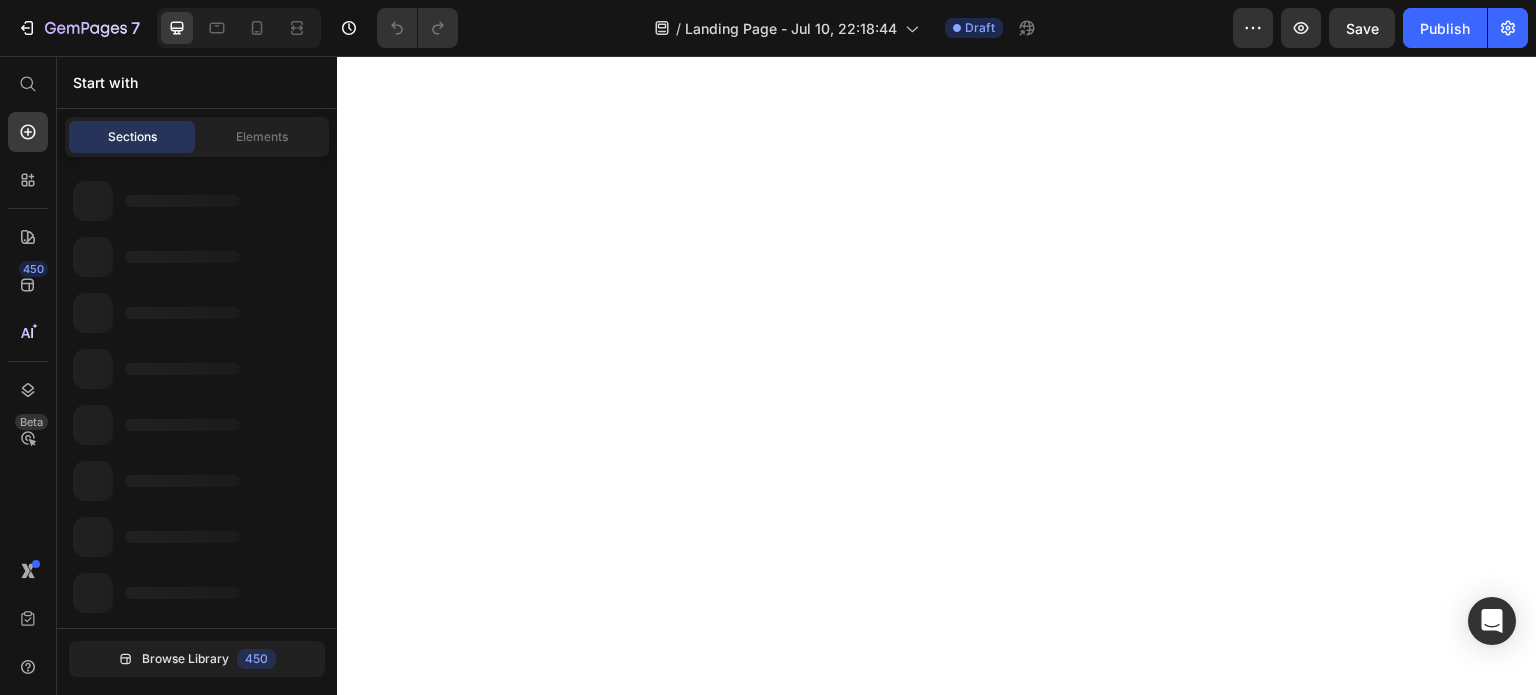 scroll, scrollTop: 0, scrollLeft: 0, axis: both 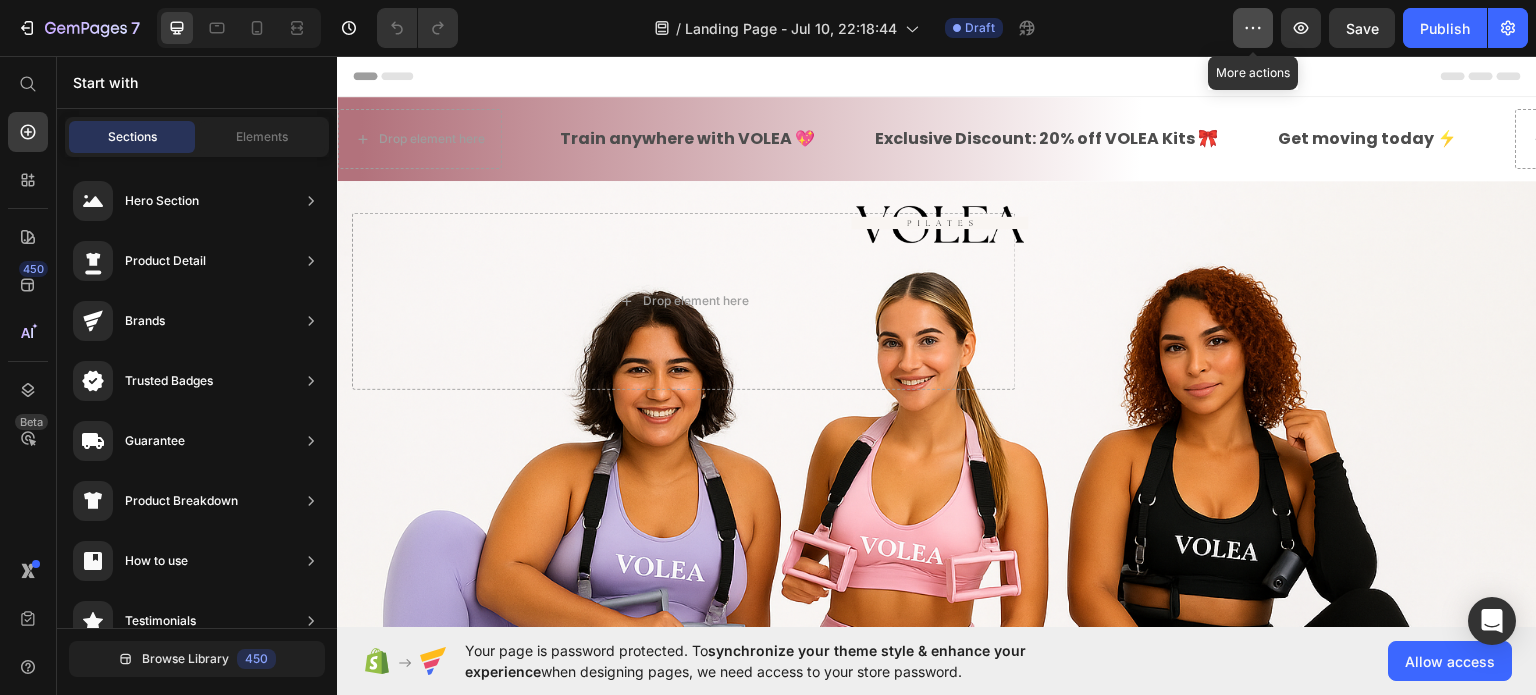 click 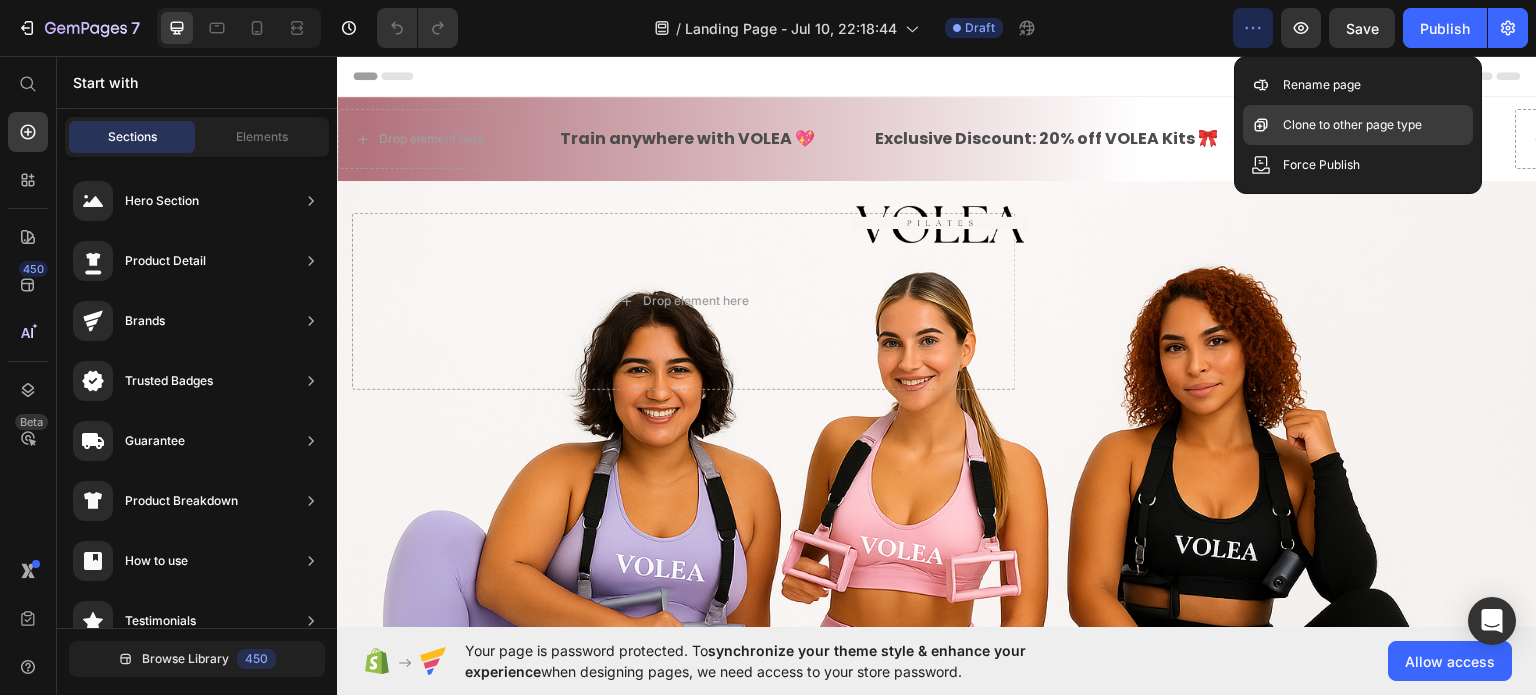 click on "Clone to other page type" at bounding box center [1352, 125] 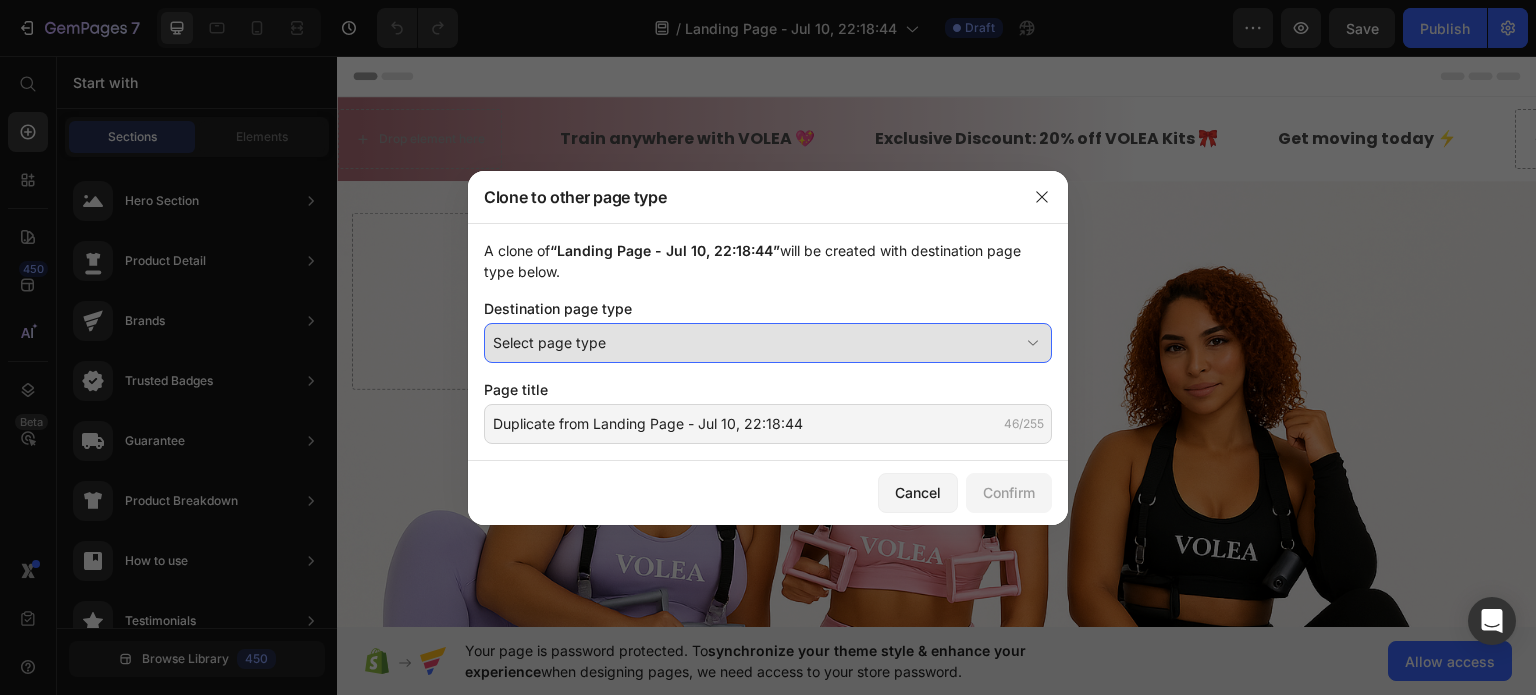 click on "Select page type" at bounding box center (756, 342) 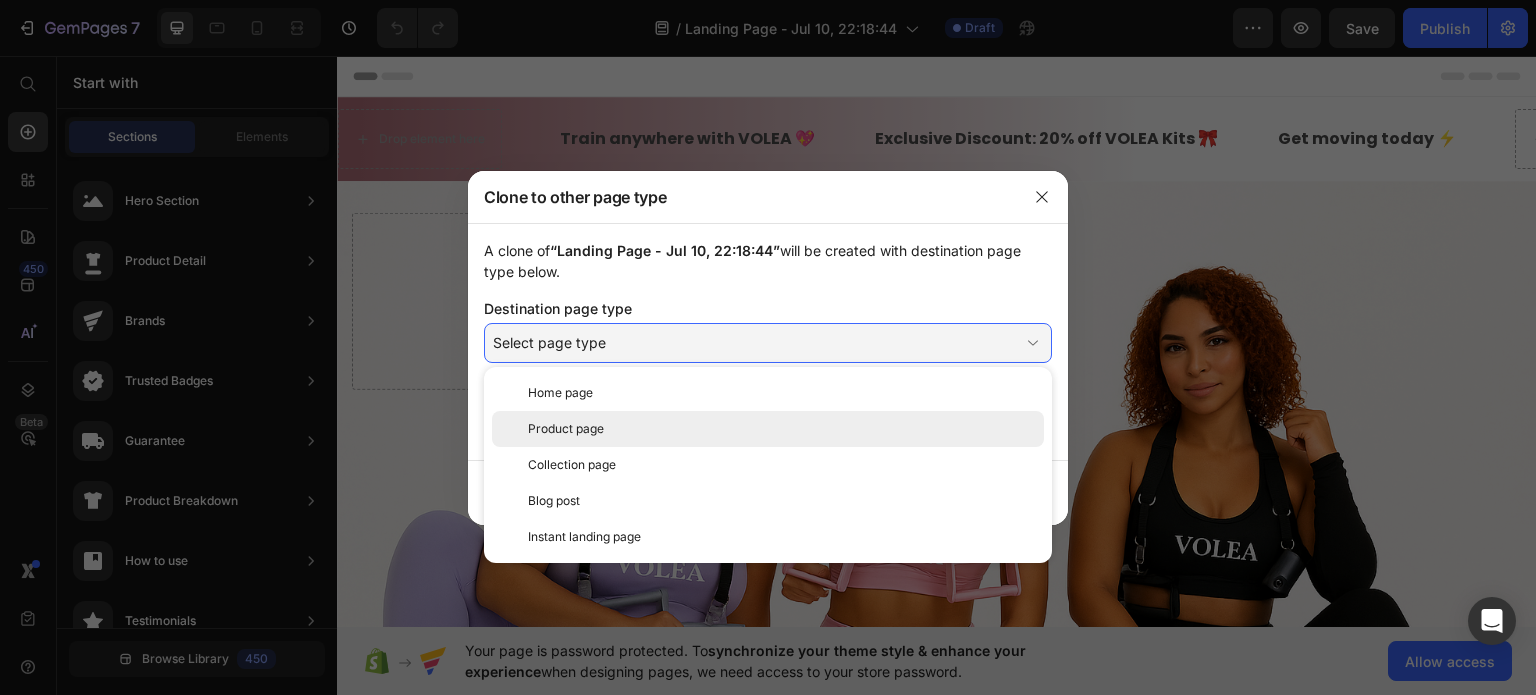 click on "Product page" at bounding box center [782, 429] 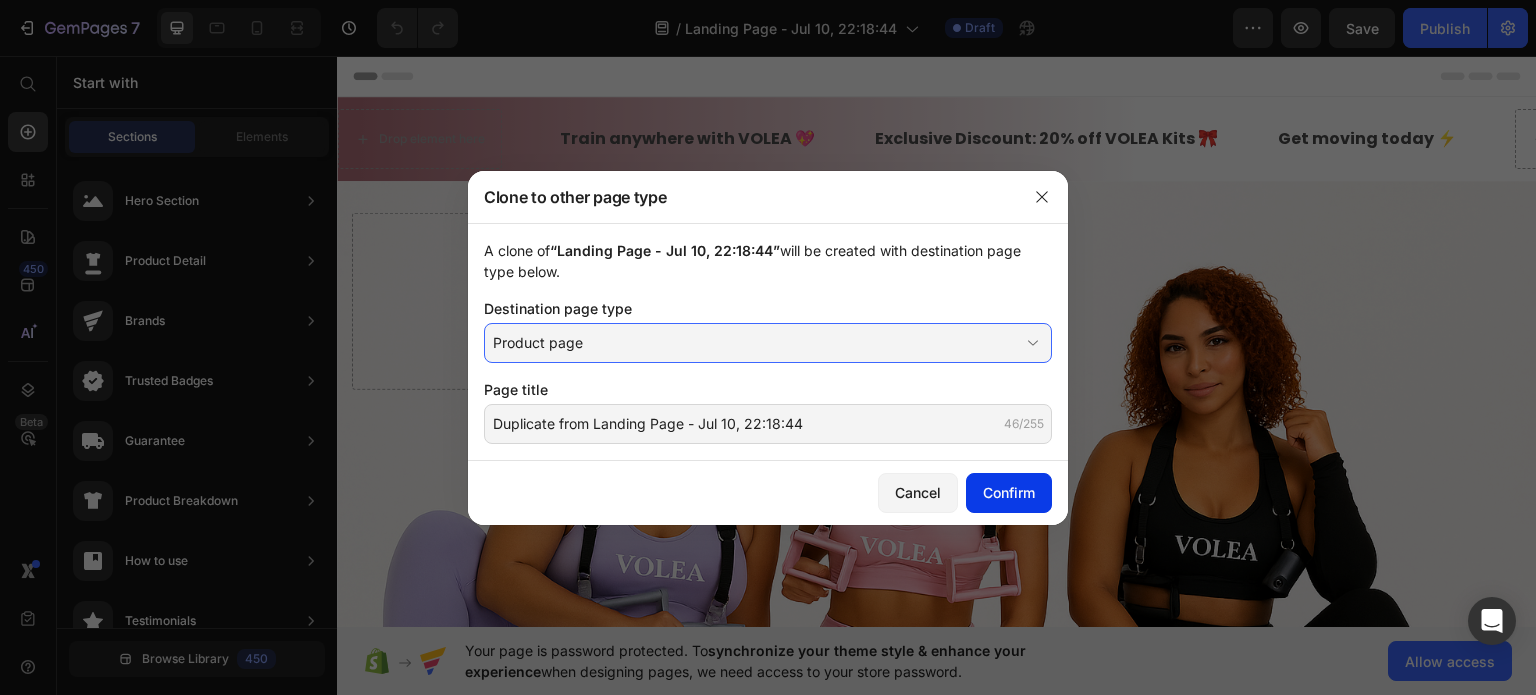 click on "Confirm" at bounding box center [1009, 492] 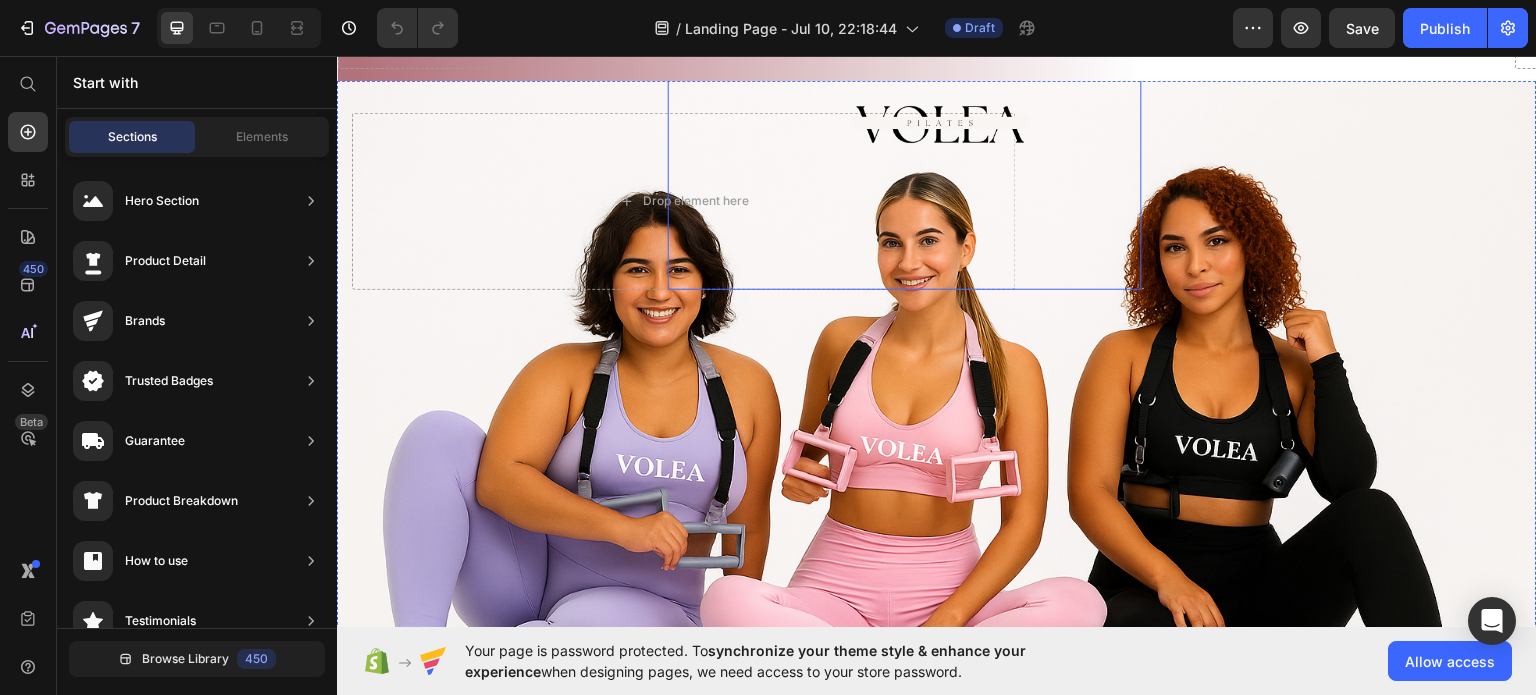 scroll, scrollTop: 0, scrollLeft: 0, axis: both 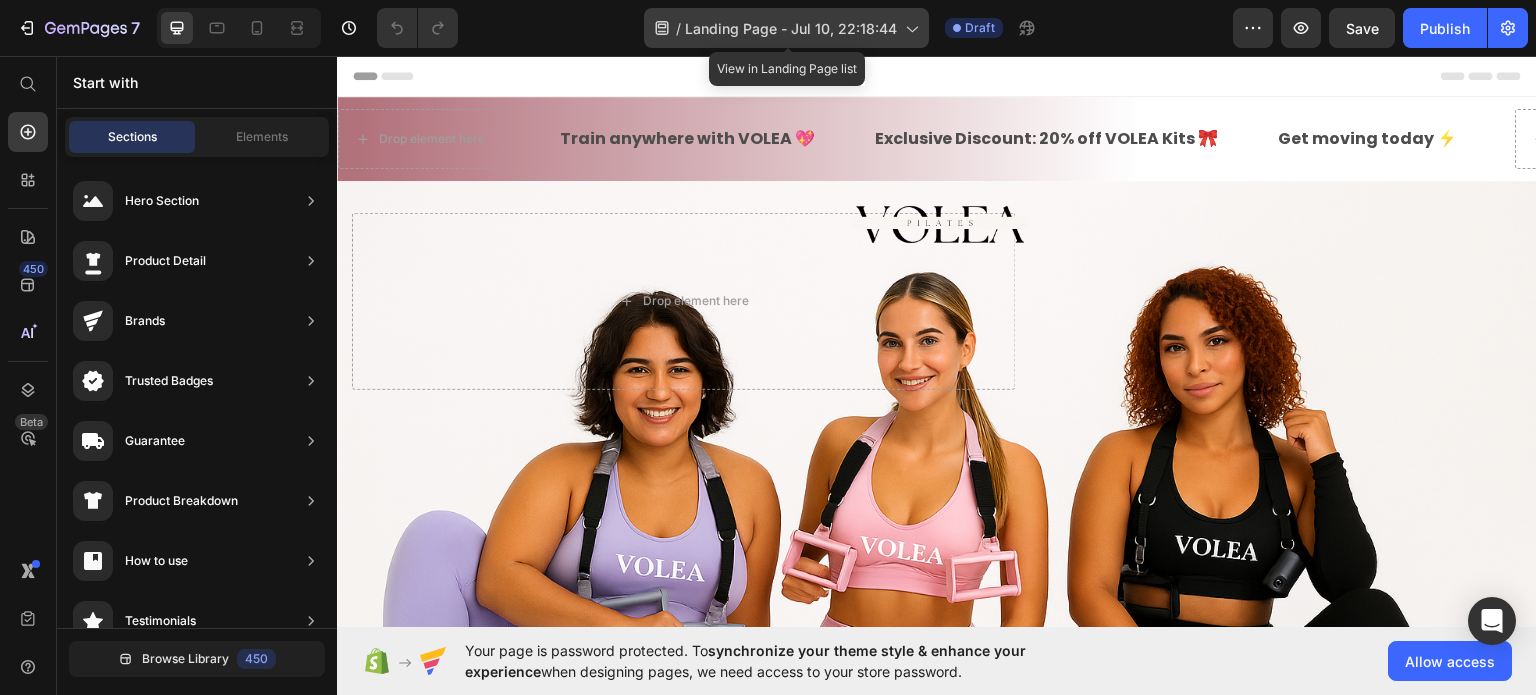 click on "Landing Page - Jul 10, 22:18:44" at bounding box center [791, 28] 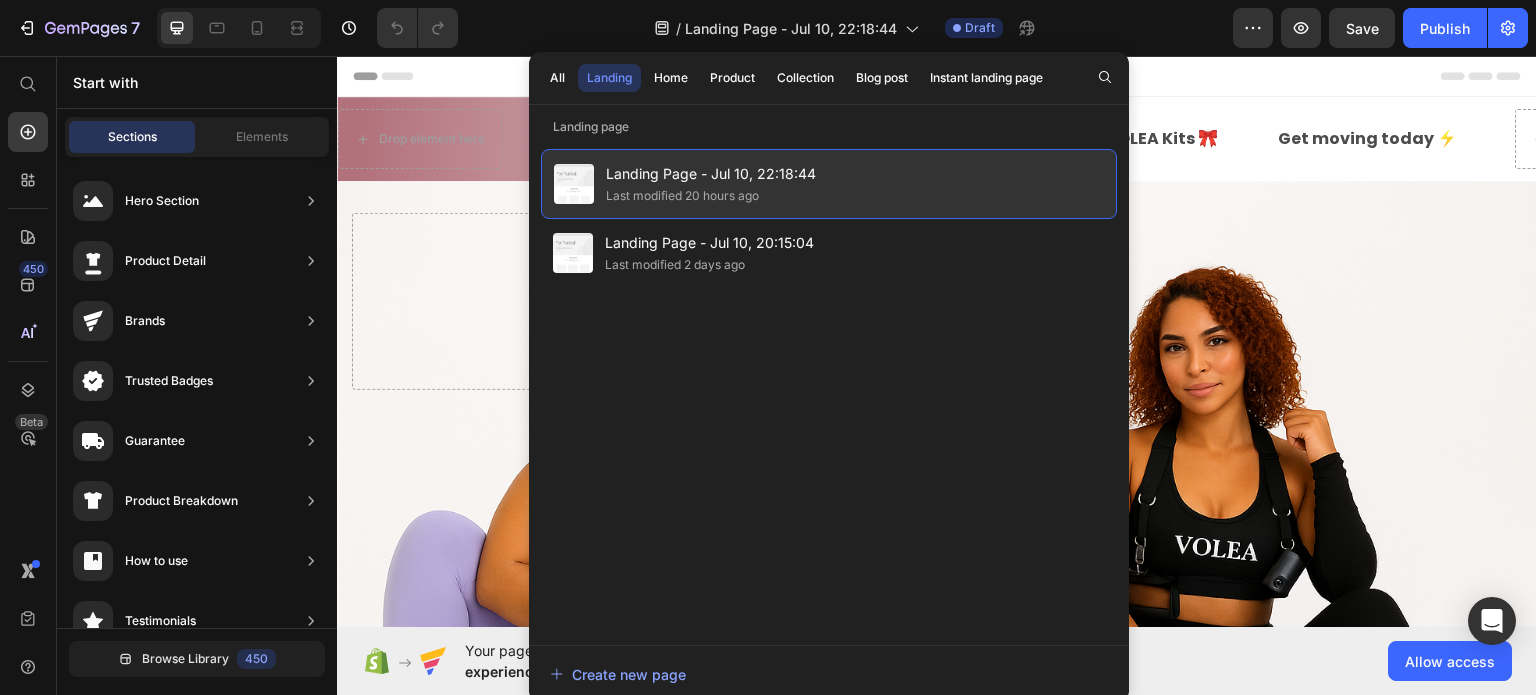 drag, startPoint x: 767, startPoint y: 187, endPoint x: 740, endPoint y: 183, distance: 27.294687 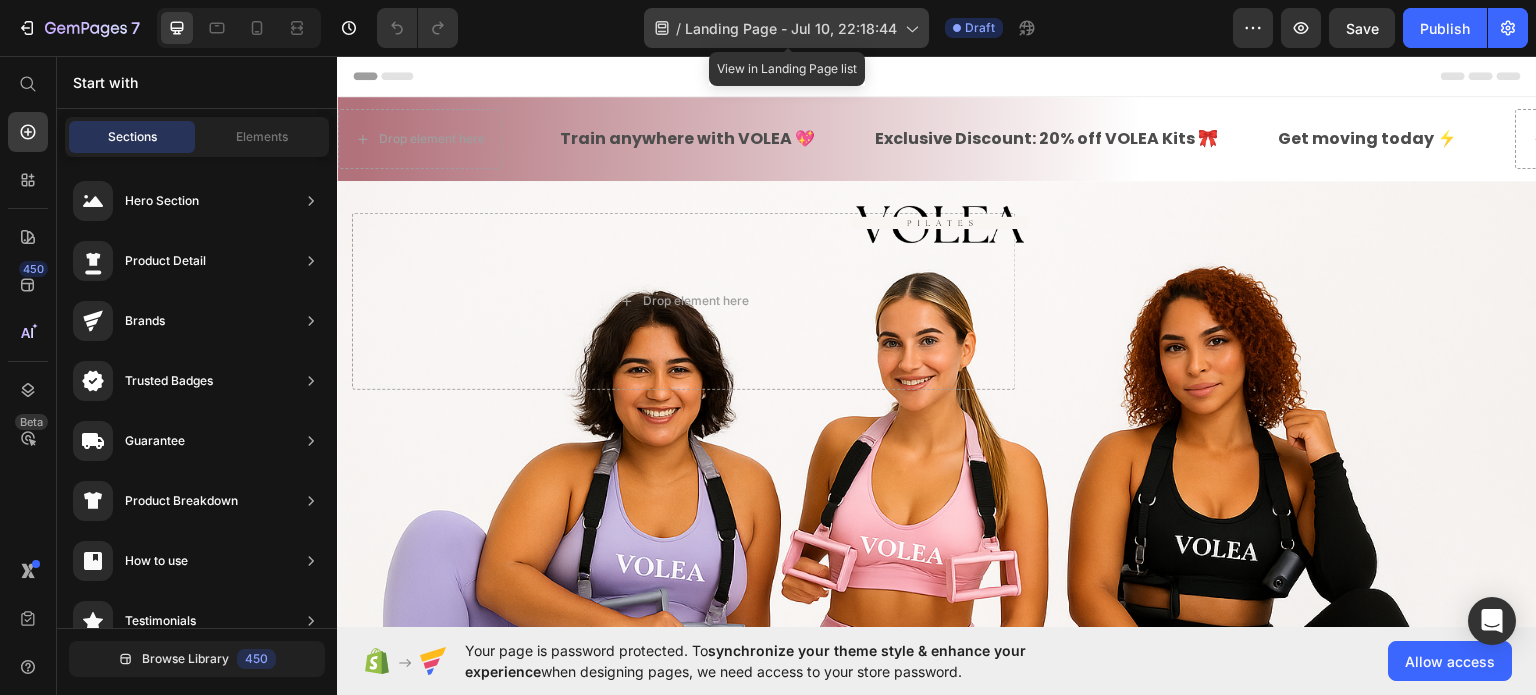 click 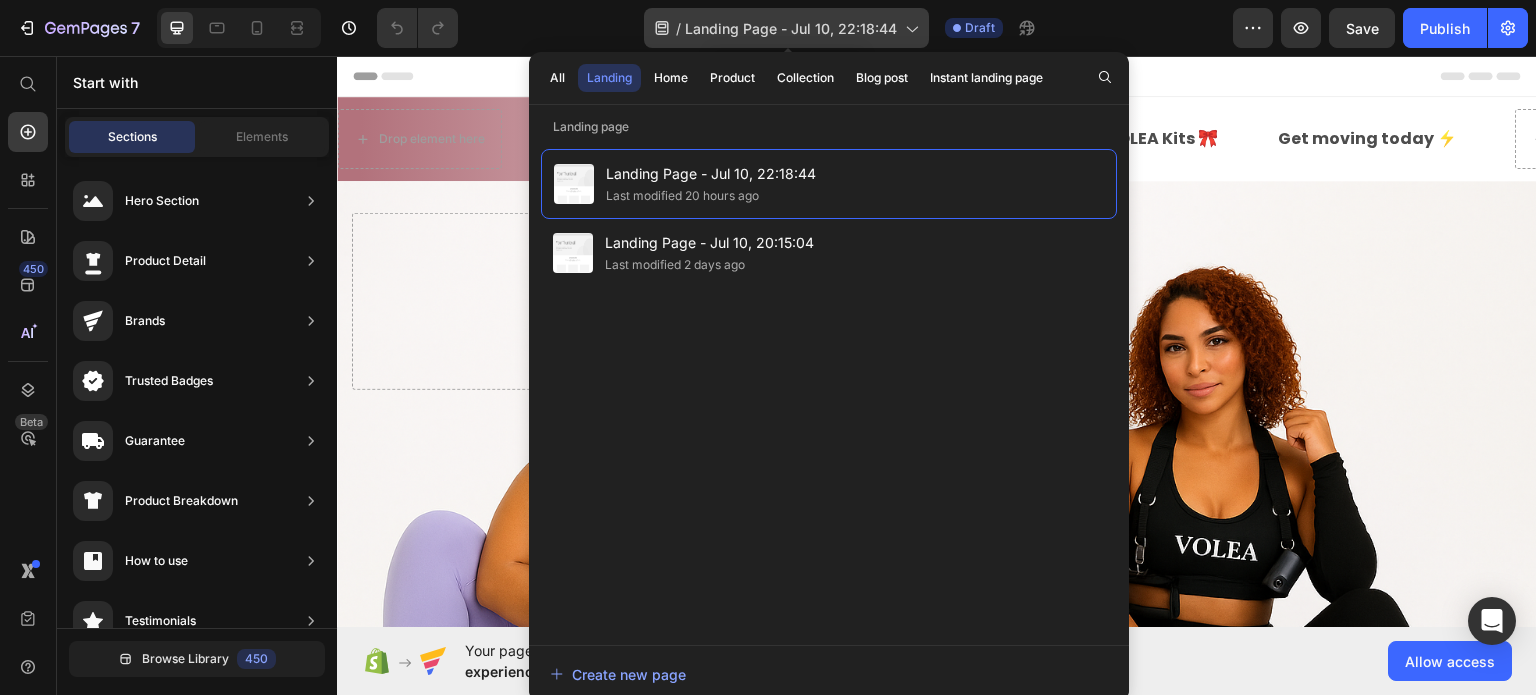 click 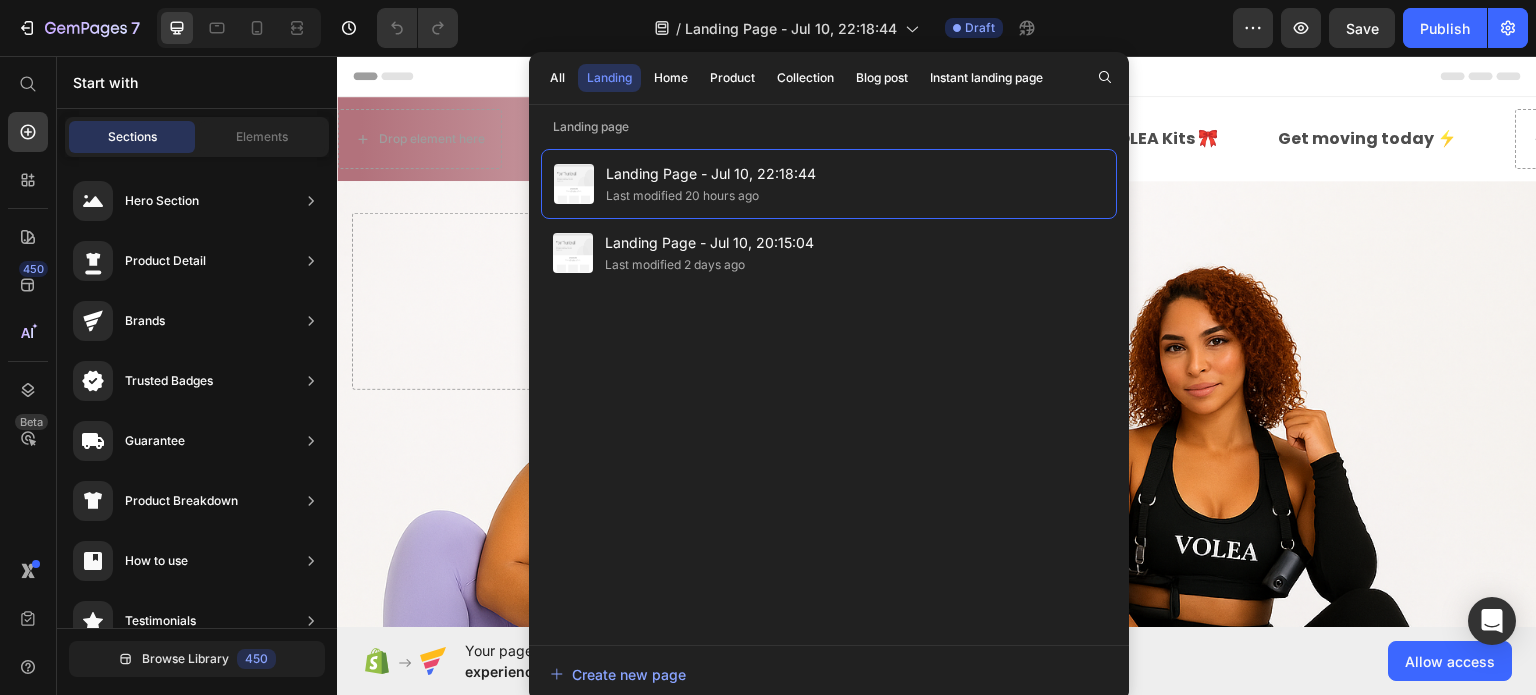 click on "Header
Drop element here Train anywhere with VOLEA 💖 Text Exclusive Discount: 20% off VOLEA Kits 🎀 Text Get moving today ⚡ Text
Drop element here Train anywhere with VOLEA 💖 Text Exclusive Discount: 20% off VOLEA Kits 🎀 Text Get moving today ⚡ Text
Drop element here Train anywhere with VOLEA 💖 Text Exclusive Discount: 20% off VOLEA Kits 🎀 Text Get moving today ⚡ Text
Drop element here Train anywhere with VOLEA 💖 Text Exclusive Discount: 20% off VOLEA Kits 🎀 Text Get moving today ⚡ Text
Drop element here Train anywhere with VOLEA 💖 Text Exclusive Discount: 20% off VOLEA Kits 🎀 Text Get moving today ⚡ Text
Drop element here Train anywhere with VOLEA 💖 Text Exclusive Discount: 20% off VOLEA Kits 🎀 Text Get moving today ⚡ Text Marquee Section 1
Drop element here Image Hero Banner BUY NOW Button Section 2 Image Image Image Image Image Image" at bounding box center (937, 3087) 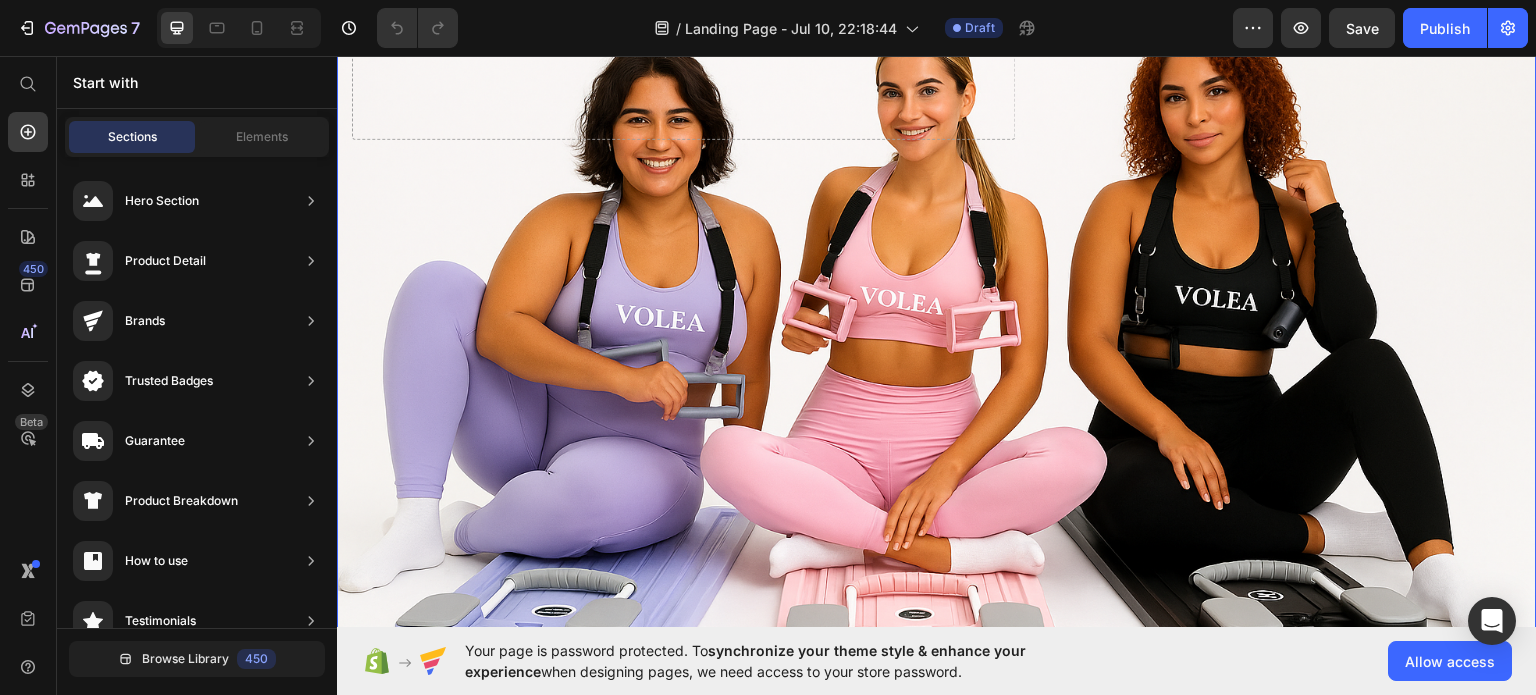 scroll, scrollTop: 200, scrollLeft: 0, axis: vertical 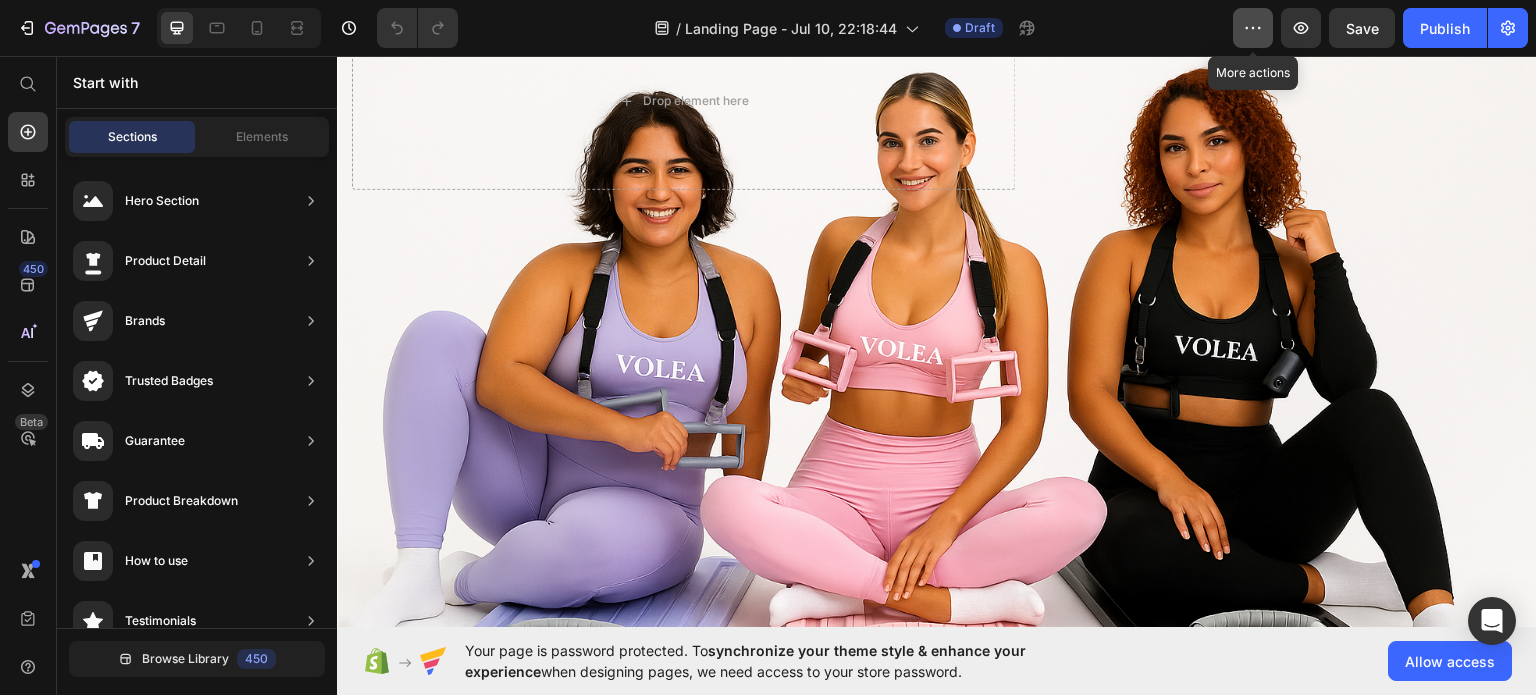 click 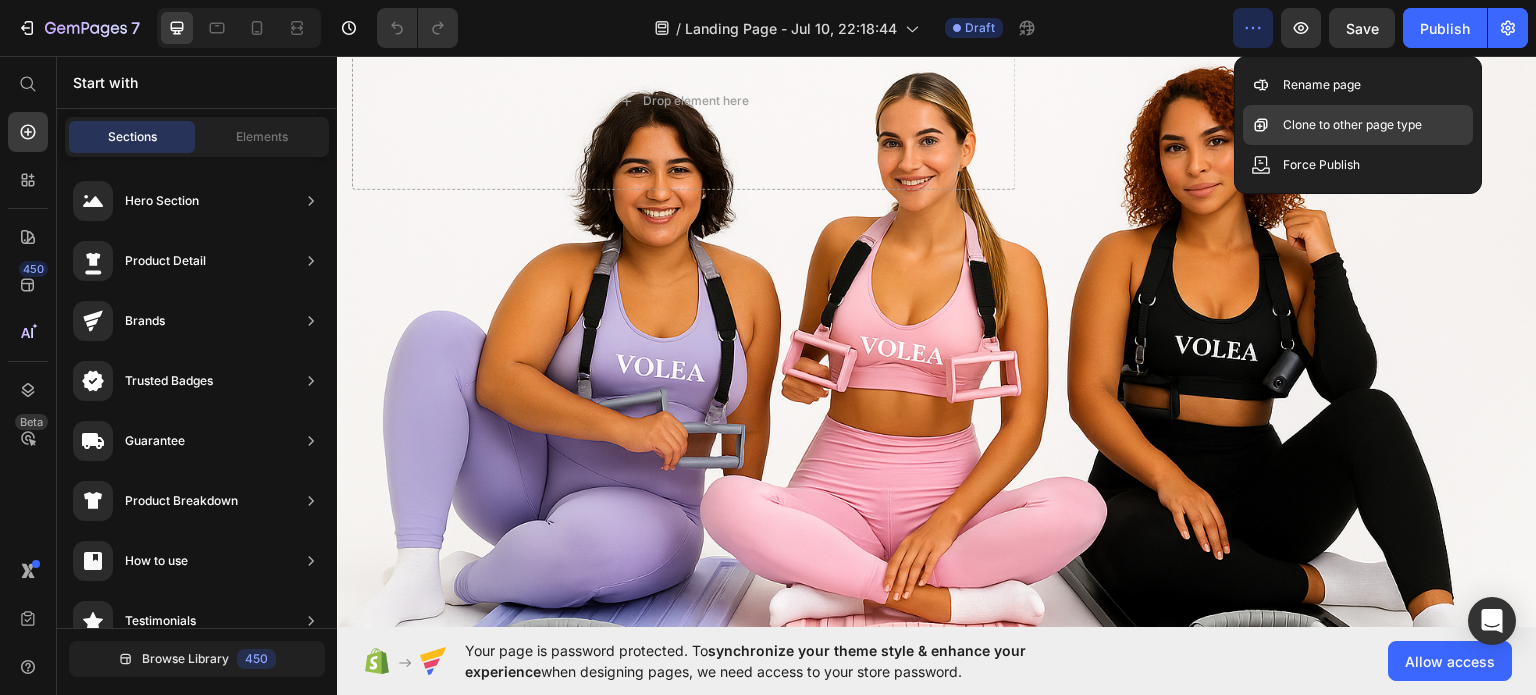 click on "Clone to other page type" at bounding box center (1352, 125) 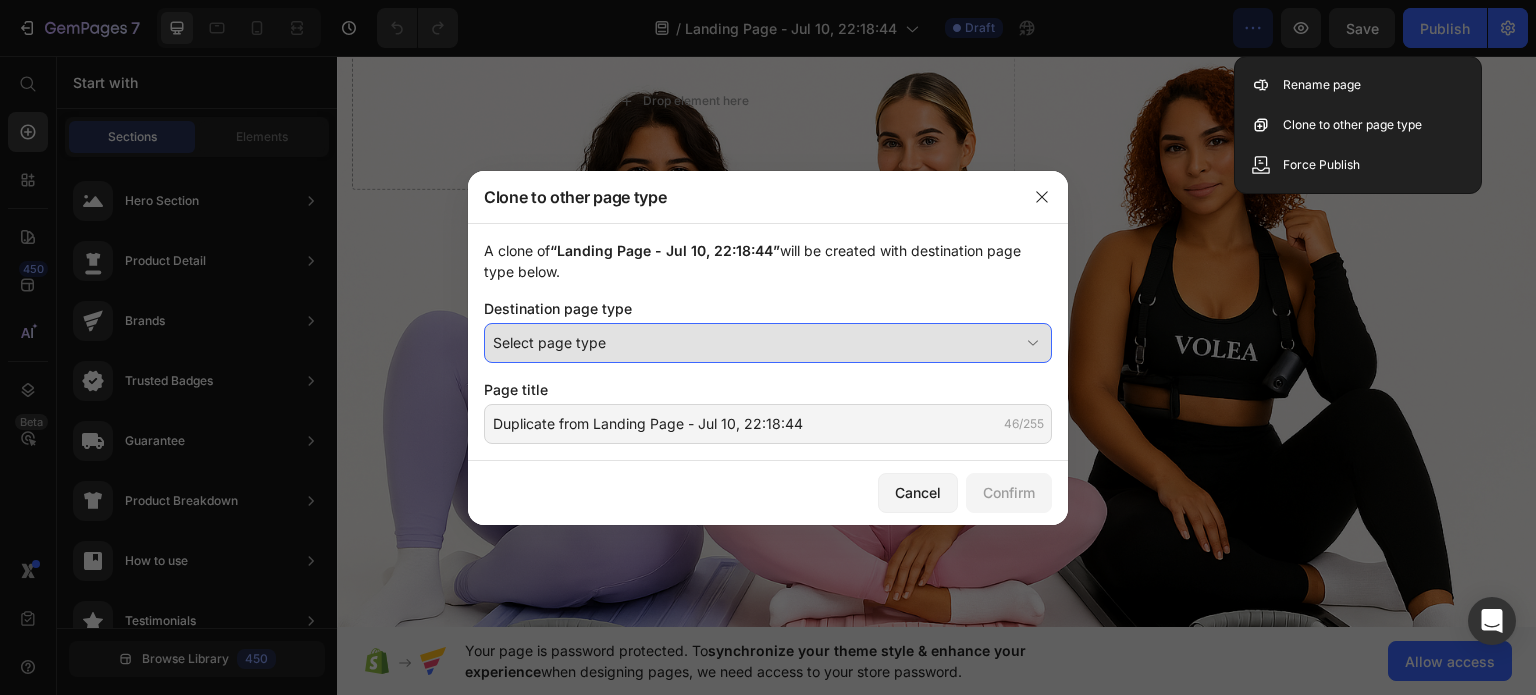 click on "Select page type" at bounding box center [756, 342] 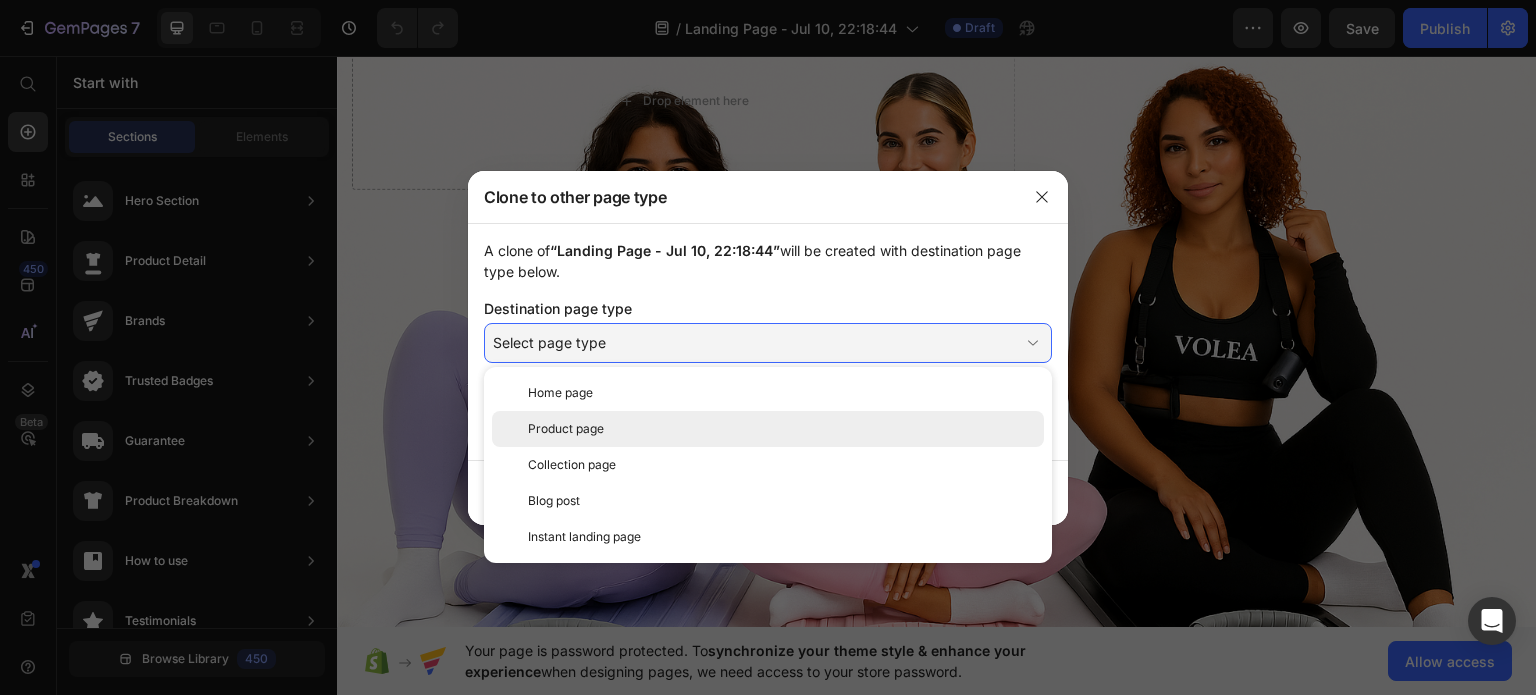 click on "Product page" 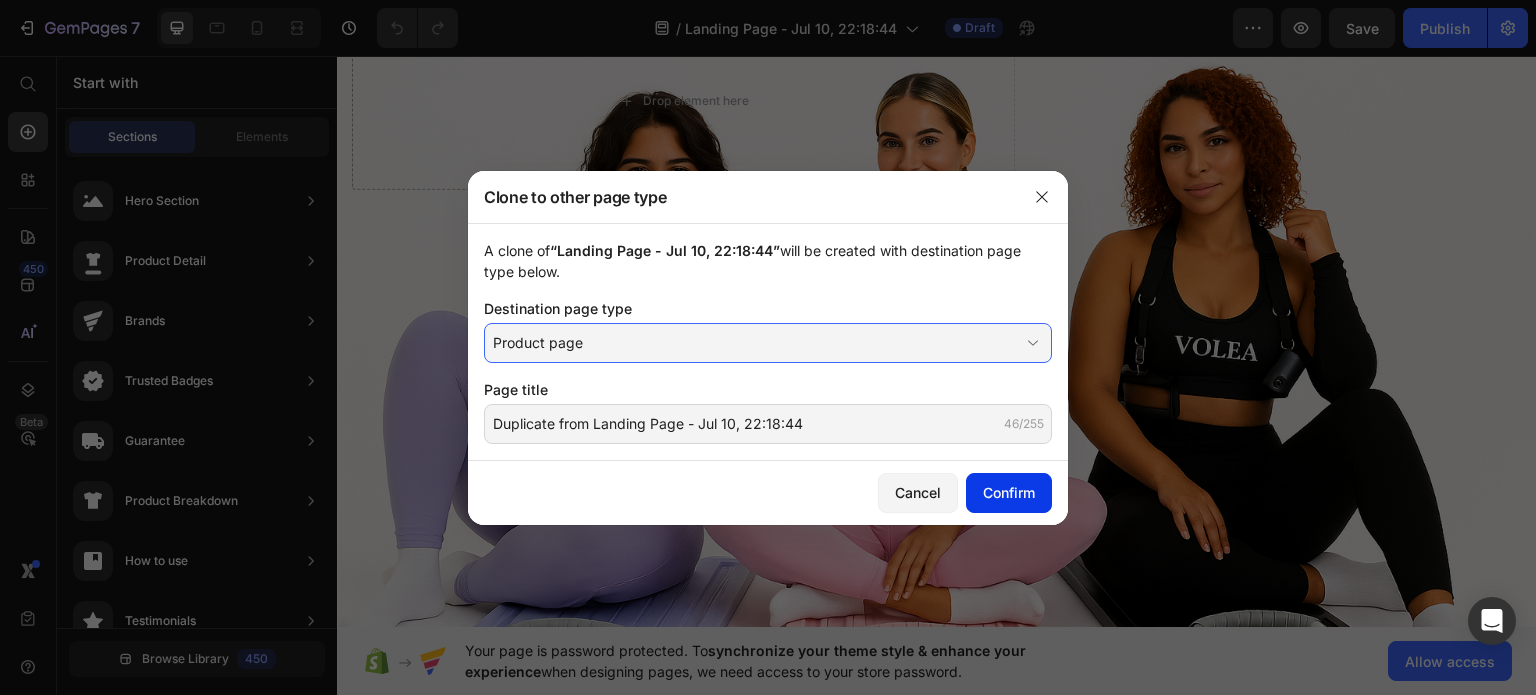 click on "Confirm" 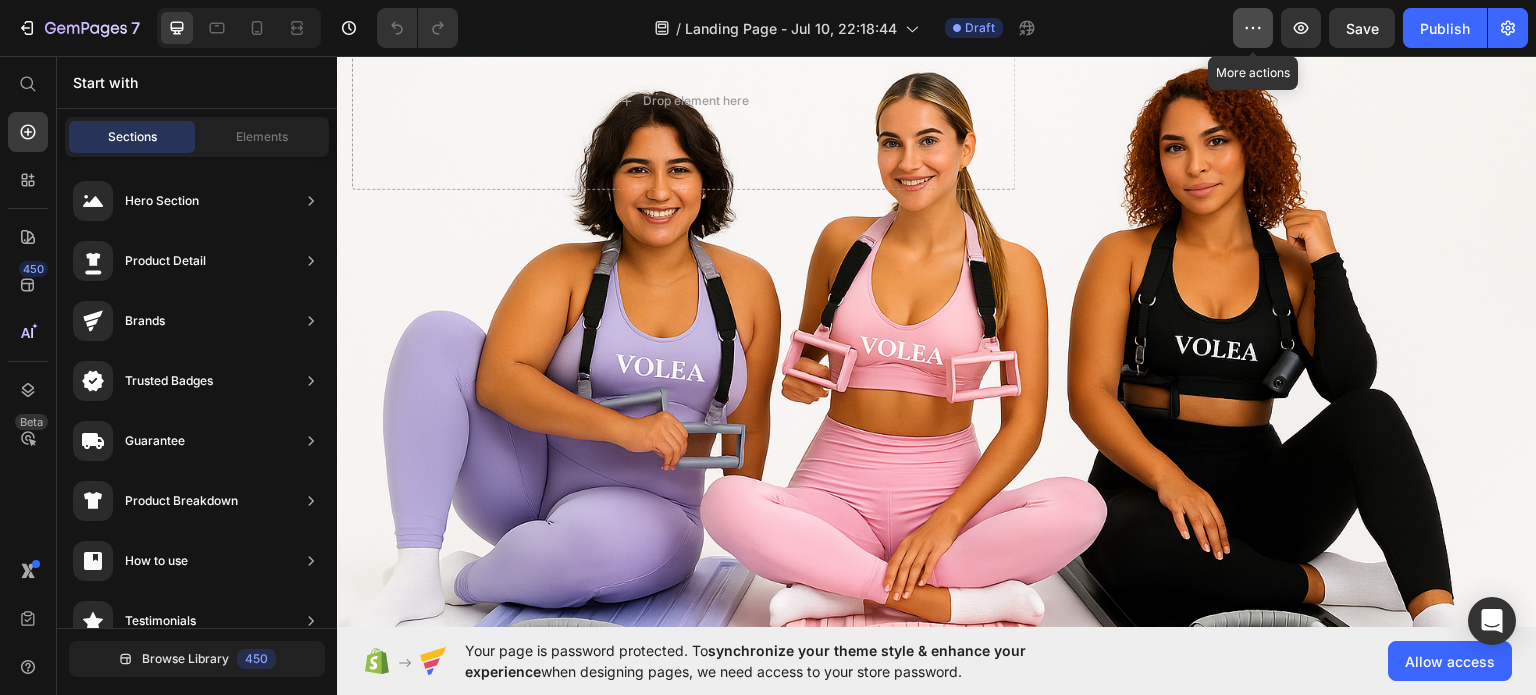 click 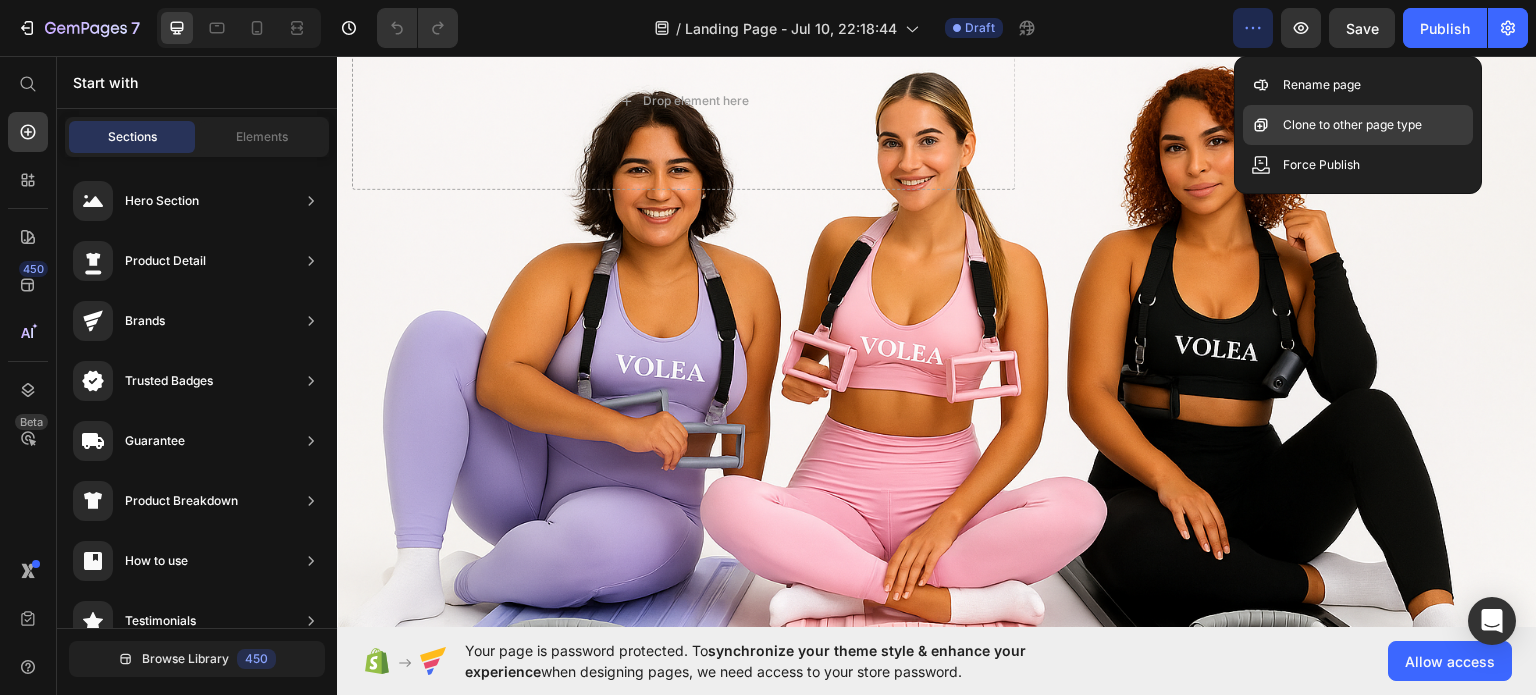 click on "Clone to other page type" at bounding box center [1352, 125] 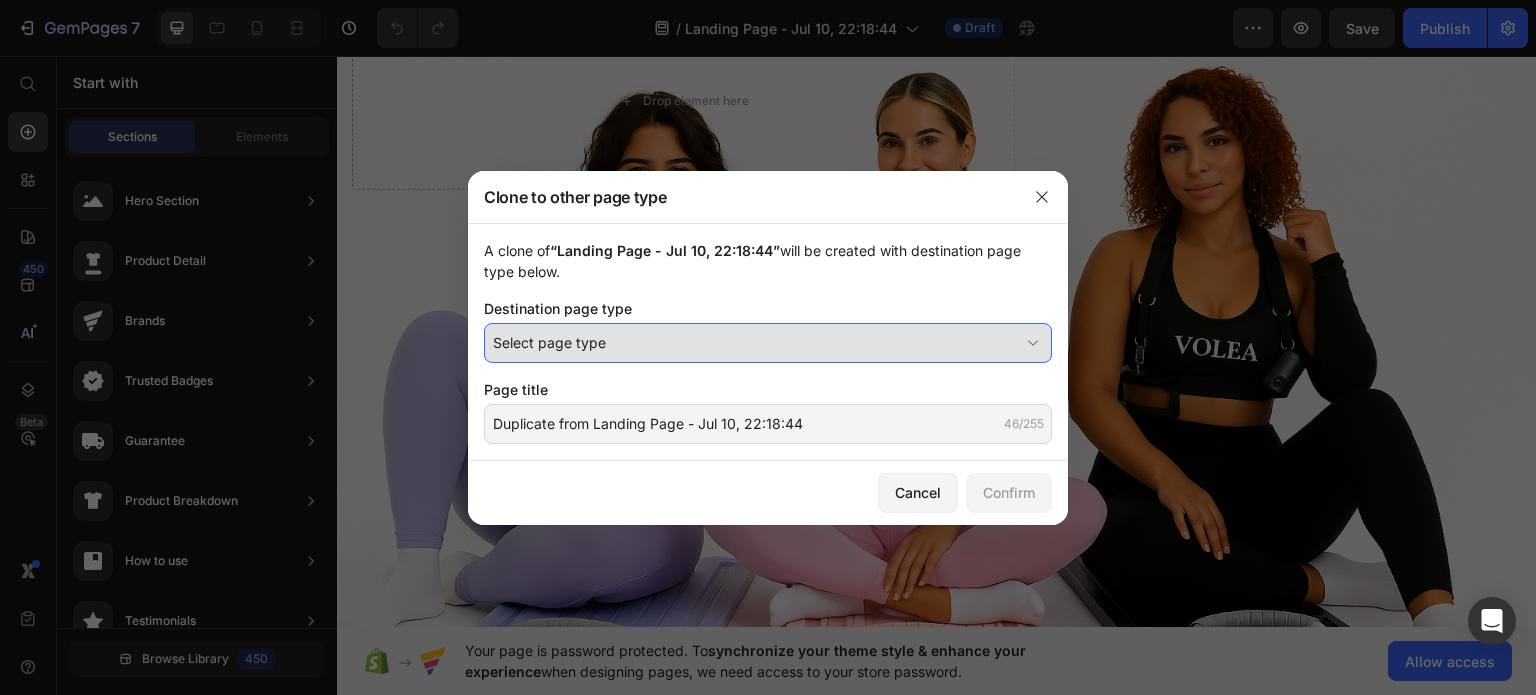 click on "Select page type" at bounding box center (768, 343) 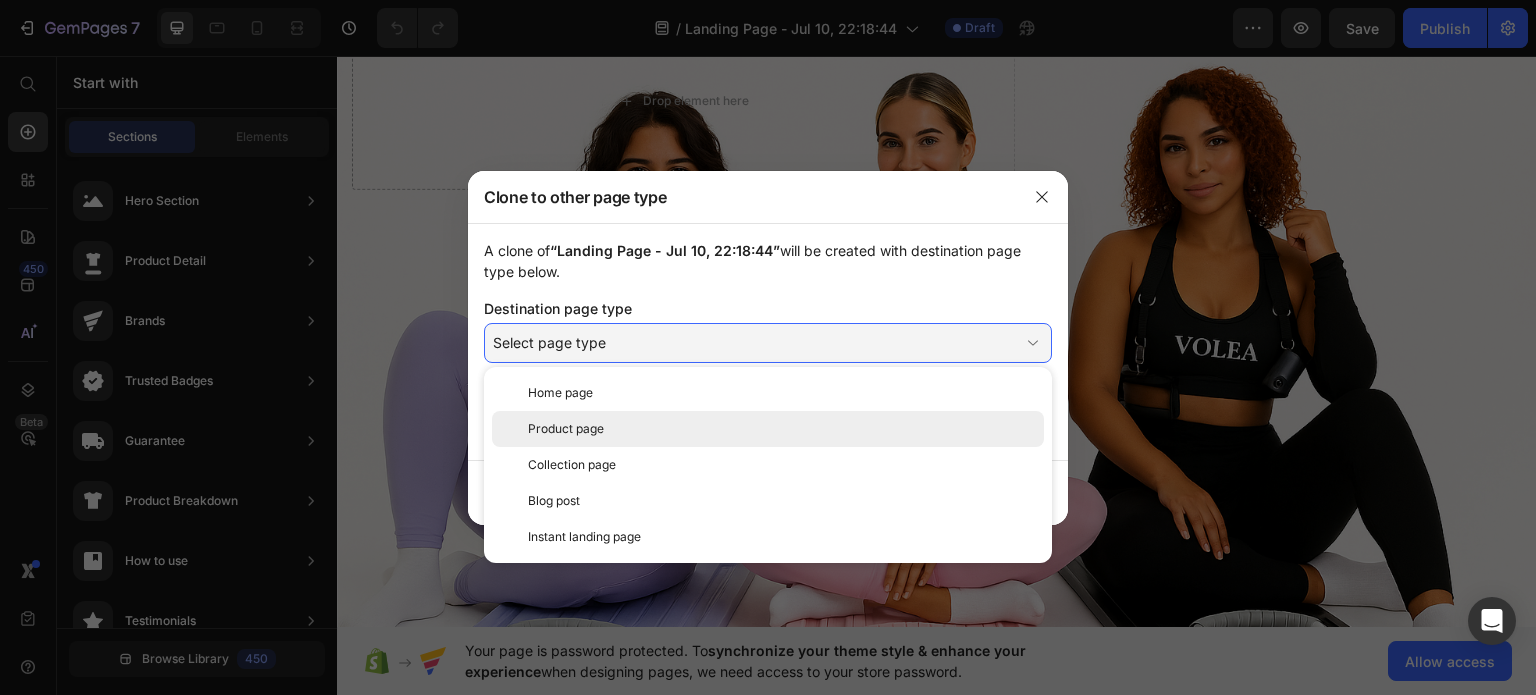click on "Product page" at bounding box center [566, 429] 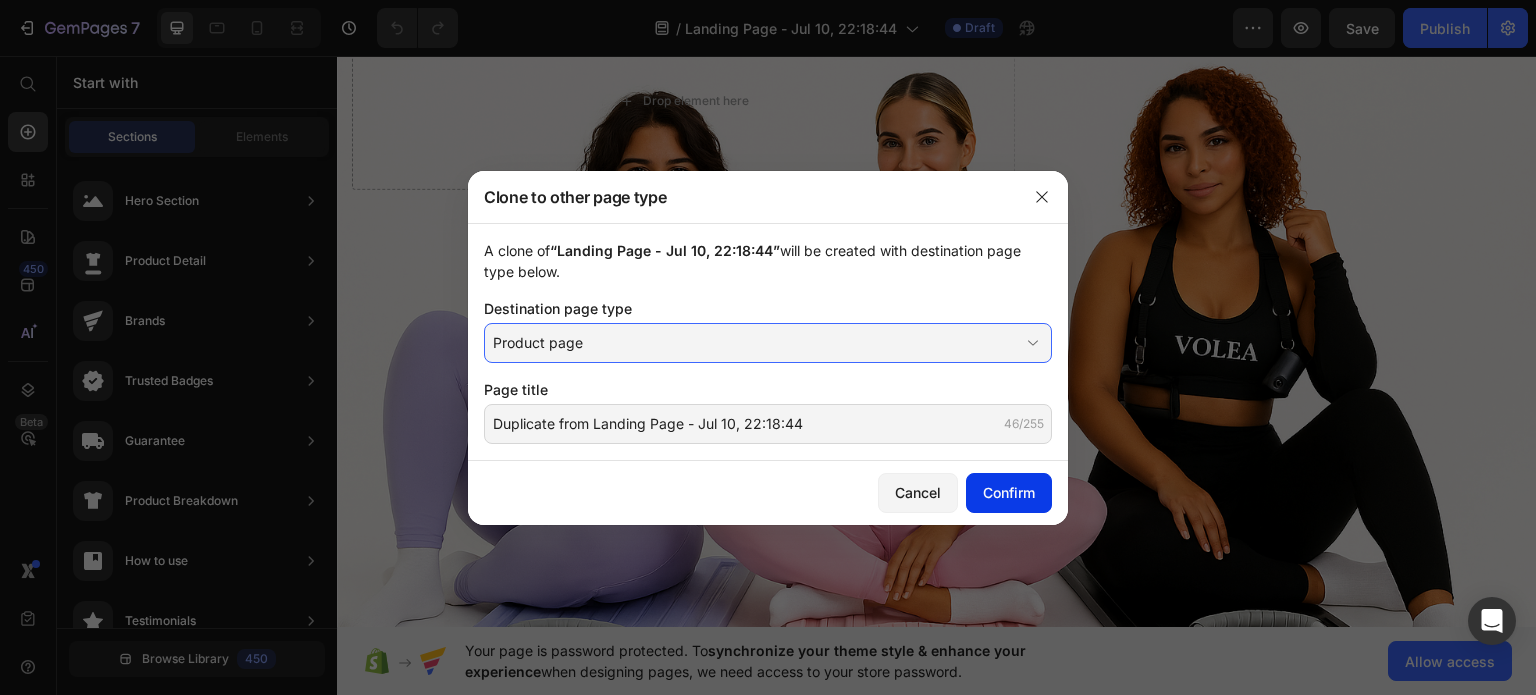 click on "Confirm" at bounding box center [1009, 492] 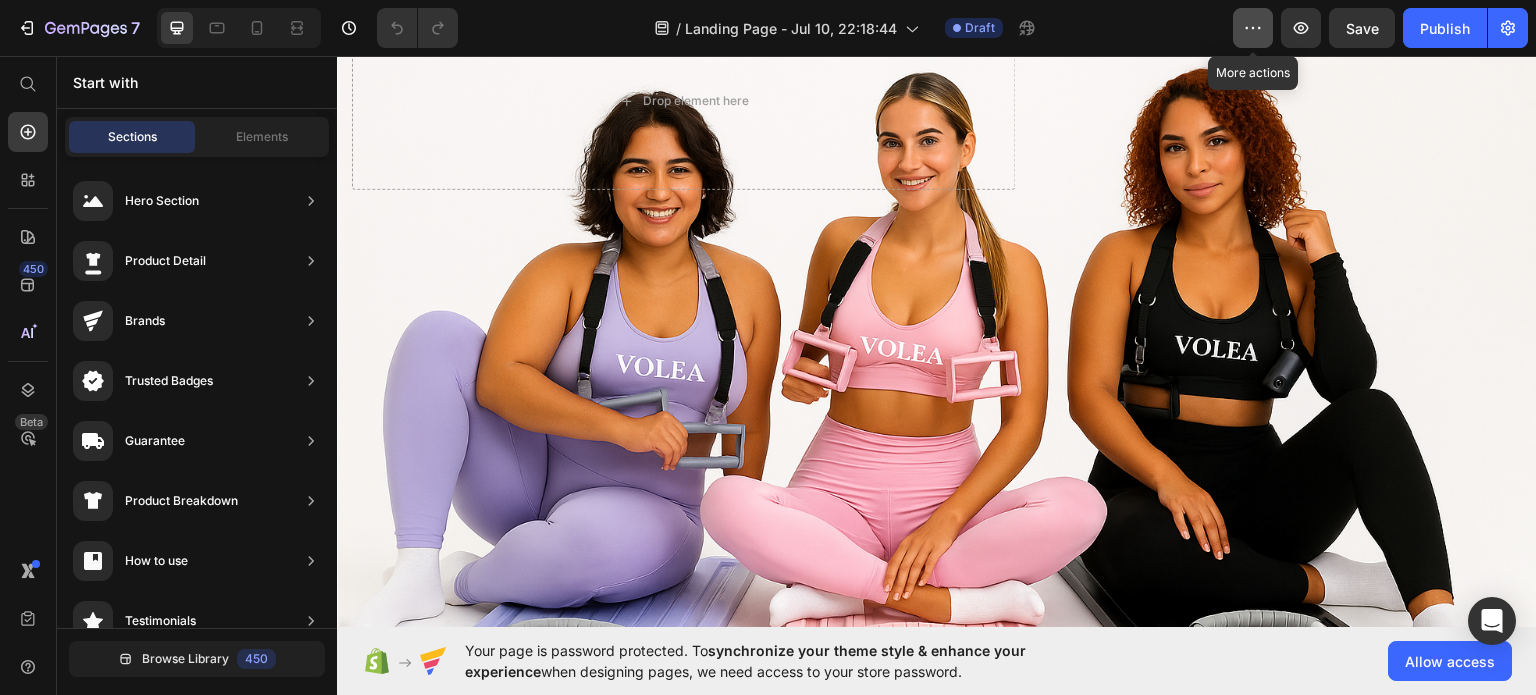 click 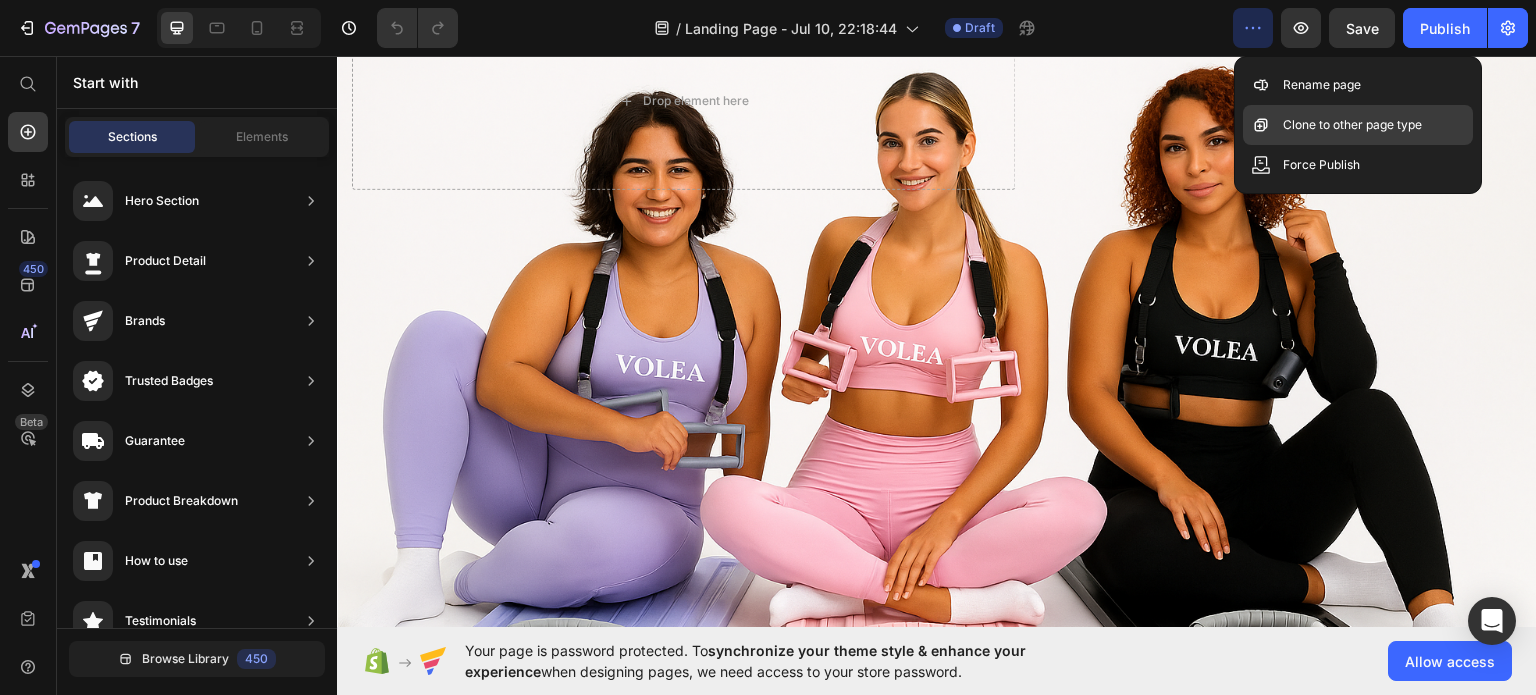 click on "Clone to other page type" 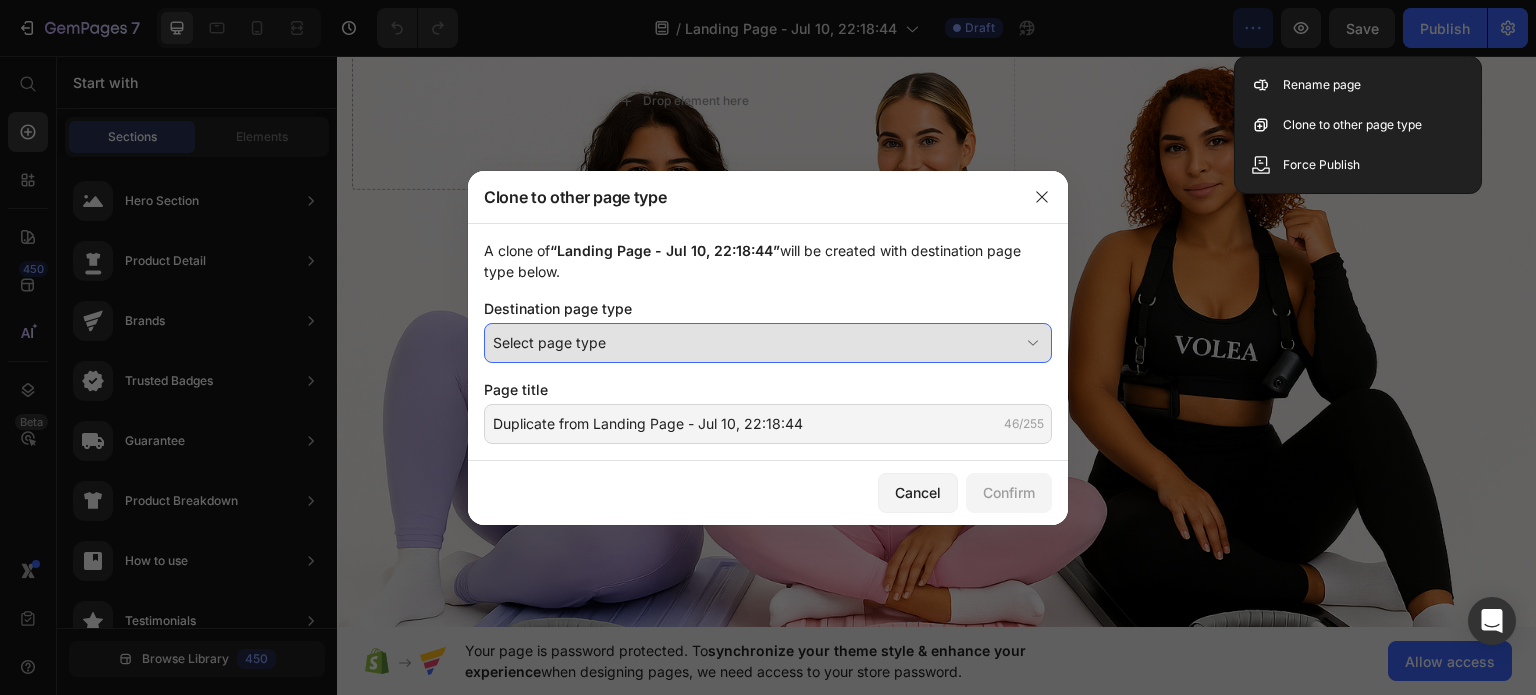 click on "Select page type" at bounding box center (756, 342) 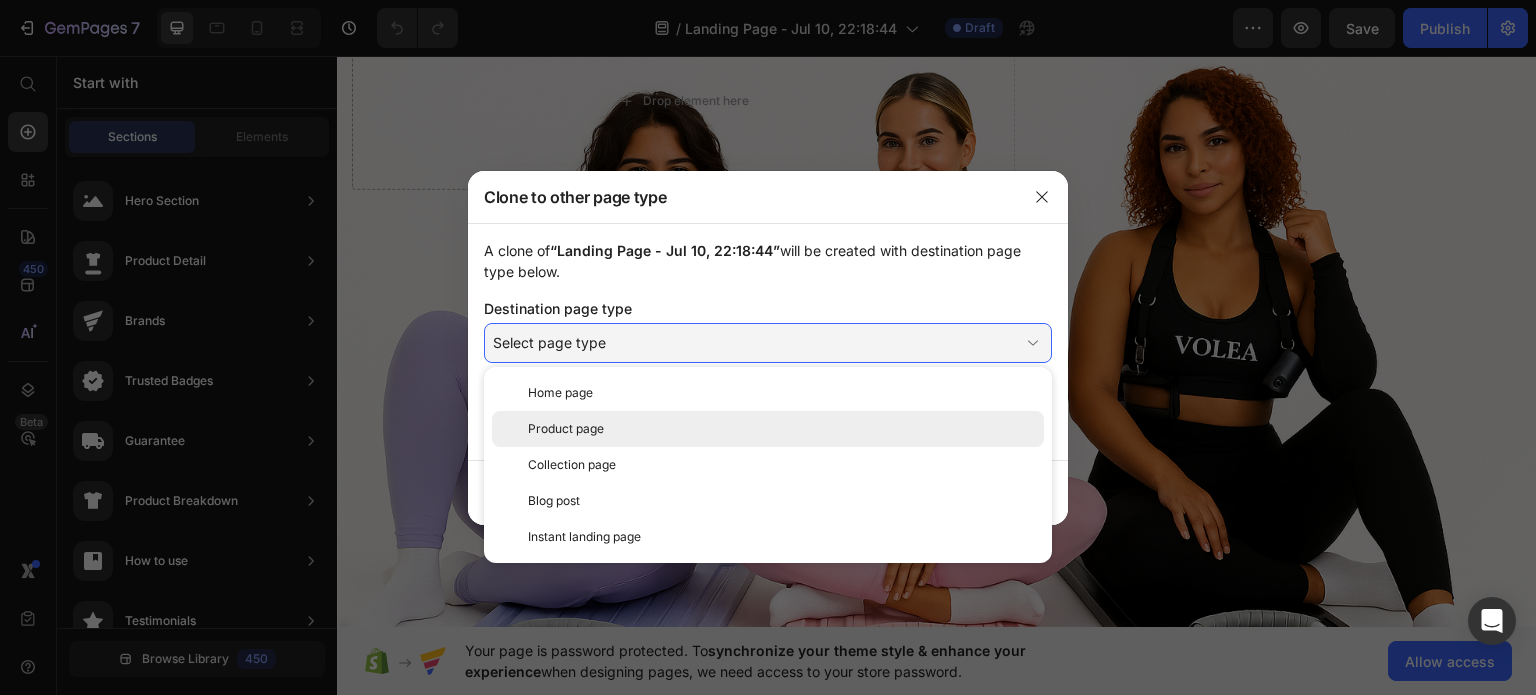 click on "Product page" 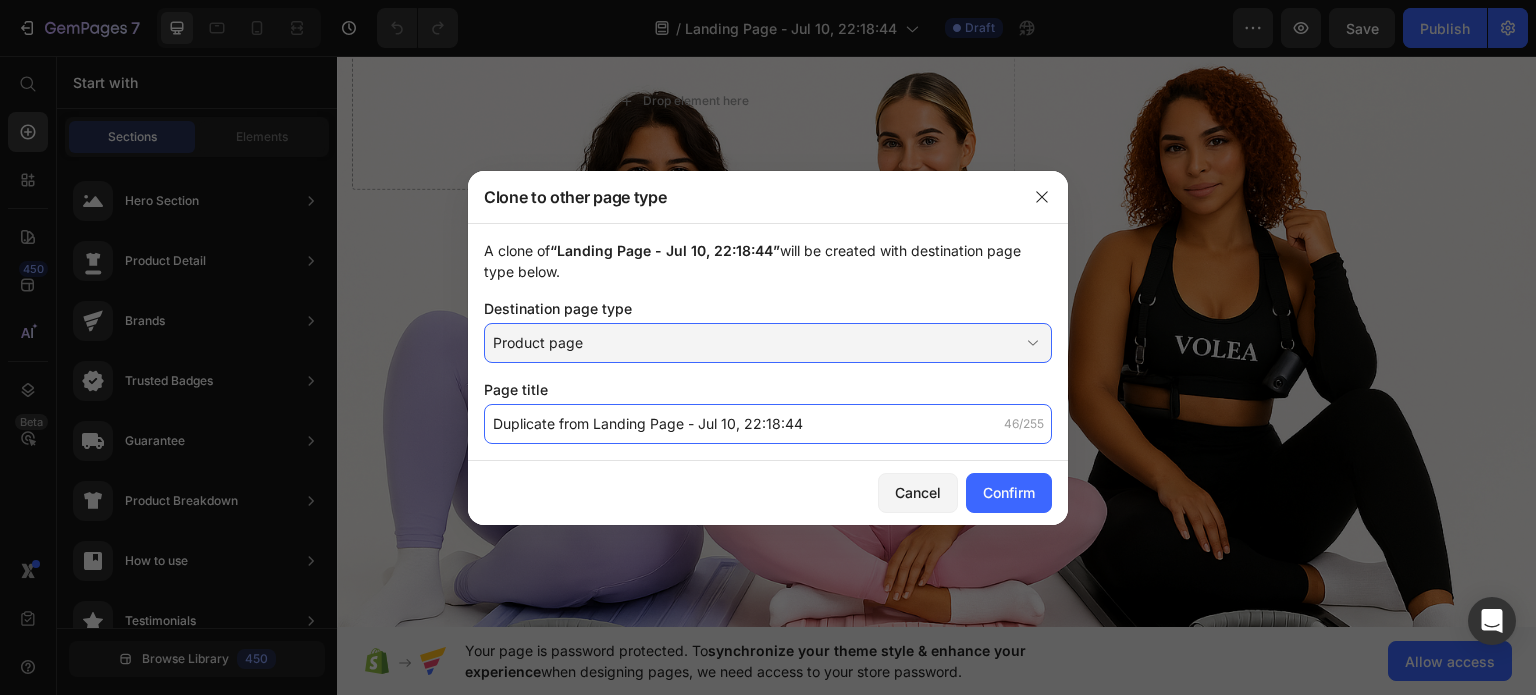 click on "Duplicate from Landing Page - Jul 10, 22:18:44" 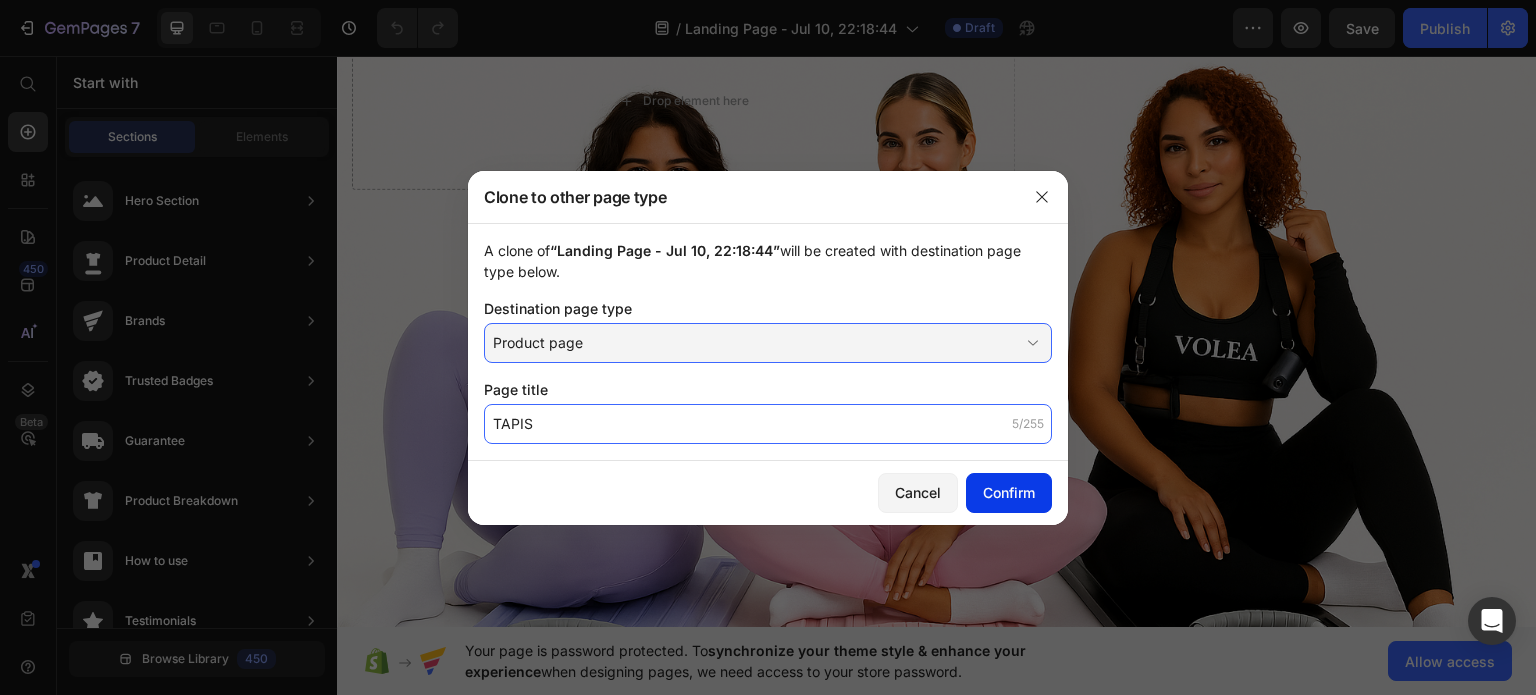 type on "TAPIS" 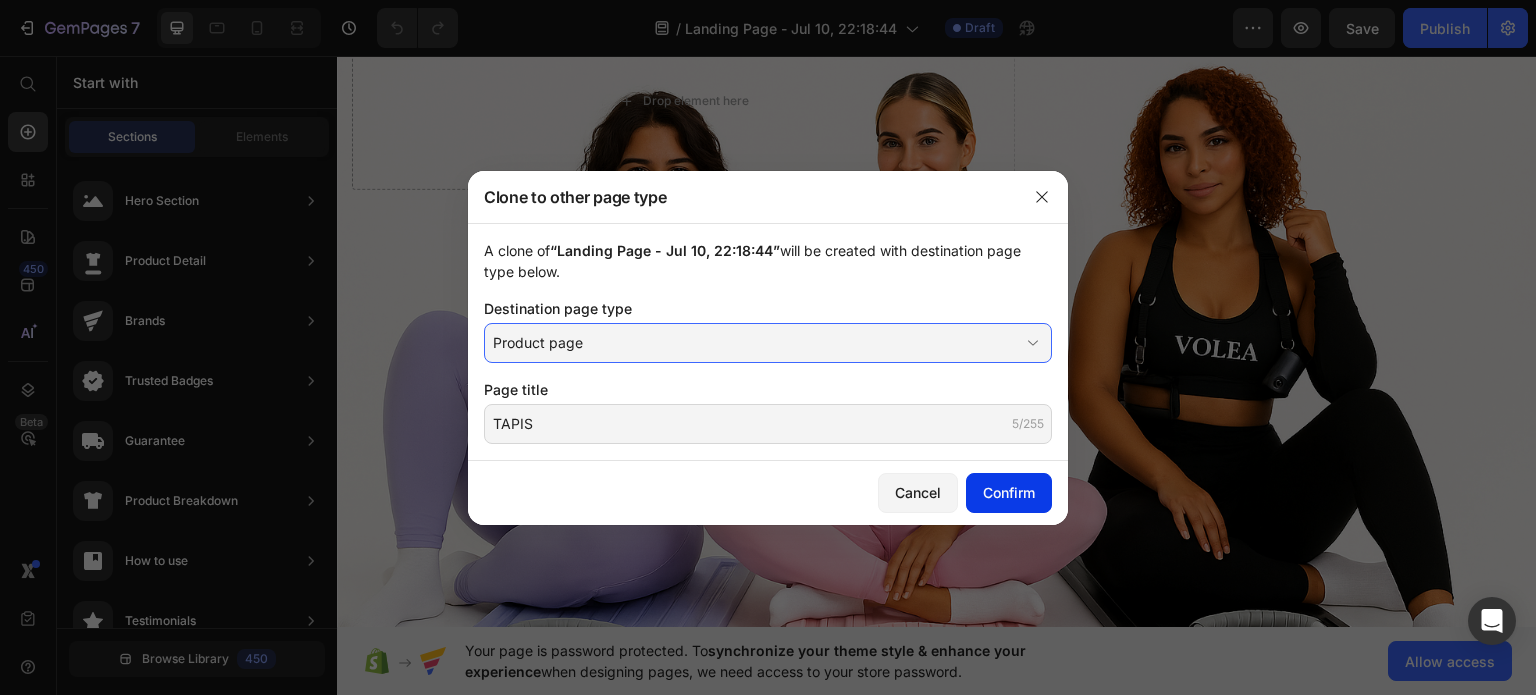 drag, startPoint x: 998, startPoint y: 490, endPoint x: 996, endPoint y: 479, distance: 11.18034 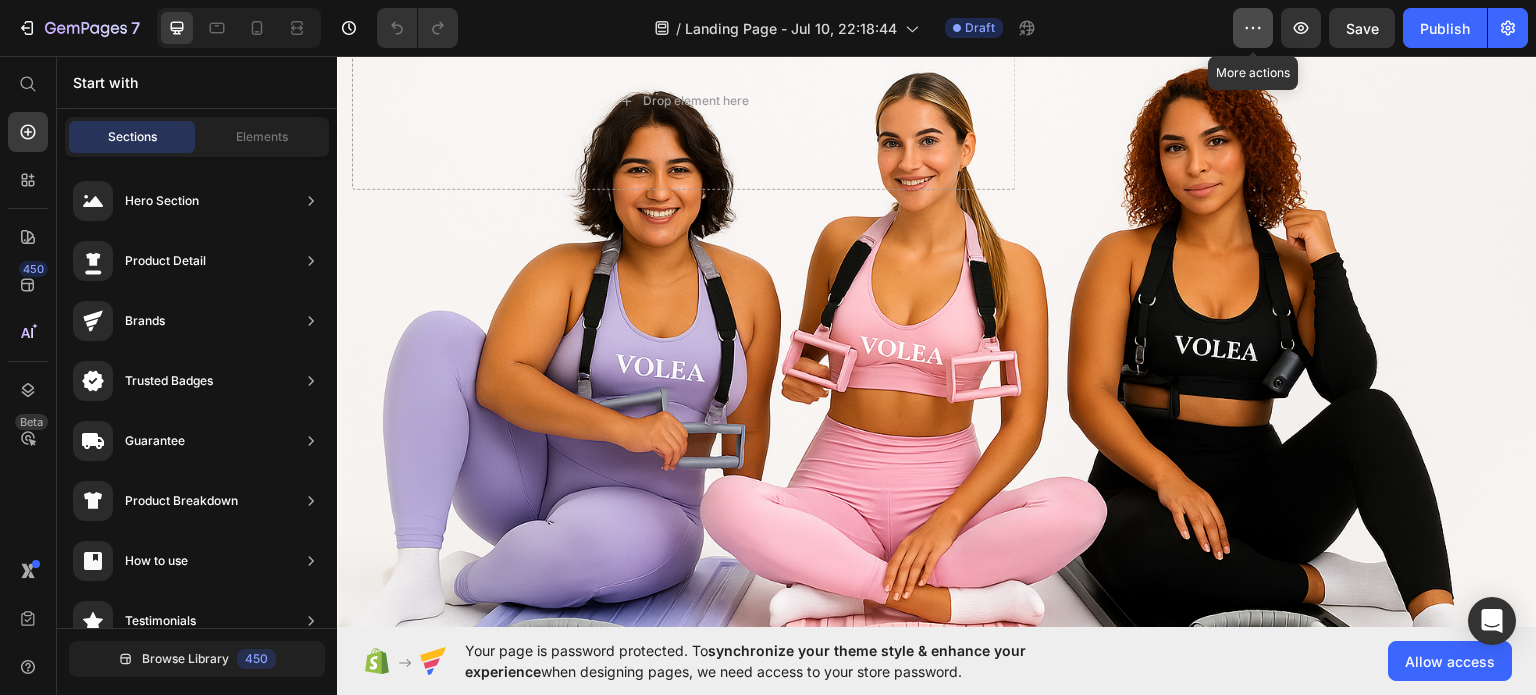 click 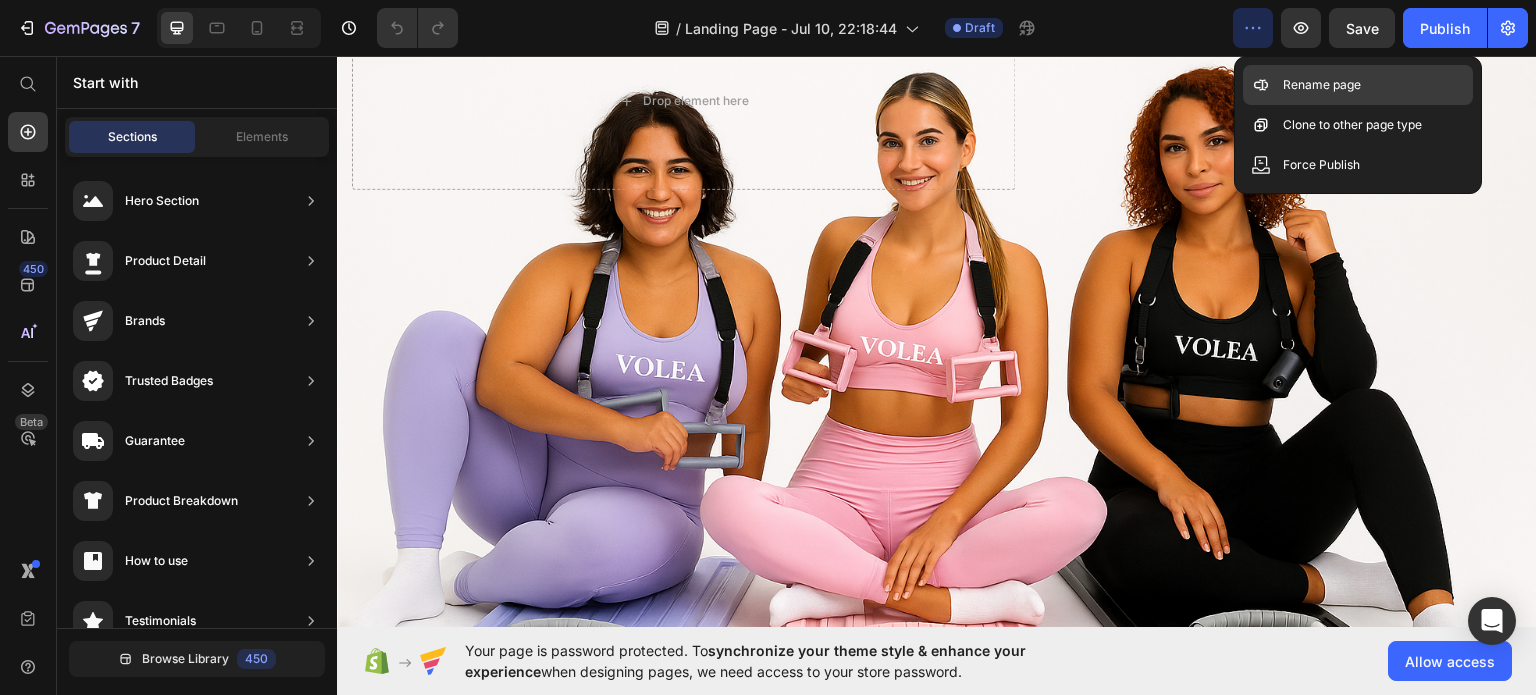click on "Rename page" 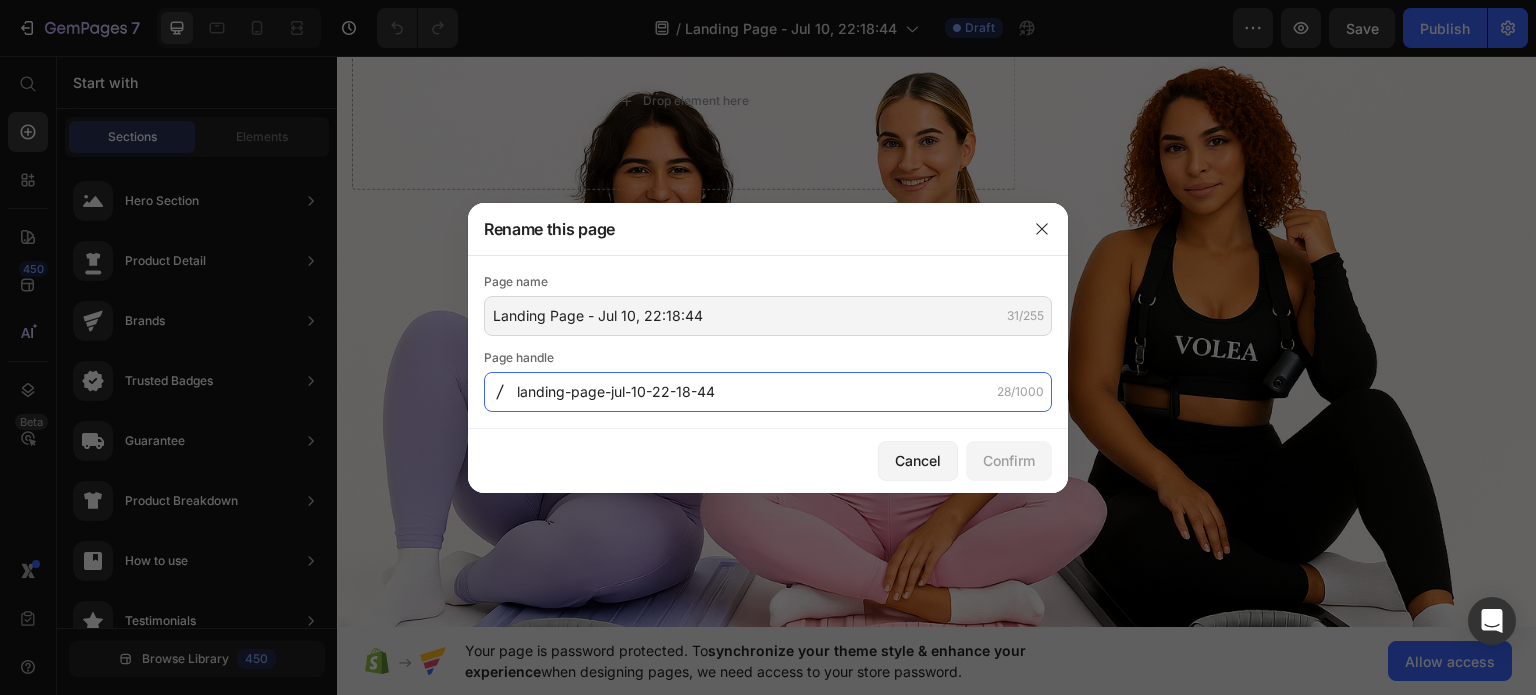 click on "landing-page-jul-10-22-18-44" 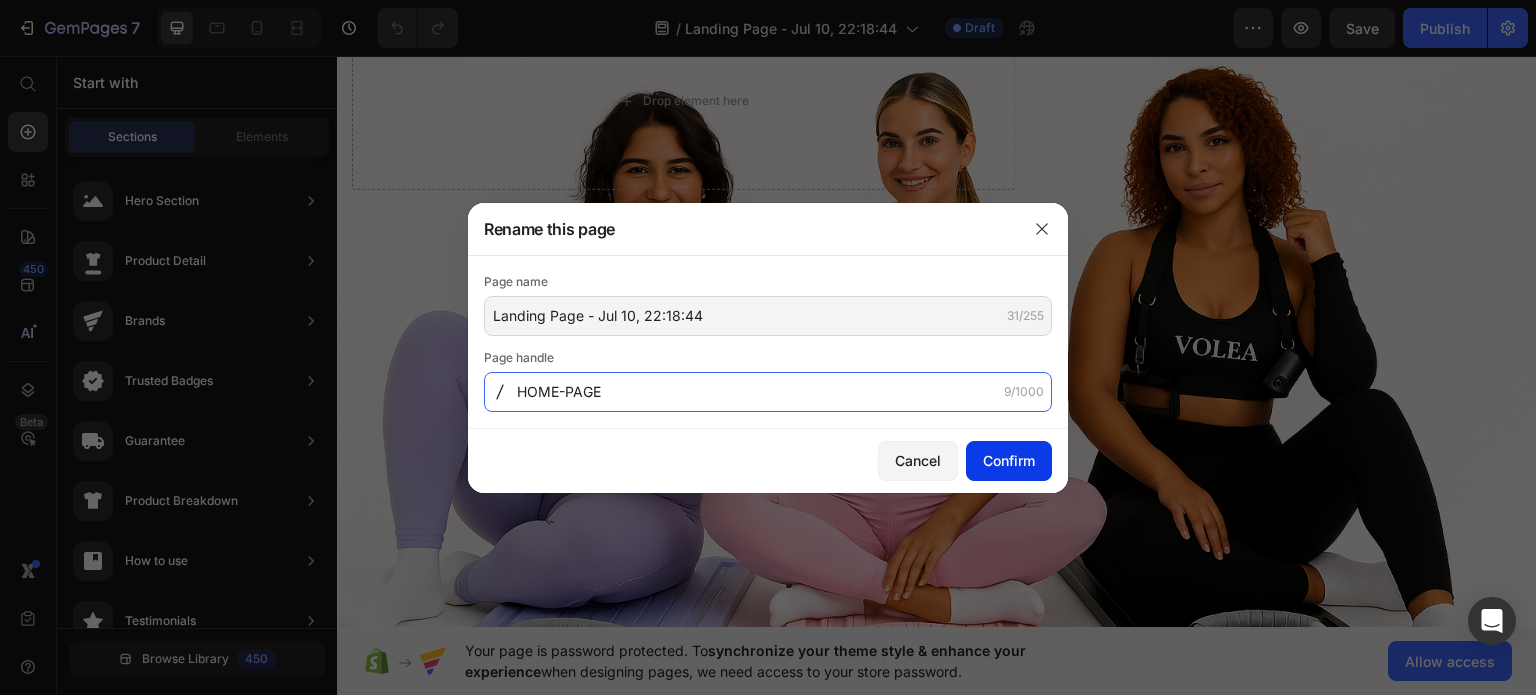 type on "HOME-PAGE" 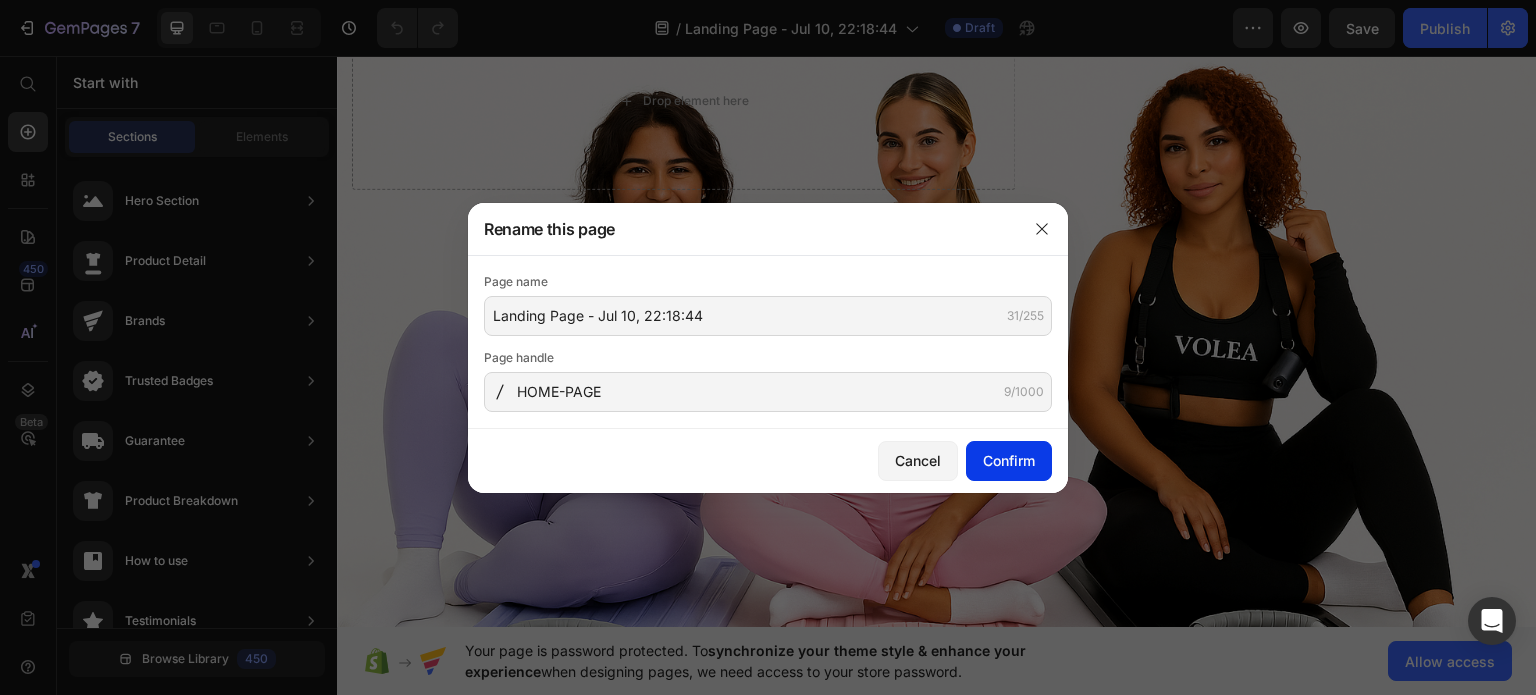 click on "Confirm" at bounding box center (1009, 460) 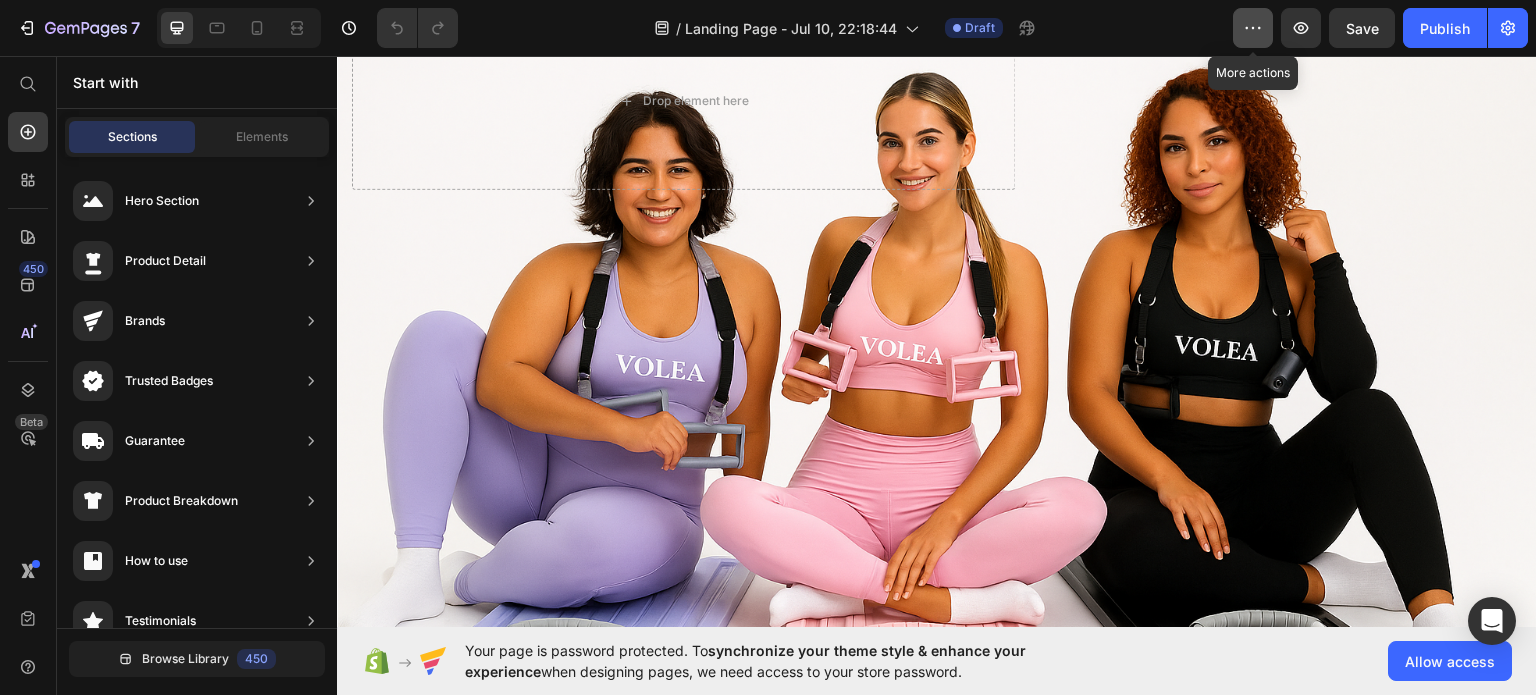 click 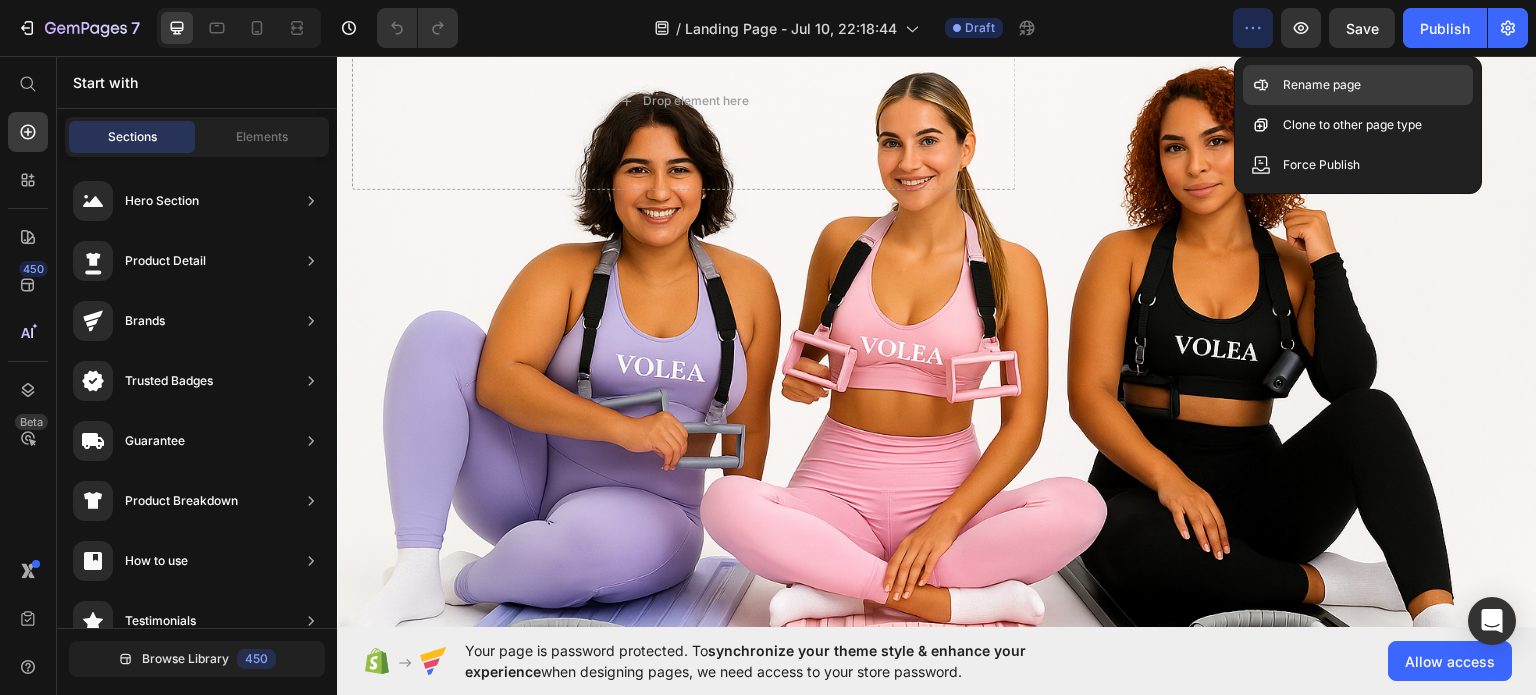 click on "Rename page" at bounding box center [1322, 85] 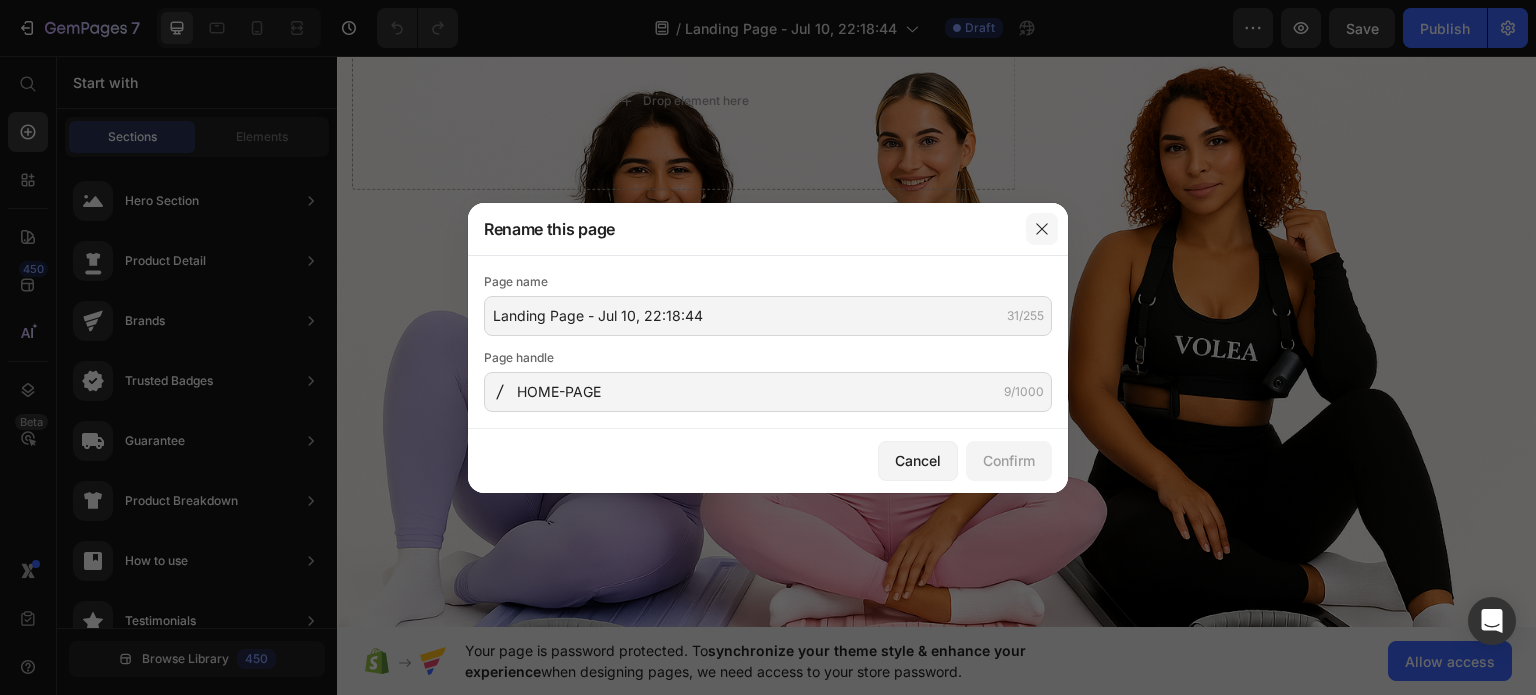 click at bounding box center [1042, 229] 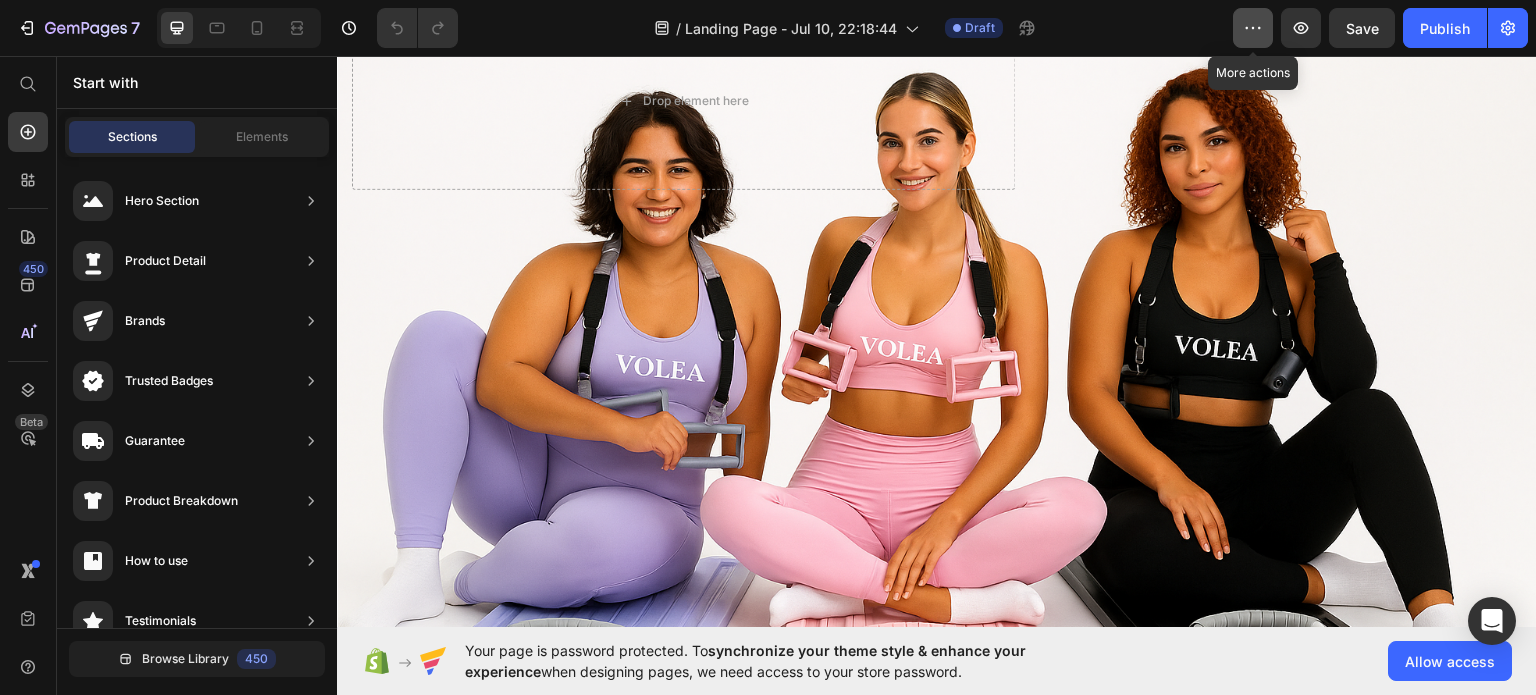 click 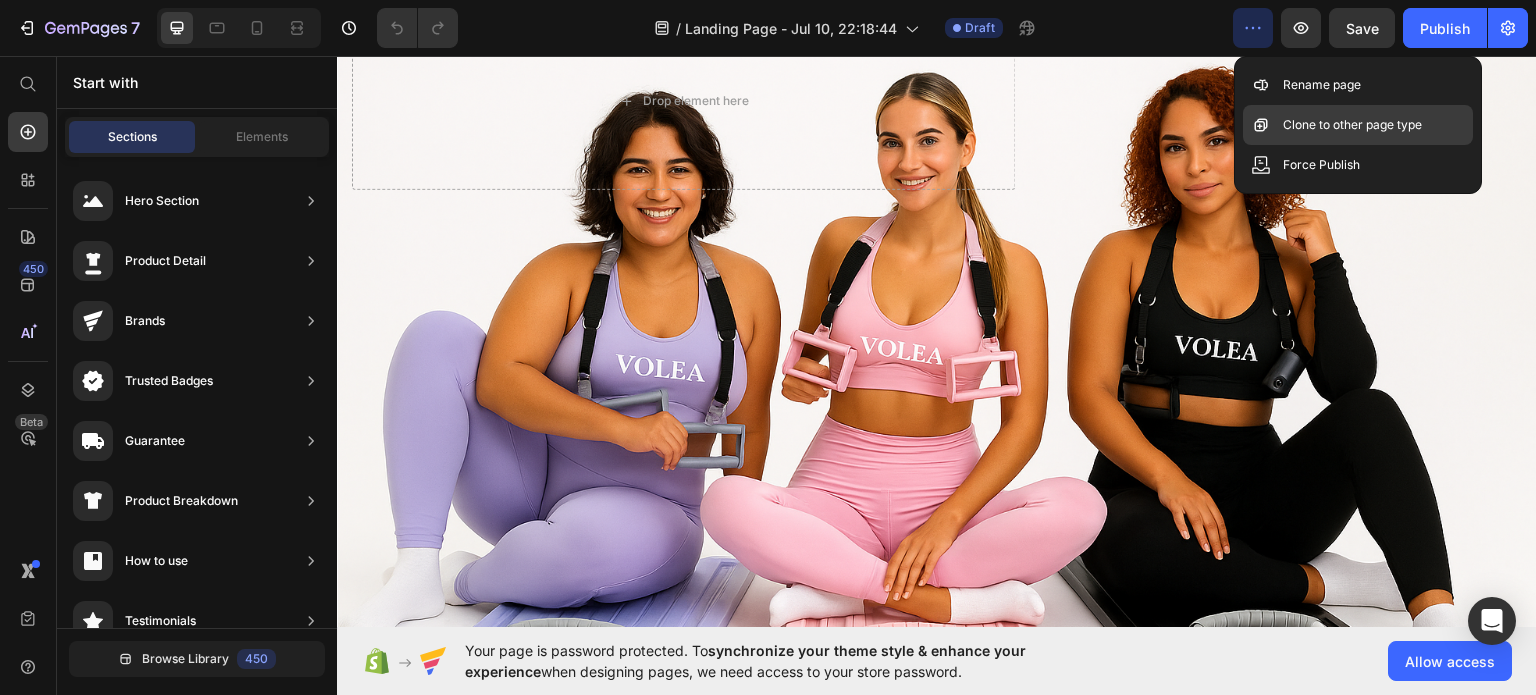 click on "Clone to other page type" at bounding box center (1352, 125) 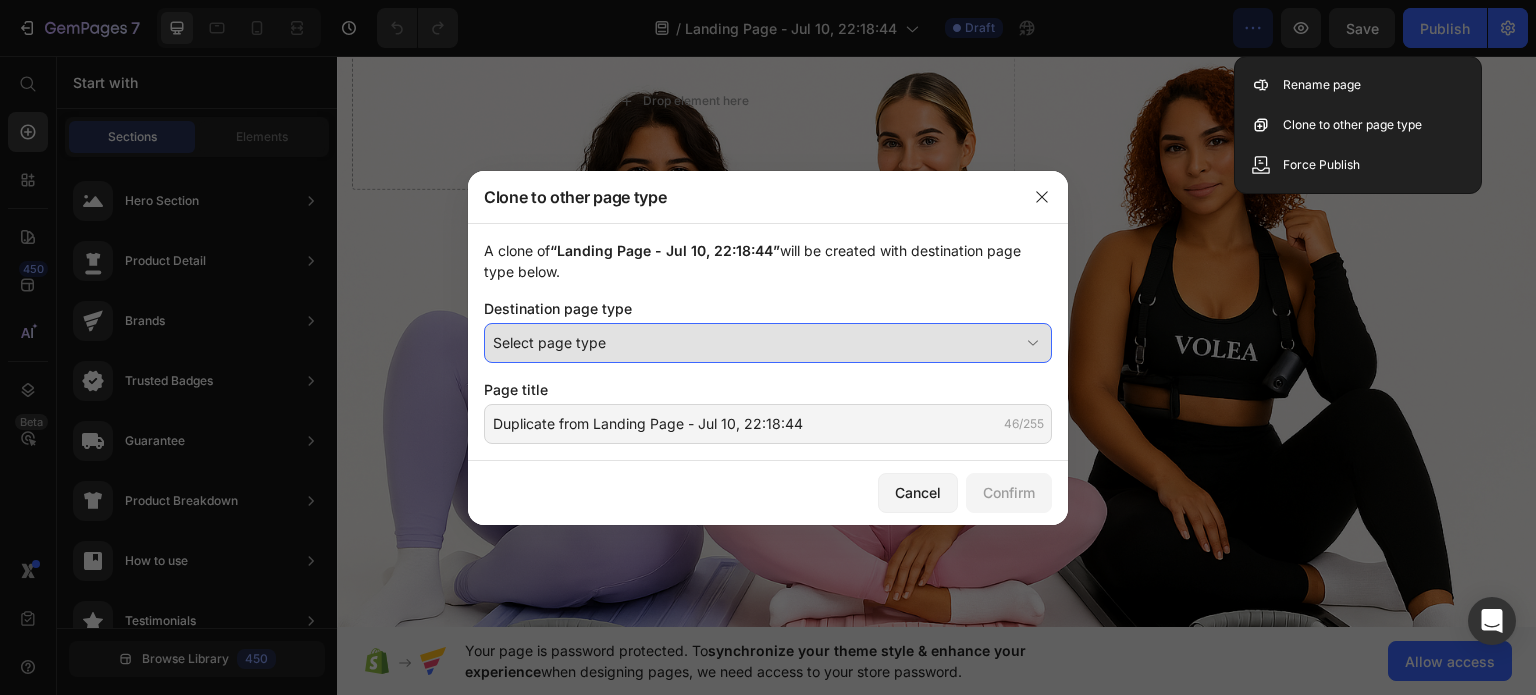 click on "Select page type" at bounding box center (756, 342) 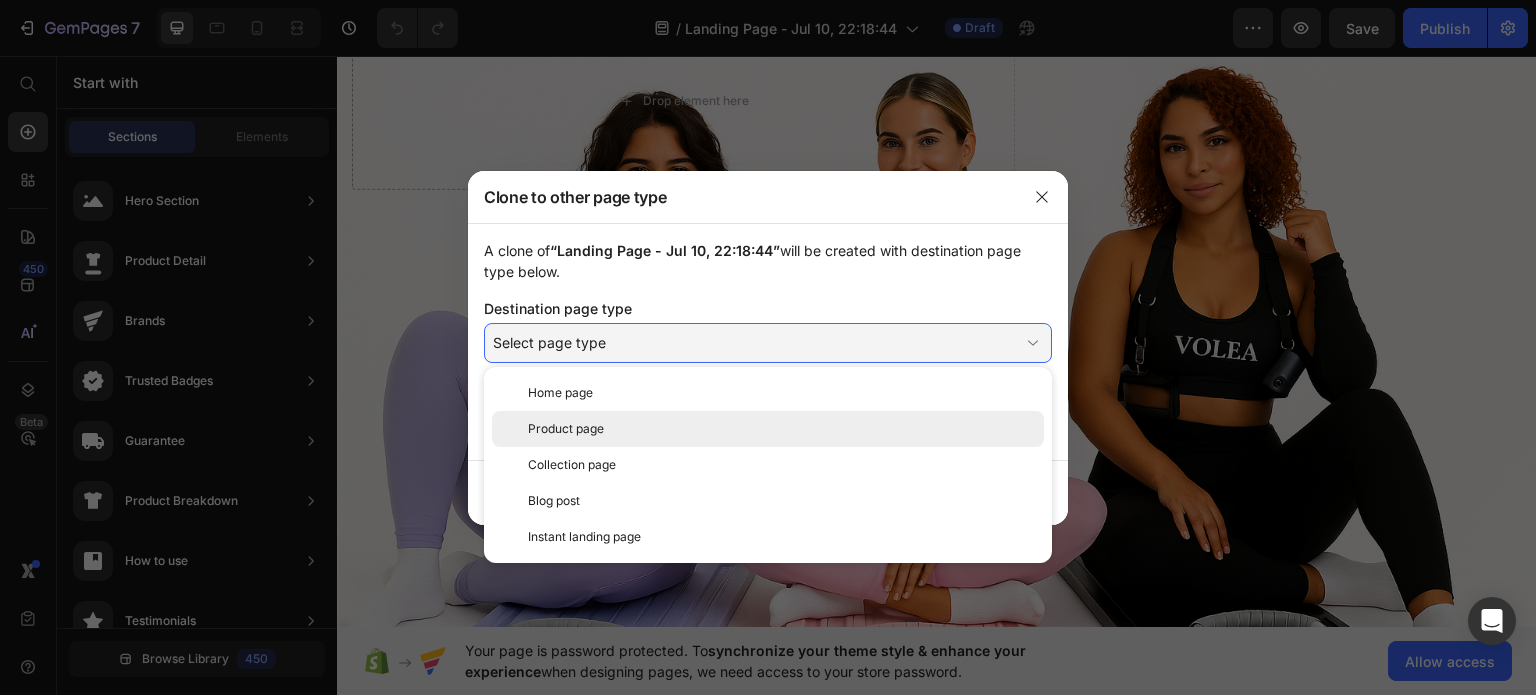 click on "Product page" at bounding box center (782, 429) 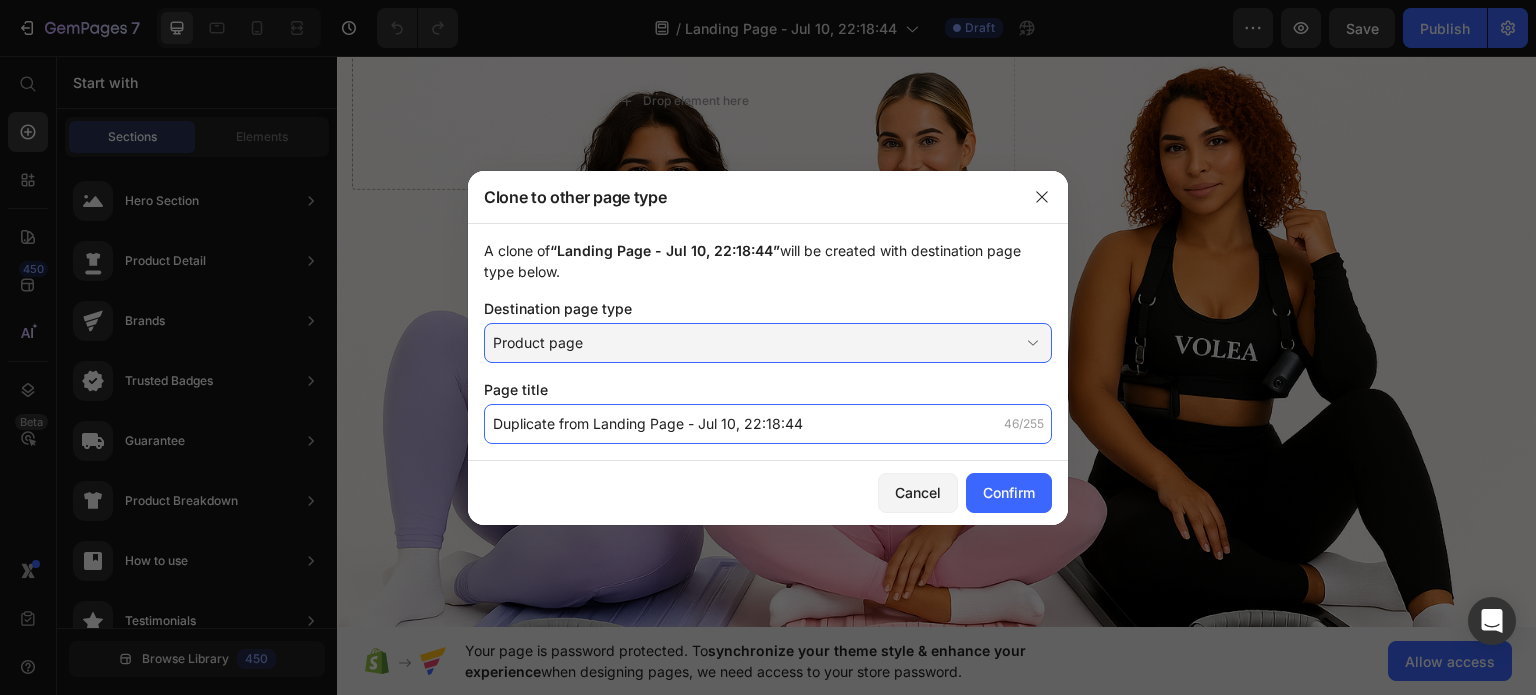 click on "Duplicate from Landing Page - Jul 10, 22:18:44" 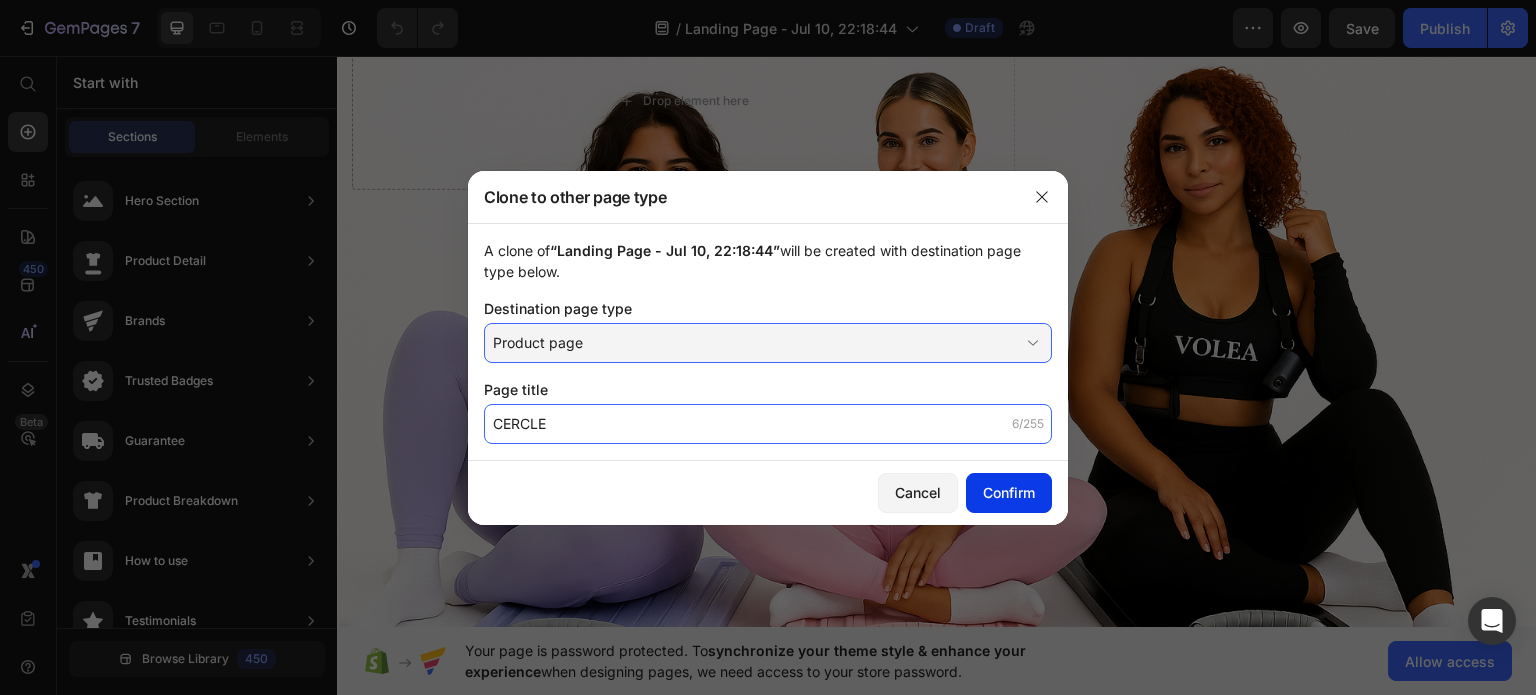 type on "CERCLE" 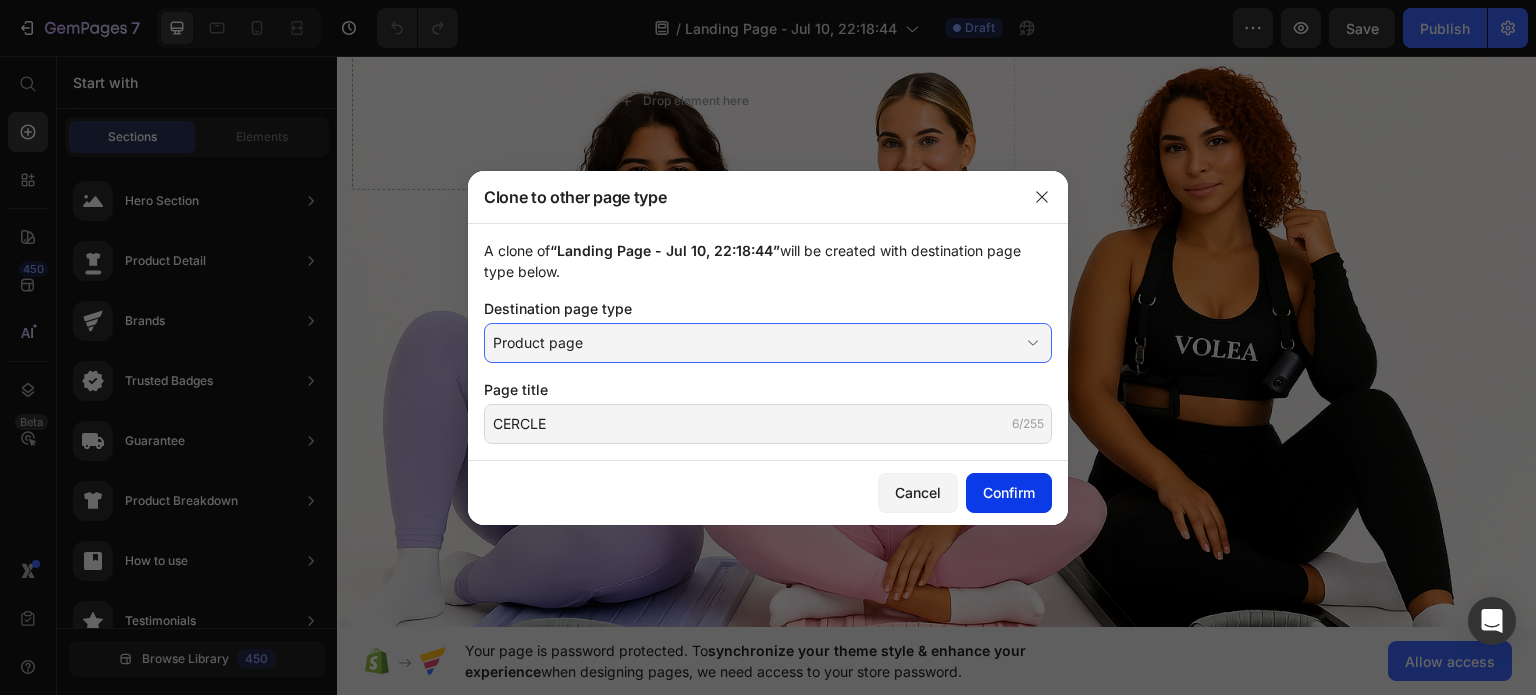 click on "Confirm" at bounding box center [1009, 492] 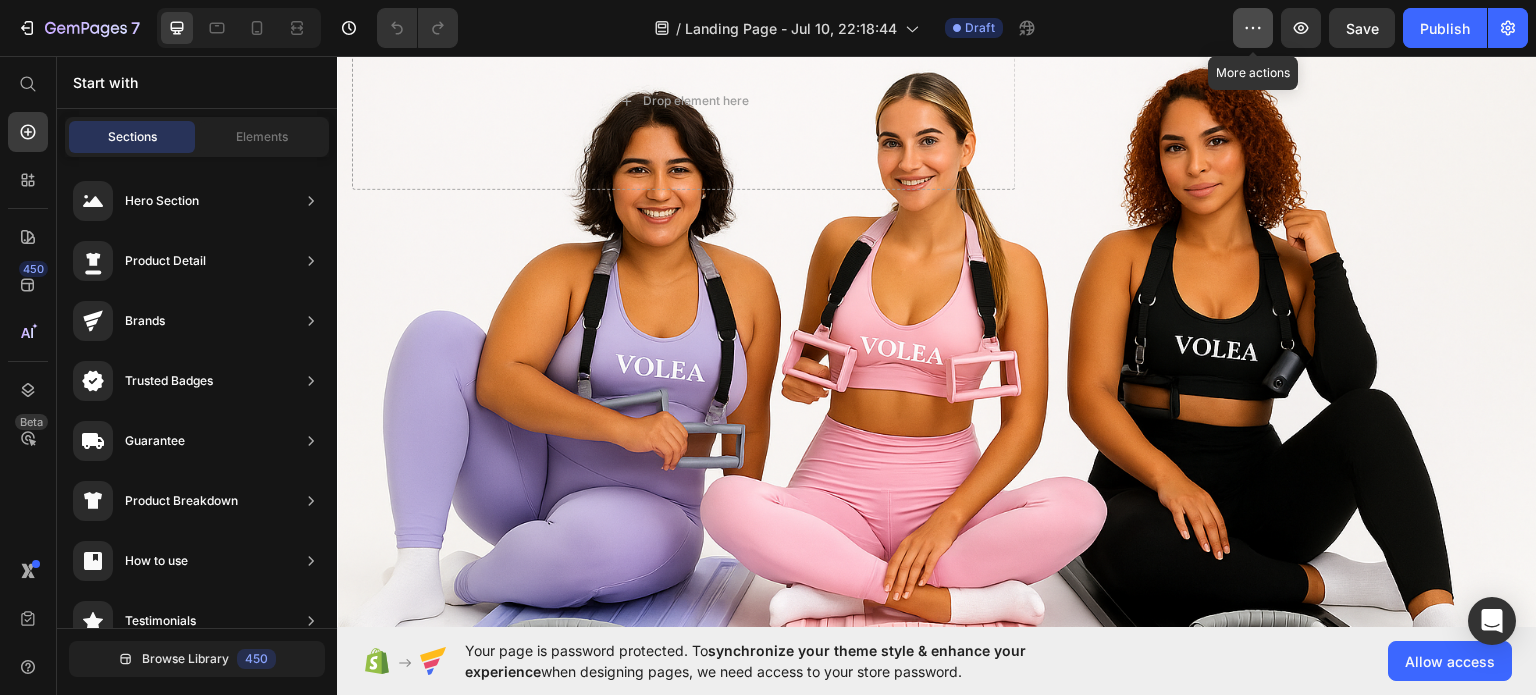 click 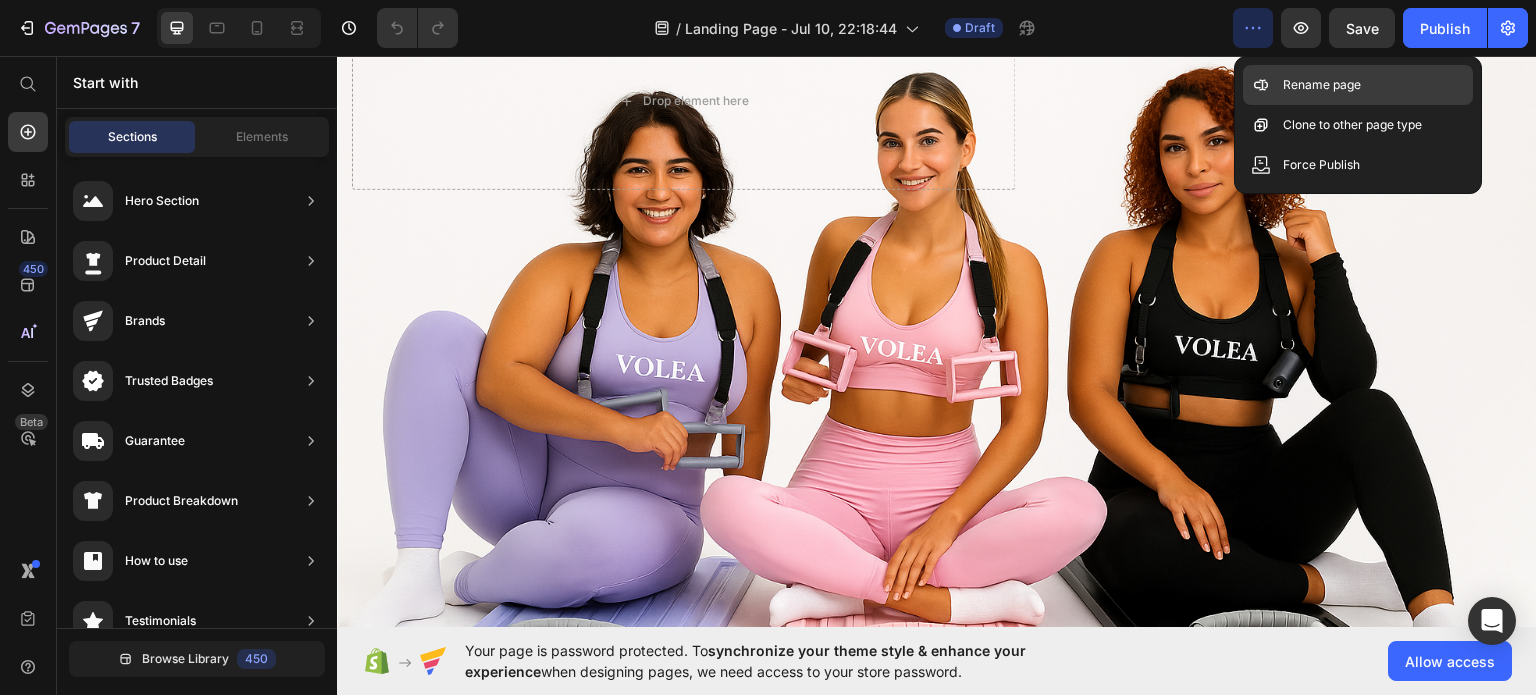 click on "Rename page" 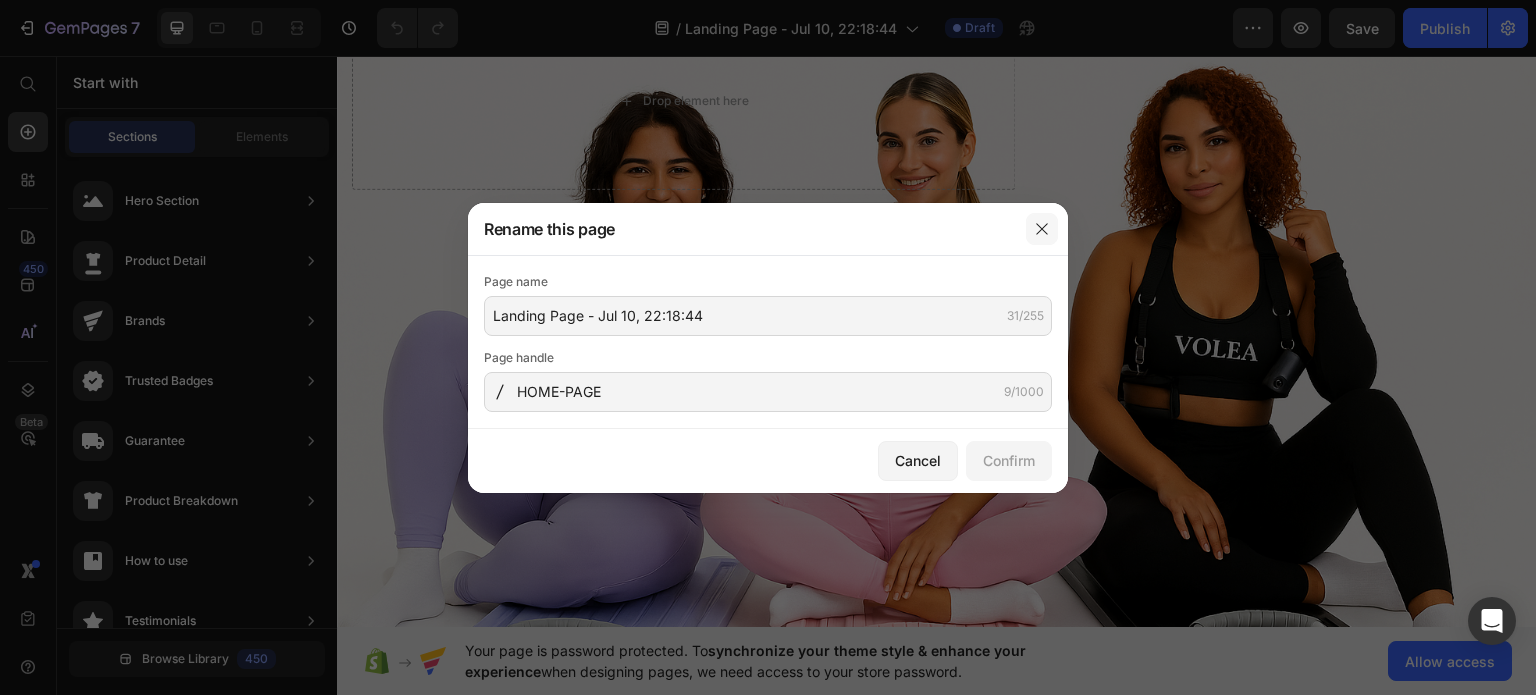 click at bounding box center (1042, 229) 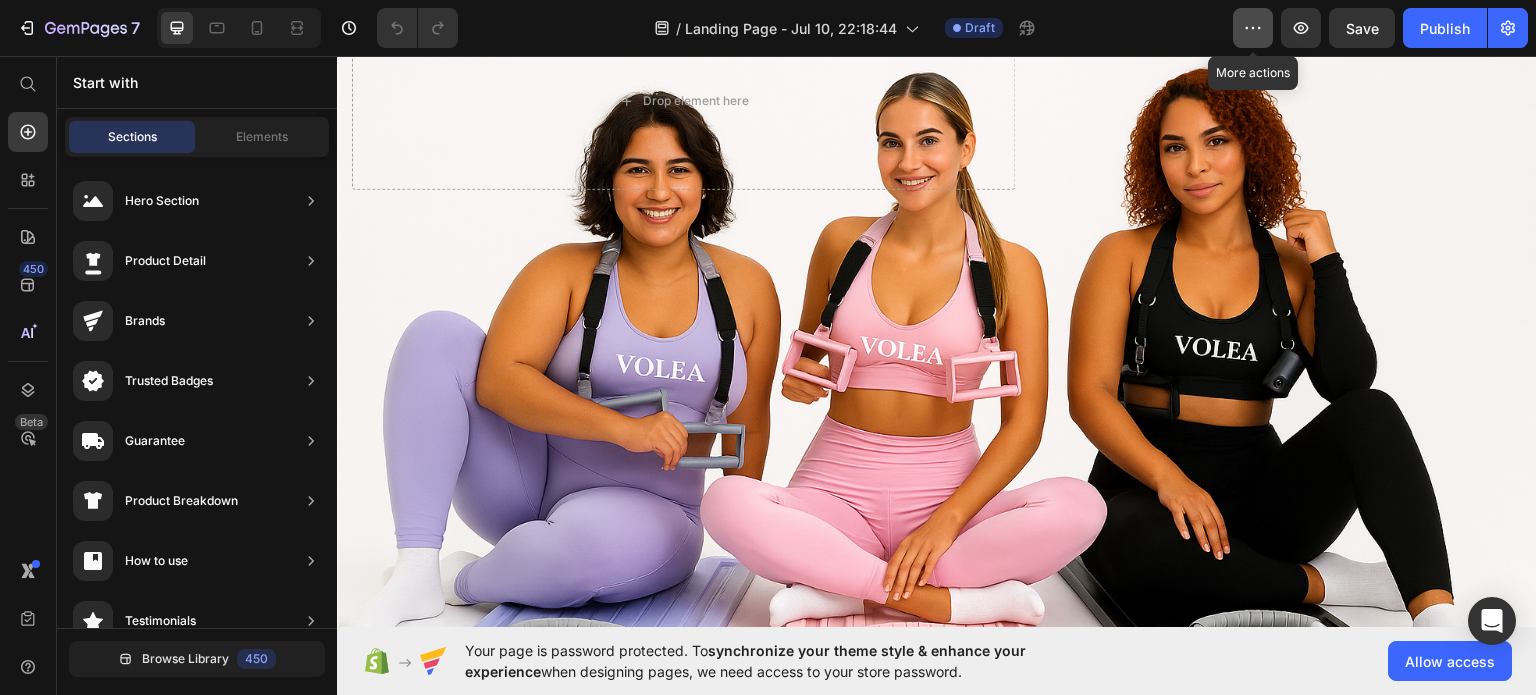 click 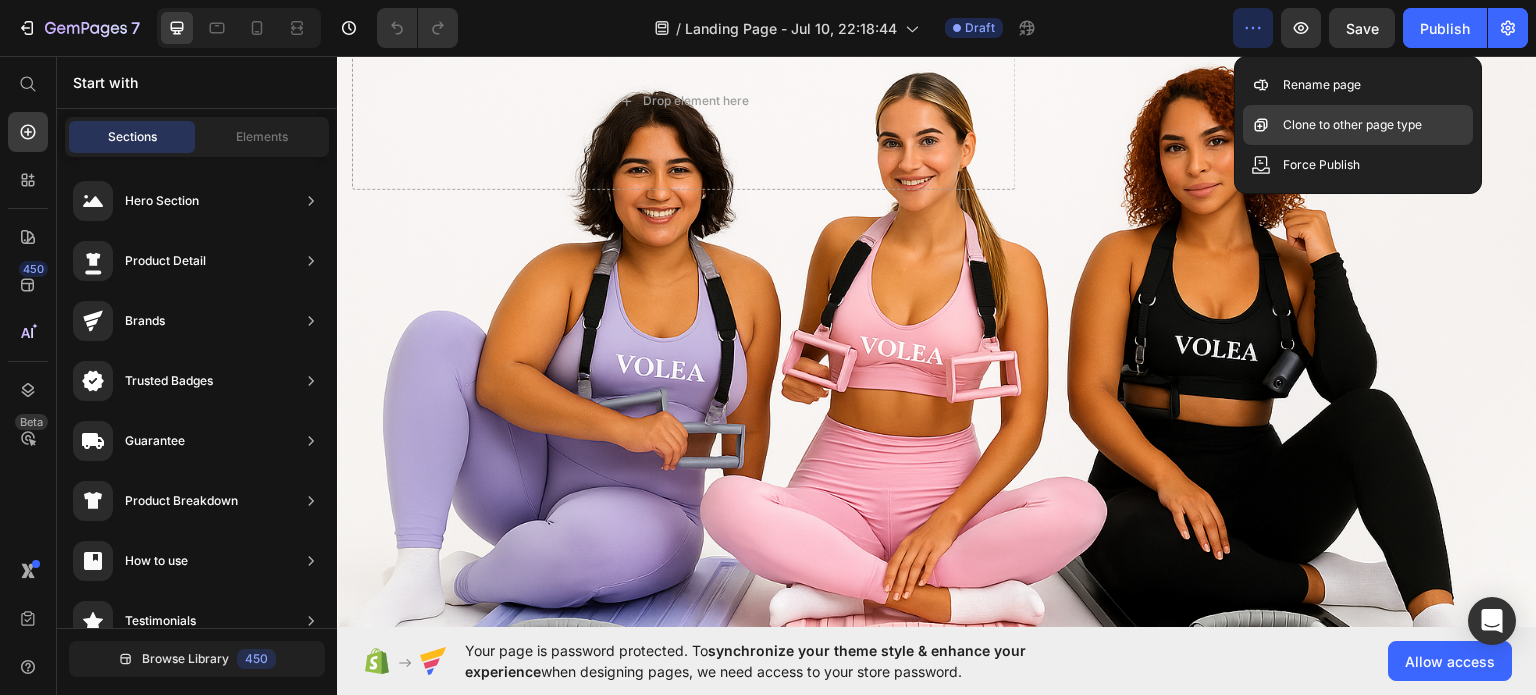 click on "Clone to other page type" at bounding box center [1352, 125] 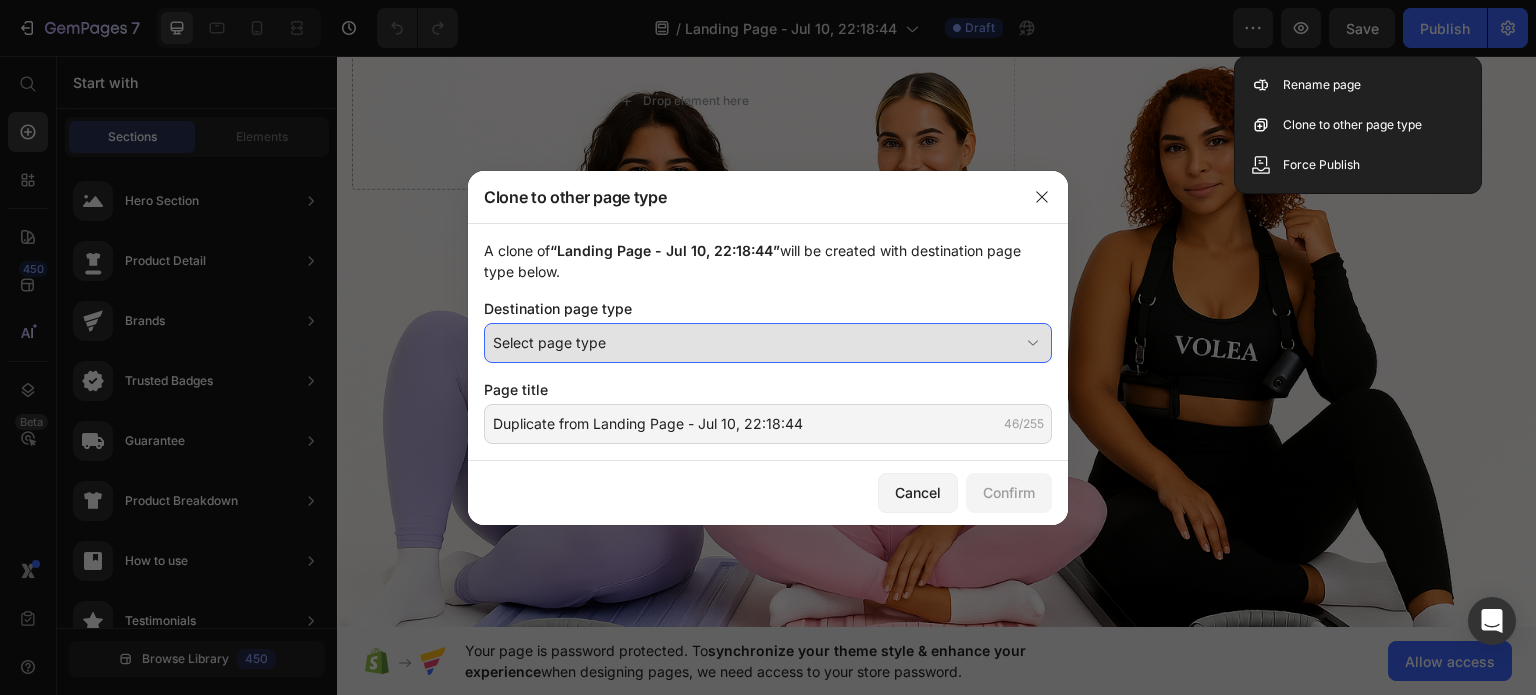 click on "Select page type" at bounding box center [756, 342] 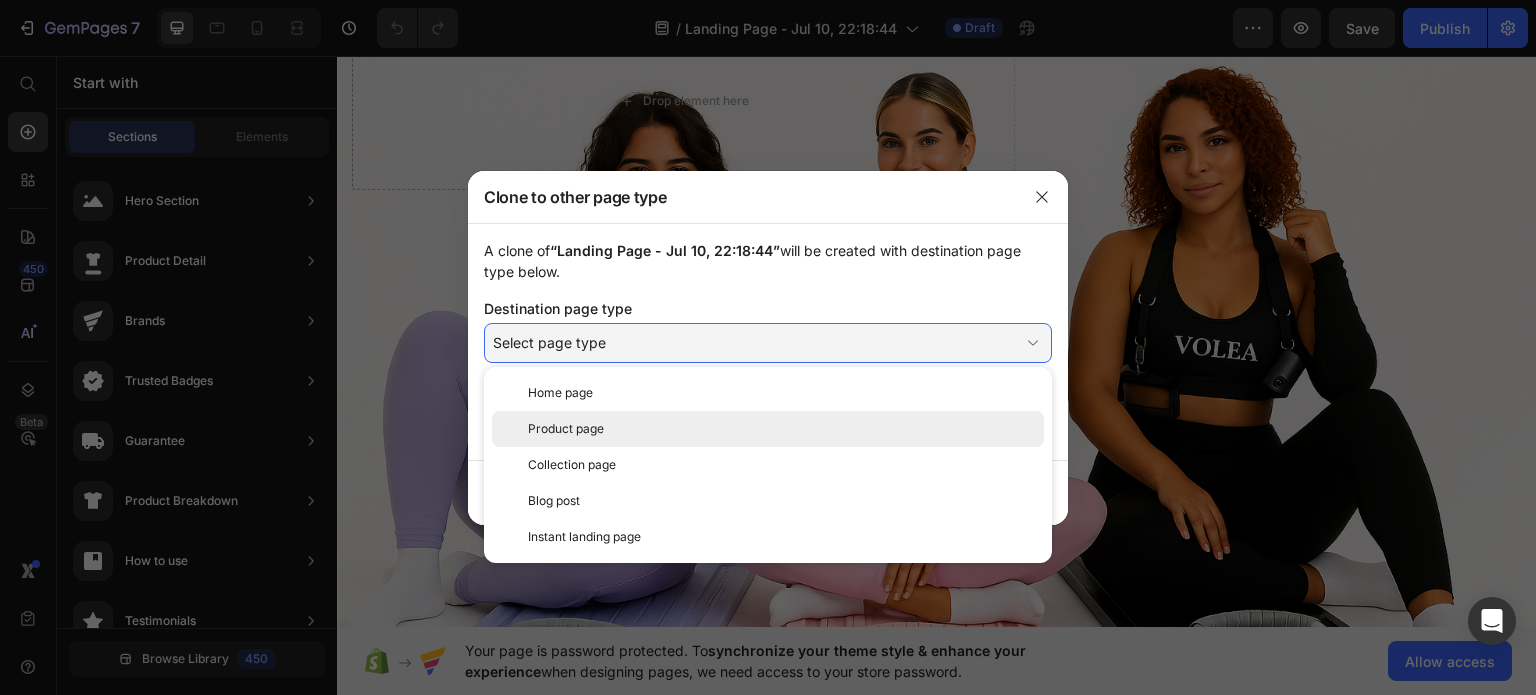 click on "Product page" at bounding box center [782, 429] 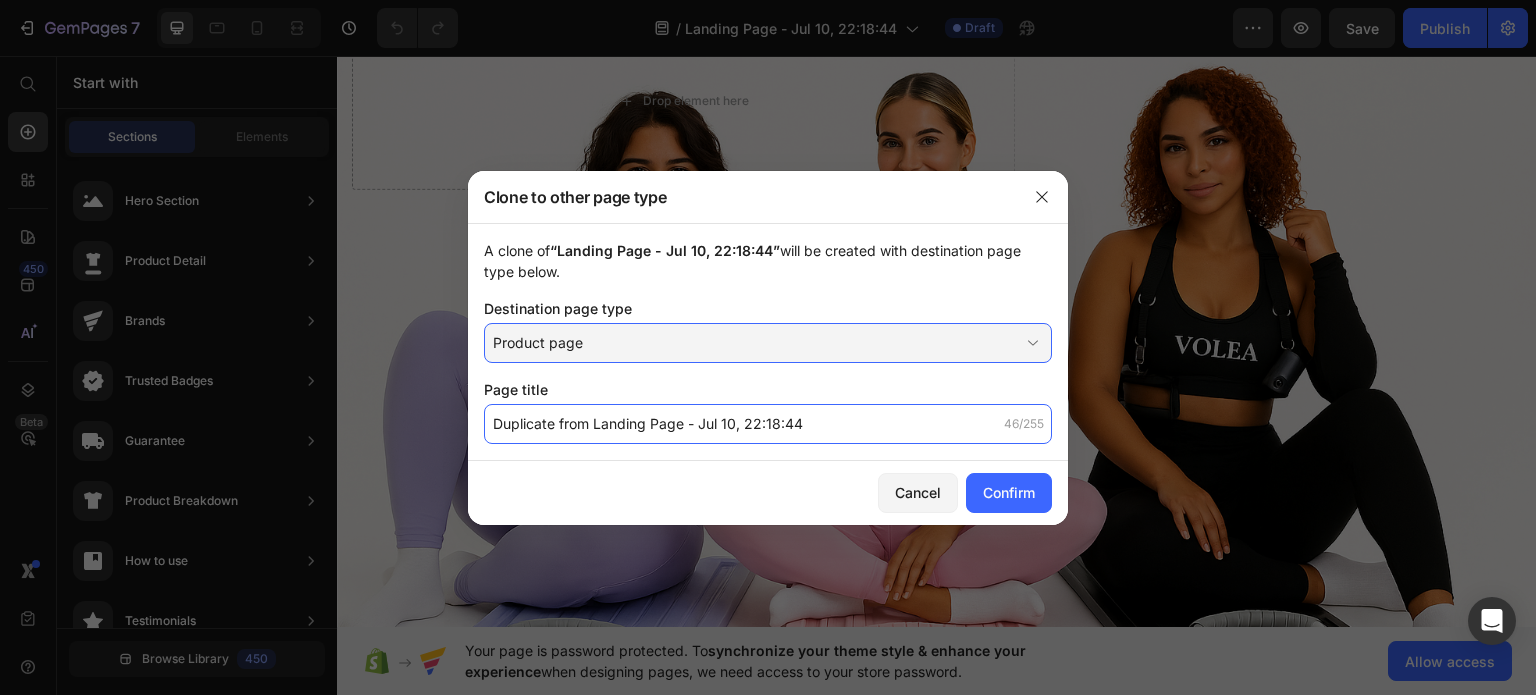 click on "Duplicate from Landing Page - Jul 10, 22:18:44" 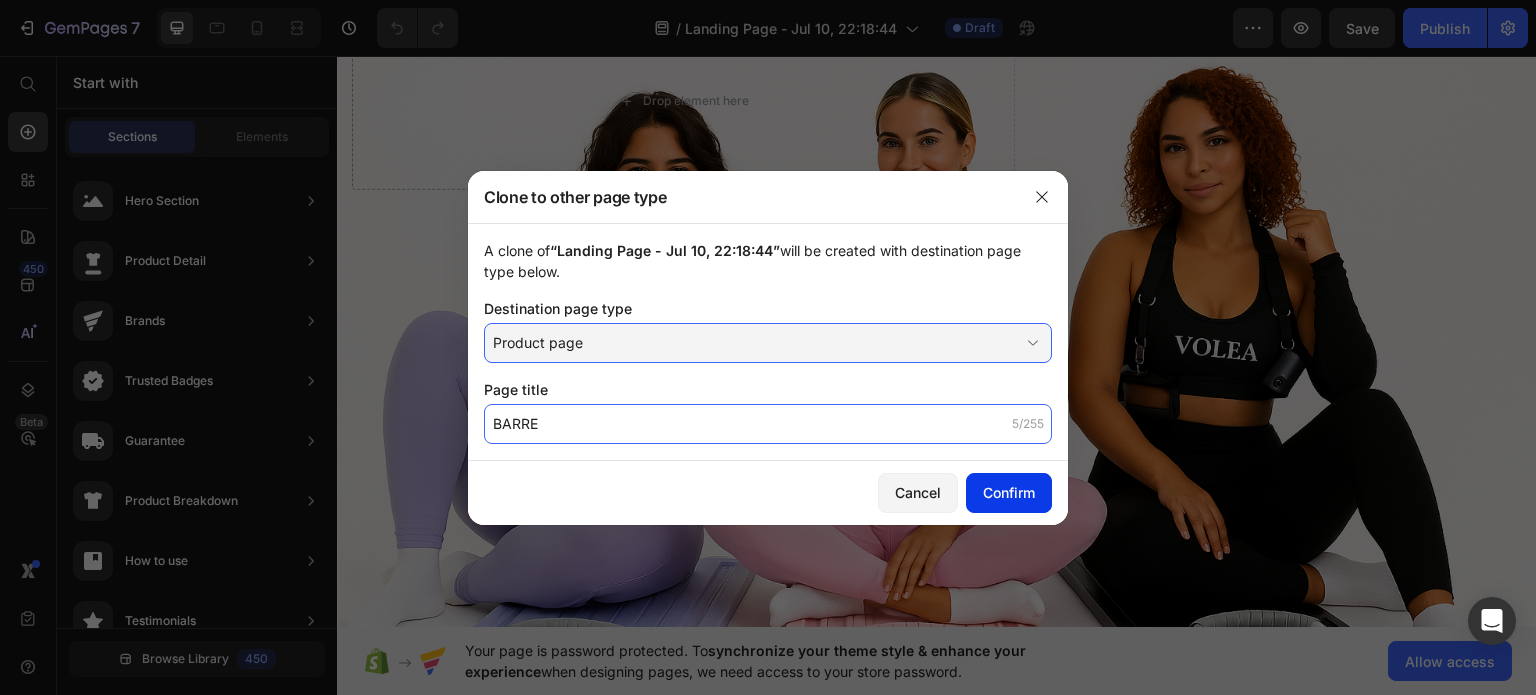 type on "BARRE" 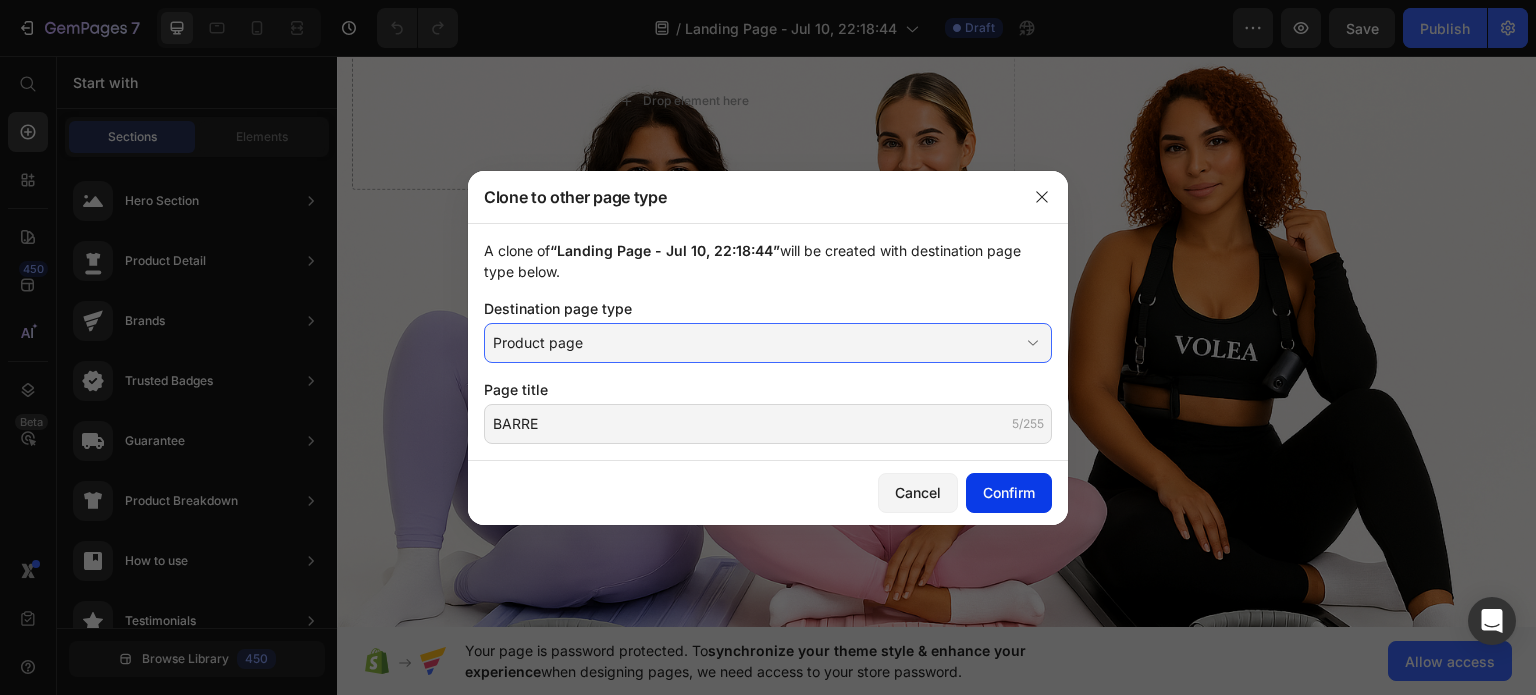 click on "Confirm" at bounding box center [1009, 492] 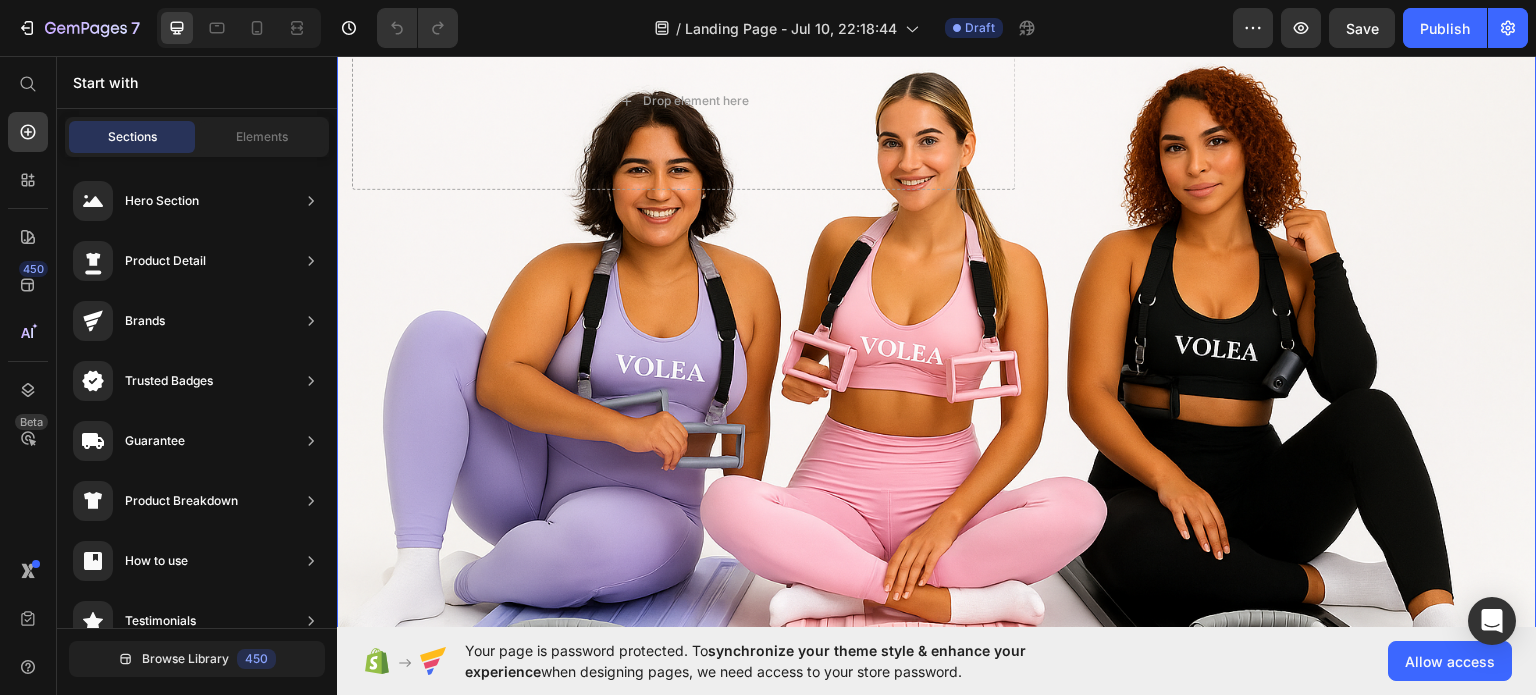 click on "Drop element here Image" at bounding box center (937, 126) 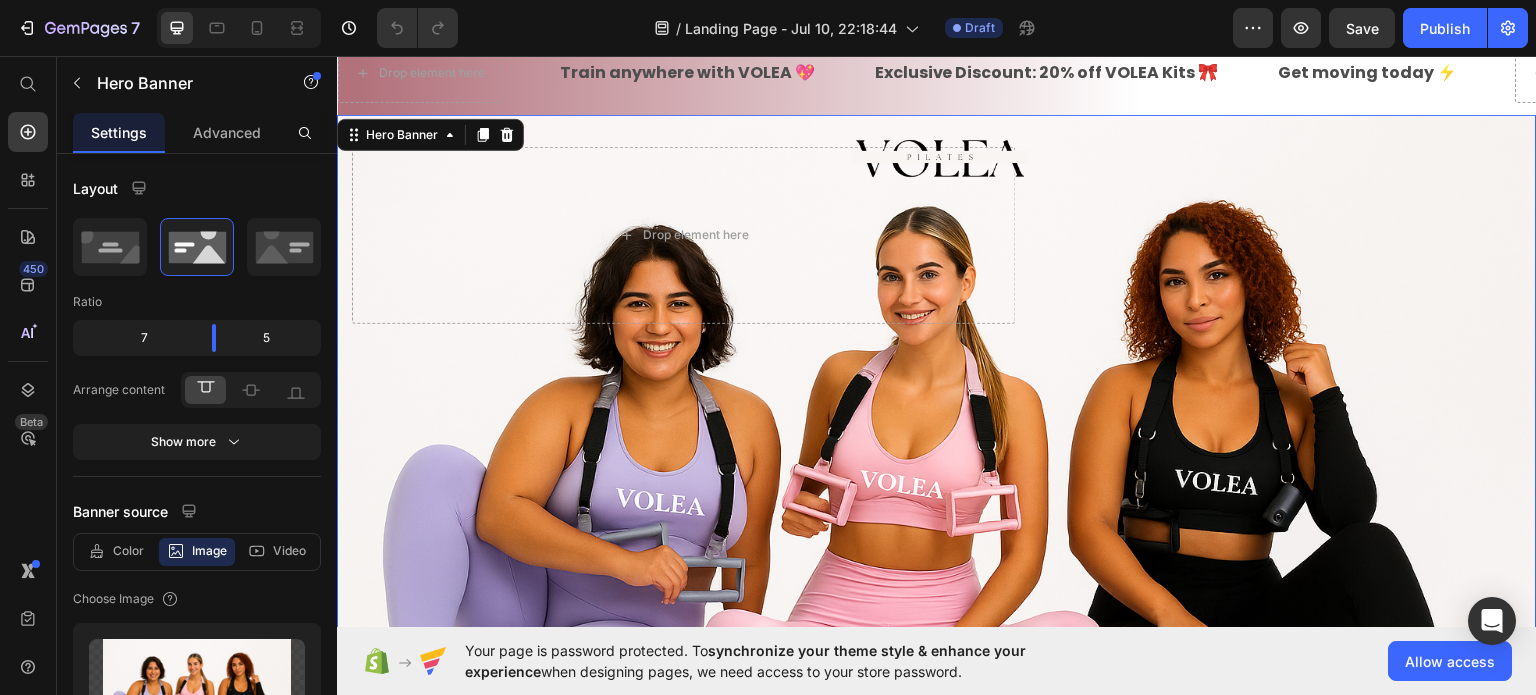 scroll, scrollTop: 0, scrollLeft: 0, axis: both 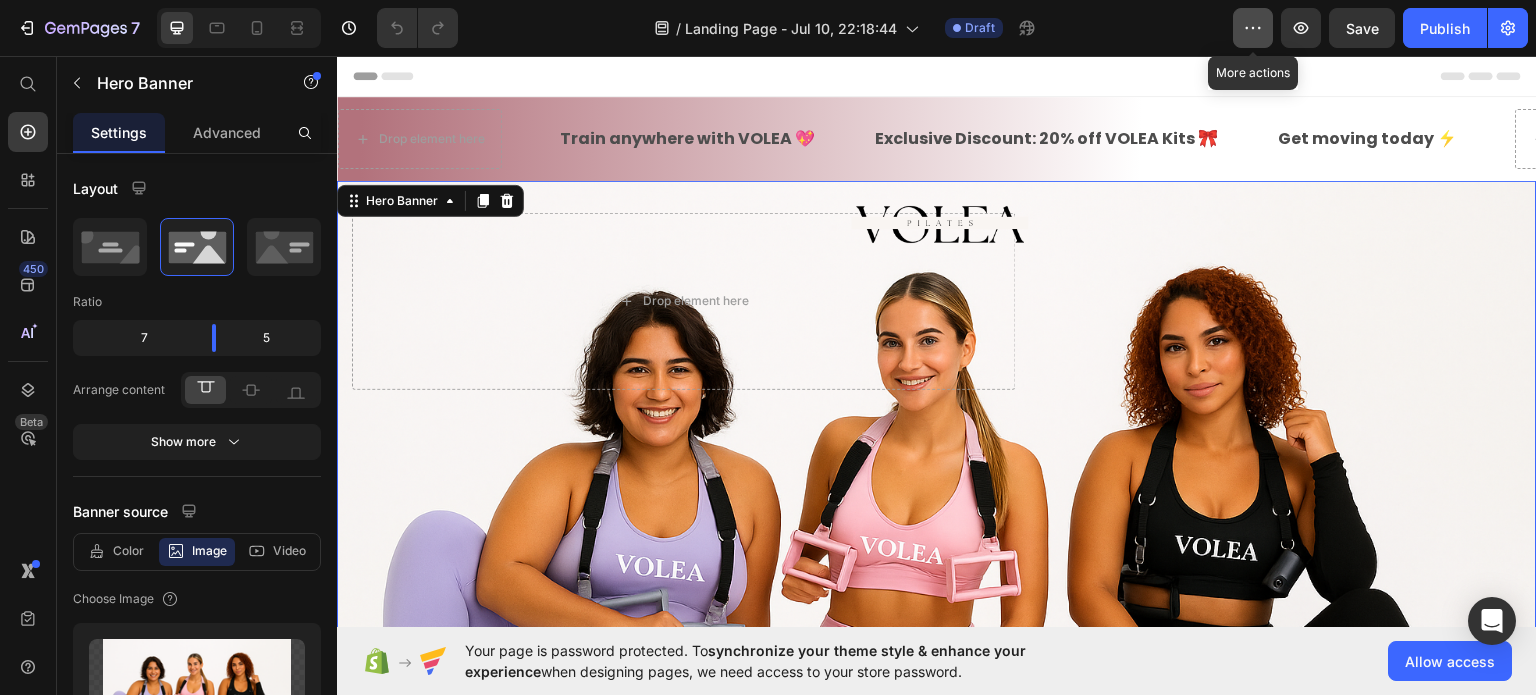 click 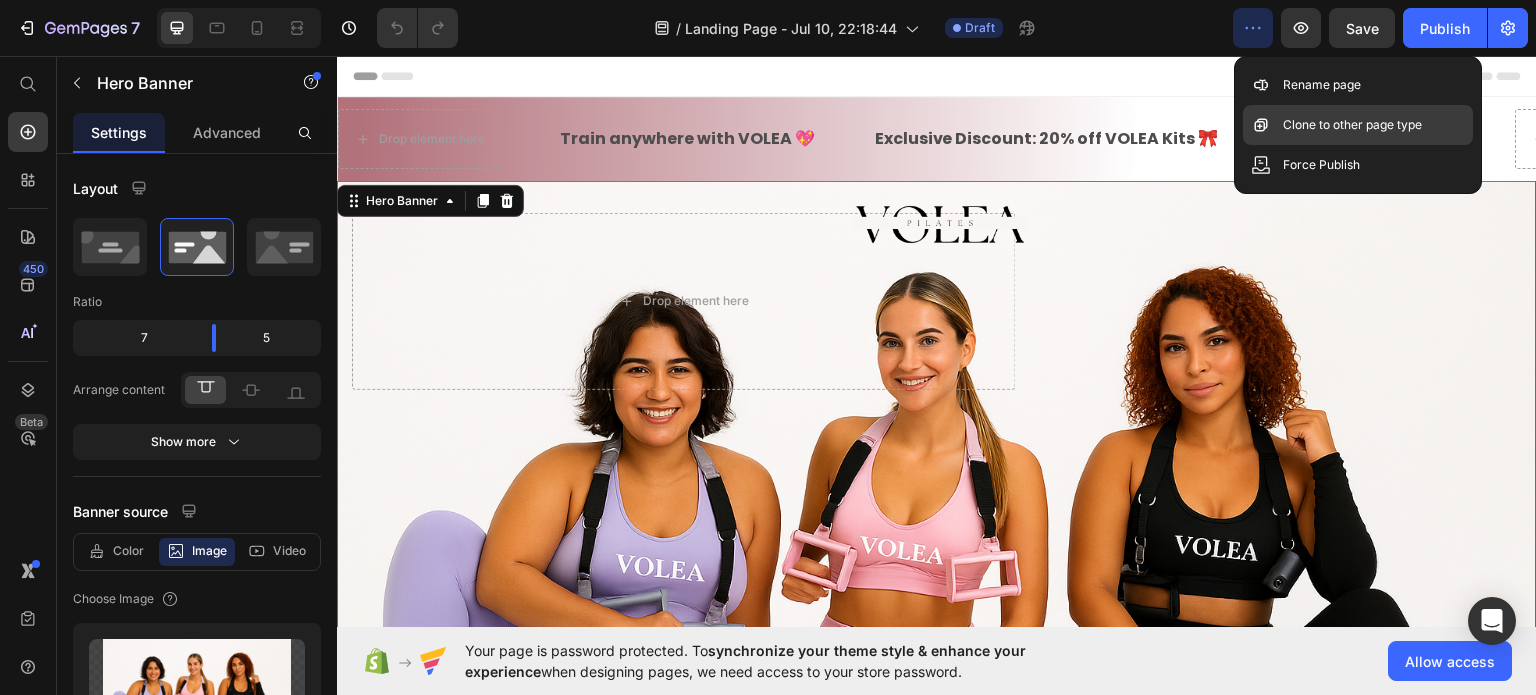 click on "Clone to other page type" at bounding box center [1352, 125] 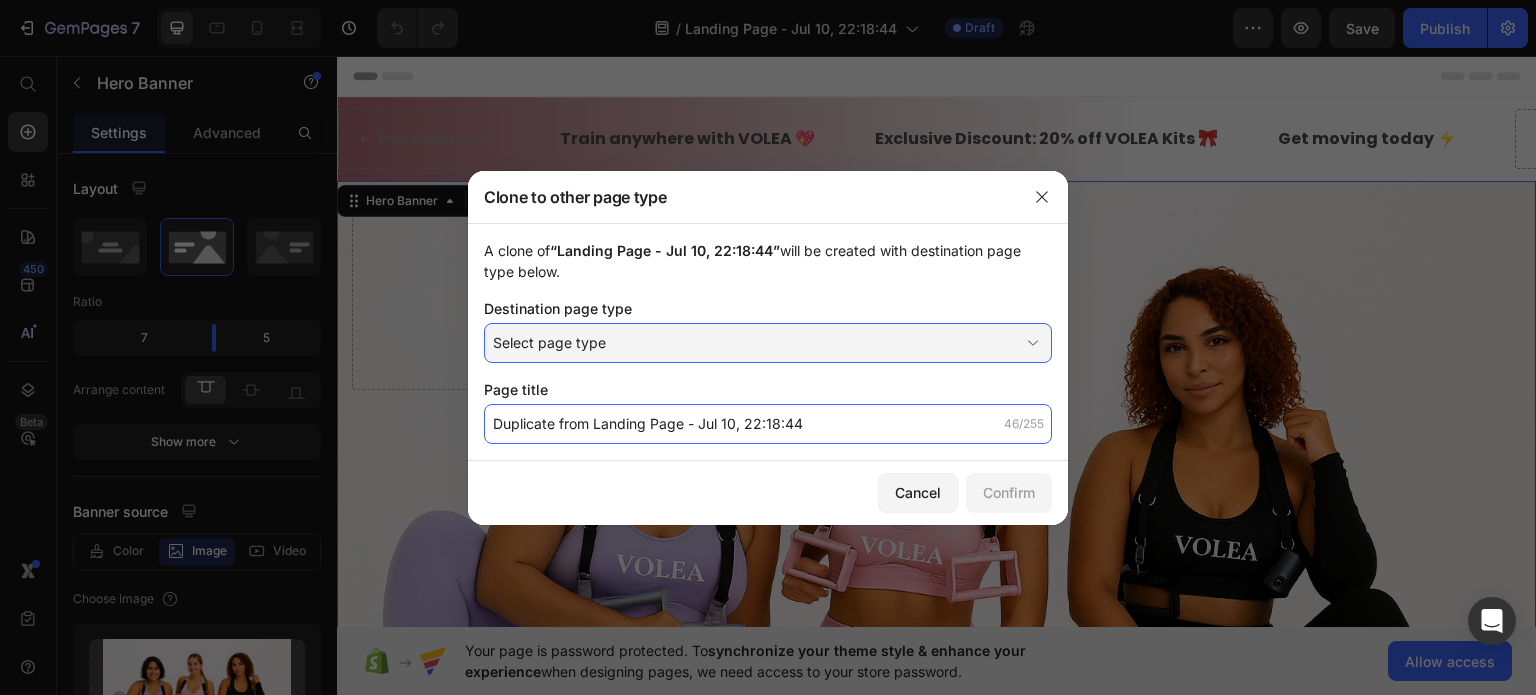 click on "Duplicate from Landing Page - Jul 10, 22:18:44" 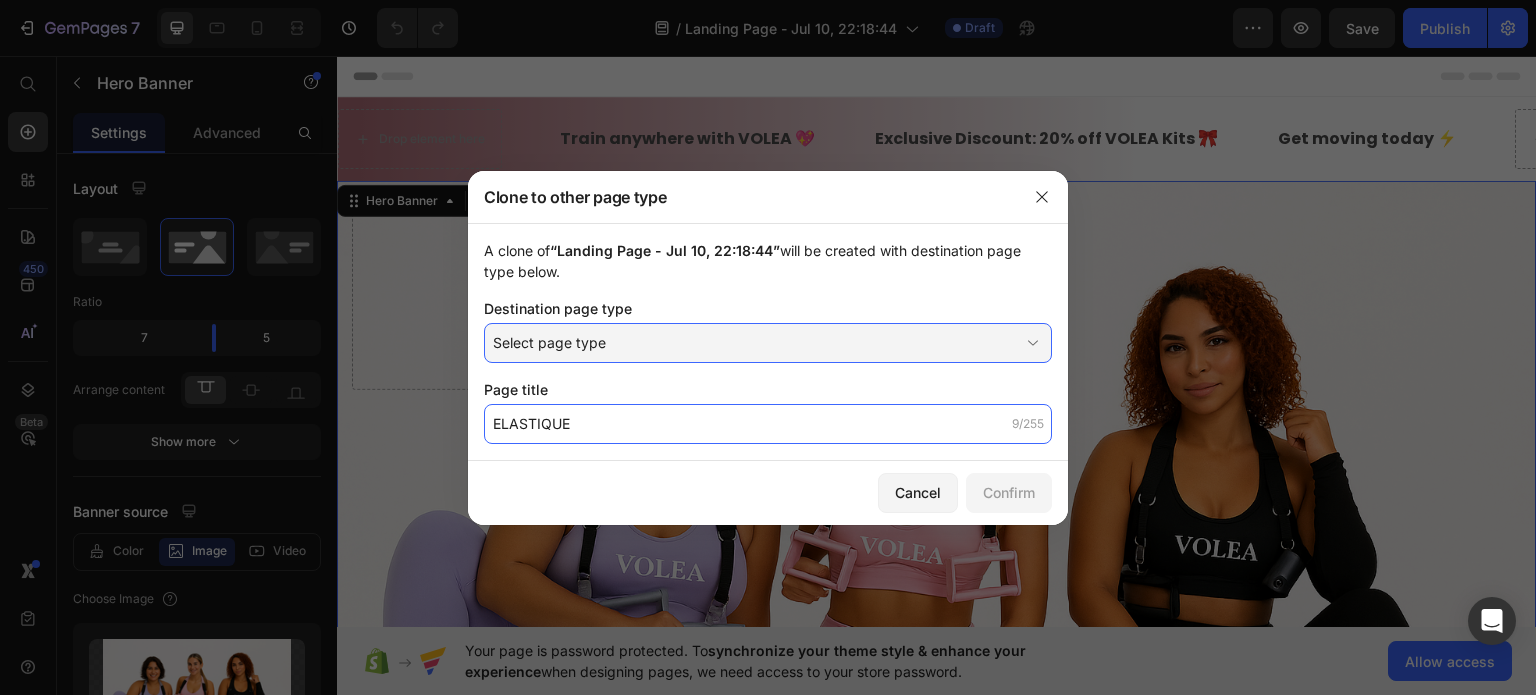 drag, startPoint x: 683, startPoint y: 415, endPoint x: 359, endPoint y: 423, distance: 324.09875 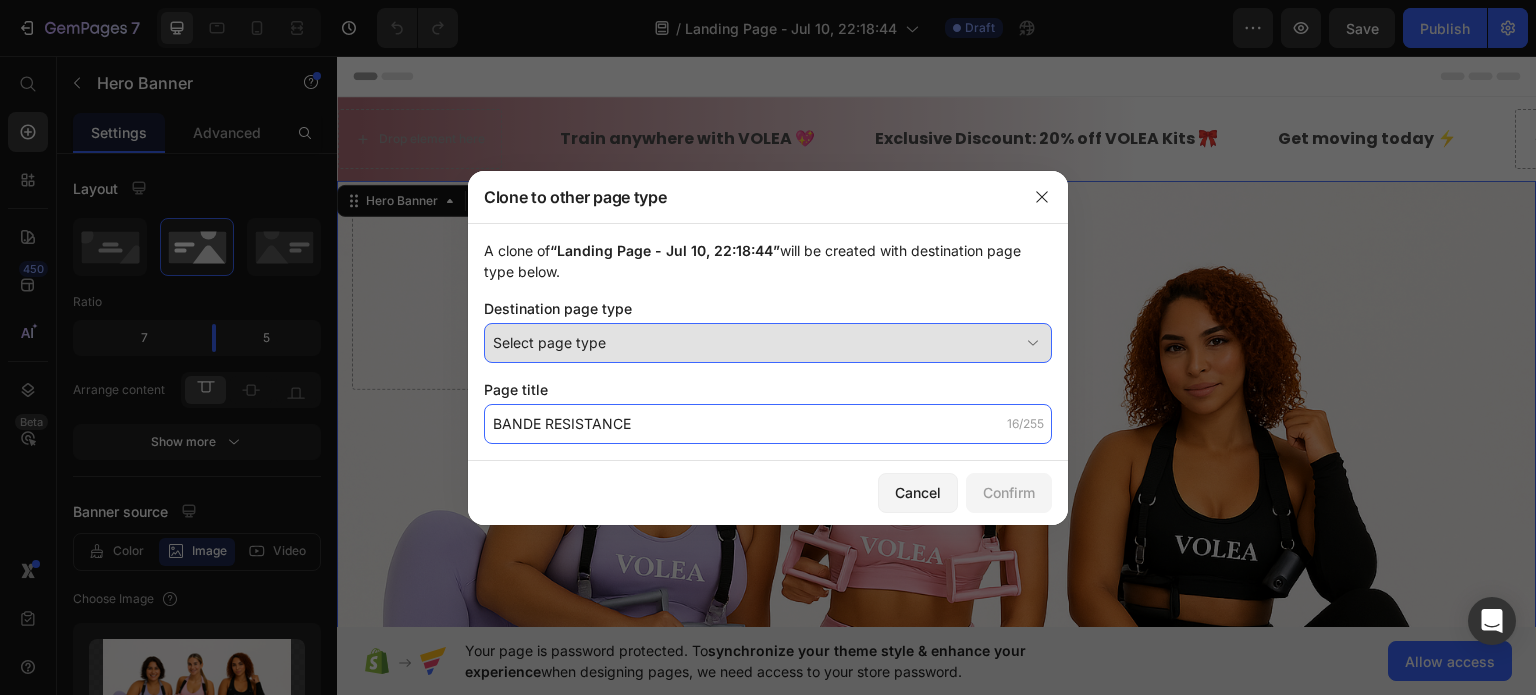 type on "BANDE RESISTANCE" 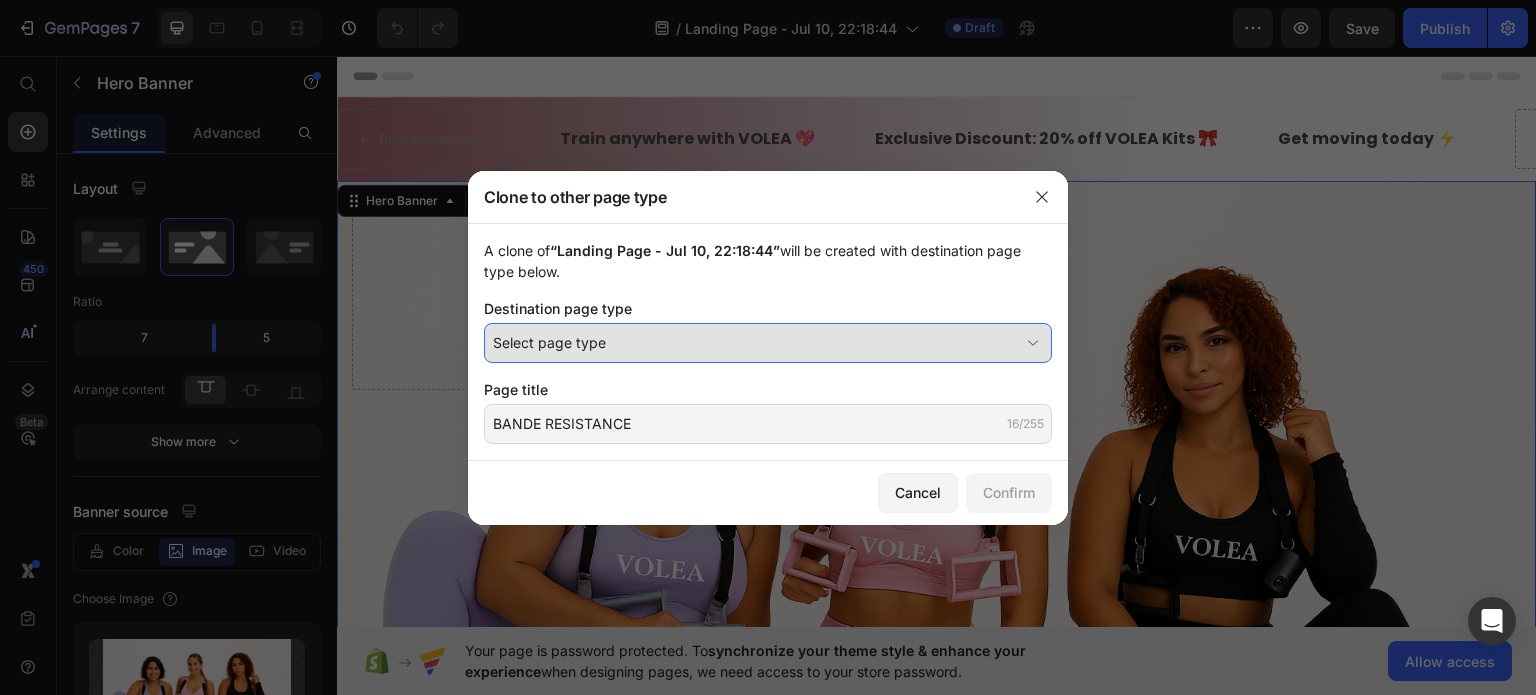 click on "Select page type" at bounding box center (768, 343) 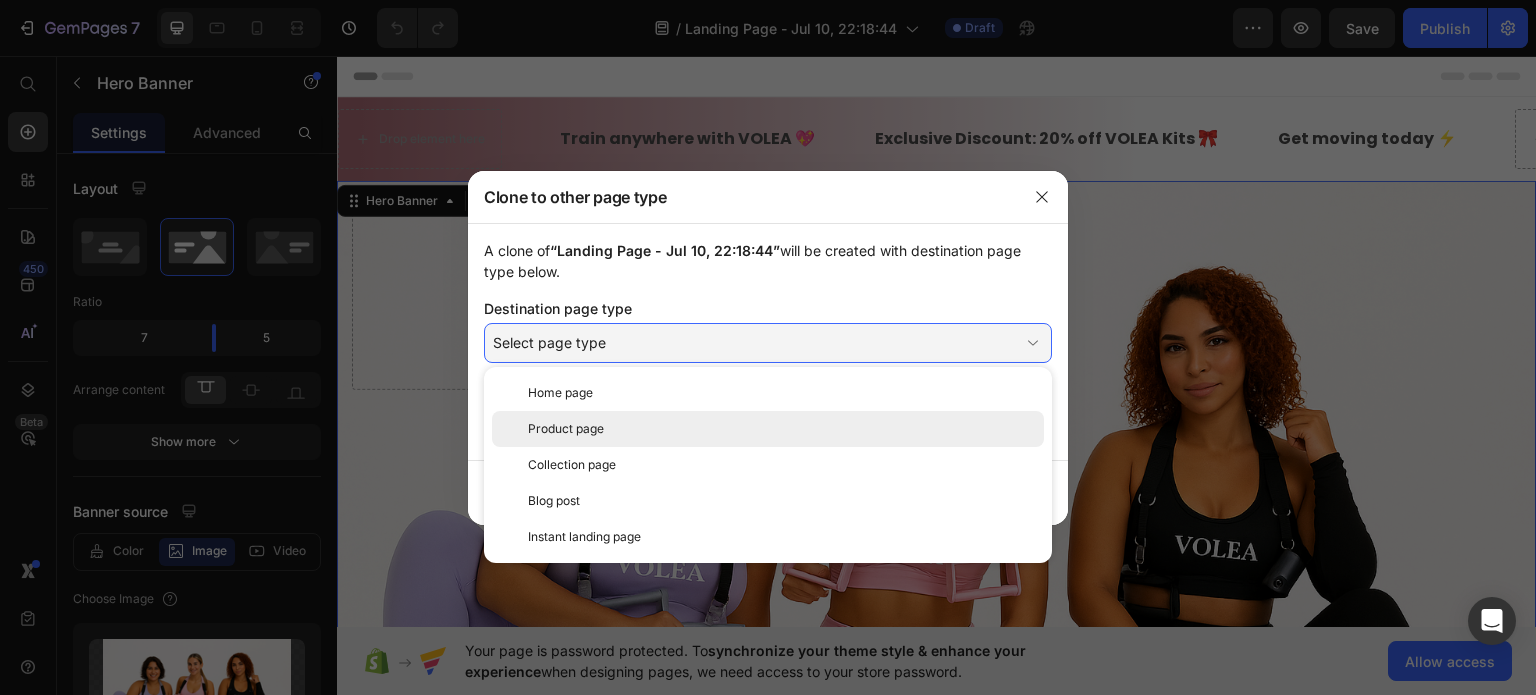 click on "Product page" 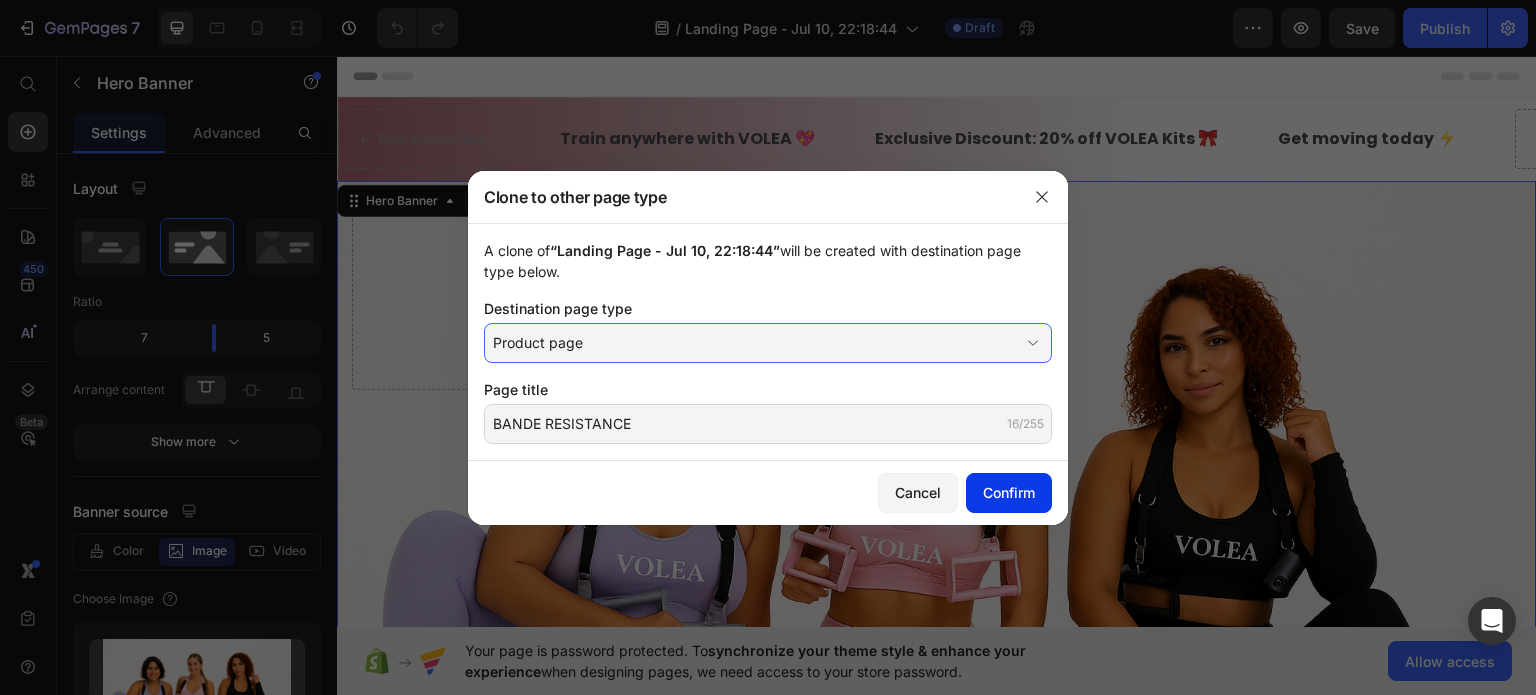 click on "Confirm" 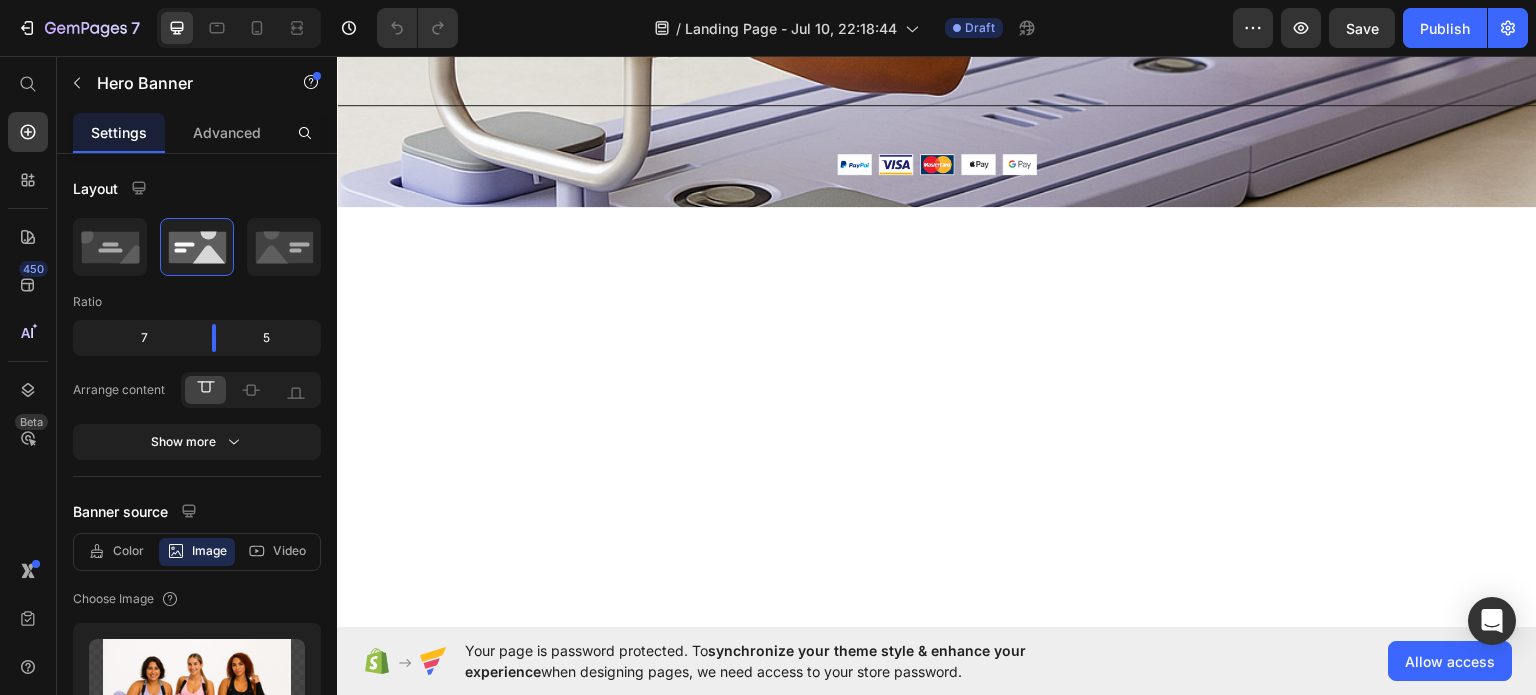 scroll, scrollTop: 6700, scrollLeft: 0, axis: vertical 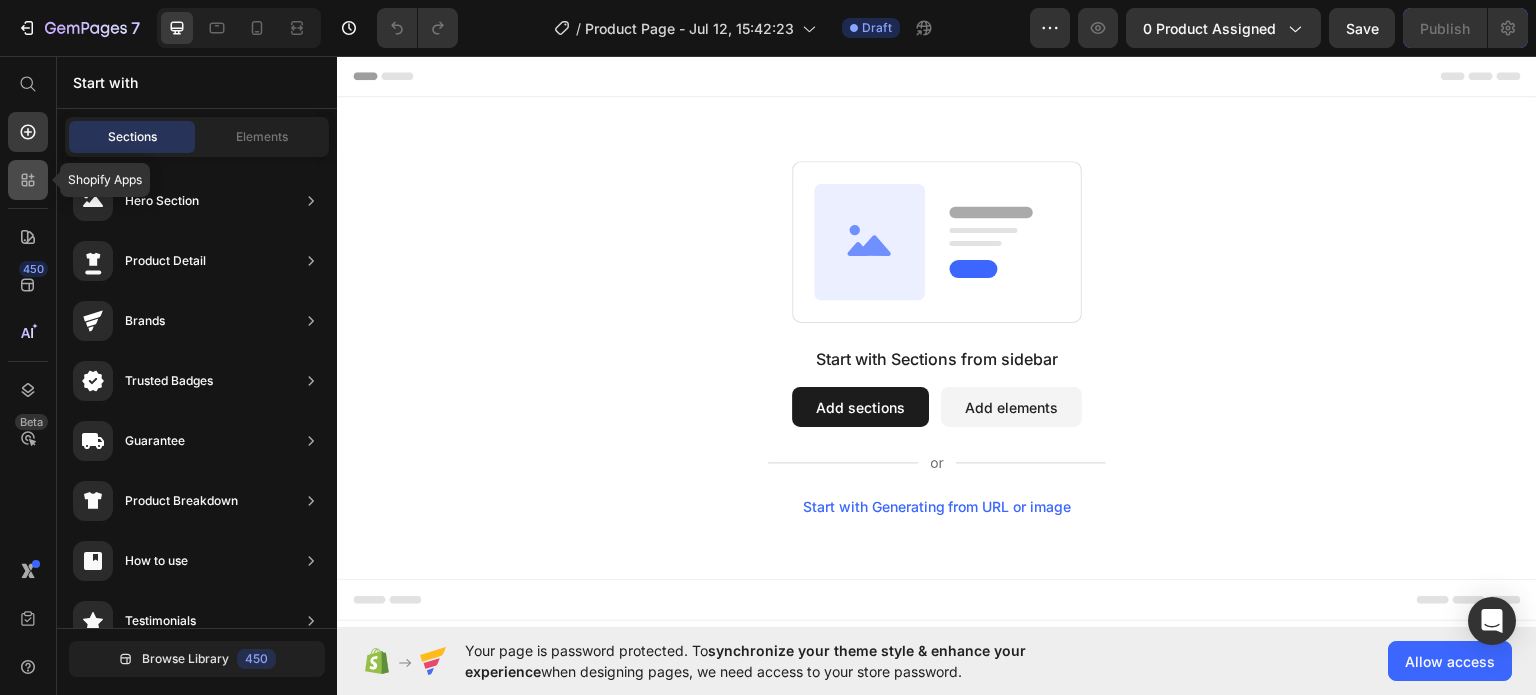 click 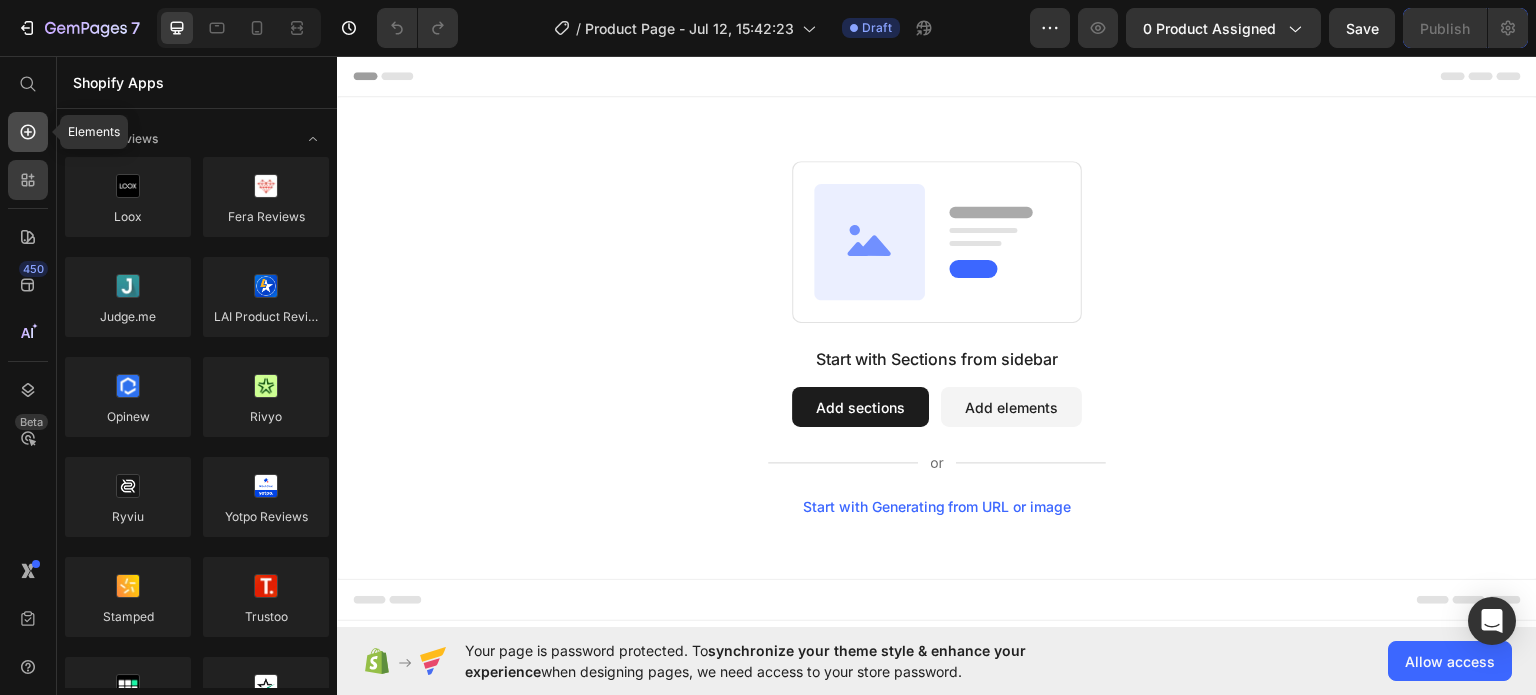 click 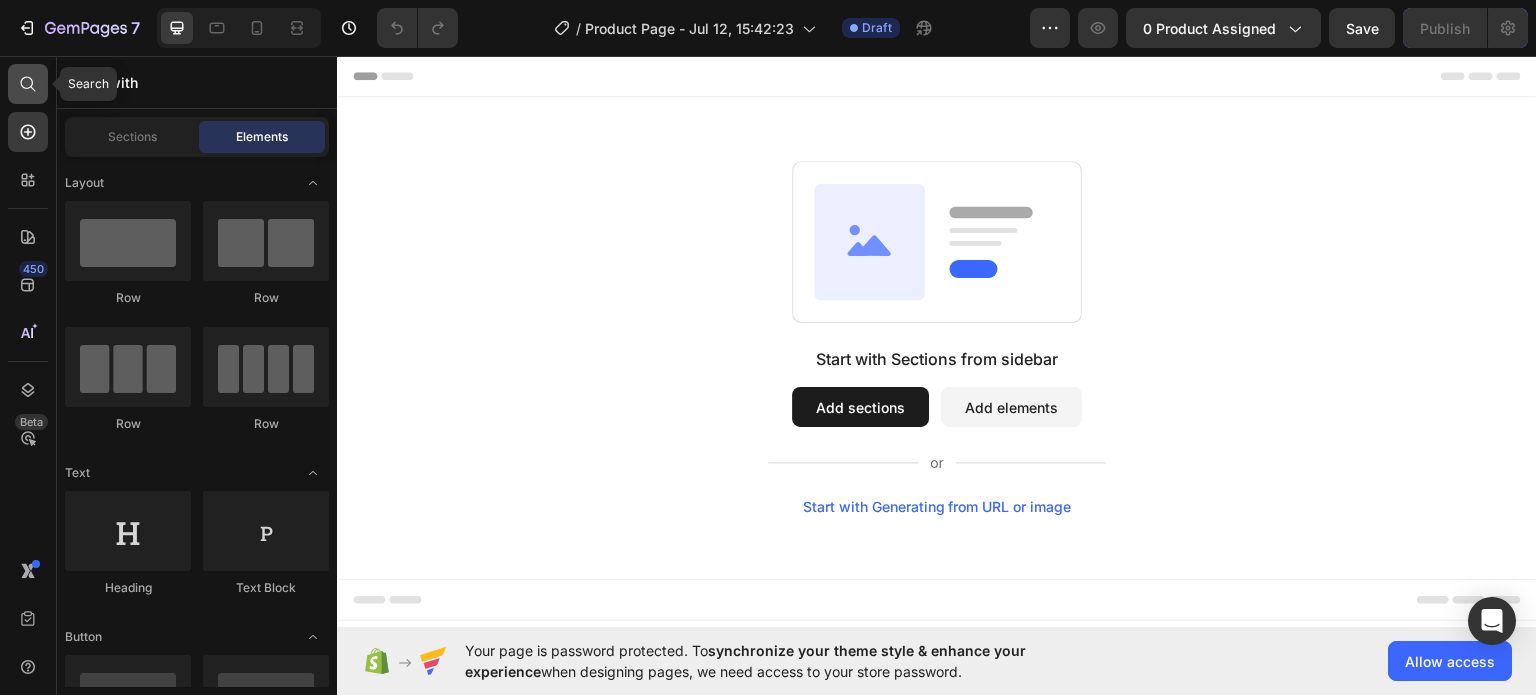 click 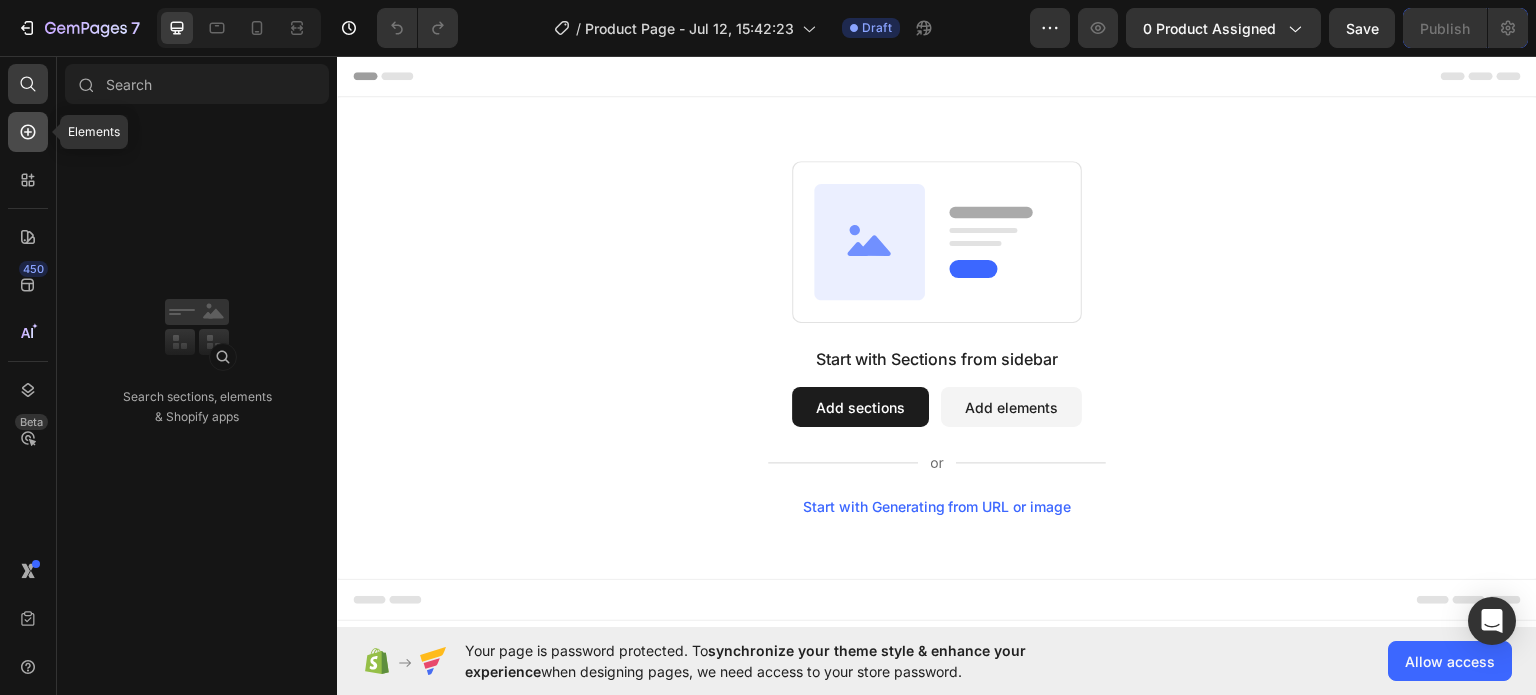 click 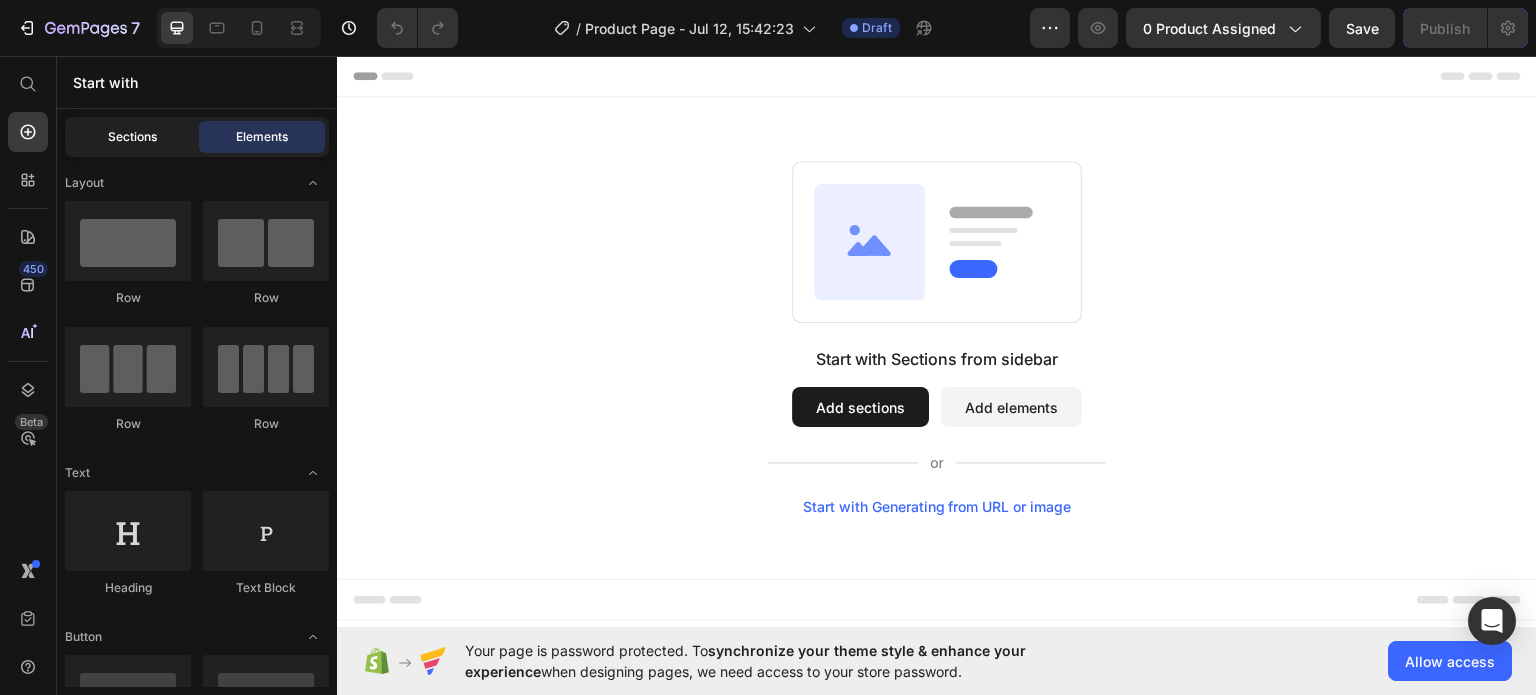 click on "Sections" at bounding box center (132, 137) 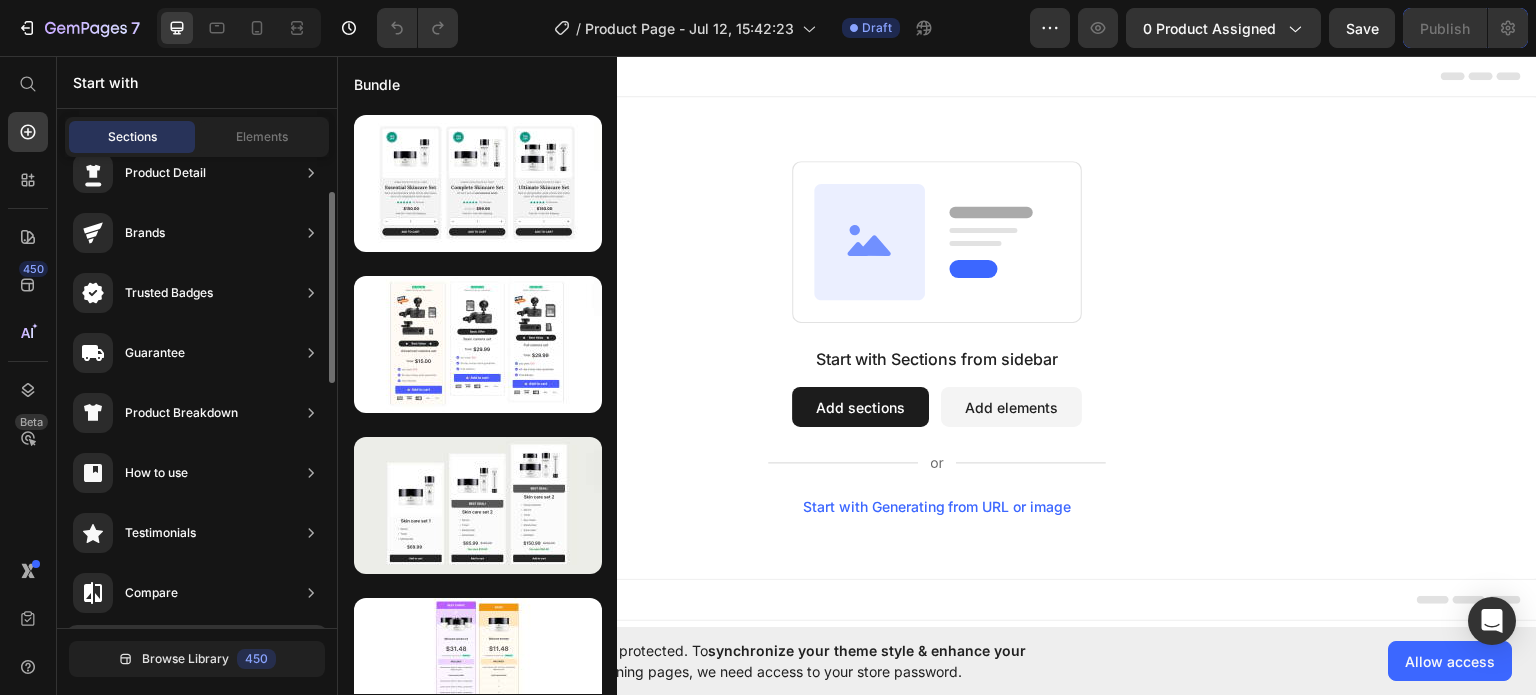 scroll, scrollTop: 0, scrollLeft: 0, axis: both 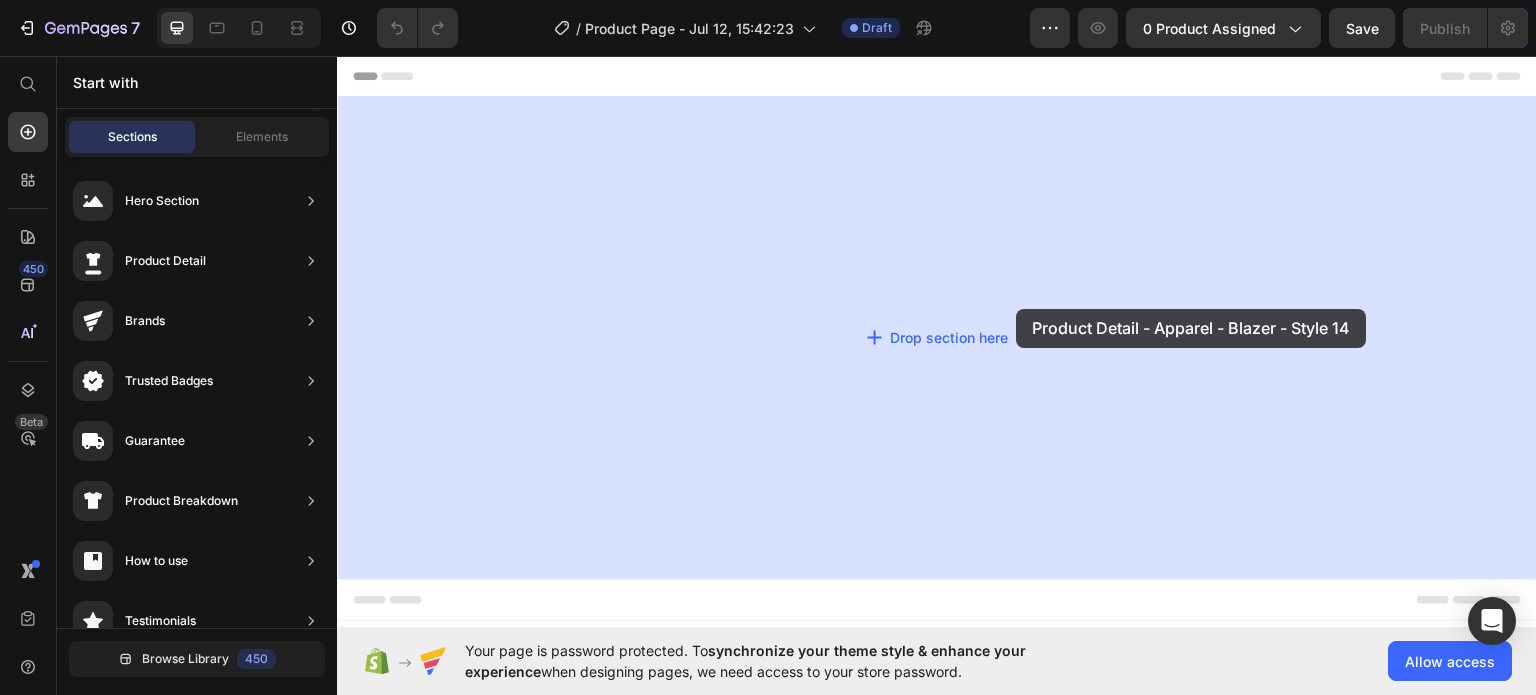 drag, startPoint x: 798, startPoint y: 262, endPoint x: 1016, endPoint y: 307, distance: 222.59605 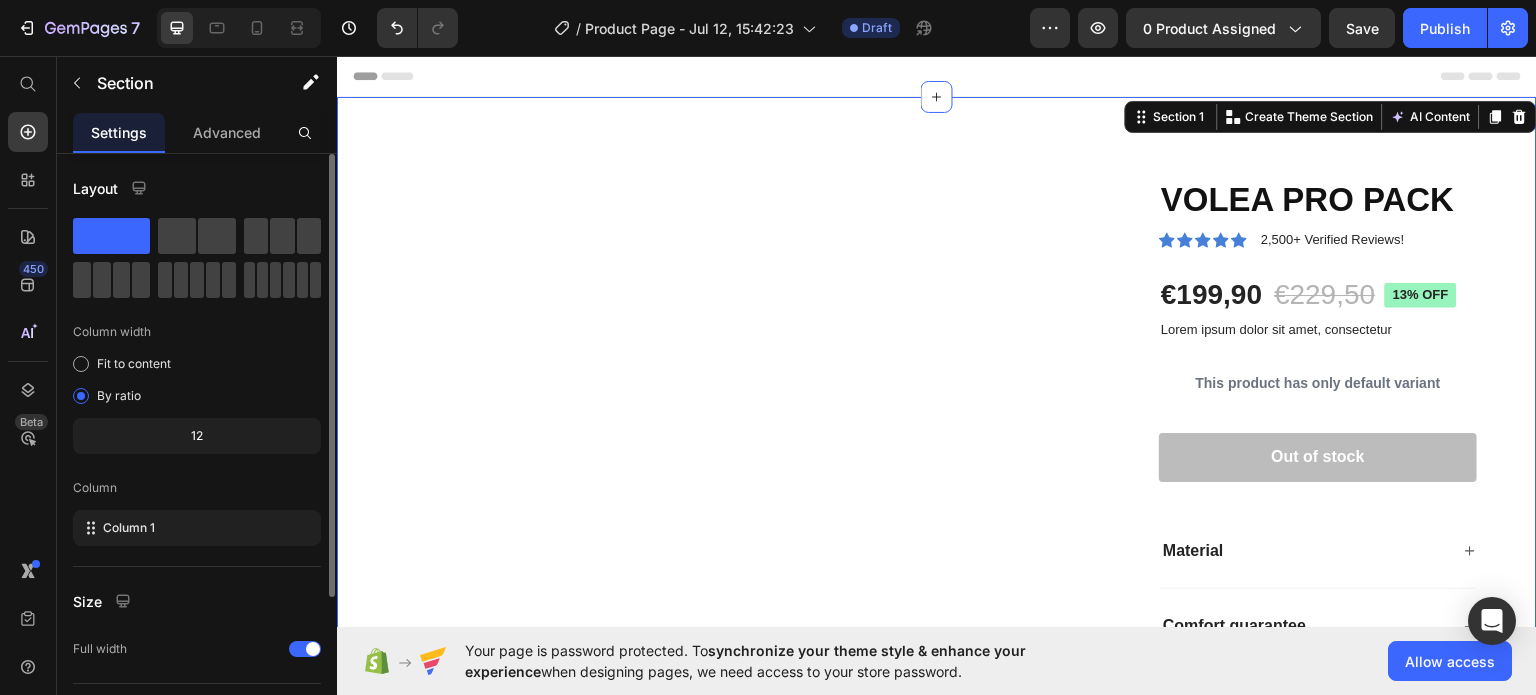 scroll, scrollTop: 208, scrollLeft: 0, axis: vertical 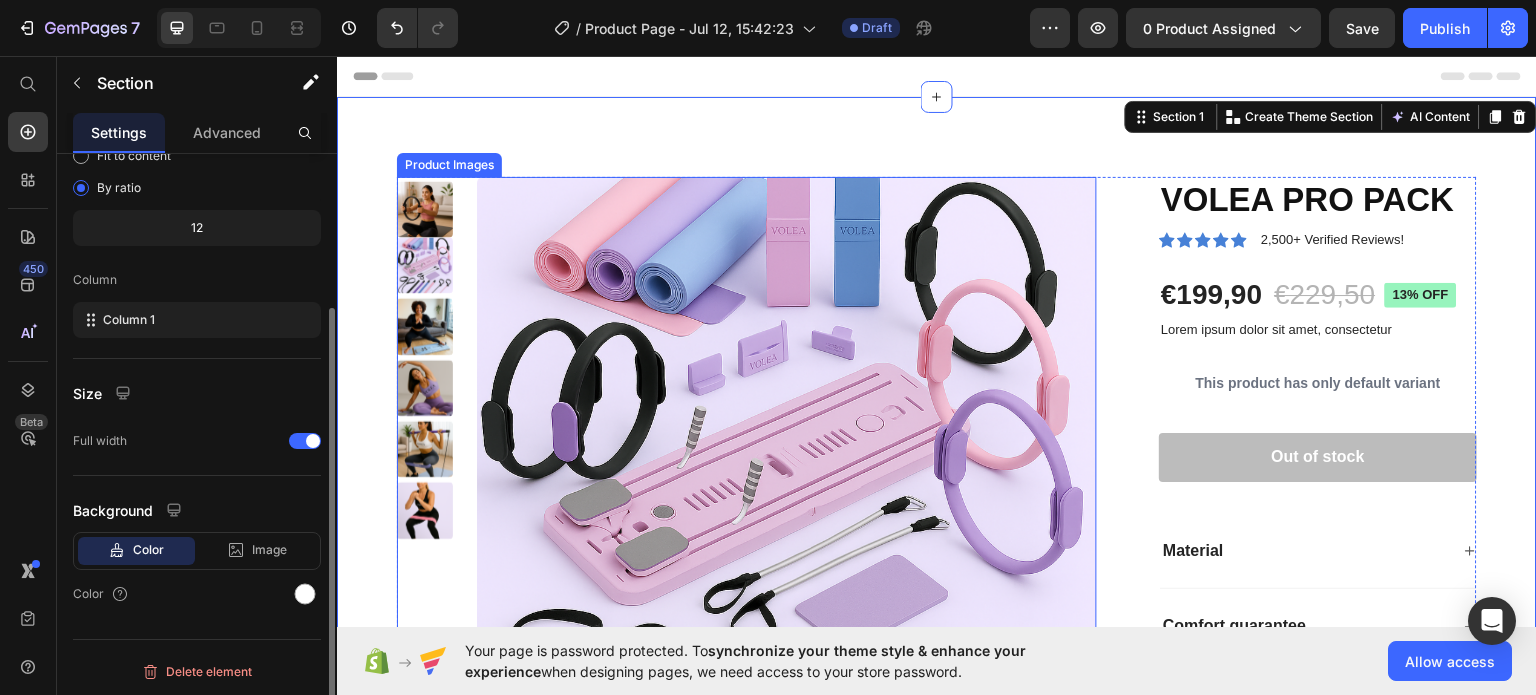 click at bounding box center [787, 486] 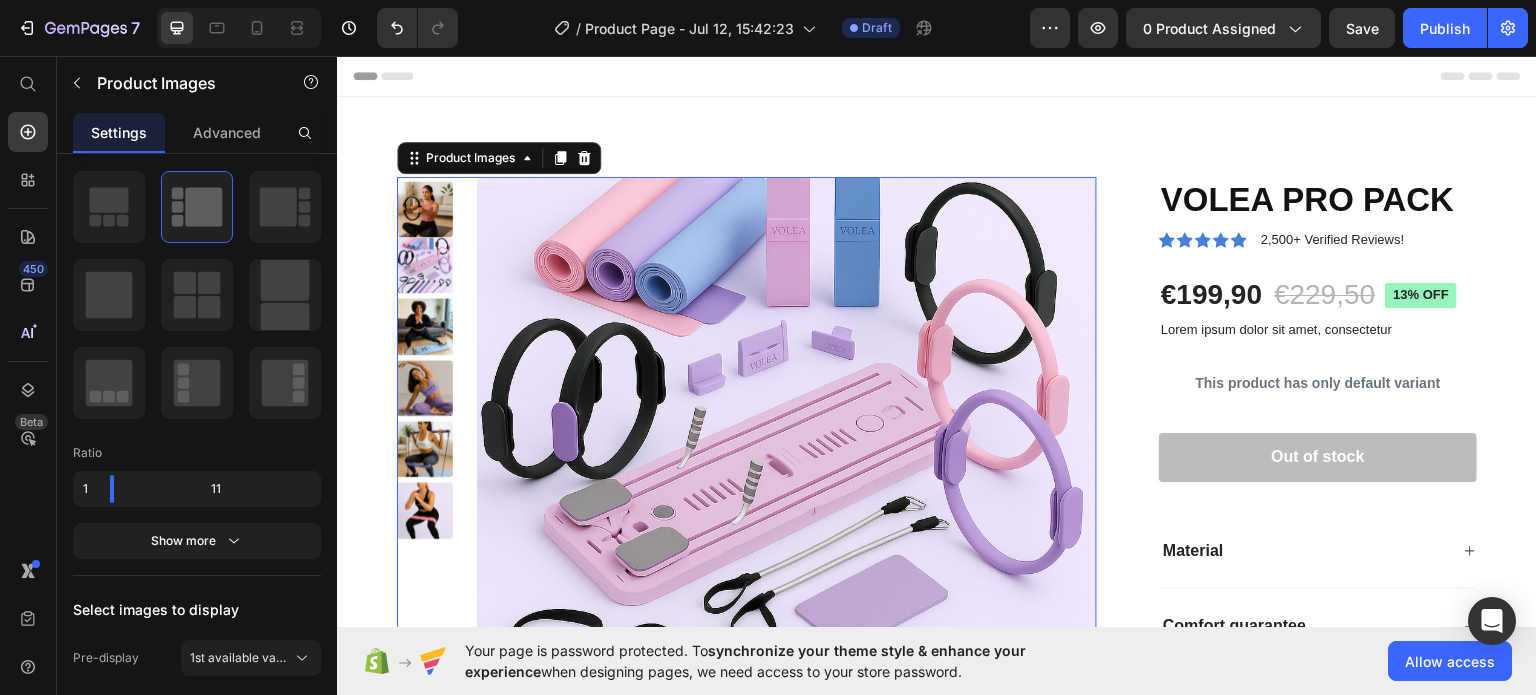 scroll, scrollTop: 0, scrollLeft: 0, axis: both 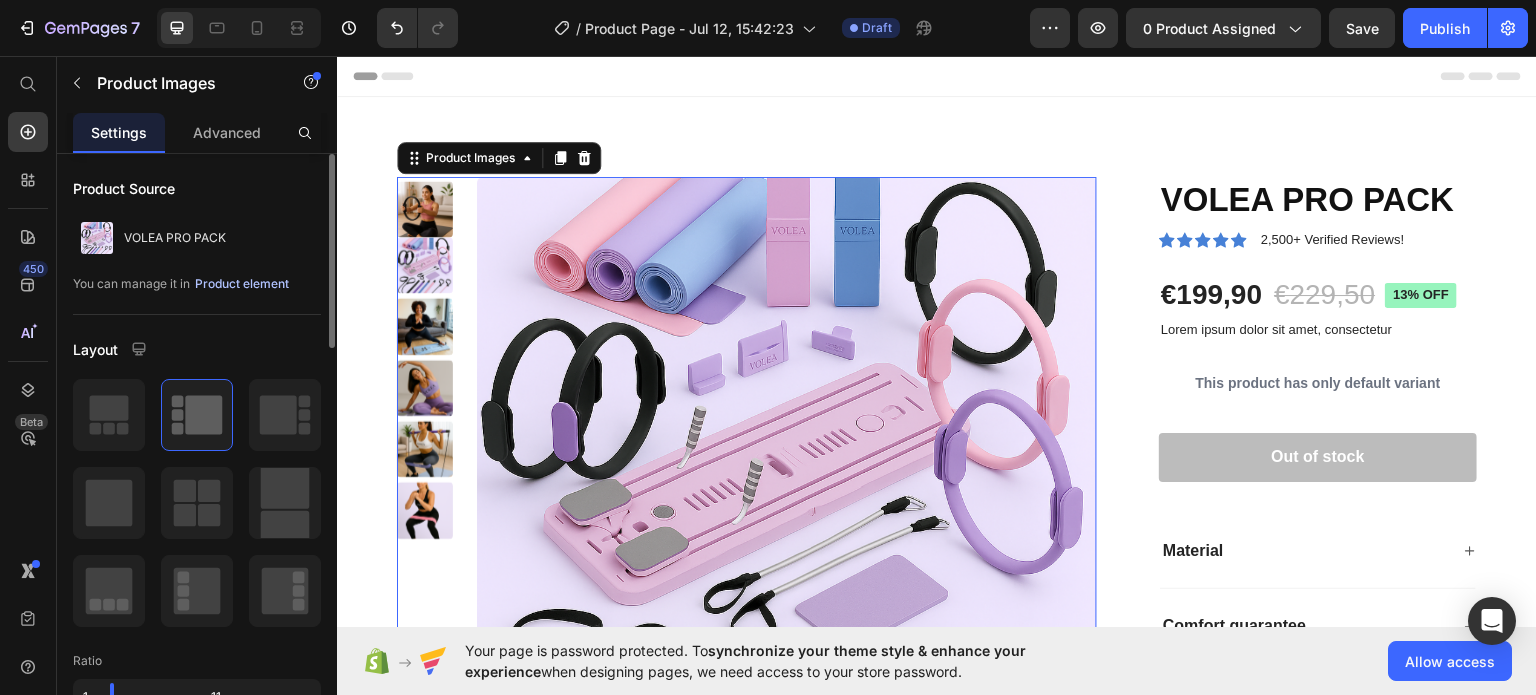 click on "Product element" at bounding box center (242, 284) 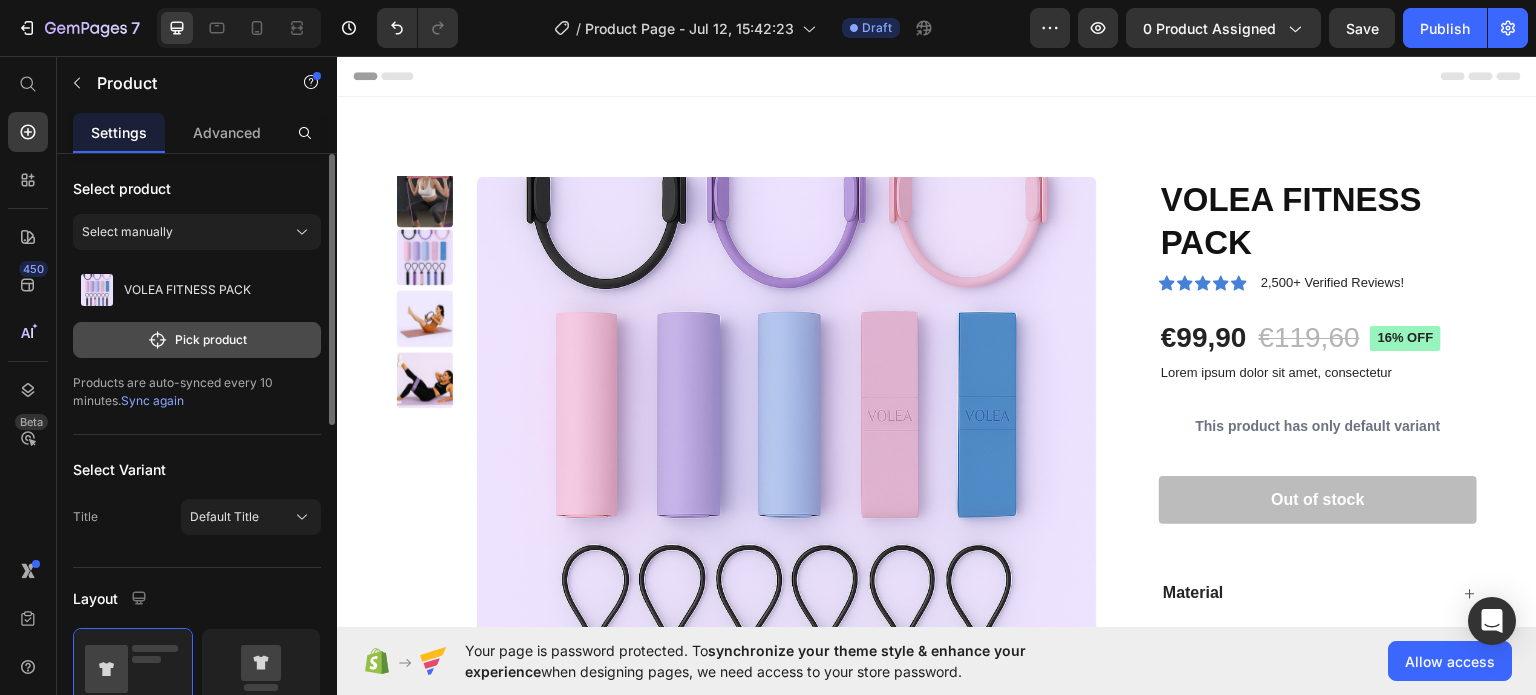 click 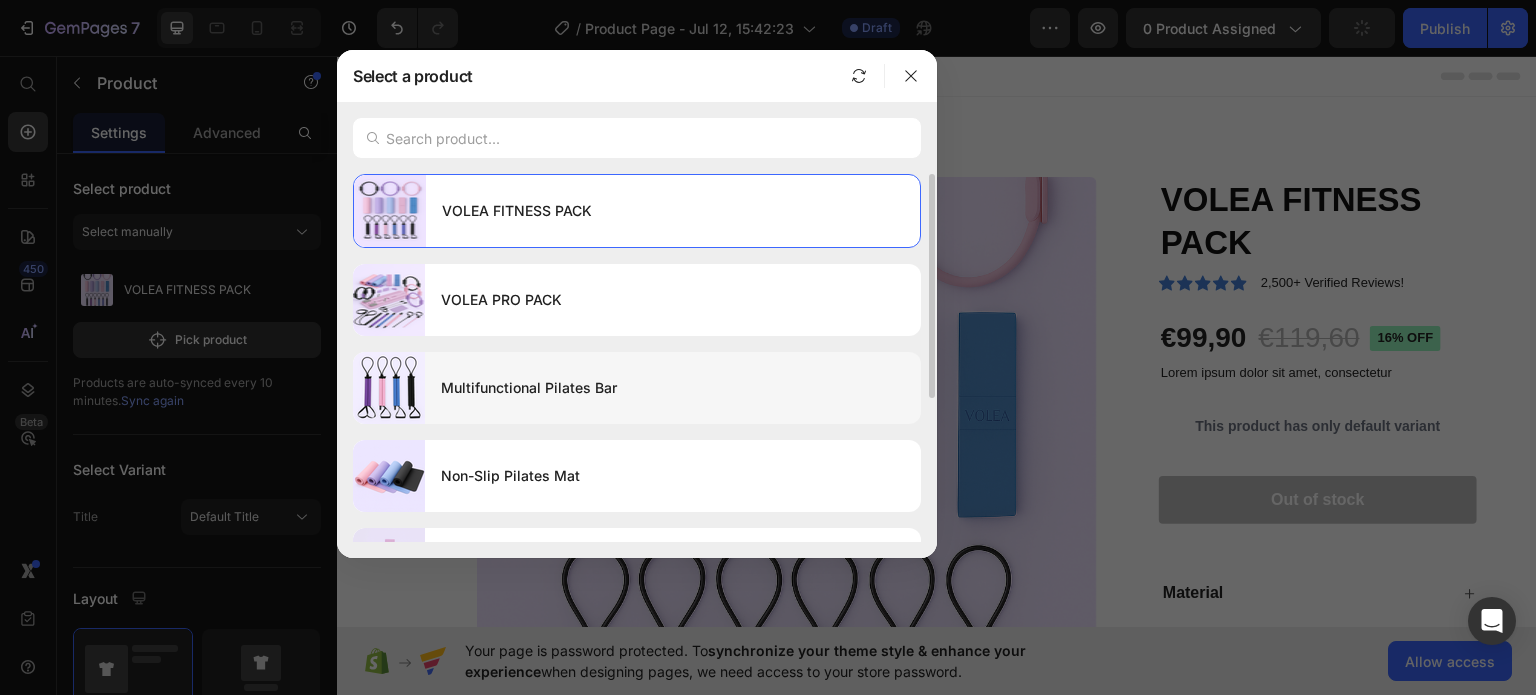 scroll, scrollTop: 100, scrollLeft: 0, axis: vertical 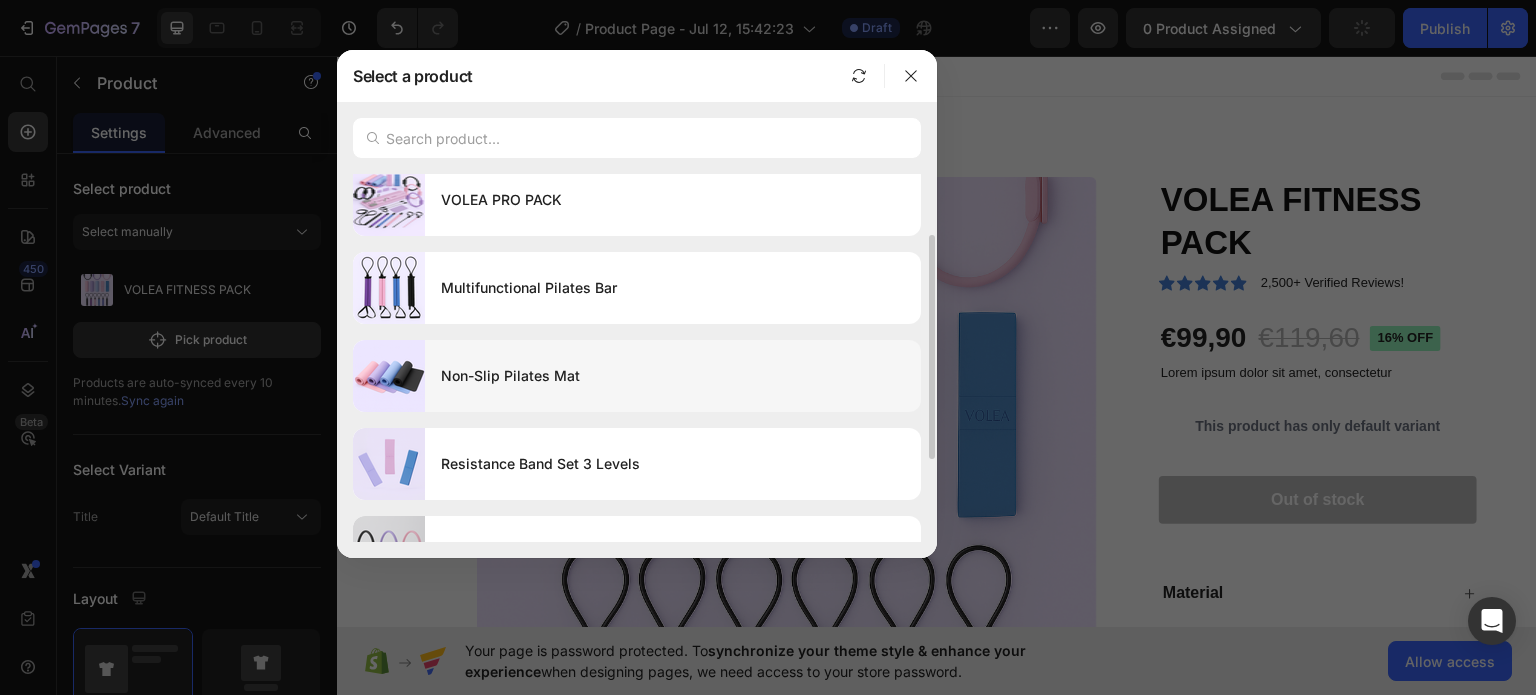 click on "Non-Slip Pilates Mat" at bounding box center (673, 376) 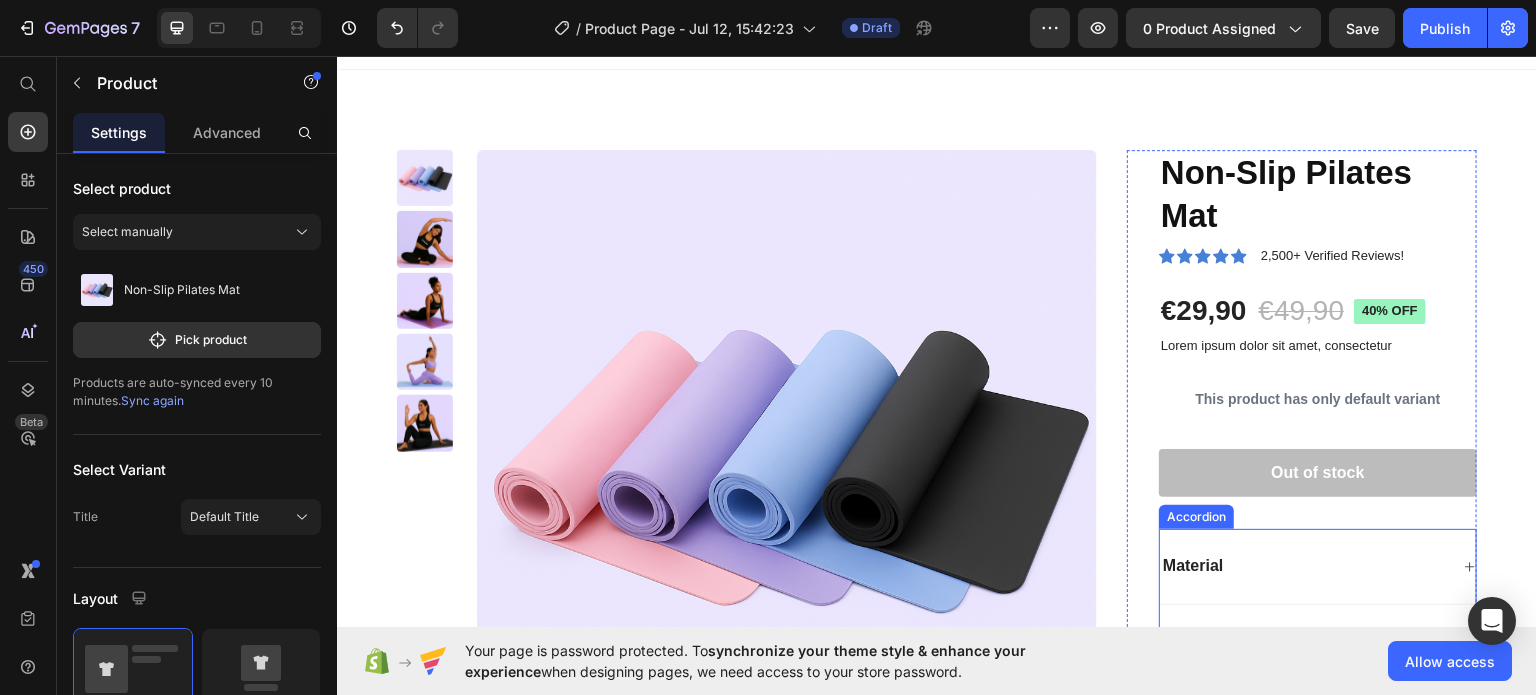 scroll, scrollTop: 0, scrollLeft: 0, axis: both 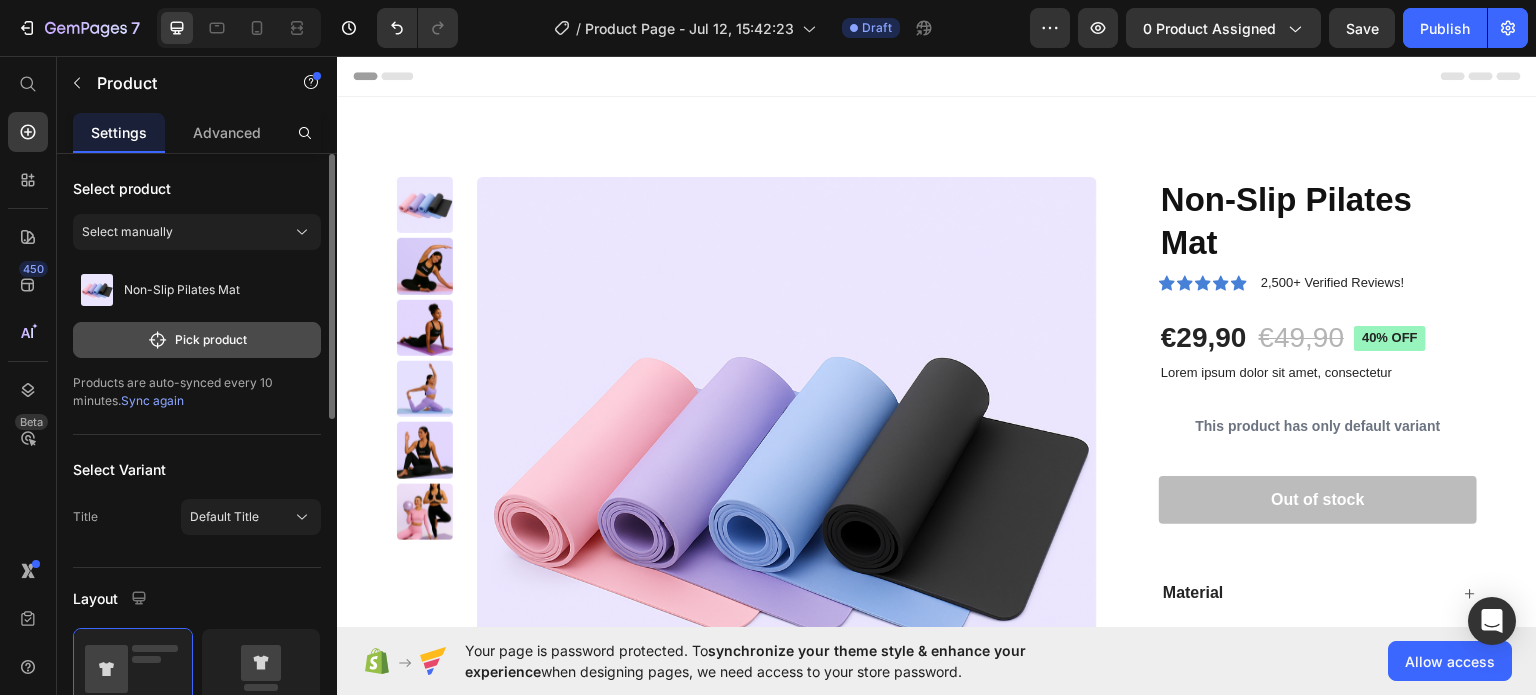 click on "Pick product" 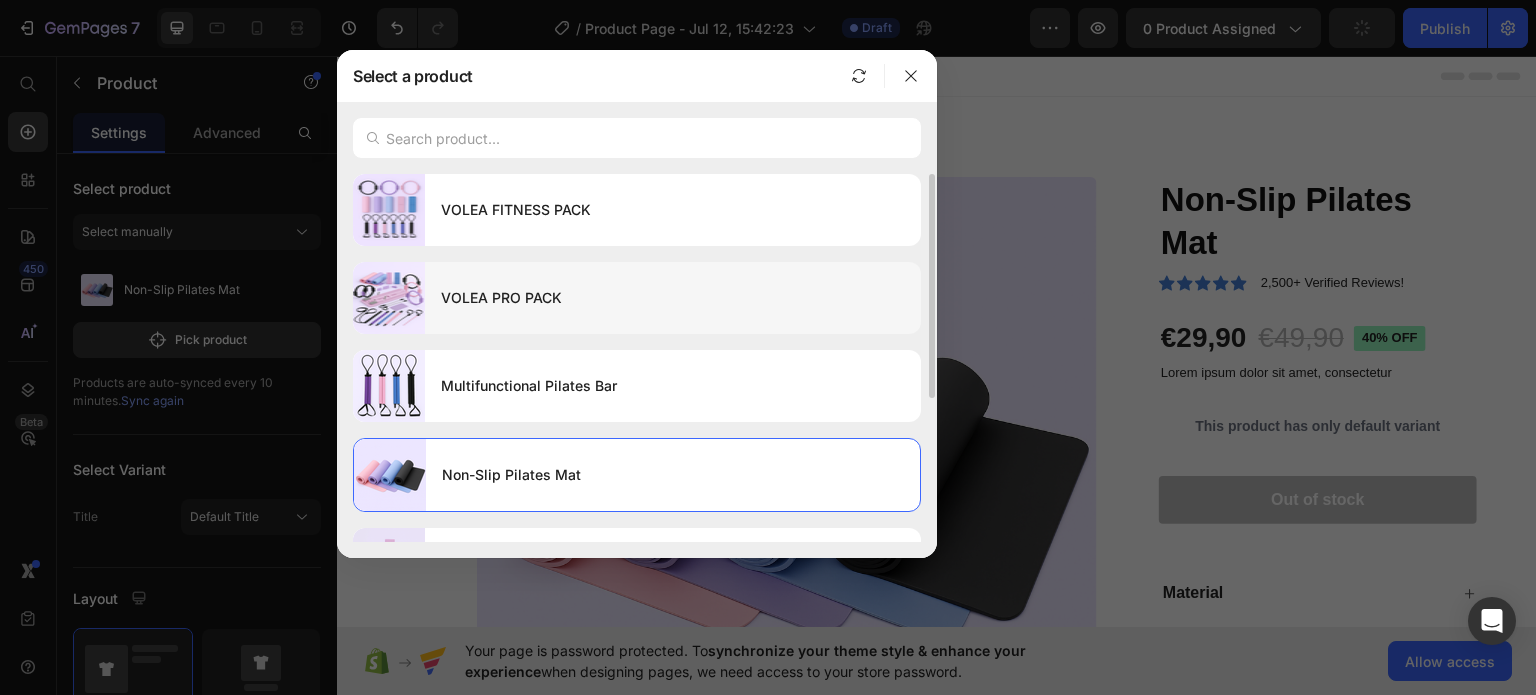 click on "VOLEA PRO PACK" at bounding box center [673, 298] 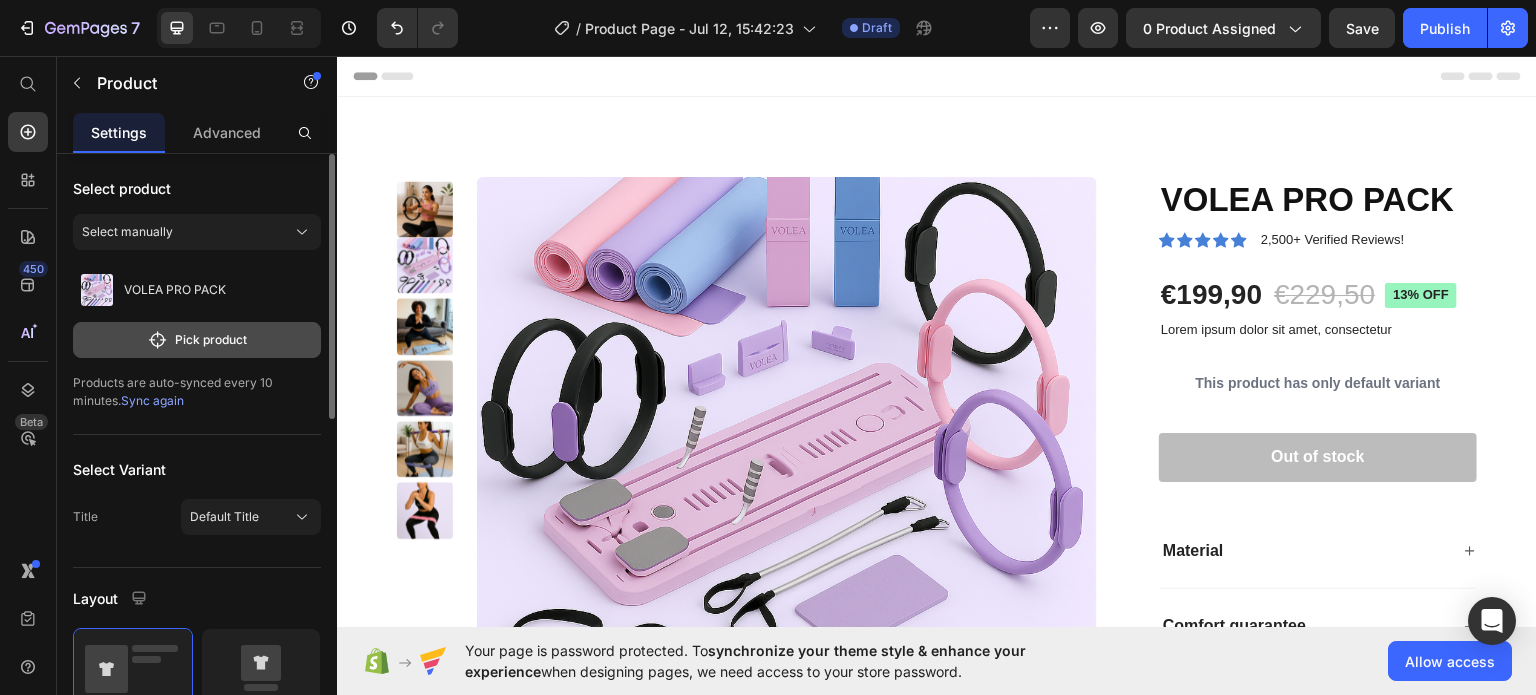 click on "Pick product" at bounding box center [197, 340] 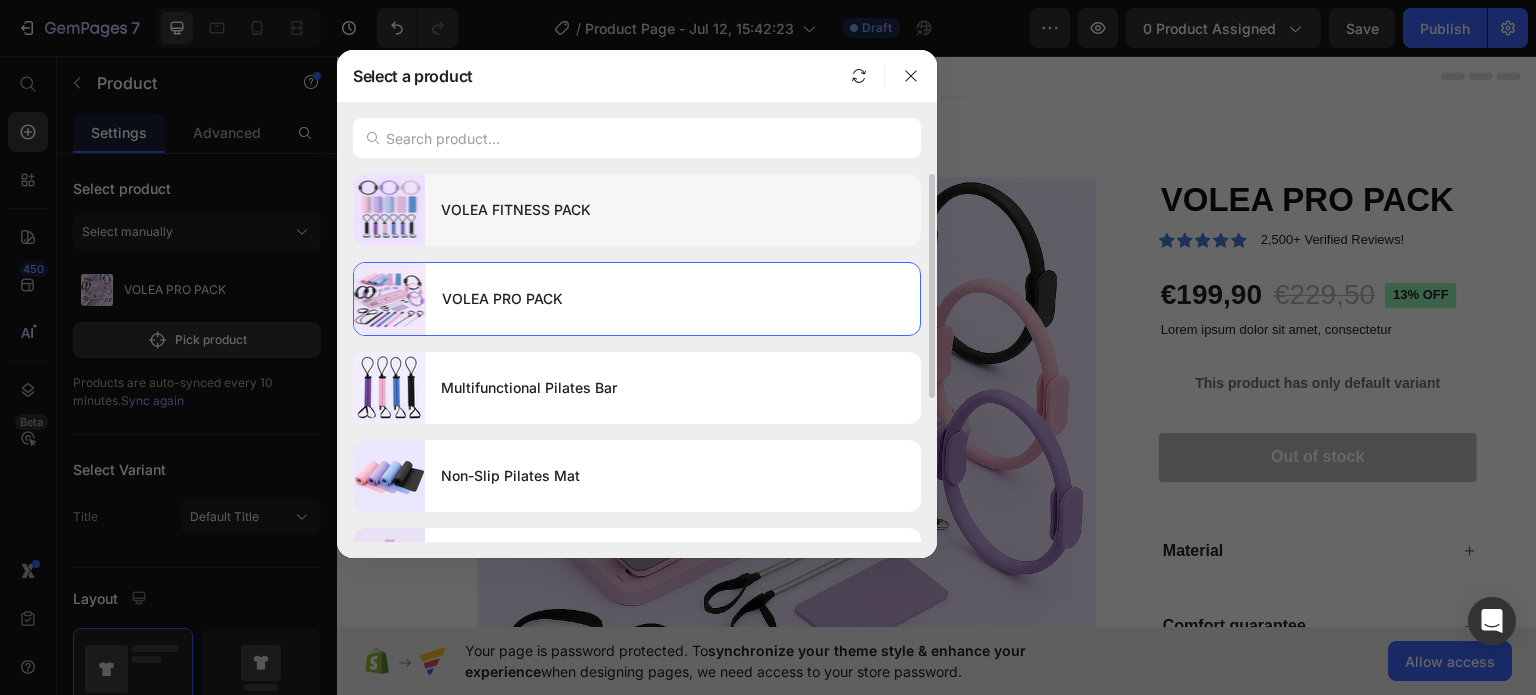 scroll, scrollTop: 232, scrollLeft: 0, axis: vertical 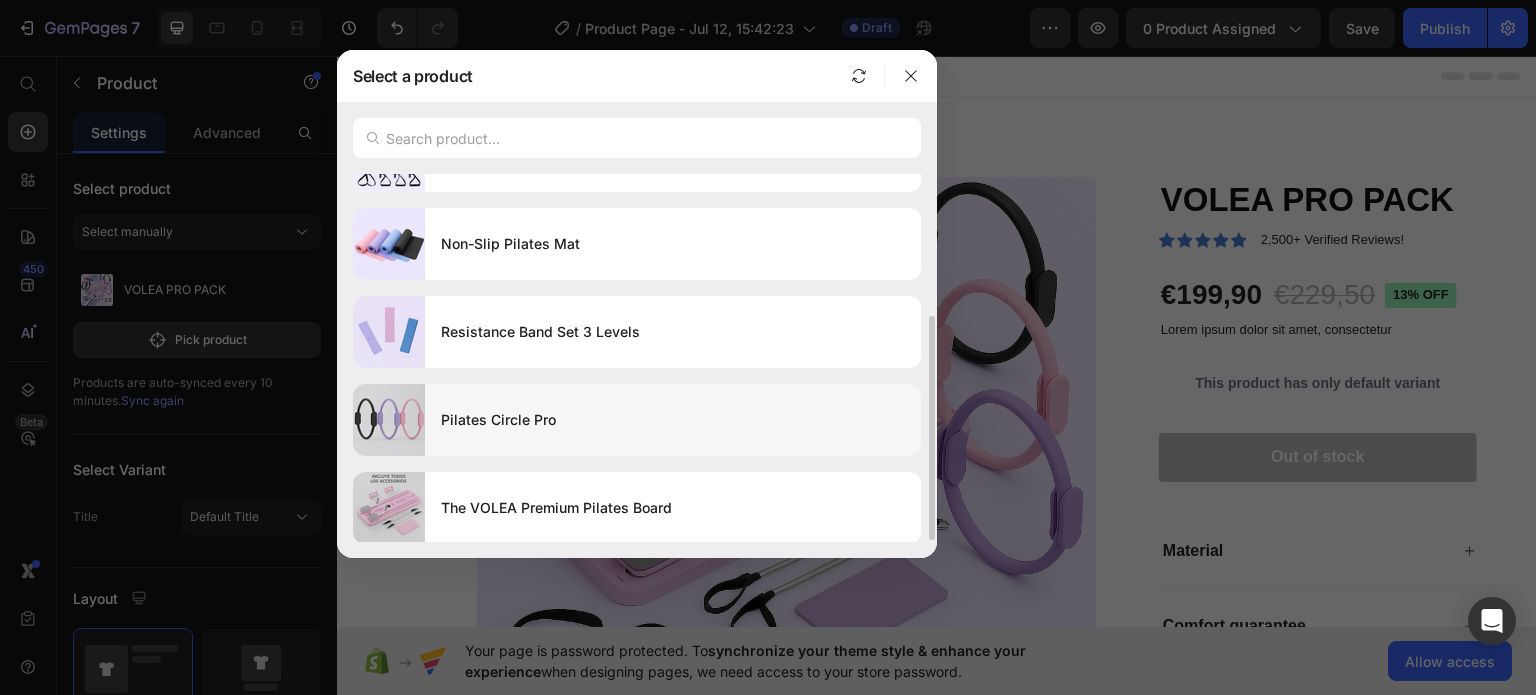 click on "Pilates Circle Pro" at bounding box center [673, 420] 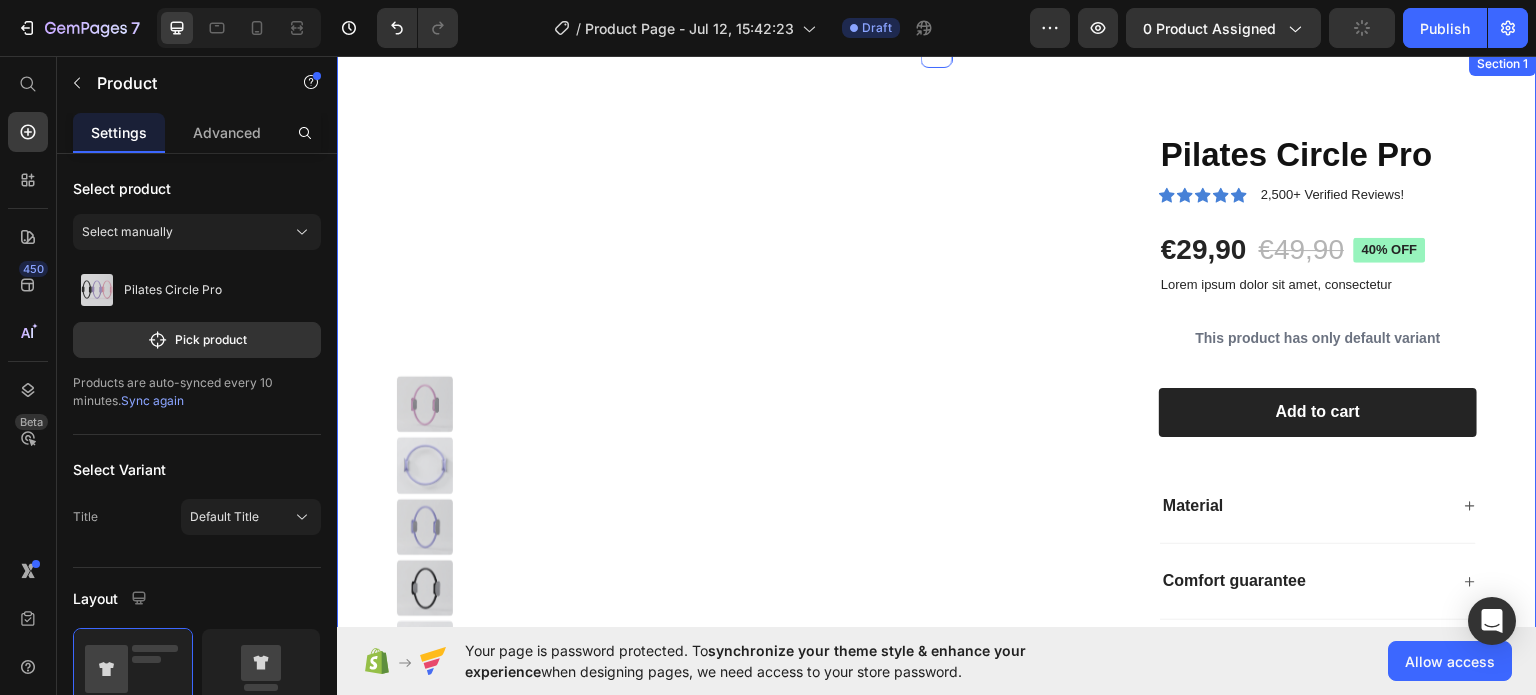 scroll, scrollTop: 0, scrollLeft: 0, axis: both 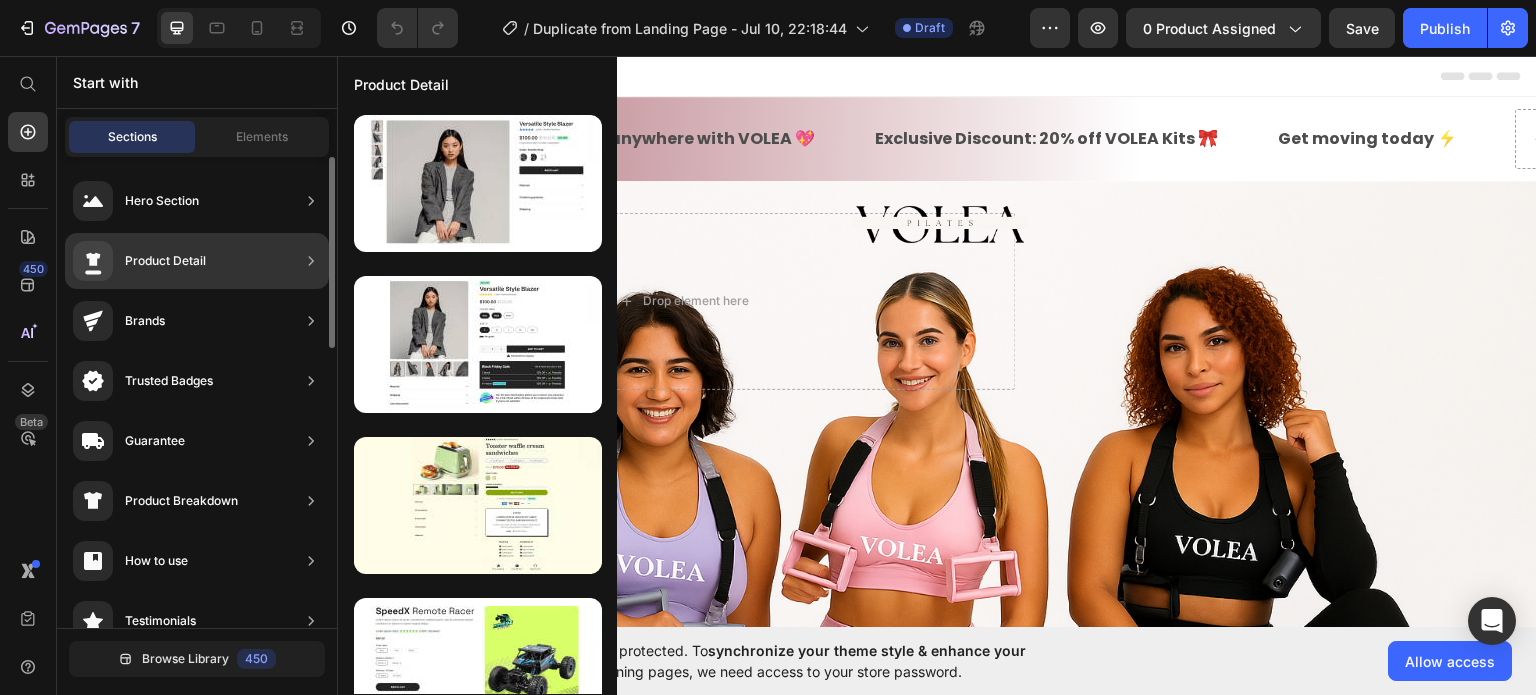click on "Product Detail" at bounding box center [139, 261] 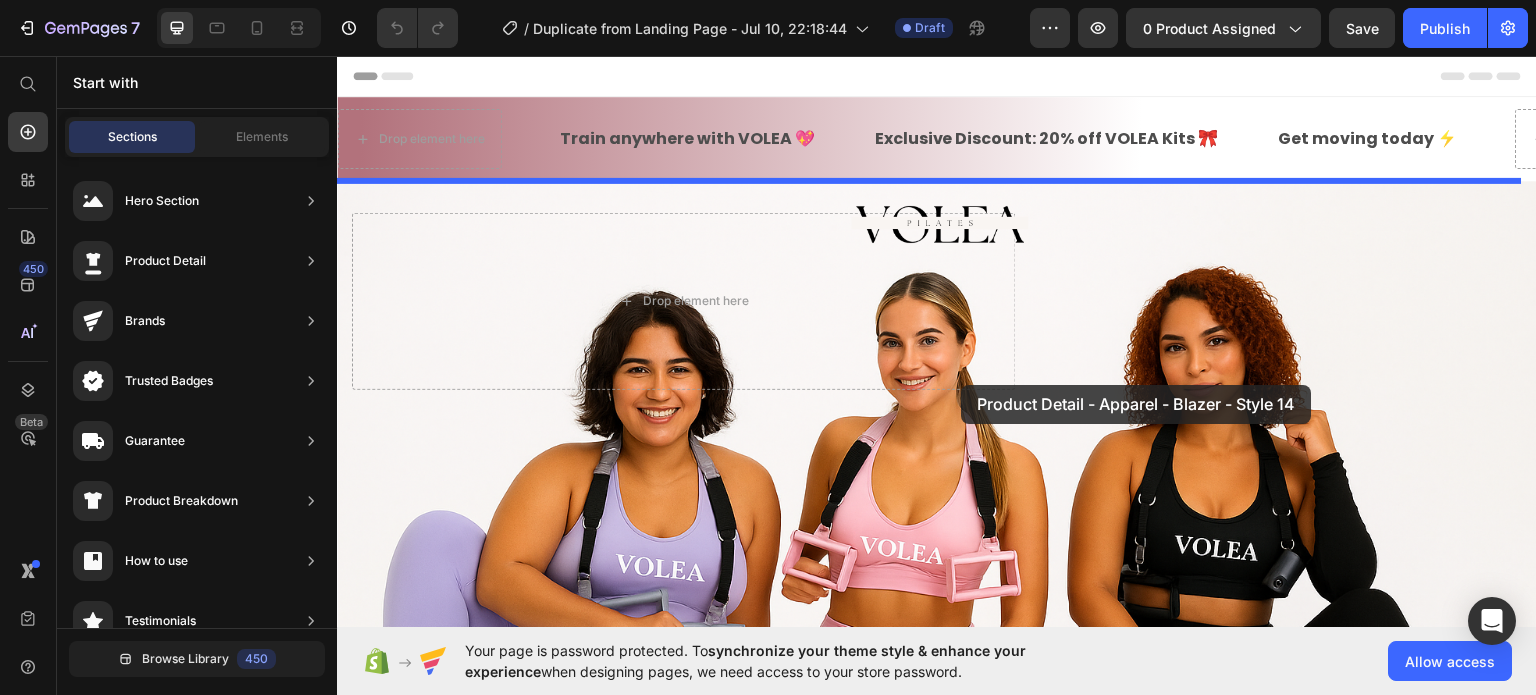 drag, startPoint x: 888, startPoint y: 323, endPoint x: 962, endPoint y: 384, distance: 95.90099 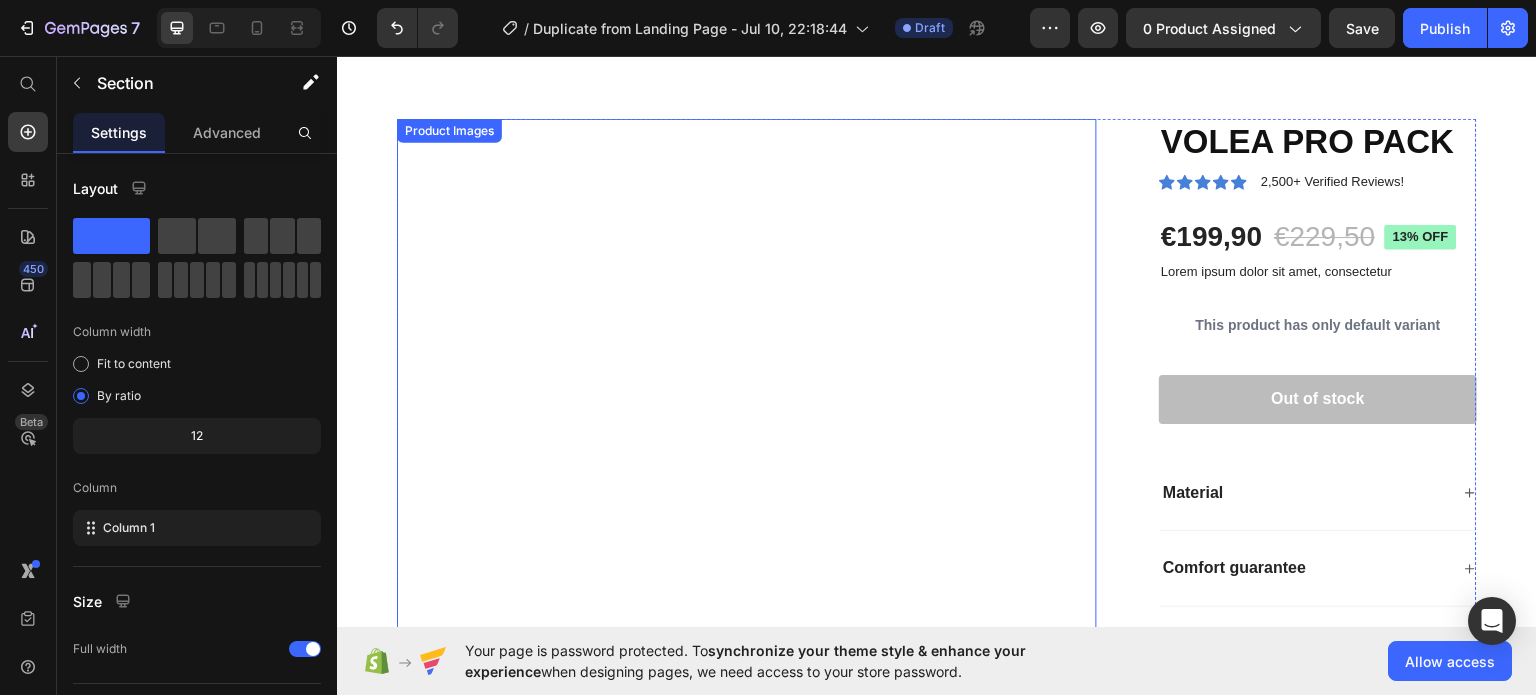 scroll, scrollTop: 0, scrollLeft: 0, axis: both 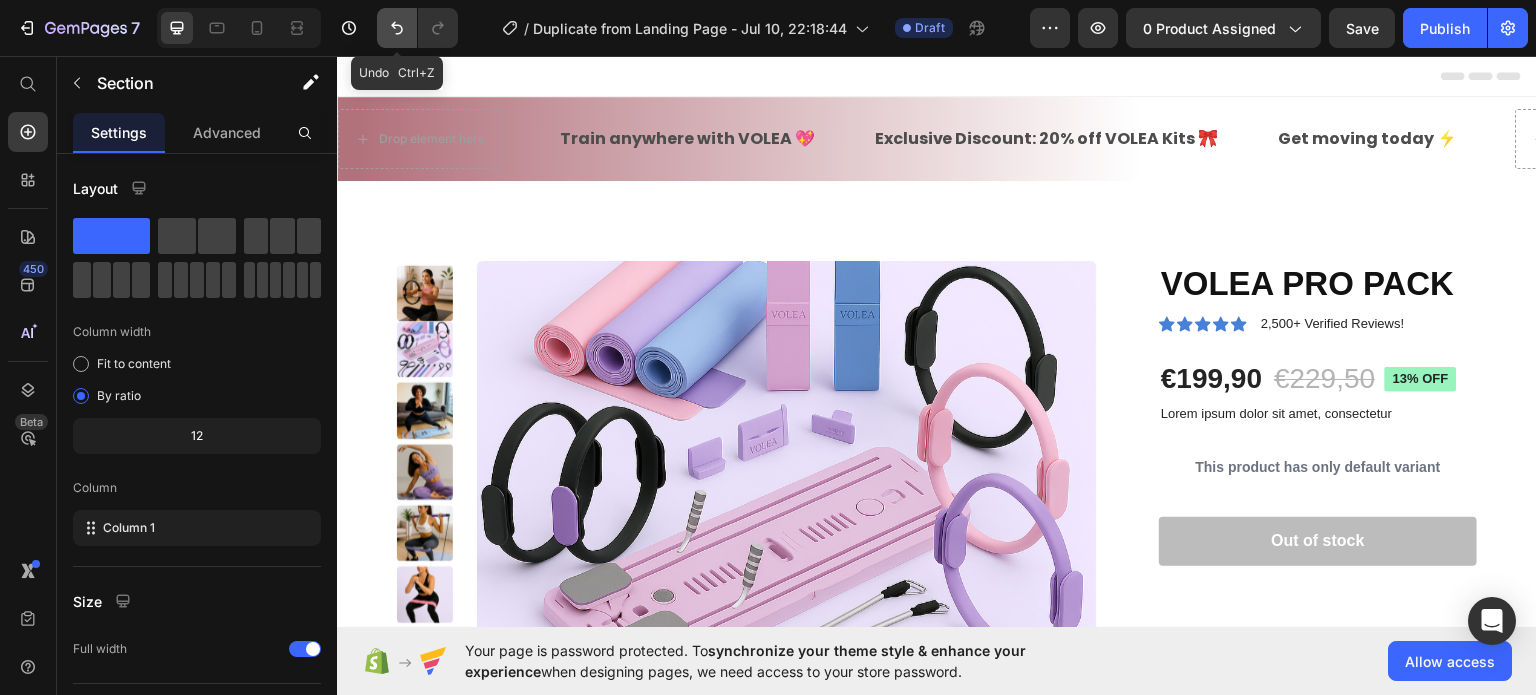 click 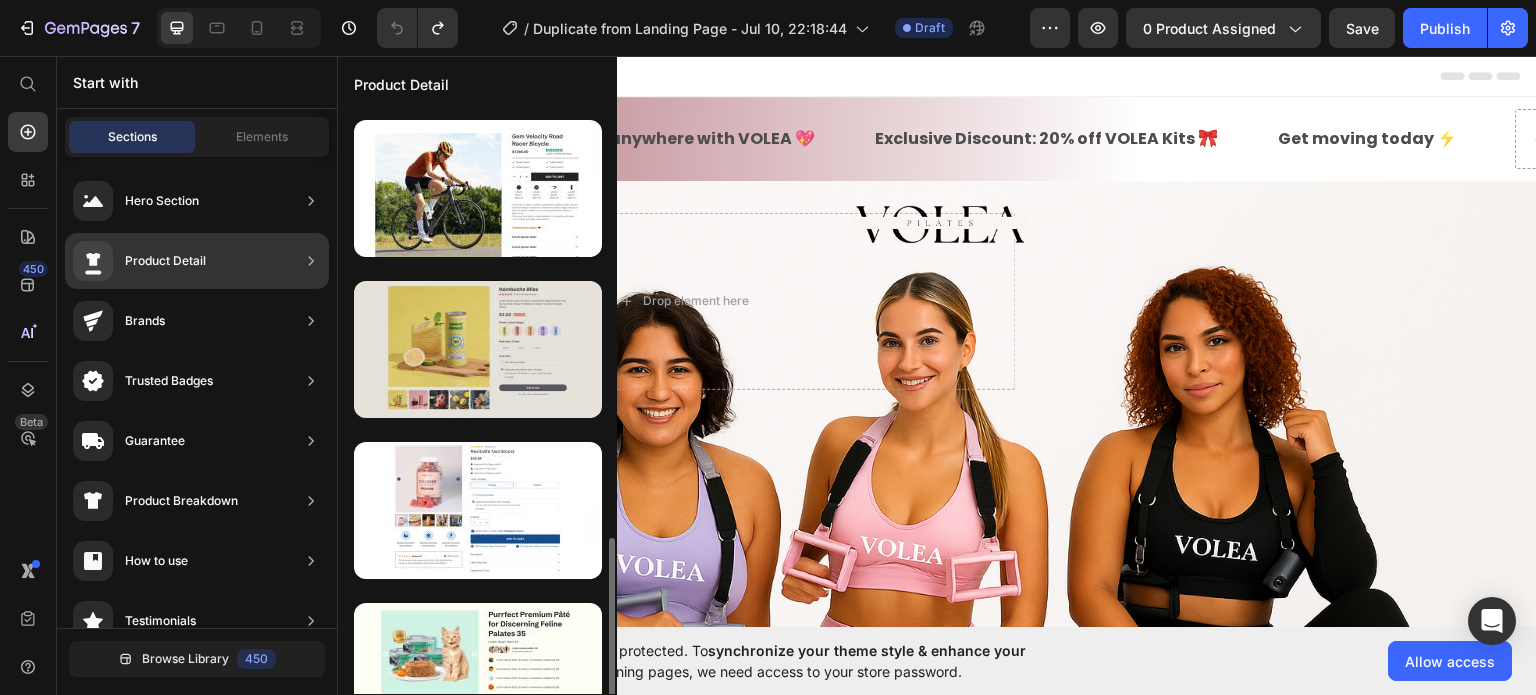 scroll, scrollTop: 900, scrollLeft: 0, axis: vertical 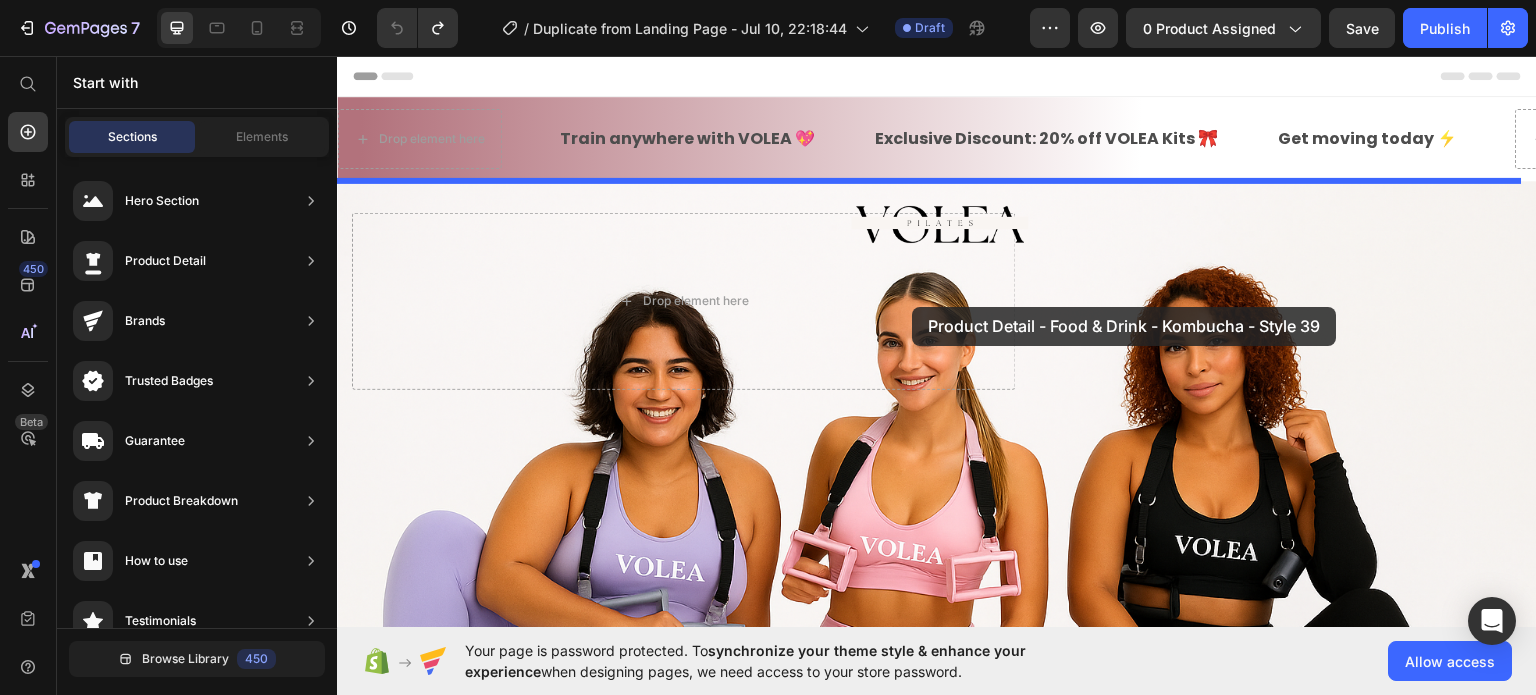 drag, startPoint x: 742, startPoint y: 244, endPoint x: 912, endPoint y: 306, distance: 180.95303 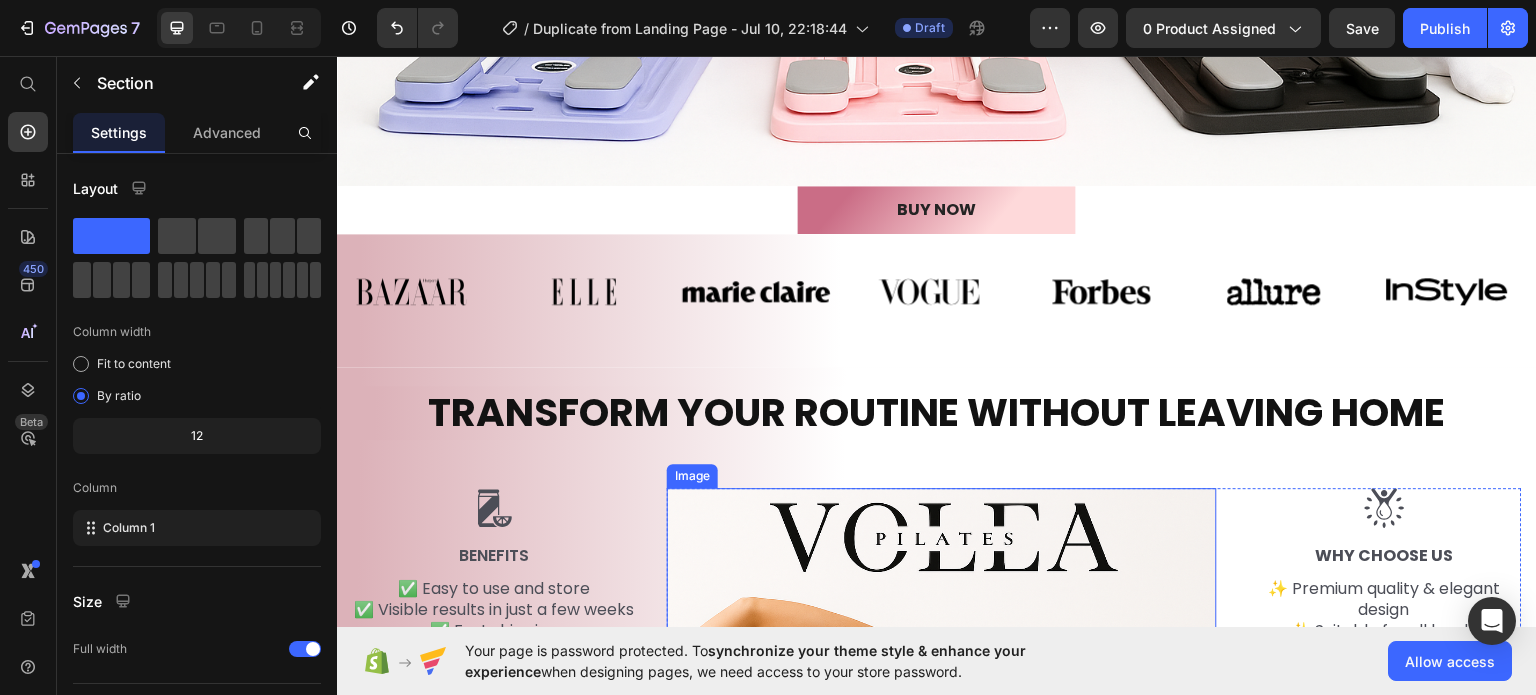 scroll, scrollTop: 2355, scrollLeft: 0, axis: vertical 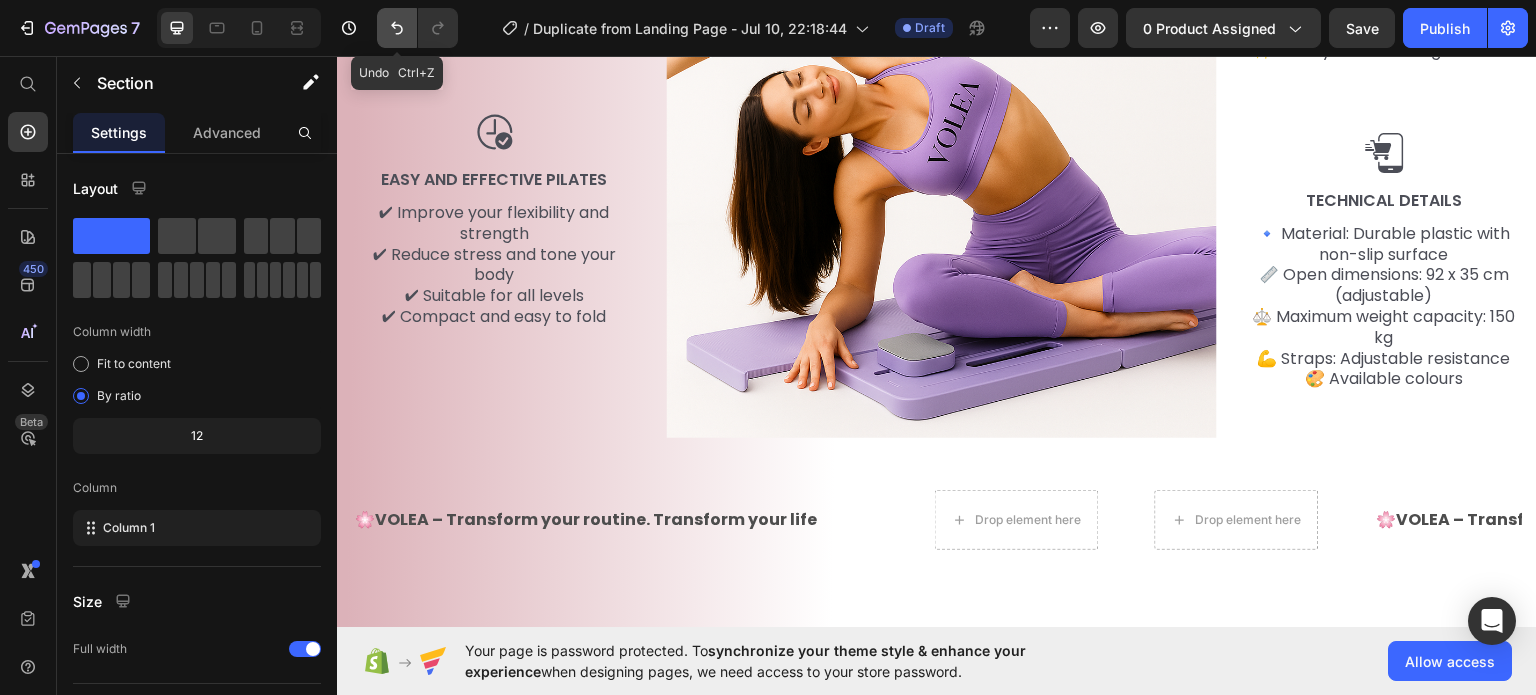 click 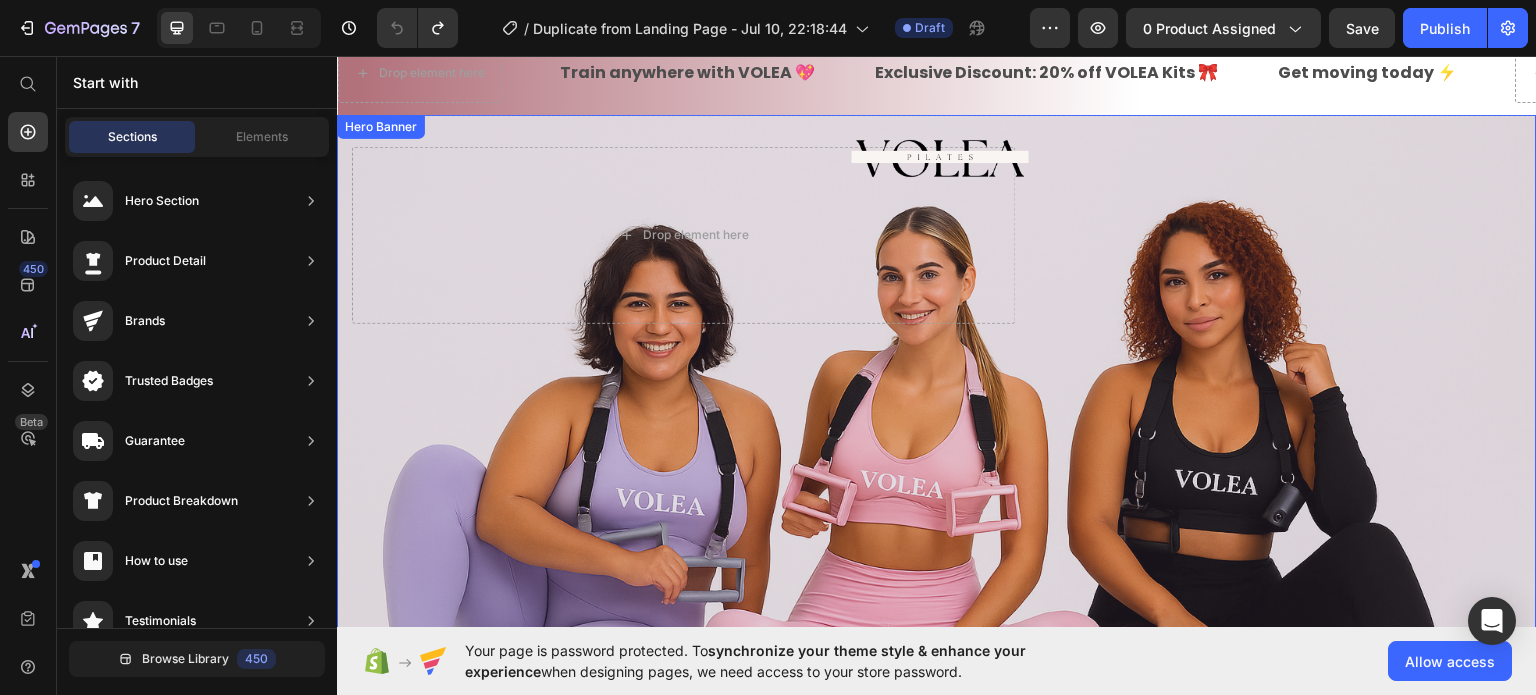 scroll, scrollTop: 0, scrollLeft: 0, axis: both 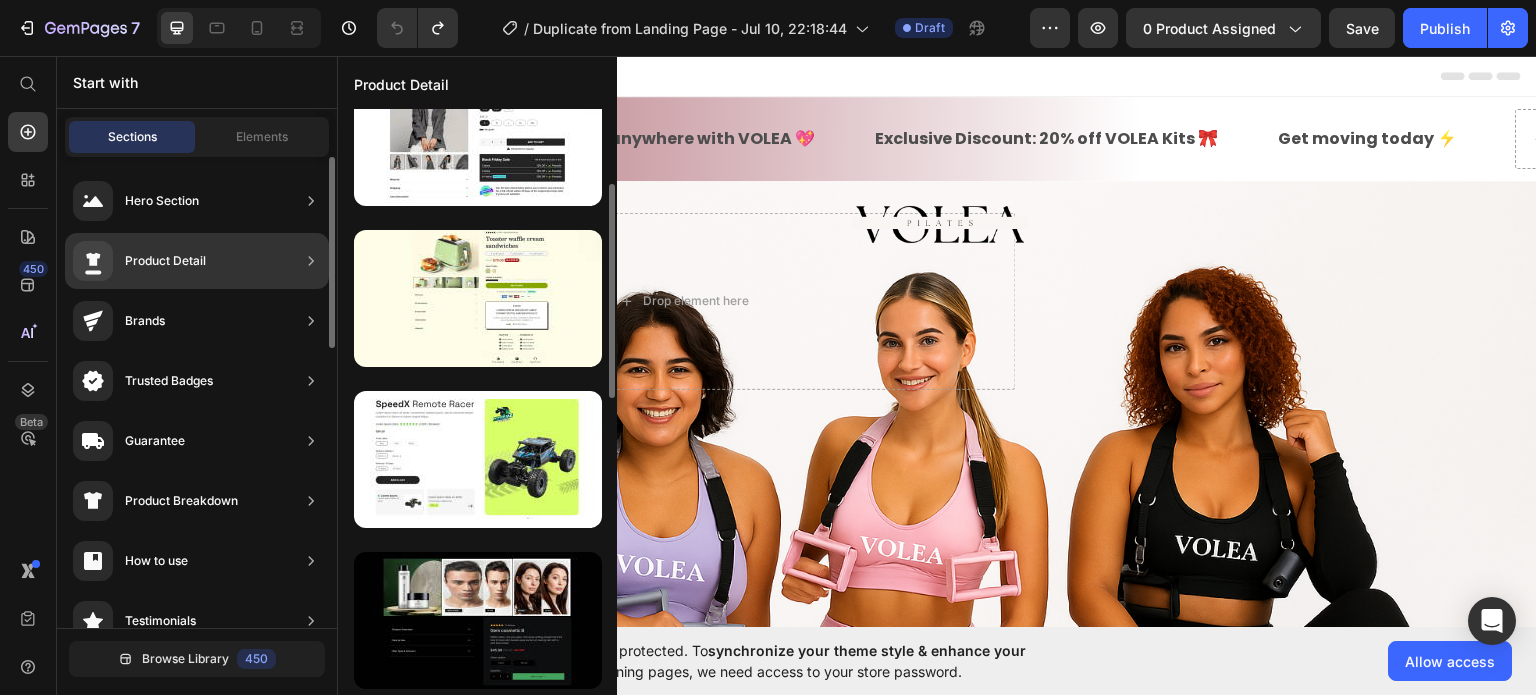 click on "Product Detail" 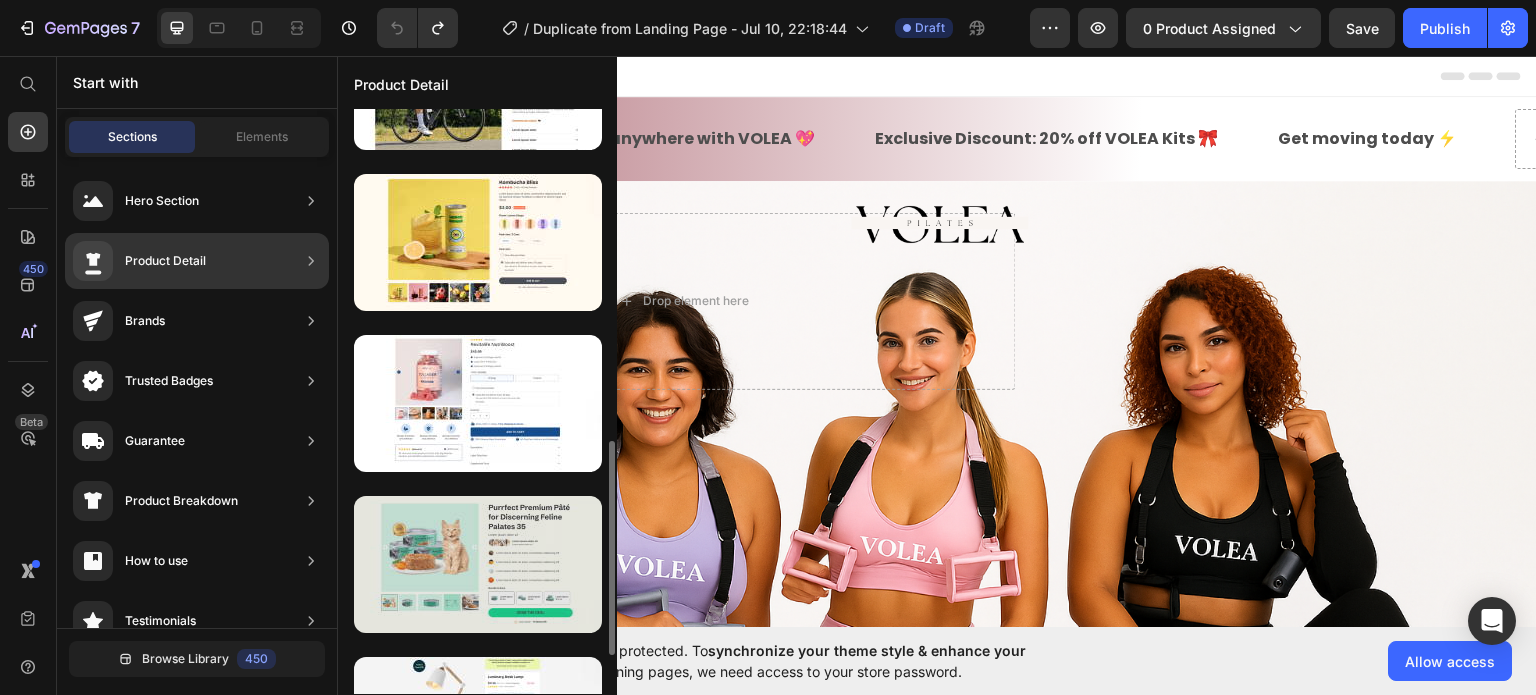 scroll, scrollTop: 1012, scrollLeft: 0, axis: vertical 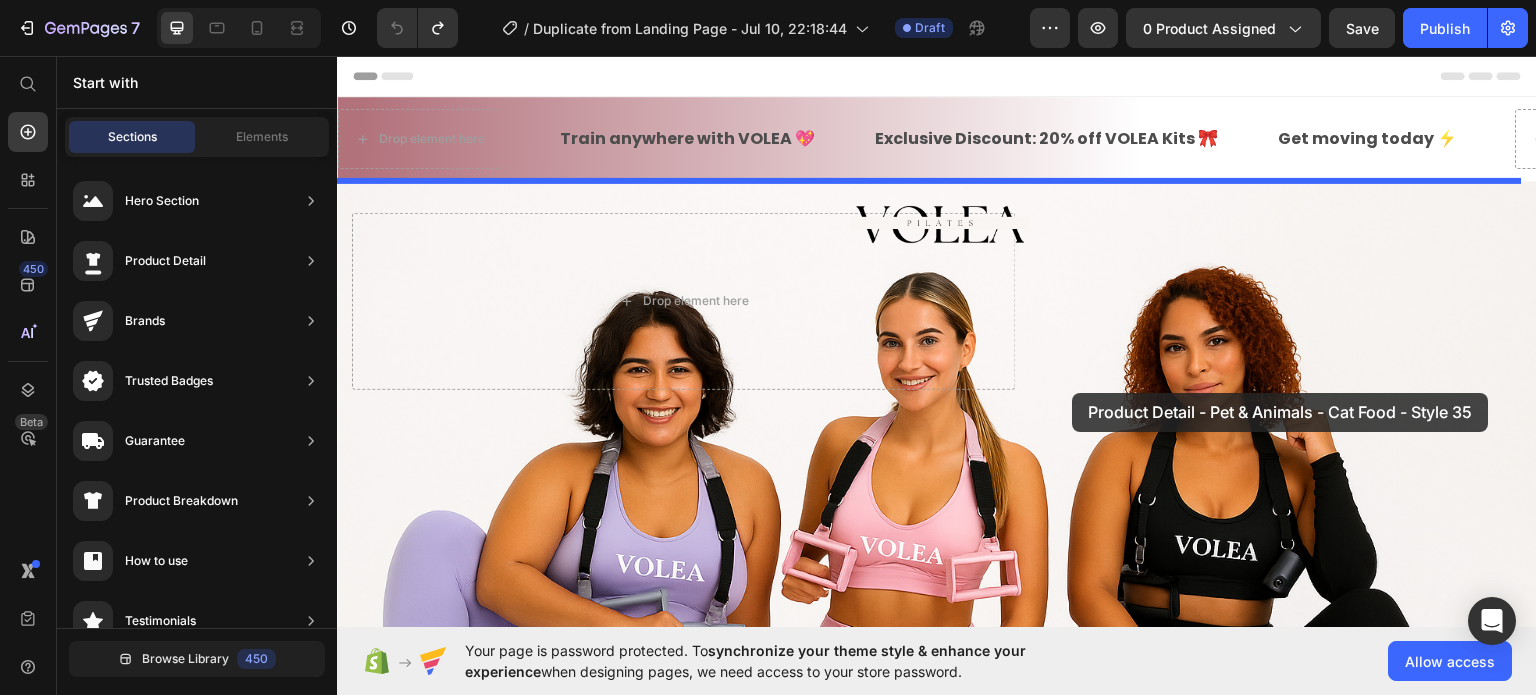 drag, startPoint x: 777, startPoint y: 514, endPoint x: 1073, endPoint y: 392, distance: 320.15622 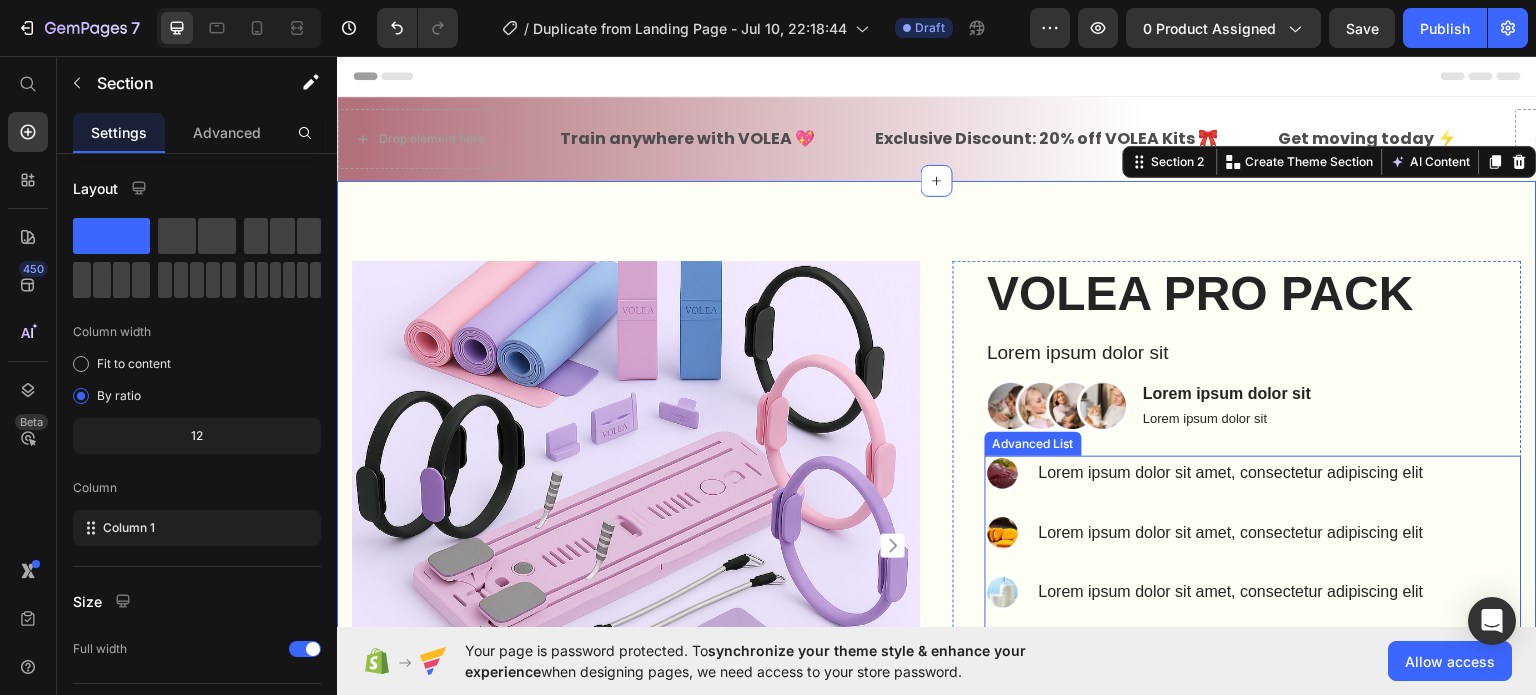 scroll, scrollTop: 55, scrollLeft: 0, axis: vertical 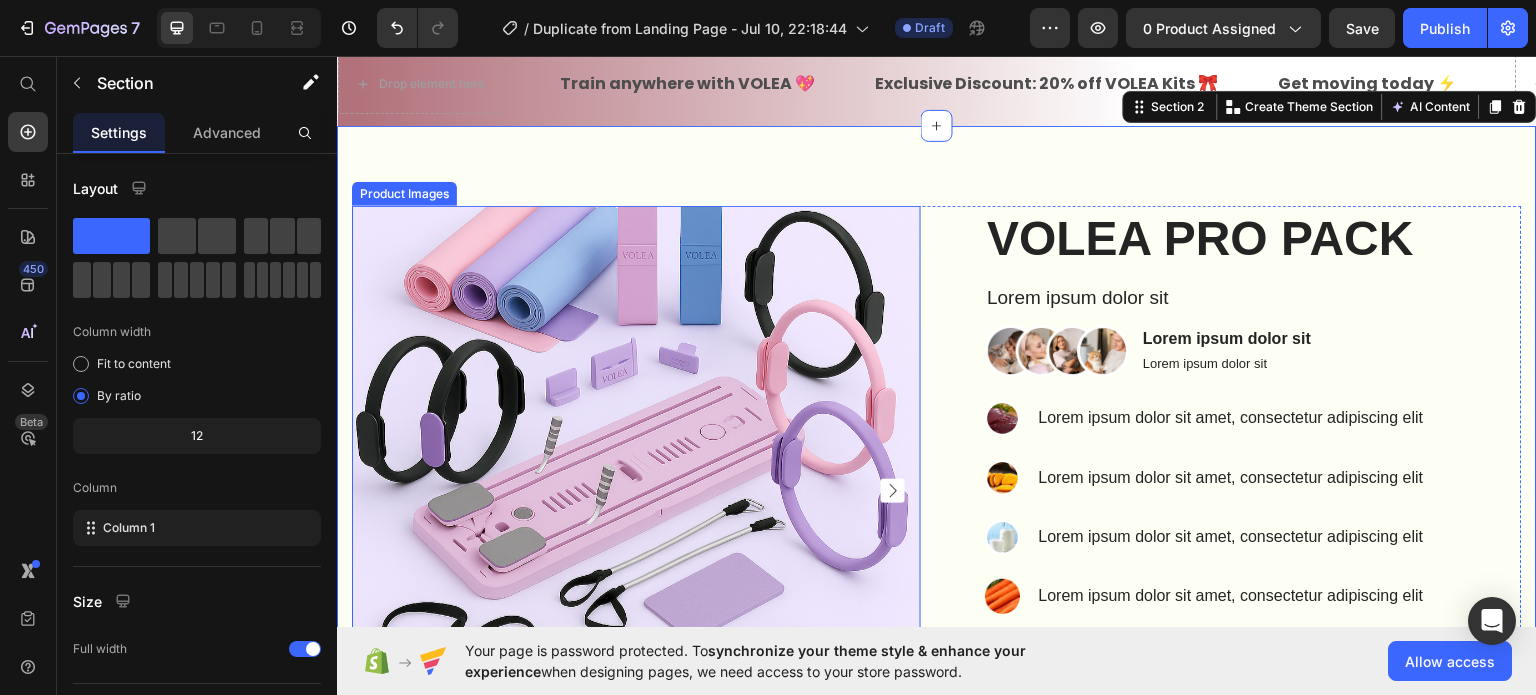 click at bounding box center [636, 489] 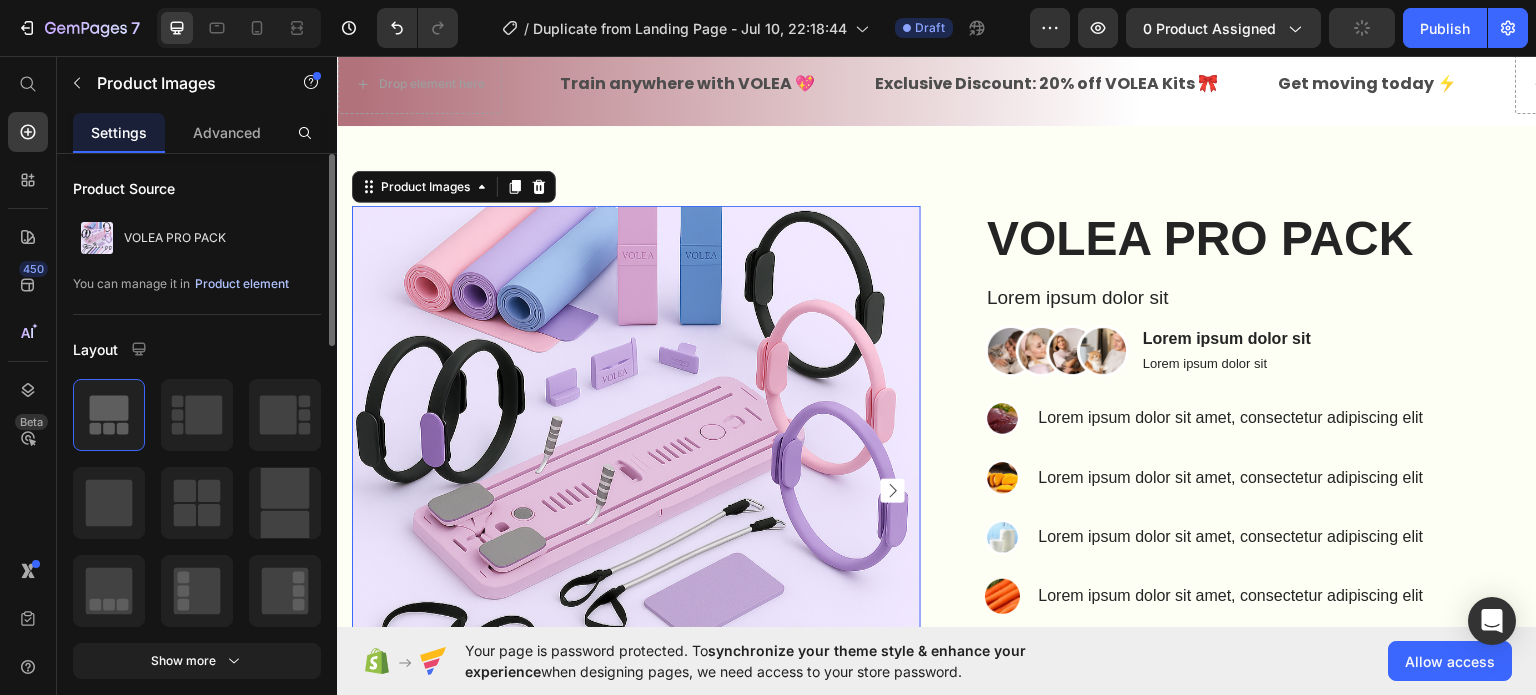 click on "Product element" at bounding box center [242, 284] 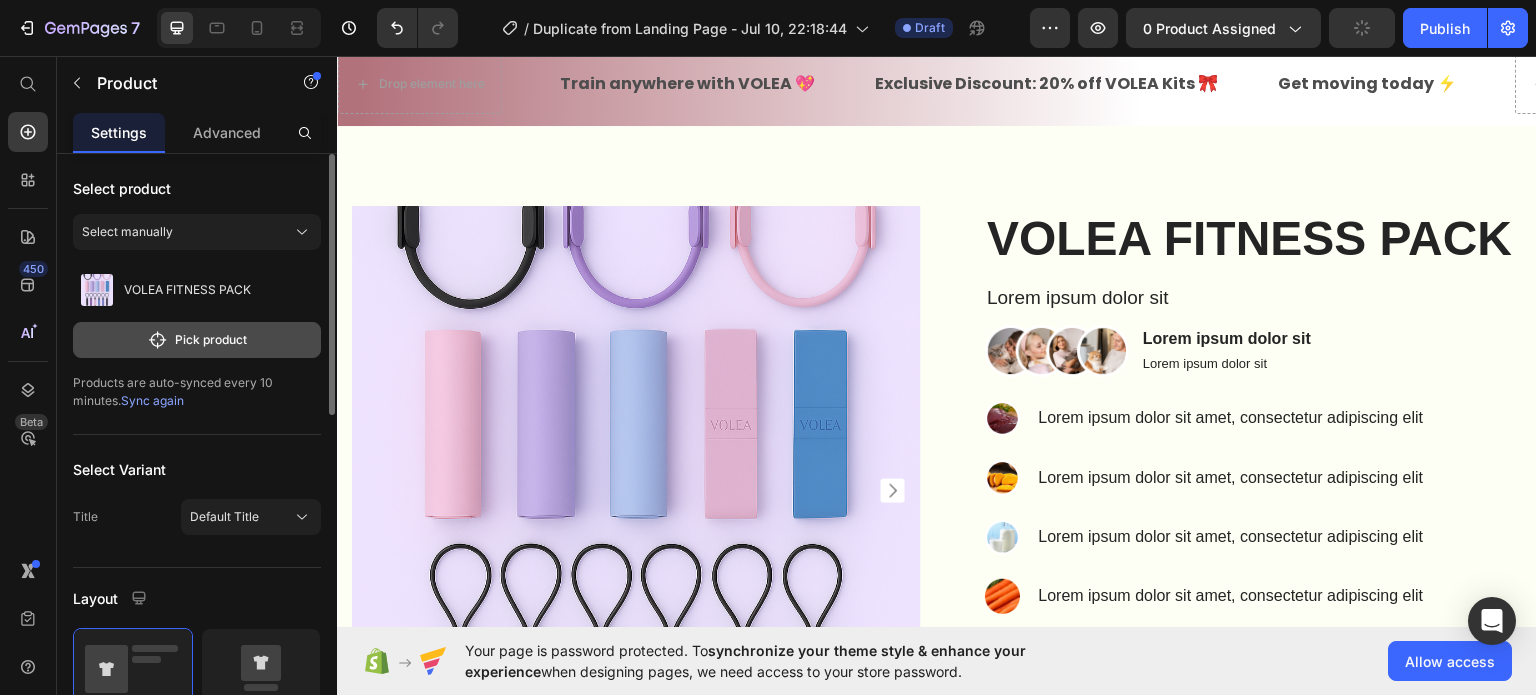 click on "Pick product" at bounding box center (197, 340) 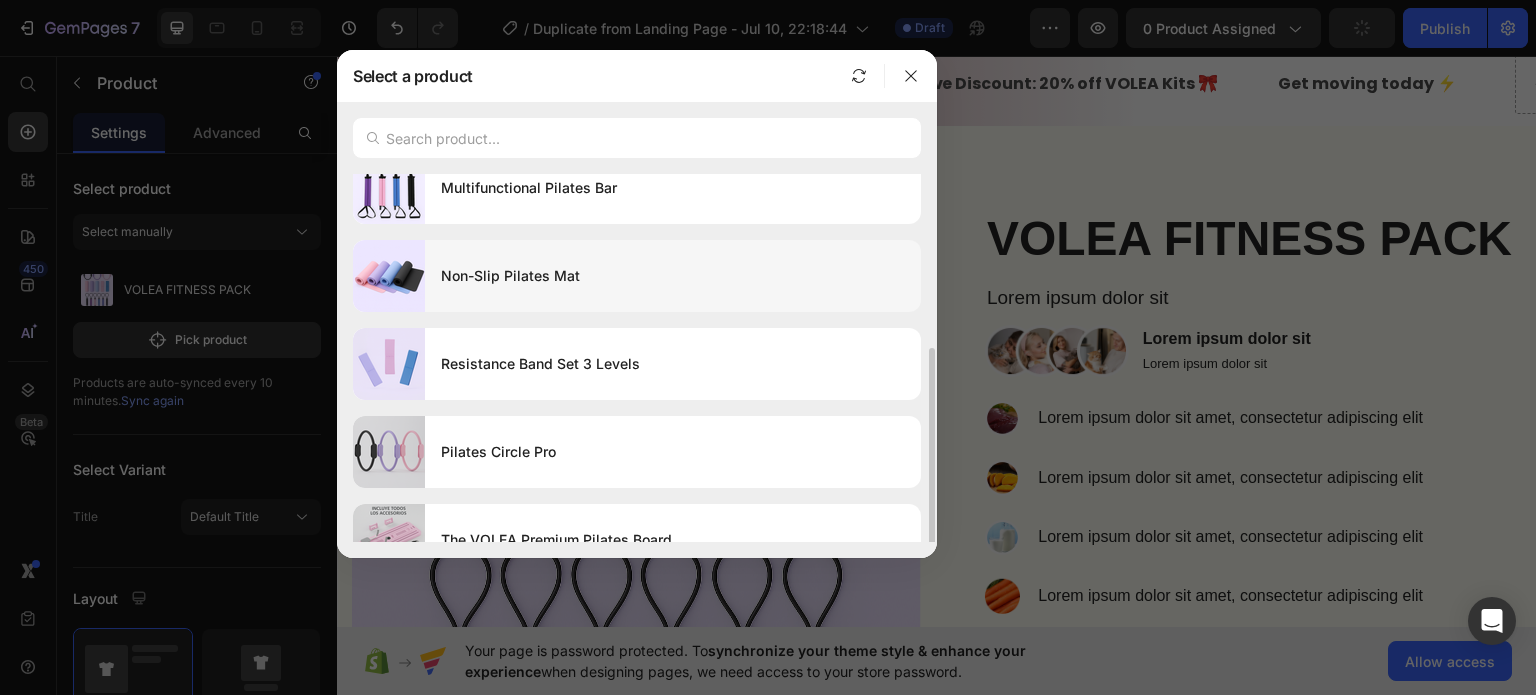 scroll, scrollTop: 232, scrollLeft: 0, axis: vertical 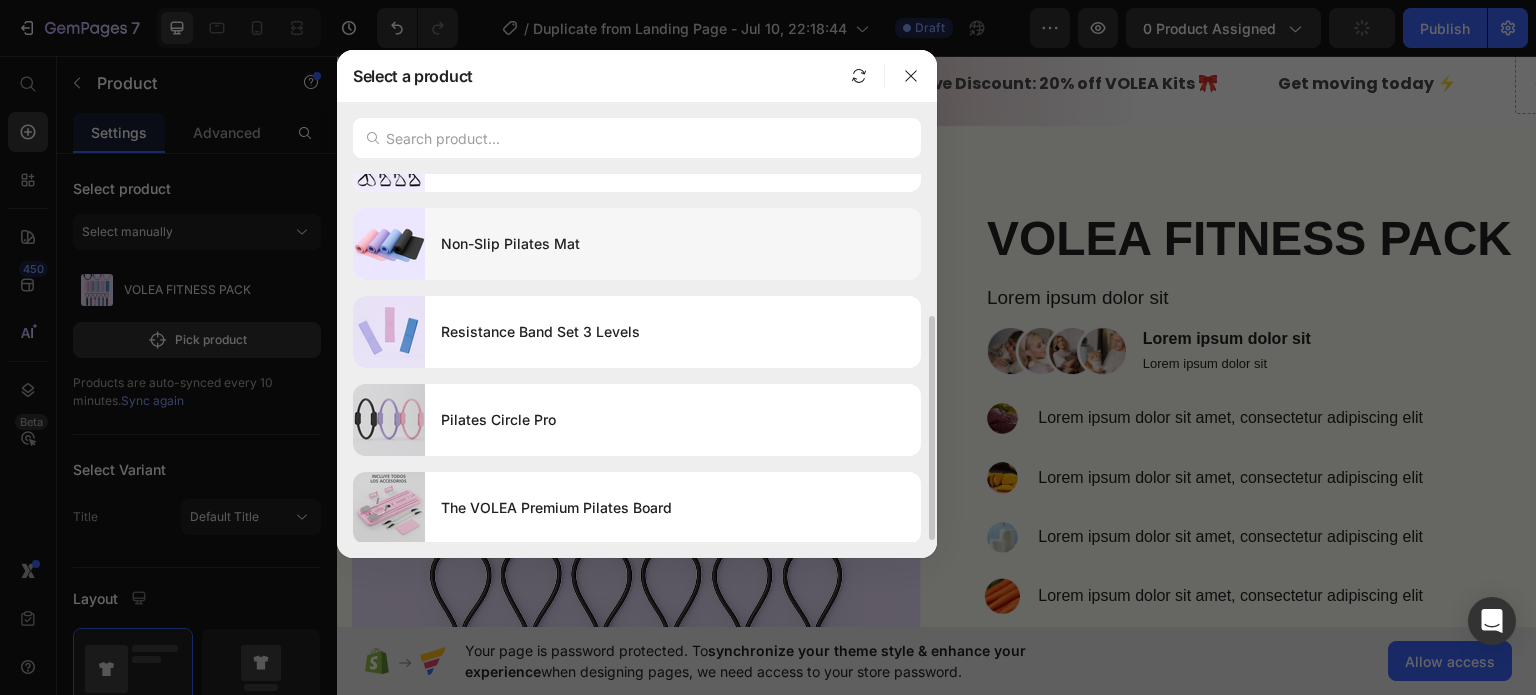 click on "Non-Slip Pilates Mat" at bounding box center (673, 244) 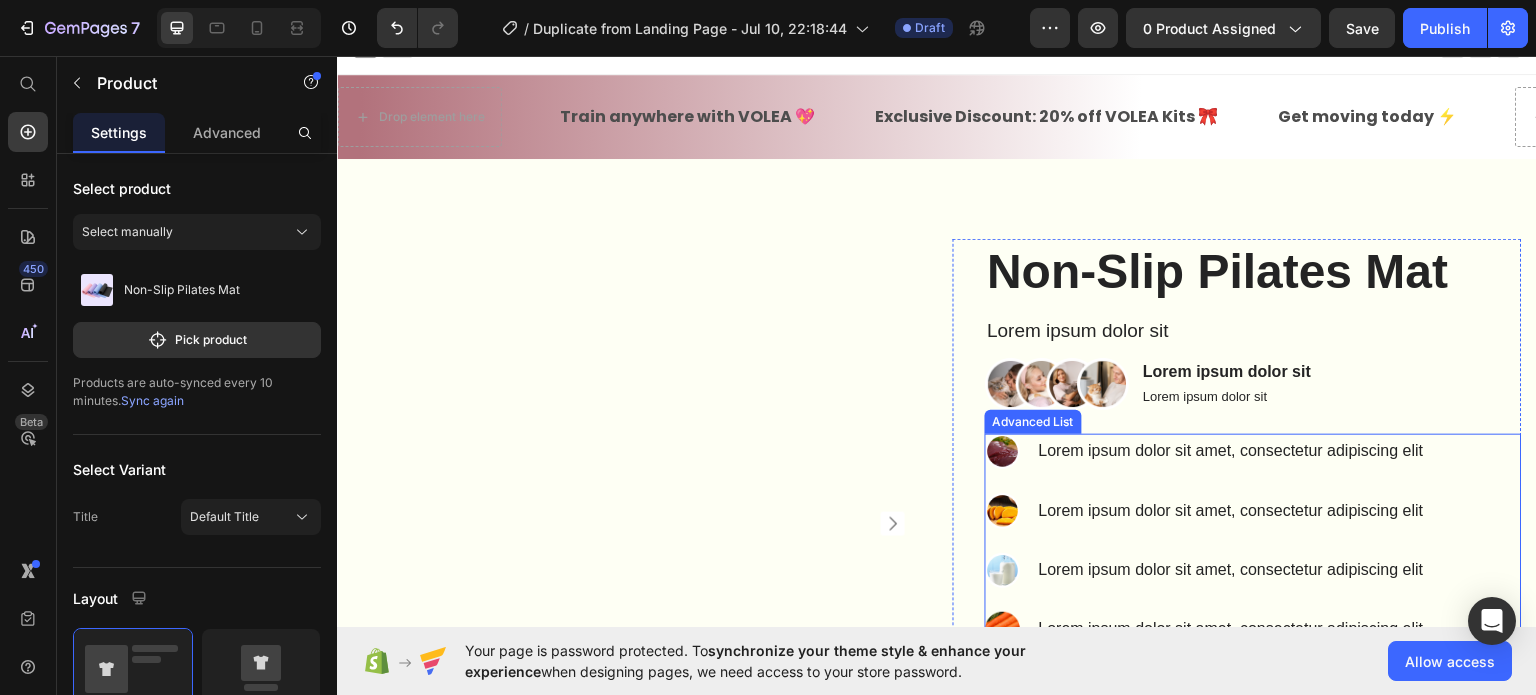scroll, scrollTop: 0, scrollLeft: 0, axis: both 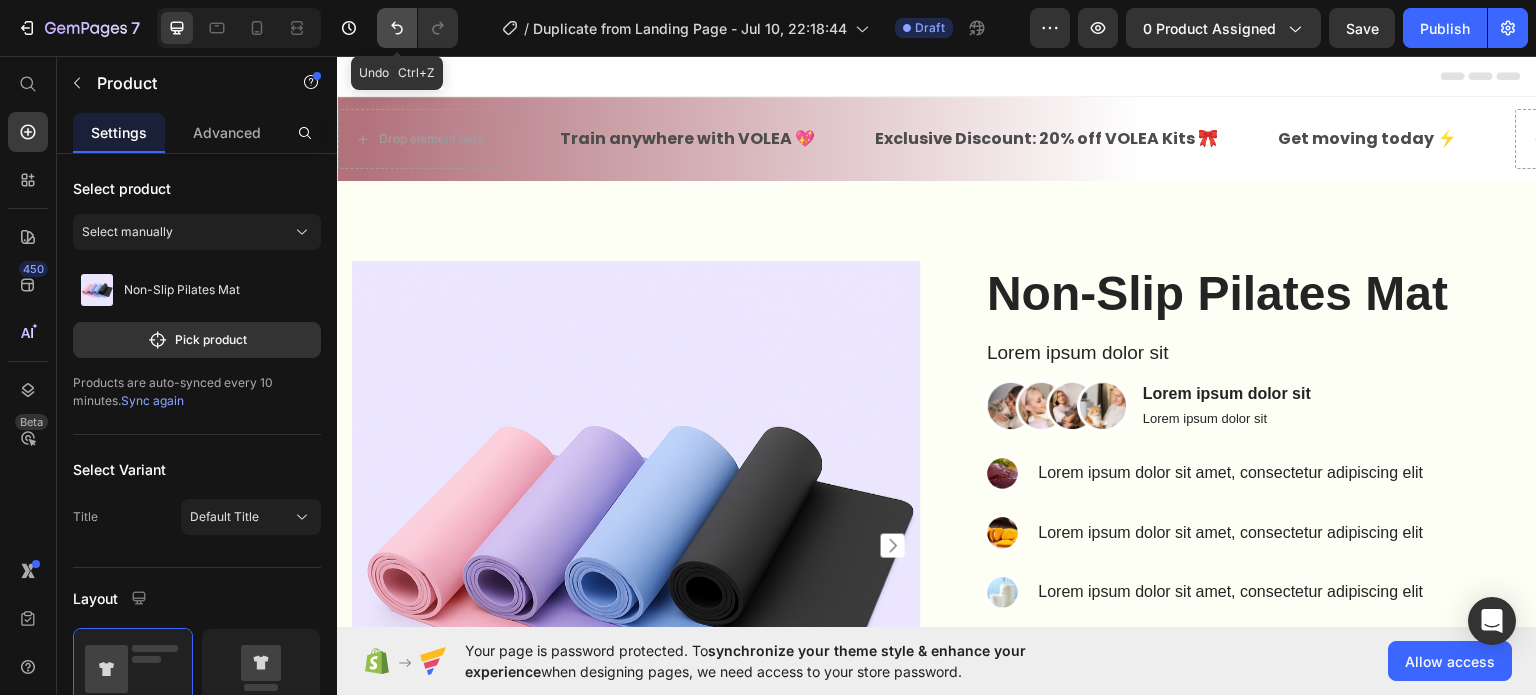click 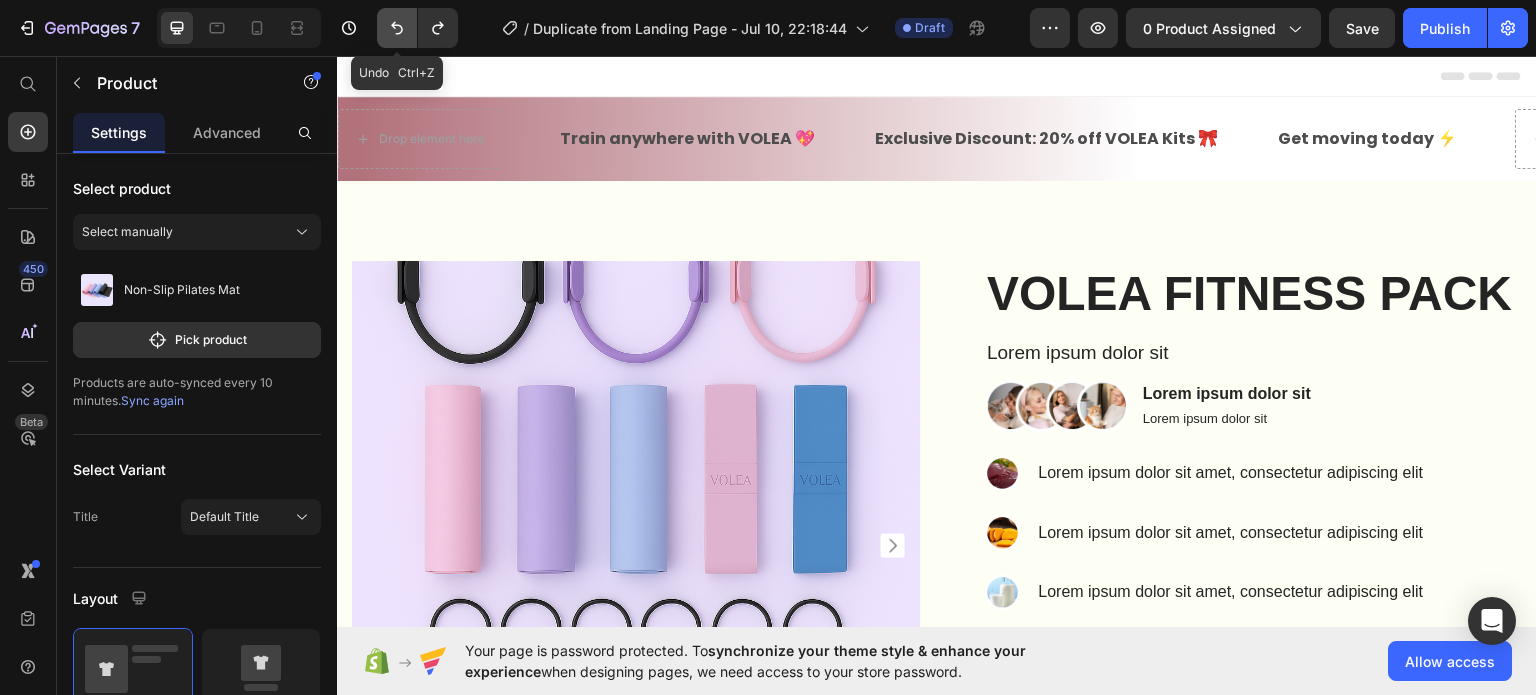 click 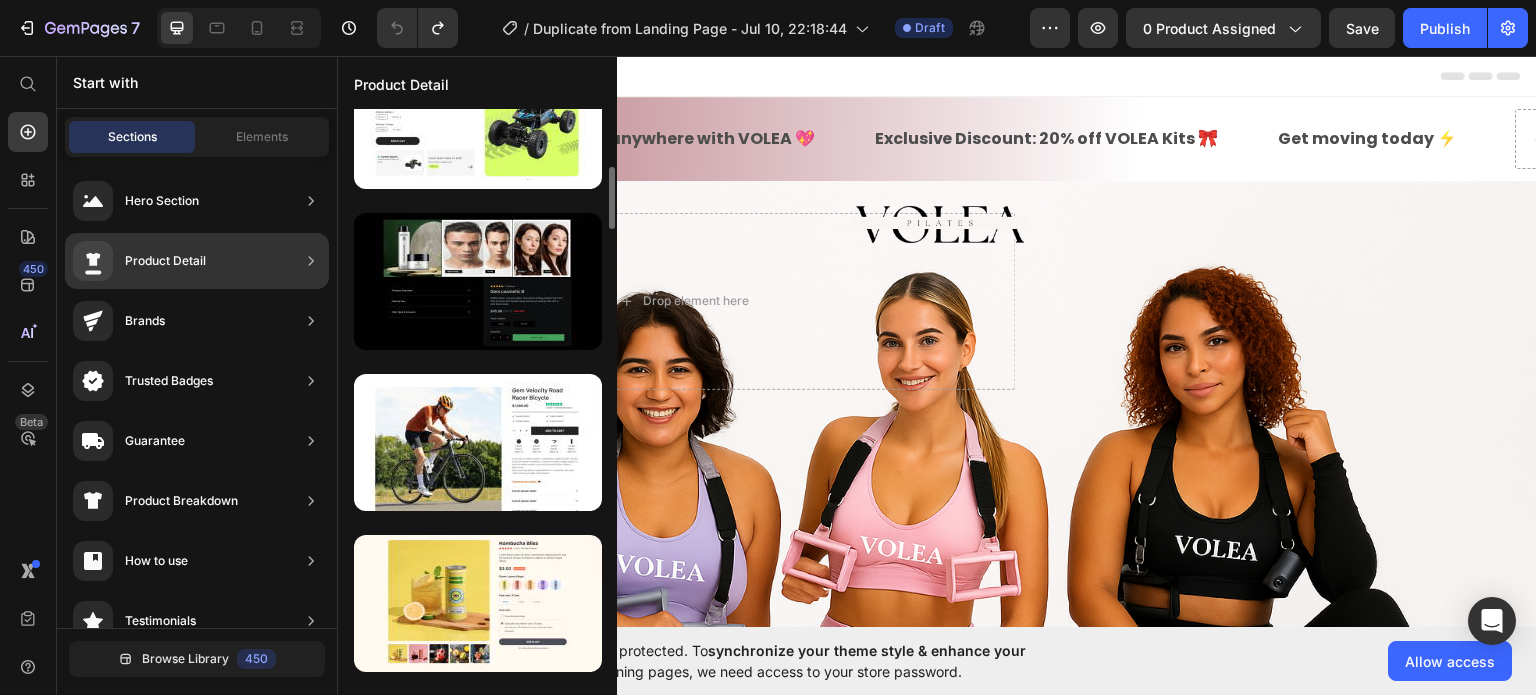 scroll, scrollTop: 346, scrollLeft: 0, axis: vertical 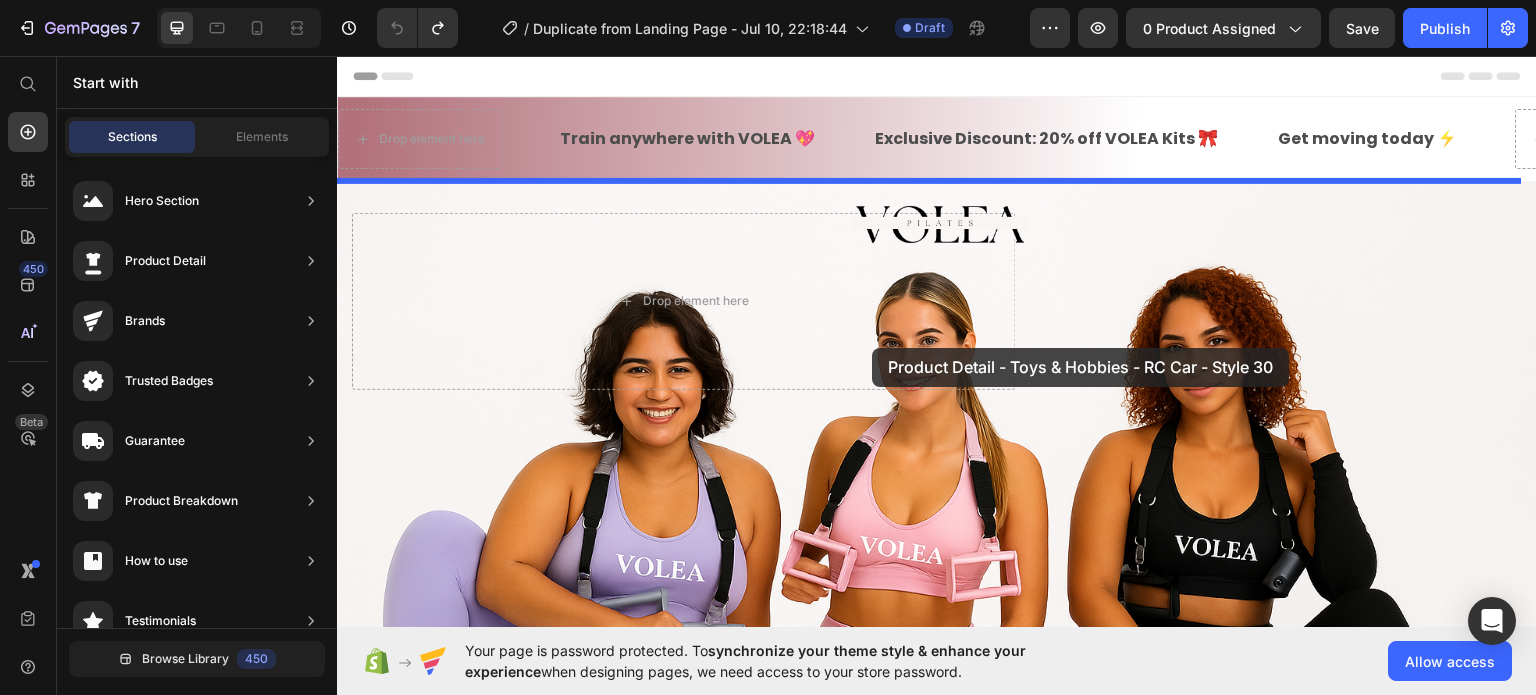 drag, startPoint x: 780, startPoint y: 381, endPoint x: 872, endPoint y: 347, distance: 98.0816 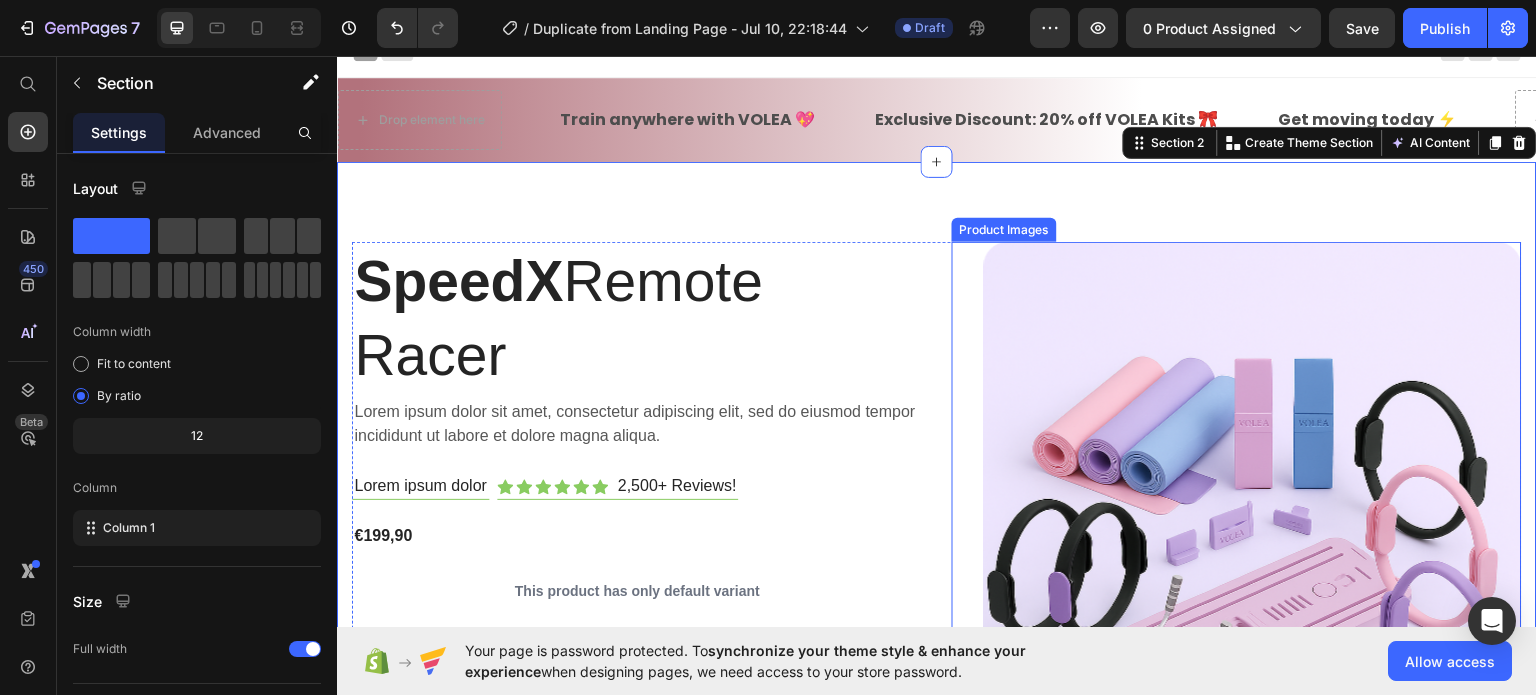 scroll, scrollTop: 0, scrollLeft: 0, axis: both 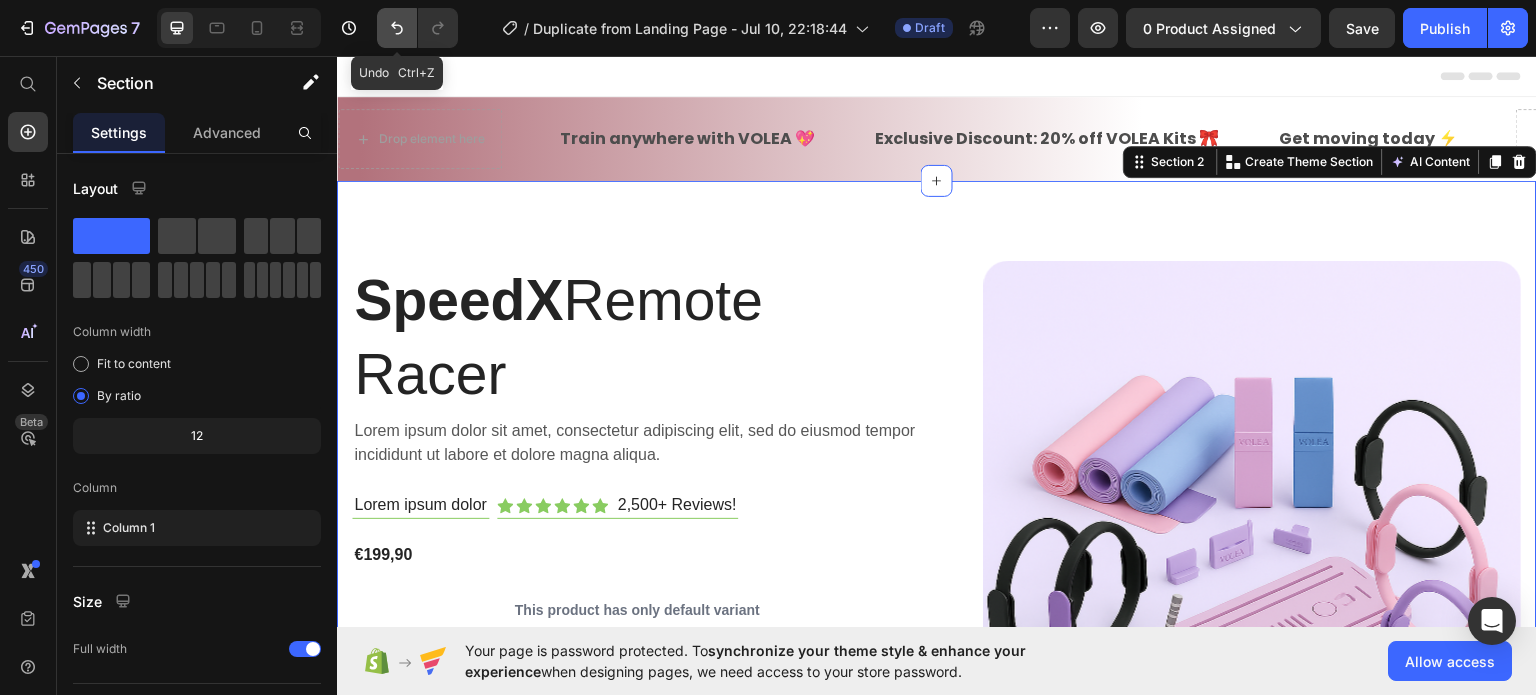 click 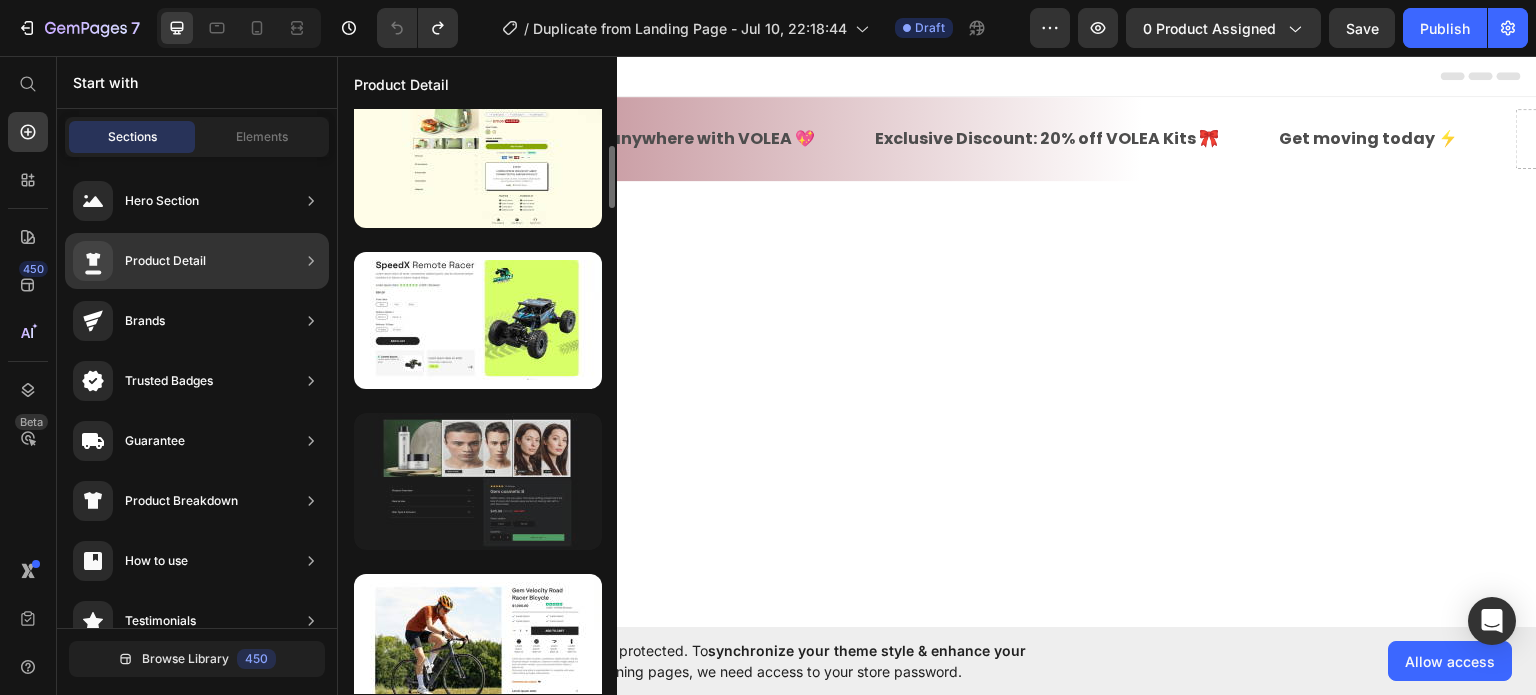 scroll, scrollTop: 546, scrollLeft: 0, axis: vertical 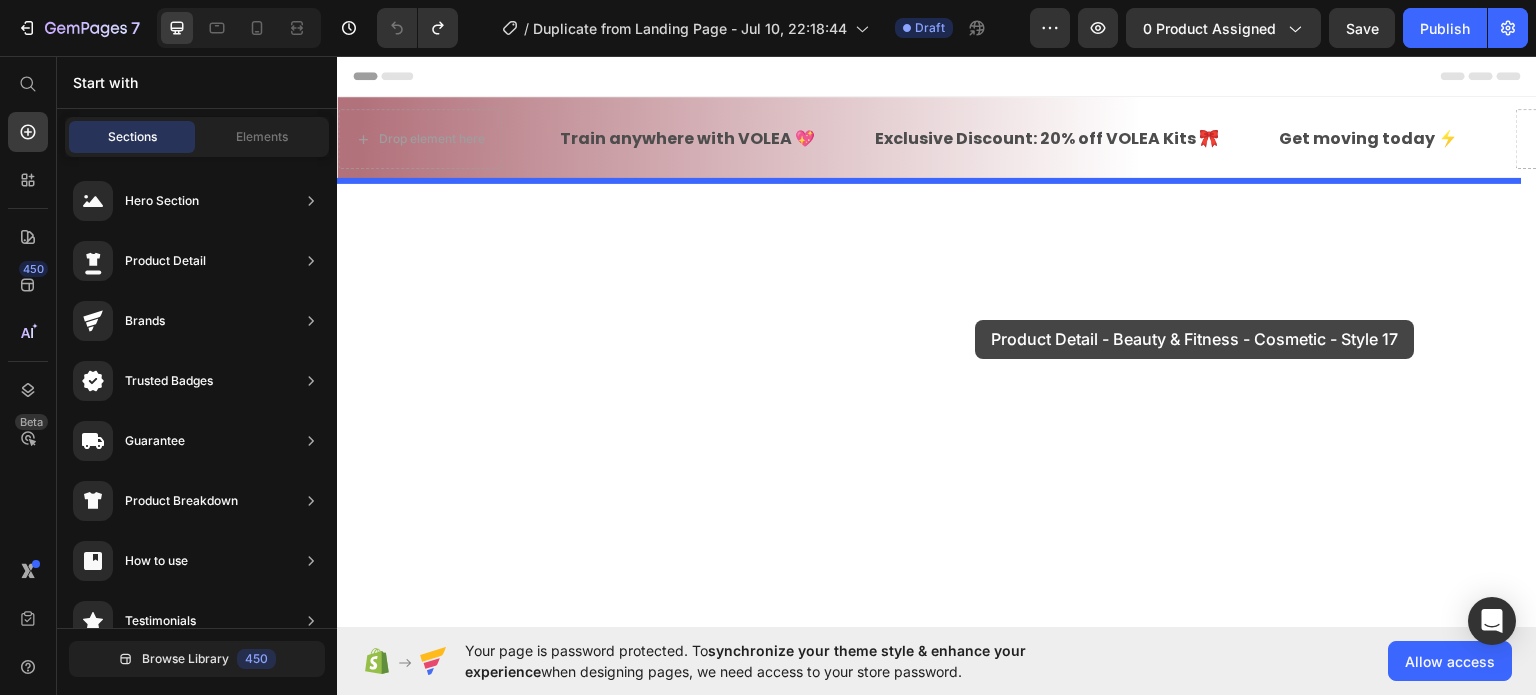 drag, startPoint x: 820, startPoint y: 367, endPoint x: 976, endPoint y: 319, distance: 163.21765 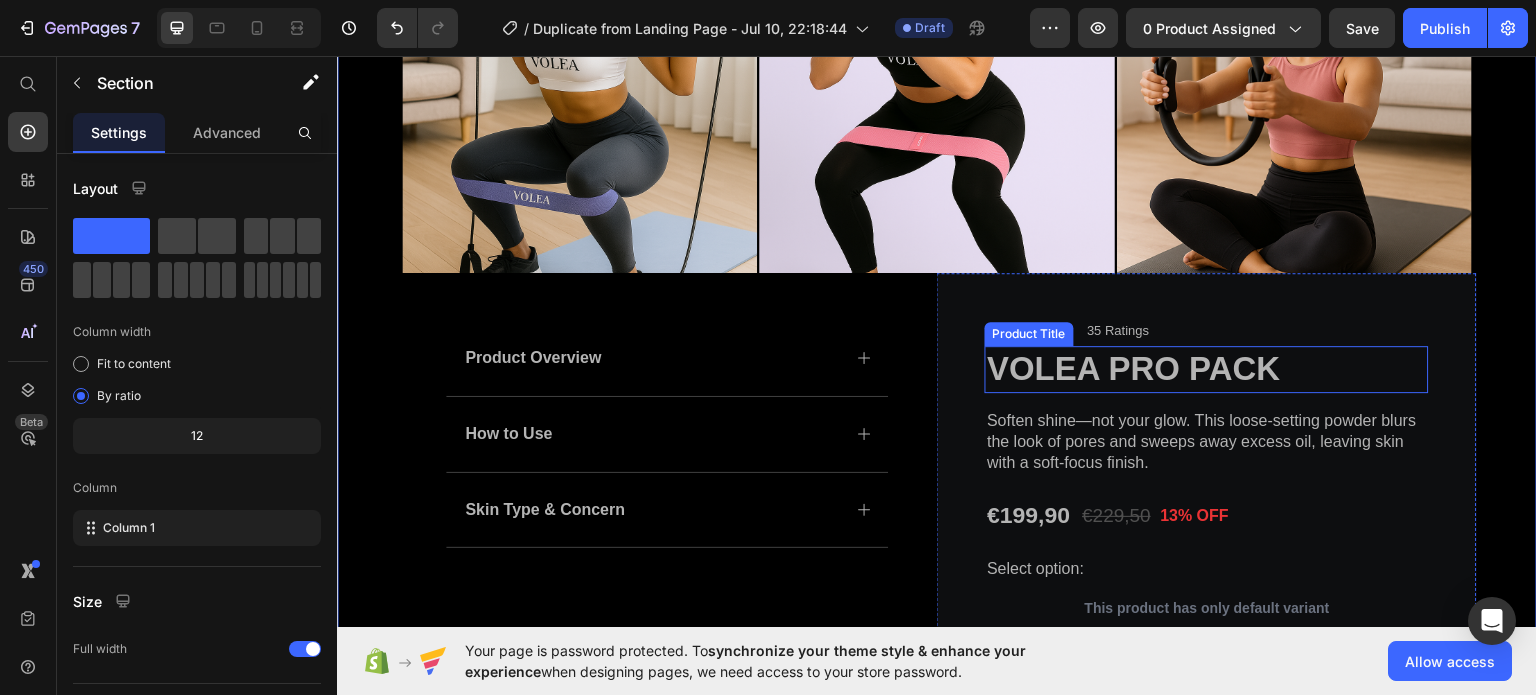 scroll, scrollTop: 800, scrollLeft: 0, axis: vertical 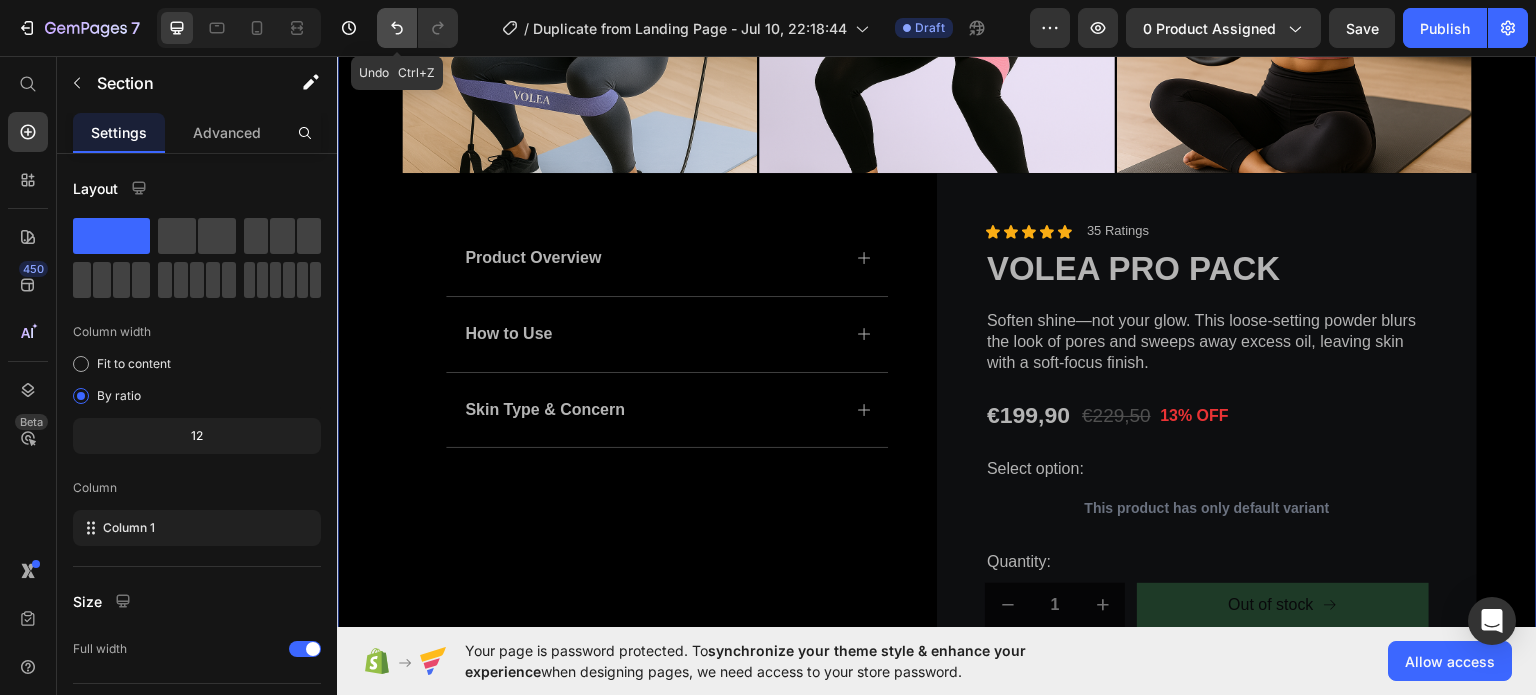click 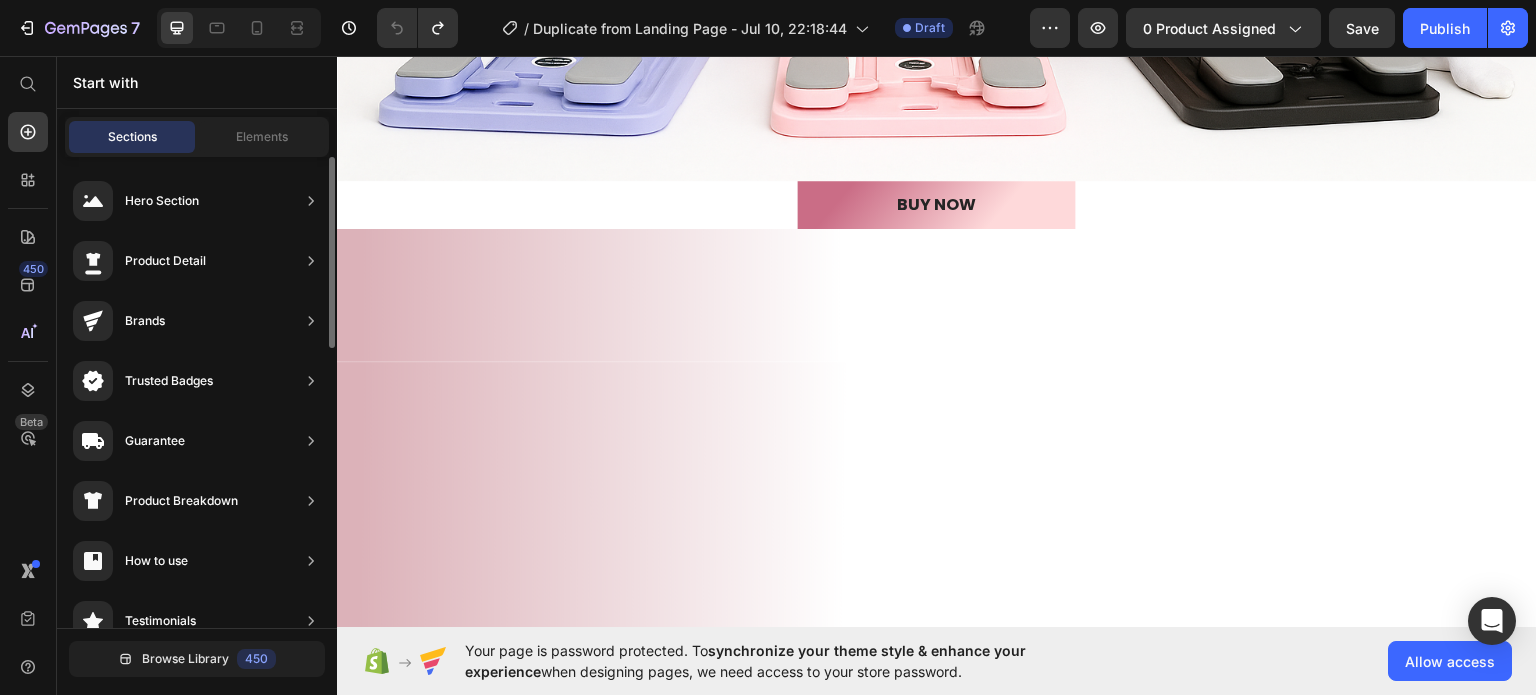 scroll, scrollTop: 368, scrollLeft: 0, axis: vertical 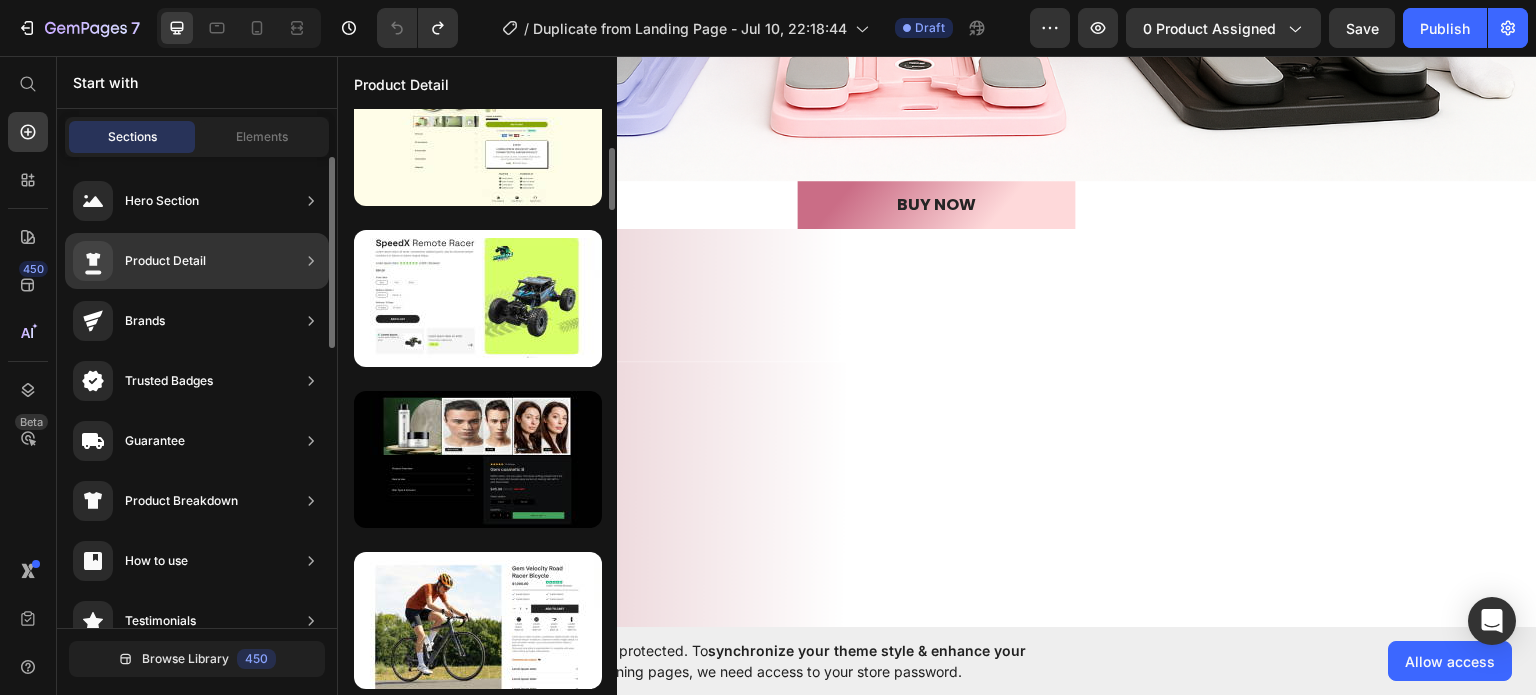 click on "Product Detail" at bounding box center (139, 261) 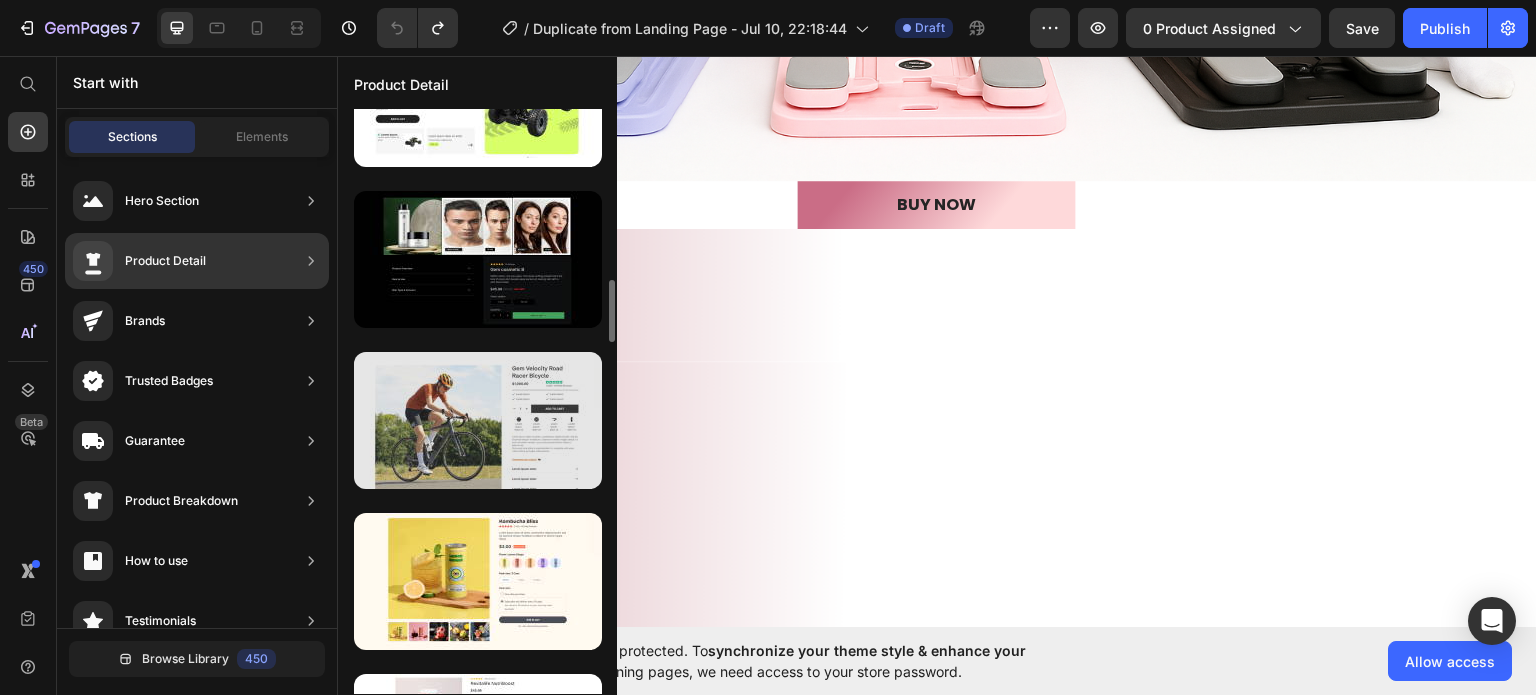 scroll, scrollTop: 668, scrollLeft: 0, axis: vertical 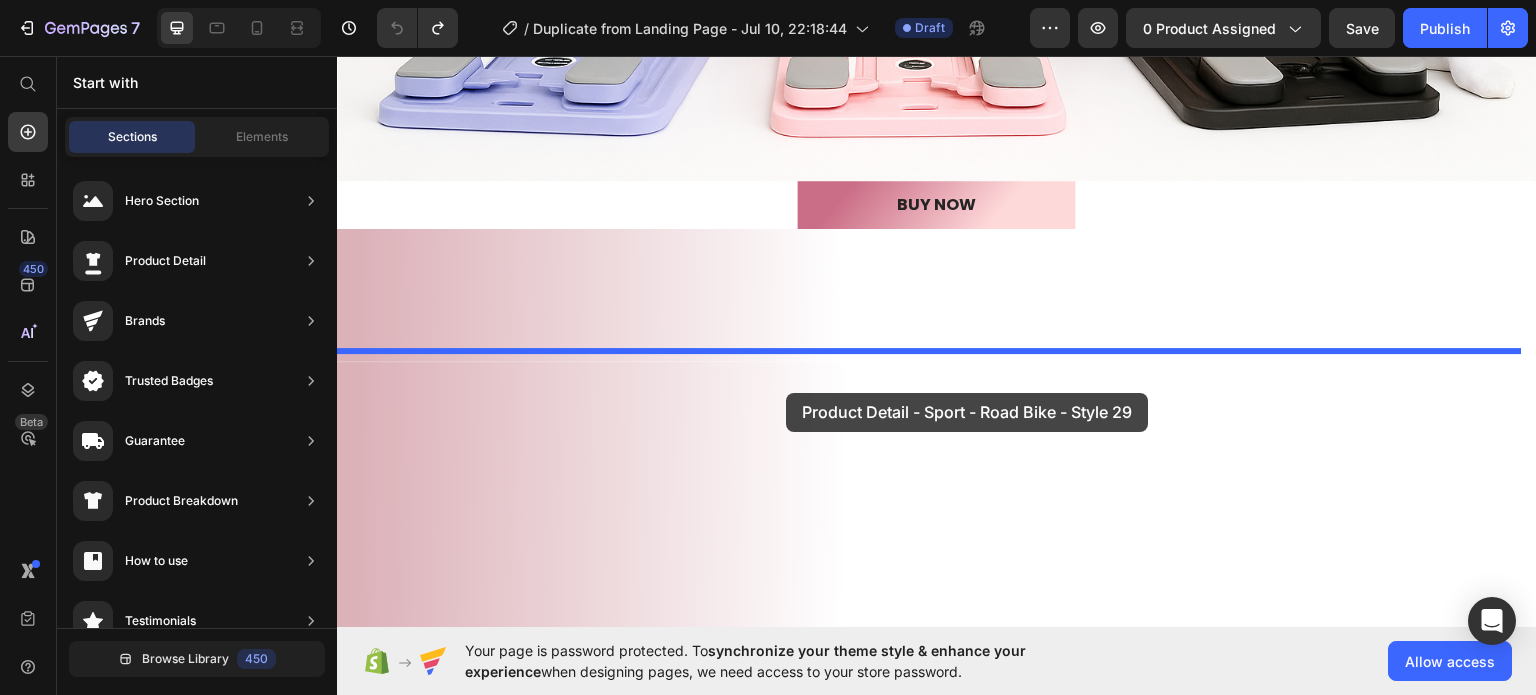 drag, startPoint x: 779, startPoint y: 428, endPoint x: 786, endPoint y: 392, distance: 36.67424 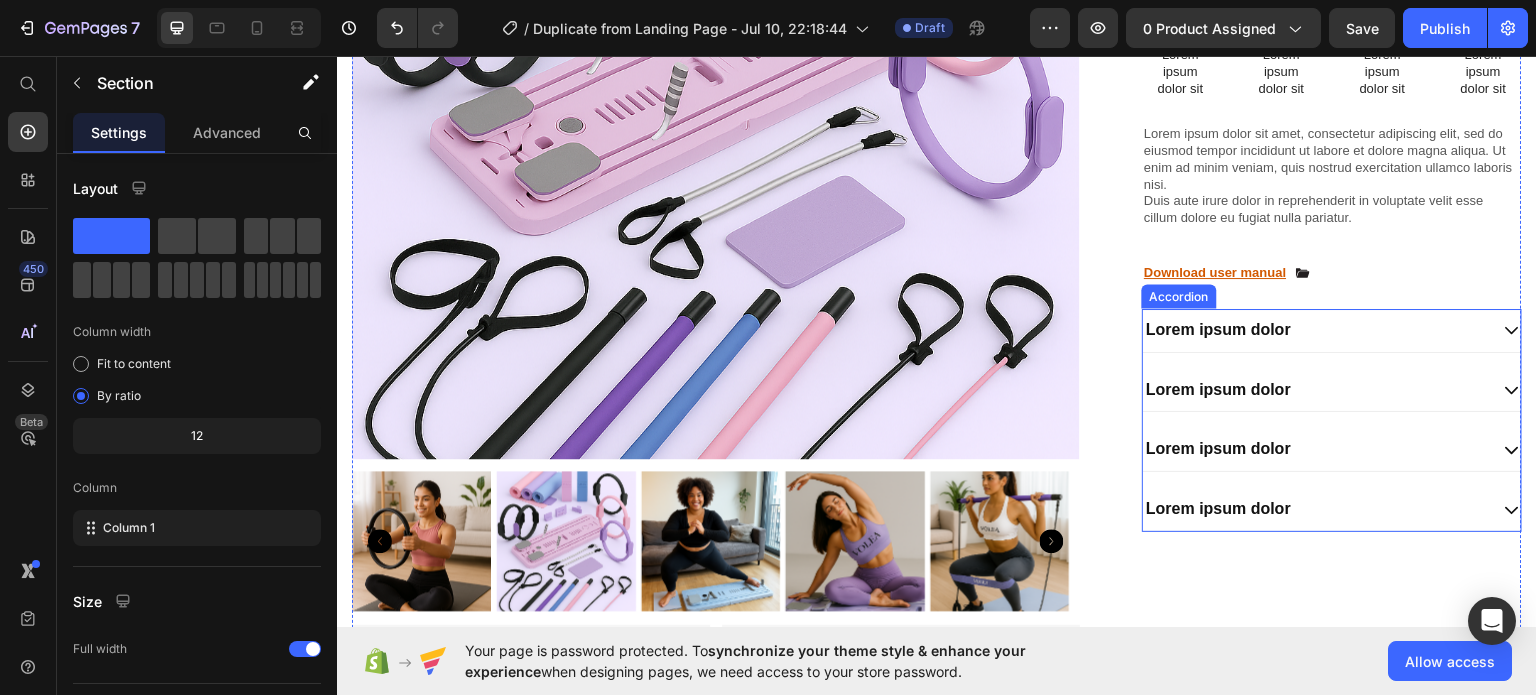 scroll, scrollTop: 1500, scrollLeft: 0, axis: vertical 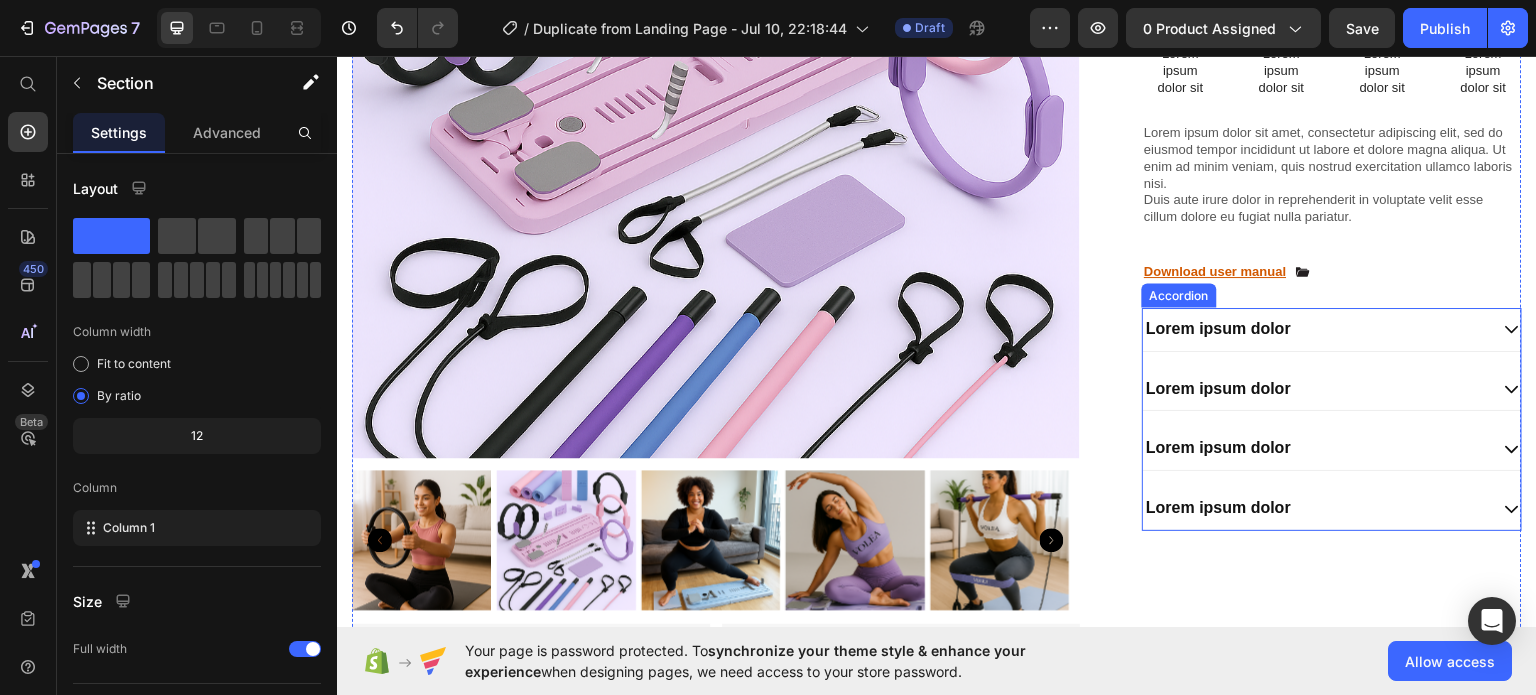 click on "Lorem ipsum dolor" at bounding box center (1218, 328) 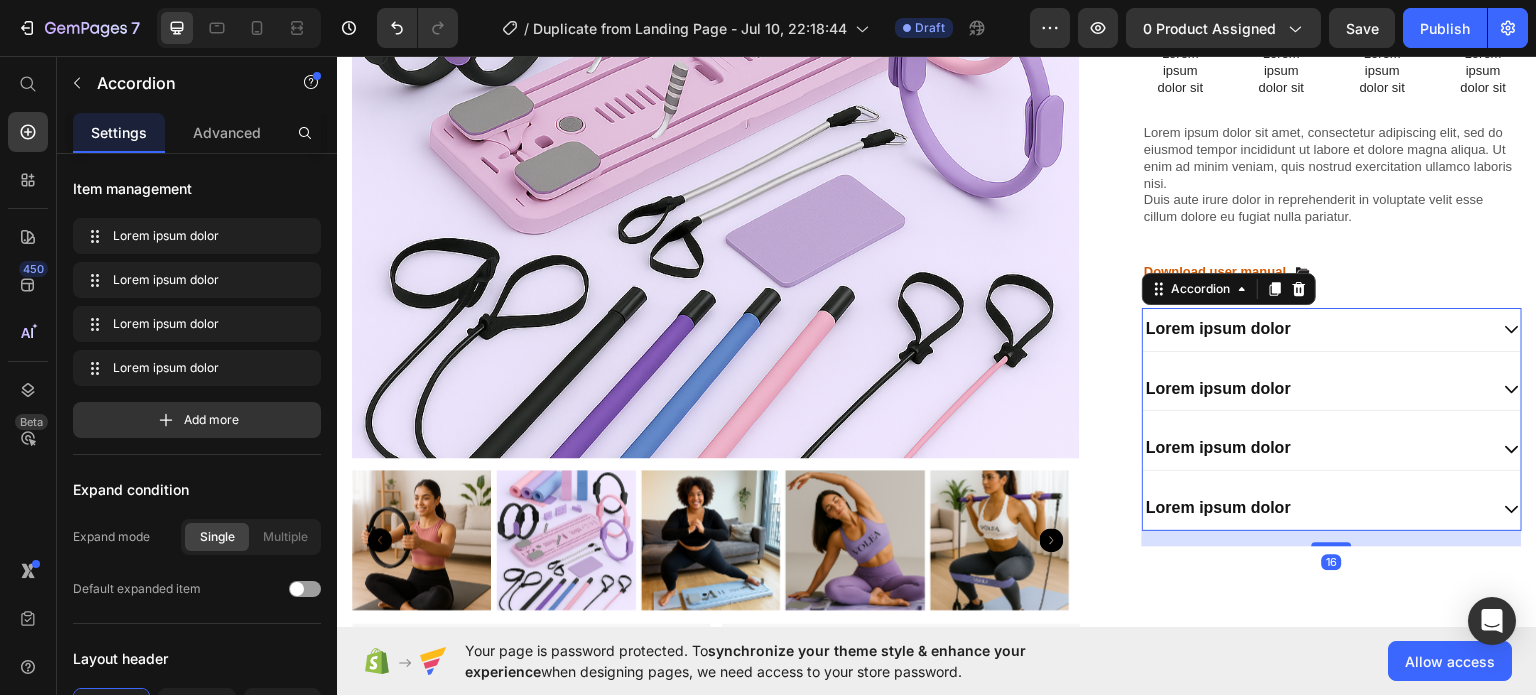 click on "Lorem ipsum dolor" at bounding box center [1315, 328] 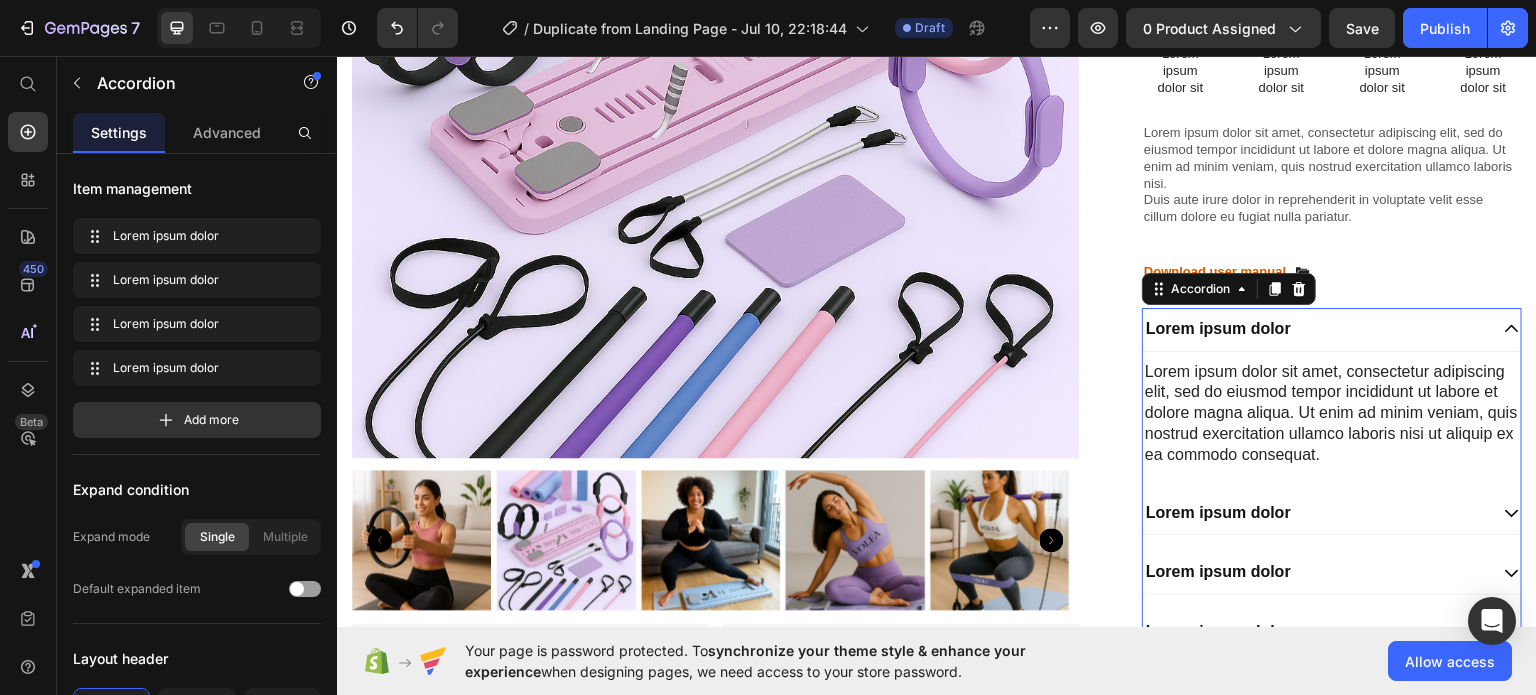 click 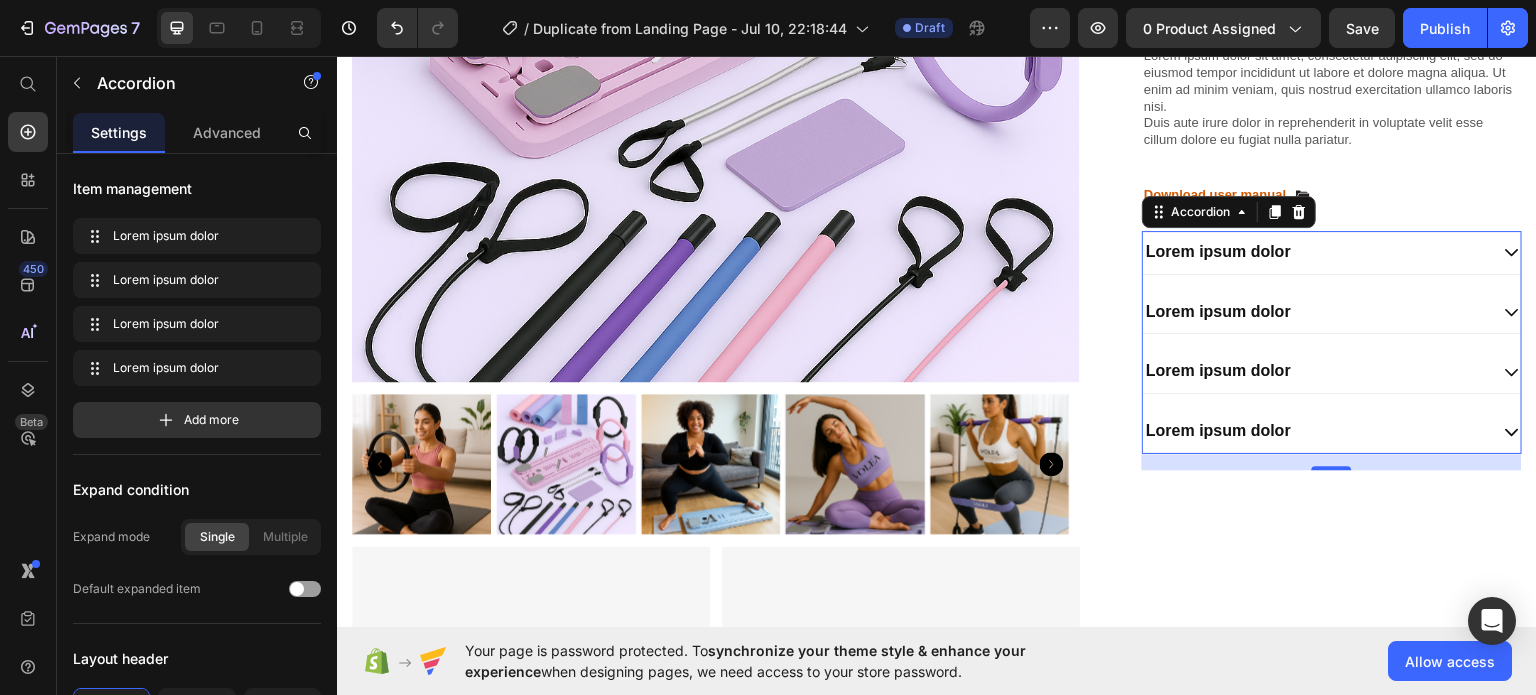 scroll, scrollTop: 1600, scrollLeft: 0, axis: vertical 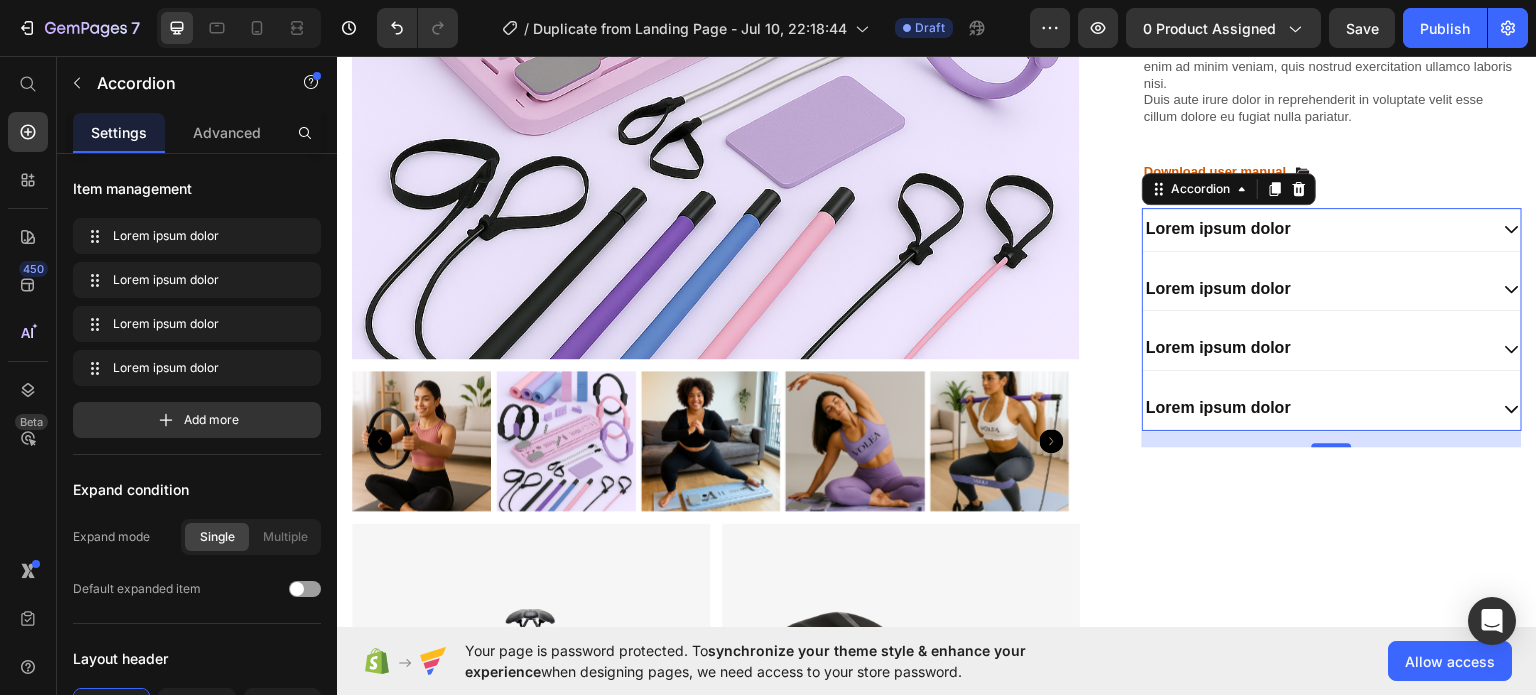click on "Lorem ipsum dolor" at bounding box center [1315, 288] 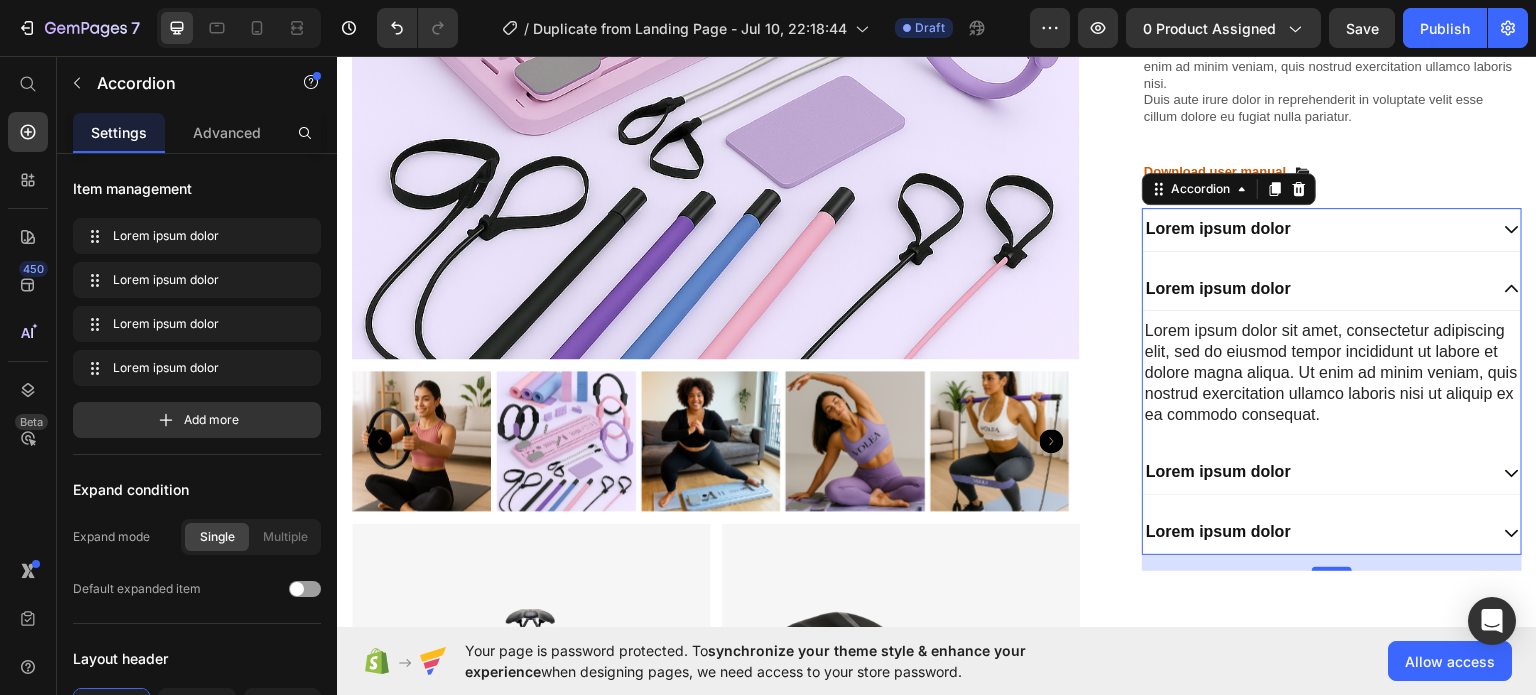 click on "Lorem ipsum dolor" at bounding box center [1315, 288] 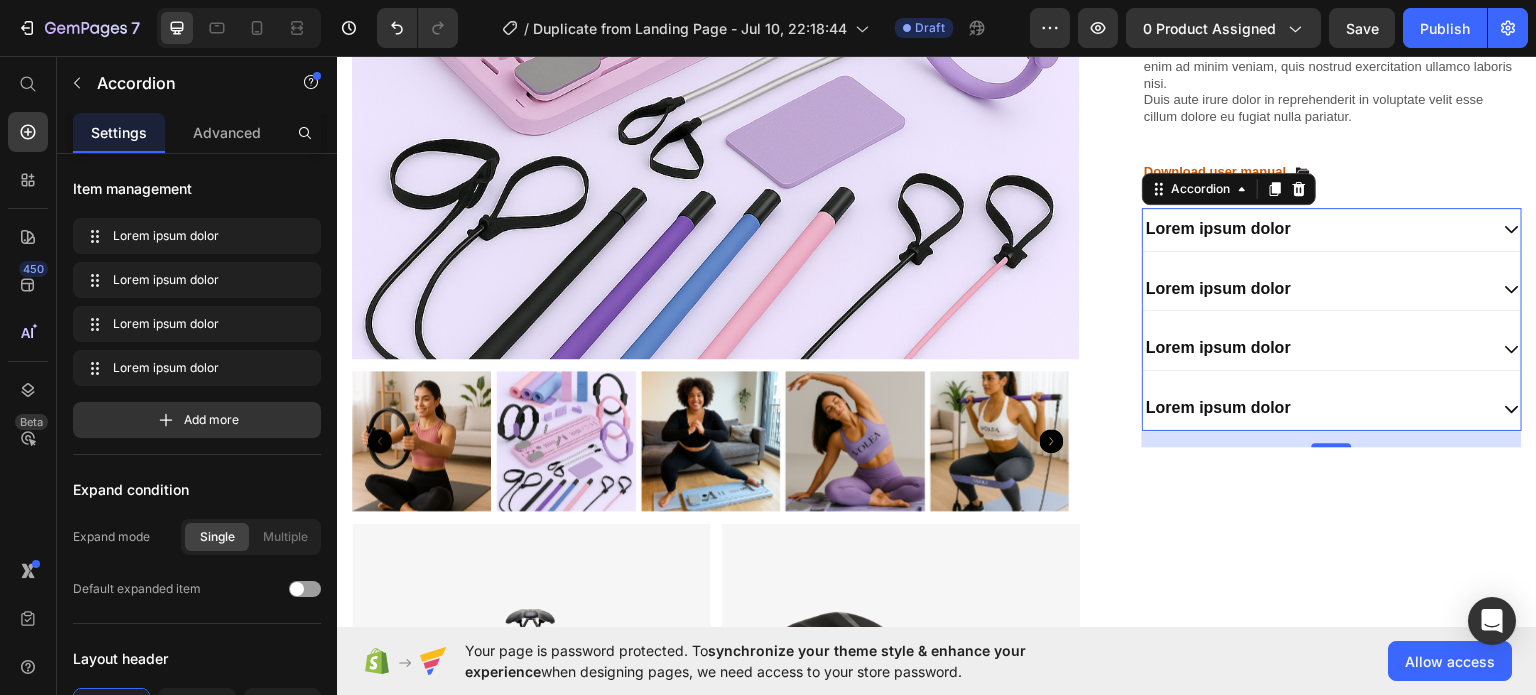 click on "7   /  Duplicate from Landing Page - Jul 10, 22:18:44 Draft Preview 0 product assigned  Save   Publish" 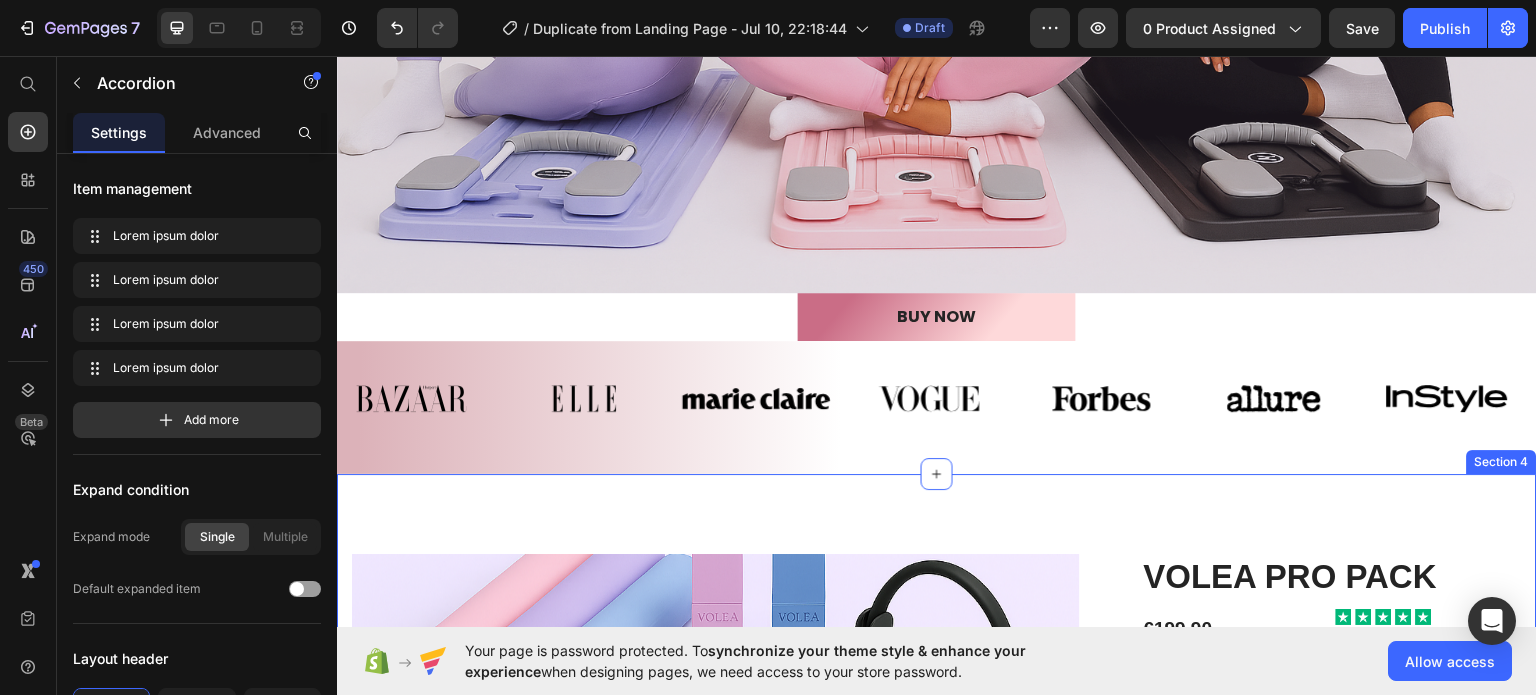 scroll, scrollTop: 500, scrollLeft: 0, axis: vertical 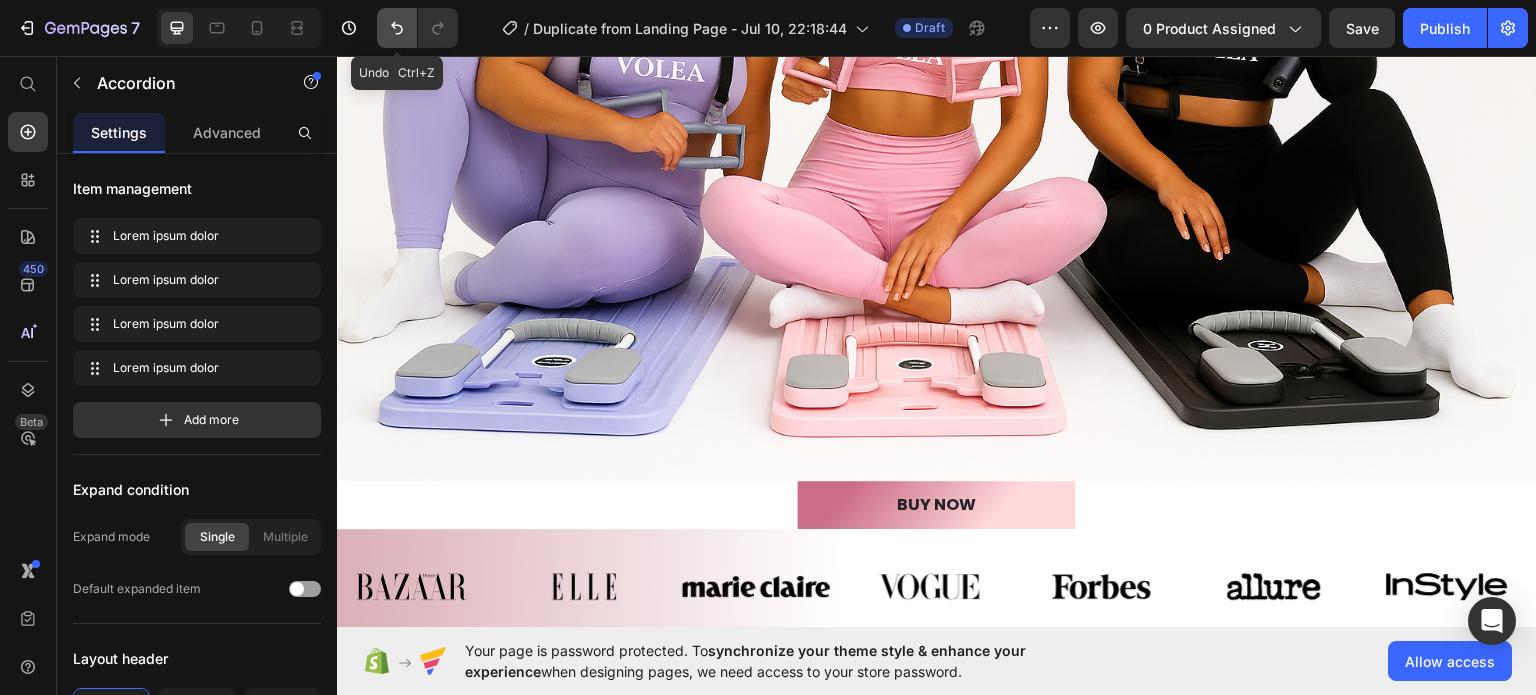 click 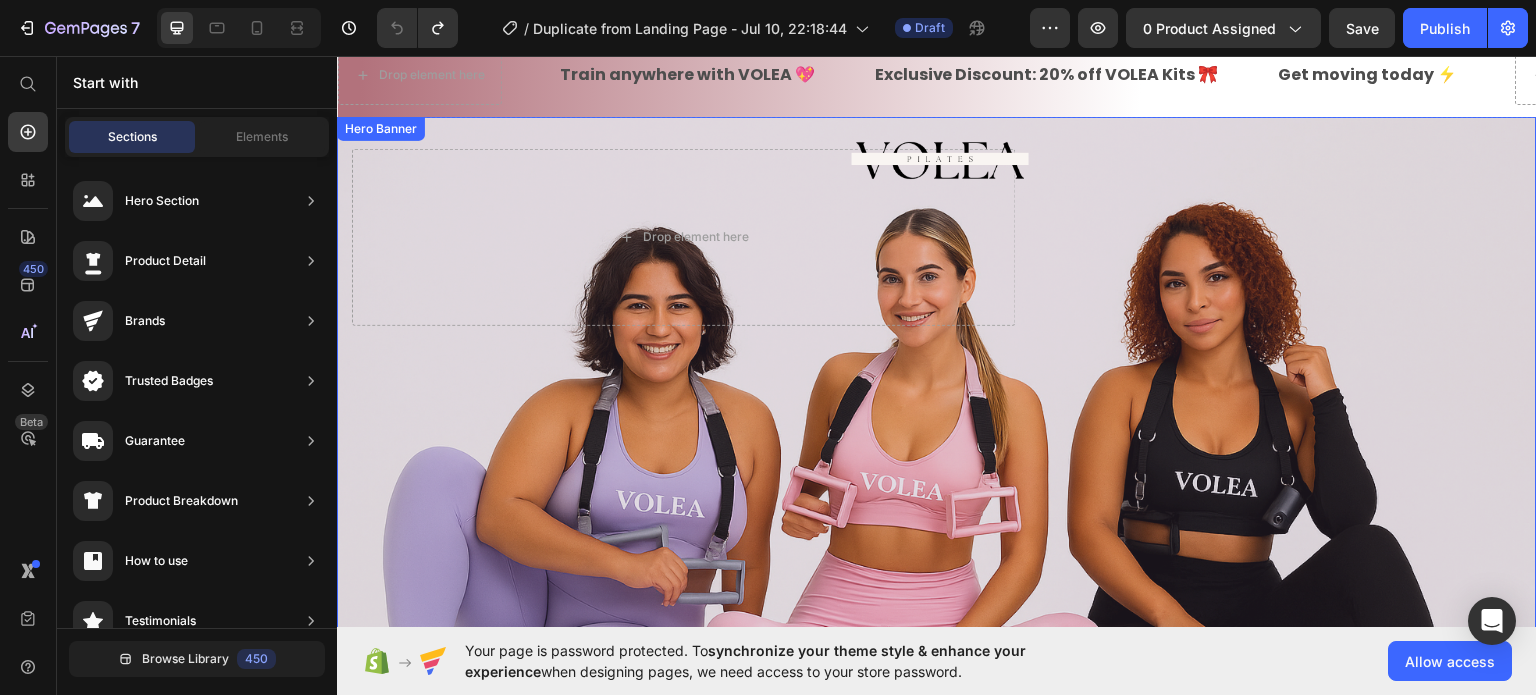 scroll, scrollTop: 0, scrollLeft: 0, axis: both 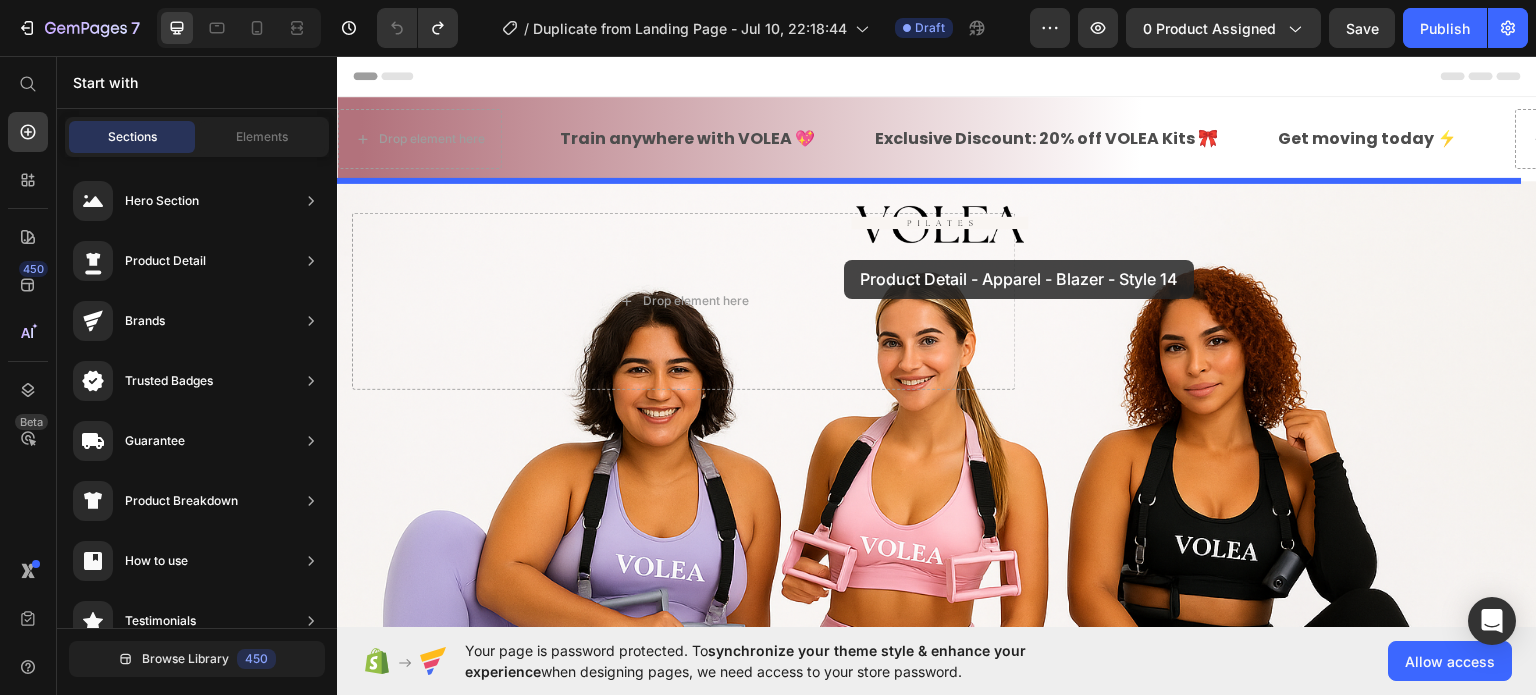 drag, startPoint x: 775, startPoint y: 234, endPoint x: 844, endPoint y: 259, distance: 73.38937 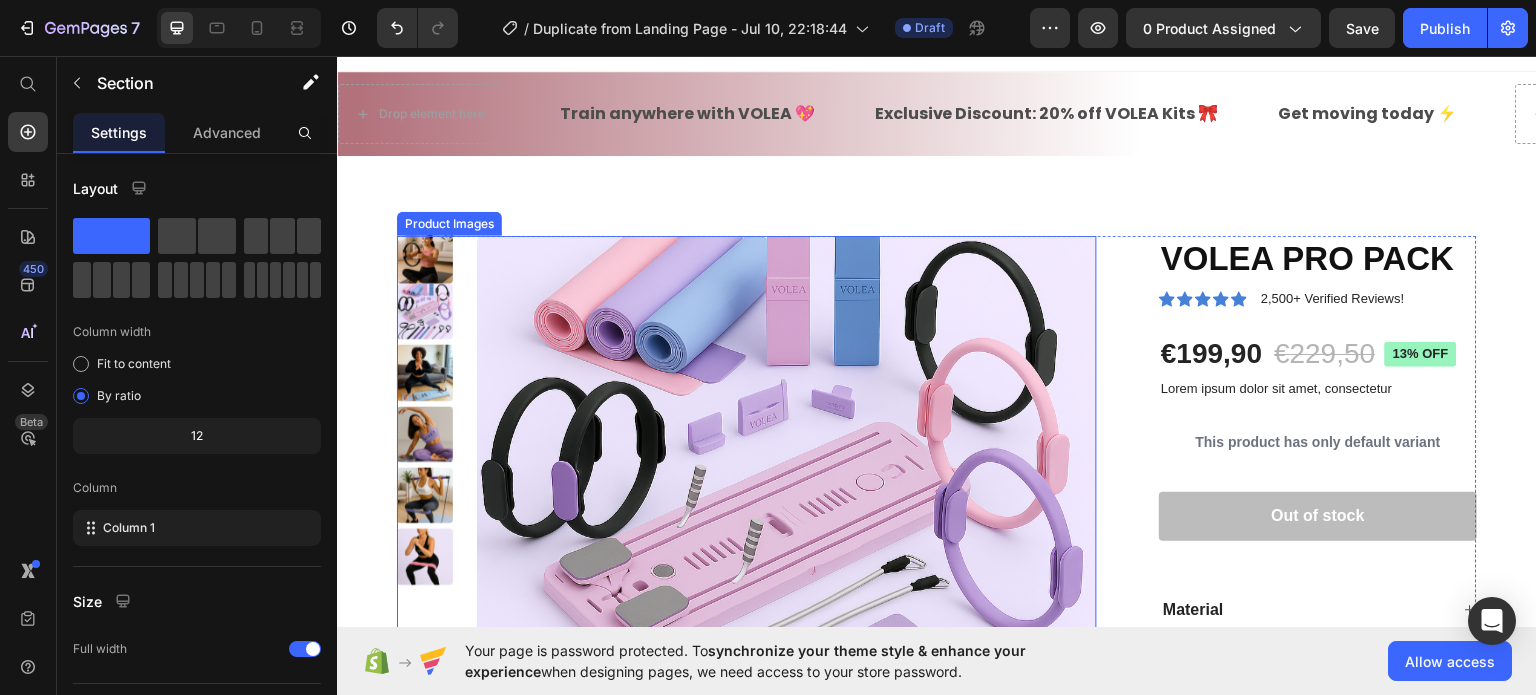 scroll, scrollTop: 55, scrollLeft: 0, axis: vertical 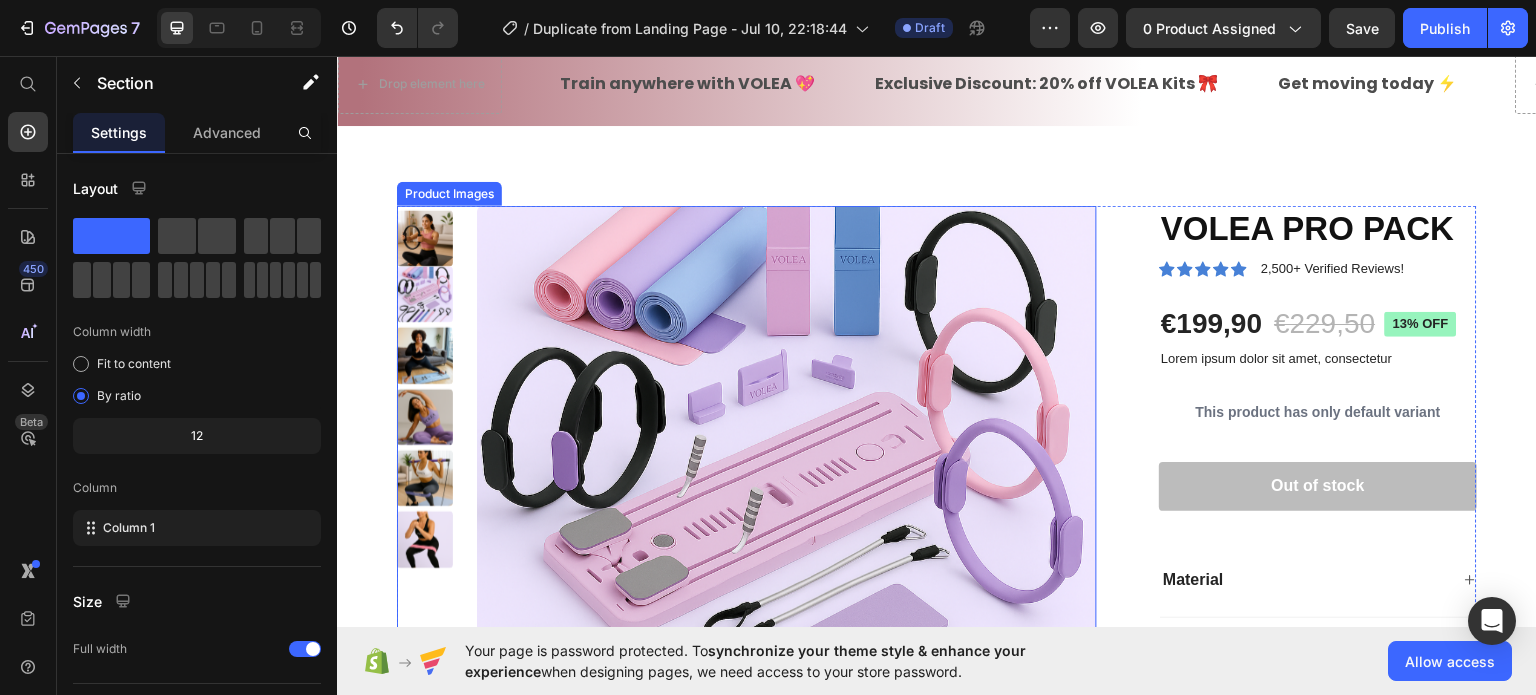 click at bounding box center [425, 293] 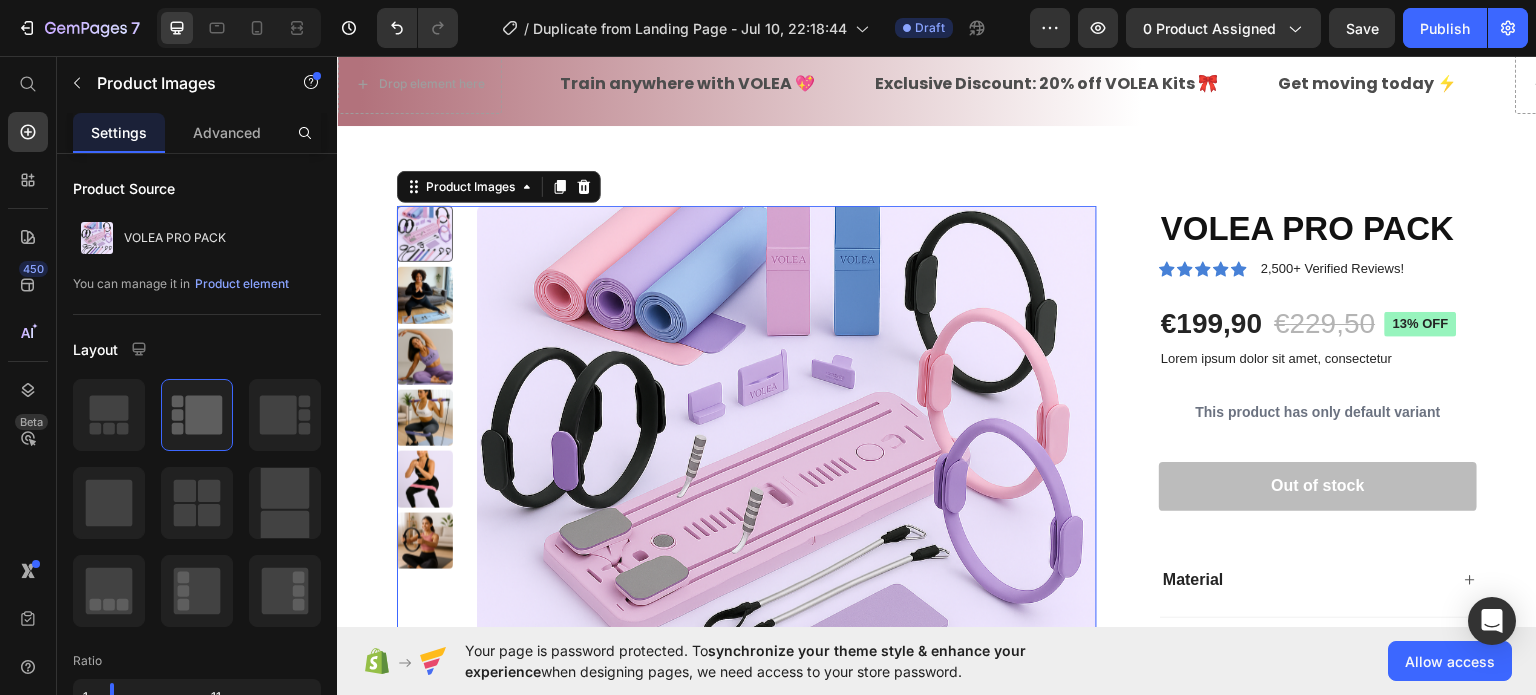 click at bounding box center (425, 356) 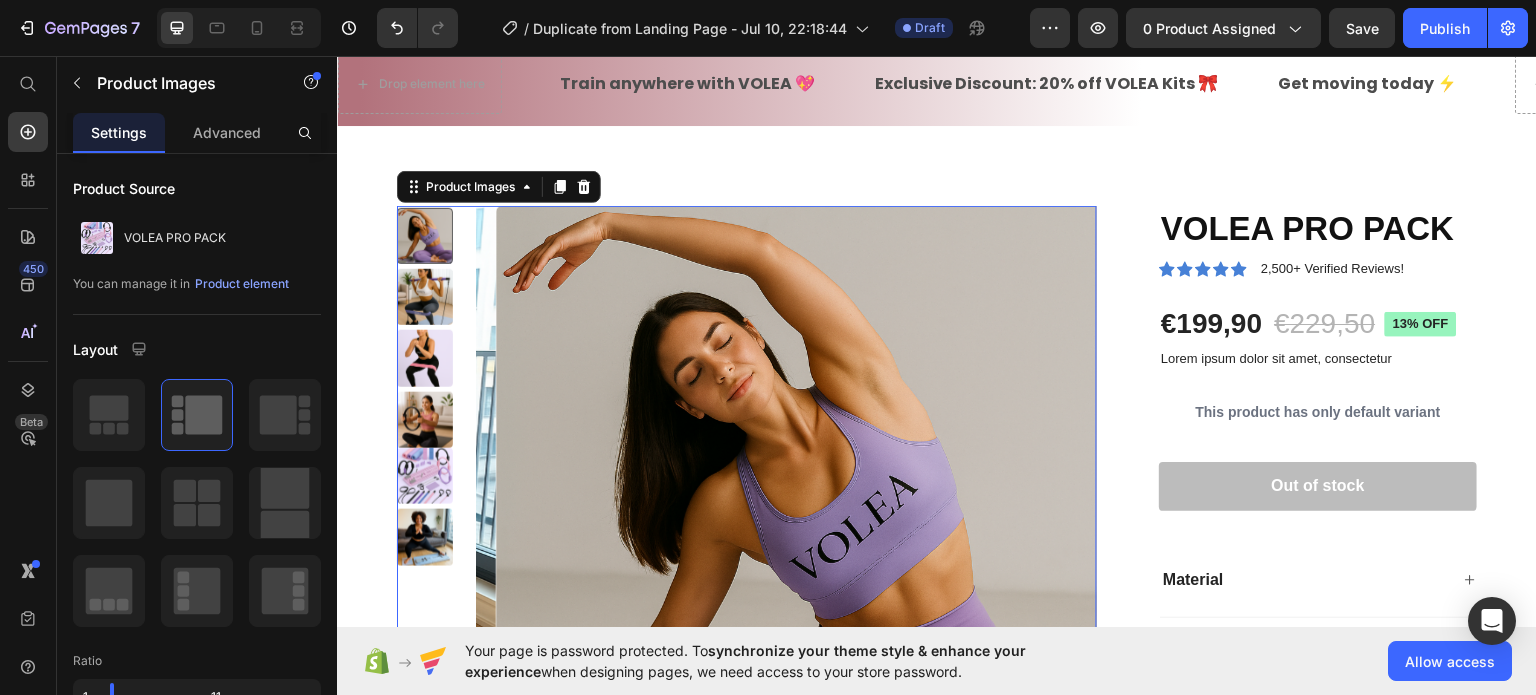 click at bounding box center (425, 357) 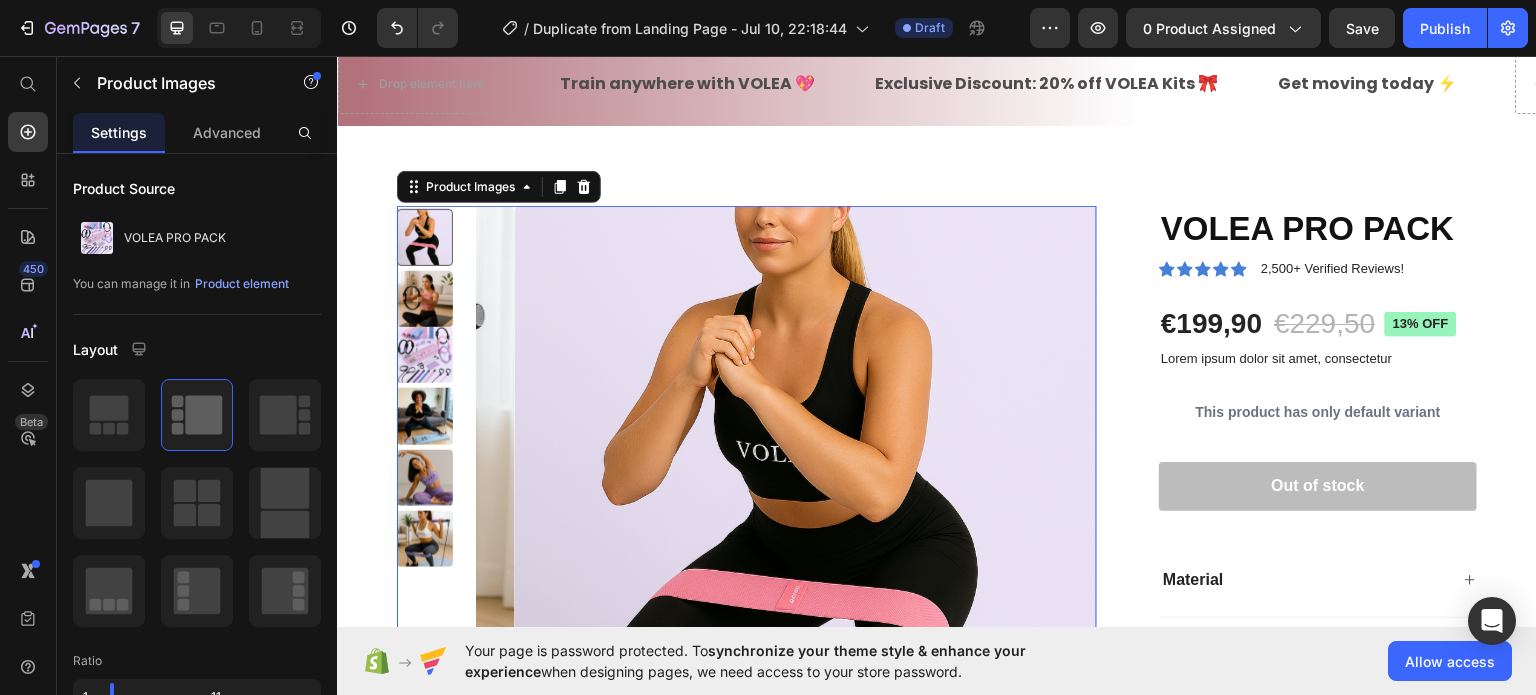 click at bounding box center [425, 354] 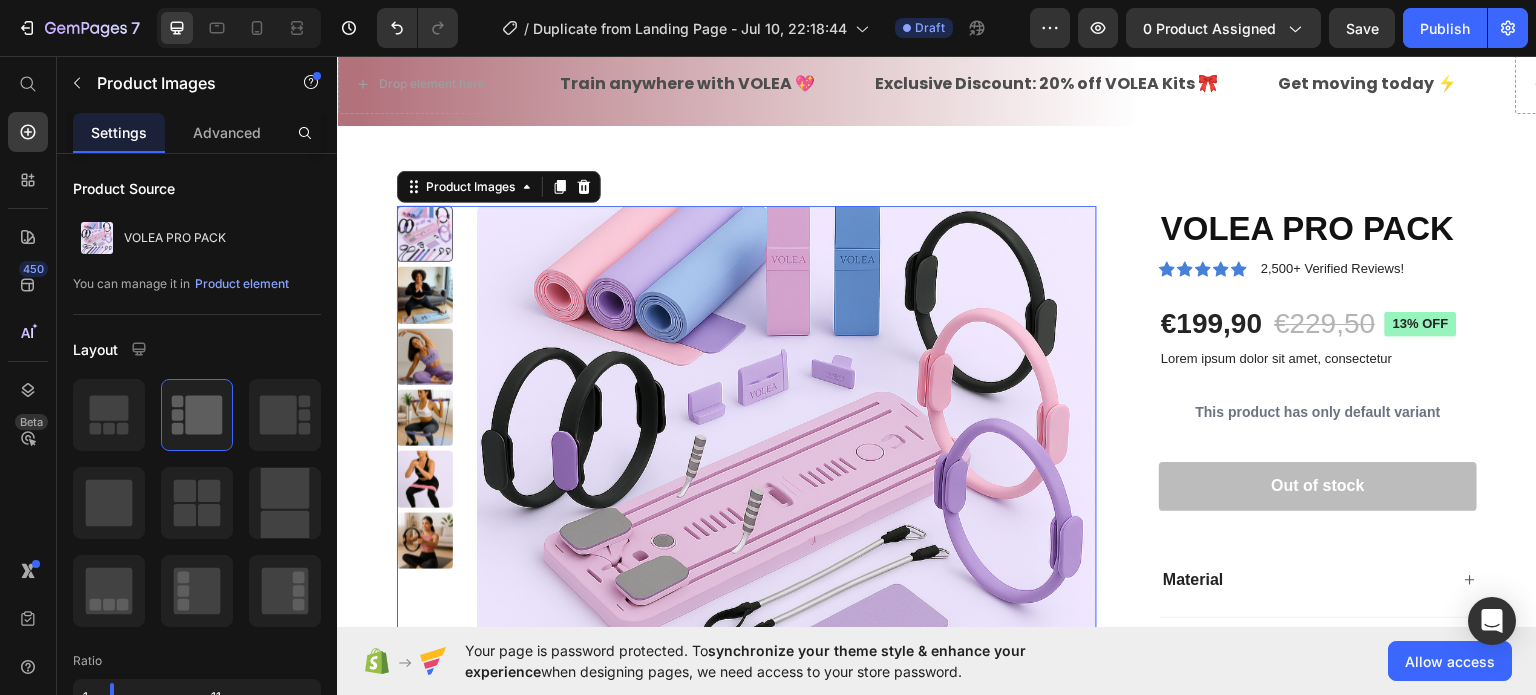 click at bounding box center (425, 417) 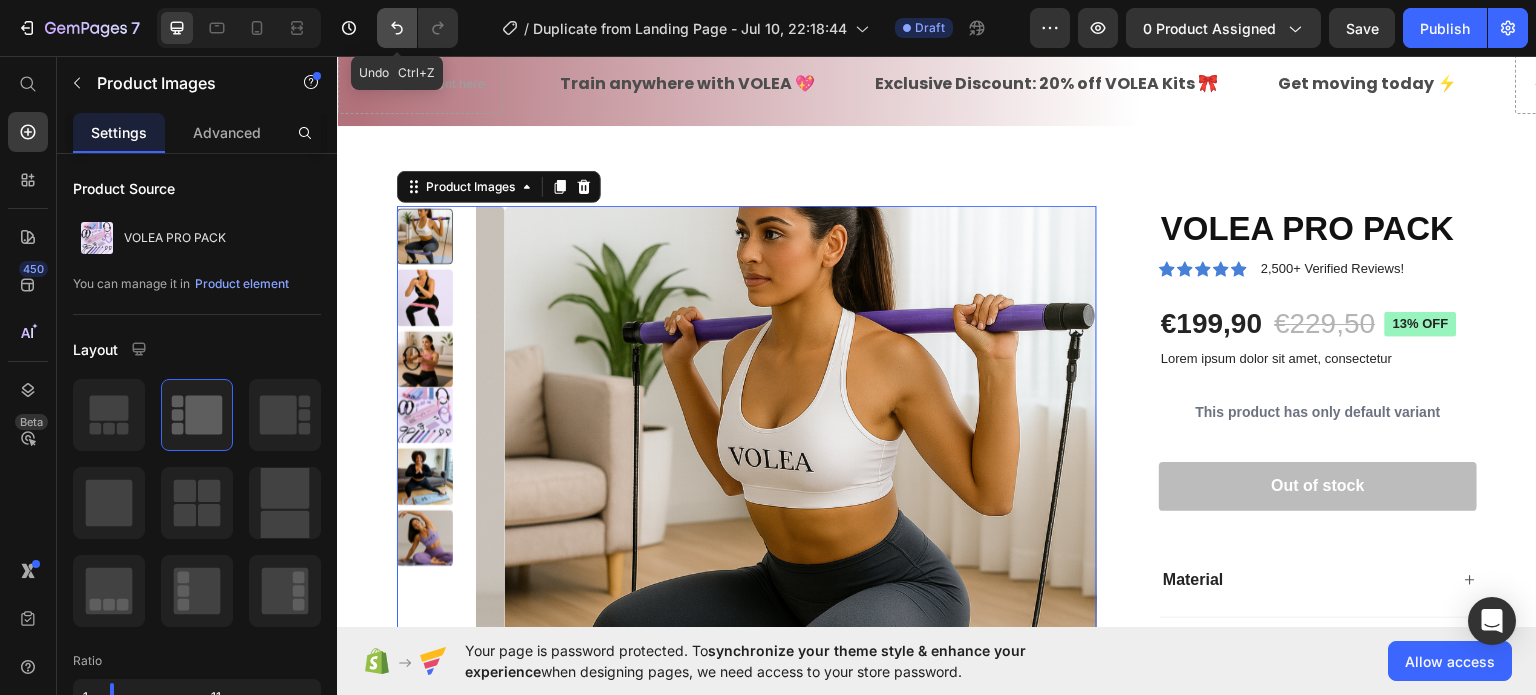click 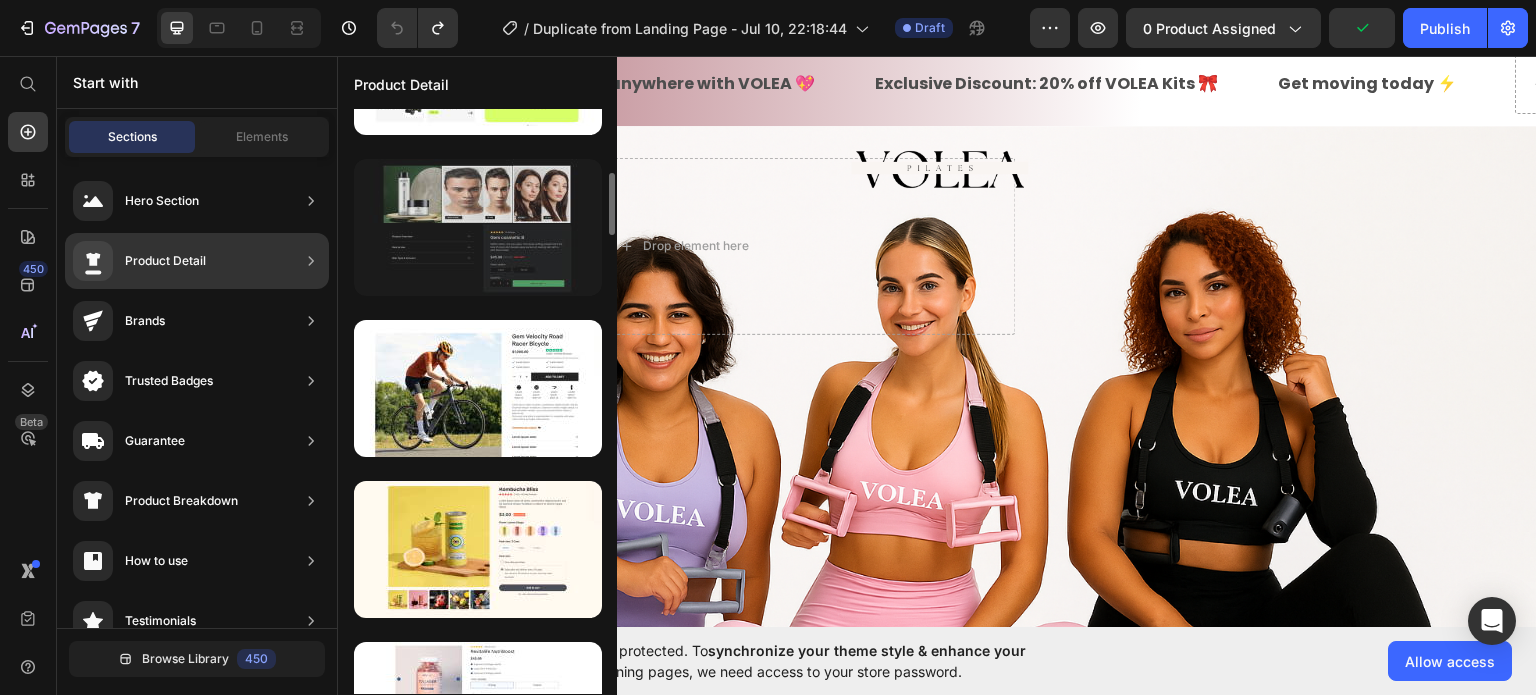 scroll, scrollTop: 800, scrollLeft: 0, axis: vertical 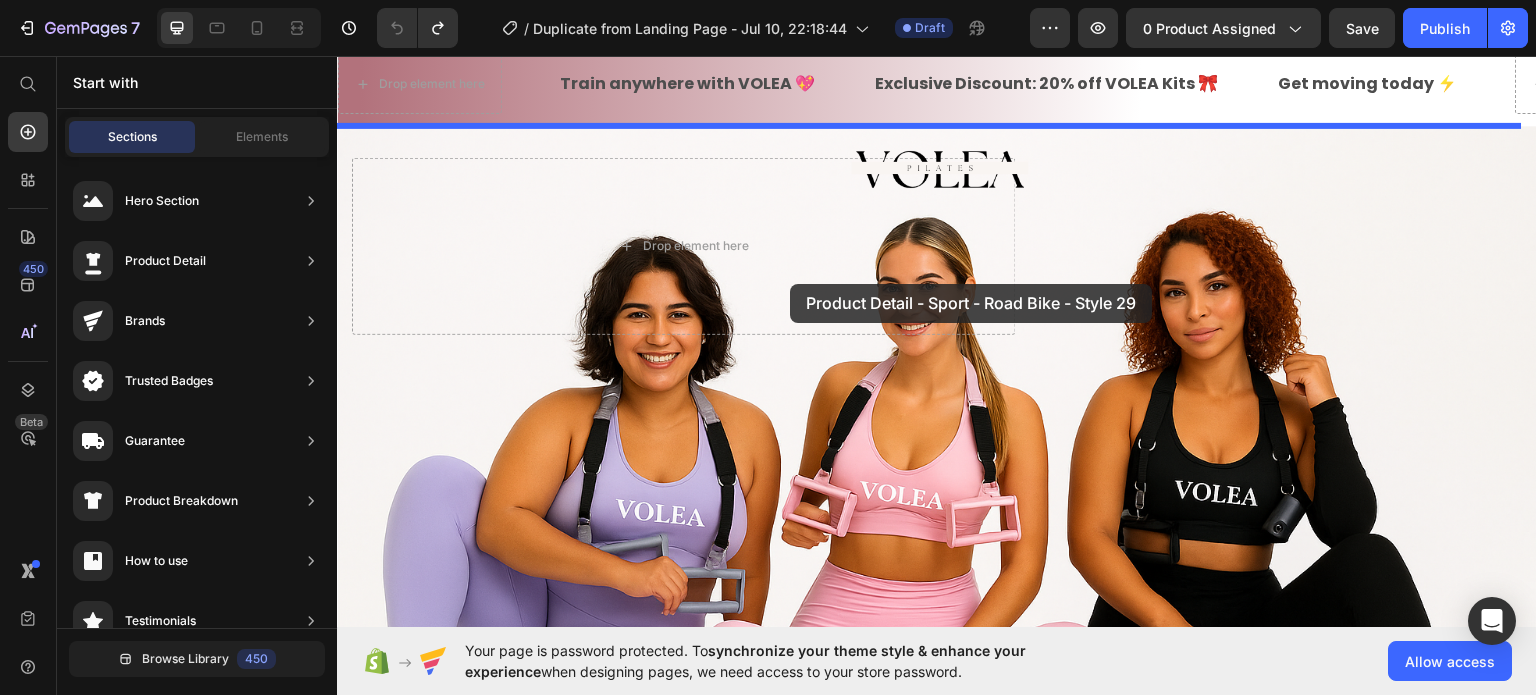 drag, startPoint x: 765, startPoint y: 275, endPoint x: 790, endPoint y: 283, distance: 26.24881 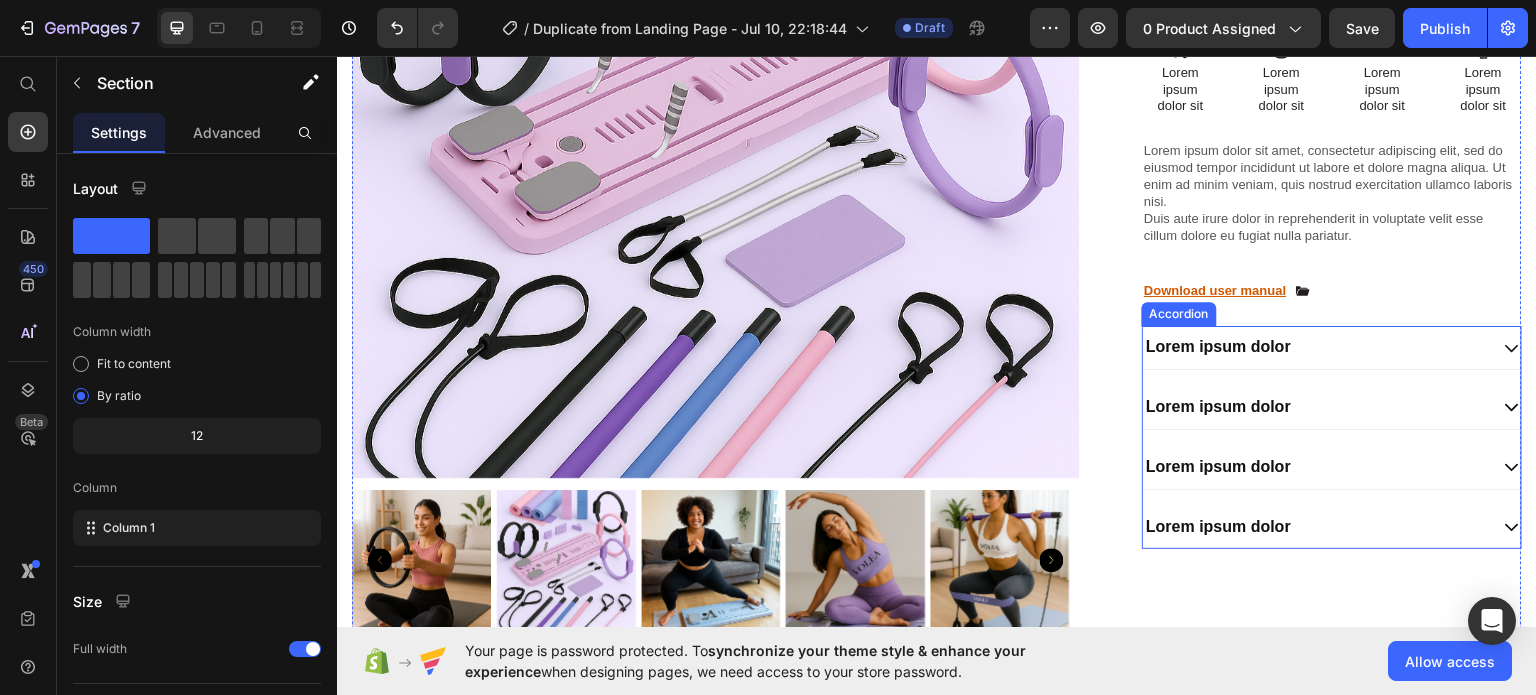scroll, scrollTop: 555, scrollLeft: 0, axis: vertical 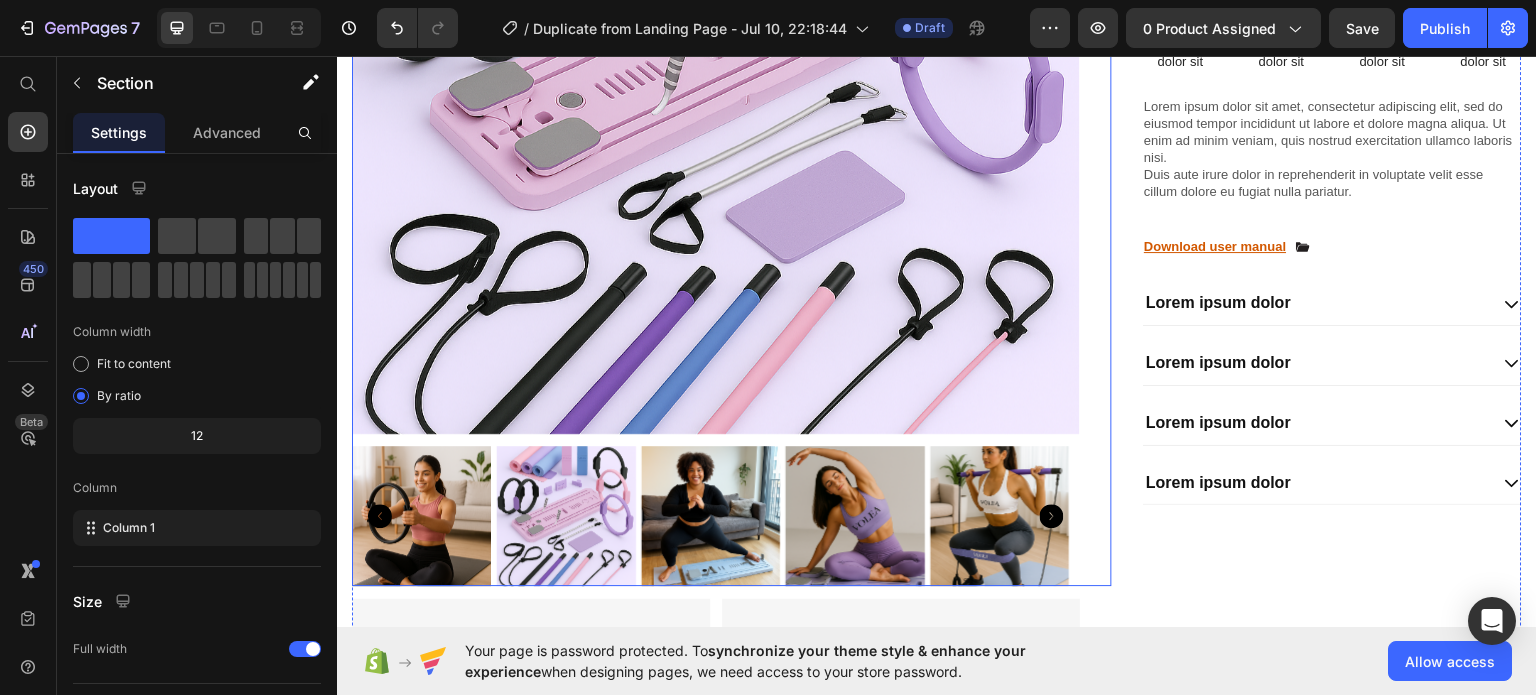 click at bounding box center [567, 515] 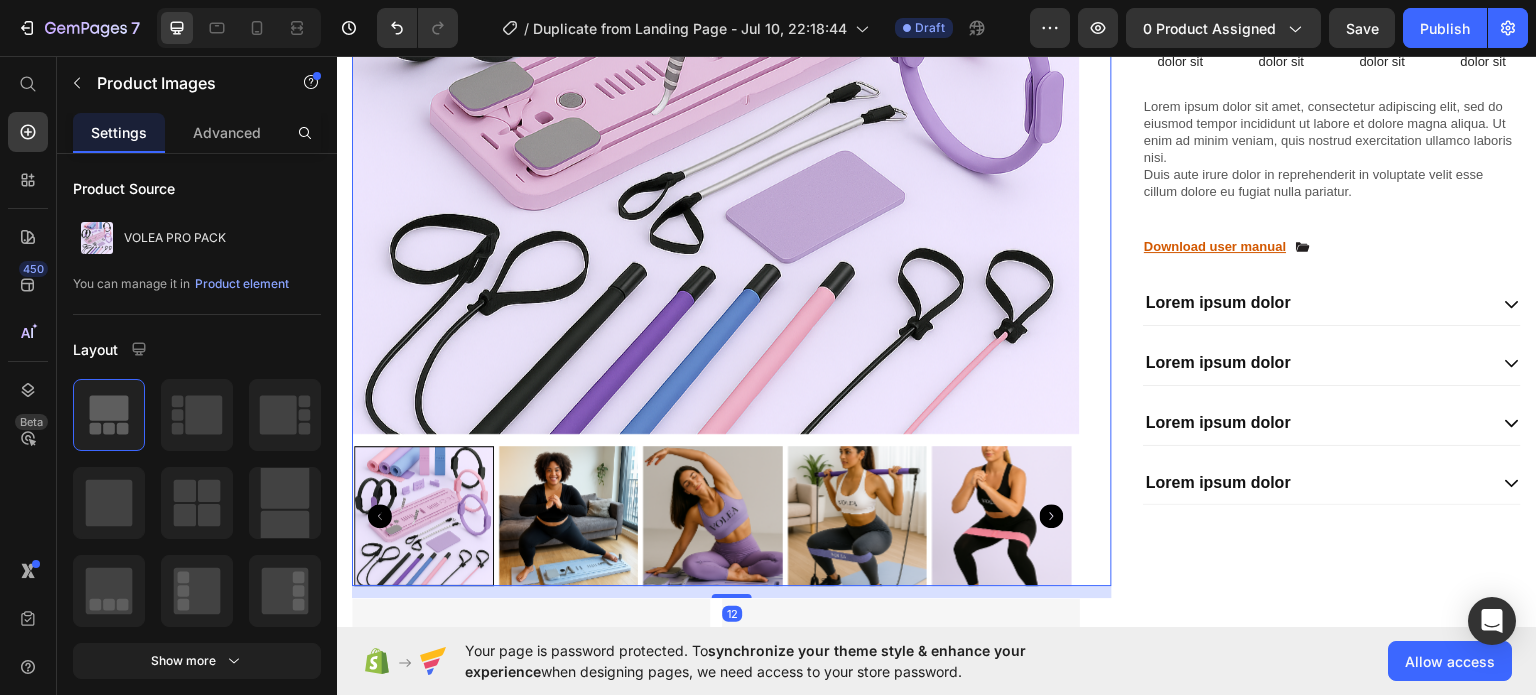 click at bounding box center (713, 515) 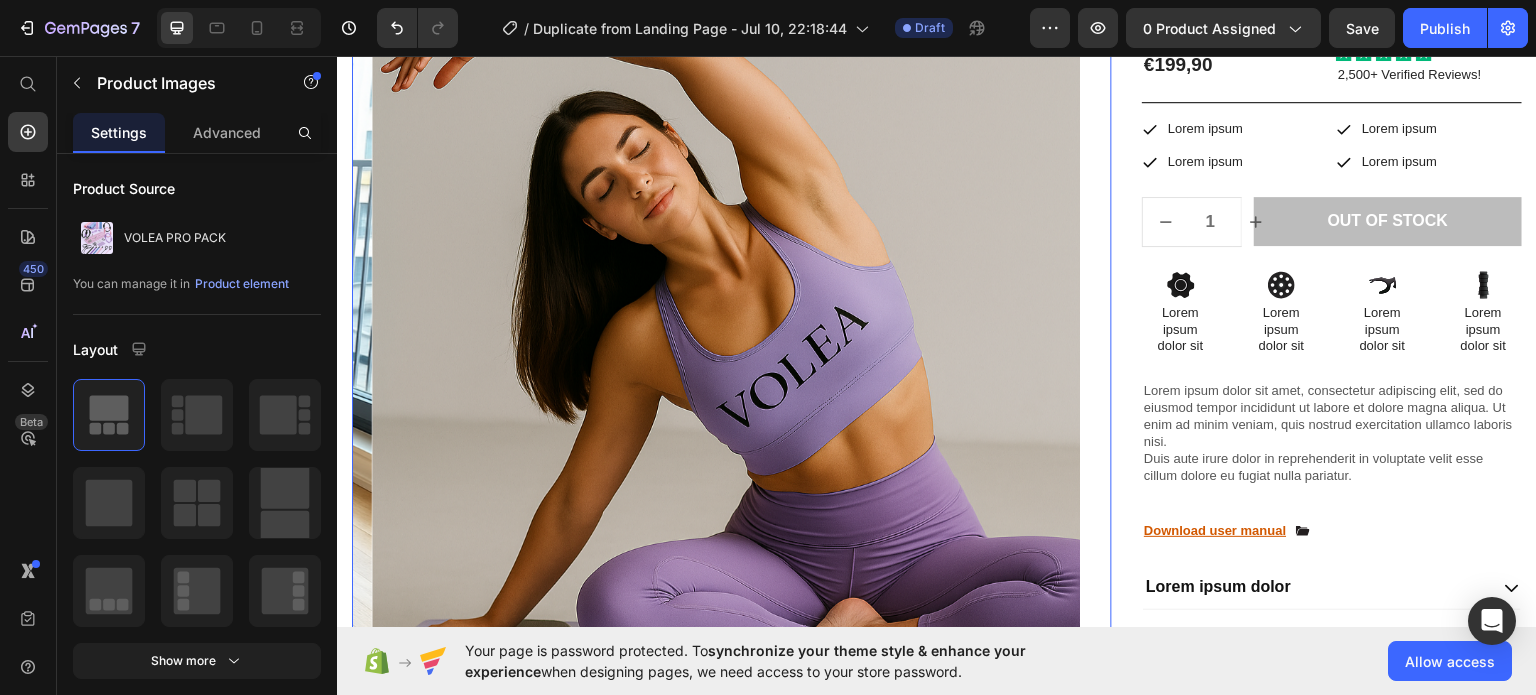 scroll, scrollTop: 155, scrollLeft: 0, axis: vertical 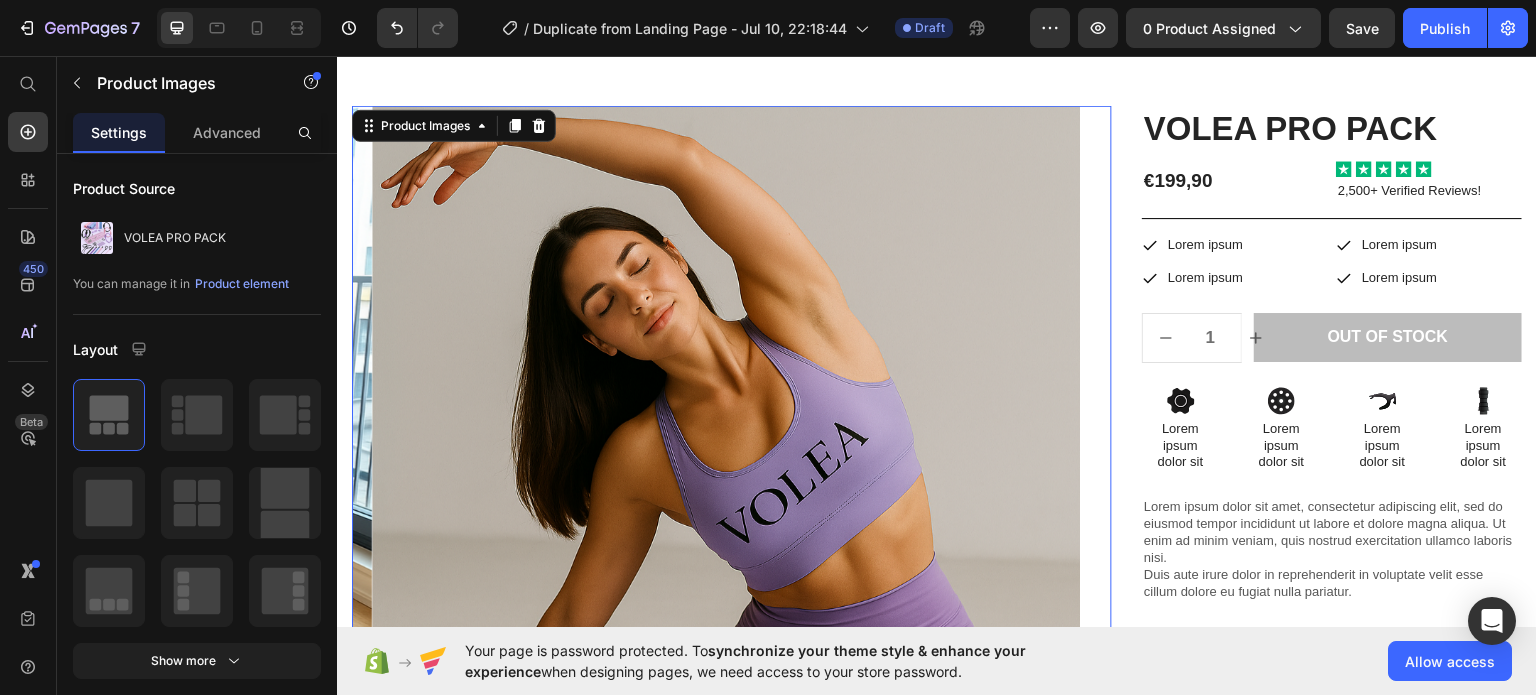 click at bounding box center (736, 469) 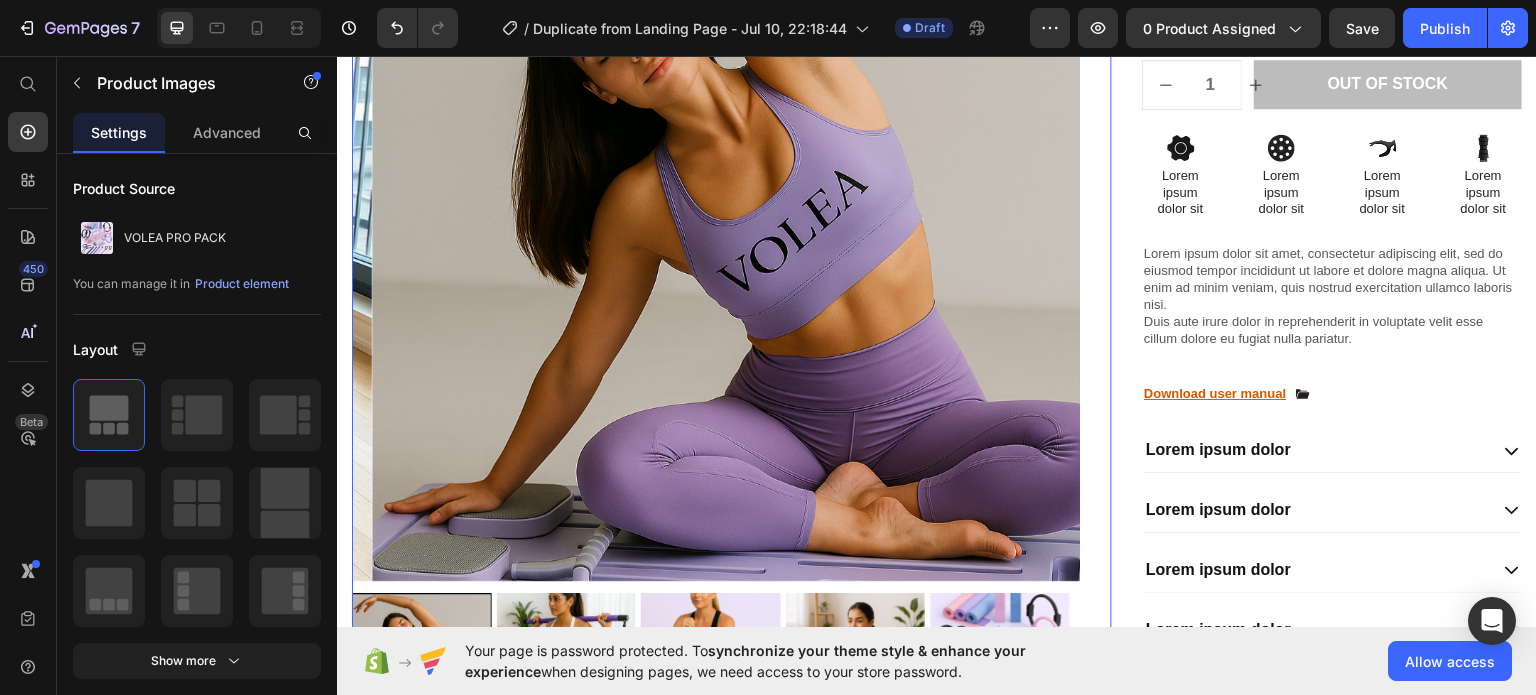 scroll, scrollTop: 455, scrollLeft: 0, axis: vertical 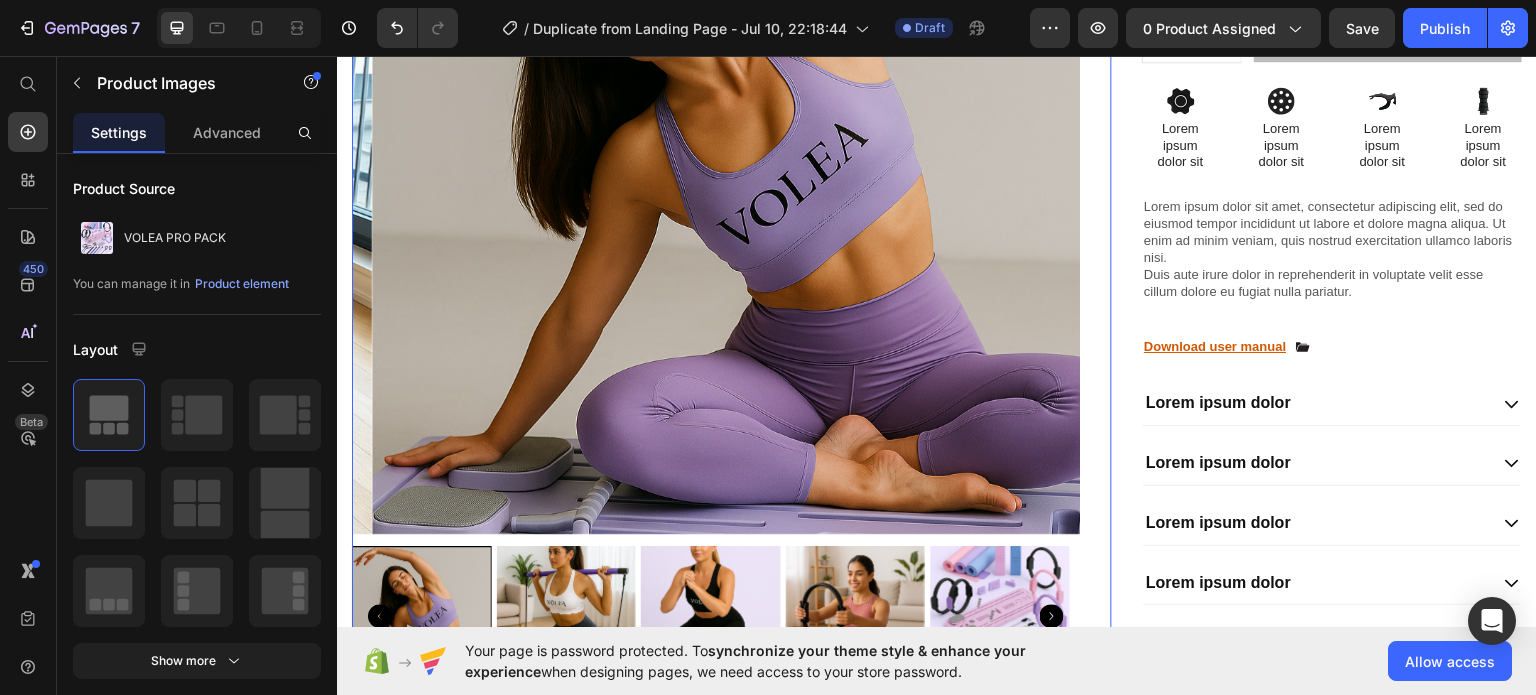 click at bounding box center (711, 615) 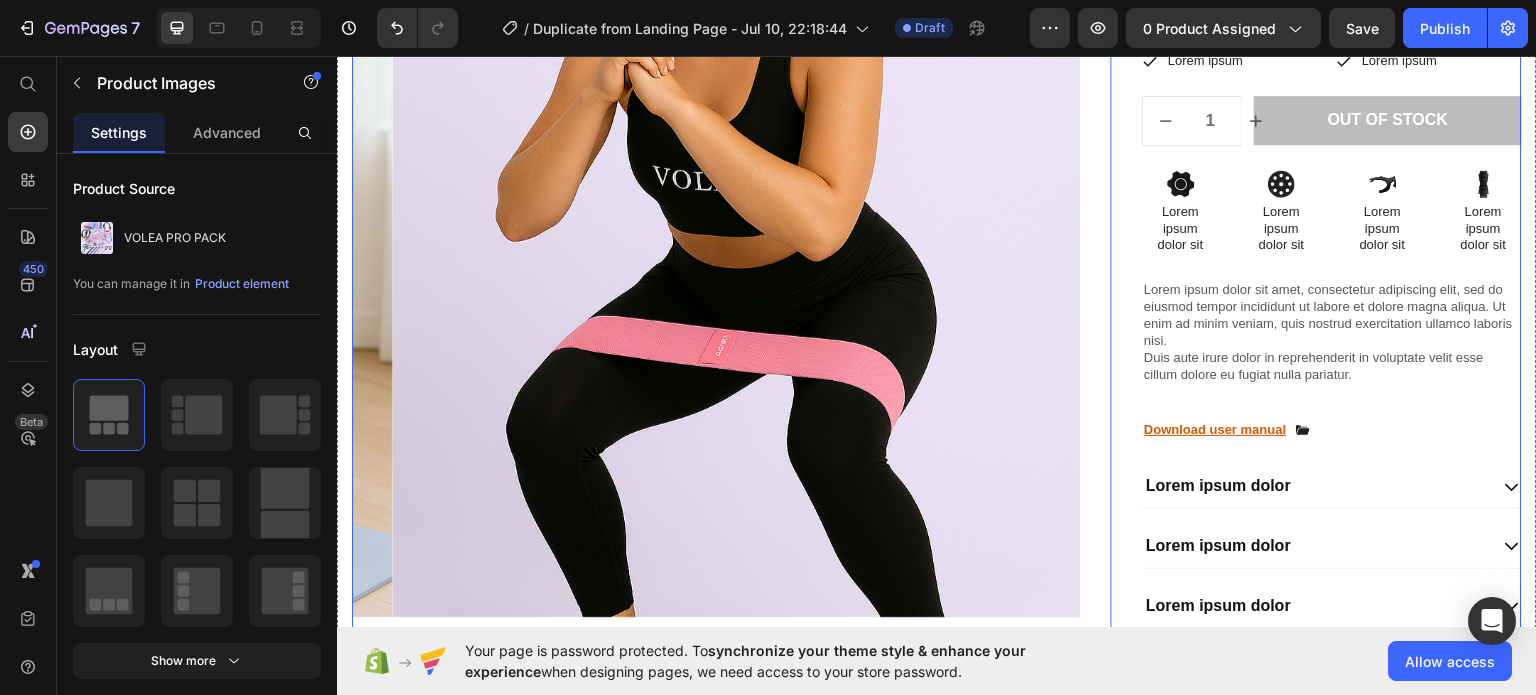 scroll, scrollTop: 455, scrollLeft: 0, axis: vertical 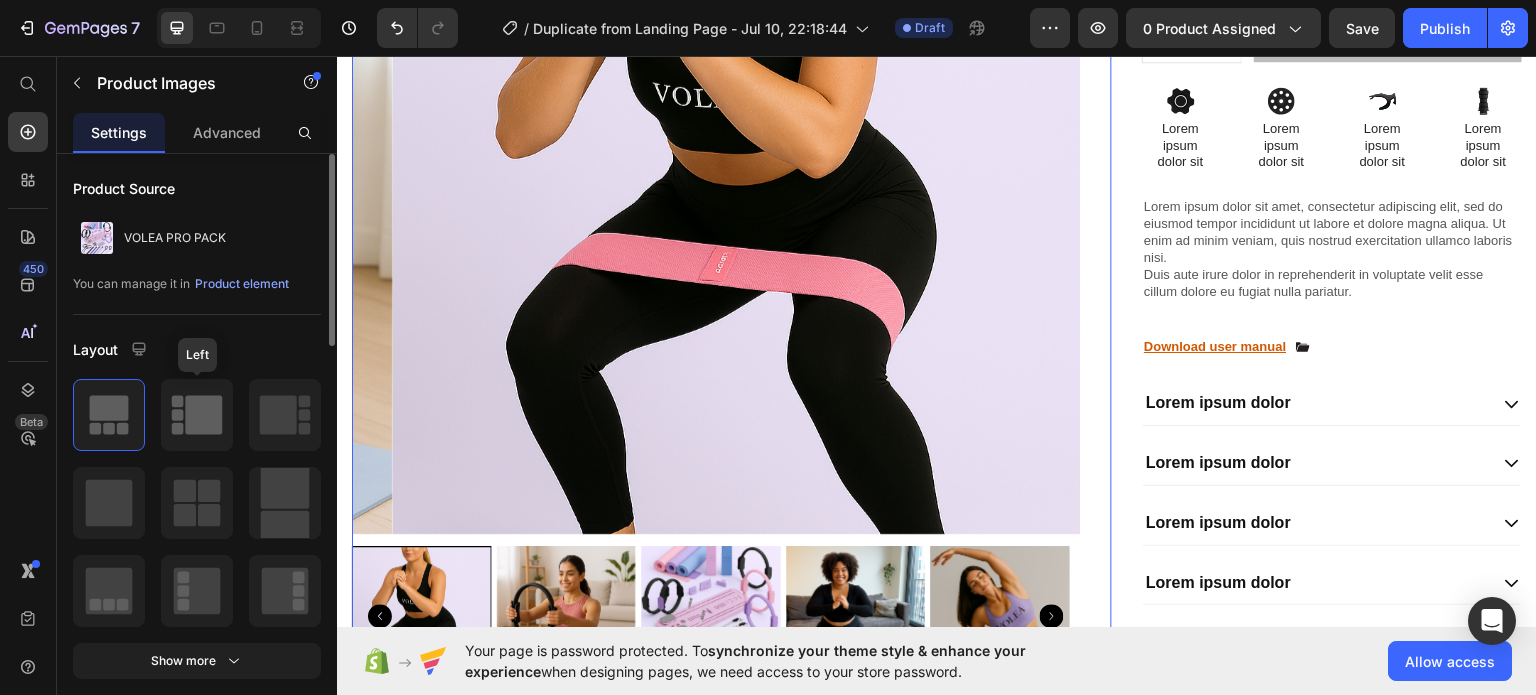 click 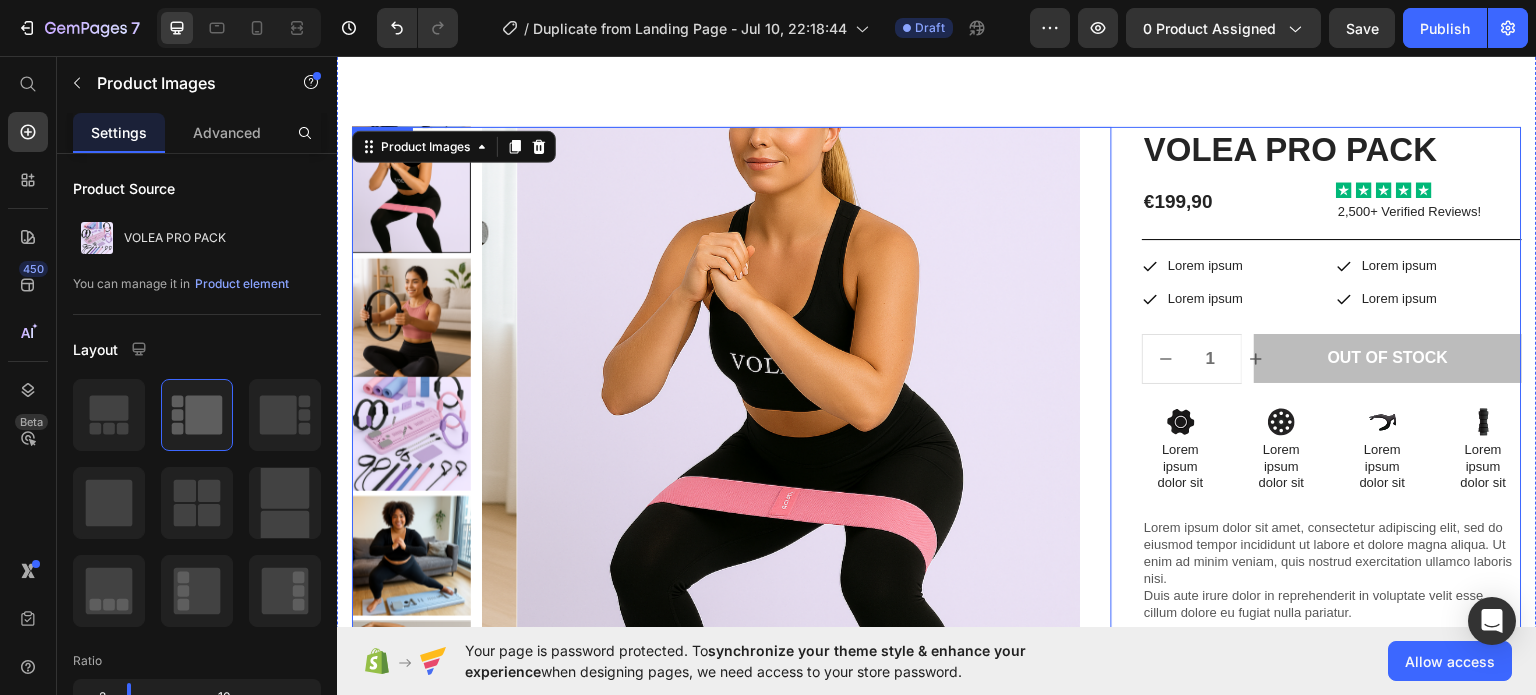 scroll, scrollTop: 355, scrollLeft: 0, axis: vertical 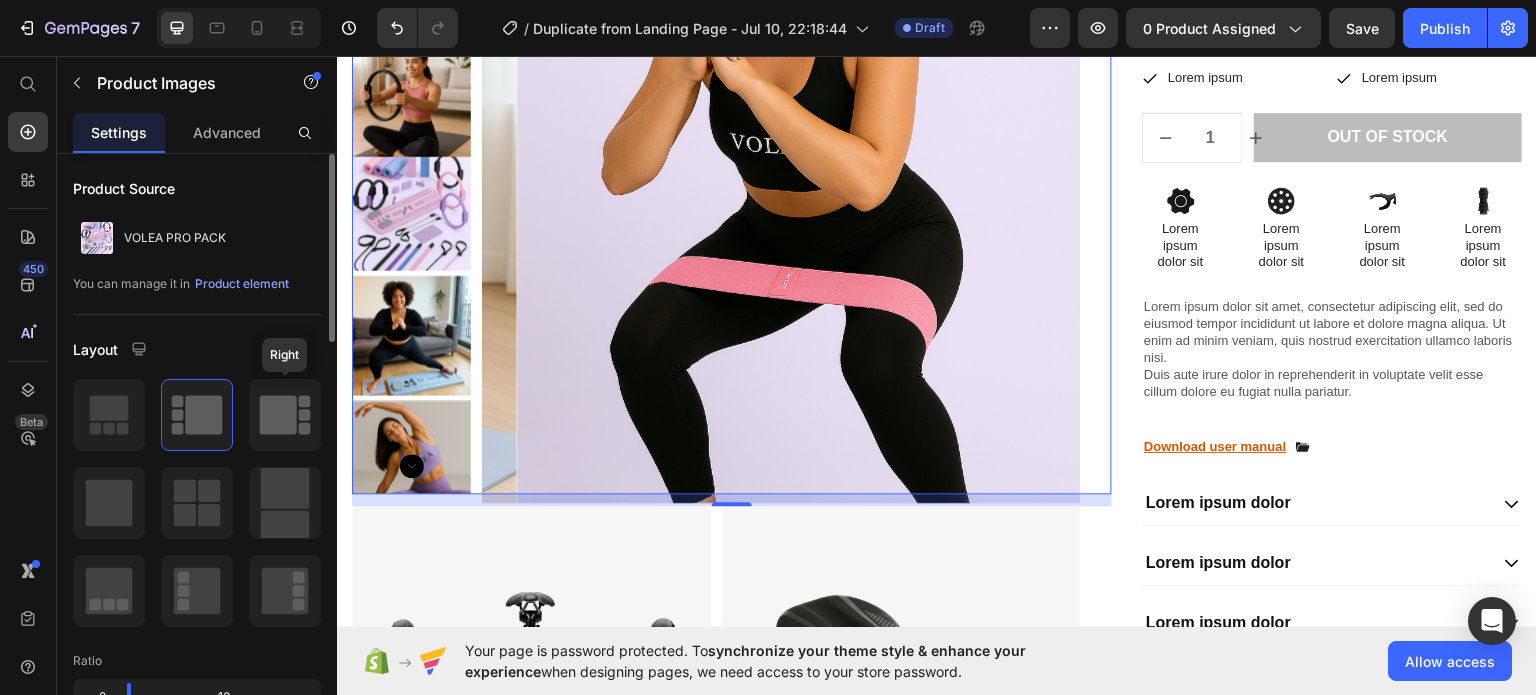 drag, startPoint x: 293, startPoint y: 399, endPoint x: 389, endPoint y: 432, distance: 101.51354 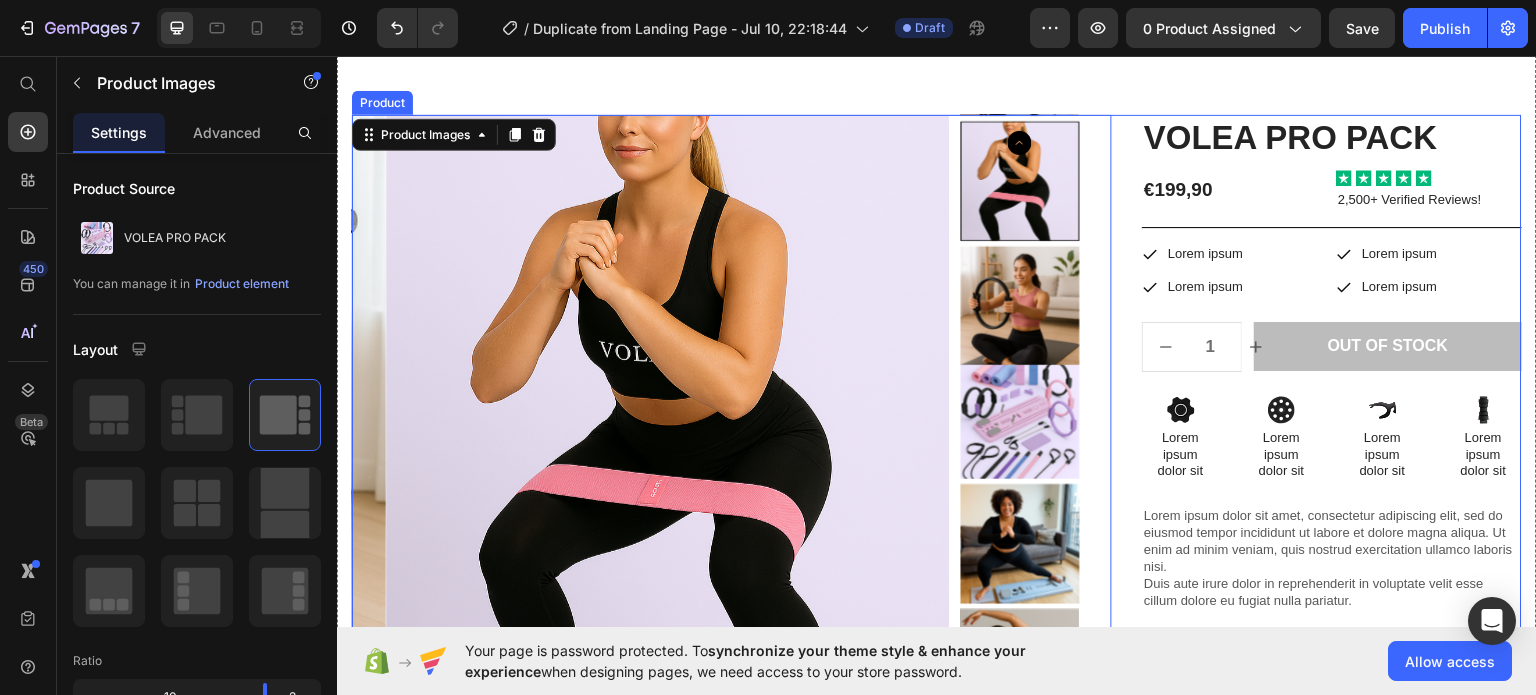 scroll, scrollTop: 155, scrollLeft: 0, axis: vertical 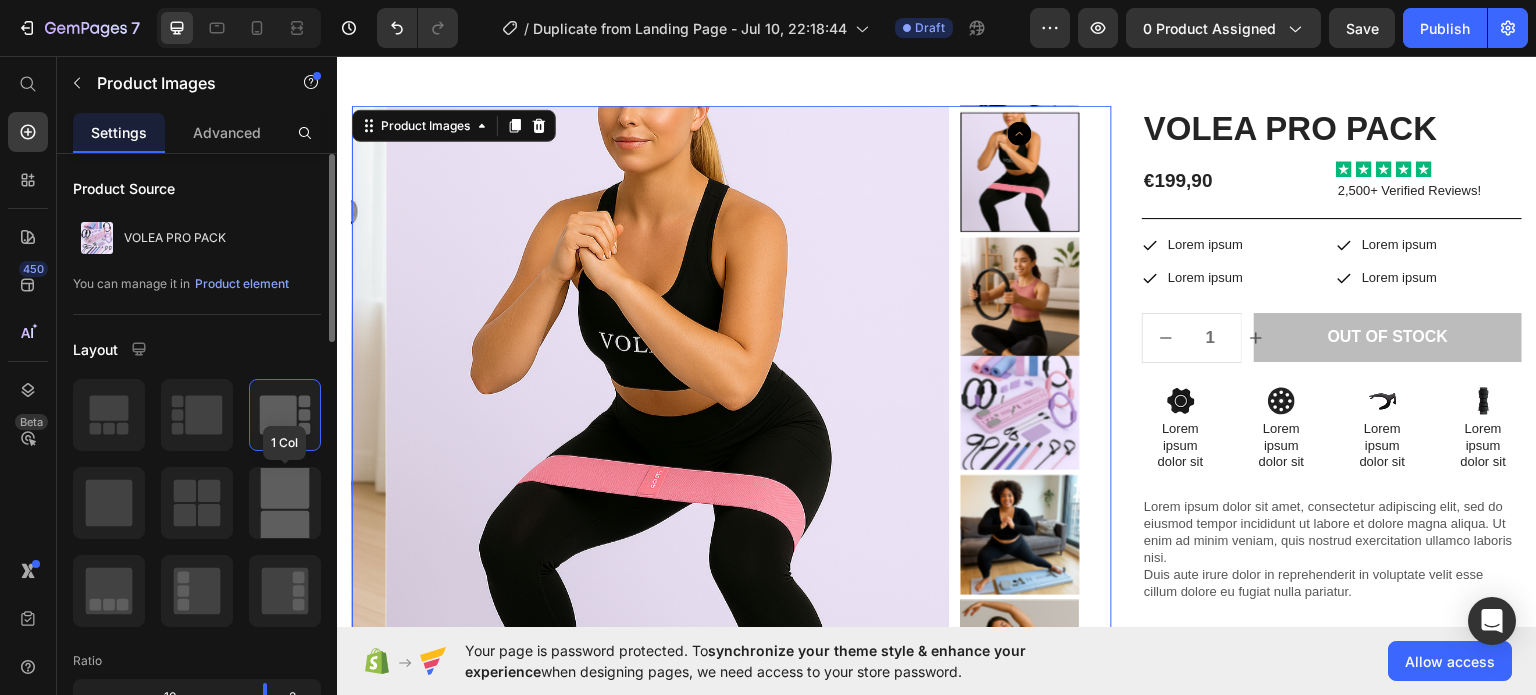 click 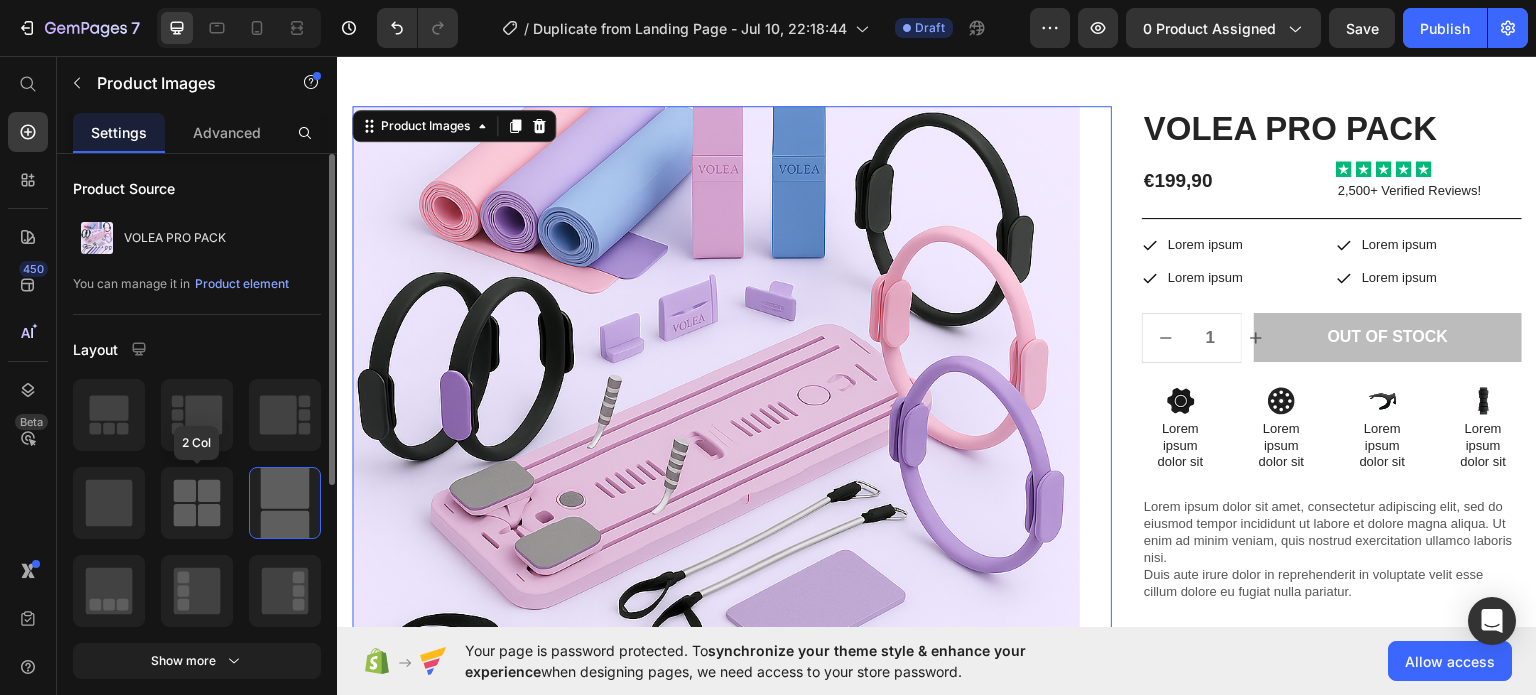 click 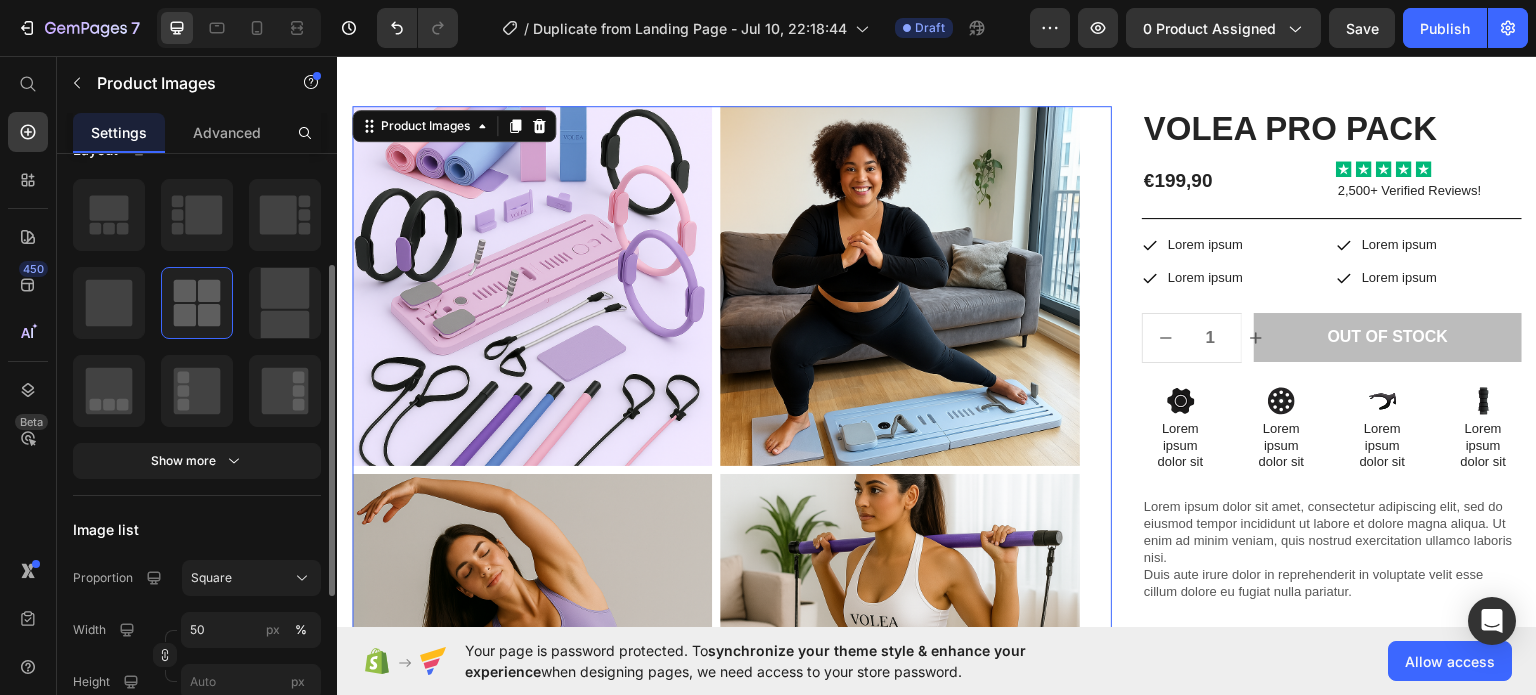 scroll, scrollTop: 300, scrollLeft: 0, axis: vertical 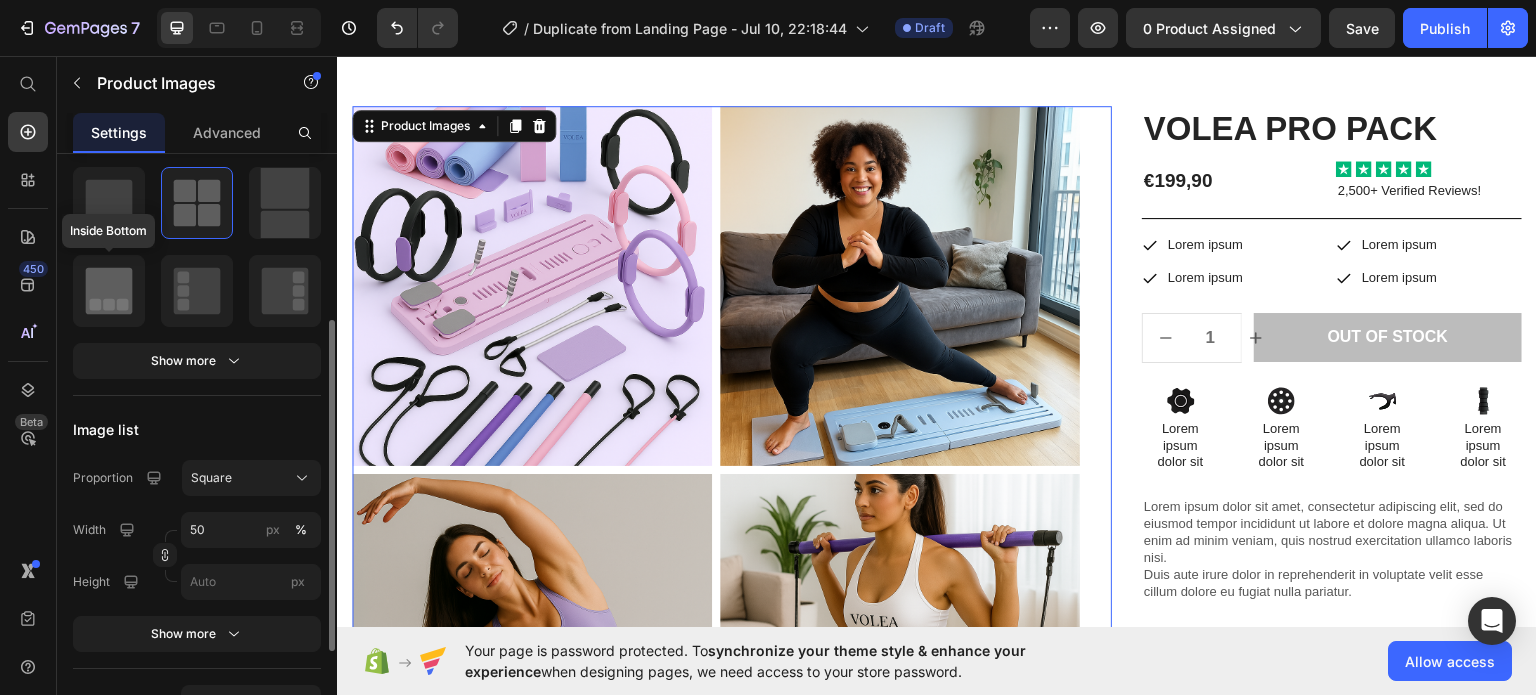 click 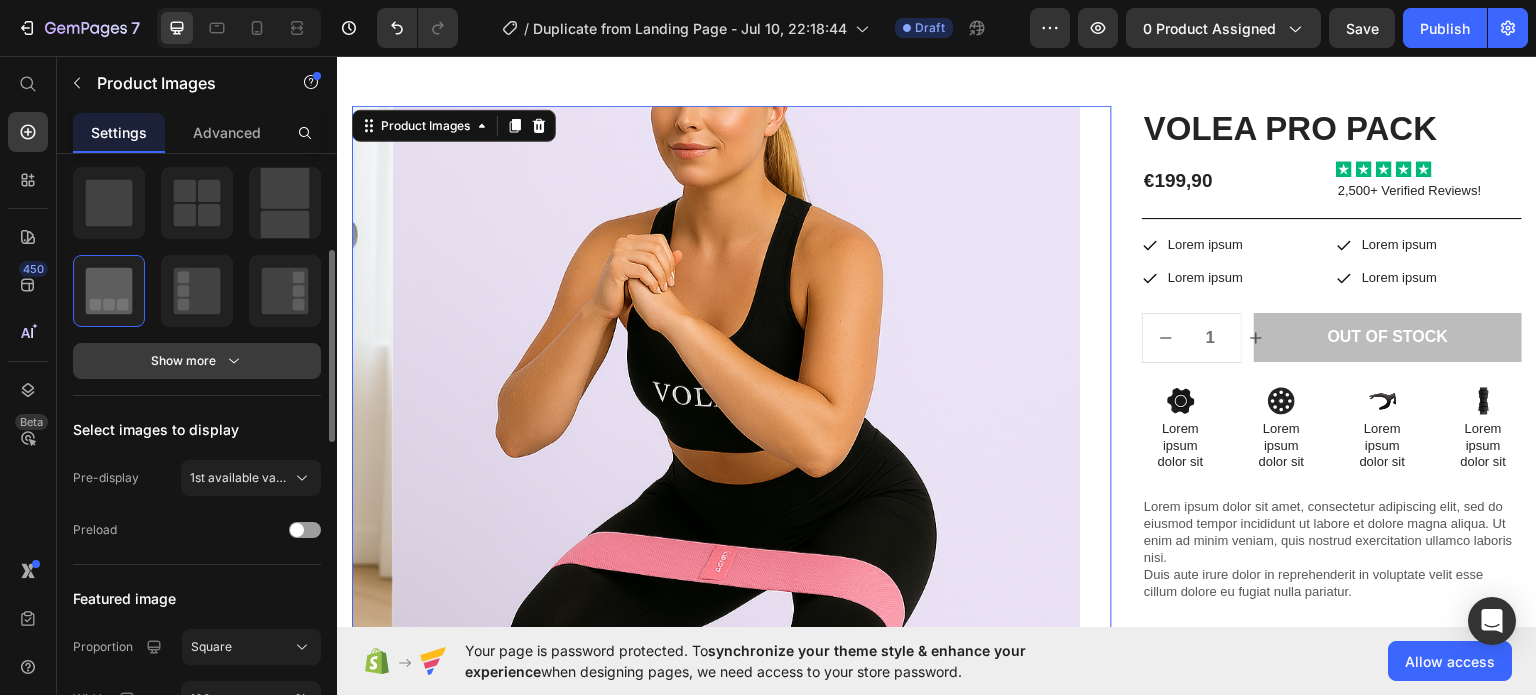 click on "Show more" at bounding box center (197, 361) 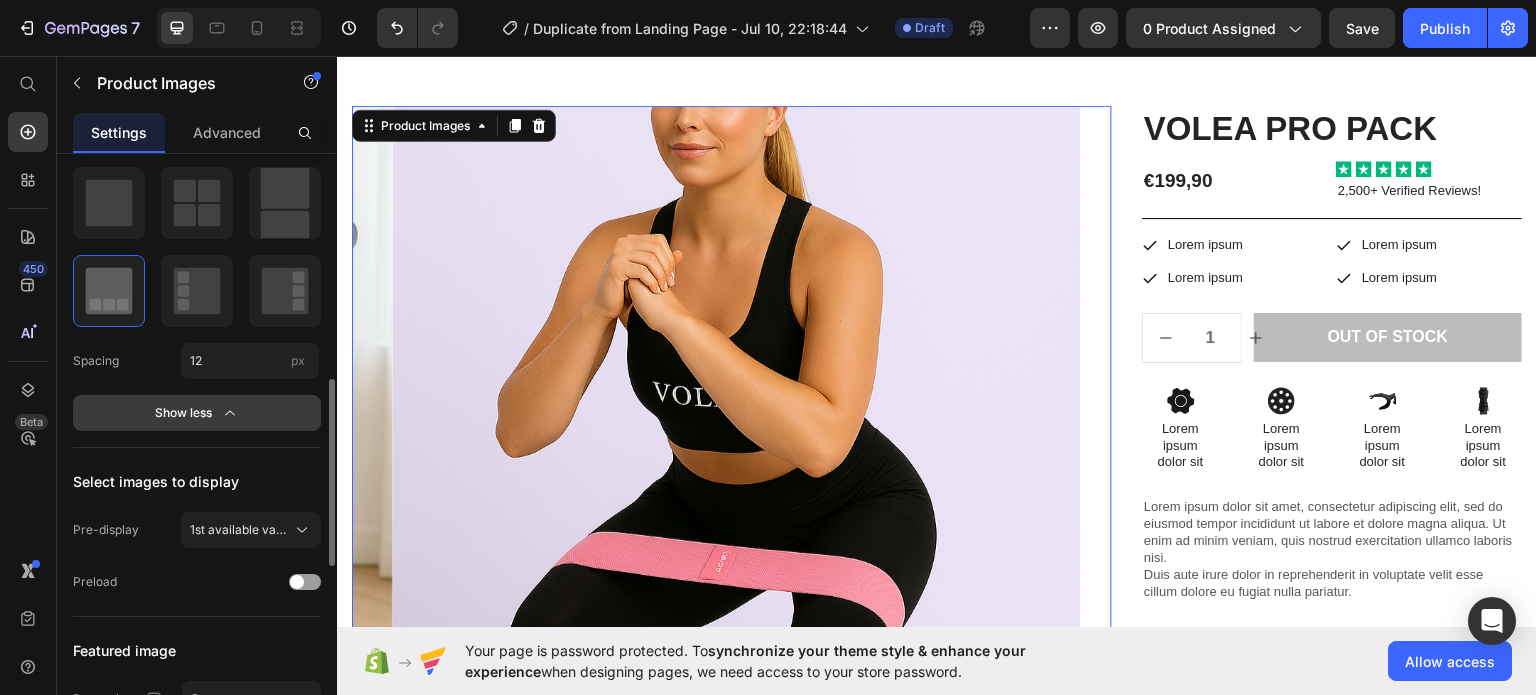 scroll, scrollTop: 400, scrollLeft: 0, axis: vertical 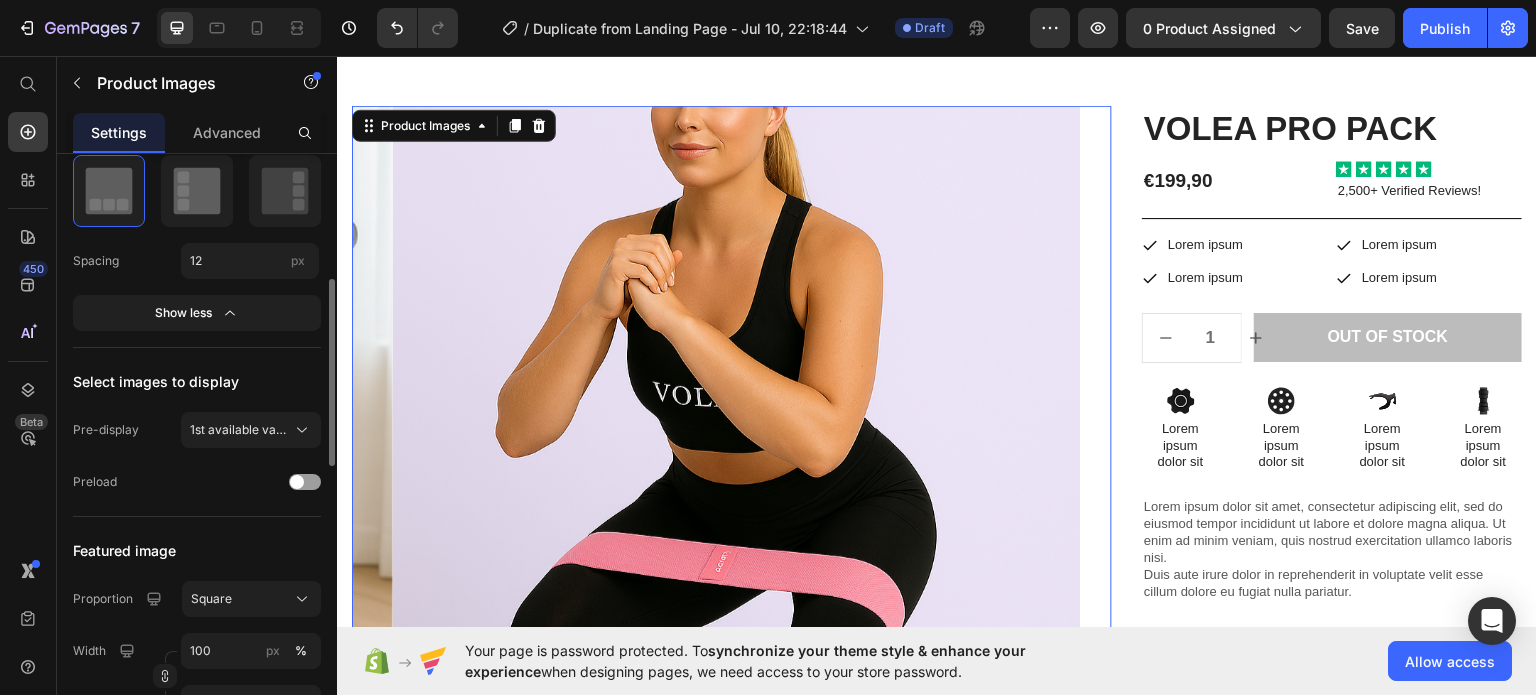 click 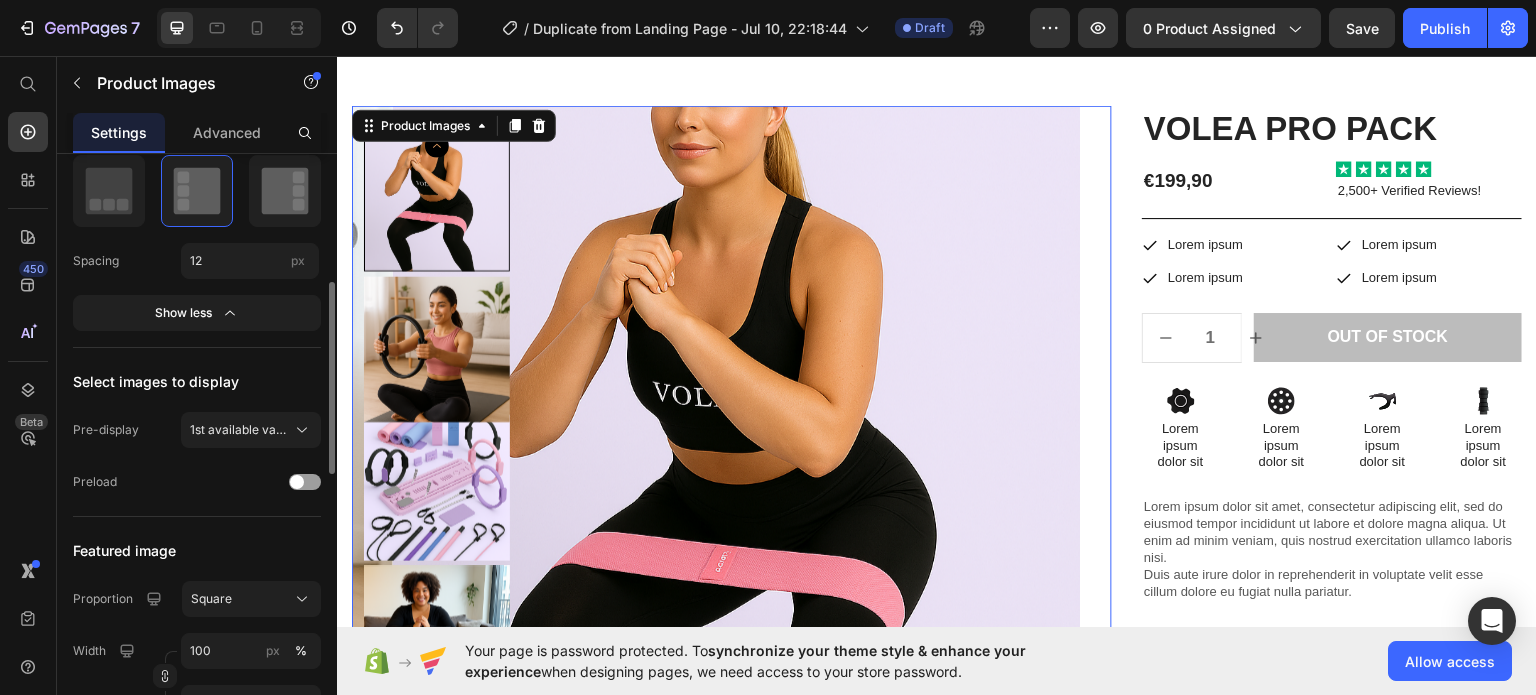 click 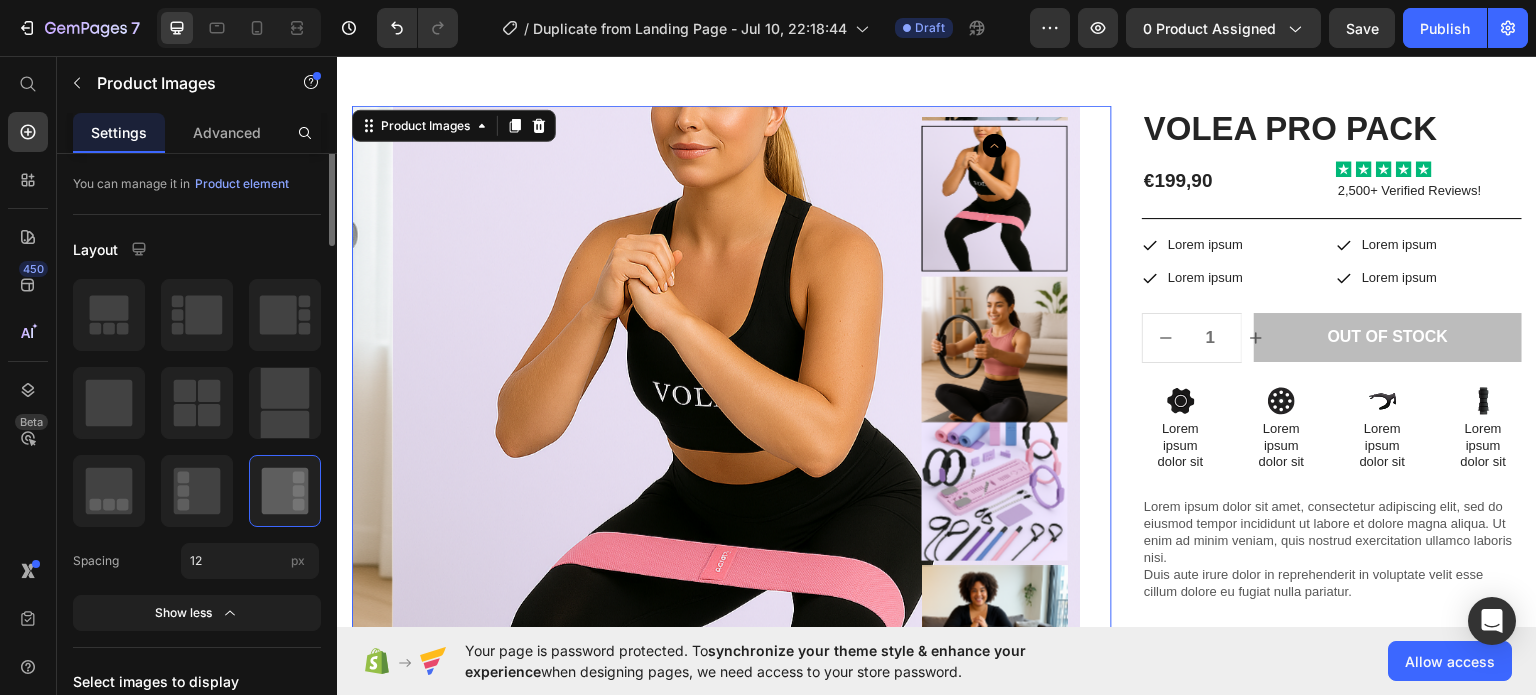 scroll, scrollTop: 0, scrollLeft: 0, axis: both 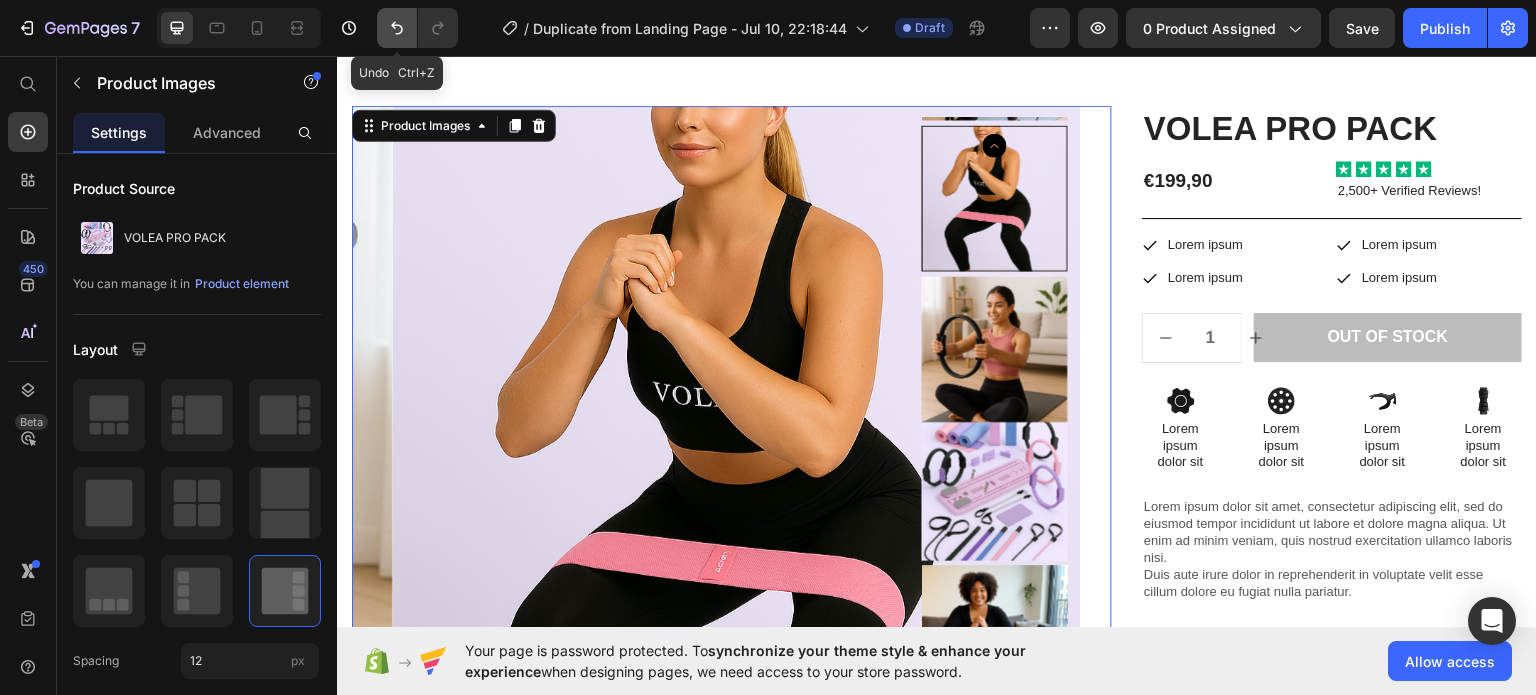 click 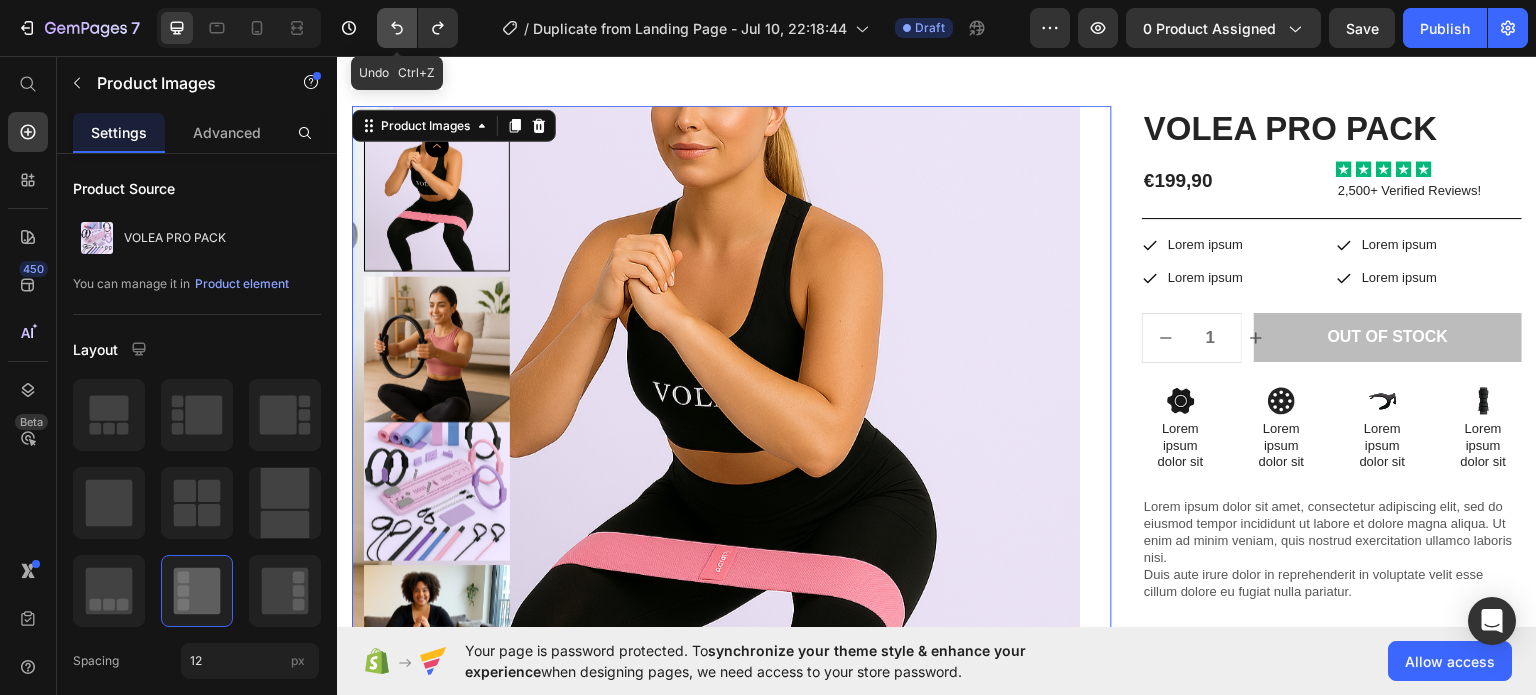 click 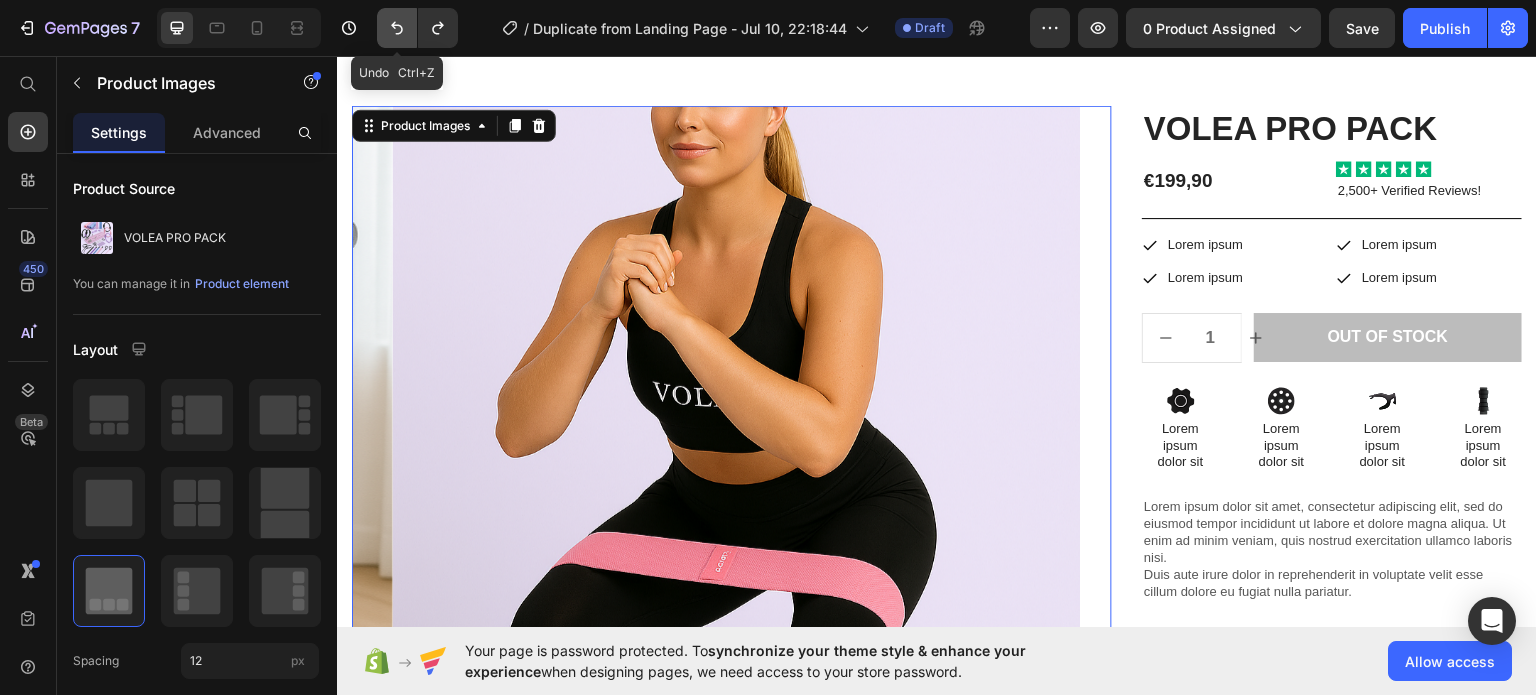 click 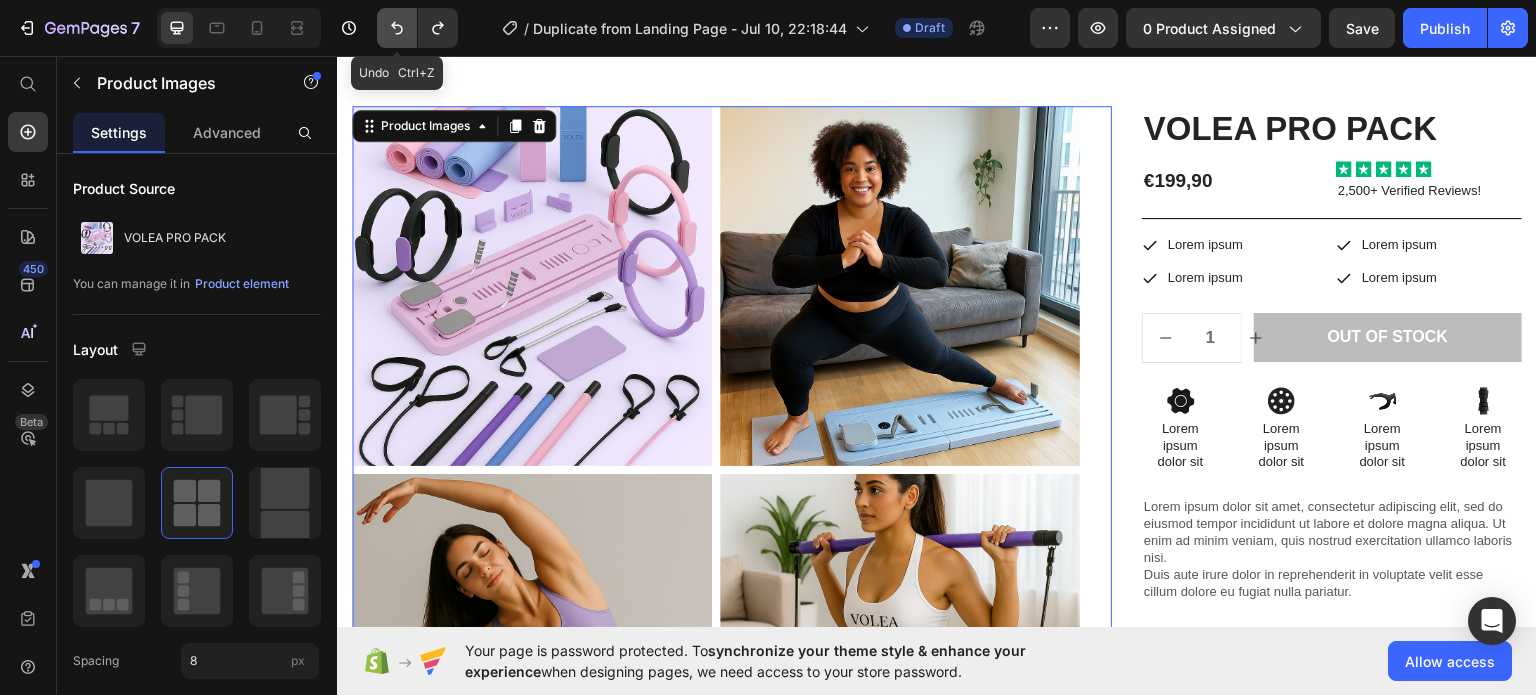 click 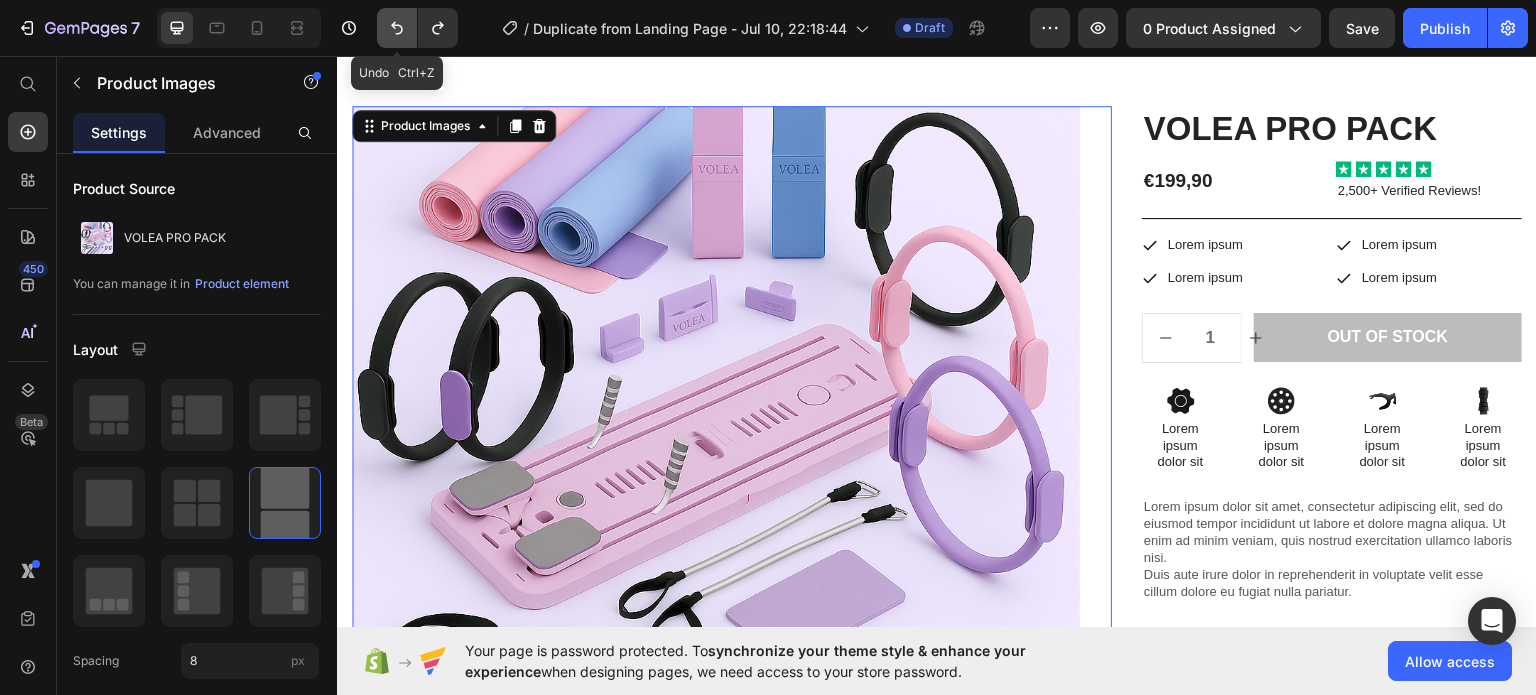 click 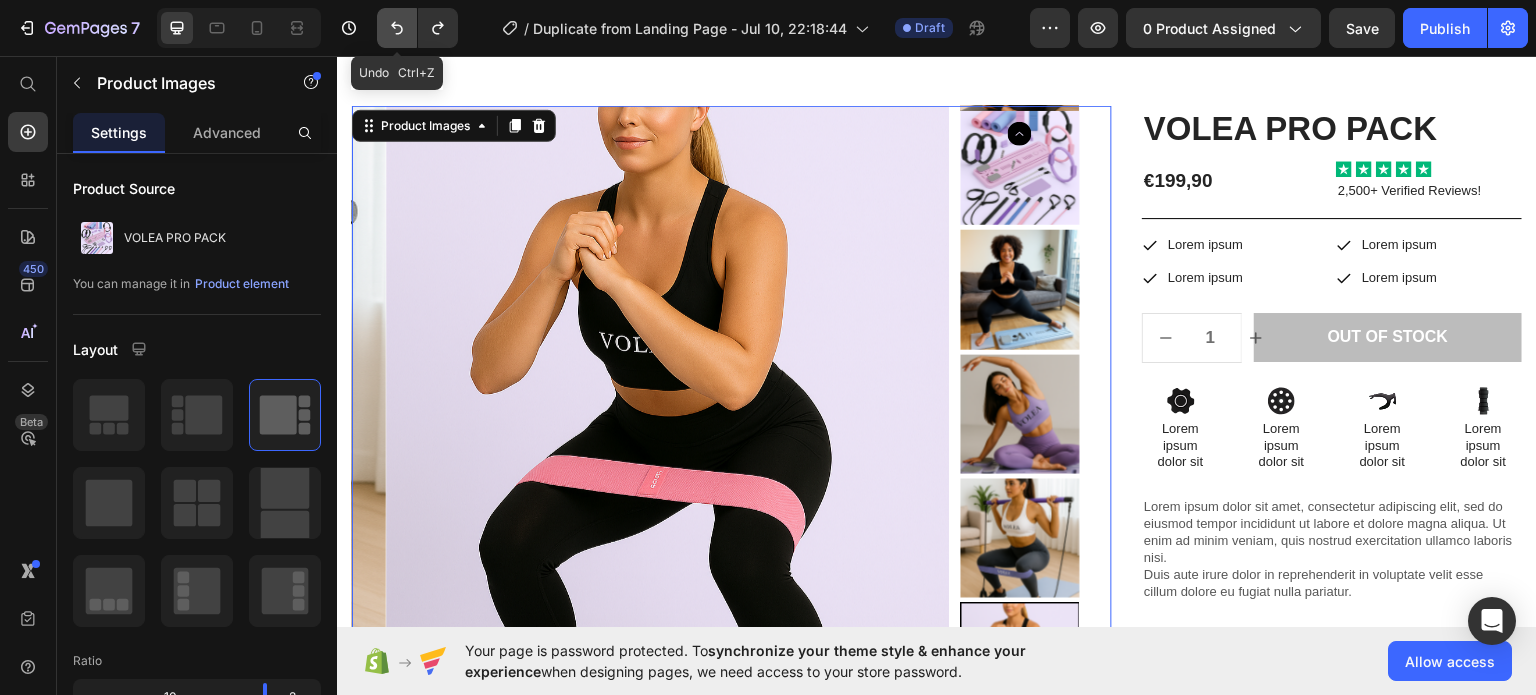 click 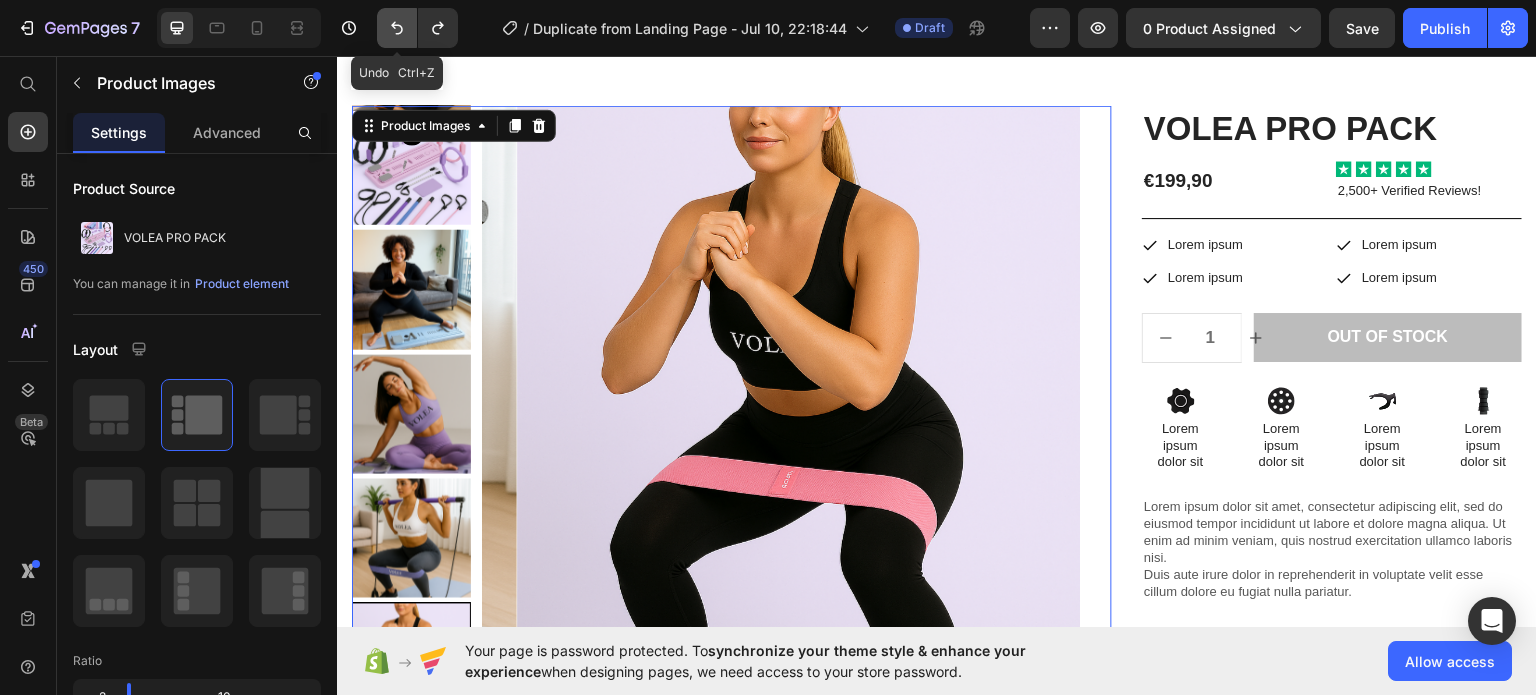 click 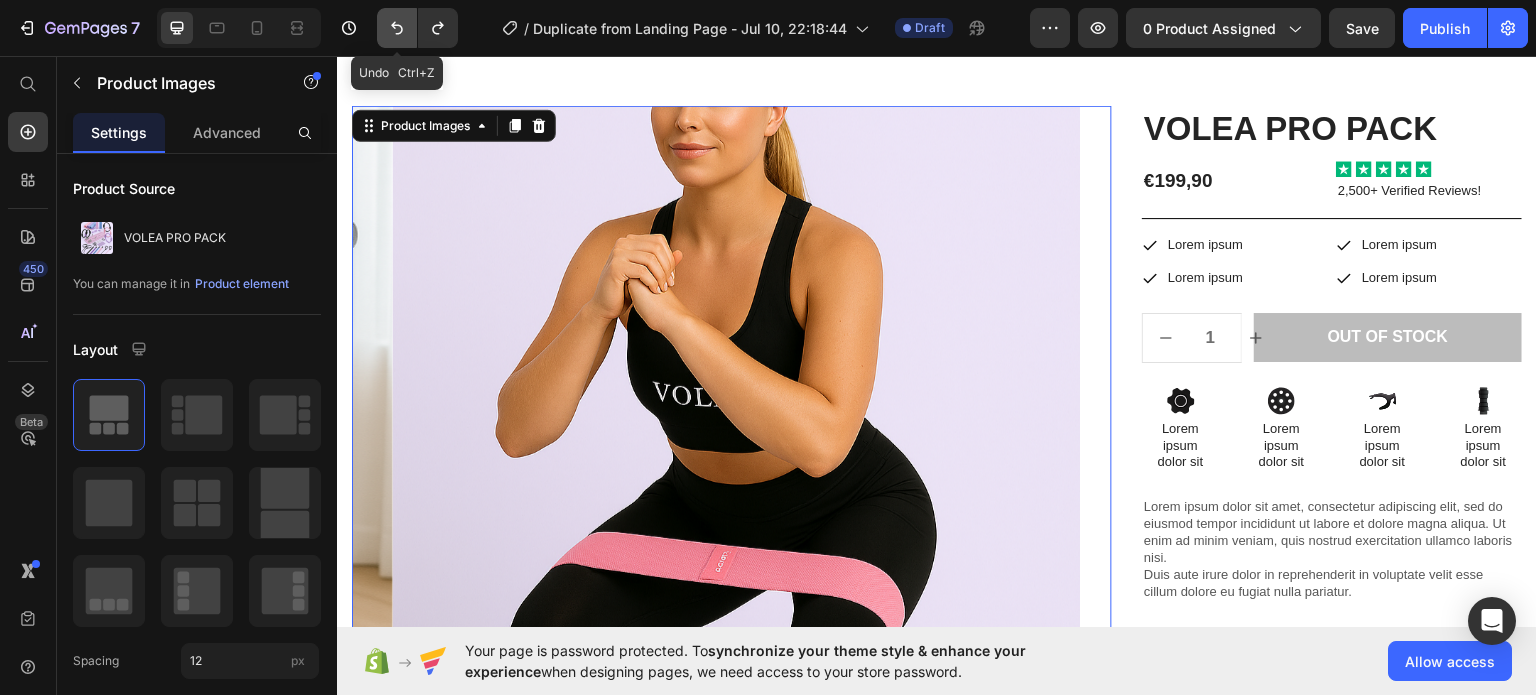 click 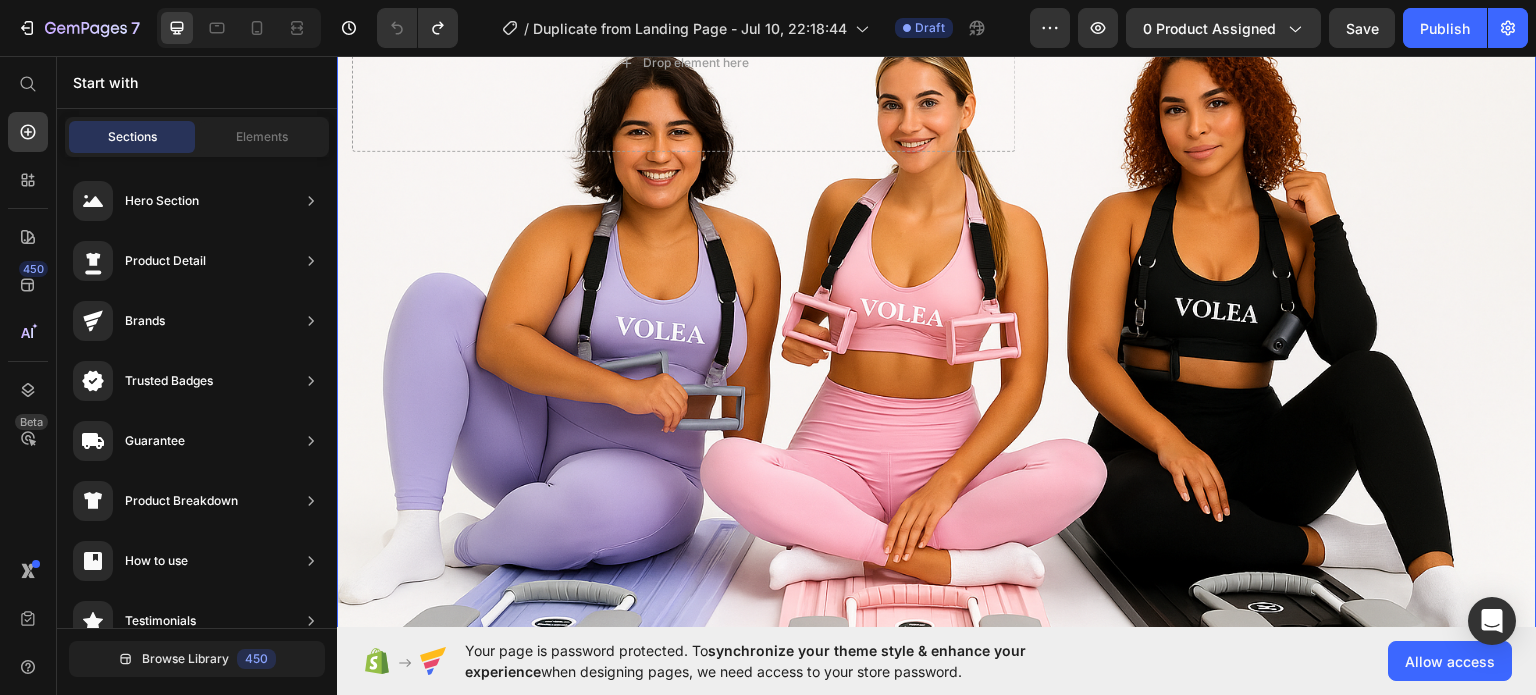 scroll, scrollTop: 0, scrollLeft: 0, axis: both 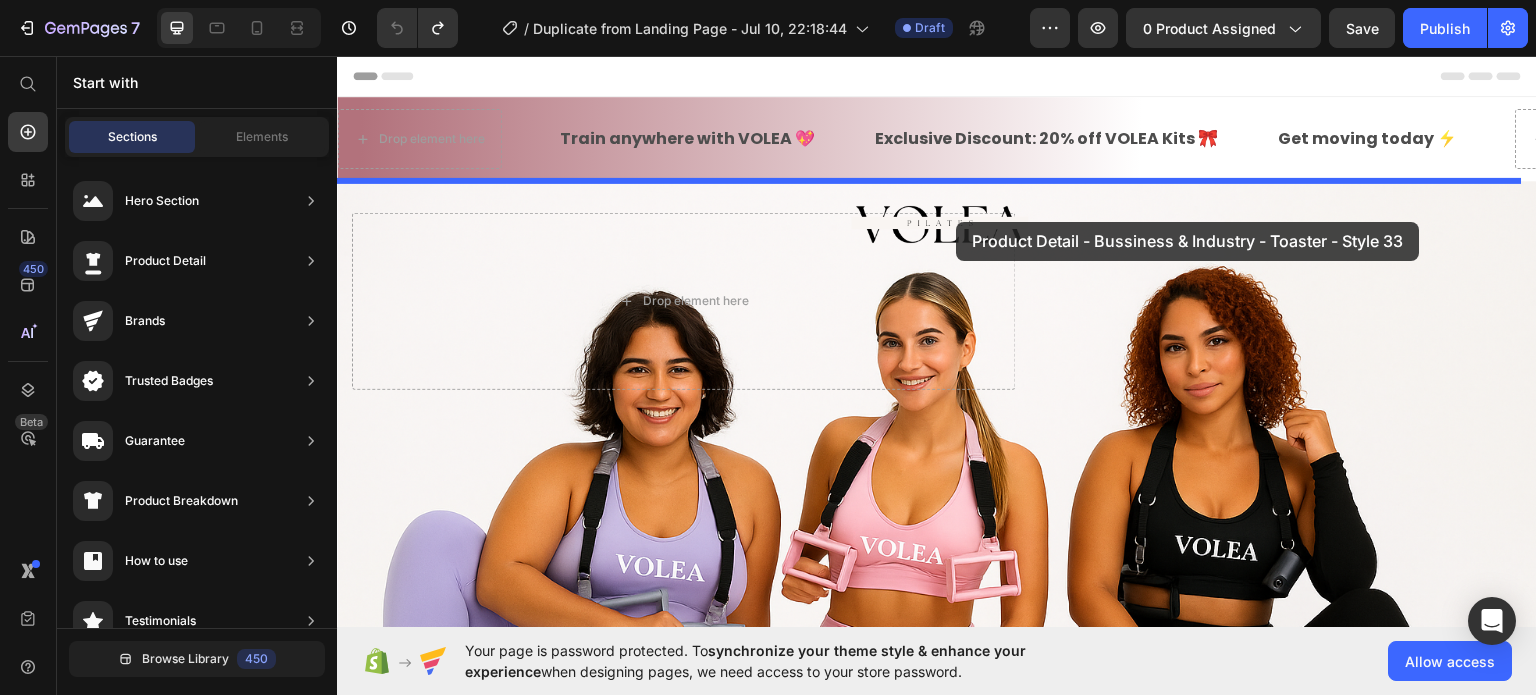 drag, startPoint x: 792, startPoint y: 353, endPoint x: 958, endPoint y: 220, distance: 212.70872 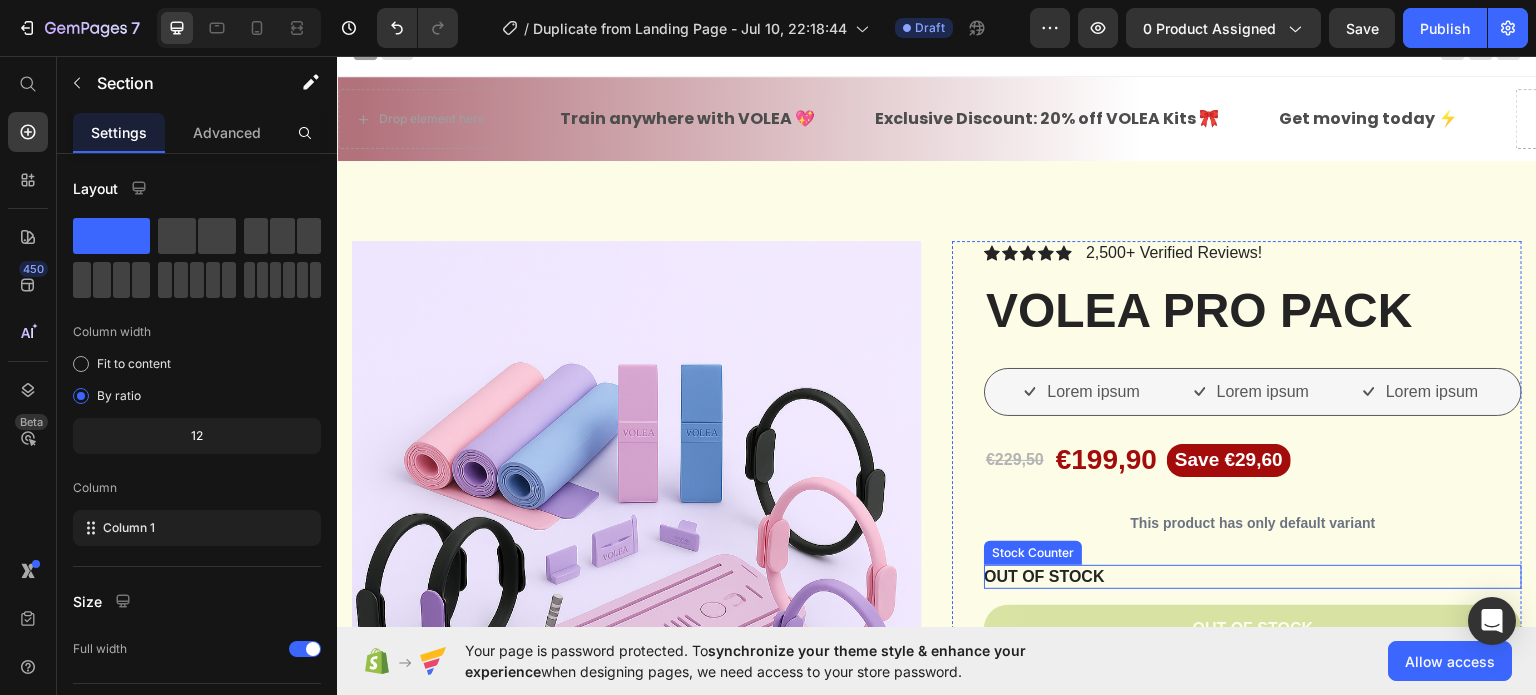 scroll, scrollTop: 0, scrollLeft: 0, axis: both 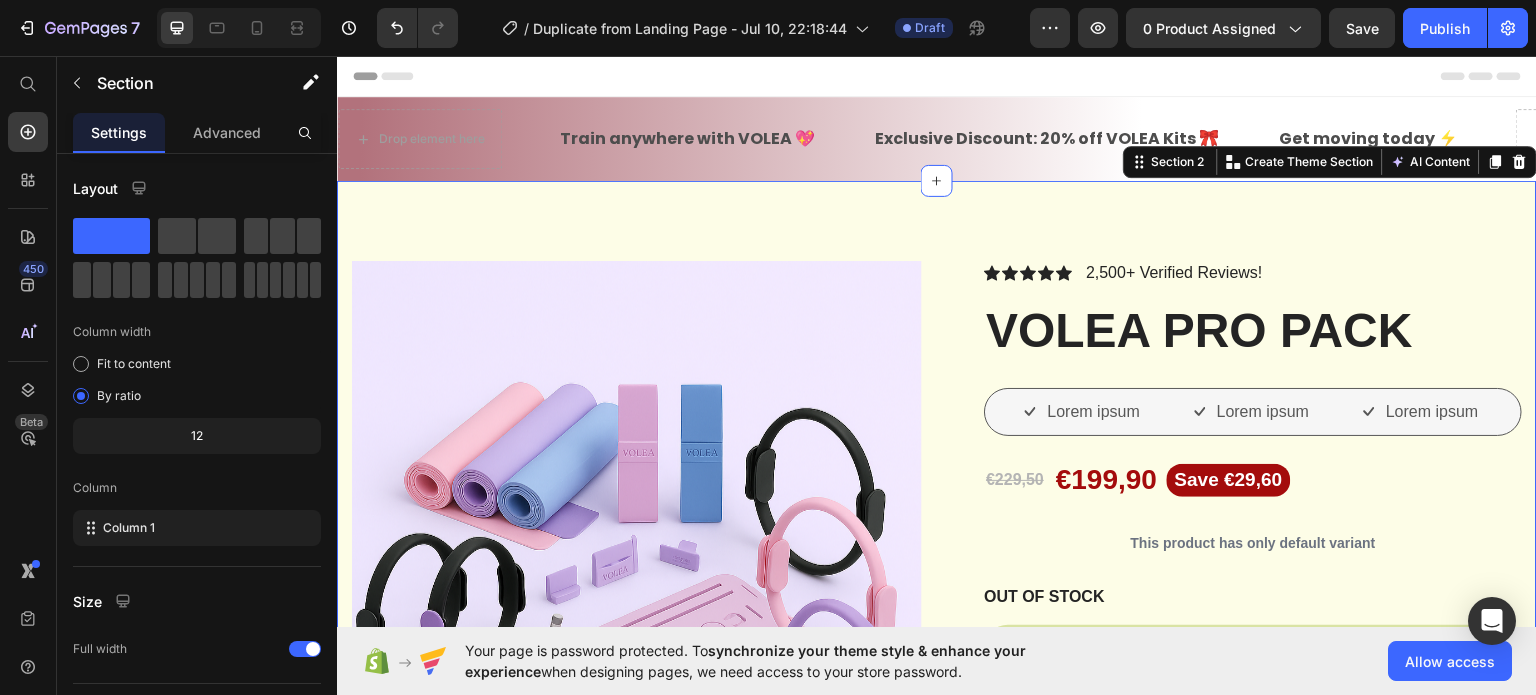 click on "Product Images
Vero eos
At accusamus
Et iusto odio
Consectetur
Adipiscin Accordion Icon Icon Icon Icon Icon Icon List 2,500+ Verified Reviews! Text Block Row VOLEA PRO PACK Product Title
Lorem ipsum Item List
Lorem ipsum Item List
Lorem ipsum Item List Row €229,50 Product Price €199,90 Product Price Save €29,60 Product Badge Row This product has only default variant Product Variants & Swatches OUT OF STOCK Stock Counter Out of stock Add to Cart or 4 interest-free payments of $15.00 with Text Block Image Row Image Image Image Image Image Row Icon Icon Icon Icon Icon Icon List Lorem ipsum dolor sit amet, consectetur adipiscing elit Text Block Text Block Emily Text Block
Verified Buyer Item List Row Row Eiusmod Text Block Row Row" at bounding box center (937, 989) 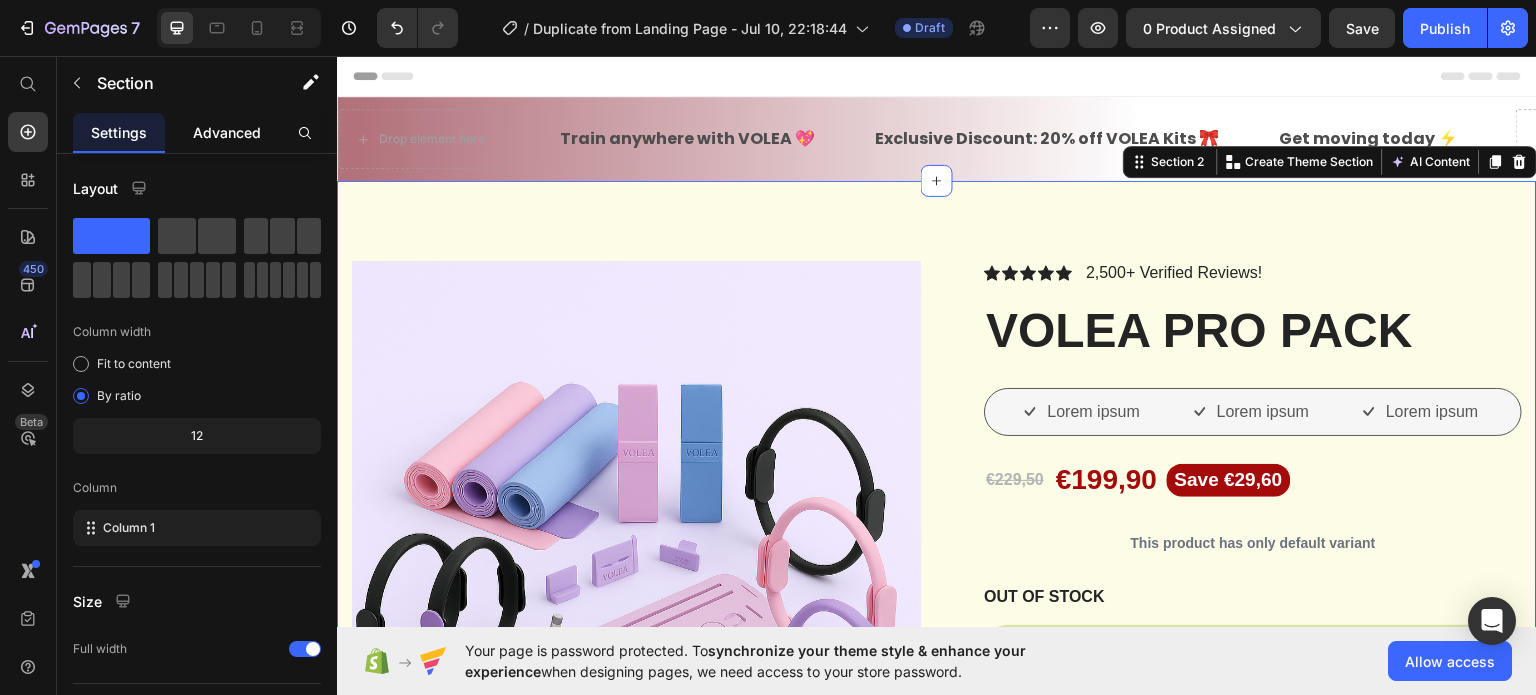 click on "Advanced" at bounding box center [227, 132] 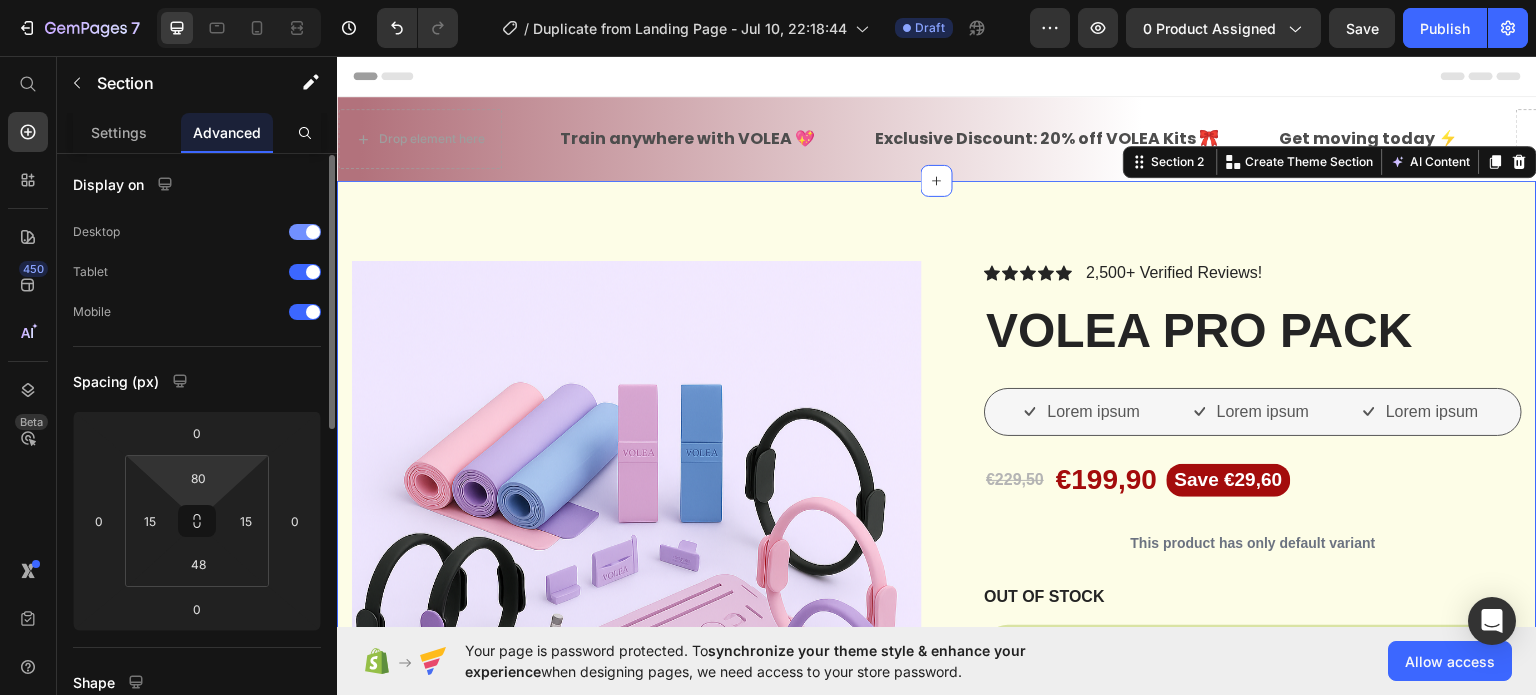 scroll, scrollTop: 0, scrollLeft: 0, axis: both 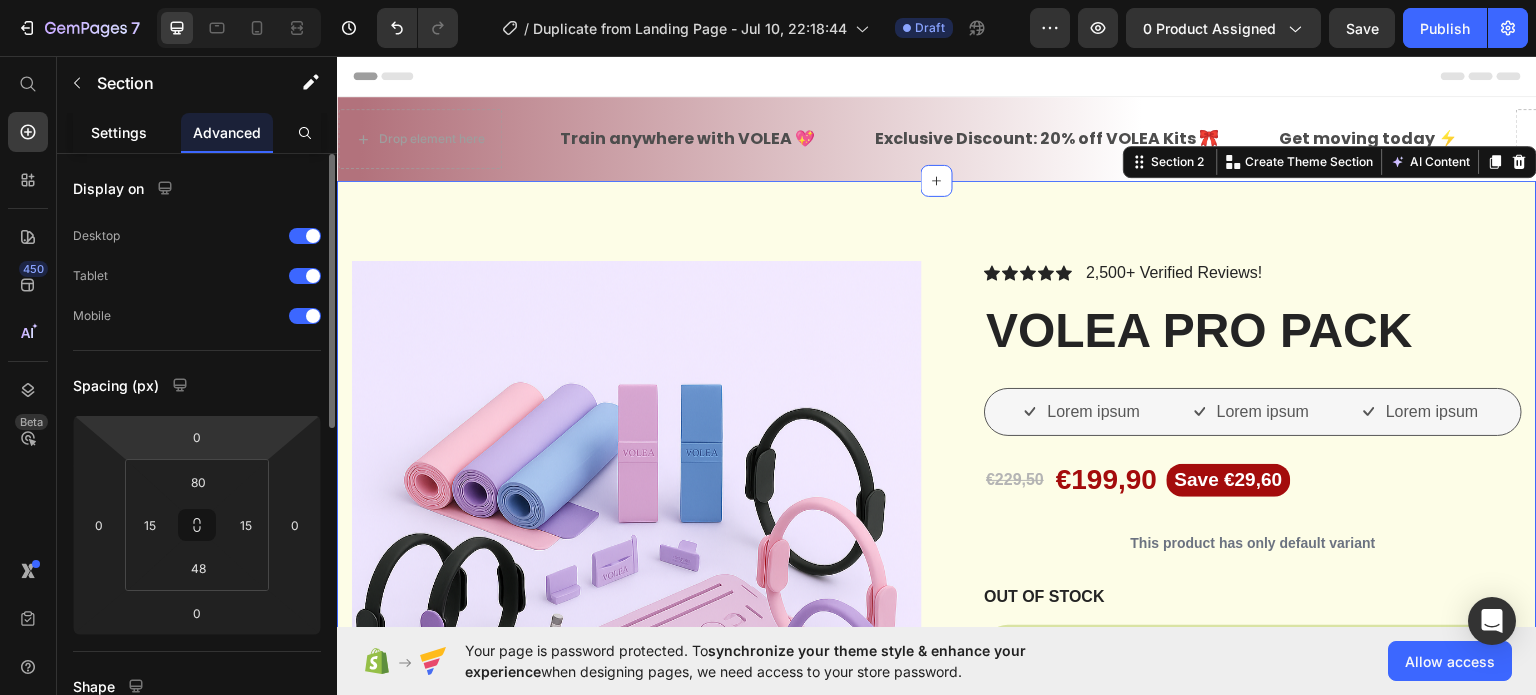 click on "Settings" 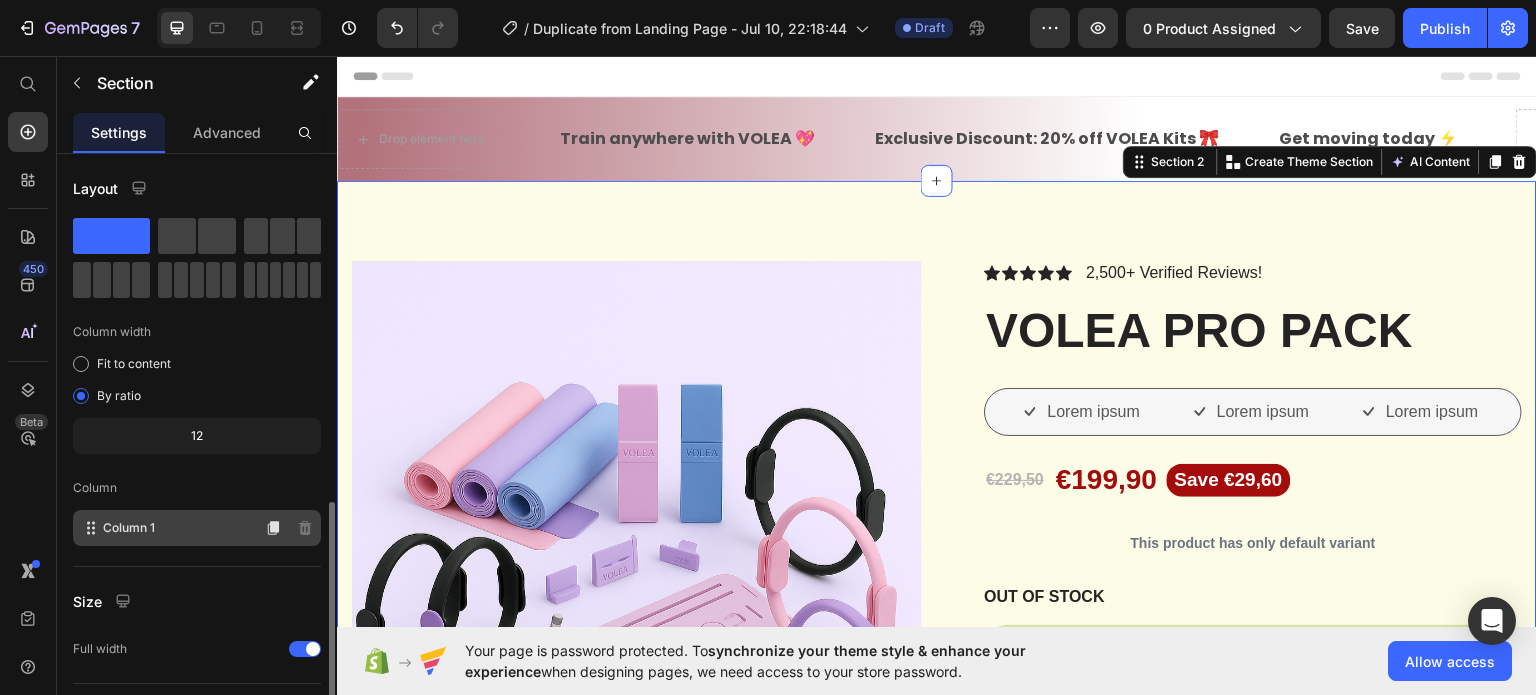 scroll, scrollTop: 208, scrollLeft: 0, axis: vertical 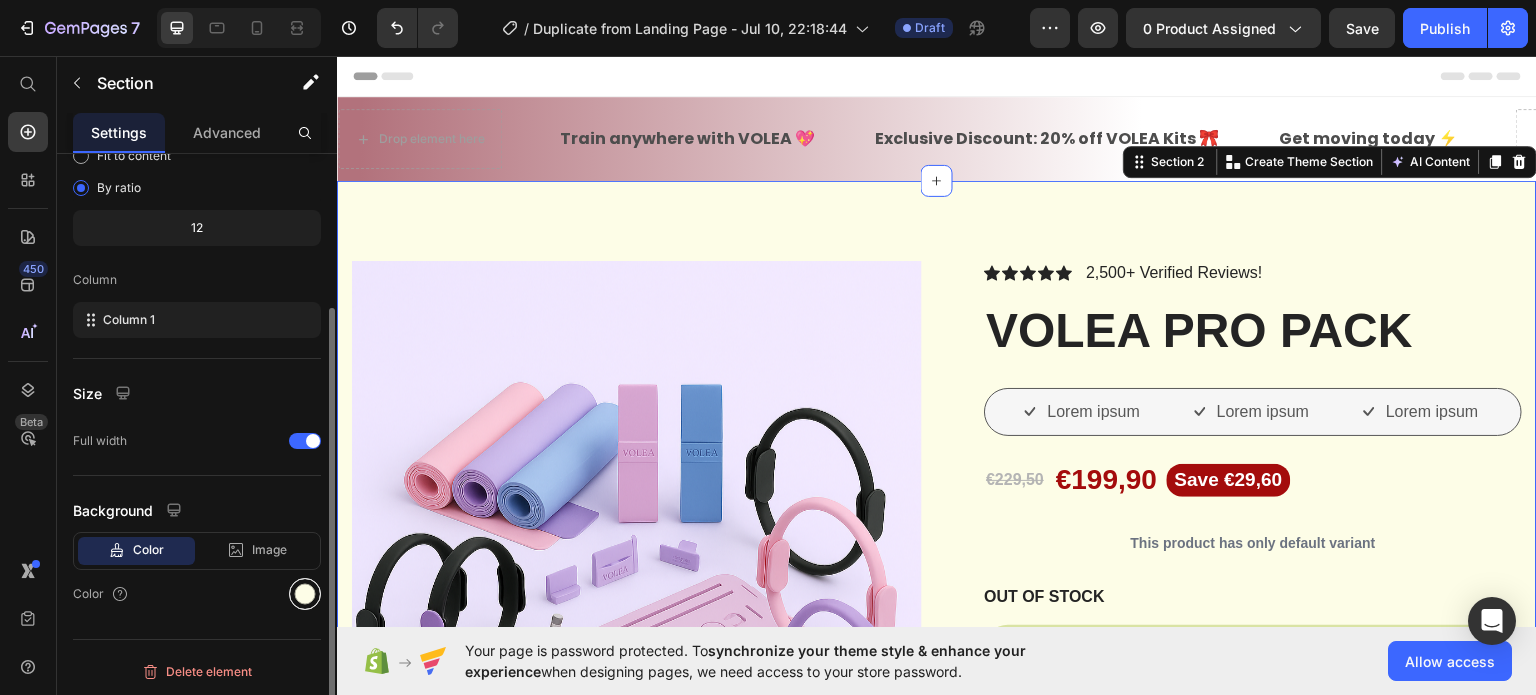 click at bounding box center (305, 594) 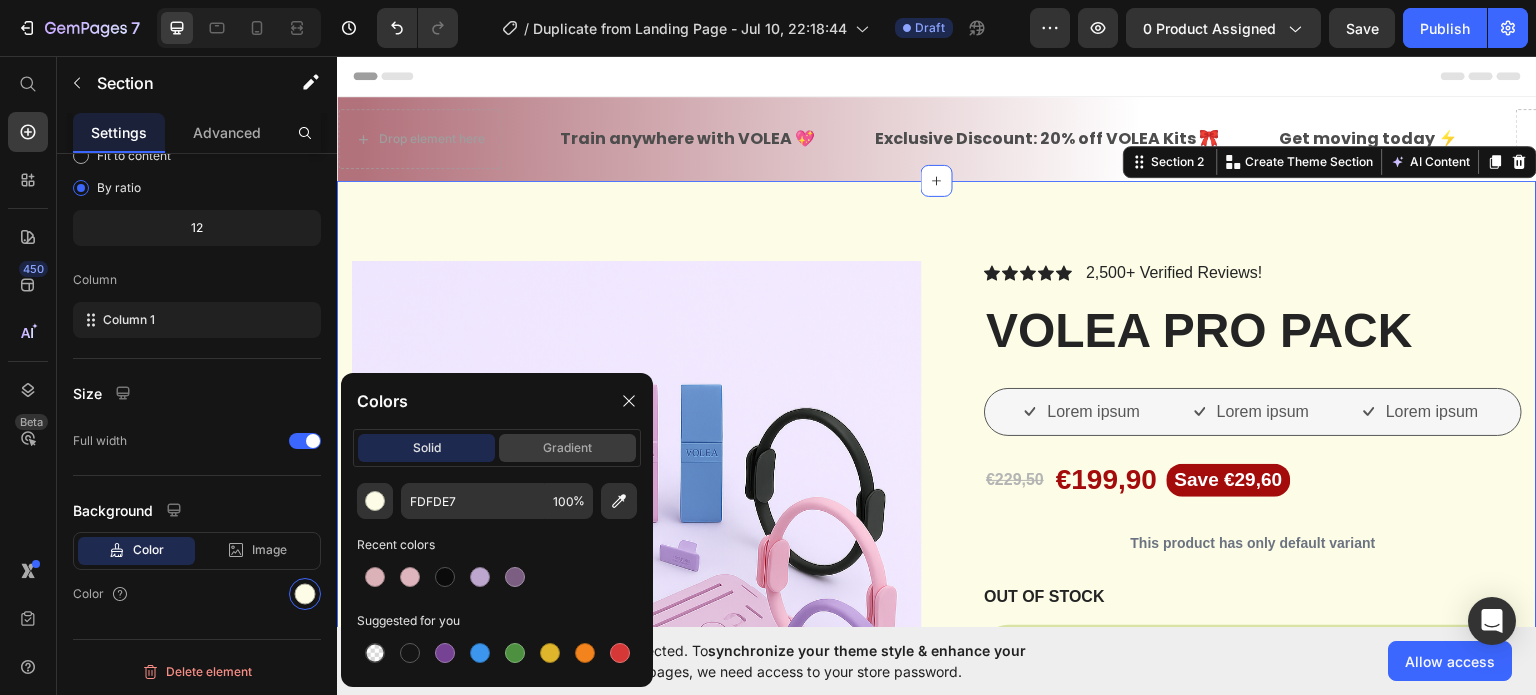 click on "gradient" 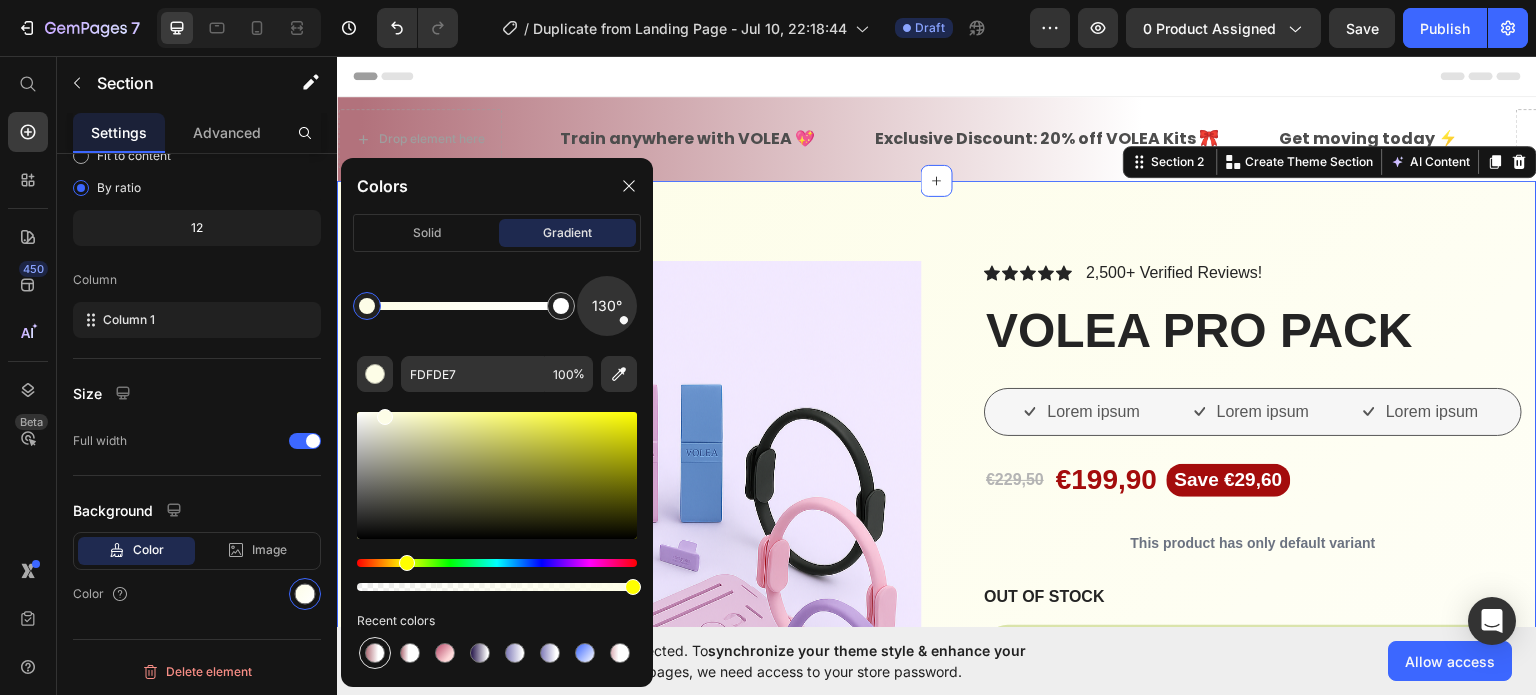 click at bounding box center (375, 653) 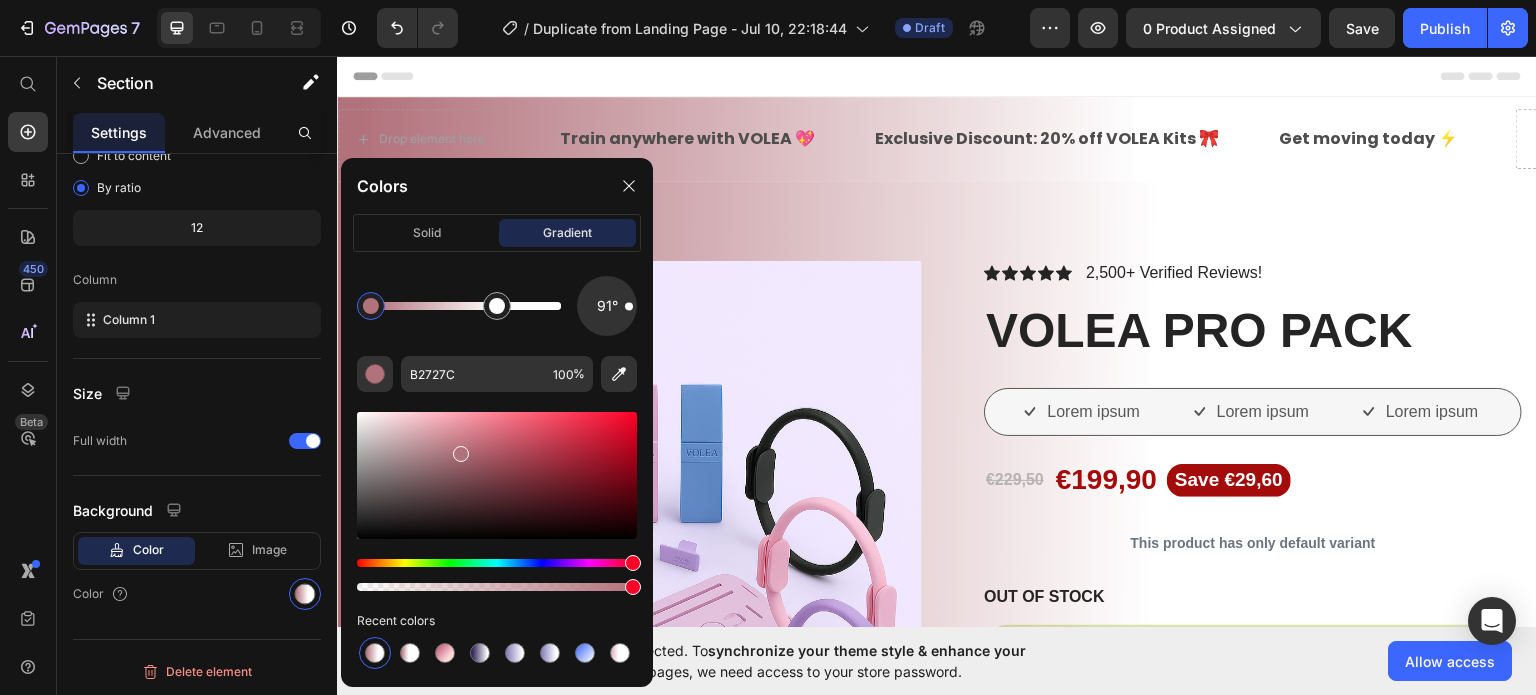 click on "Header" at bounding box center (937, 75) 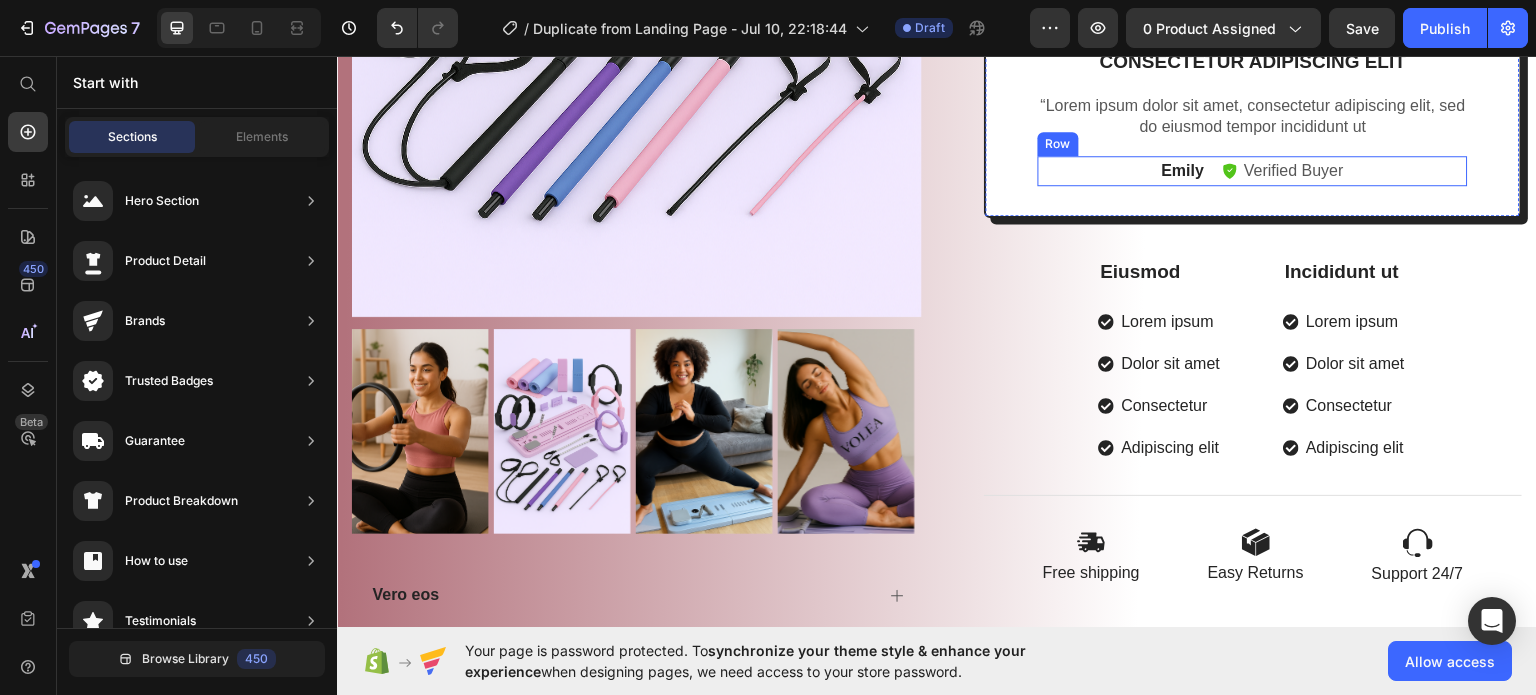 scroll, scrollTop: 800, scrollLeft: 0, axis: vertical 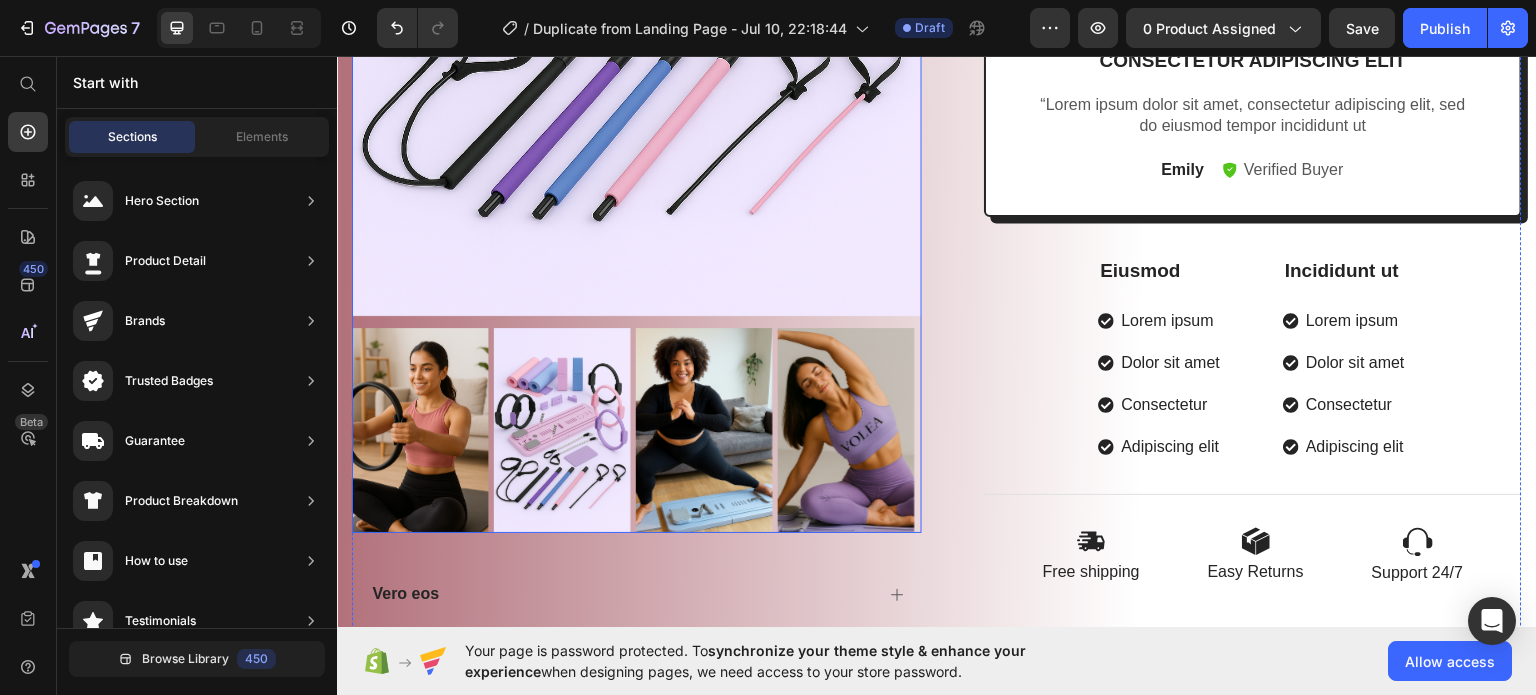 click at bounding box center [637, 429] 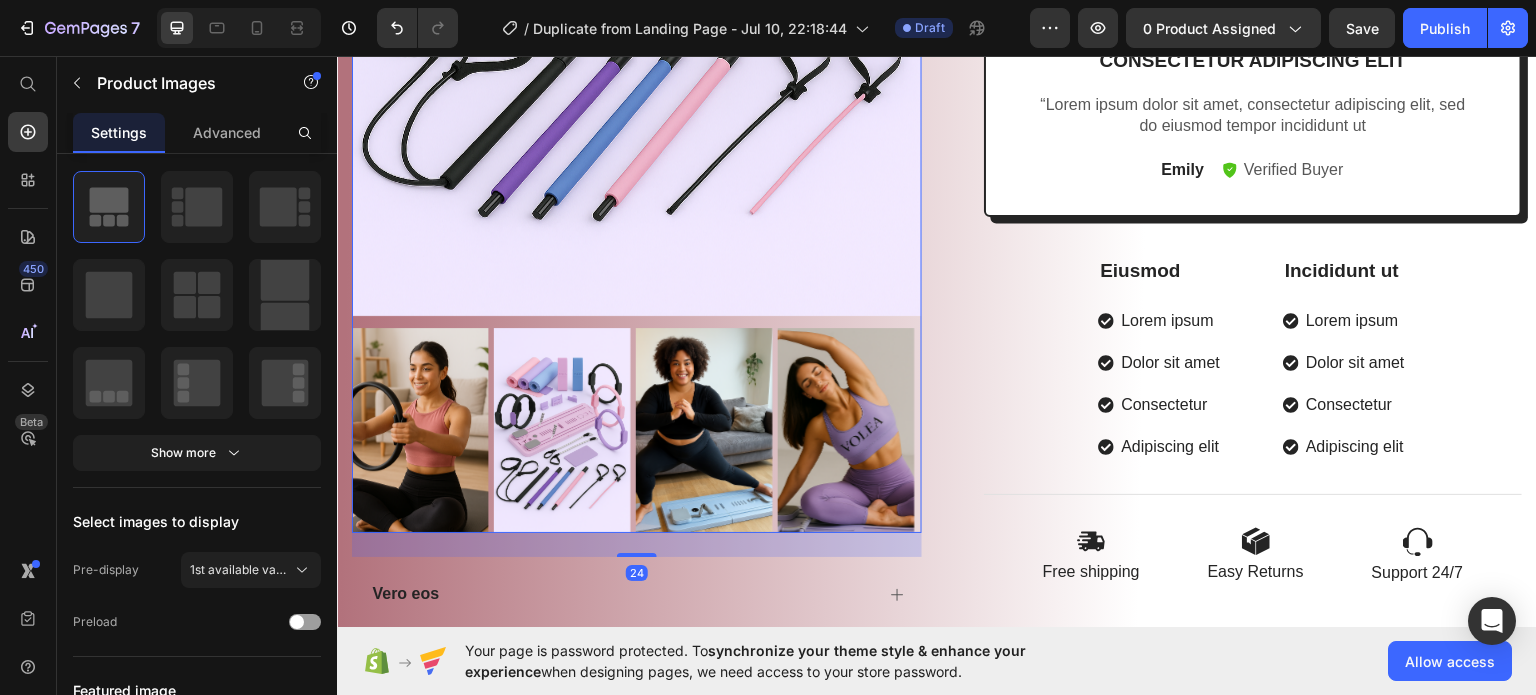 scroll, scrollTop: 0, scrollLeft: 0, axis: both 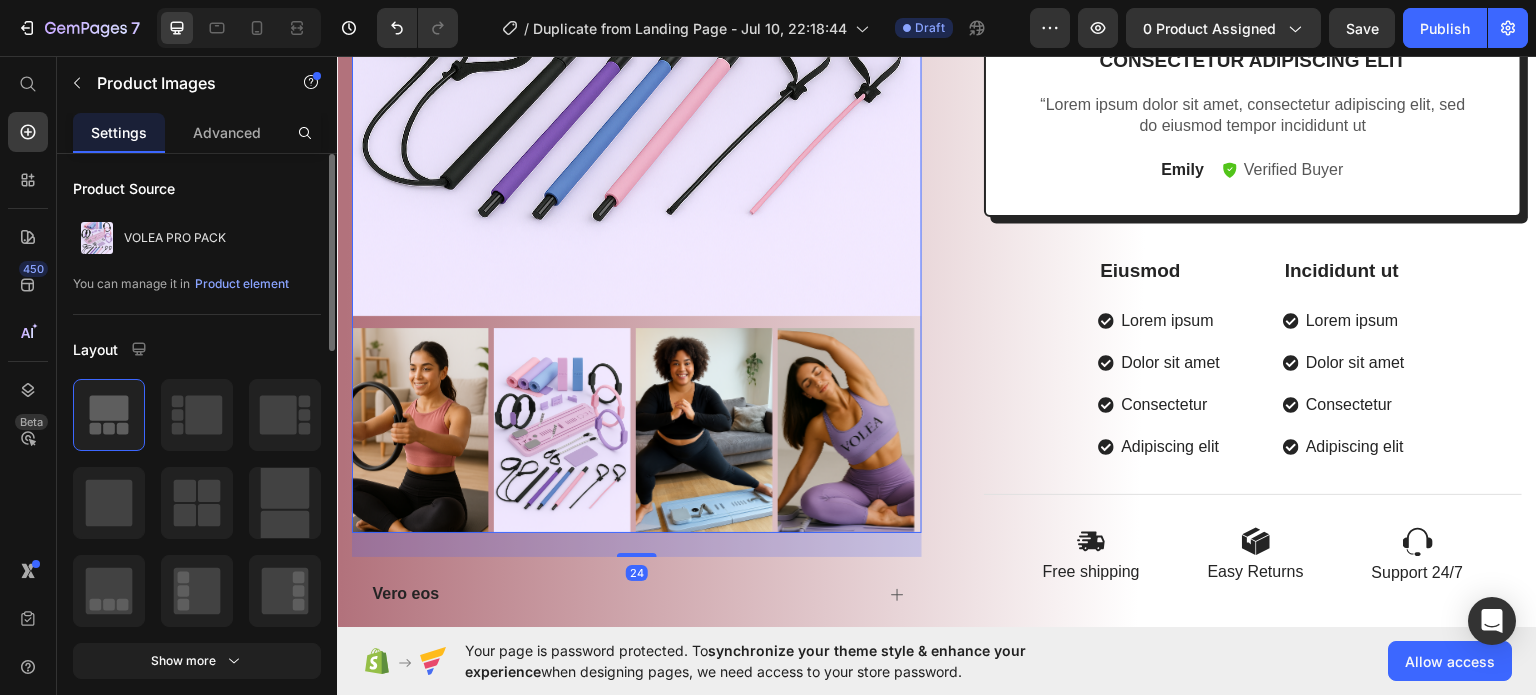 click at bounding box center (704, 429) 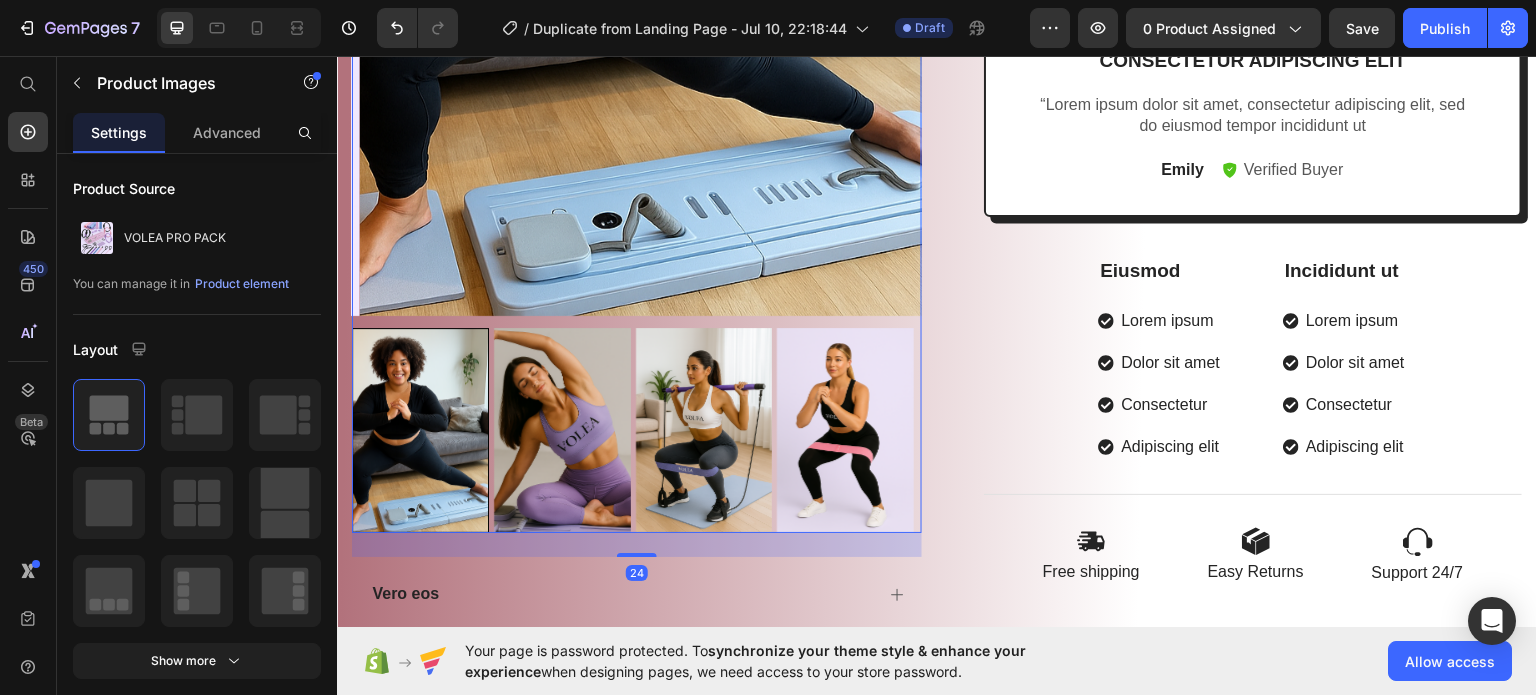 click at bounding box center (704, 429) 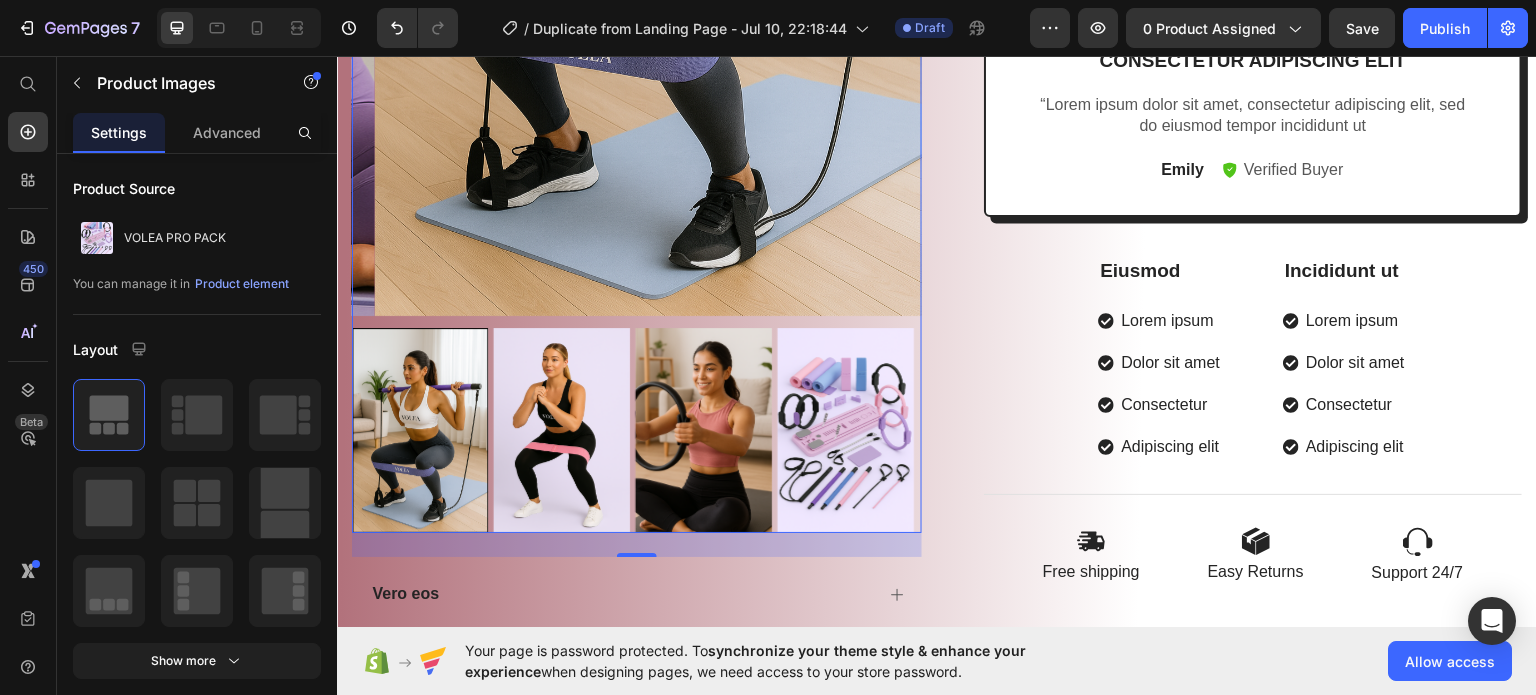click at bounding box center (562, 429) 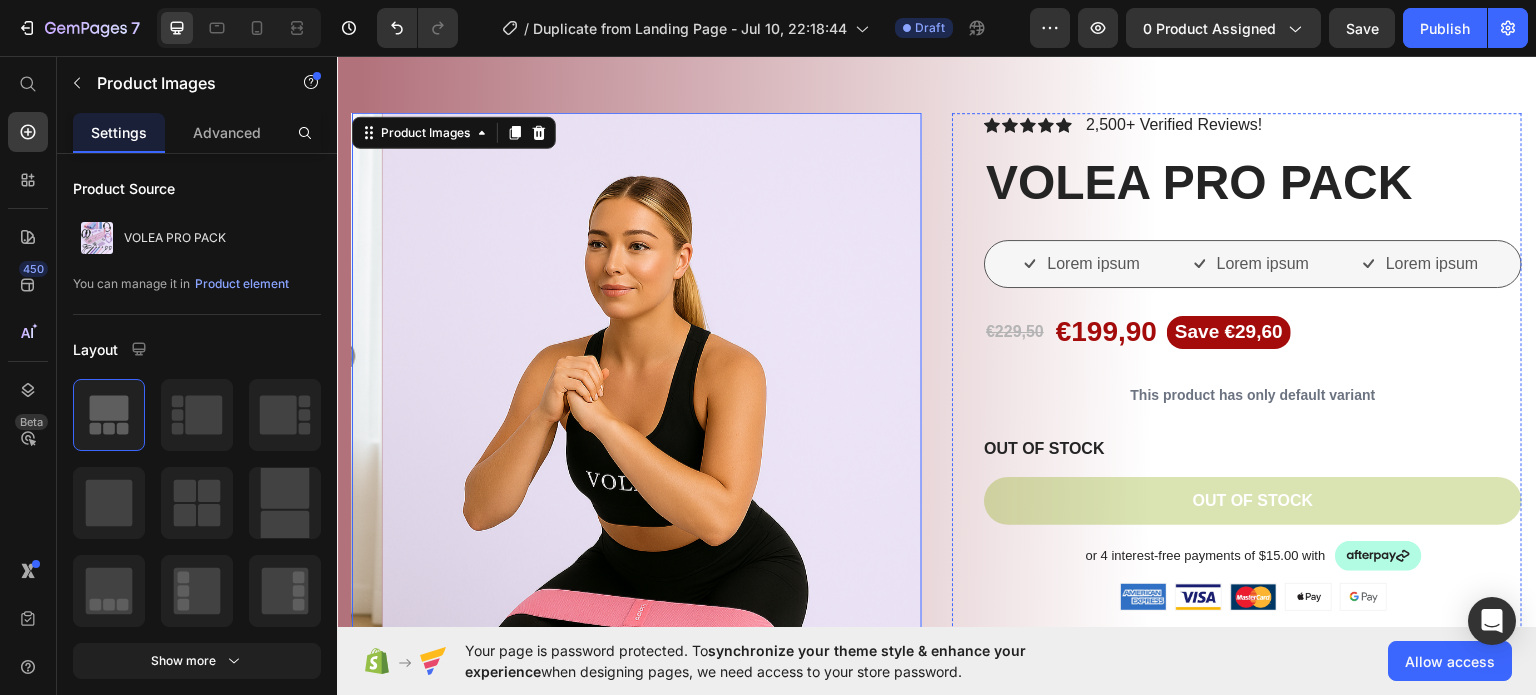 scroll, scrollTop: 100, scrollLeft: 0, axis: vertical 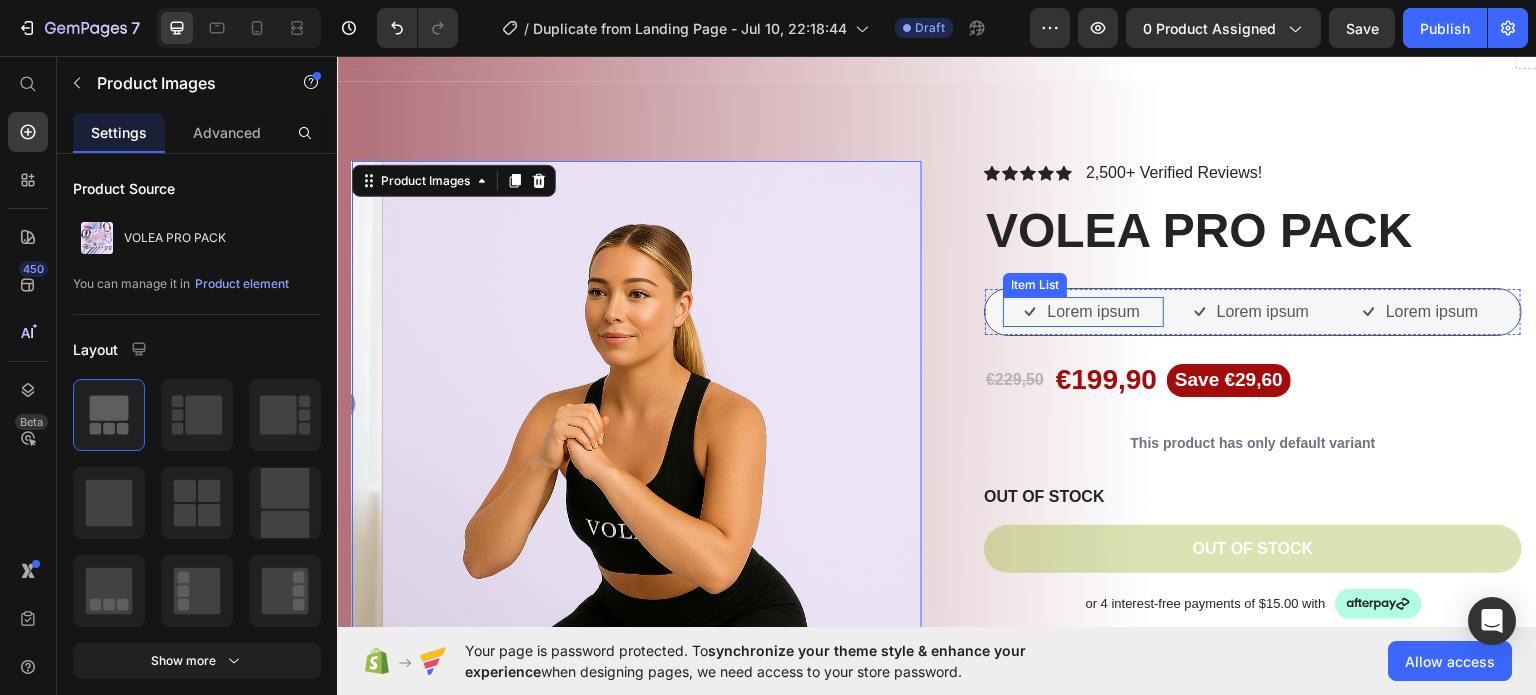 click on "Lorem ipsum" at bounding box center (1093, 311) 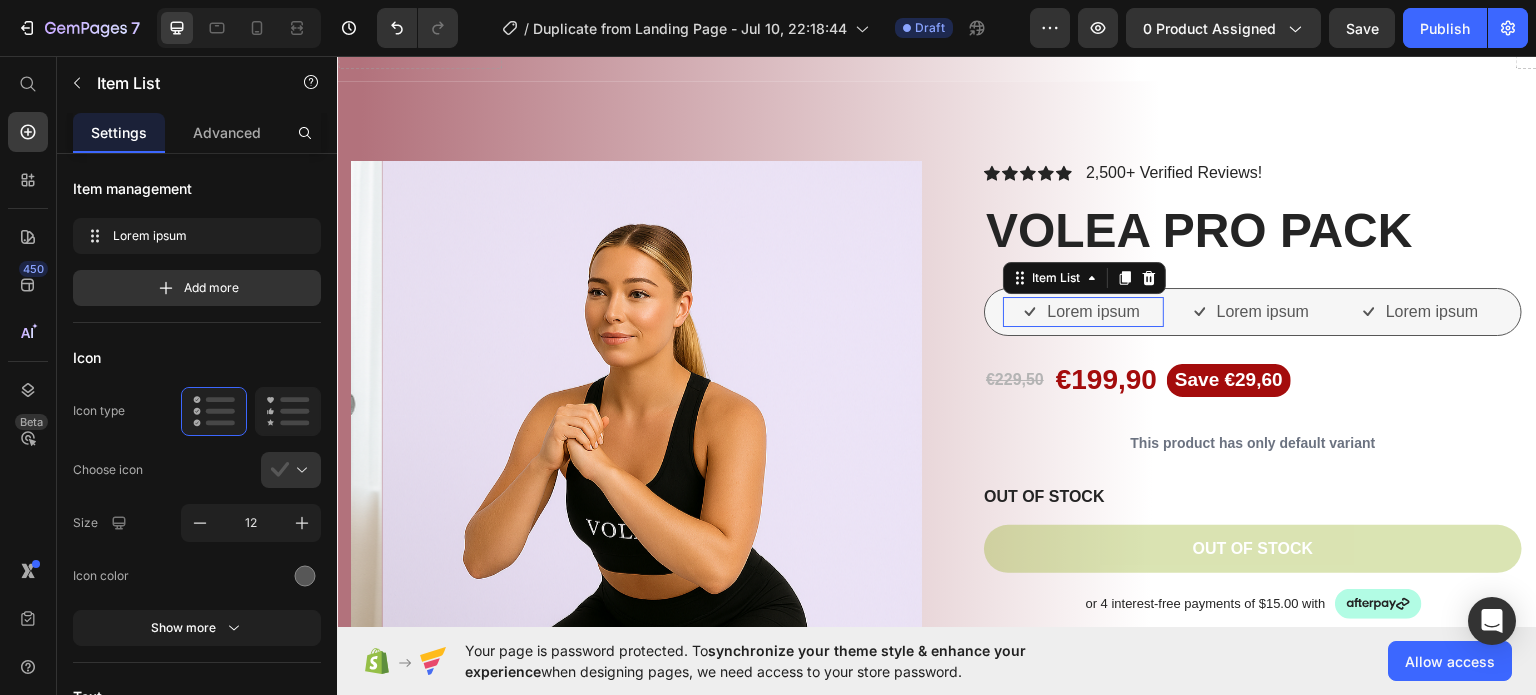 click on "Lorem ipsum" at bounding box center (1093, 311) 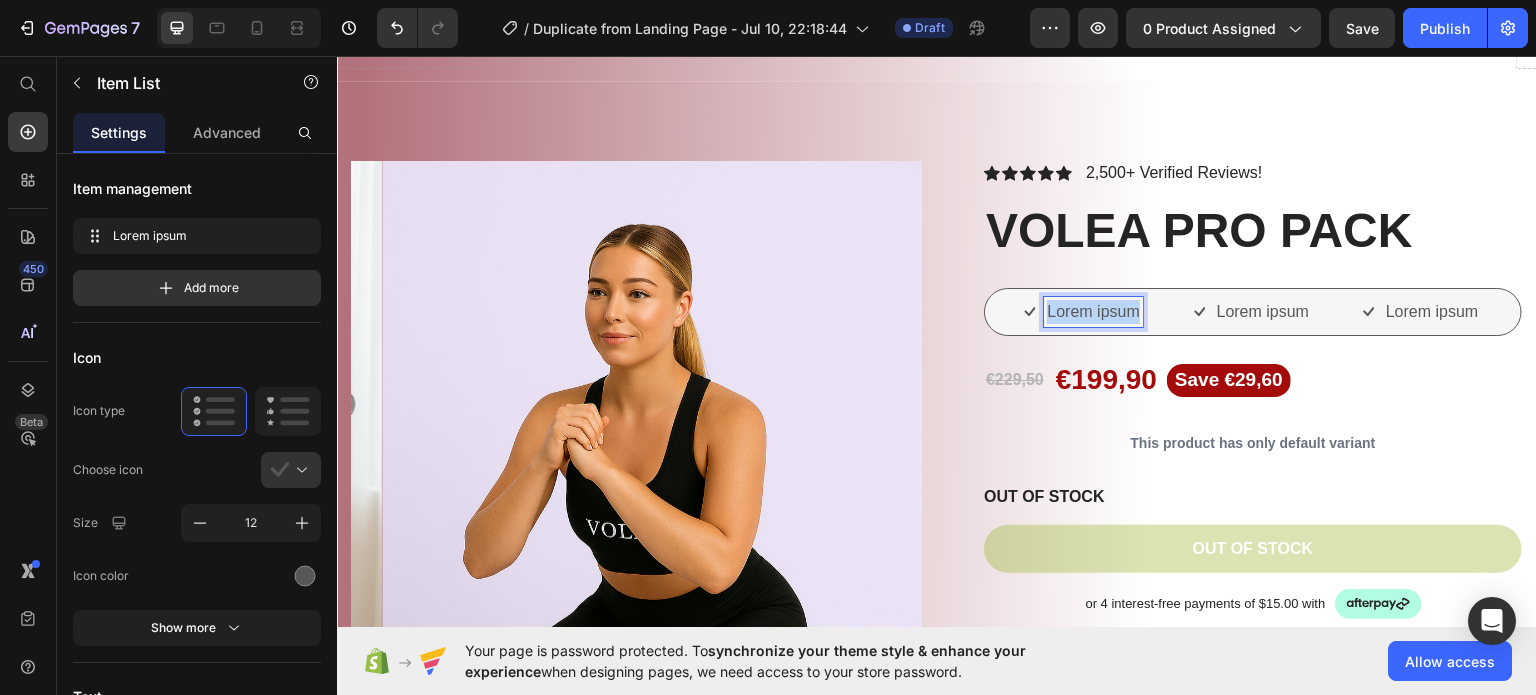 click on "Lorem ipsum" at bounding box center [1093, 311] 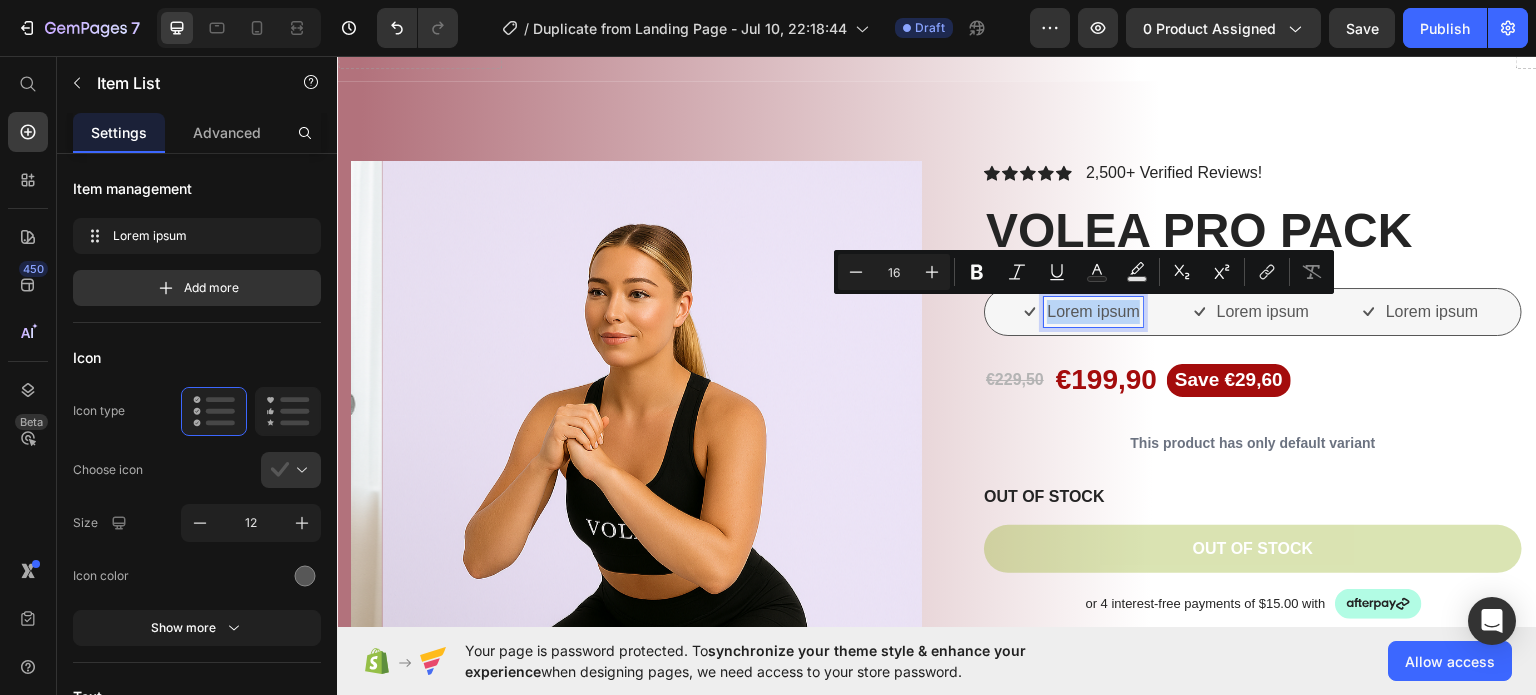 copy on "Lorem ipsum" 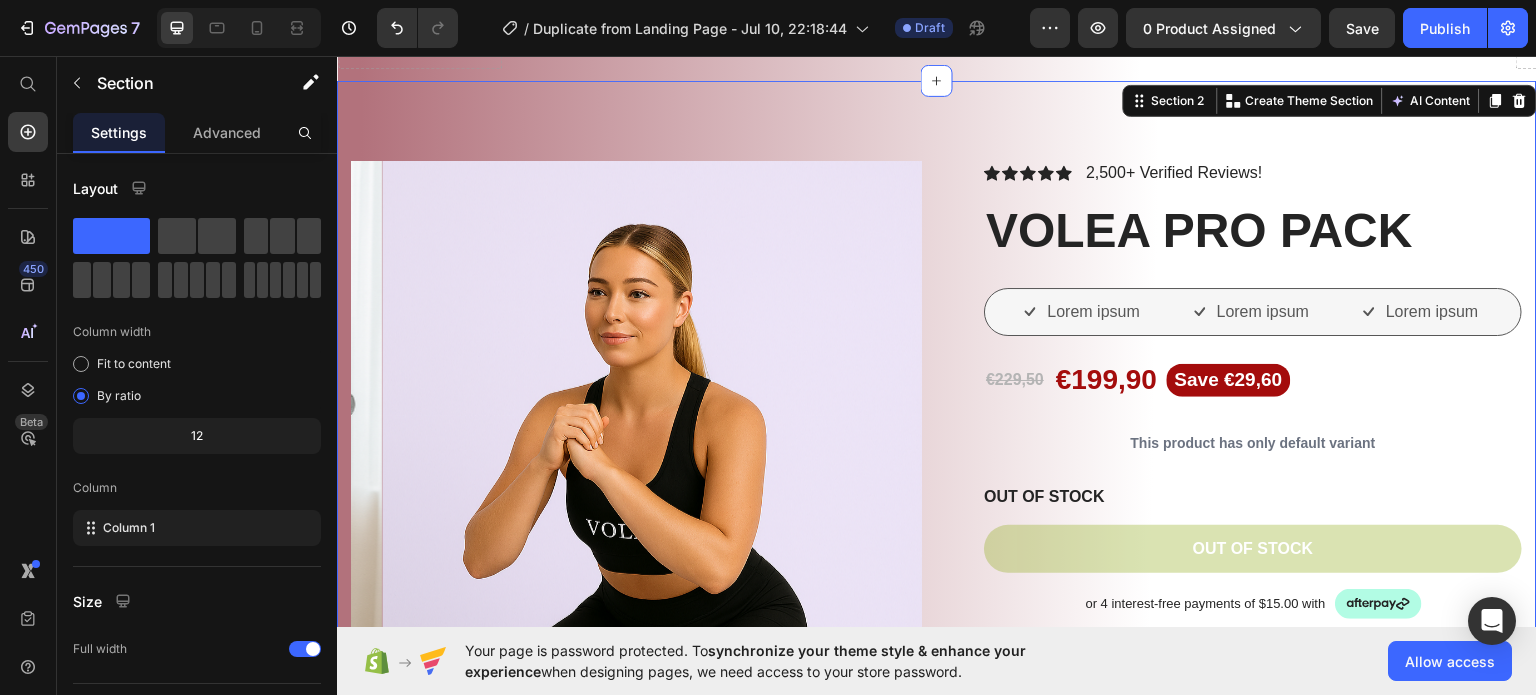 click on "Product Images
Vero eos
At accusamus
Et iusto odio
Consectetur
Adipiscin Accordion Icon Icon Icon Icon Icon Icon List 2,500+ Verified Reviews! Text Block Row VOLEA PRO PACK Product Title
Lorem ipsum Item List
Lorem ipsum Item List
Lorem ipsum Item List Row €229,50 Product Price €199,90 Product Price Save €29,60 Product Badge Row This product has only default variant Product Variants & Swatches OUT OF STOCK Stock Counter Out of stock Add to Cart or 4 interest-free payments of $15.00 with Text Block Image Row Image Image Image Image Image Row Icon Icon Icon Icon Icon Icon List Lorem ipsum dolor sit amet, consectetur adipiscing elit Text Block Text Block Emily Text Block
Verified Buyer Item List Row Row Eiusmod Text Block Row Row" at bounding box center [937, 889] 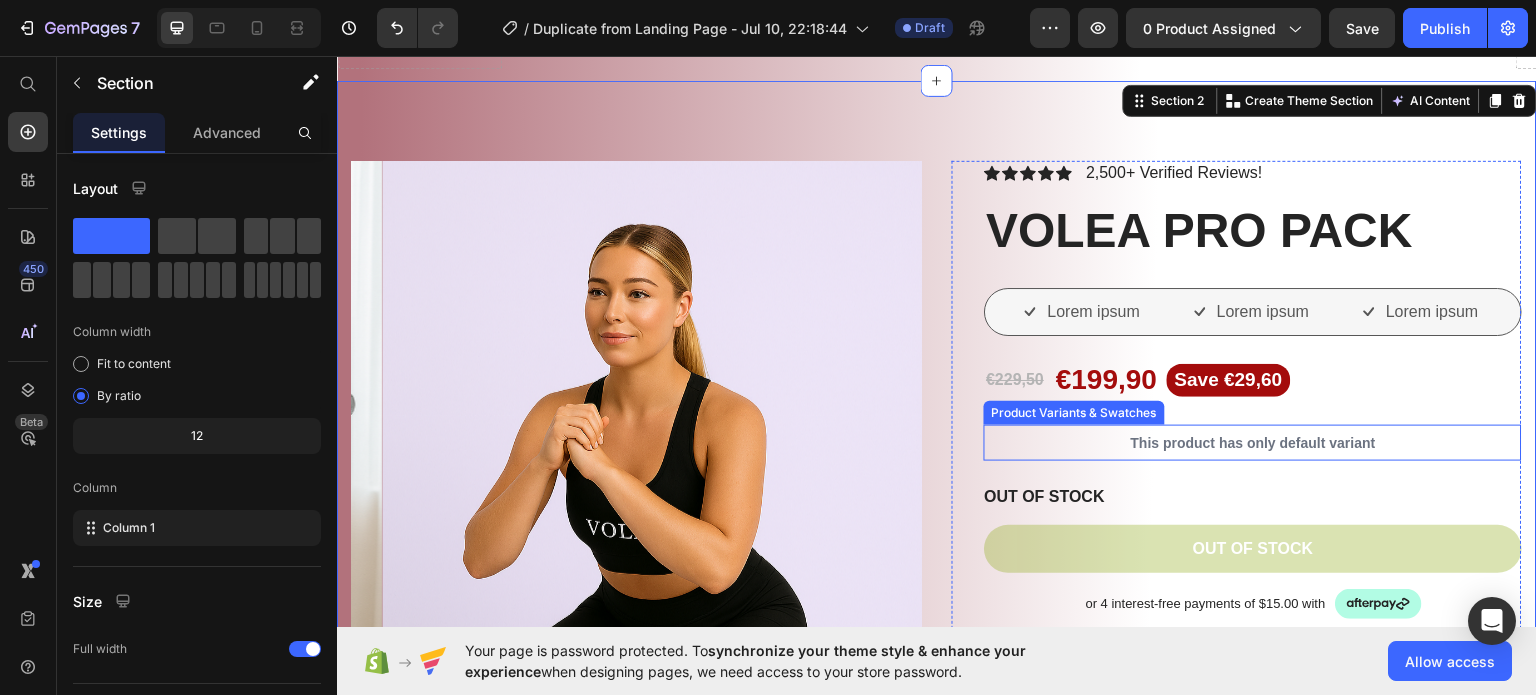 click on "This product has only default variant" at bounding box center (1253, 442) 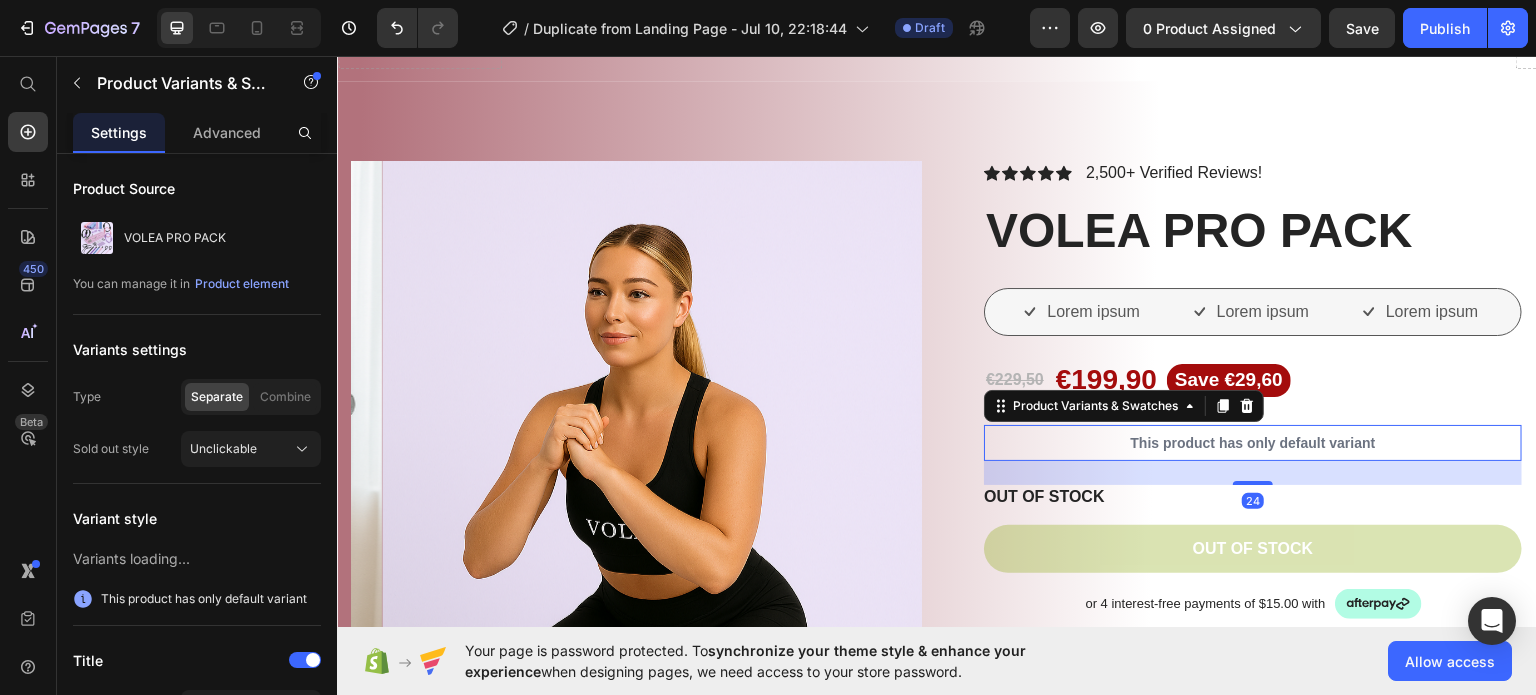 click on "This product has only default variant" at bounding box center (1253, 442) 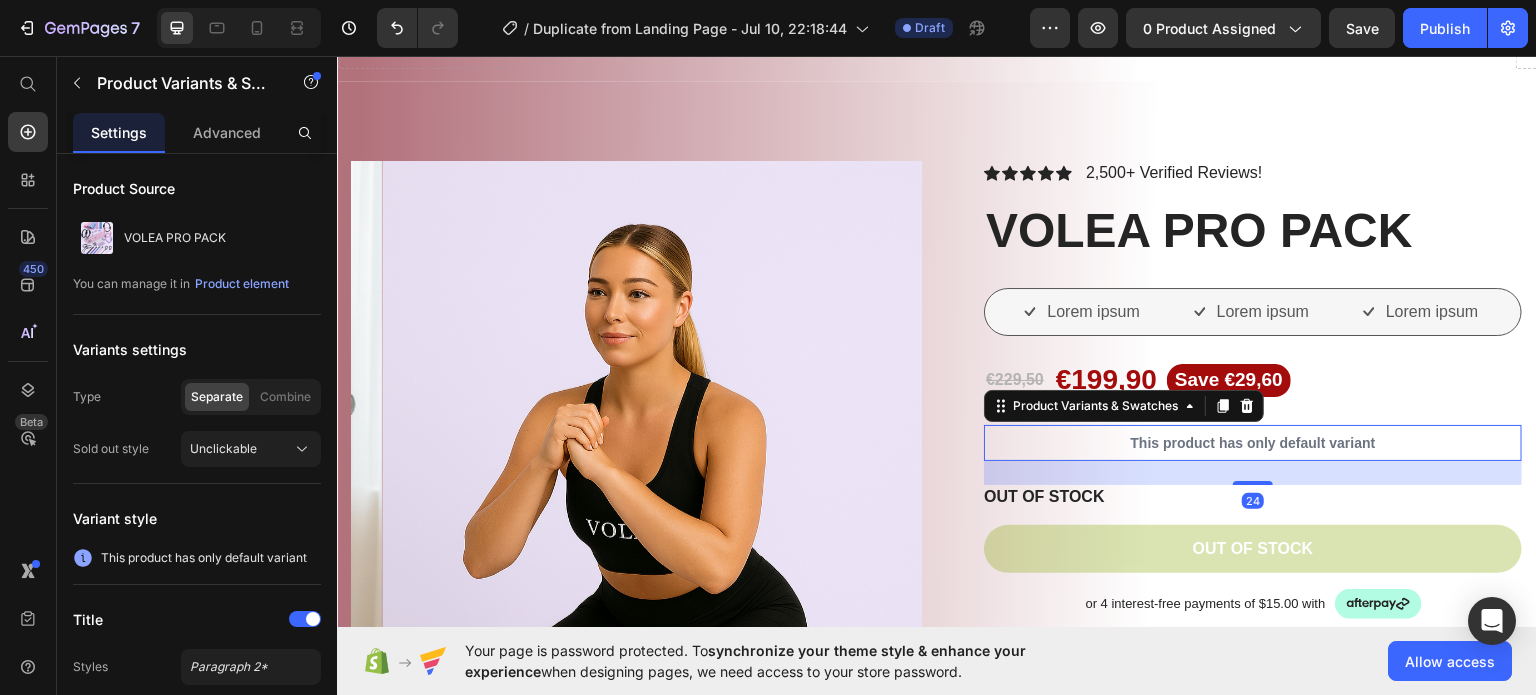 click on "This product has only default variant" at bounding box center (1253, 442) 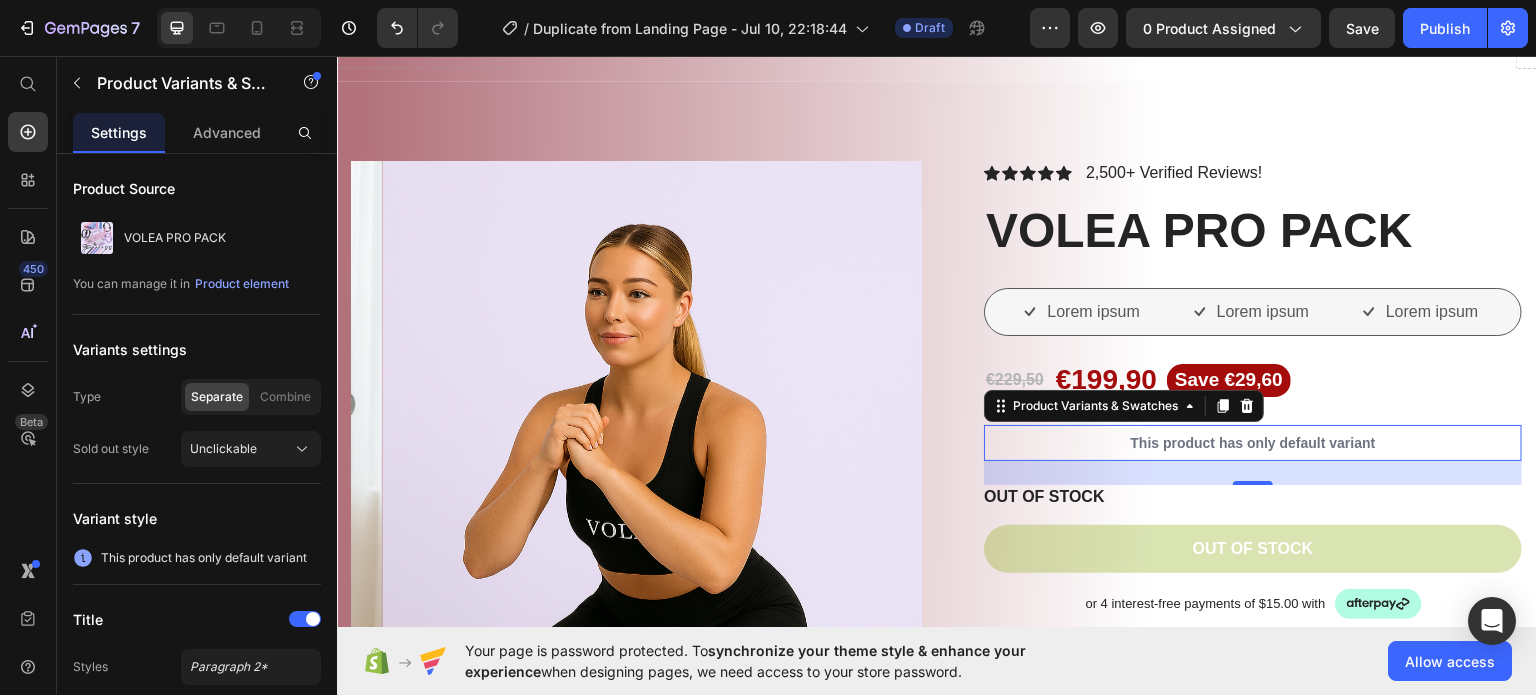 click on "This product has only default variant" at bounding box center [1253, 442] 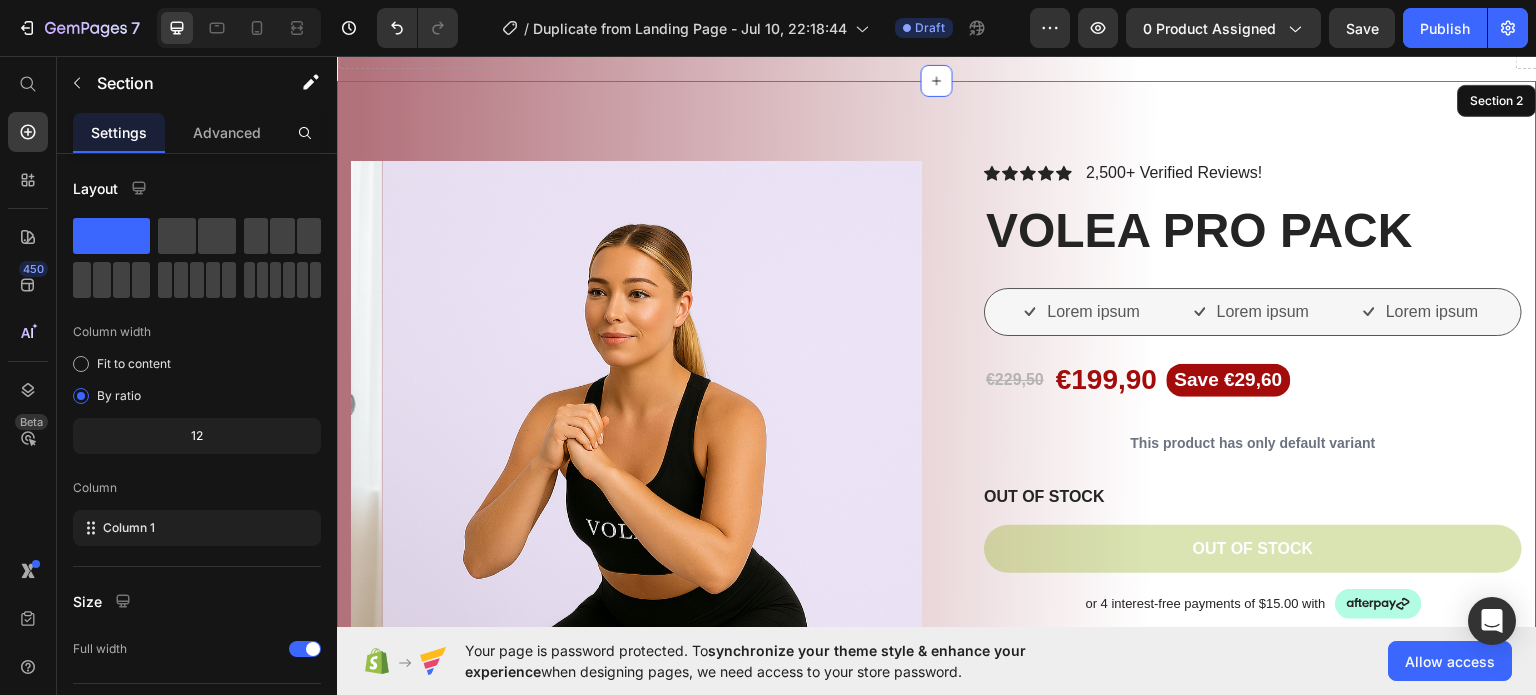 click on "Product Images
Vero eos
At accusamus
Et iusto odio
Consectetur
Adipiscin Accordion Icon Icon Icon Icon Icon Icon List 2,500+ Verified Reviews! Text Block Row VOLEA PRO PACK Product Title
Lorem ipsum Item List
Lorem ipsum Item List
Lorem ipsum Item List Row €229,50 Product Price €199,90 Product Price Save €29,60 Product Badge Row This product has only default variant Product Variants & Swatches   24 OUT OF STOCK Stock Counter Out of stock Add to Cart or 4 interest-free payments of $15.00 with Text Block Image Row Image Image Image Image Image Row Icon Icon Icon Icon Icon Icon List Lorem ipsum dolor sit amet, consectetur adipiscing elit Text Block Text Block Emily Text Block
Verified Buyer Item List Row Row Eiusmod Text Block" at bounding box center [937, 889] 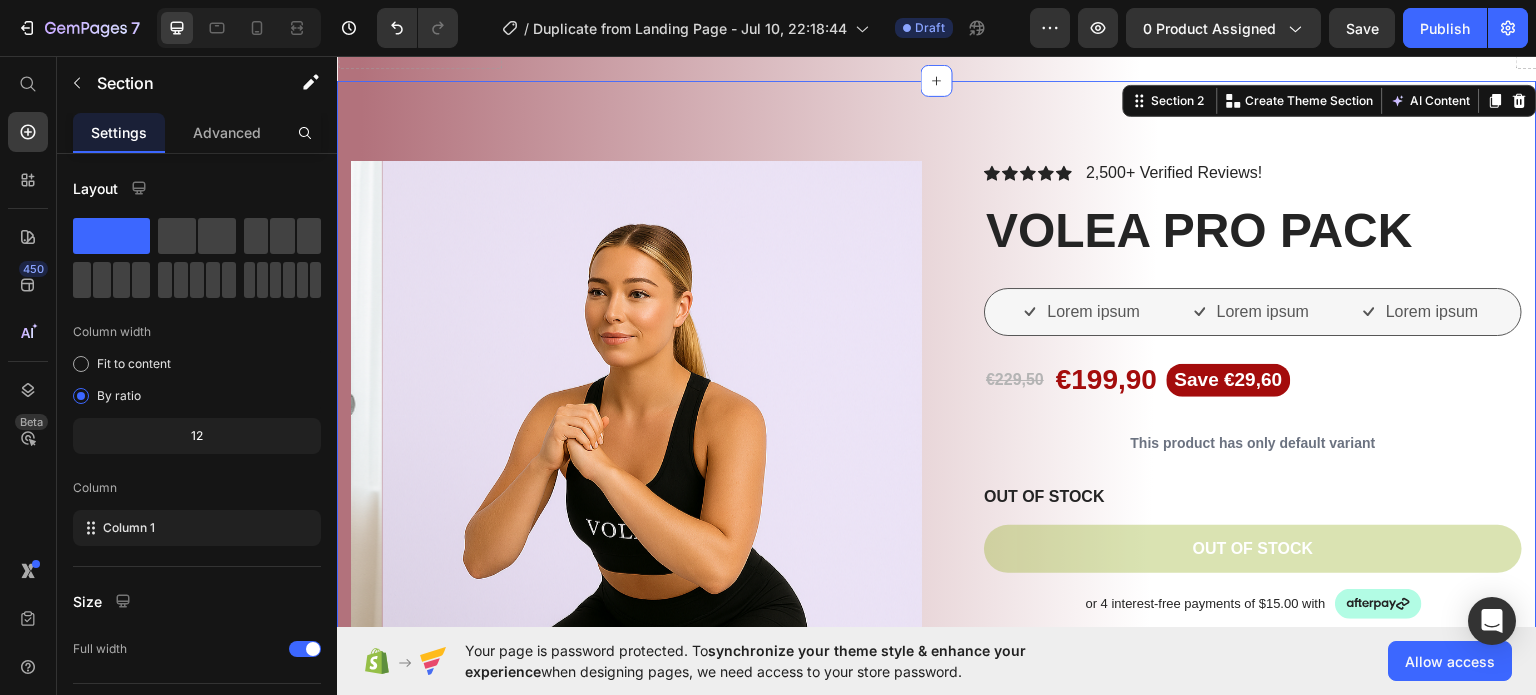 click on "Product Images
Vero eos
At accusamus
Et iusto odio
Consectetur
Adipiscin Accordion Icon Icon Icon Icon Icon Icon List 2,500+ Verified Reviews! Text Block Row VOLEA PRO PACK Product Title
Lorem ipsum Item List
Lorem ipsum Item List
Lorem ipsum Item List Row €229,50 Product Price €199,90 Product Price Save €29,60 Product Badge Row This product has only default variant Product Variants & Swatches OUT OF STOCK Stock Counter Out of stock Add to Cart or 4 interest-free payments of $15.00 with Text Block Image Row Image Image Image Image Image Row Icon Icon Icon Icon Icon Icon List Lorem ipsum dolor sit amet, consectetur adipiscing elit Text Block Text Block Emily Text Block
Verified Buyer Item List Row Row Eiusmod Text Block Row Row" at bounding box center [937, 889] 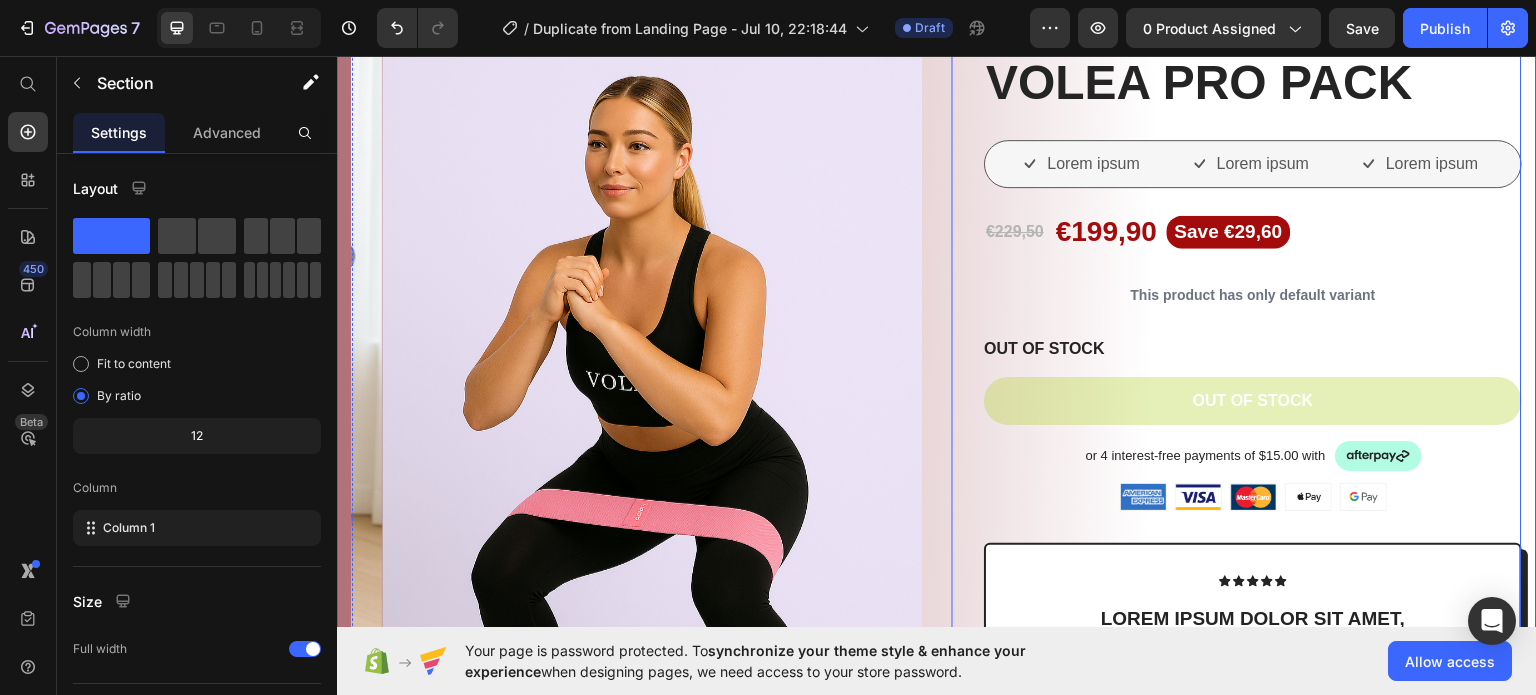 scroll, scrollTop: 300, scrollLeft: 0, axis: vertical 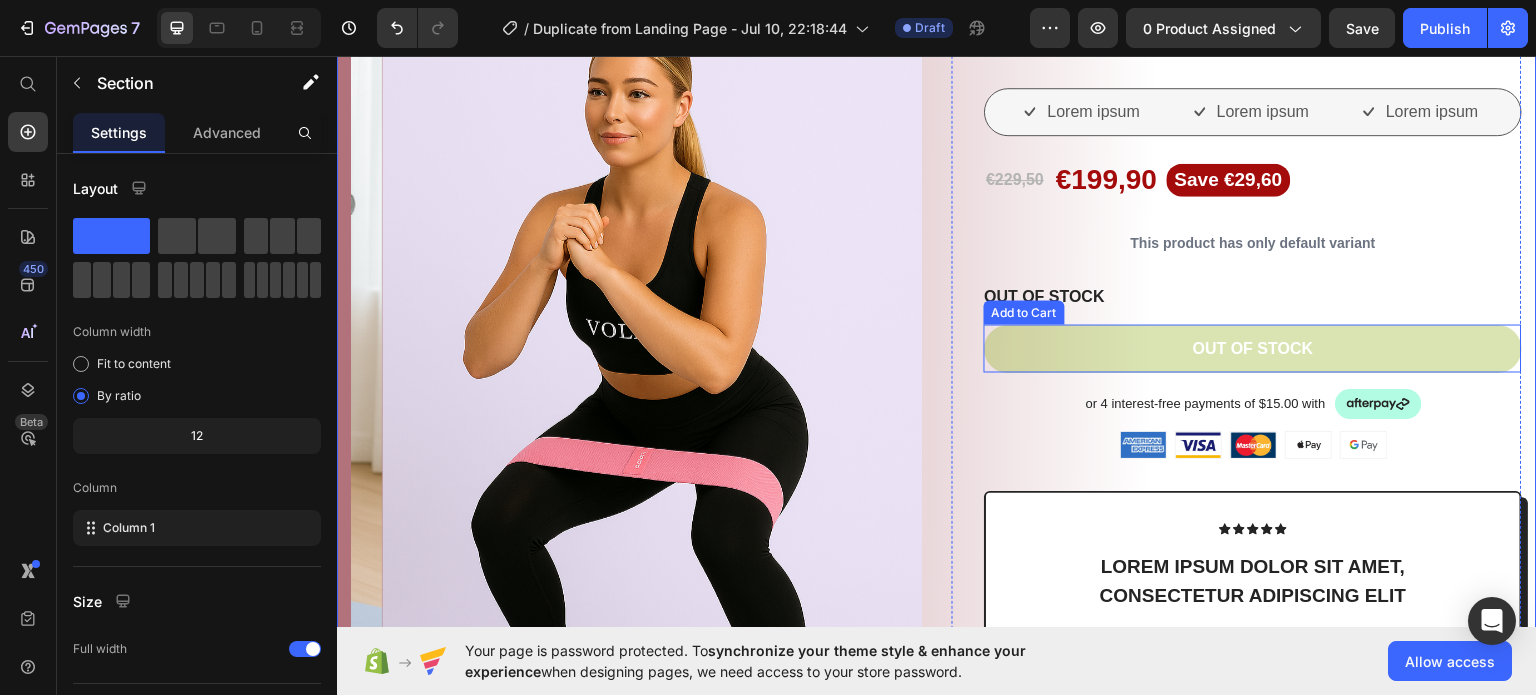 click on "Add to Cart" at bounding box center [1024, 312] 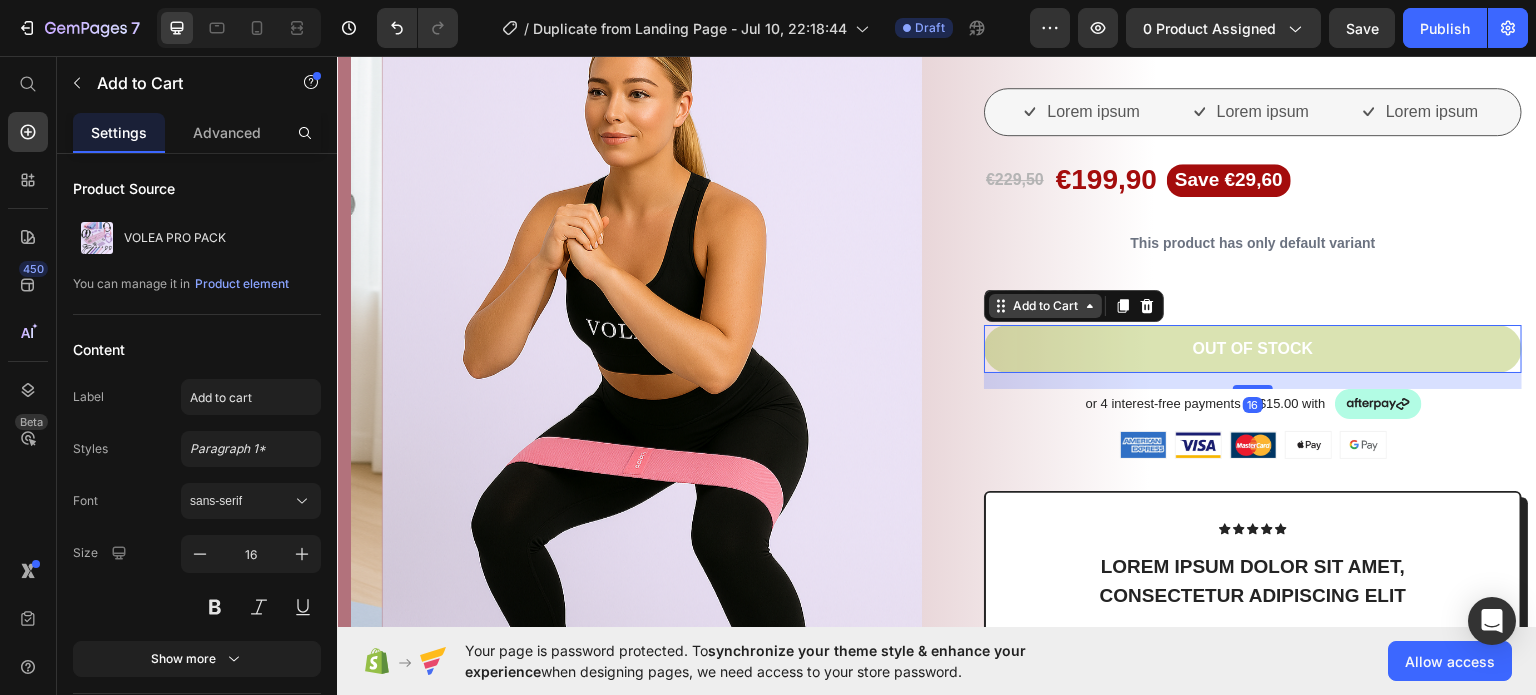 click on "Add to Cart" at bounding box center [1045, 305] 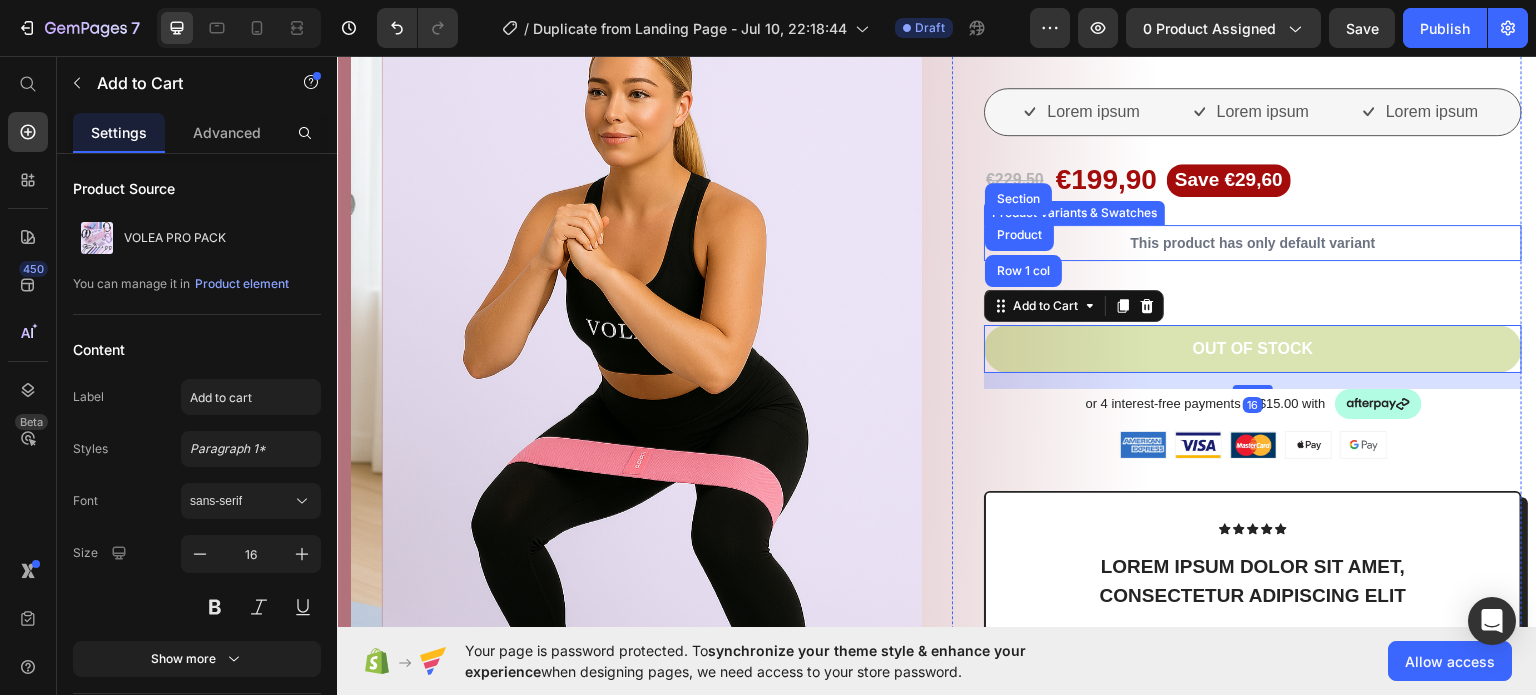 click on "This product has only default variant" at bounding box center (1253, 242) 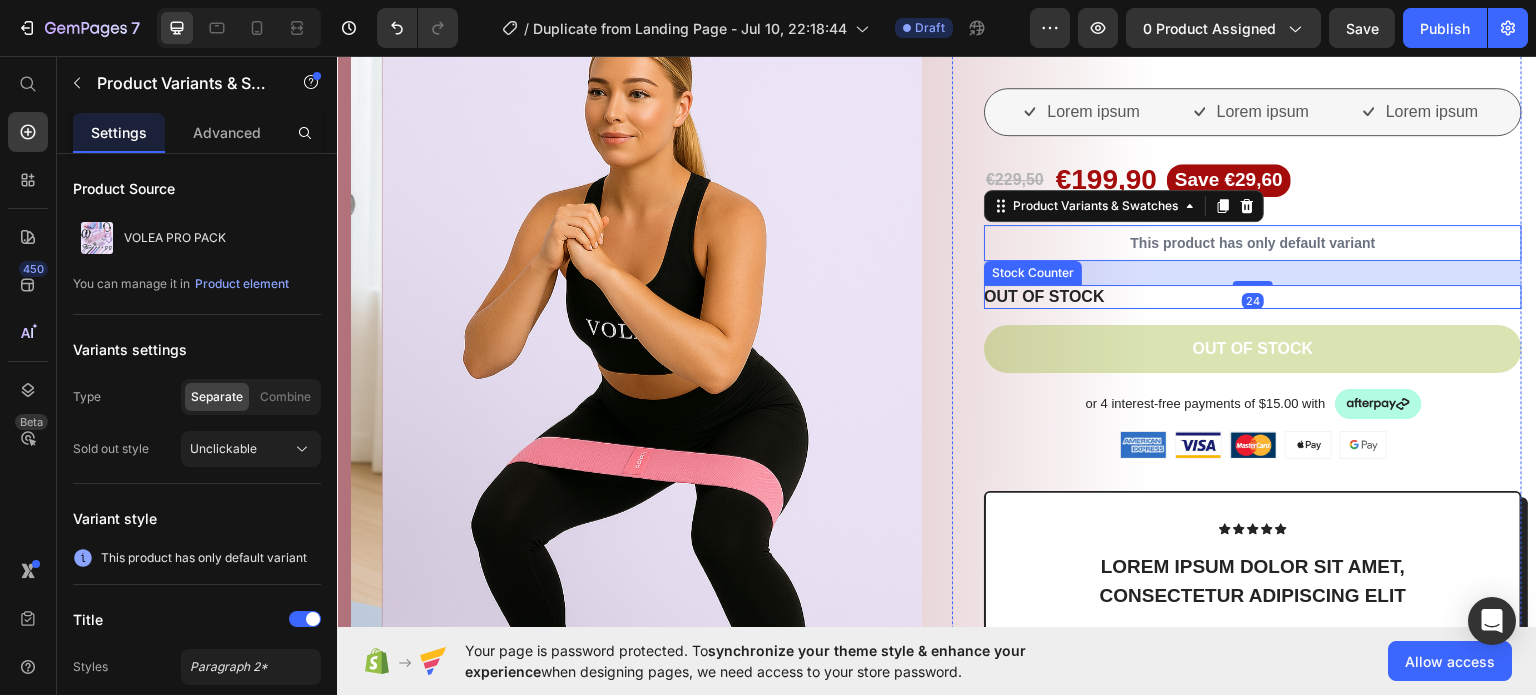 click on "OUT OF STOCK" at bounding box center (1044, 296) 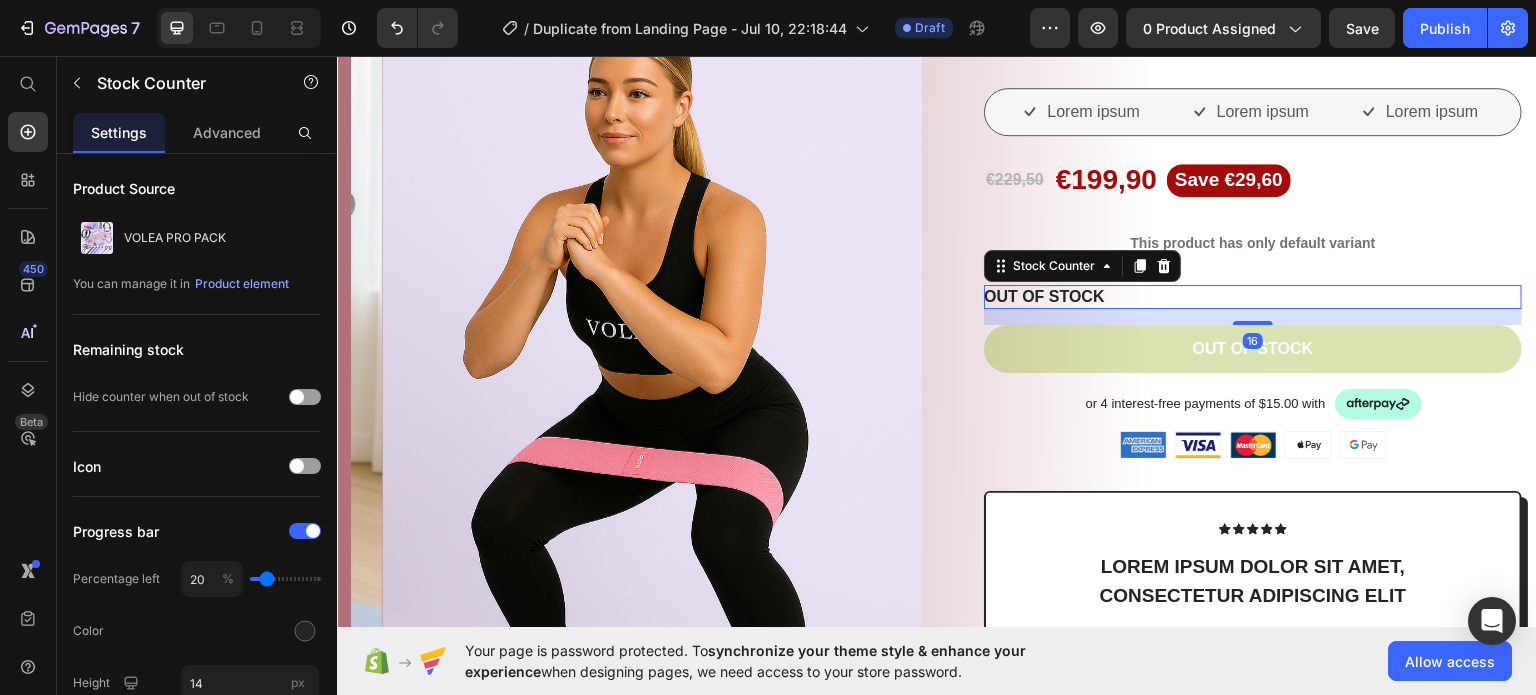 click on "OUT OF STOCK" at bounding box center [1044, 296] 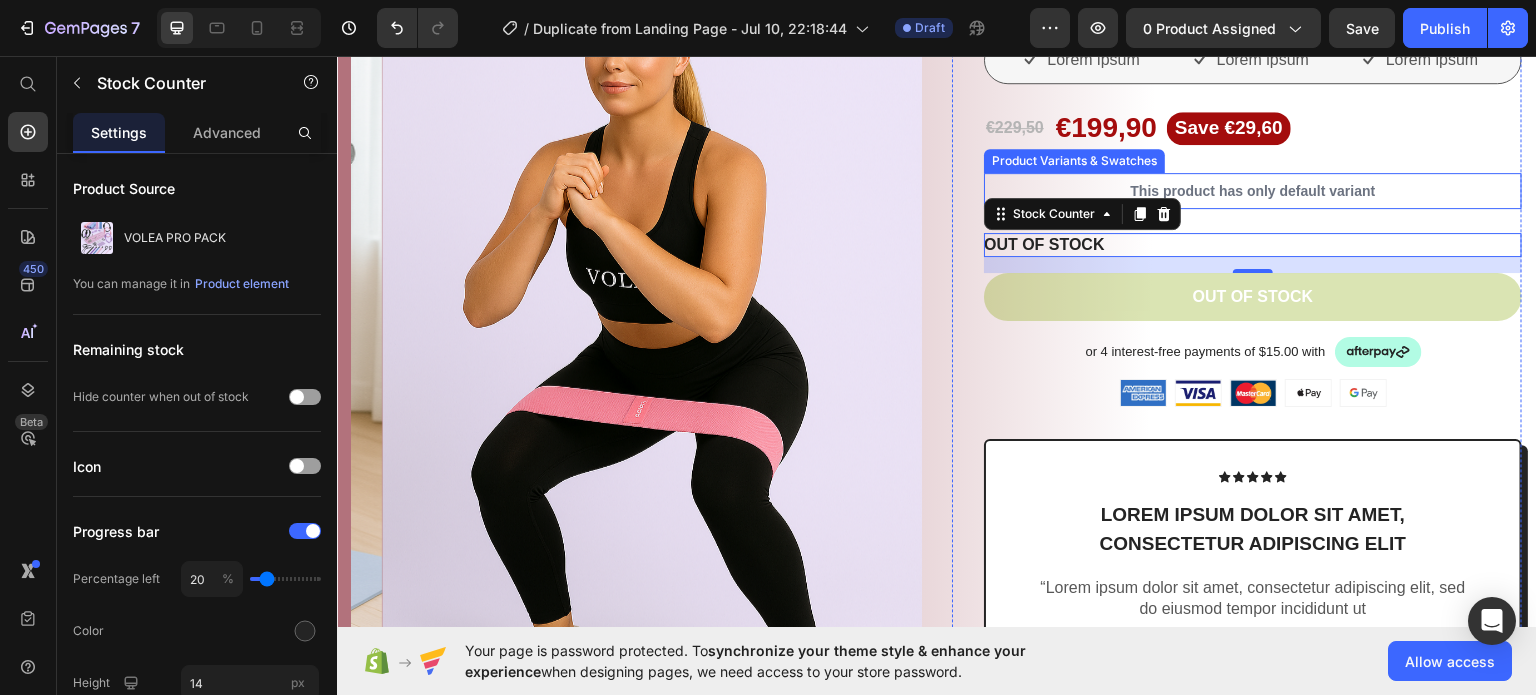 scroll, scrollTop: 400, scrollLeft: 0, axis: vertical 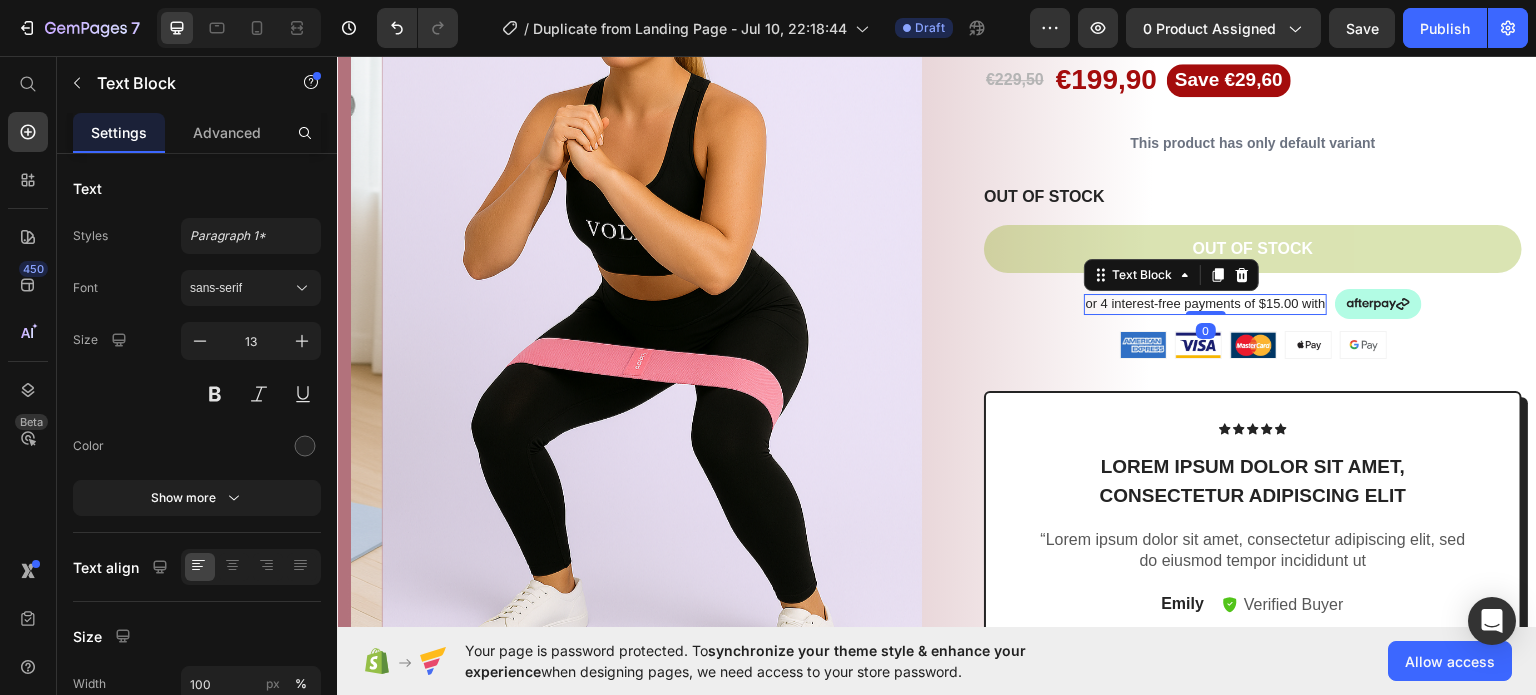 click on "or 4 interest-free payments of $15.00 with" at bounding box center (1206, 303) 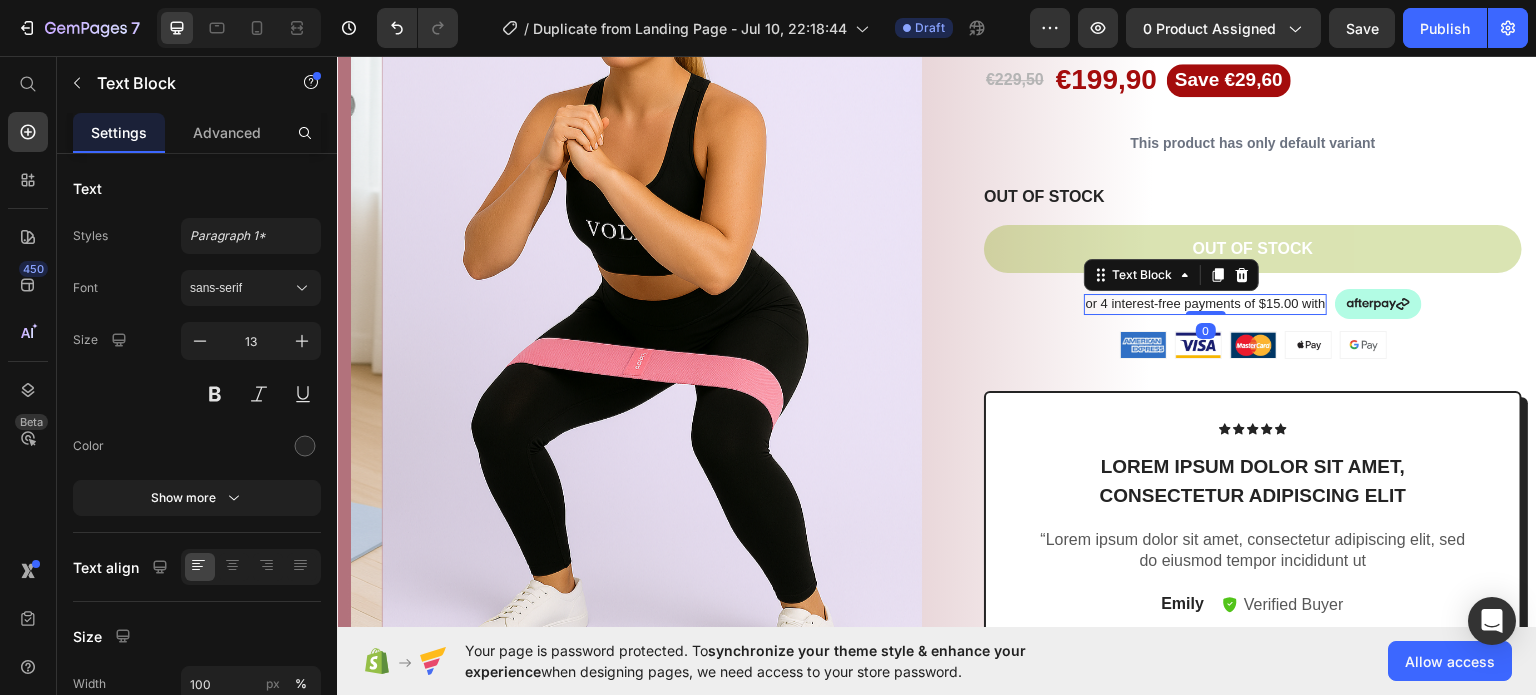 click on "or 4 interest-free payments of $15.00 with" at bounding box center (1206, 303) 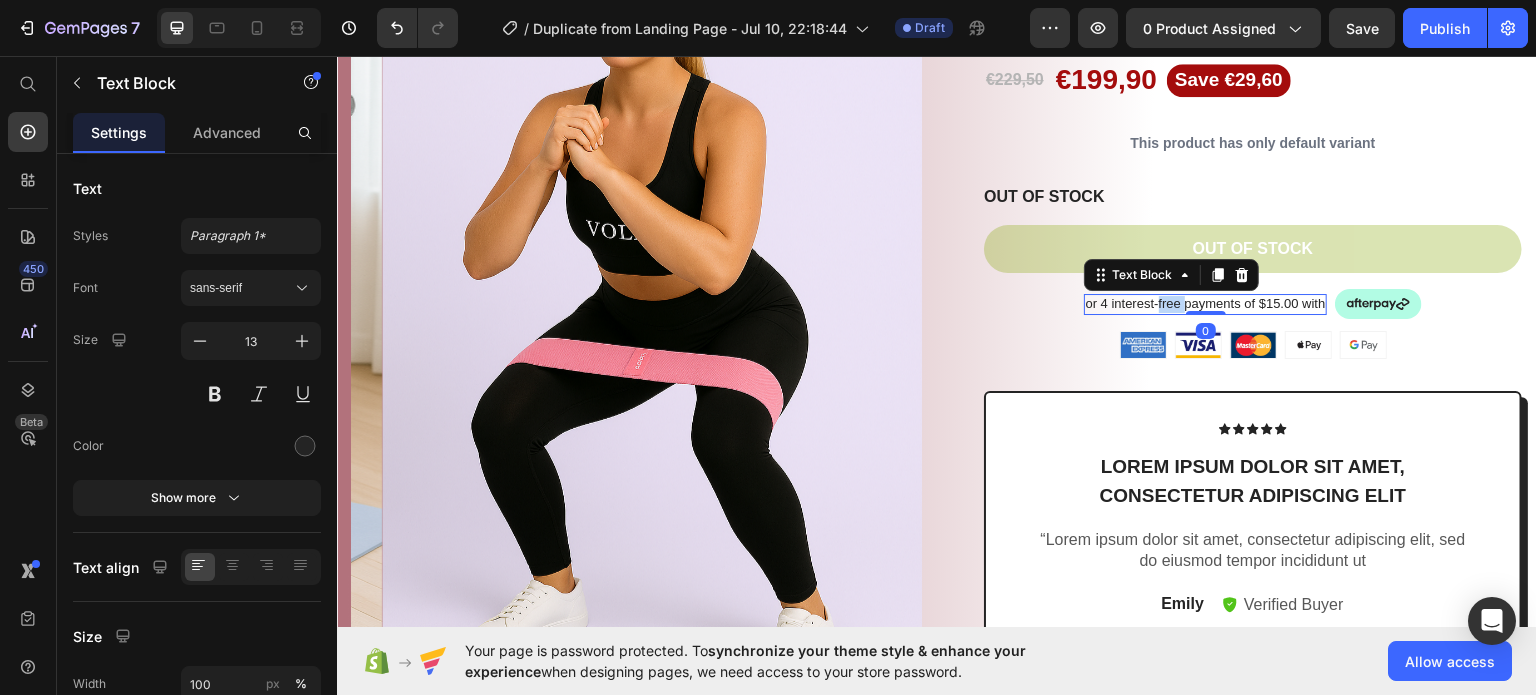 click on "or 4 interest-free payments of $15.00 with" at bounding box center (1206, 303) 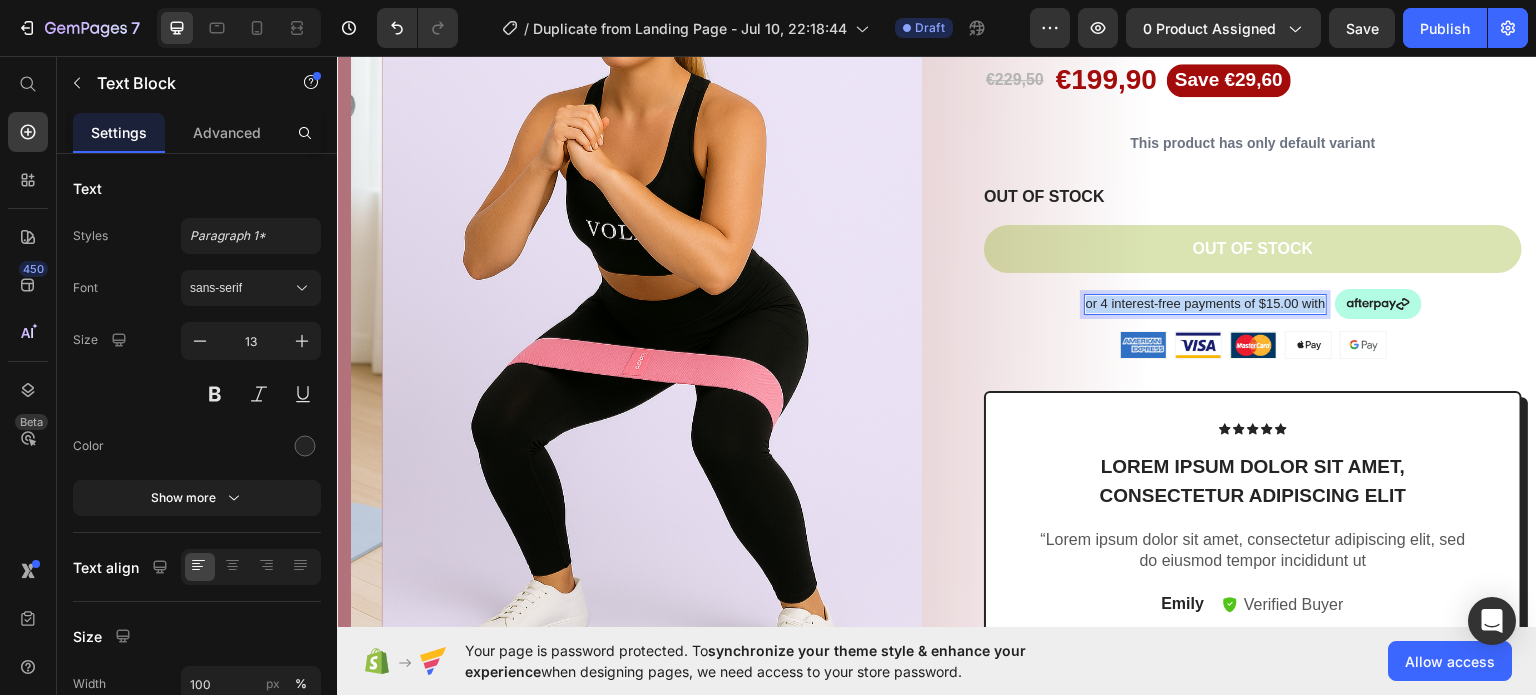 click on "or 4 interest-free payments of $15.00 with" at bounding box center (1206, 303) 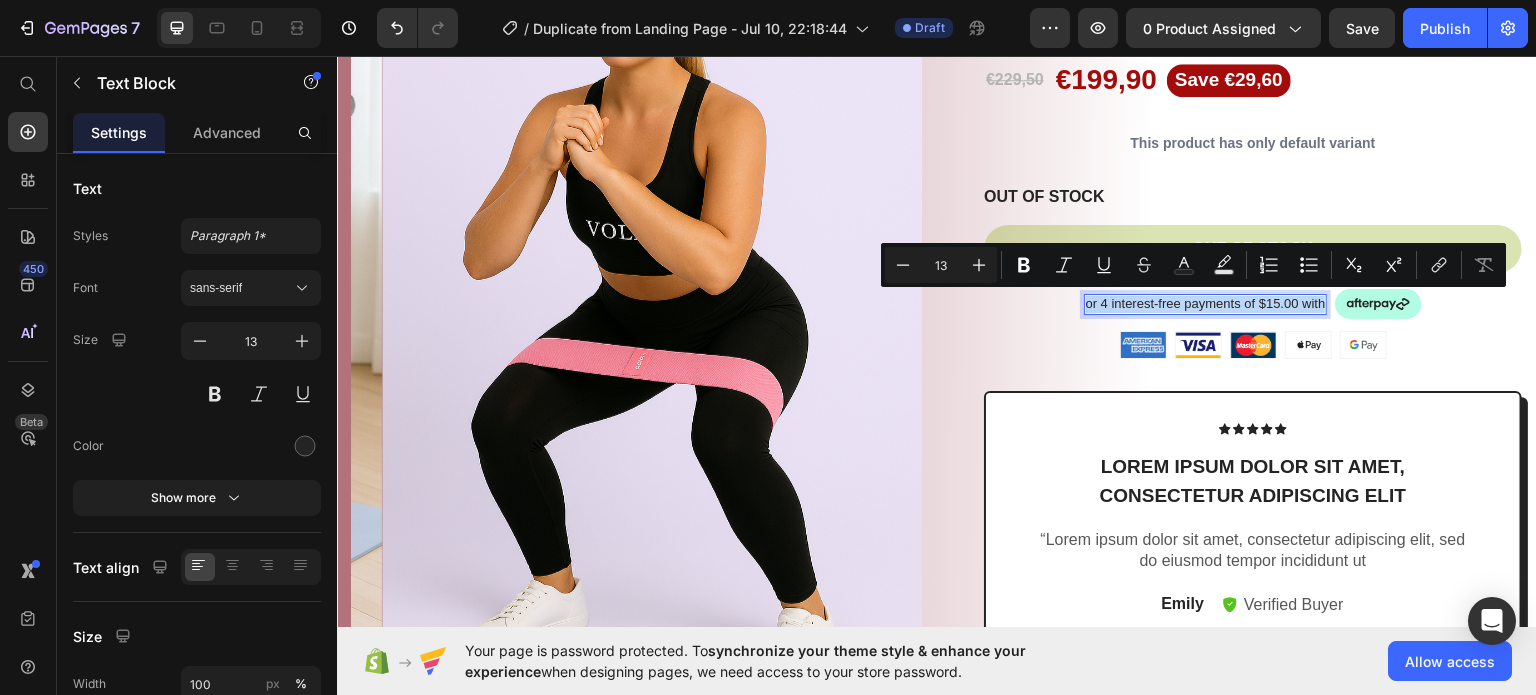copy on "or 4 interest-free payments of $15.00 with" 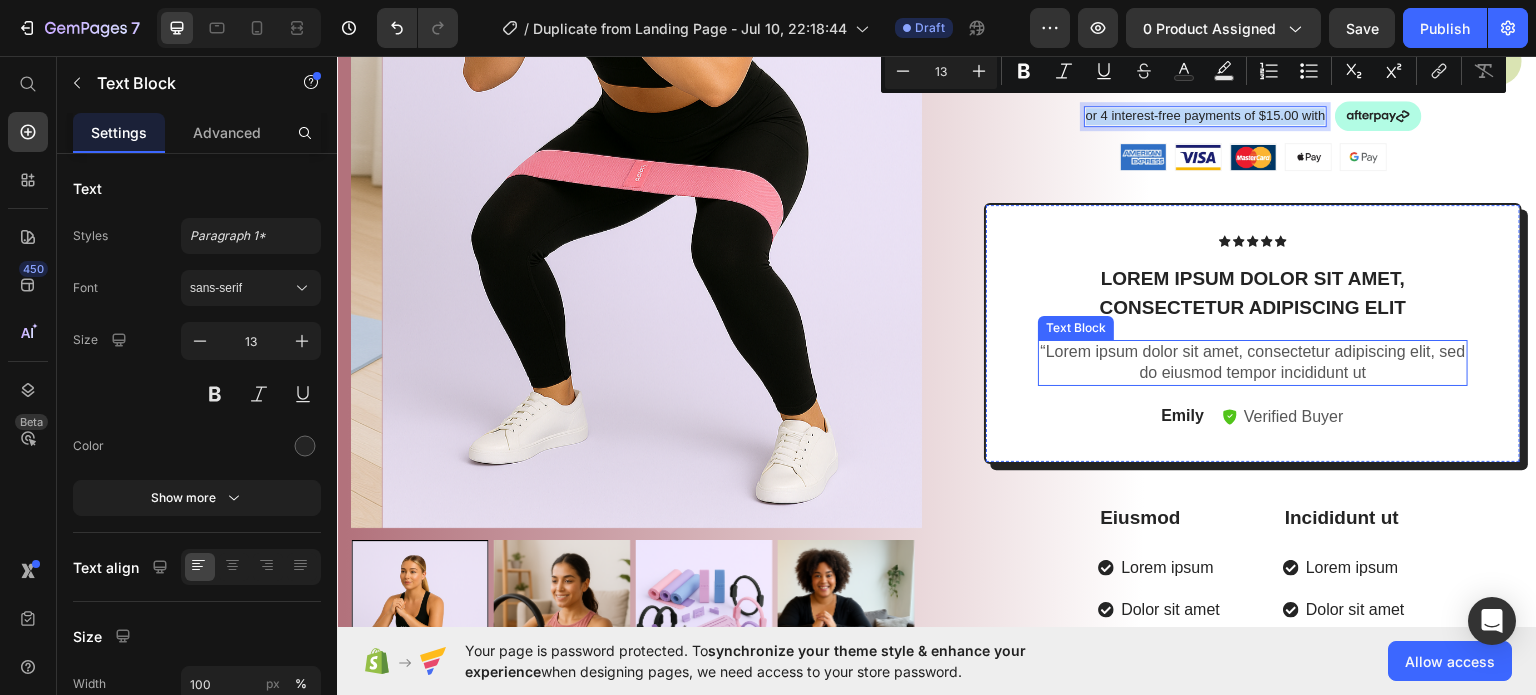 scroll, scrollTop: 600, scrollLeft: 0, axis: vertical 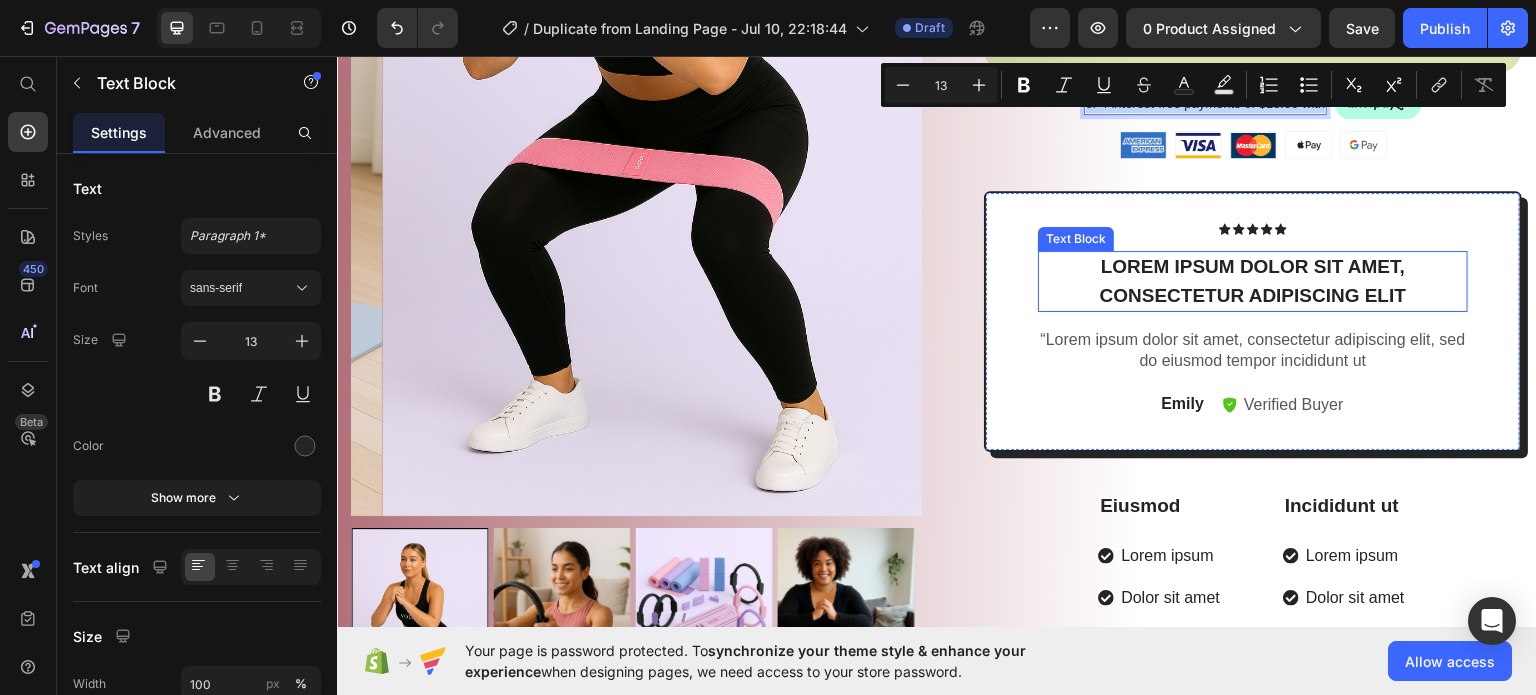 click on "Lorem ipsum dolor sit amet, consectetur adipiscing elit" at bounding box center (1253, 280) 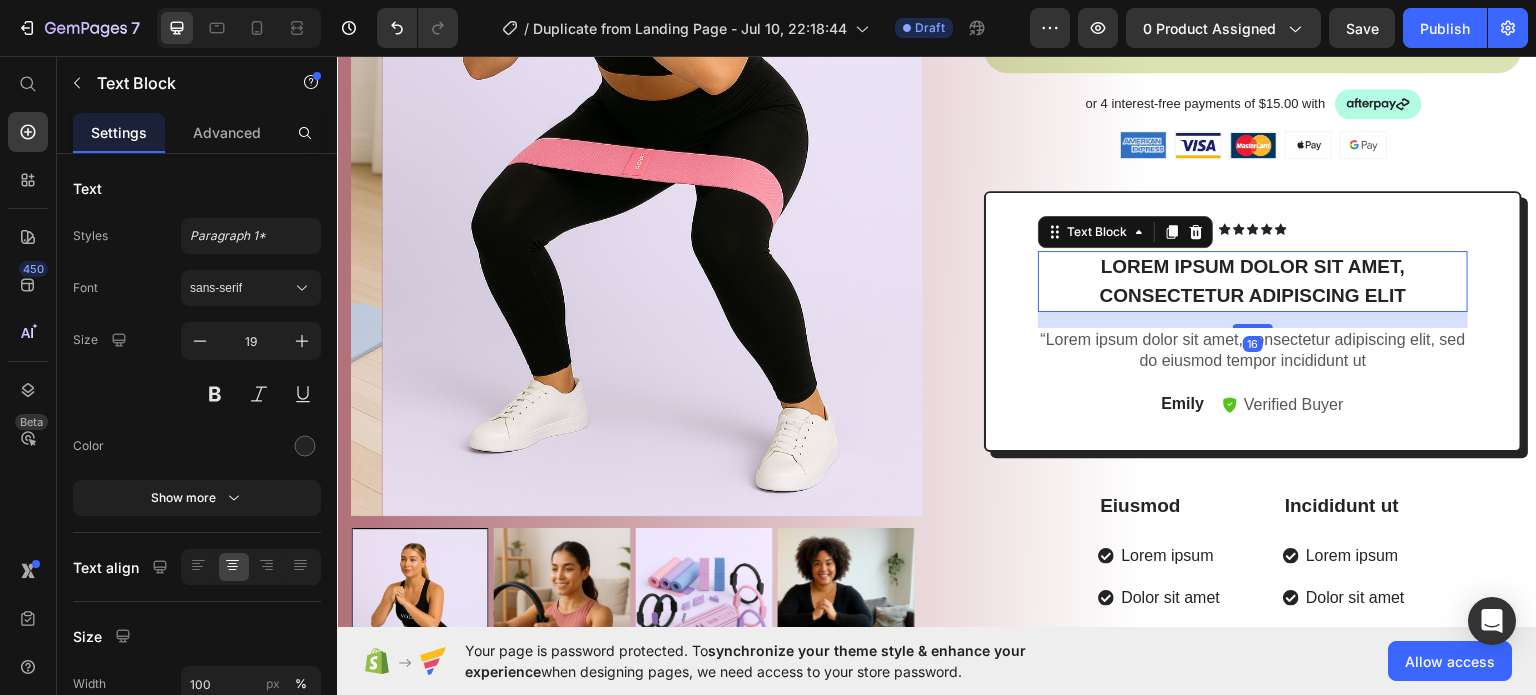 click on "Lorem ipsum dolor sit amet, consectetur adipiscing elit" at bounding box center [1253, 280] 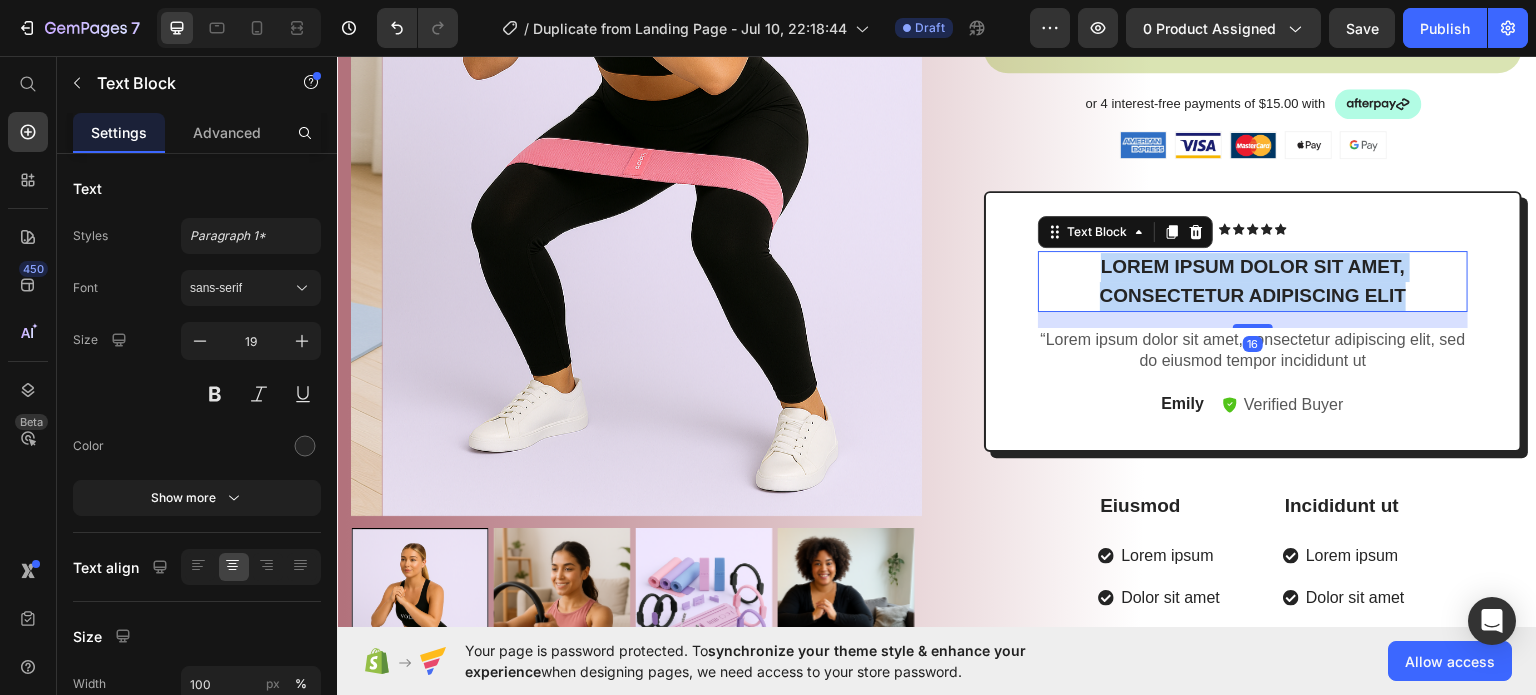 click on "Lorem ipsum dolor sit amet, consectetur adipiscing elit" at bounding box center (1253, 280) 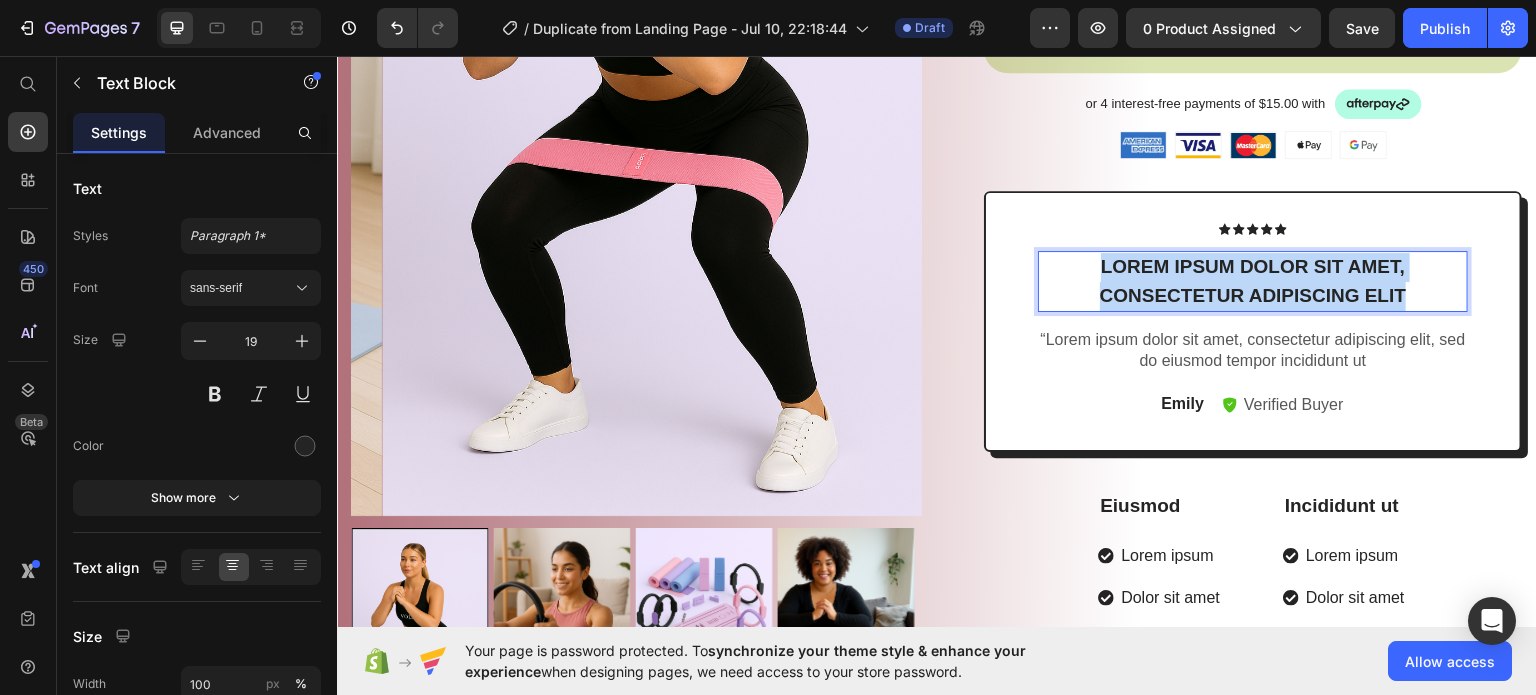click on "Lorem ipsum dolor sit amet, consectetur adipiscing elit" at bounding box center (1253, 280) 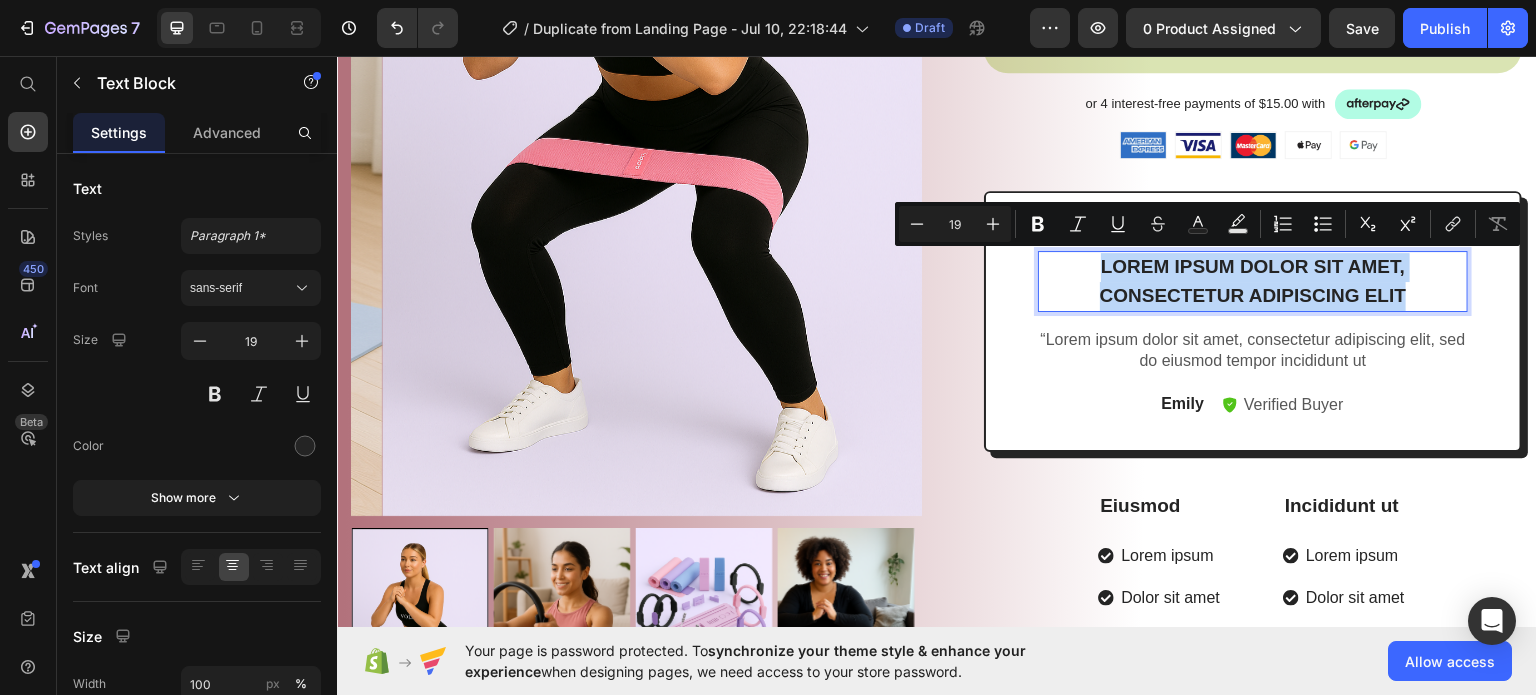 copy on "Lorem ipsum dolor sit amet, consectetur adipiscing elit" 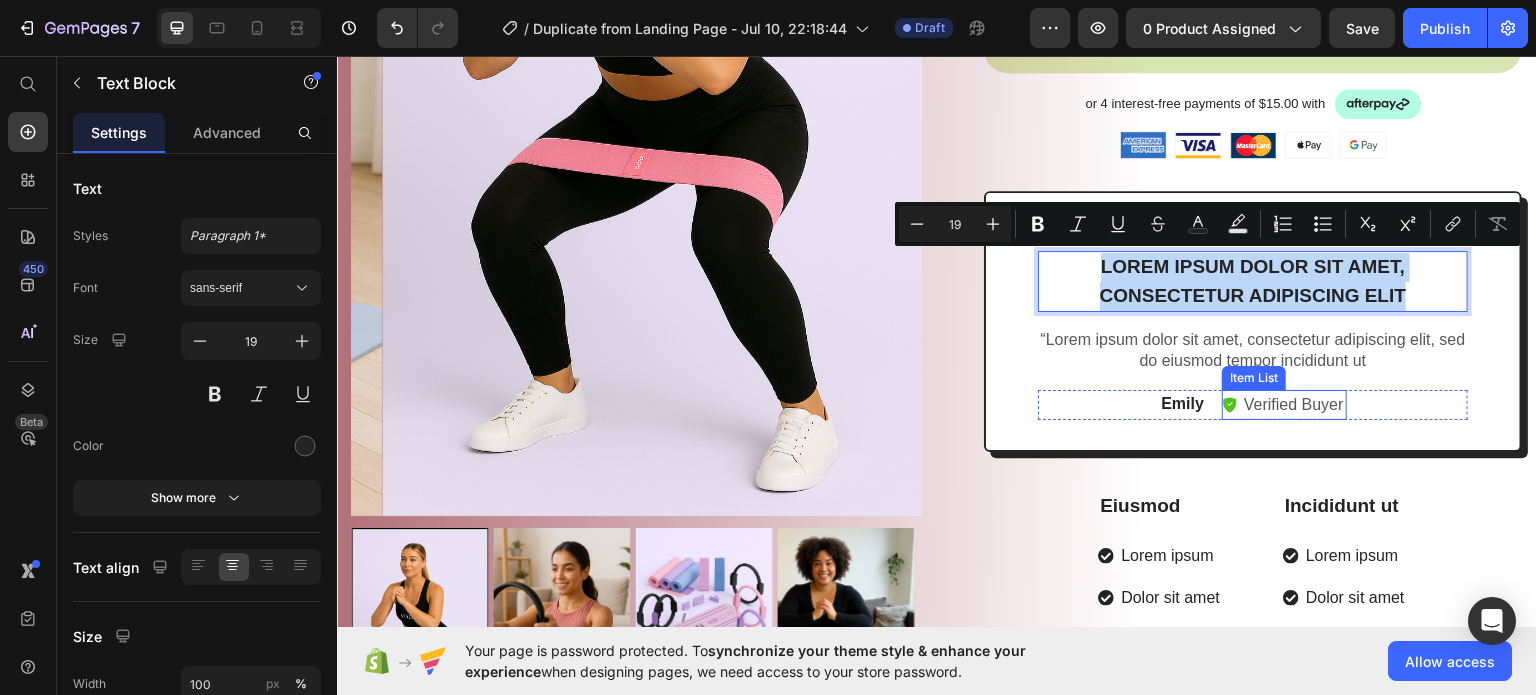 click on "Verified Buyer" at bounding box center [1294, 404] 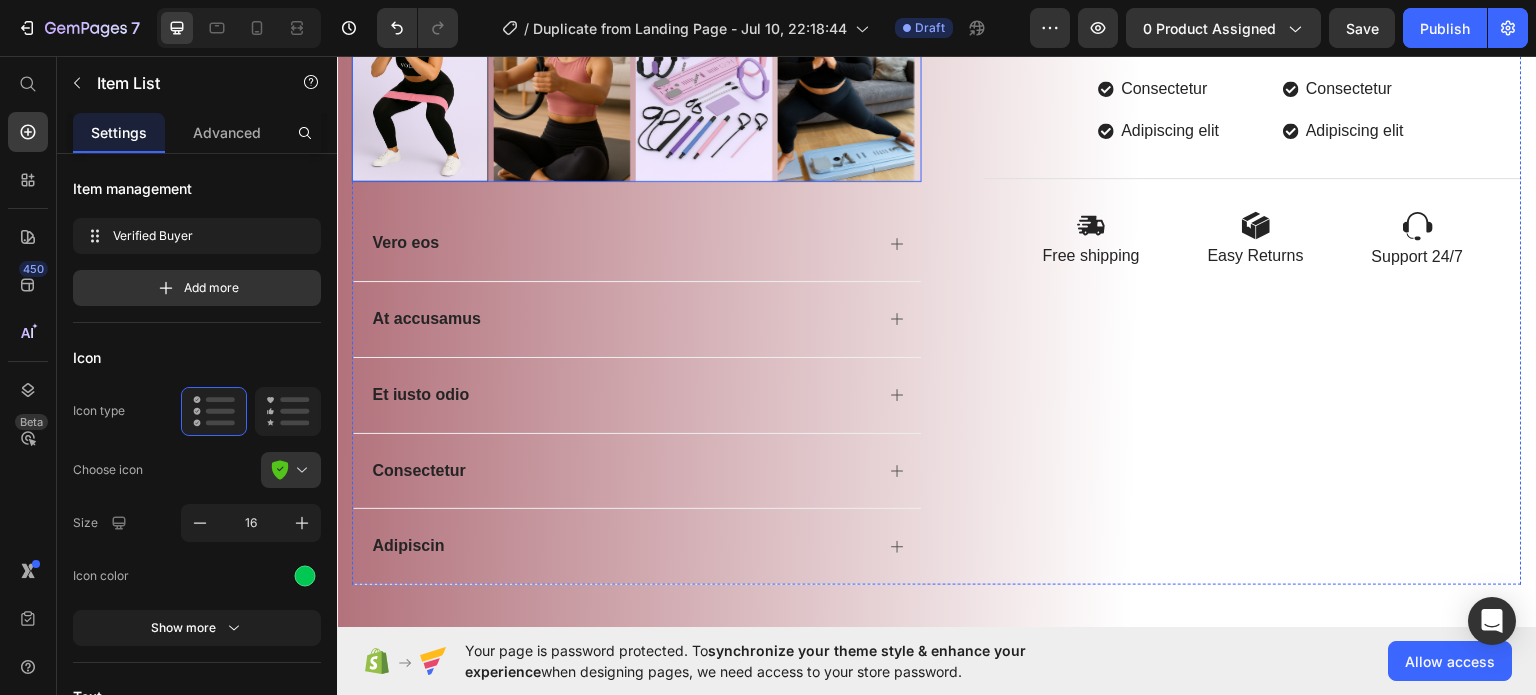 scroll, scrollTop: 1200, scrollLeft: 0, axis: vertical 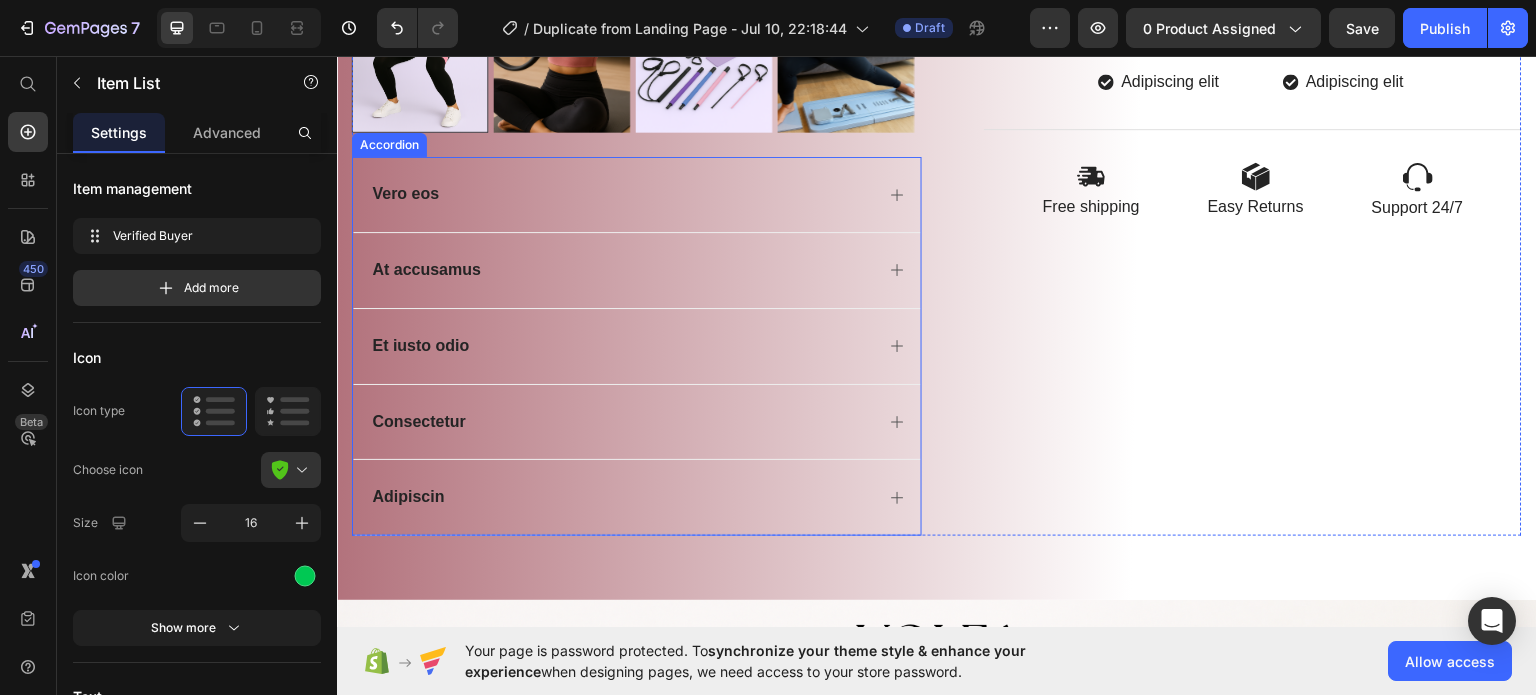 click on "Vero eos" at bounding box center [637, 193] 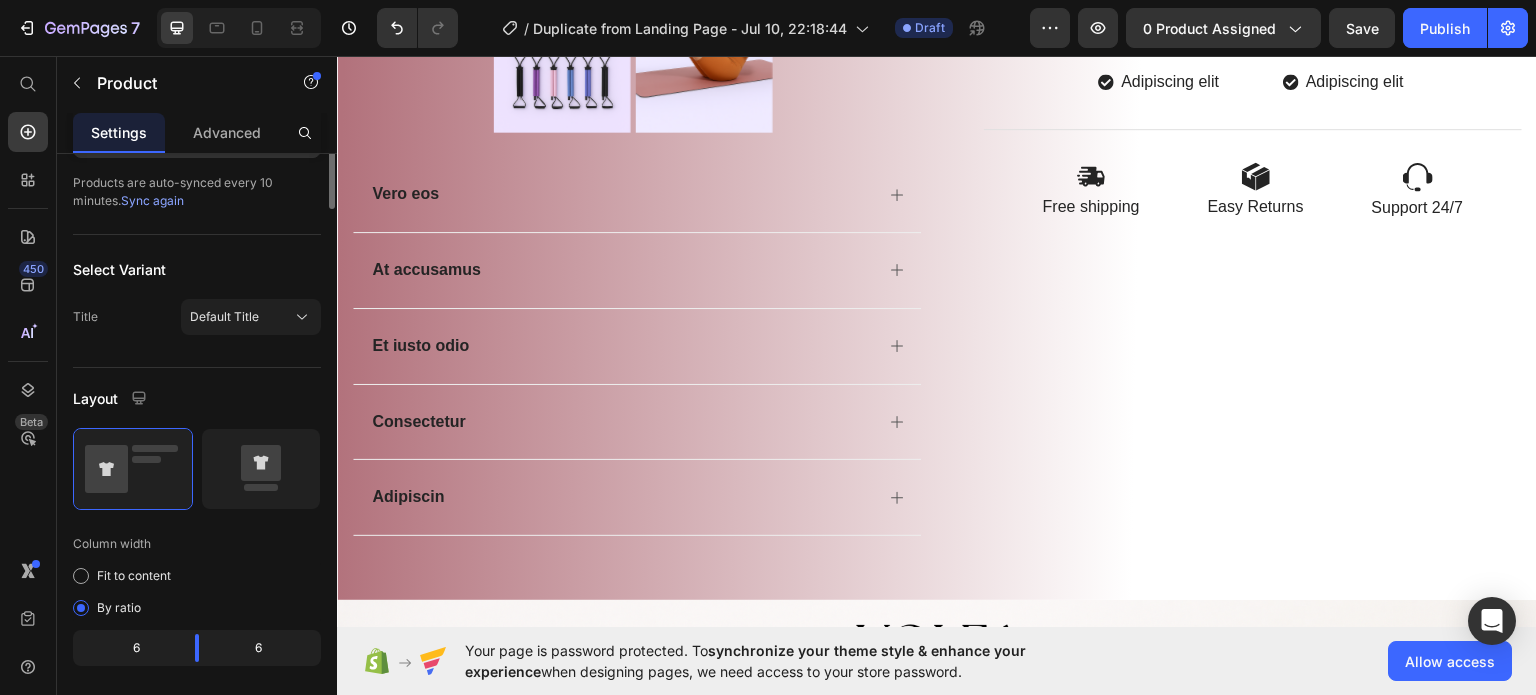 scroll, scrollTop: 0, scrollLeft: 0, axis: both 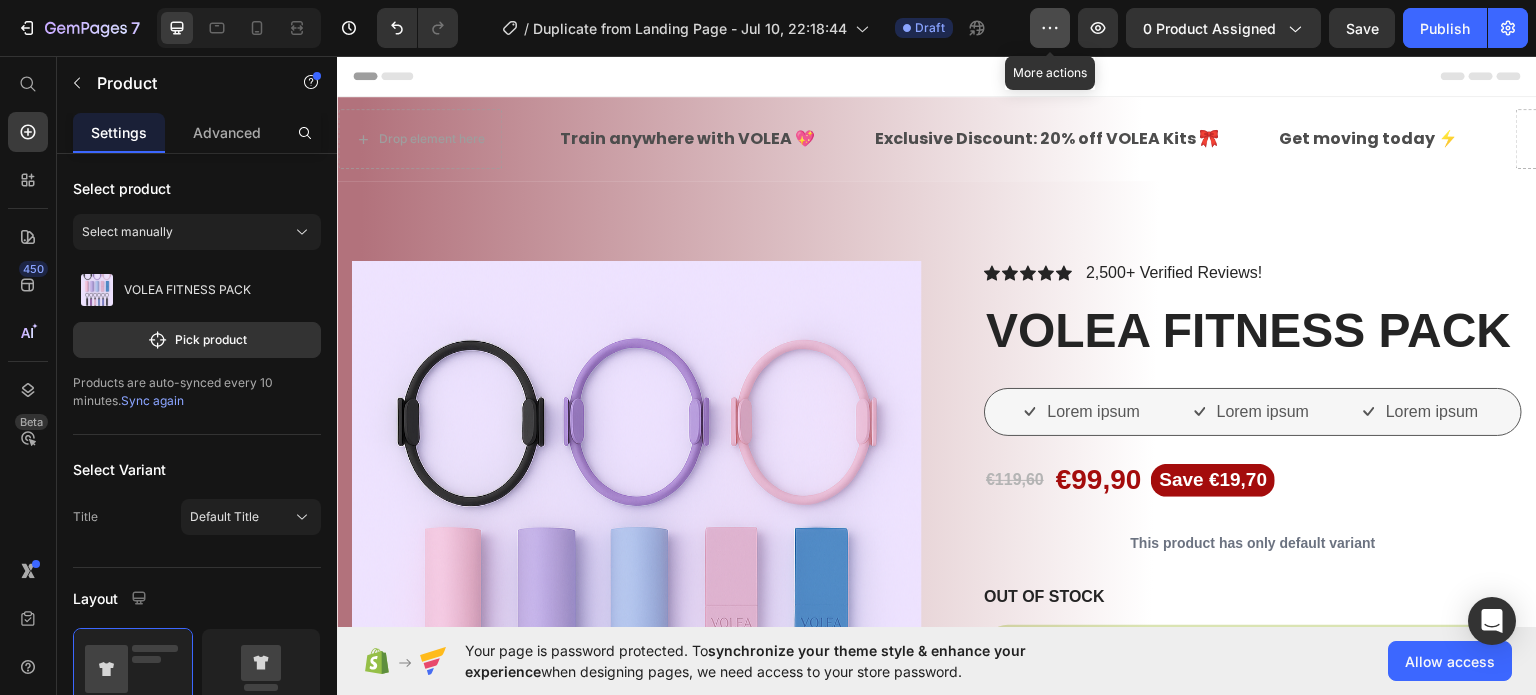 click 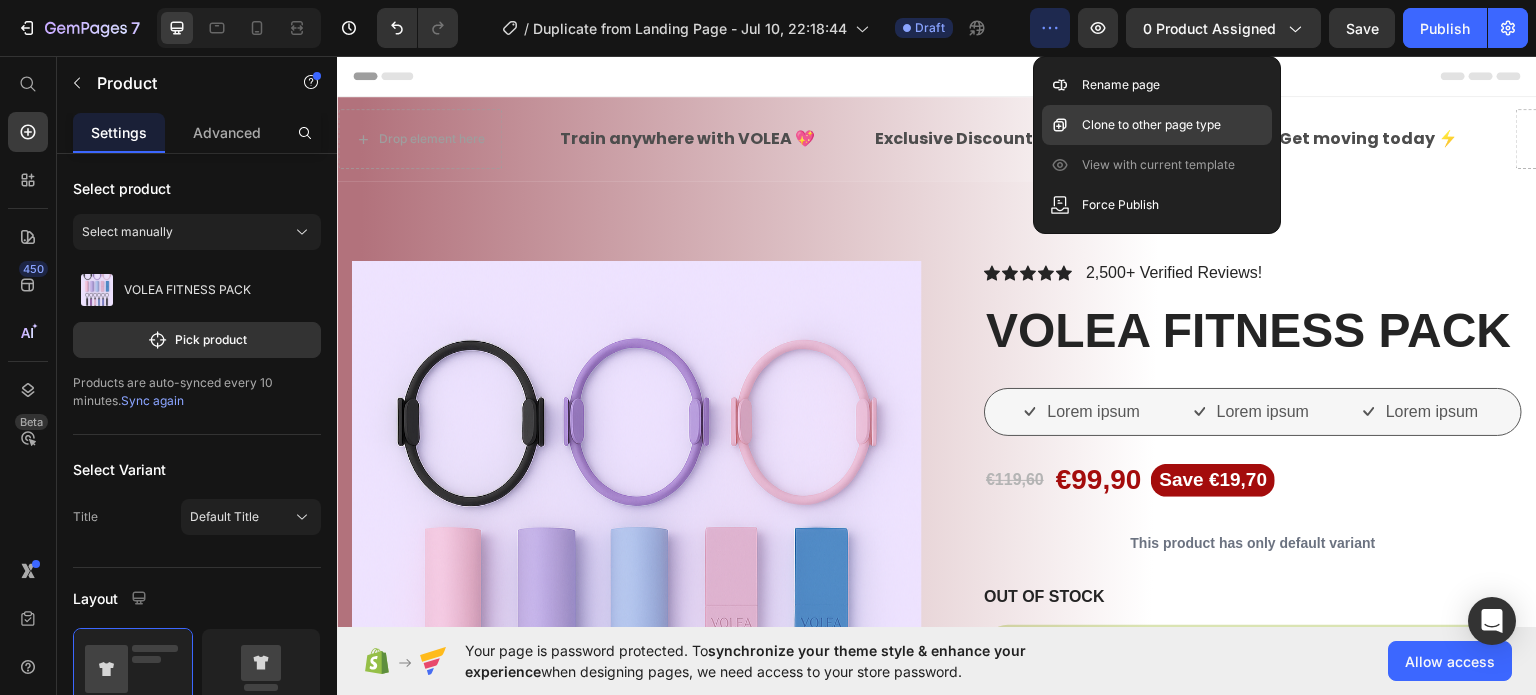 click on "Clone to other page type" at bounding box center (1151, 125) 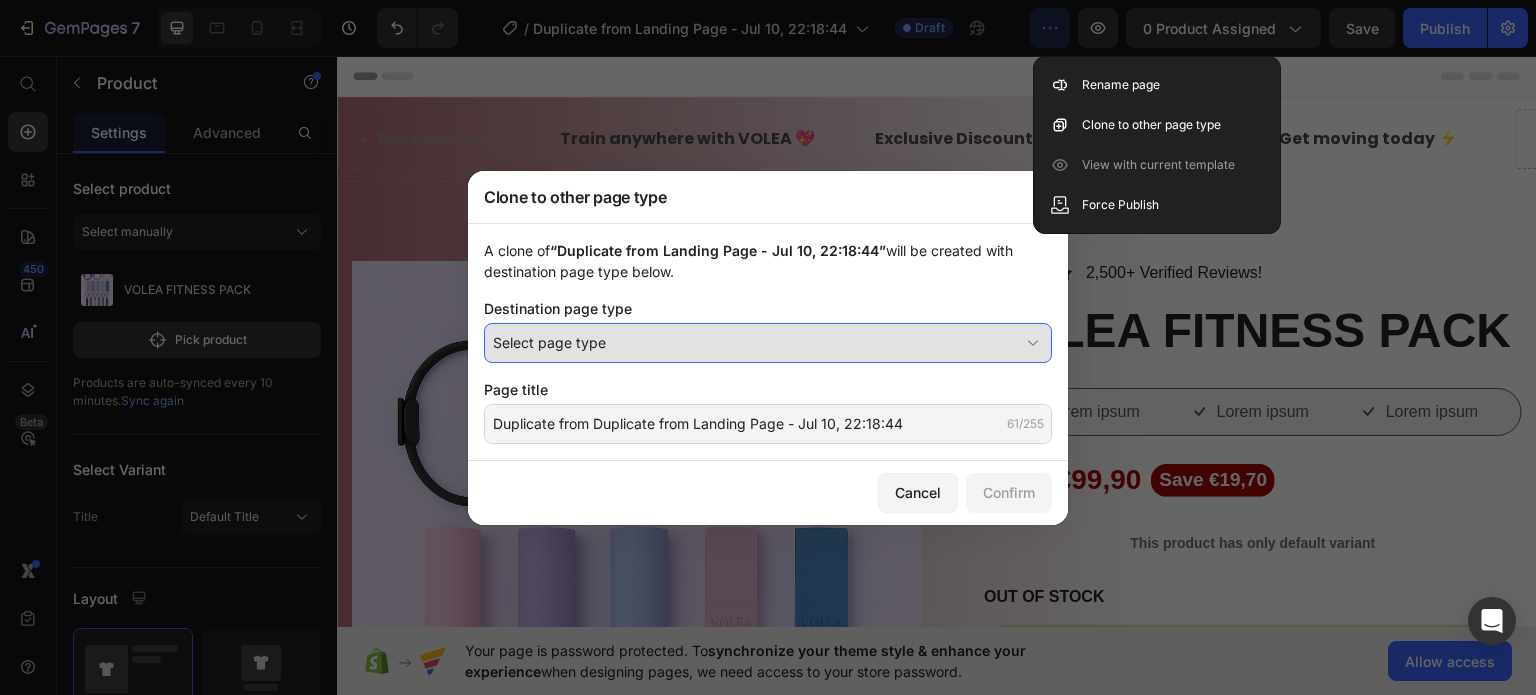 click on "Select page type" at bounding box center [756, 342] 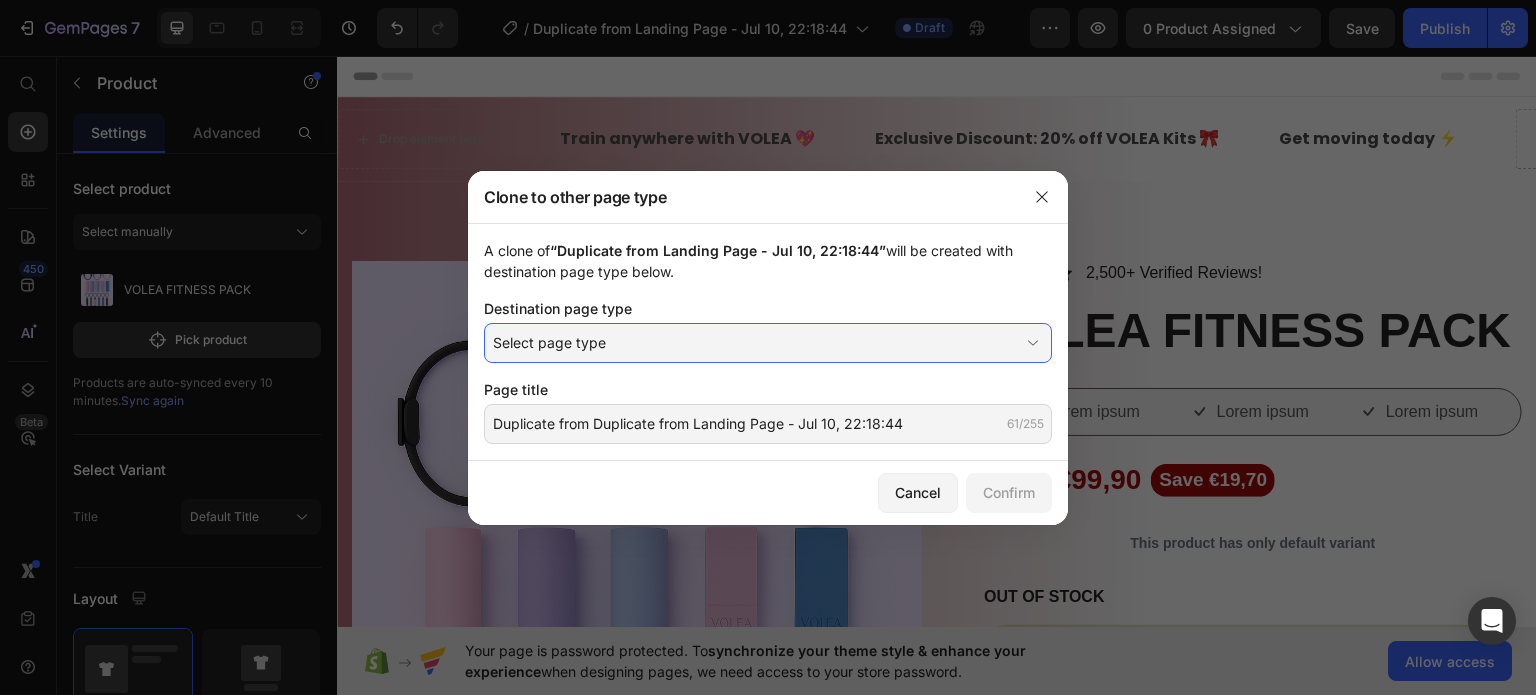 click on "A clone of  “Duplicate from Landing Page - Jul 10, 22:18:44”  will be created with destination page type below." 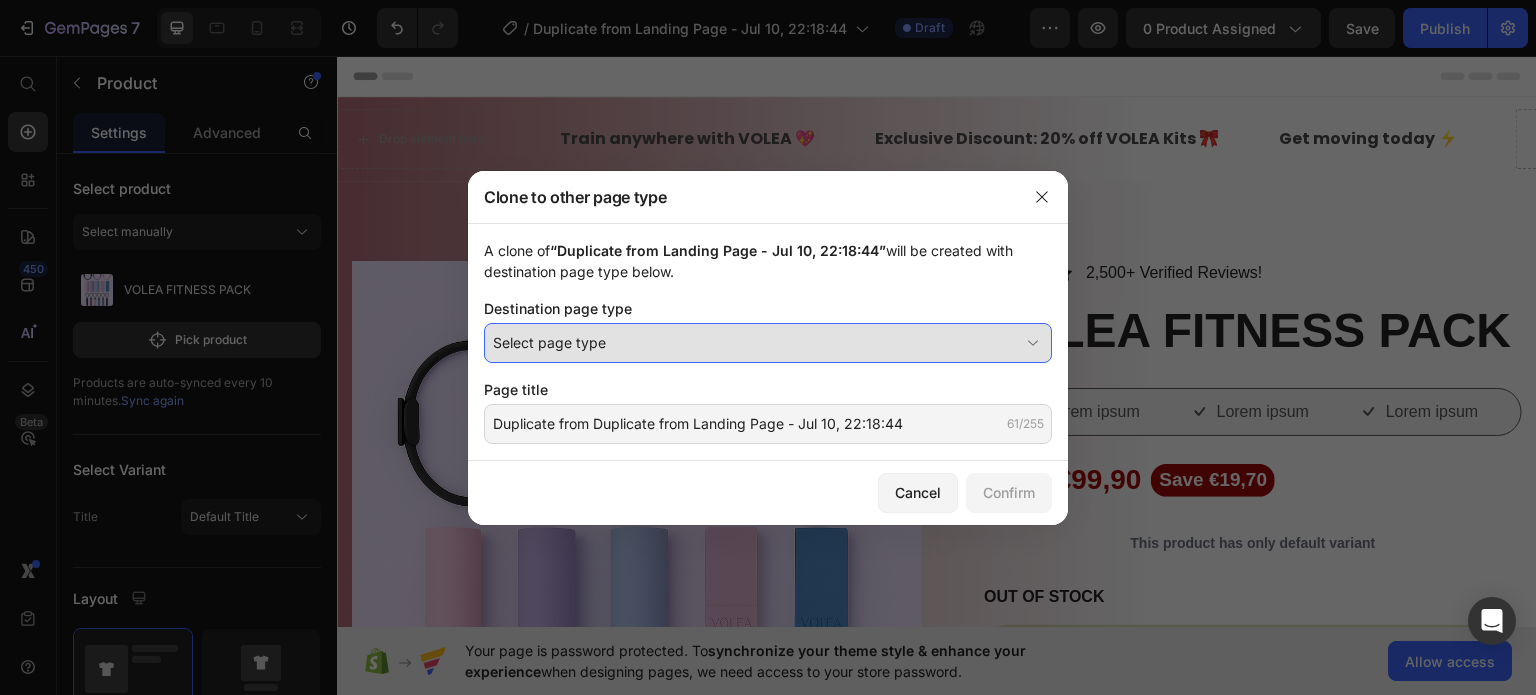 click on "Select page type" at bounding box center (756, 342) 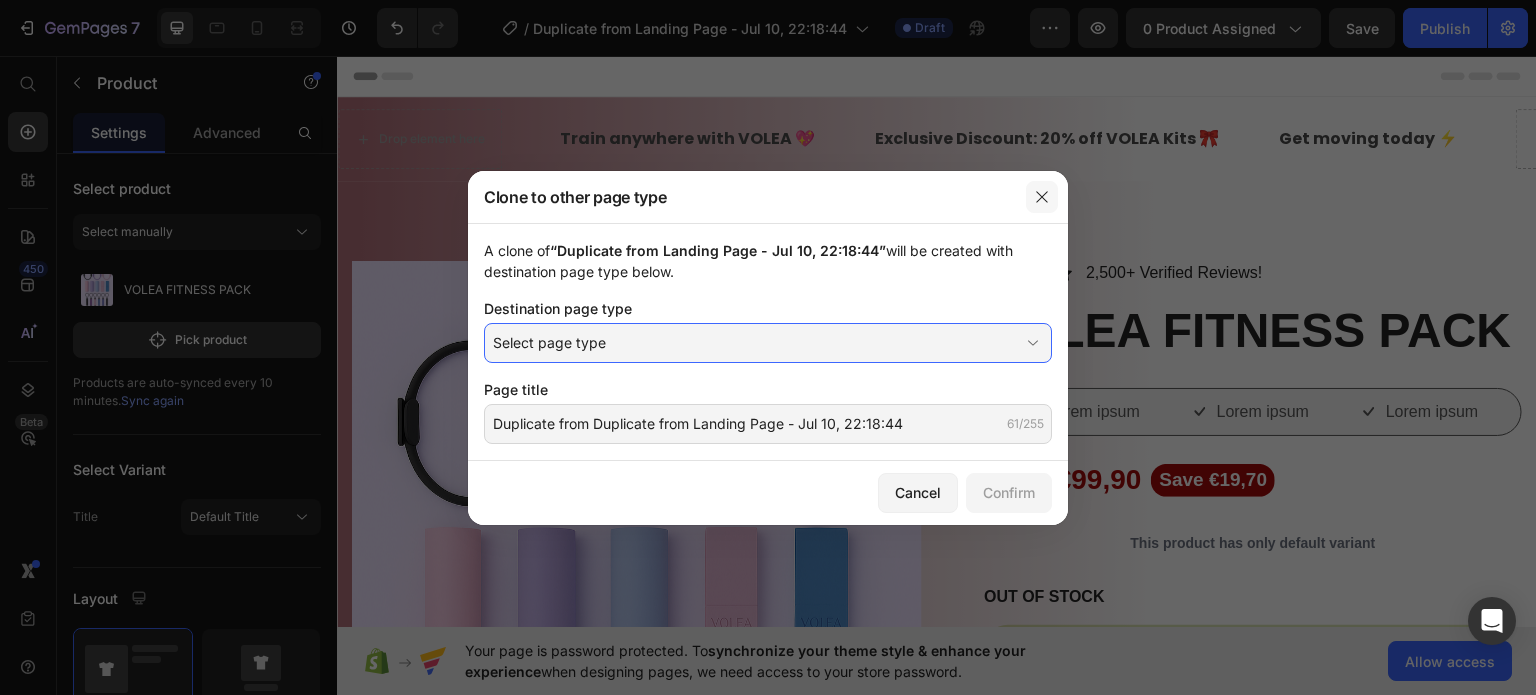 click 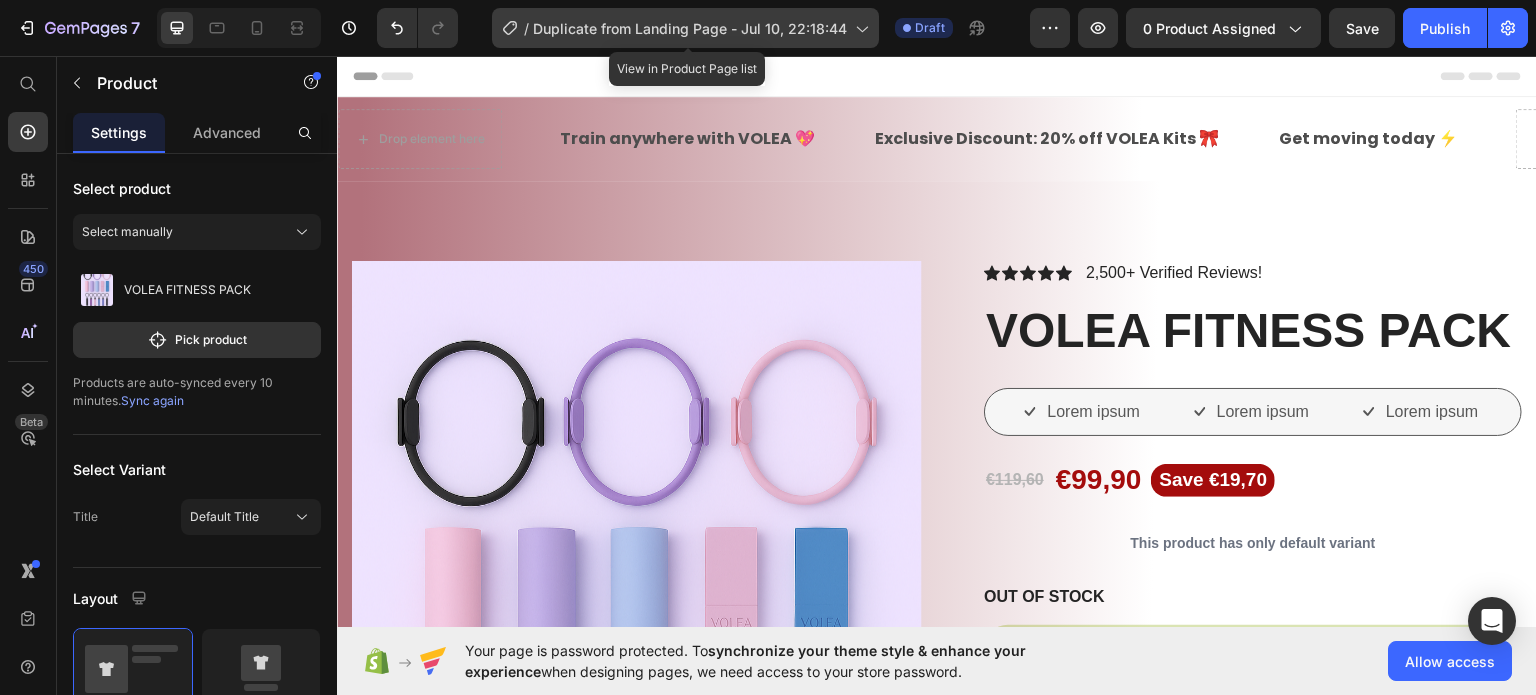 click on "Duplicate from Landing Page - Jul 10, 22:18:44" at bounding box center (690, 28) 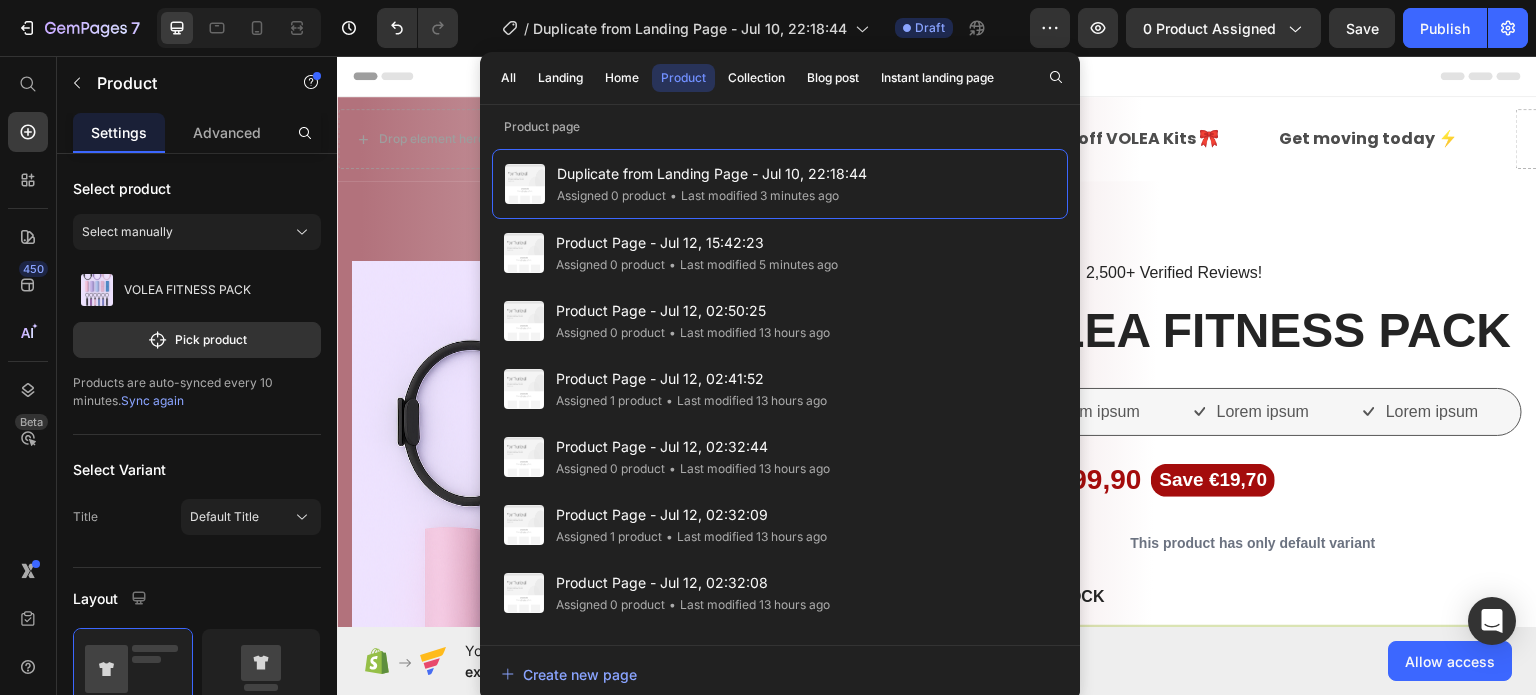 click on "Header" at bounding box center (937, 75) 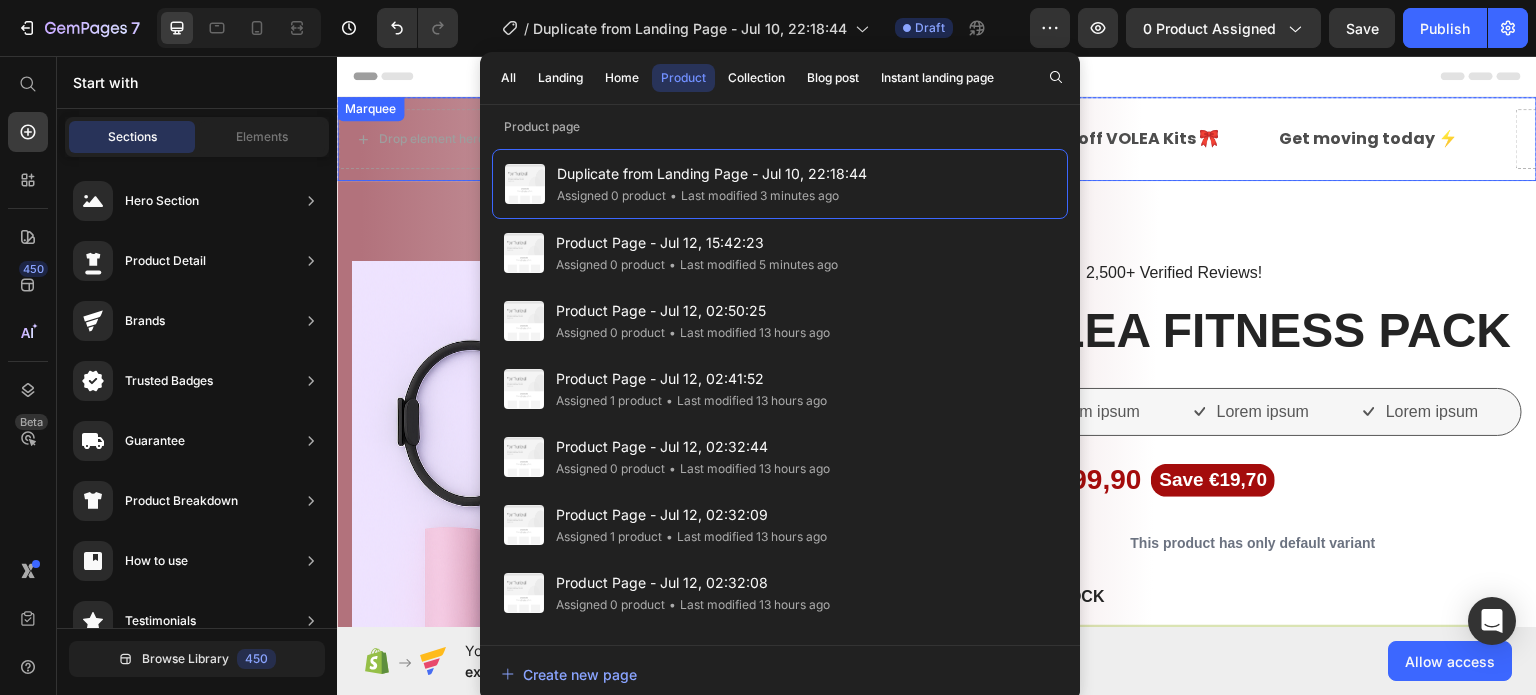 click on "Exclusive Discount: 20% off VOLEA Kits 🎀 Text" at bounding box center [1075, 138] 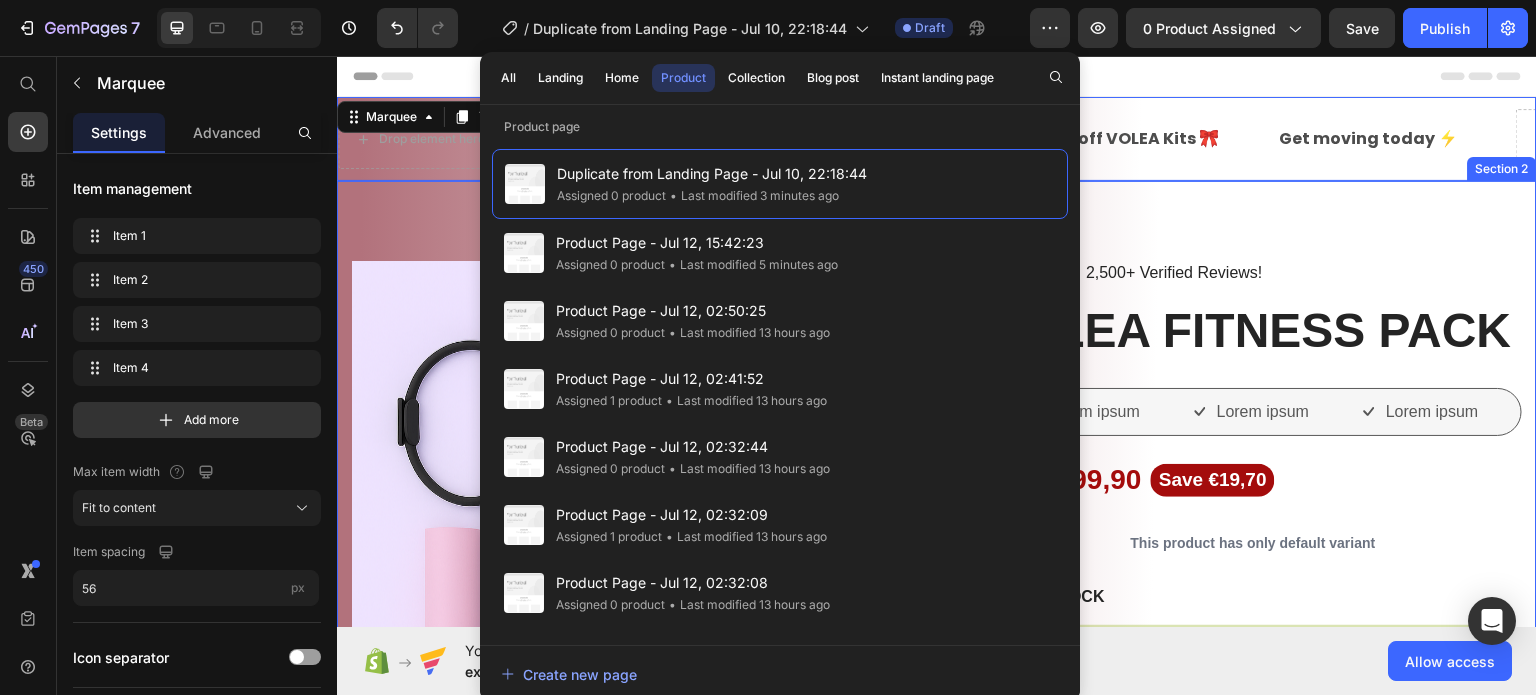 click on "Product Images
Vero eos
At accusamus
Et iusto odio
Consectetur
Adipiscin Accordion Icon Icon Icon Icon Icon Icon List 2,500+ Verified Reviews! Text Block Row VOLEA FITNESS PACK Product Title
Lorem ipsum Item List
Lorem ipsum Item List
Lorem ipsum Item List Row €119,60 Product Price €99,90 Product Price Save €19,70 Product Badge Row This product has only default variant Product Variants & Swatches OUT OF STOCK Stock Counter Out of stock Add to Cart or 4 interest-free payments of $15.00 with Text Block Image Row Image Image Image Image Image Row Icon Icon Icon Icon Icon Icon List Lorem ipsum dolor sit amet, consectetur adipiscing elit Text Block Text Block Emily Text Block
Verified Buyer Item List Row Row Eiusmod Text Block Row" at bounding box center [937, 989] 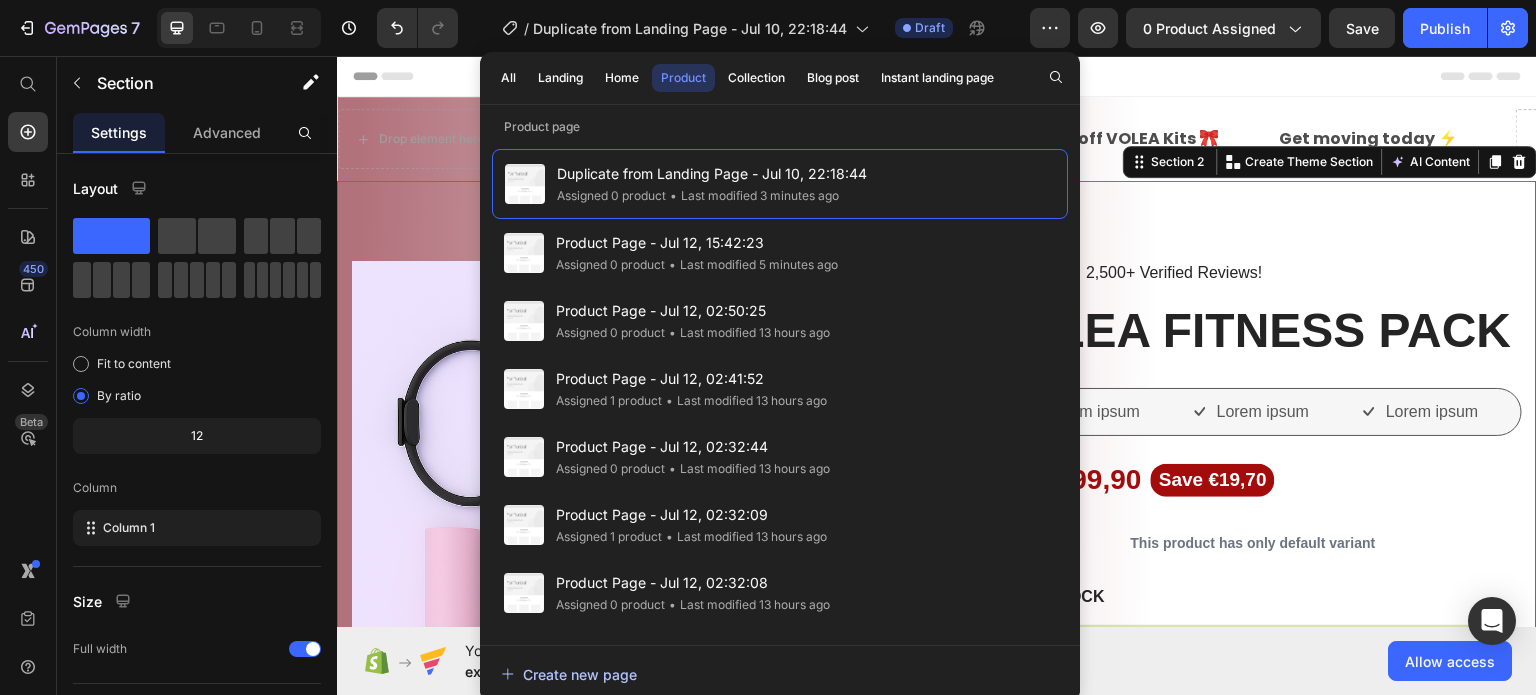 click on "Create new page" at bounding box center (569, 674) 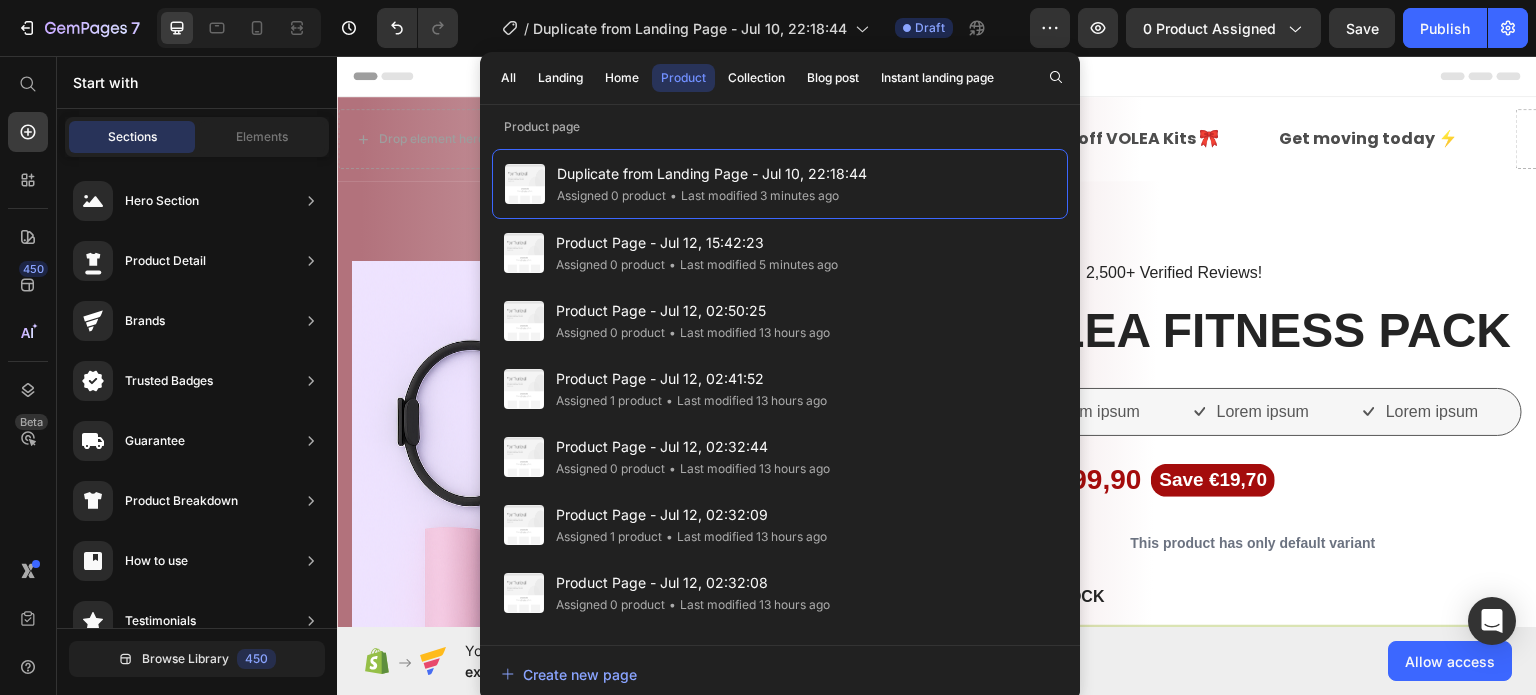 click on "Header" at bounding box center (937, 75) 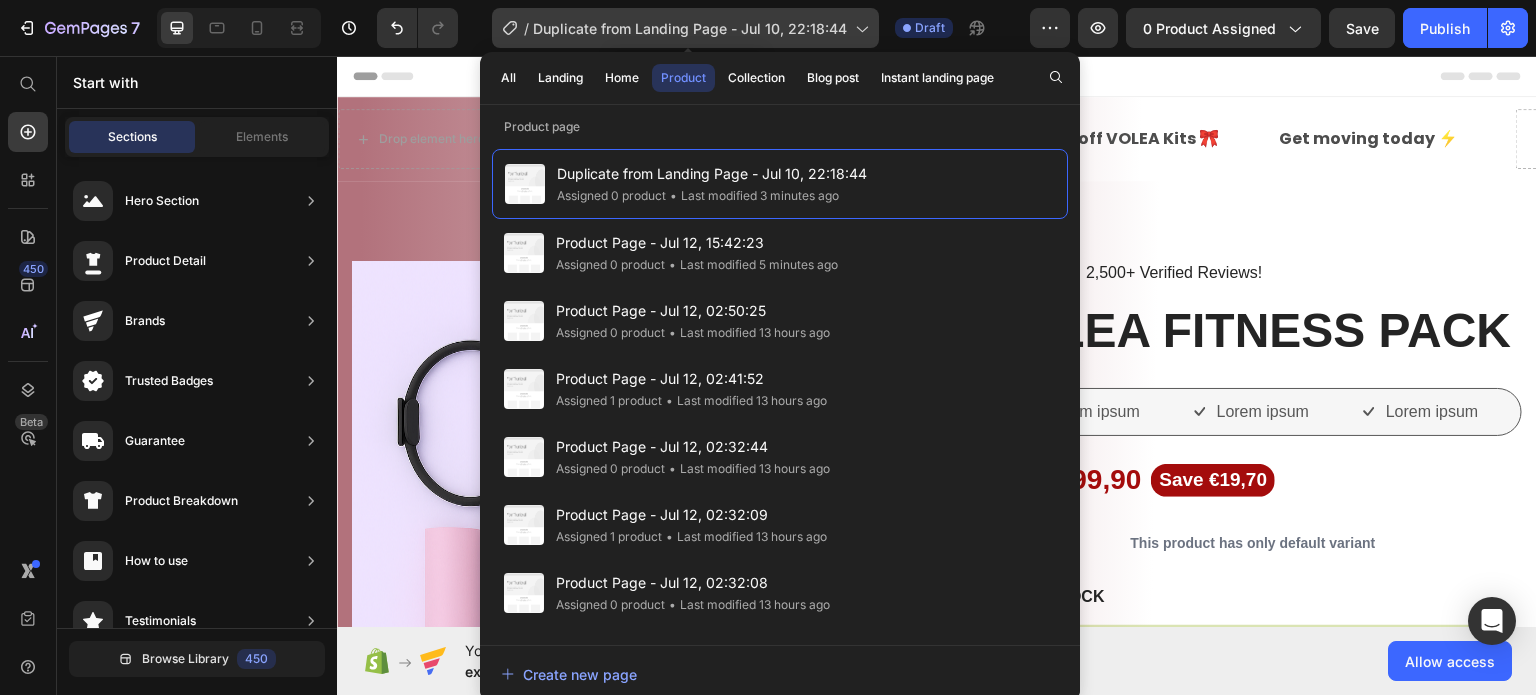 click on "Duplicate from Landing Page - Jul 10, 22:18:44" at bounding box center (690, 28) 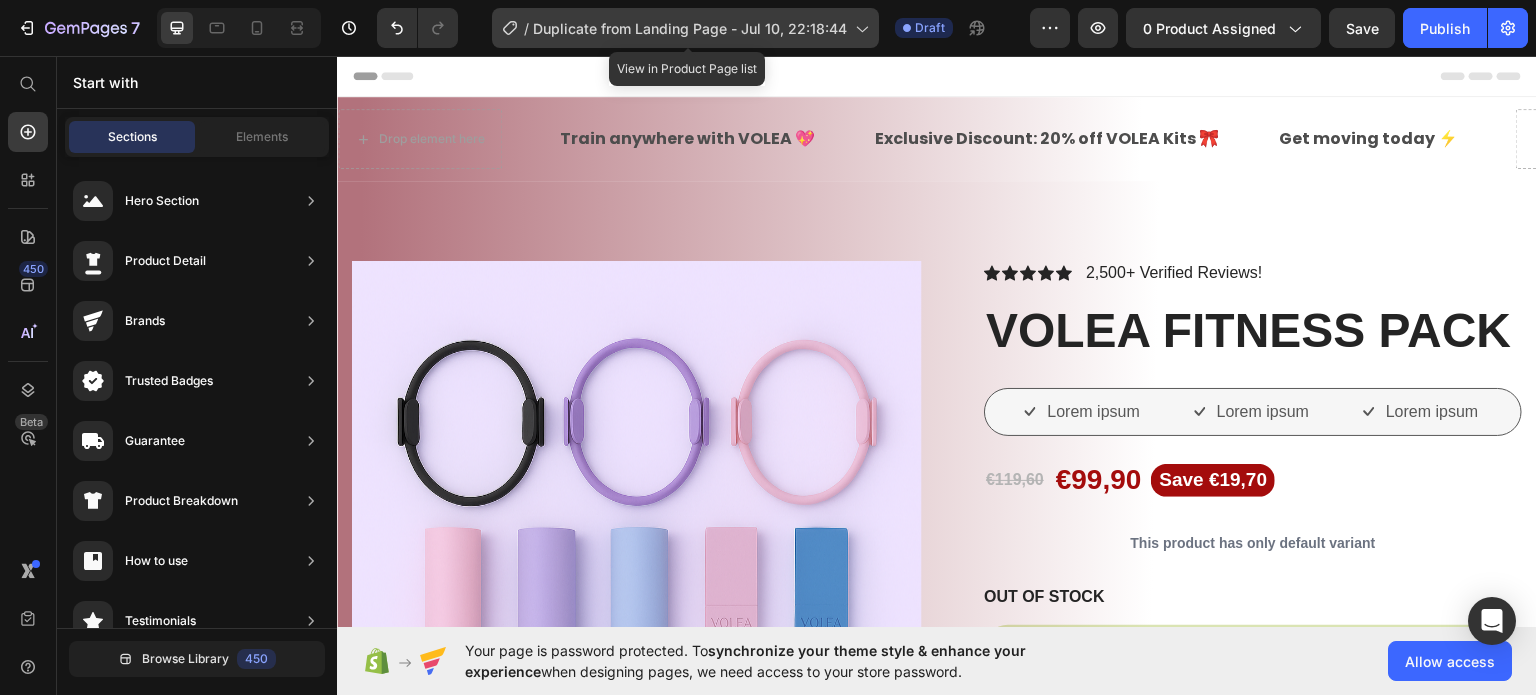 click on "Duplicate from Landing Page - Jul 10, 22:18:44" at bounding box center [690, 28] 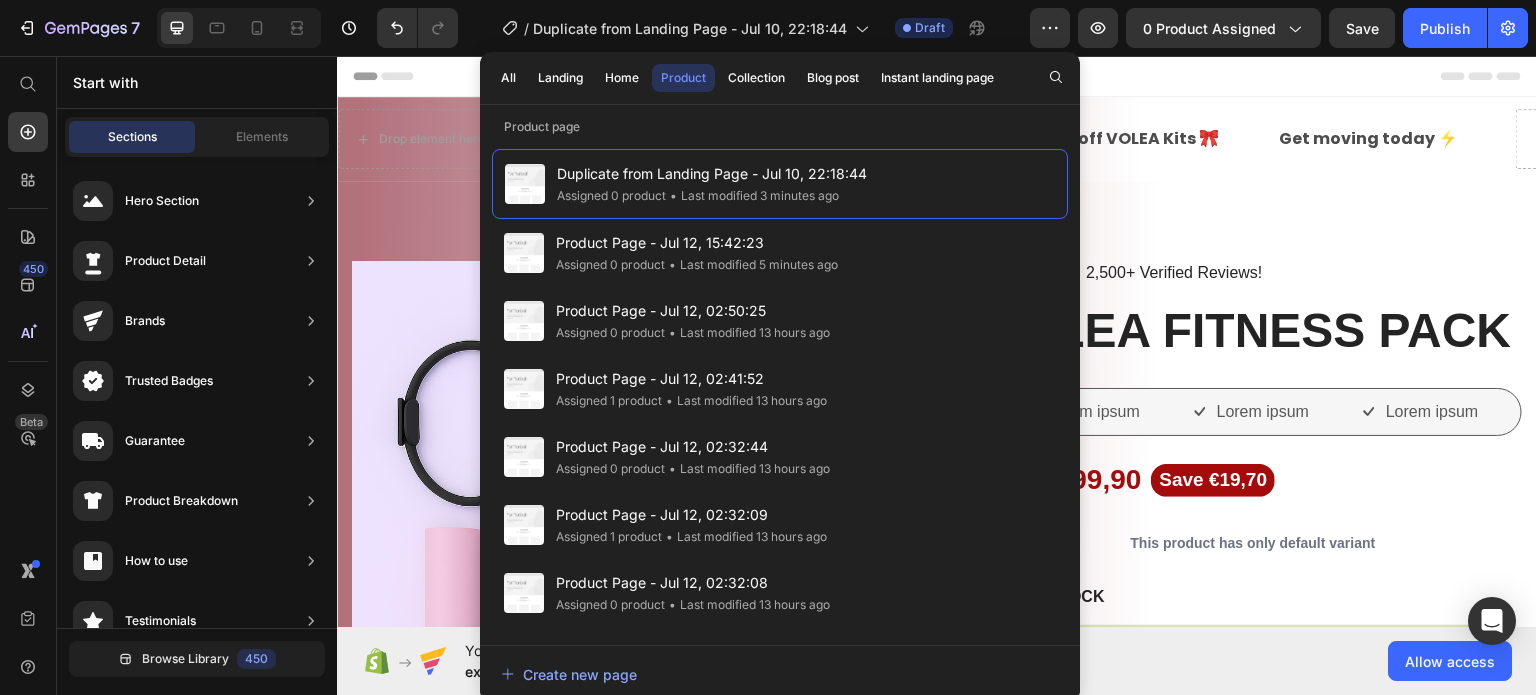 click on "Header" at bounding box center (937, 75) 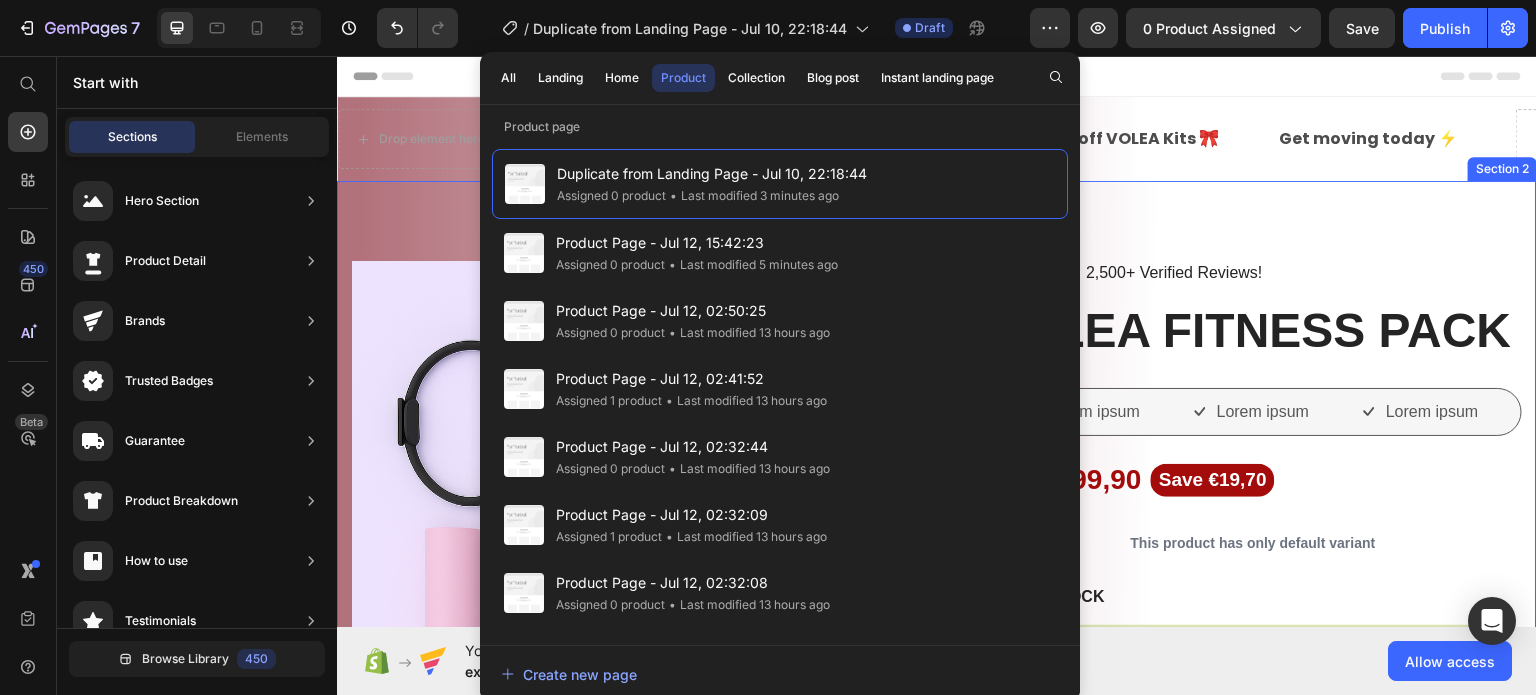 click on "Product Images
Vero eos
At accusamus
Et iusto odio
Consectetur
Adipiscin Accordion Icon Icon Icon Icon Icon Icon List 2,500+ Verified Reviews! Text Block Row VOLEA FITNESS PACK Product Title
Lorem ipsum Item List
Lorem ipsum Item List
Lorem ipsum Item List Row €119,60 Product Price €99,90 Product Price Save €19,70 Product Badge Row This product has only default variant Product Variants & Swatches OUT OF STOCK Stock Counter Out of stock Add to Cart or 4 interest-free payments of $15.00 with Text Block Image Row Image Image Image Image Image Row Icon Icon Icon Icon Icon Icon List Lorem ipsum dolor sit amet, consectetur adipiscing elit Text Block Text Block Emily Text Block
Verified Buyer Item List Row Row Eiusmod Text Block Row" at bounding box center [937, 989] 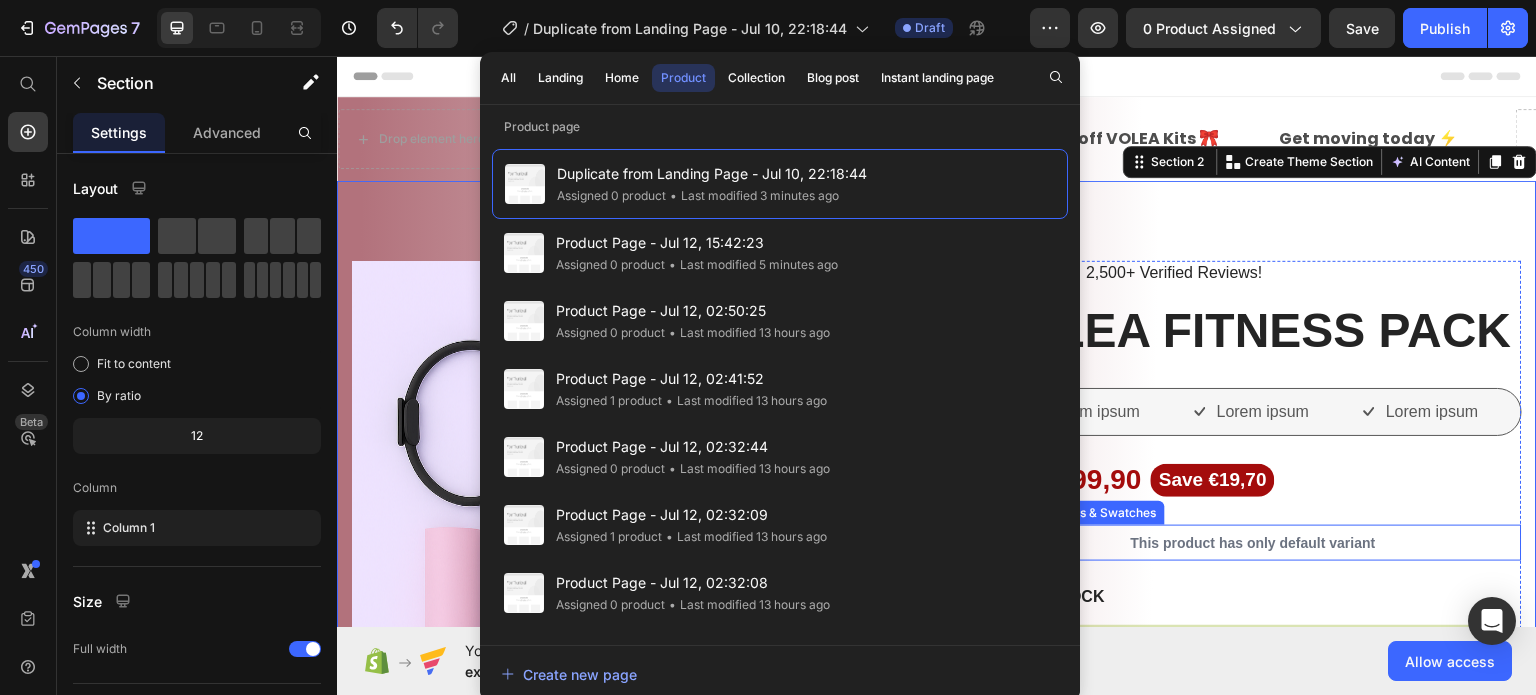 click on "This product has only default variant" at bounding box center (1253, 542) 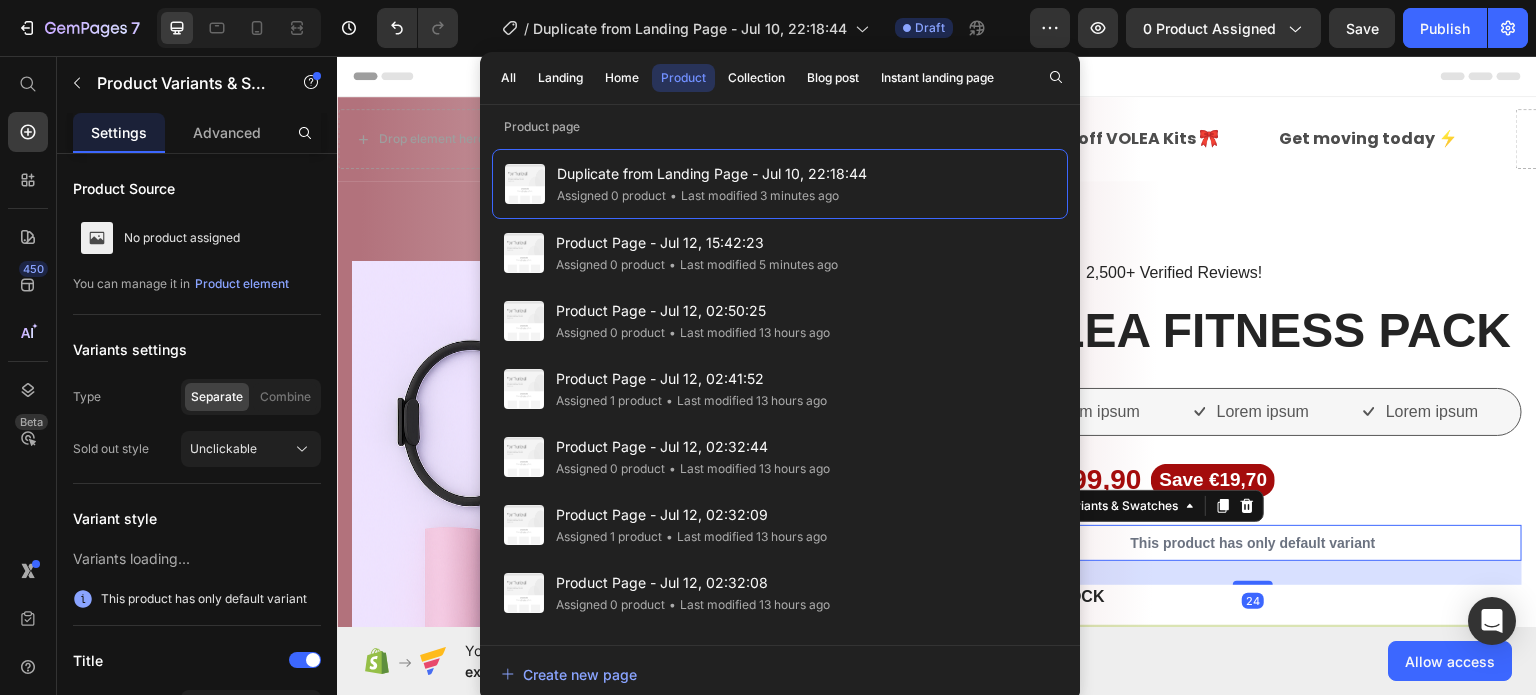 click on "Your page is password protected. To  synchronize your theme style & enhance your experience  when designing pages, we need access to your store password.  Allow access" 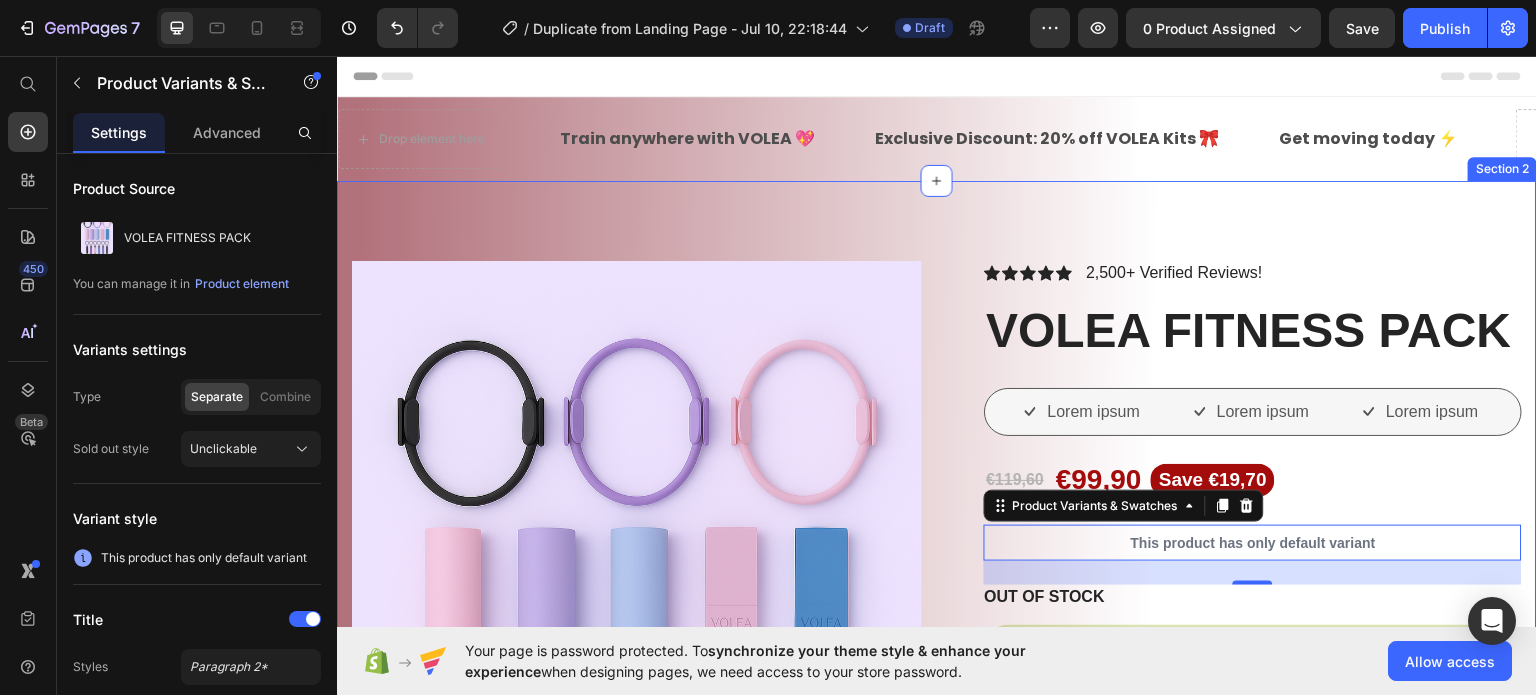 click on "Product Images
Vero eos
At accusamus
Et iusto odio
Consectetur
Adipiscin Accordion Icon Icon Icon Icon Icon Icon List 2,500+ Verified Reviews! Text Block Row VOLEA FITNESS PACK Product Title
Lorem ipsum Item List
Lorem ipsum Item List
Lorem ipsum Item List Row €119,60 Product Price €99,90 Product Price Save €19,70 Product Badge Row This product has only default variant Product Variants & Swatches   24 OUT OF STOCK Stock Counter Out of stock Add to Cart or 4 interest-free payments of $15.00 with Text Block Image Row Image Image Image Image Image Row Icon Icon Icon Icon Icon Icon List Lorem ipsum dolor sit amet, consectetur adipiscing elit Text Block Text Block Emily Text Block
Verified Buyer Item List Row Row Eiusmod Text Block" at bounding box center [937, 989] 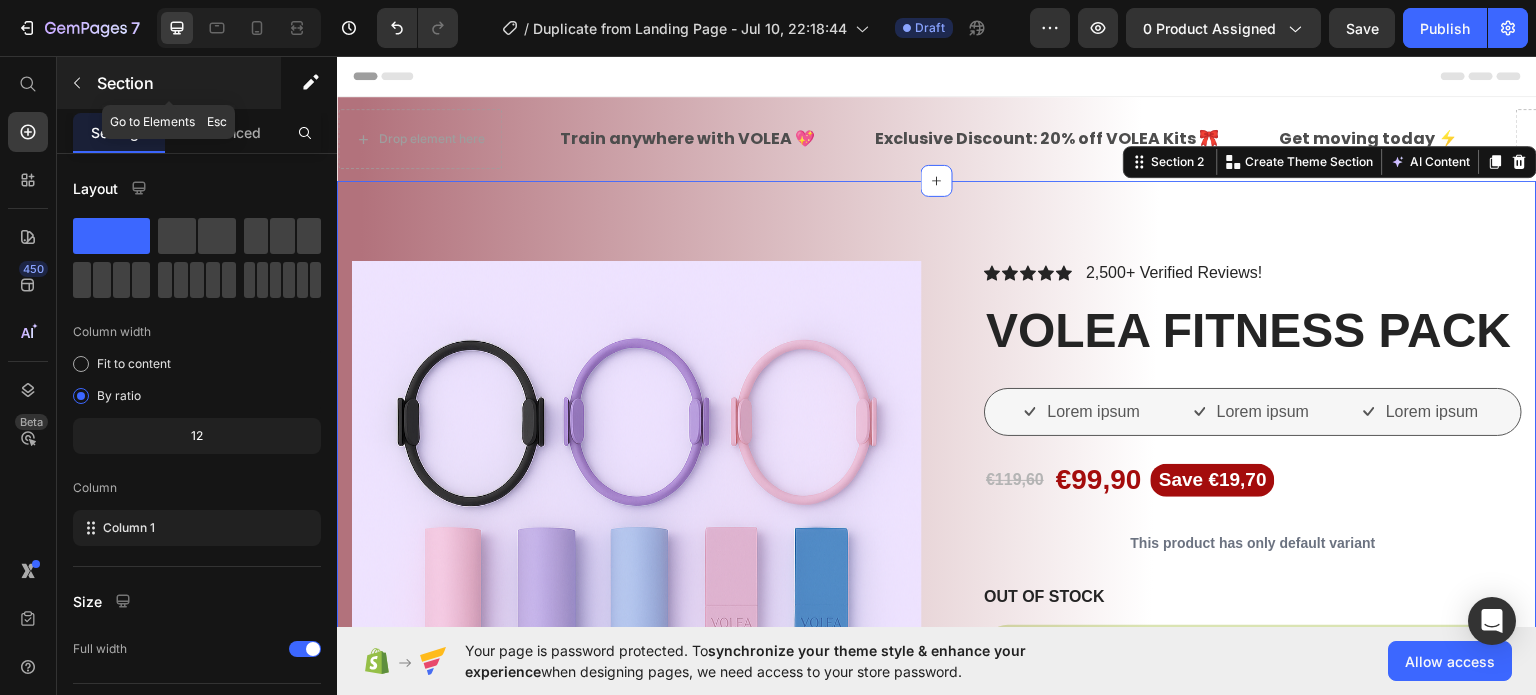 click 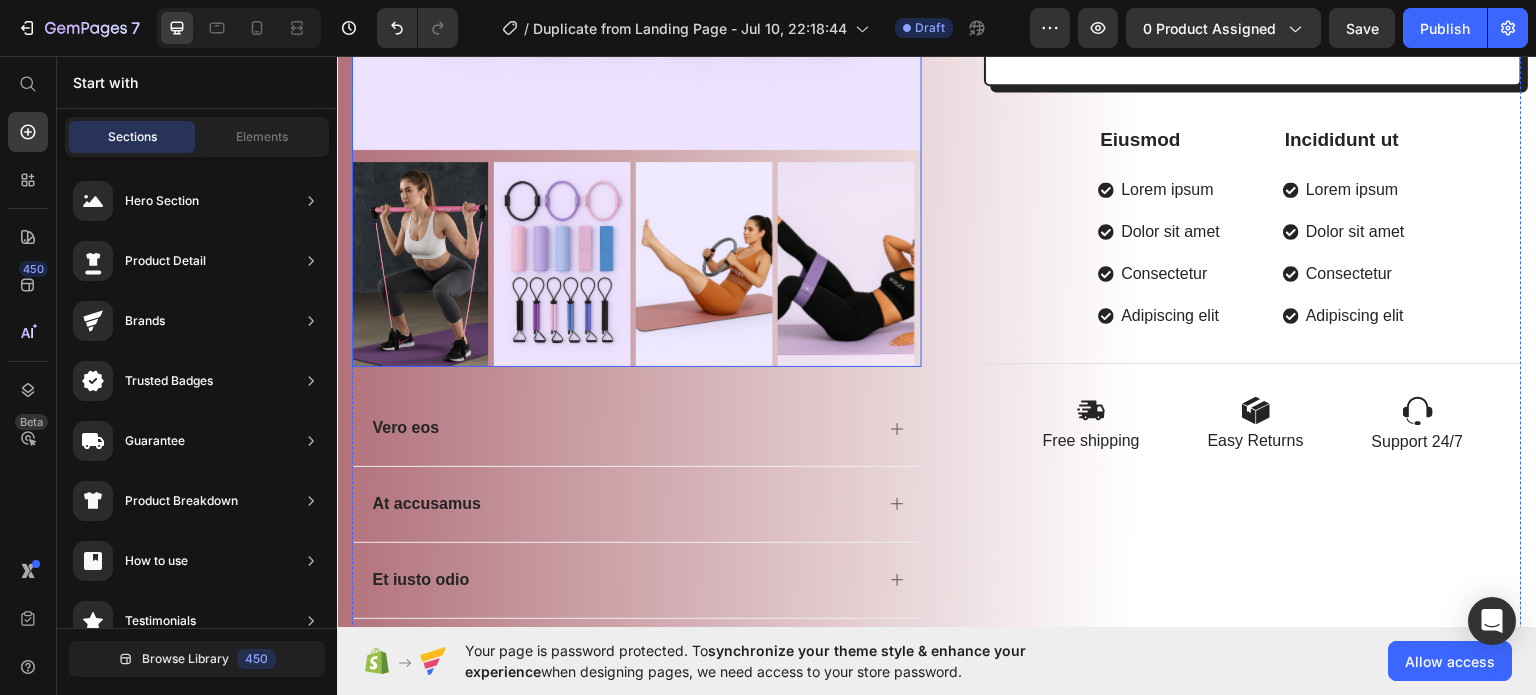 scroll, scrollTop: 1000, scrollLeft: 0, axis: vertical 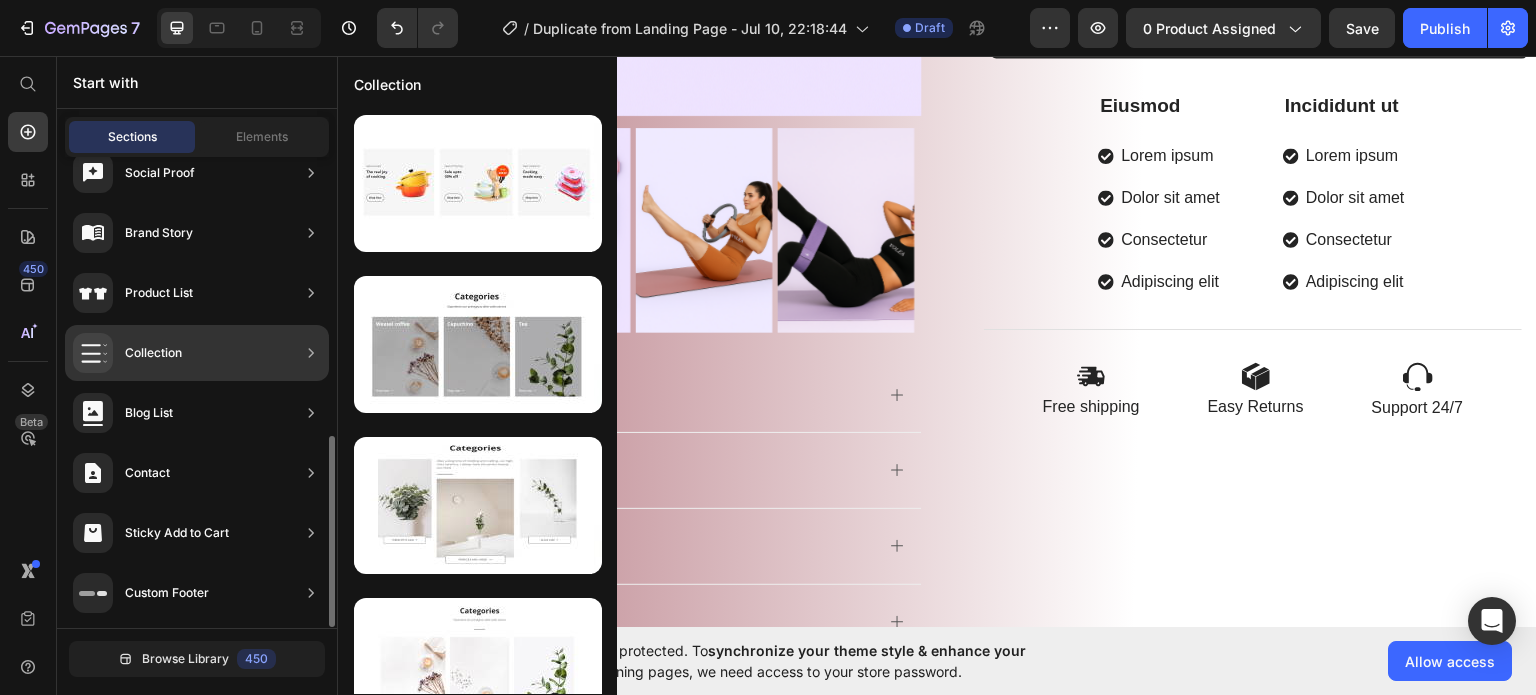 drag, startPoint x: 147, startPoint y: 405, endPoint x: 141, endPoint y: 366, distance: 39.45884 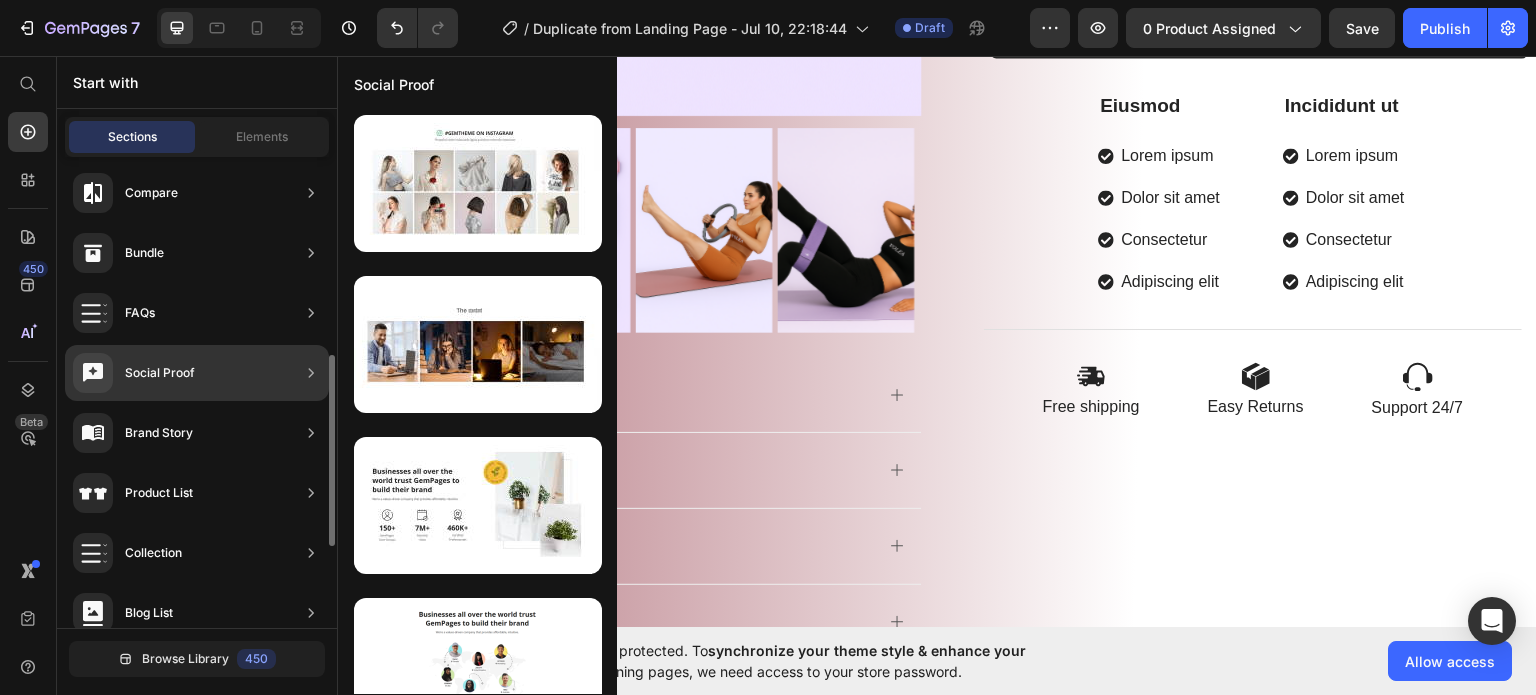 scroll, scrollTop: 388, scrollLeft: 0, axis: vertical 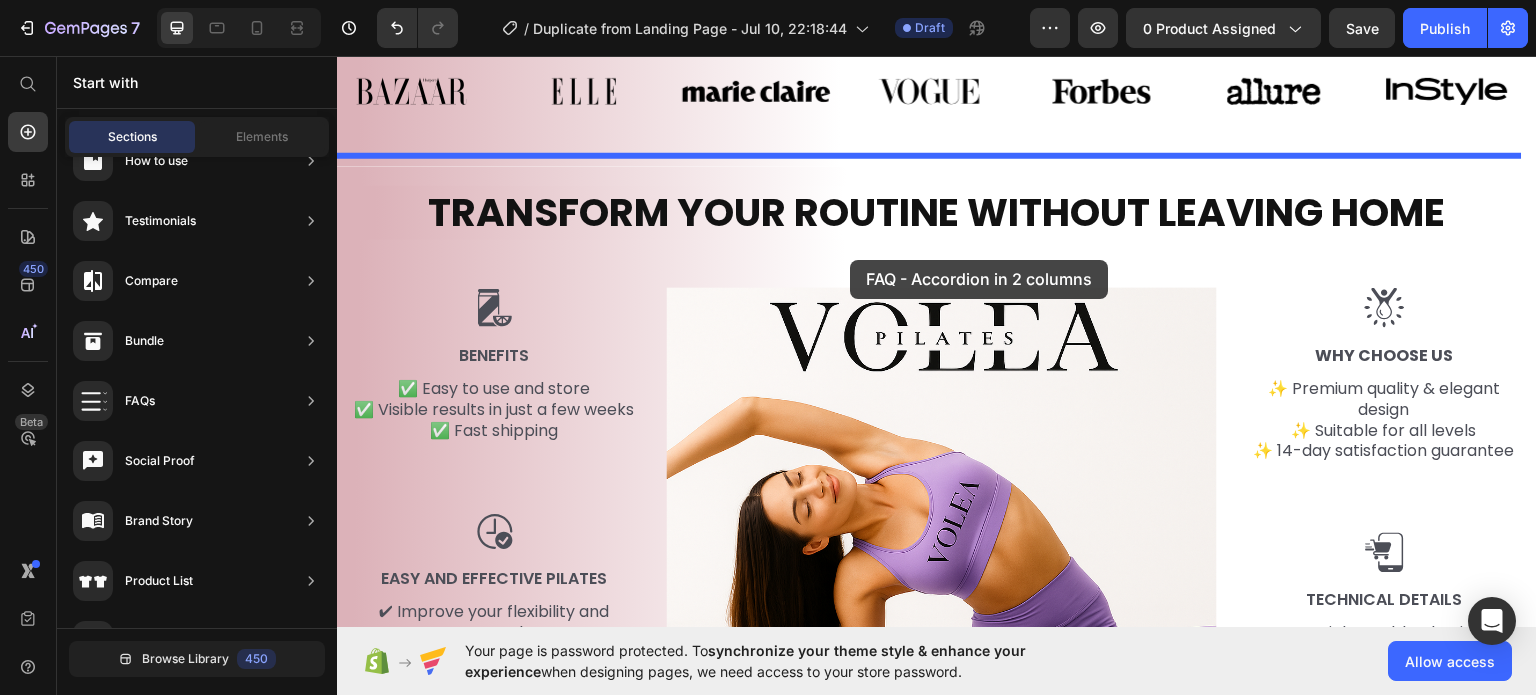 drag, startPoint x: 805, startPoint y: 319, endPoint x: 850, endPoint y: 259, distance: 75 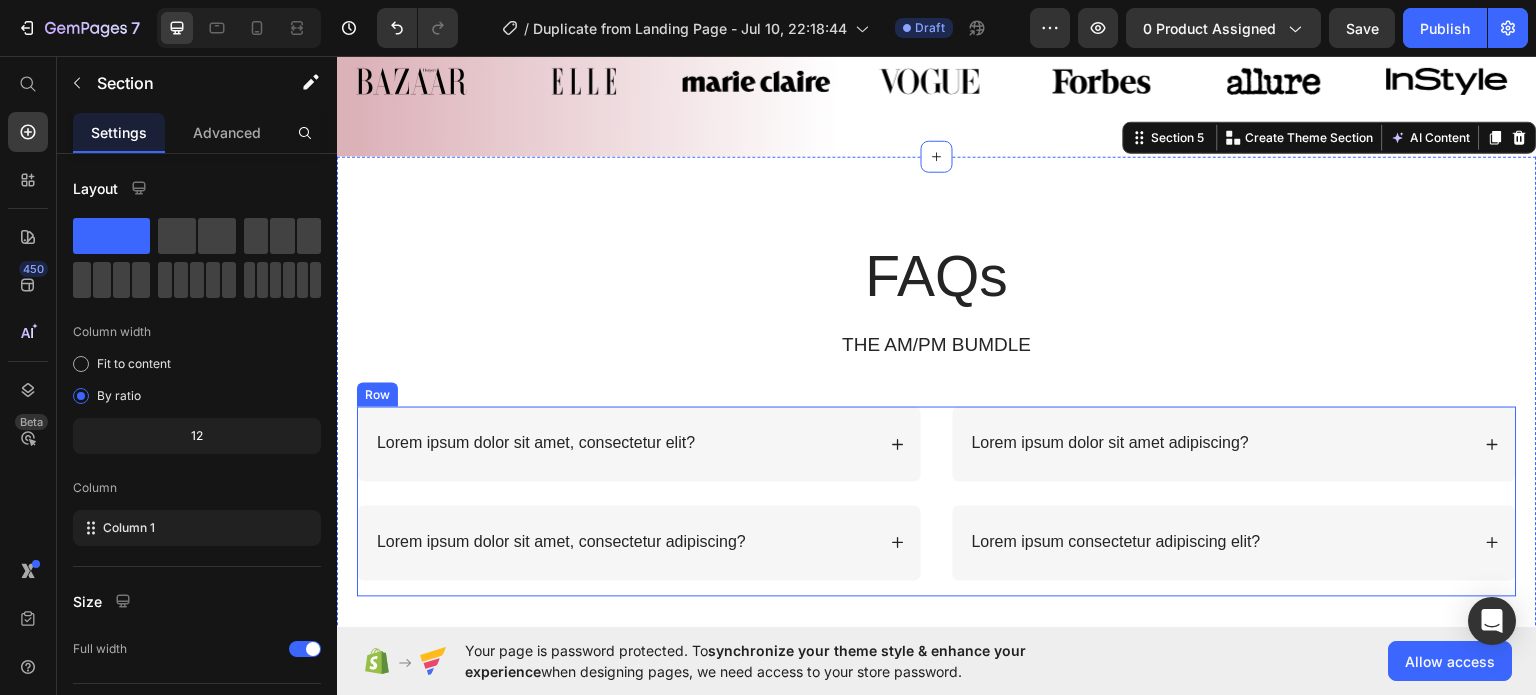scroll, scrollTop: 2400, scrollLeft: 0, axis: vertical 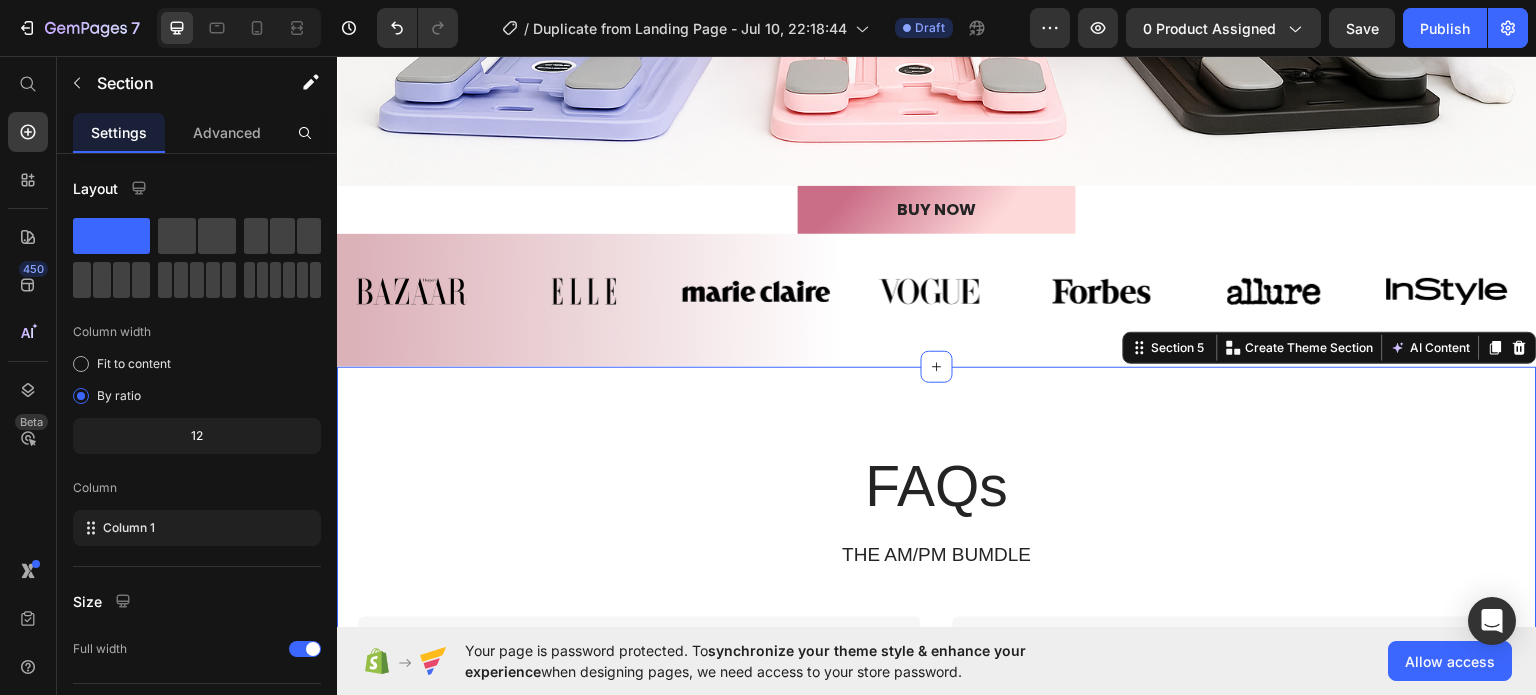 click on "FAQs Heading THE AM/PM BUMDLE Text Block Row
Lorem ipsum dolor sit amet, consectetur elit?
Lorem ipsum dolor sit amet, consectetur adipiscing? Accordion
Lorem ipsum dolor sit amet adipiscing?
Lorem ipsum consectetur adipiscing elit? Accordion Row Section 5   You can create reusable sections Create Theme Section AI Content Write with GemAI What would you like to describe here? Tone and Voice Persuasive Product VOLEA FITNESS PACK Show more Generate" at bounding box center (937, 618) 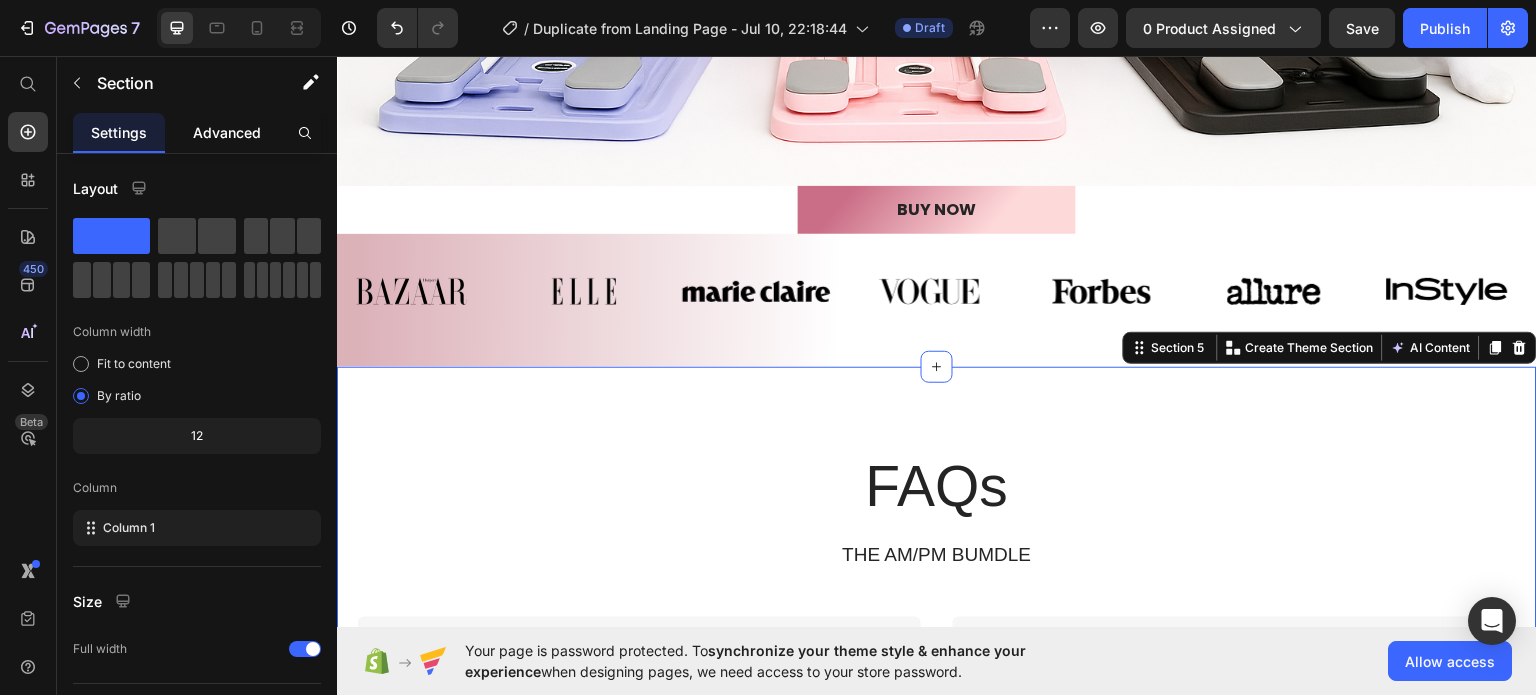 click on "Advanced" at bounding box center (227, 132) 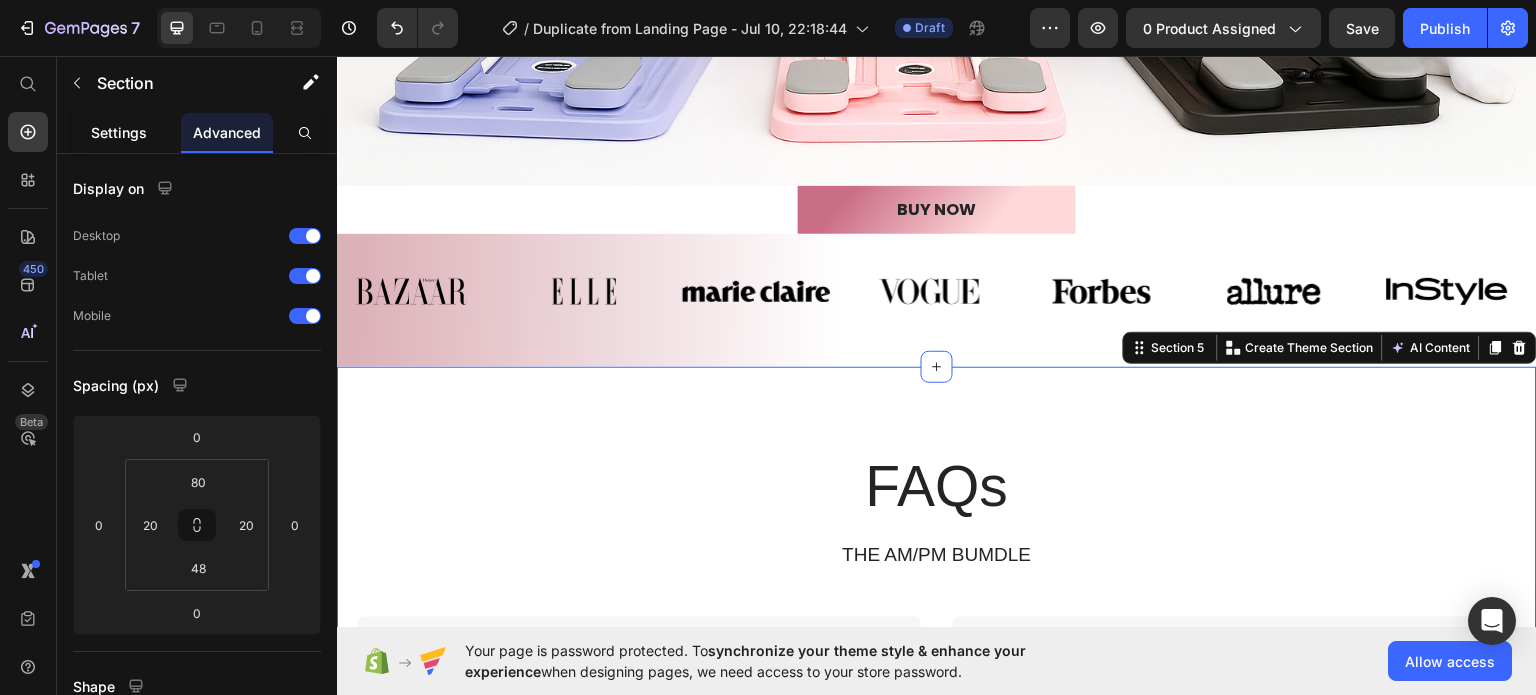 click on "Settings" at bounding box center (119, 132) 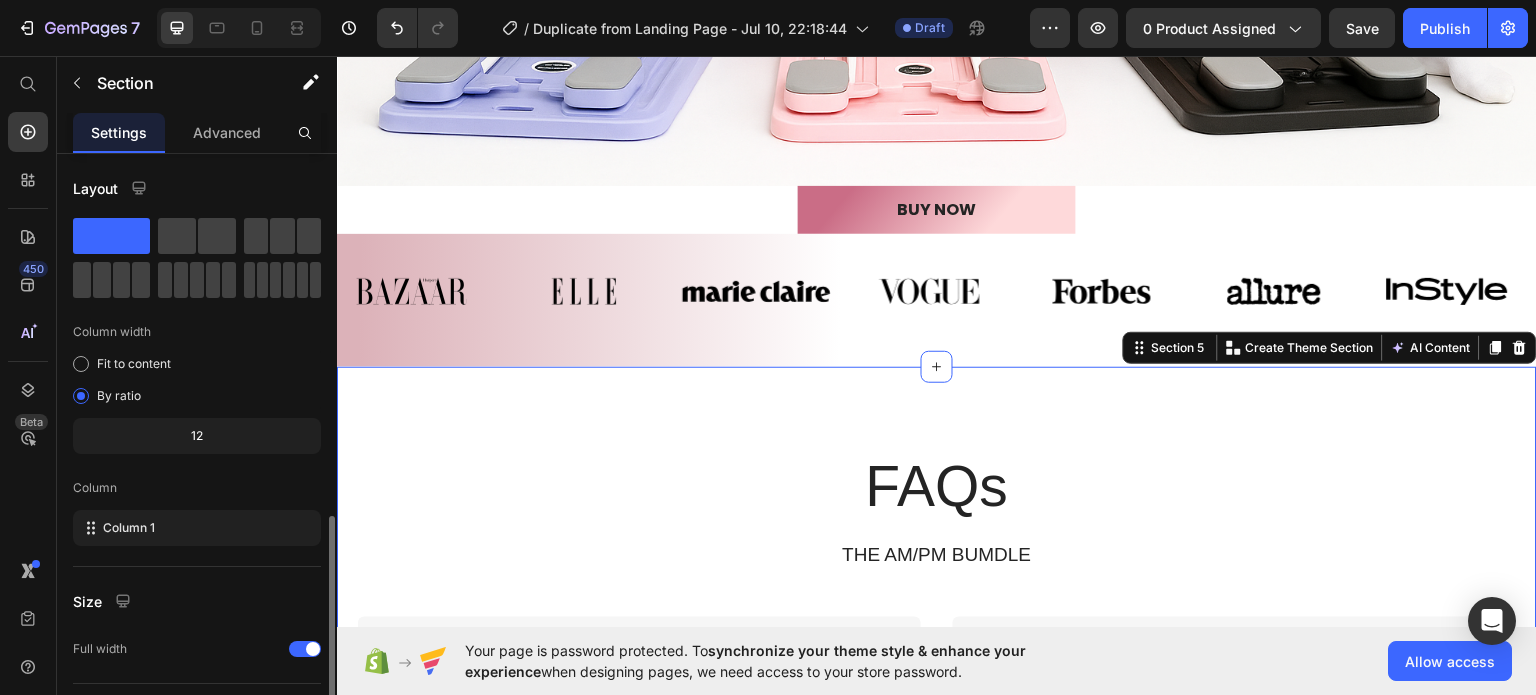 scroll, scrollTop: 208, scrollLeft: 0, axis: vertical 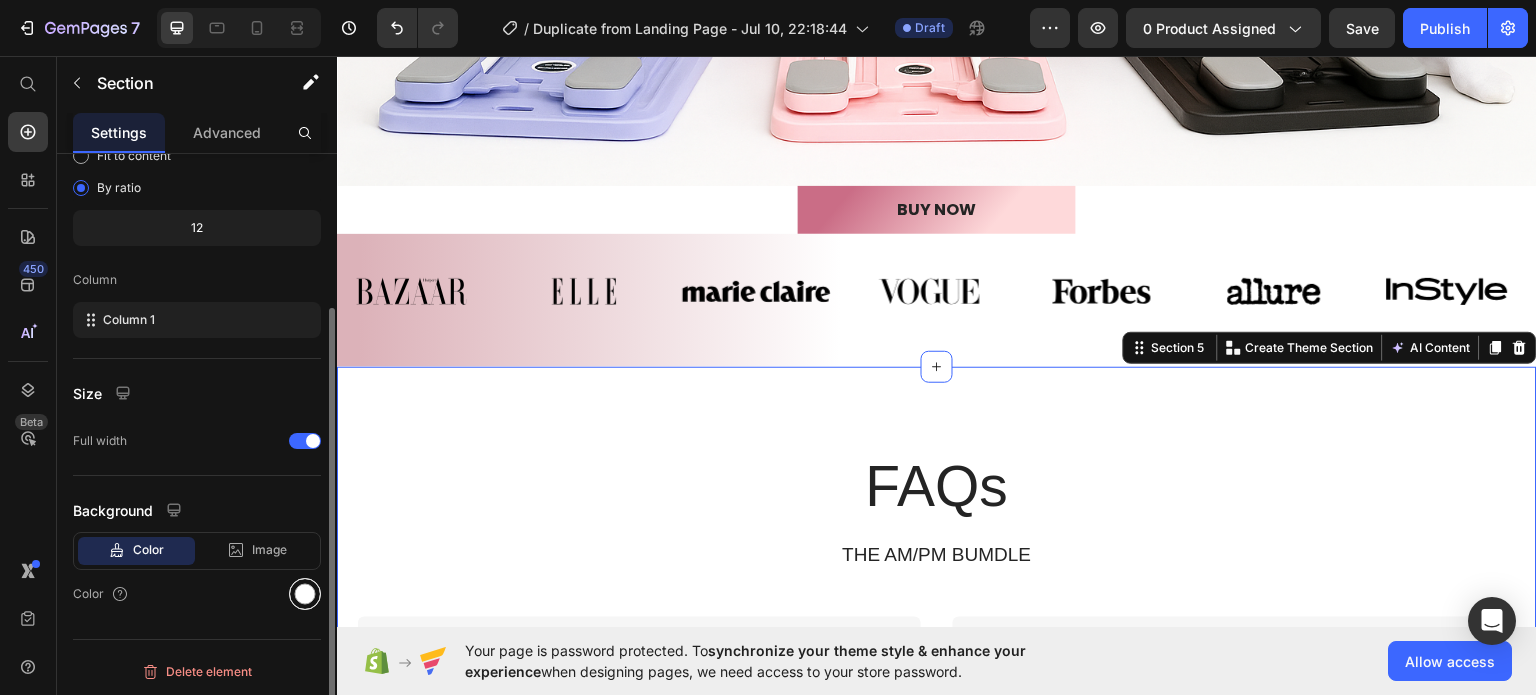 click at bounding box center (305, 594) 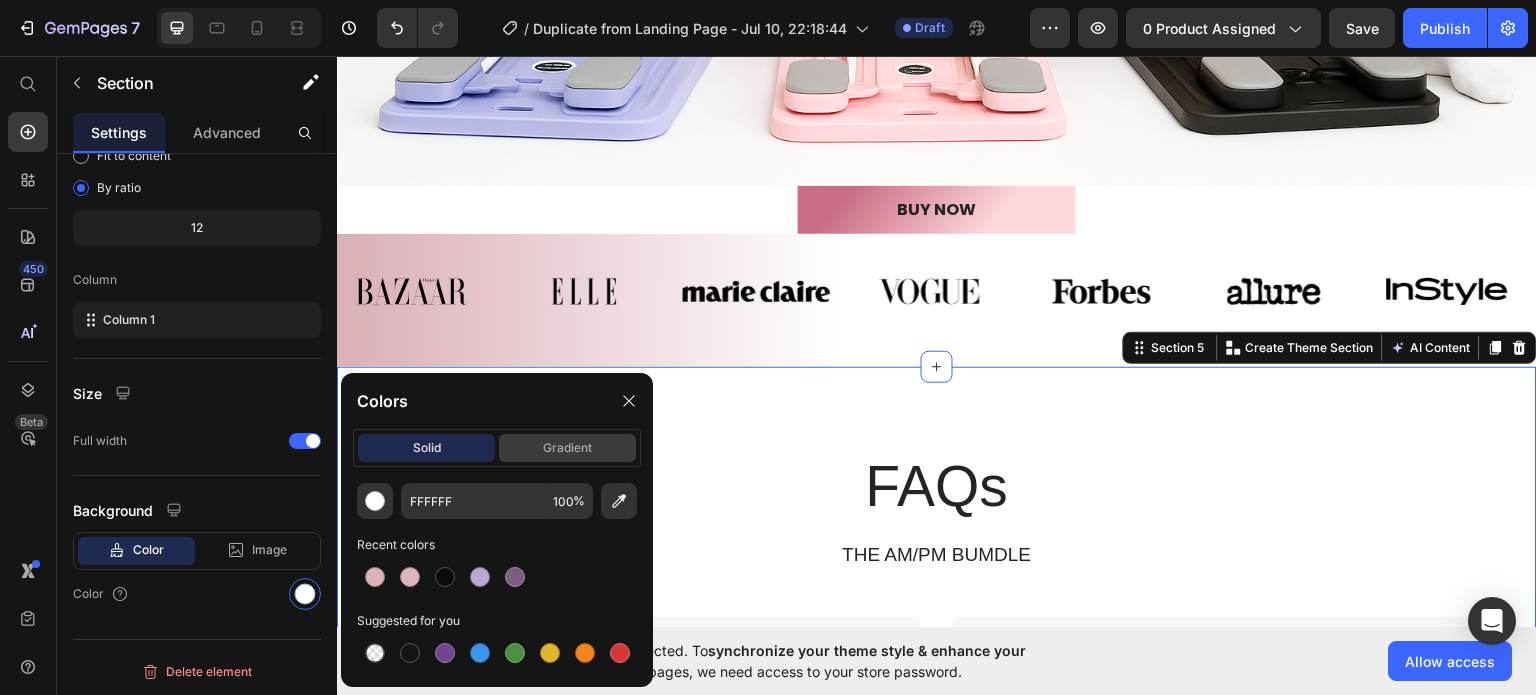 click on "gradient" 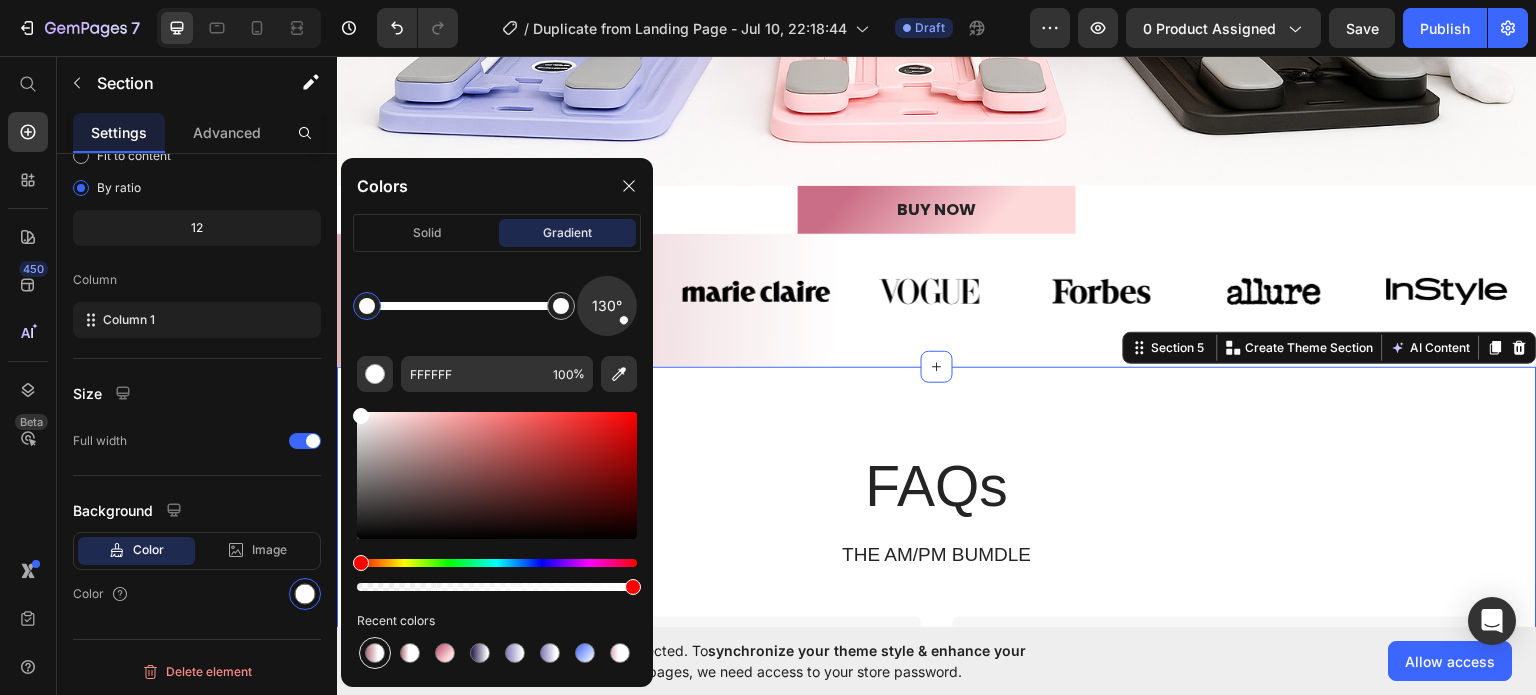 click at bounding box center [375, 653] 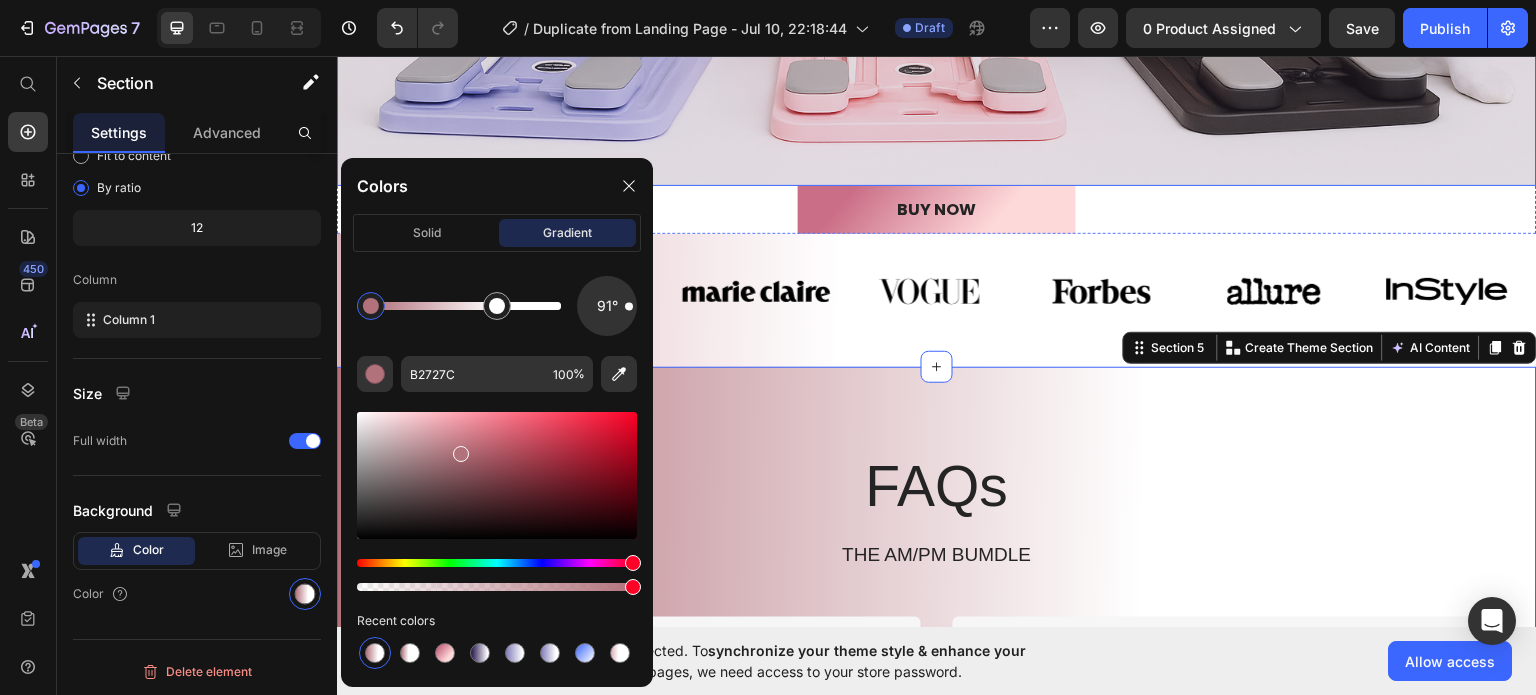 click at bounding box center [937, -215] 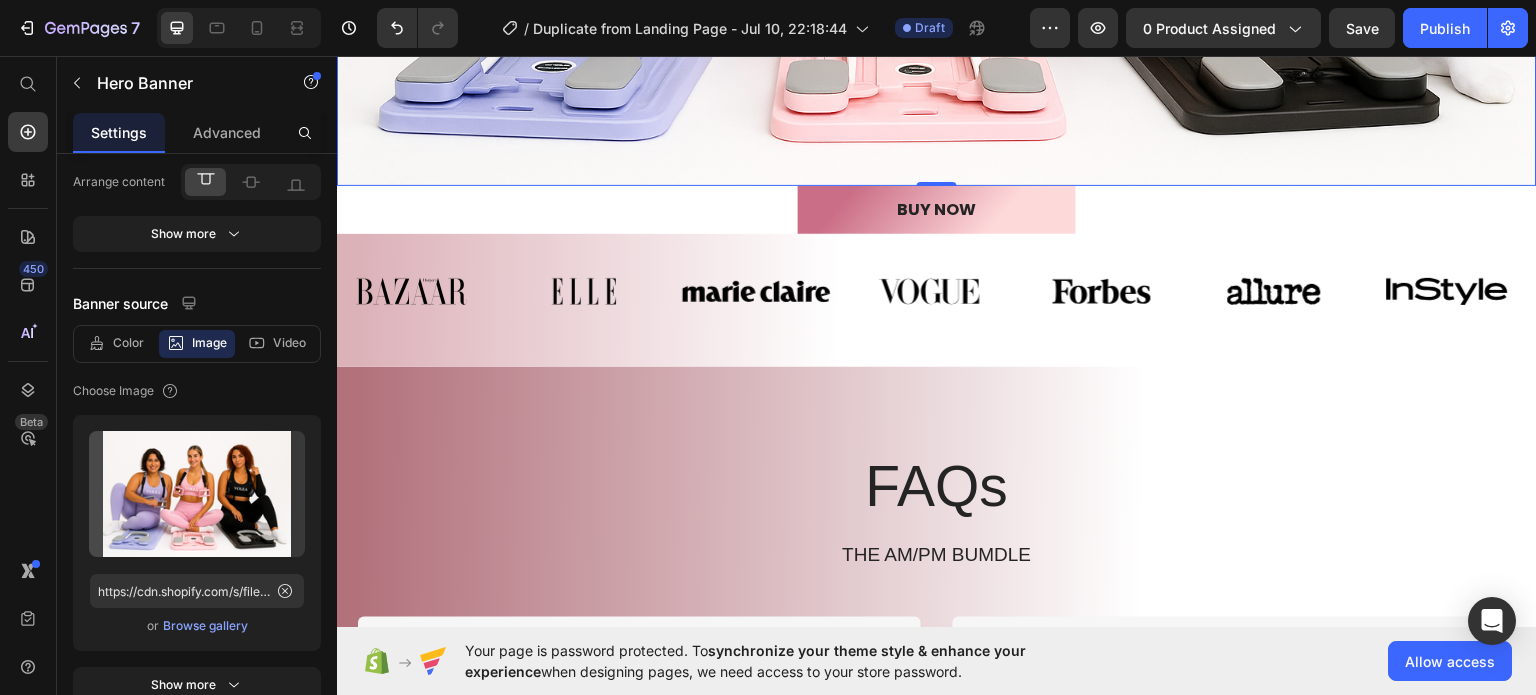 scroll, scrollTop: 0, scrollLeft: 0, axis: both 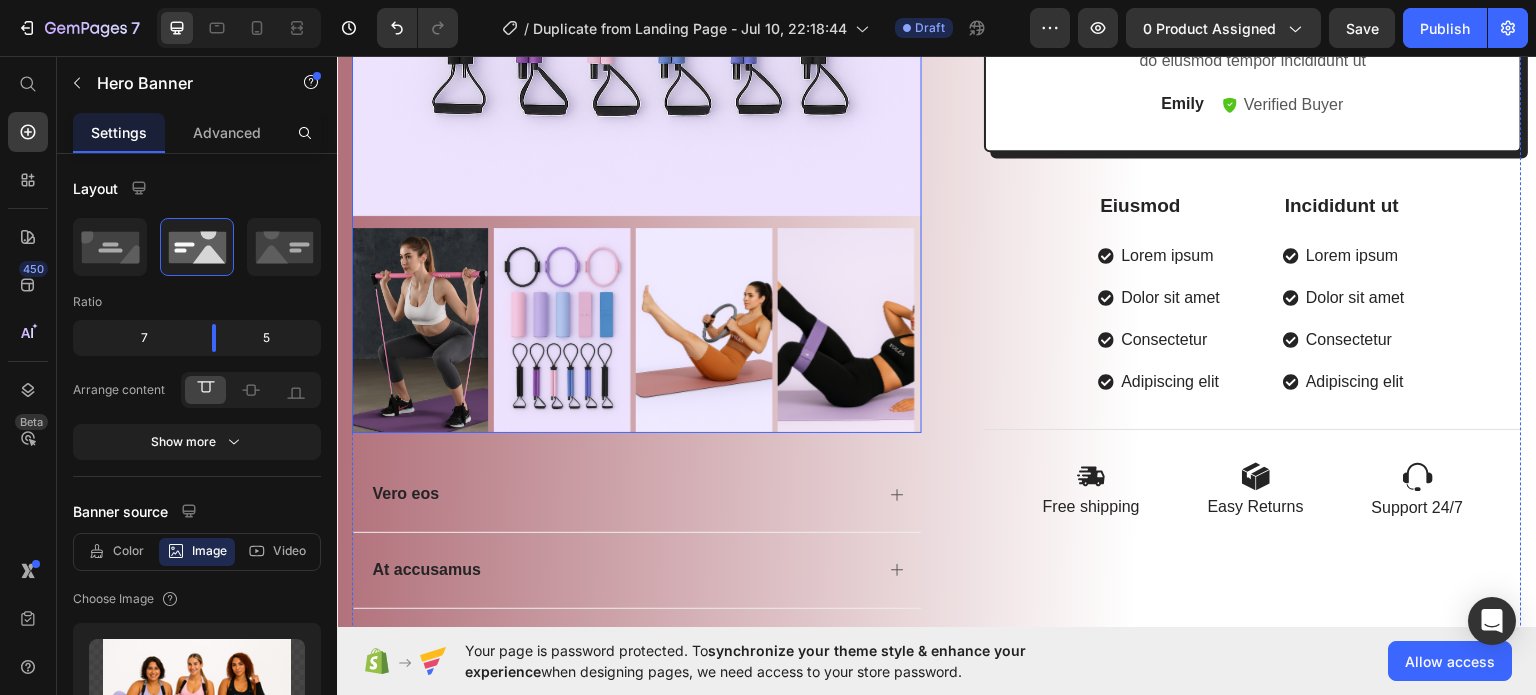 click at bounding box center (562, 329) 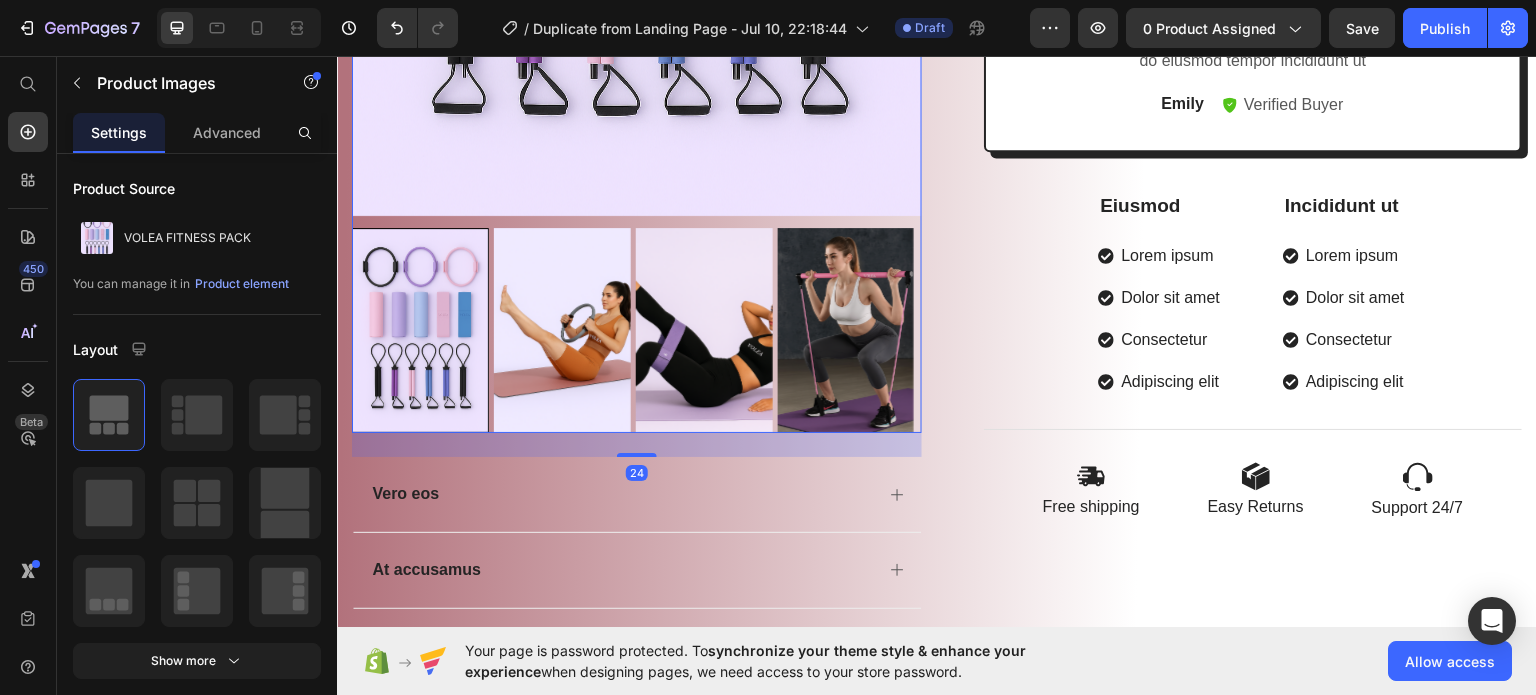 click at bounding box center (704, 329) 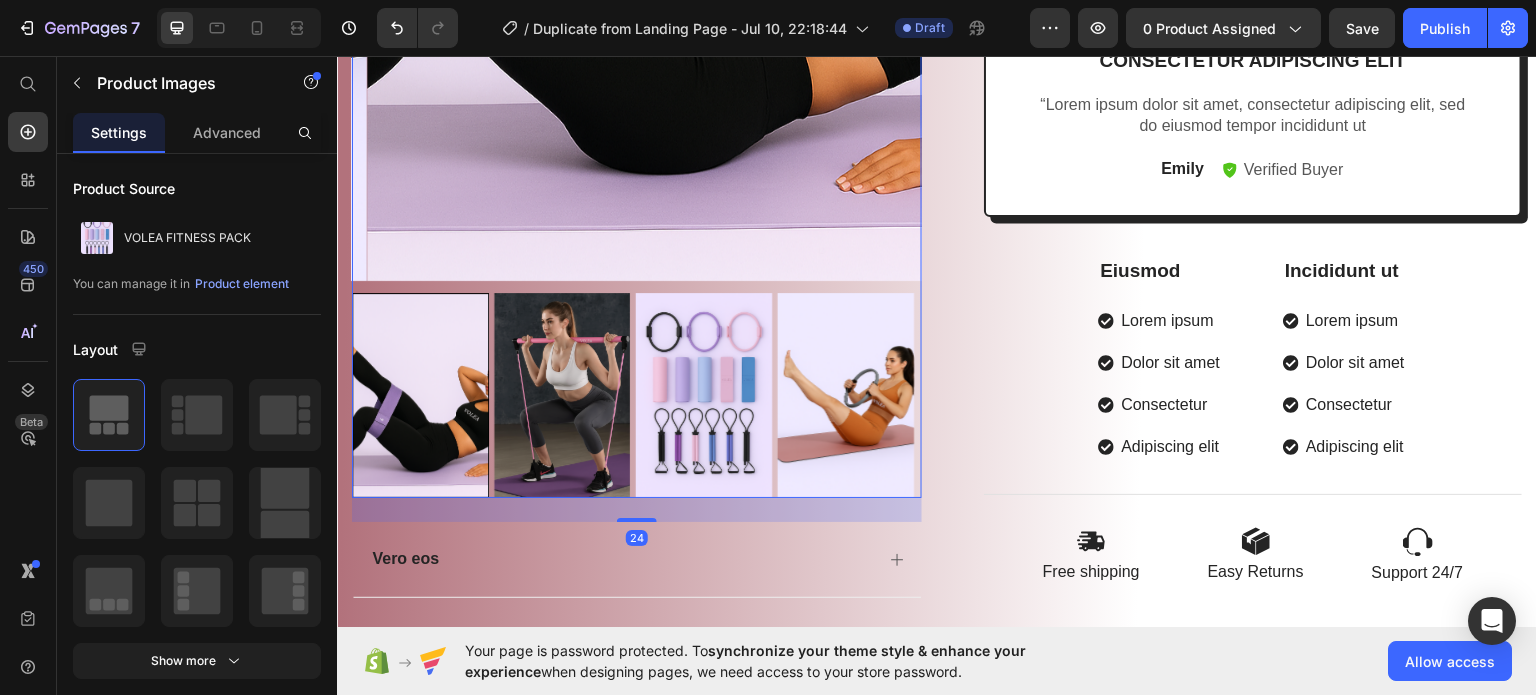 scroll, scrollTop: 800, scrollLeft: 0, axis: vertical 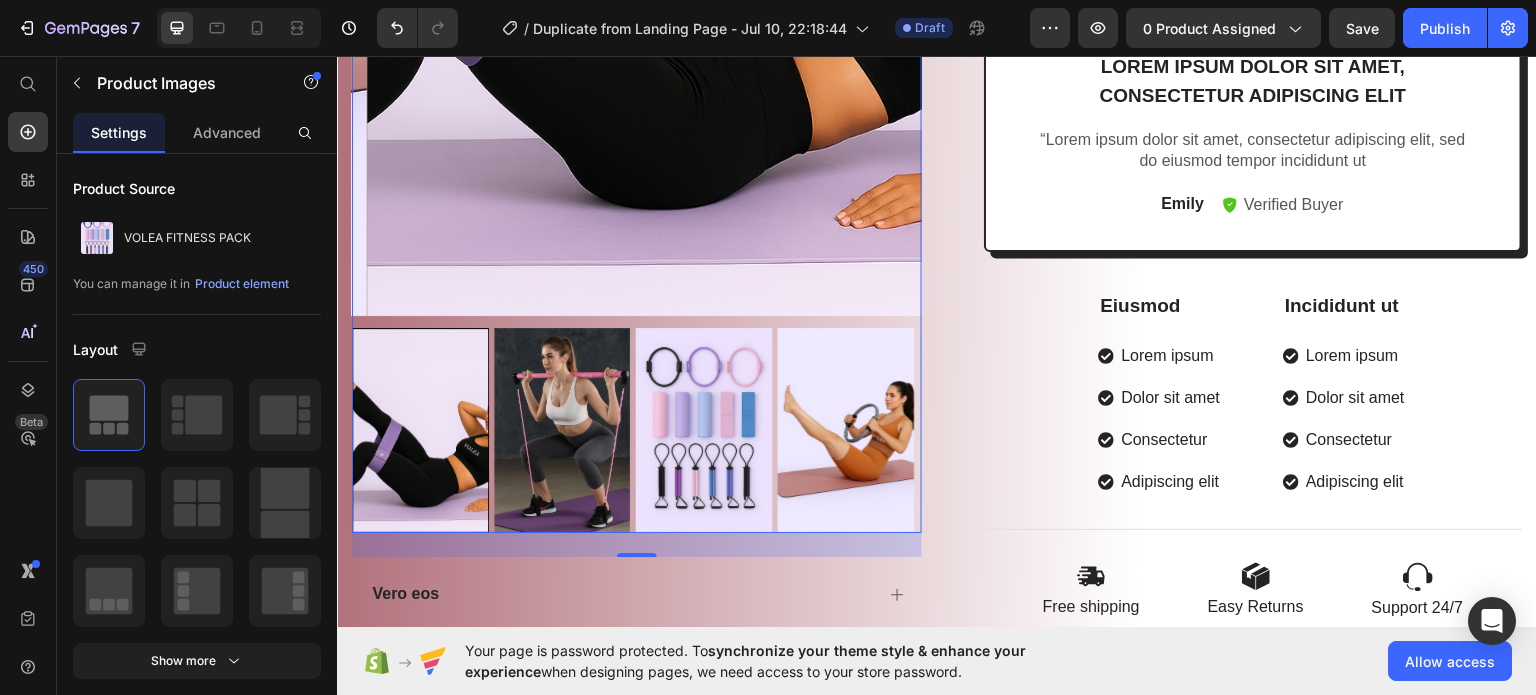 click at bounding box center (420, 429) 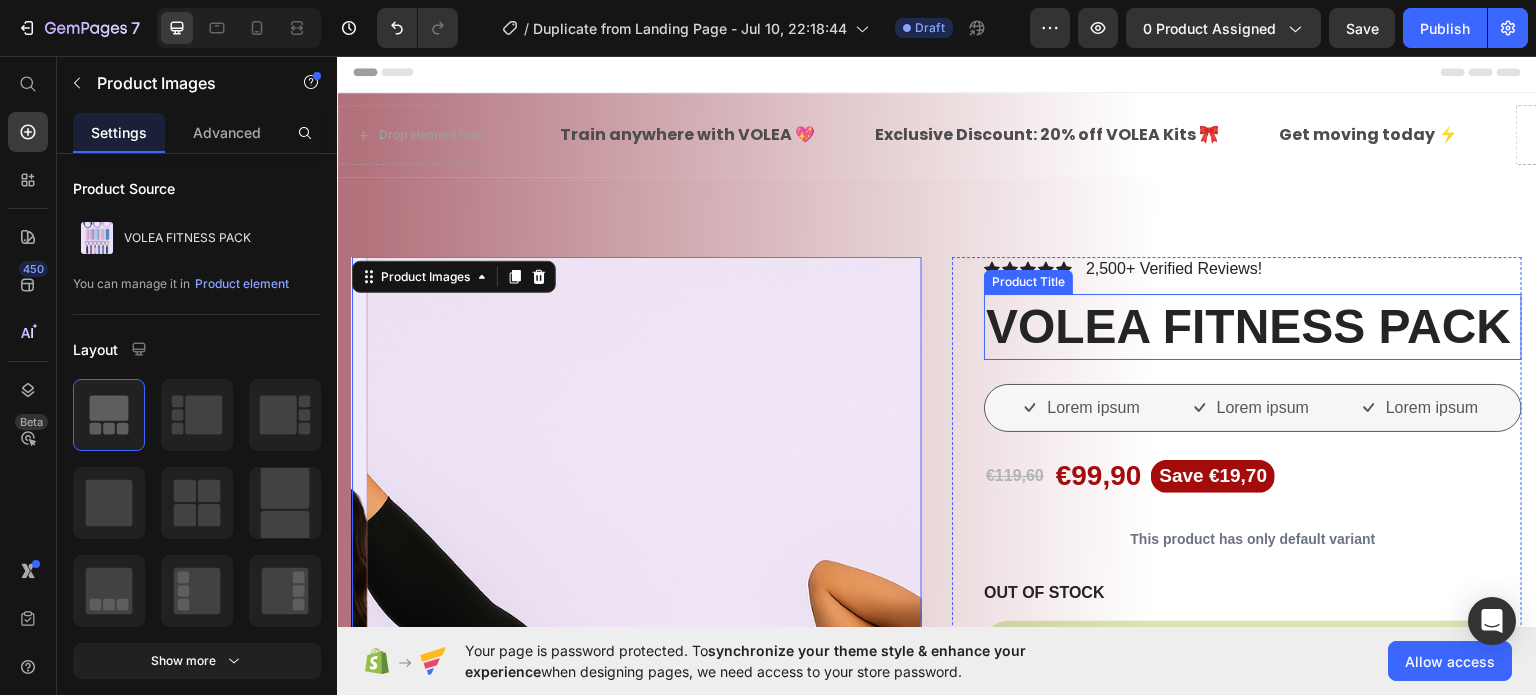scroll, scrollTop: 0, scrollLeft: 0, axis: both 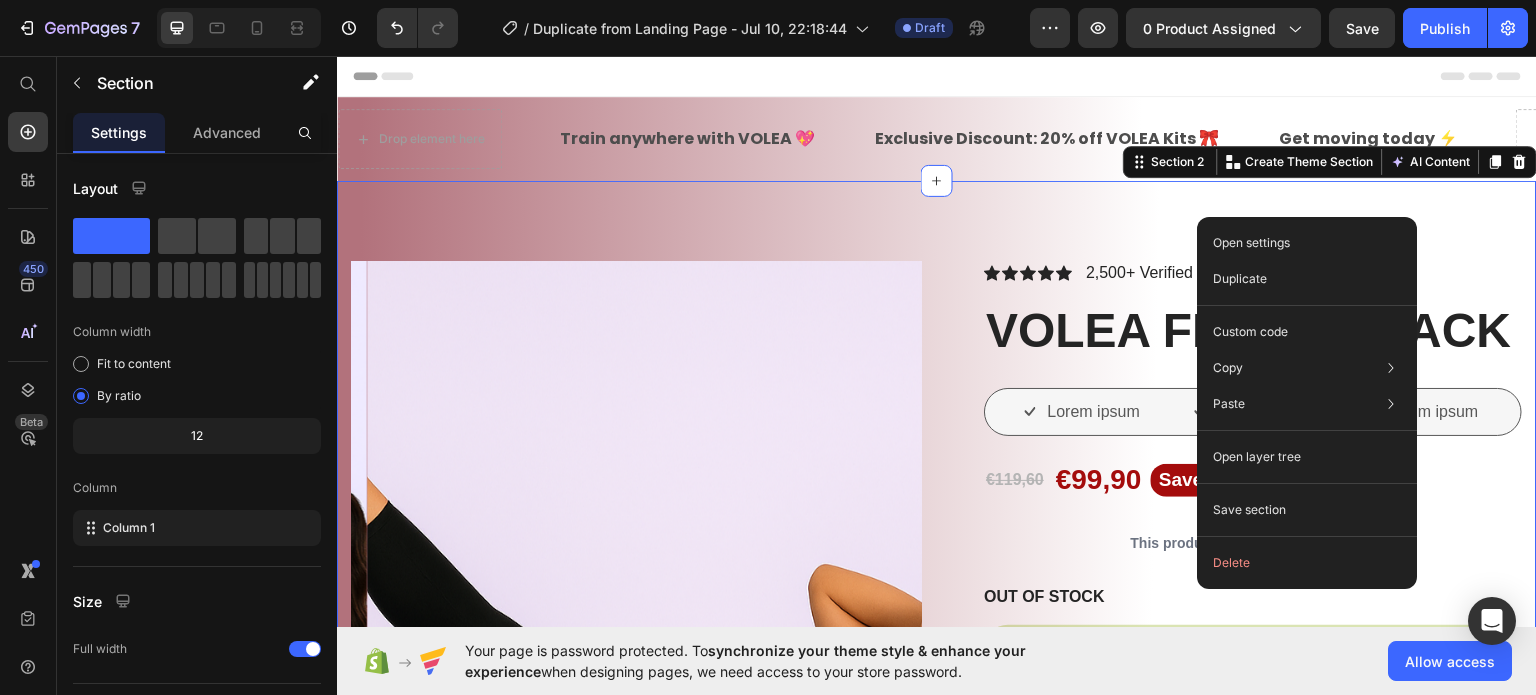 click on "Product Images
Vero eos
At accusamus
Et iusto odio
Consectetur
Adipiscin Accordion Icon Icon Icon Icon Icon Icon List 2,500+ Verified Reviews! Text Block Row VOLEA FITNESS PACK Product Title
Lorem ipsum Item List
Lorem ipsum Item List
Lorem ipsum Item List Row €119,60 Product Price €99,90 Product Price Save €19,70 Product Badge Row This product has only default variant Product Variants & Swatches OUT OF STOCK Stock Counter Out of stock Add to Cart or 4 interest-free payments of $15.00 with Text Block Image Row Image Image Image Image Image Row Icon Icon Icon Icon Icon Icon List Lorem ipsum dolor sit amet, consectetur adipiscing elit Text Block Text Block Emily Text Block
Verified Buyer Item List Row Row Eiusmod Text Block Row" at bounding box center (937, 989) 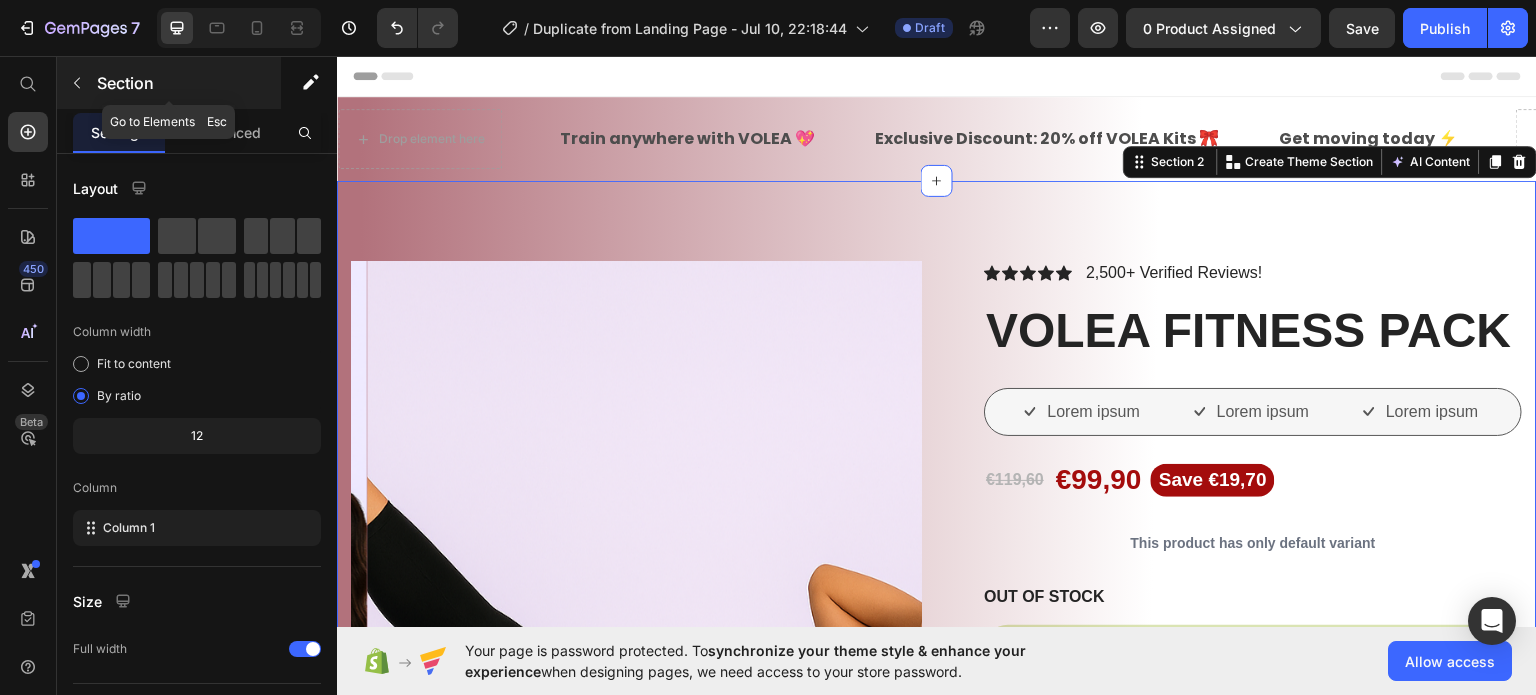 click 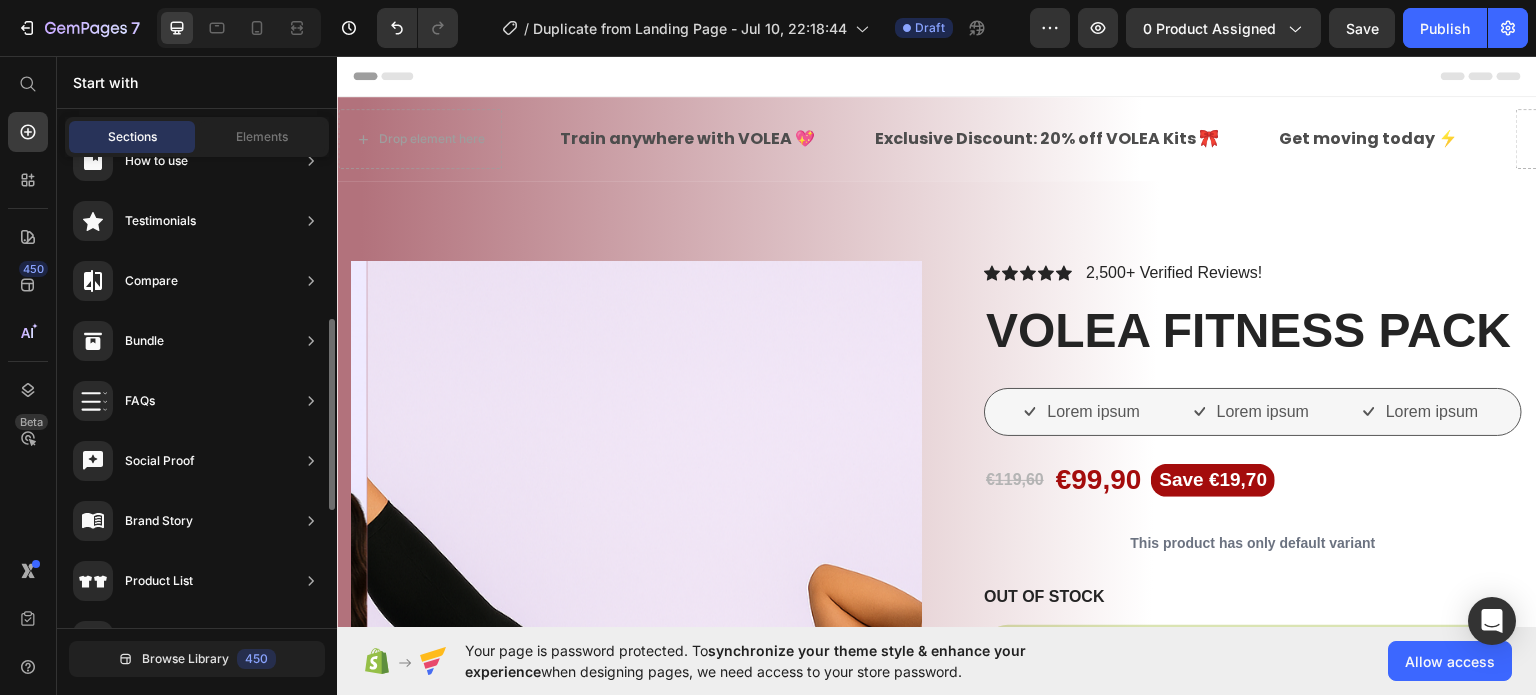 scroll, scrollTop: 46, scrollLeft: 0, axis: vertical 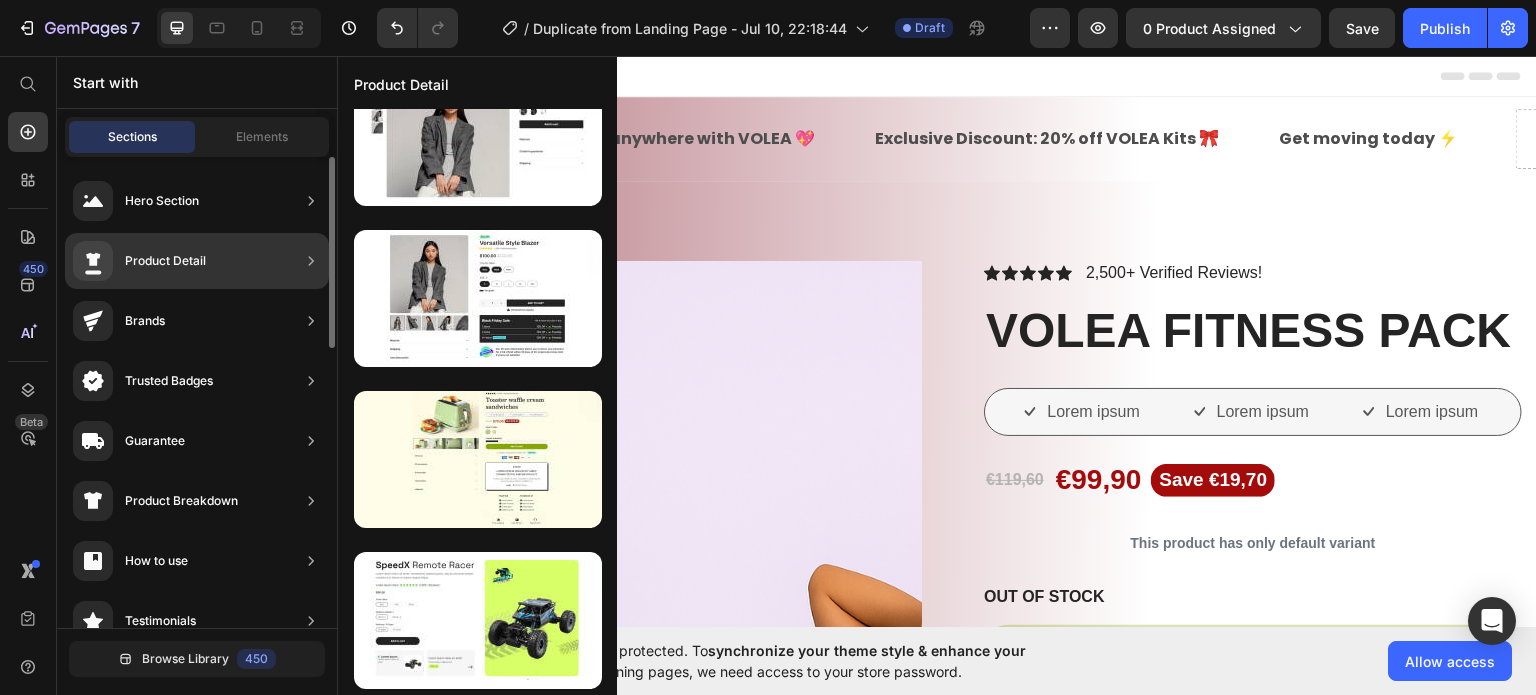 click on "Product Detail" at bounding box center [139, 261] 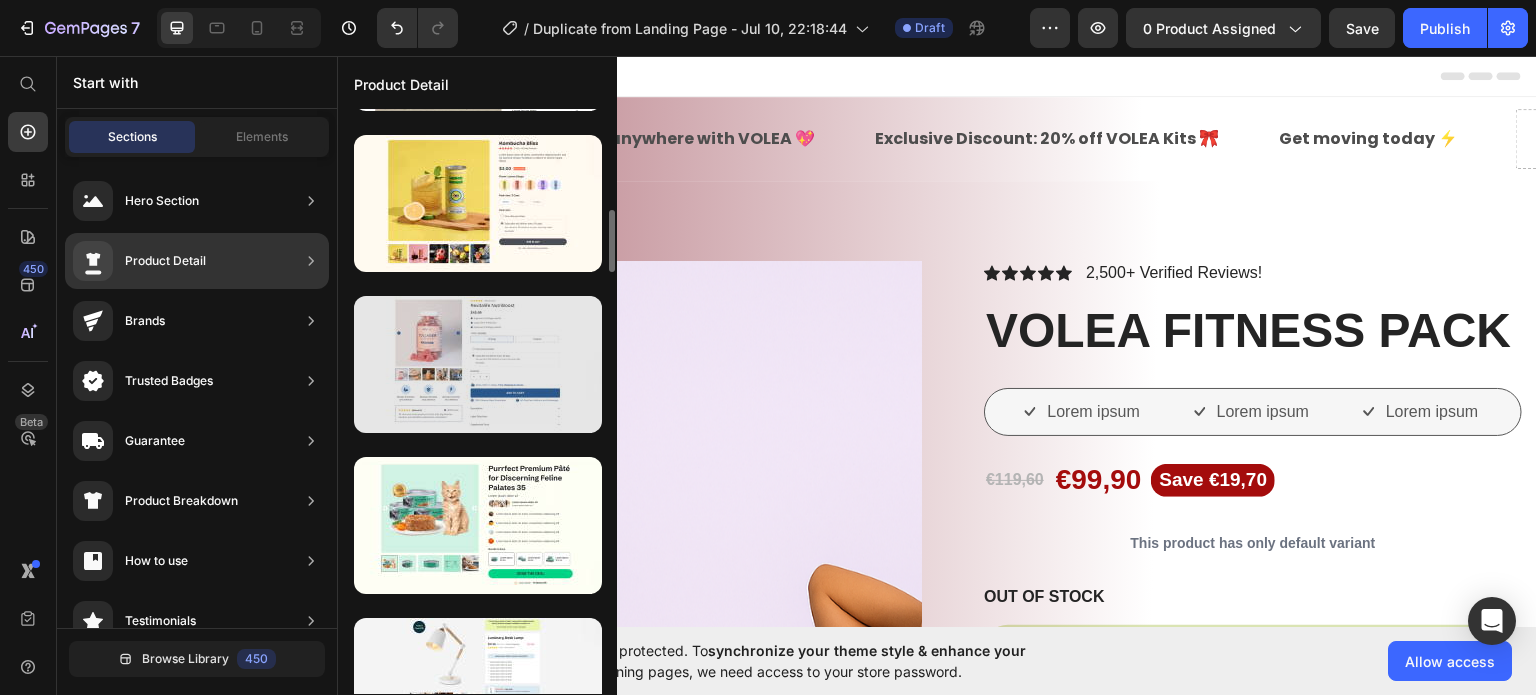 scroll, scrollTop: 1046, scrollLeft: 0, axis: vertical 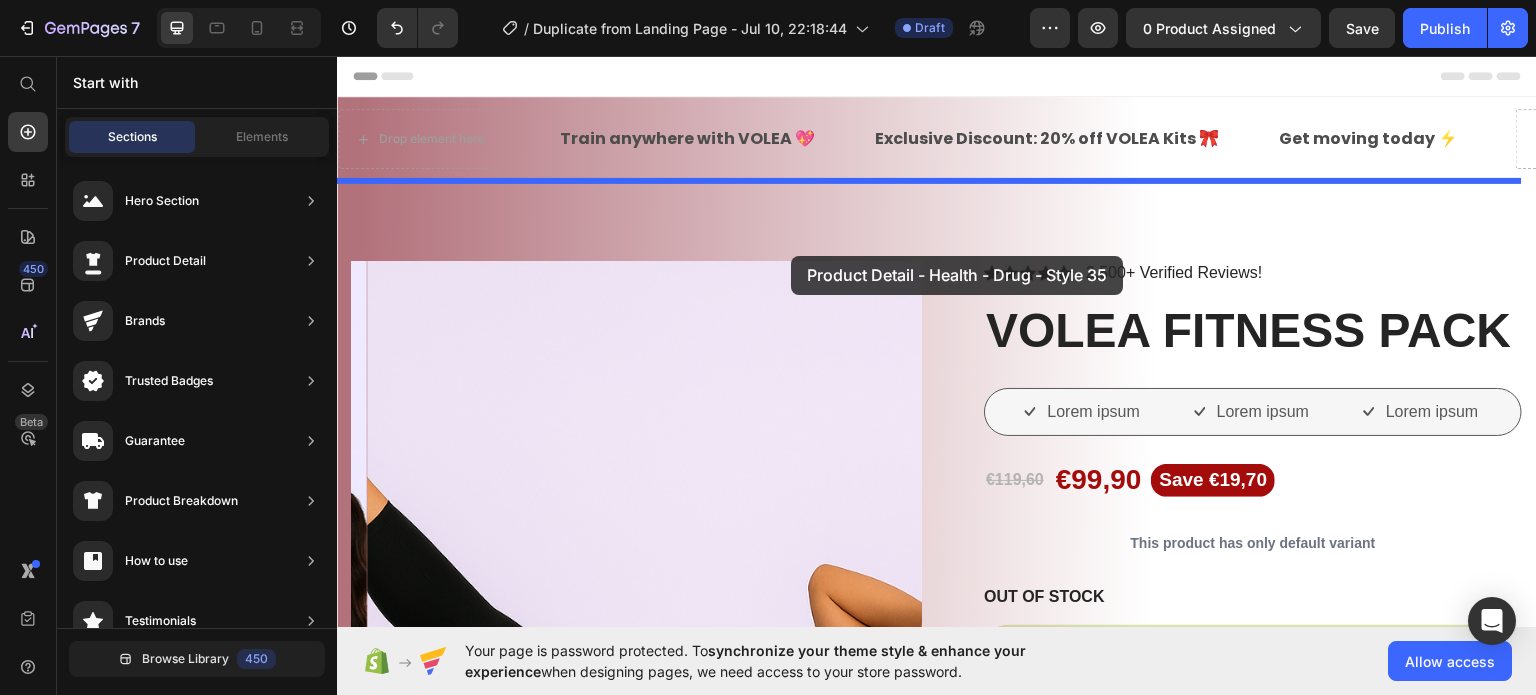 drag, startPoint x: 777, startPoint y: 318, endPoint x: 791, endPoint y: 255, distance: 64.53681 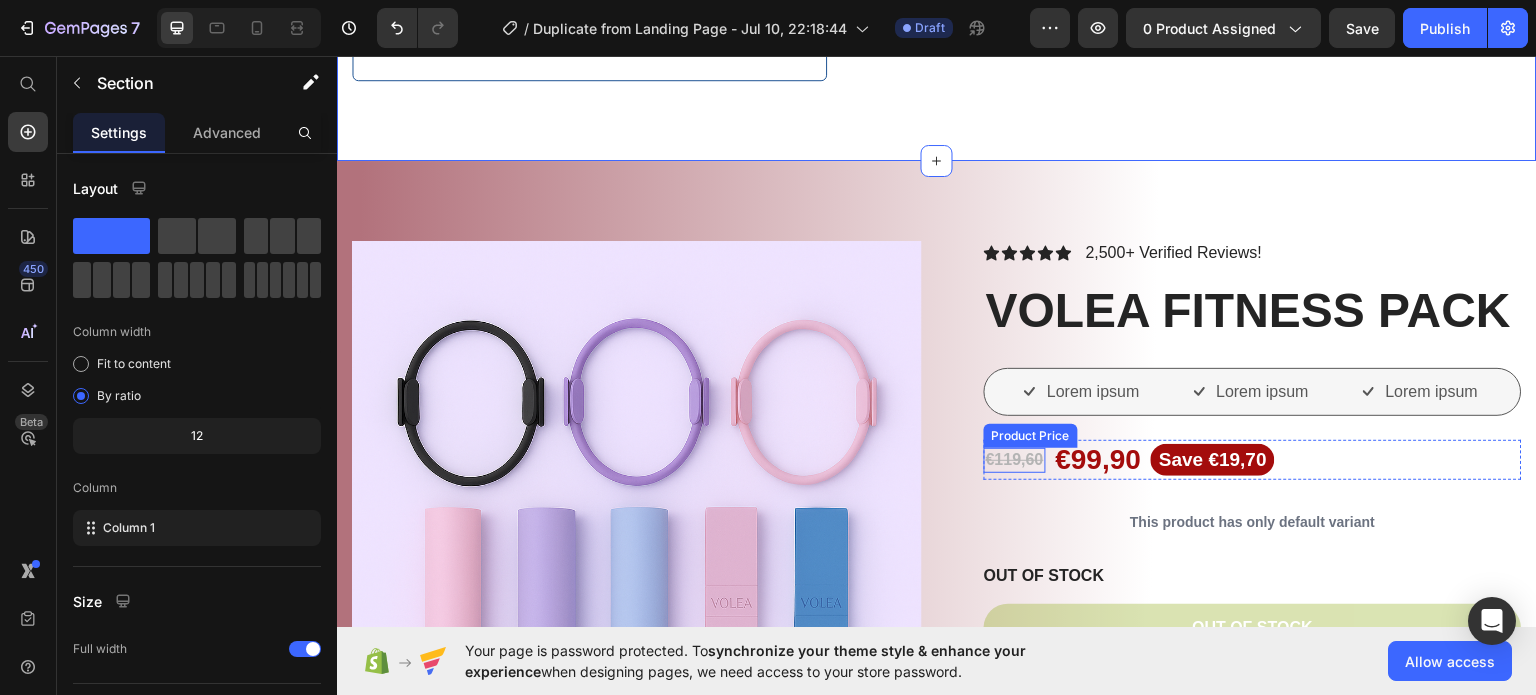 scroll, scrollTop: 1000, scrollLeft: 0, axis: vertical 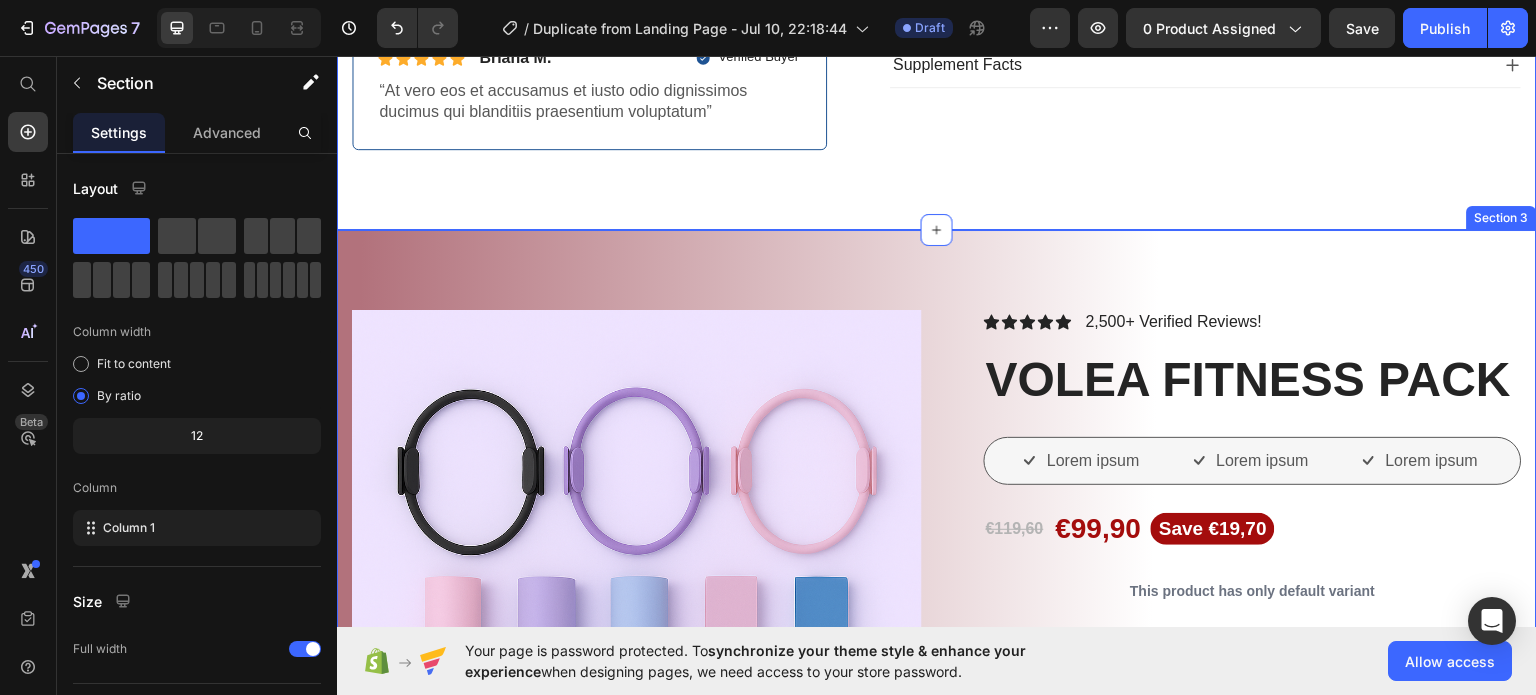 click on "Product Images
Vero eos
At accusamus
Et iusto odio
Consectetur
Adipiscin Accordion Icon Icon Icon Icon Icon Icon List 2,500+ Verified Reviews! Text Block Row VOLEA FITNESS PACK Product Title
Lorem ipsum Item List
Lorem ipsum Item List
Lorem ipsum Item List Row €119,60 Product Price €99,90 Product Price Save €19,70 Product Badge Row This product has only default variant Product Variants & Swatches OUT OF STOCK Stock Counter Out of stock Add to Cart or 4 interest-free payments of $15.00 with Text Block Image Row Image Image Image Image Image Row Icon Icon Icon Icon Icon Icon List Lorem ipsum dolor sit amet, consectetur adipiscing elit Text Block Text Block Emily Text Block
Verified Buyer Item List Row Row Eiusmod Text Block Row" at bounding box center (937, 1038) 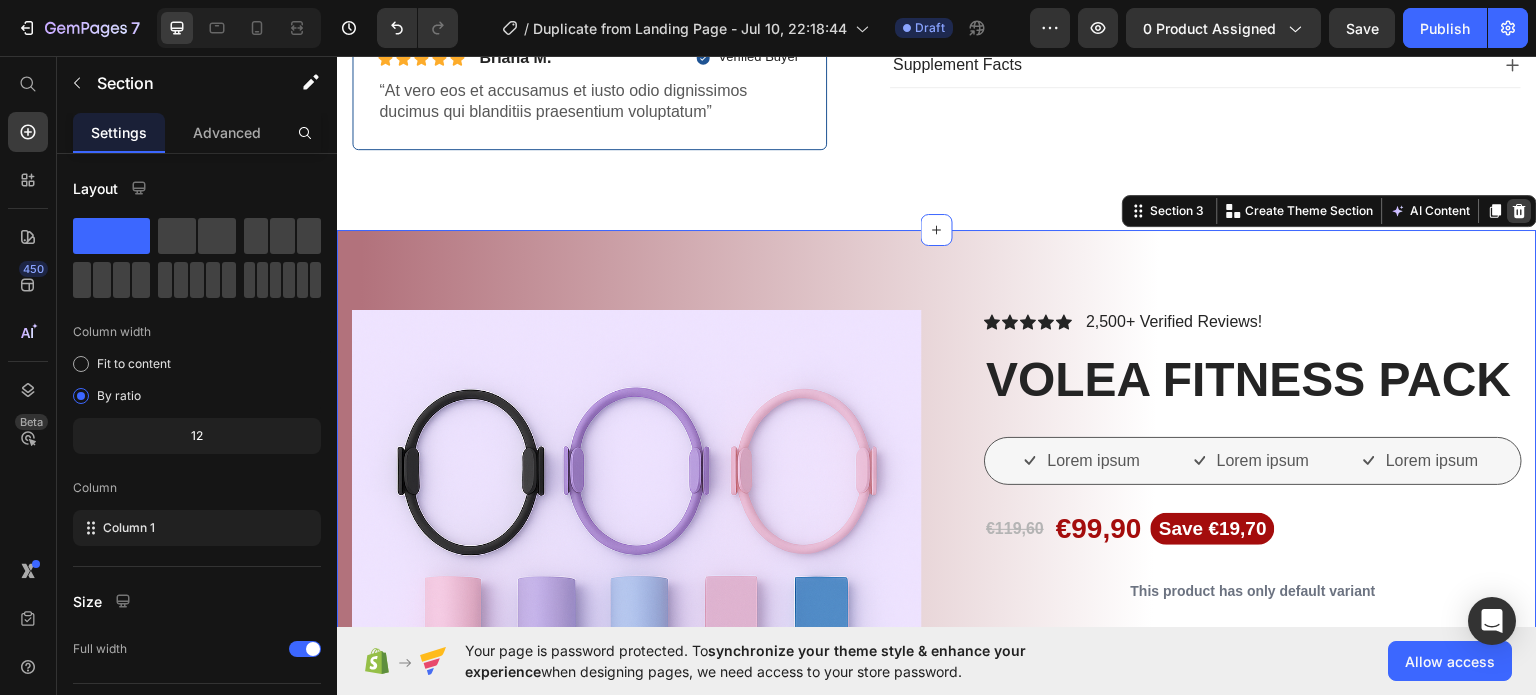 click 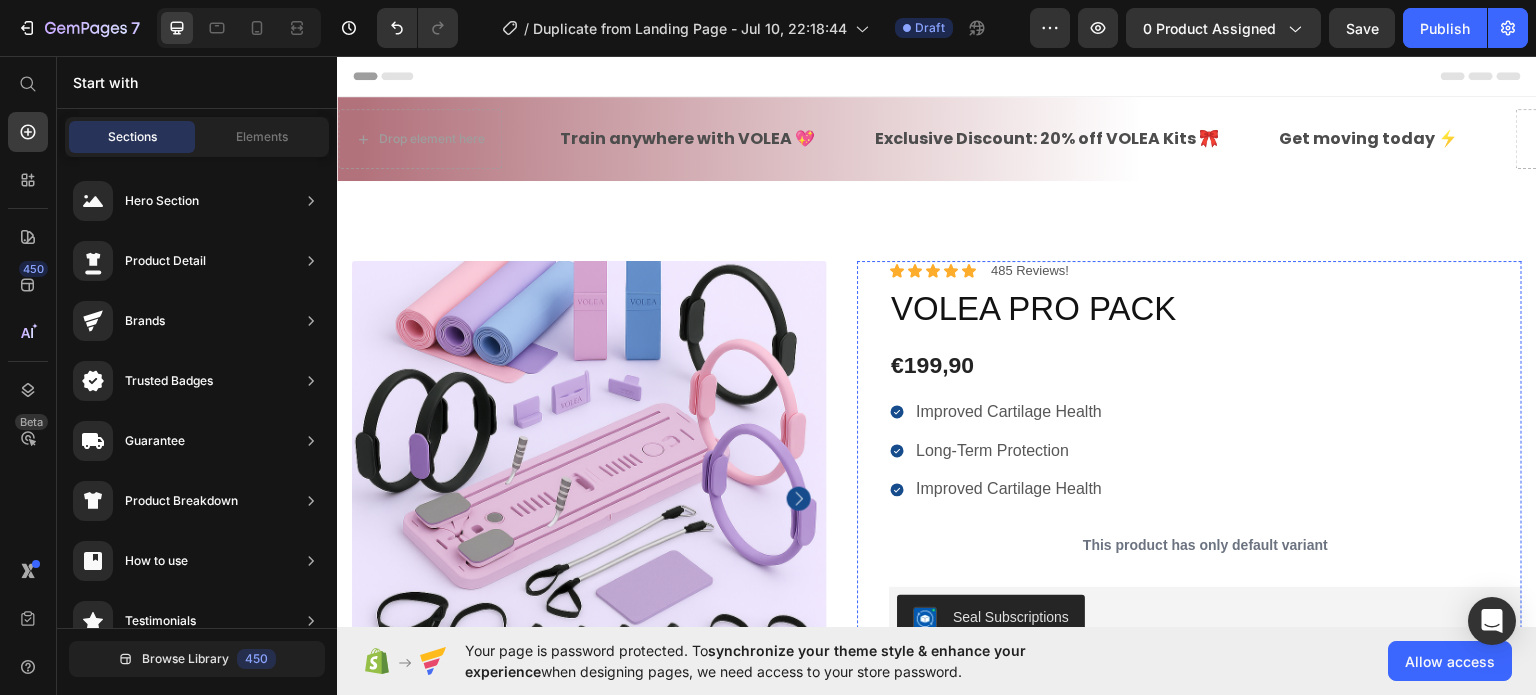 scroll, scrollTop: 100, scrollLeft: 0, axis: vertical 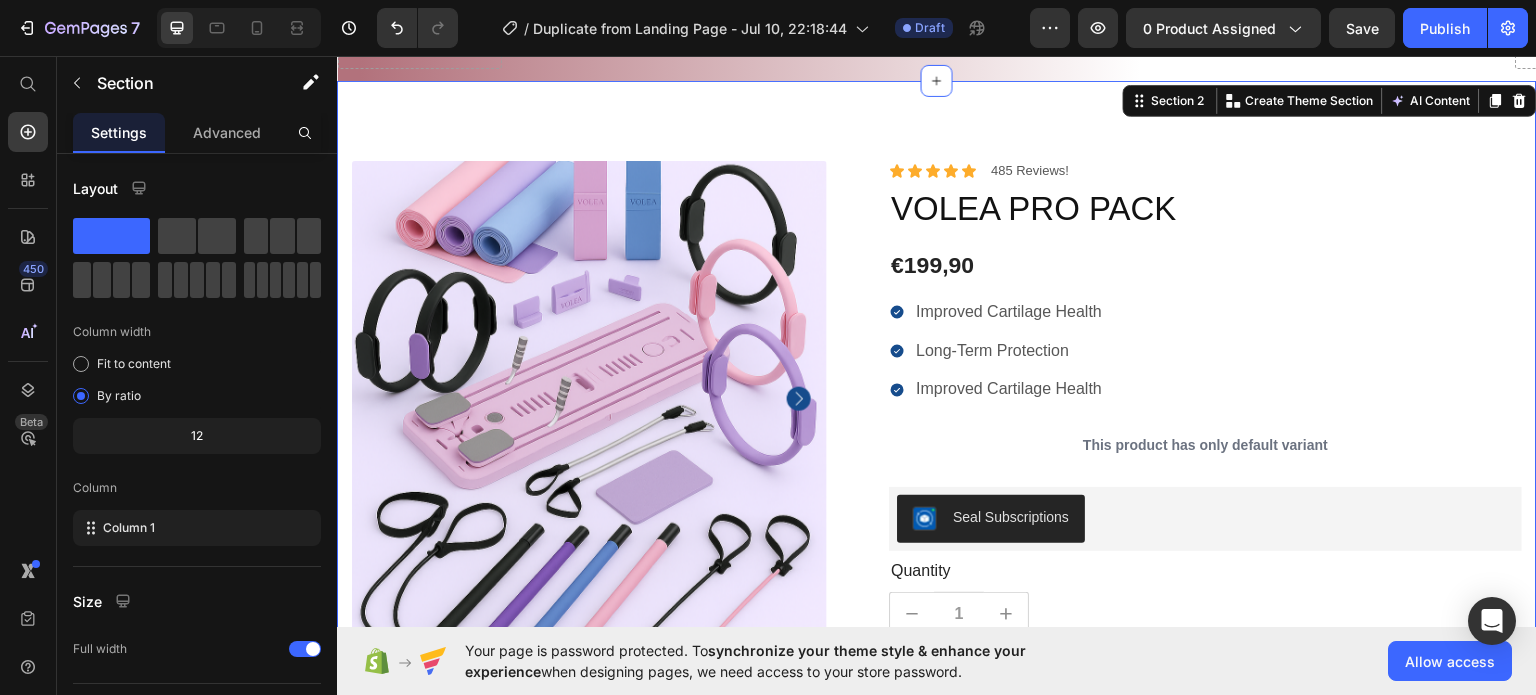 click on "100% Money-Back Guarantee Item List
60-Day Easy Returns Item List Row
Product Images
Icon Boosts immunity and defense Text Block
Icon Boosts immunity and defense Text Block
Icon Boosts immunity and defense Text Block Row Icon Icon Icon Icon Icon Icon List Briana M. Text Block Row Verified Buyer Item List Row “At vero eos et accusamus et iusto odio dignissimos ducimus qui blanditiis praesentium voluptatum” Text Block Row Icon Icon Icon Icon Icon Icon List 485 Reviews! Text Block Row VOLEA PRO PACK Product Title €199,90 Product Price Improved Cartilage Health Long-Term Protection Improved Cartilage Health Item List This product has only default variant Product Variants & Swatches Seal Subscriptions Seal Subscriptions Quantity Text Block 1 Product Quantity
Ships within 1-2days.  Free shipping & returns Item List 1 Product Quantity Out of stock Add to Cart Row" at bounding box center (937, 604) 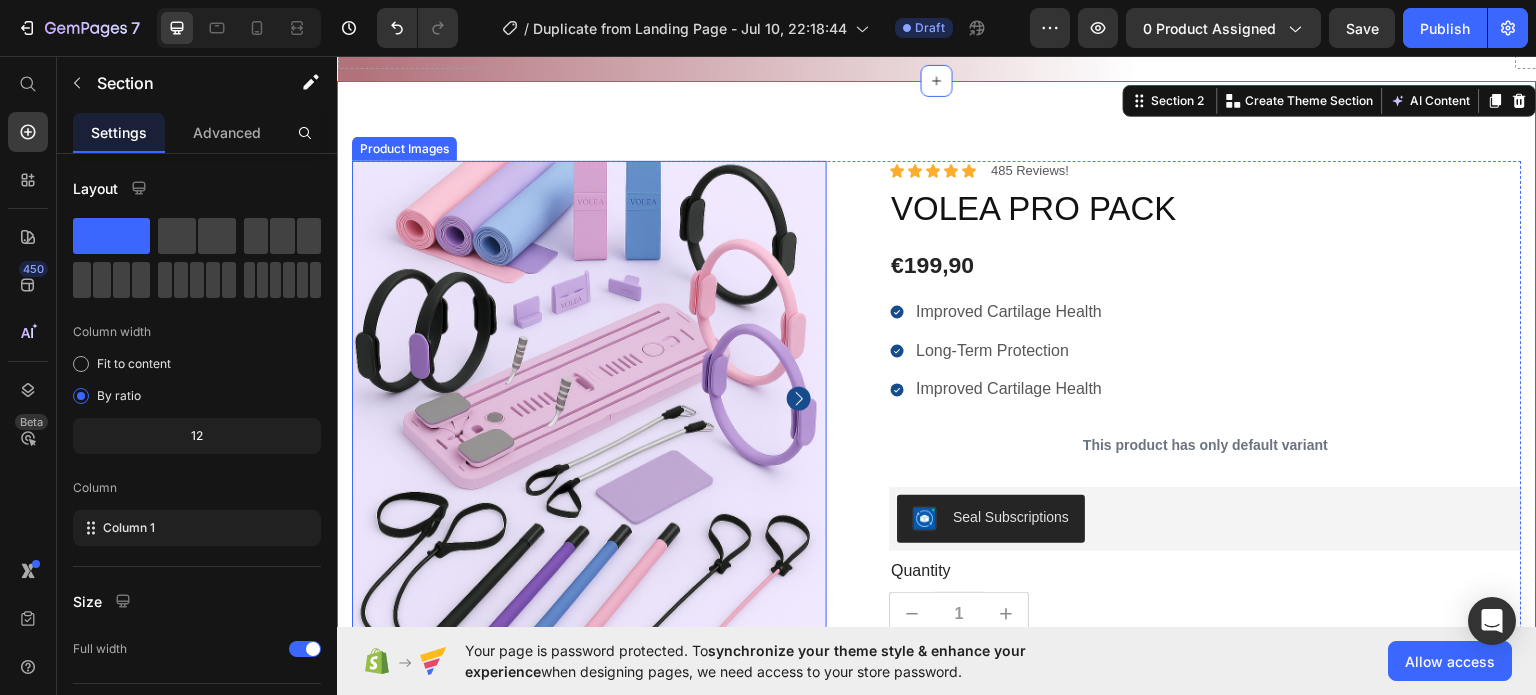 click at bounding box center [589, 397] 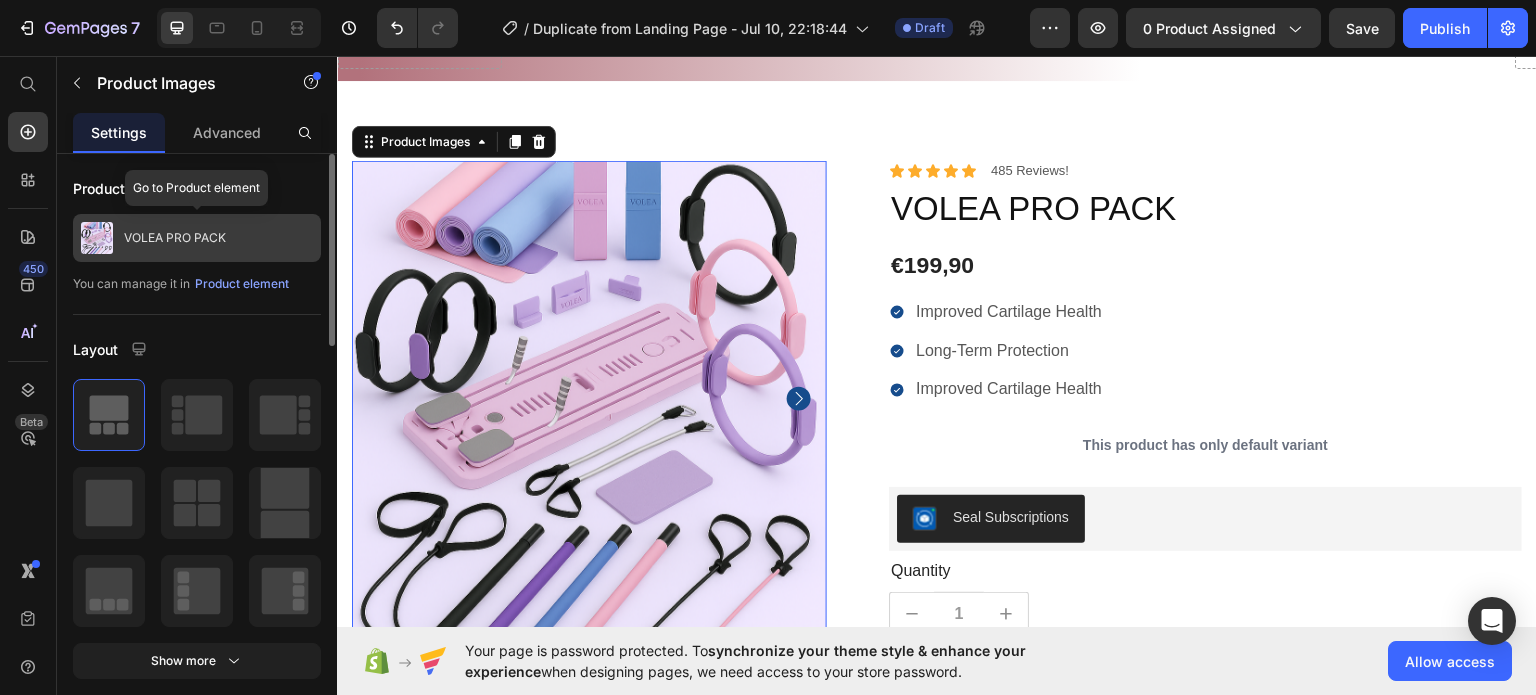 click on "VOLEA PRO PACK" at bounding box center (197, 238) 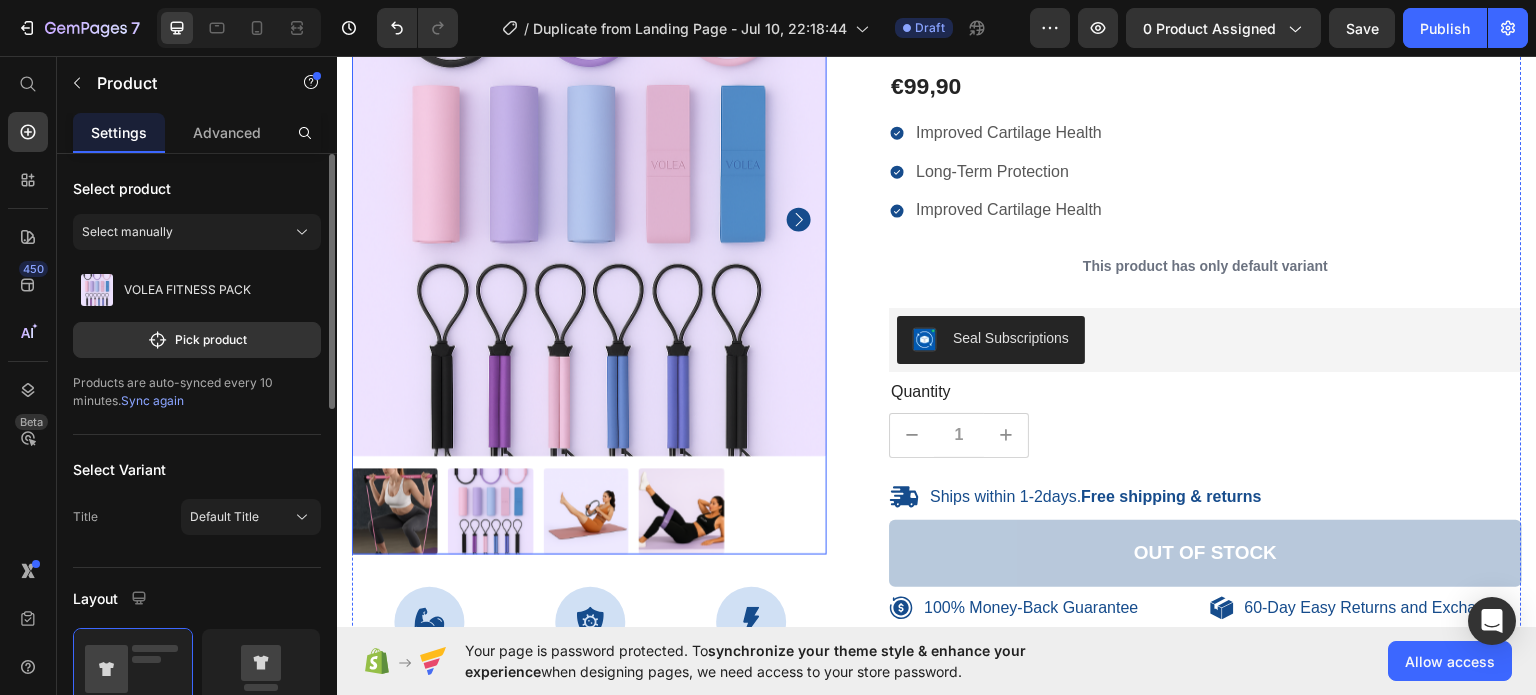 scroll, scrollTop: 300, scrollLeft: 0, axis: vertical 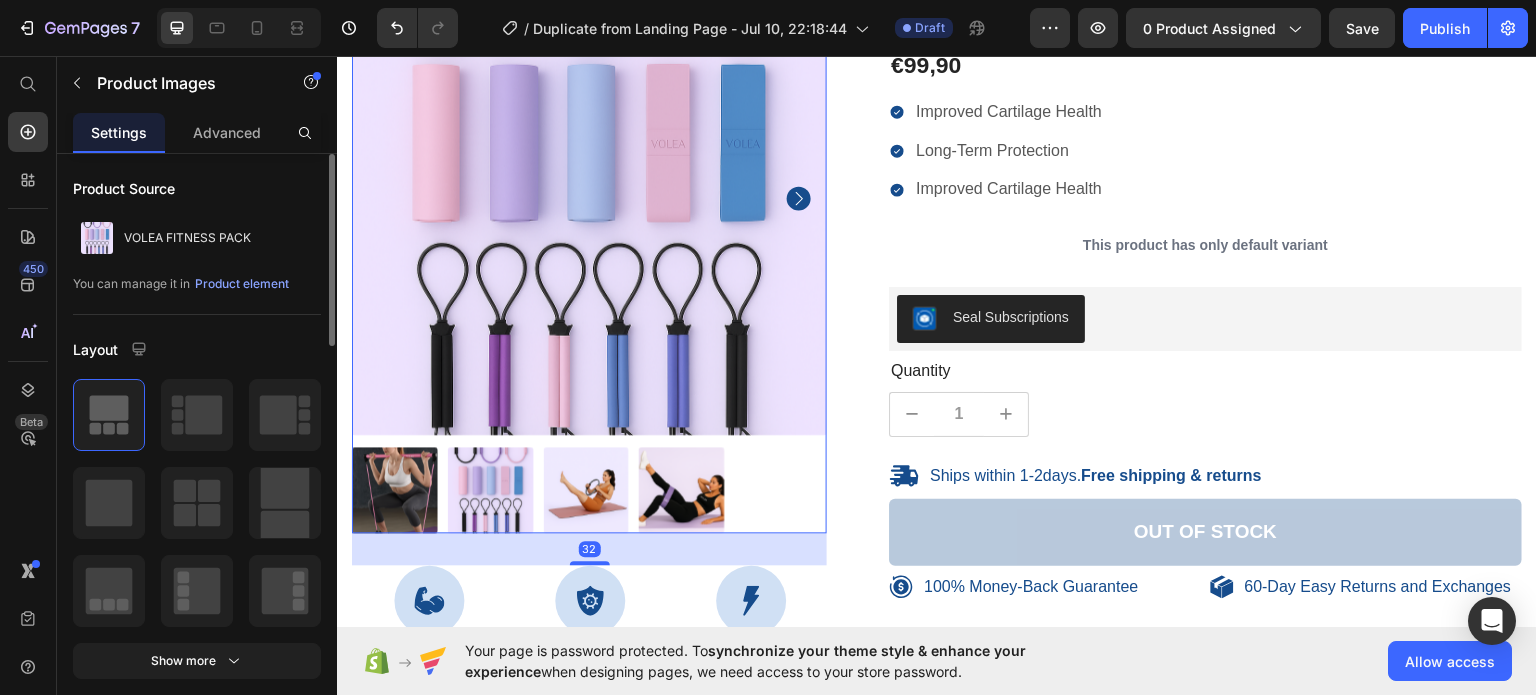 click at bounding box center [395, 490] 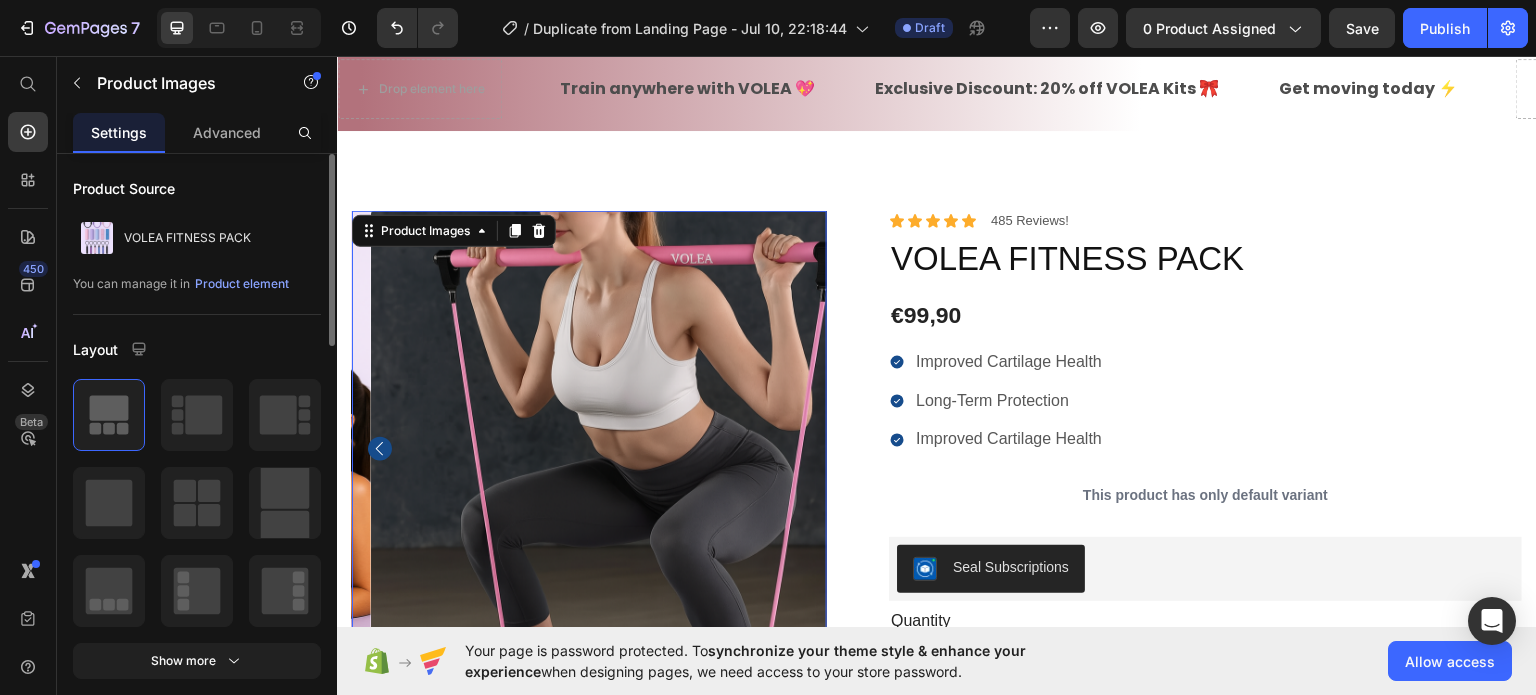 scroll, scrollTop: 0, scrollLeft: 0, axis: both 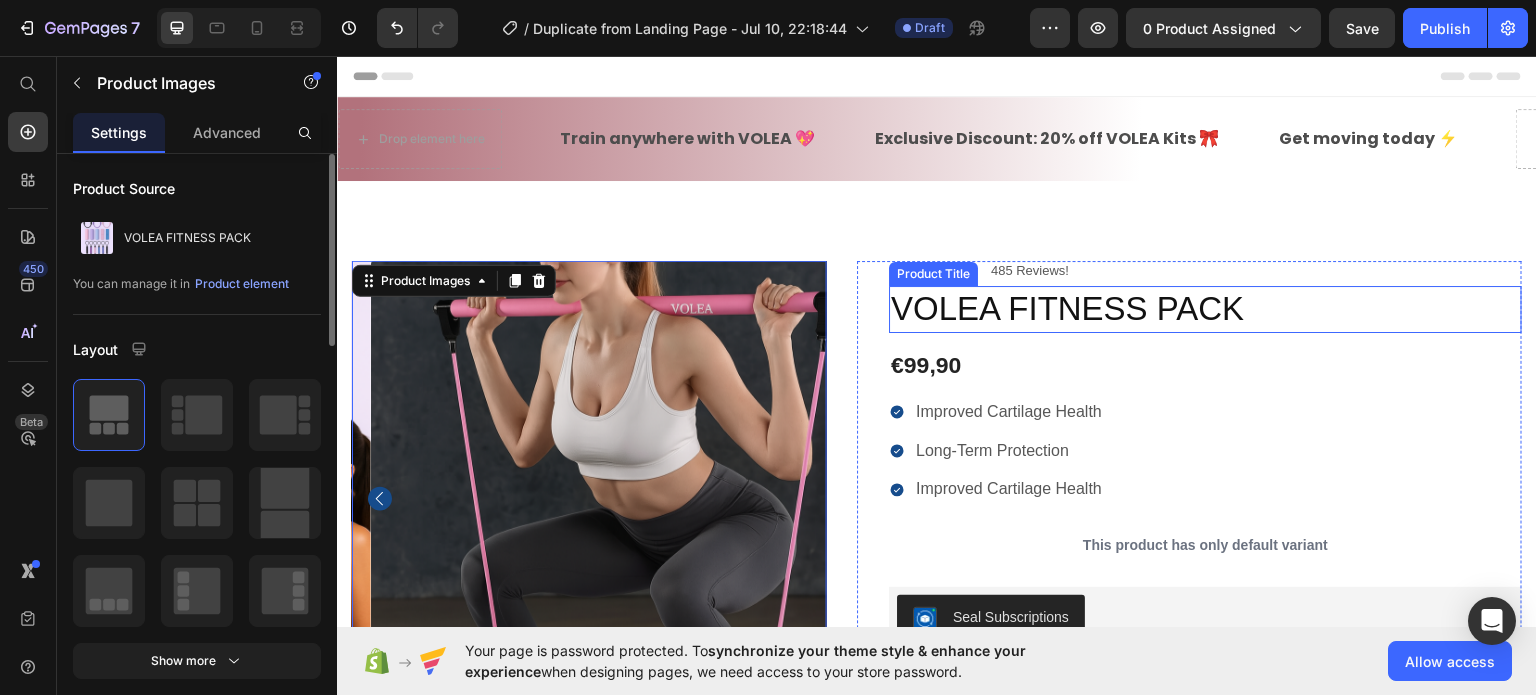click on "VOLEA FITNESS PACK" at bounding box center (1205, 308) 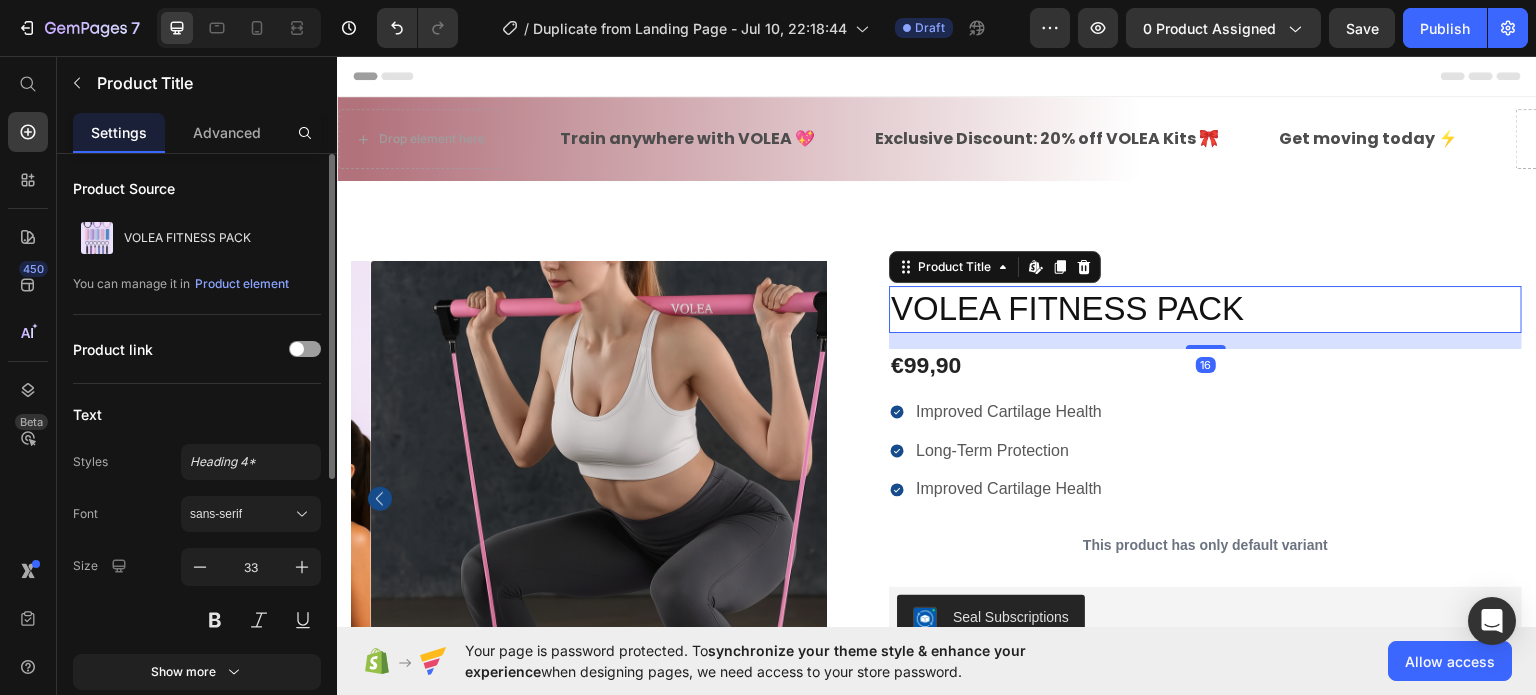 click on "VOLEA FITNESS PACK" at bounding box center (1205, 308) 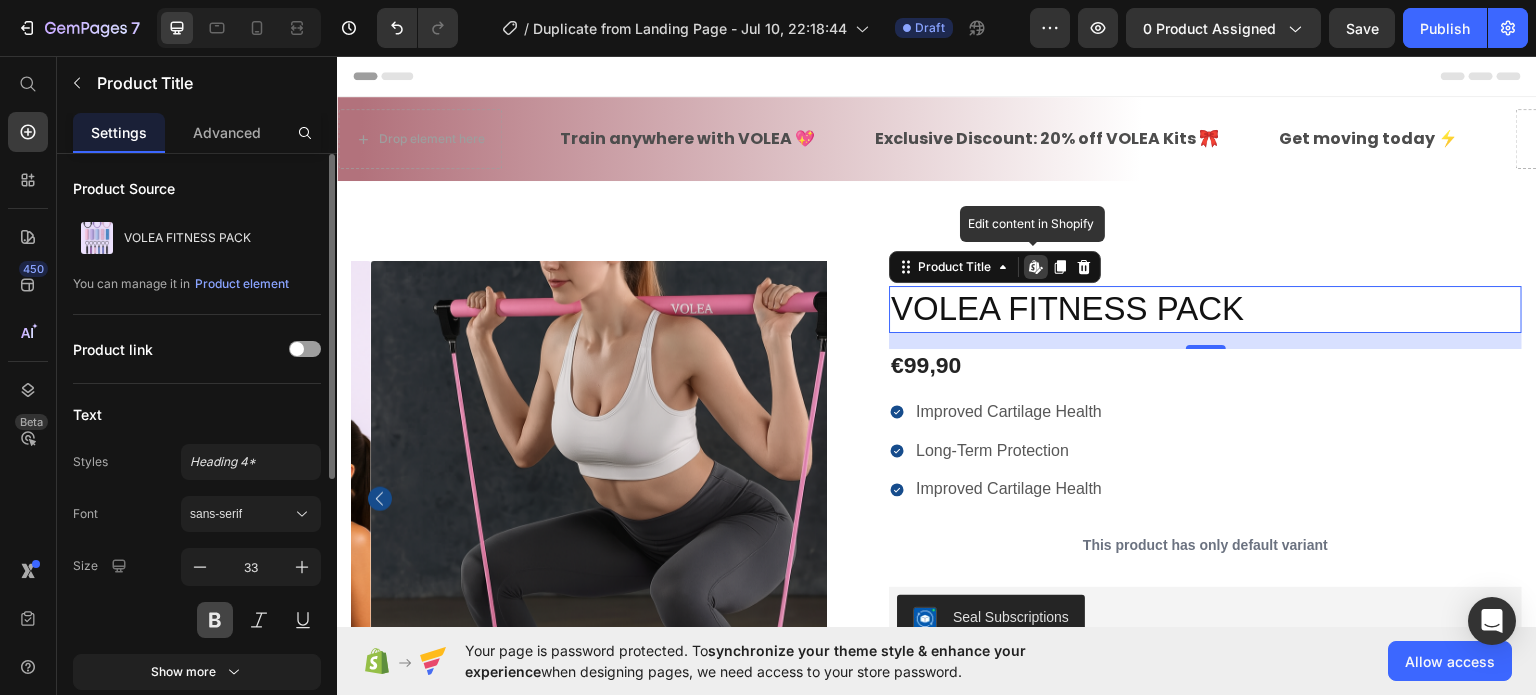 click at bounding box center [215, 620] 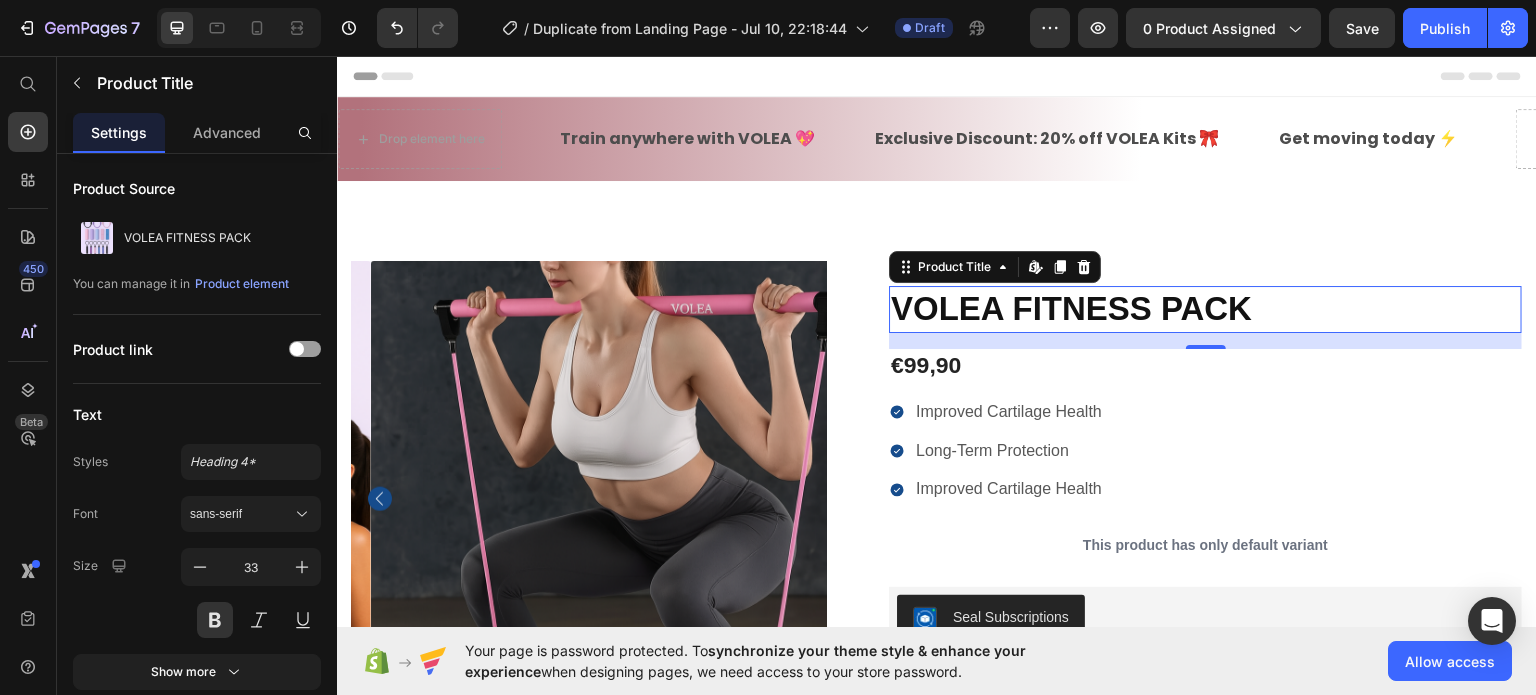 click on "16" at bounding box center (1205, 340) 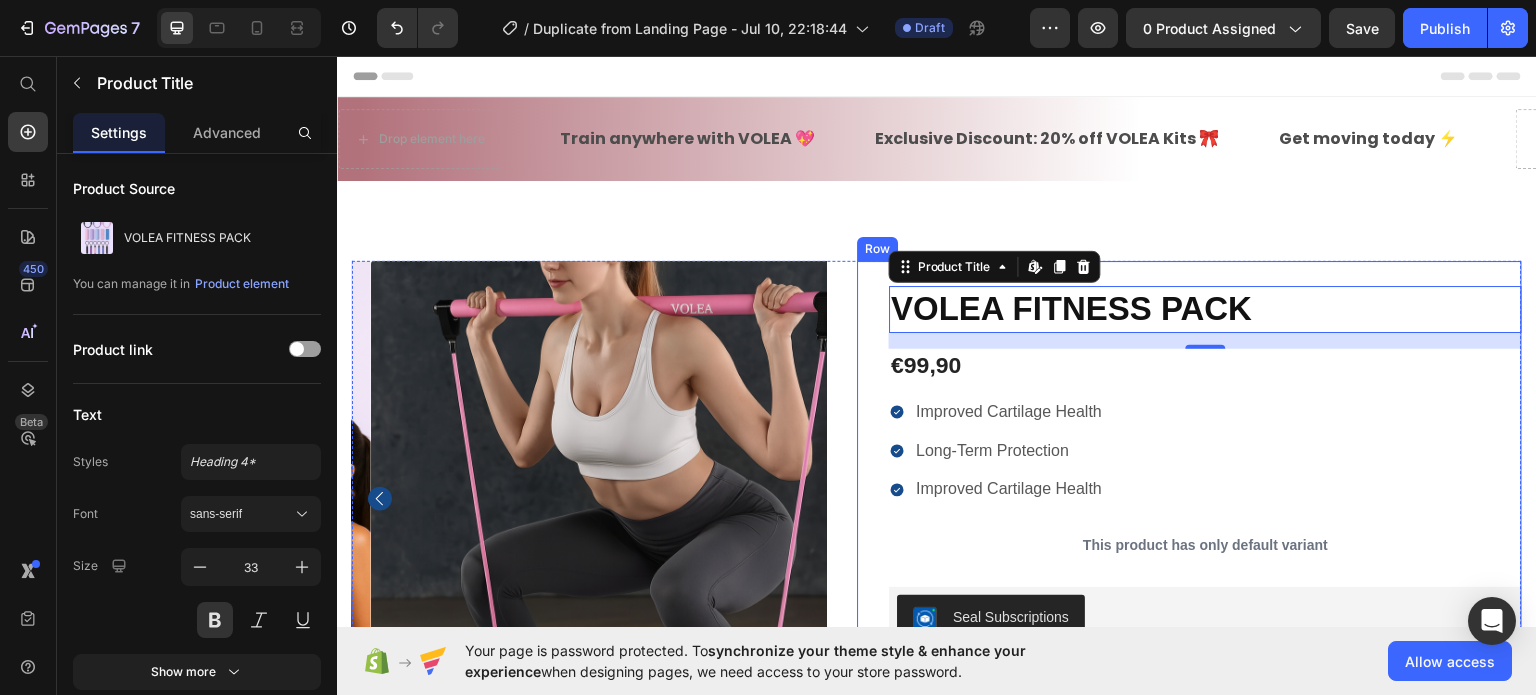 click on "Icon Icon Icon Icon Icon Icon List 485 Reviews! Text Block Row VOLEA FITNESS PACK Product Title   Edit content in Shopify 16 €99,90 Product Price Improved Cartilage Health Long-Term Protection Improved Cartilage Health Item List This product has only default variant Product Variants & Swatches Seal Subscriptions Seal Subscriptions Quantity Text Block 1 Product Quantity
Ships within 1-2days.  Free shipping & returns Item List 1 Product Quantity Out of stock Add to Cart Row
100% Money-Back Guarantee Item List
60-Day Easy Returns and Exchanges Item List Row
Description
Label Directions
Supplement Facts Accordion" at bounding box center [1205, 673] 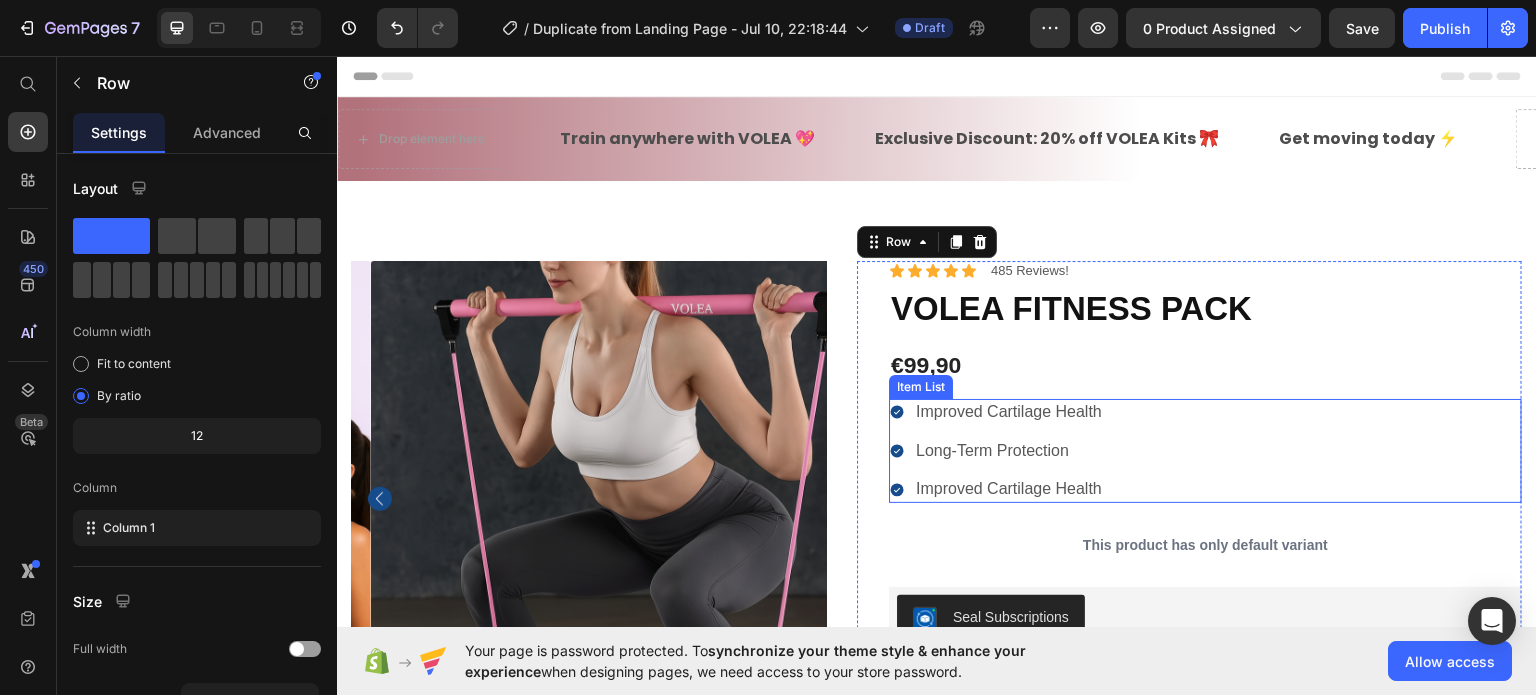click on "Improved Cartilage Health Long-Term Protection Improved Cartilage Health" at bounding box center (1205, 450) 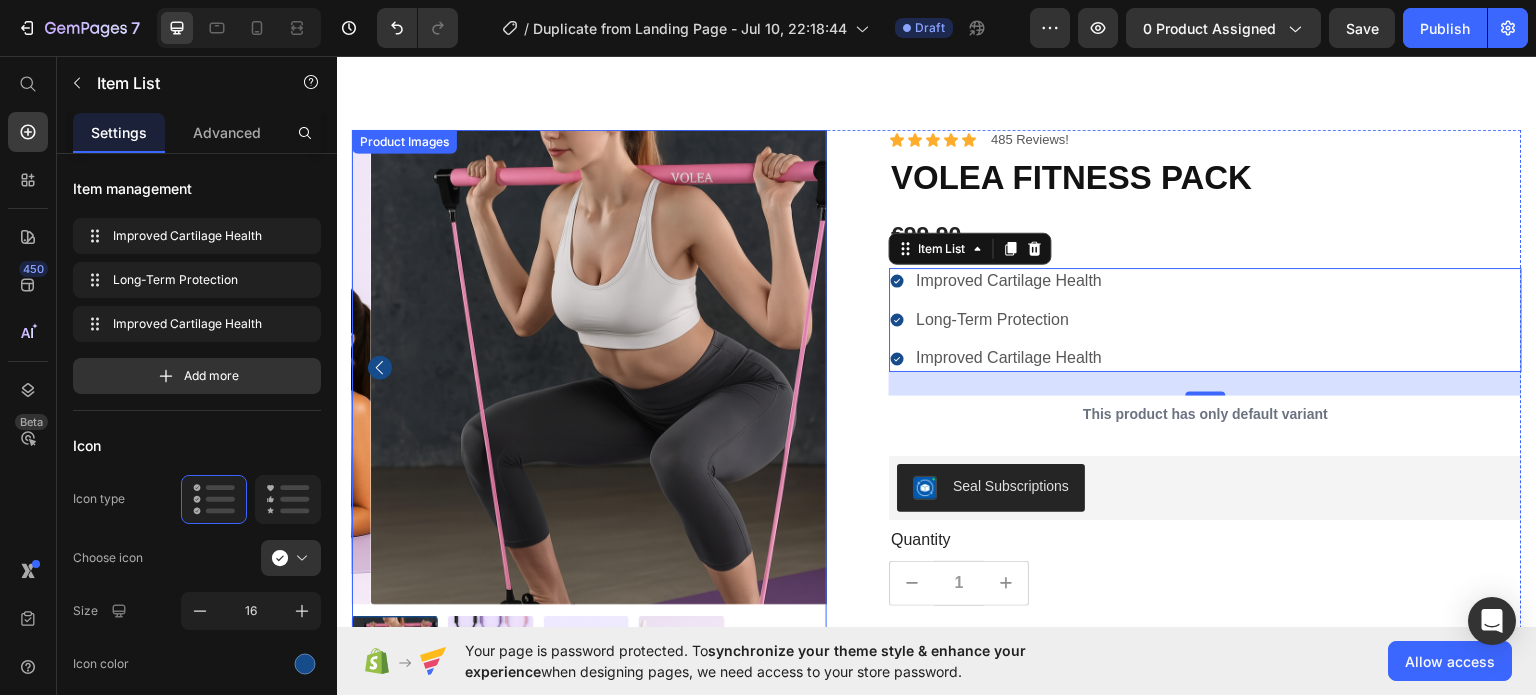 scroll, scrollTop: 0, scrollLeft: 0, axis: both 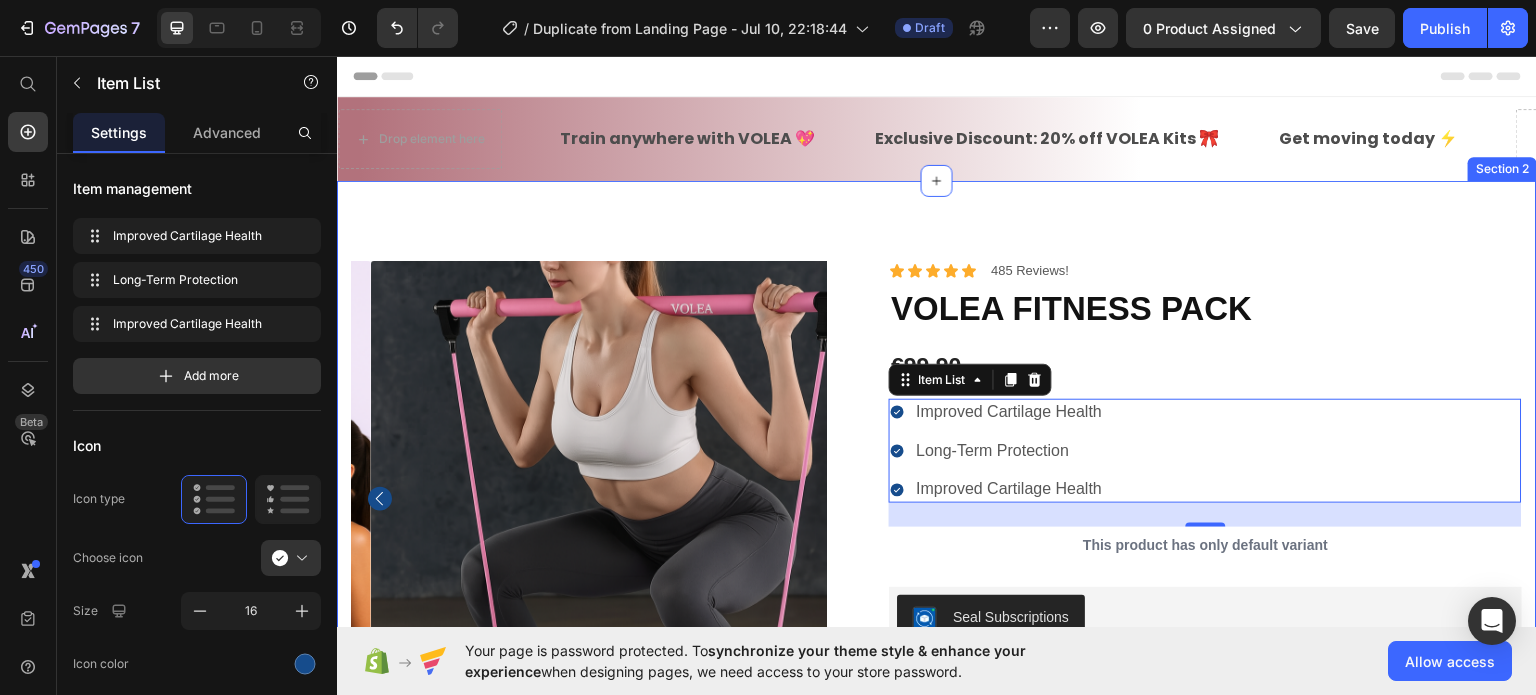 click on "100% Money-Back Guarantee Item List
60-Day Easy Returns Item List Row
Product Images
Icon Boosts immunity and defense Text Block
Icon Boosts immunity and defense Text Block
Icon Boosts immunity and defense Text Block Row Icon Icon Icon Icon Icon Icon List Briana M. Text Block Row Verified Buyer Item List Row “At vero eos et accusamus et iusto odio dignissimos ducimus qui blanditiis praesentium voluptatum” Text Block Row Icon Icon Icon Icon Icon Icon List 485 Reviews! Text Block Row VOLEA FITNESS PACK Product Title €99,90 Product Price Improved Cartilage Health Long-Term Protection Improved Cartilage Health Item List   24 This product has only default variant Product Variants & Swatches Seal Subscriptions Seal Subscriptions Quantity Text Block 1 Product Quantity
Ships within 1-2days.  Free shipping & returns Item List 1 Product Quantity Out of stock Add to Cart Row" at bounding box center (937, 704) 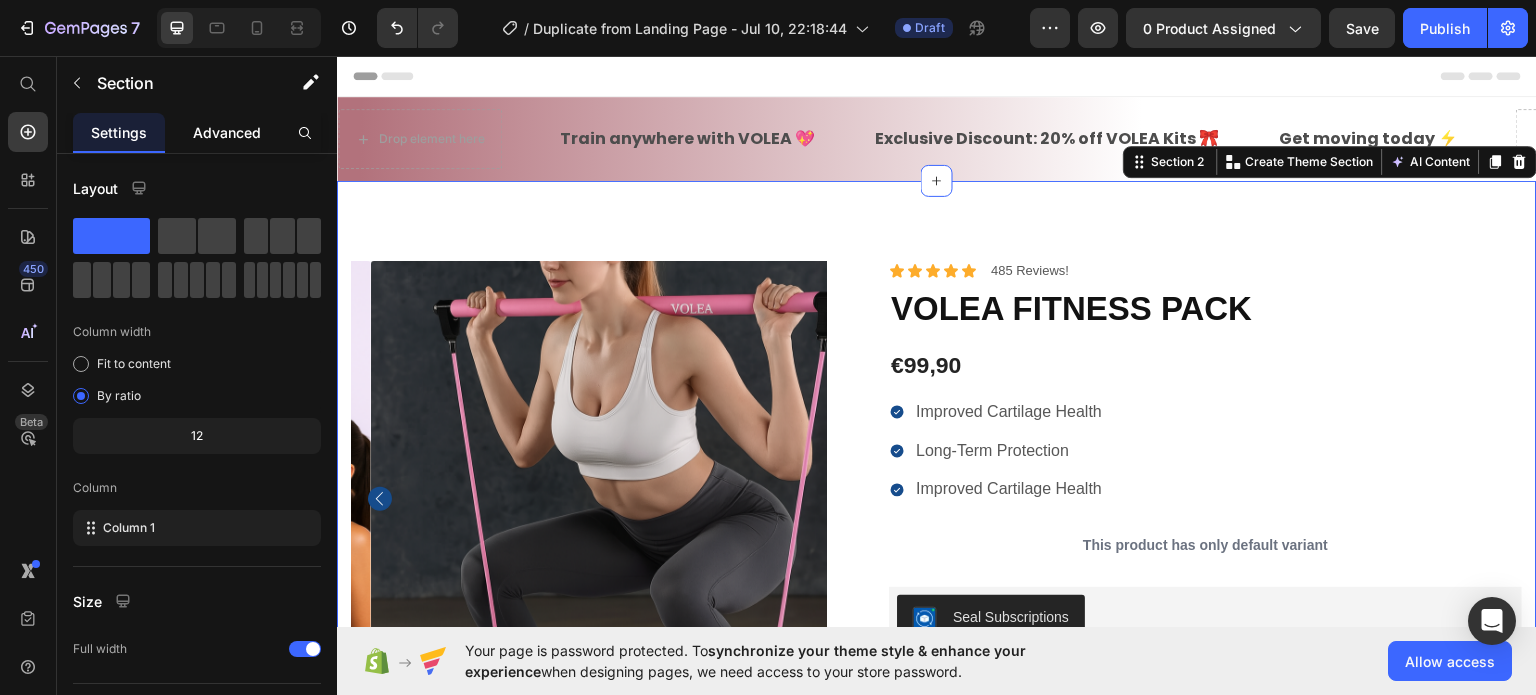 click on "Advanced" at bounding box center (227, 132) 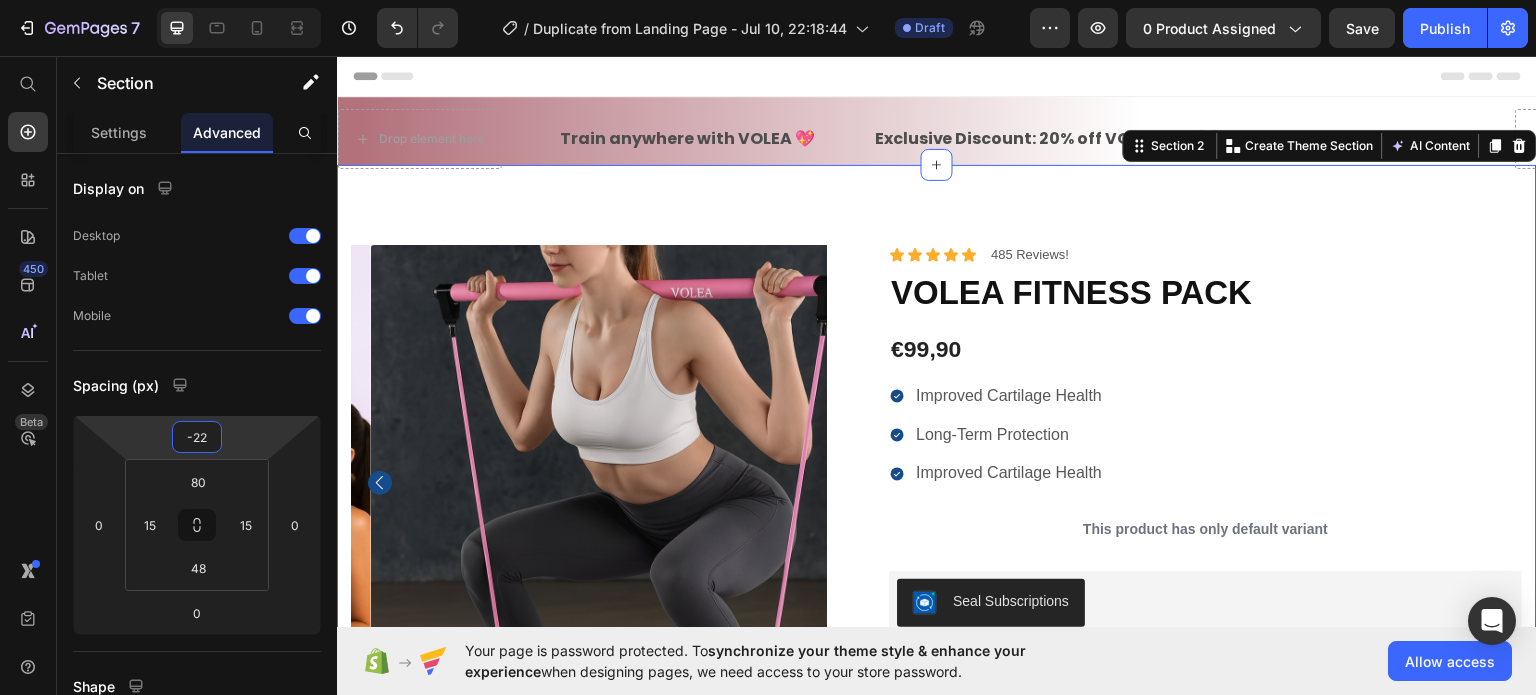 type on "-24" 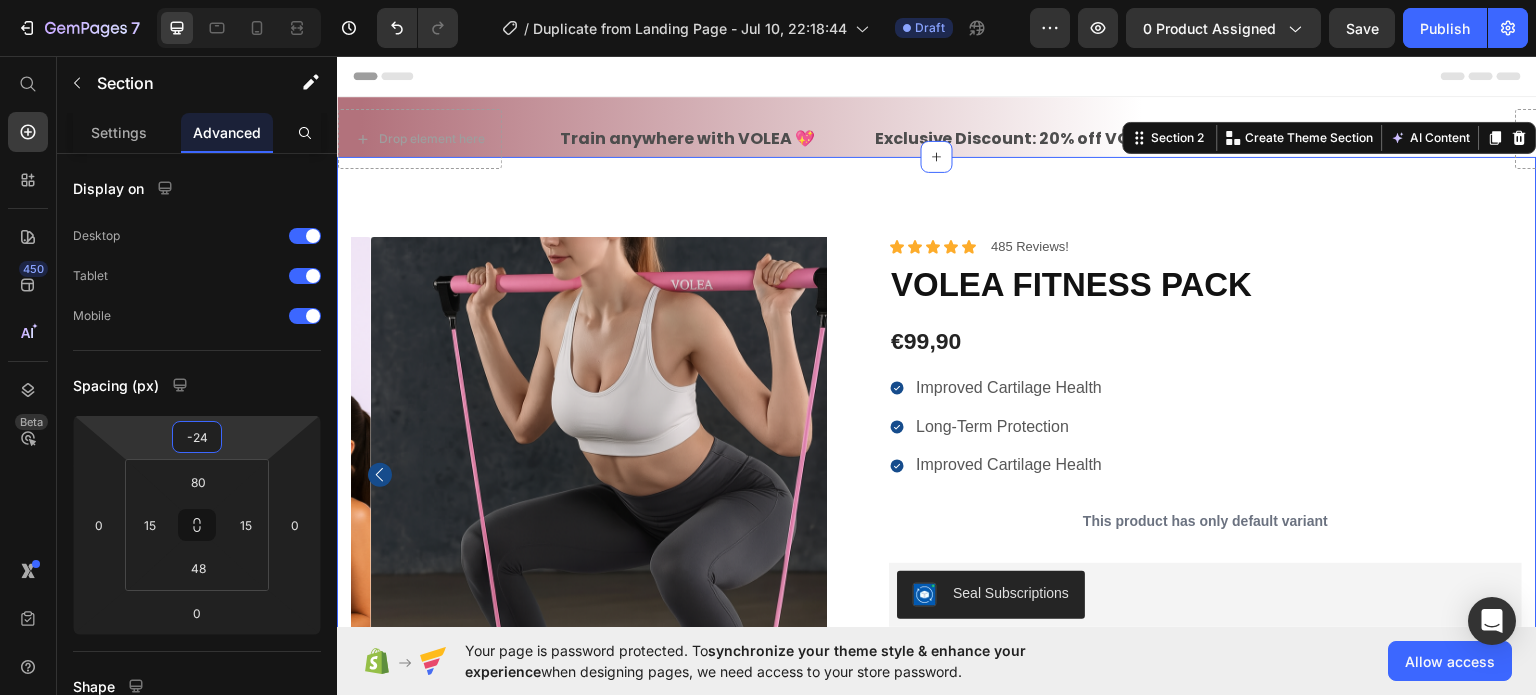 drag, startPoint x: 200, startPoint y: 455, endPoint x: 191, endPoint y: 467, distance: 15 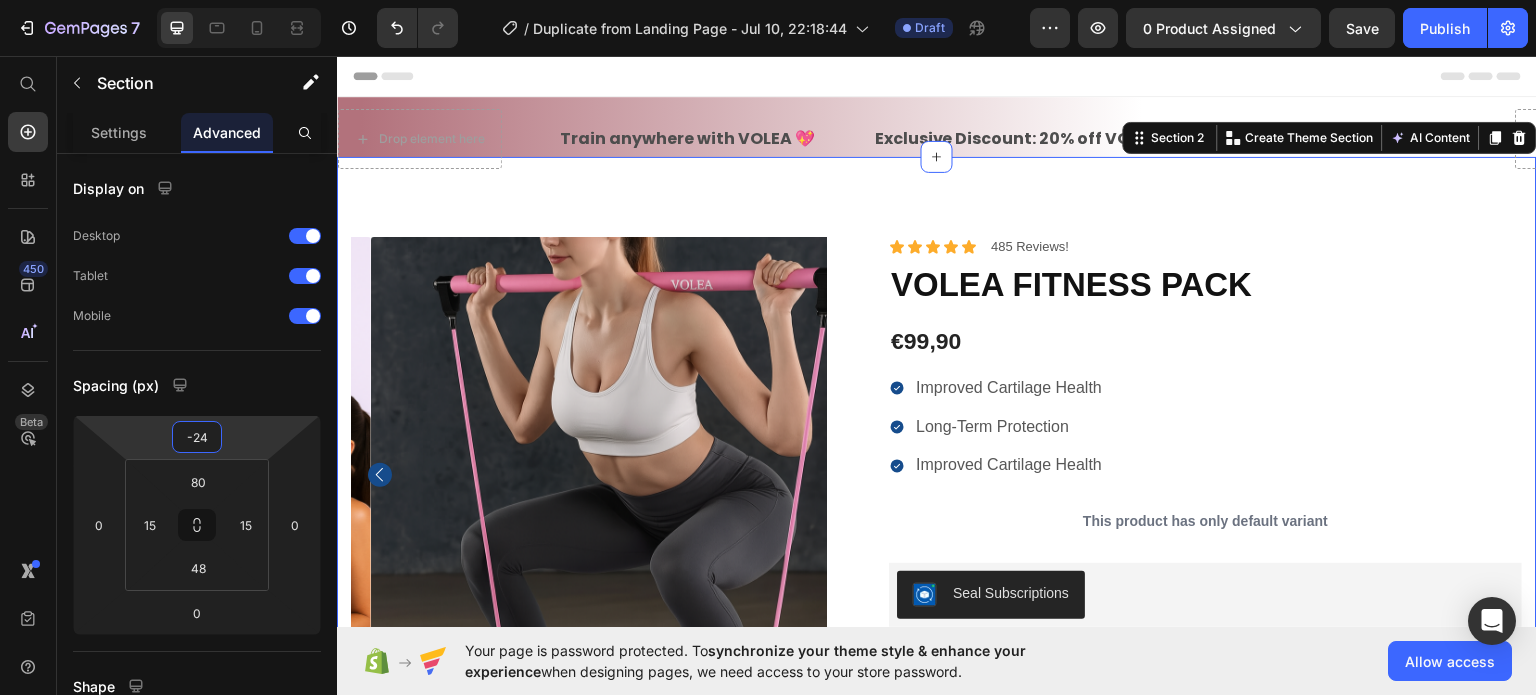 click on "7   /  Duplicate from Landing Page - Jul 10, 22:18:44 Draft Preview 0 product assigned  Save   Publish  450 Beta Start with Sections Elements Hero Section Product Detail Brands Trusted Badges Guarantee Product Breakdown How to use Testimonials Compare Bundle FAQs Social Proof Brand Story Product List Collection Blog List Contact Sticky Add to Cart Custom Footer Browse Library 450 Layout
Row
Row
Row
Row Text
Heading
Text Block Button
Button
Button
Sticky Back to top Media" at bounding box center (768, 0) 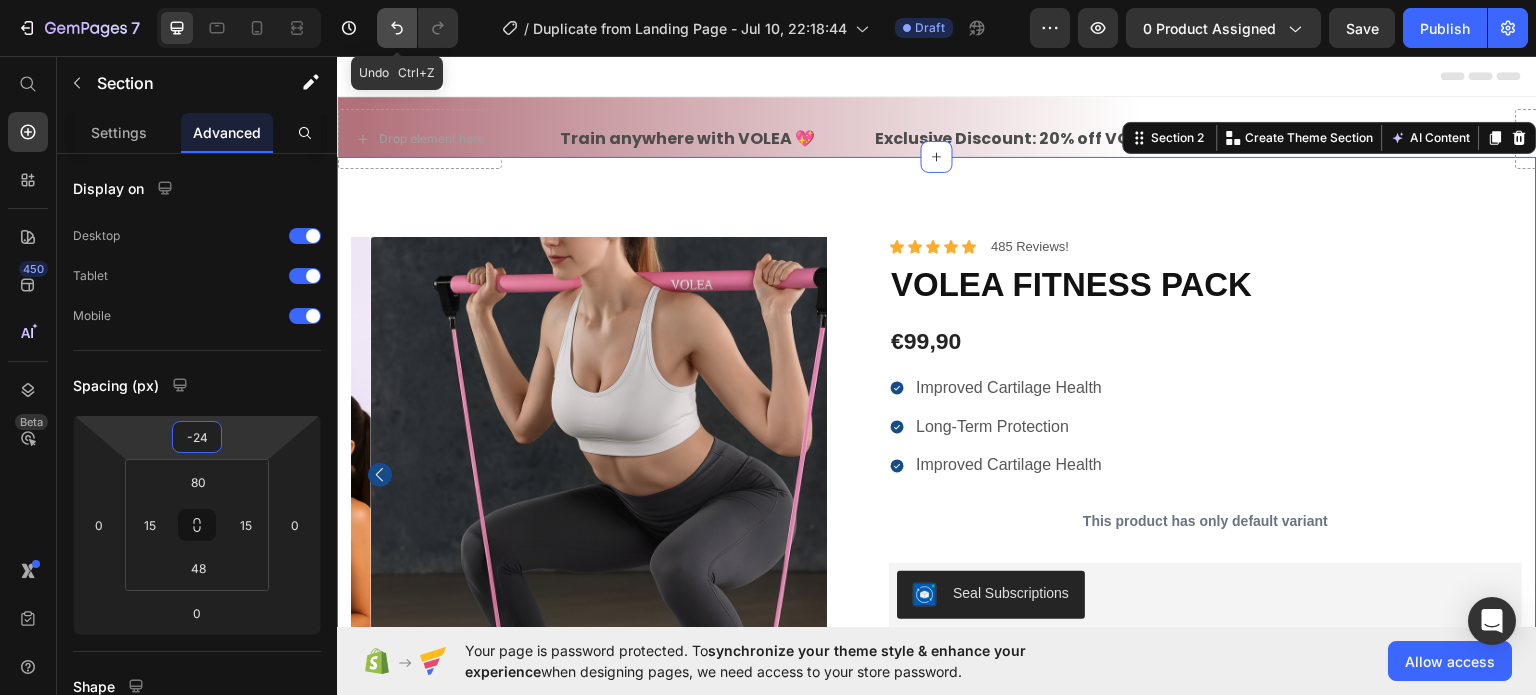 click 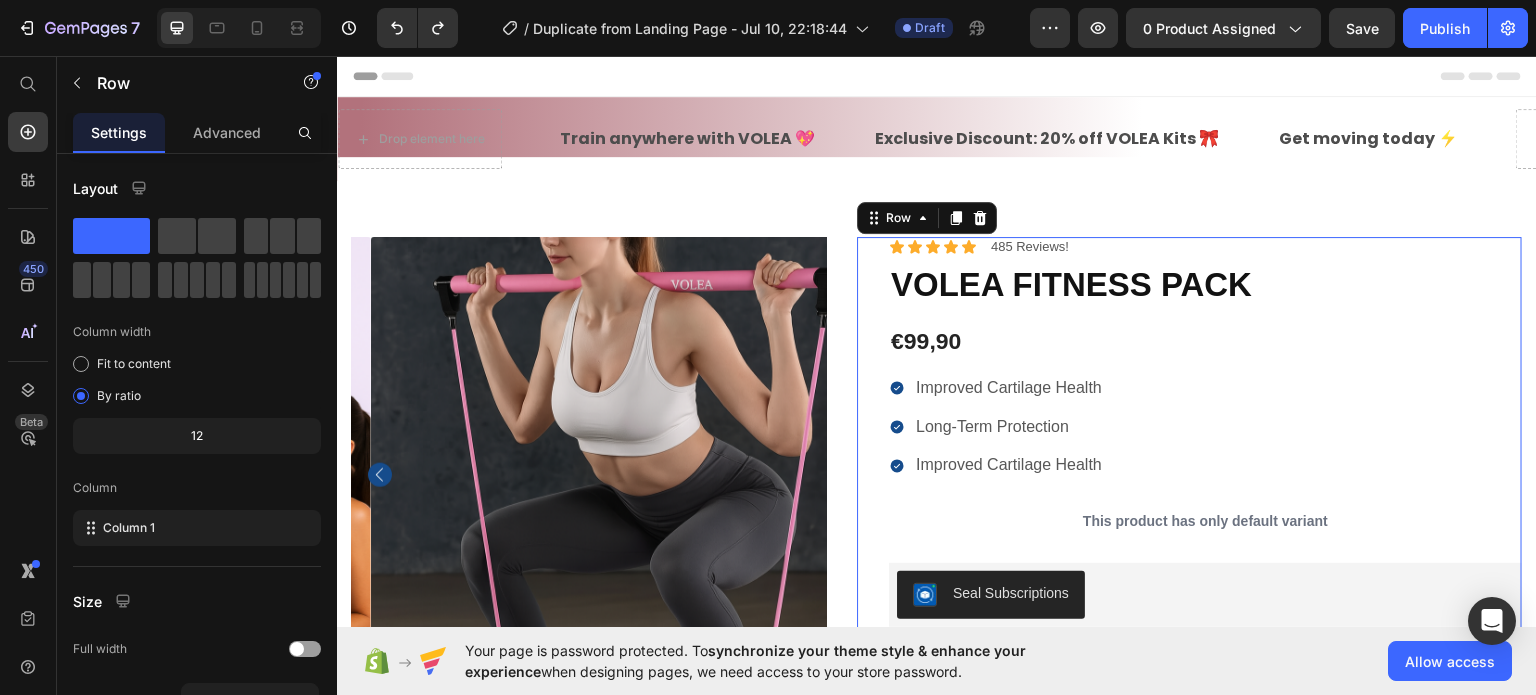 click on "Icon Icon Icon Icon Icon Icon List 485 Reviews! Text Block Row VOLEA FITNESS PACK Product Title €99,90 Product Price Improved Cartilage Health Long-Term Protection Improved Cartilage Health Item List This product has only default variant Product Variants & Swatches Seal Subscriptions Seal Subscriptions Quantity Text Block 1 Product Quantity
Ships within 1-2days.  Free shipping & returns Item List 1 Product Quantity Out of stock Add to Cart Row
100% Money-Back Guarantee Item List
60-Day Easy Returns and Exchanges Item List Row
Description
Label Directions
Supplement Facts Accordion" at bounding box center [1205, 649] 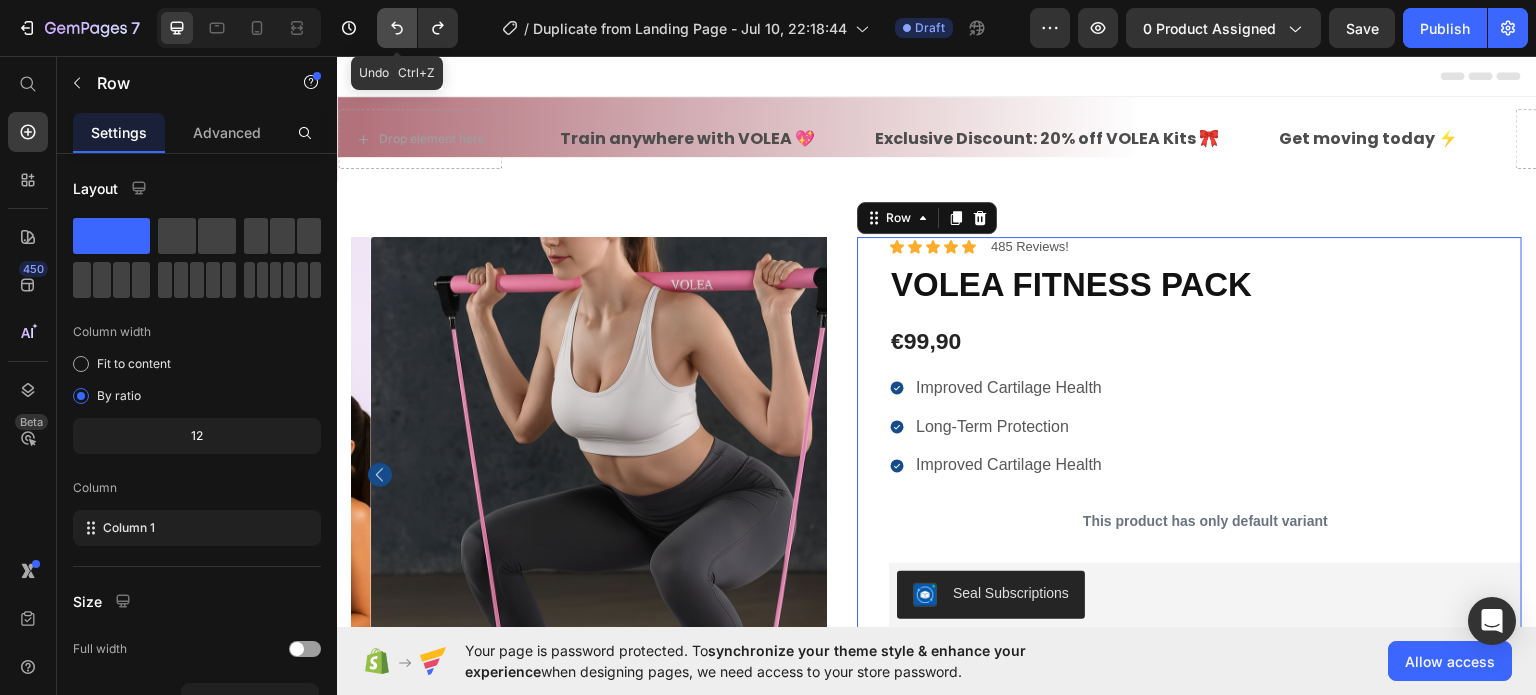 click 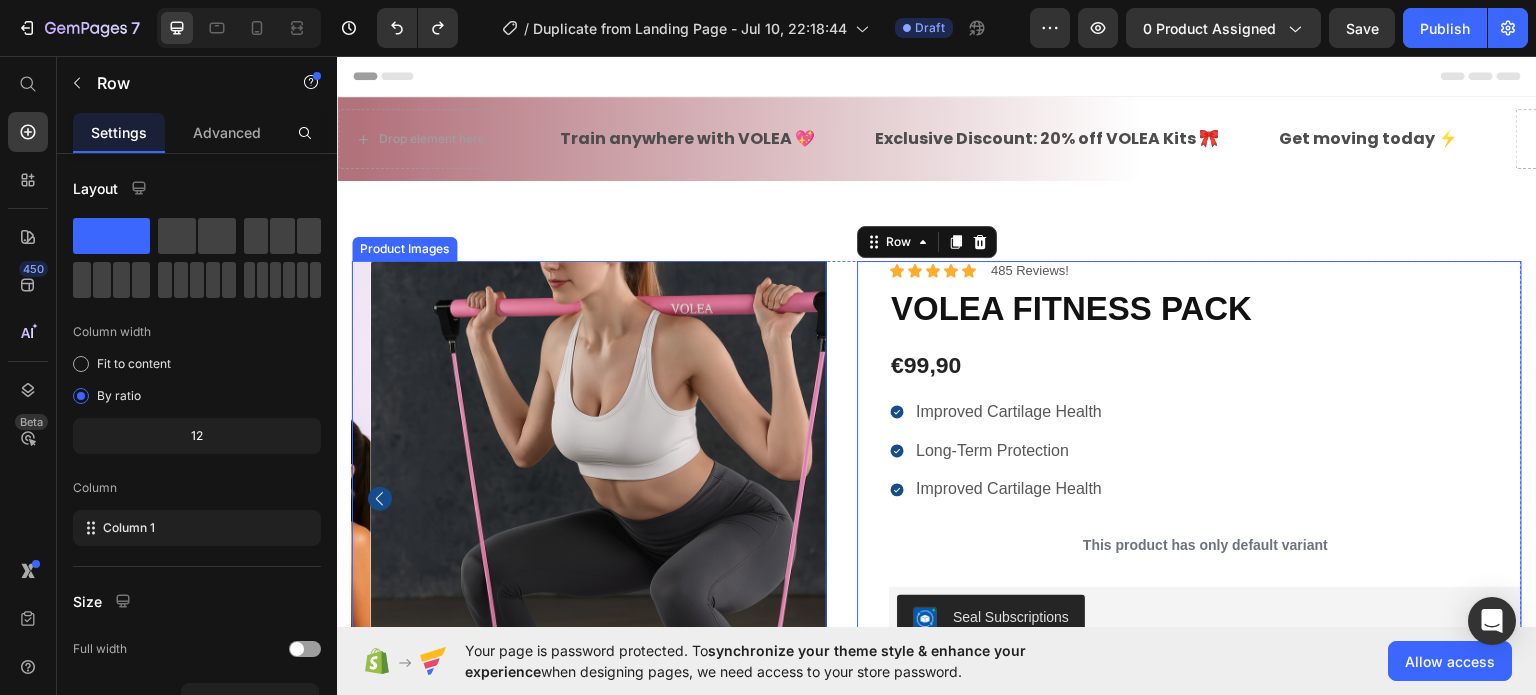 click at bounding box center [608, 497] 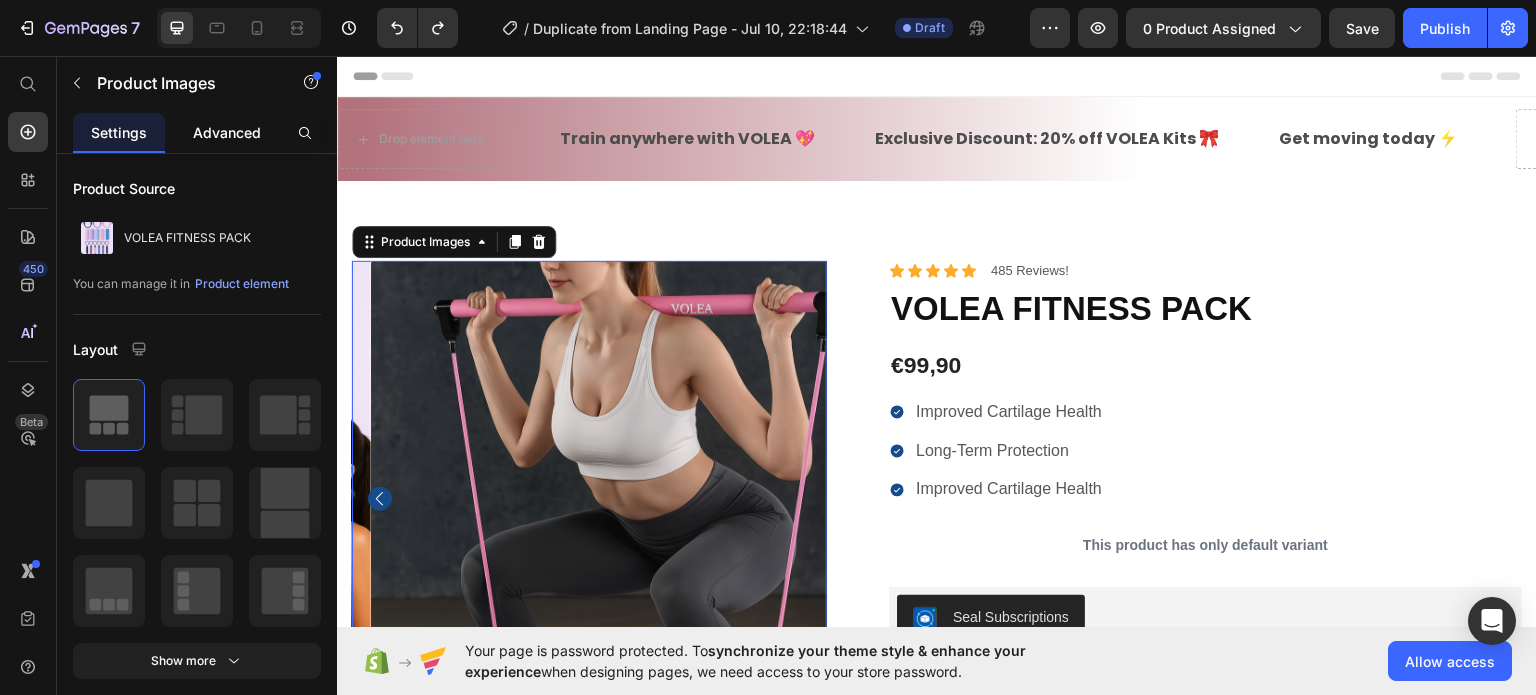 click on "Advanced" at bounding box center (227, 132) 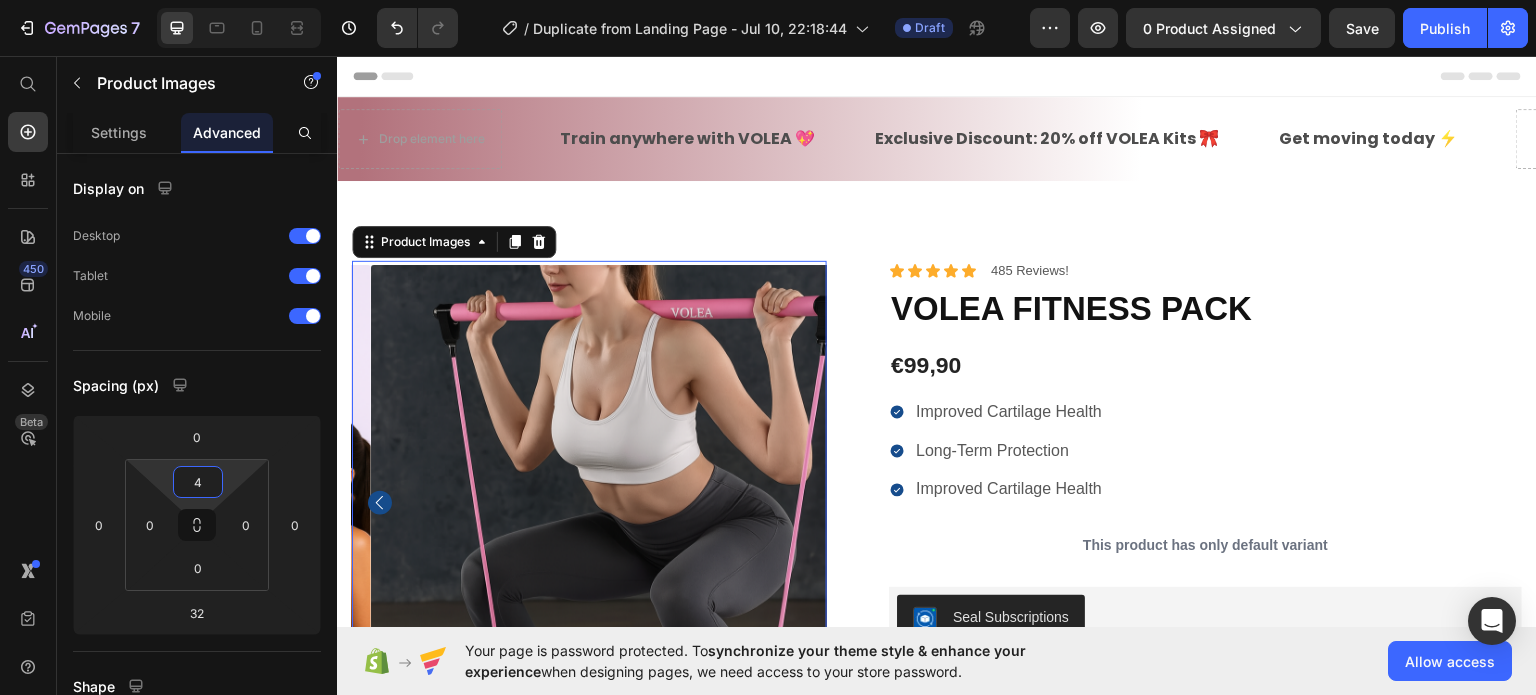 type on "0" 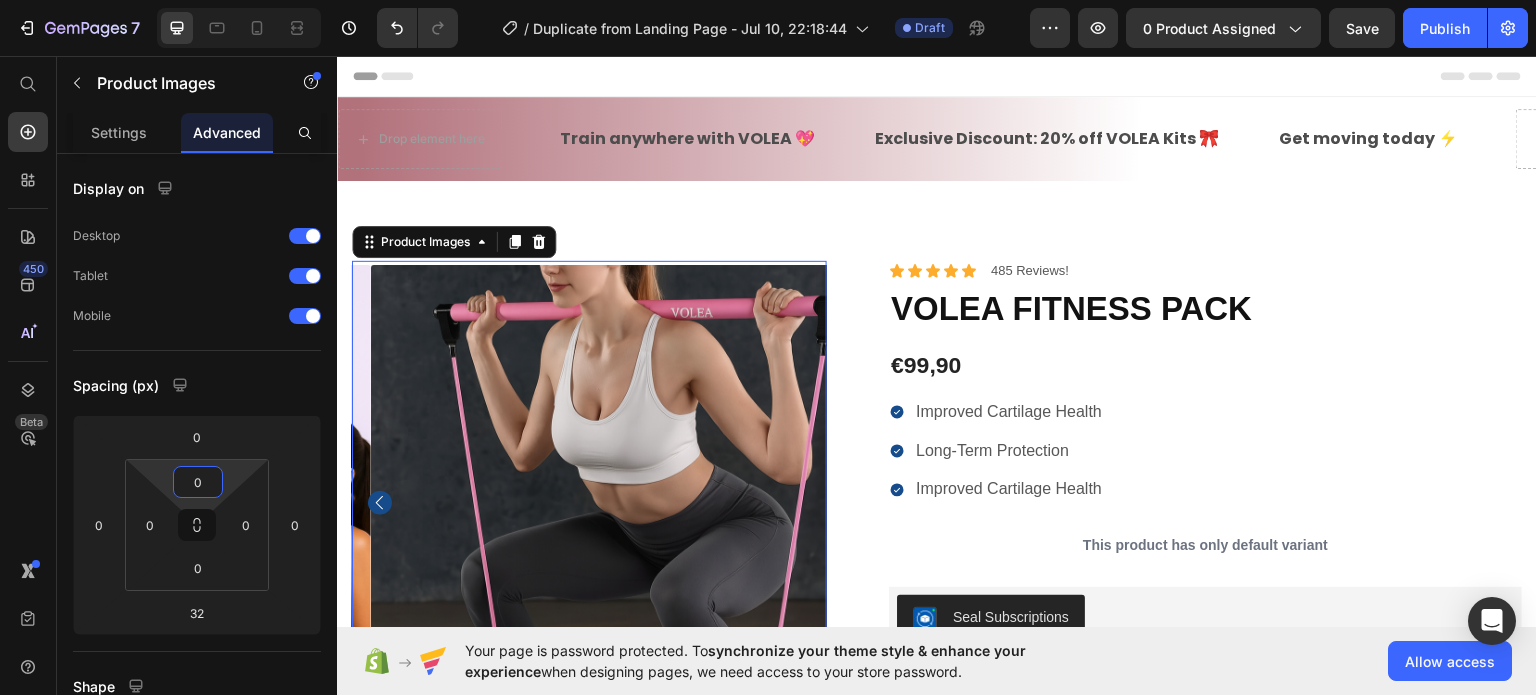 click on "7   /  Duplicate from Landing Page - Jul 10, 22:18:44 Draft Preview 0 product assigned  Save   Publish  450 Beta Start with Sections Elements Hero Section Product Detail Brands Trusted Badges Guarantee Product Breakdown How to use Testimonials Compare Bundle FAQs Social Proof Brand Story Product List Collection Blog List Contact Sticky Add to Cart Custom Footer Browse Library 450 Layout
Row
Row
Row
Row Text
Heading
Text Block Button
Button
Button
Sticky Back to top Media" at bounding box center (768, 0) 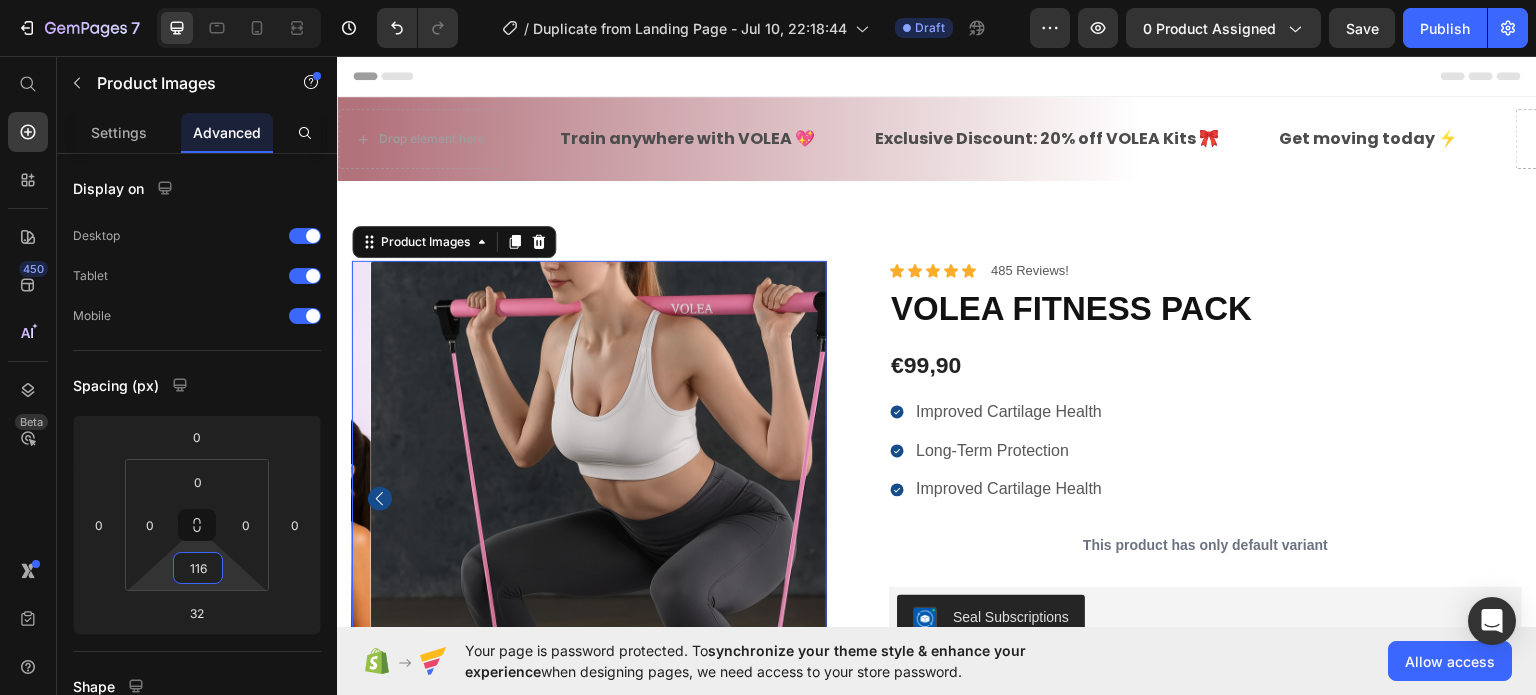 type on "132" 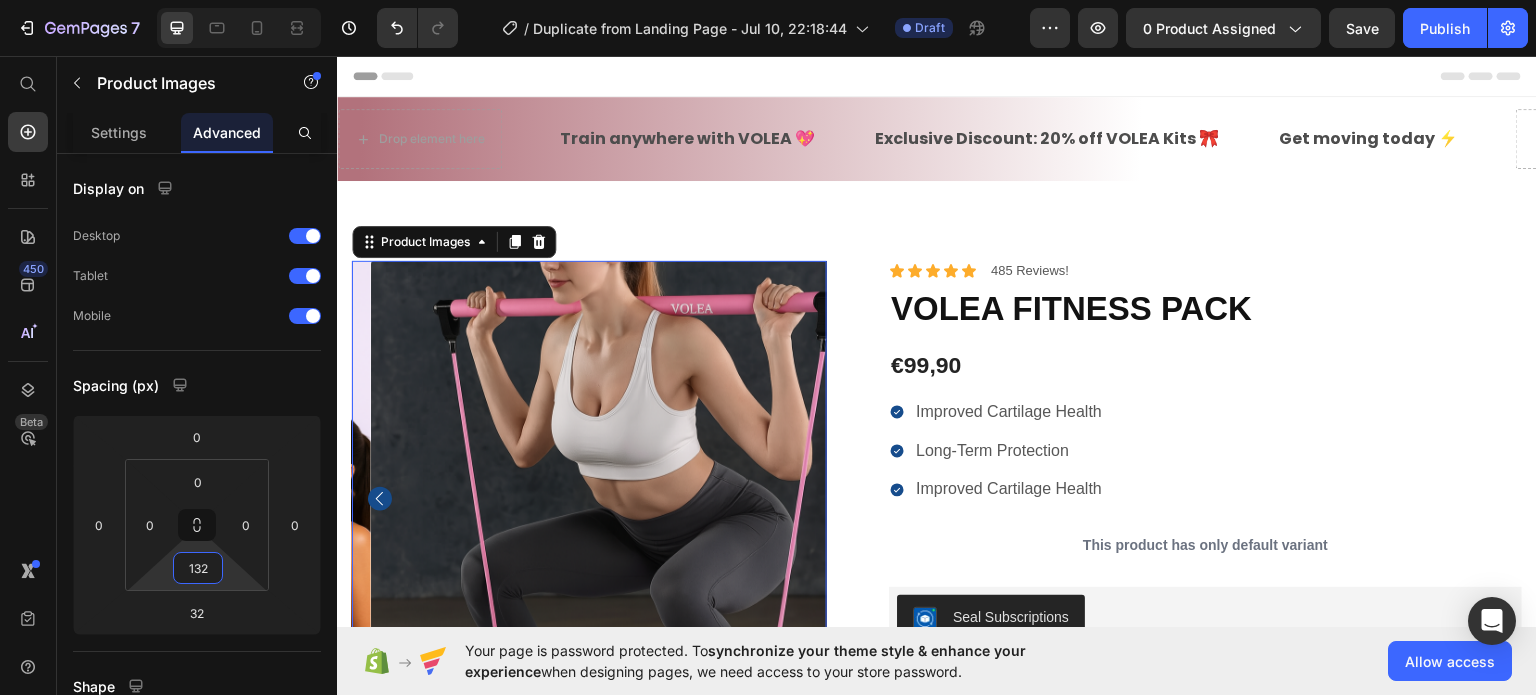drag, startPoint x: 198, startPoint y: 545, endPoint x: 198, endPoint y: 479, distance: 66 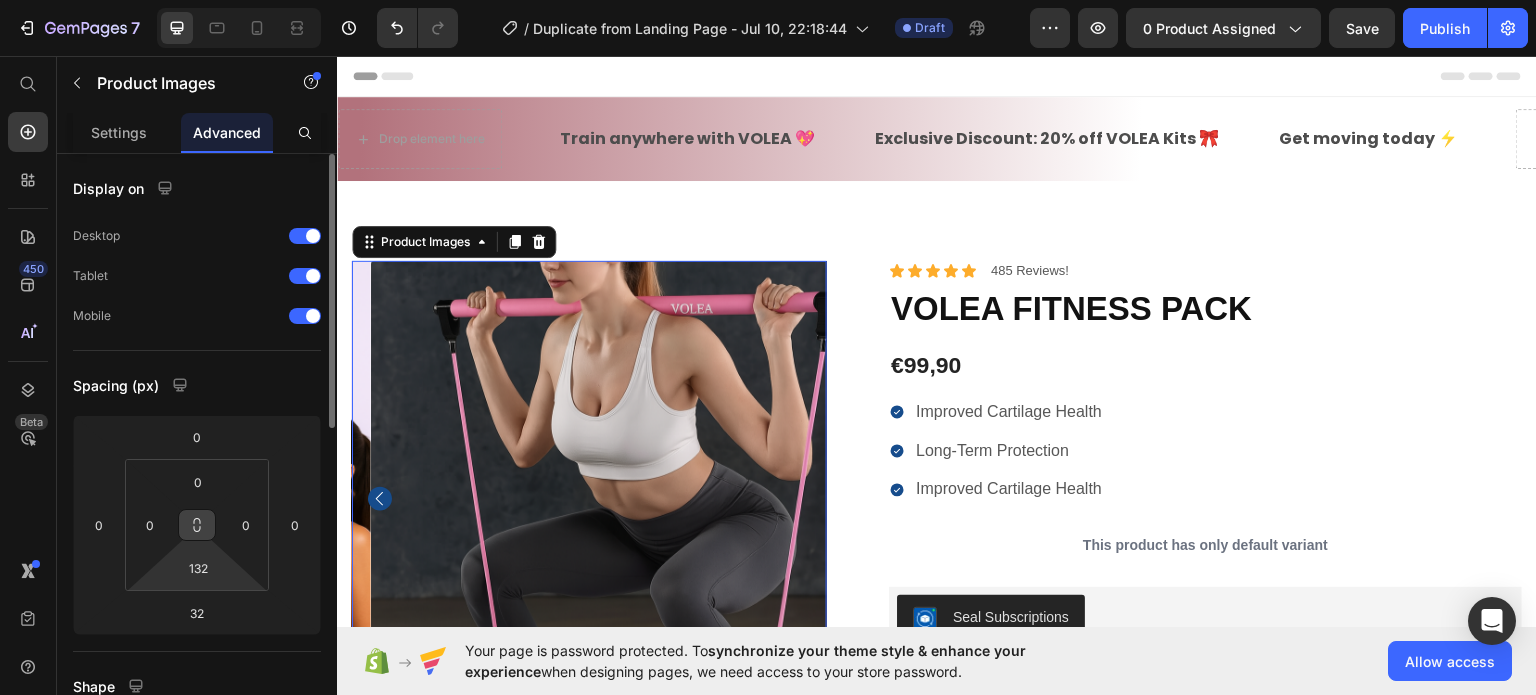 click at bounding box center (197, 525) 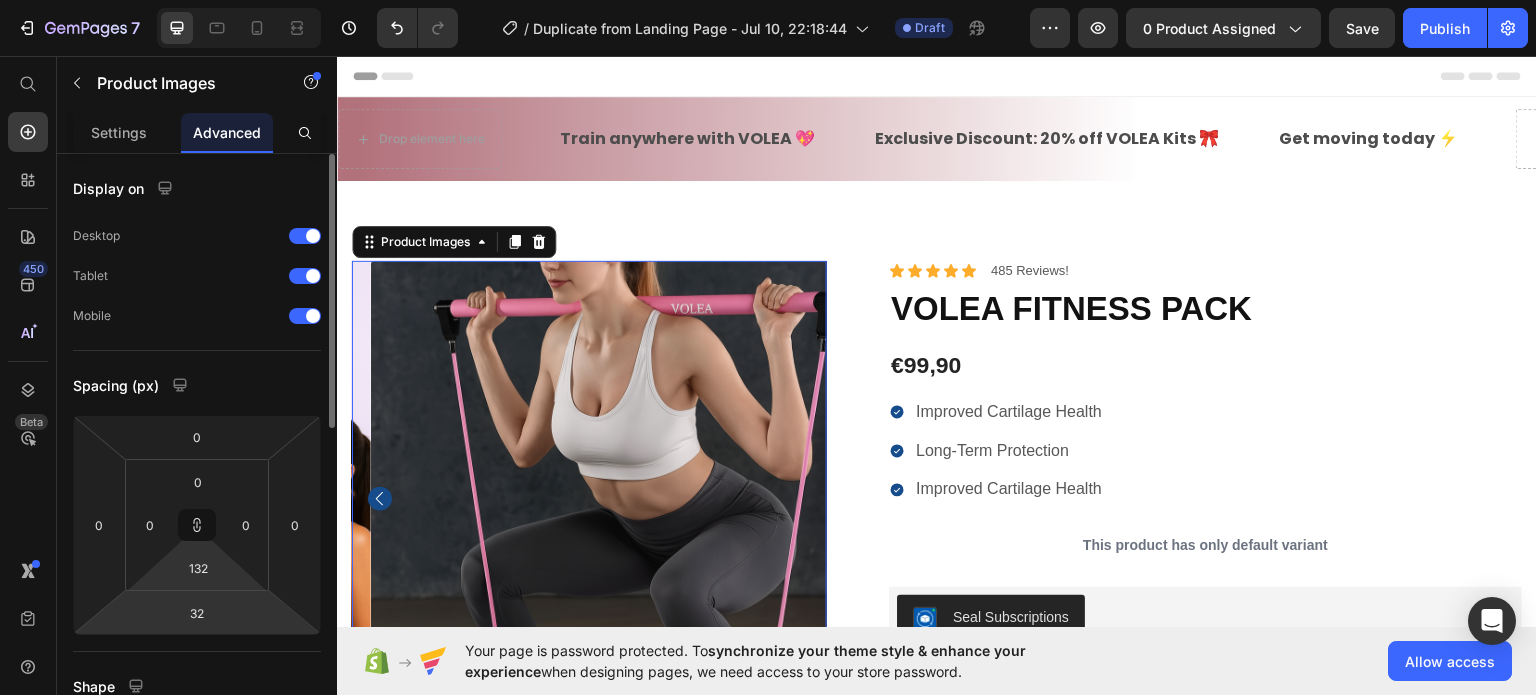type on "32" 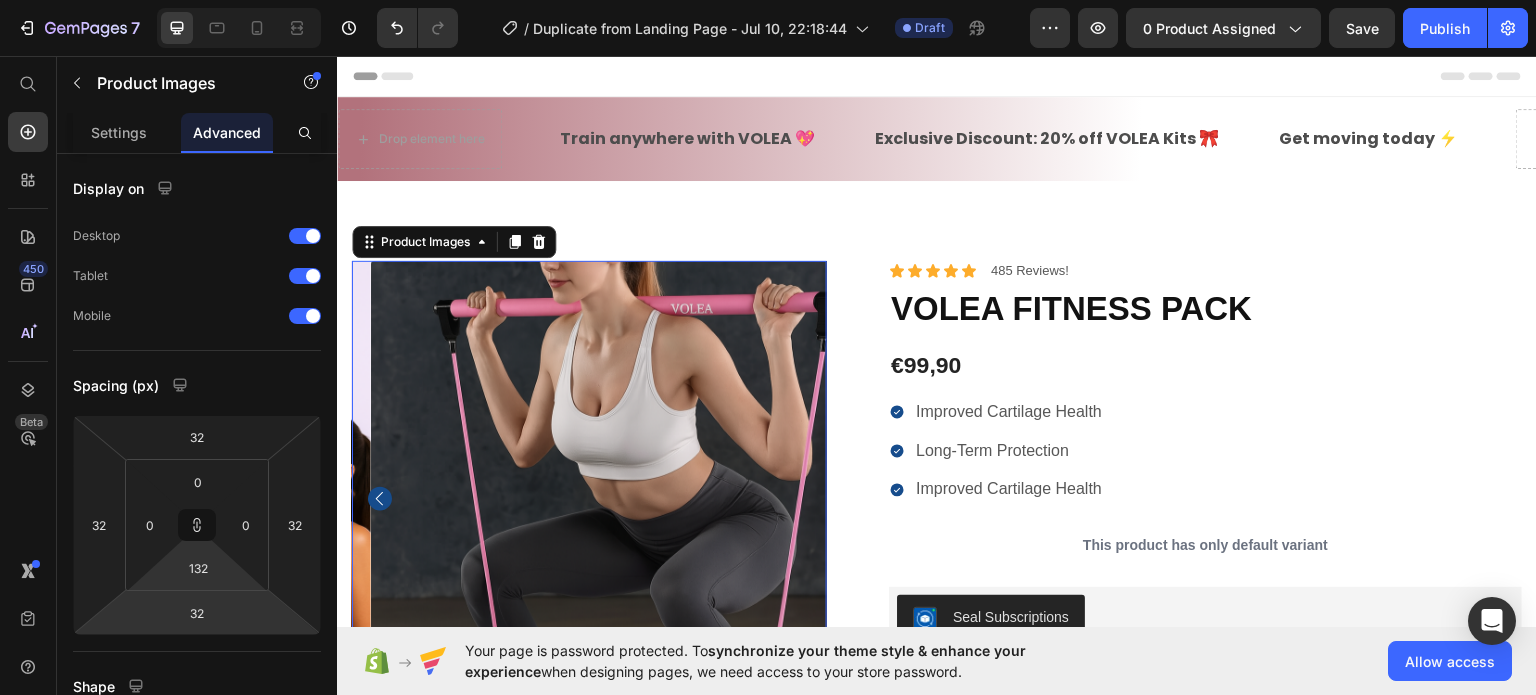 type on "74" 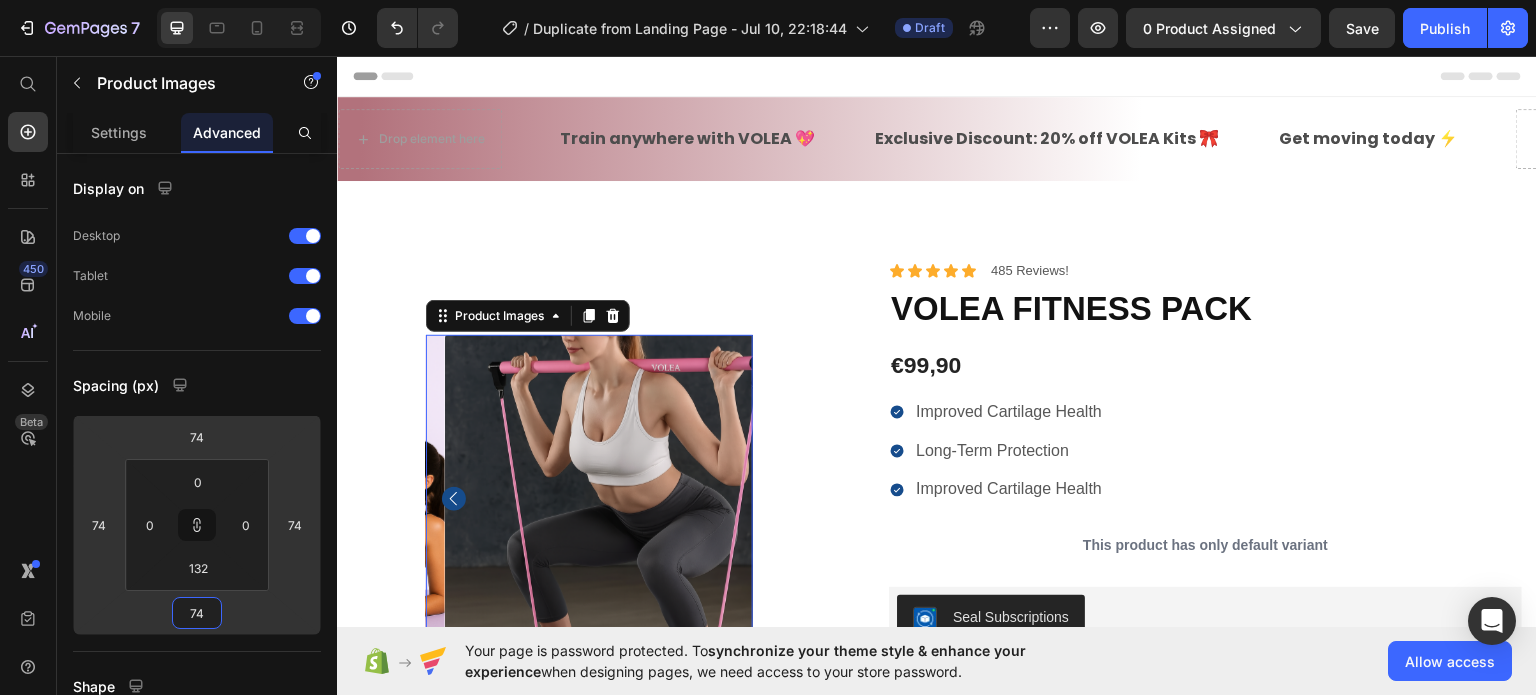 type on "14" 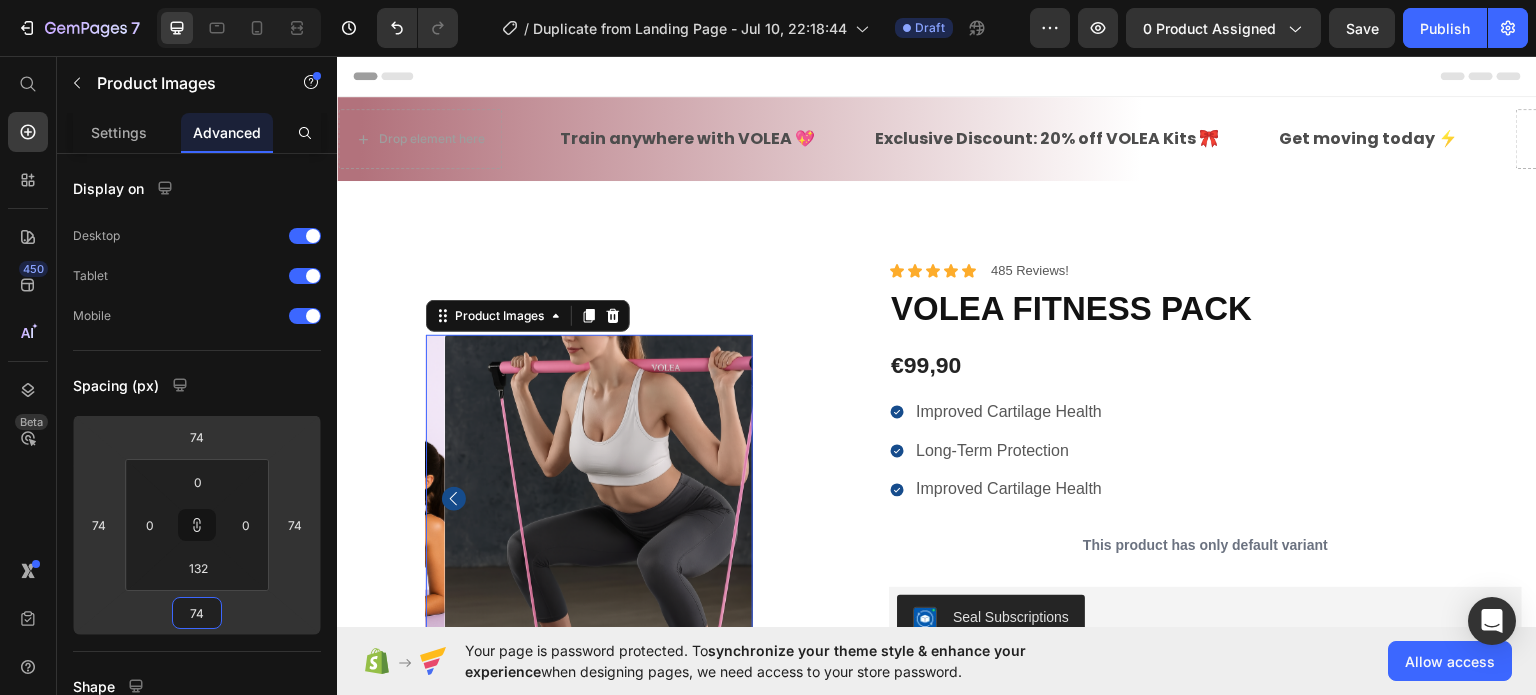 type on "14" 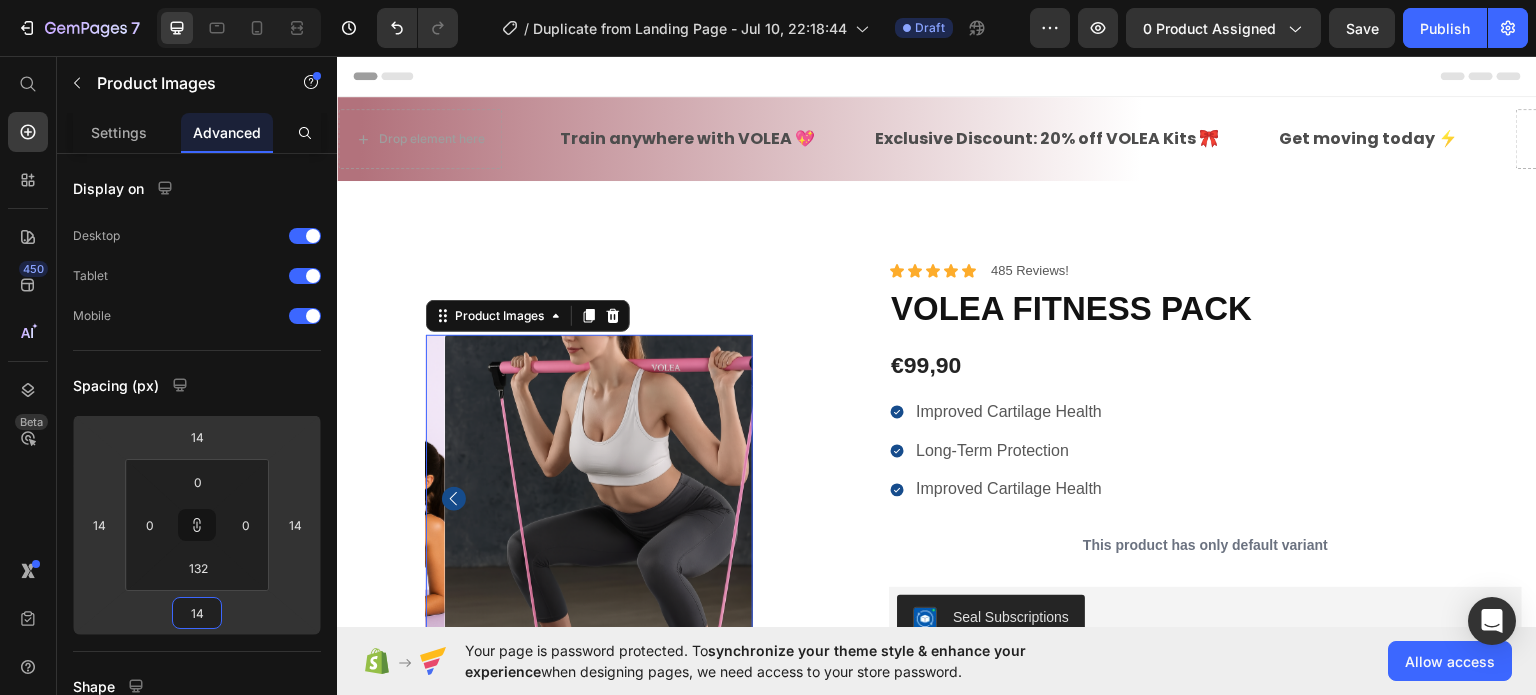 type on "-2" 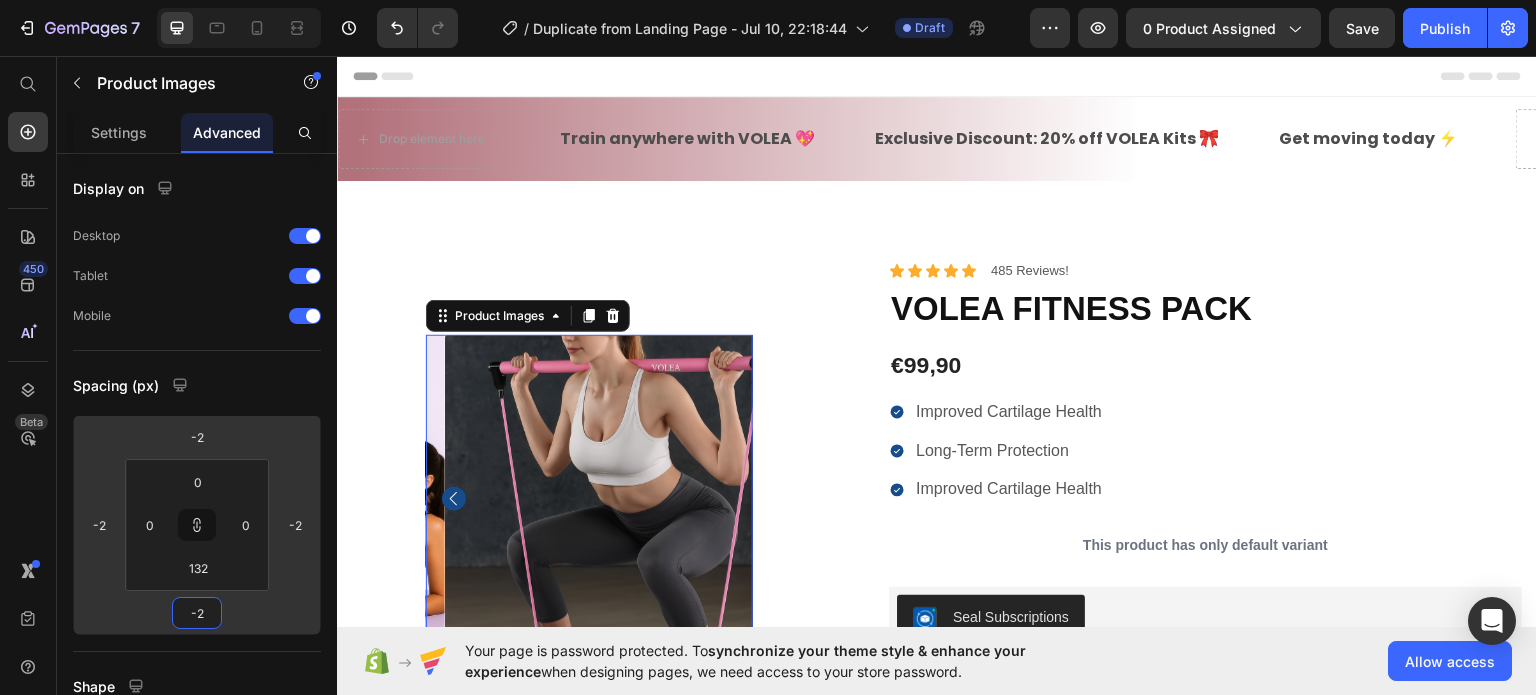 type on "-16" 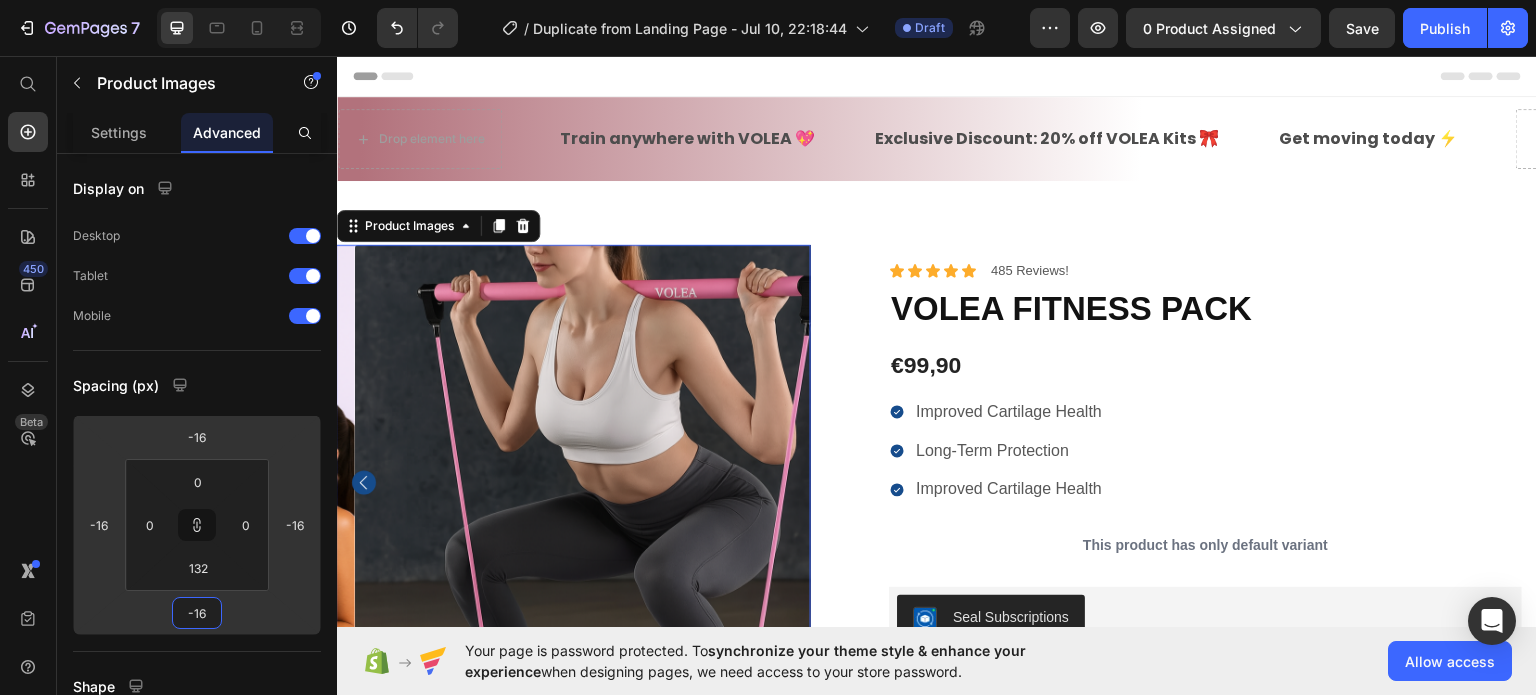 type on "-20" 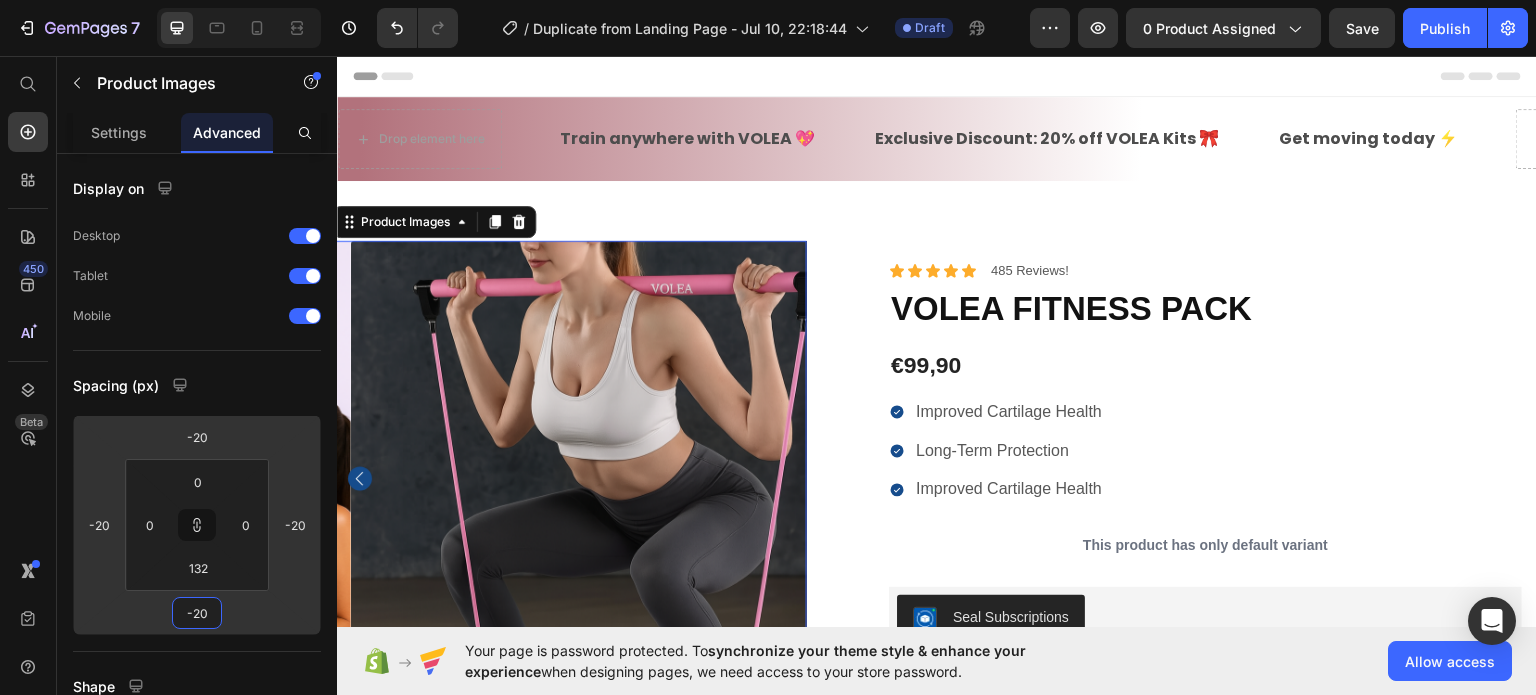 drag, startPoint x: 202, startPoint y: 595, endPoint x: 197, endPoint y: 621, distance: 26.476404 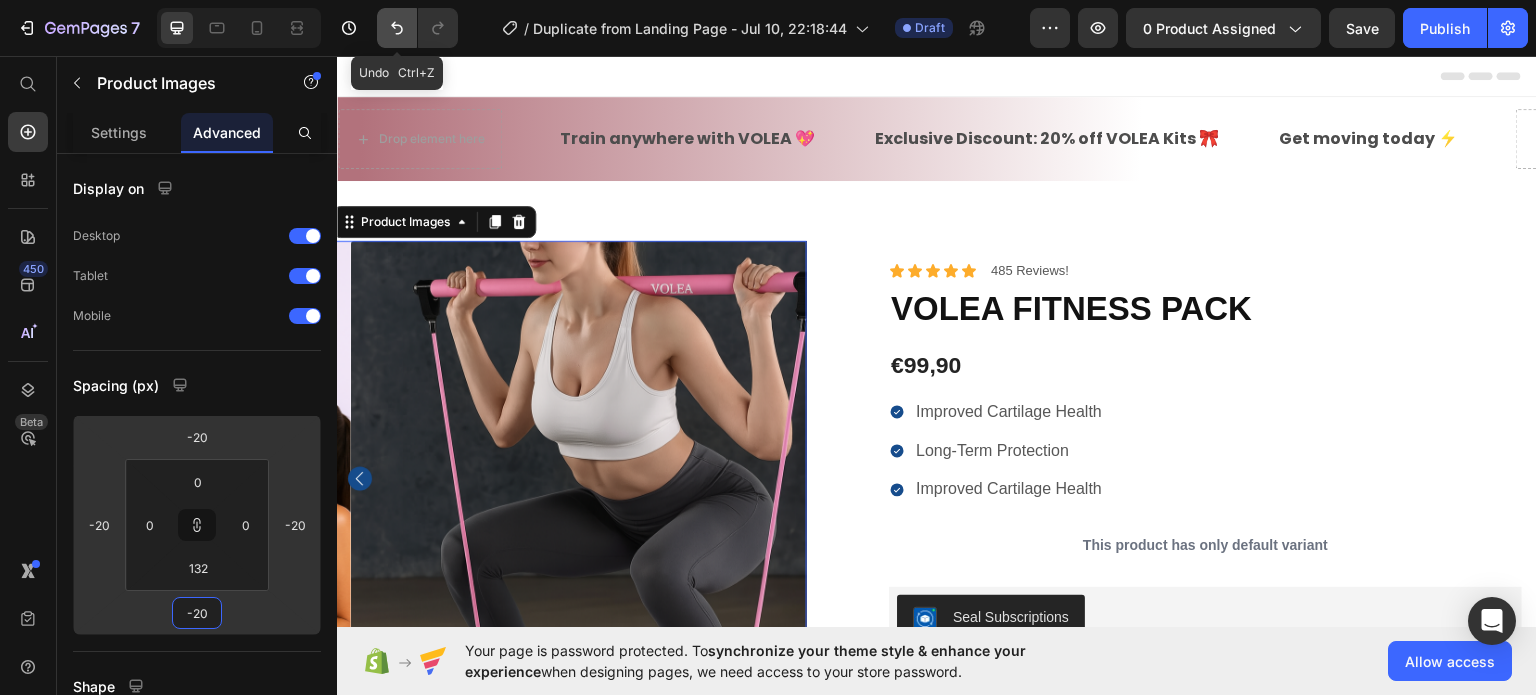 click 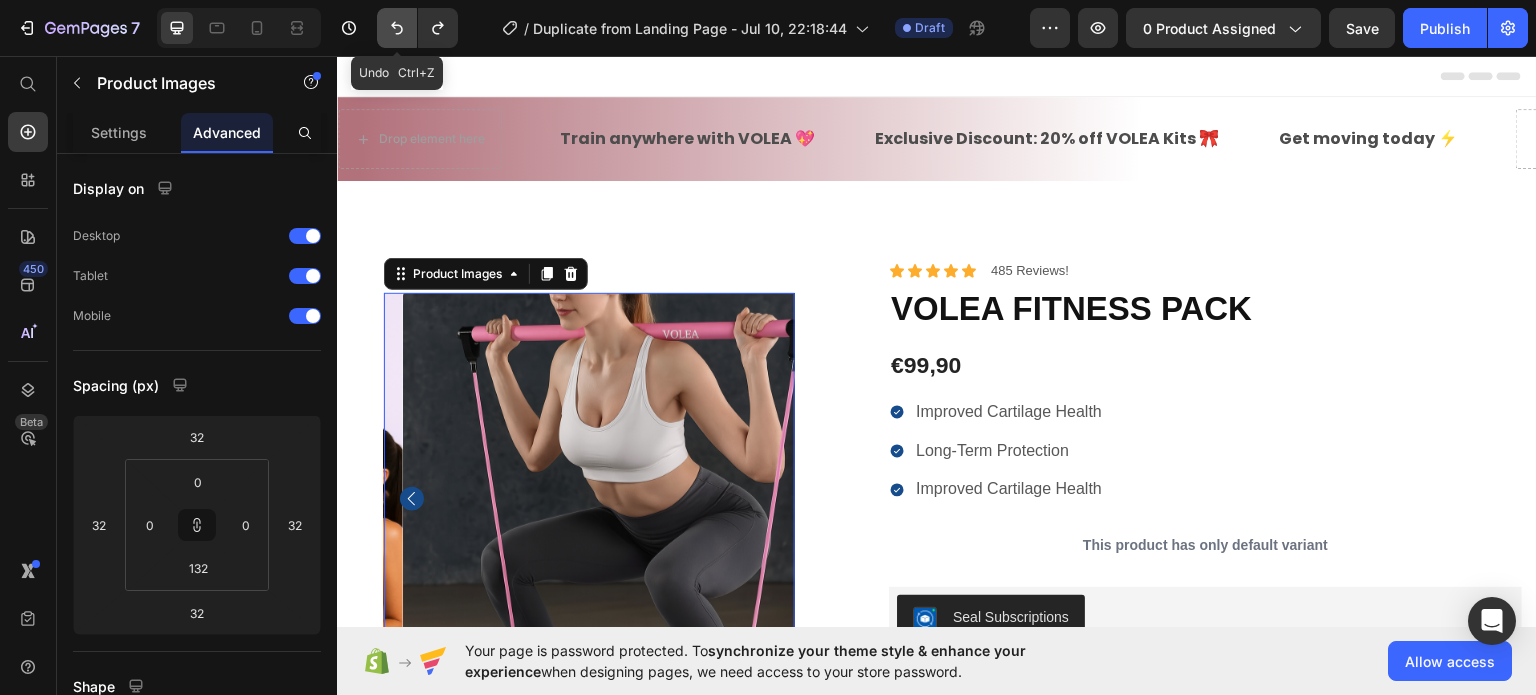 click 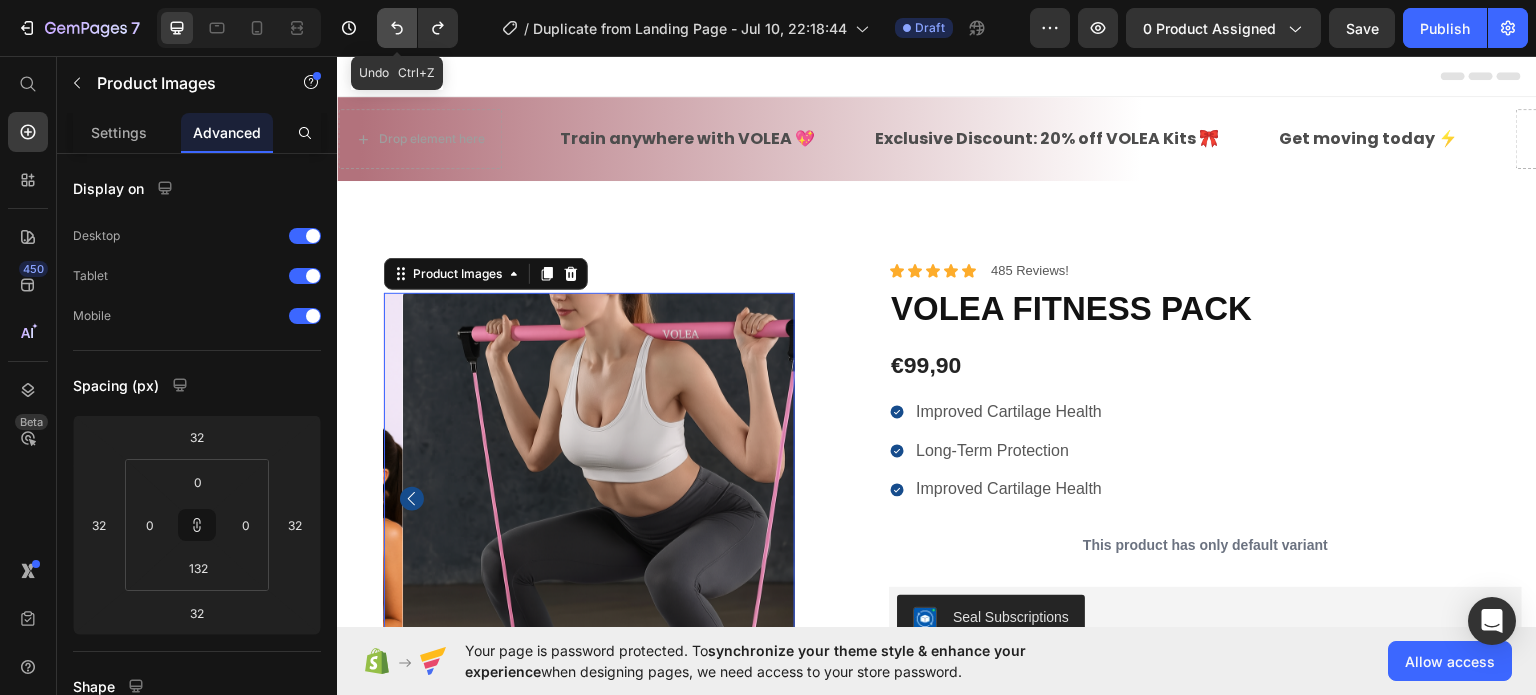 type on "0" 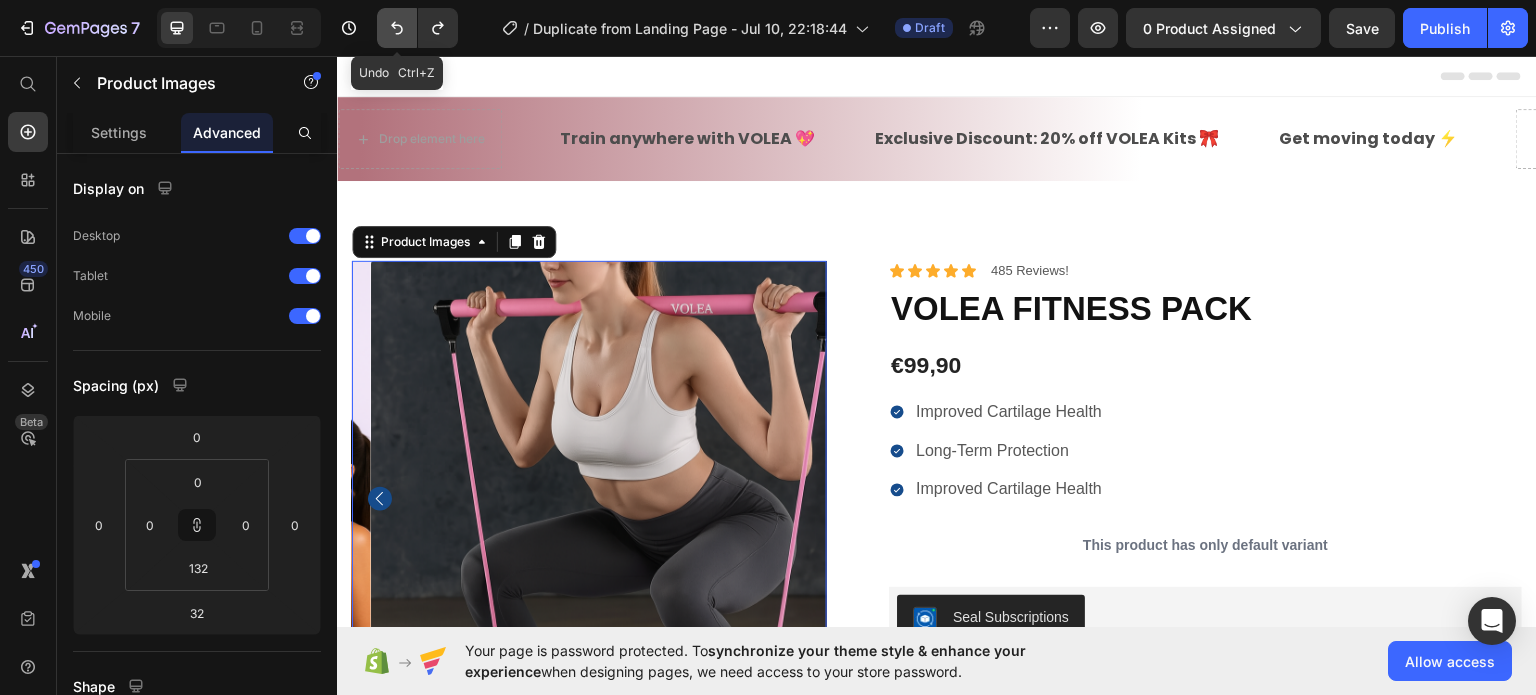 click 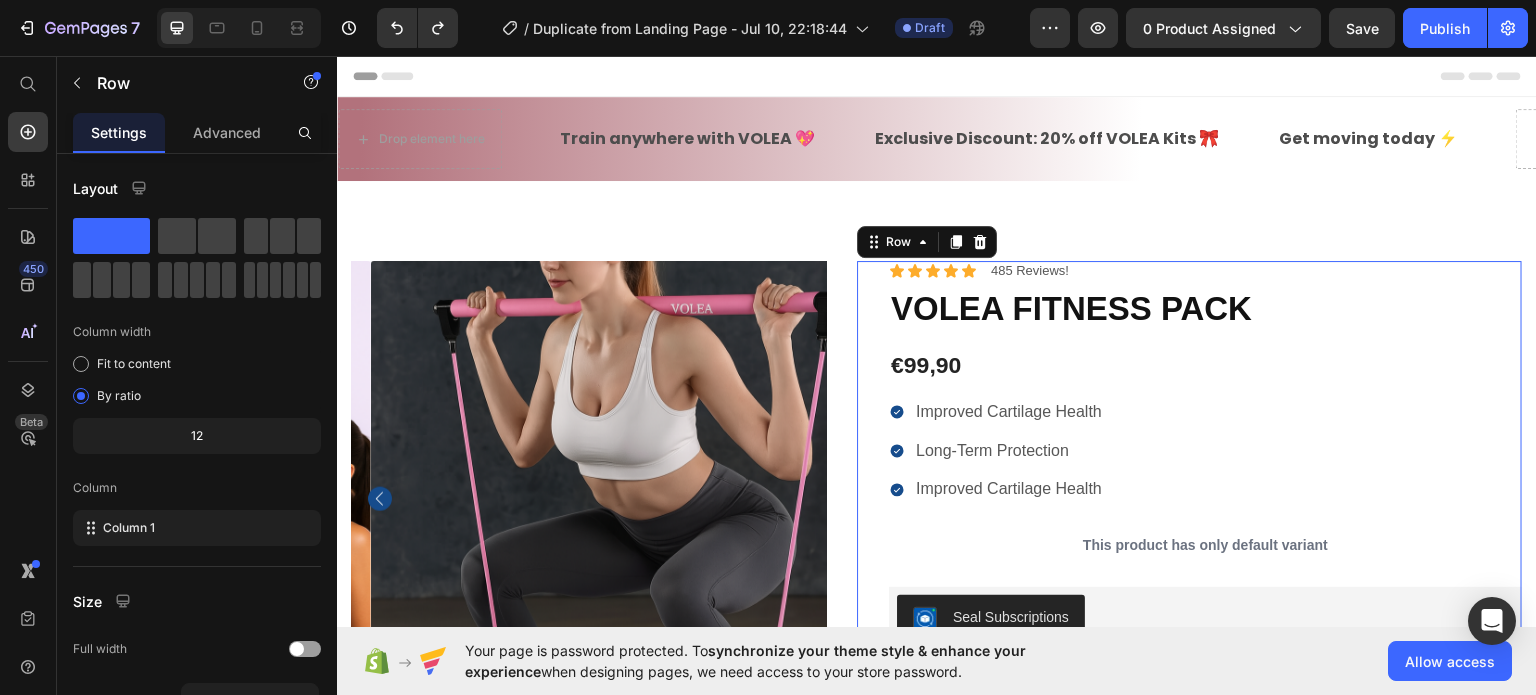 click on "Icon Icon Icon Icon Icon Icon List 485 Reviews! Text Block Row VOLEA FITNESS PACK Product Title €99,90 Product Price Improved Cartilage Health Long-Term Protection Improved Cartilage Health Item List This product has only default variant Product Variants & Swatches Seal Subscriptions Seal Subscriptions Quantity Text Block 1 Product Quantity
Ships within 1-2days.  Free shipping & returns Item List 1 Product Quantity Out of stock Add to Cart Row
100% Money-Back Guarantee Item List
60-Day Easy Returns and Exchanges Item List Row
Description
Label Directions
Supplement Facts Accordion" at bounding box center [1205, 673] 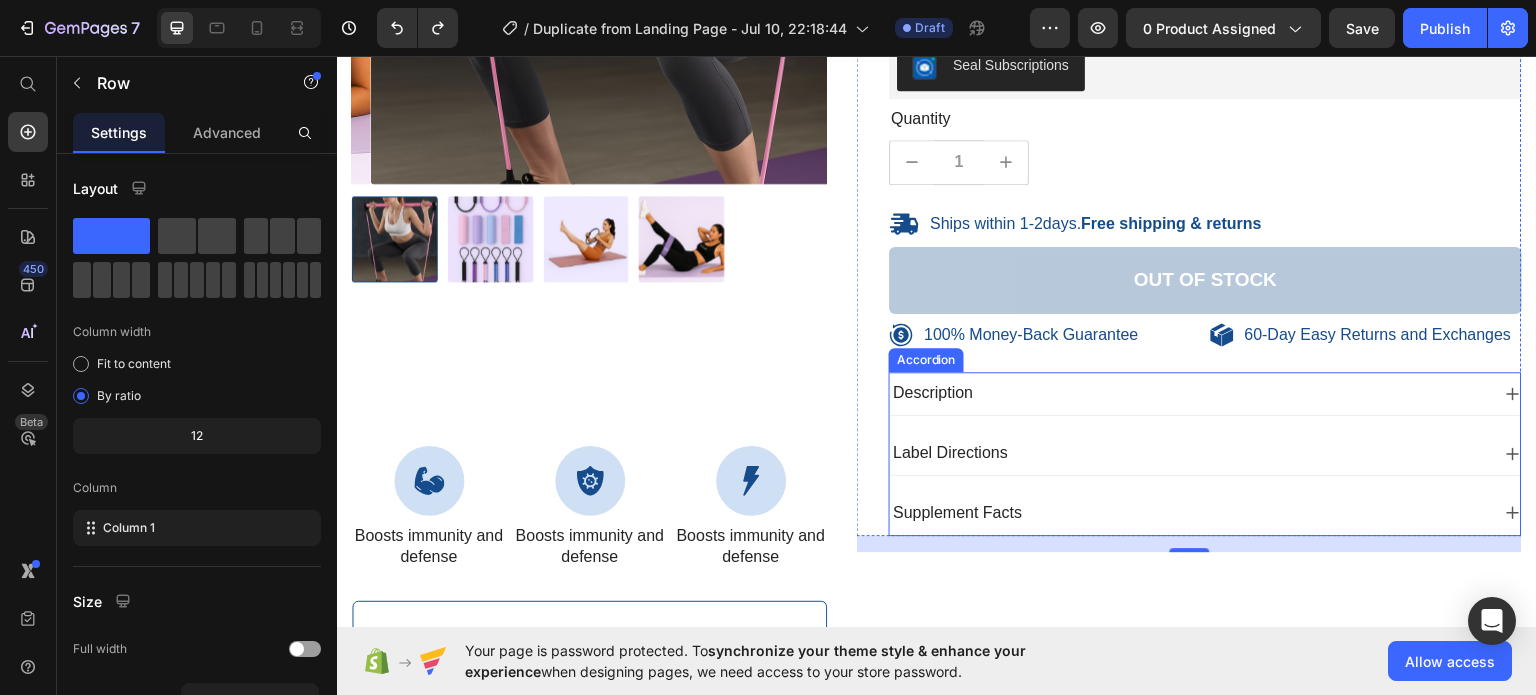 scroll, scrollTop: 700, scrollLeft: 0, axis: vertical 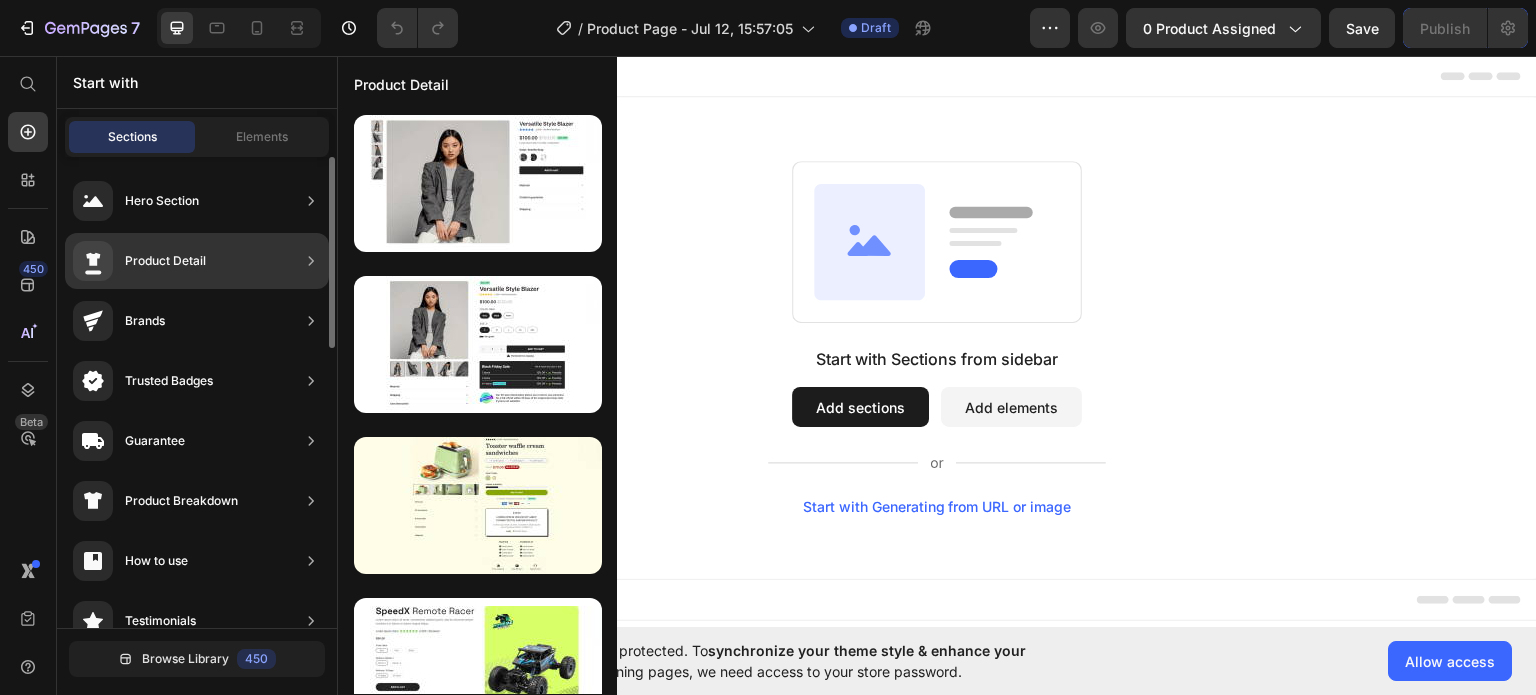click on "Product Detail" at bounding box center (165, 261) 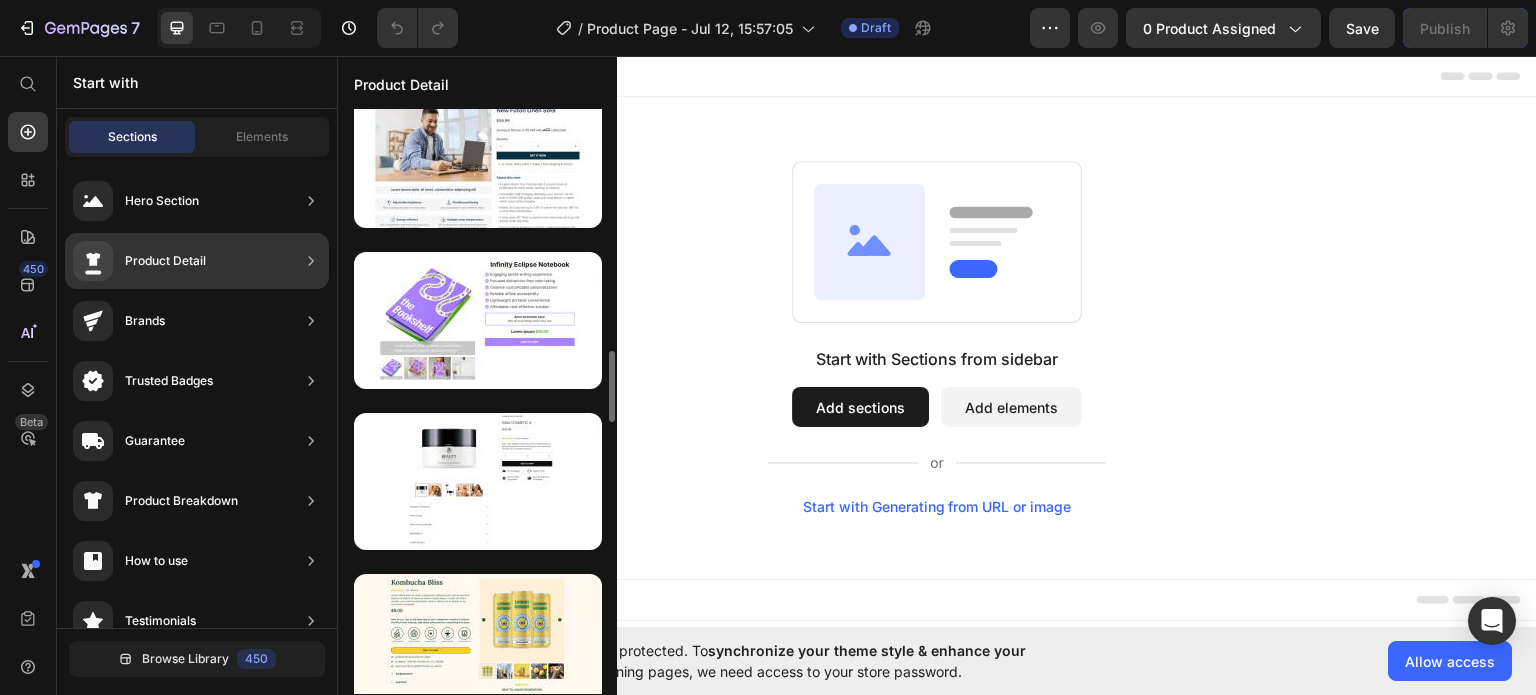 scroll, scrollTop: 2722, scrollLeft: 0, axis: vertical 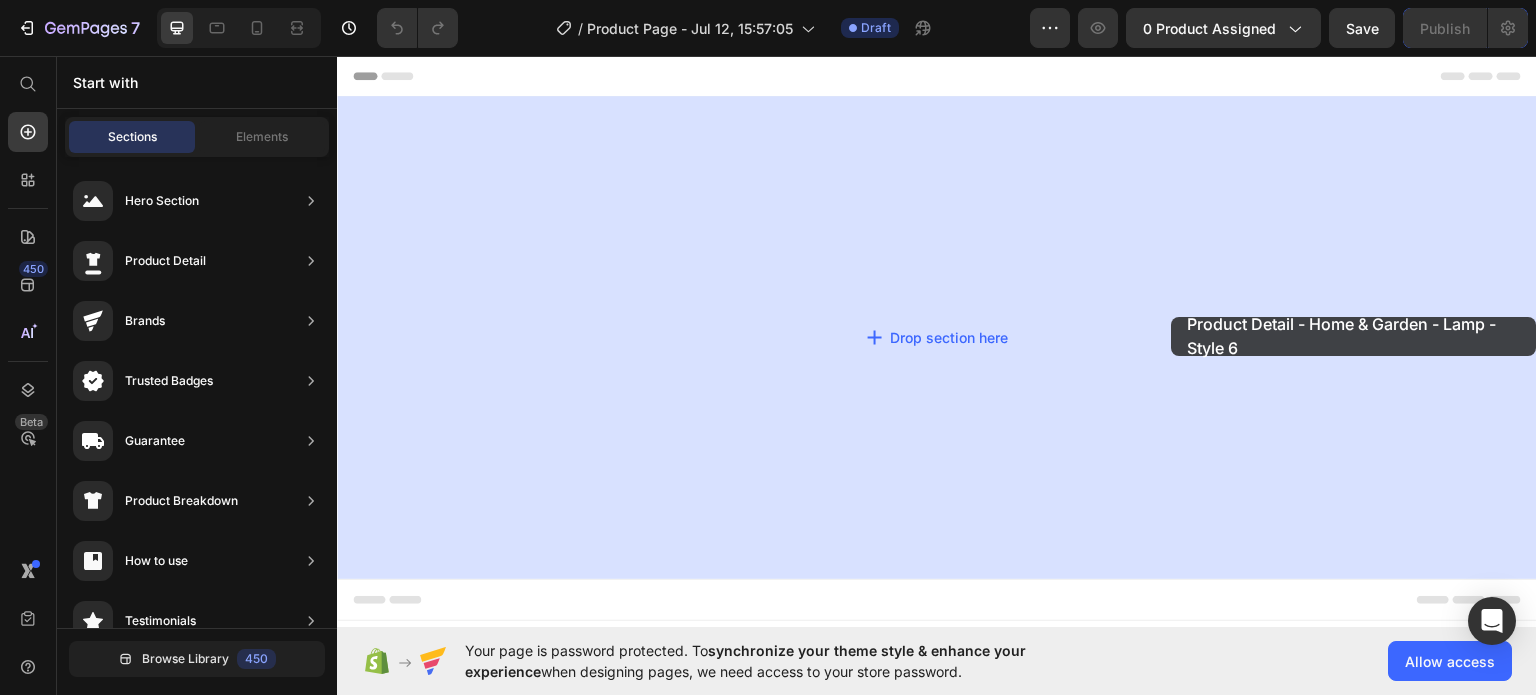 drag, startPoint x: 789, startPoint y: 420, endPoint x: 1172, endPoint y: 316, distance: 396.869 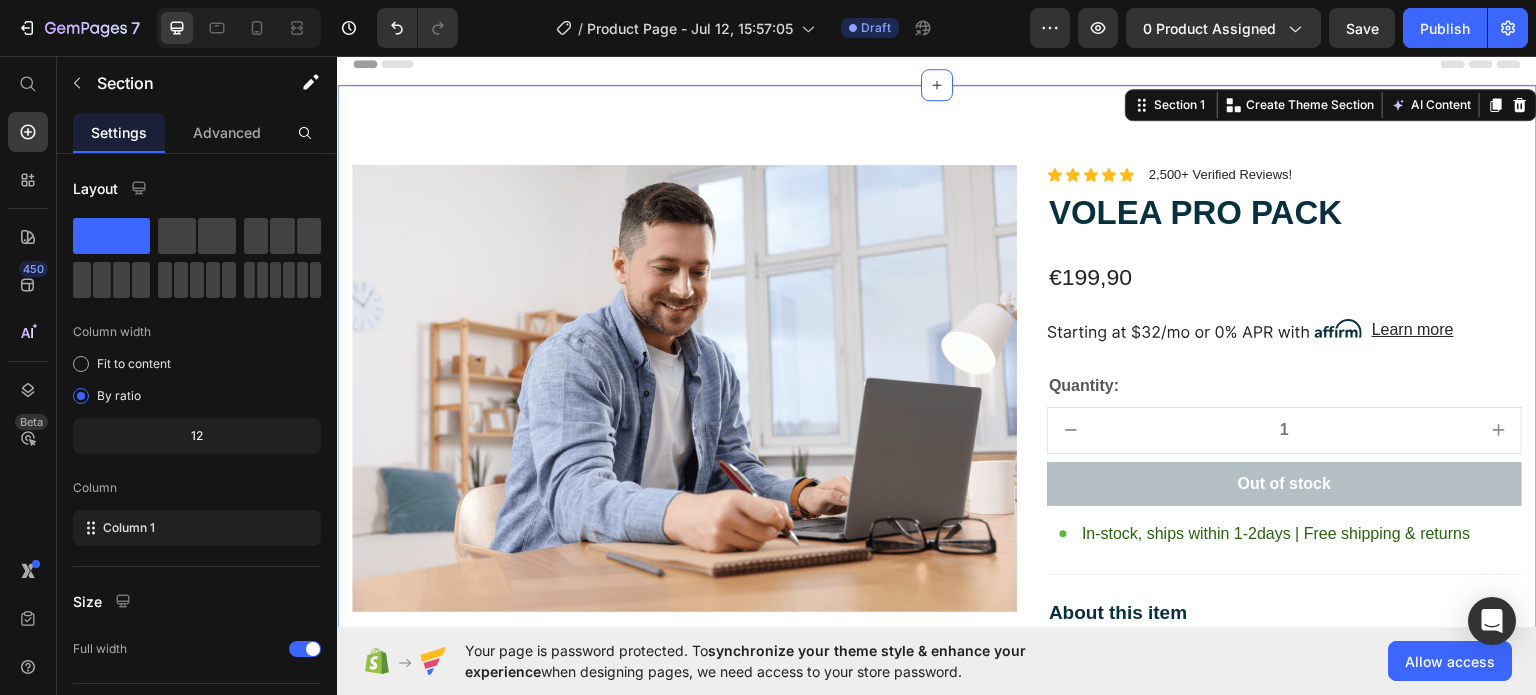 scroll, scrollTop: 0, scrollLeft: 0, axis: both 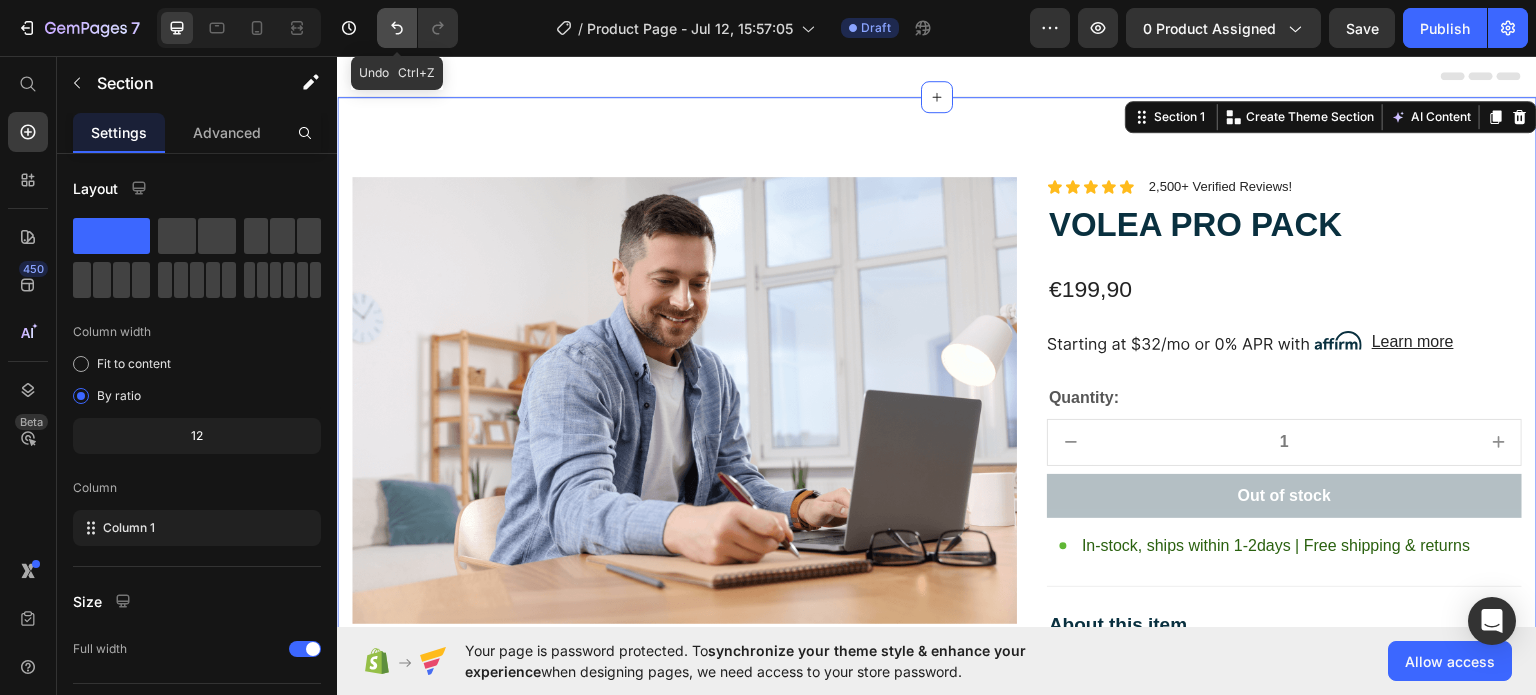 click 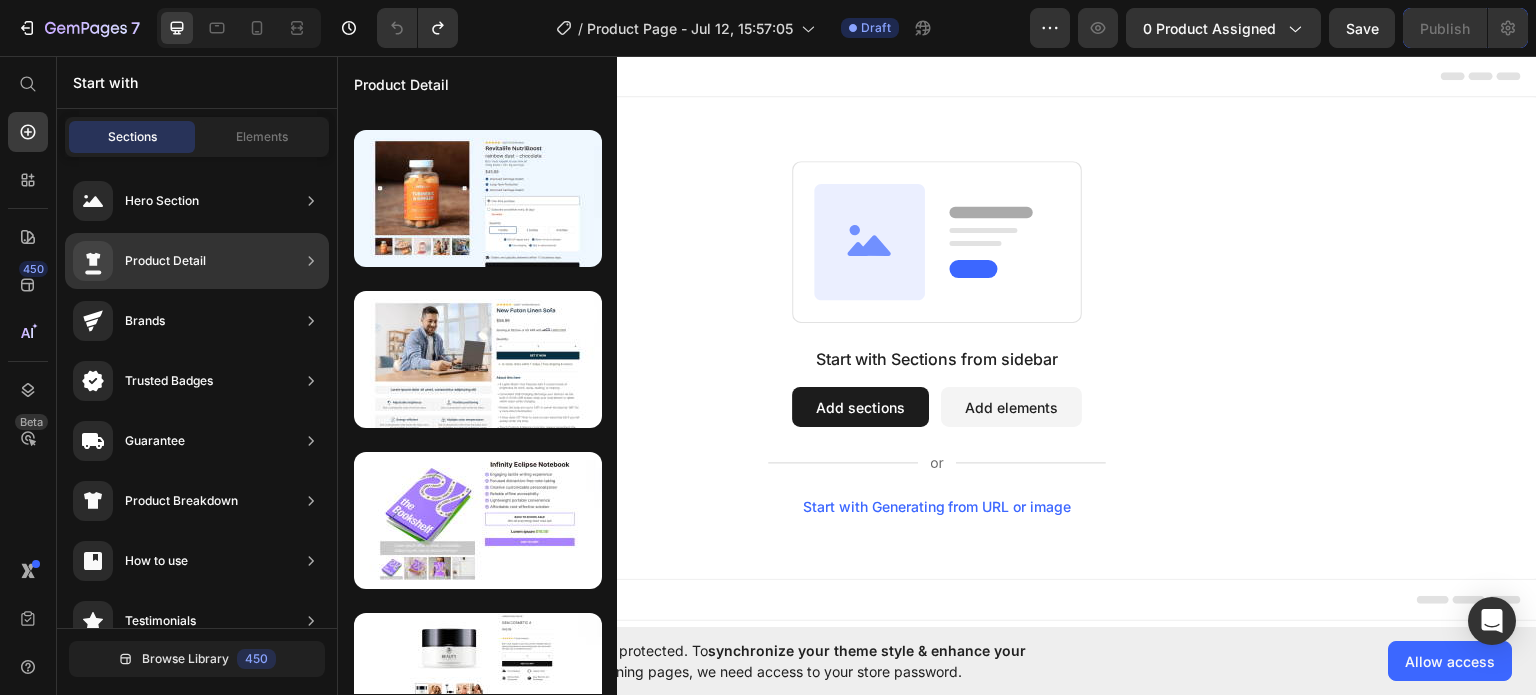 scroll, scrollTop: 1012, scrollLeft: 0, axis: vertical 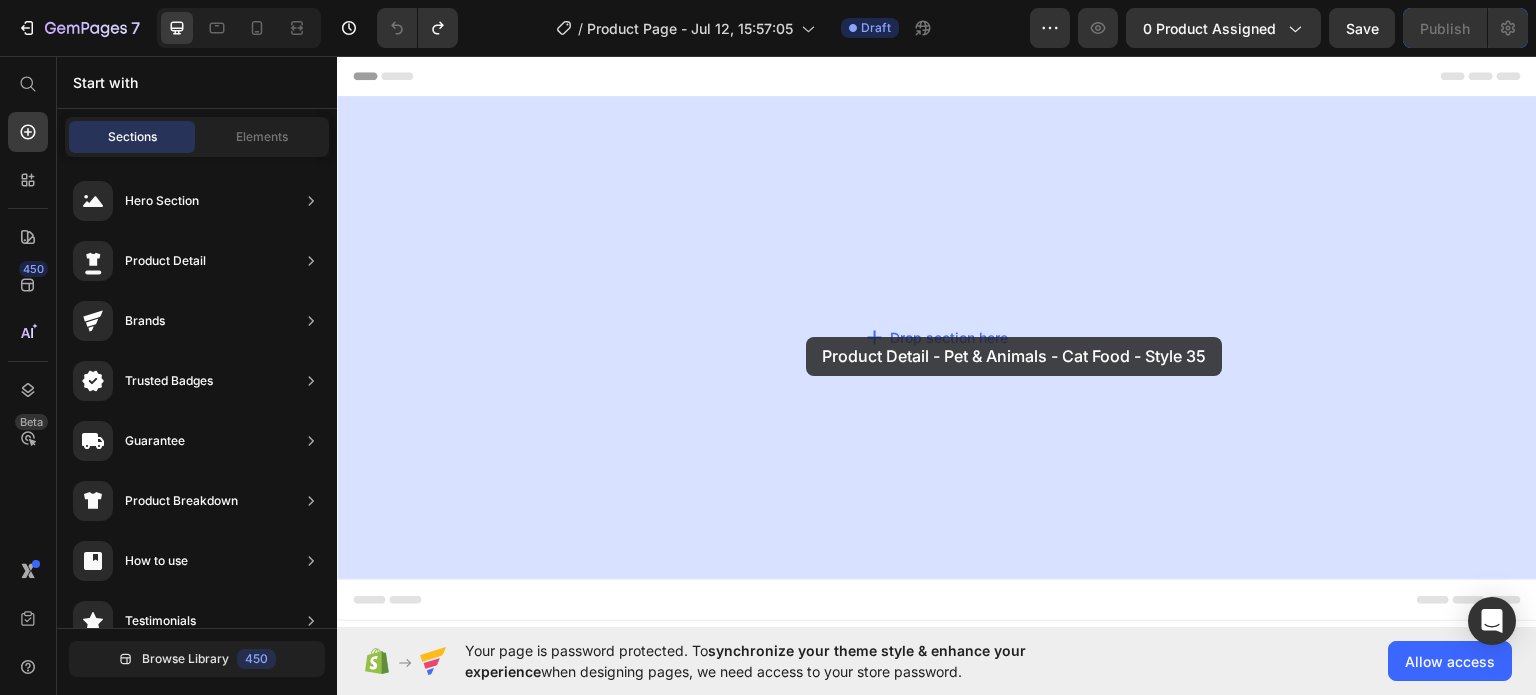 drag, startPoint x: 796, startPoint y: 540, endPoint x: 798, endPoint y: 346, distance: 194.01031 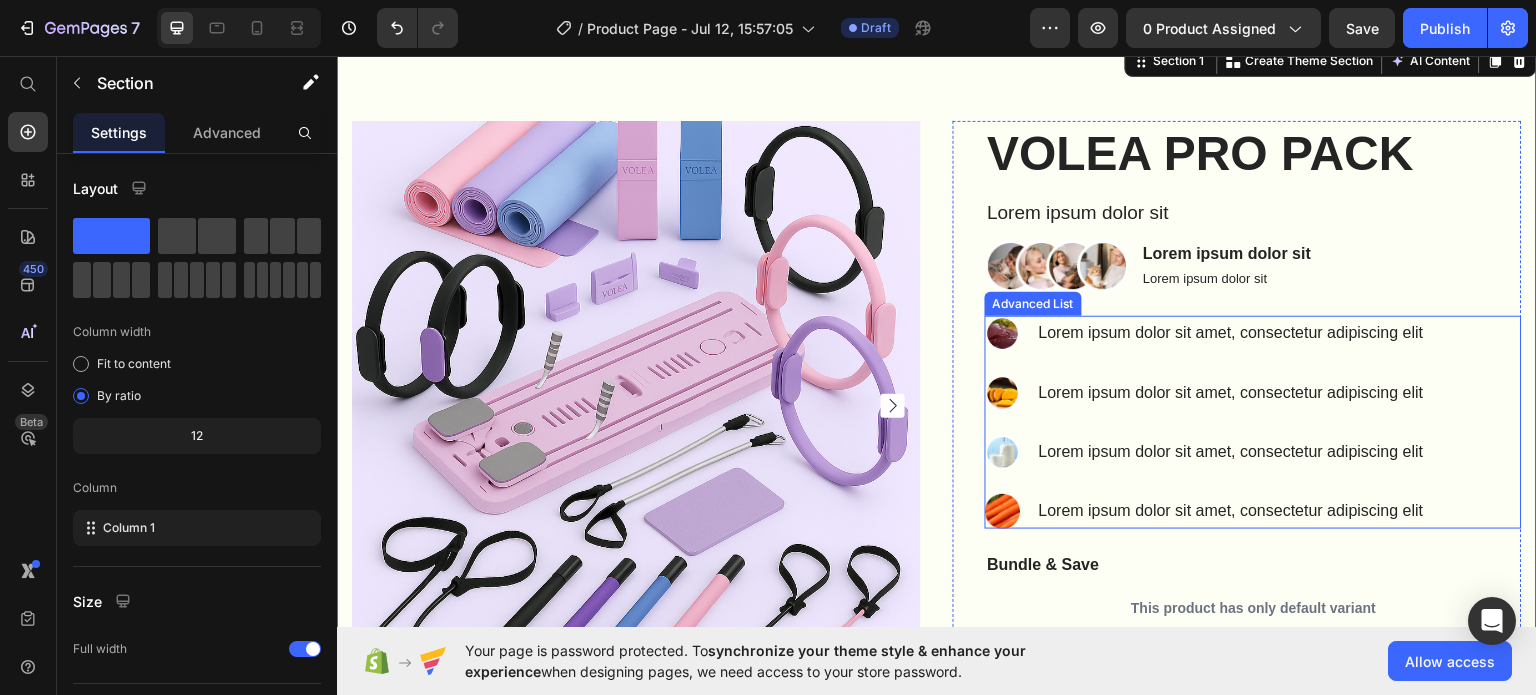 scroll, scrollTop: 100, scrollLeft: 0, axis: vertical 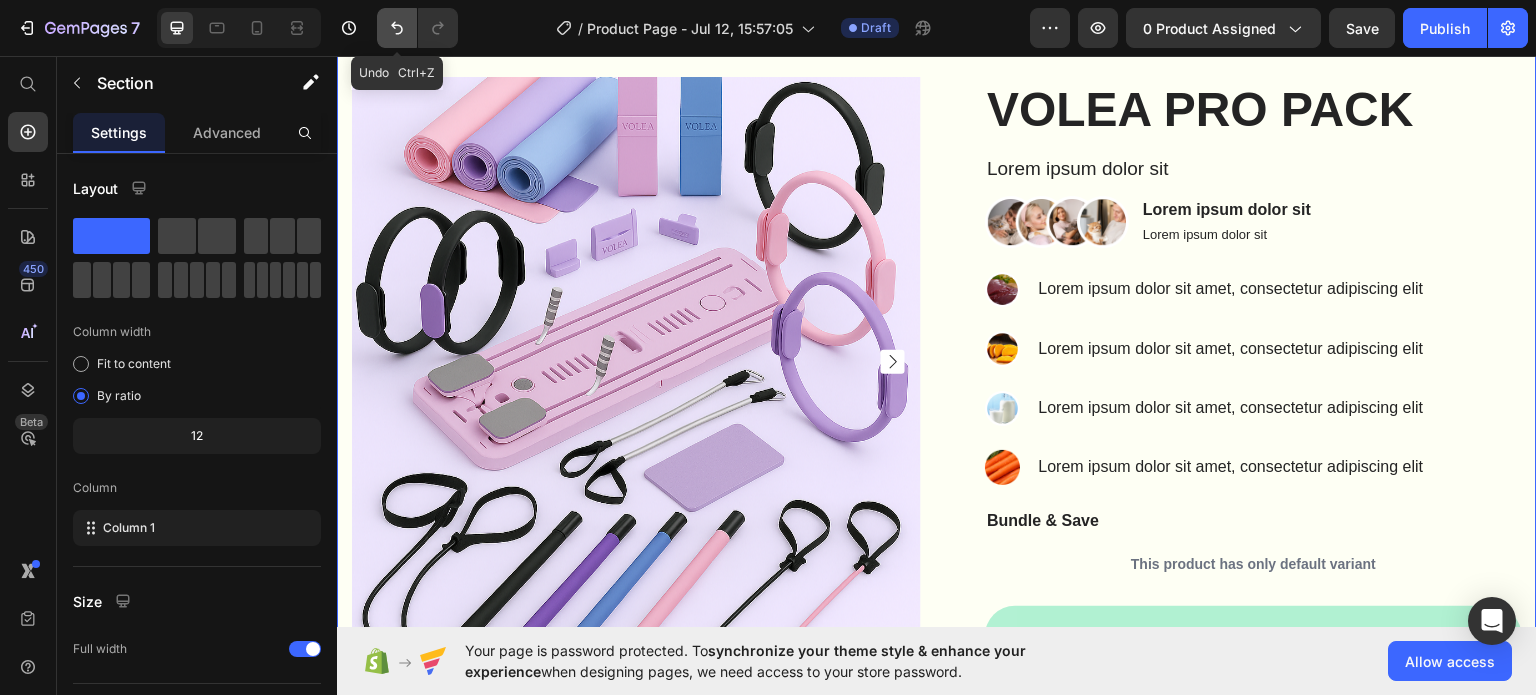 click 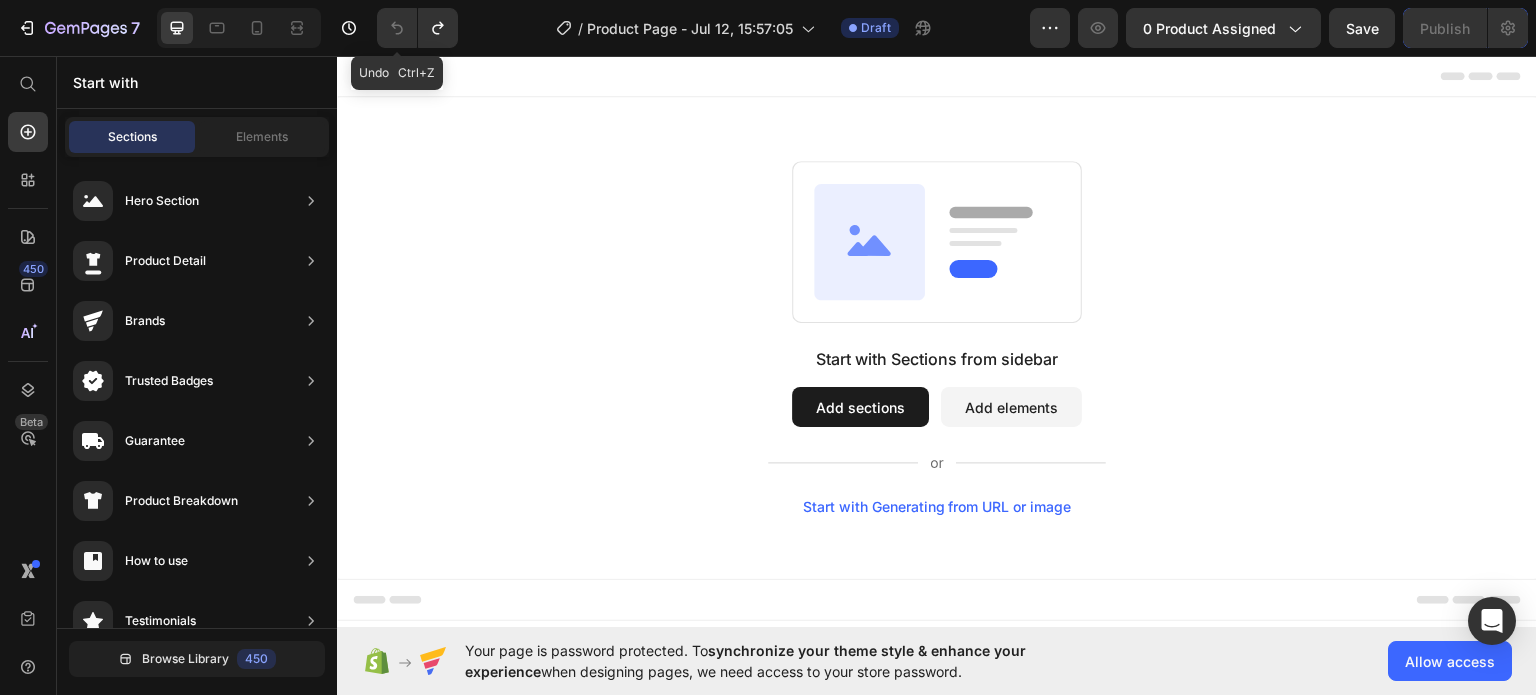 scroll, scrollTop: 0, scrollLeft: 0, axis: both 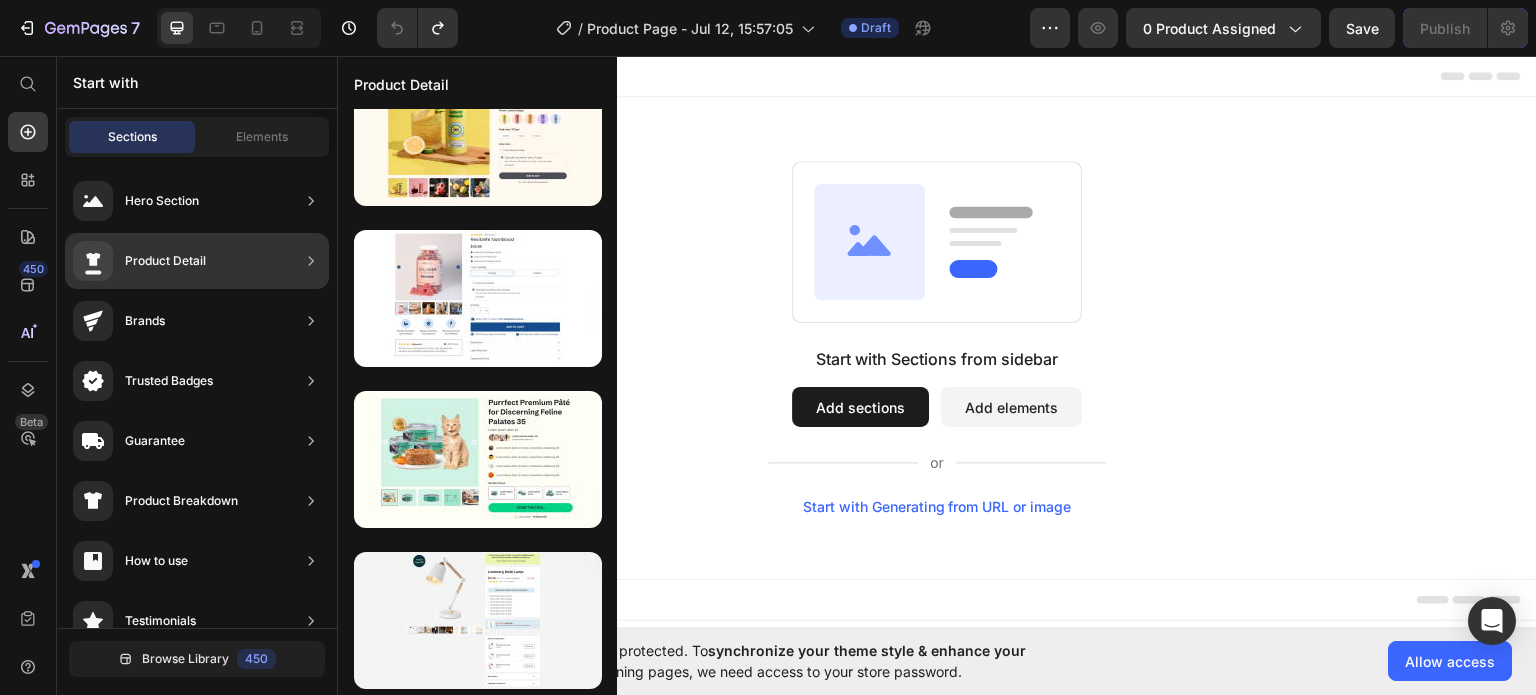click 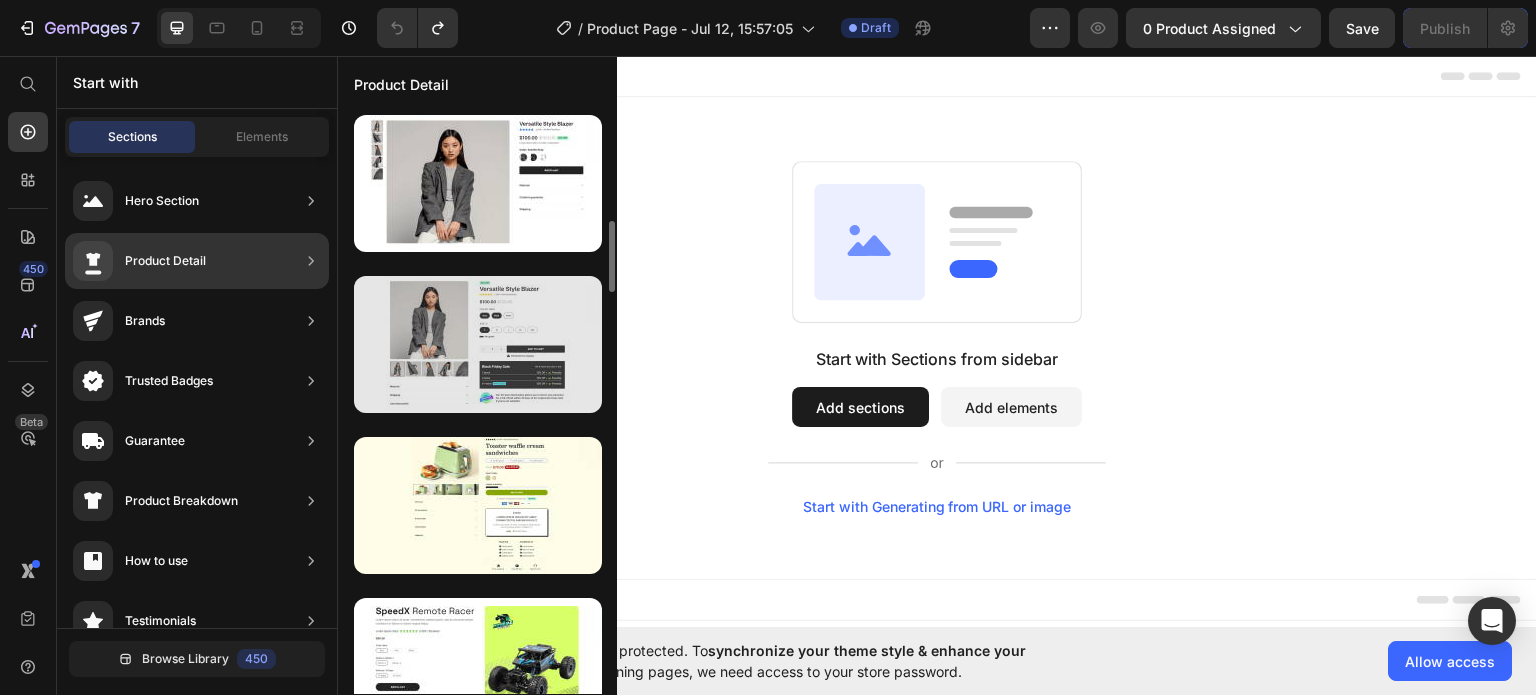 scroll, scrollTop: 200, scrollLeft: 0, axis: vertical 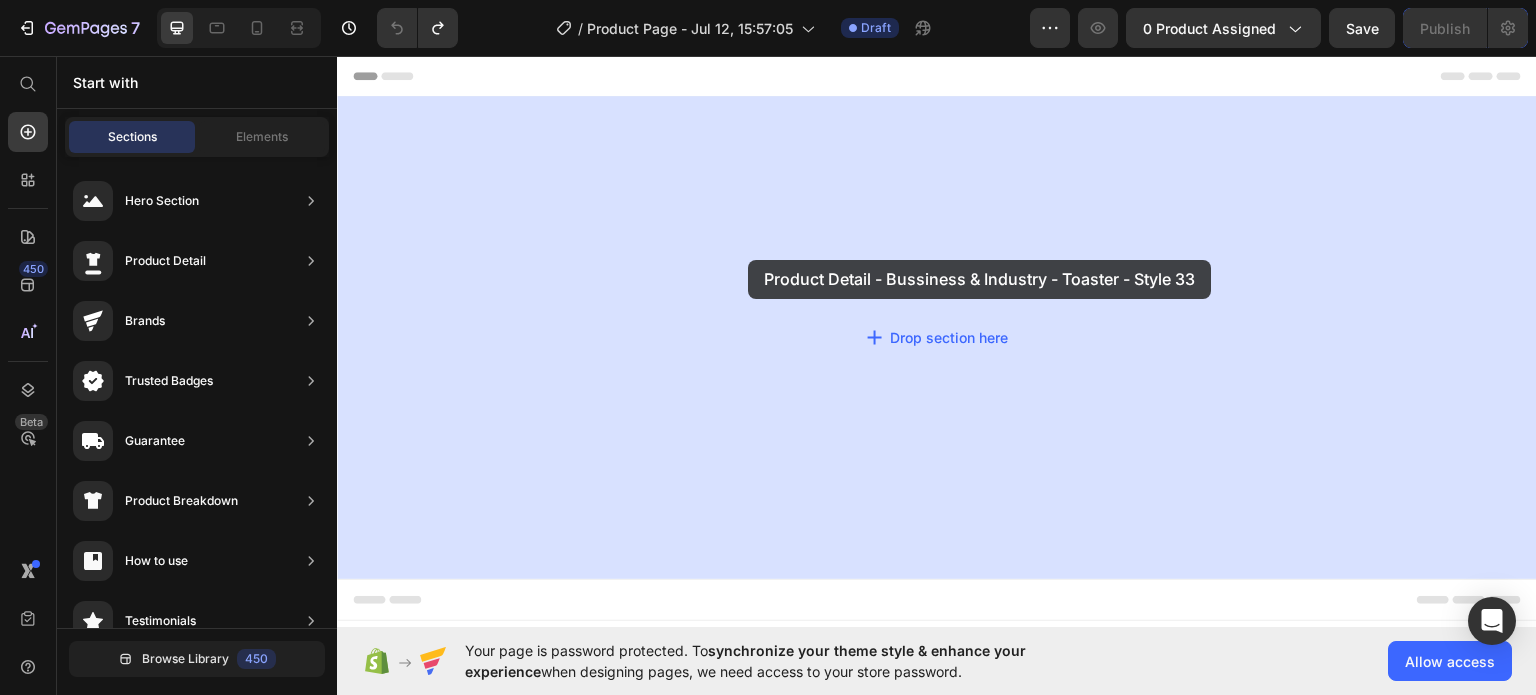 drag, startPoint x: 793, startPoint y: 362, endPoint x: 928, endPoint y: 347, distance: 135.83078 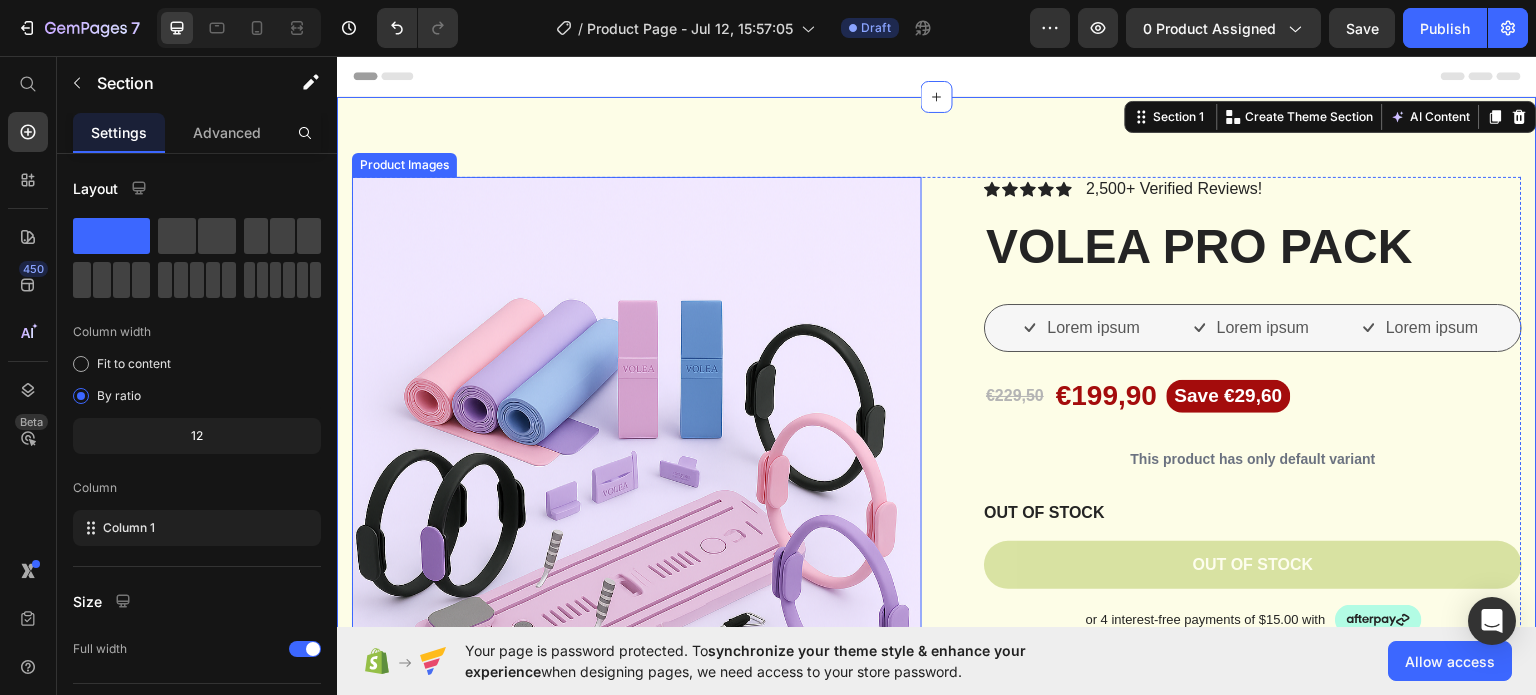 click at bounding box center (637, 603) 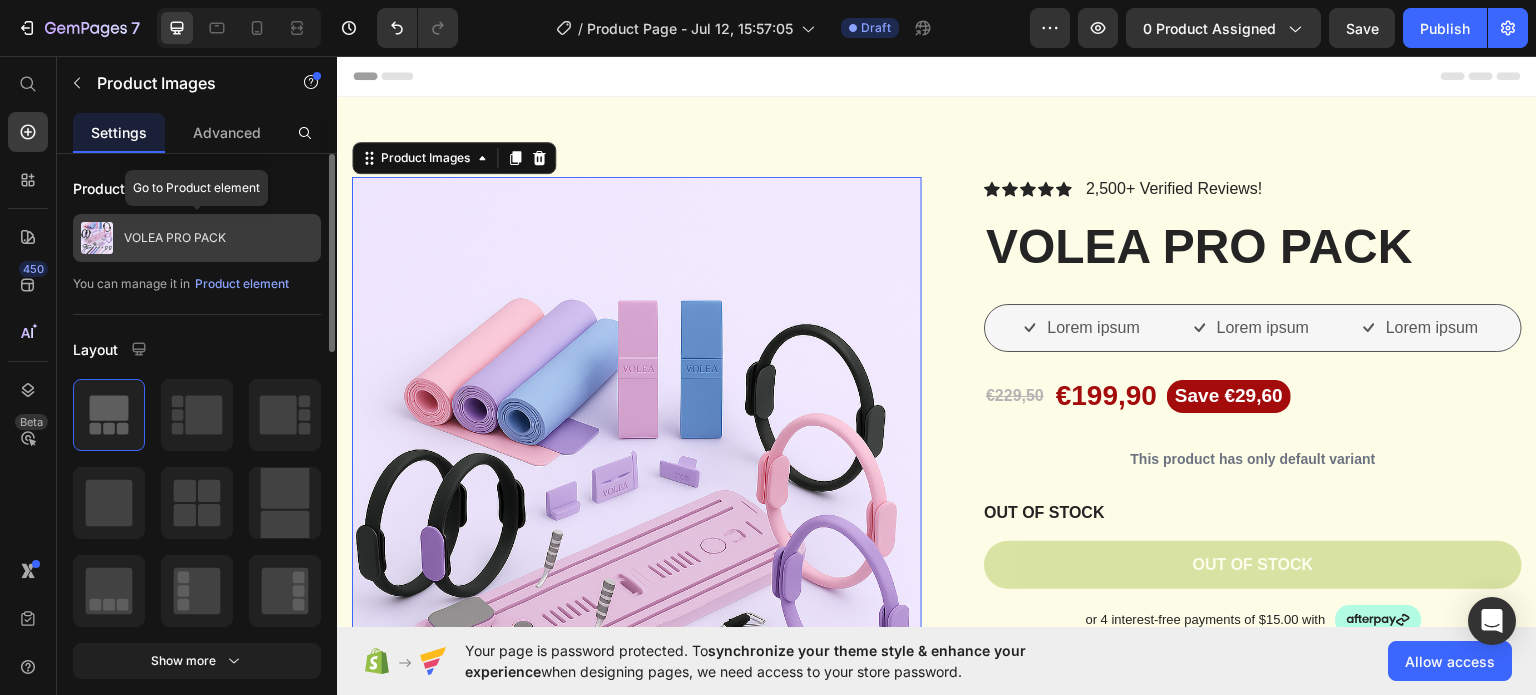click on "VOLEA PRO PACK" 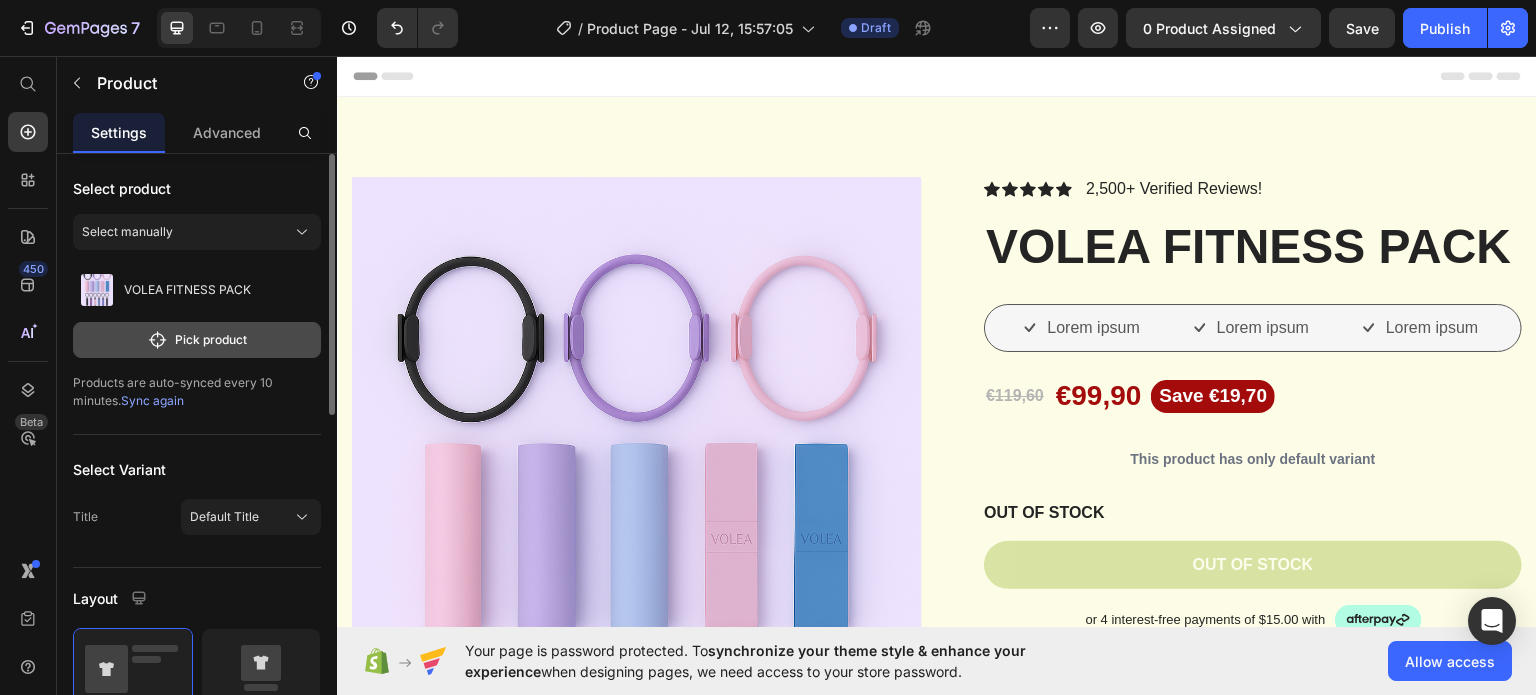 click on "Pick product" at bounding box center [197, 340] 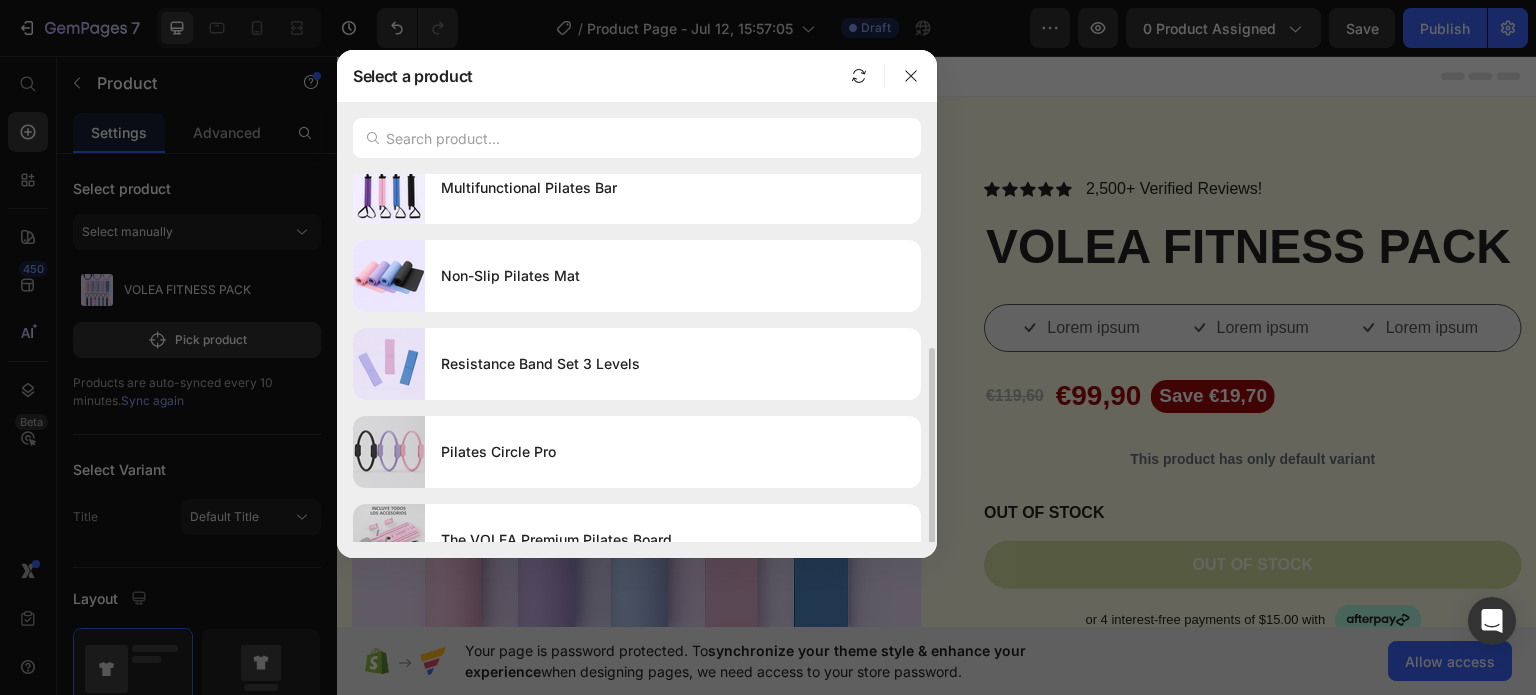 scroll, scrollTop: 232, scrollLeft: 0, axis: vertical 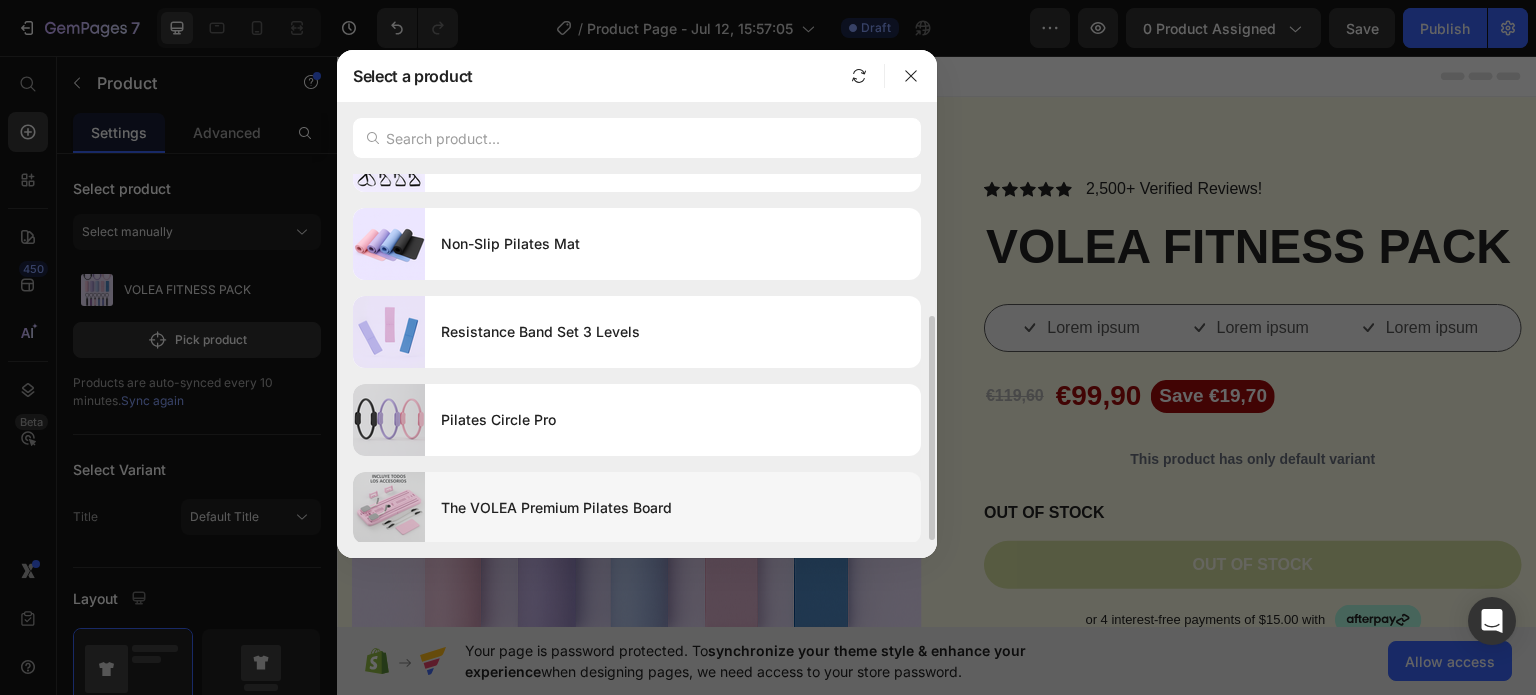 click on "The VOLEA Premium Pilates Board" at bounding box center [673, 508] 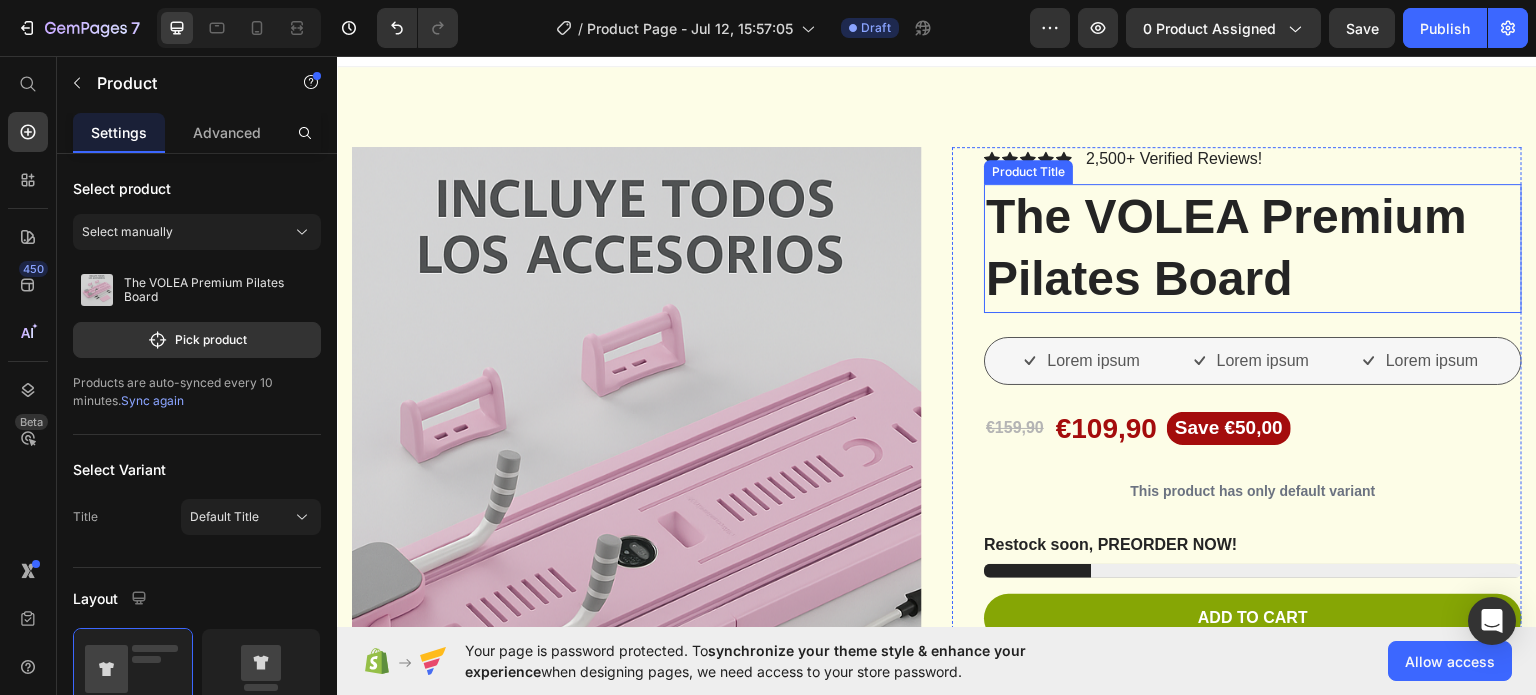 scroll, scrollTop: 0, scrollLeft: 0, axis: both 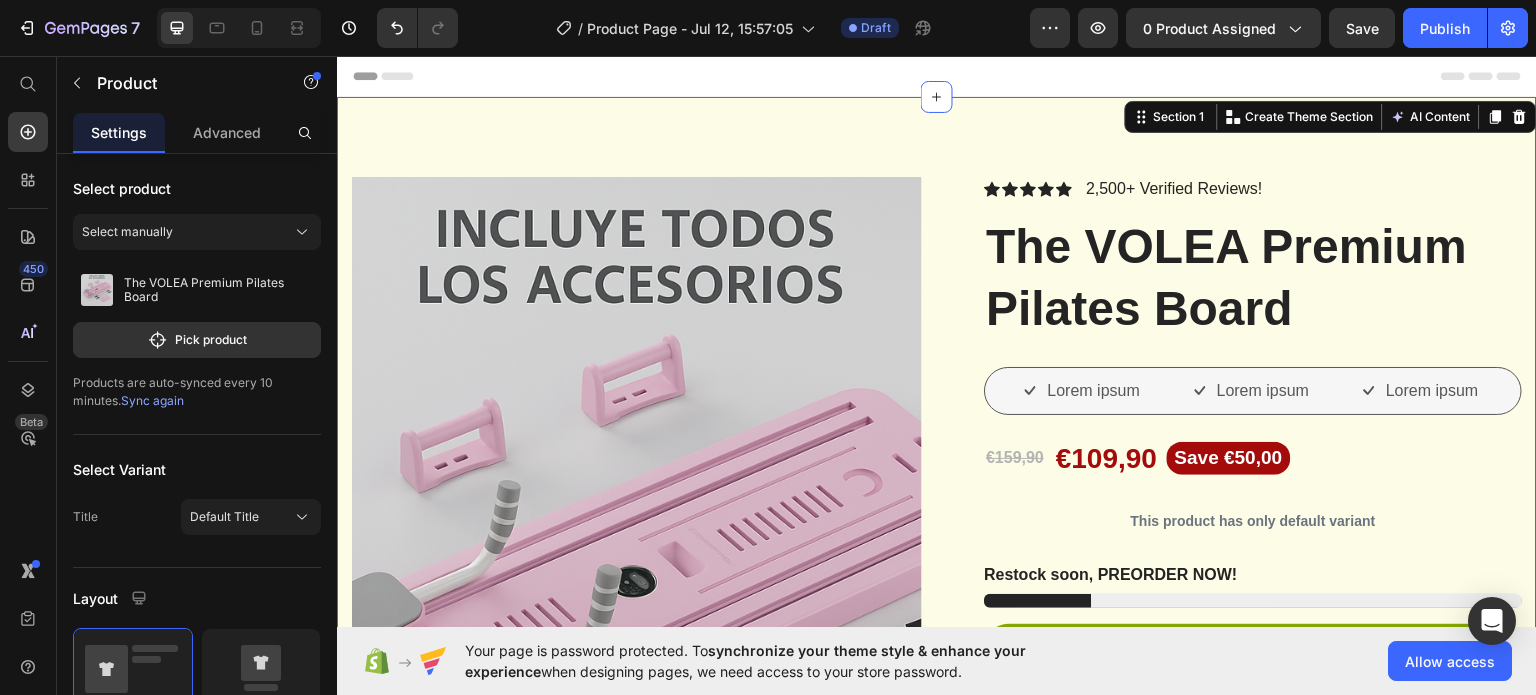 click on "Product Images
Vero eos
At accusamus
Et iusto odio
Consectetur
Adipiscin Accordion Icon Icon Icon Icon Icon Icon List 2,500+ Verified Reviews! Text Block Row The VOLEA Premium Pilates Board Product Title
Lorem ipsum Item List
Lorem ipsum Item List
Lorem ipsum Item List Row €159,90 Product Price €109,90 Product Price Save €50,00 Product Badge Row This product has only default variant Product Variants & Swatches Restock soon, PREORDER NOW! Stock Counter Add to cart Add to Cart or 4 interest-free payments of $15.00 with Text Block Image Row Image Image Image Image Image Row Icon Icon Icon Icon Icon Icon List Lorem ipsum dolor sit amet, consectetur adipiscing elit Text Block Text Block Emily Text Block
Verified Buyer Item List Row" at bounding box center [937, 905] 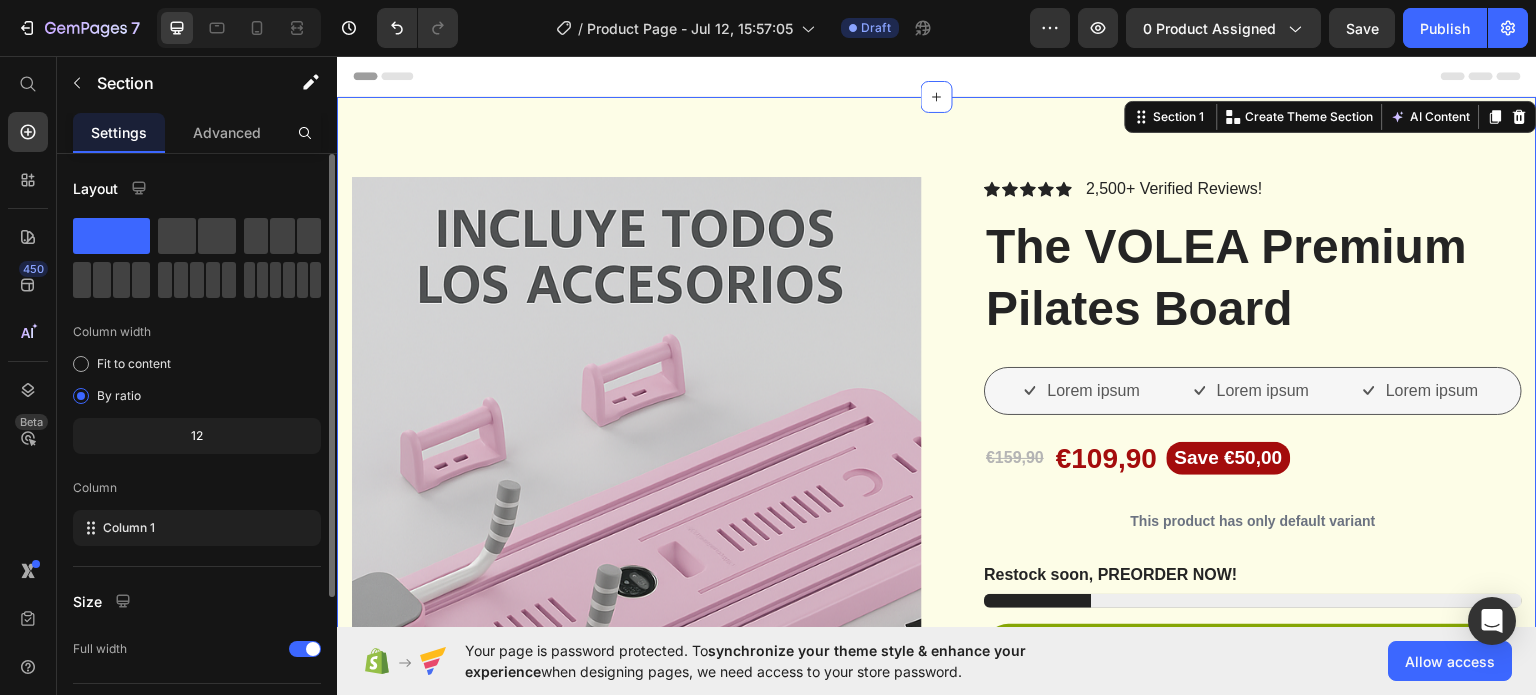 scroll, scrollTop: 208, scrollLeft: 0, axis: vertical 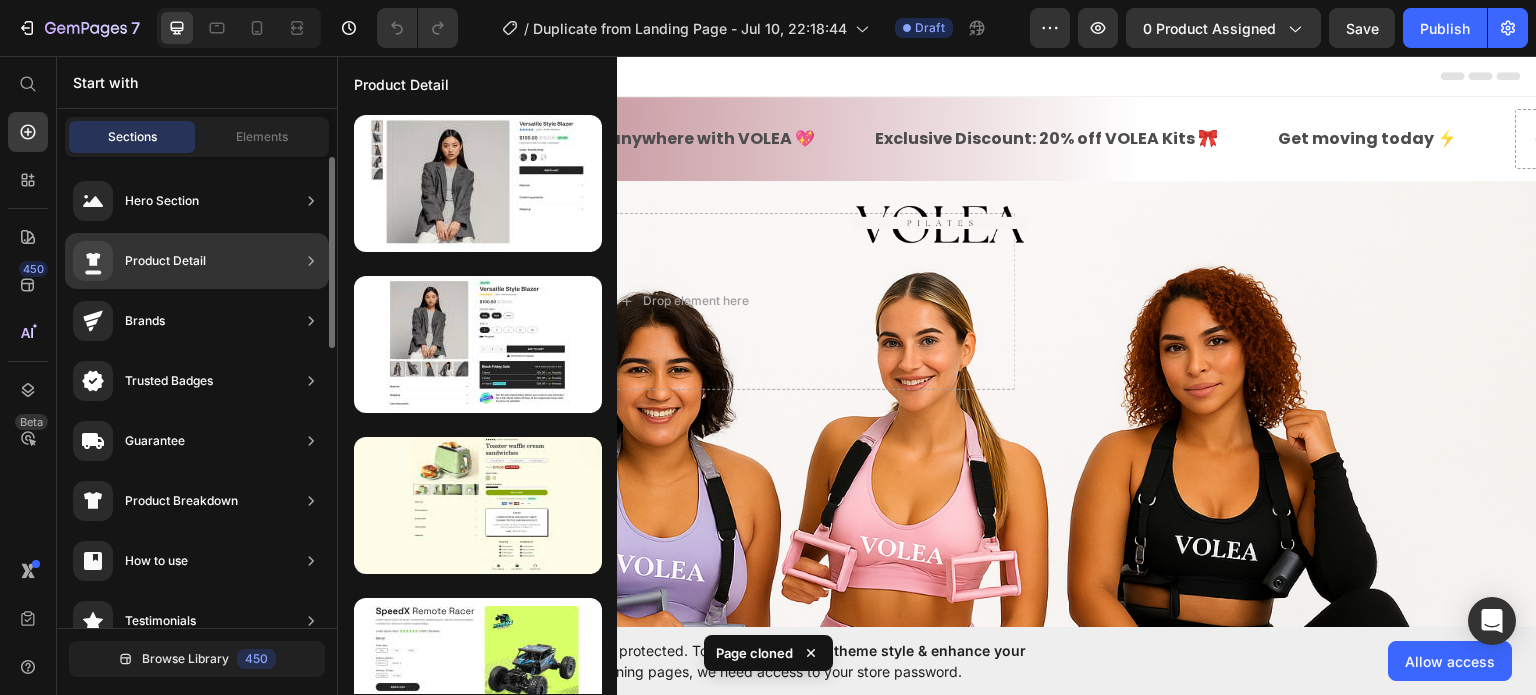 click on "Product Detail" at bounding box center (165, 261) 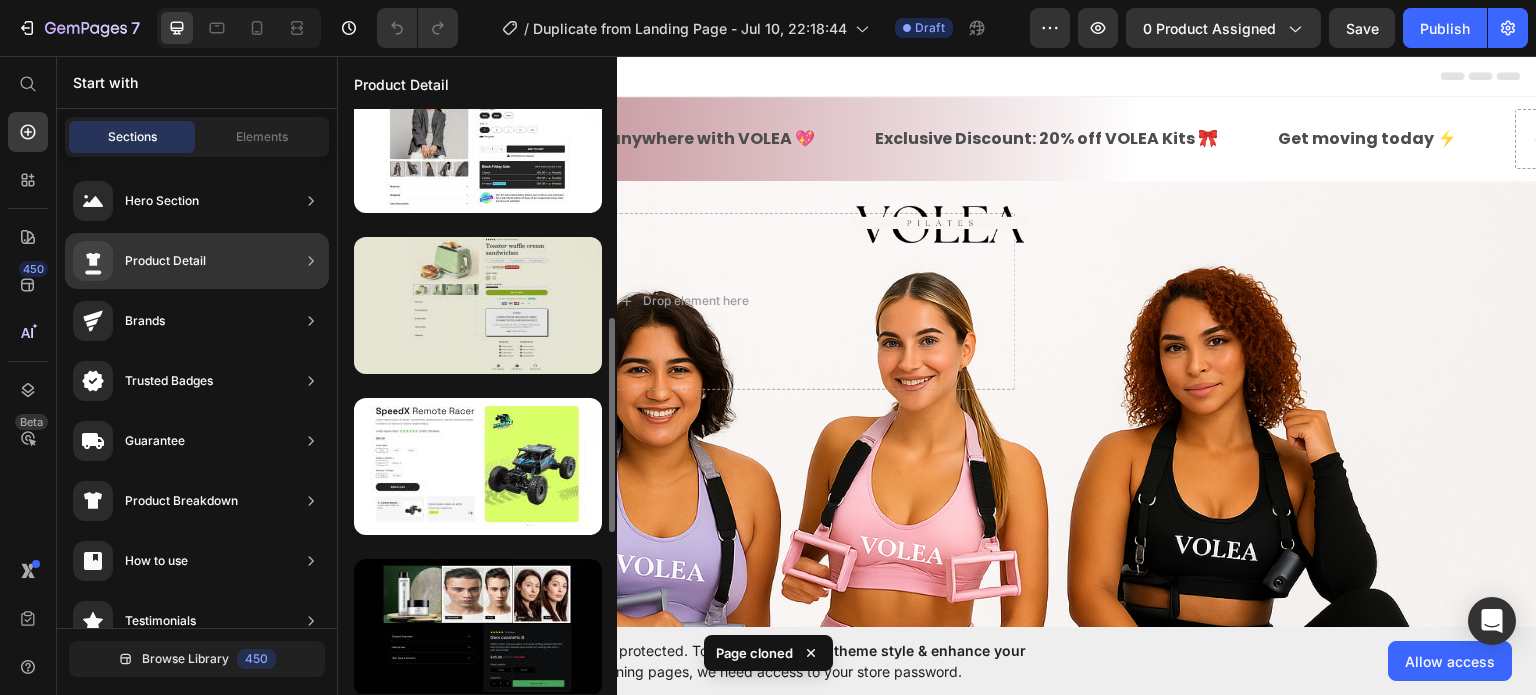 scroll, scrollTop: 300, scrollLeft: 0, axis: vertical 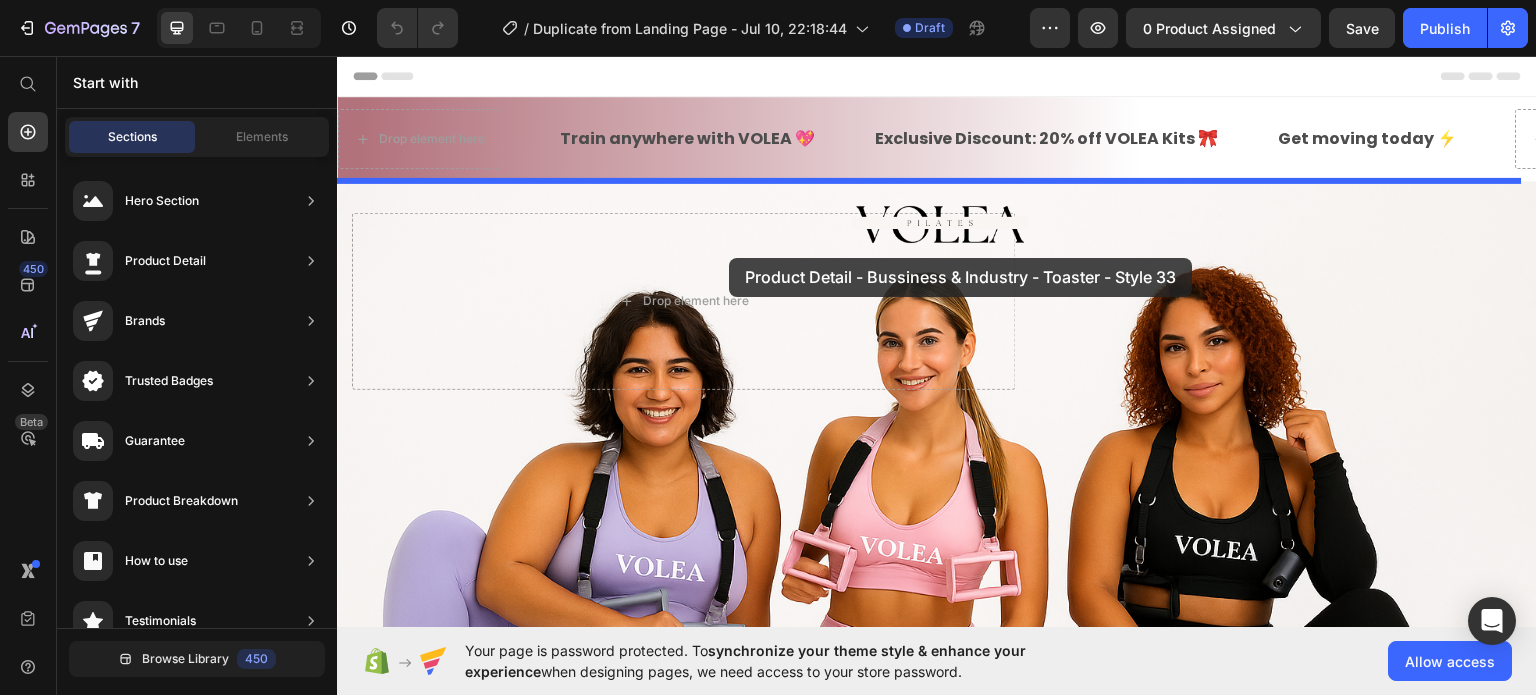 drag, startPoint x: 778, startPoint y: 266, endPoint x: 729, endPoint y: 256, distance: 50.01 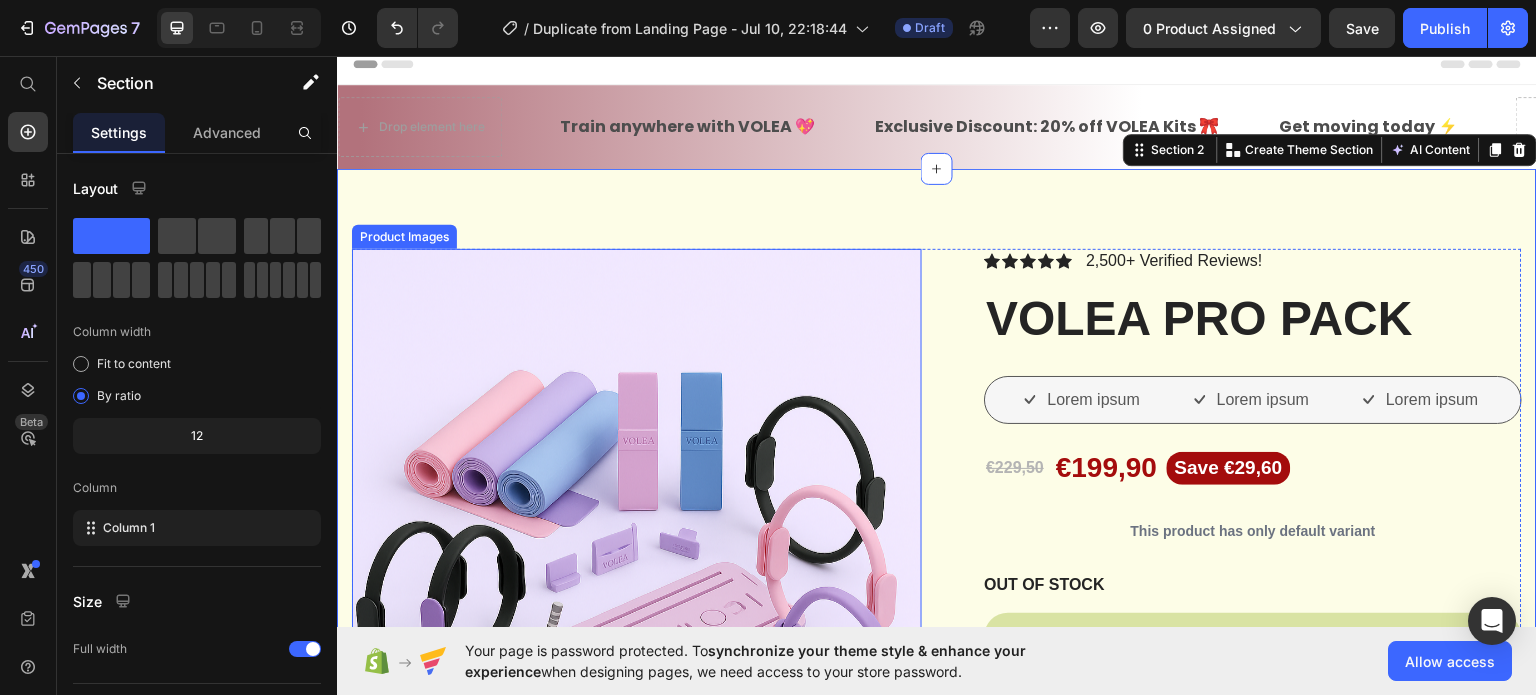 scroll, scrollTop: 0, scrollLeft: 0, axis: both 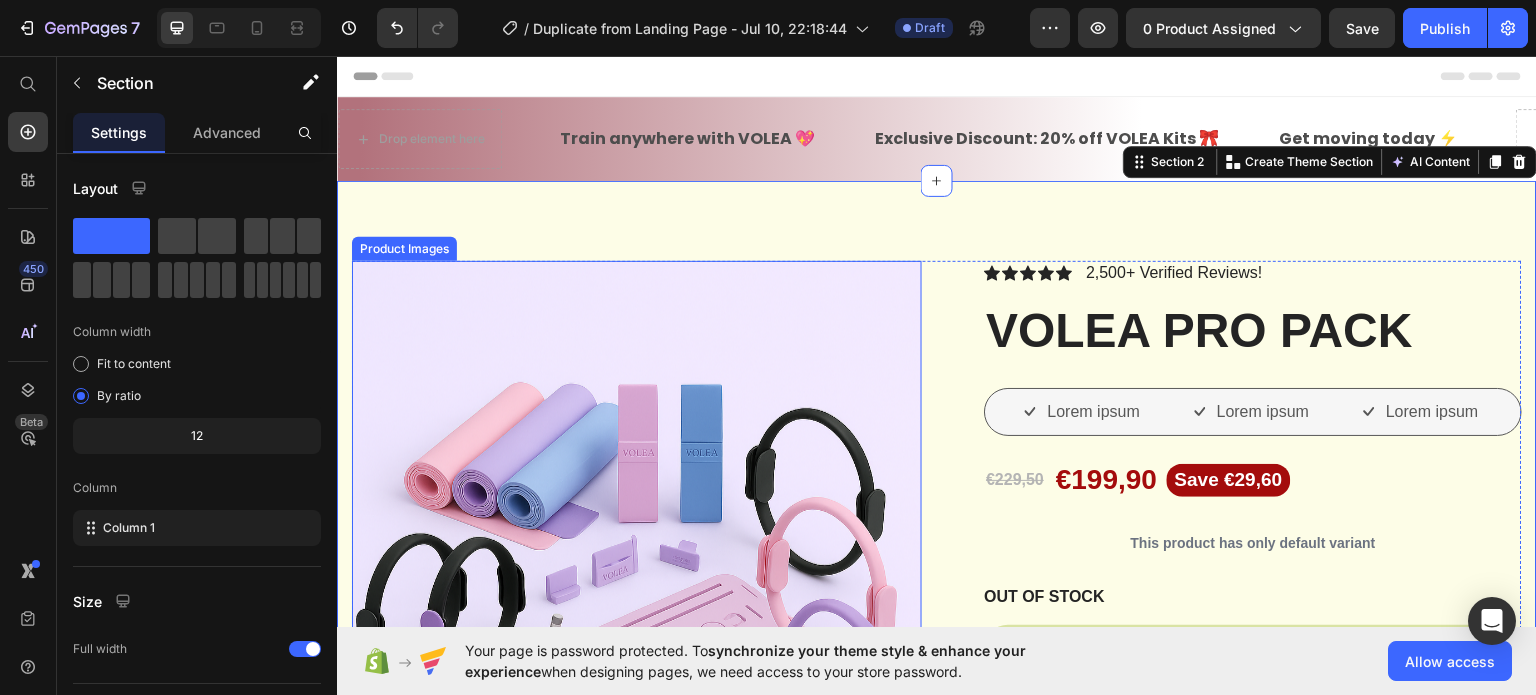 click at bounding box center [637, 687] 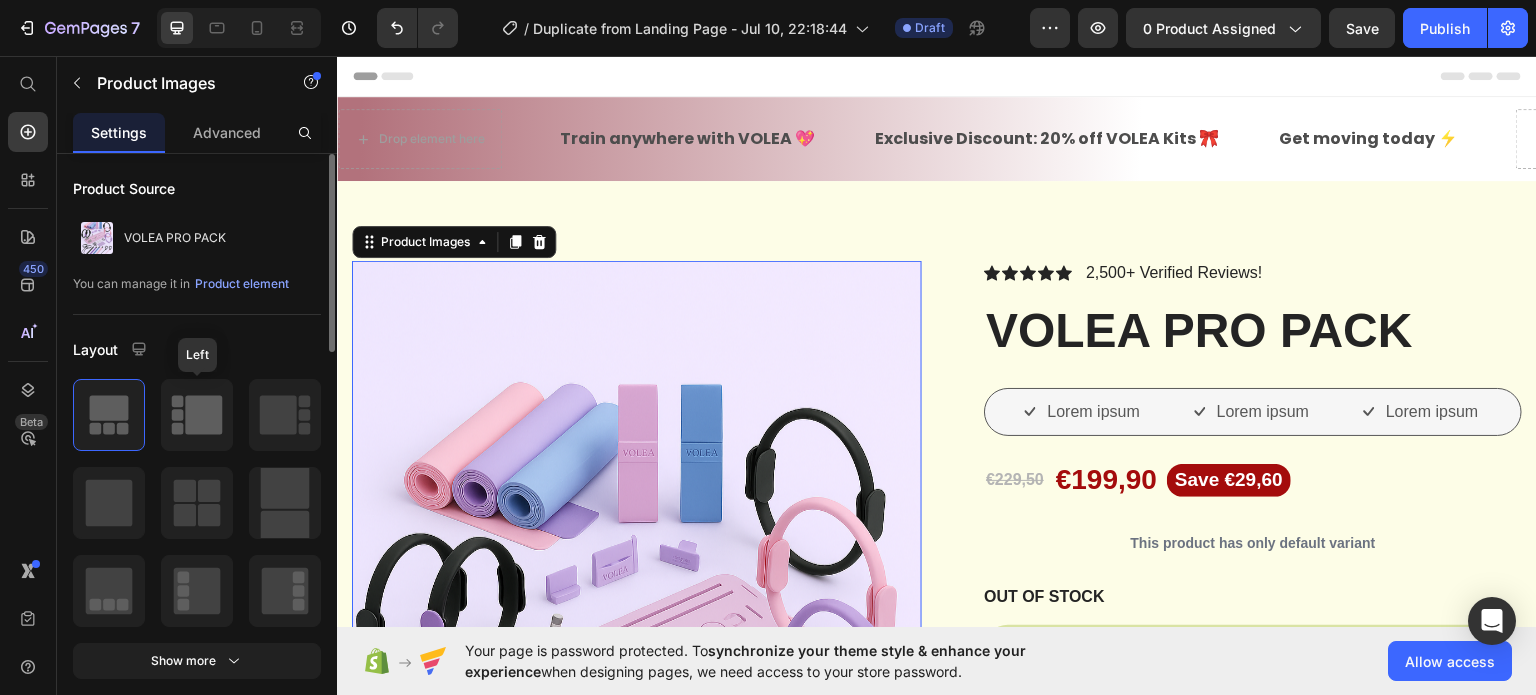 click 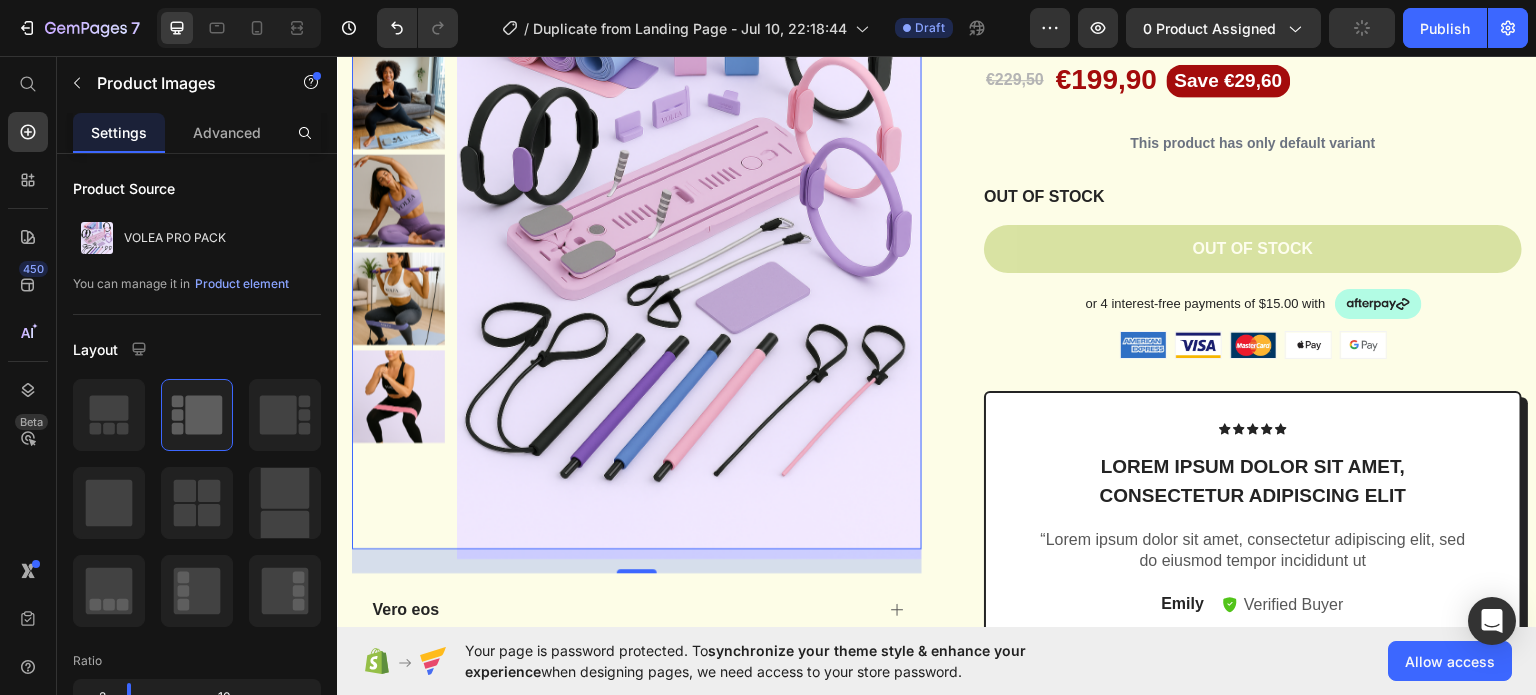 scroll, scrollTop: 500, scrollLeft: 0, axis: vertical 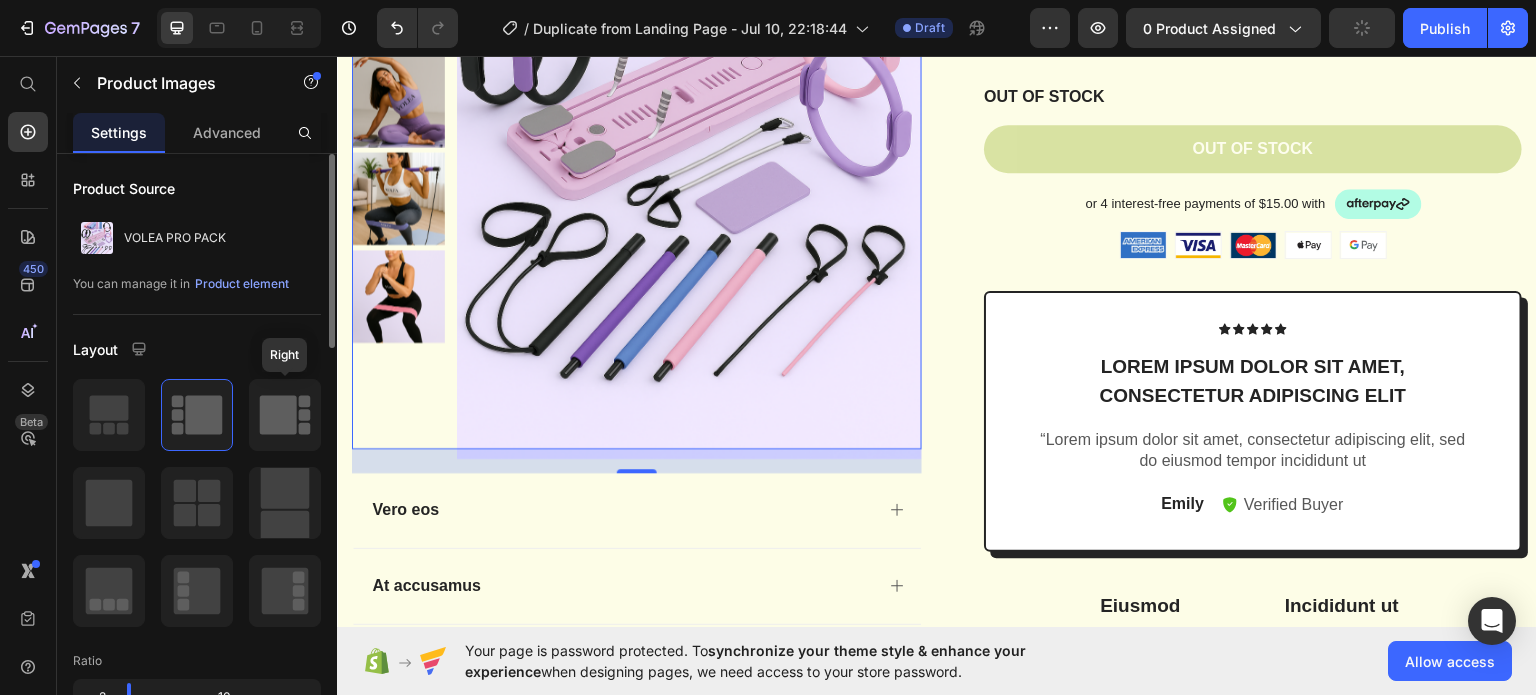 click 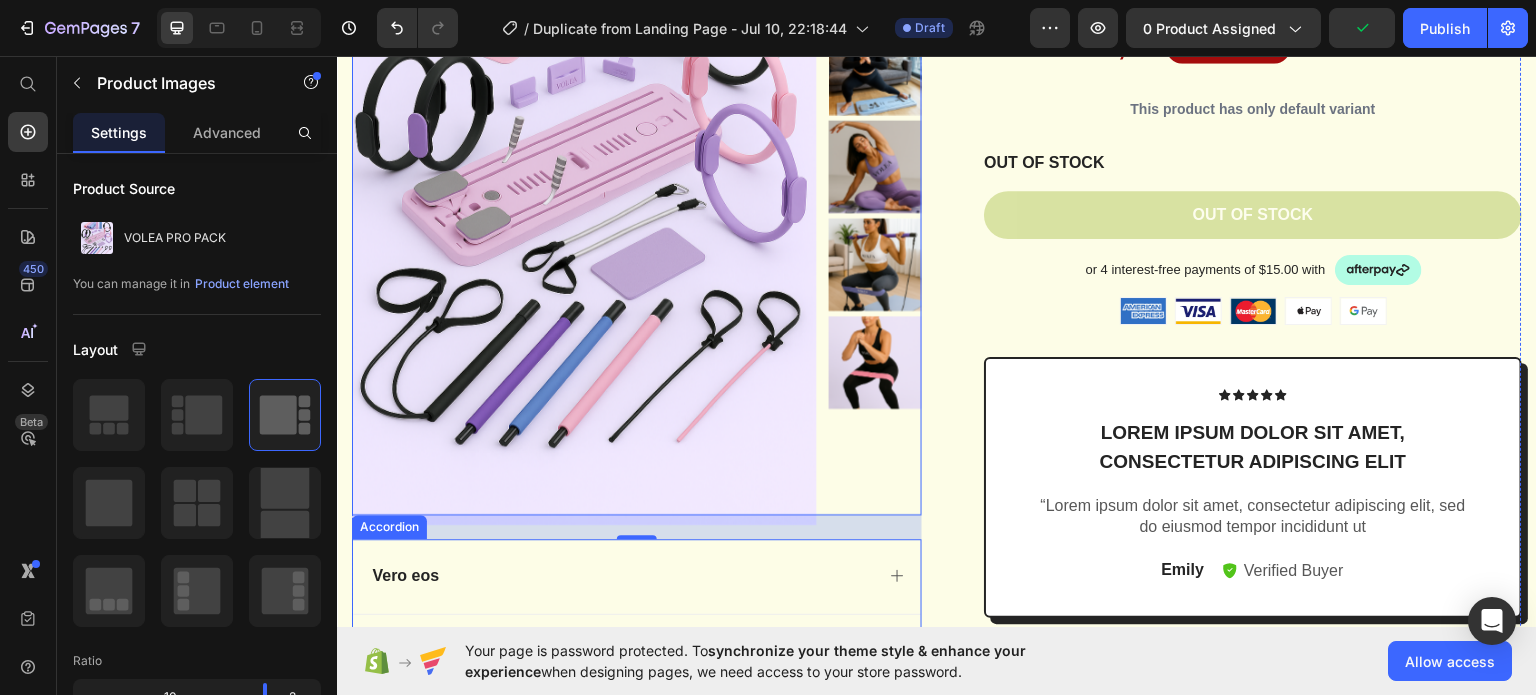 scroll, scrollTop: 400, scrollLeft: 0, axis: vertical 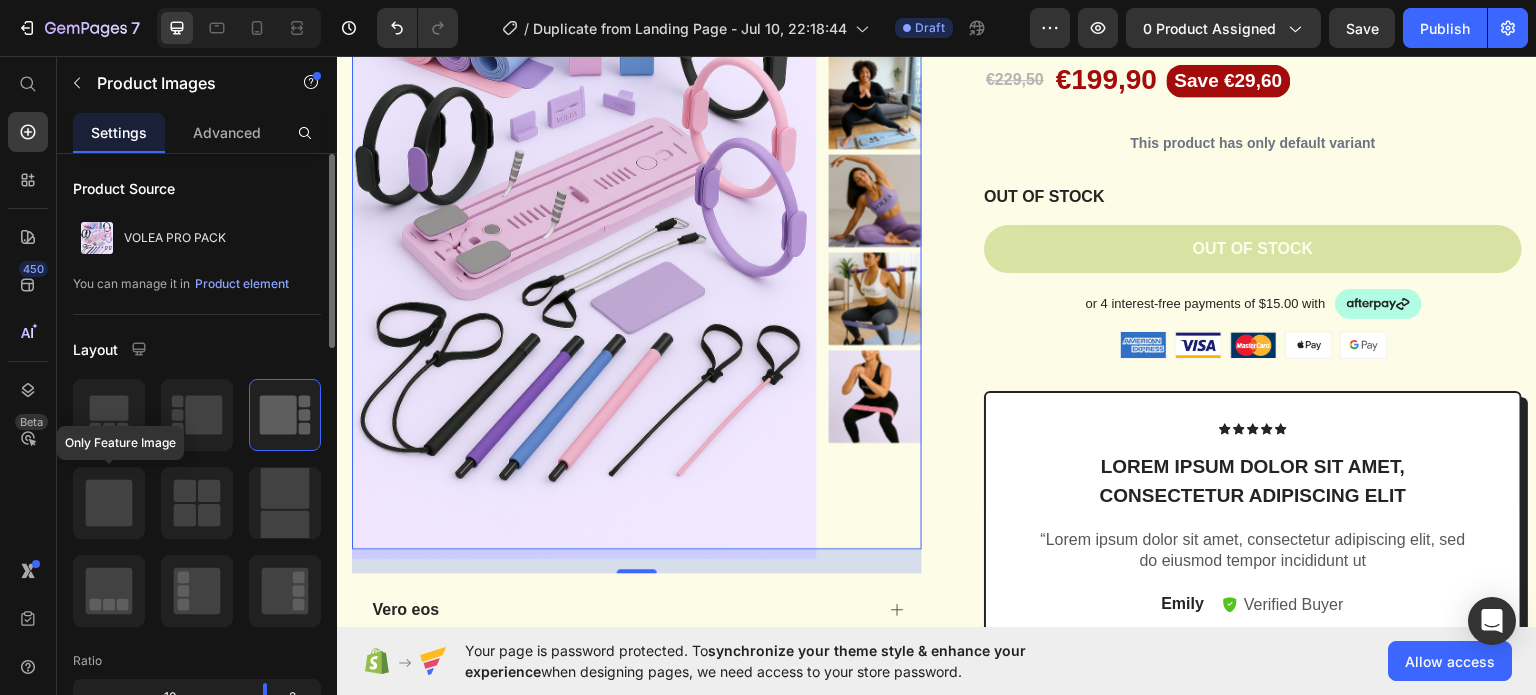 click 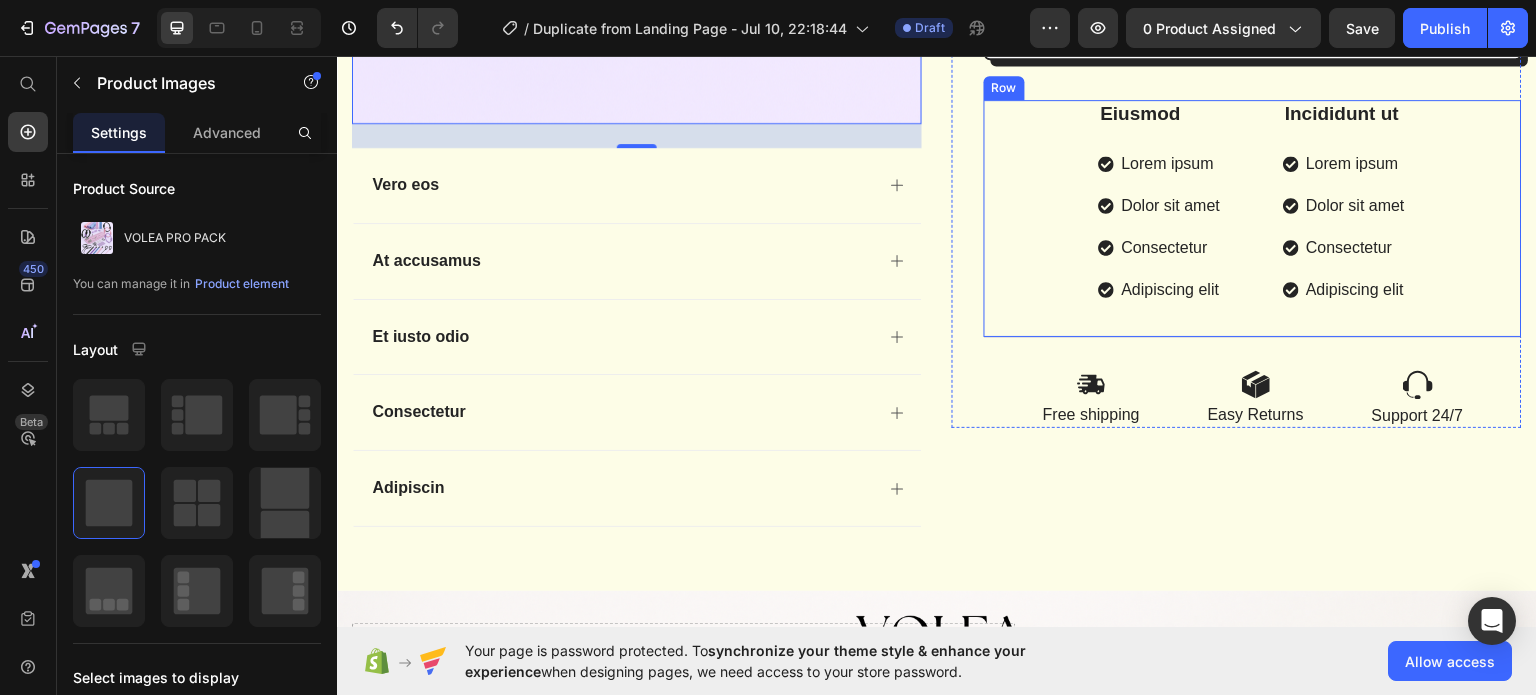 scroll, scrollTop: 1000, scrollLeft: 0, axis: vertical 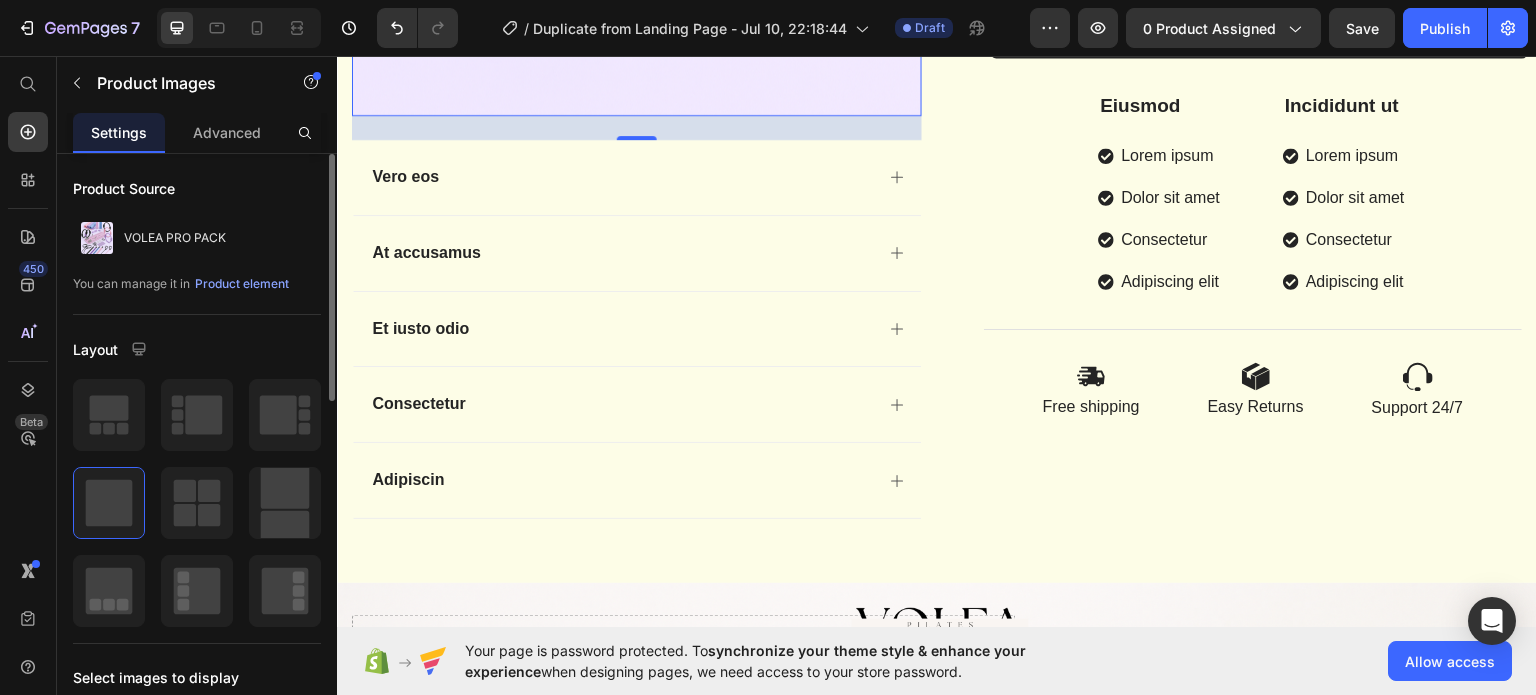 click 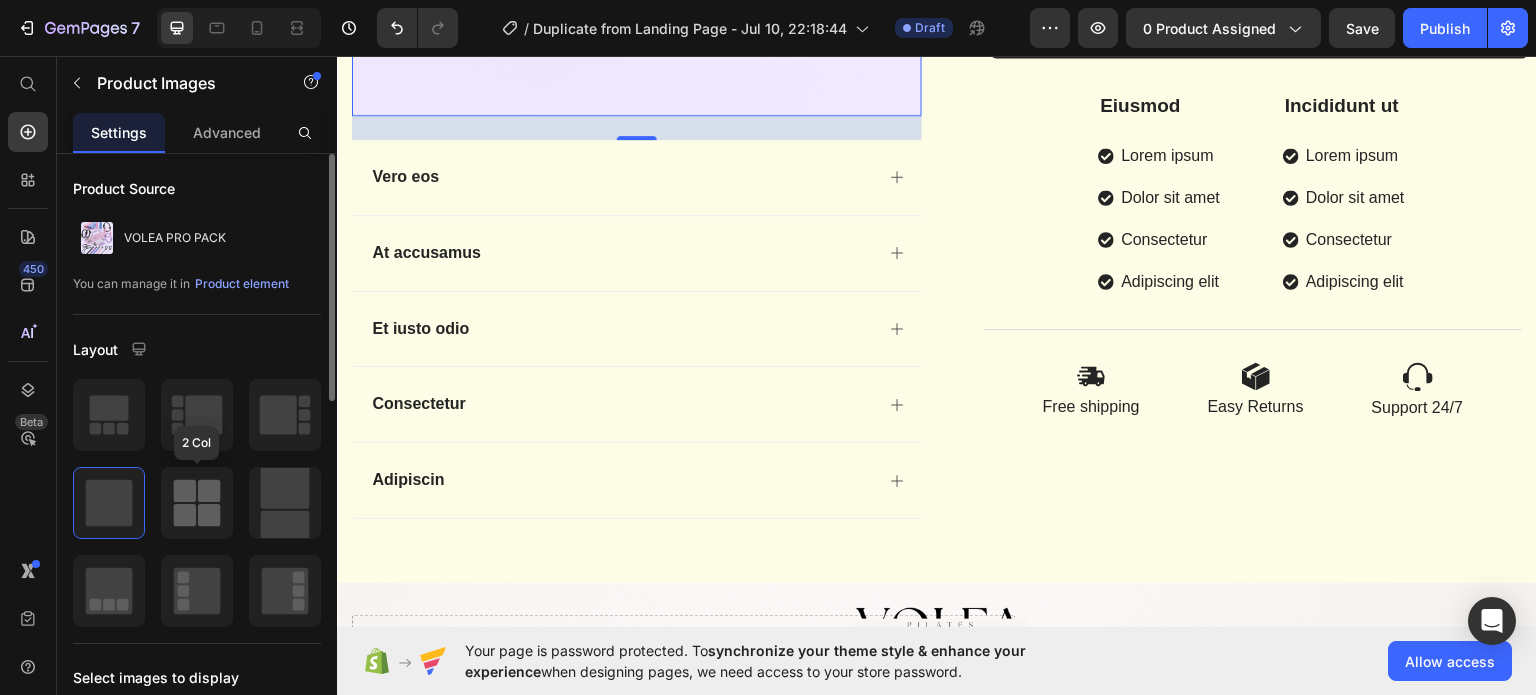 click 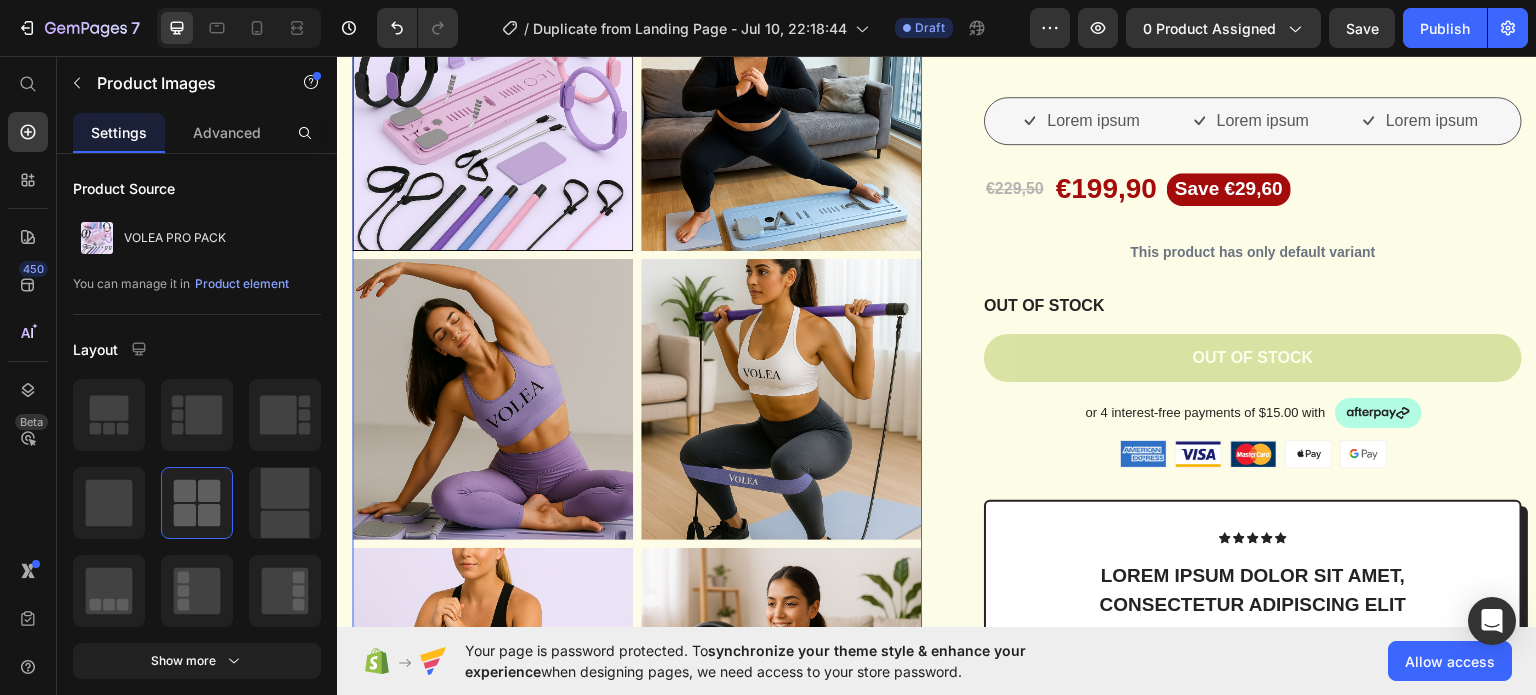 scroll, scrollTop: 300, scrollLeft: 0, axis: vertical 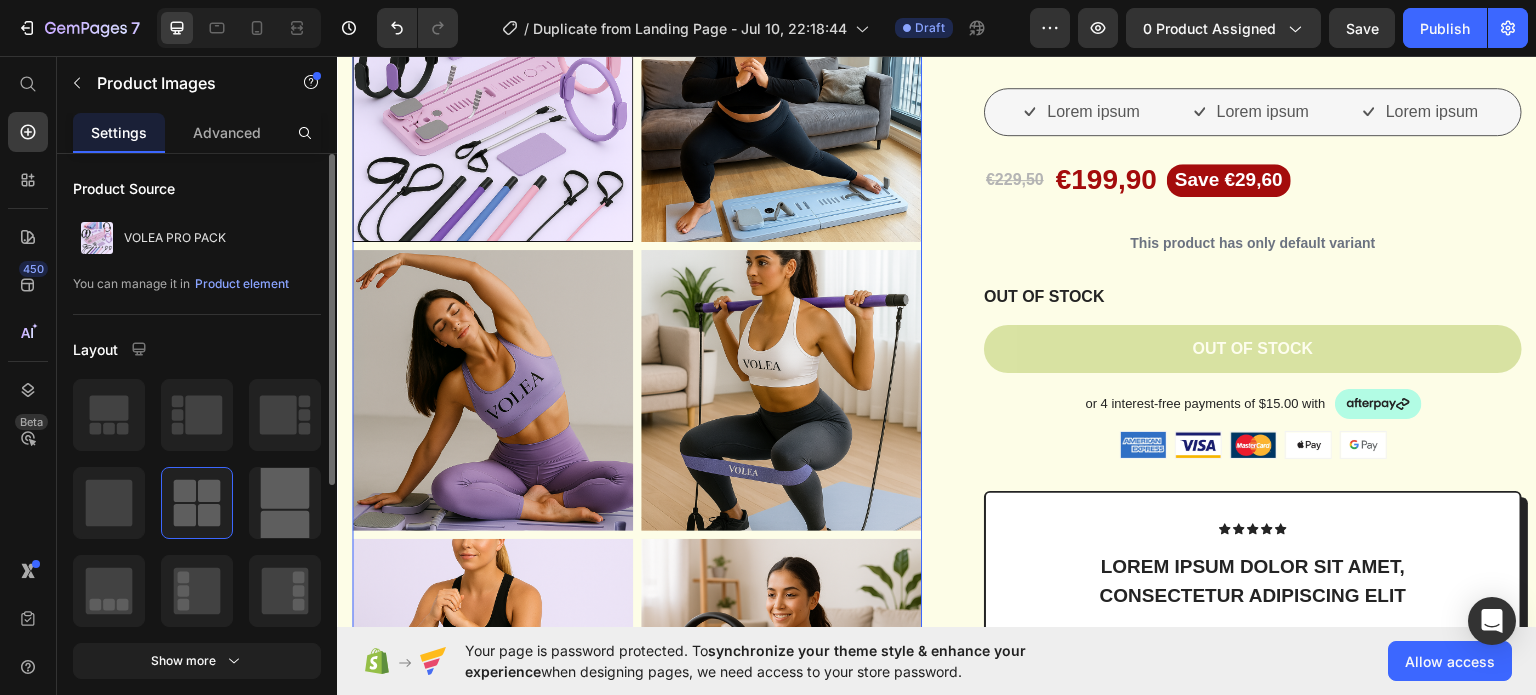 click 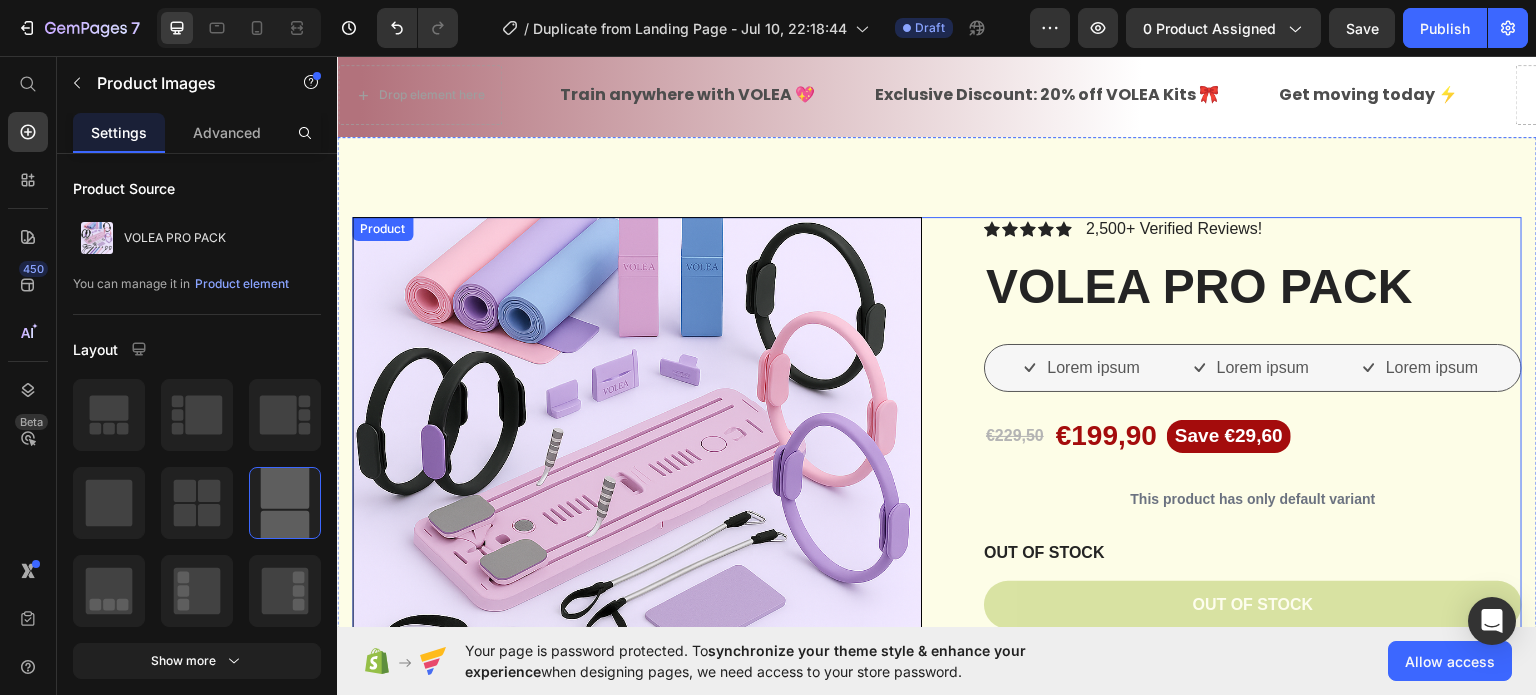 scroll, scrollTop: 0, scrollLeft: 0, axis: both 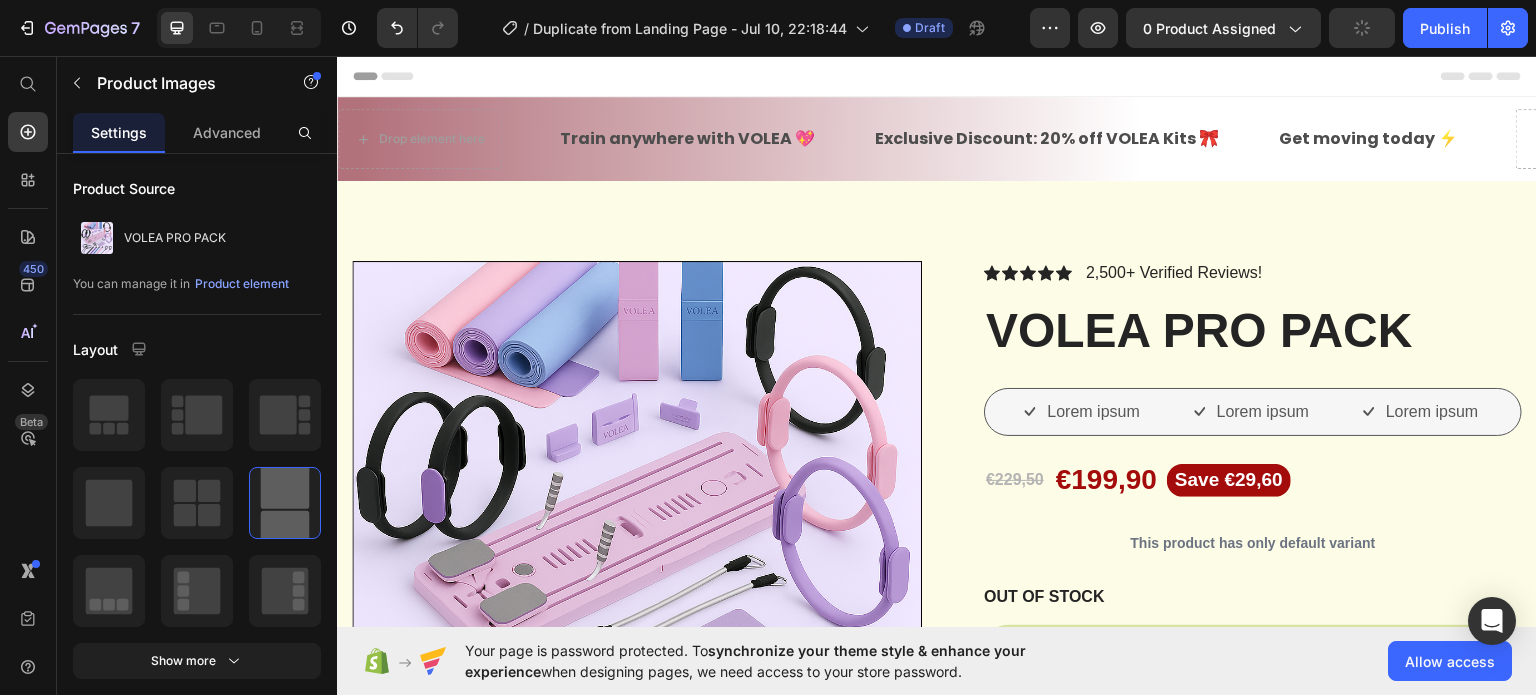 click at bounding box center (637, 545) 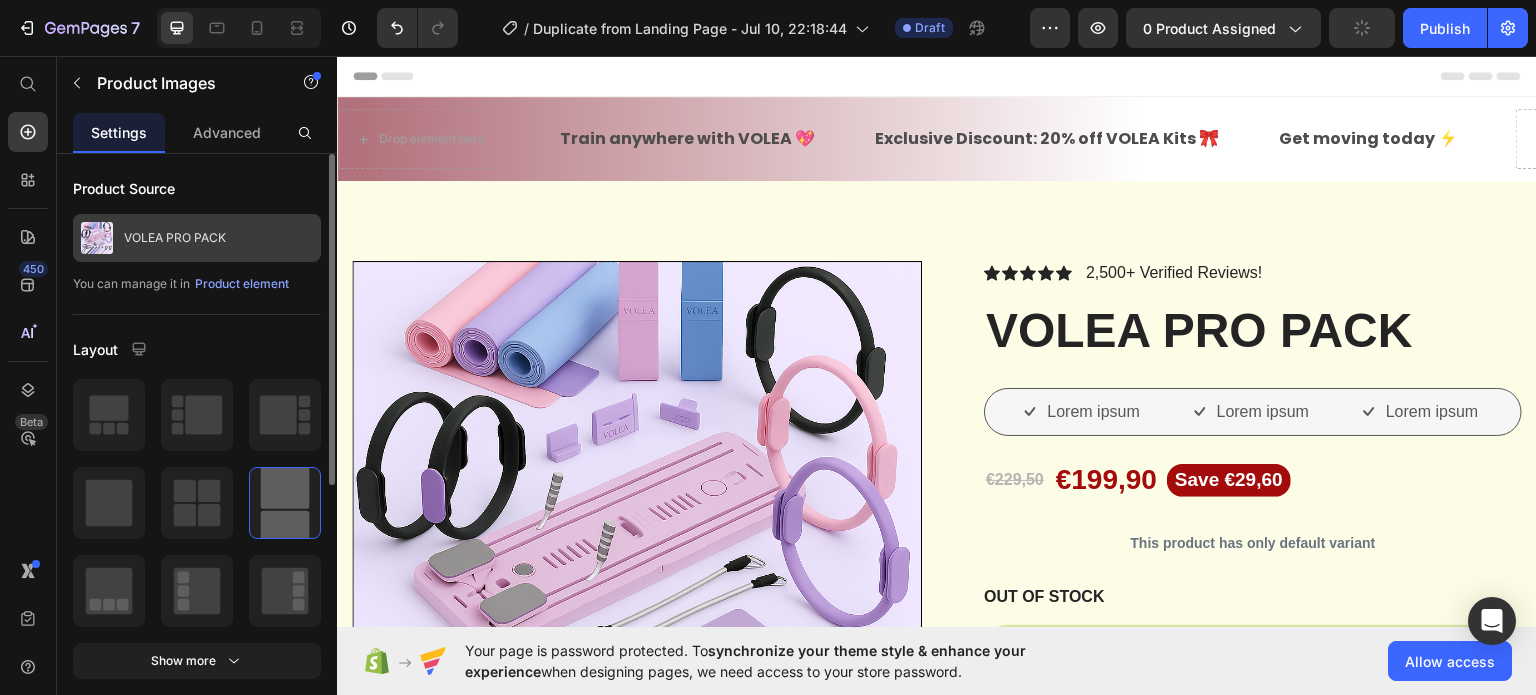click on "VOLEA PRO PACK" 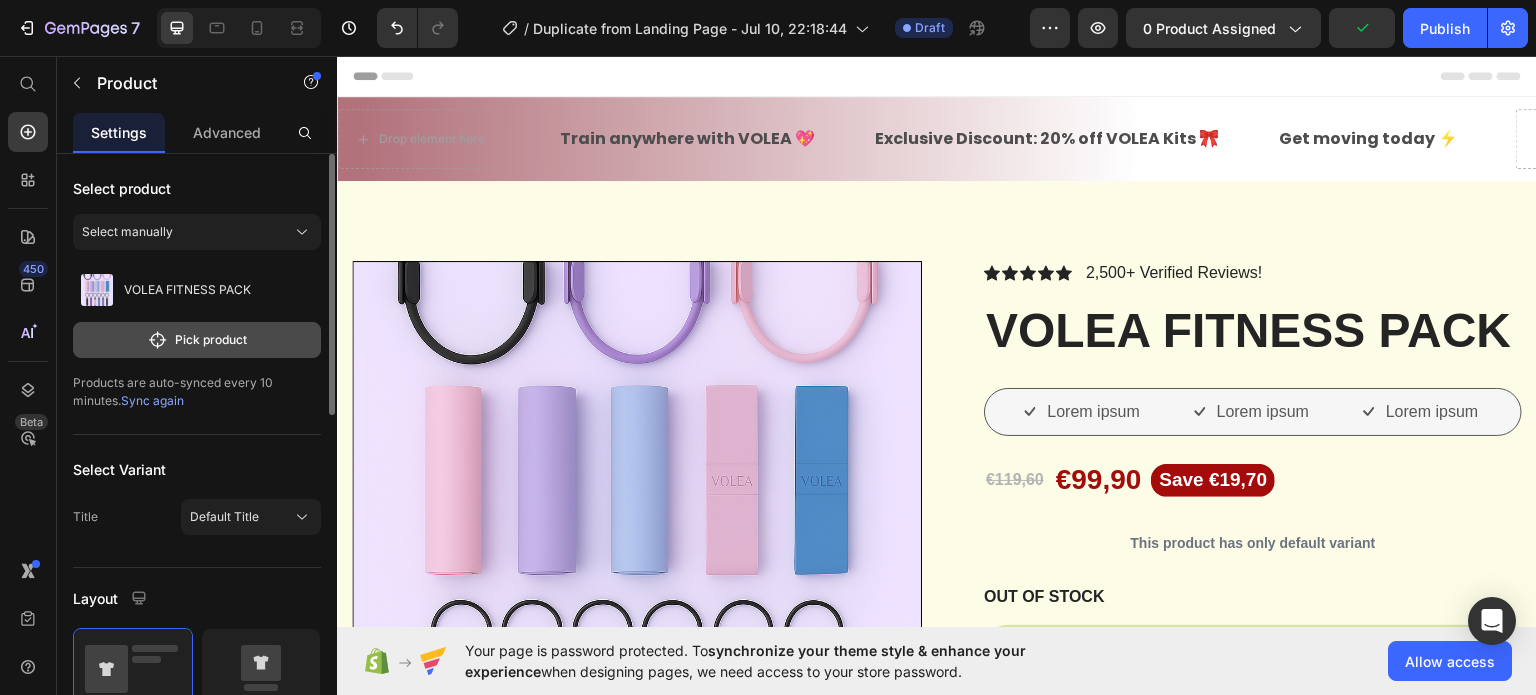 click on "Pick product" at bounding box center (197, 340) 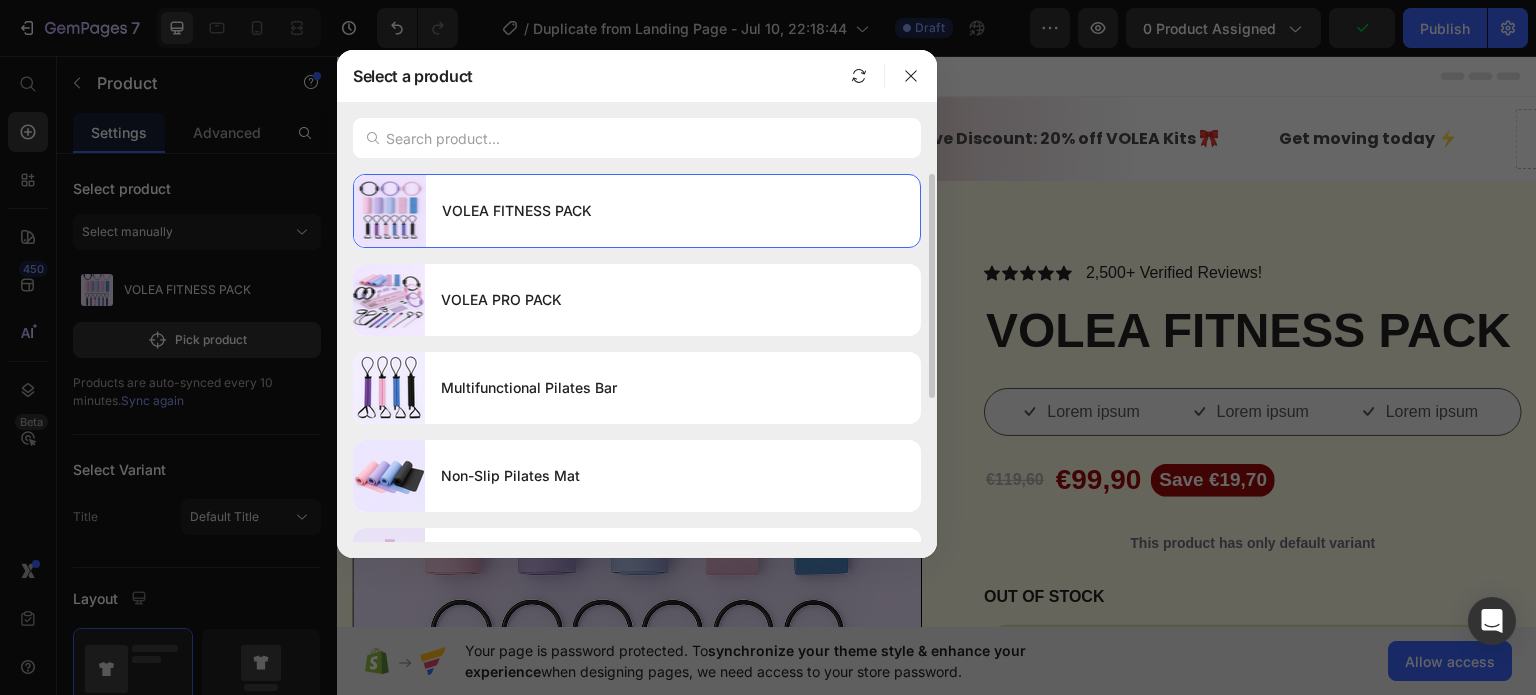 scroll, scrollTop: 232, scrollLeft: 0, axis: vertical 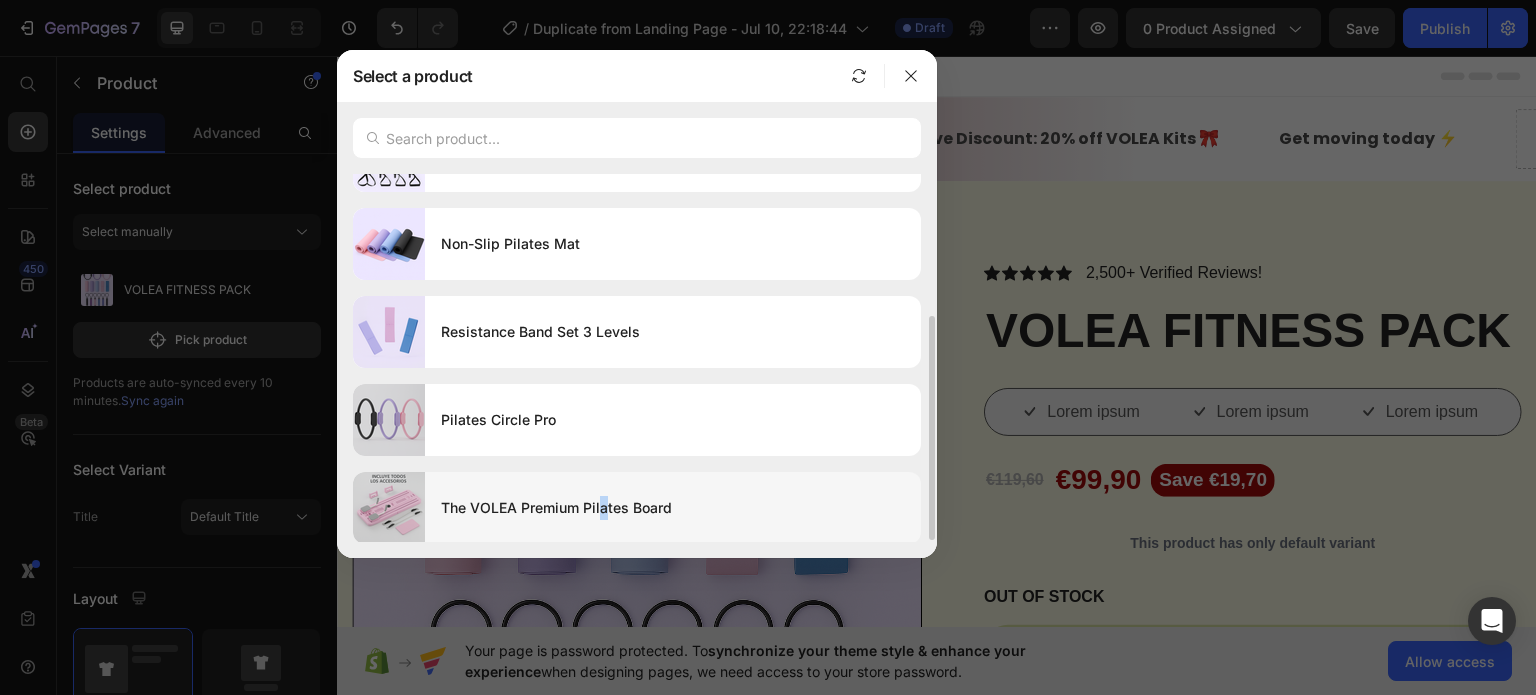 drag, startPoint x: 606, startPoint y: 513, endPoint x: 598, endPoint y: 521, distance: 11.313708 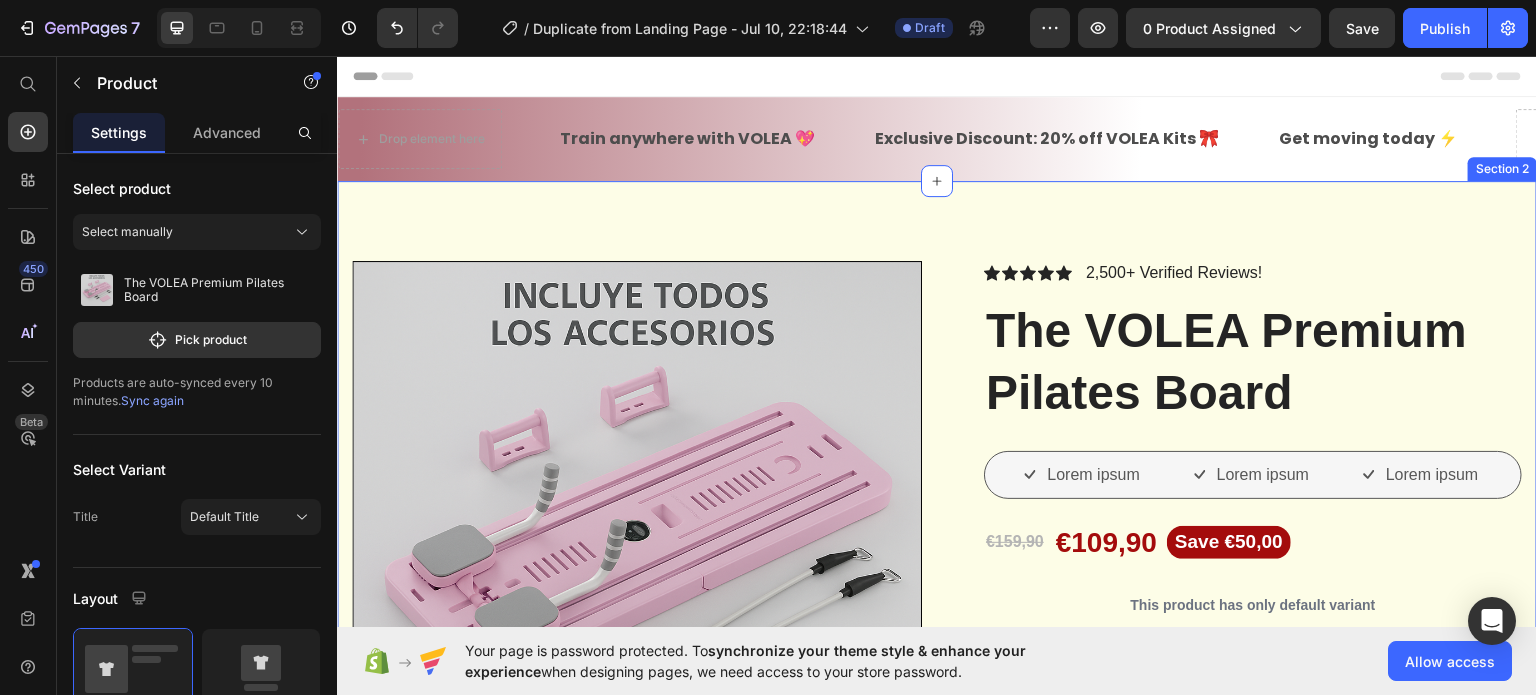 click on "Product Images
Vero eos
At accusamus
Et iusto odio
Consectetur
Adipiscin Accordion Icon Icon Icon Icon Icon Icon List 2,500+ Verified Reviews! Text Block Row The VOLEA Premium Pilates Board Product Title
Lorem ipsum Item List
Lorem ipsum Item List
Lorem ipsum Item List Row €159,90 Product Price €109,90 Product Price Save €50,00 Product Badge Row This product has only default variant Product Variants & Swatches Restock soon, PREORDER NOW! Stock Counter Add to cart Add to Cart or 4 interest-free payments of $15.00 with Text Block Image Row Image Image Image Image Image Row Icon Icon Icon Icon Icon Icon List Lorem ipsum dolor sit amet, consectetur adipiscing elit Text Block Text Block Emily Text Block
Verified Buyer Item List Row" at bounding box center [937, 2761] 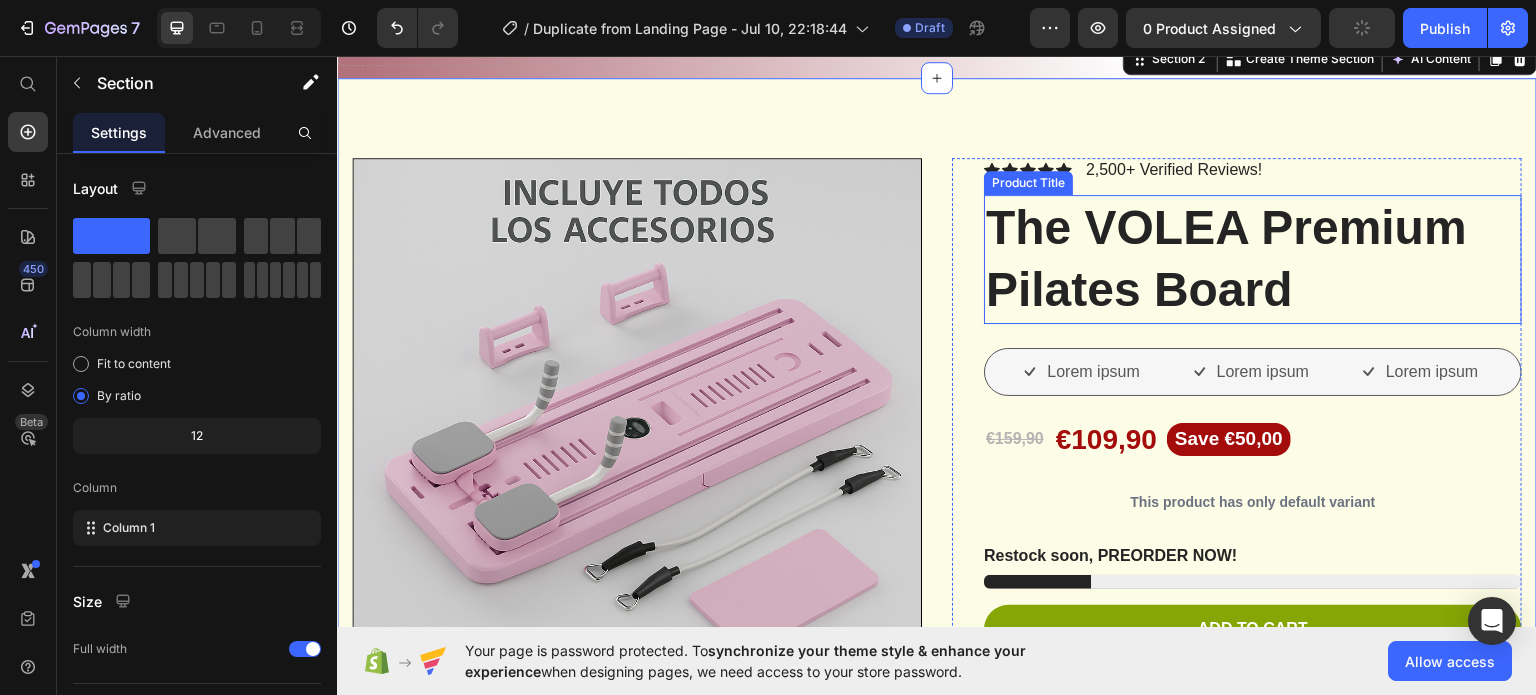 scroll, scrollTop: 0, scrollLeft: 0, axis: both 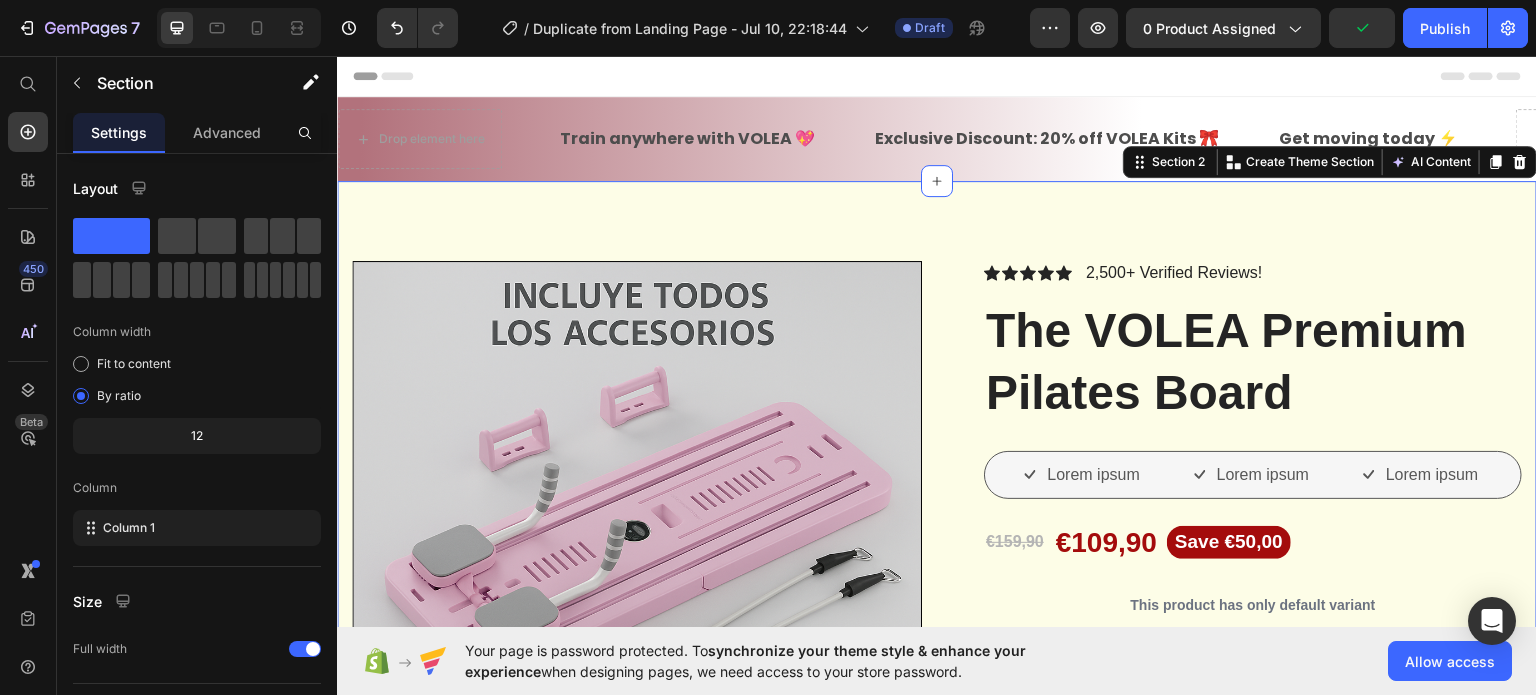 click on "Product Images
Vero eos
At accusamus
Et iusto odio
Consectetur
Adipiscin Accordion Icon Icon Icon Icon Icon Icon List 2,500+ Verified Reviews! Text Block Row The VOLEA Premium Pilates Board Product Title
Lorem ipsum Item List
Lorem ipsum Item List
Lorem ipsum Item List Row €159,90 Product Price €109,90 Product Price Save €50,00 Product Badge Row This product has only default variant Product Variants & Swatches Restock soon, PREORDER NOW! Stock Counter Add to cart Add to Cart or 4 interest-free payments of $15.00 with Text Block Image Row Image Image Image Image Image Row Icon Icon Icon Icon Icon Icon List Lorem ipsum dolor sit amet, consectetur adipiscing elit Text Block Text Block Emily Text Block
Verified Buyer Item List Row" at bounding box center (937, 2761) 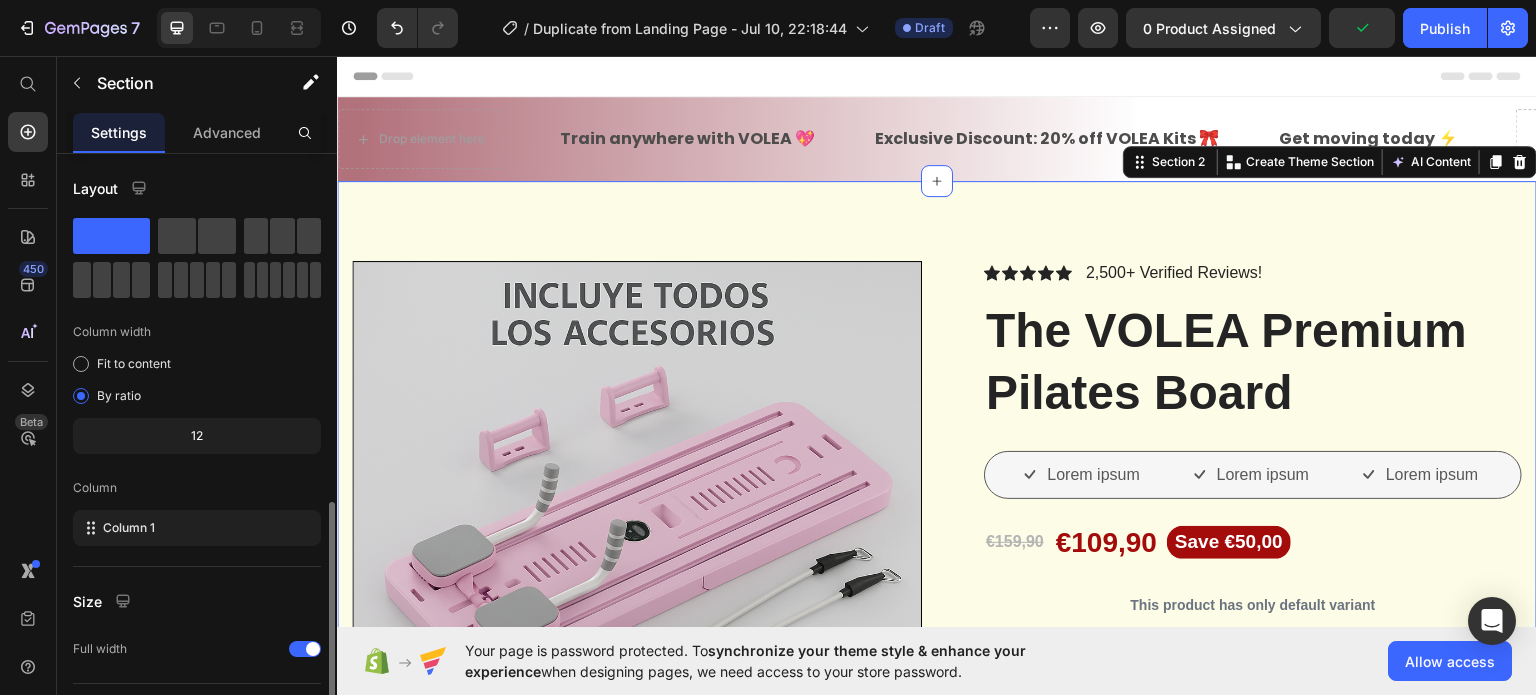scroll, scrollTop: 208, scrollLeft: 0, axis: vertical 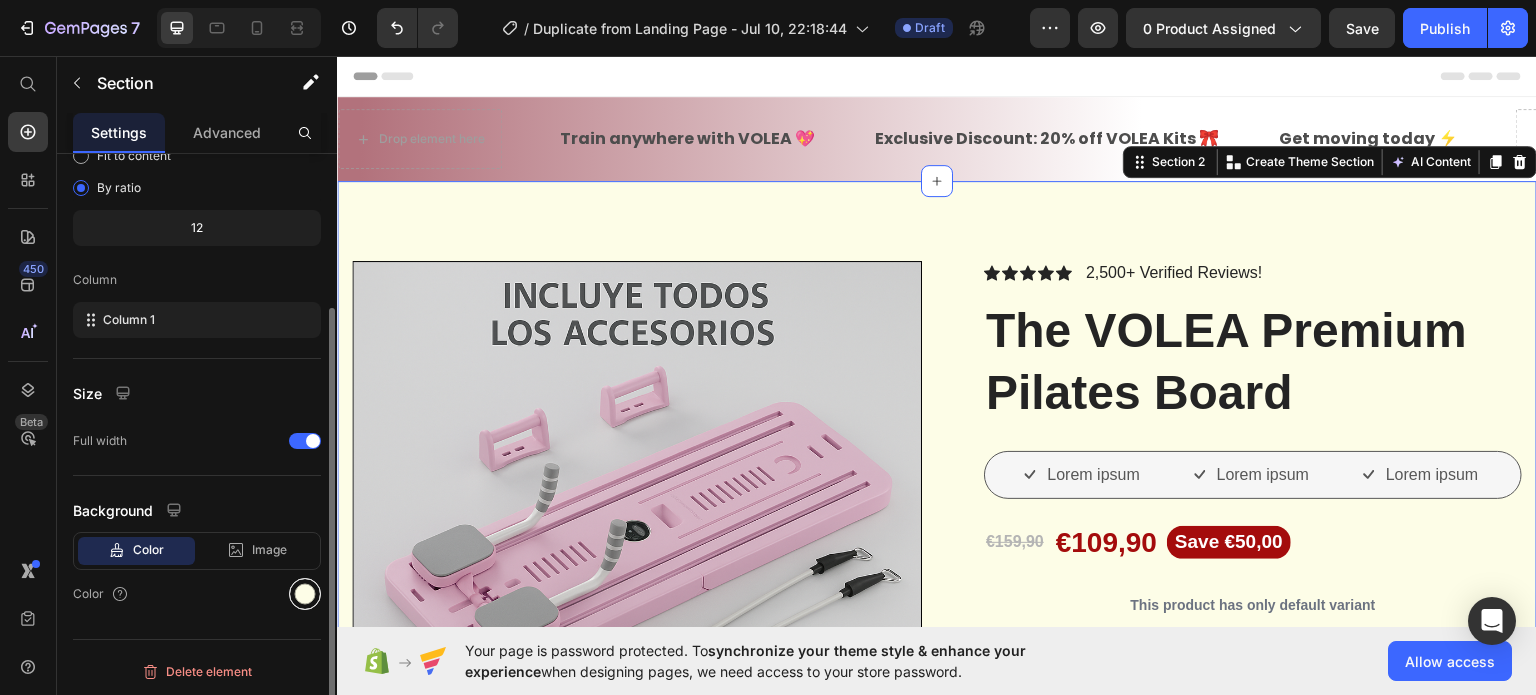 click at bounding box center [305, 594] 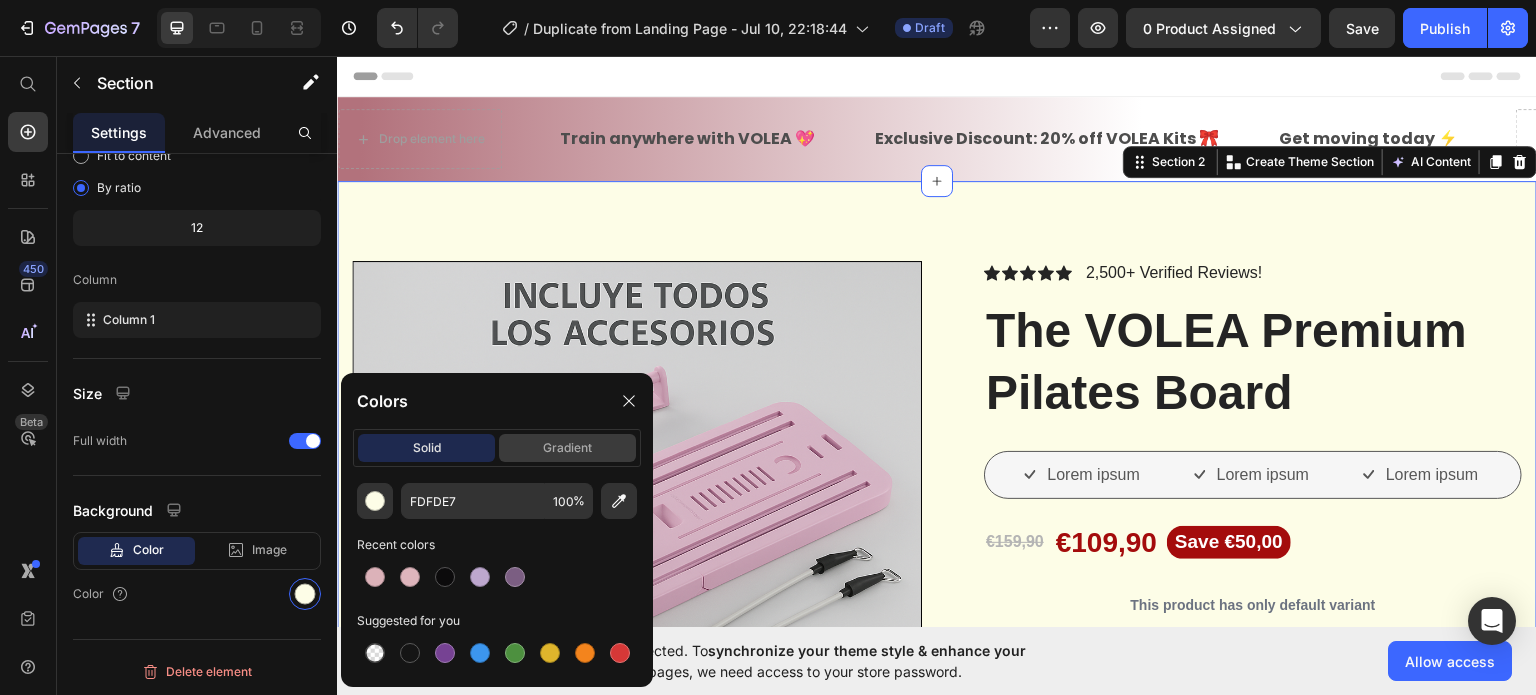 click on "gradient" 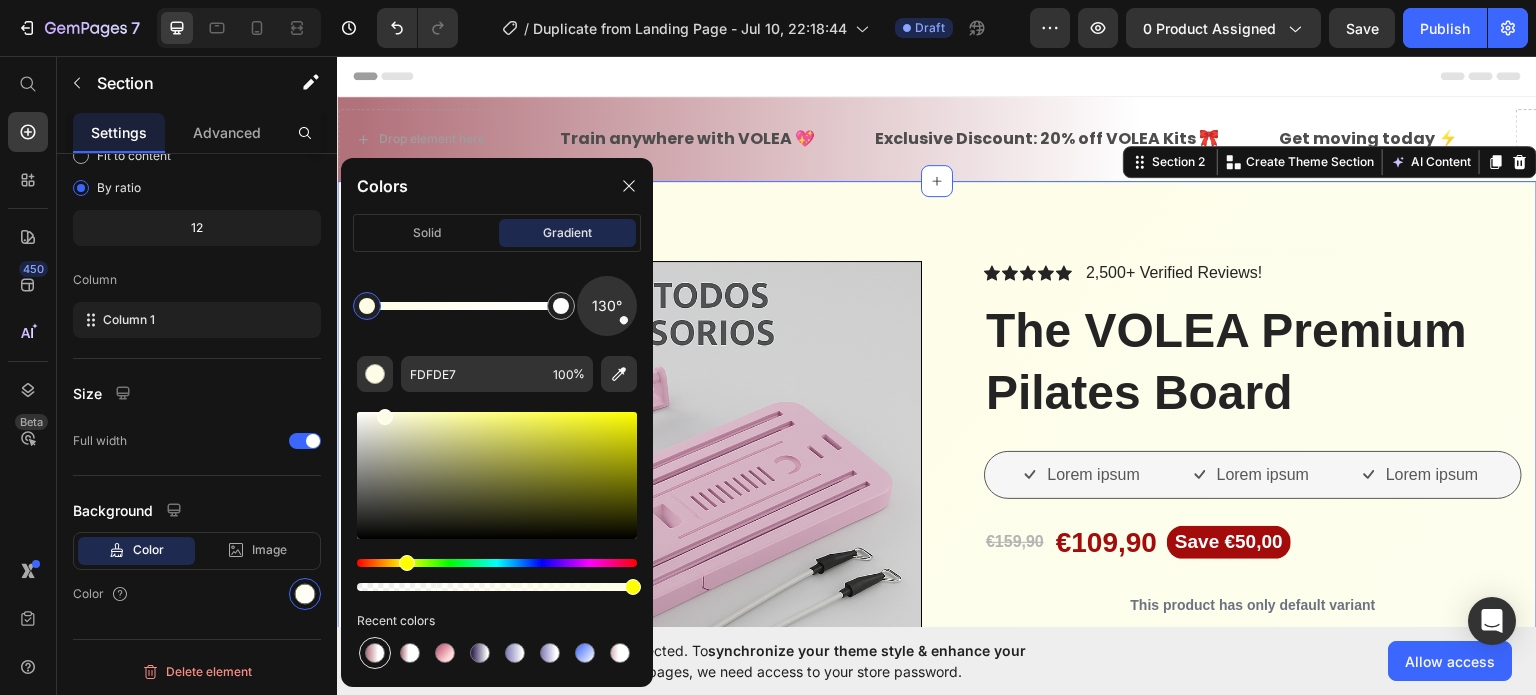 click at bounding box center [375, 653] 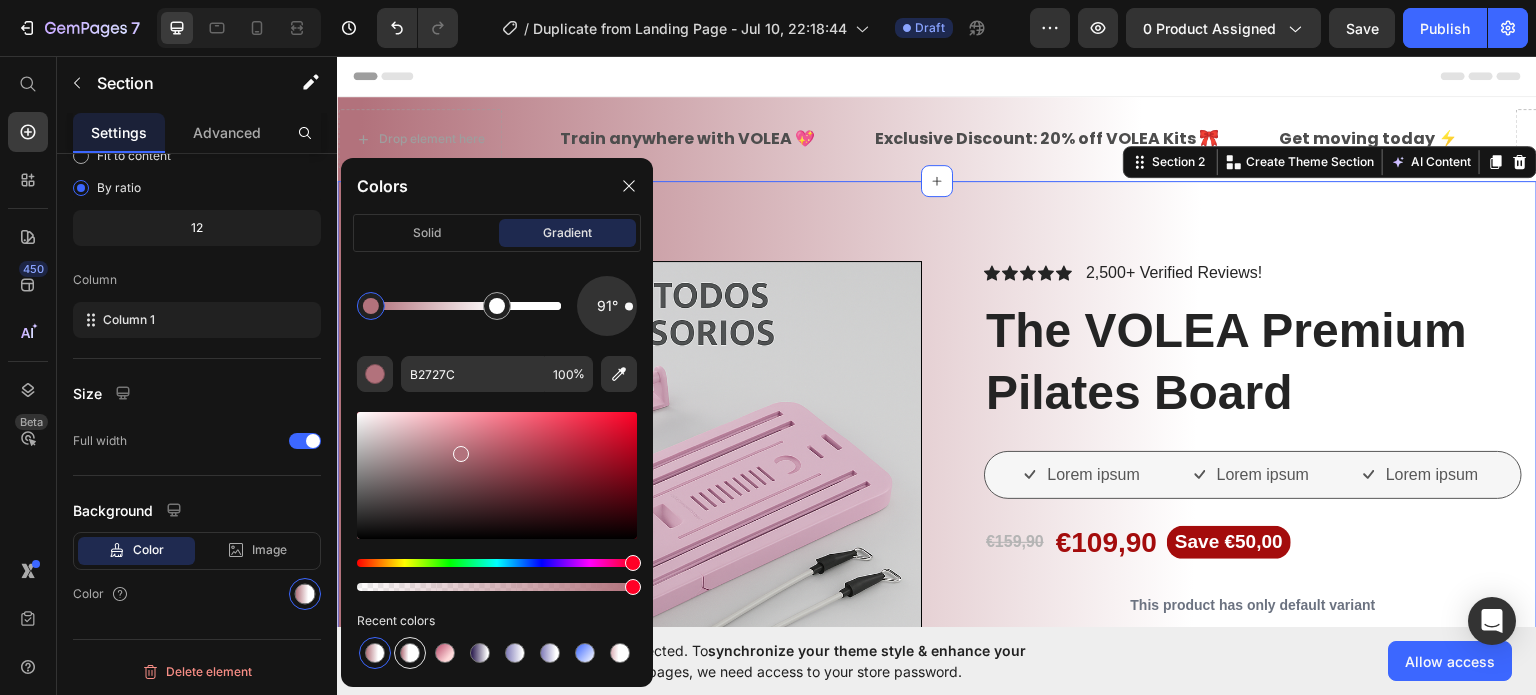 click at bounding box center [410, 653] 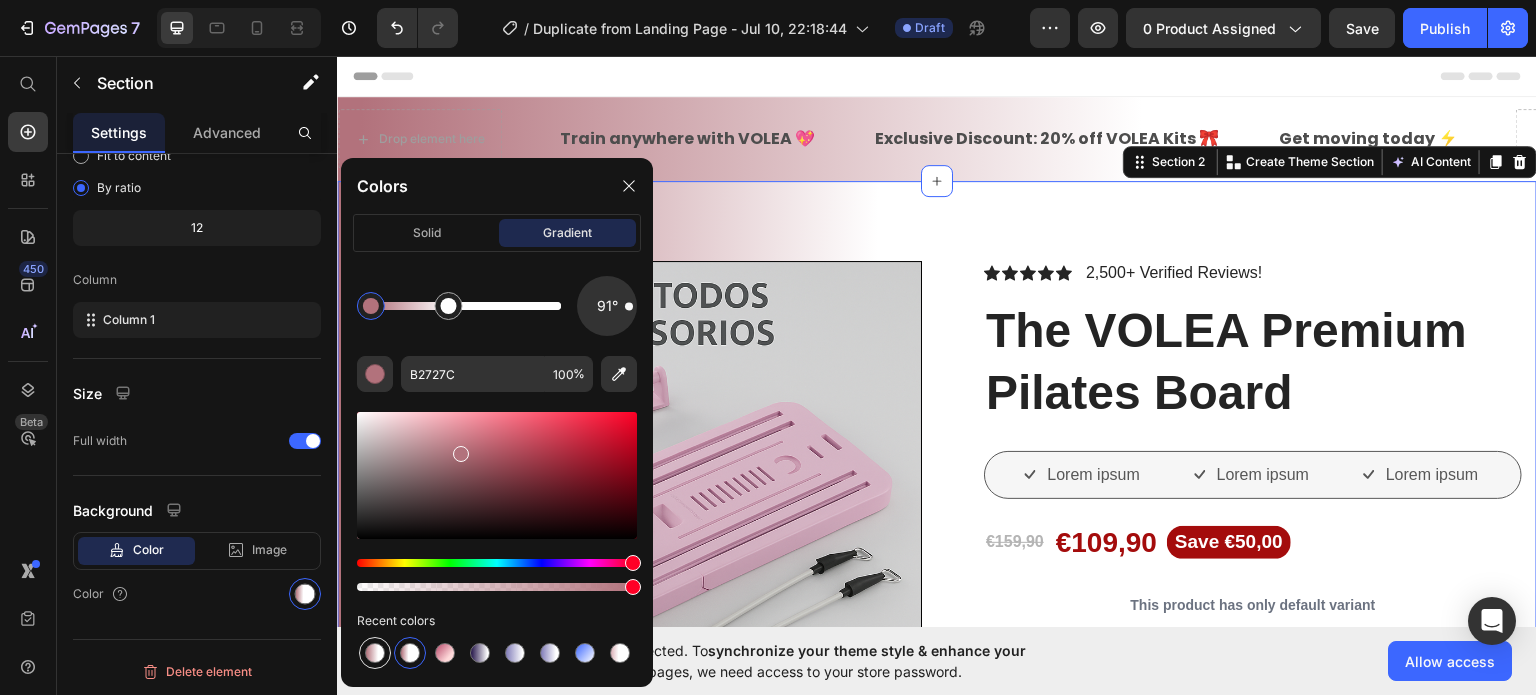 click at bounding box center (375, 653) 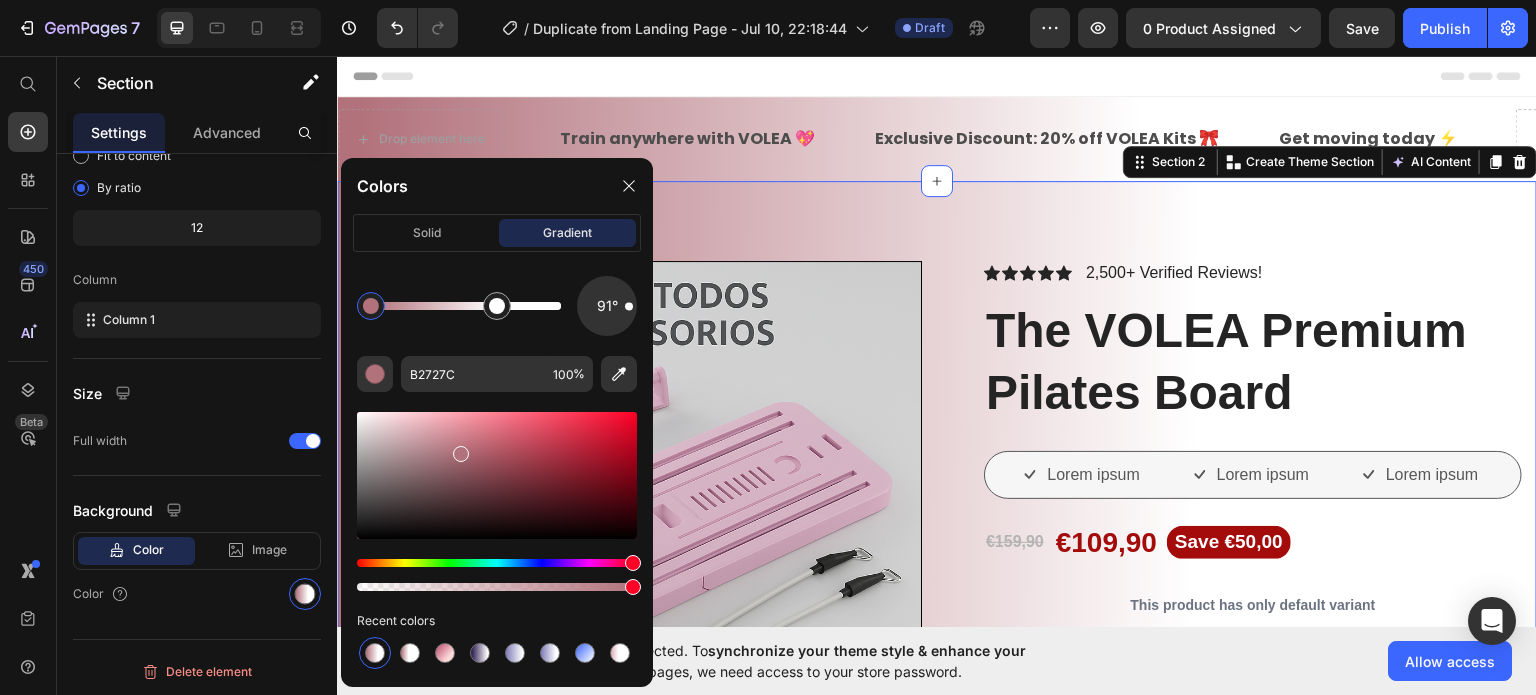 click on "Product Images
Vero eos
At accusamus
Et iusto odio
Consectetur
Adipiscin Accordion Icon Icon Icon Icon Icon Icon List 2,500+ Verified Reviews! Text Block Row The VOLEA Premium Pilates Board Product Title
Lorem ipsum Item List
Lorem ipsum Item List
Lorem ipsum Item List Row €159,90 Product Price €109,90 Product Price Save €50,00 Product Badge Row This product has only default variant Product Variants & Swatches Restock soon, PREORDER NOW! Stock Counter Add to cart Add to Cart or 4 interest-free payments of $15.00 with Text Block Image Row Image Image Image Image Image Row Icon Icon Icon Icon Icon Icon List Lorem ipsum dolor sit amet, consectetur adipiscing elit Text Block Text Block Emily Text Block
Verified Buyer Item List Row" at bounding box center [937, 2761] 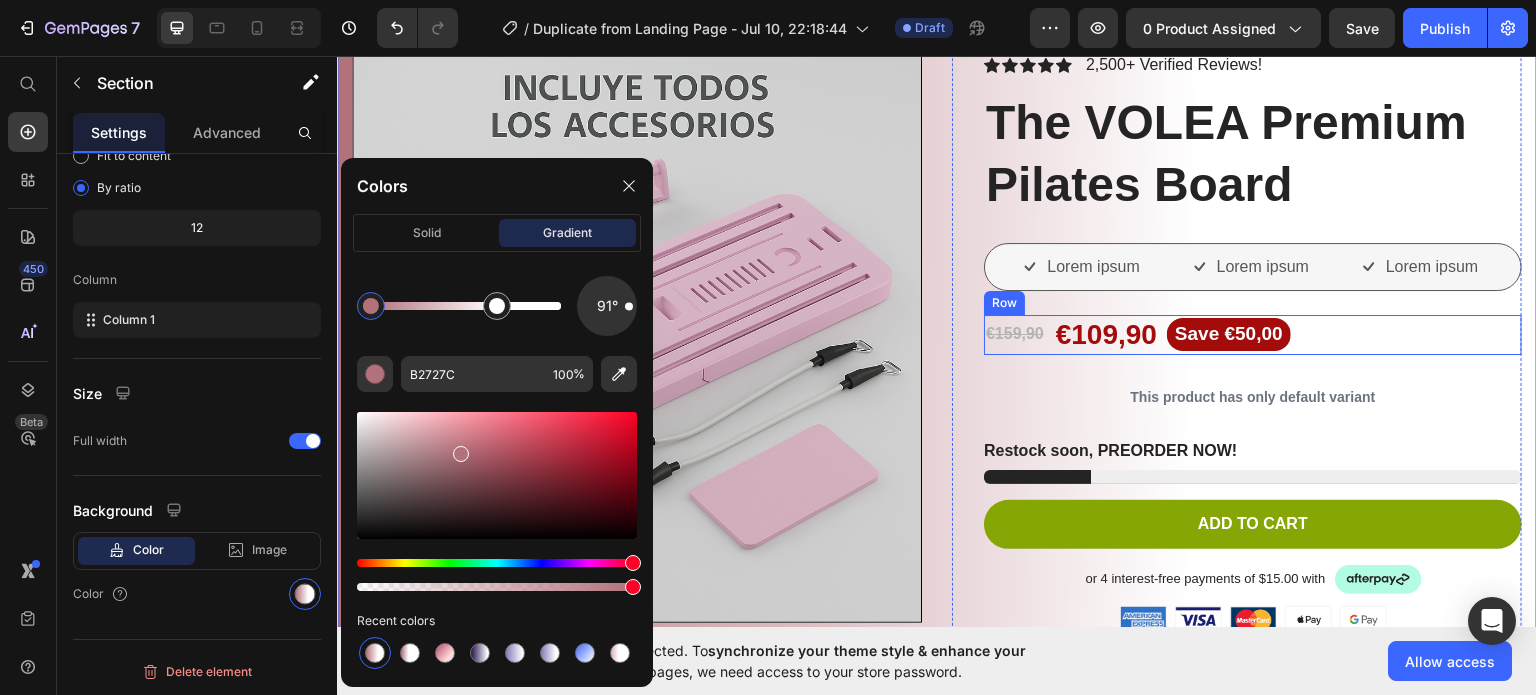 scroll, scrollTop: 300, scrollLeft: 0, axis: vertical 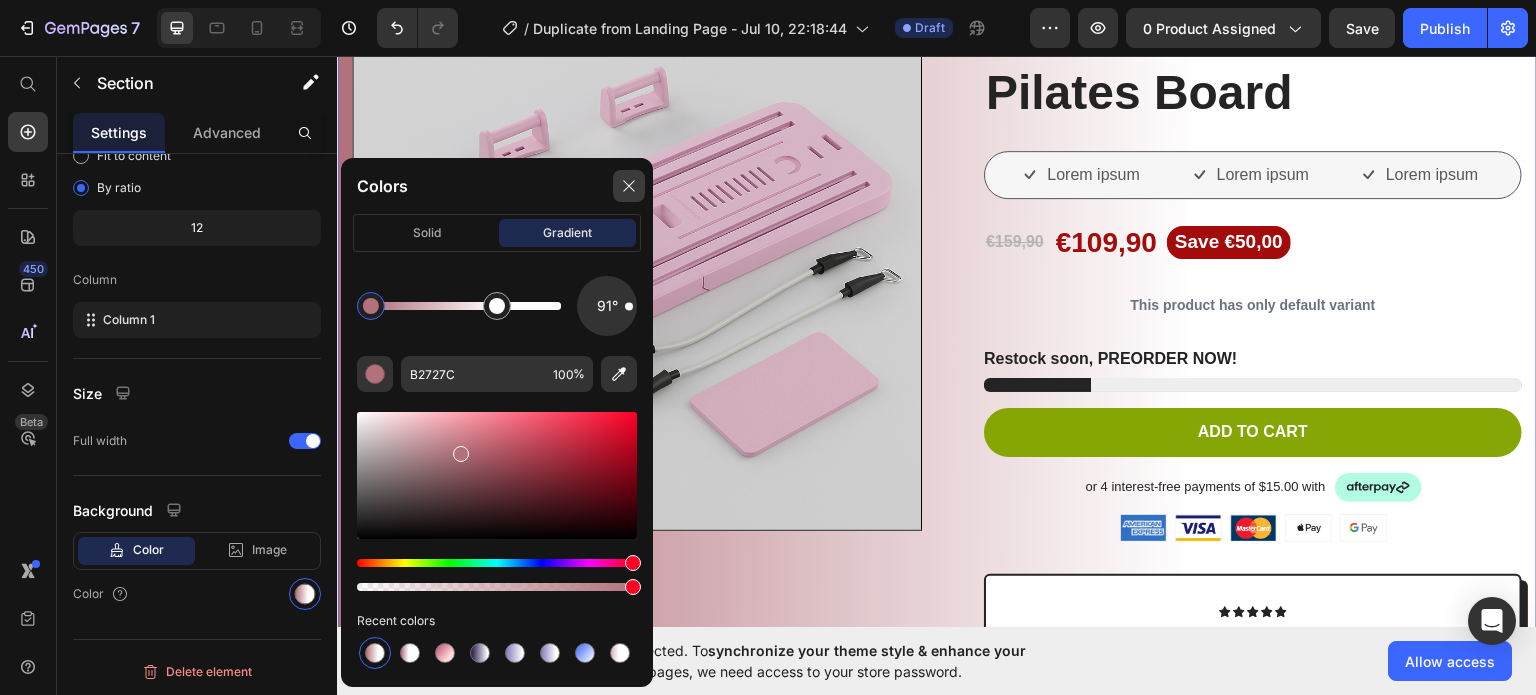 drag, startPoint x: 636, startPoint y: 179, endPoint x: 300, endPoint y: 127, distance: 340 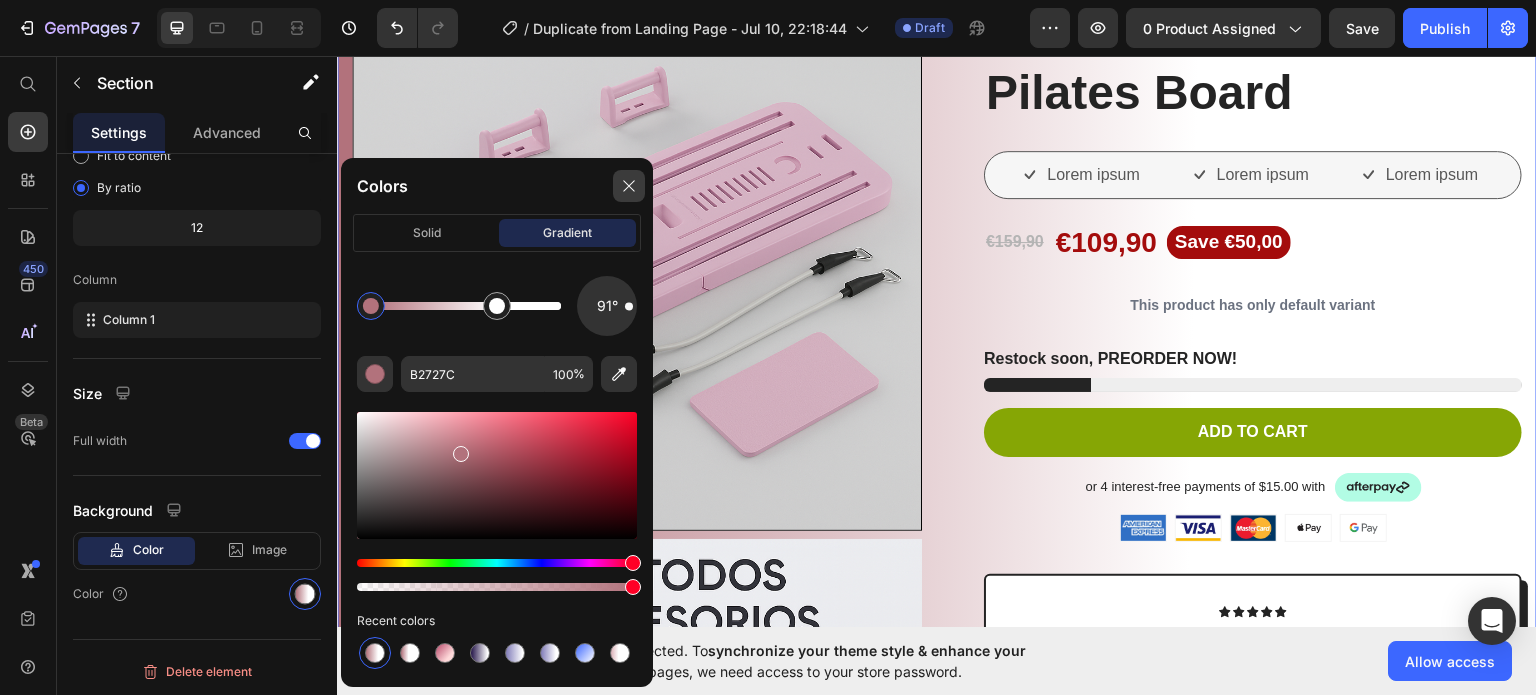 click 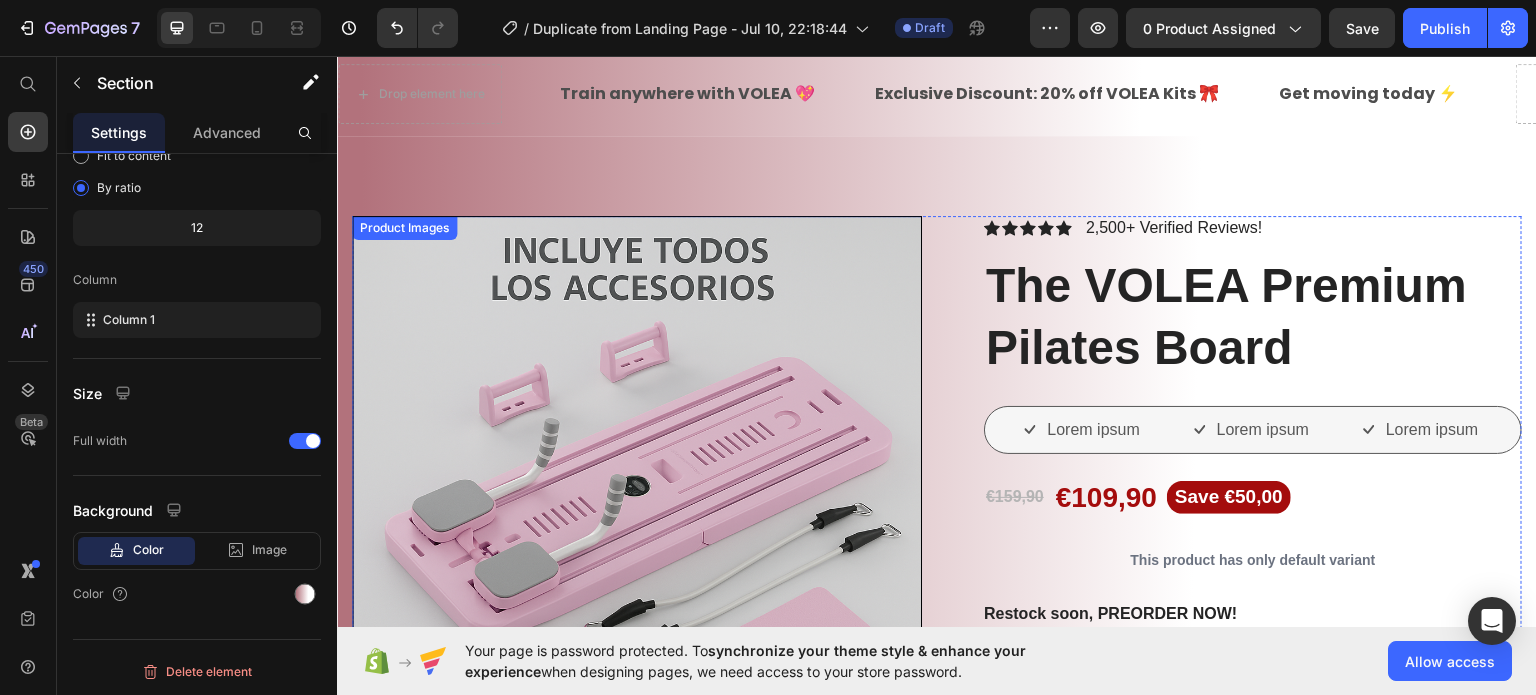 scroll, scrollTop: 0, scrollLeft: 0, axis: both 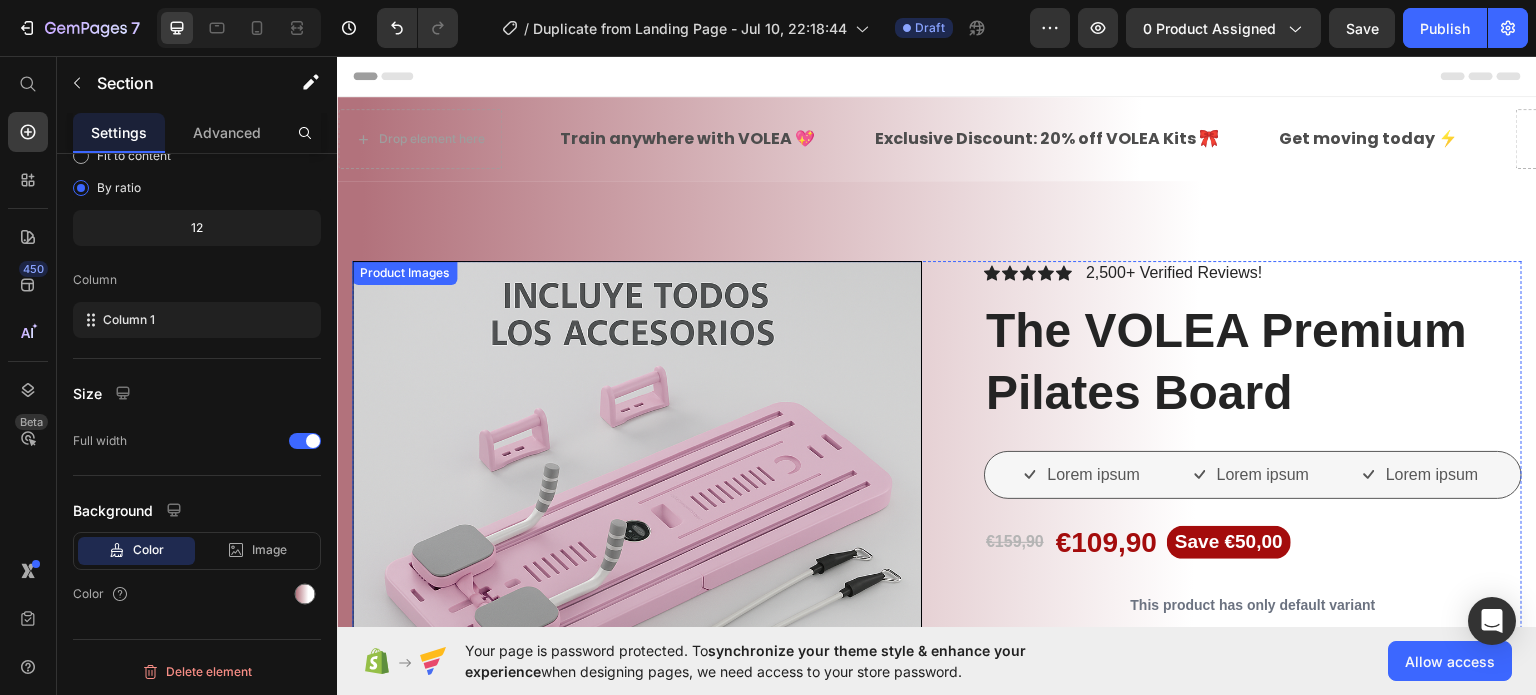 click at bounding box center (637, 545) 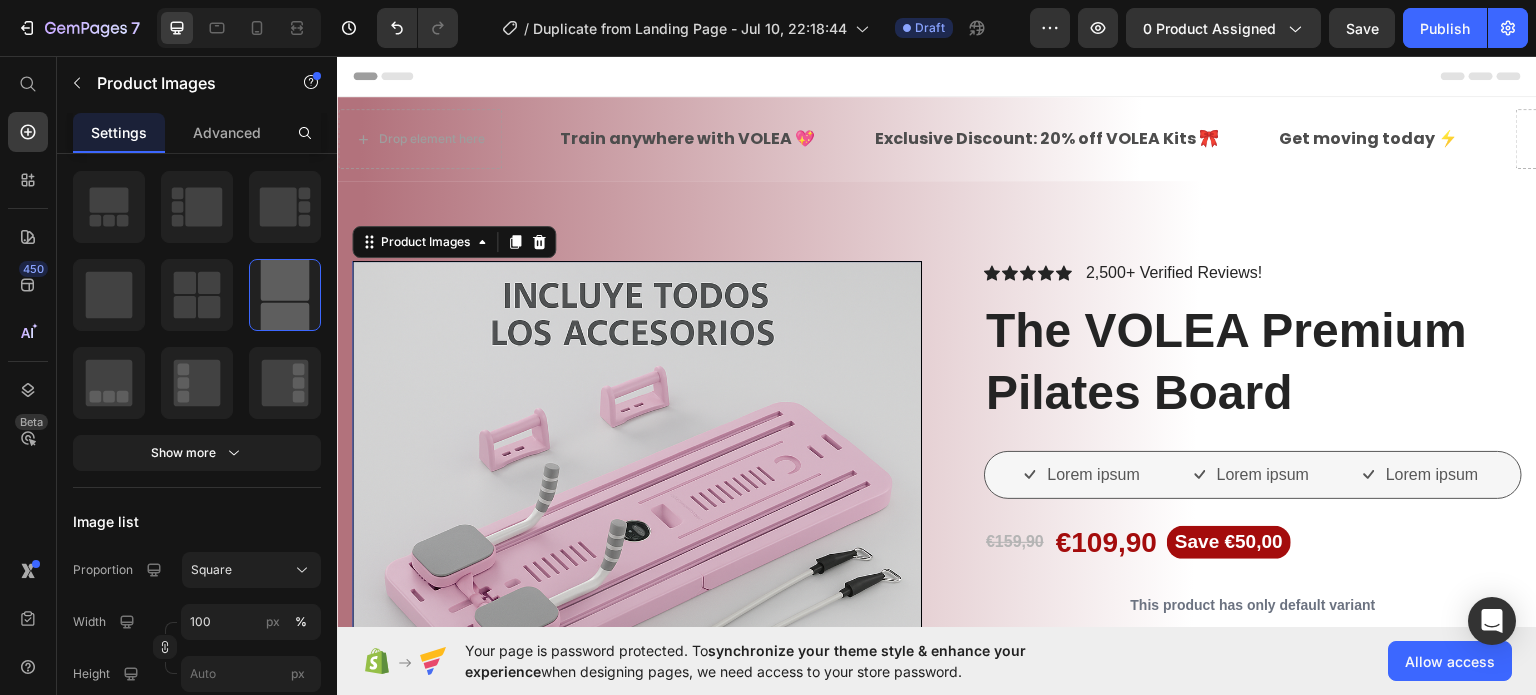 scroll, scrollTop: 0, scrollLeft: 0, axis: both 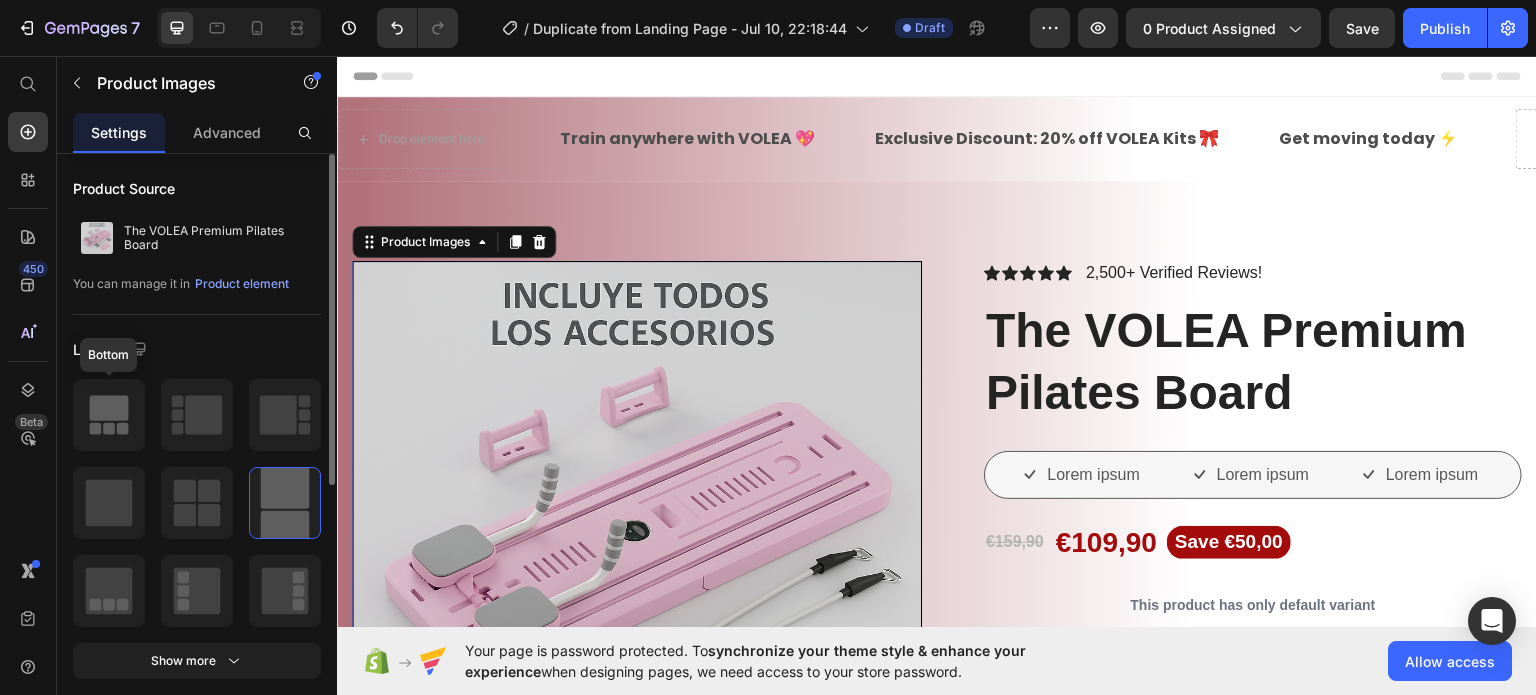 click 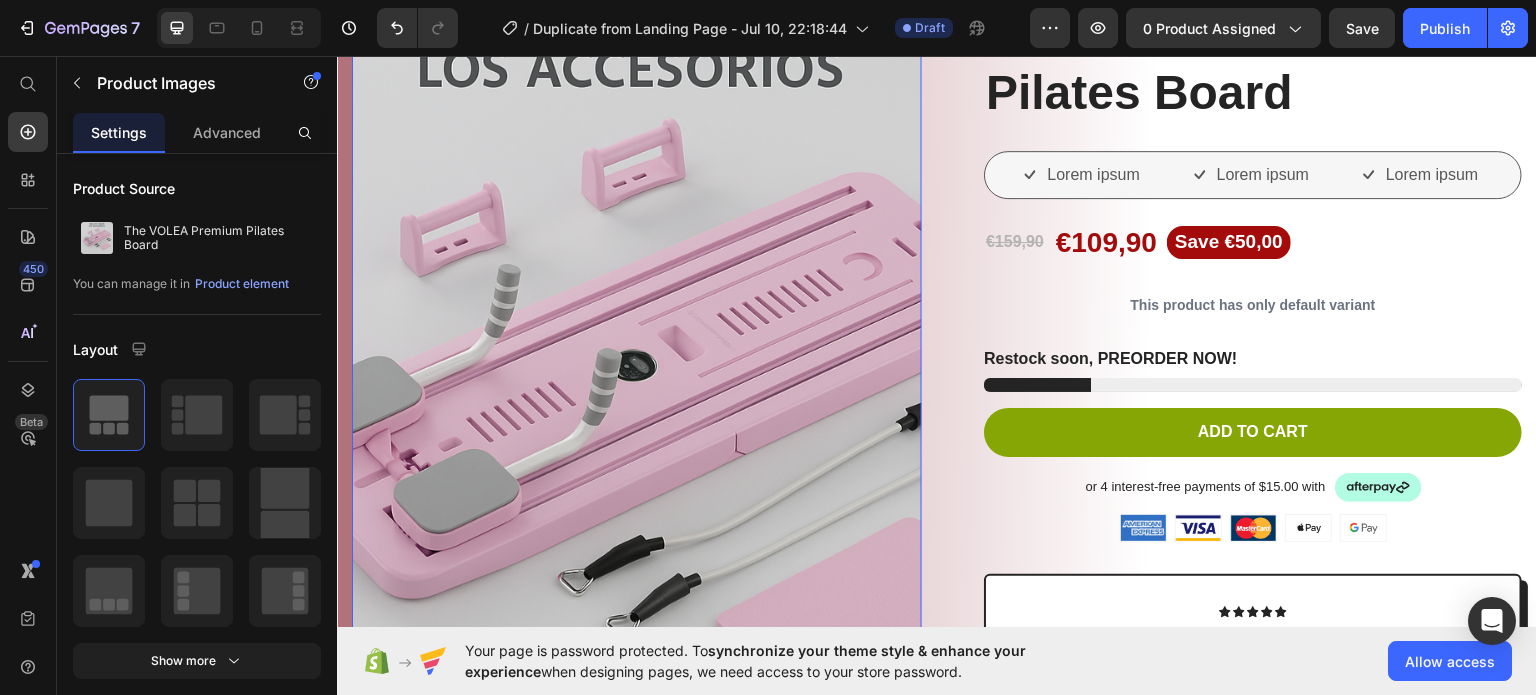 scroll, scrollTop: 600, scrollLeft: 0, axis: vertical 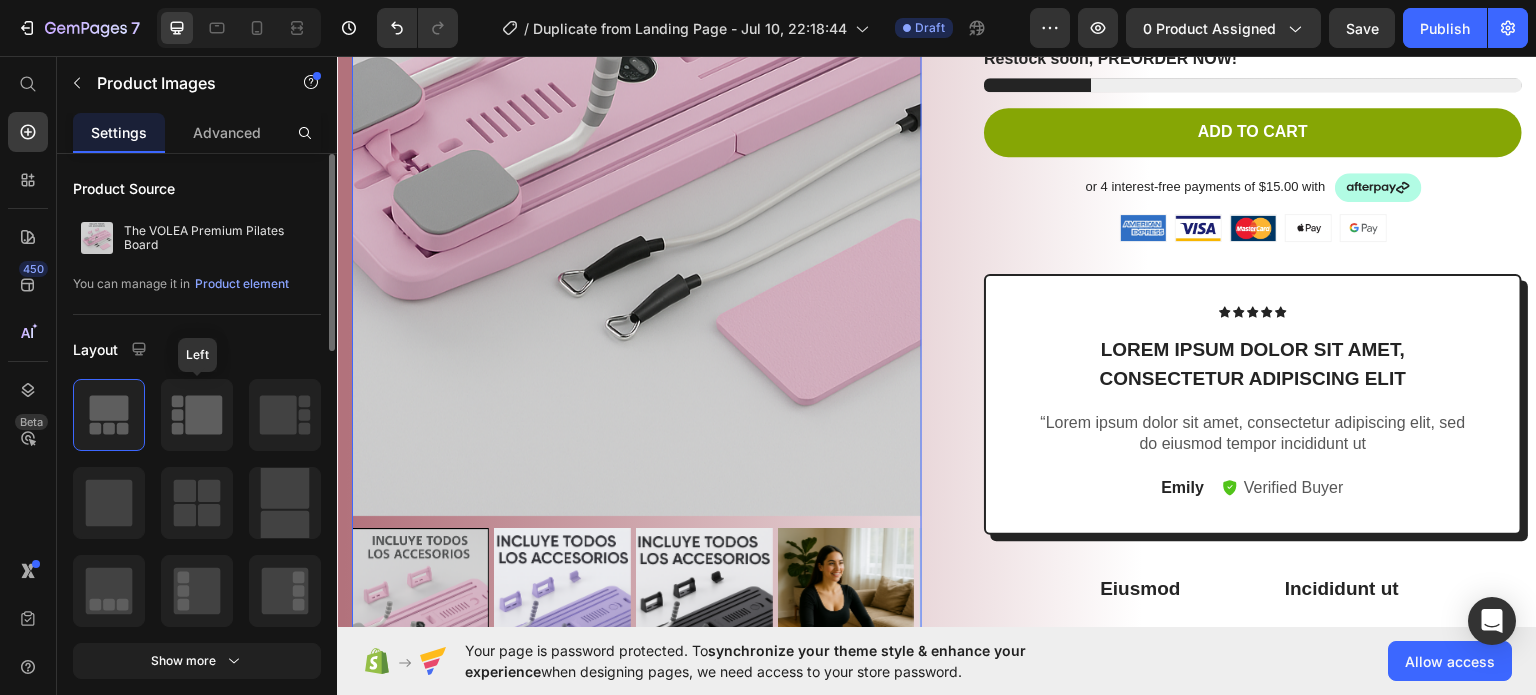 click 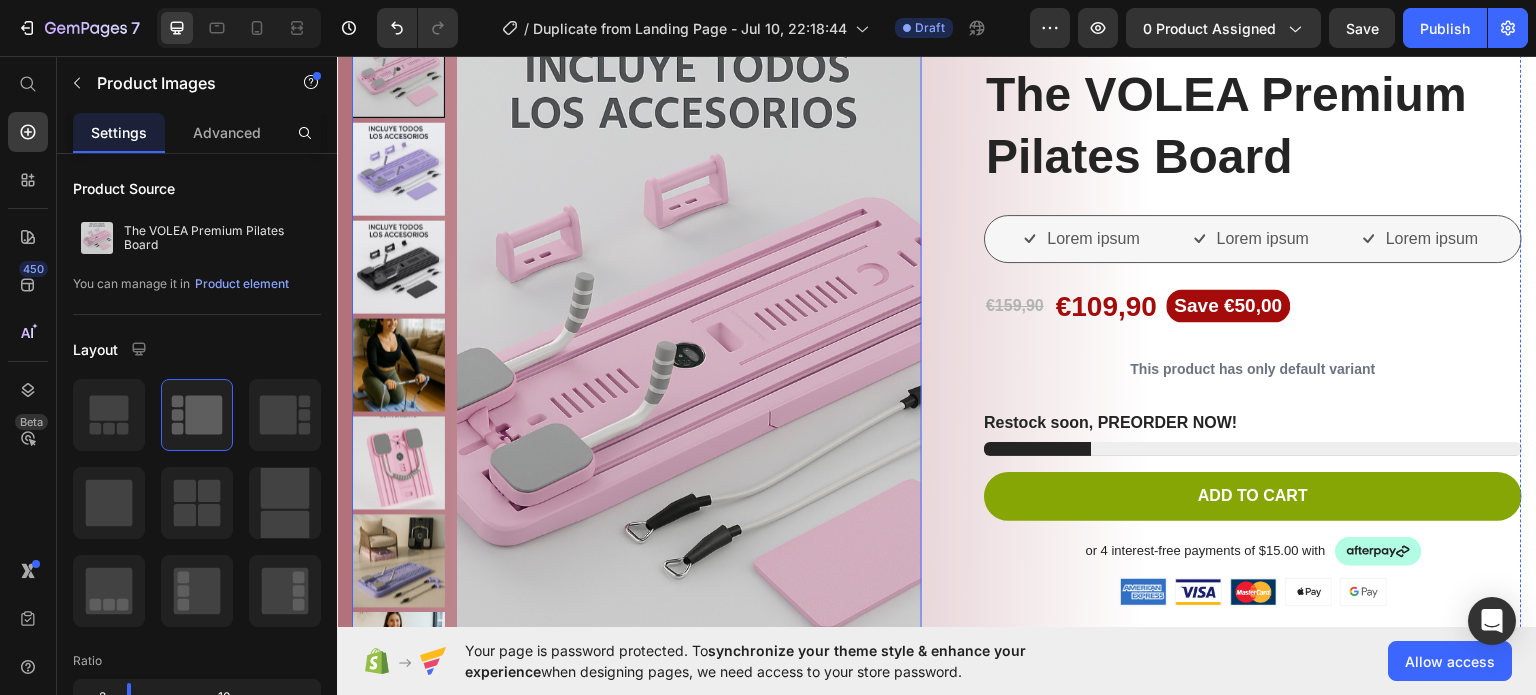 scroll, scrollTop: 200, scrollLeft: 0, axis: vertical 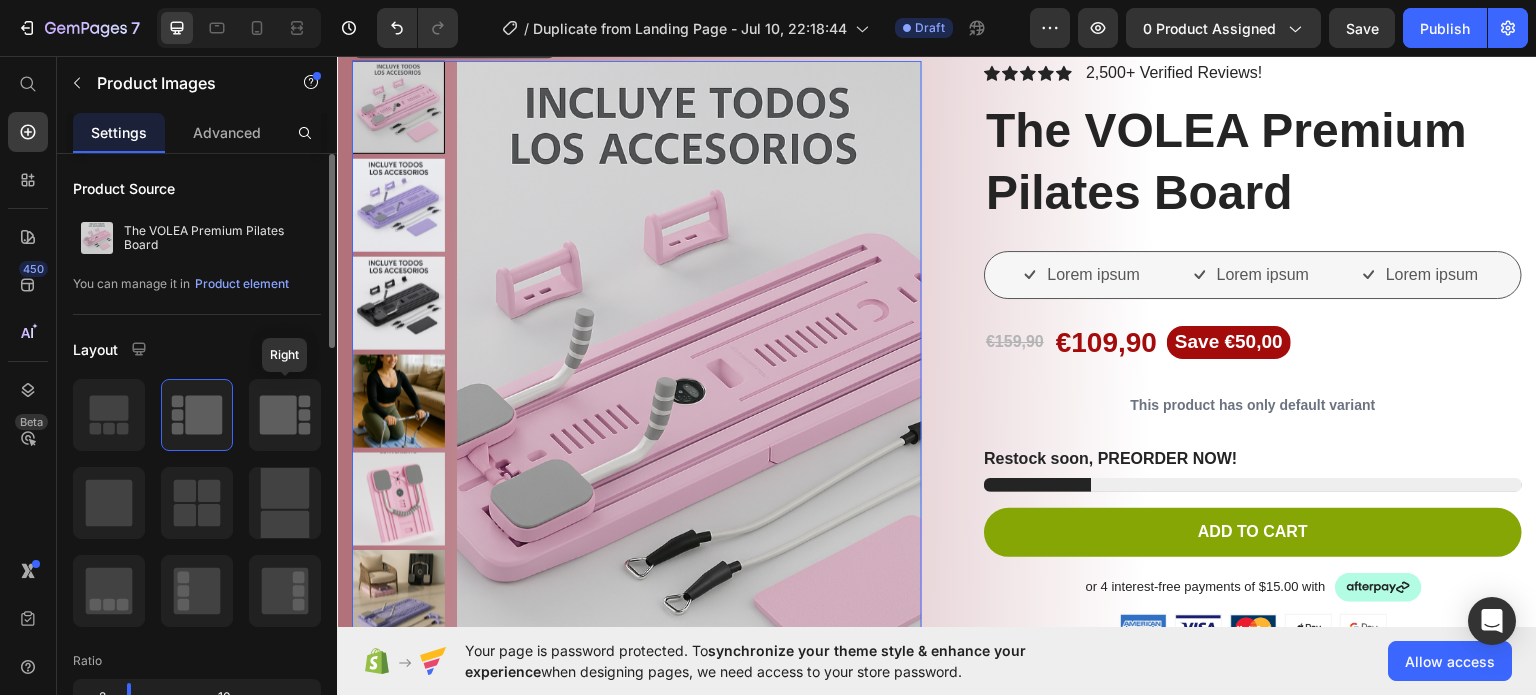 click 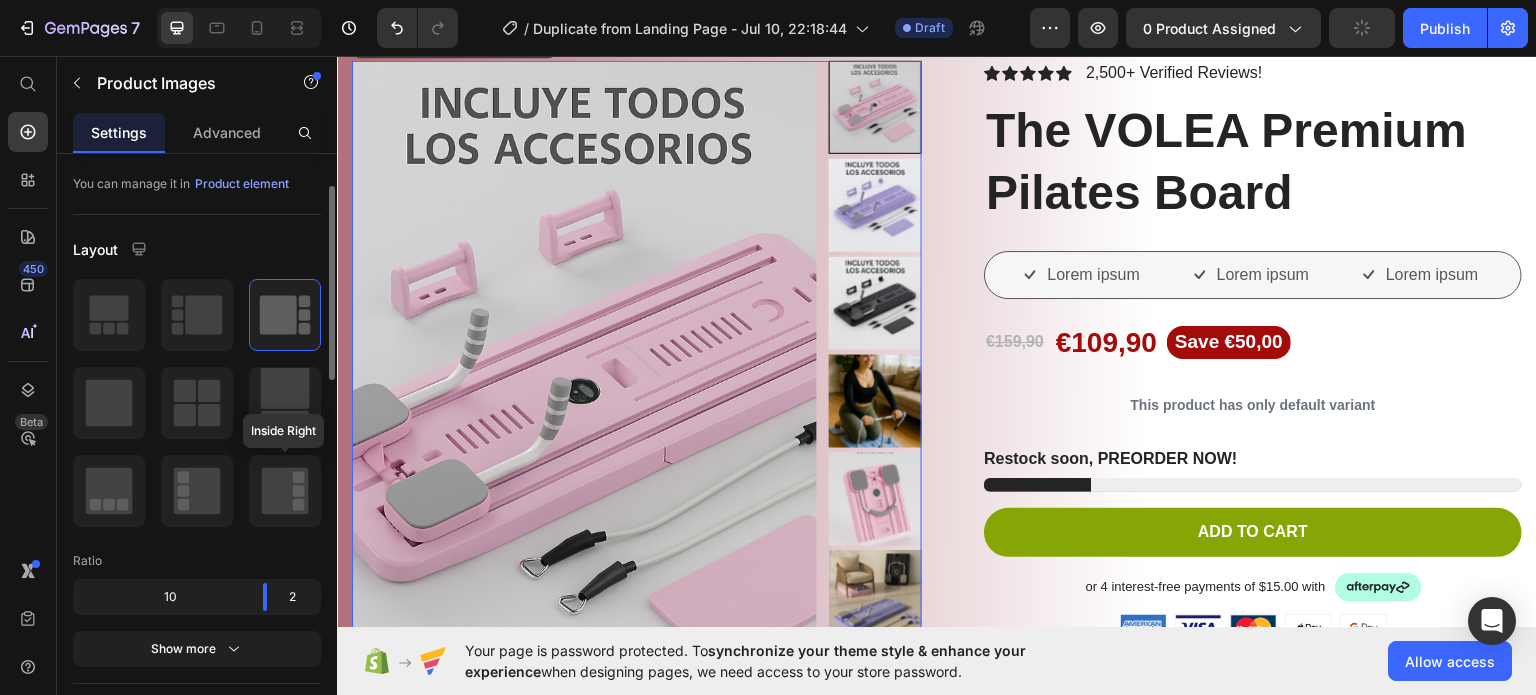 scroll, scrollTop: 200, scrollLeft: 0, axis: vertical 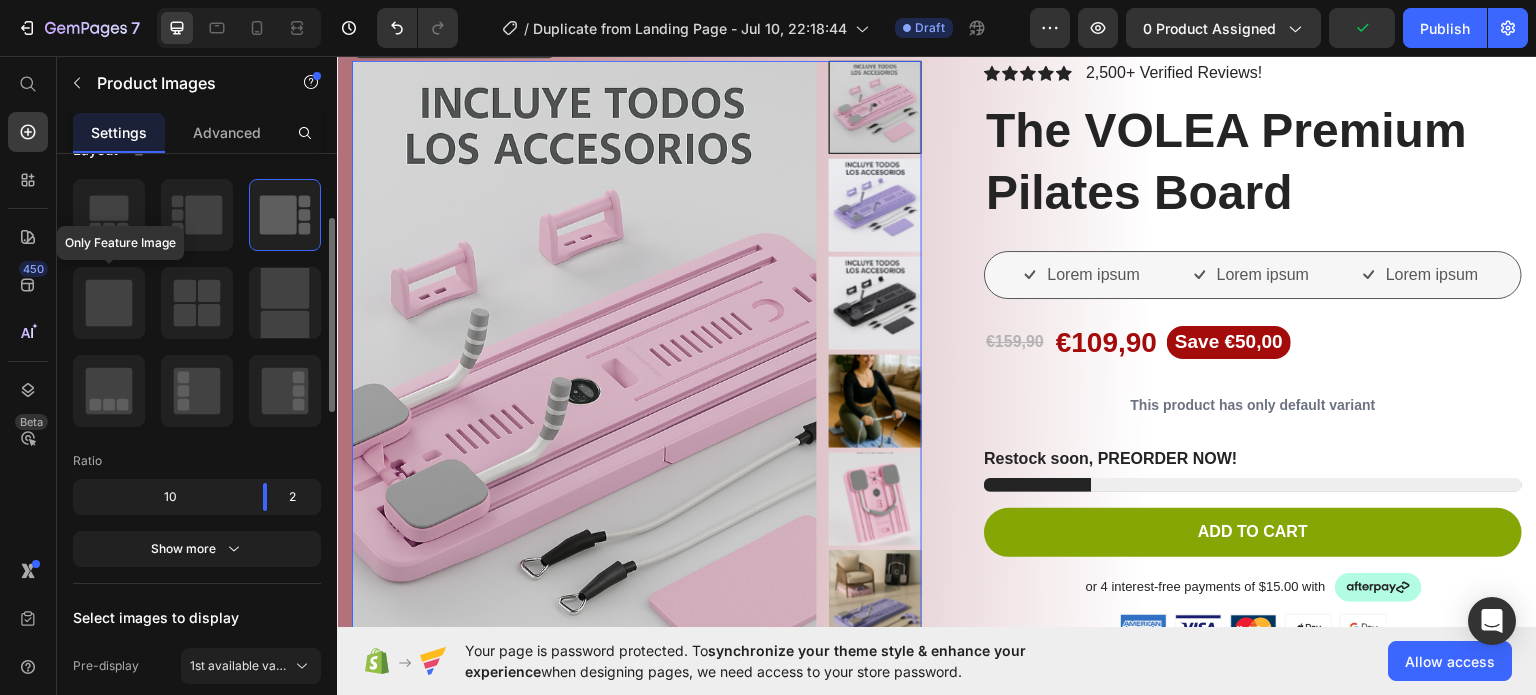 click 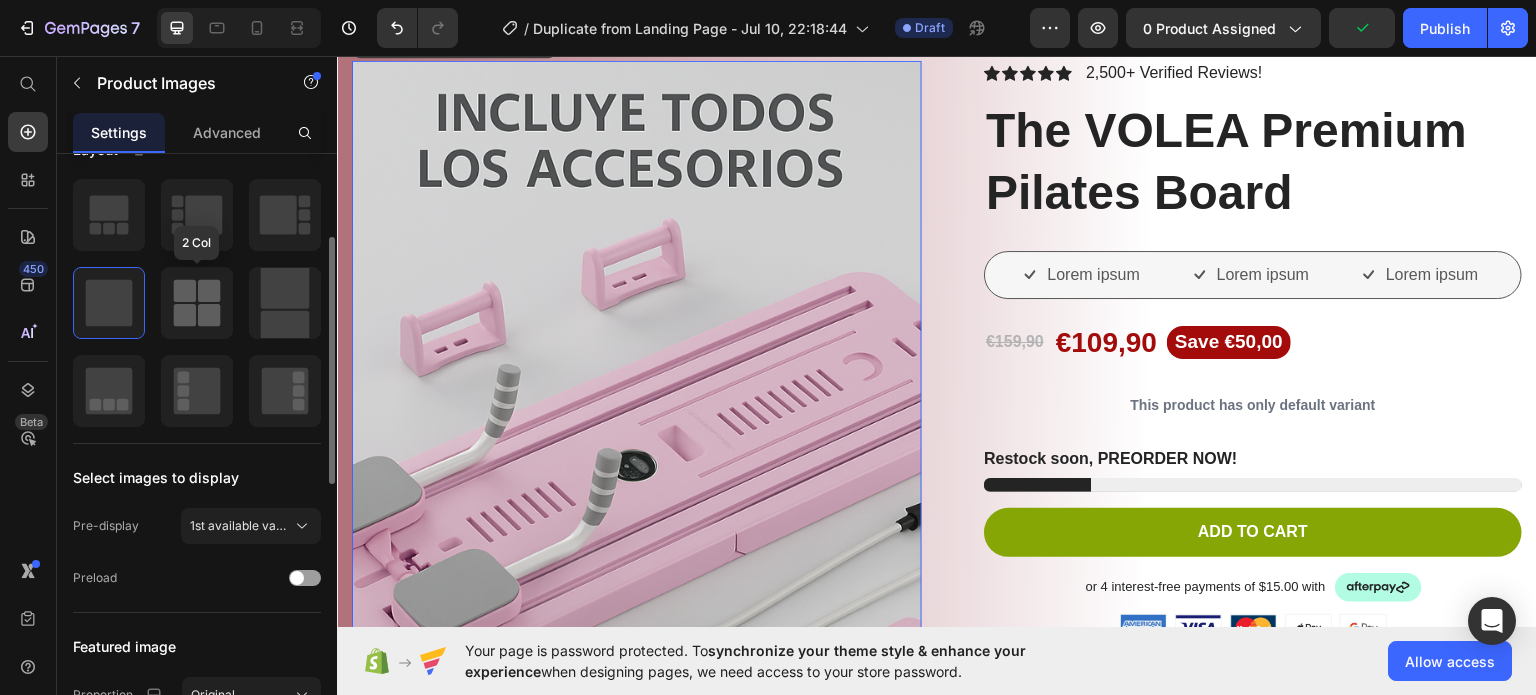 click 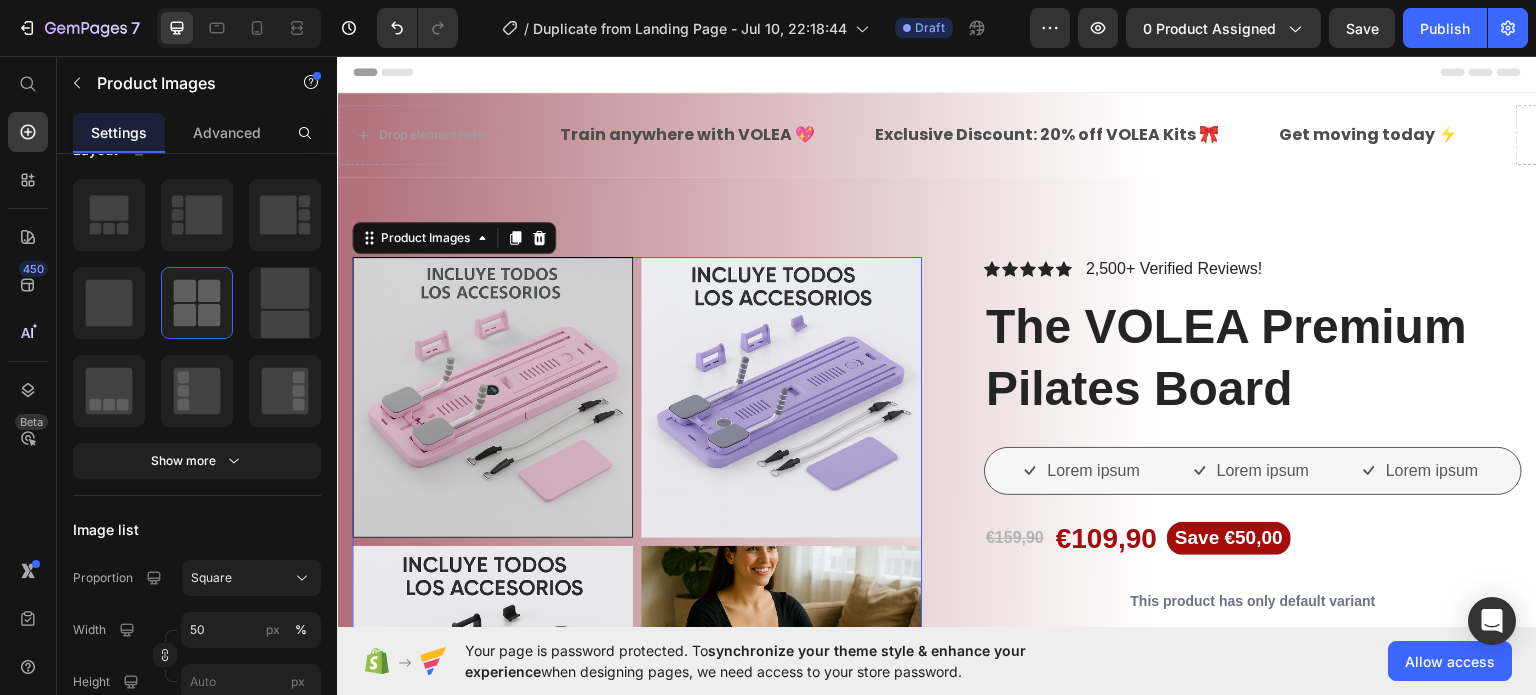 scroll, scrollTop: 0, scrollLeft: 0, axis: both 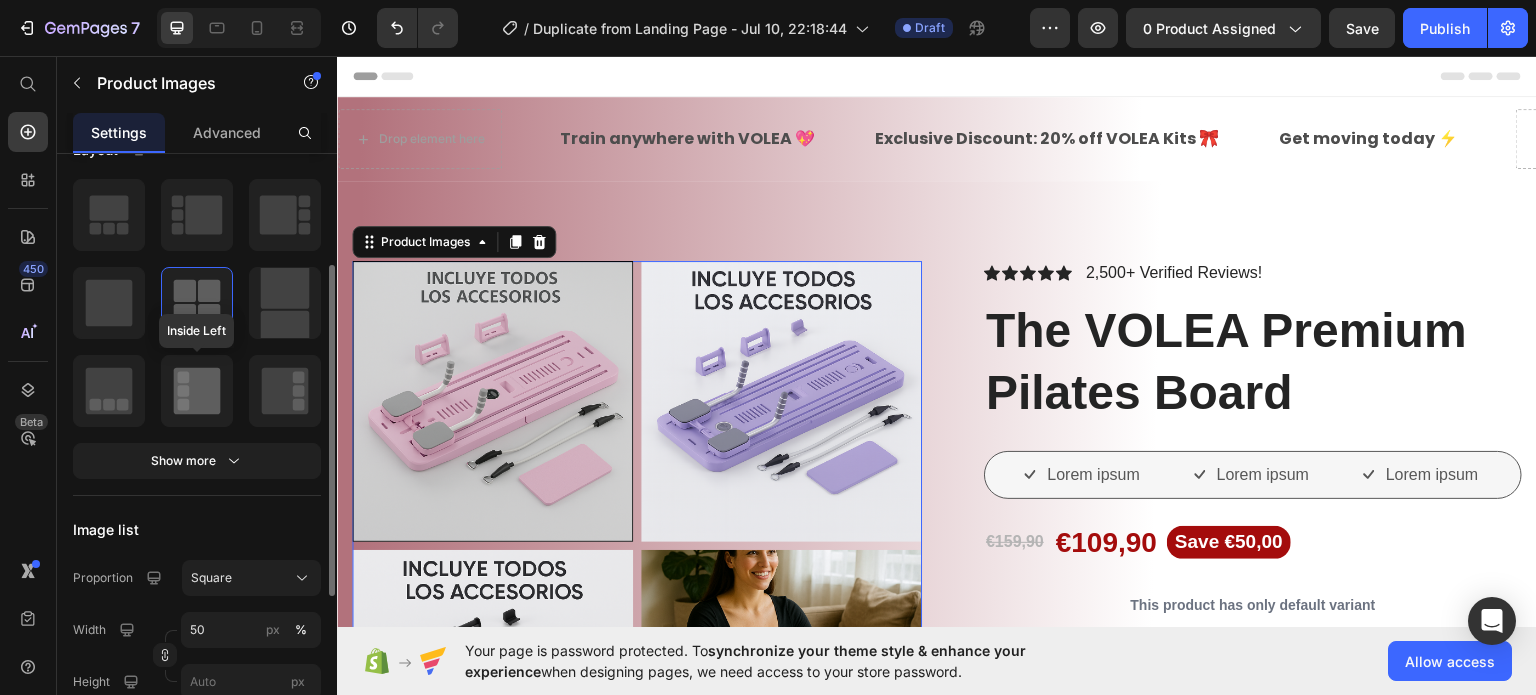 click 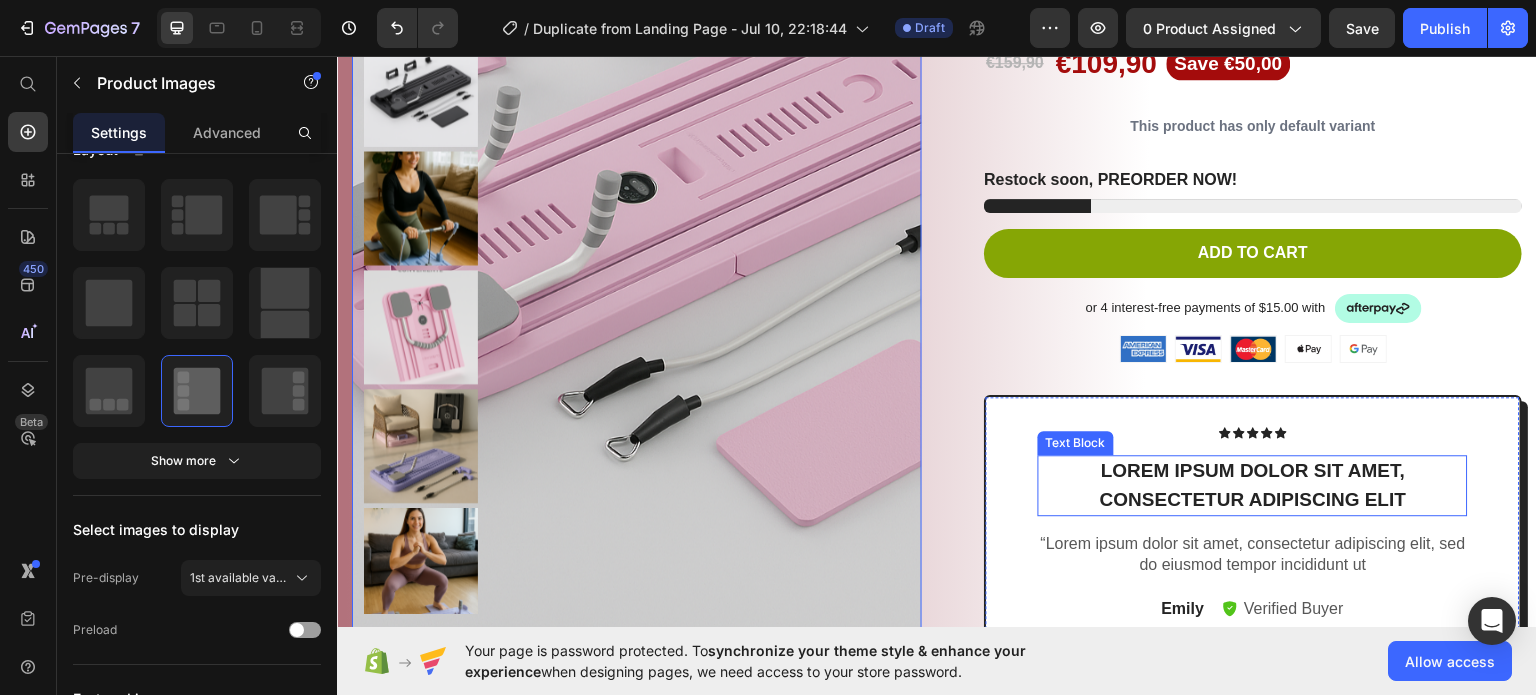 scroll, scrollTop: 600, scrollLeft: 0, axis: vertical 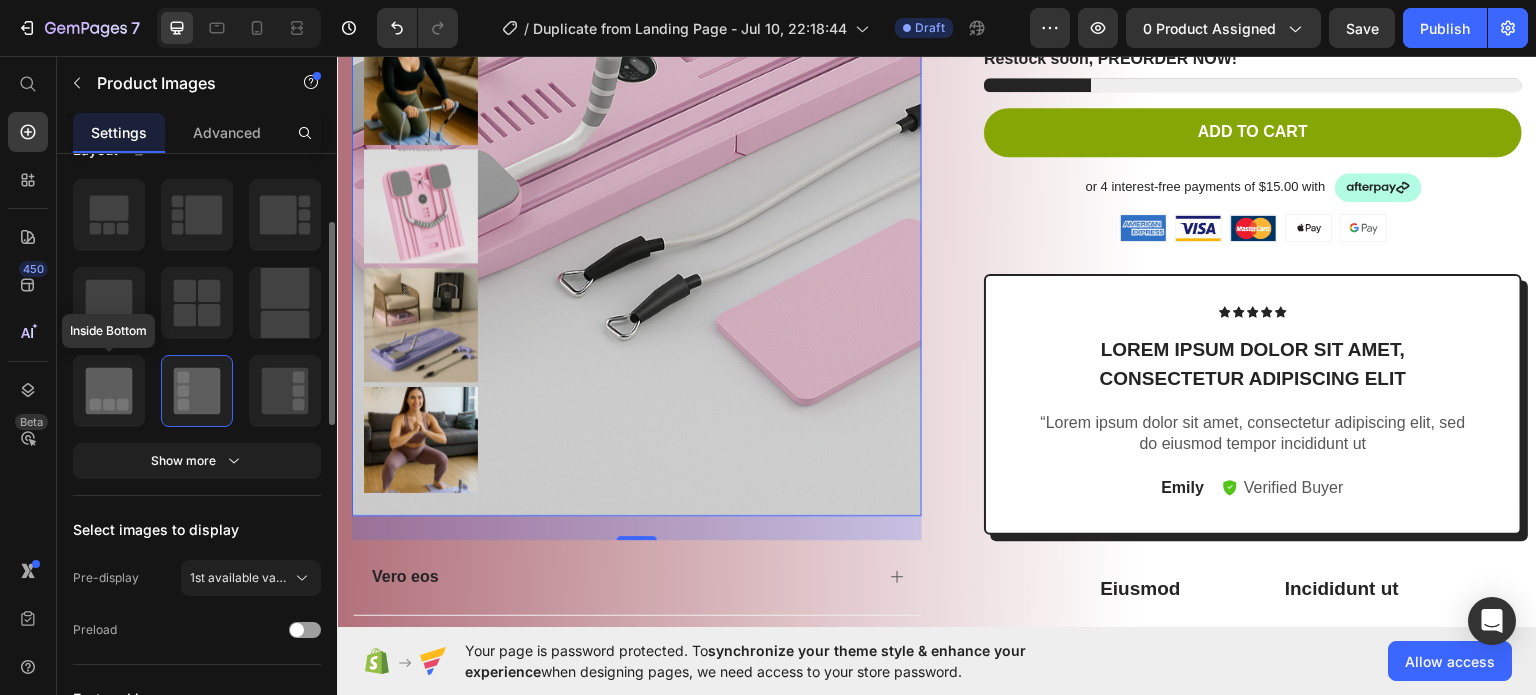 click 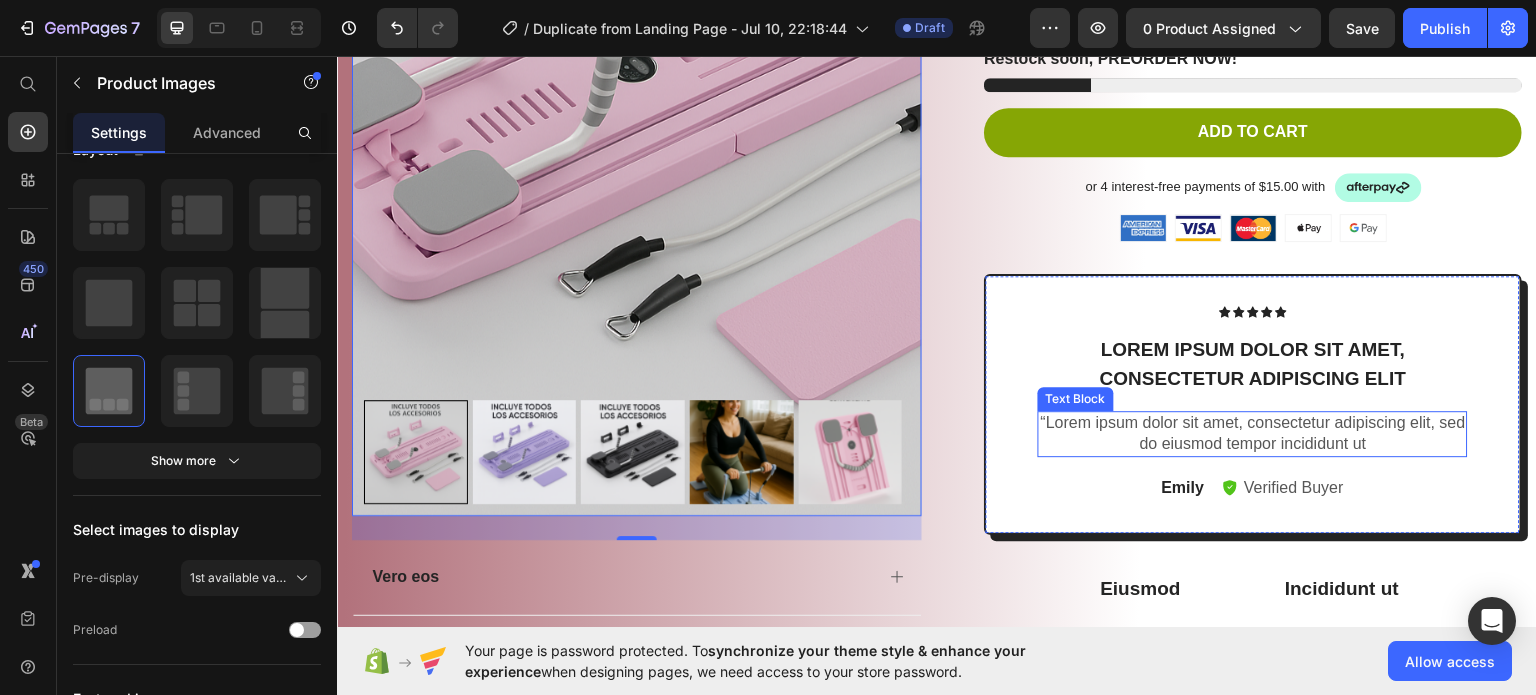 scroll, scrollTop: 800, scrollLeft: 0, axis: vertical 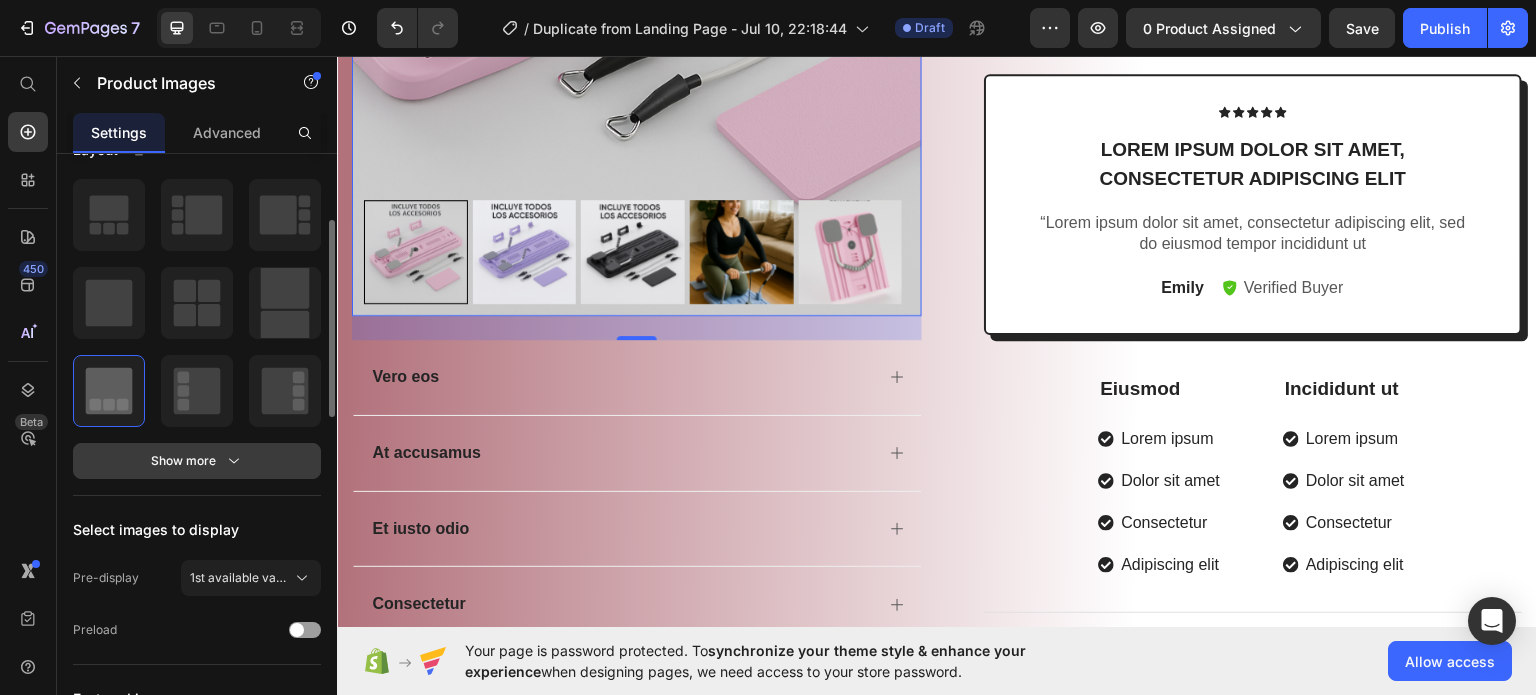 click 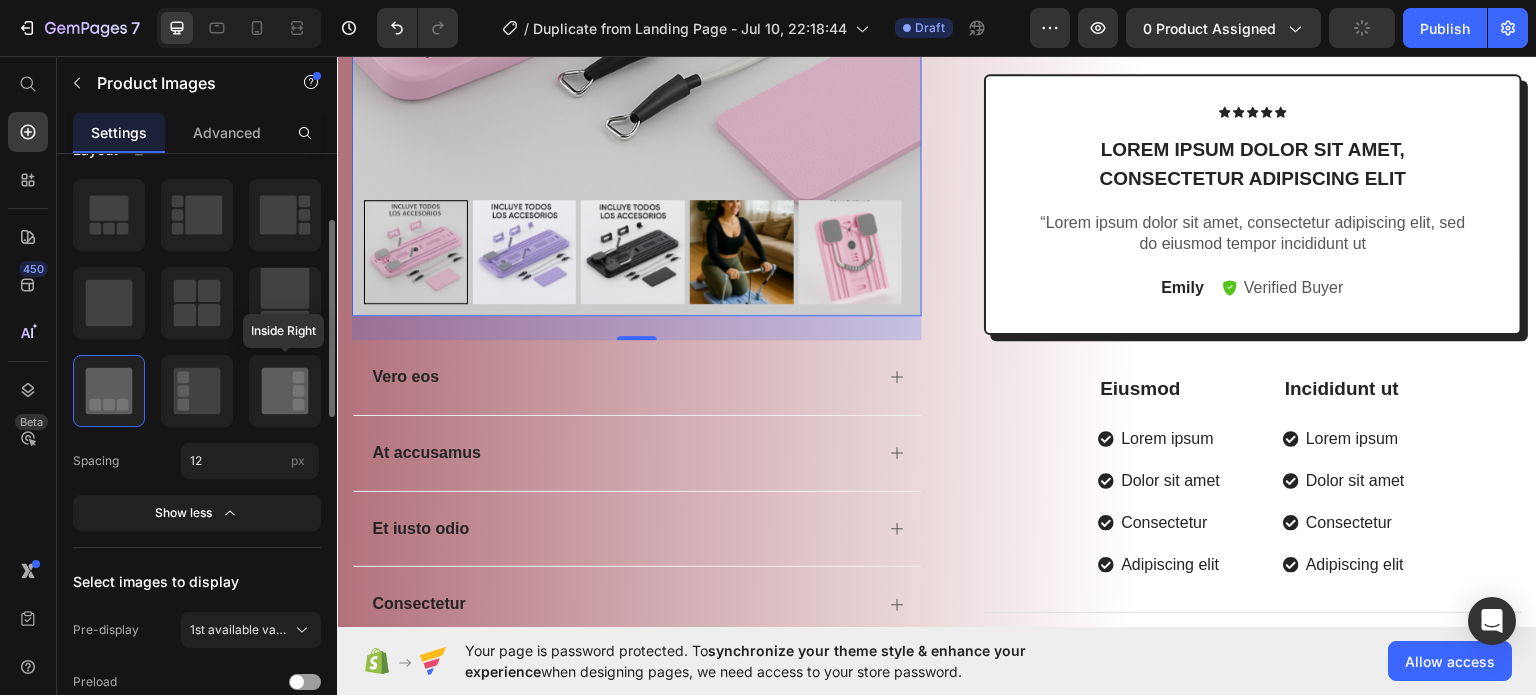 click 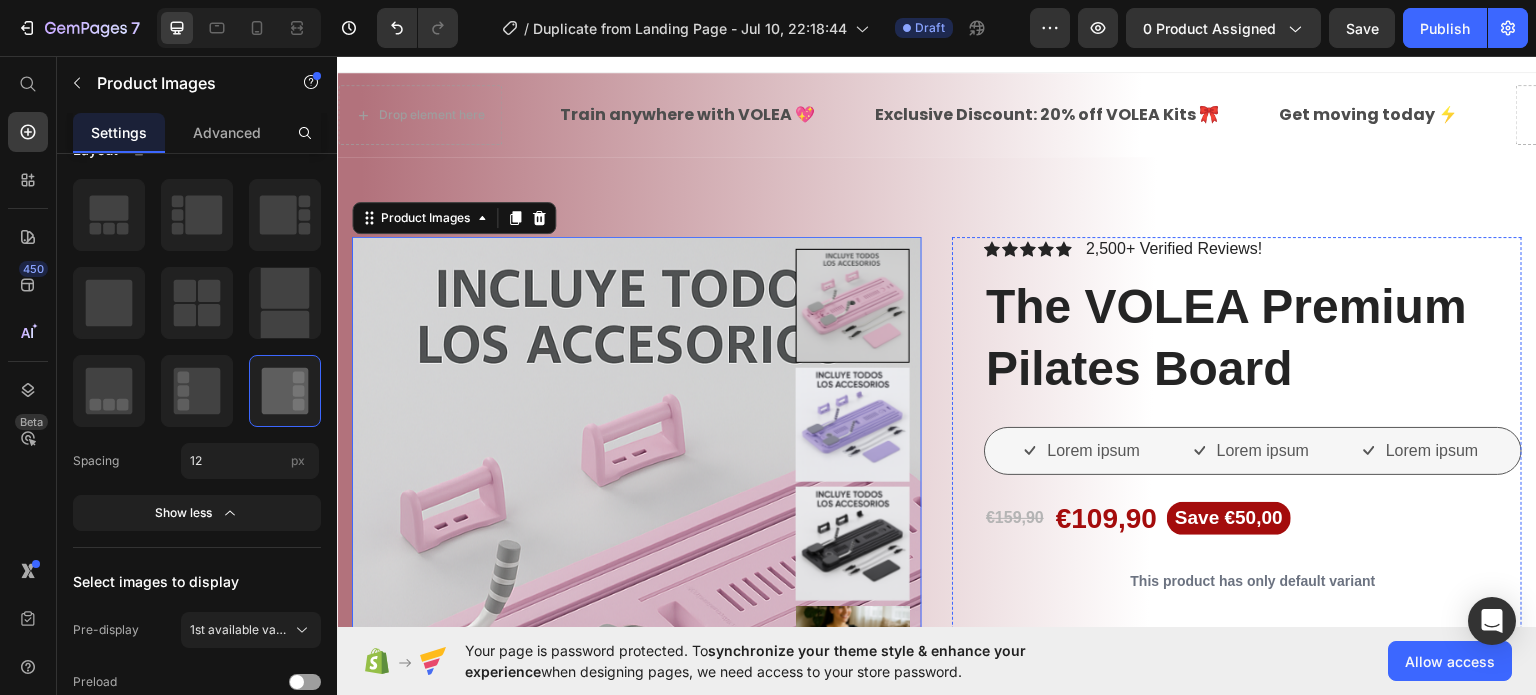 scroll, scrollTop: 0, scrollLeft: 0, axis: both 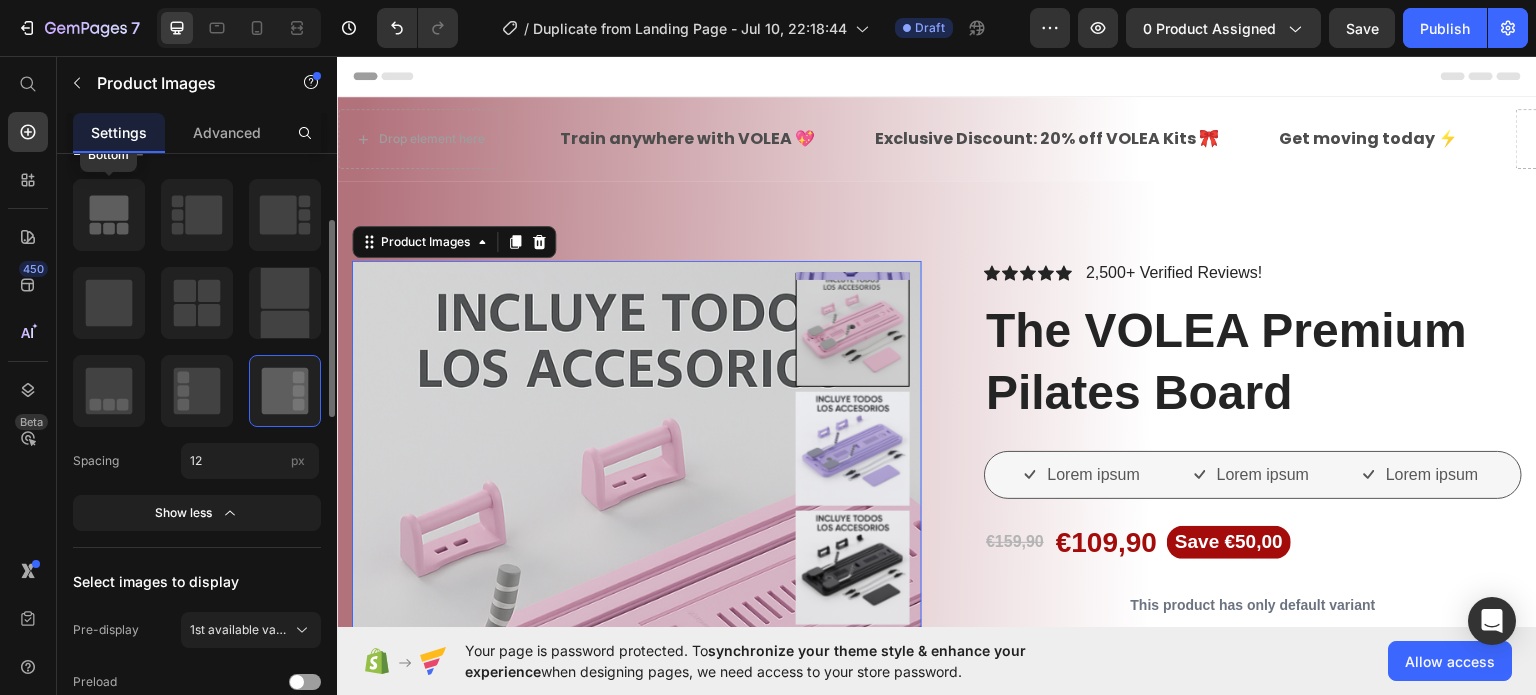 click 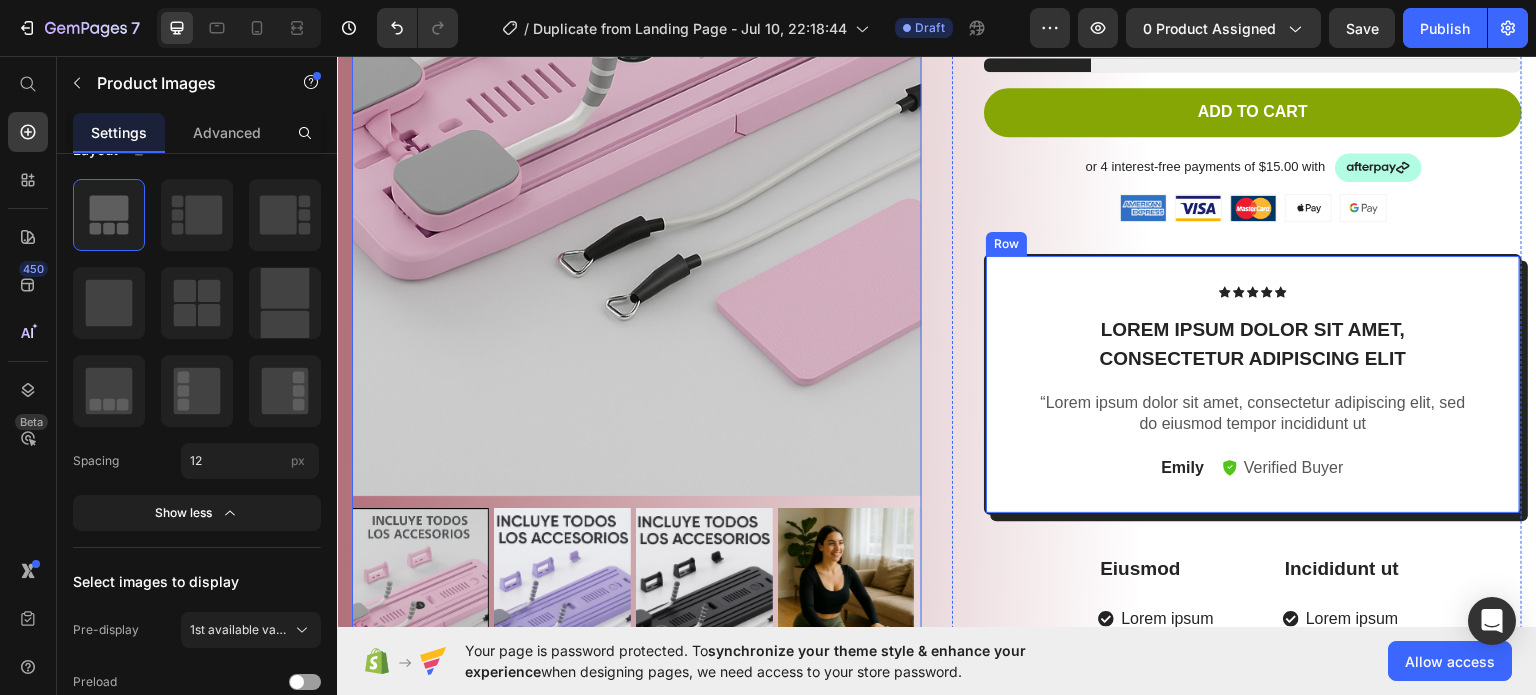 scroll, scrollTop: 700, scrollLeft: 0, axis: vertical 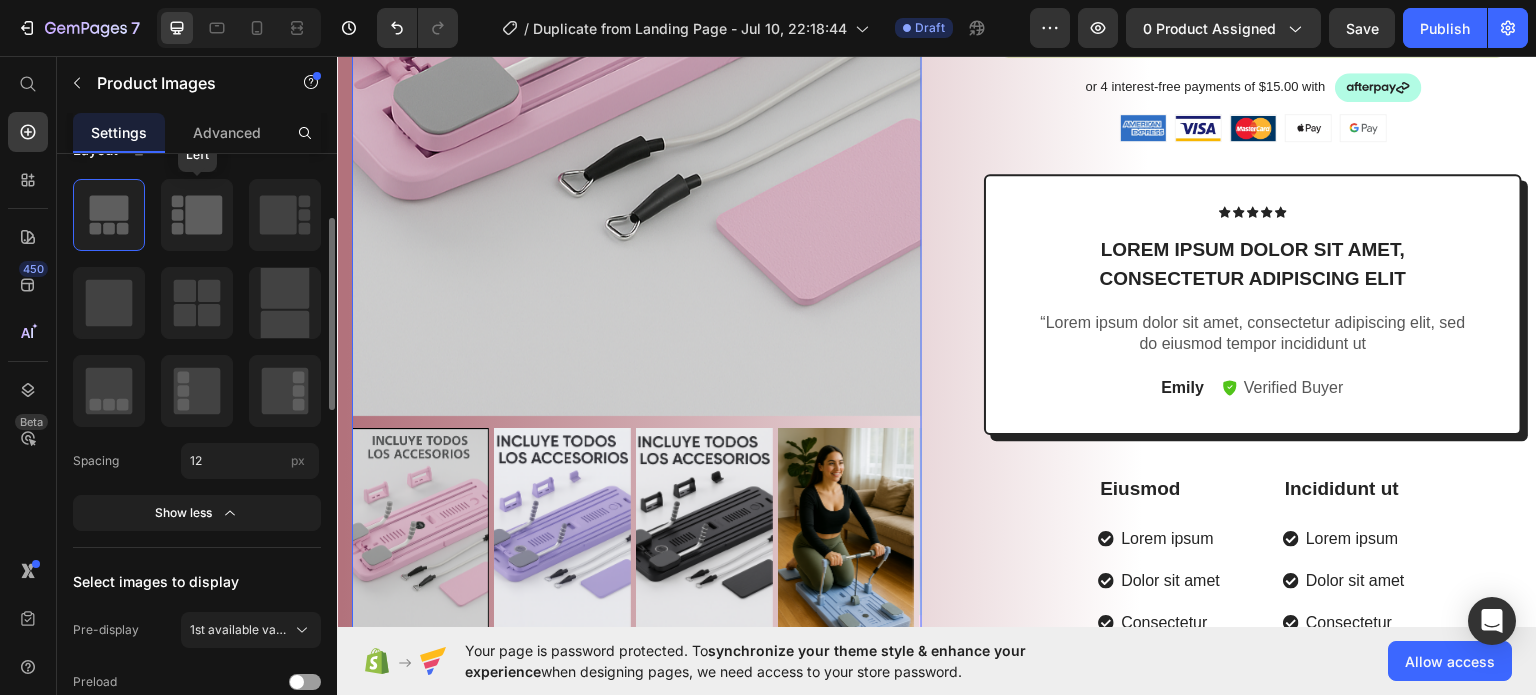 click 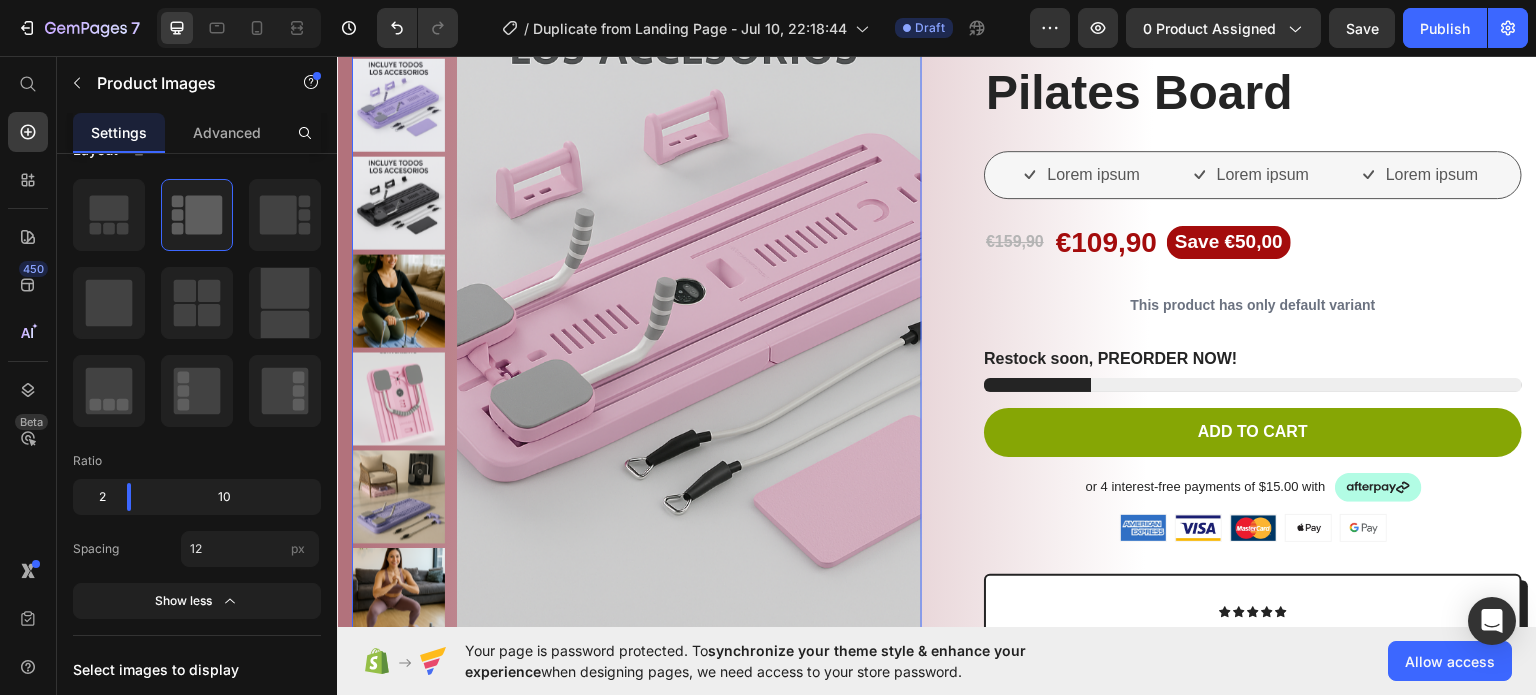 scroll, scrollTop: 0, scrollLeft: 0, axis: both 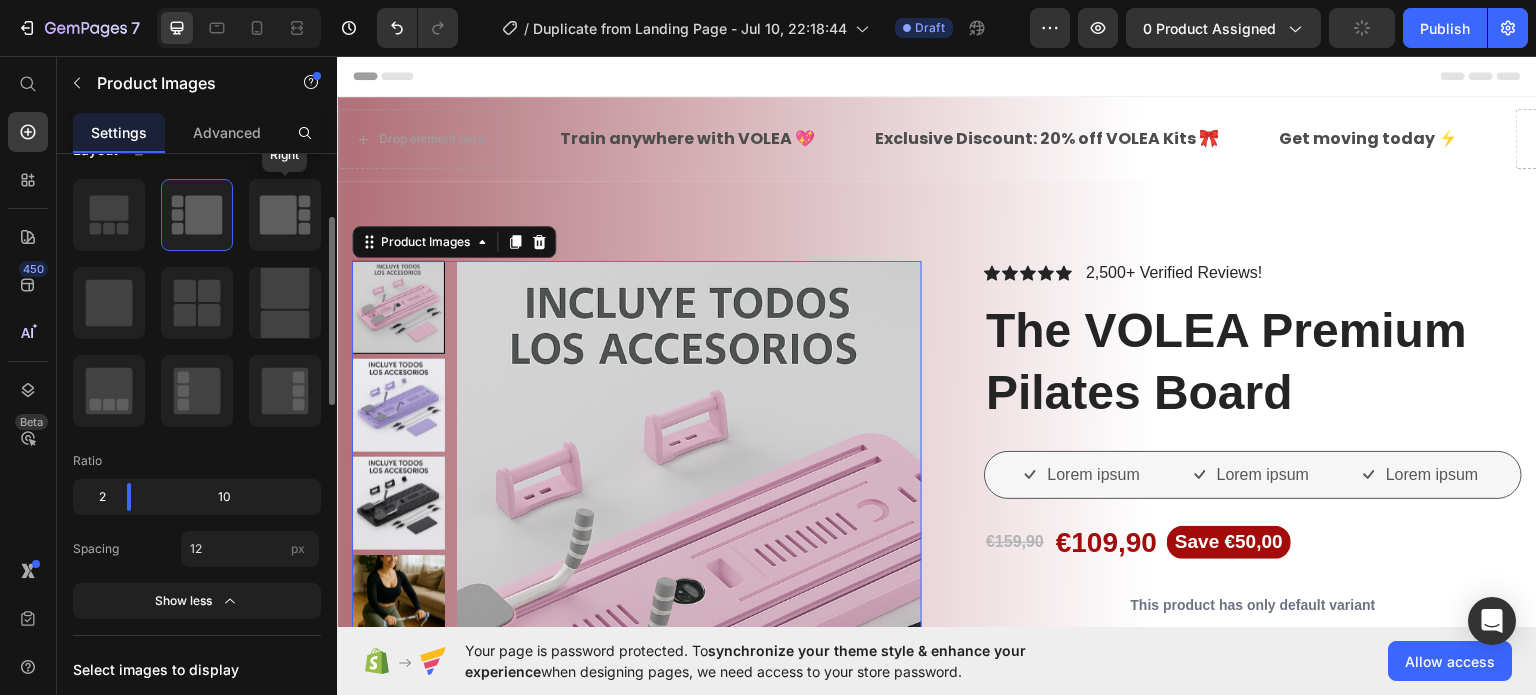 click 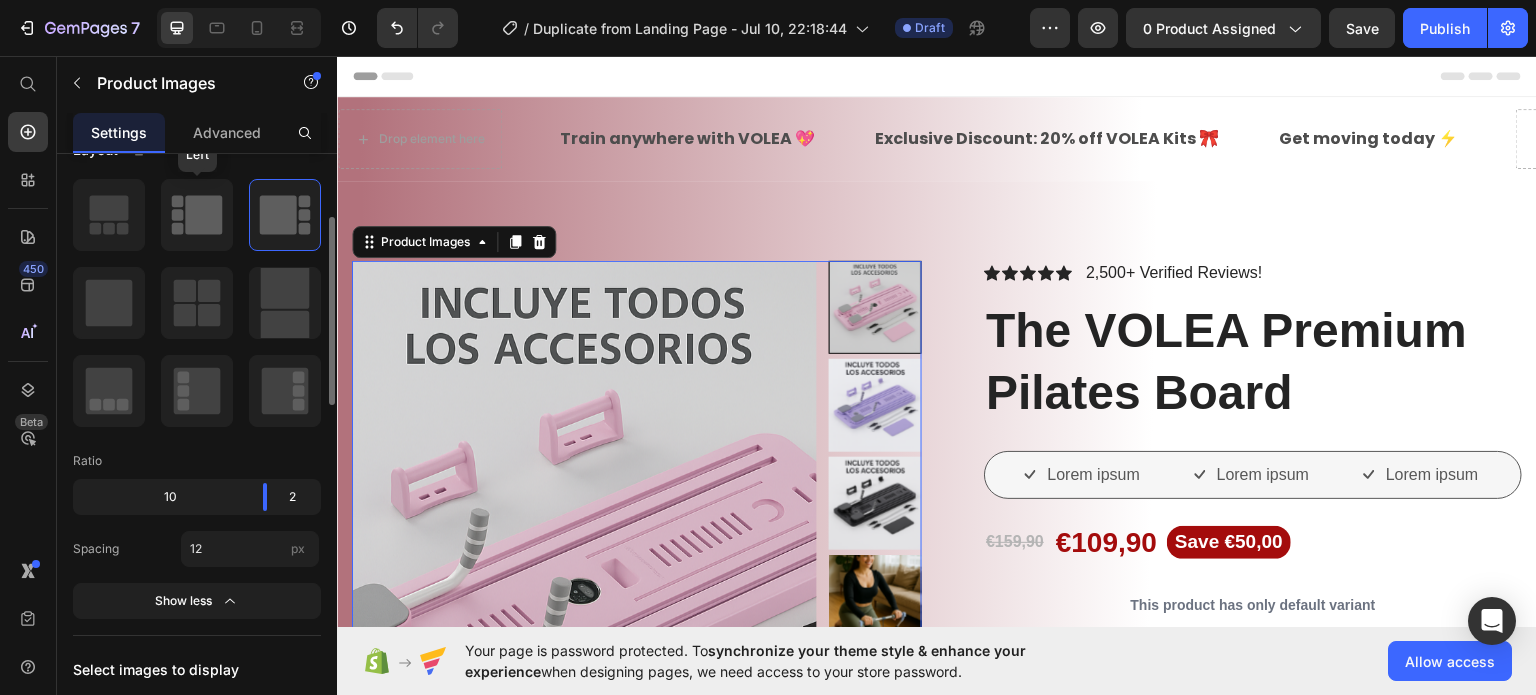 click 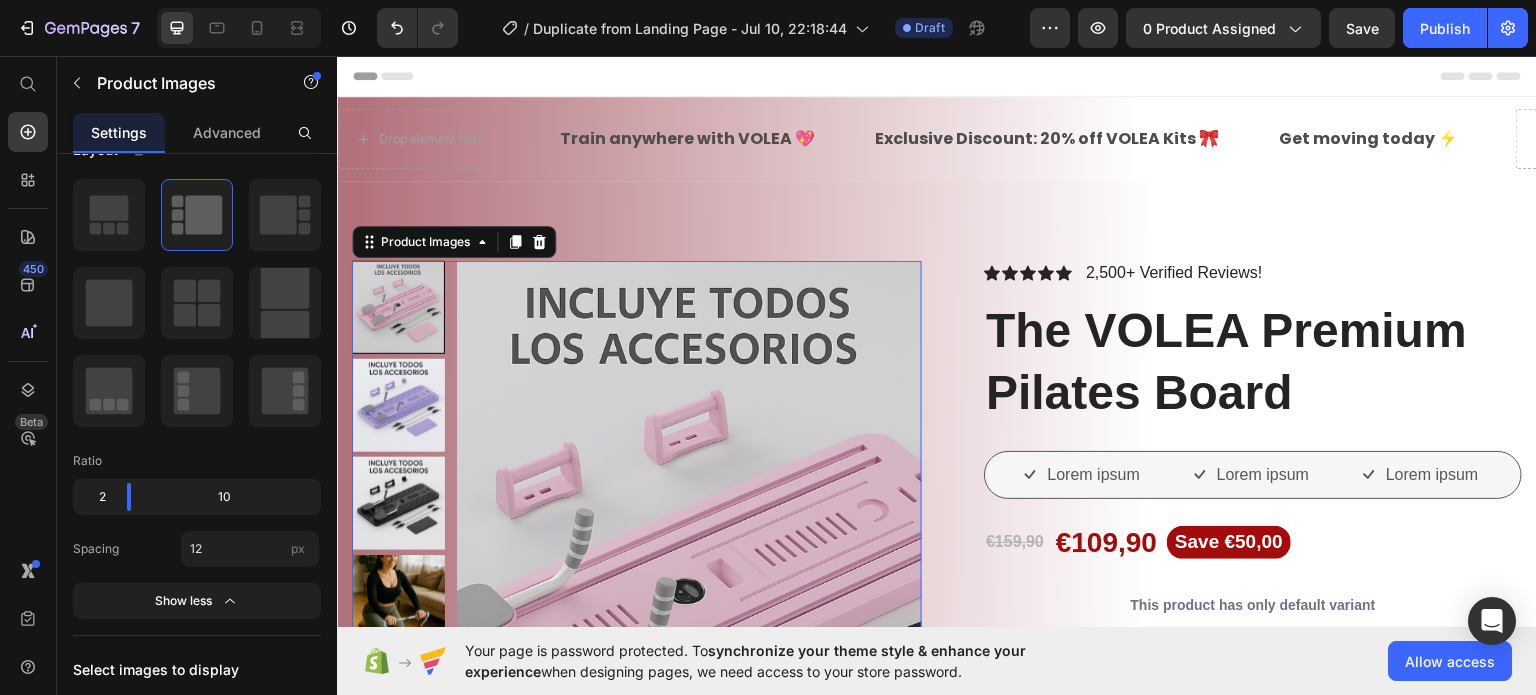 click at bounding box center (398, 404) 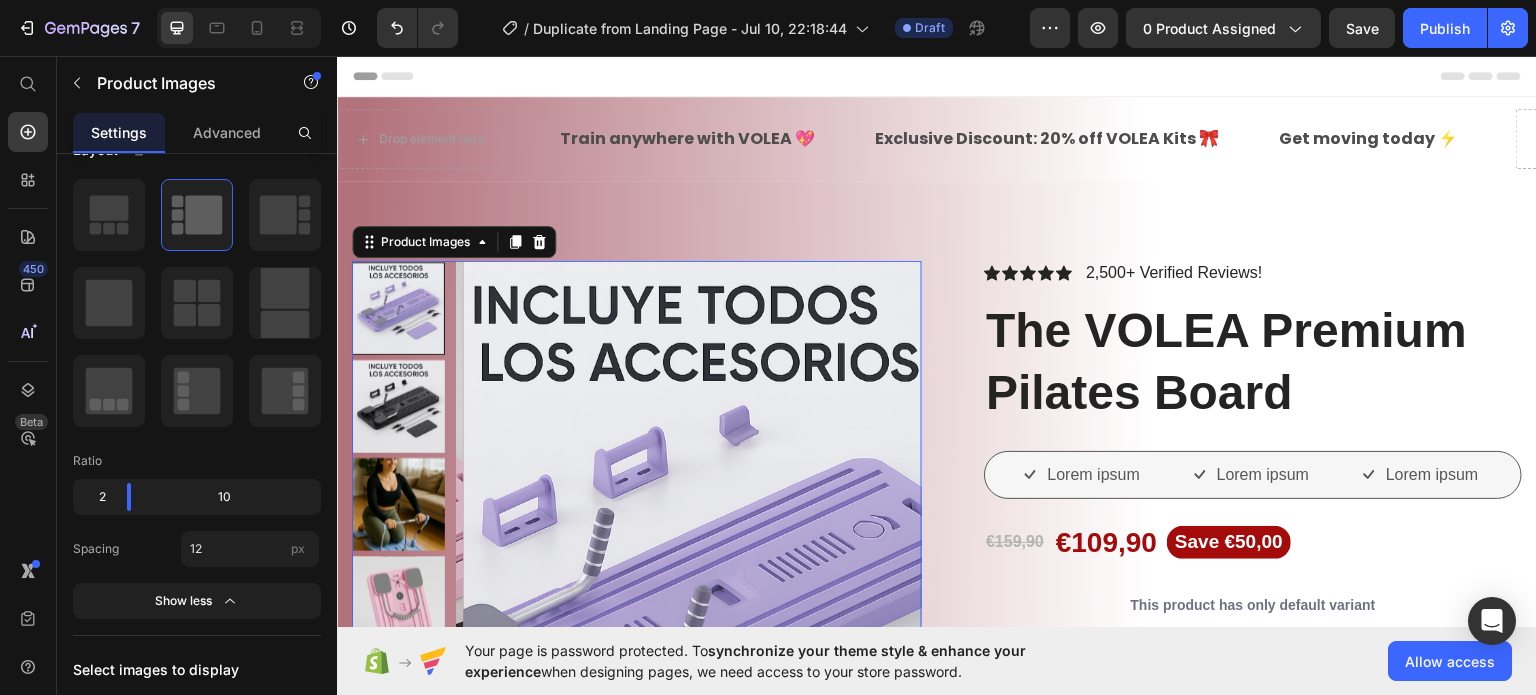 click at bounding box center (398, 405) 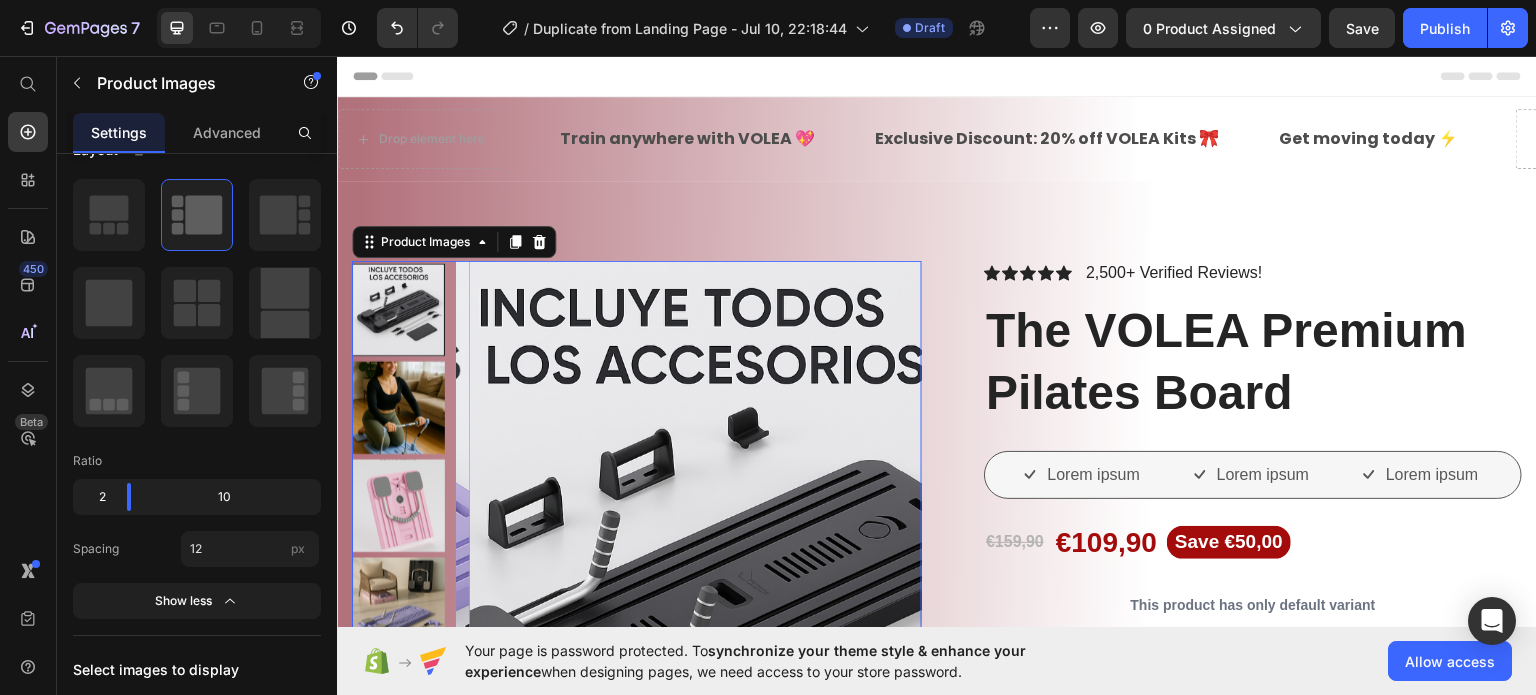 click at bounding box center (398, 505) 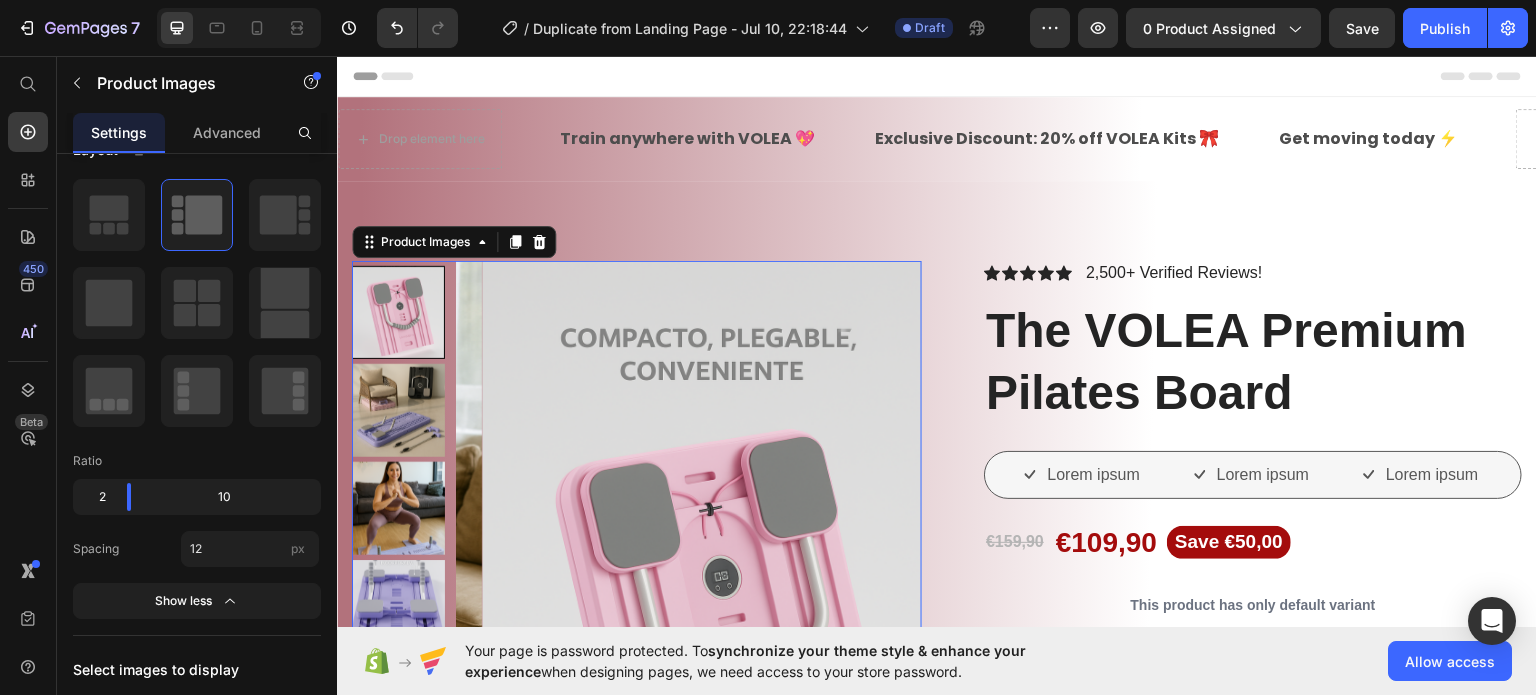 scroll, scrollTop: 200, scrollLeft: 0, axis: vertical 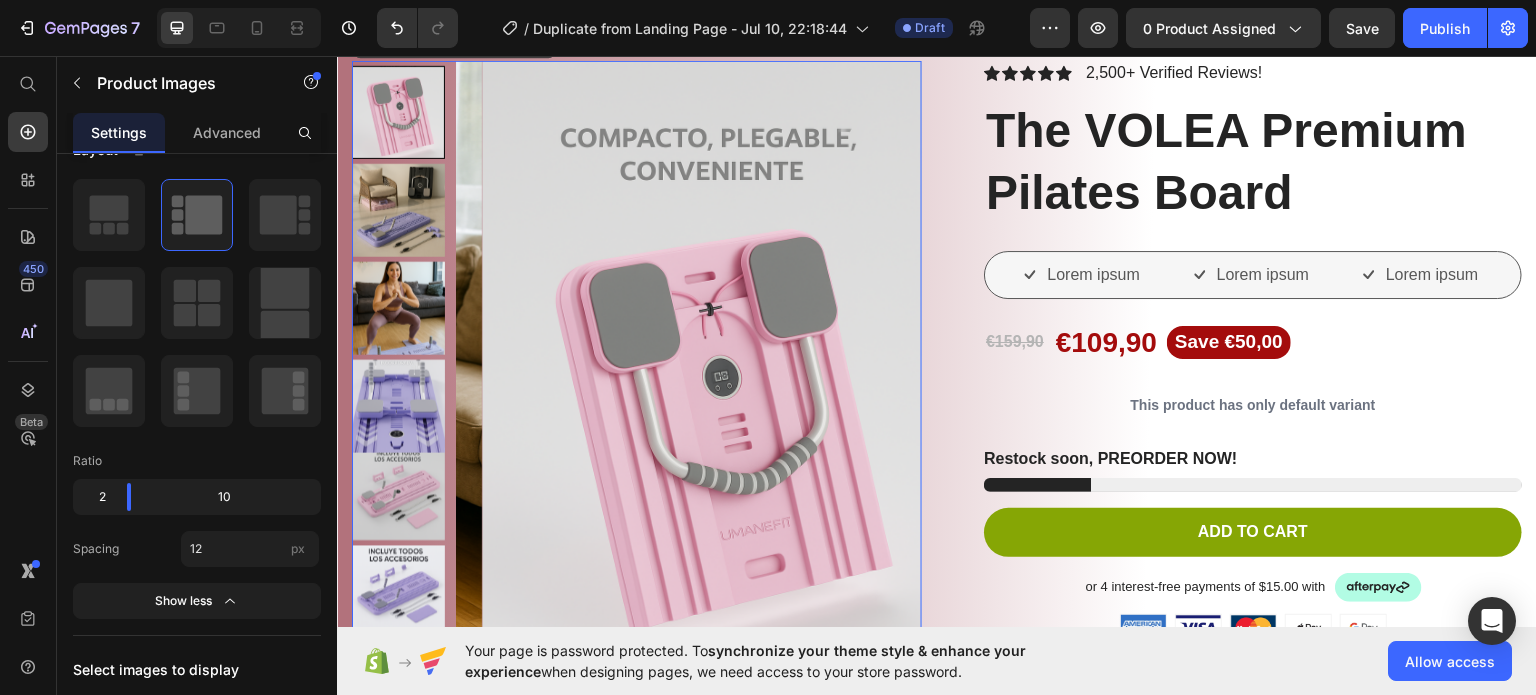 click at bounding box center (398, 404) 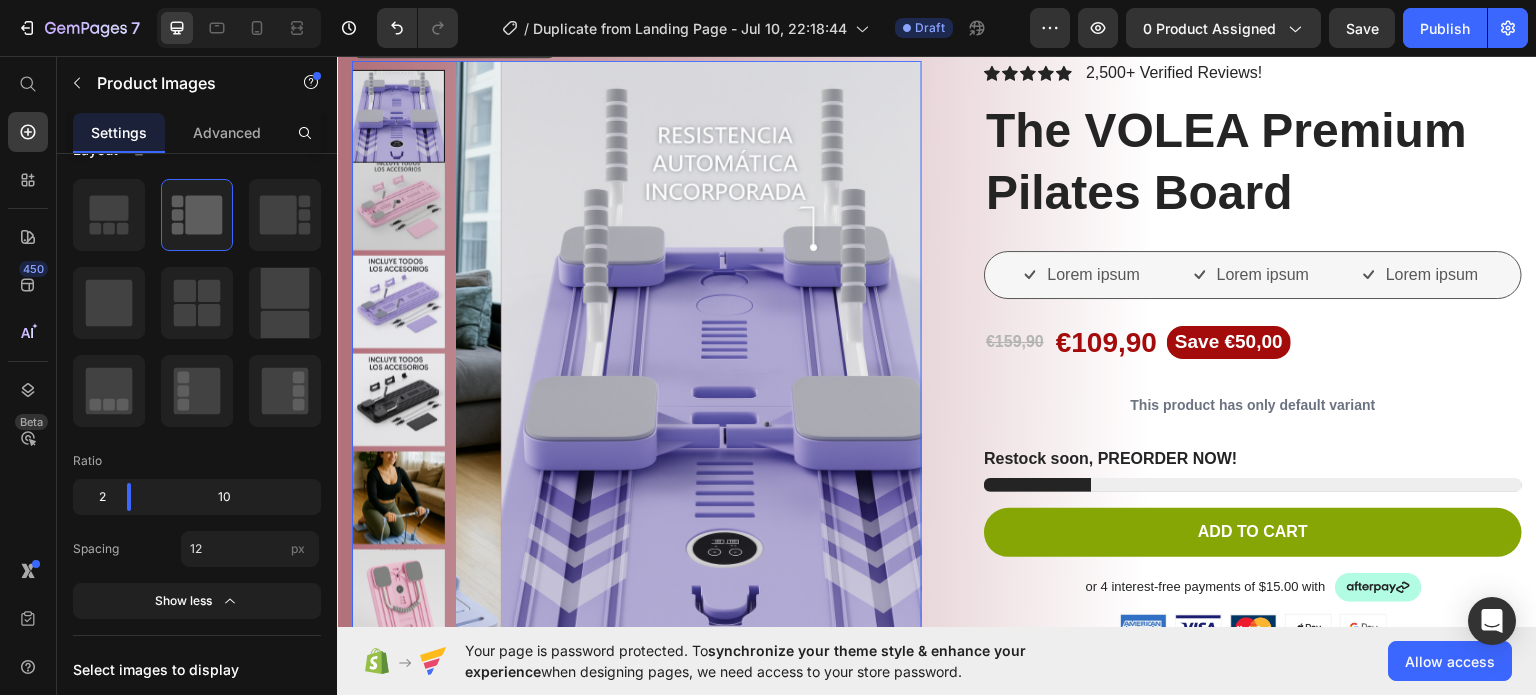 click at bounding box center [398, 497] 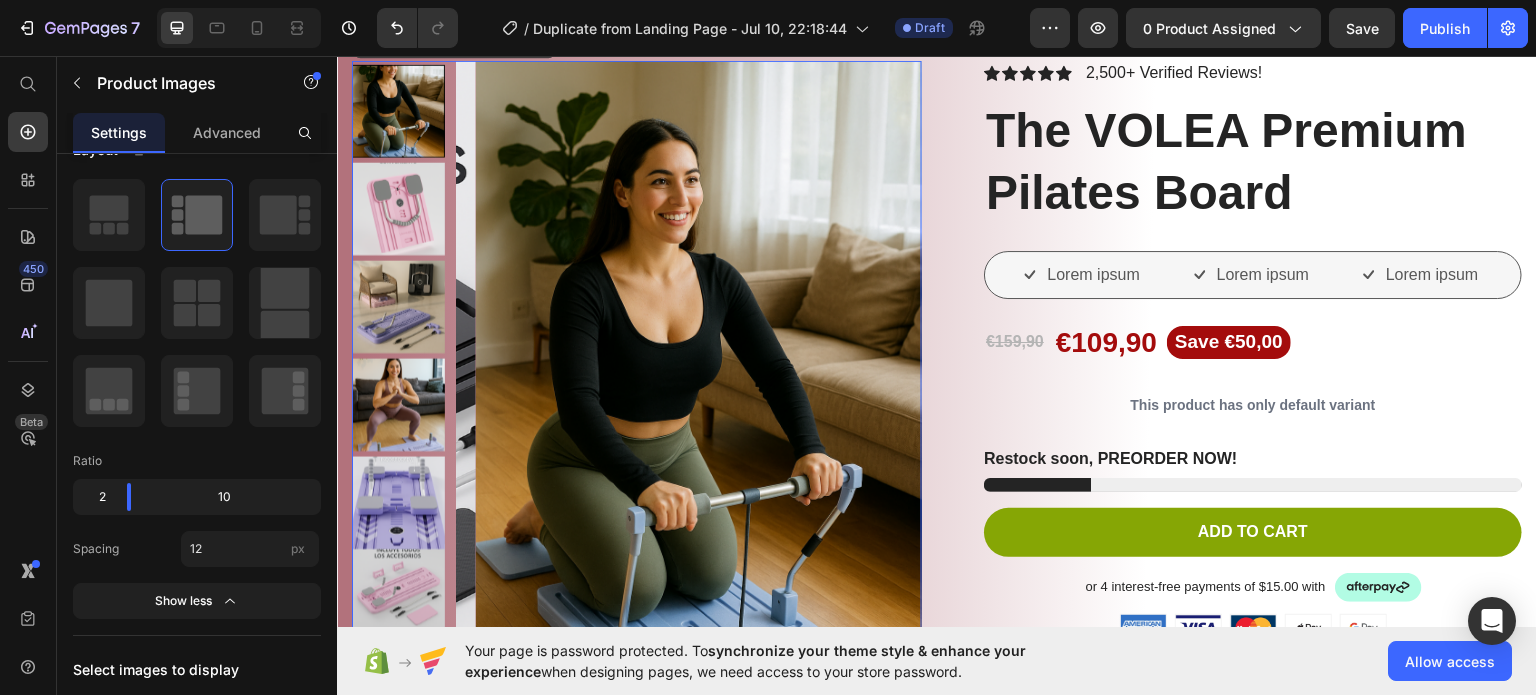 click at bounding box center (398, 590) 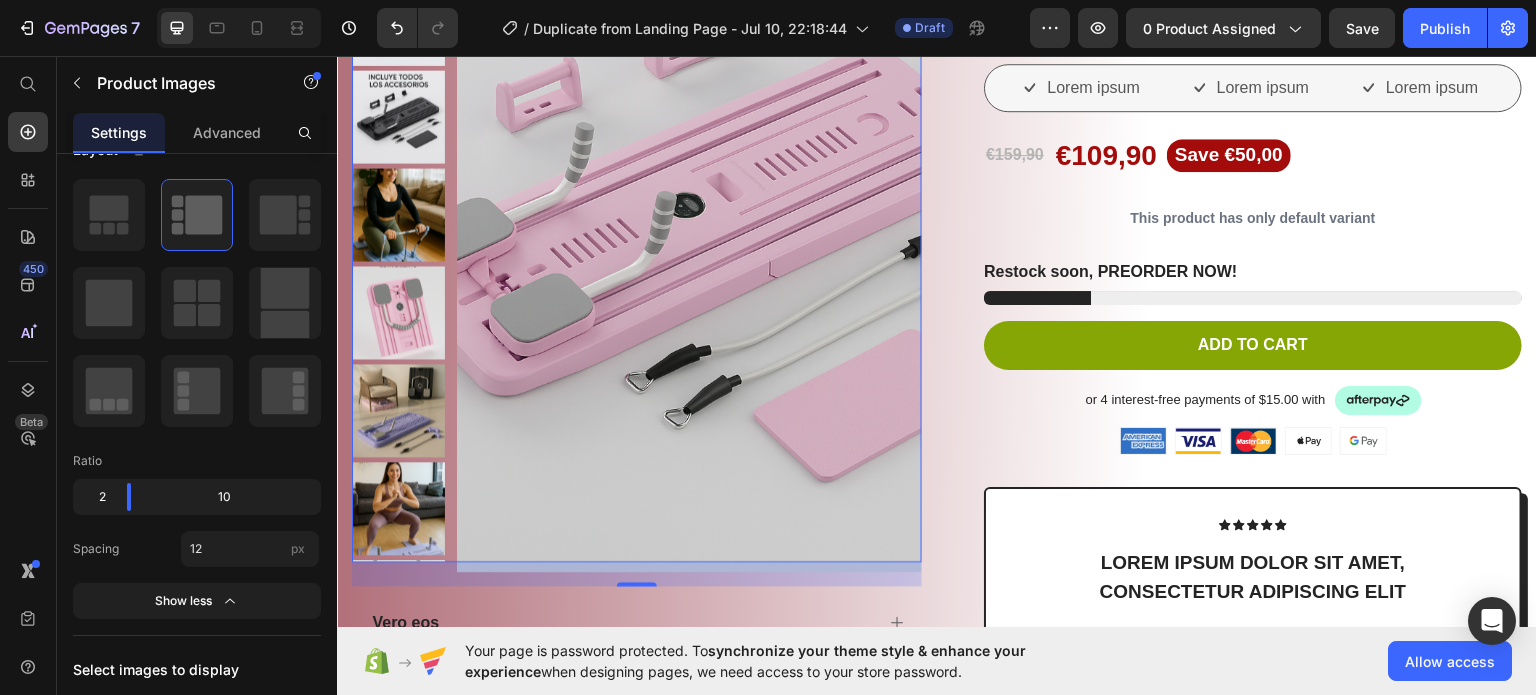 scroll, scrollTop: 400, scrollLeft: 0, axis: vertical 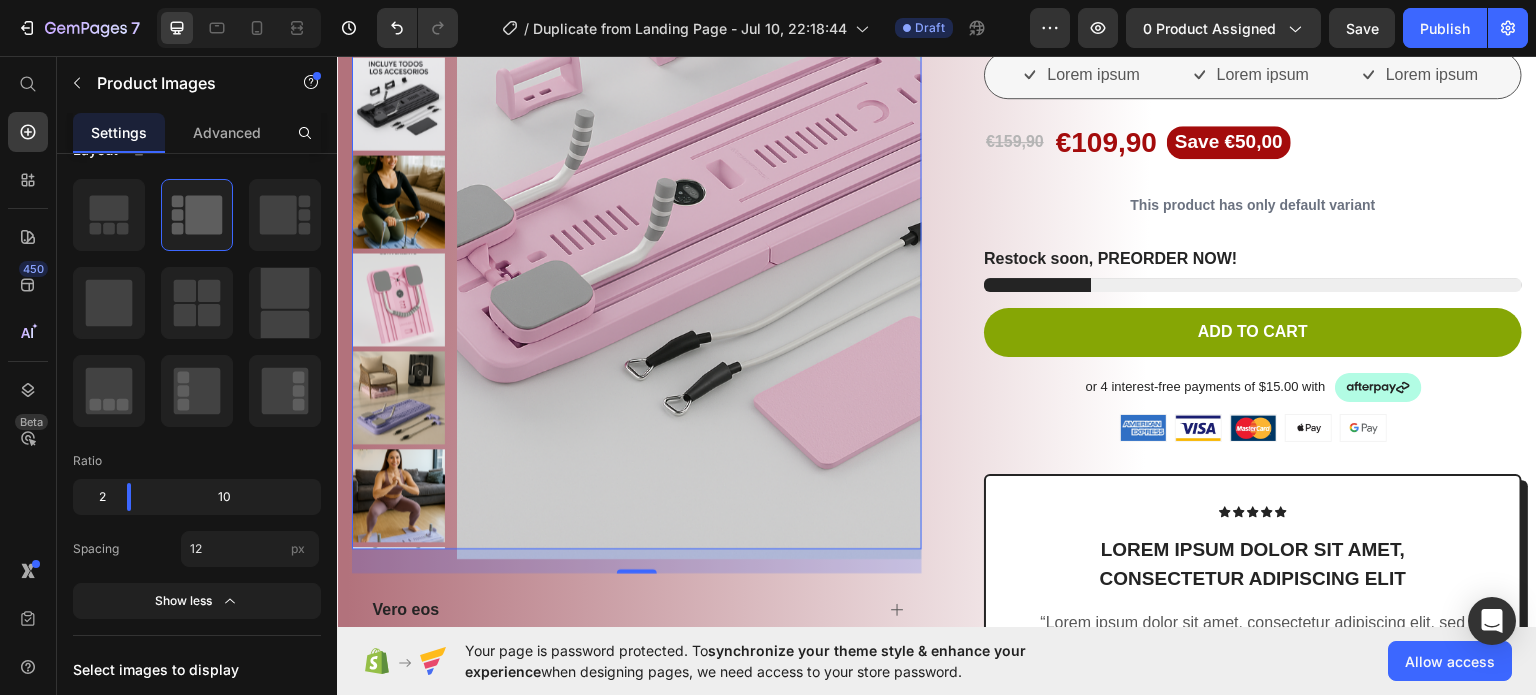 click at bounding box center (398, 494) 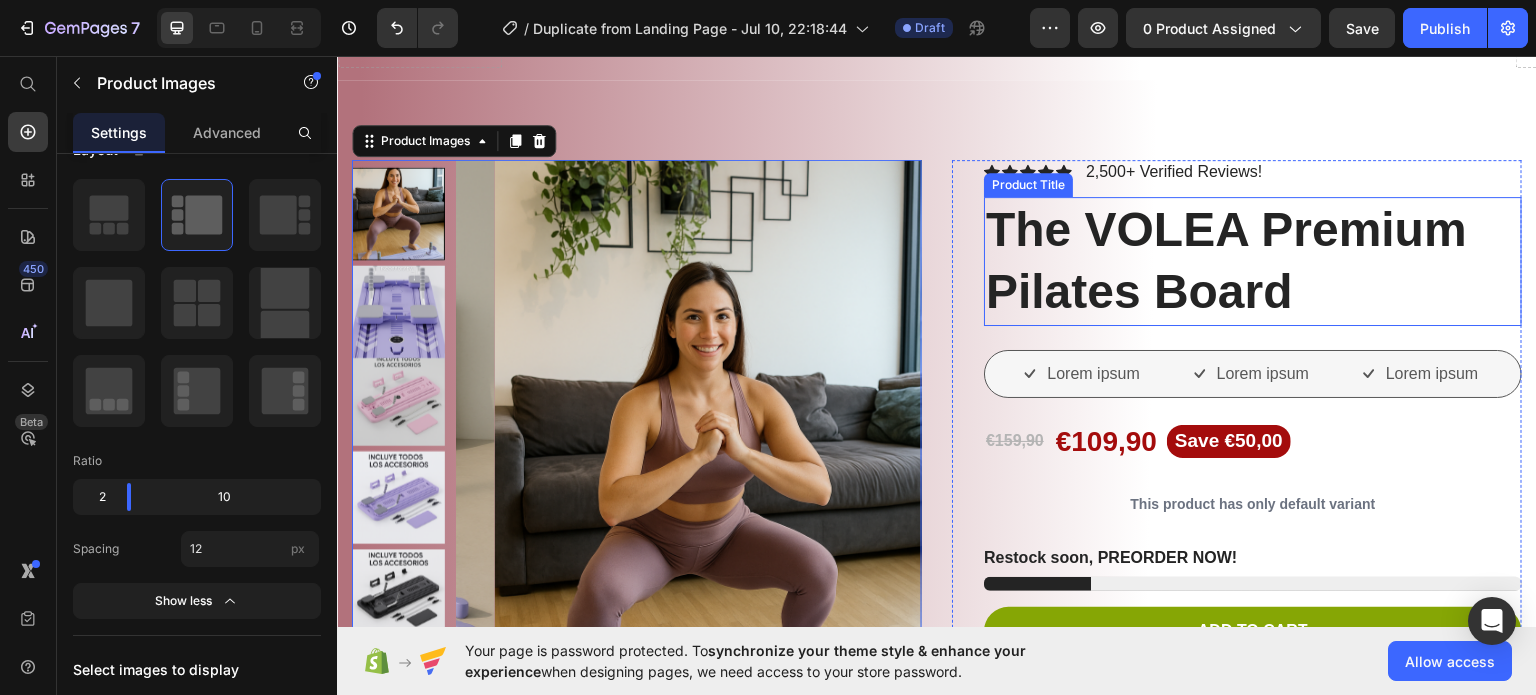 scroll, scrollTop: 100, scrollLeft: 0, axis: vertical 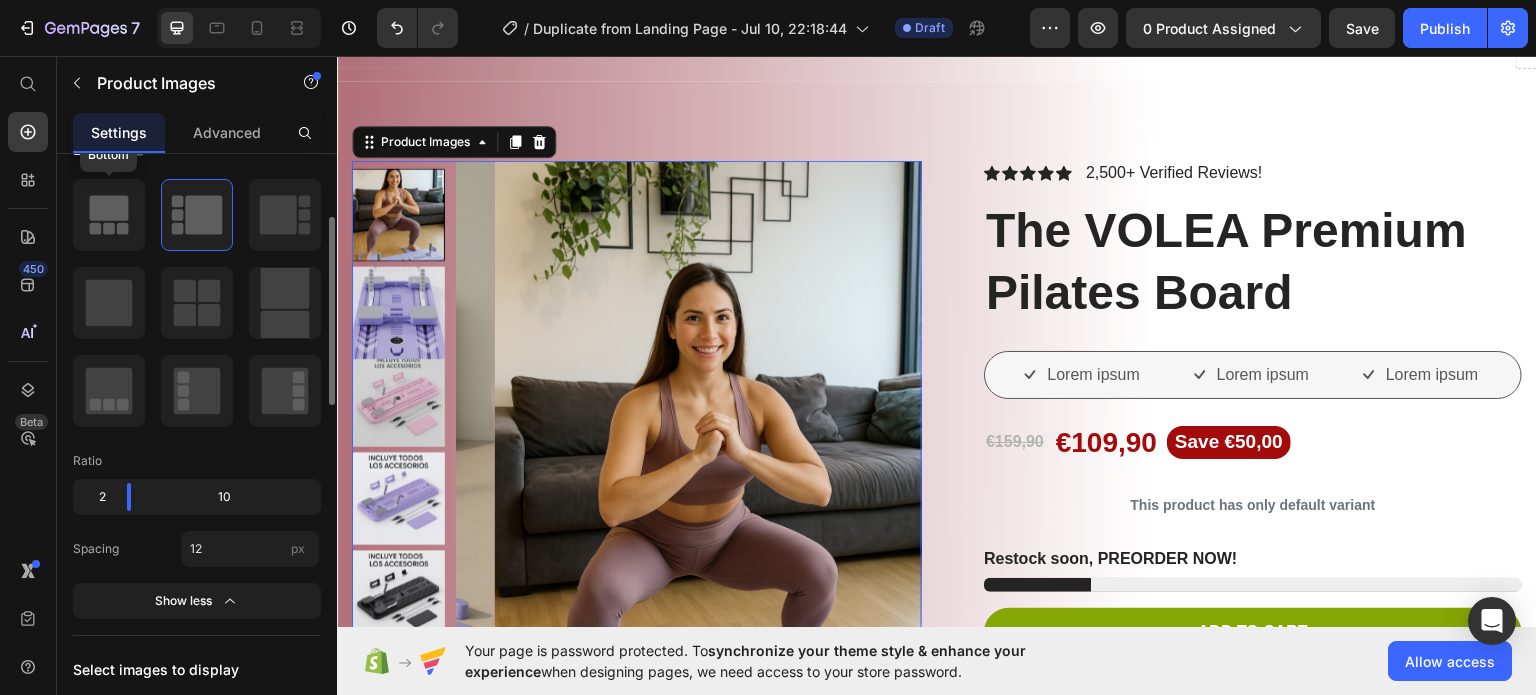 drag, startPoint x: 139, startPoint y: 221, endPoint x: 1001, endPoint y: 424, distance: 885.5806 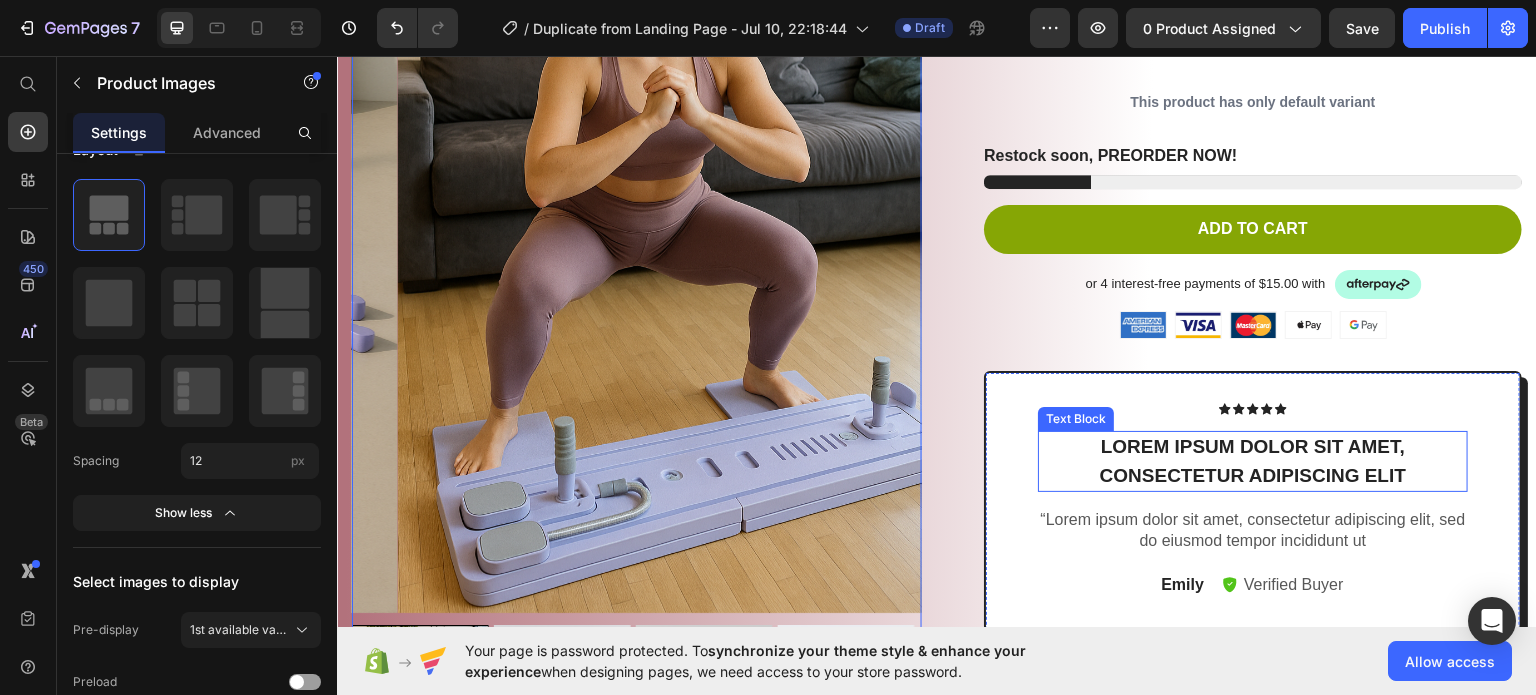 scroll, scrollTop: 700, scrollLeft: 0, axis: vertical 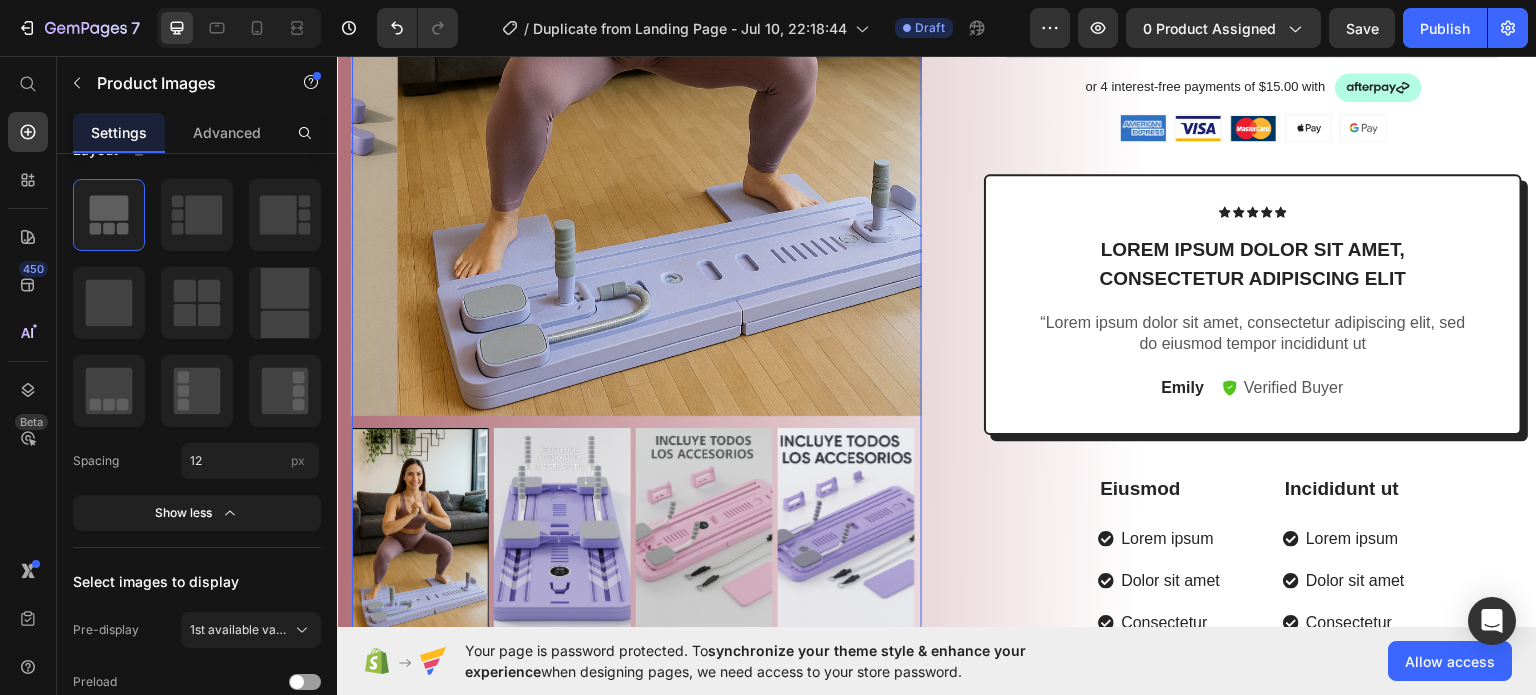 click at bounding box center [562, 529] 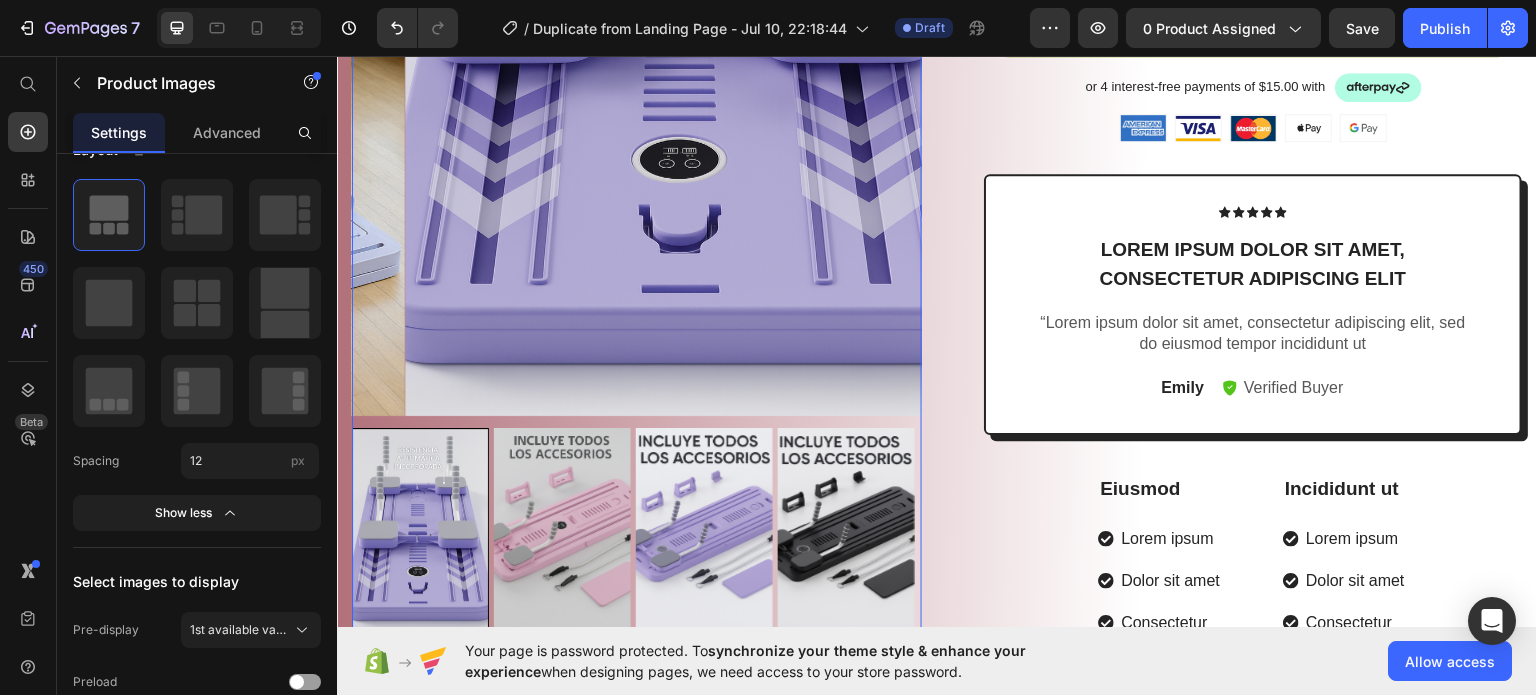 click at bounding box center (562, 529) 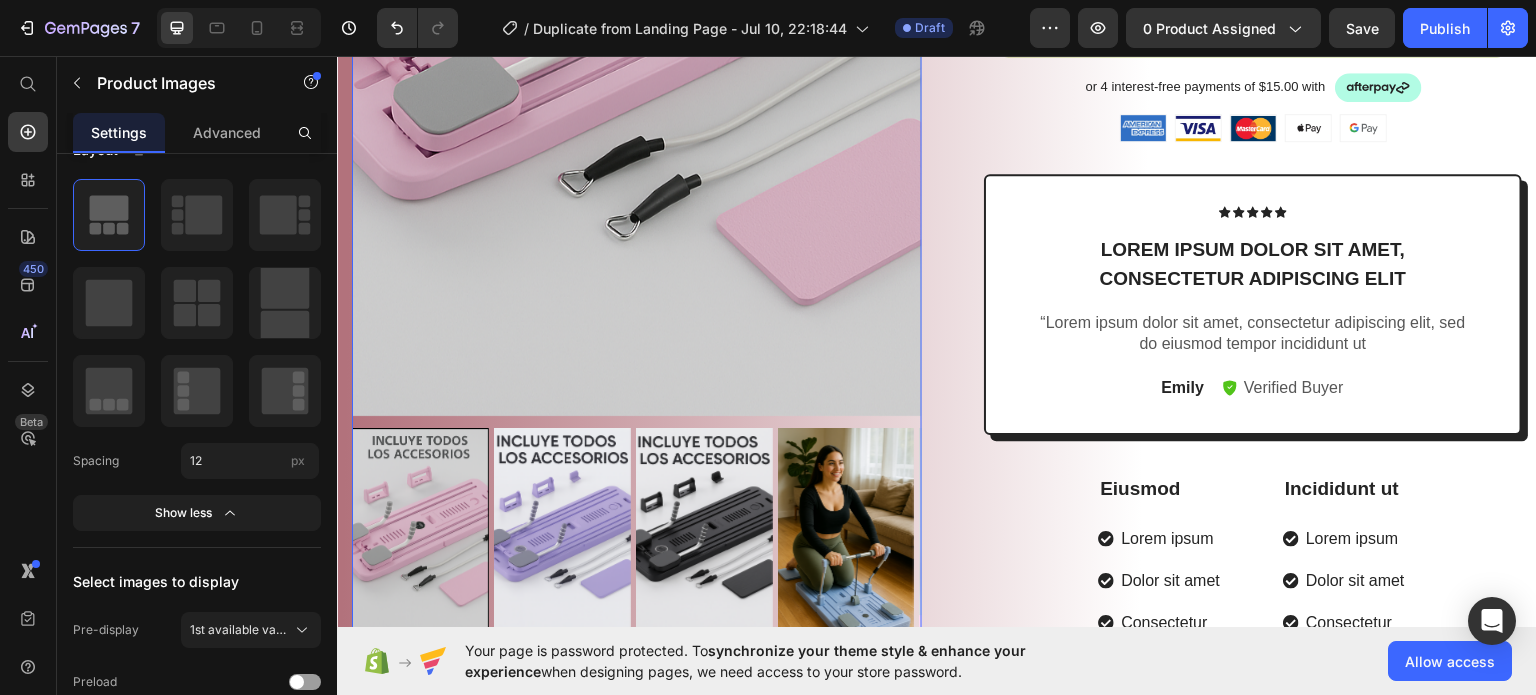click at bounding box center (562, 529) 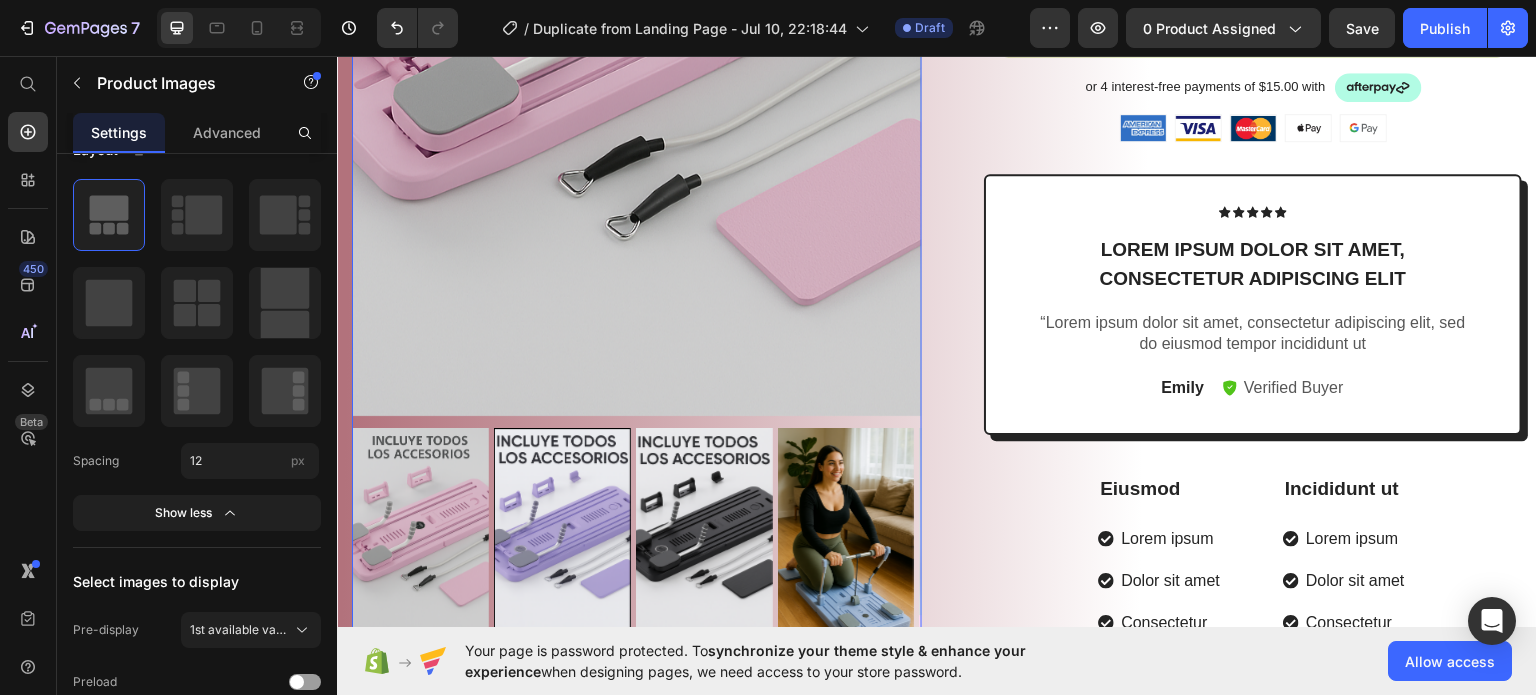click at bounding box center (704, 529) 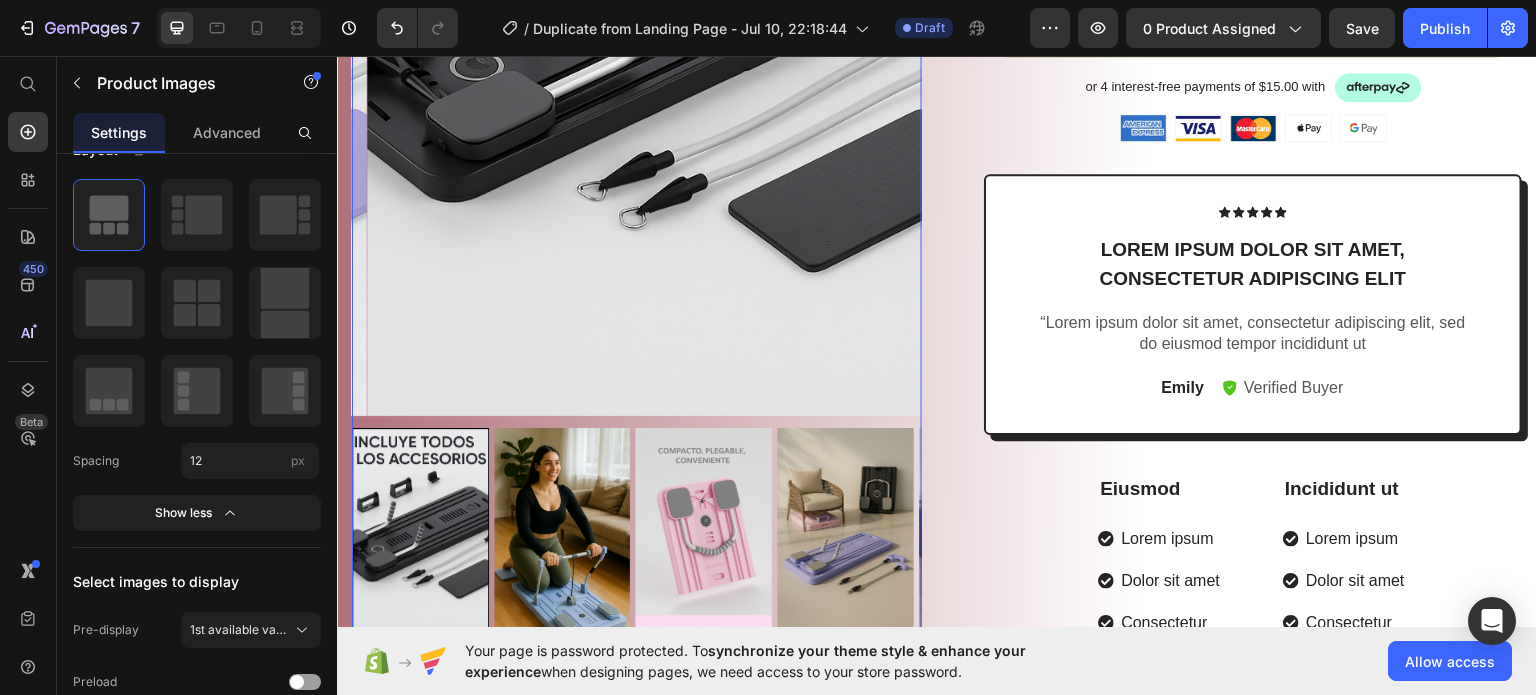 click at bounding box center (704, 529) 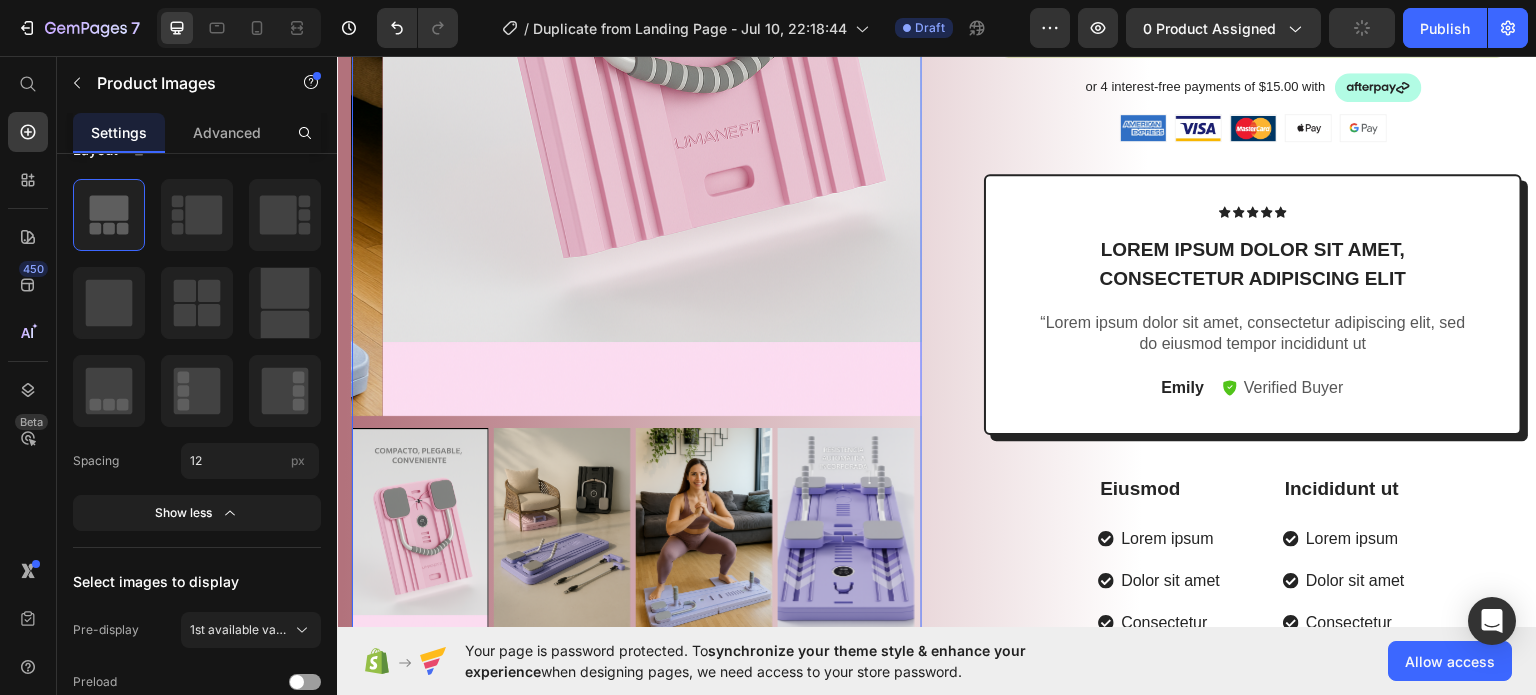 click at bounding box center (846, 529) 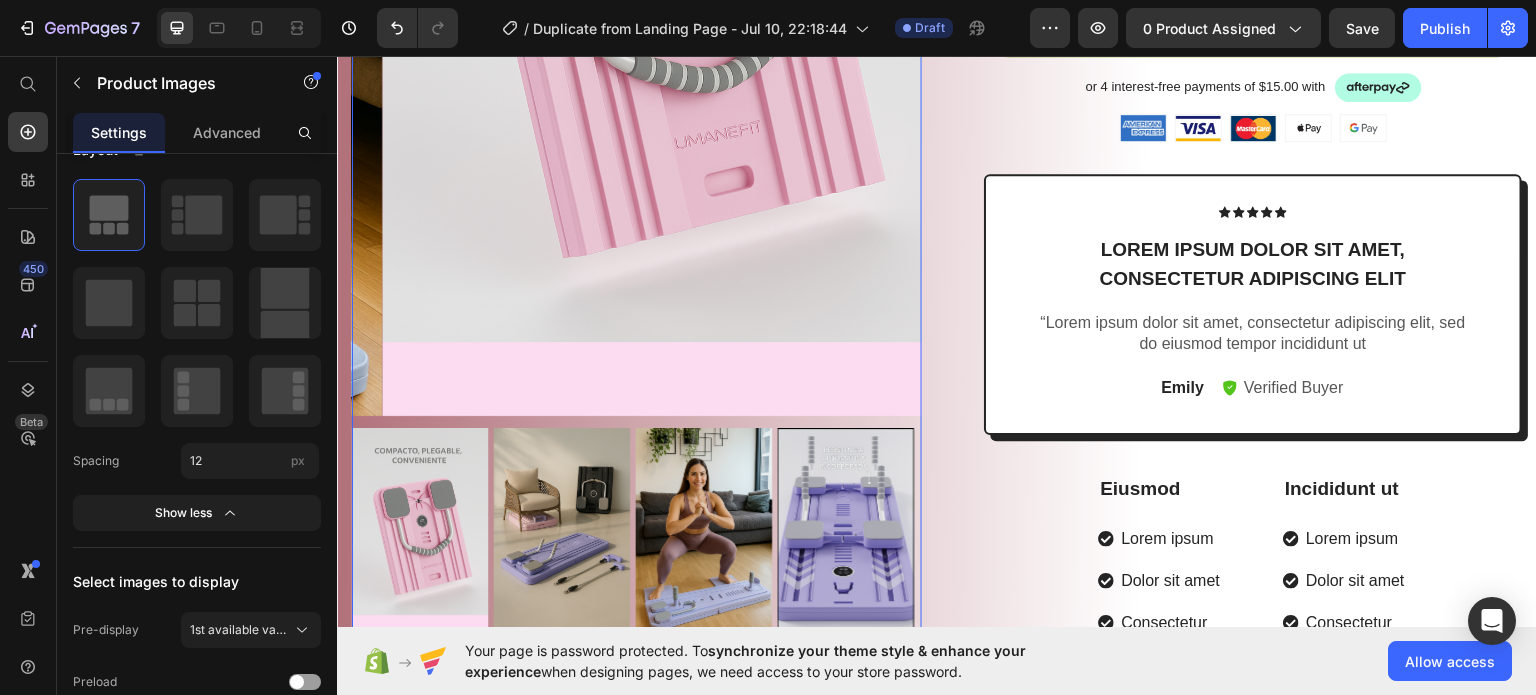 click at bounding box center (562, 529) 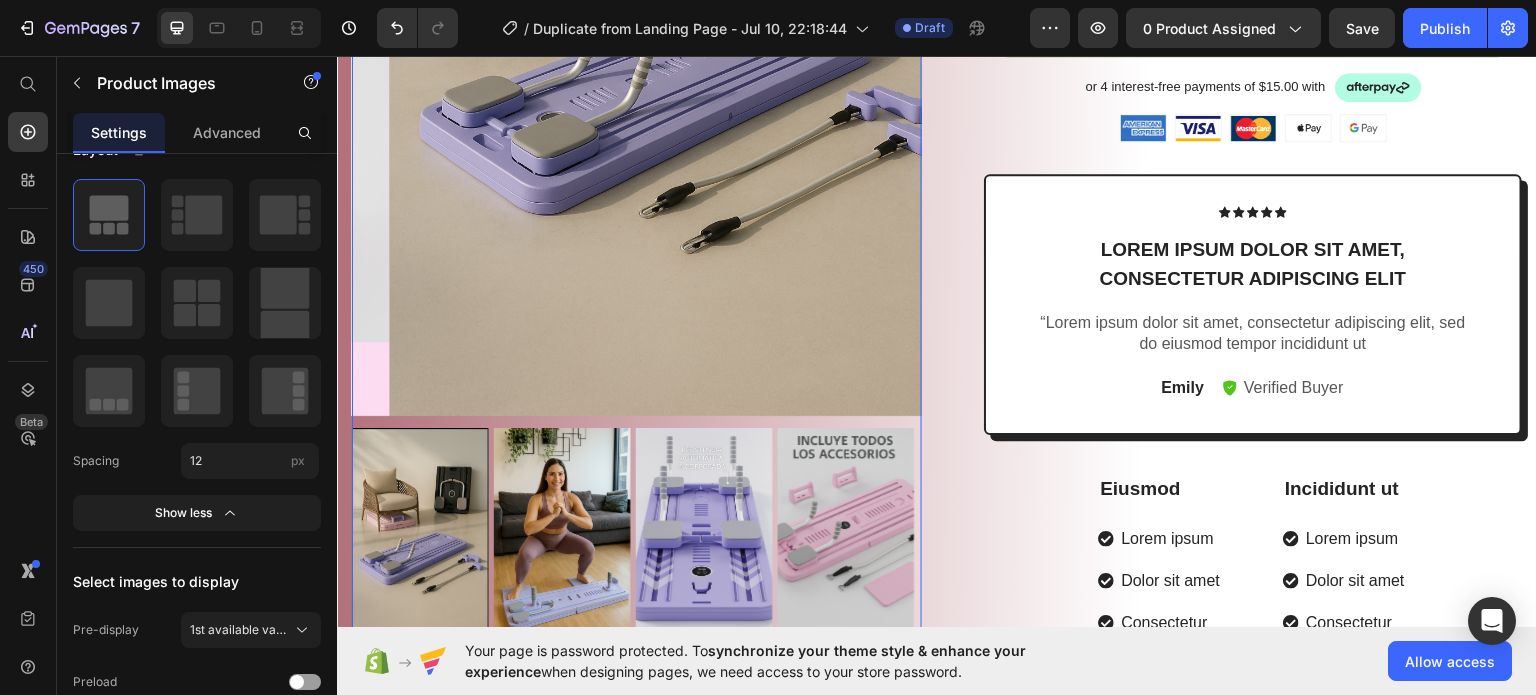 click at bounding box center (675, -13) 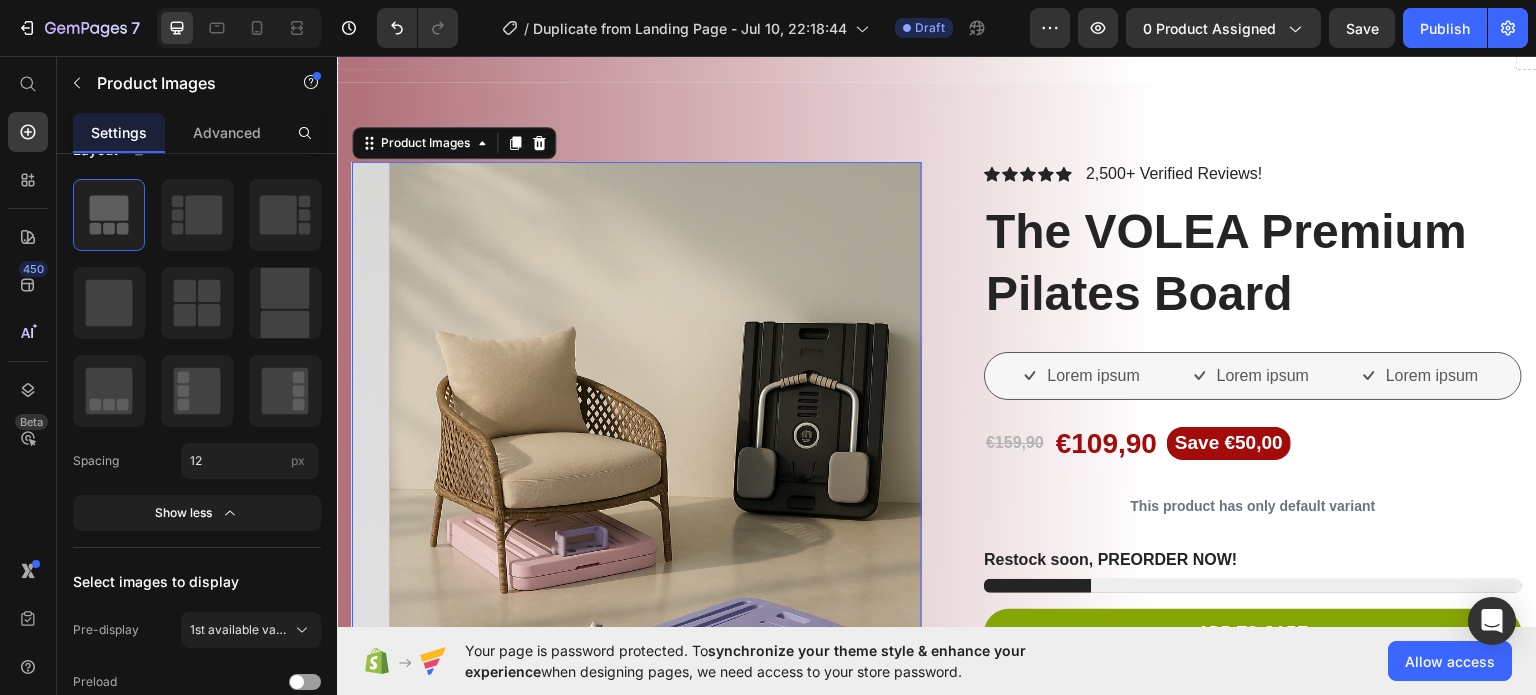 scroll, scrollTop: 100, scrollLeft: 0, axis: vertical 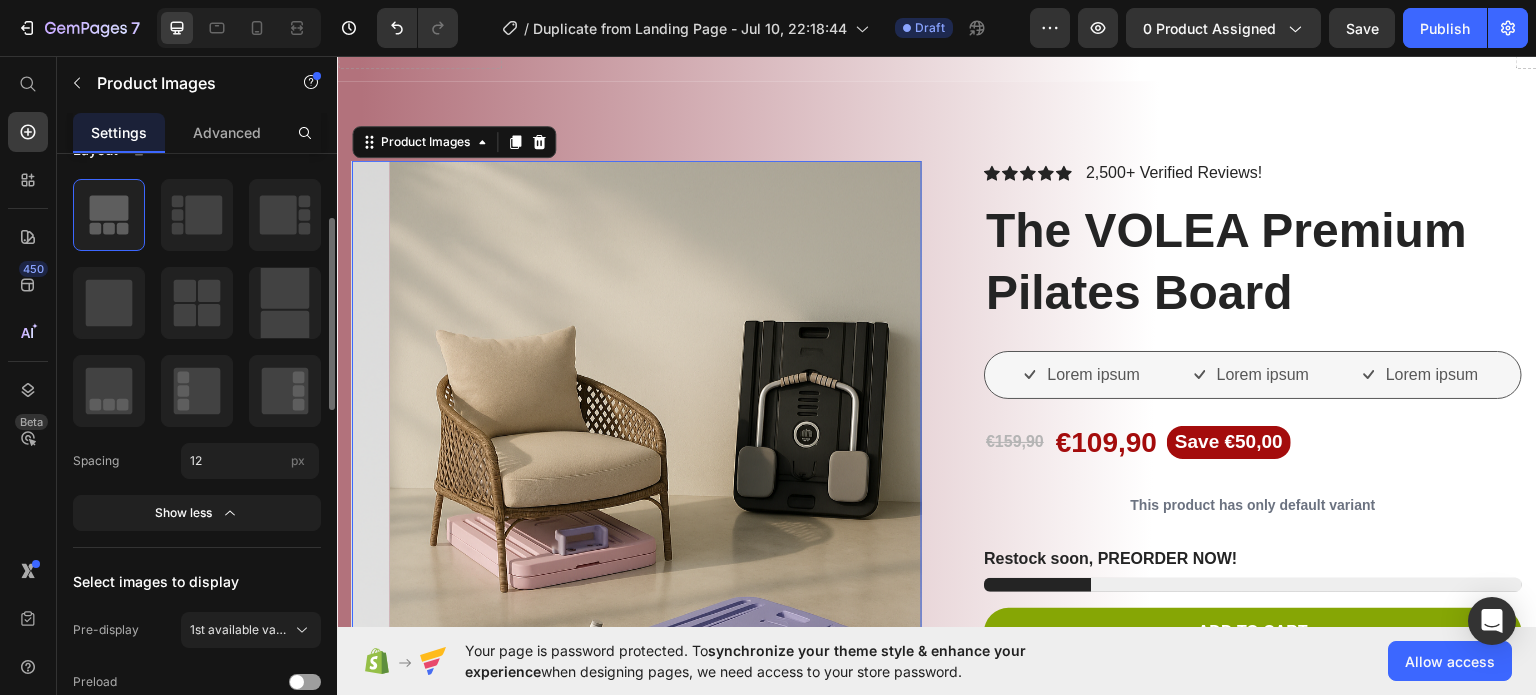 click on "Product Source The VOLEA Premium Pilates Board  You can manage it in   Product element  Layout Spacing 12 px Show less Select images to display Pre-display 1st available variant Preload Featured image Proportion Original Width px % Height px Show more Navigation Image list Display type Slide Show all Proportion Original Width 25 px % Height px Show more Navigation Quality Finest Align  Delete element" at bounding box center (197, 884) 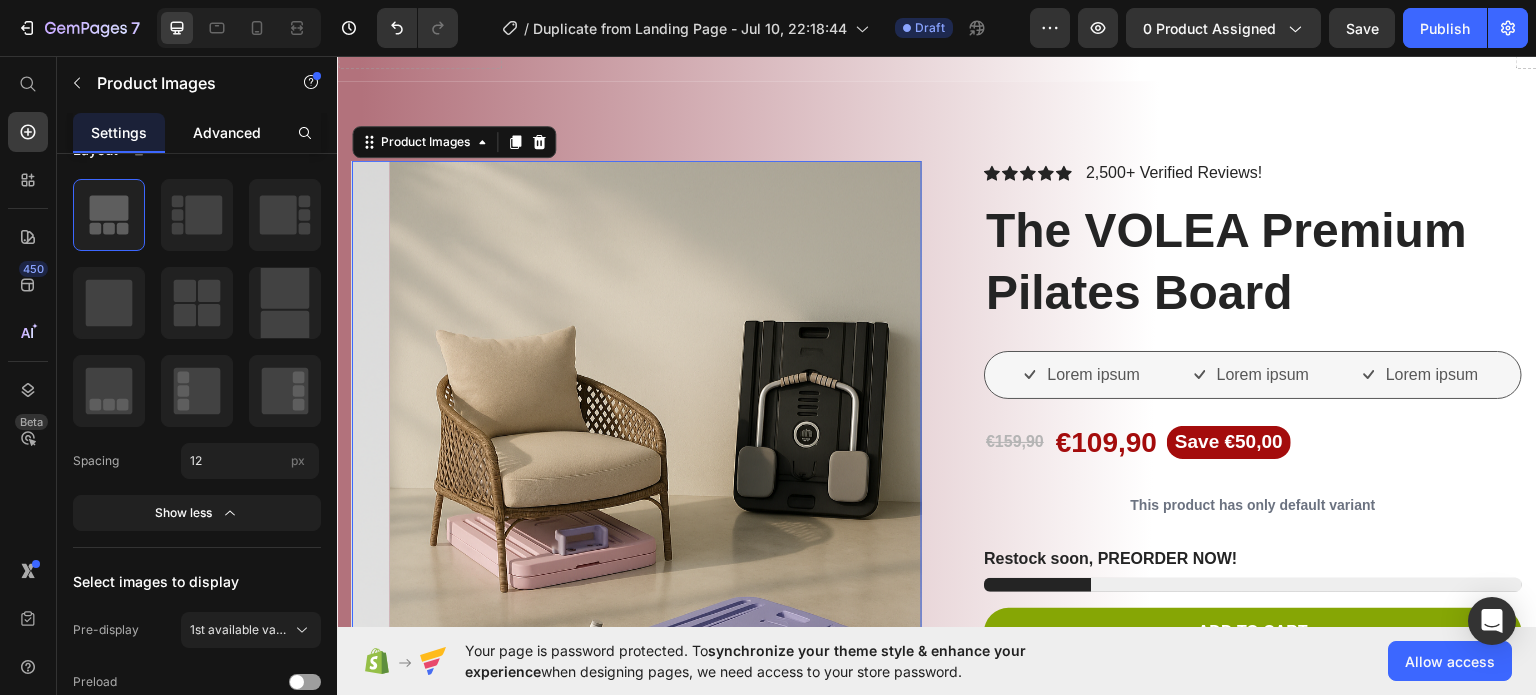 click on "Advanced" at bounding box center [227, 132] 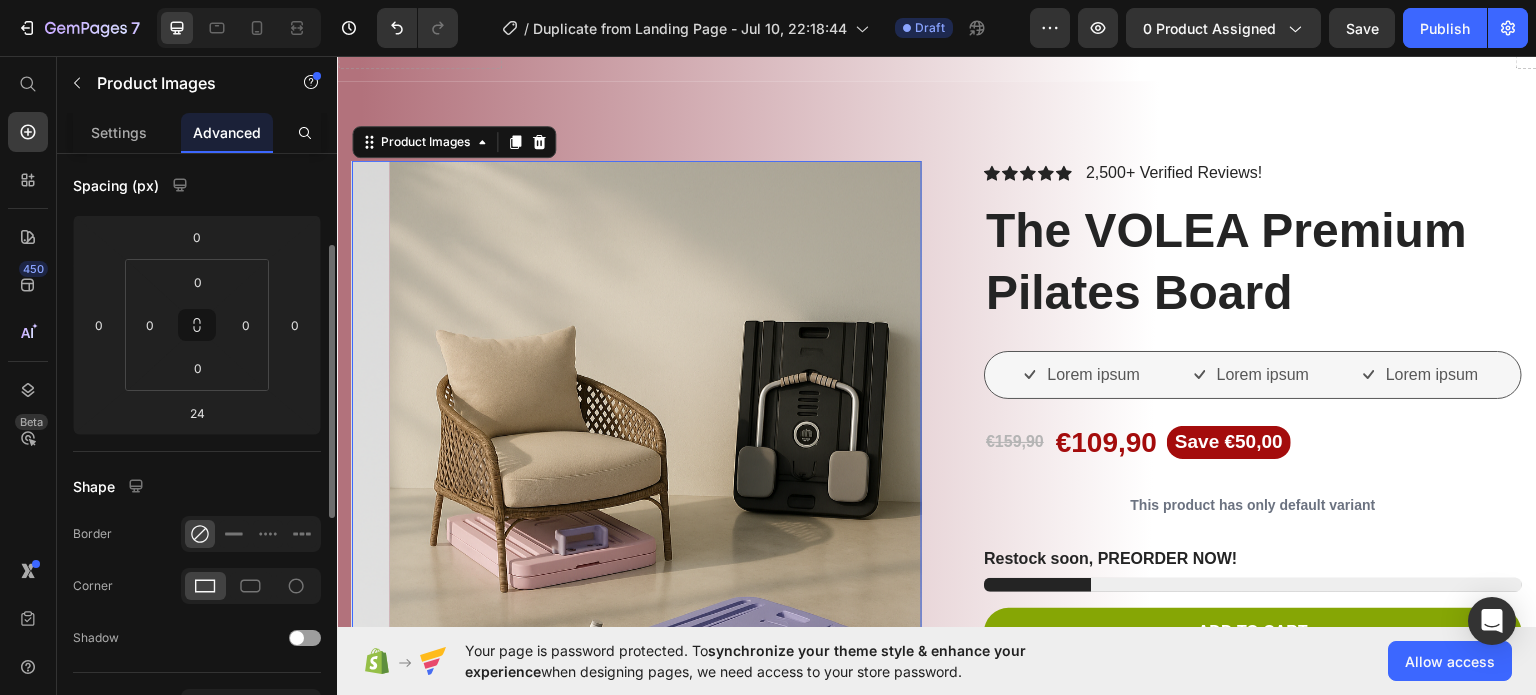 scroll, scrollTop: 0, scrollLeft: 0, axis: both 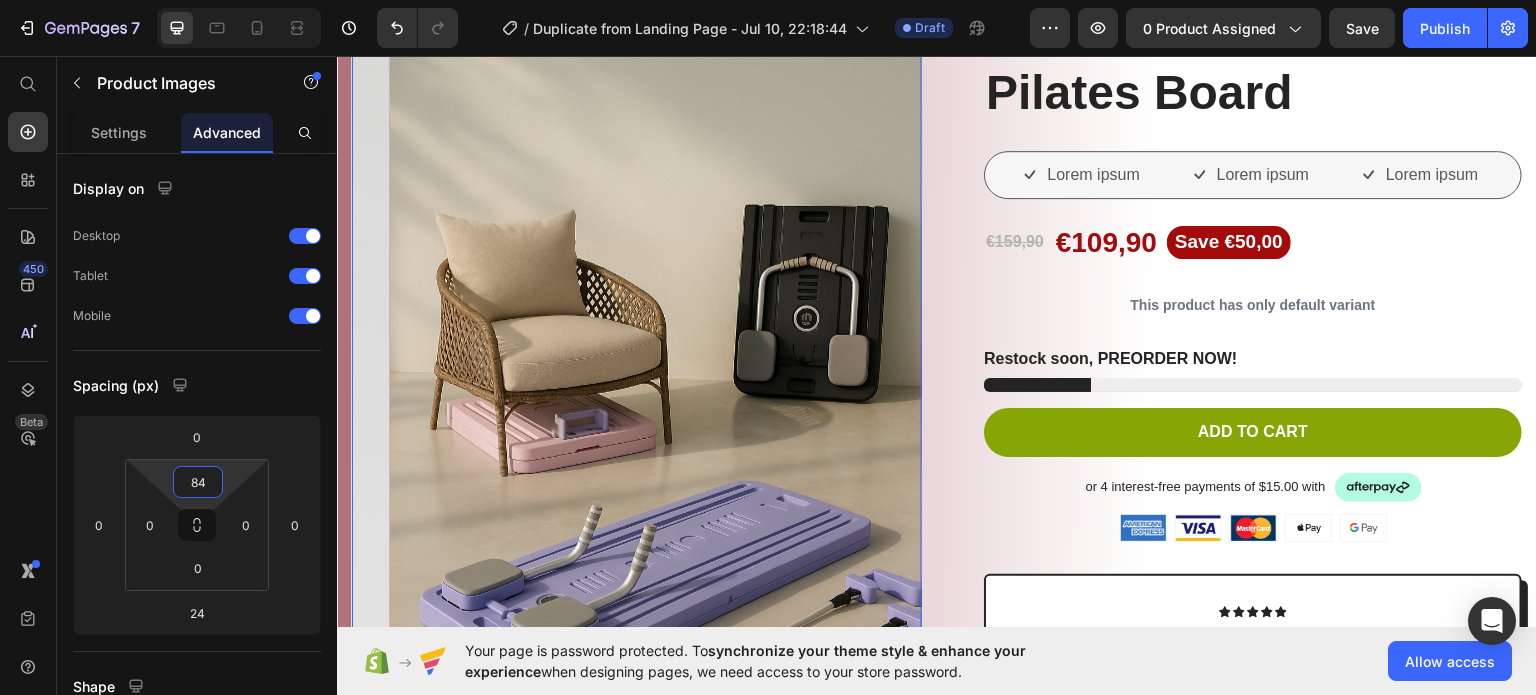 type on "0" 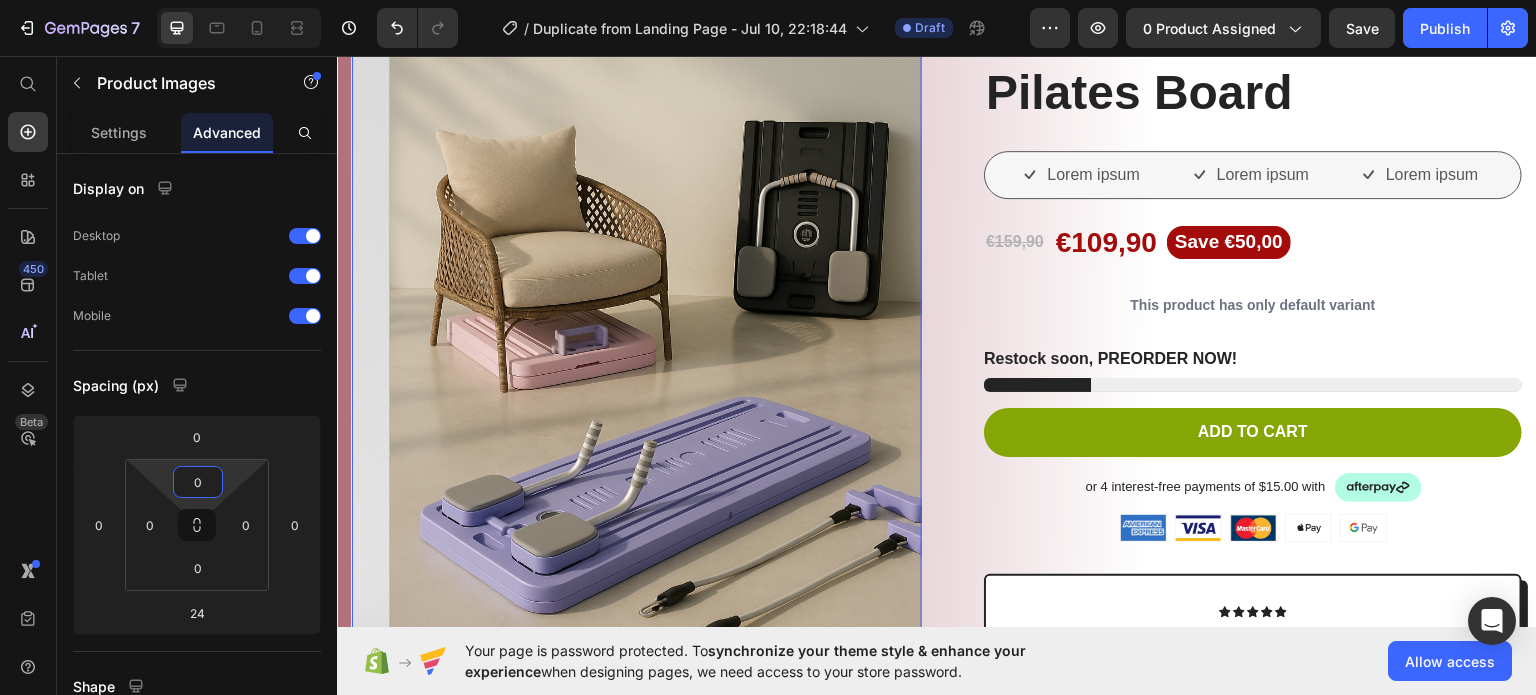 drag, startPoint x: 192, startPoint y: 506, endPoint x: 197, endPoint y: 575, distance: 69.18092 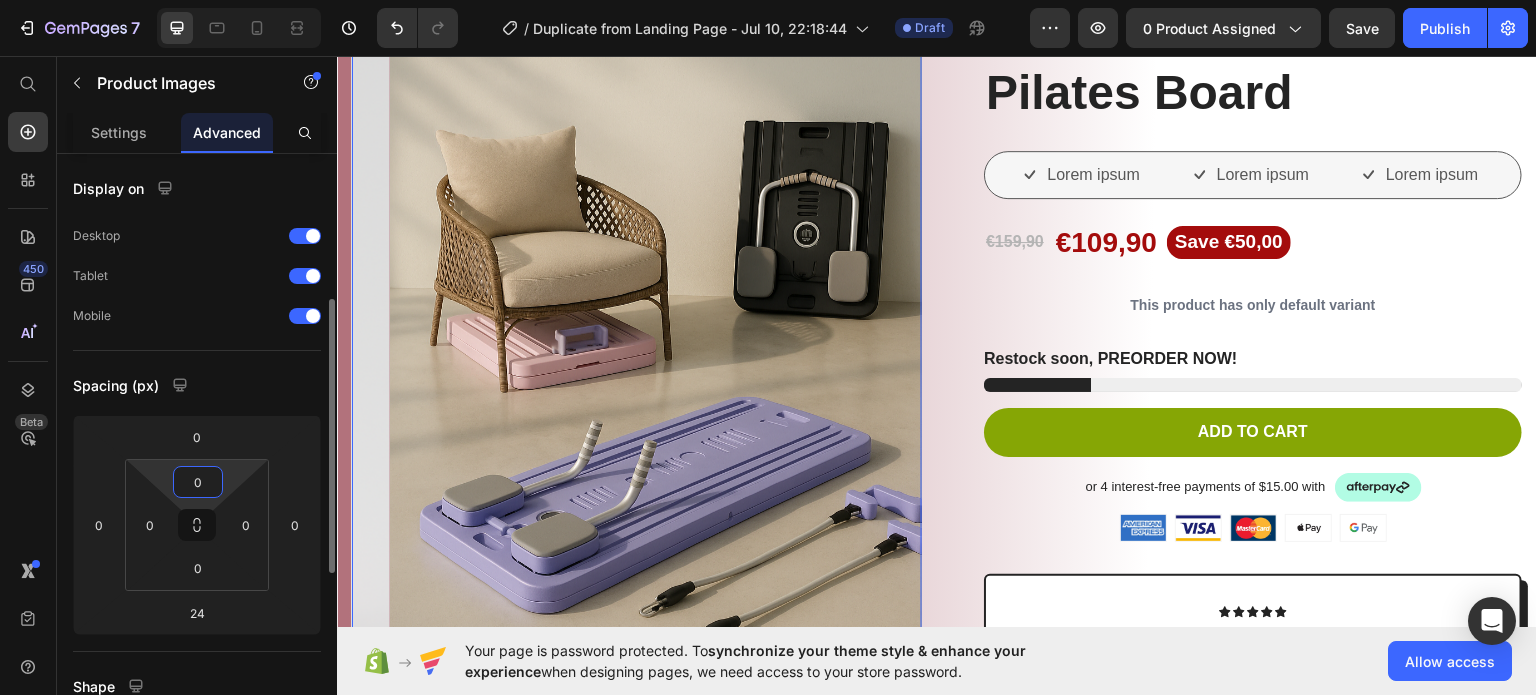 scroll, scrollTop: 200, scrollLeft: 0, axis: vertical 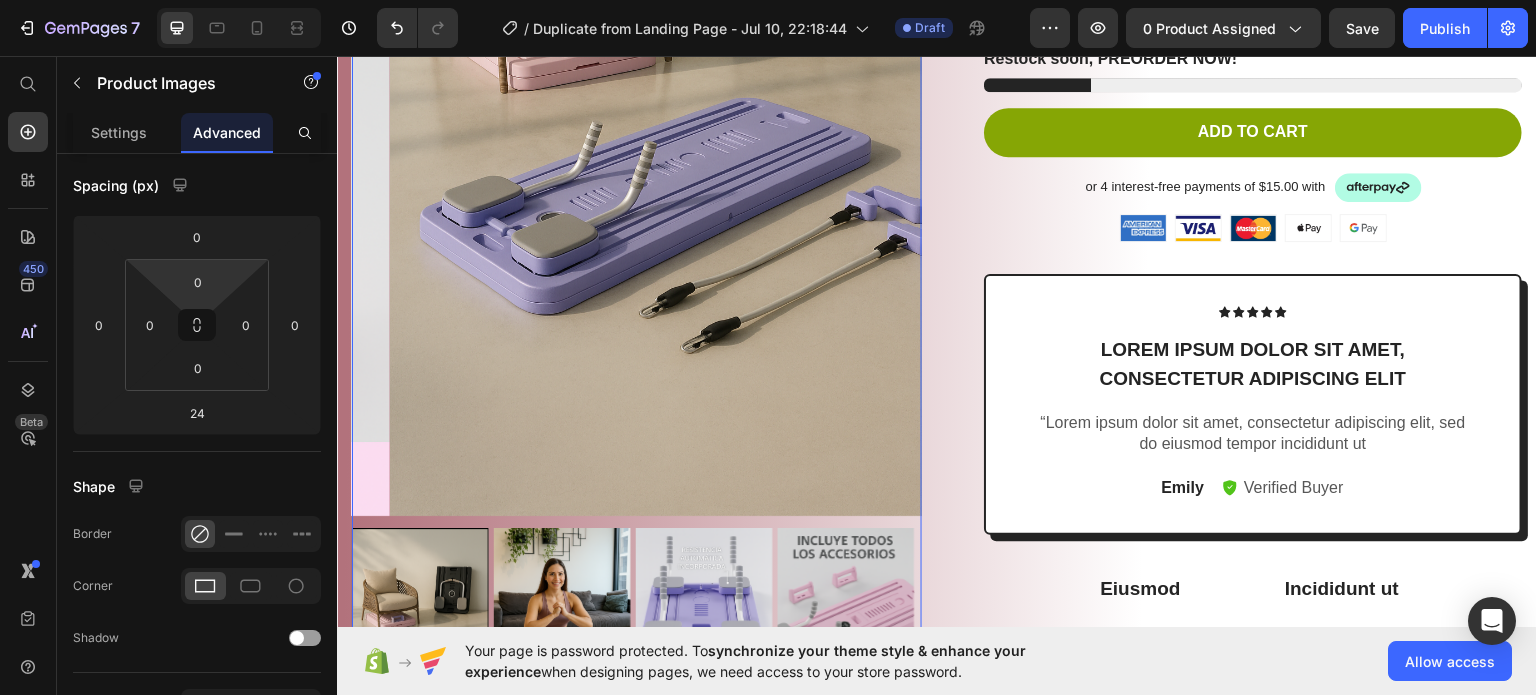 click at bounding box center [675, 87] 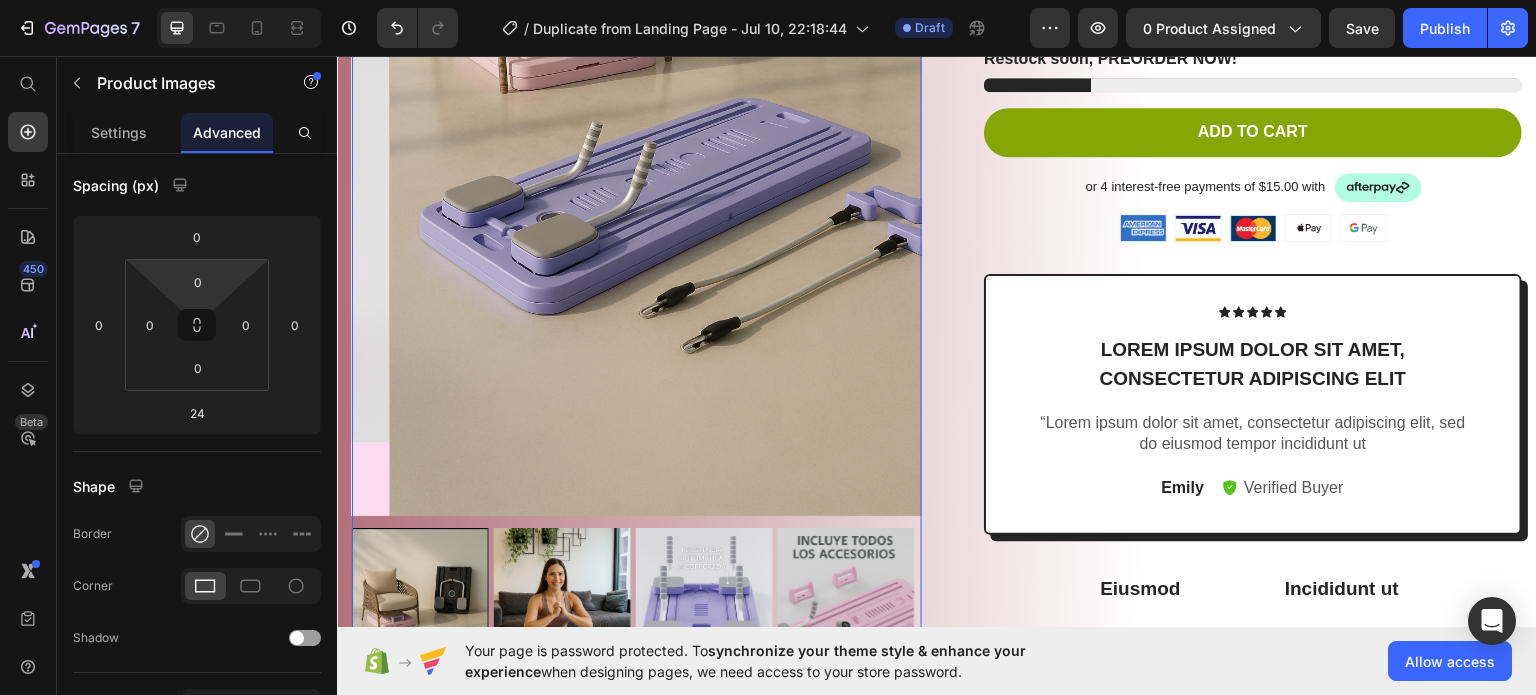 click at bounding box center [675, 87] 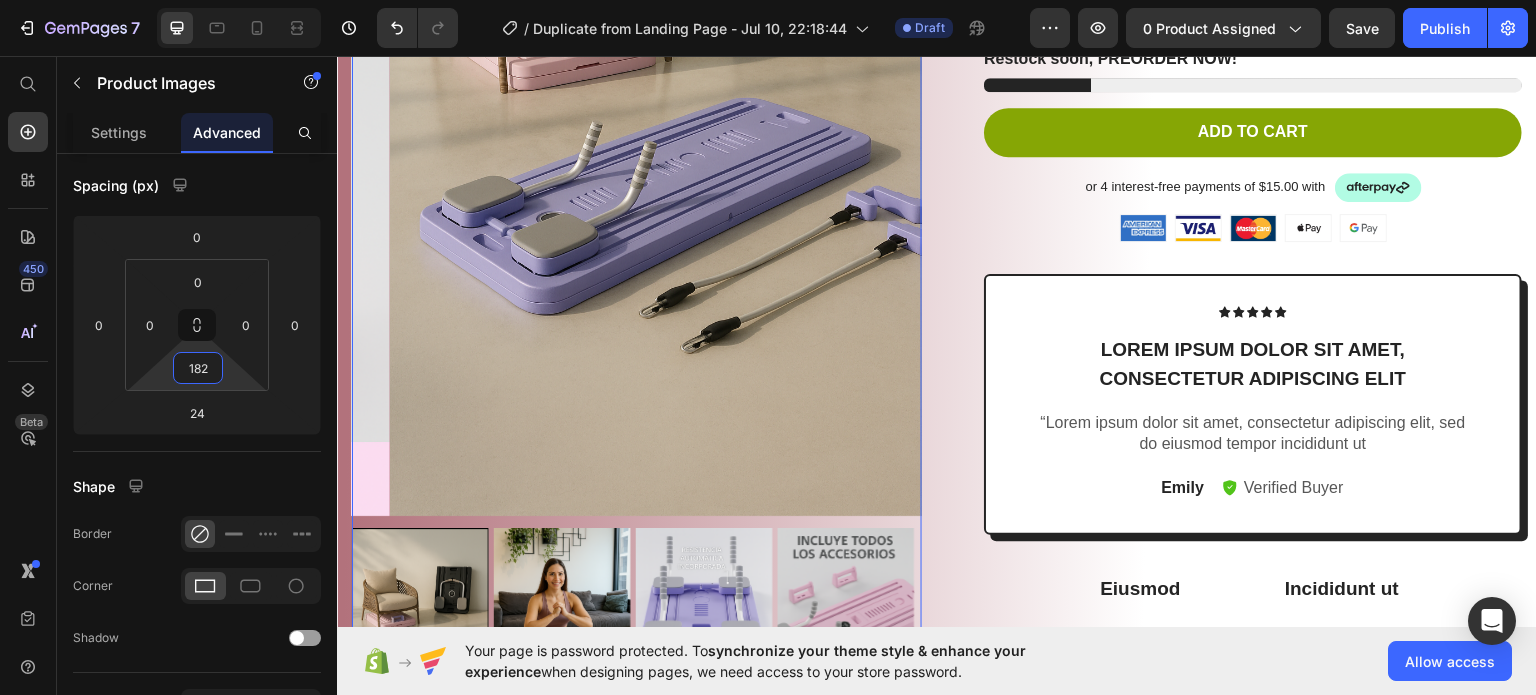 type on "184" 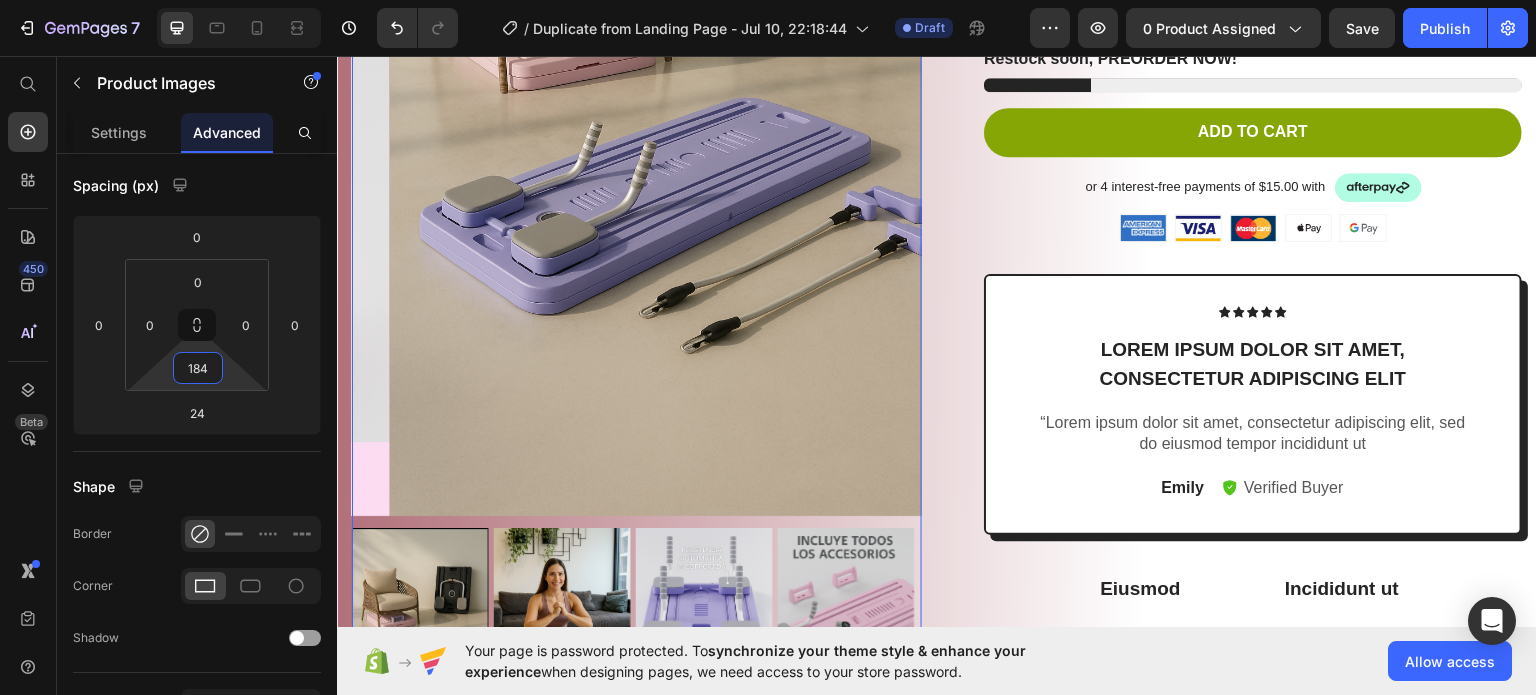 drag, startPoint x: 197, startPoint y: 344, endPoint x: 191, endPoint y: 252, distance: 92.19544 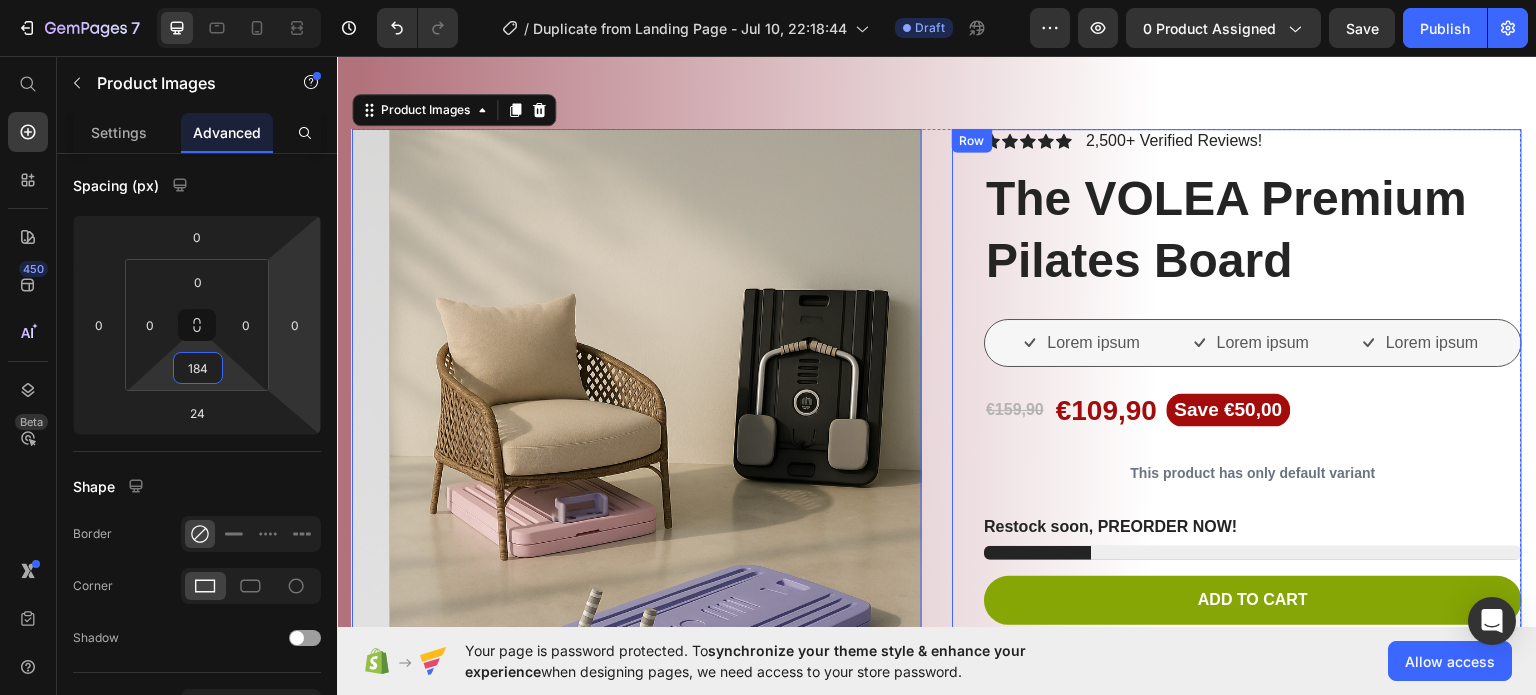 scroll, scrollTop: 200, scrollLeft: 0, axis: vertical 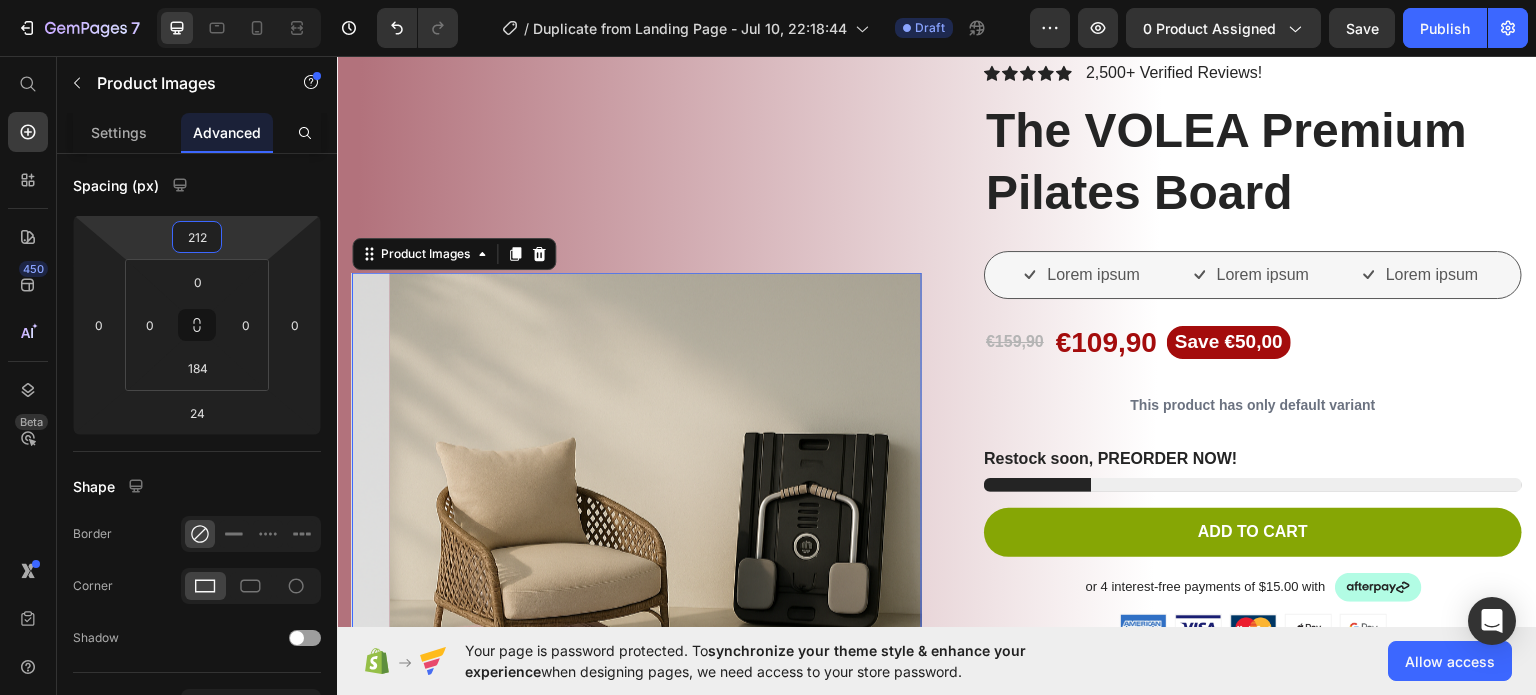 drag, startPoint x: 203, startPoint y: 252, endPoint x: 178, endPoint y: 146, distance: 108.90822 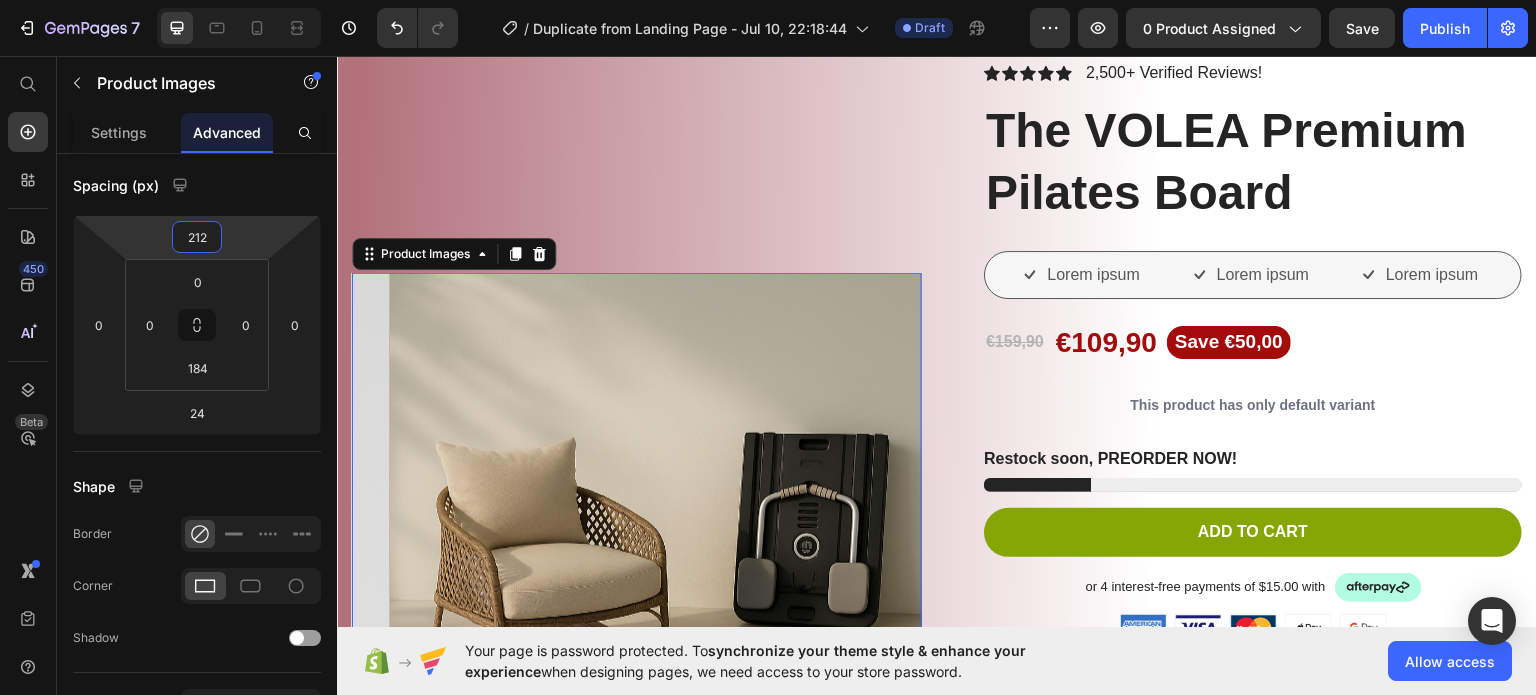click on "7   /  Duplicate from Landing Page - Jul 10, 22:18:44 Draft Preview 0 product assigned  Save   Publish  450 Beta Start with Sections Elements Hero Section Product Detail Brands Trusted Badges Guarantee Product Breakdown How to use Testimonials Compare Bundle FAQs Social Proof Brand Story Product List Collection Blog List Contact Sticky Add to Cart Custom Footer Browse Library 450 Layout
Row
Row
Row
Row Text
Heading
Text Block Button
Button
Button
Sticky Back to top Media" at bounding box center [768, 0] 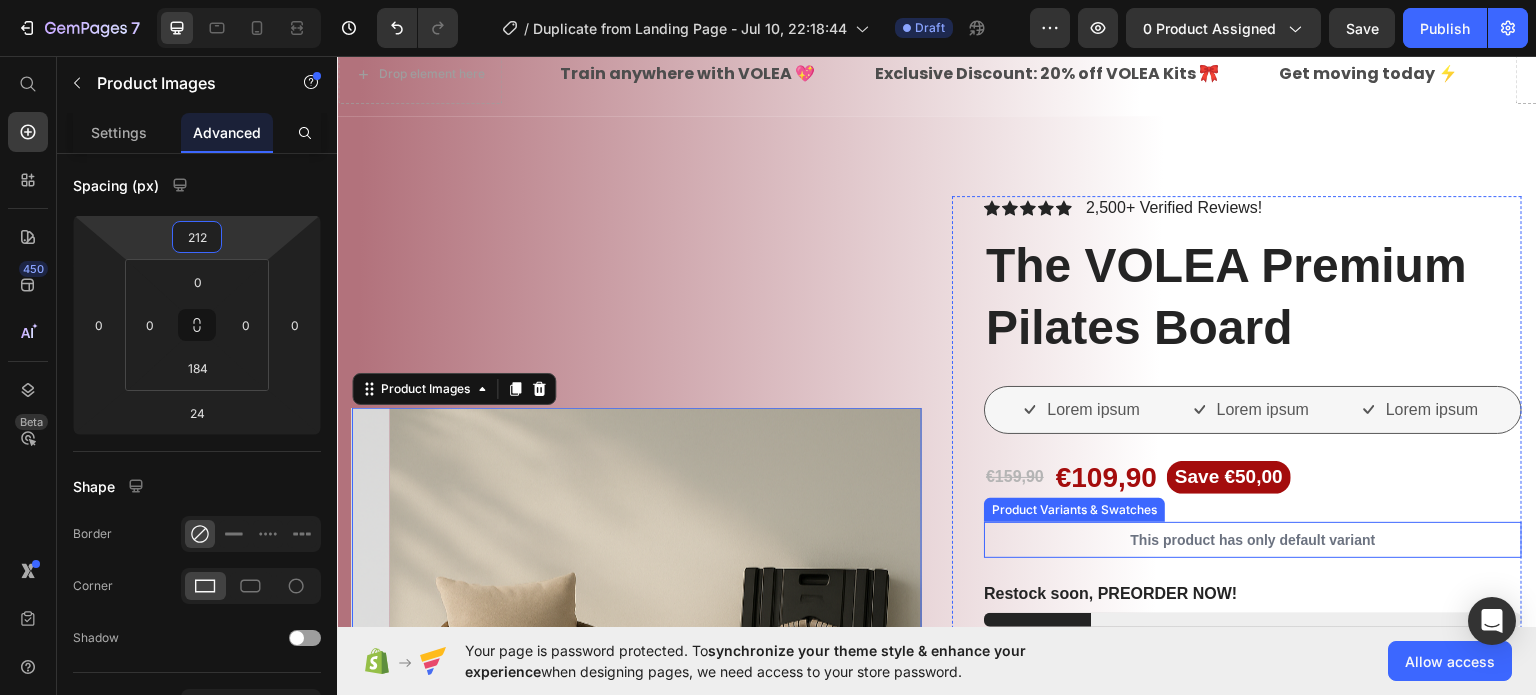 scroll, scrollTop: 0, scrollLeft: 0, axis: both 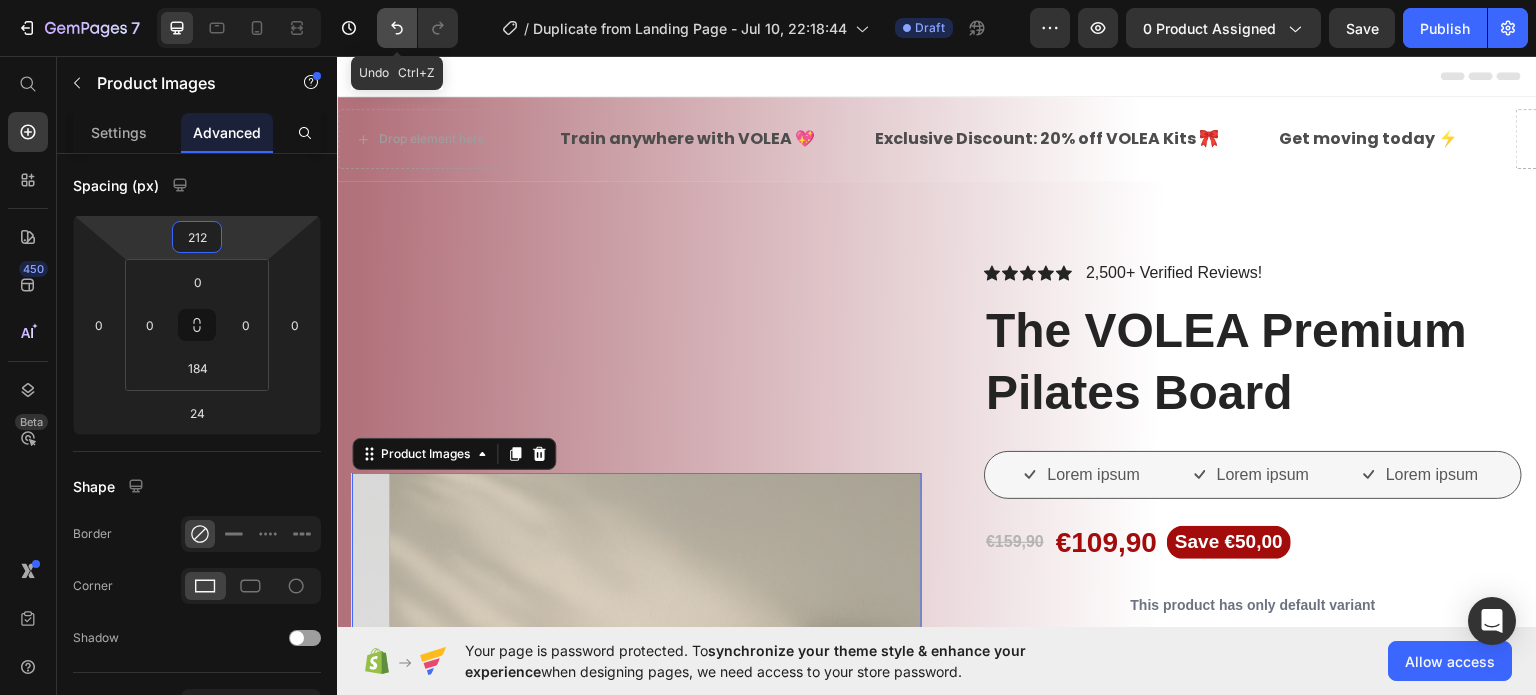 click 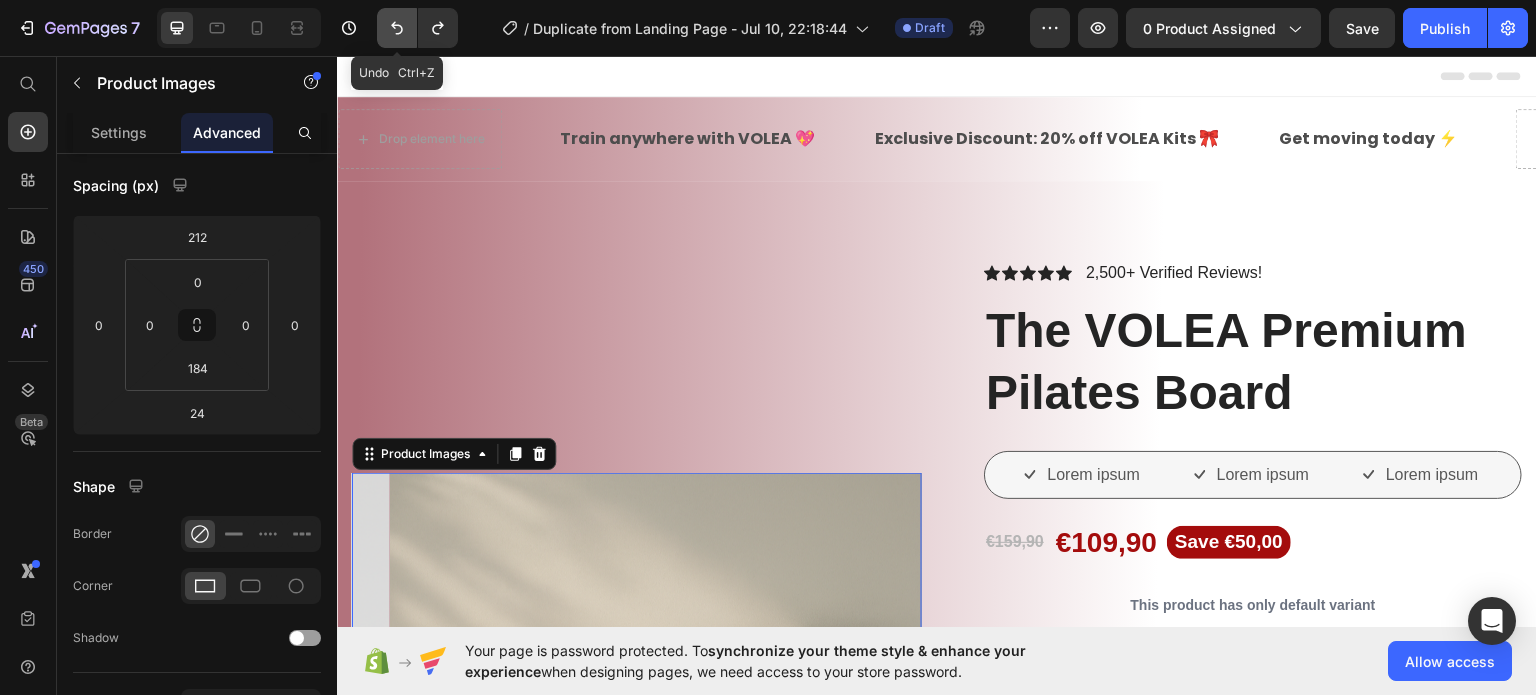 click 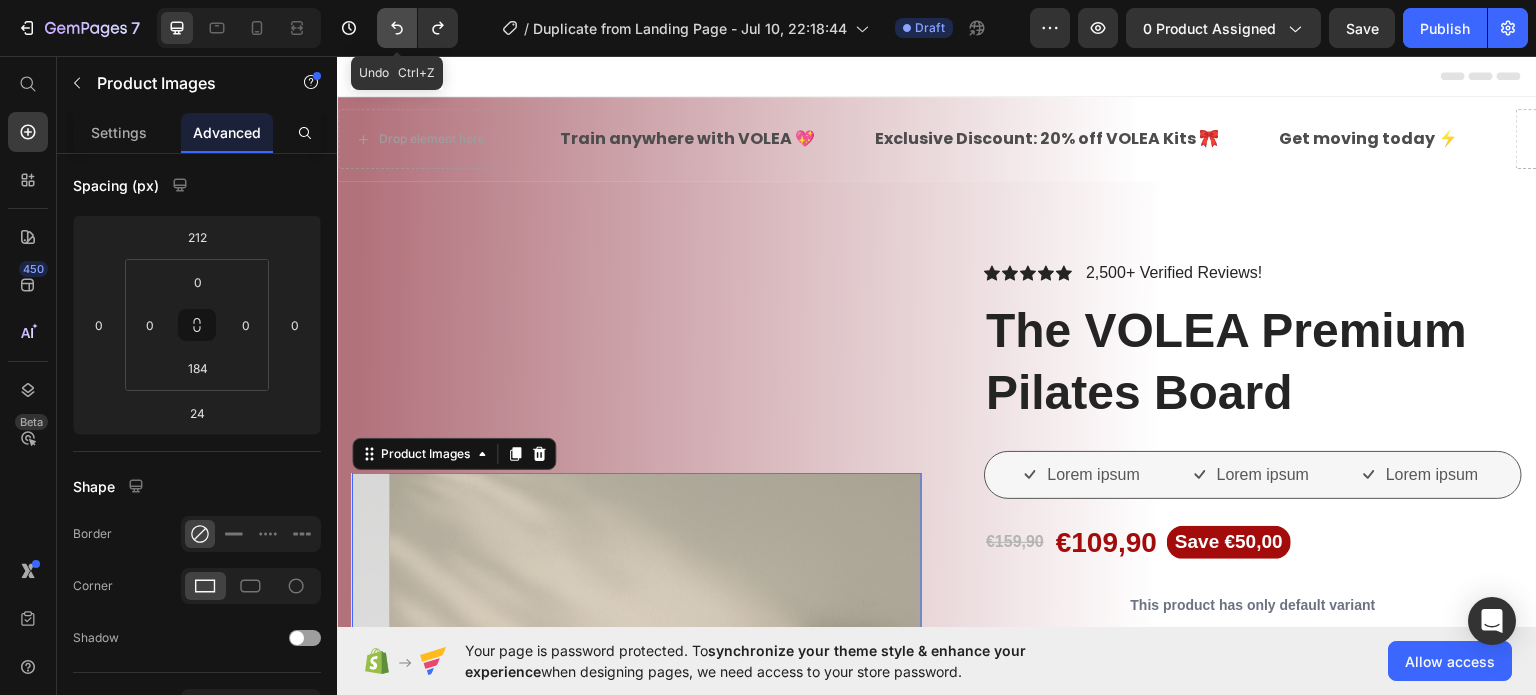 type on "0" 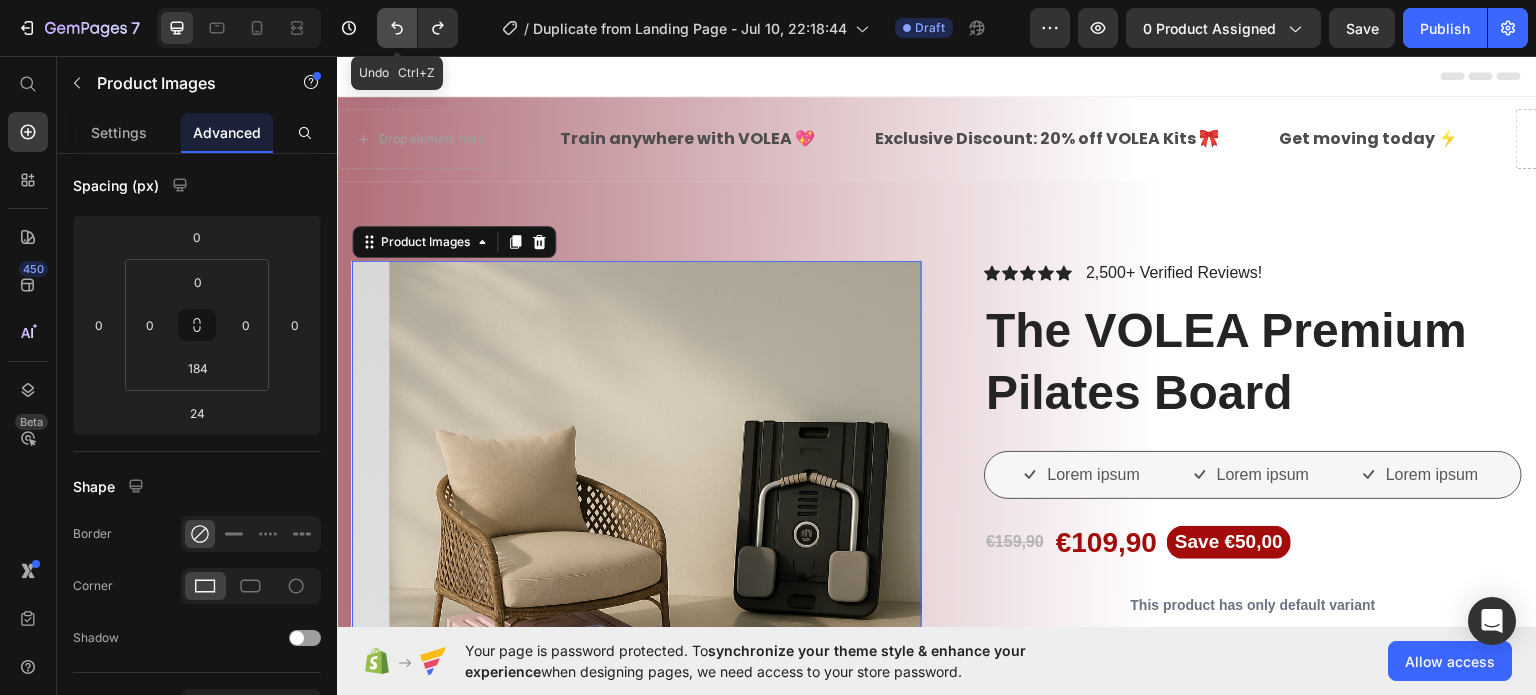 click 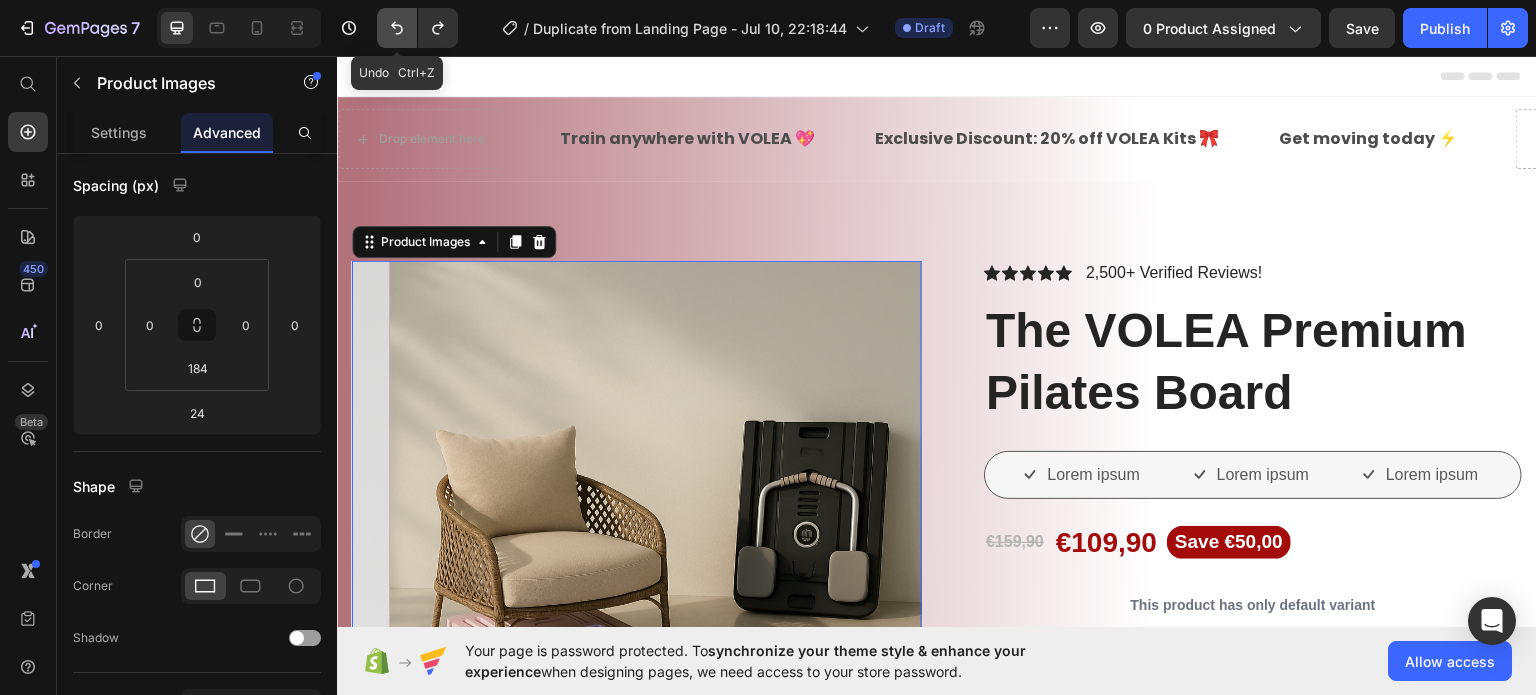 click 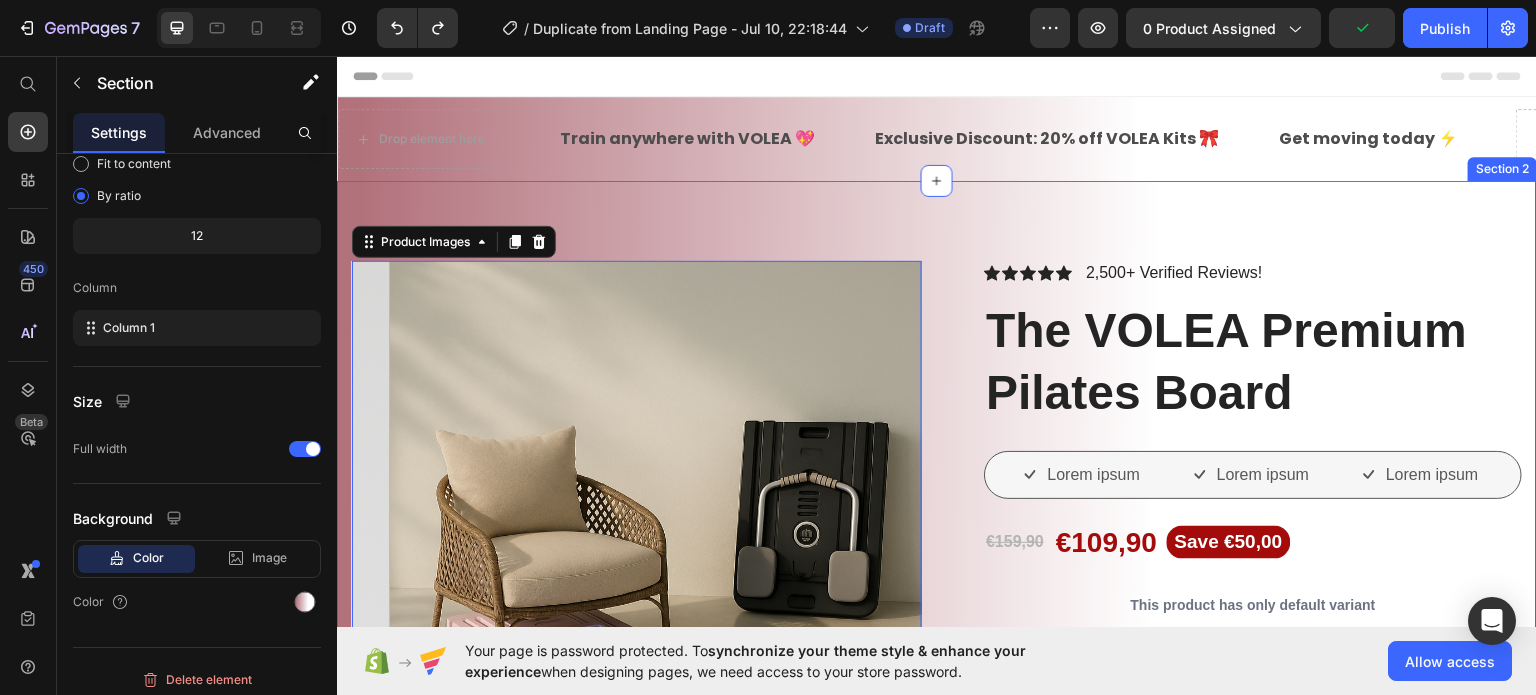click on "Product Images   24
Vero eos
At accusamus
Et iusto odio
Consectetur
Adipiscin Accordion Icon Icon Icon Icon Icon Icon List 2,500+ Verified Reviews! Text Block Row The VOLEA Premium Pilates Board Product Title
Lorem ipsum Item List
Lorem ipsum Item List
Lorem ipsum Item List Row €159,90 Product Price €109,90 Product Price Save €50,00 Product Badge Row This product has only default variant Product Variants & Swatches Restock soon, PREORDER NOW! Stock Counter Add to cart Add to Cart or 4 interest-free payments of $15.00 with Text Block Image Row Image Image Image Image Image Row Icon Icon Icon Icon Icon Icon List Lorem ipsum dolor sit amet, consectetur adipiscing elit Text Block Text Block Emily Text Block
Verified Buyer Row Row" at bounding box center [937, 1081] 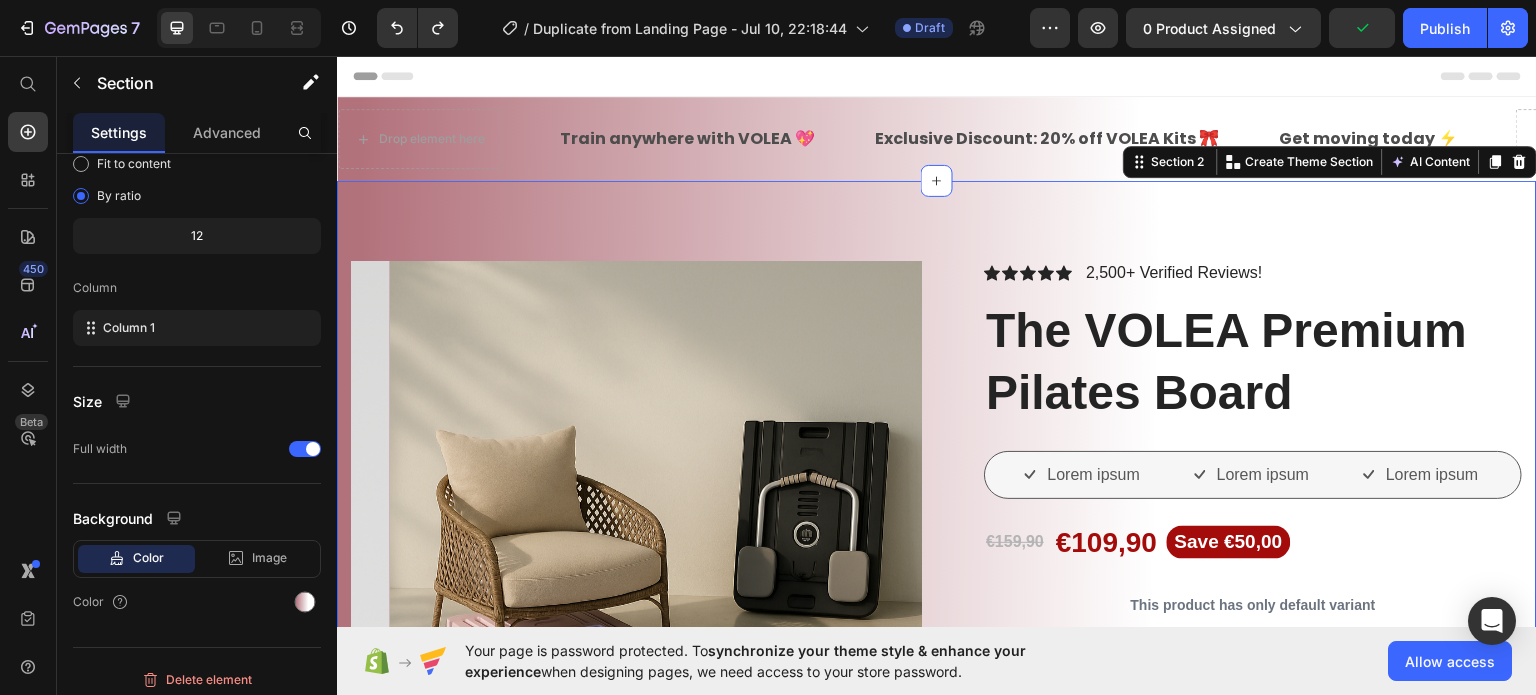 scroll, scrollTop: 0, scrollLeft: 0, axis: both 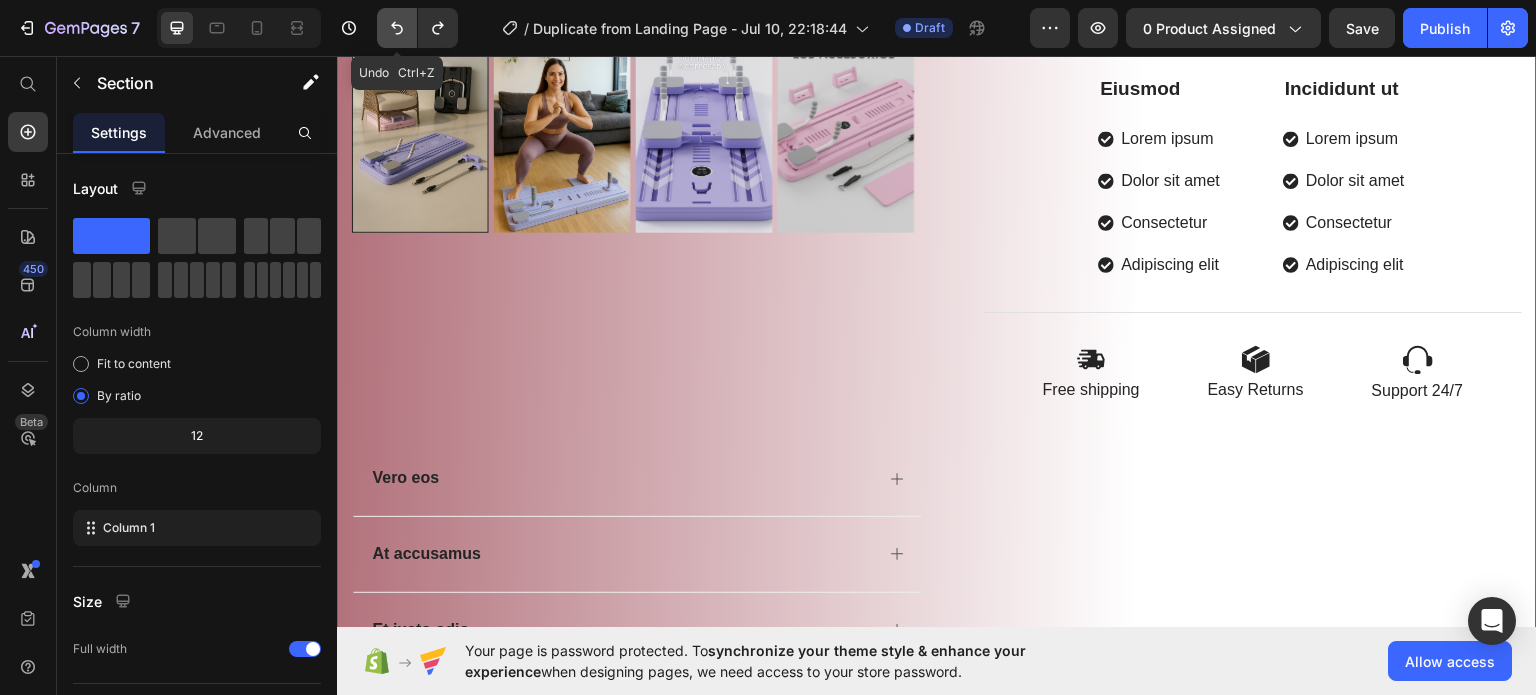 click 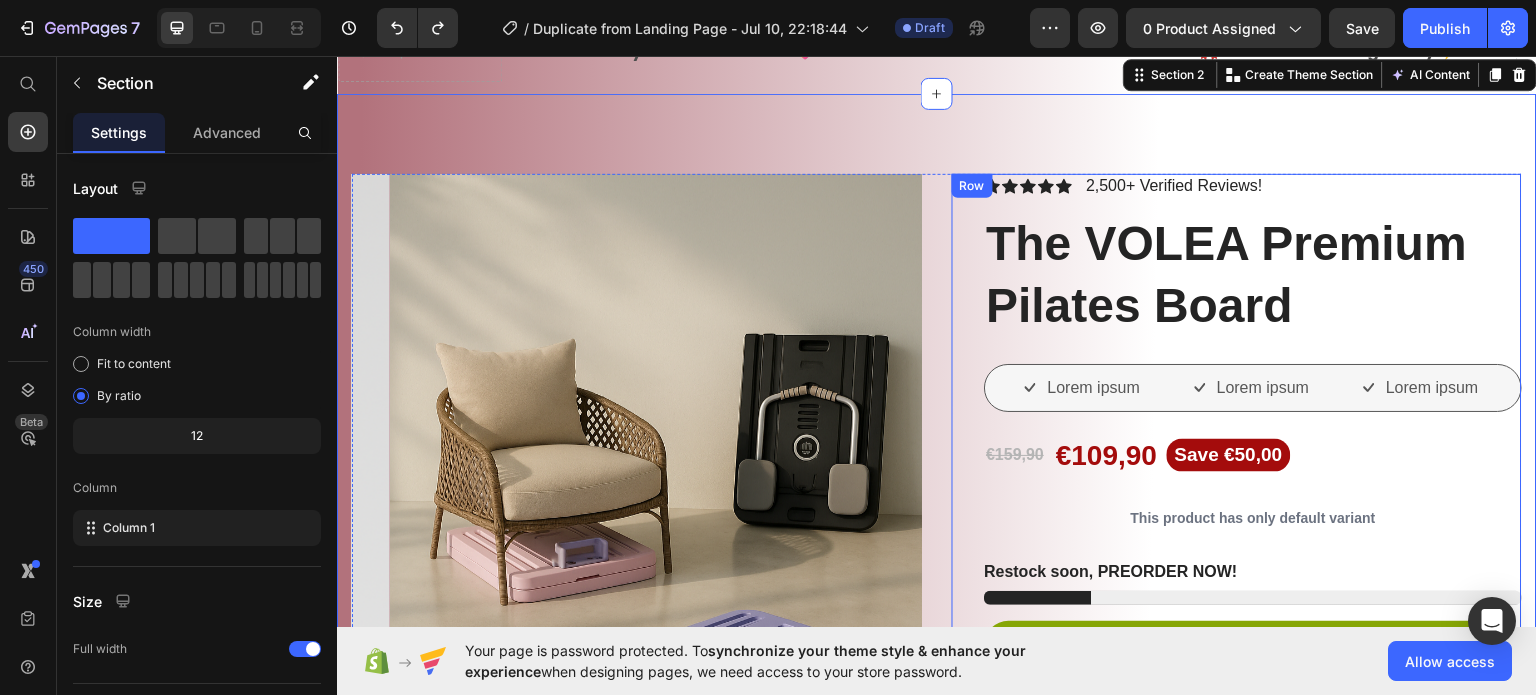 scroll, scrollTop: 0, scrollLeft: 0, axis: both 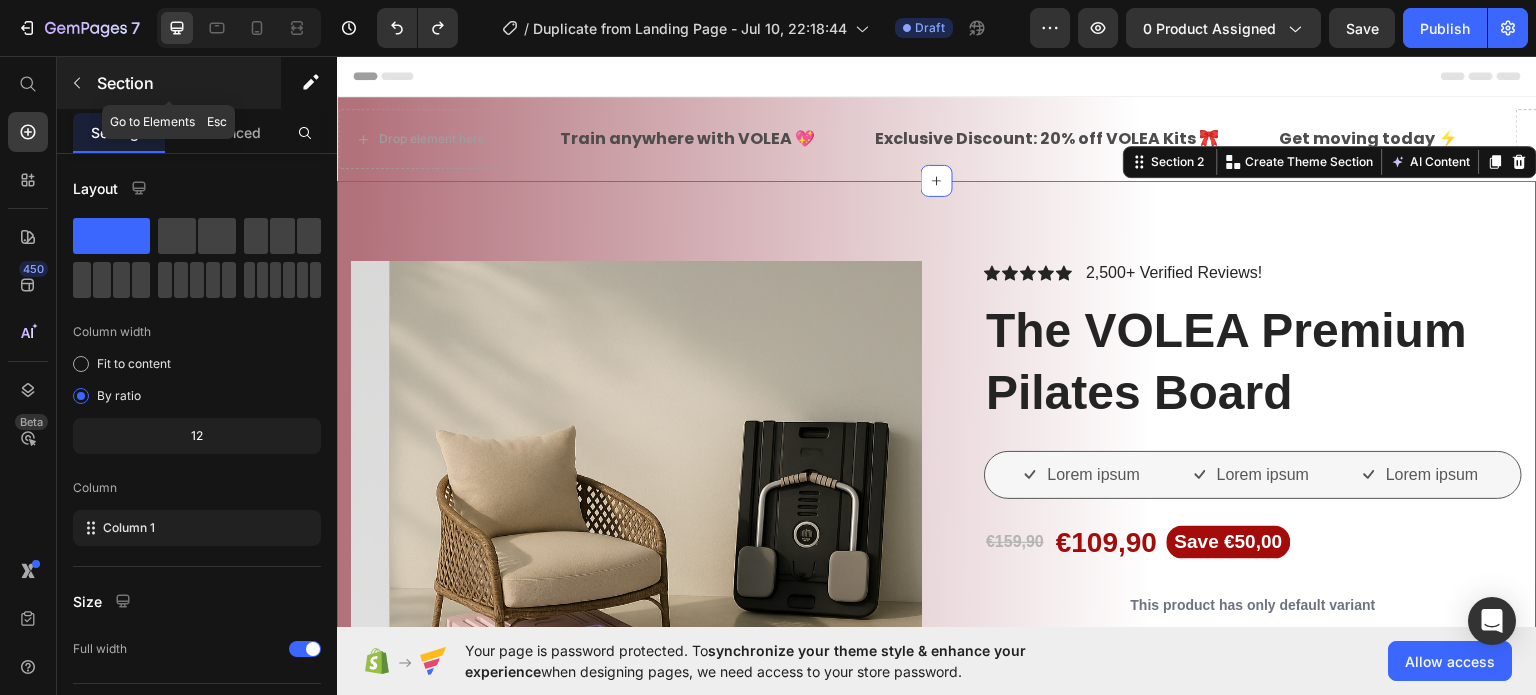 click 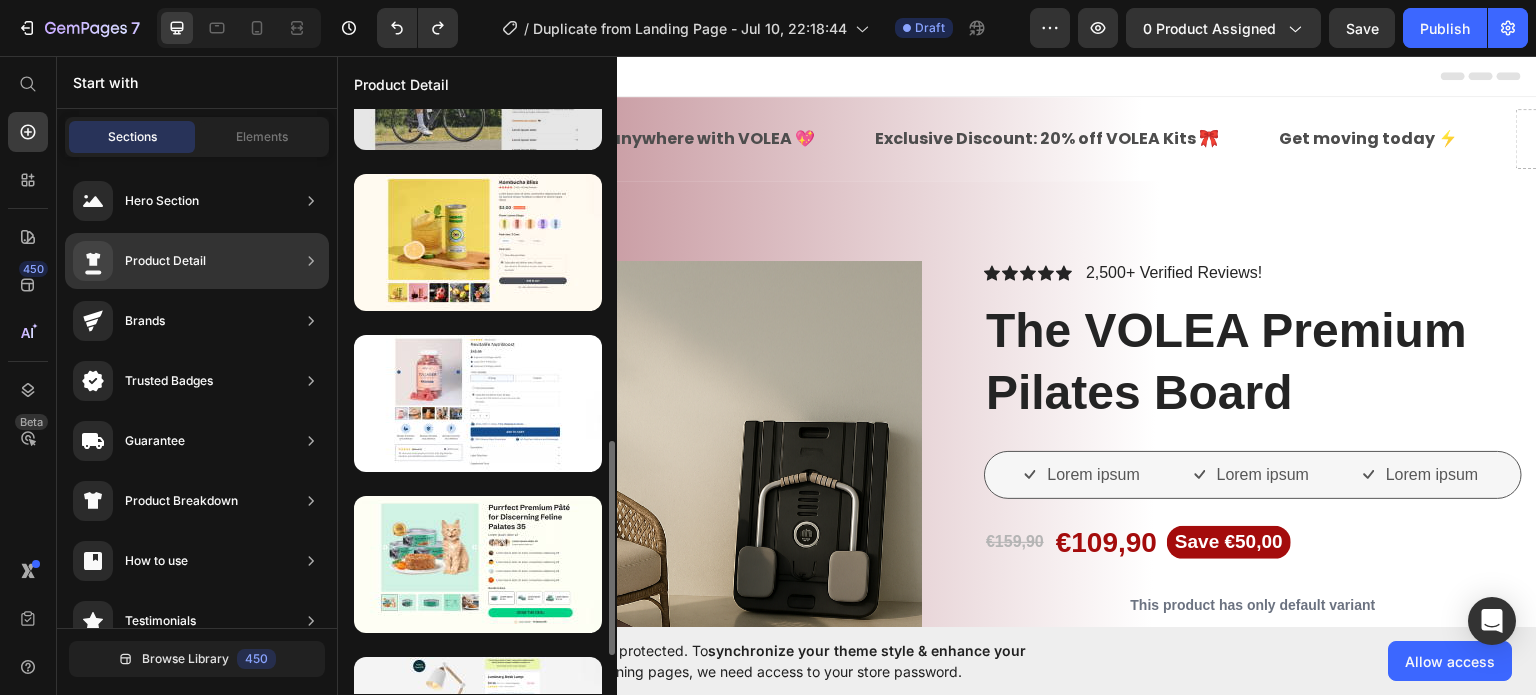 scroll, scrollTop: 1007, scrollLeft: 0, axis: vertical 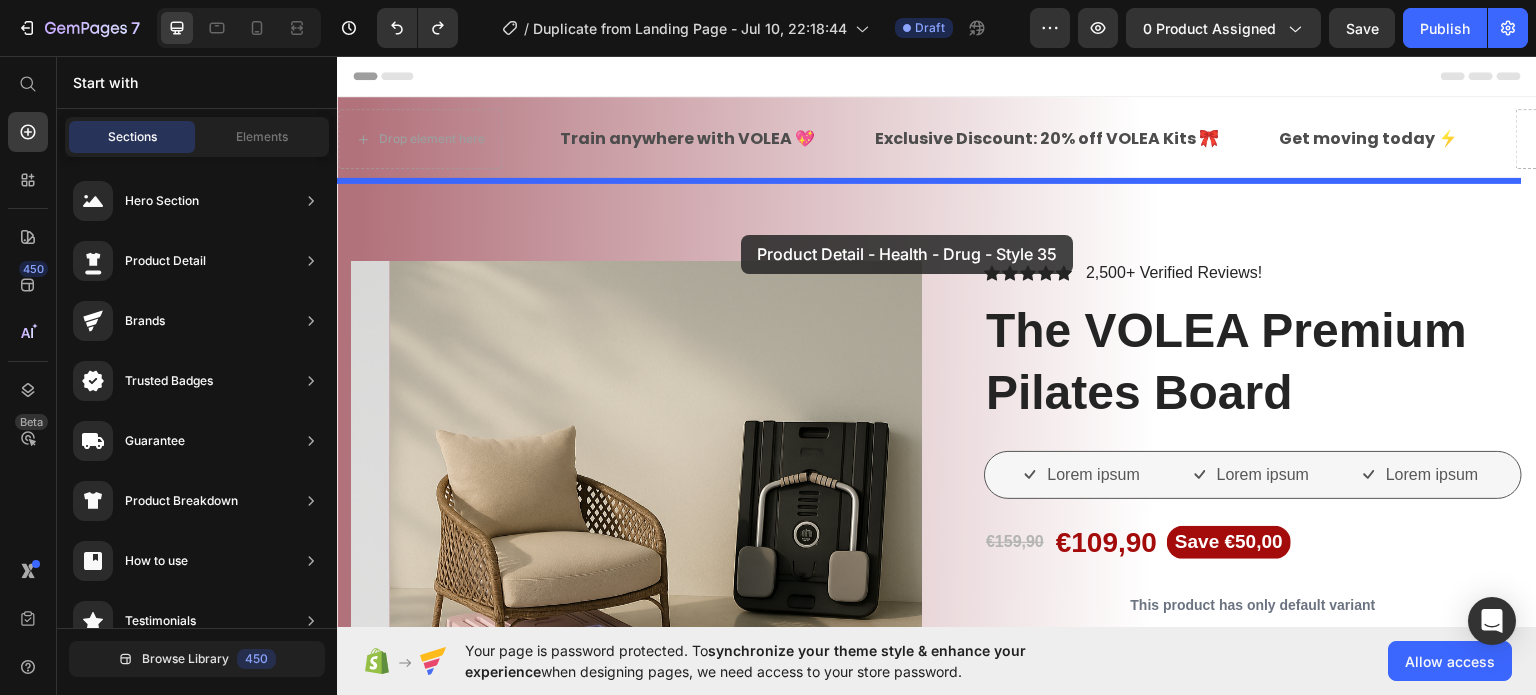 drag, startPoint x: 729, startPoint y: 322, endPoint x: 741, endPoint y: 234, distance: 88.814415 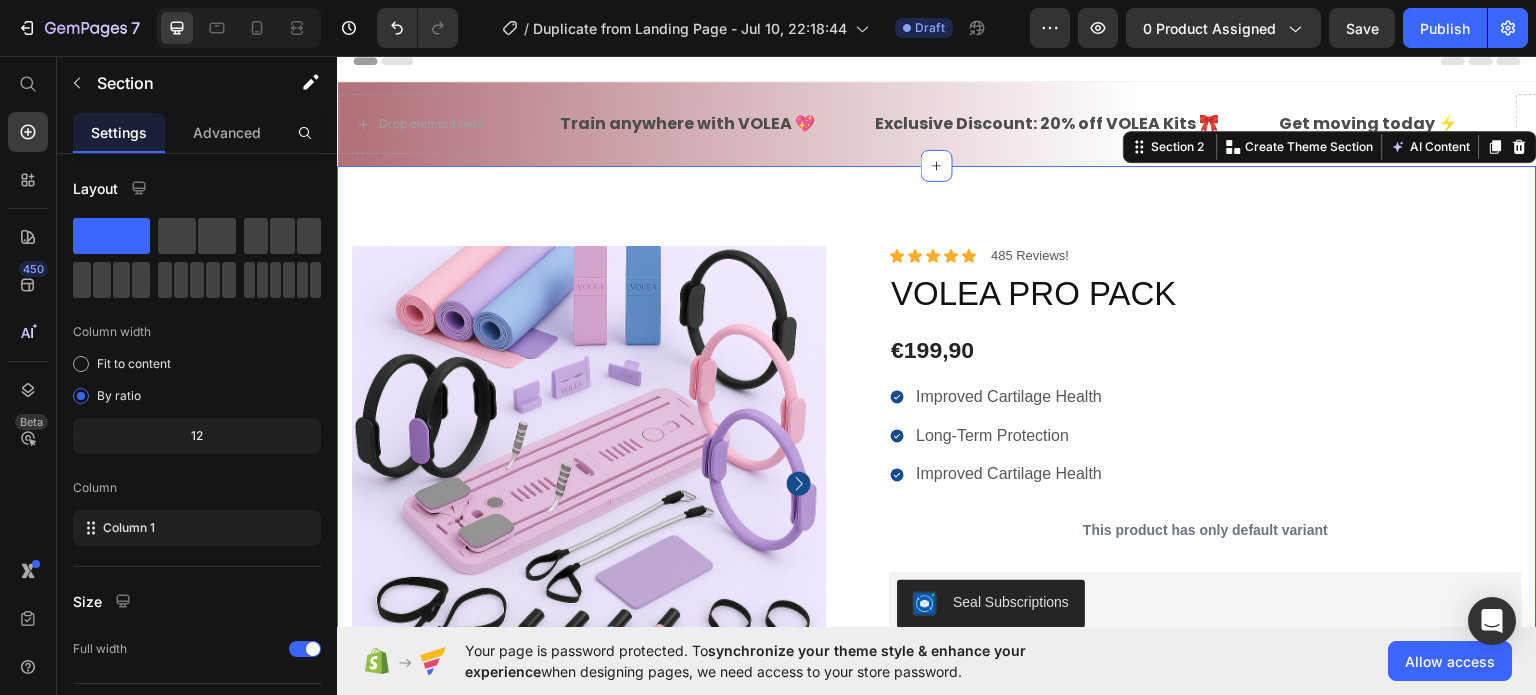 scroll, scrollTop: 55, scrollLeft: 0, axis: vertical 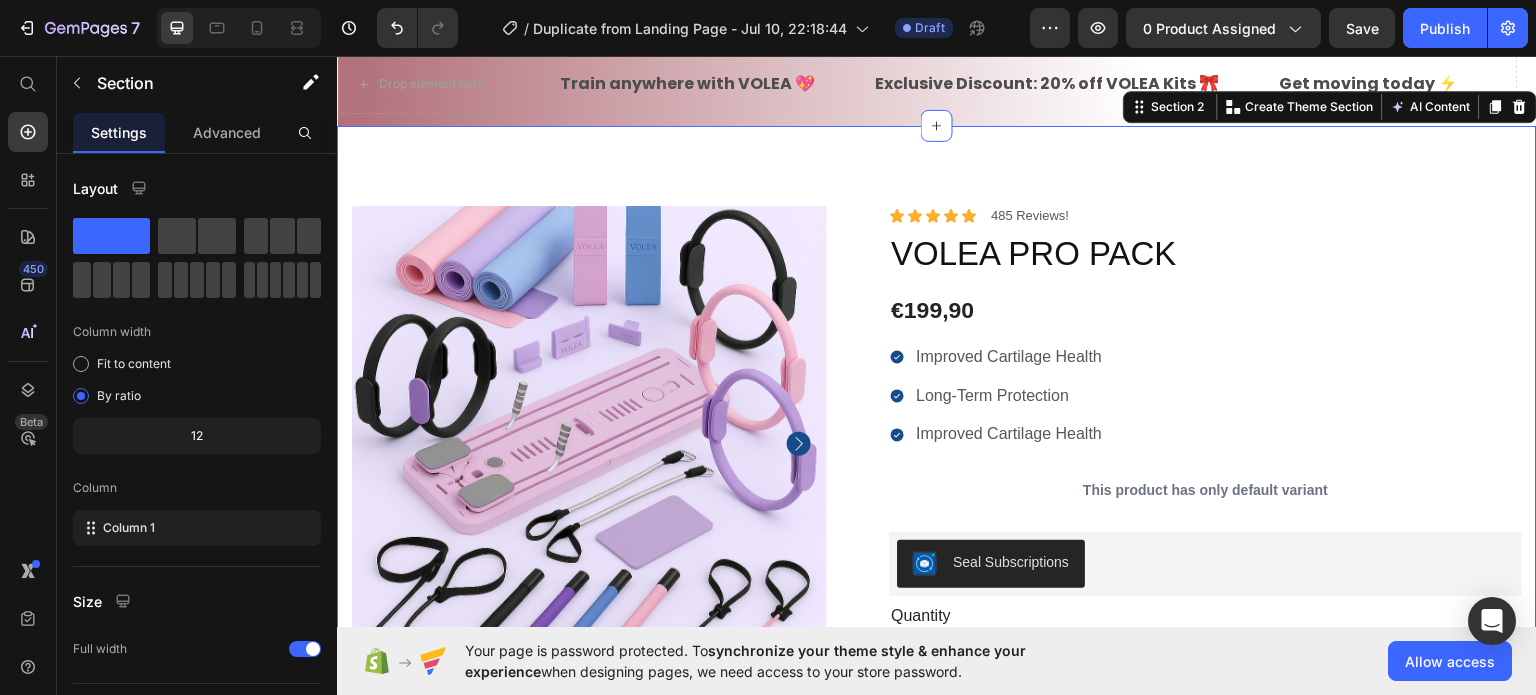 click at bounding box center (589, 442) 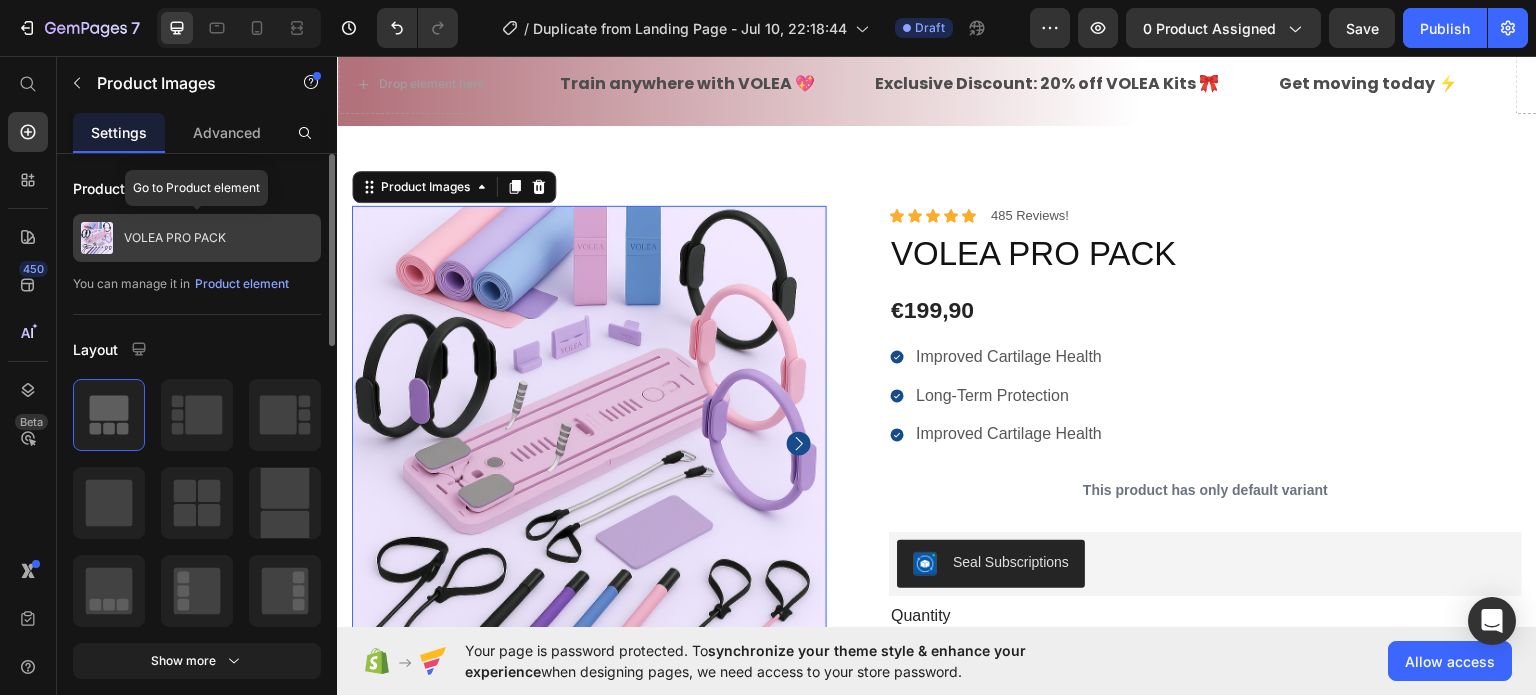 click on "VOLEA PRO PACK" at bounding box center [197, 238] 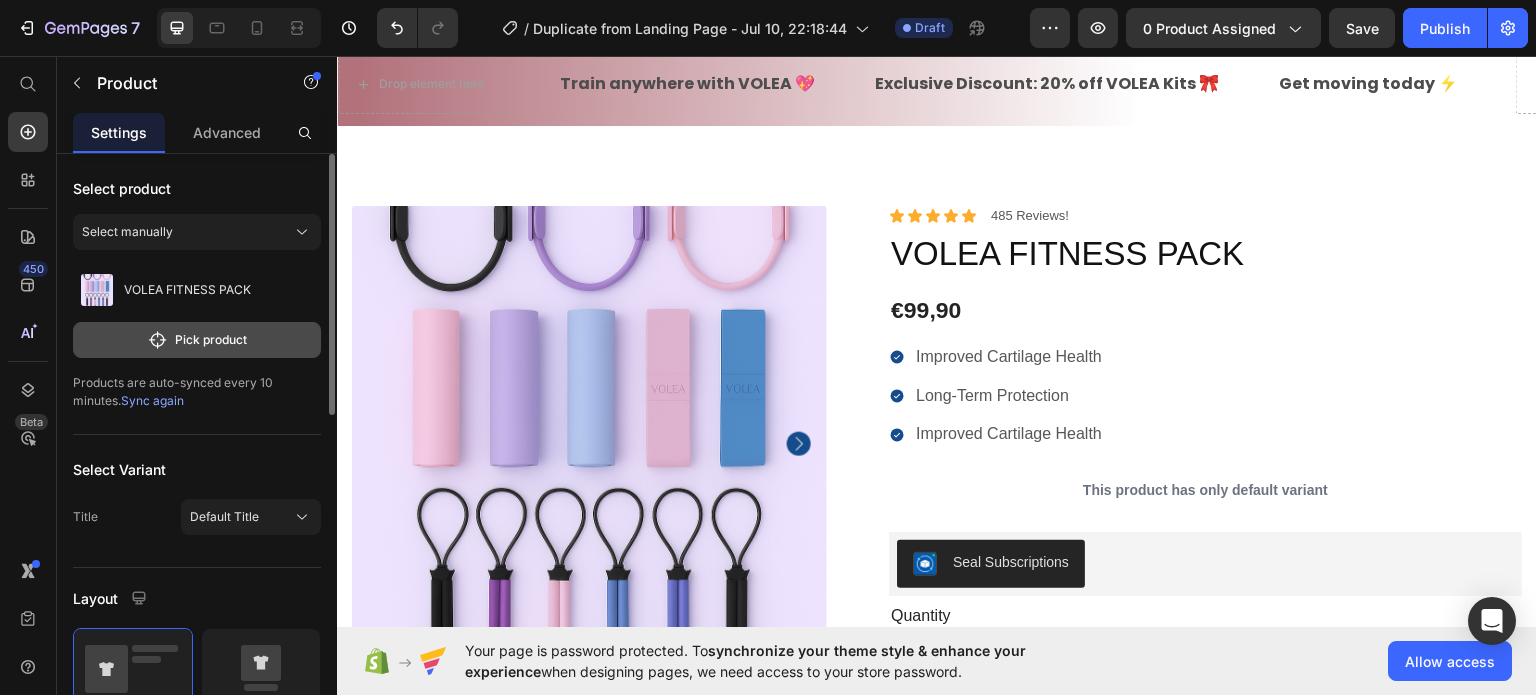 click on "Pick product" at bounding box center [197, 340] 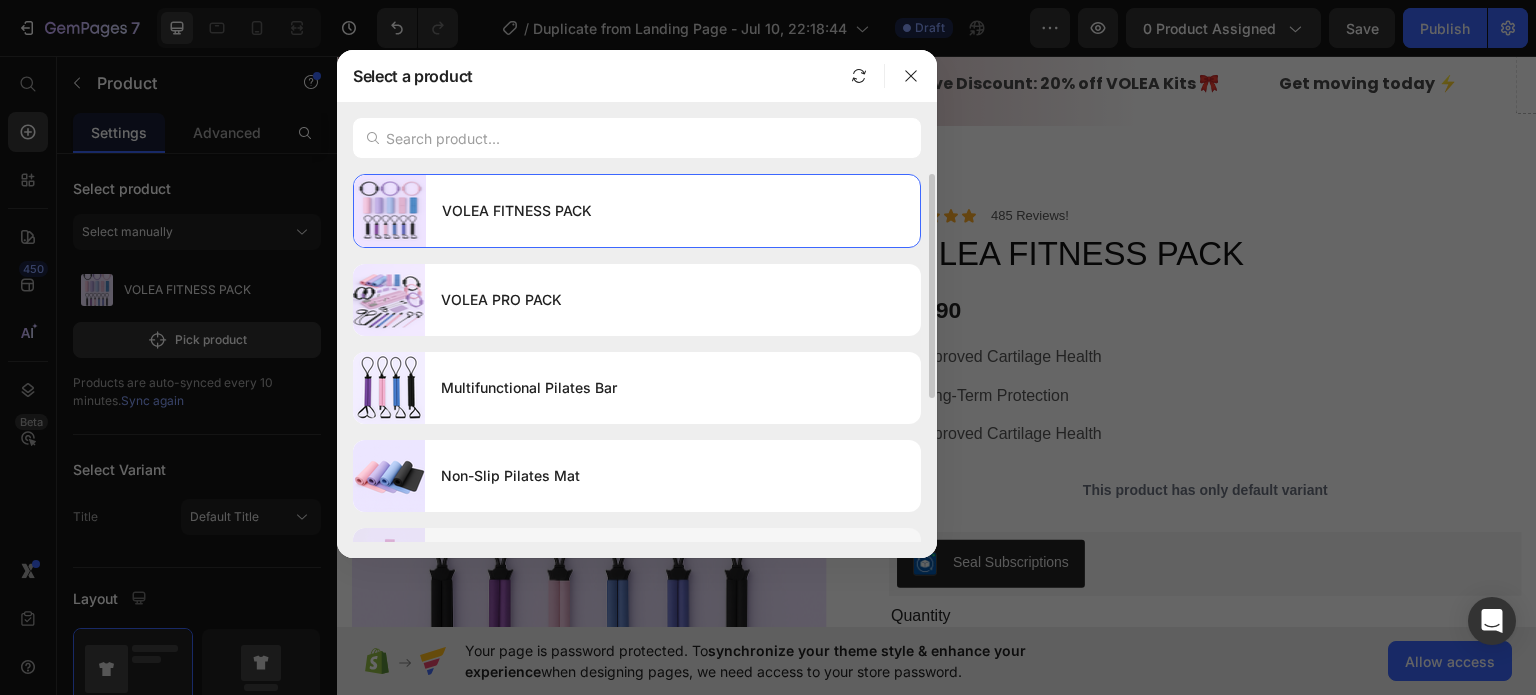scroll, scrollTop: 232, scrollLeft: 0, axis: vertical 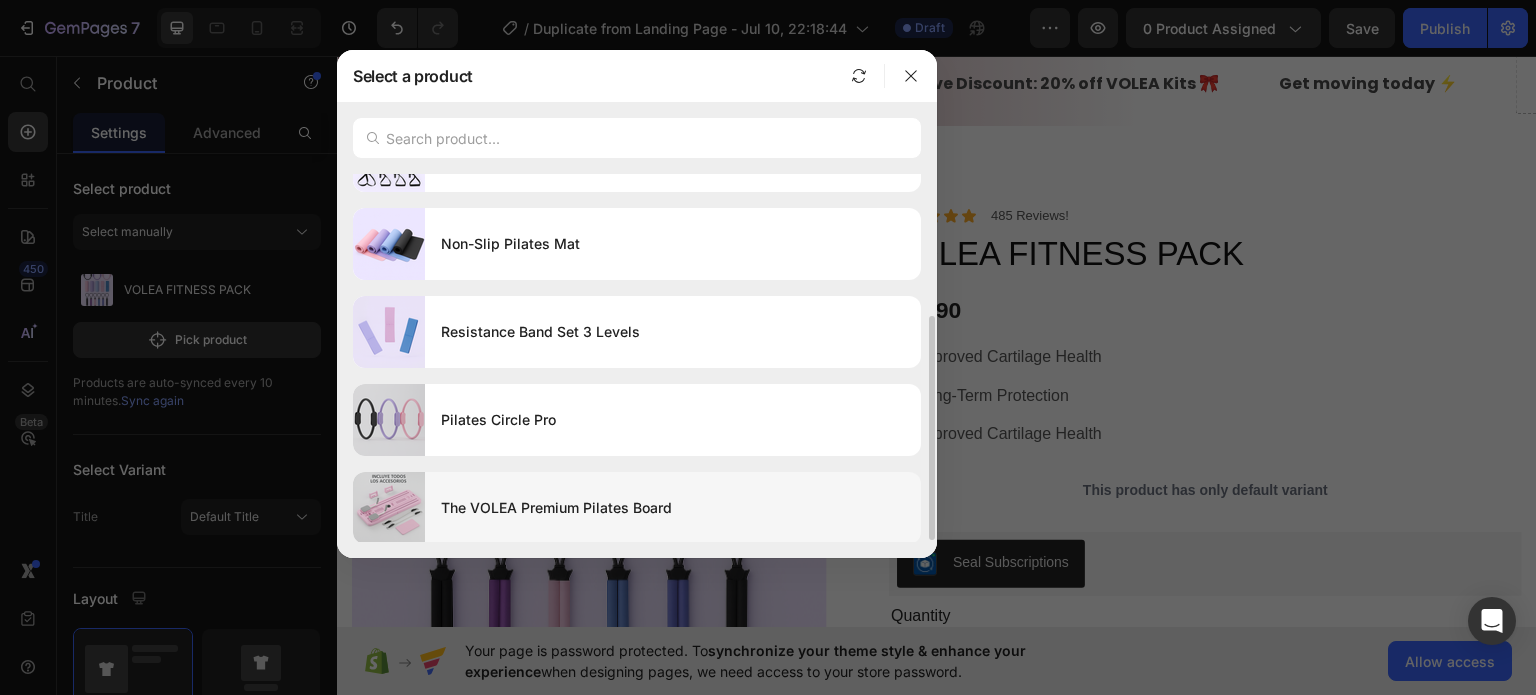 click on "The VOLEA Premium Pilates Board" at bounding box center (673, 508) 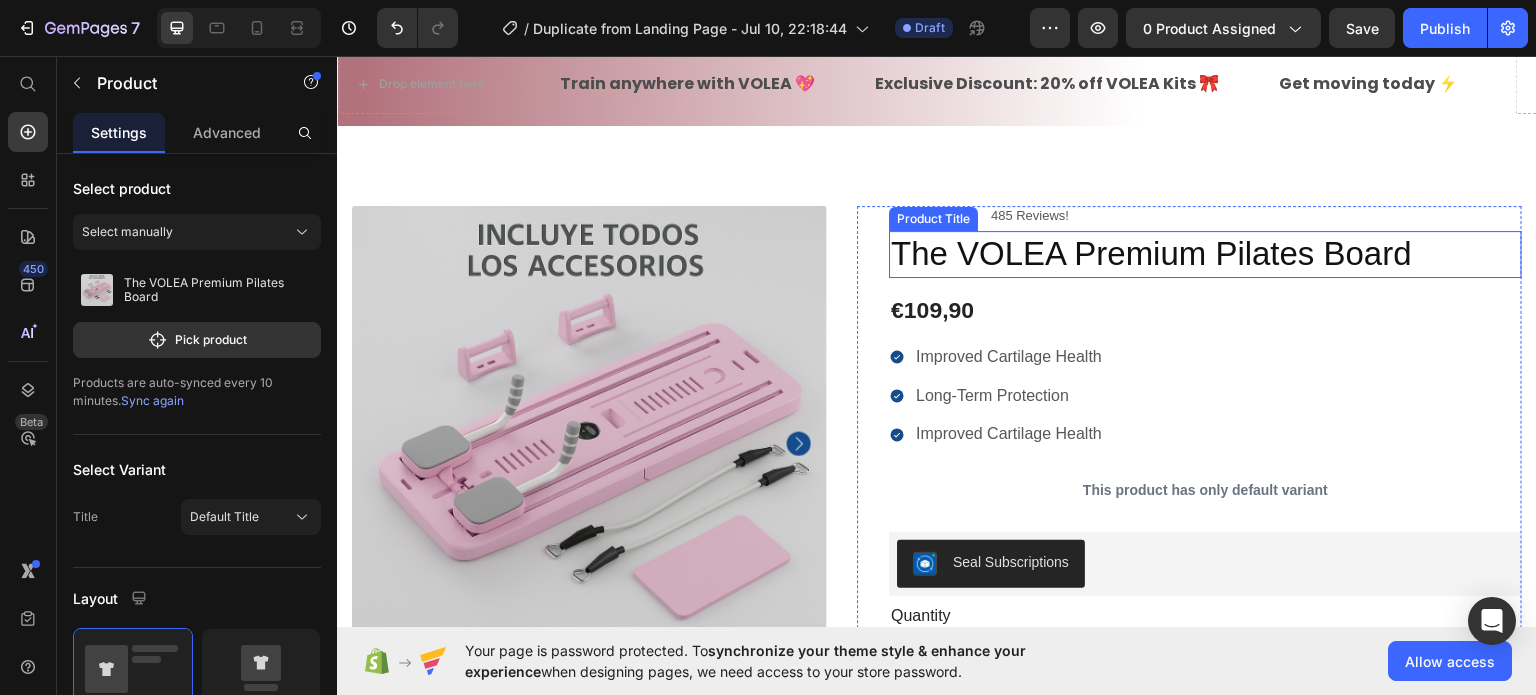 click on "The VOLEA Premium Pilates Board" at bounding box center [1205, 253] 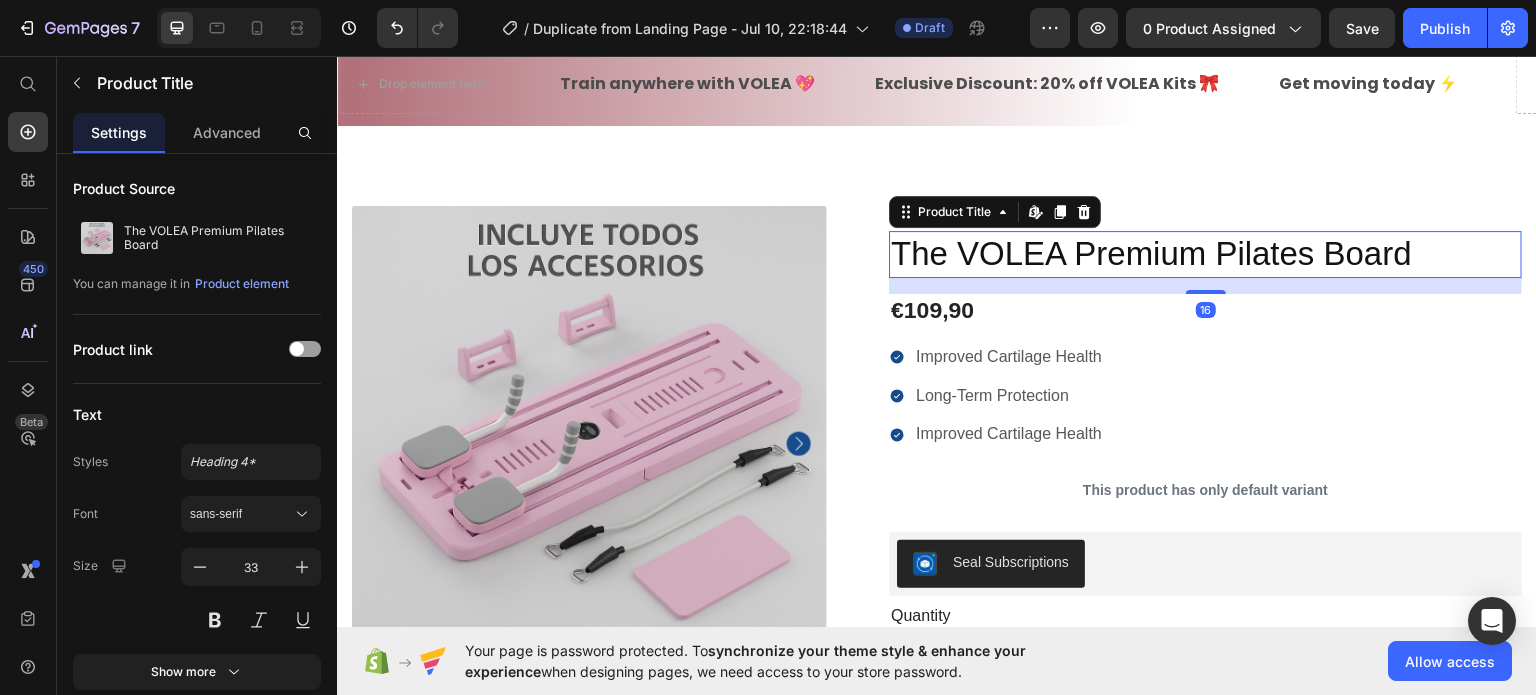 click on "The VOLEA Premium Pilates Board" at bounding box center (1205, 253) 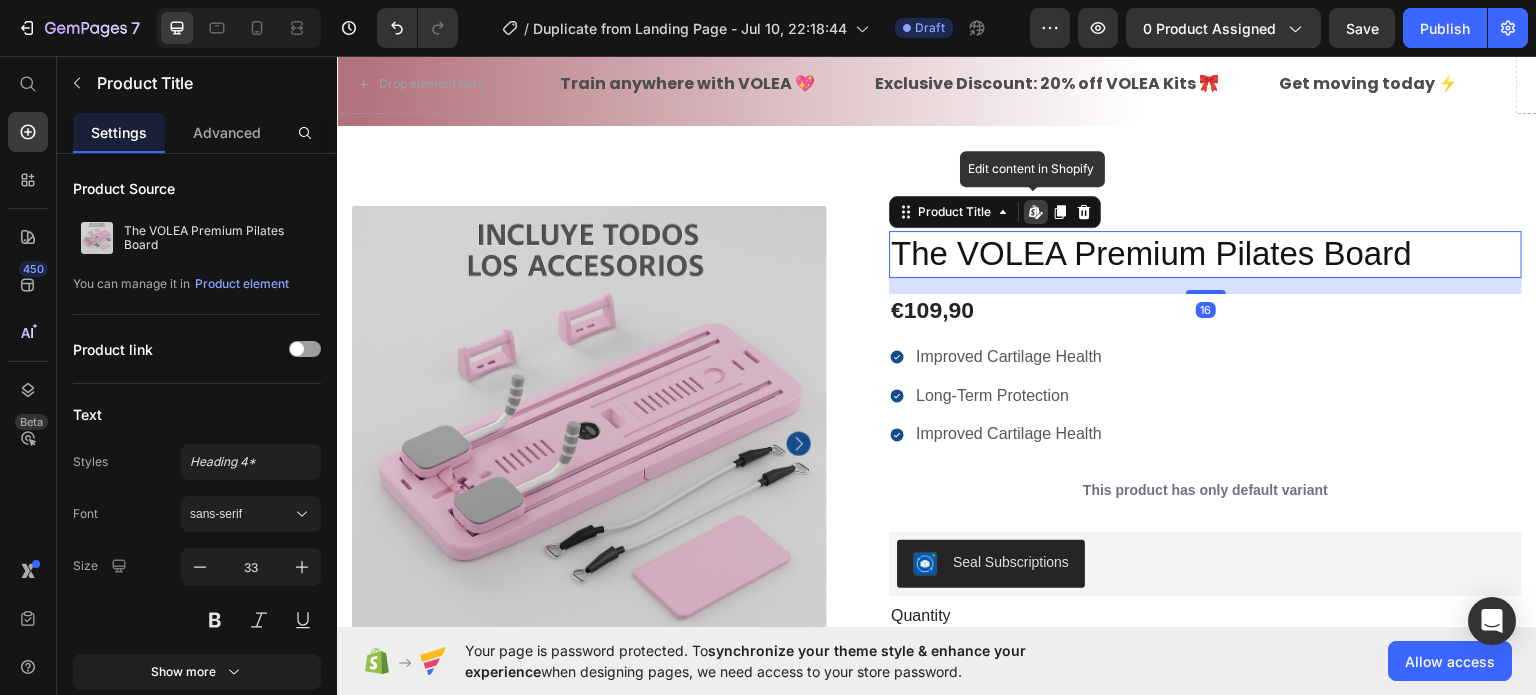 click on "The VOLEA Premium Pilates Board" at bounding box center (1205, 253) 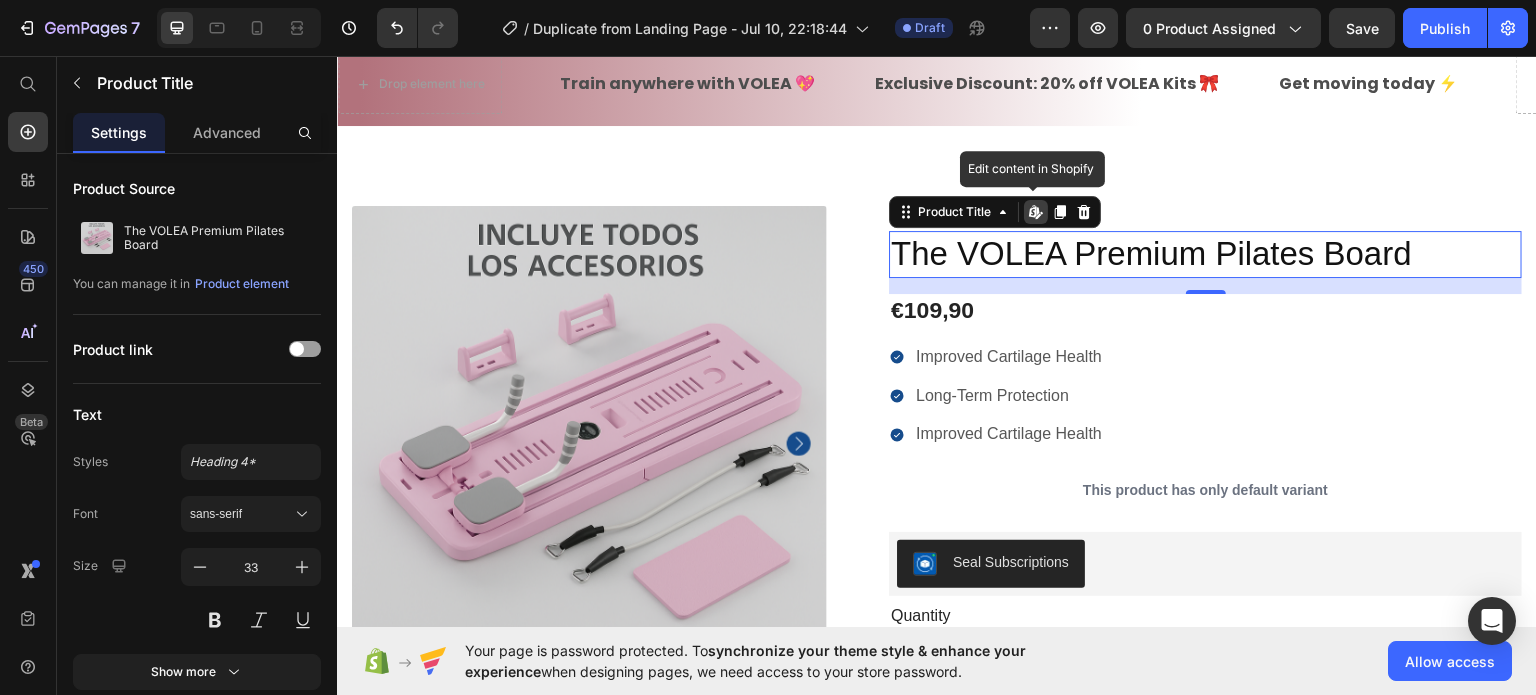 click on "The VOLEA Premium Pilates Board" at bounding box center [1205, 253] 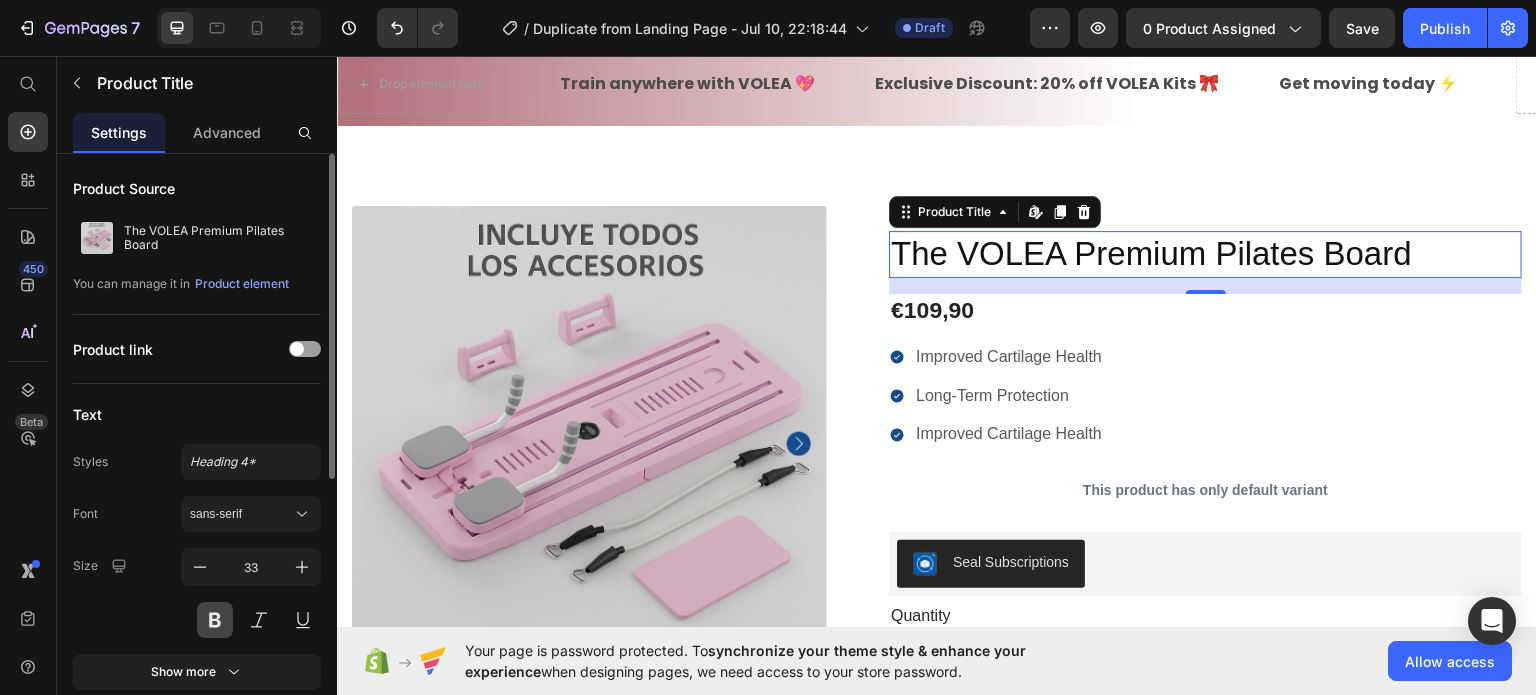 click at bounding box center [215, 620] 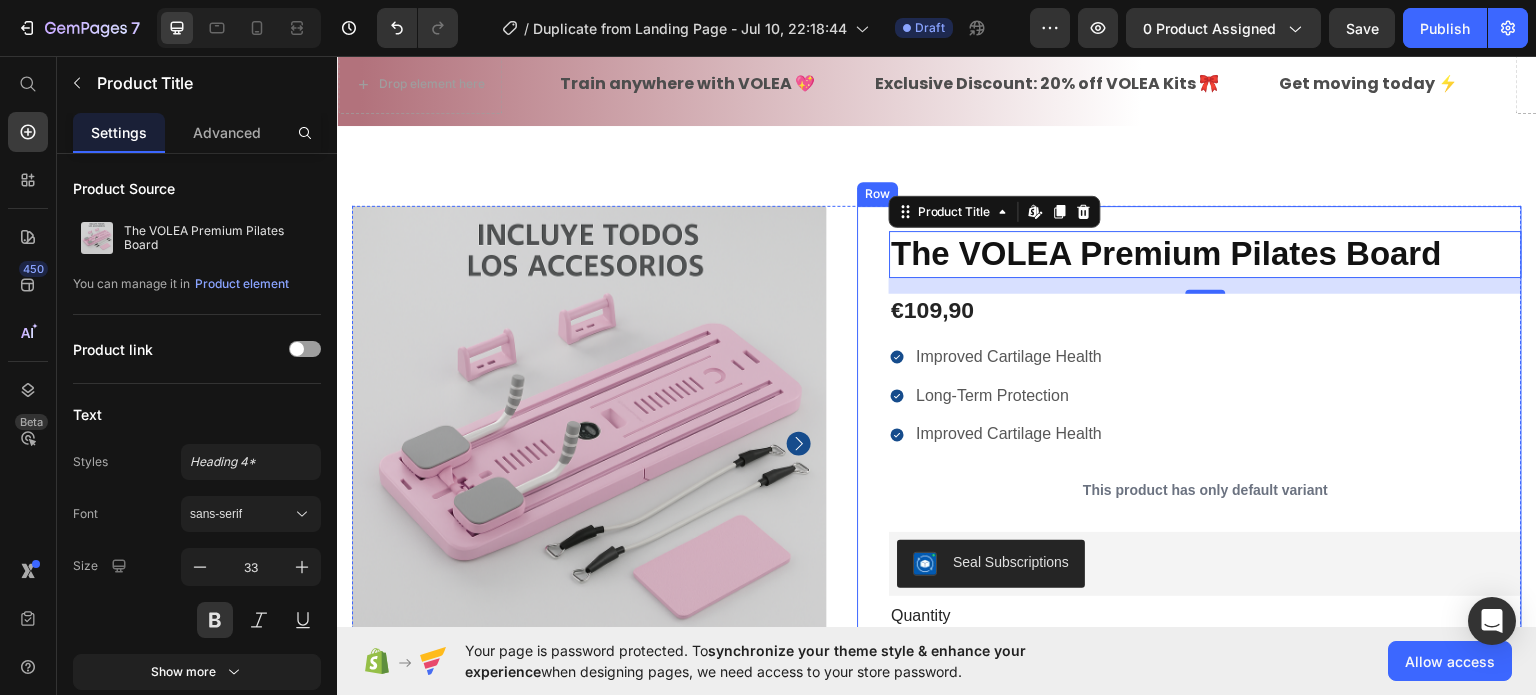 click on "Improved Cartilage Health Long-Term Protection Improved Cartilage Health" at bounding box center (1205, 395) 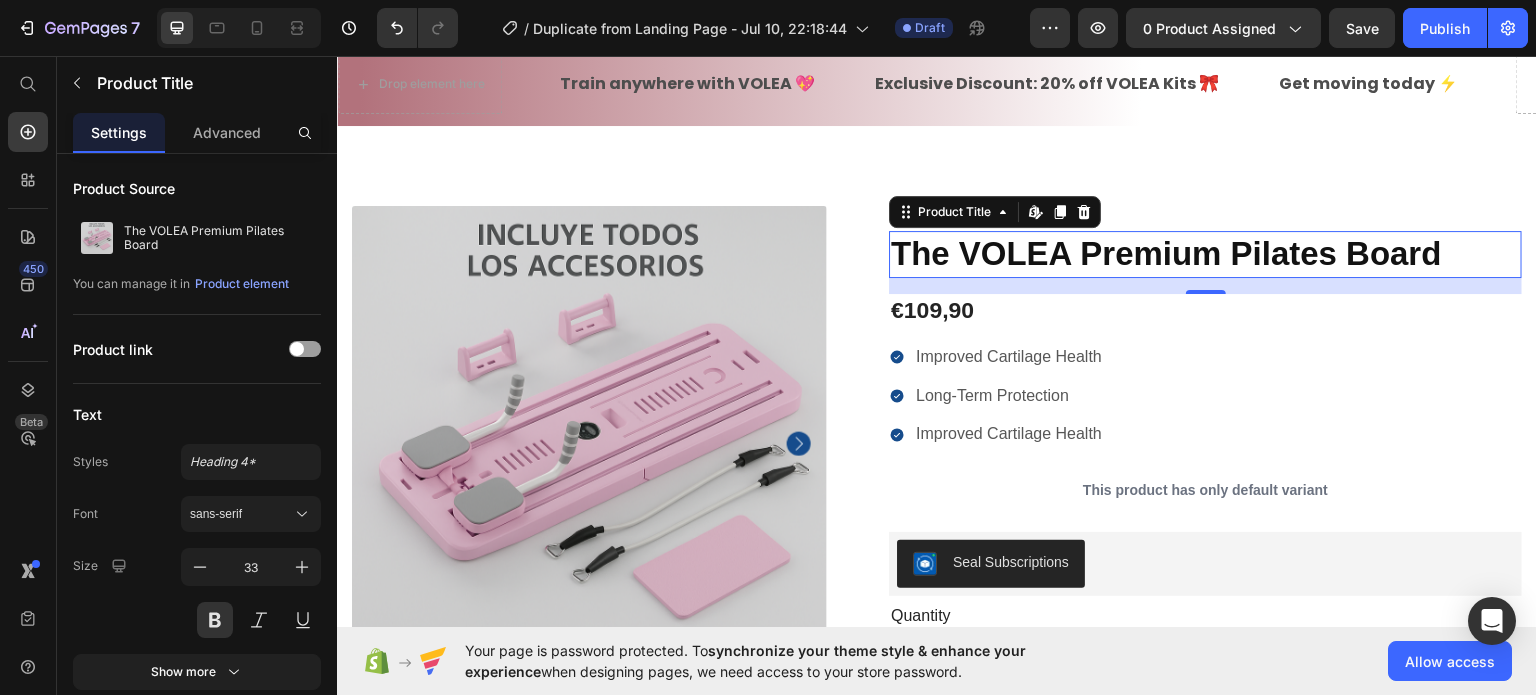click on "The VOLEA Premium Pilates Board" at bounding box center (1205, 253) 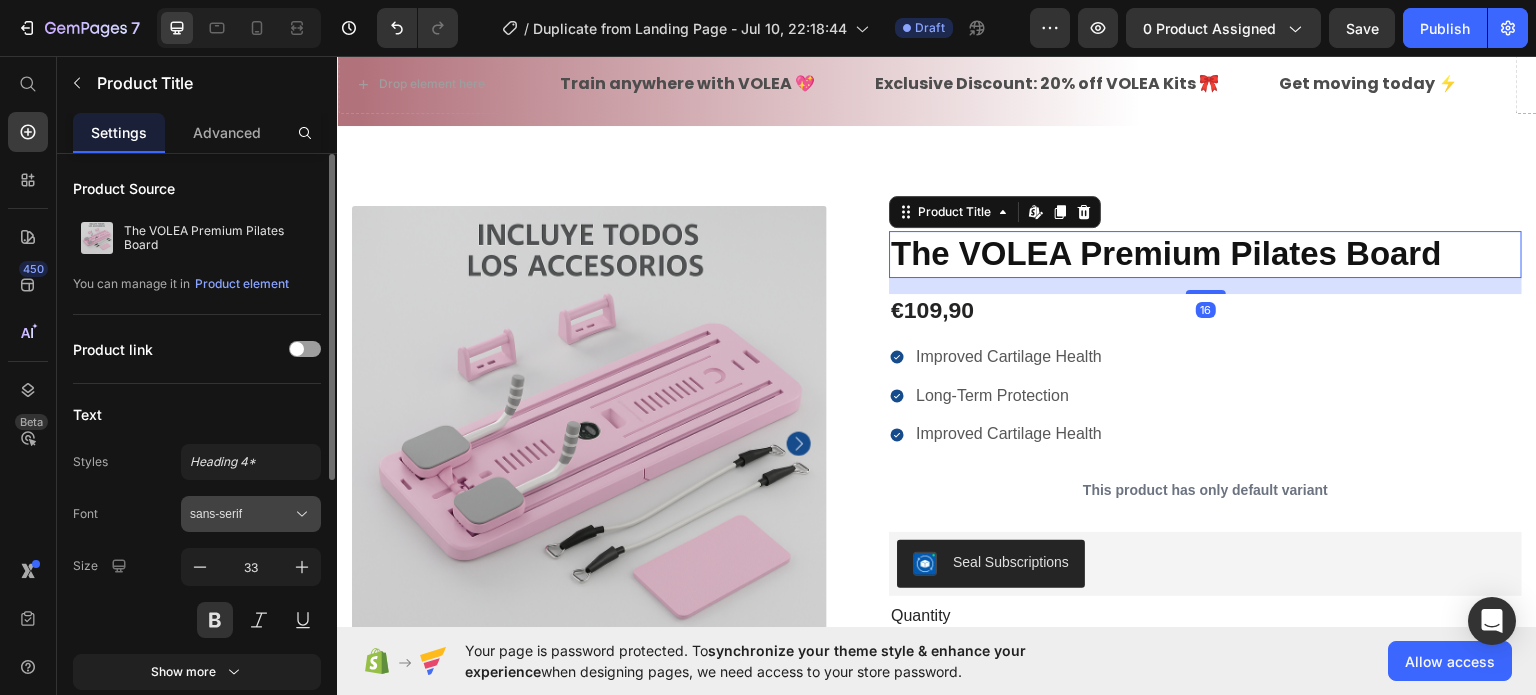 click on "sans-serif" at bounding box center (251, 514) 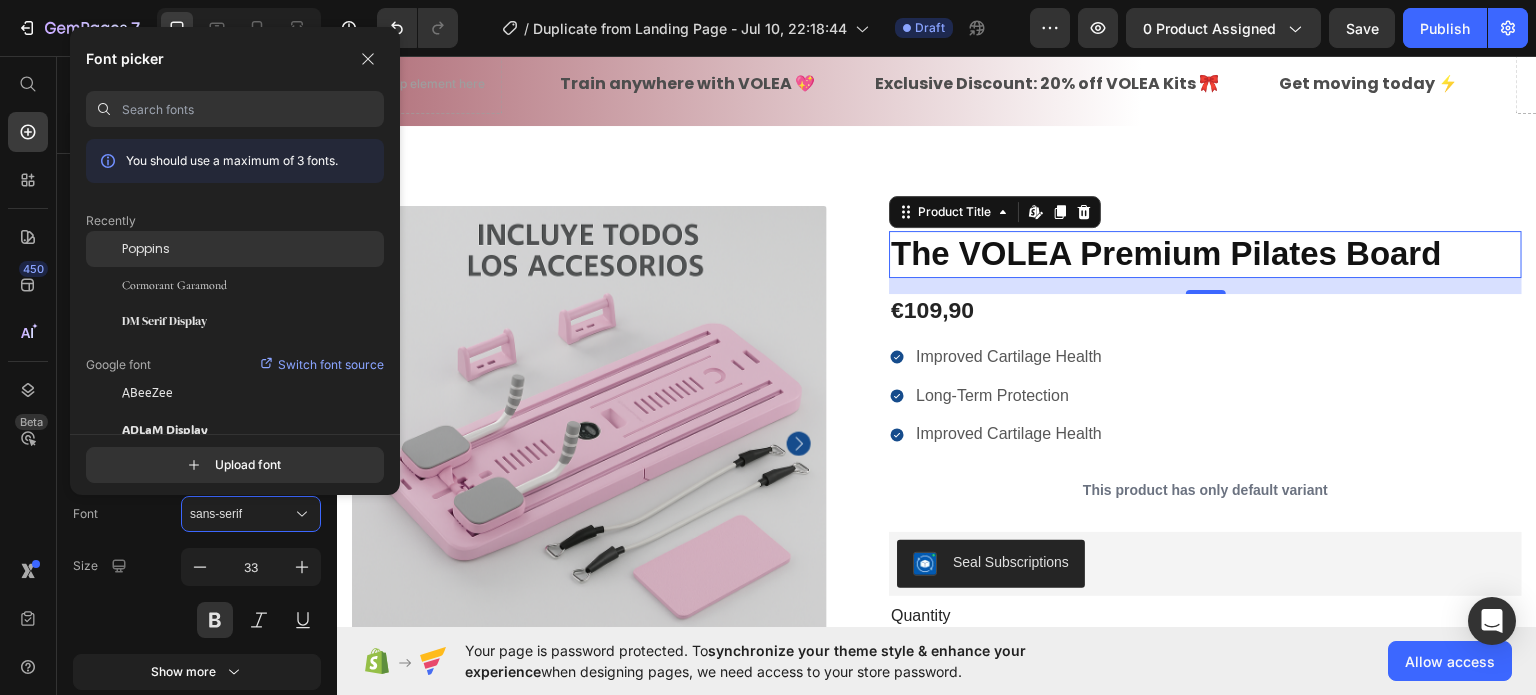 click on "Poppins" 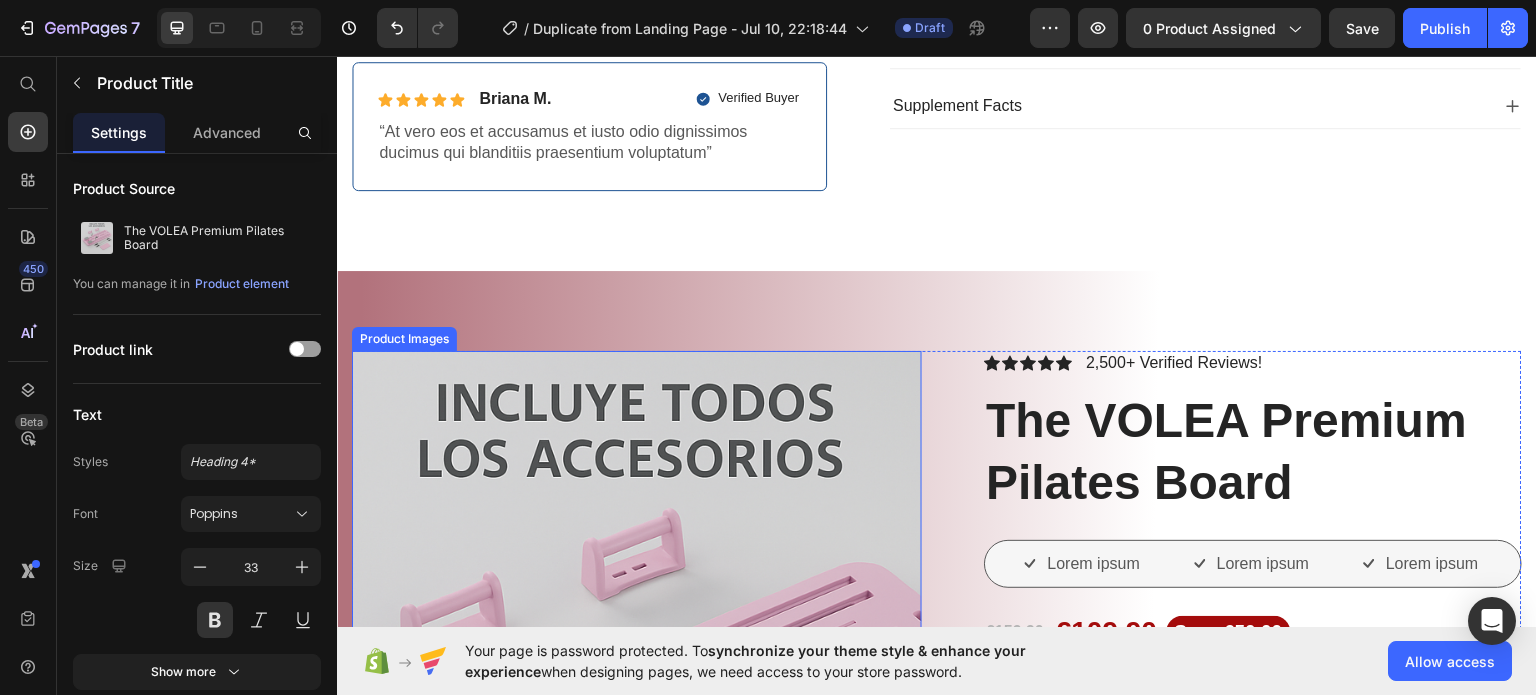 scroll, scrollTop: 955, scrollLeft: 0, axis: vertical 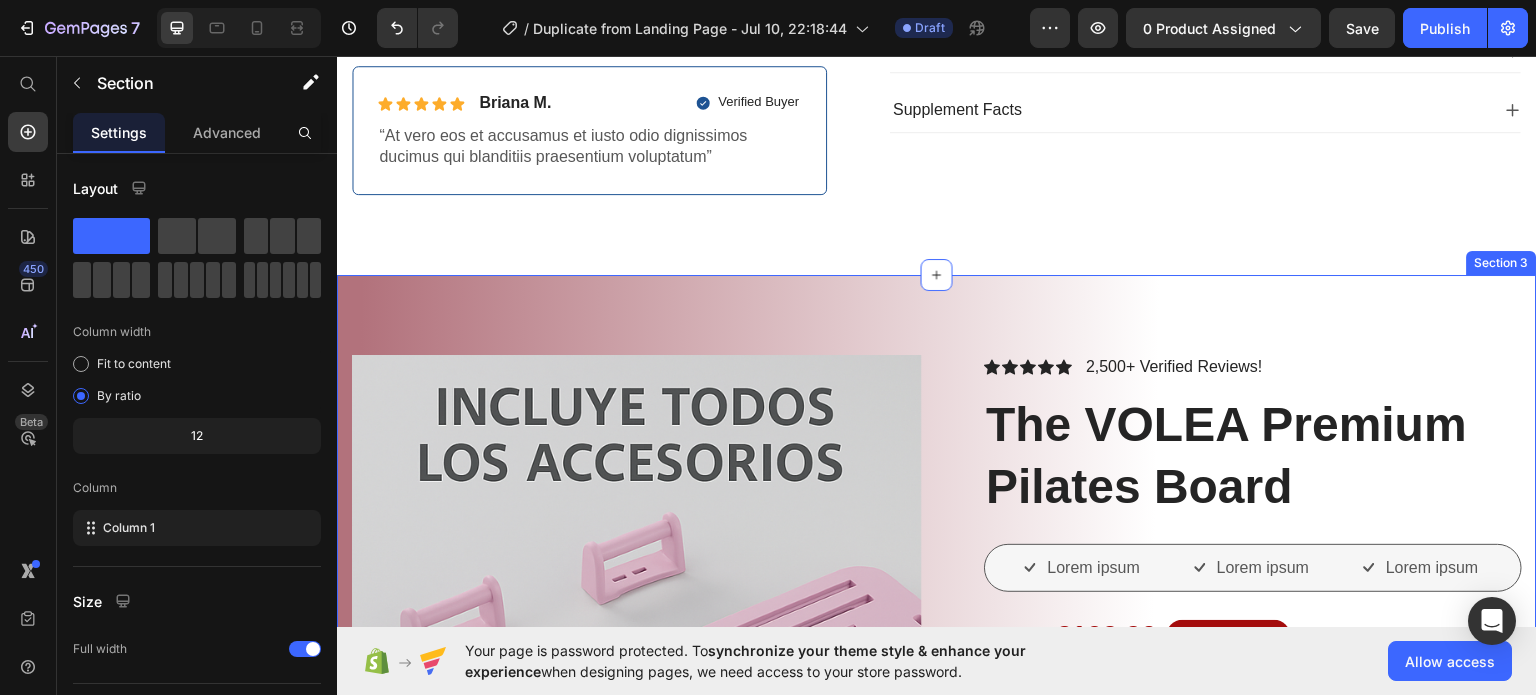 click on "Product Images
Vero eos
At accusamus
Et iusto odio
Consectetur
Adipiscin Accordion Icon Icon Icon Icon Icon Icon List 2,500+ Verified Reviews! Text Block Row The VOLEA Premium Pilates Board Product Title
Lorem ipsum Item List
Lorem ipsum Item List
Lorem ipsum Item List Row €159,90 Product Price €109,90 Product Price Save €50,00 Product Badge Row This product has only default variant Product Variants & Swatches Restock soon, PREORDER NOW! Stock Counter Add to cart Add to Cart or 4 interest-free payments of $15.00 with Text Block Image Row Image Image Image Image Image Row Icon Icon Icon Icon Icon Icon List Lorem ipsum dolor sit amet, consectetur adipiscing elit Text Block Text Block Emily Text Block
Verified Buyer Item List Row" at bounding box center [937, 1083] 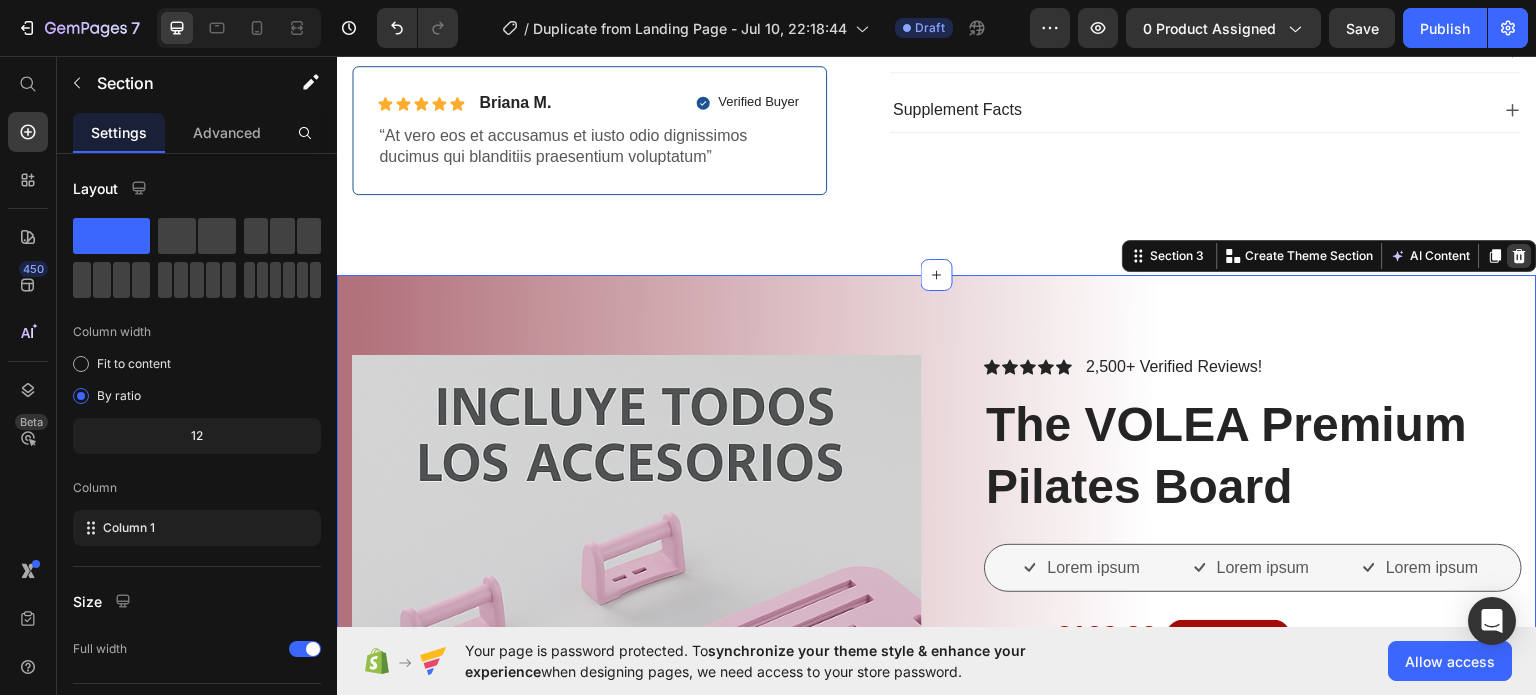 click 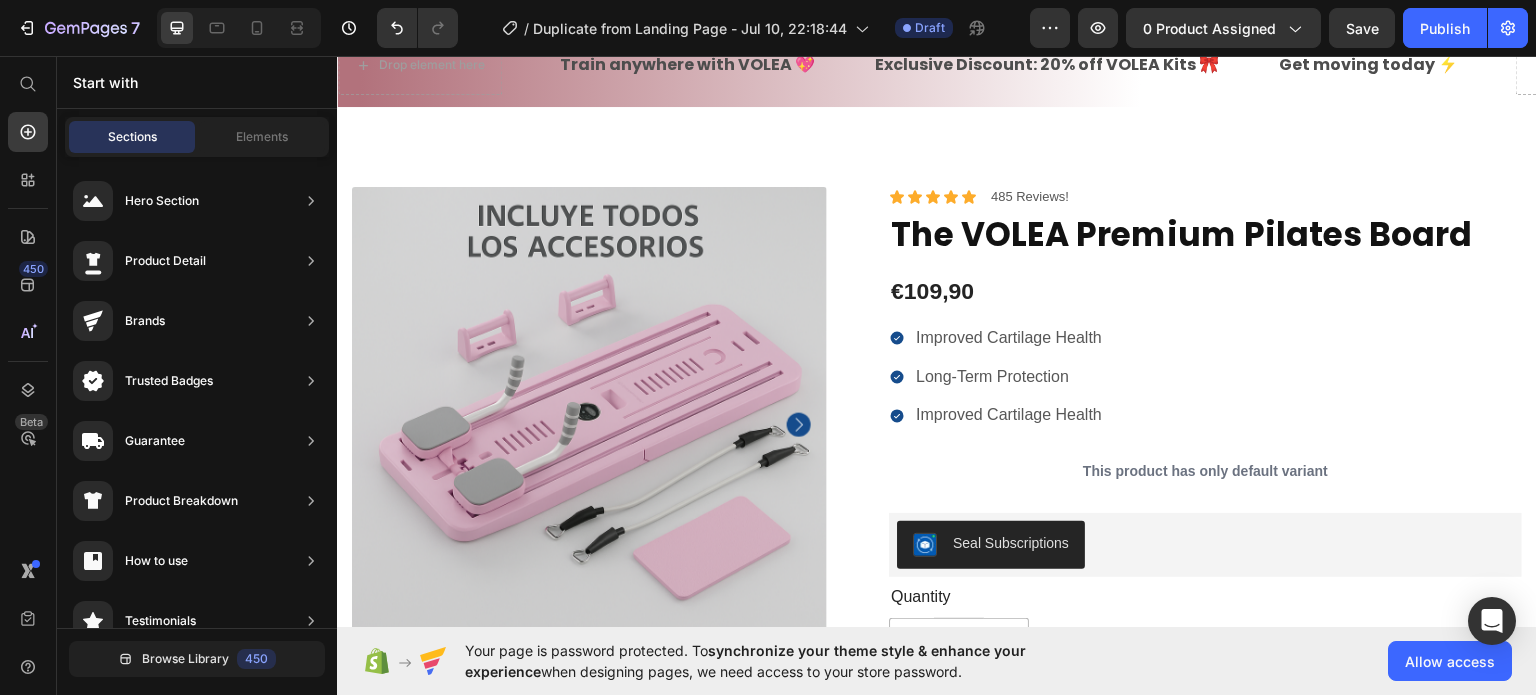 scroll, scrollTop: 0, scrollLeft: 0, axis: both 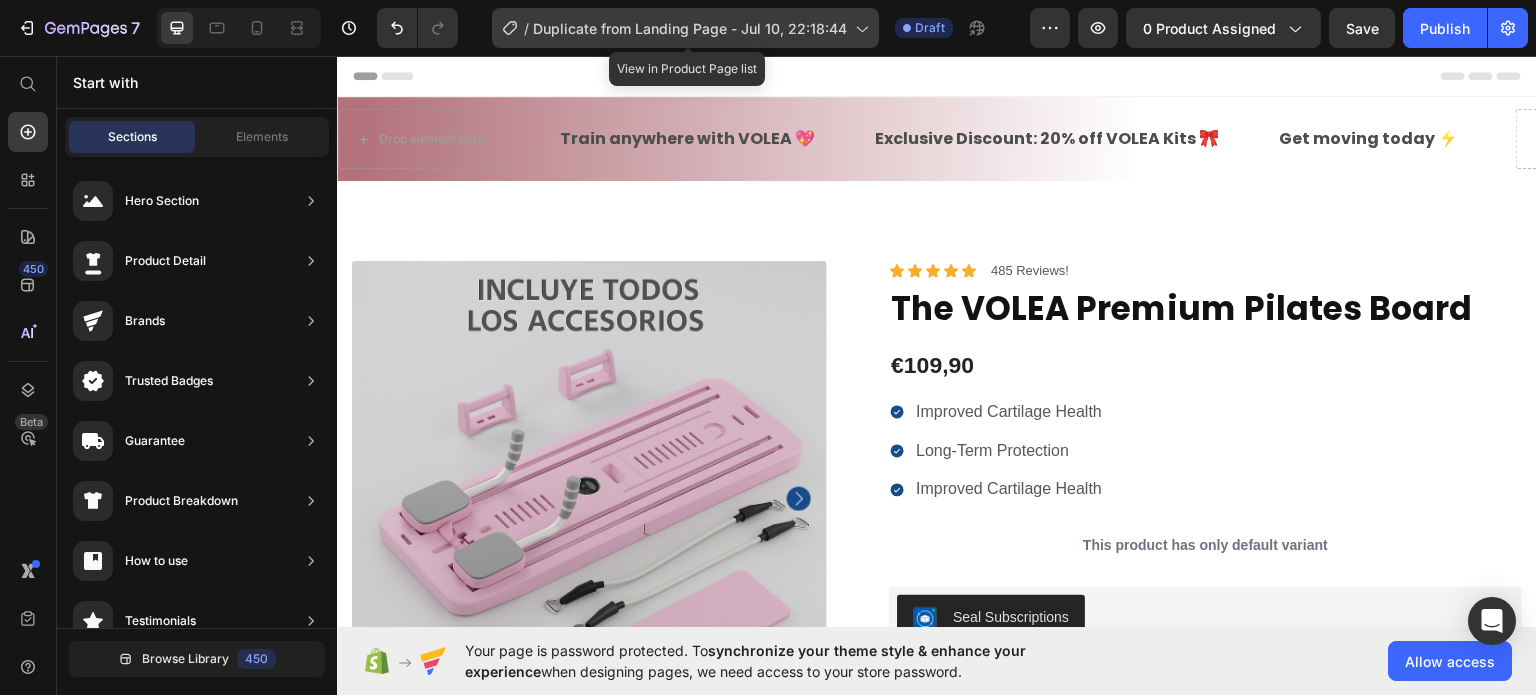 click 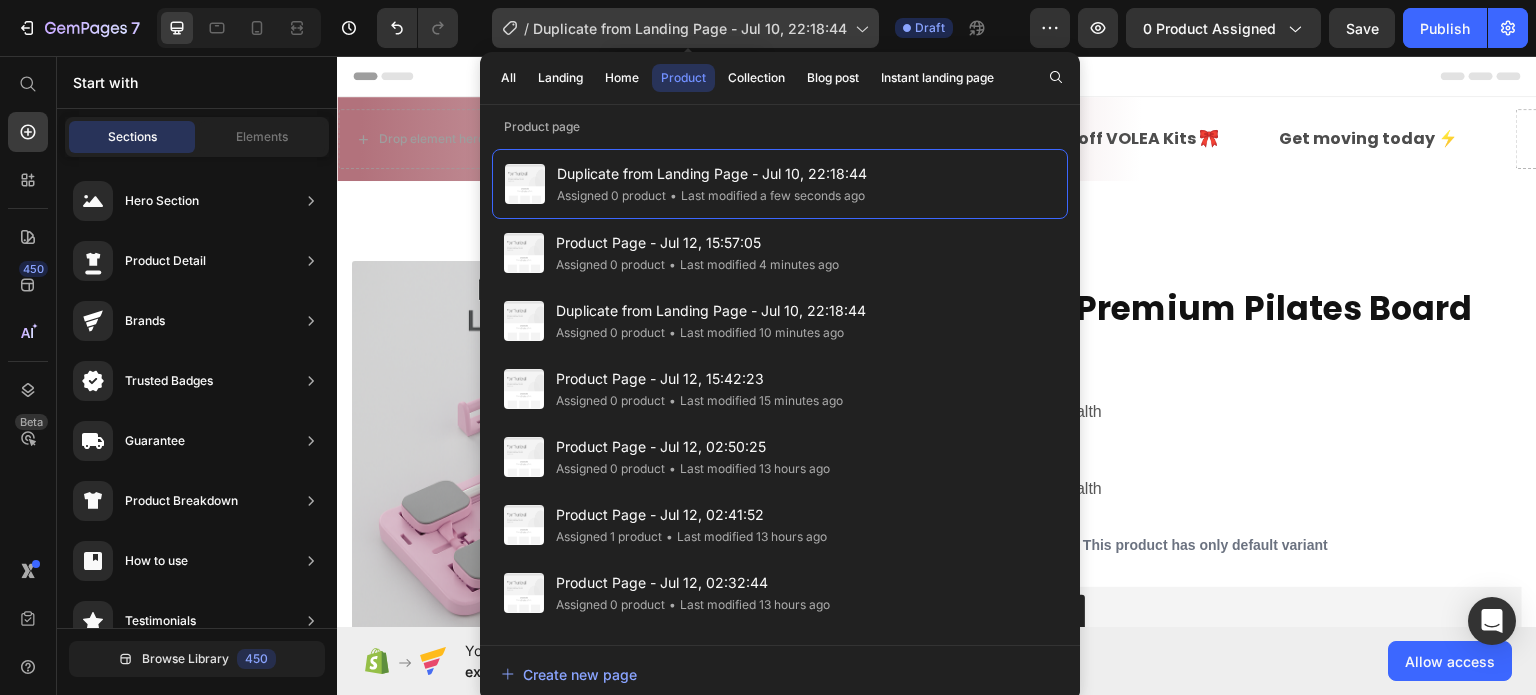 click on "Duplicate from Landing Page - Jul 10, 22:18:44" at bounding box center [690, 28] 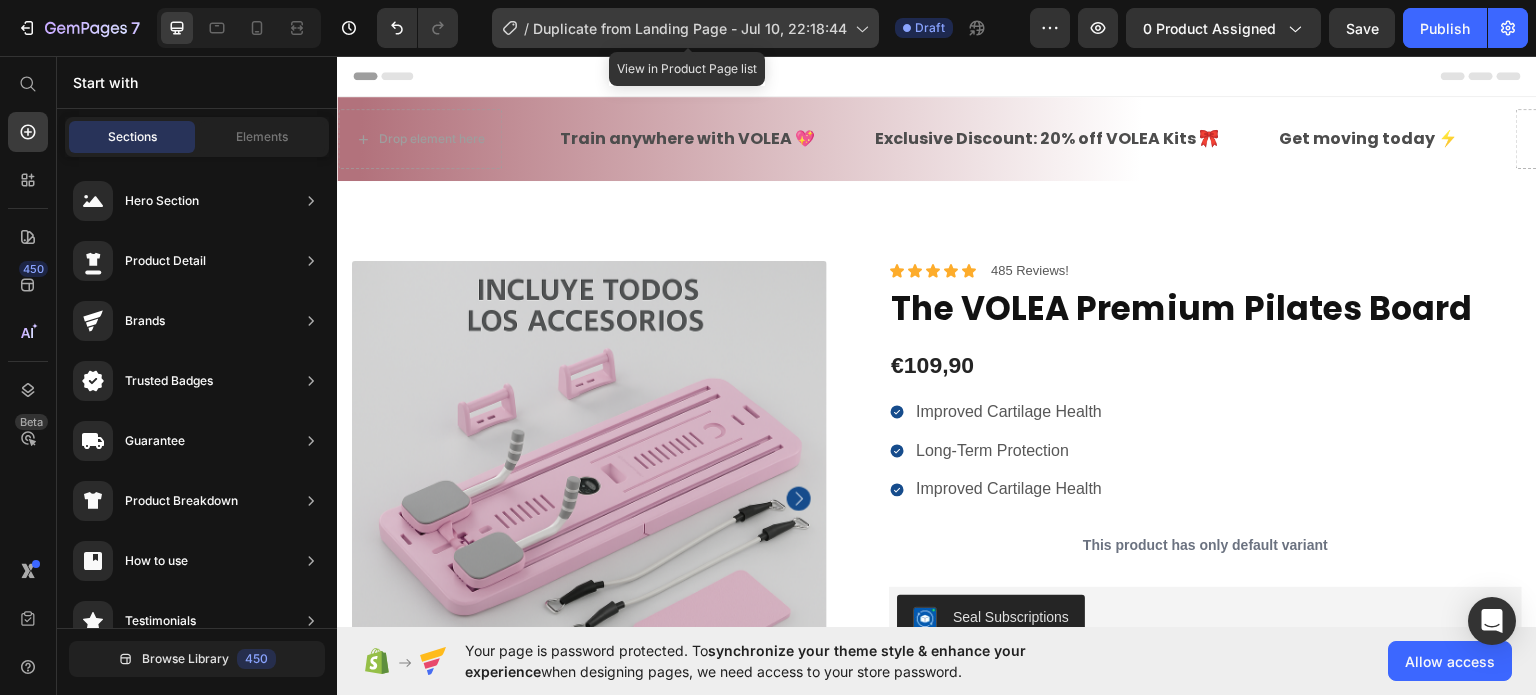 click on "Duplicate from Landing Page - Jul 10, 22:18:44" at bounding box center (690, 28) 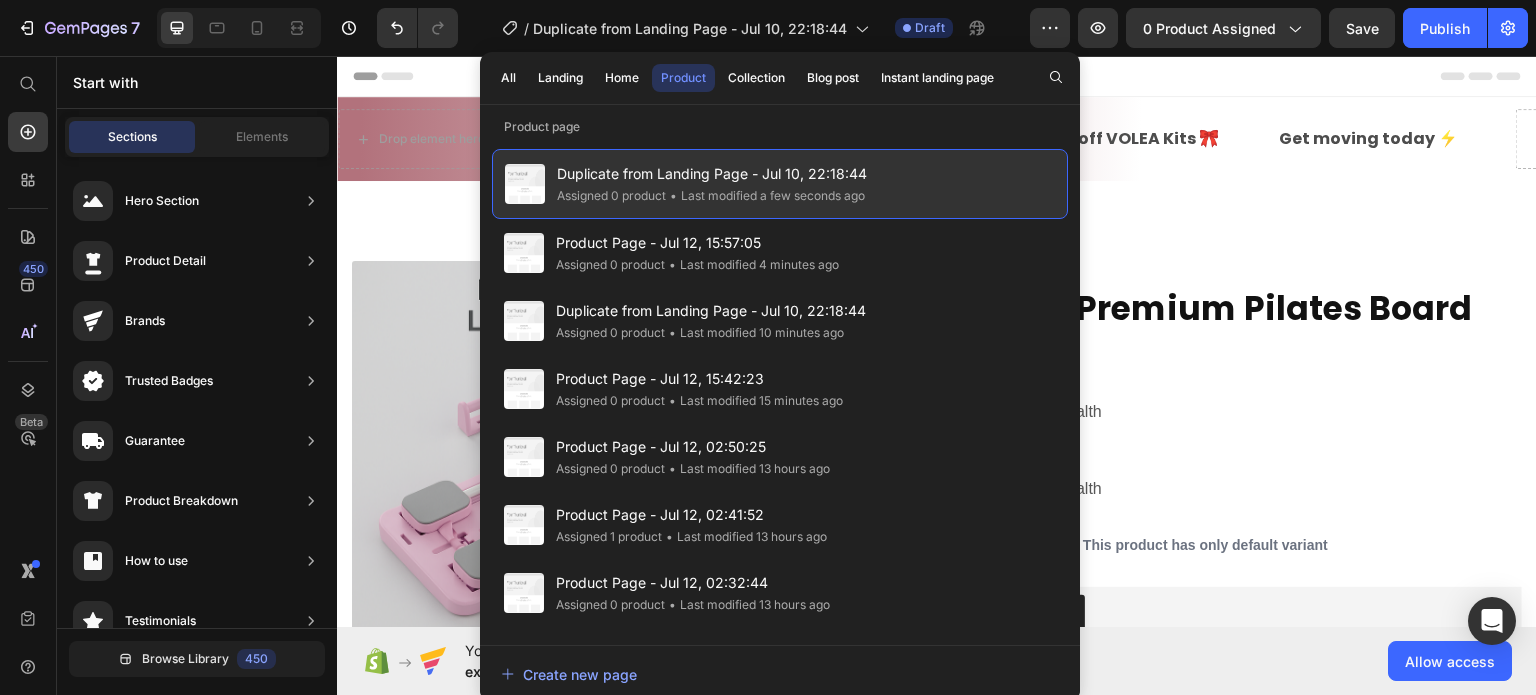 click on "Duplicate from Landing Page - Jul 10, 22:18:44" at bounding box center [712, 174] 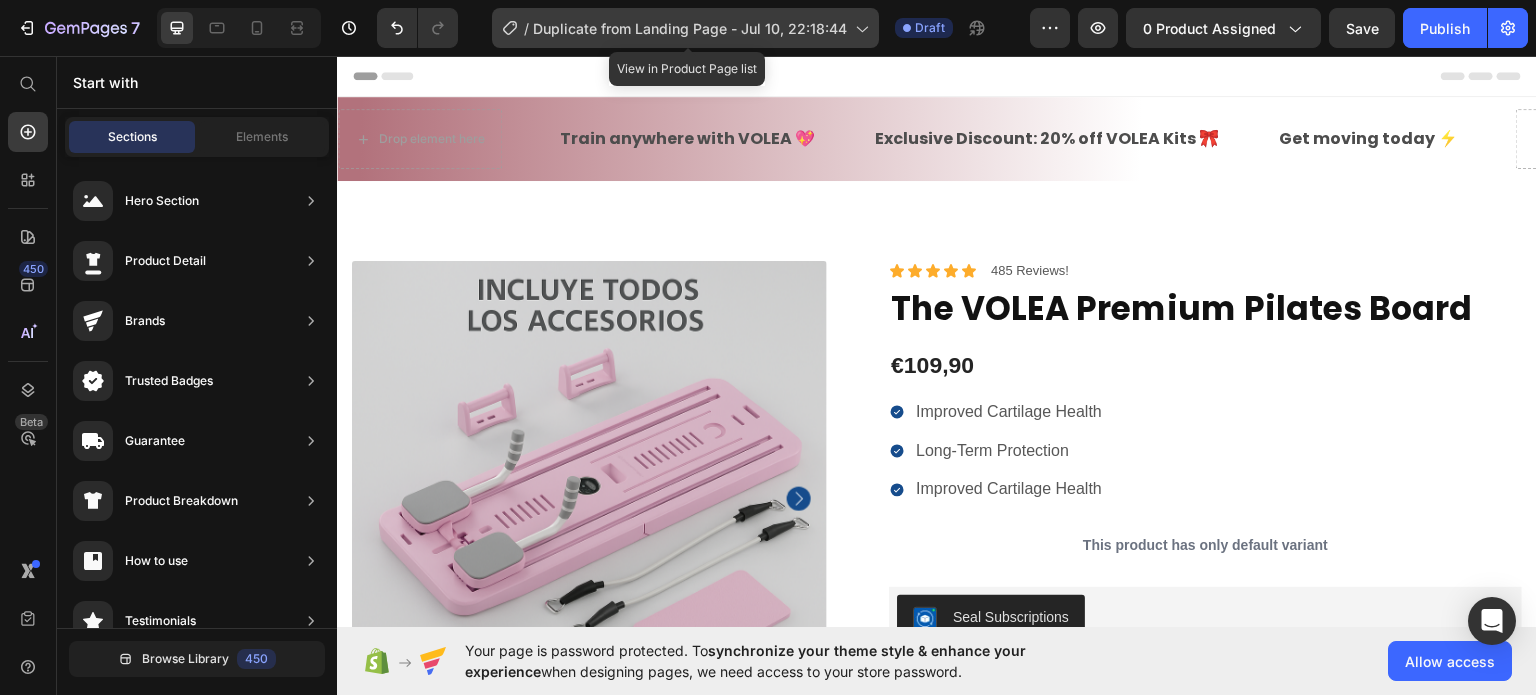 click 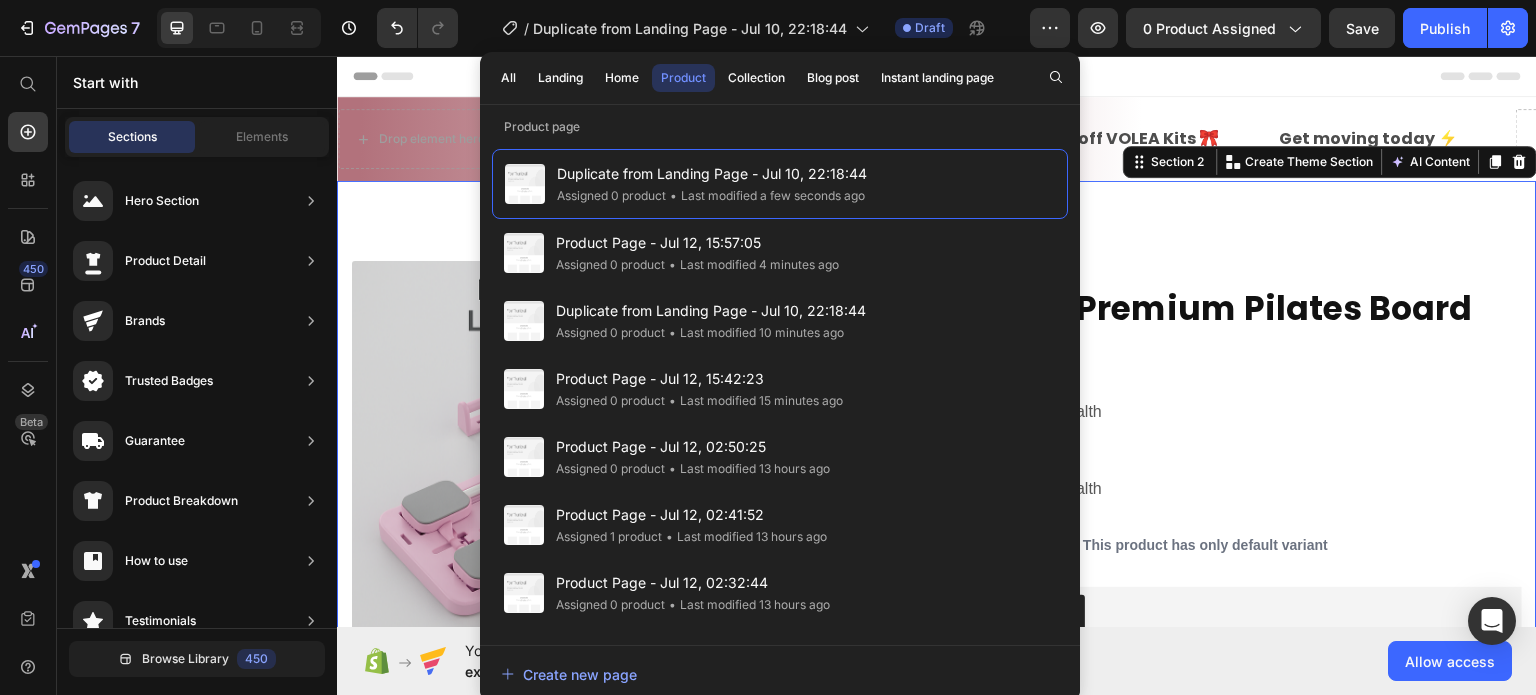 drag, startPoint x: 1111, startPoint y: 225, endPoint x: 435, endPoint y: 219, distance: 676.0266 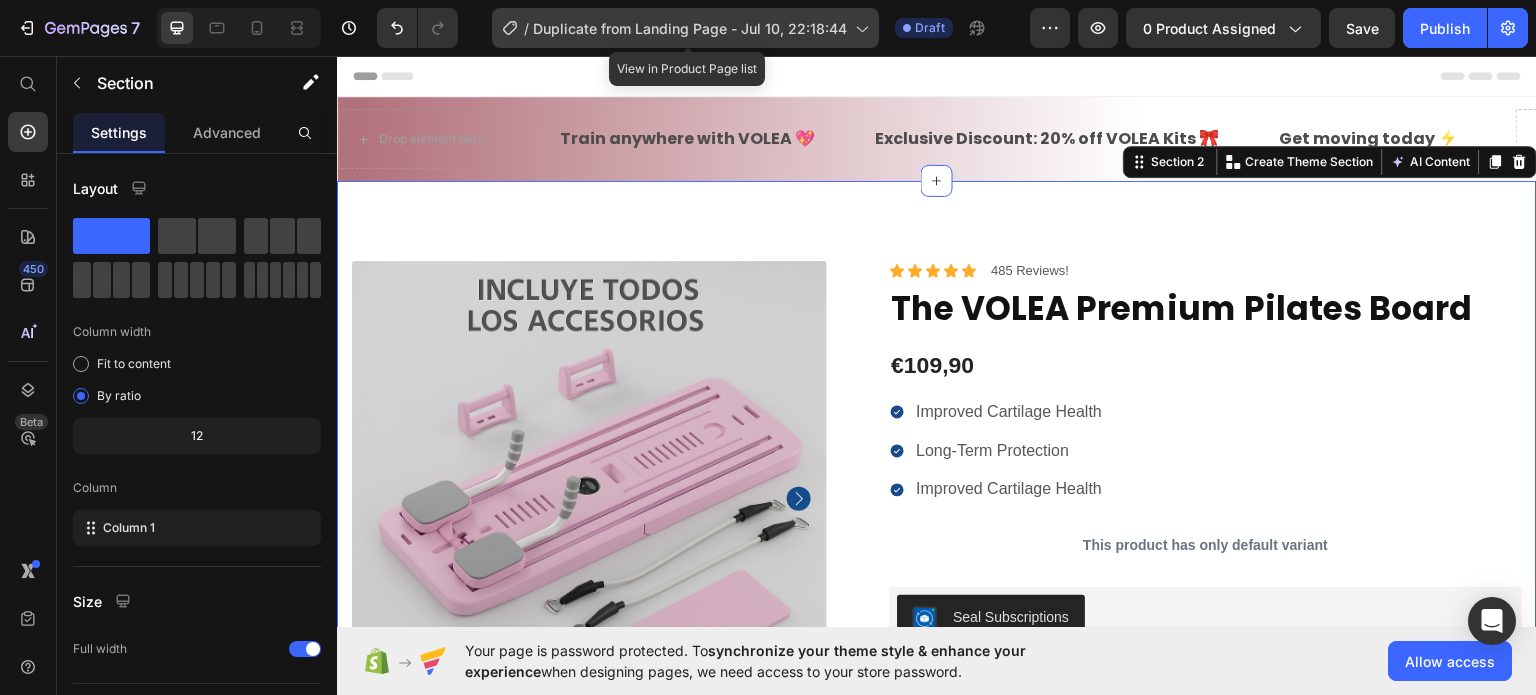 click 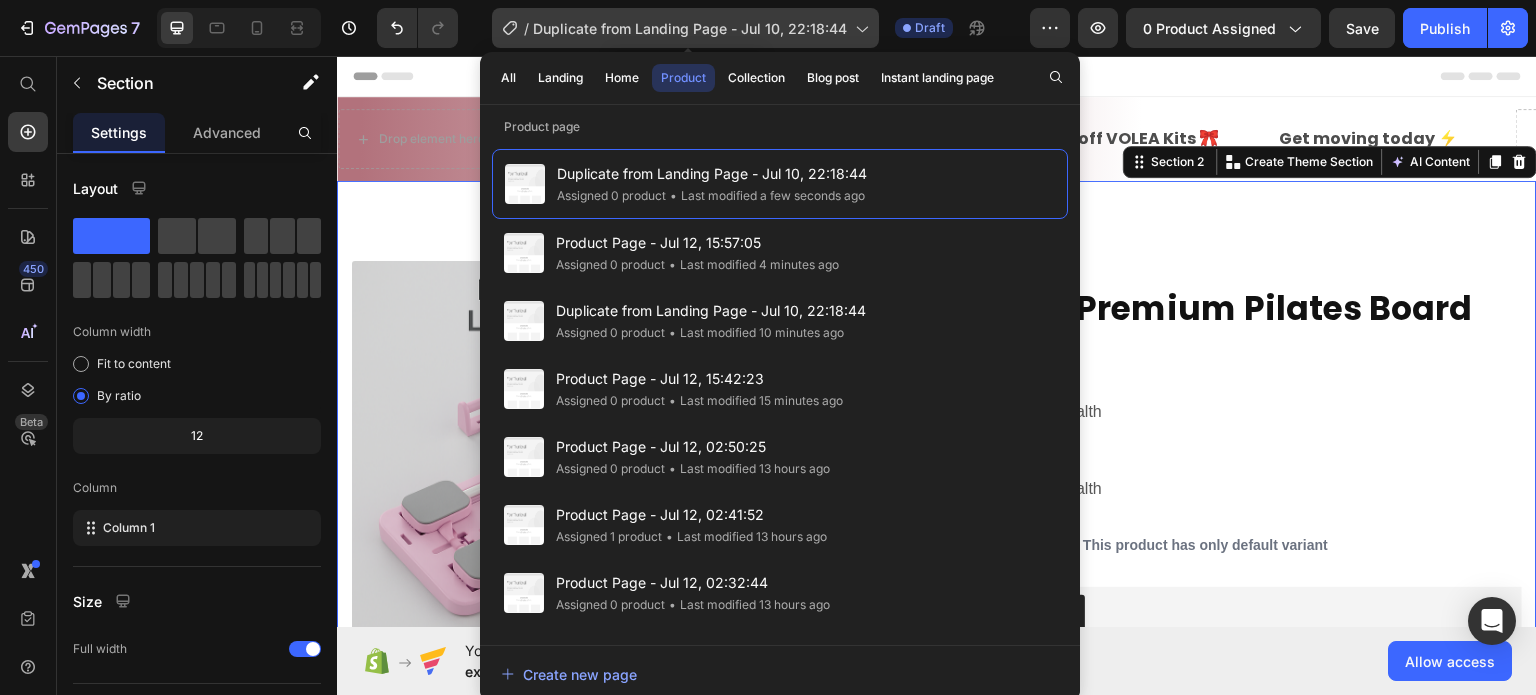 click 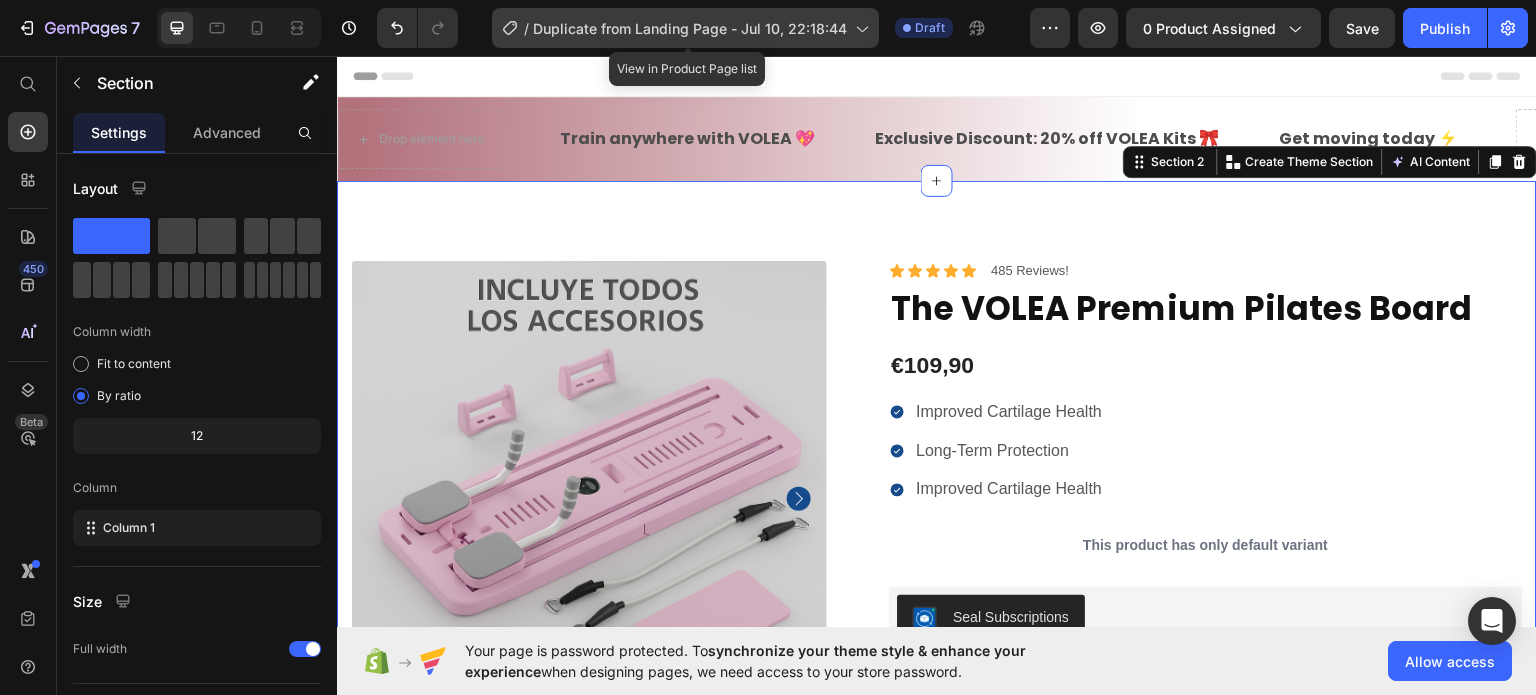 click on "/" at bounding box center (526, 28) 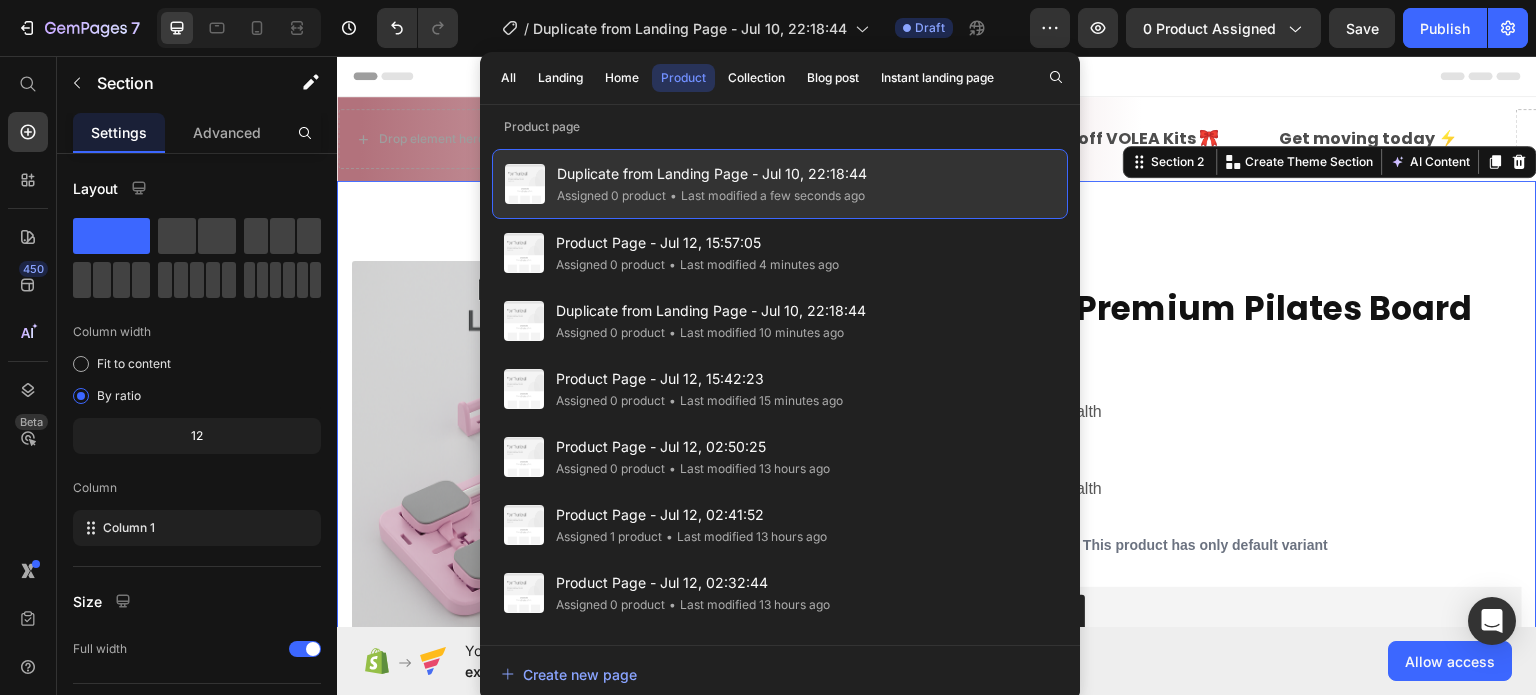 click on "Duplicate from Landing Page - Jul 10, 22:18:44" at bounding box center [712, 174] 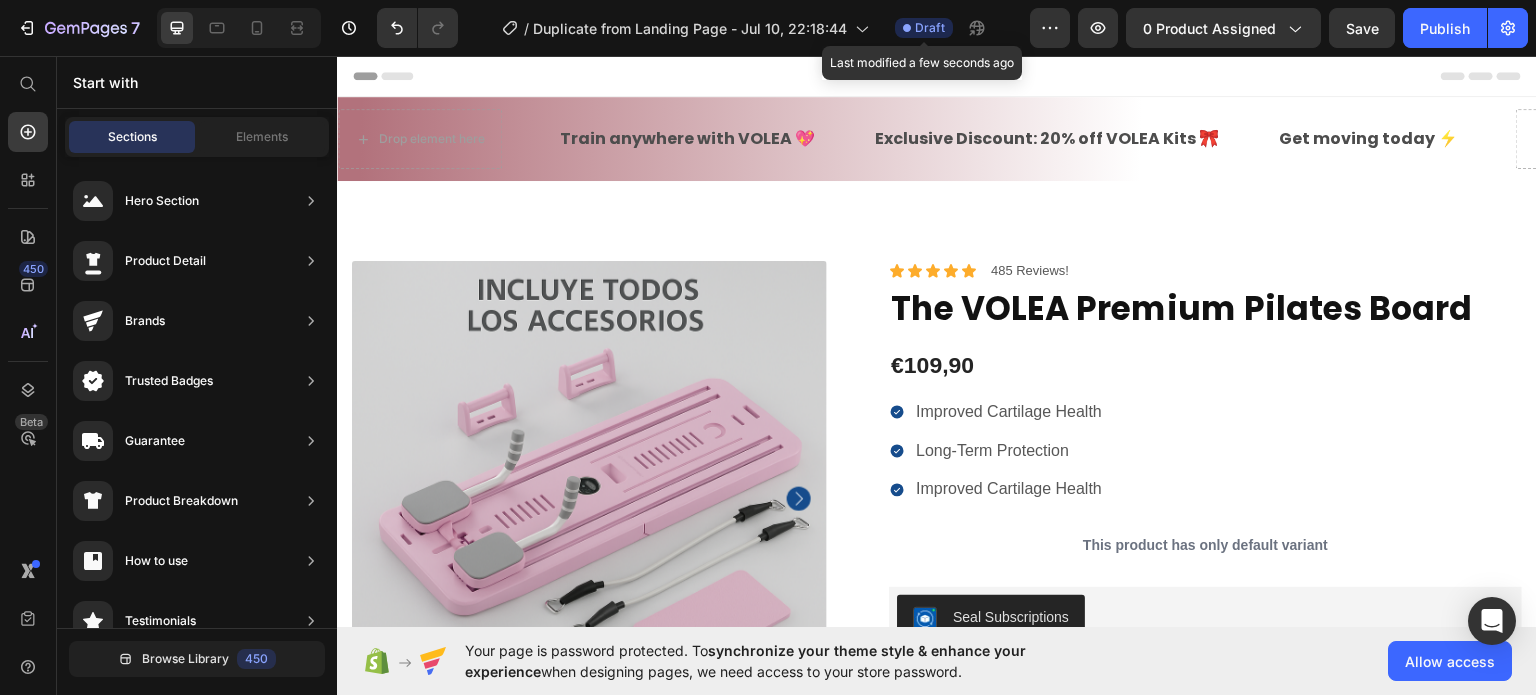 click on "Draft" at bounding box center (930, 28) 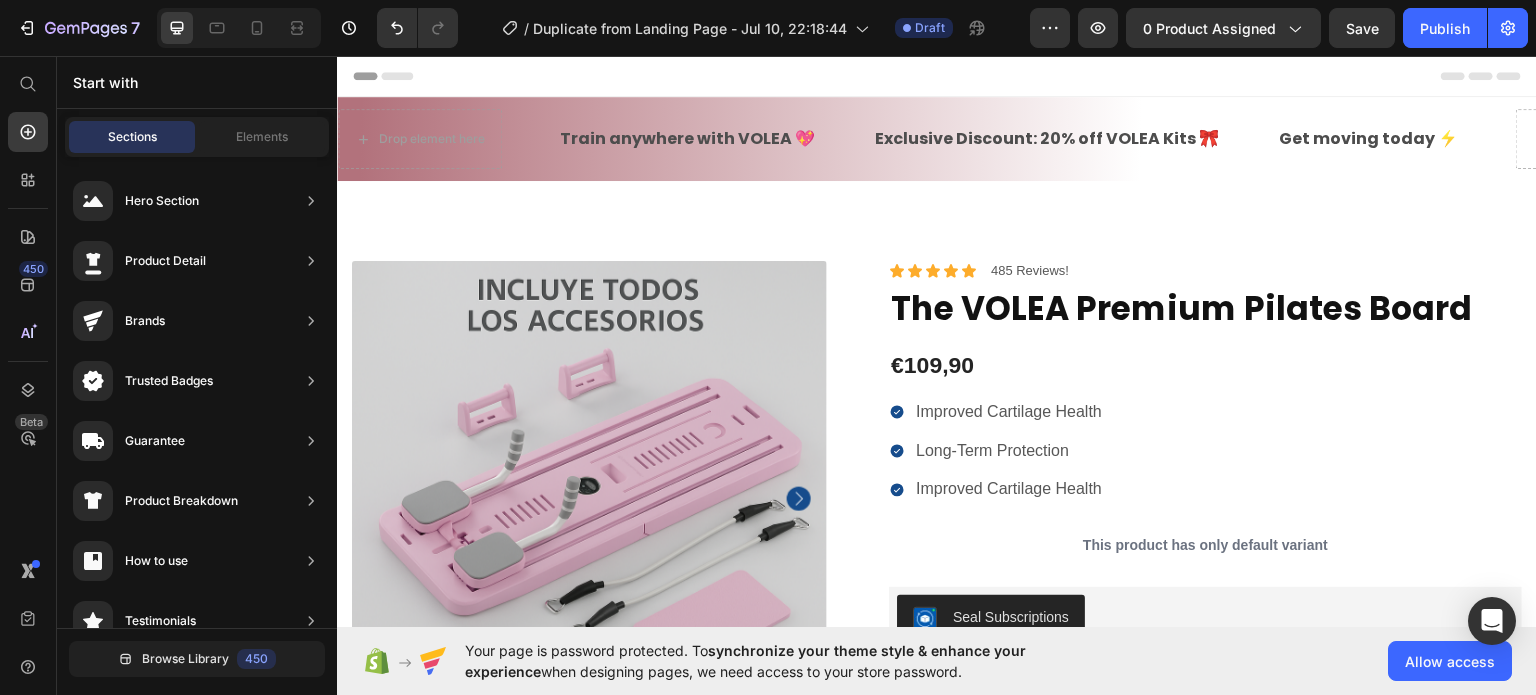 click 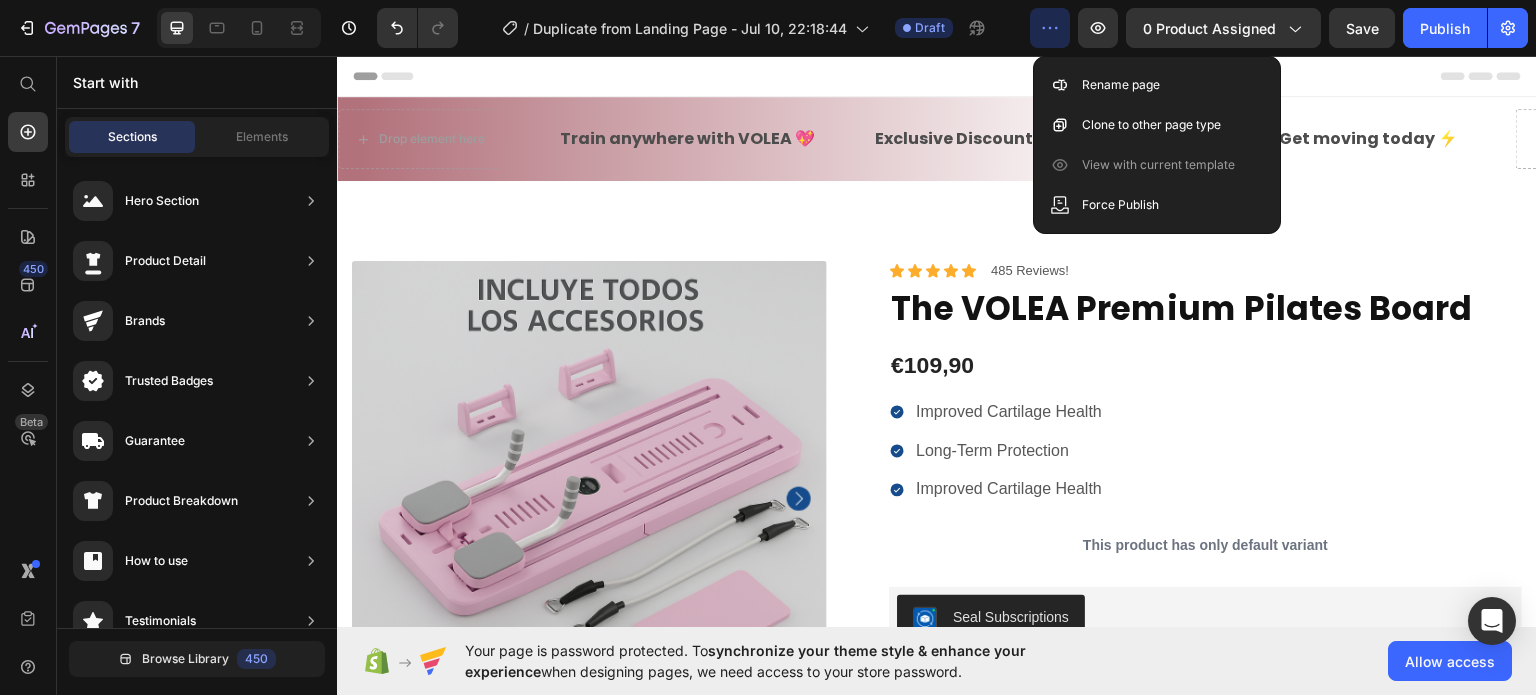 click 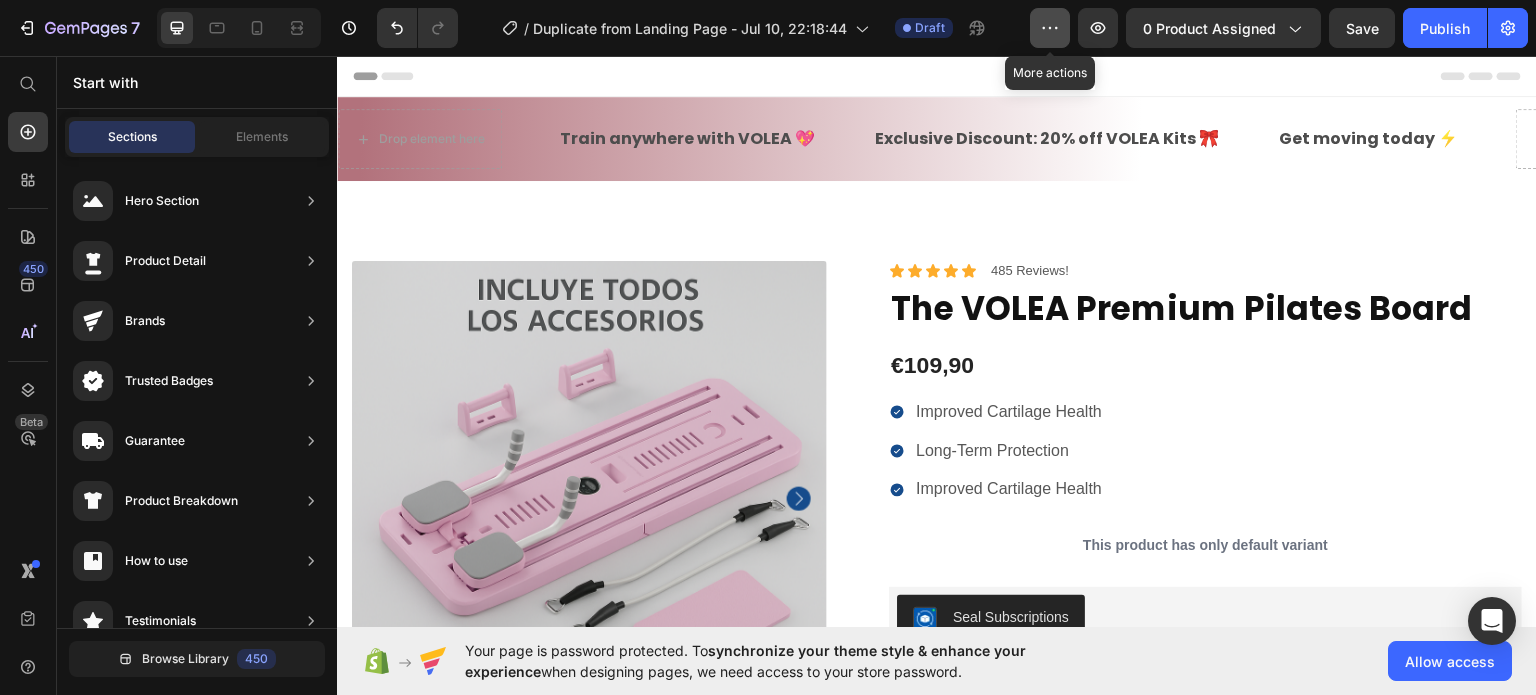 click 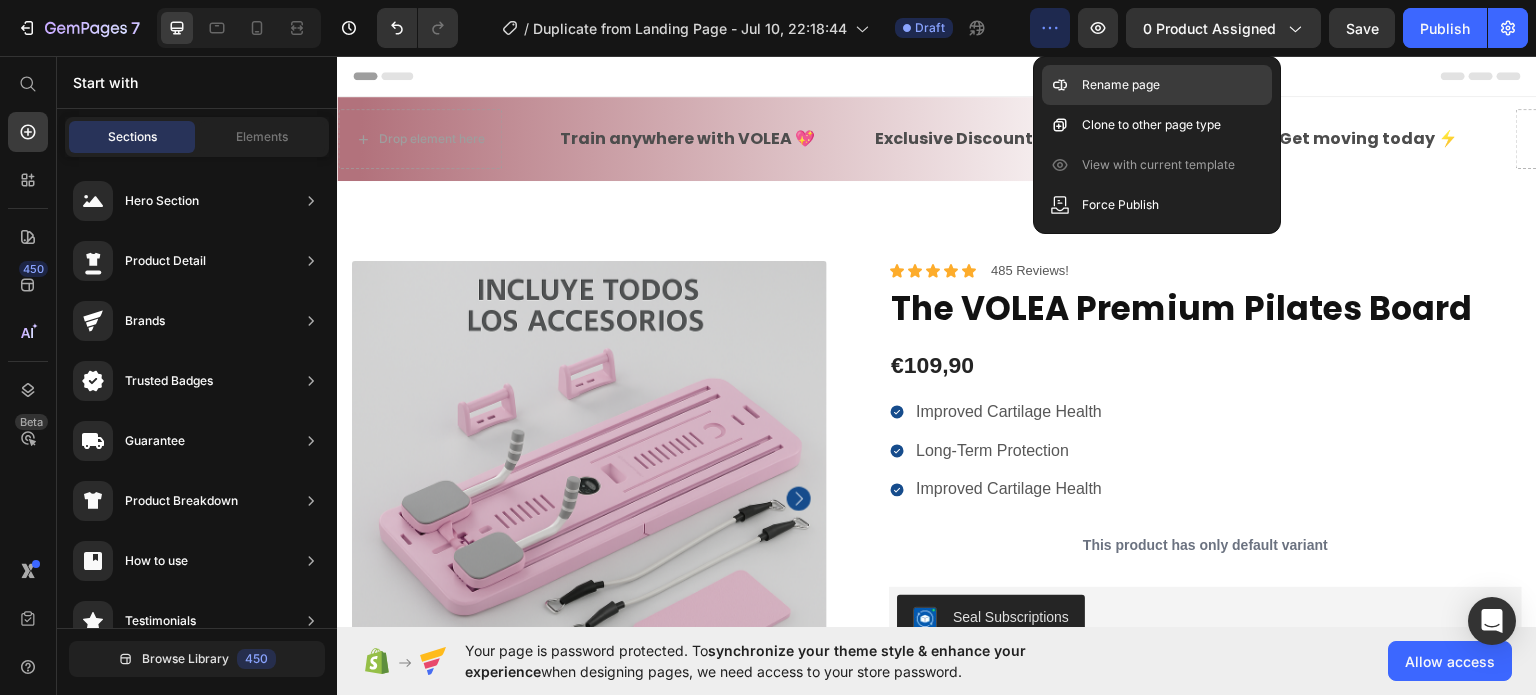 click on "Rename page" 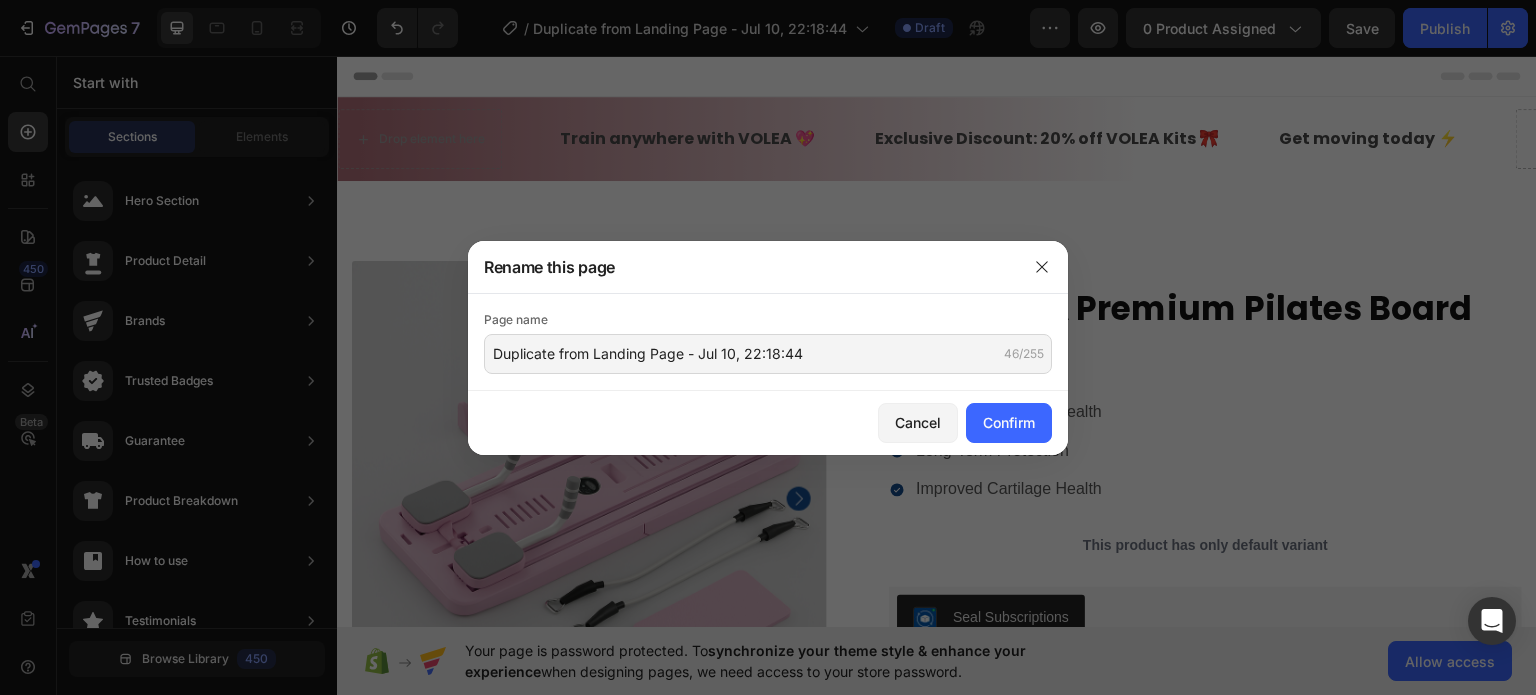 click on "Page name Duplicate from Landing Page - Jul 10, 22:18:44 46/255" at bounding box center (768, 342) 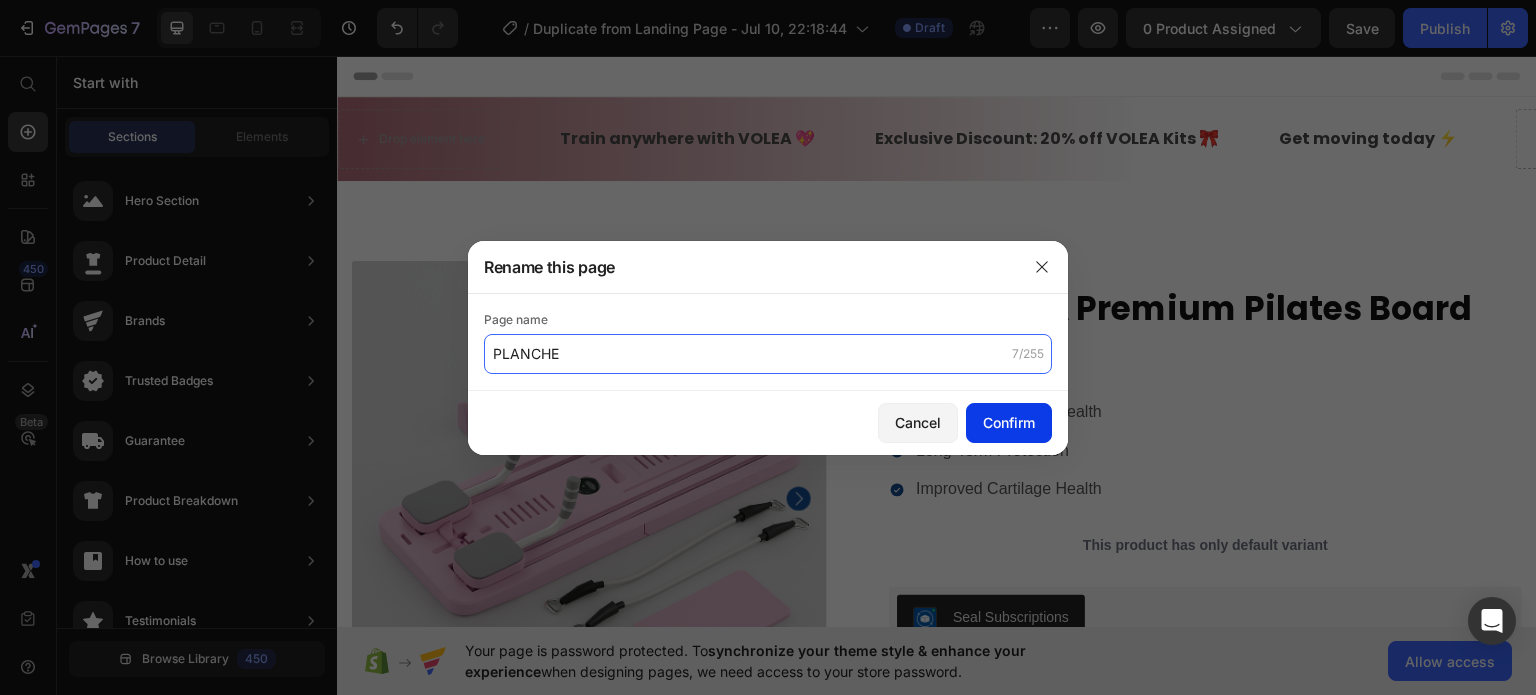 type on "PLANCHE" 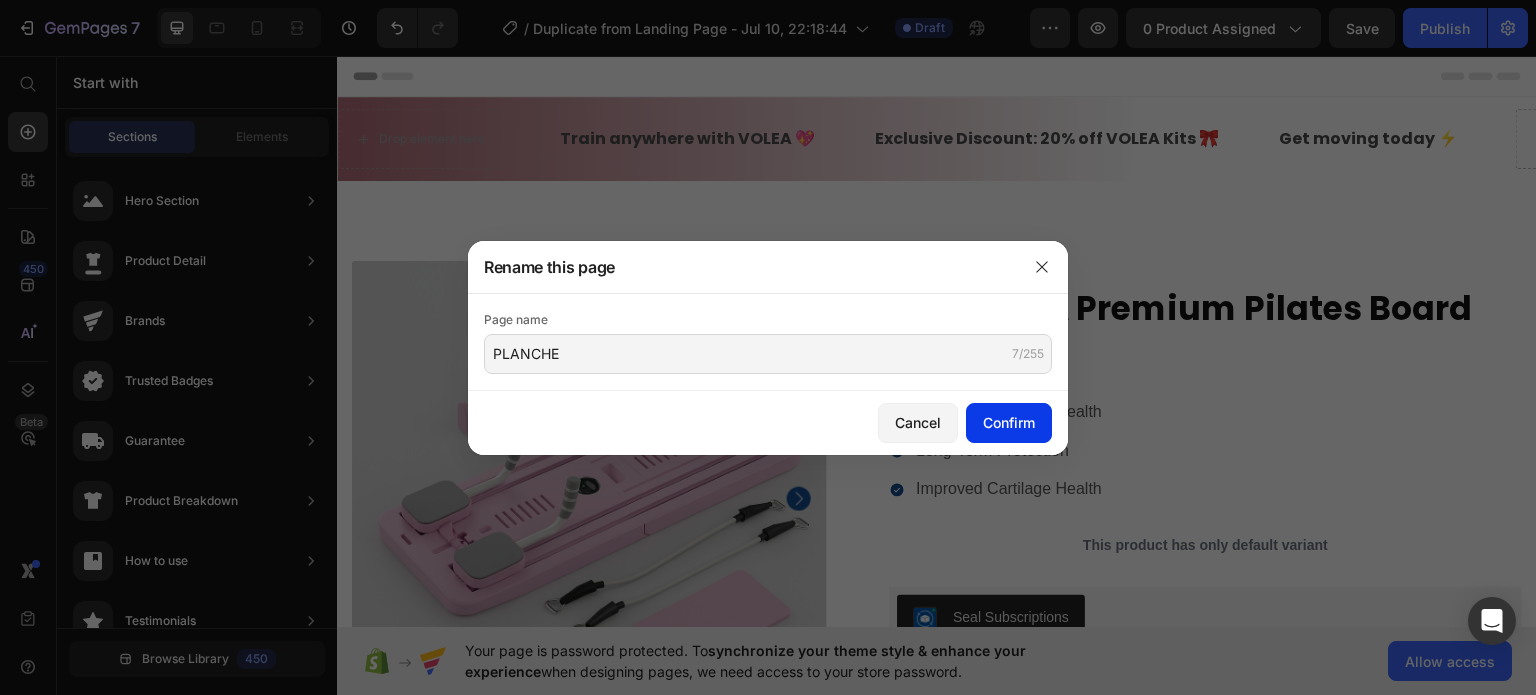 click on "Confirm" at bounding box center (1009, 422) 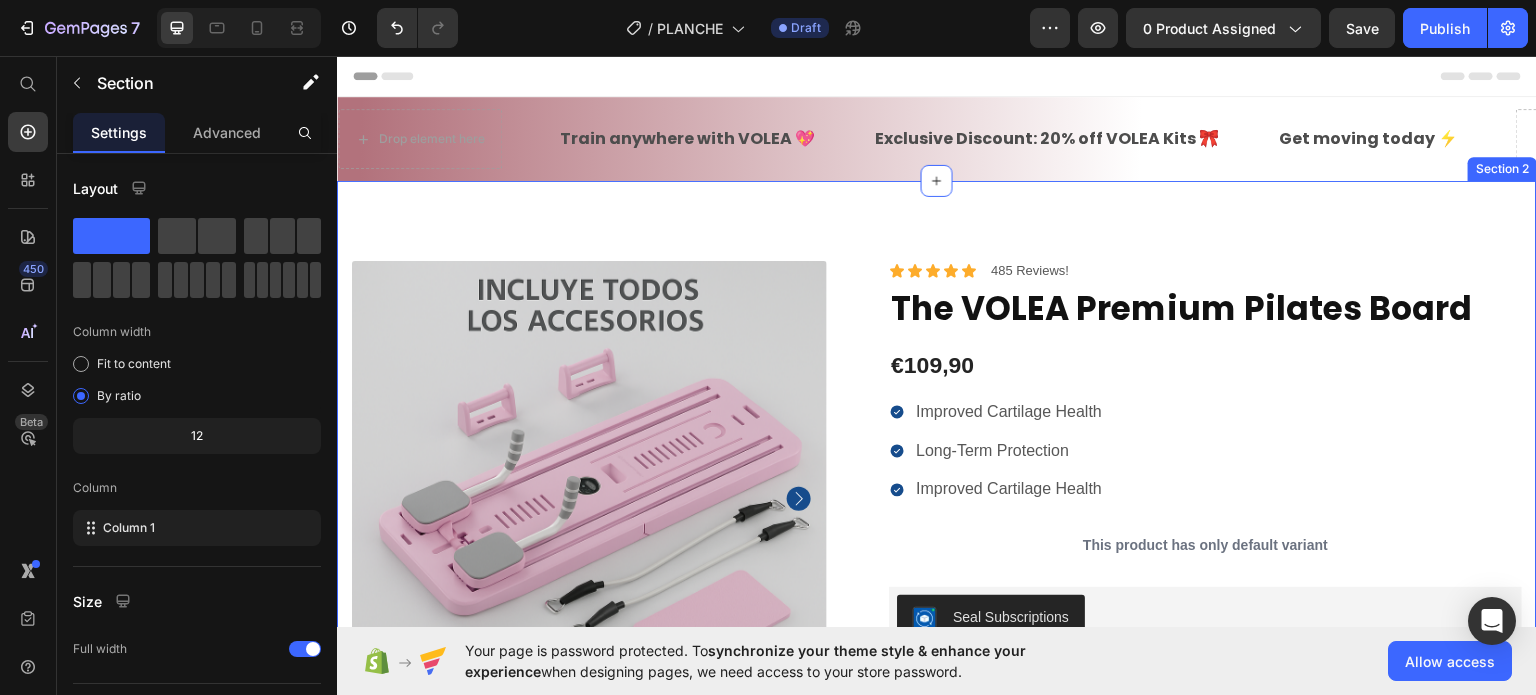 click on "100% Money-Back Guarantee Item List
60-Day Easy Returns Item List Row
Product Images
Icon Boosts immunity and defense Text Block
Icon Boosts immunity and defense Text Block
Icon Boosts immunity and defense Text Block Row Icon Icon Icon Icon Icon Icon List Briana M. Text Block Row Verified Buyer Item List Row “At vero eos et accusamus et iusto odio dignissimos ducimus qui blanditiis praesentium voluptatum” Text Block Row Icon Icon Icon Icon Icon Icon List 485 Reviews! Text Block Row The VOLEA Premium Pilates Board Product Title €109,90 Product Price Improved Cartilage Health Long-Term Protection Improved Cartilage Health Item List This product has only default variant Product Variants & Swatches Seal Subscriptions Seal Subscriptions Quantity Text Block 1 Product Quantity
Ships within 1-2days.  Free shipping & returns Item List 1 Product Quantity Add to cart Add to Cart Row" at bounding box center [937, 704] 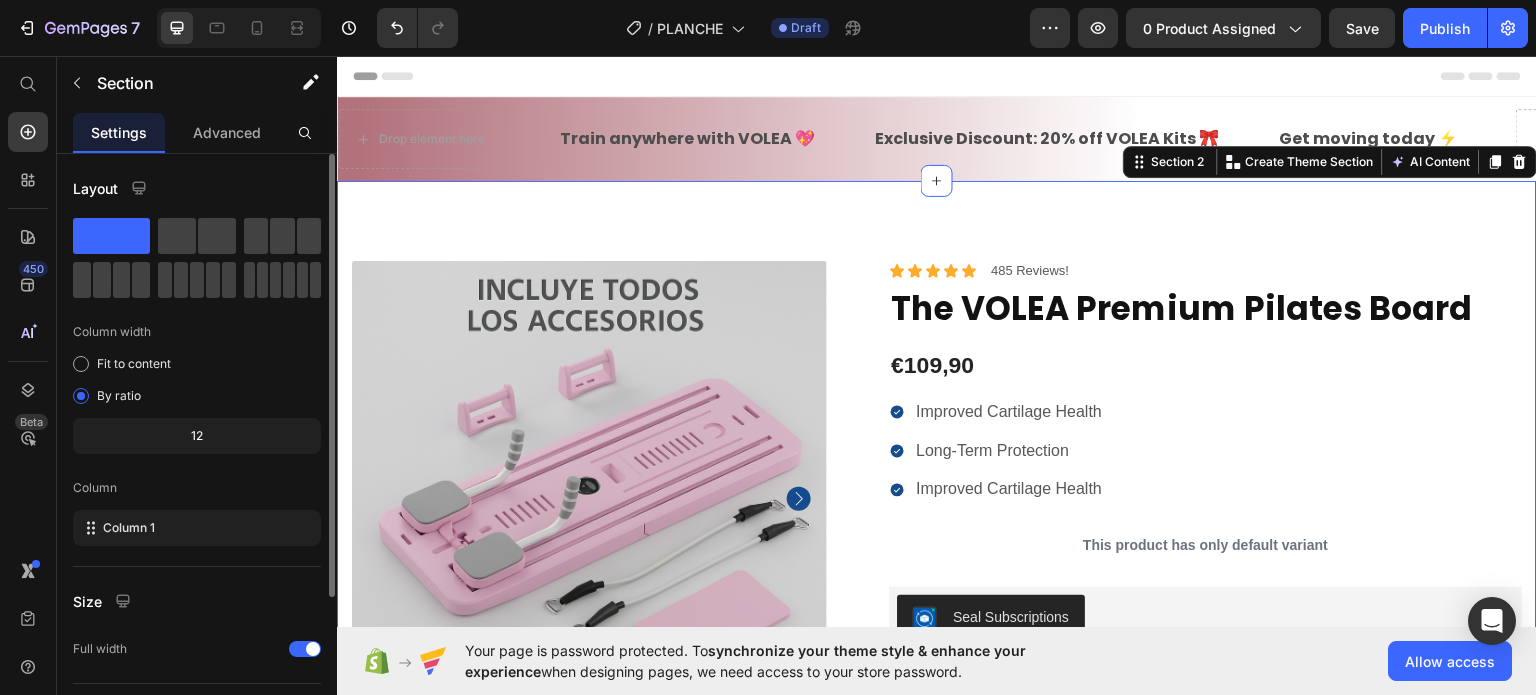 scroll, scrollTop: 208, scrollLeft: 0, axis: vertical 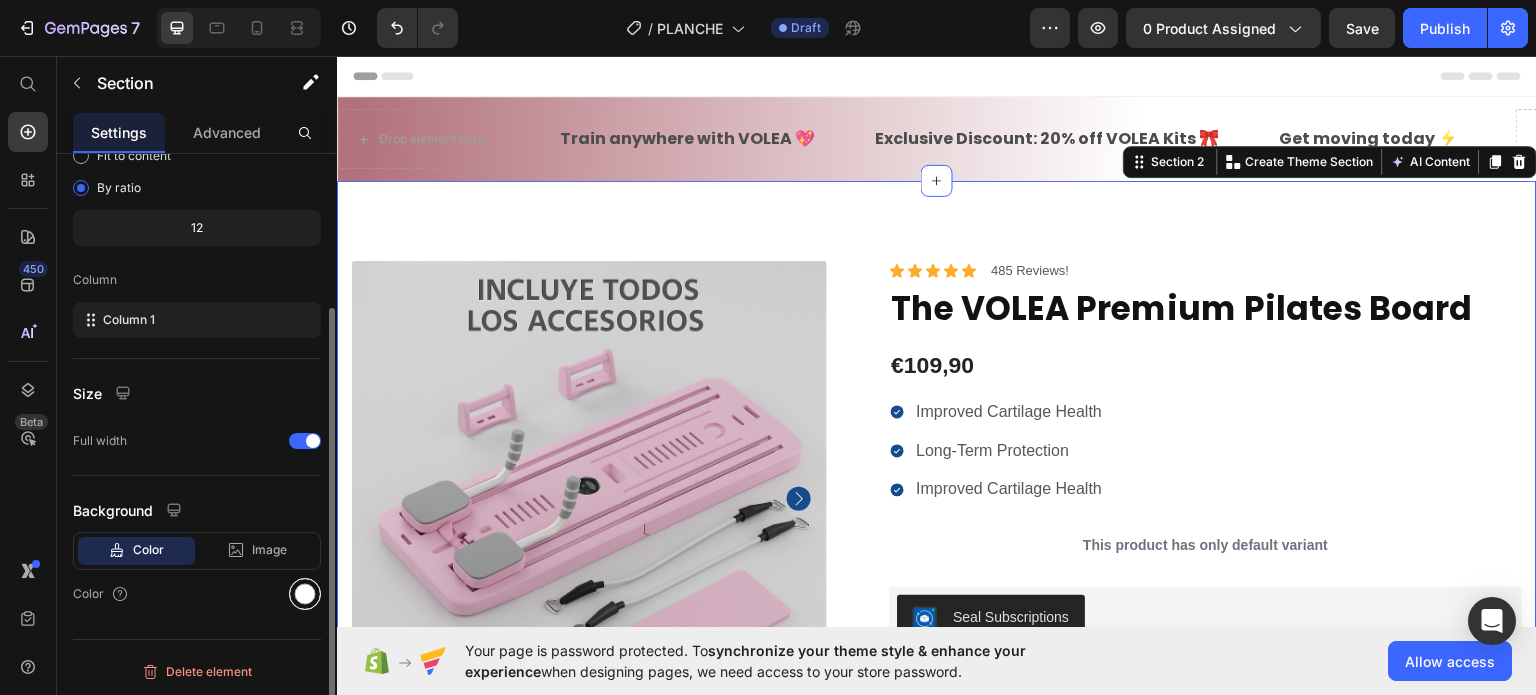 click at bounding box center [305, 594] 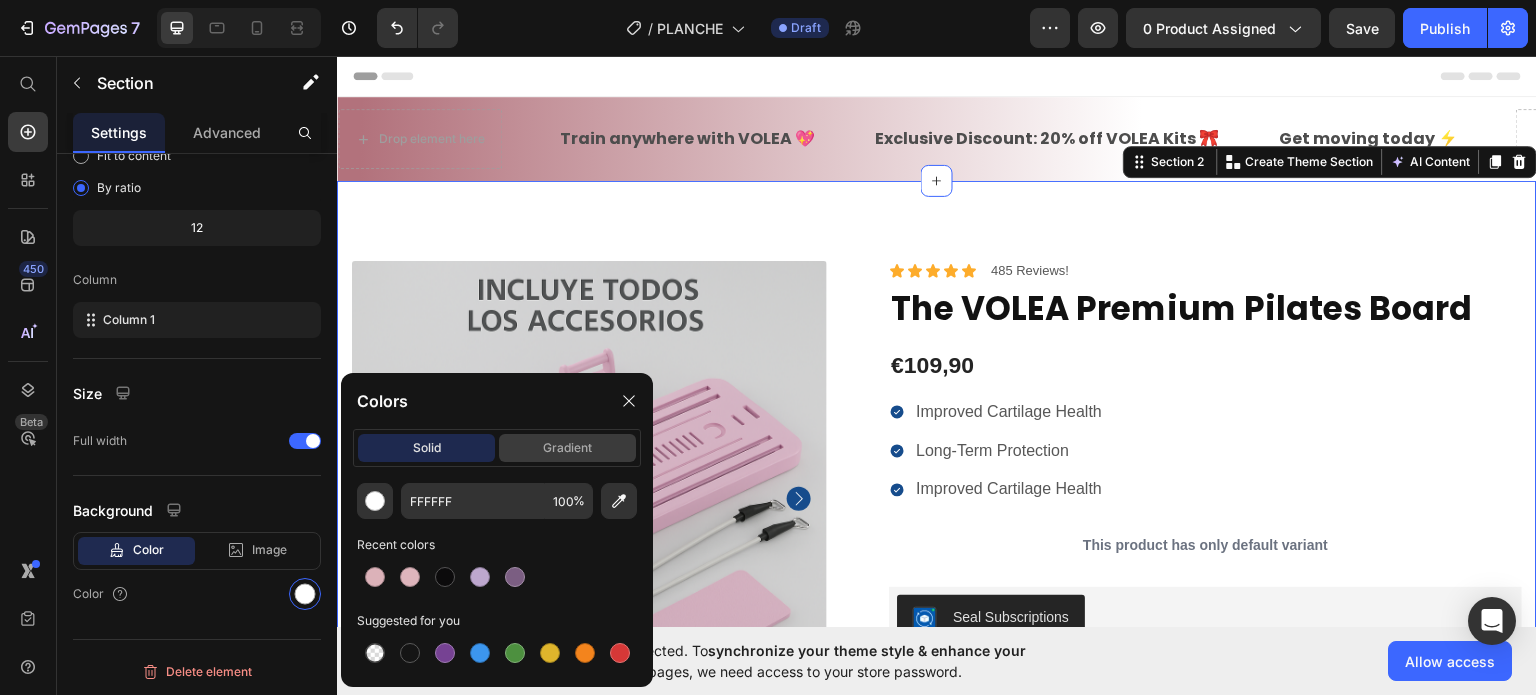 click on "gradient" 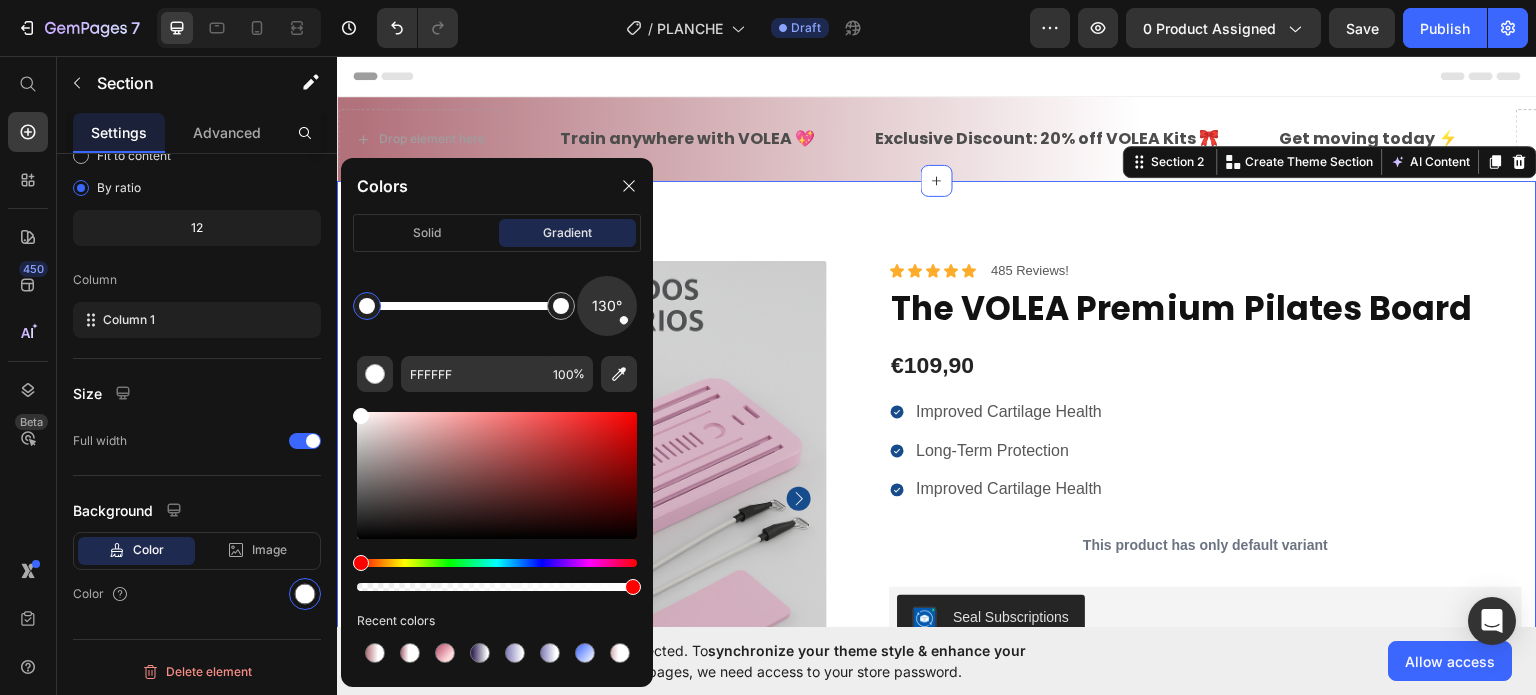 drag, startPoint x: 373, startPoint y: 653, endPoint x: 398, endPoint y: 626, distance: 36.796738 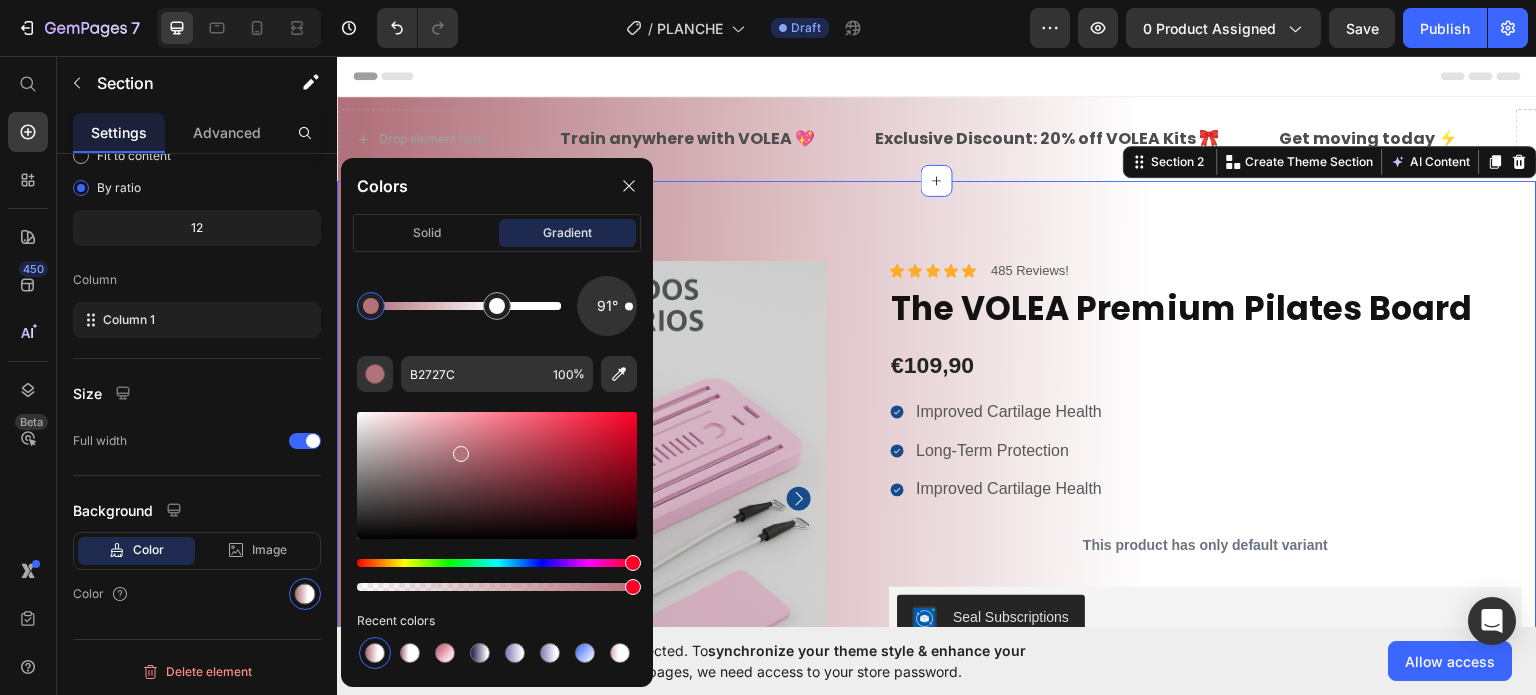 click on "100% Money-Back Guarantee Item List
60-Day Easy Returns Item List Row
Product Images
Icon Boosts immunity and defense Text Block
Icon Boosts immunity and defense Text Block
Icon Boosts immunity and defense Text Block Row Icon Icon Icon Icon Icon Icon List Briana M. Text Block Row Verified Buyer Item List Row “At vero eos et accusamus et iusto odio dignissimos ducimus qui blanditiis praesentium voluptatum” Text Block Row Icon Icon Icon Icon Icon Icon List 485 Reviews! Text Block Row The VOLEA Premium Pilates Board Product Title €109,90 Product Price Improved Cartilage Health Long-Term Protection Improved Cartilage Health Item List This product has only default variant Product Variants & Swatches Seal Subscriptions Seal Subscriptions Quantity Text Block 1 Product Quantity
Ships within 1-2days.  Free shipping & returns Item List 1 Product Quantity Add to cart Add to Cart Row" at bounding box center [937, 704] 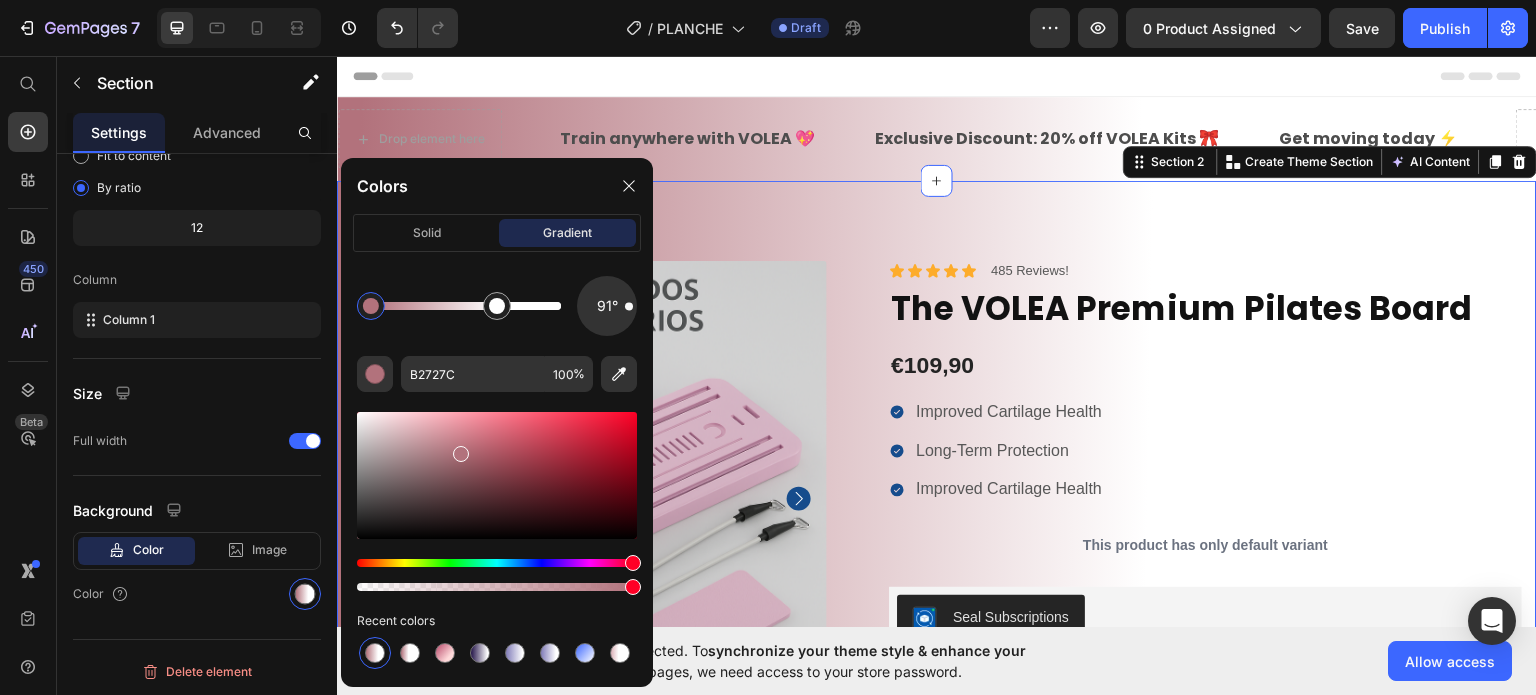 click on "100% Money-Back Guarantee Item List
60-Day Easy Returns Item List Row
Product Images
Icon Boosts immunity and defense Text Block
Icon Boosts immunity and defense Text Block
Icon Boosts immunity and defense Text Block Row Icon Icon Icon Icon Icon Icon List Briana M. Text Block Row Verified Buyer Item List Row “At vero eos et accusamus et iusto odio dignissimos ducimus qui blanditiis praesentium voluptatum” Text Block Row Icon Icon Icon Icon Icon Icon List 485 Reviews! Text Block Row The VOLEA Premium Pilates Board Product Title €109,90 Product Price Improved Cartilage Health Long-Term Protection Improved Cartilage Health Item List This product has only default variant Product Variants & Swatches Seal Subscriptions Seal Subscriptions Quantity Text Block 1 Product Quantity
Ships within 1-2days.  Free shipping & returns Item List 1 Product Quantity Add to cart Add to Cart Row" at bounding box center [937, 704] 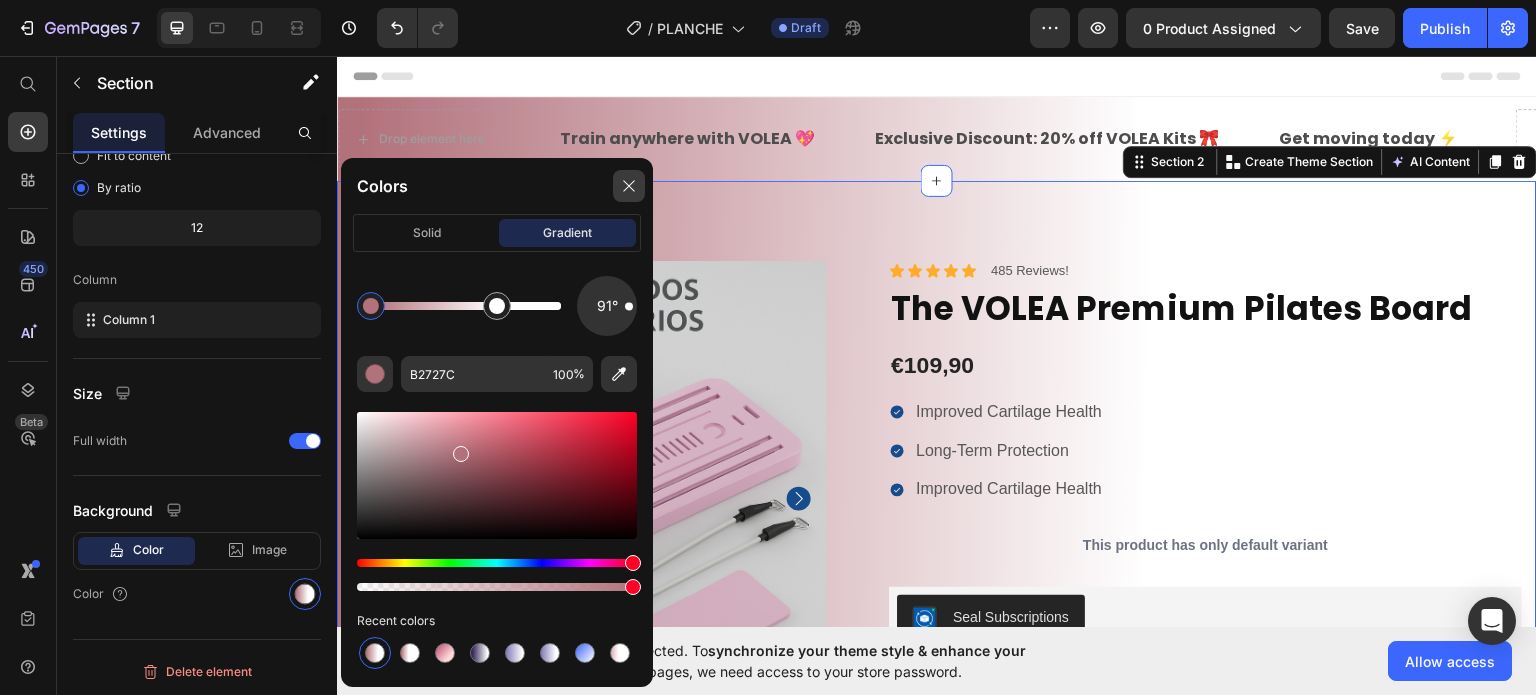 drag, startPoint x: 637, startPoint y: 179, endPoint x: 321, endPoint y: 41, distance: 344.8188 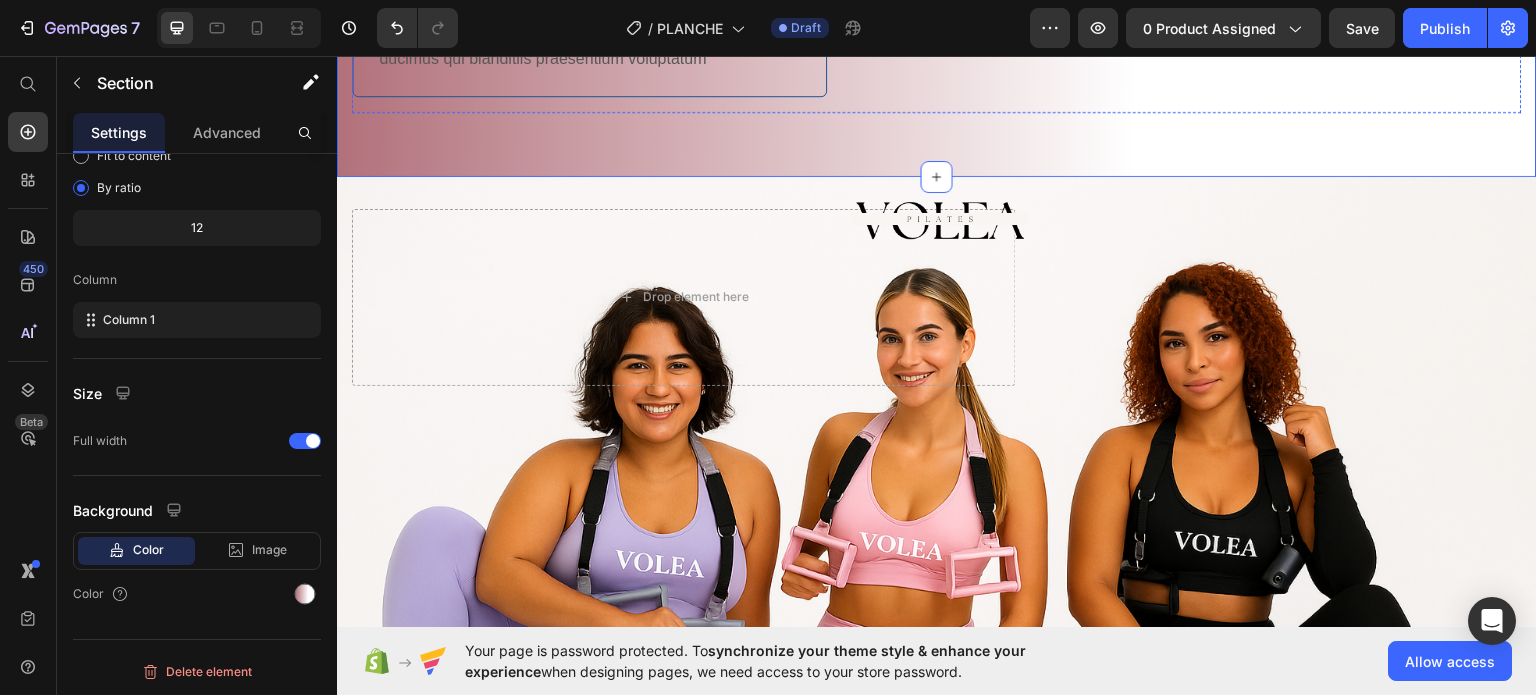 scroll, scrollTop: 1100, scrollLeft: 0, axis: vertical 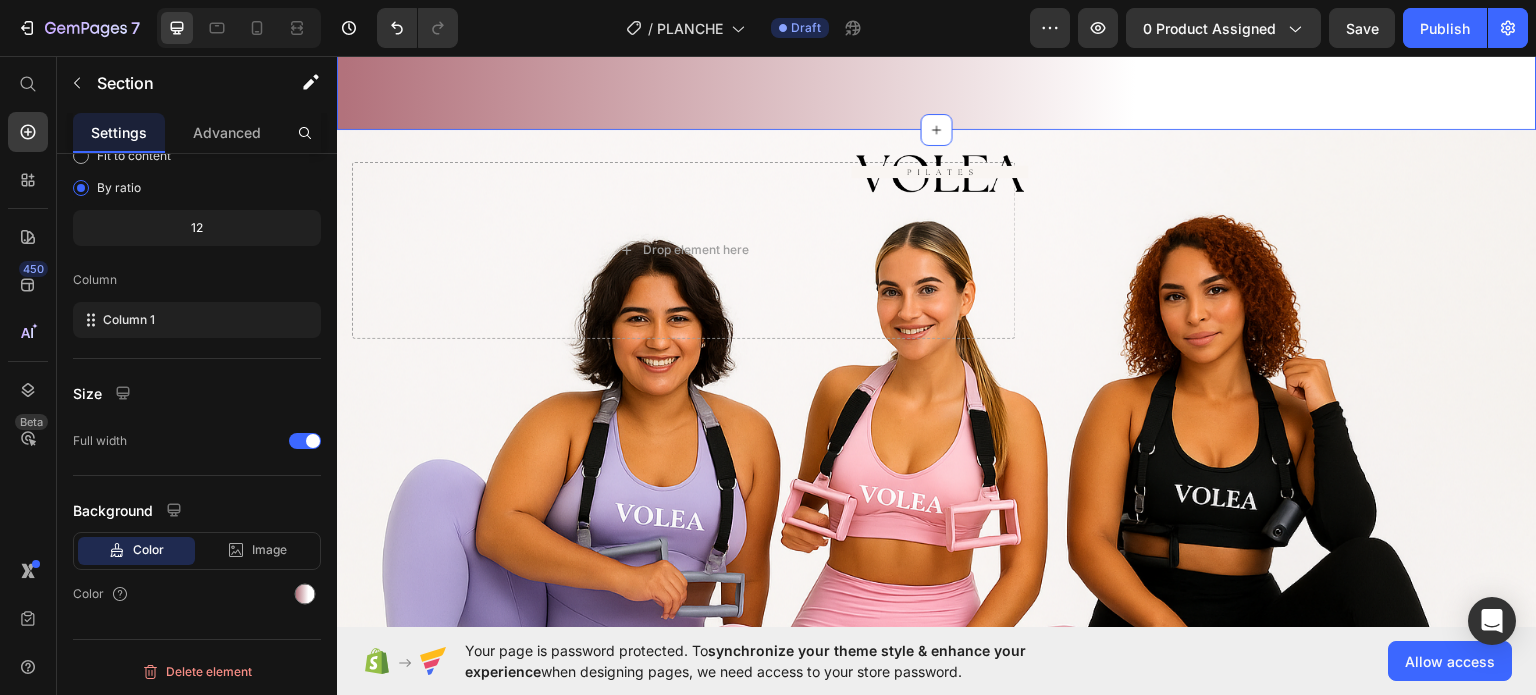 click on "Image" at bounding box center [1285, 249] 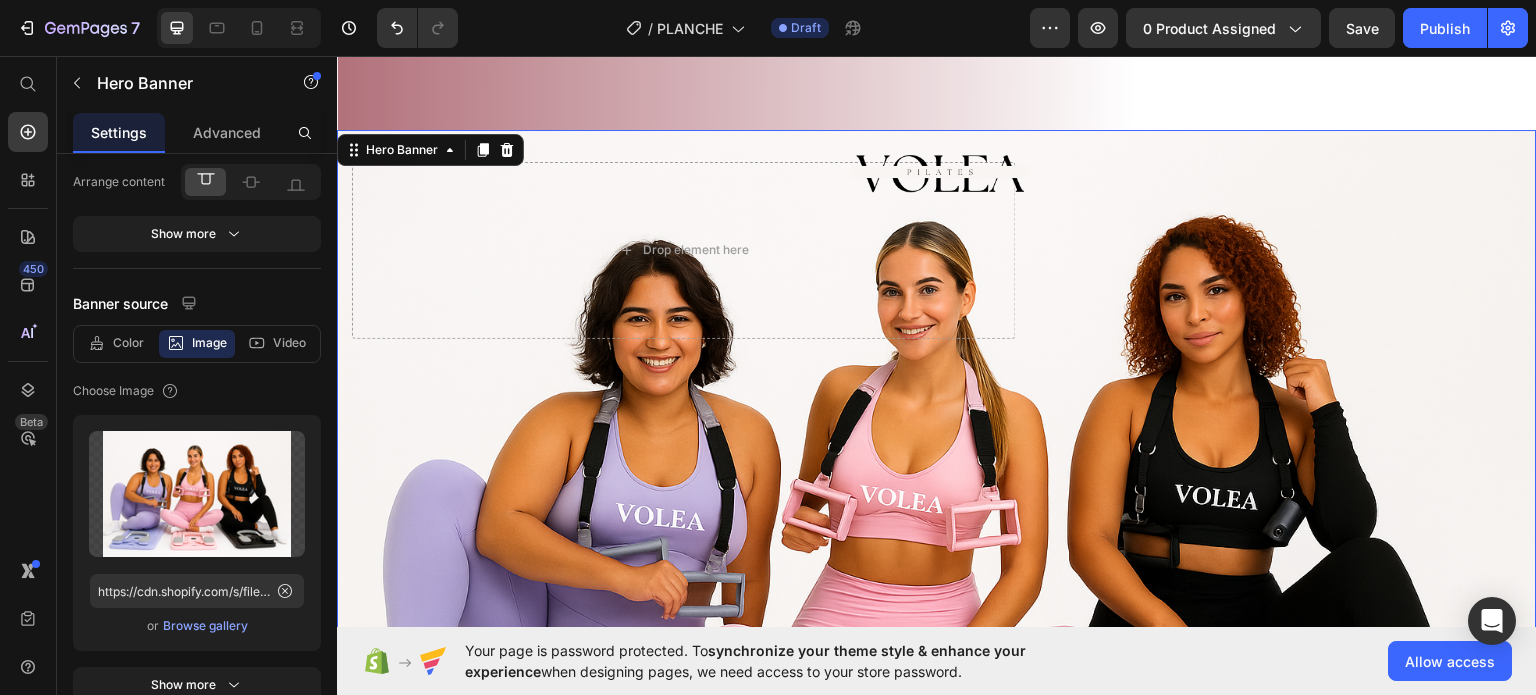 scroll, scrollTop: 0, scrollLeft: 0, axis: both 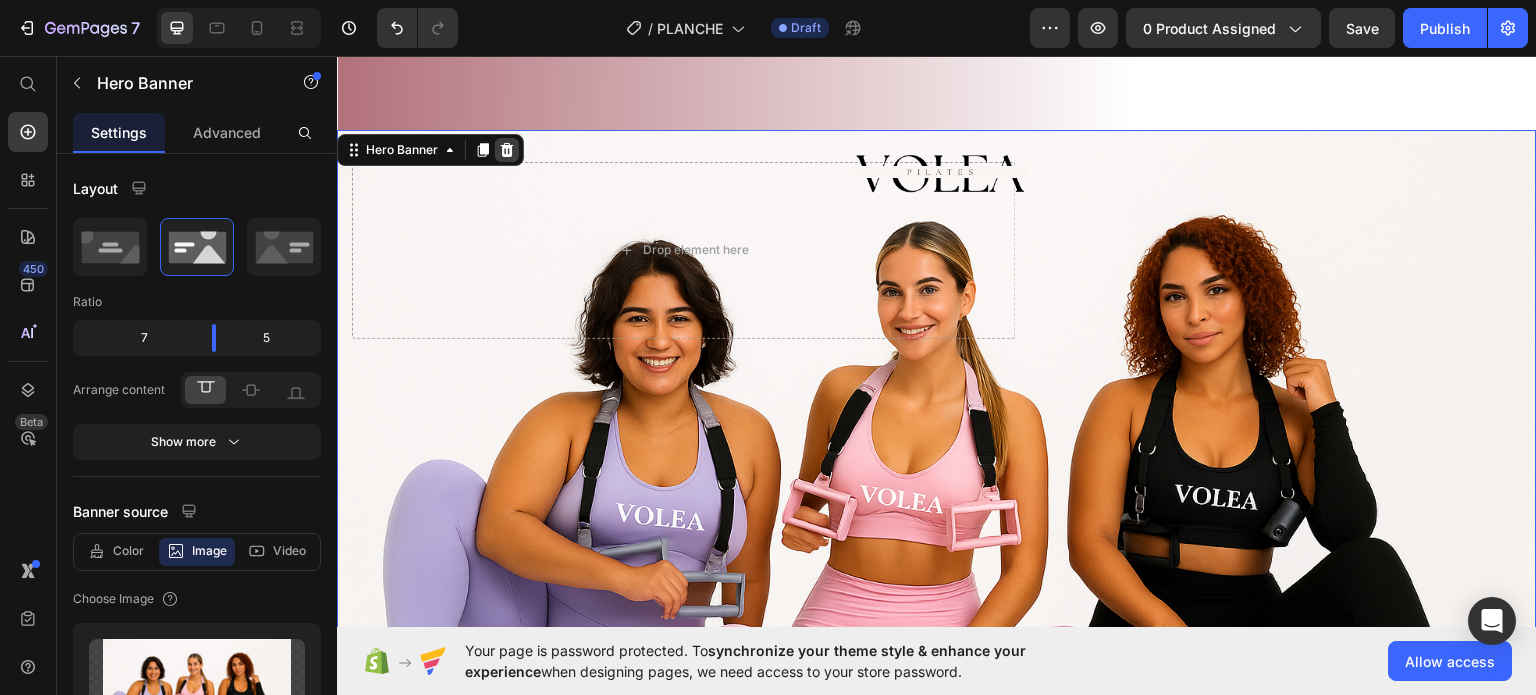 click 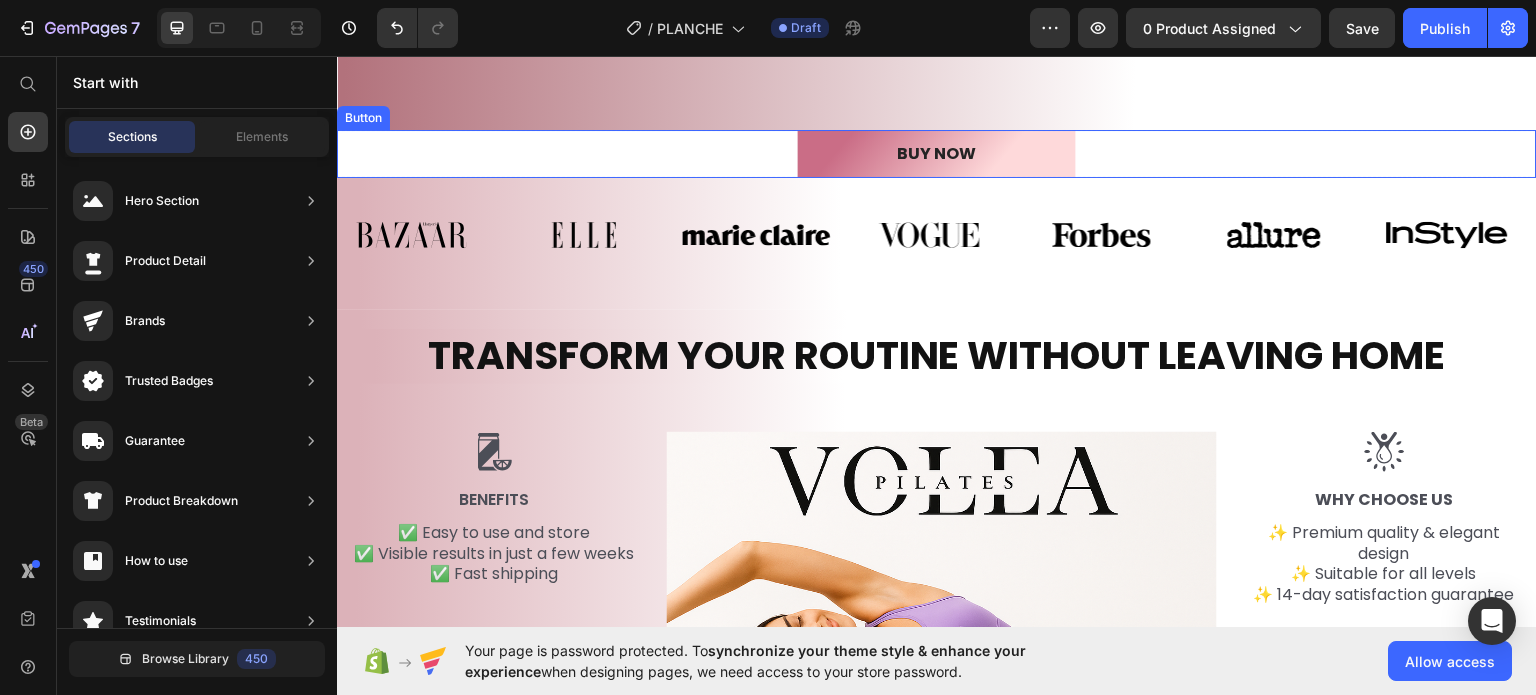click on "BUY NOW Button" at bounding box center (937, 153) 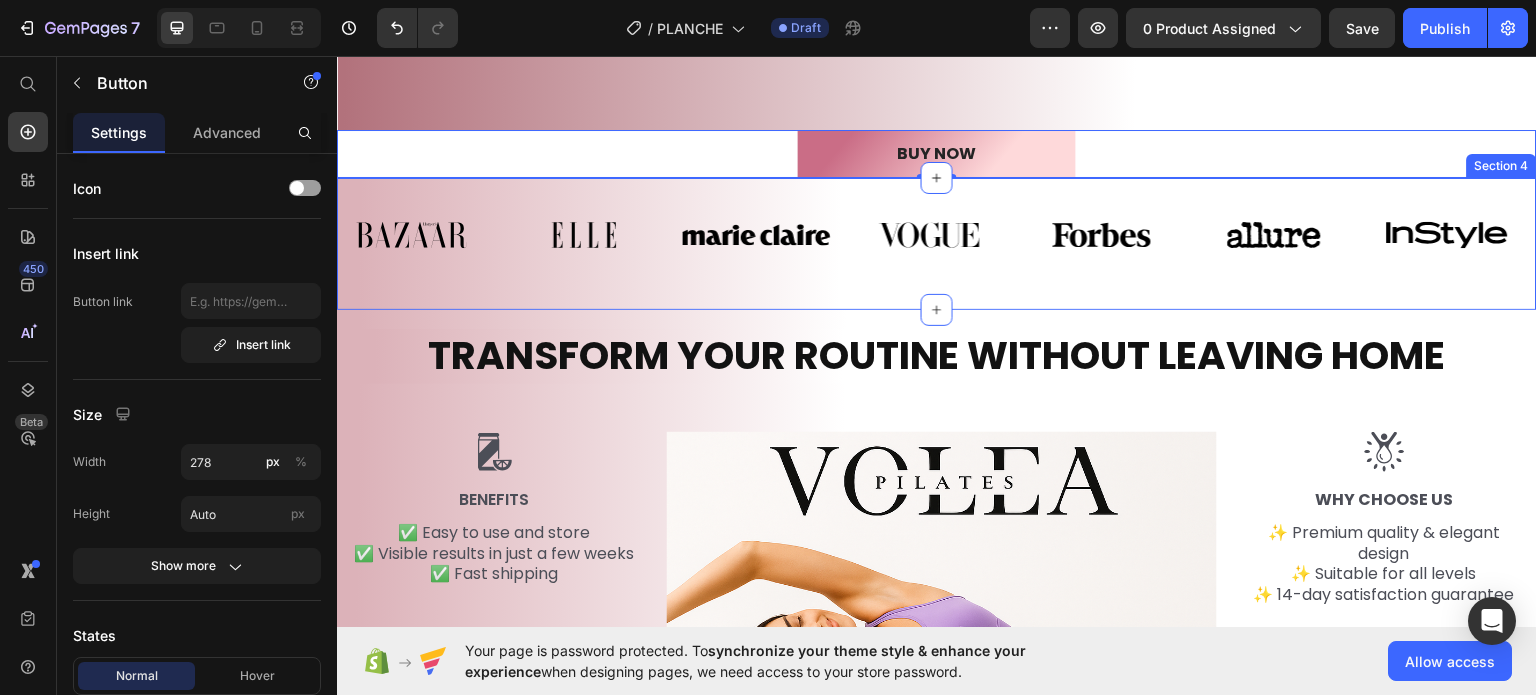 scroll, scrollTop: 1000, scrollLeft: 0, axis: vertical 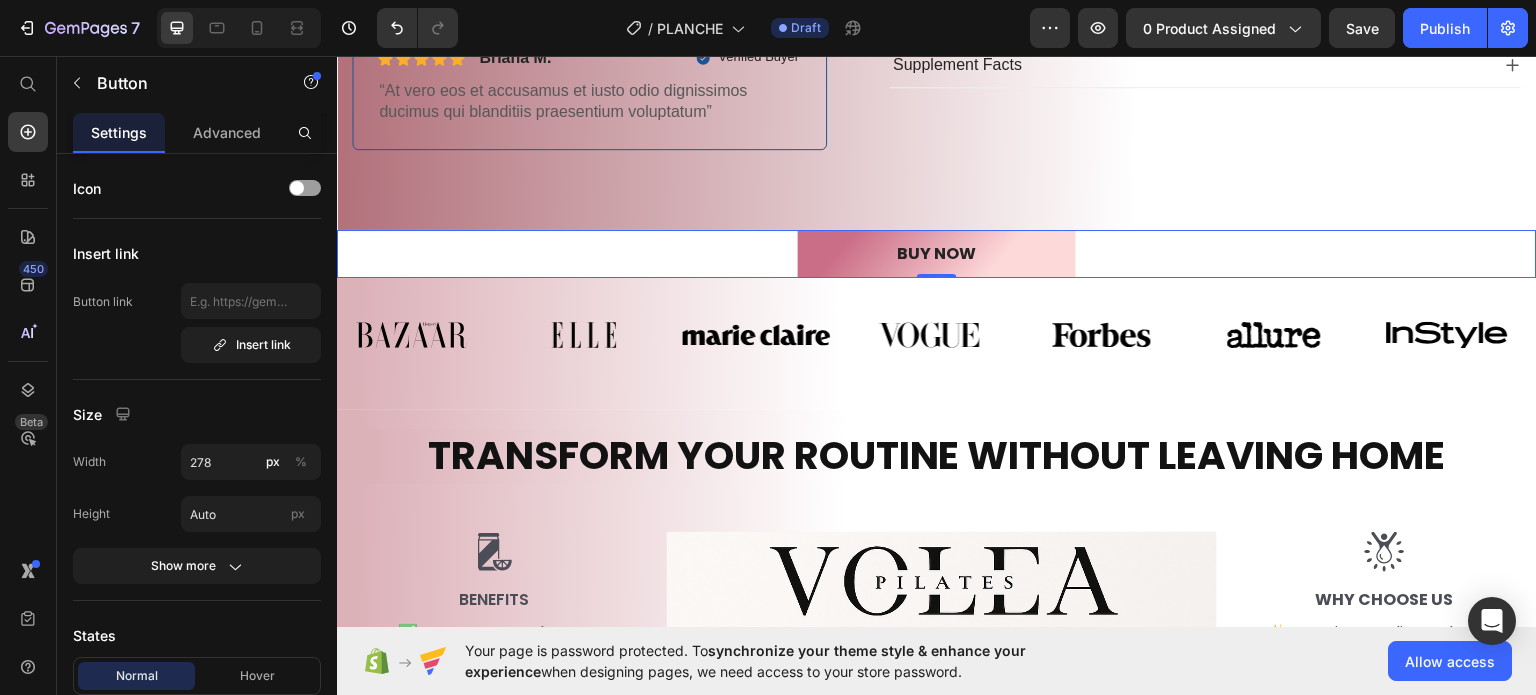 click on "BUY NOW Button   0" at bounding box center [937, 253] 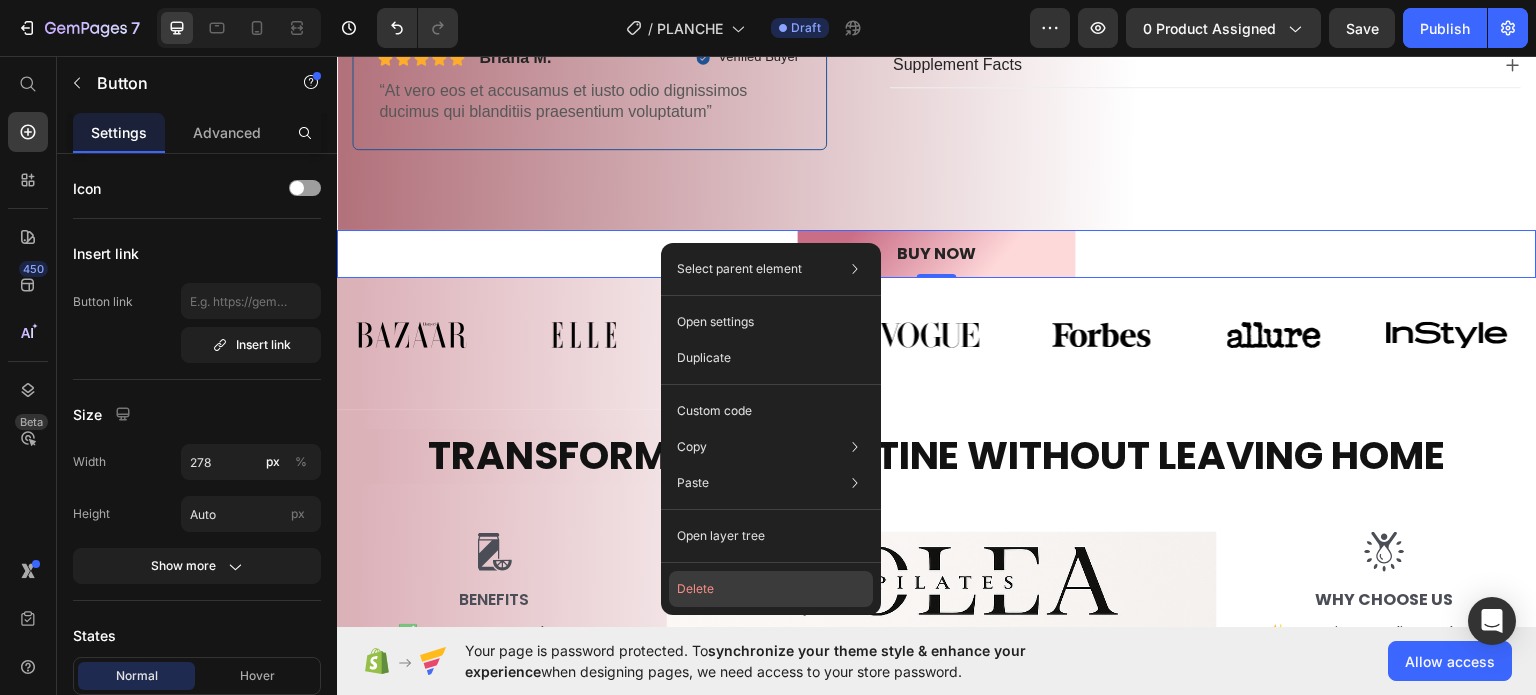 click on "Delete" 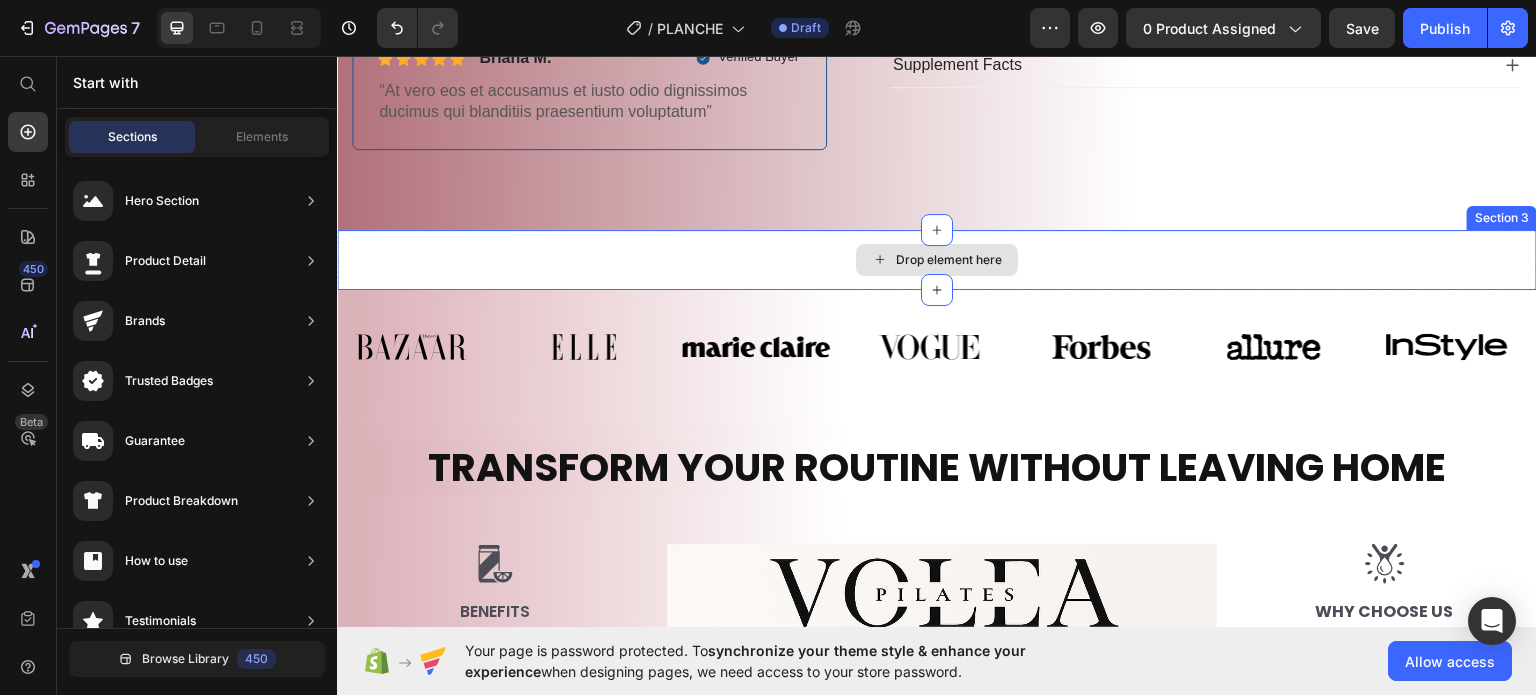 click on "Drop element here" at bounding box center [937, 259] 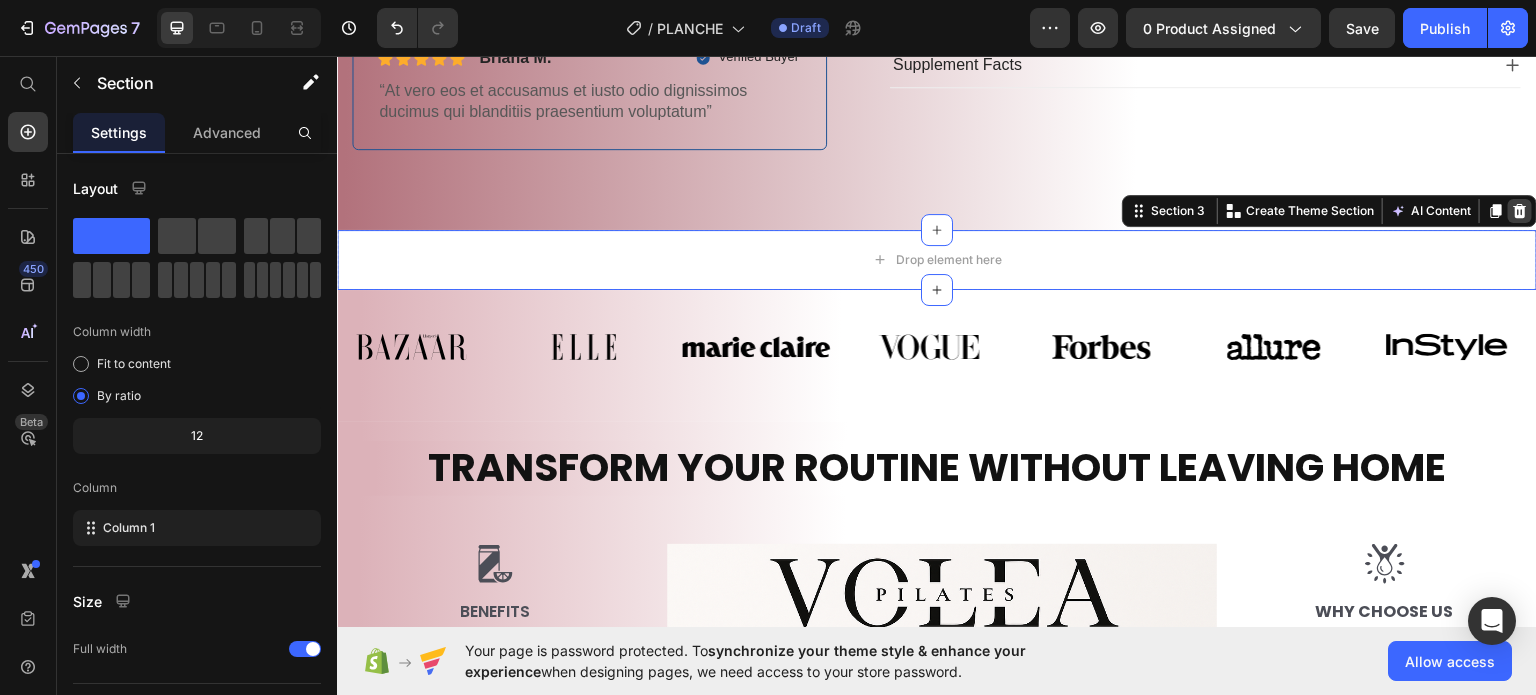 click 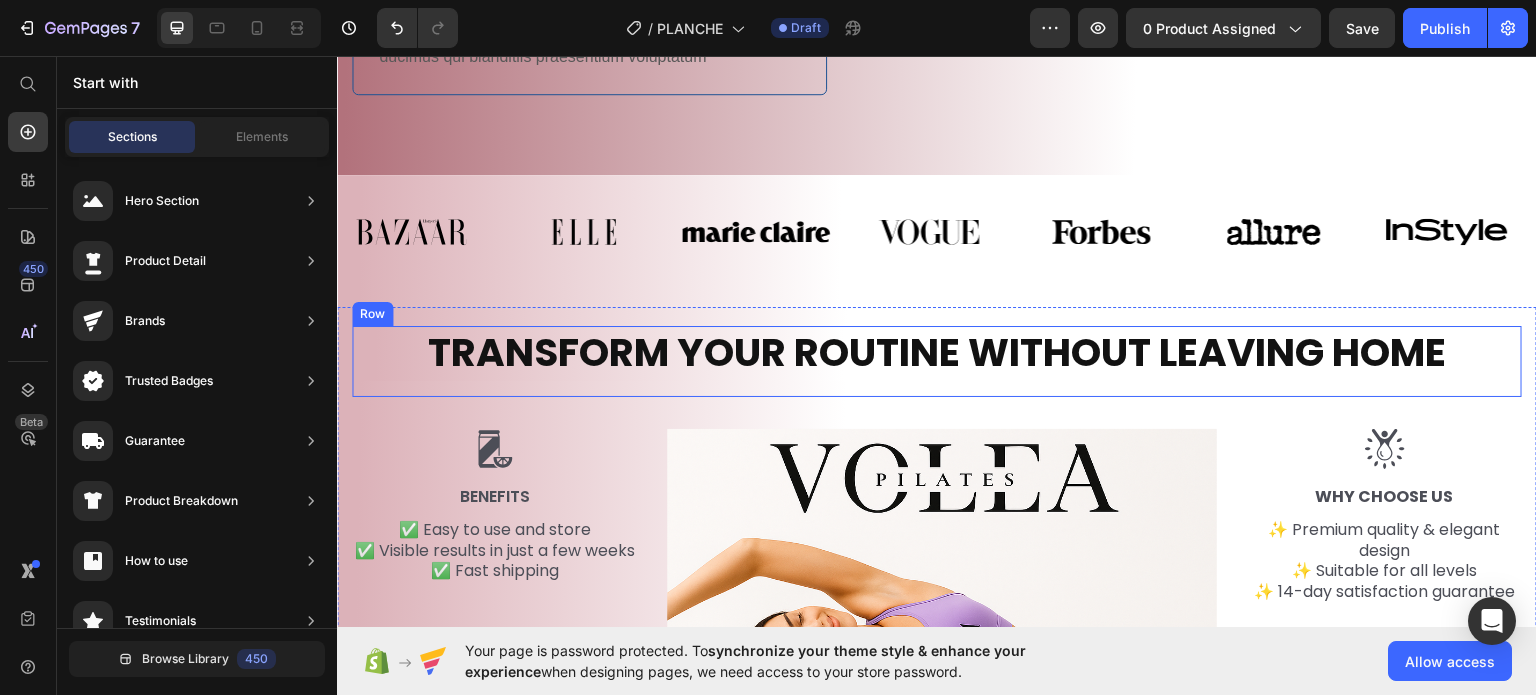 scroll, scrollTop: 1100, scrollLeft: 0, axis: vertical 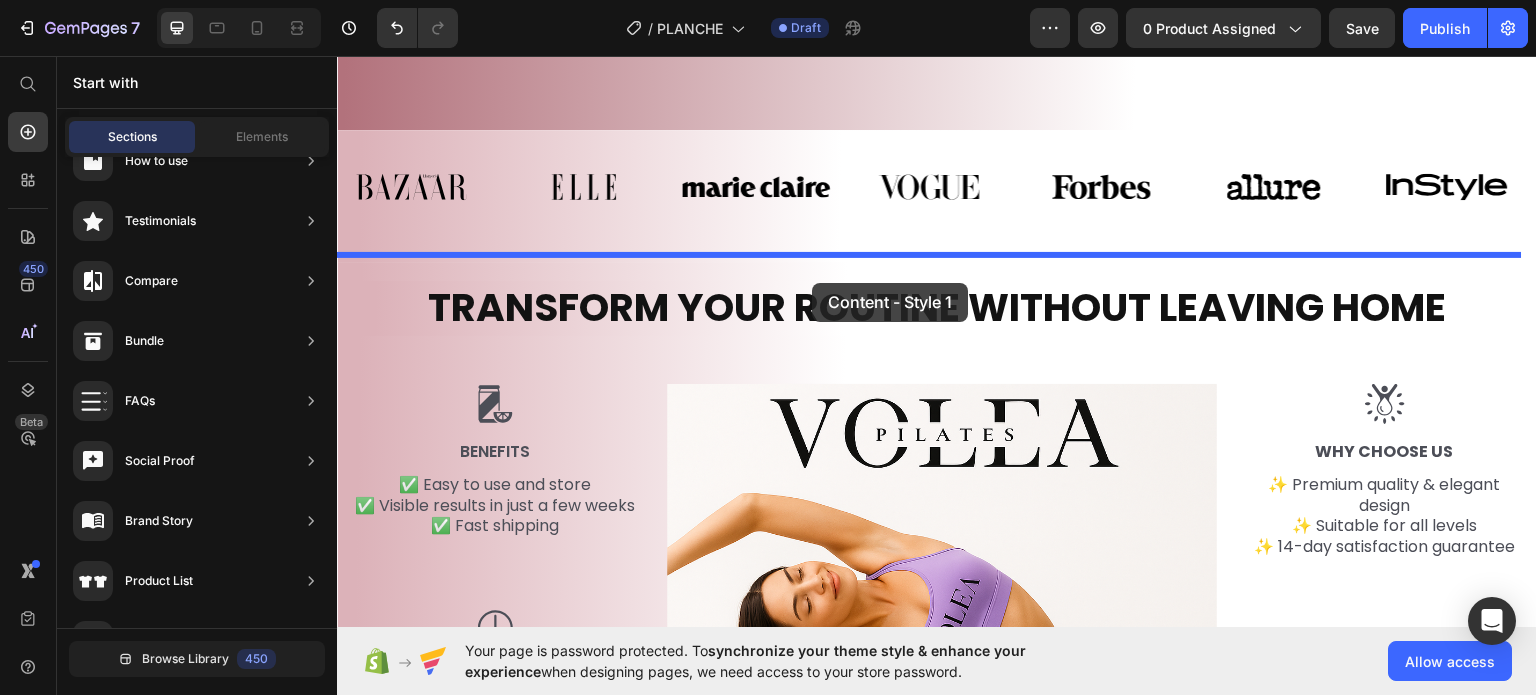 drag, startPoint x: 791, startPoint y: 630, endPoint x: 812, endPoint y: 282, distance: 348.63306 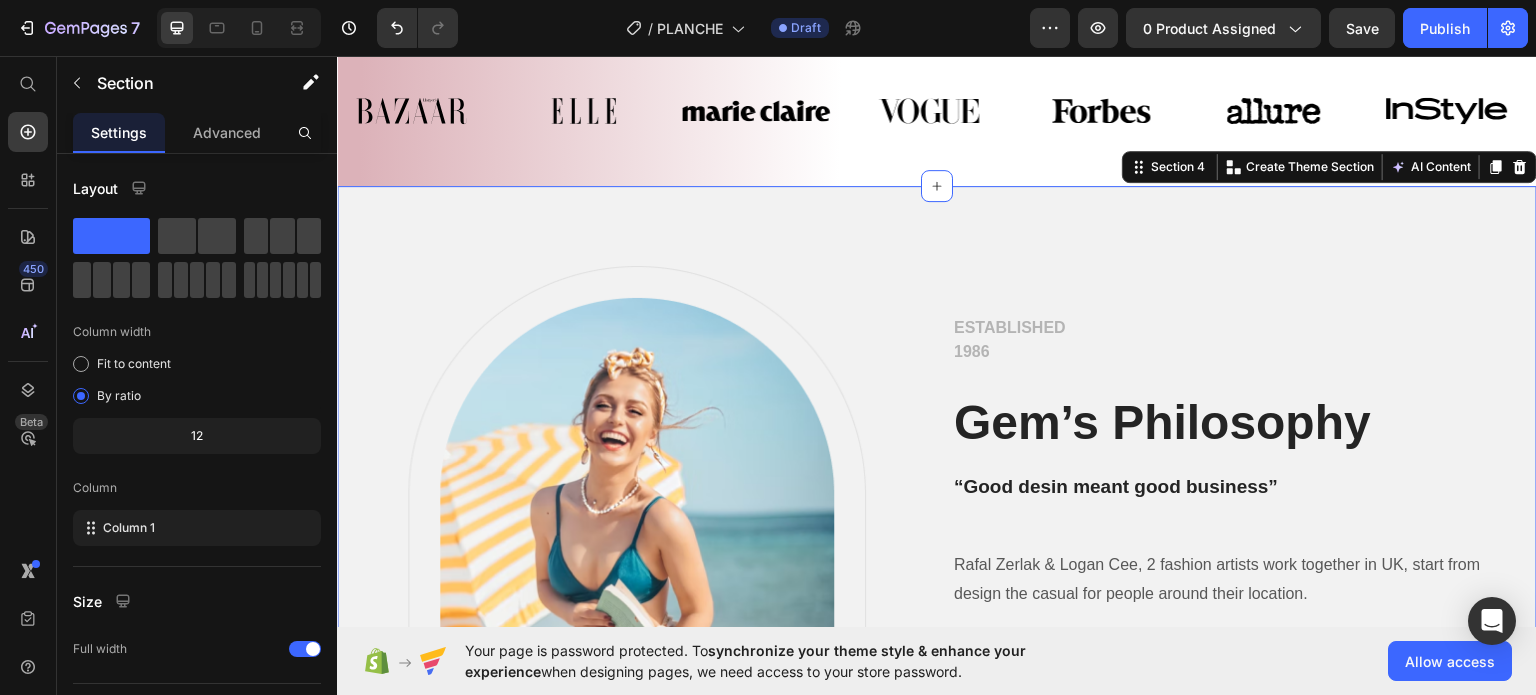 scroll, scrollTop: 1229, scrollLeft: 0, axis: vertical 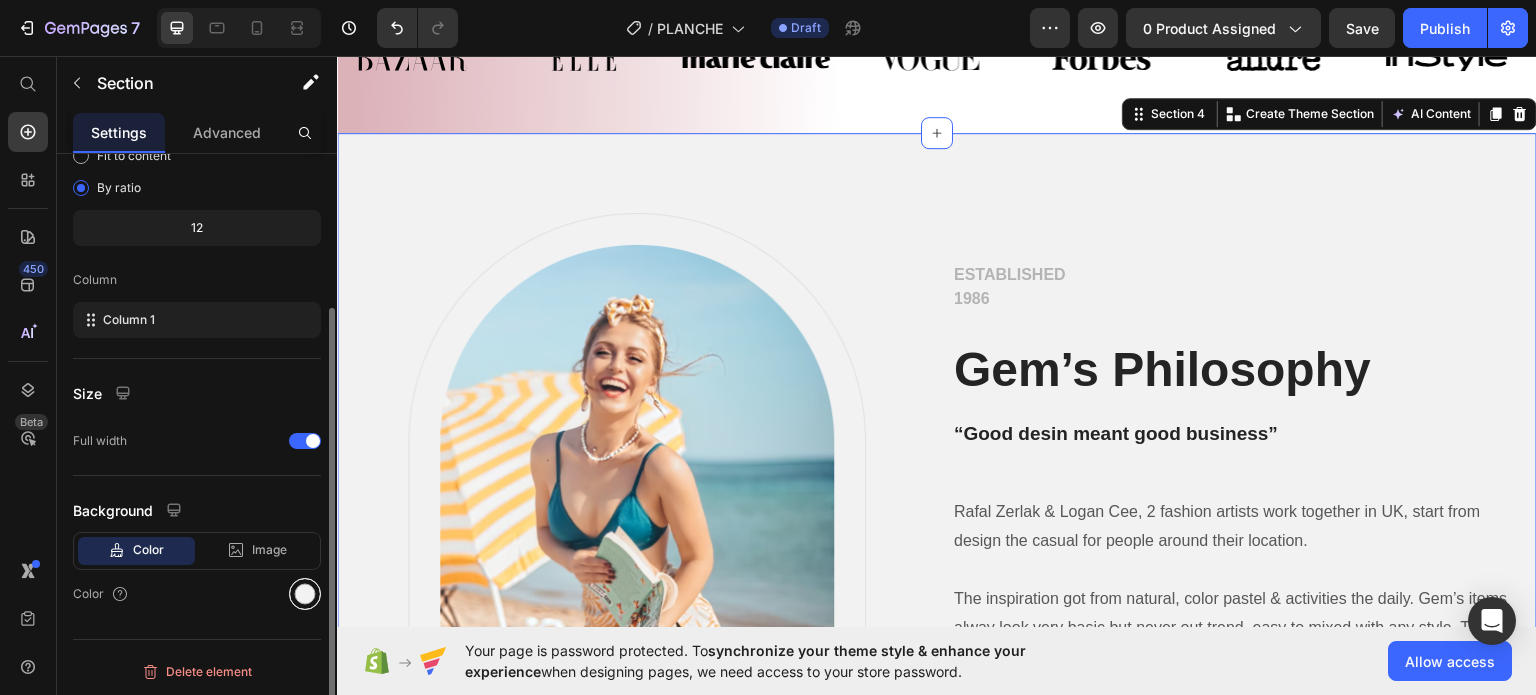 click at bounding box center (305, 594) 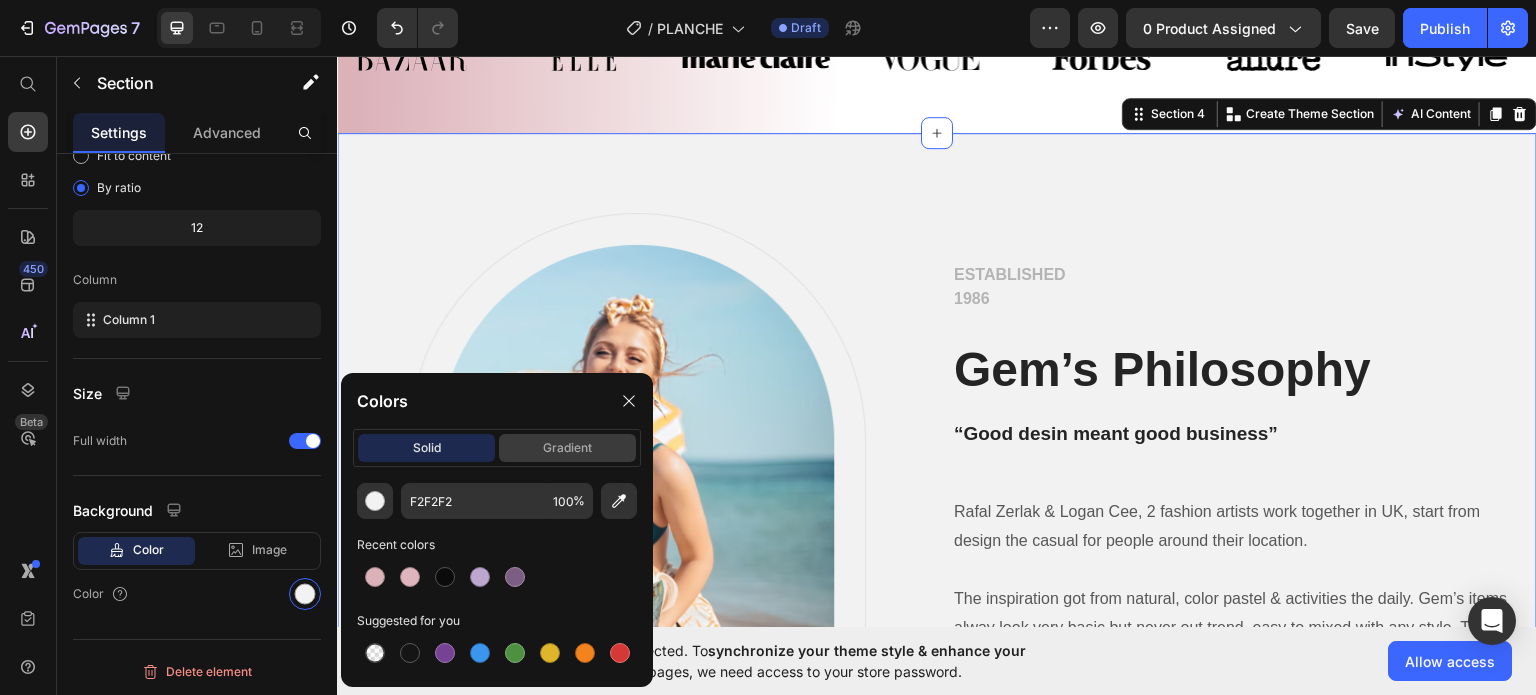 click on "gradient" 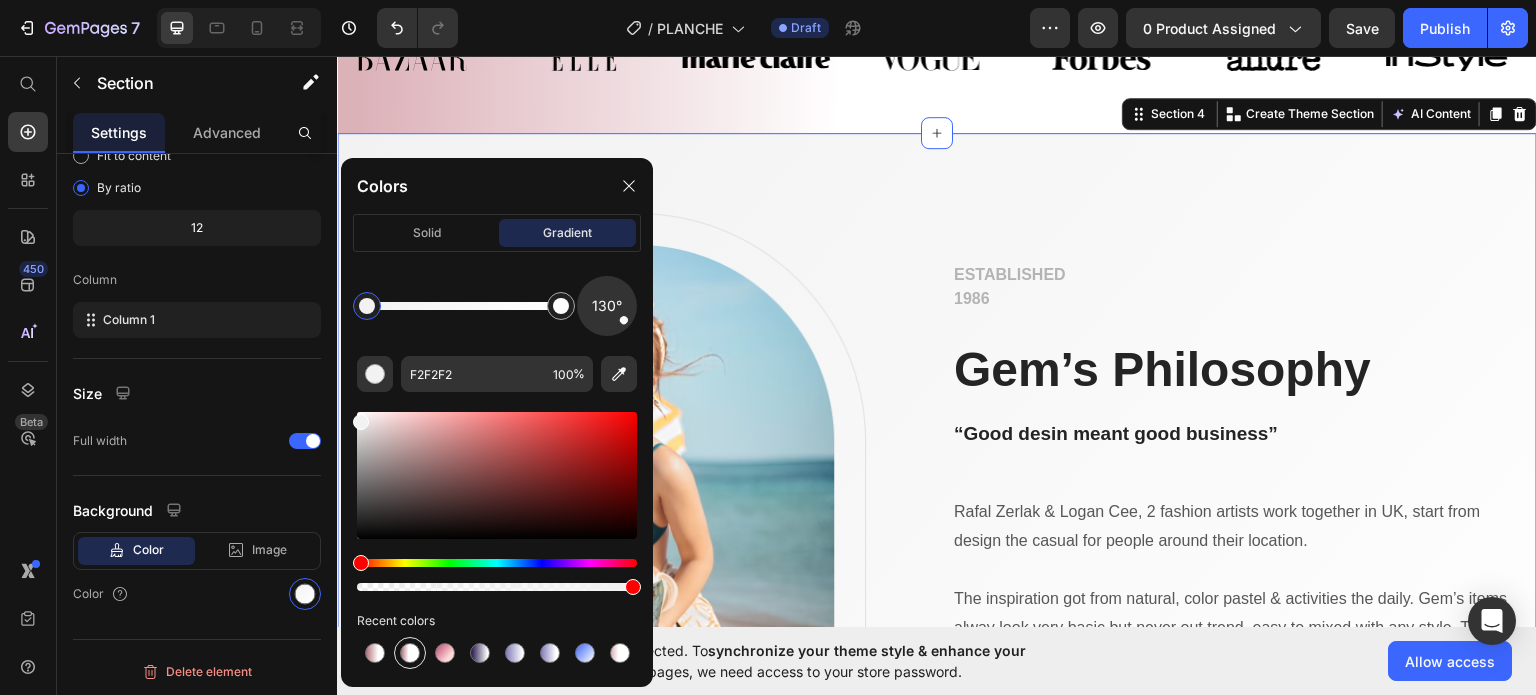 click at bounding box center (410, 653) 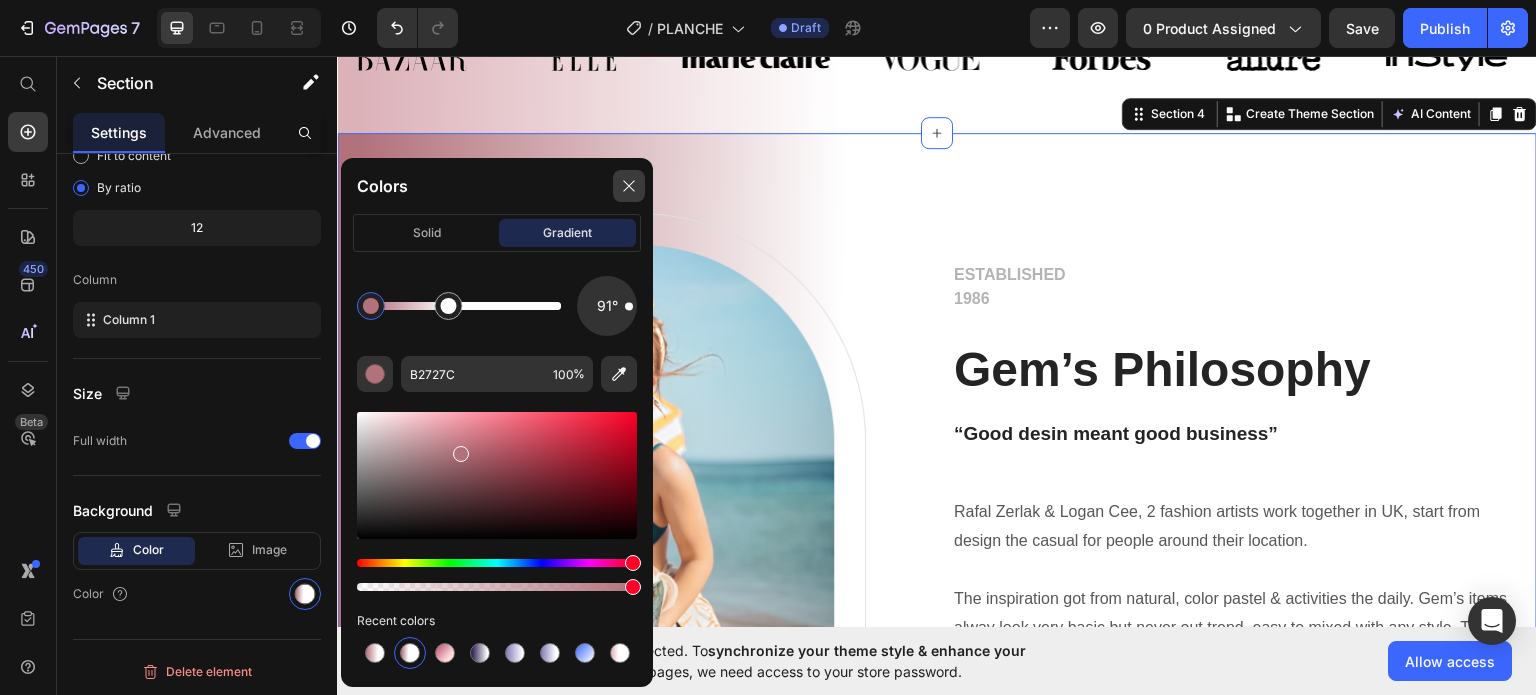 click at bounding box center (629, 186) 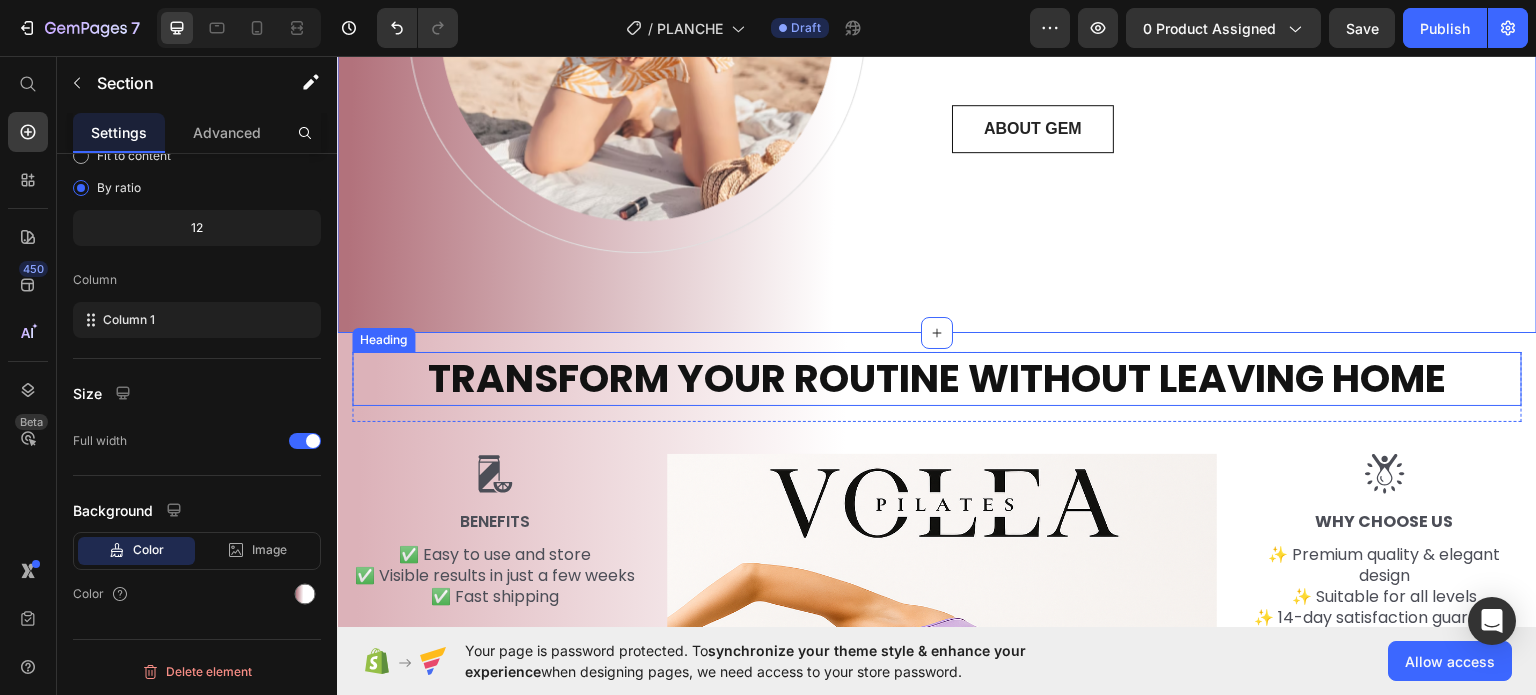 scroll, scrollTop: 1929, scrollLeft: 0, axis: vertical 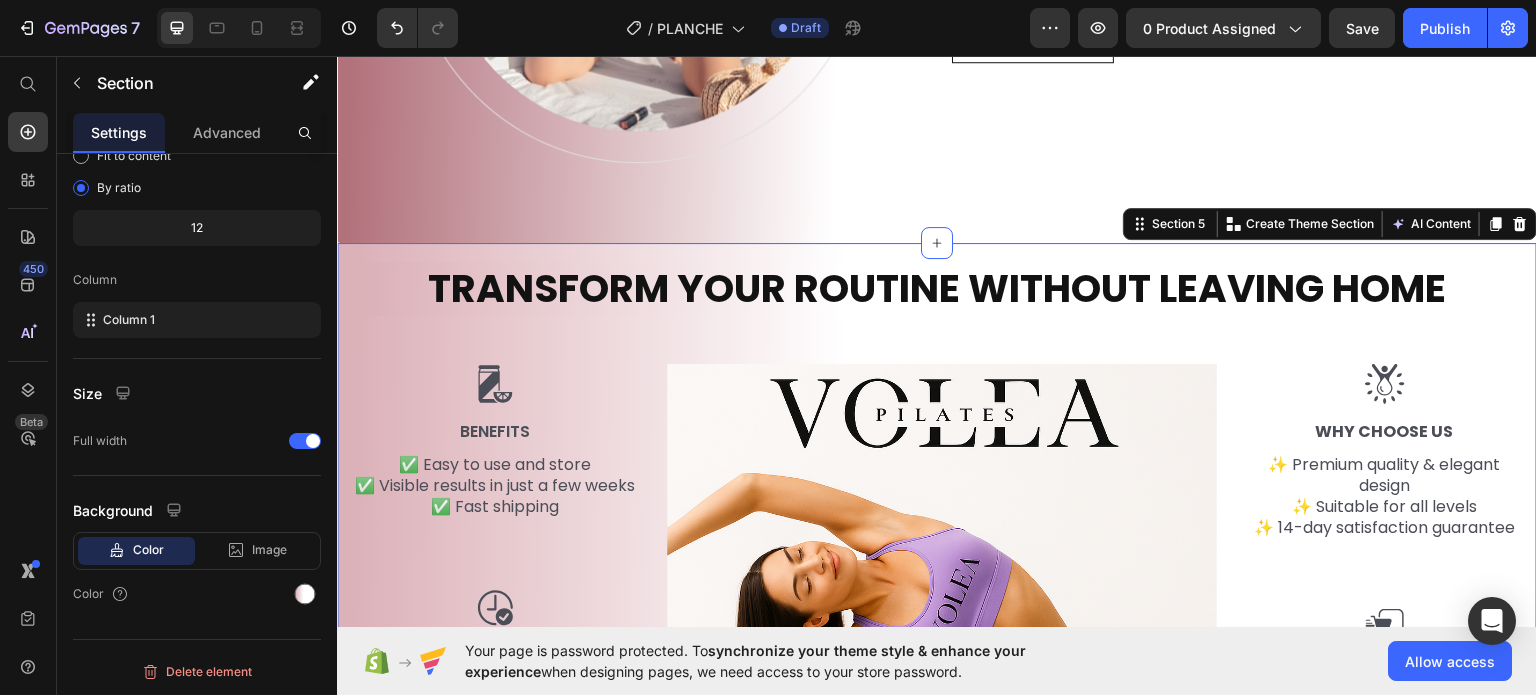 click on "TRANSFORM YOUR ROUTINE WITHOUT LEAVING HOME Heading Row Image BENEFITS Text Block ✅ Easy to use and store ✅ Visible results in just a few weeks ✅ Fast shipping   Text Block Image Easy and Effective Pilates Text Block ✔ Improve your flexibility and strength ✔ Reduce stress and tone your body ✔ Suitable for all levels ✔ Compact and easy to fold Text Block Image Image Why Choose Us Text Block ✨ Premium quality & elegant design ✨ Suitable for all levels ✨ 14-day satisfaction guarantee   Text Block Image Technical Details Text Block 🔹 Material: Durable plastic with non-slip surface 📏 Open dimensions: 92 x 35 cm (adjustable) ⚖️ Maximum weight capacity: 150 kg 💪 Straps: Adjustable resistance 🎨 Available colours Text Block Row Row 🌸  VOLEA – Transform your routine. Transform your life Text Text
Drop element here
Drop element here 🌸  VOLEA – Transform your routine. Transform your life Text Text
Drop element here" at bounding box center [937, 657] 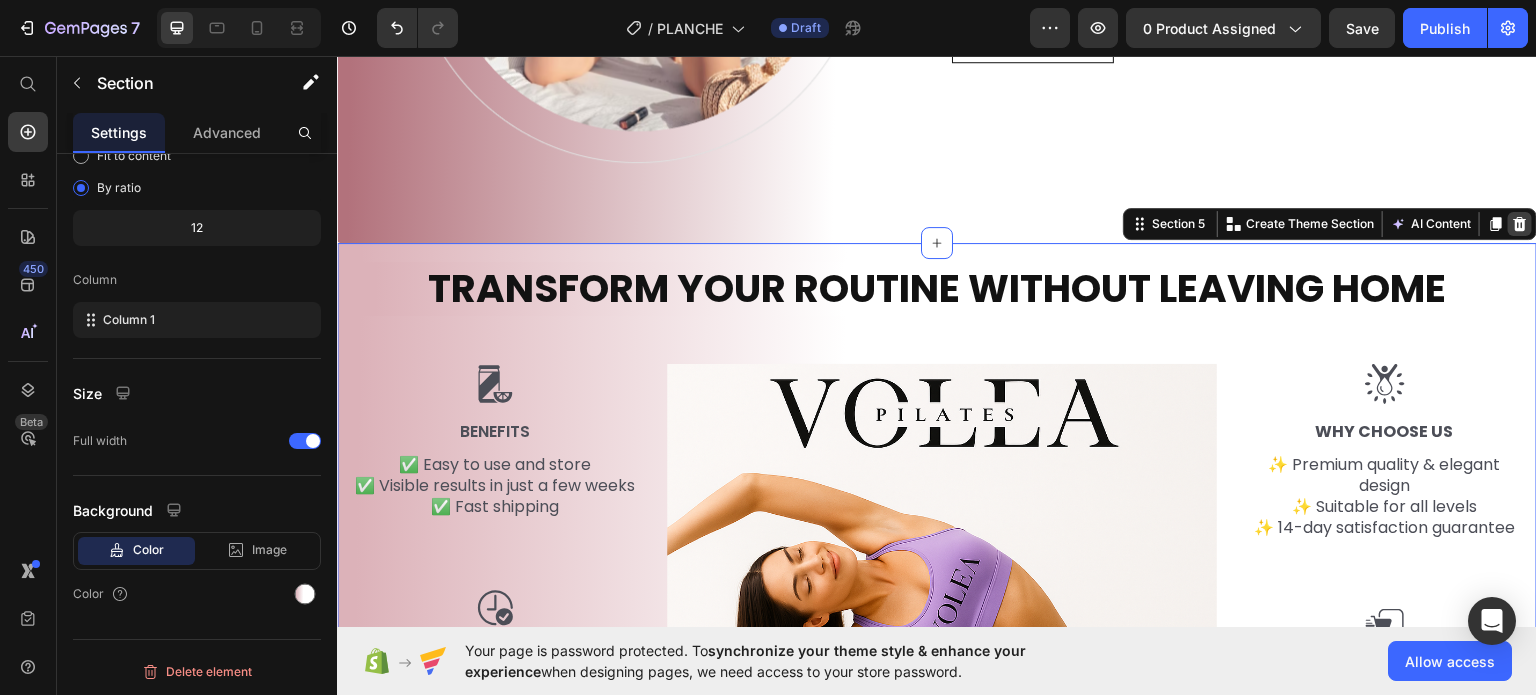 click 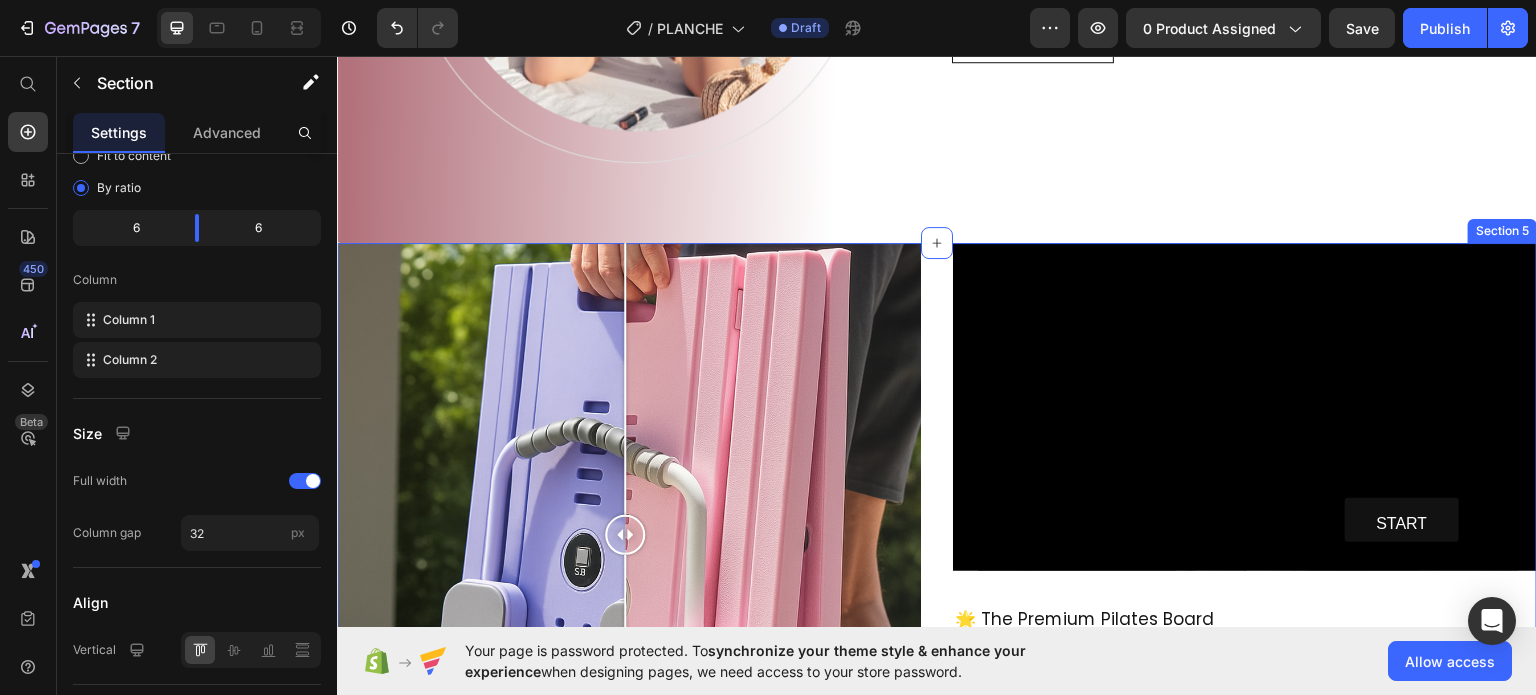 click on "Image Comparison START Button Hero Banner   🌟 The Premium Pilates Board ✨ Helps you tone your body, 🌿 improve your posture, 💖 and feel amazing every day. 🎁 Includes everything you need for a full home workout.   💫  What are you waiting for? Text Block Section 5" at bounding box center (937, 534) 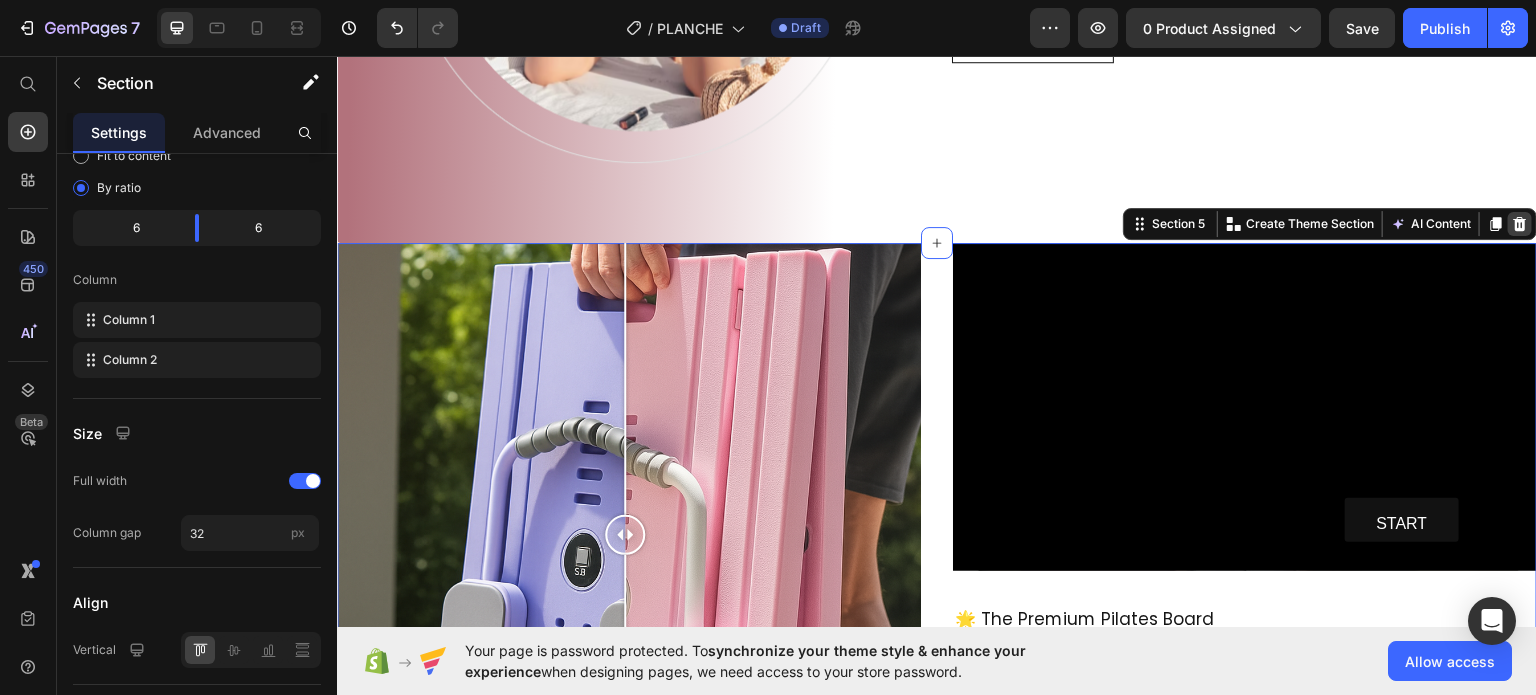 click 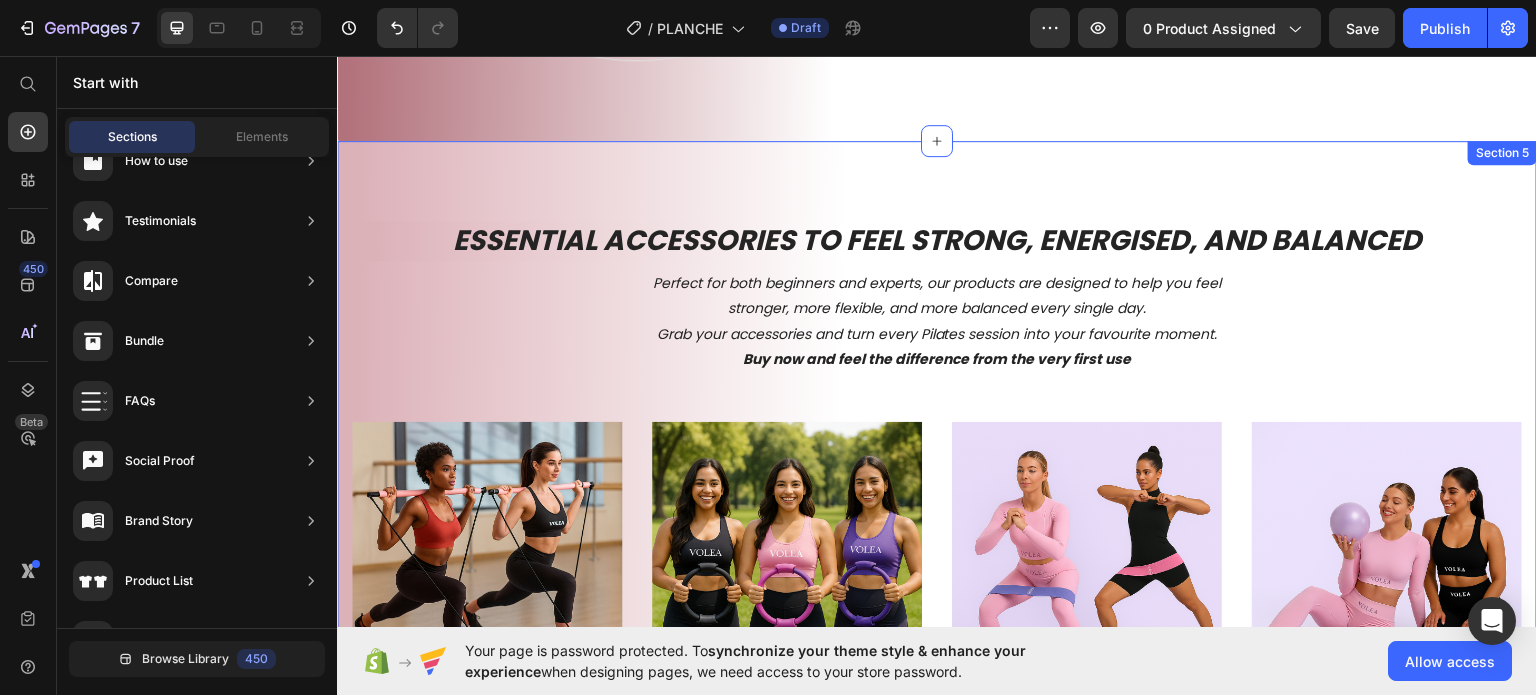 scroll, scrollTop: 1929, scrollLeft: 0, axis: vertical 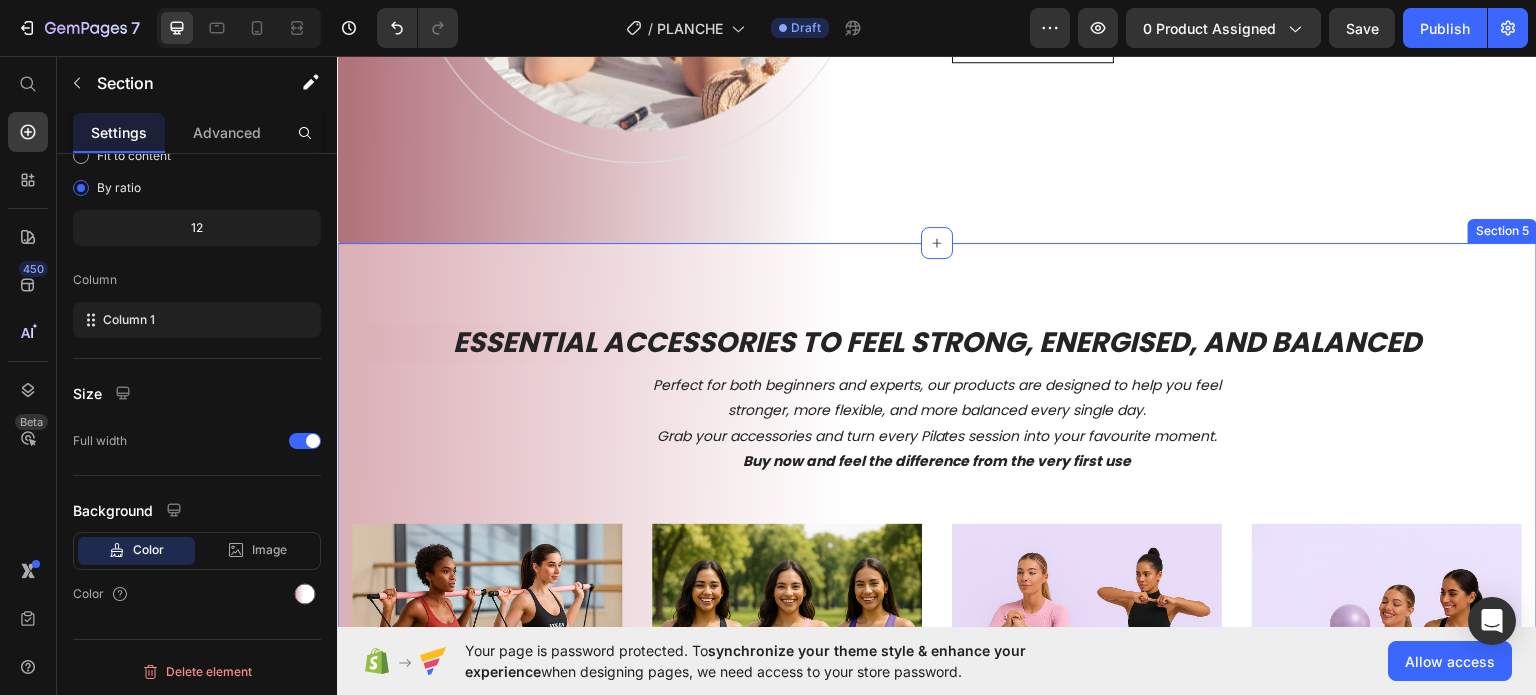 click on "ESSENTIAL ACCESSORIES TO FEEL STRONG, ENERGISED, AND BALANCED Heading Perfect for both beginners and experts, our products are designed to help you feel stronger, more flexible, and more balanced every single day. Grab your accessories and turn every Pilates session into your favourite moment. Buy now and feel the difference from the very first use Text Block Row Image Multifunctional Pilates Bar Product Title Designed to simulate the movements of a Pilates Reformer, this all-in-one tool helps you improve strength, balance, posture, and flexibility — no gym required Text Block €34,90 Product Price Icon Icon Icon Icon Icon Icon List Review Text Block Row Row Product Image Pilates Circle Pro Product Title Challenge your body, transform your core! The Pilates ring is your perfect ally to tone, strengthen, and sculpt with every move Text Block €29,90 Product Price Icon Icon Icon Icon Icon Icon List Review Text Block Row Row Product Image Resistance Band Set 3 Levels Product Title Text Block €24,90 Icon" at bounding box center [937, 722] 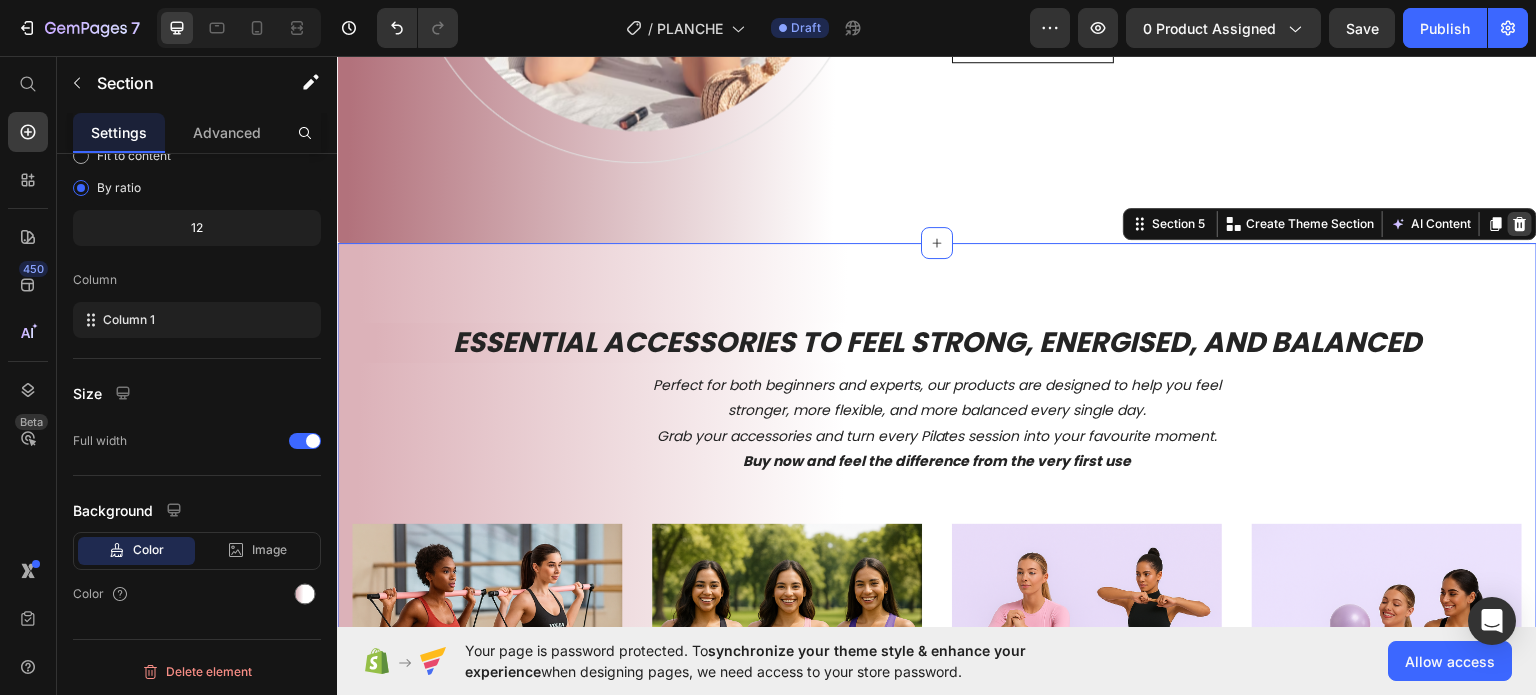 click at bounding box center (1520, 223) 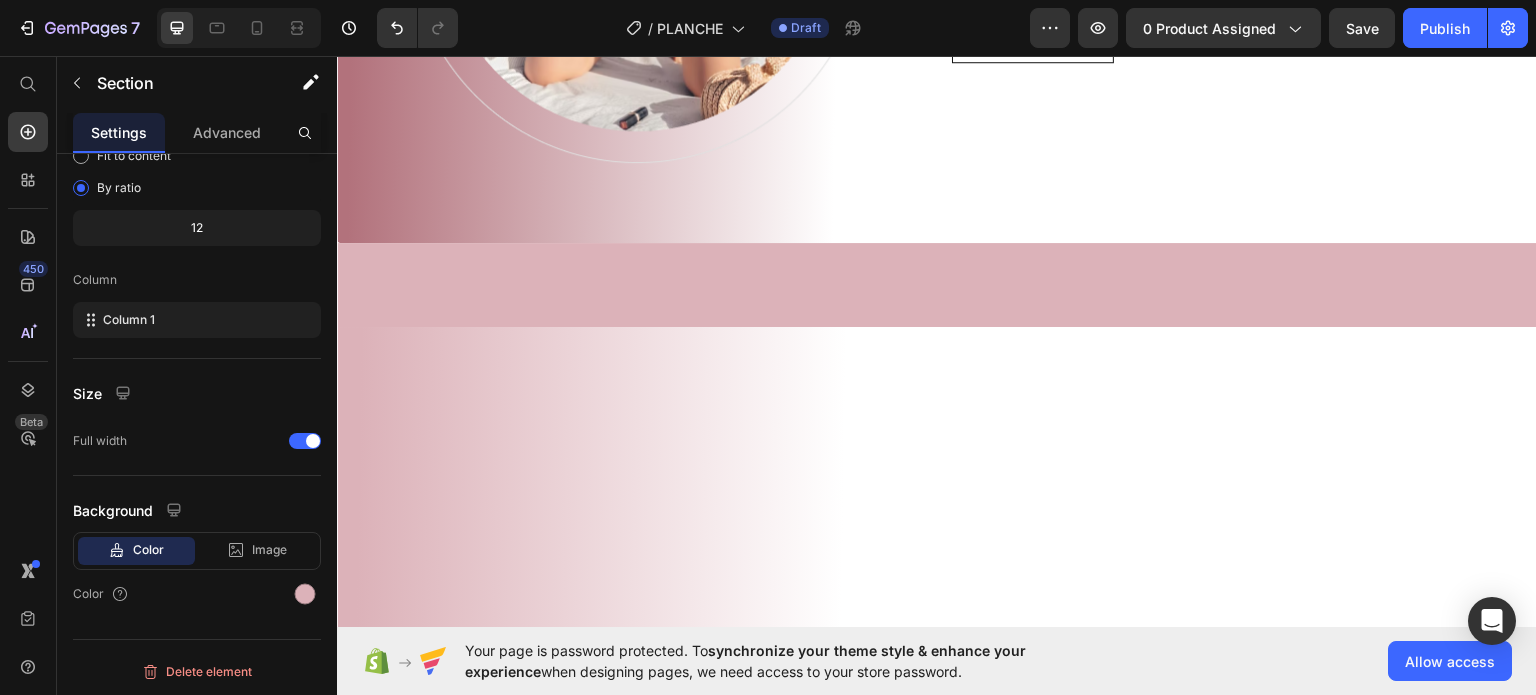 click at bounding box center (937, 284) 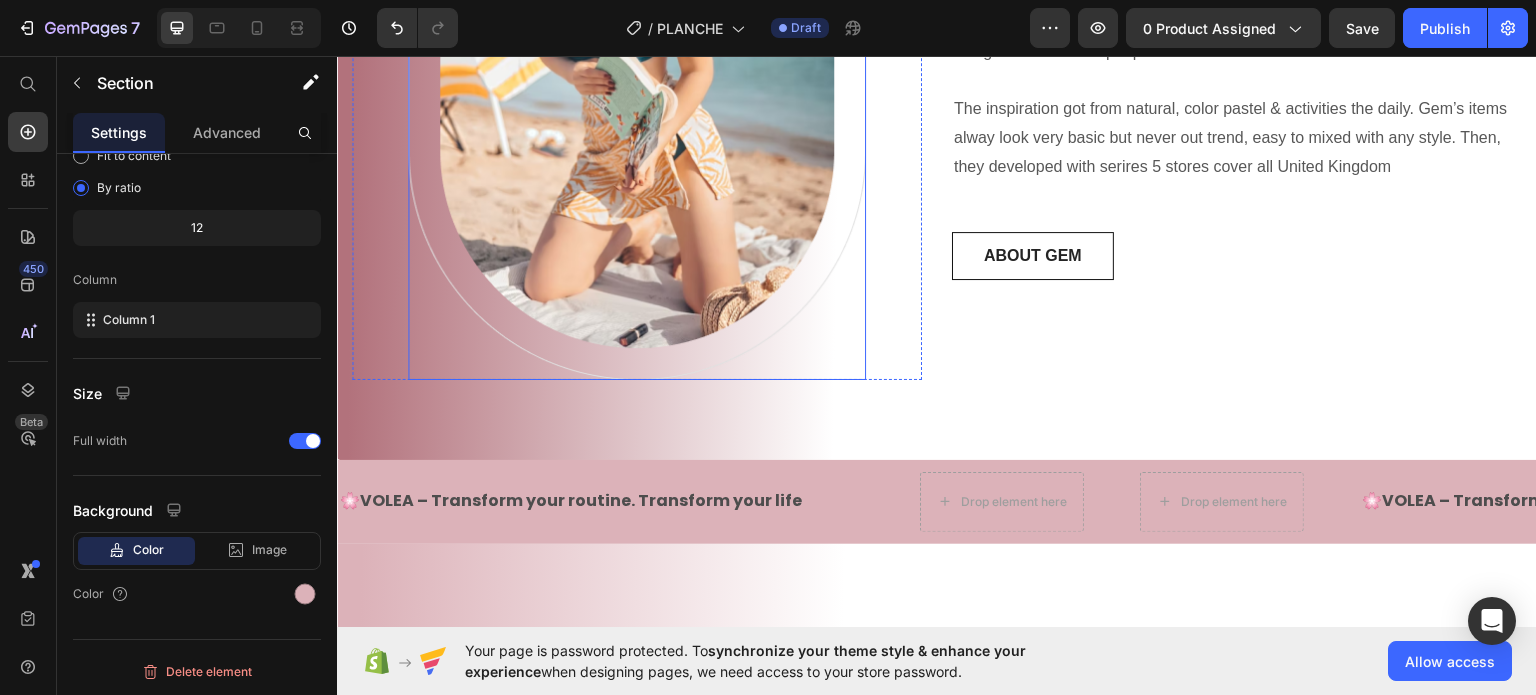 scroll, scrollTop: 1729, scrollLeft: 0, axis: vertical 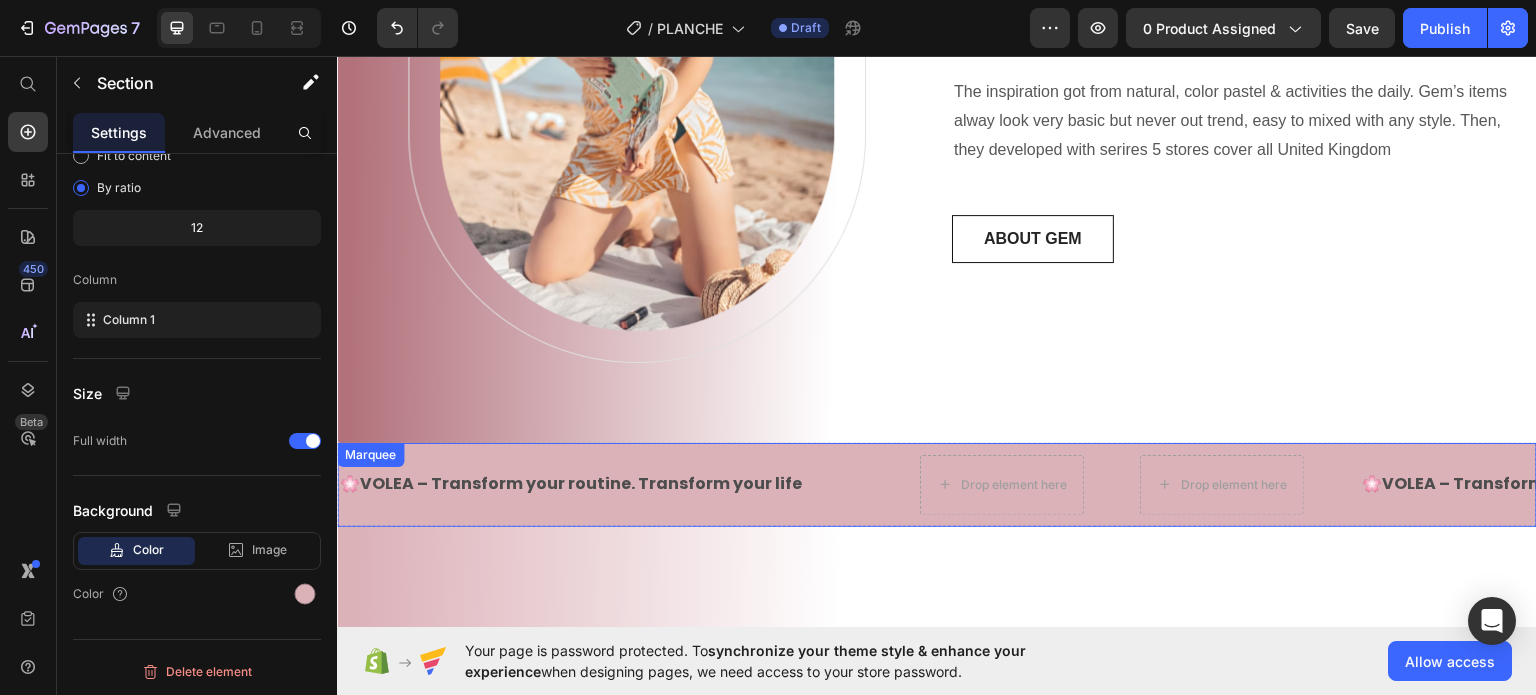 click on "Text" at bounding box center [890, 484] 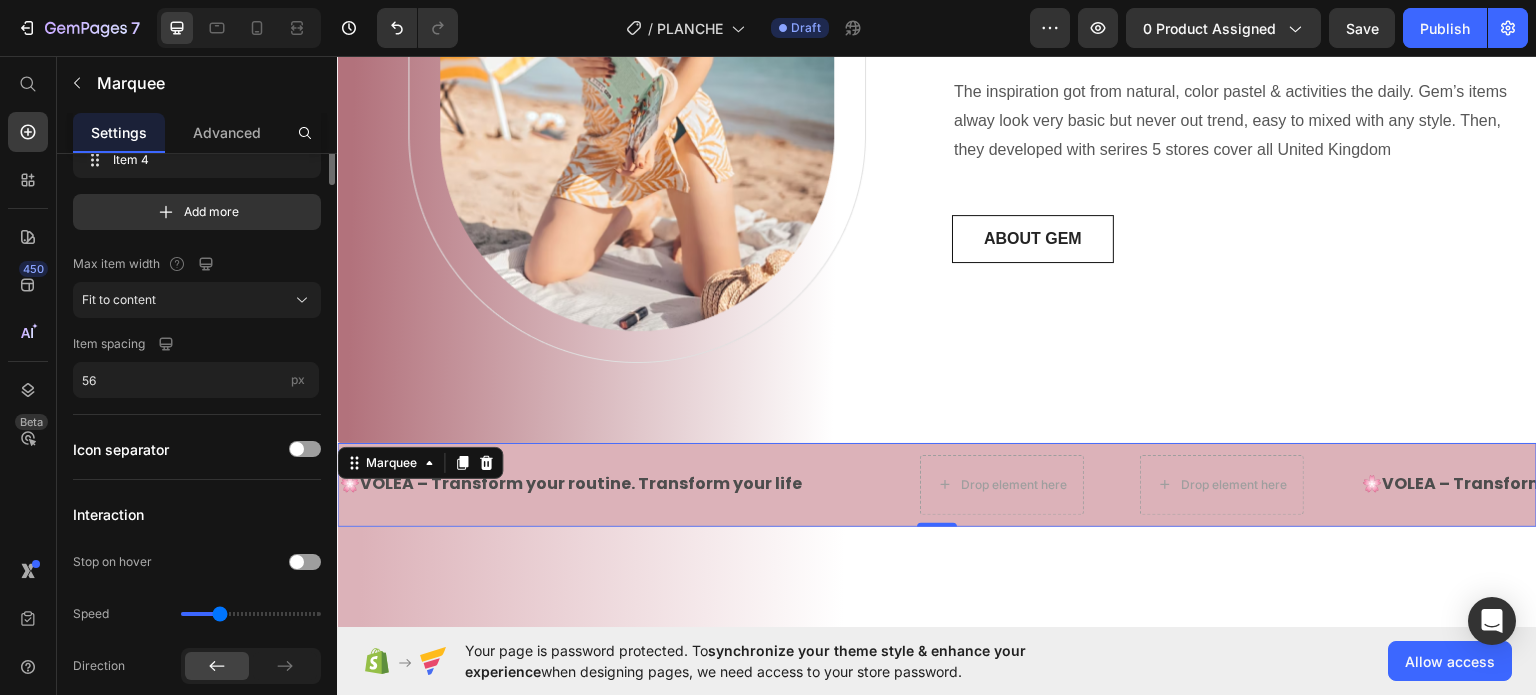 scroll, scrollTop: 0, scrollLeft: 0, axis: both 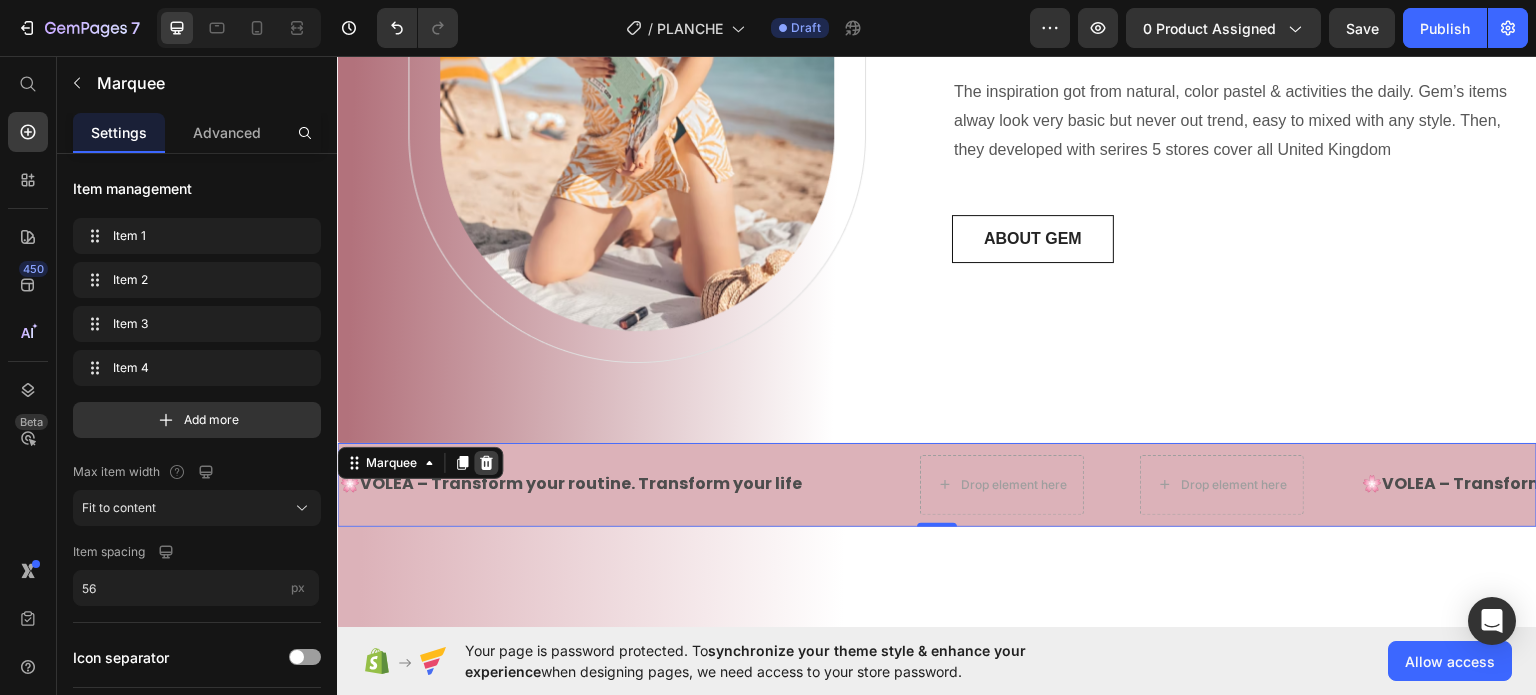 click at bounding box center (486, 462) 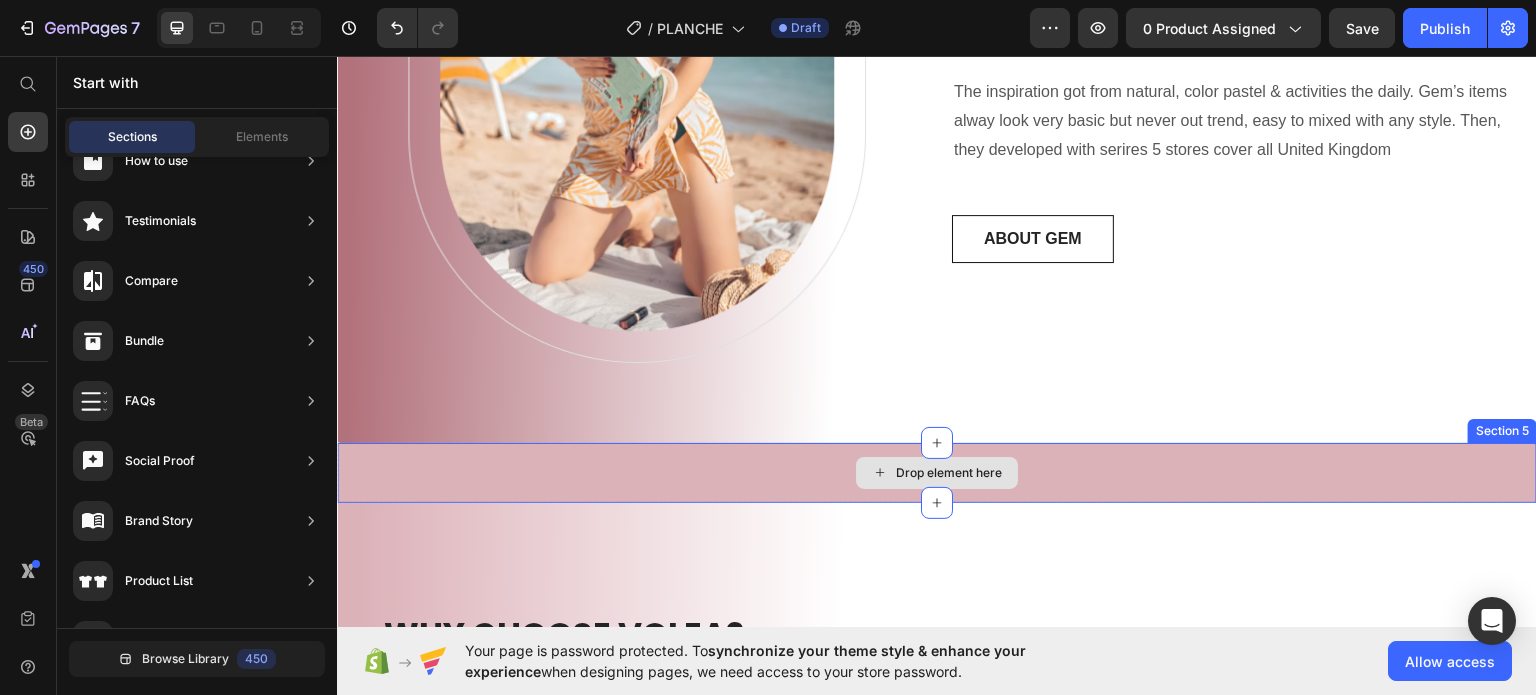 click on "Drop element here" at bounding box center (937, 472) 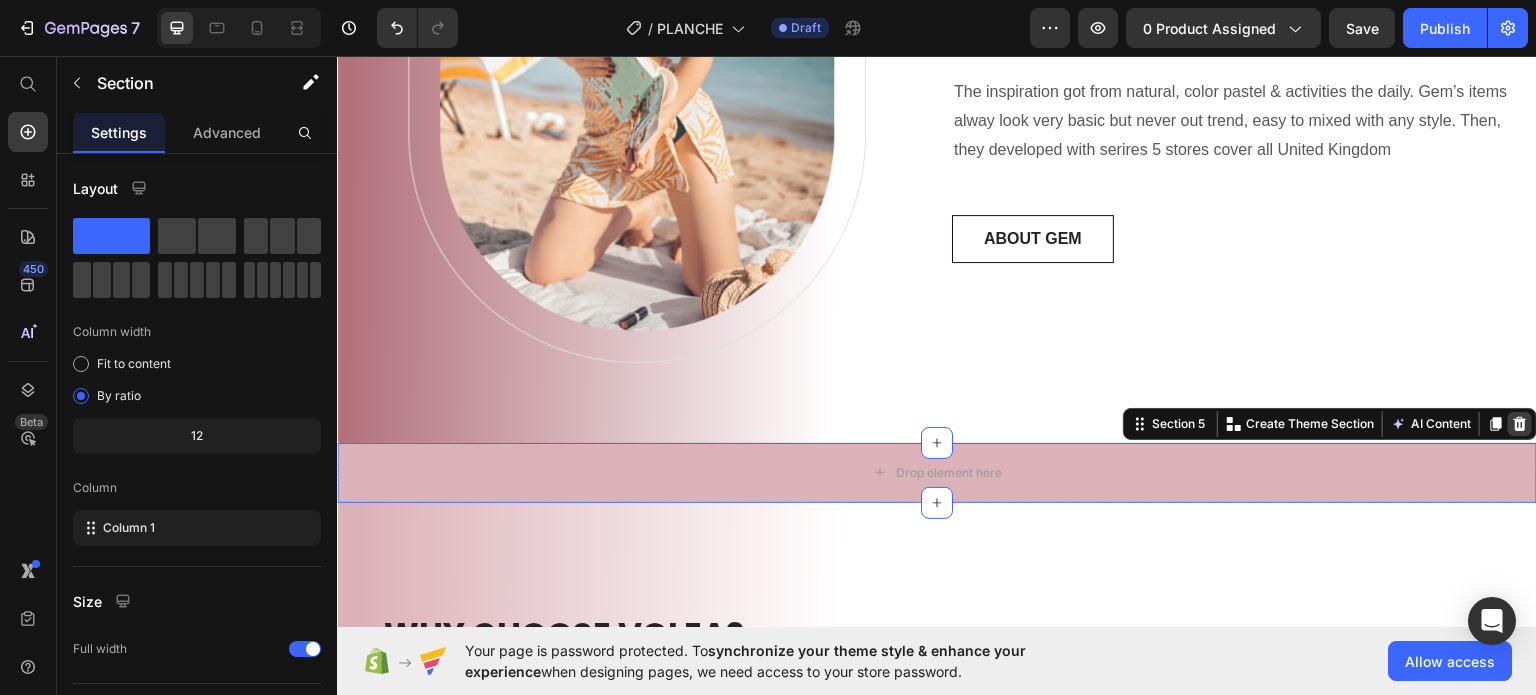 click 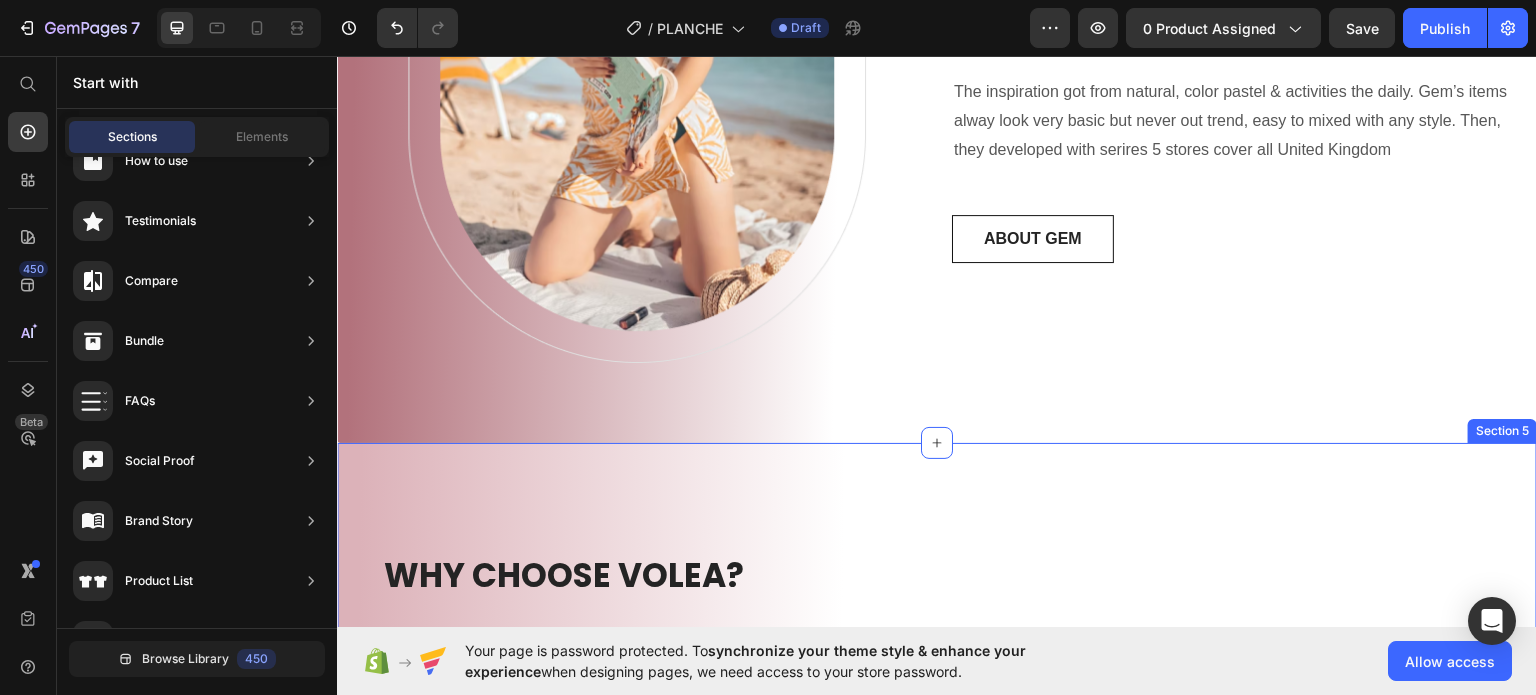 click on "Why Choose VOLEA? Heading 1 Text Block Hero Banner 💖  Wellness You Can Feel Because you deserve a space to care for your body and mind. With Volea, every session becomes a moment of connection with yourself. Text Block Row 2 Text Block Hero Banner 💜  Results That Transform It’s not just exercise. It’s your chance to strengthen your posture, tone your body, and discover everything you’re capable of achieving. Text Block Row 3 Text Block Hero Banner 💙  Comfort Without Limits Train at home, at your own pace, and on your own schedule. Your personal Pilates studio — always ready for you. Text Block Row Row Image Row Section 5" at bounding box center [937, 730] 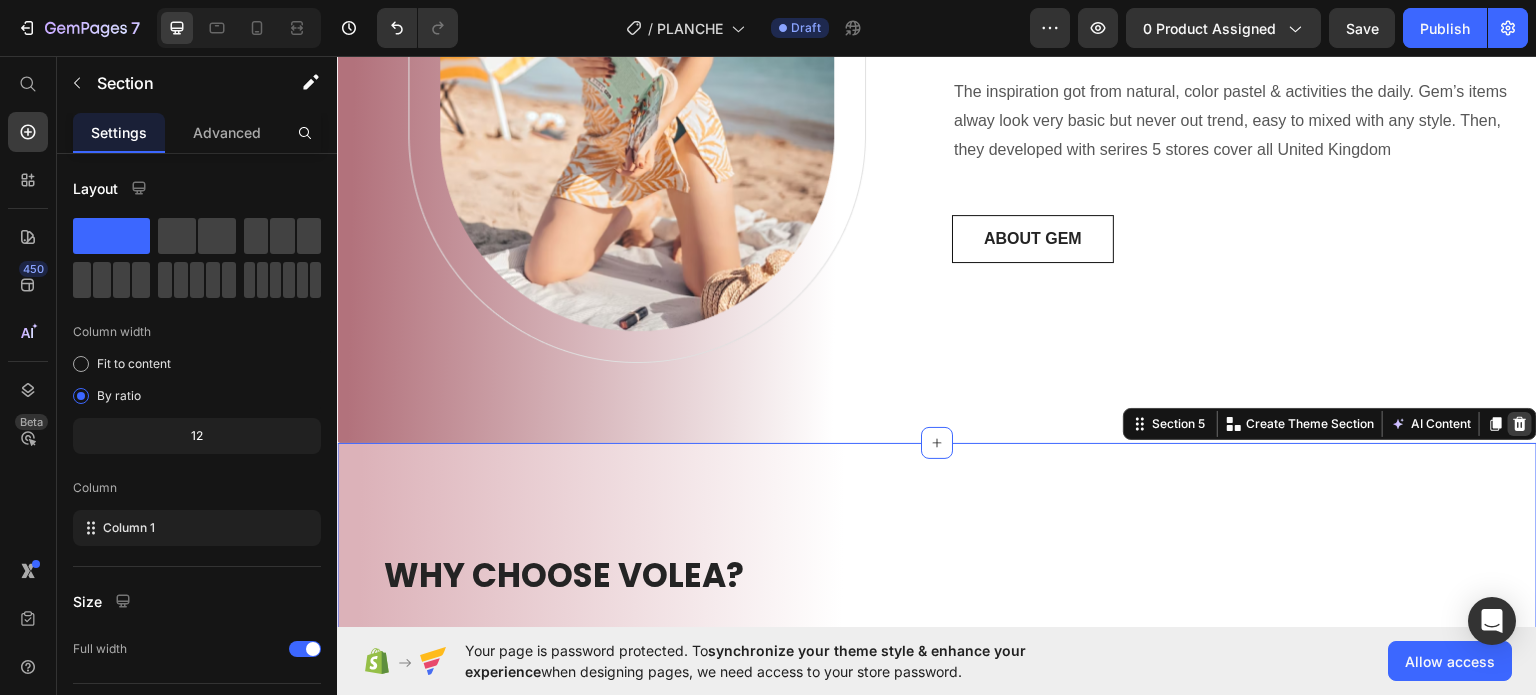 click 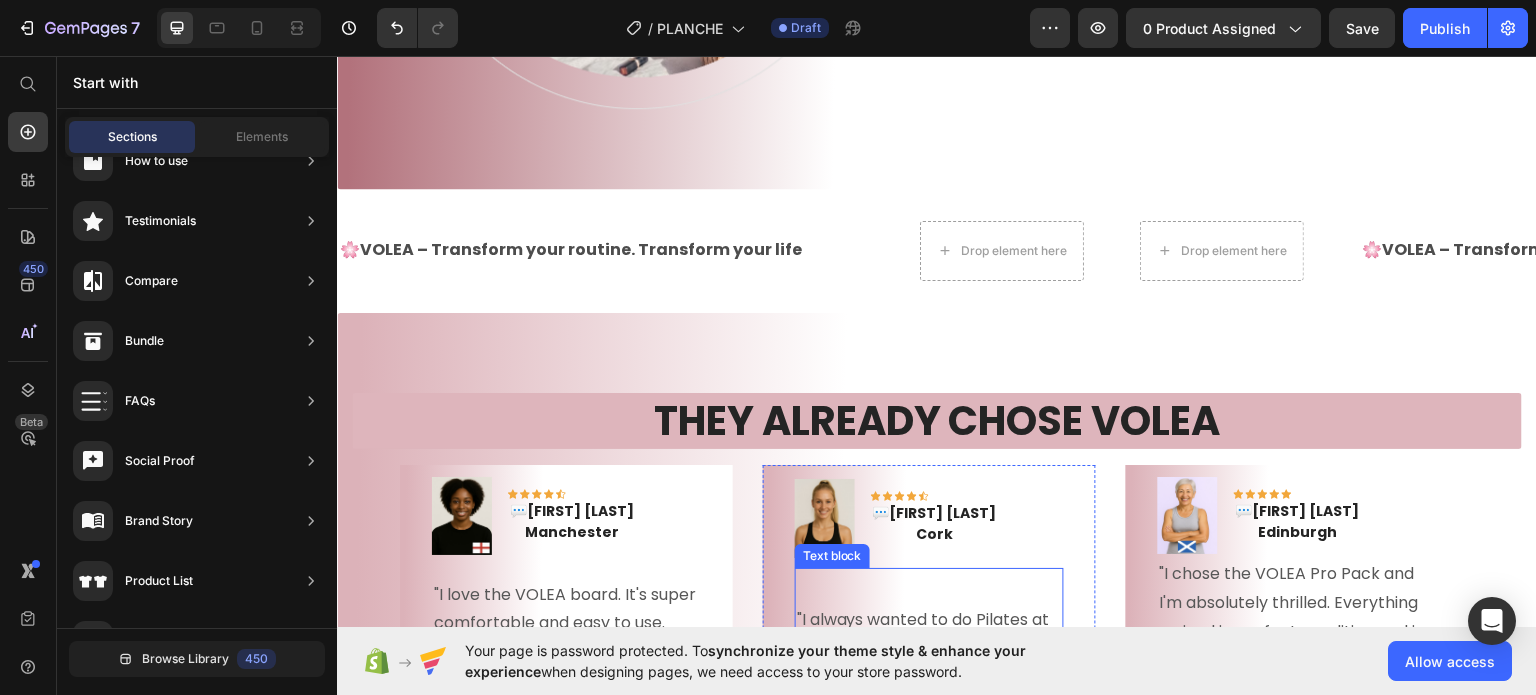 scroll, scrollTop: 2029, scrollLeft: 0, axis: vertical 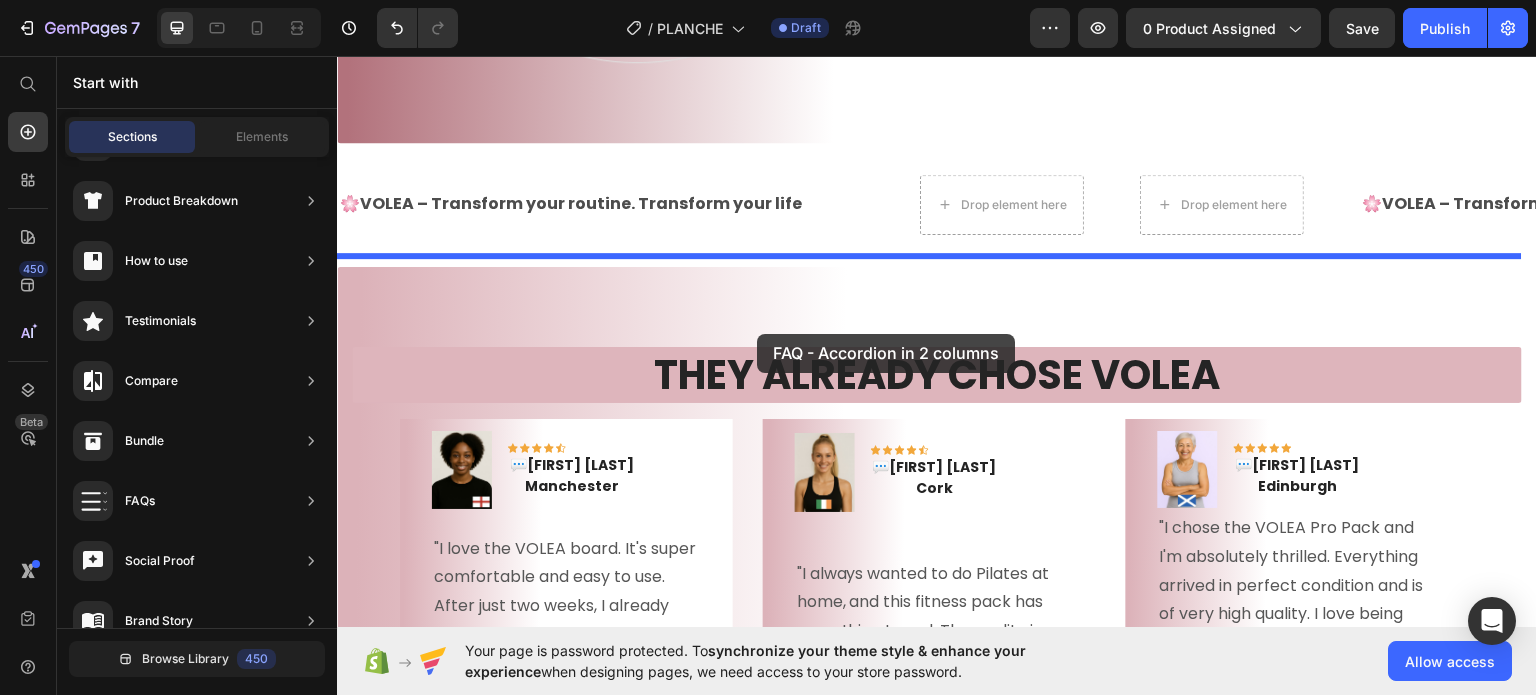 drag, startPoint x: 781, startPoint y: 256, endPoint x: 757, endPoint y: 333, distance: 80.65358 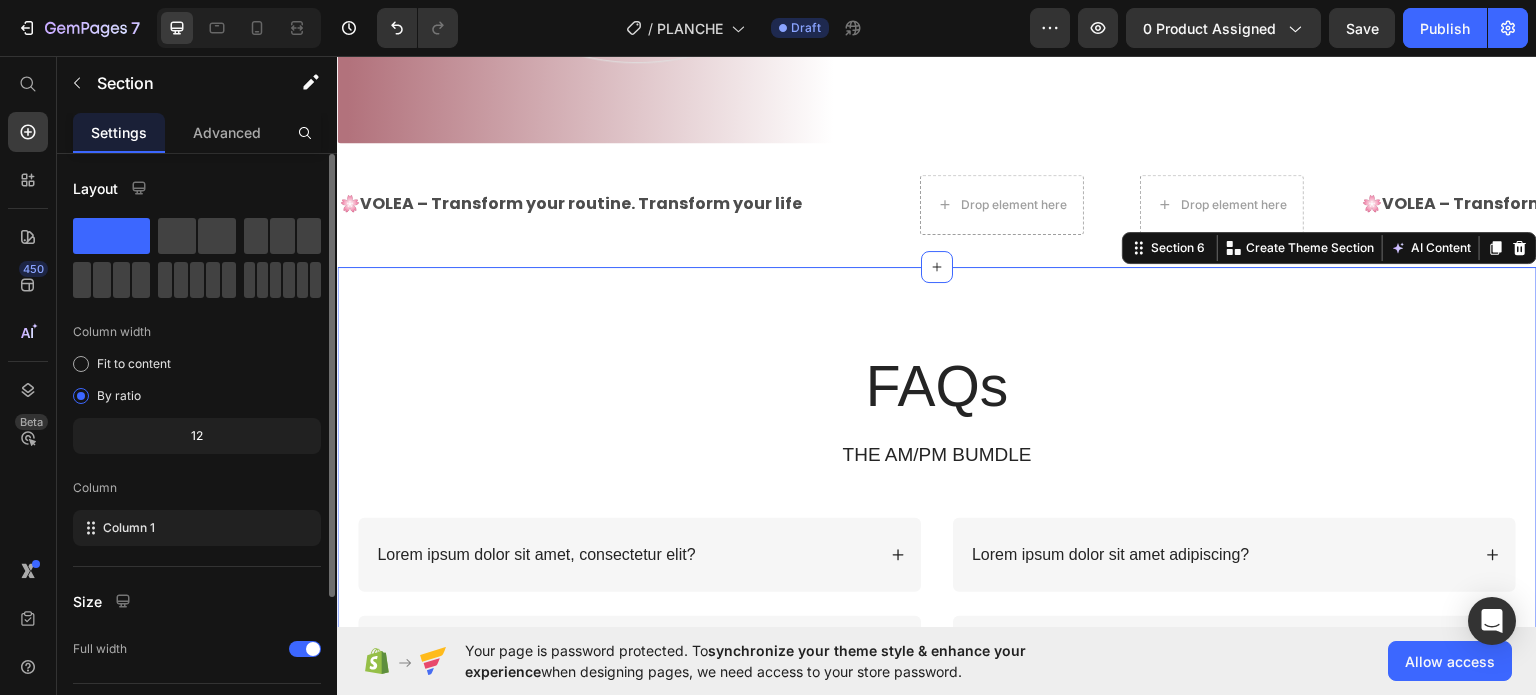 scroll, scrollTop: 208, scrollLeft: 0, axis: vertical 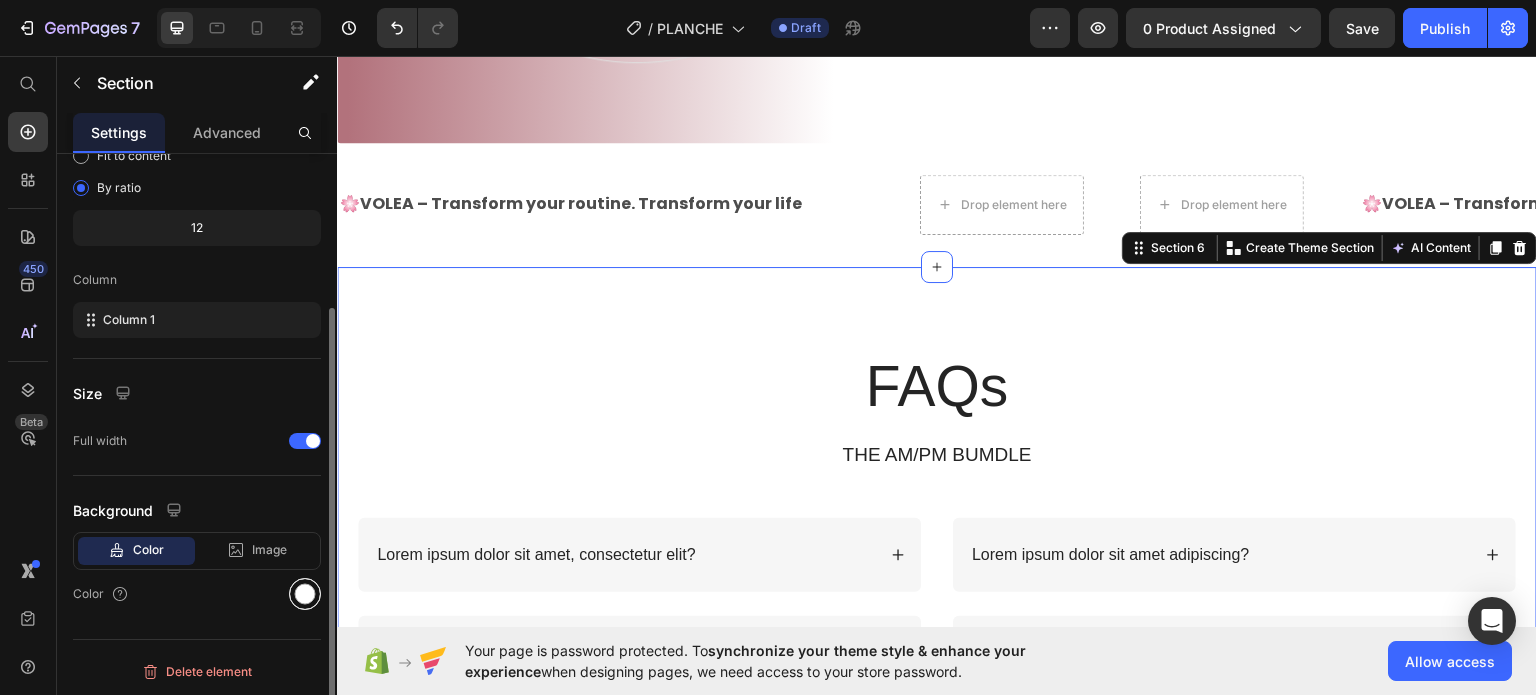 click at bounding box center (305, 594) 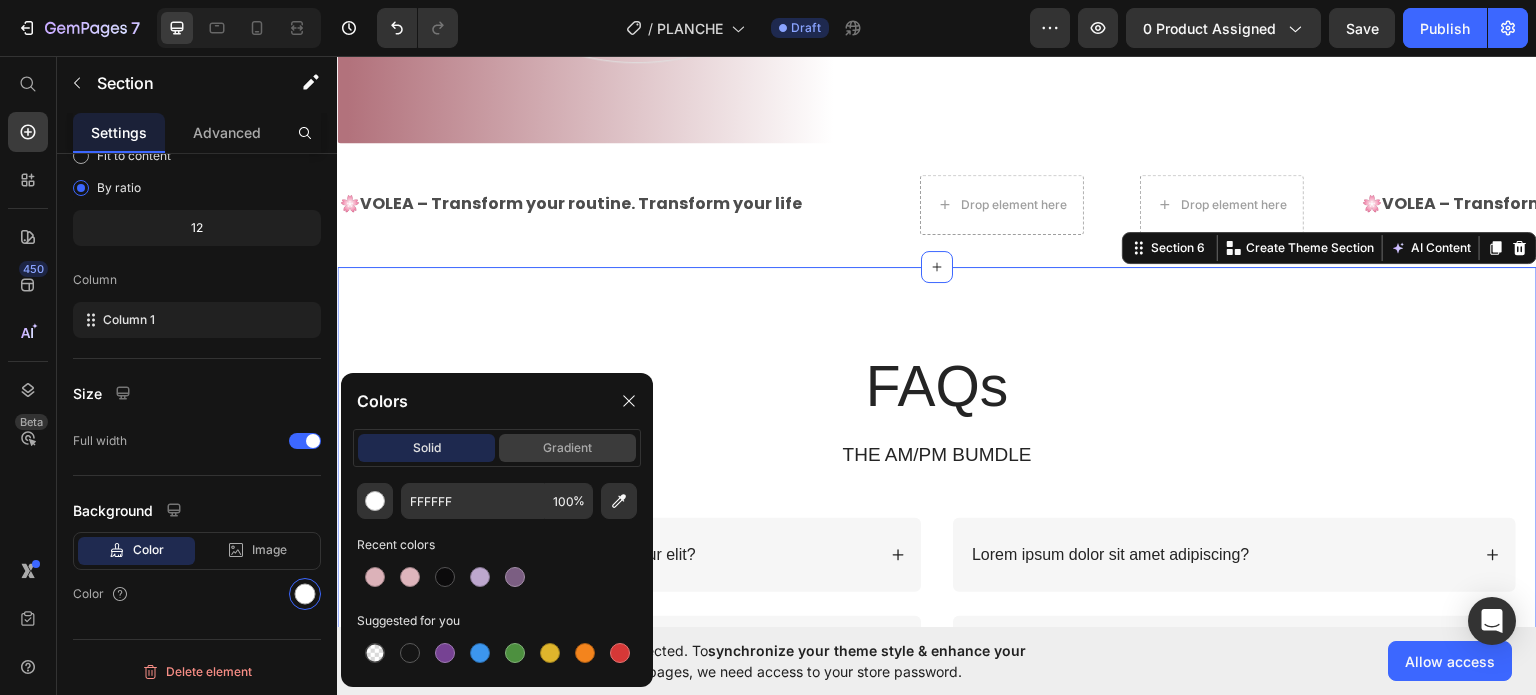 click on "gradient" 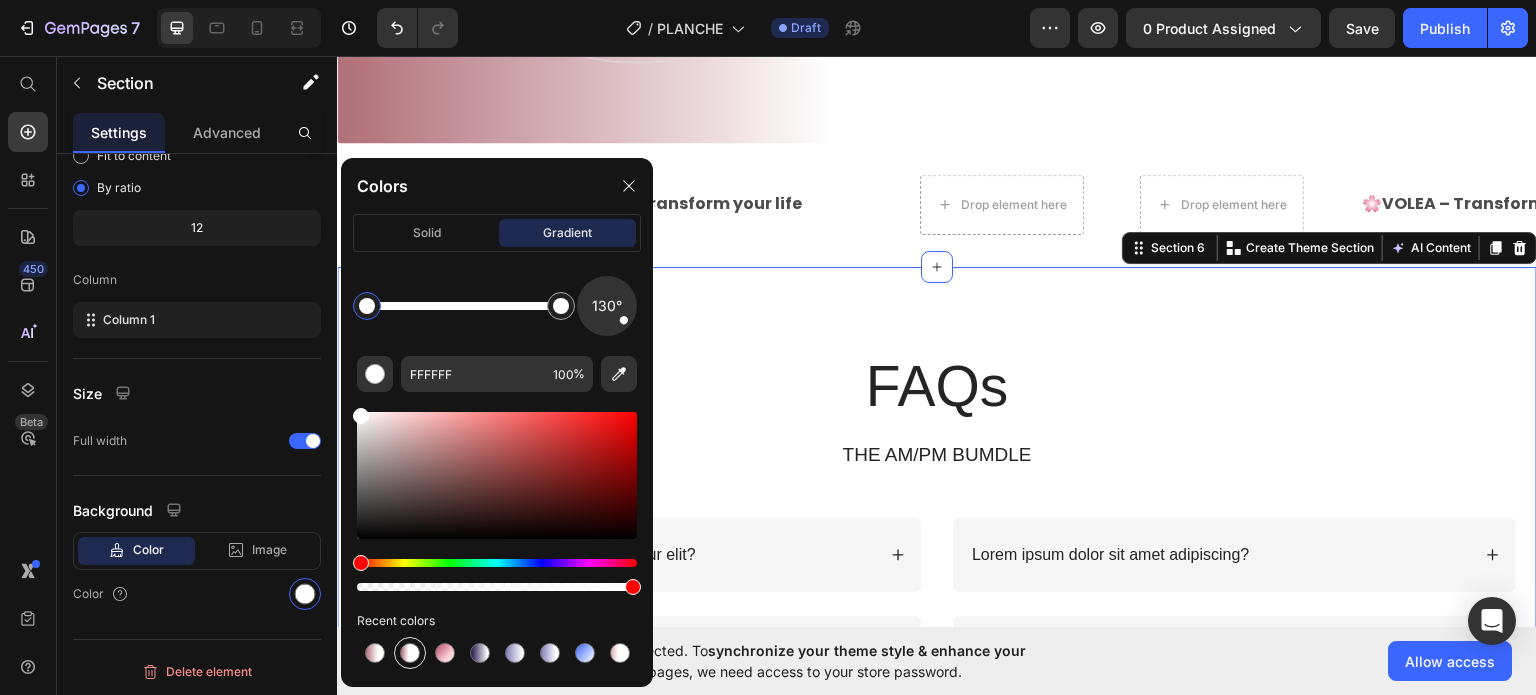 click at bounding box center (410, 653) 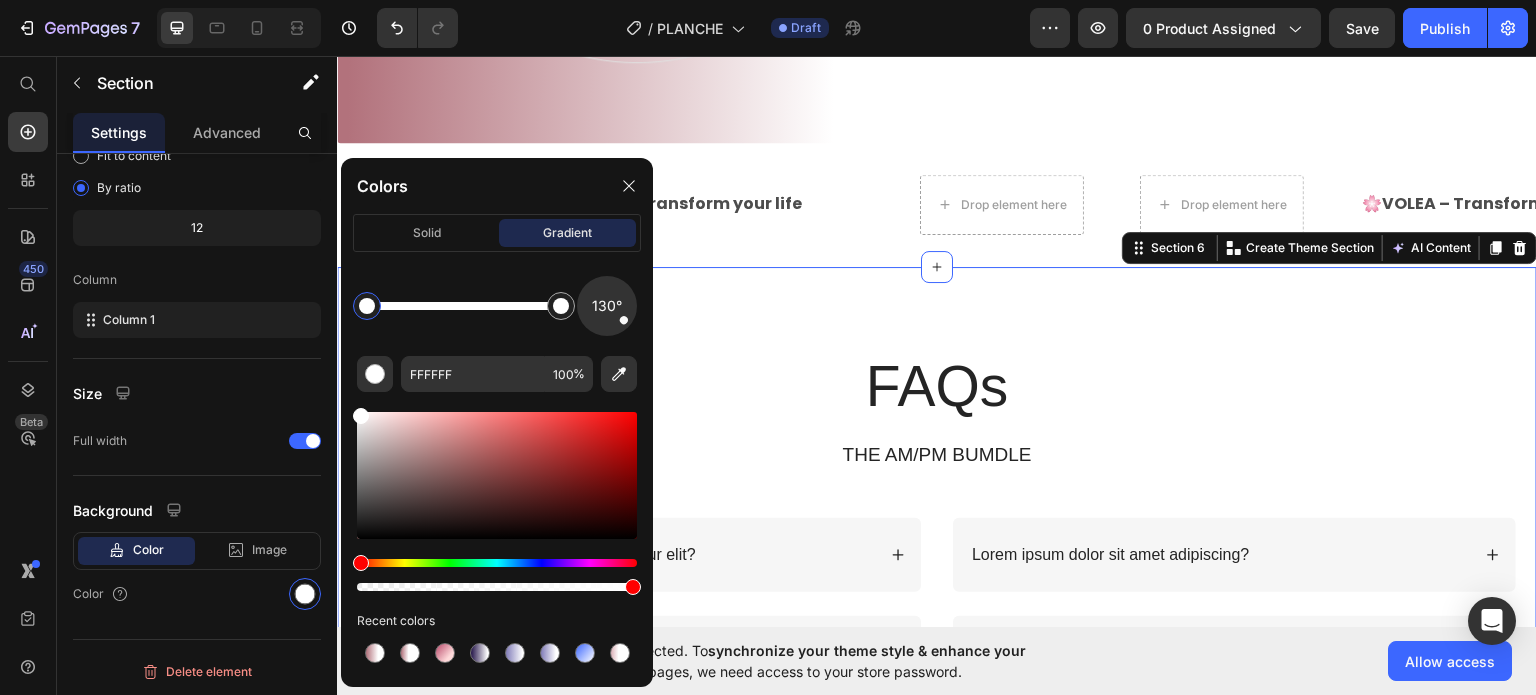 type on "B2727C" 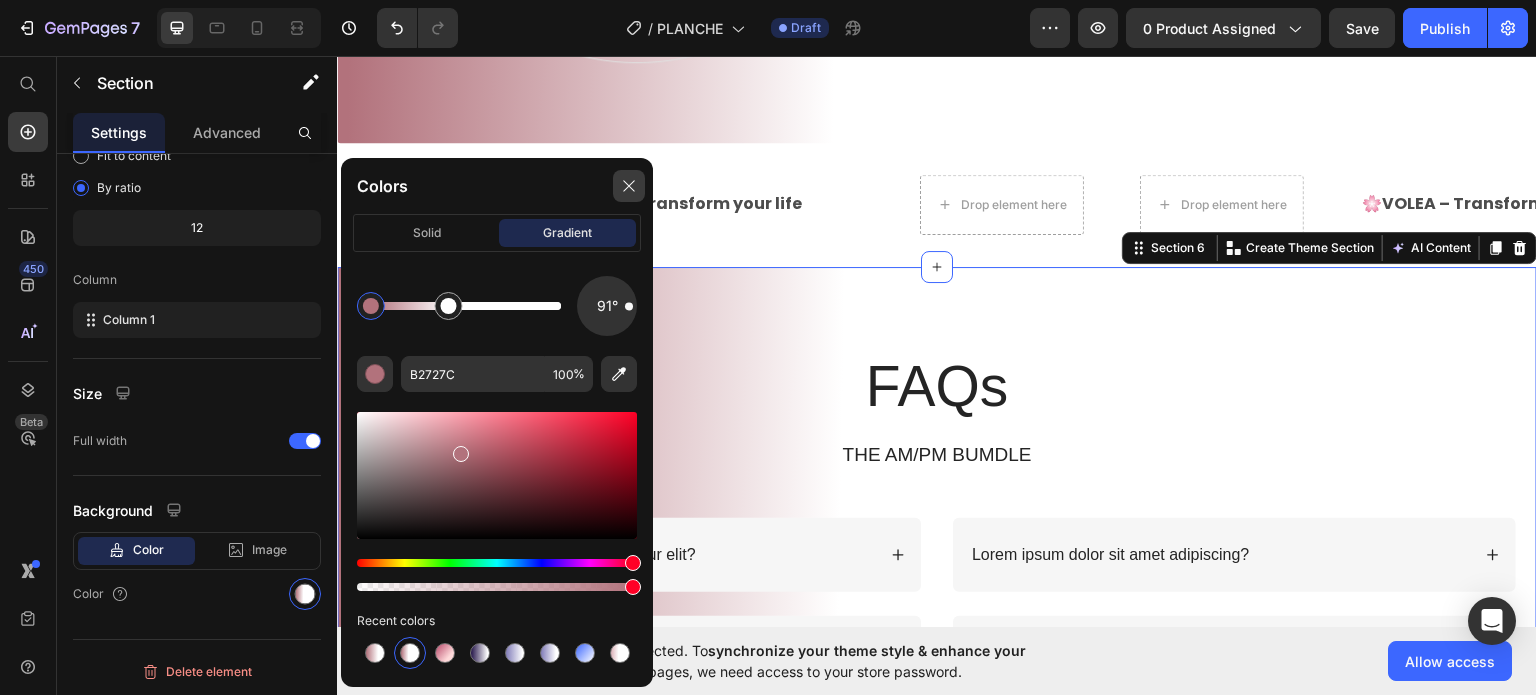 click 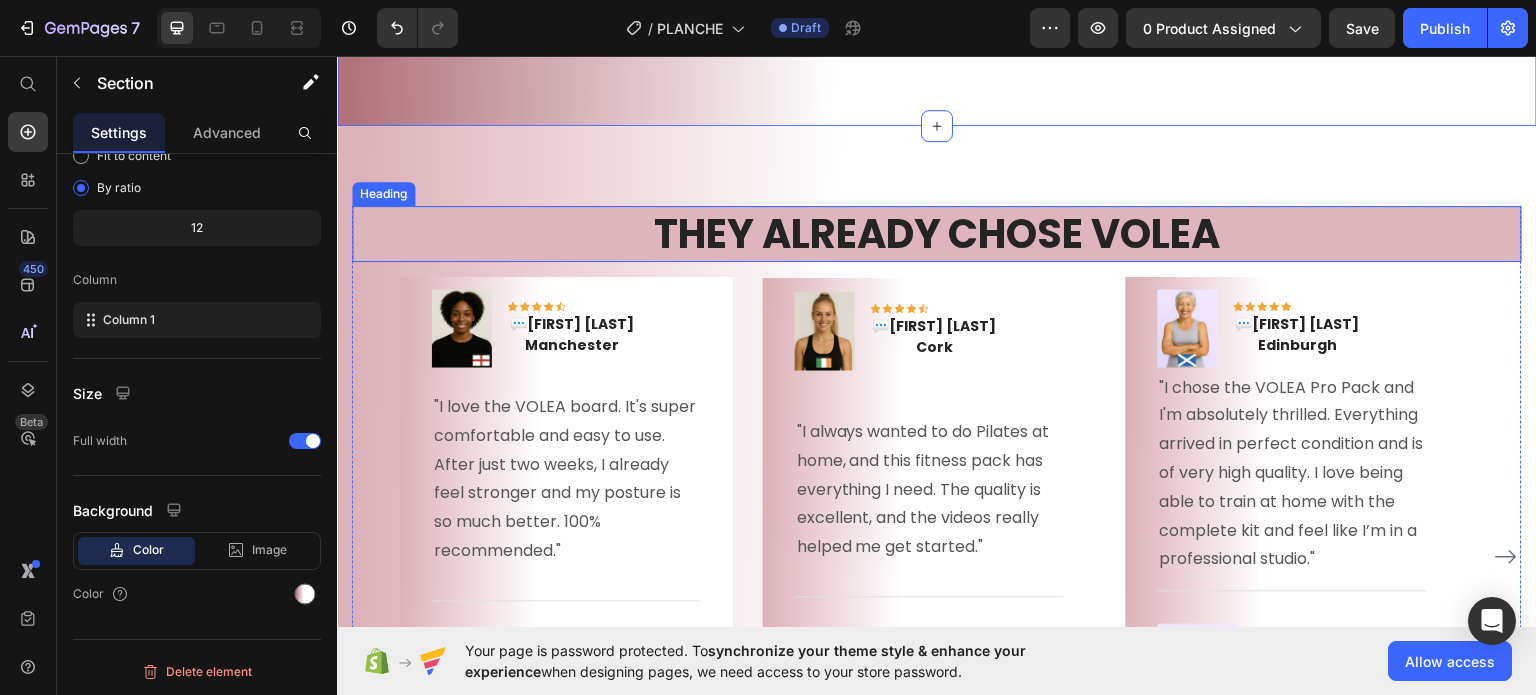 scroll, scrollTop: 2629, scrollLeft: 0, axis: vertical 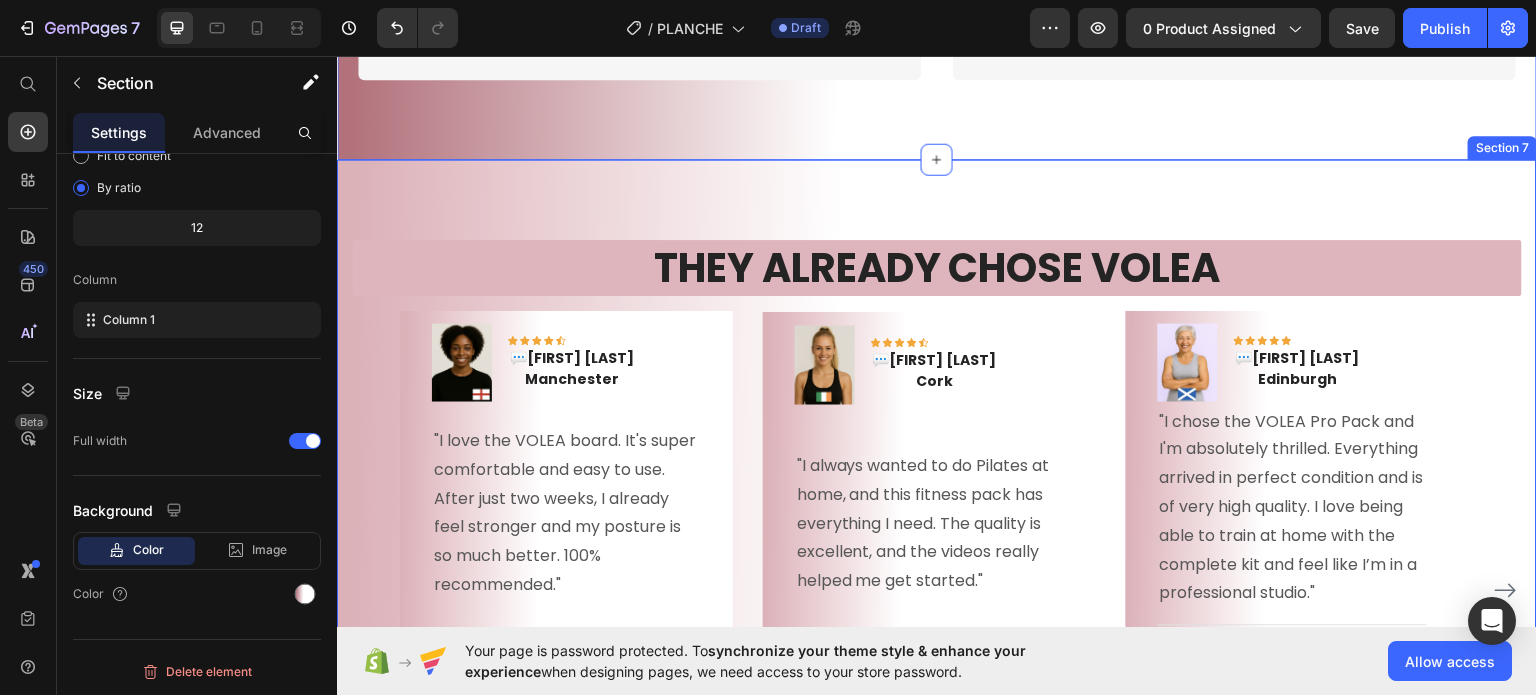 click on "THEY ALREADY CHOSE VOLEA Heading
Image
Icon
Icon
Icon
Icon
Icon Row 💬  [FIRST] [LAST]  [CITY] Text block Row "I love the VOLEA board. It's super comfortable and easy to use. After just two weeks, I already feel stronger and my posture is so much better. 100% recommended." Text block                Title Line (P) Images & Gallery The VOLEA Premium Pilates Board (P) Title €109,90 (P) Price €159,90 (P) Price Row BUY NOW (P) Cart Button Product Row Image
Icon
Icon
Icon
Icon
Icon Row 💬  [FIRST] [LAST]  Cork Text block Row "I always wanted to do Pilates at home, and this fitness pack has everything I need. The quality is excellent, and the videos really helped me get started." Text block                Title Line (P) Images & Gallery VOLEA FITNESS PACK (P) Title €99,90 (P) Price €119,60 (P) Price Row BUY NOW Product Row" at bounding box center [937, 567] 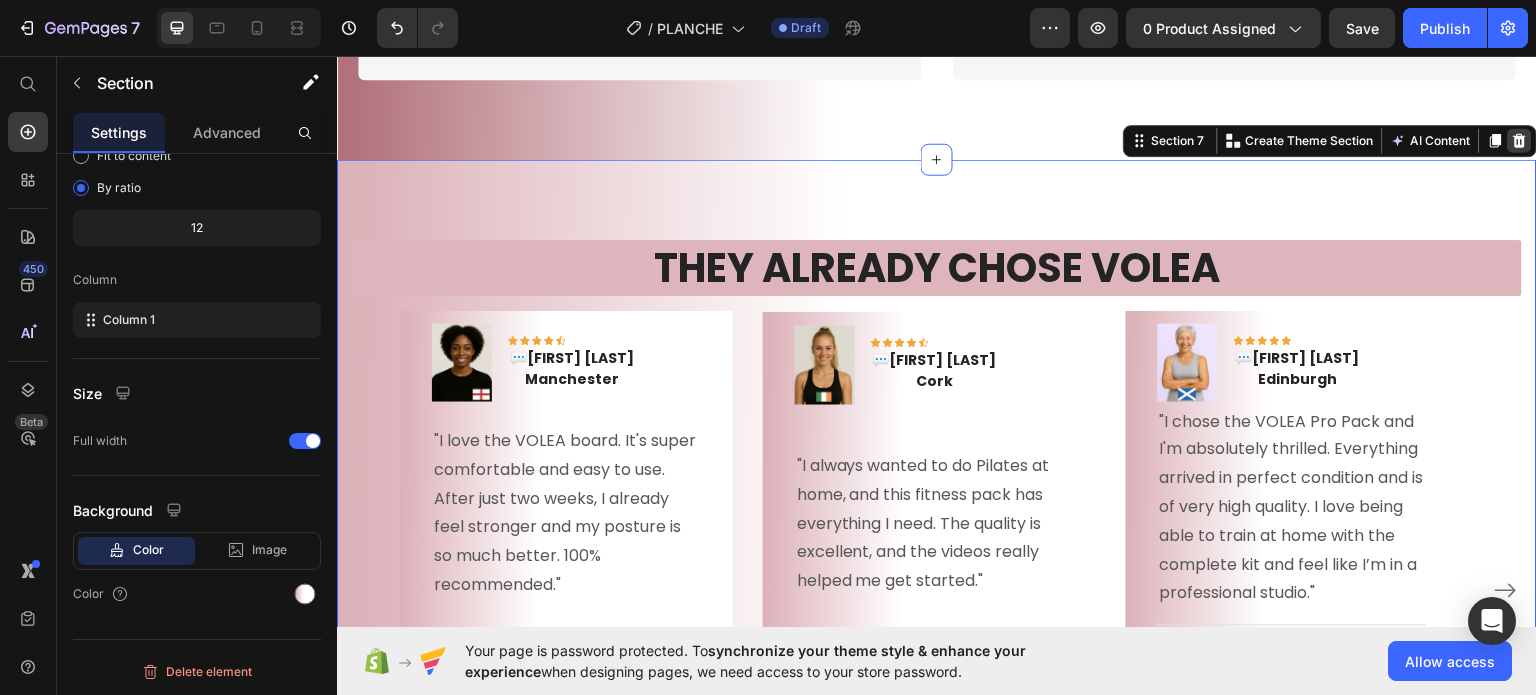 click 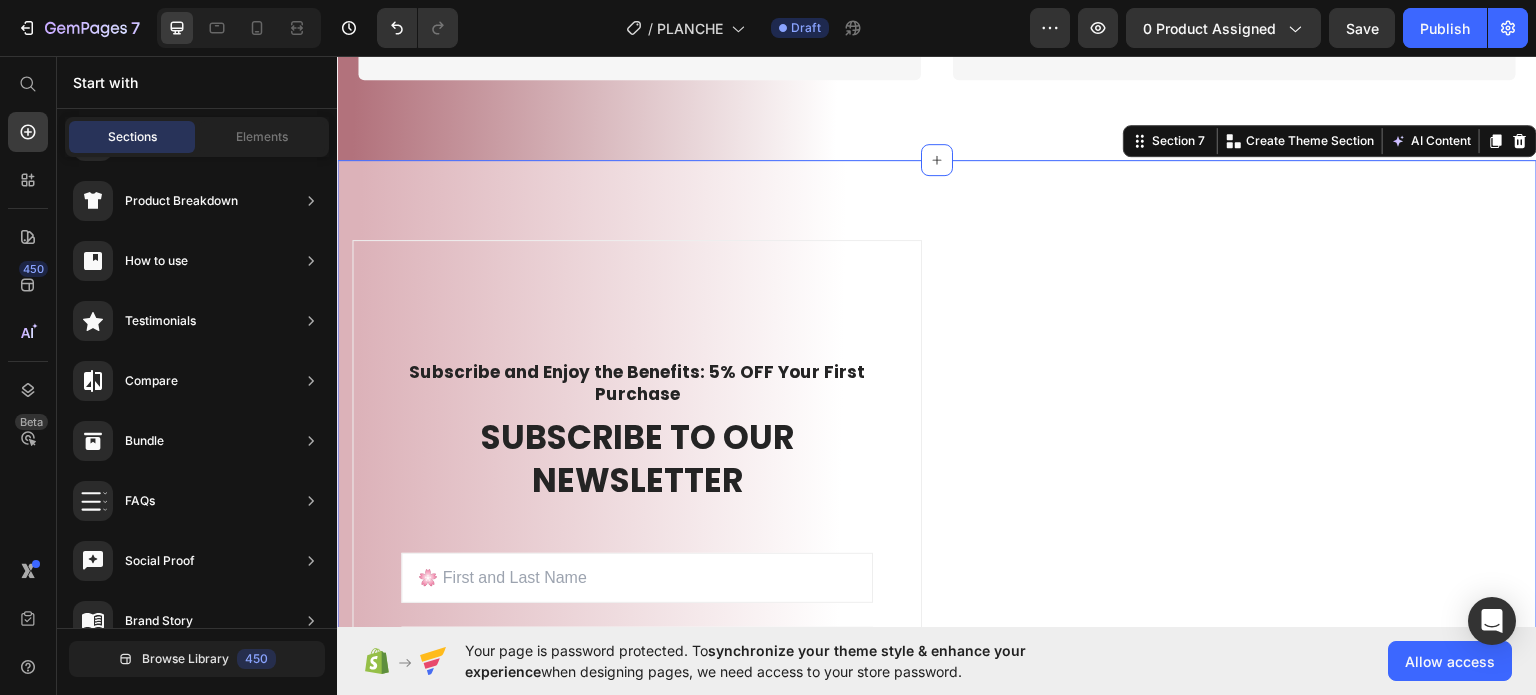 click on "Subscribe and Enjoy the Benefits: 5% OFF Your First Purchase Text block SUBSCRIBE TO OUR NEWSLETTER Heading Sign up to be the first to hear about exclusive deals, special offers and upcoming collections Text block Row Email Field Email Field ENTER Submit Button Row Newsletter Row Image Row Section 7   You can create reusable sections Create Theme Section AI Content Write with GemAI What would you like to describe here? Tone and Voice Persuasive Product VOLEA FITNESS PACK Show more Generate" at bounding box center [937, 565] 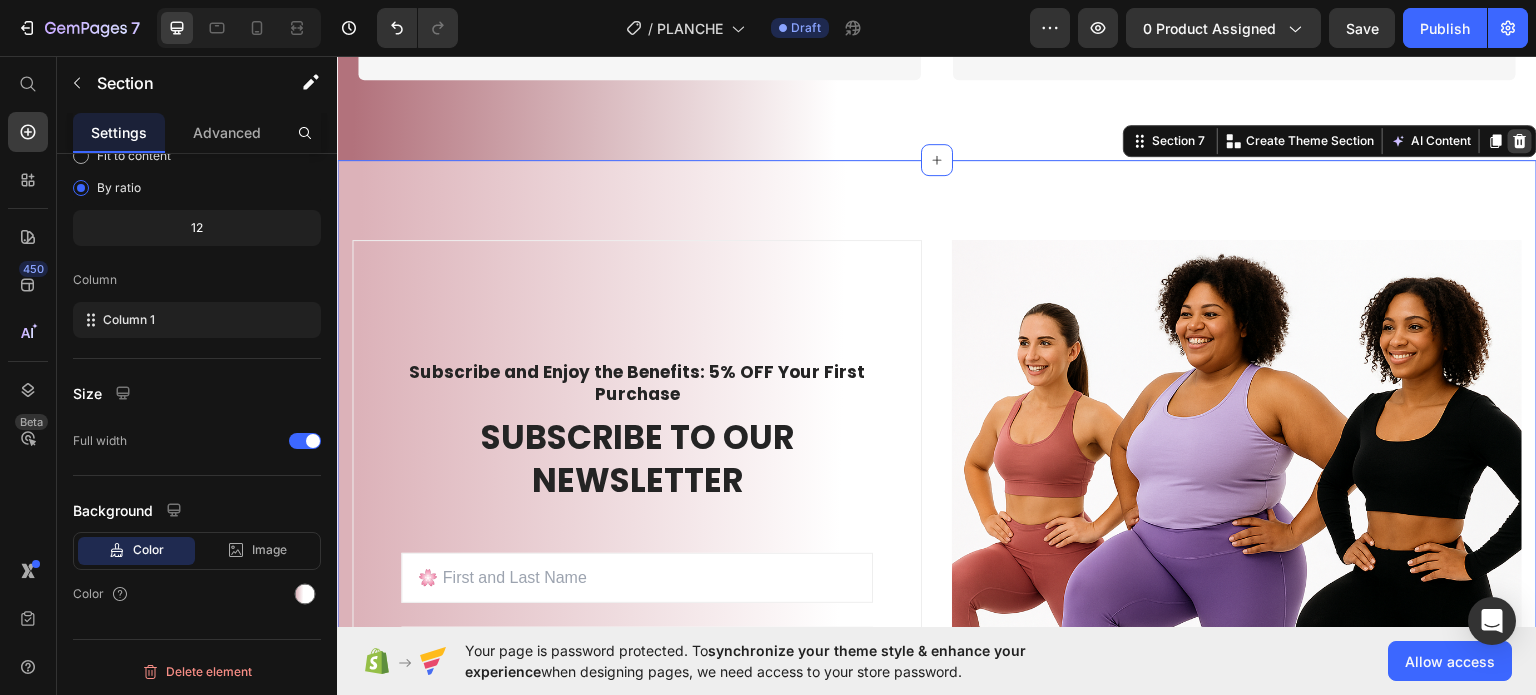 click 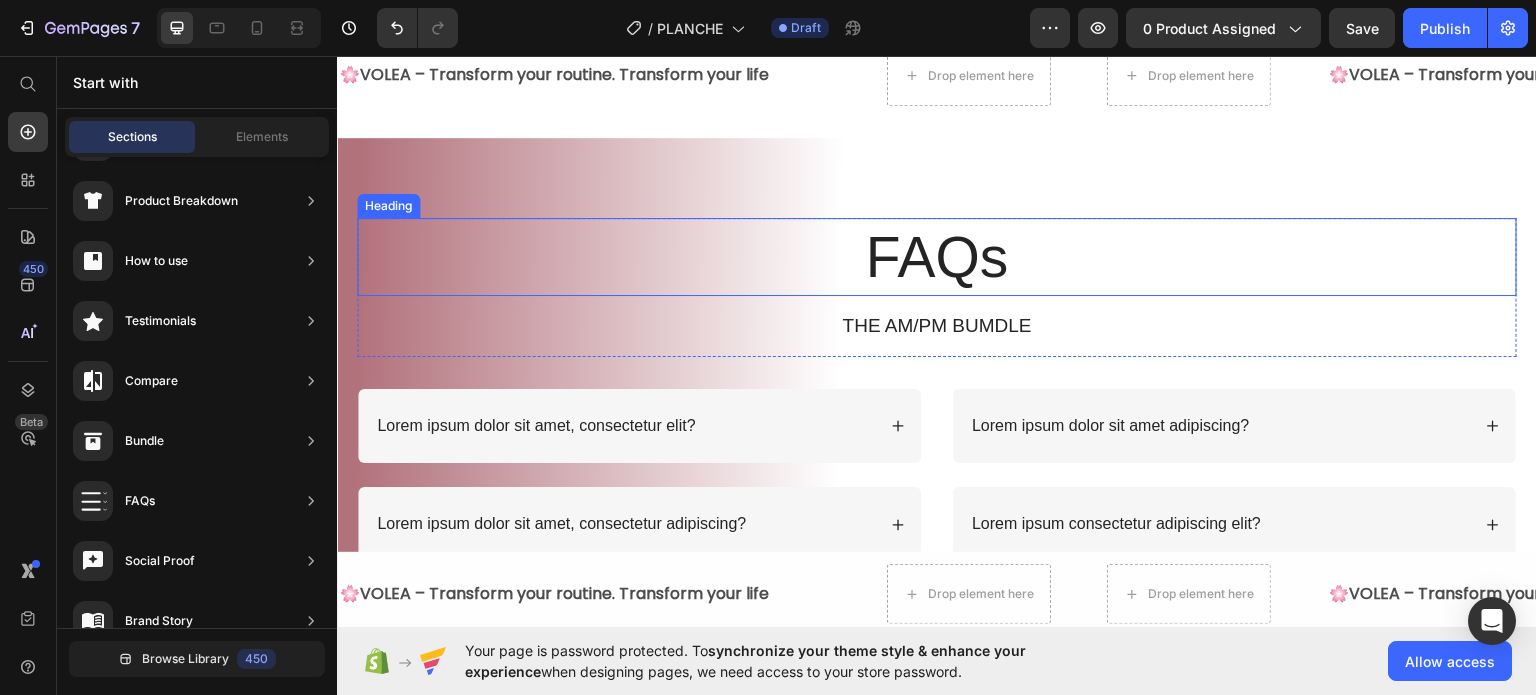 scroll, scrollTop: 2029, scrollLeft: 0, axis: vertical 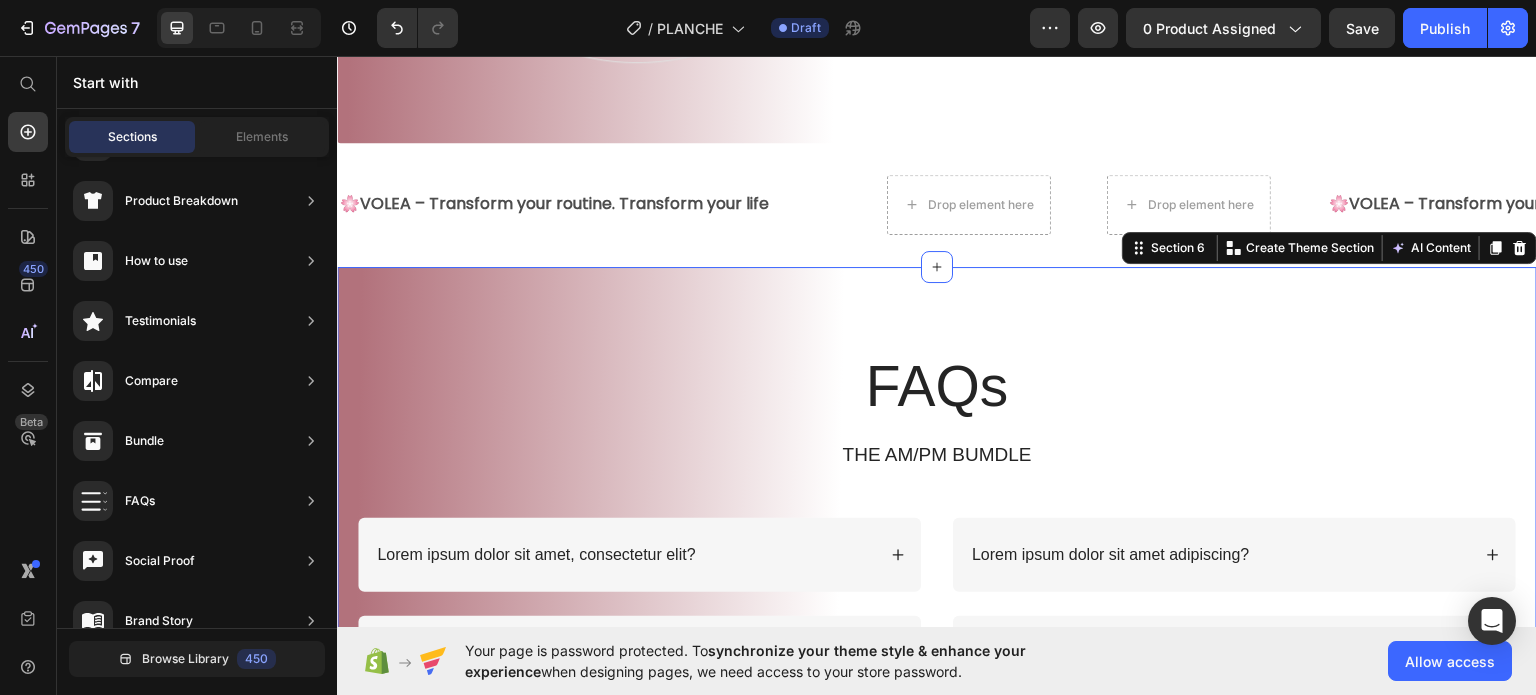 click on "FAQs Heading THE AM/PM BUMDLE Text Block Row
Lorem ipsum dolor sit amet, consectetur elit?
Lorem ipsum dolor sit amet, consectetur adipiscing? Accordion
Lorem ipsum dolor sit amet adipiscing?
Lorem ipsum consectetur adipiscing elit? Accordion Row Section 6   You can create reusable sections Create Theme Section AI Content Write with GemAI What would you like to describe here? Tone and Voice Persuasive Product VOLEA FITNESS PACK Show more Generate" at bounding box center (937, 518) 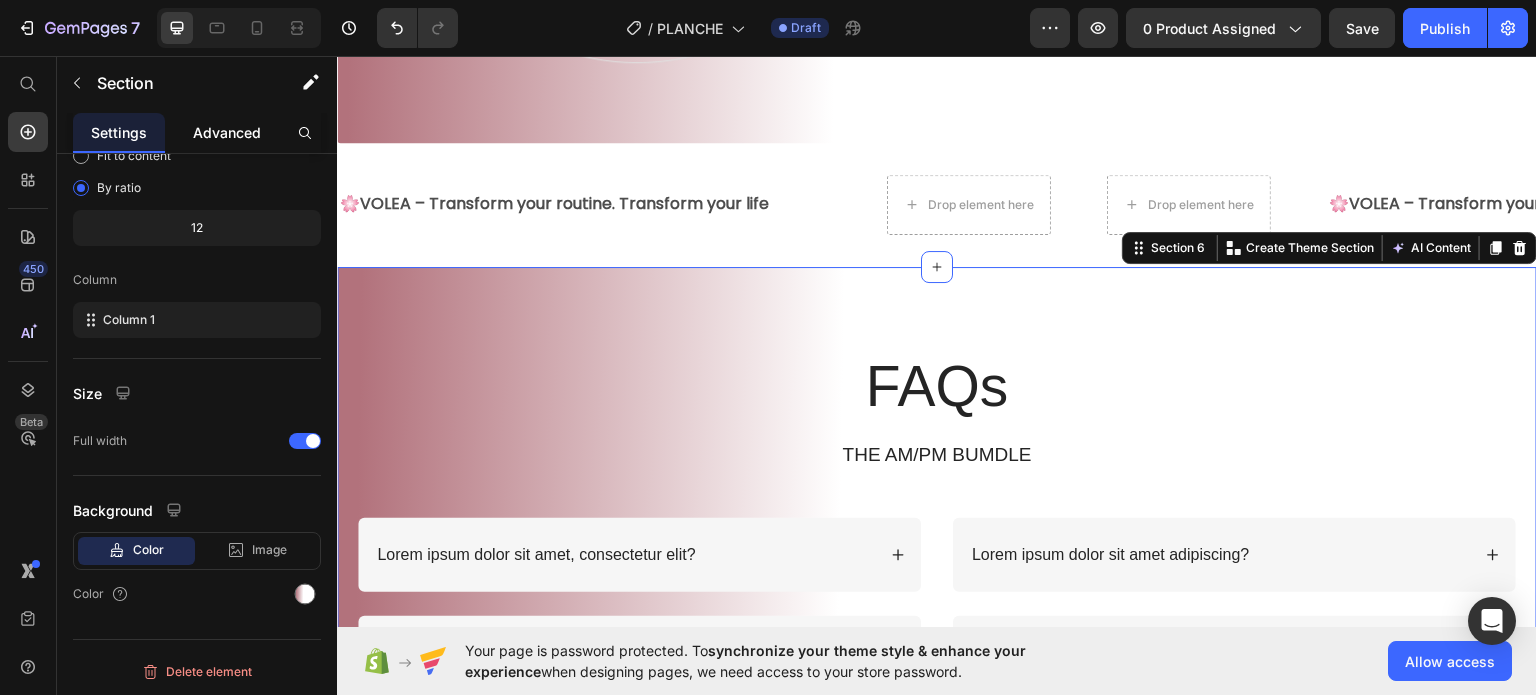 click on "Advanced" at bounding box center (227, 132) 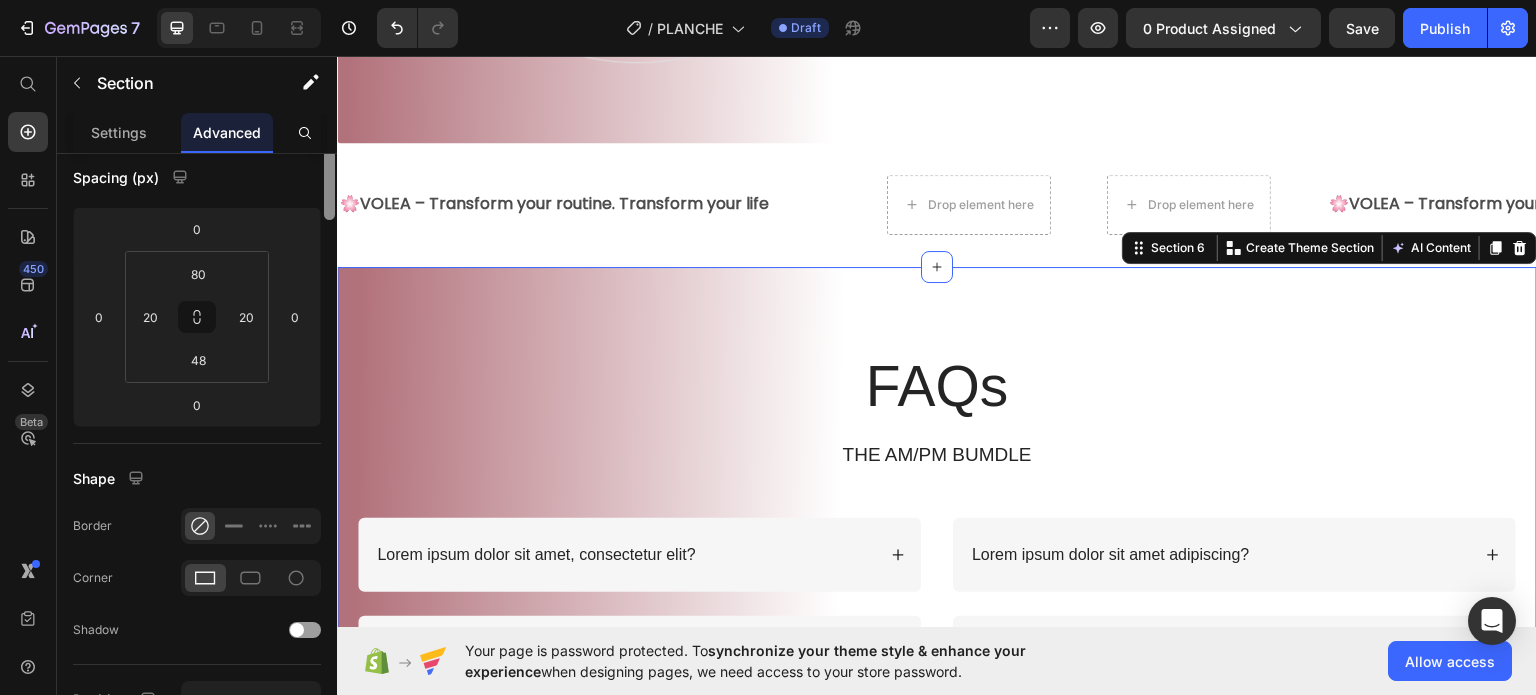 scroll, scrollTop: 0, scrollLeft: 0, axis: both 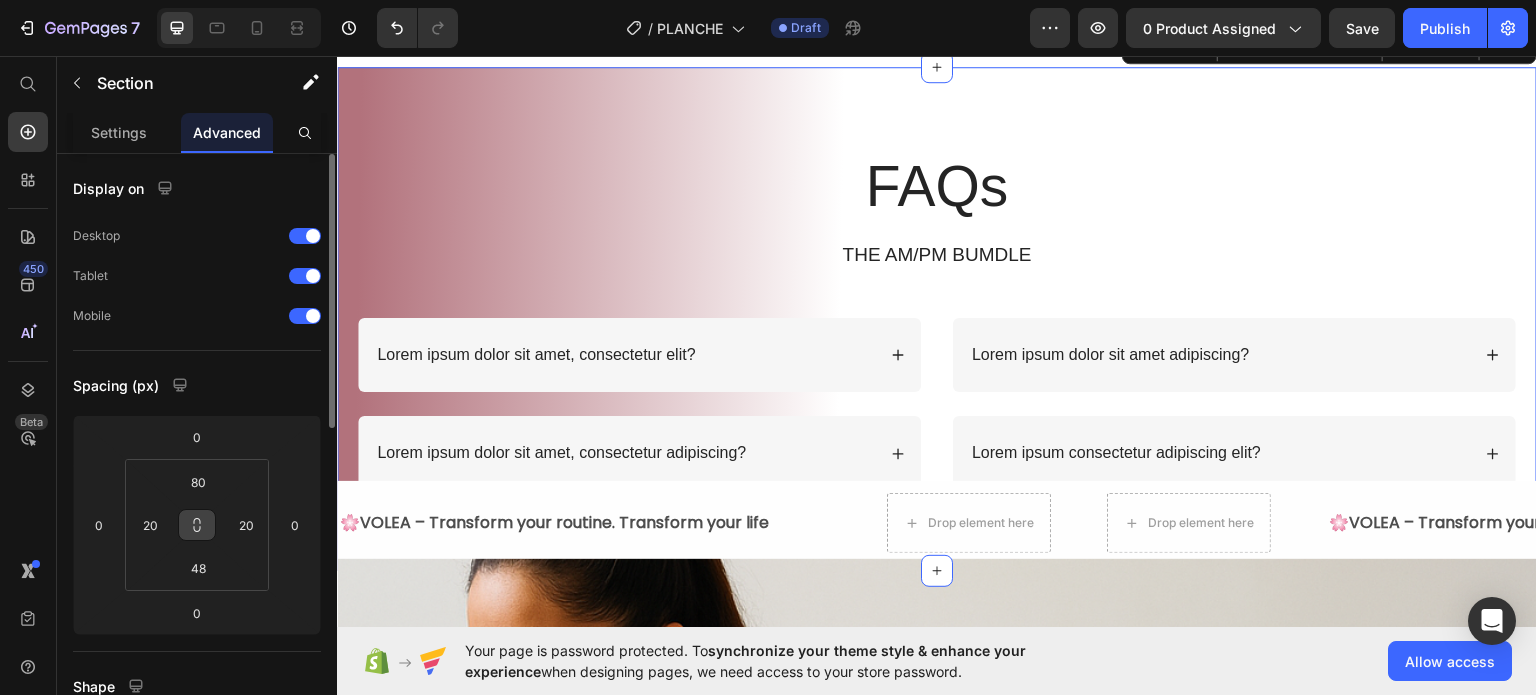 click at bounding box center [197, 525] 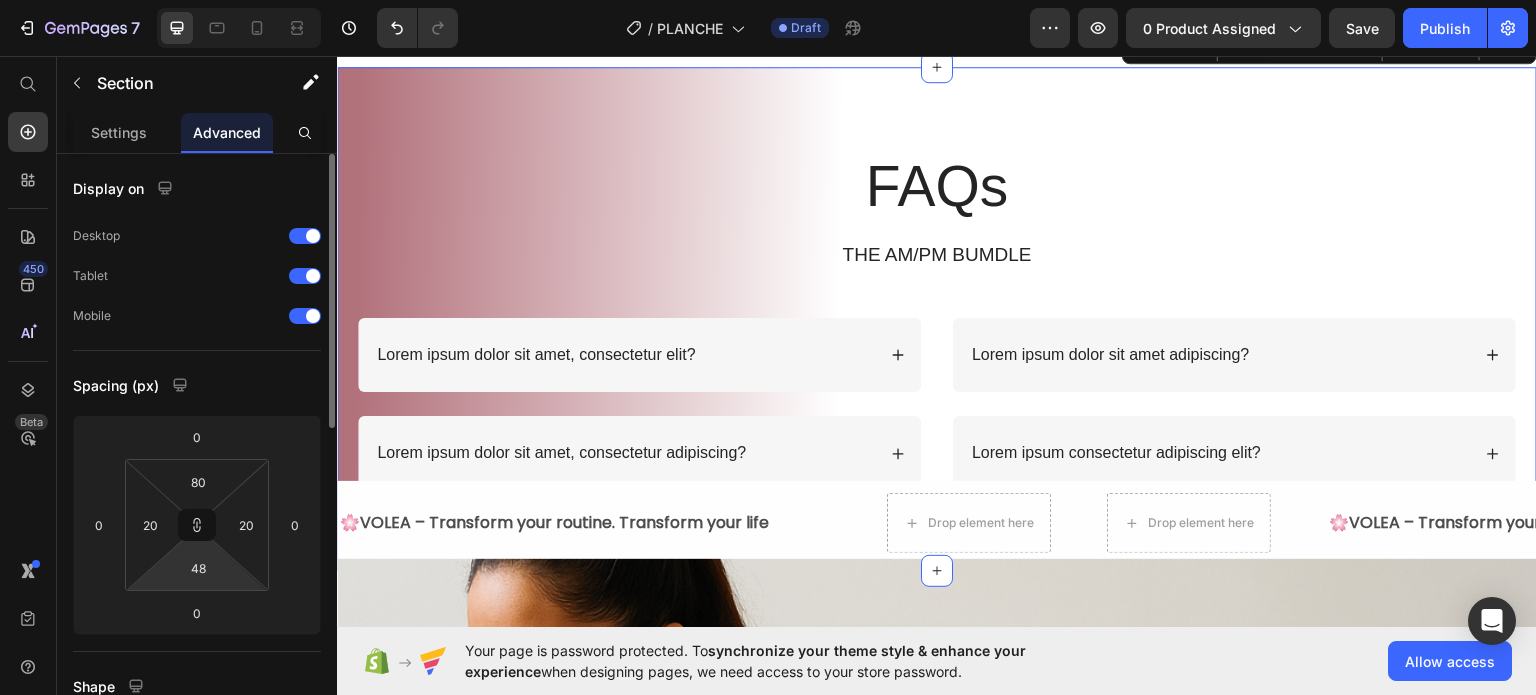 type on "48" 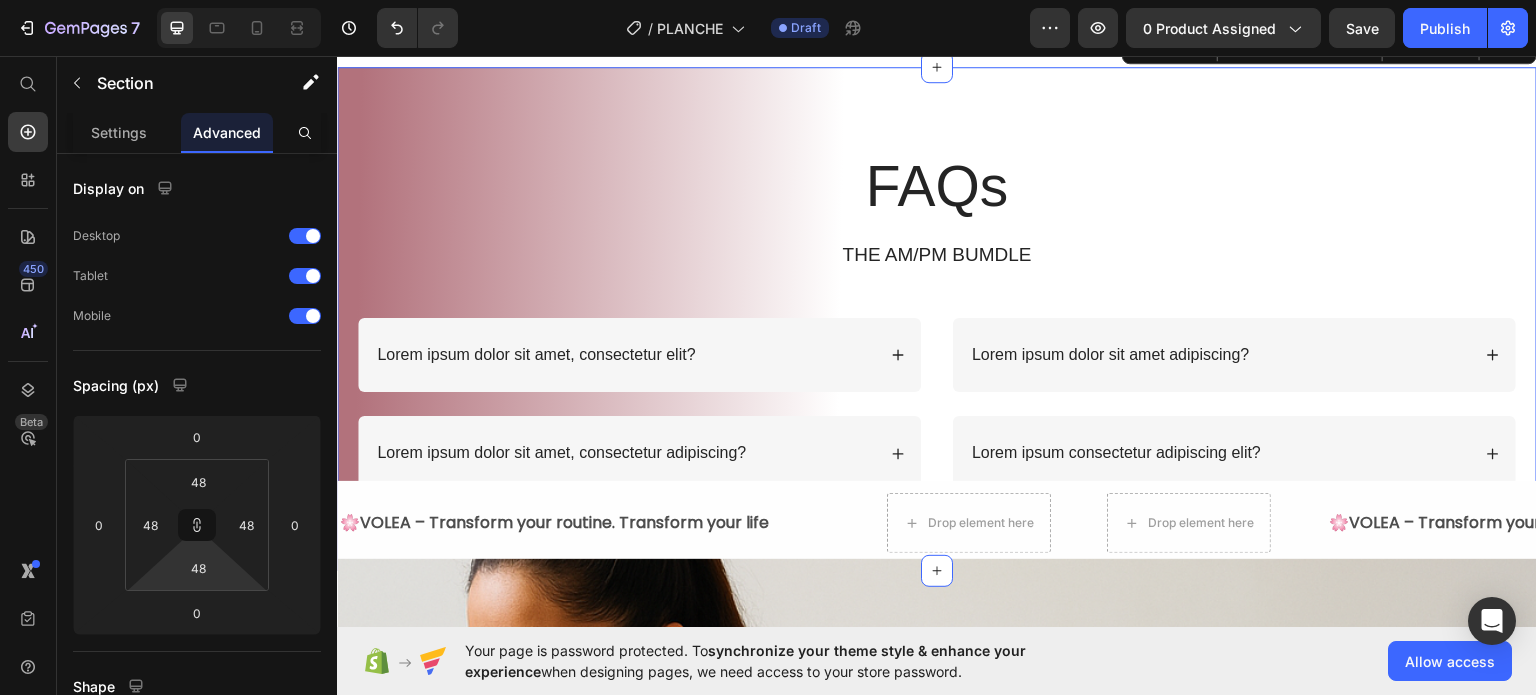 type on "50" 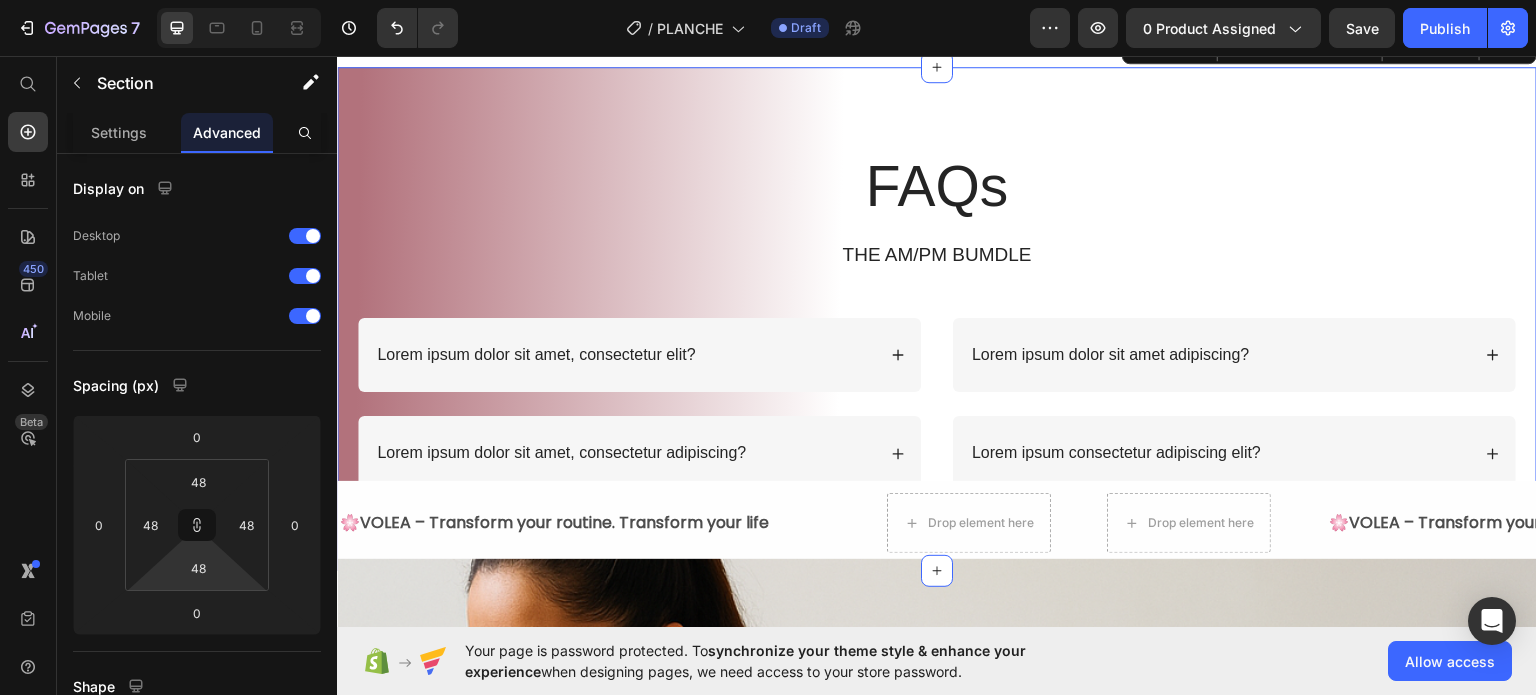 type on "50" 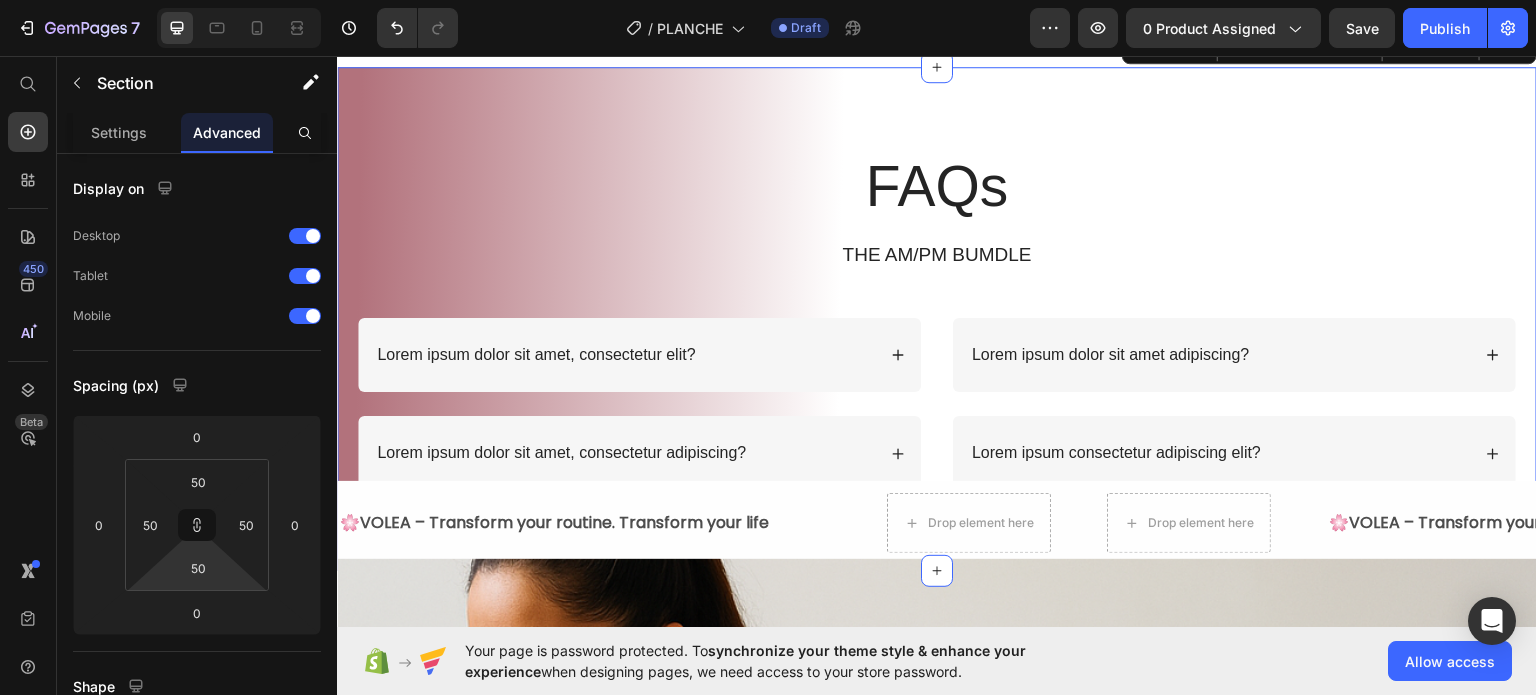 type on "58" 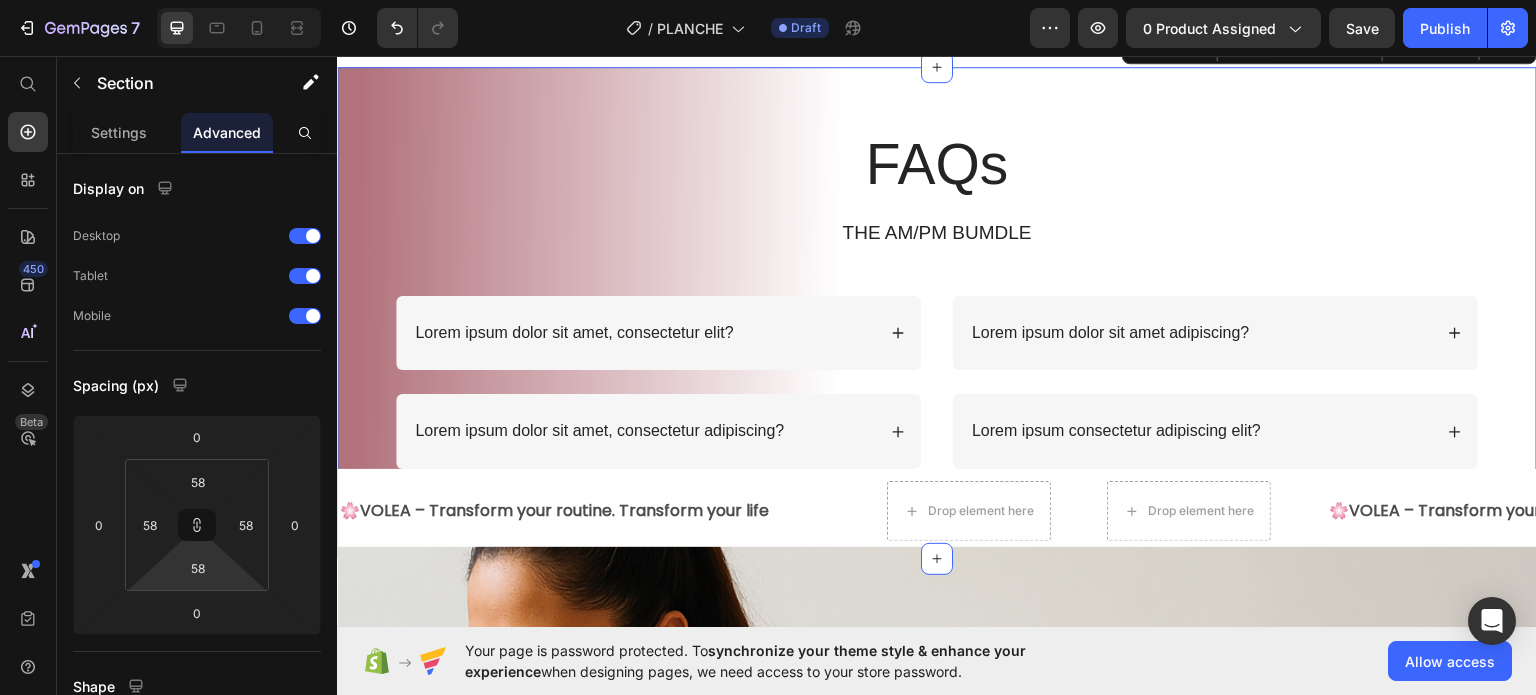 type on "60" 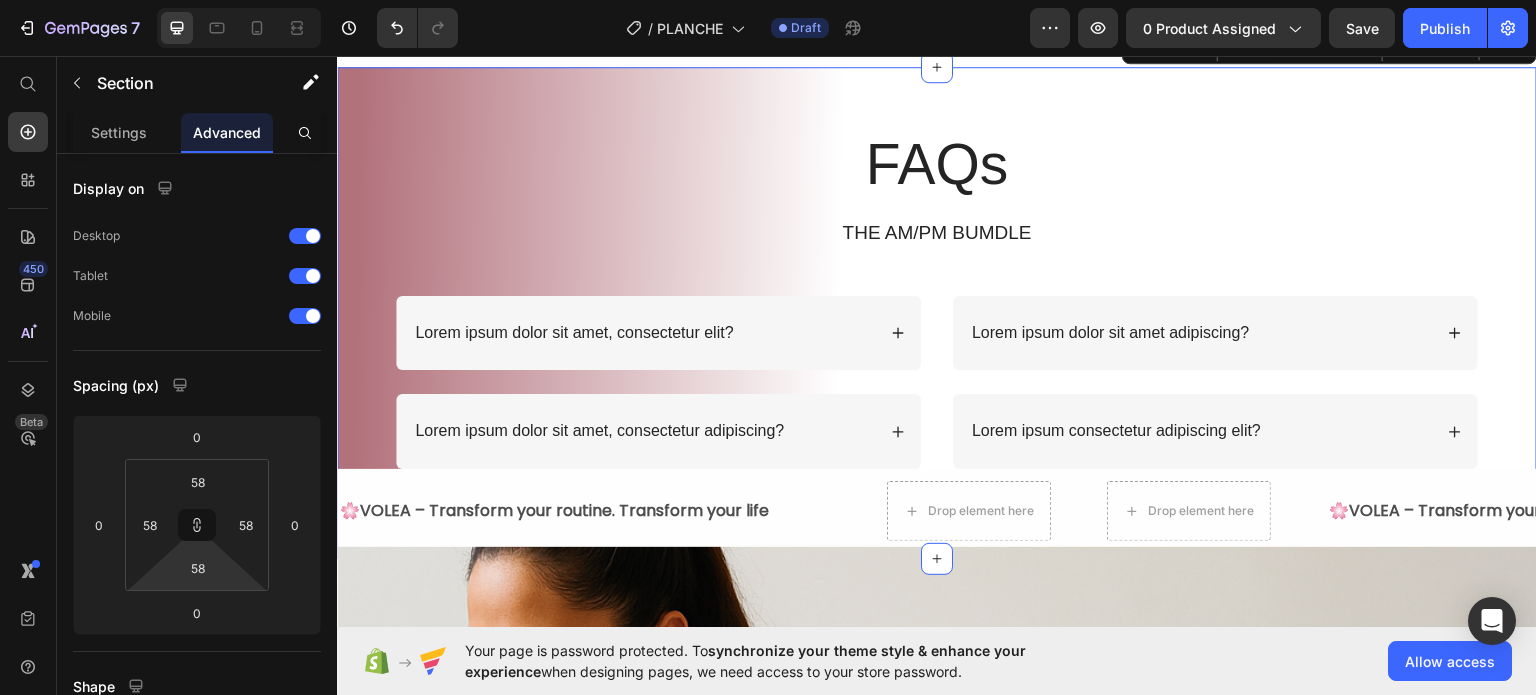 type on "60" 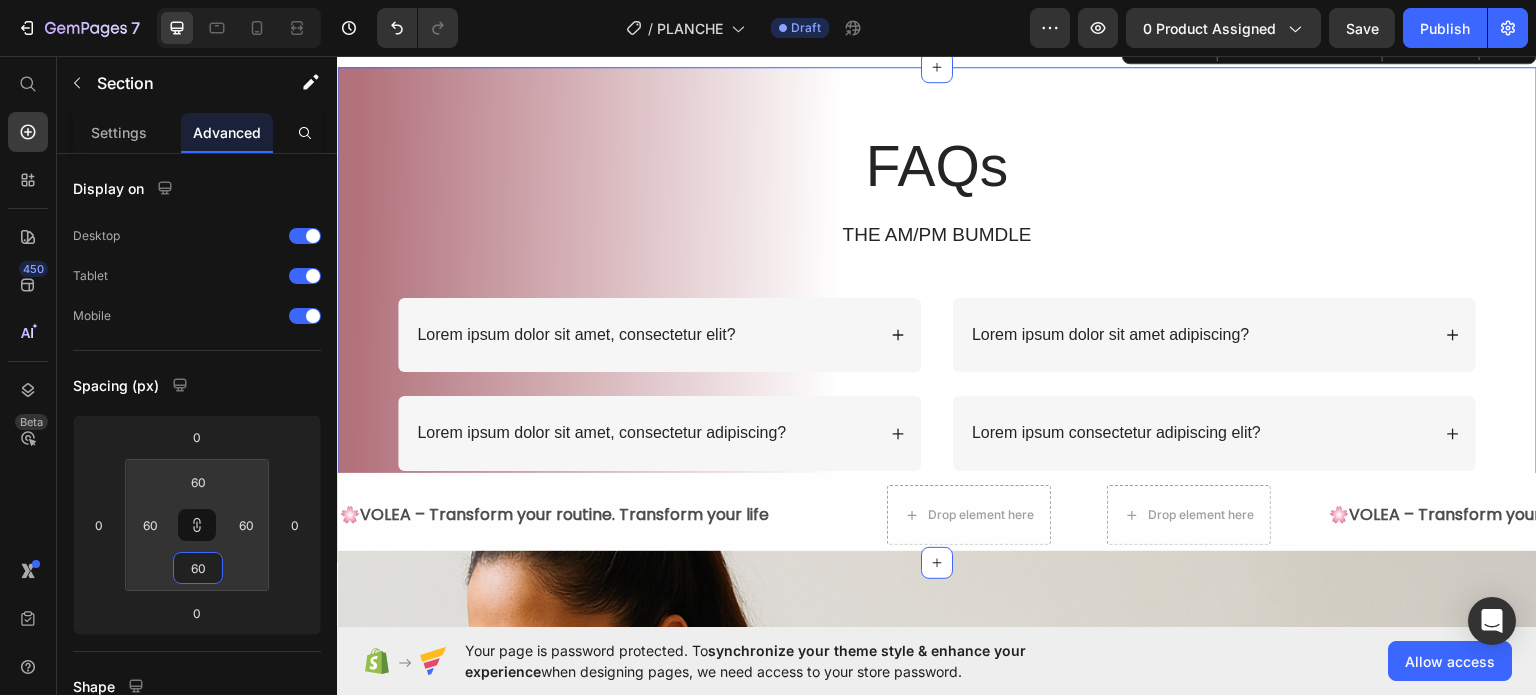type on "64" 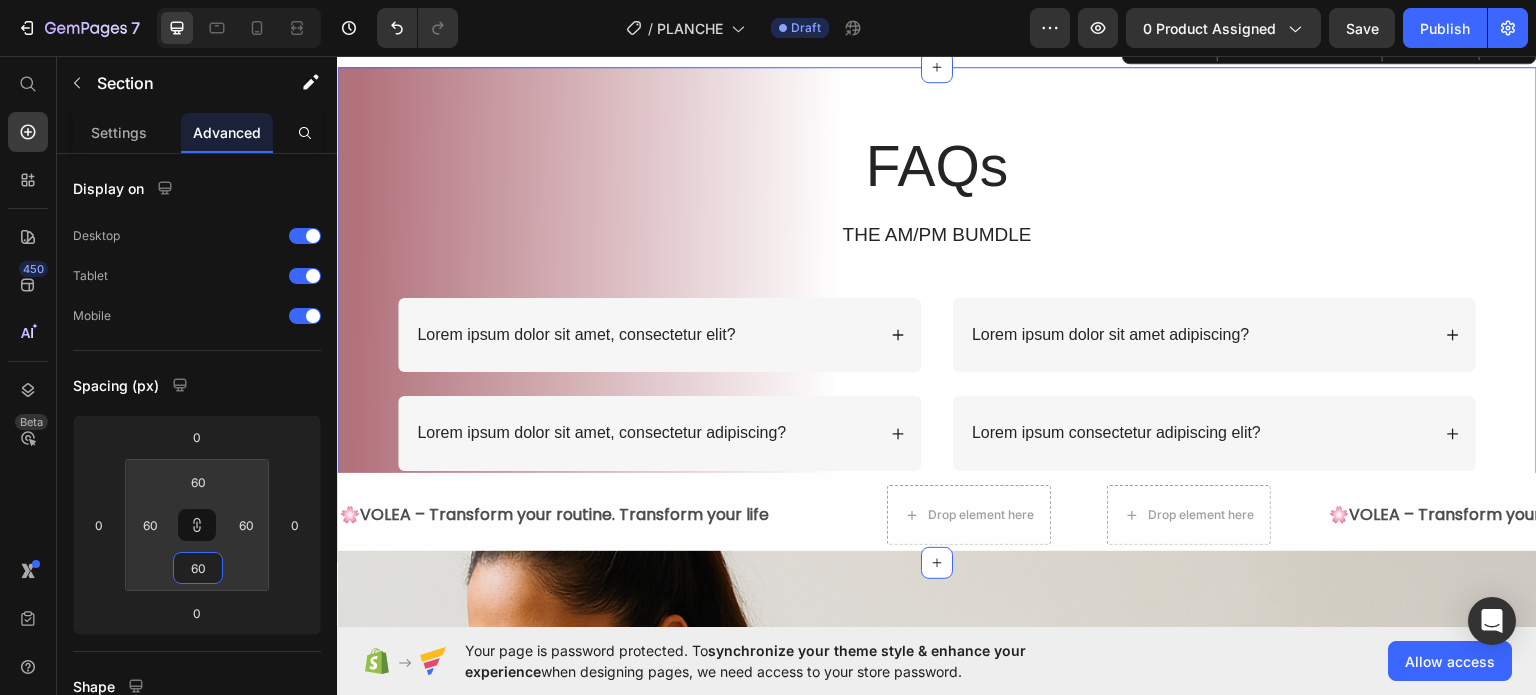 type on "64" 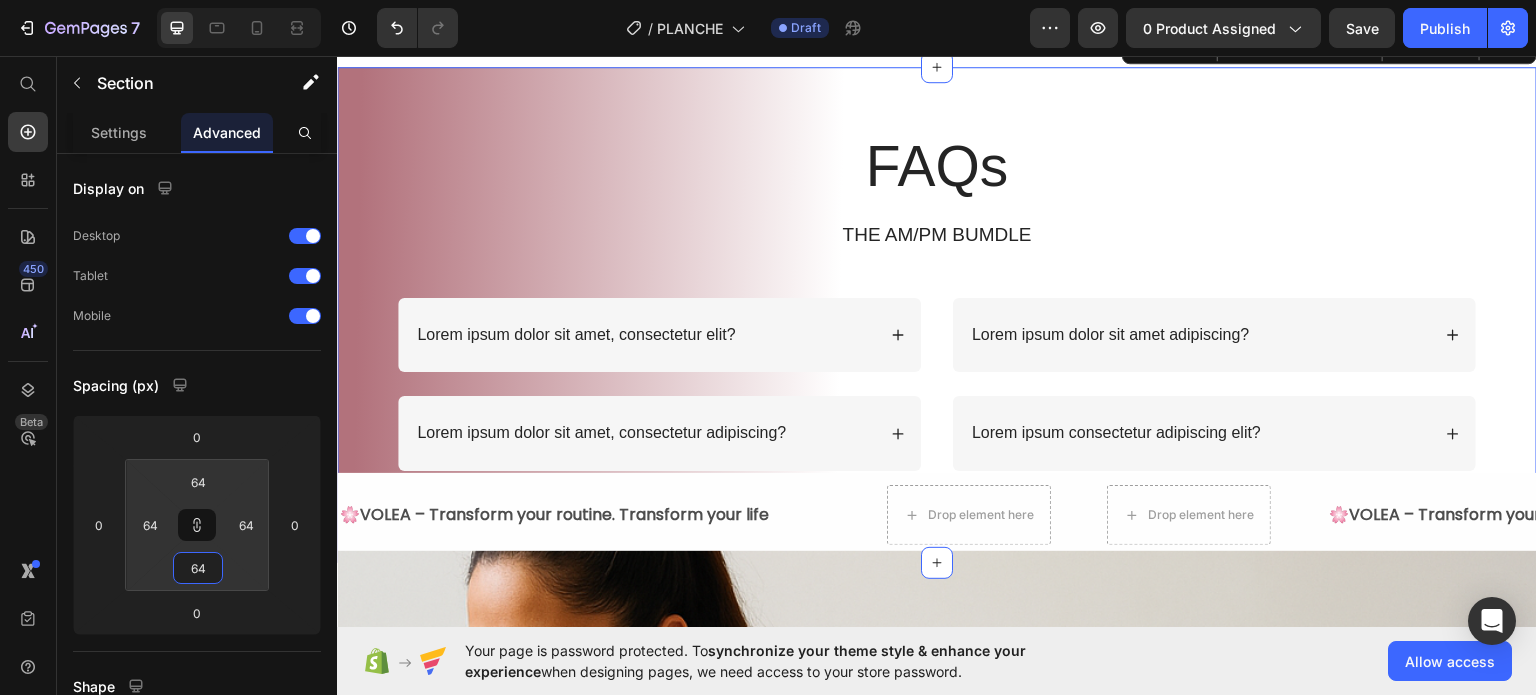 type on "74" 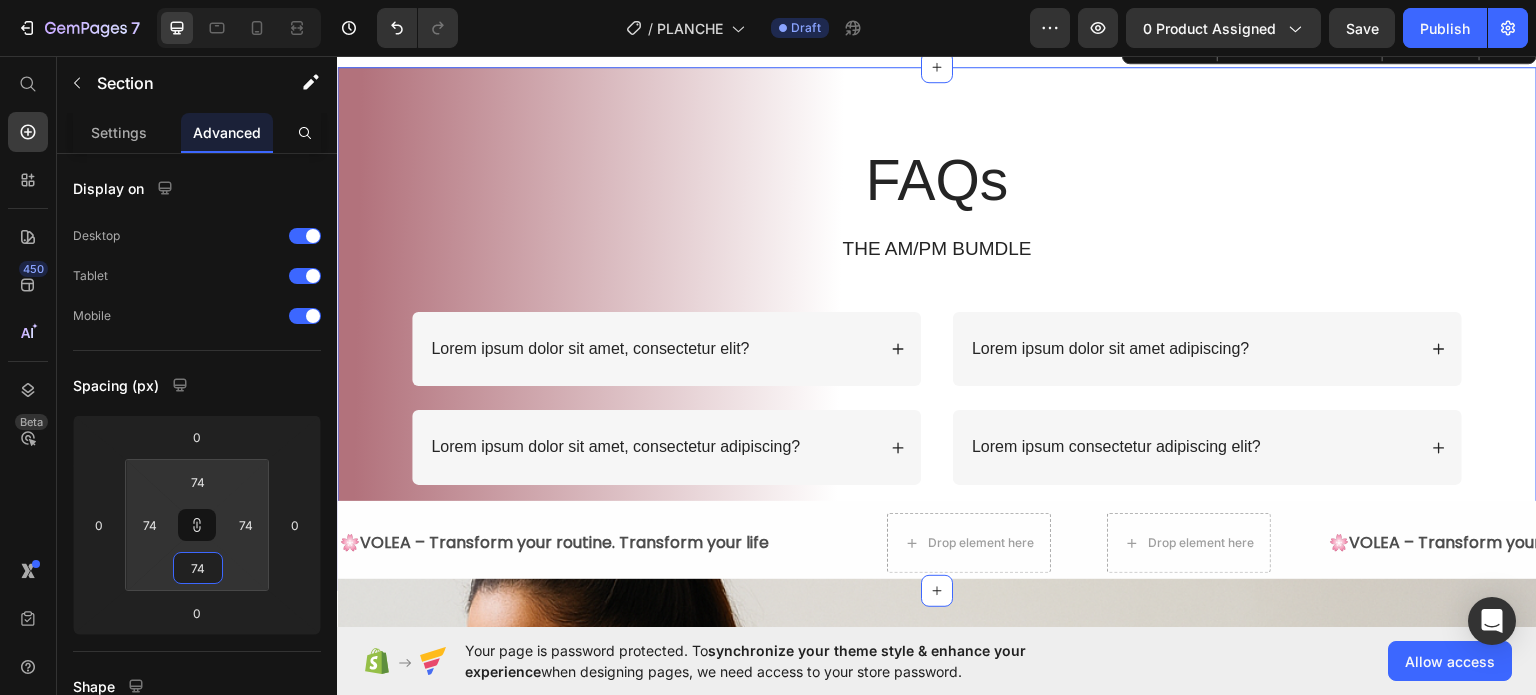 type on "78" 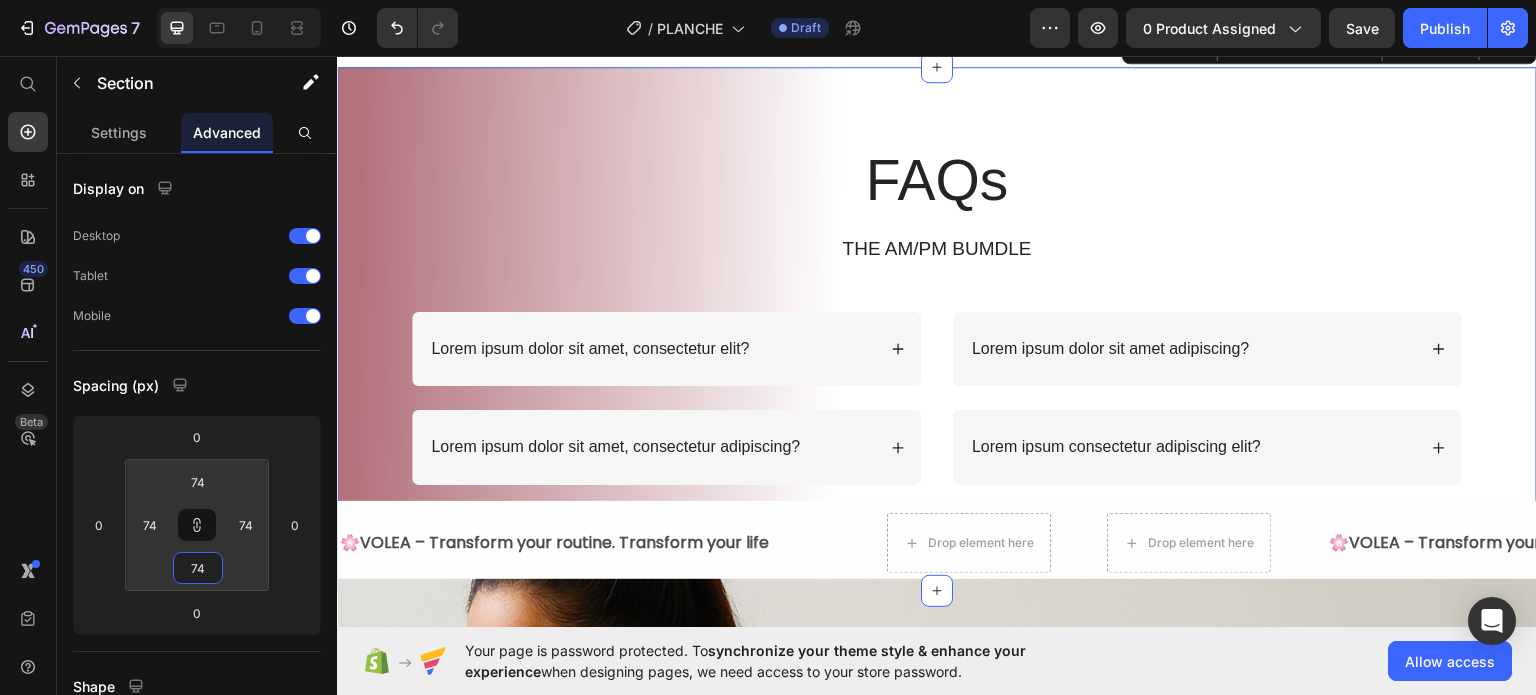 type on "78" 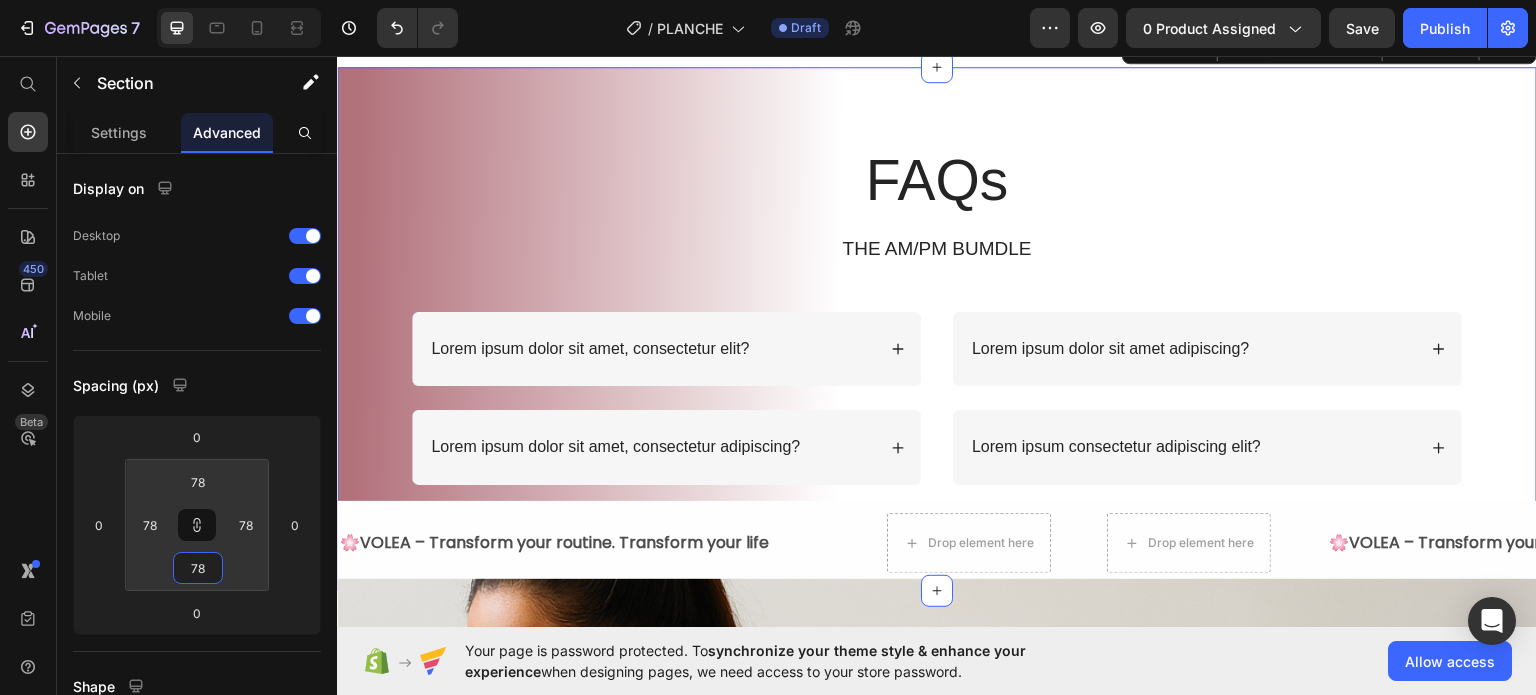 type on "86" 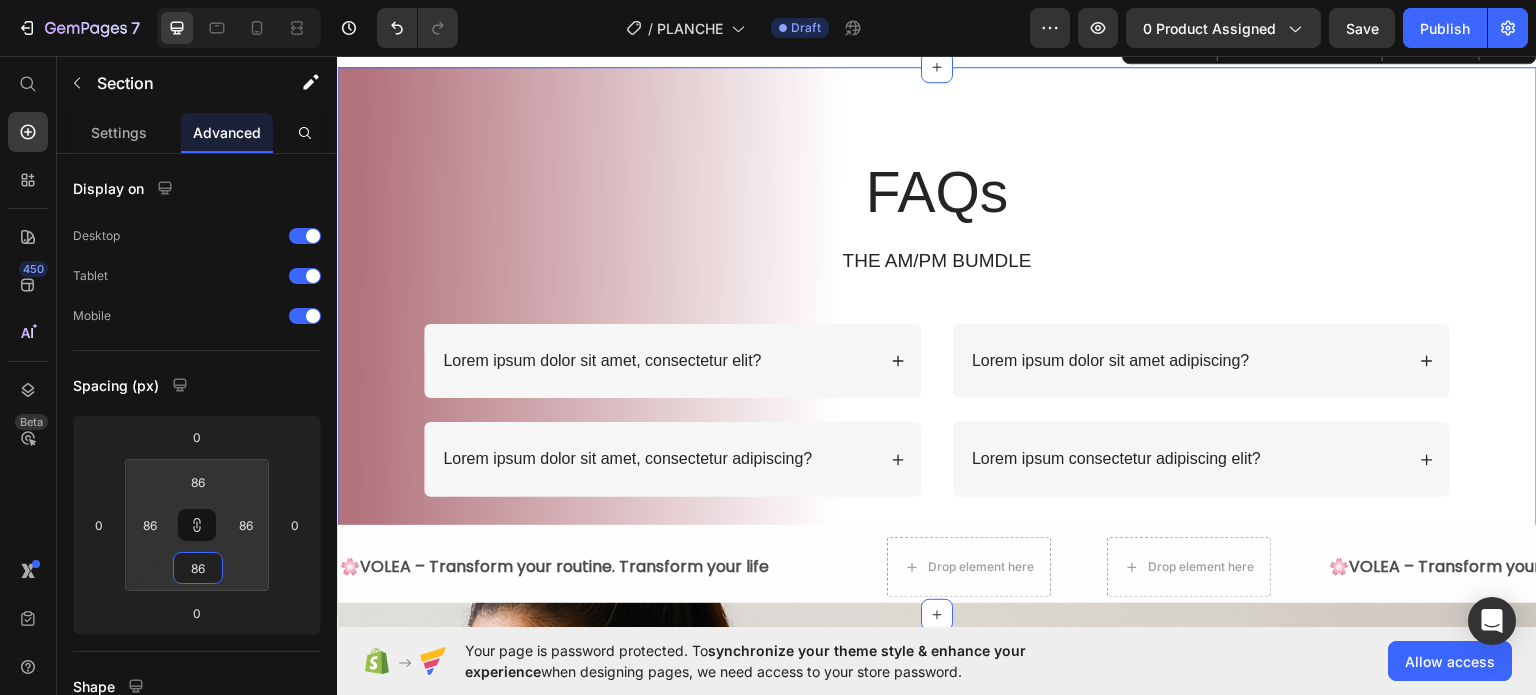 type on "90" 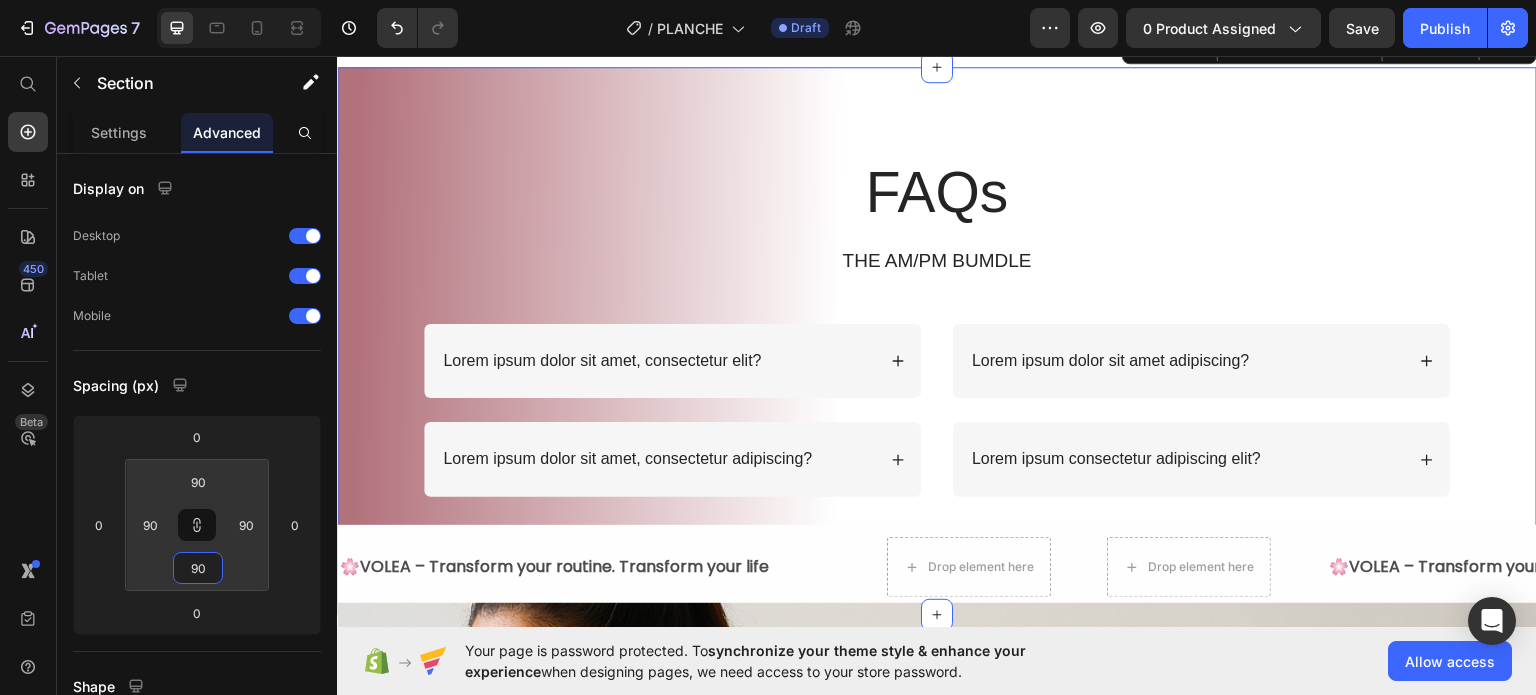 type on "98" 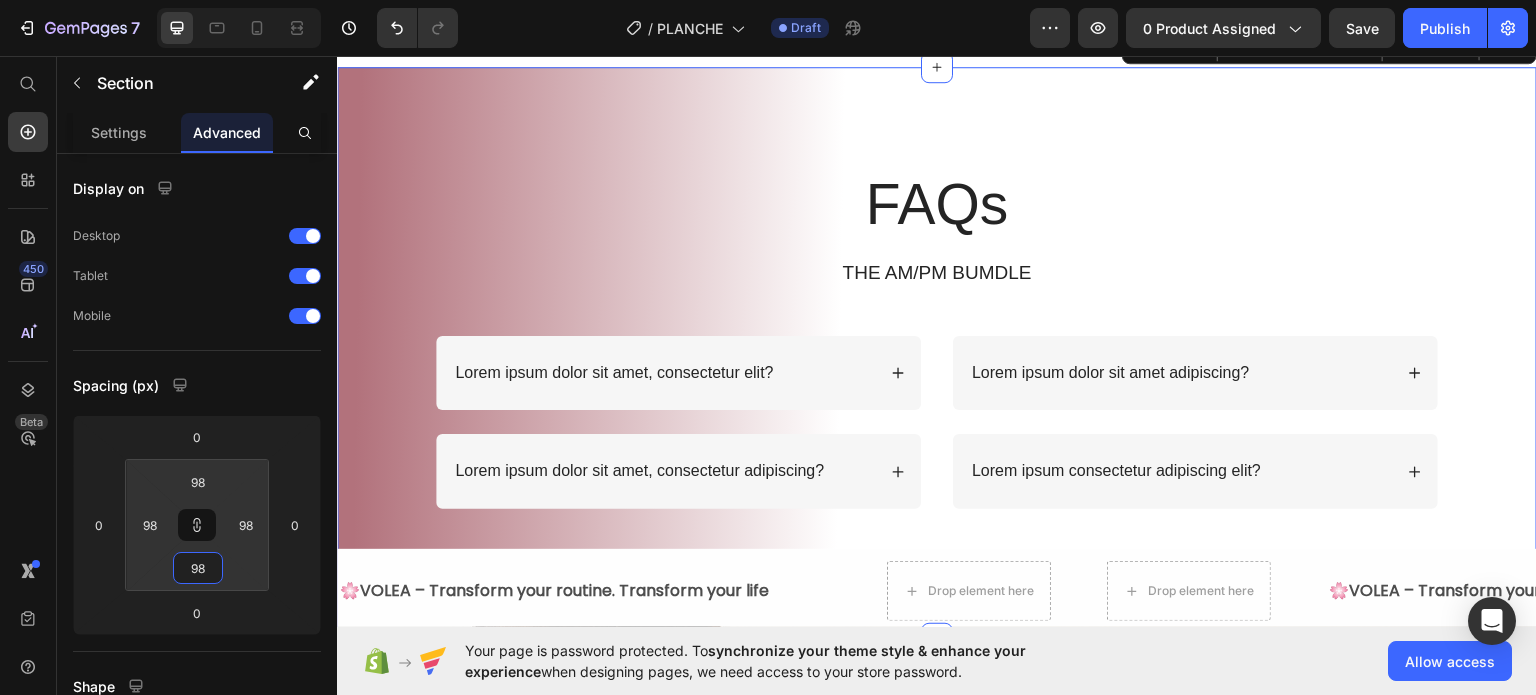 drag, startPoint x: 204, startPoint y: 540, endPoint x: 200, endPoint y: 515, distance: 25.317978 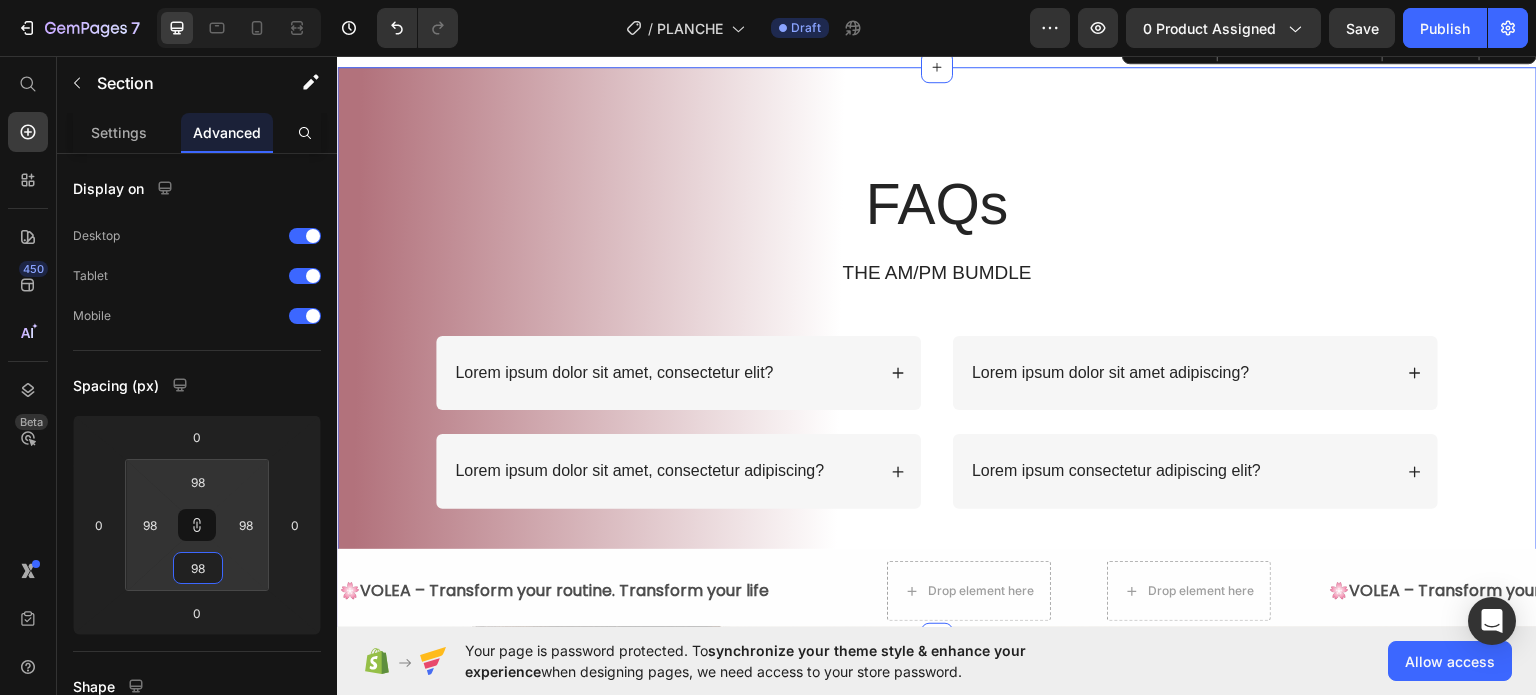 click on "7   /  PLANCHE Draft Preview 0 product assigned  Save   Publish  450 Beta Start with Sections Elements Hero Section Product Detail Brands Trusted Badges Guarantee Product Breakdown How to use Testimonials Compare Bundle FAQs Social Proof Brand Story Product List Collection Blog List Contact Sticky Add to Cart Custom Footer Browse Library 450 Layout
Row
Row
Row
Row Text
Heading
Text Block Button
Button
Button
Sticky Back to top Media
Image
Image" at bounding box center [768, 0] 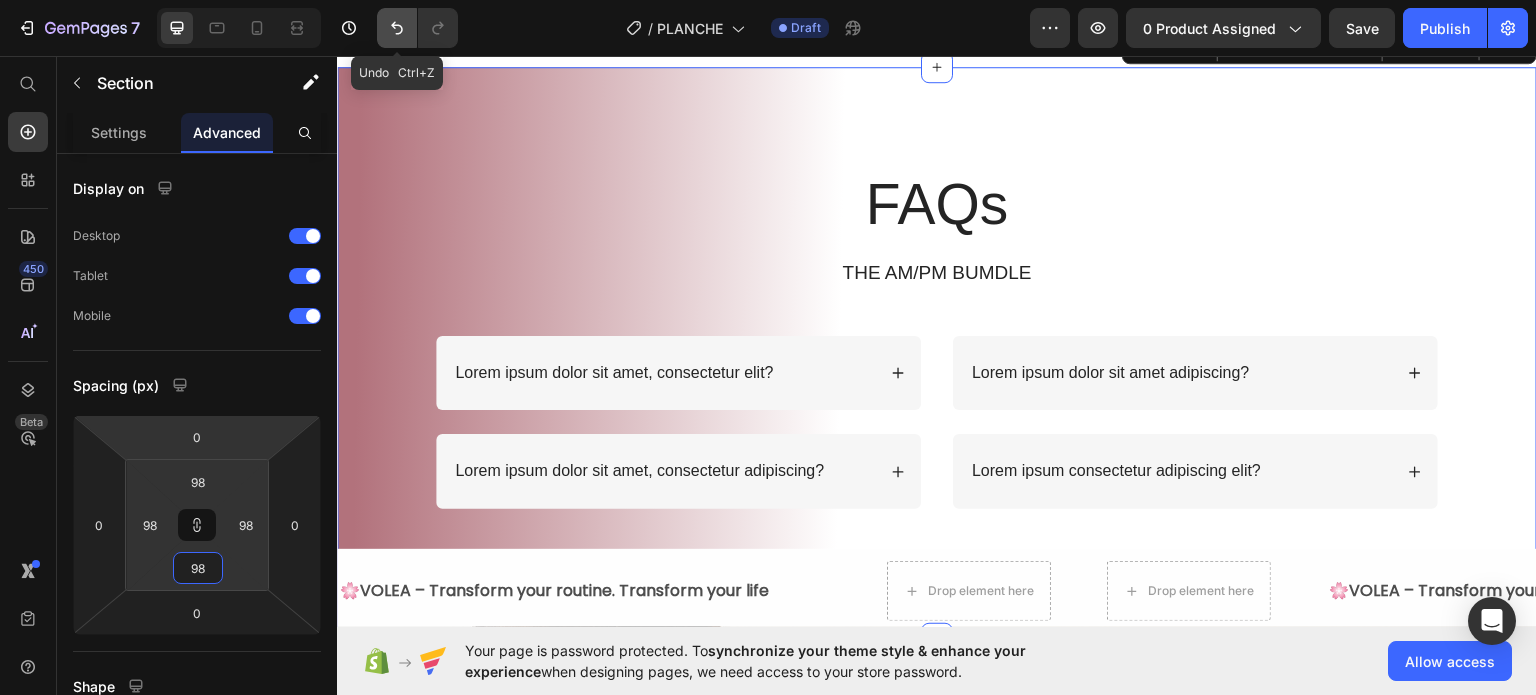 click 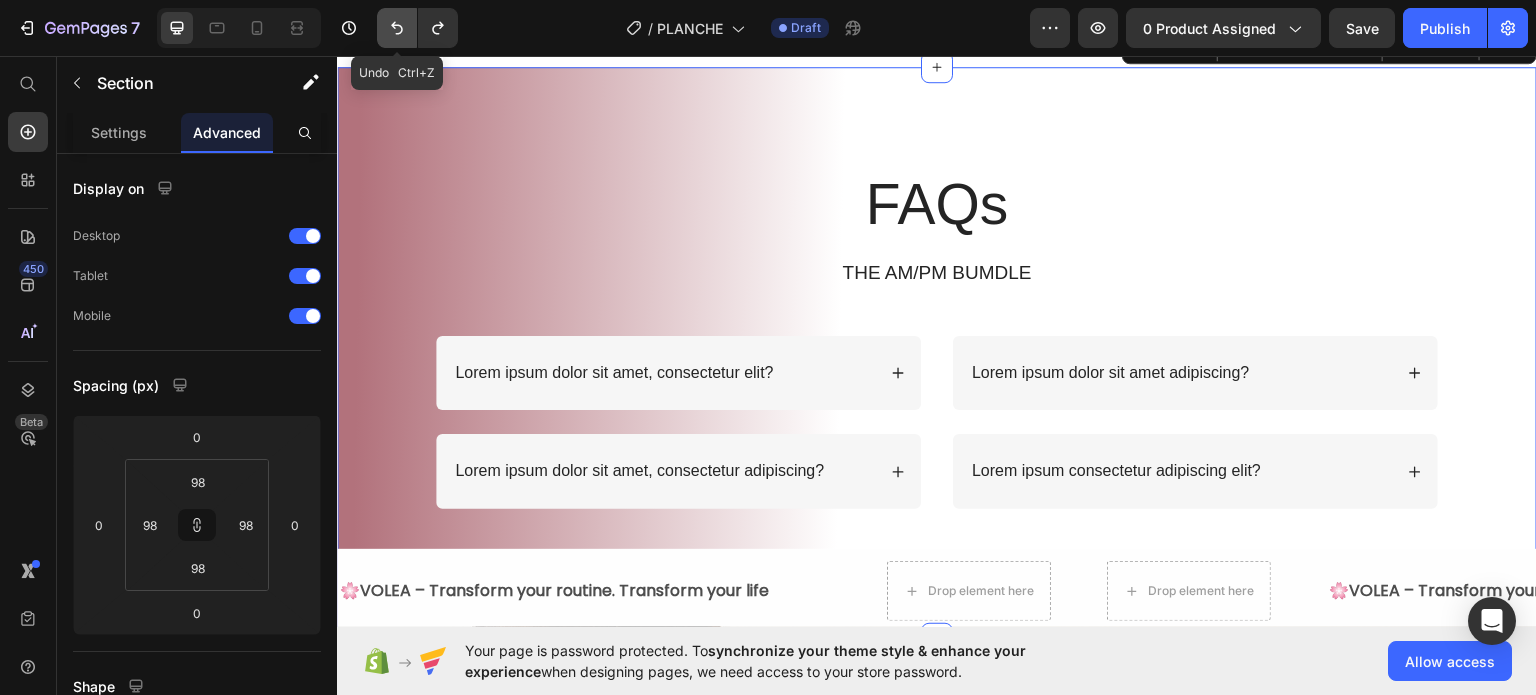 type on "48" 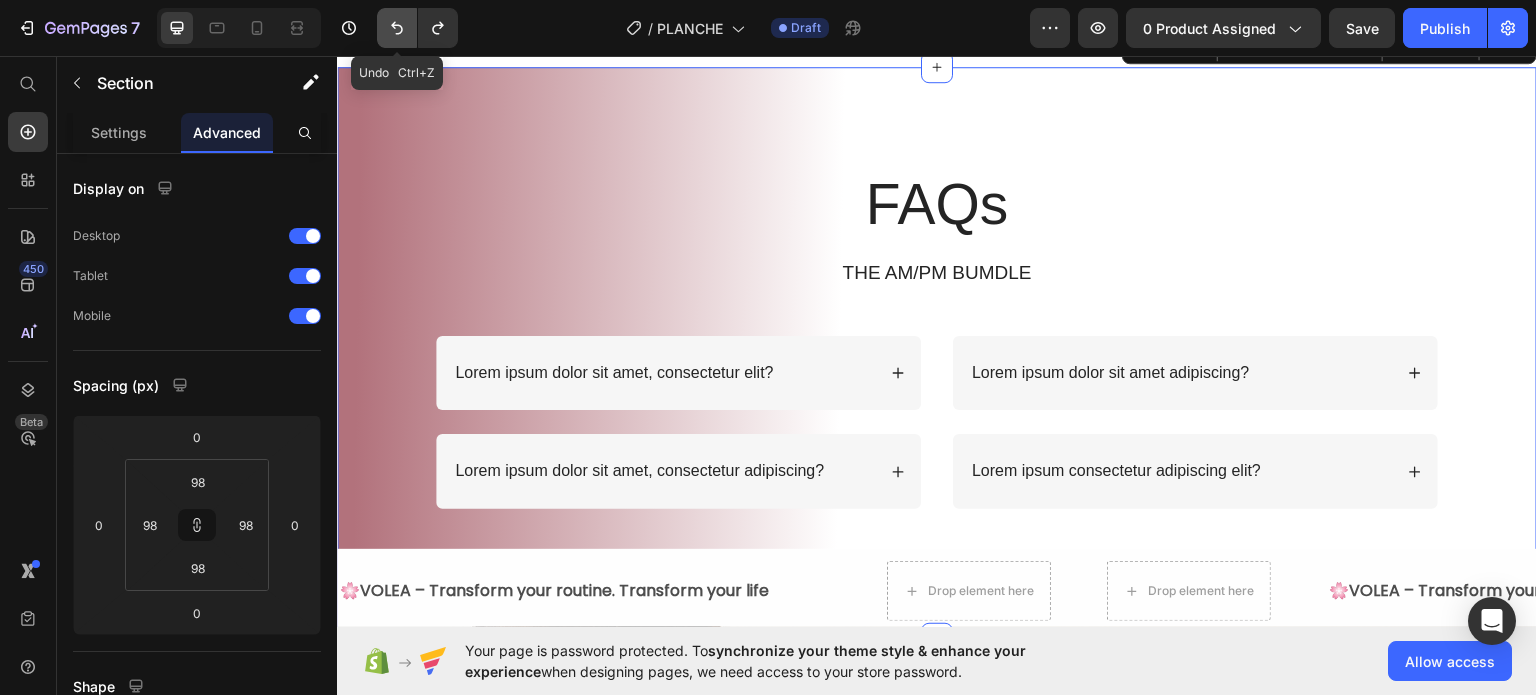 type on "48" 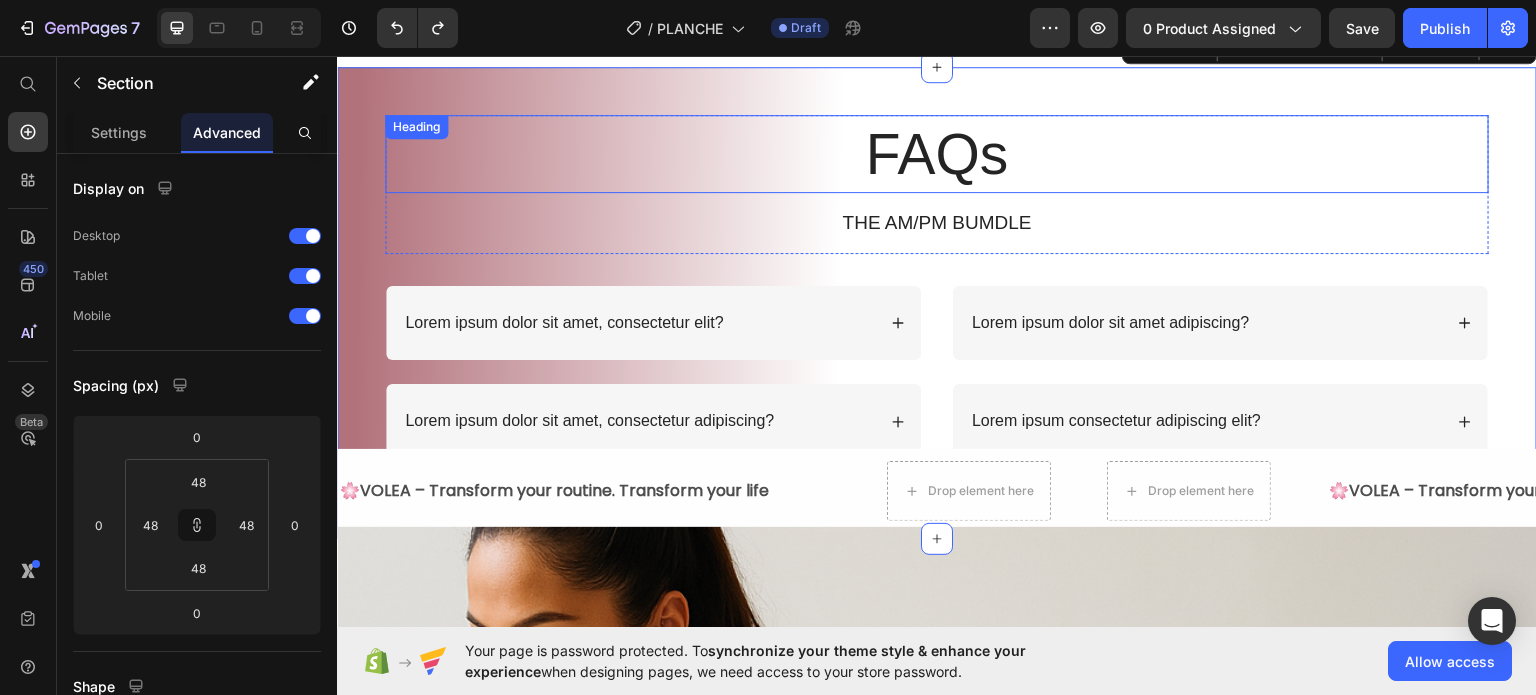 click on "FAQs" at bounding box center [937, 153] 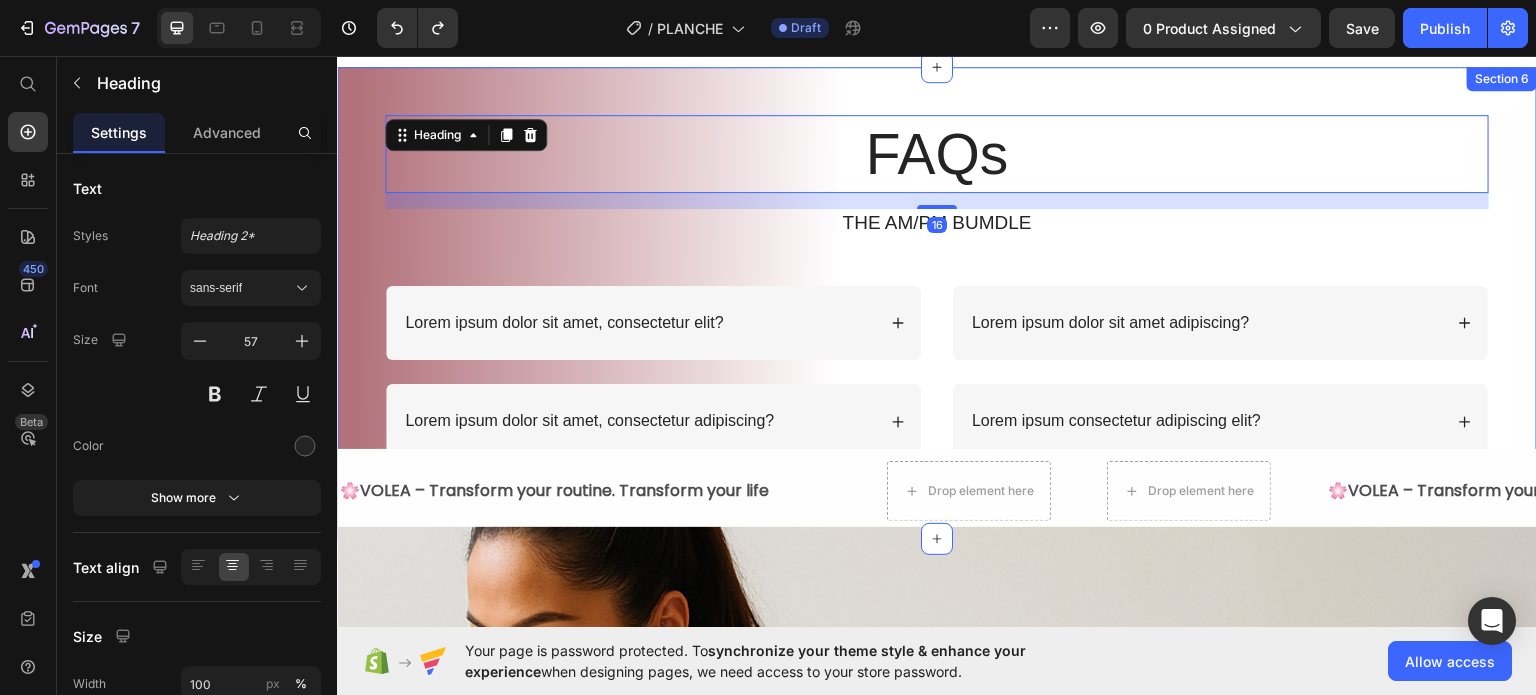 click on "FAQs Heading   16 THE AM/PM BUMDLE Text Block Row
Lorem ipsum dolor sit amet, consectetur elit?
Lorem ipsum dolor sit amet, consectetur adipiscing? Accordion
Lorem ipsum dolor sit amet adipiscing?
Lorem ipsum consectetur adipiscing elit? Accordion Row Section 6" at bounding box center [937, 302] 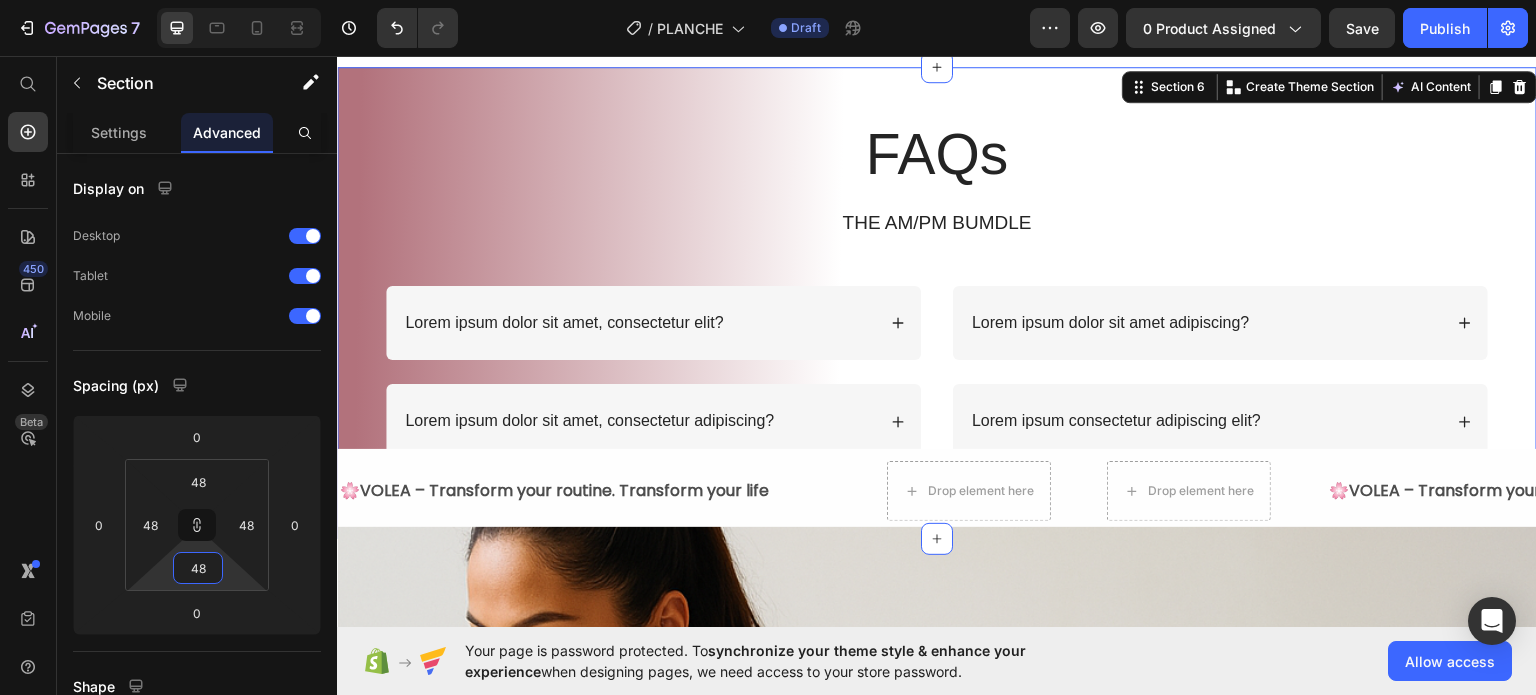 type on "62" 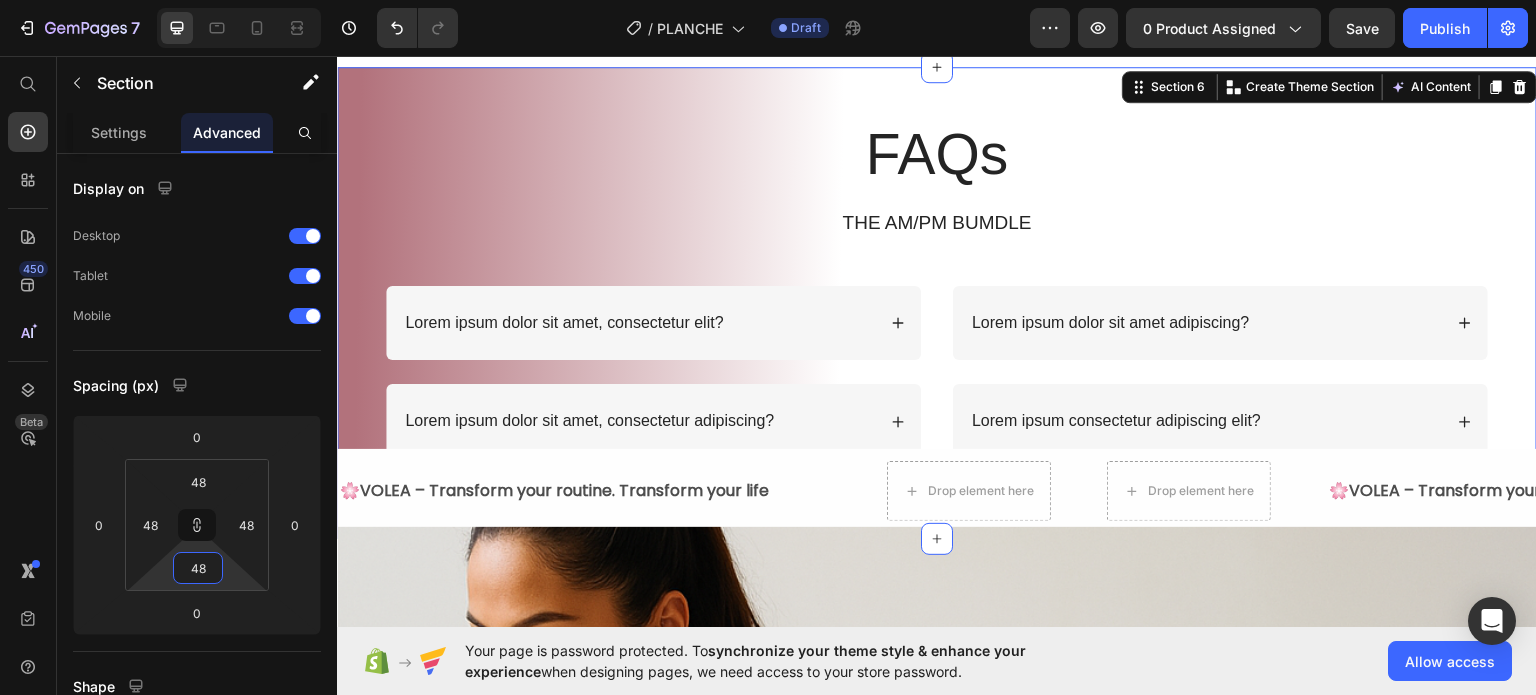 type on "62" 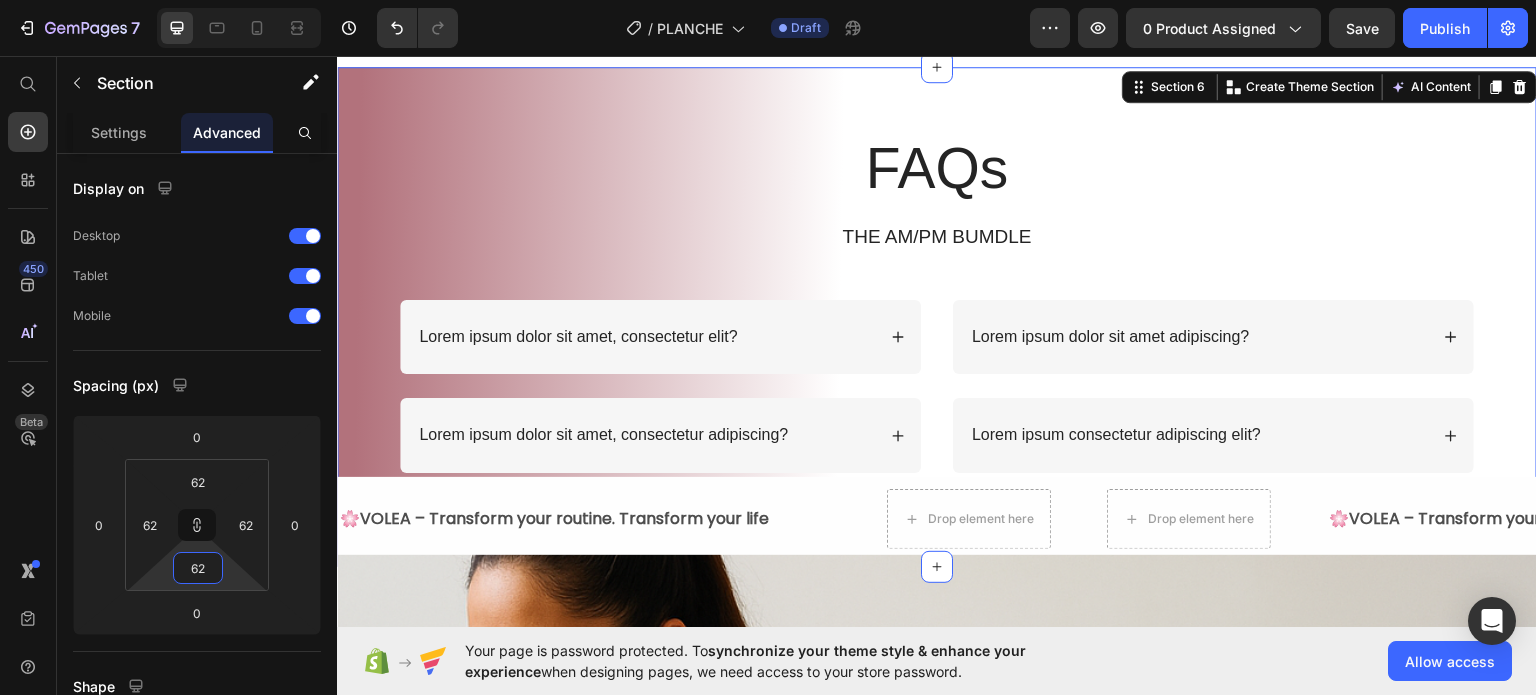 type on "70" 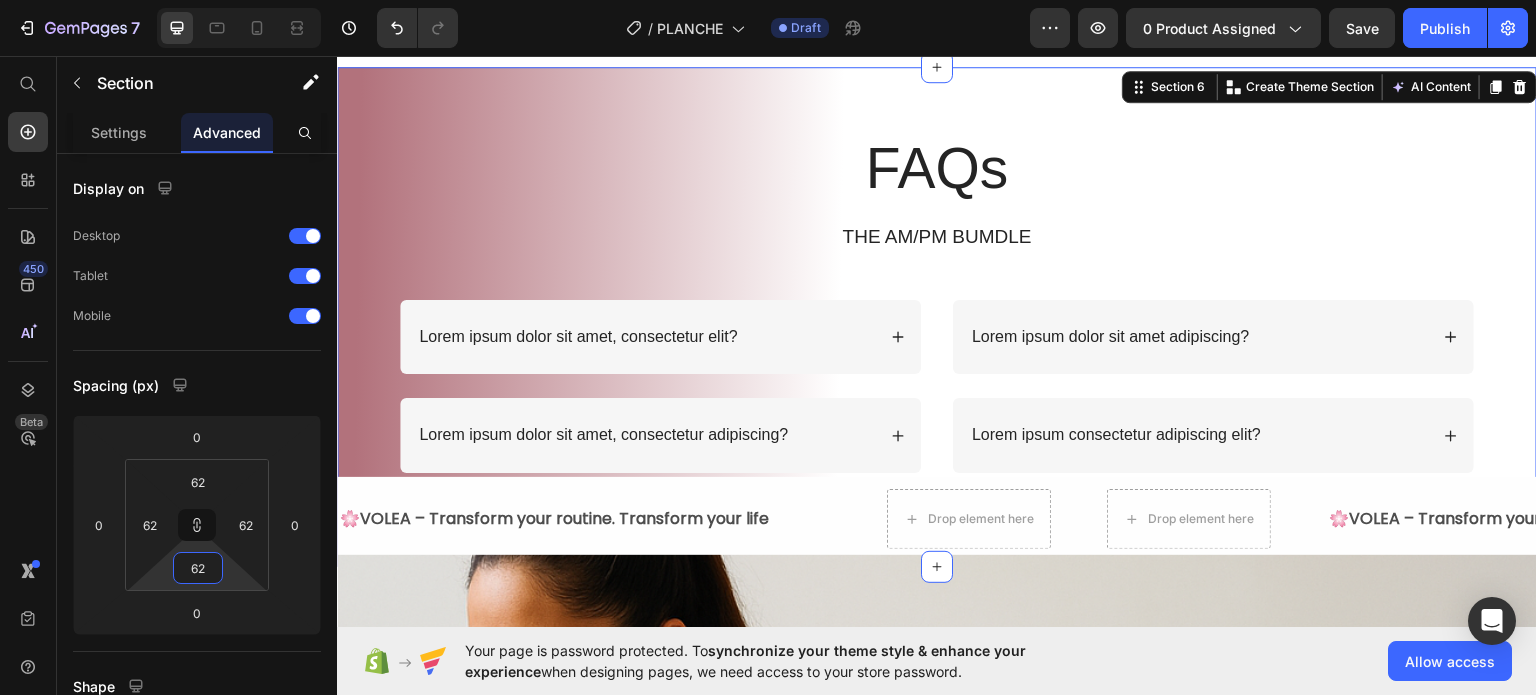 type on "70" 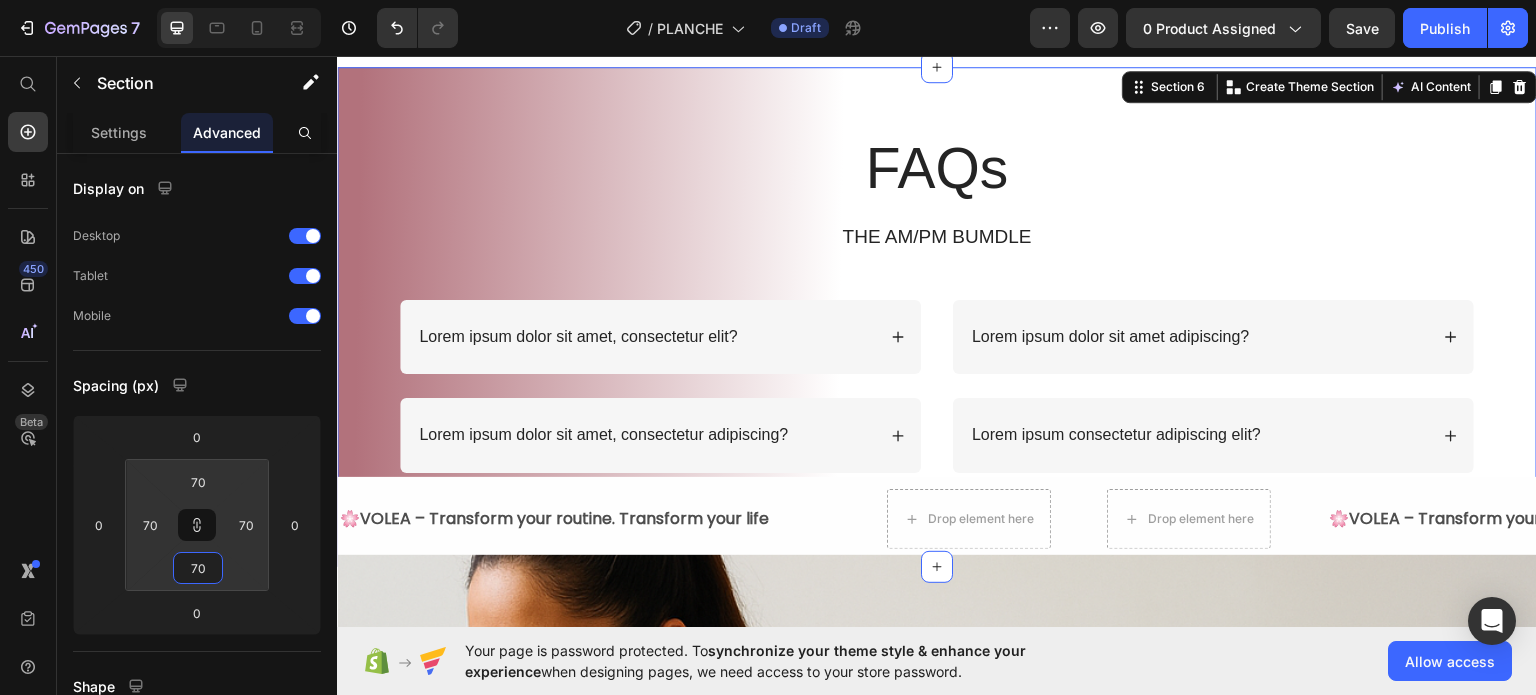 type on "72" 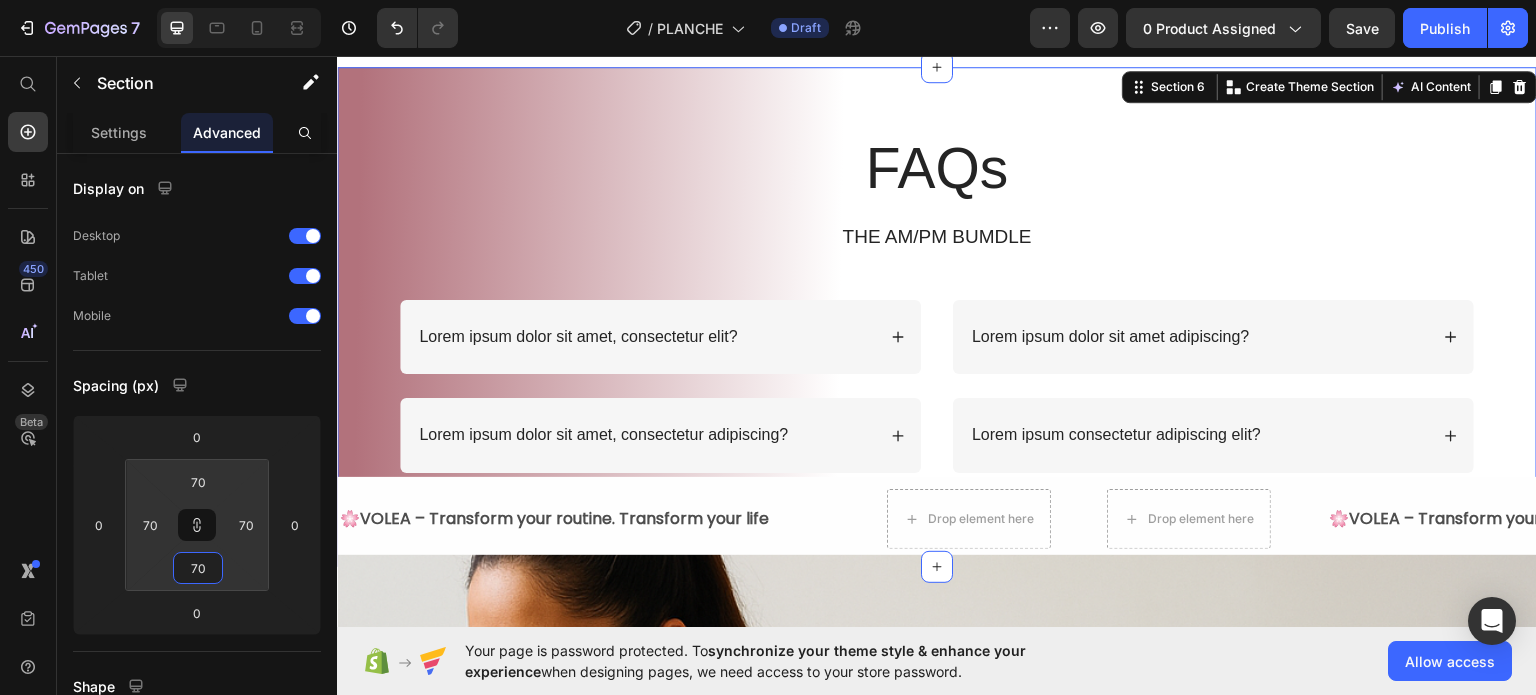 type on "72" 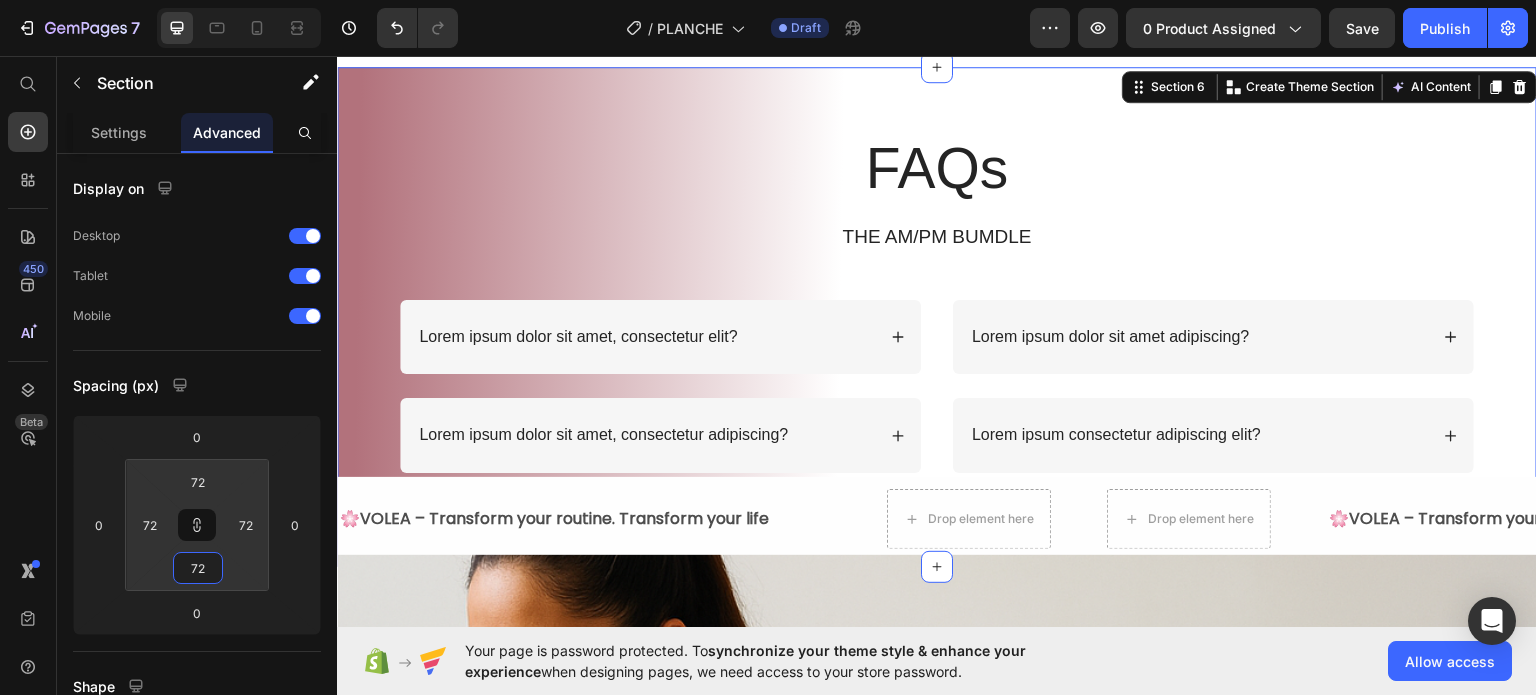 type on "74" 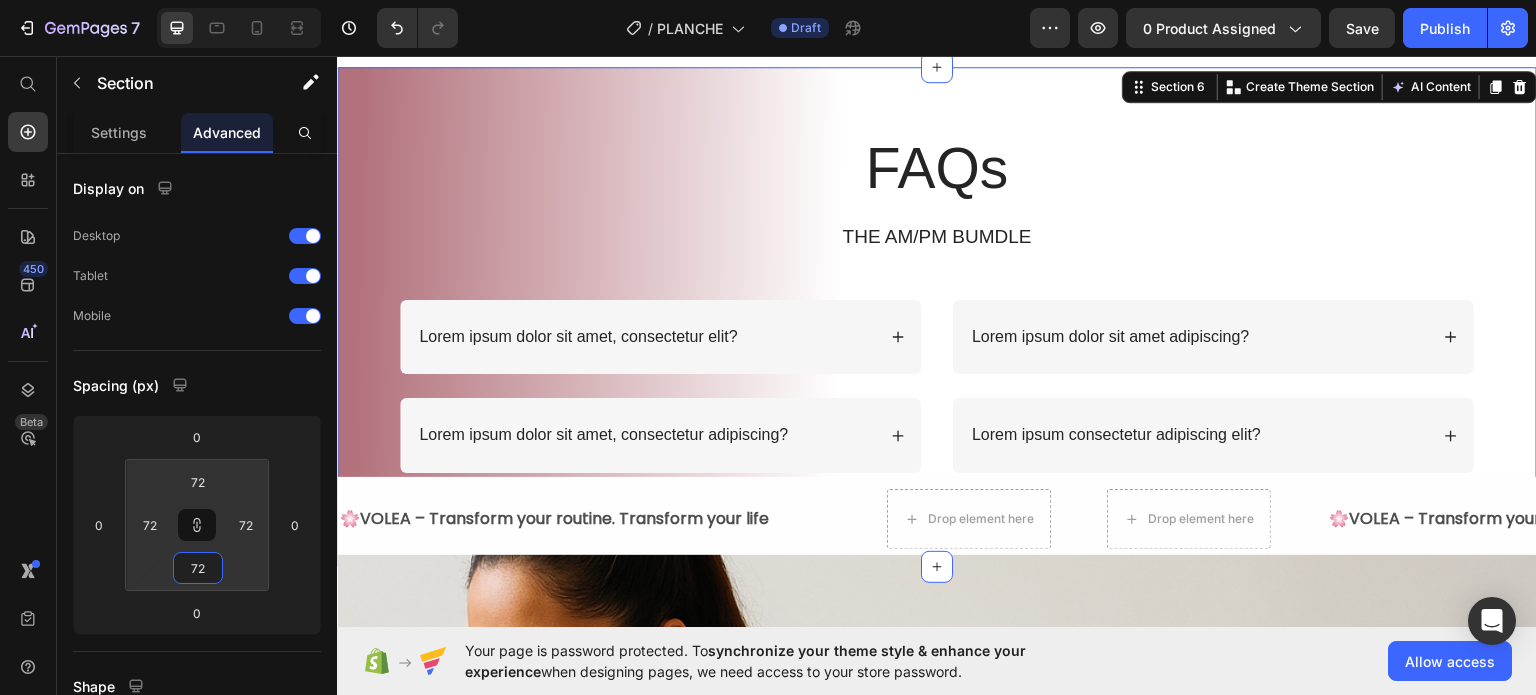 type on "74" 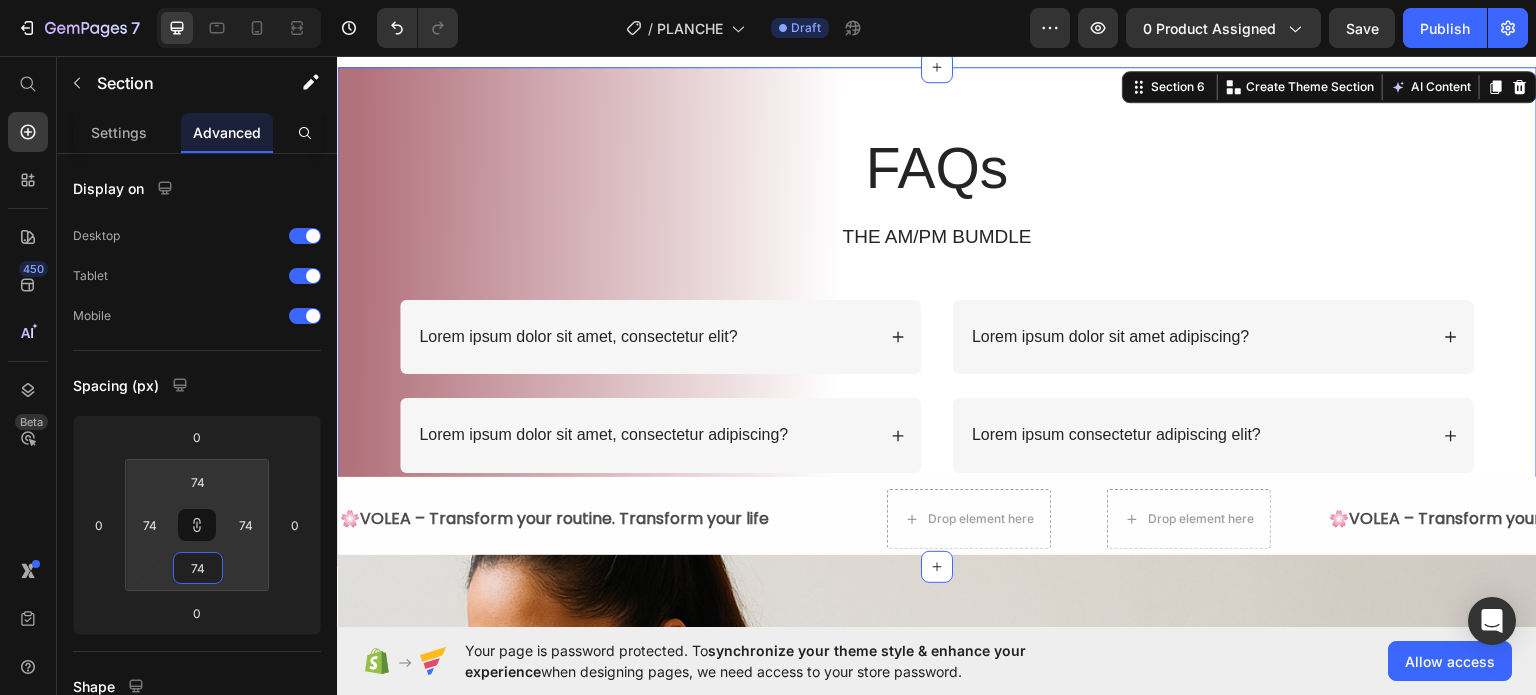 type on "76" 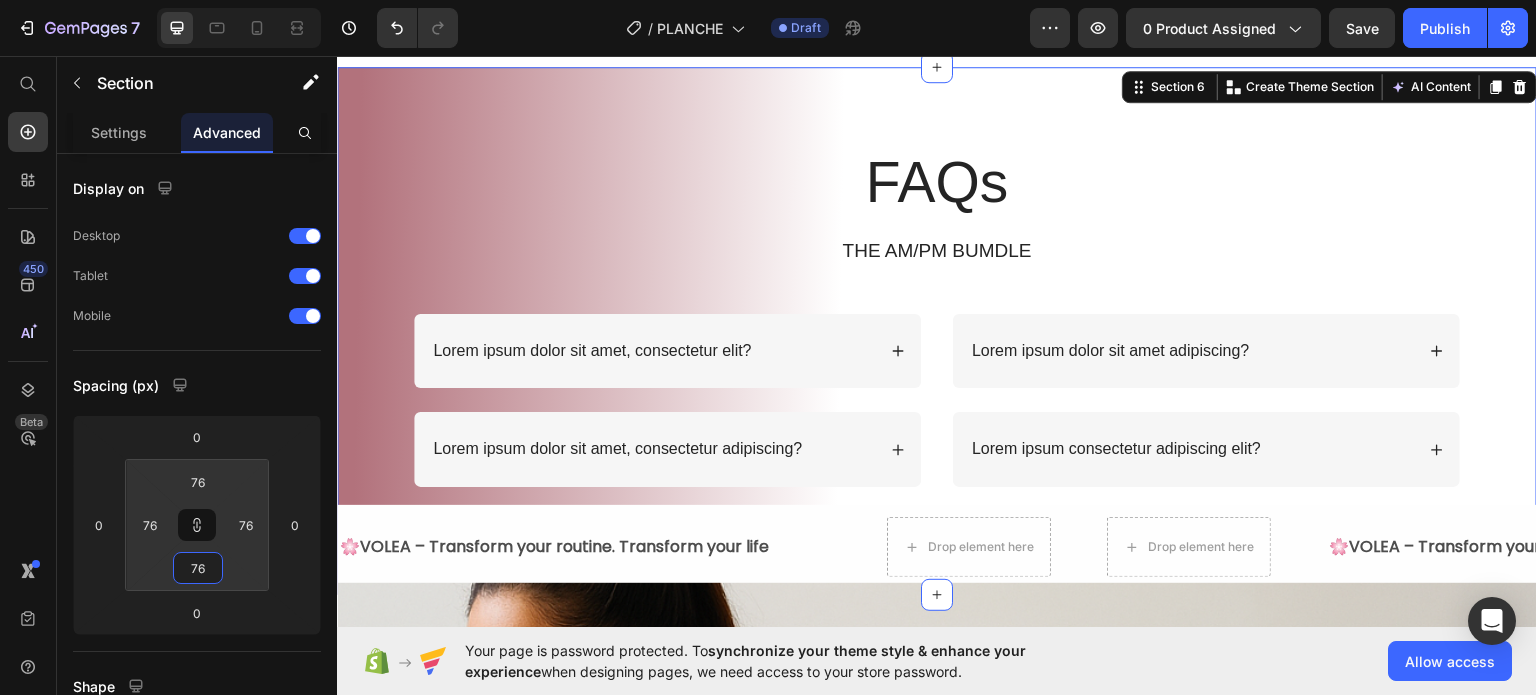 drag, startPoint x: 200, startPoint y: 546, endPoint x: 200, endPoint y: 532, distance: 14 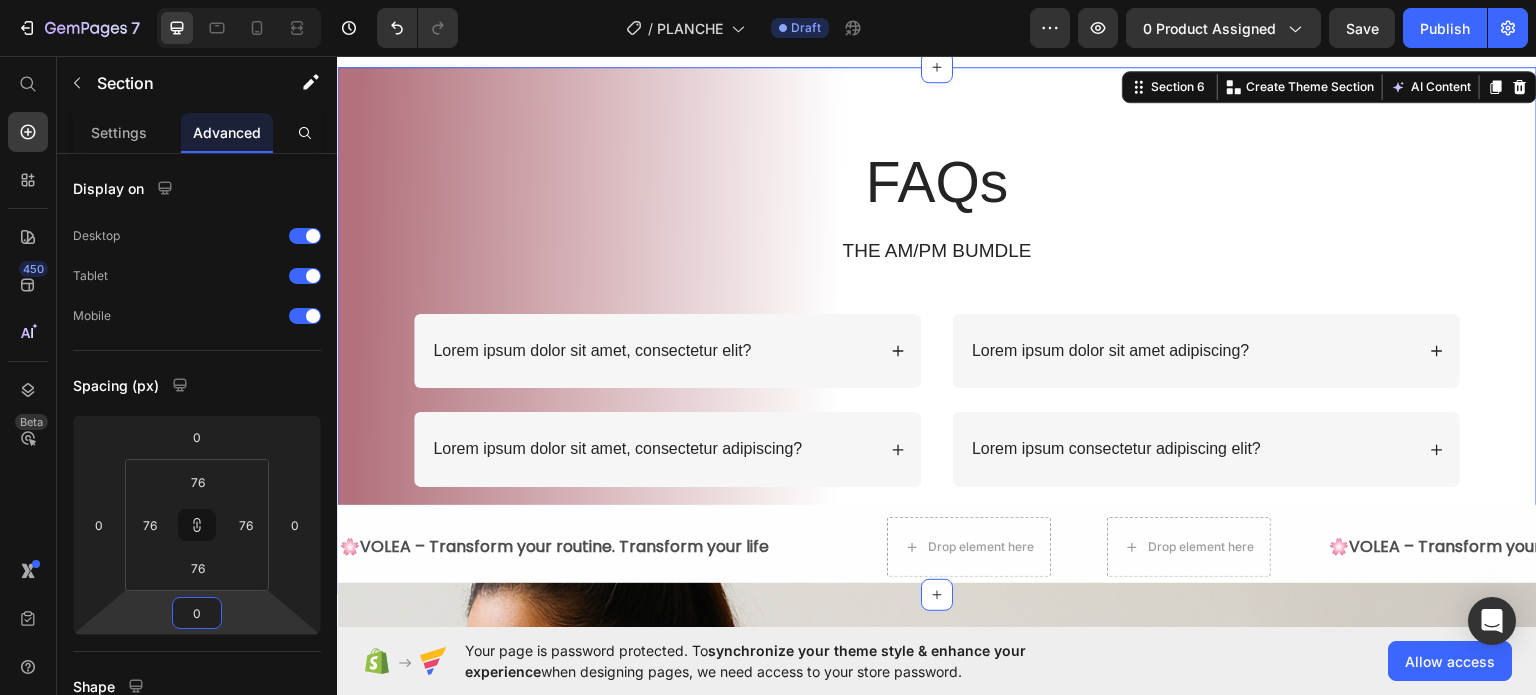 type on "22" 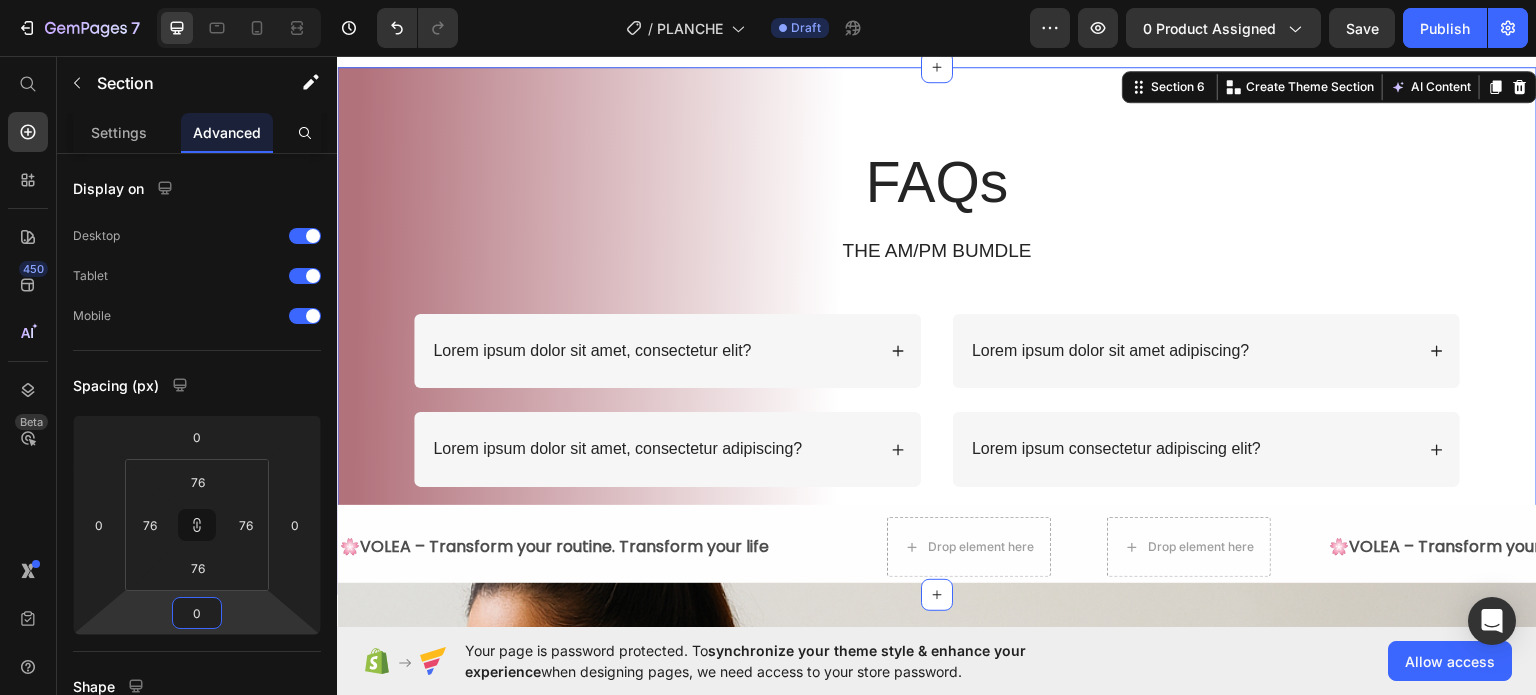 type on "22" 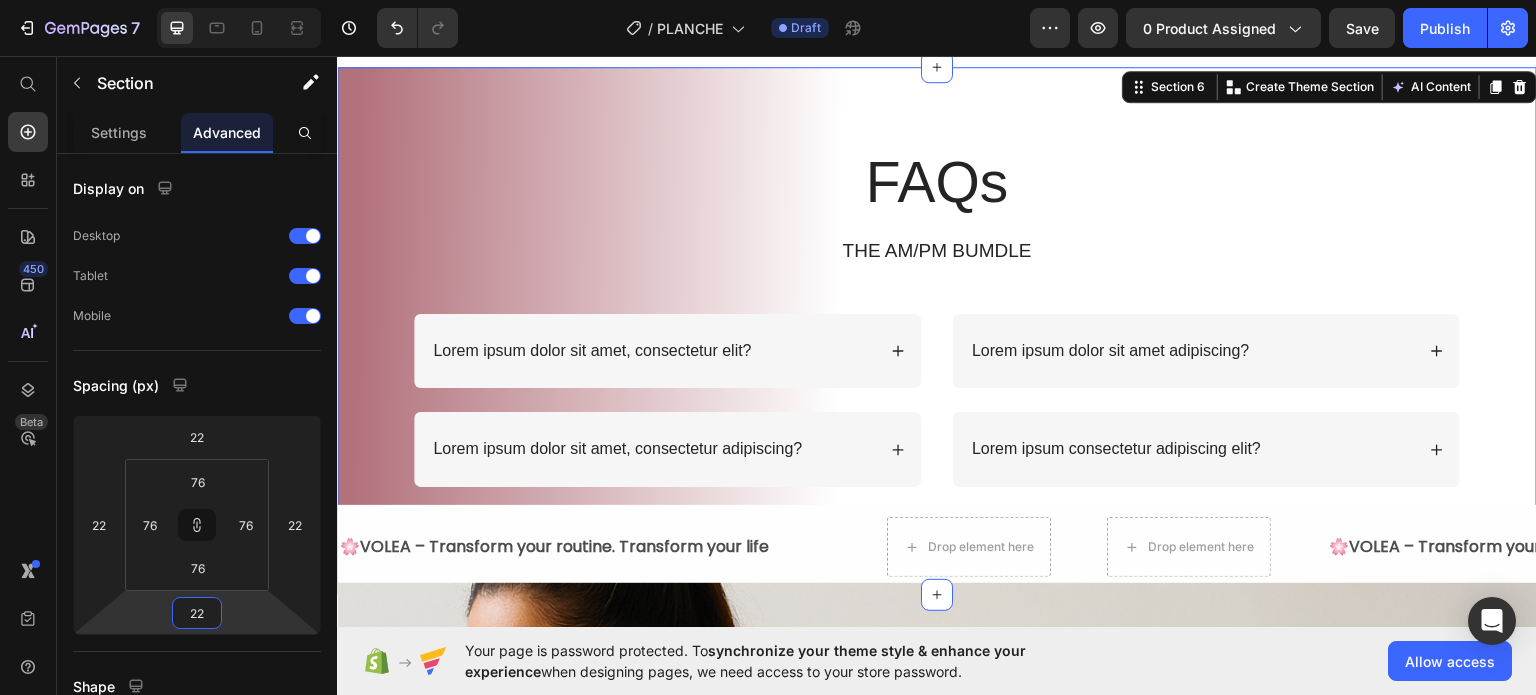 type on "38" 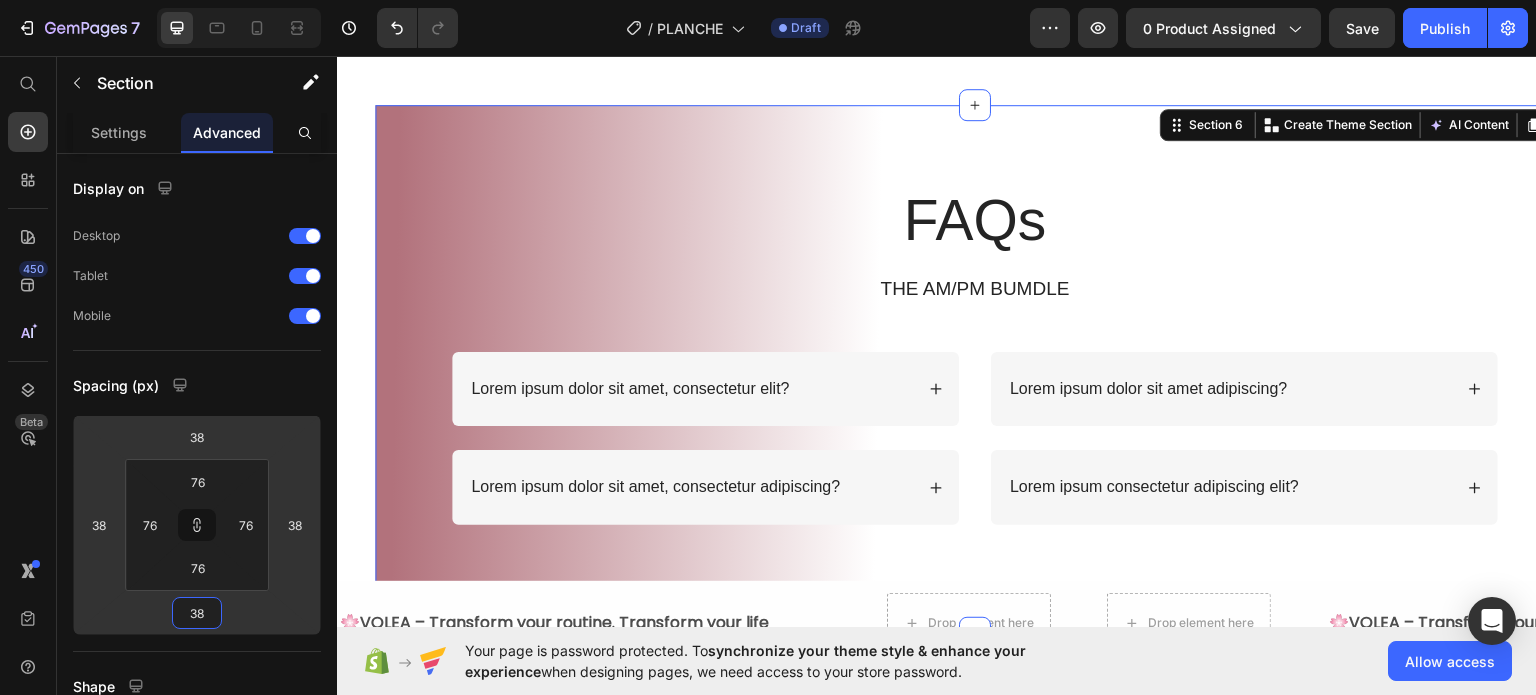type on "40" 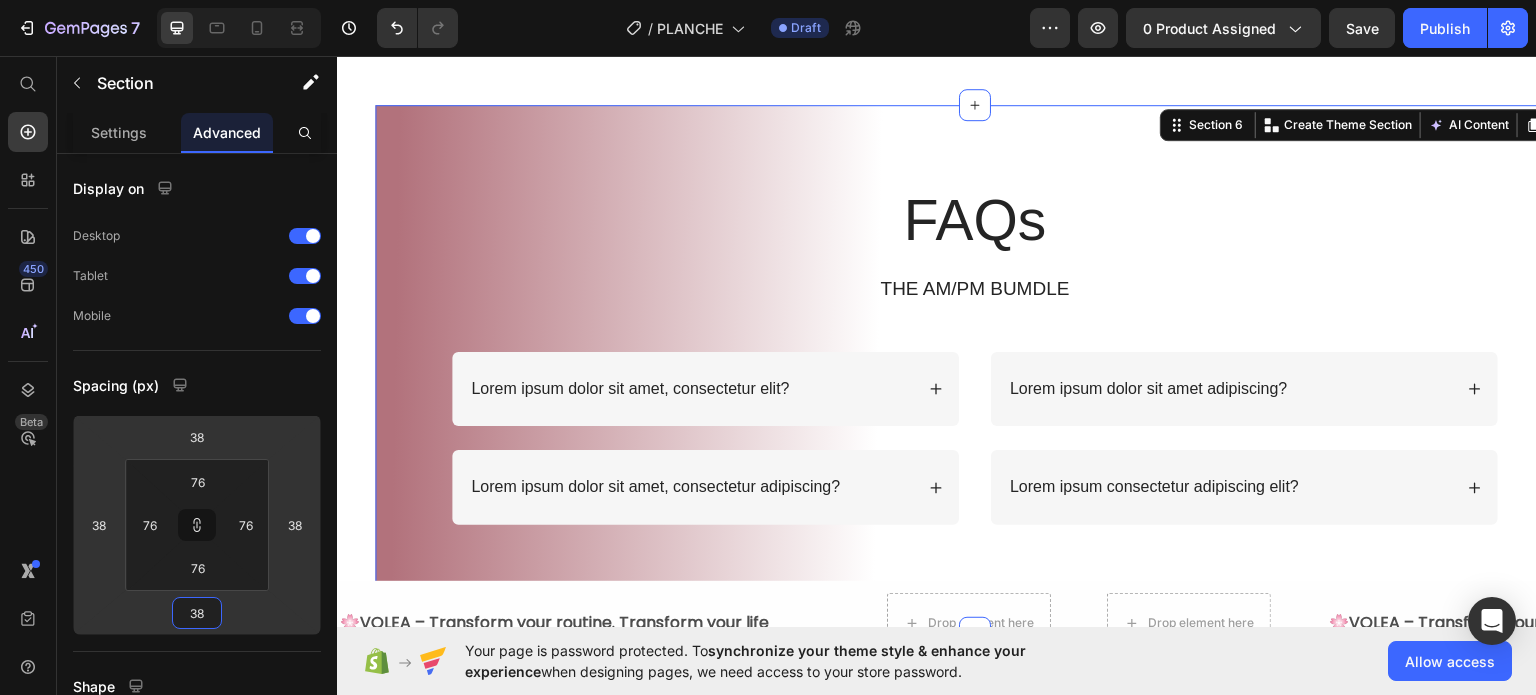 type on "40" 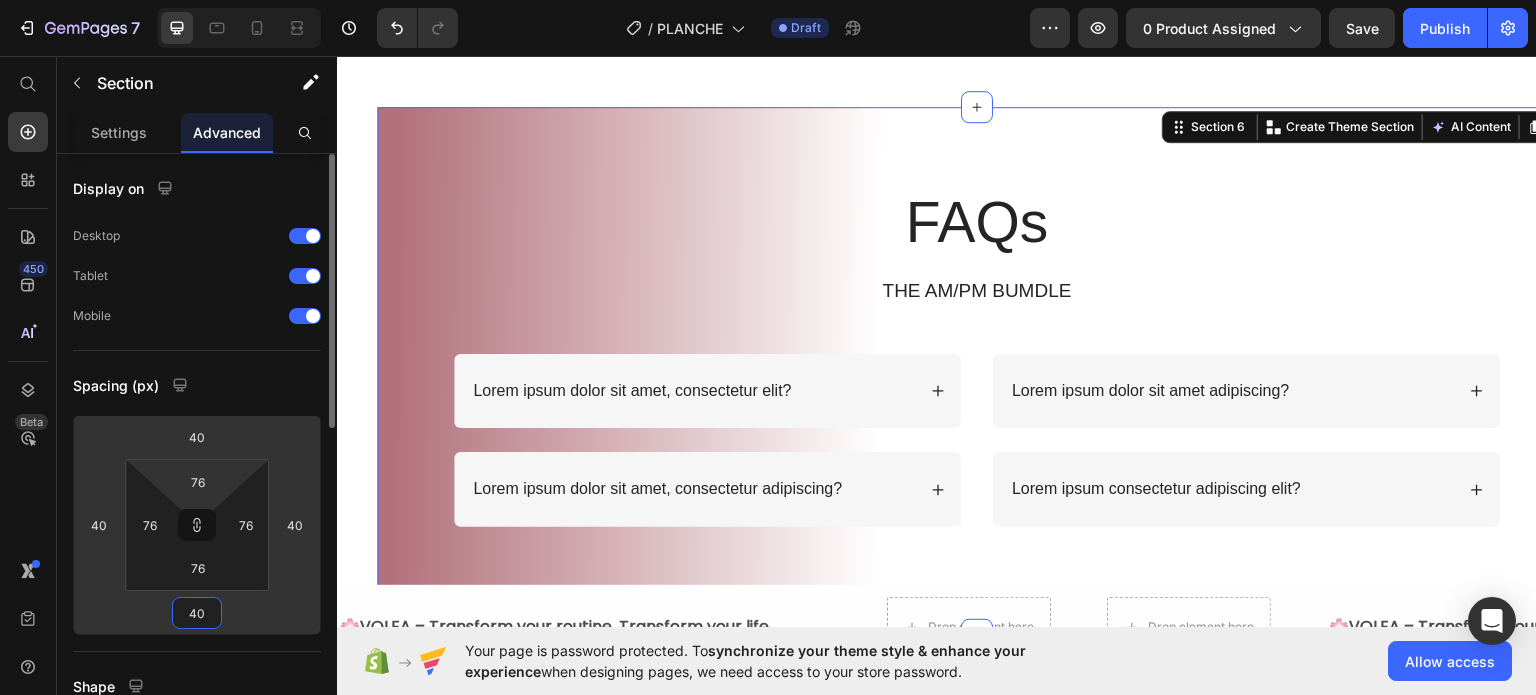 drag, startPoint x: 197, startPoint y: 594, endPoint x: 197, endPoint y: 507, distance: 87 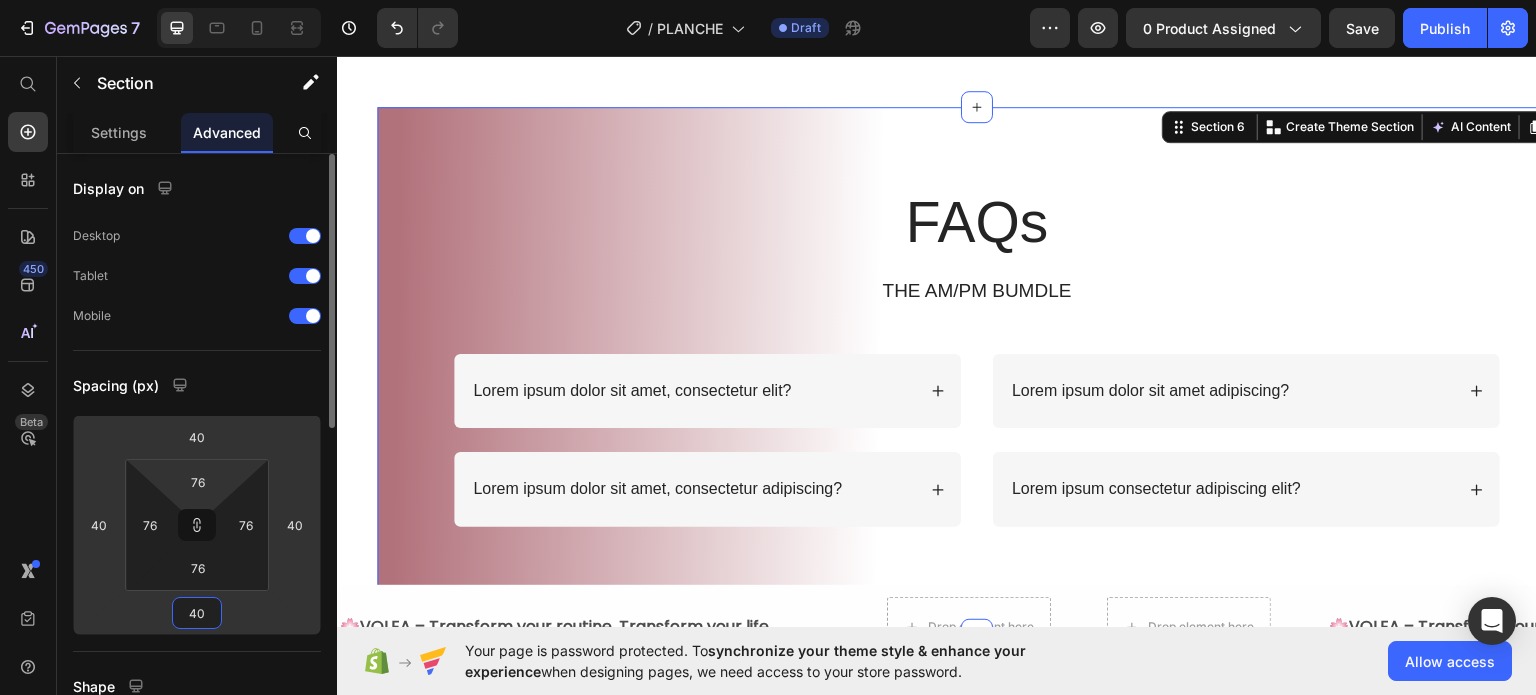 click on "7   /  PLANCHE Draft Preview 0 product assigned  Save   Publish  450 Beta Start with Sections Elements Hero Section Product Detail Brands Trusted Badges Guarantee Product Breakdown How to use Testimonials Compare Bundle FAQs Social Proof Brand Story Product List Collection Blog List Contact Sticky Add to Cart Custom Footer Browse Library 450 Layout
Row
Row
Row
Row Text
Heading
Text Block Button
Button
Button
Sticky Back to top Media
Image
Image" at bounding box center (768, 0) 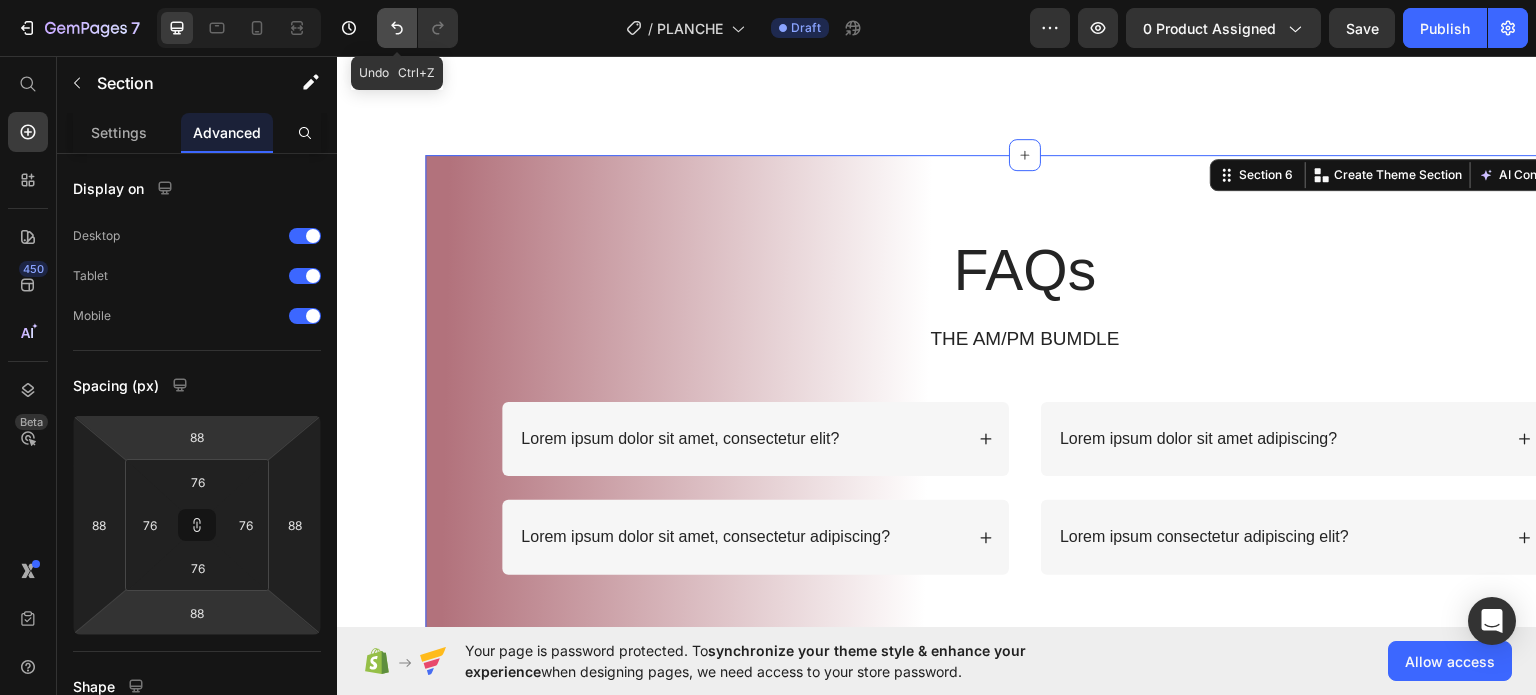 click 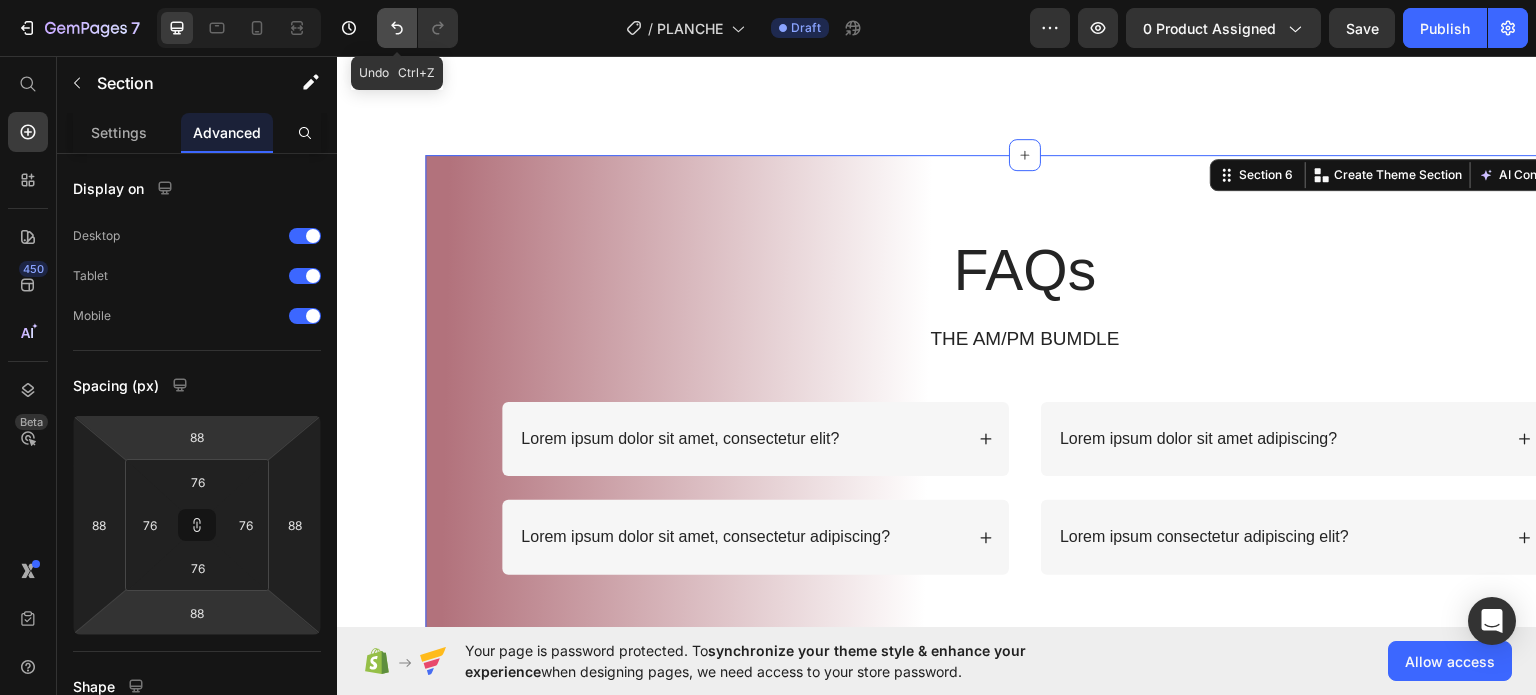 type on "0" 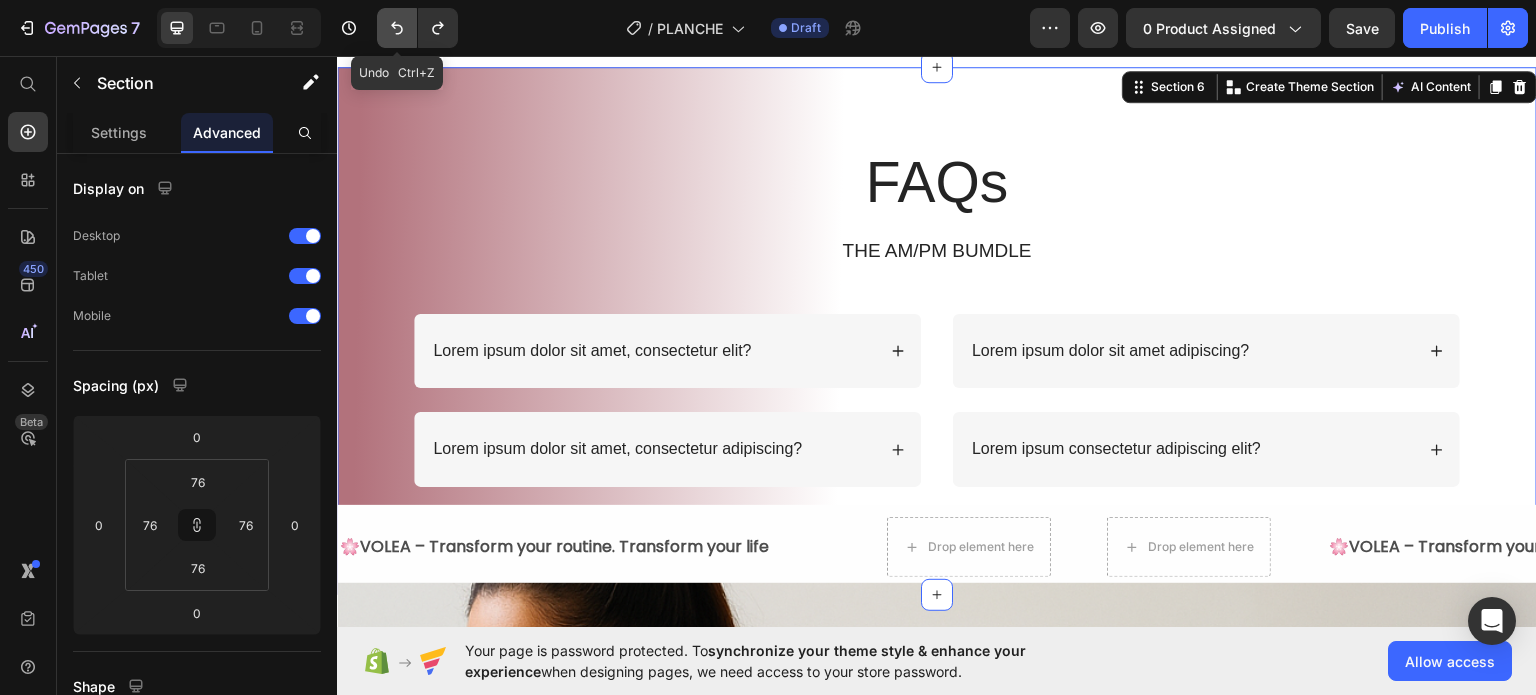 click 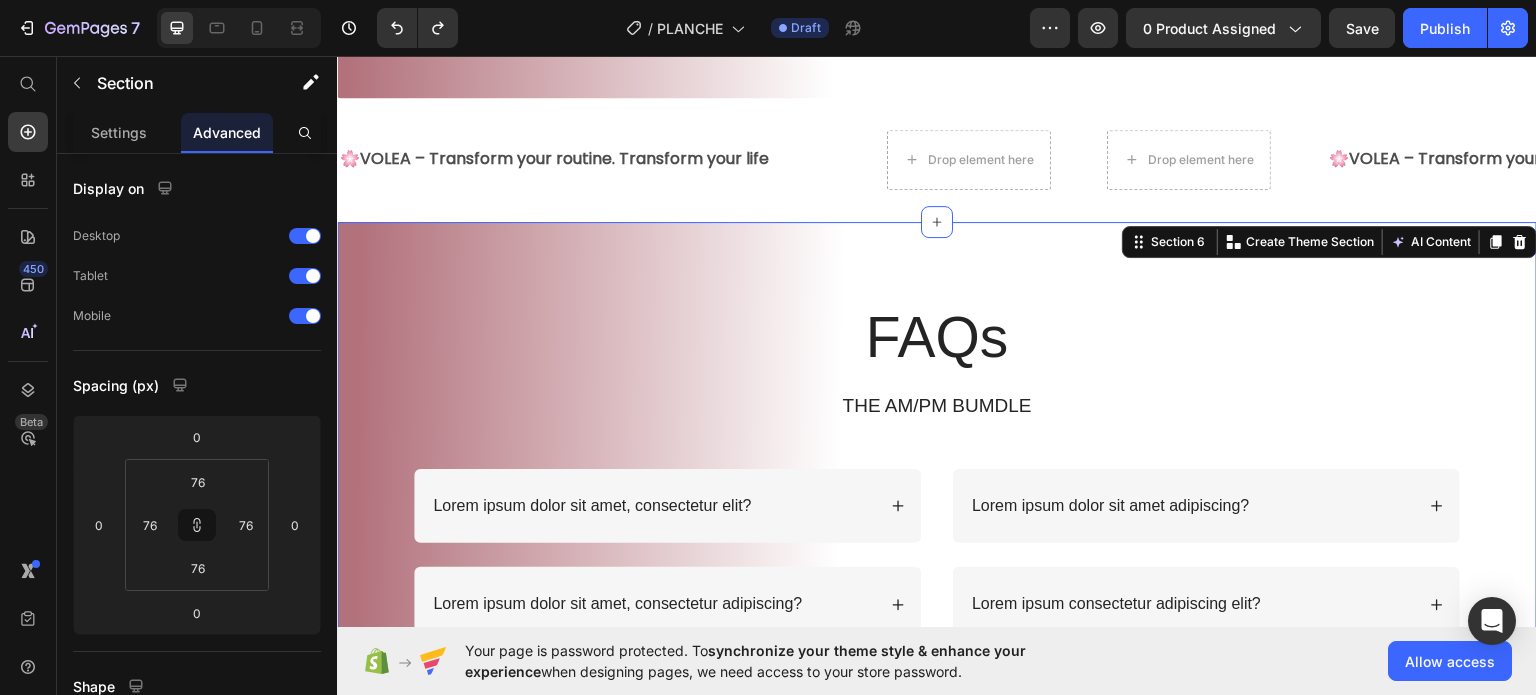 scroll, scrollTop: 1929, scrollLeft: 0, axis: vertical 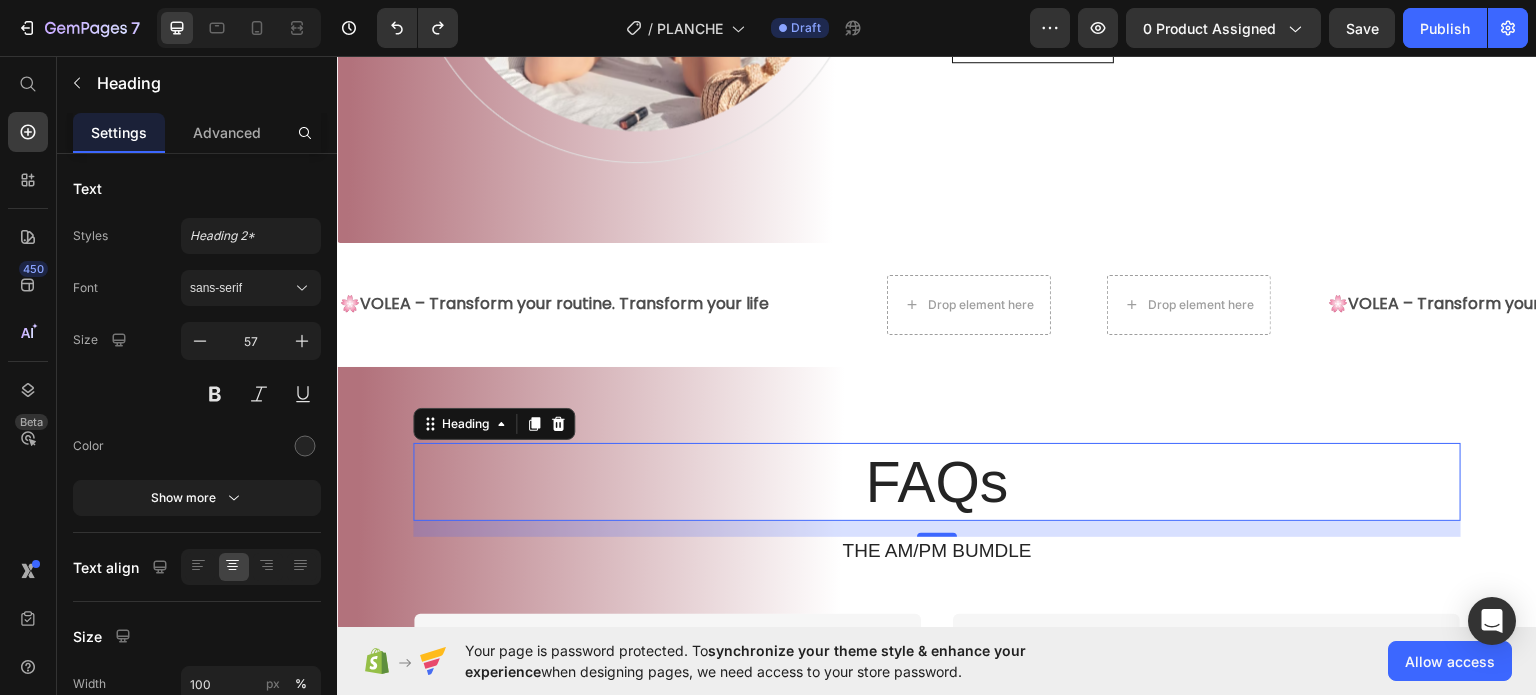 click on "FAQs" at bounding box center (937, 481) 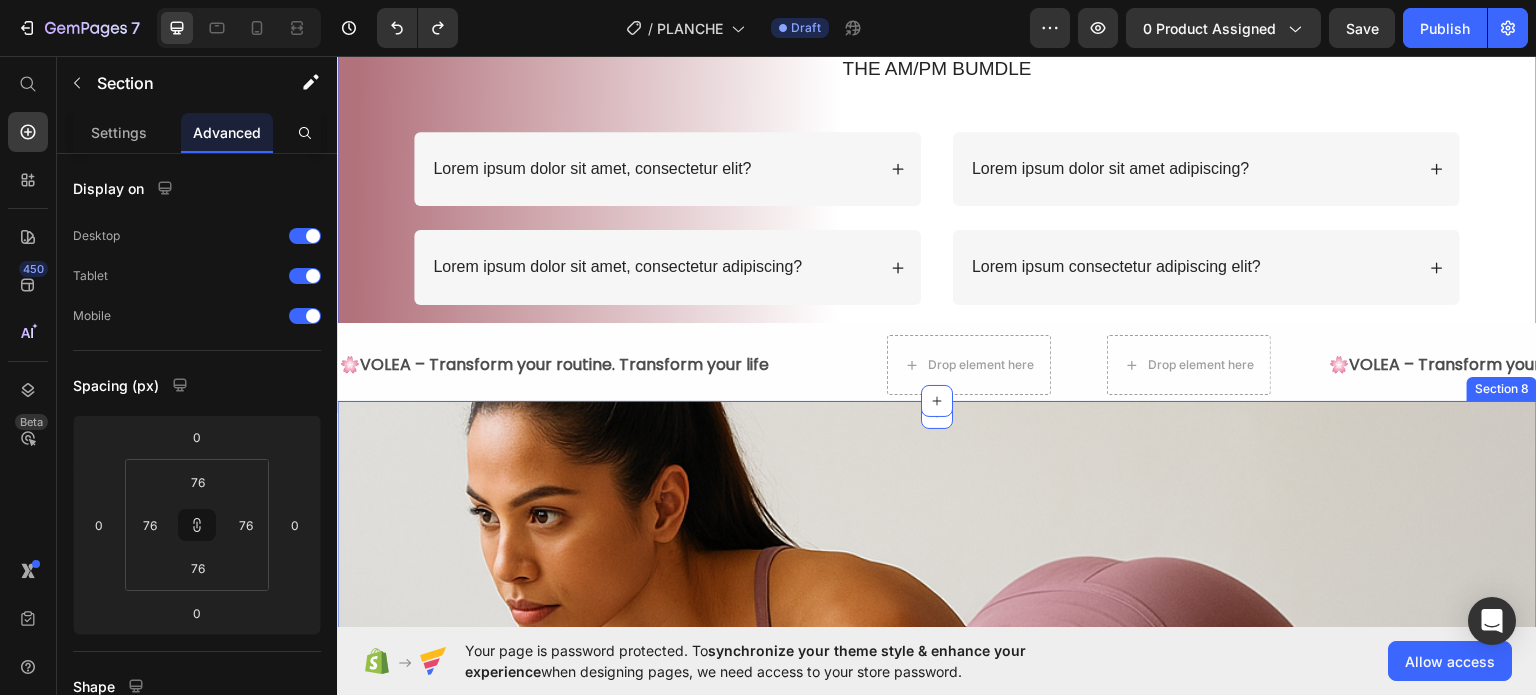 scroll, scrollTop: 2429, scrollLeft: 0, axis: vertical 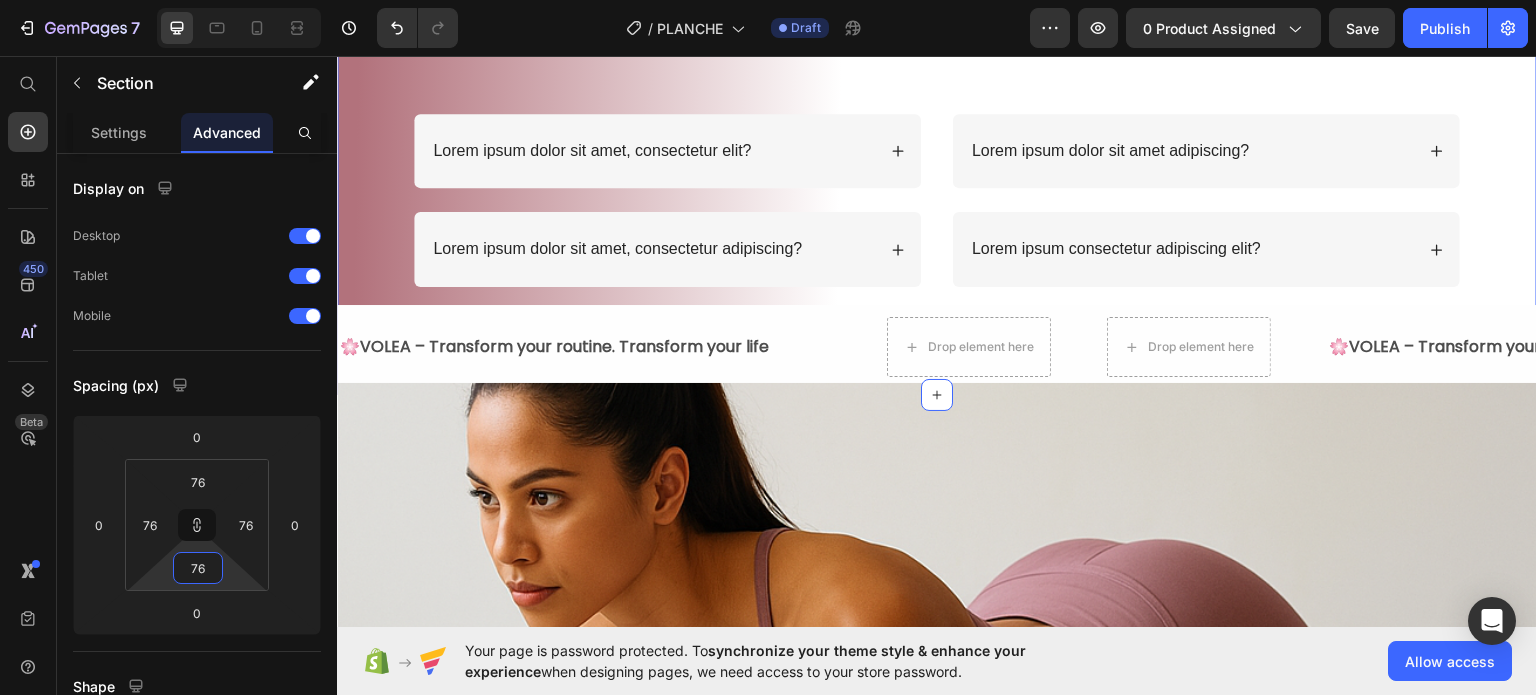type on "64" 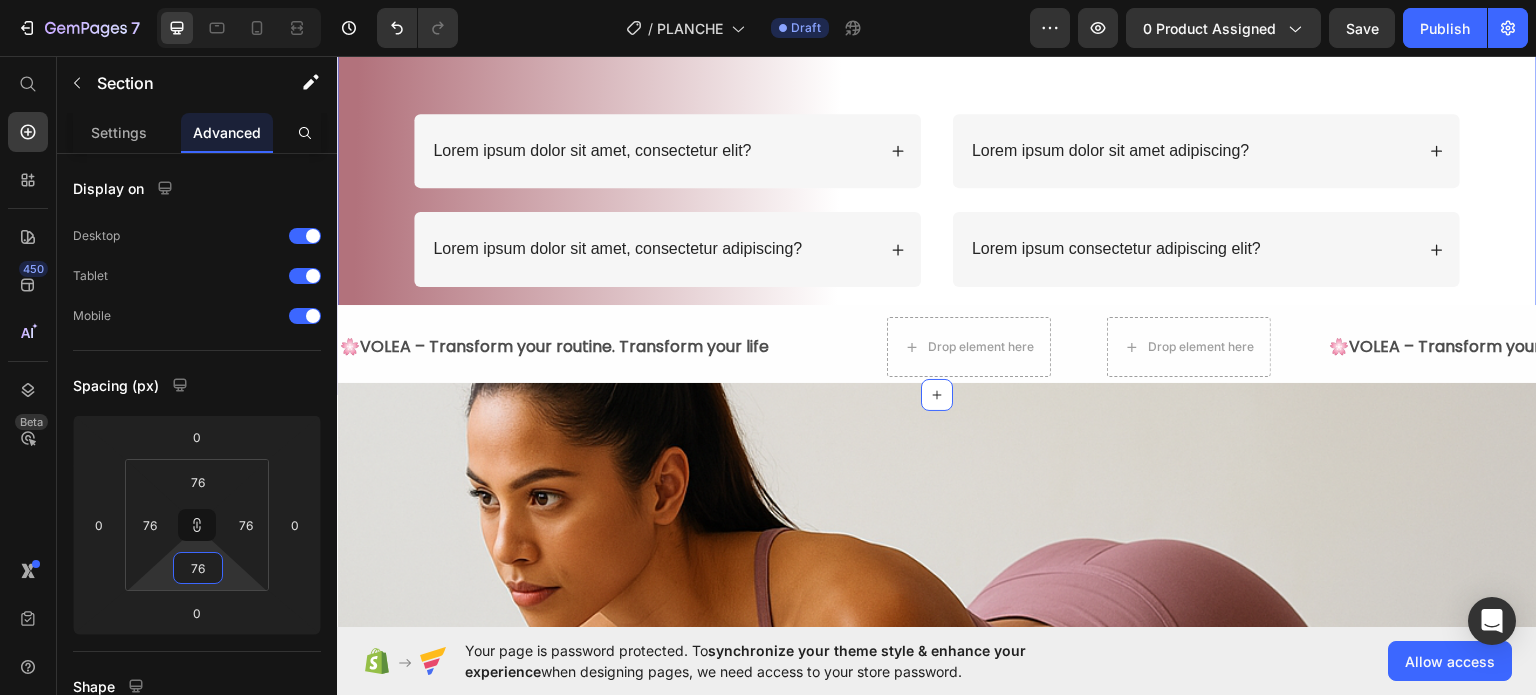type on "64" 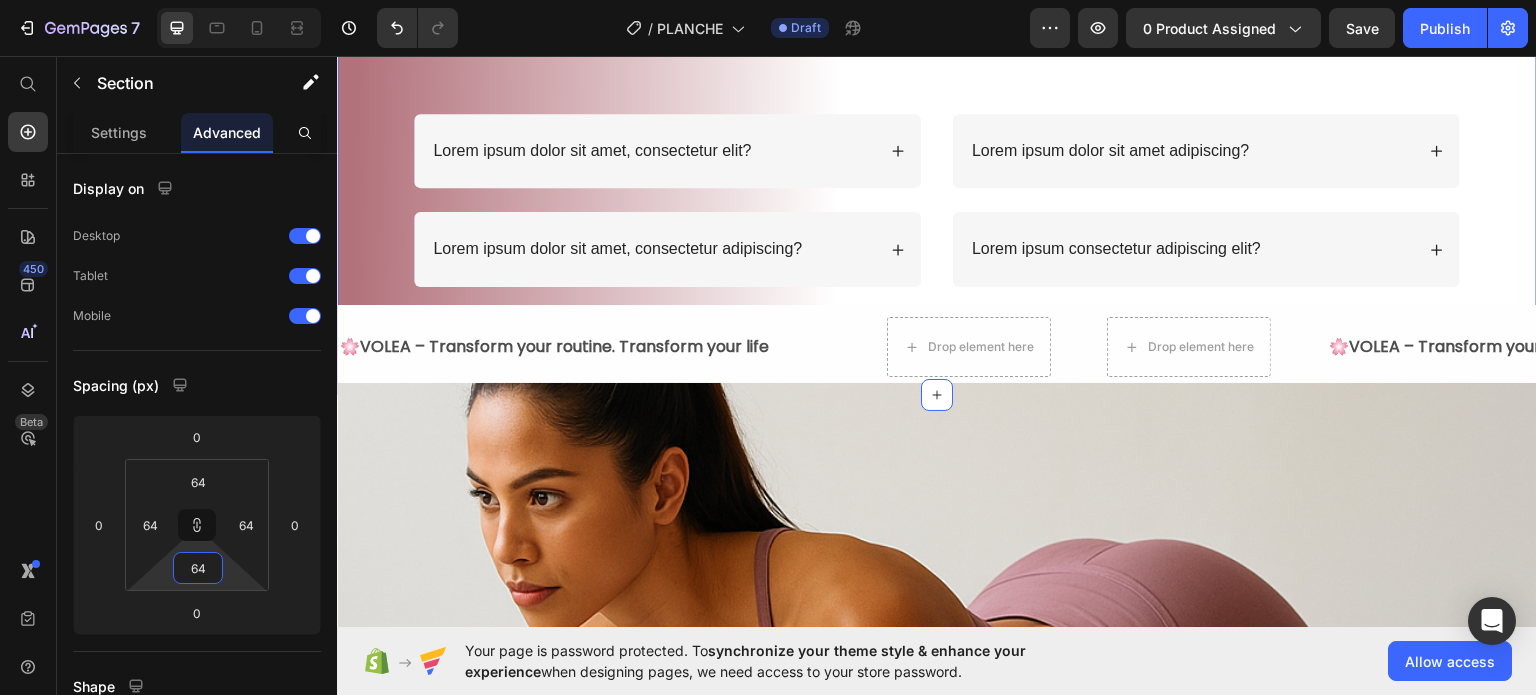 type on "60" 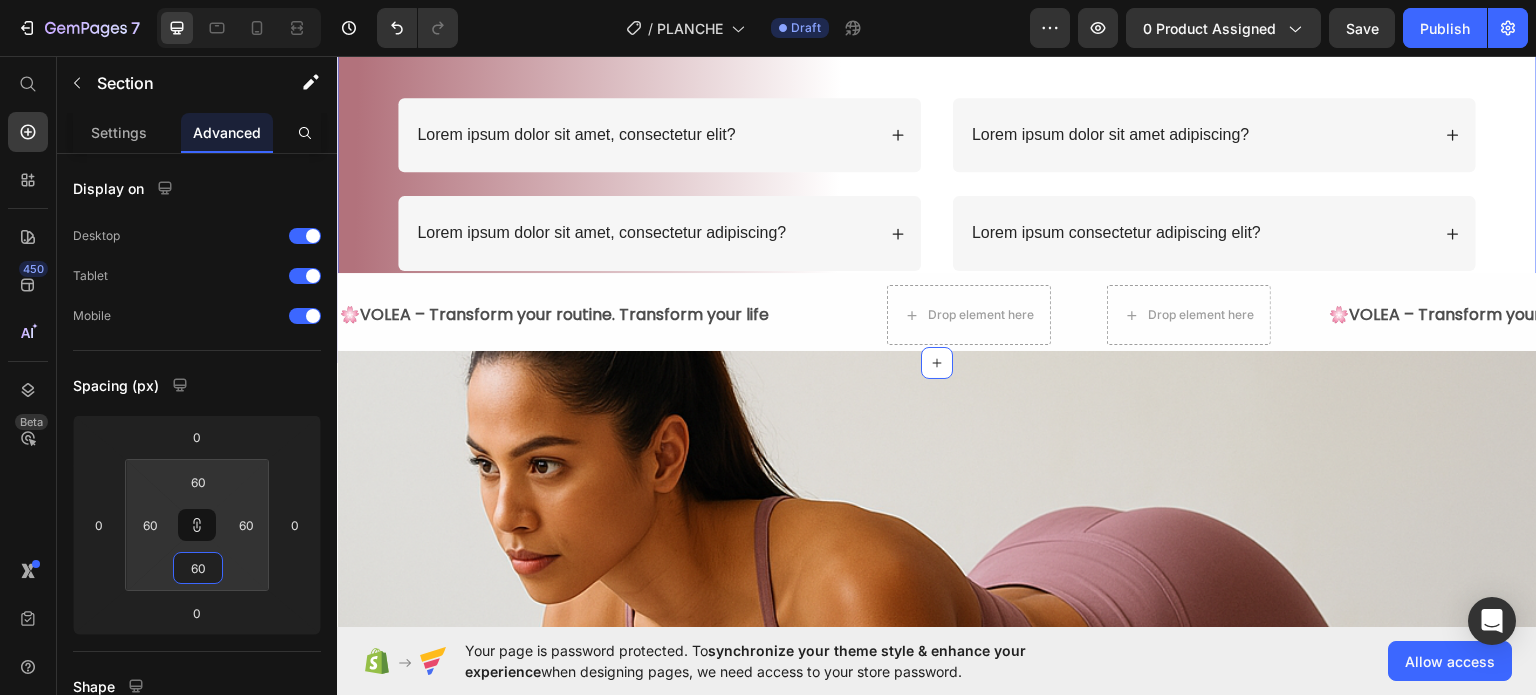 type on "120" 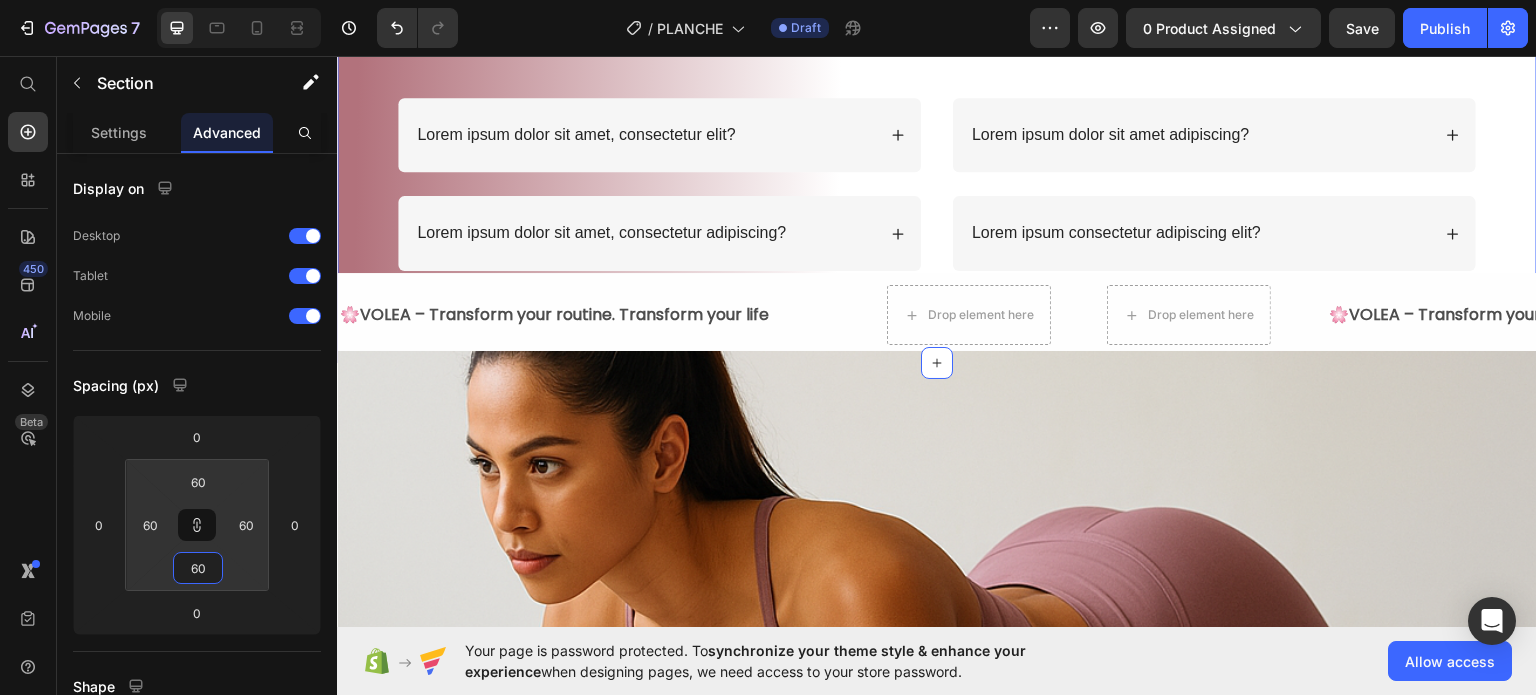 type on "120" 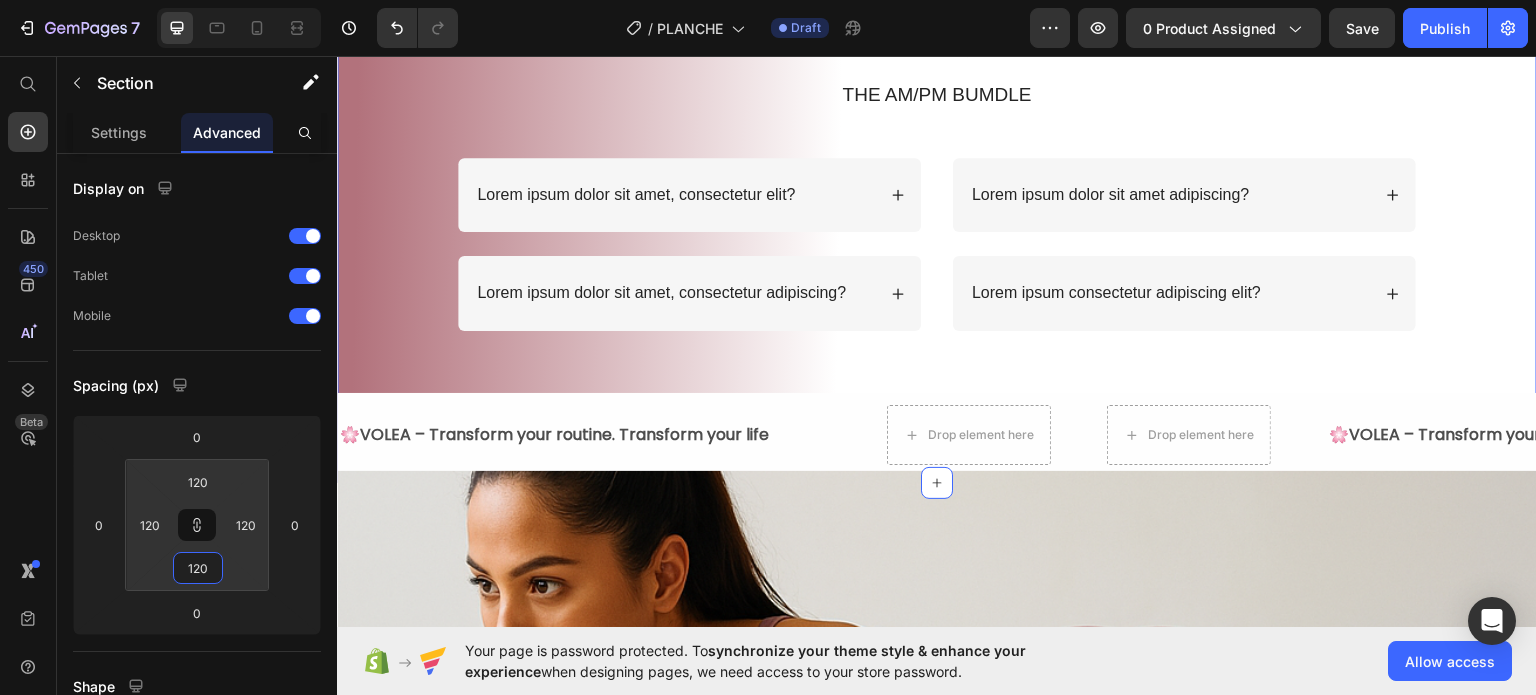 type on "126" 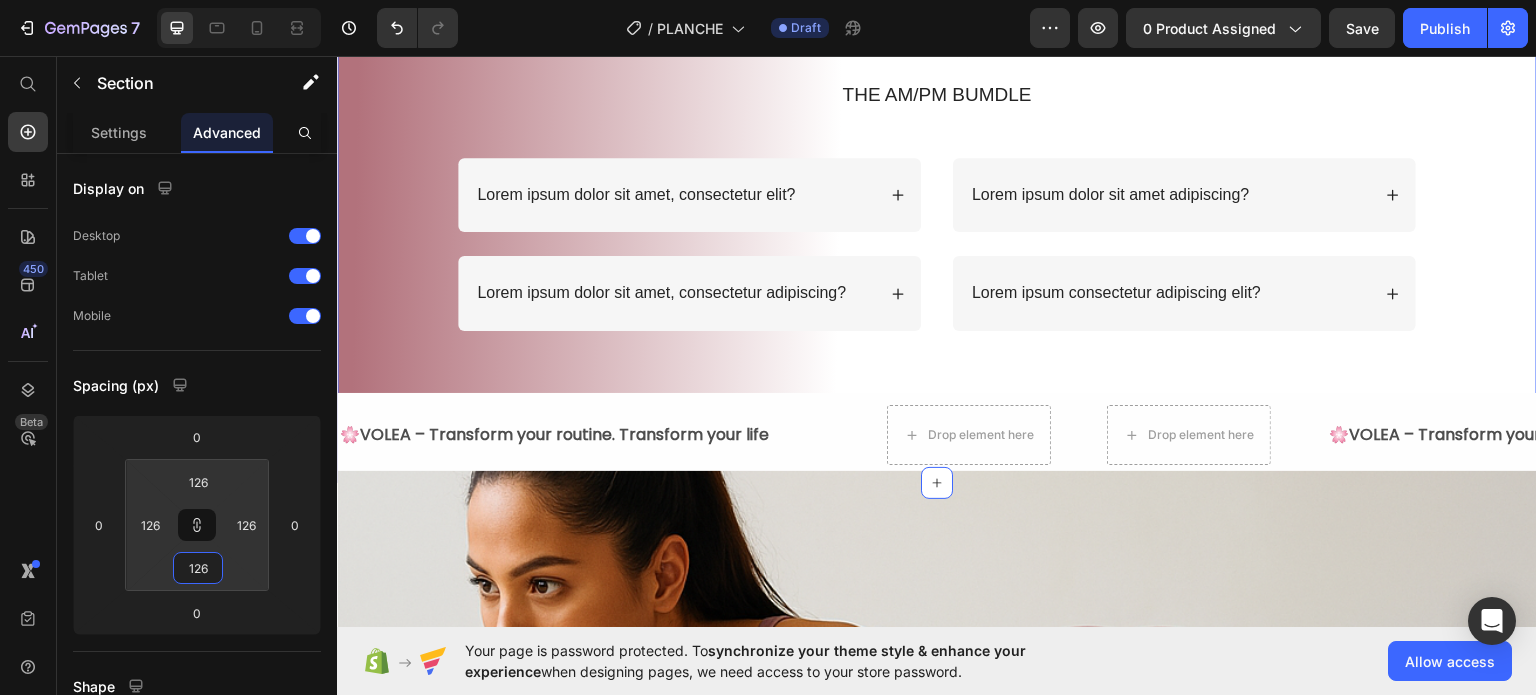 type on "130" 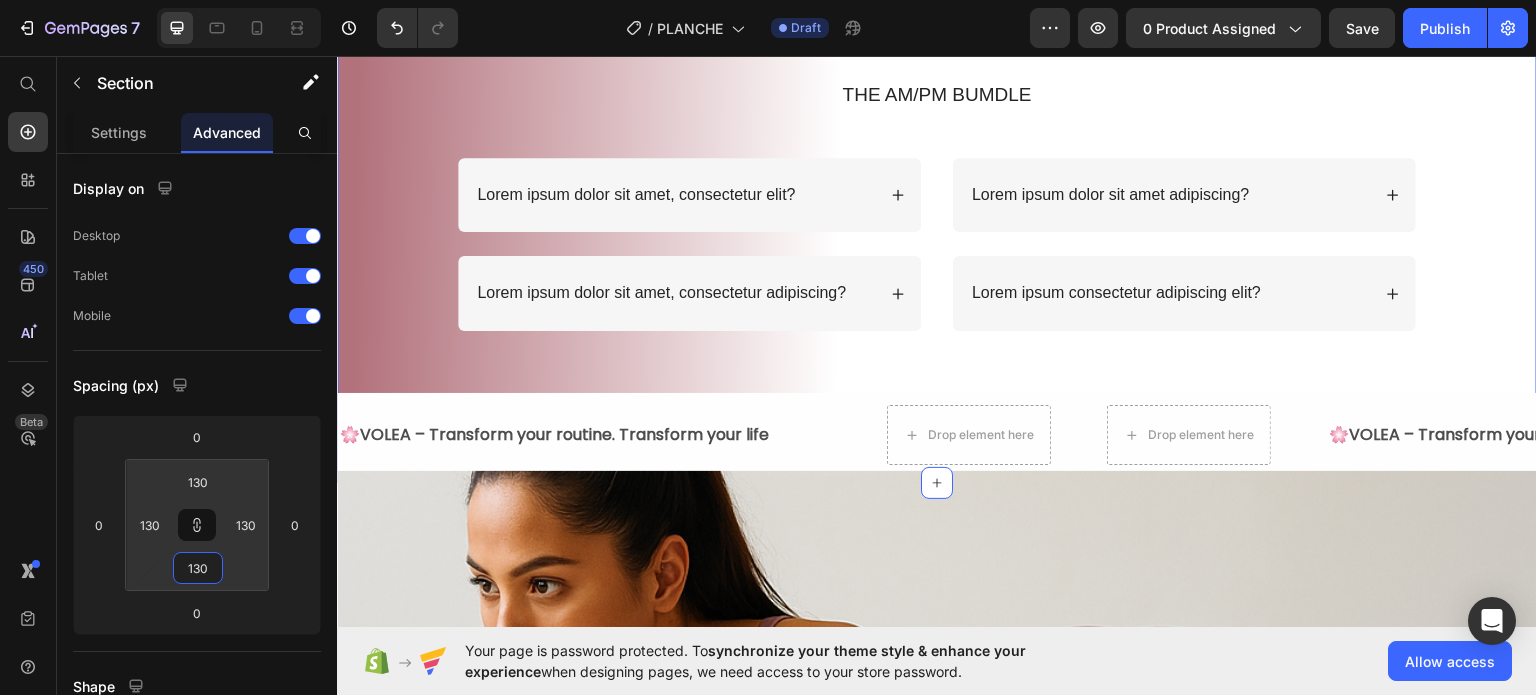 type on "136" 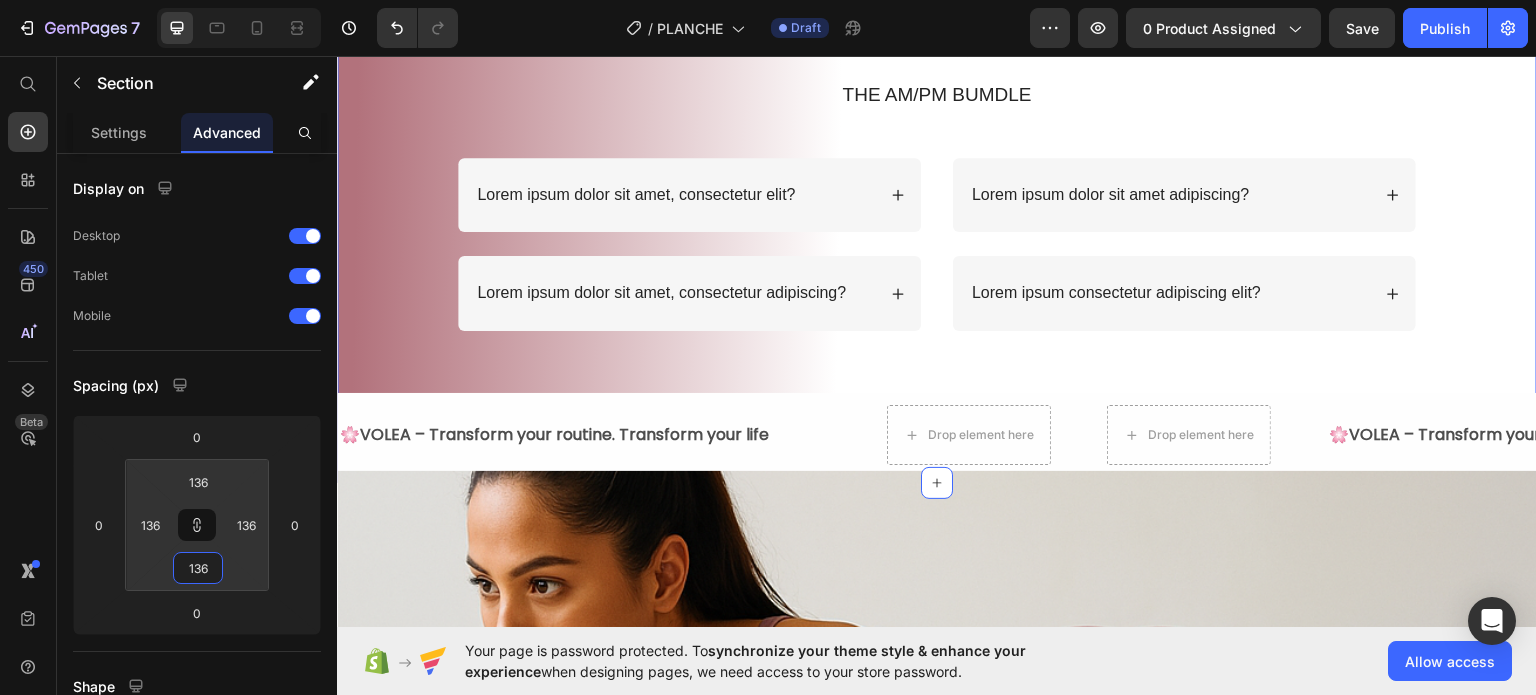 type on "138" 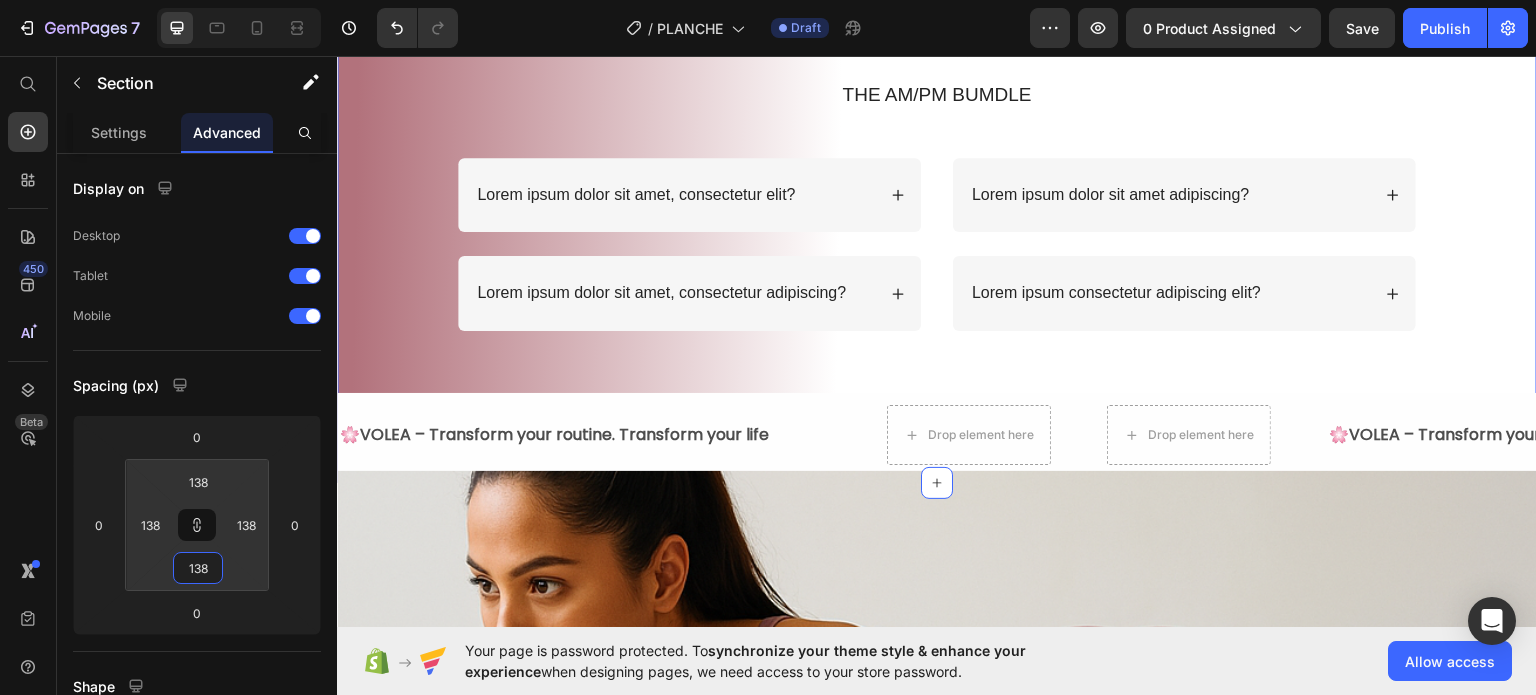 type on "140" 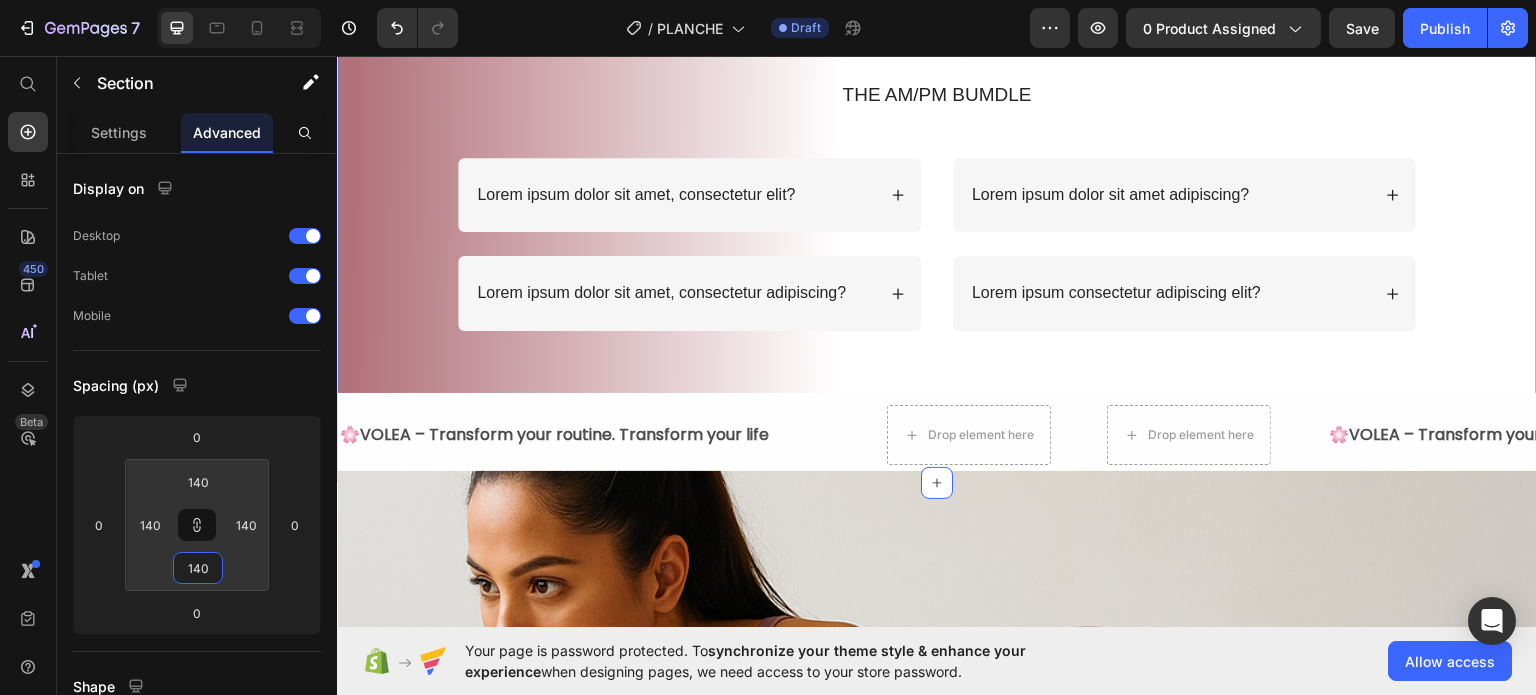 type on "146" 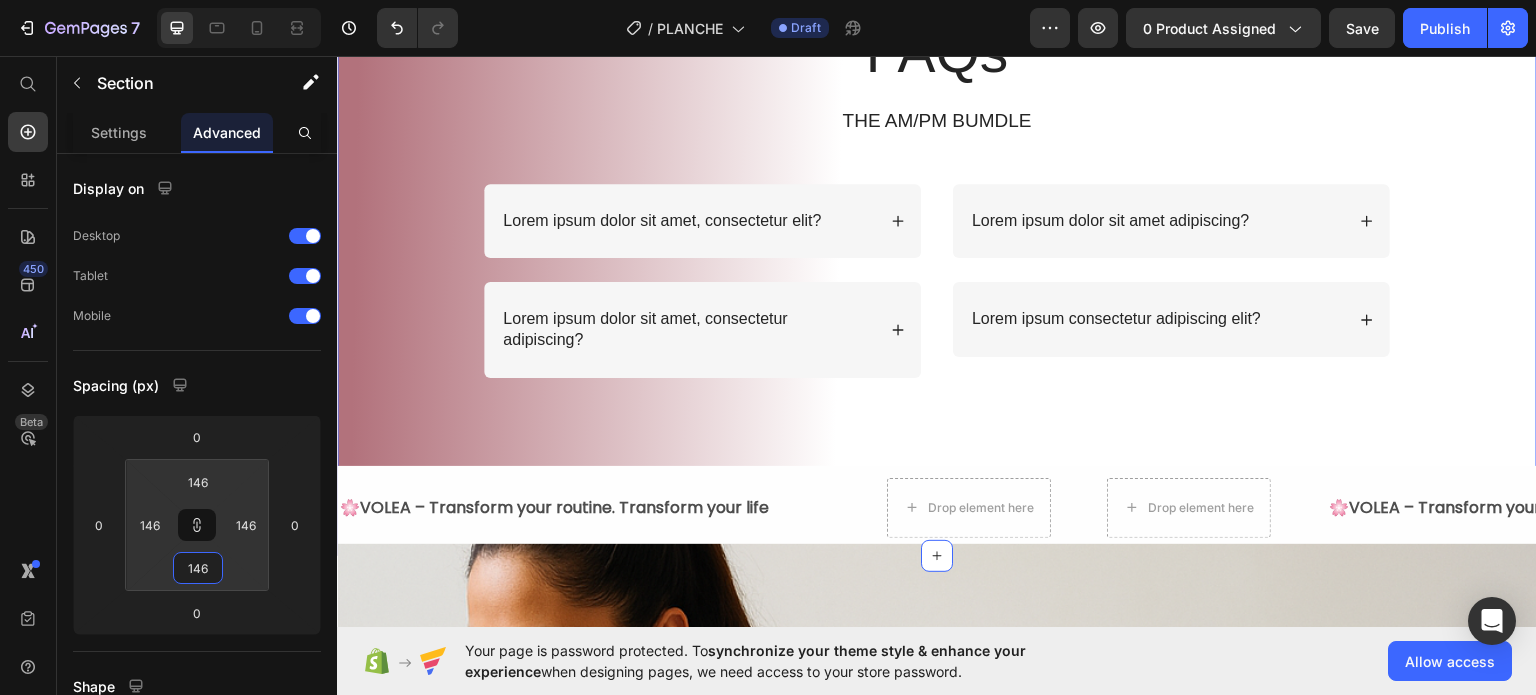 type on "150" 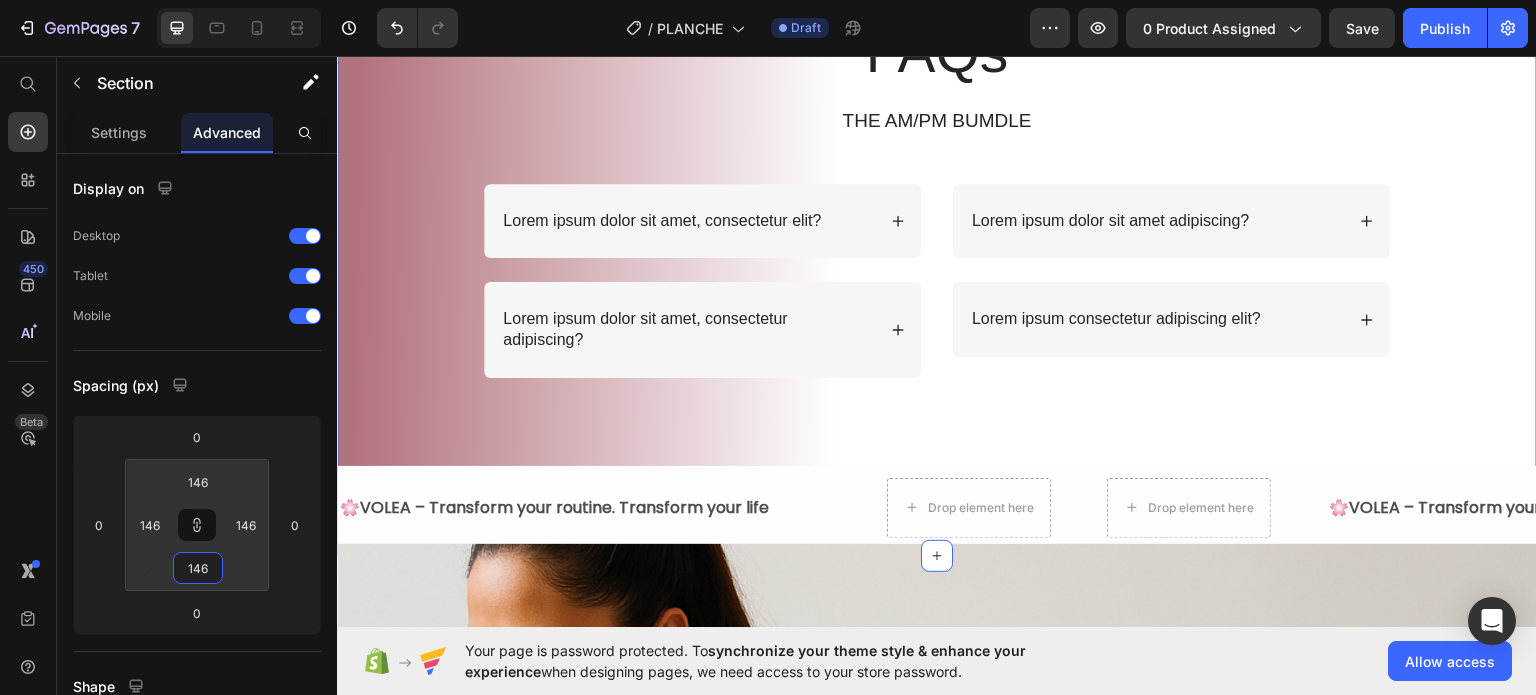 type on "150" 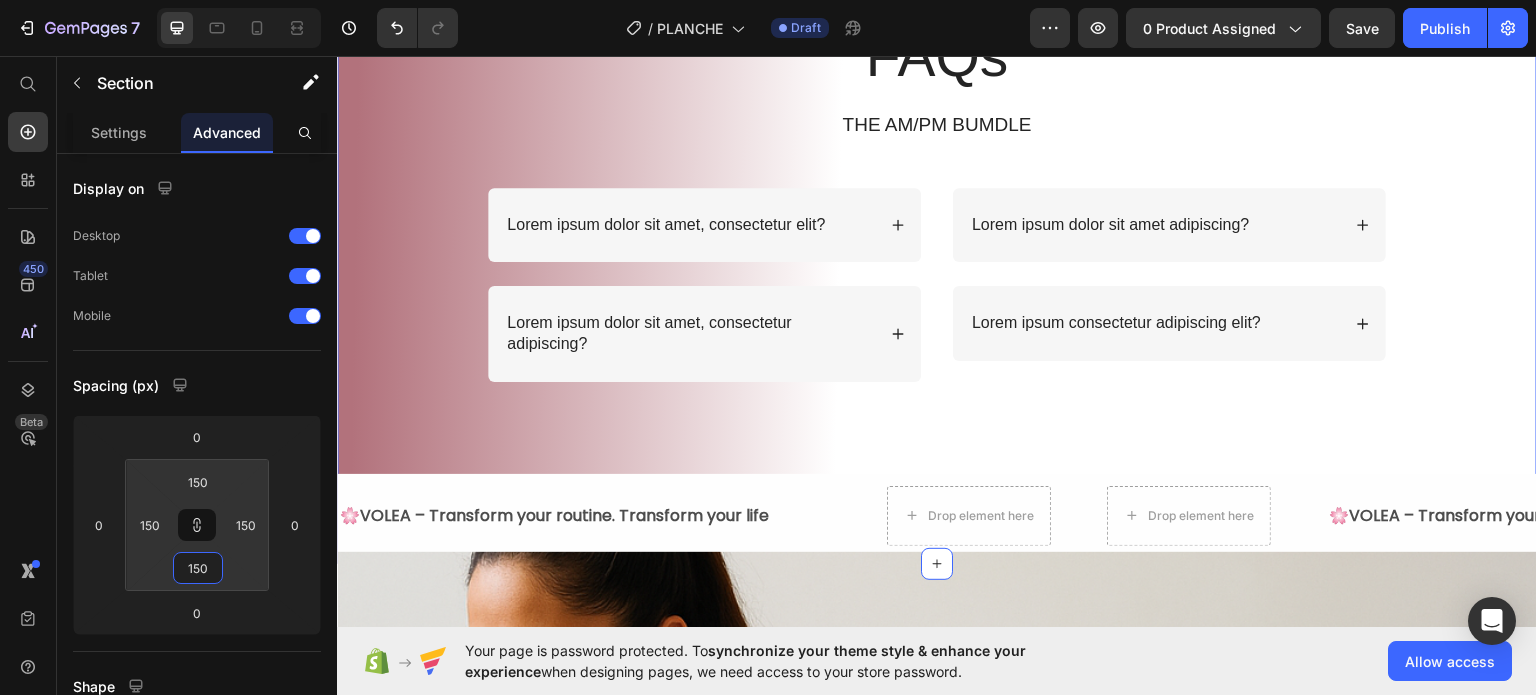drag, startPoint x: 199, startPoint y: 542, endPoint x: 192, endPoint y: 505, distance: 37.65634 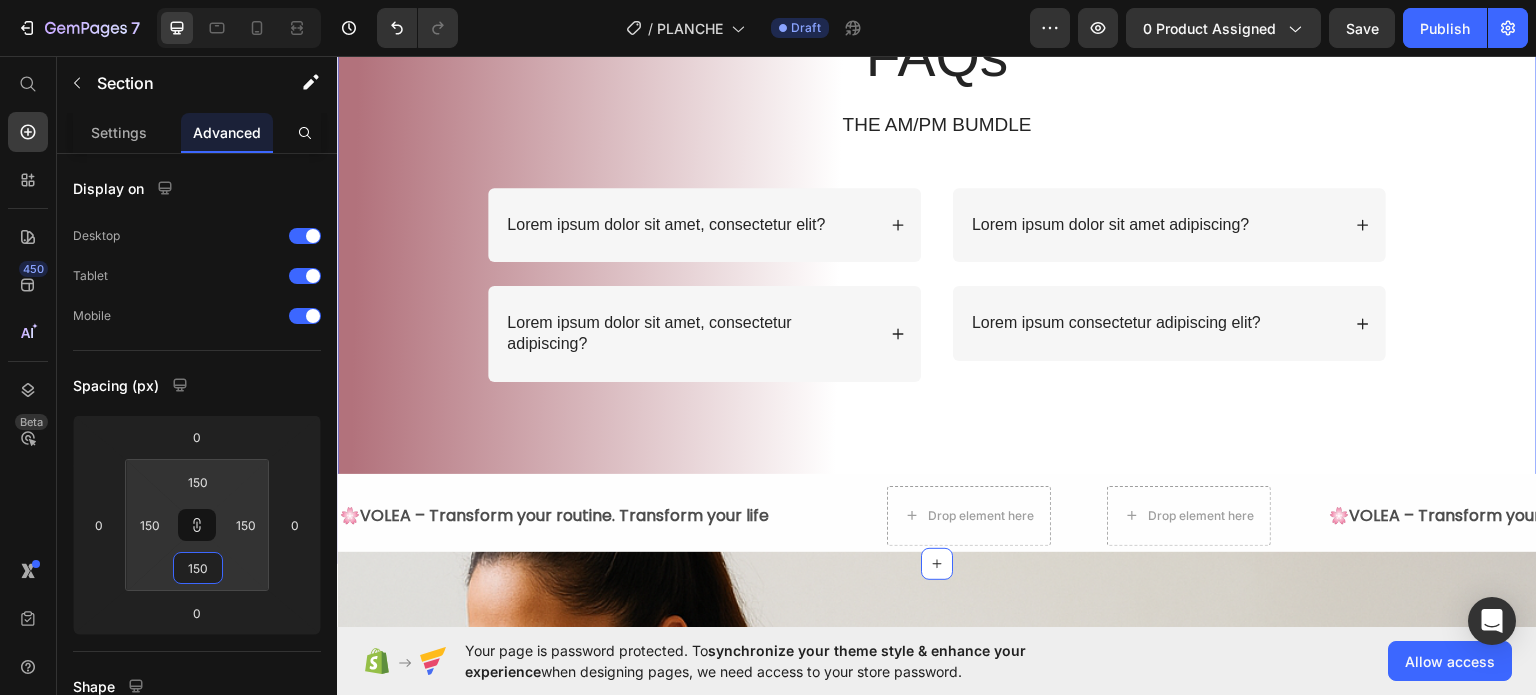 click on "7   /  PLANCHE Draft Preview 0 product assigned  Save   Publish  450 Beta Start with Sections Elements Hero Section Product Detail Brands Trusted Badges Guarantee Product Breakdown How to use Testimonials Compare Bundle FAQs Social Proof Brand Story Product List Collection Blog List Contact Sticky Add to Cart Custom Footer Browse Library 450 Layout
Row
Row
Row
Row Text
Heading
Text Block Button
Button
Button
Sticky Back to top Media
Image
Image" at bounding box center [768, 0] 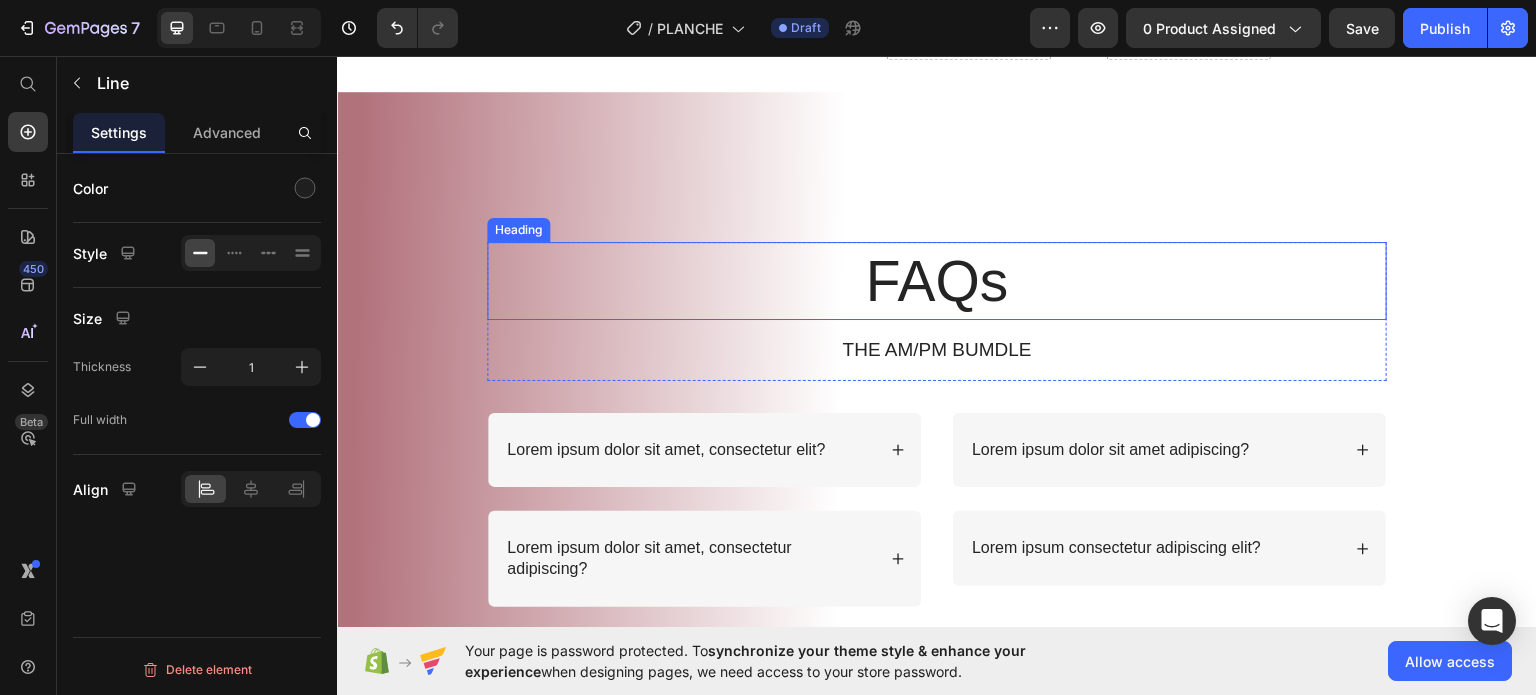 scroll, scrollTop: 2100, scrollLeft: 0, axis: vertical 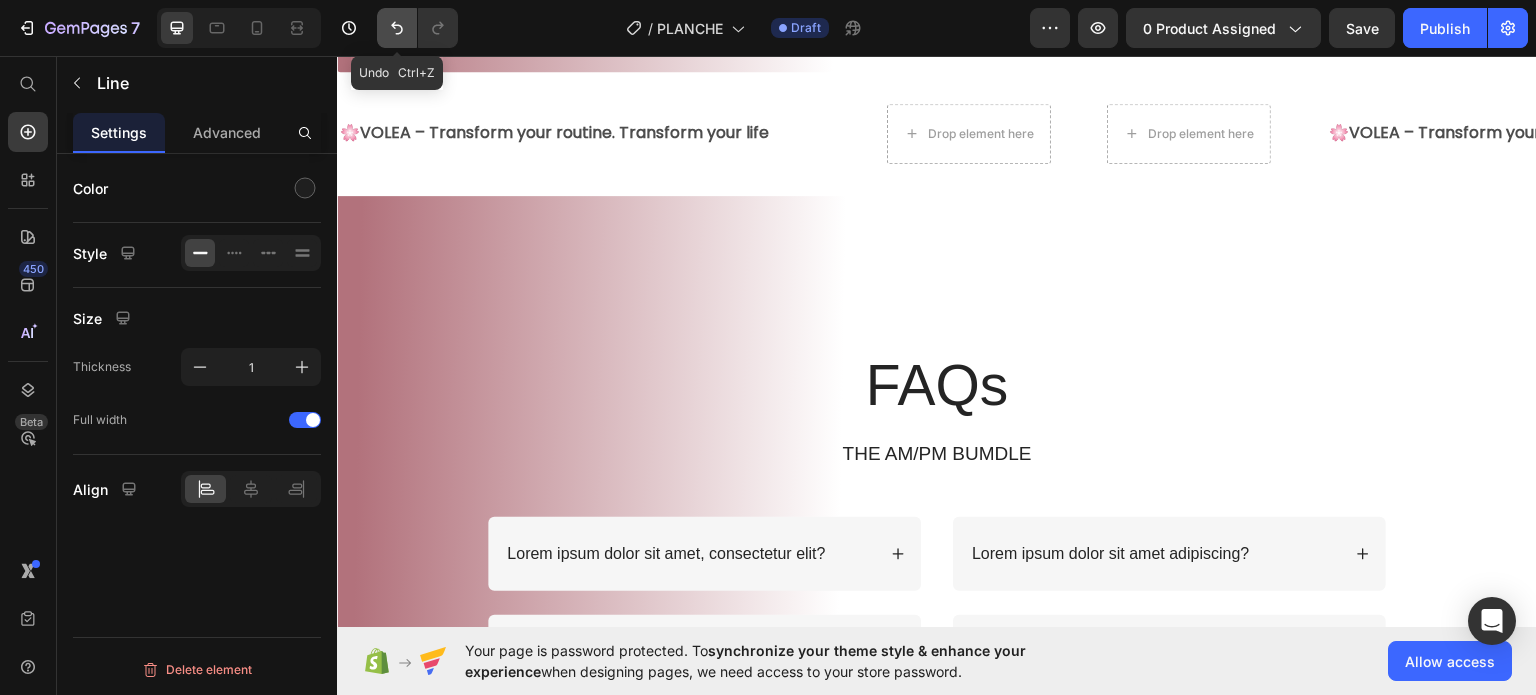click 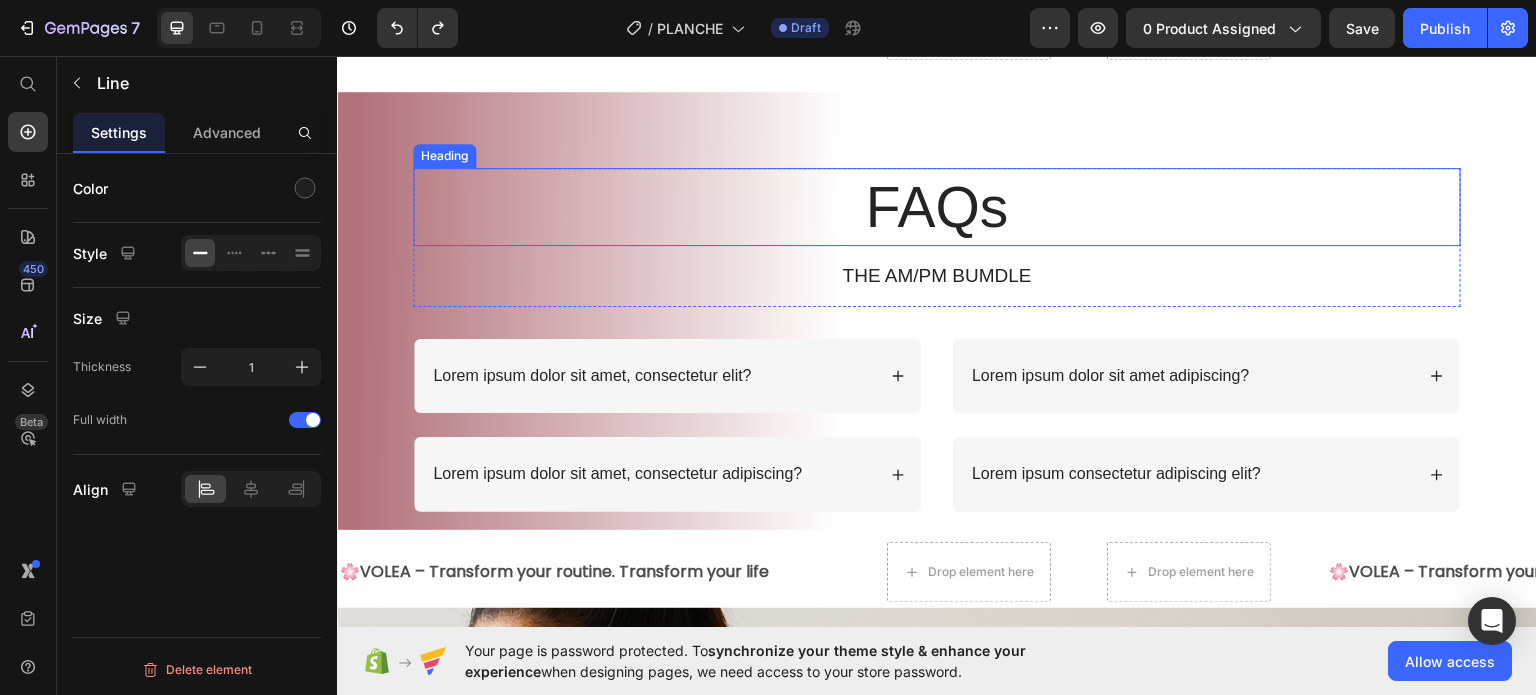 scroll, scrollTop: 2200, scrollLeft: 0, axis: vertical 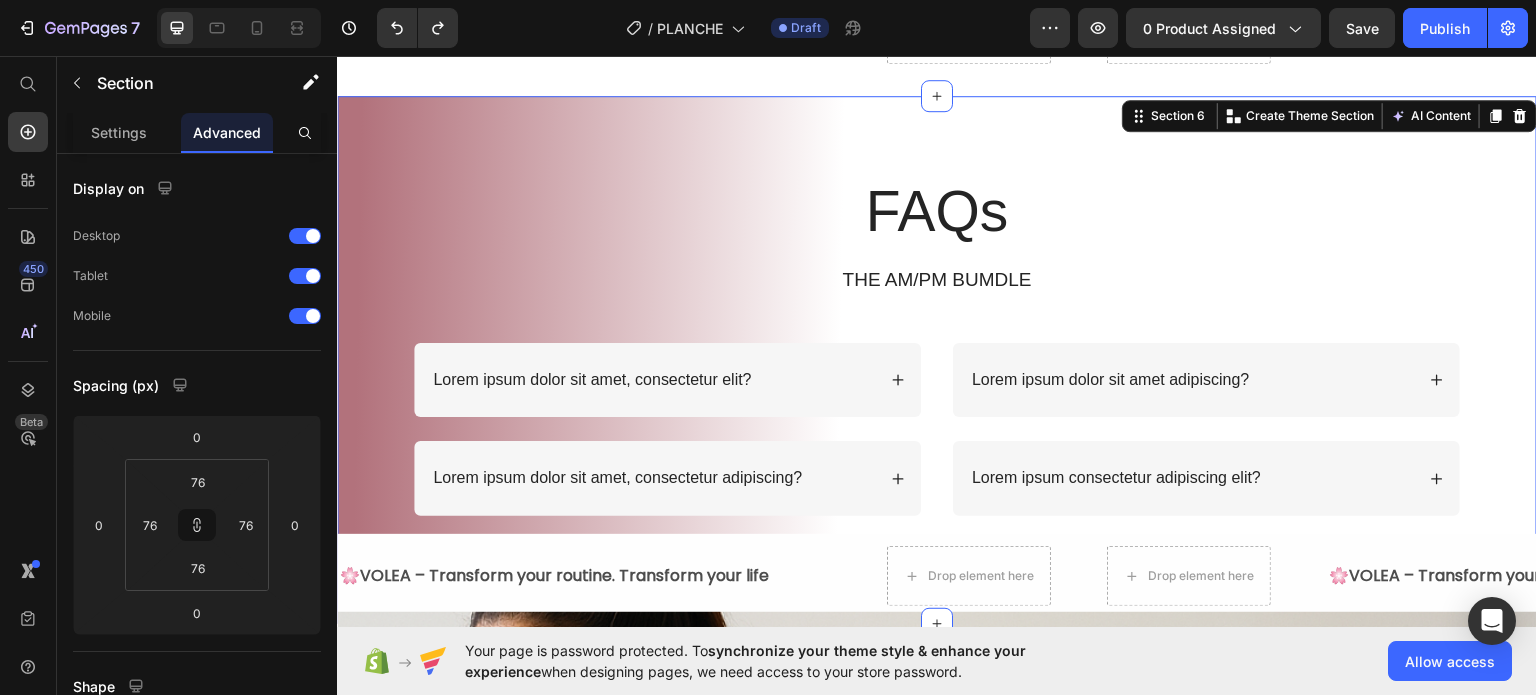click on "FAQs Heading THE AM/PM BUMDLE Text Block Row
Lorem ipsum dolor sit amet, consectetur elit?
Lorem ipsum dolor sit amet, consectetur adipiscing? Accordion
Lorem ipsum dolor sit amet adipiscing?
Lorem ipsum consectetur adipiscing elit? Accordion Row Section 6   You can create reusable sections Create Theme Section AI Content Write with GemAI What would you like to describe here? Tone and Voice Persuasive Product Show more Generate" at bounding box center (937, 359) 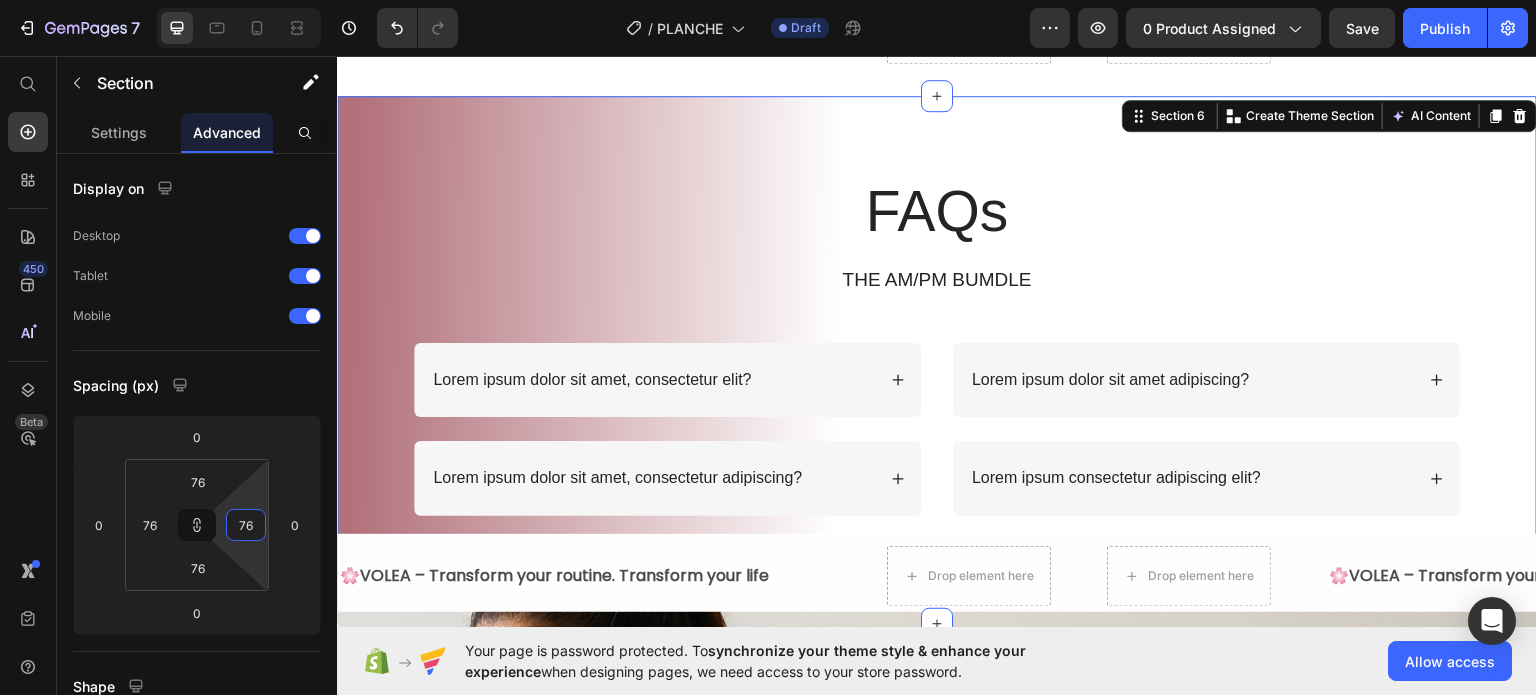 type on "110" 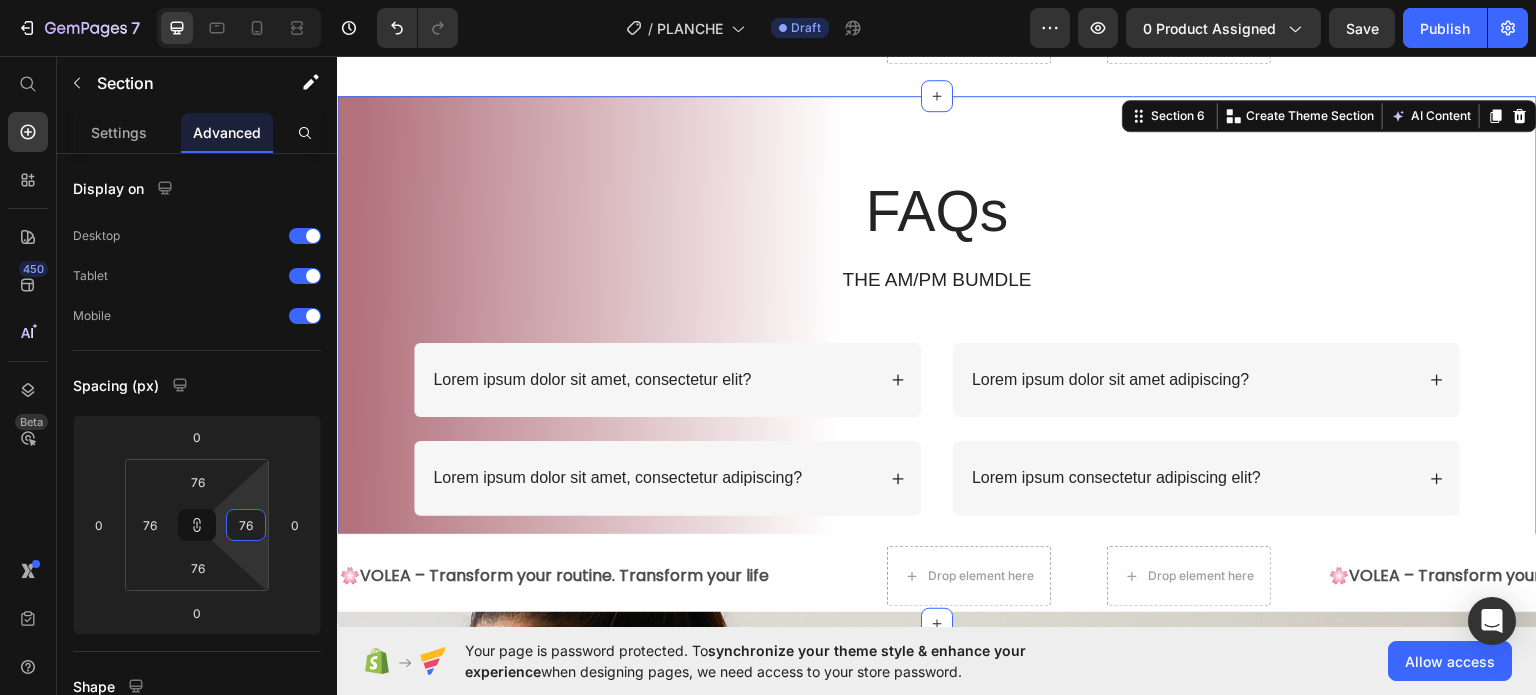 type on "110" 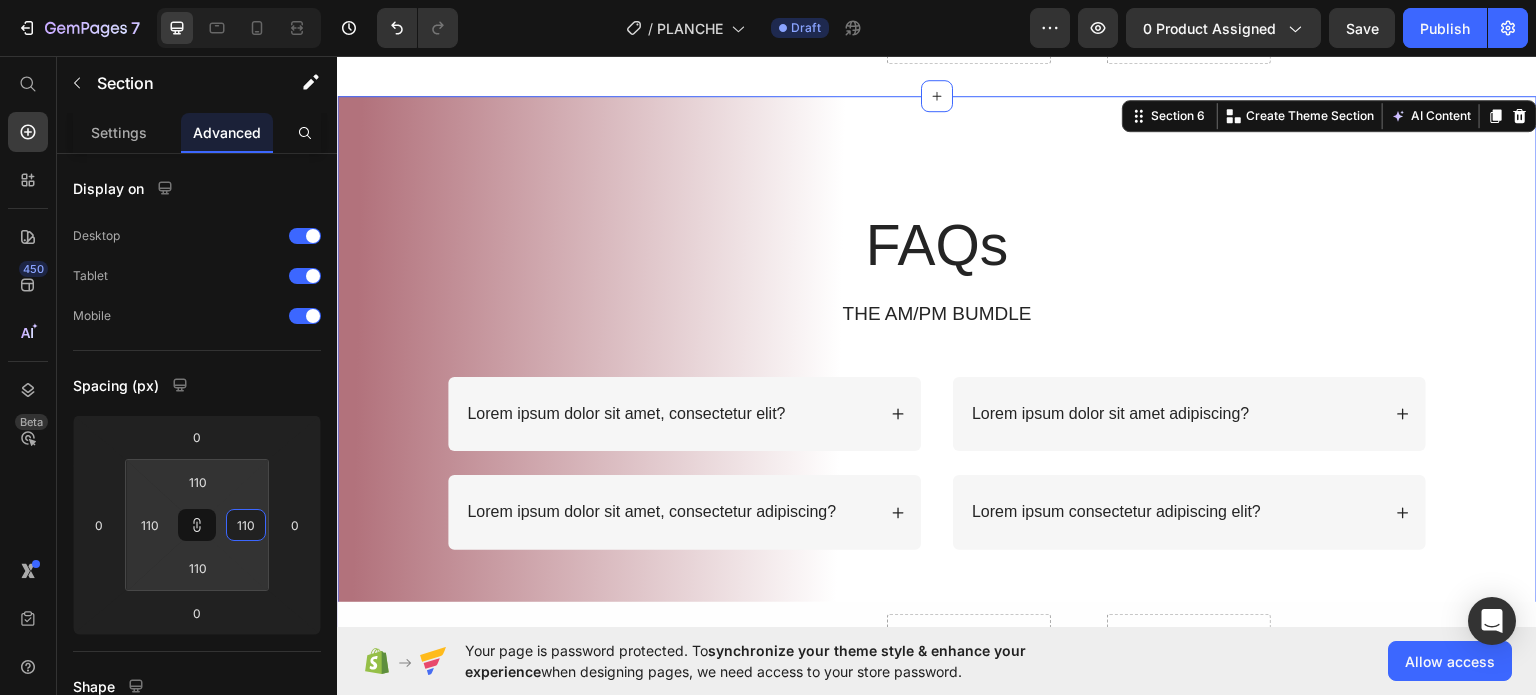 type on "112" 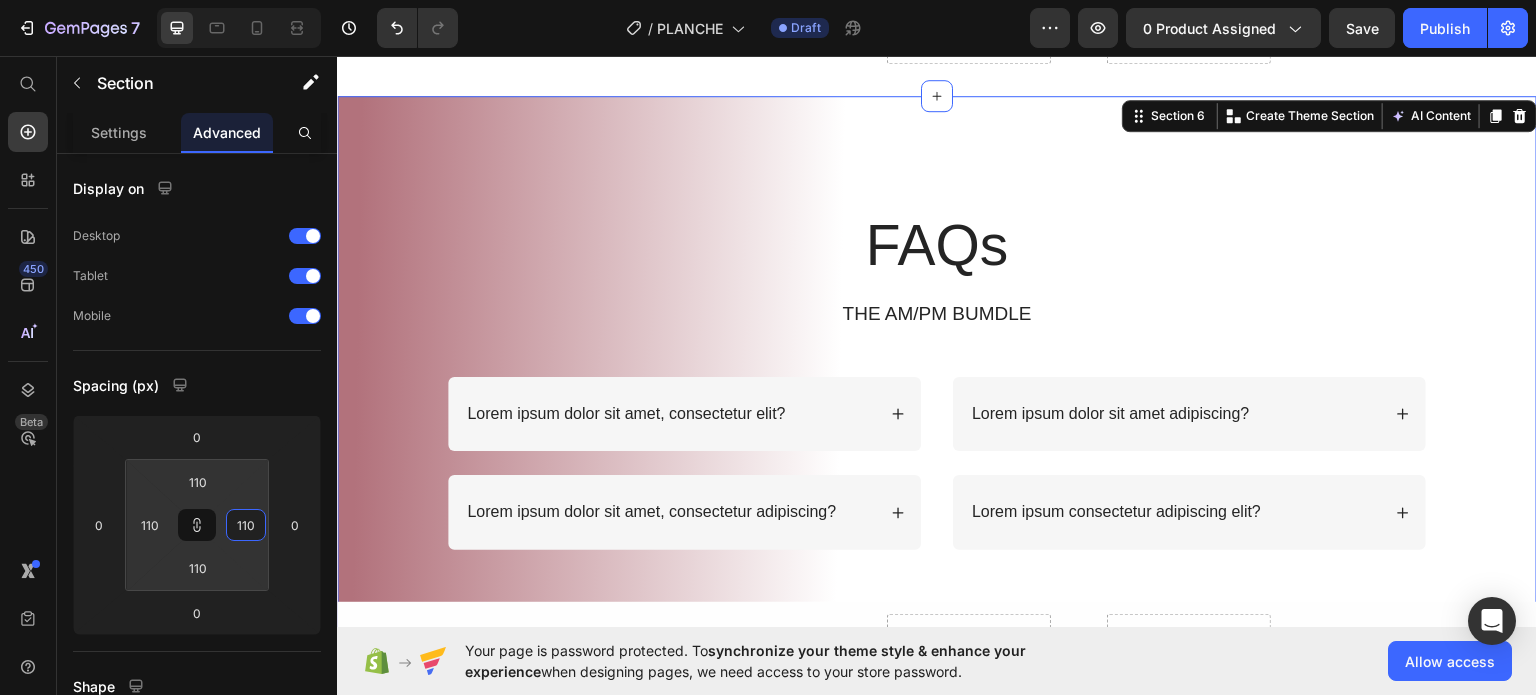 type on "112" 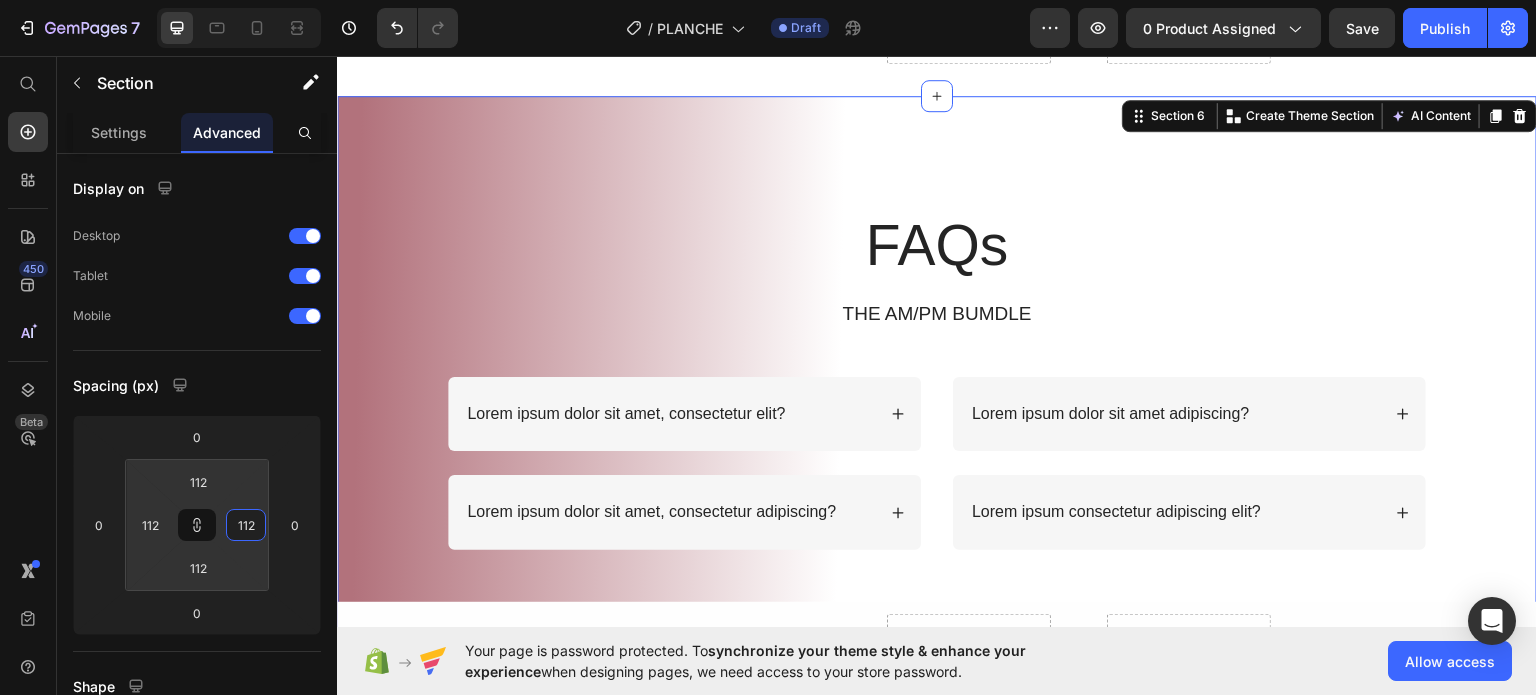 type on "114" 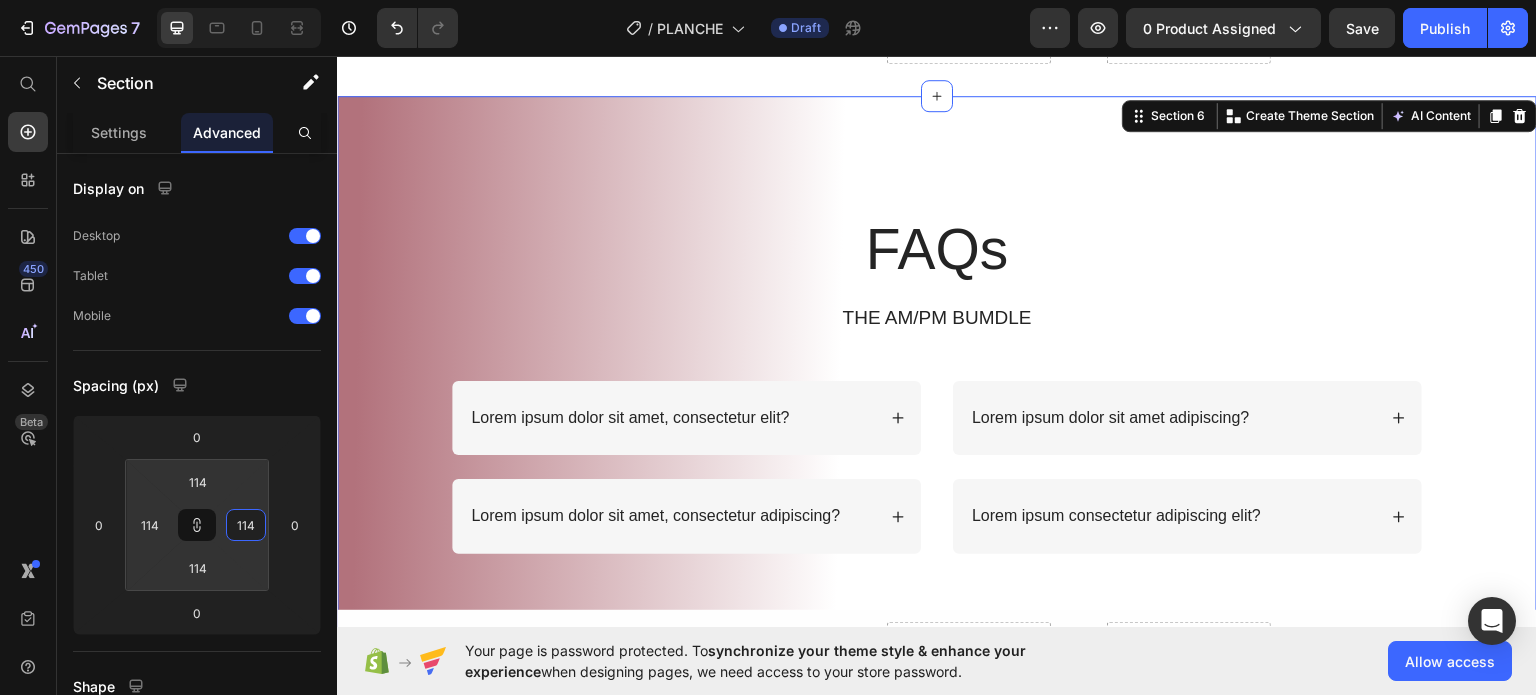 type on "116" 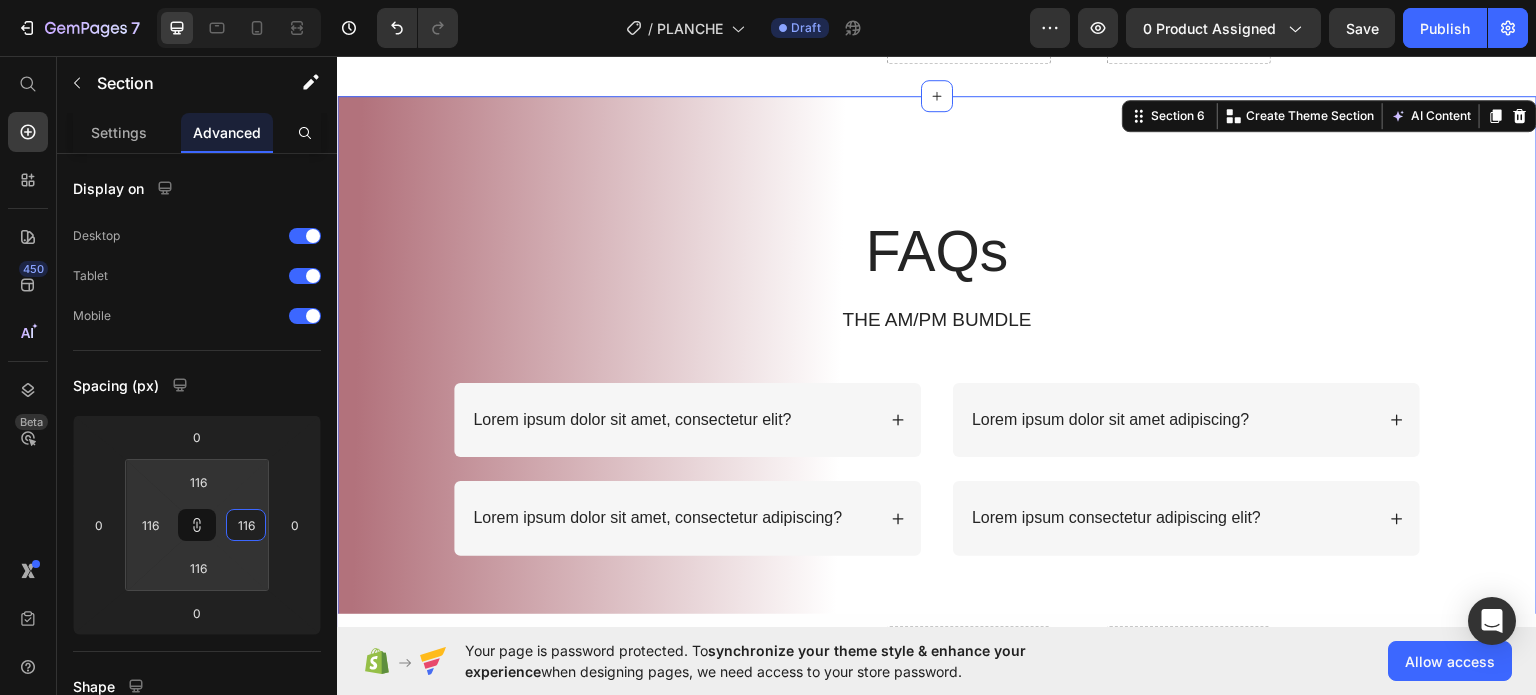 drag, startPoint x: 266, startPoint y: 535, endPoint x: 267, endPoint y: 515, distance: 20.024984 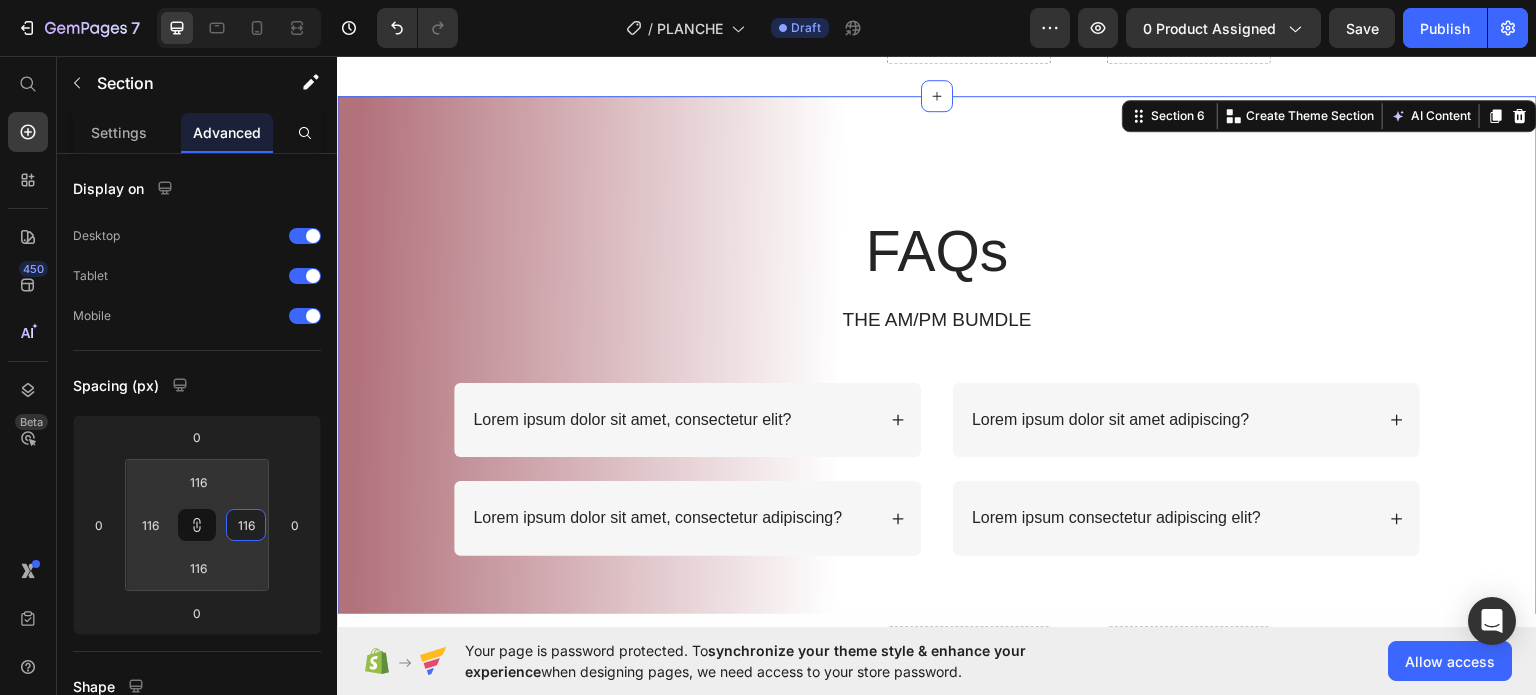 click on "7   /  PLANCHE Draft Preview 0 product assigned  Save   Publish  450 Beta Start with Sections Elements Hero Section Product Detail Brands Trusted Badges Guarantee Product Breakdown How to use Testimonials Compare Bundle FAQs Social Proof Brand Story Product List Collection Blog List Contact Sticky Add to Cart Custom Footer Browse Library 450 Layout
Row
Row
Row
Row Text
Heading
Text Block Button
Button
Button
Sticky Back to top Media
Image
Image" at bounding box center [768, 0] 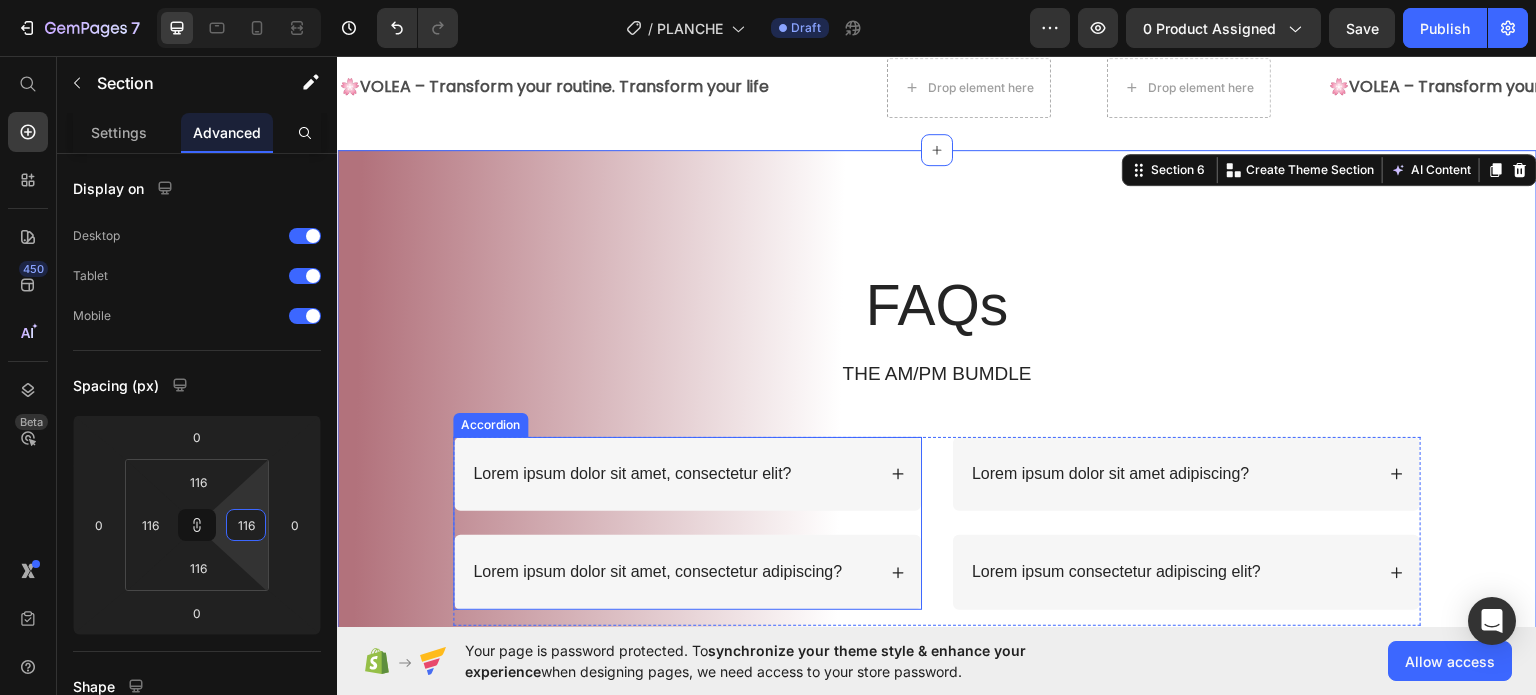 scroll, scrollTop: 2100, scrollLeft: 0, axis: vertical 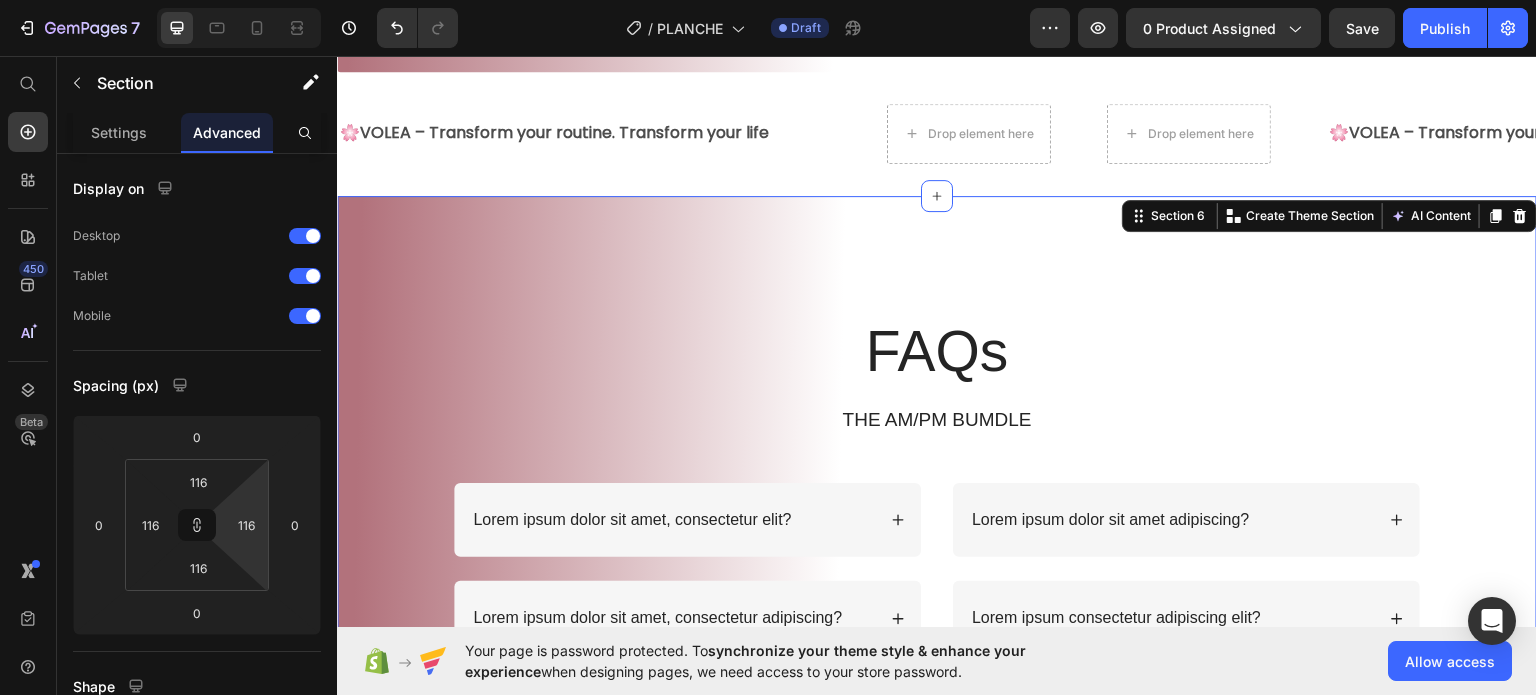 click on "FAQs Heading THE AM/PM BUMDLE Text Block Row
Lorem ipsum dolor sit amet, consectetur elit?
Lorem ipsum dolor sit amet, consectetur adipiscing? Accordion
Lorem ipsum dolor sit amet adipiscing?
Lorem ipsum consectetur adipiscing elit? Accordion Row Section 6   You can create reusable sections Create Theme Section AI Content Write with GemAI What would you like to describe here? Tone and Voice Persuasive Product VOLEA FITNESS PACK Show more Generate" at bounding box center [937, 499] 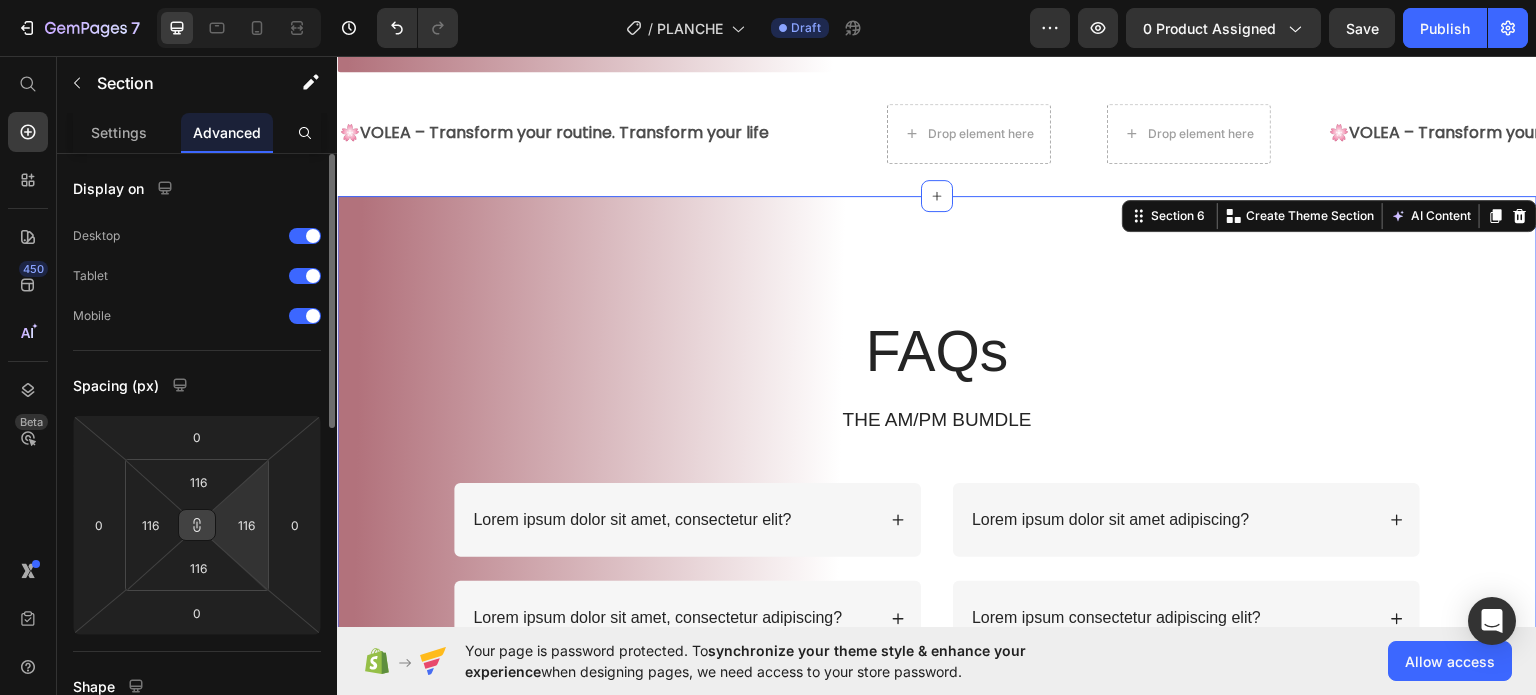 click 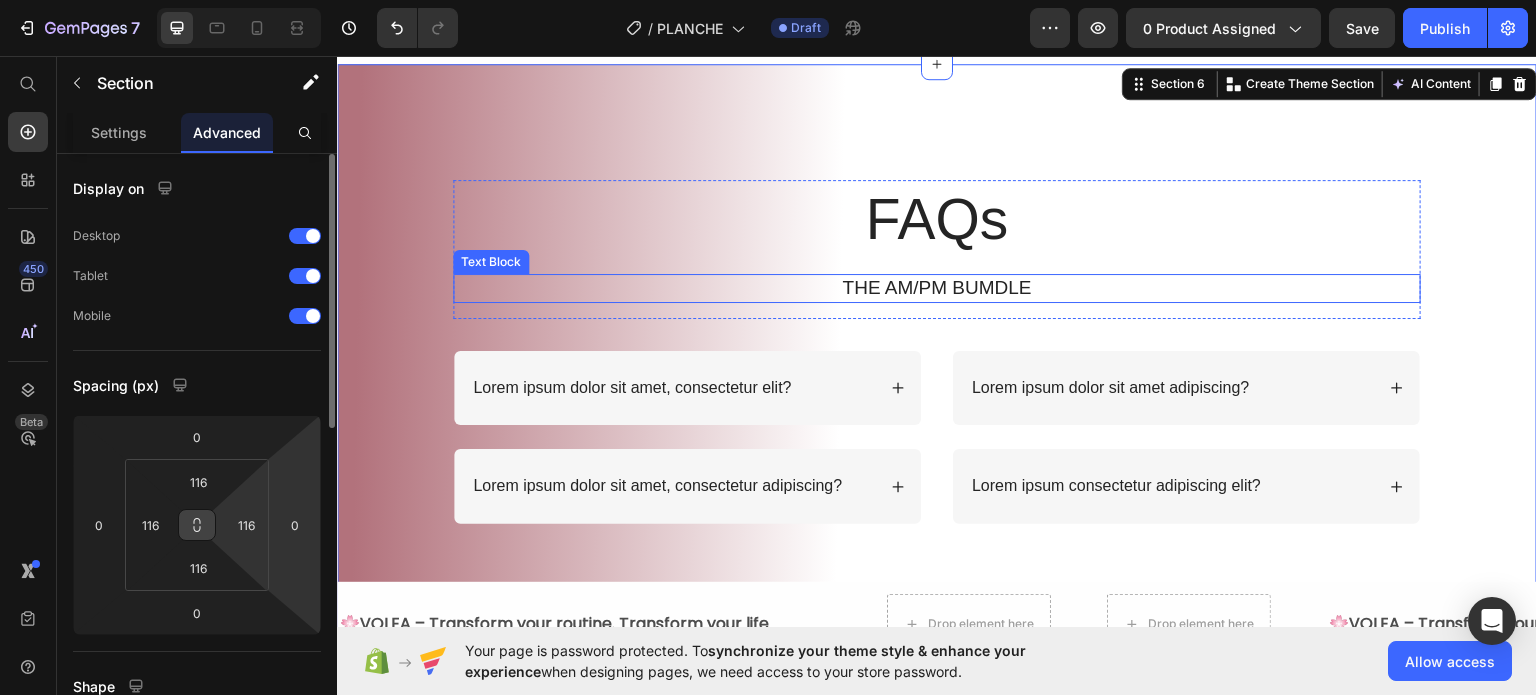scroll, scrollTop: 2300, scrollLeft: 0, axis: vertical 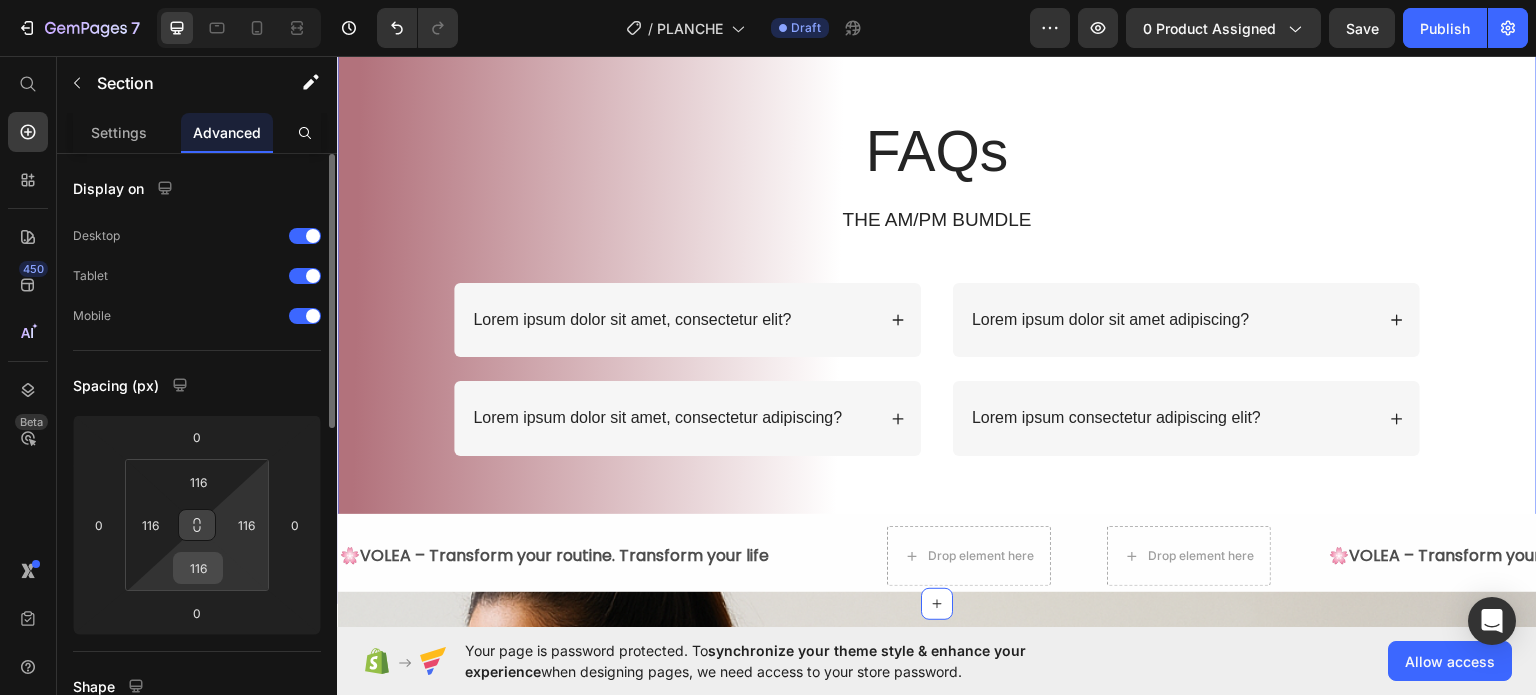 click on "116" at bounding box center [198, 568] 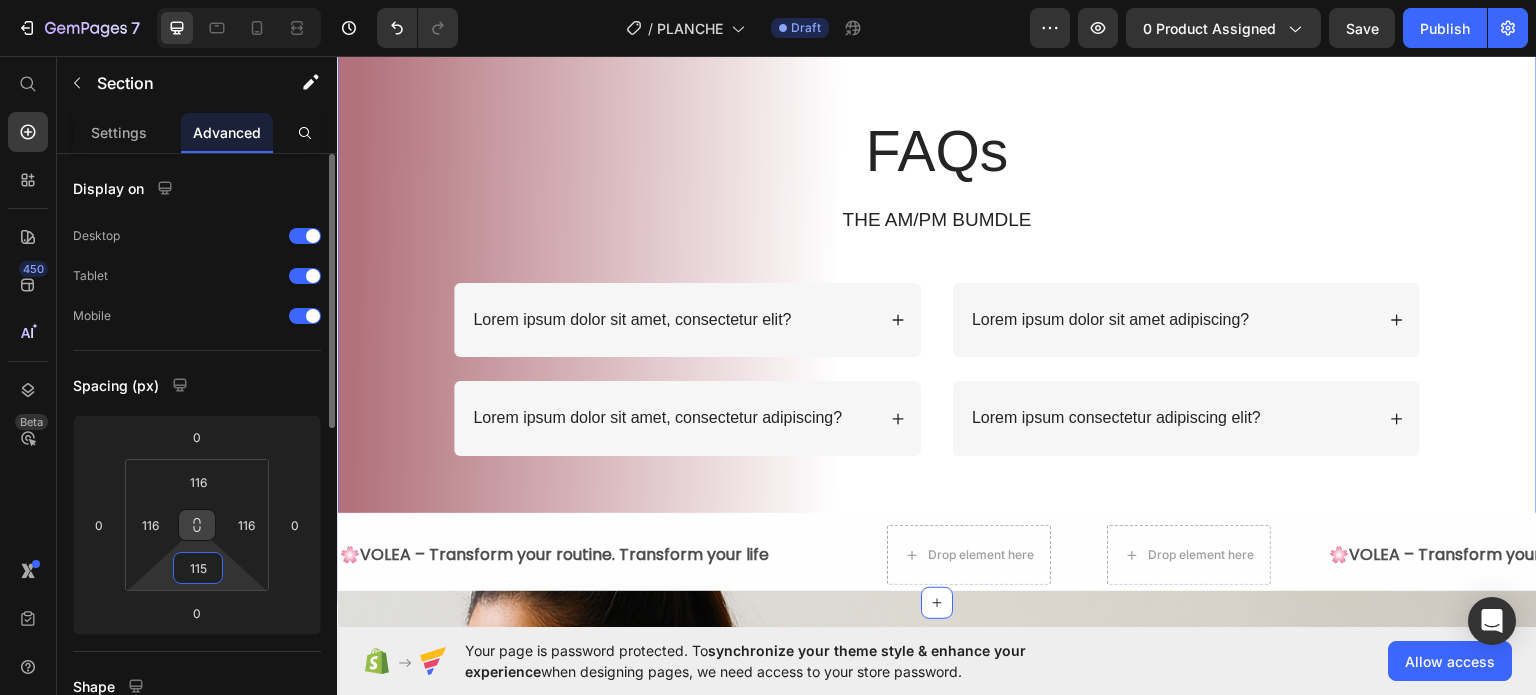 type on "114" 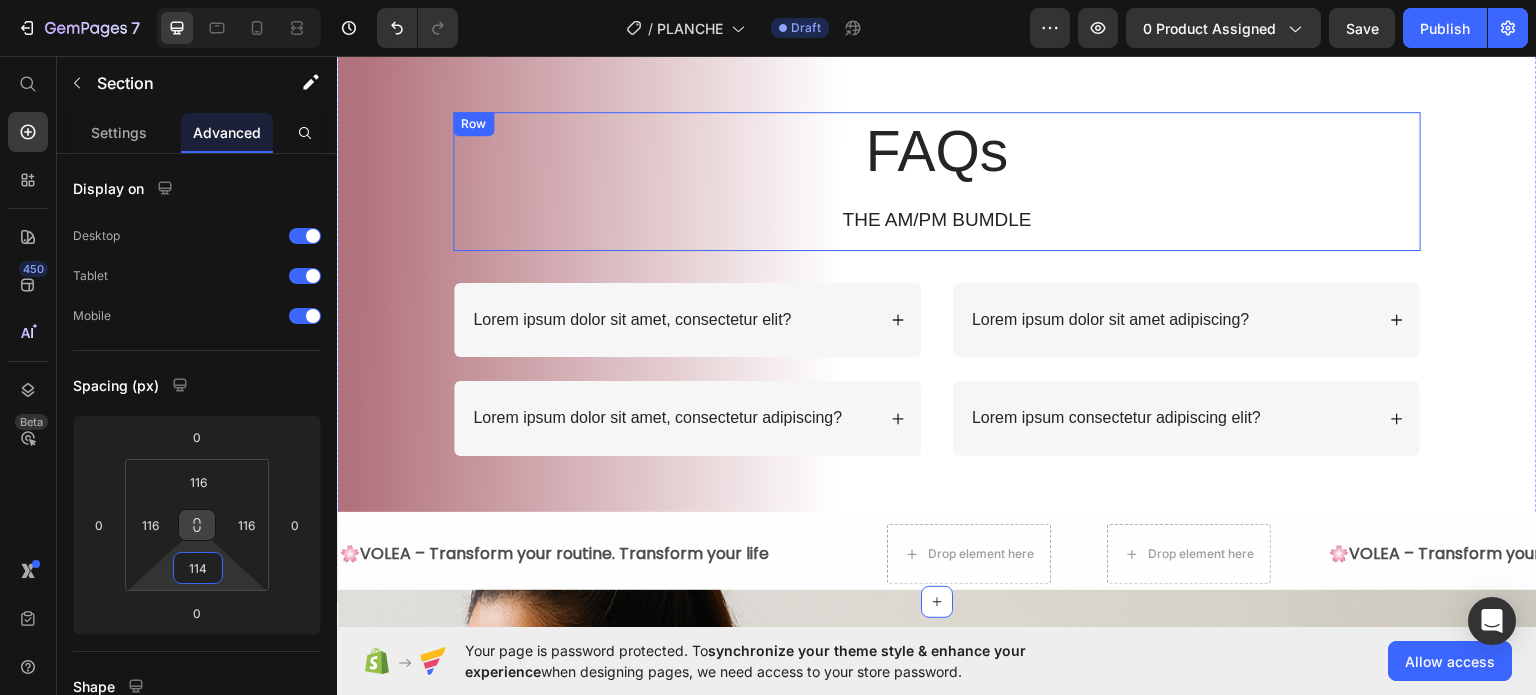 click on "FAQs Heading THE AM/PM BUMDLE Text Block" at bounding box center (937, 180) 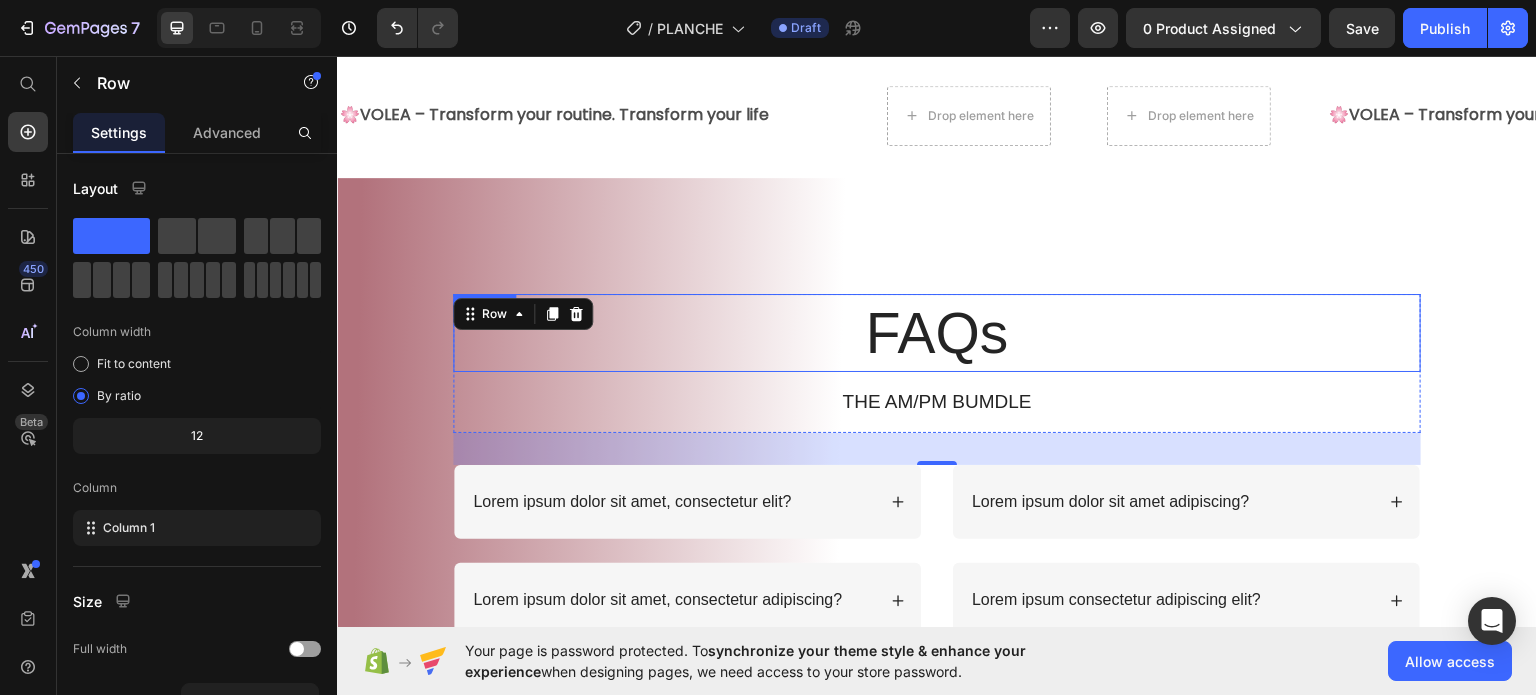 scroll, scrollTop: 2100, scrollLeft: 0, axis: vertical 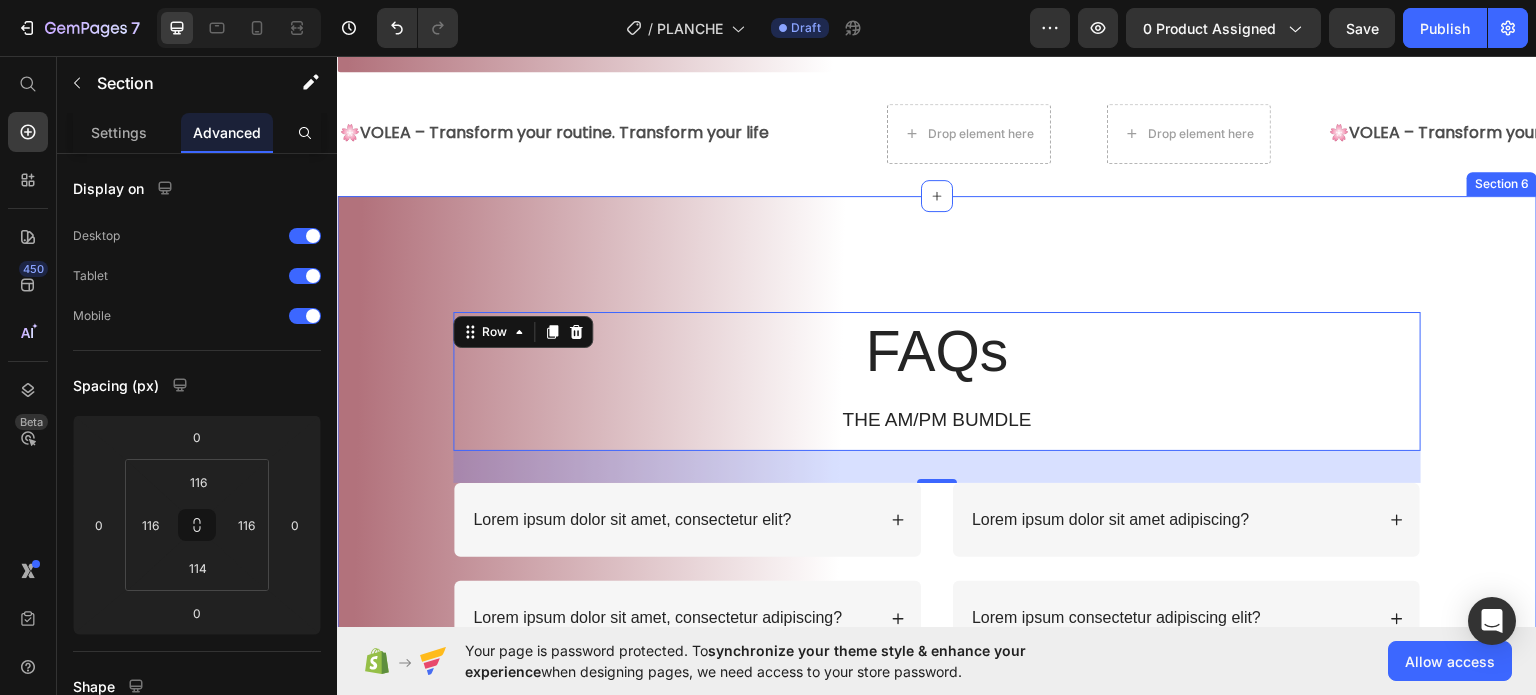 click on "FAQs Heading THE AM/PM BUMDLE Text Block Row   32
Lorem ipsum dolor sit amet, consectetur elit?
Lorem ipsum dolor sit amet, consectetur adipiscing? Accordion
Lorem ipsum dolor sit amet adipiscing?
Lorem ipsum consectetur adipiscing elit? Accordion Row Section 6" at bounding box center (937, 498) 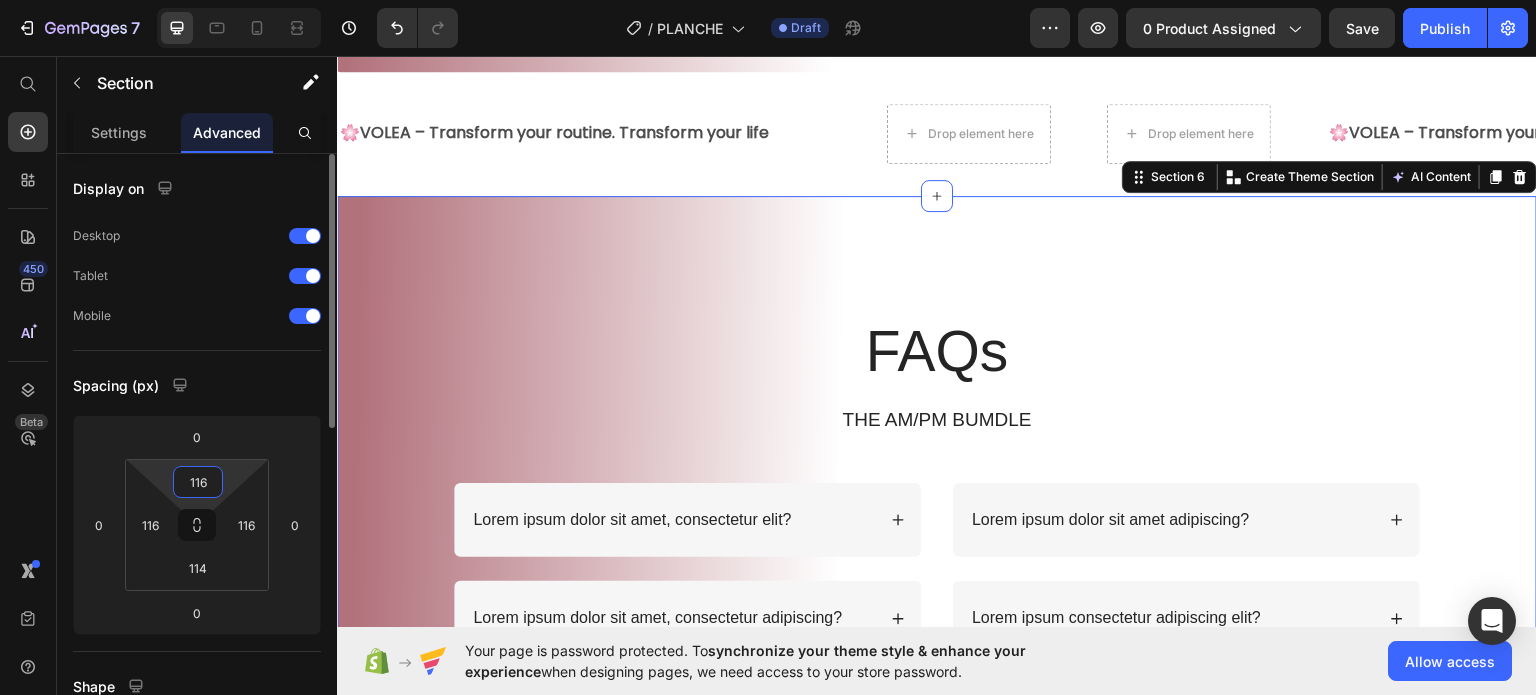 click on "116" at bounding box center [198, 482] 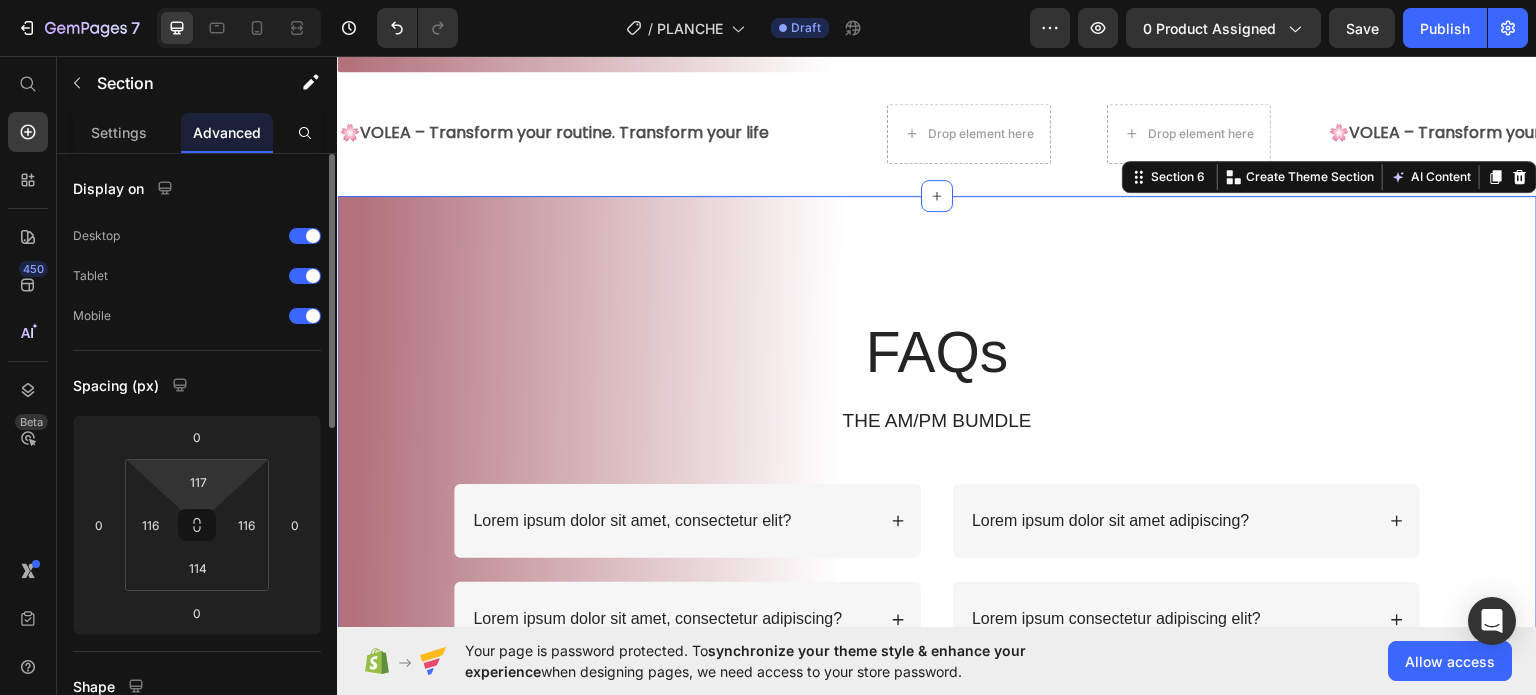 drag, startPoint x: 219, startPoint y: 480, endPoint x: 172, endPoint y: 476, distance: 47.169907 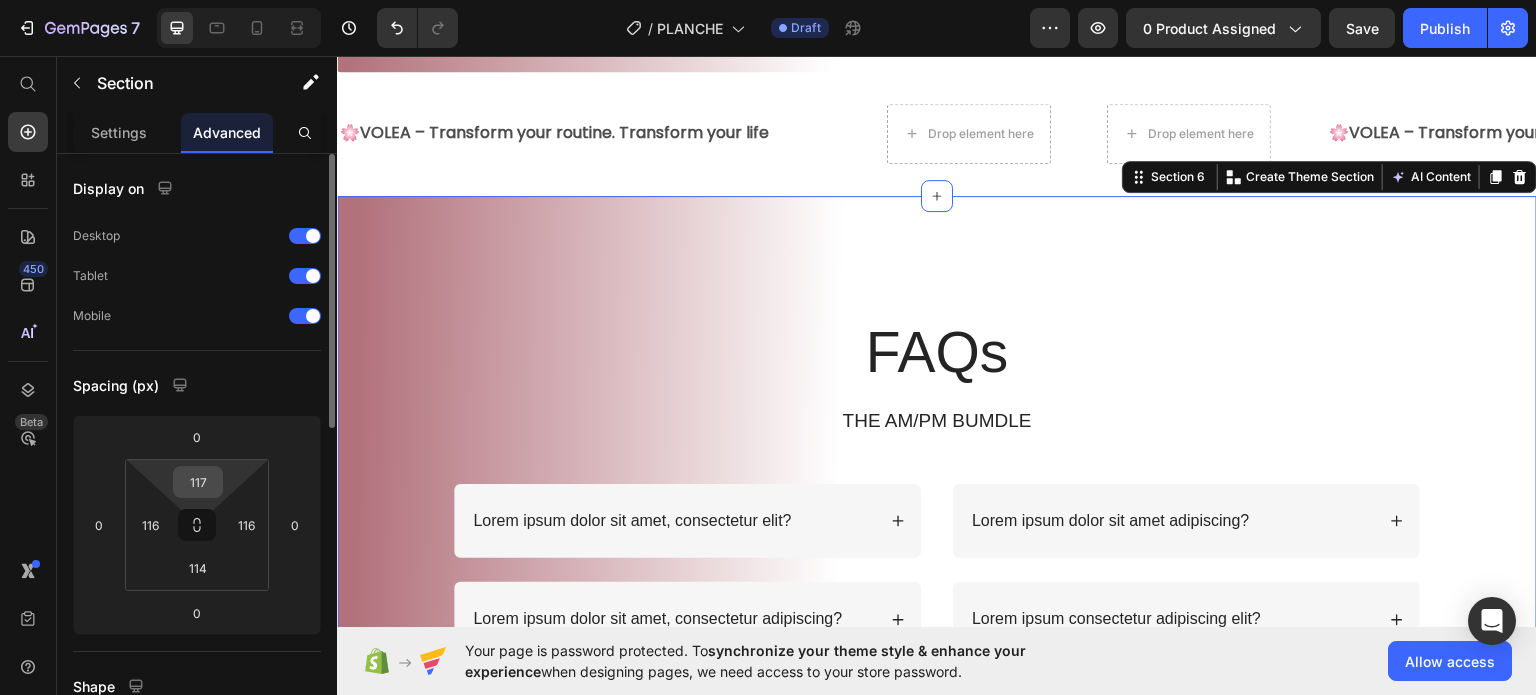 click on "117" at bounding box center (198, 482) 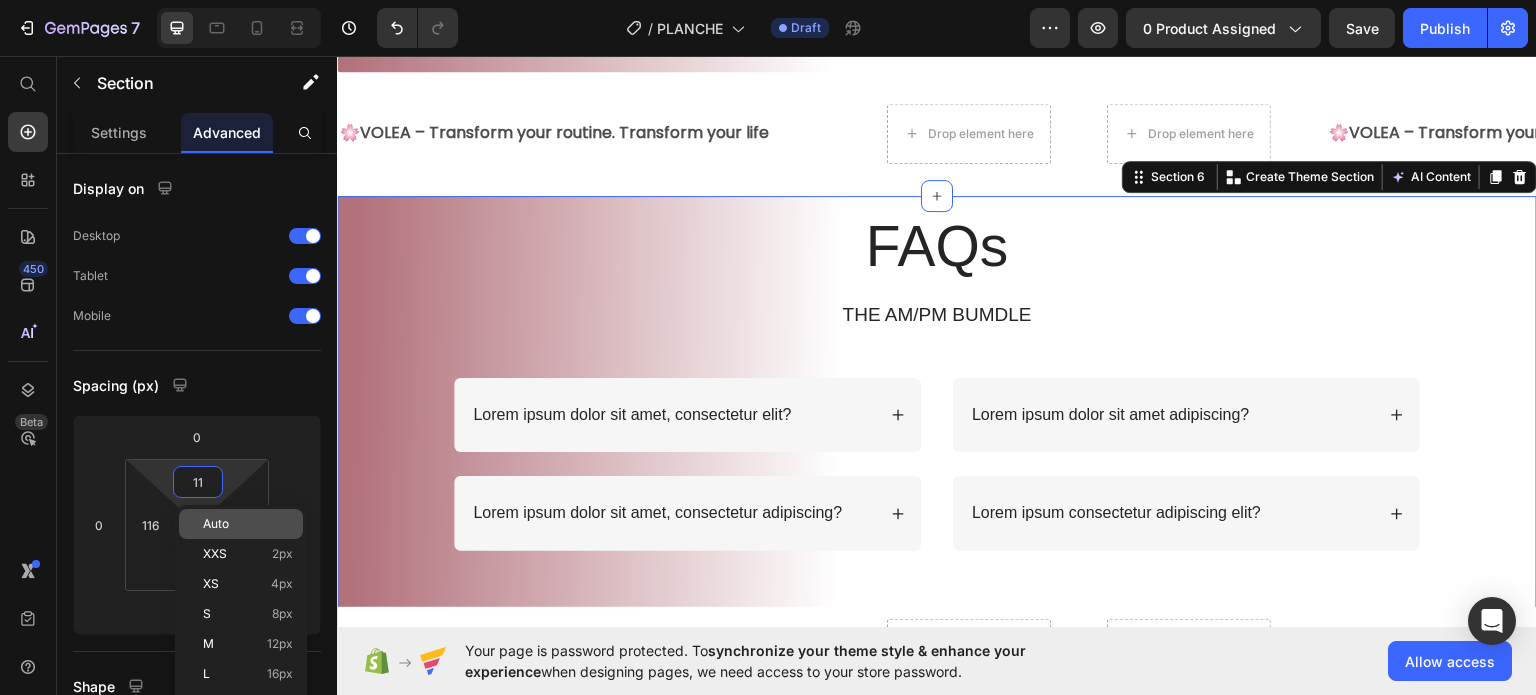 type on "1" 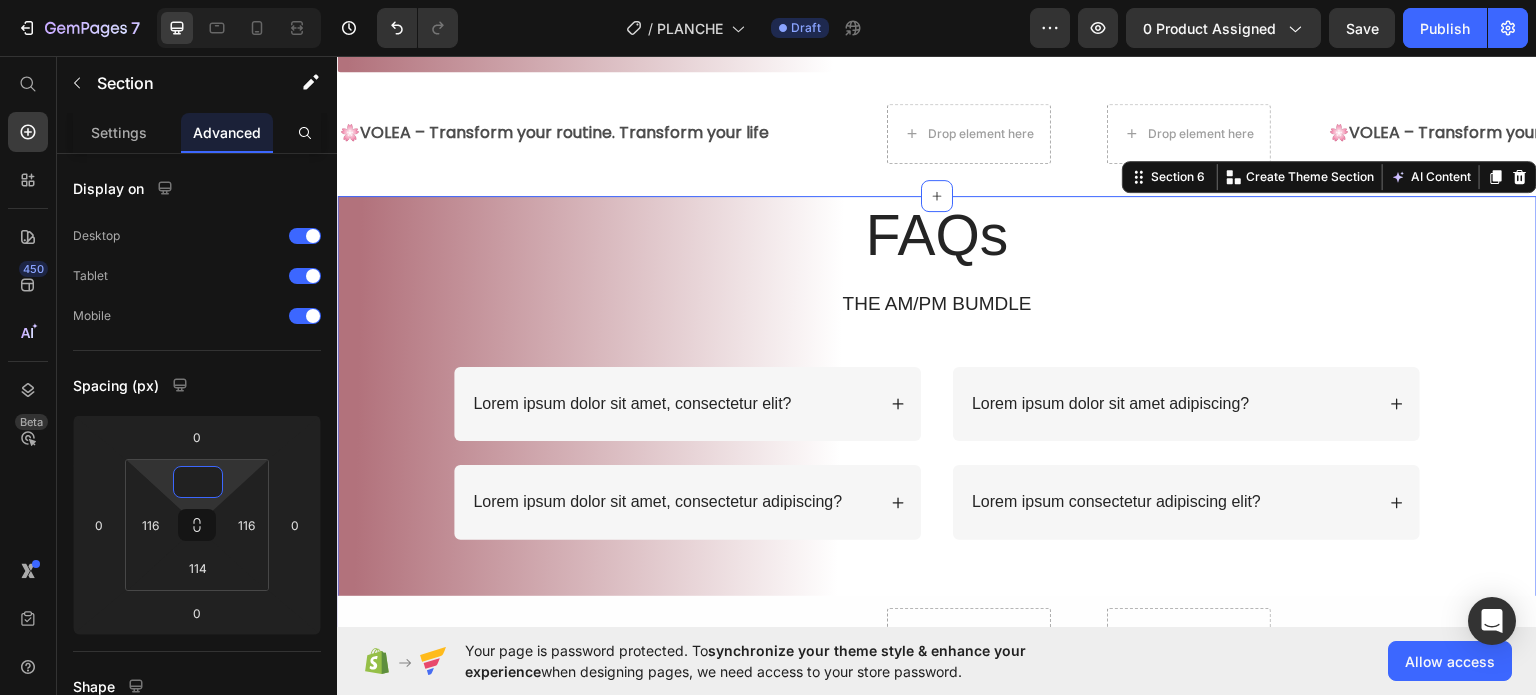 type on "1" 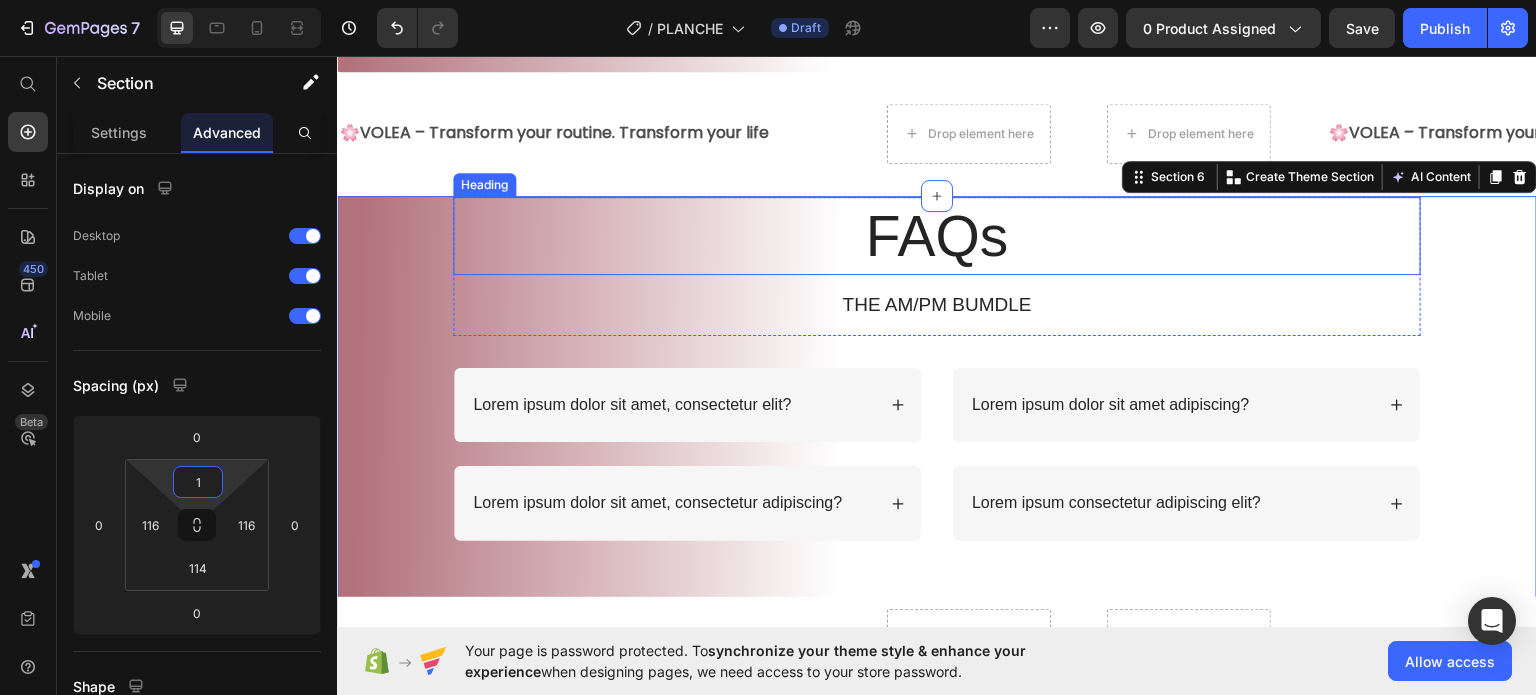 click on "FAQs" at bounding box center (937, 235) 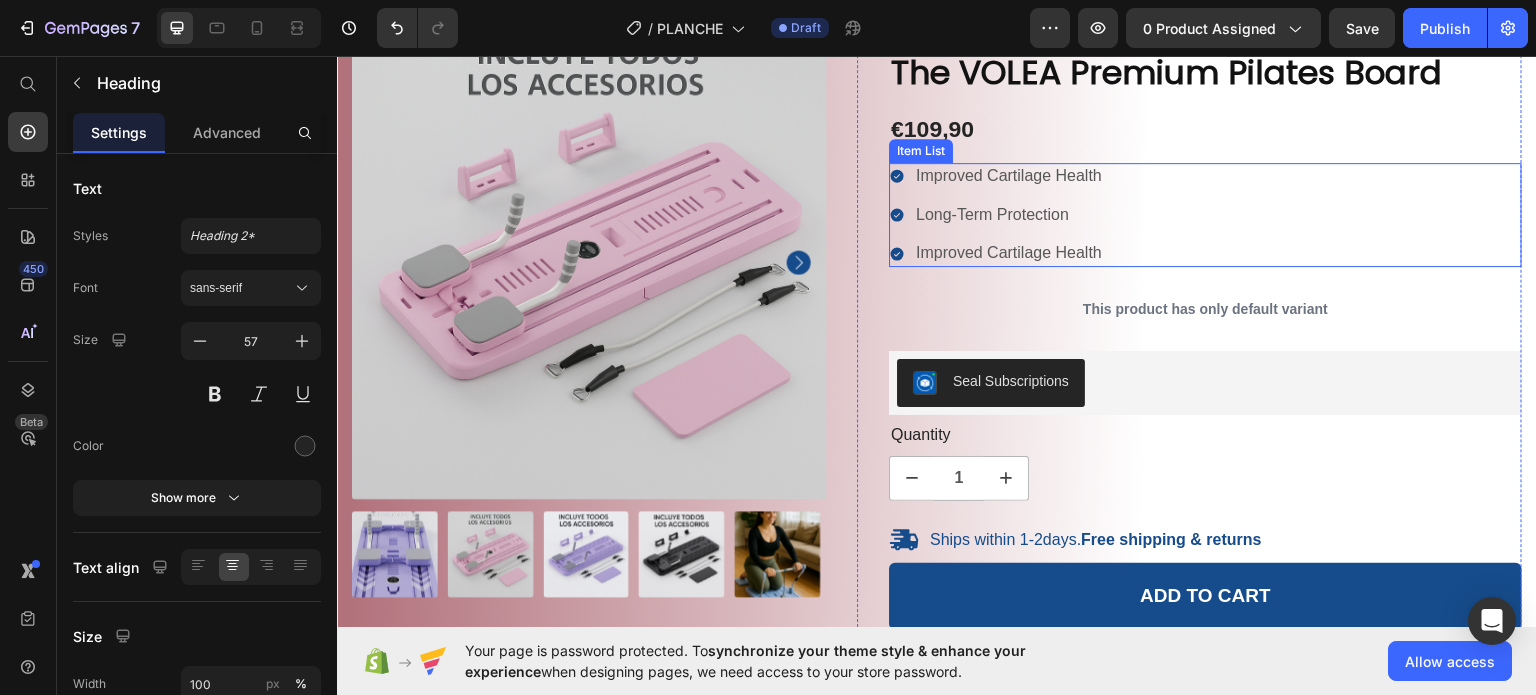 scroll, scrollTop: 300, scrollLeft: 0, axis: vertical 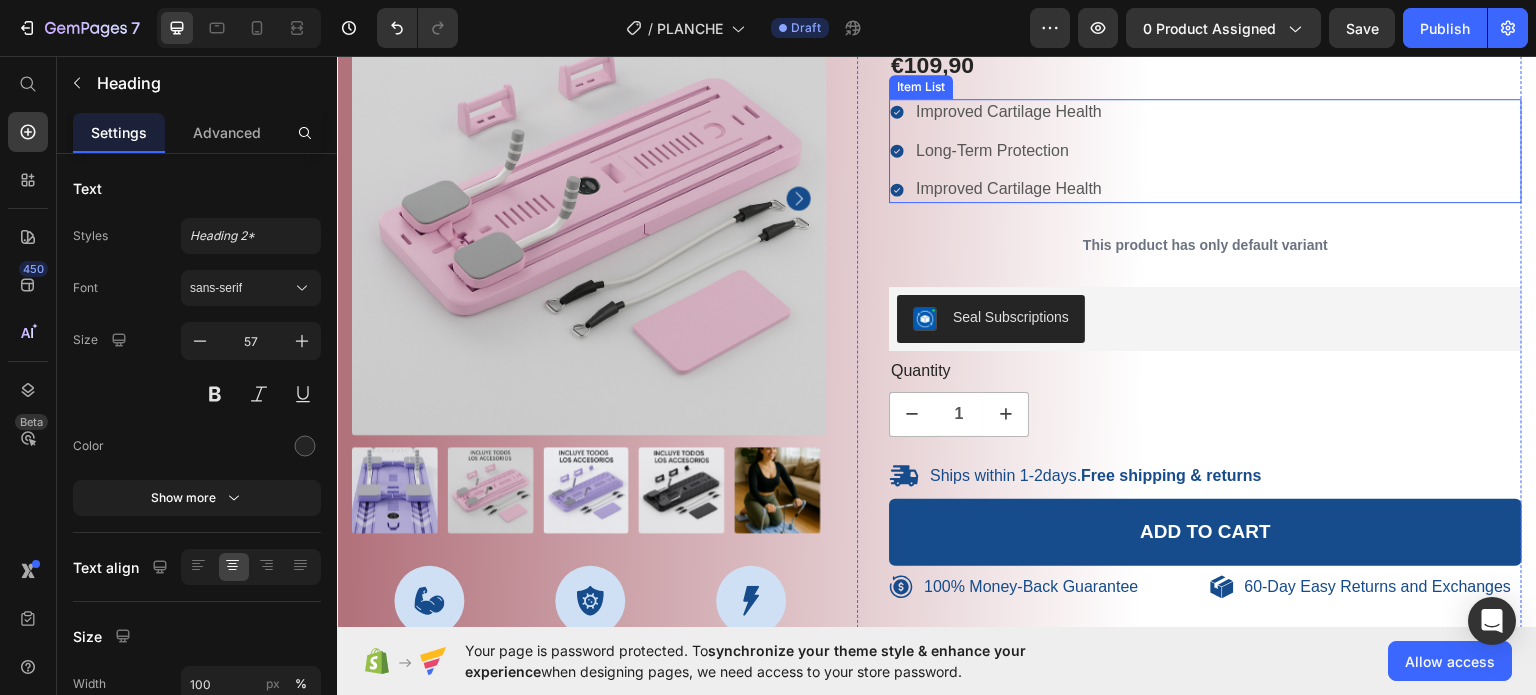 click on "Improved Cartilage Health Long-Term Protection Improved Cartilage Health Item List" at bounding box center (1205, 150) 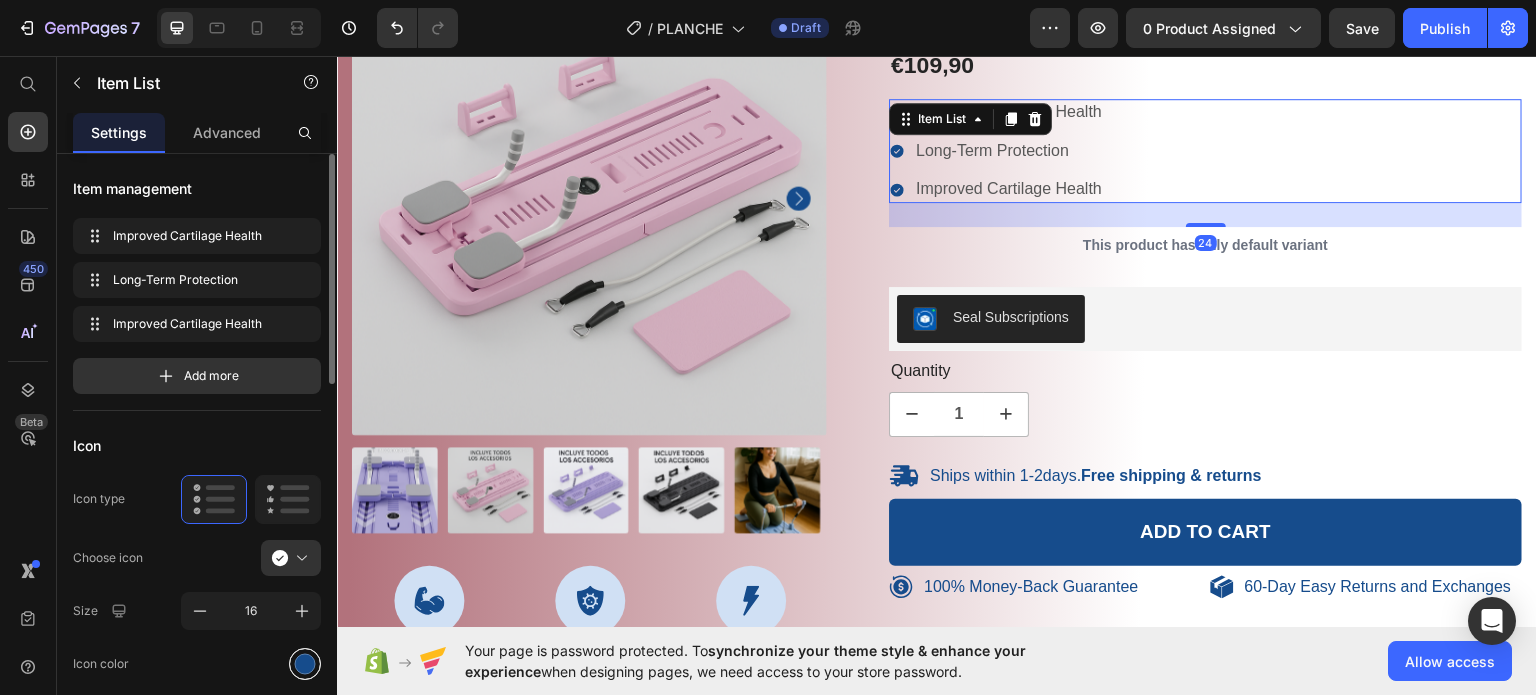 click at bounding box center (305, 663) 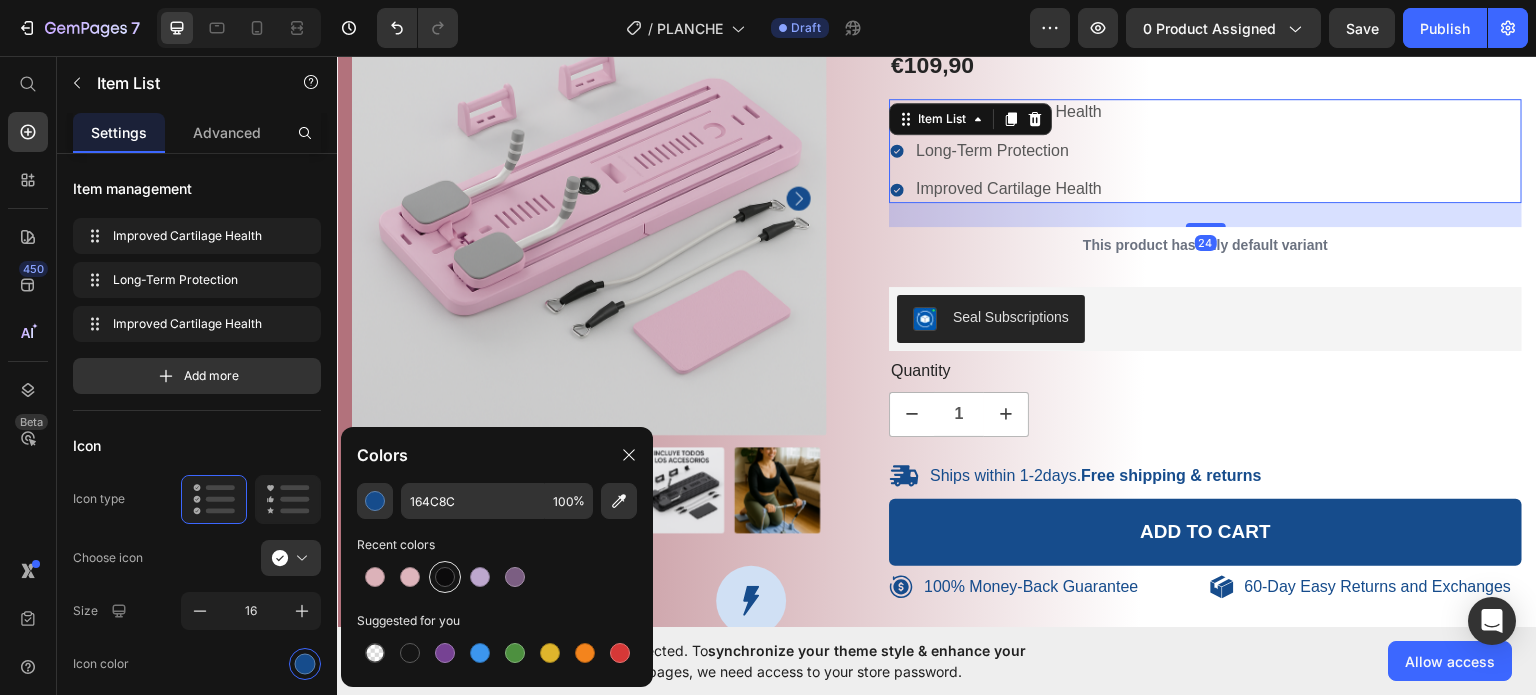 click at bounding box center [445, 577] 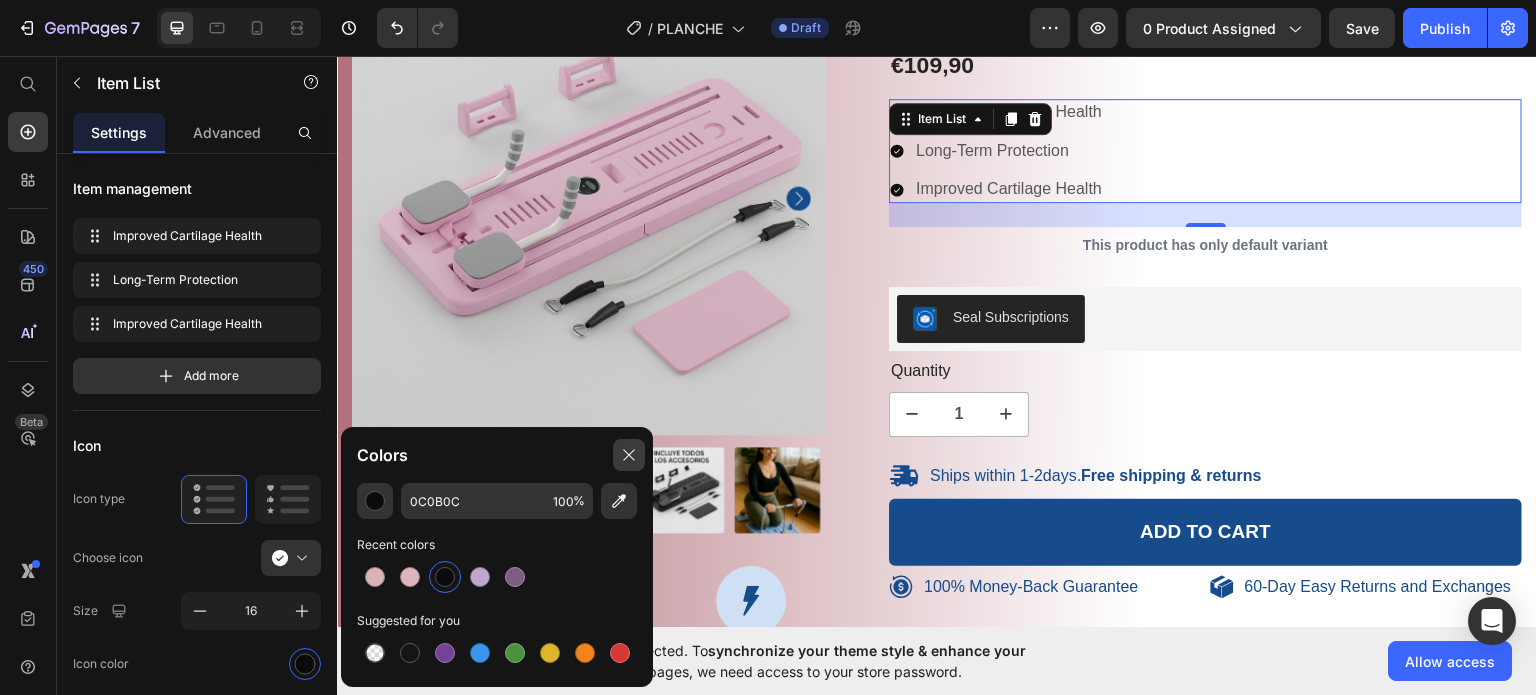 click 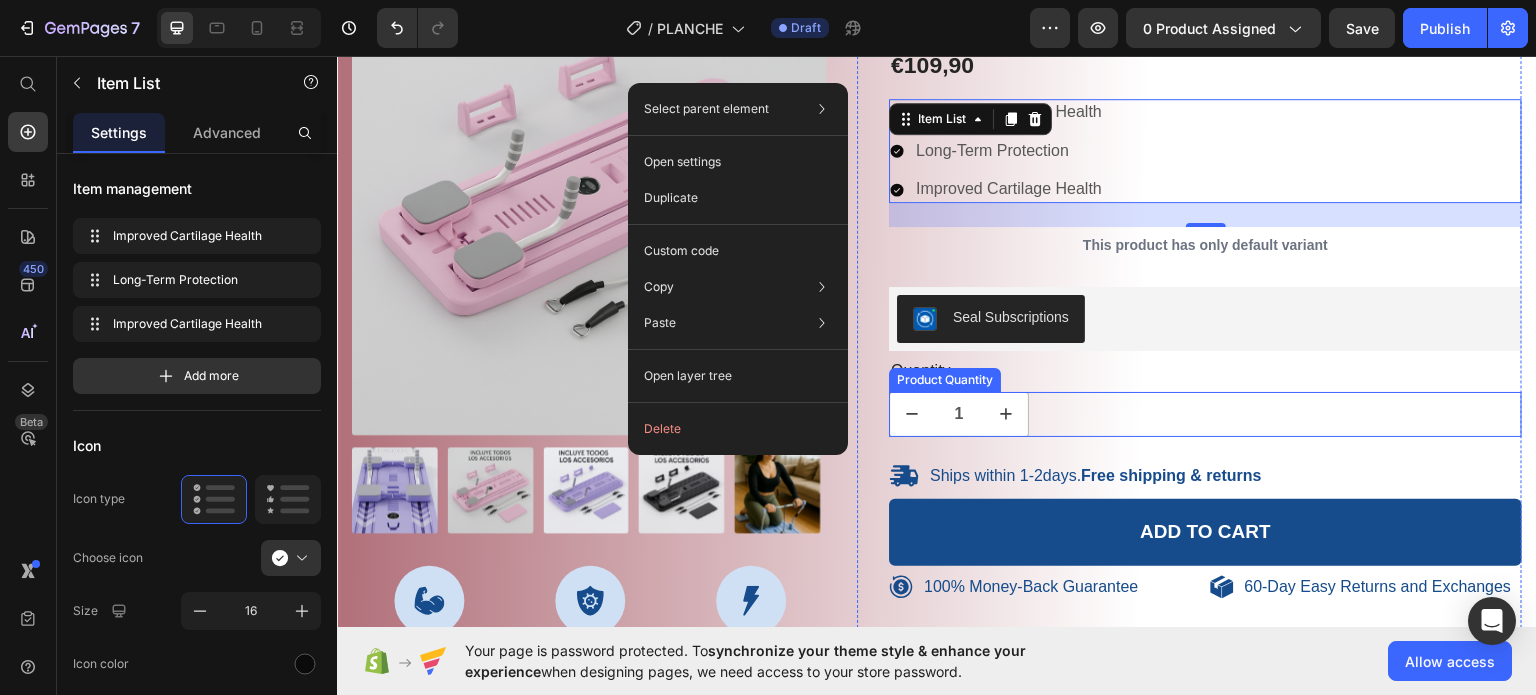 click on "1" at bounding box center (1205, 413) 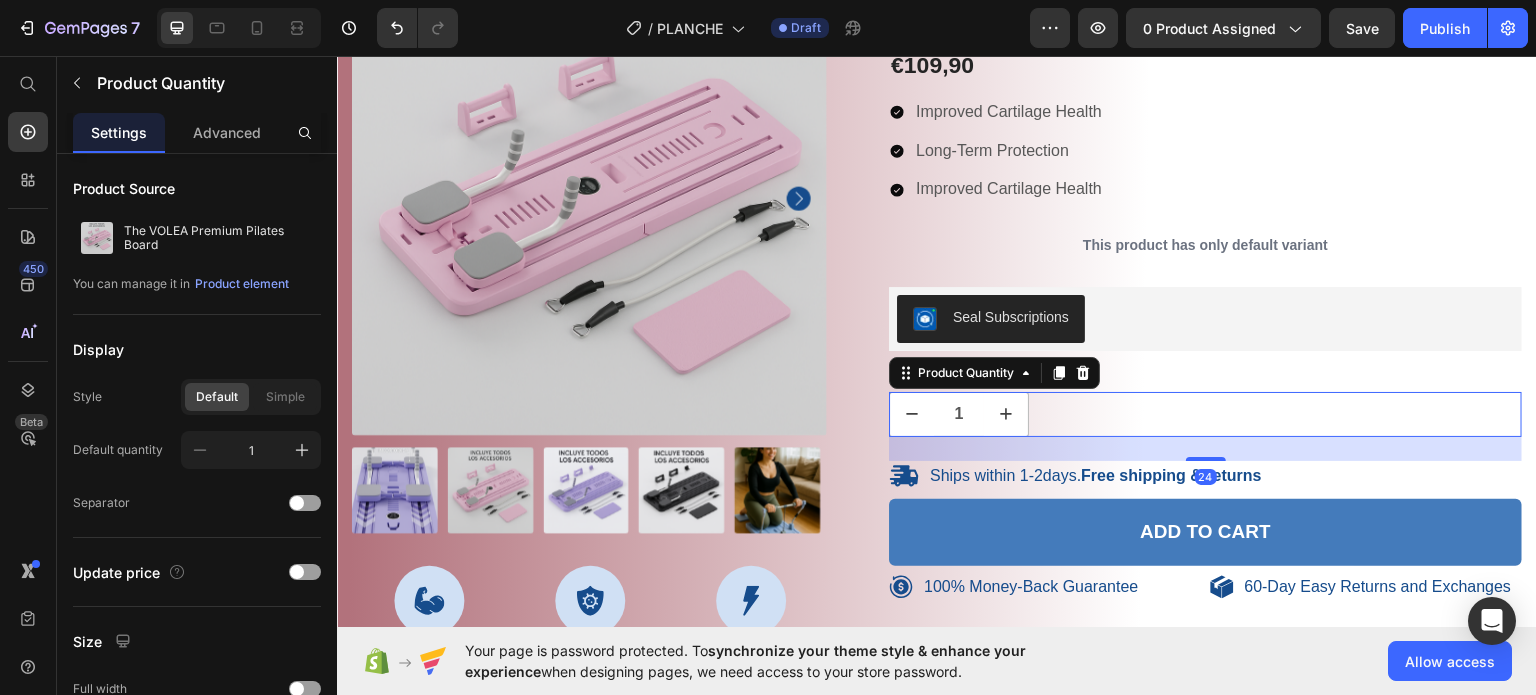 scroll, scrollTop: 500, scrollLeft: 0, axis: vertical 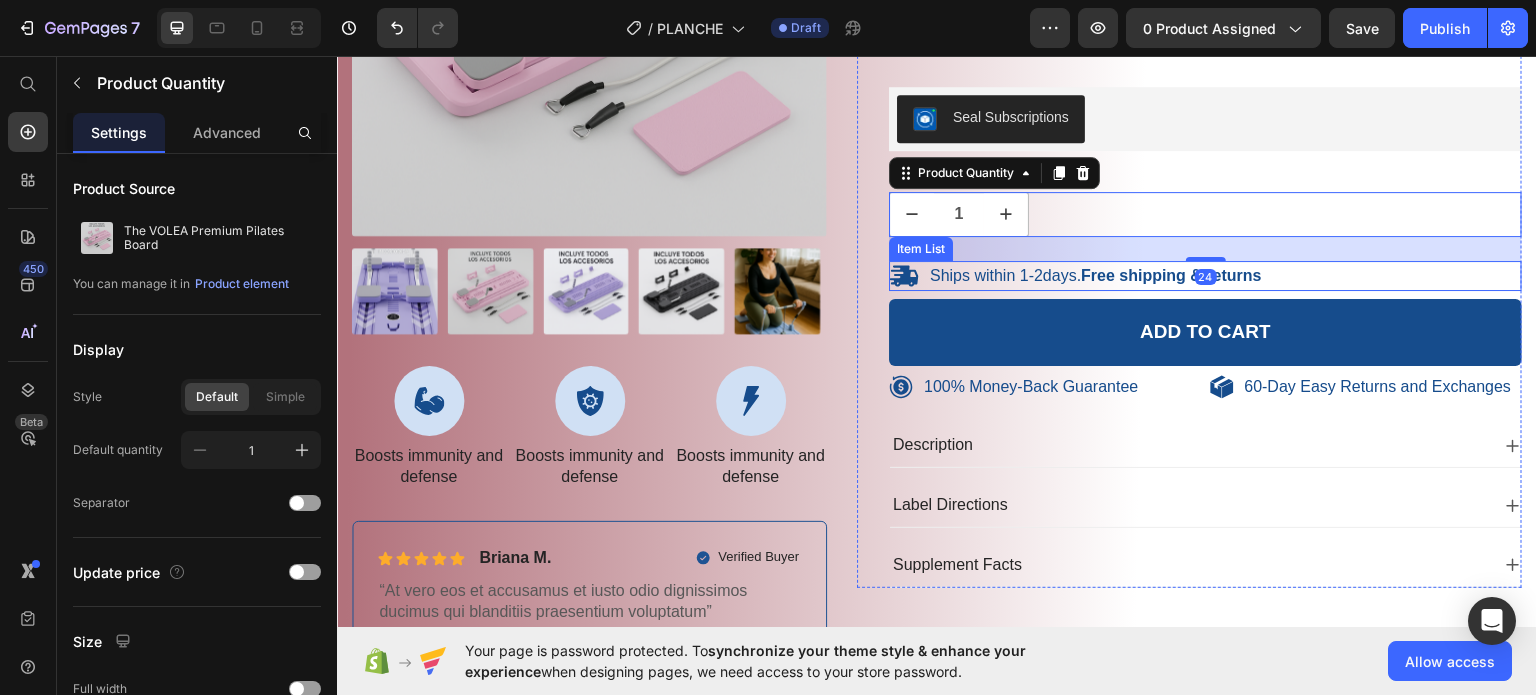 click on "Ships within 1-2days.  Free shipping & returns" at bounding box center [1096, 275] 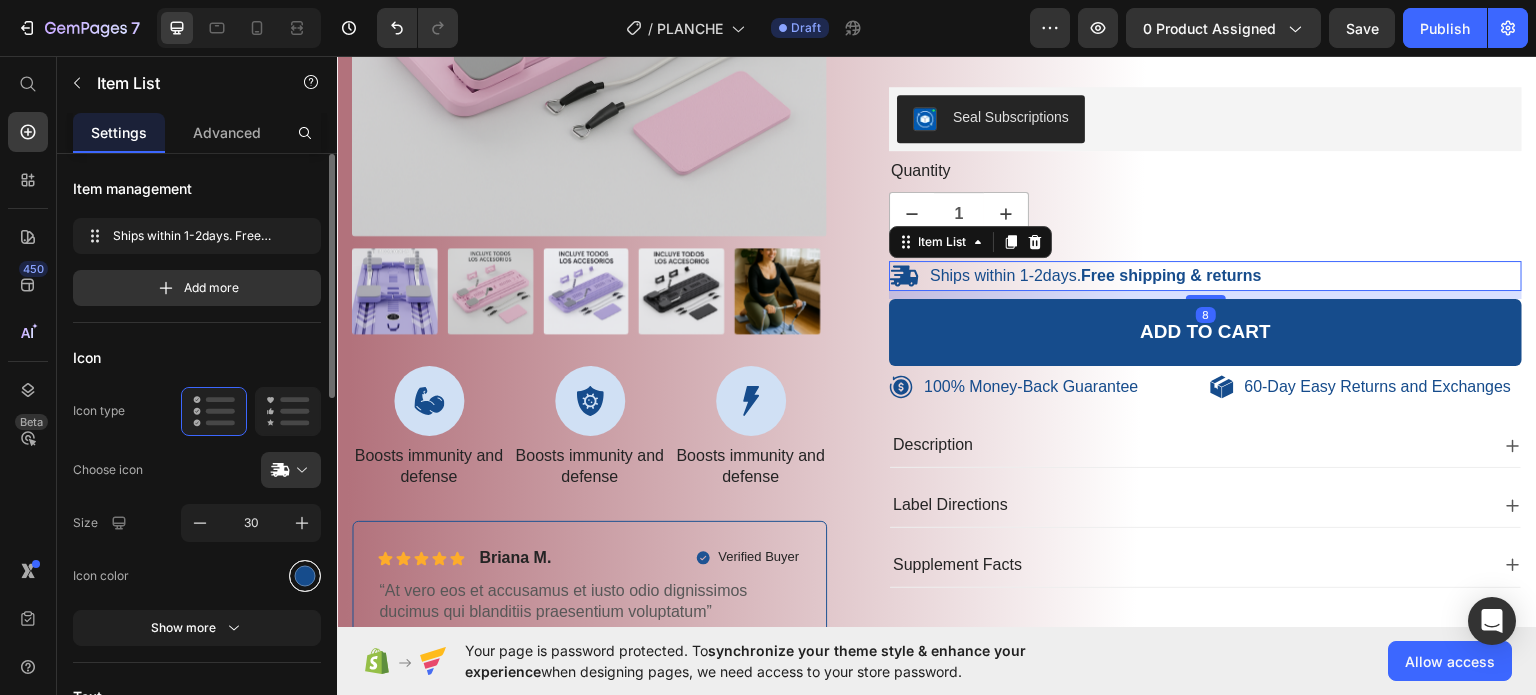 click at bounding box center [305, 576] 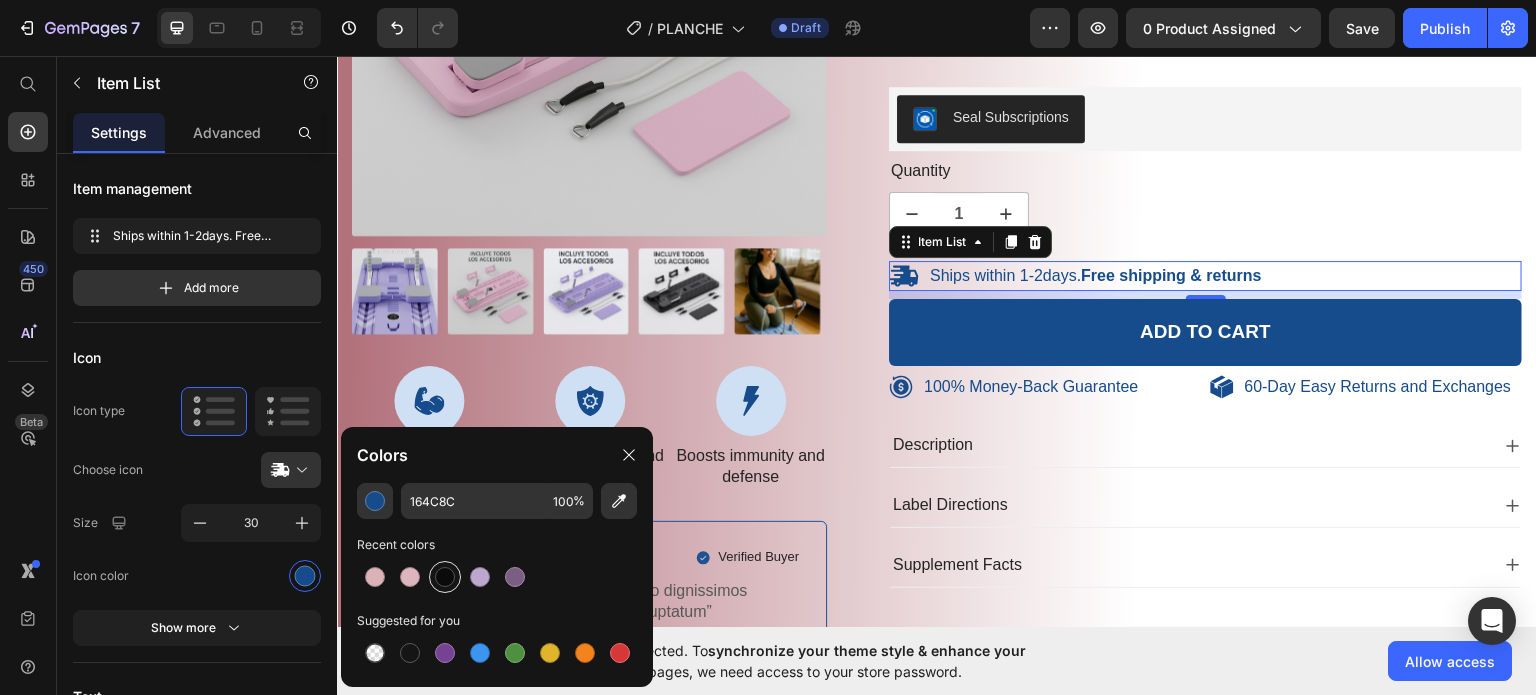 click at bounding box center [445, 577] 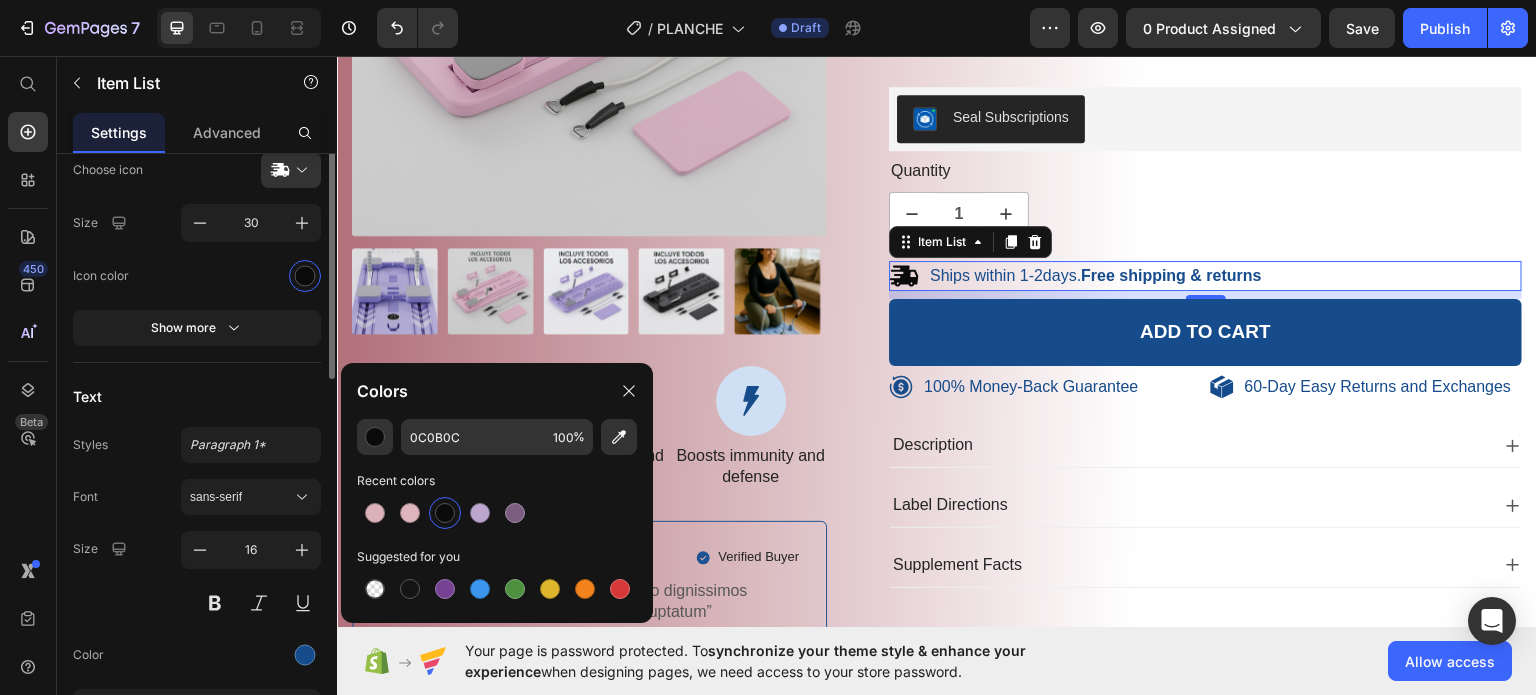 scroll, scrollTop: 400, scrollLeft: 0, axis: vertical 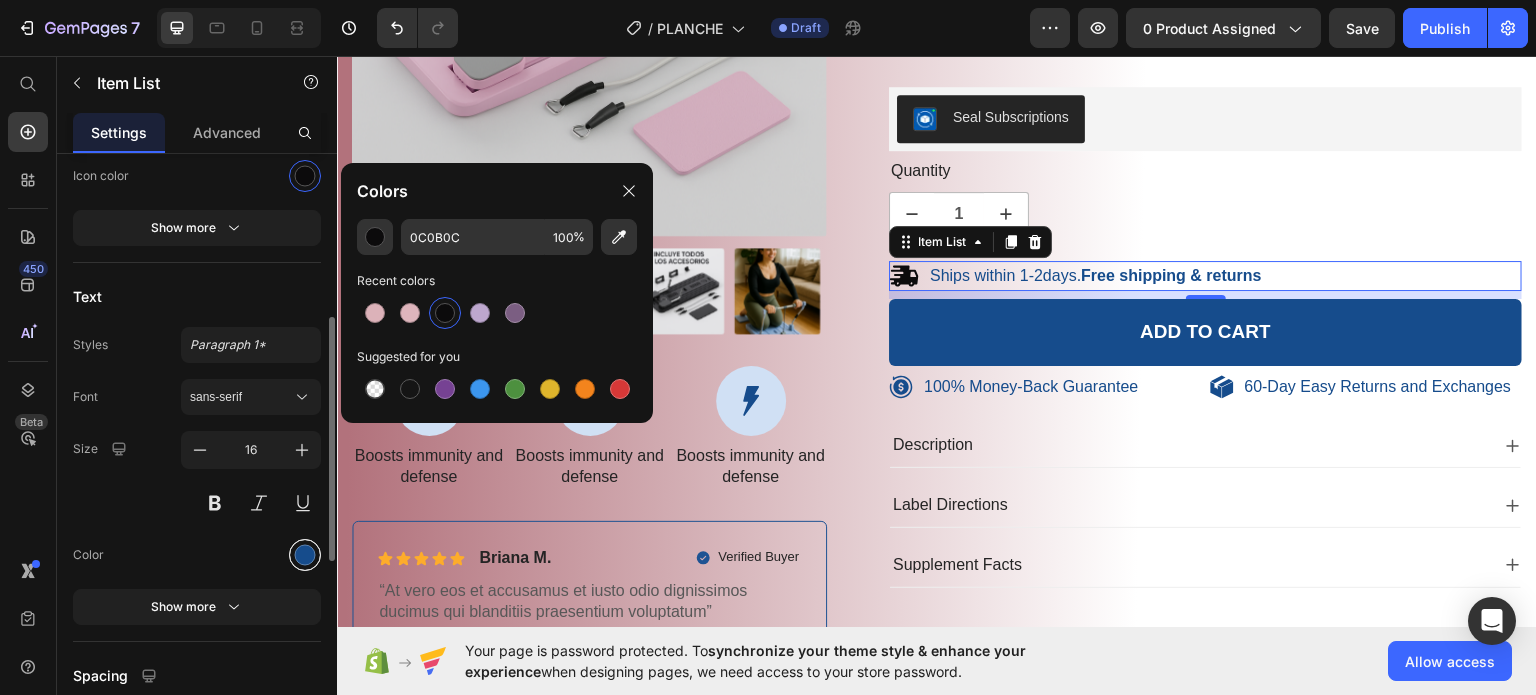 click at bounding box center [305, 554] 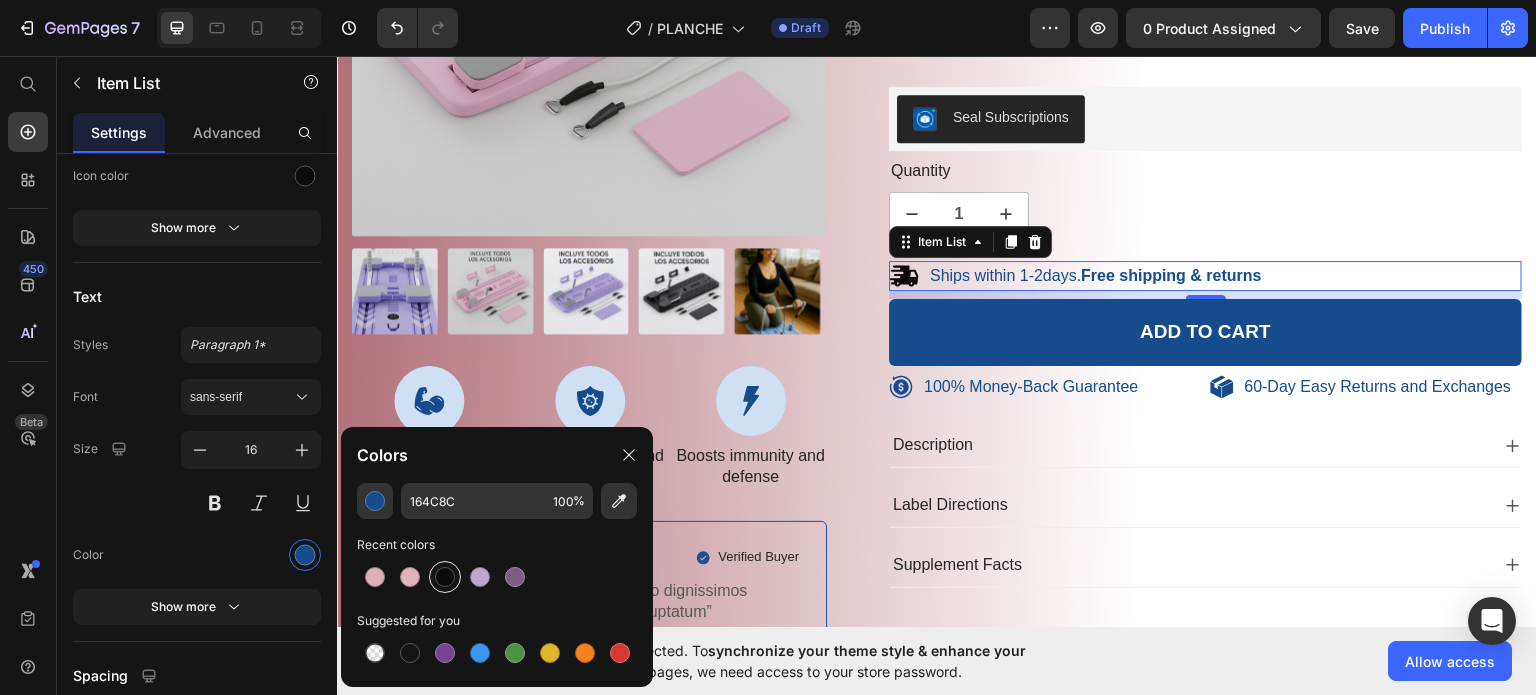 click at bounding box center [445, 577] 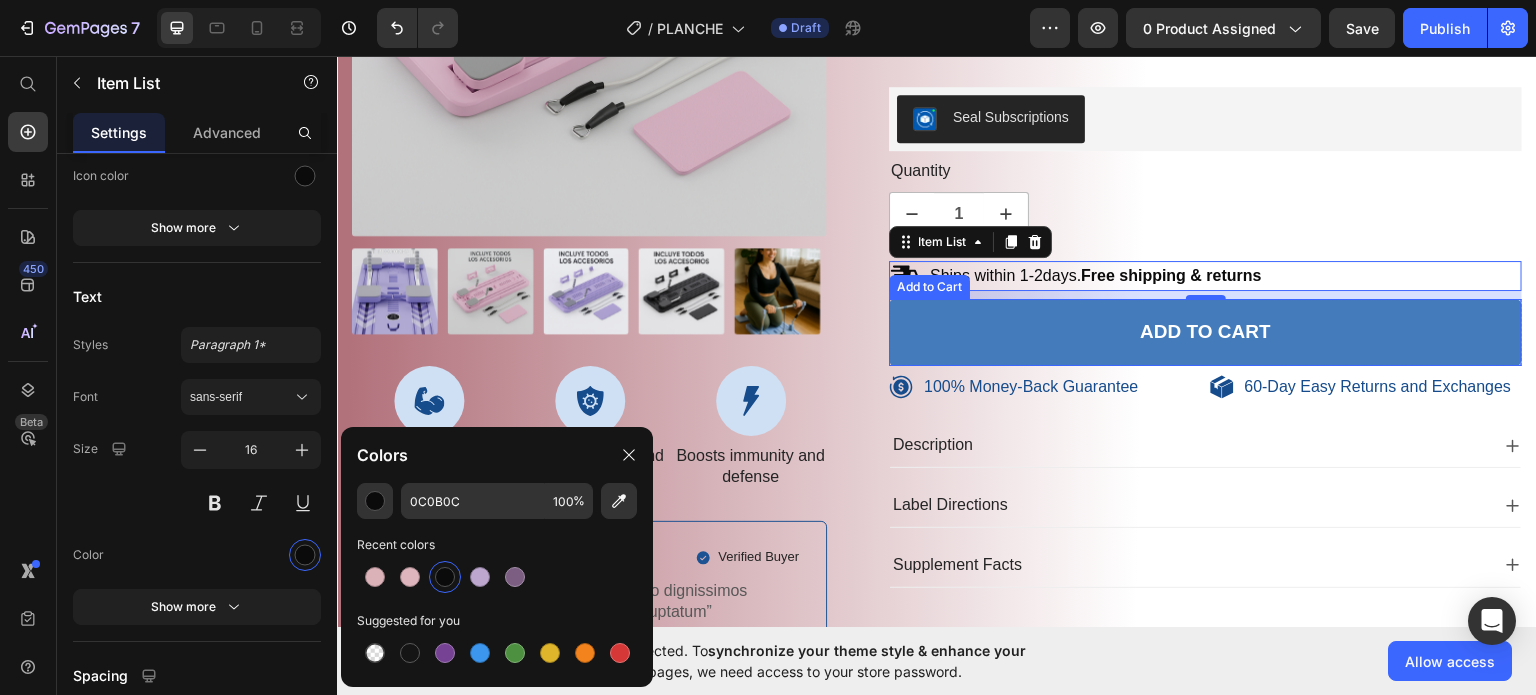 click on "Add to cart" at bounding box center [1205, 331] 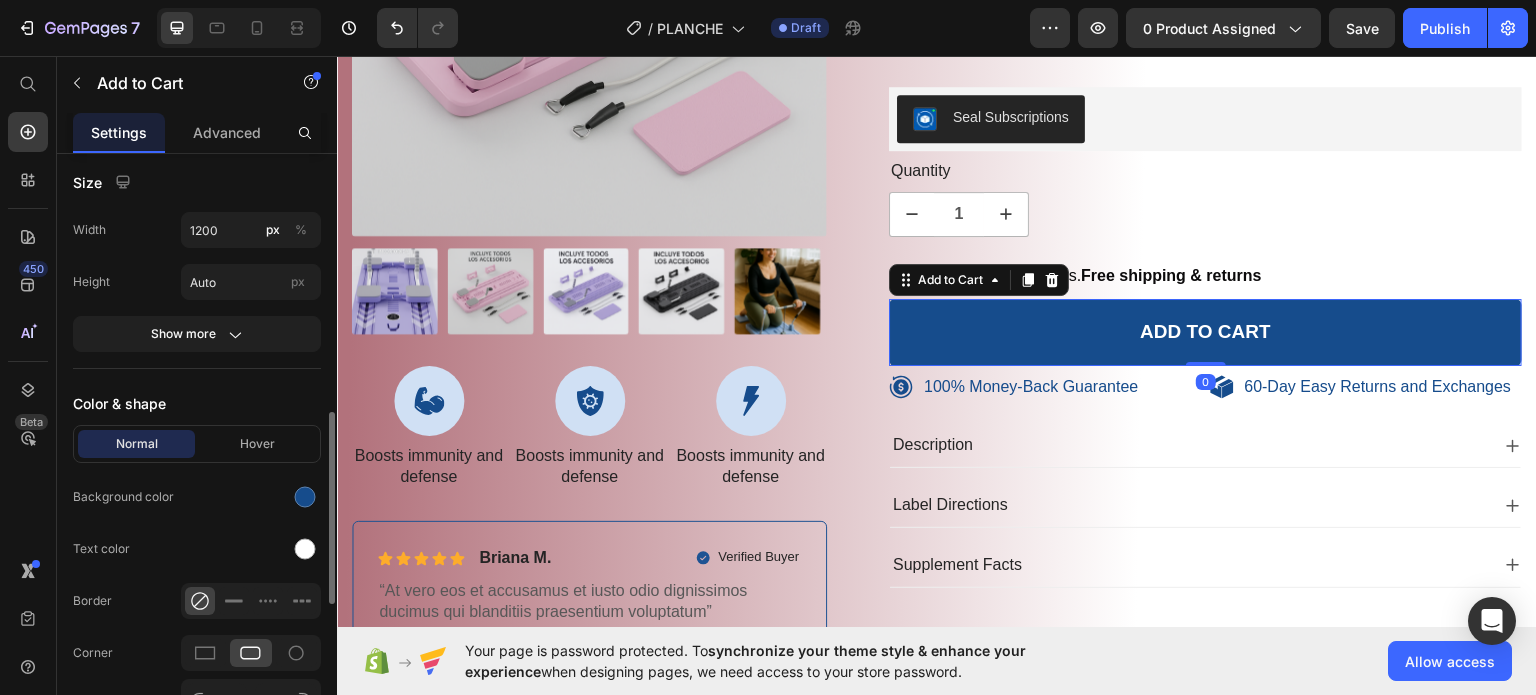 scroll, scrollTop: 900, scrollLeft: 0, axis: vertical 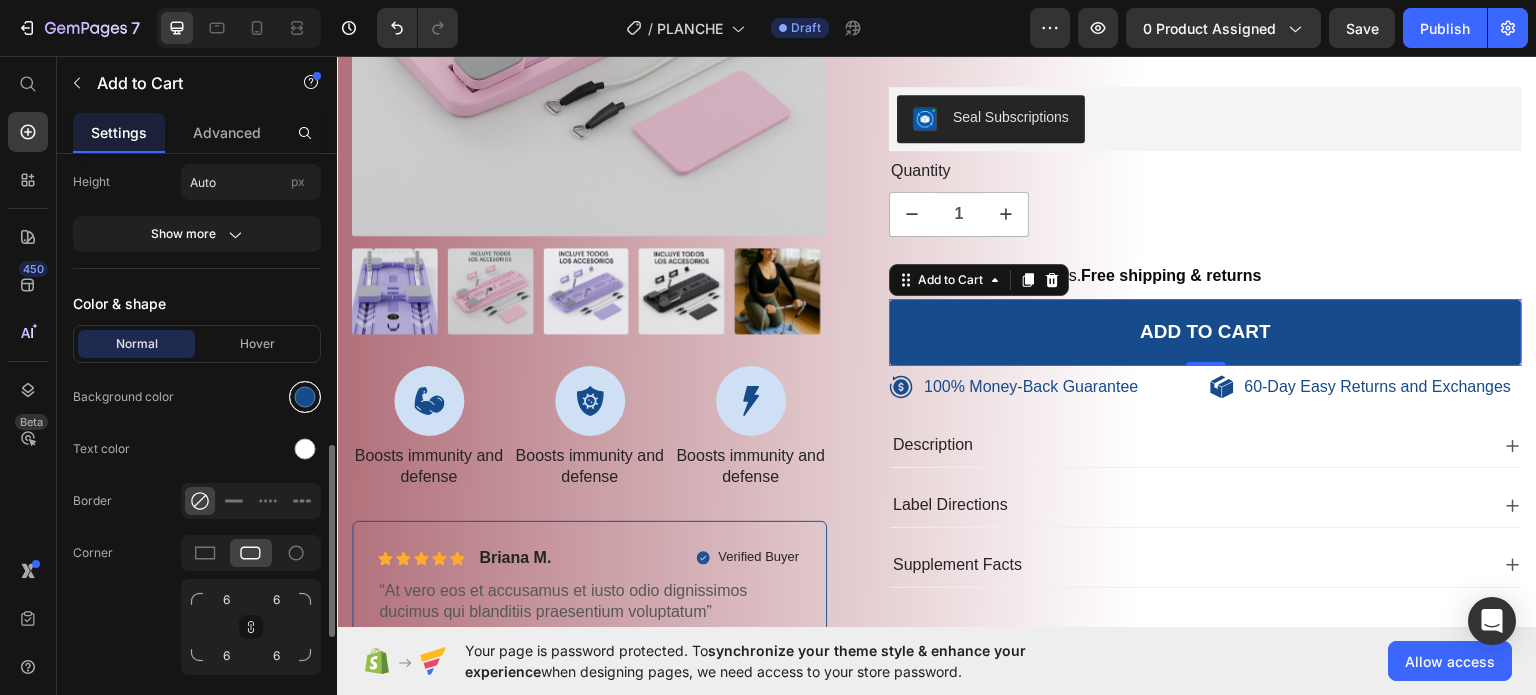 click at bounding box center (305, 397) 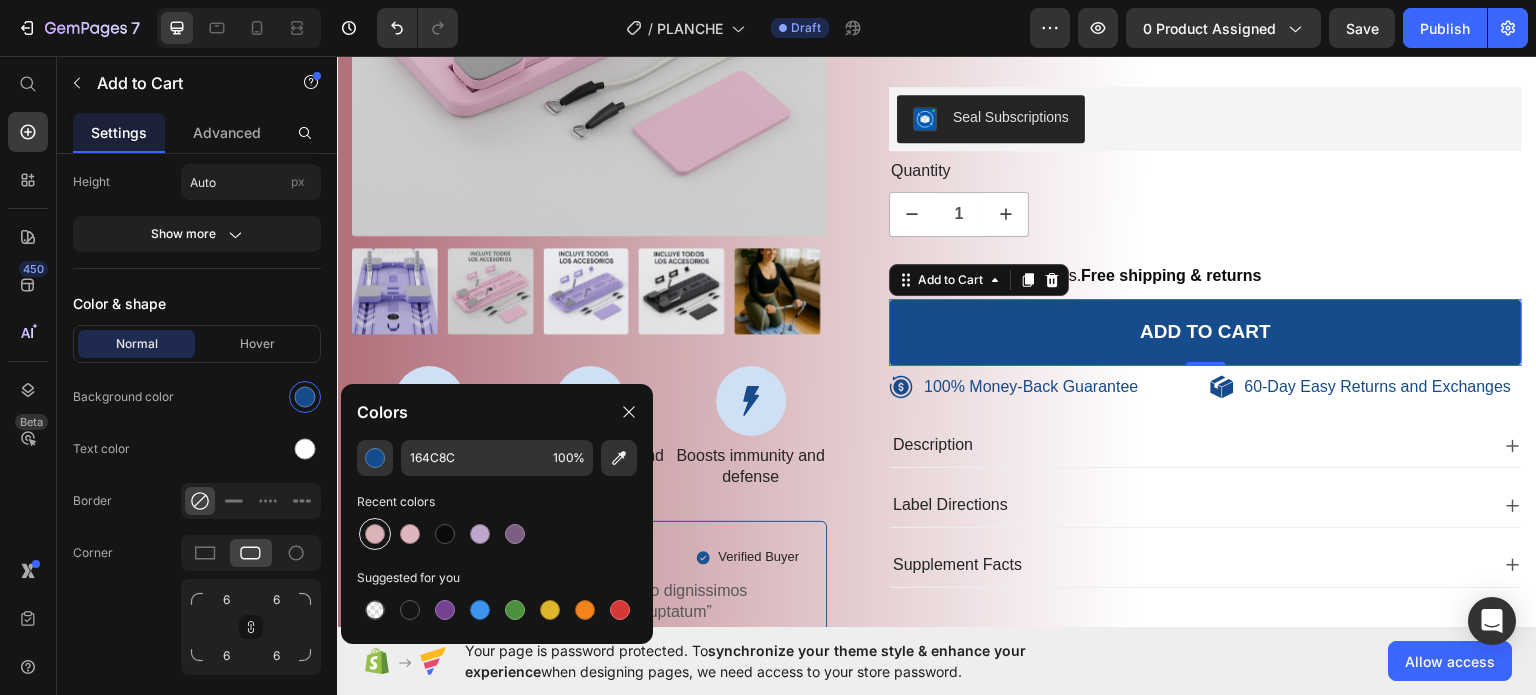 click at bounding box center (375, 534) 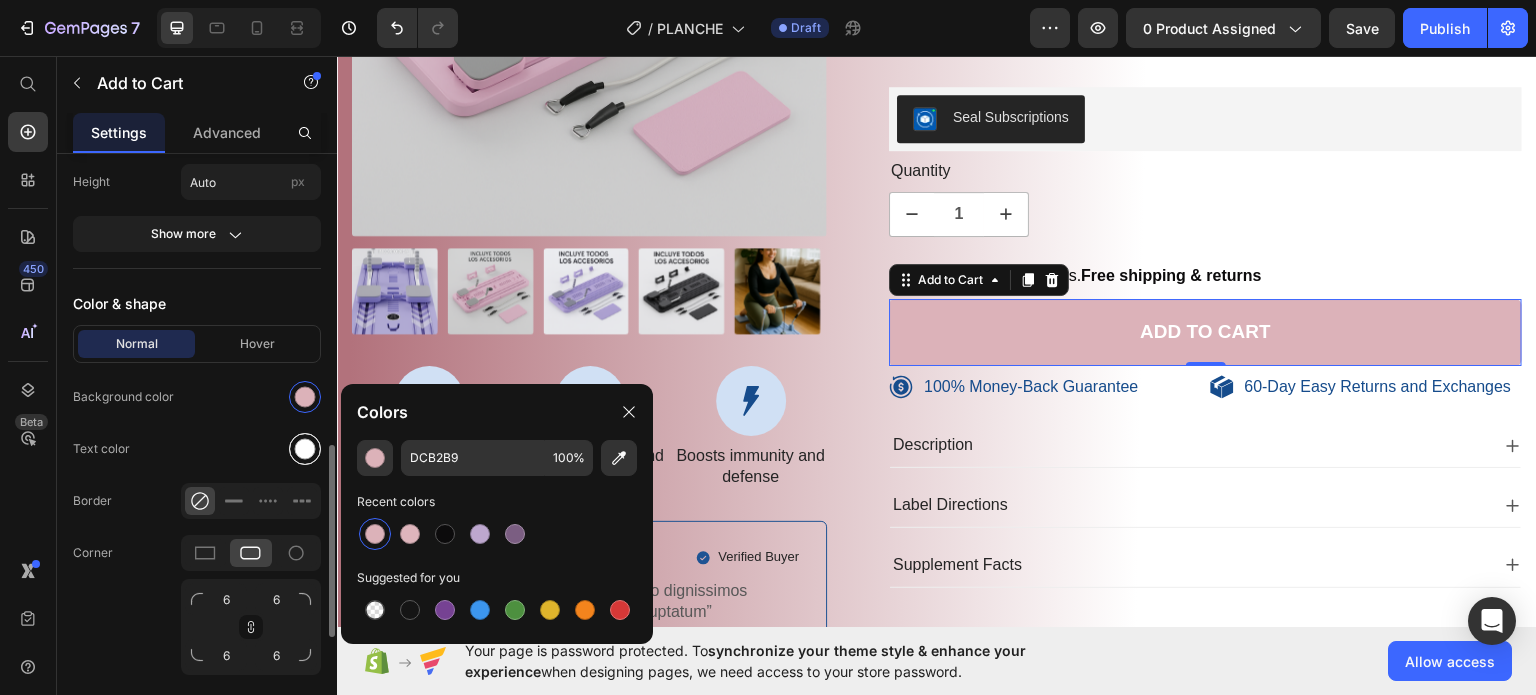 click at bounding box center [305, 449] 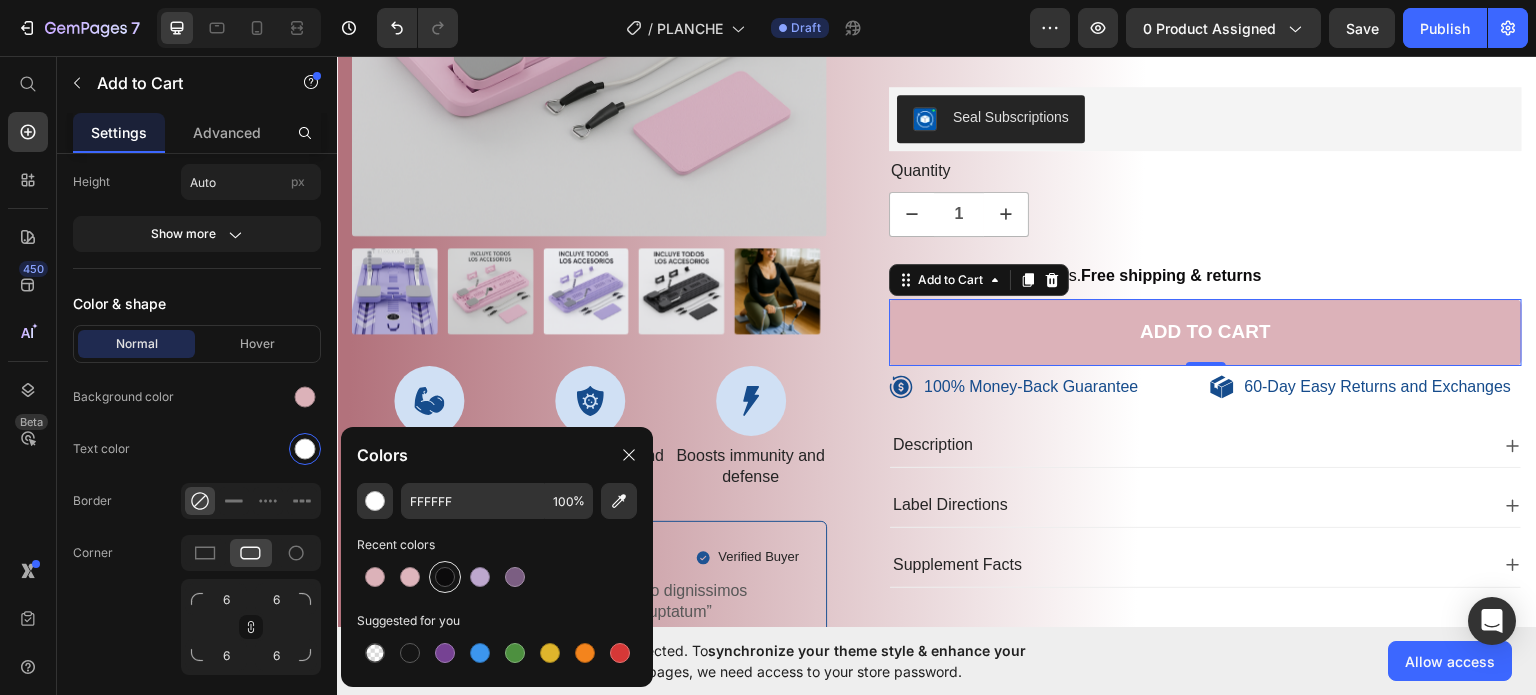 click at bounding box center (445, 577) 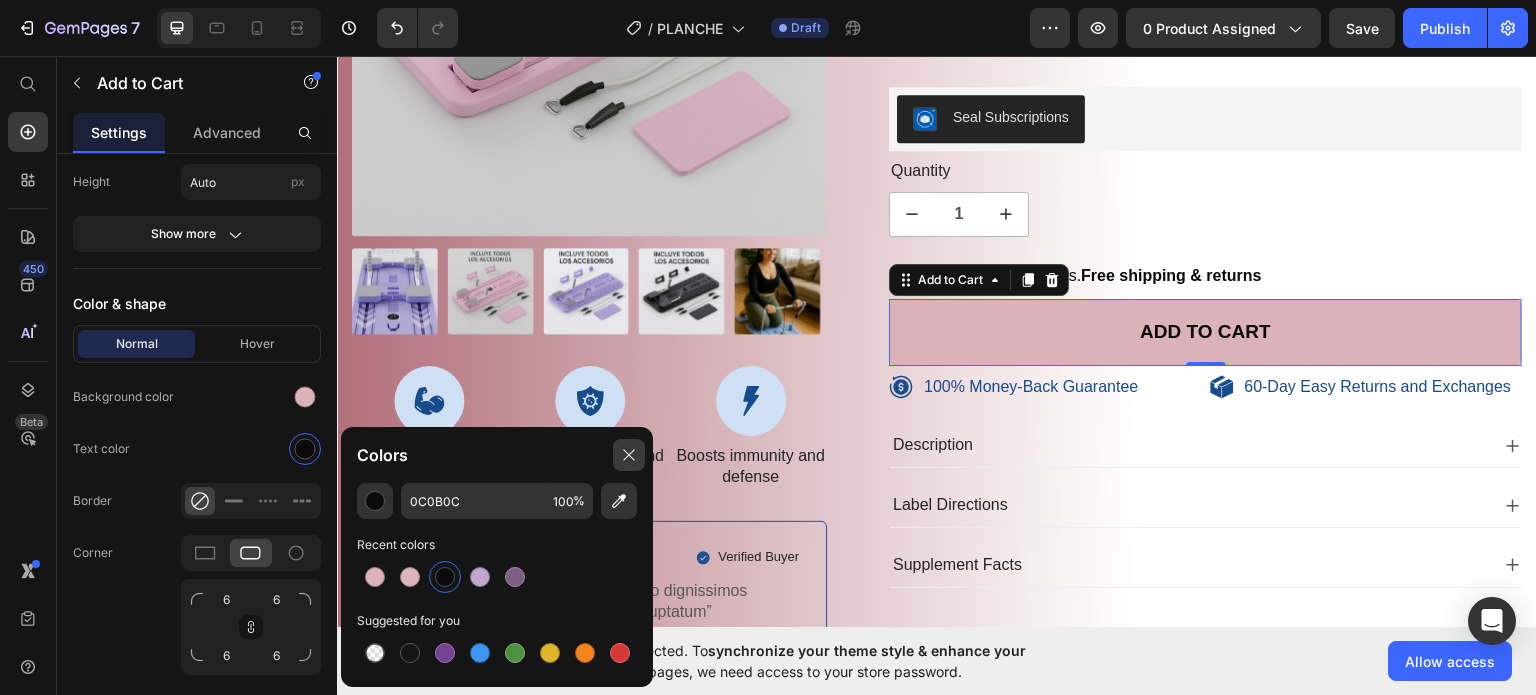 drag, startPoint x: 615, startPoint y: 463, endPoint x: 308, endPoint y: 408, distance: 311.8878 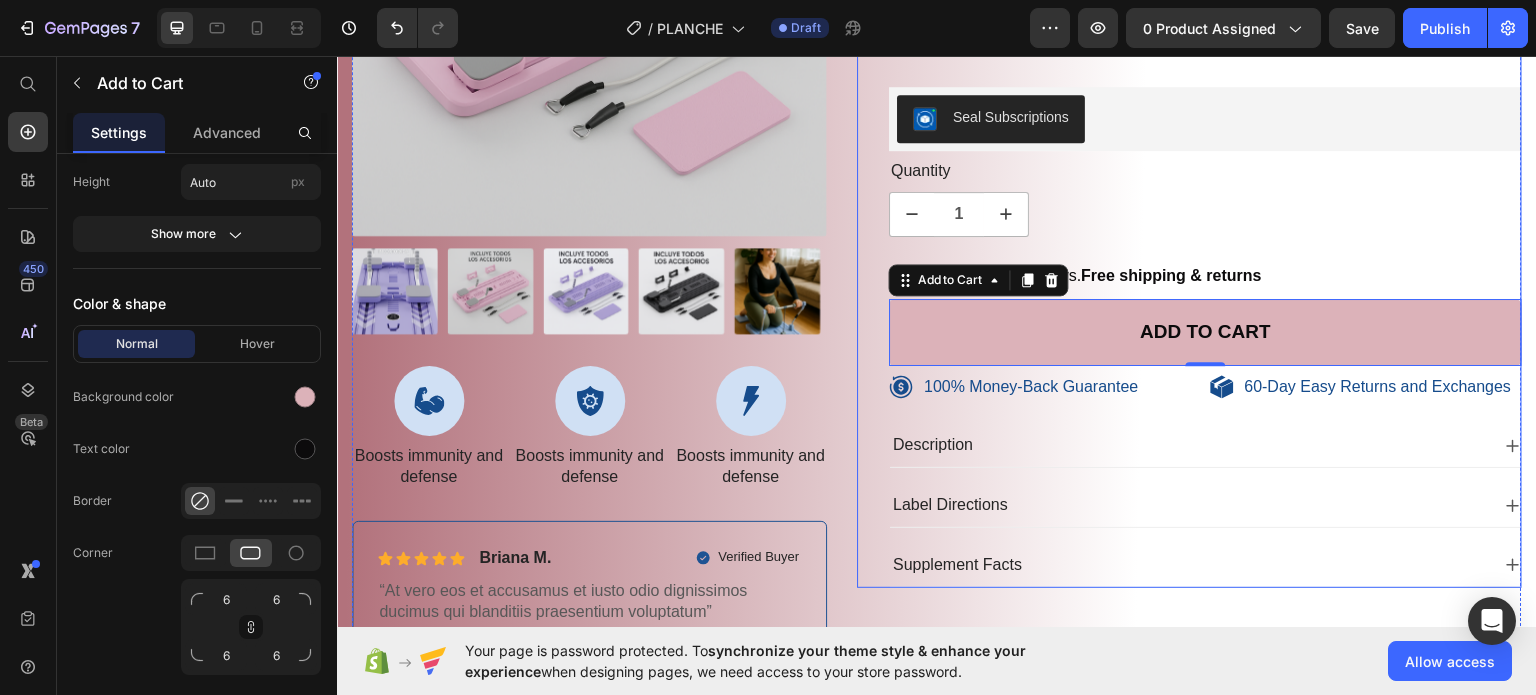 click on "Icon Icon Icon Icon Icon Icon List 485 Reviews! Text Block Row The VOLEA Premium Pilates Board Product Title €109,90 Product Price Improved Cartilage Health Long-Term Protection Improved Cartilage Health Item List This product has only default variant Product Variants & Swatches Seal Subscriptions Seal Subscriptions Quantity Text Block 1 Product Quantity
Ships within 1-2days.  Free shipping & returns Item List 1 Product Quantity Add to cart Add to Cart   0 Row
100% Money-Back Guarantee Item List
60-Day Easy Returns and Exchanges Item List Row
Description
Label Directions
Supplement Facts Accordion" at bounding box center [1205, 173] 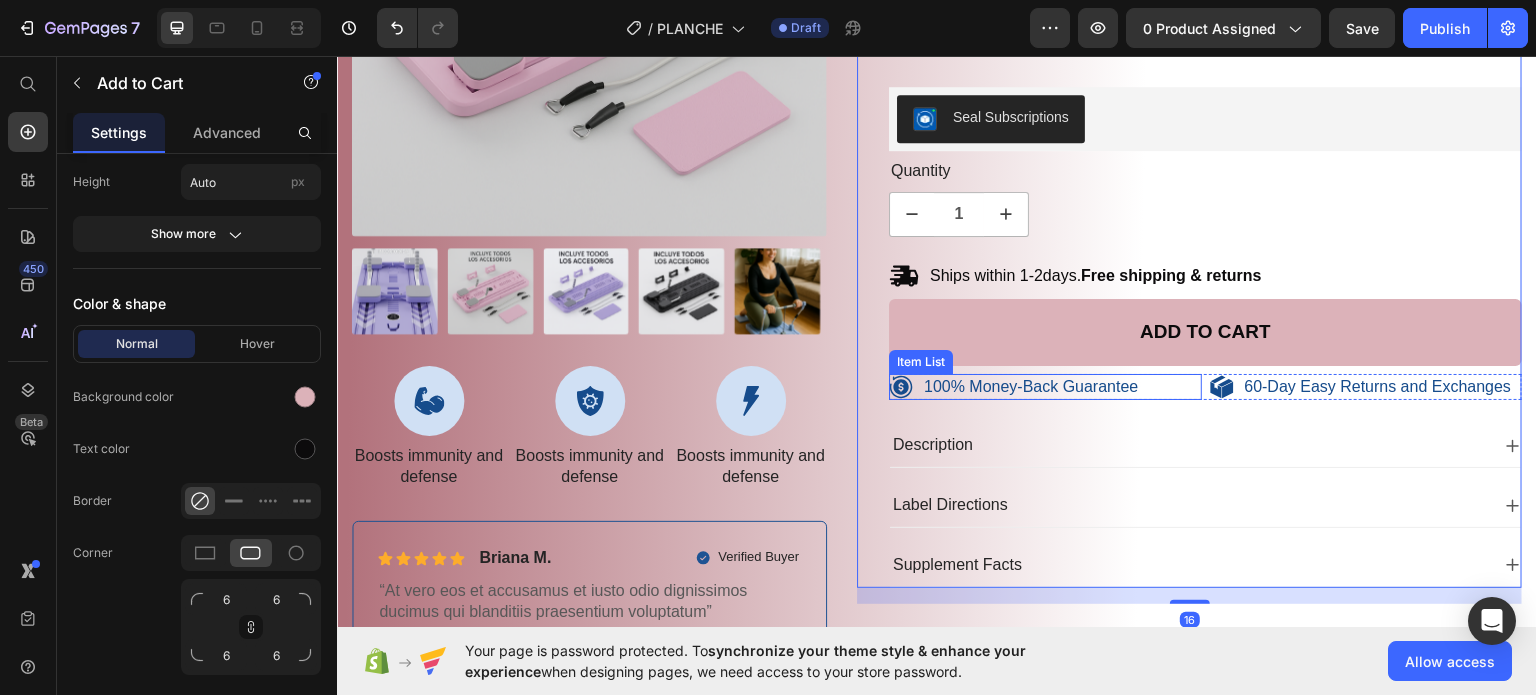 scroll, scrollTop: 0, scrollLeft: 0, axis: both 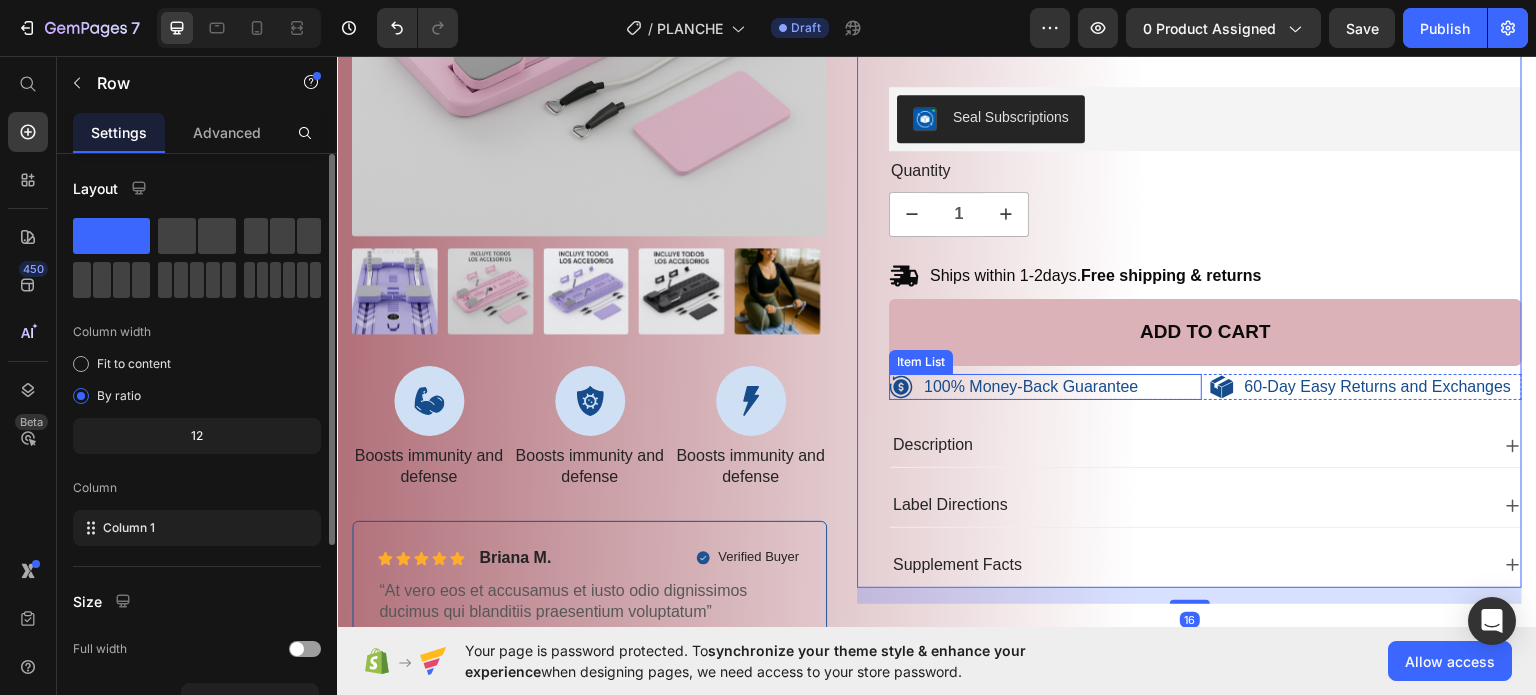 click on "100% Money-Back Guarantee" at bounding box center [1031, 386] 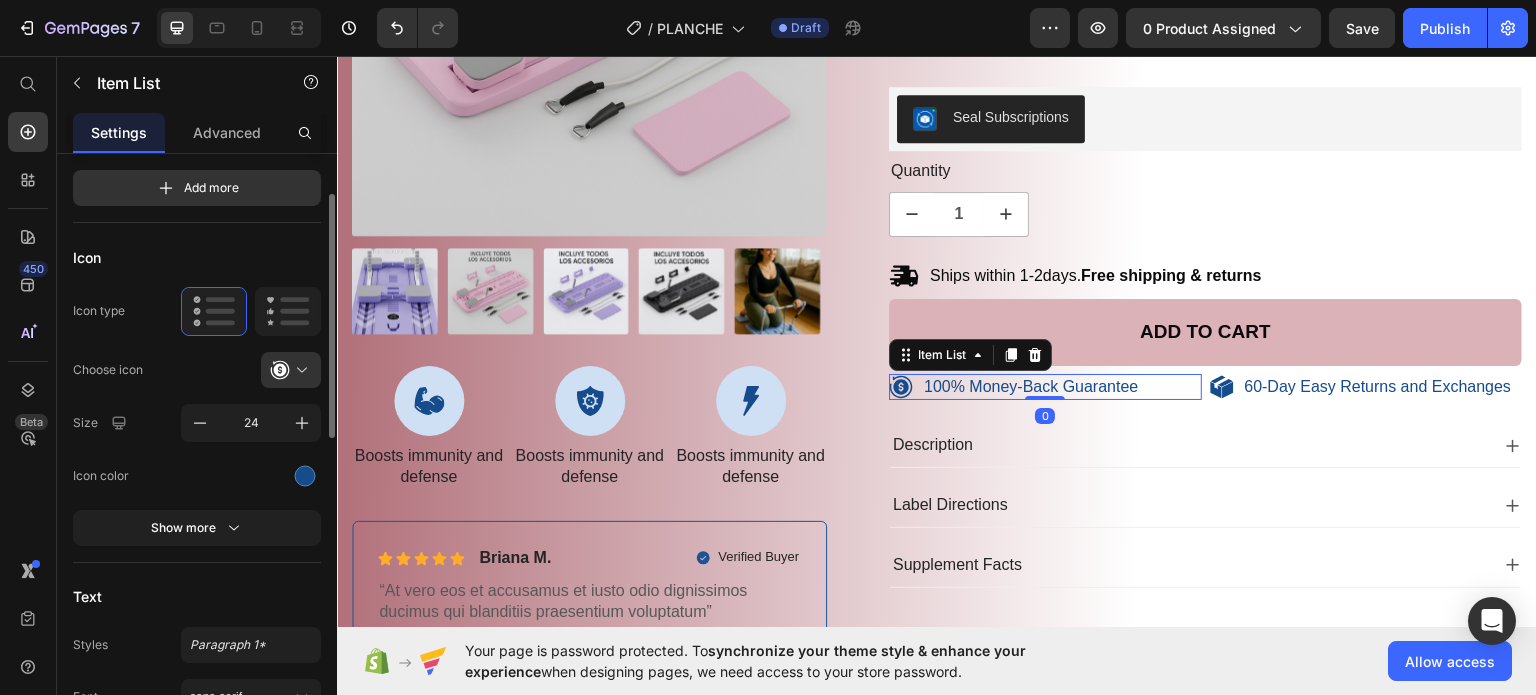 scroll, scrollTop: 200, scrollLeft: 0, axis: vertical 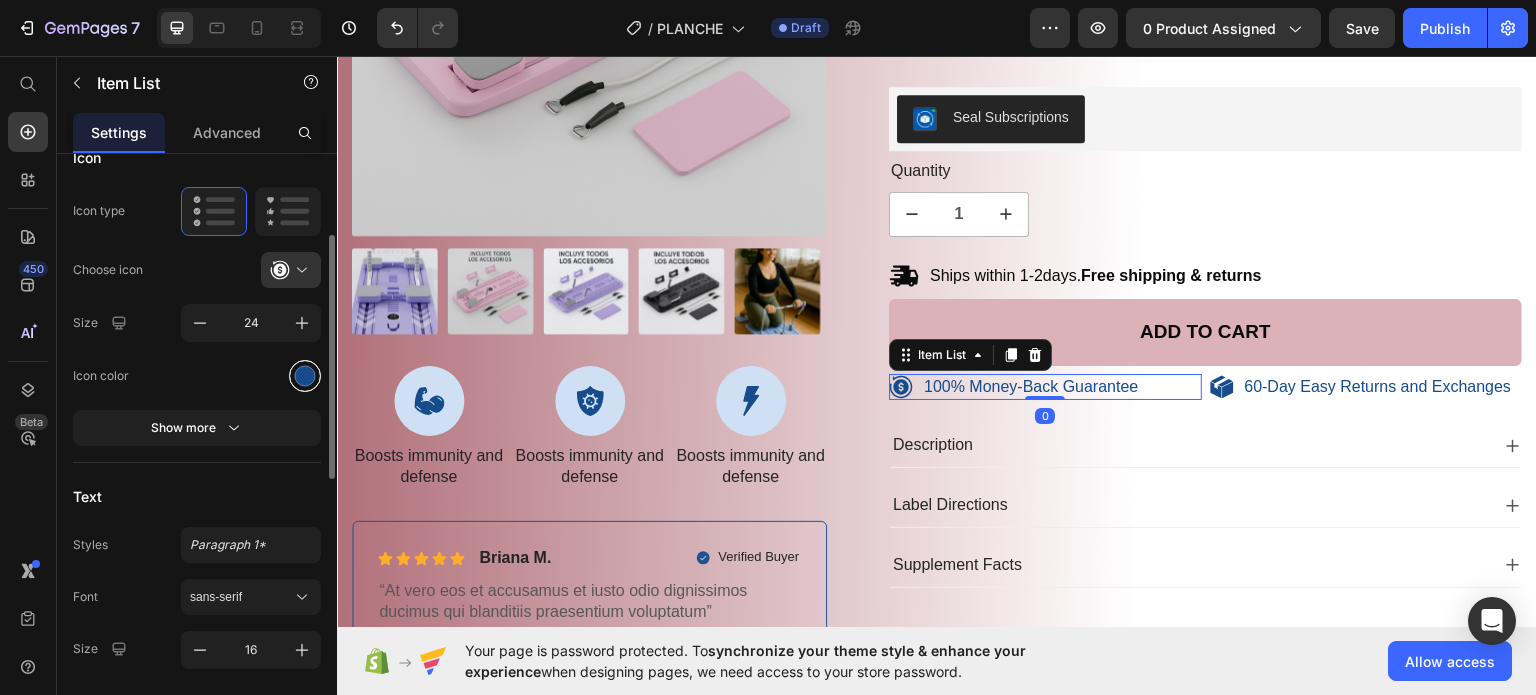 click at bounding box center (305, 375) 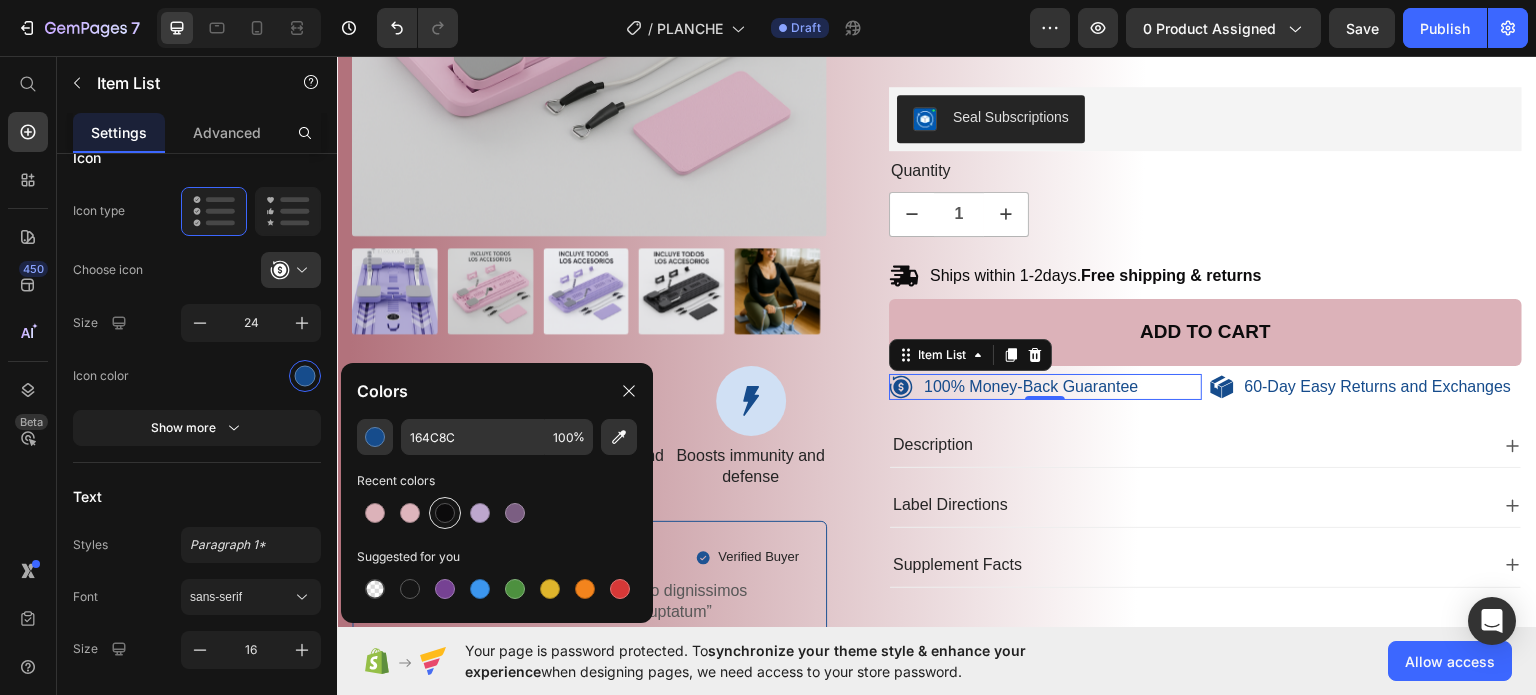 click at bounding box center (445, 513) 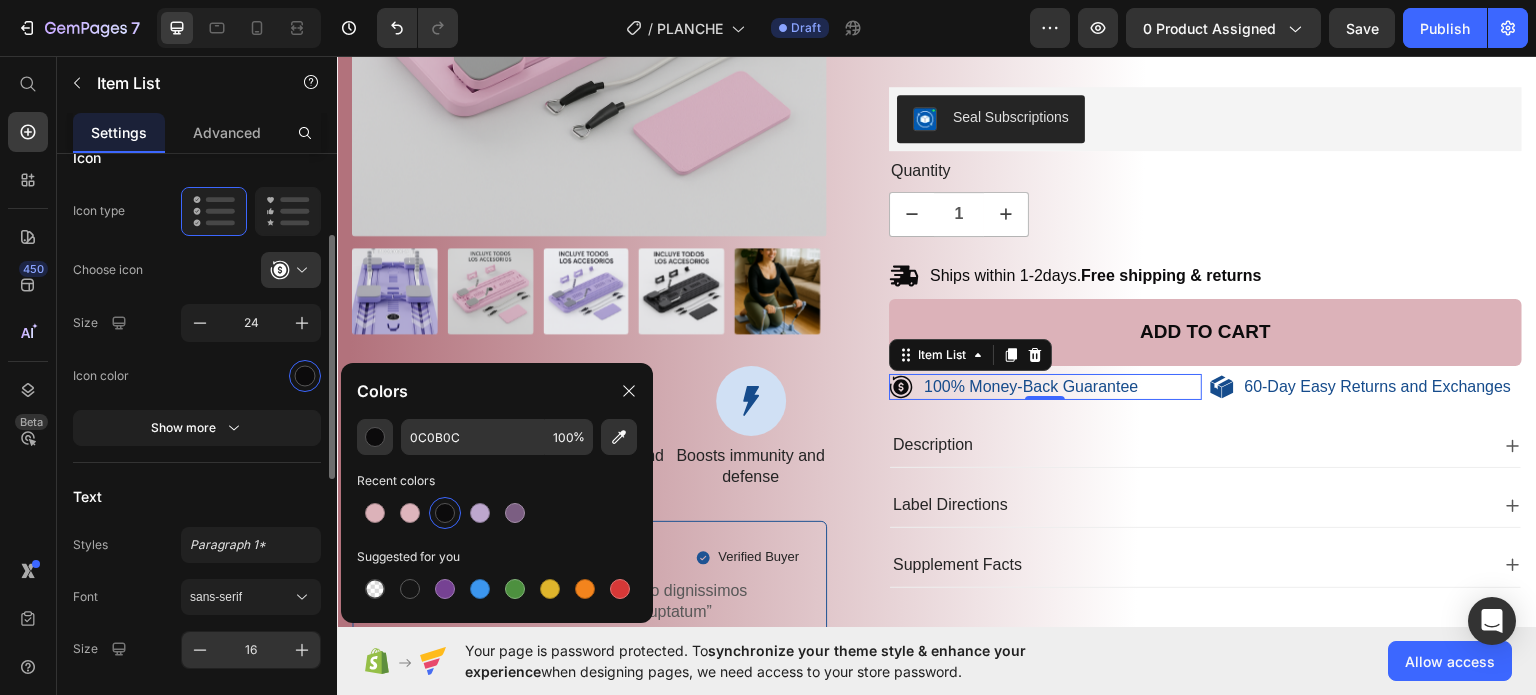 scroll, scrollTop: 600, scrollLeft: 0, axis: vertical 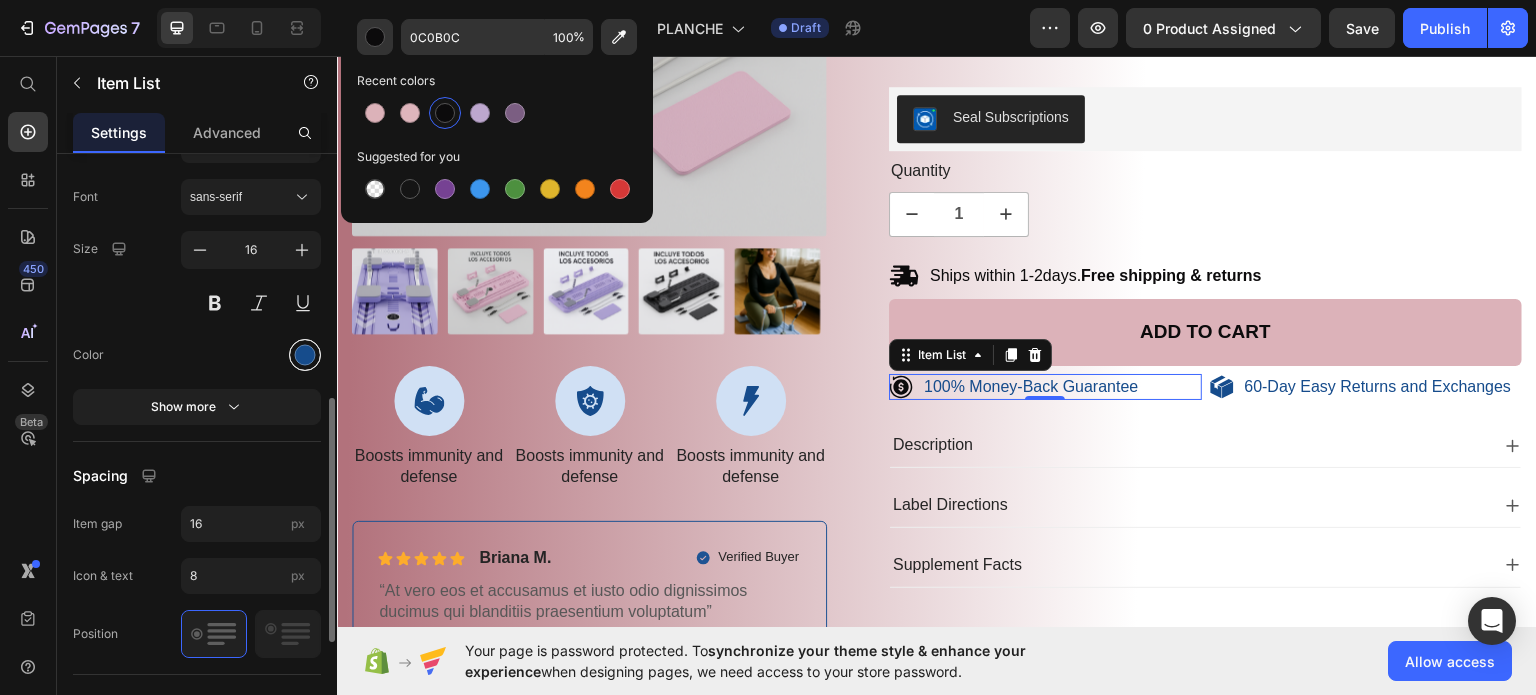 click at bounding box center [305, 355] 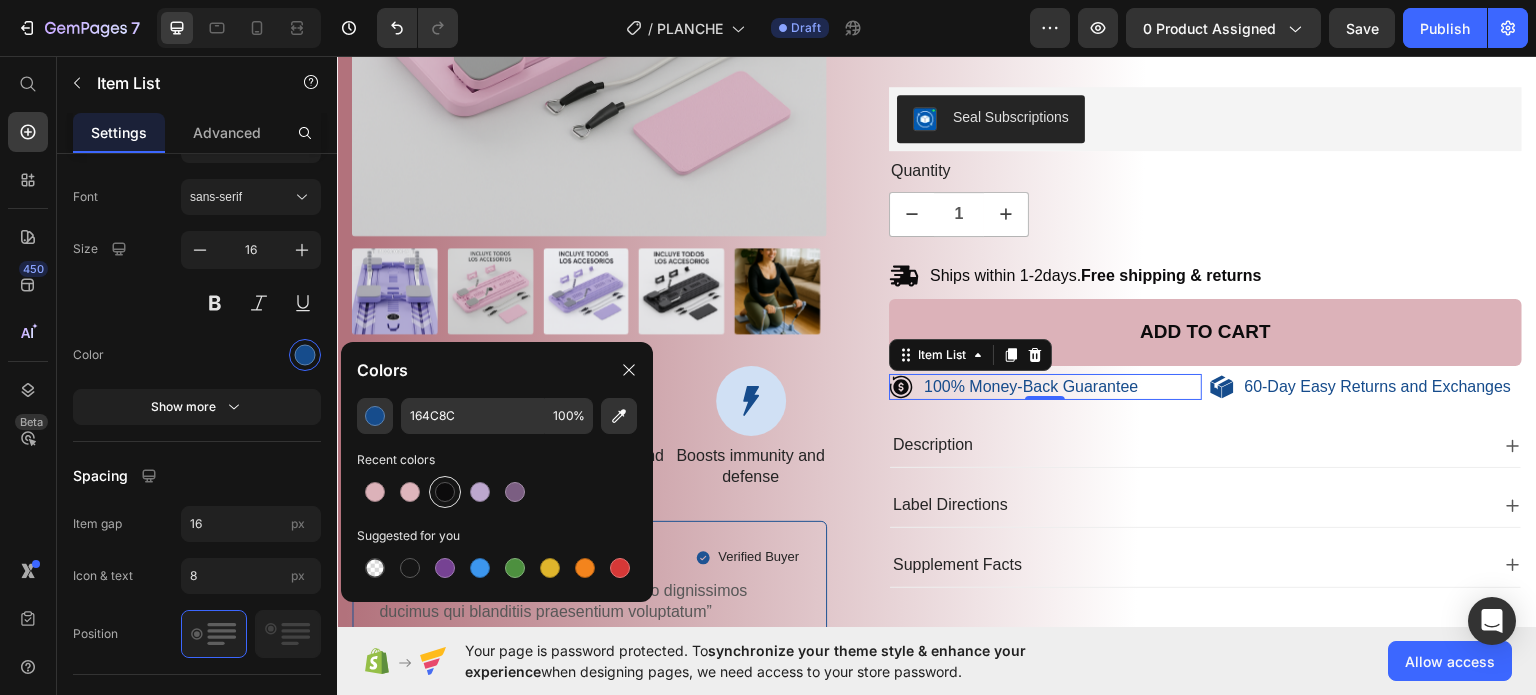 drag, startPoint x: 450, startPoint y: 489, endPoint x: 480, endPoint y: 392, distance: 101.53325 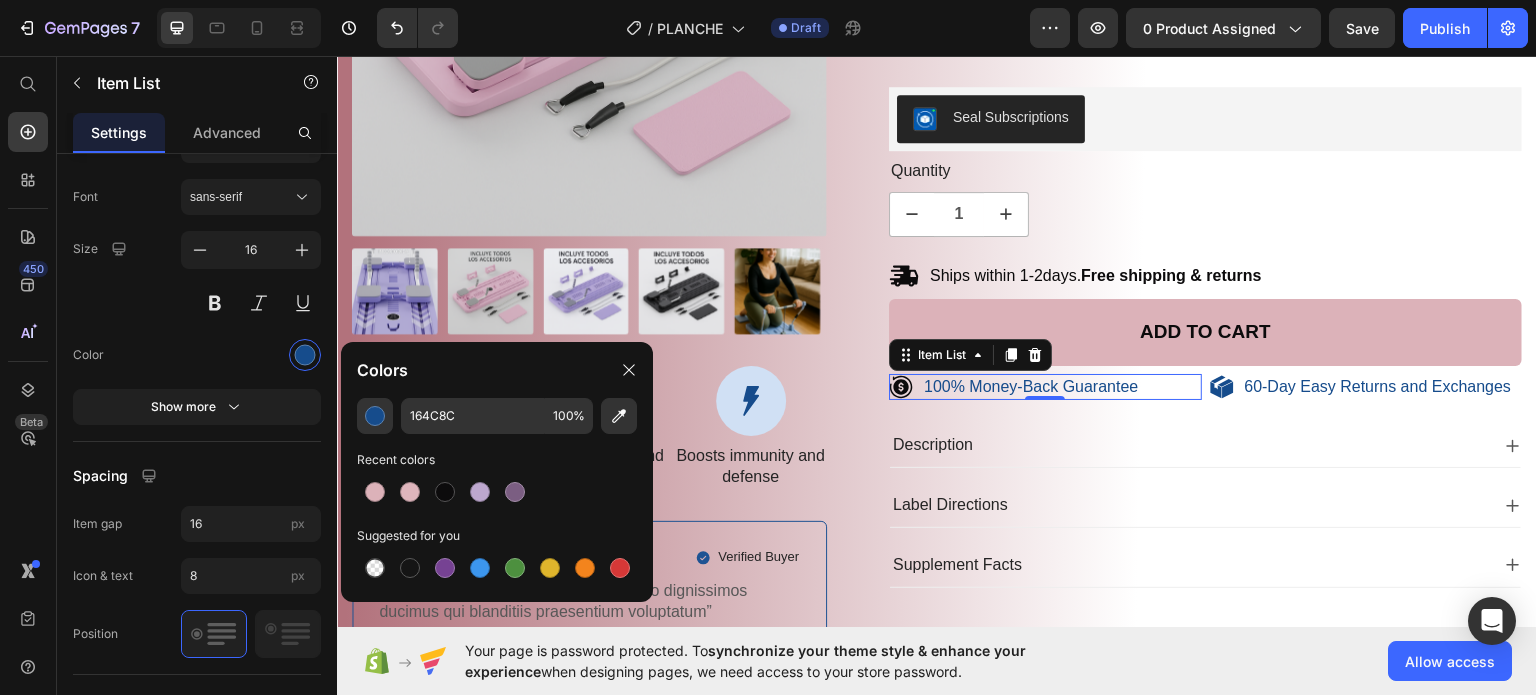 type on "0C0B0C" 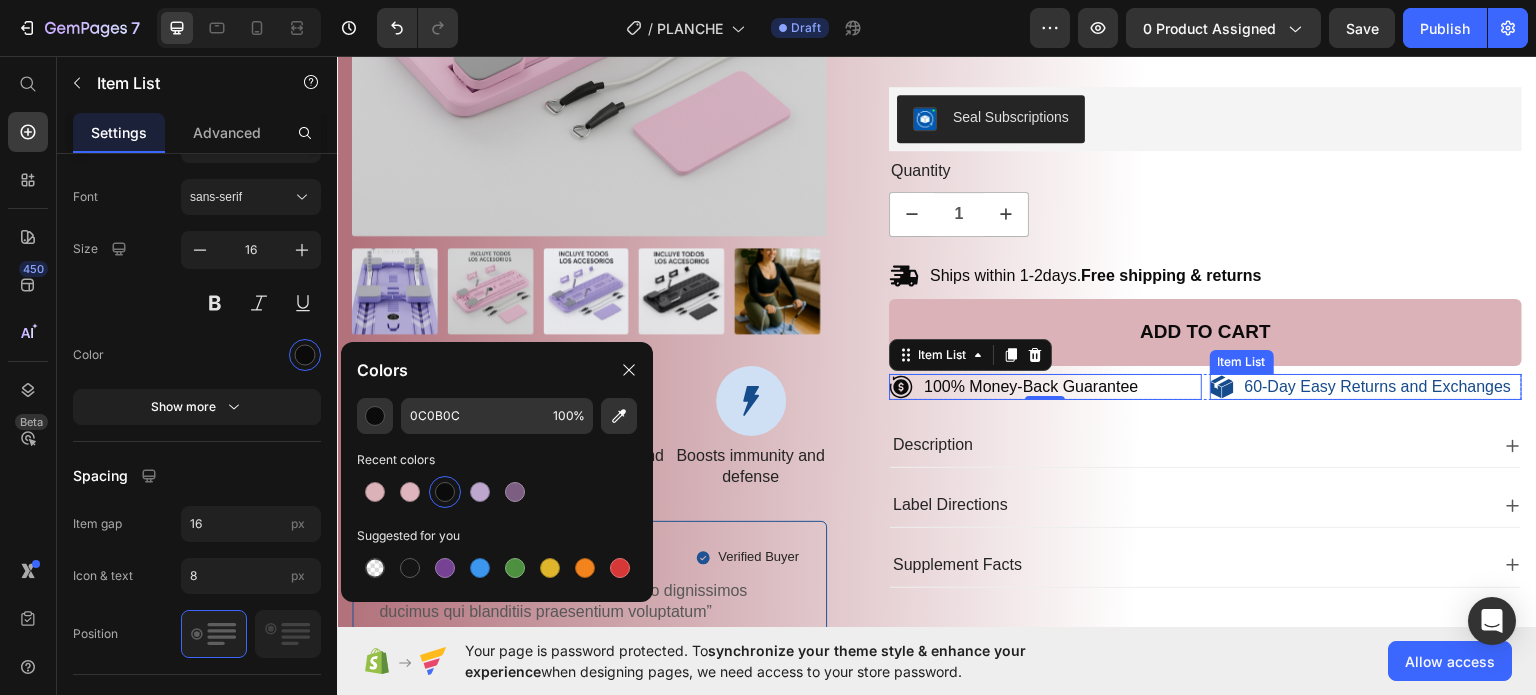 click on "60-Day Easy Returns and Exchanges" at bounding box center [1378, 386] 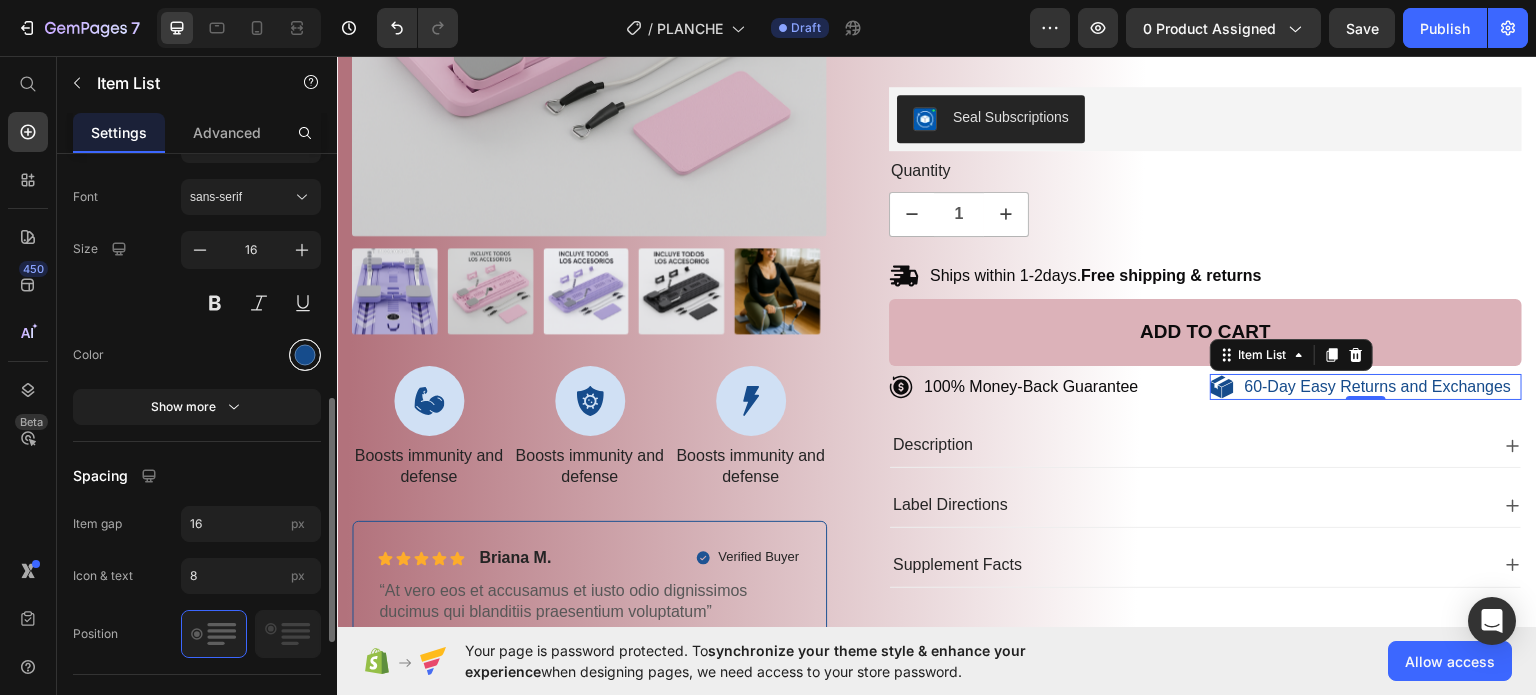 click at bounding box center [305, 354] 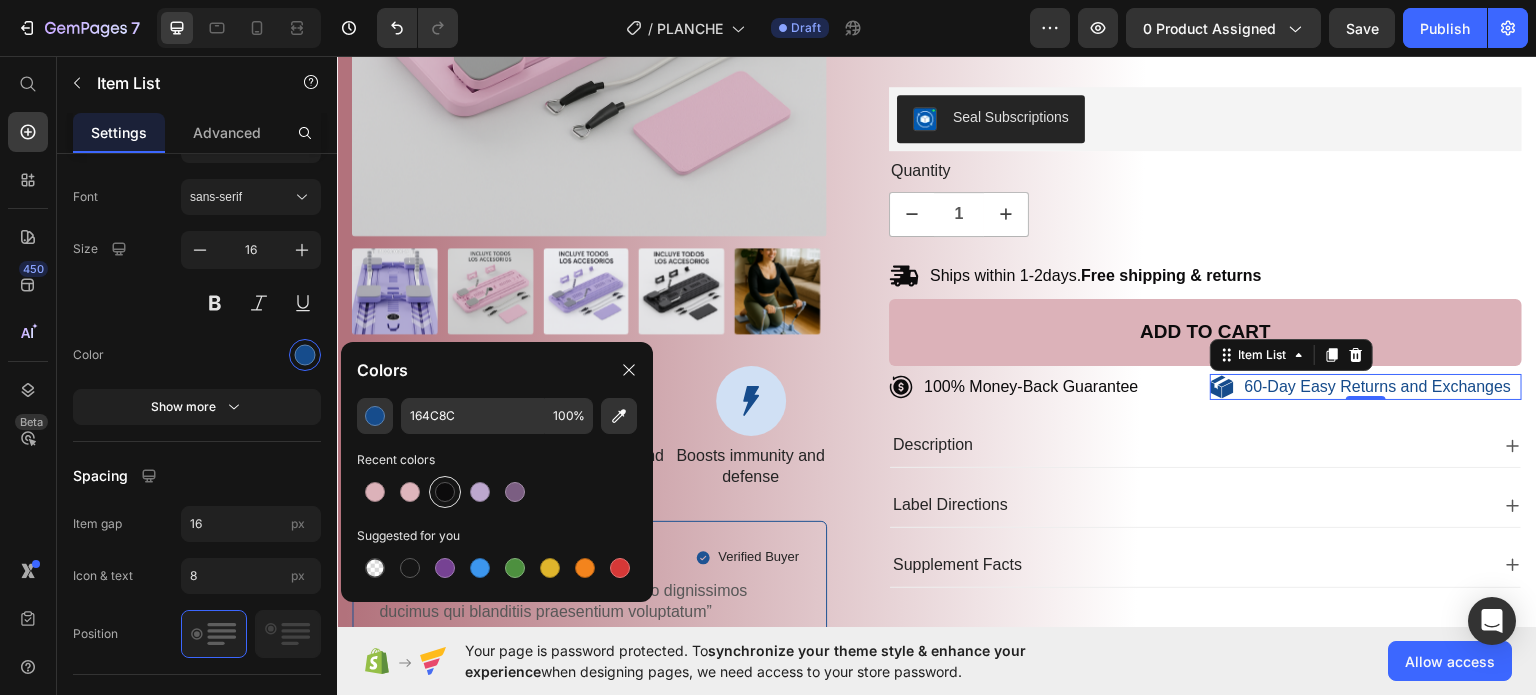 click at bounding box center (445, 492) 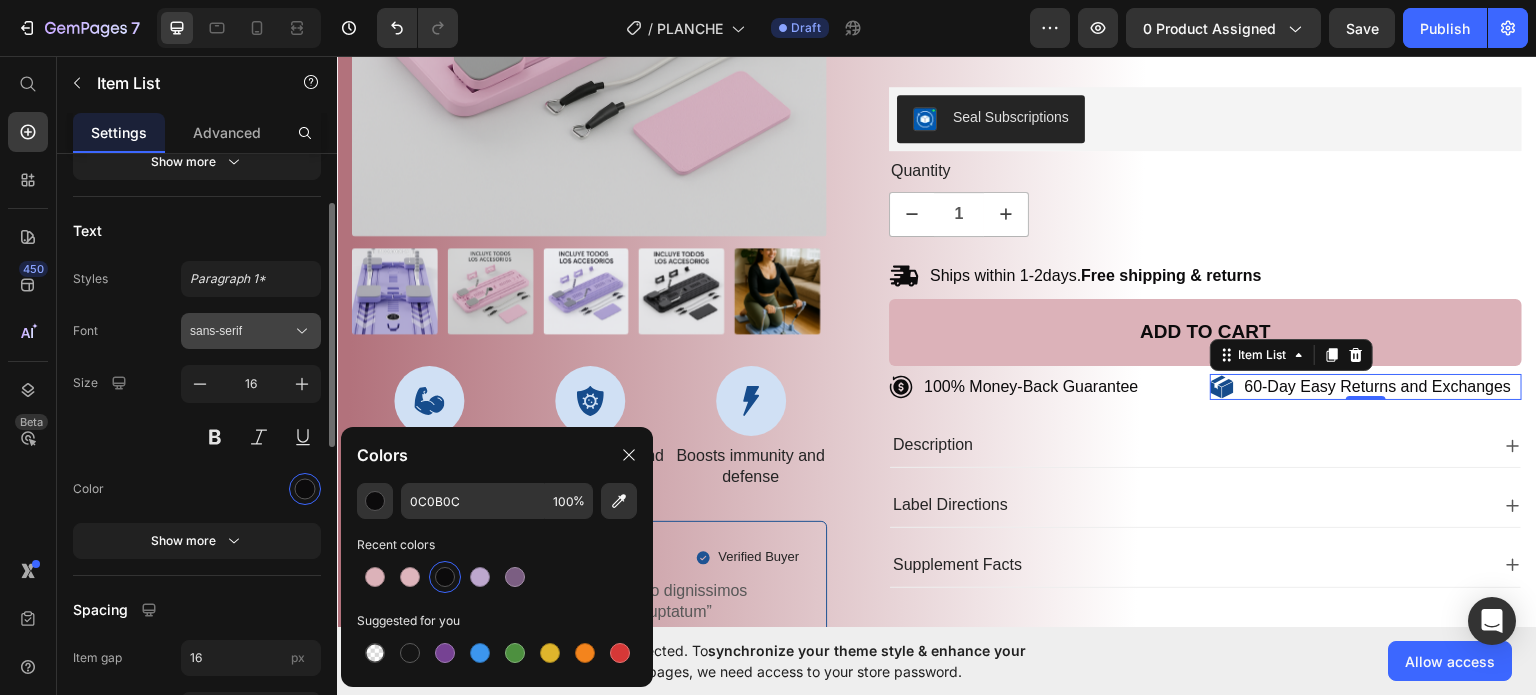 scroll, scrollTop: 366, scrollLeft: 0, axis: vertical 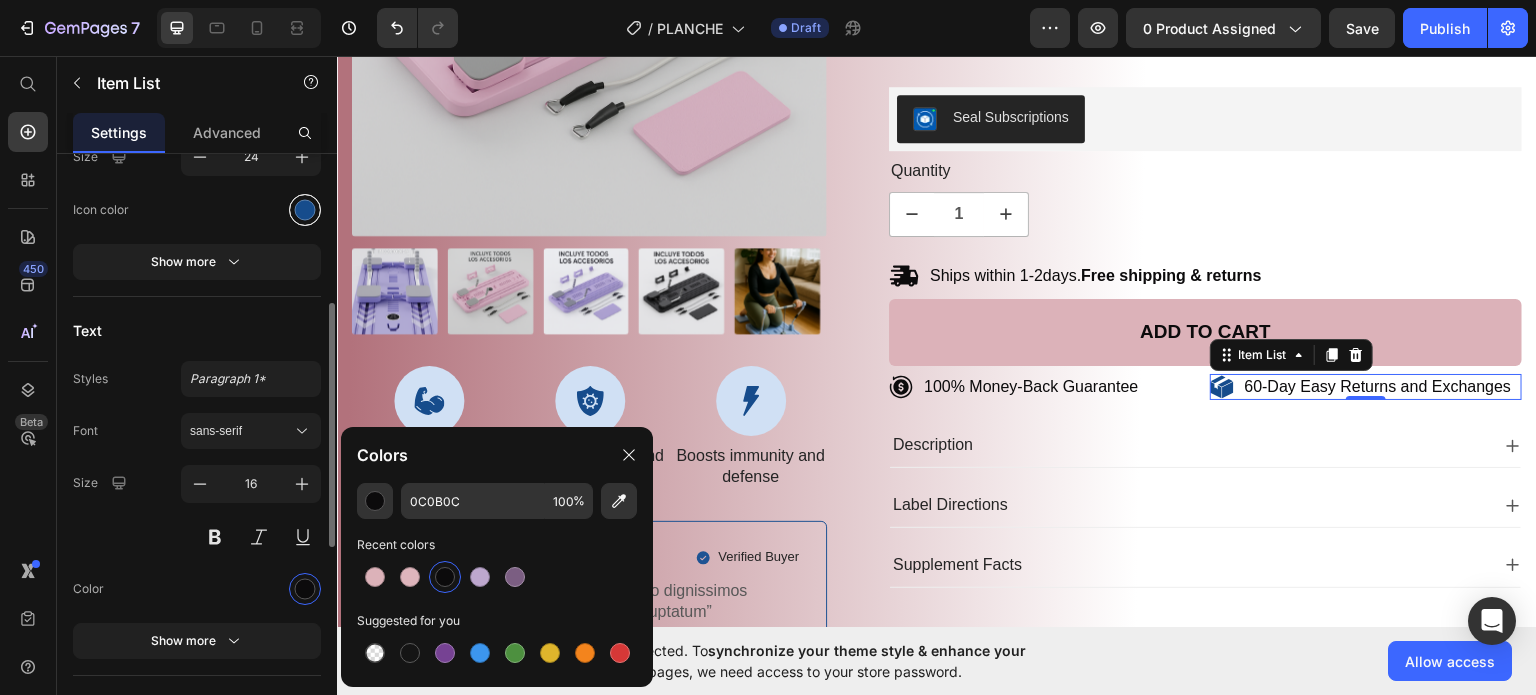 click at bounding box center (305, 210) 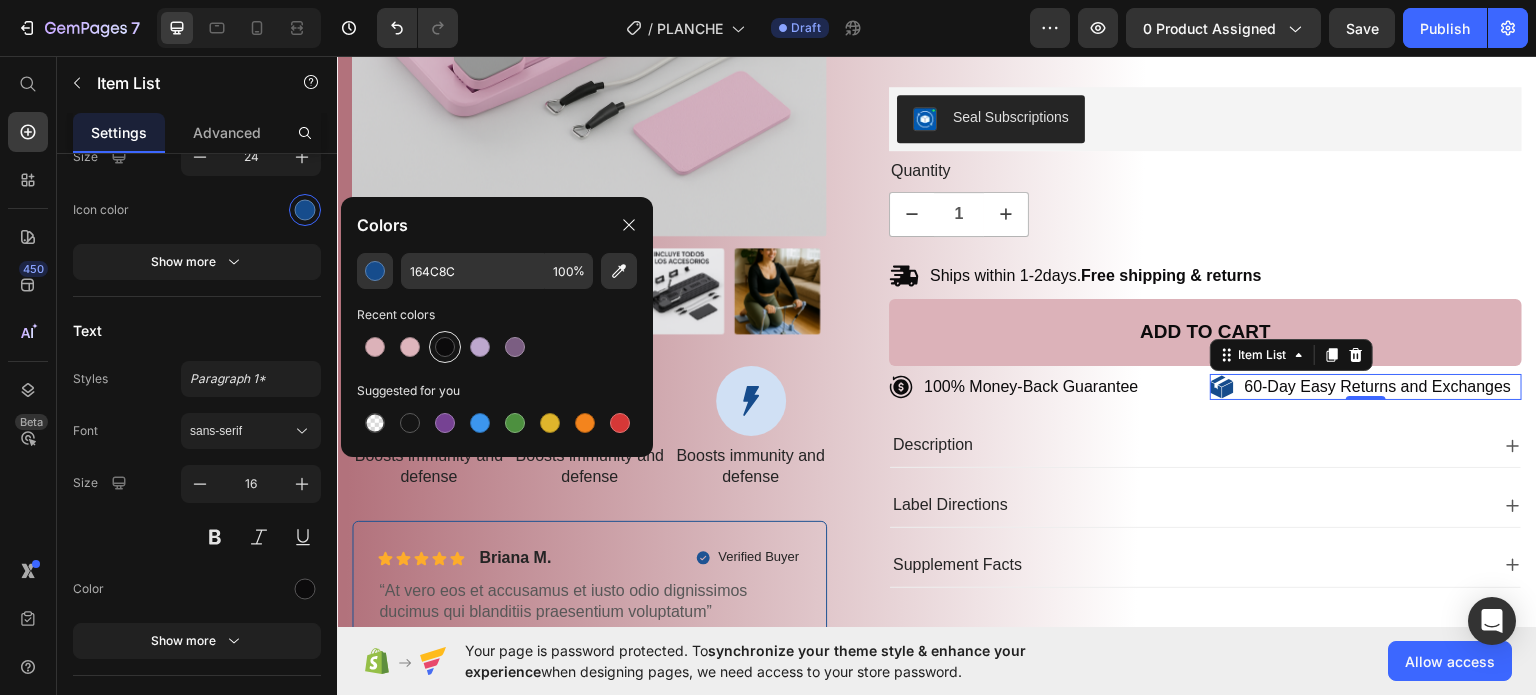 click at bounding box center [445, 347] 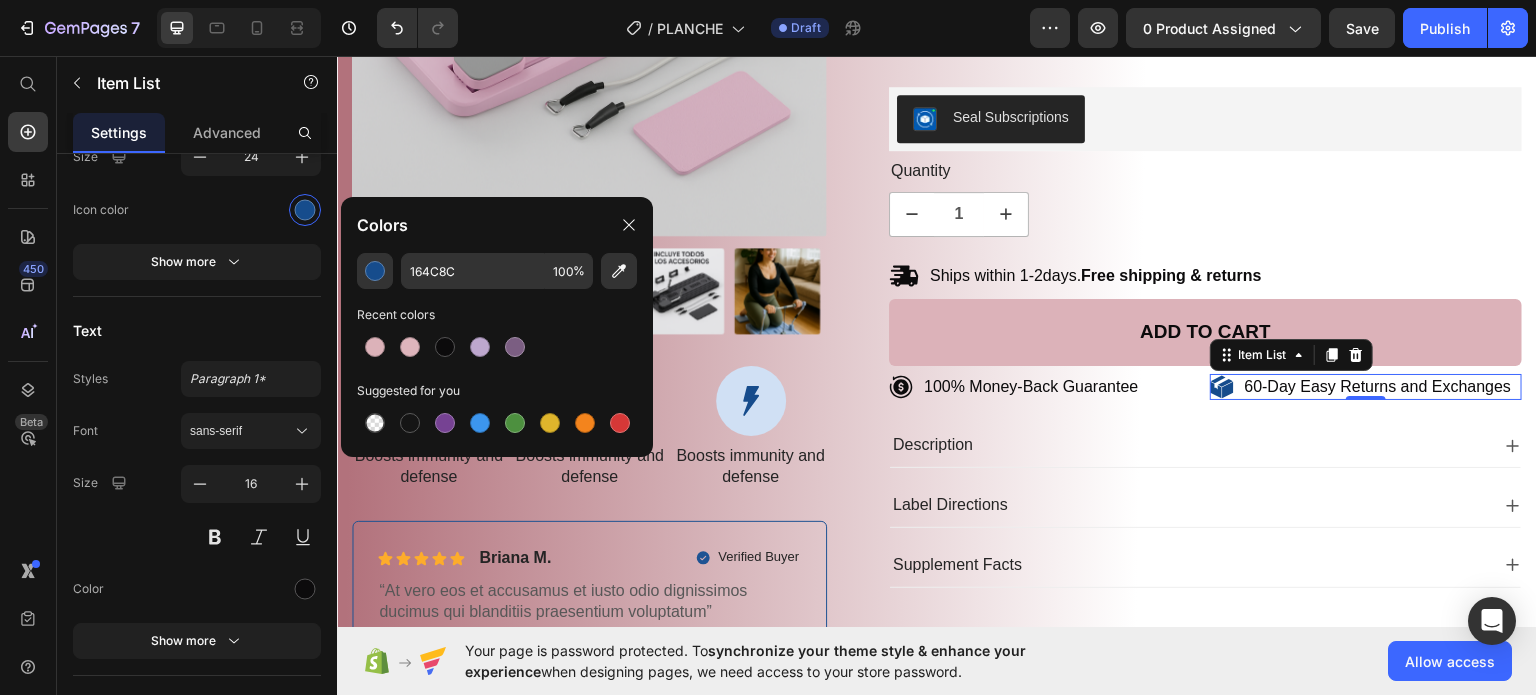 type on "0C0B0C" 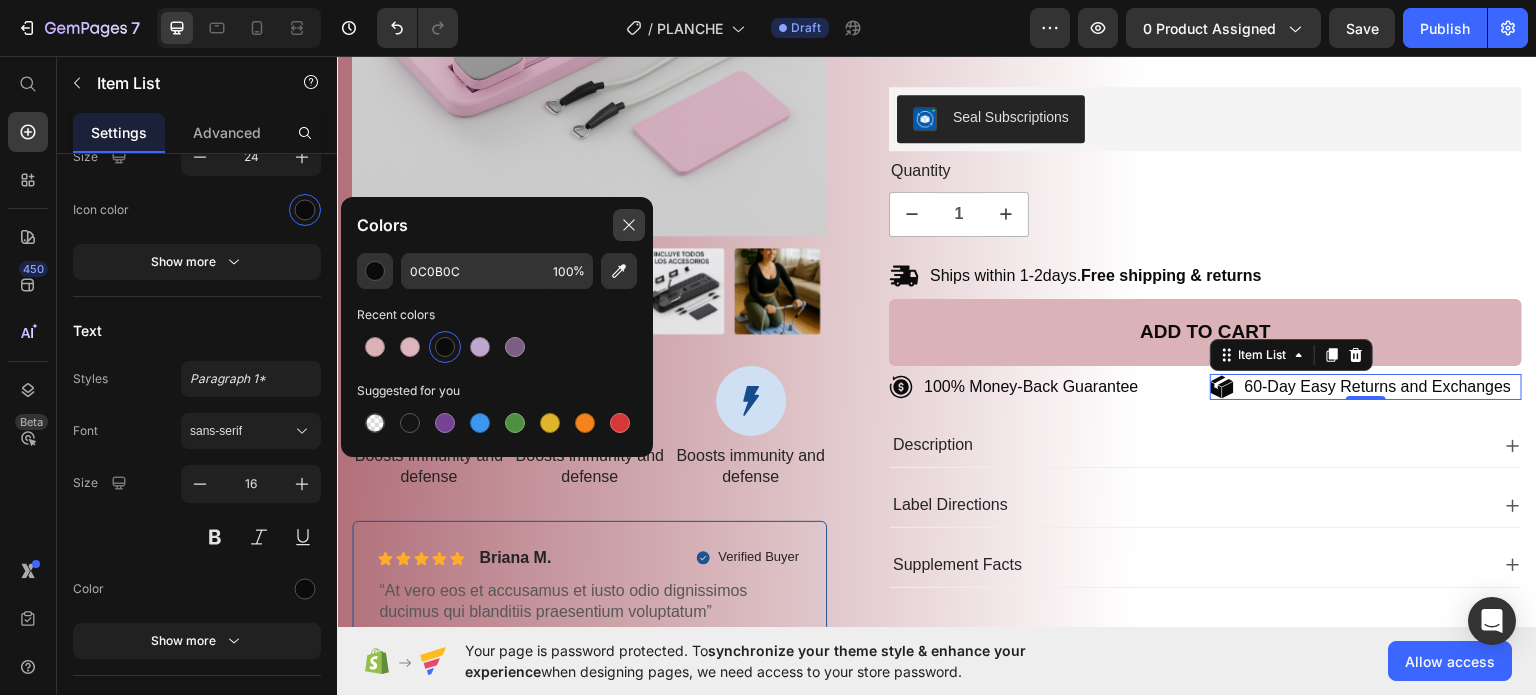 click at bounding box center (629, 225) 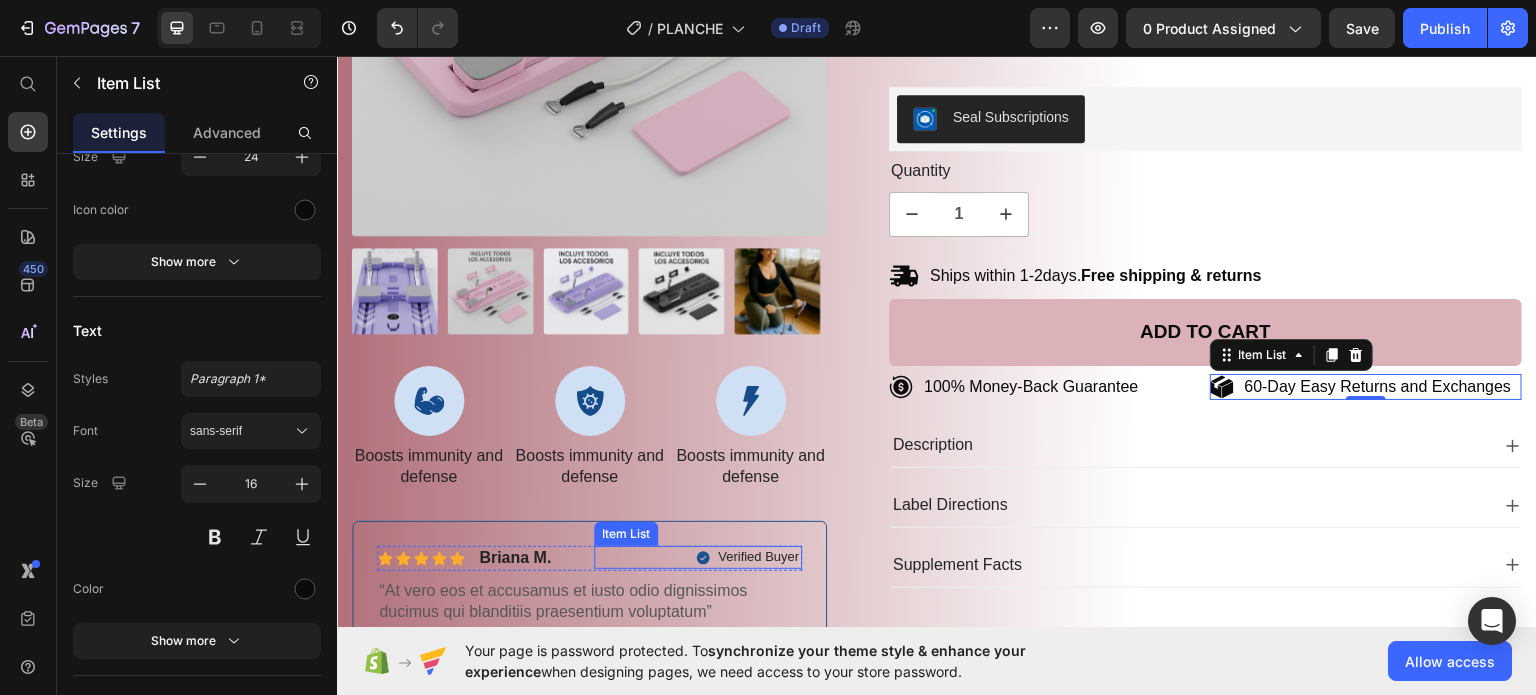 click on "Verified Buyer" at bounding box center (758, 556) 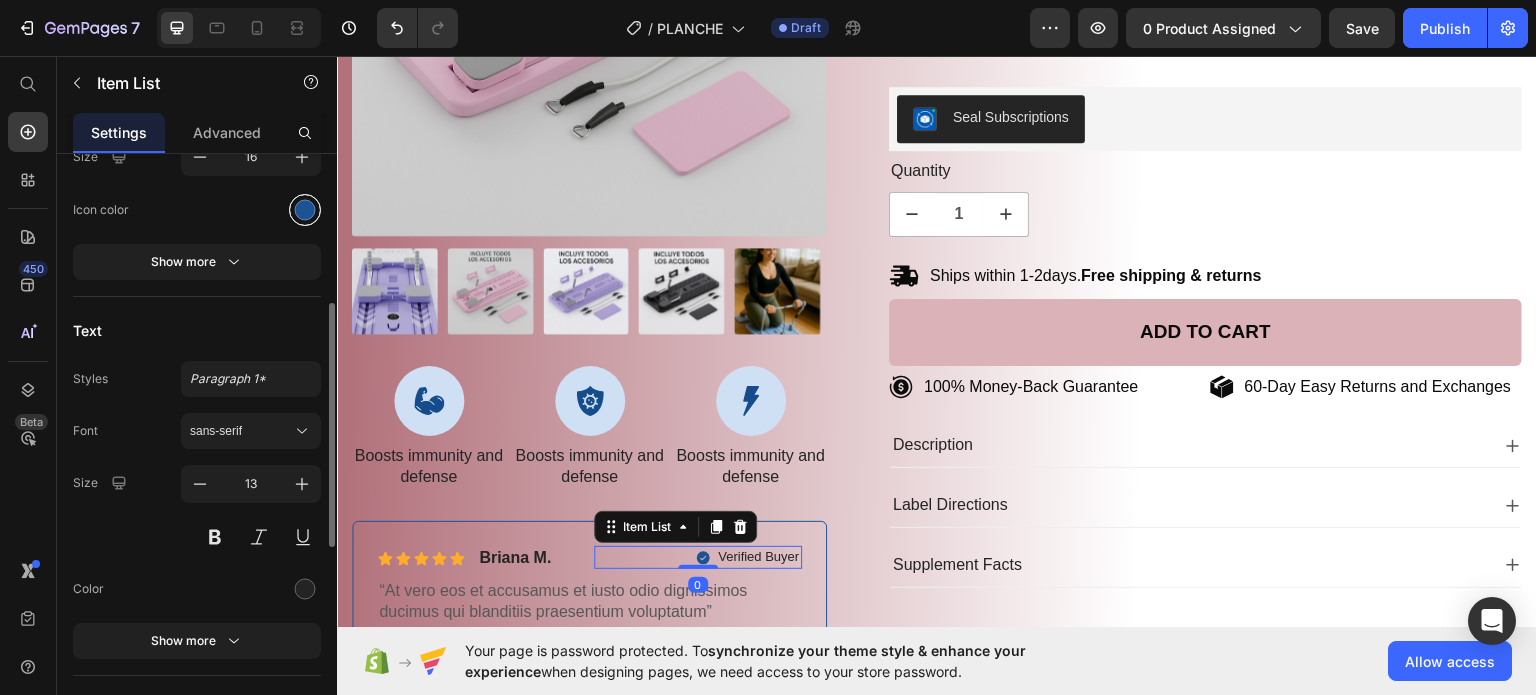 click at bounding box center (305, 209) 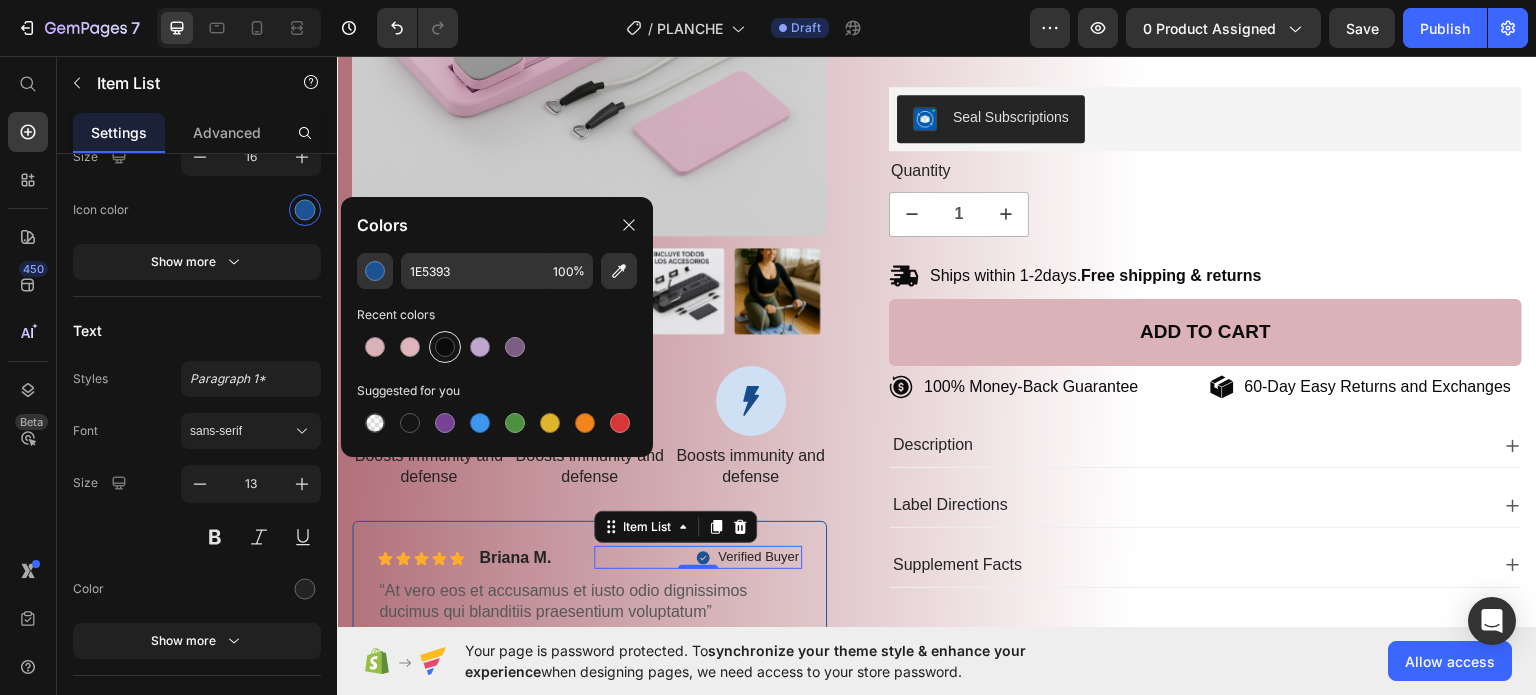 click at bounding box center [445, 347] 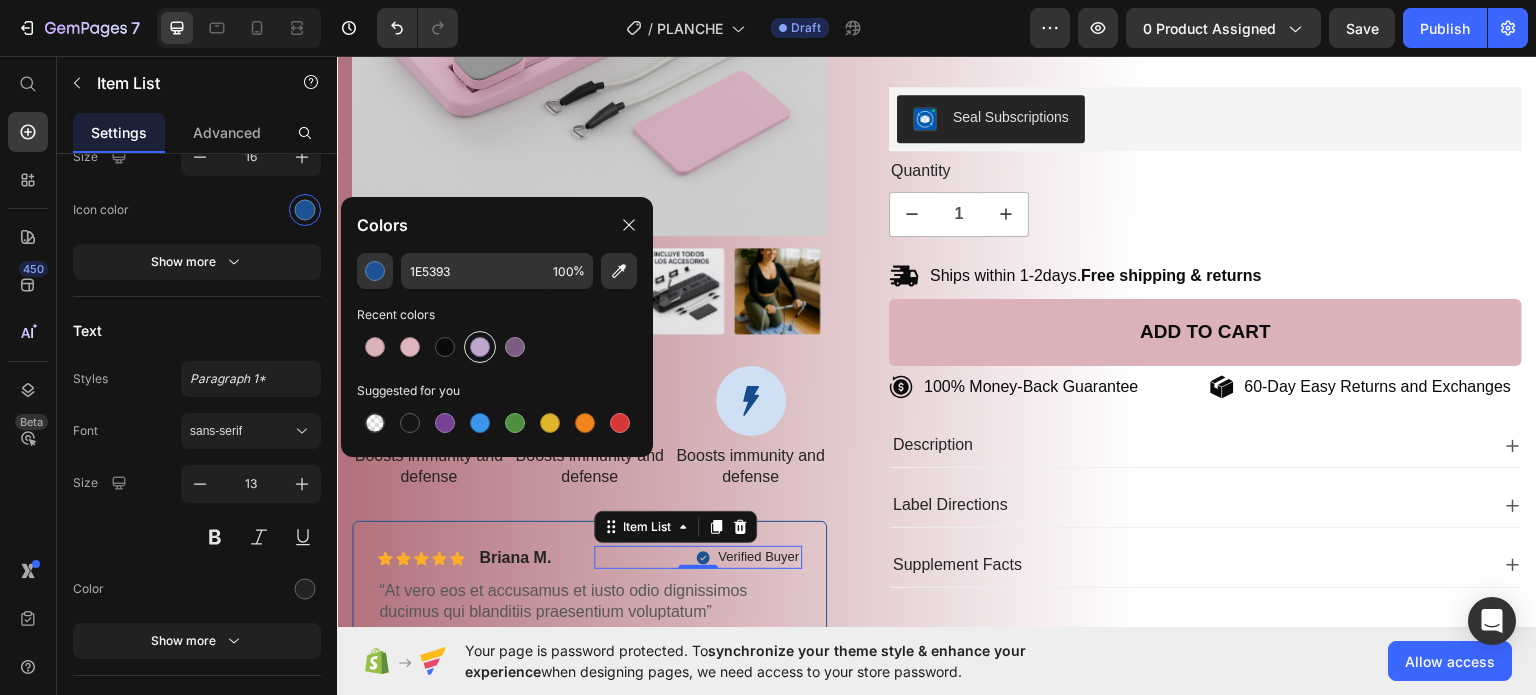 type on "0C0B0C" 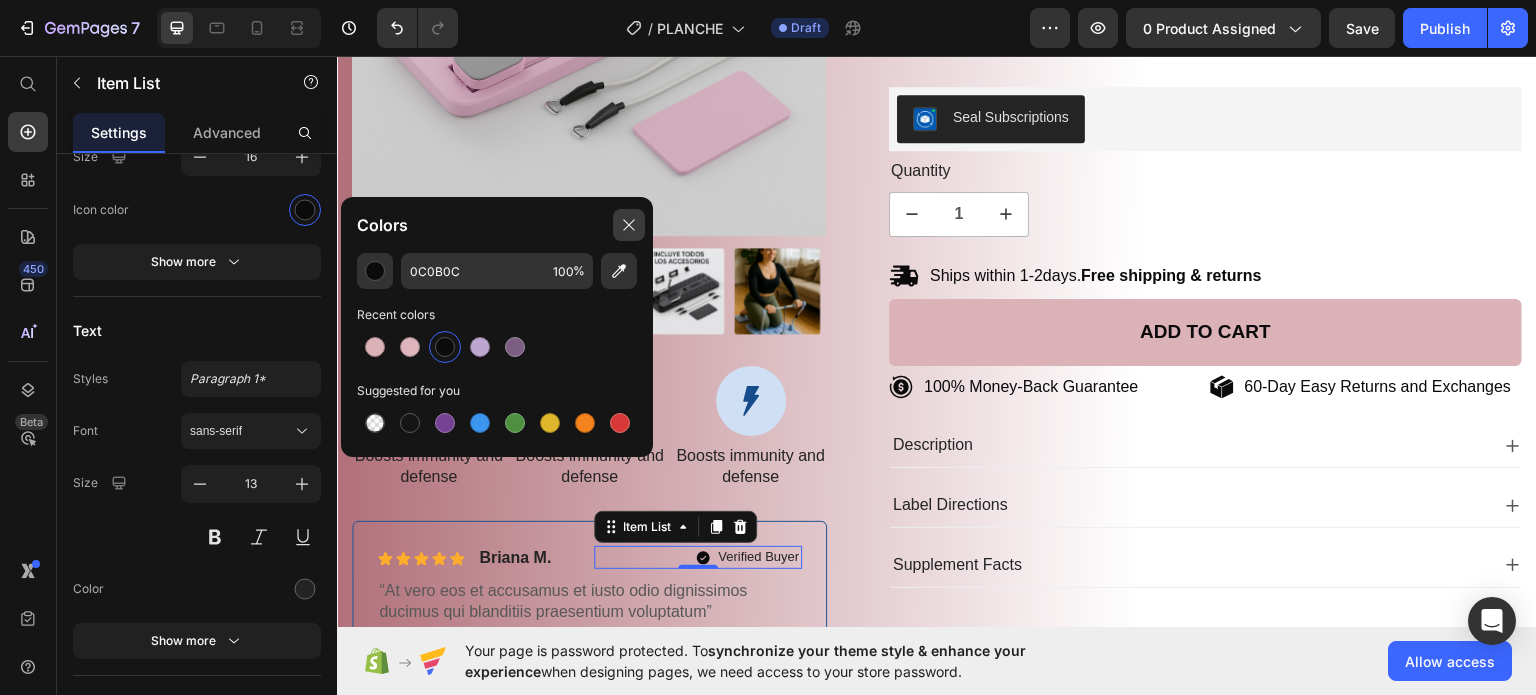click 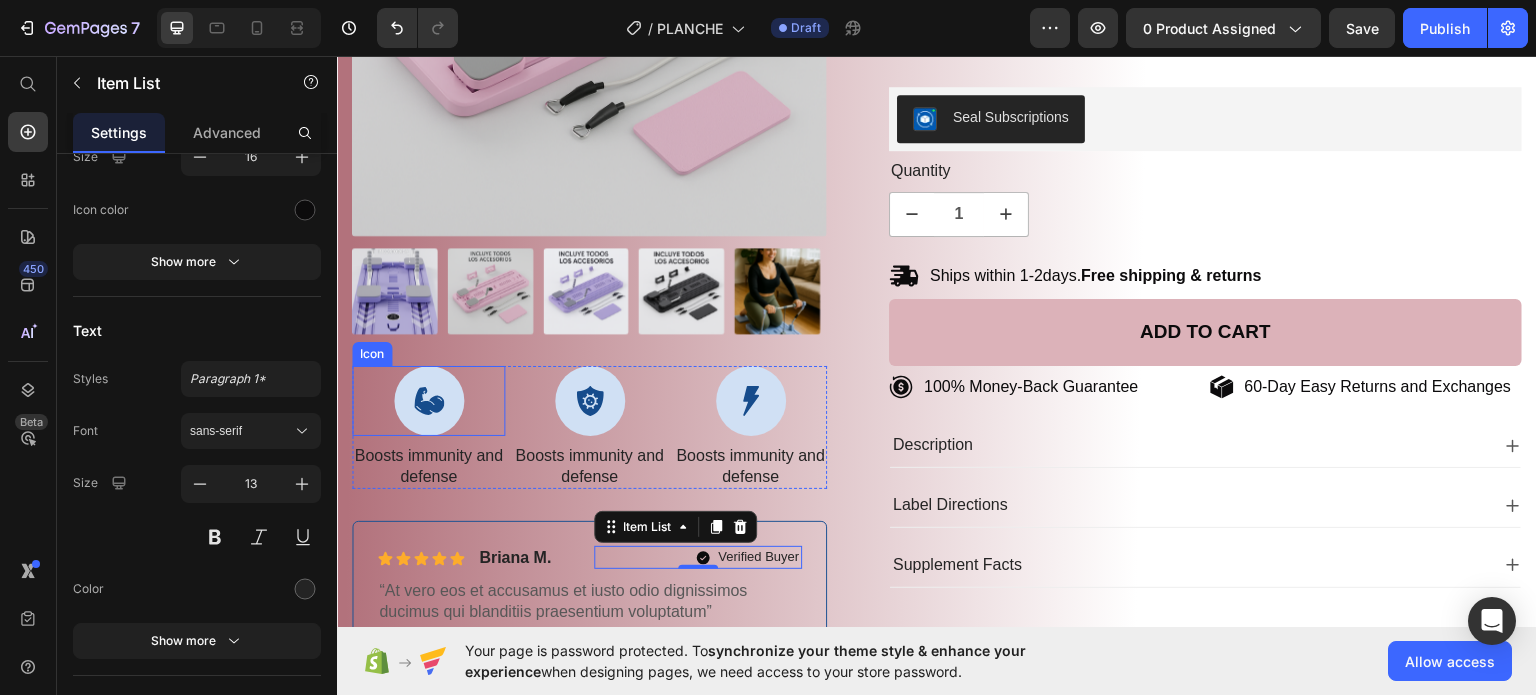 click 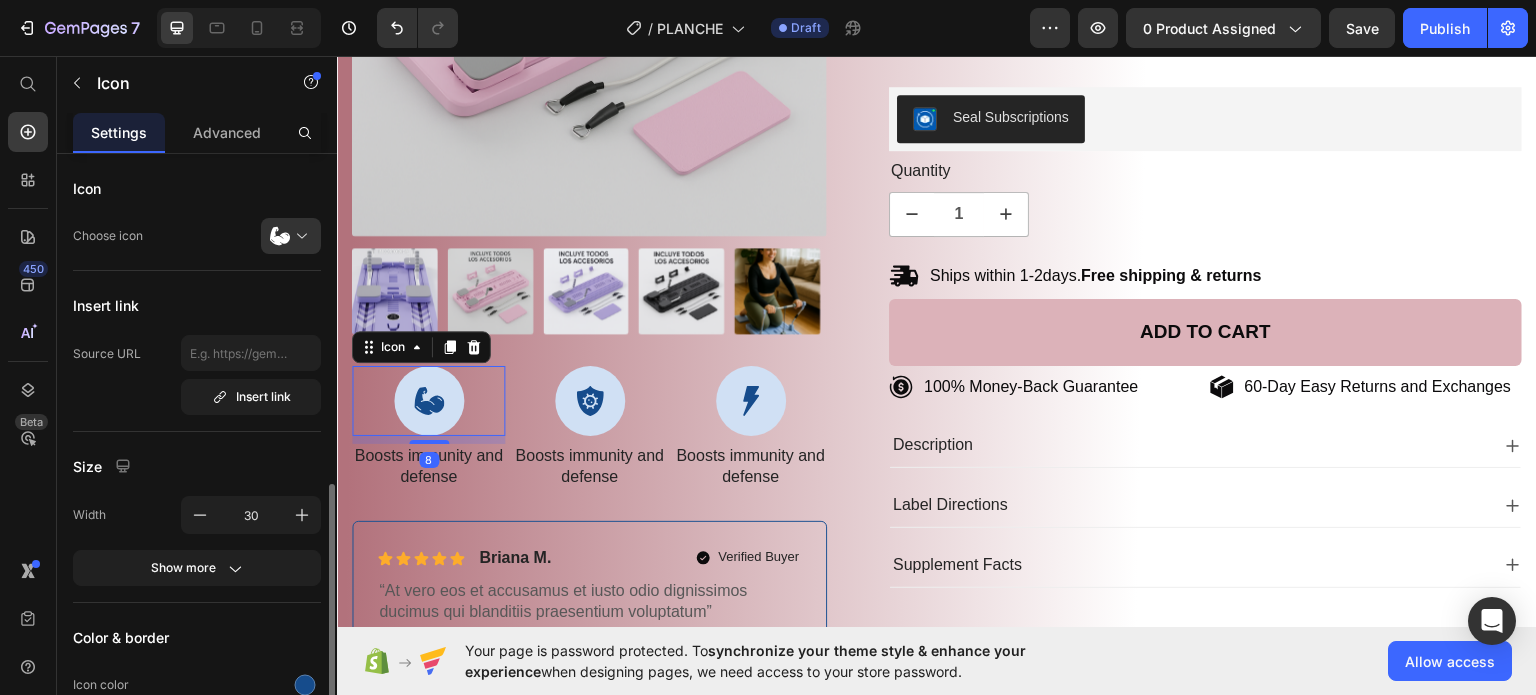 scroll, scrollTop: 300, scrollLeft: 0, axis: vertical 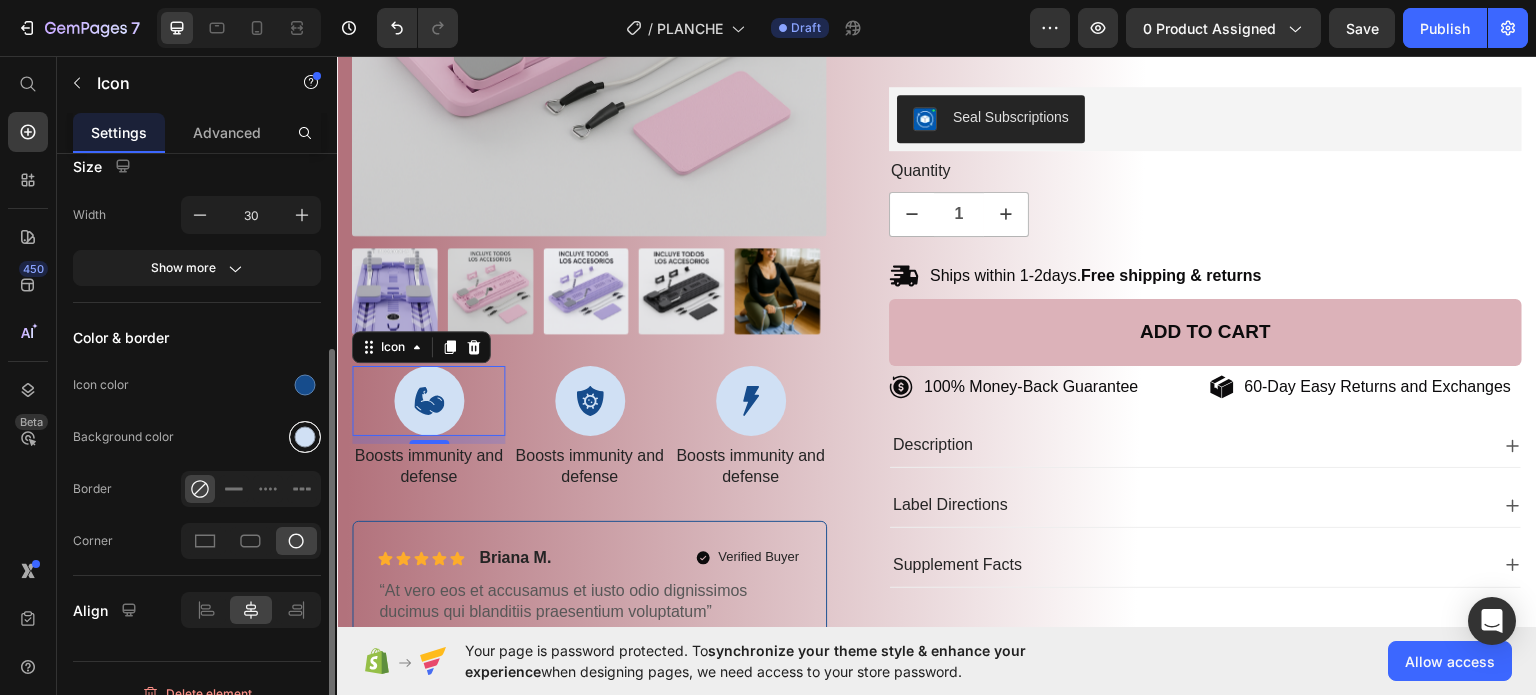click at bounding box center [305, 437] 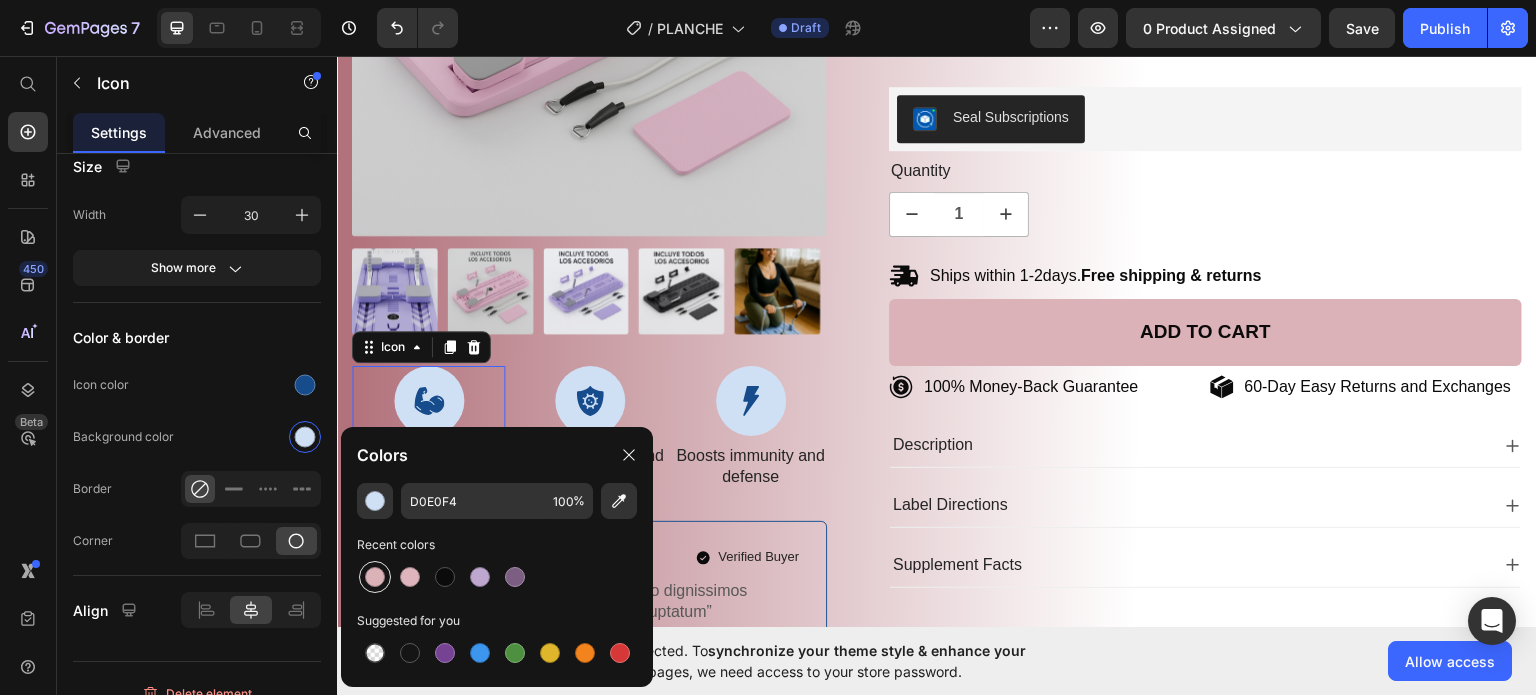 click at bounding box center [375, 577] 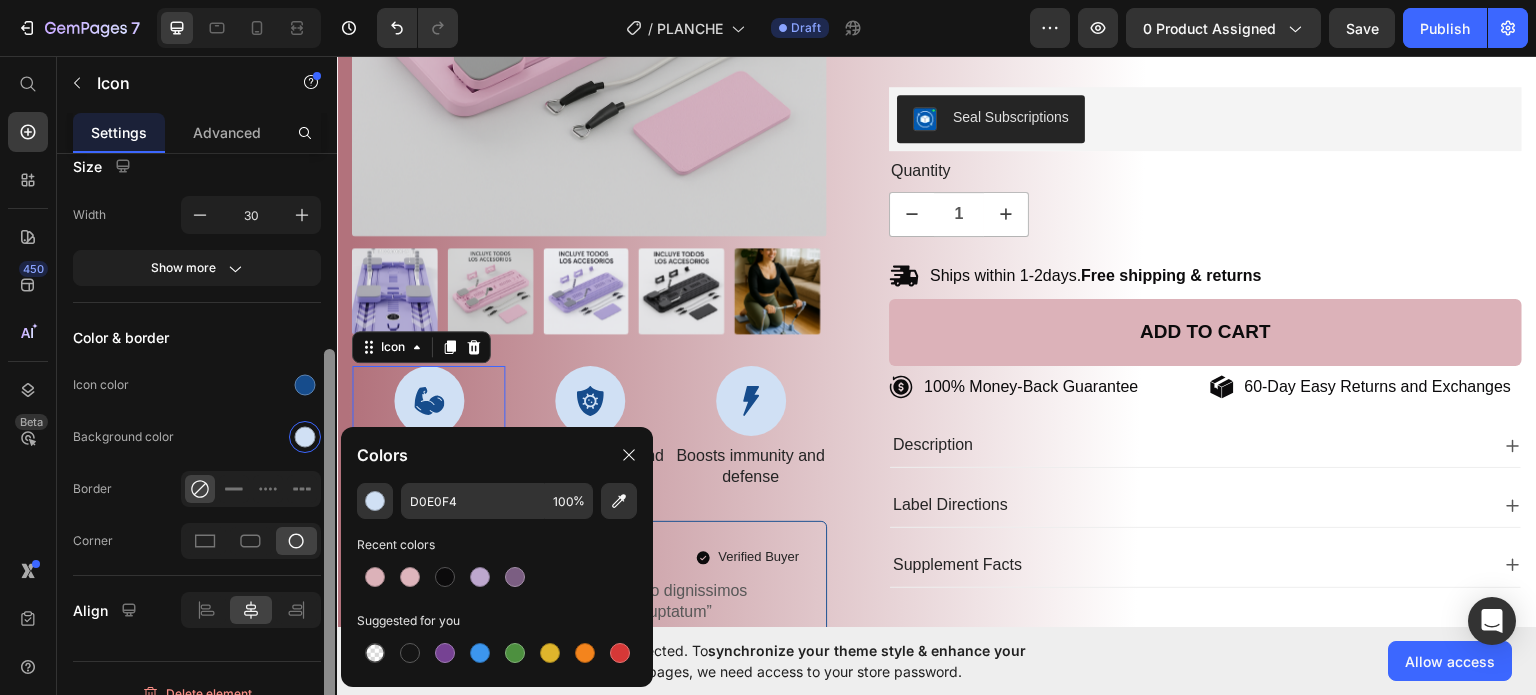 type on "DCB2B9" 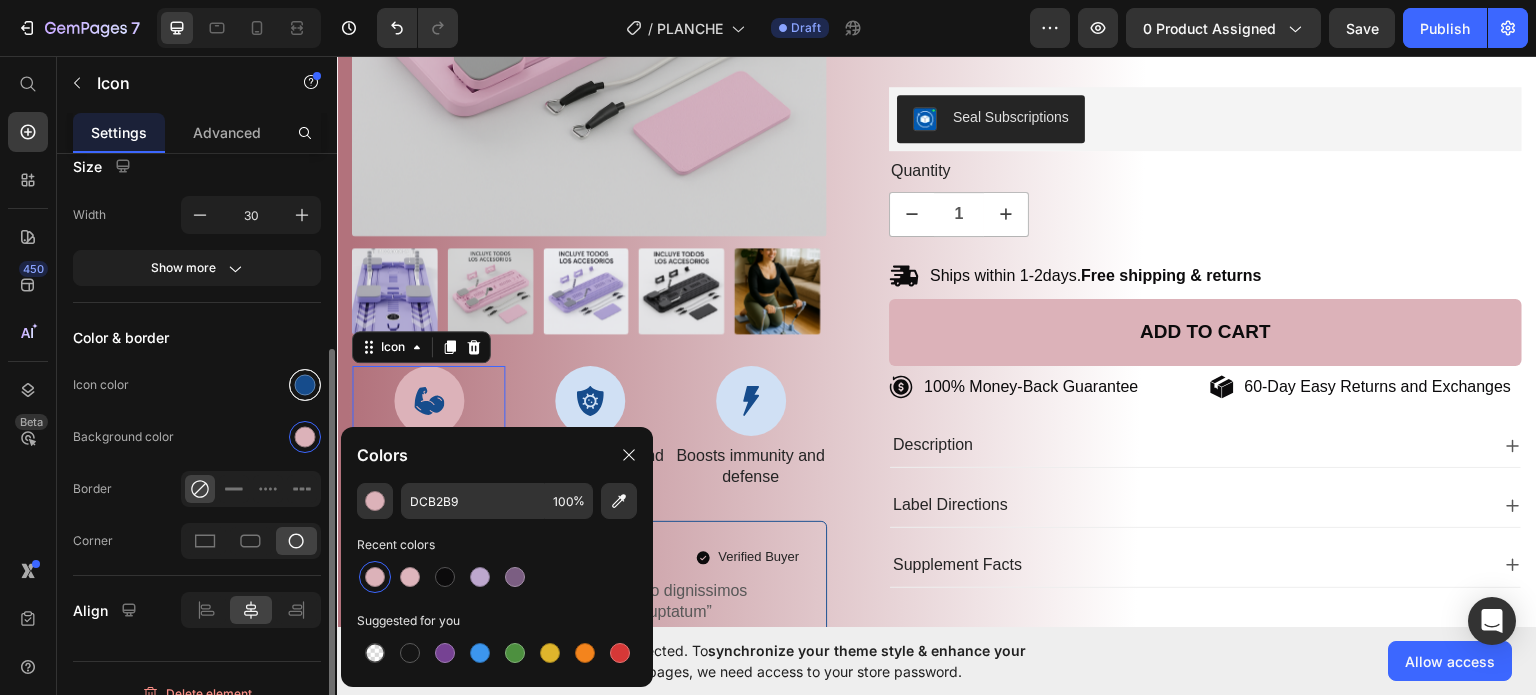 click at bounding box center [305, 385] 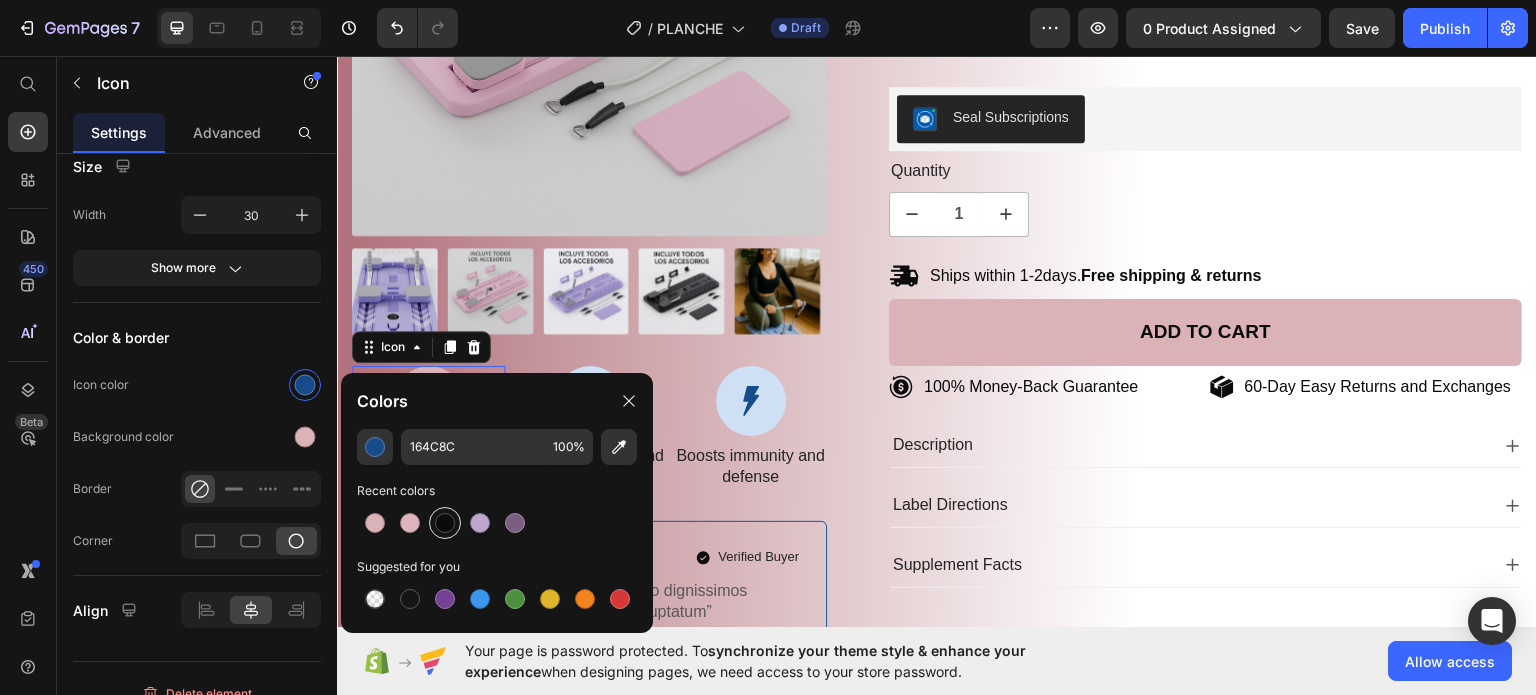click at bounding box center (445, 523) 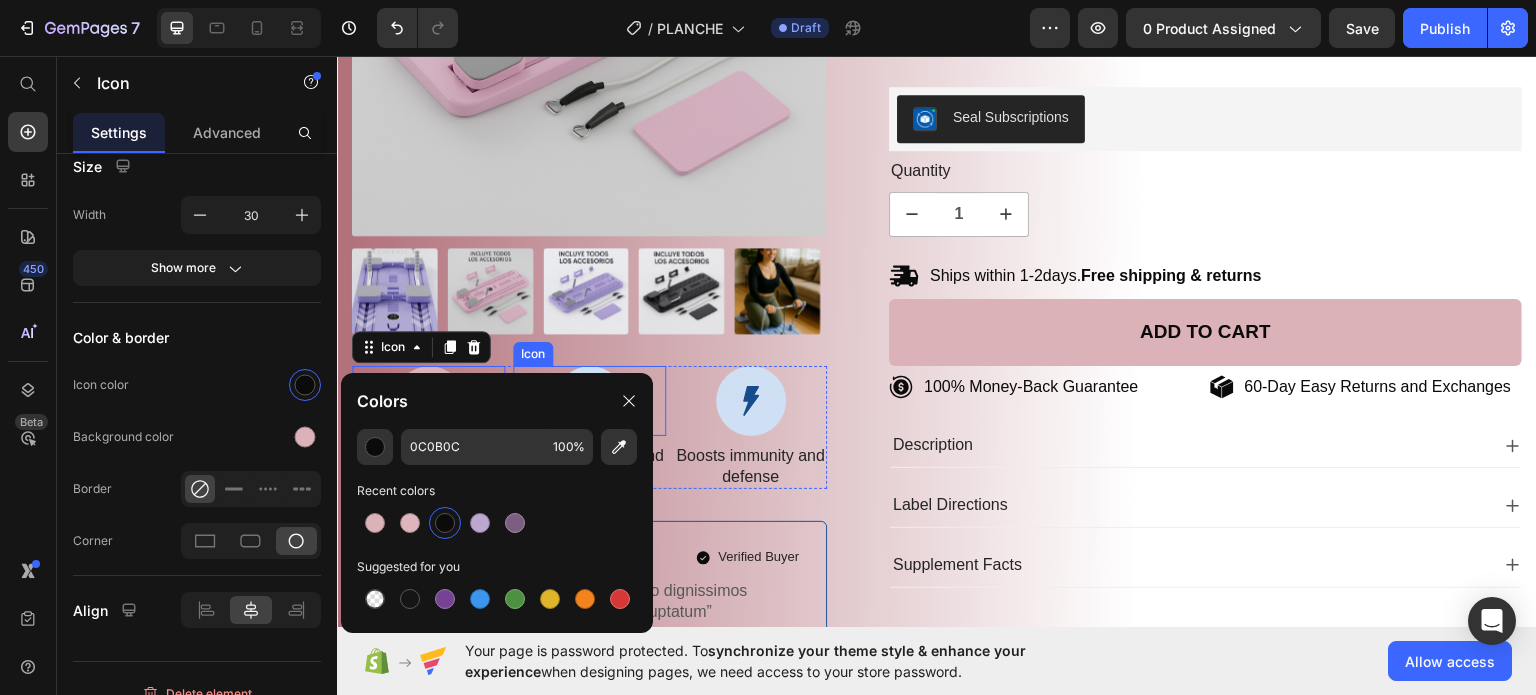 click on "Icon" at bounding box center (589, 400) 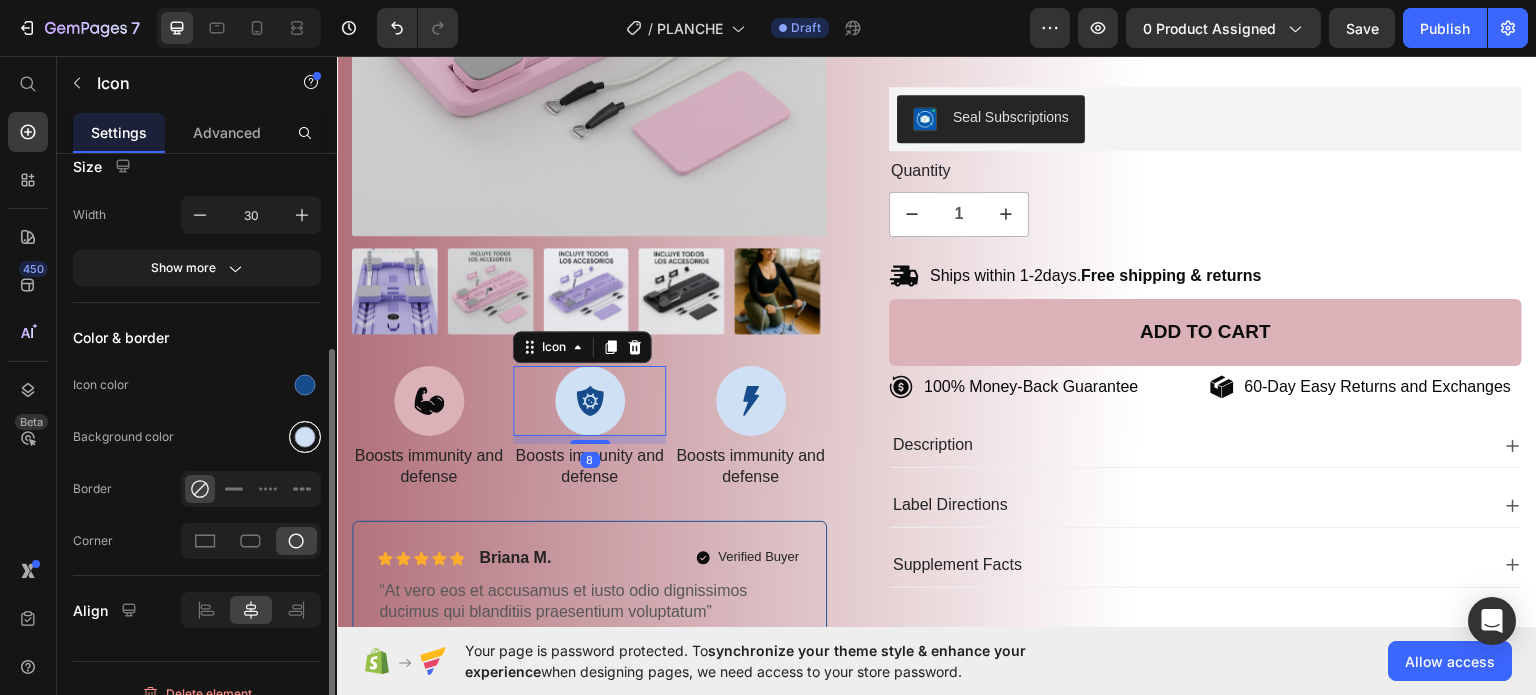 click at bounding box center [305, 437] 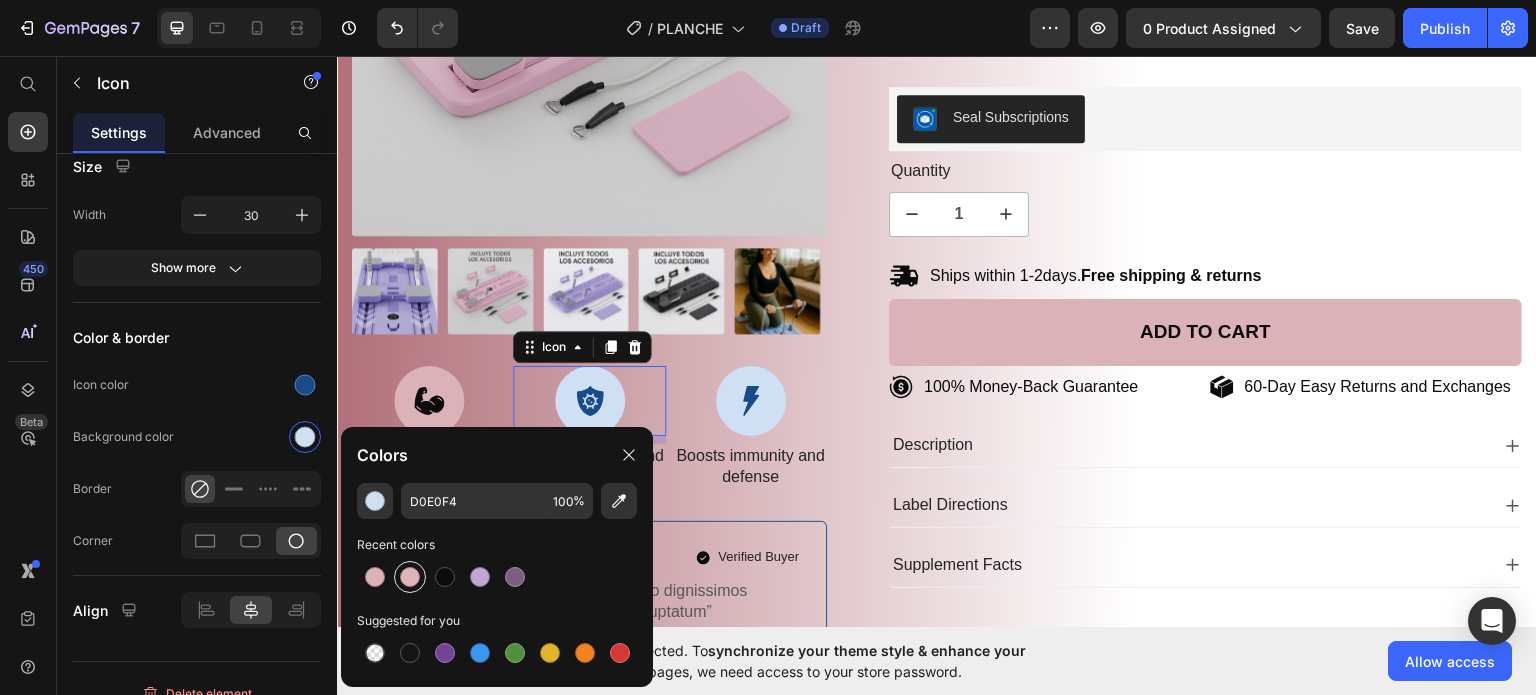 click at bounding box center [410, 577] 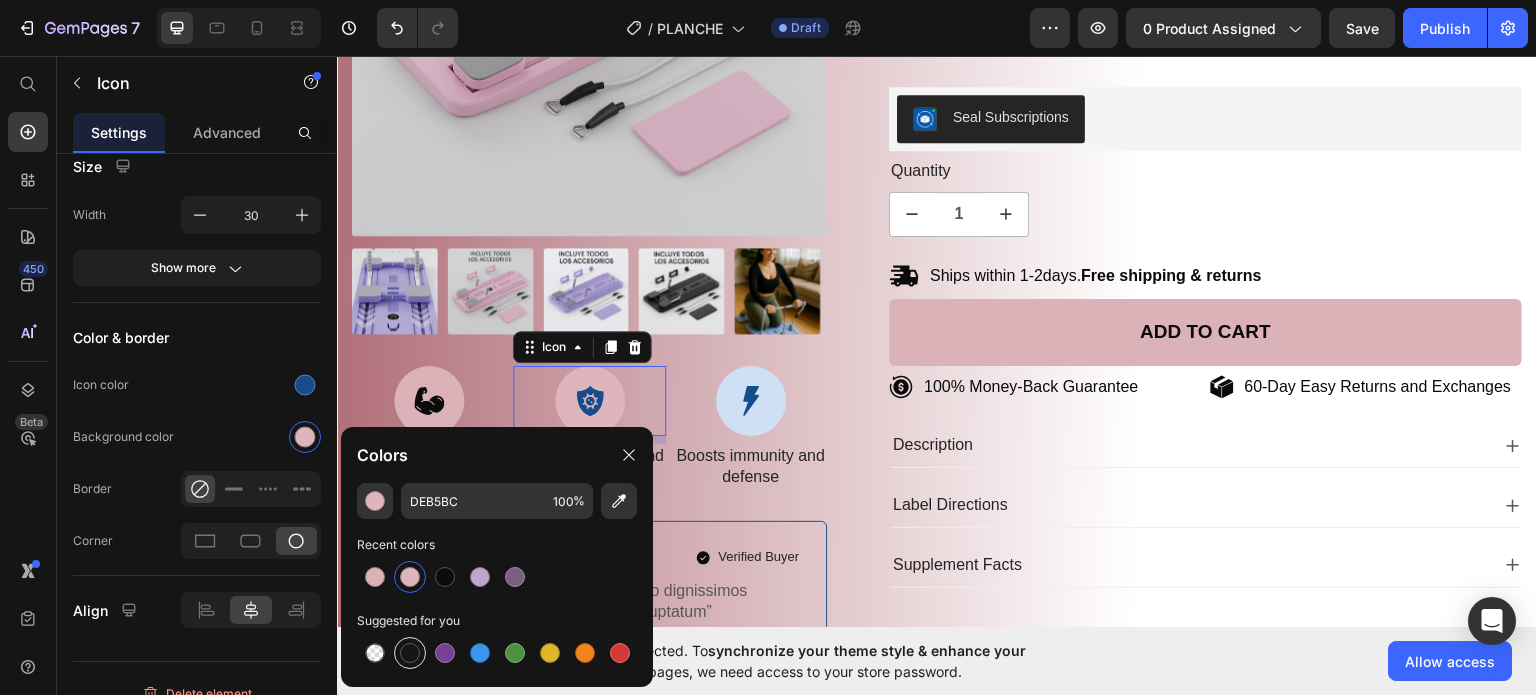 click at bounding box center [410, 653] 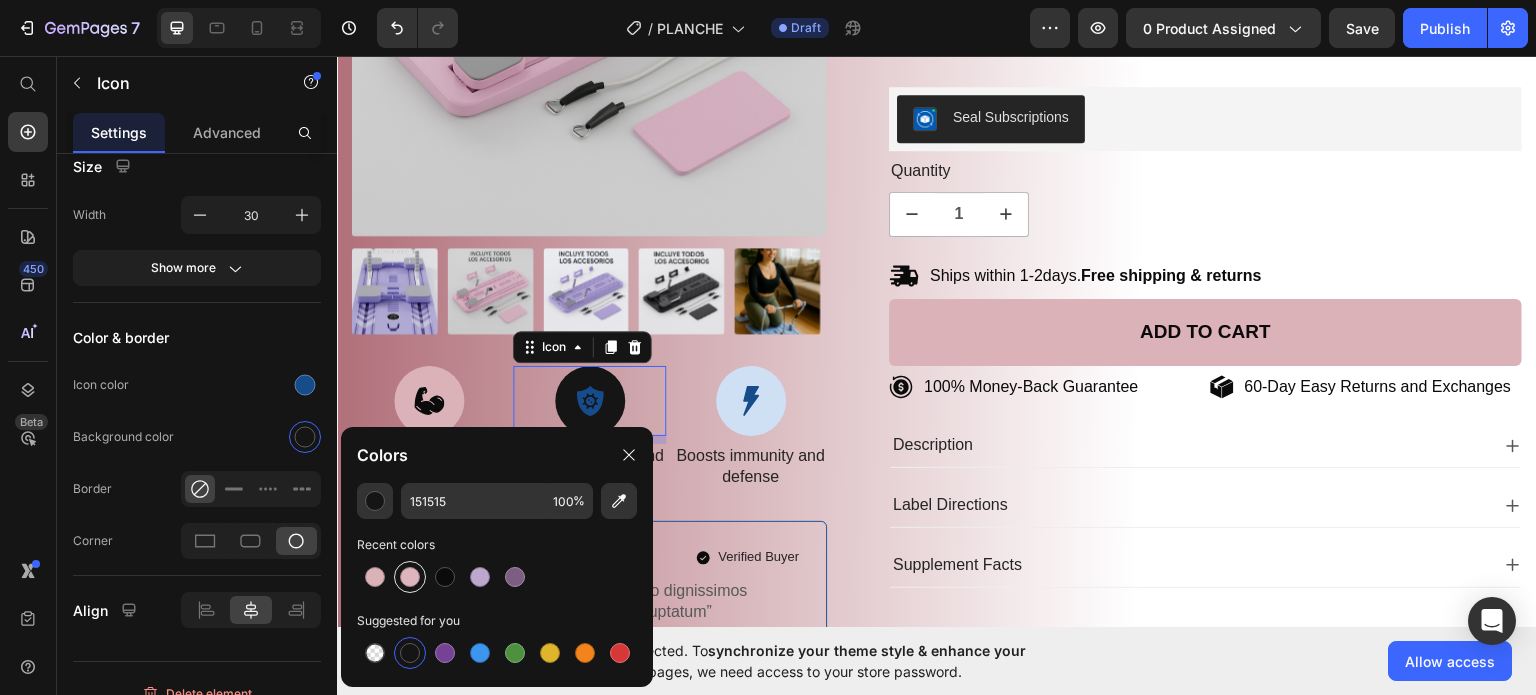click at bounding box center [410, 577] 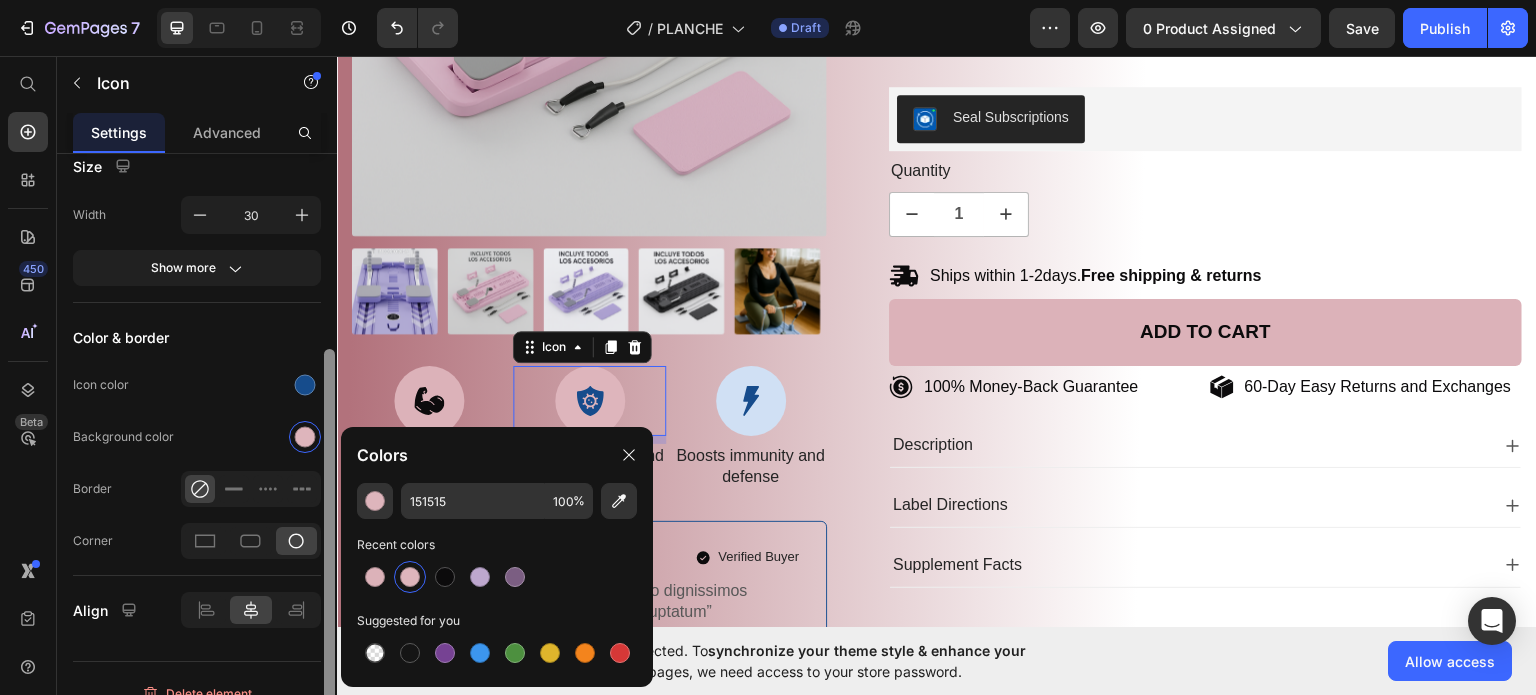 type on "DEB5BC" 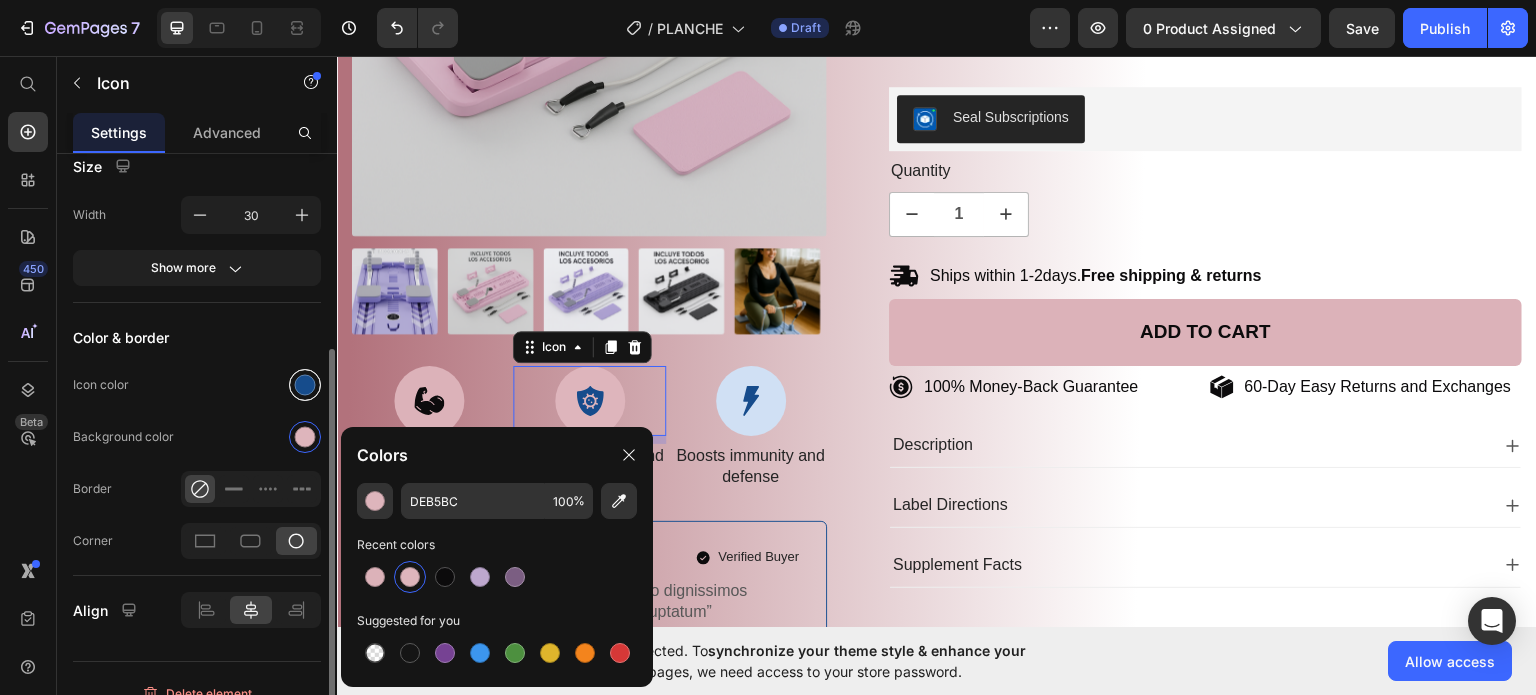 click at bounding box center [305, 385] 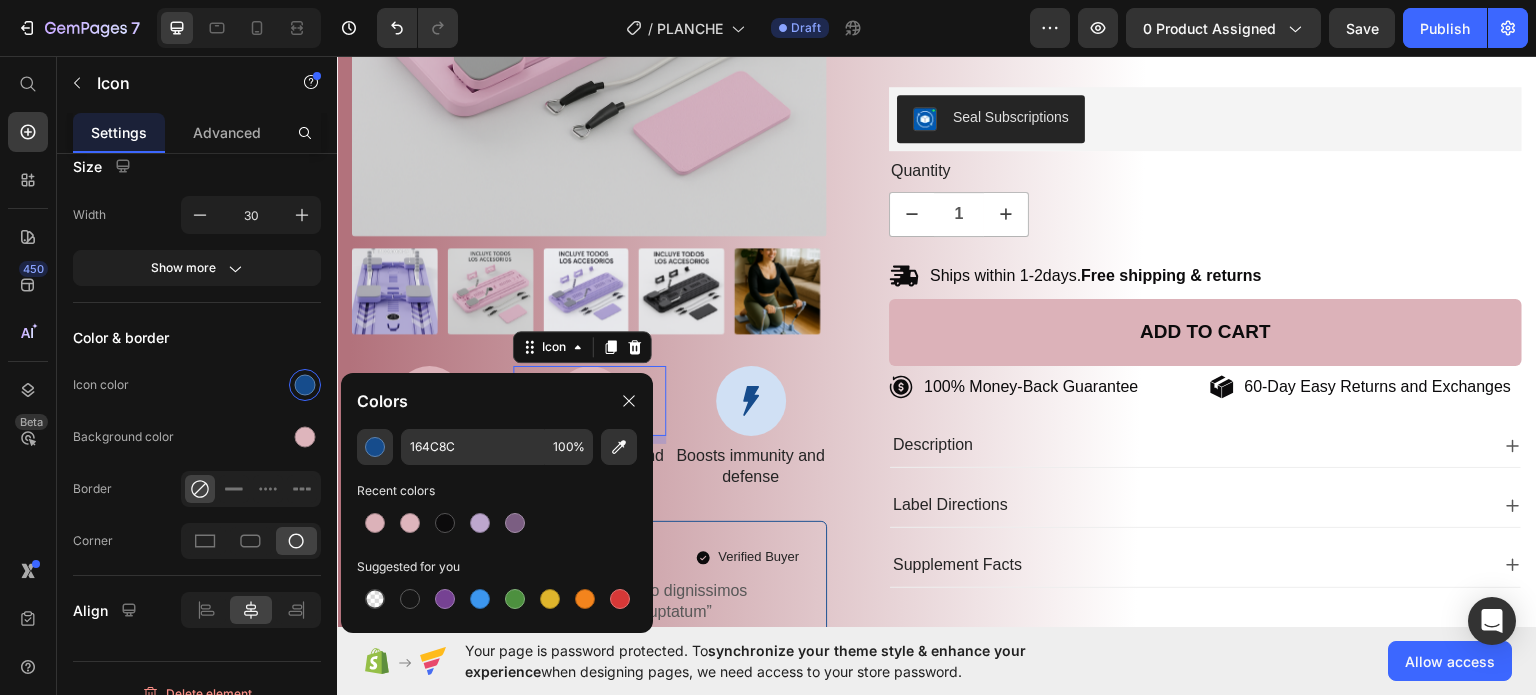 drag, startPoint x: 410, startPoint y: 600, endPoint x: 440, endPoint y: 579, distance: 36.619667 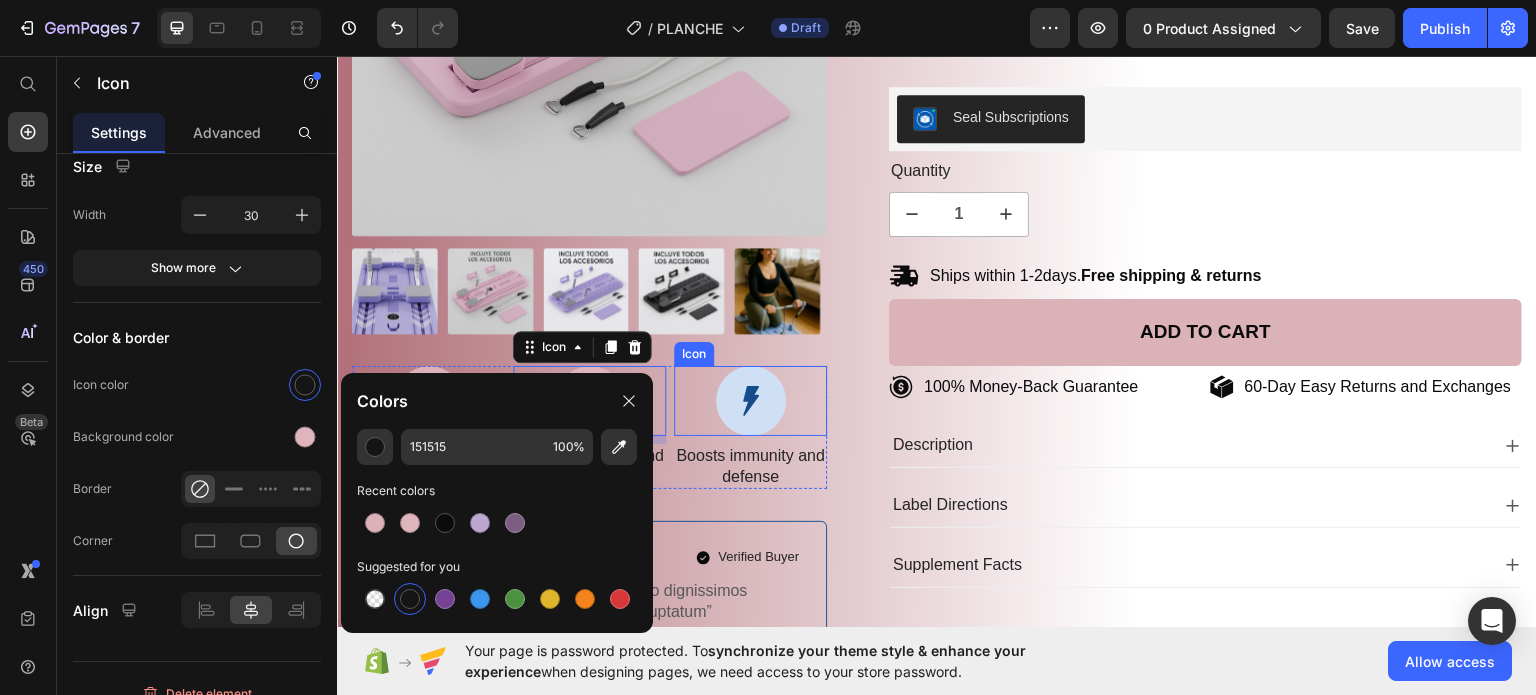 click at bounding box center (751, 400) 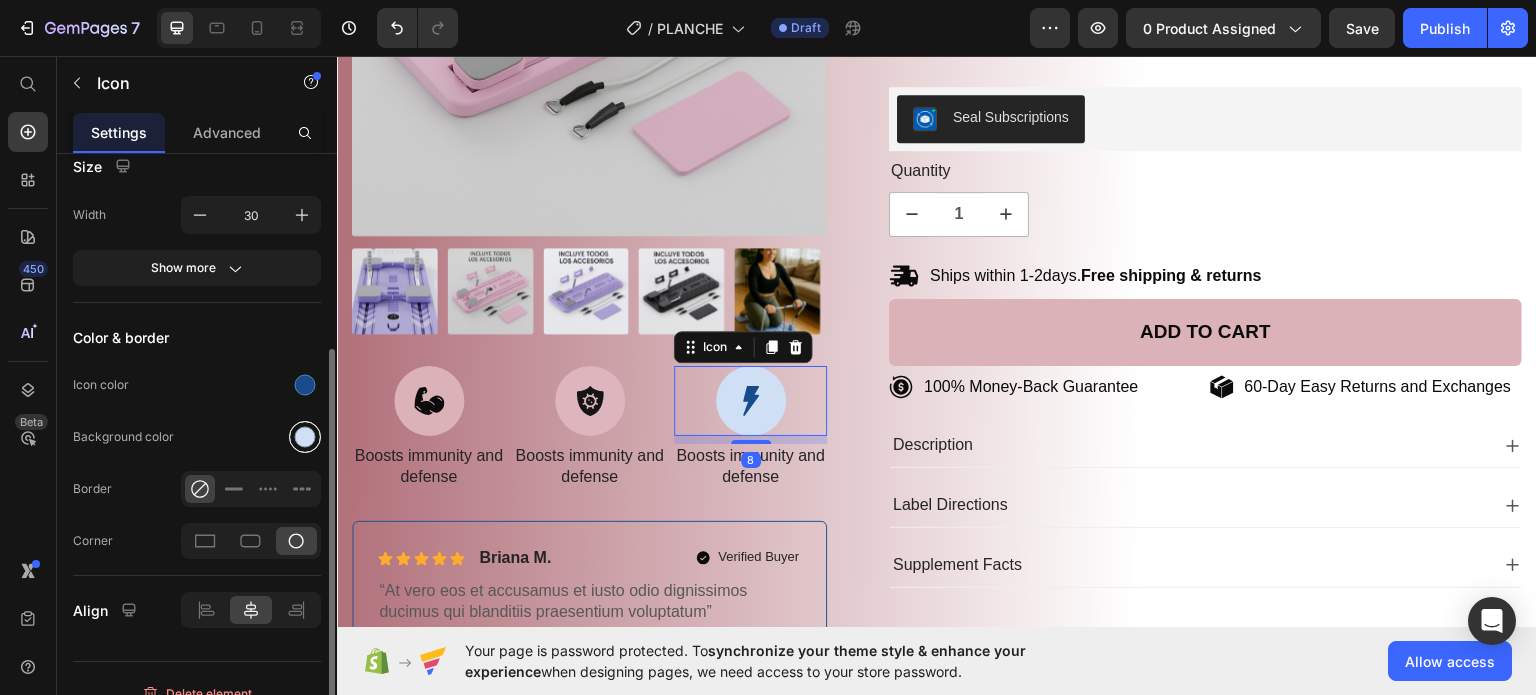 click at bounding box center (305, 437) 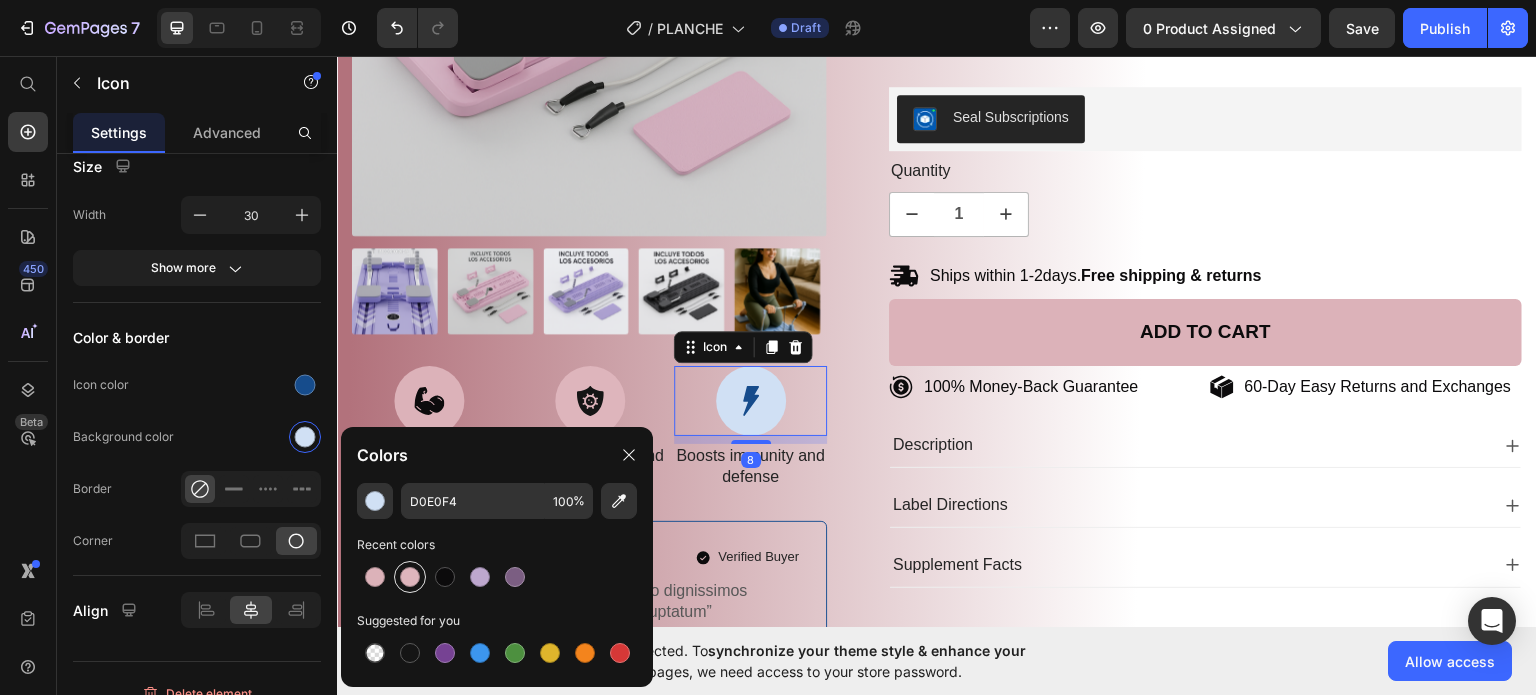 click at bounding box center (410, 577) 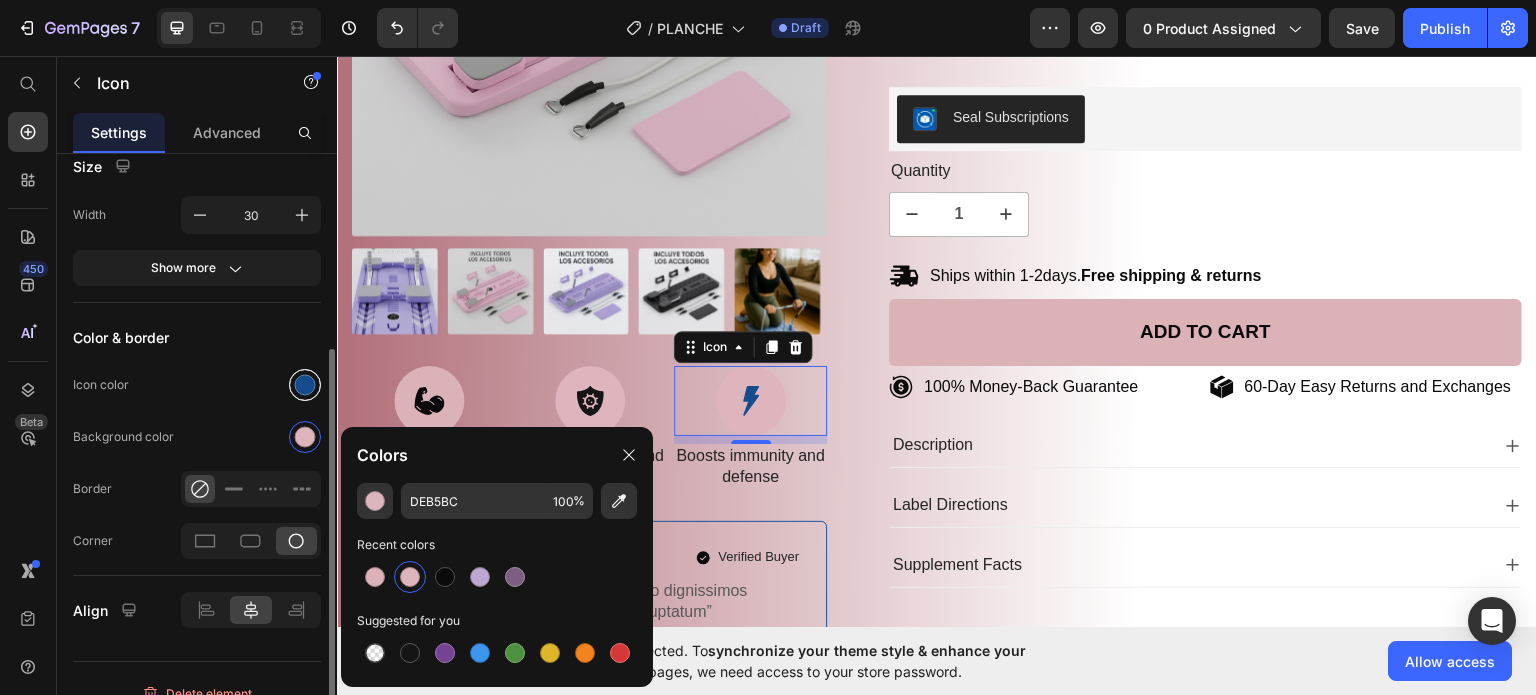 click at bounding box center [305, 385] 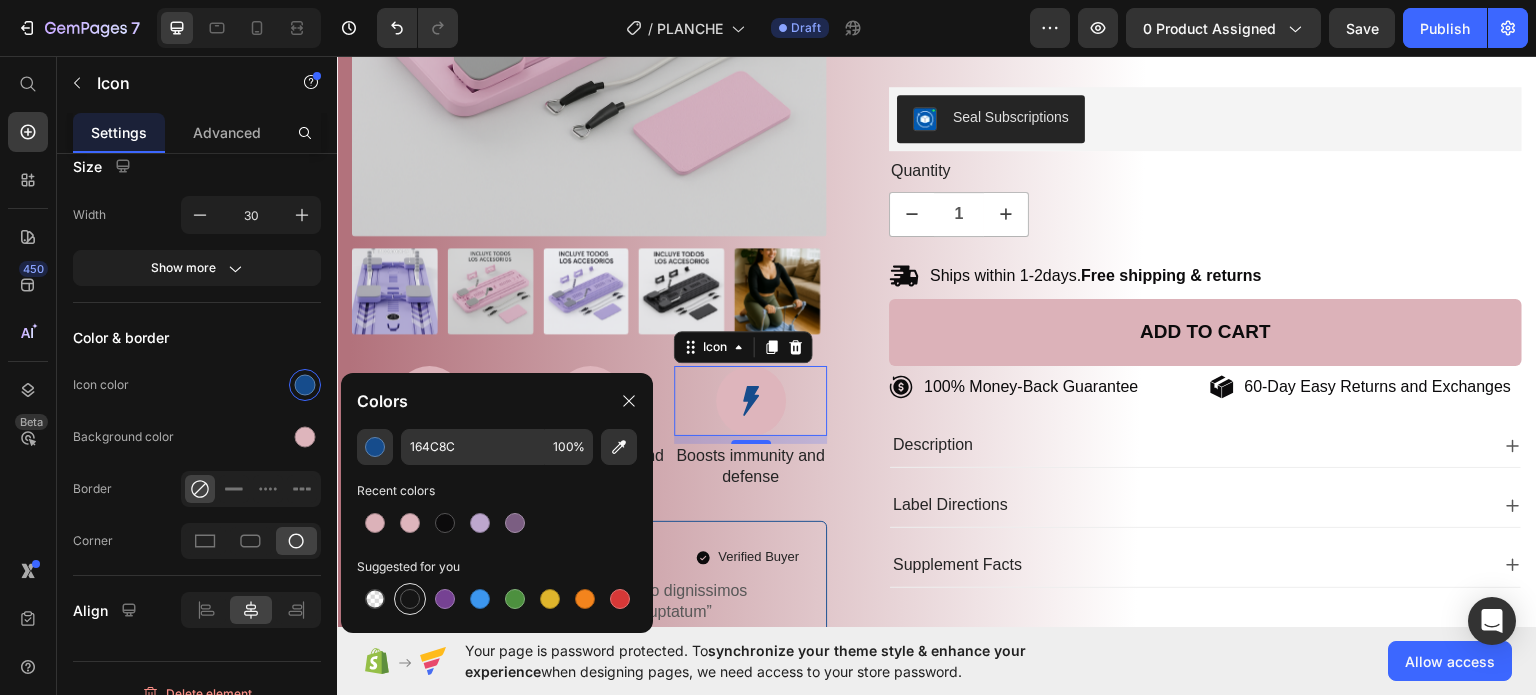 click at bounding box center (410, 599) 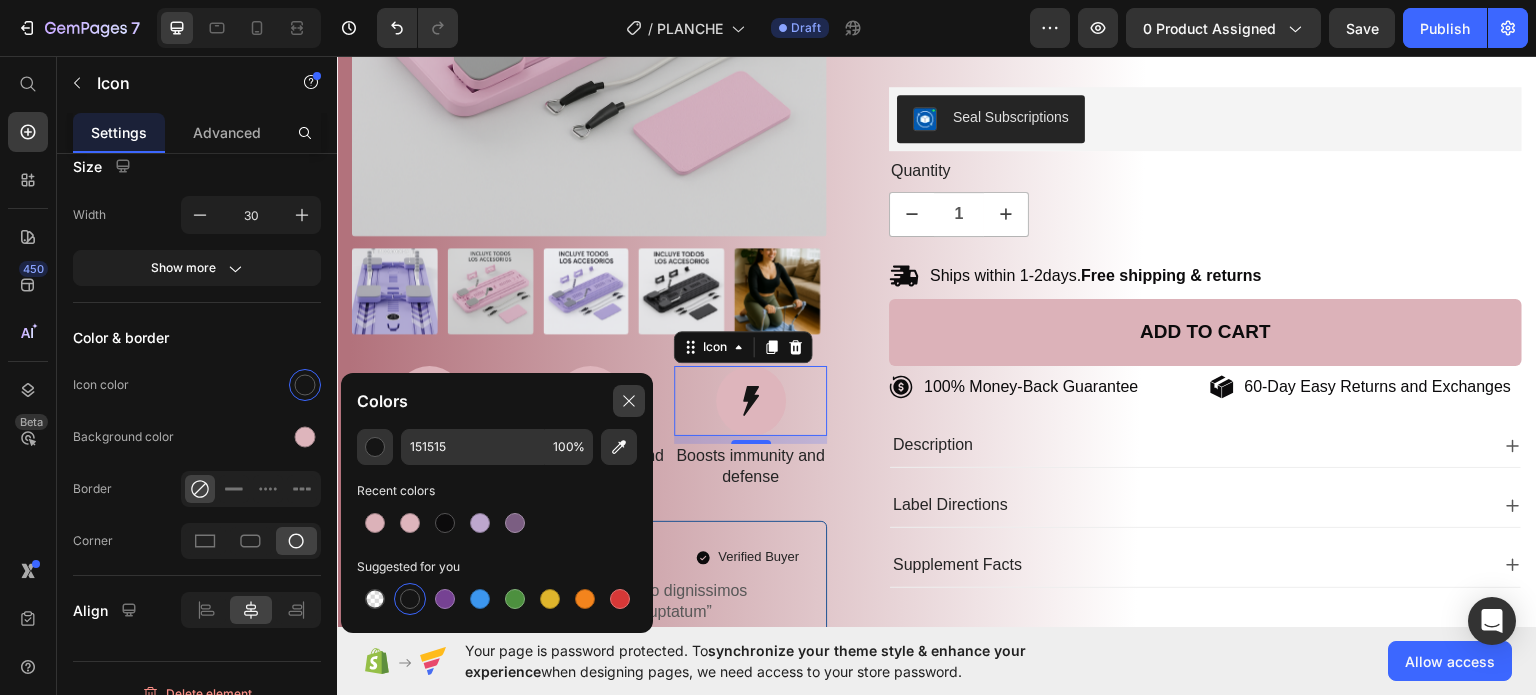 click 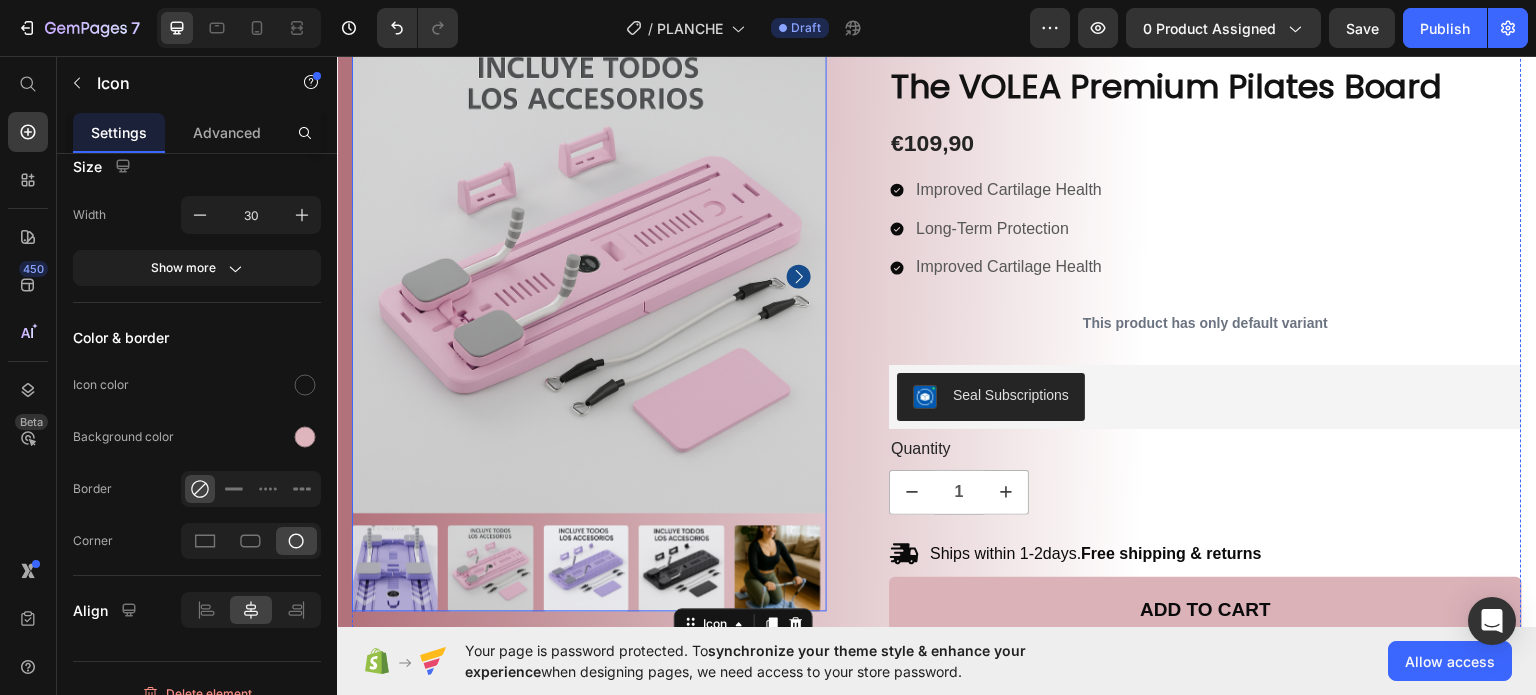 scroll, scrollTop: 200, scrollLeft: 0, axis: vertical 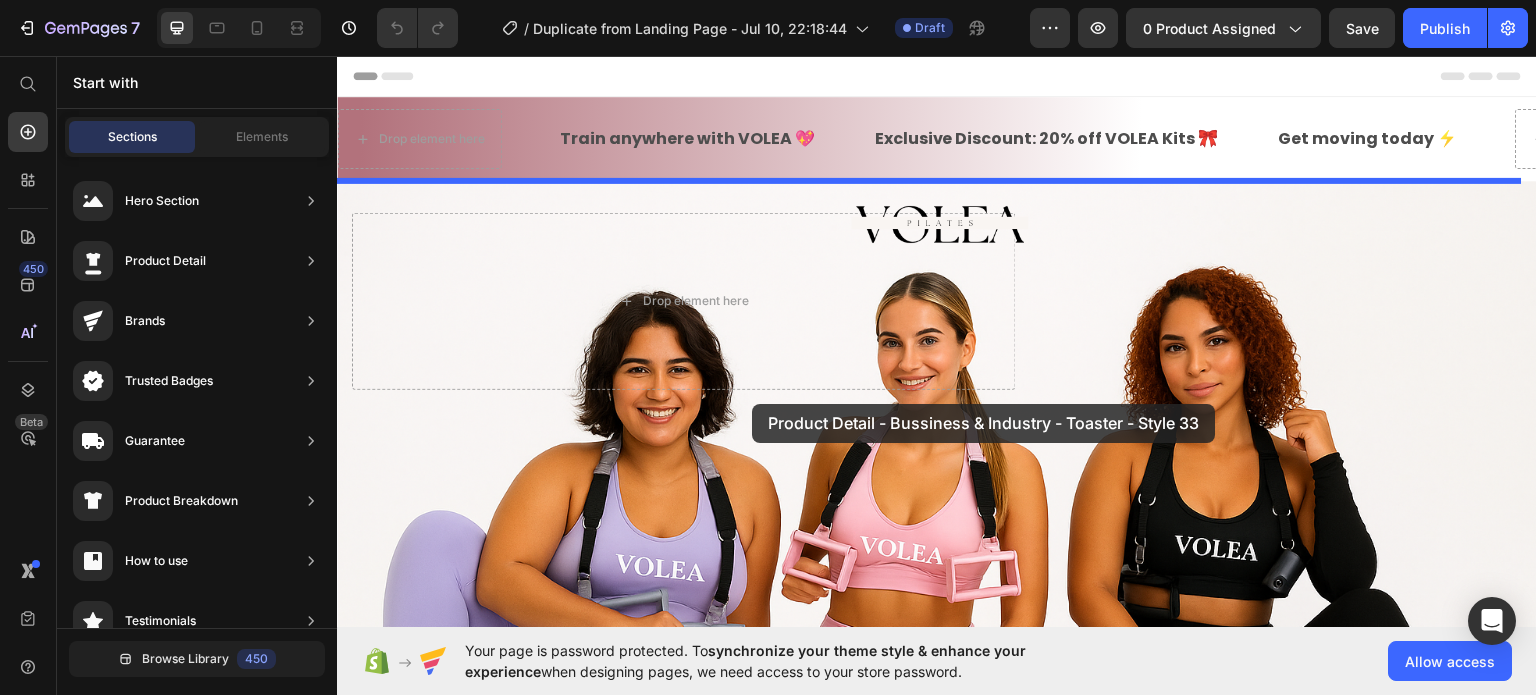 drag, startPoint x: 728, startPoint y: 563, endPoint x: 752, endPoint y: 403, distance: 161.79 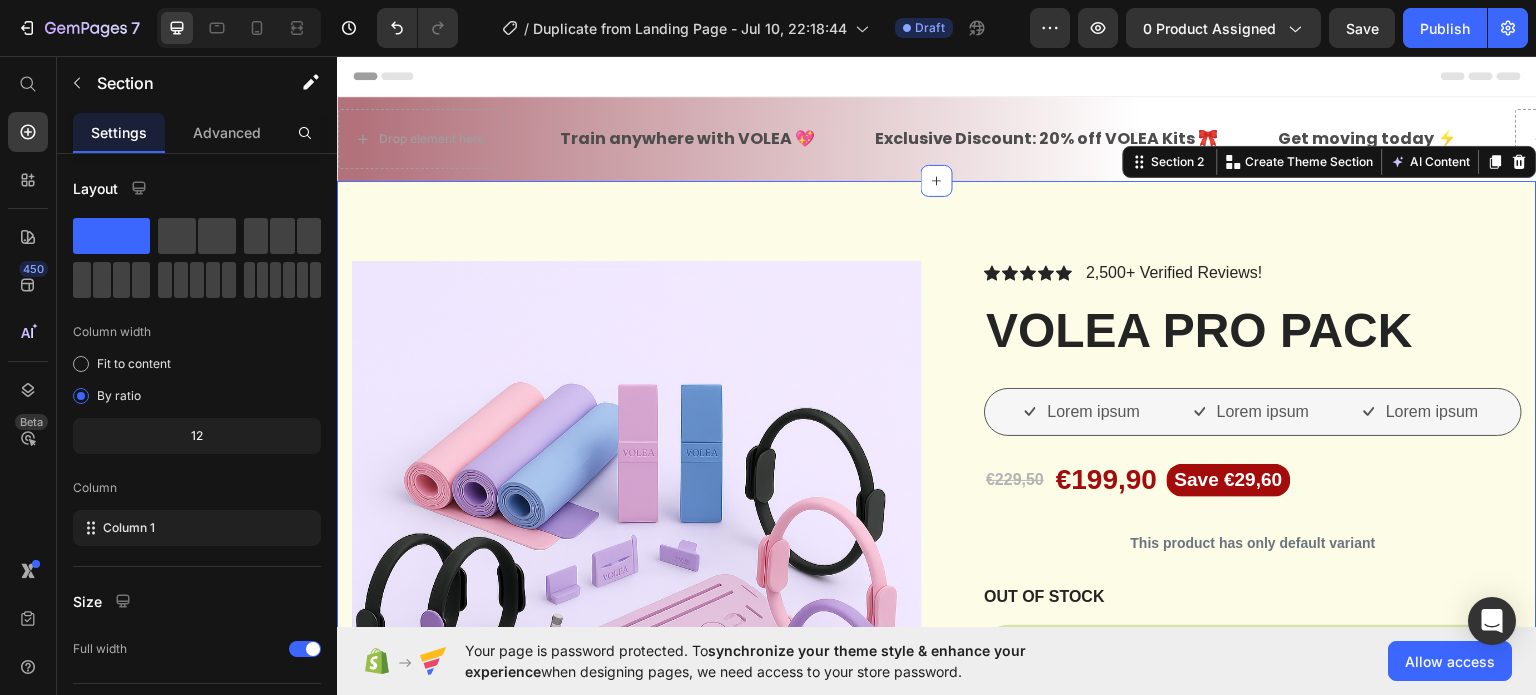 click on "Product Images
Vero eos
At accusamus
Et iusto odio
Consectetur
Adipiscin Accordion Icon Icon Icon Icon Icon Icon List 2,500+ Verified Reviews! Text Block Row VOLEA PRO PACK Product Title
Lorem ipsum Item List
Lorem ipsum Item List
Lorem ipsum Item List Row €229,50 Product Price €199,90 Product Price Save €29,60 Product Badge Row This product has only default variant Product Variants & Swatches OUT OF STOCK Stock Counter Out of stock Add to Cart or 4 interest-free payments of $15.00 with Text Block Image Row Image Image Image Image Image Row Icon Icon Icon Icon Icon Icon List Lorem ipsum dolor sit amet, consectetur adipiscing elit Text Block Text Block Emily Text Block
Verified Buyer Item List Row Row Eiusmod Text Block Row Row" at bounding box center (937, 989) 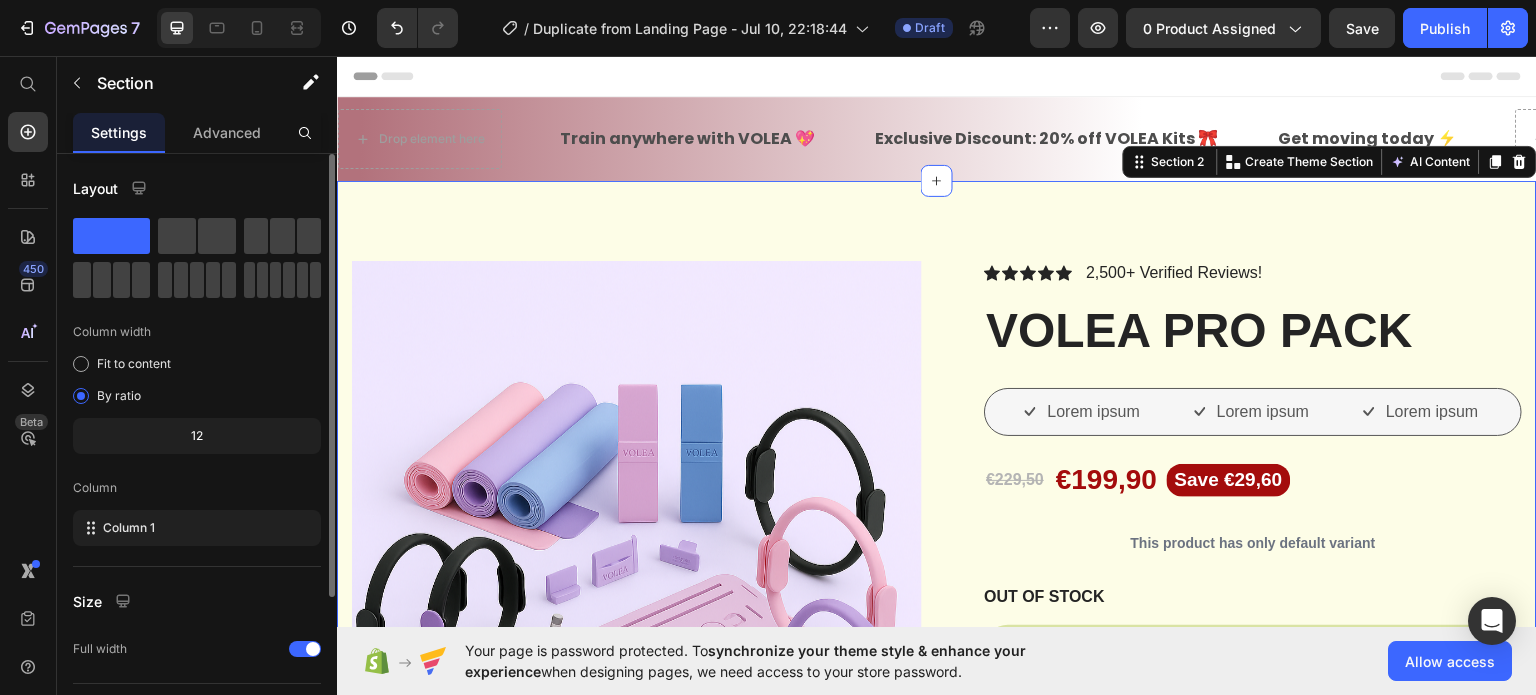 scroll, scrollTop: 208, scrollLeft: 0, axis: vertical 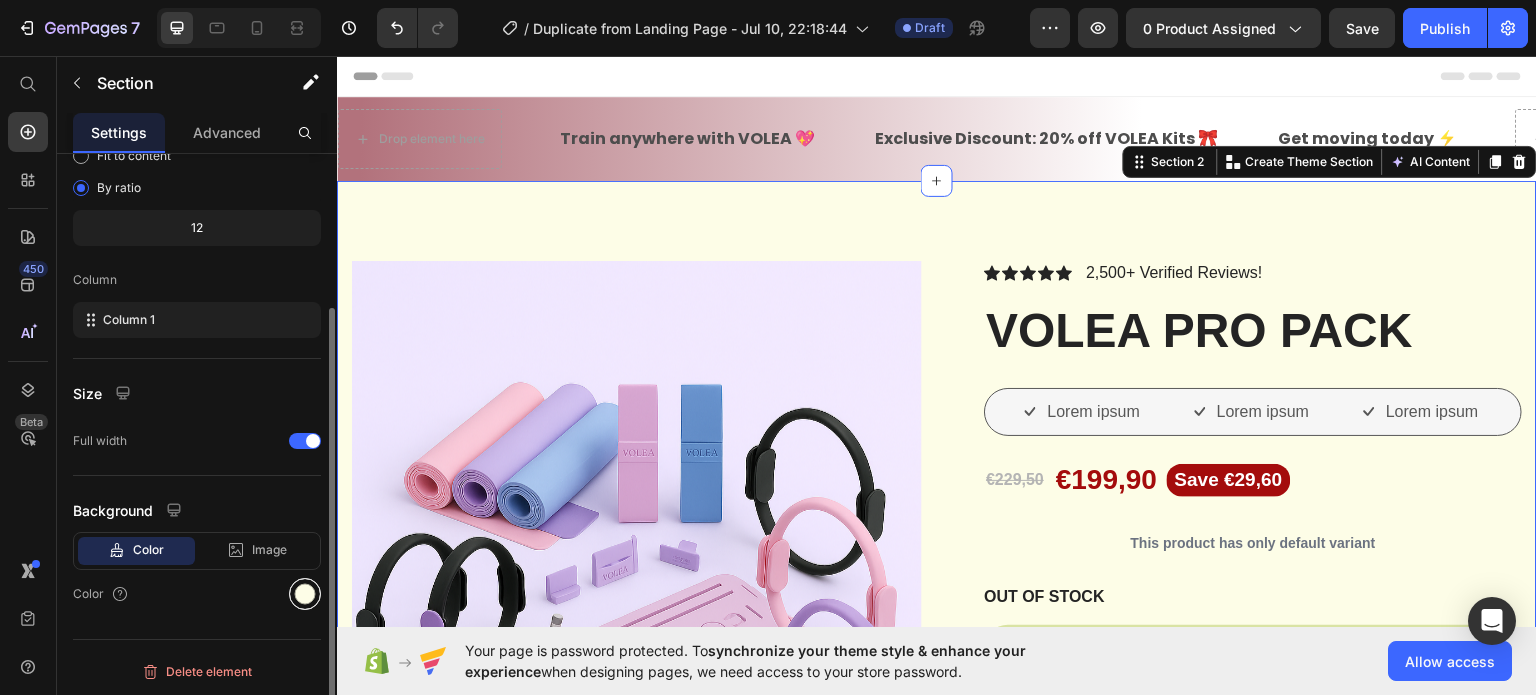 click at bounding box center (305, 594) 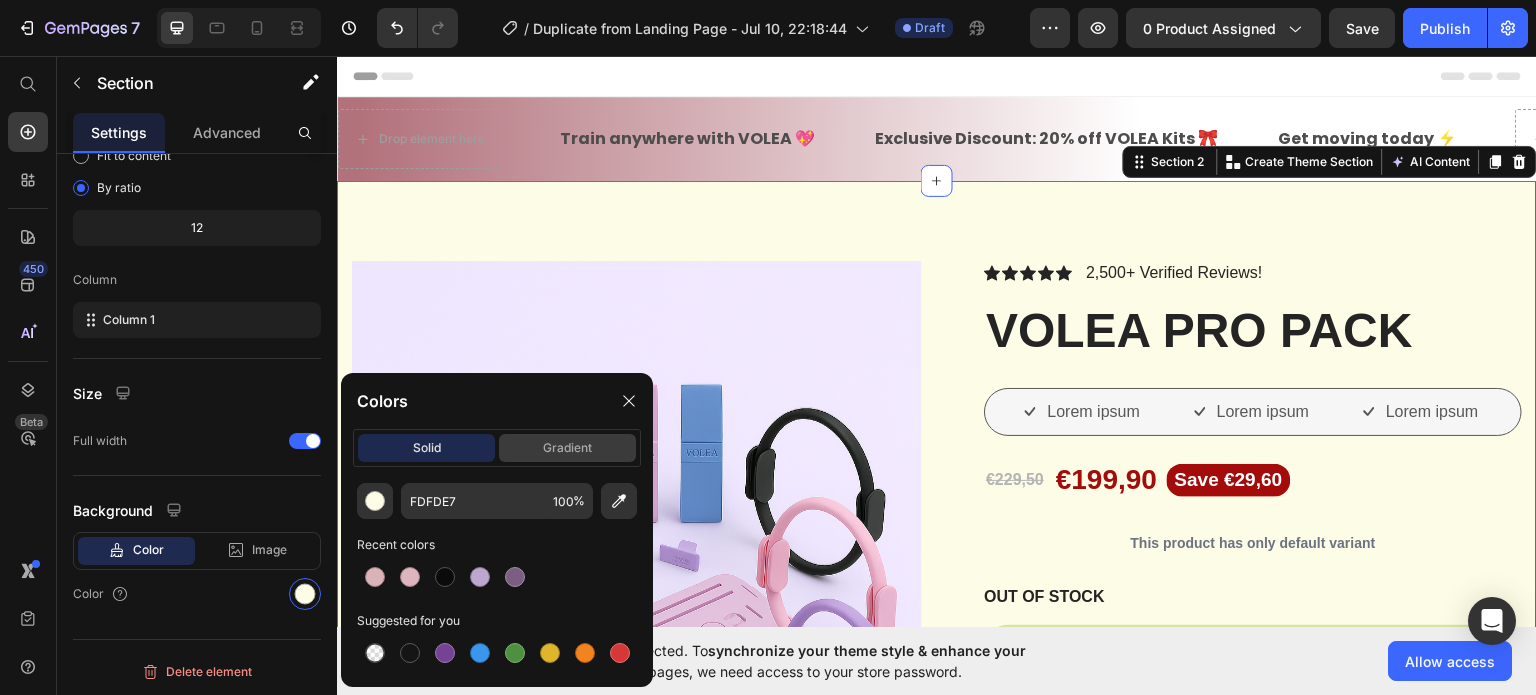 click on "gradient" 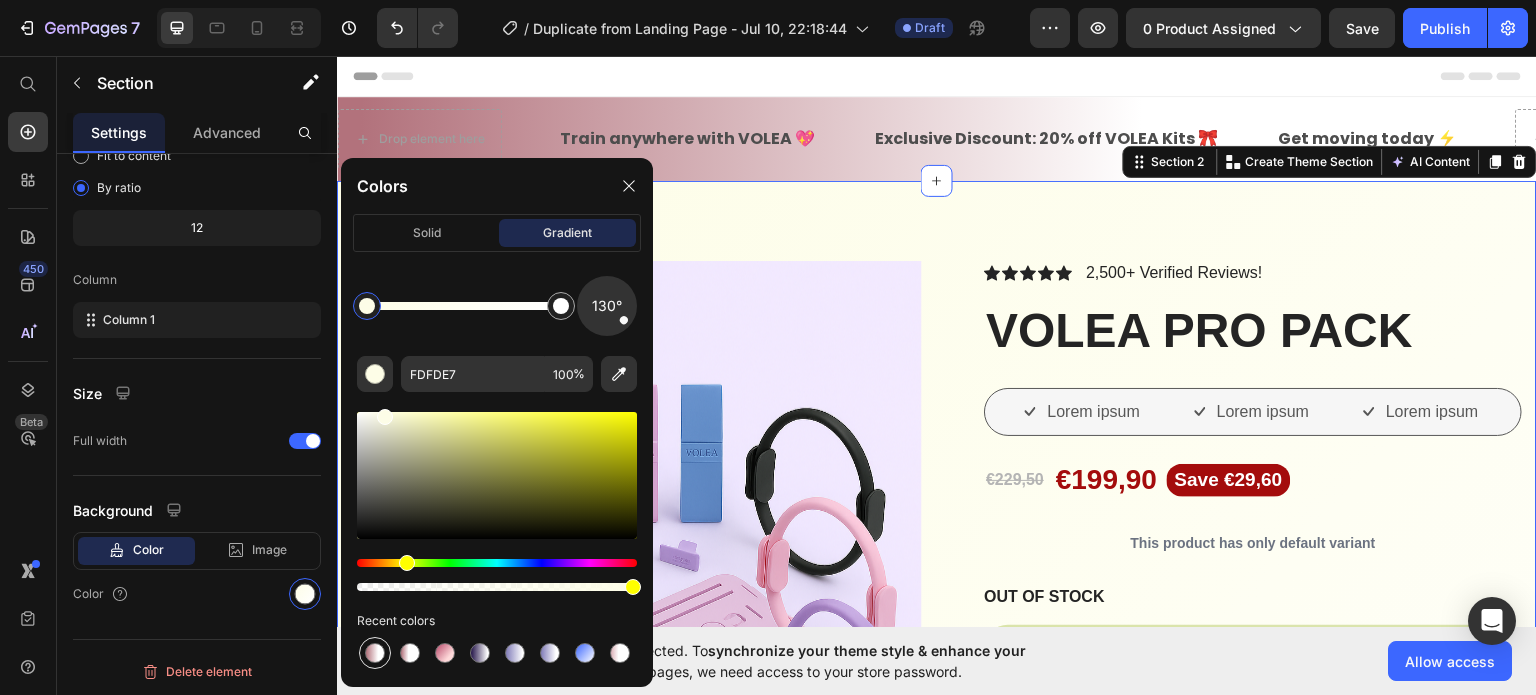 click at bounding box center [375, 653] 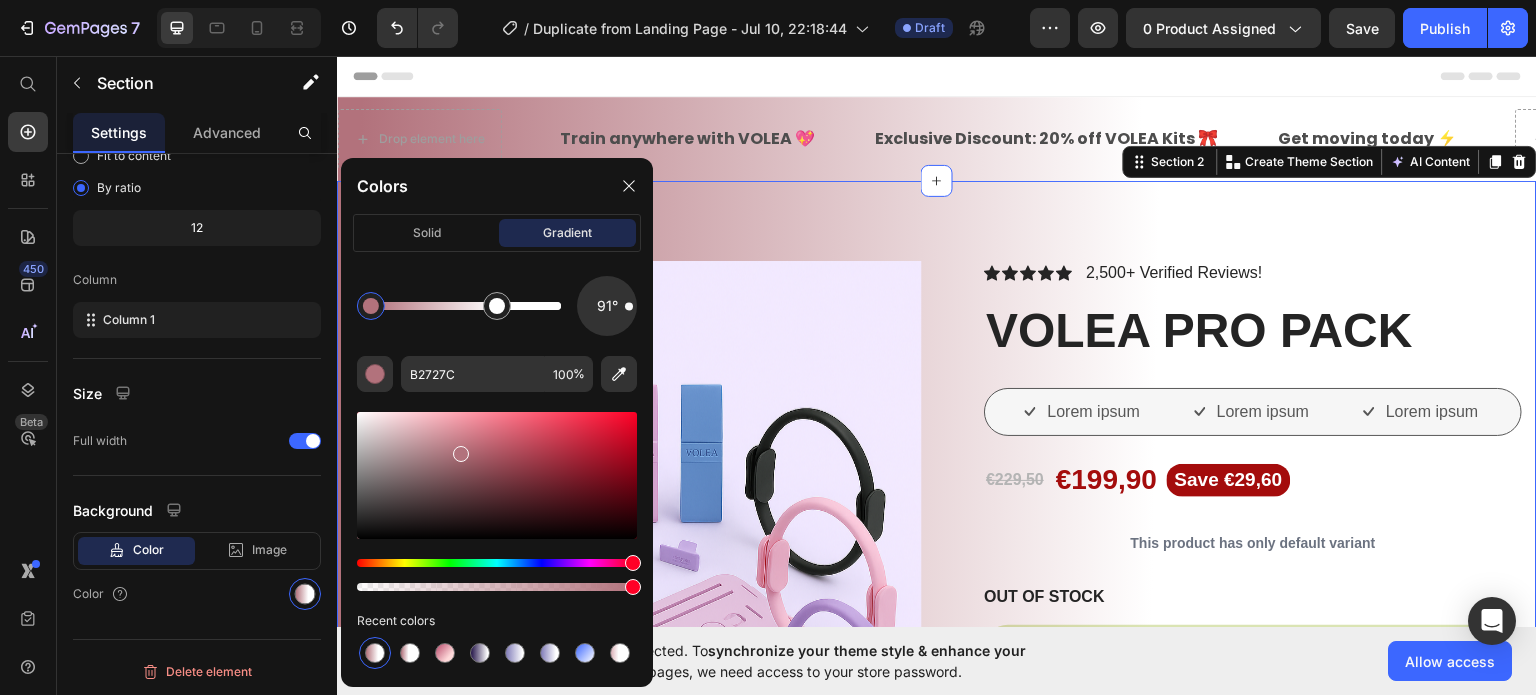 click on "Product Images
Vero eos
At accusamus
Et iusto odio
Consectetur
Adipiscin Accordion Icon Icon Icon Icon Icon Icon List 2,500+ Verified Reviews! Text Block Row VOLEA PRO PACK Product Title
Lorem ipsum Item List
Lorem ipsum Item List
Lorem ipsum Item List Row €229,50 Product Price €199,90 Product Price Save €29,60 Product Badge Row This product has only default variant Product Variants & Swatches OUT OF STOCK Stock Counter Out of stock Add to Cart or 4 interest-free payments of $15.00 with Text Block Image Row Image Image Image Image Image Row Icon Icon Icon Icon Icon Icon List Lorem ipsum dolor sit amet, consectetur adipiscing elit Text Block Text Block Emily Text Block
Verified Buyer Item List Row Row Eiusmod Text Block Row Row" at bounding box center [937, 989] 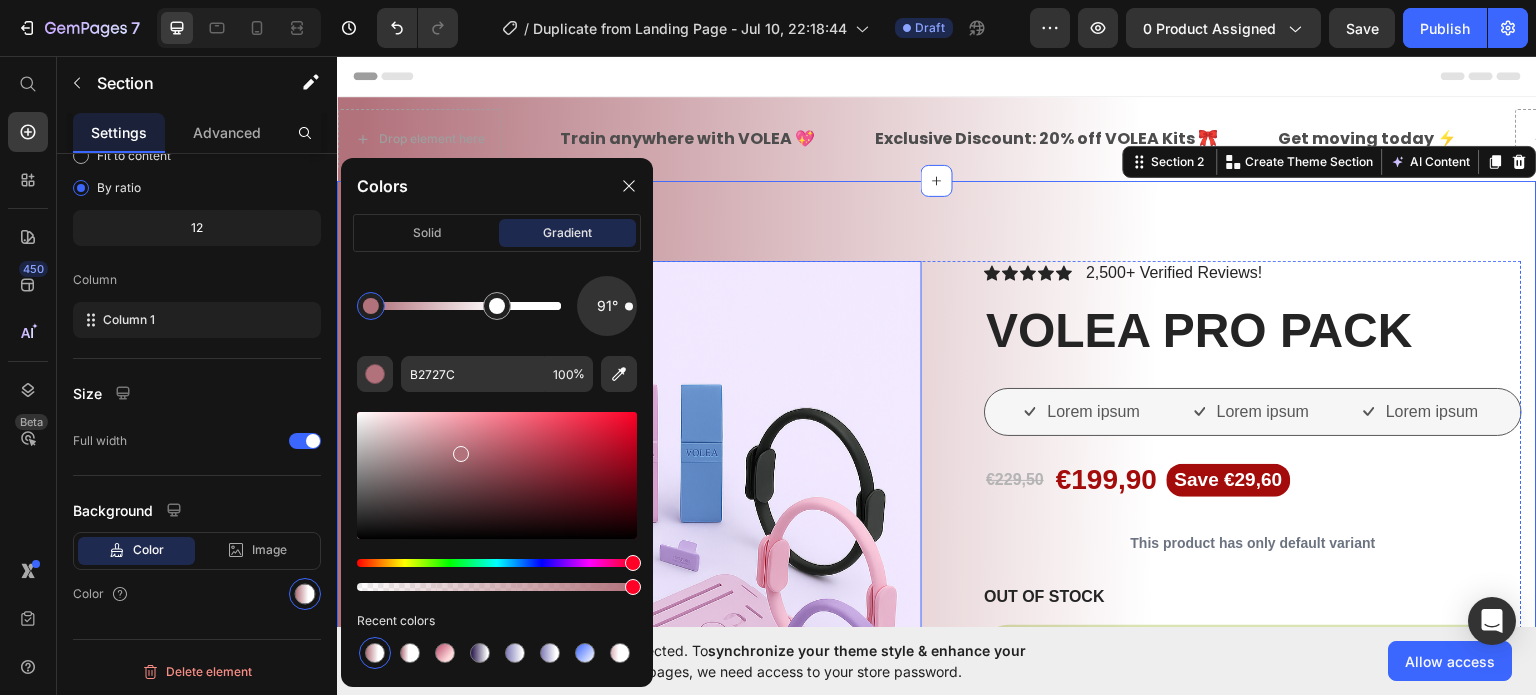 click at bounding box center (637, 687) 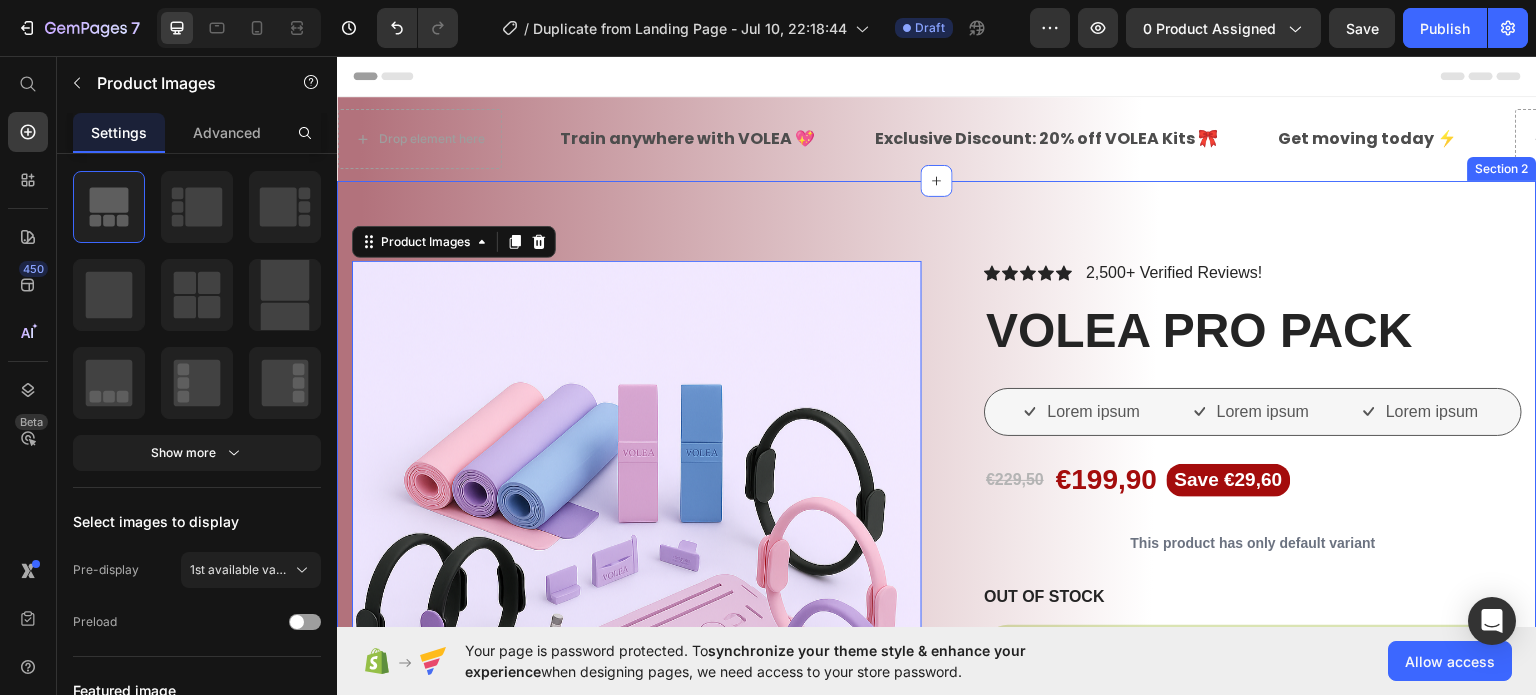 scroll, scrollTop: 0, scrollLeft: 0, axis: both 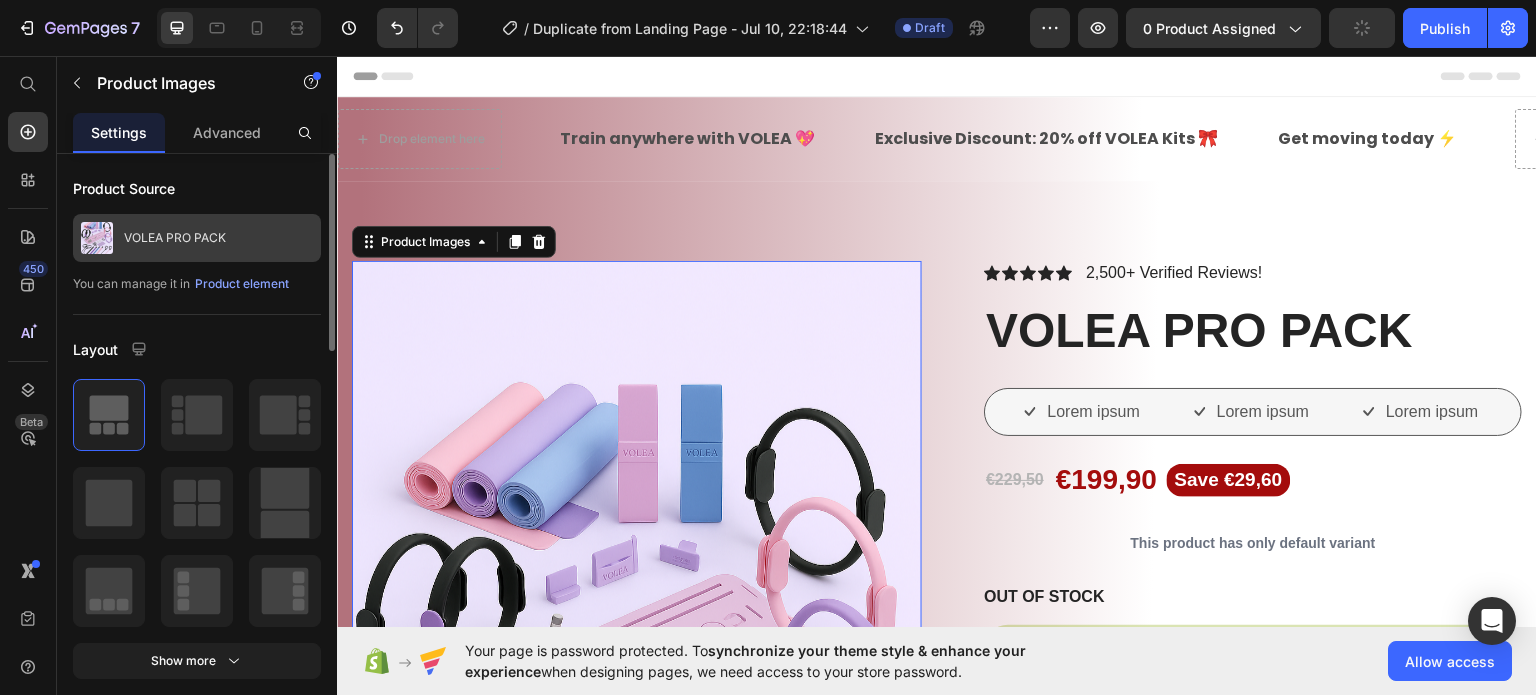 click on "VOLEA PRO PACK" at bounding box center [197, 238] 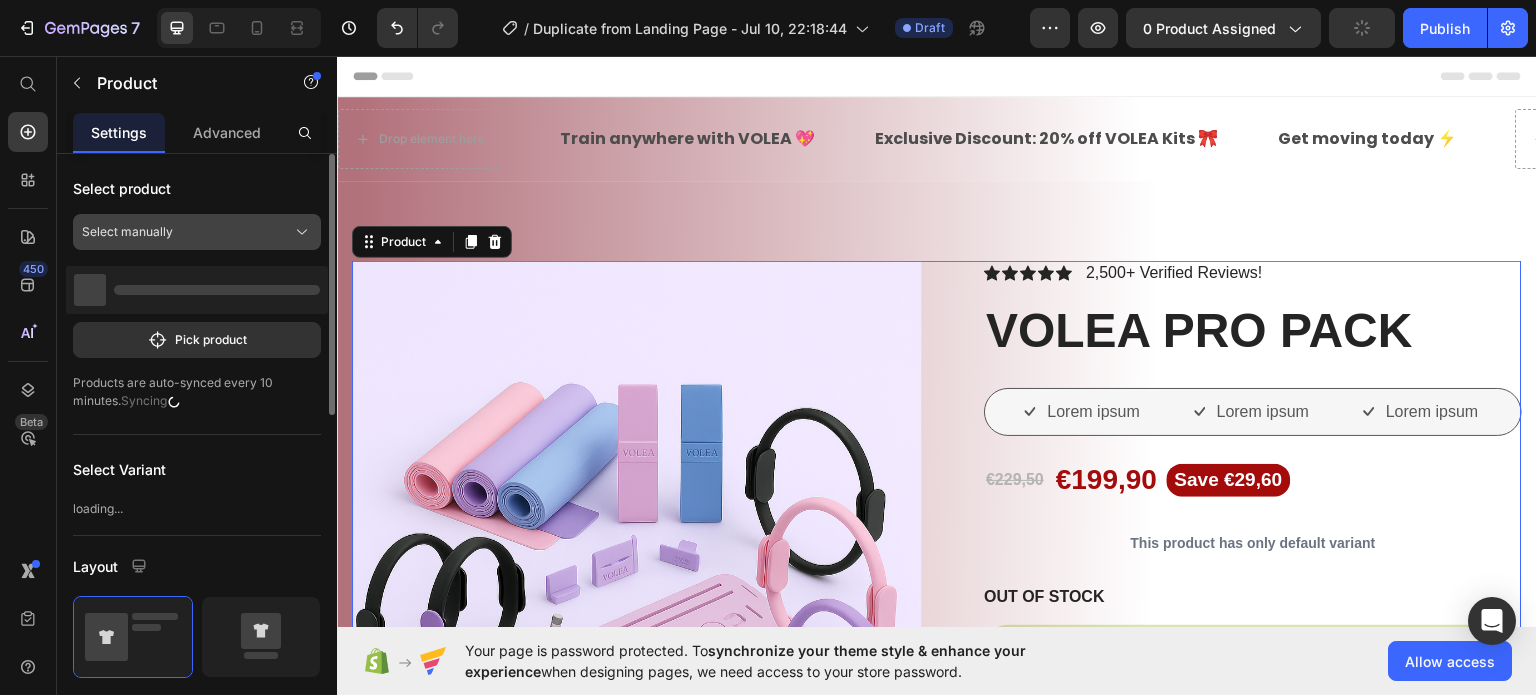 click on "Select manually" at bounding box center [197, 232] 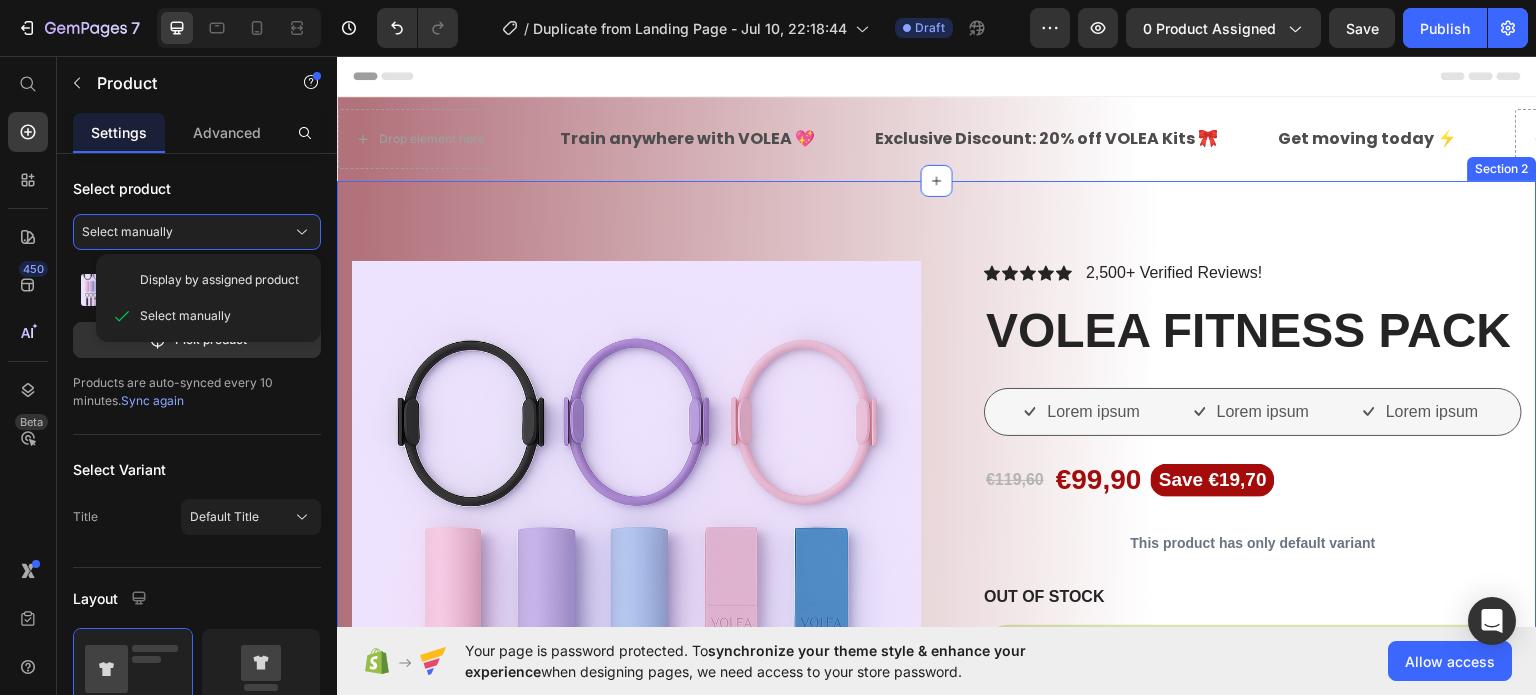 click on "Product Images
Vero eos
At accusamus
Et iusto odio
Consectetur
Adipiscin Accordion Icon Icon Icon Icon Icon Icon List 2,500+ Verified Reviews! Text Block Row VOLEA FITNESS PACK Product Title
Lorem ipsum Item List
Lorem ipsum Item List
Lorem ipsum Item List Row €119,60 Product Price €99,90 Product Price Save €19,70 Product Badge Row This product has only default variant Product Variants & Swatches OUT OF STOCK Stock Counter Out of stock Add to Cart or 4 interest-free payments of $15.00 with Text Block Image Row Image Image Image Image Image Row Icon Icon Icon Icon Icon Icon List Lorem ipsum dolor sit amet, consectetur adipiscing elit Text Block Text Block [FIRST] Text Block
Verified Buyer Item List Row Row Eiusmod Text Block Row" at bounding box center (937, 989) 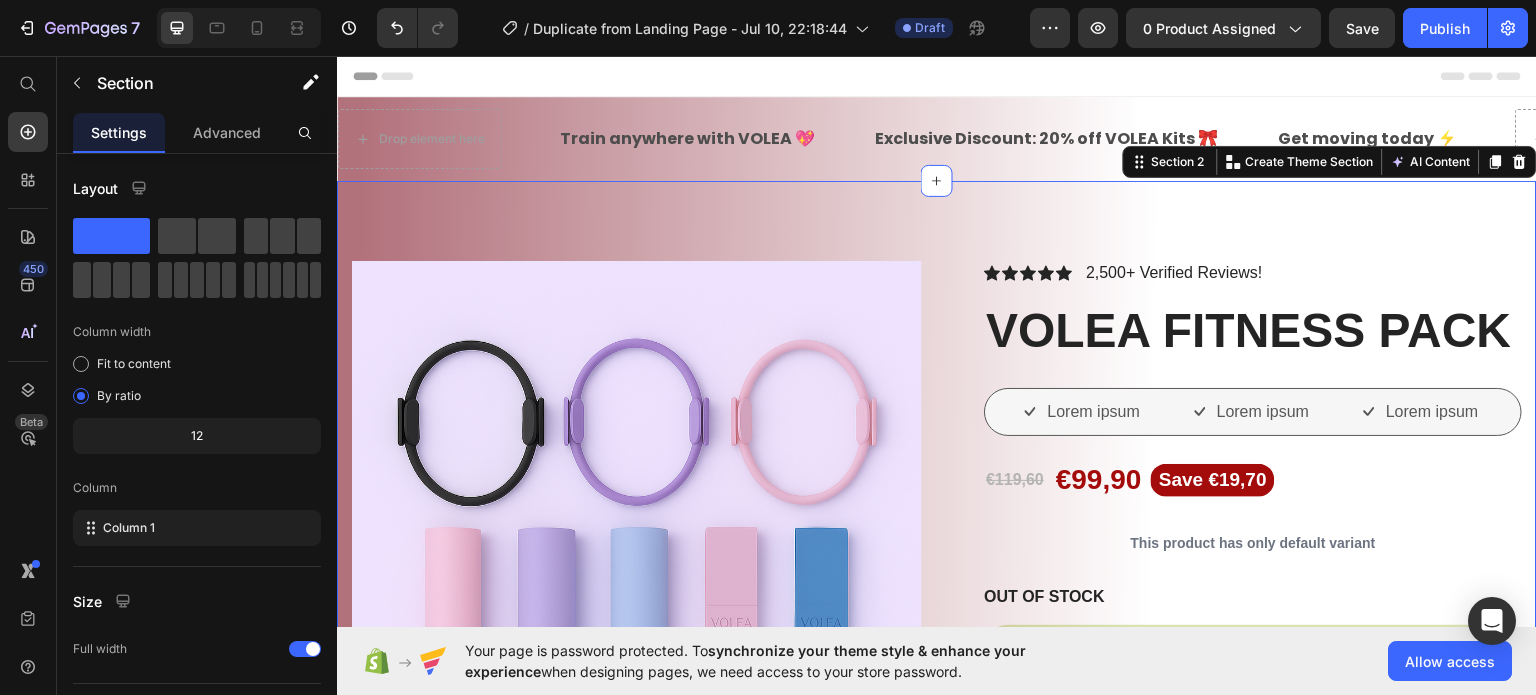 click at bounding box center [637, 687] 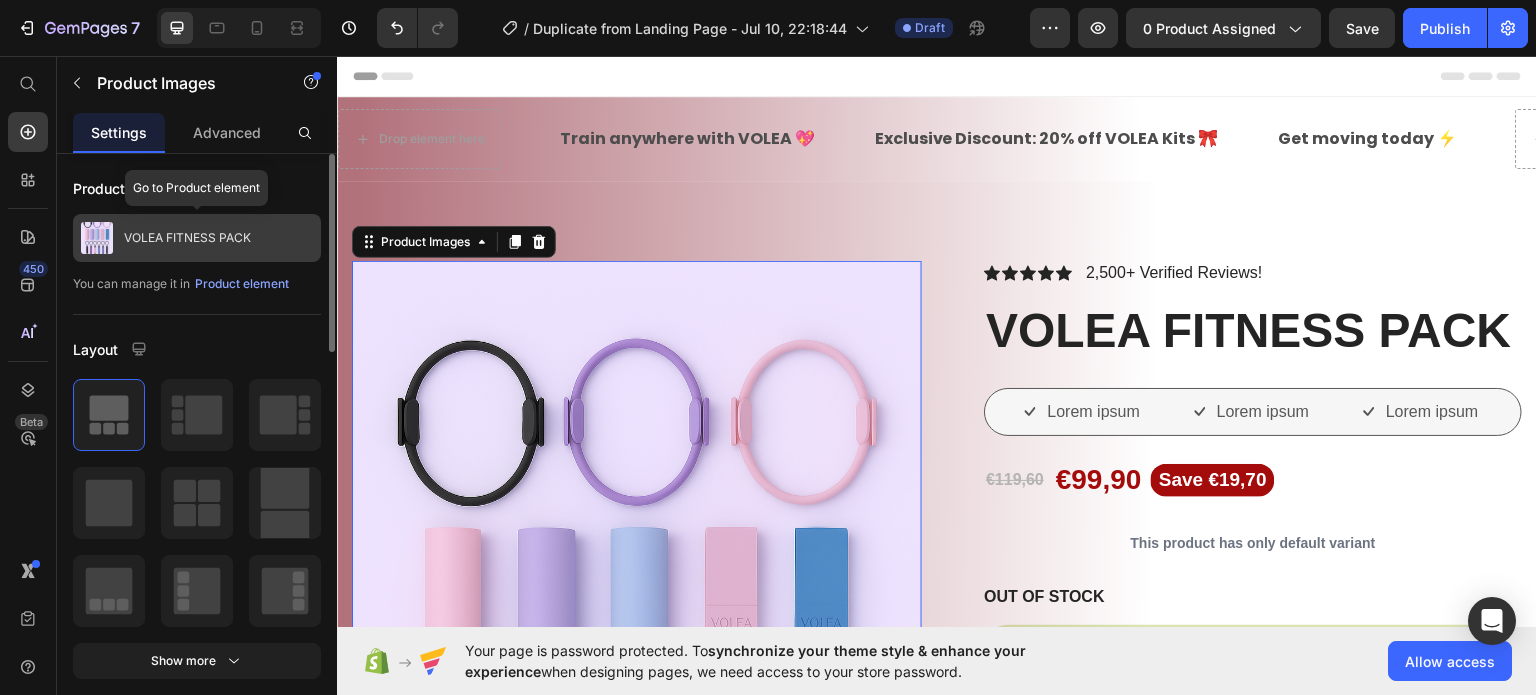 click on "VOLEA FITNESS PACK" at bounding box center (187, 238) 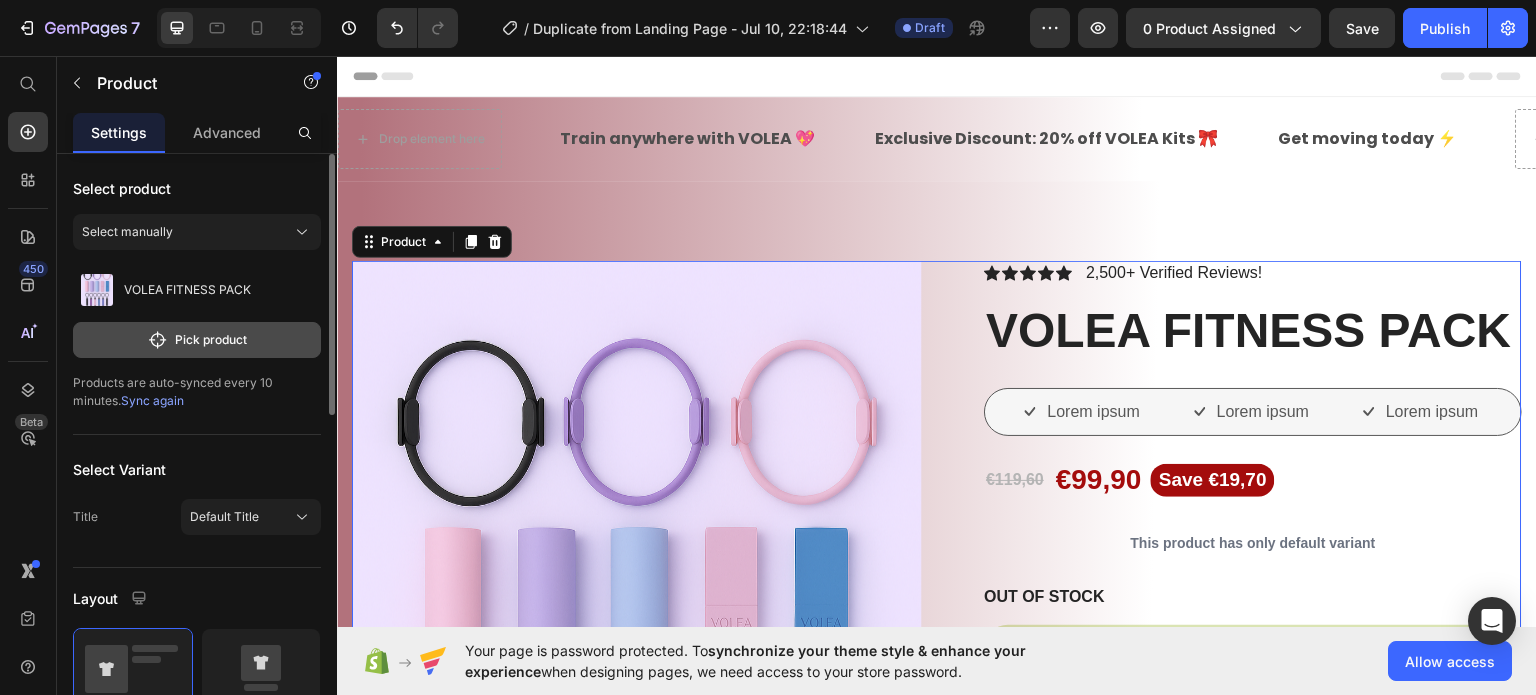 click on "Pick product" at bounding box center (197, 340) 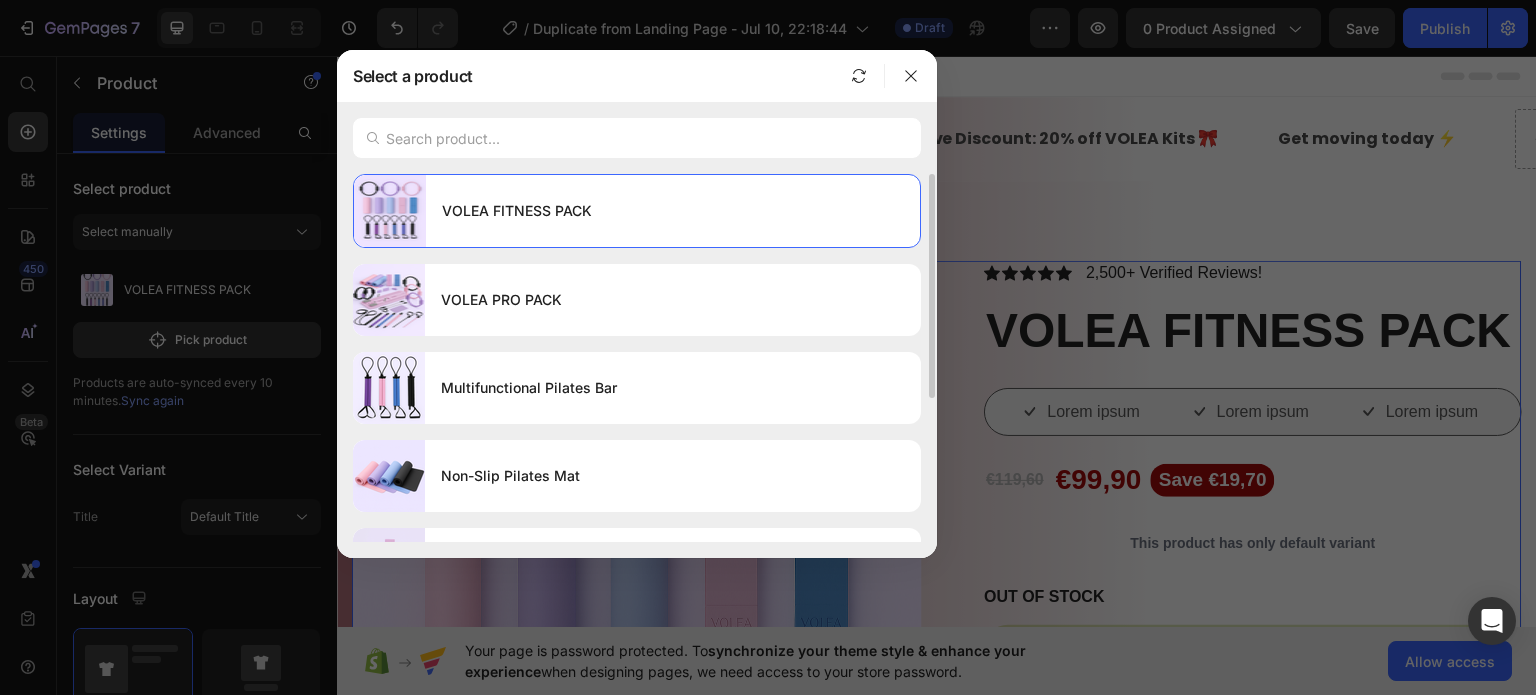 scroll, scrollTop: 232, scrollLeft: 0, axis: vertical 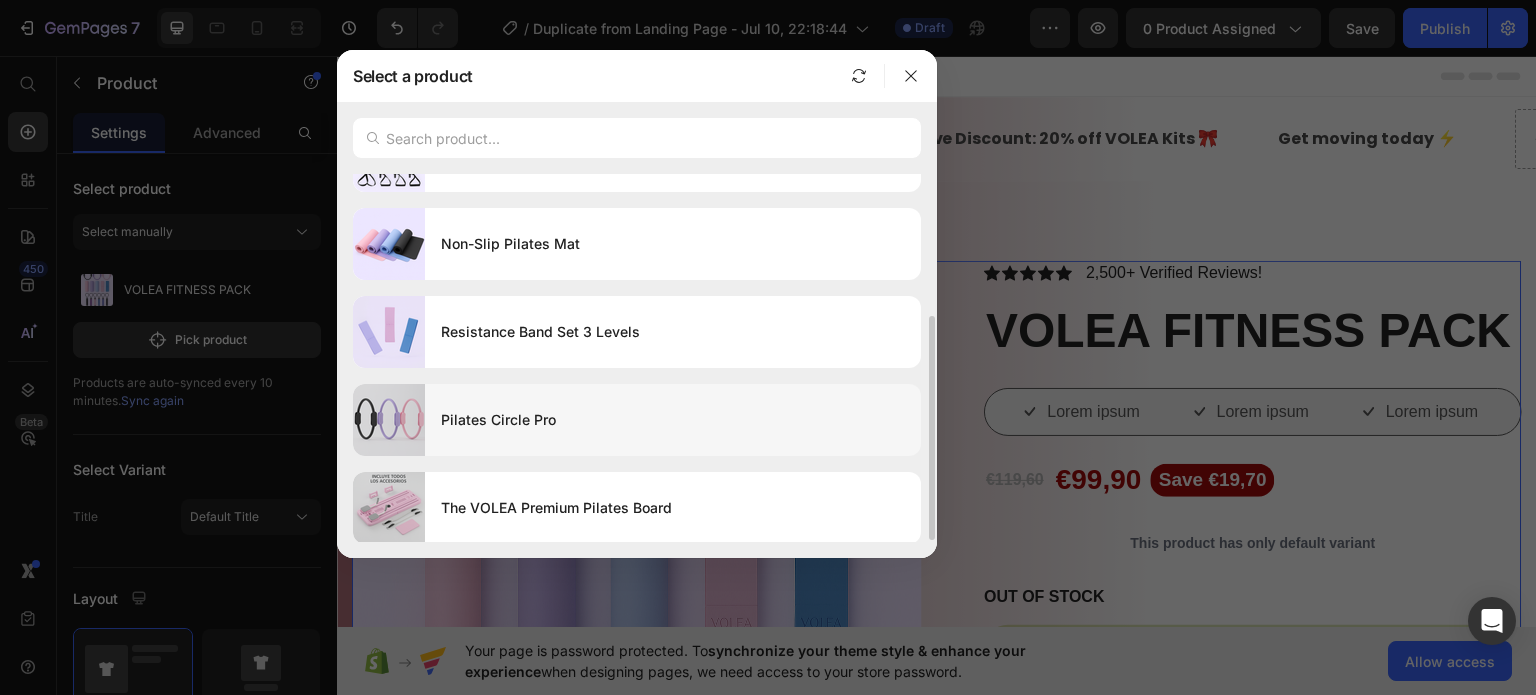 click on "Pilates Circle Pro" at bounding box center (673, 420) 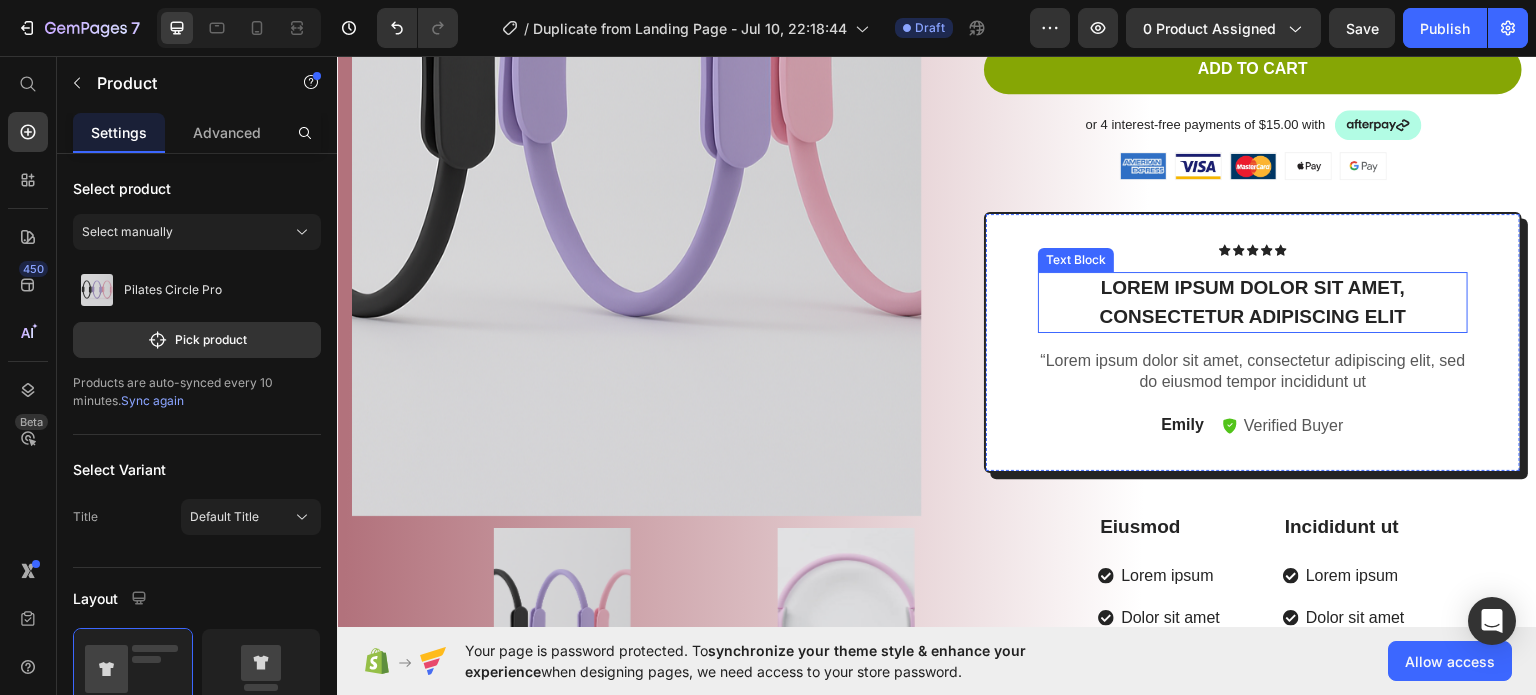 scroll, scrollTop: 400, scrollLeft: 0, axis: vertical 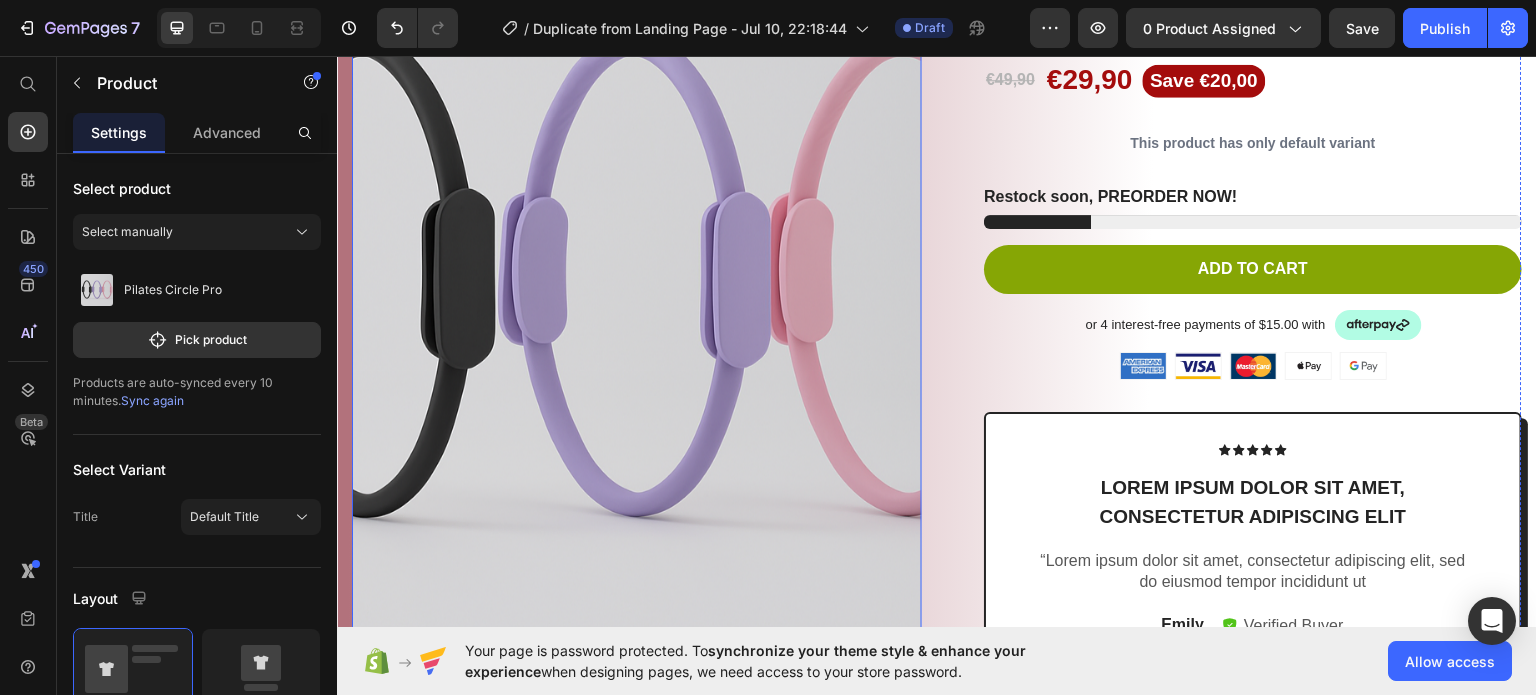 click at bounding box center (637, 287) 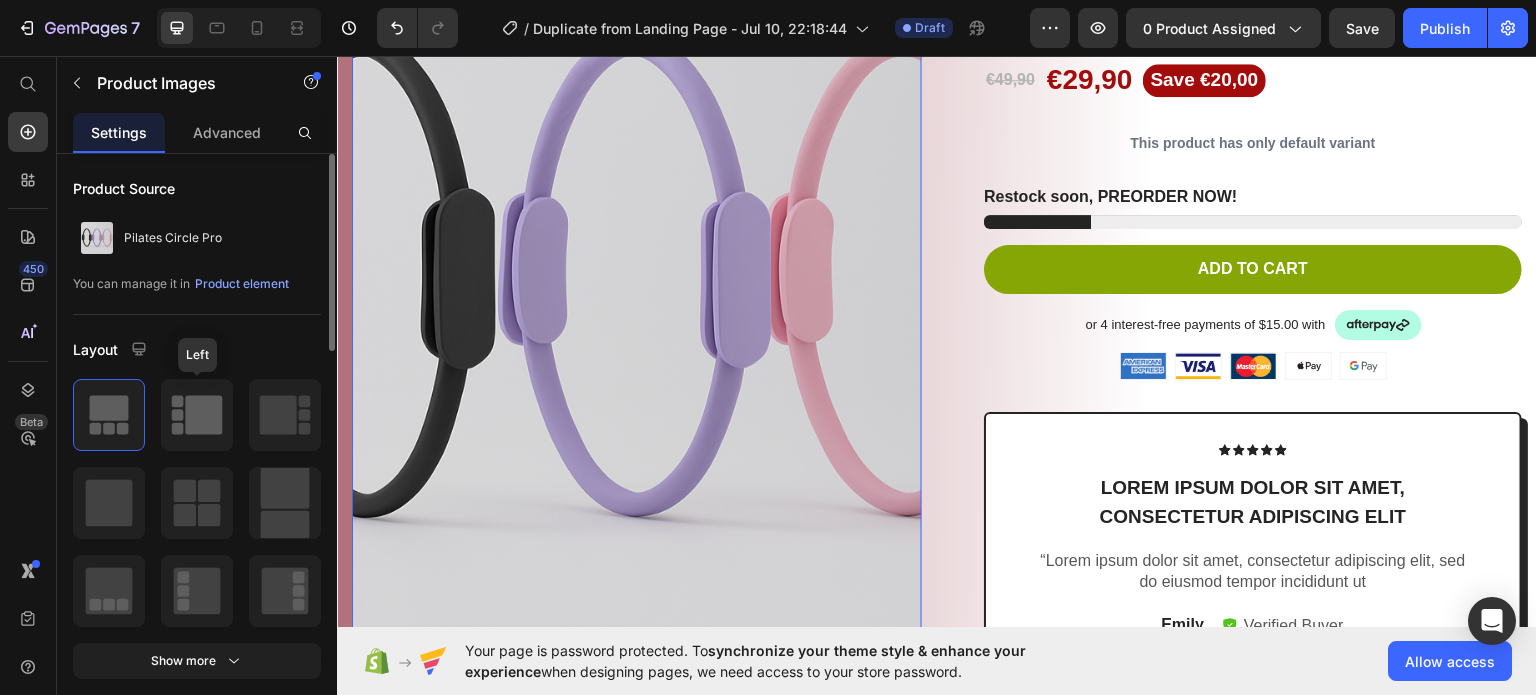 click 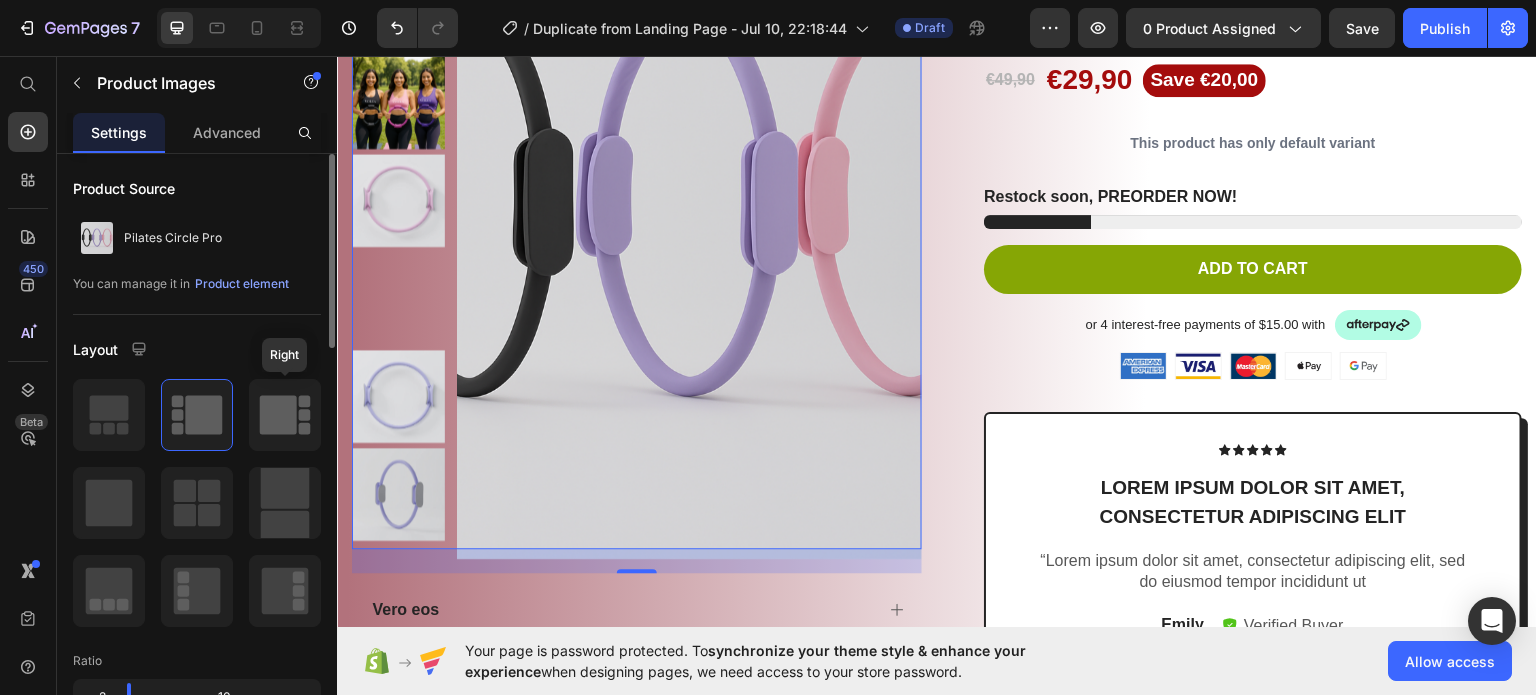 click 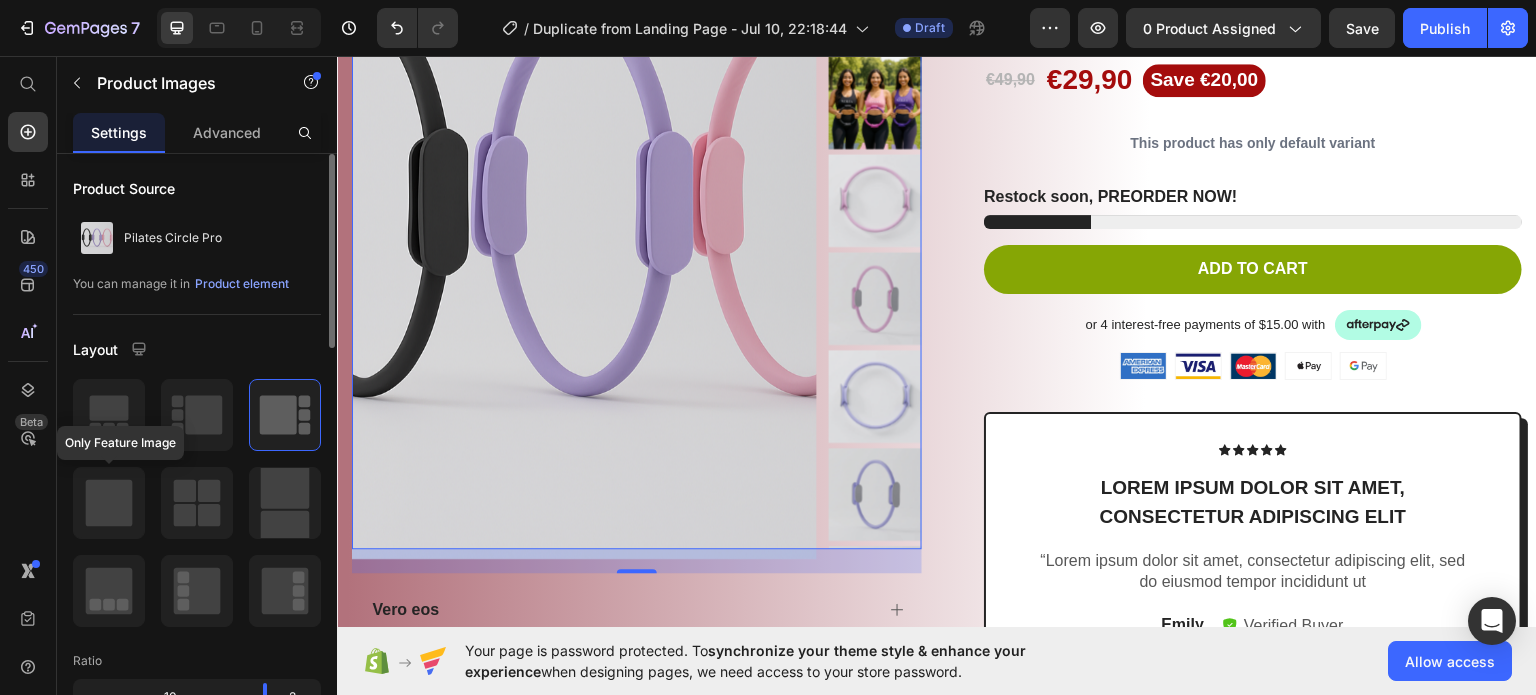 click 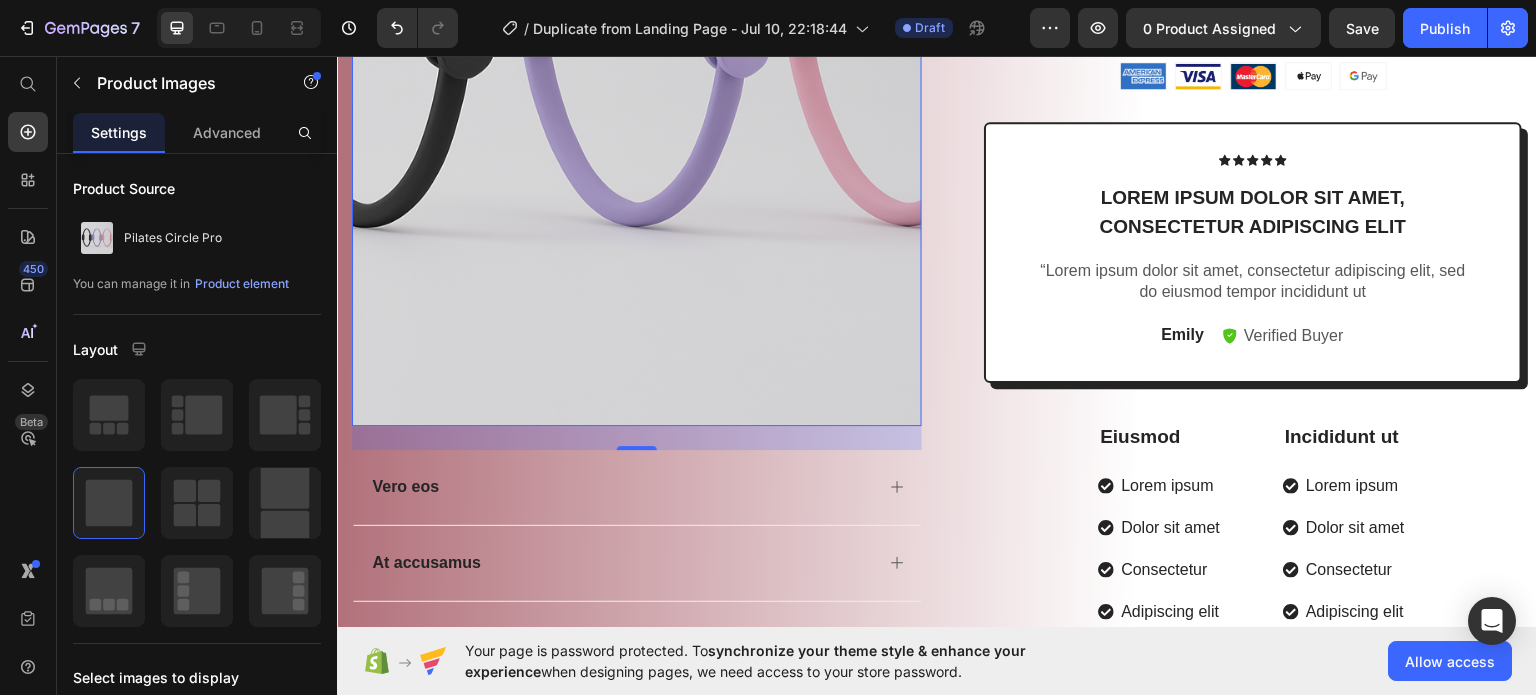 scroll, scrollTop: 700, scrollLeft: 0, axis: vertical 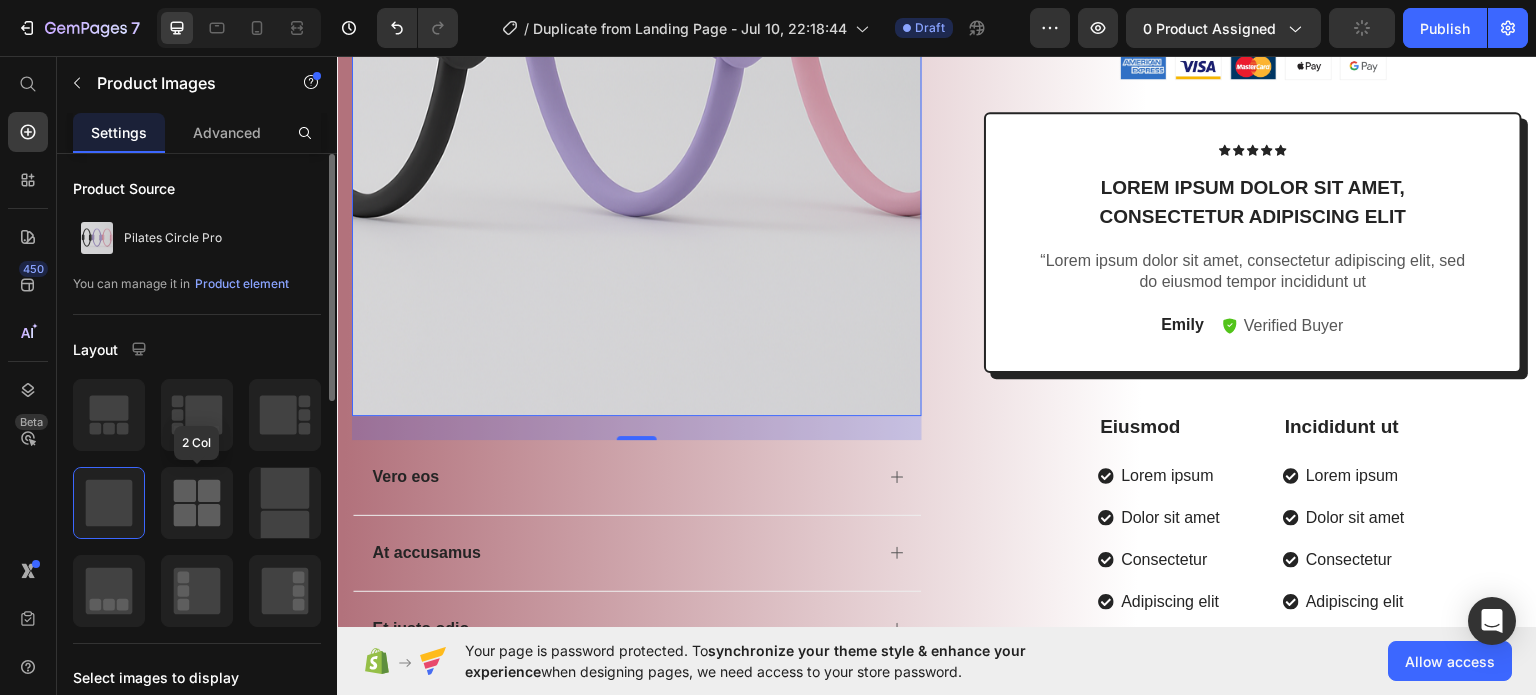 click 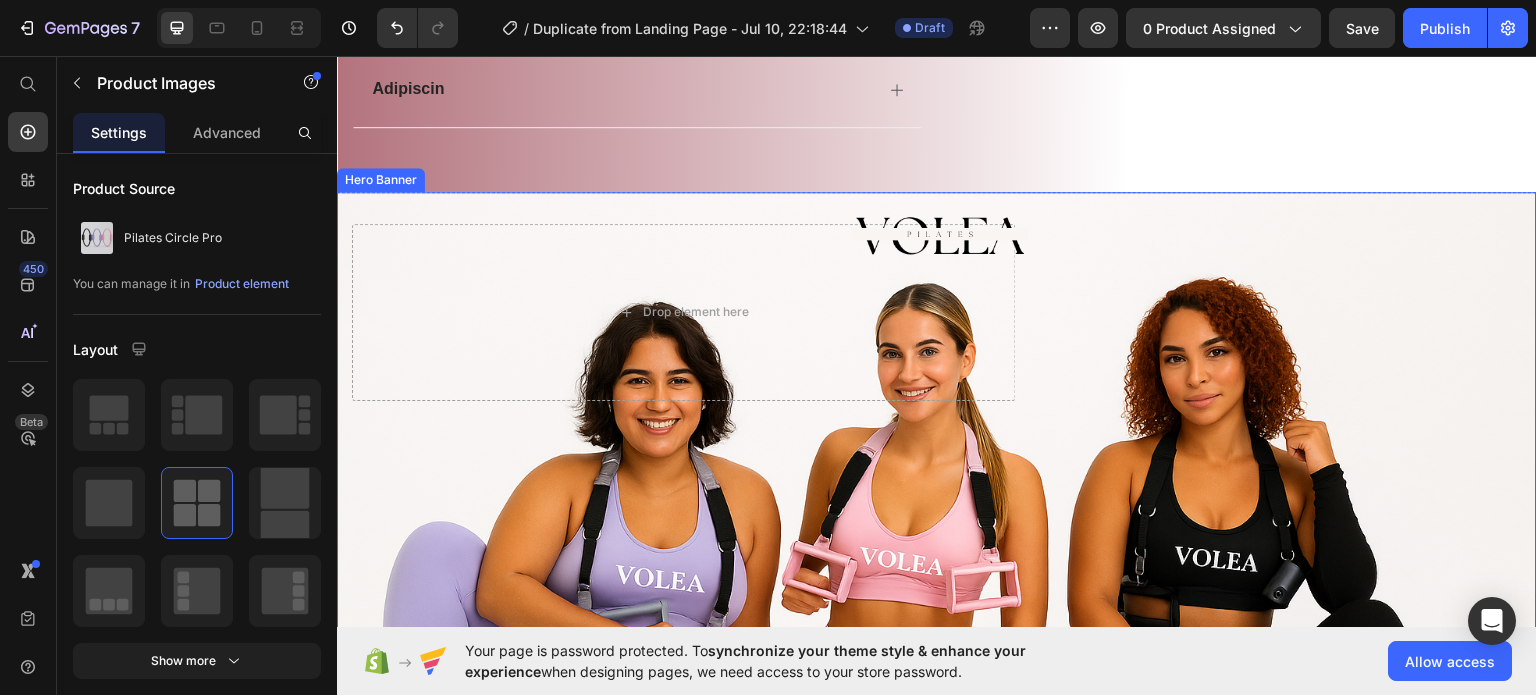 scroll, scrollTop: 2000, scrollLeft: 0, axis: vertical 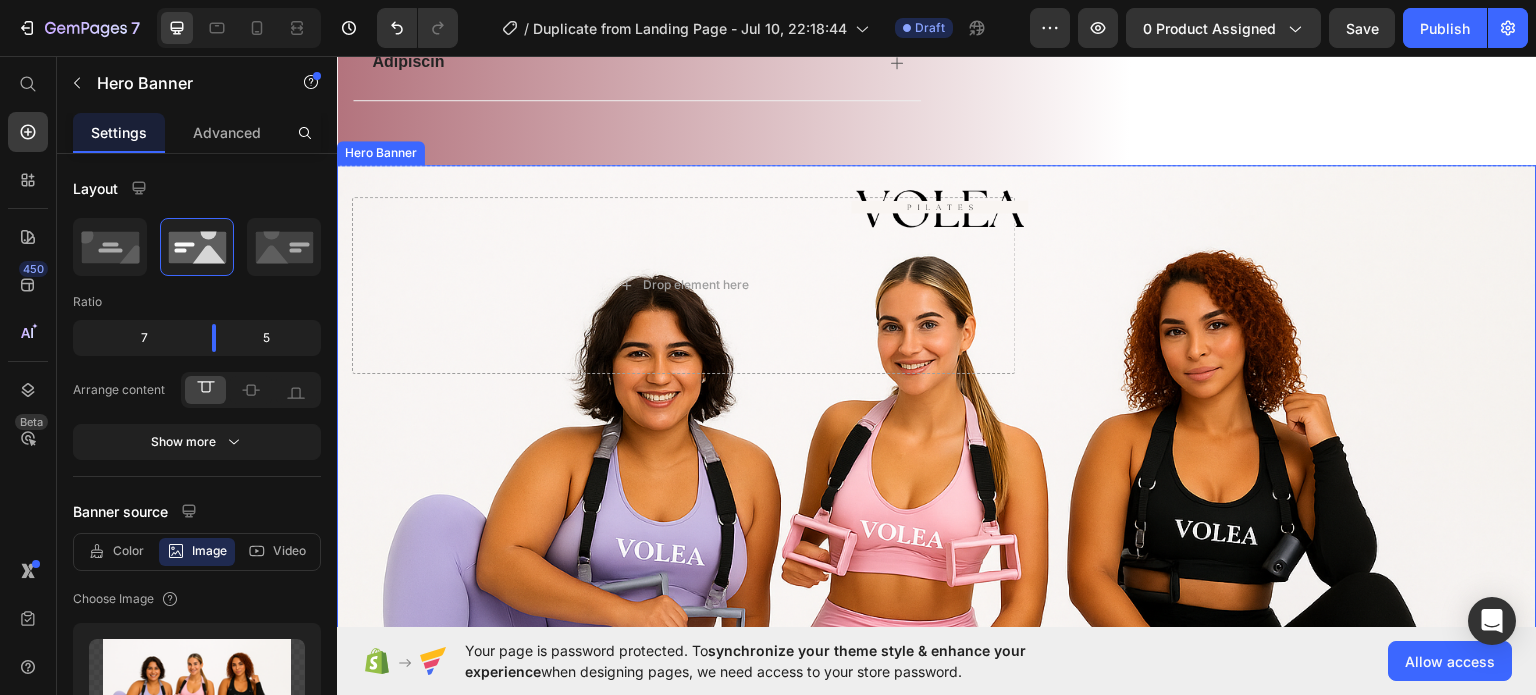 click on "Drop element here Image" at bounding box center [937, 310] 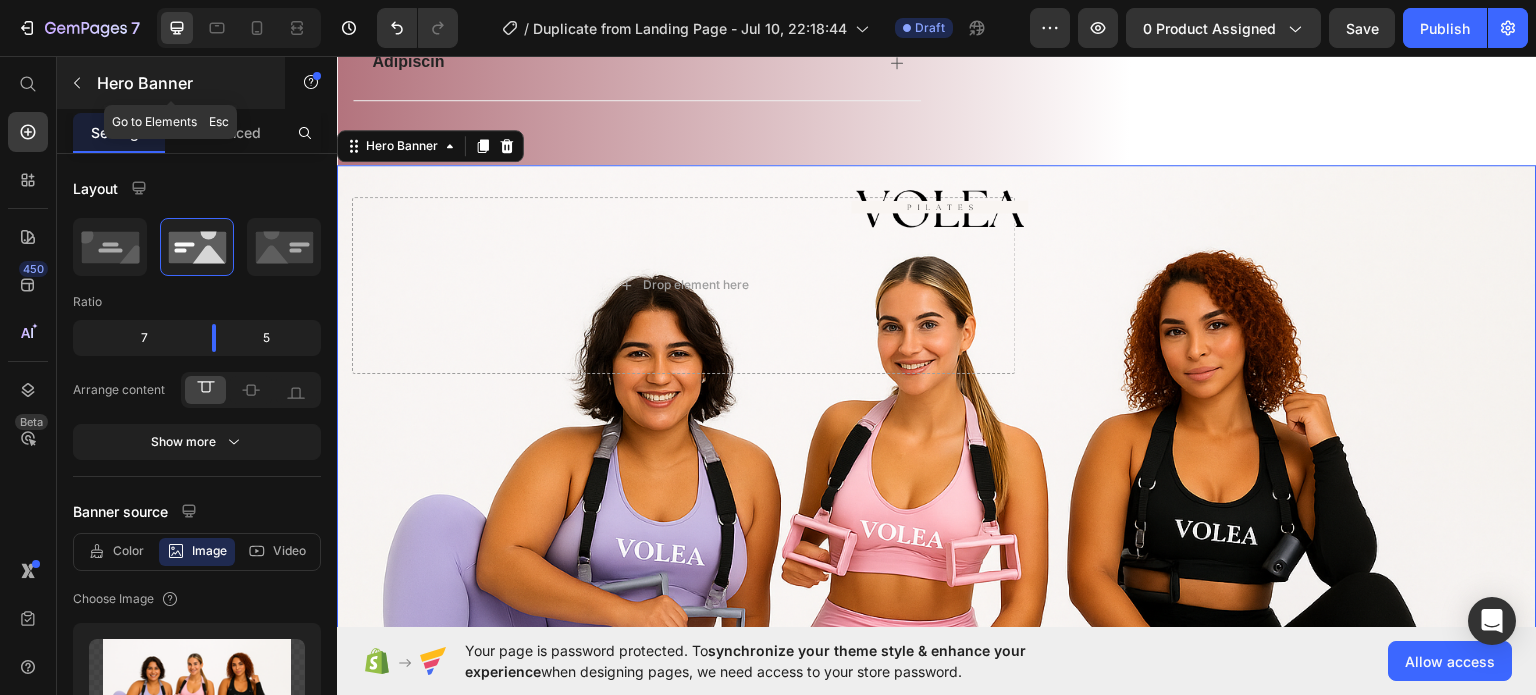 click 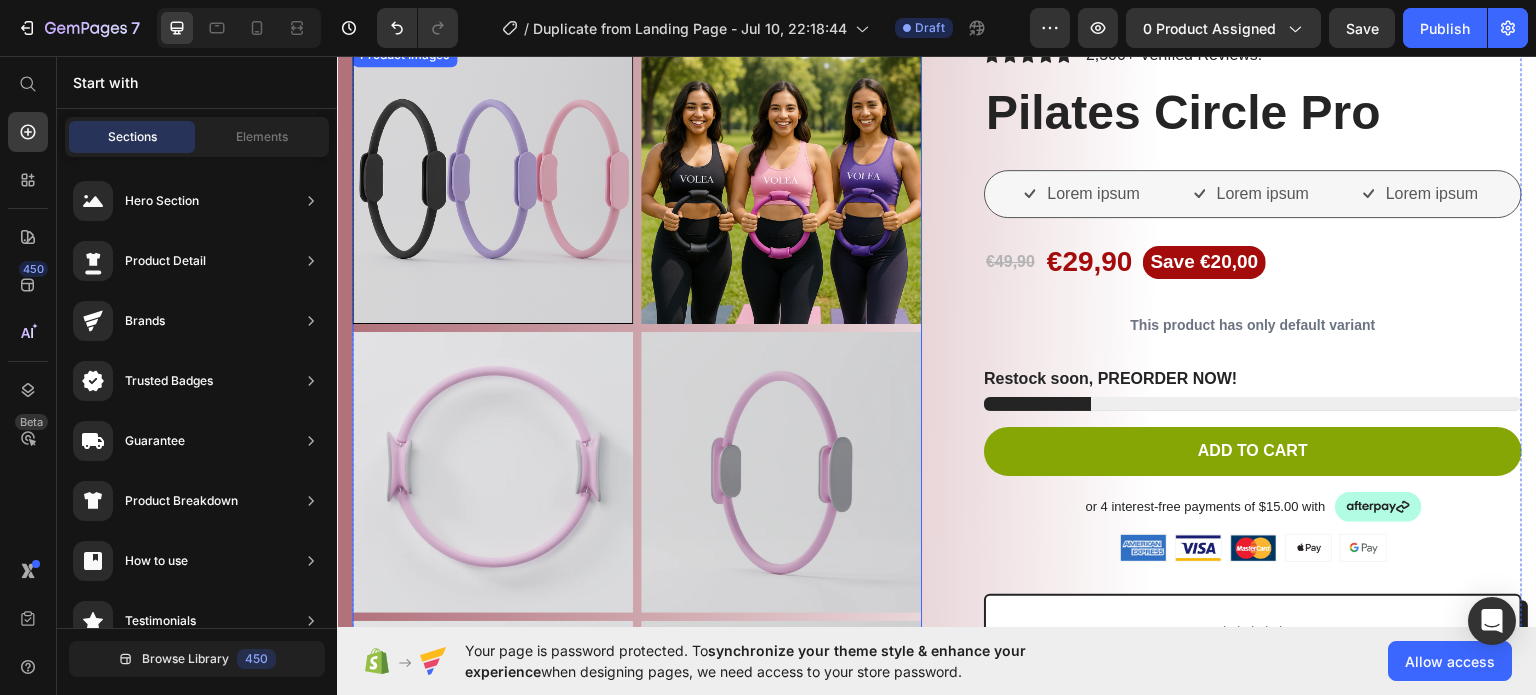 scroll, scrollTop: 100, scrollLeft: 0, axis: vertical 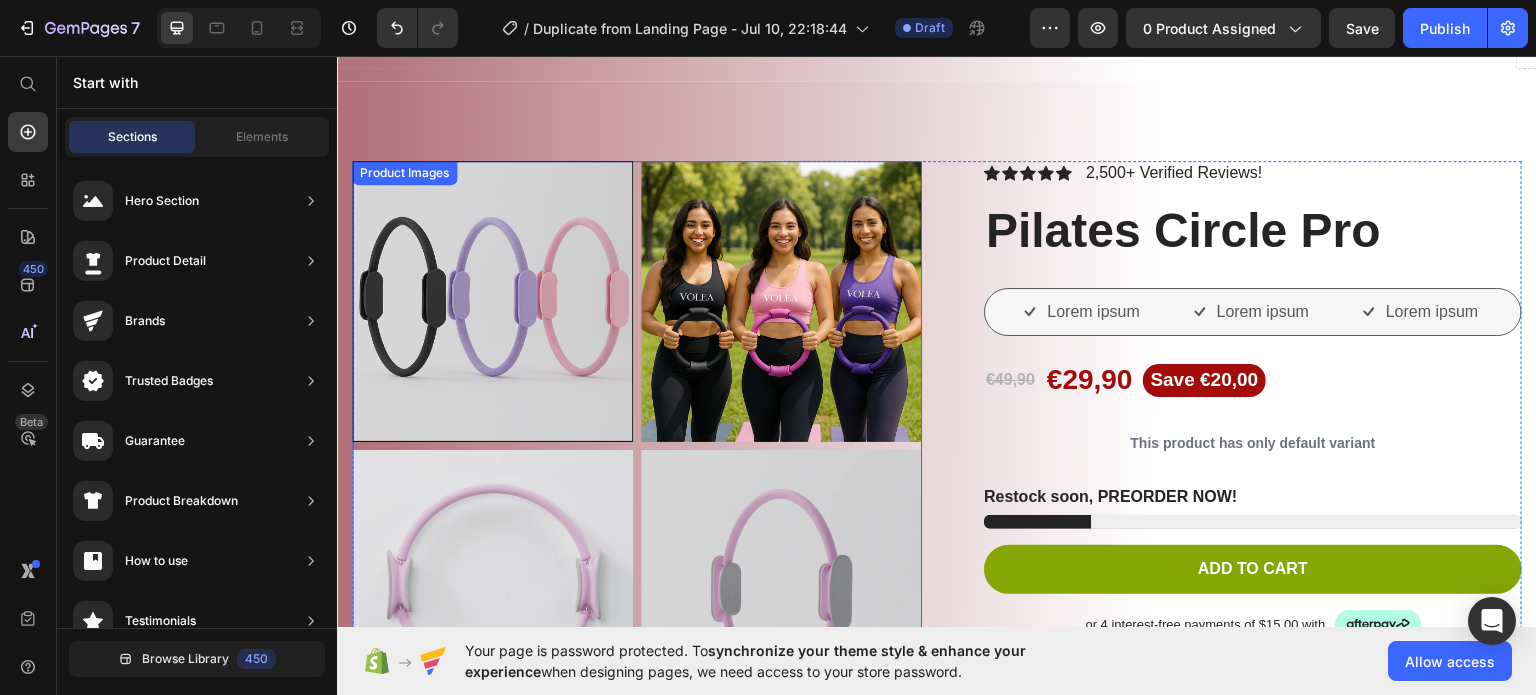 click at bounding box center (781, 589) 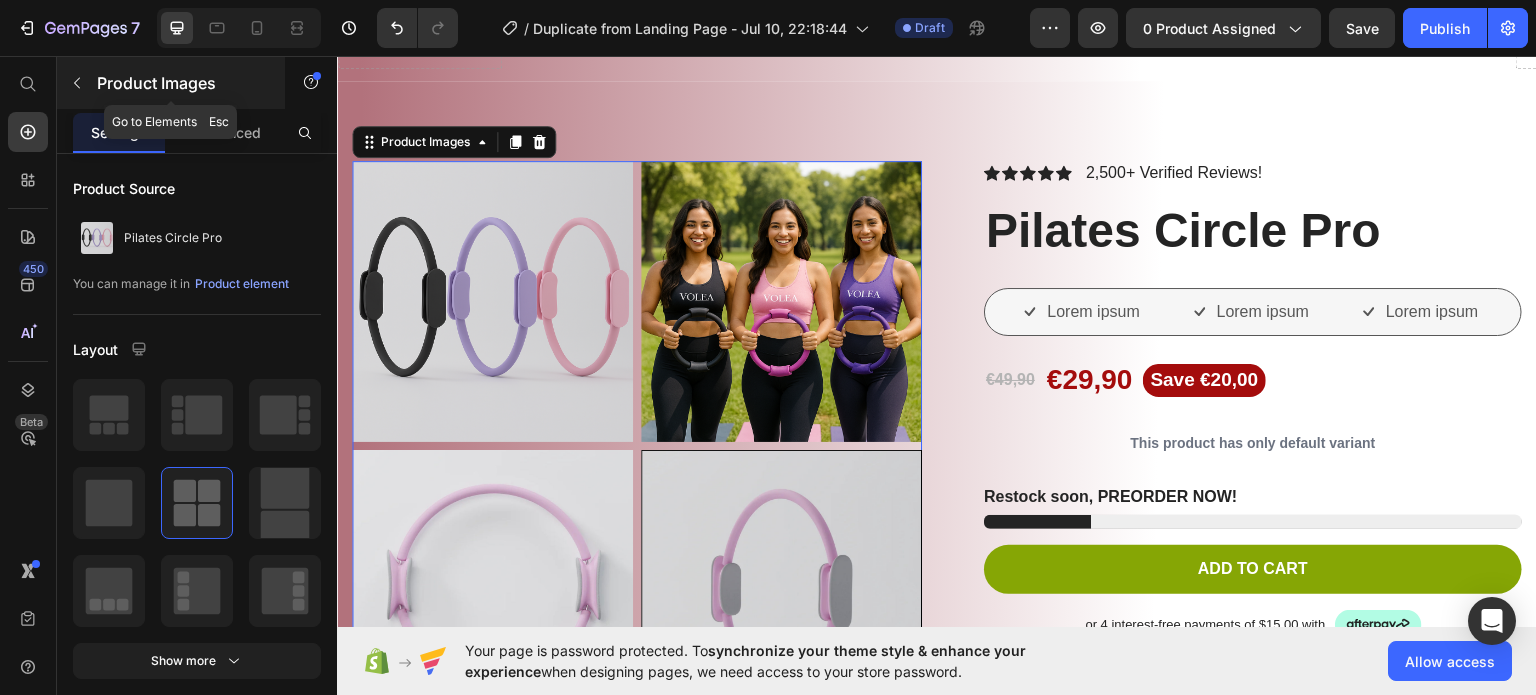 click at bounding box center [77, 83] 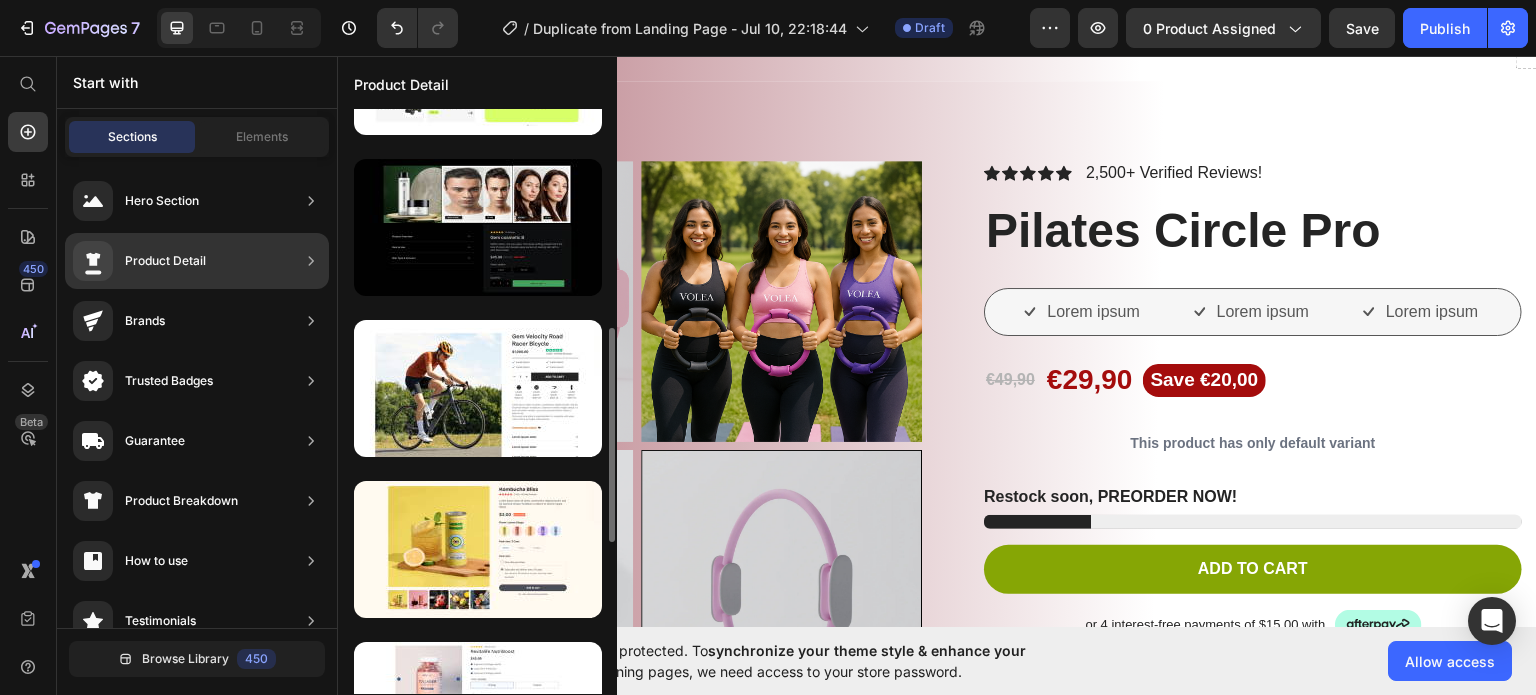 scroll, scrollTop: 700, scrollLeft: 0, axis: vertical 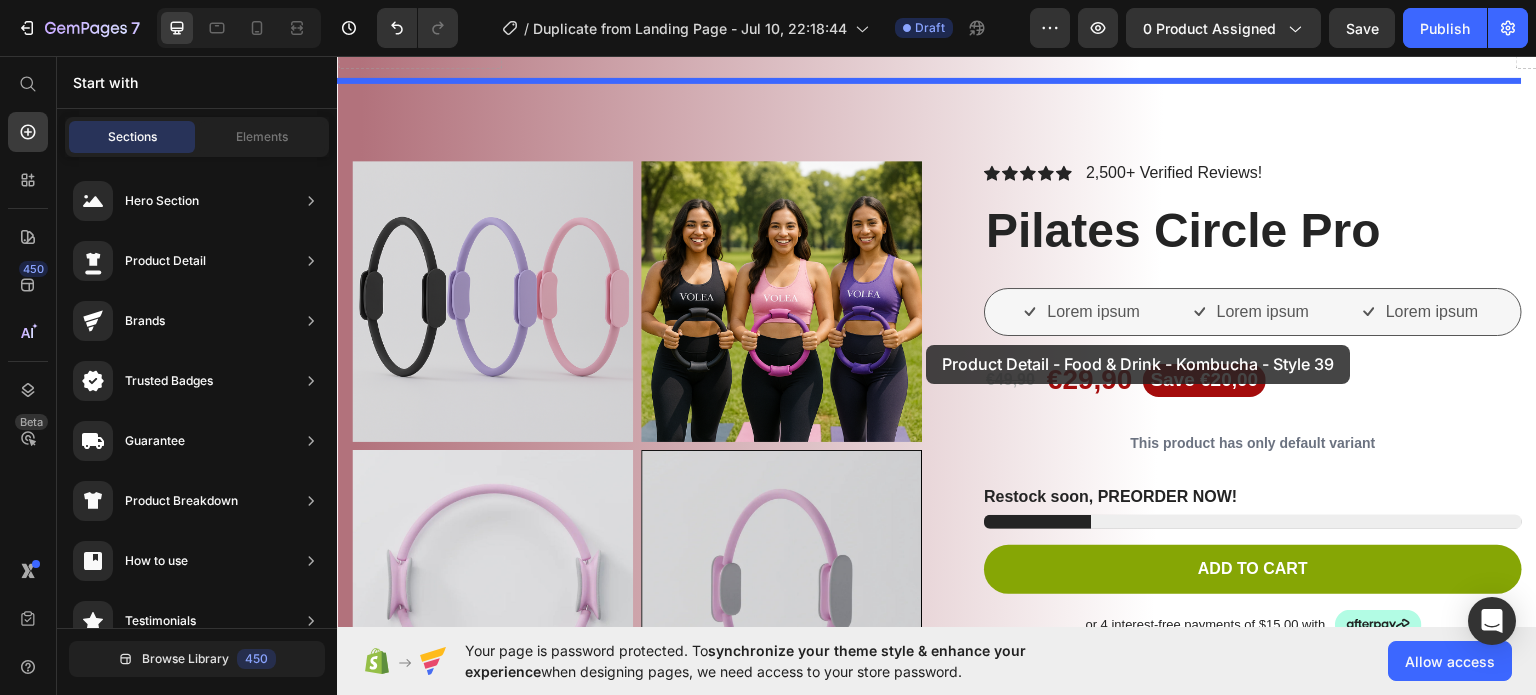drag, startPoint x: 827, startPoint y: 498, endPoint x: 926, endPoint y: 344, distance: 183.07649 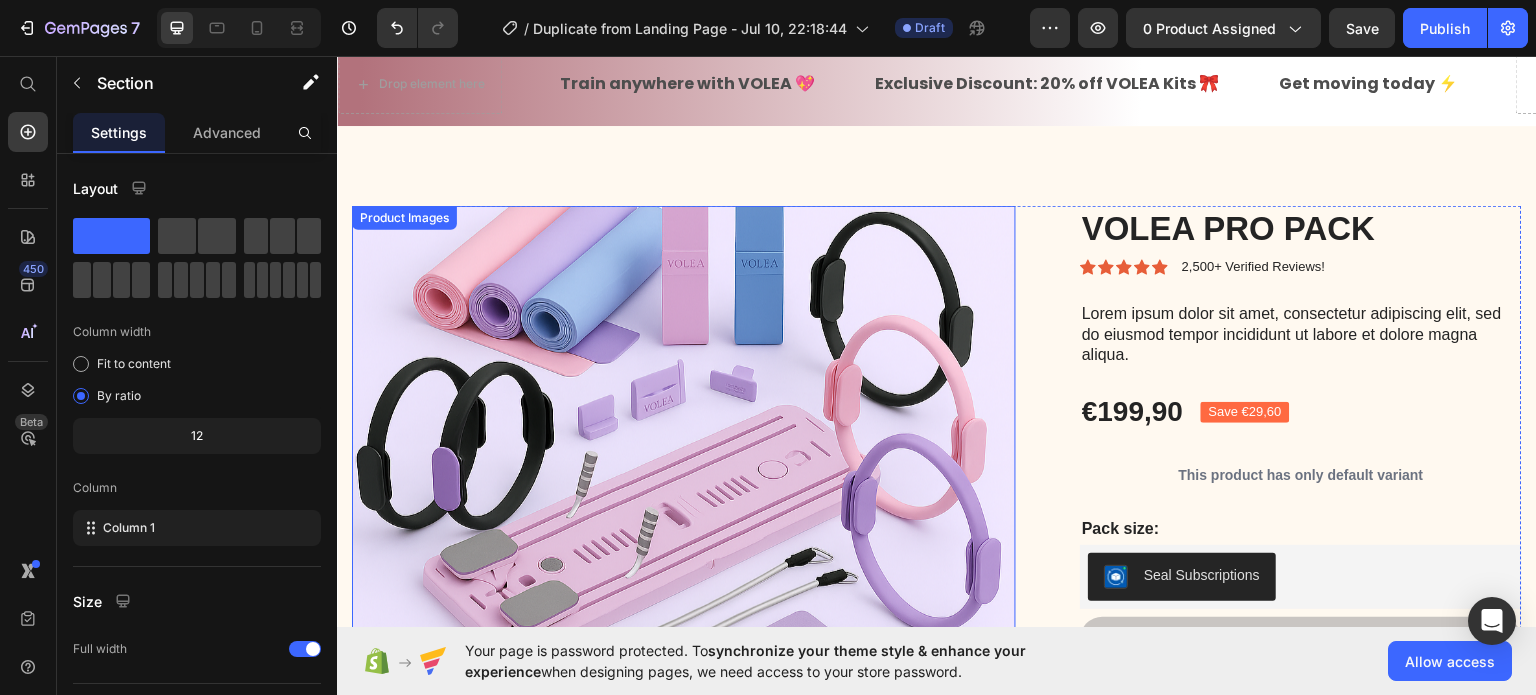 scroll, scrollTop: 0, scrollLeft: 0, axis: both 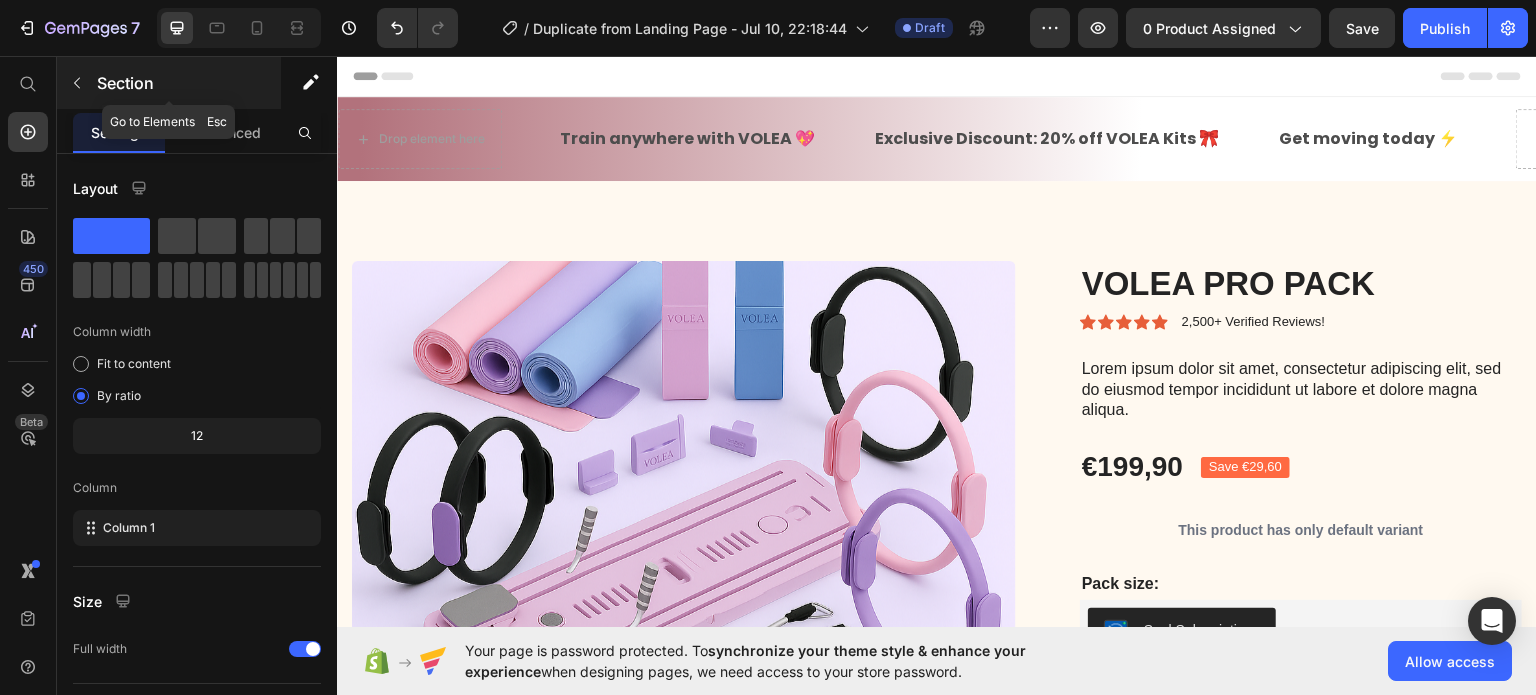 click 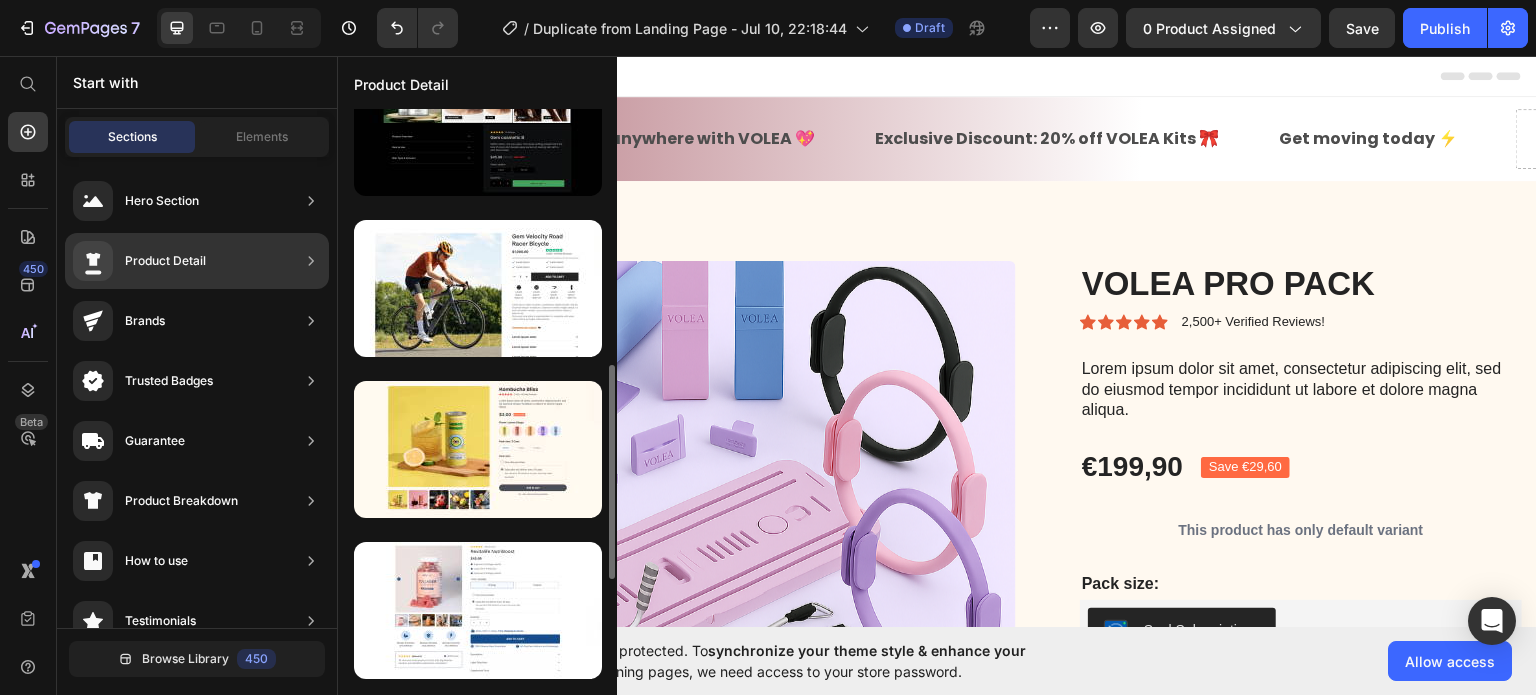 scroll, scrollTop: 900, scrollLeft: 0, axis: vertical 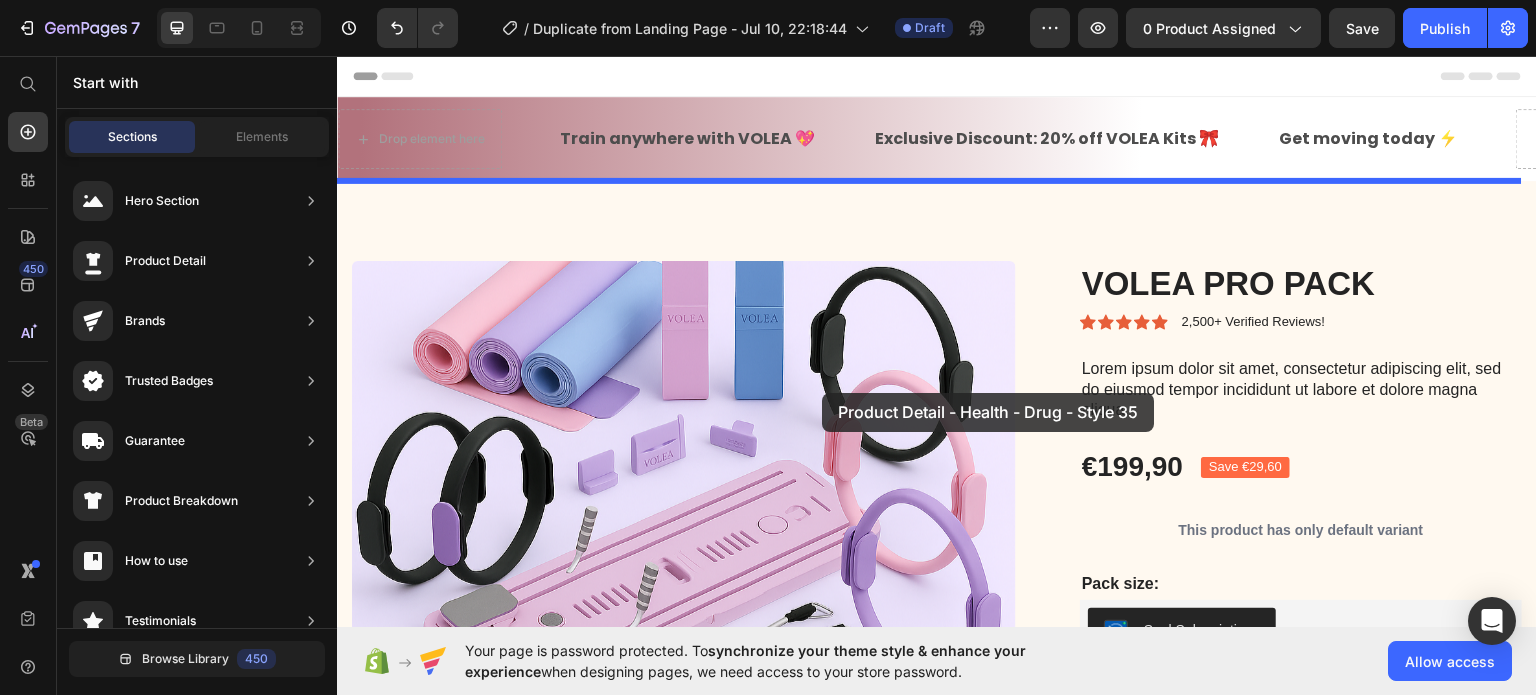 drag, startPoint x: 860, startPoint y: 472, endPoint x: 824, endPoint y: 392, distance: 87.72685 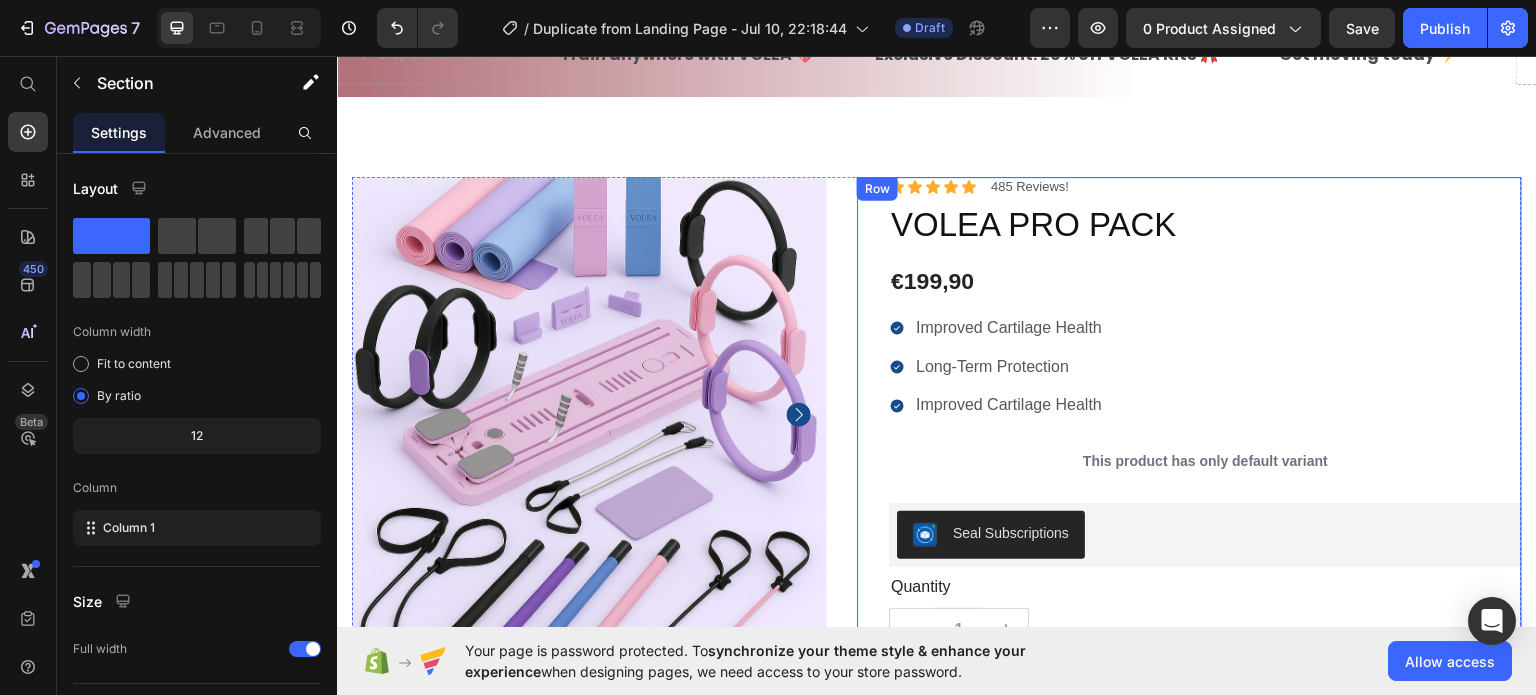 scroll, scrollTop: 55, scrollLeft: 0, axis: vertical 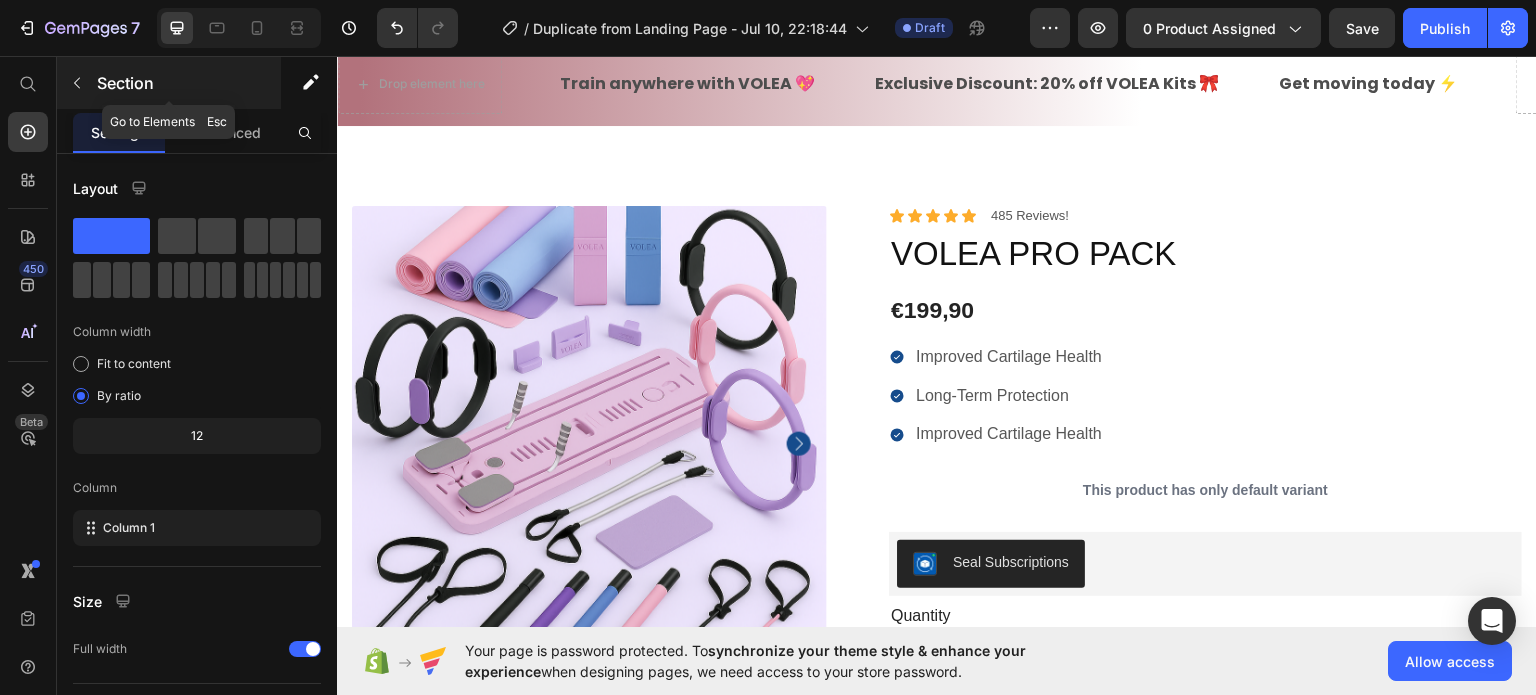 click at bounding box center (77, 83) 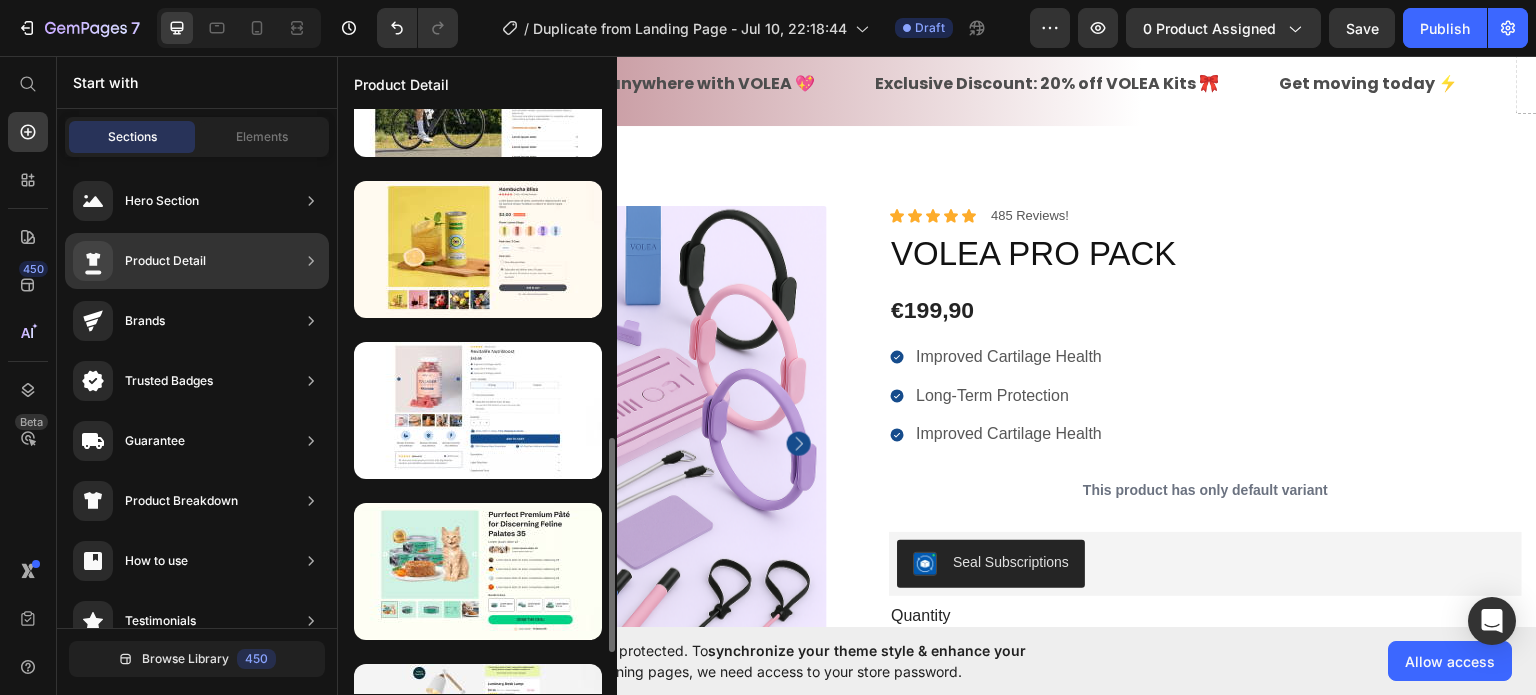 scroll, scrollTop: 1000, scrollLeft: 0, axis: vertical 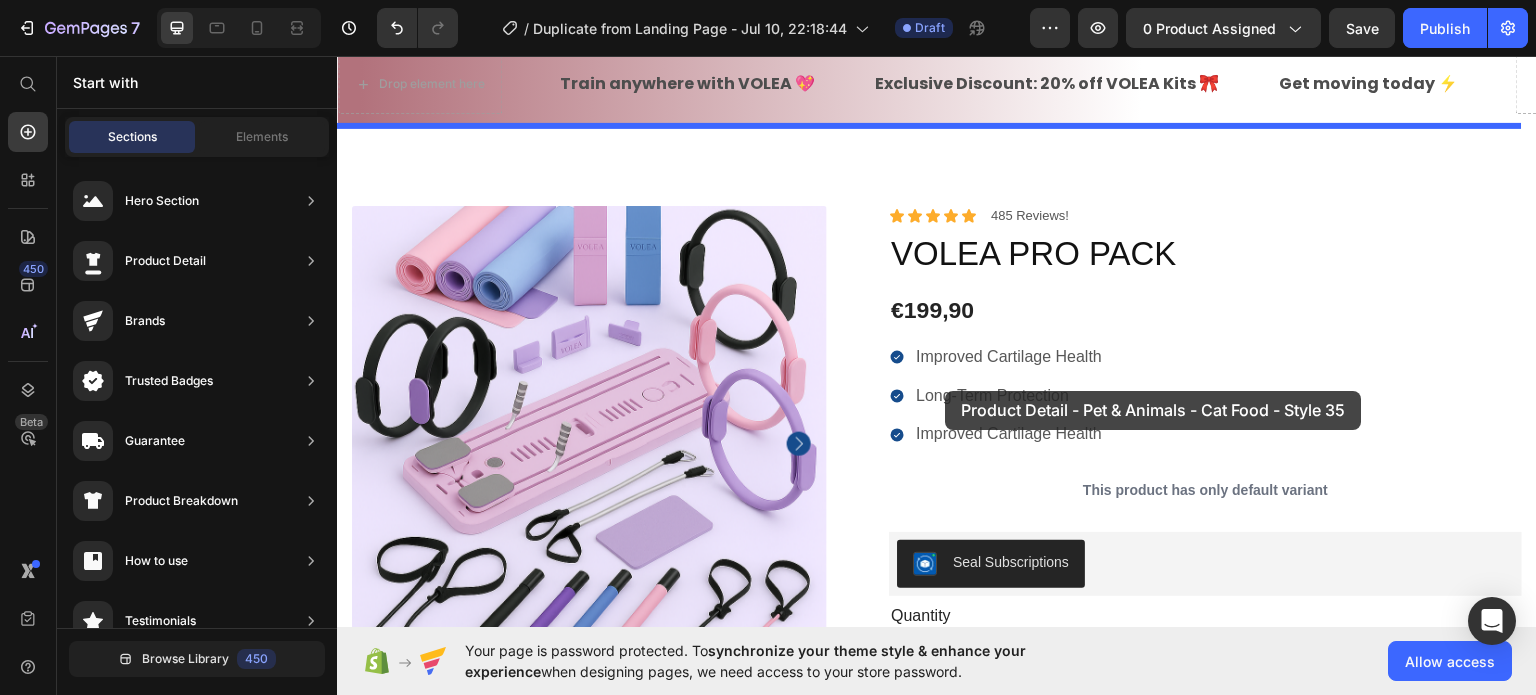 drag, startPoint x: 854, startPoint y: 546, endPoint x: 946, endPoint y: 390, distance: 181.1077 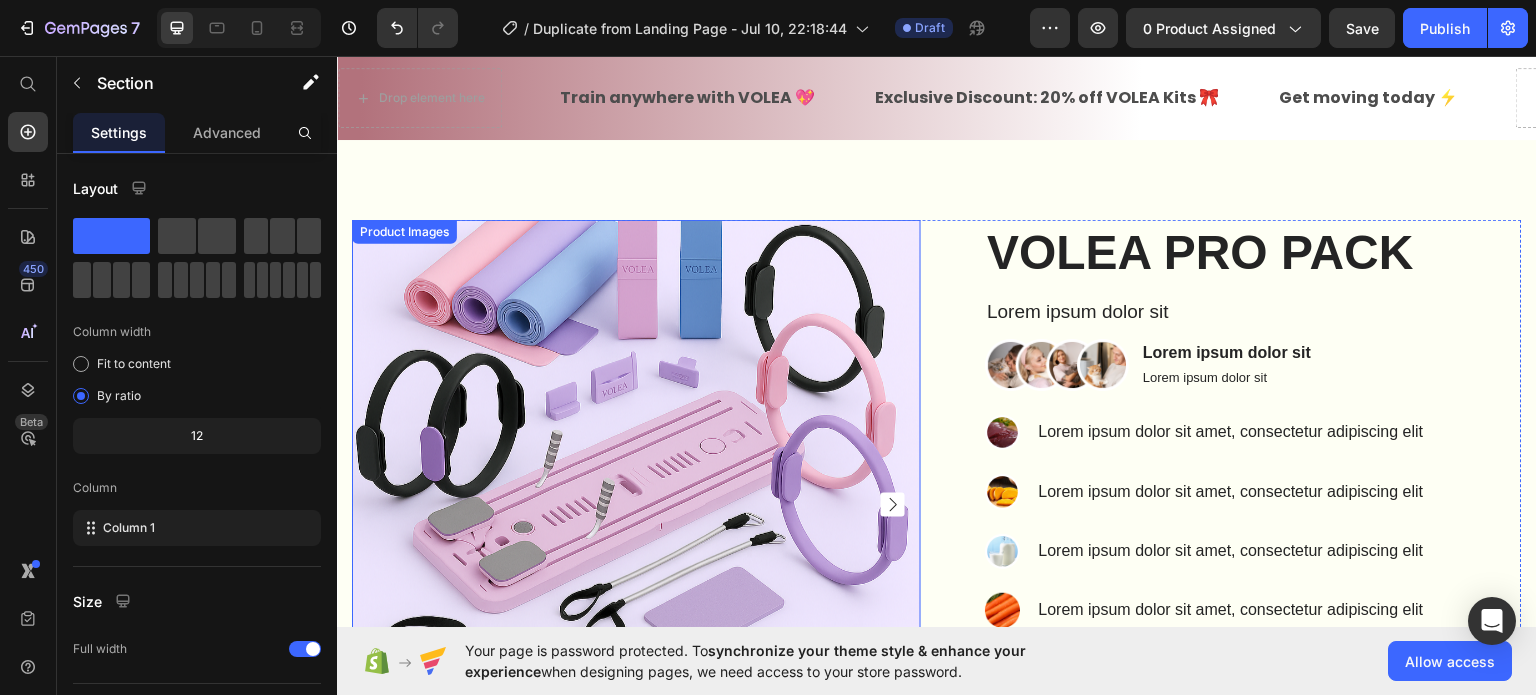 scroll, scrollTop: 0, scrollLeft: 0, axis: both 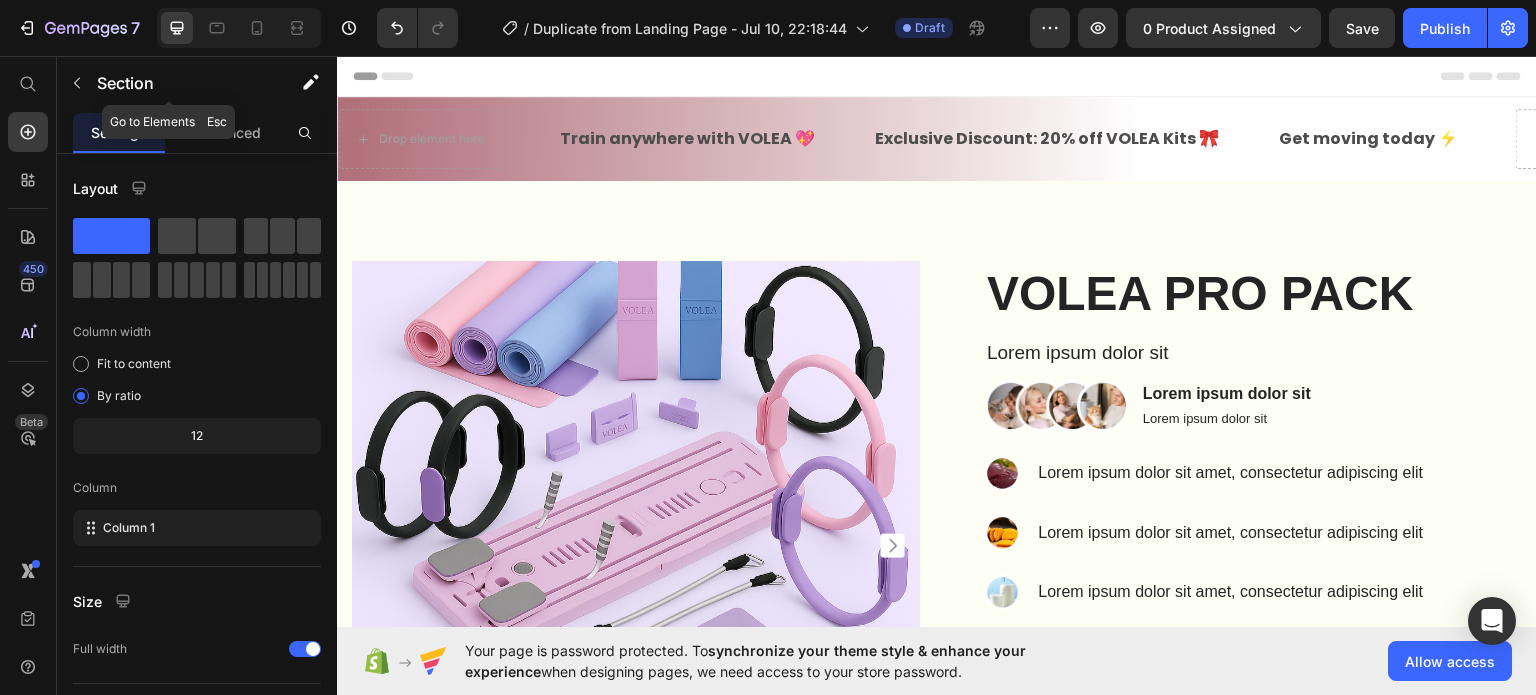 click 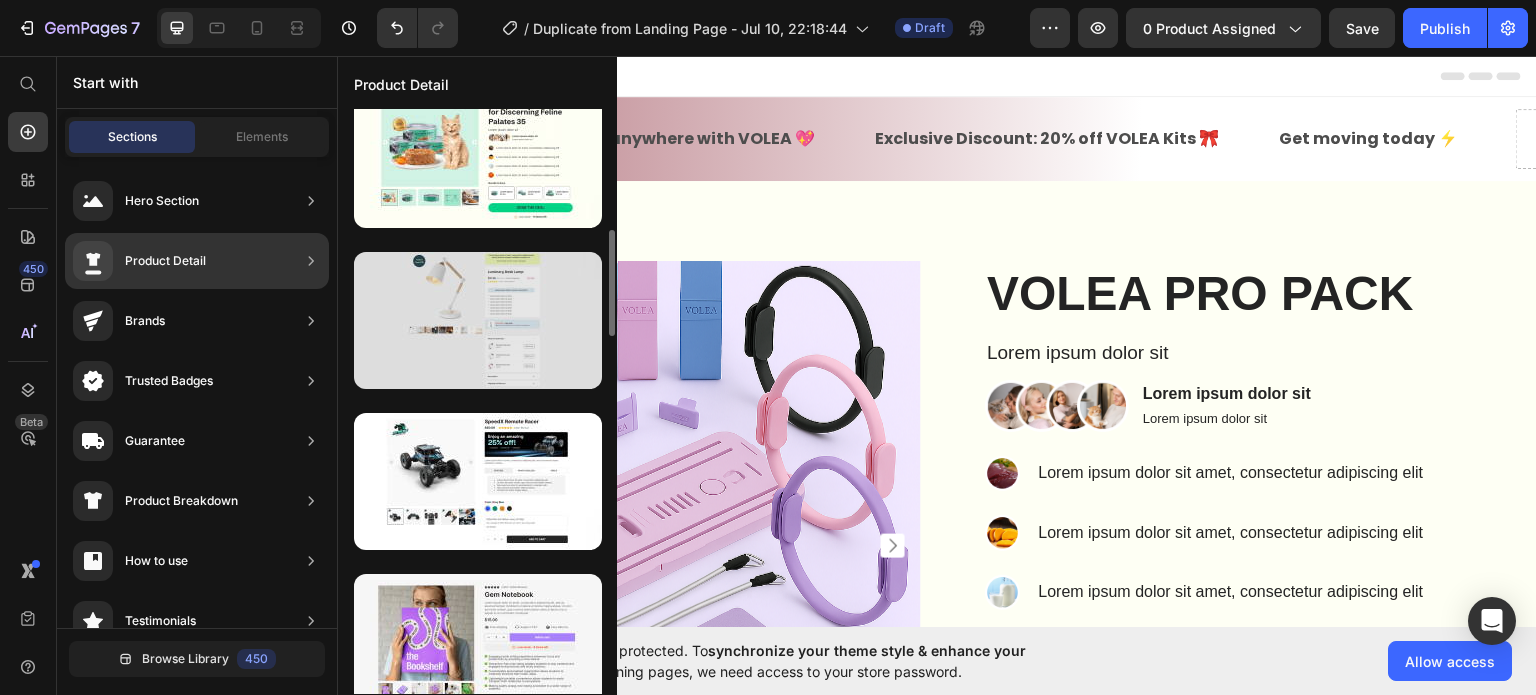 scroll, scrollTop: 1412, scrollLeft: 0, axis: vertical 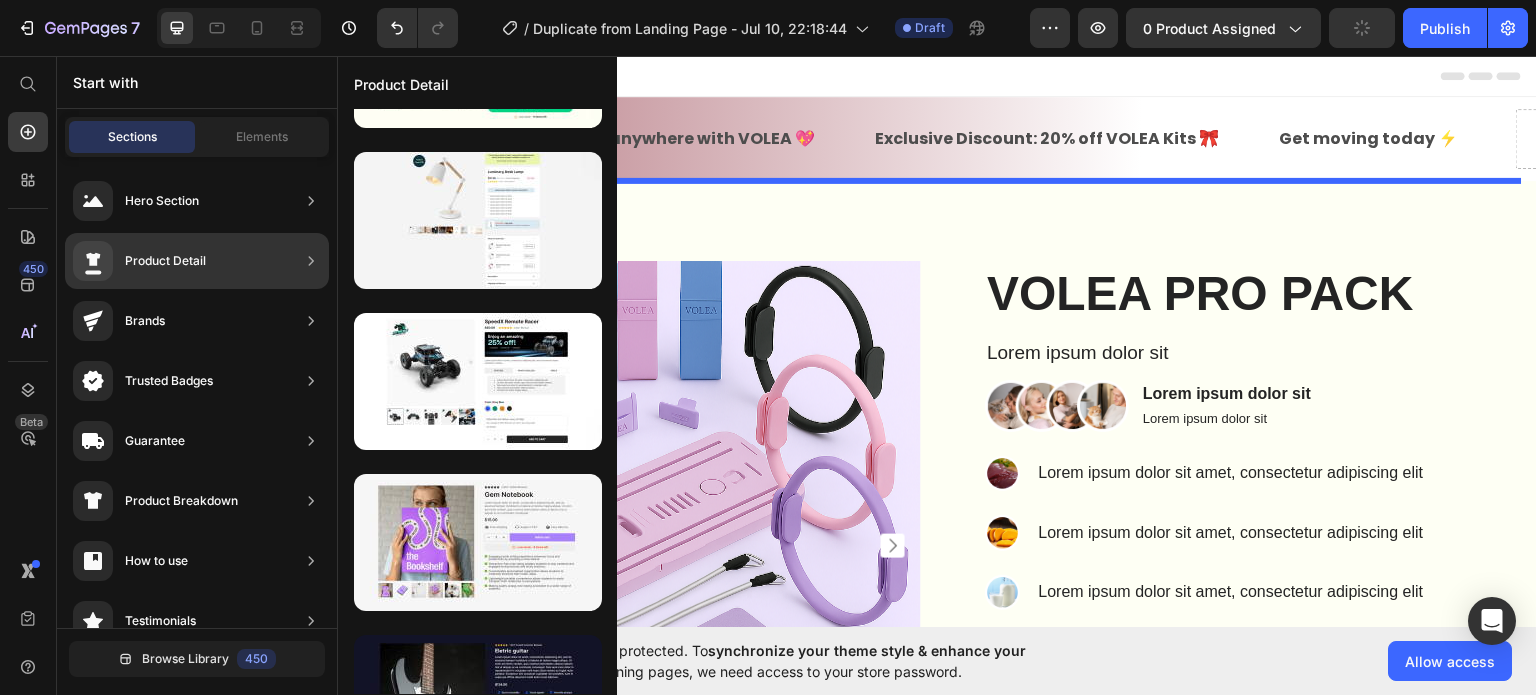 drag, startPoint x: 841, startPoint y: 413, endPoint x: 775, endPoint y: 338, distance: 99.90495 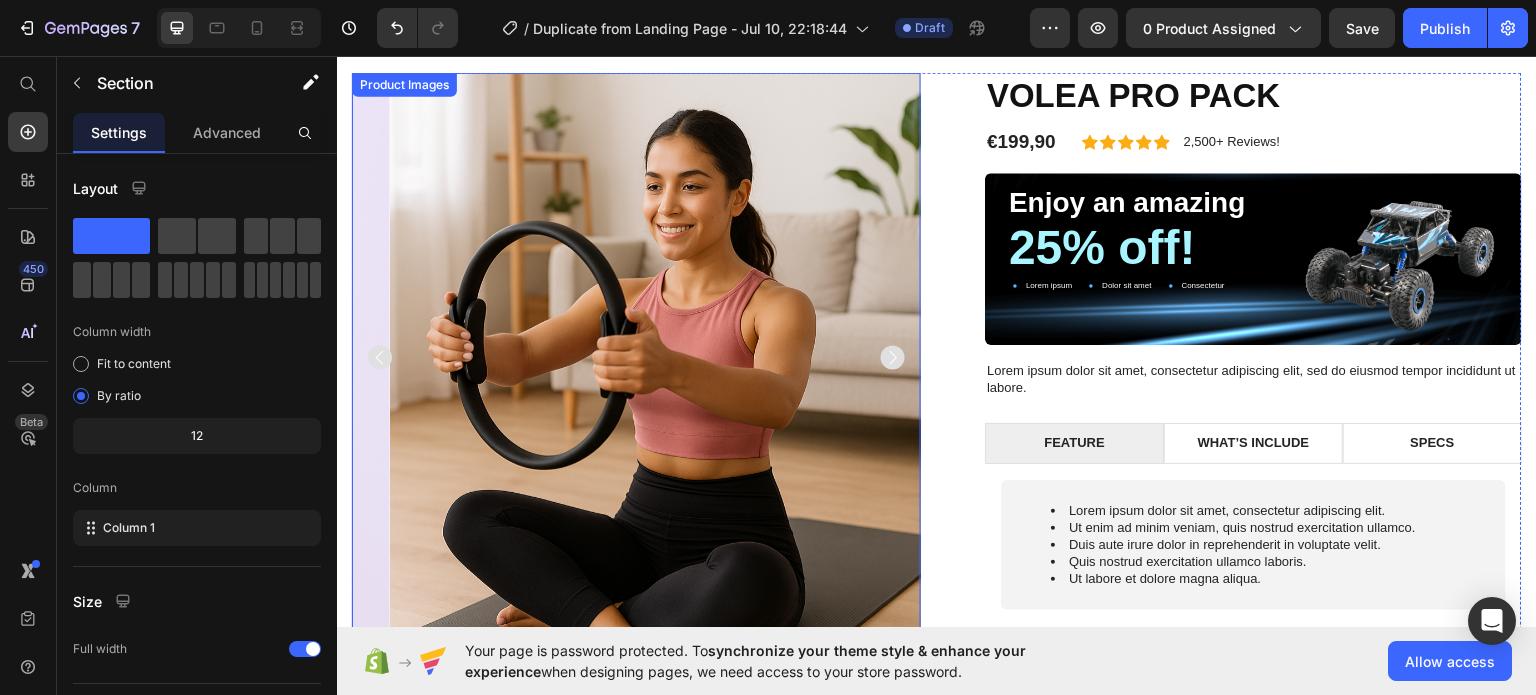 scroll, scrollTop: 155, scrollLeft: 0, axis: vertical 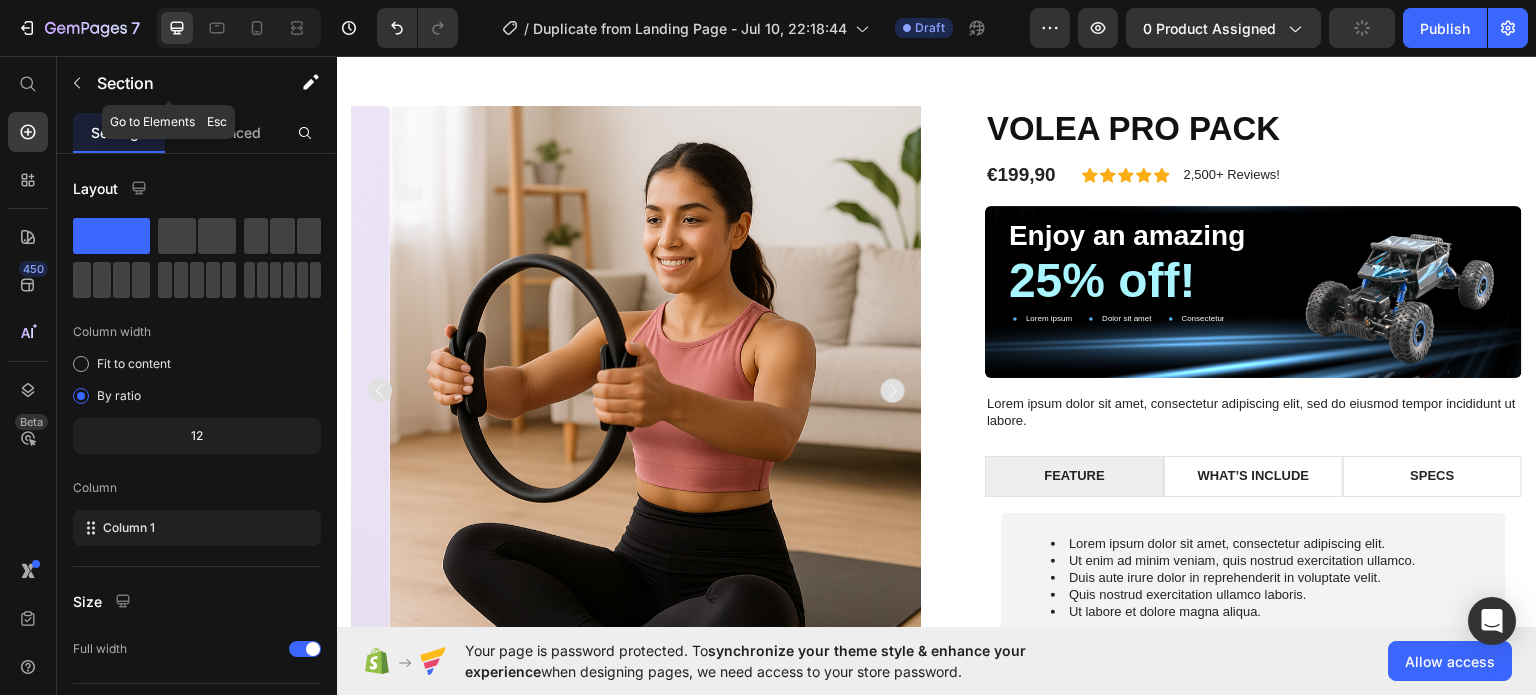 click 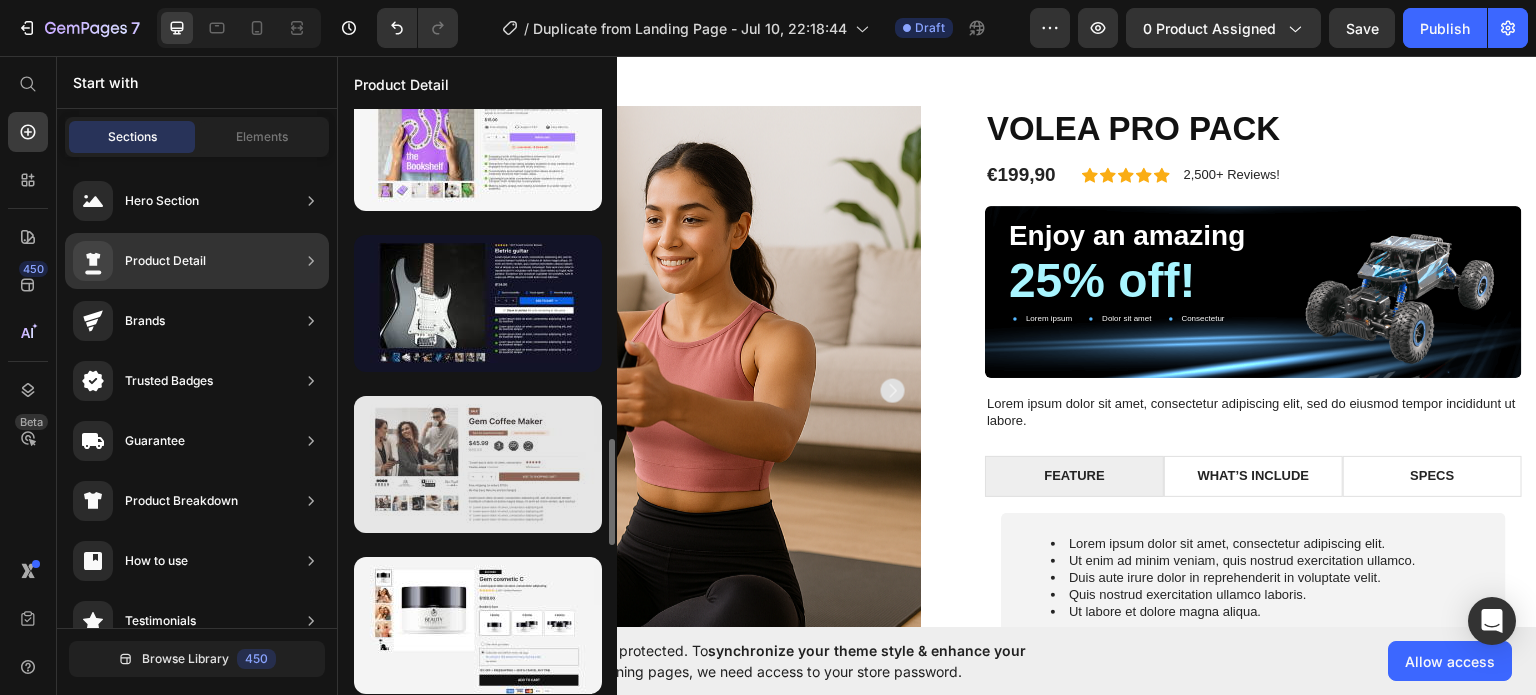scroll, scrollTop: 1912, scrollLeft: 0, axis: vertical 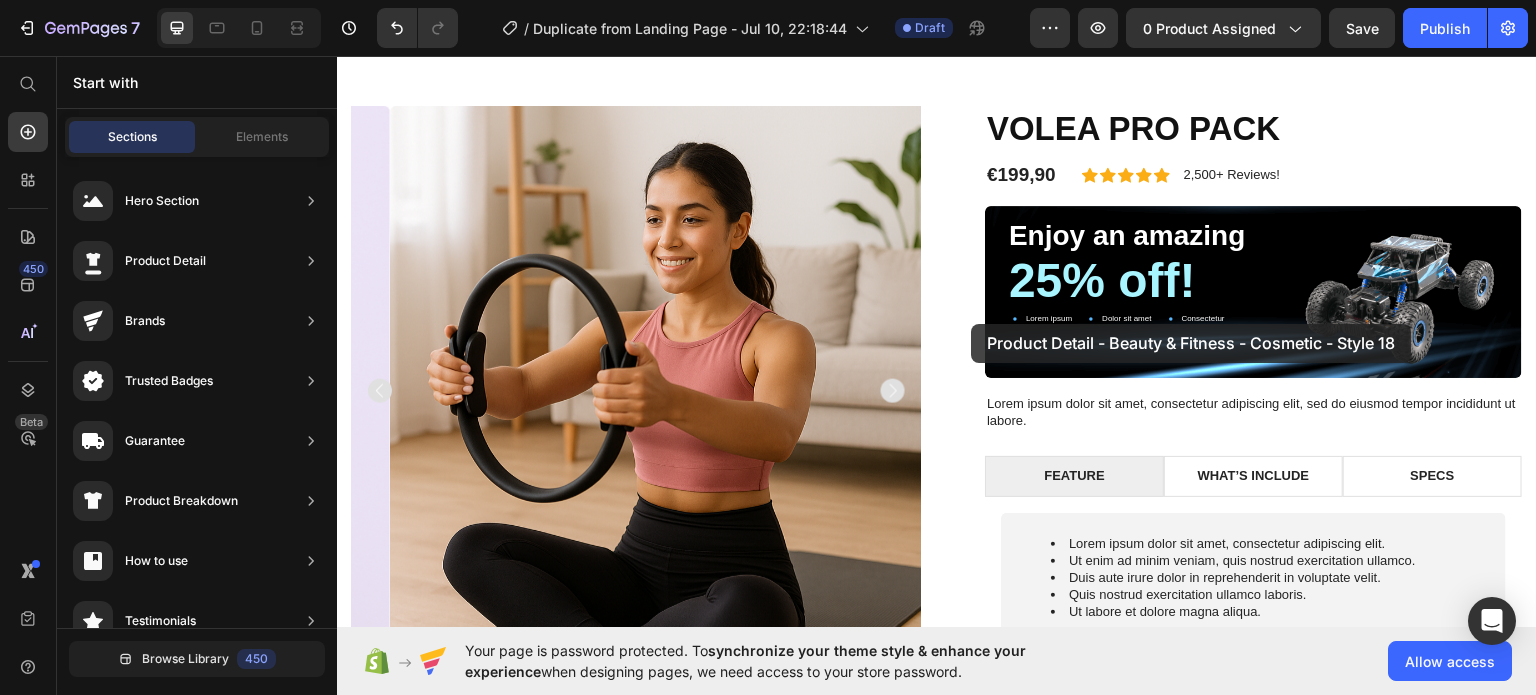 drag, startPoint x: 837, startPoint y: 573, endPoint x: 972, endPoint y: 323, distance: 284.12146 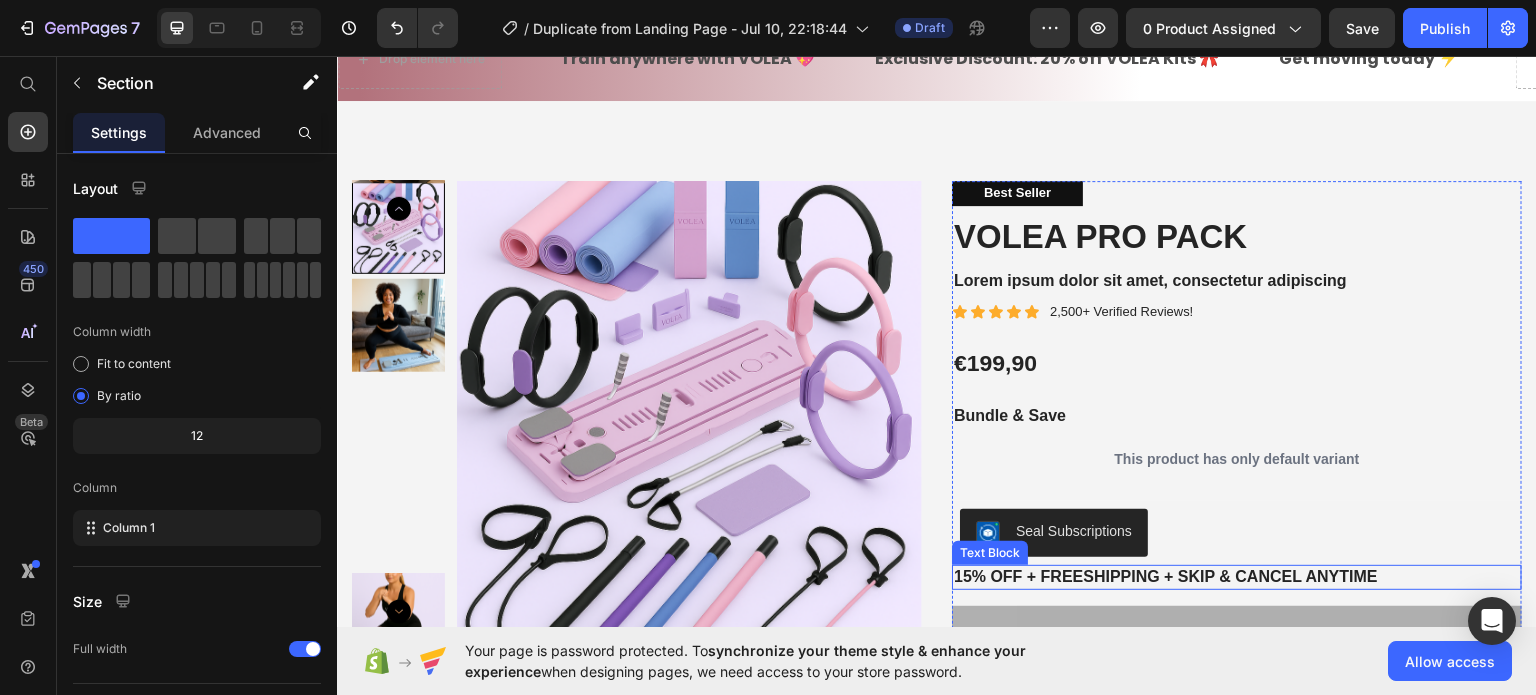 scroll, scrollTop: 54, scrollLeft: 0, axis: vertical 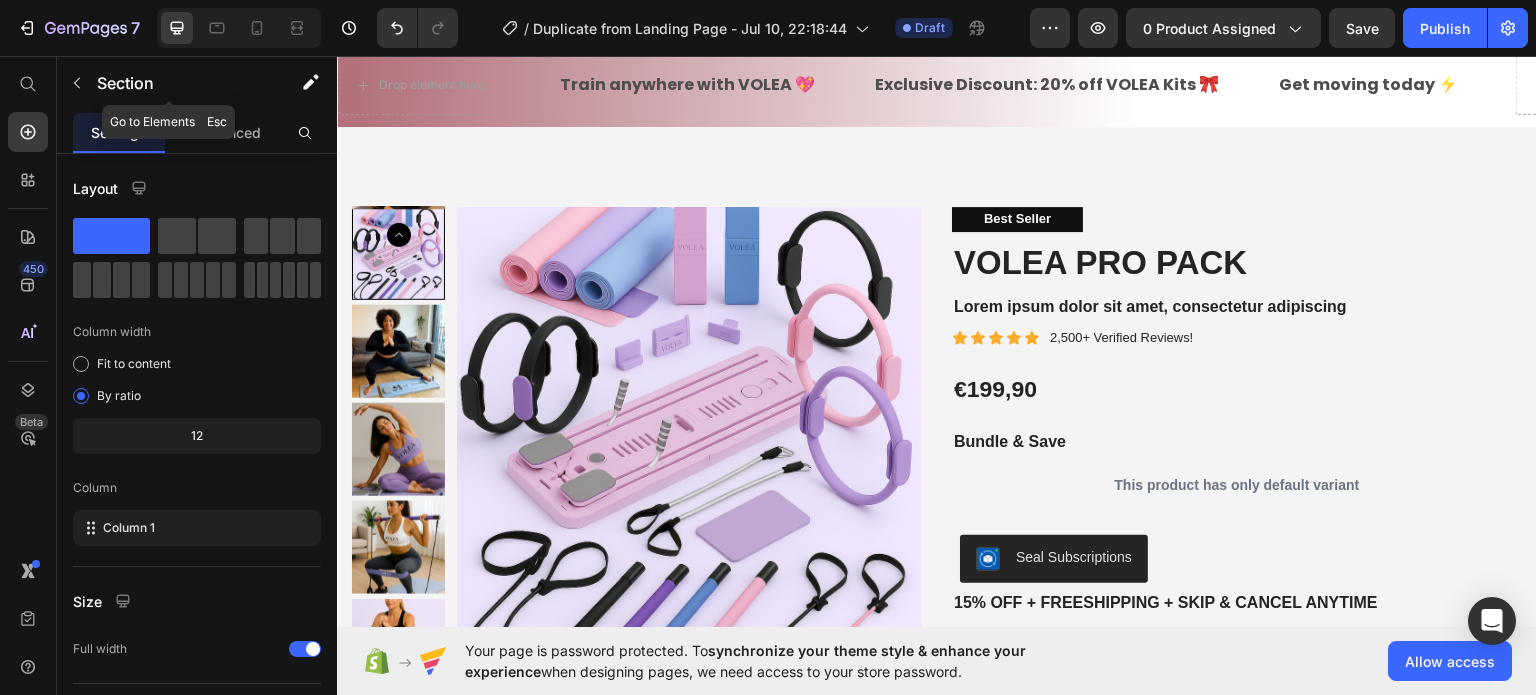 click 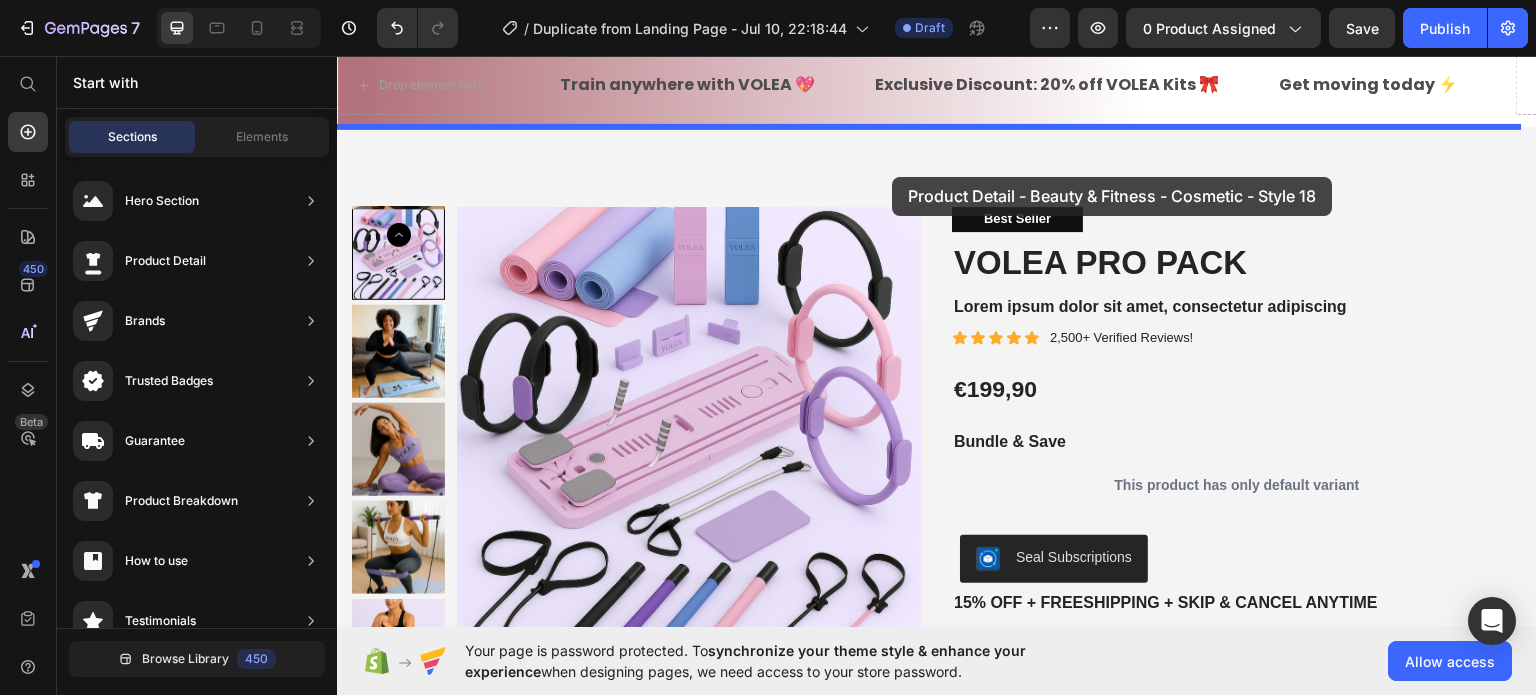 drag, startPoint x: 827, startPoint y: 554, endPoint x: 891, endPoint y: 176, distance: 383.3797 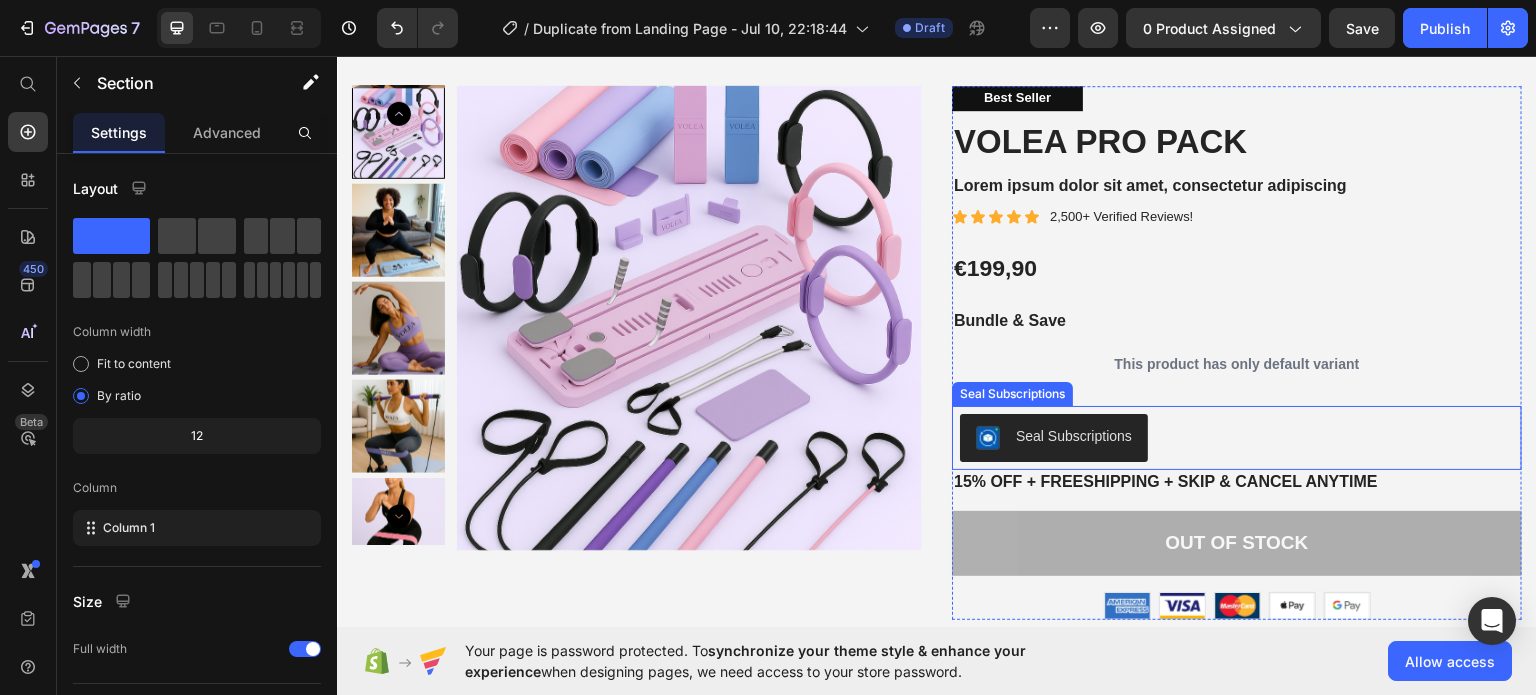 scroll, scrollTop: 355, scrollLeft: 0, axis: vertical 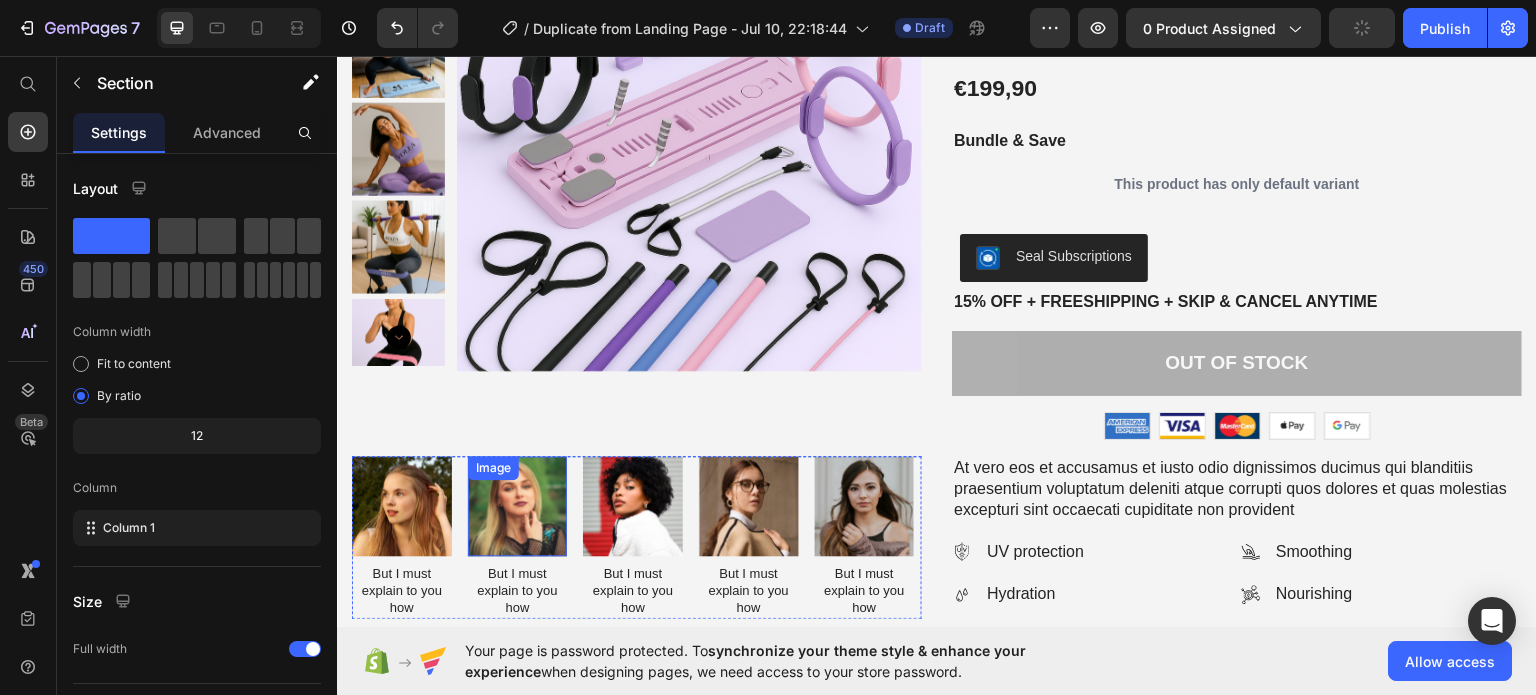 click at bounding box center [518, 505] 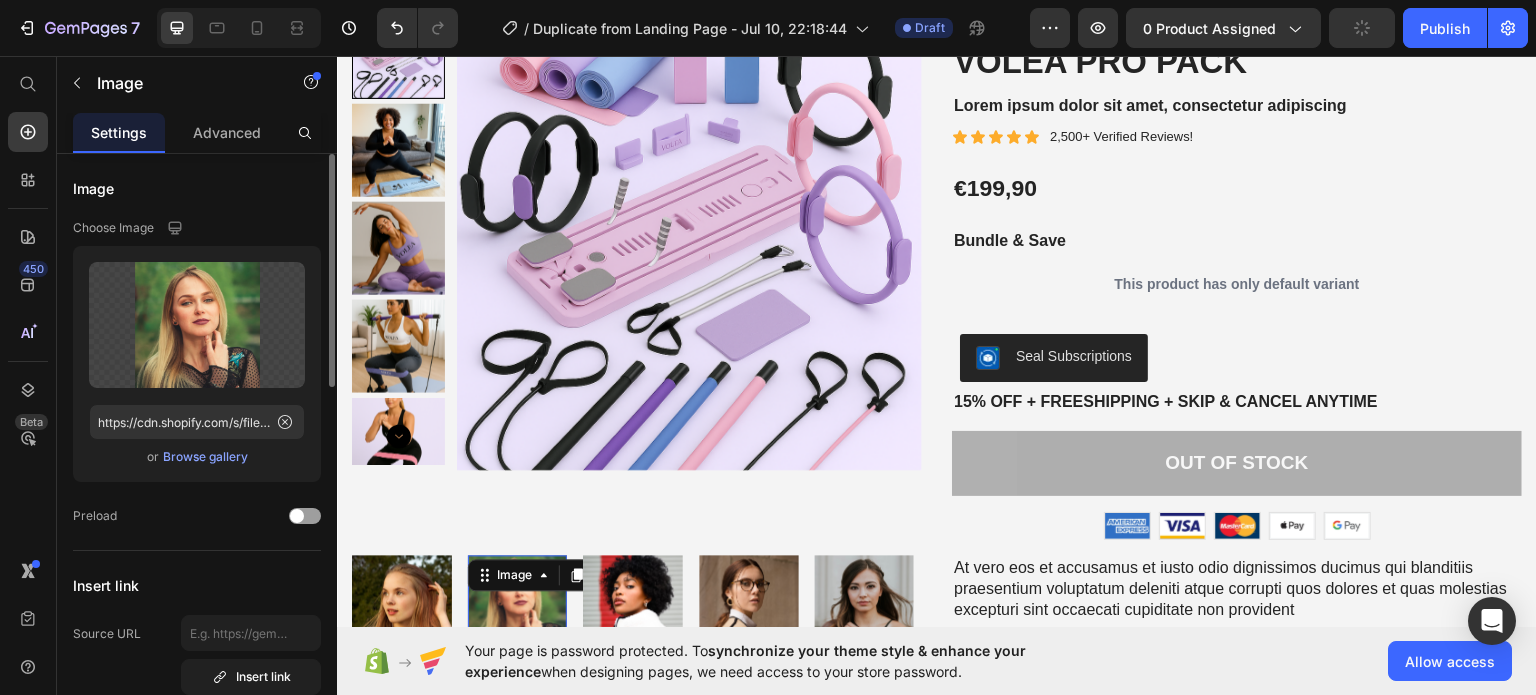 scroll, scrollTop: 0, scrollLeft: 0, axis: both 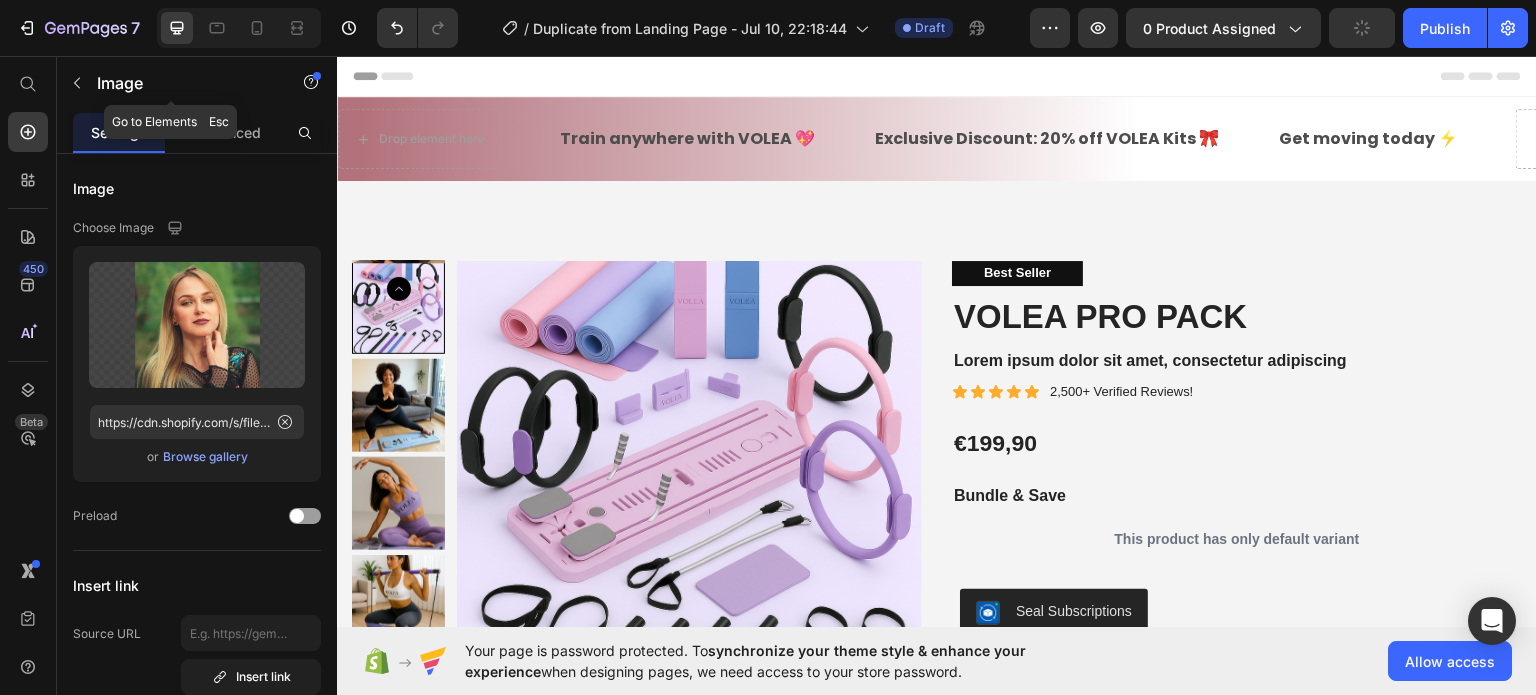 click at bounding box center [77, 83] 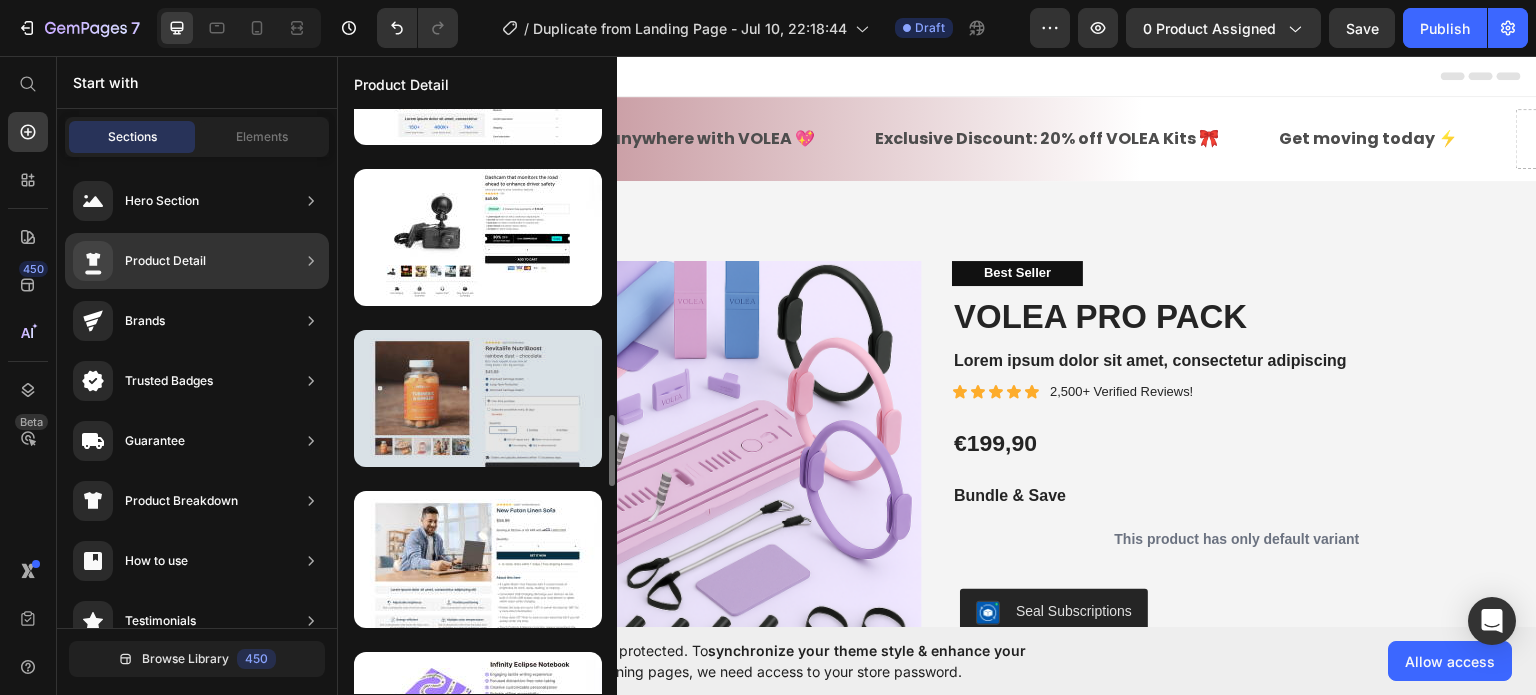scroll, scrollTop: 2422, scrollLeft: 0, axis: vertical 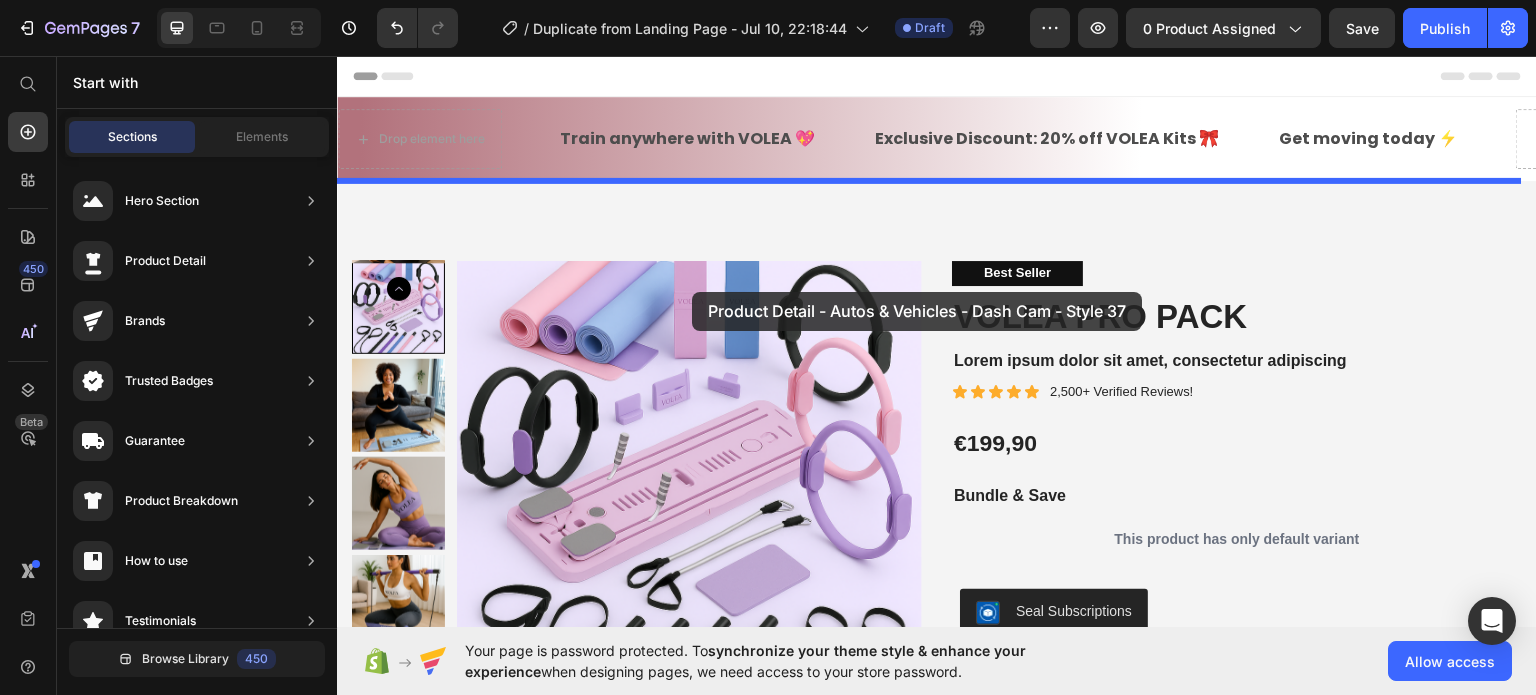 drag, startPoint x: 809, startPoint y: 384, endPoint x: 713, endPoint y: 278, distance: 143.01048 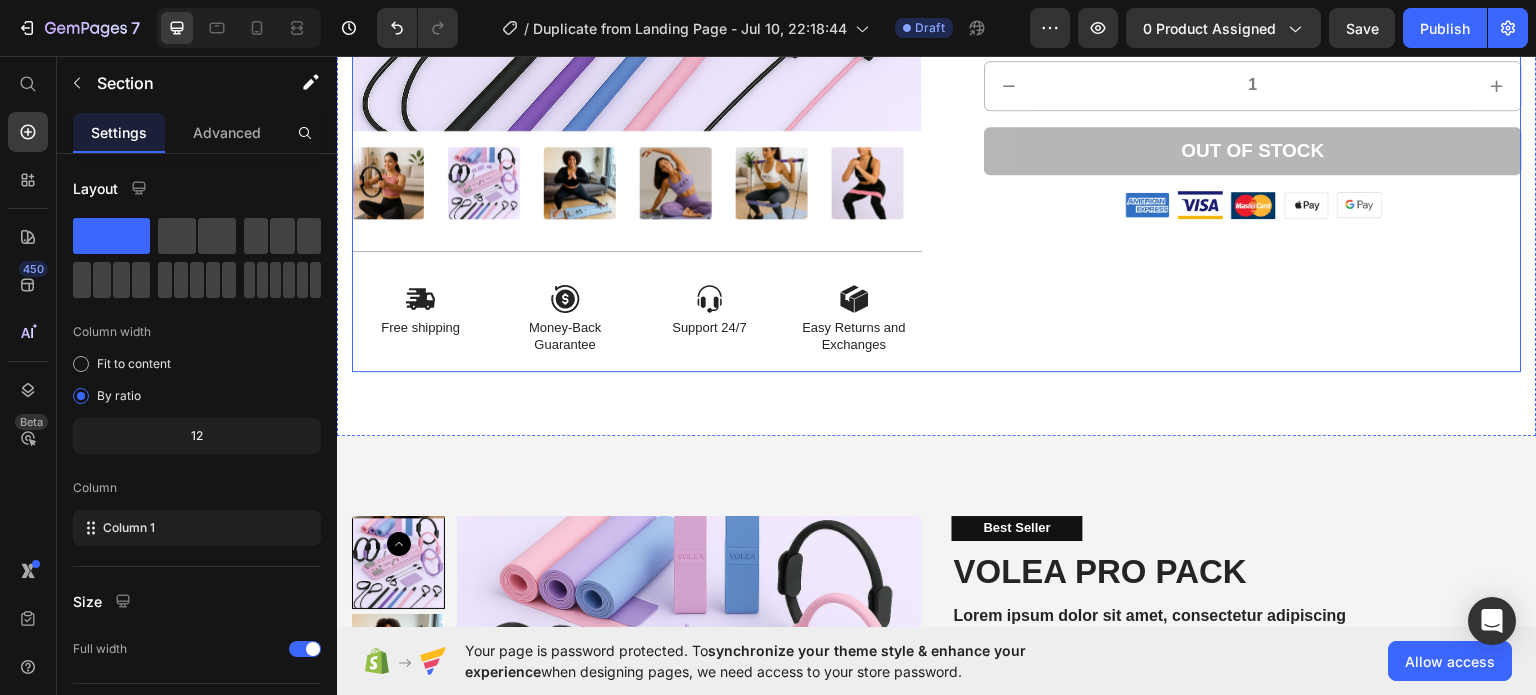 scroll, scrollTop: 100, scrollLeft: 0, axis: vertical 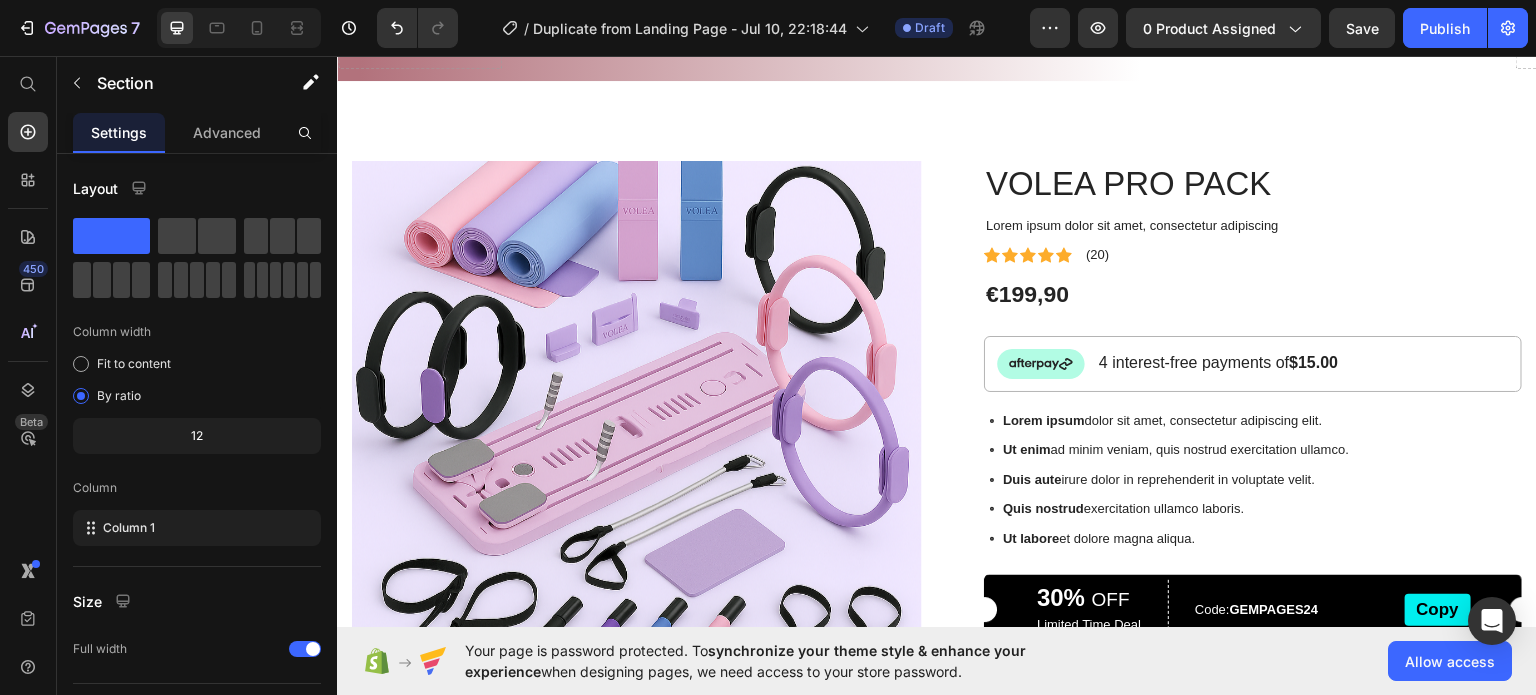 click on "Product Images
Icon Free shipping  Text Block
Icon Money-Back Guarantee Text Block
Icon Support 24/7 Text Block
Icon Easy Returns and Exchanges Text Block Row VOLEA PRO PACK Product Title Lorem ipsum dolor sit amet, consectetur adipiscing Text Block Icon Icon Icon Icon Icon Icon List (20) Text Block Row €199,90 Product Price Row Image 4 interest-free payments of  $15.00 Text Block Row
Lorem ipsum  dolor sit amet, consectetur adipiscing elit.
Ut enim  ad minim veniam, quis nostrud exercitation ullamco.
Duis aute  irure dolor in reprehenderit in voluptate velit.
Quis nostrud  exercitation ullamco laboris.
Ut labore  et dolore magna aliqua. Item List 30%   OFF Text Block Limited Time Deal Text Block Row Code:  GEMPAGES24 Text Block Copy Button Row 1 Product Quantity Out of stock Add to Cart Row Image Image Image Image Image Row Row Product Section 2/25" at bounding box center [937, 557] 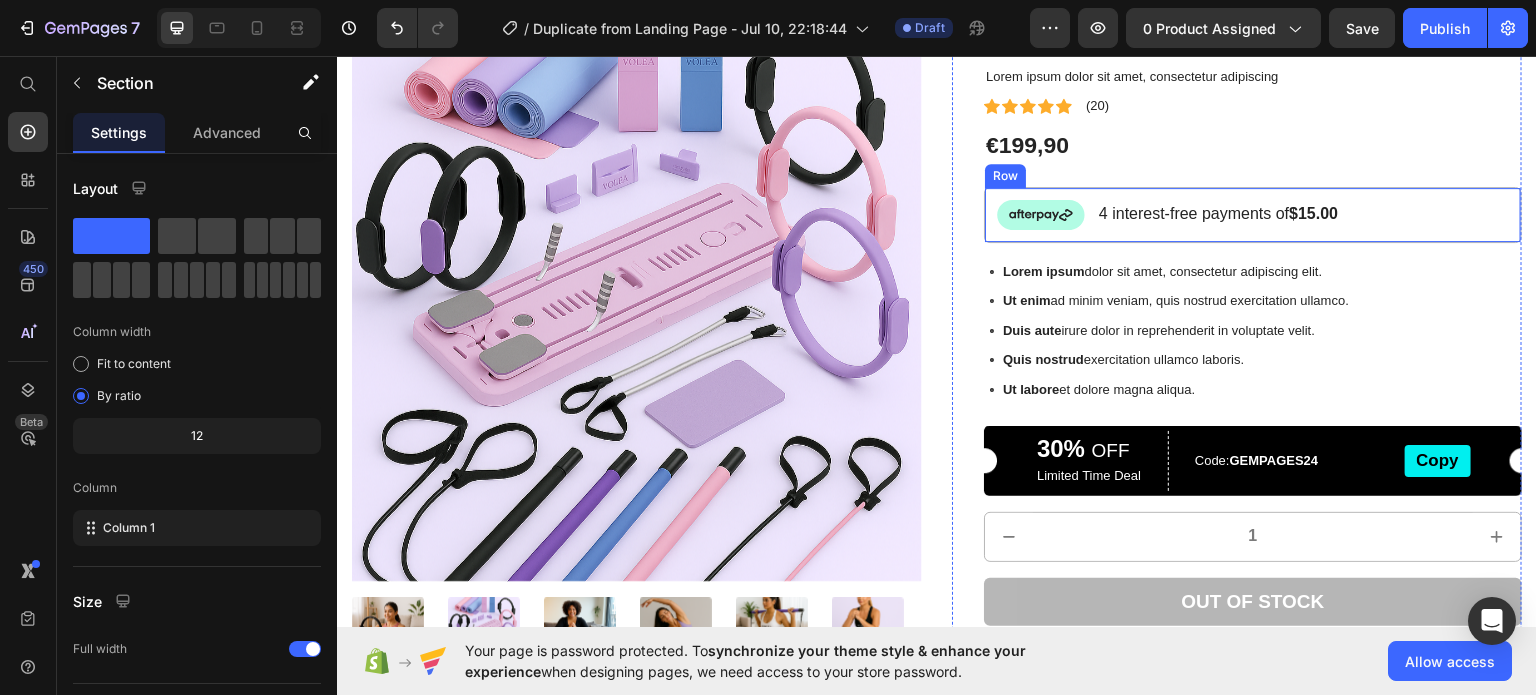 scroll, scrollTop: 400, scrollLeft: 0, axis: vertical 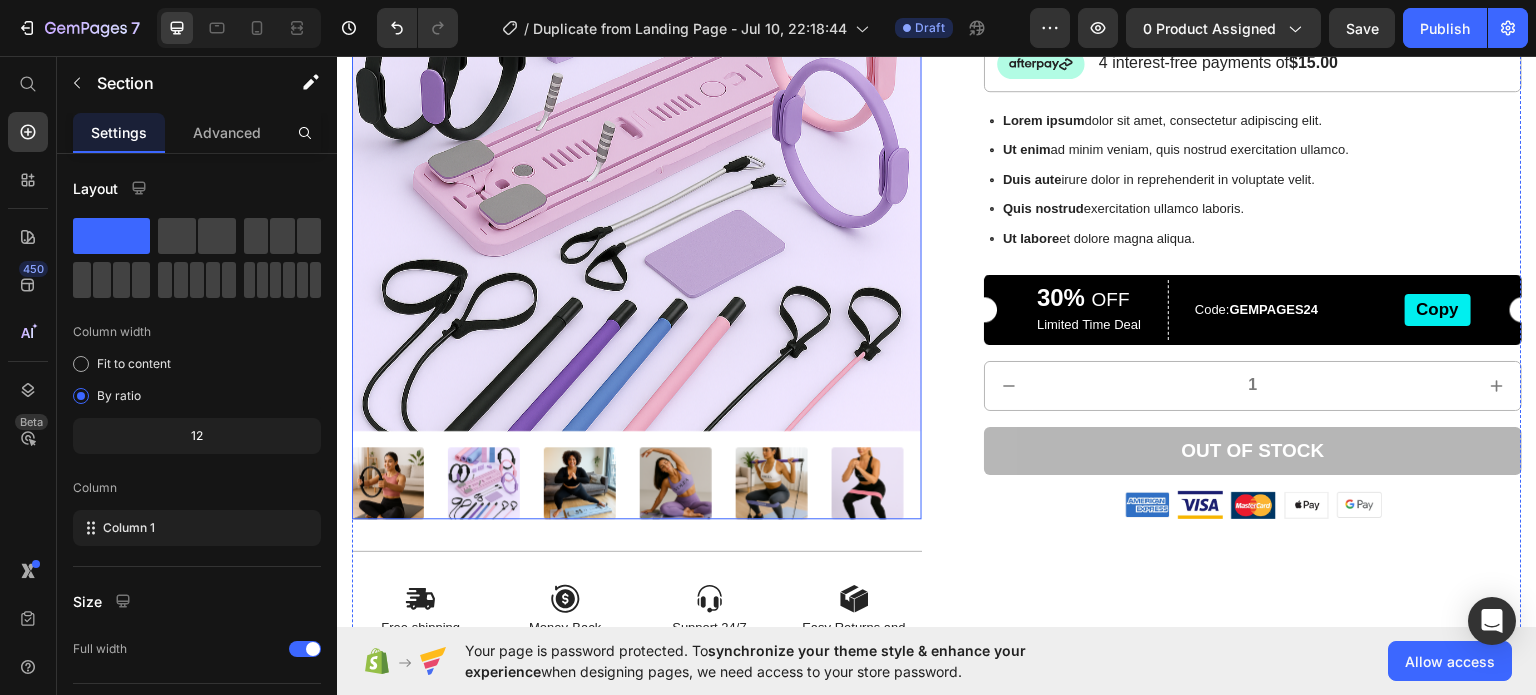 click at bounding box center [868, 482] 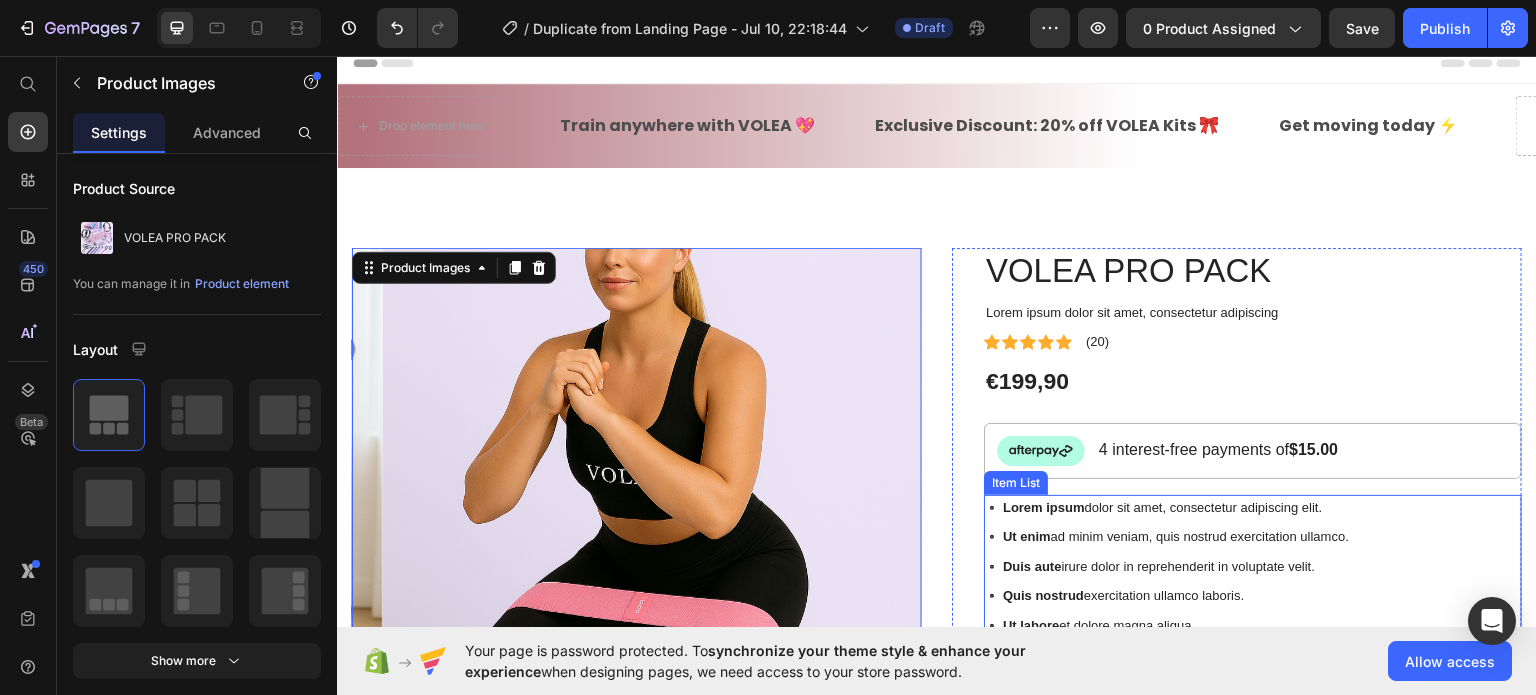 scroll, scrollTop: 0, scrollLeft: 0, axis: both 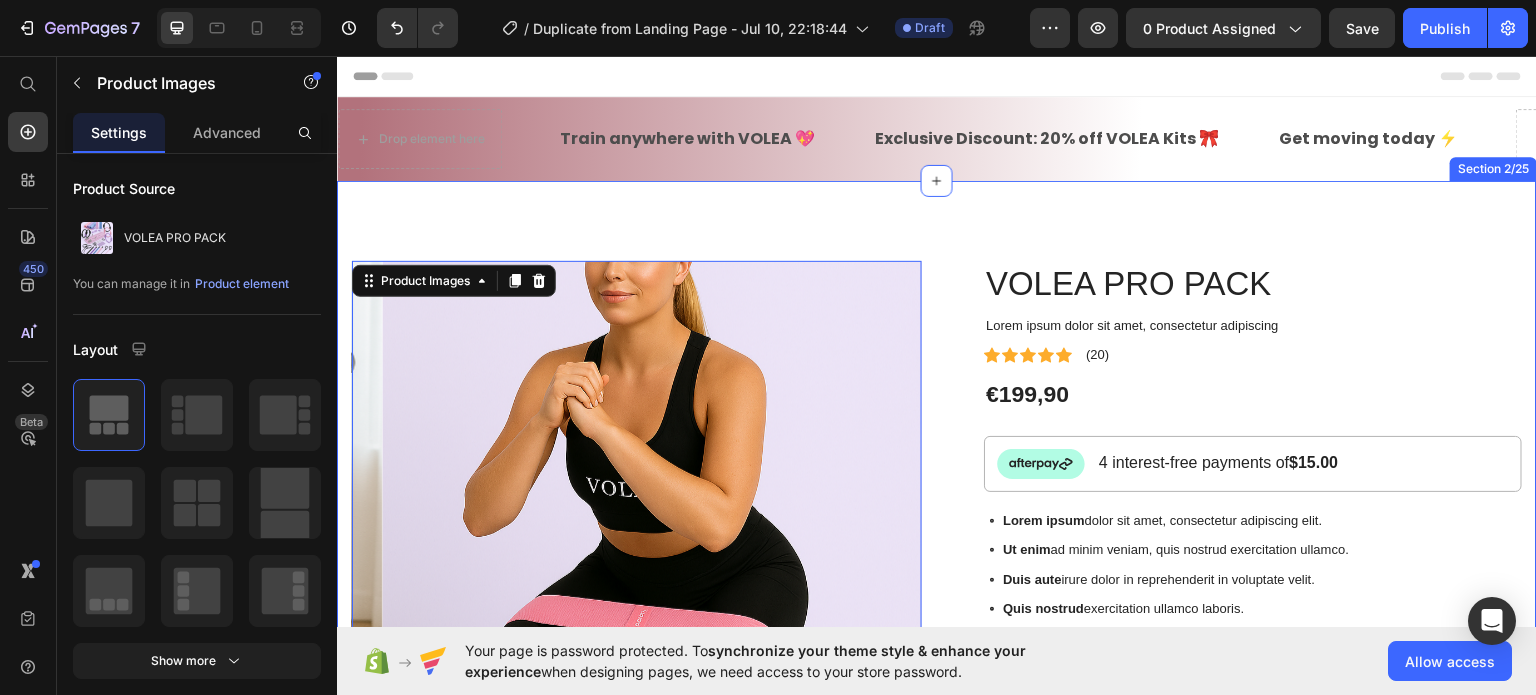 click on "Product Images   32
Icon Free shipping  Text Block
Icon Money-Back Guarantee Text Block
Icon Support 24/7 Text Block
Icon Easy Returns and Exchanges Text Block Row VOLEA PRO PACK Product Title Lorem ipsum dolor sit amet, consectetur adipiscing Text Block Icon Icon Icon Icon Icon Icon List (20) Text Block Row €199,90 Product Price Row Image 4 interest-free payments of  $15.00 Text Block Row
Lorem ipsum  dolor sit amet, consectetur adipiscing elit.
Ut enim  ad minim veniam, quis nostrud exercitation ullamco.
Duis aute  irure dolor in reprehenderit in voluptate velit.
Quis nostrud  exercitation ullamco laboris.
Ut labore  et dolore magna aliqua. Item List 30%   OFF Text Block Limited Time Deal Text Block Row Code:  GEMPAGES24 Text Block Copy Button Row 1 Product Quantity Out of stock Add to Cart Row Image Image Image Image Image Row Row Product Section 2/25" at bounding box center (937, 657) 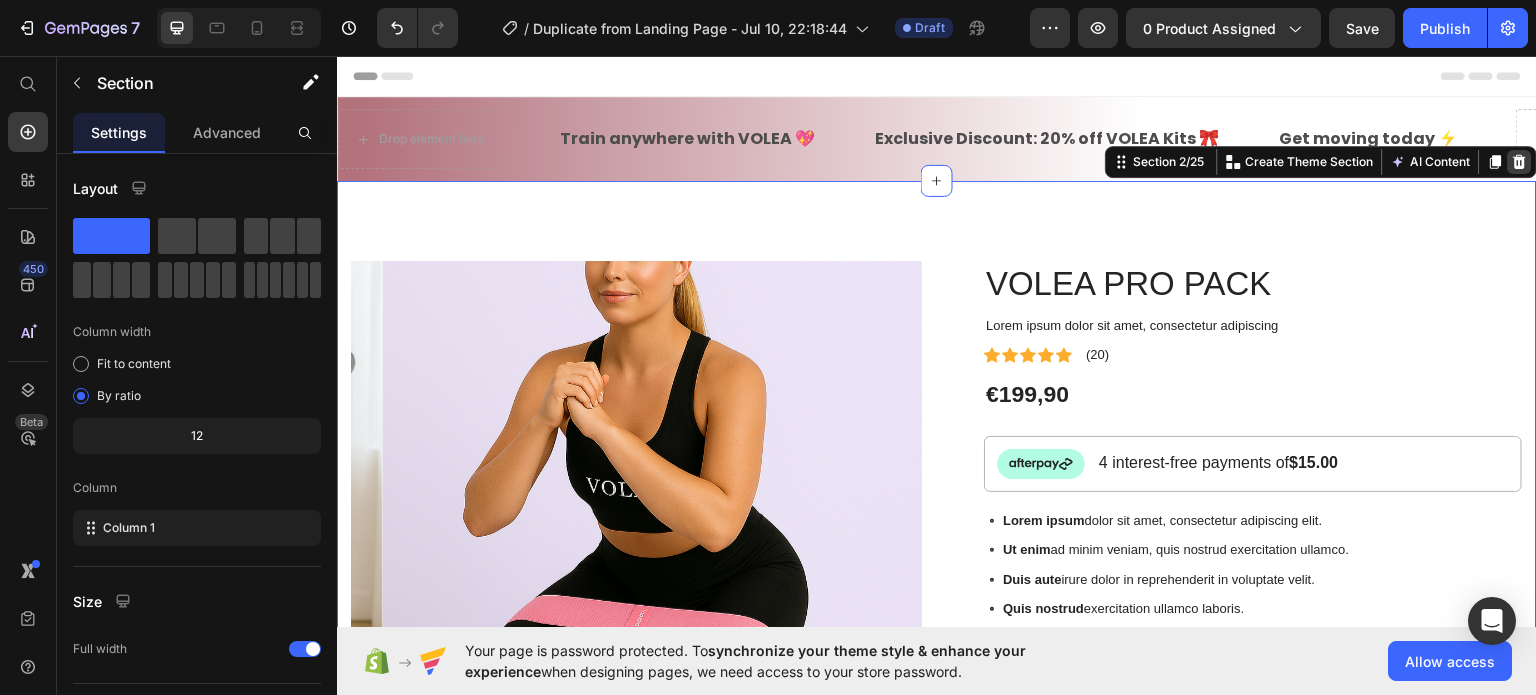 click 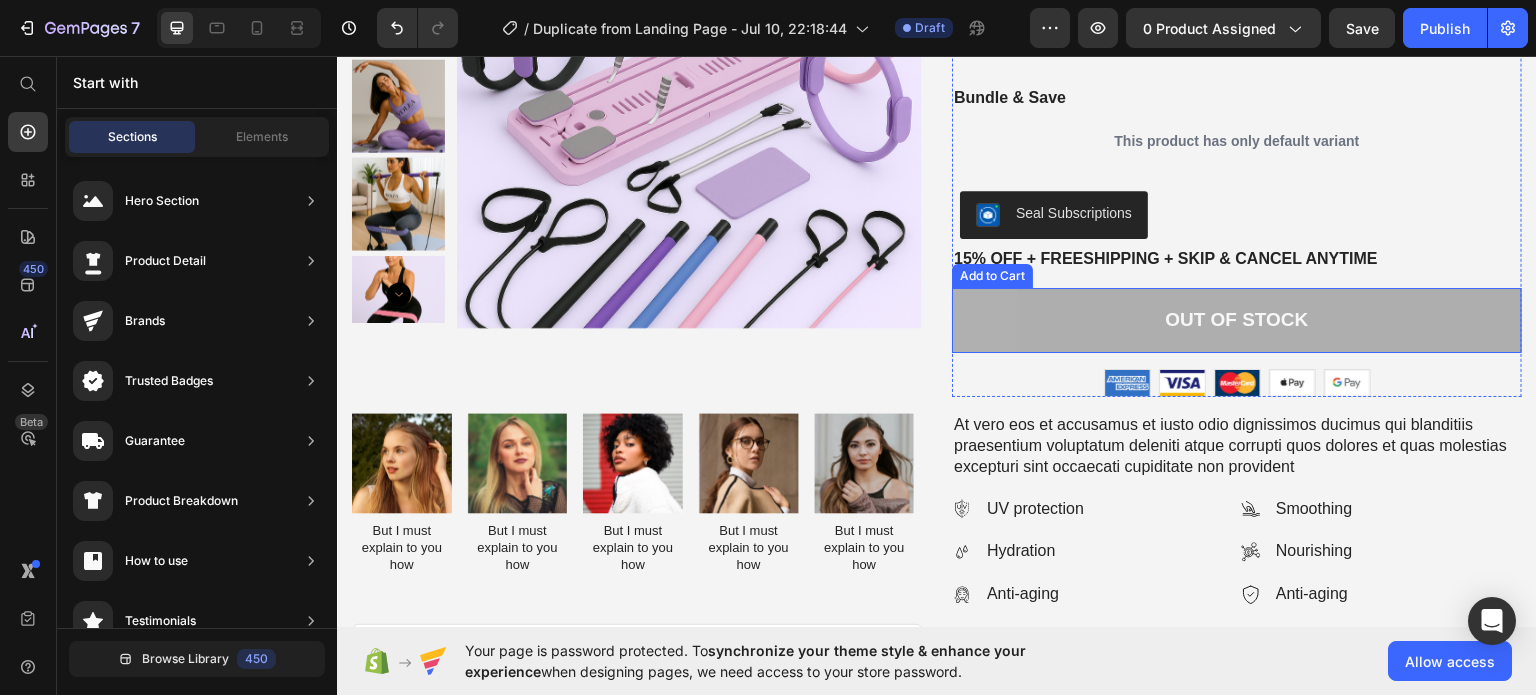 scroll, scrollTop: 0, scrollLeft: 0, axis: both 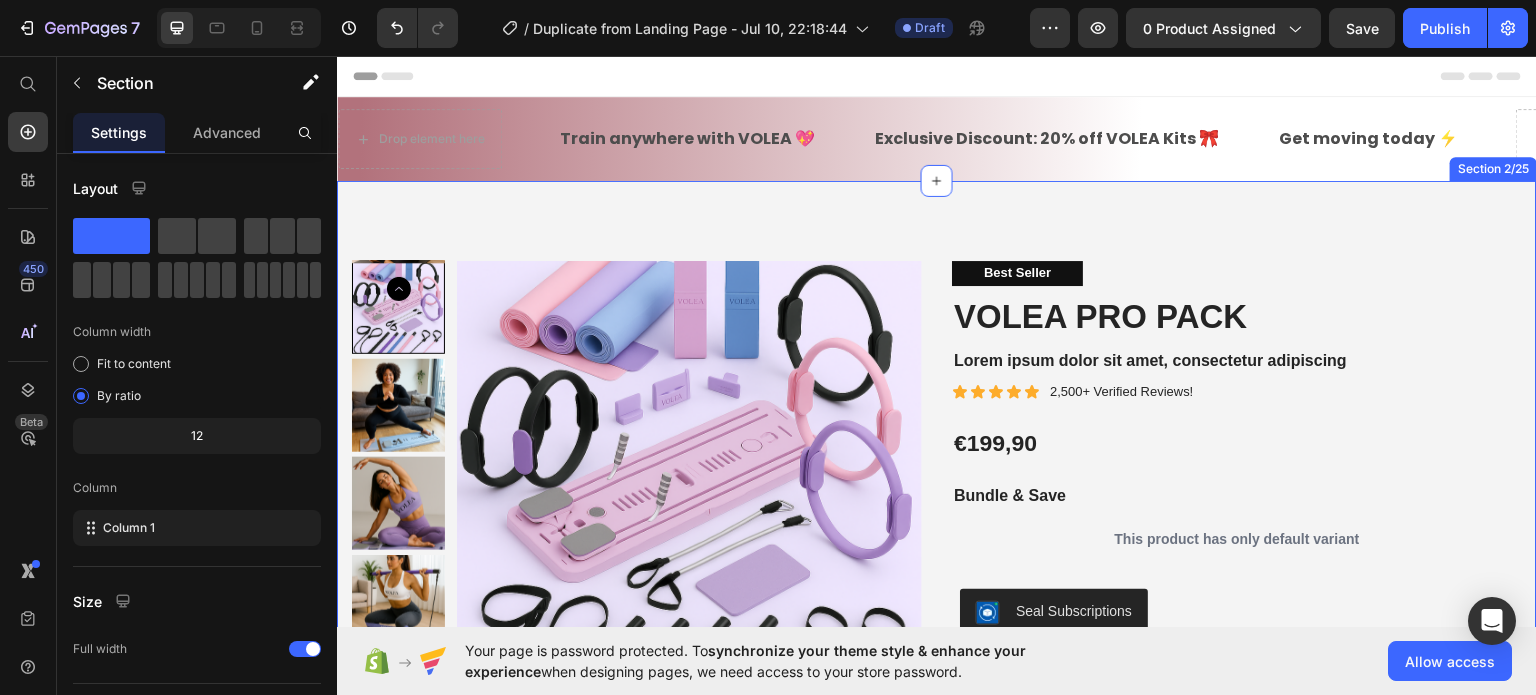click on "Product Images Best Seller Text Block VOLEA PRO PACK Product Title Lorem ipsum dolor sit amet, consectetur adipiscing Text Block Icon Icon Icon Icon Icon Icon List 2,500+ Verified Reviews! Text Block Row €199,90 Product Price Bundle & Save Text Block This product has only default variant Product Variants & Swatches Seal Subscriptions Seal Subscriptions 15% off + Freeshipping + Skip & Cancel Anytime Text Block Out of stock Add to Cart Image Image Image Image Image Row Row Product Image But I must explain to you how  Text Block Image But I must explain to you how  Text Block Image But I must explain to you how  Text Block Image But I must explain to you how  Text Block Image But I must explain to you how  Text Block Carousel Icon Icon Icon Icon Icon Icon List [FIRST] [LAST].  Verified Buyer Text Block Row Text Block Row Product Images Icon Icon Icon Icon Icon Icon List 500+  Reviews! Text Block Row VOLEA PRO PACK Product Title But I must explain to you how all this mistaken Text Block" at bounding box center [937, 841] 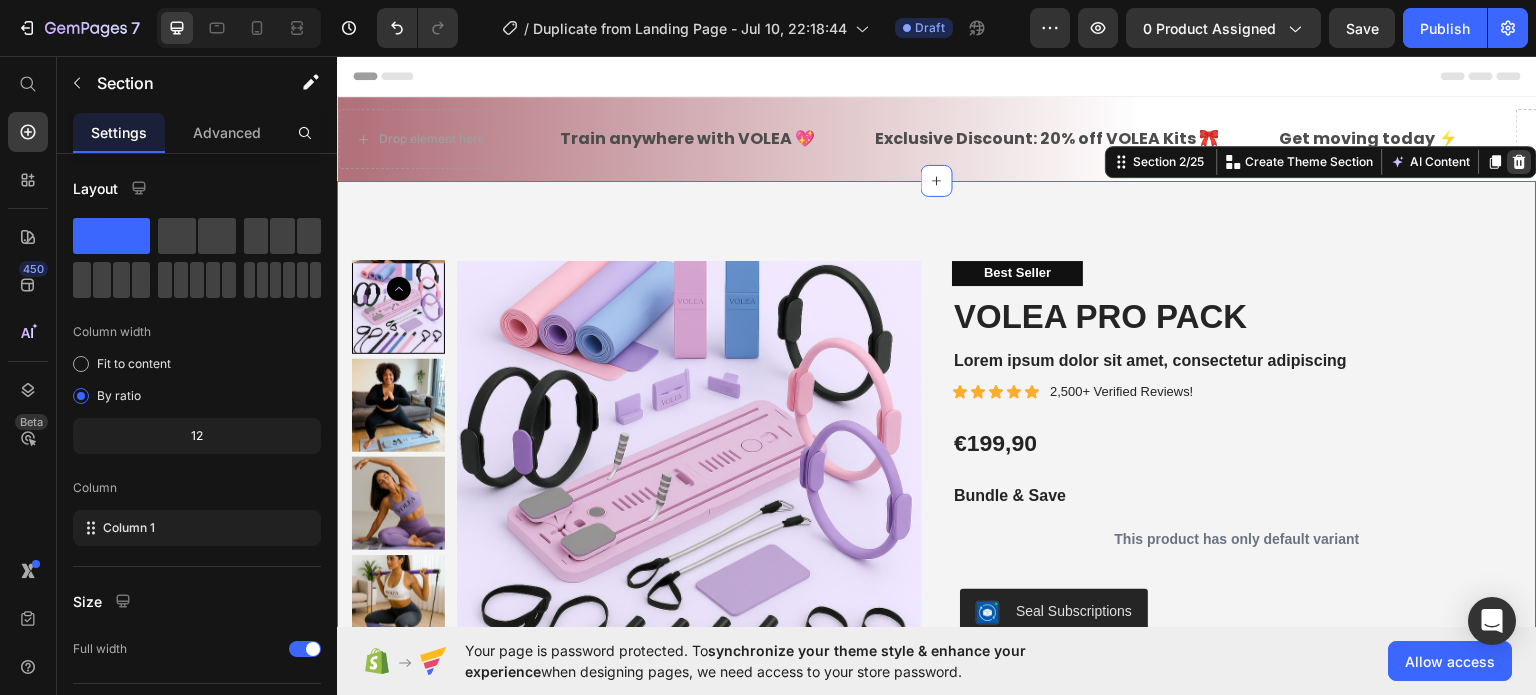 click 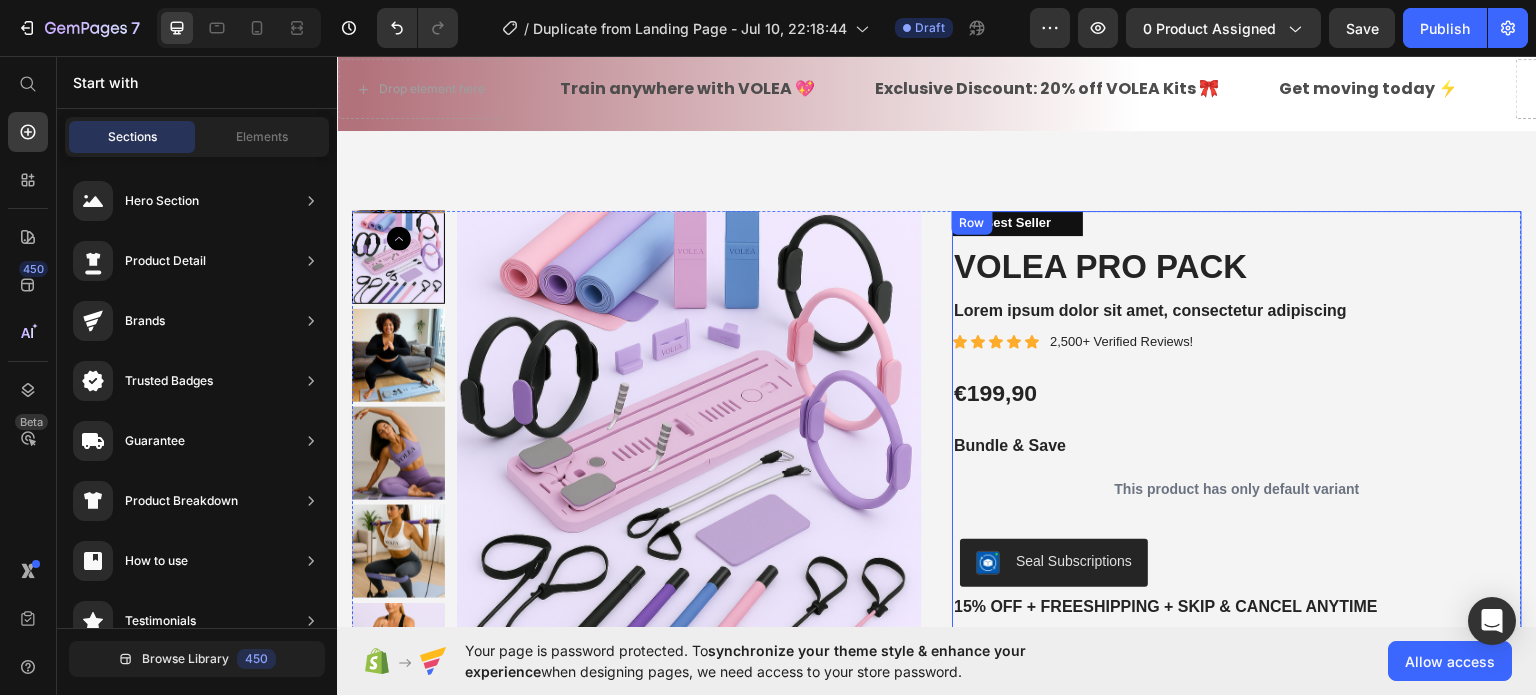 scroll, scrollTop: 0, scrollLeft: 0, axis: both 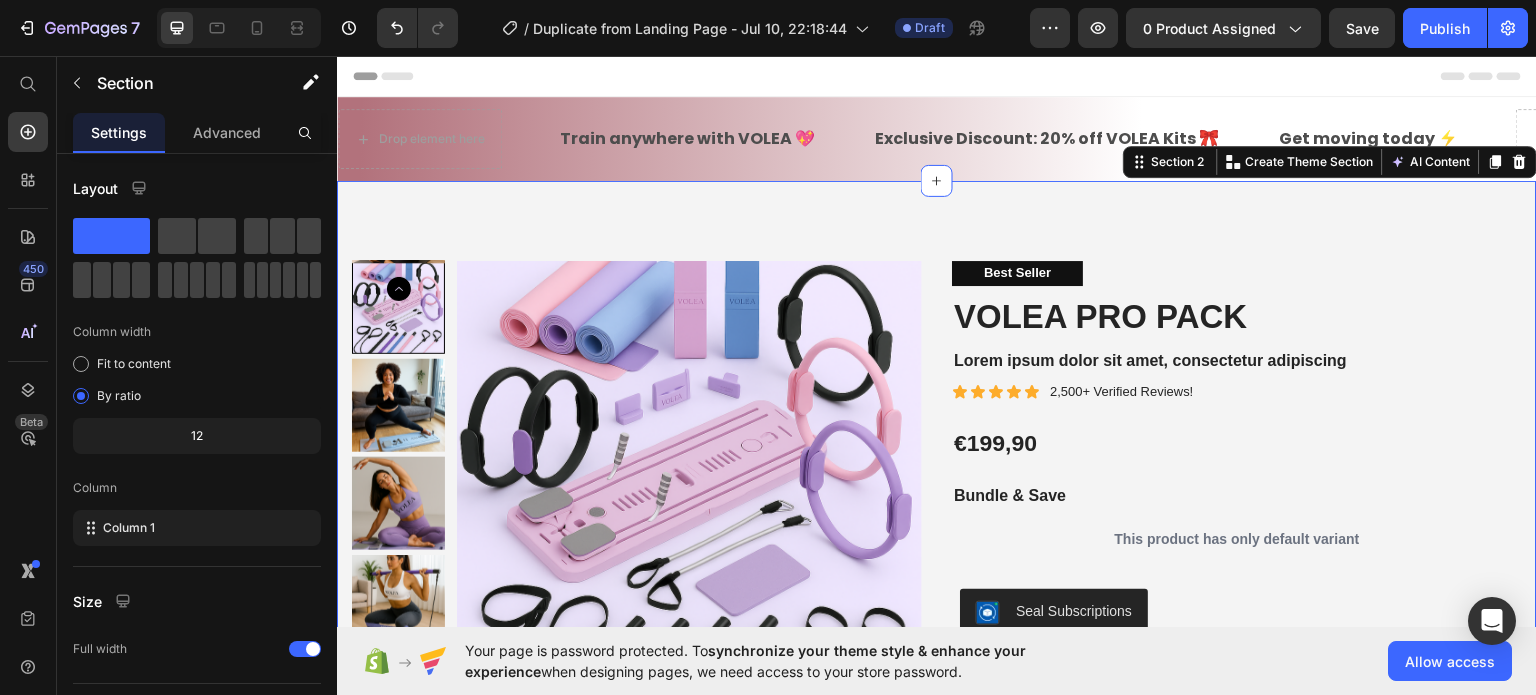 click on "Product Images Best Seller Text Block VOLEA PRO PACK Product Title Lorem ipsum dolor sit amet, consectetur adipiscing Text Block Icon Icon Icon Icon Icon Icon List 2,500+ Verified Reviews! Text Block Row €199,90 Product Price Bundle & Save Text Block This product has only default variant Product Variants & Swatches Seal Subscriptions Seal Subscriptions 15% off + Freeshipping + Skip & Cancel Anytime Text Block Out of stock Add to Cart Image Image Image Image Image Row Row Product Image But I must explain to you how  Text Block Image But I must explain to you how  Text Block Image But I must explain to you how  Text Block Image But I must explain to you how  Text Block Image But I must explain to you how  Text Block Carousel Icon Icon Icon Icon Icon Icon List [FIRST] [LAST].  Verified Buyer Text Block Row Text Block Row Product Images Icon Icon Icon Icon Icon Icon List 500+  Reviews! Text Block Row VOLEA PRO PACK Product Title But I must explain to you how all this mistaken Text Block" at bounding box center [937, 841] 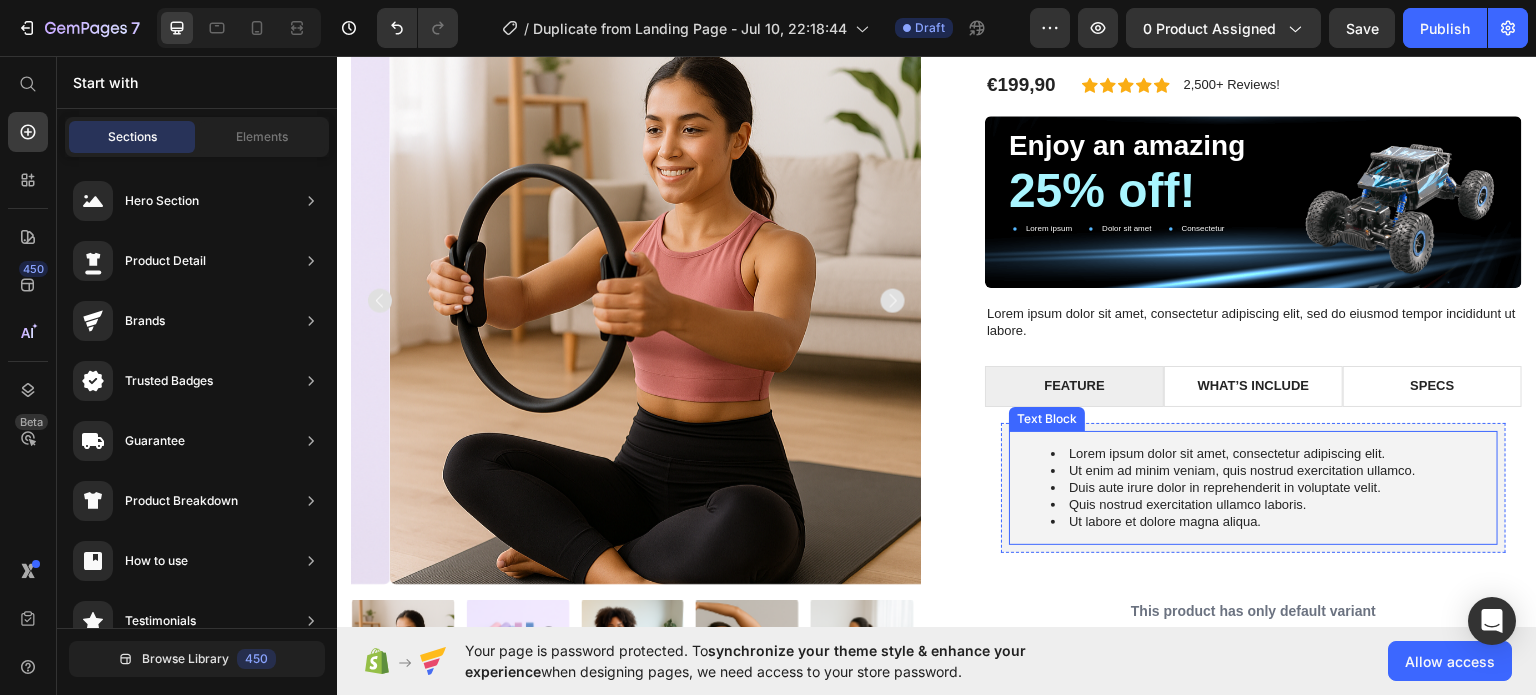 scroll, scrollTop: 300, scrollLeft: 0, axis: vertical 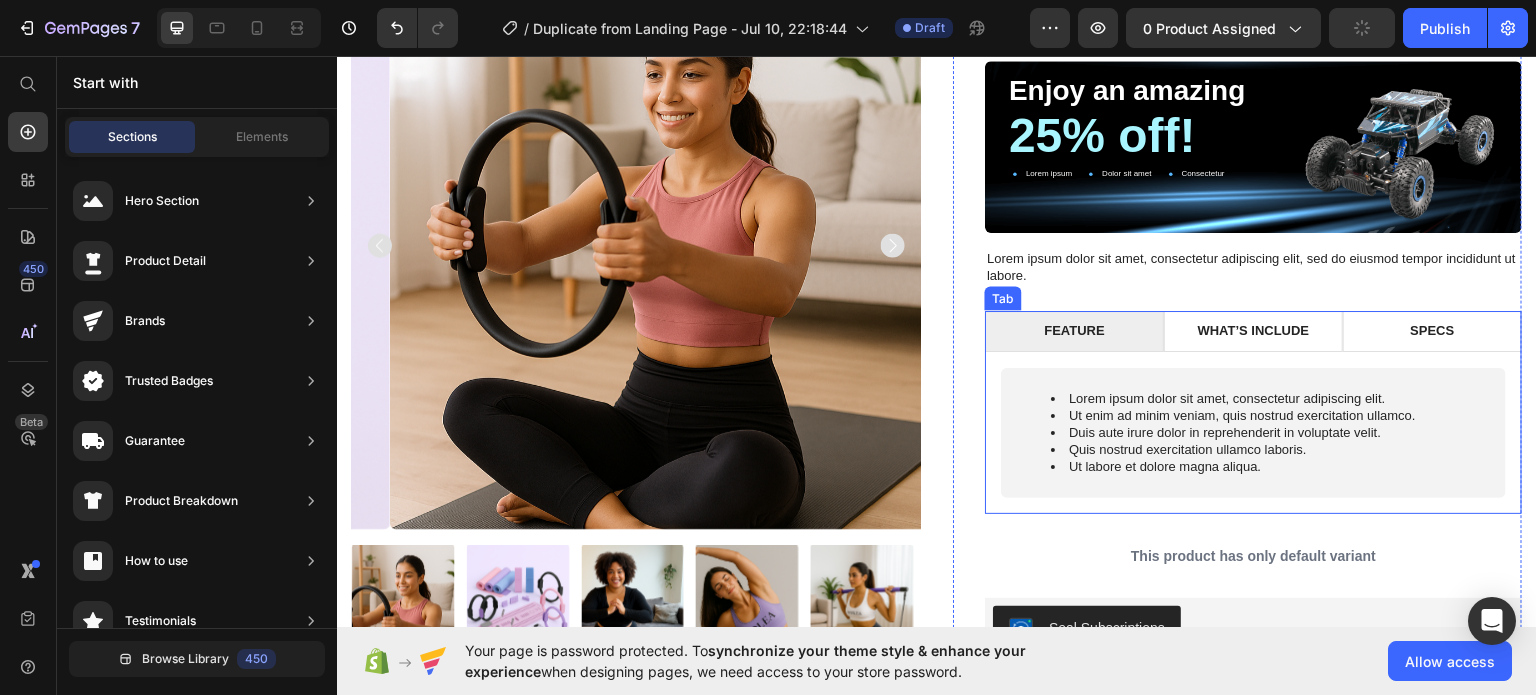 click on "WHAT’S INCLUDE" at bounding box center [1254, 330] 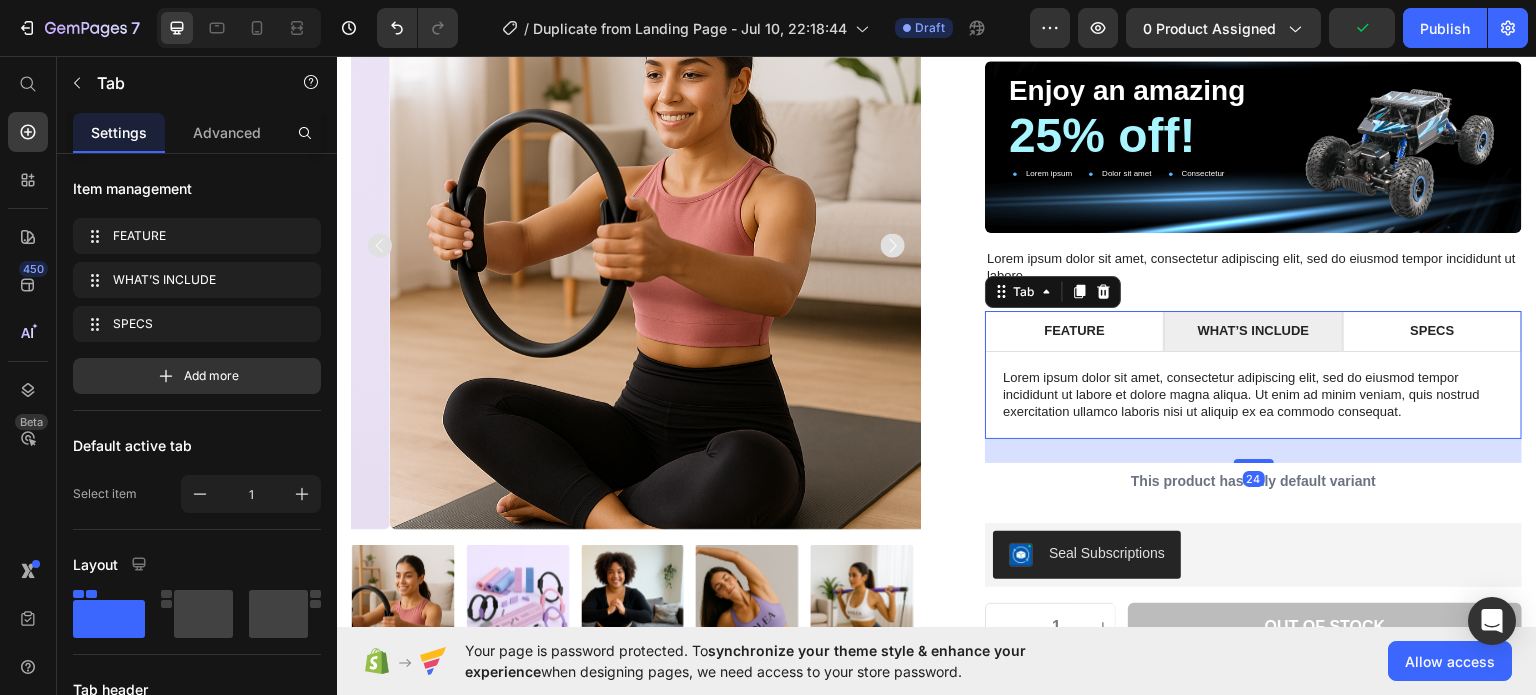 click on "FEATURE" at bounding box center [1074, 330] 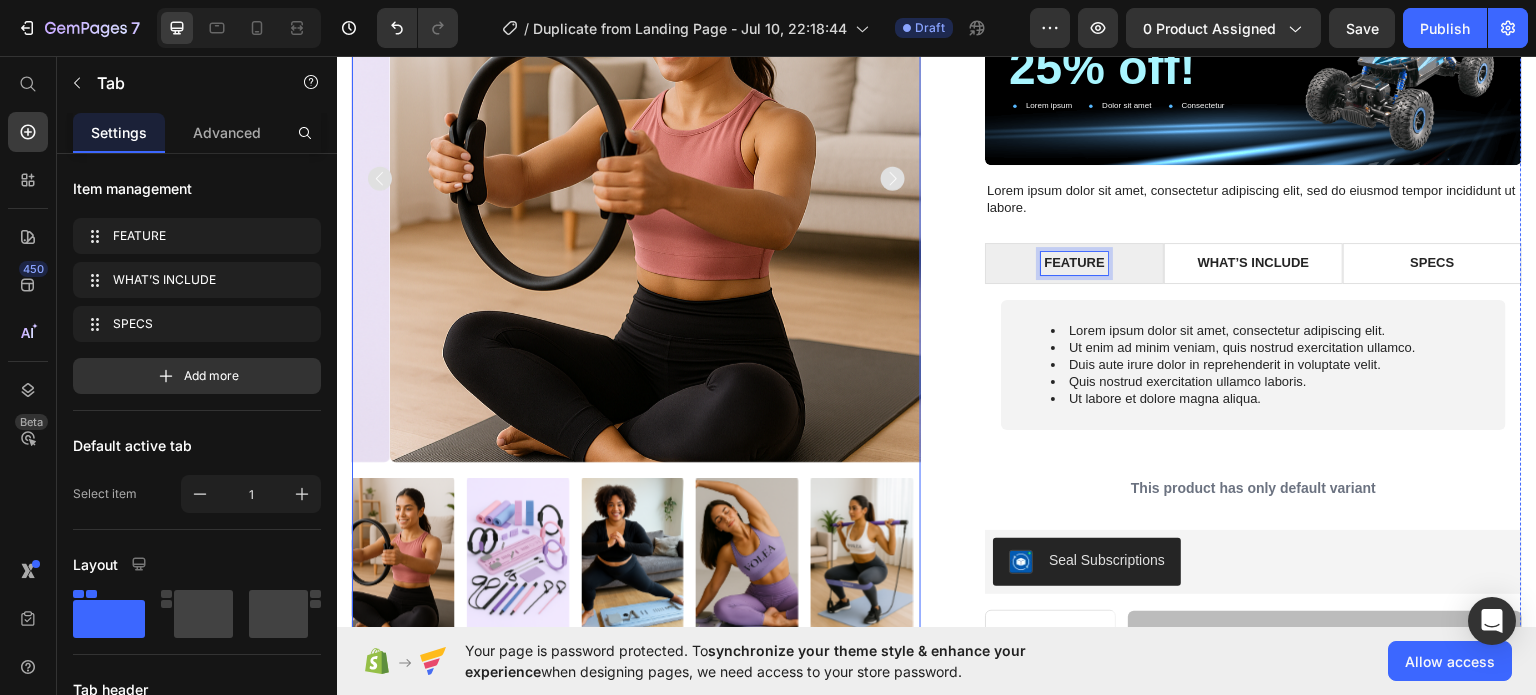 scroll, scrollTop: 400, scrollLeft: 0, axis: vertical 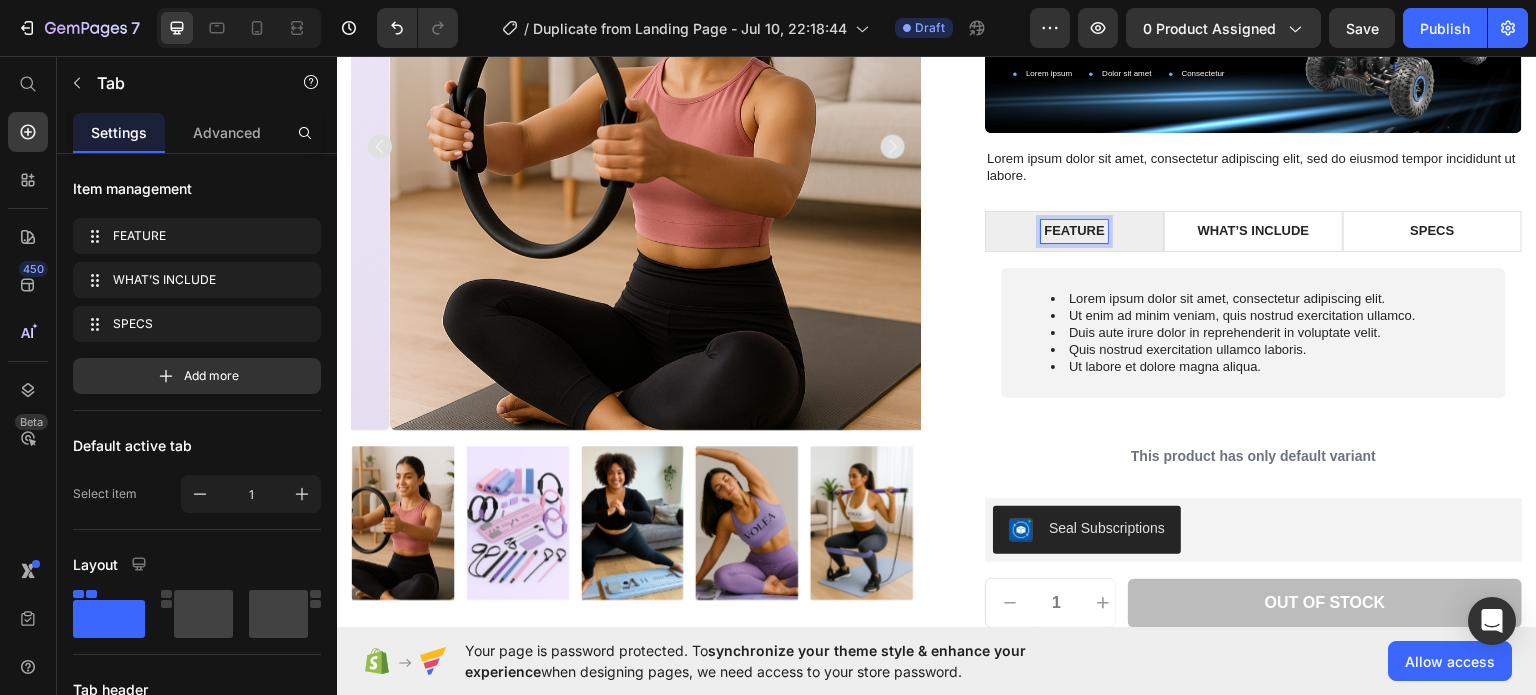 click on "WHAT’S INCLUDE" at bounding box center (1254, 230) 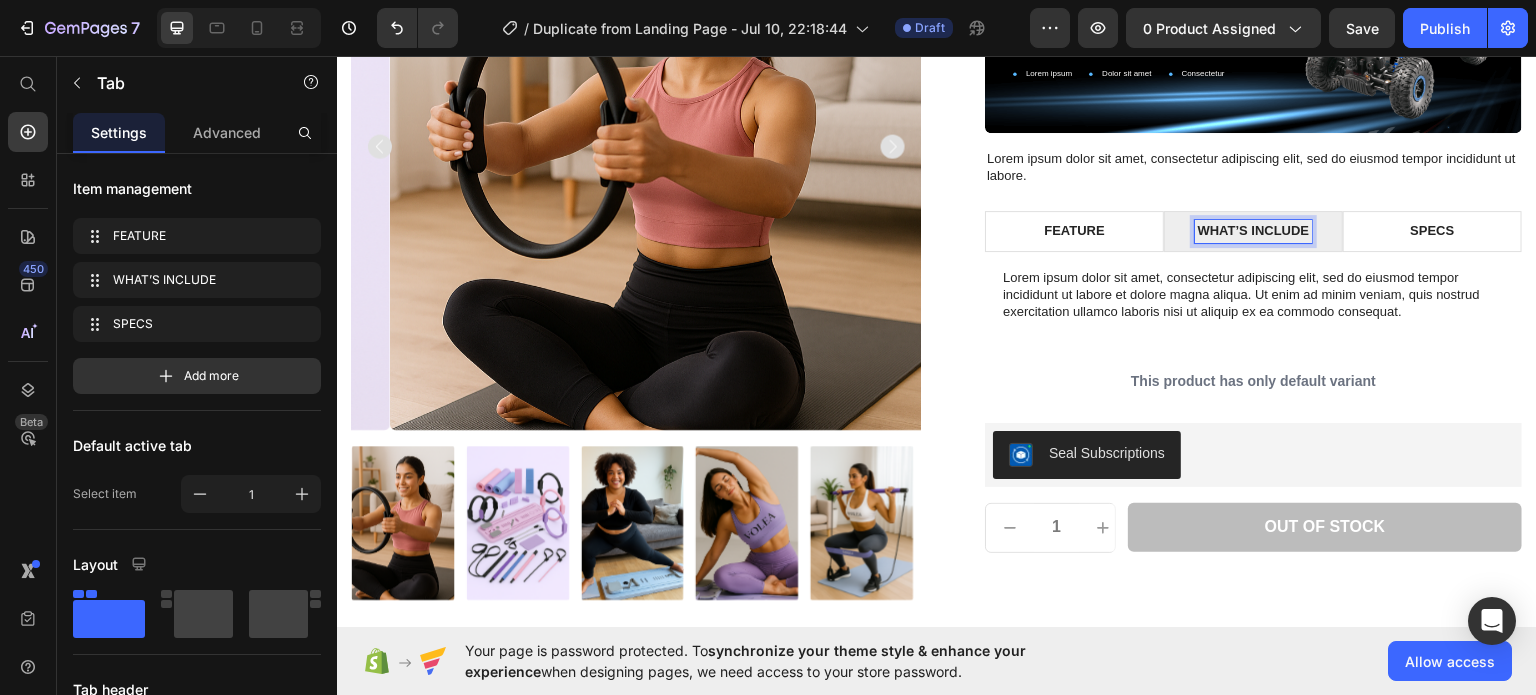 click on "SPECS" at bounding box center [1432, 230] 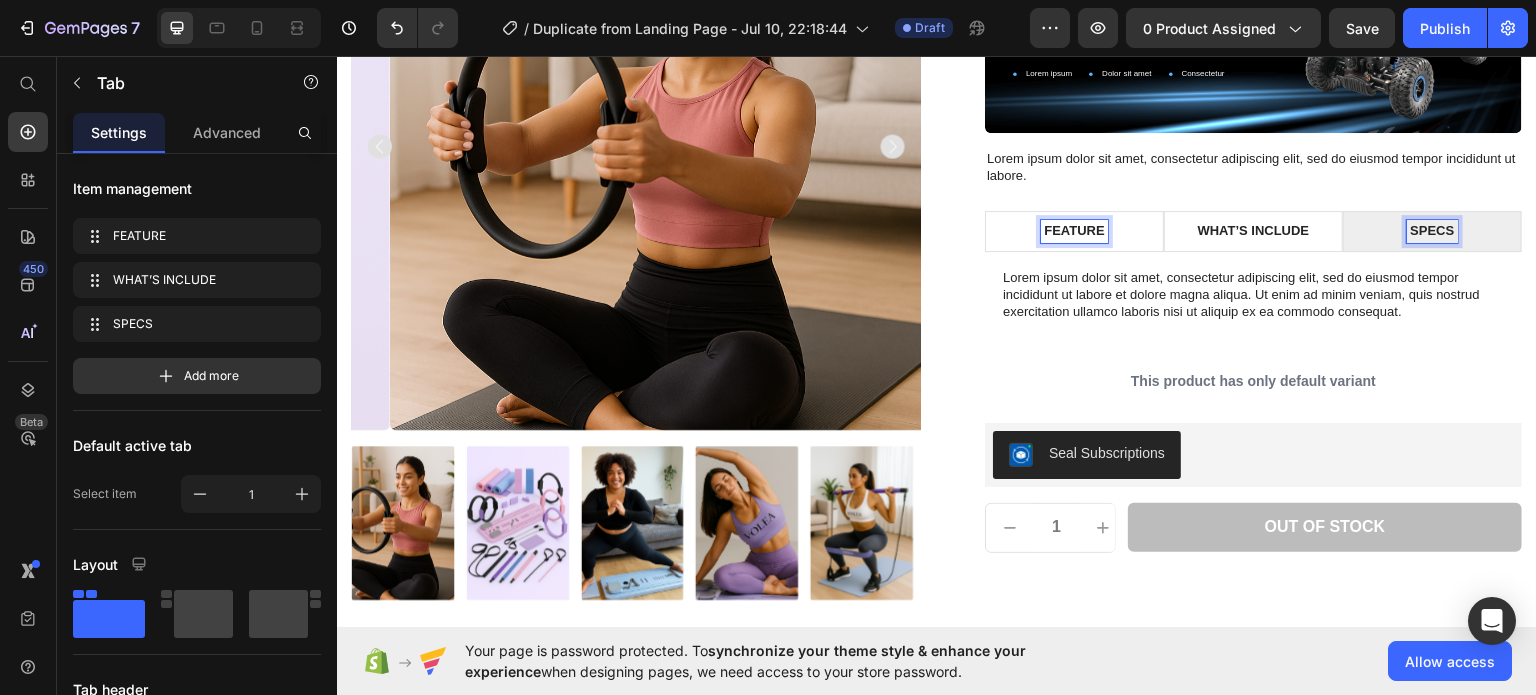 click on "FEATURE" at bounding box center [1074, 230] 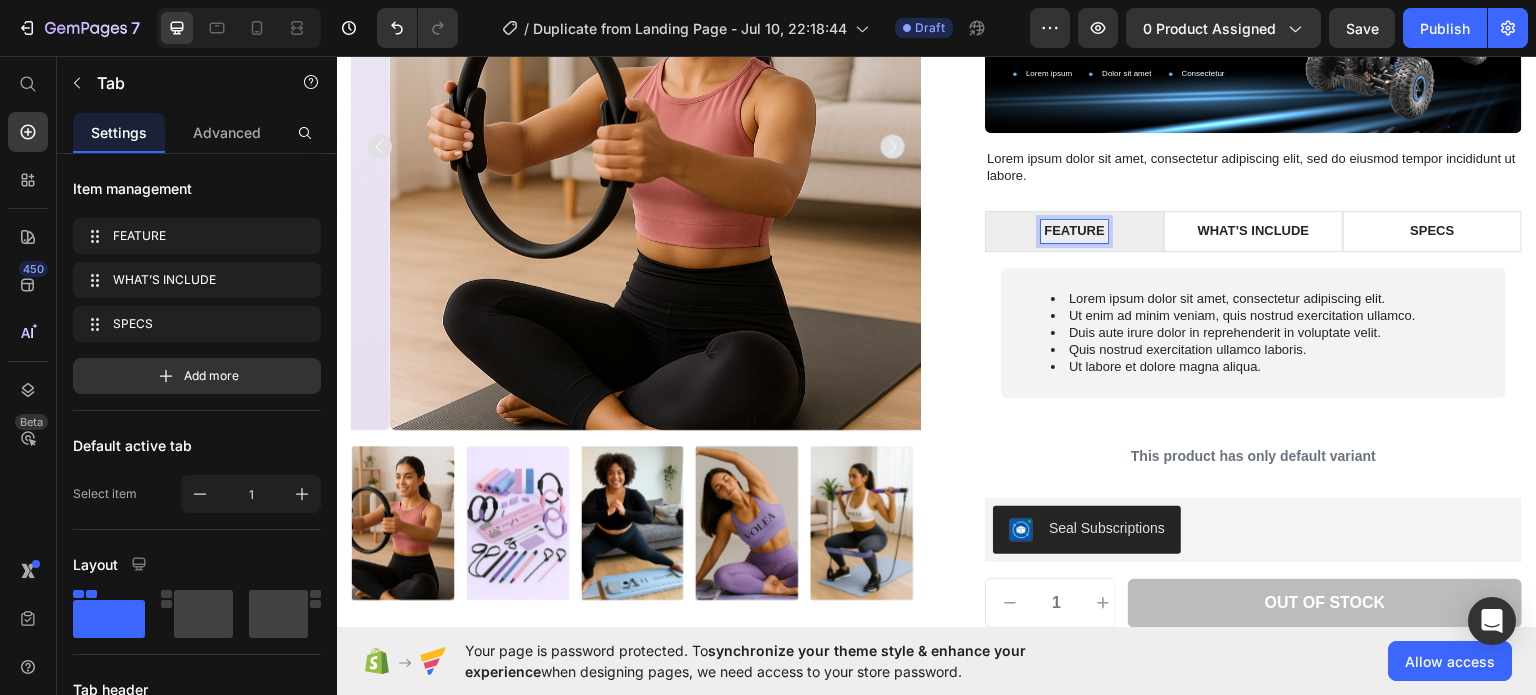 click on "SPECS" at bounding box center [1432, 230] 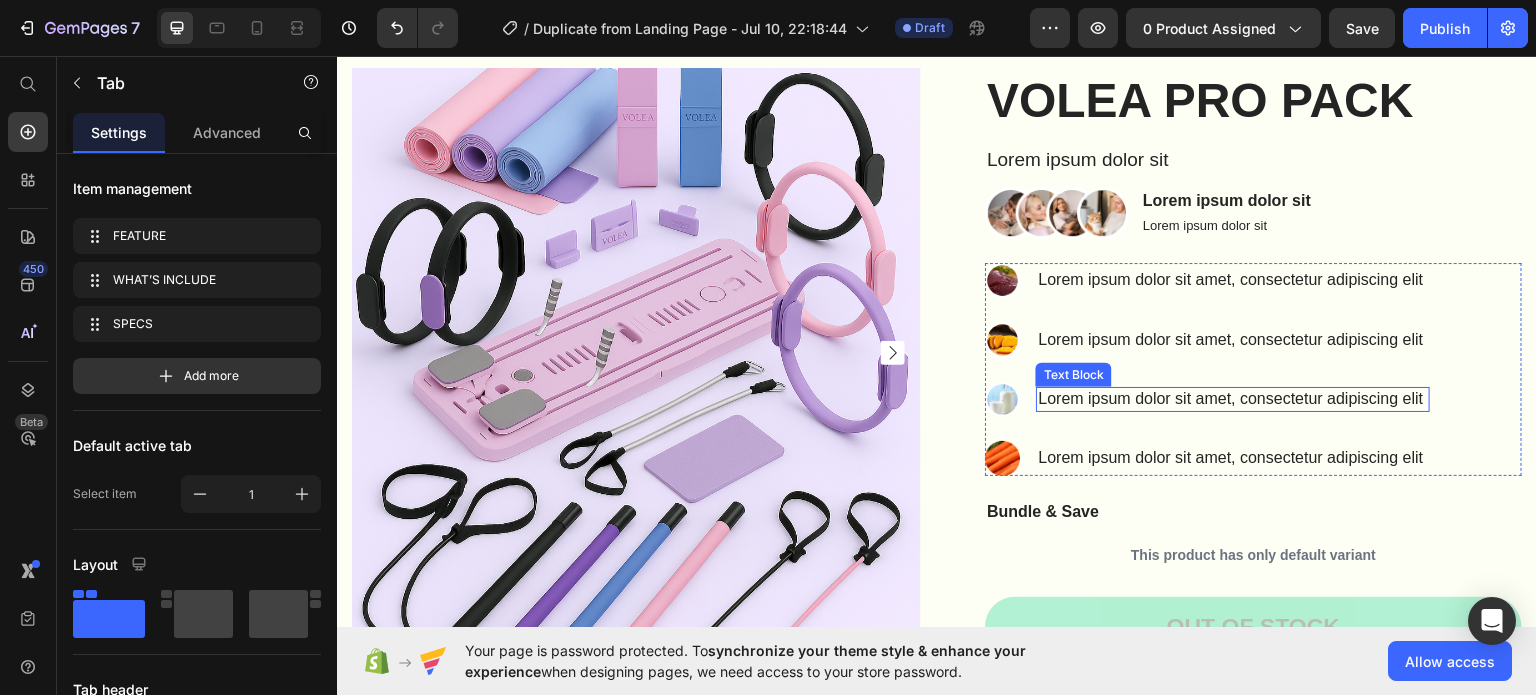scroll, scrollTop: 1000, scrollLeft: 0, axis: vertical 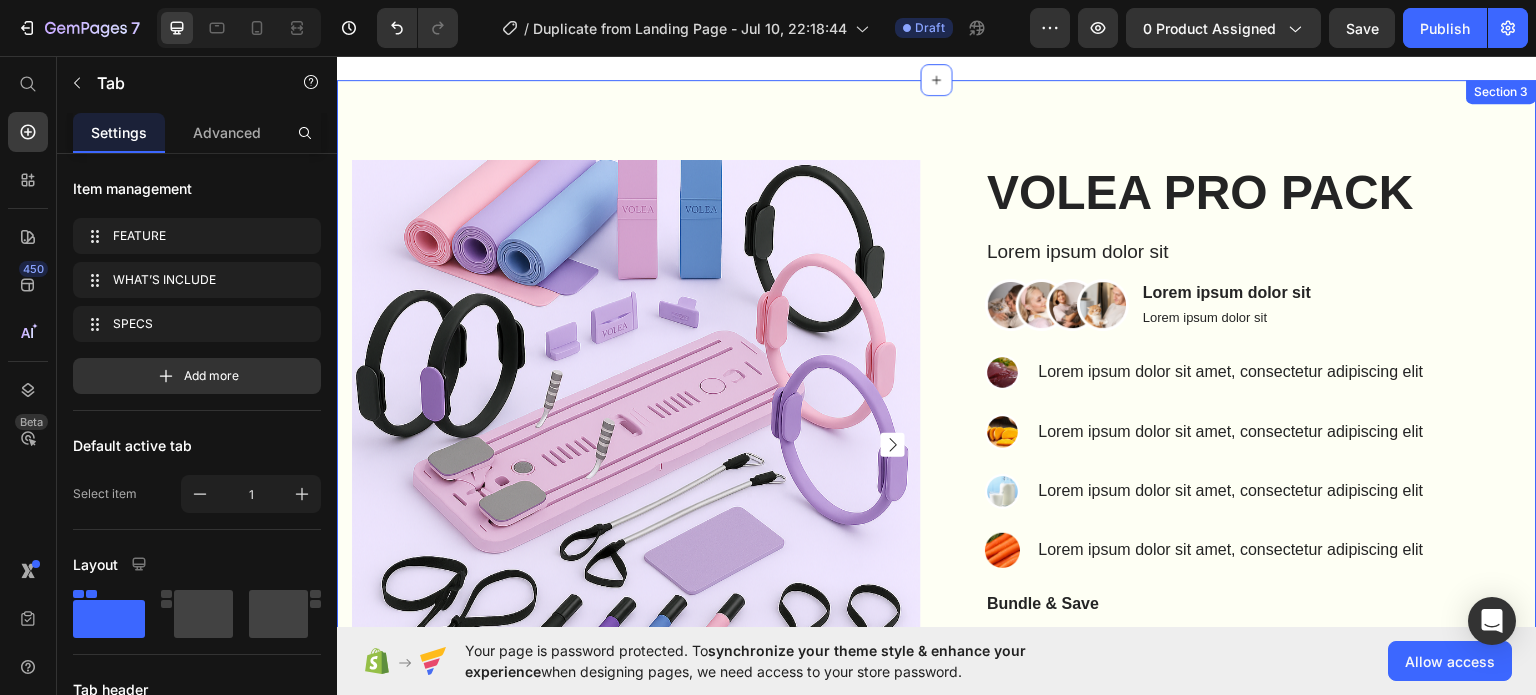 click on "Product Images VOLEA PRO PACK Product Title Lorem ipsum dolor sit Text Block Image Lorem ipsum dolor sit Text Block Lorem ipsum dolor sit Text Block Row Image Lorem ipsum dolor sit amet, consectetur adipiscing elit Text Block Image Lorem ipsum dolor sit amet, consectetur adipiscing elit Text Block Image Lorem ipsum dolor sit amet, consectetur adipiscing elit Text Block Image Lorem ipsum dolor sit amet, consectetur adipiscing elit Text Block Advanced List Bundle & Save Text Block This product has only default variant Product Variants & Swatches Out of stock Add to Cart Image Low stock -  9 items left Text Block Advanced List Row Product Section 3" at bounding box center (937, 504) 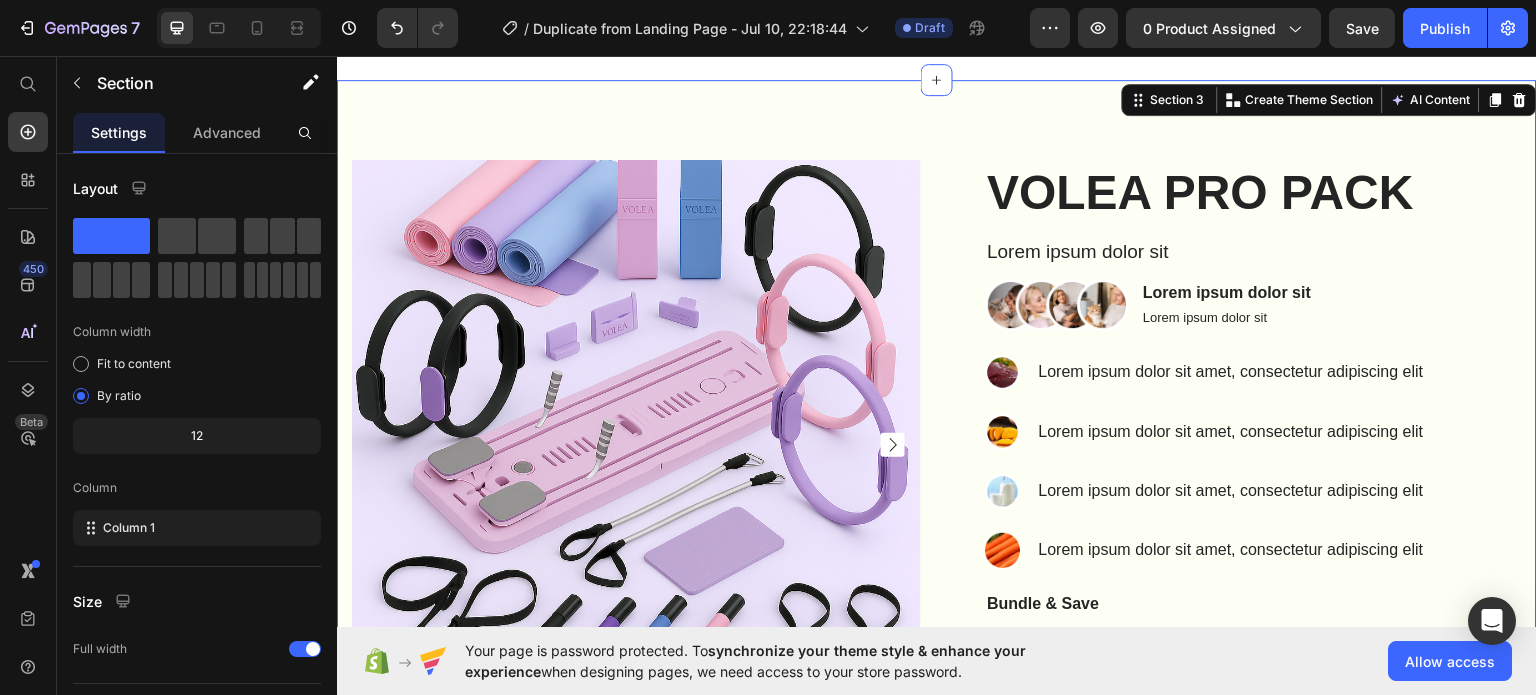 click on "Section 3   You can create reusable sections Create Theme Section AI Content Write with GemAI What would you like to describe here? Tone and Voice Persuasive Product VOLEA FITNESS PACK Show more Generate" at bounding box center [1329, 99] 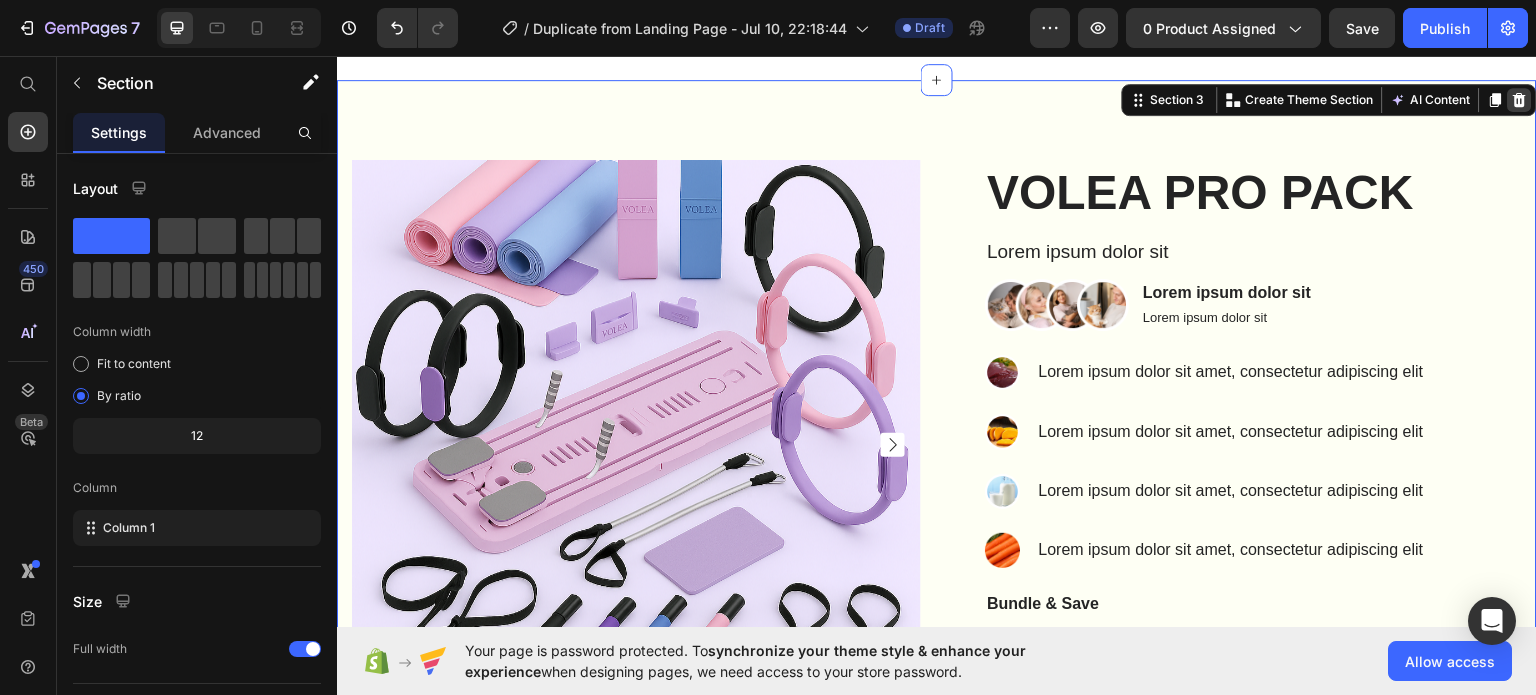 click 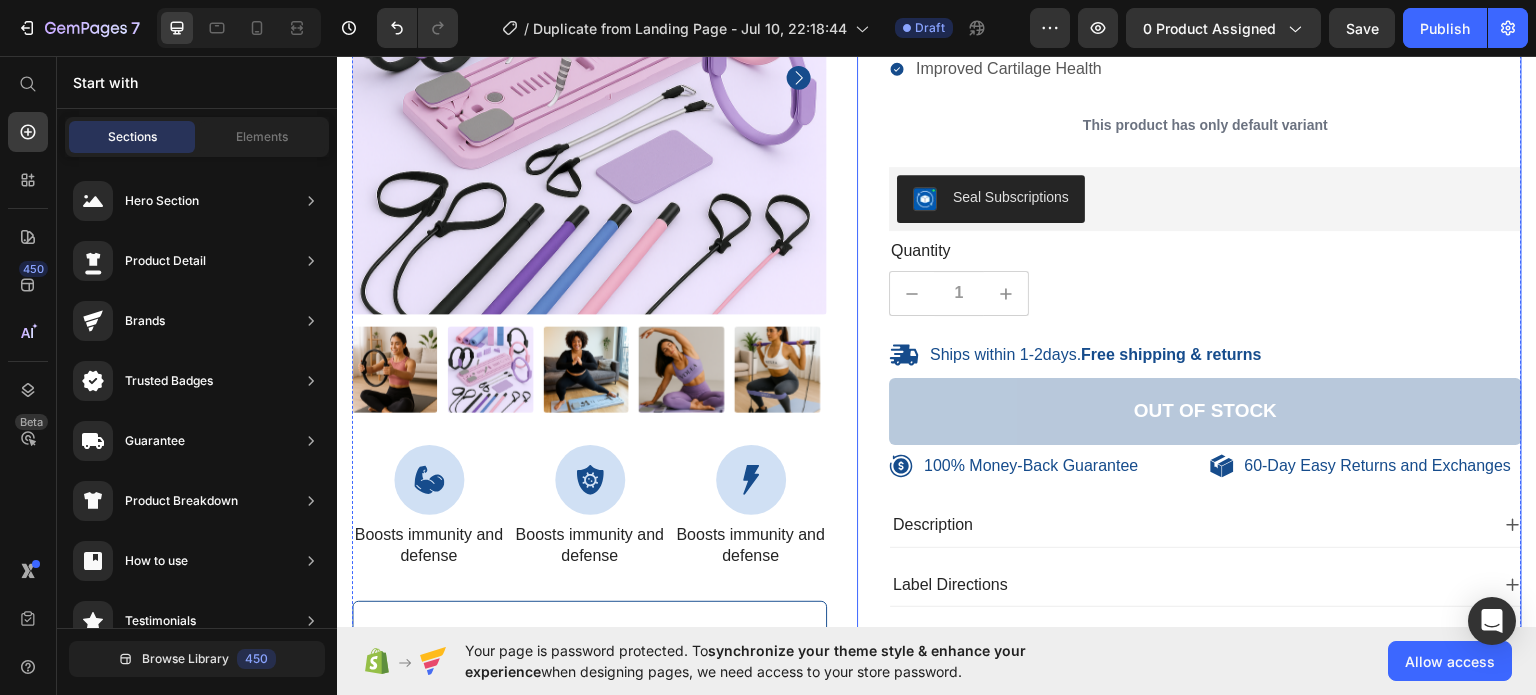 scroll, scrollTop: 1400, scrollLeft: 0, axis: vertical 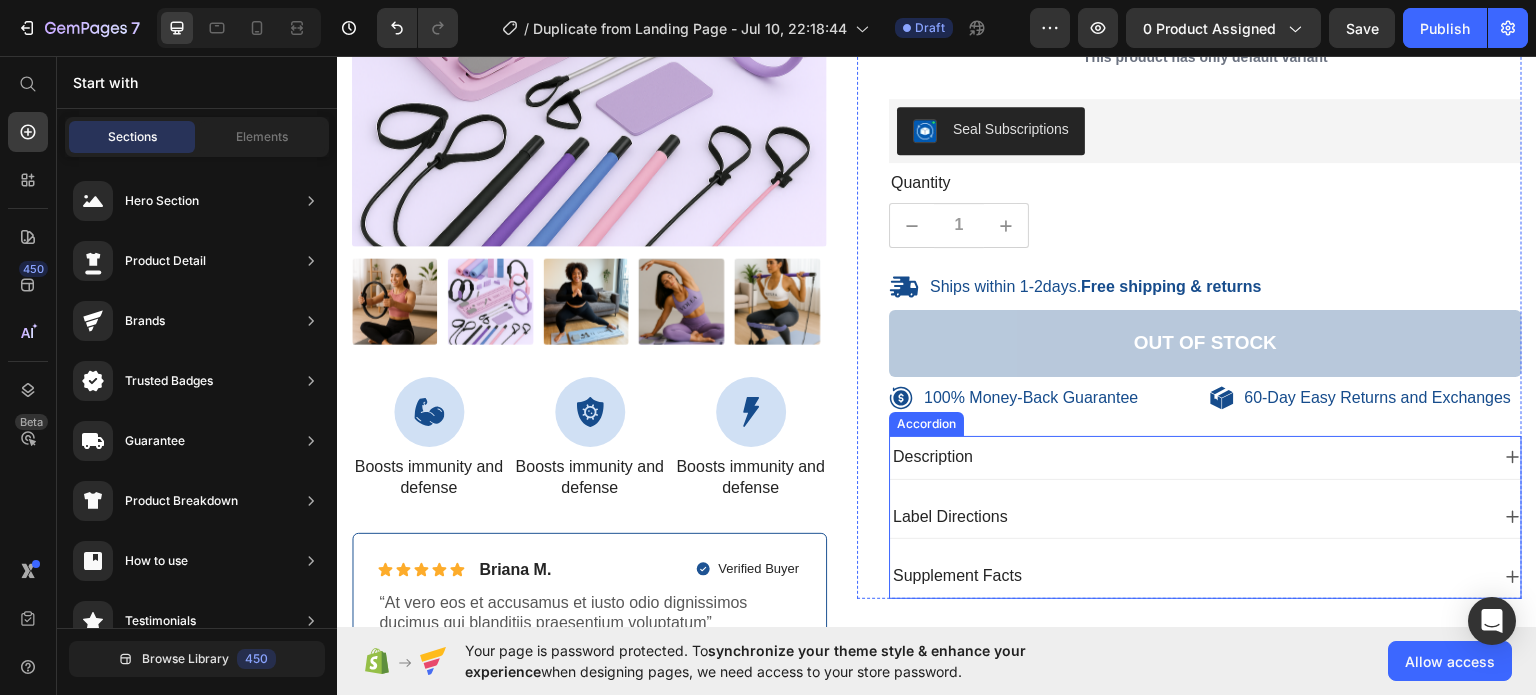 click on "Label Directions" at bounding box center [1205, 516] 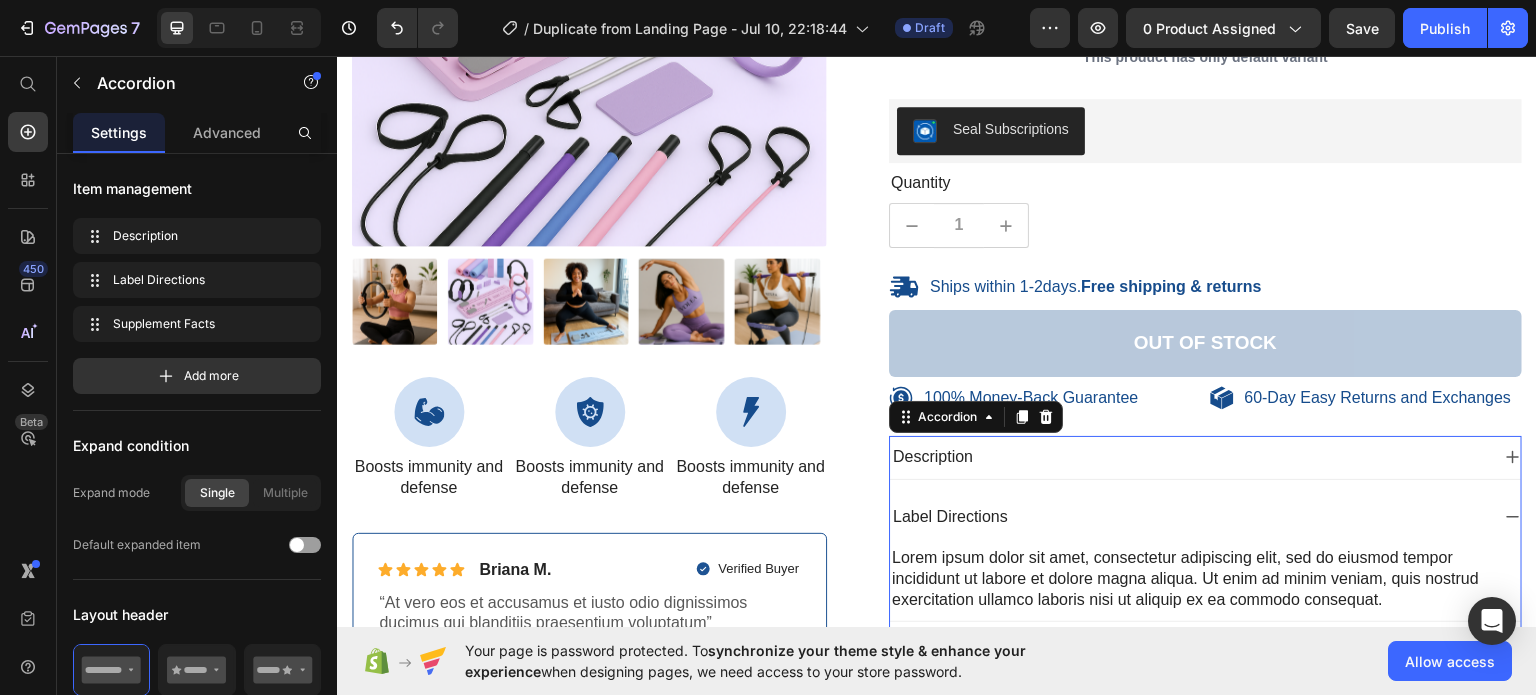 click on "Label Directions" at bounding box center [1205, 516] 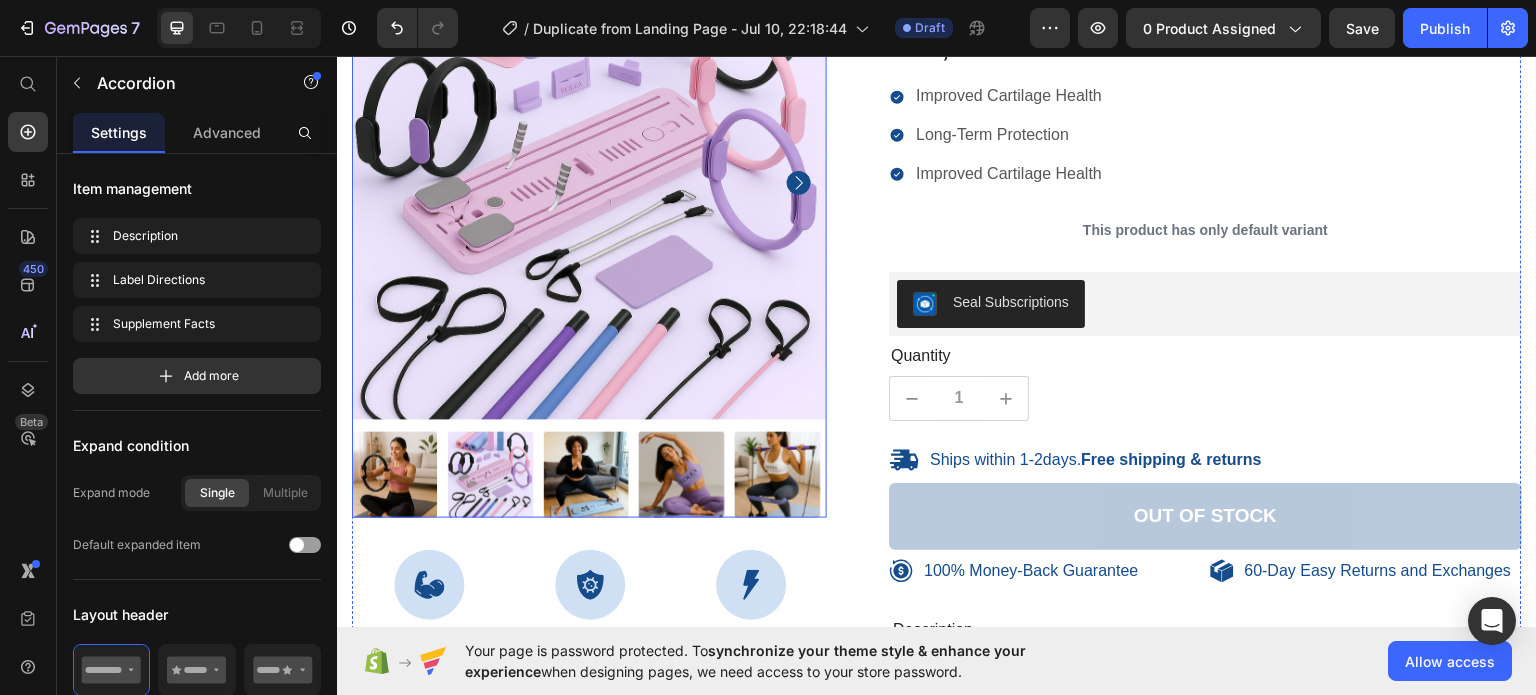 scroll, scrollTop: 1300, scrollLeft: 0, axis: vertical 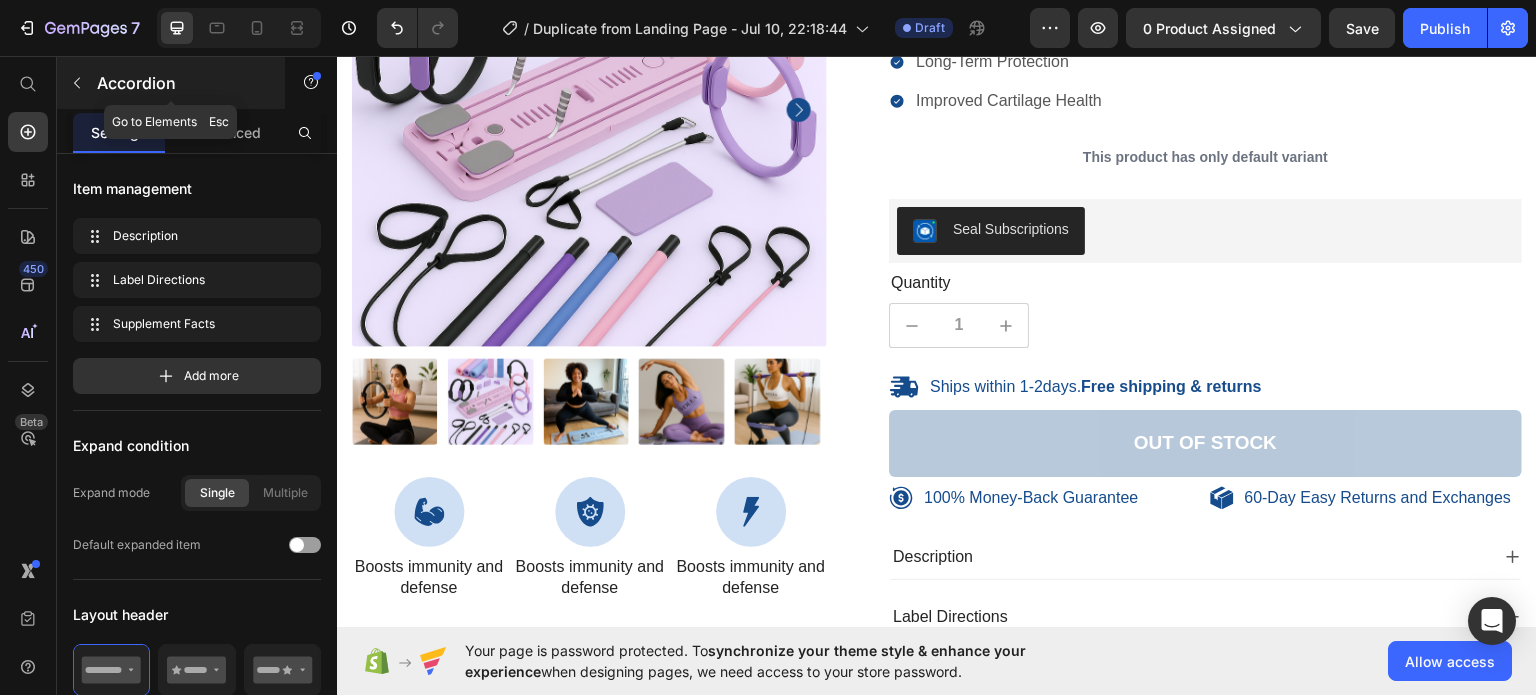 click at bounding box center (77, 83) 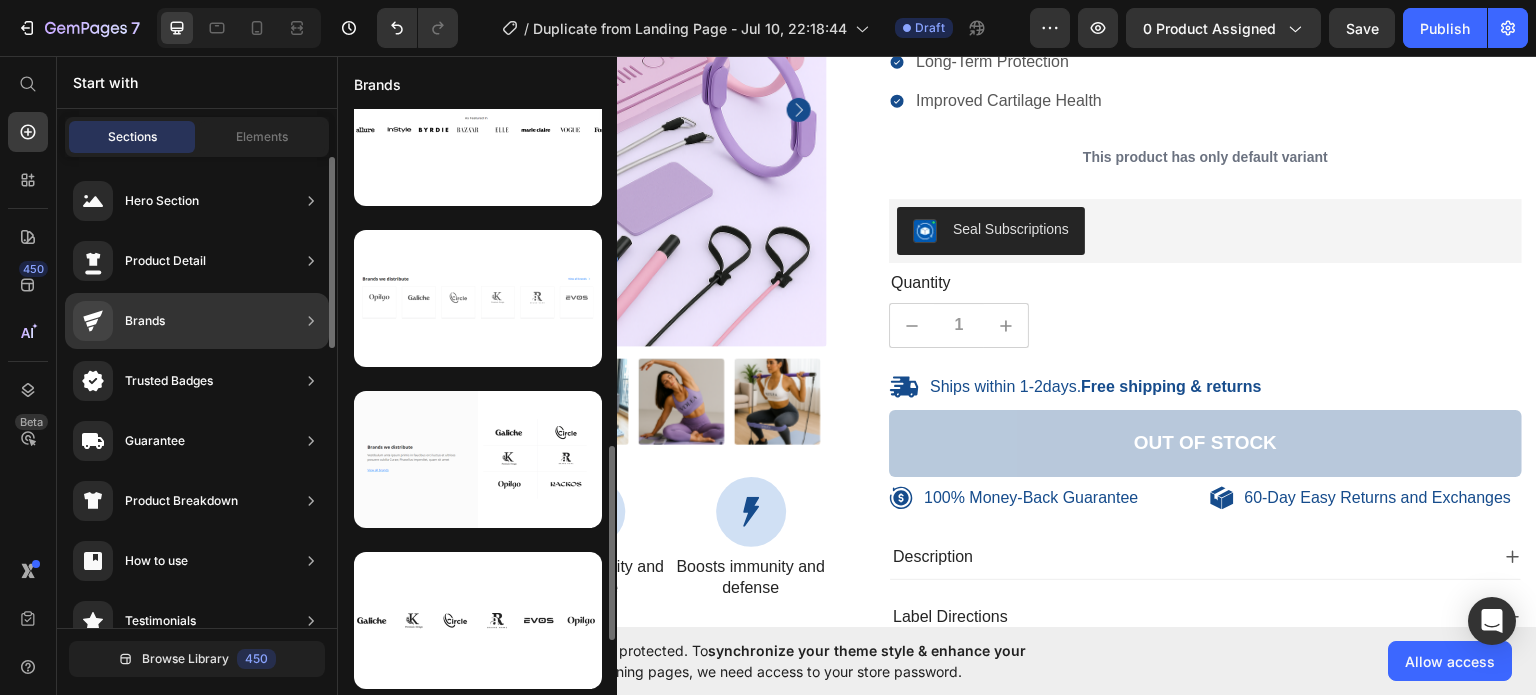 scroll, scrollTop: 368, scrollLeft: 0, axis: vertical 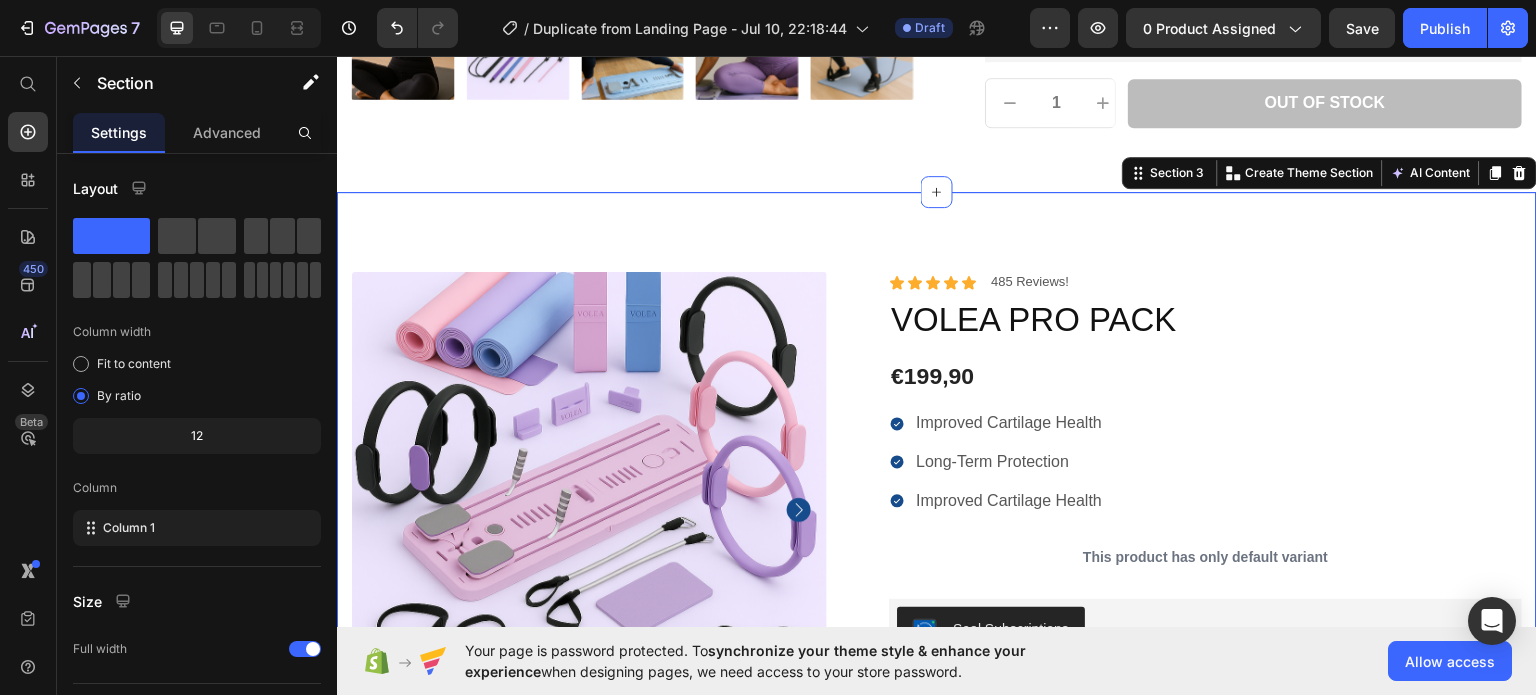 click on "100% Money-Back Guarantee Item List
60-Day Easy Returns Item List Row
Product Images
Icon Boosts immunity and defense Text Block
Icon Boosts immunity and defense Text Block
Icon Boosts immunity and defense Text Block Row Icon Icon Icon Icon Icon Icon List Briana M. Text Block Row Verified Buyer Item List Row “At vero eos et accusamus et iusto odio dignissimos ducimus qui blanditiis praesentium voluptatum” Text Block Row Icon Icon Icon Icon Icon Icon List 485 Reviews! Text Block Row VOLEA PRO PACK Product Title €199,90 Product Price Improved Cartilage Health Long-Term Protection Improved Cartilage Health Item List This product has only default variant Product Variants & Swatches Seal Subscriptions Seal Subscriptions Quantity Text Block 1 Product Quantity
Ships within 1-2days.  Free shipping & returns Item List 1 Product Quantity Out of stock Add to Cart Row" at bounding box center [937, 715] 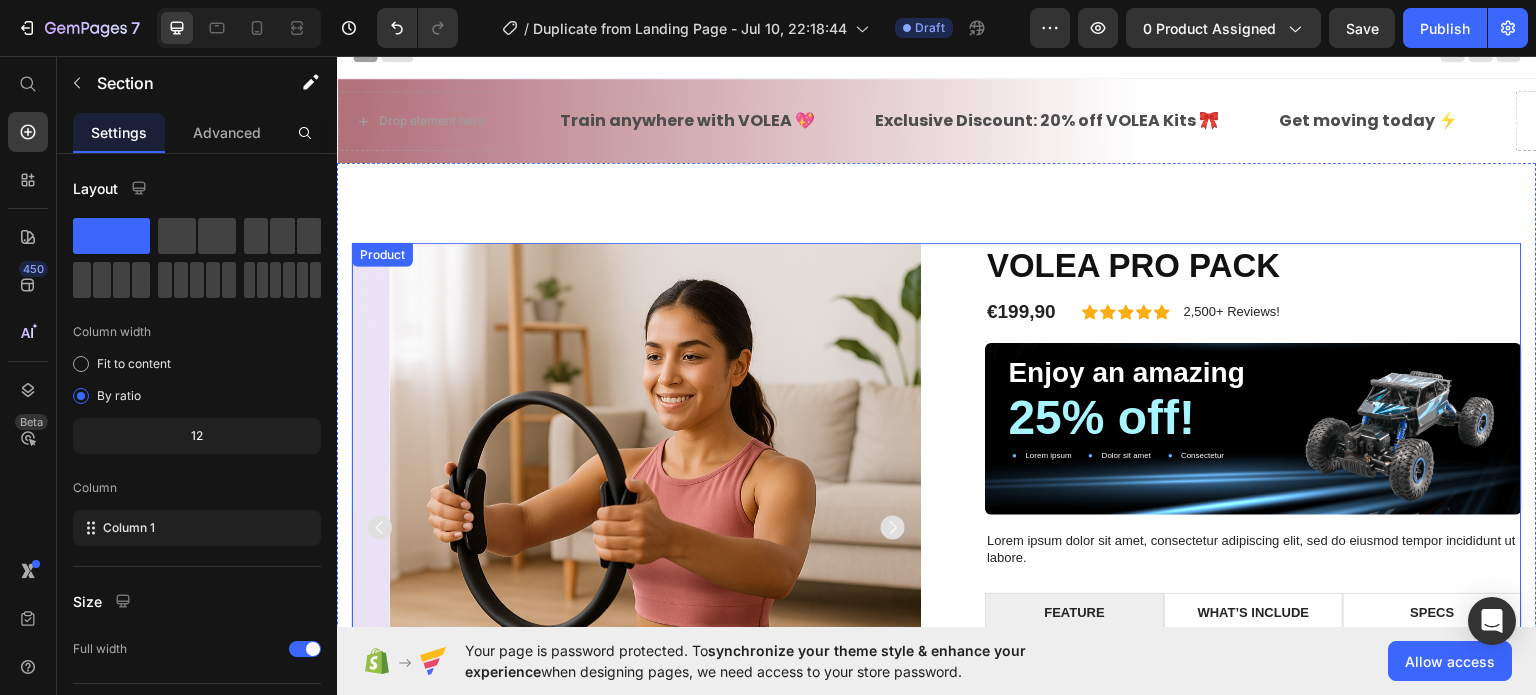 scroll, scrollTop: 0, scrollLeft: 0, axis: both 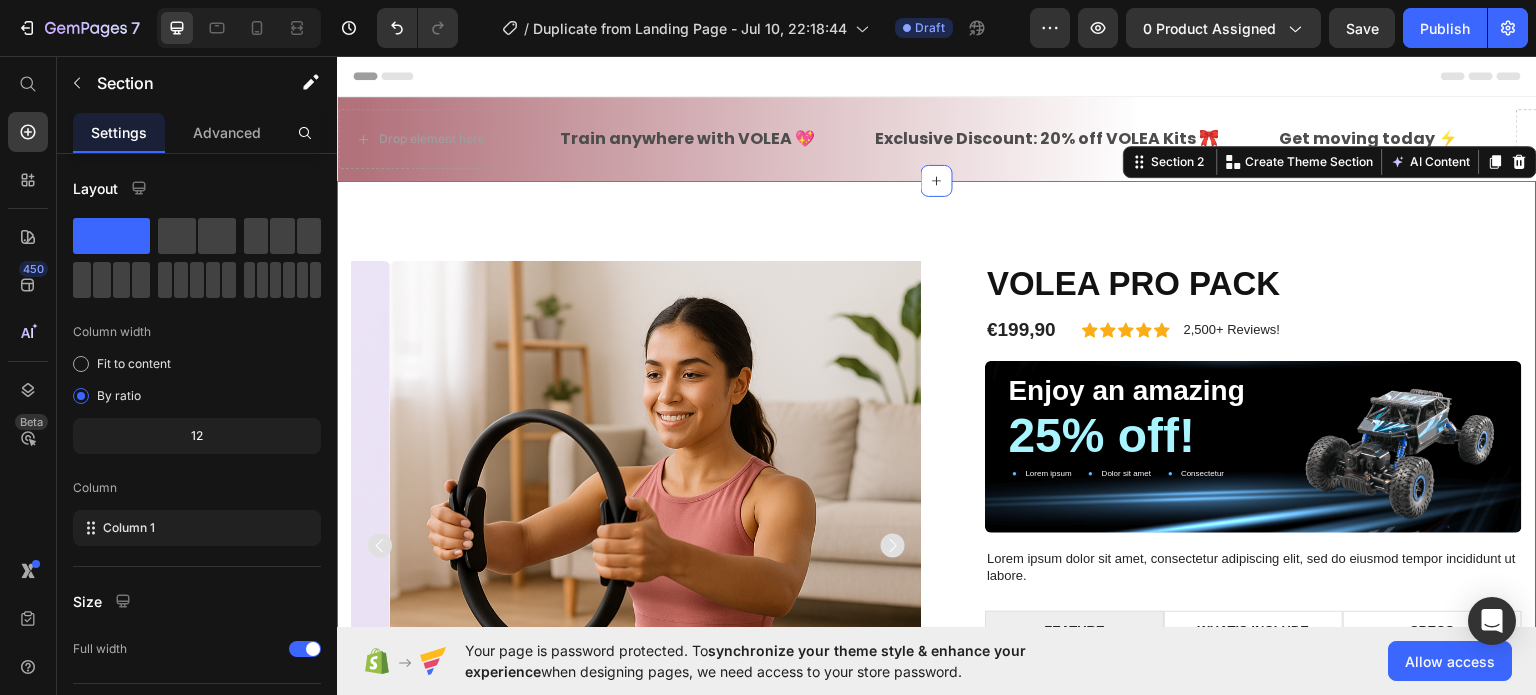click on "Product Images VOLEA PRO PACK Product Title €199,90 Product Price Icon Icon Icon Icon Icon Icon List 2,500+ Reviews! Text Block Row Row Enjoy an amazing Text Block 25% off! Text Block
Lorem ipsum Item List
Dolor sit amet Item List
Consectetur Item List Row Hero Banner Lorem ipsum dolor sit amet, consectetur adipiscing elit, sed do eiusmod tempor incididunt ut labore. Text Block FEATURE WHAT’S INCLUDE SPECS Lorem ipsum dolor sit amet, consectetur adipiscing elit. Ut enim ad minim veniam, quis nostrud exercitation ullamco. Duis aute irure dolor in reprehenderit in voluptate velit. Quis nostrud exercitation ullamco laboris.  Ut labore et dolore magna aliqua. Text Block Row Lorem ipsum dolor sit amet, consectetur adipiscing elit, sed do eiusmod tempor incididunt ut labore et dolore magna aliqua. Ut enim ad minim veniam, quis nostrud exercitation ullamco laboris nisi ut aliquip ex ea commodo consequat. Text Block Text Block Tab 1" at bounding box center [937, 635] 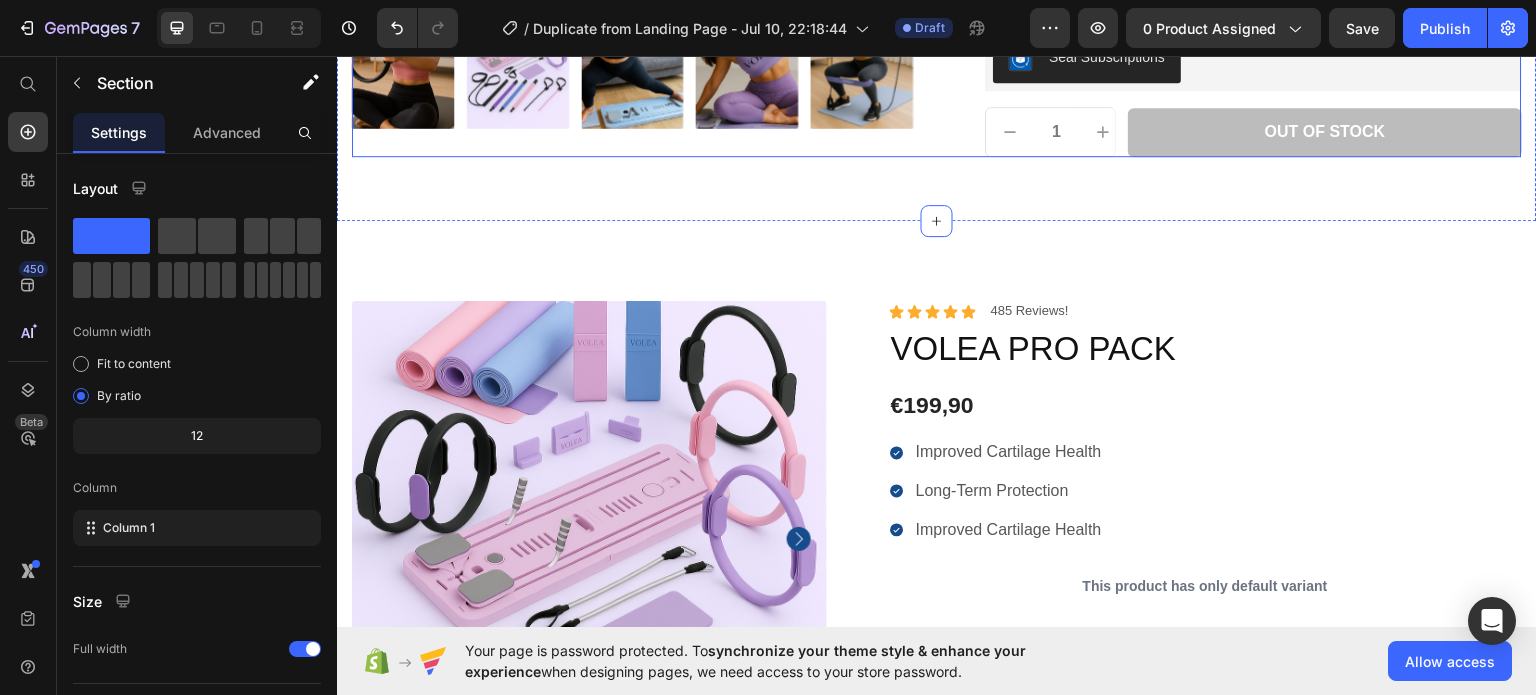 scroll, scrollTop: 900, scrollLeft: 0, axis: vertical 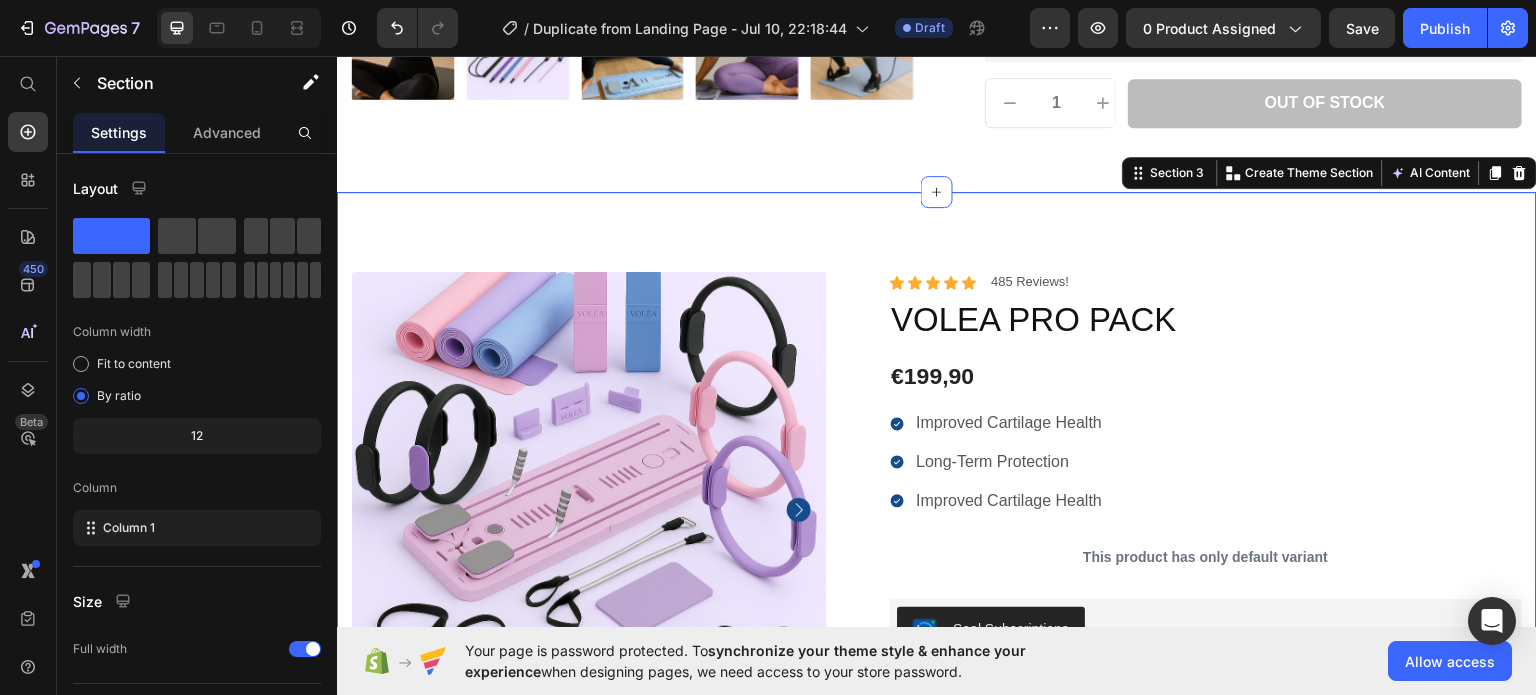 click on "100% Money-Back Guarantee Item List
60-Day Easy Returns Item List Row
Product Images
Icon Boosts immunity and defense Text Block
Icon Boosts immunity and defense Text Block
Icon Boosts immunity and defense Text Block Row Icon Icon Icon Icon Icon Icon List Briana M. Text Block Row Verified Buyer Item List Row “At vero eos et accusamus et iusto odio dignissimos ducimus qui blanditiis praesentium voluptatum” Text Block Row Icon Icon Icon Icon Icon Icon List 485 Reviews! Text Block Row VOLEA PRO PACK Product Title €199,90 Product Price Improved Cartilage Health Long-Term Protection Improved Cartilage Health Item List This product has only default variant Product Variants & Swatches Seal Subscriptions Seal Subscriptions Quantity Text Block 1 Product Quantity
Ships within 1-2days.  Free shipping & returns Item List 1 Product Quantity Out of stock Add to Cart Row" at bounding box center [937, 715] 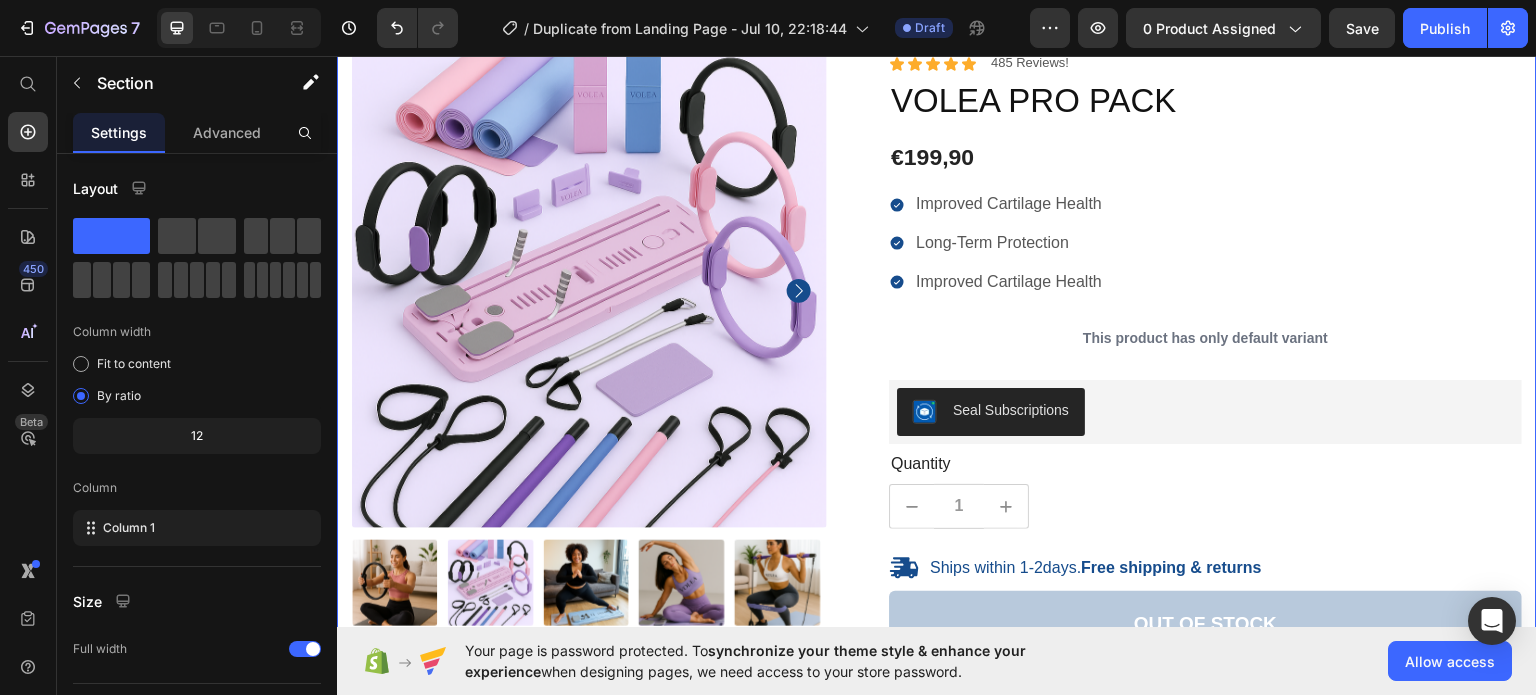 scroll, scrollTop: 900, scrollLeft: 0, axis: vertical 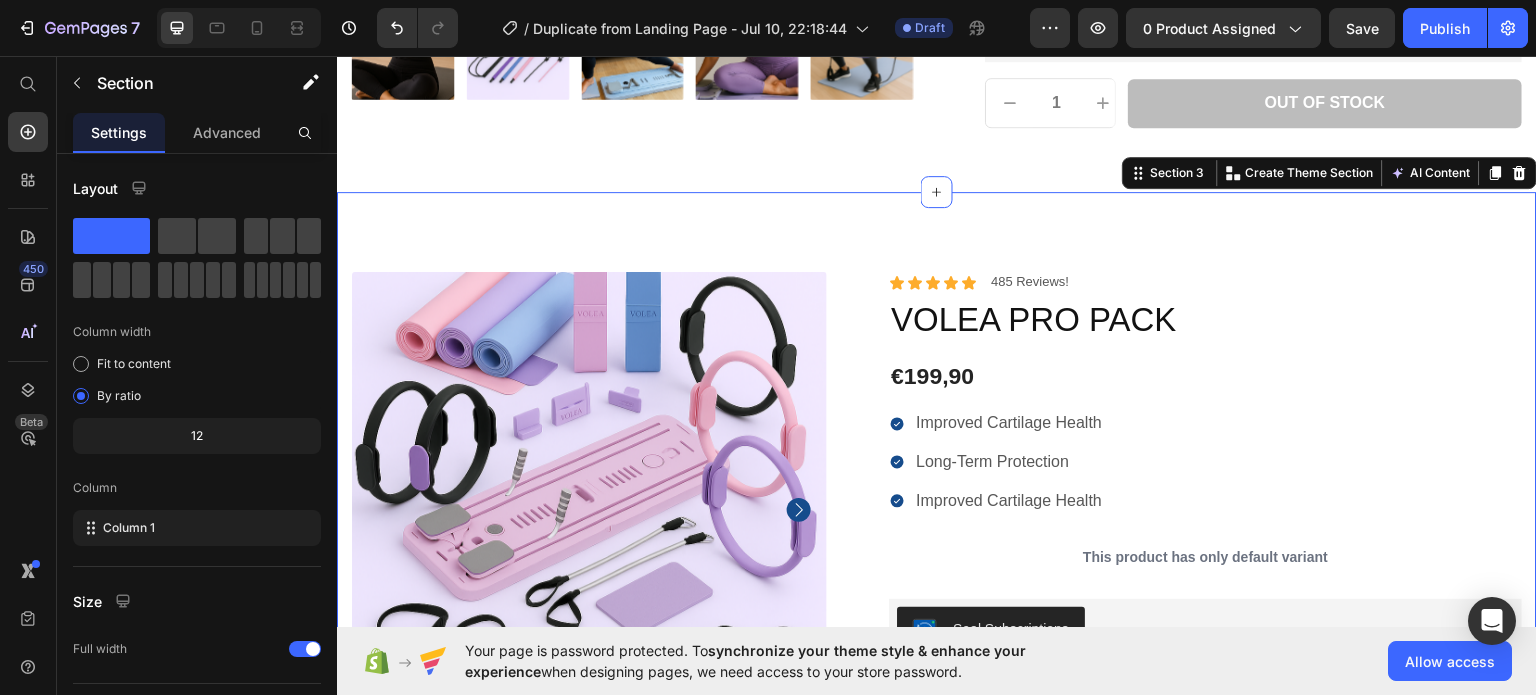 click on "100% Money-Back Guarantee Item List
60-Day Easy Returns Item List Row
Product Images
Icon Boosts immunity and defense Text Block
Icon Boosts immunity and defense Text Block
Icon Boosts immunity and defense Text Block Row Icon Icon Icon Icon Icon Icon List Briana M. Text Block Row Verified Buyer Item List Row “At vero eos et accusamus et iusto odio dignissimos ducimus qui blanditiis praesentium voluptatum” Text Block Row Icon Icon Icon Icon Icon Icon List 485 Reviews! Text Block Row VOLEA PRO PACK Product Title €199,90 Product Price Improved Cartilage Health Long-Term Protection Improved Cartilage Health Item List This product has only default variant Product Variants & Swatches Seal Subscriptions Seal Subscriptions Quantity Text Block 1 Product Quantity
Ships within 1-2days.  Free shipping & returns Item List 1 Product Quantity Out of stock Add to Cart Row" at bounding box center (937, 715) 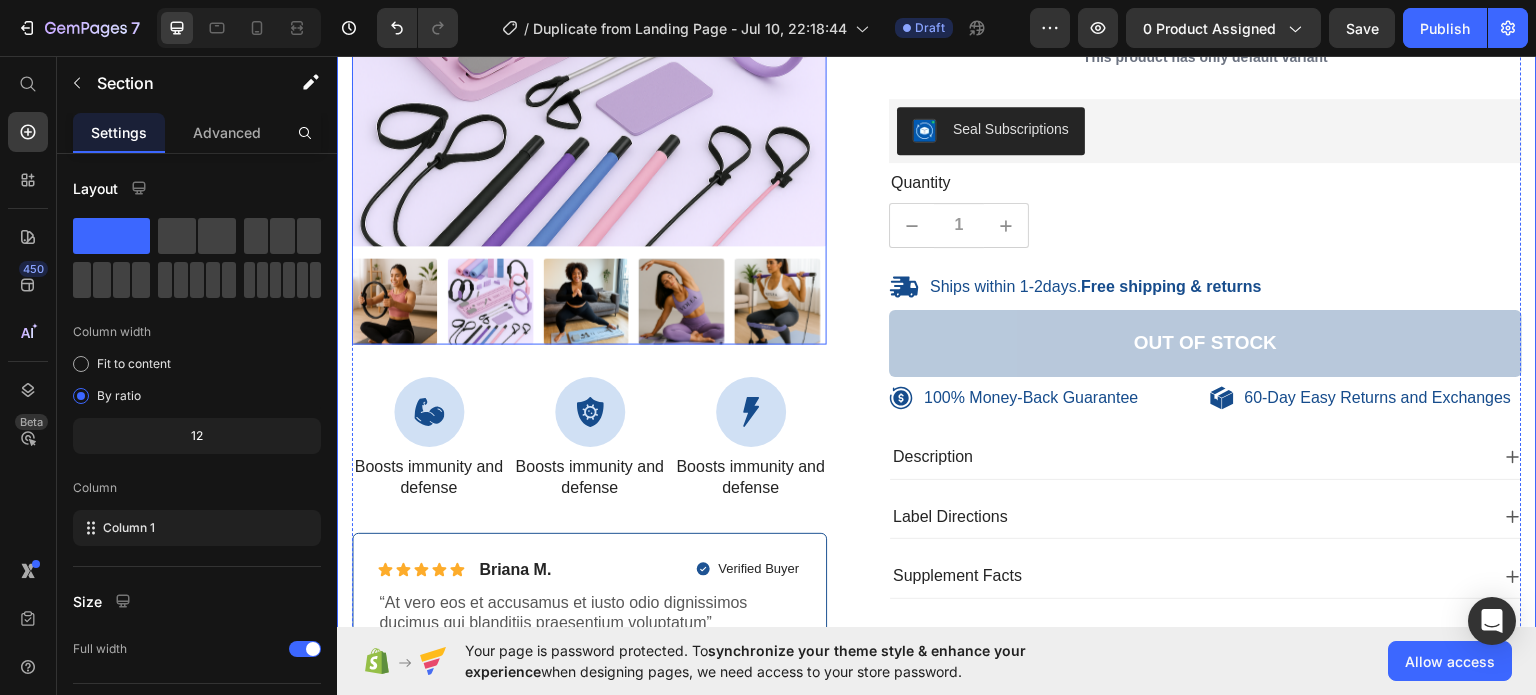 scroll, scrollTop: 1500, scrollLeft: 0, axis: vertical 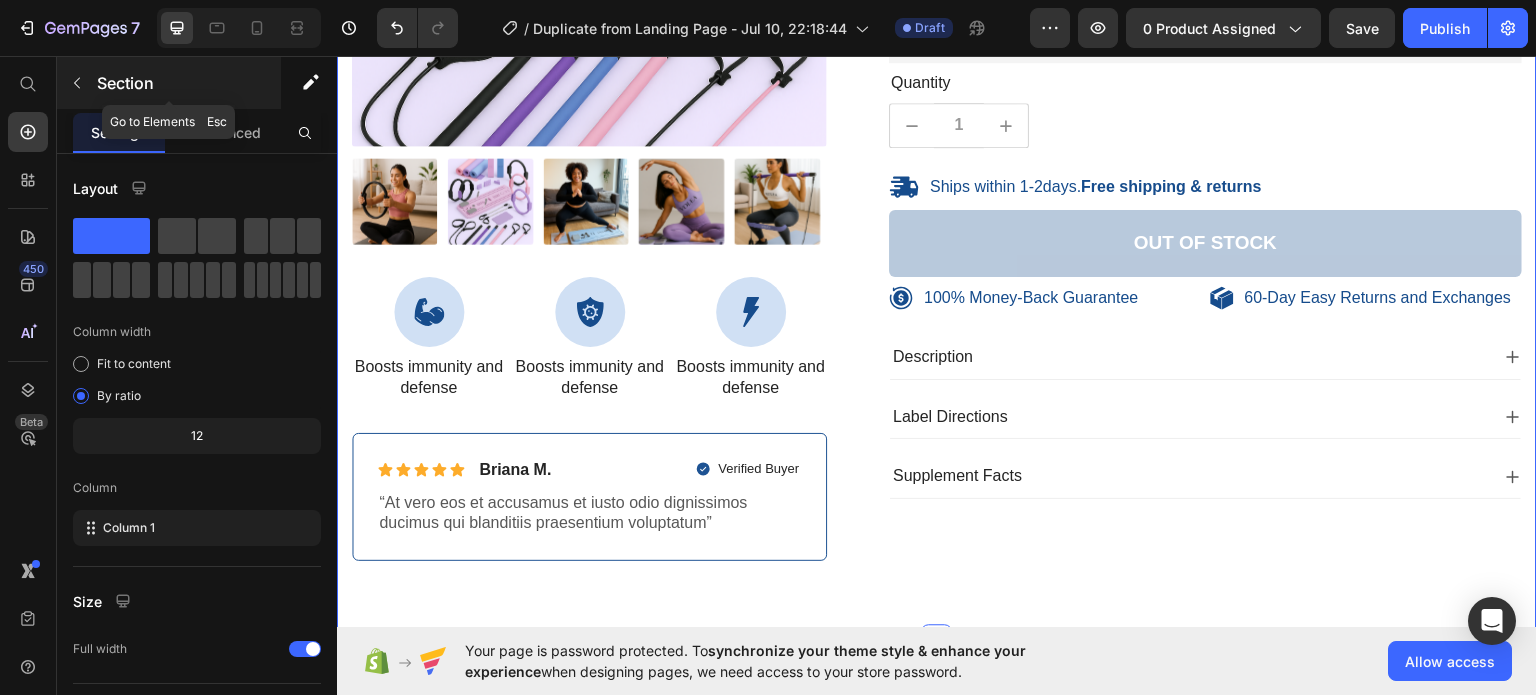 click 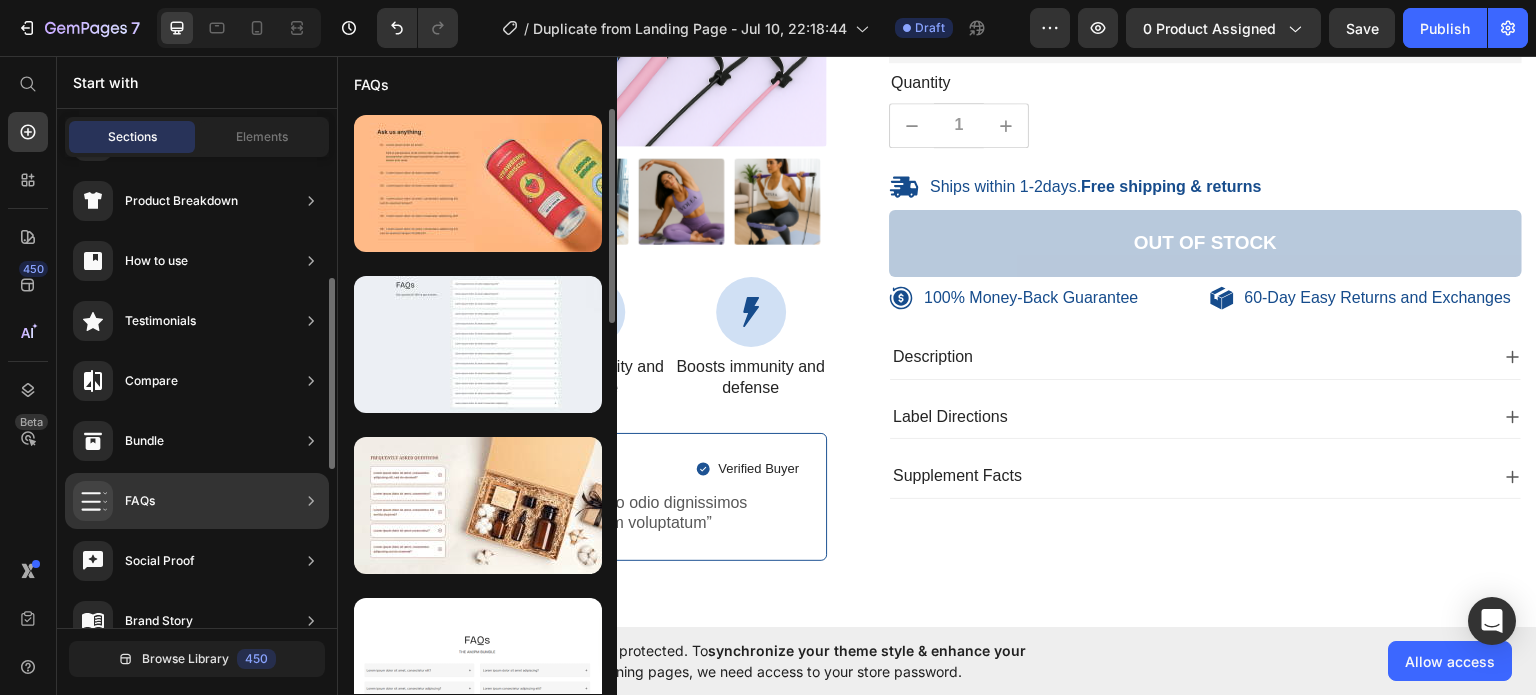 scroll, scrollTop: 400, scrollLeft: 0, axis: vertical 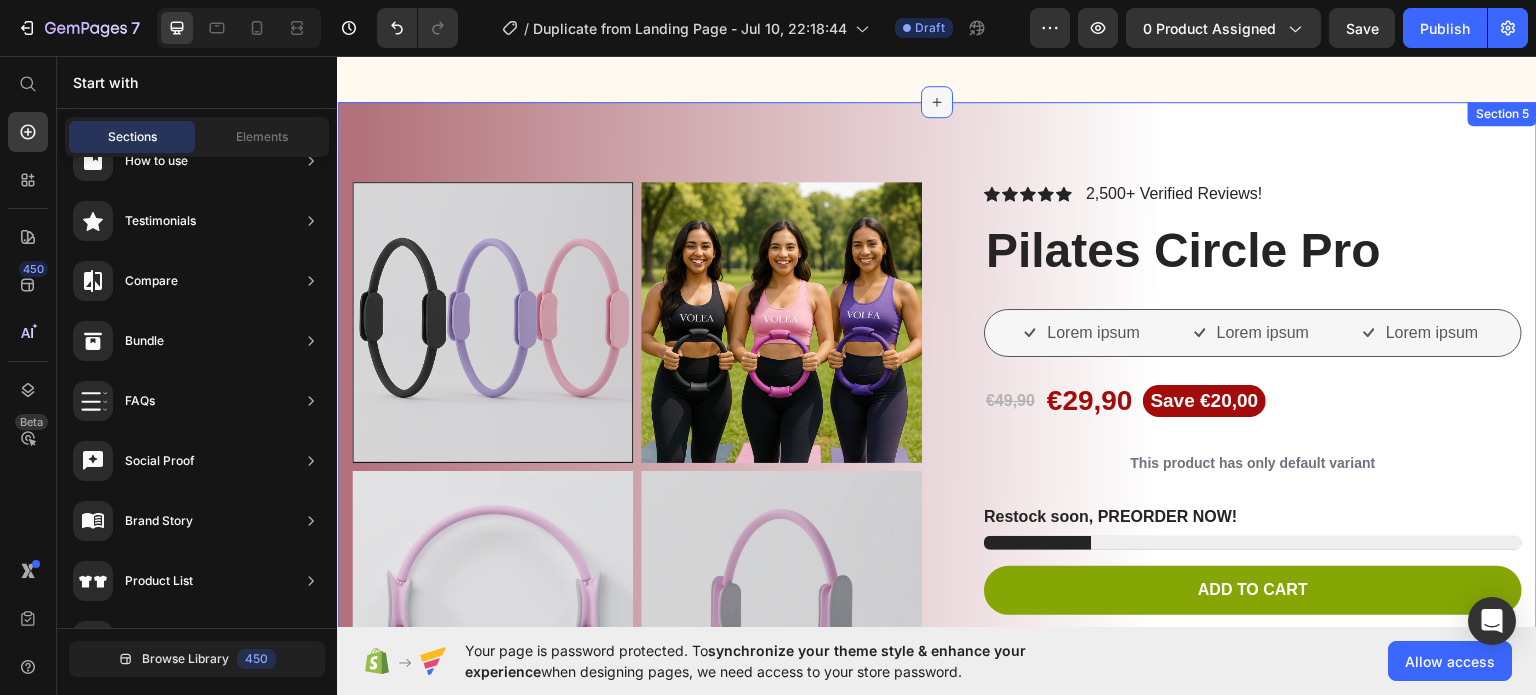 click at bounding box center (937, 101) 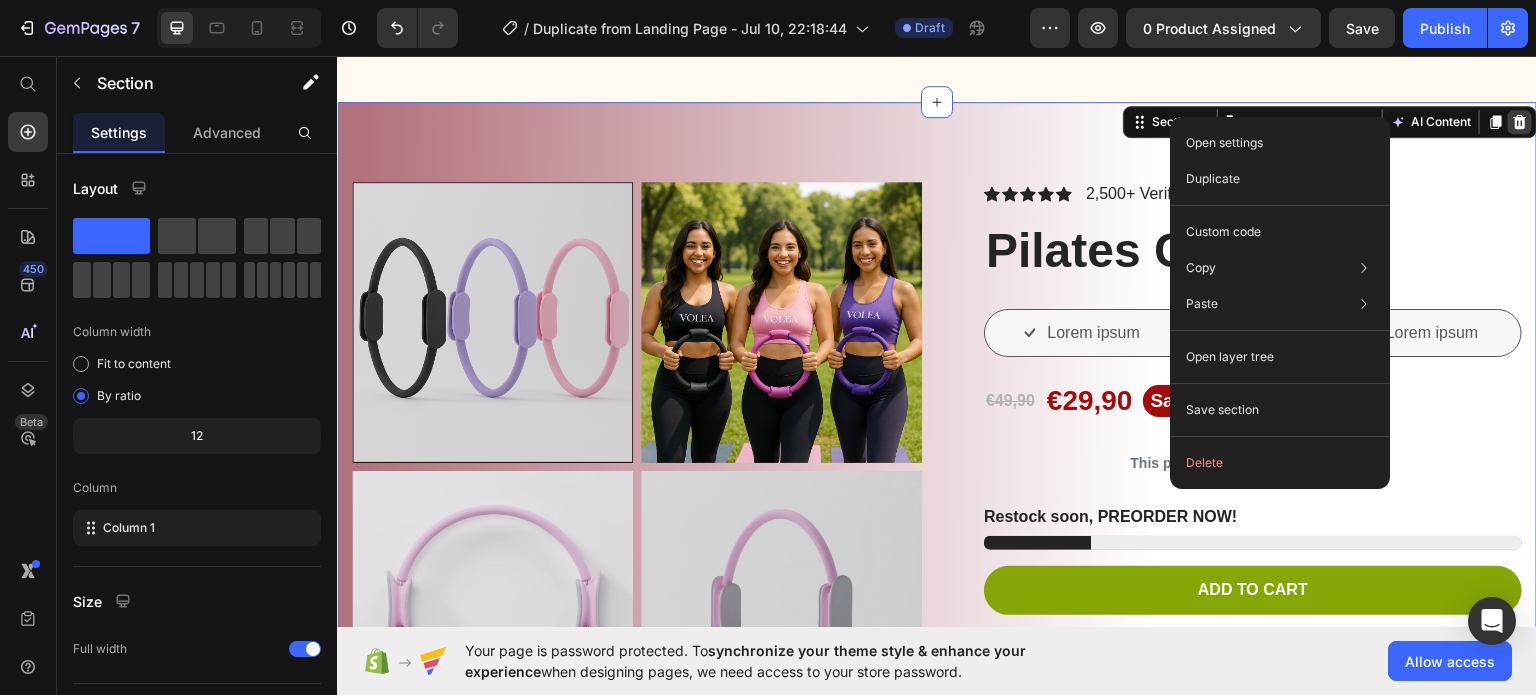 click 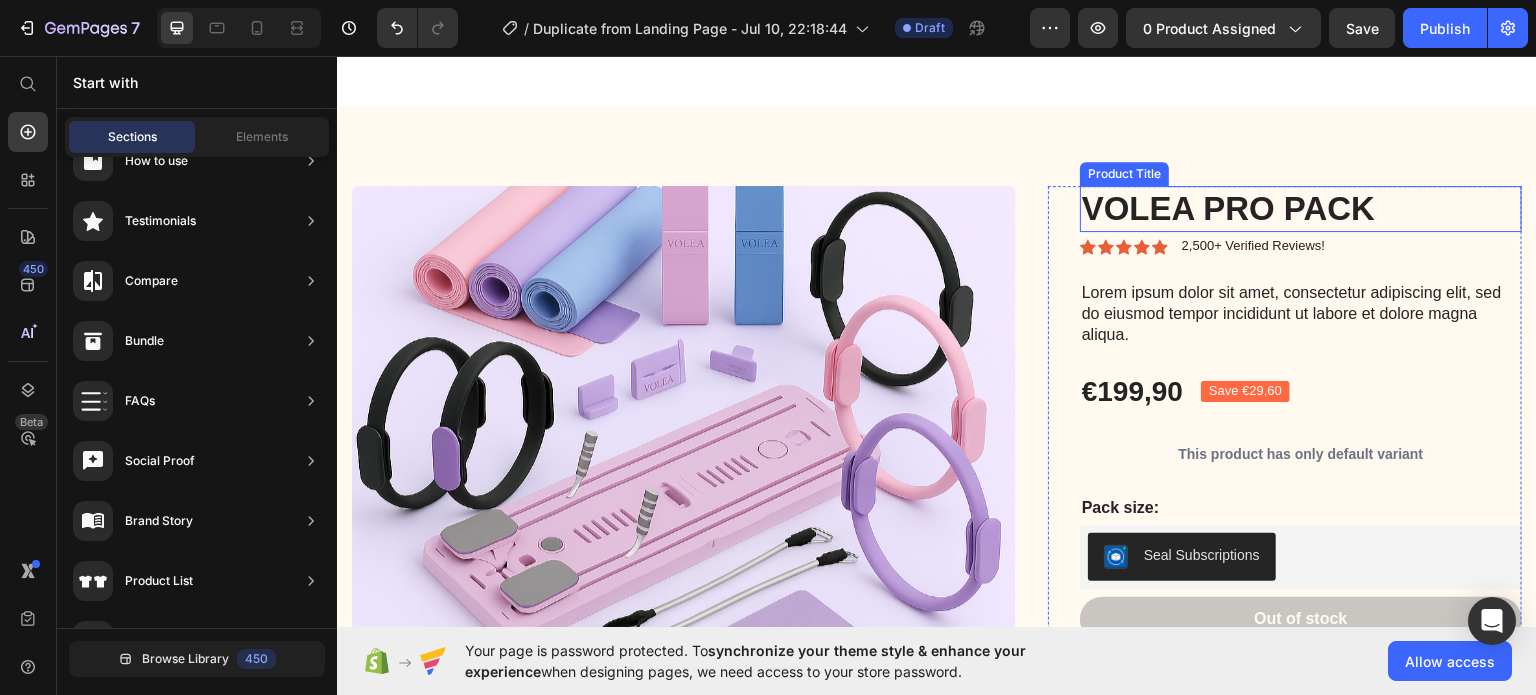 scroll, scrollTop: 1800, scrollLeft: 0, axis: vertical 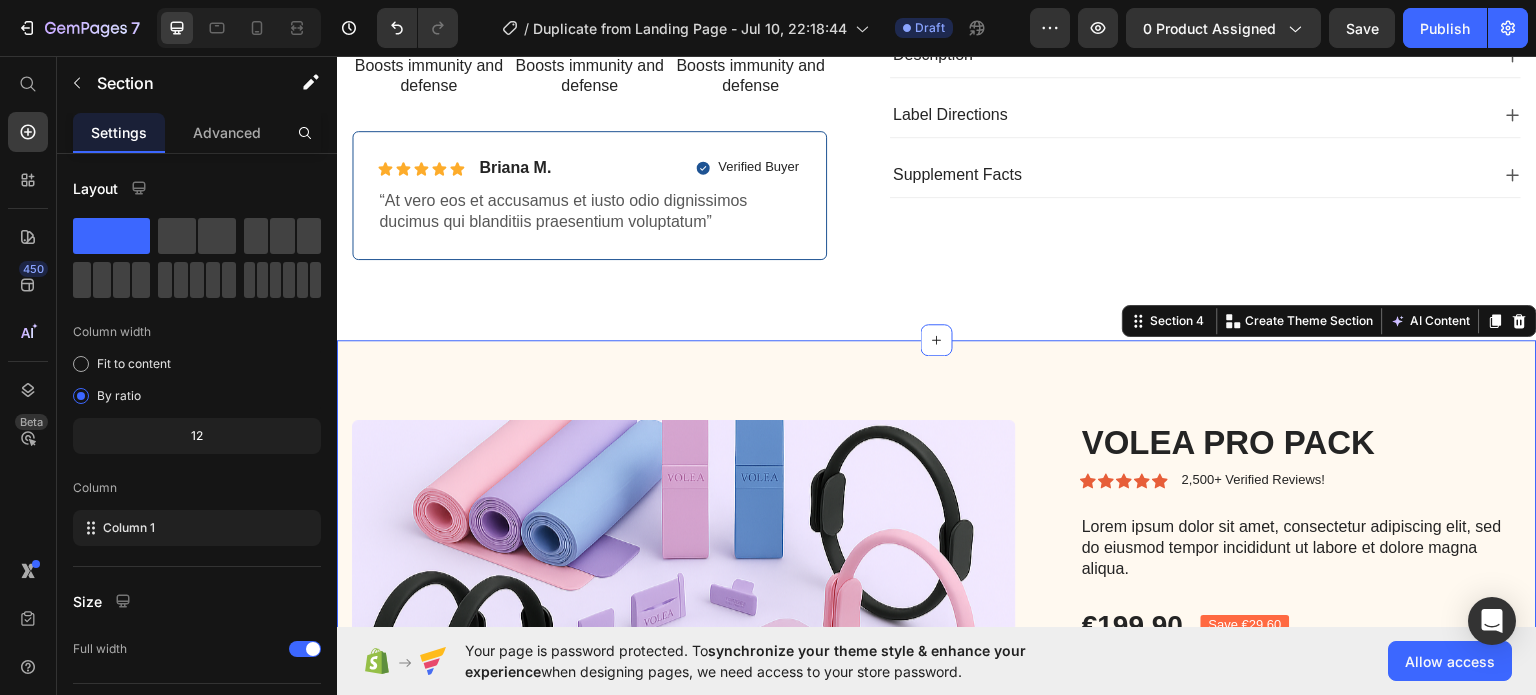 click on "Product Images VOLEA PRO PACK Product Title Icon Icon Icon Icon Icon Icon List 2,500+ Verified Reviews! Text Block Row Lorem ipsum dolor sit amet, consectetur adipiscing elit, sed do eiusmod tempor incididunt ut labore et dolore magna aliqua. Text Block €199,90 Product Price Save €29,60 Product Badge Row This product has only default variant Product Variants & Swatches Pack size: Text Block Seal Subscriptions Seal Subscriptions Out of stock Add to Cart 30 - Day money back guarantee Text Block Row Product Section 4   You can create reusable sections Create Theme Section AI Content Write with GemAI What would you like to describe here? Tone and Voice Persuasive Product VOLEA FITNESS PACK Show more Generate" at bounding box center [937, 823] 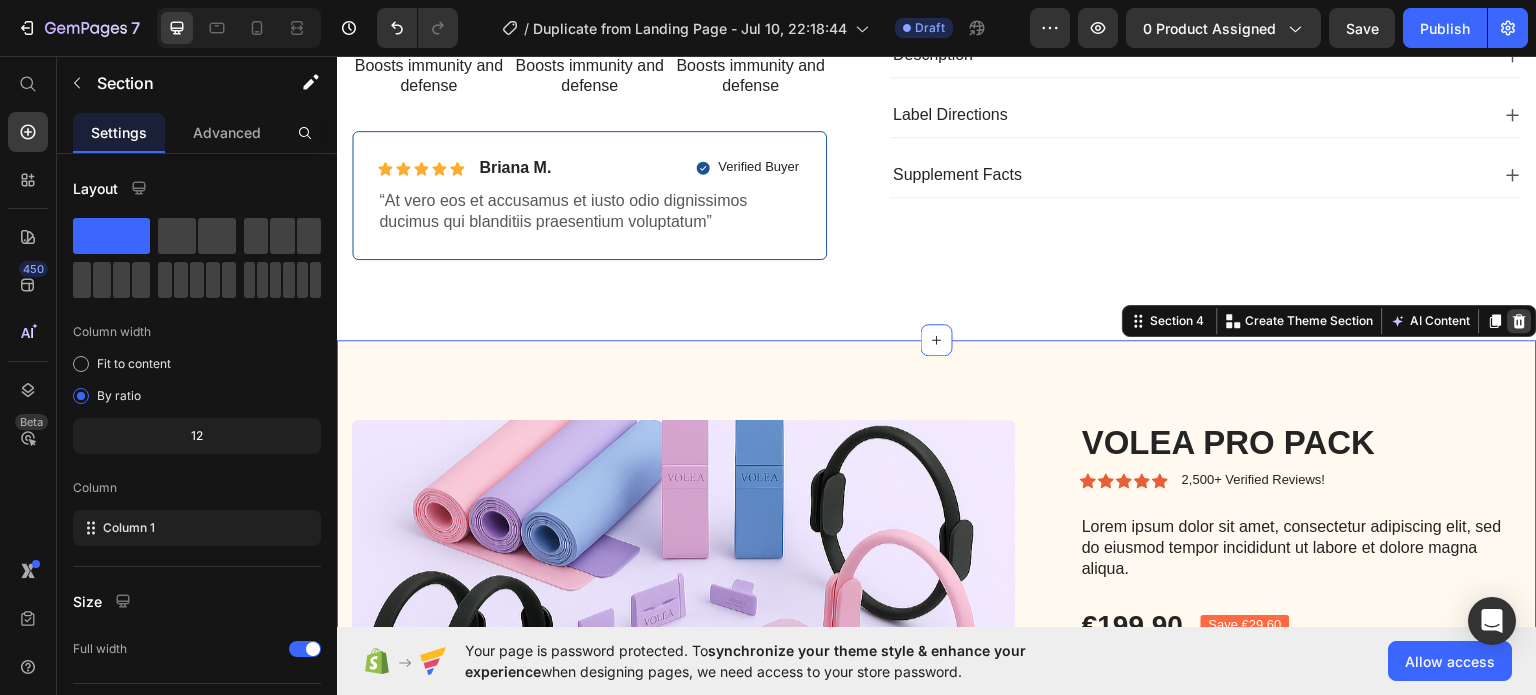 click at bounding box center [1520, 320] 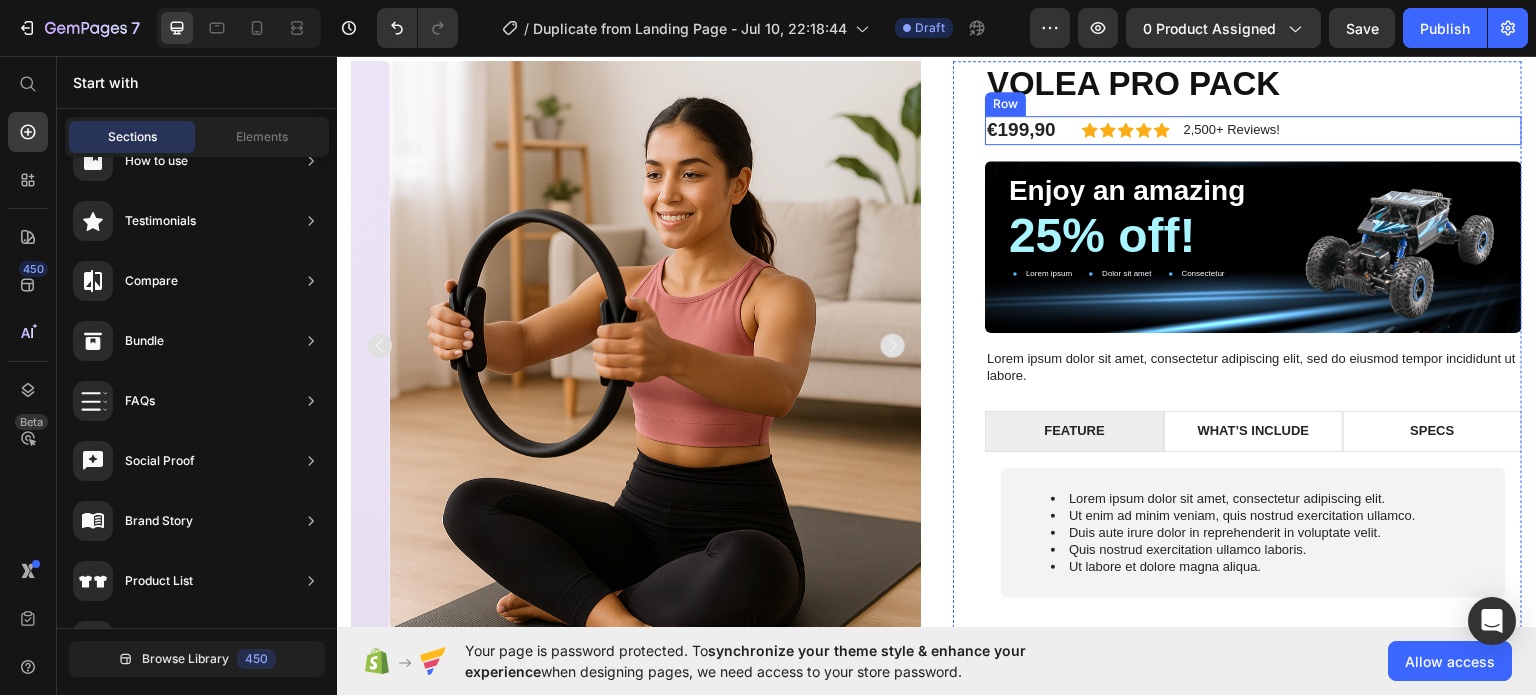 scroll, scrollTop: 0, scrollLeft: 0, axis: both 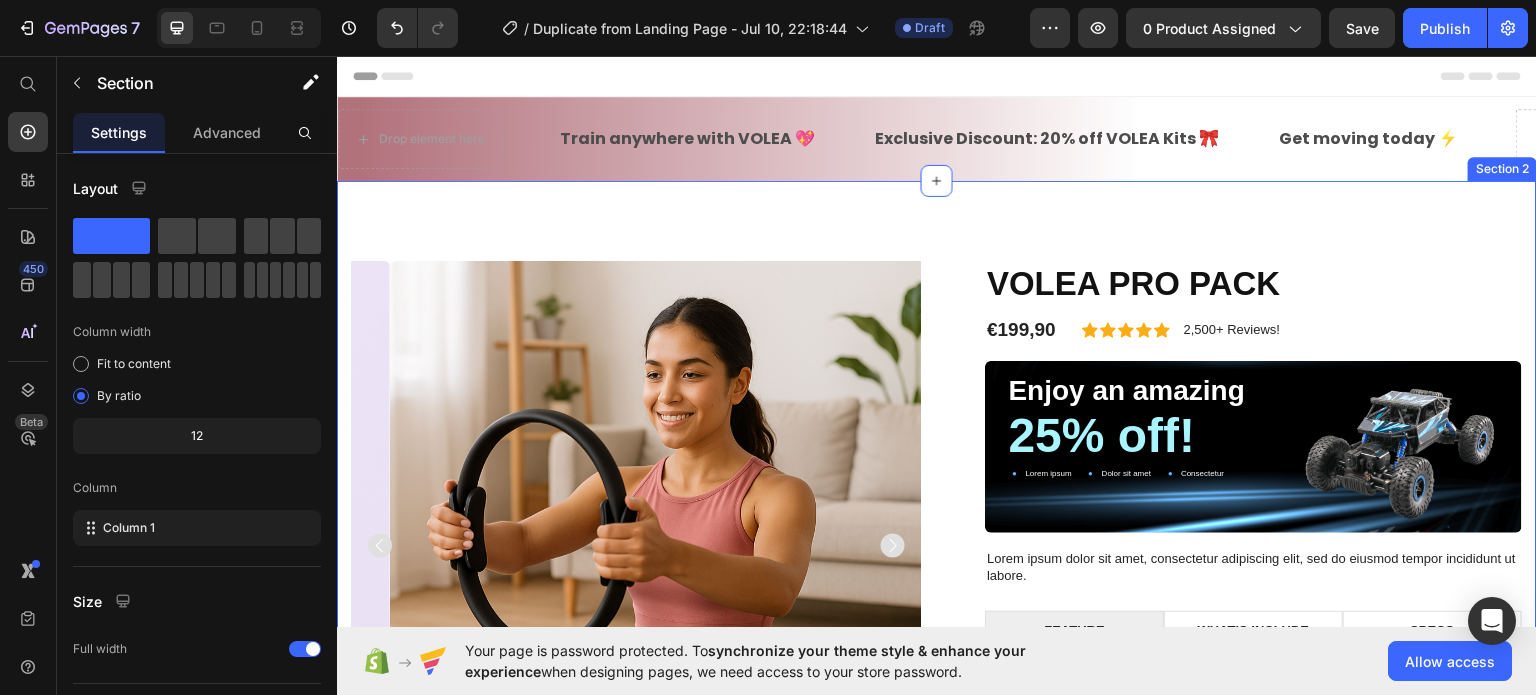 click on "Product Images VOLEA PRO PACK Product Title €199,90 Product Price Icon Icon Icon Icon Icon Icon List 2,500+ Reviews! Text Block Row Row Enjoy an amazing Text Block 25% off! Text Block
Lorem ipsum Item List
Dolor sit amet Item List
Consectetur Item List Row Hero Banner Lorem ipsum dolor sit amet, consectetur adipiscing elit, sed do eiusmod tempor incididunt ut labore. Text Block FEATURE WHAT’S INCLUDE SPECS Lorem ipsum dolor sit amet, consectetur adipiscing elit. Ut enim ad minim veniam, quis nostrud exercitation ullamco. Duis aute irure dolor in reprehenderit in voluptate velit. Quis nostrud exercitation ullamco laboris.  Ut labore et dolore magna aliqua. Text Block Row Lorem ipsum dolor sit amet, consectetur adipiscing elit, sed do eiusmod tempor incididunt ut labore et dolore magna aliqua. Ut enim ad minim veniam, quis nostrud exercitation ullamco laboris nisi ut aliquip ex ea commodo consequat. Text Block Text Block Tab 1" at bounding box center (937, 635) 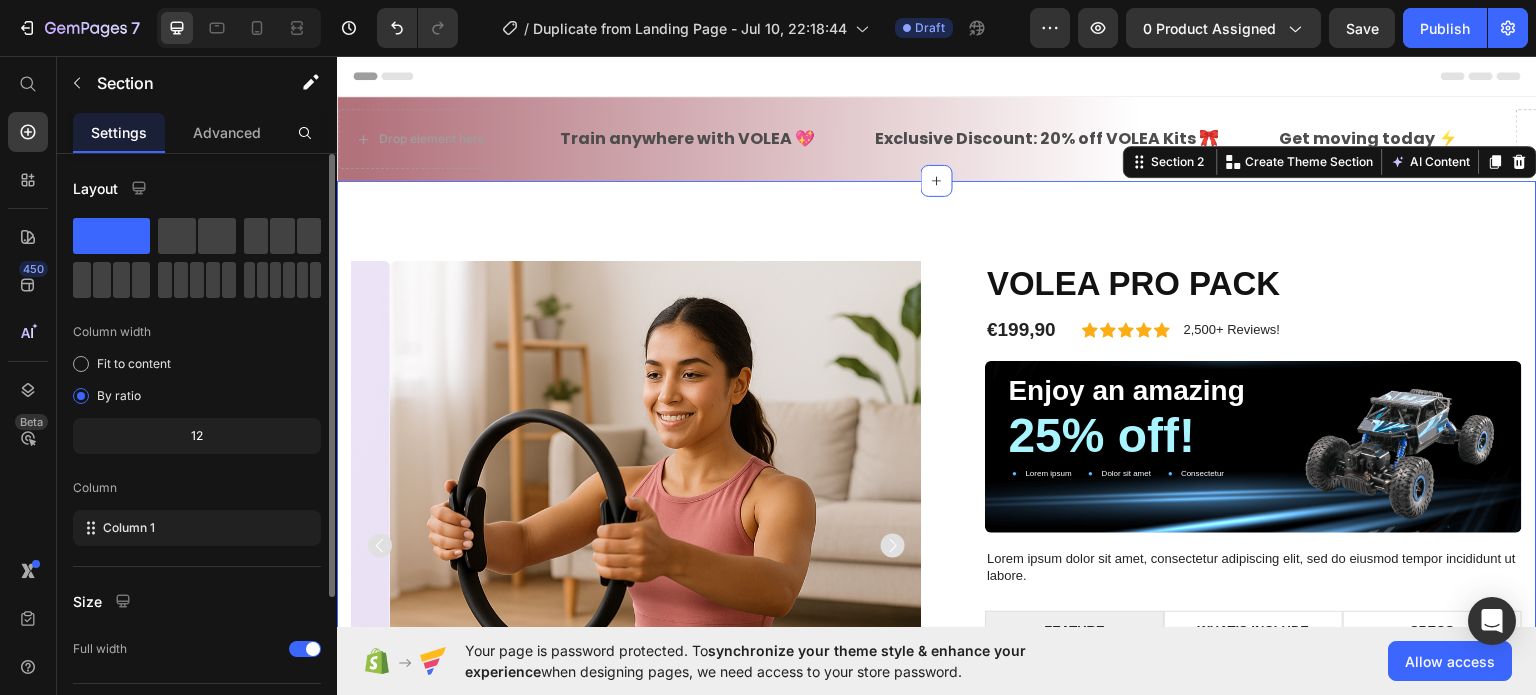 scroll, scrollTop: 208, scrollLeft: 0, axis: vertical 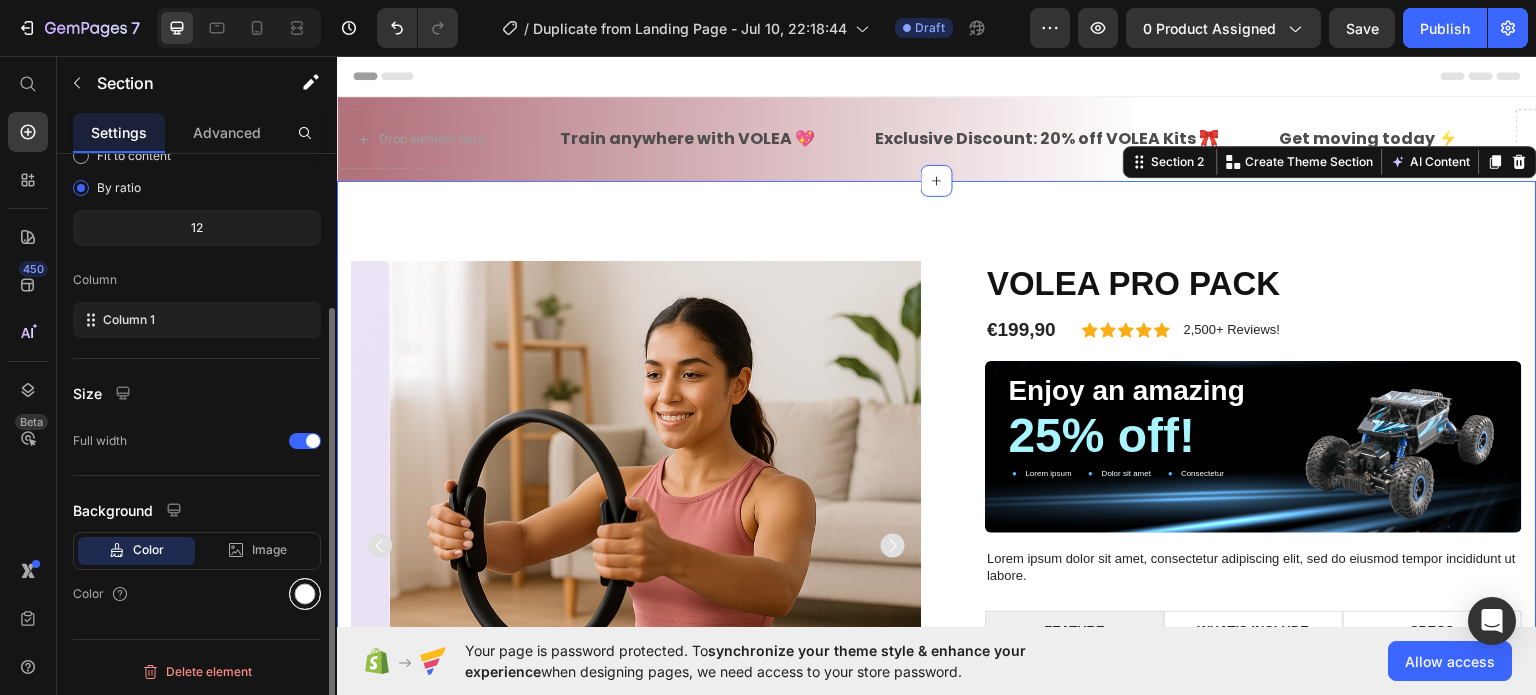 click at bounding box center [305, 594] 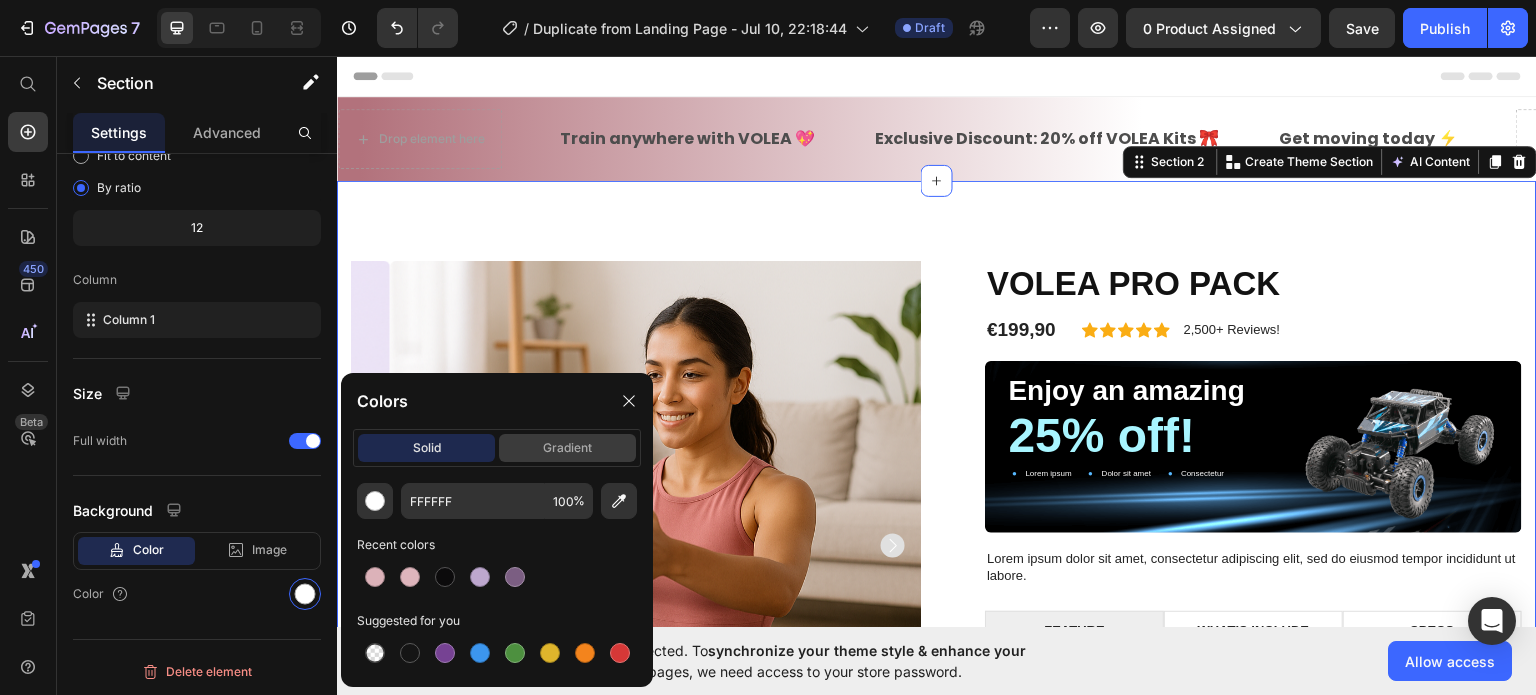 click on "gradient" 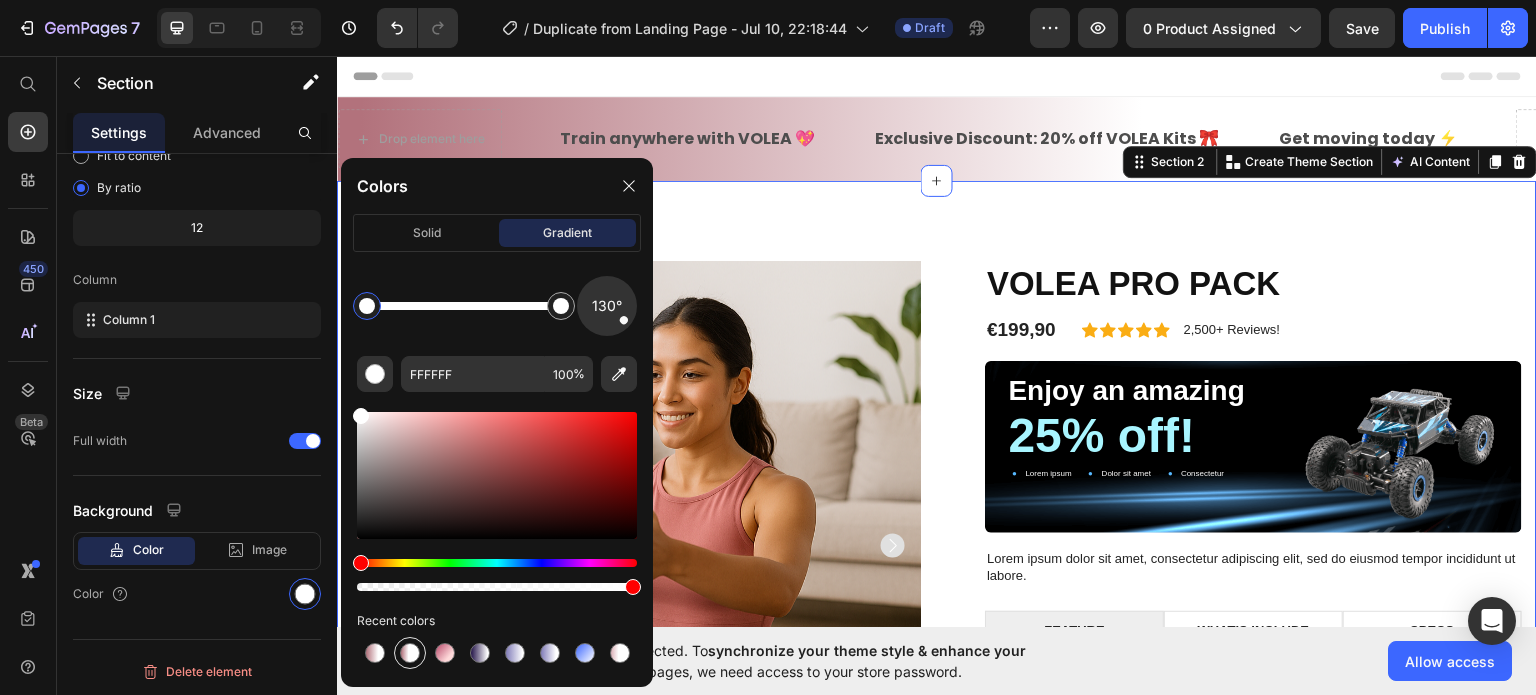 click at bounding box center (410, 653) 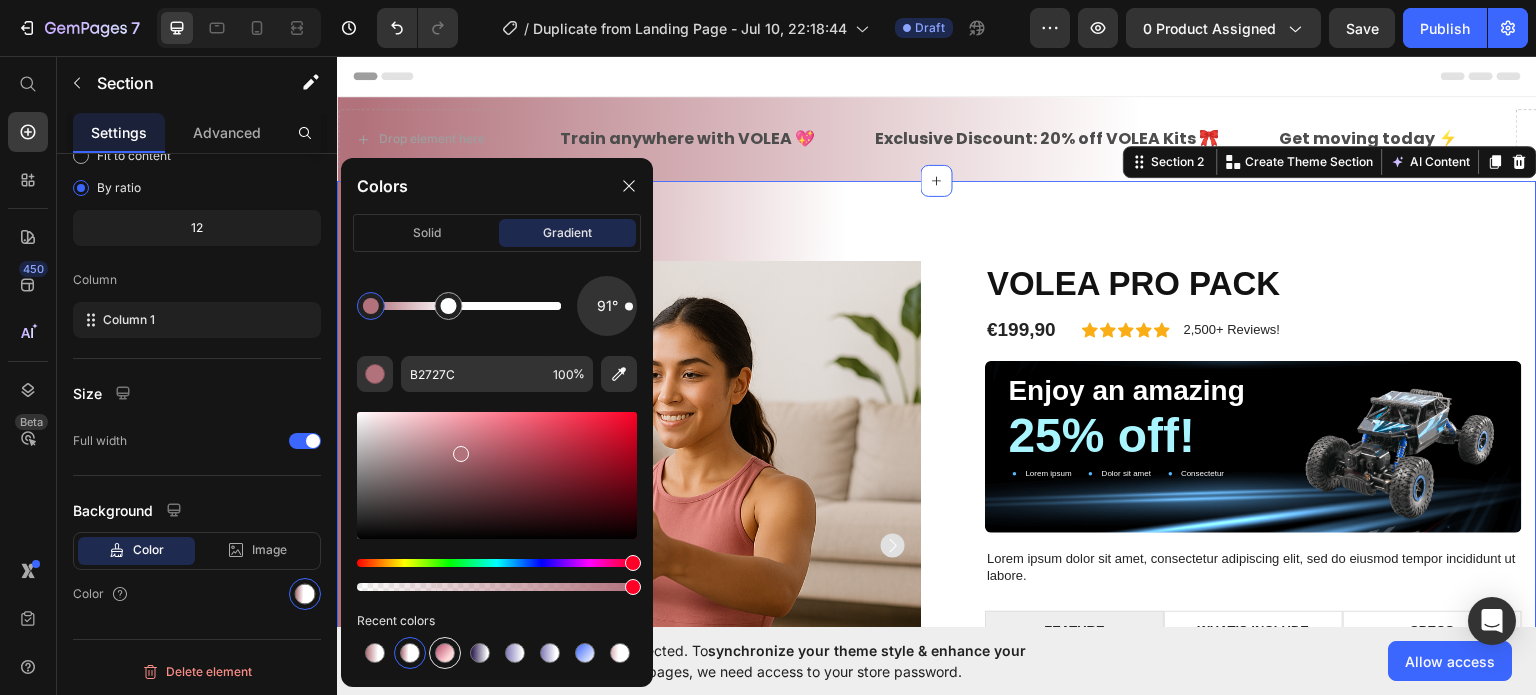 click at bounding box center (445, 653) 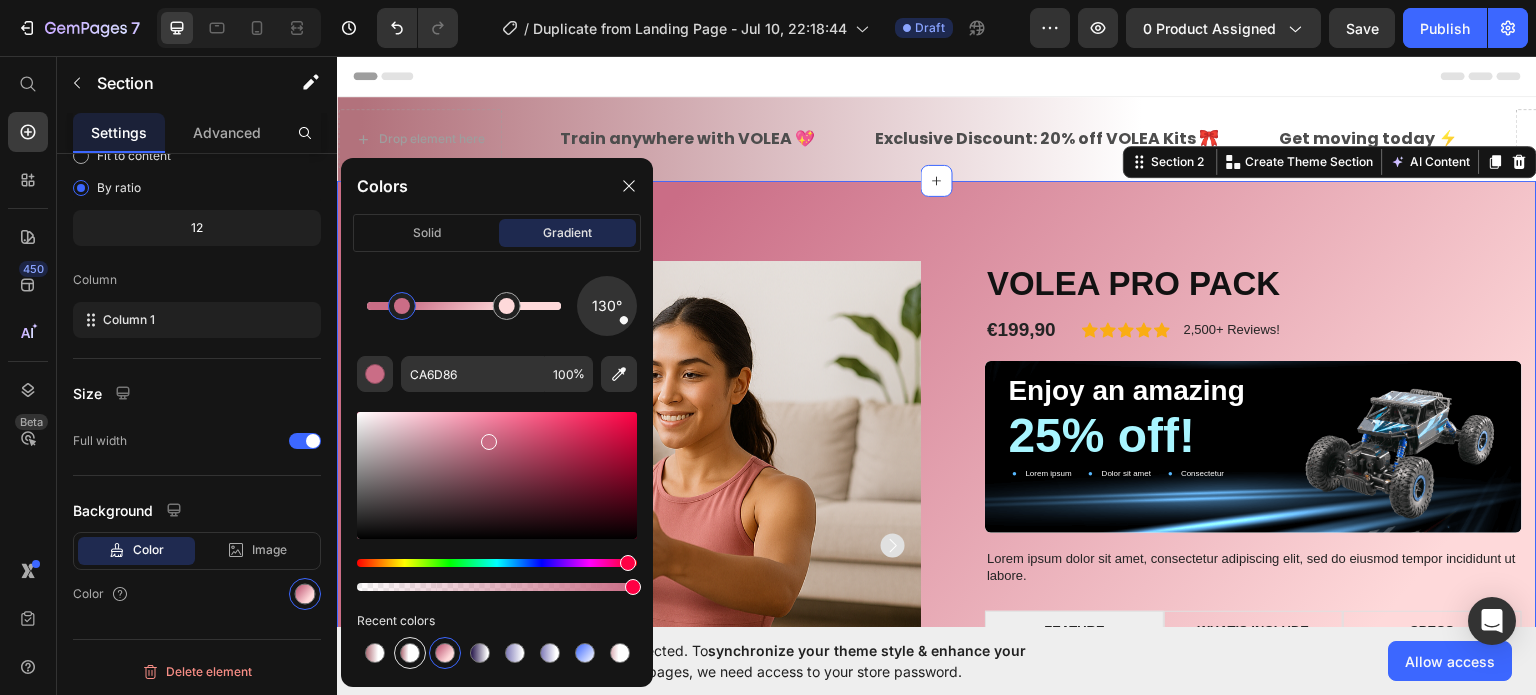 click at bounding box center (410, 653) 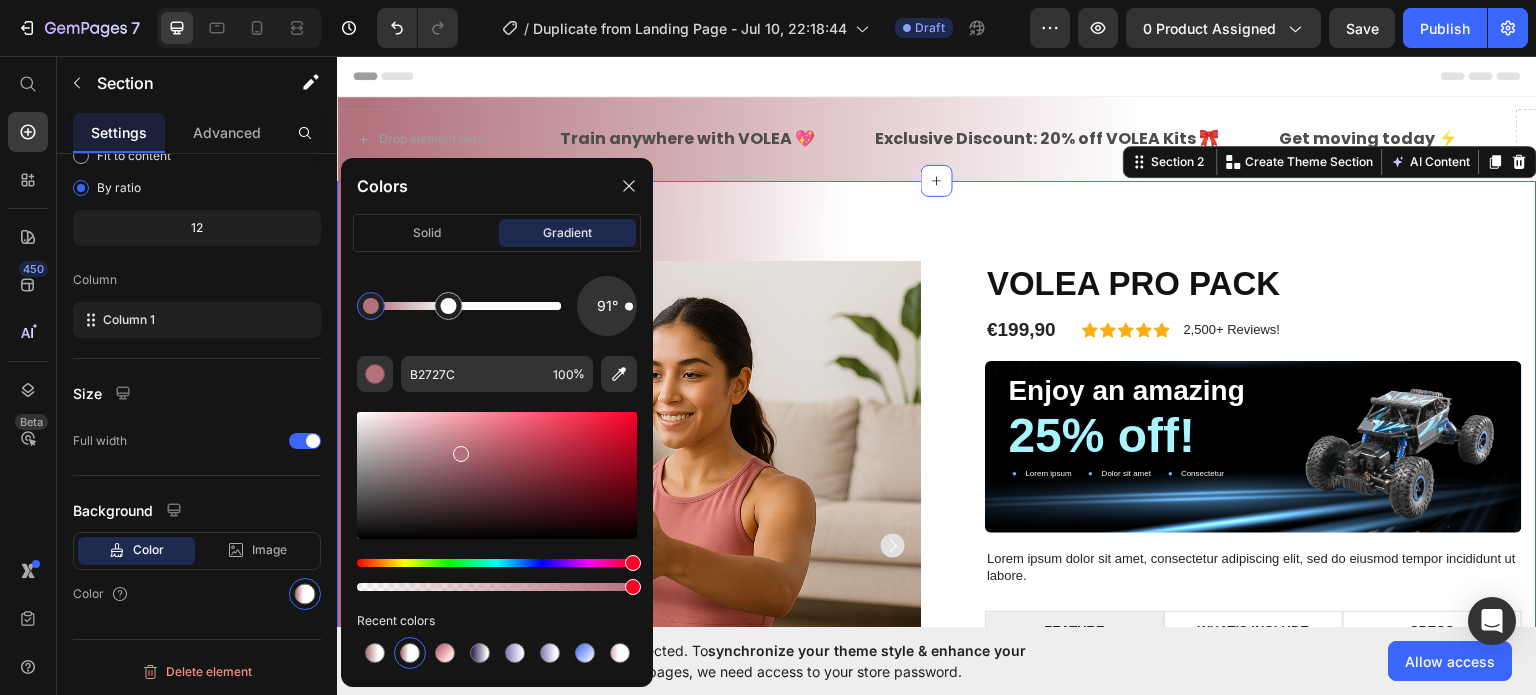 click on "Product Images VOLEA PRO PACK Product Title €199,90 Product Price Icon Icon Icon Icon Icon Icon List 2,500+ Reviews! Text Block Row Row Enjoy an amazing Text Block 25% off! Text Block
Lorem ipsum Item List
Dolor sit amet Item List
Consectetur Item List Row Hero Banner Lorem ipsum dolor sit amet, consectetur adipiscing elit, sed do eiusmod tempor incididunt ut labore. Text Block FEATURE WHAT’S INCLUDE SPECS Lorem ipsum dolor sit amet, consectetur adipiscing elit. Ut enim ad minim veniam, quis nostrud exercitation ullamco. Duis aute irure dolor in reprehenderit in voluptate velit. Quis nostrud exercitation ullamco laboris.  Ut labore et dolore magna aliqua. Text Block Row Lorem ipsum dolor sit amet, consectetur adipiscing elit, sed do eiusmod tempor incididunt ut labore et dolore magna aliqua. Ut enim ad minim veniam, quis nostrud exercitation ullamco laboris nisi ut aliquip ex ea commodo consequat. Text Block Text Block Tab 1" at bounding box center (937, 635) 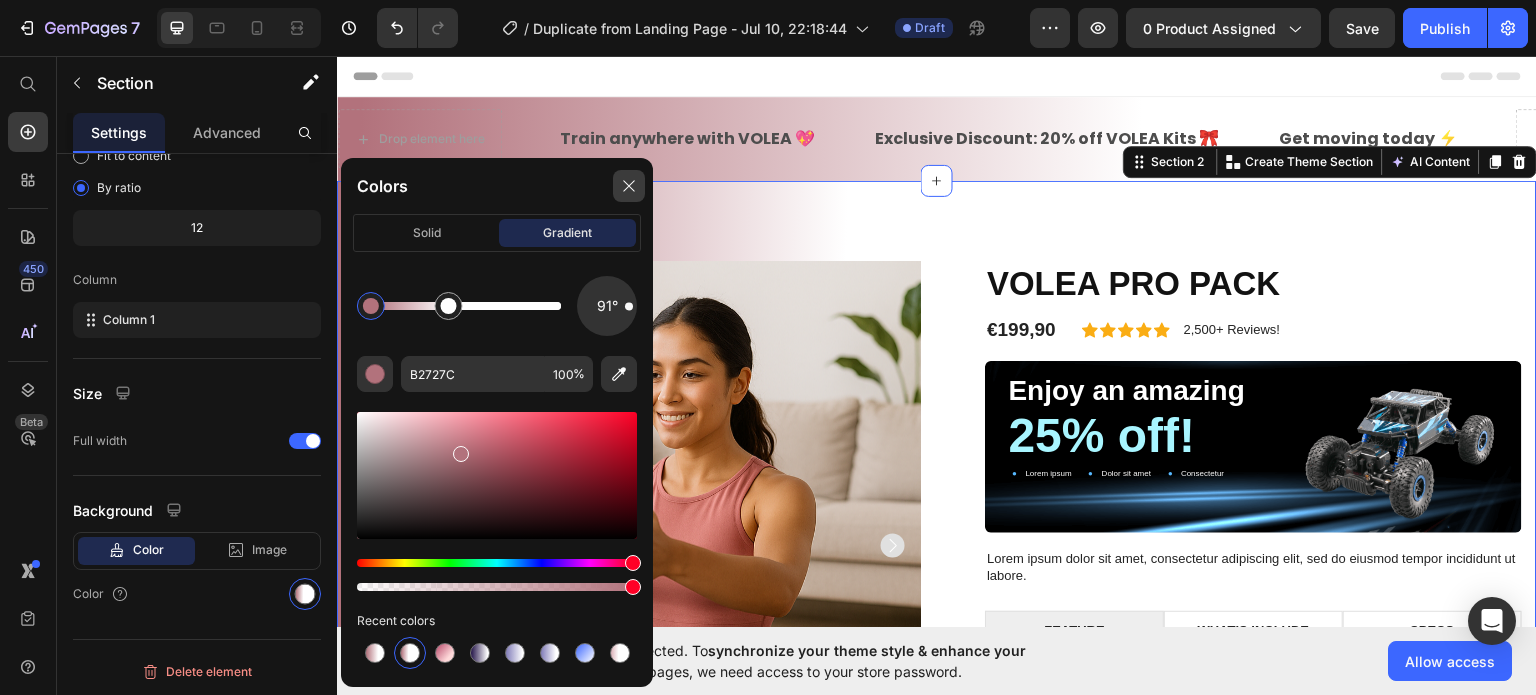click 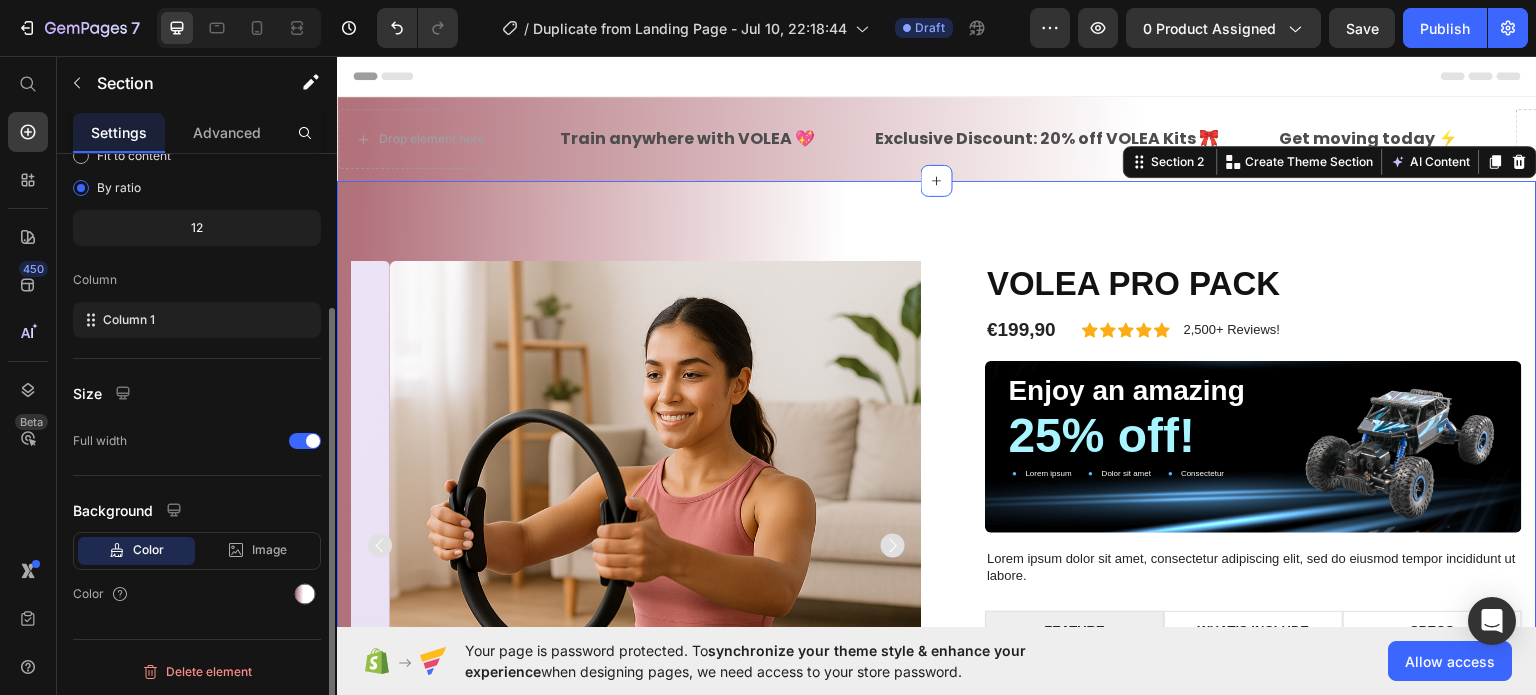 scroll, scrollTop: 0, scrollLeft: 0, axis: both 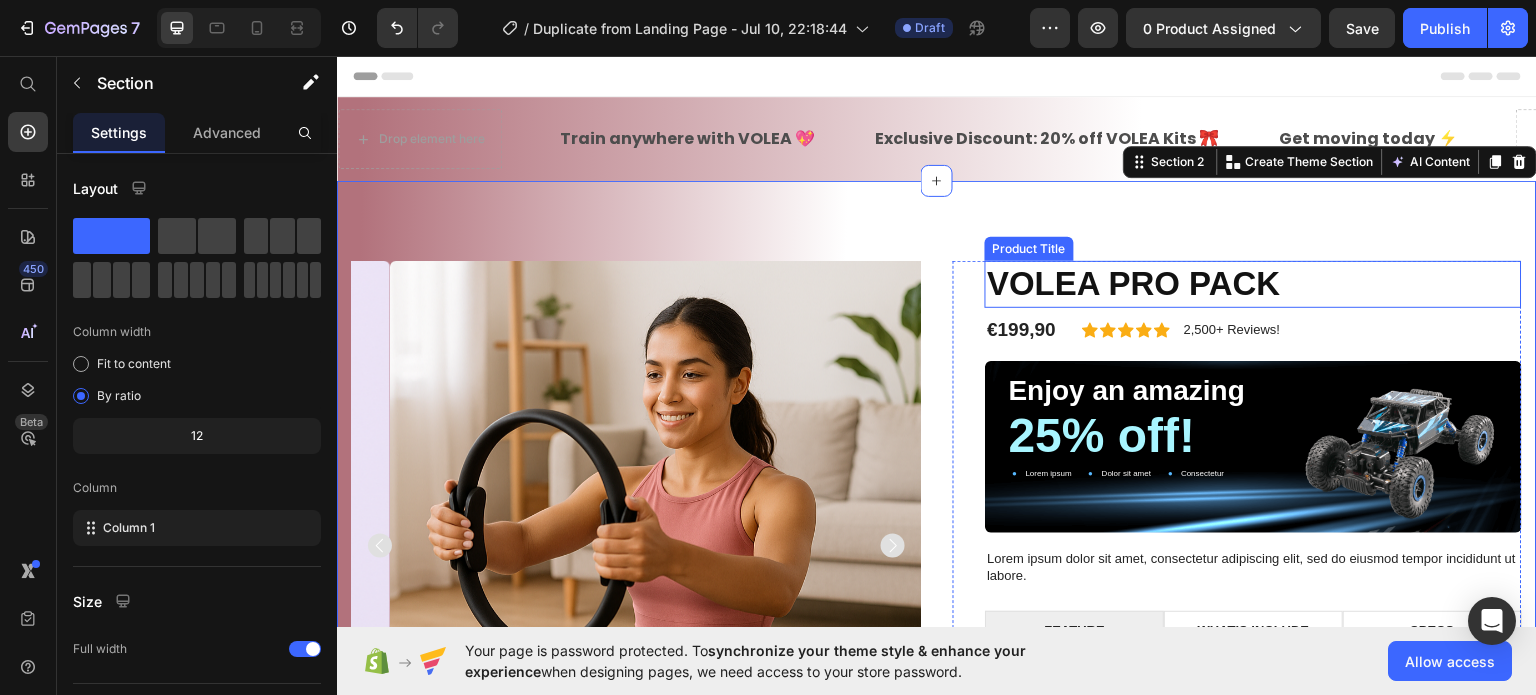 click on "VOLEA PRO PACK" at bounding box center [1253, 283] 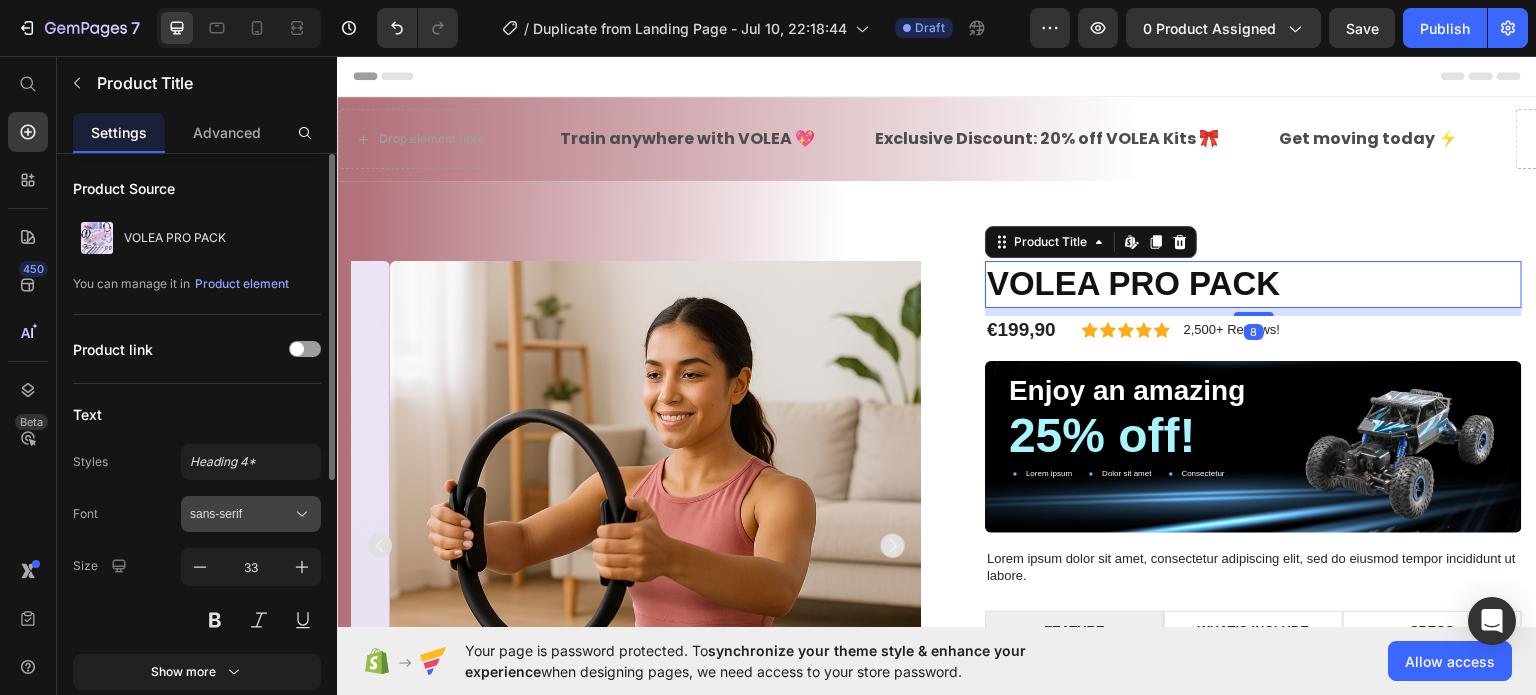 click on "sans-serif" at bounding box center [241, 514] 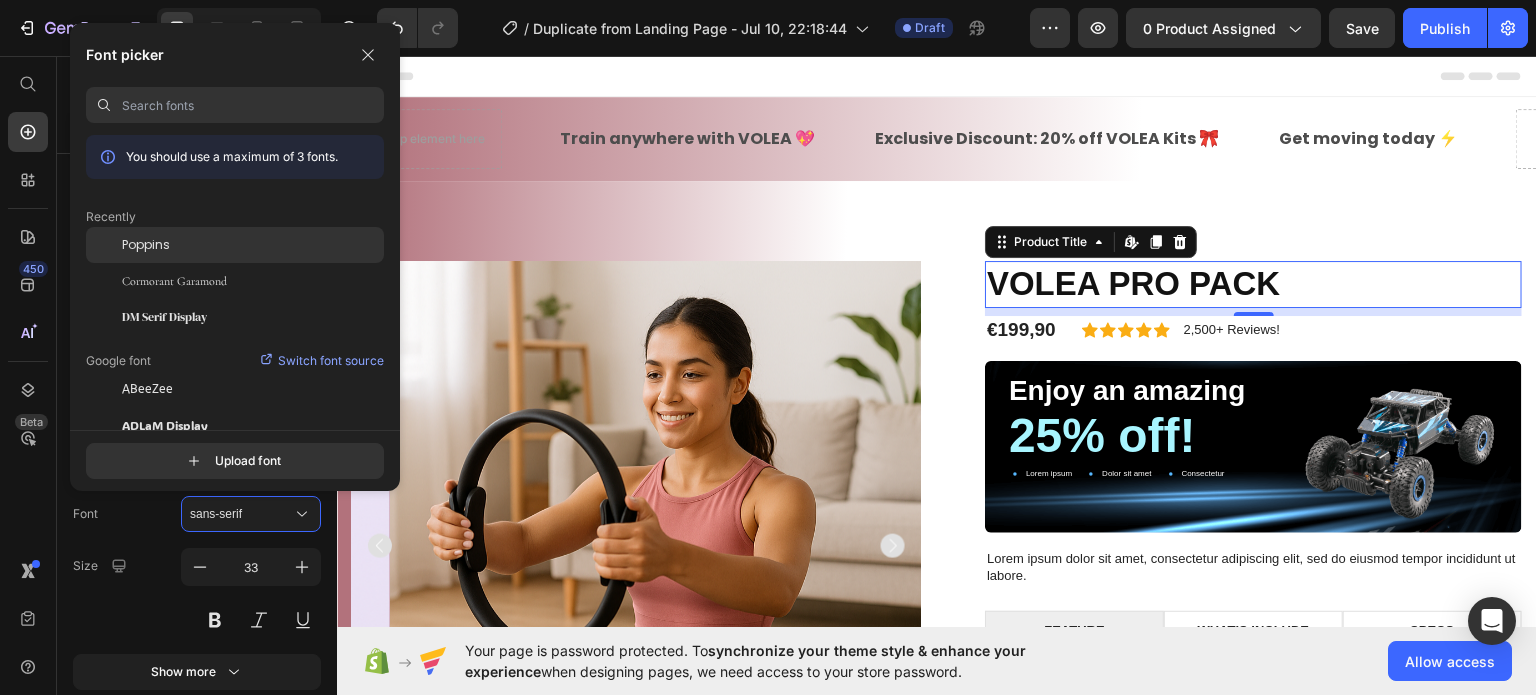 click on "Poppins" 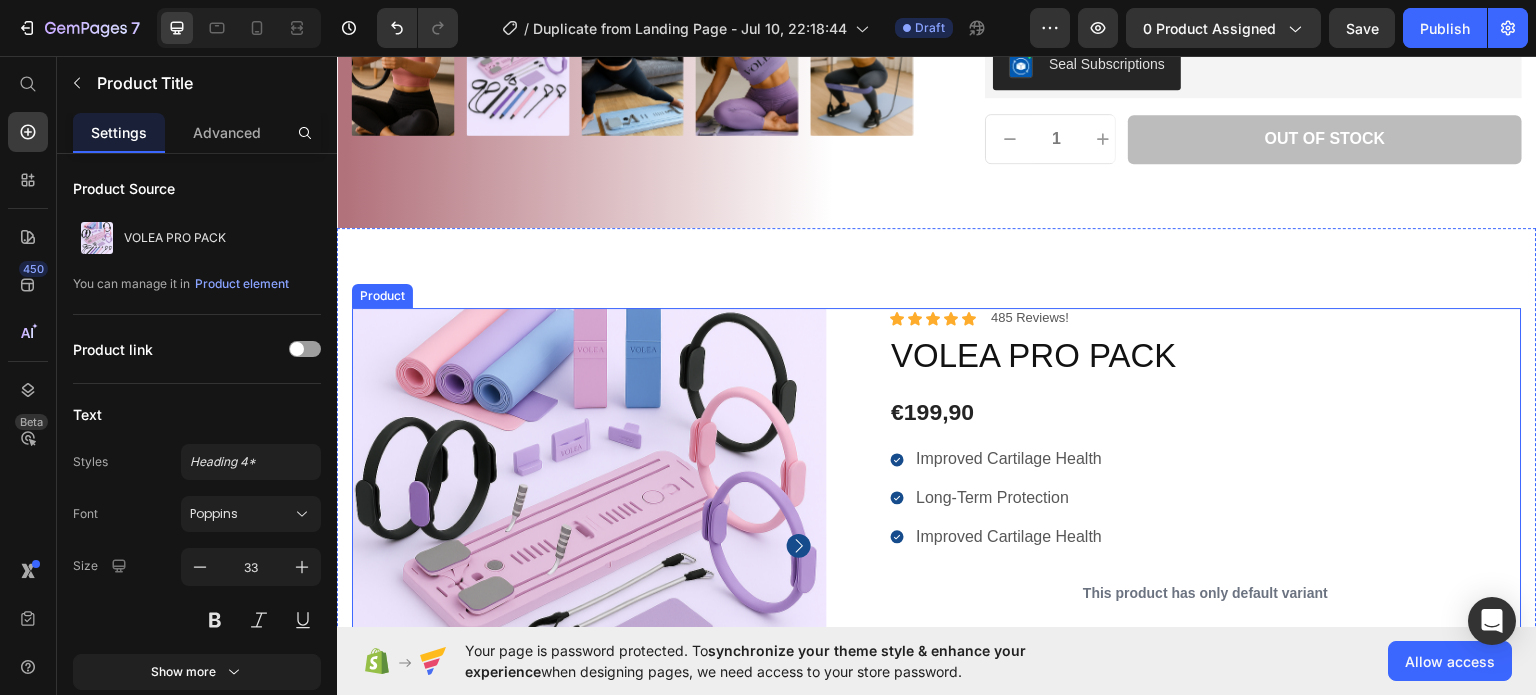 scroll, scrollTop: 900, scrollLeft: 0, axis: vertical 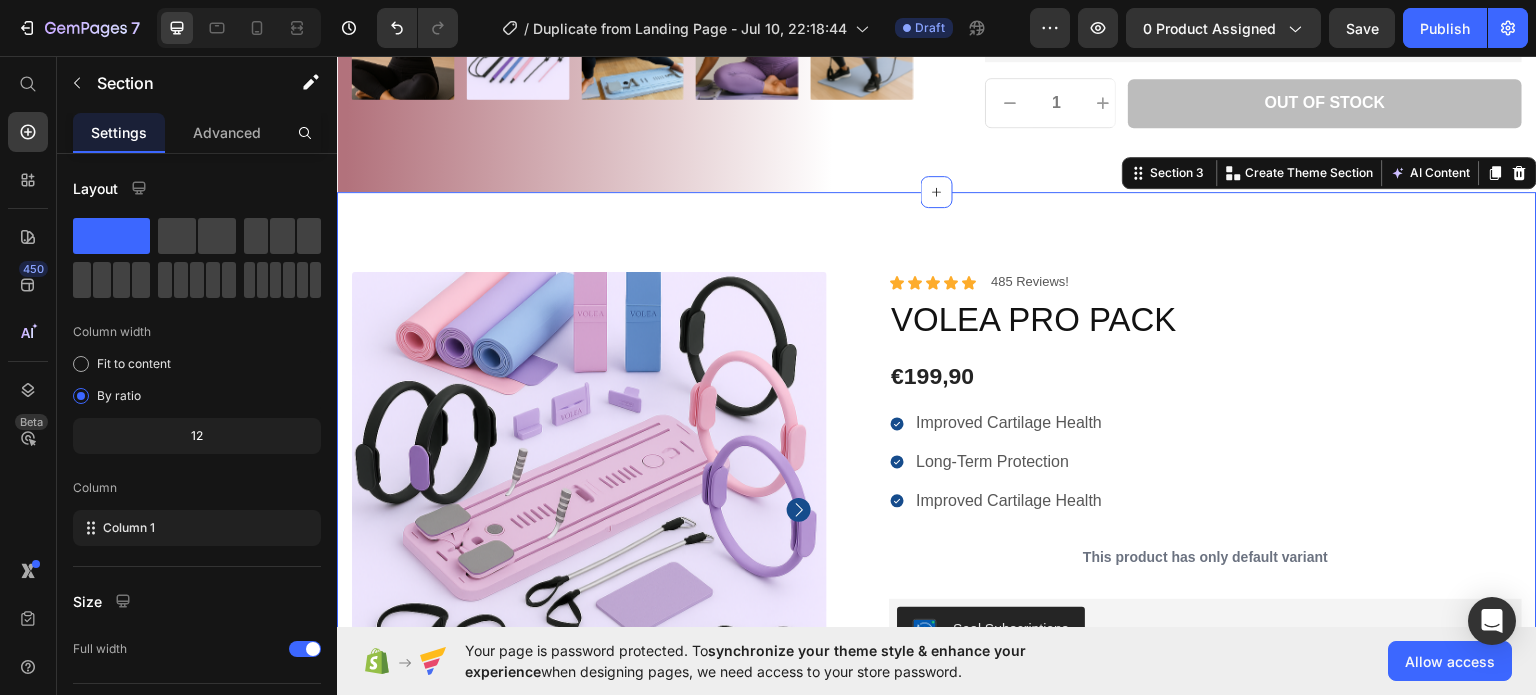 click on "100% Money-Back Guarantee Item List
60-Day Easy Returns Item List Row
Product Images
Icon Boosts immunity and defense Text Block
Icon Boosts immunity and defense Text Block
Icon Boosts immunity and defense Text Block Row Icon Icon Icon Icon Icon Icon List Briana M. Text Block Row Verified Buyer Item List Row “At vero eos et accusamus et iusto odio dignissimos ducimus qui blanditiis praesentium voluptatum” Text Block Row Icon Icon Icon Icon Icon Icon List 485 Reviews! Text Block Row VOLEA PRO PACK Product Title €199,90 Product Price Improved Cartilage Health Long-Term Protection Improved Cartilage Health Item List This product has only default variant Product Variants & Swatches Seal Subscriptions Seal Subscriptions Quantity Text Block 1 Product Quantity
Ships within 1-2days.  Free shipping & returns Item List 1 Product Quantity Out of stock Add to Cart Row" at bounding box center [937, 715] 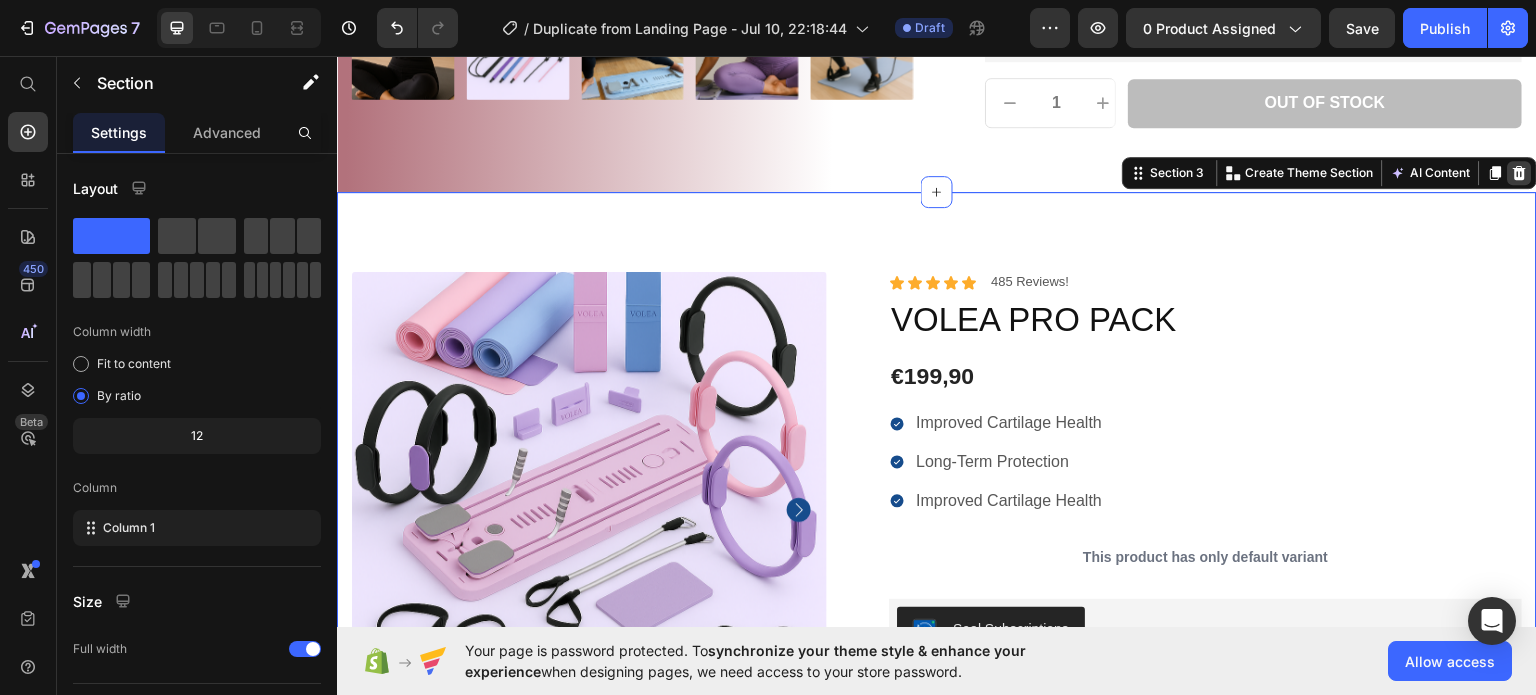 click 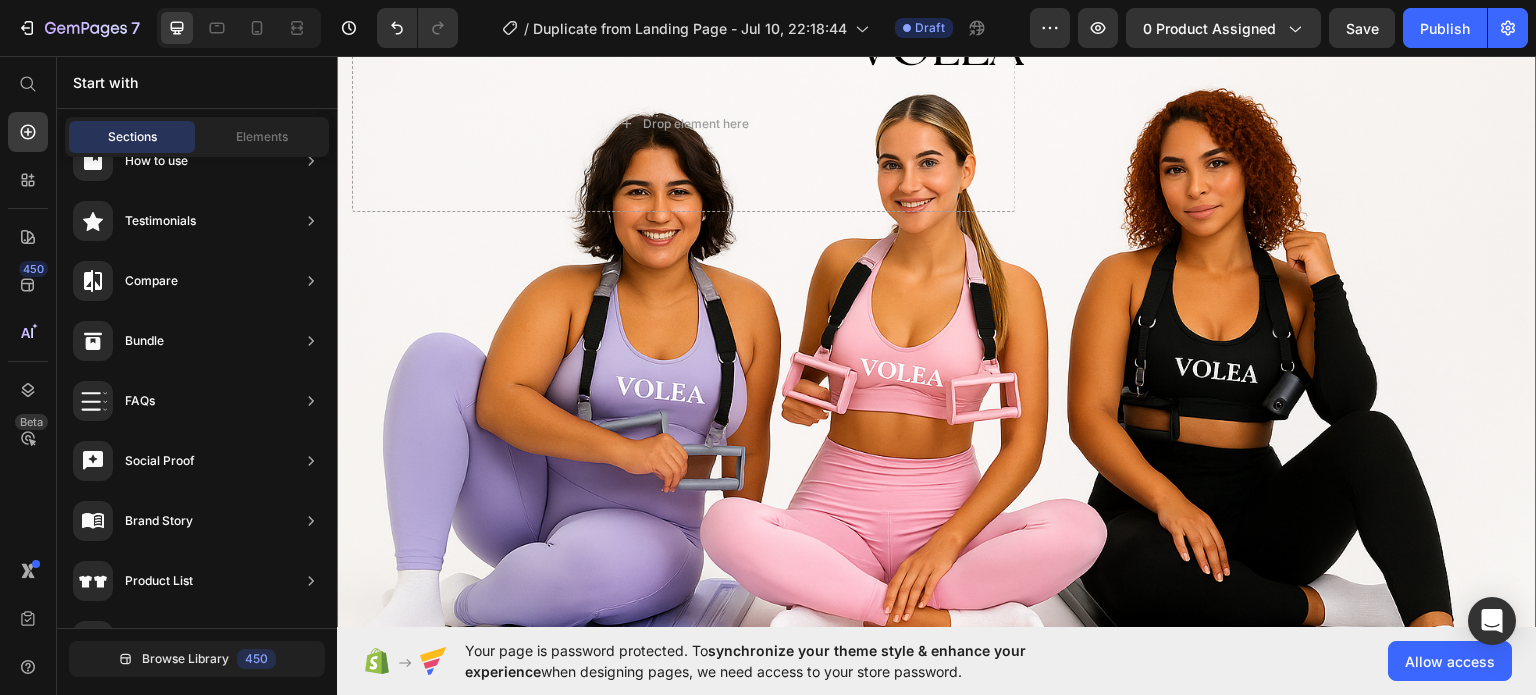 scroll, scrollTop: 900, scrollLeft: 0, axis: vertical 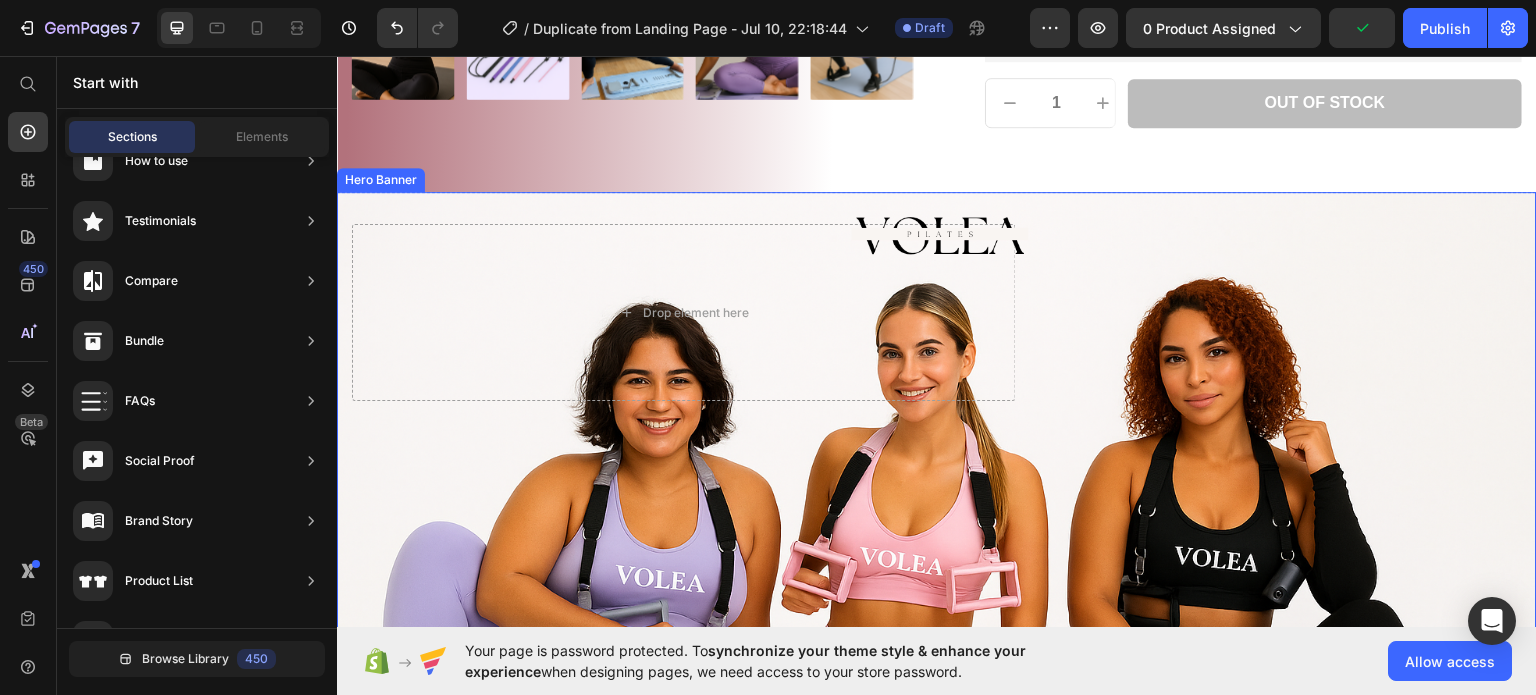 click on "Image" at bounding box center (1285, 311) 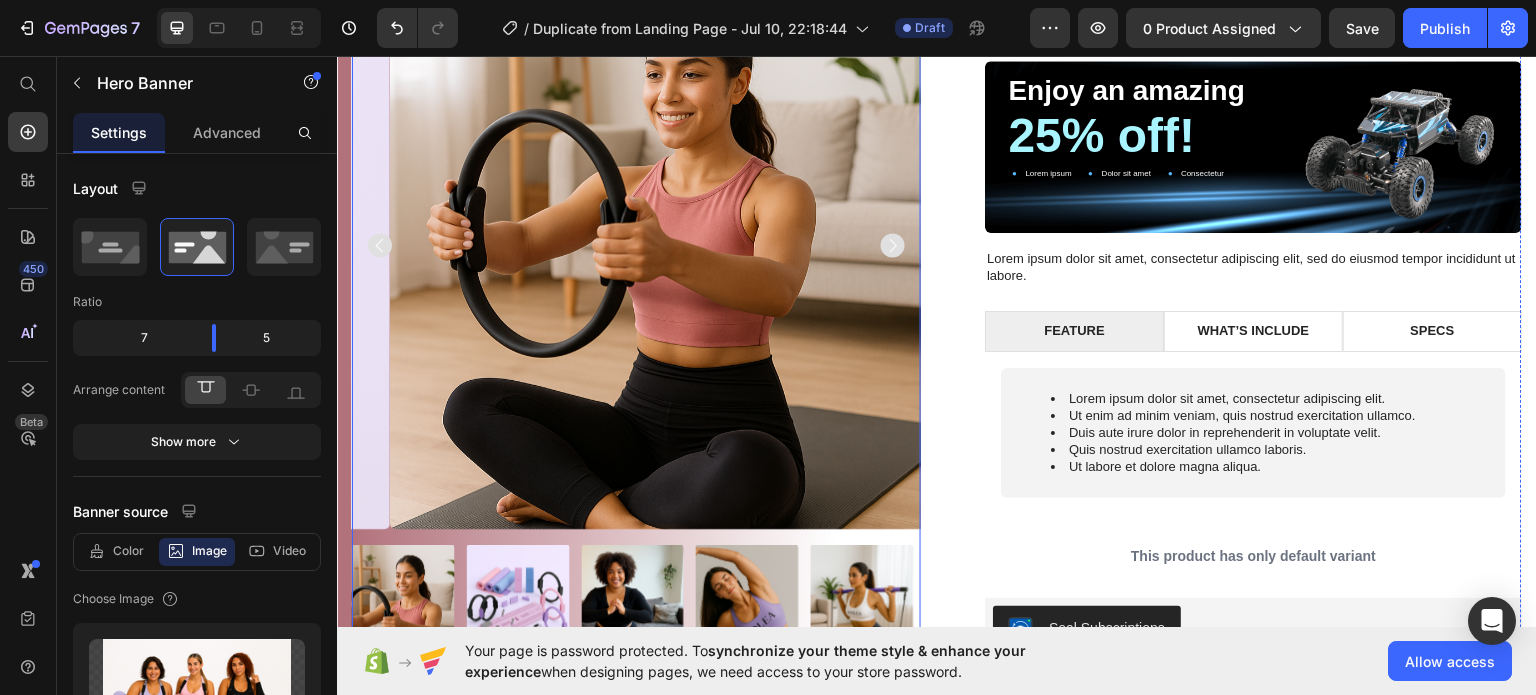 scroll, scrollTop: 0, scrollLeft: 0, axis: both 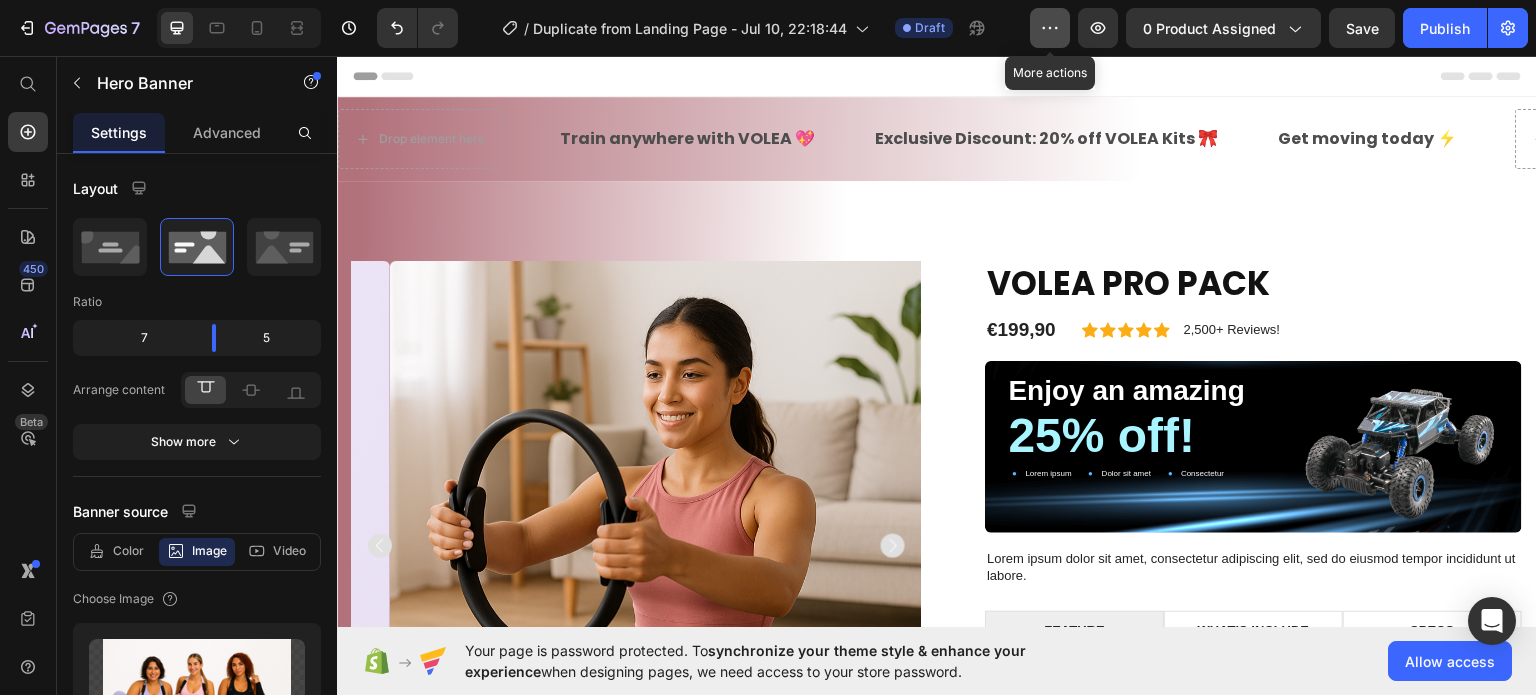 click 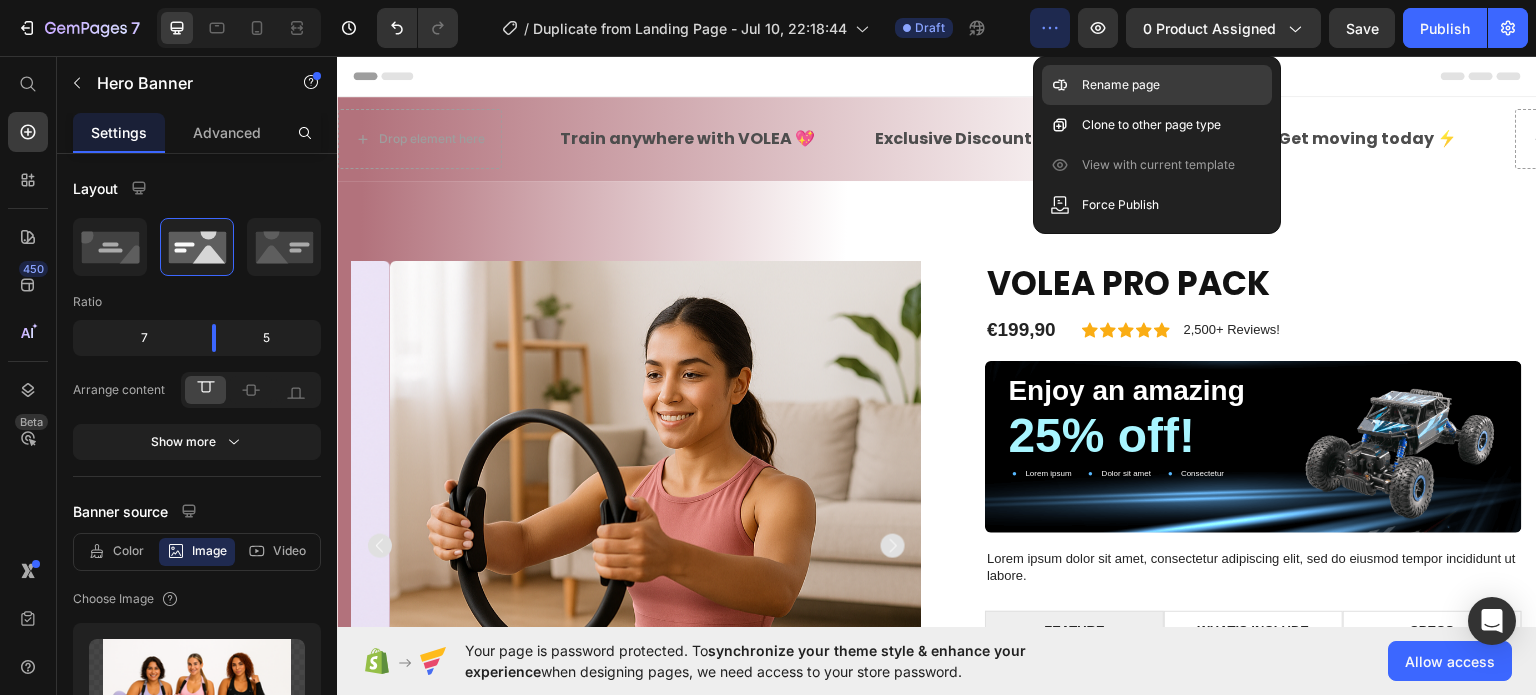 click on "Rename page" at bounding box center (1121, 85) 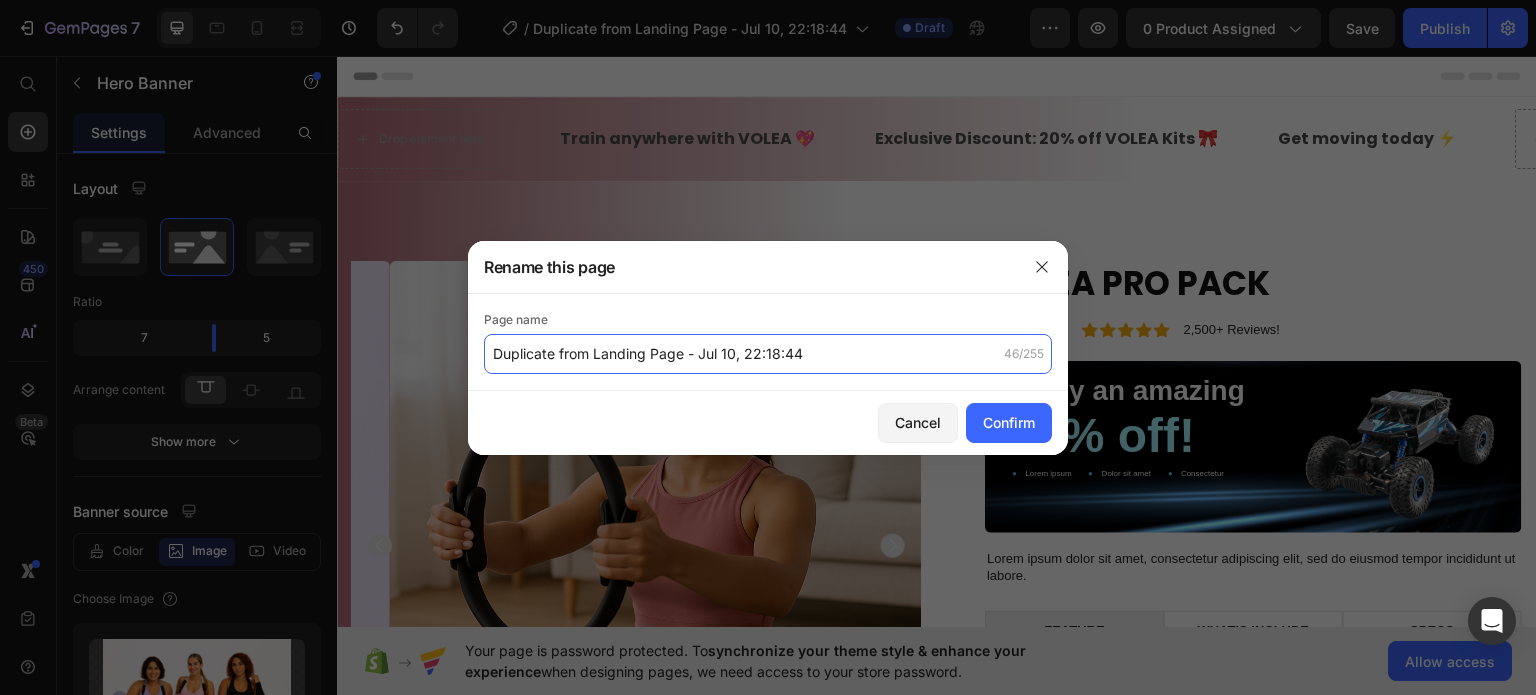 click on "Duplicate from Landing Page - Jul 10, 22:18:44" 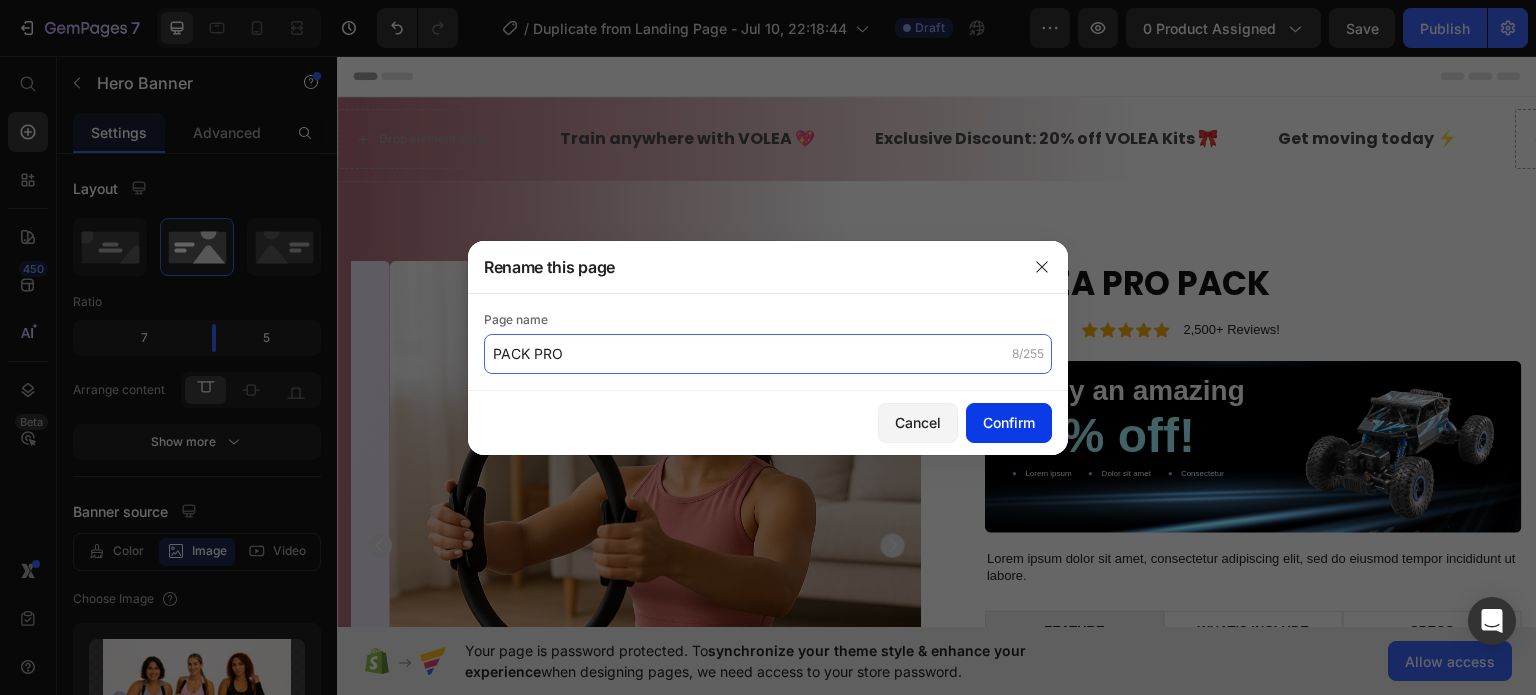 type on "PACK PRO" 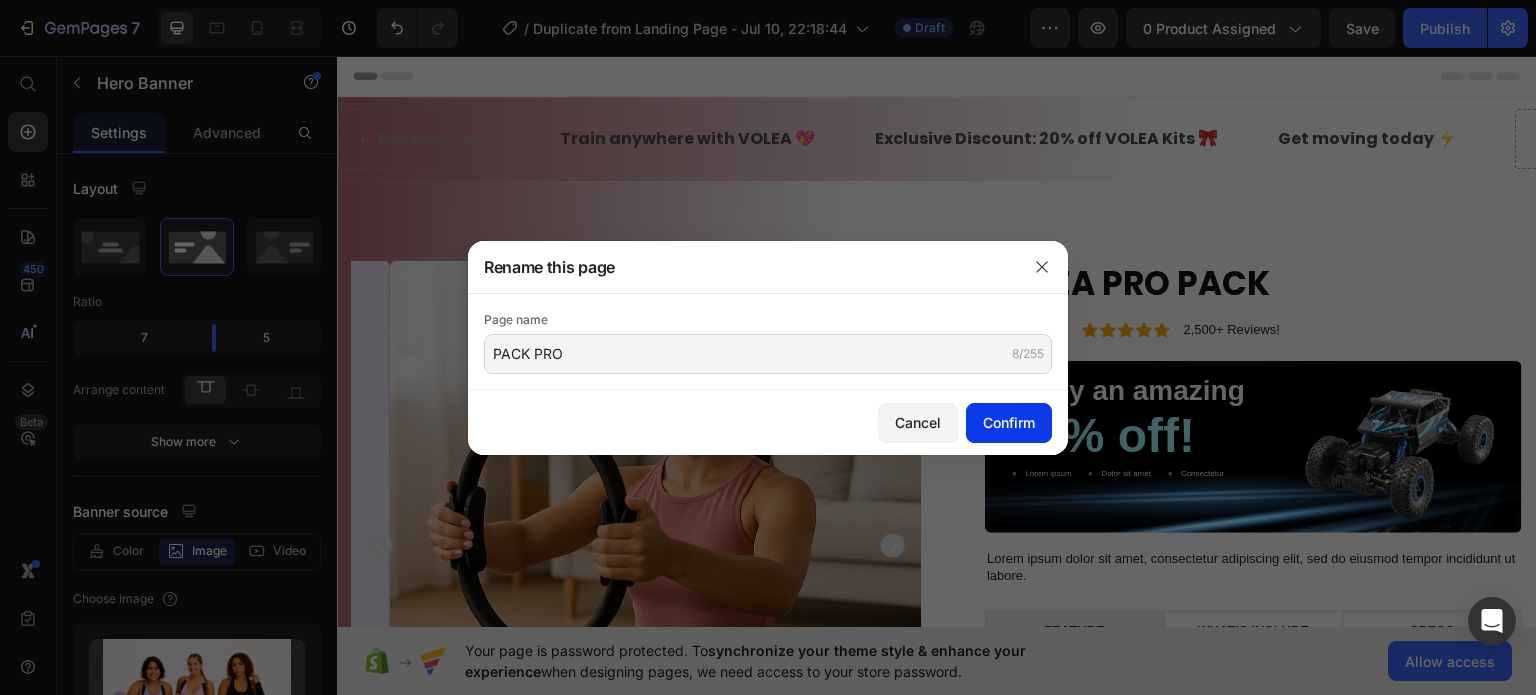 click on "Confirm" 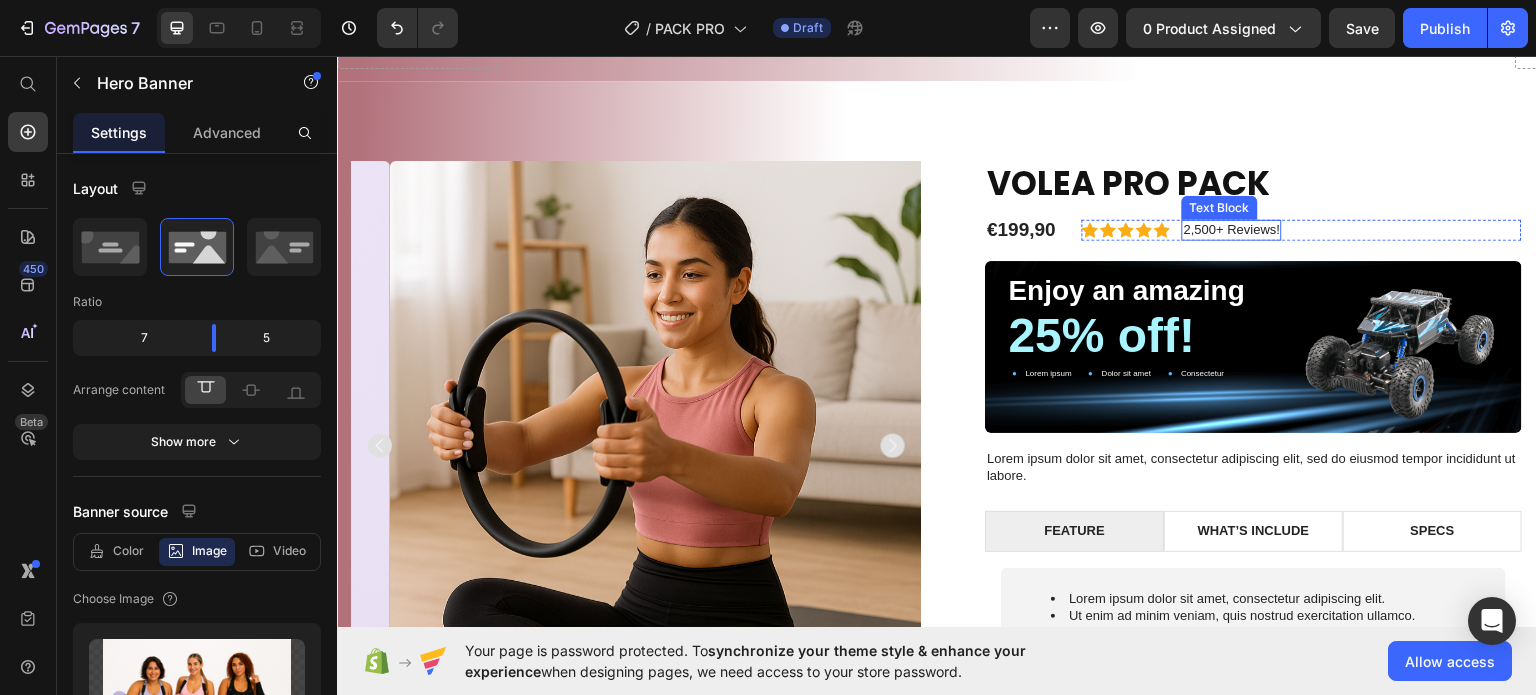scroll, scrollTop: 0, scrollLeft: 0, axis: both 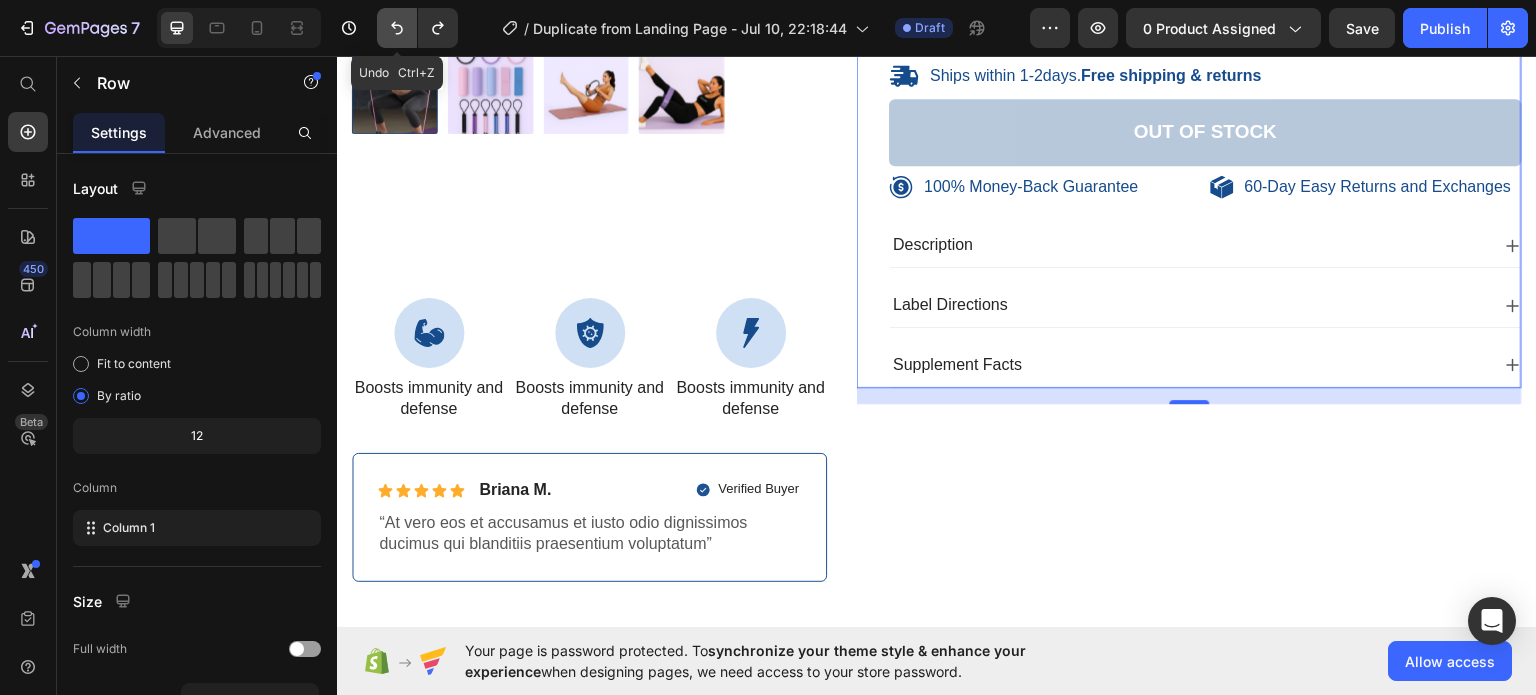 click 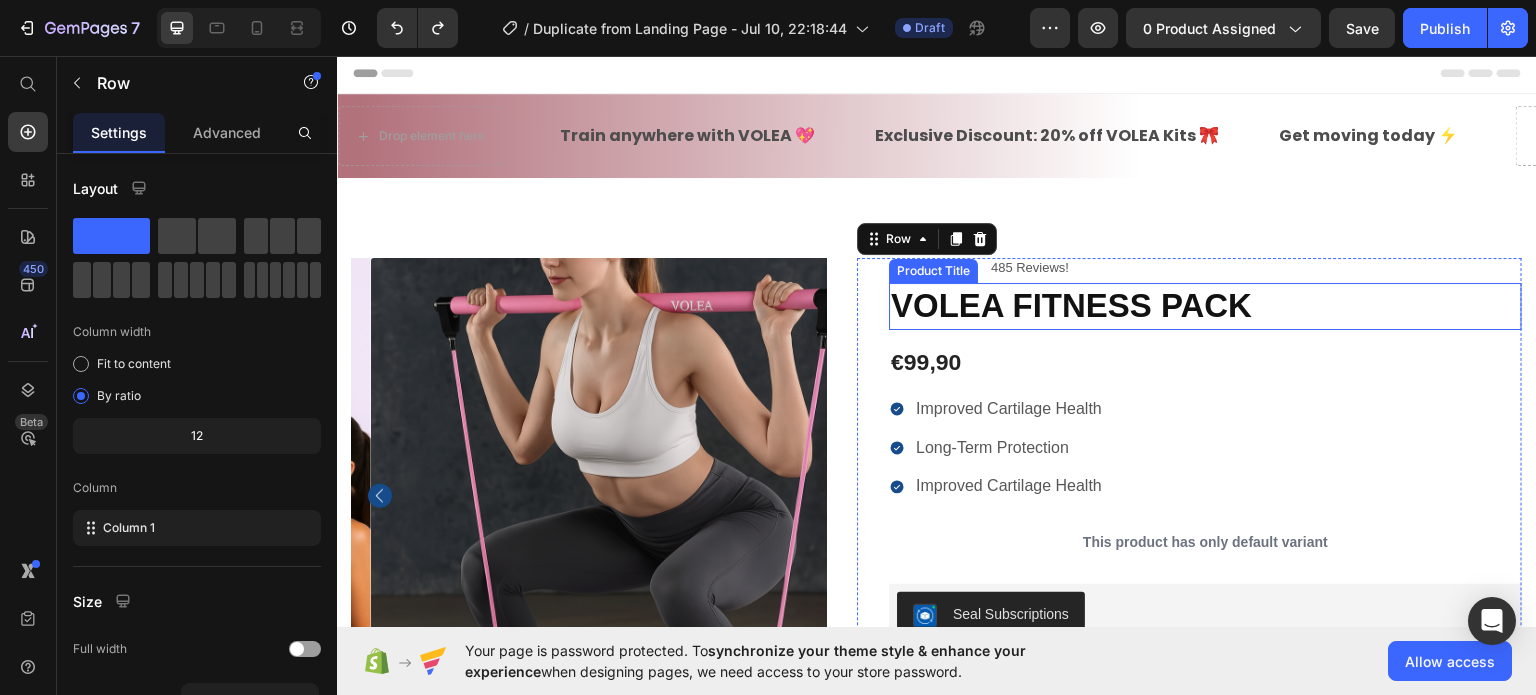 scroll, scrollTop: 0, scrollLeft: 0, axis: both 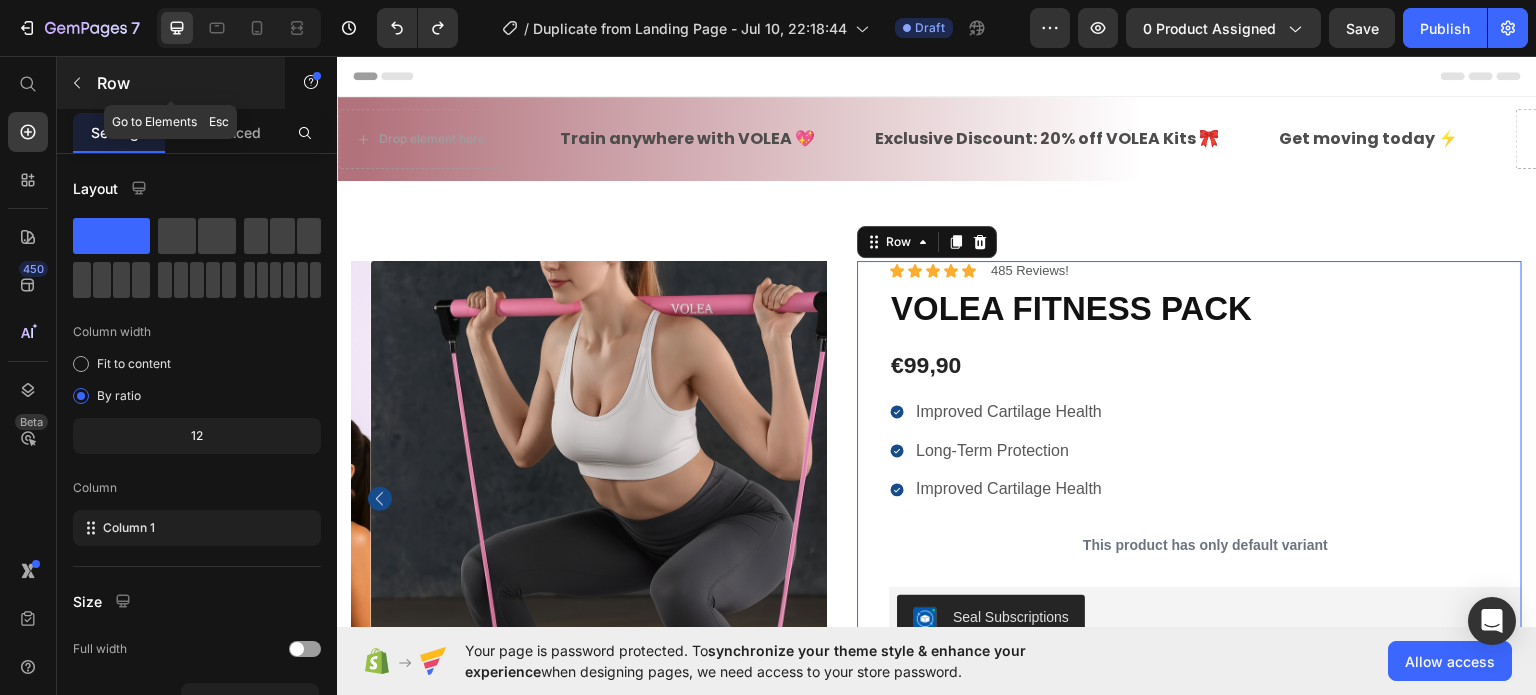 click at bounding box center (77, 83) 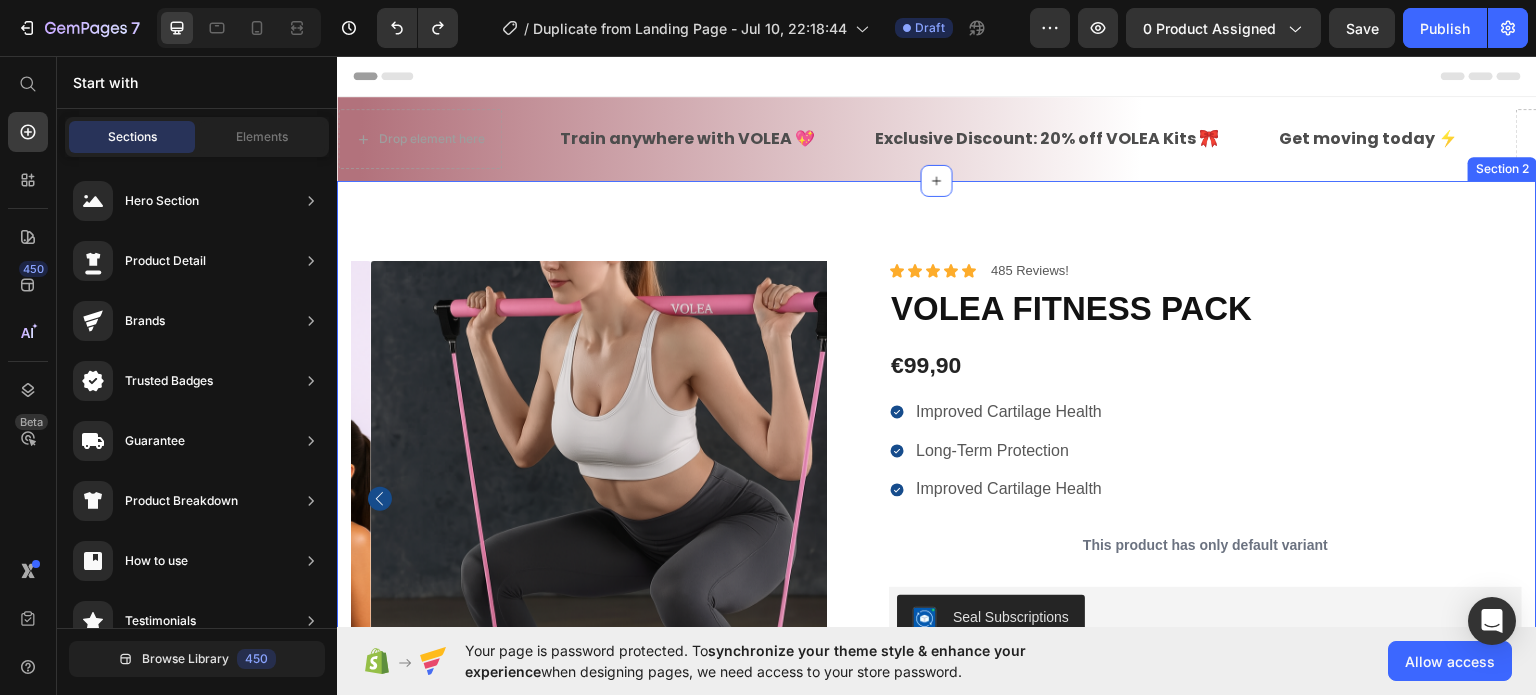 click on "100% Money-Back Guarantee Item List
60-Day Easy Returns Item List Row
Product Images
Icon Boosts immunity and defense Text Block
Icon Boosts immunity and defense Text Block
Icon Boosts immunity and defense Text Block Row Icon Icon Icon Icon Icon Icon List [FIRST] [LAST]. Text Block Row Verified Buyer Item List Row “At vero eos et accusamus et iusto odio dignissimos ducimus qui blanditiis praesentium voluptatum” Text Block Row Icon Icon Icon Icon Icon Icon List 485 Reviews! Text Block Row VOLEA FITNESS PACK Product Title €99,90 Product Price Improved Cartilage Health Long-Term Protection Improved Cartilage Health Item List This product has only default variant Product Variants & Swatches Seal Subscriptions Seal Subscriptions Quantity Text Block 1 Product Quantity
Ships within 1-2days.  Free shipping & returns Item List 1 Product Quantity Out of stock Add to Cart Row" at bounding box center (937, 704) 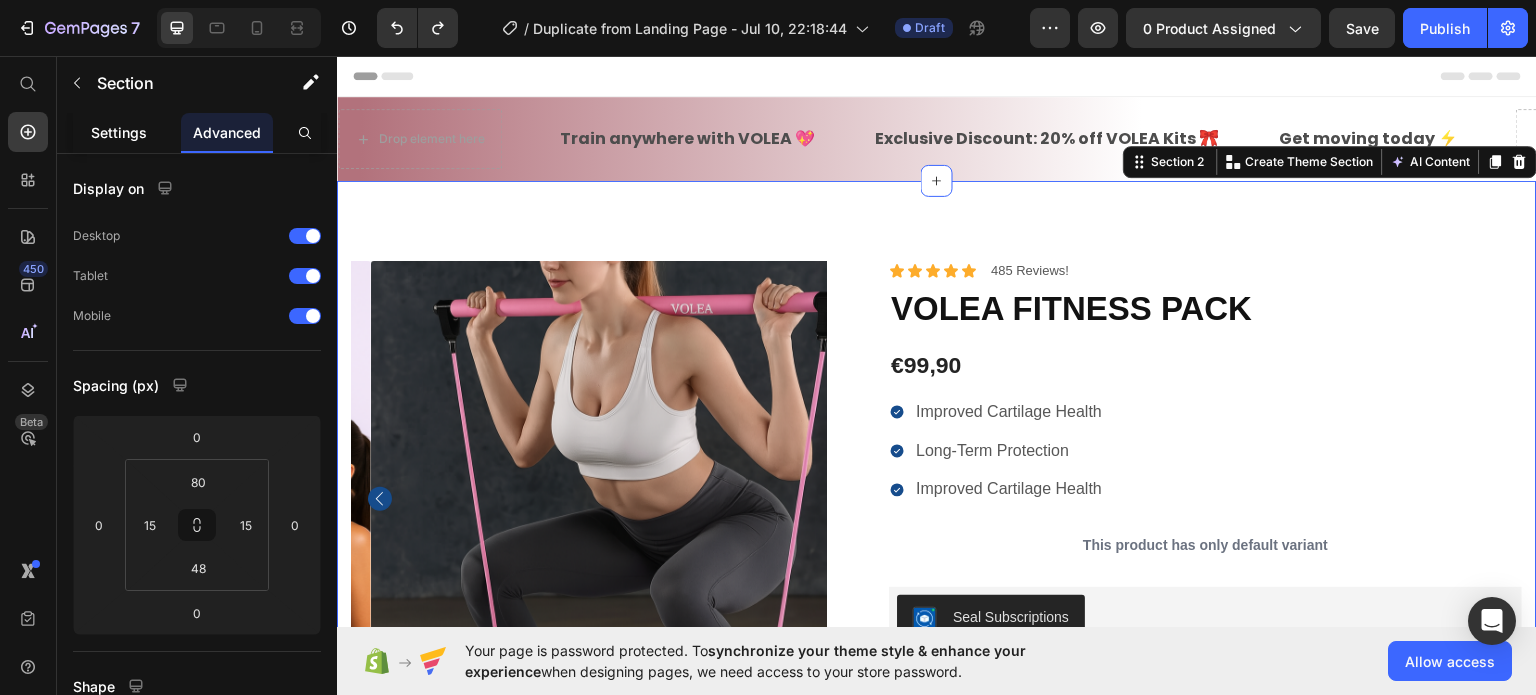 click on "Settings" at bounding box center (119, 132) 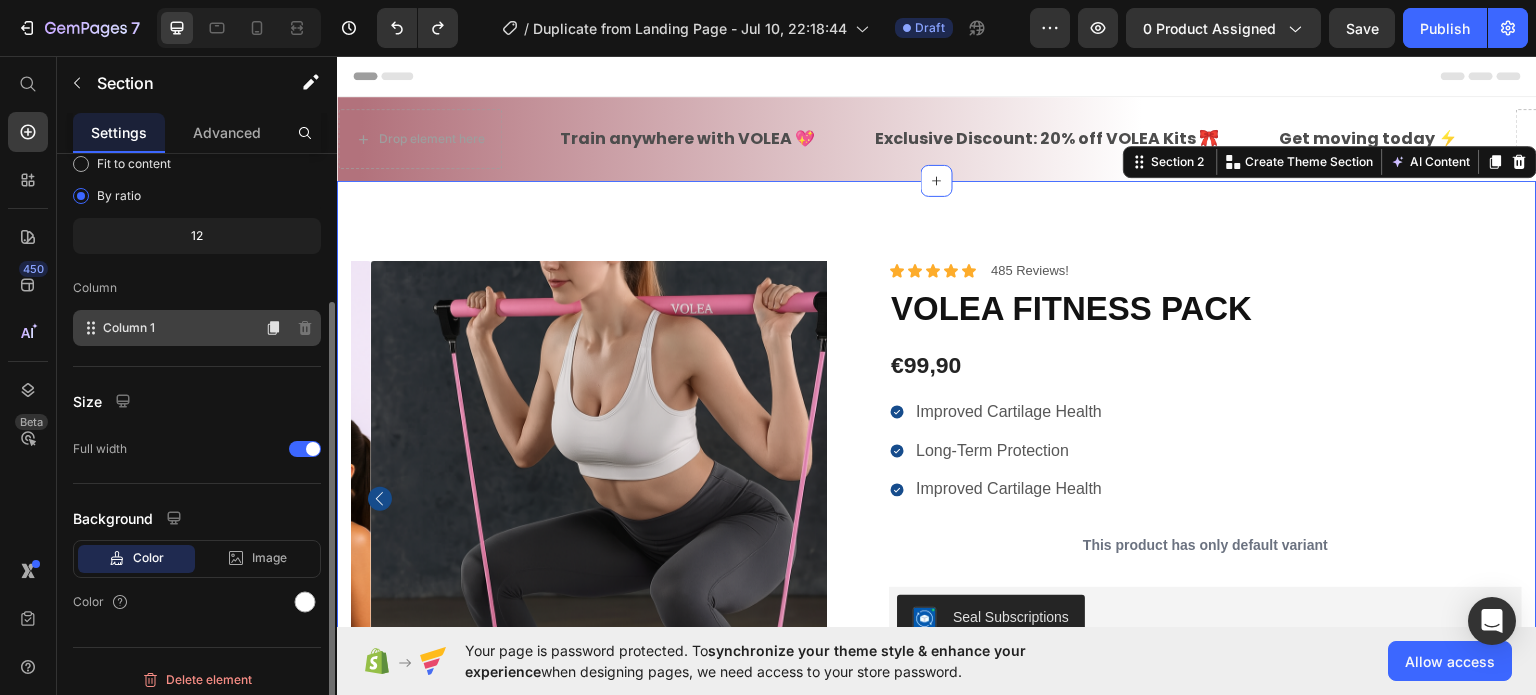 scroll, scrollTop: 208, scrollLeft: 0, axis: vertical 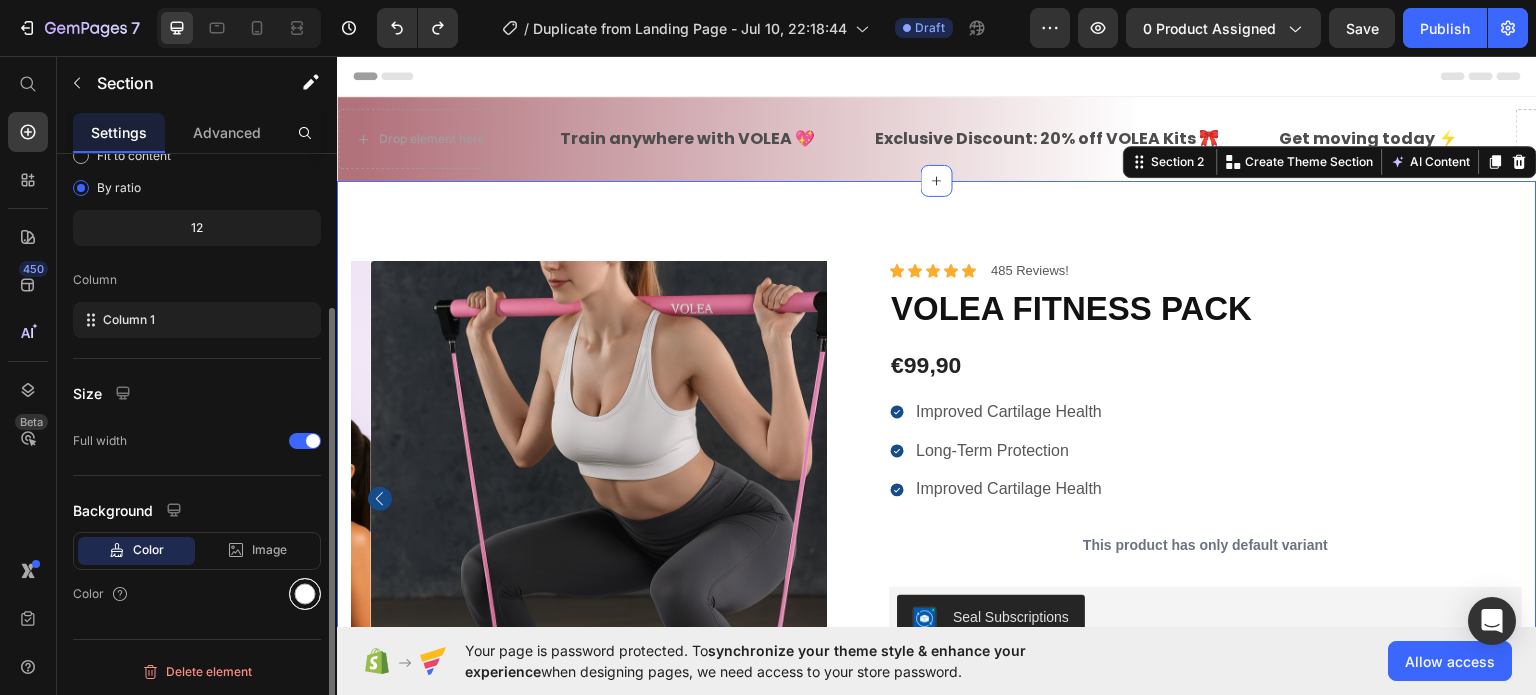 click at bounding box center (305, 594) 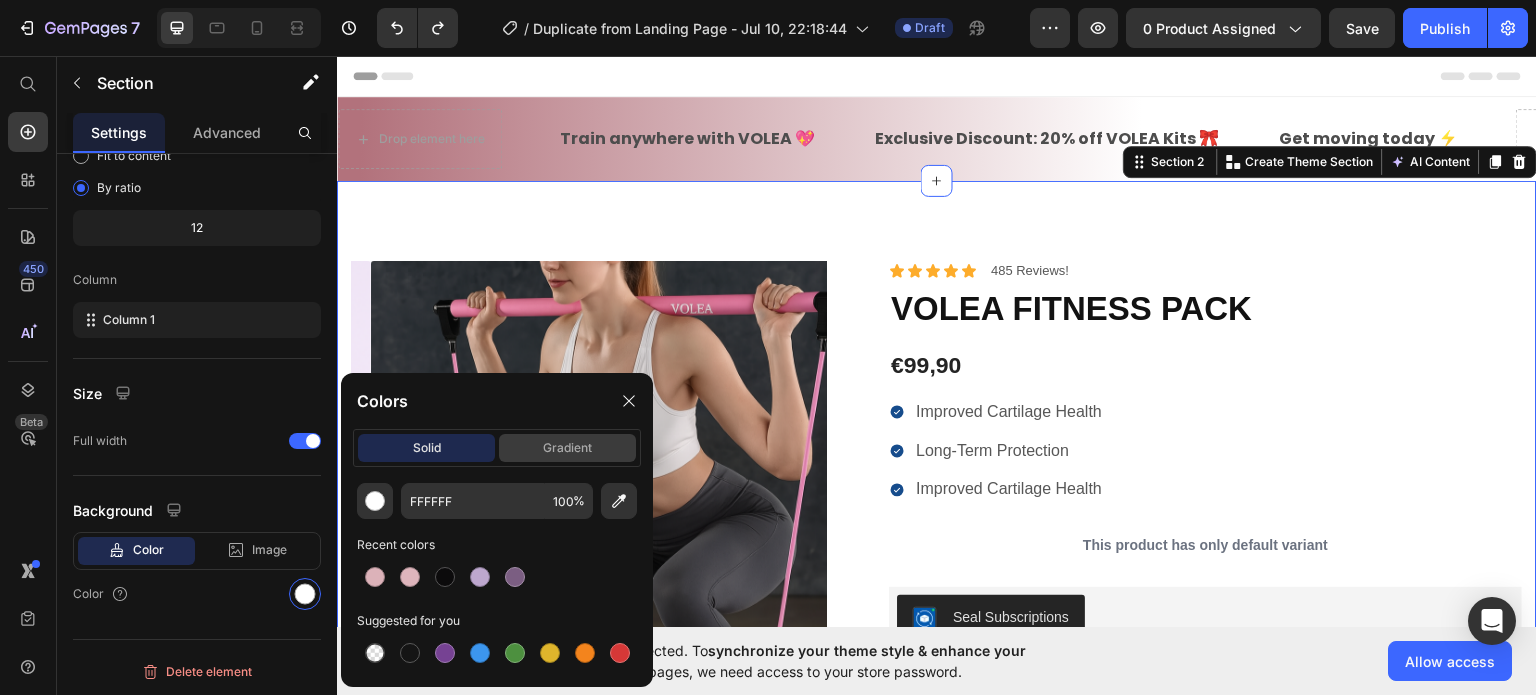 click on "gradient" 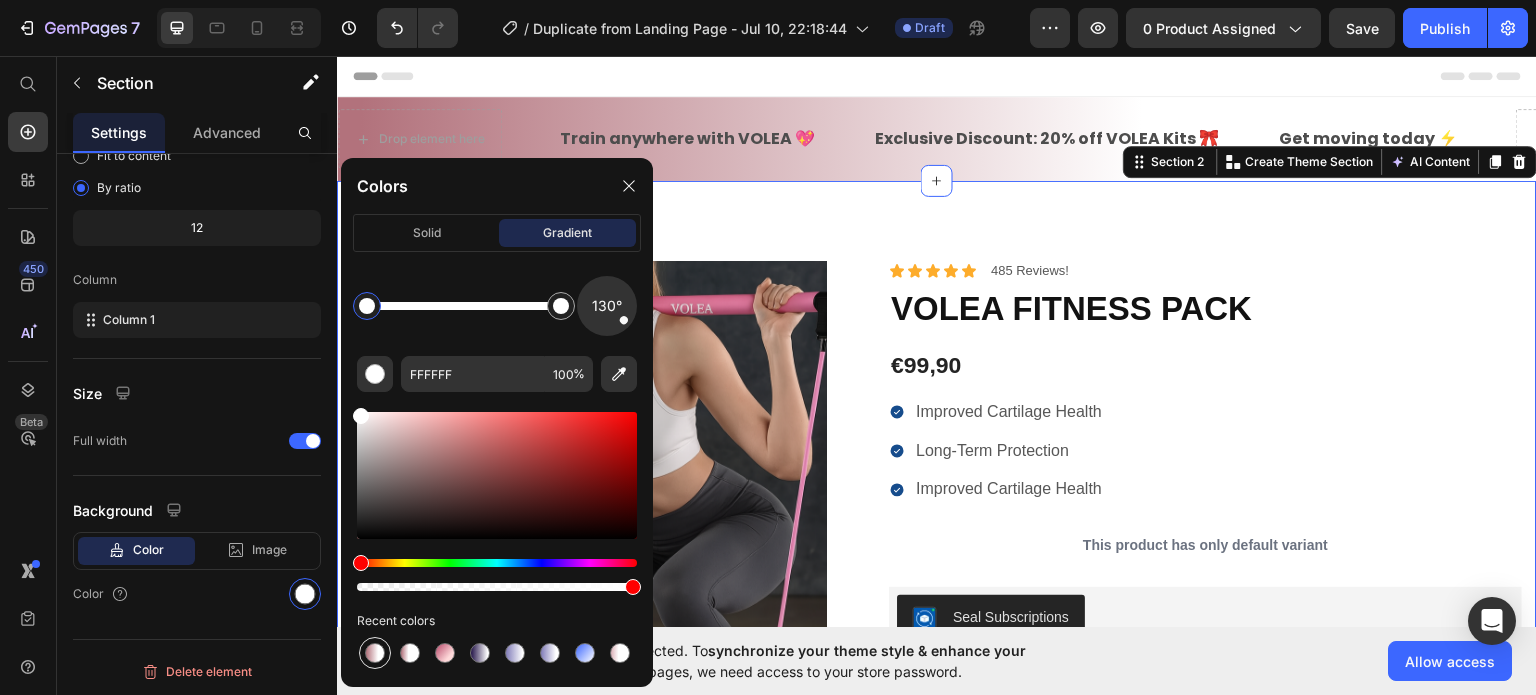 click at bounding box center (375, 653) 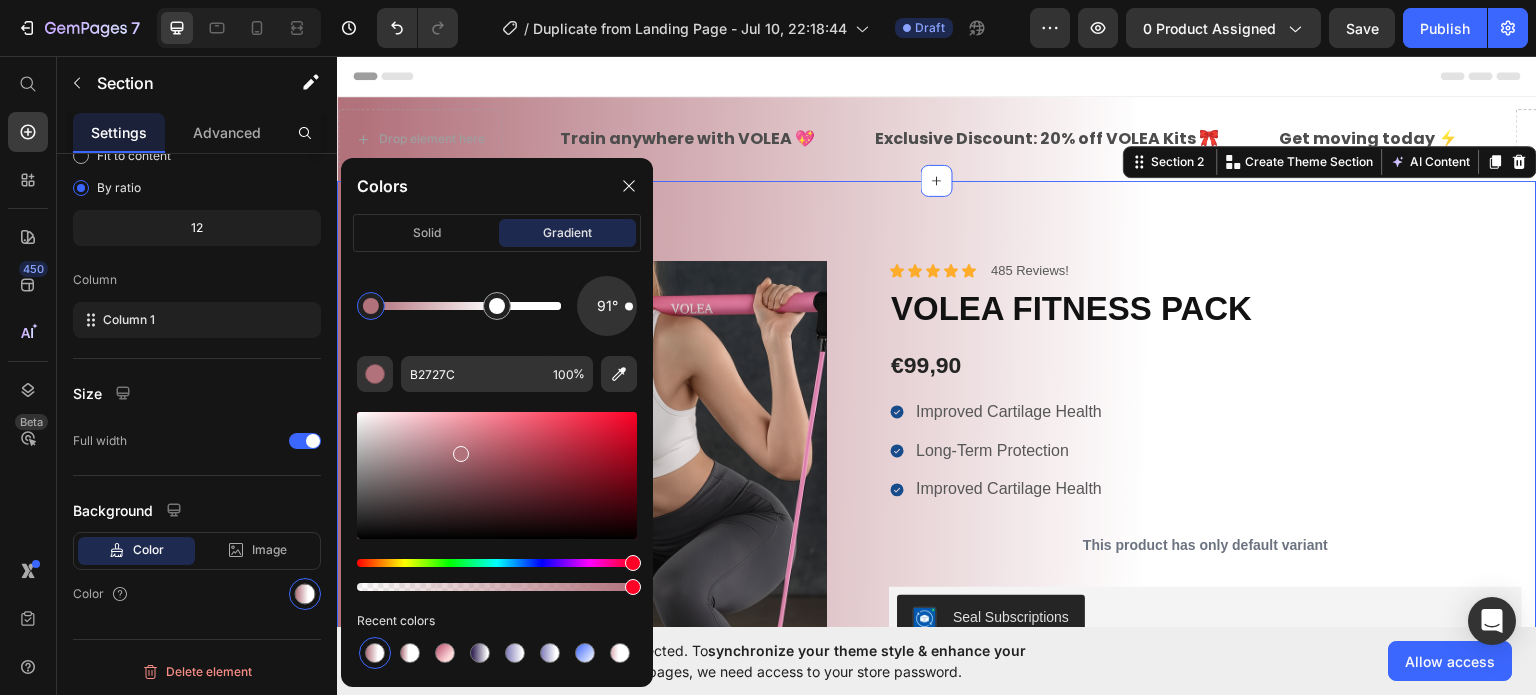 click on "100% Money-Back Guarantee Item List
60-Day Easy Returns Item List Row
Product Images
Icon Boosts immunity and defense Text Block
Icon Boosts immunity and defense Text Block
Icon Boosts immunity and defense Text Block Row Icon Icon Icon Icon Icon Icon List [FIRST] [LAST]. Text Block Row Verified Buyer Item List Row “At vero eos et accusamus et iusto odio dignissimos ducimus qui blanditiis praesentium voluptatum” Text Block Row Icon Icon Icon Icon Icon Icon List 485 Reviews! Text Block Row VOLEA FITNESS PACK Product Title €99,90 Product Price Improved Cartilage Health Long-Term Protection Improved Cartilage Health Item List This product has only default variant Product Variants & Swatches Seal Subscriptions Seal Subscriptions Quantity Text Block 1 Product Quantity
Ships within 1-2days.  Free shipping & returns Item List 1 Product Quantity Out of stock Add to Cart Row" at bounding box center (937, 704) 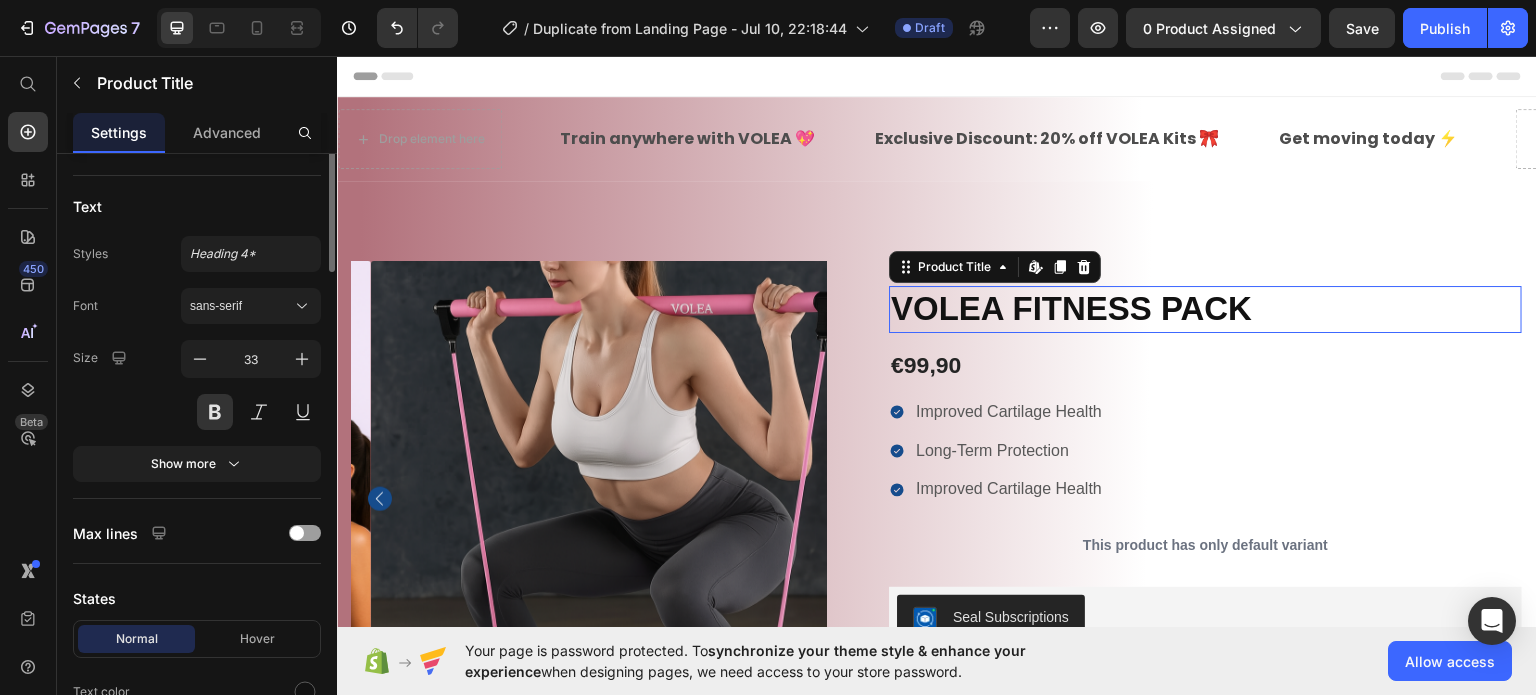 scroll, scrollTop: 0, scrollLeft: 0, axis: both 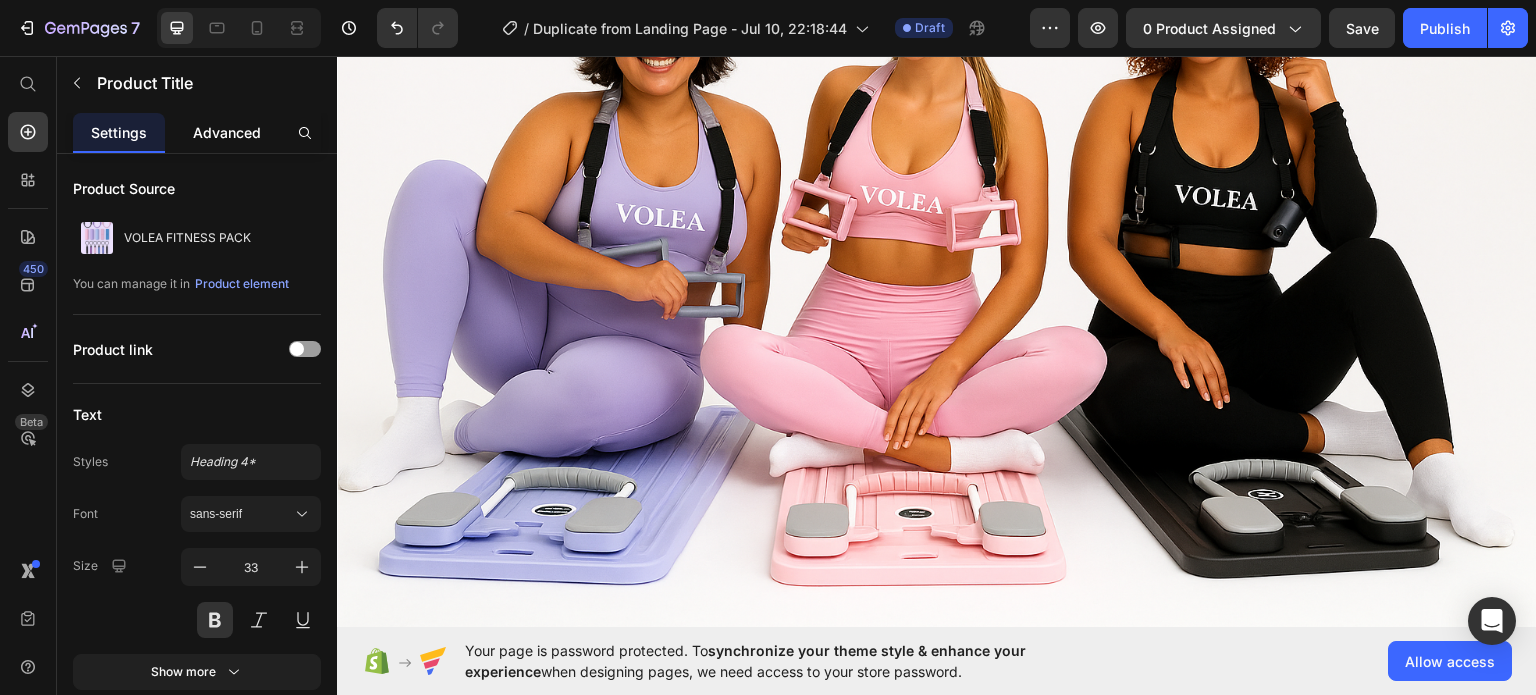 click on "Advanced" 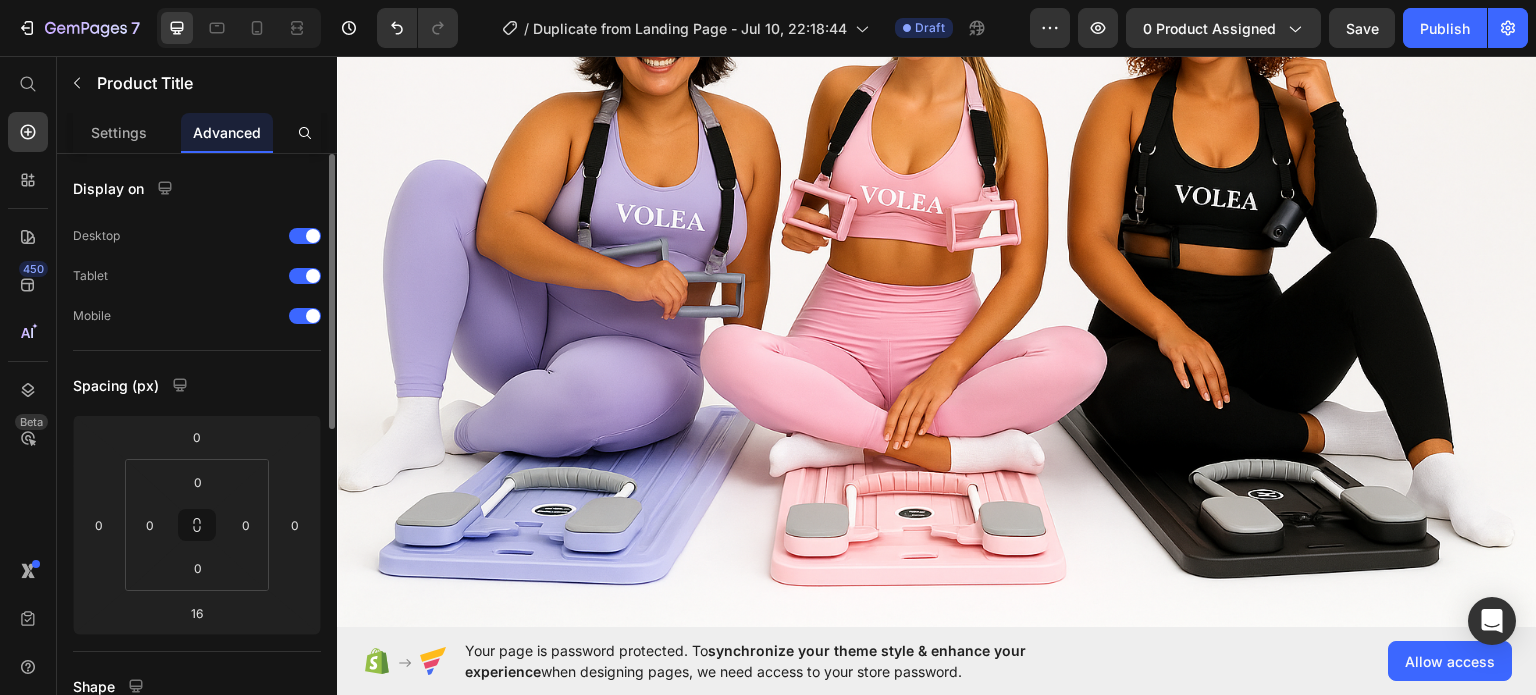 click on "Display on Desktop Tablet Mobile Spacing (px) 0 0 16 0 0 0 0 0 Shape Border Corner Shadow Position Opacity 100 % Animation Upgrade to Build plan  to unlock Animation & other premium features. Interaction Upgrade to Optimize plan  to unlock Interaction & other premium features. CSS class  Delete element" at bounding box center (197, 806) 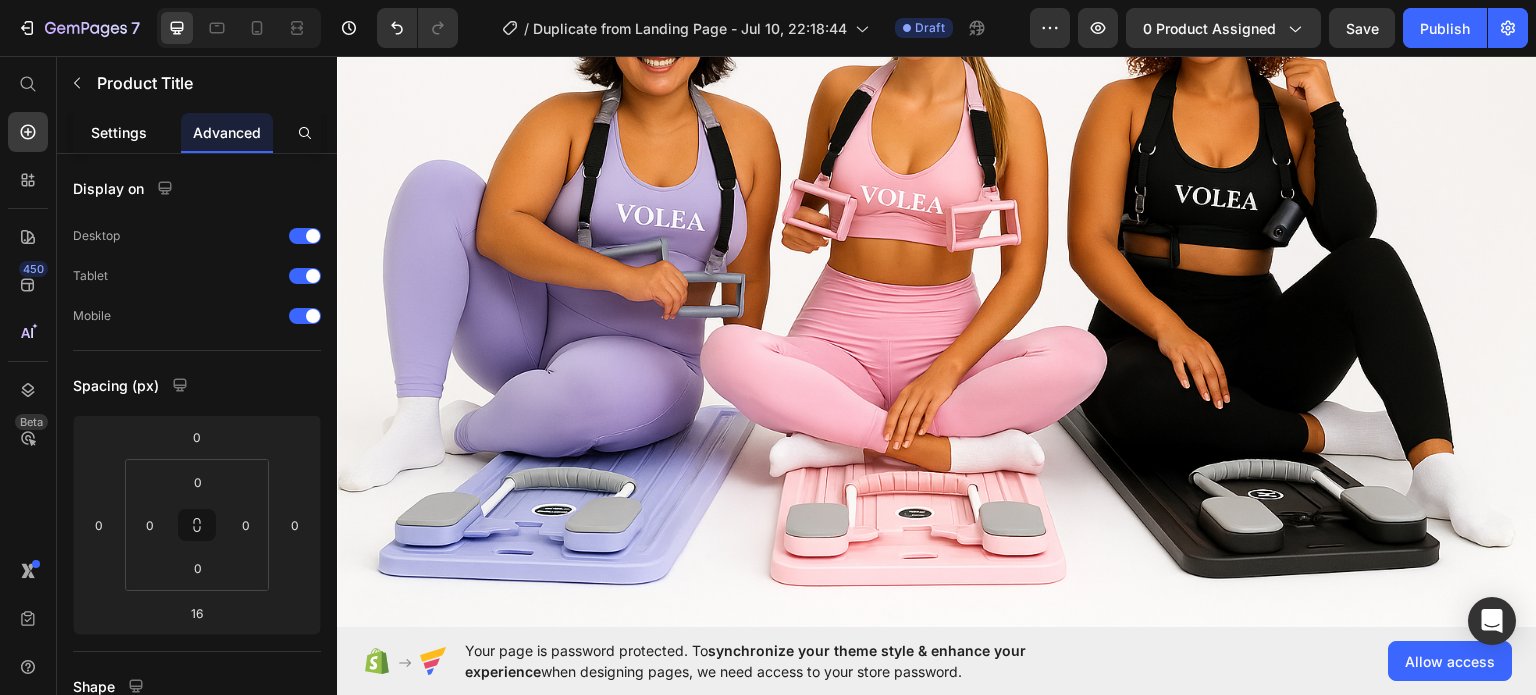 click on "Settings" at bounding box center [119, 132] 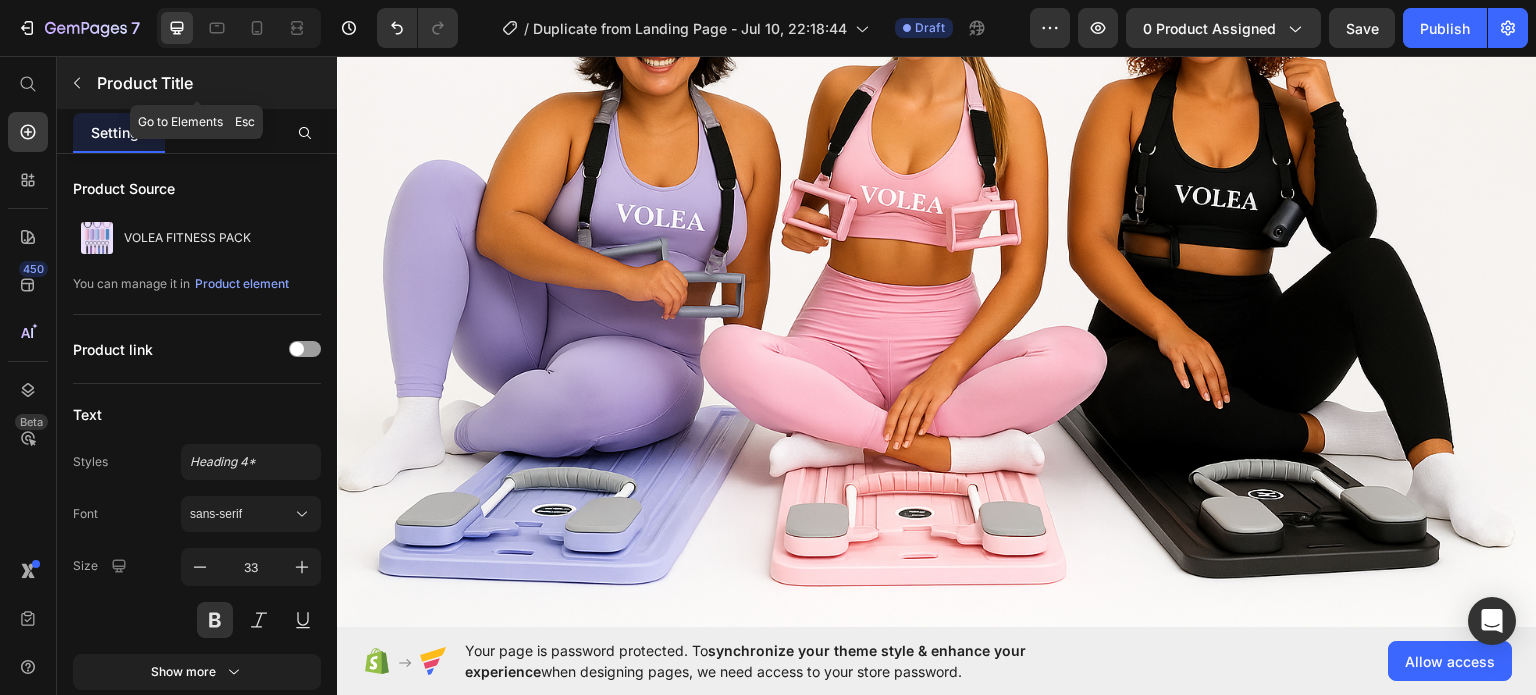 click 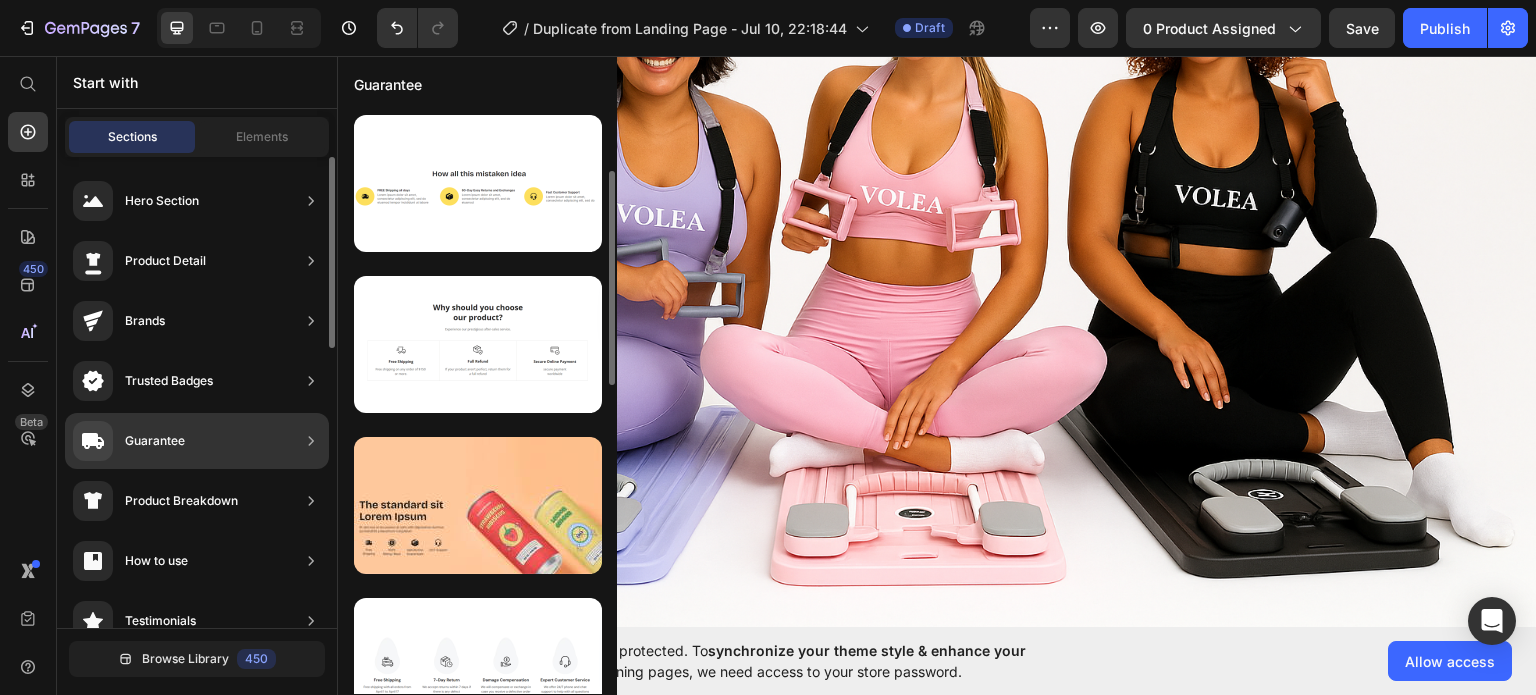 scroll, scrollTop: 46, scrollLeft: 0, axis: vertical 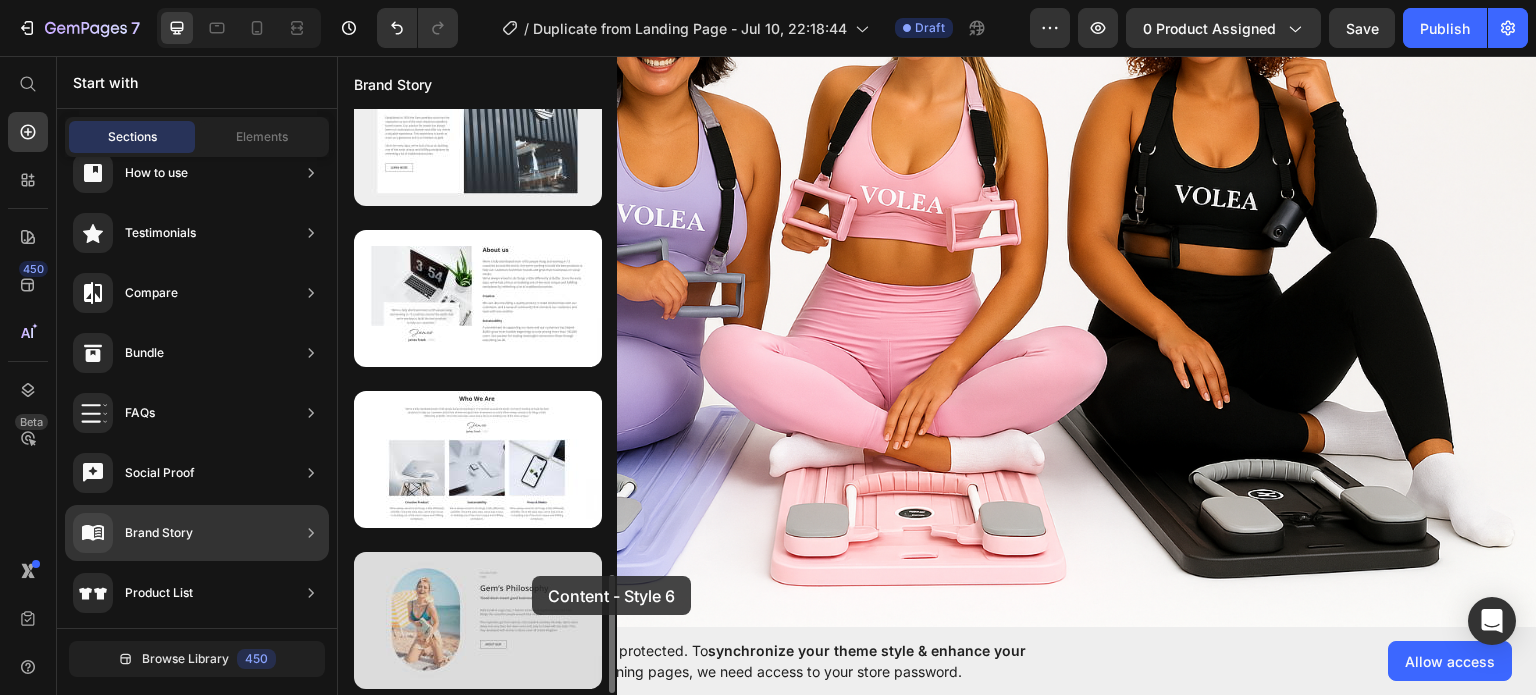 drag, startPoint x: 540, startPoint y: 542, endPoint x: 532, endPoint y: 576, distance: 34.928497 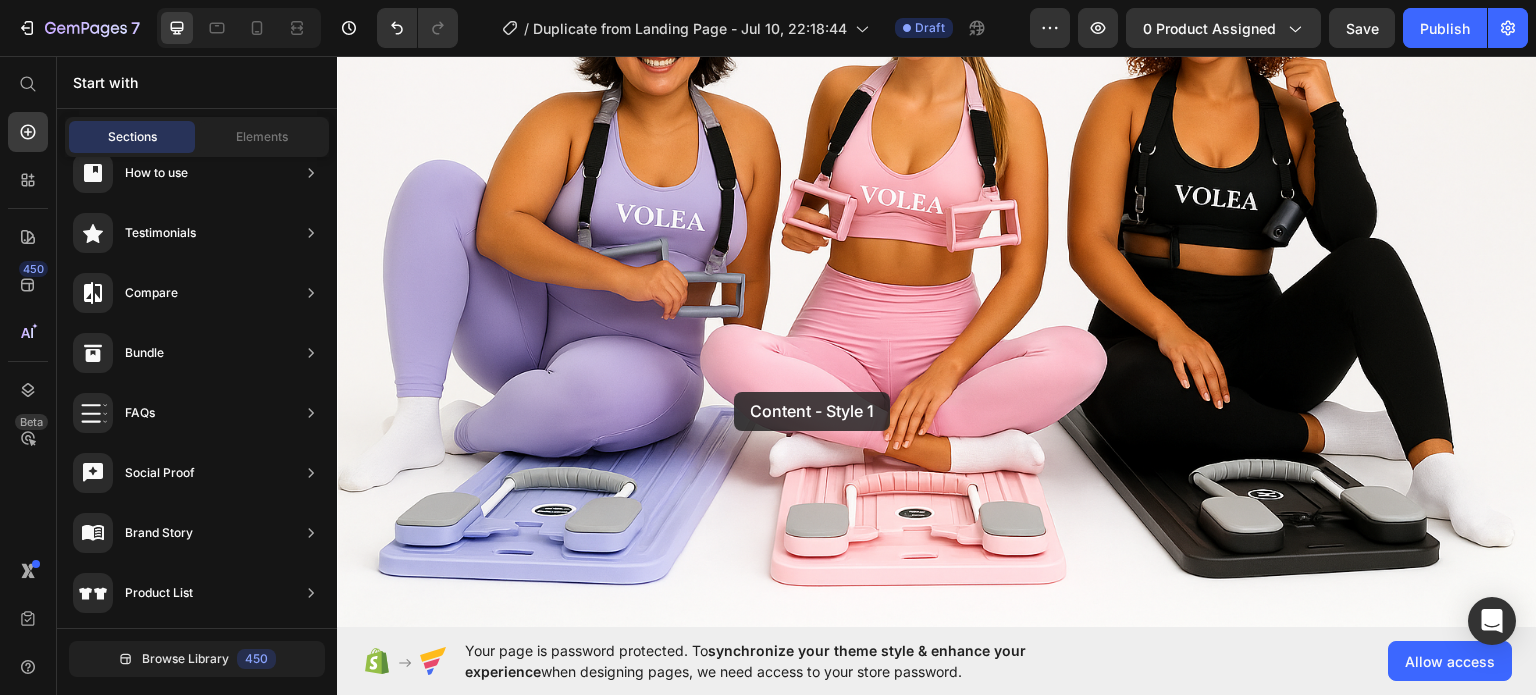 drag, startPoint x: 869, startPoint y: 631, endPoint x: 734, endPoint y: 391, distance: 275.3634 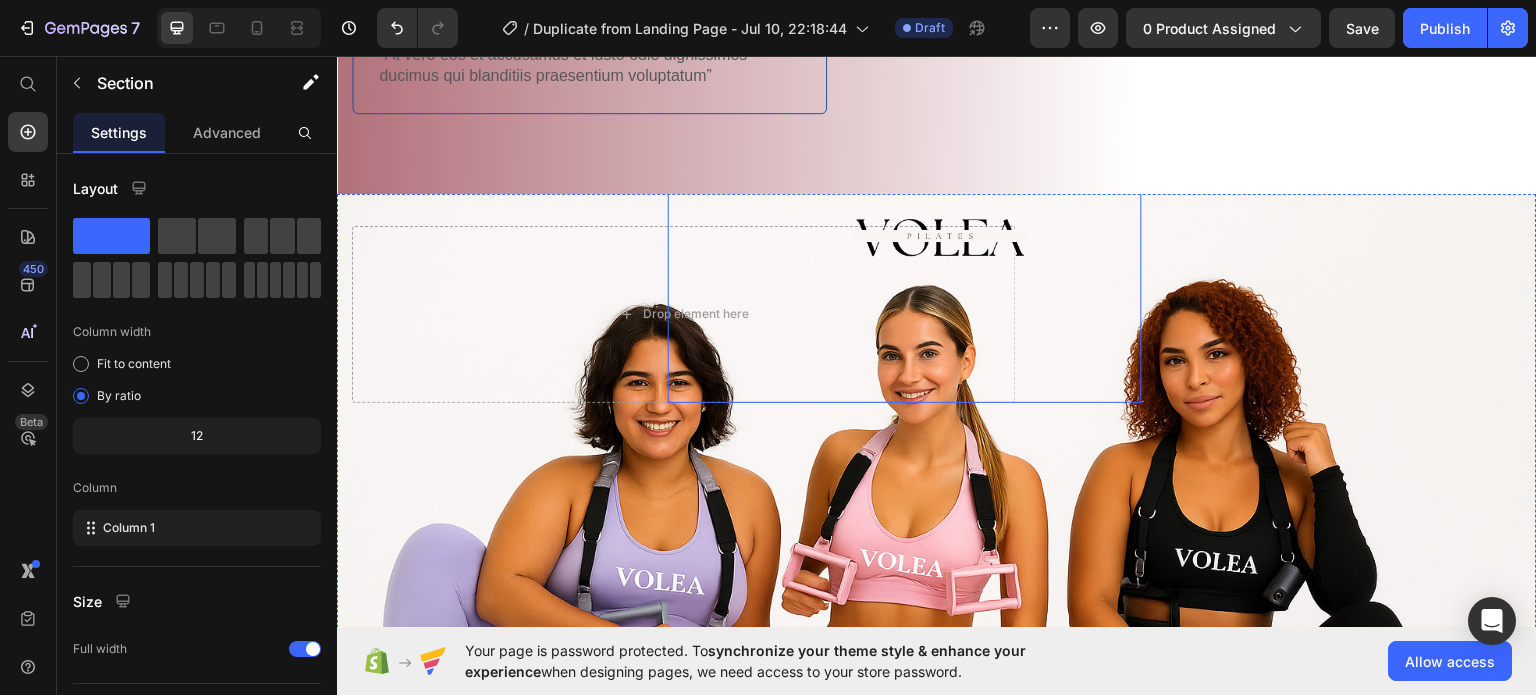 scroll, scrollTop: 834, scrollLeft: 0, axis: vertical 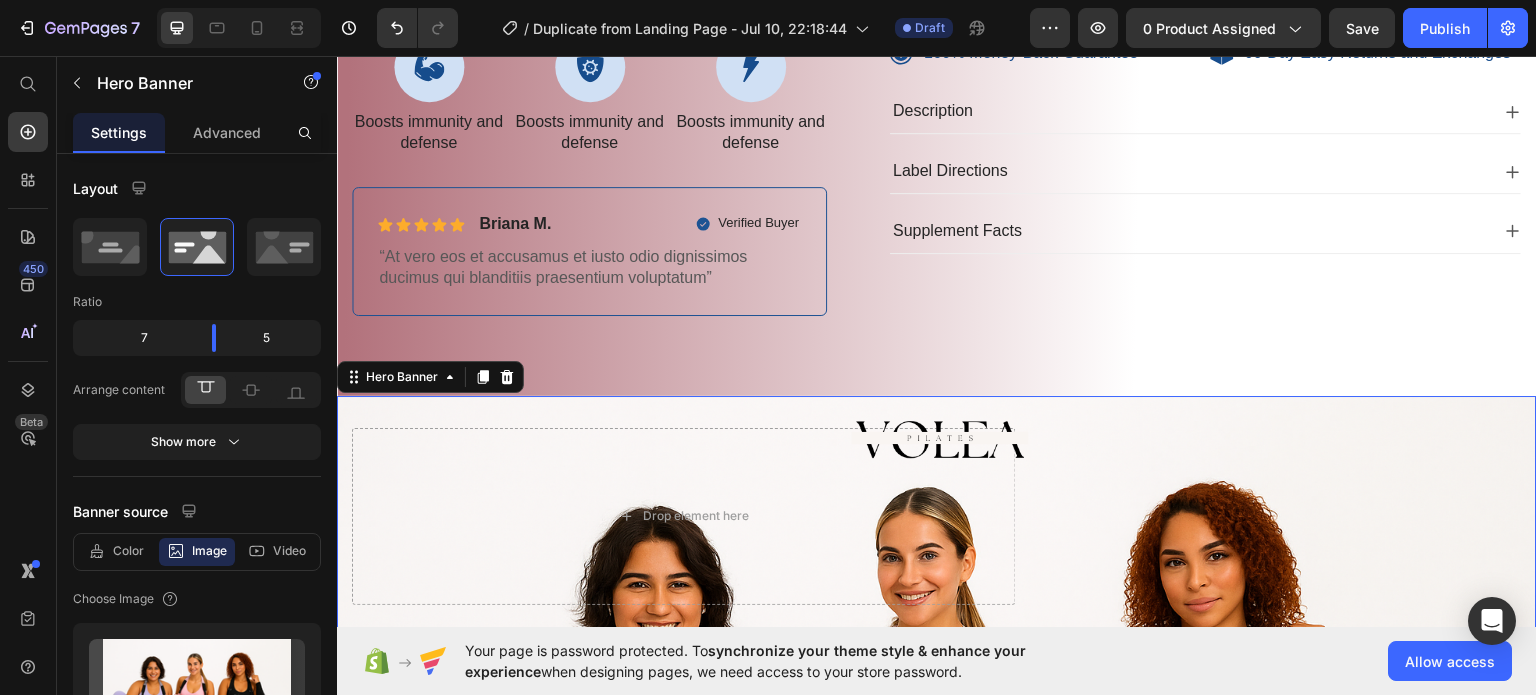 click on "Image" at bounding box center (1285, 515) 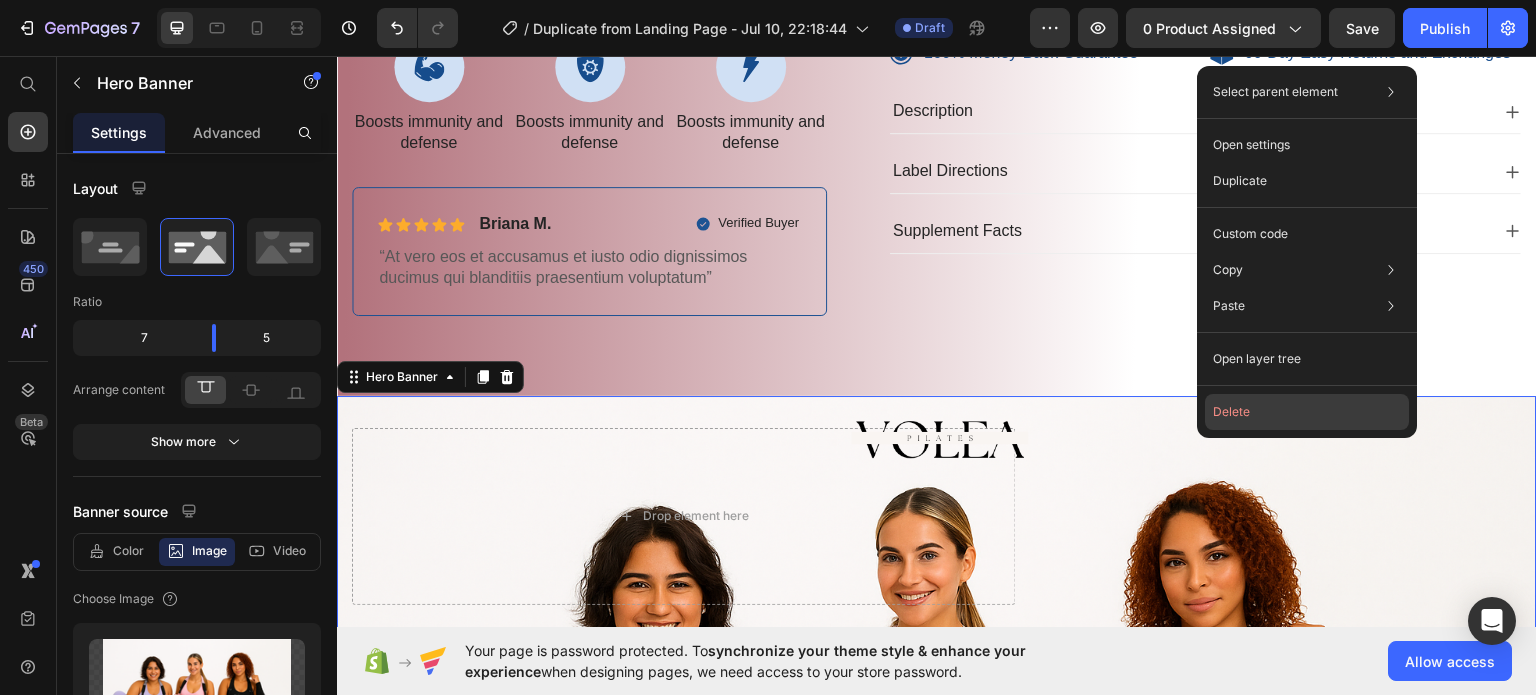 click on "Delete" 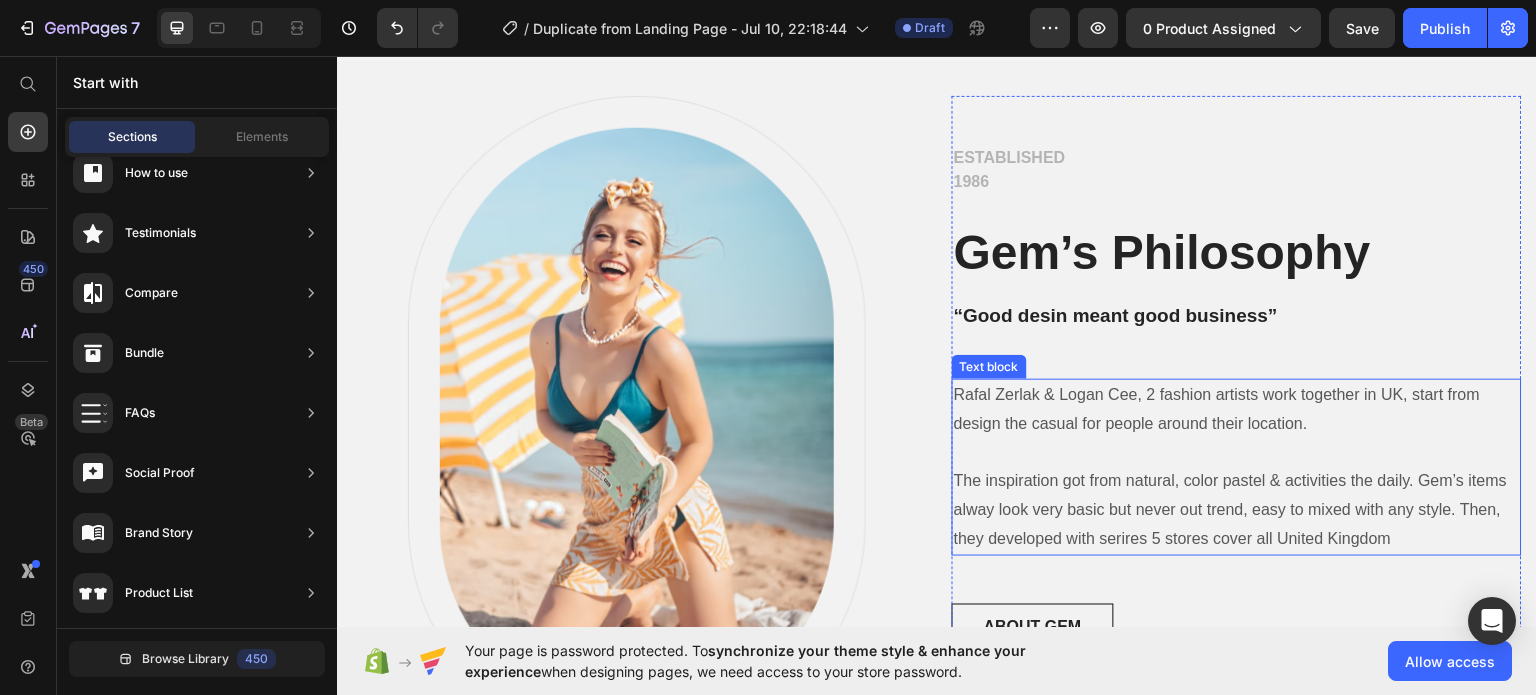 scroll, scrollTop: 1334, scrollLeft: 0, axis: vertical 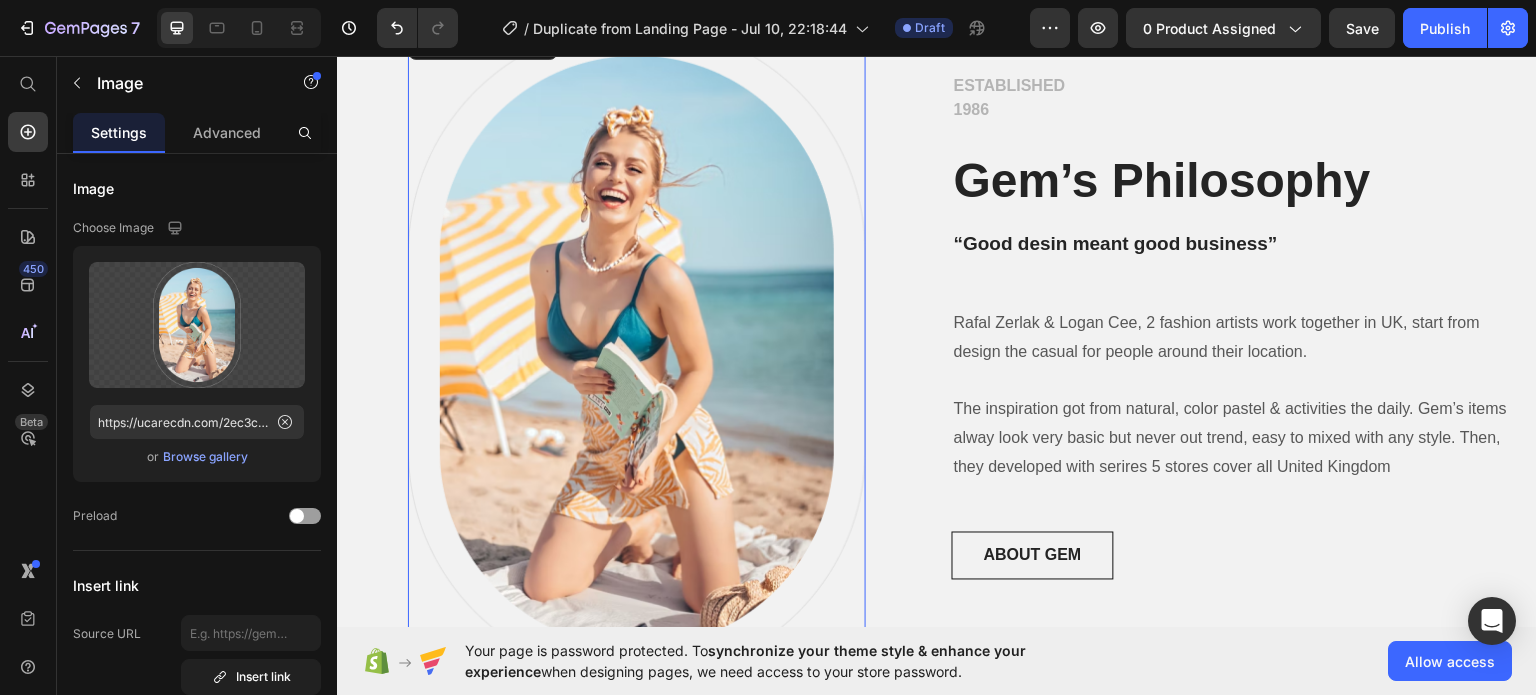 click at bounding box center (637, 351) 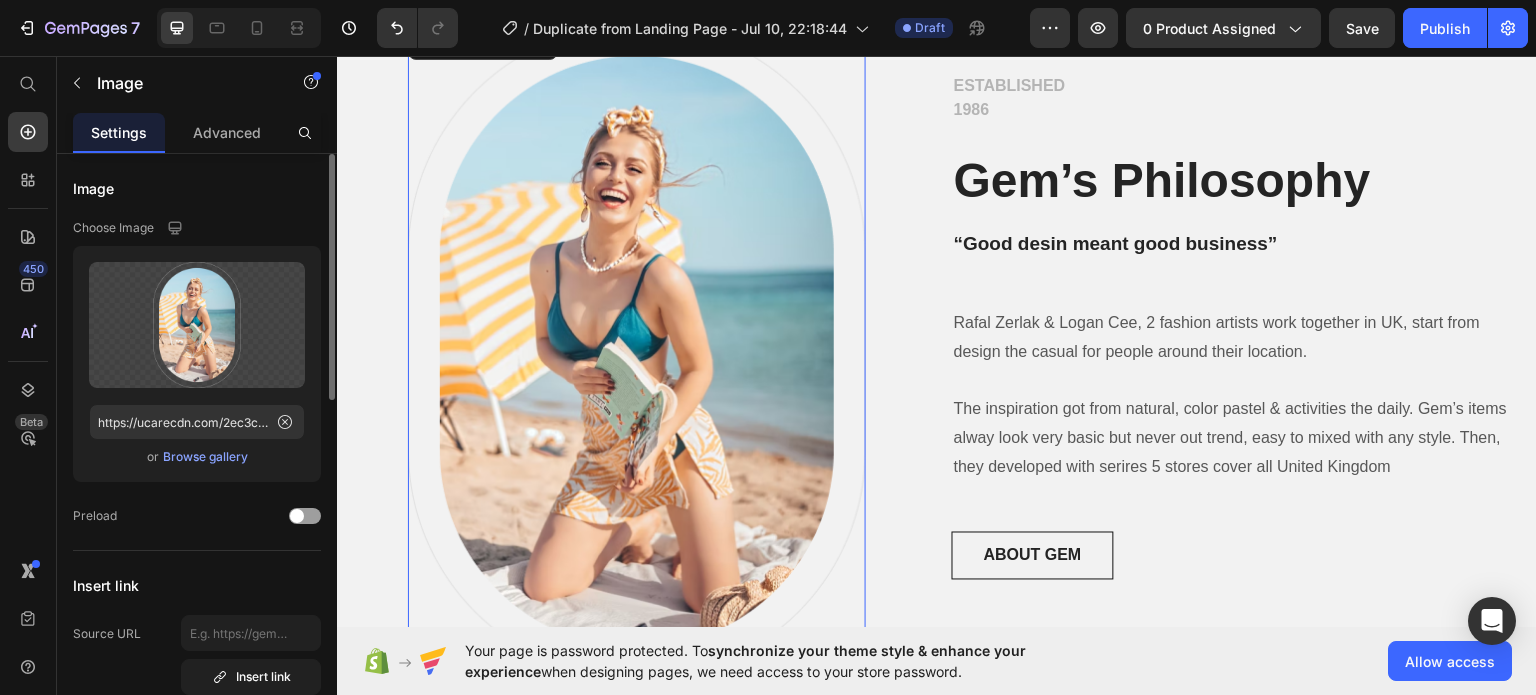 click on "Browse gallery" at bounding box center [205, 457] 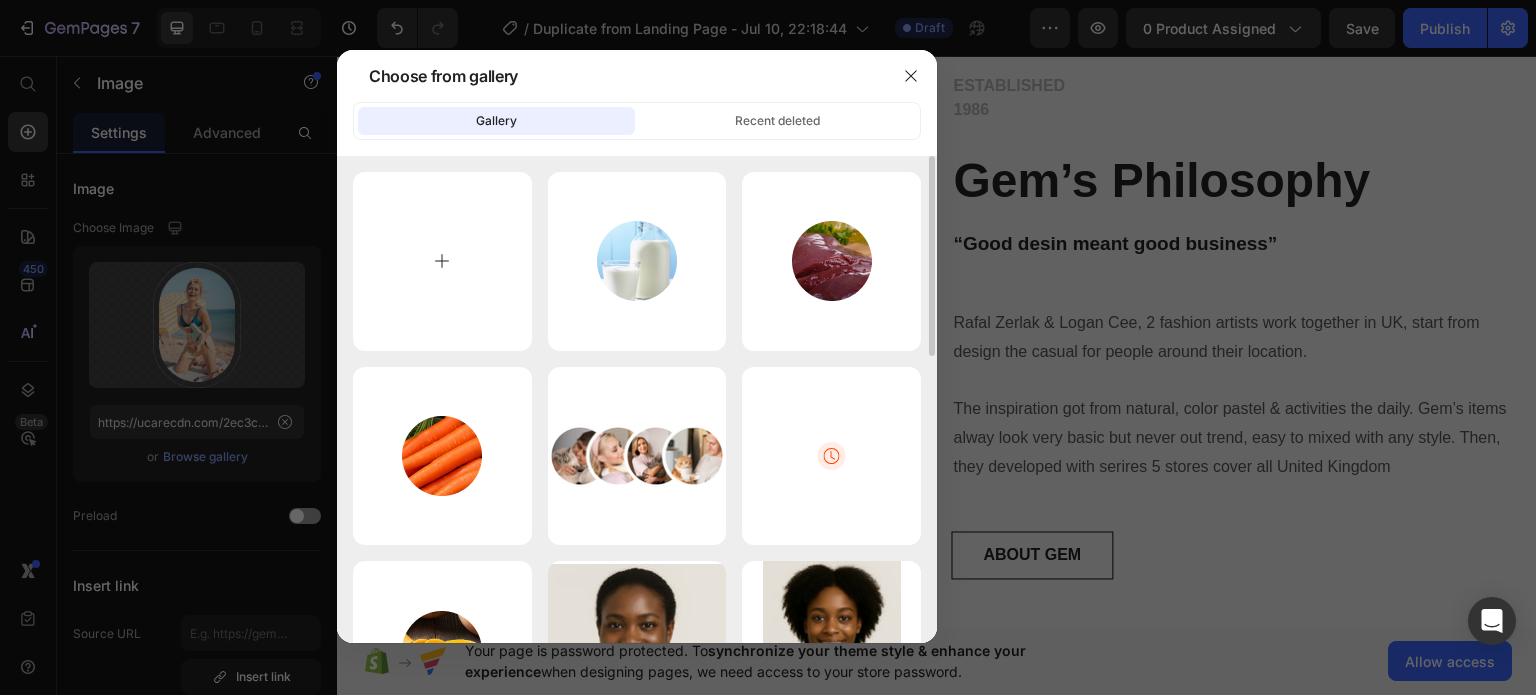 click at bounding box center (442, 261) 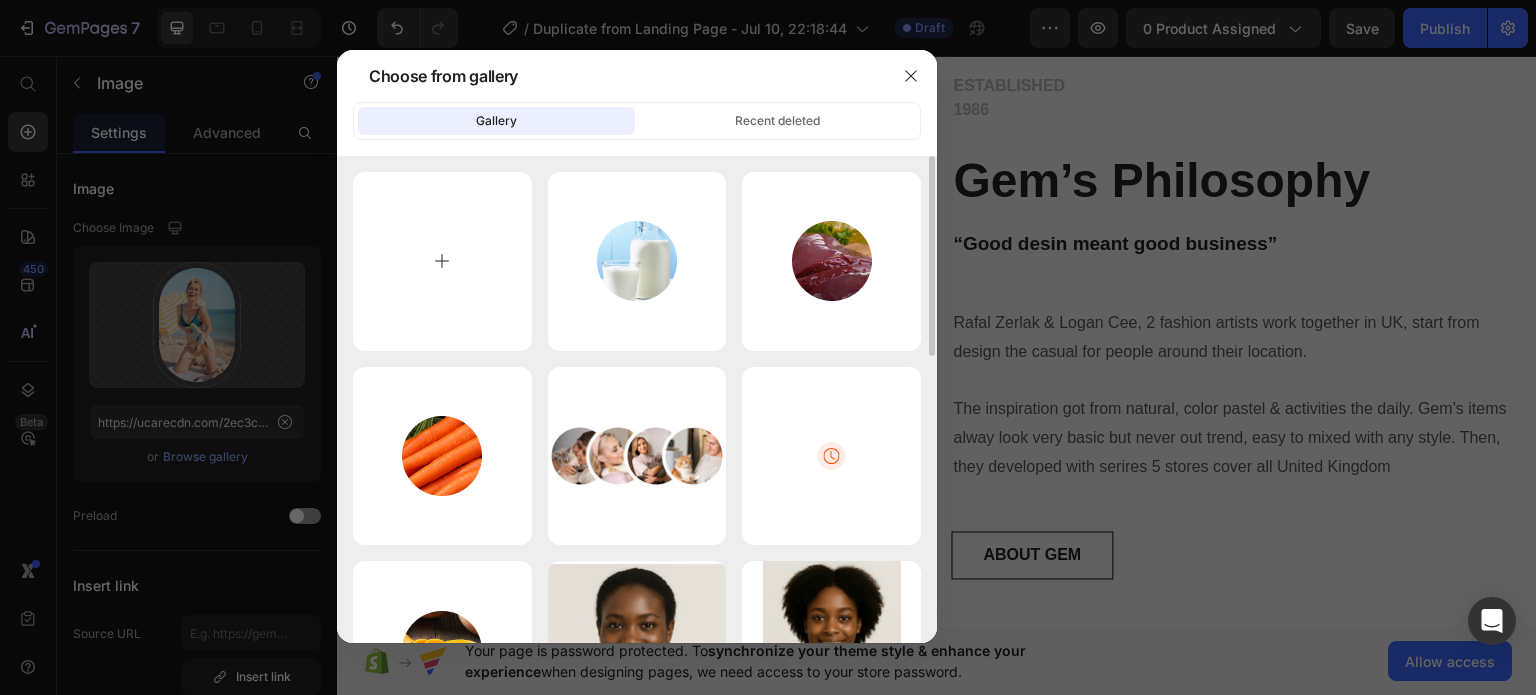 type on "C:\fakepath\940B7BE4-C8C8-4C3D-8FF1-841E2654719A.PNG" 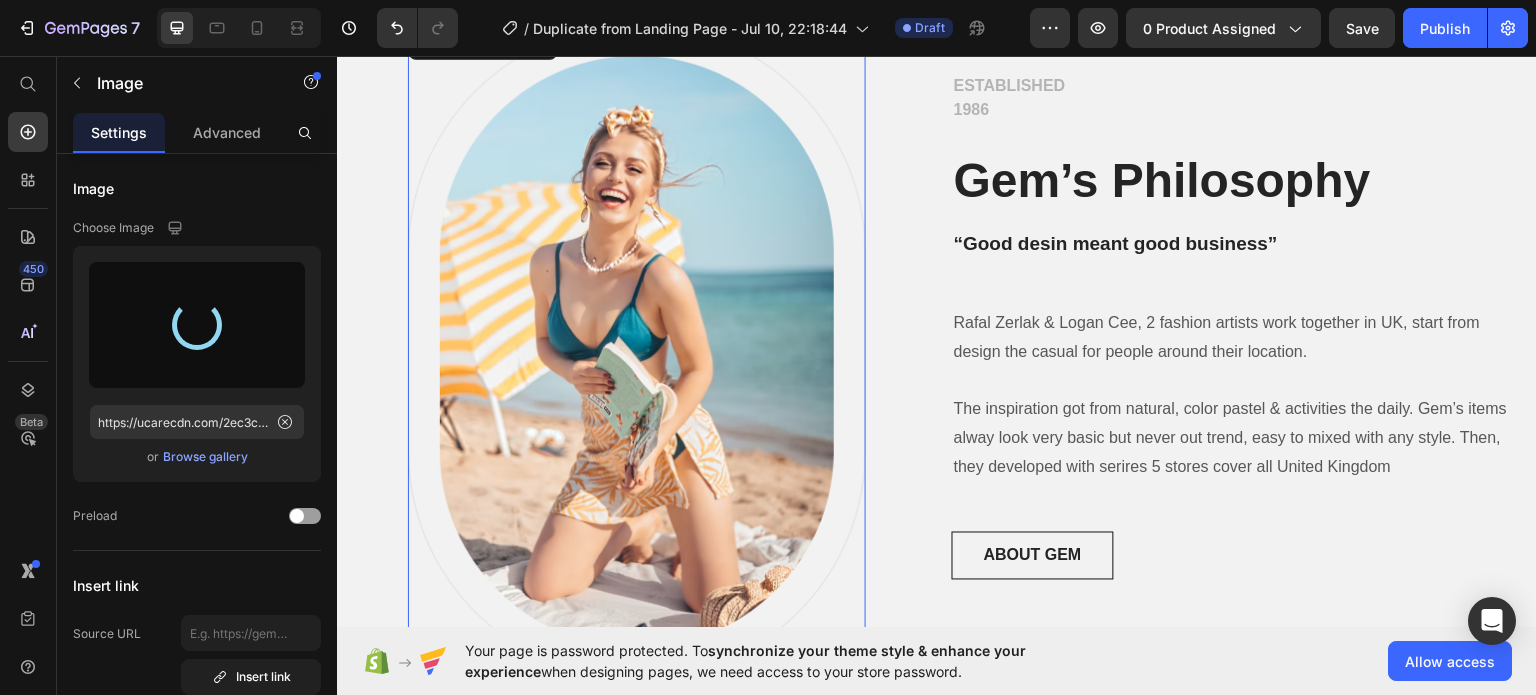 type on "https://cdn.shopify.com/s/files/1/0976/4844/3656/files/gempages_574856437667202277-e9acf1df-6bd8-4568-9e85-abc816e68169.png" 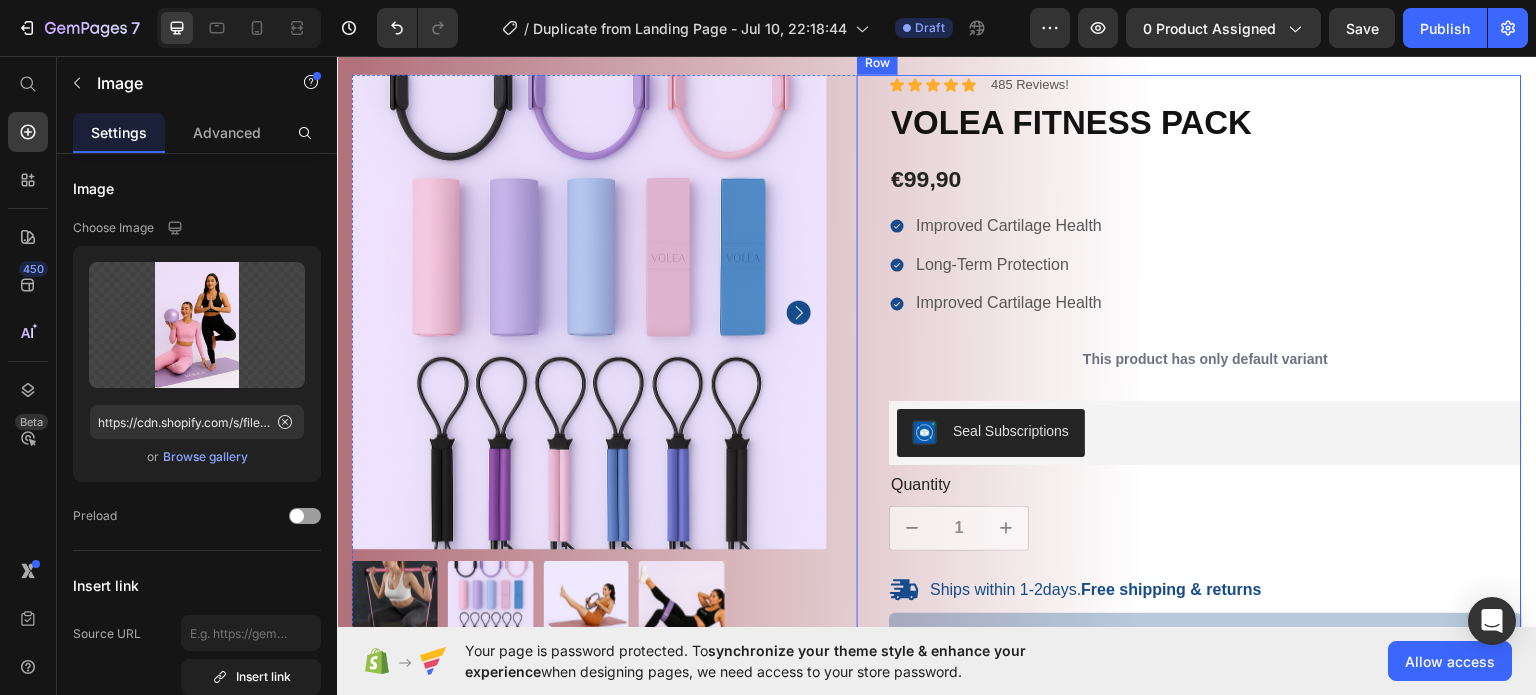 scroll, scrollTop: 200, scrollLeft: 0, axis: vertical 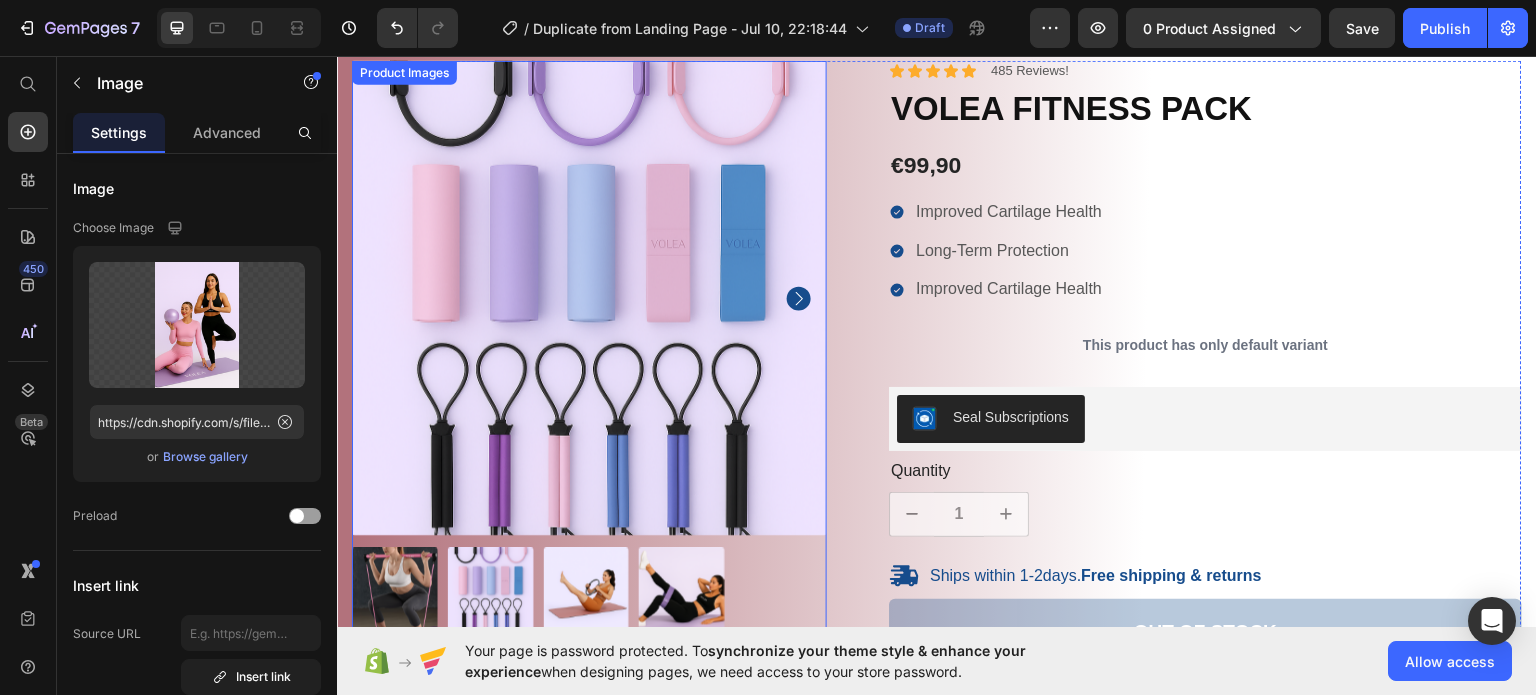 click at bounding box center [589, 297] 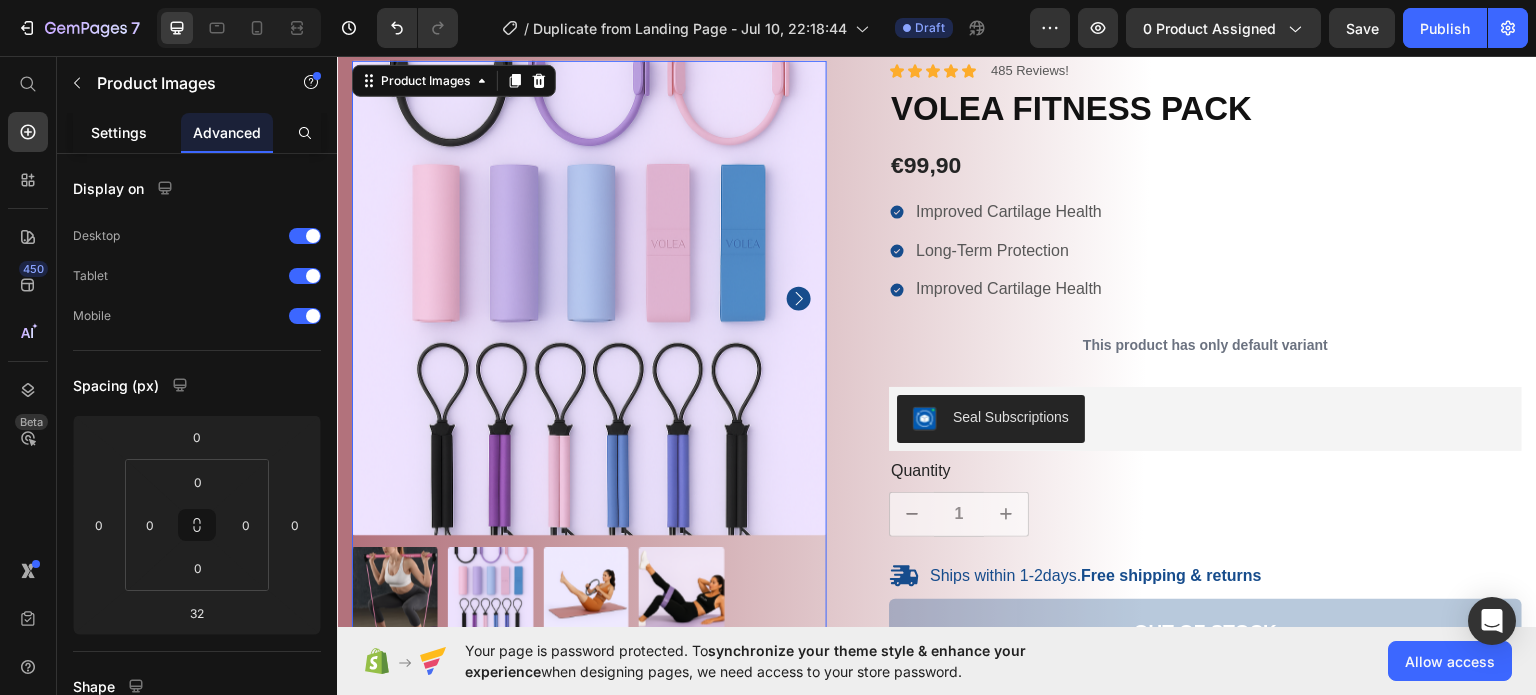 click on "Settings" at bounding box center (119, 132) 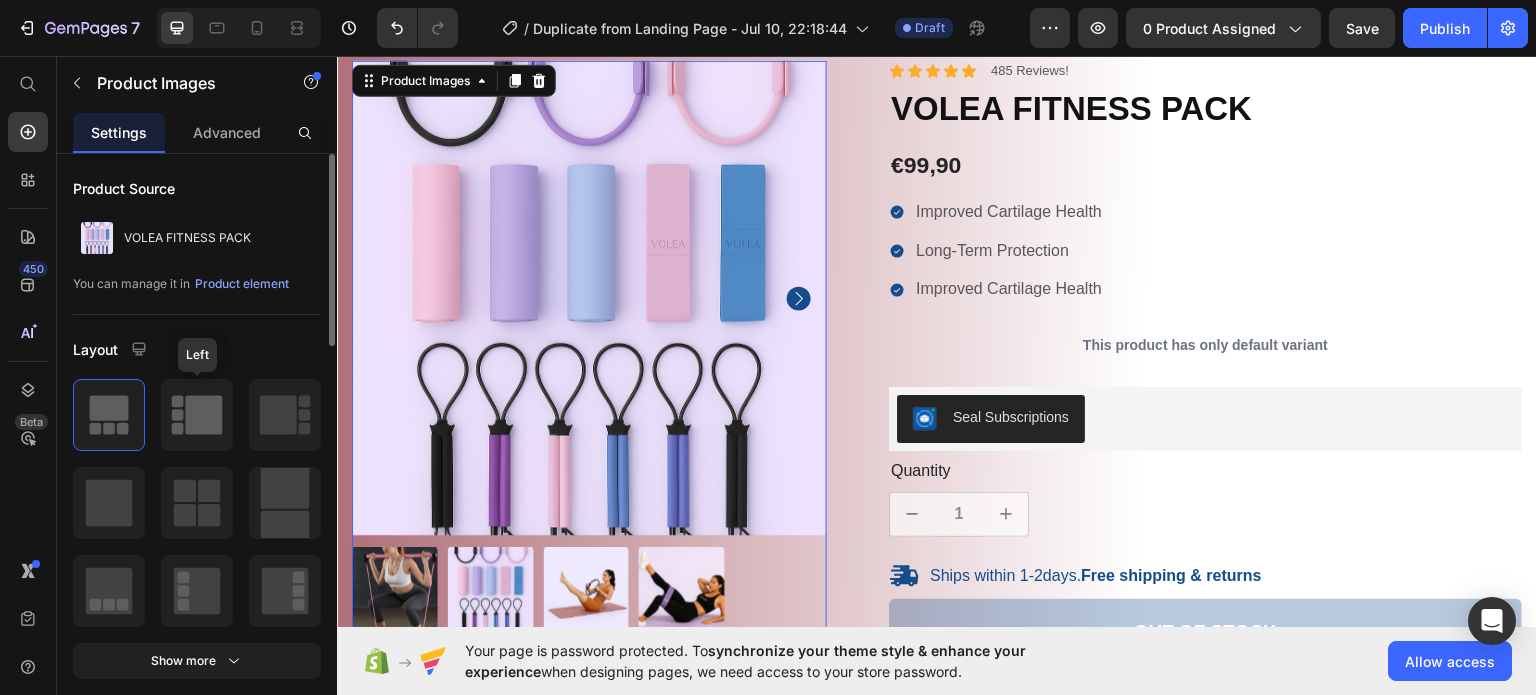 click 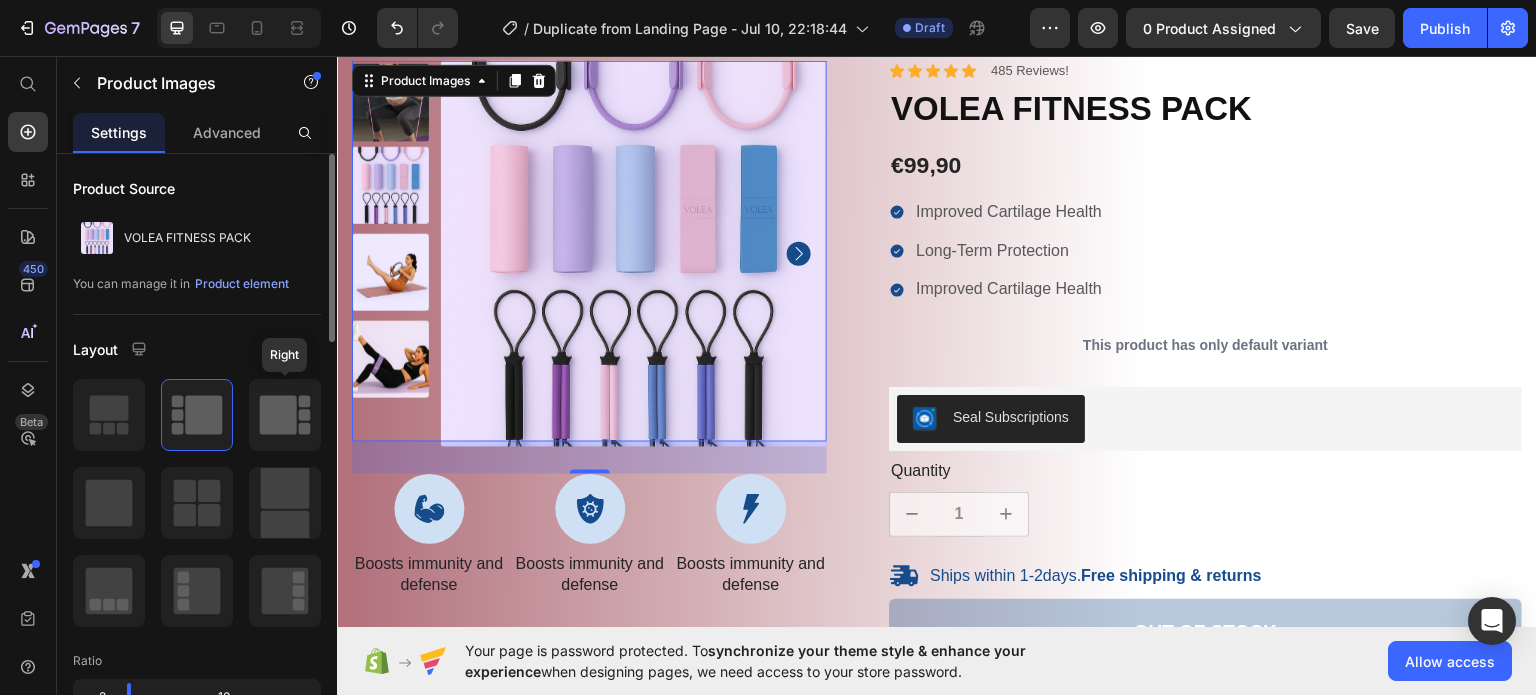 click 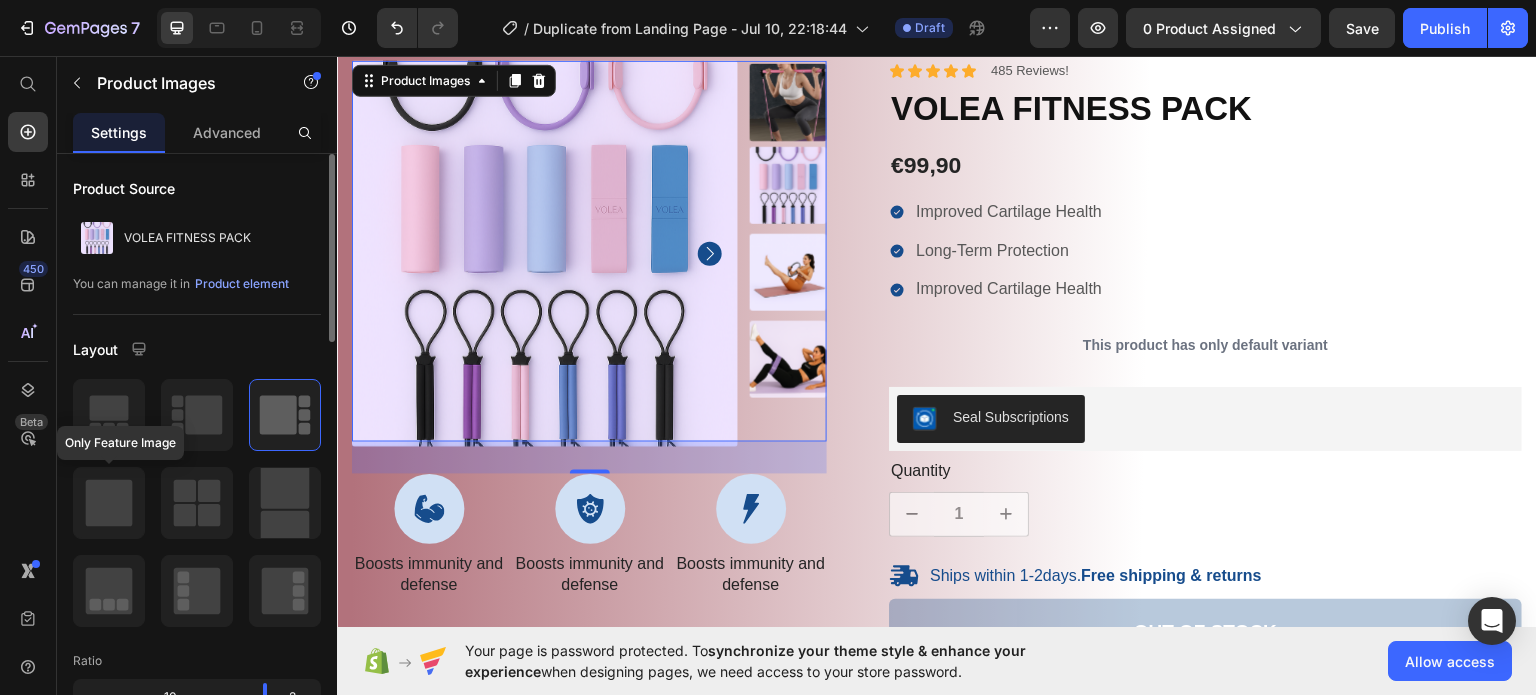 click 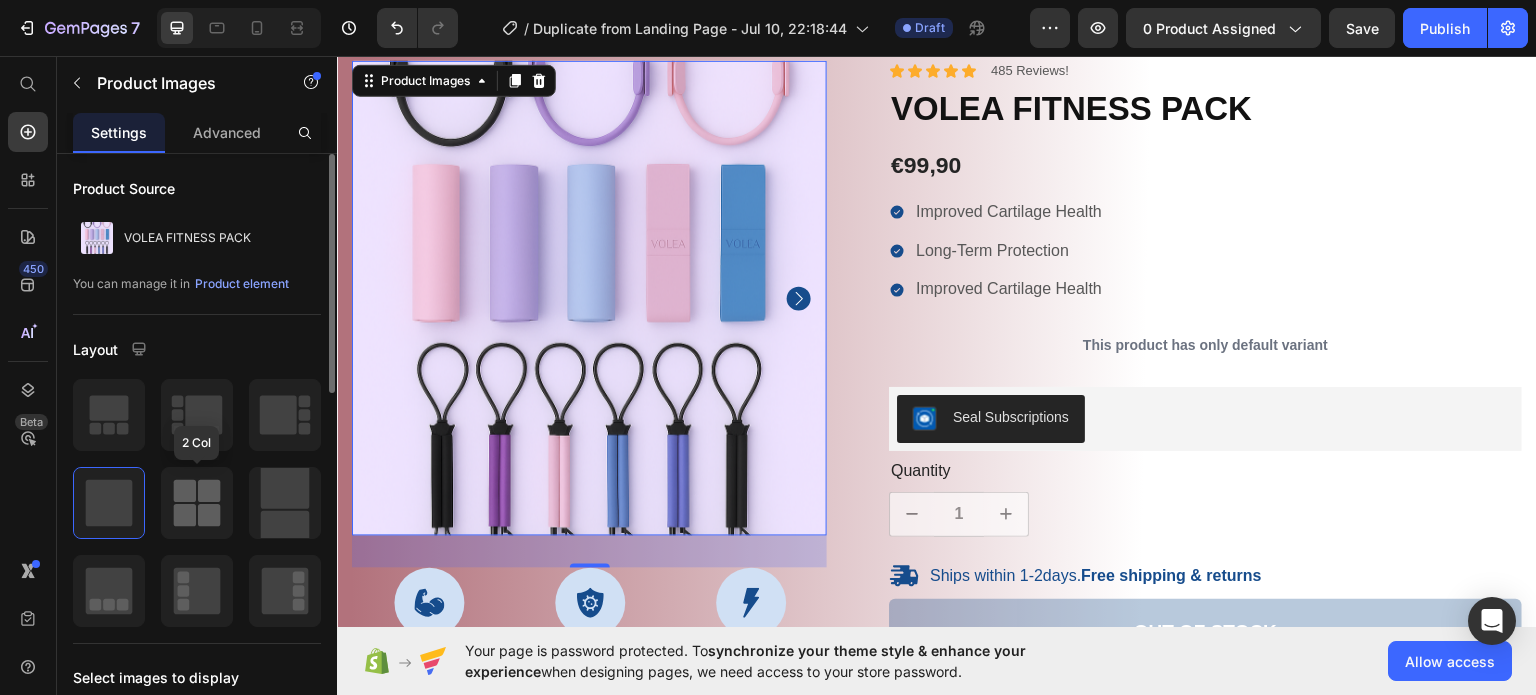click 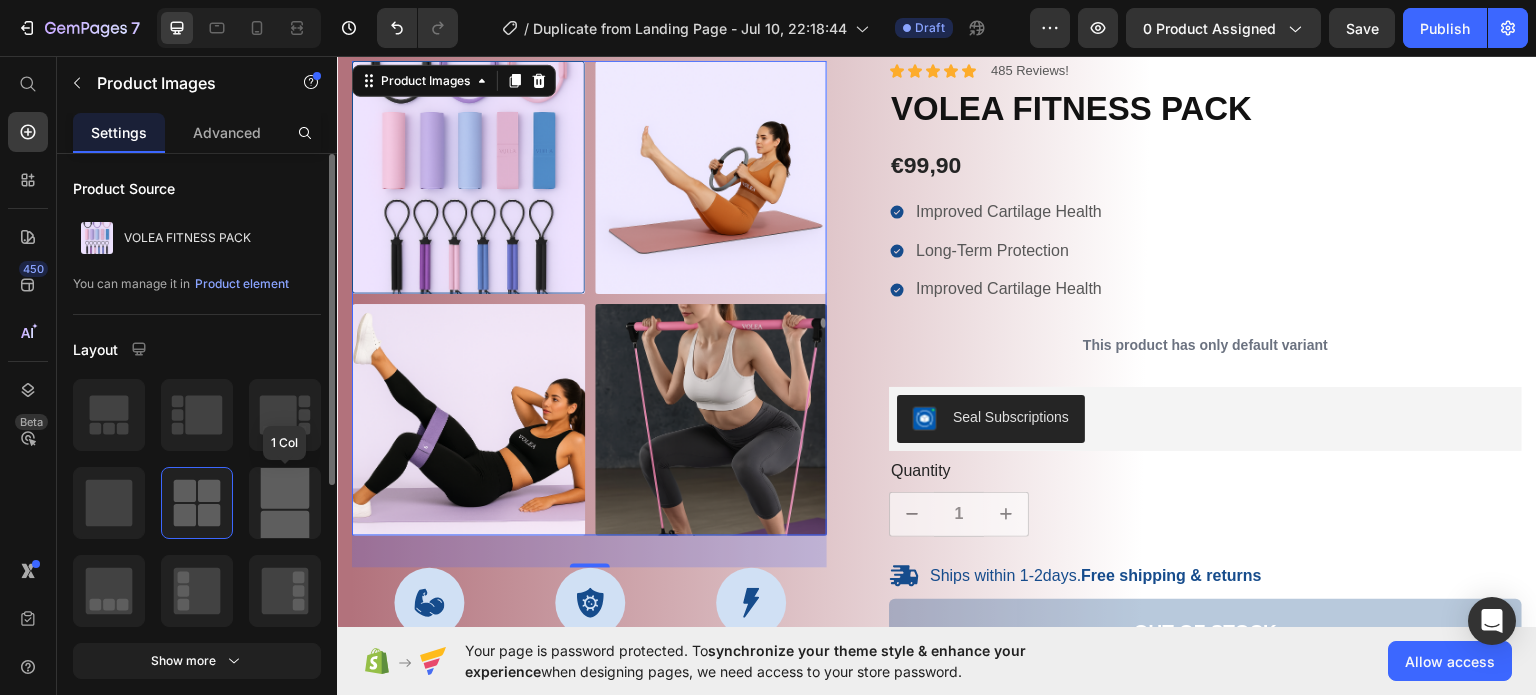 click 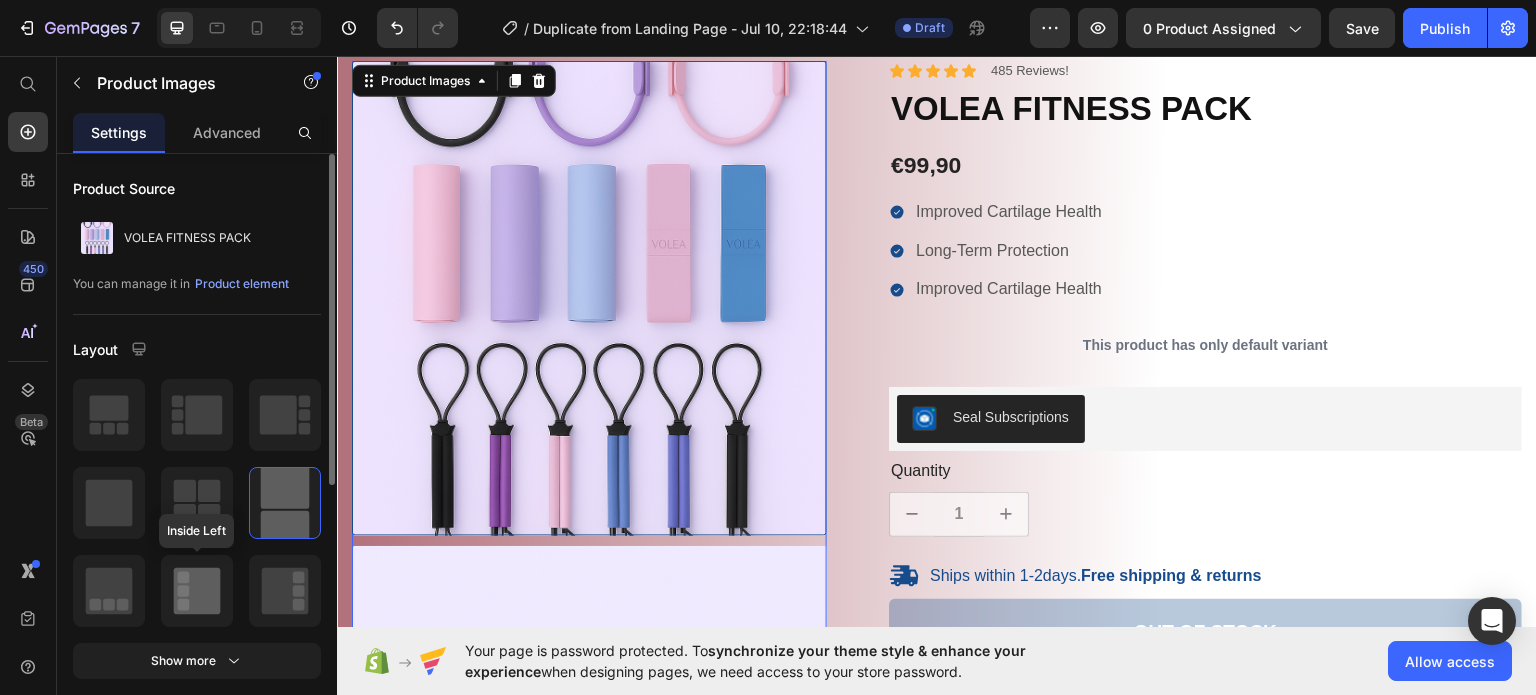 click 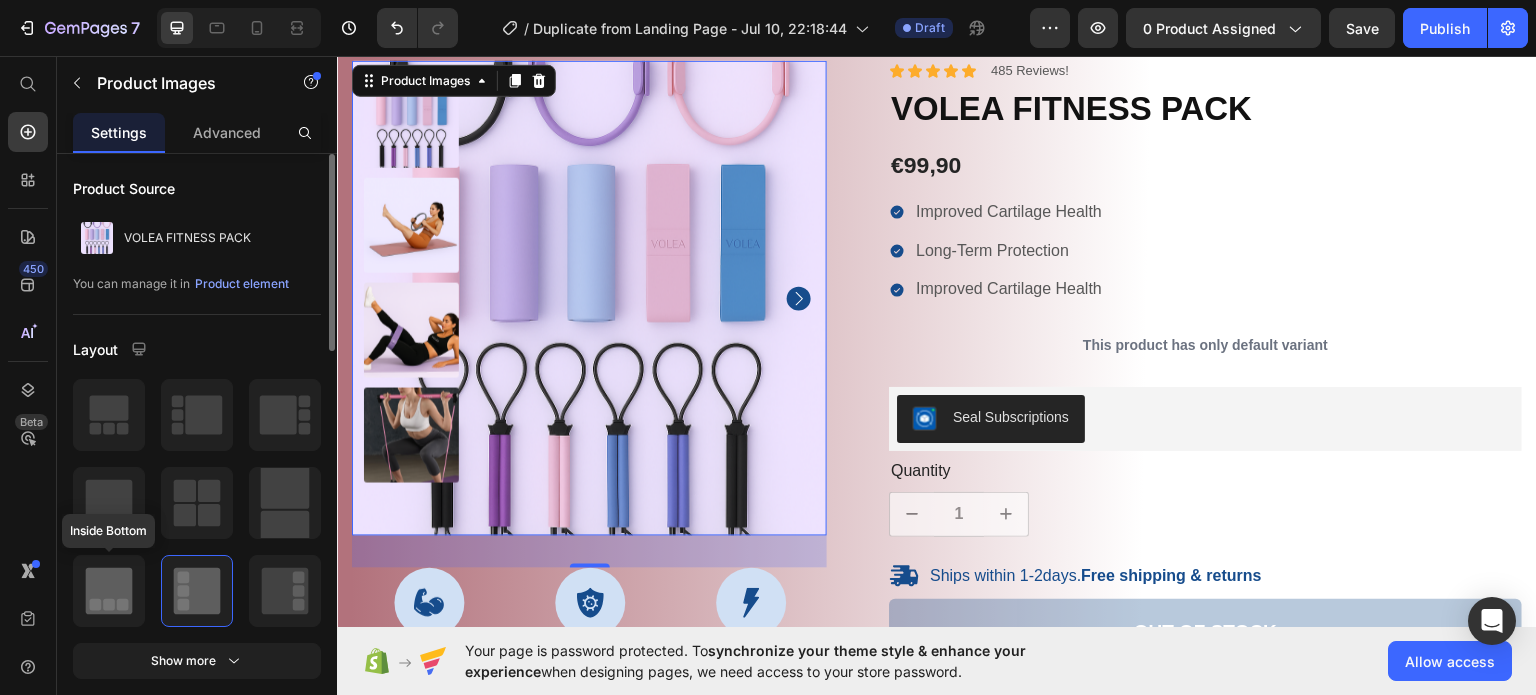 click 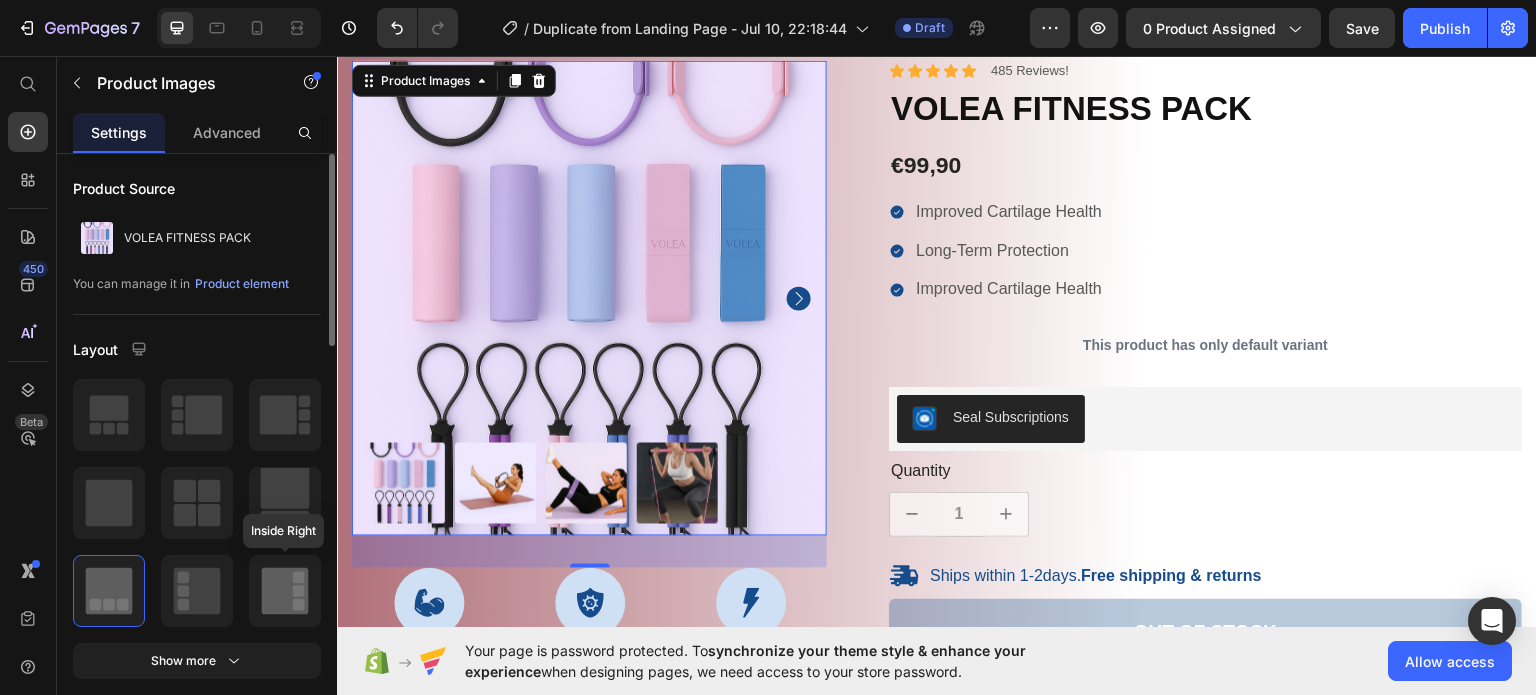 click 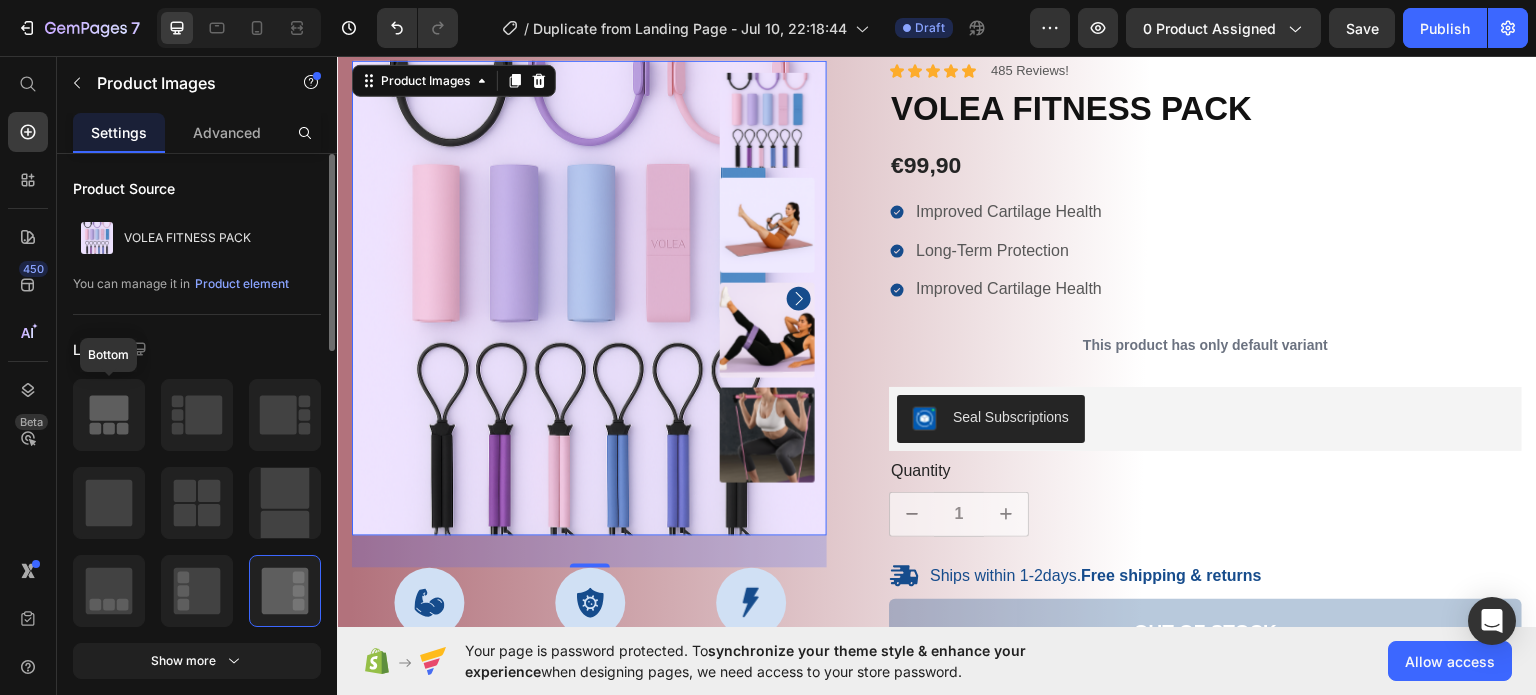 click 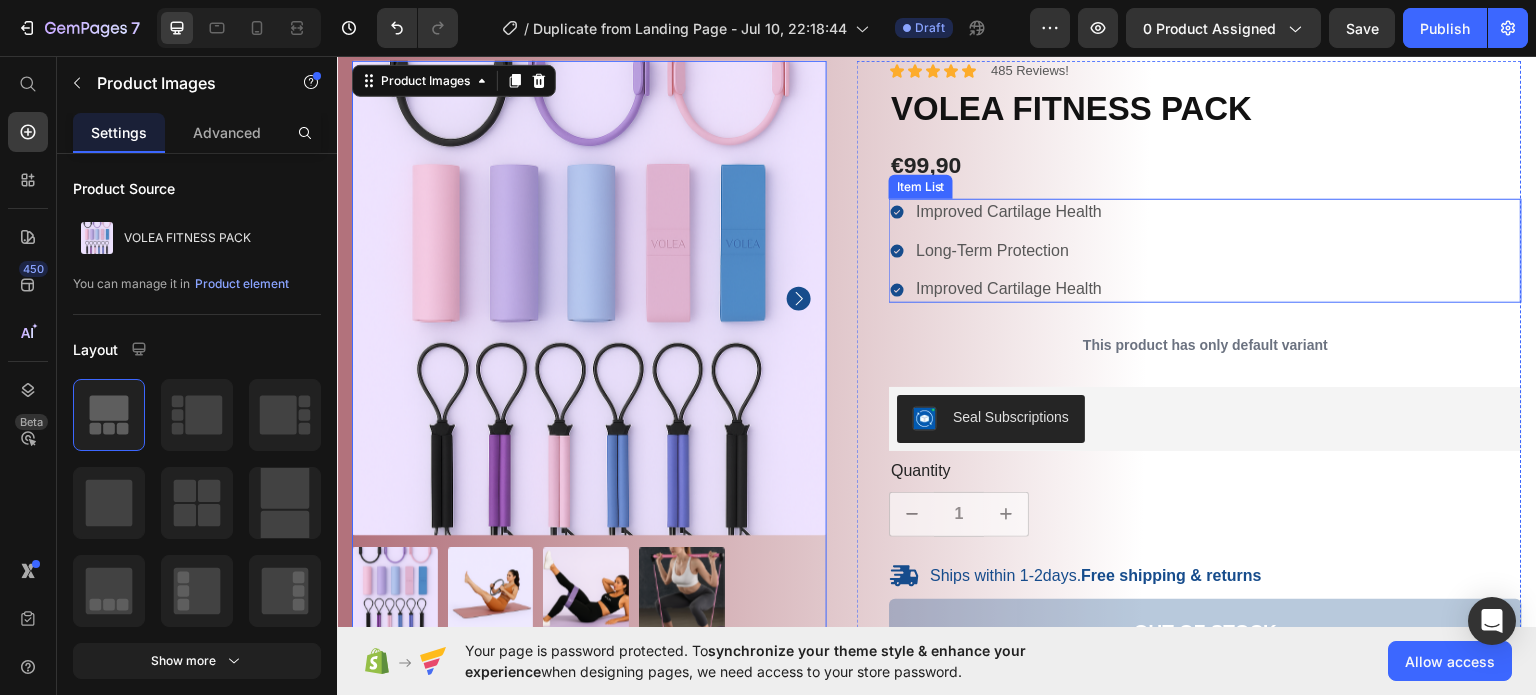 click on "Improved Cartilage Health Long-Term Protection Improved Cartilage Health" at bounding box center [1205, 250] 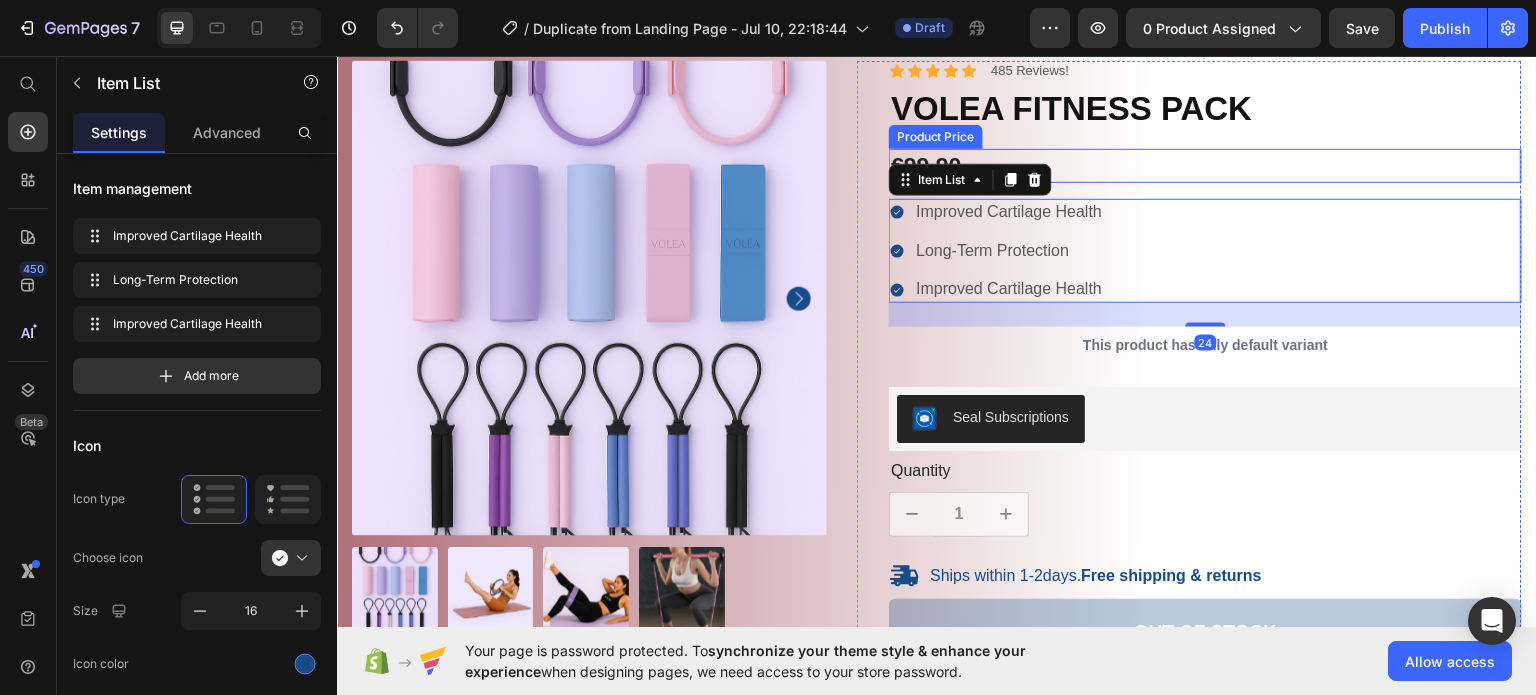 click on "VOLEA FITNESS PACK" at bounding box center [1205, 108] 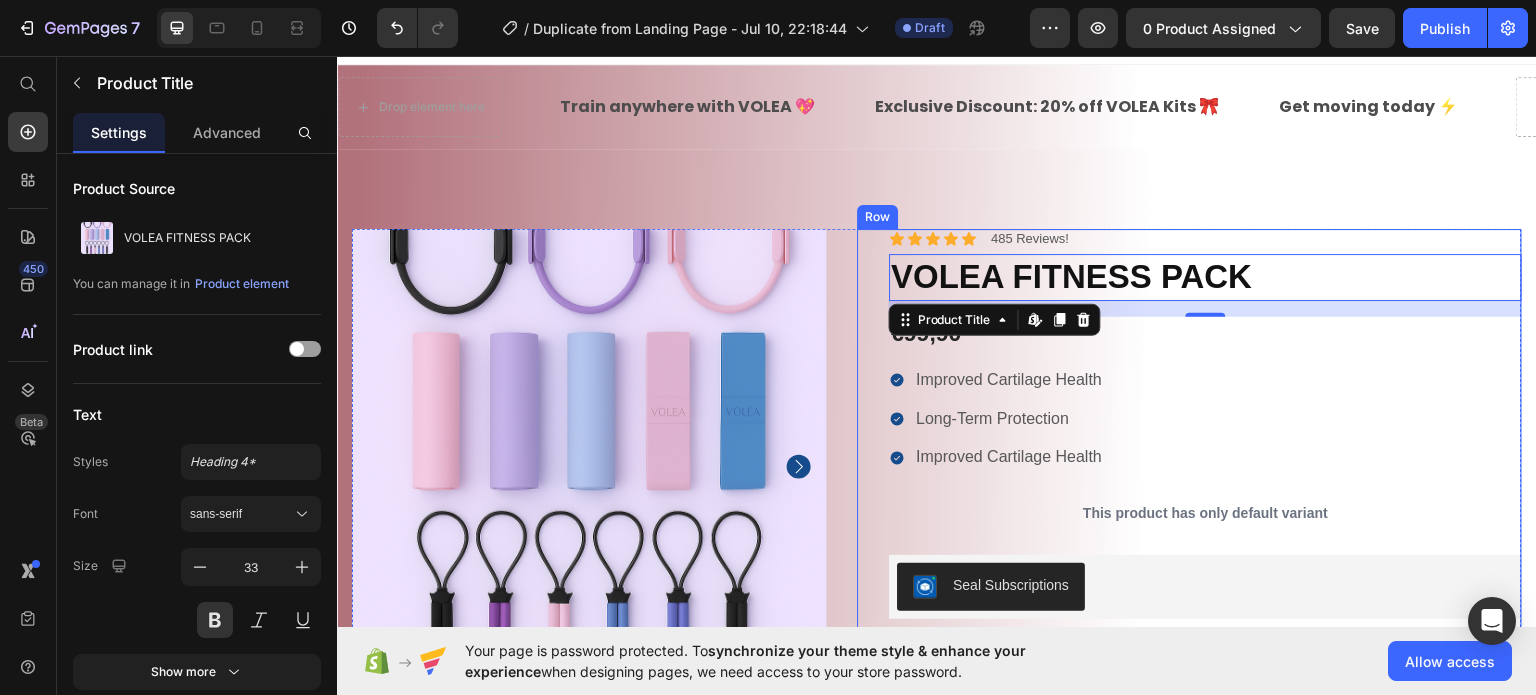 scroll, scrollTop: 0, scrollLeft: 0, axis: both 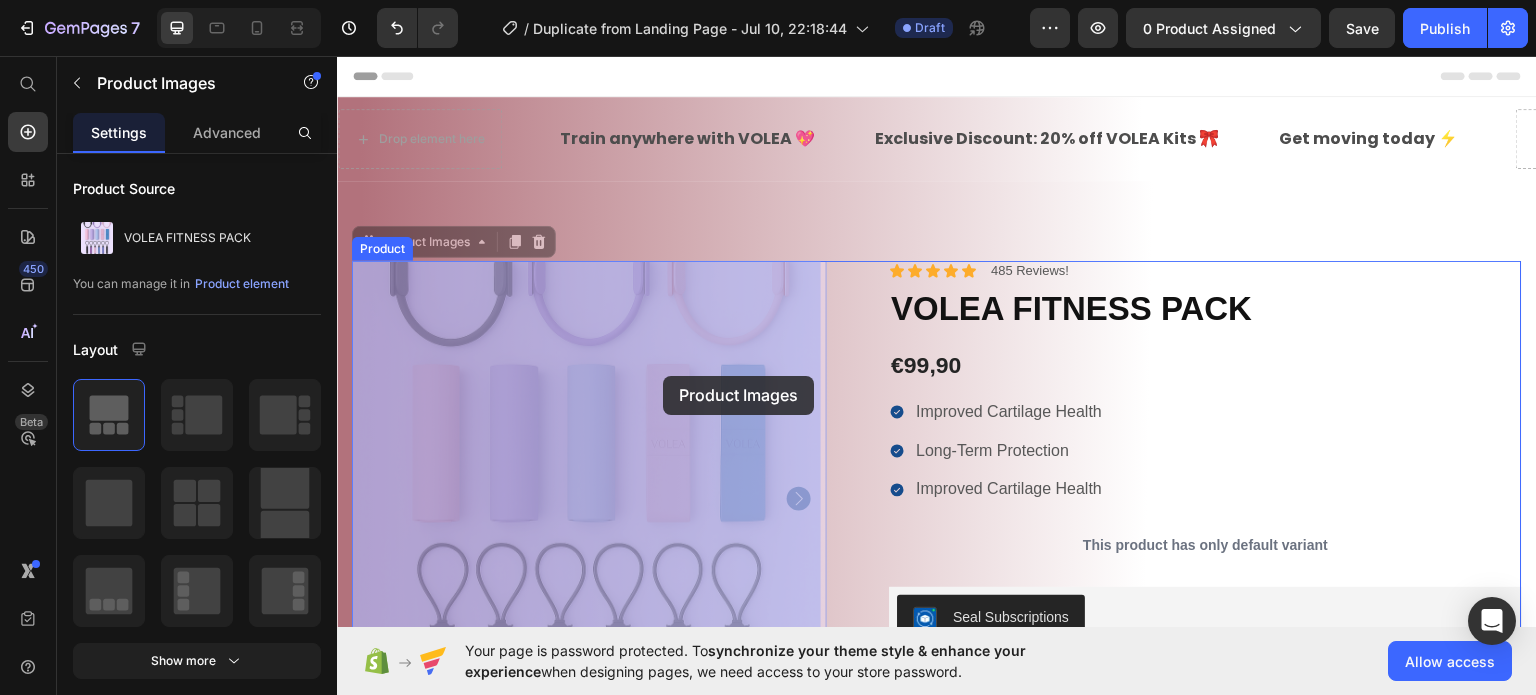 drag, startPoint x: 664, startPoint y: 425, endPoint x: 663, endPoint y: 375, distance: 50.01 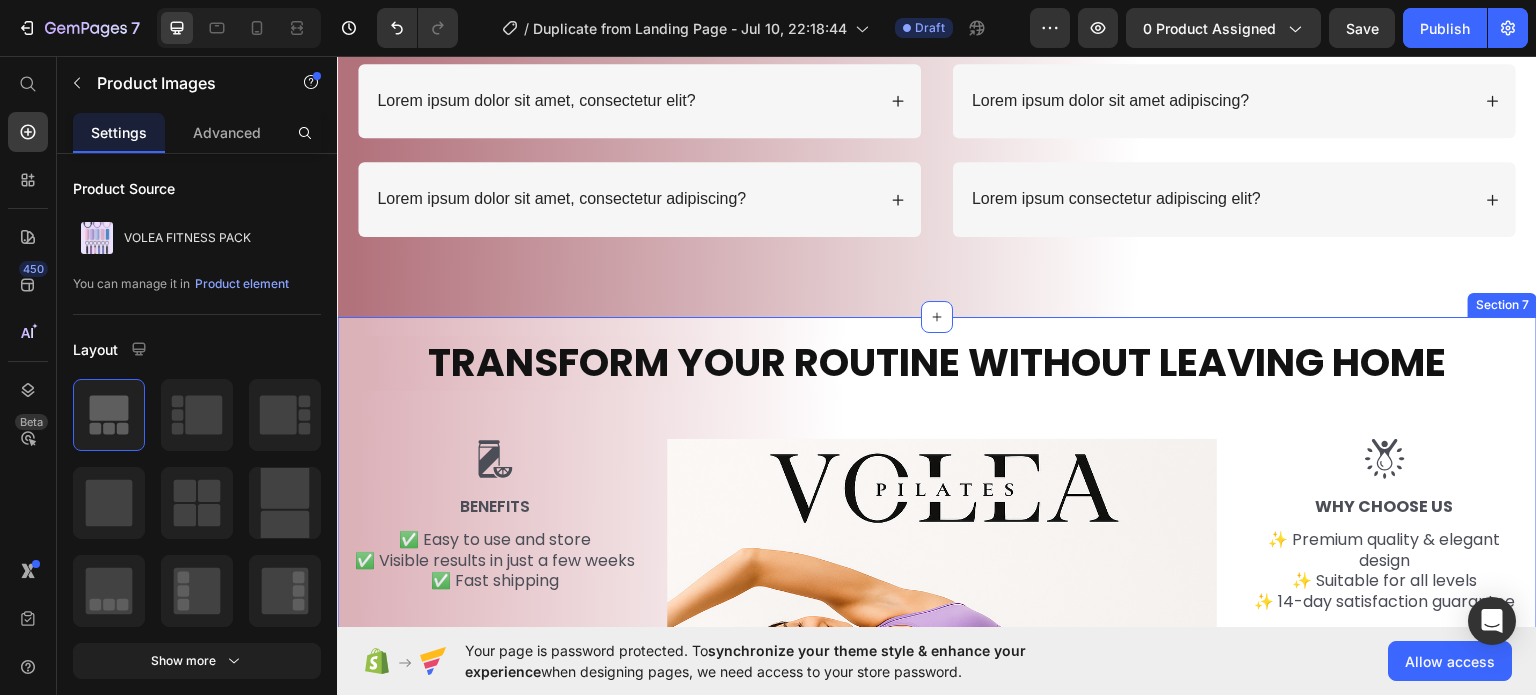scroll, scrollTop: 2400, scrollLeft: 0, axis: vertical 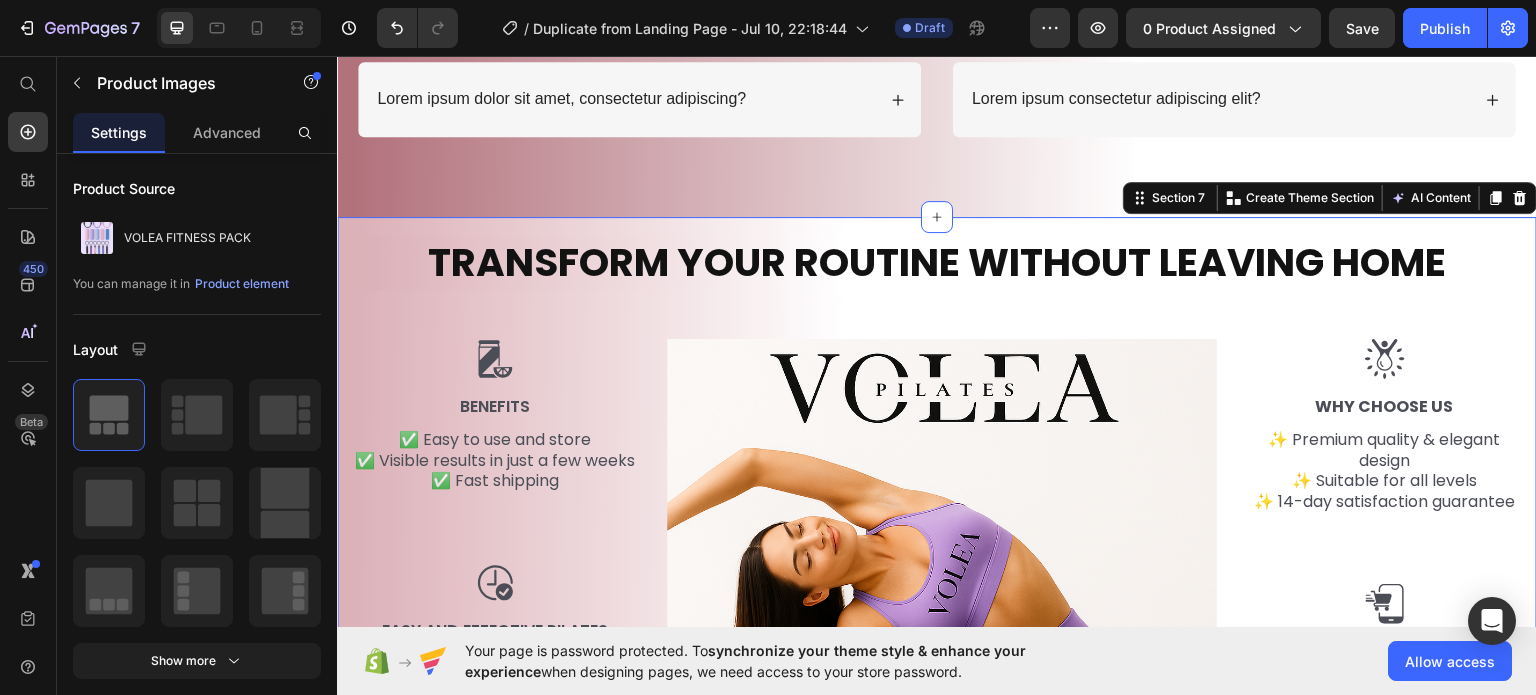 click on "TRANSFORM YOUR ROUTINE WITHOUT LEAVING HOME Heading Row Image BENEFITS Text Block ✅ Easy to use and store ✅ Visible results in just a few weeks ✅ Fast shipping   Text Block Image Easy and Effective Pilates Text Block ✔ Improve your flexibility and strength ✔ Reduce stress and tone your body ✔ Suitable for all levels ✔ Compact and easy to fold Text Block Image Image Why Choose Us Text Block ✨ Premium quality & elegant design ✨ Suitable for all levels ✨ 14-day satisfaction guarantee   Text Block Image Technical Details Text Block 🔹 Material: Durable plastic with non-slip surface 📏 Open dimensions: 92 x 35 cm (adjustable) ⚖️ Maximum weight capacity: 150 kg 💪 Straps: Adjustable resistance 🎨 Available colours Text Block Row Row 🌸  VOLEA – Transform your routine. Transform your life Text Text
Drop element here
Drop element here 🌸  VOLEA – Transform your routine. Transform your life Text Text
Drop element here" at bounding box center (937, 631) 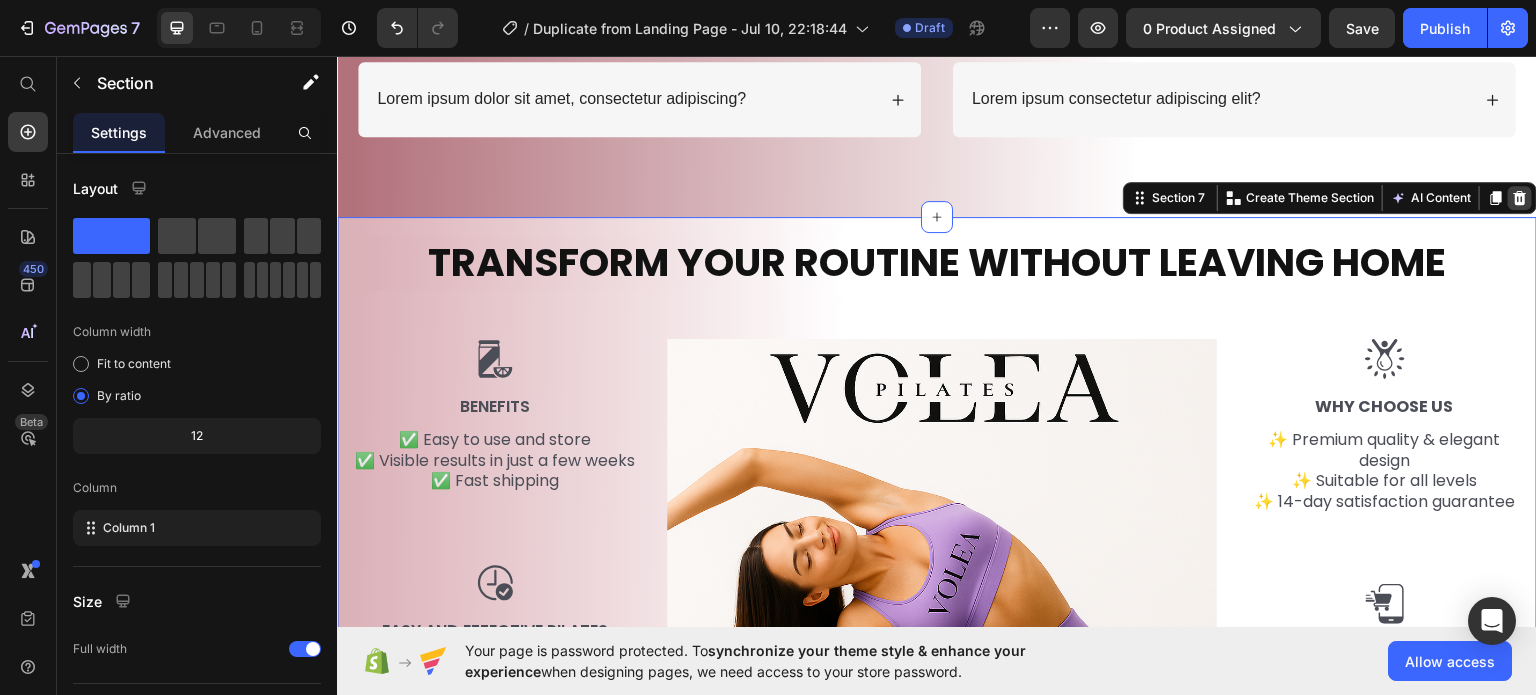 click 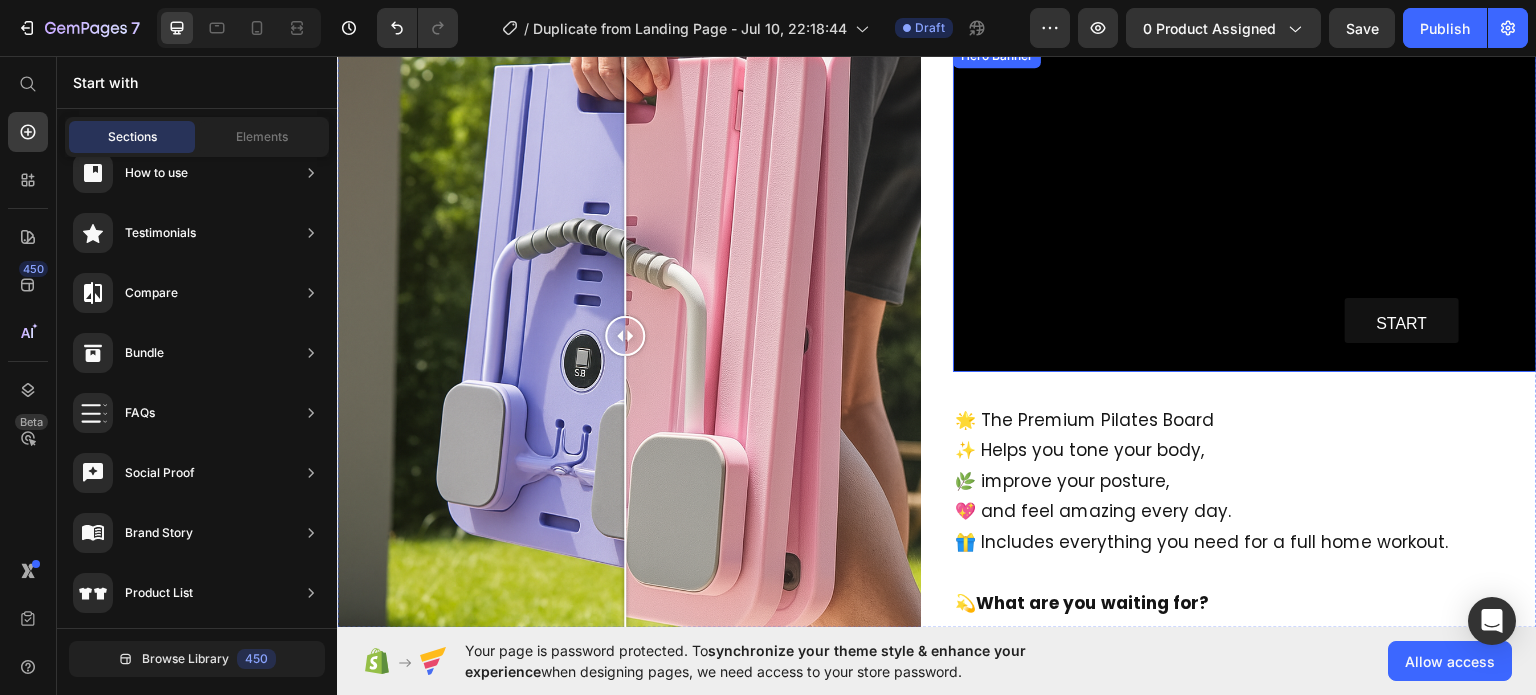 scroll, scrollTop: 2500, scrollLeft: 0, axis: vertical 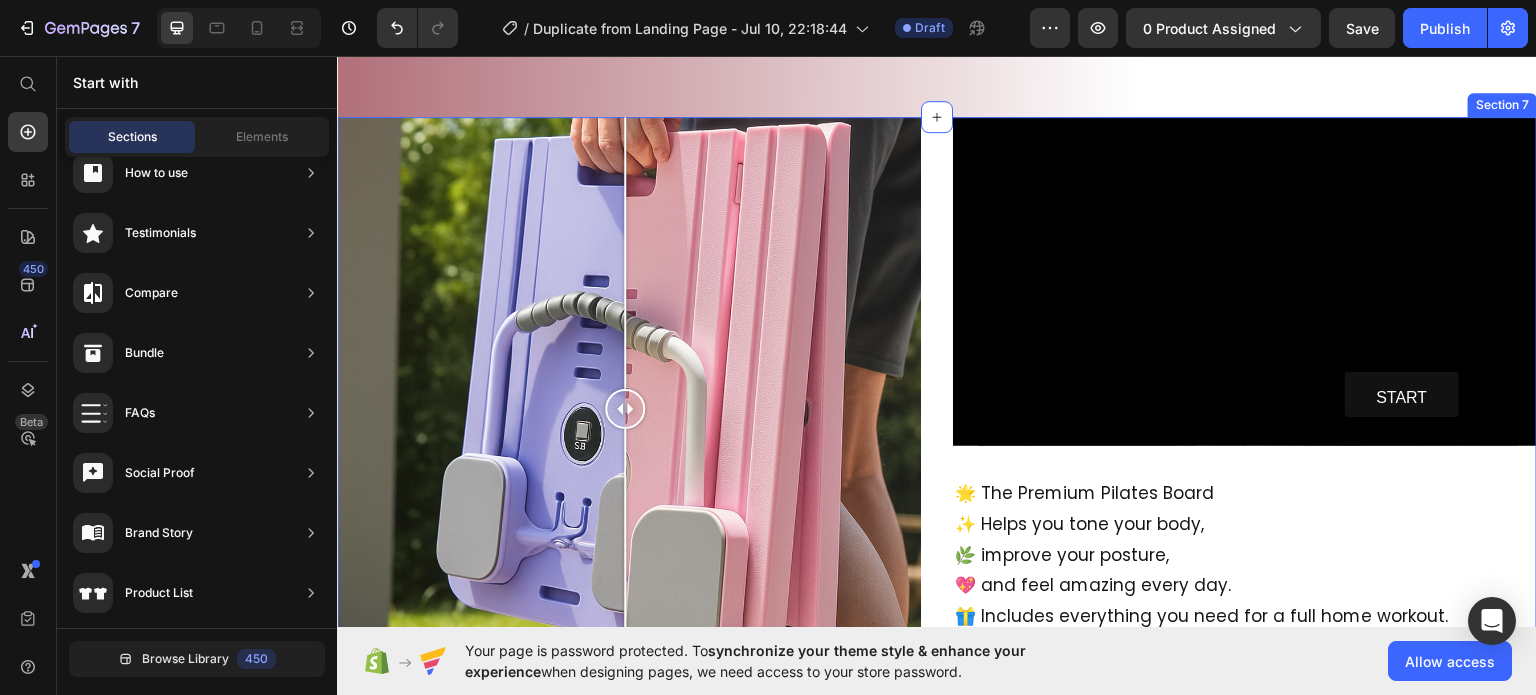 click on "Image Comparison START Button Hero Banner   🌟 The Premium Pilates Board ✨ Helps you tone your body, 🌿 improve your posture, 💖 and feel amazing every day. 🎁 Includes everything you need for a full home workout.   💫  What are you waiting for? Text Block Section 7" at bounding box center (937, 408) 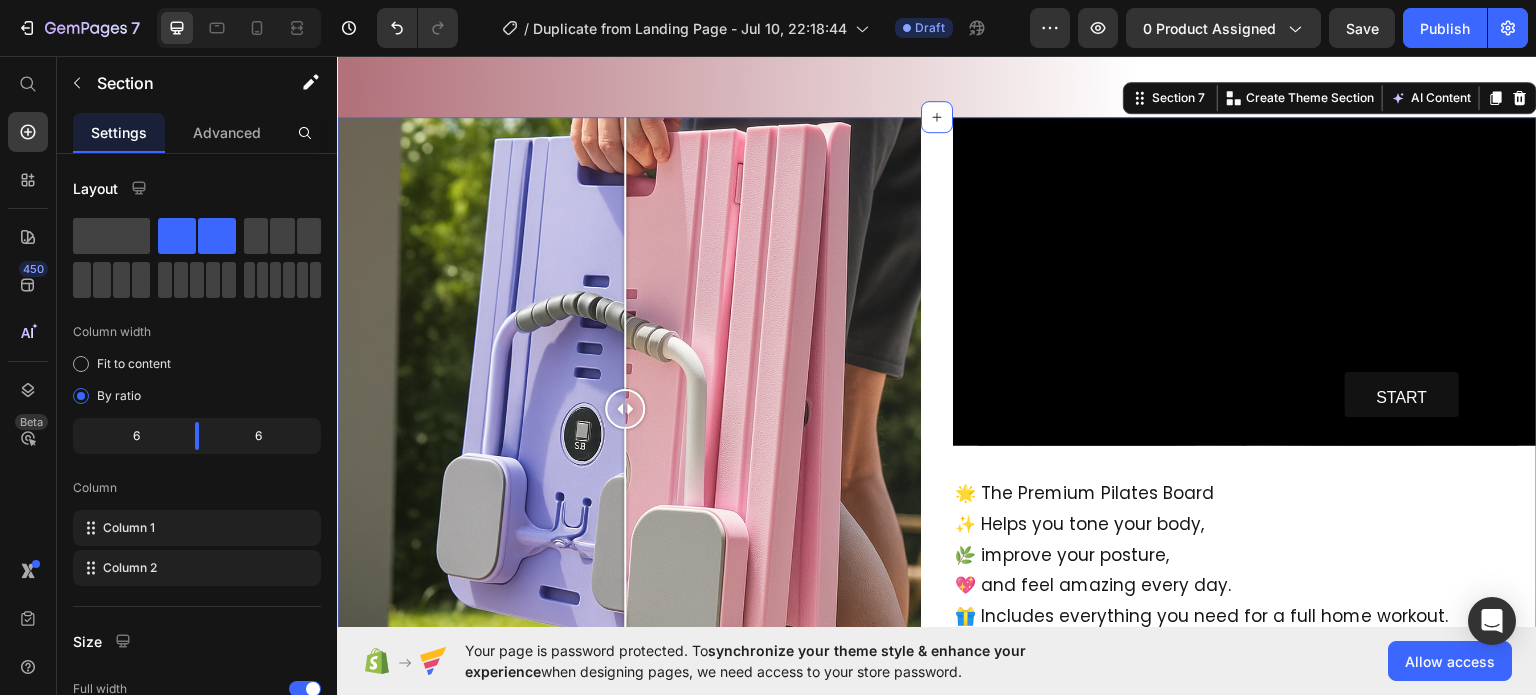 click on "Section 7   You can create reusable sections Create Theme Section AI Content Write with GemAI What would you like to describe here? Tone and Voice Persuasive Product VOLEA FITNESS PACK Show more Generate" at bounding box center [1330, 97] 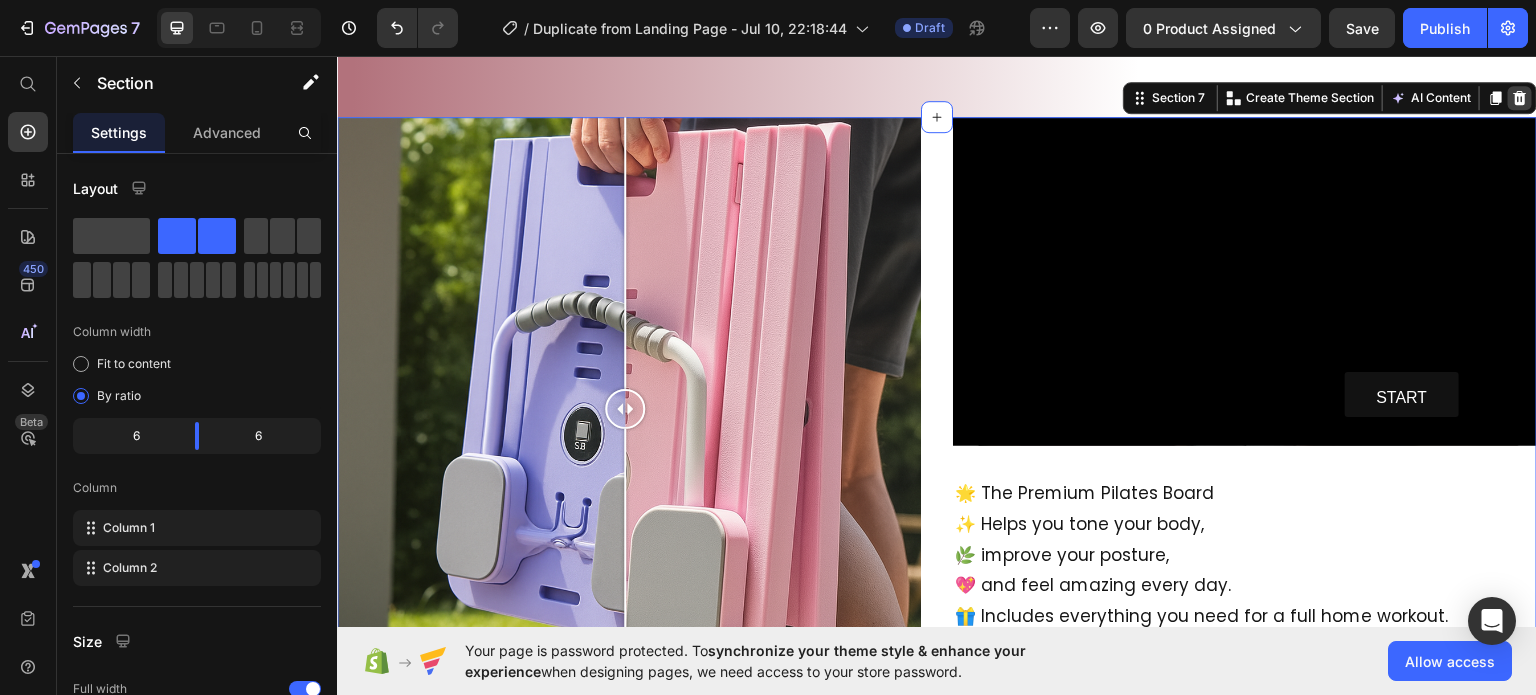 click at bounding box center (1520, 97) 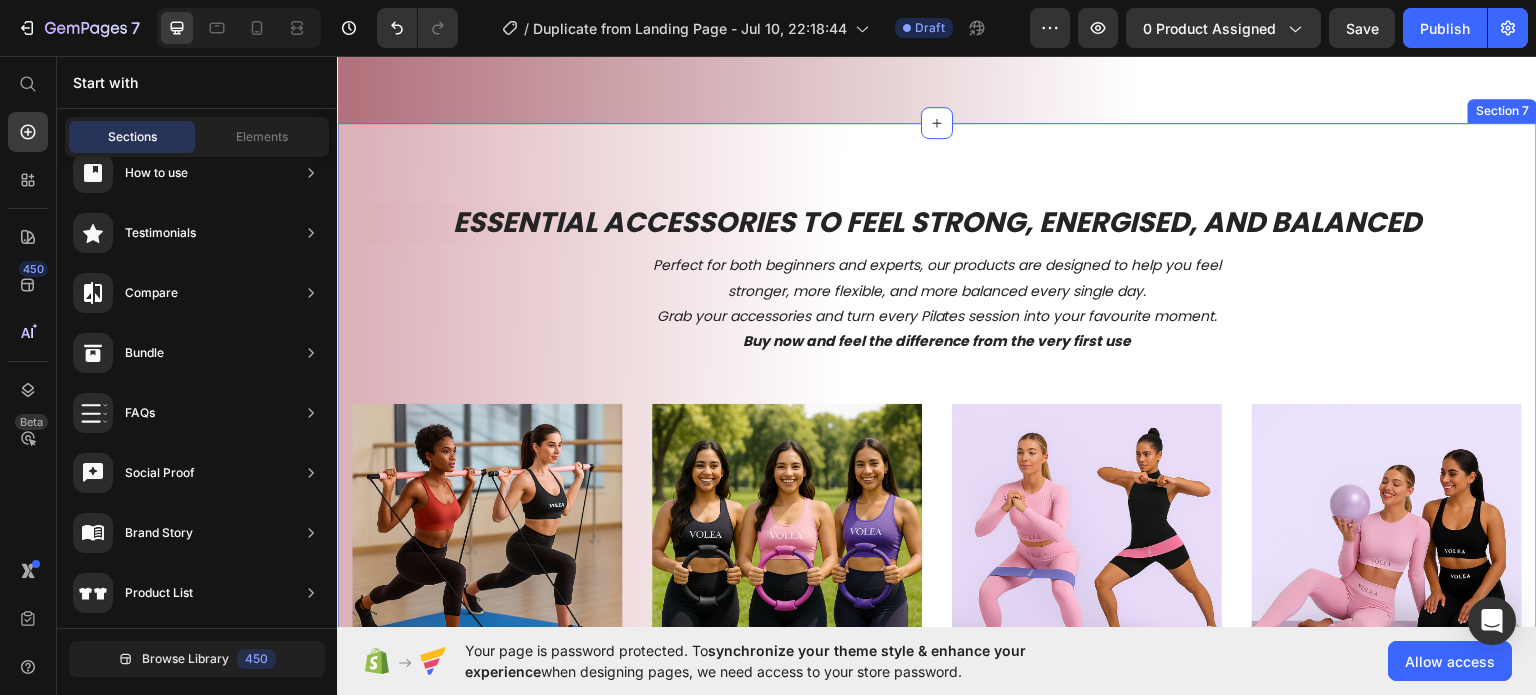 scroll, scrollTop: 2600, scrollLeft: 0, axis: vertical 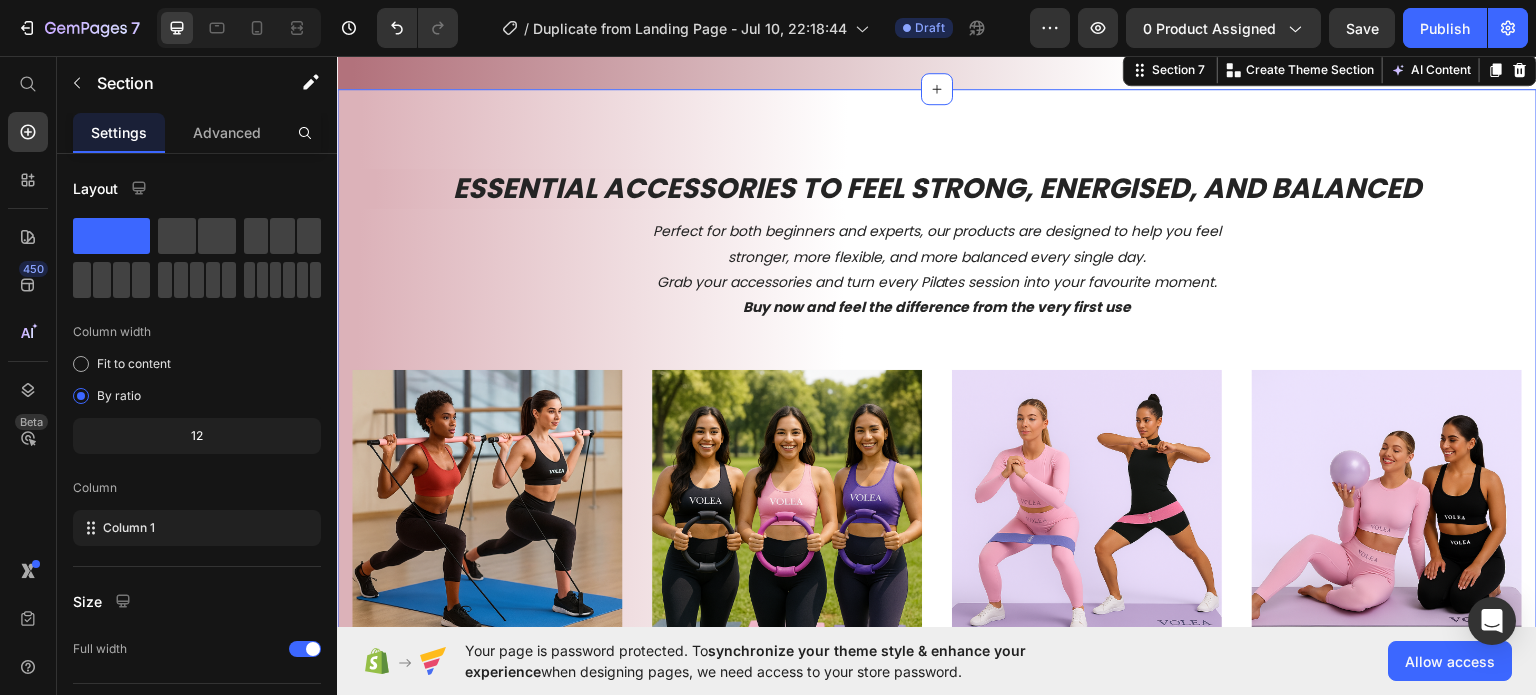 click on "ESSENTIAL ACCESSORIES TO FEEL STRONG, ENERGISED, AND BALANCED Heading Perfect for both beginners and experts, our products are designed to help you feel stronger, more flexible, and more balanced every single day. Grab your accessories and turn every Pilates session into your favourite moment. Buy now and feel the difference from the very first use Text Block Row Image Multifunctional Pilates Bar Product Title Designed to simulate the movements of a Pilates Reformer, this all-in-one tool helps you improve strength, balance, posture, and flexibility — no gym required Text Block €34,90 Product Price Icon Icon Icon Icon Icon Icon List Review Text Block Row Row Product Image Pilates Circle Pro Product Title Challenge your body, transform your core! The Pilates ring is your perfect ally to tone, strengthen, and sculpt with every move Text Block €29,90 Product Price Icon Icon Icon Icon Icon Icon List Review Text Block Row Row Product Image Resistance Band Set 3 Levels Product Title Text Block €24,90 Icon" at bounding box center [937, 568] 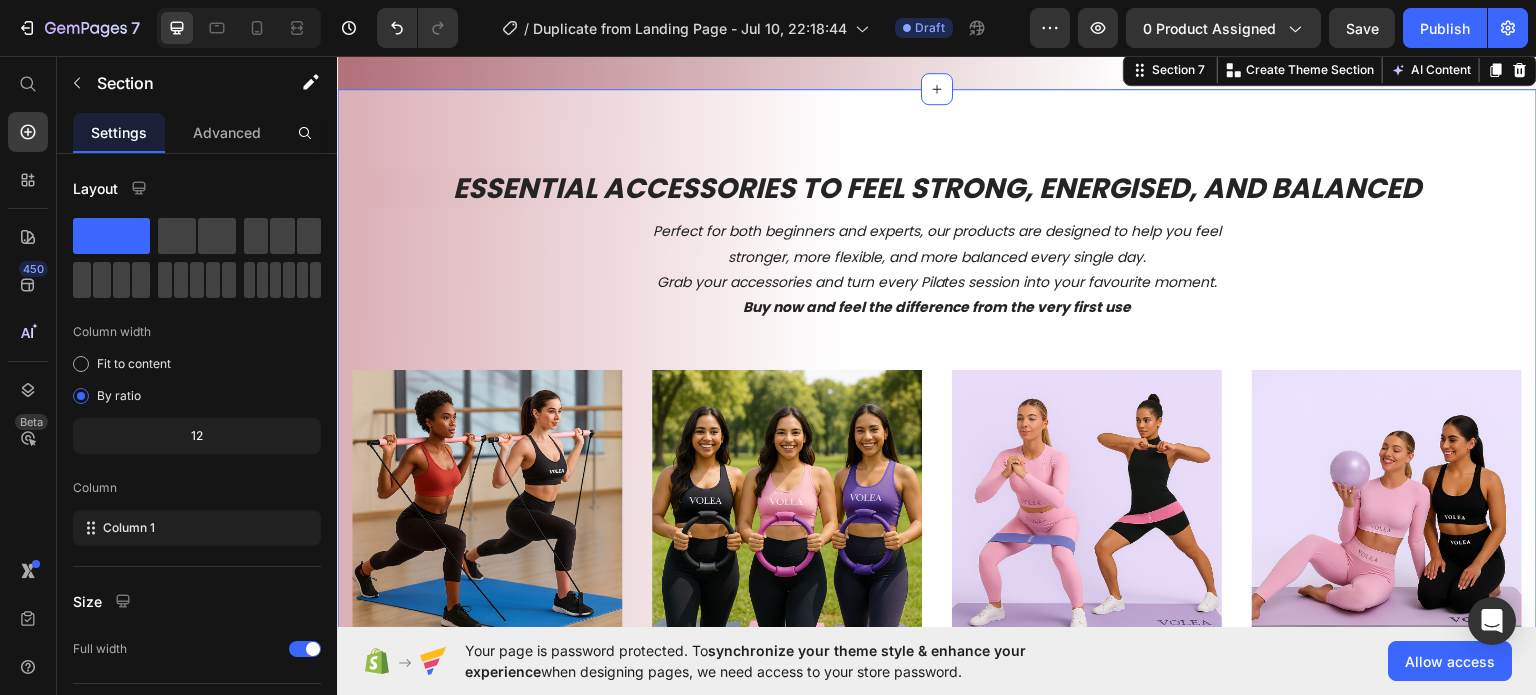 click 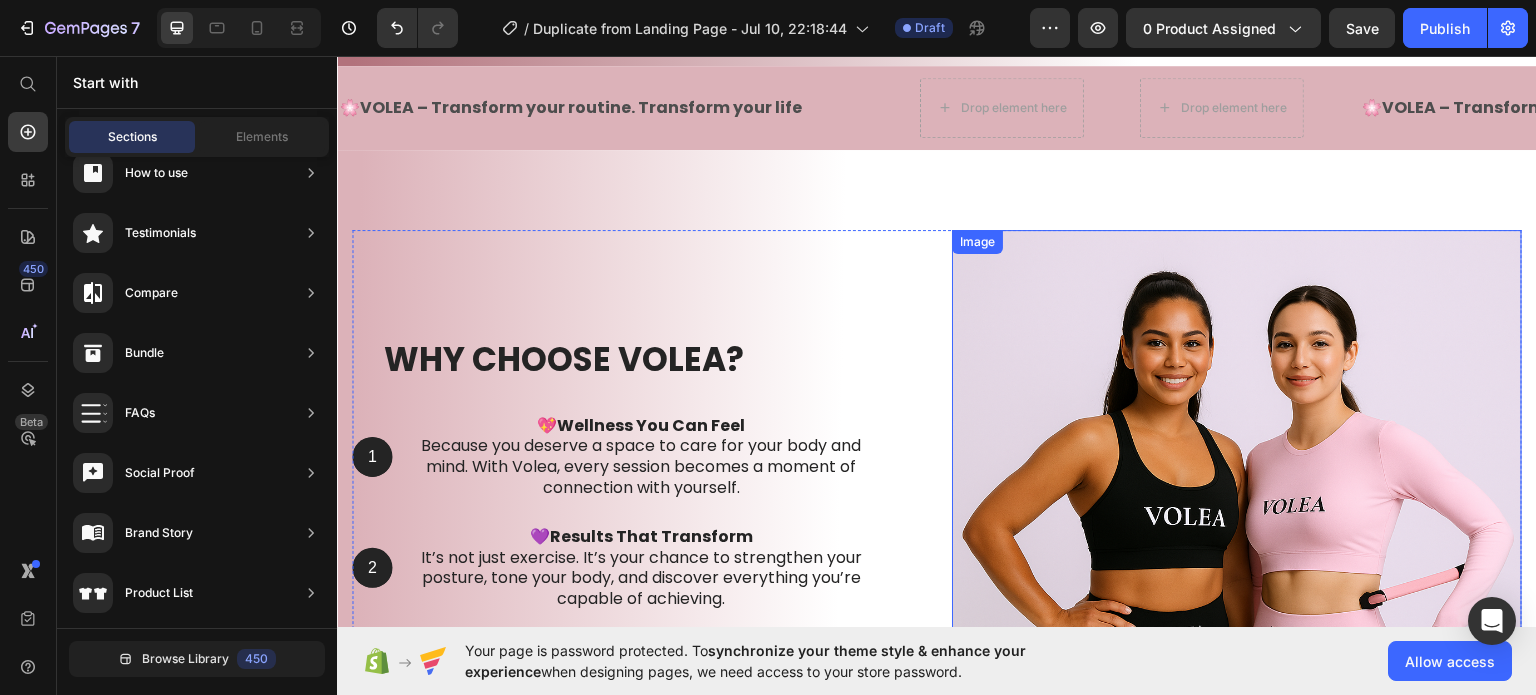 scroll, scrollTop: 2572, scrollLeft: 0, axis: vertical 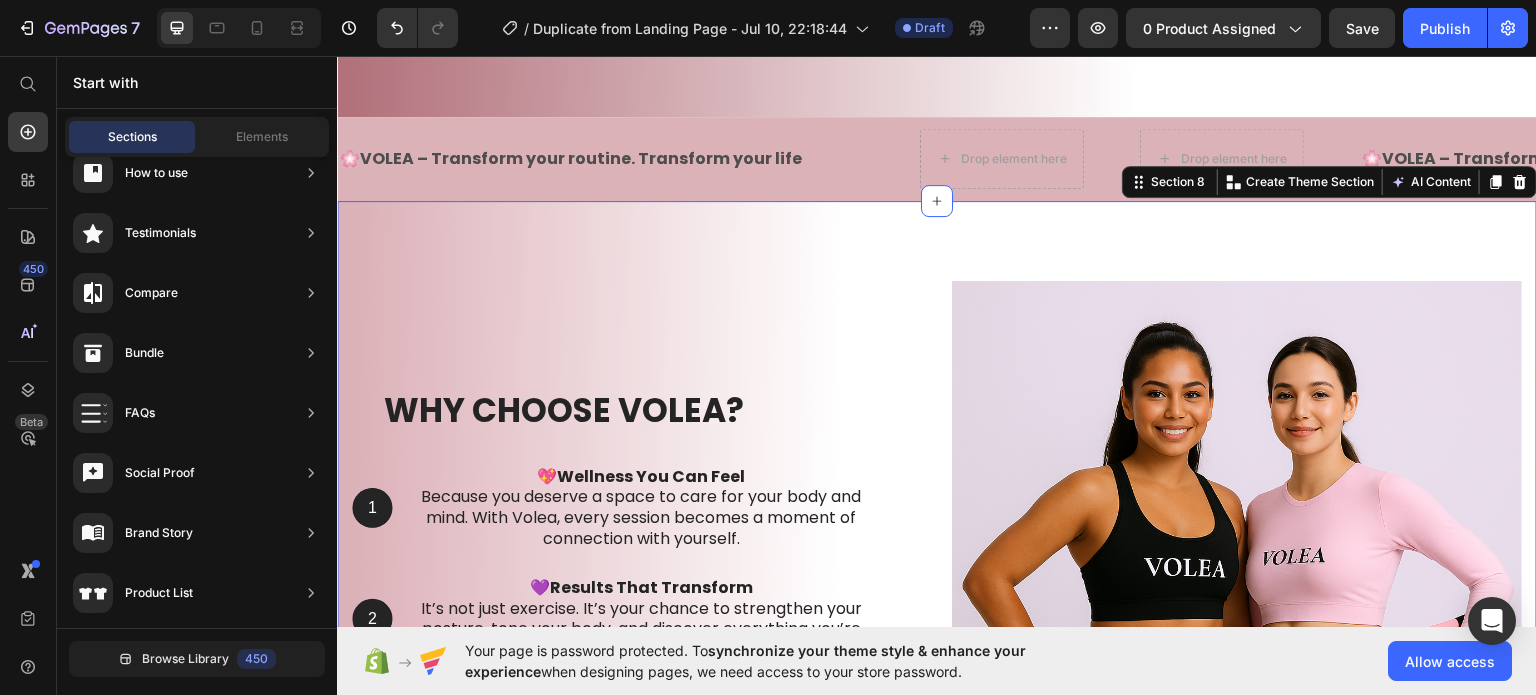 click on "Why Choose VOLEA? Heading 1 Text Block Hero Banner 💖  Wellness You Can Feel Because you deserve a space to care for your body and mind. With Volea, every session becomes a moment of connection with yourself. Text Block Row 2 Text Block Hero Banner 💜  Results That Transform It’s not just exercise. It’s your chance to strengthen your posture, tone your body, and discover everything you’re capable of achieving. Text Block Row 3 Text Block Hero Banner 💙  Comfort Without Limits Train at home, at your own pace, and on your own schedule. Your personal Pilates studio — always ready for you. Text Block Row Row Image Row Section 8   You can create reusable sections Create Theme Section AI Content Write with GemAI What would you like to describe here? Tone and Voice Persuasive Product Show more Generate" at bounding box center (937, 565) 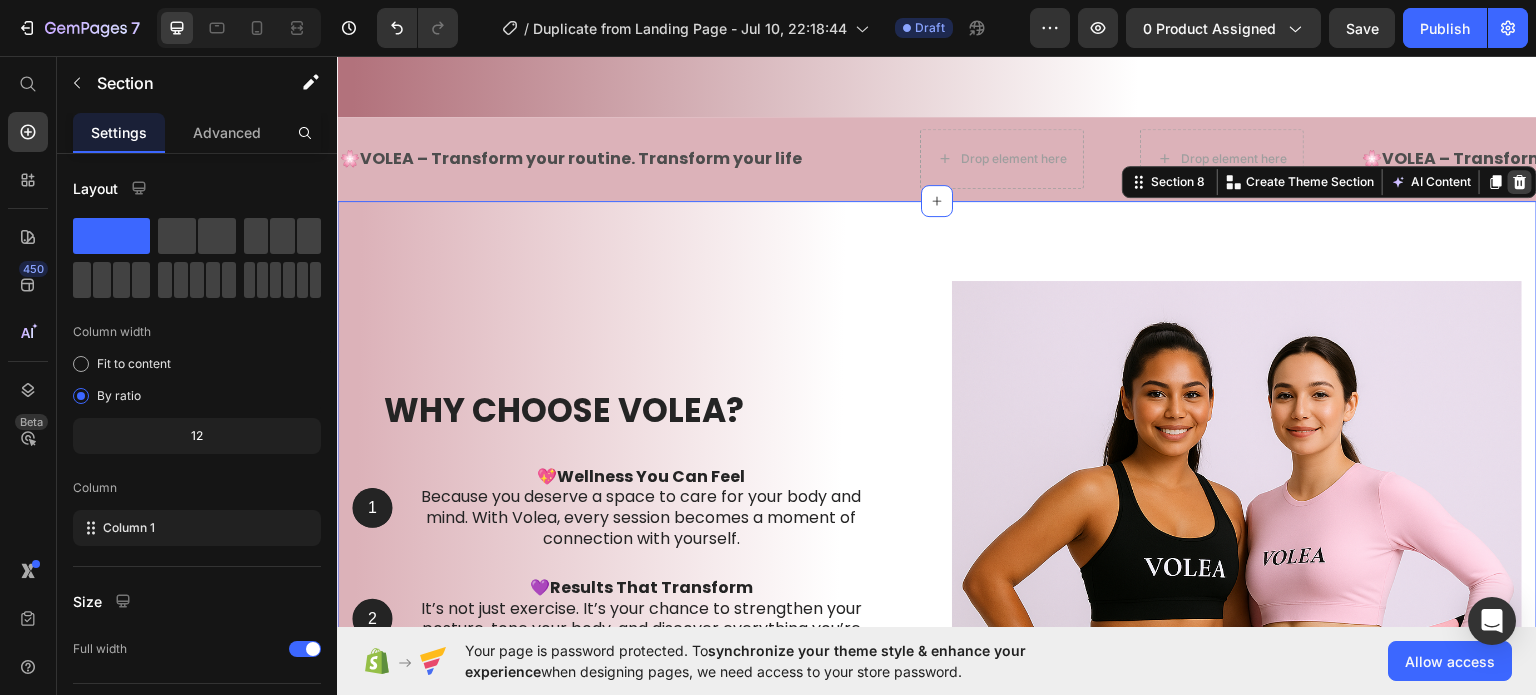 click 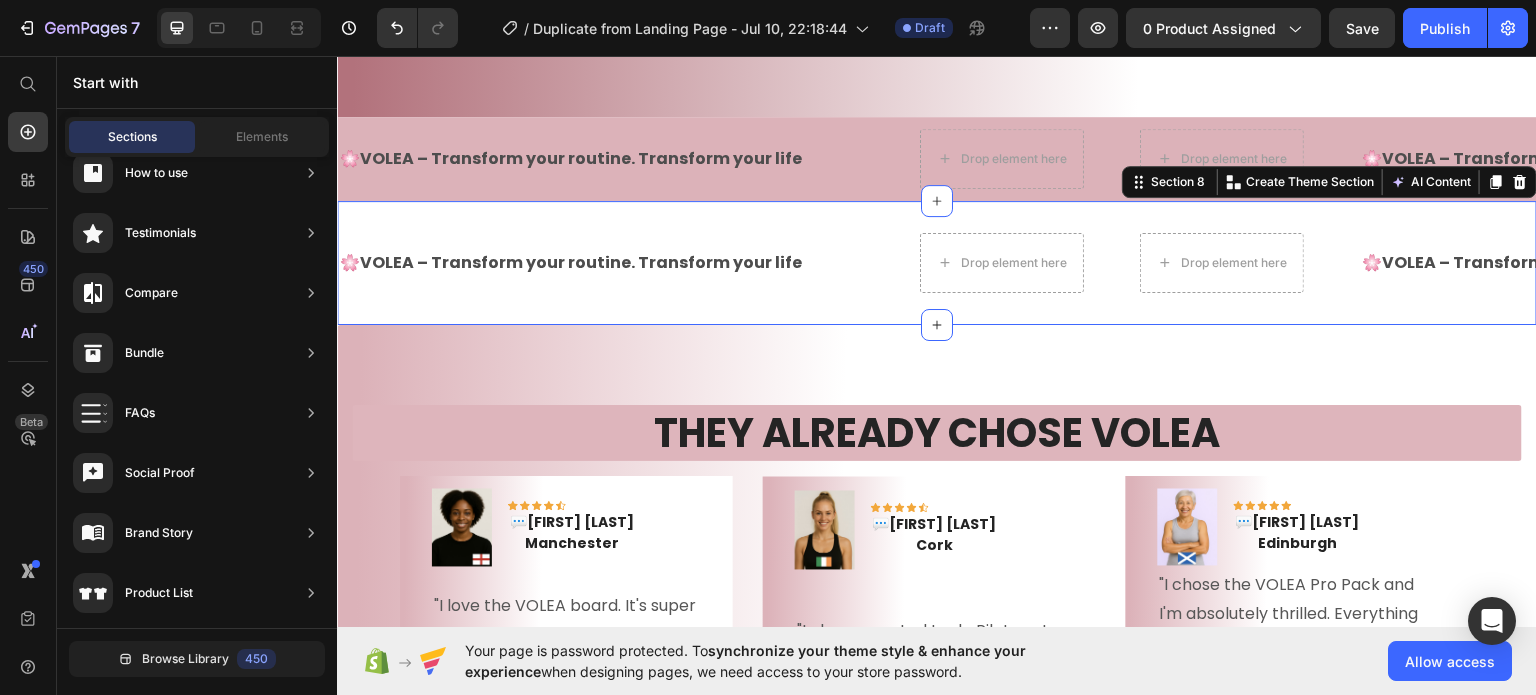 click on "🌸  VOLEA – Transform your routine. Transform your life Text Text
Drop element here
Drop element here 🌸  VOLEA – Transform your routine. Transform your life Text Text
Drop element here
Drop element here 🌸  VOLEA – Transform your routine. Transform your life Text Text
Drop element here
Drop element here 🌸  VOLEA – Transform your routine. Transform your life Text Text
Drop element here
Drop element here 🌸  VOLEA – Transform your routine. Transform your life Text Text
Drop element here
Drop element here 🌸  VOLEA – Transform your routine. Transform your life Text Text
Drop element here
Drop element here Marquee Section 8   You can create reusable sections Create Theme Section AI Content Write with GemAI What would you like to describe here? Tone and Voice Persuasive" at bounding box center (937, 262) 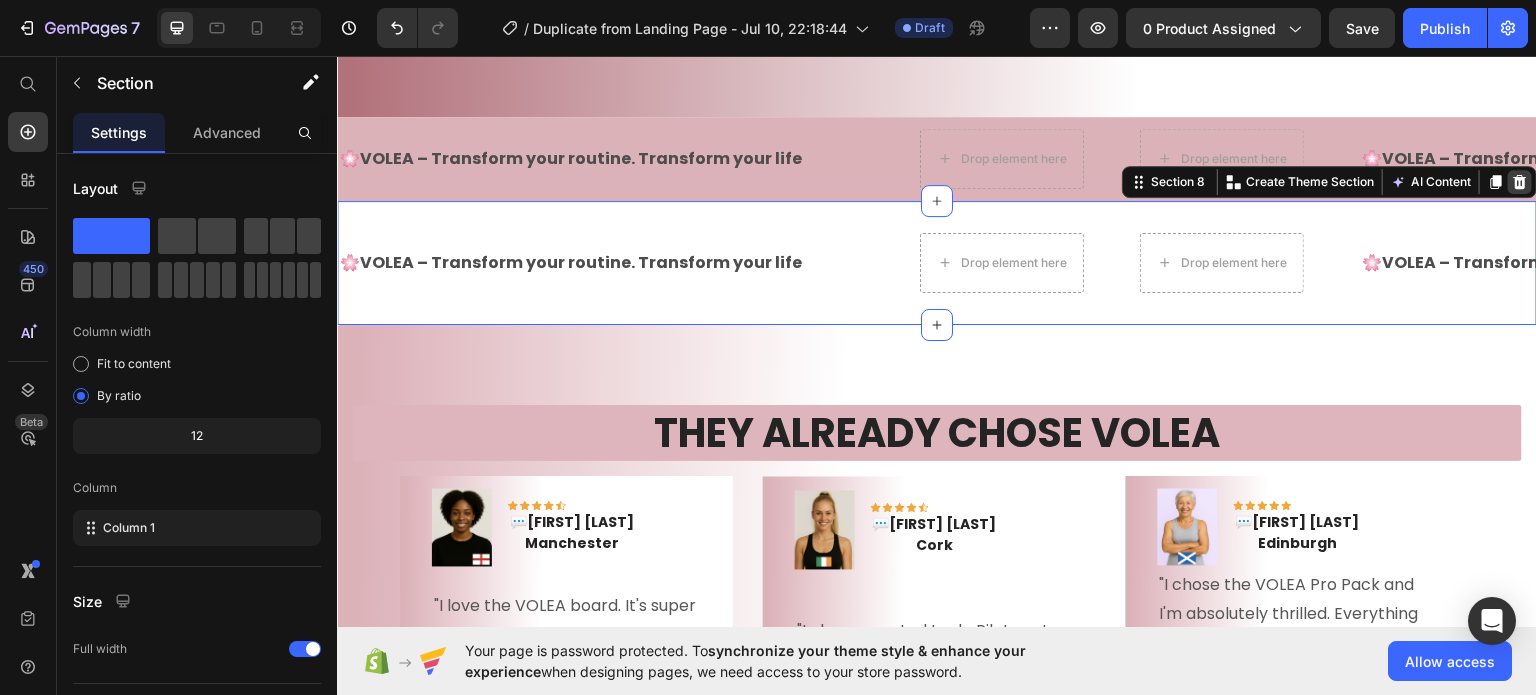 click 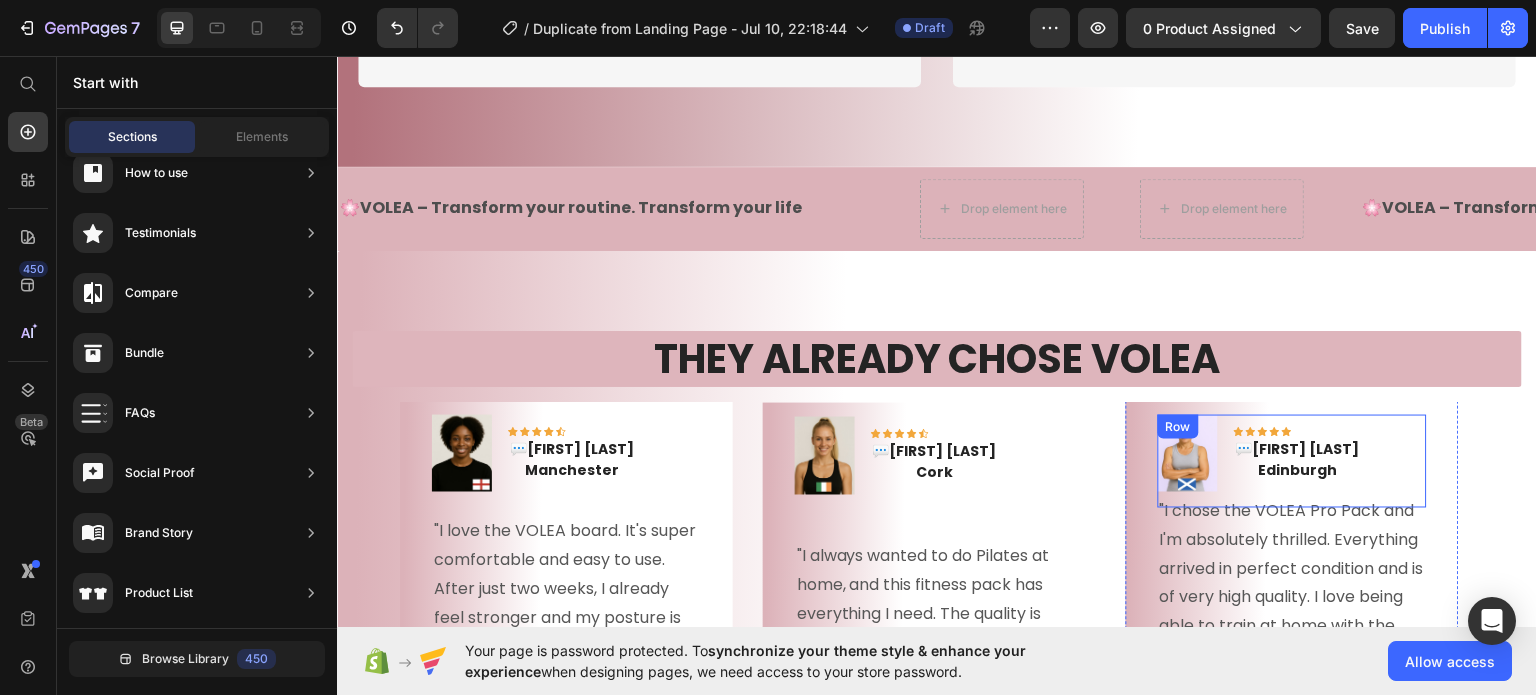 scroll, scrollTop: 2572, scrollLeft: 0, axis: vertical 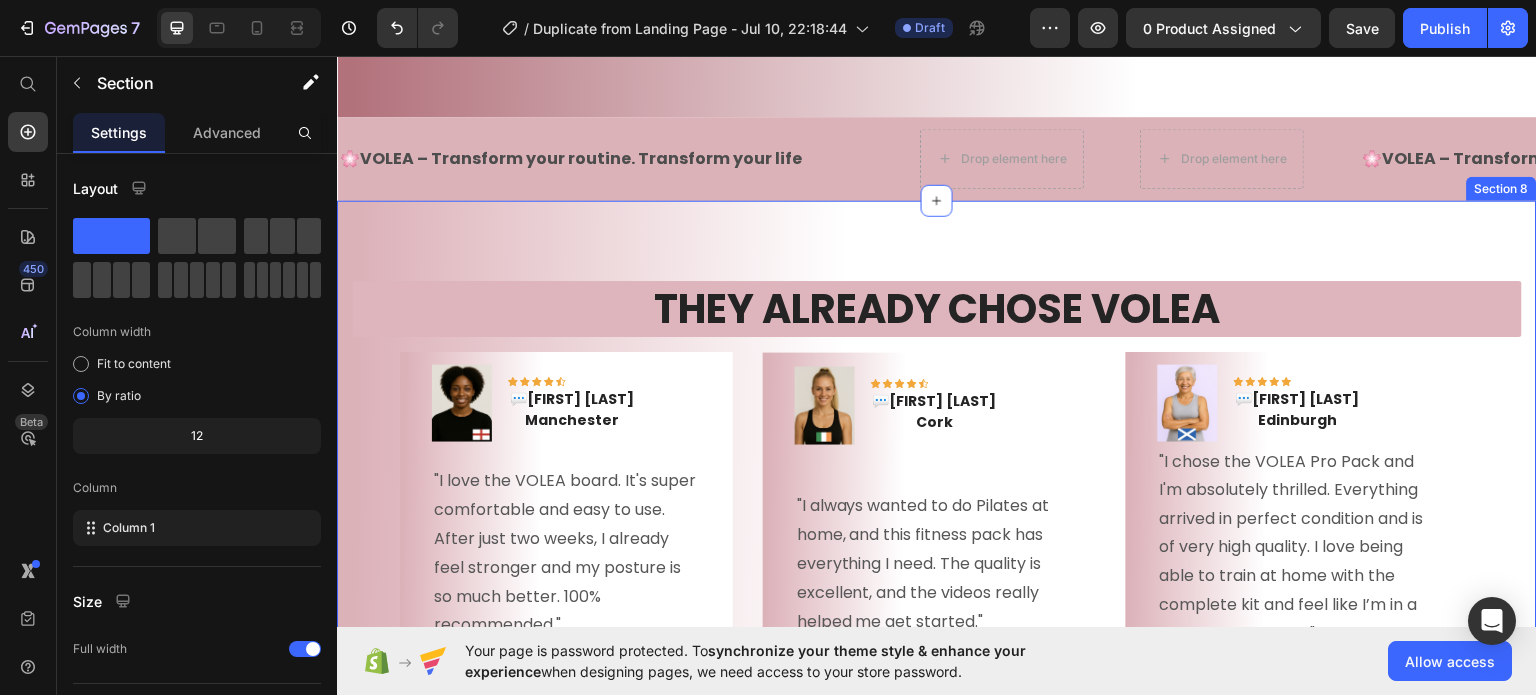 click on "THEY ALREADY CHOSE VOLEA Heading
Image
Icon
Icon
Icon
Icon
Icon Row 💬  [FIRST] [LAST]  [CITY] Text block Row "I love the VOLEA board. It's super comfortable and easy to use. After just two weeks, I already feel stronger and my posture is so much better. 100% recommended." Text block                Title Line (P) Images & Gallery The VOLEA Premium Pilates Board (P) Title €109,90 (P) Price €159,90 (P) Price Row BUY NOW (P) Cart Button Product Row Image
Icon
Icon
Icon
Icon
Icon Row 💬  [FIRST] [LAST]  [CITY] Text block Row "I always wanted to do Pilates at home, and this fitness pack has everything I need. The quality is excellent, and the videos really helped me get started." Text block                Title Line (P) Images & Gallery VOLEA FITNESS PACK (P) Title €99,90 (P) Price €119,60 (P) Price Row BUY NOW Product Row" at bounding box center (937, 608) 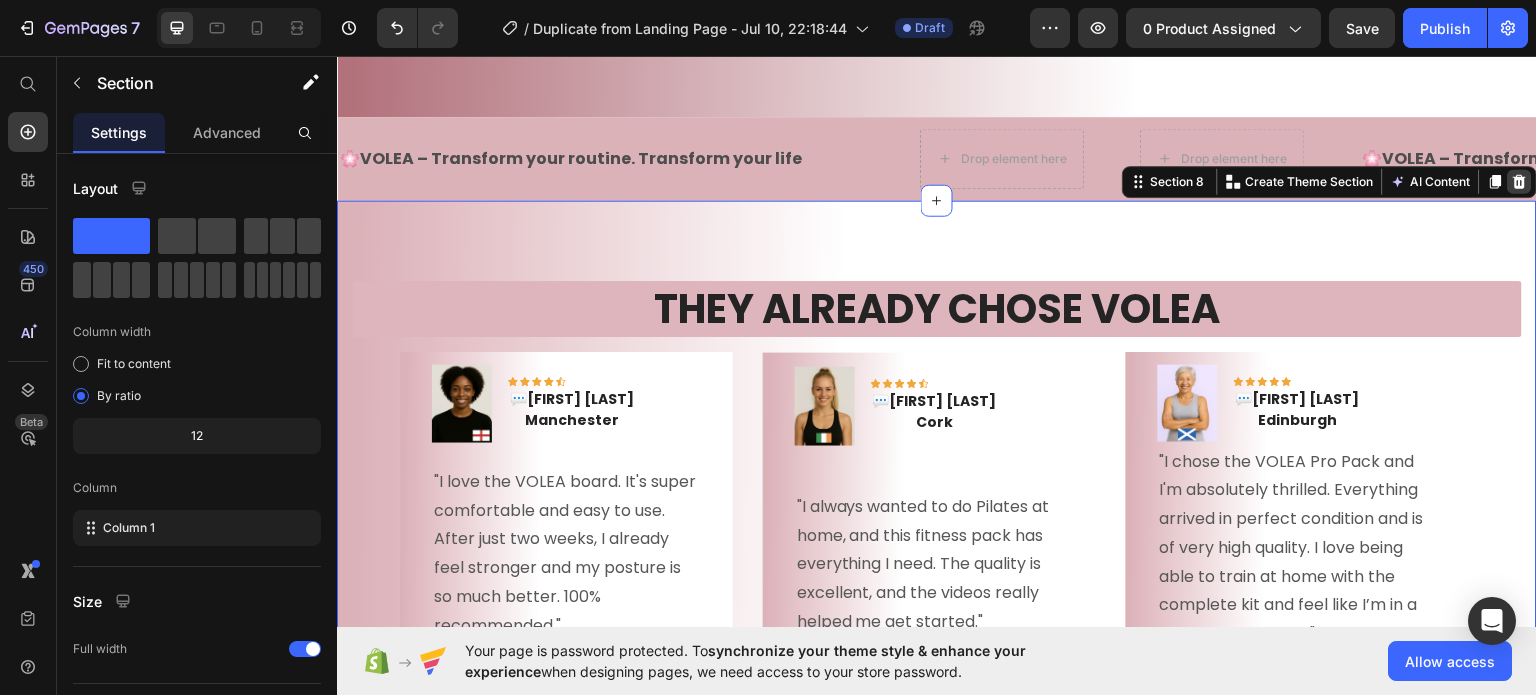 click 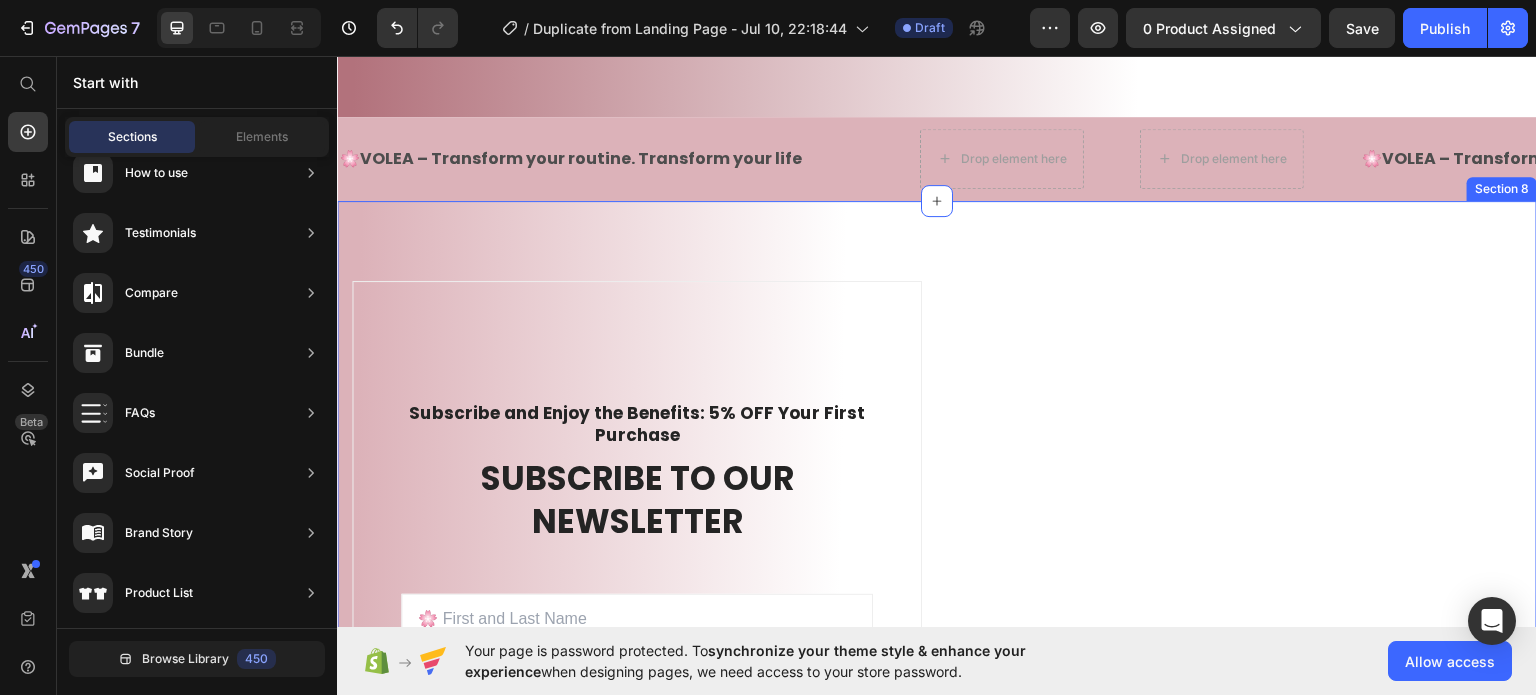 click on "Subscribe and Enjoy the Benefits: 5% OFF Your First Purchase Text block SUBSCRIBE TO OUR NEWSLETTER Heading Sign up to be the first to hear about exclusive deals, special offers and upcoming collections Text block Row Email Field Email Field ENTER Submit Button Row Newsletter Row Image Row Section 8" at bounding box center [937, 606] 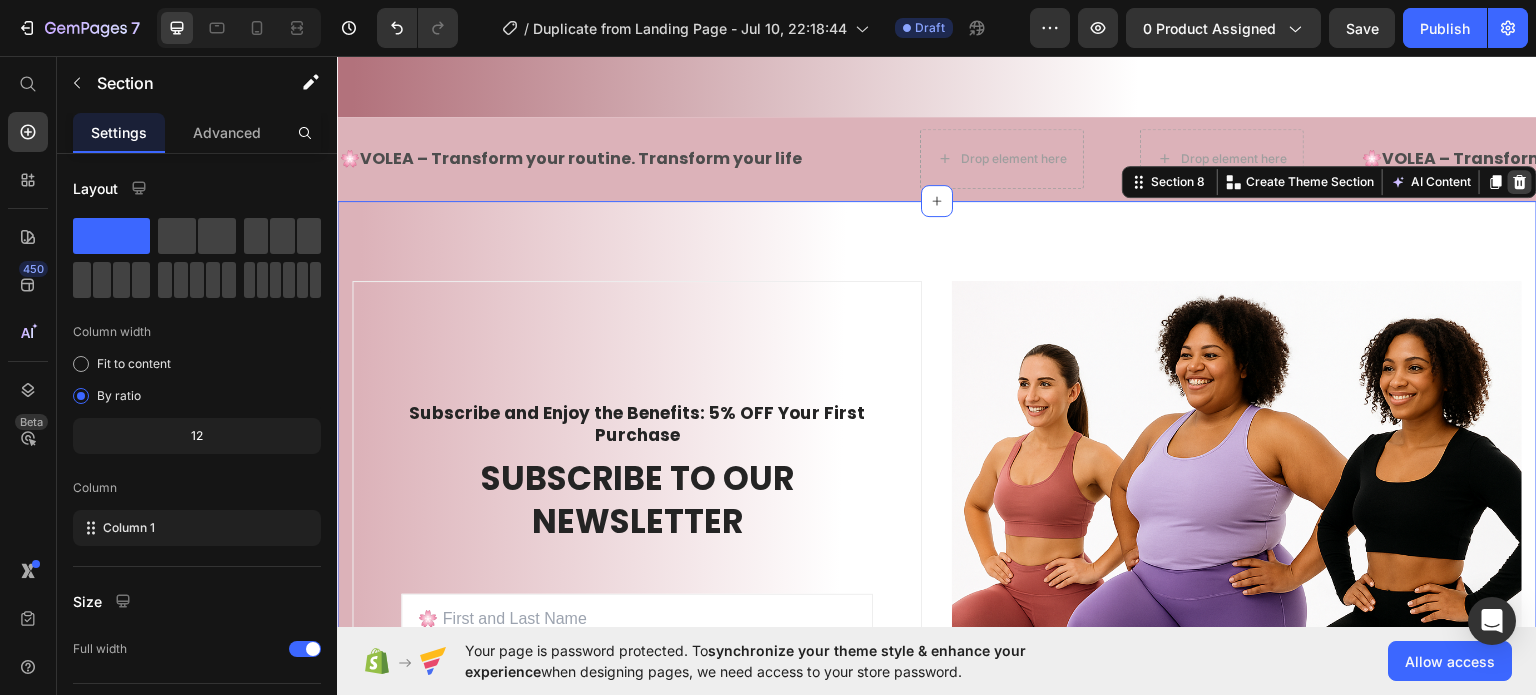 click at bounding box center [1520, 181] 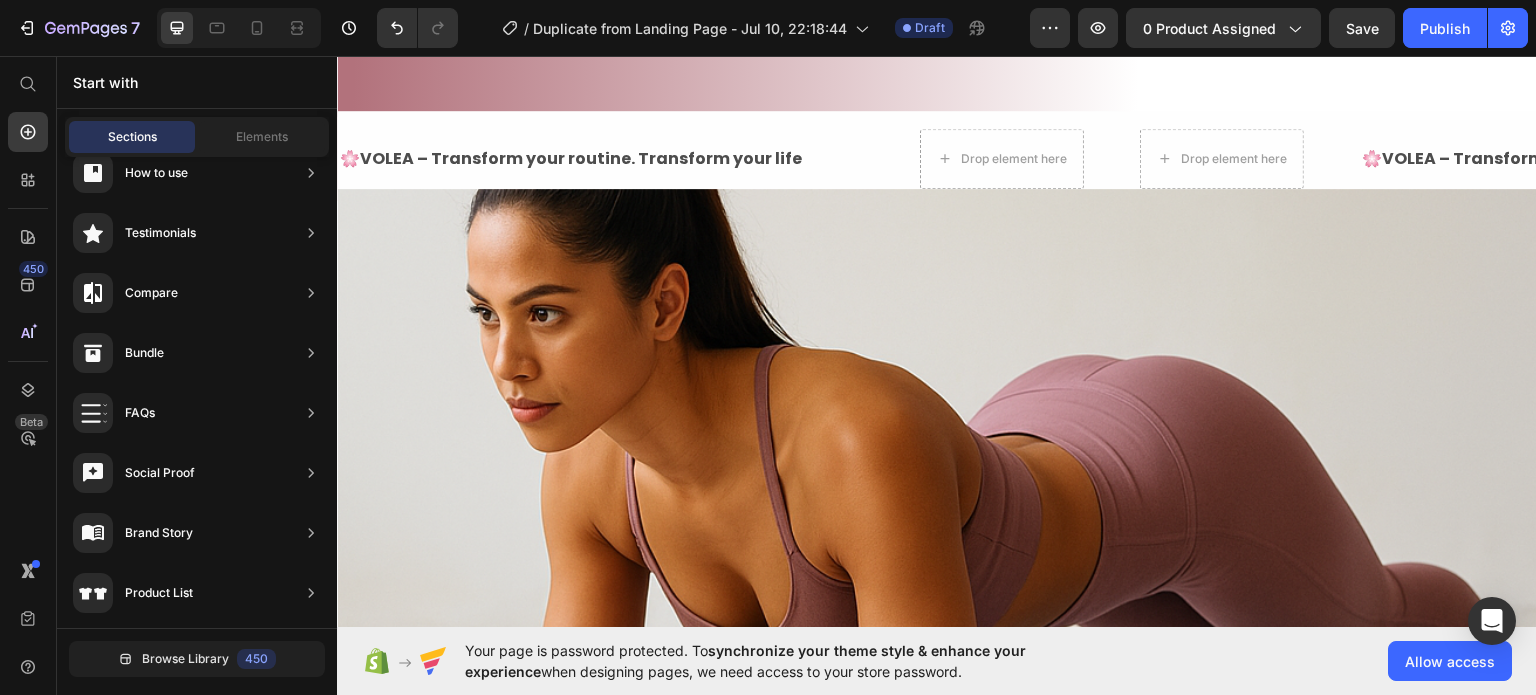 click at bounding box center (937, 578) 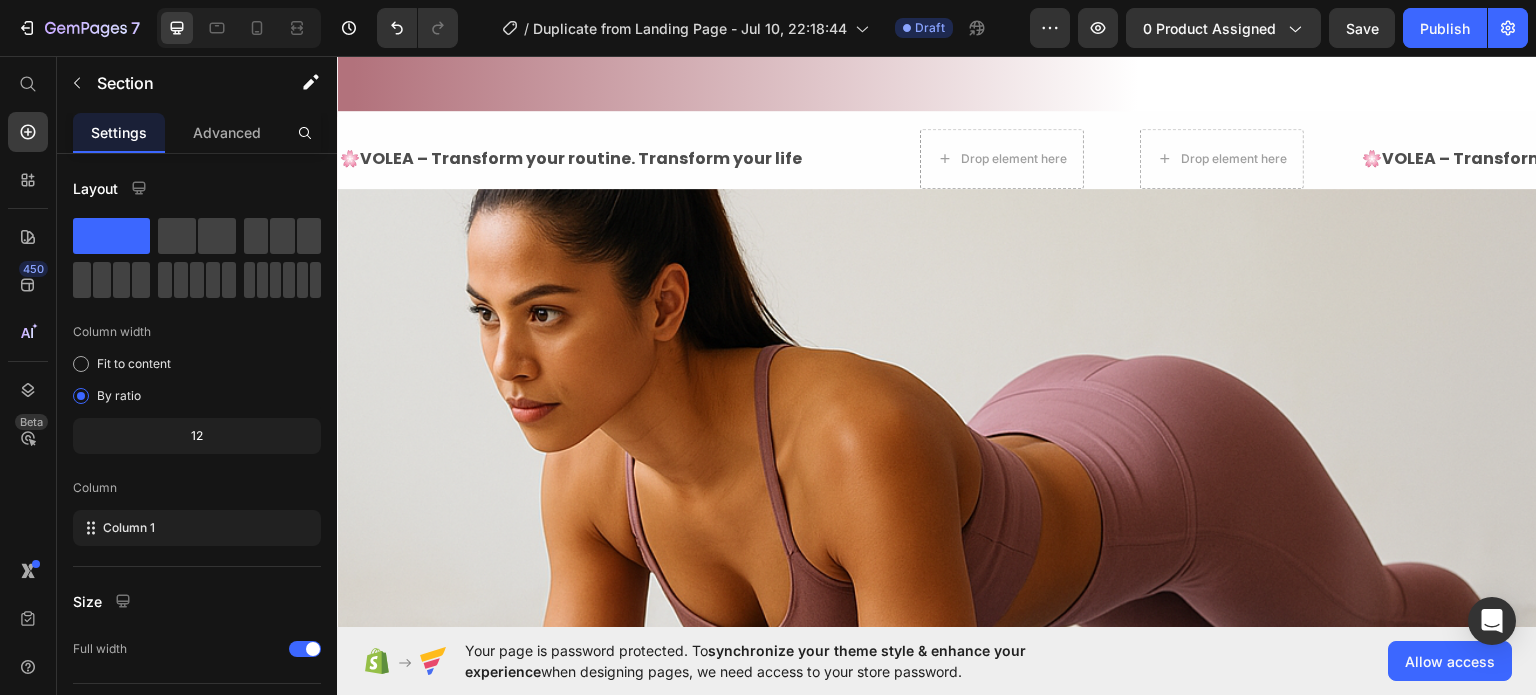click at bounding box center (937, 578) 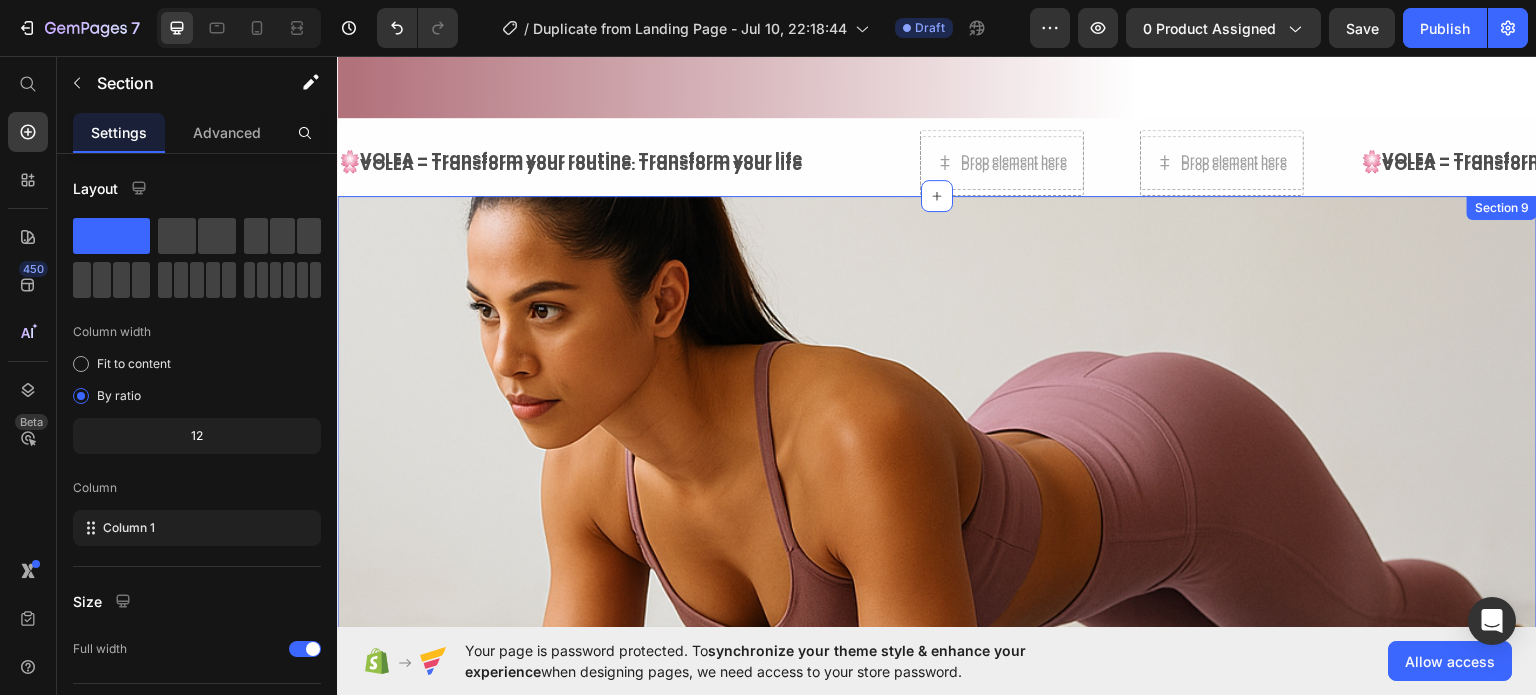 scroll, scrollTop: 2348, scrollLeft: 0, axis: vertical 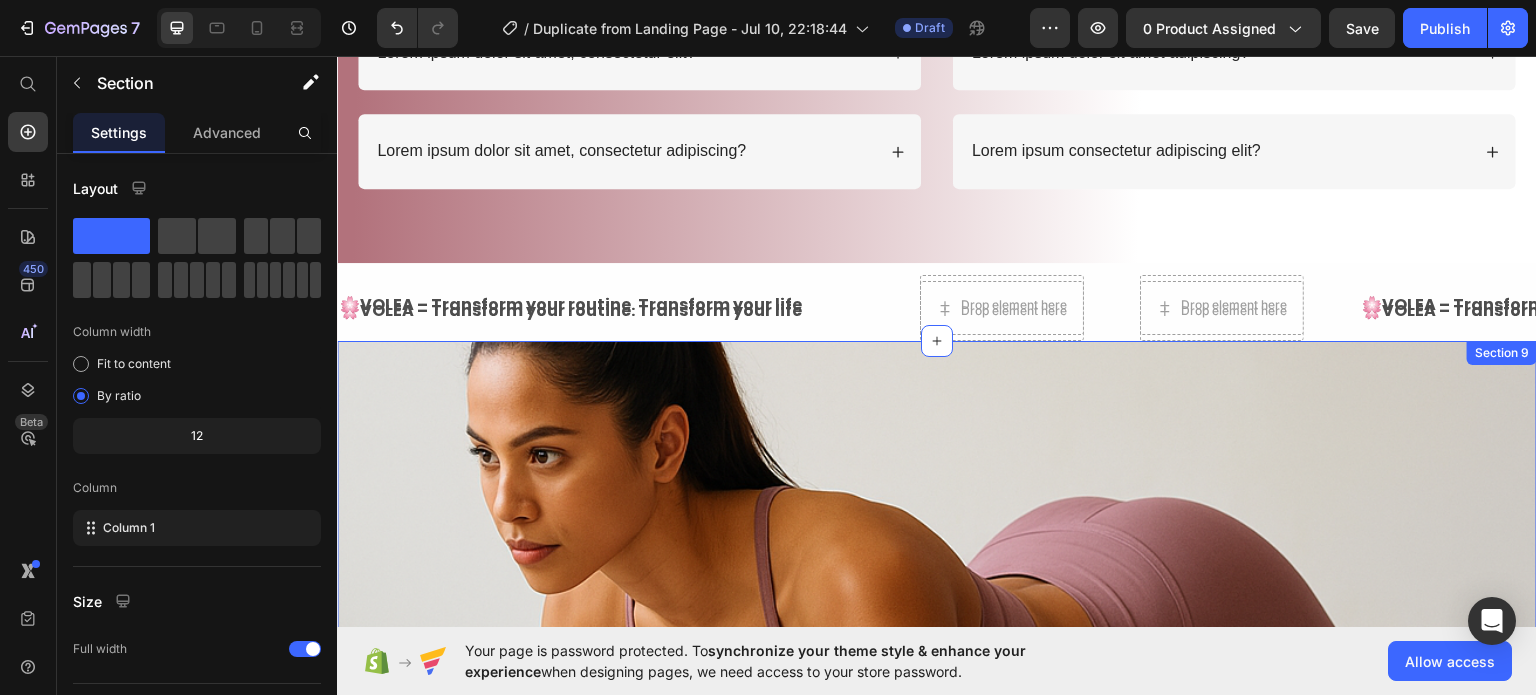 click on "About Text block Shipping Policy Text block Refunds Text block Terms & Conditions Text block Stores Text block Blog Text block Row                Title Line Image Row Section 9" at bounding box center (937, 720) 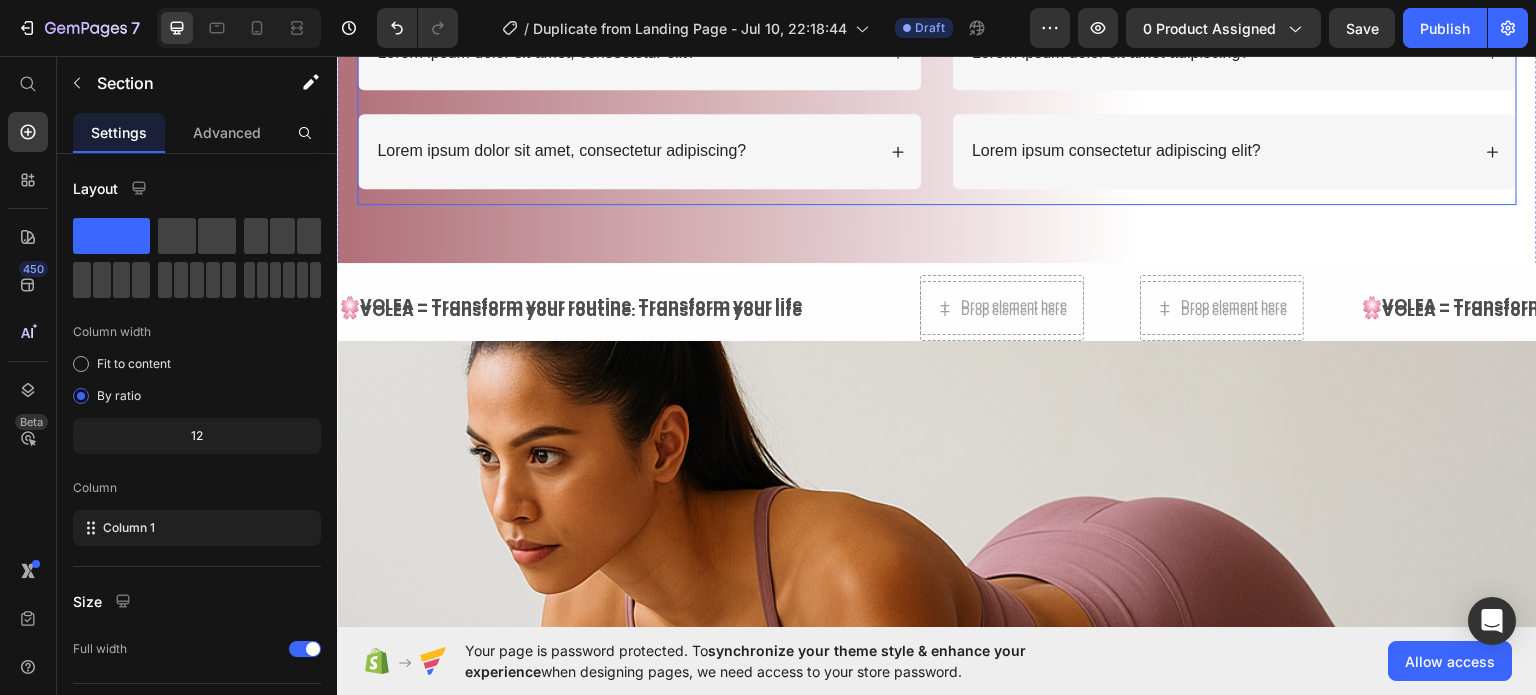 scroll, scrollTop: 2548, scrollLeft: 0, axis: vertical 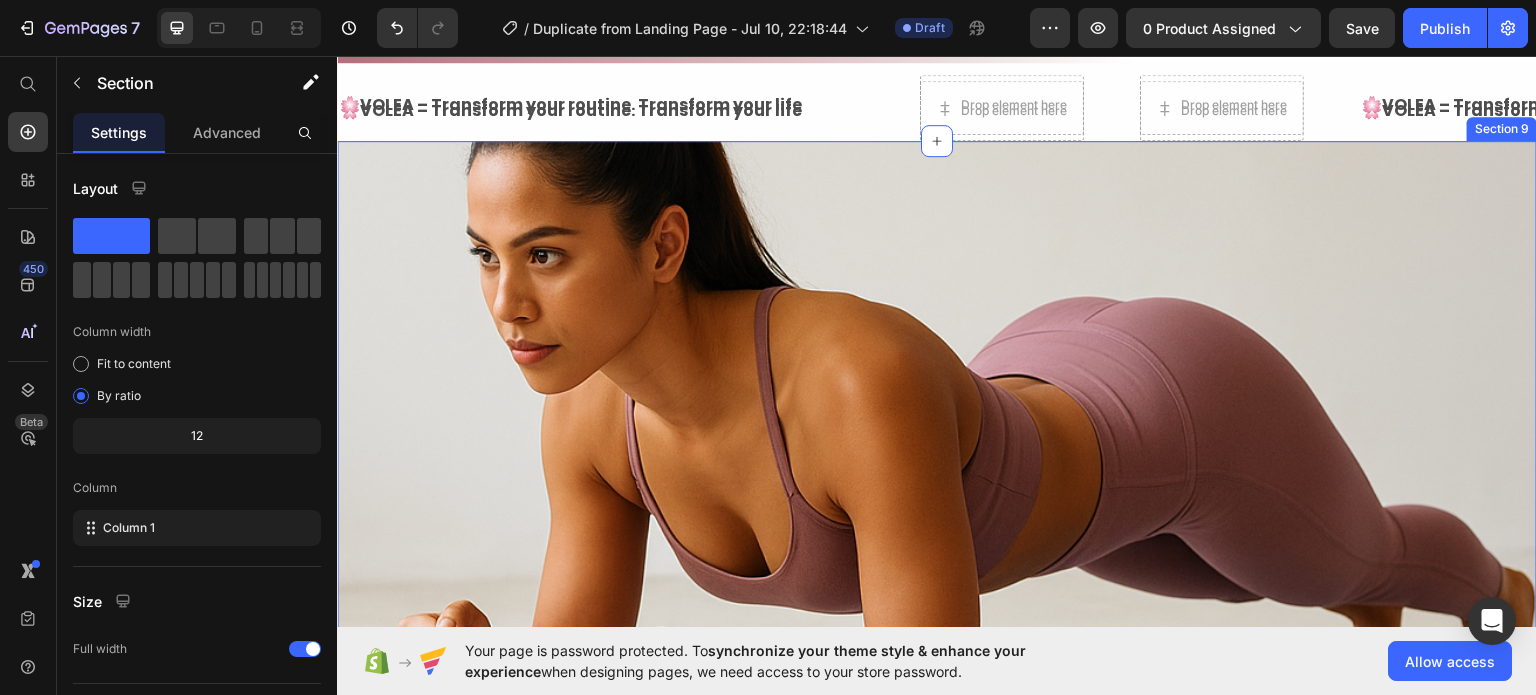 click on "About Text block Shipping Policy Text block Refunds Text block Terms & Conditions Text block Stores Text block Blog Text block Row                Title Line Image Row Section 9" at bounding box center (937, 520) 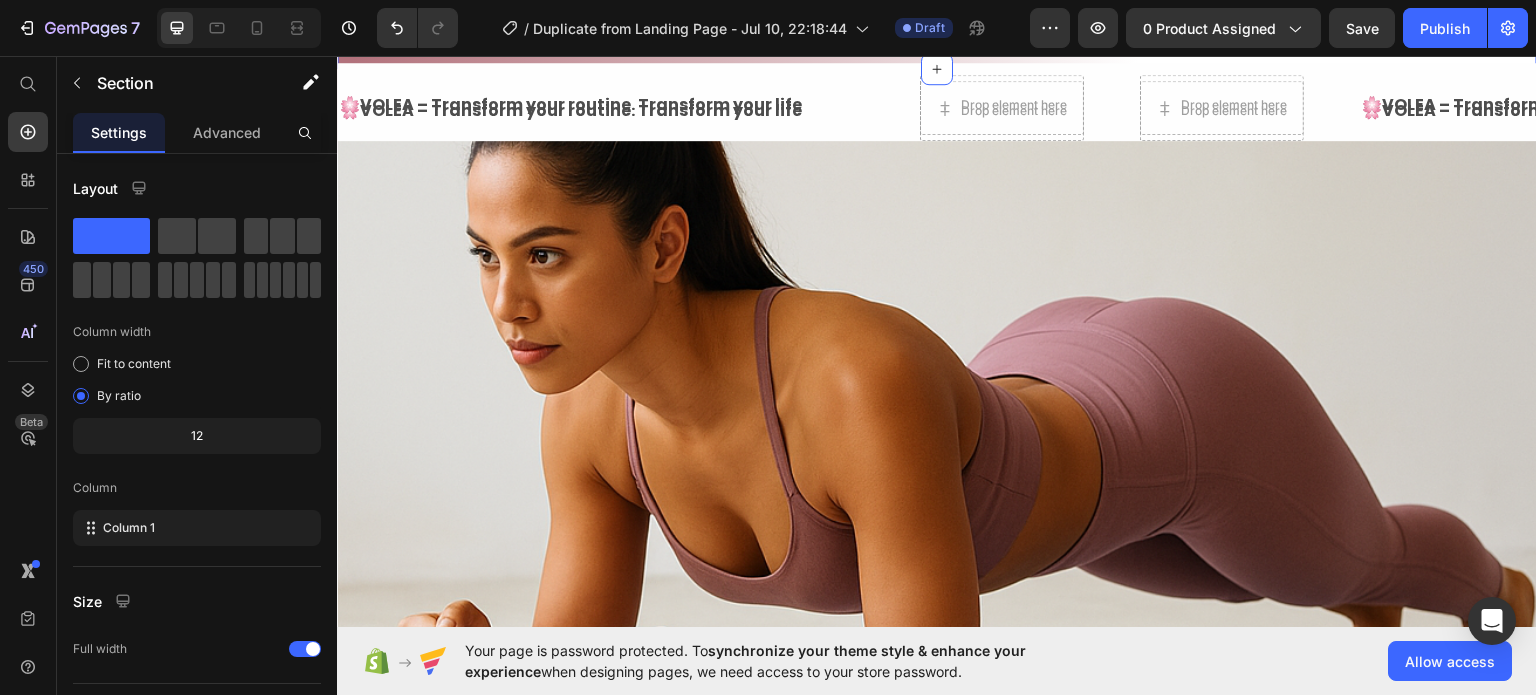 click on "FAQs Heading THE AM/PM BUMDLE Text Block Row
Lorem ipsum dolor sit amet, consectetur elit?
Lorem ipsum dolor sit amet, consectetur adipiscing? Accordion
Lorem ipsum dolor sit amet adipiscing?
Lorem ipsum consectetur adipiscing elit? Accordion Row Section 6   You can create reusable sections Create Theme Section AI Content Write with GemAI What would you like to describe here? Tone and Voice Persuasive Product VOLEA FITNESS PACK Show more Generate" at bounding box center [937, -184] 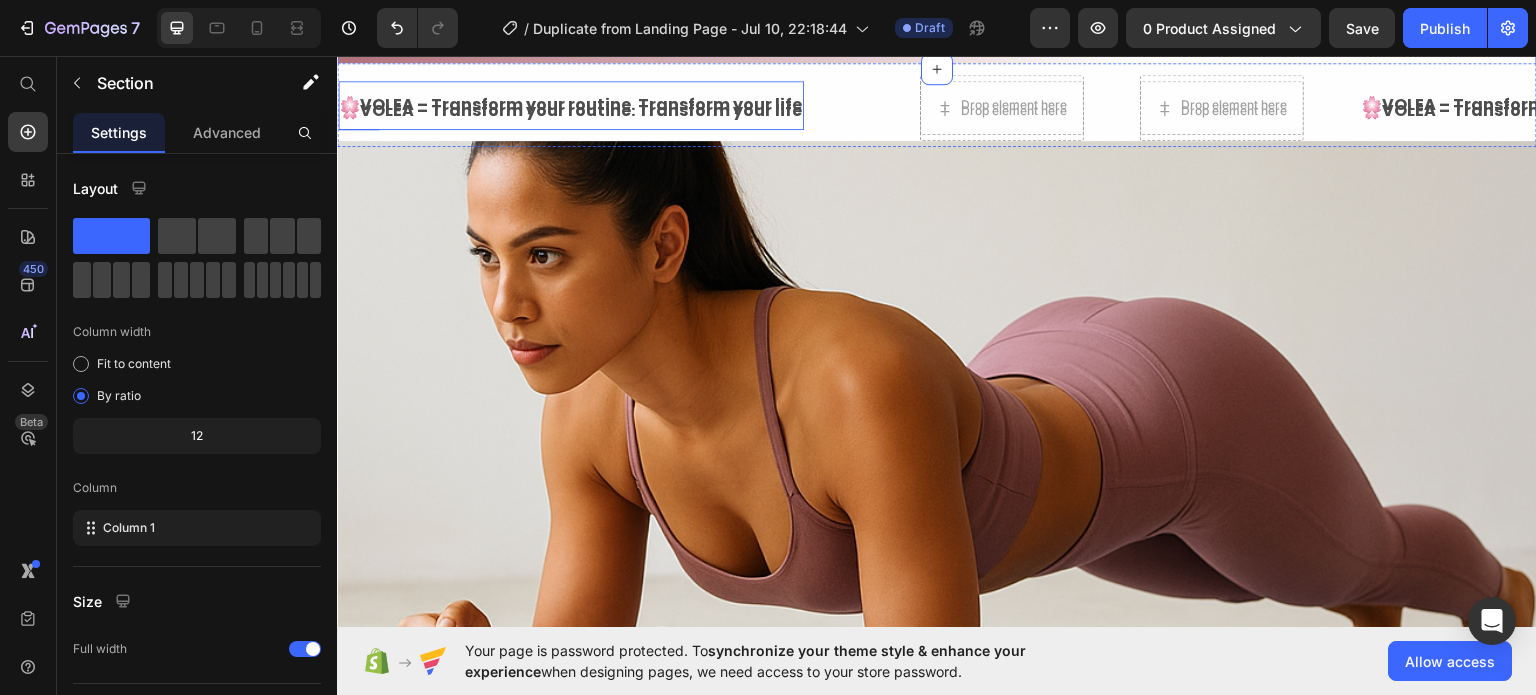 click on "🌸  VOLEA – Transform your routine. Transform your life" at bounding box center (571, 104) 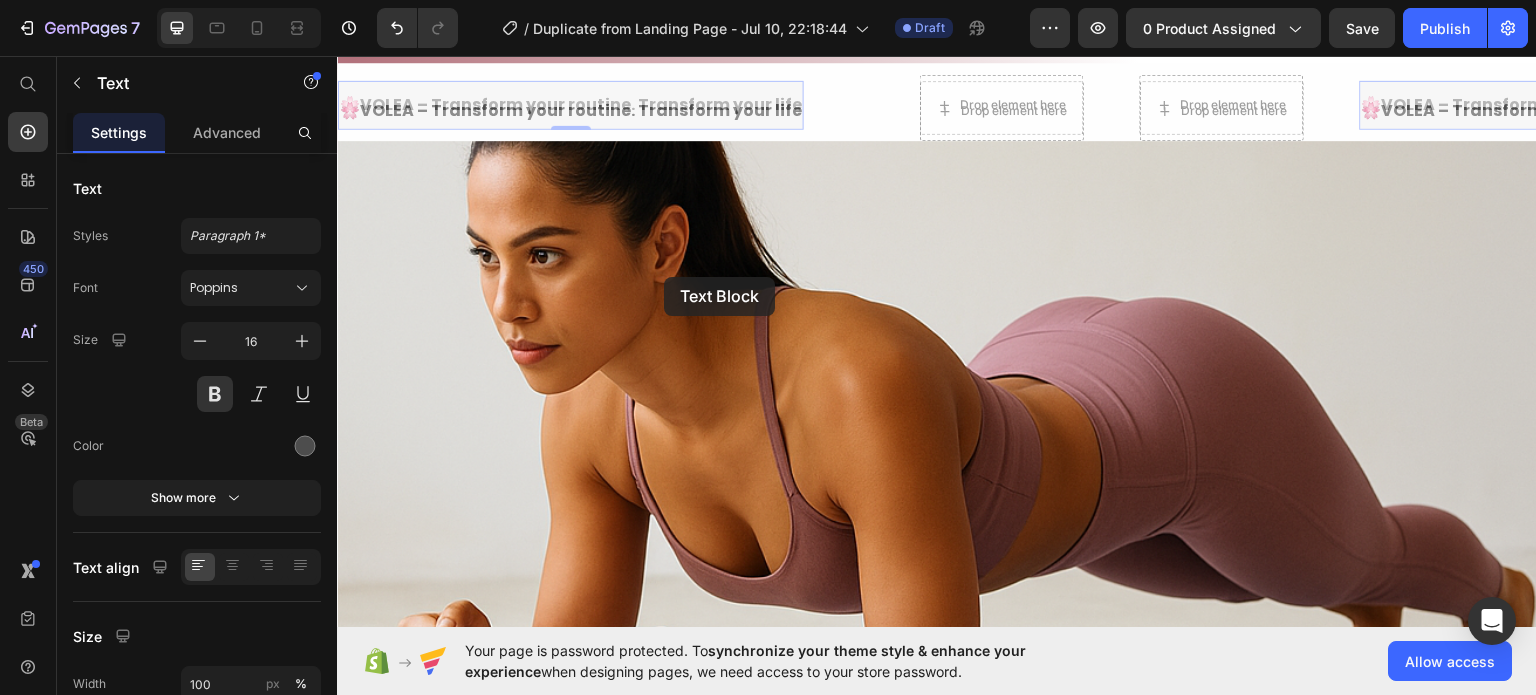 scroll, scrollTop: 2542, scrollLeft: 0, axis: vertical 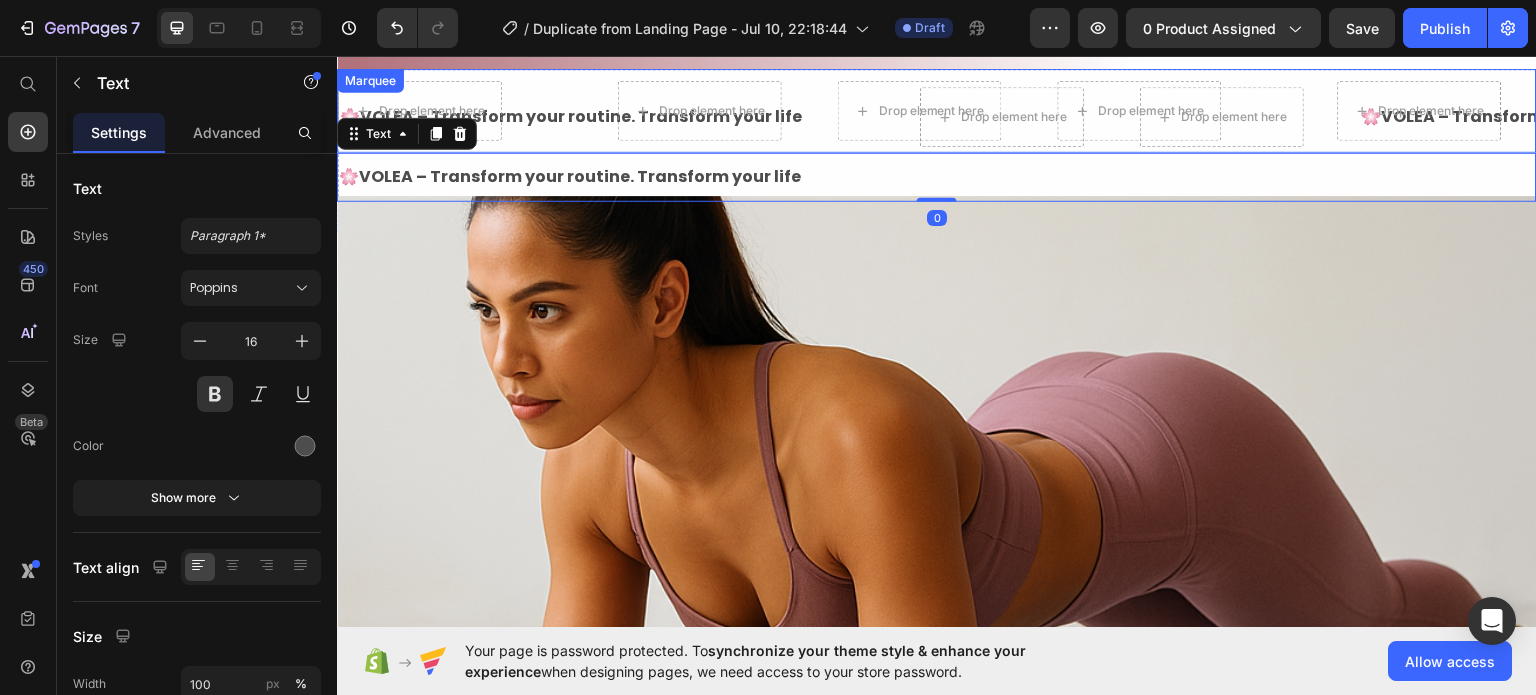 click on "Drop element here Text
Drop element here
Drop element here
Drop element here Text
Drop element here
Drop element here
Drop element here Text
Drop element here
Drop element here
Drop element here Text
Drop element here
Drop element here
Drop element here Text
Drop element here
Drop element here
Drop element here Text
Drop element here
Drop element here Marquee" at bounding box center (937, 110) 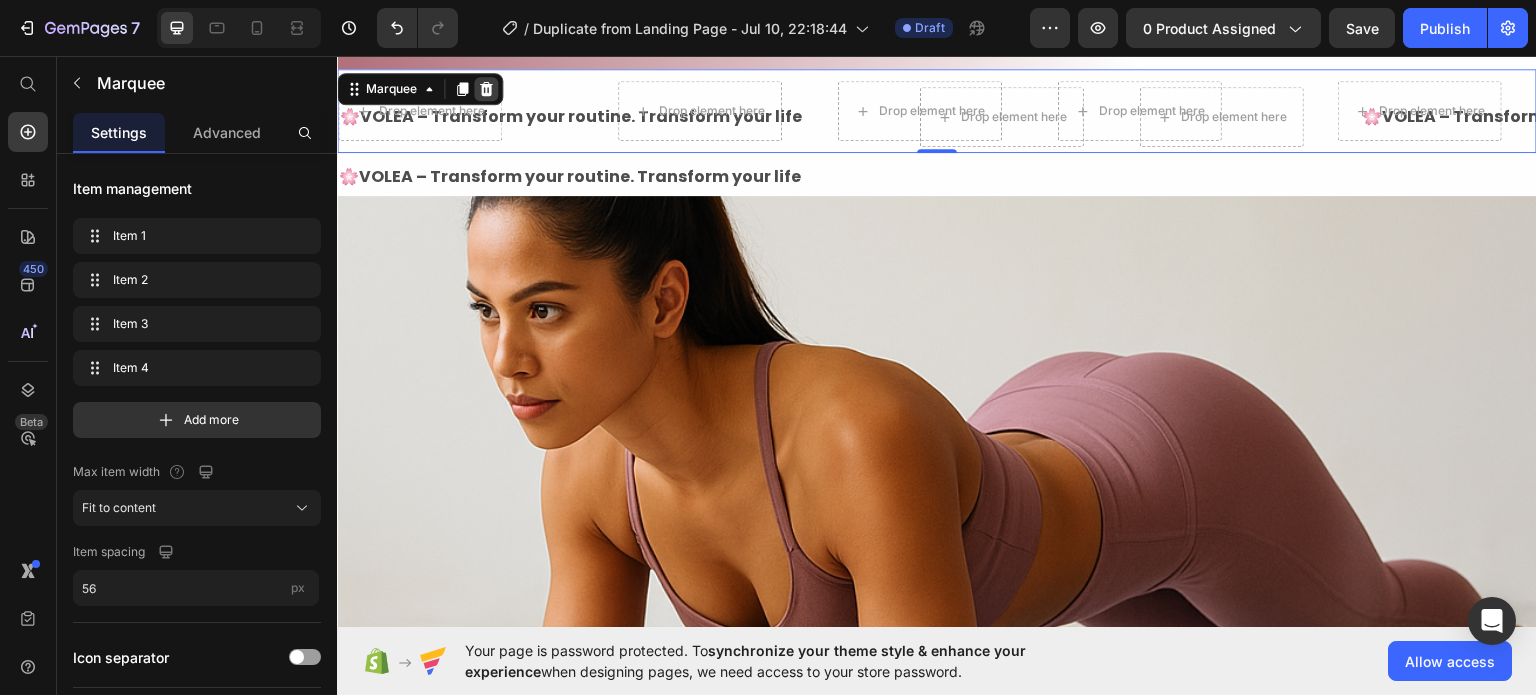click 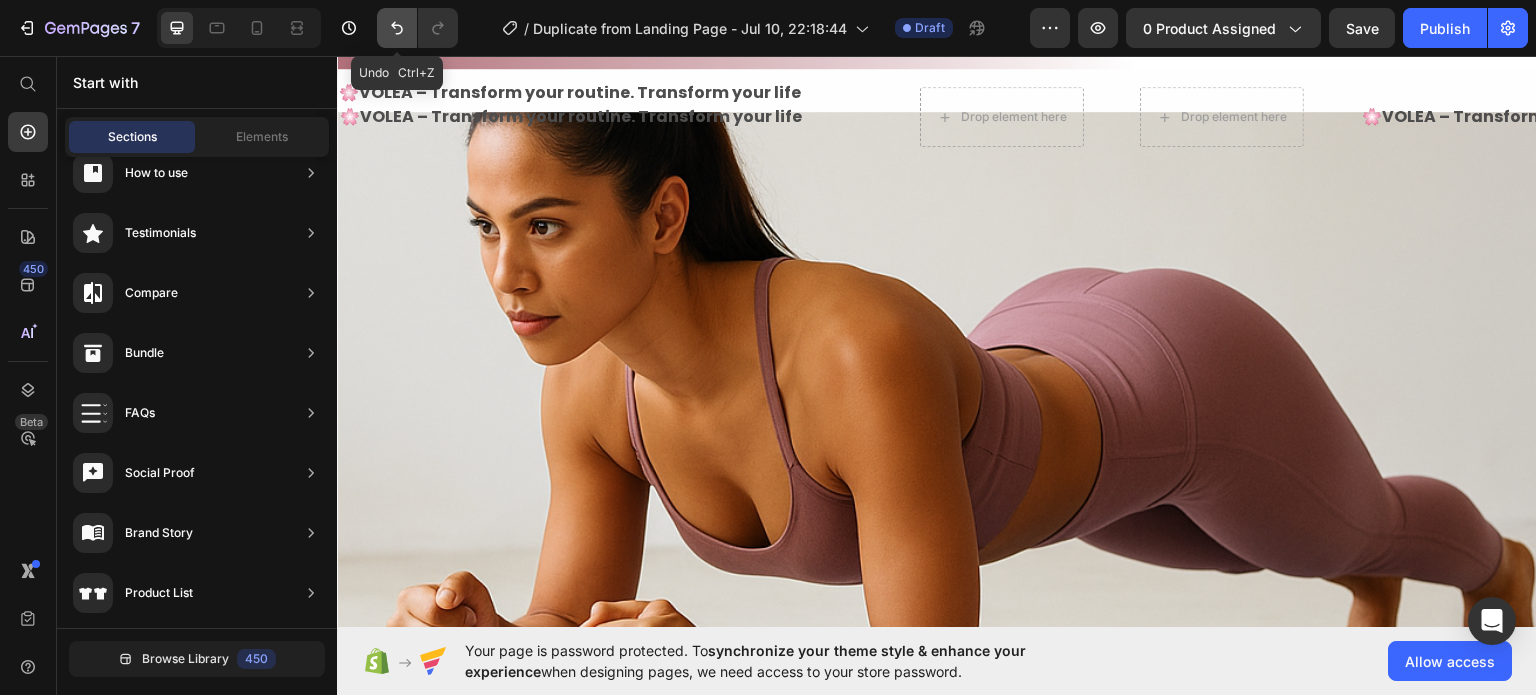 click 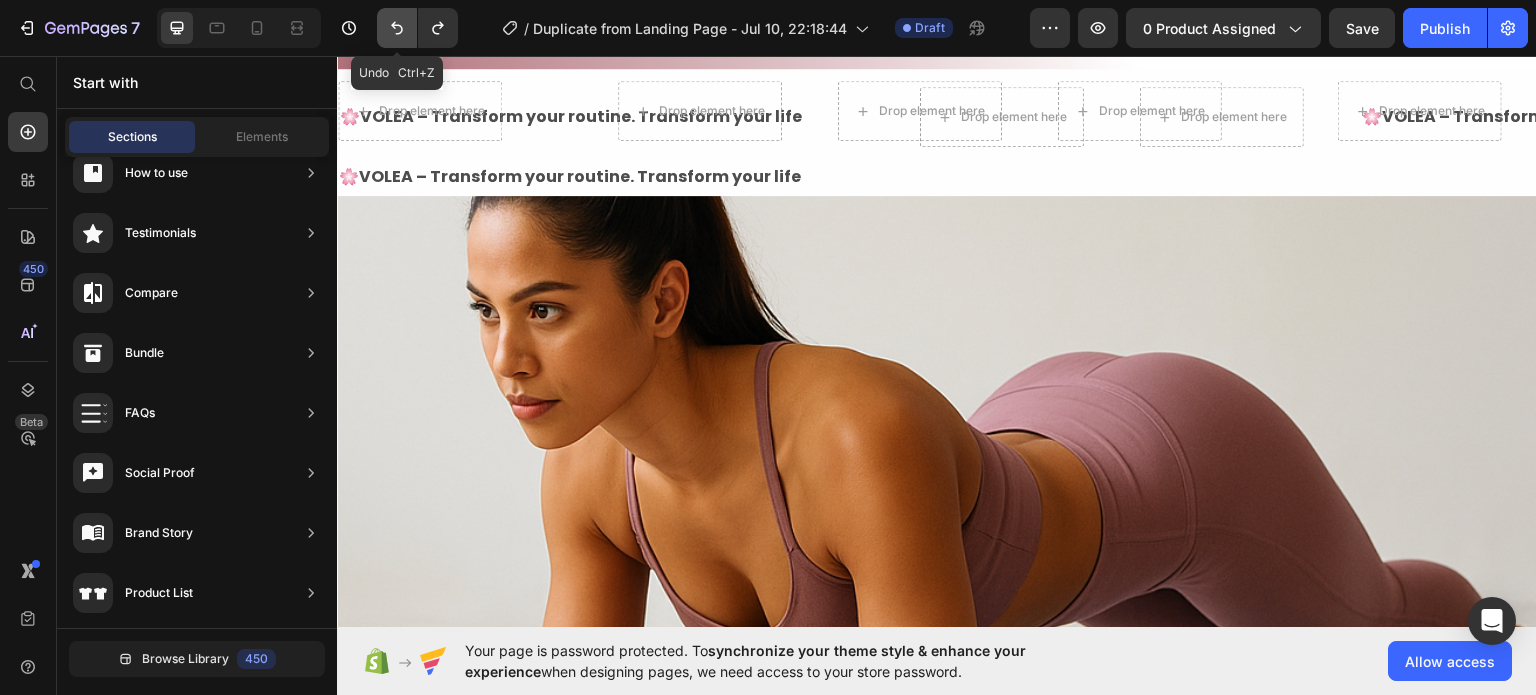 click 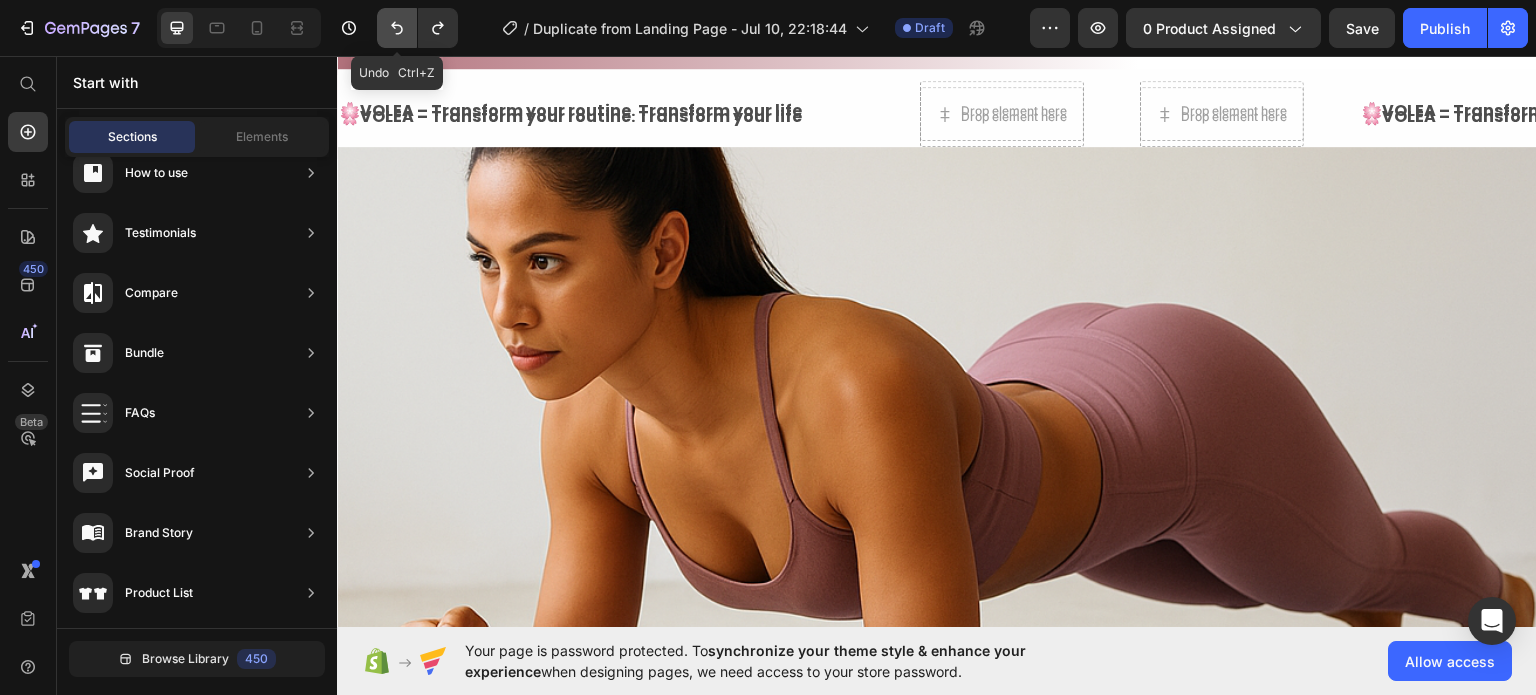 click 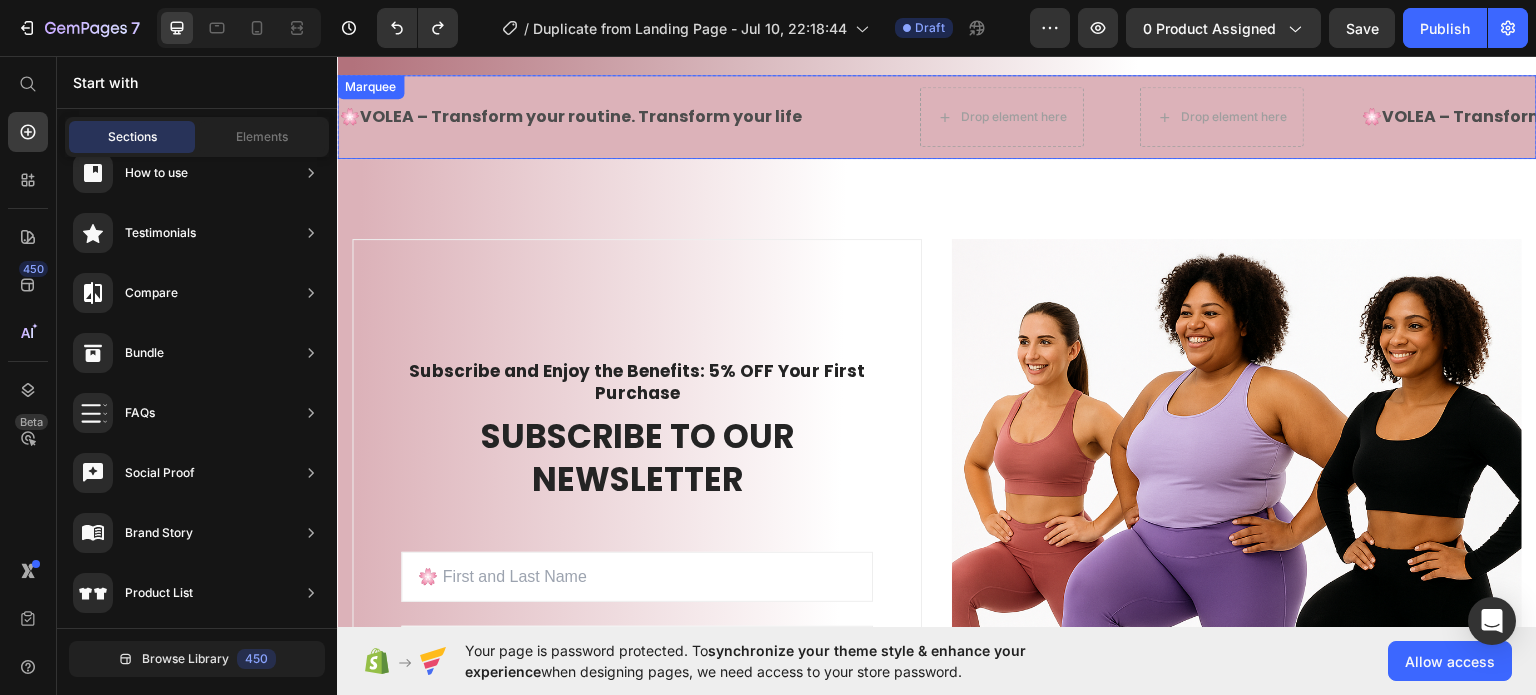 click on "🌸  VOLEA – Transform your routine. Transform your life Text" at bounding box center [599, 116] 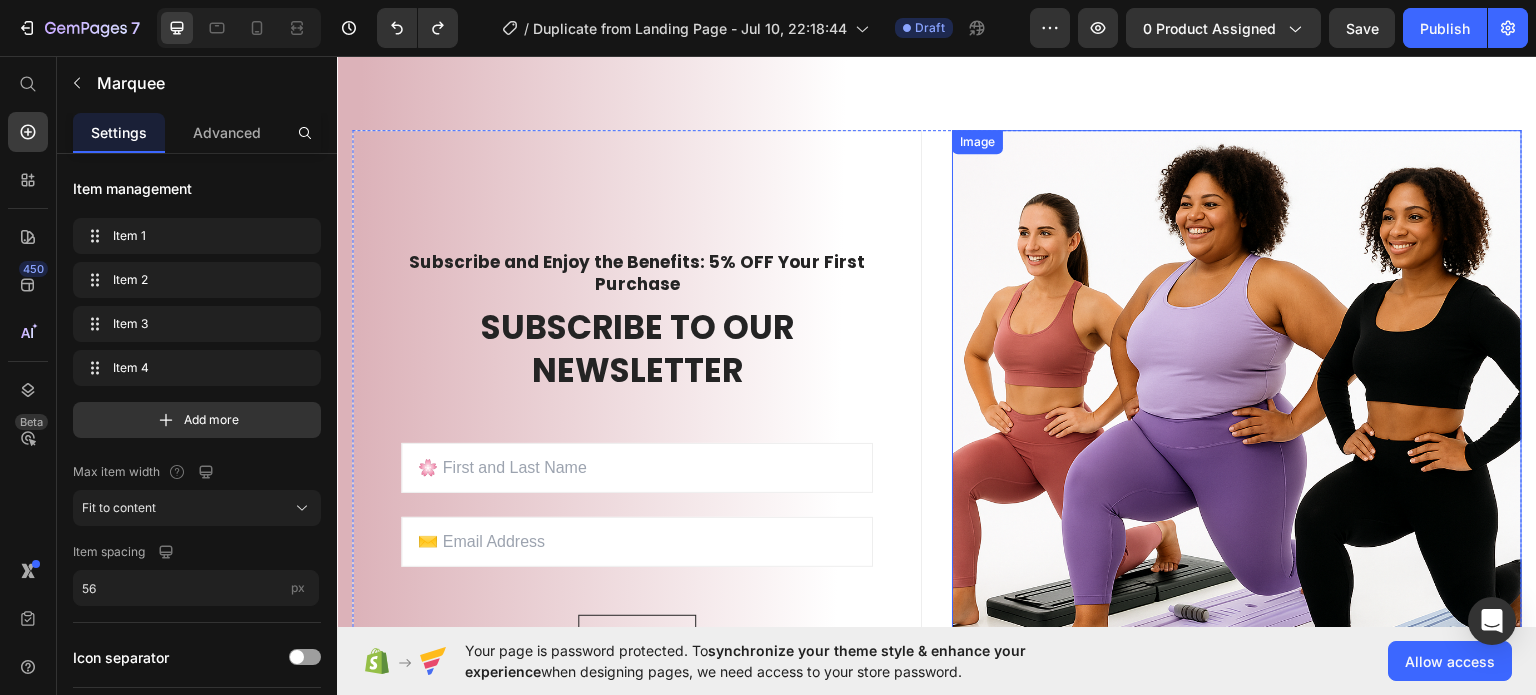 scroll, scrollTop: 2542, scrollLeft: 0, axis: vertical 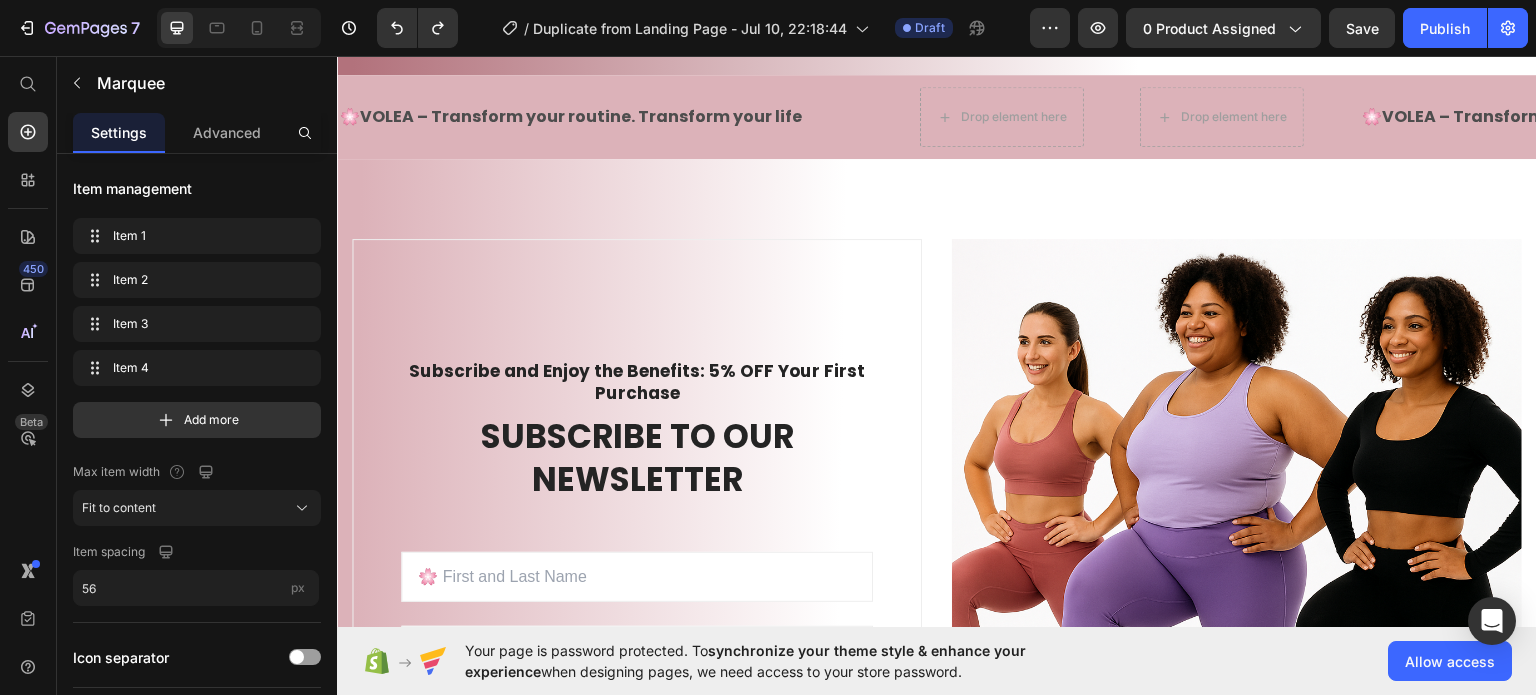 click on "🌸  VOLEA – Transform your routine. Transform your life Text Text
Drop element here
Drop element here 🌸  VOLEA – Transform your routine. Transform your life Text Text
Drop element here
Drop element here 🌸  VOLEA – Transform your routine. Transform your life Text Text
Drop element here
Drop element here 🌸  VOLEA – Transform your routine. Transform your life Text Text
Drop element here
Drop element here 🌸  VOLEA – Transform your routine. Transform your life Text Text
Drop element here
Drop element here 🌸  VOLEA – Transform your routine. Transform your life Text Text
Drop element here
Drop element here Marquee" at bounding box center (937, 116) 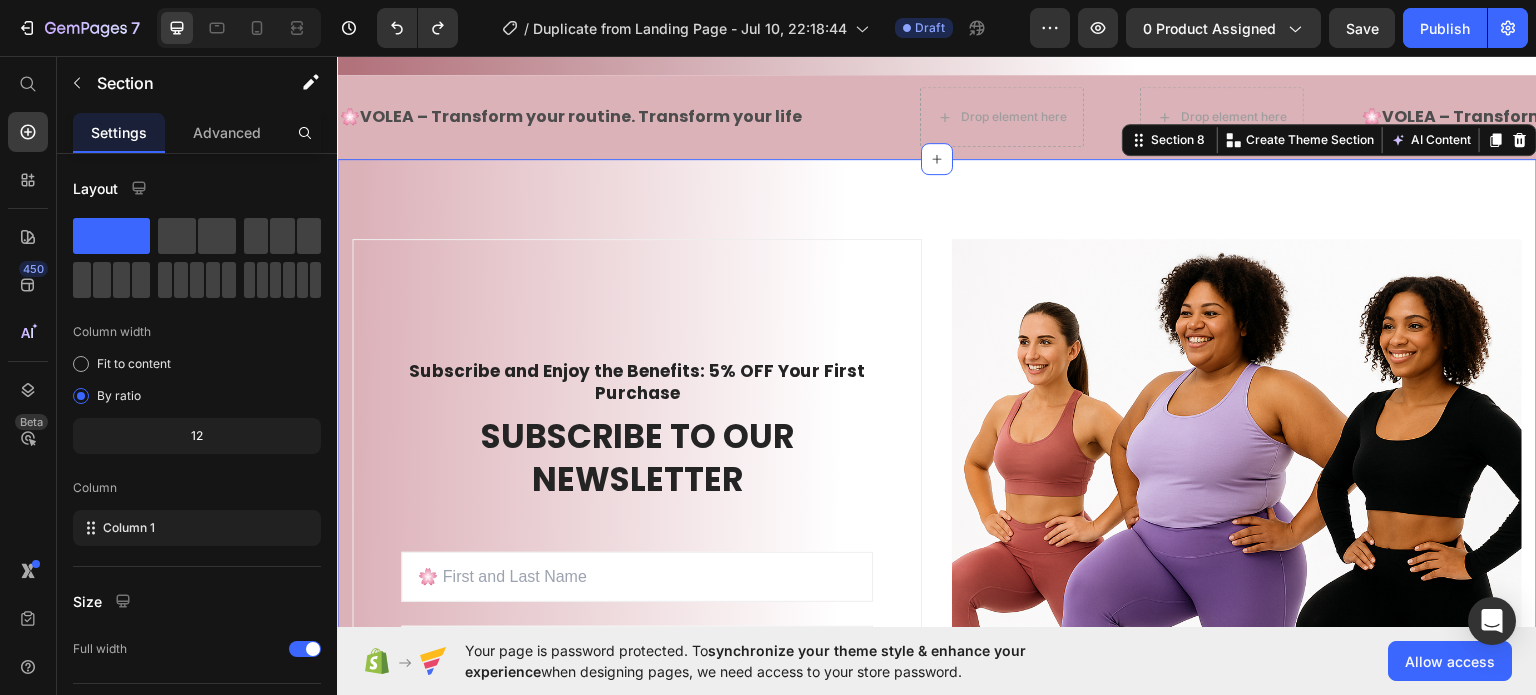 click on "Subscribe and Enjoy the Benefits: 5% OFF Your First Purchase Text block SUBSCRIBE TO OUR NEWSLETTER Heading Sign up to be the first to hear about exclusive deals, special offers and upcoming collections Text block Row Email Field Email Field ENTER Submit Button Row Newsletter Row Image Row Section 8   You can create reusable sections Create Theme Section AI Content Write with GemAI What would you like to describe here? Tone and Voice Persuasive Product VOLEA FITNESS PACK Show more Generate" at bounding box center [937, 564] 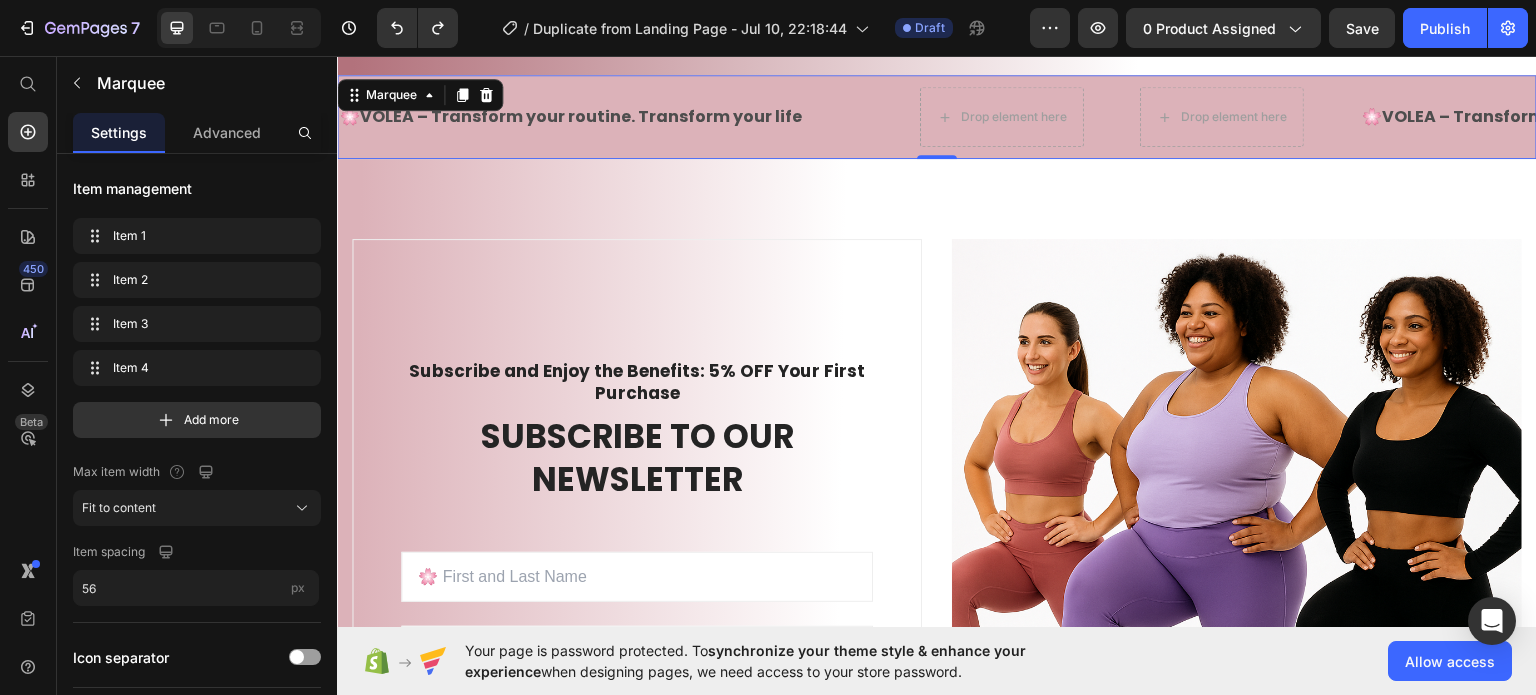 click on "🌸  VOLEA – Transform your routine. Transform your life Text Text
Drop element here
Drop element here" at bounding box center [849, 116] 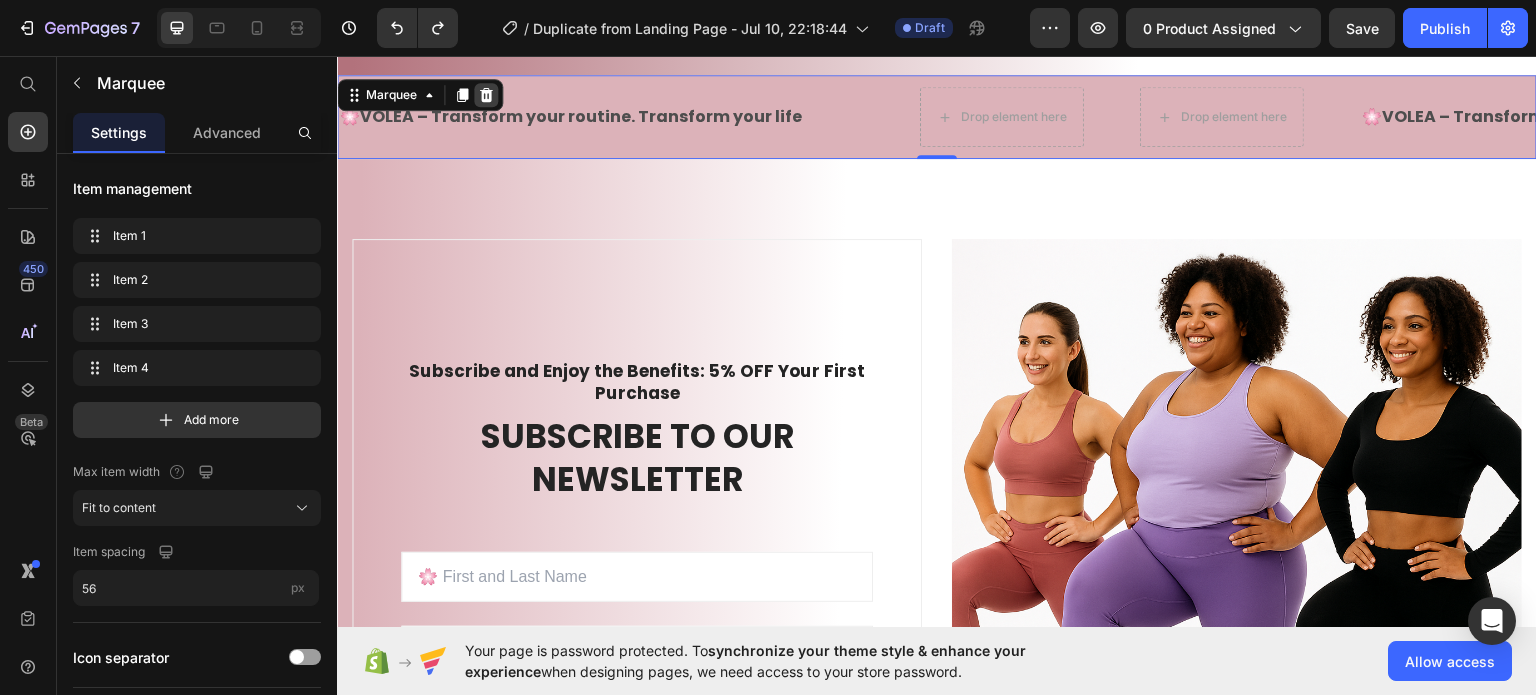 click 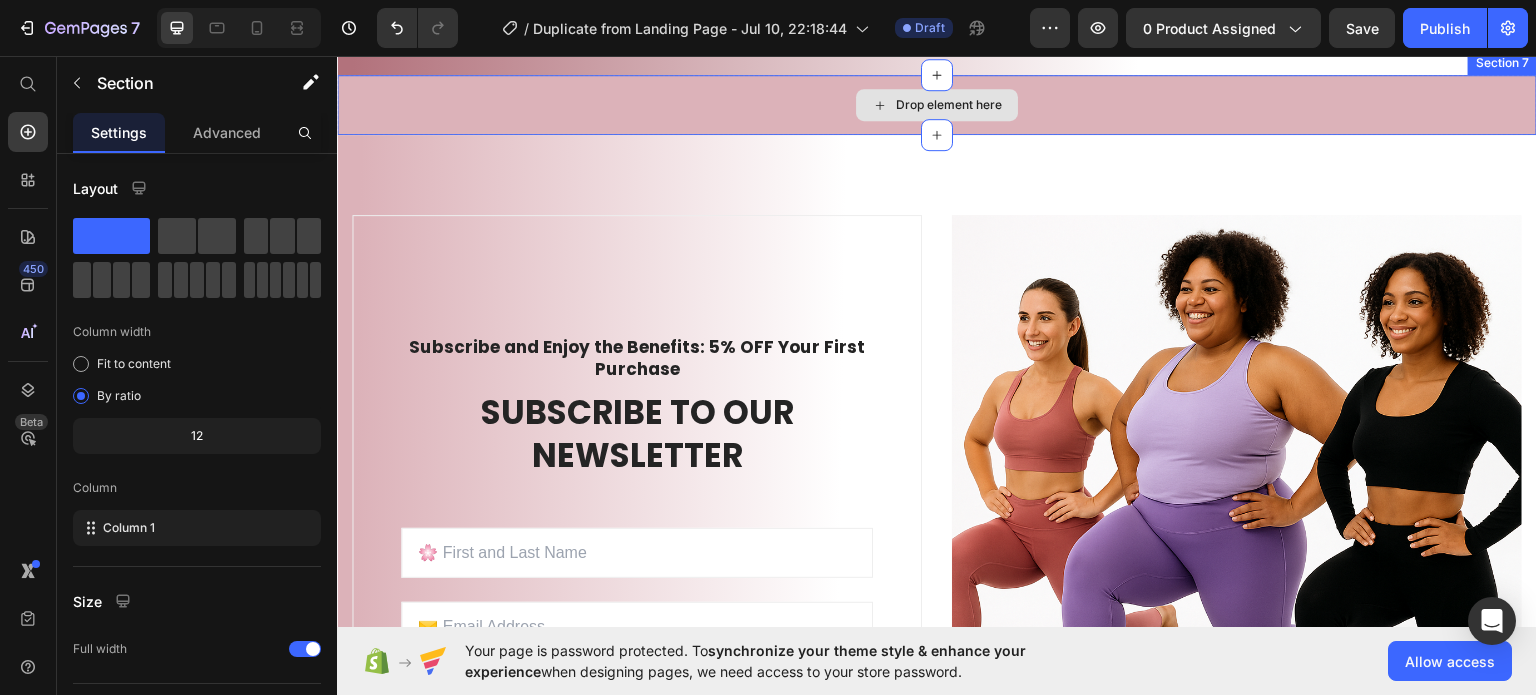click on "Drop element here" at bounding box center (937, 104) 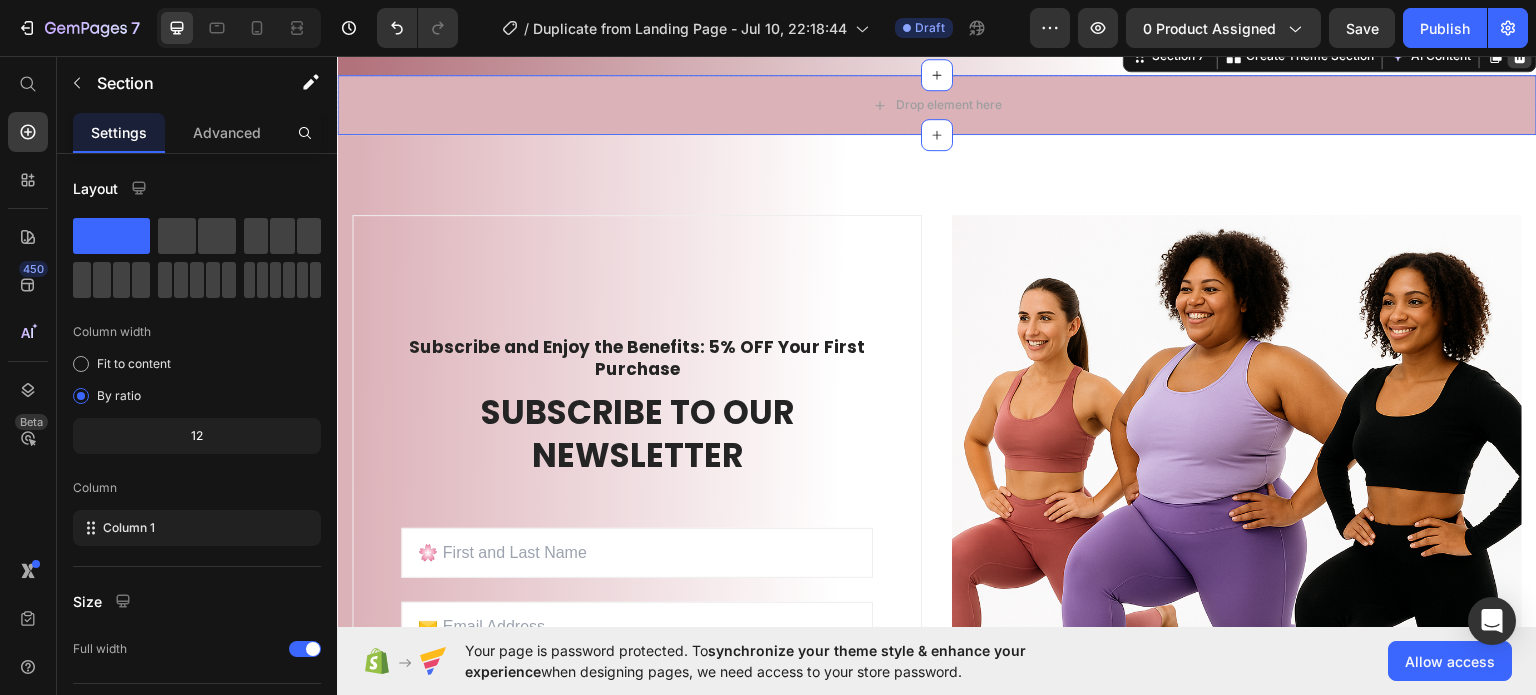 click at bounding box center (1520, 55) 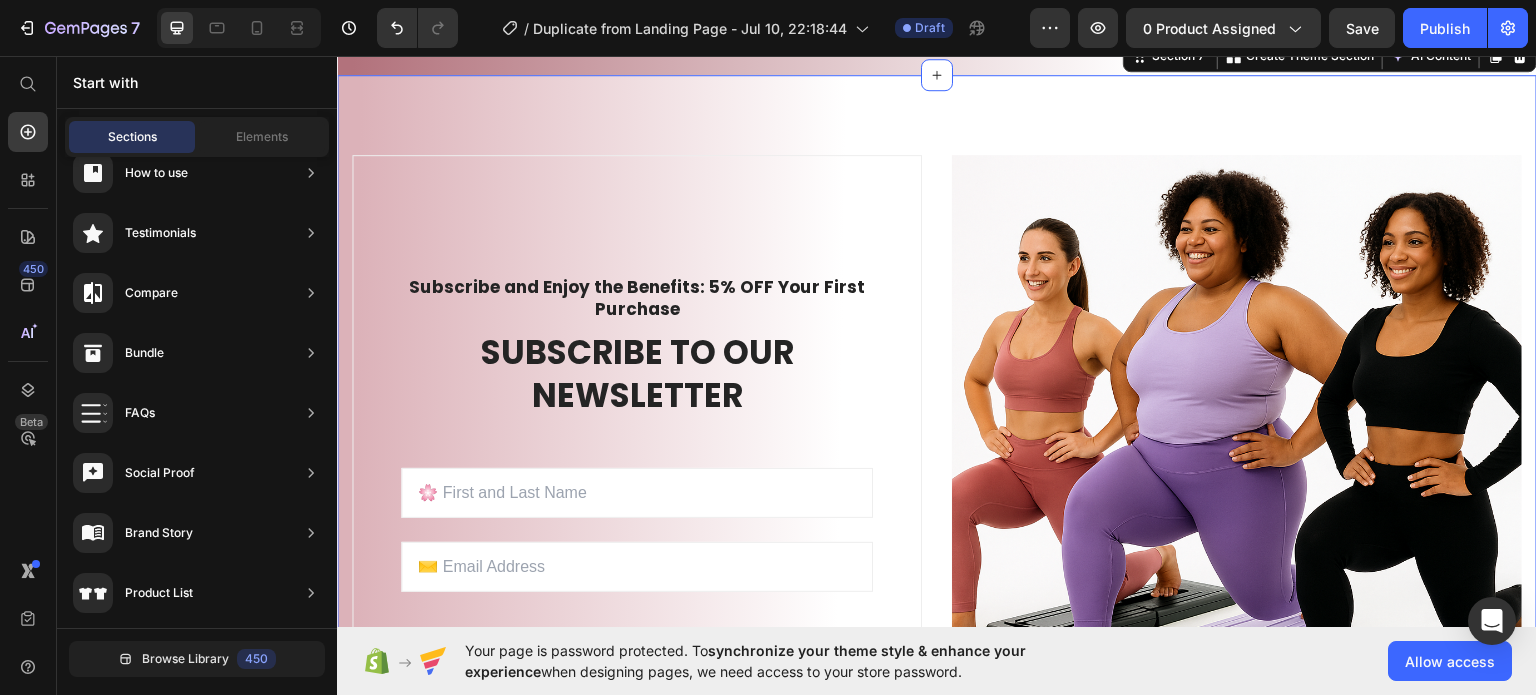 click on "Subscribe and Enjoy the Benefits: 5% OFF Your First Purchase Text block SUBSCRIBE TO OUR NEWSLETTER Heading Sign up to be the first to hear about exclusive deals, special offers and upcoming collections Text block Row Email Field Email Field ENTER Submit Button Row Newsletter Row Image Row Section 7   You can create reusable sections Create Theme Section AI Content Write with GemAI What would you like to describe here? Tone and Voice Persuasive Product Show more Generate" at bounding box center [937, 480] 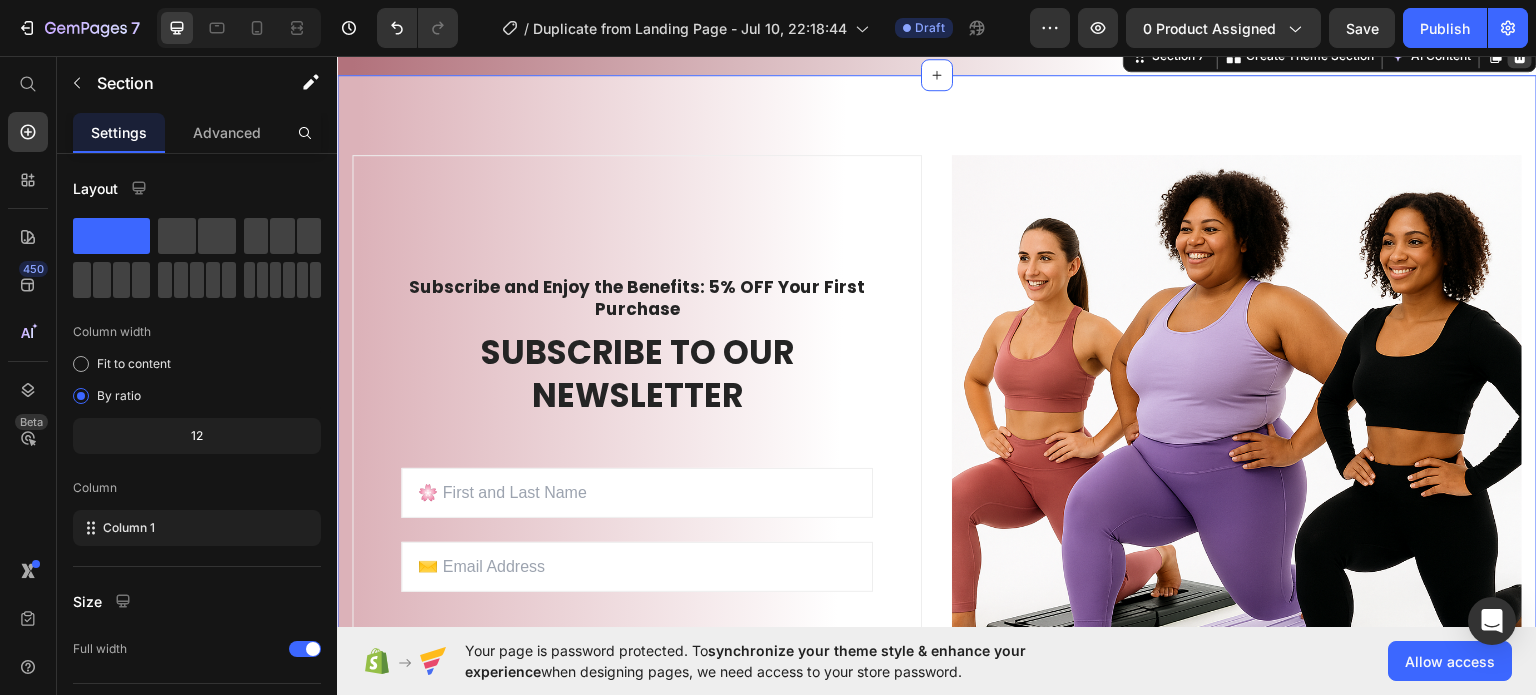 click at bounding box center (1520, 55) 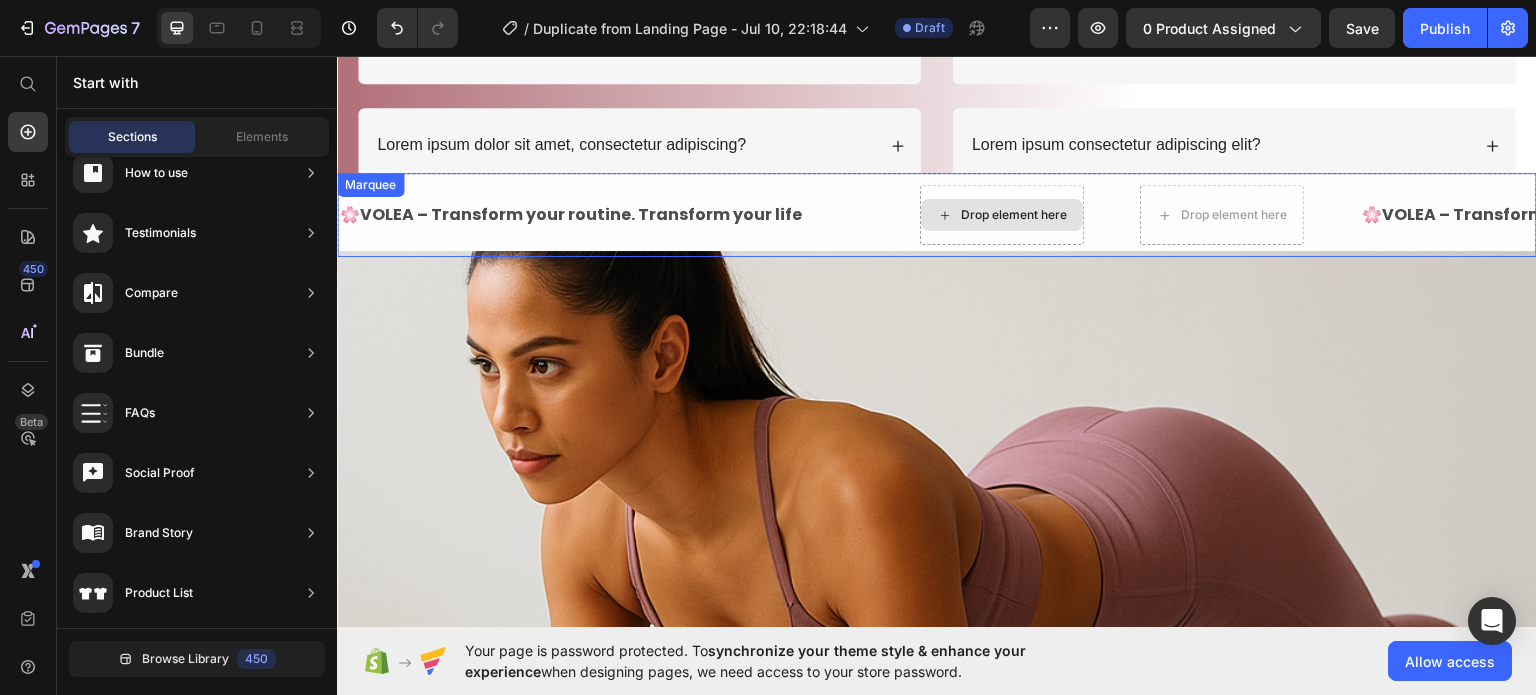 scroll, scrollTop: 2142, scrollLeft: 0, axis: vertical 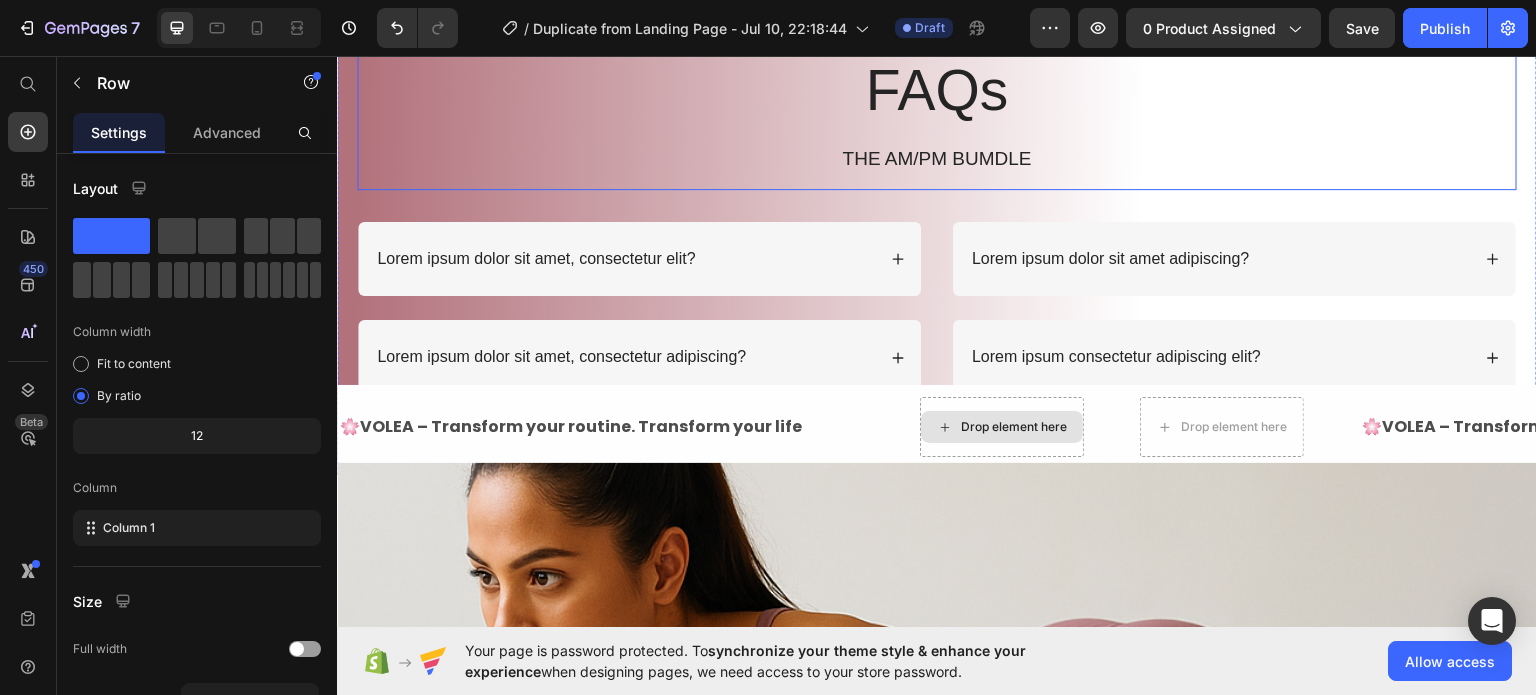 click on "FAQs Heading THE AM/PM BUMDLE Text Block" at bounding box center (937, 119) 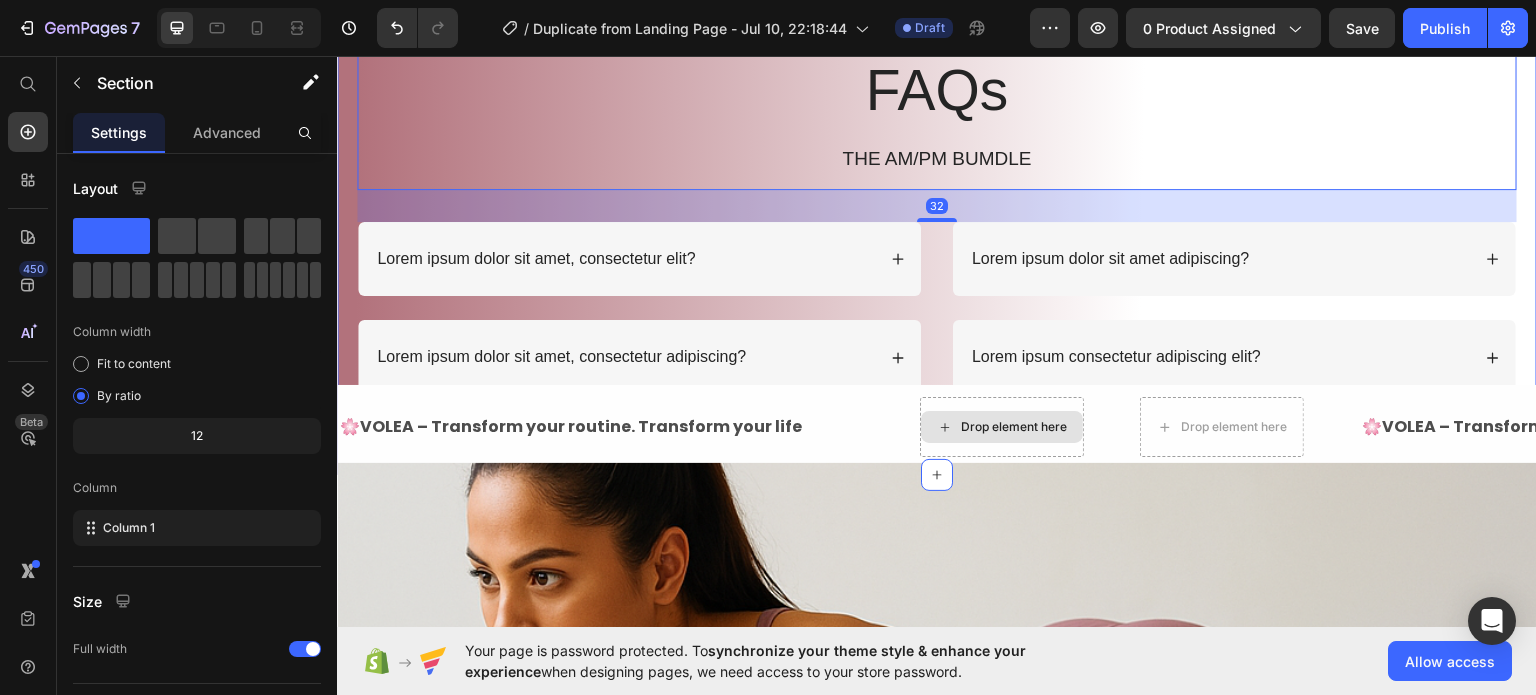 click on "FAQs Heading THE AM/PM BUMDLE Text Block Row   32
Lorem ipsum dolor sit amet, consectetur elit?
Lorem ipsum dolor sit amet, consectetur adipiscing? Accordion
Lorem ipsum dolor sit amet adipiscing?
Lorem ipsum consectetur adipiscing elit? Accordion Row Section 6" at bounding box center [937, 222] 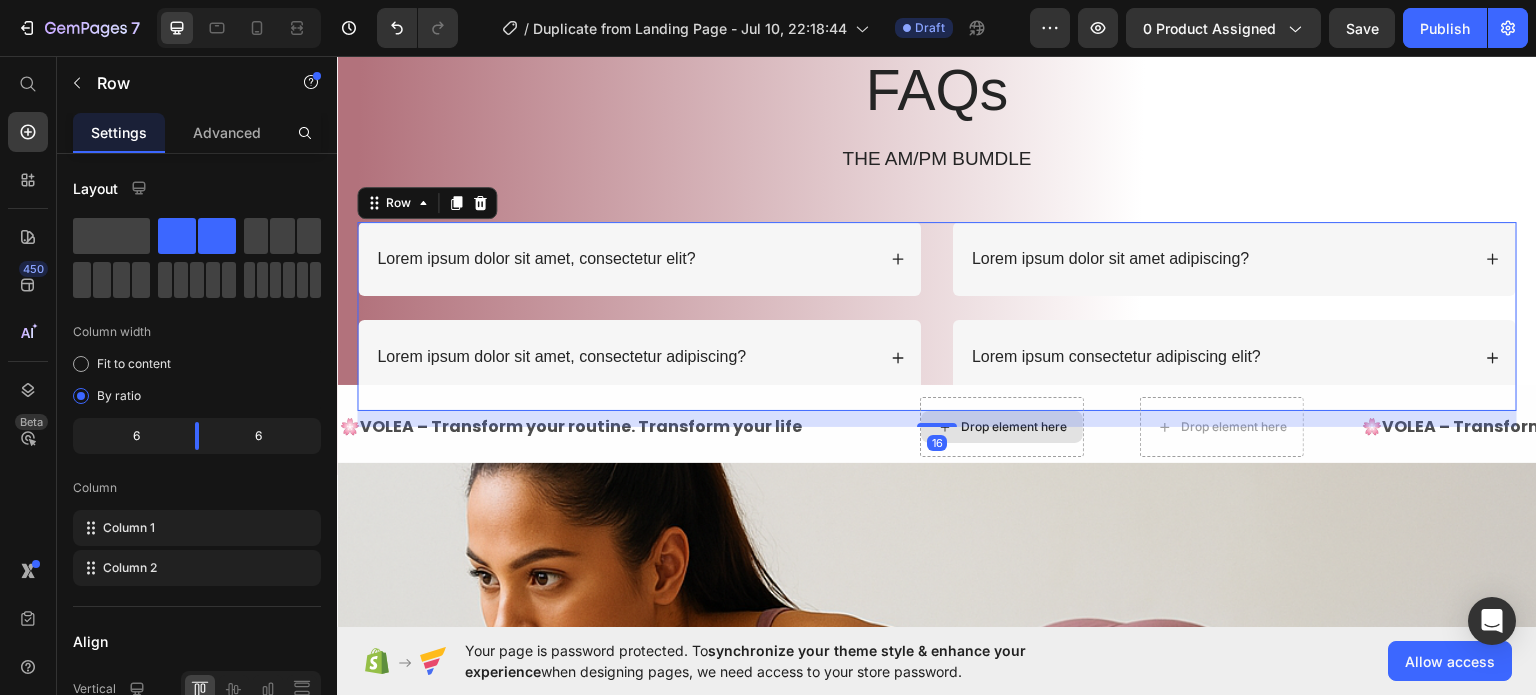 click on "Lorem ipsum dolor sit amet, consectetur elit?
Lorem ipsum dolor sit amet, consectetur adipiscing? Accordion
Lorem ipsum dolor sit amet adipiscing?
Lorem ipsum consectetur adipiscing elit? Accordion Row   16" at bounding box center [937, 316] 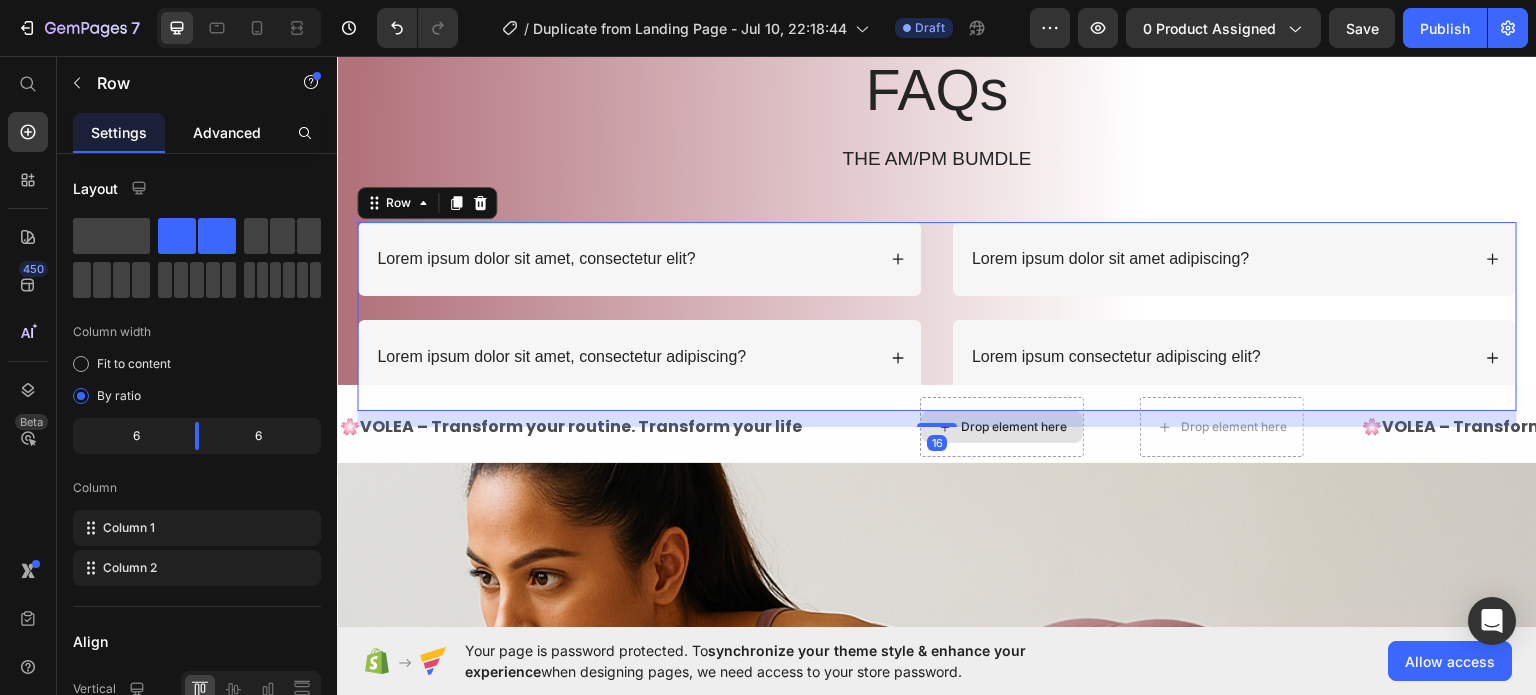 click on "Advanced" 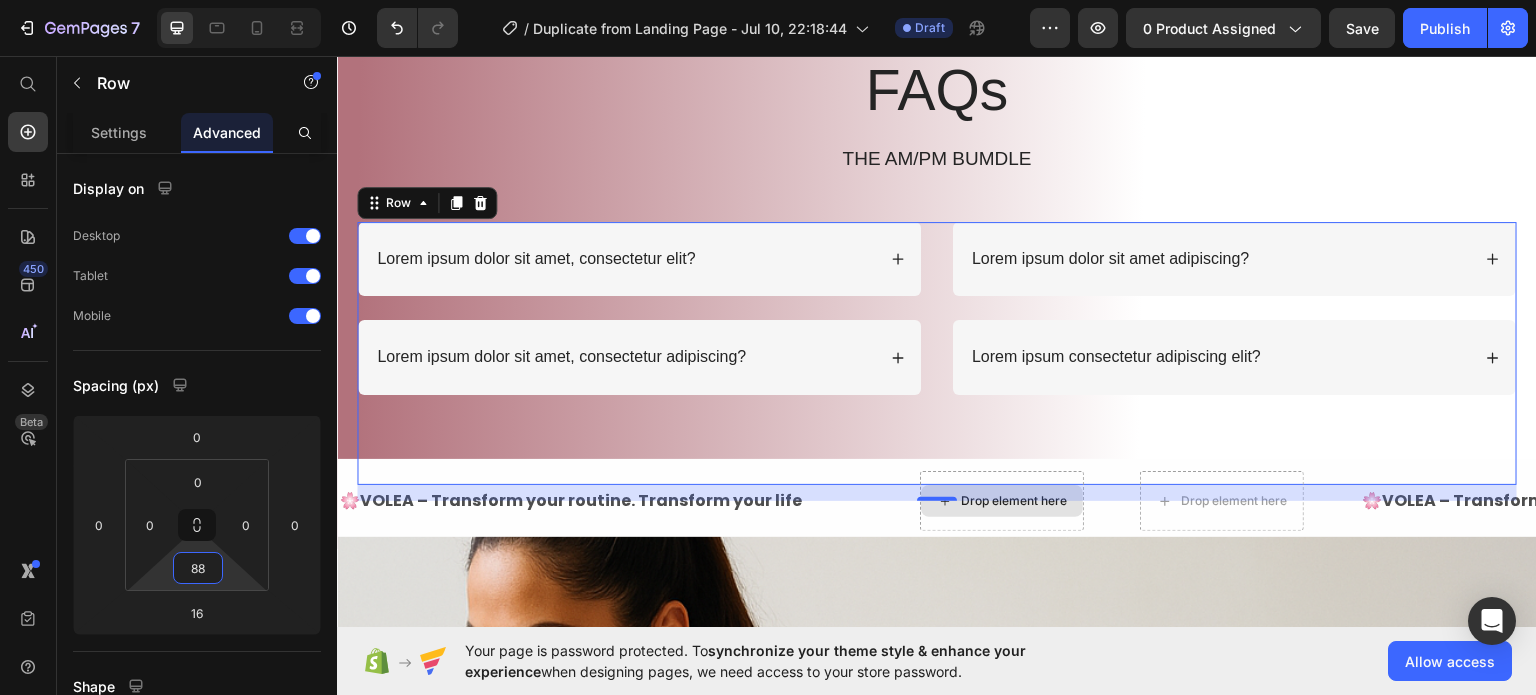 type on "90" 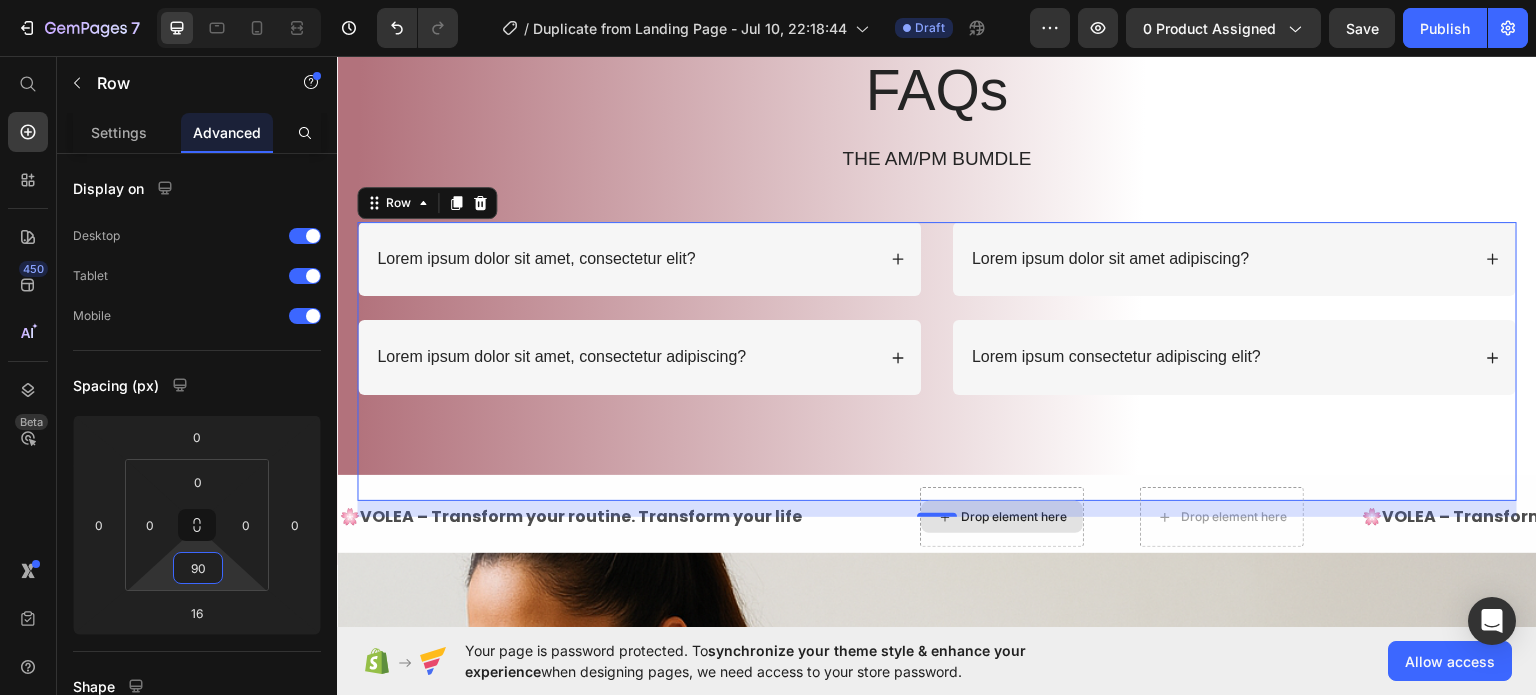 drag, startPoint x: 192, startPoint y: 548, endPoint x: 190, endPoint y: 503, distance: 45.044422 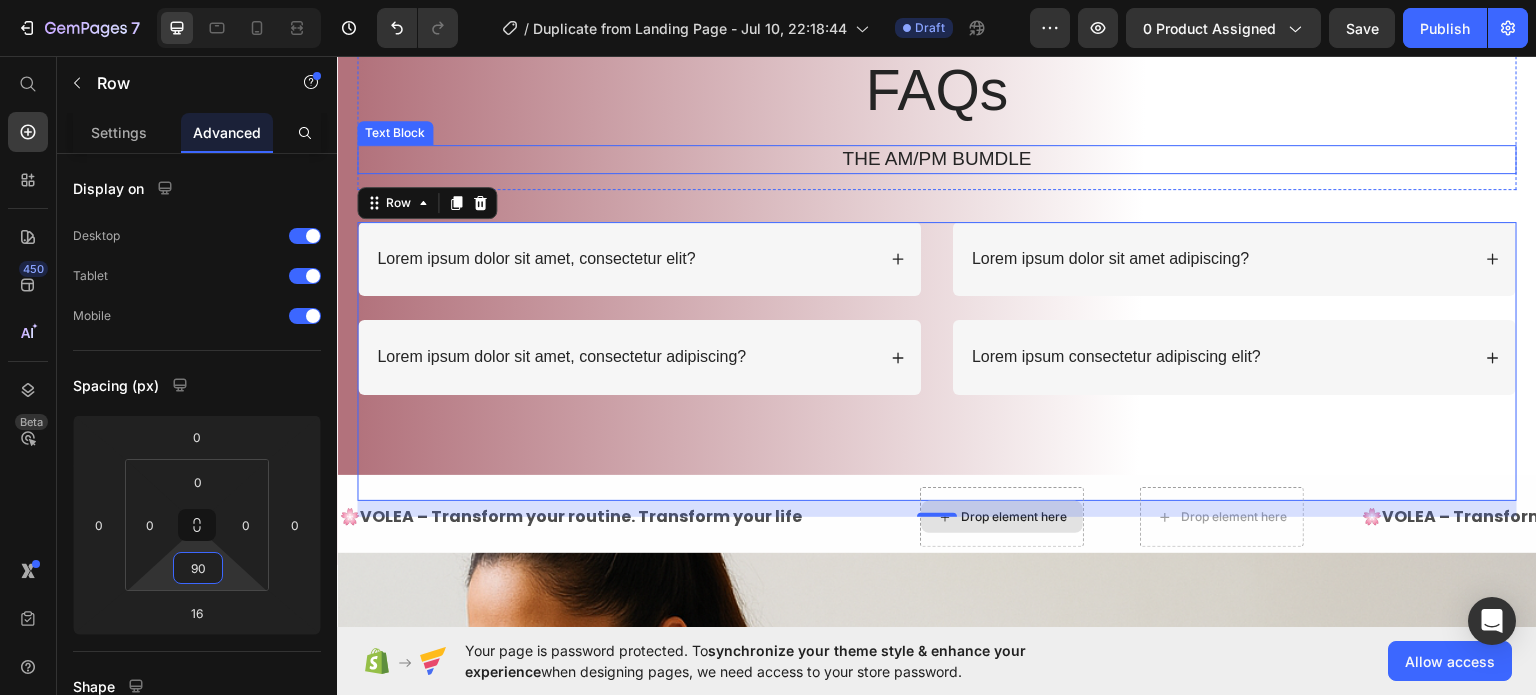click on "FAQs" at bounding box center (937, 89) 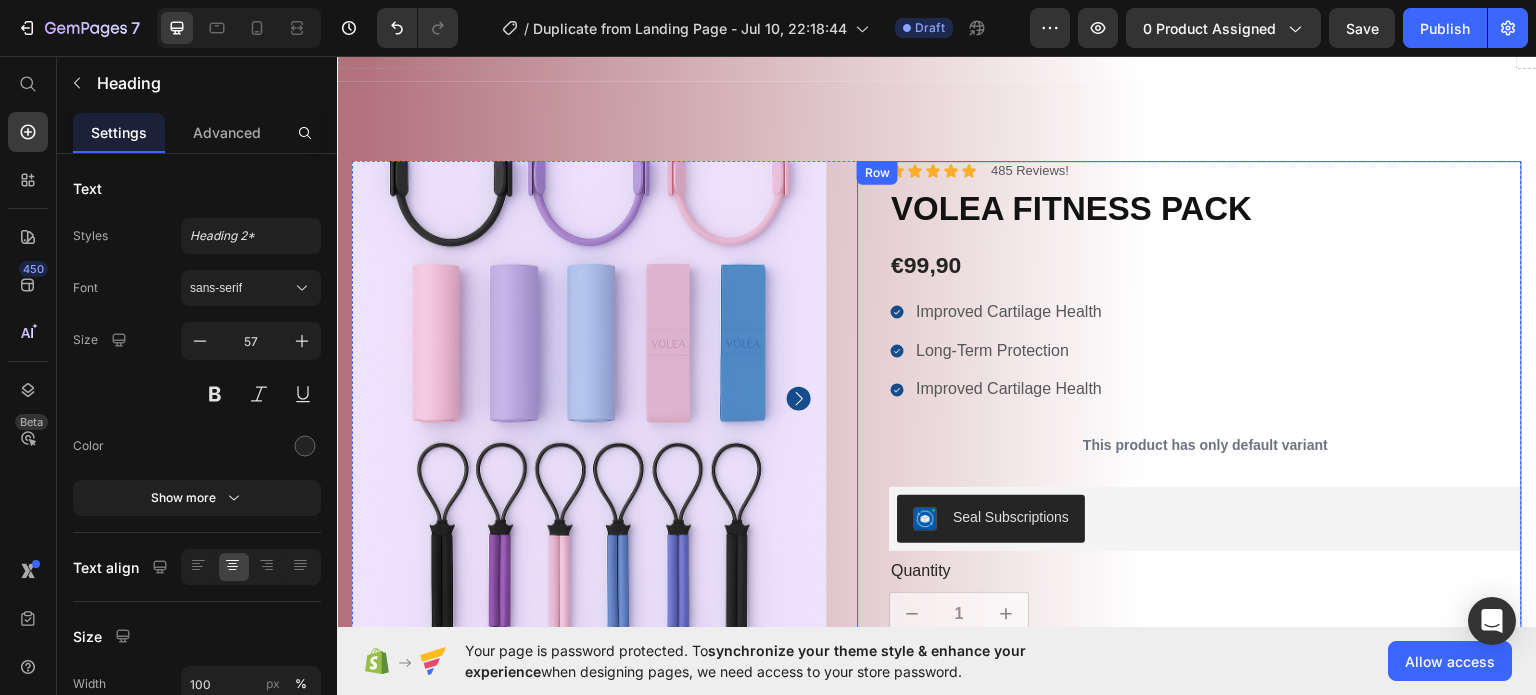 scroll, scrollTop: 0, scrollLeft: 0, axis: both 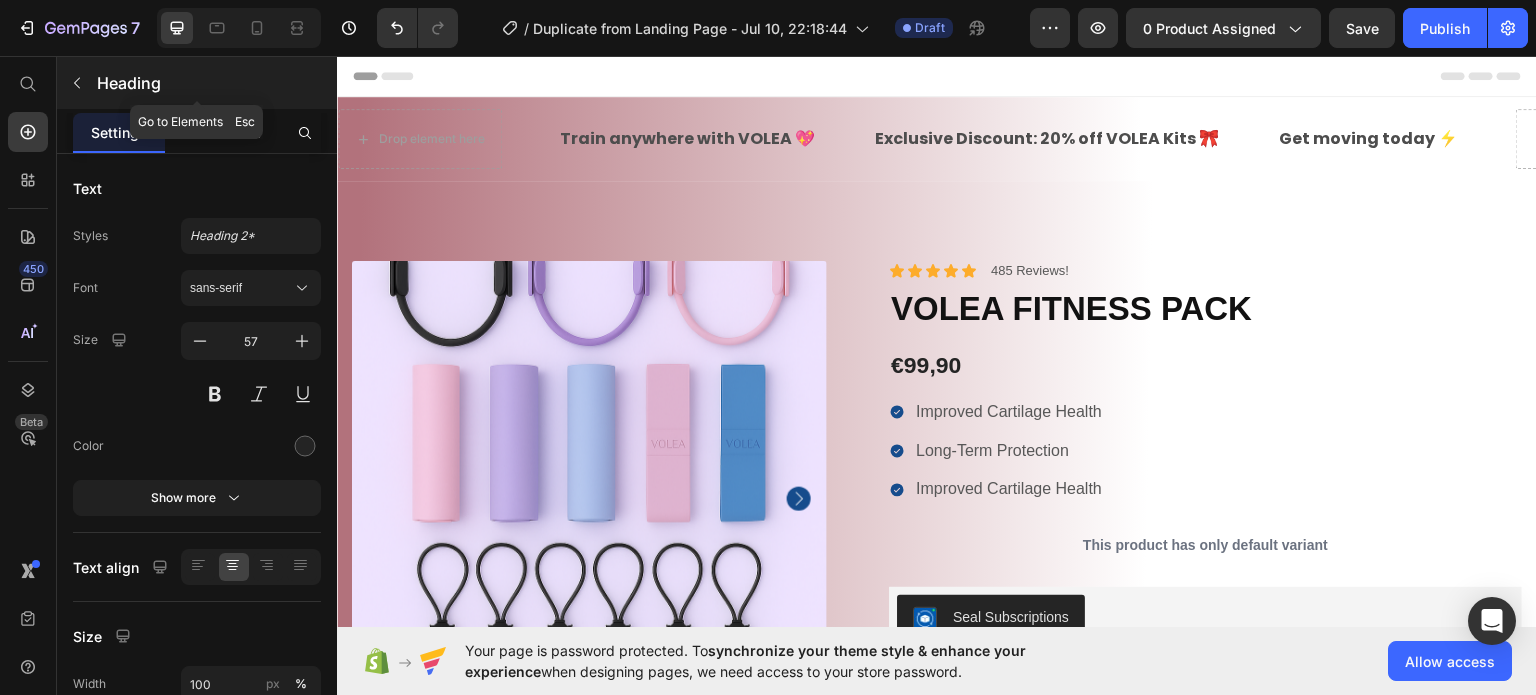 click 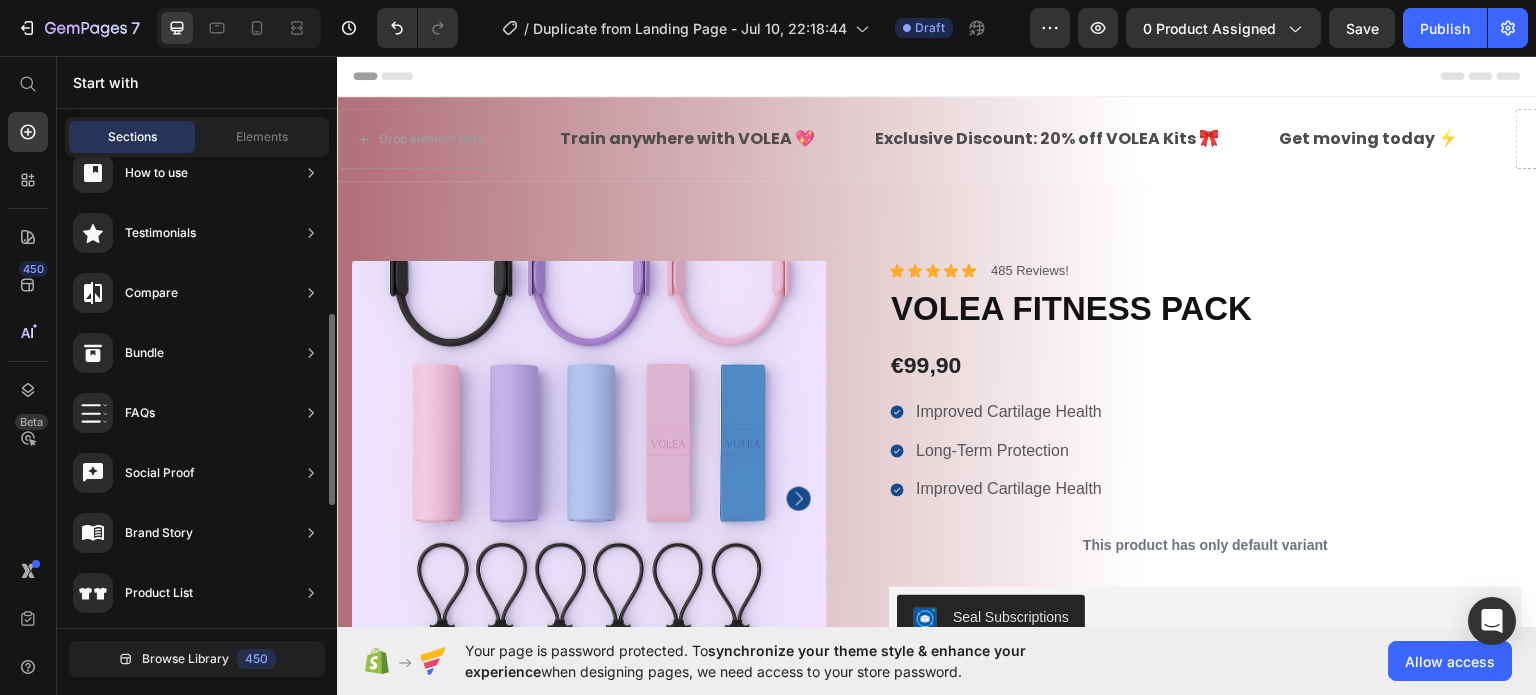 scroll, scrollTop: 46, scrollLeft: 0, axis: vertical 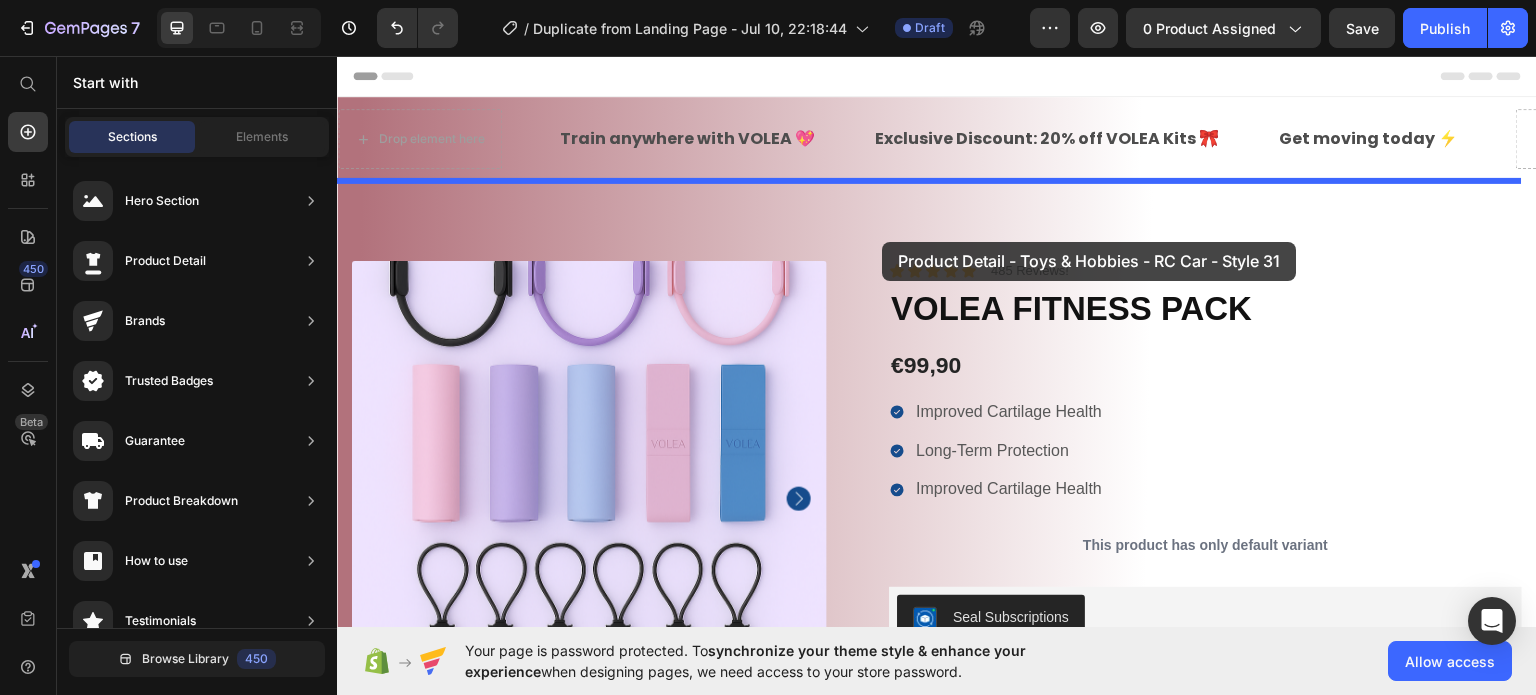 drag, startPoint x: 777, startPoint y: 408, endPoint x: 882, endPoint y: 241, distance: 197.26631 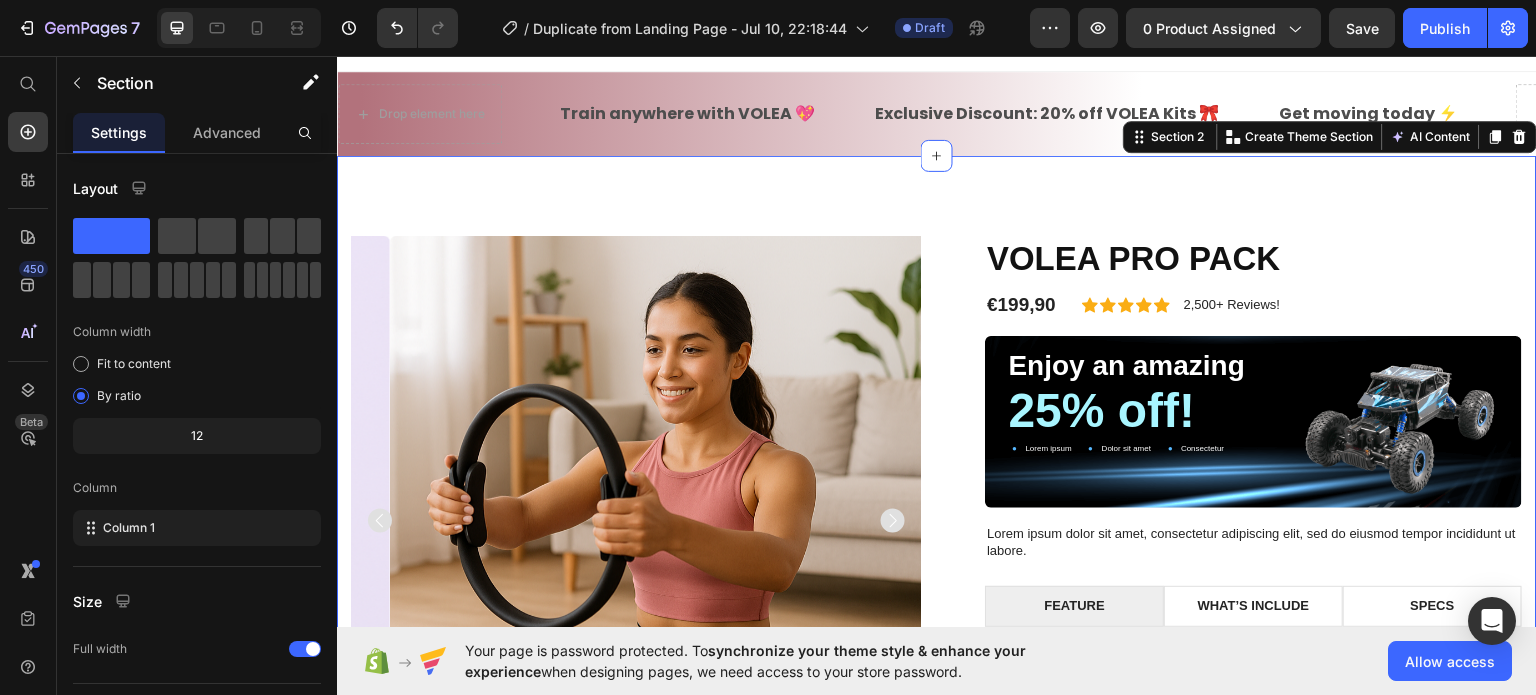 scroll, scrollTop: 55, scrollLeft: 0, axis: vertical 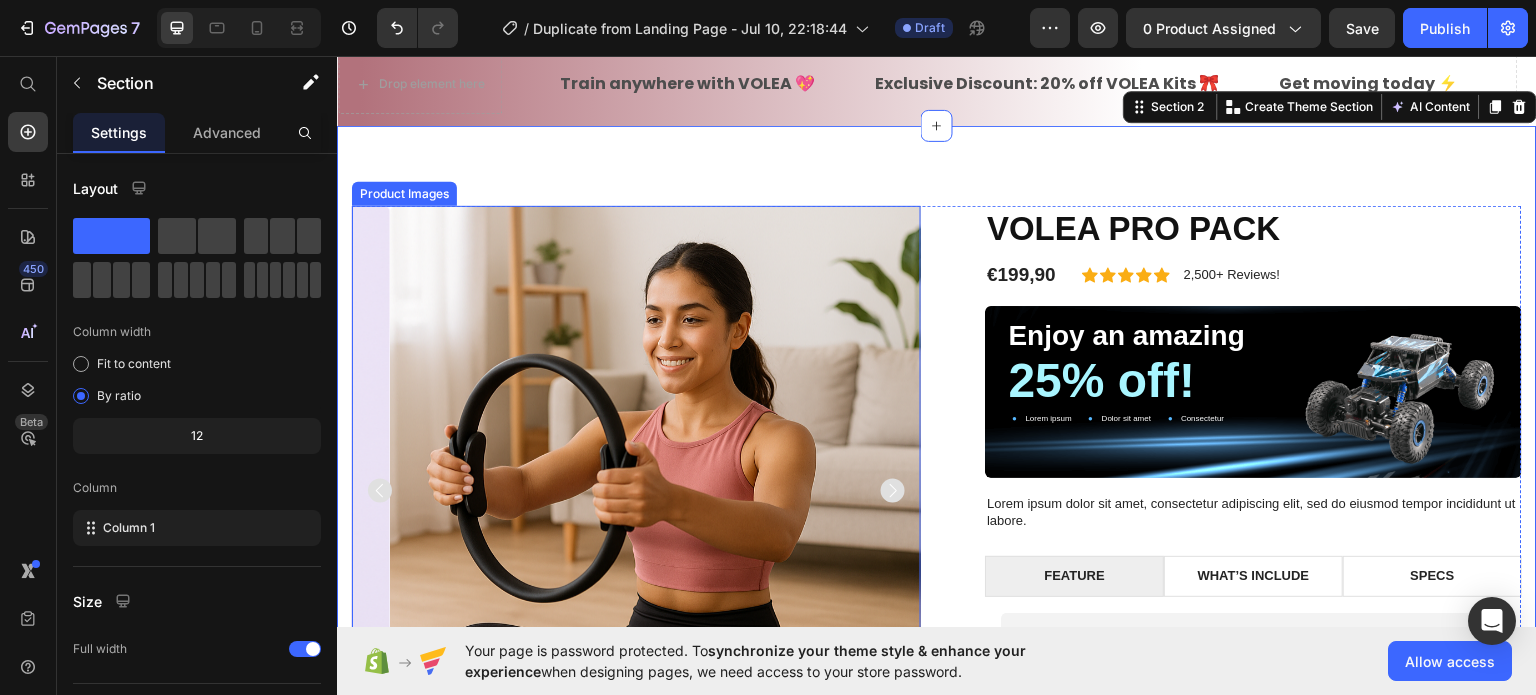 click at bounding box center [674, 489] 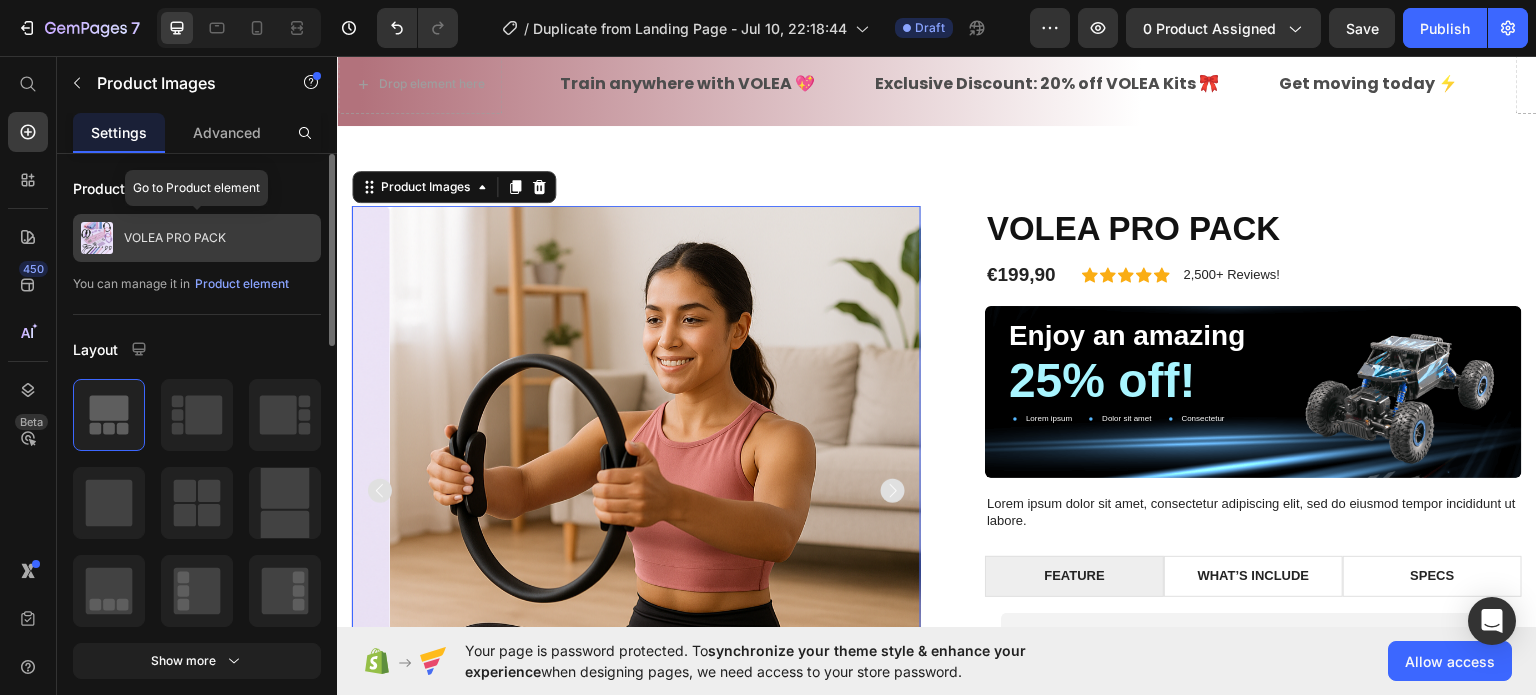 click on "VOLEA PRO PACK" 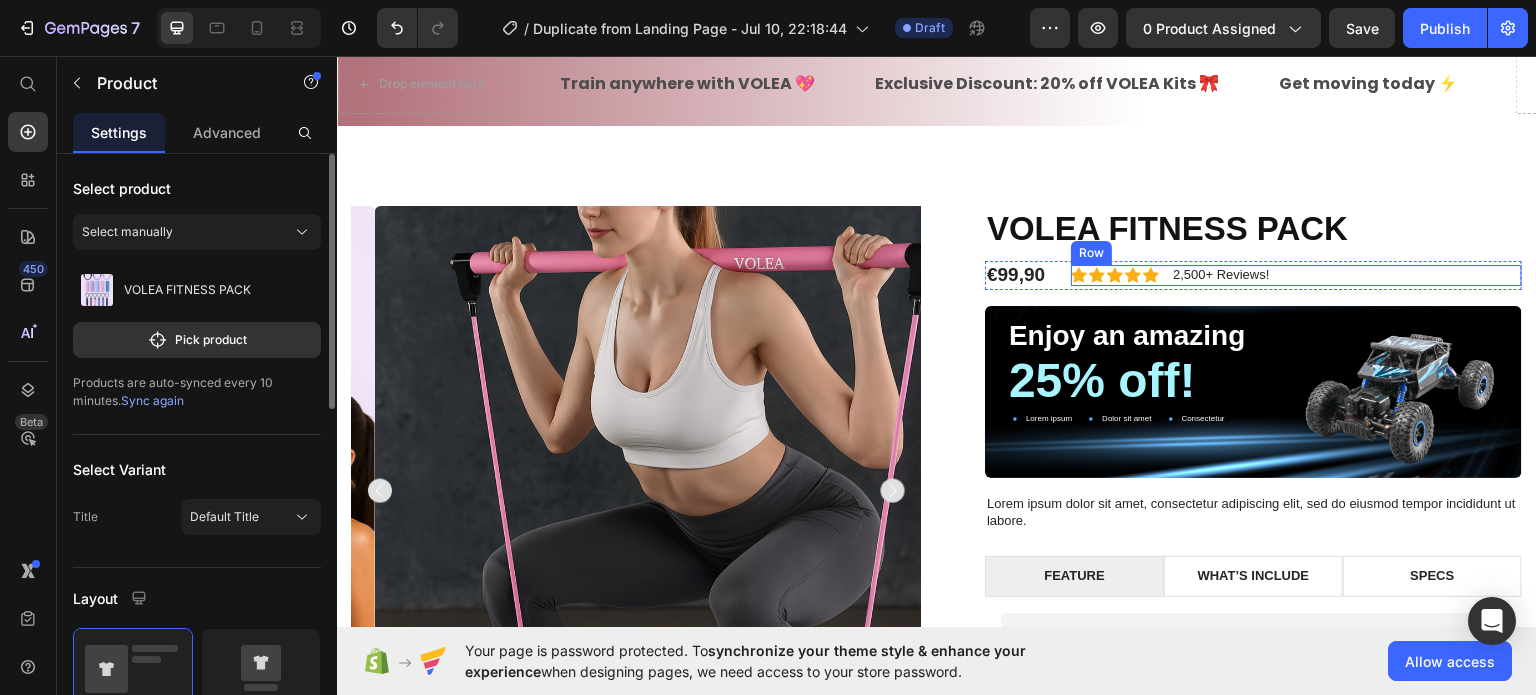 click on "Icon Icon Icon Icon Icon Icon List 2,500+ Reviews! Text Block Row" at bounding box center [1296, 274] 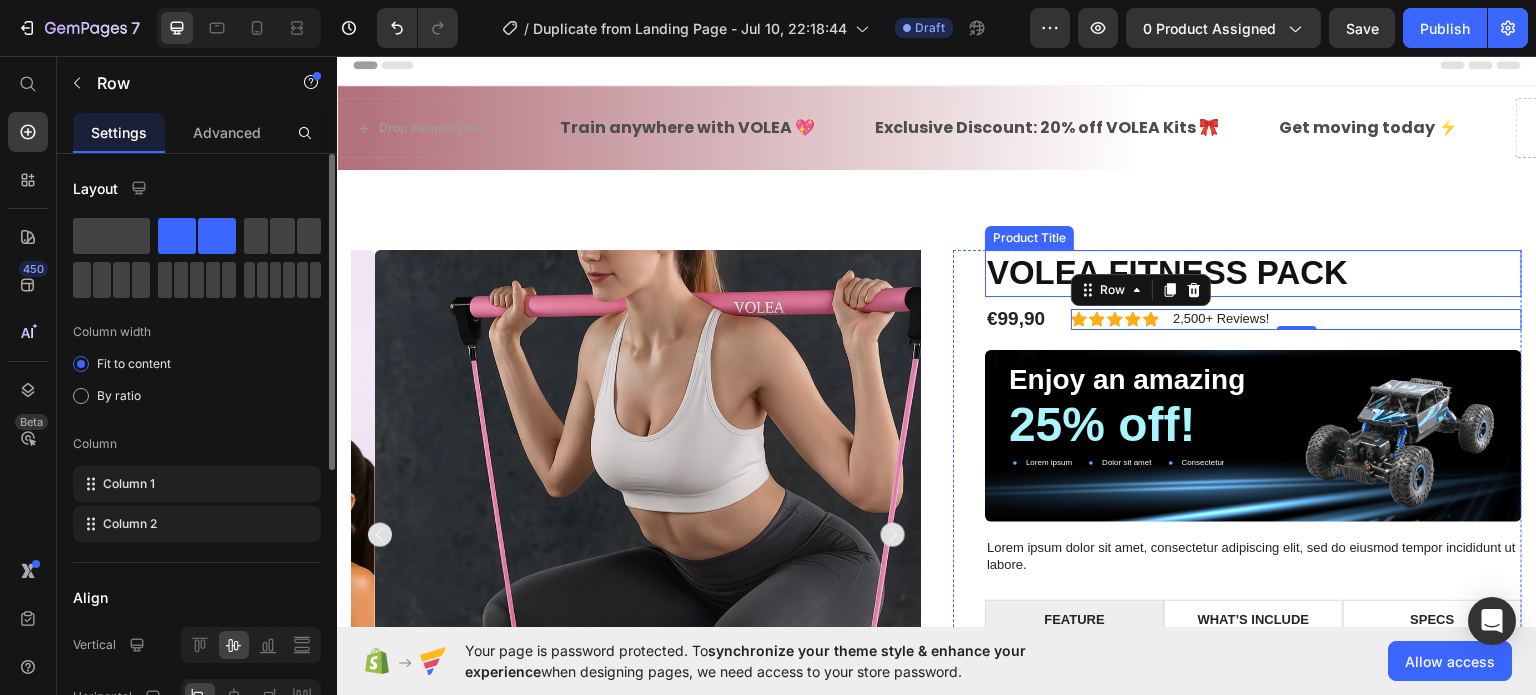 scroll, scrollTop: 0, scrollLeft: 0, axis: both 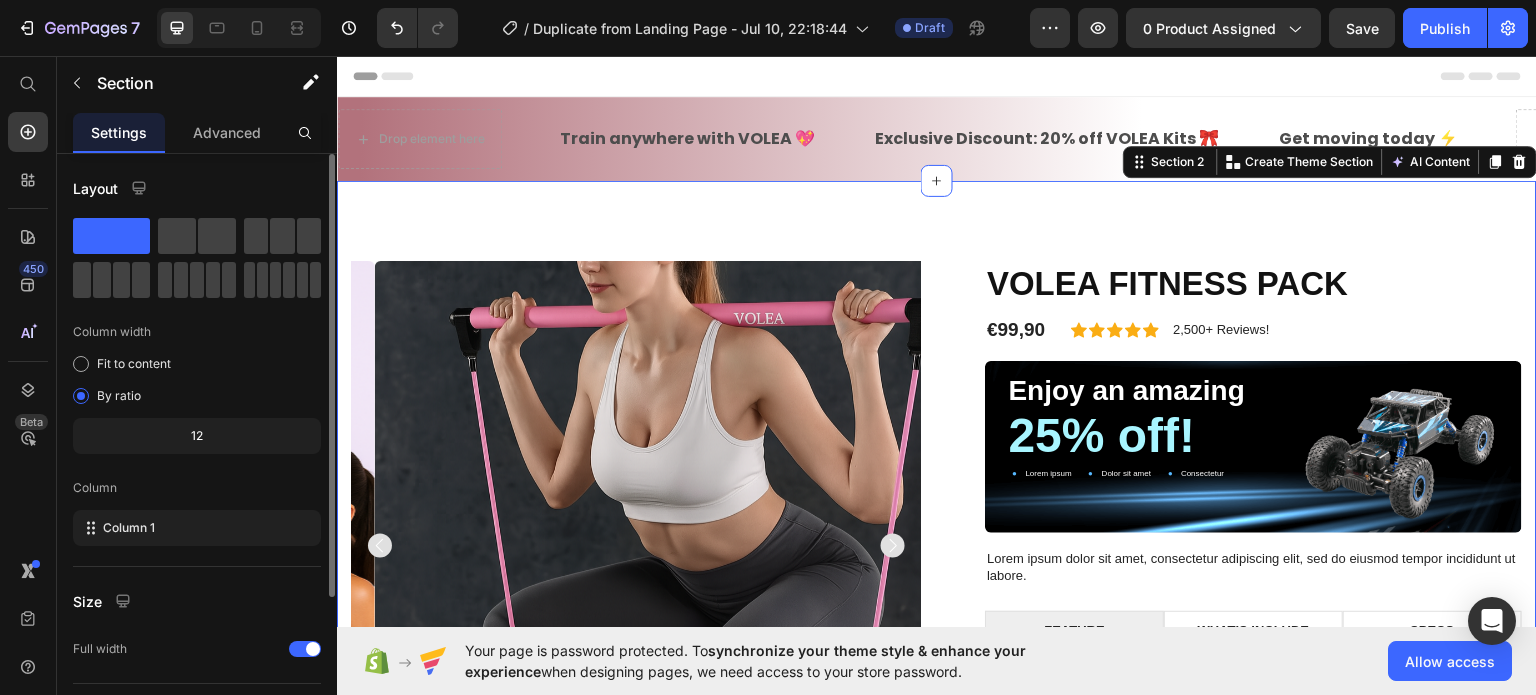 click on "Product Images VOLEA FITNESS PACK Product Title €99,90 Product Price Icon Icon Icon Icon Icon Icon List 2,500+ Reviews! Text Block Row Row Enjoy an amazing Text Block 25% off! Text Block
Lorem ipsum Item List
Dolor sit amet Item List
Consectetur Item List Row Hero Banner Lorem ipsum dolor sit amet, consectetur adipiscing elit, sed do eiusmod tempor incididunt ut labore. Text Block FEATURE WHAT’S INCLUDE SPECS Lorem ipsum dolor sit amet, consectetur adipiscing elit. Ut enim ad minim veniam, quis nostrud exercitation ullamco. Duis aute irure dolor in reprehenderit in voluptate velit. Quis nostrud exercitation ullamco laboris.  Ut labore et dolore magna aliqua. Text Block Row Lorem ipsum dolor sit amet, consectetur adipiscing elit, sed do eiusmod tempor incididunt ut labore et dolore magna aliqua. Ut enim ad minim veniam, quis nostrud exercitation ullamco laboris nisi ut aliquip ex ea commodo consequat. Text Block Text Block Tab" at bounding box center [937, 635] 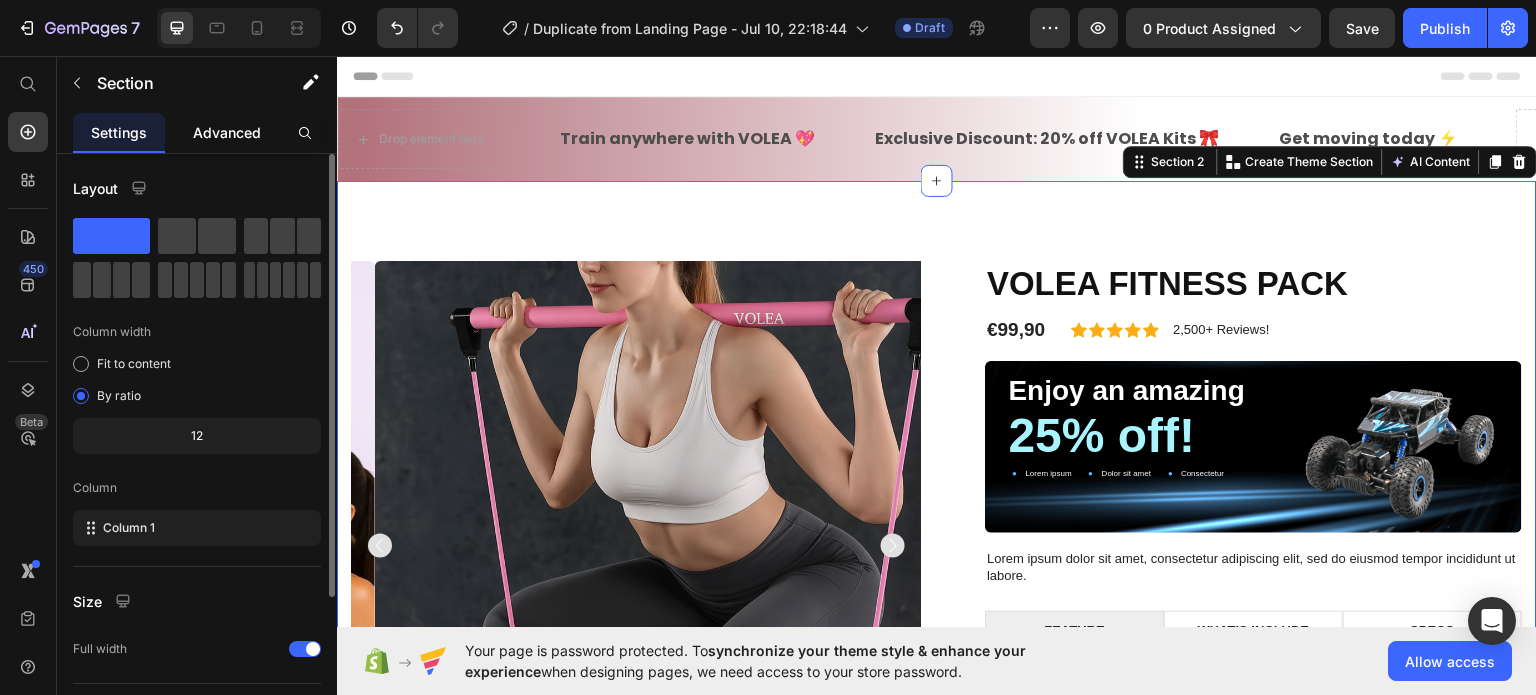 click on "Advanced" 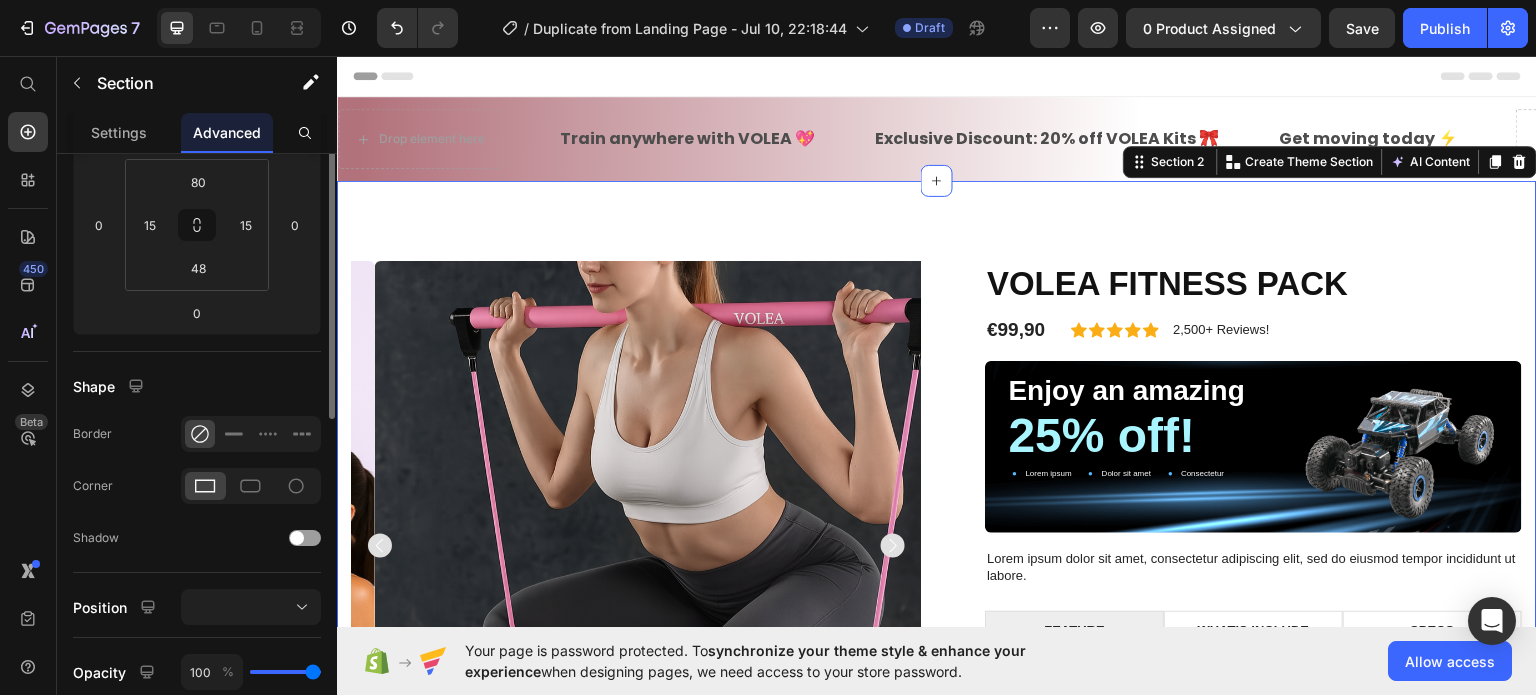 scroll, scrollTop: 500, scrollLeft: 0, axis: vertical 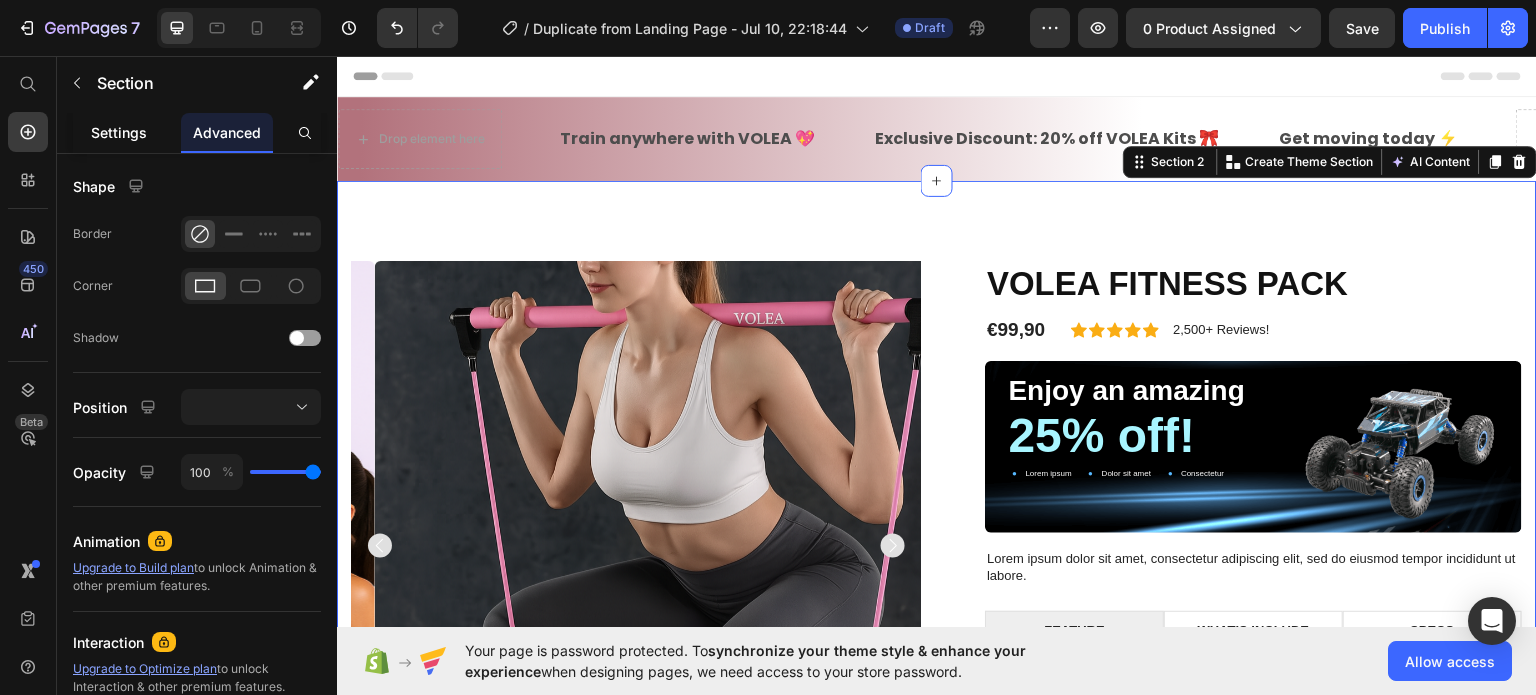 click on "Settings" at bounding box center (119, 132) 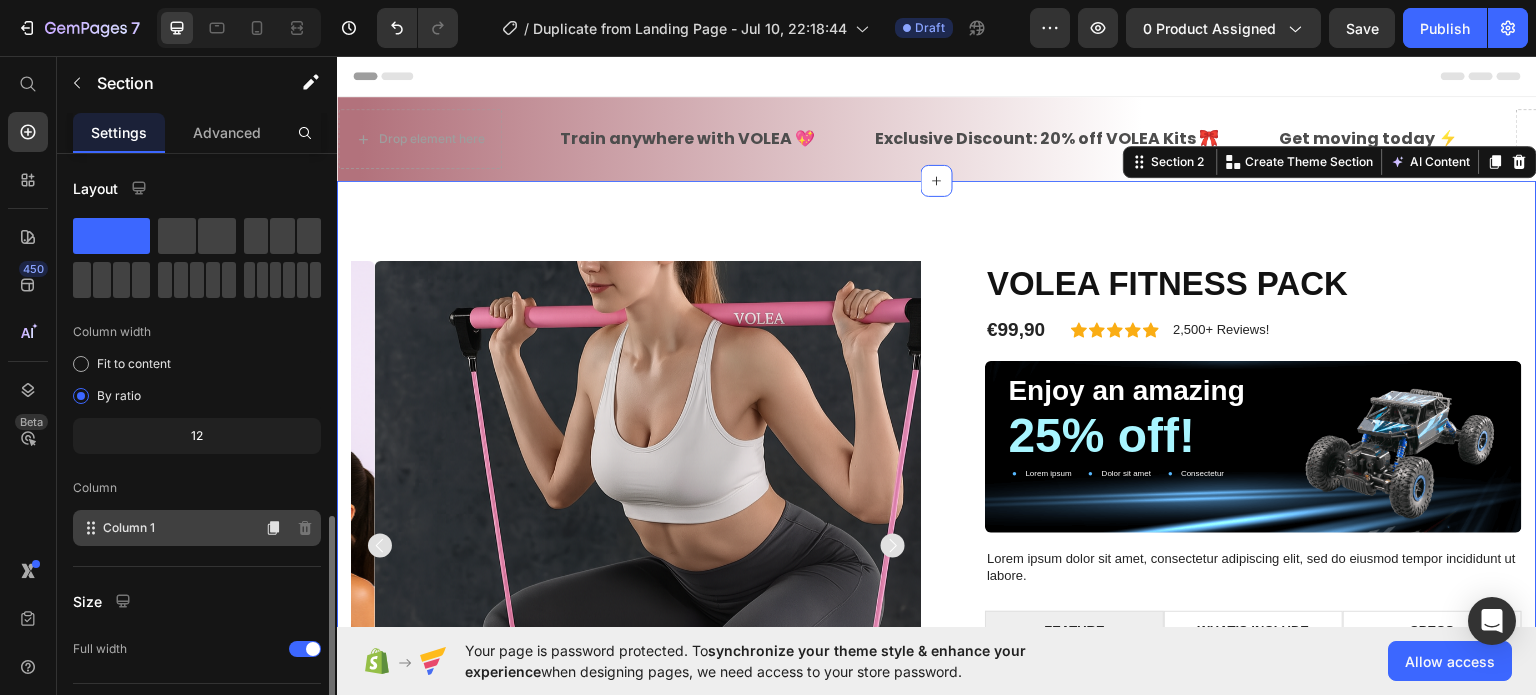 scroll, scrollTop: 208, scrollLeft: 0, axis: vertical 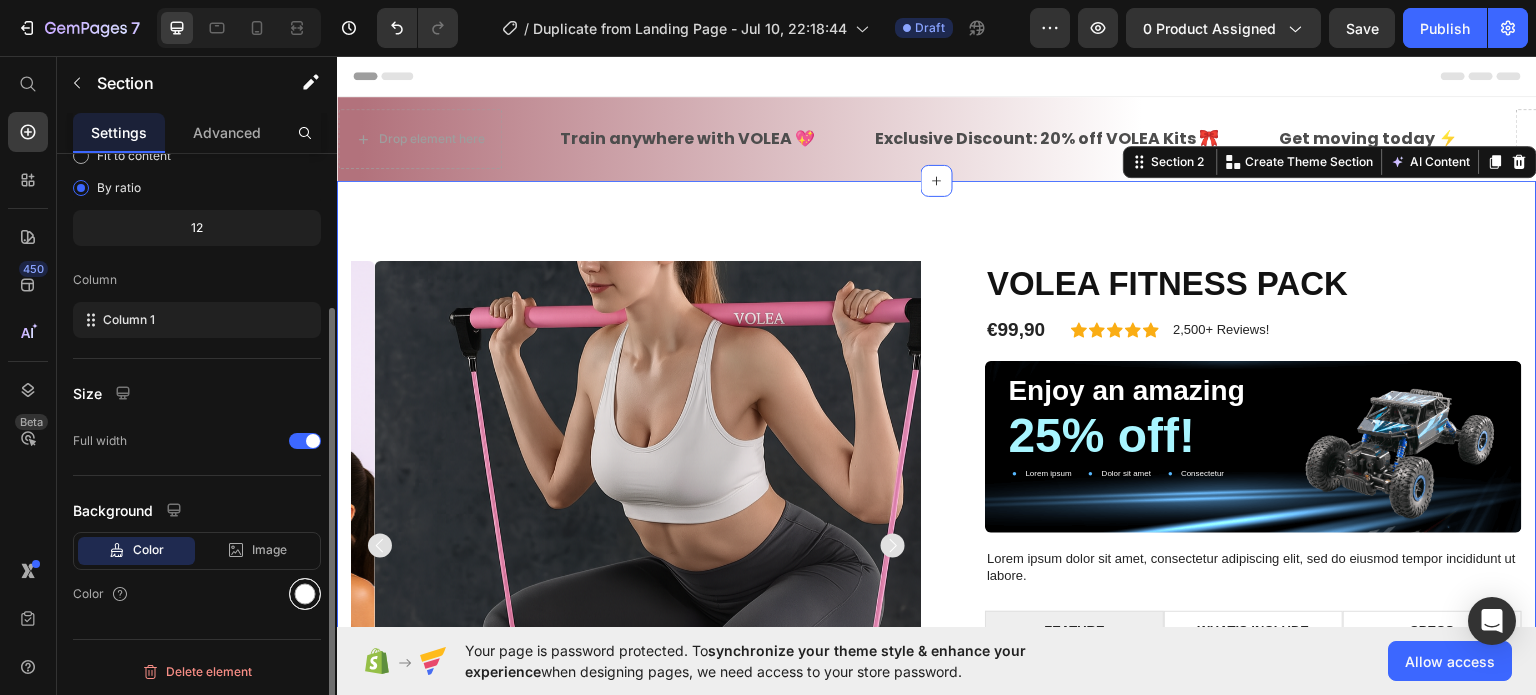 click at bounding box center (305, 594) 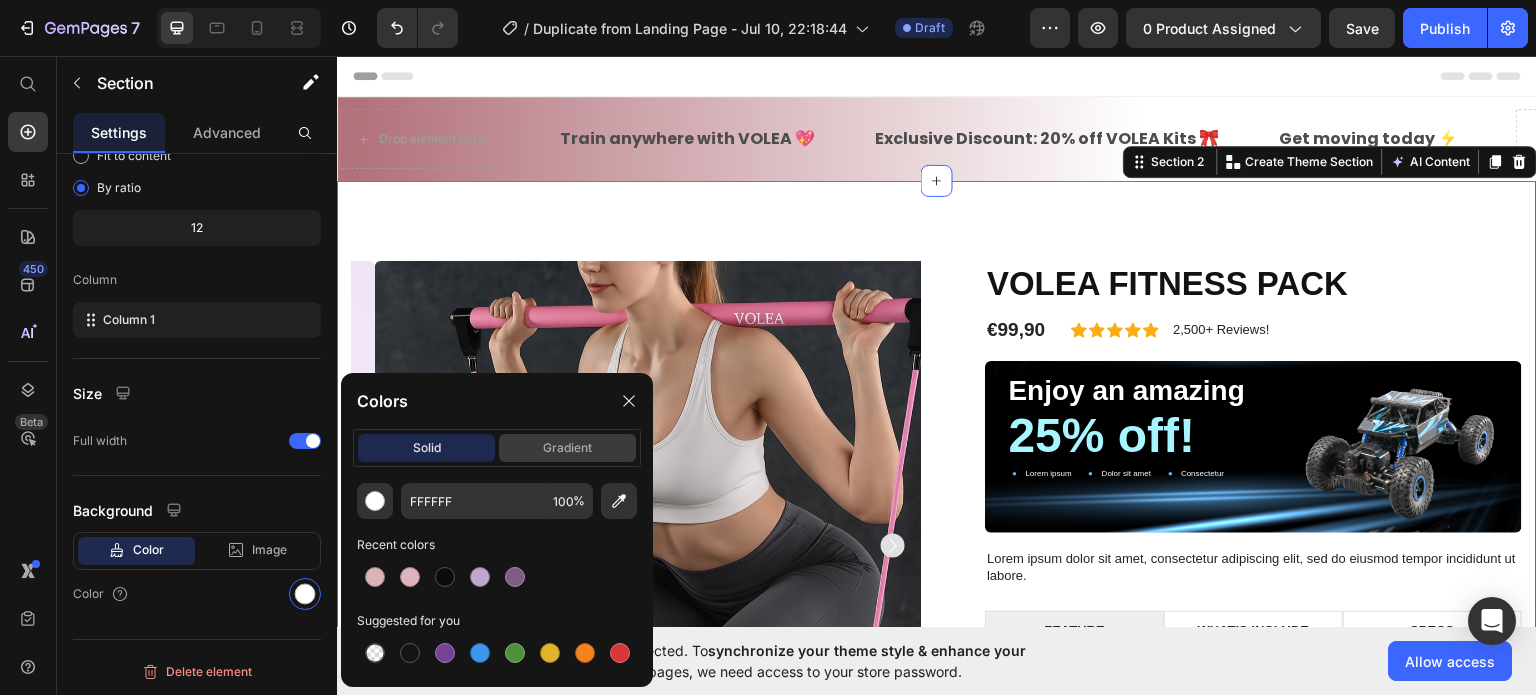 click on "gradient" 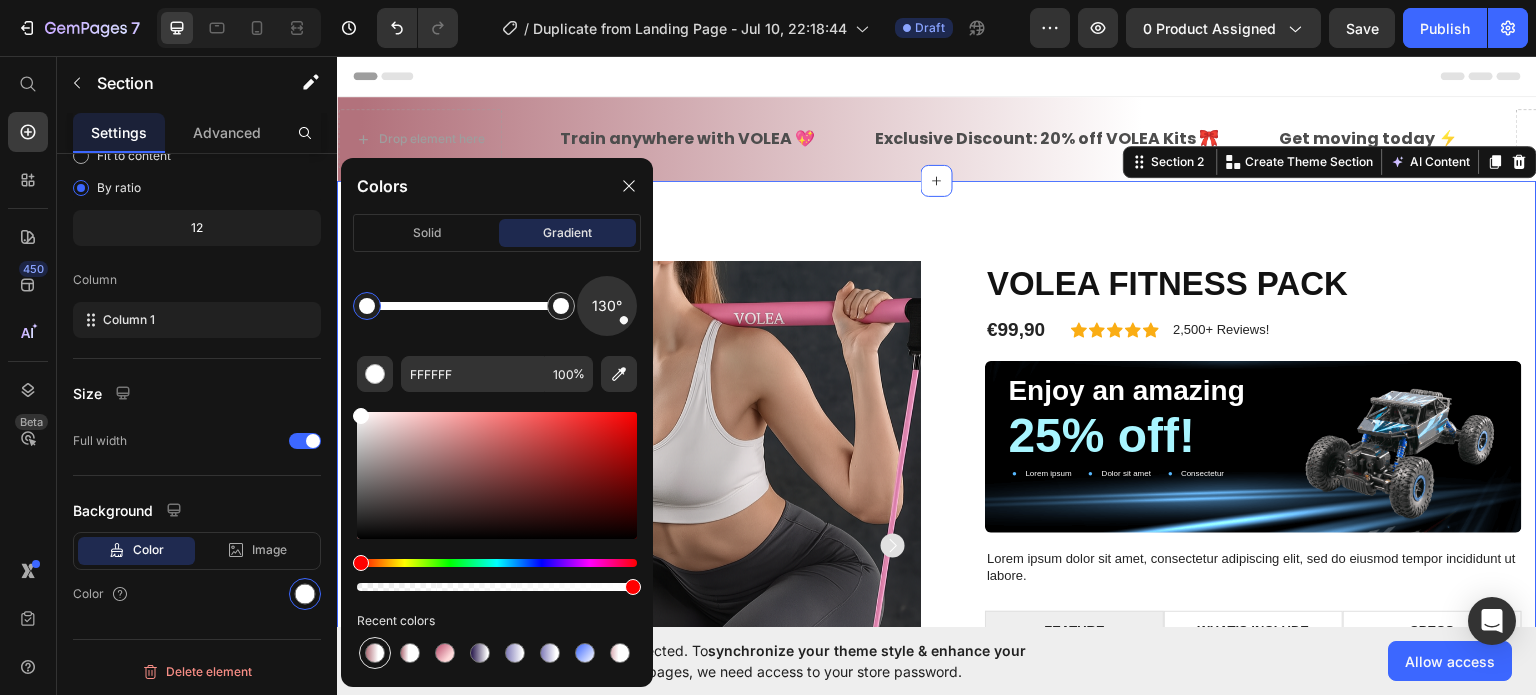 click at bounding box center [375, 653] 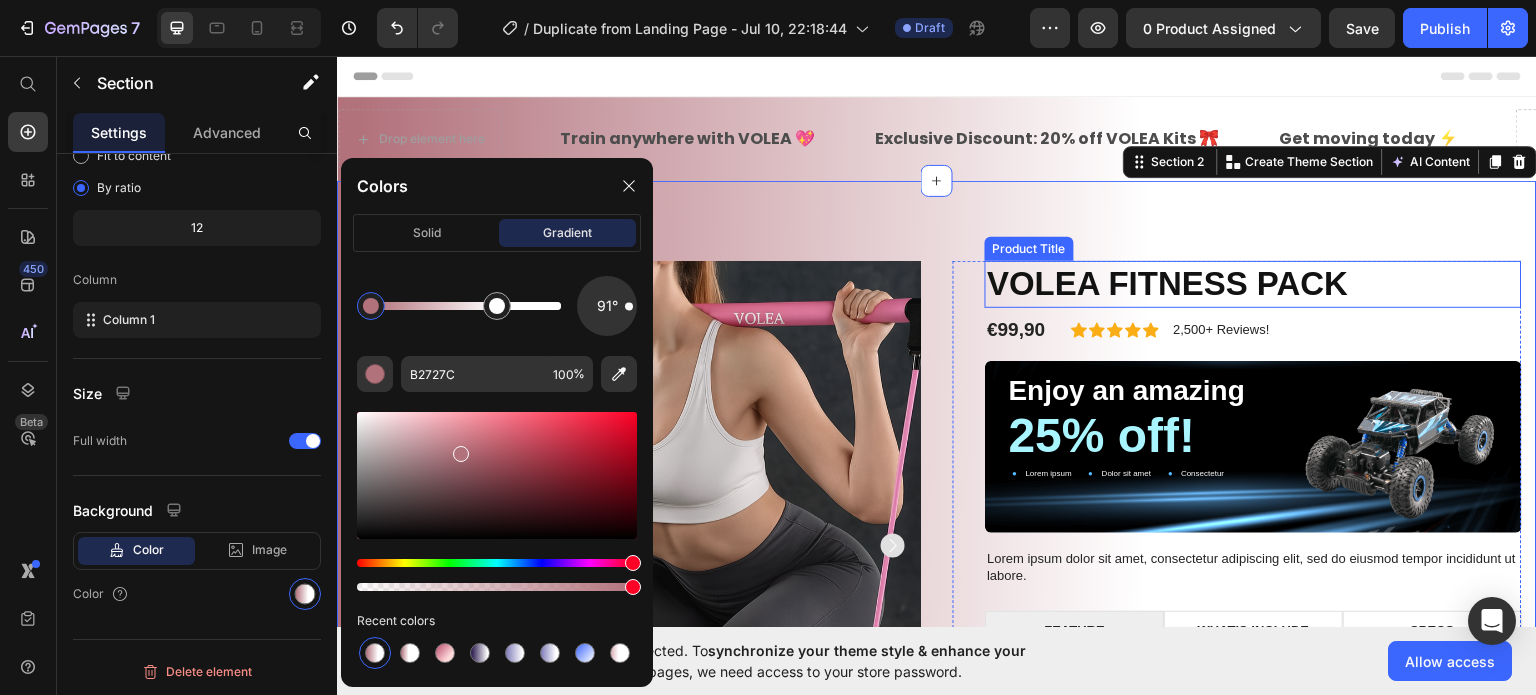 click on "Product Images VOLEA FITNESS PACK Product Title €99,90 Product Price Icon Icon Icon Icon Icon Icon List 2,500+ Reviews! Text Block Row Row Enjoy an amazing Text Block 25% off! Text Block
Lorem ipsum Item List
Dolor sit amet Item List
Consectetur Item List Row Hero Banner Lorem ipsum dolor sit amet, consectetur adipiscing elit, sed do eiusmod tempor incididunt ut labore. Text Block FEATURE WHAT’S INCLUDE SPECS Lorem ipsum dolor sit amet, consectetur adipiscing elit. Ut enim ad minim veniam, quis nostrud exercitation ullamco. Duis aute irure dolor in reprehenderit in voluptate velit. Quis nostrud exercitation ullamco laboris.  Ut labore et dolore magna aliqua. Text Block Row Lorem ipsum dolor sit amet, consectetur adipiscing elit, sed do eiusmod tempor incididunt ut labore et dolore magna aliqua. Ut enim ad minim veniam, quis nostrud exercitation ullamco laboris nisi ut aliquip ex ea commodo consequat. Text Block Text Block Tab" at bounding box center (937, 635) 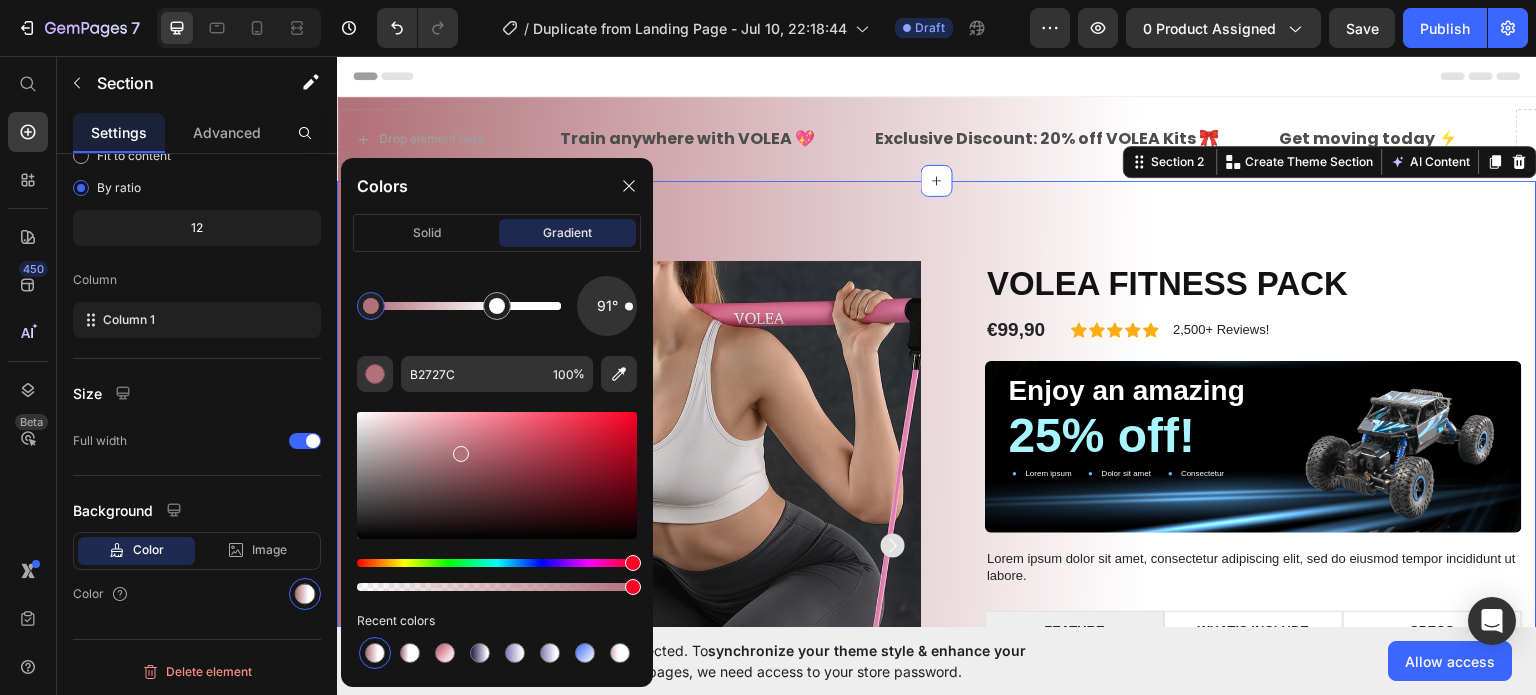 click on "Product Images VOLEA FITNESS PACK Product Title €99,90 Product Price Icon Icon Icon Icon Icon Icon List 2,500+ Reviews! Text Block Row Row Enjoy an amazing Text Block 25% off! Text Block
Lorem ipsum Item List
Dolor sit amet Item List
Consectetur Item List Row Hero Banner Lorem ipsum dolor sit amet, consectetur adipiscing elit, sed do eiusmod tempor incididunt ut labore. Text Block FEATURE WHAT’S INCLUDE SPECS Lorem ipsum dolor sit amet, consectetur adipiscing elit. Ut enim ad minim veniam, quis nostrud exercitation ullamco. Duis aute irure dolor in reprehenderit in voluptate velit. Quis nostrud exercitation ullamco laboris.  Ut labore et dolore magna aliqua. Text Block Row Lorem ipsum dolor sit amet, consectetur adipiscing elit, sed do eiusmod tempor incididunt ut labore et dolore magna aliqua. Ut enim ad minim veniam, quis nostrud exercitation ullamco laboris nisi ut aliquip ex ea commodo consequat. Text Block Text Block Tab" at bounding box center [937, 635] 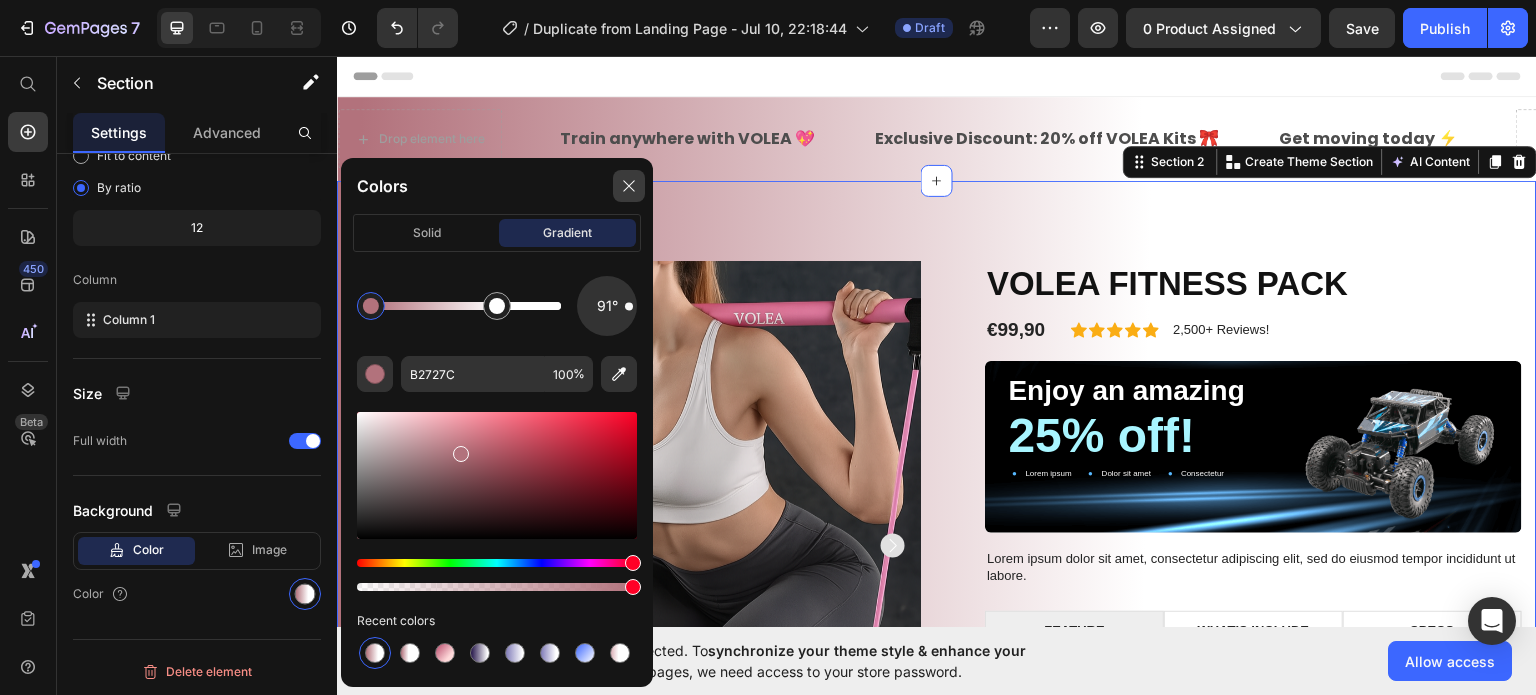 click 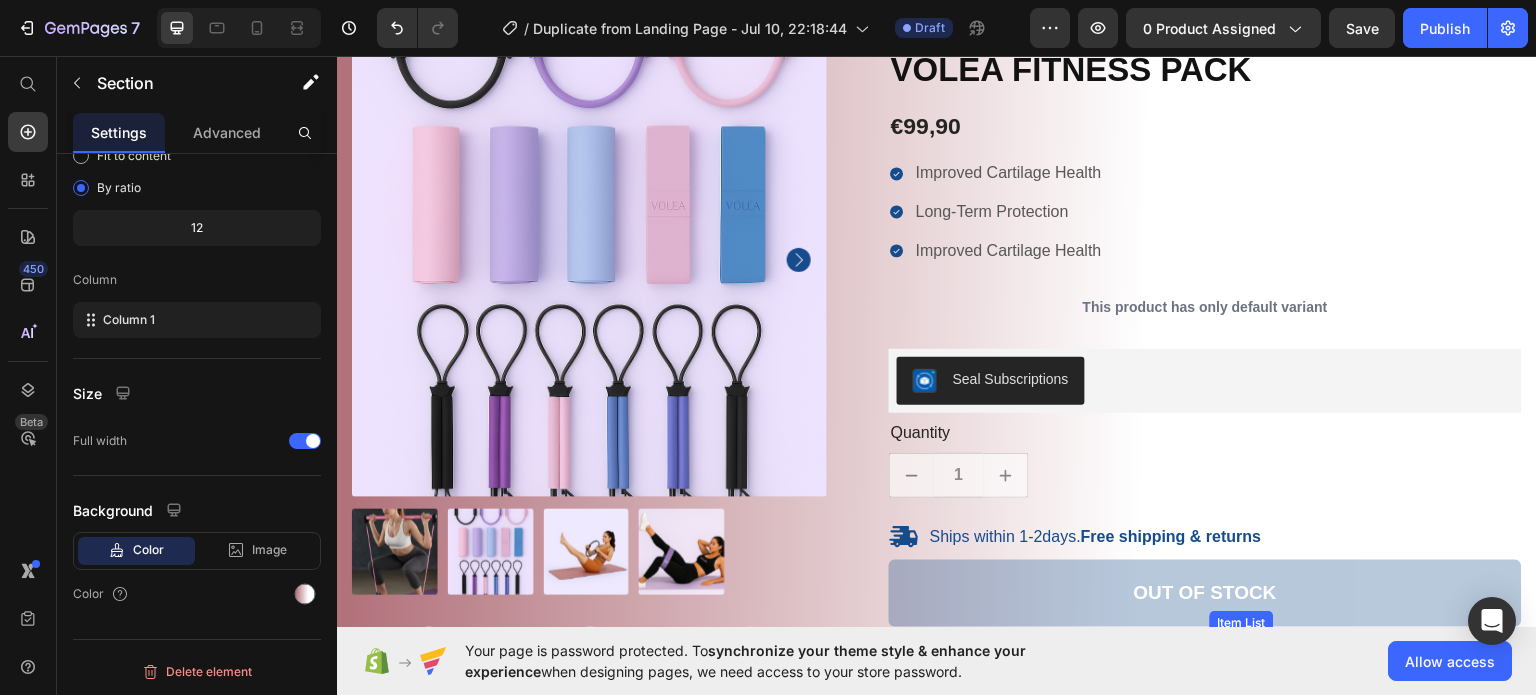 scroll, scrollTop: 1000, scrollLeft: 0, axis: vertical 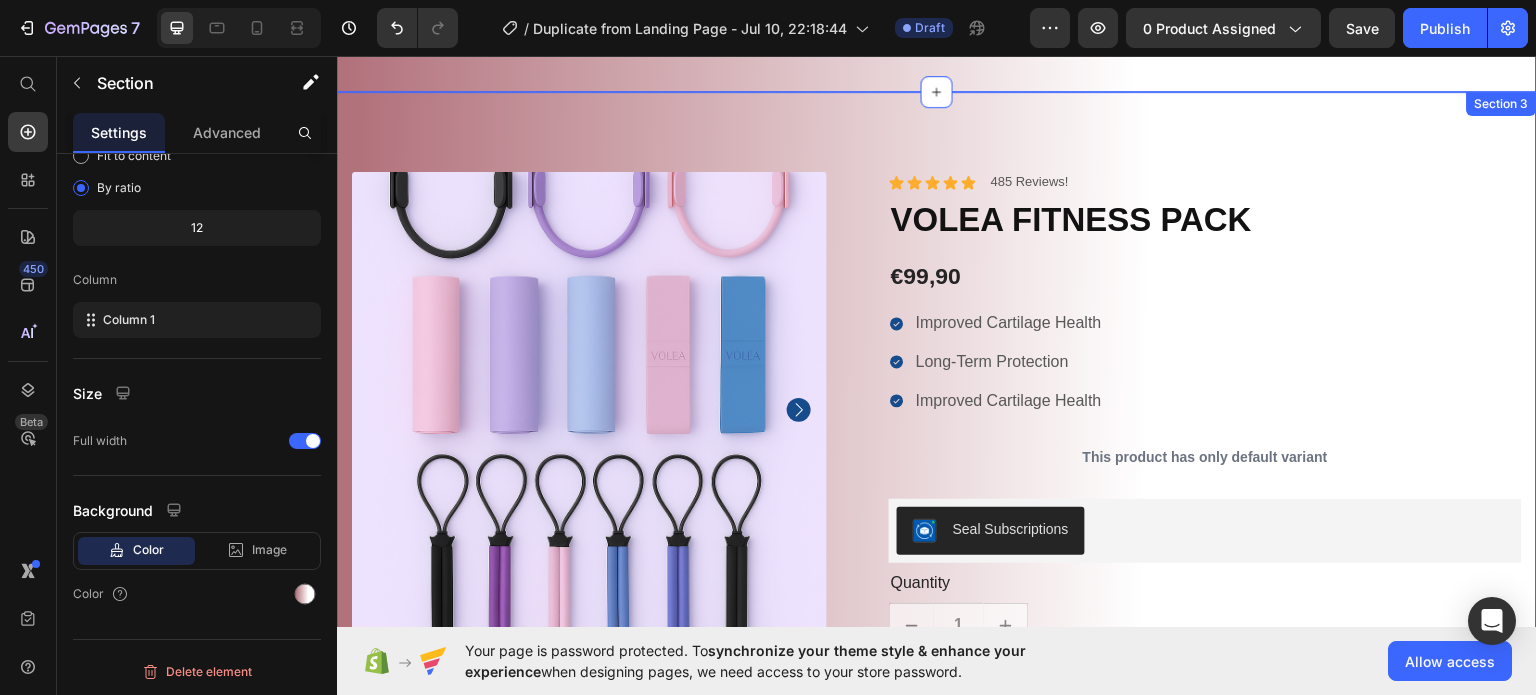 click on "100% Money-Back Guarantee Item List
60-Day Easy Returns Item List Row
Product Images
Icon Boosts immunity and defense Text Block
Icon Boosts immunity and defense Text Block
Icon Boosts immunity and defense Text Block Row Icon Icon Icon Icon Icon Icon List Briana M. Text Block Row Verified Buyer Item List Row “At vero eos et accusamus et iusto odio dignissimos ducimus qui blanditiis praesentium voluptatum” Text Block Row Icon Icon Icon Icon Icon Icon List 485 Reviews! Text Block Row VOLEA FITNESS PACK Product Title €99,90 Product Price Improved Cartilage Health Long-Term Protection Improved Cartilage Health Item List This product has only default variant Product Variants & Swatches Seal Subscriptions Seal Subscriptions Quantity Text Block 1 Product Quantity
Ships within 1-2days.  Free shipping & returns Item List 1 Product Quantity Out of stock Add to Cart Row" at bounding box center (937, 615) 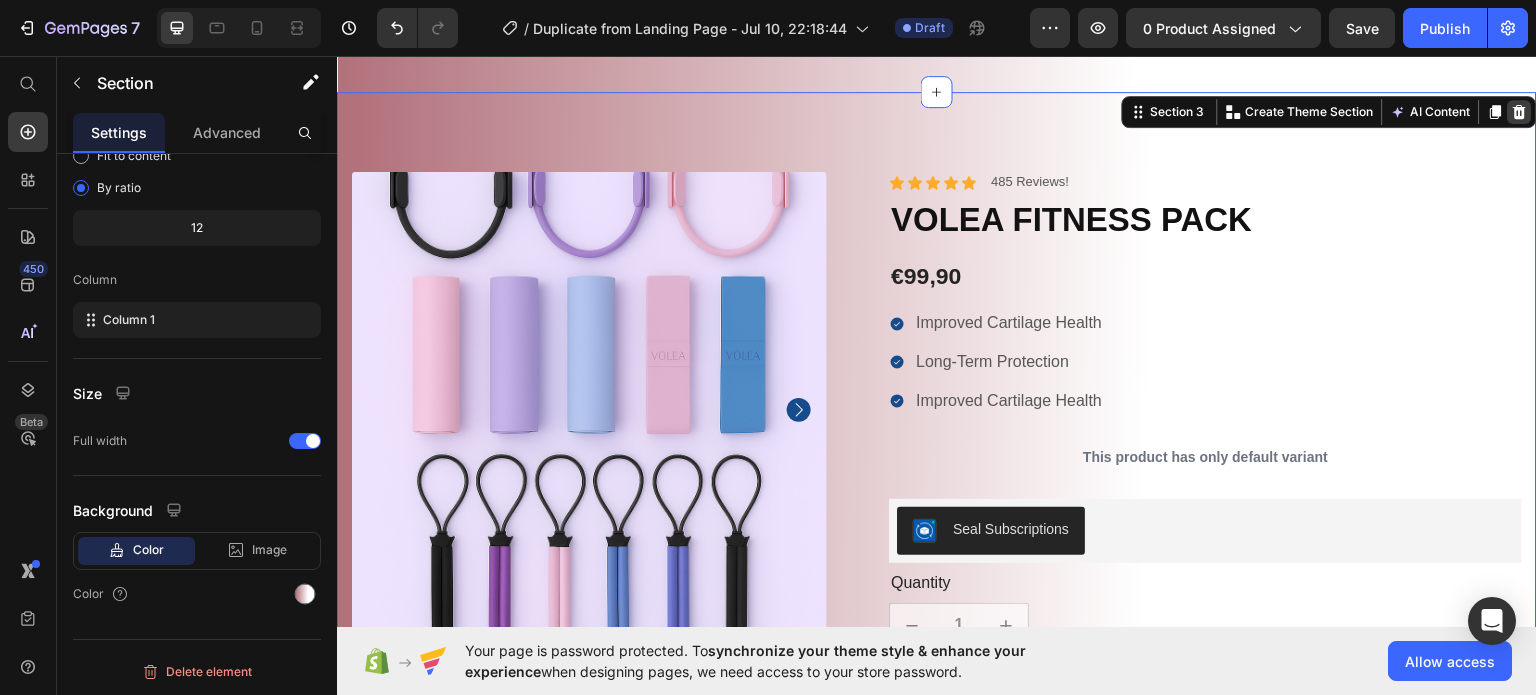 click at bounding box center (1520, 111) 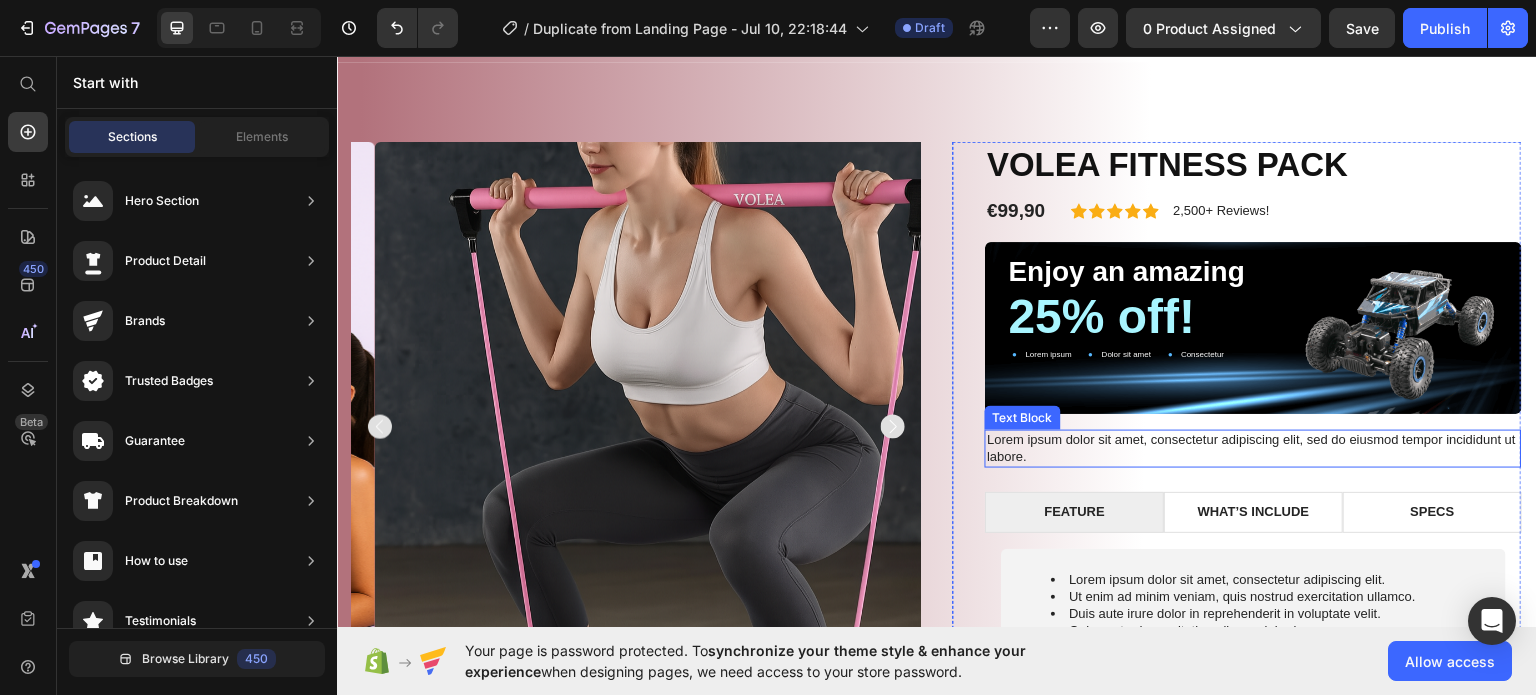 scroll, scrollTop: 0, scrollLeft: 0, axis: both 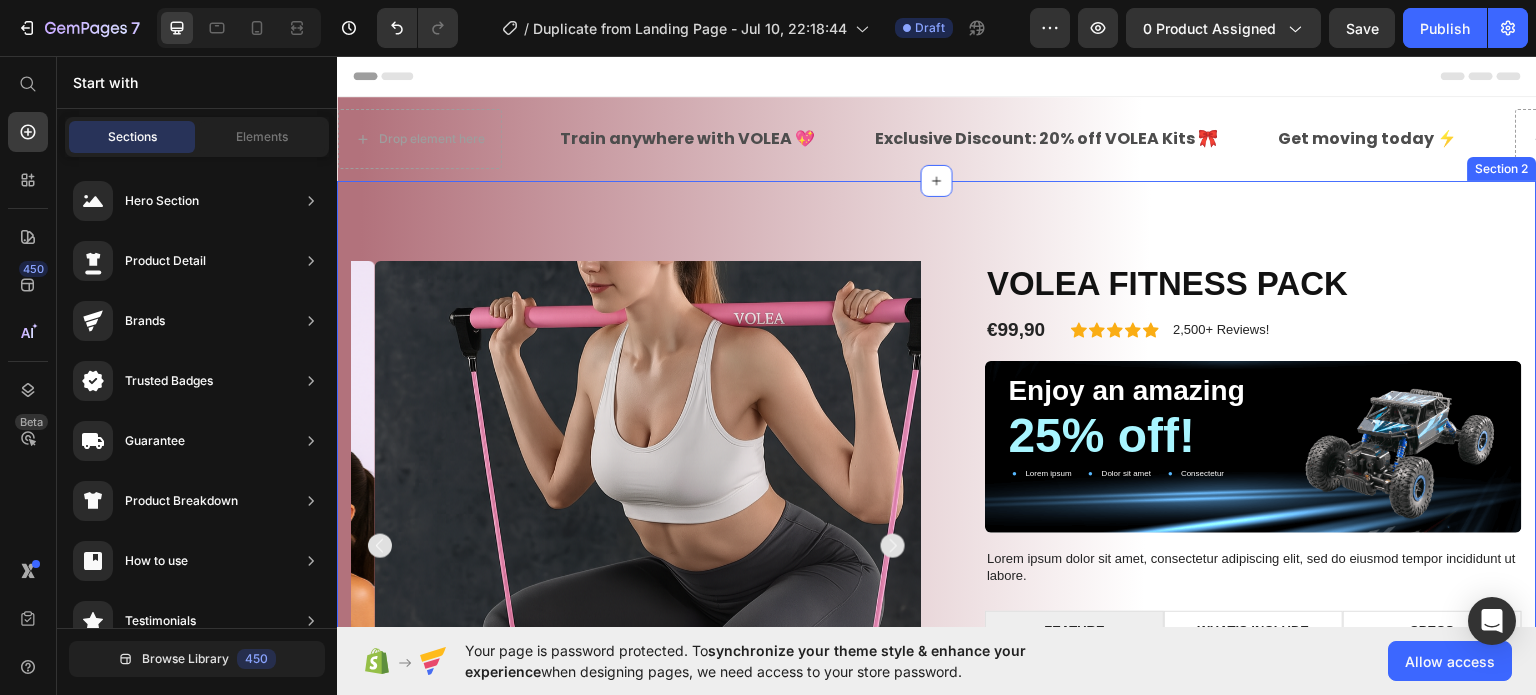click on "Product Images VOLEA FITNESS PACK Product Title €99,90 Product Price Icon Icon Icon Icon Icon Icon List 2,500+ Reviews! Text Block Row Row Enjoy an amazing Text Block 25% off! Text Block
Lorem ipsum Item List
Dolor sit amet Item List
Consectetur Item List Row Hero Banner Lorem ipsum dolor sit amet, consectetur adipiscing elit, sed do eiusmod tempor incididunt ut labore. Text Block FEATURE WHAT’S INCLUDE SPECS Lorem ipsum dolor sit amet, consectetur adipiscing elit. Ut enim ad minim veniam, quis nostrud exercitation ullamco. Duis aute irure dolor in reprehenderit in voluptate velit. Quis nostrud exercitation ullamco laboris.  Ut labore et dolore magna aliqua. Text Block Row Lorem ipsum dolor sit amet, consectetur adipiscing elit, sed do eiusmod tempor incididunt ut labore et dolore magna aliqua. Ut enim ad minim veniam, quis nostrud exercitation ullamco laboris nisi ut aliquip ex ea commodo consequat. Text Block Text Block Tab" at bounding box center (937, 635) 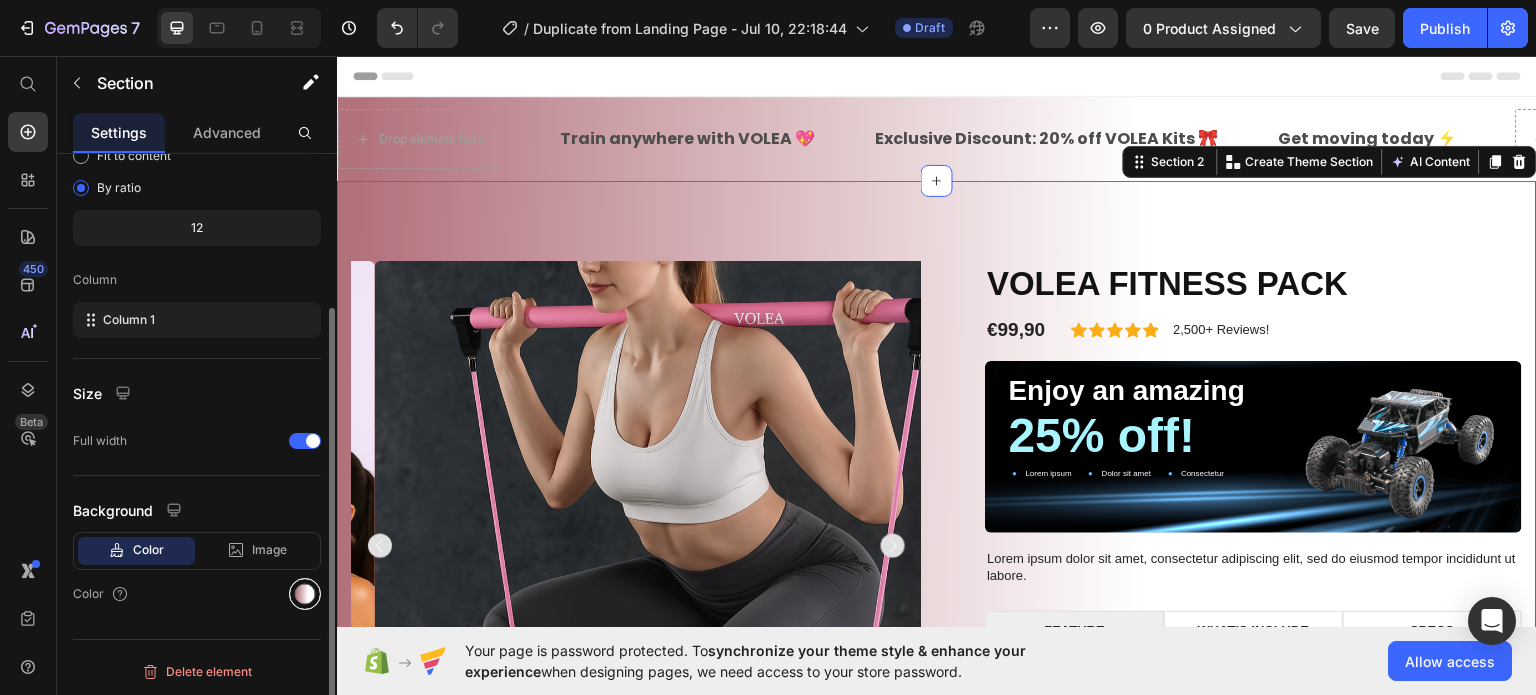 click at bounding box center [305, 594] 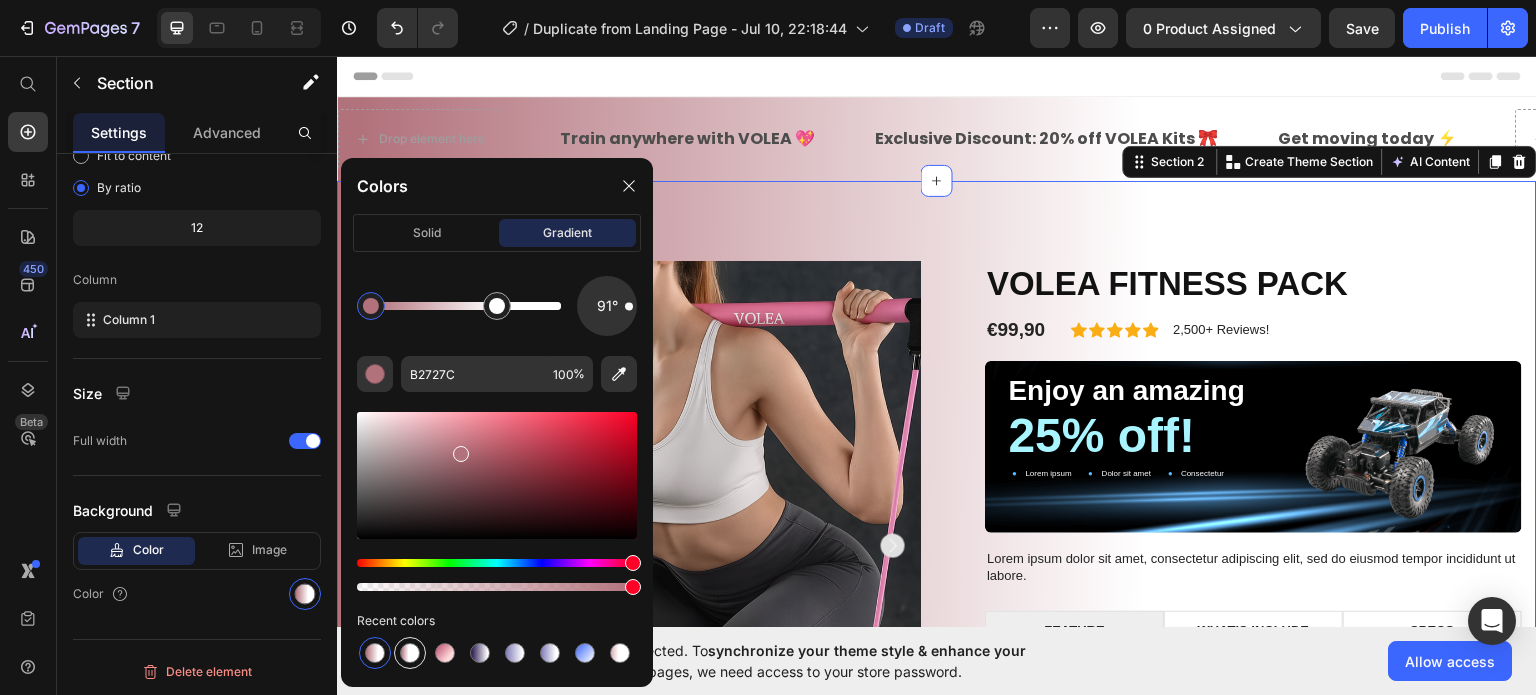 click at bounding box center [410, 653] 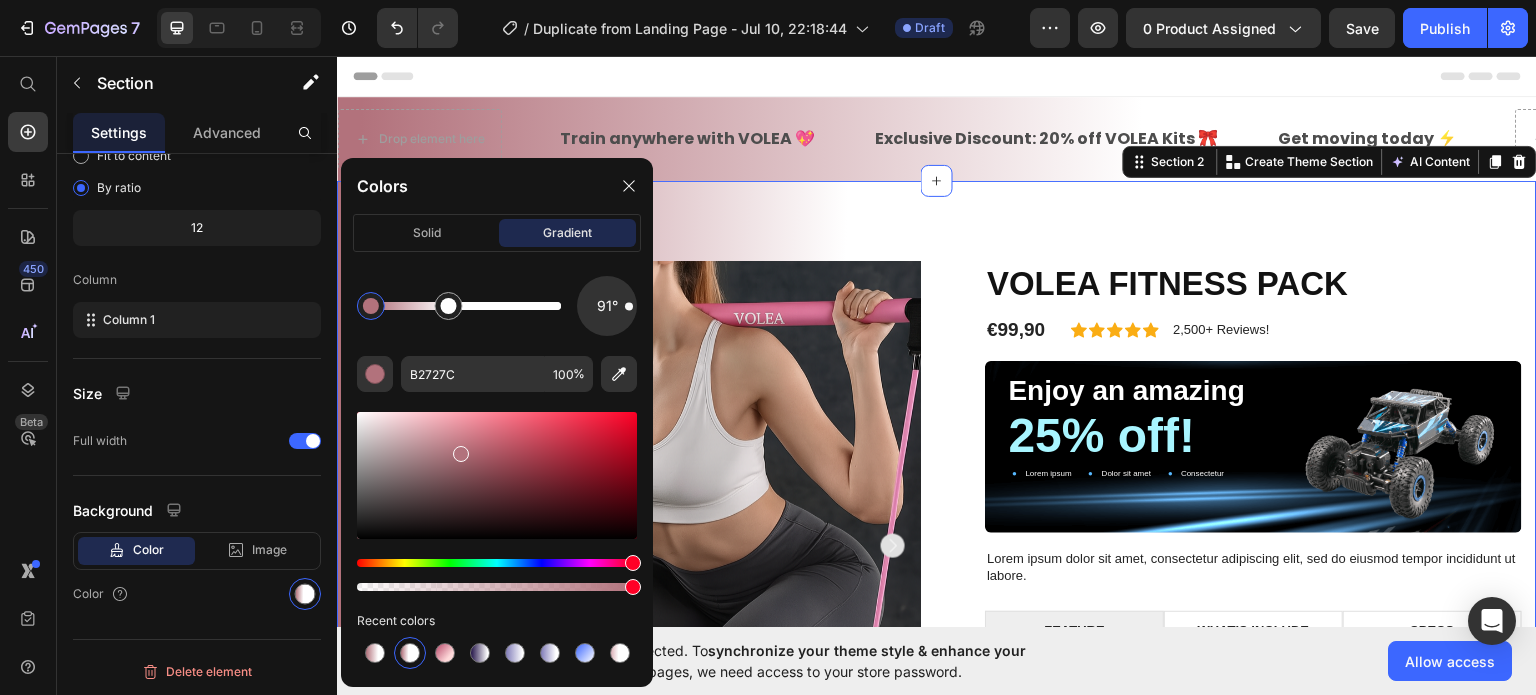 click on "Product Images VOLEA FITNESS PACK Product Title €99,90 Product Price Icon Icon Icon Icon Icon Icon List 2,500+ Reviews! Text Block Row Row Enjoy an amazing Text Block 25% off! Text Block
Lorem ipsum Item List
Dolor sit amet Item List
Consectetur Item List Row Hero Banner Lorem ipsum dolor sit amet, consectetur adipiscing elit, sed do eiusmod tempor incididunt ut labore. Text Block FEATURE WHAT’S INCLUDE SPECS Lorem ipsum dolor sit amet, consectetur adipiscing elit. Ut enim ad minim veniam, quis nostrud exercitation ullamco. Duis aute irure dolor in reprehenderit in voluptate velit. Quis nostrud exercitation ullamco laboris.  Ut labore et dolore magna aliqua. Text Block Row Lorem ipsum dolor sit amet, consectetur adipiscing elit, sed do eiusmod tempor incididunt ut labore et dolore magna aliqua. Ut enim ad minim veniam, quis nostrud exercitation ullamco laboris nisi ut aliquip ex ea commodo consequat. Text Block Text Block Tab" at bounding box center [937, 635] 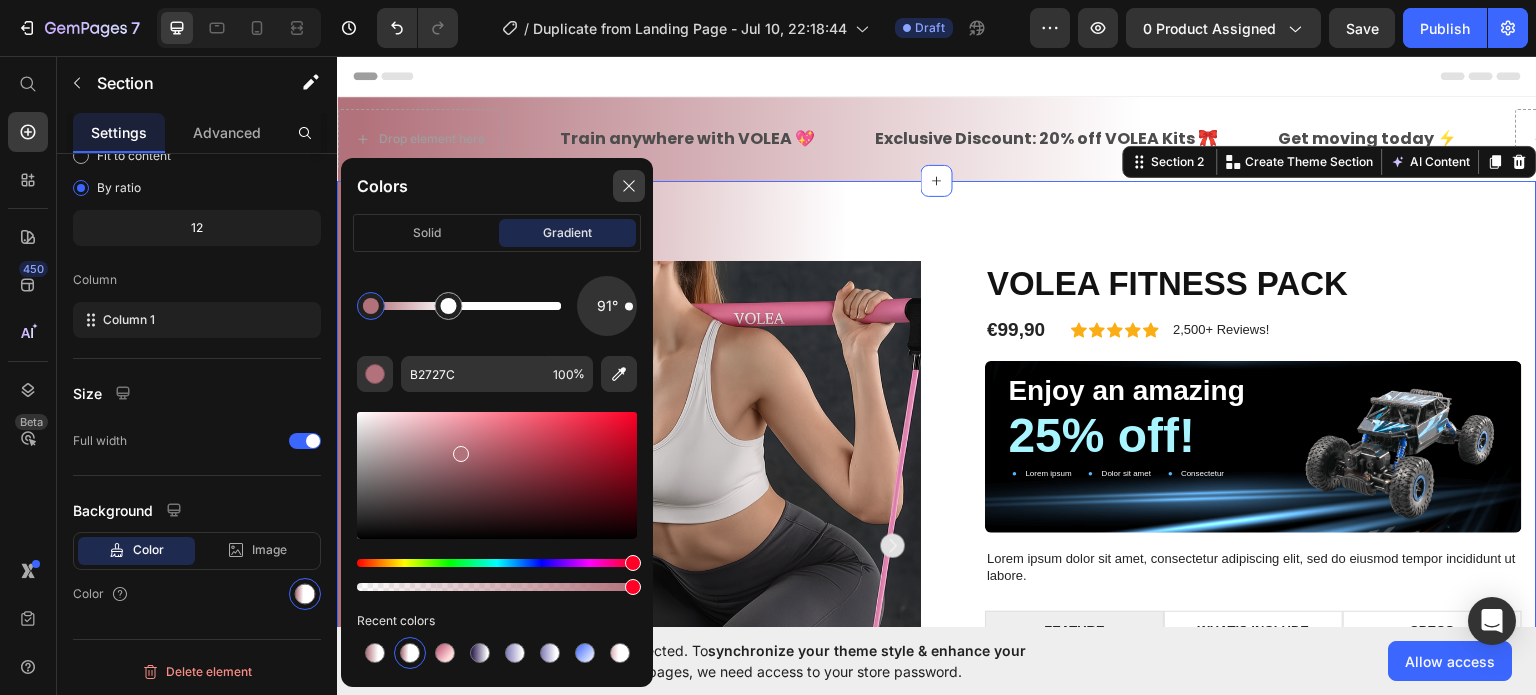 click at bounding box center (629, 186) 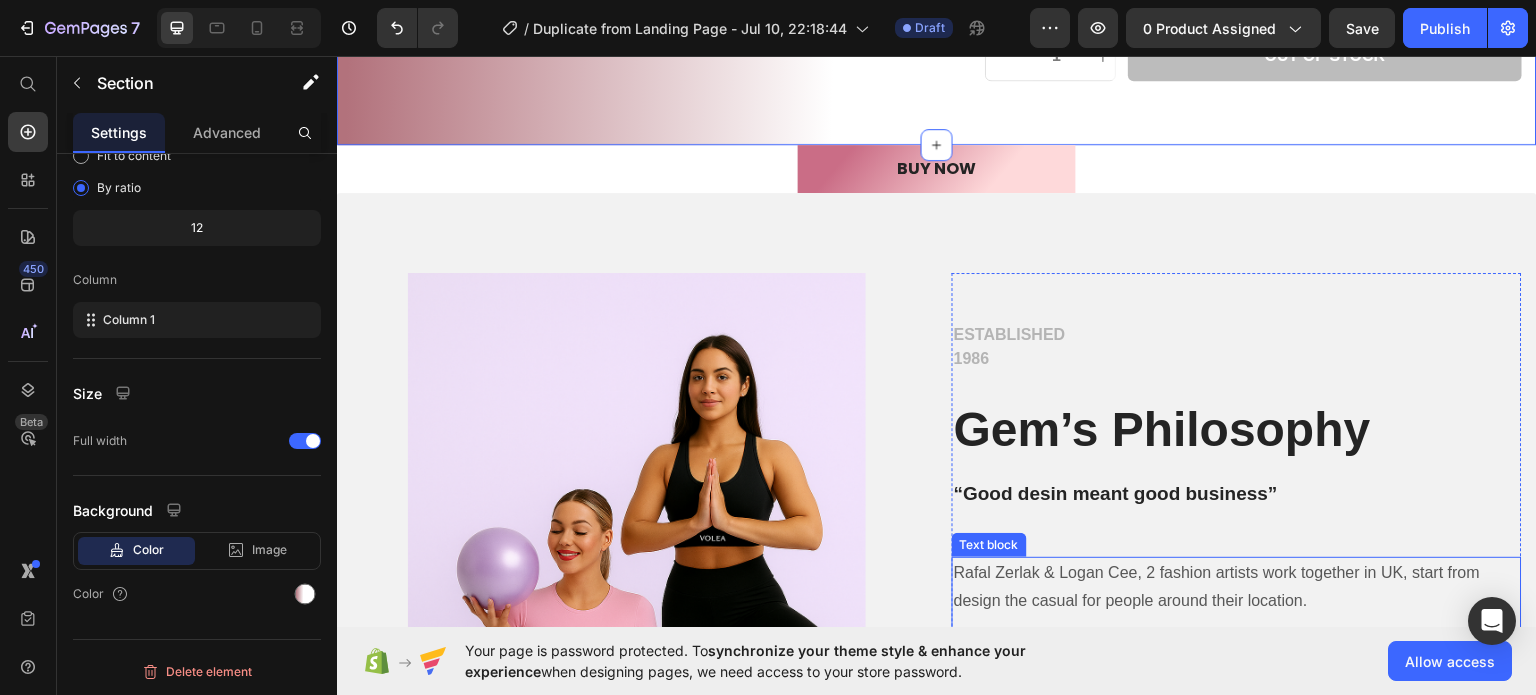 scroll, scrollTop: 900, scrollLeft: 0, axis: vertical 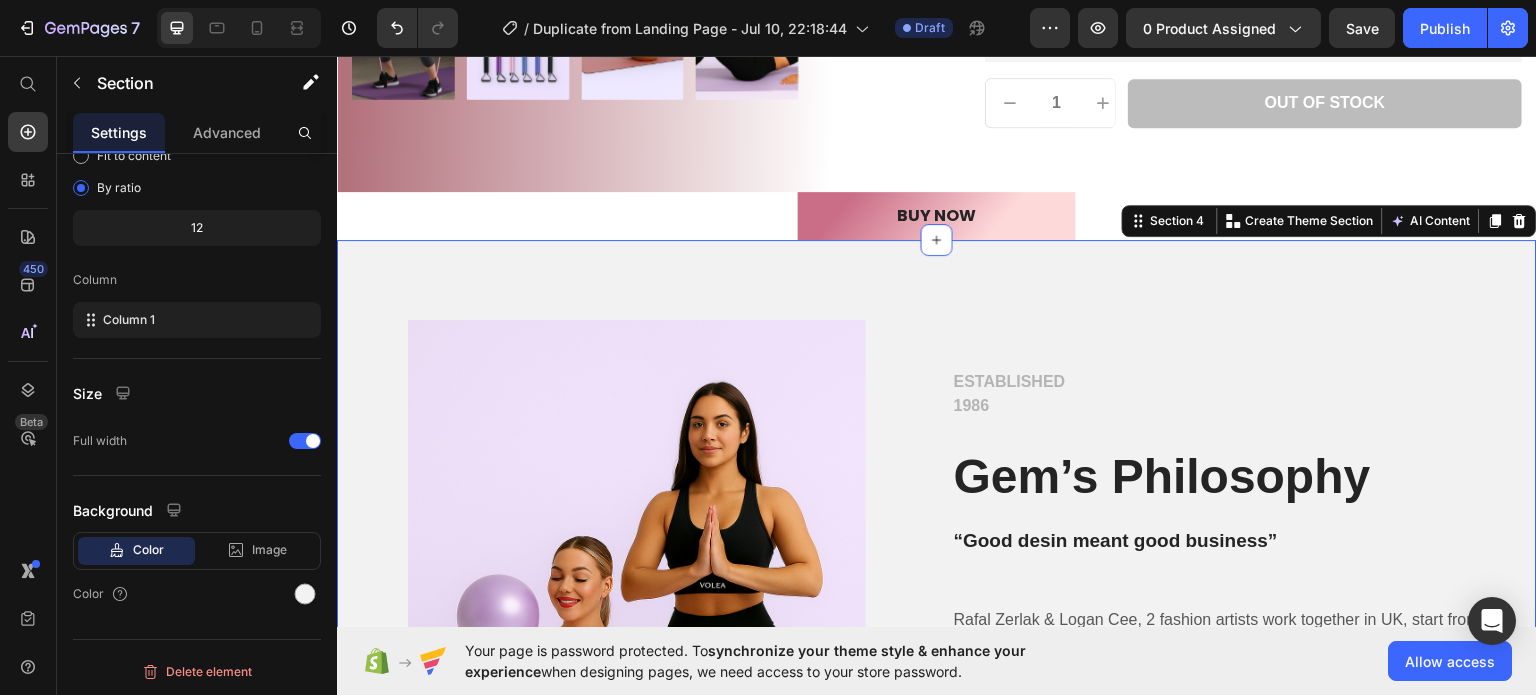 click on "Image Row ESTABLISHED  1986 Text block Gem’s Philosophy Heading “Good desin meant good business” Heading Rafal Zerlak & Logan Cee, 2 fashion artists work together in UK, start from design the casual for people around their location.  The inspiration got from natural, color pastel & activities the daily. Gem’s items alway look very basic but never out trend, easy to mixed with any style. Then, they developed with serires 5 stores cover all United Kingdom Text block ABOUT GEM Button Row Row Section 4   You can create reusable sections Create Theme Section AI Content Write with GemAI What would you like to describe here? Tone and Voice Persuasive Product VOLEA FITNESS PACK Show more Generate" at bounding box center [937, 662] 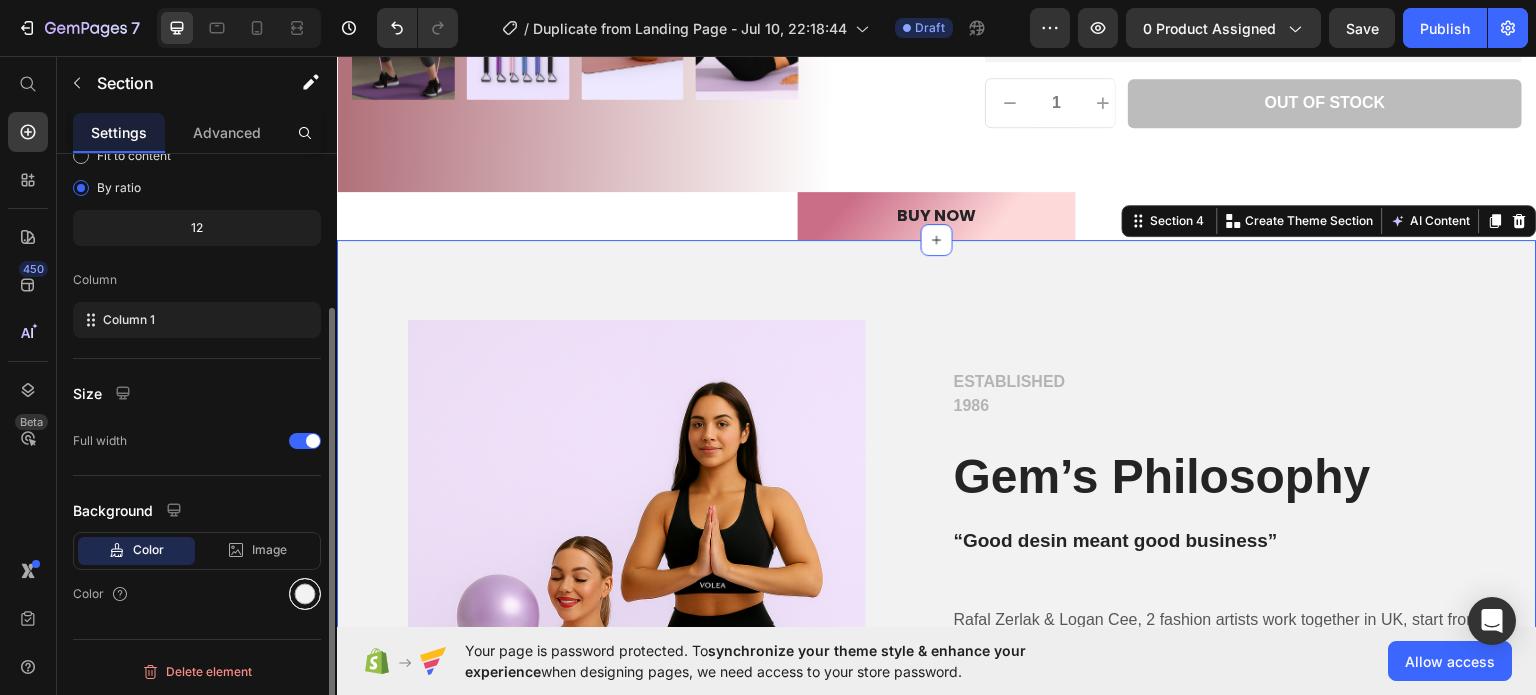 click at bounding box center (305, 594) 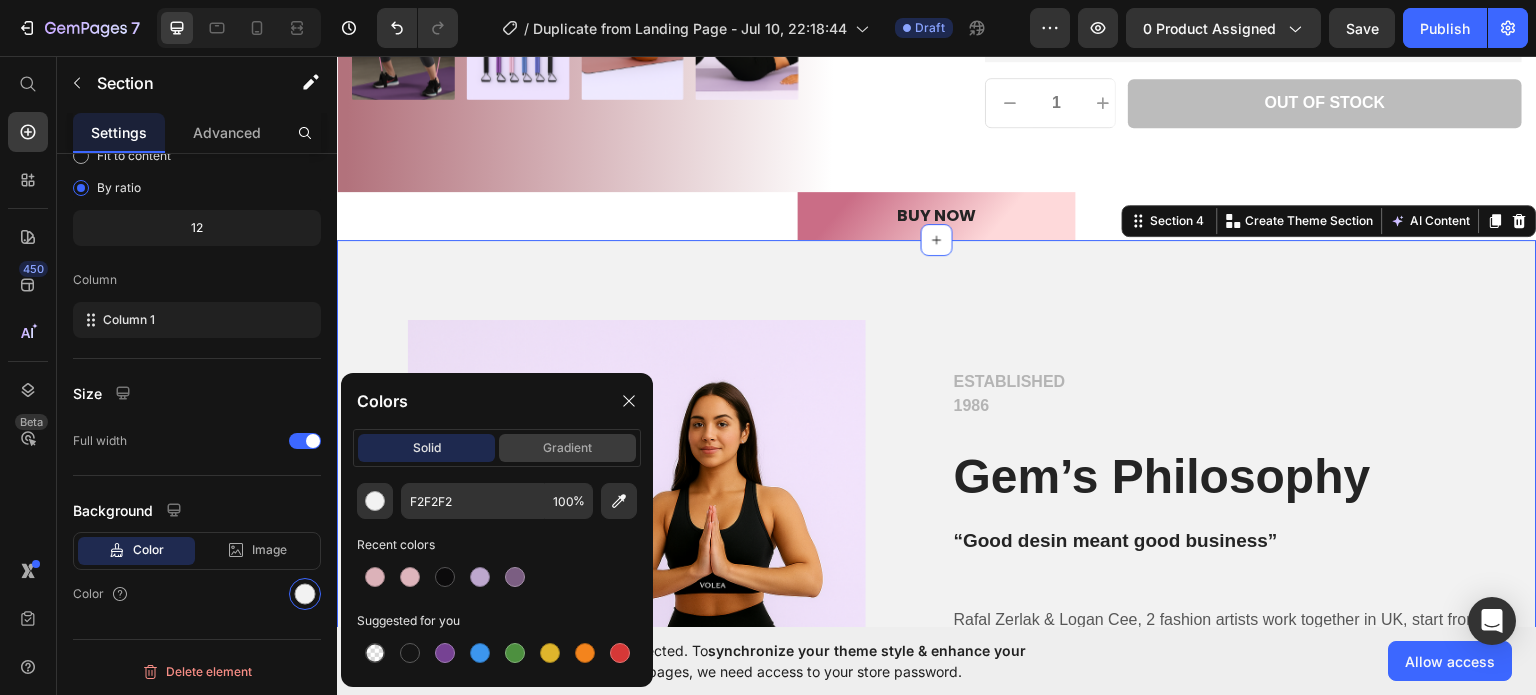 click on "gradient" 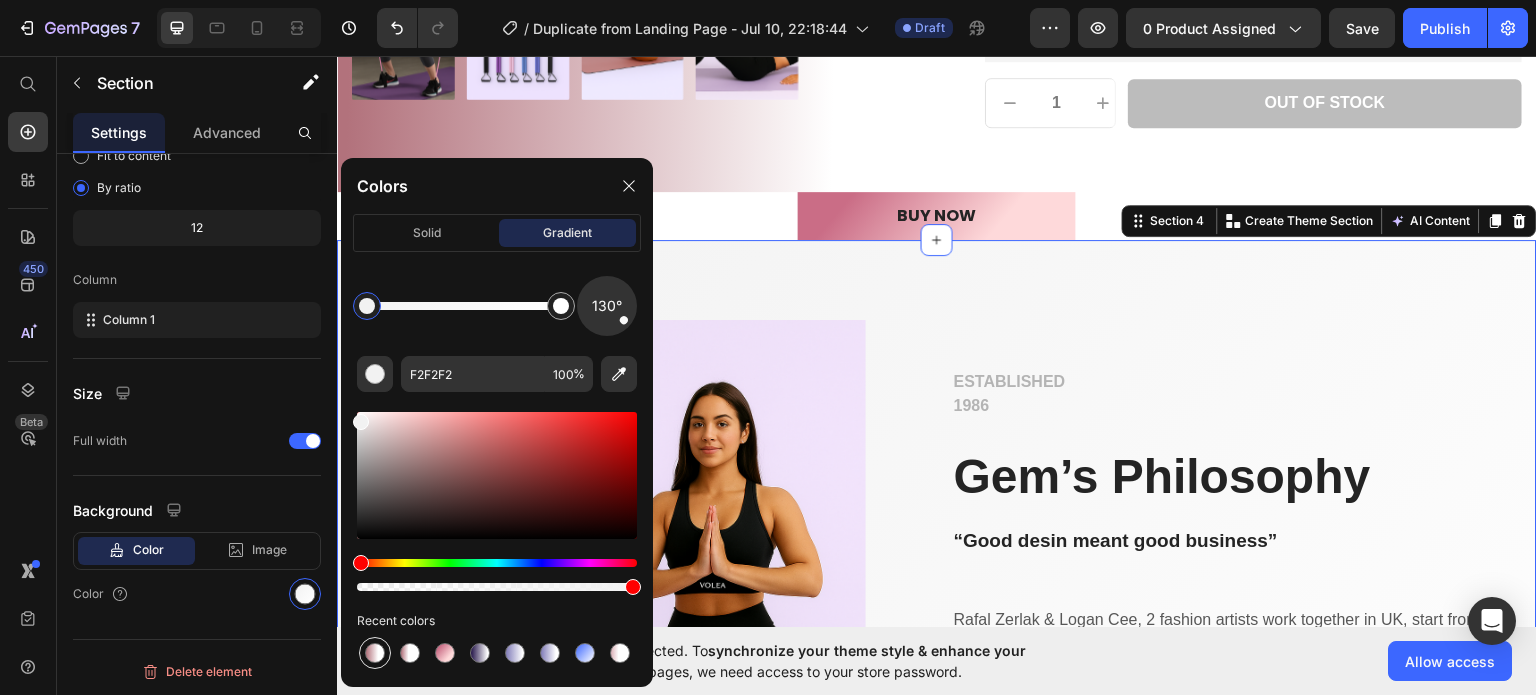 click at bounding box center [375, 653] 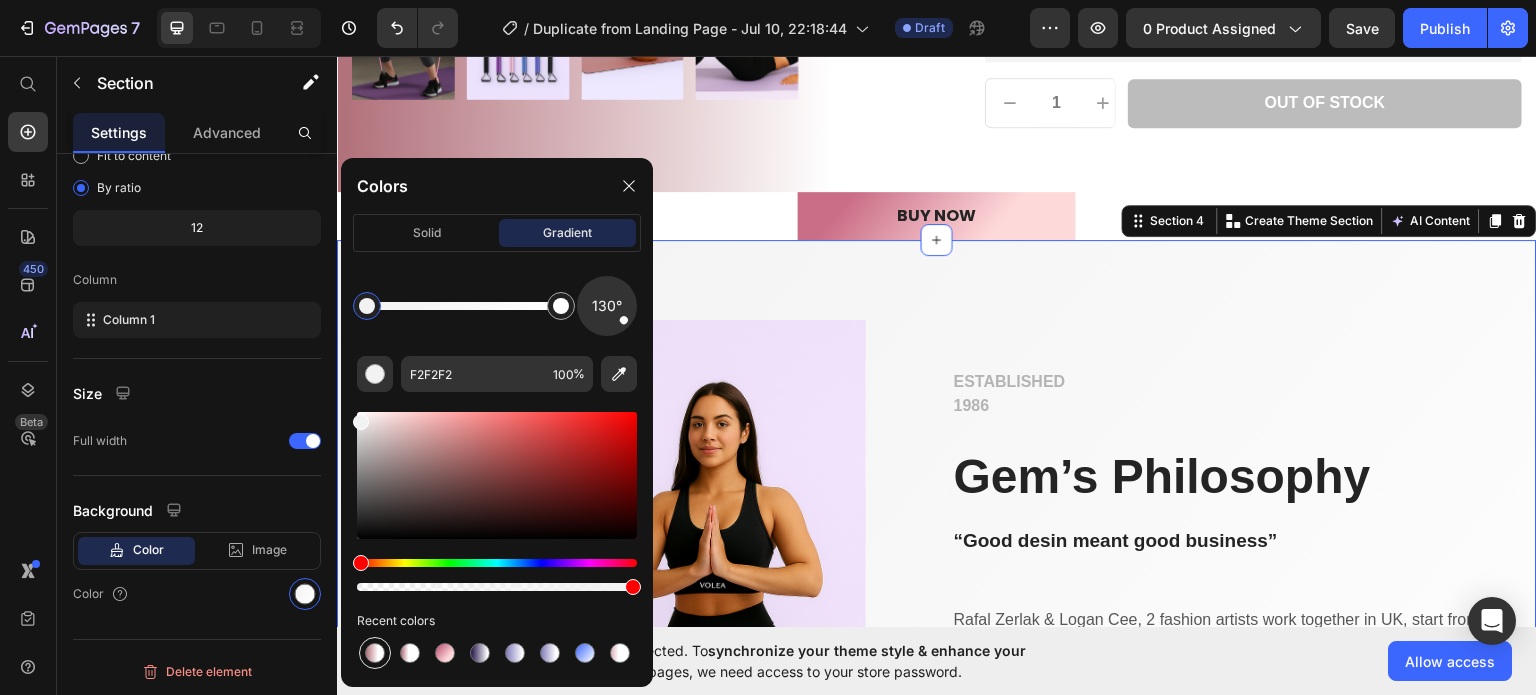 type on "B2727C" 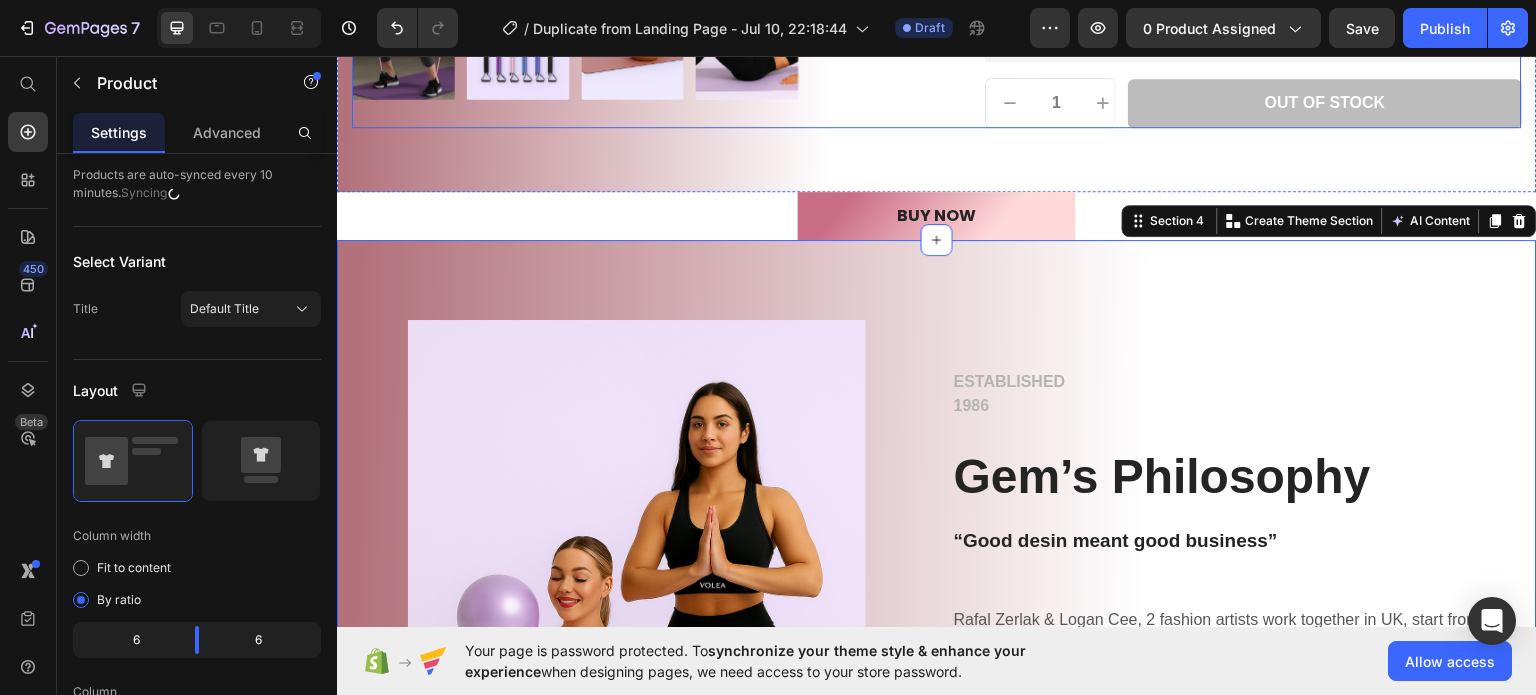 click on "Product Images" at bounding box center (636, -257) 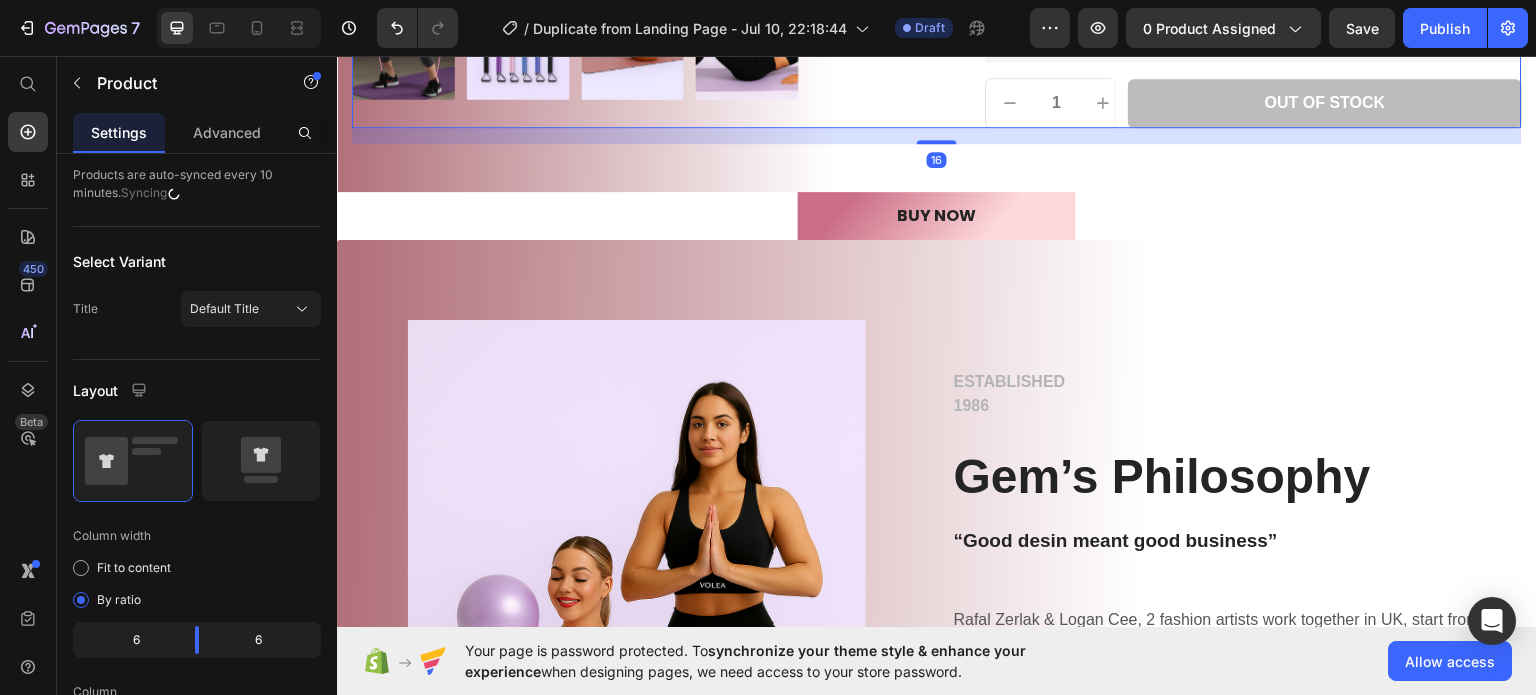 scroll, scrollTop: 0, scrollLeft: 0, axis: both 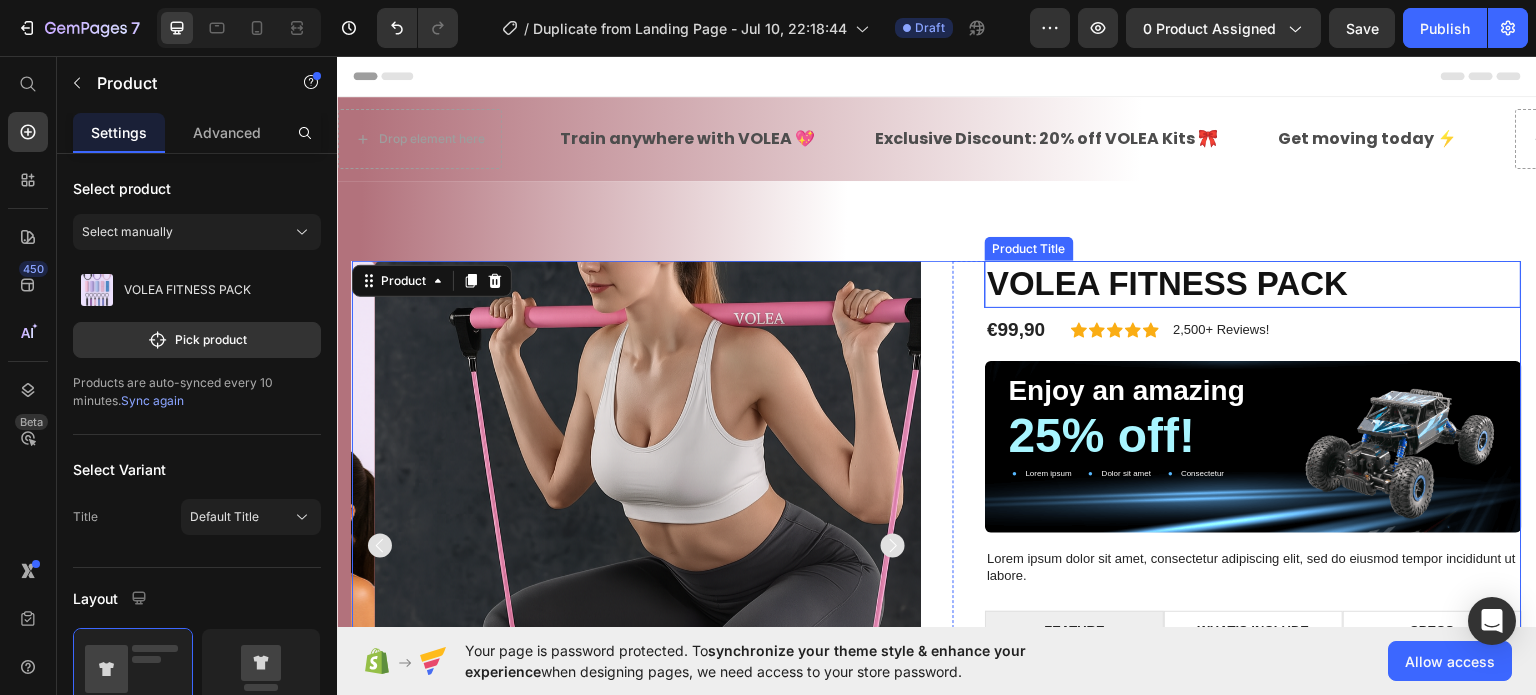 click on "VOLEA FITNESS PACK" at bounding box center [1253, 283] 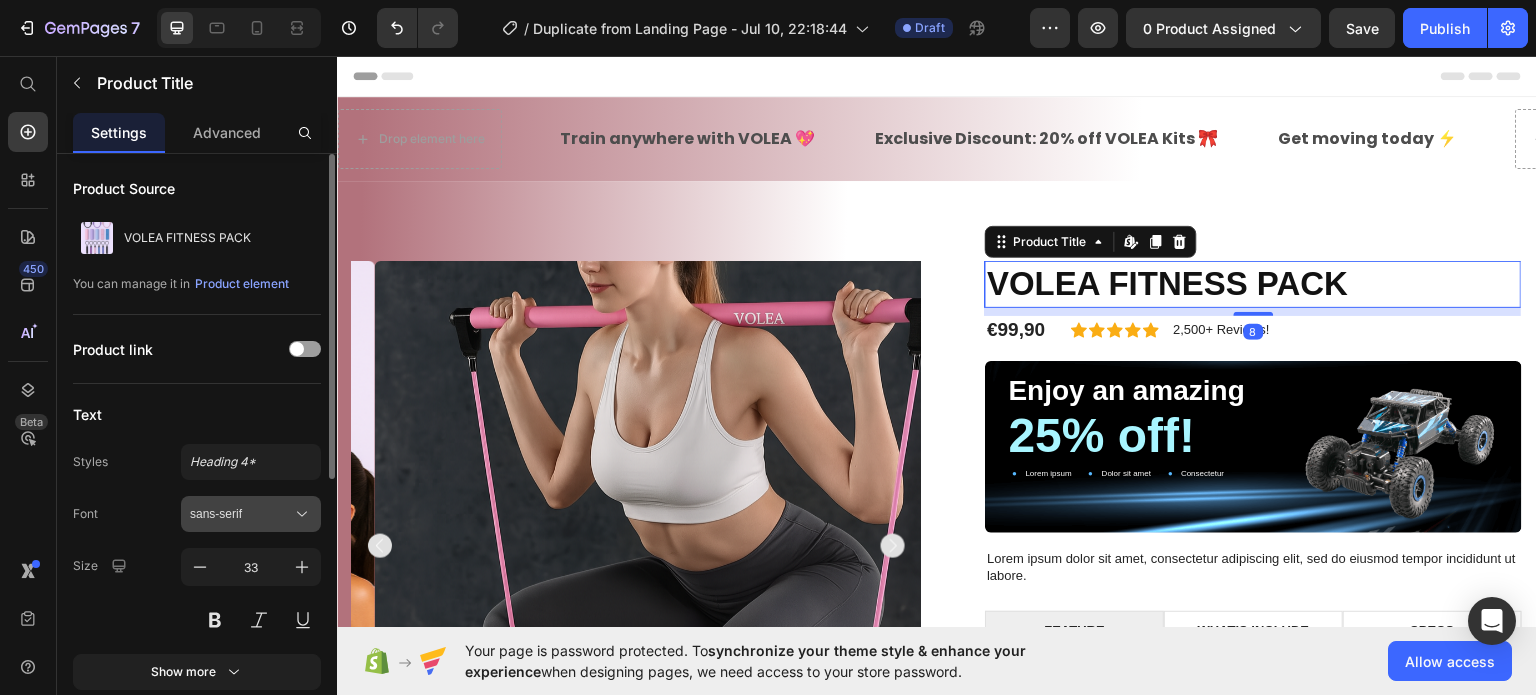 click on "sans-serif" at bounding box center (251, 514) 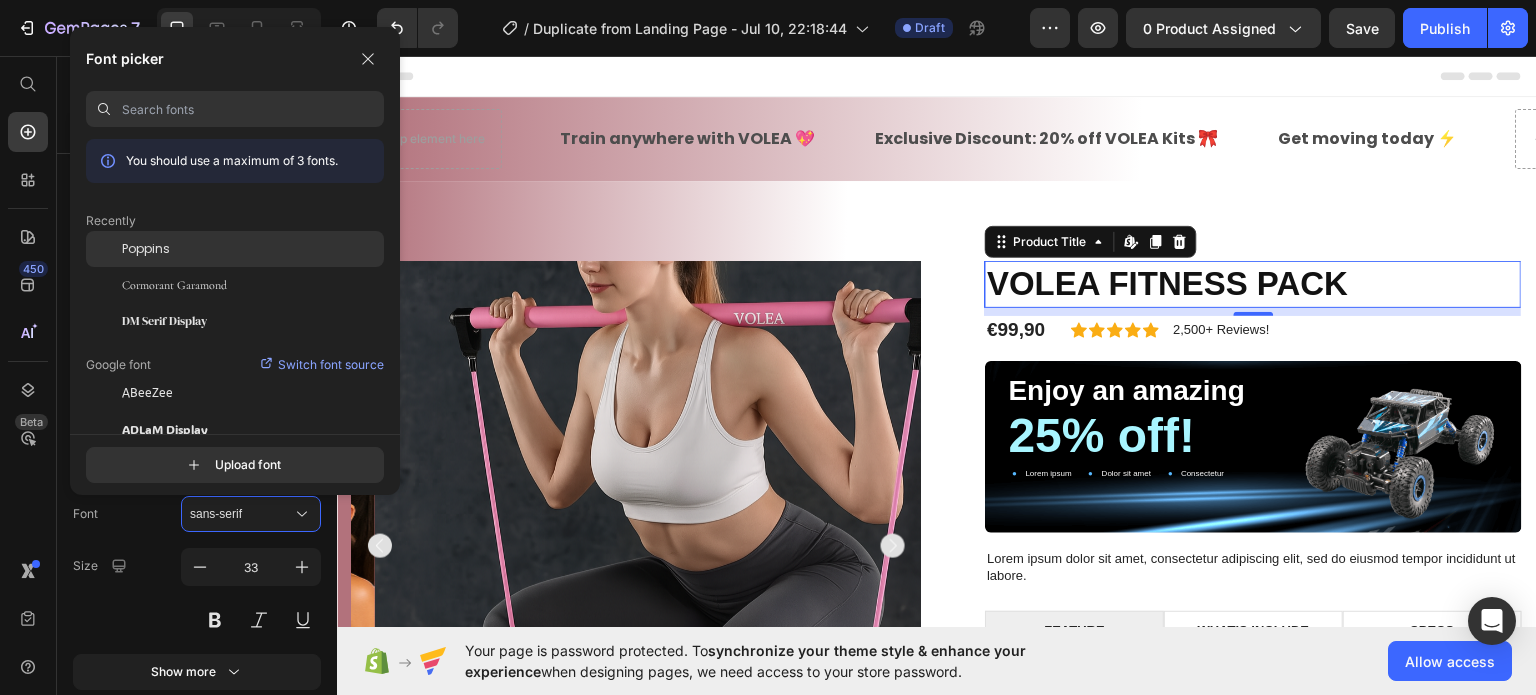 click on "Poppins" 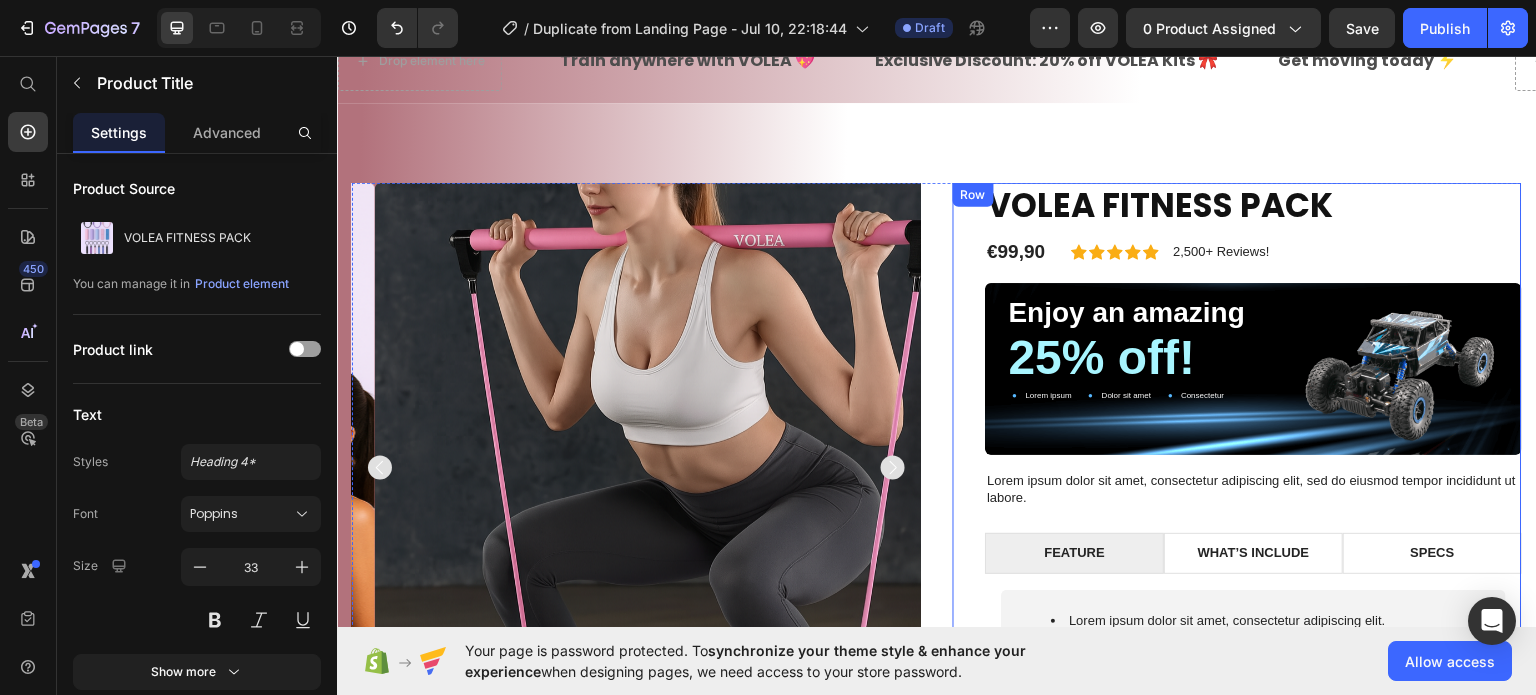 scroll, scrollTop: 100, scrollLeft: 0, axis: vertical 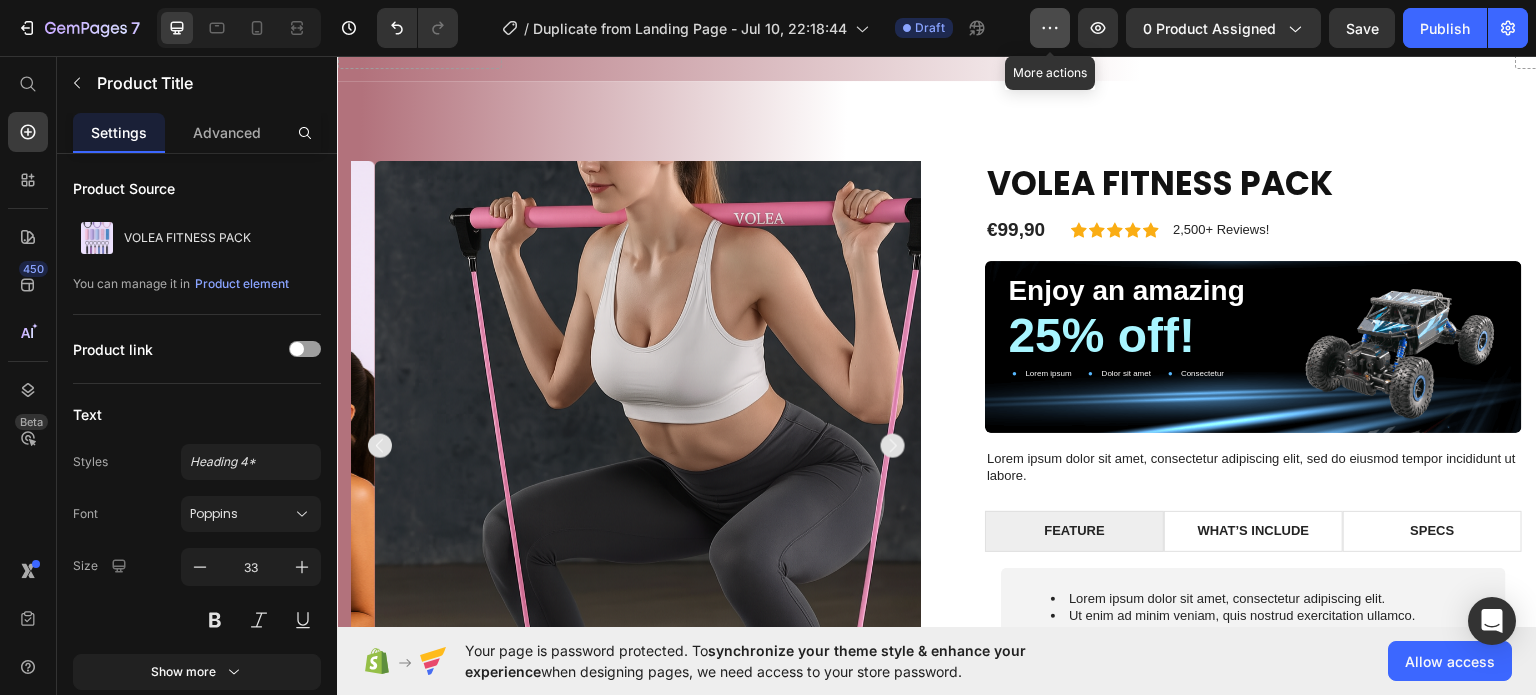 click 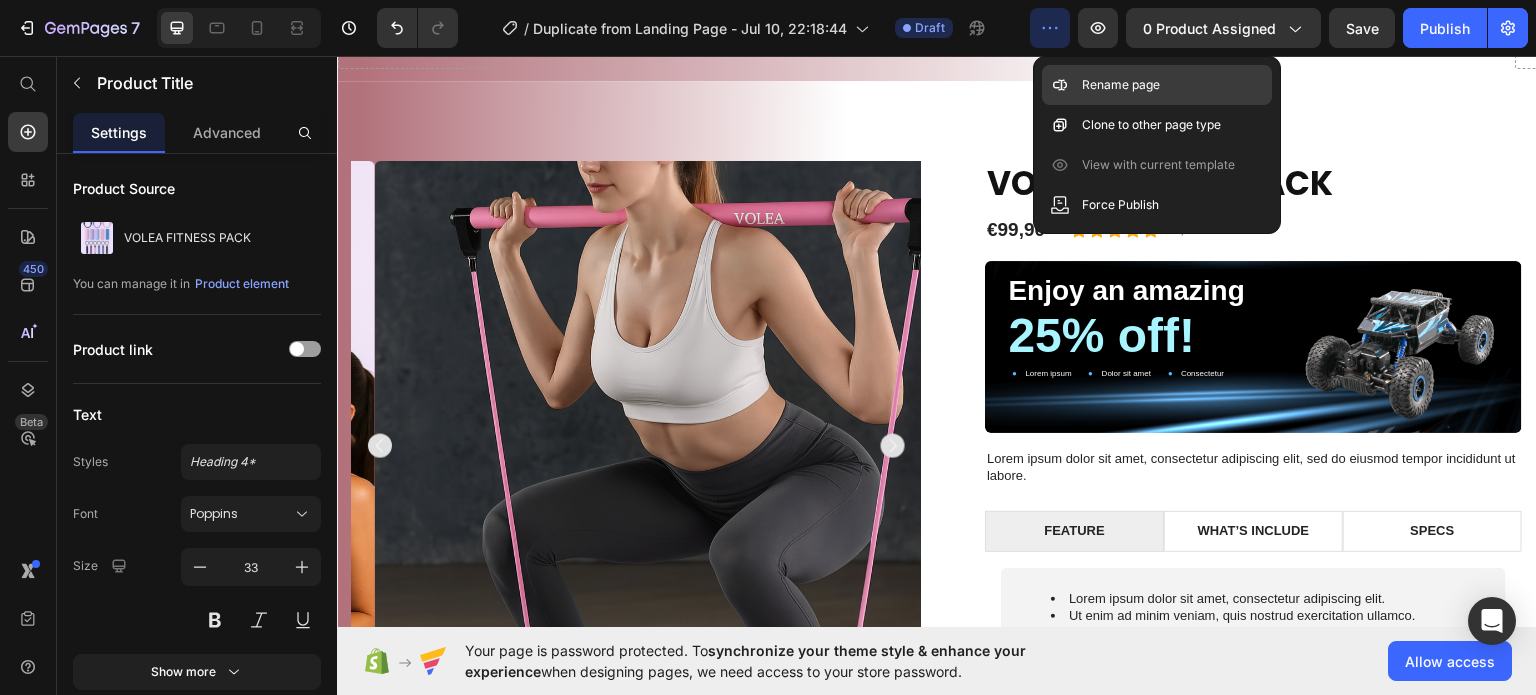 click on "Rename page" at bounding box center [1121, 85] 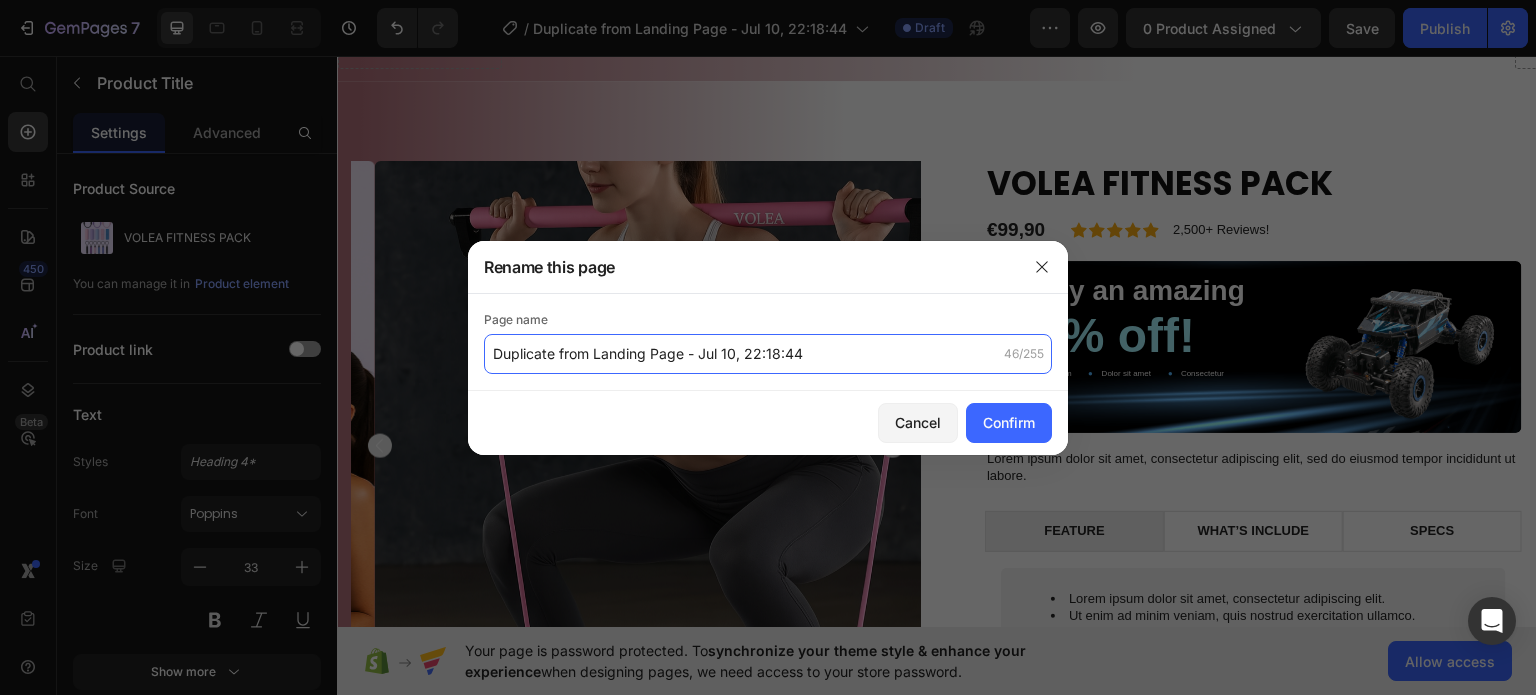 click on "Duplicate from Landing Page - Jul 10, 22:18:44" 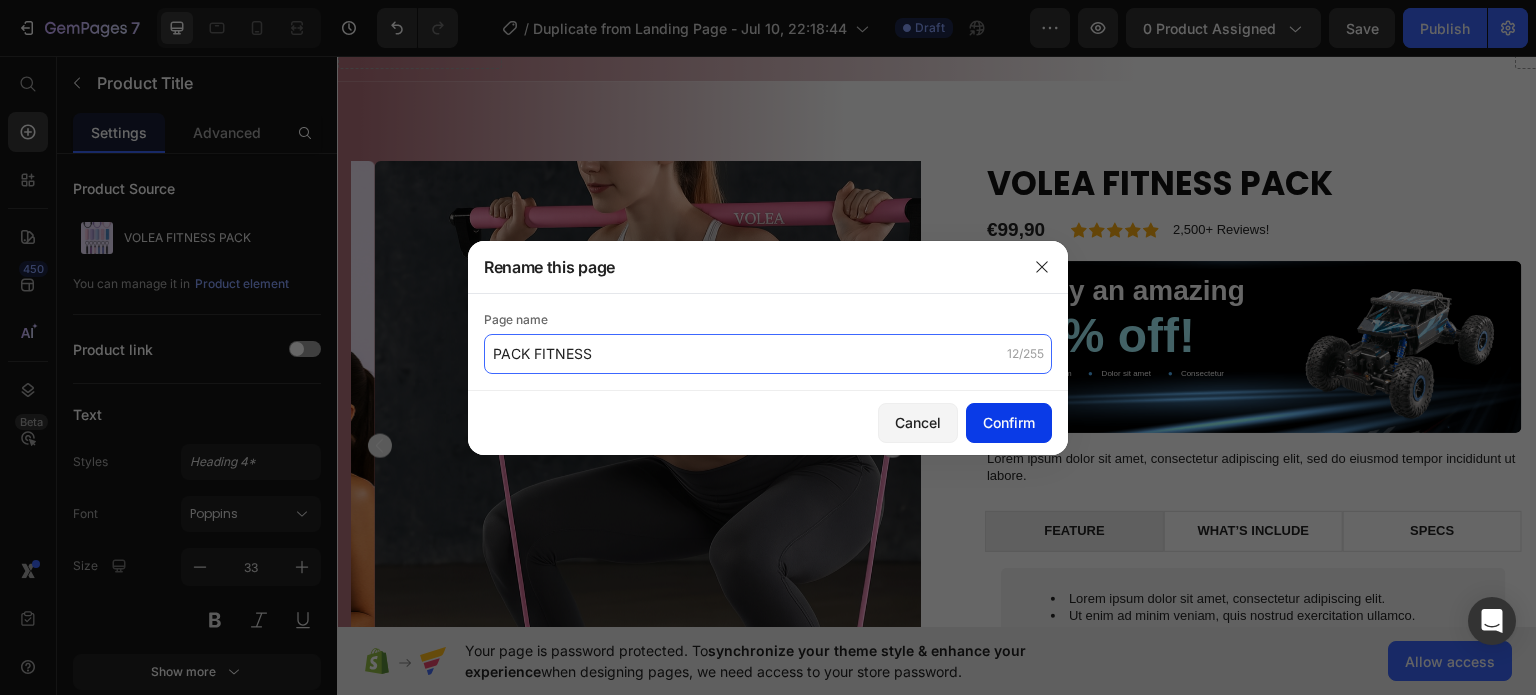 type on "PACK FITNESS" 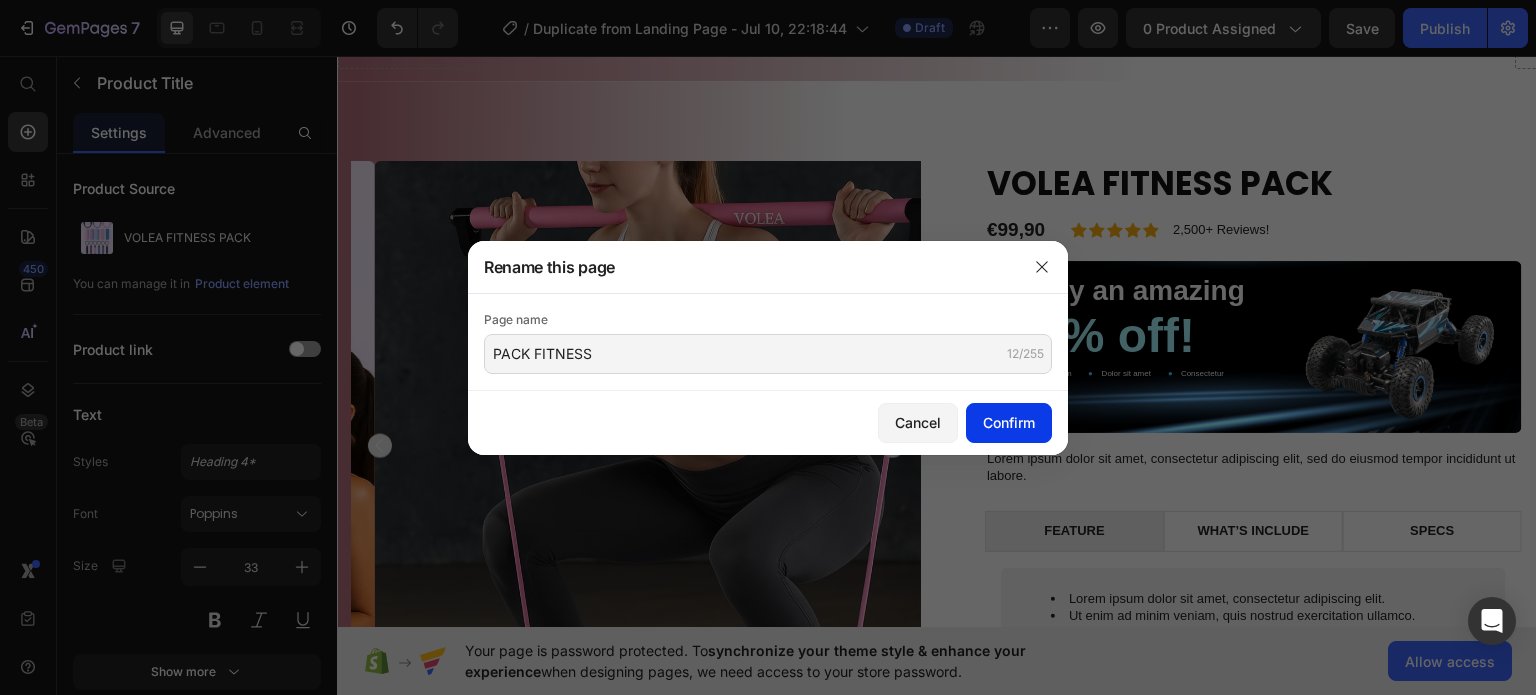 click on "Confirm" 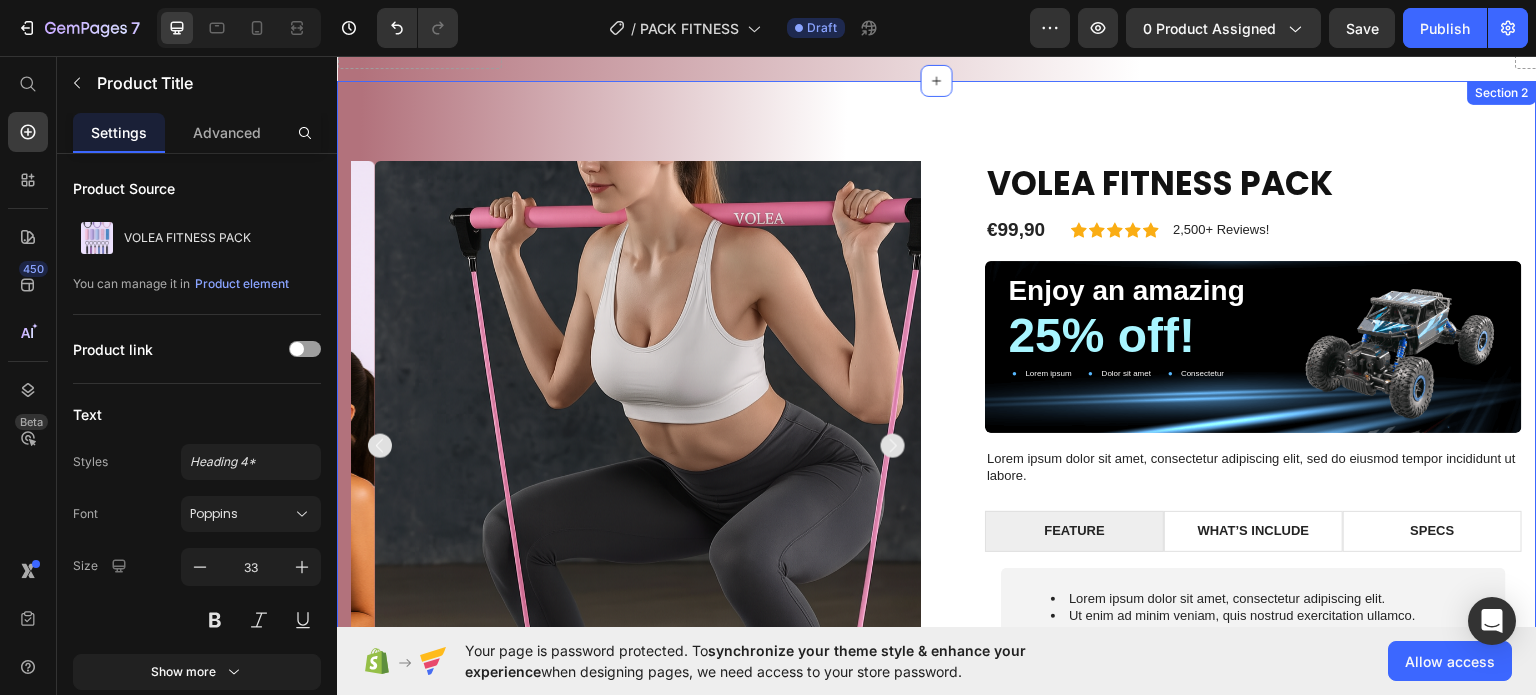 click on "Product Images VOLEA FITNESS PACK Product Title €99,90 Product Price Icon Icon Icon Icon Icon Icon List 2,500+ Reviews! Text Block Row Row Enjoy an amazing Text Block 25% off! Text Block
Lorem ipsum Item List
Dolor sit amet Item List
Consectetur Item List Row Hero Banner Lorem ipsum dolor sit amet, consectetur adipiscing elit, sed do eiusmod tempor incididunt ut labore. Text Block FEATURE WHAT’S INCLUDE SPECS Lorem ipsum dolor sit amet, consectetur adipiscing elit. Ut enim ad minim veniam, quis nostrud exercitation ullamco. Duis aute irure dolor in reprehenderit in voluptate velit. Quis nostrud exercitation ullamco laboris.  Ut labore et dolore magna aliqua. Text Block Row Lorem ipsum dolor sit amet, consectetur adipiscing elit, sed do eiusmod tempor incididunt ut labore et dolore magna aliqua. Ut enim ad minim veniam, quis nostrud exercitation ullamco laboris nisi ut aliquip ex ea commodo consequat. Text Block Text Block Tab" at bounding box center [937, 535] 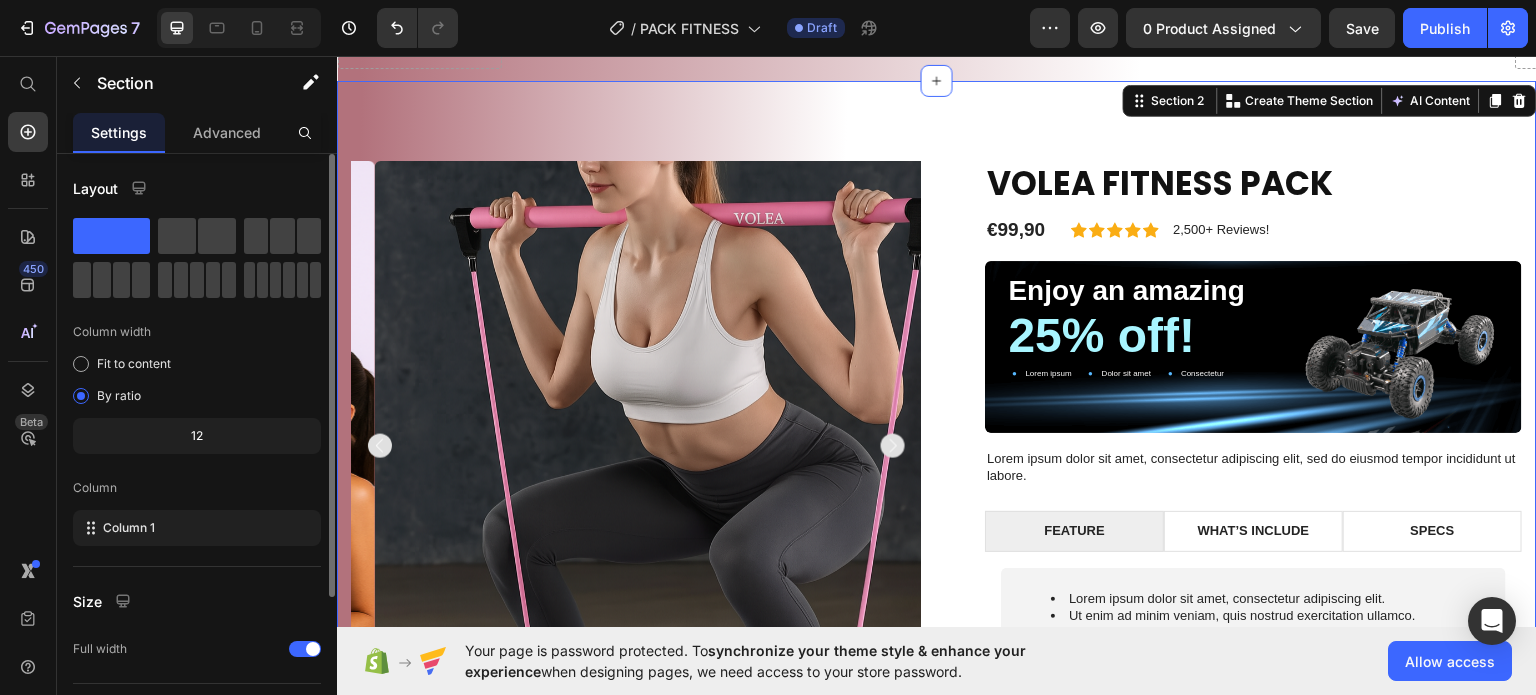 scroll, scrollTop: 208, scrollLeft: 0, axis: vertical 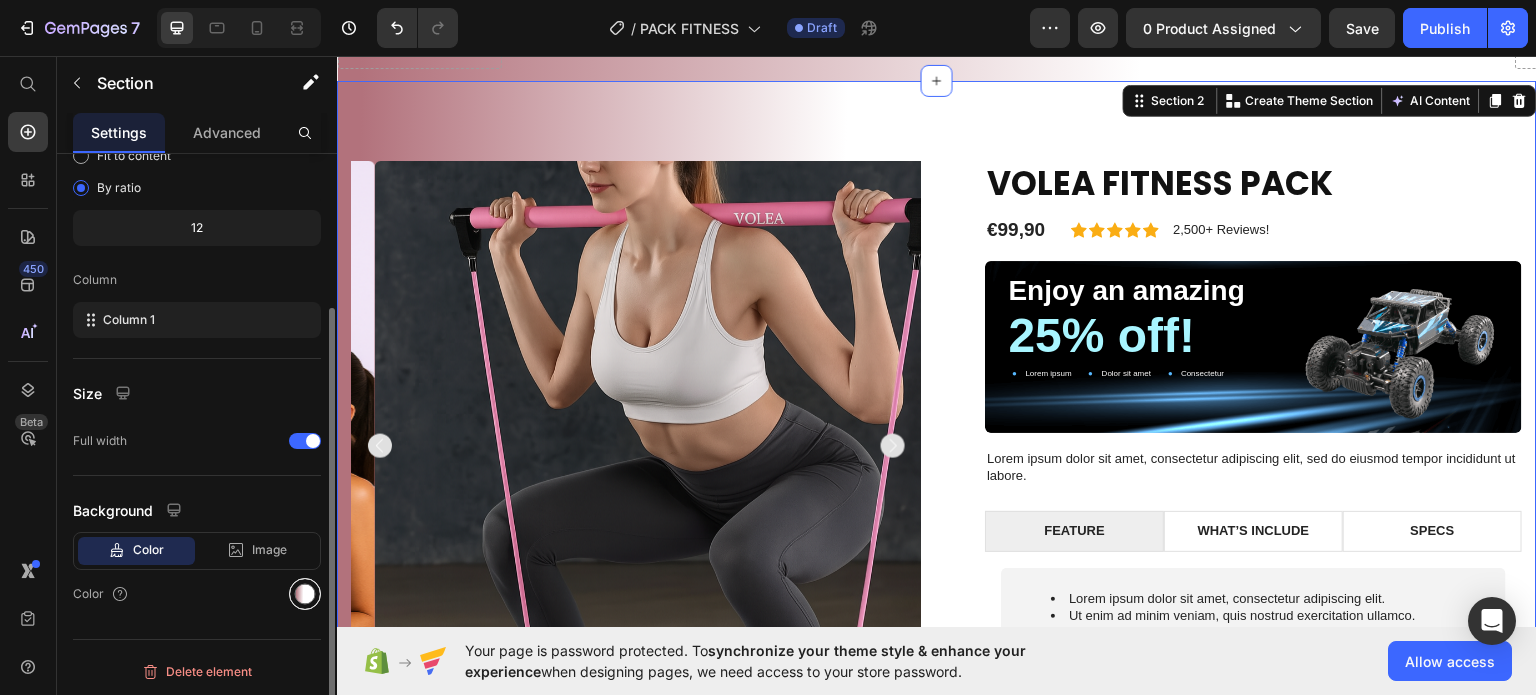 click at bounding box center [305, 594] 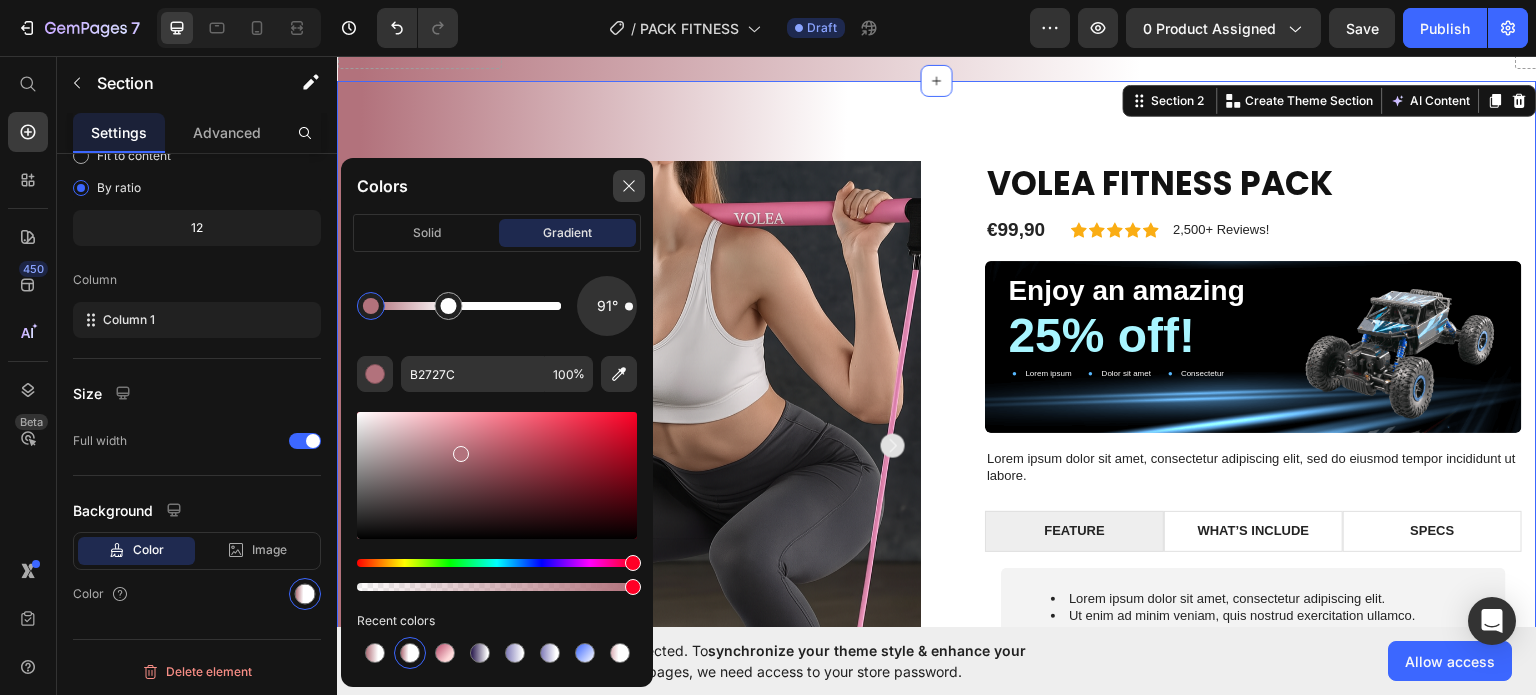 click at bounding box center (629, 186) 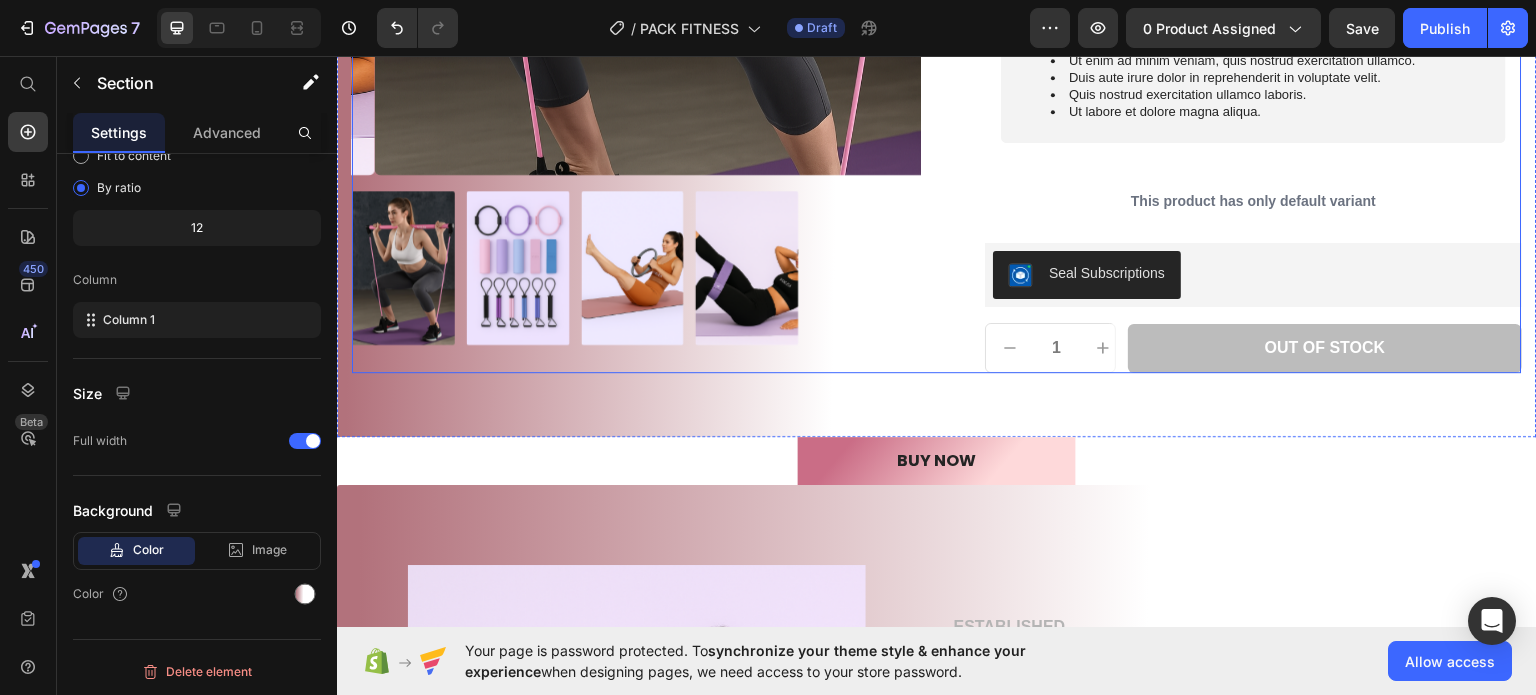 scroll, scrollTop: 700, scrollLeft: 0, axis: vertical 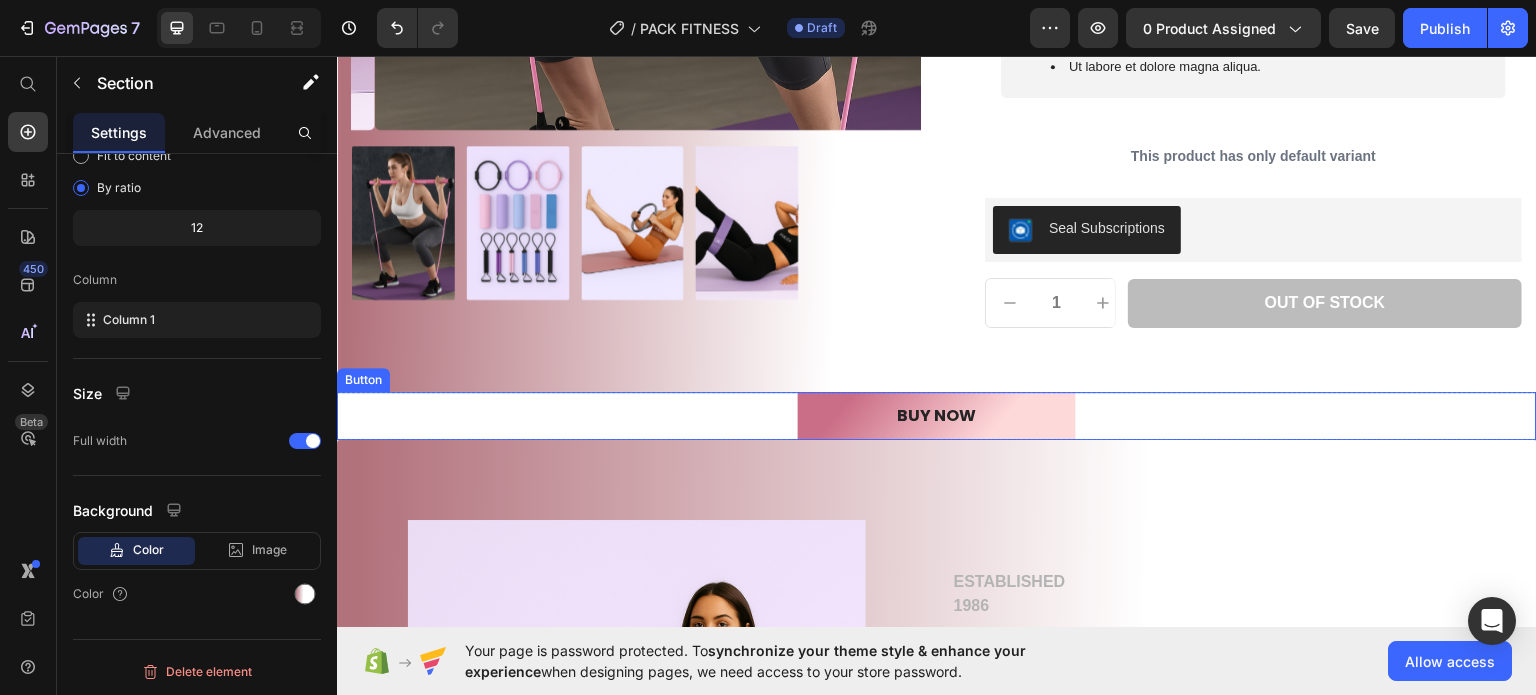 click on "BUY NOW Button" at bounding box center [937, 415] 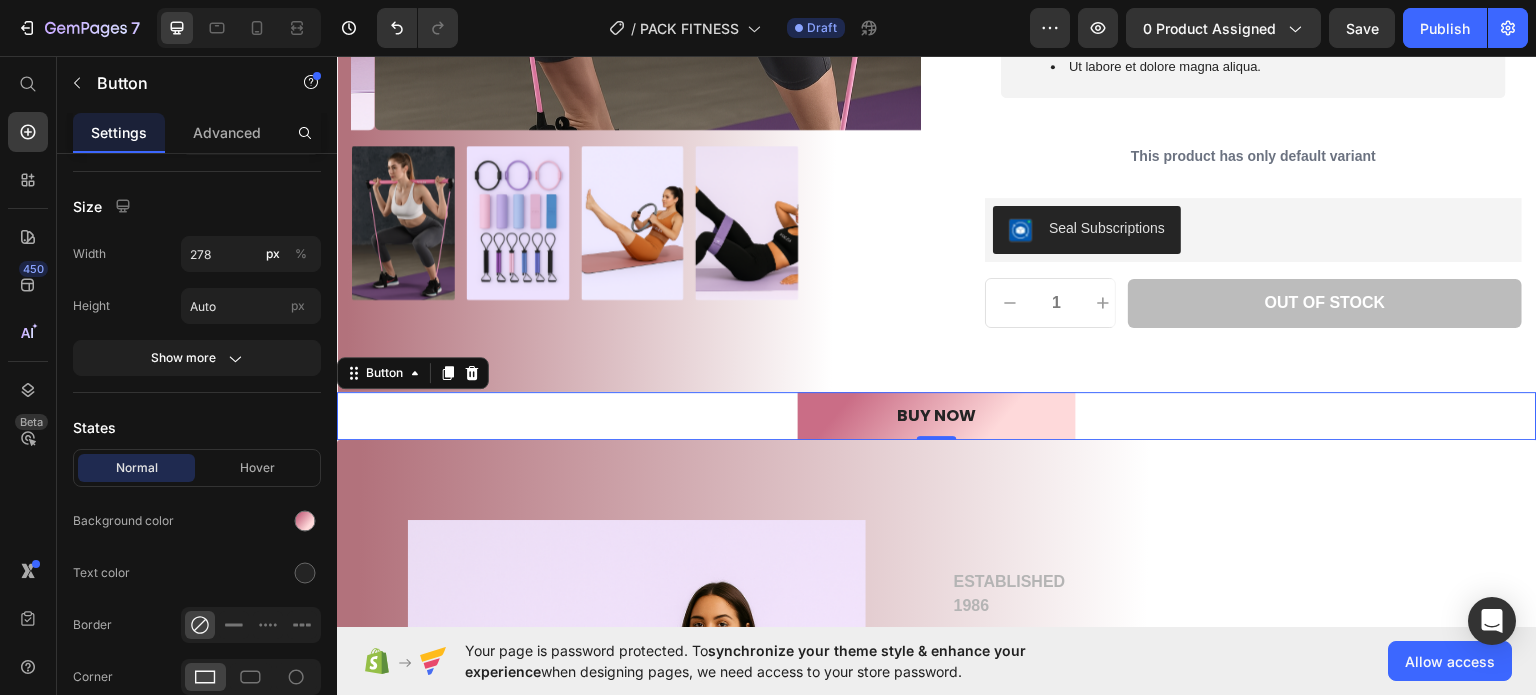 scroll, scrollTop: 0, scrollLeft: 0, axis: both 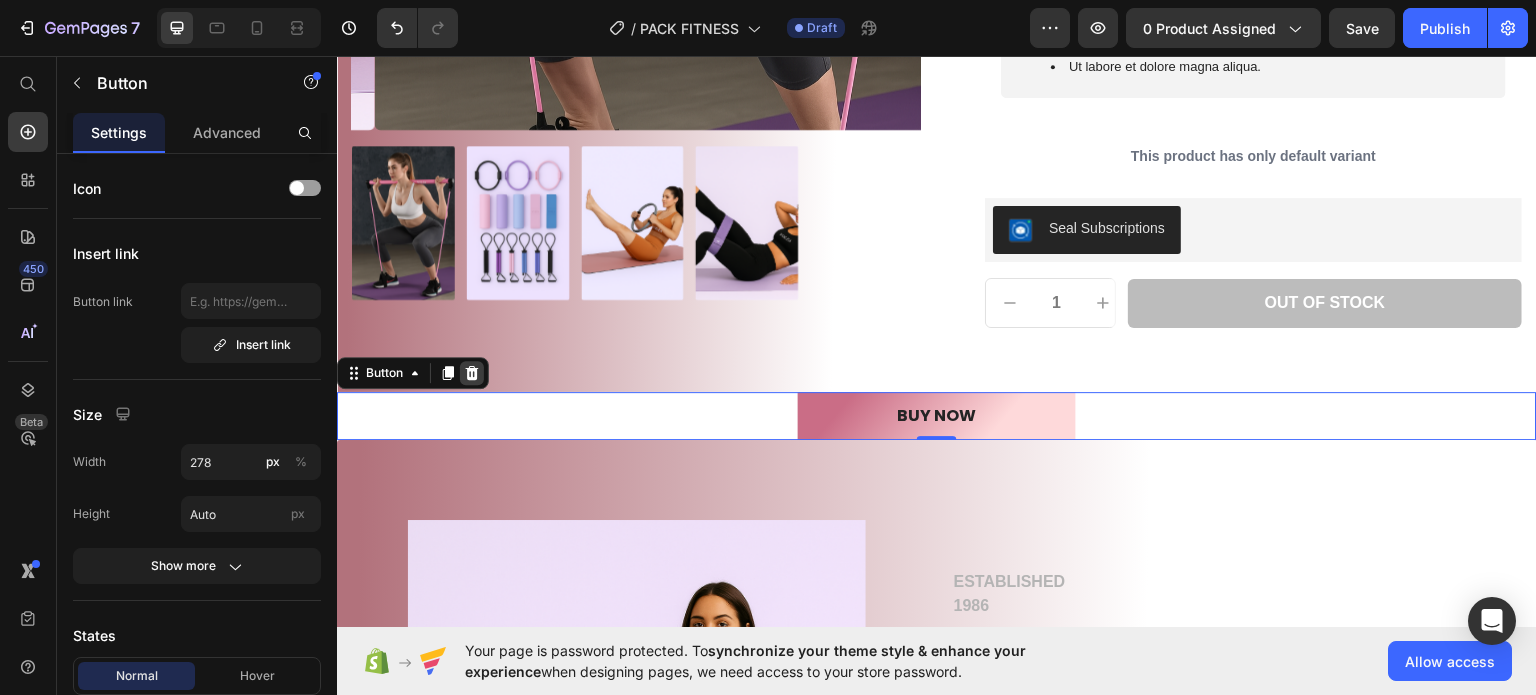 click at bounding box center (472, 372) 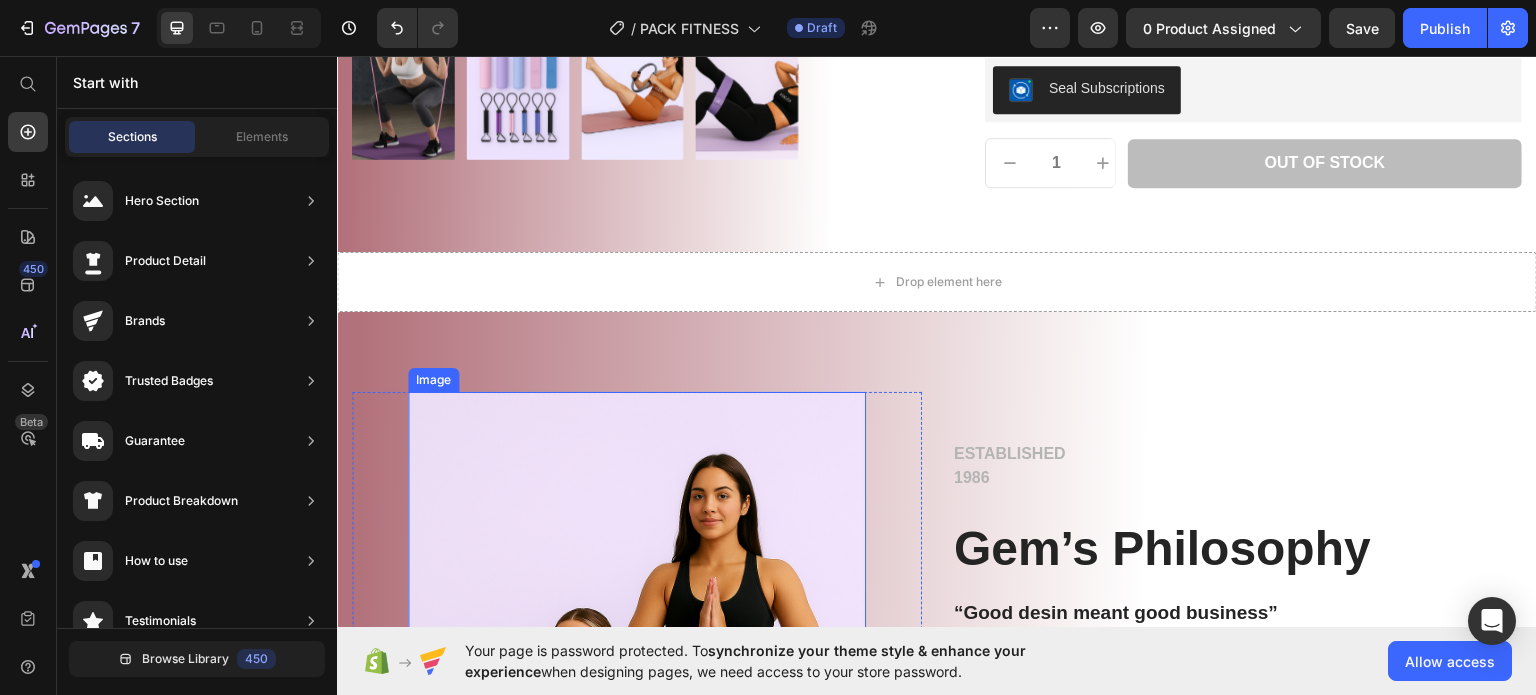 scroll, scrollTop: 900, scrollLeft: 0, axis: vertical 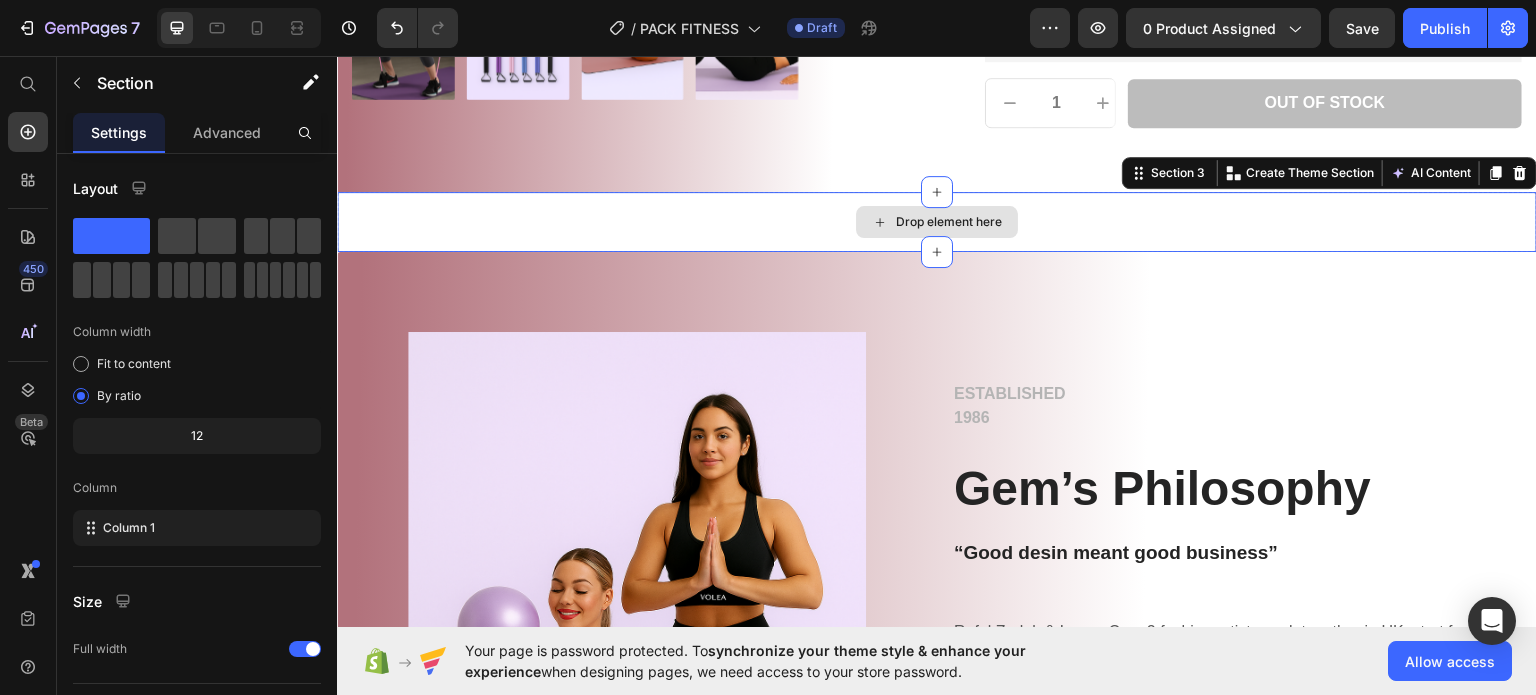 click on "Drop element here" at bounding box center [937, 221] 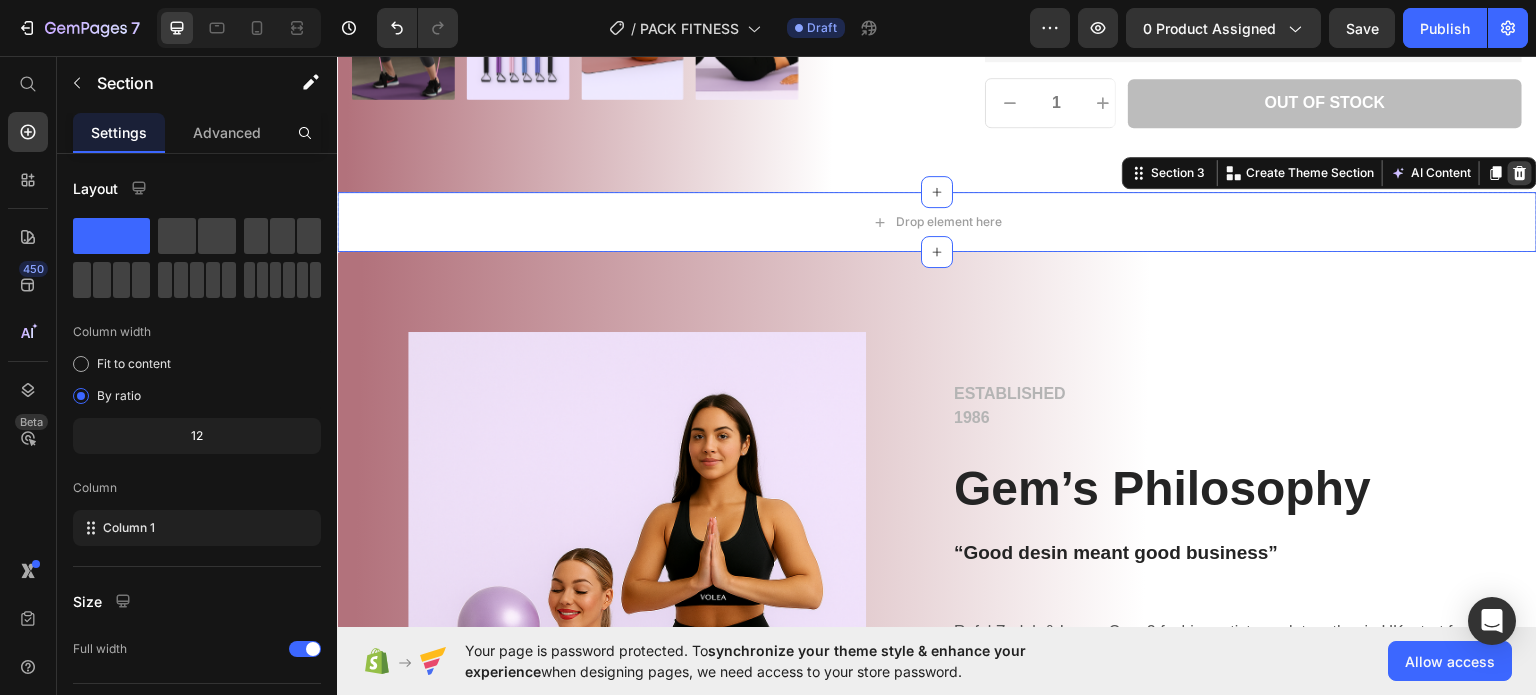 click 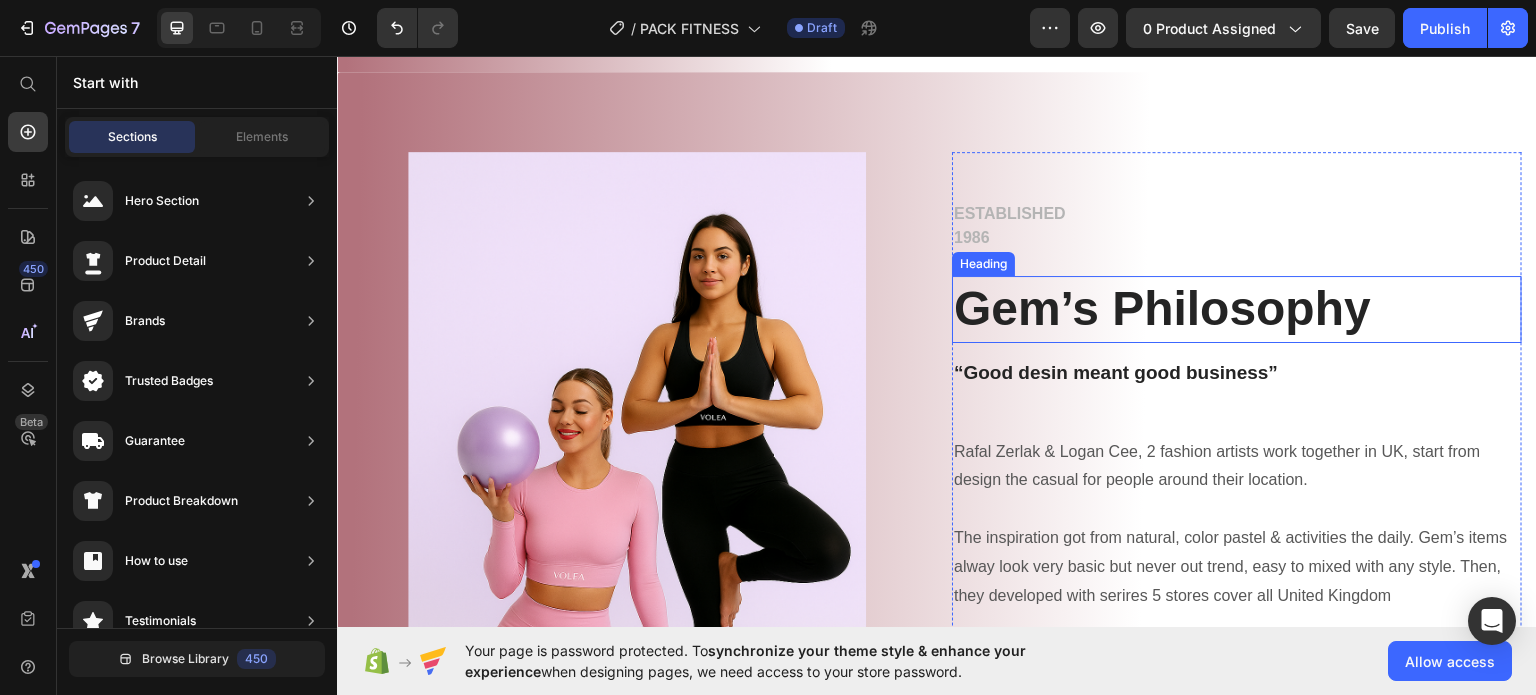 scroll, scrollTop: 900, scrollLeft: 0, axis: vertical 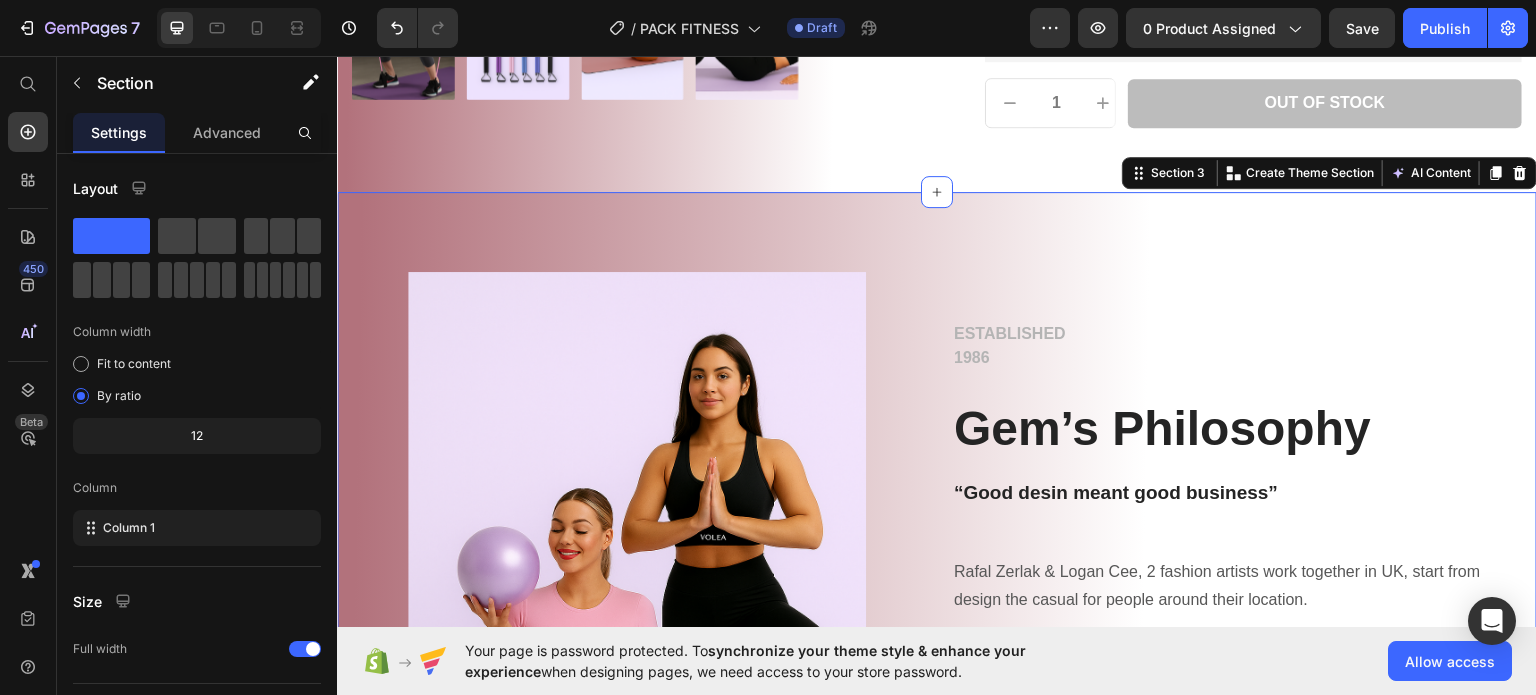 click on "Image Row ESTABLISHED  1986 Text block Gem’s Philosophy Heading “Good desin meant good business” Heading Rafal Zerlak & Logan Cee, 2 fashion artists work together in UK, start from design the casual for people around their location.  The inspiration got from natural, color pastel & activities the daily. Gem’s items alway look very basic but never out trend, easy to mixed with any style. Then, they developed with serires 5 stores cover all United Kingdom Text block ABOUT GEM Button Row Row Section 3   You can create reusable sections Create Theme Section AI Content Write with GemAI What would you like to describe here? Tone and Voice Persuasive Product VOLEA FITNESS PACK Show more Generate" at bounding box center [937, 614] 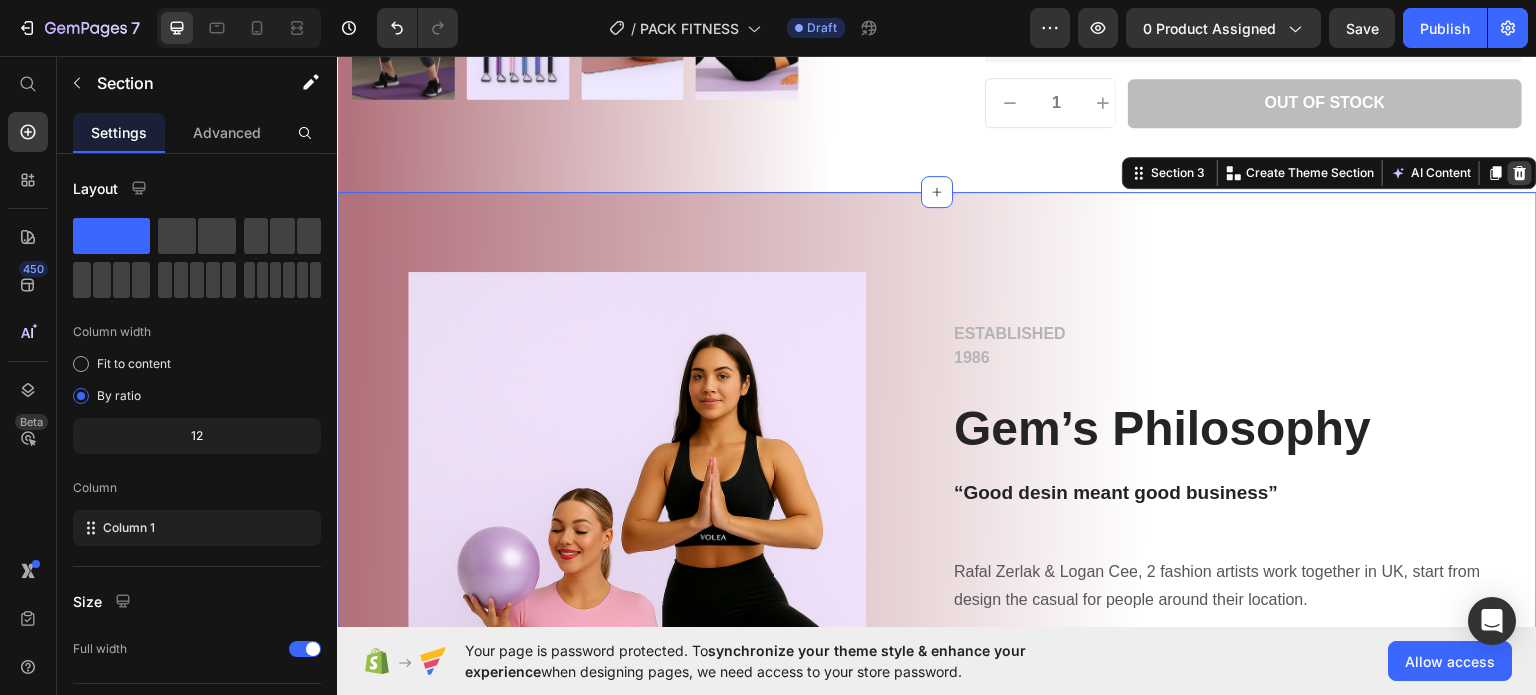 click 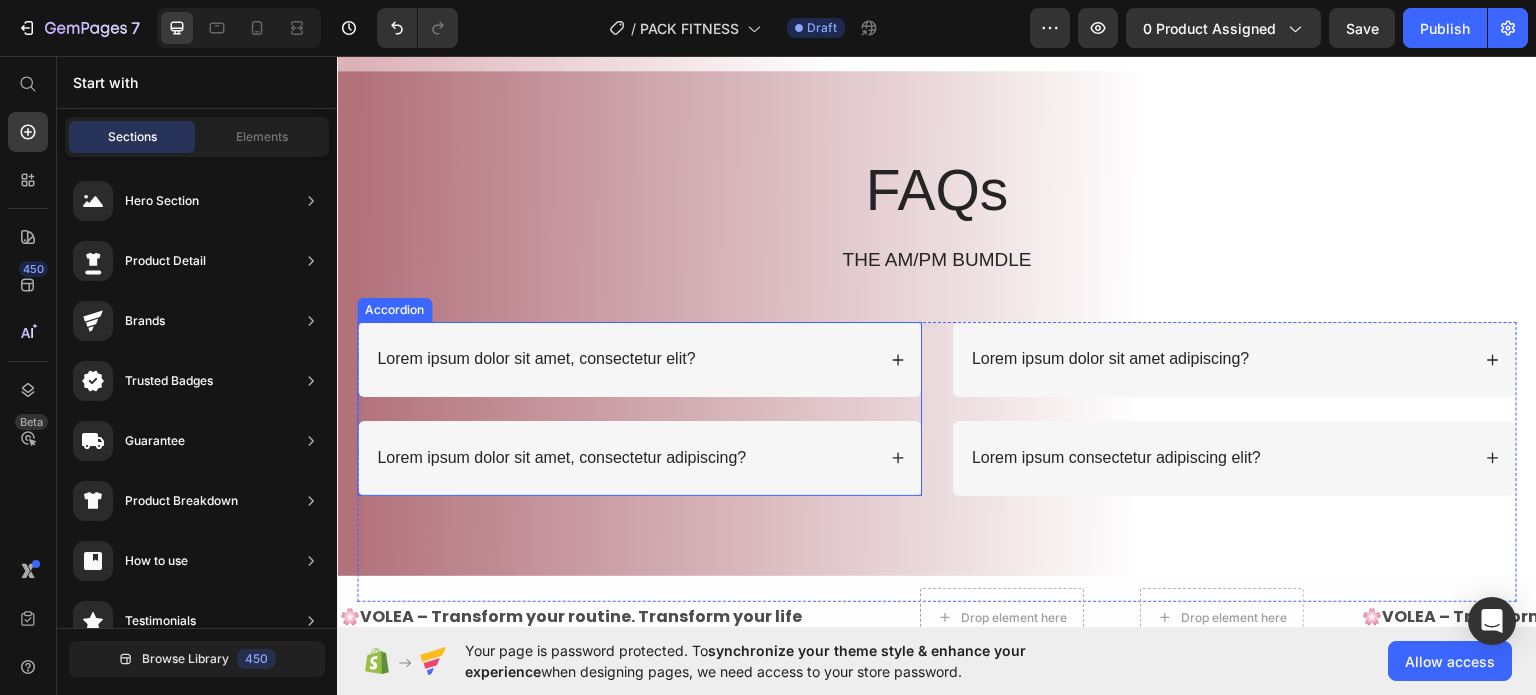 scroll, scrollTop: 1100, scrollLeft: 0, axis: vertical 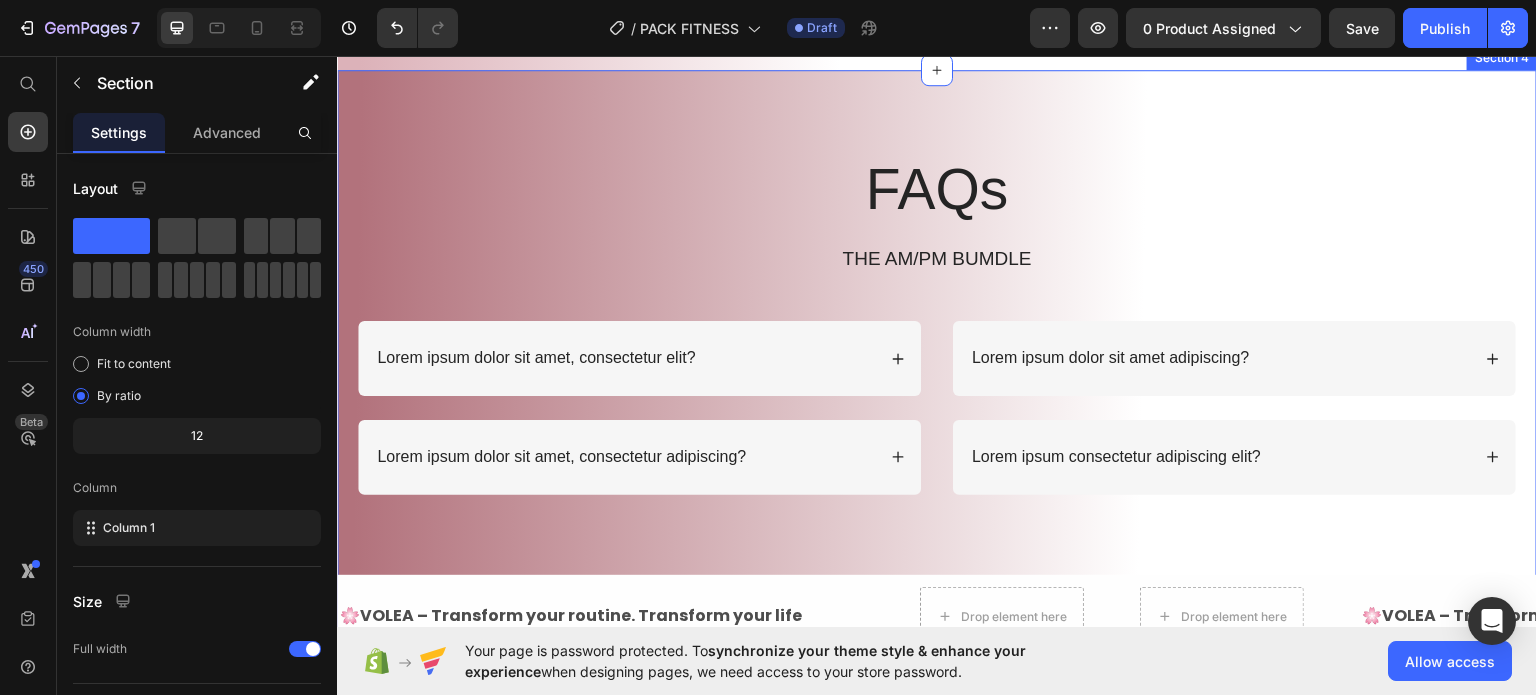 click on "FAQs Heading THE AM/PM BUMDLE Text Block Row
Lorem ipsum dolor sit amet, consectetur elit?
Lorem ipsum dolor sit amet, consectetur adipiscing? Accordion
Lorem ipsum dolor sit amet adipiscing?
Lorem ipsum consectetur adipiscing elit? Accordion Row Section 4" at bounding box center [937, 366] 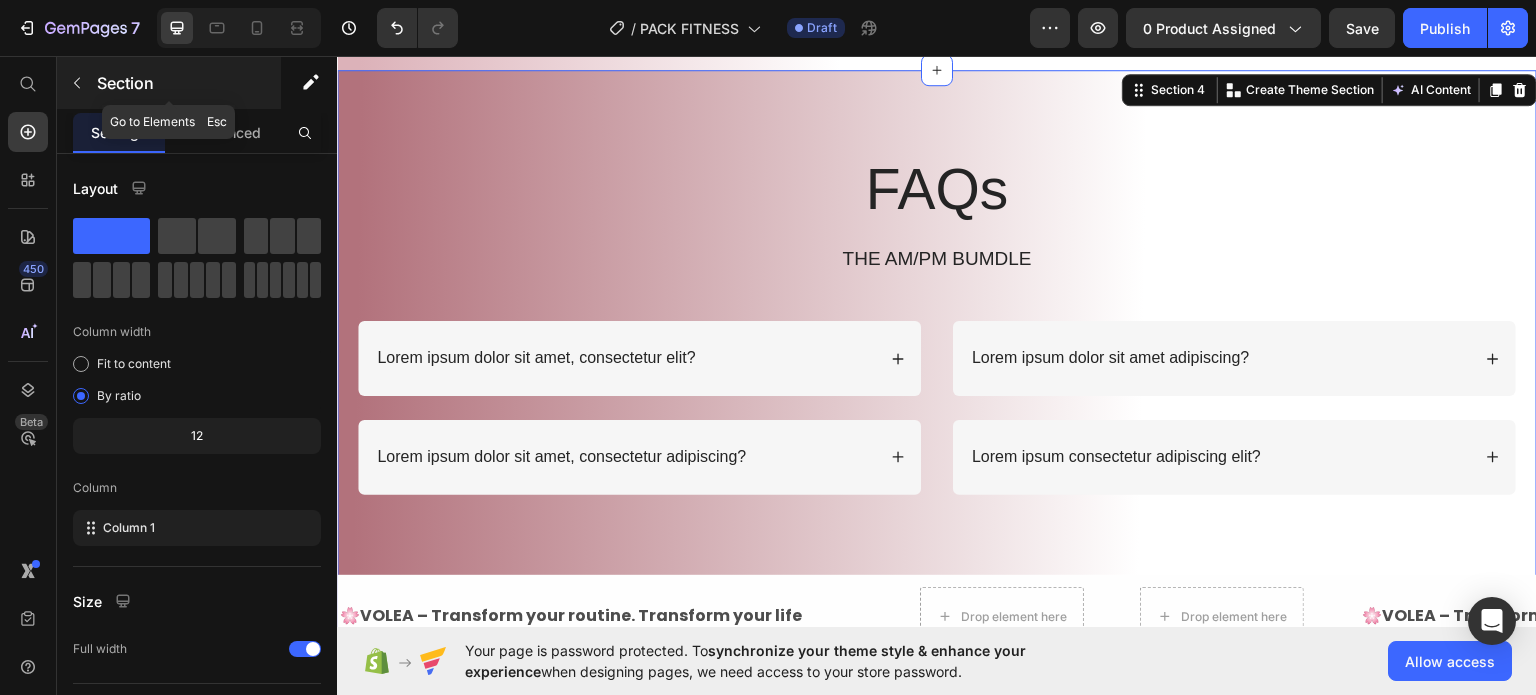 click 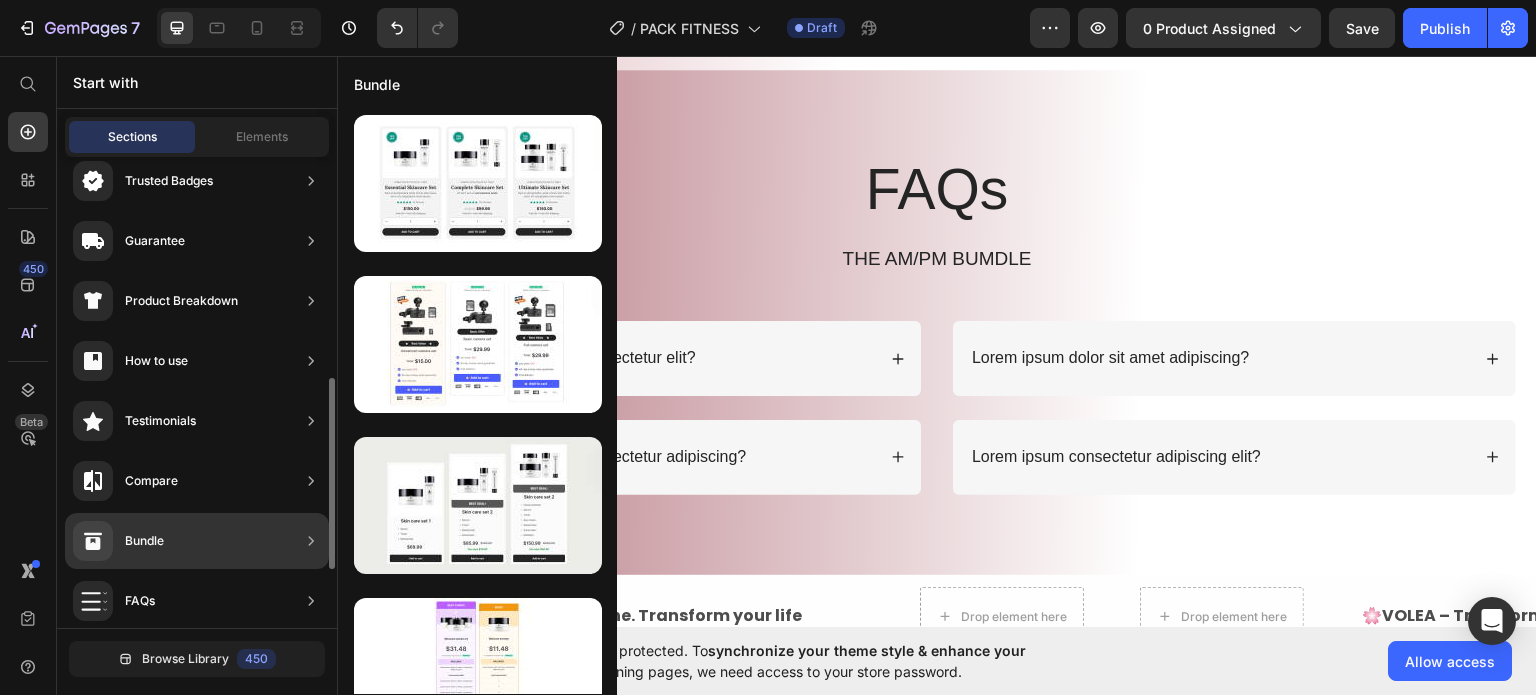 scroll, scrollTop: 400, scrollLeft: 0, axis: vertical 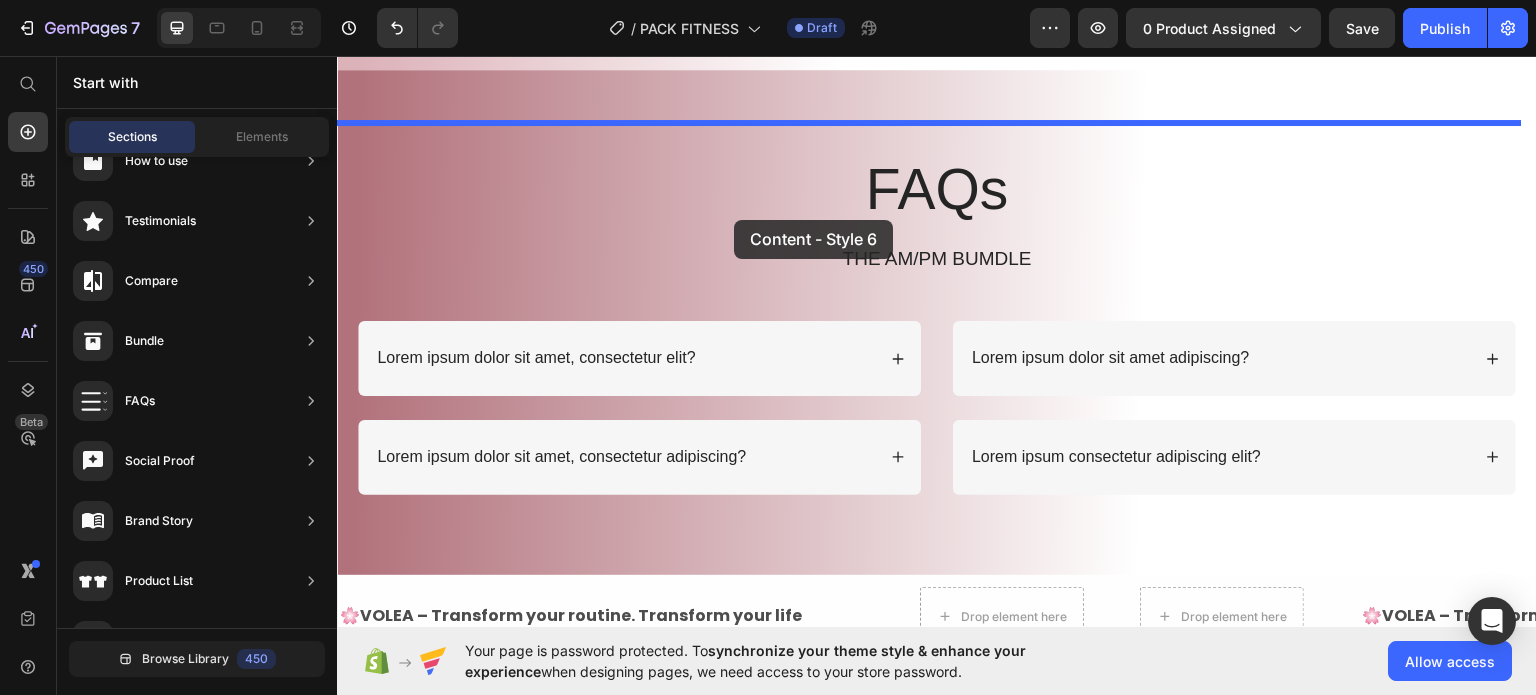 drag, startPoint x: 814, startPoint y: 482, endPoint x: 734, endPoint y: 219, distance: 274.89816 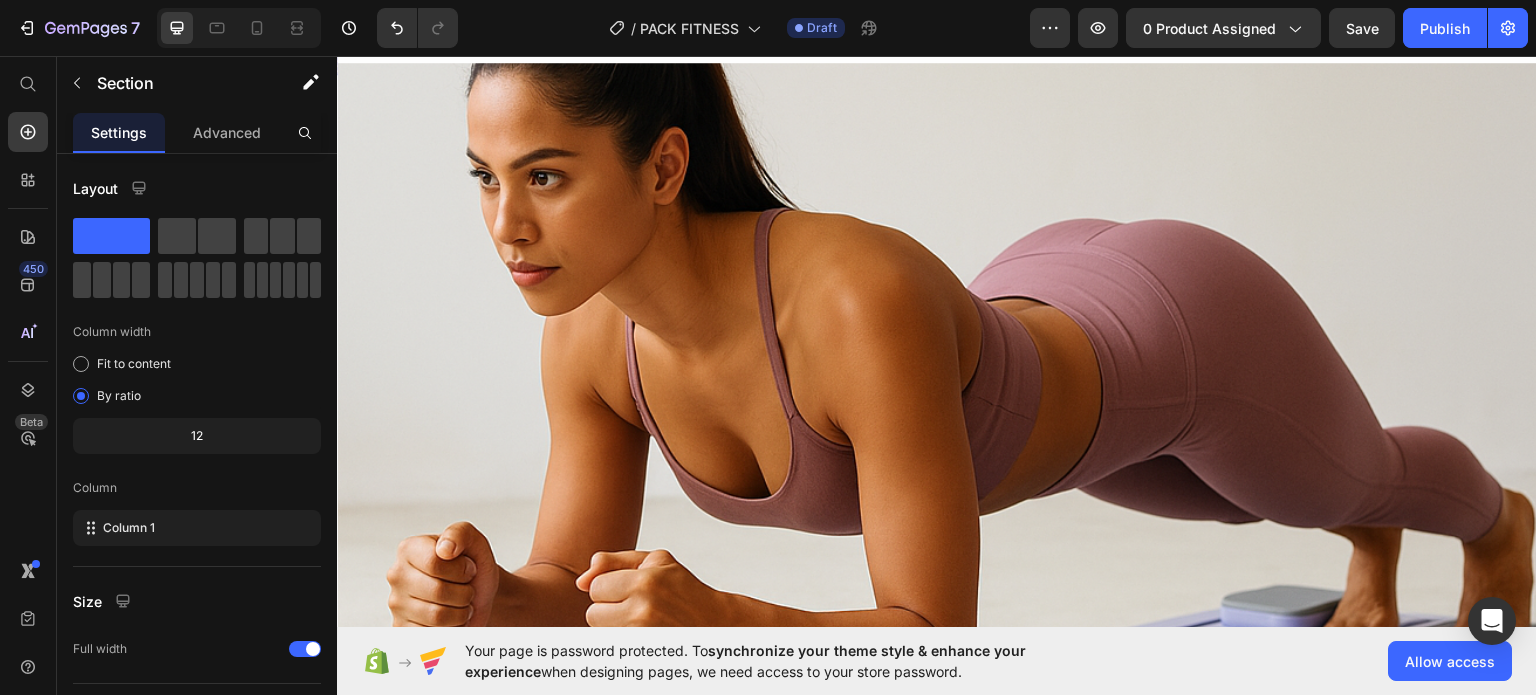 scroll, scrollTop: 2397, scrollLeft: 0, axis: vertical 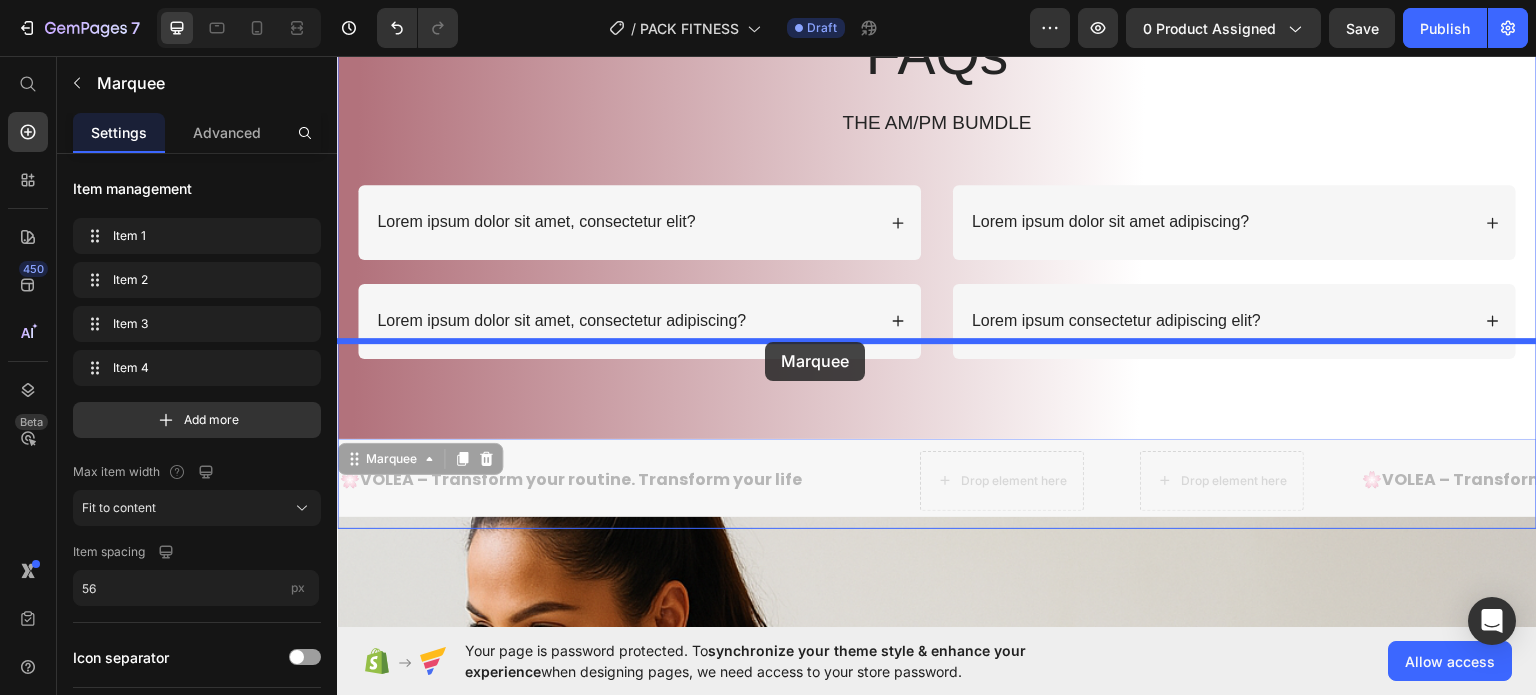 drag, startPoint x: 828, startPoint y: 424, endPoint x: 765, endPoint y: 341, distance: 104.20173 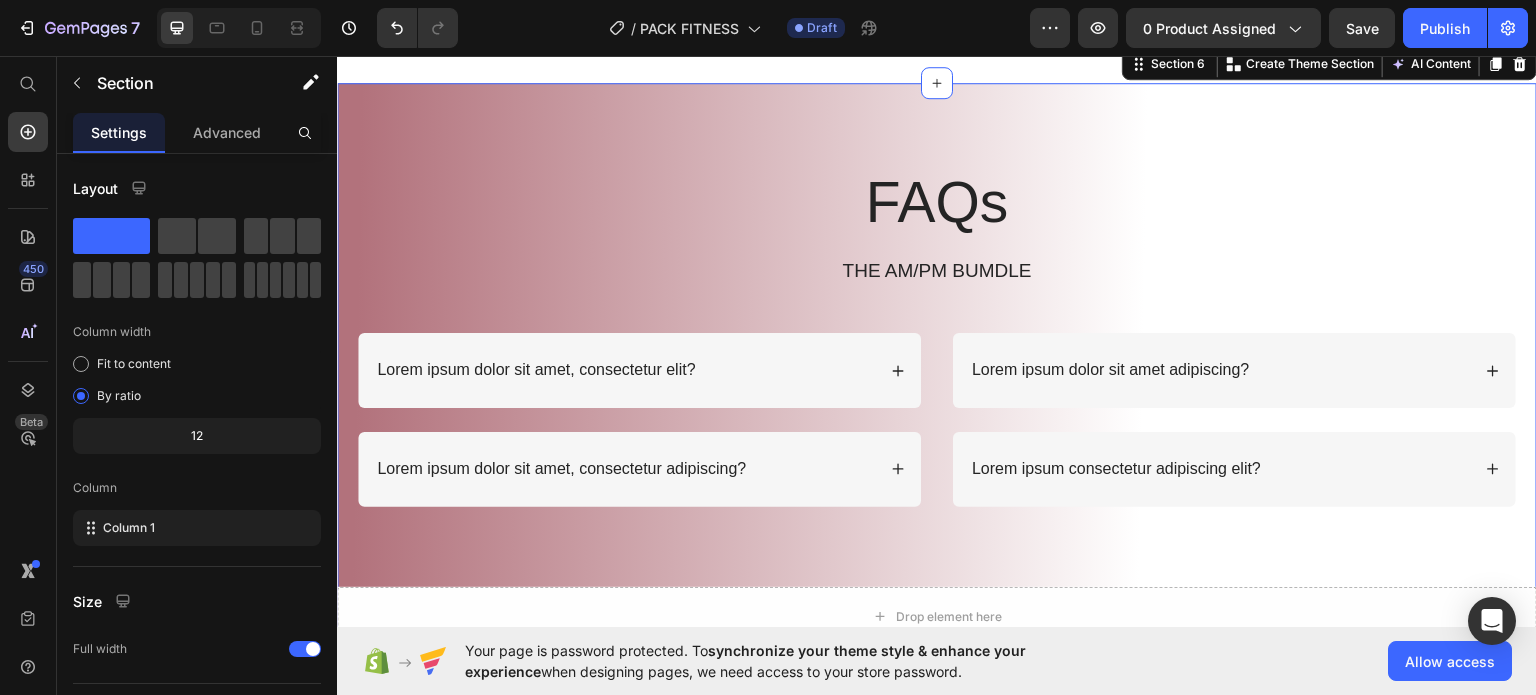click on "FAQs Heading THE AM/PM BUMDLE Text Block Row
Lorem ipsum dolor sit amet, consectetur elit?
Lorem ipsum dolor sit amet, consectetur adipiscing? Accordion
Lorem ipsum dolor sit amet adipiscing?
Lorem ipsum consectetur adipiscing elit? Accordion Row Section 6   You can create reusable sections Create Theme Section AI Content Write with GemAI What would you like to describe here? Tone and Voice Persuasive Product VOLEA FITNESS PACK Show more Generate" at bounding box center [937, 379] 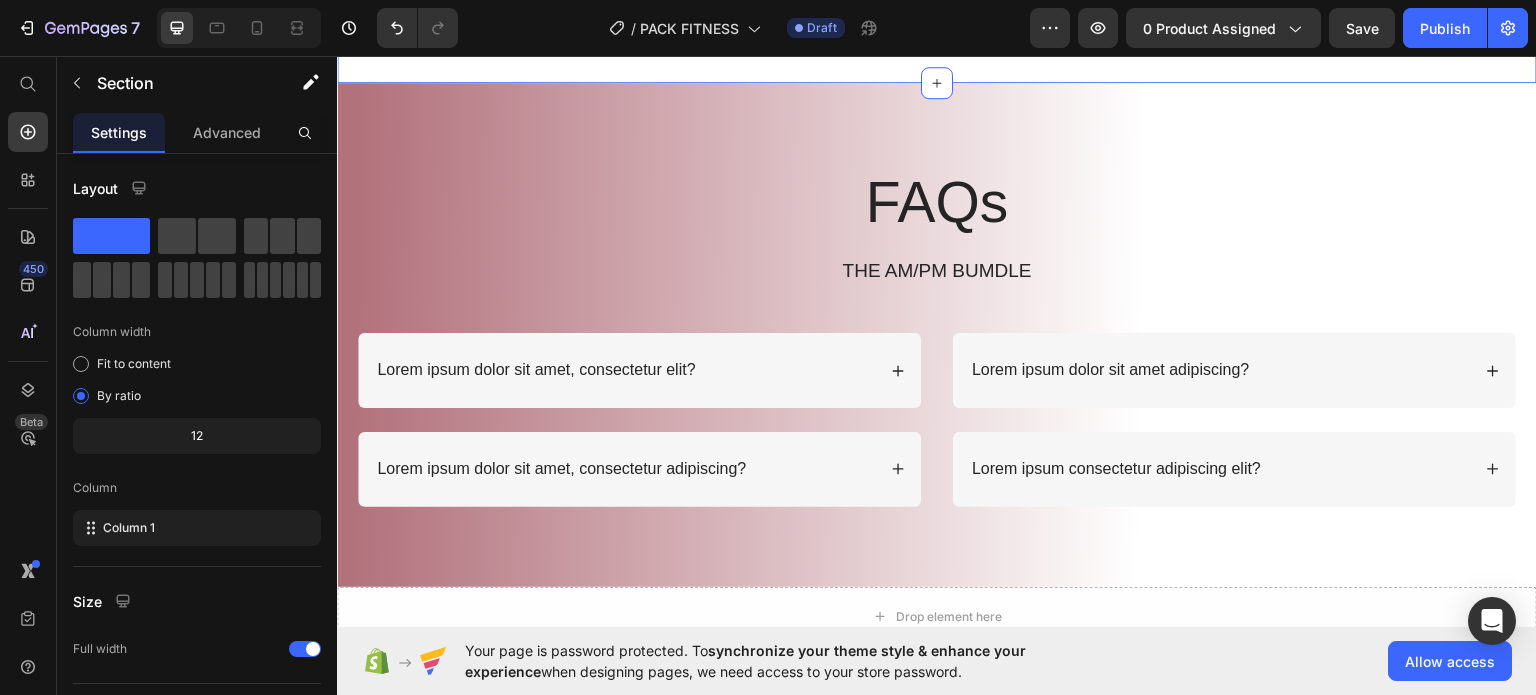 click on "🌸  VOLEA – Transform your routine. Transform your life Text Text
Drop element here
Drop element here 🌸  VOLEA – Transform your routine. Transform your life Text Text
Drop element here
Drop element here 🌸  VOLEA – Transform your routine. Transform your life Text Text
Drop element here
Drop element here 🌸  VOLEA – Transform your routine. Transform your life Text Text
Drop element here
Drop element here 🌸  VOLEA – Transform your routine. Transform your life Text Text
Drop element here
Drop element here 🌸  VOLEA – Transform your routine. Transform your life Text Text
Drop element here
Drop element here Marquee Section 5   You can create reusable sections Create Theme Section AI Content Write with GemAI What would you like to describe here? Tone and Voice Persuasive" at bounding box center [937, 8] 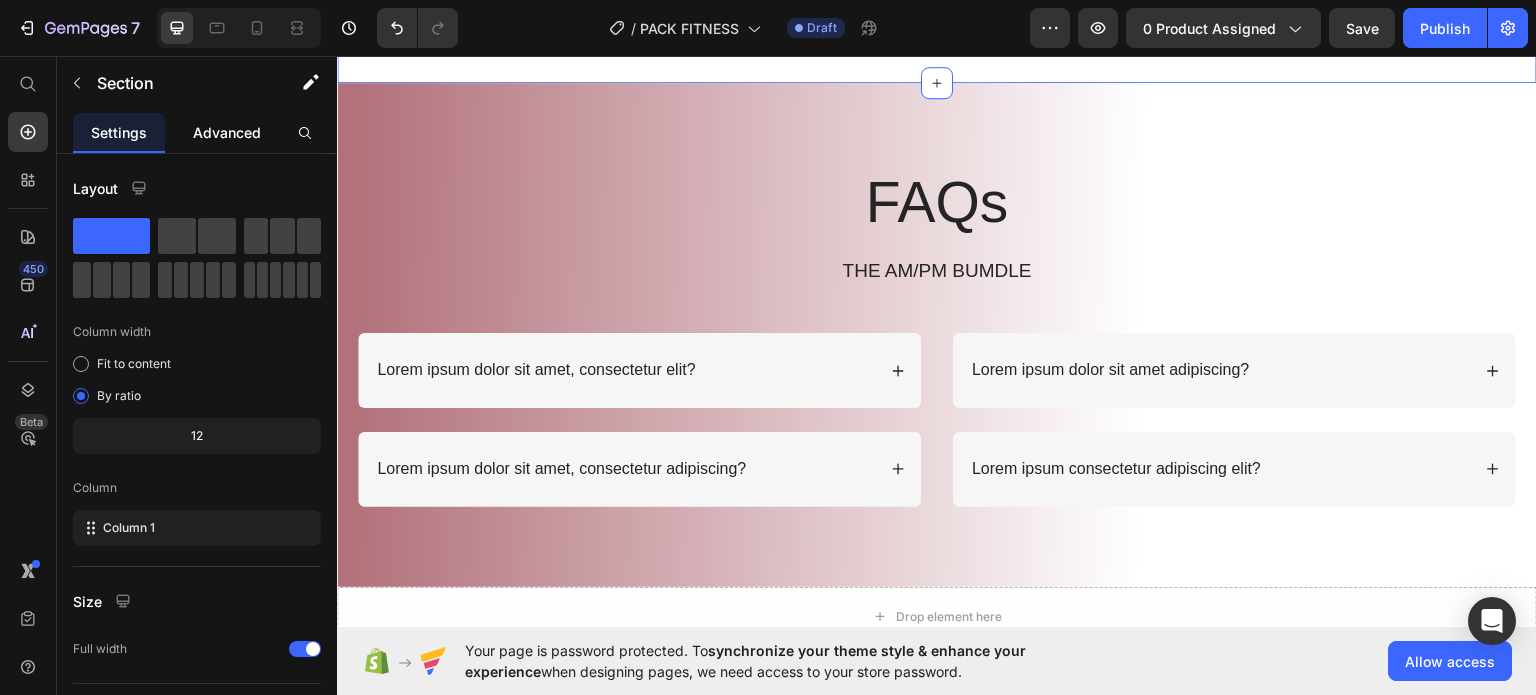 click on "Advanced" 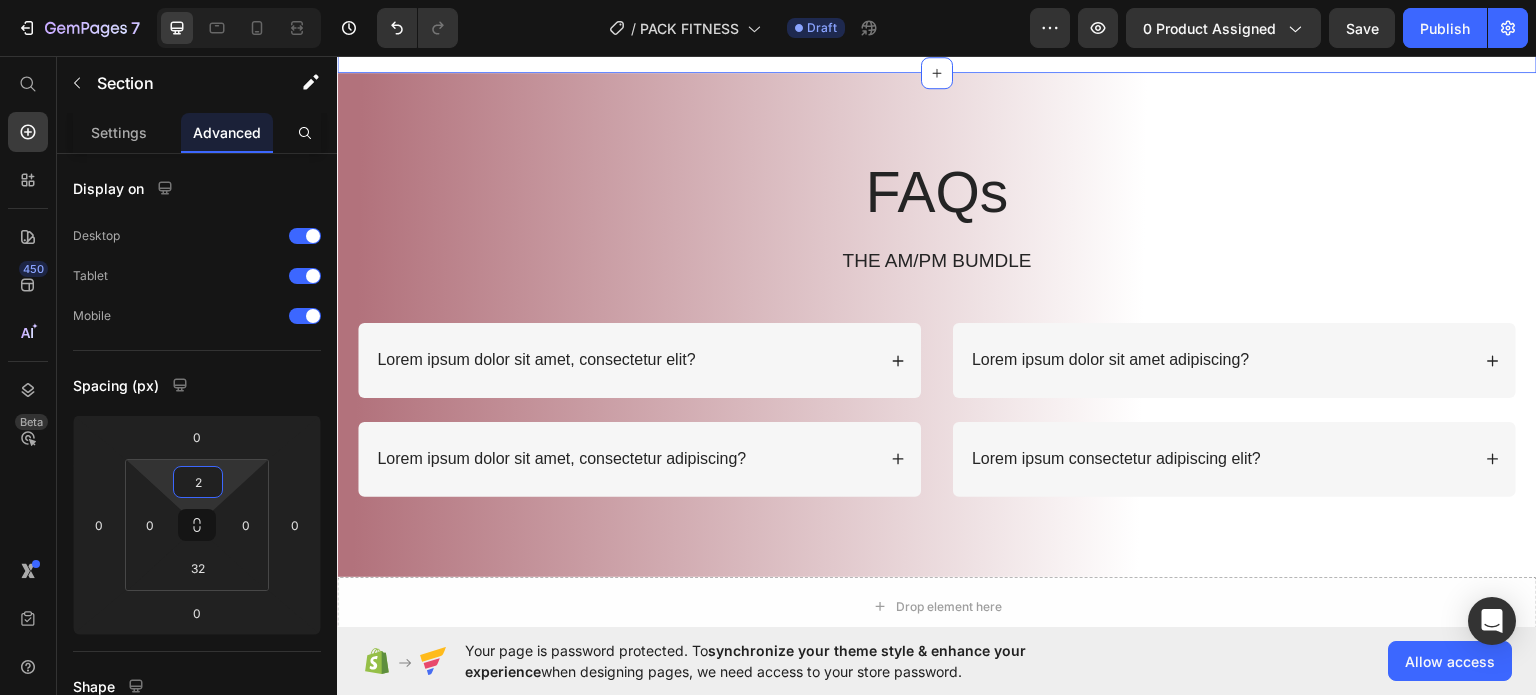 type on "0" 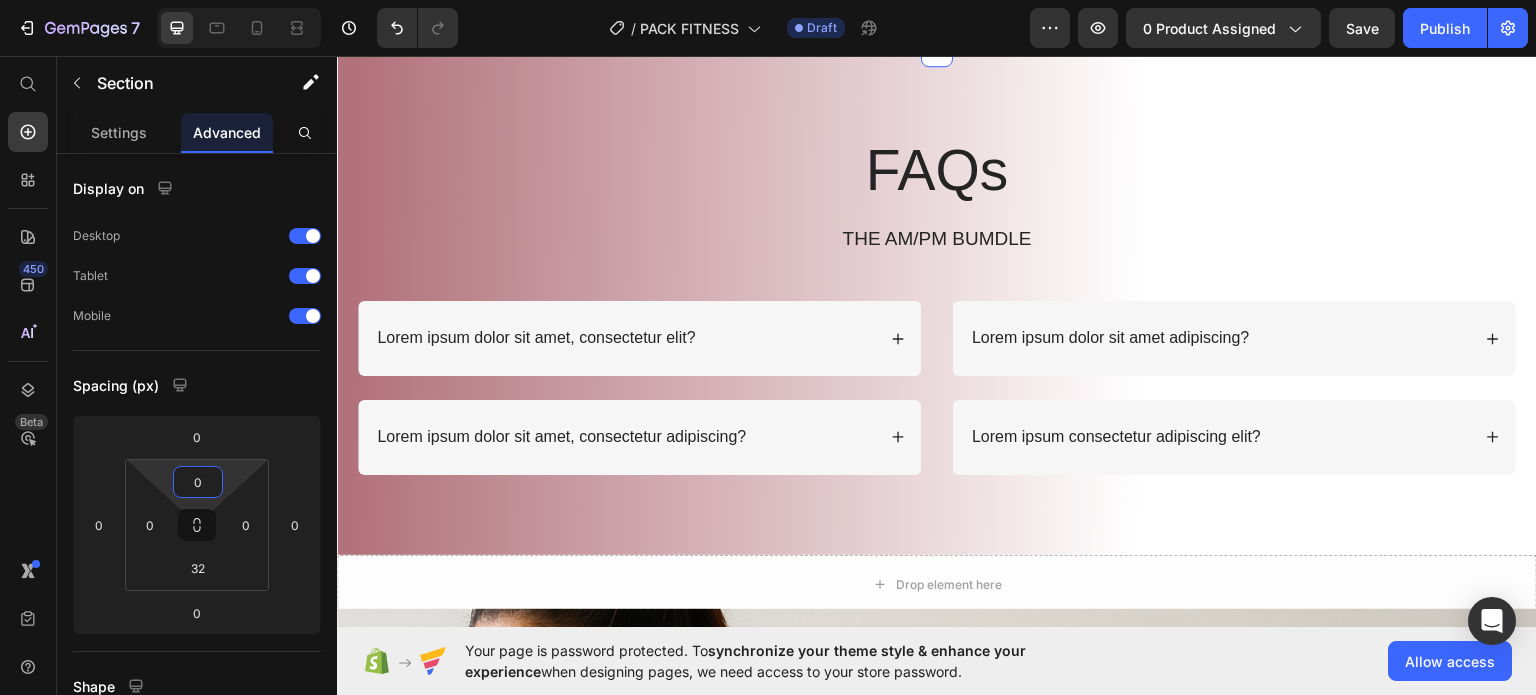 click on "7   /  PACK FITNESS Draft Preview 0 product assigned  Save   Publish  450 Beta Start with Sections Elements Hero Section Product Detail Brands Trusted Badges Guarantee Product Breakdown How to use Testimonials Compare Bundle FAQs Social Proof Brand Story Product List Collection Blog List Contact Sticky Add to Cart Custom Footer Browse Library 450 Layout
Row
Row
Row
Row Text
Heading
Text Block Button
Button
Button
Sticky Back to top Media
Image" at bounding box center (768, 0) 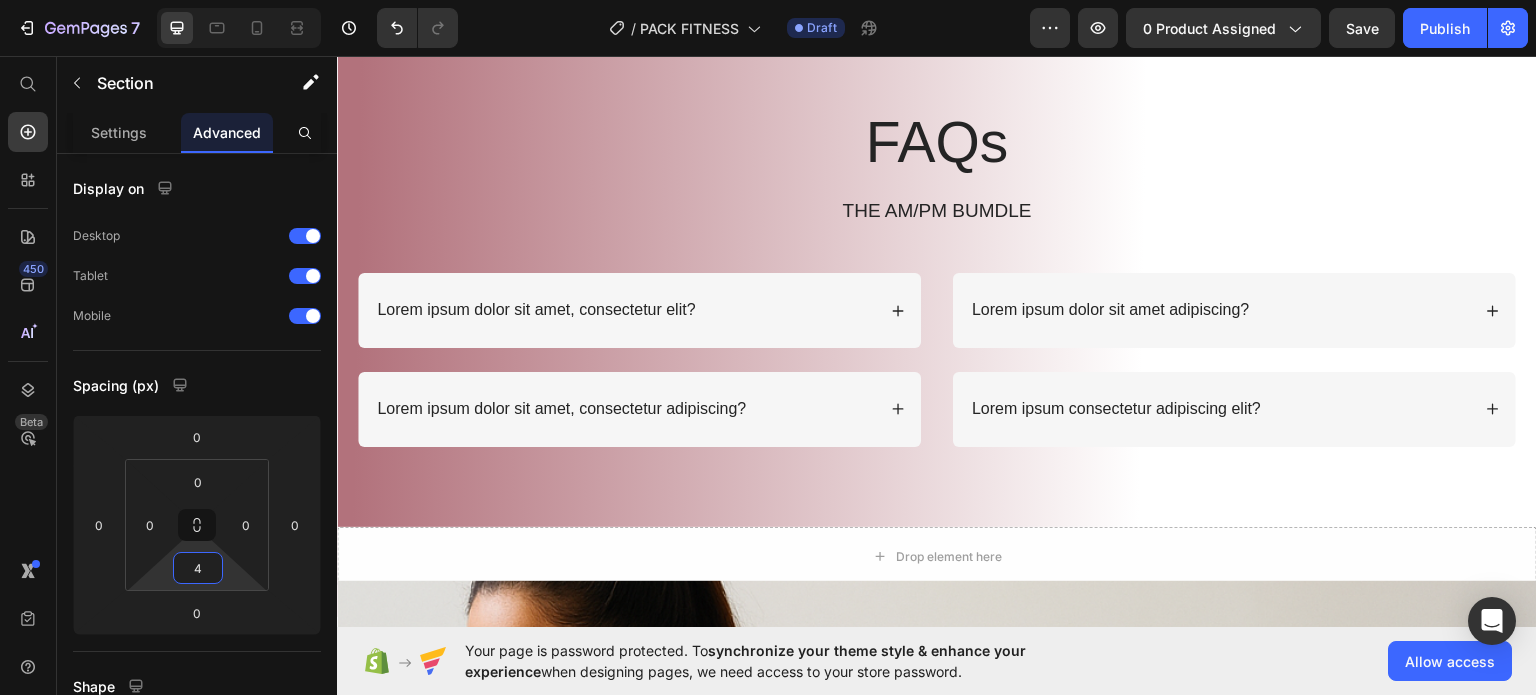 type on "0" 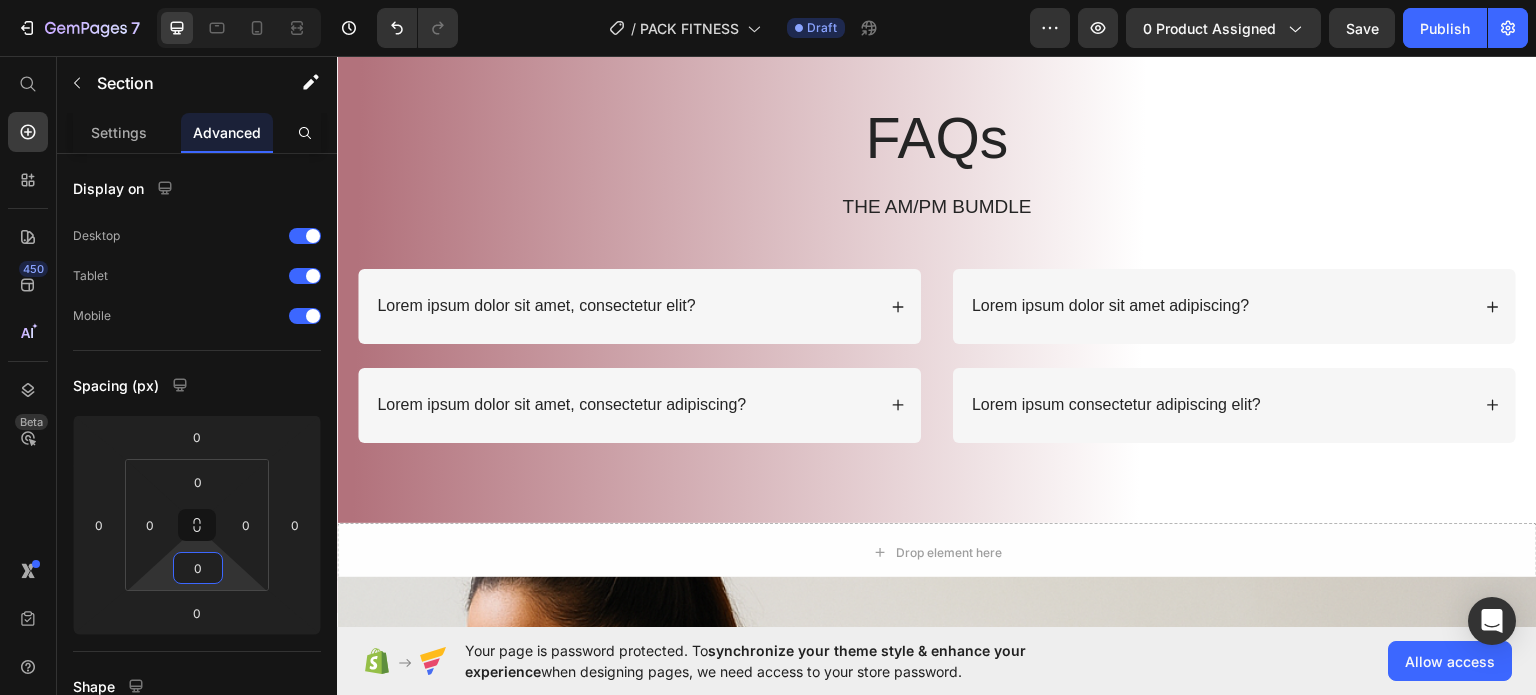 click on "7   /  PACK FITNESS Draft Preview 0 product assigned  Save   Publish  450 Beta Start with Sections Elements Hero Section Product Detail Brands Trusted Badges Guarantee Product Breakdown How to use Testimonials Compare Bundle FAQs Social Proof Brand Story Product List Collection Blog List Contact Sticky Add to Cart Custom Footer Browse Library 450 Layout
Row
Row
Row
Row Text
Heading
Text Block Button
Button
Button
Sticky Back to top Media
Image" at bounding box center [768, 0] 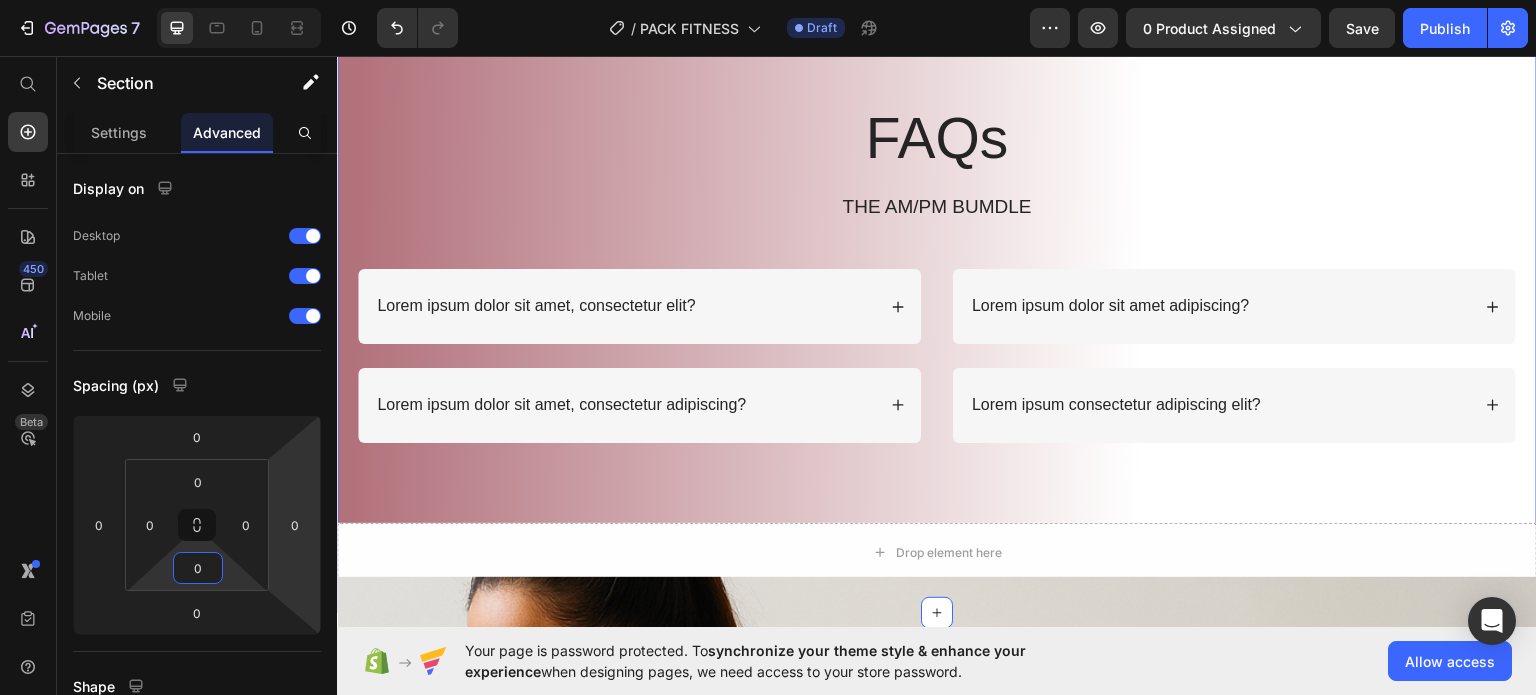 click on "FAQs Heading THE AM/PM BUMDLE Text Block Row
Lorem ipsum dolor sit amet, consectetur elit?
Lorem ipsum dolor sit amet, consectetur adipiscing? Accordion
Lorem ipsum dolor sit amet adipiscing?
Lorem ipsum consectetur adipiscing elit? Accordion Row Section 6" at bounding box center (937, 315) 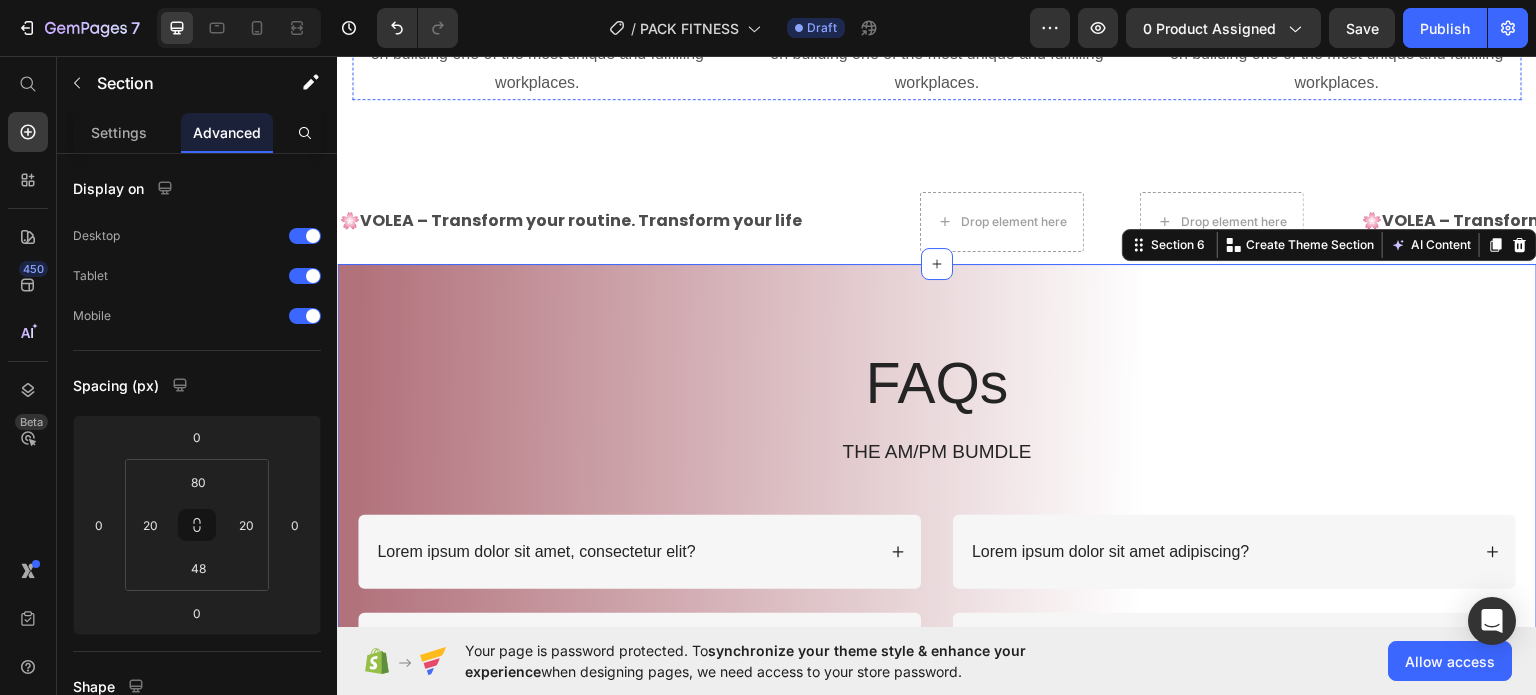 scroll, scrollTop: 1844, scrollLeft: 0, axis: vertical 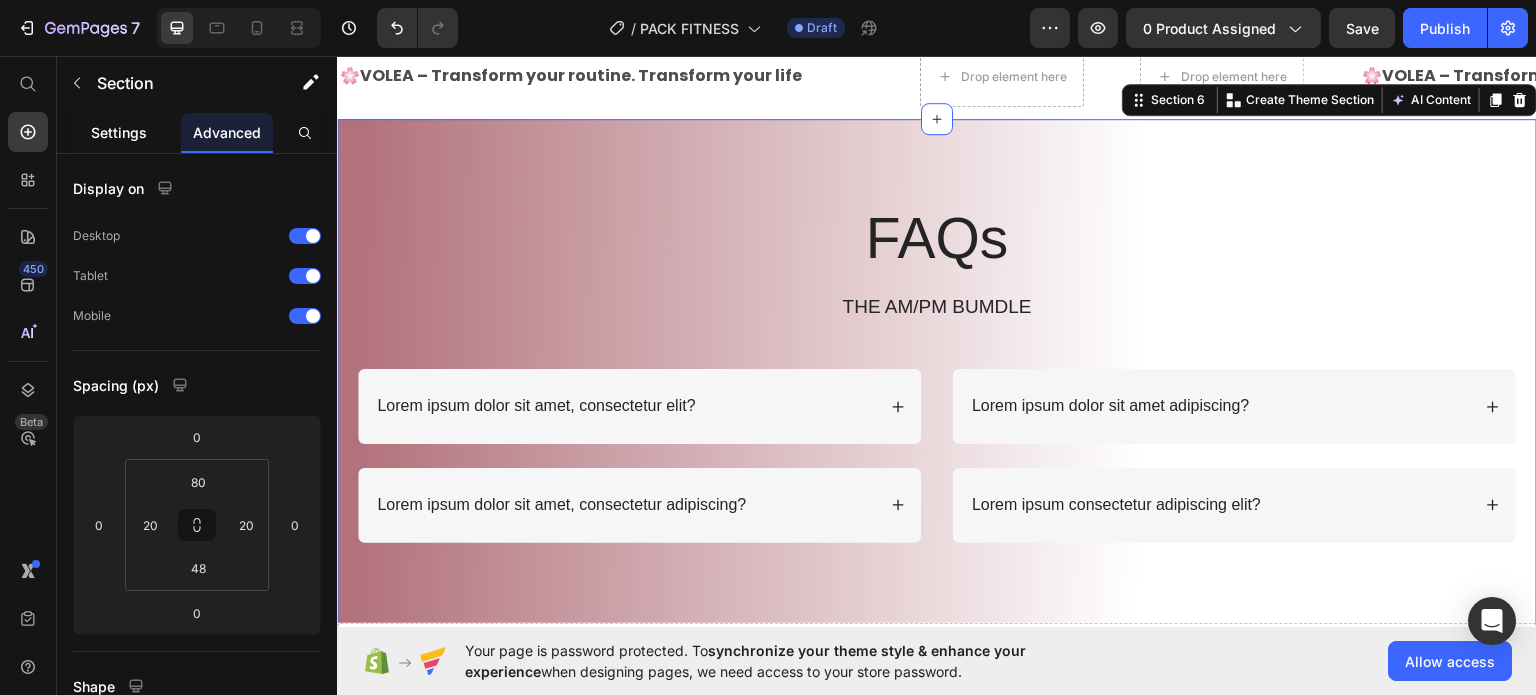 click on "Settings" at bounding box center [119, 132] 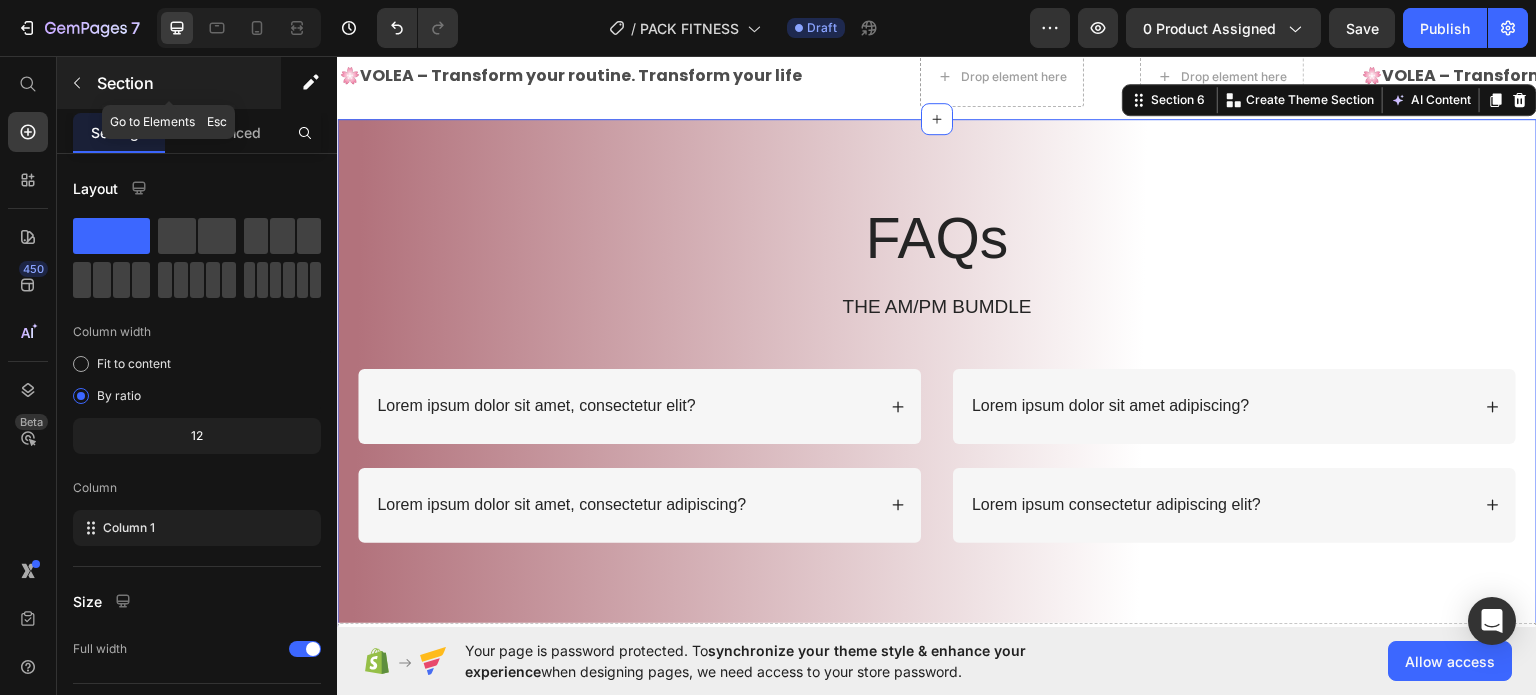 click at bounding box center [77, 83] 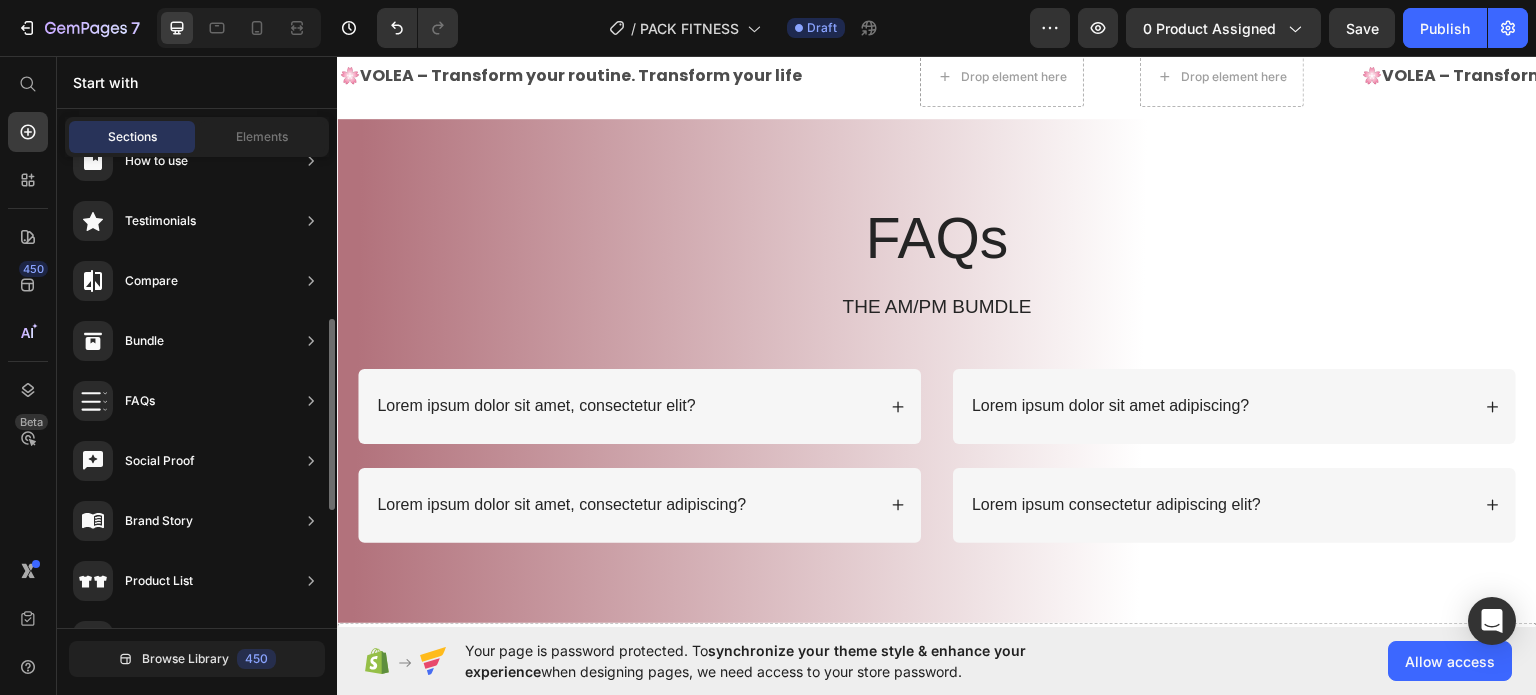scroll, scrollTop: 46, scrollLeft: 0, axis: vertical 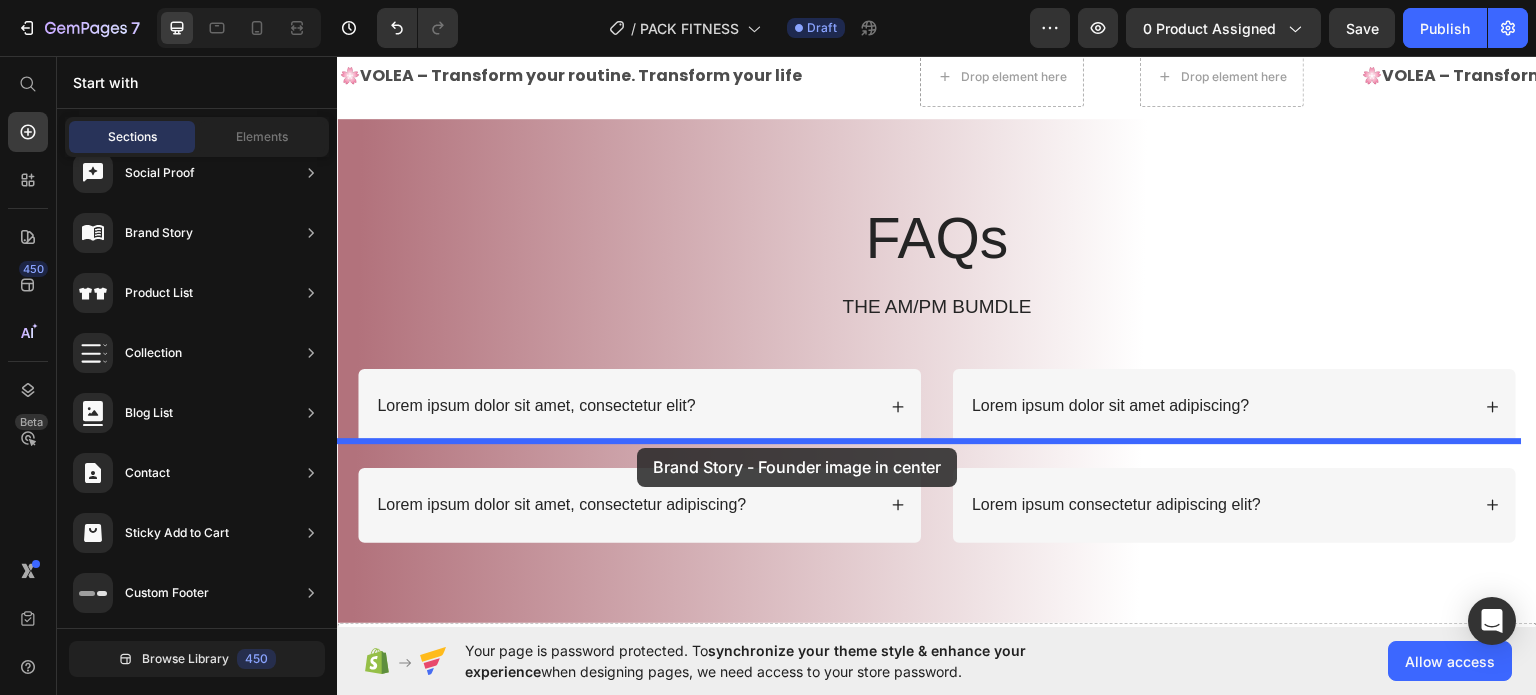 drag, startPoint x: 763, startPoint y: 393, endPoint x: 637, endPoint y: 447, distance: 137.08392 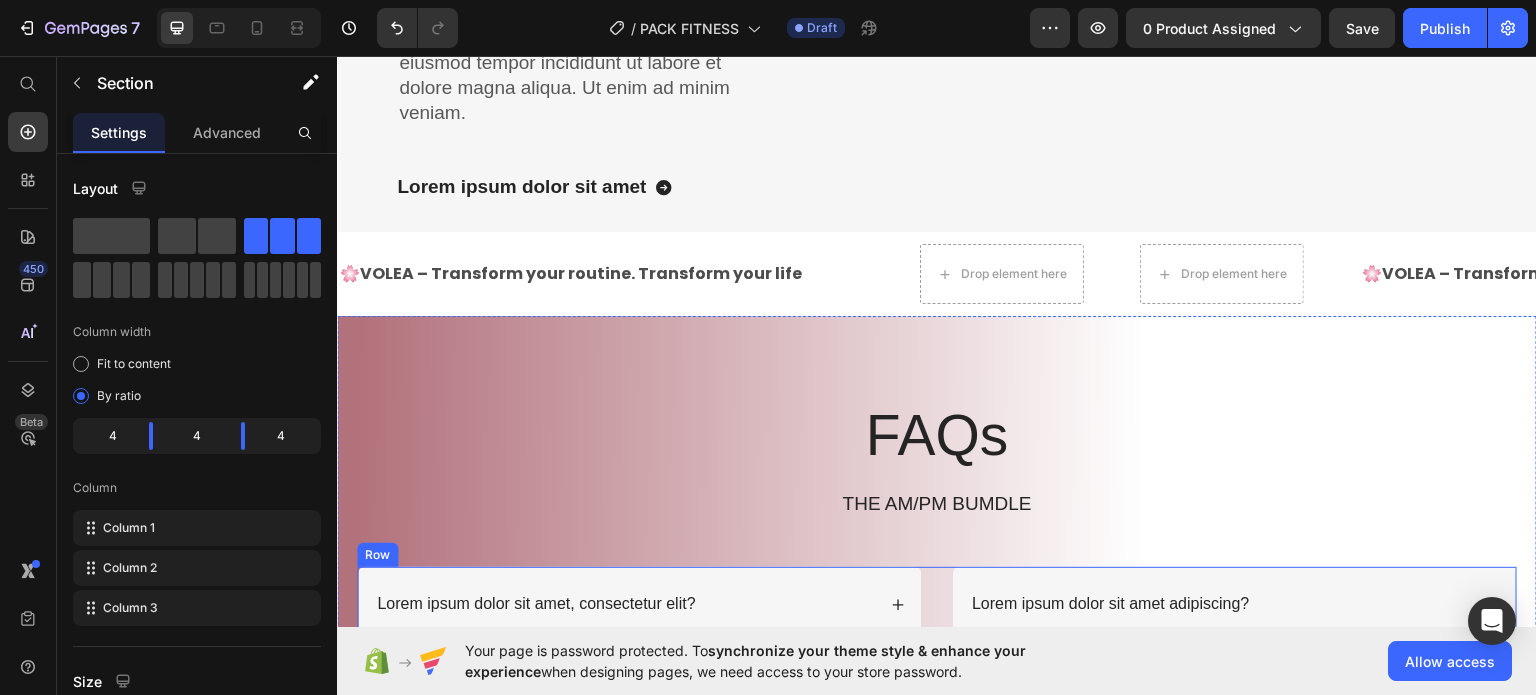 scroll, scrollTop: 2759, scrollLeft: 0, axis: vertical 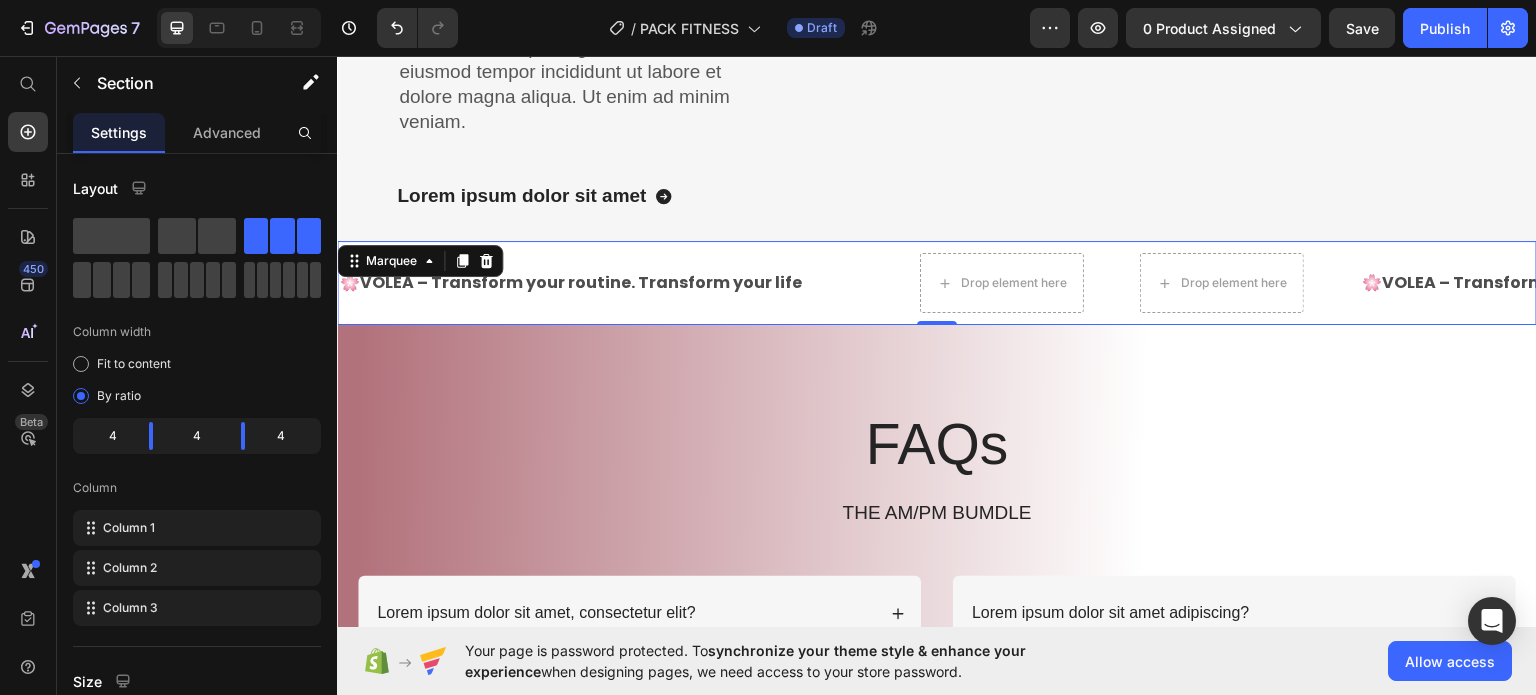 click on "🌸  VOLEA – Transform your routine. Transform your life Text Text
Drop element here
Drop element here" at bounding box center [849, 282] 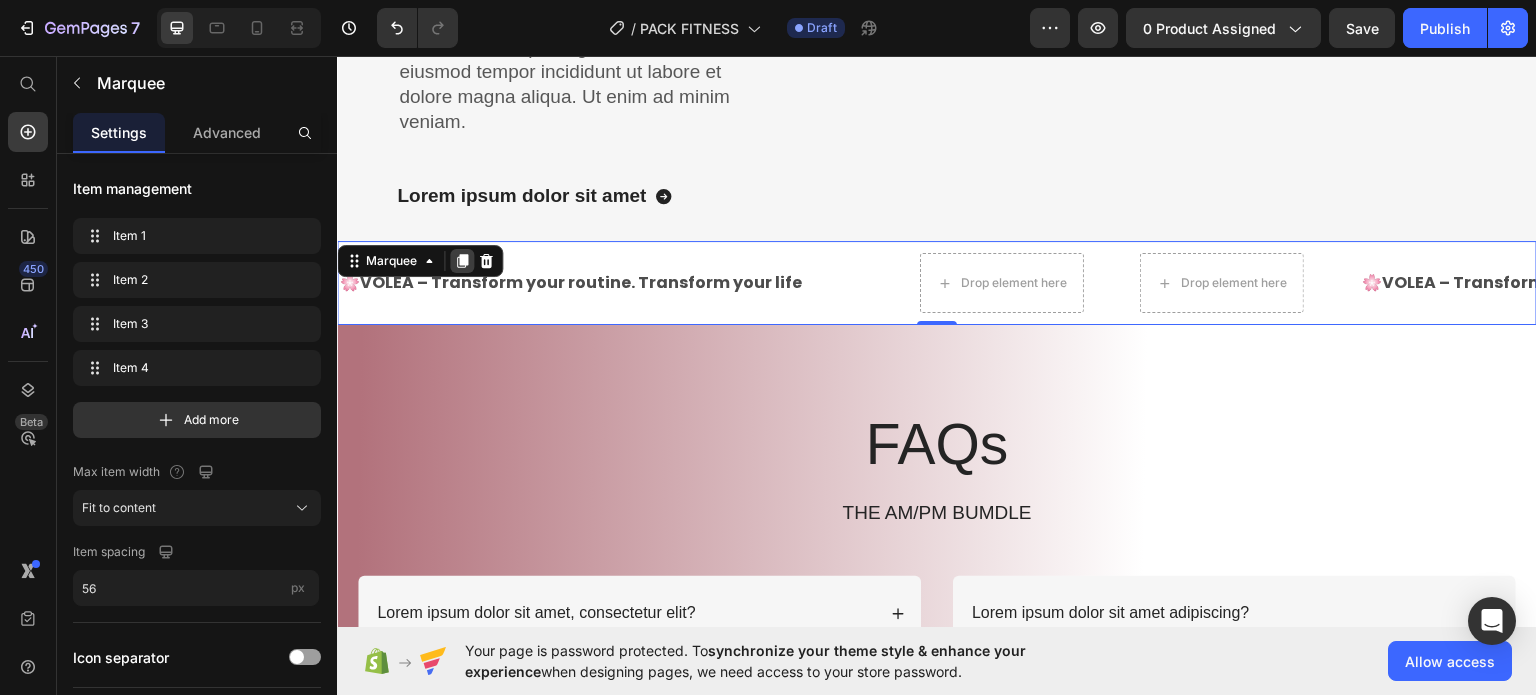 click 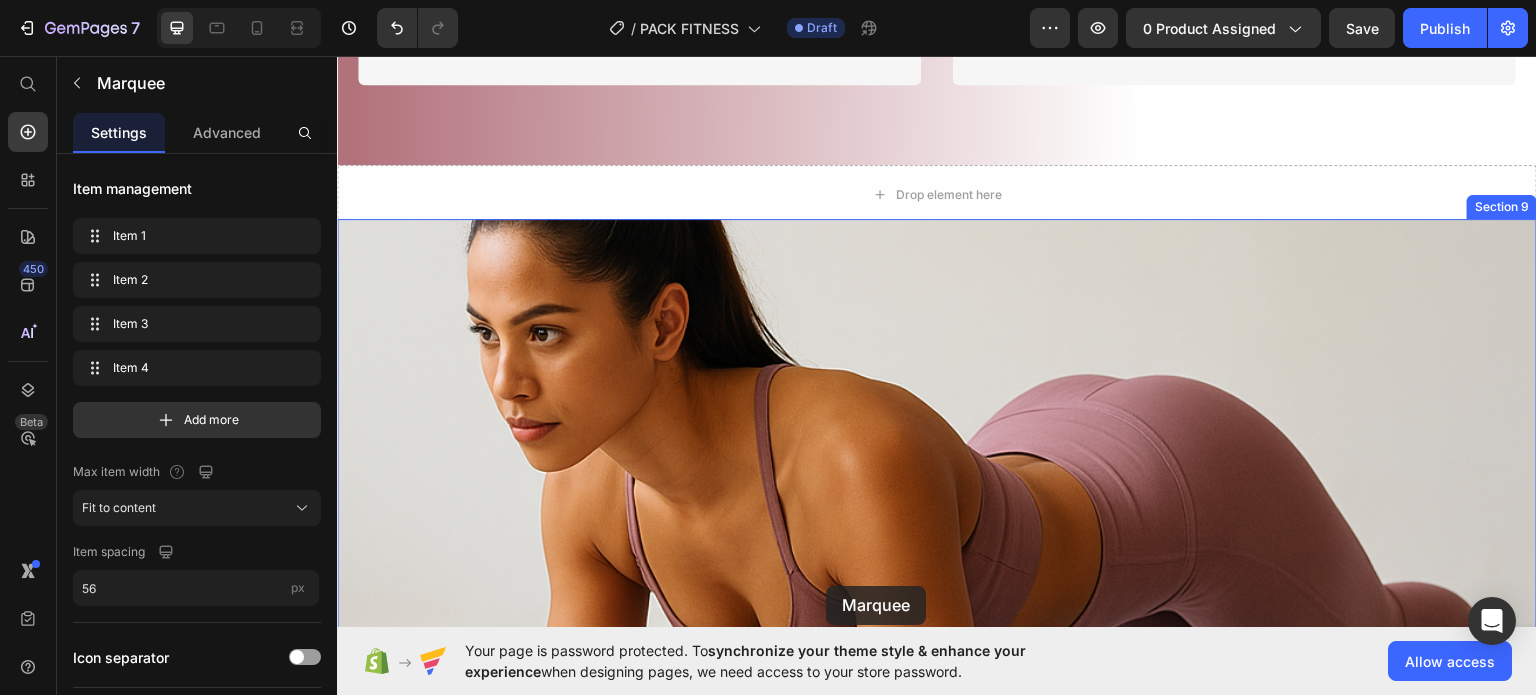 scroll, scrollTop: 3548, scrollLeft: 0, axis: vertical 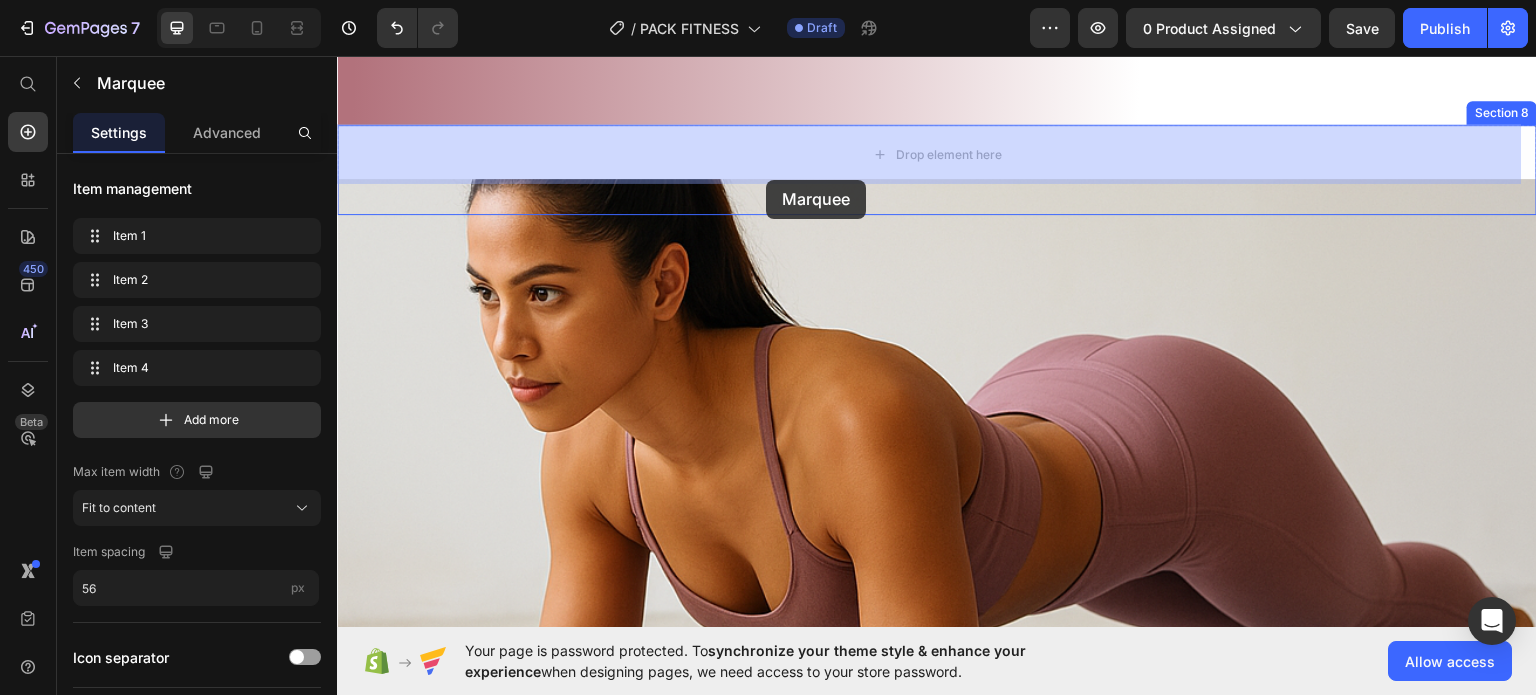 drag, startPoint x: 828, startPoint y: 363, endPoint x: 766, endPoint y: 180, distance: 193.2175 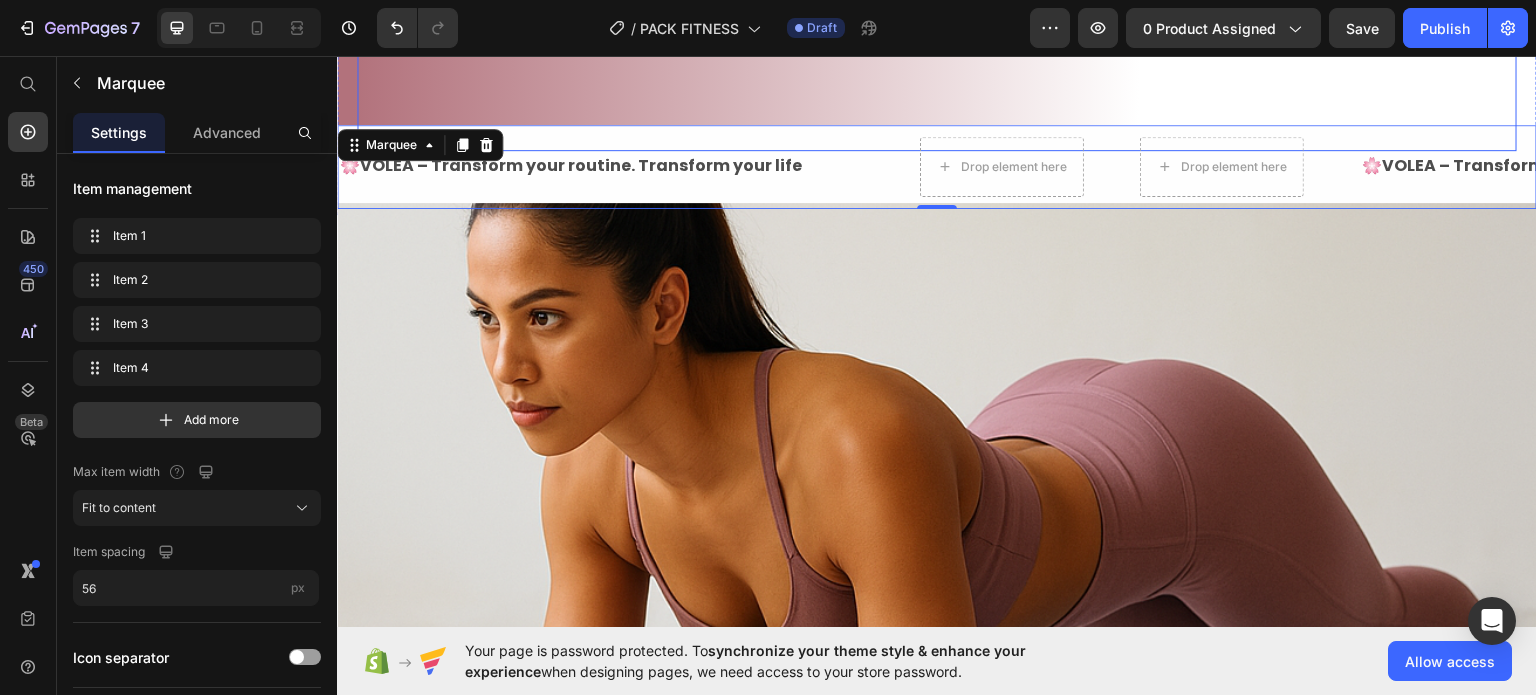 scroll, scrollTop: 3264, scrollLeft: 0, axis: vertical 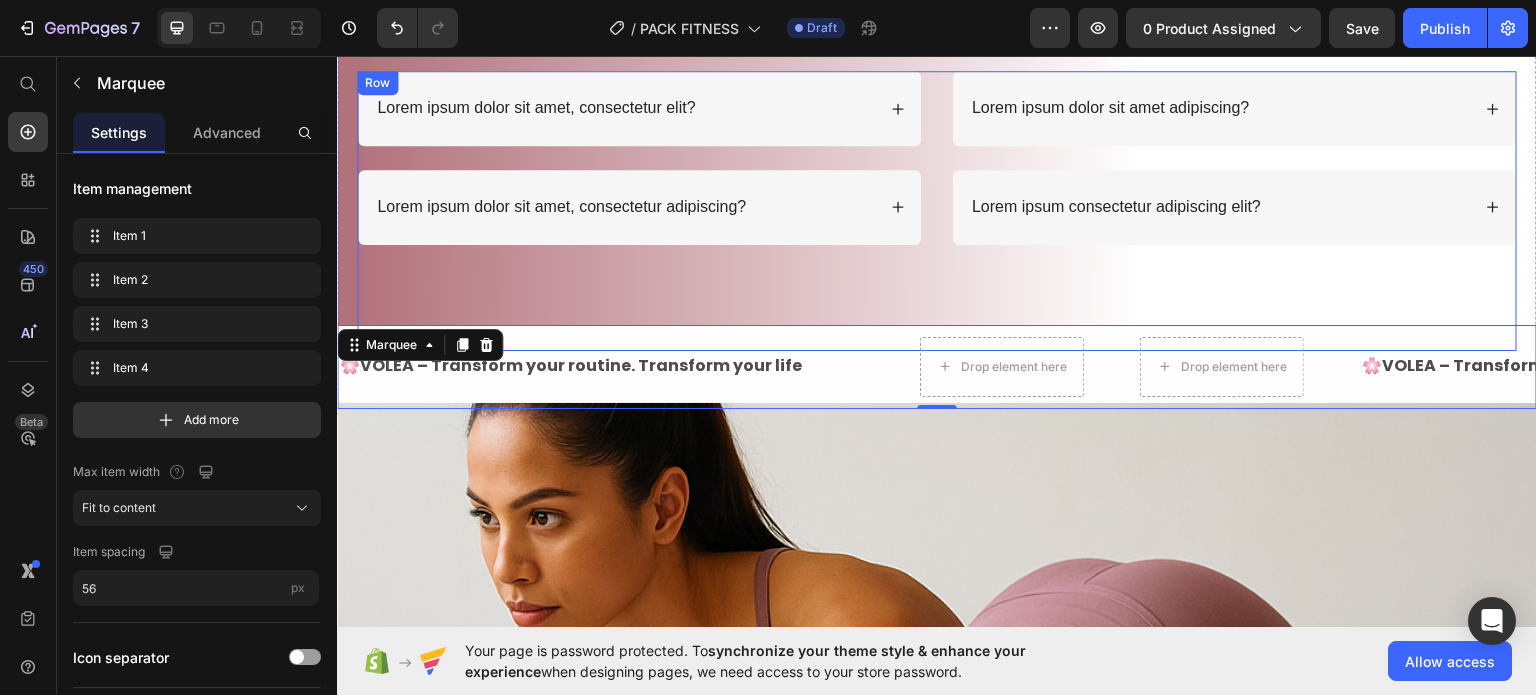 click on "Lorem ipsum dolor sit amet, consectetur elit?
Lorem ipsum dolor sit amet, consectetur adipiscing? Accordion
Lorem ipsum dolor sit amet adipiscing?
Lorem ipsum consectetur adipiscing elit? Accordion Row" at bounding box center [937, 210] 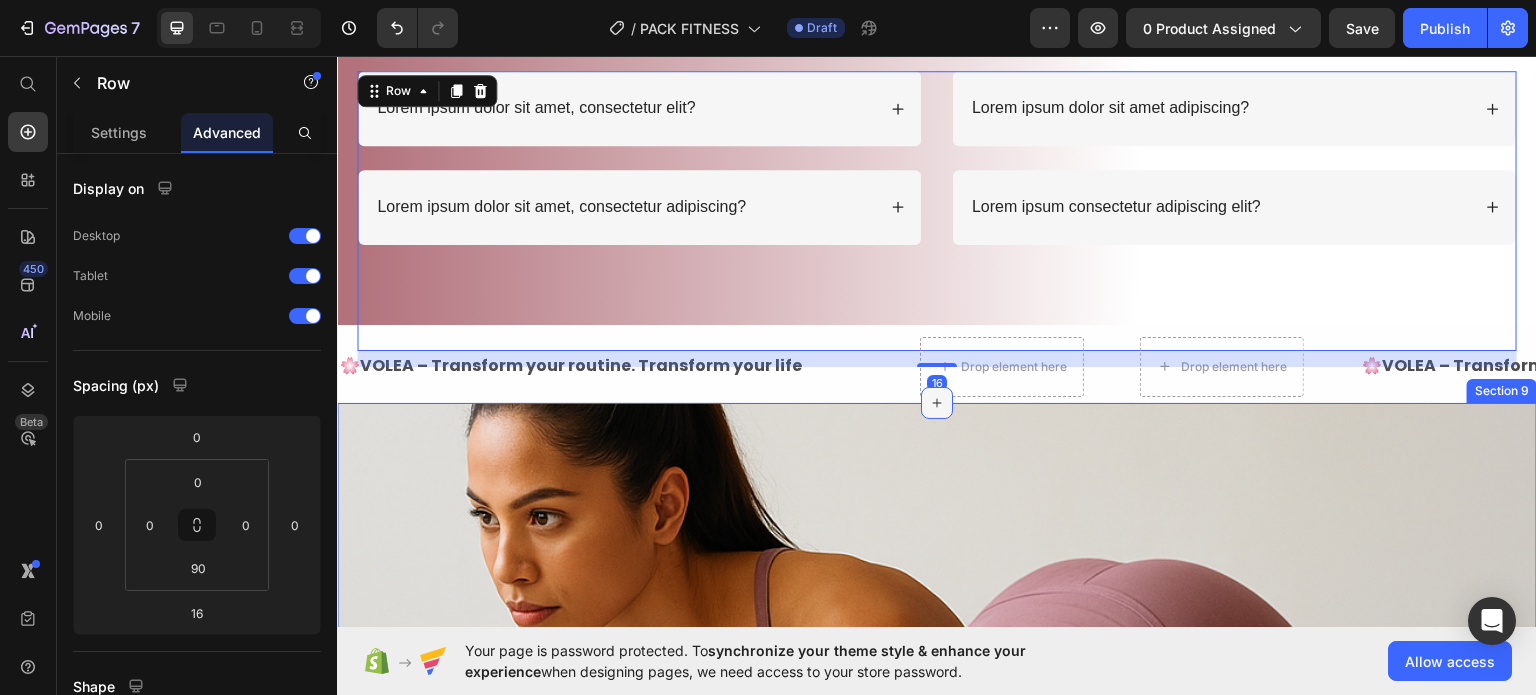 click 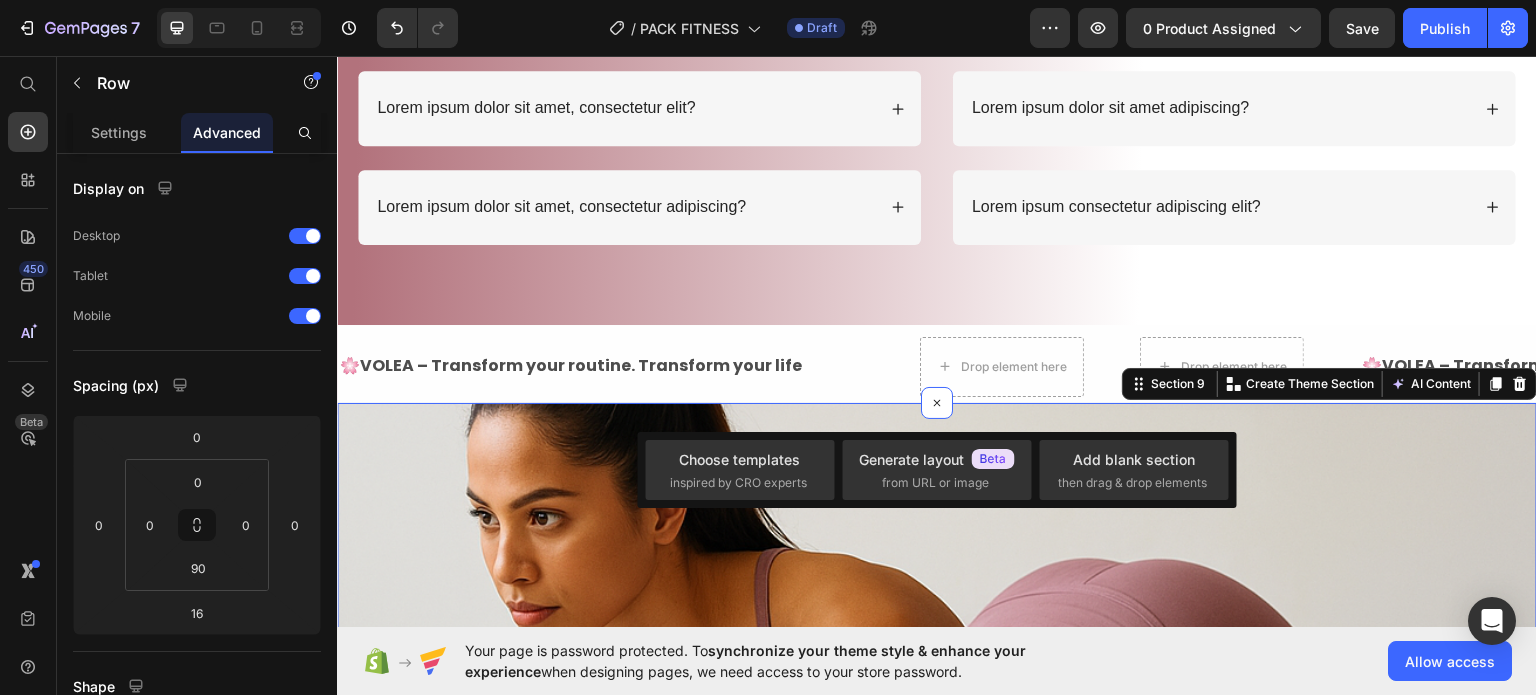 click on "About Text block Shipping Policy Text block Refunds Text block Terms & Conditions Text block Stores Text block Blog Text block Row                Title Line Image Row Section 9   You can create reusable sections Create Theme Section AI Content Write with GemAI What would you like to describe here? Tone and Voice Persuasive Product Show more Generate" at bounding box center (937, 782) 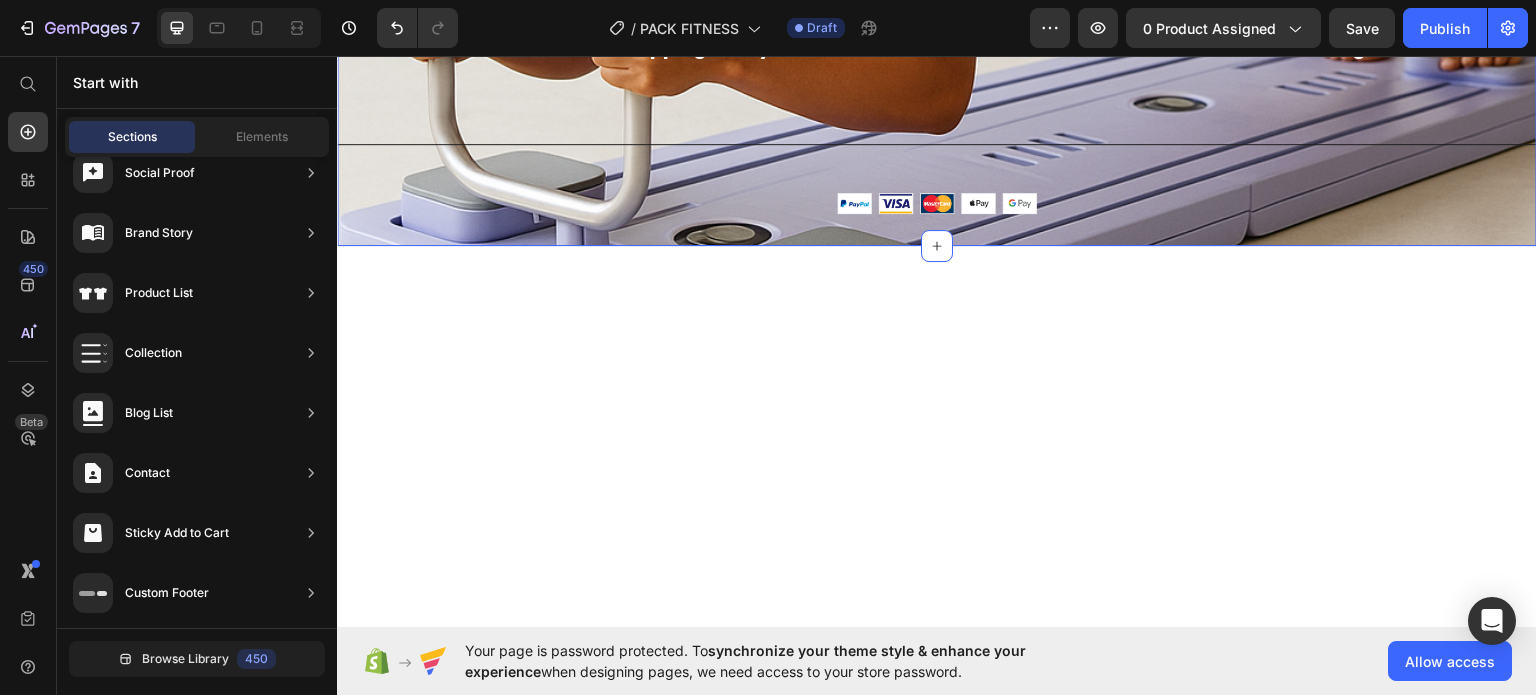 click on "Header About Text block Shipping Policy Text block Refunds Text block Terms & Conditions Text block Stores Text block Blog Text block Row                Title Line Image Row Section 9   You can create reusable sections Create Theme Section AI Content Write with GemAI What would you like to describe here? Tone and Voice Persuasive Product VOLEA FITNESS PACK Show more Generate Root Start with Sections from sidebar Add sections Add elements Start with Generating from URL or image Add section Choose templates inspired by CRO experts Generate layout from URL or image Add blank section then drag & drop elements Footer" at bounding box center (937, -1609) 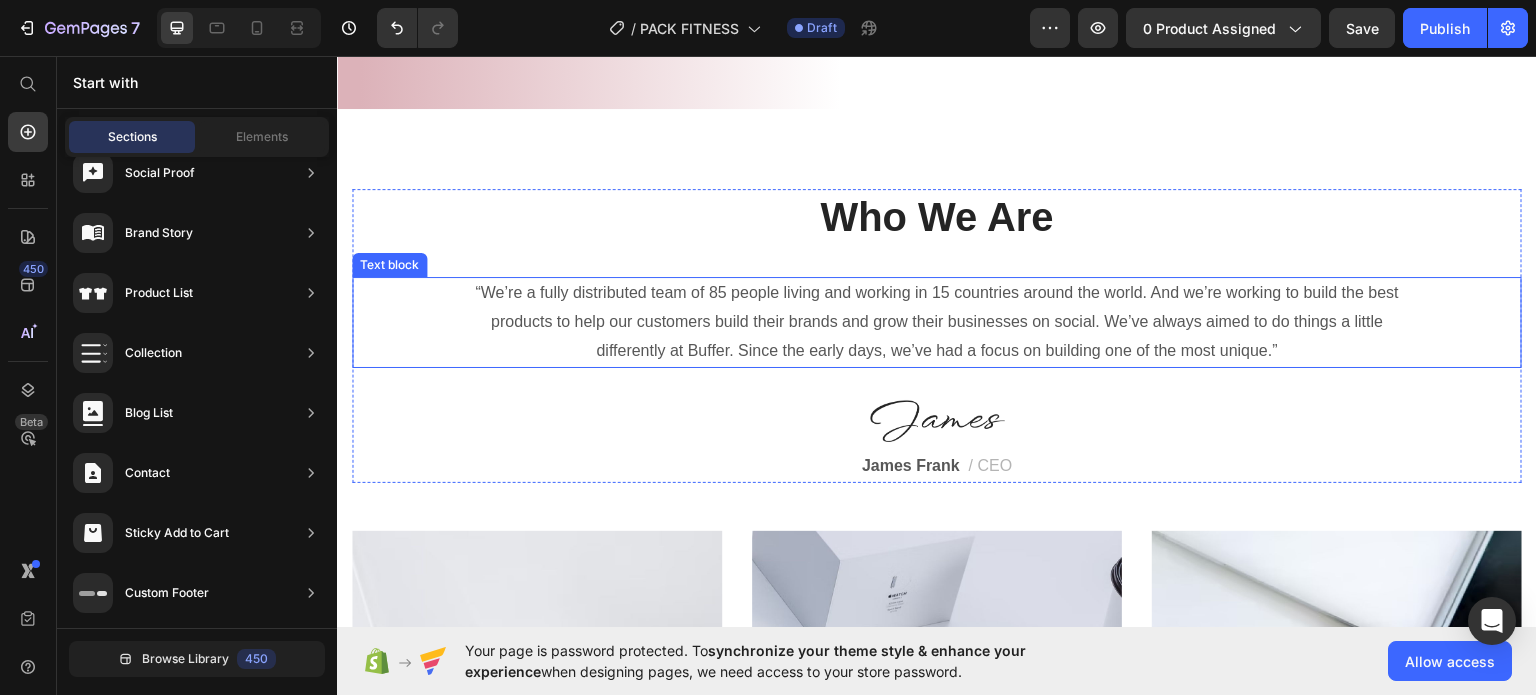 scroll, scrollTop: 1000, scrollLeft: 0, axis: vertical 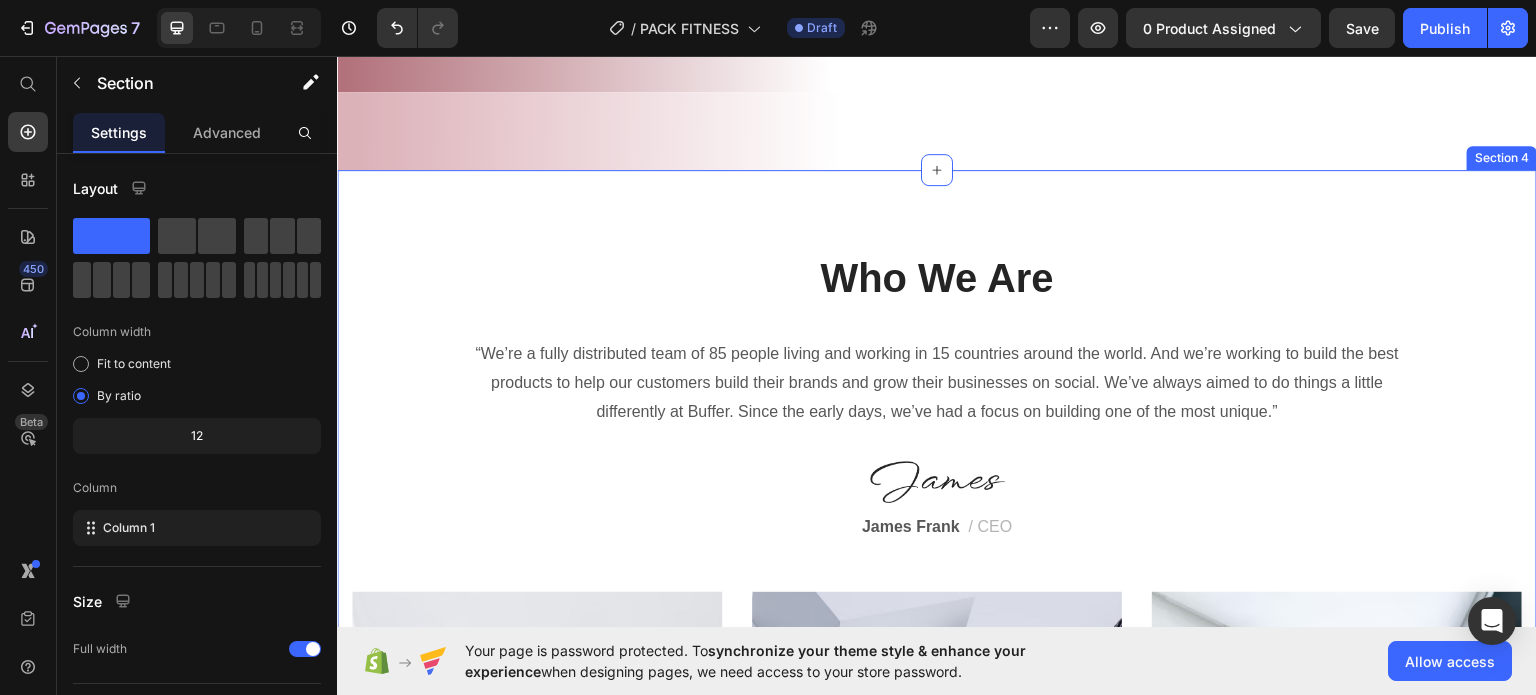 click on "Who We Are Heading “We’re a fully distributed team of 85 people living and working in 15 countries around the world. And we’re working to build the best products to help our customers build their brands and grow their businesses on social. We’ve always aimed to do things a little differently at Buffer. Since the early days, we’ve had a focus on building one of the most unique.”  Text block Image James Frank    / CEO Text block Row Image Creative Product Text block We’ve always aimed to do things a little differently at Buffer. Since the early days, we’ve had a focus on building one of the most unique and fulfilling workplaces. Text block Image Sustainability Text block We’ve always aimed to do things a little differently at Buffer. Since the early days, we’ve had a focus on building one of the most unique and fulfilling workplaces. Text block Image Press & Media Text block Text block Row Section 4" at bounding box center (937, 702) 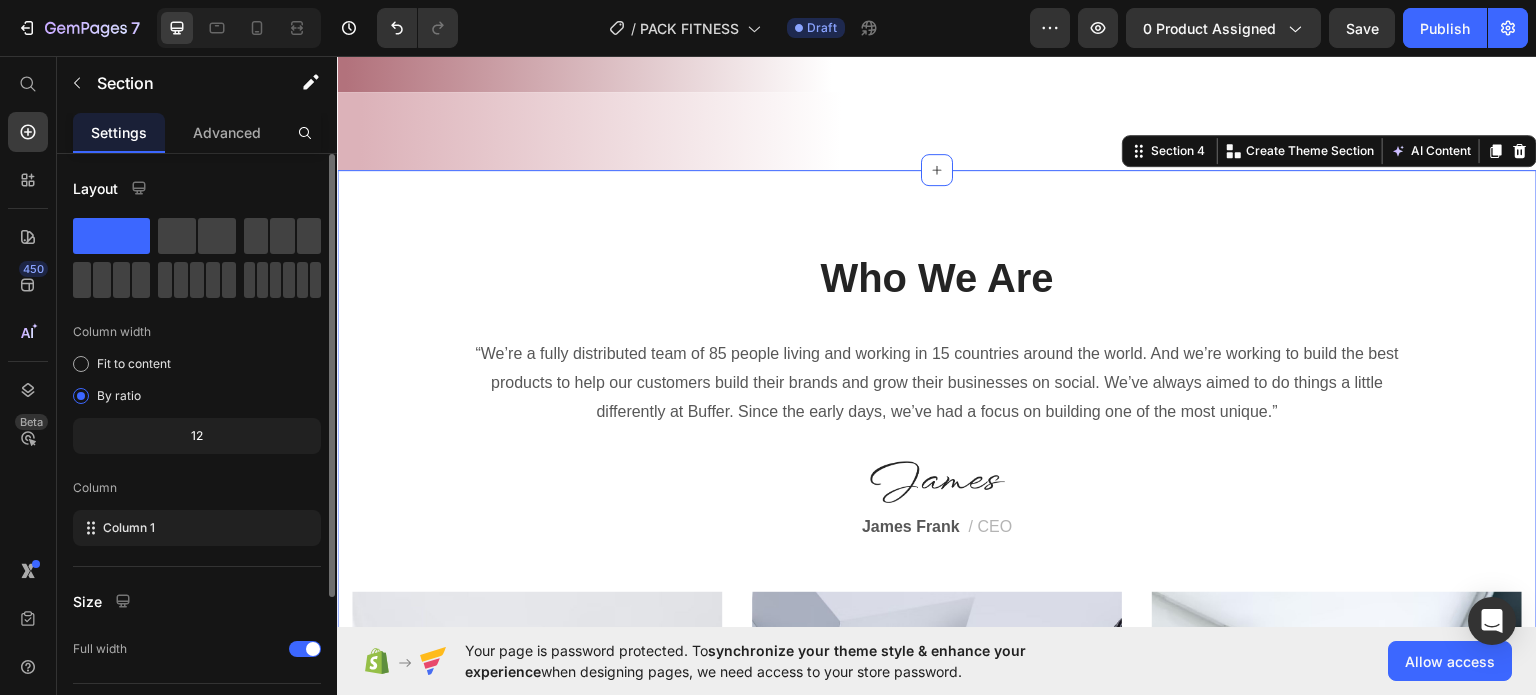 scroll, scrollTop: 208, scrollLeft: 0, axis: vertical 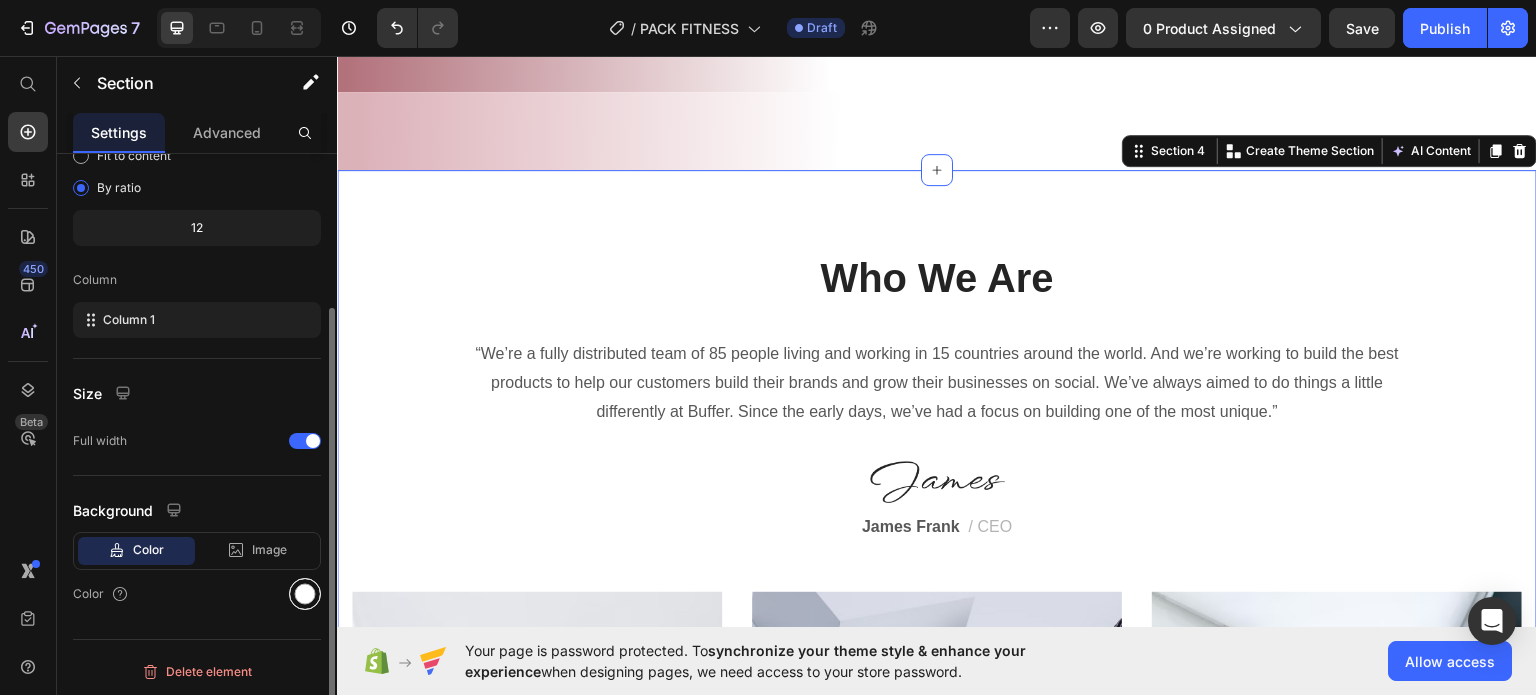 click at bounding box center (305, 594) 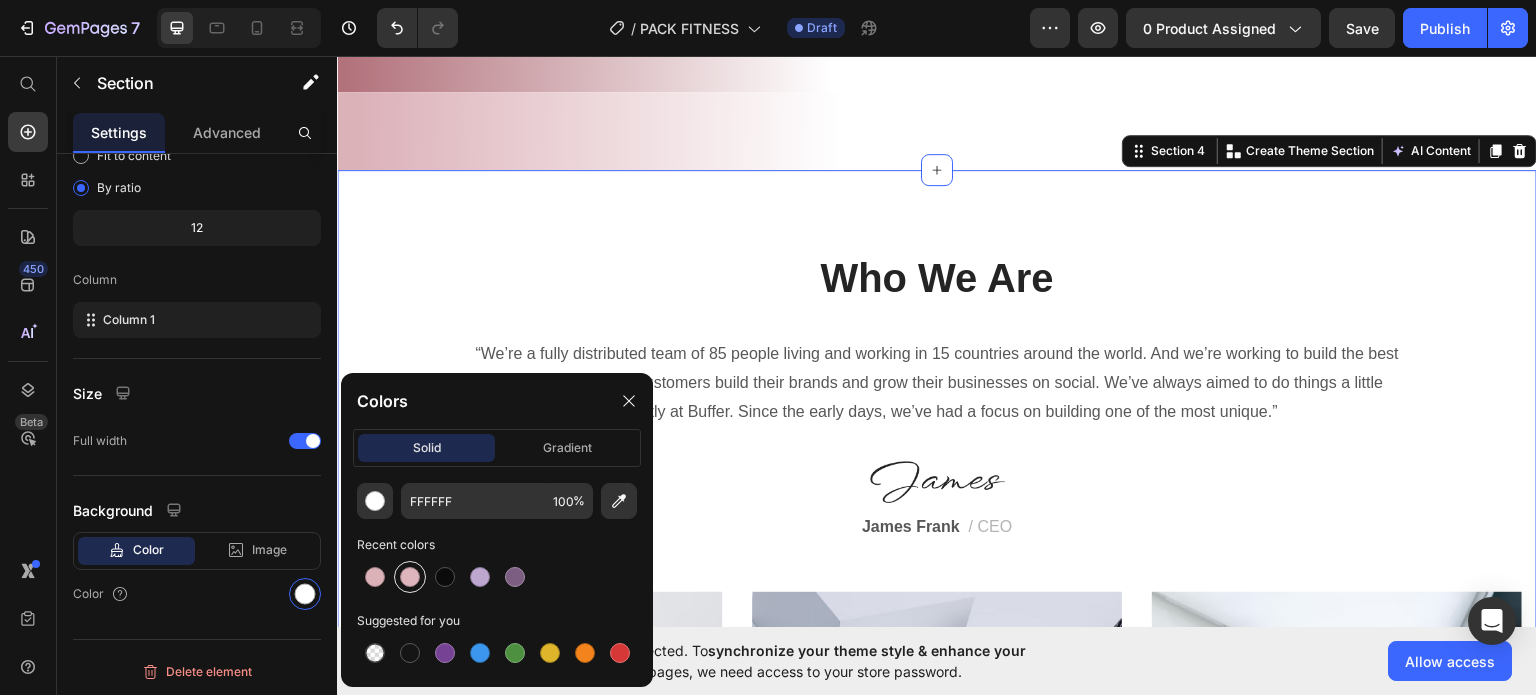click at bounding box center (410, 577) 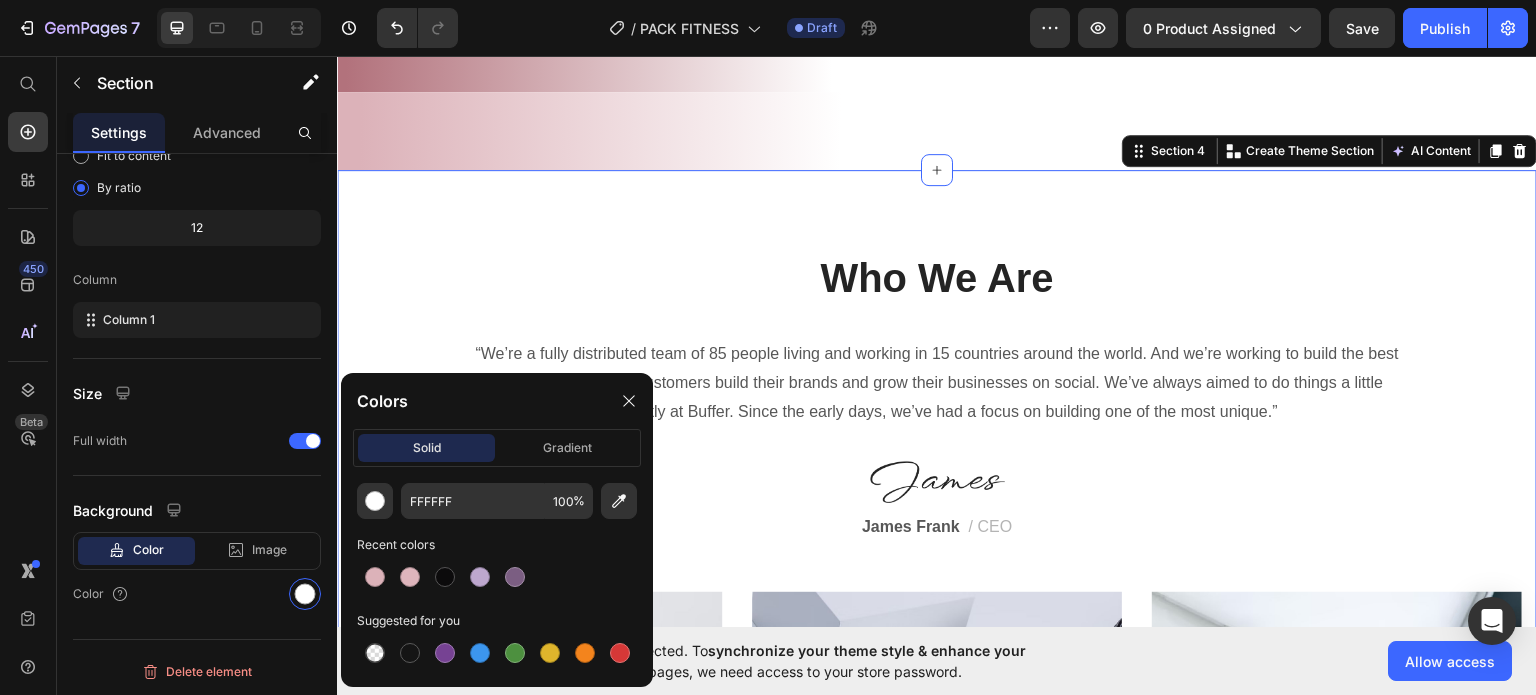 type on "DEB5BC" 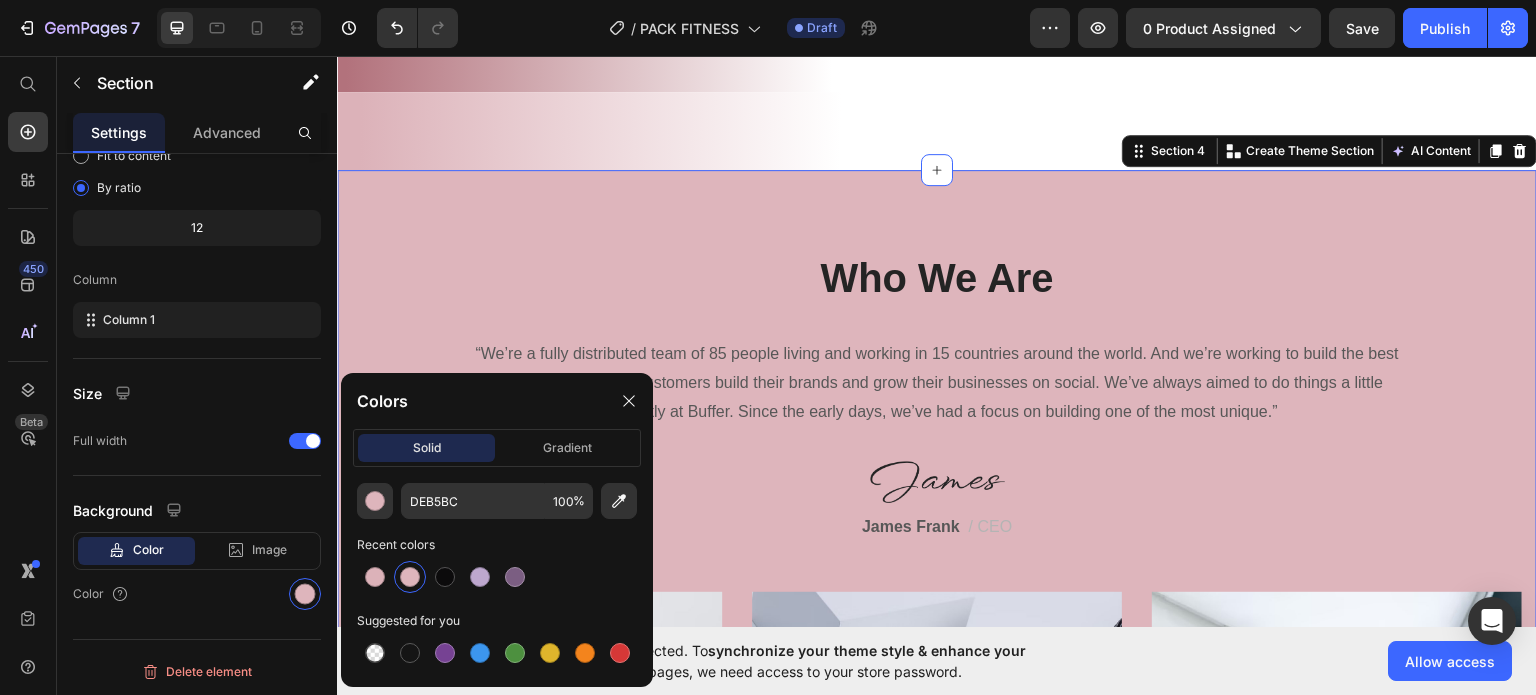 click on "solid gradient" 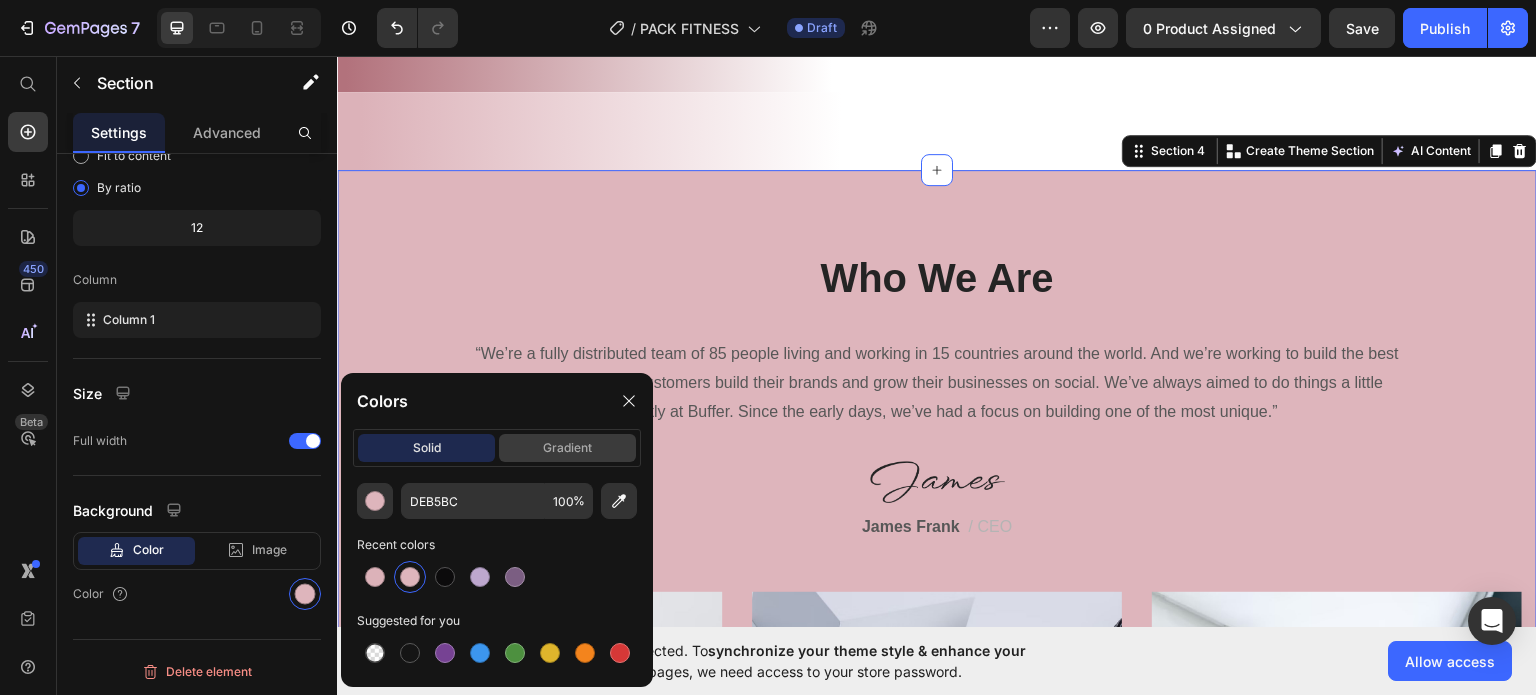 click on "gradient" 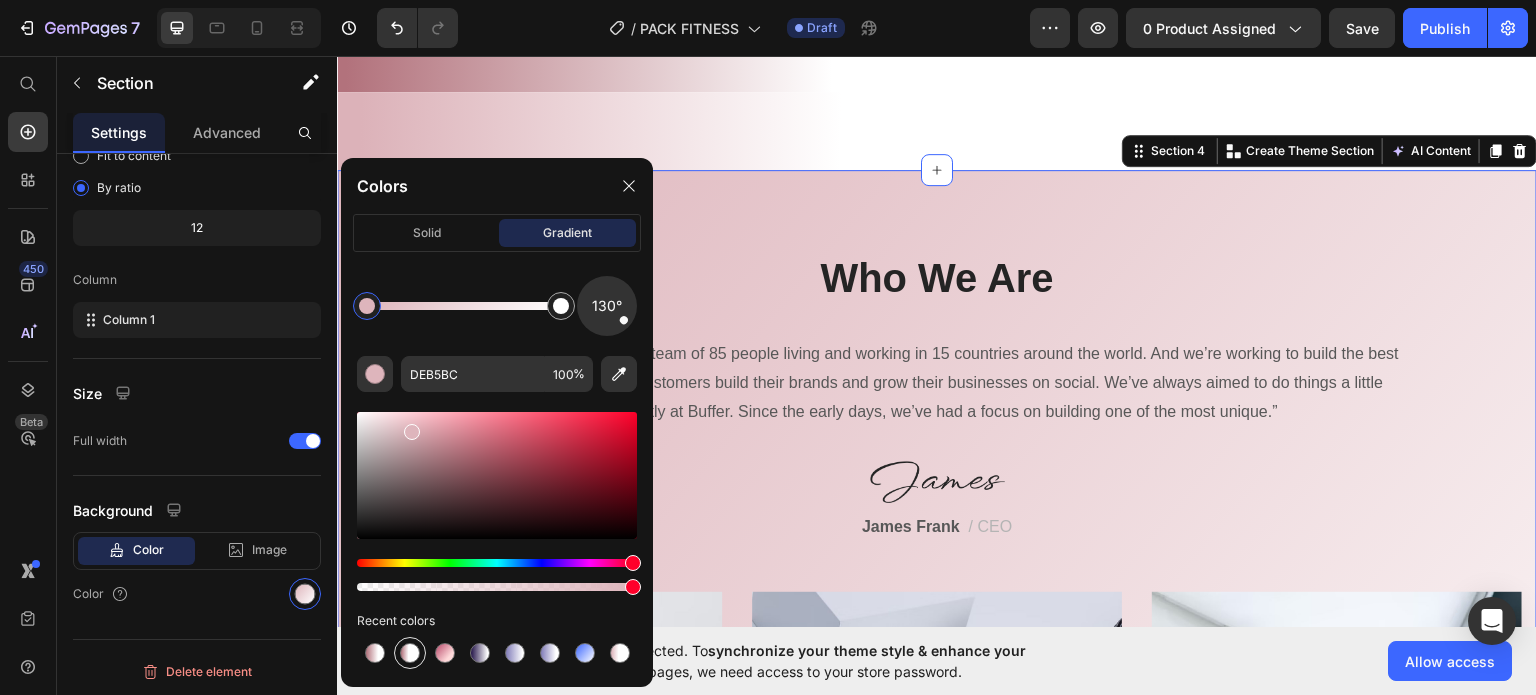 click at bounding box center (410, 653) 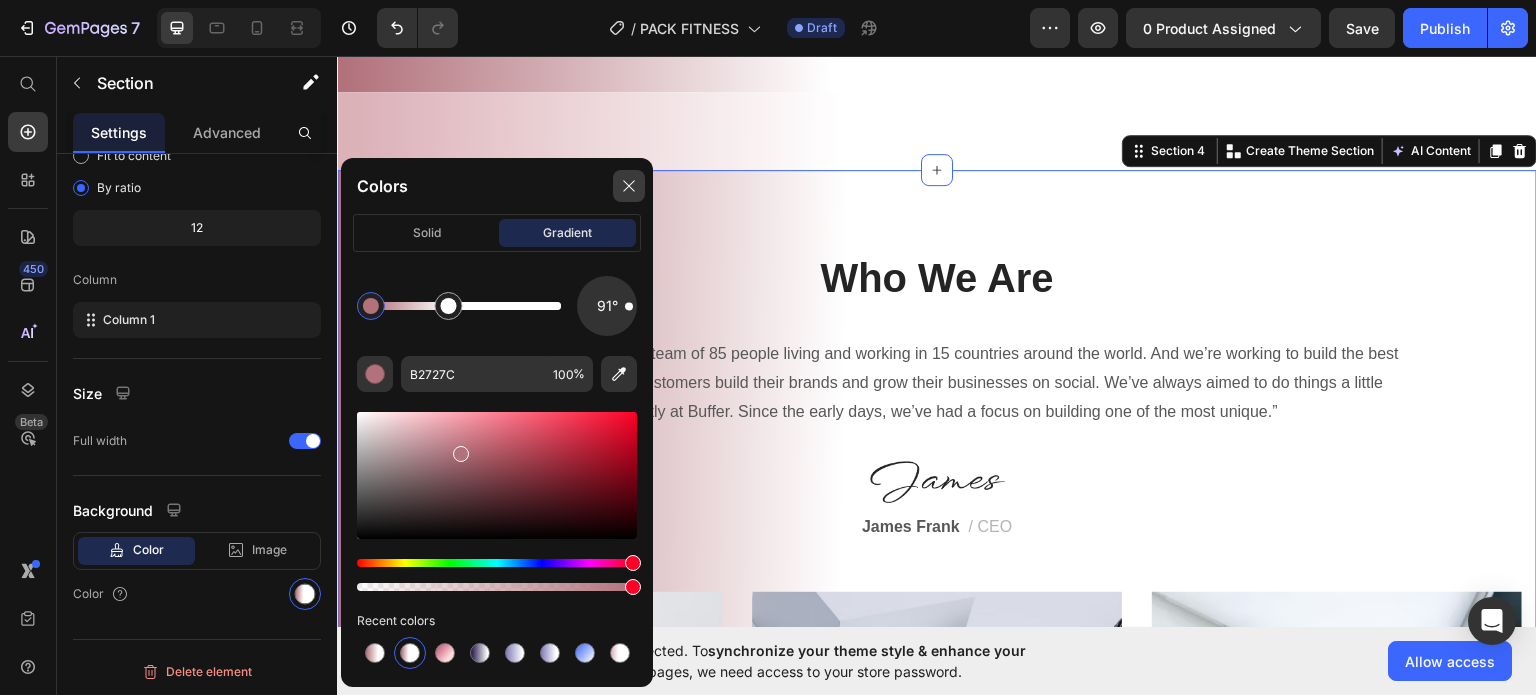 click 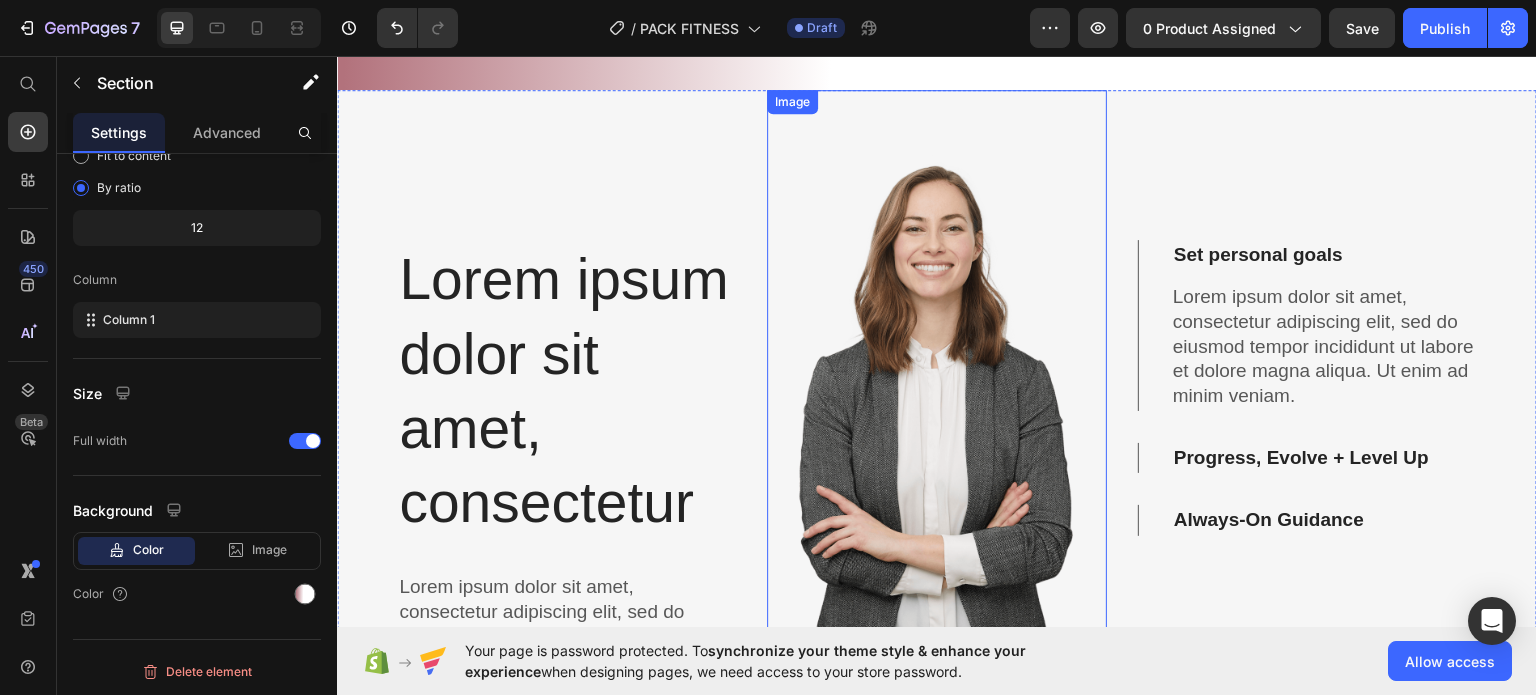 scroll, scrollTop: 2000, scrollLeft: 0, axis: vertical 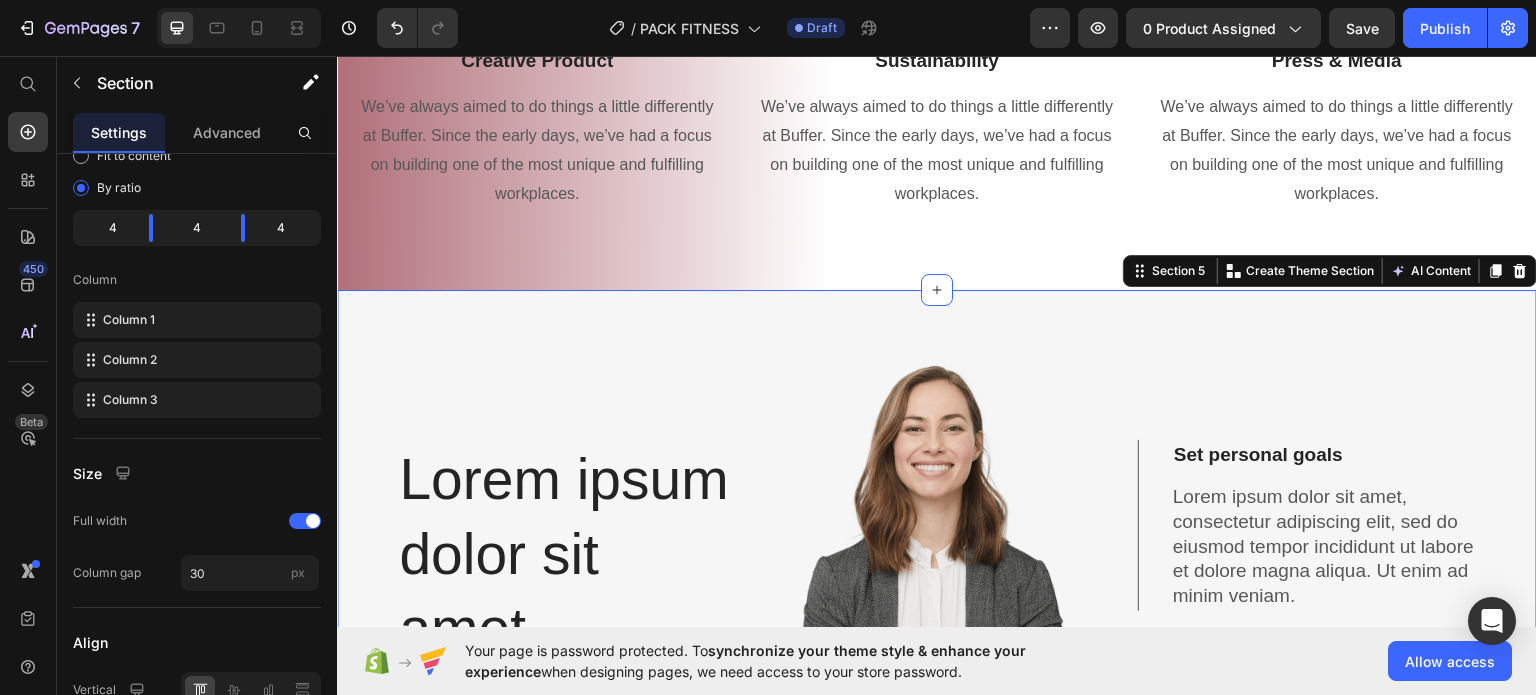 click on "Lorem ipsum dolor sit amet, consectetur Heading Lorem ipsum dolor sit amet, consectetur adipiscing elit, sed do eiusmod tempor incididunt ut labore et dolore magna aliqua. Ut enim ad minim veniam. Text Block
Lorem ipsum dolor sit amet Button Row Image
Set personal goals Lorem ipsum dolor sit amet, consectetur adipiscing elit, sed do eiusmod tempor incididunt ut labore et dolore magna aliqua. Ut enim ad minim veniam. Text Block
Progress, Evolve + Level Up
Always-On Guidance Accordion Section 5   You can create reusable sections Create Theme Section AI Content Write with GemAI What would you like to describe here? Tone and Voice Persuasive Product VOLEA FITNESS PACK Show more Generate" at bounding box center [937, 646] 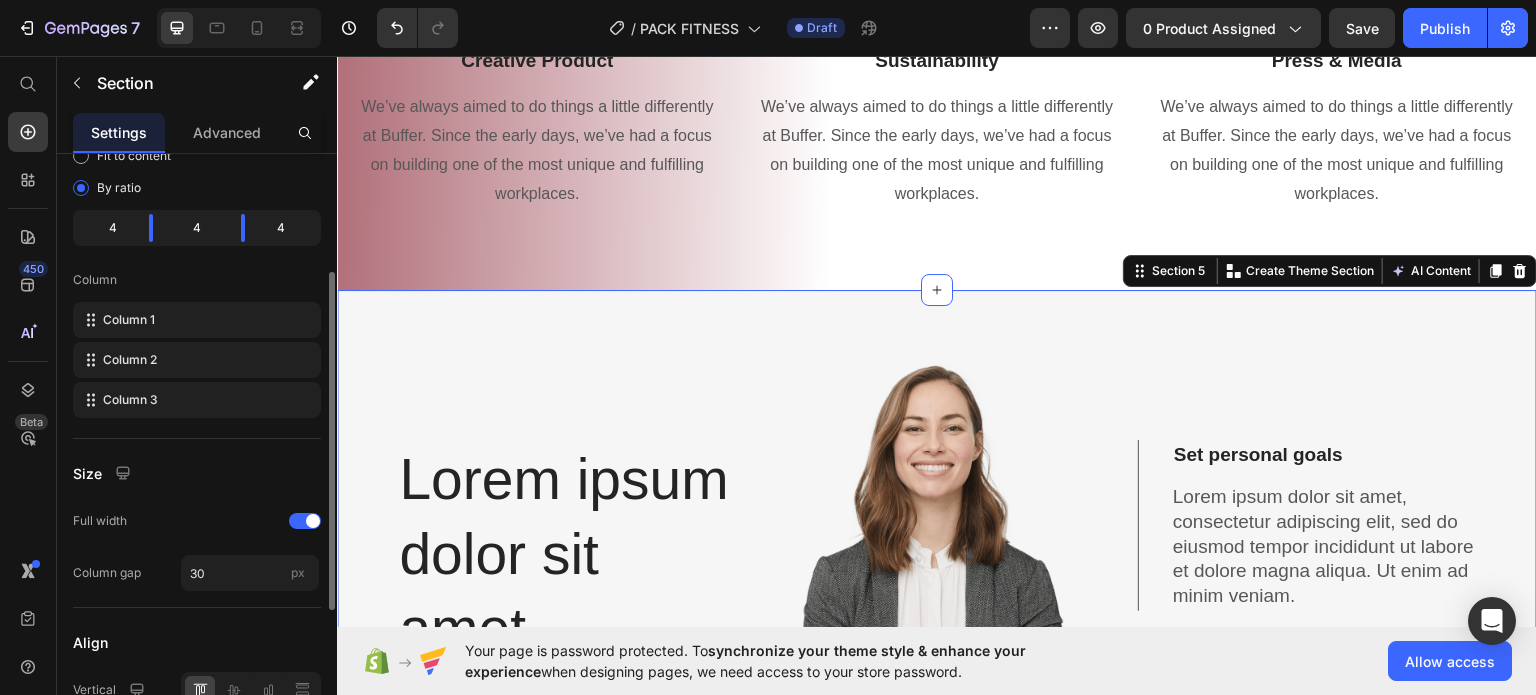 scroll, scrollTop: 456, scrollLeft: 0, axis: vertical 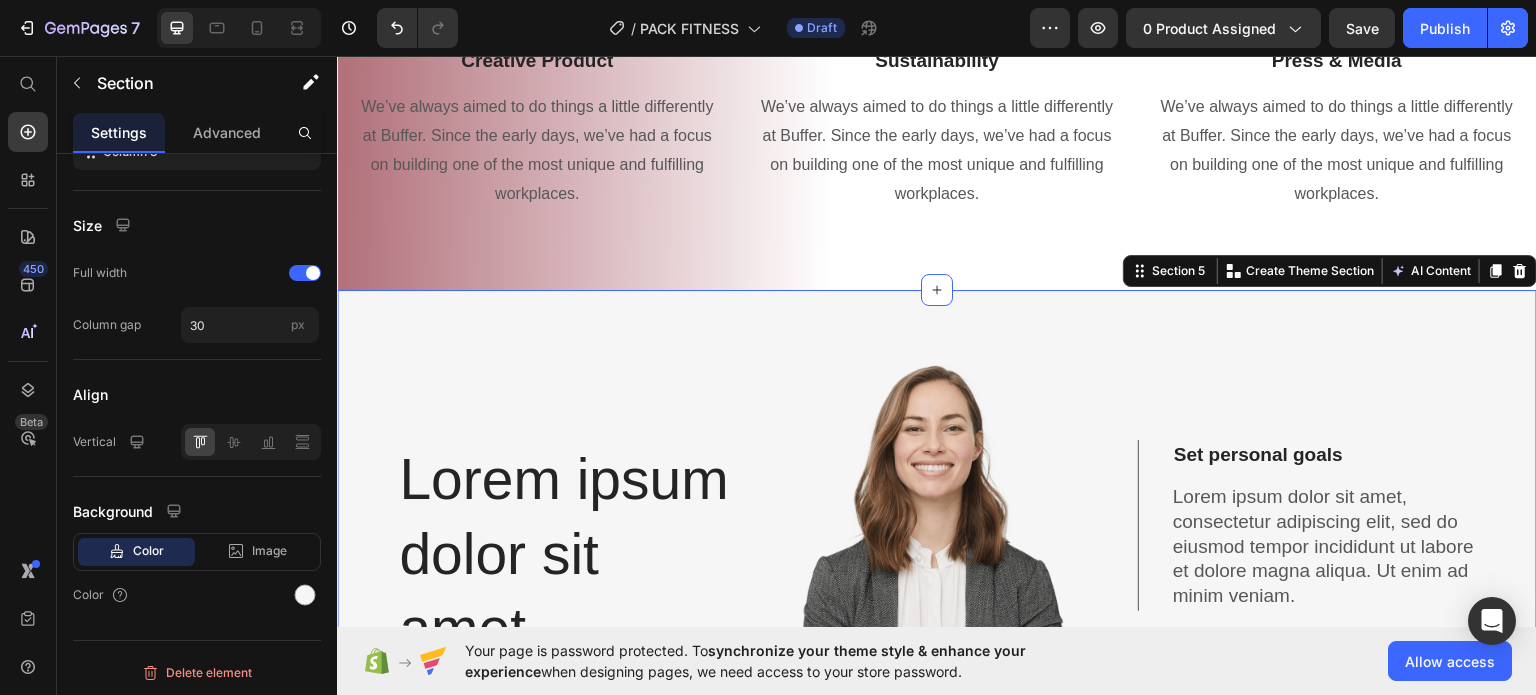 click on "Lorem ipsum dolor sit amet, consectetur Heading Lorem ipsum dolor sit amet, consectetur adipiscing elit, sed do eiusmod tempor incididunt ut labore et dolore magna aliqua. Ut enim ad minim veniam. Text Block
Lorem ipsum dolor sit amet Button Row Image
Set personal goals Lorem ipsum dolor sit amet, consectetur adipiscing elit, sed do eiusmod tempor incididunt ut labore et dolore magna aliqua. Ut enim ad minim veniam. Text Block
Progress, Evolve + Level Up
Always-On Guidance Accordion Section 5   You can create reusable sections Create Theme Section AI Content Write with GemAI What would you like to describe here? Tone and Voice Persuasive Product VOLEA FITNESS PACK Show more Generate" at bounding box center (937, 646) 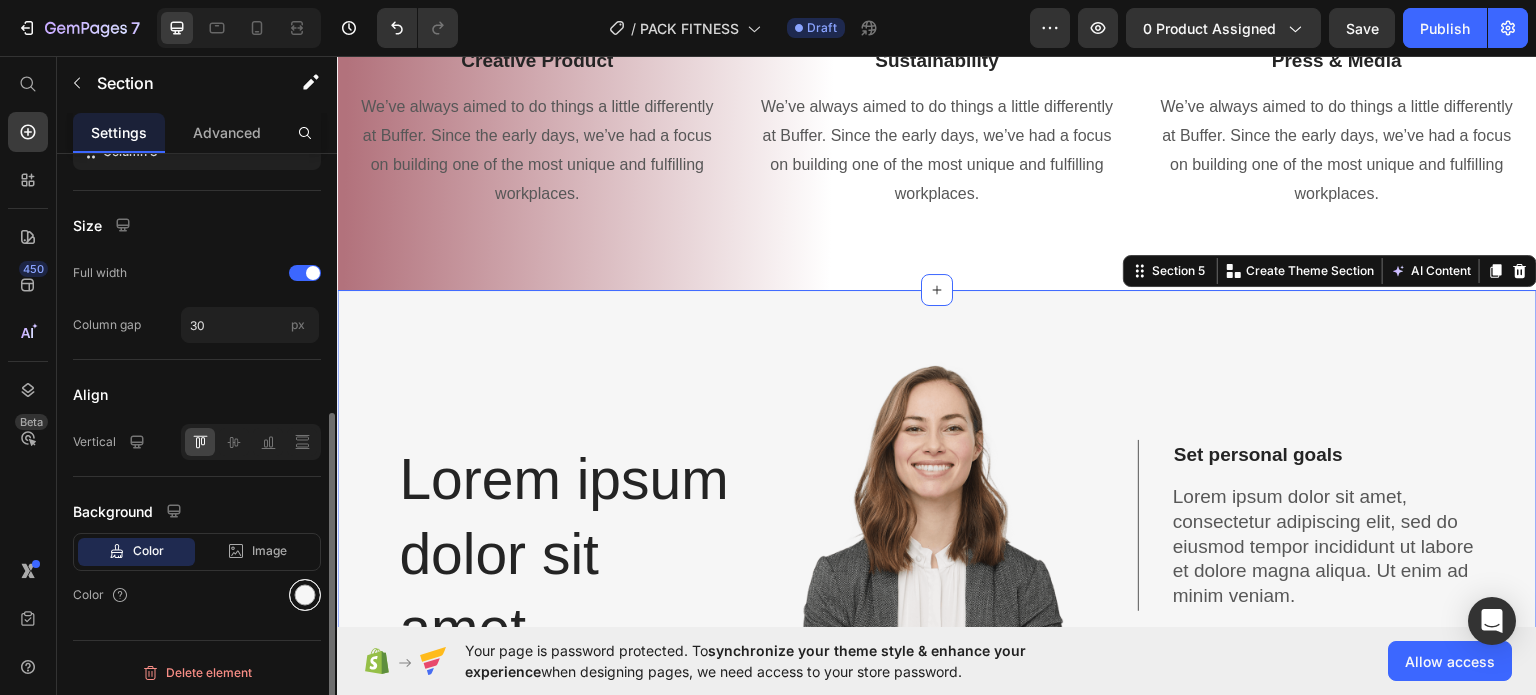 click at bounding box center [305, 595] 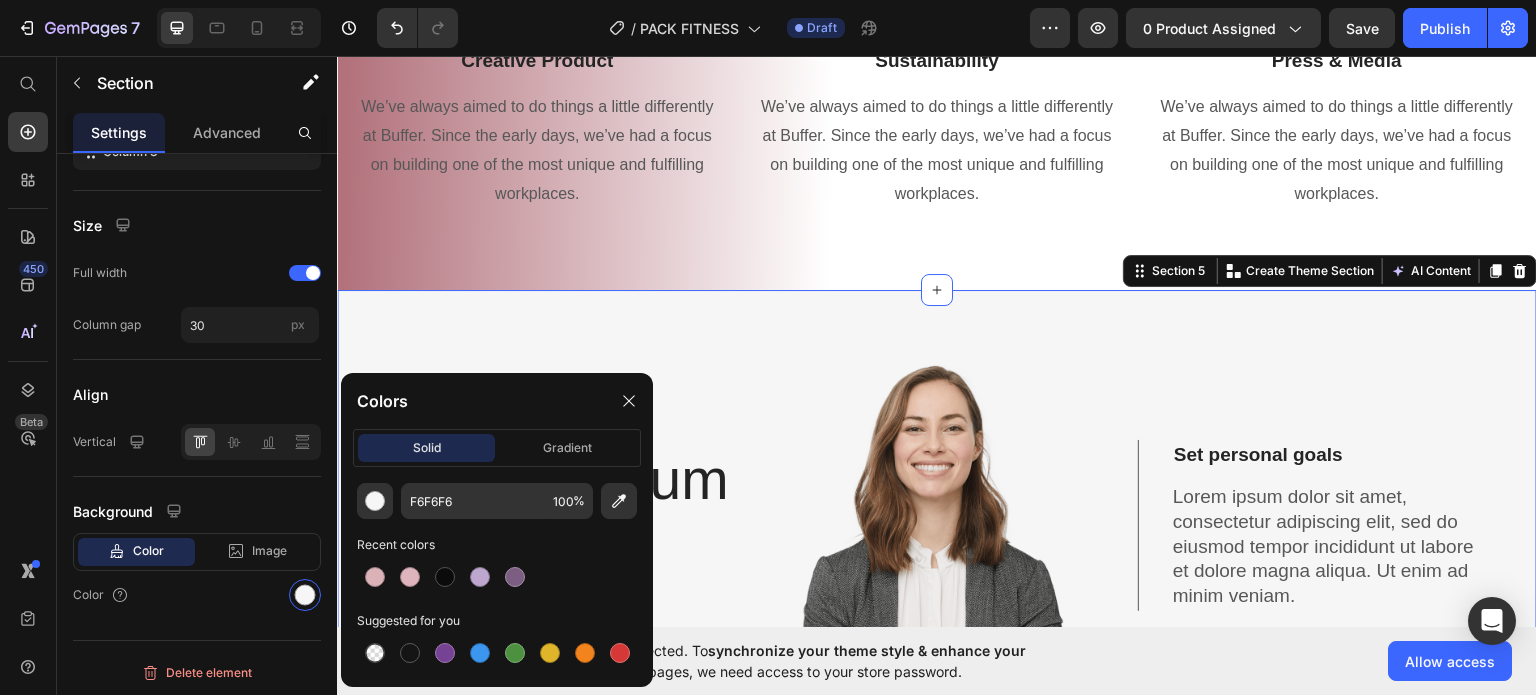 click on "Colors solid gradient F6F6F6 100 % Recent colors Suggested for you" 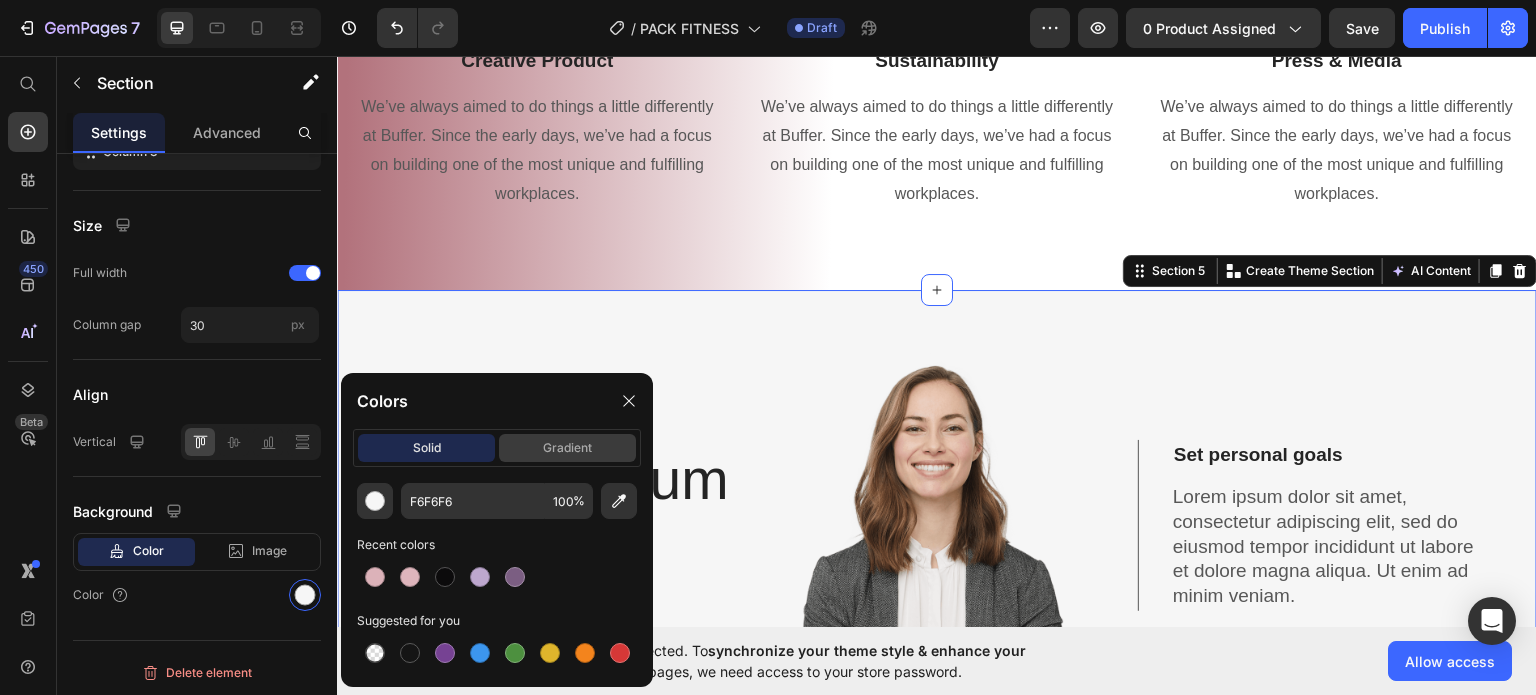 click on "gradient" 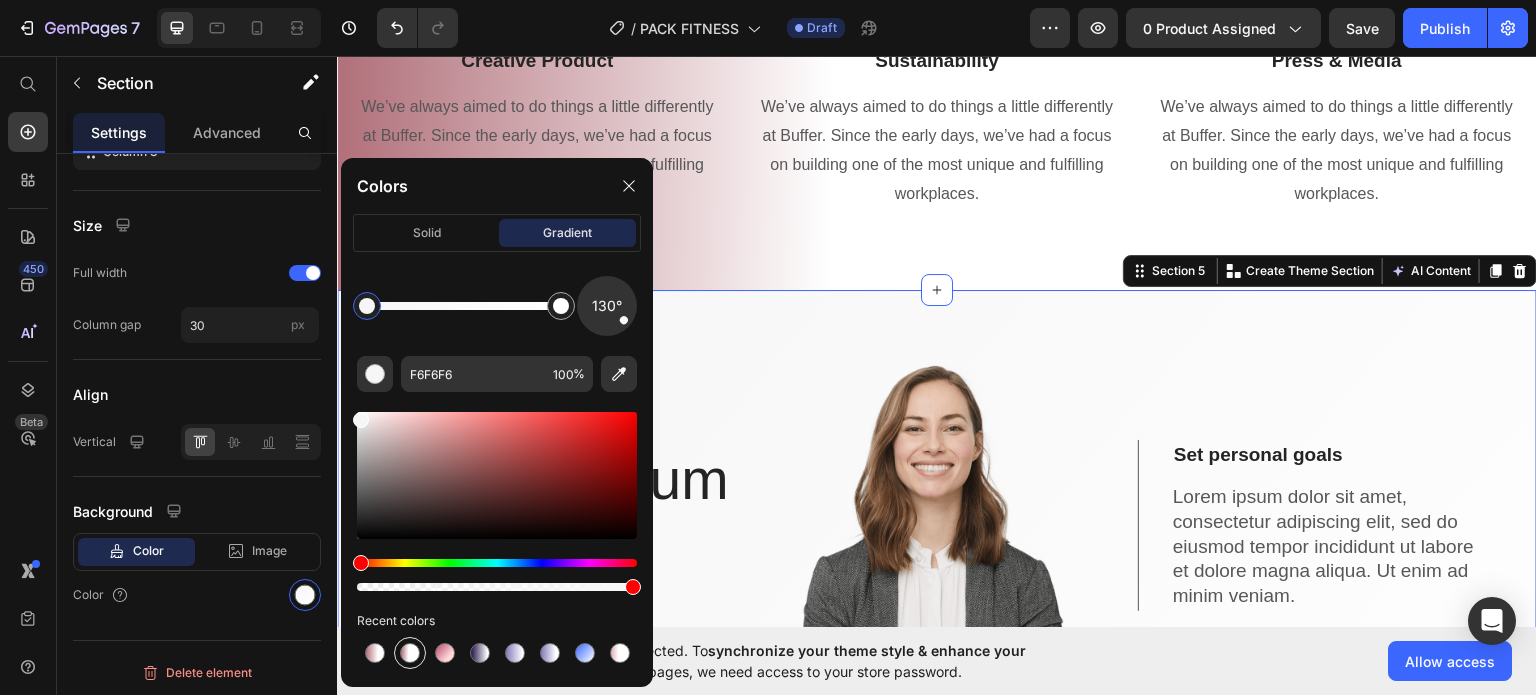 click at bounding box center [410, 653] 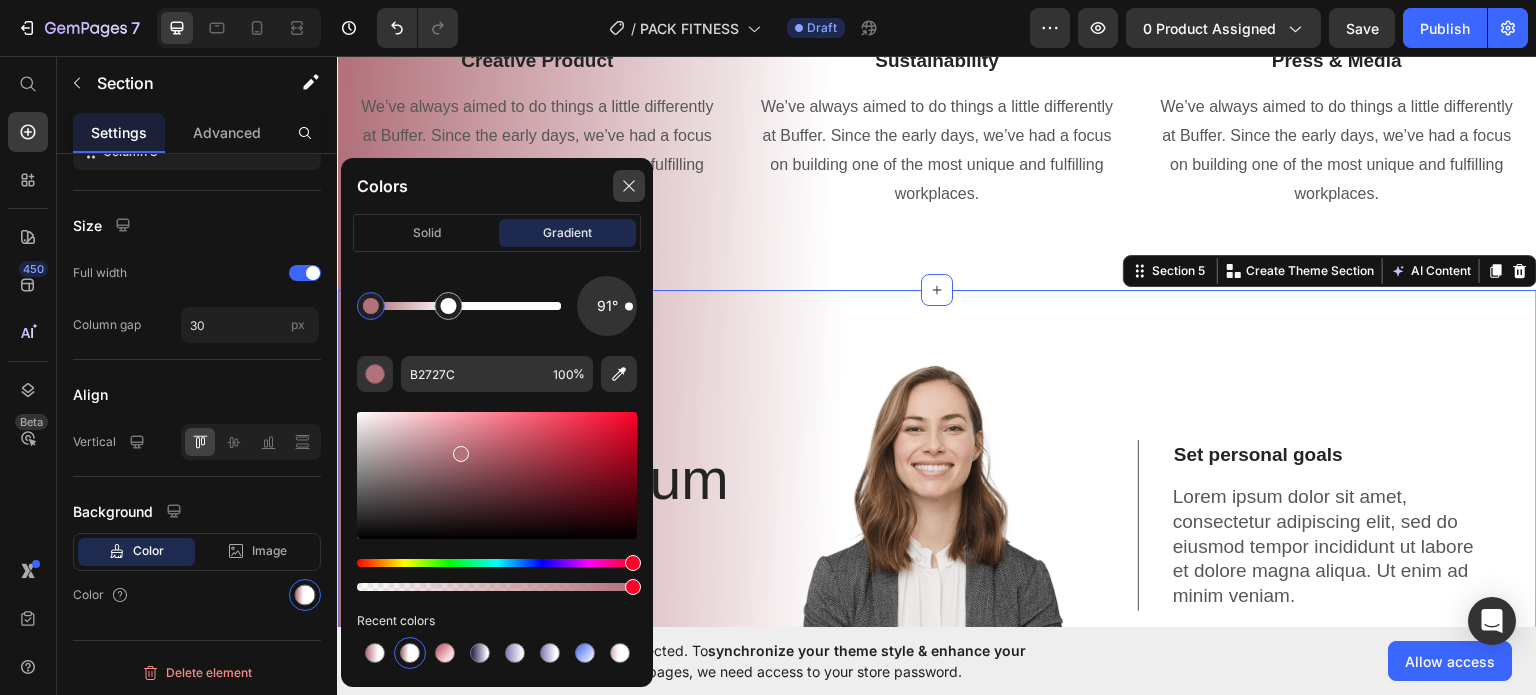 click at bounding box center [629, 186] 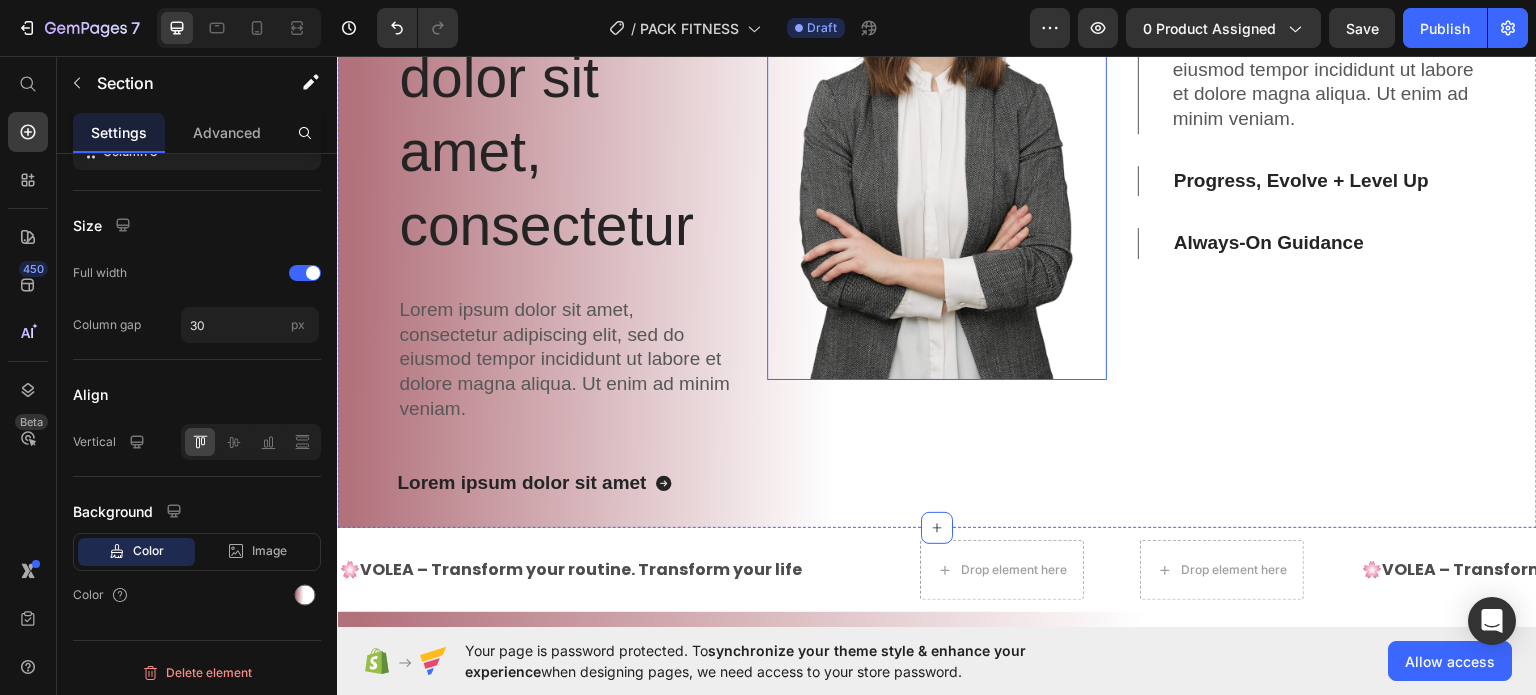 scroll, scrollTop: 2600, scrollLeft: 0, axis: vertical 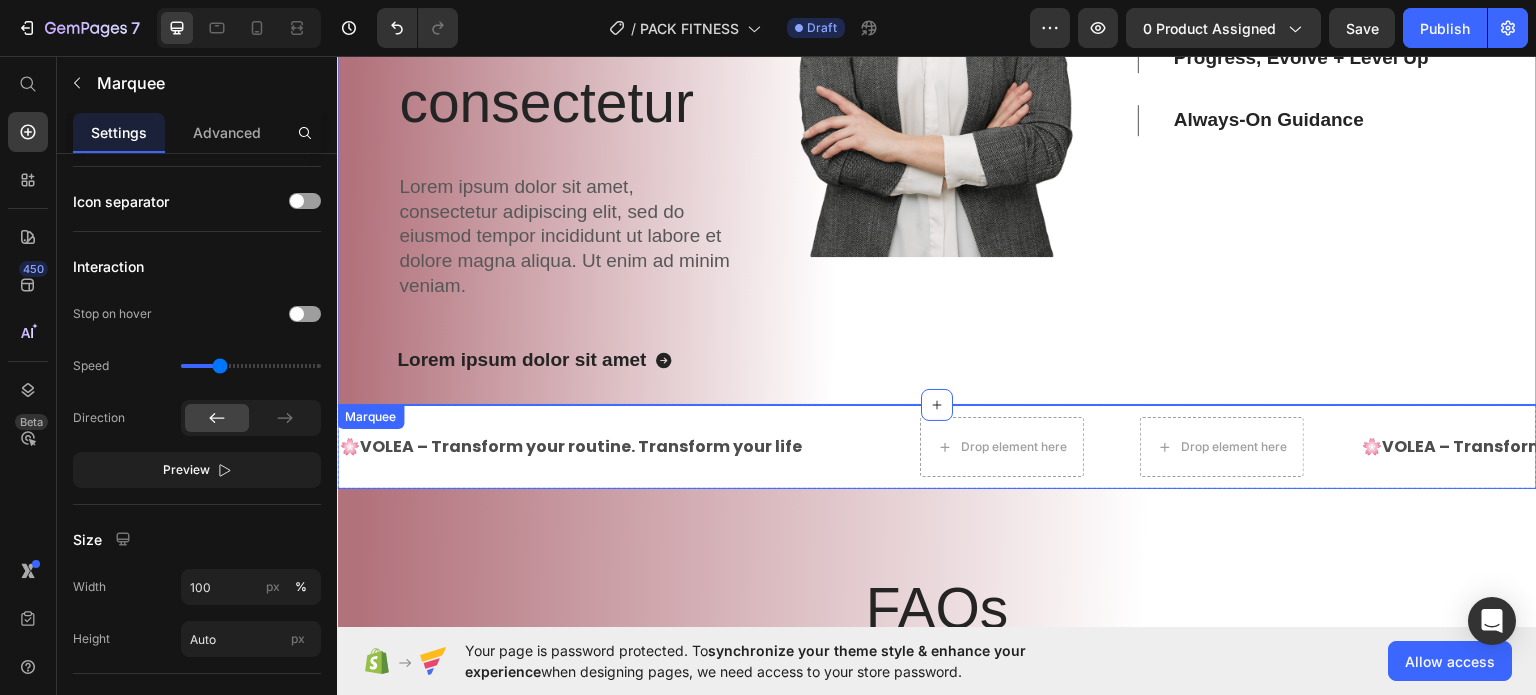 click on "🌸  VOLEA – Transform your routine. Transform your life Text Text
Drop element here
Drop element here 🌸  VOLEA – Transform your routine. Transform your life Text Text
Drop element here
Drop element here 🌸  VOLEA – Transform your routine. Transform your life Text Text
Drop element here
Drop element here 🌸  VOLEA – Transform your routine. Transform your life Text Text
Drop element here
Drop element here 🌸  VOLEA – Transform your routine. Transform your life Text Text
Drop element here
Drop element here 🌸  VOLEA – Transform your routine. Transform your life Text Text
Drop element here
Drop element here Marquee" at bounding box center (937, 446) 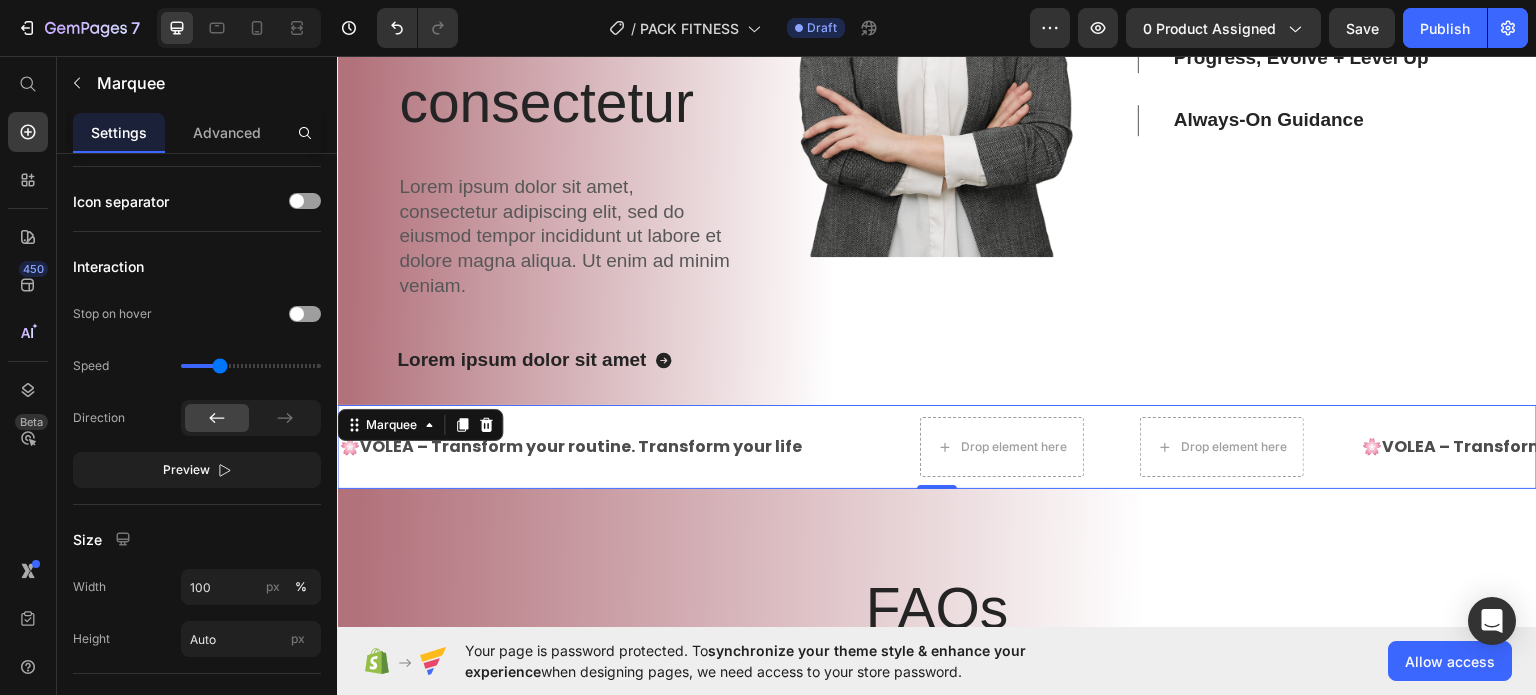 scroll, scrollTop: 0, scrollLeft: 0, axis: both 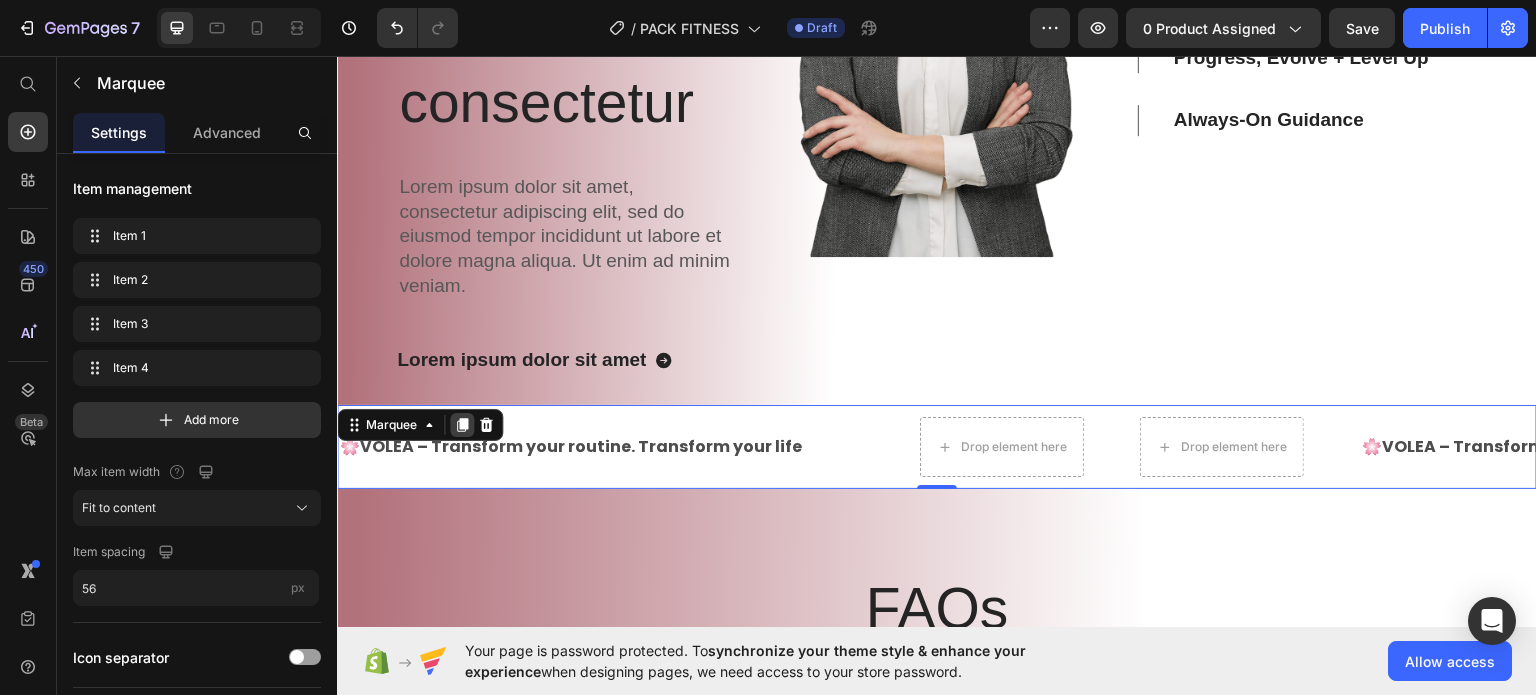click 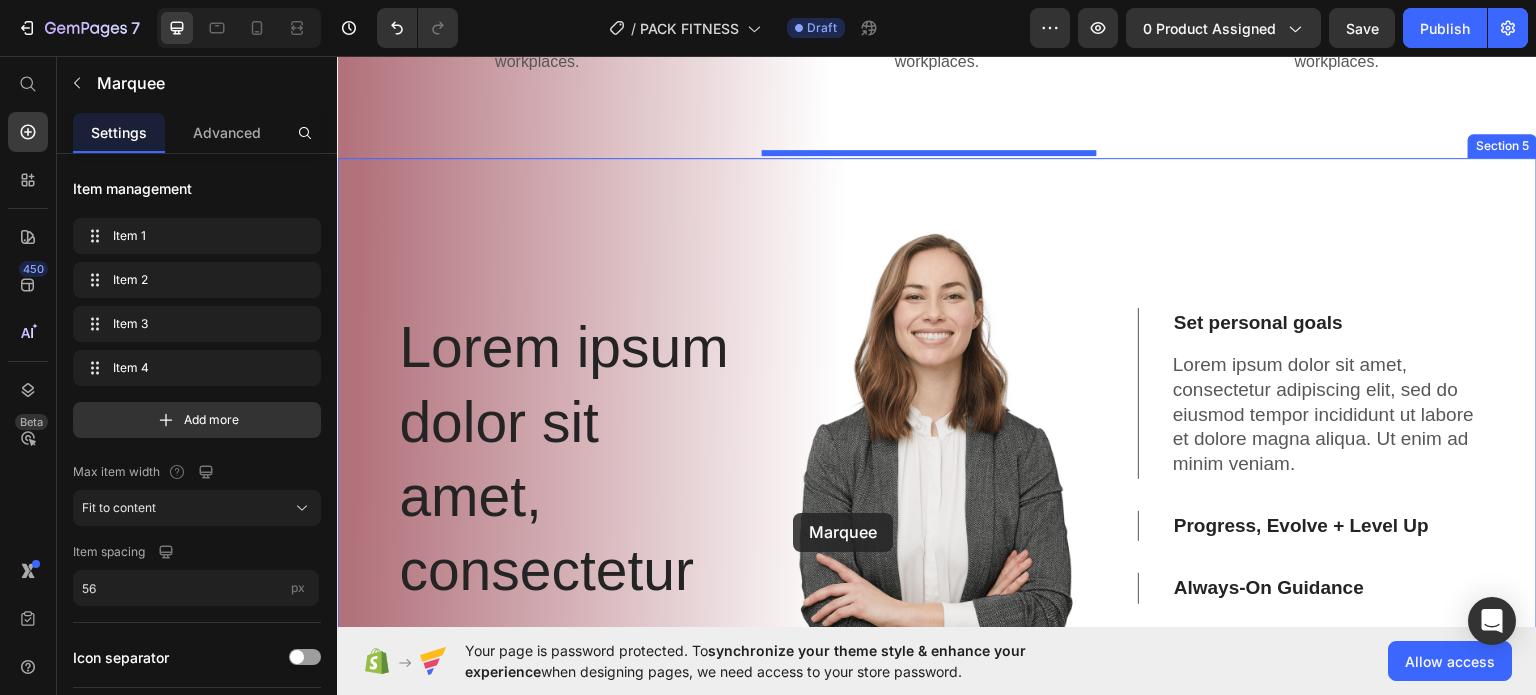 scroll, scrollTop: 2136, scrollLeft: 0, axis: vertical 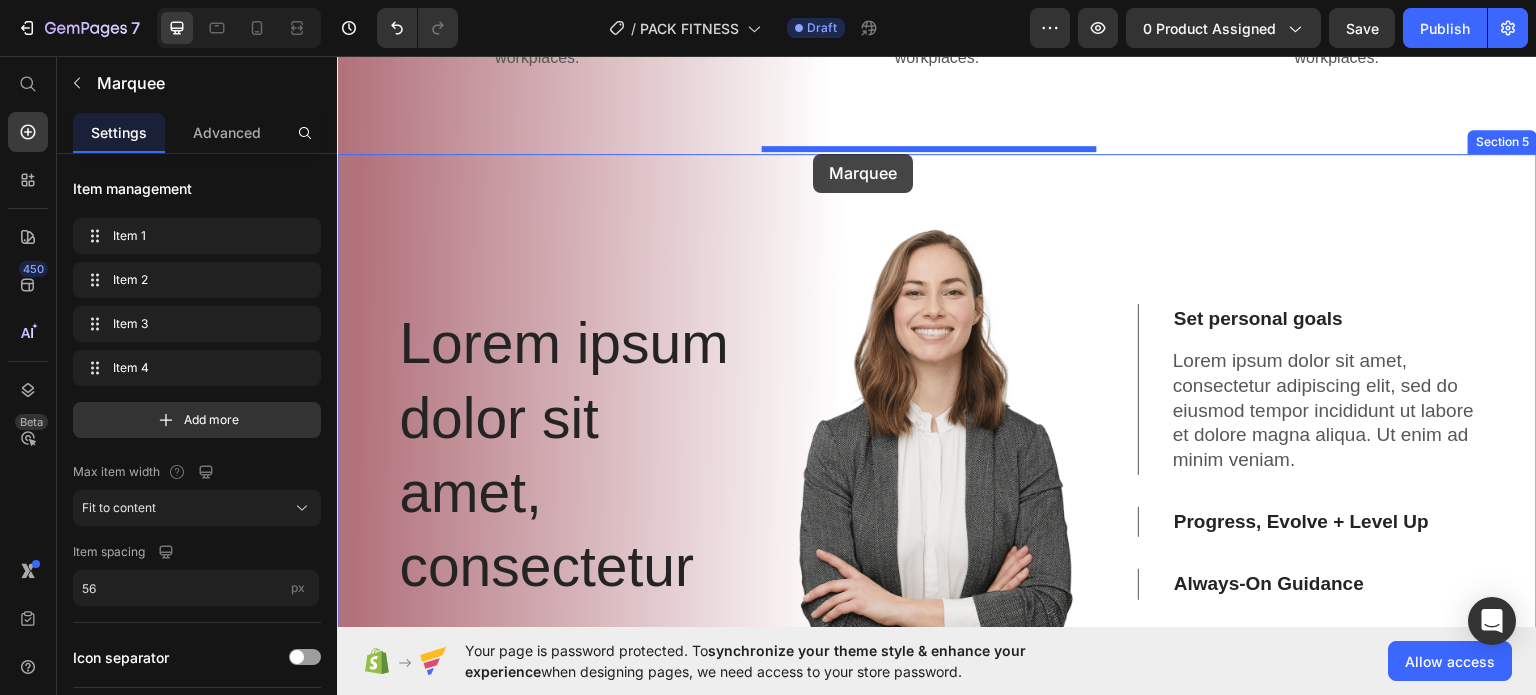 drag, startPoint x: 829, startPoint y: 447, endPoint x: 813, endPoint y: 153, distance: 294.43506 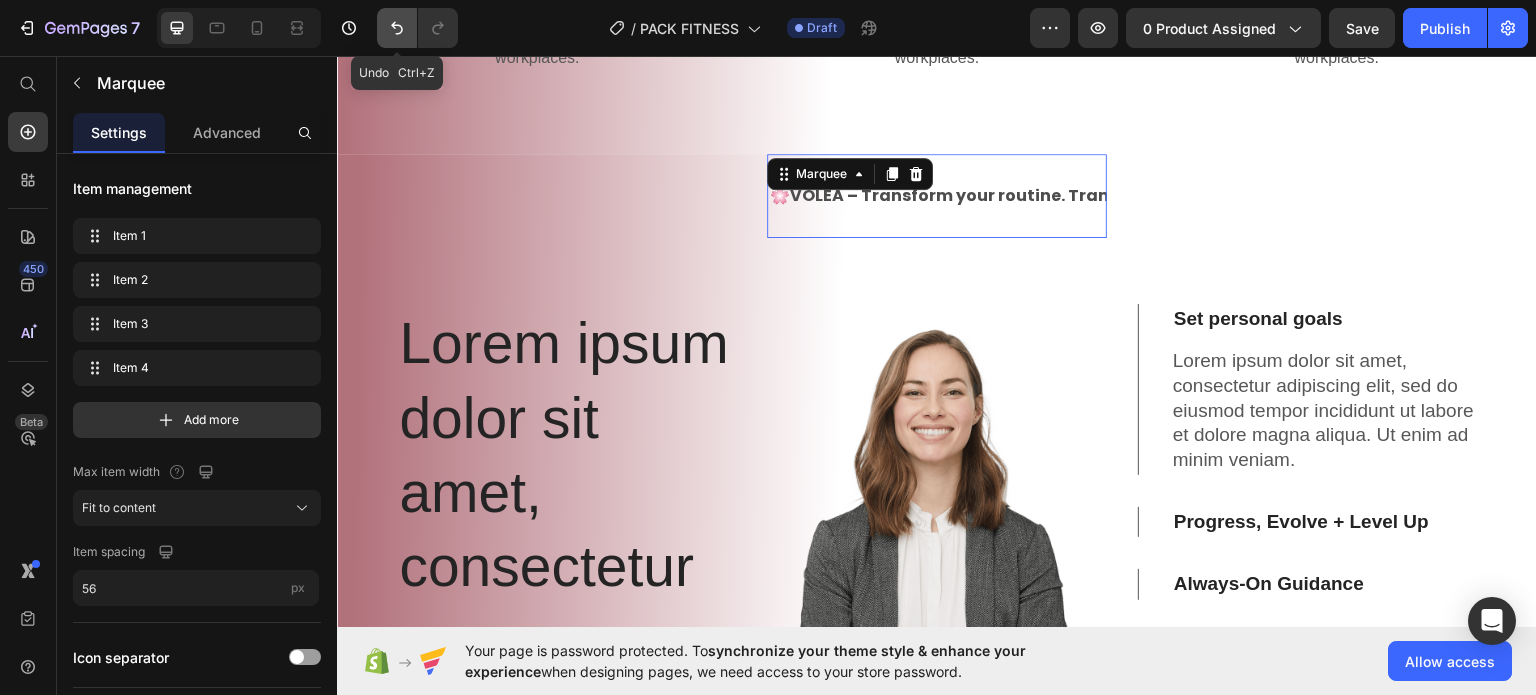 click 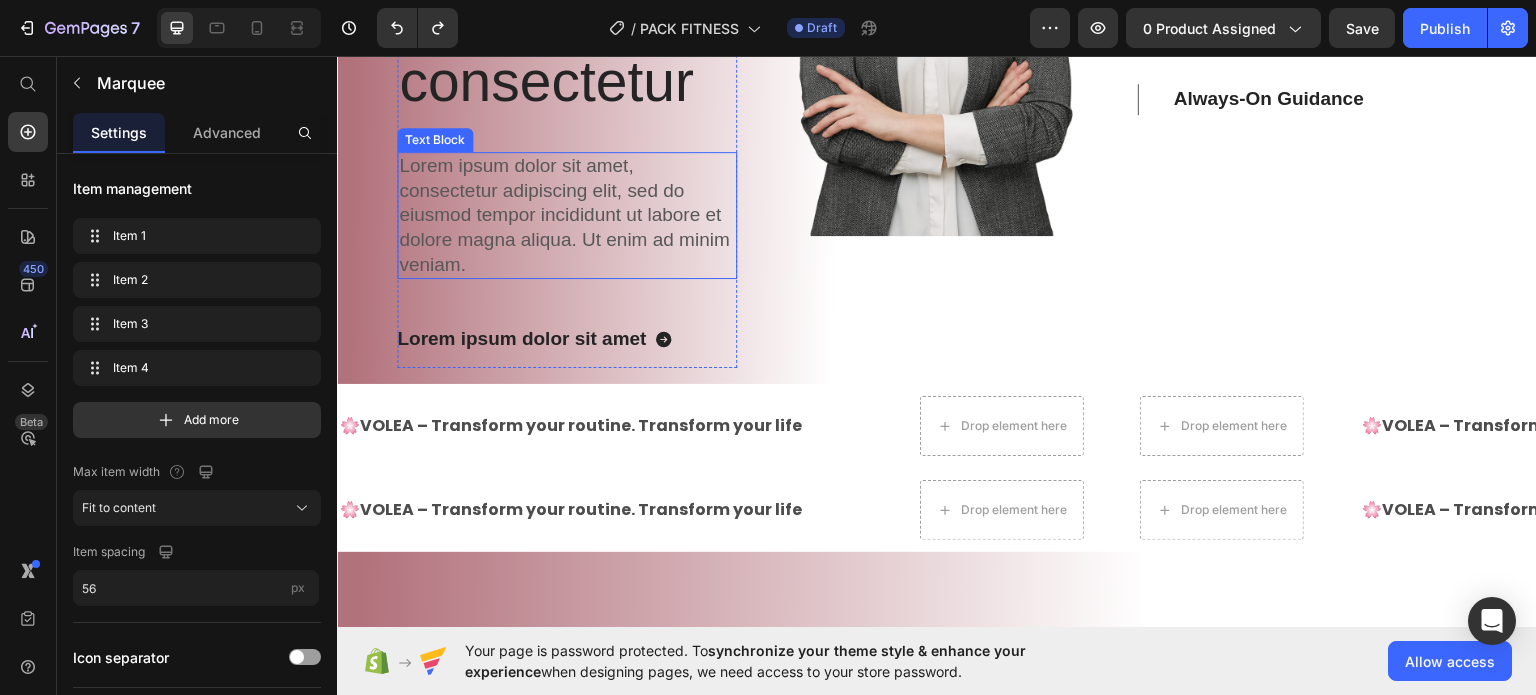 scroll, scrollTop: 2636, scrollLeft: 0, axis: vertical 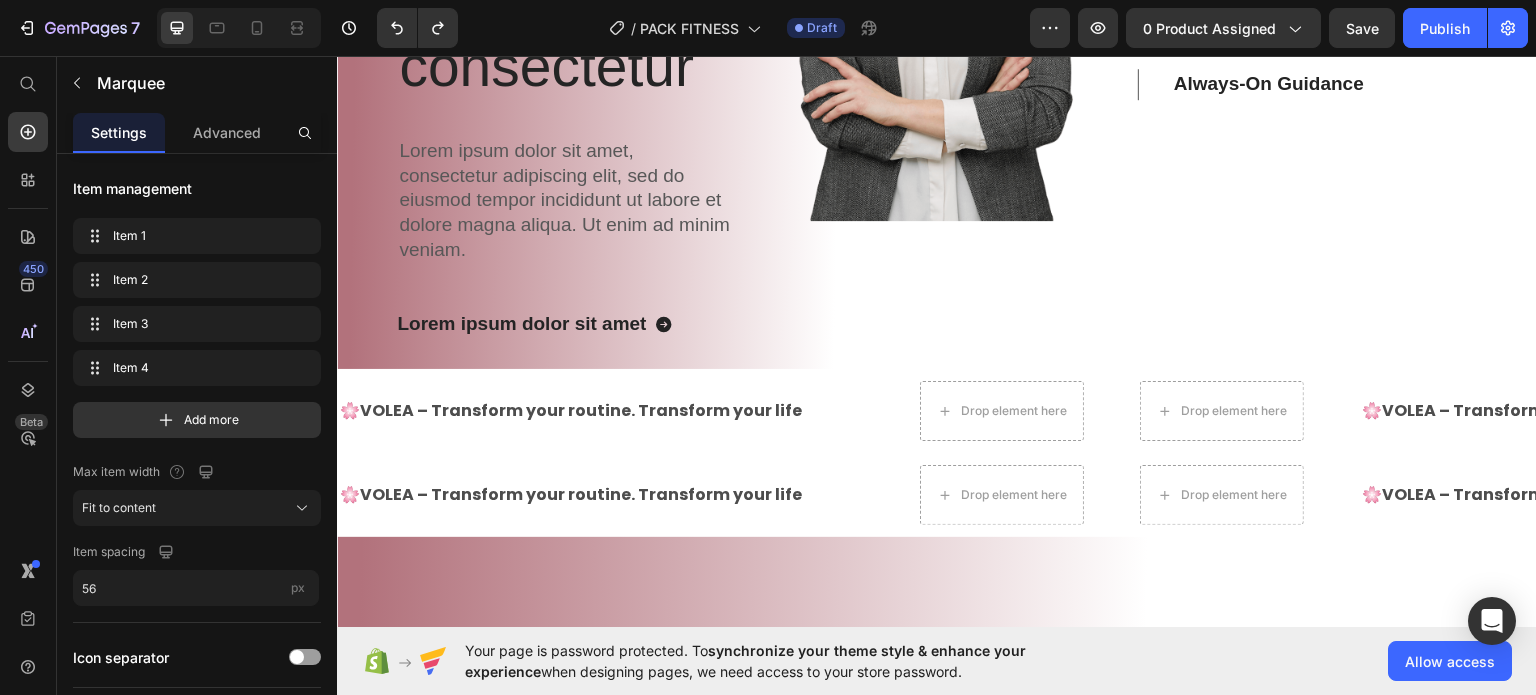 click on "🌸  VOLEA – Transform your routine. Transform your life Text" at bounding box center (599, 410) 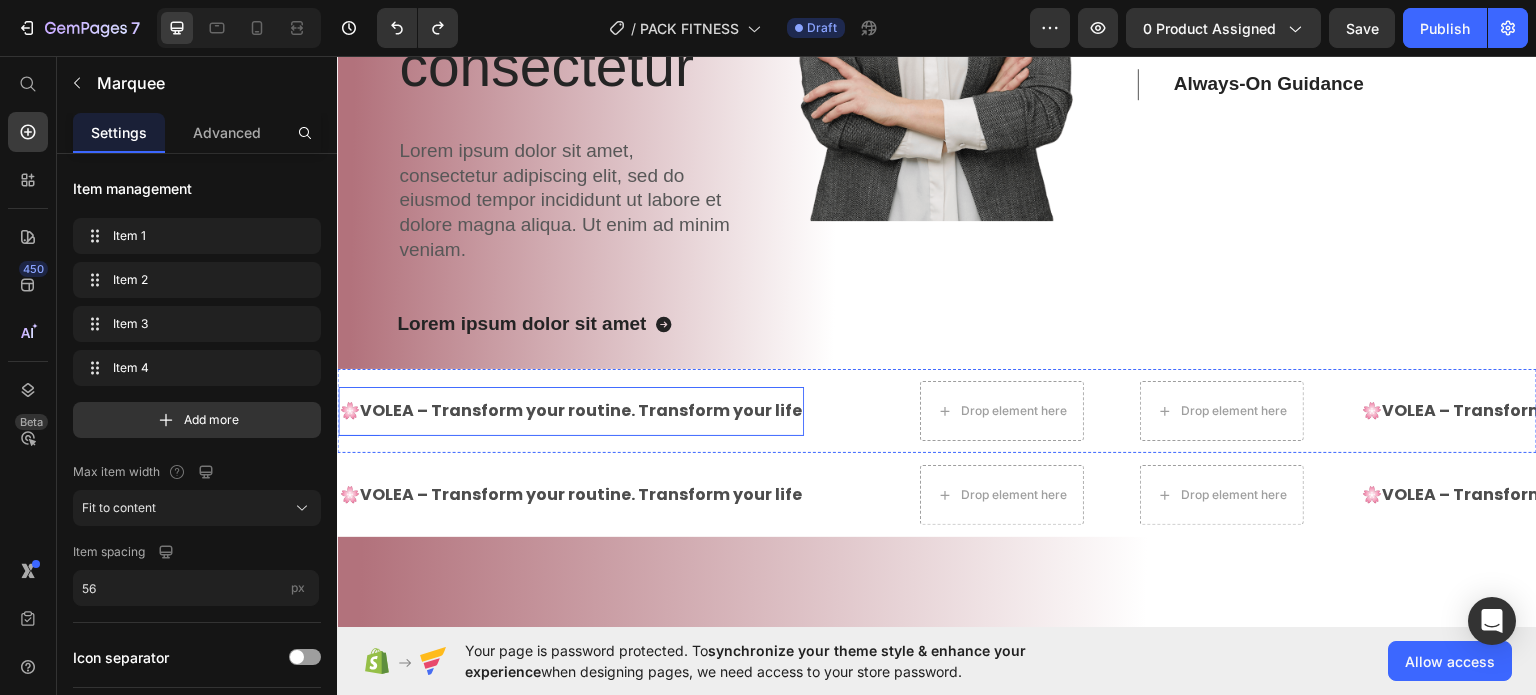 click on "🌸  VOLEA – Transform your routine. Transform your life Text" at bounding box center [571, 410] 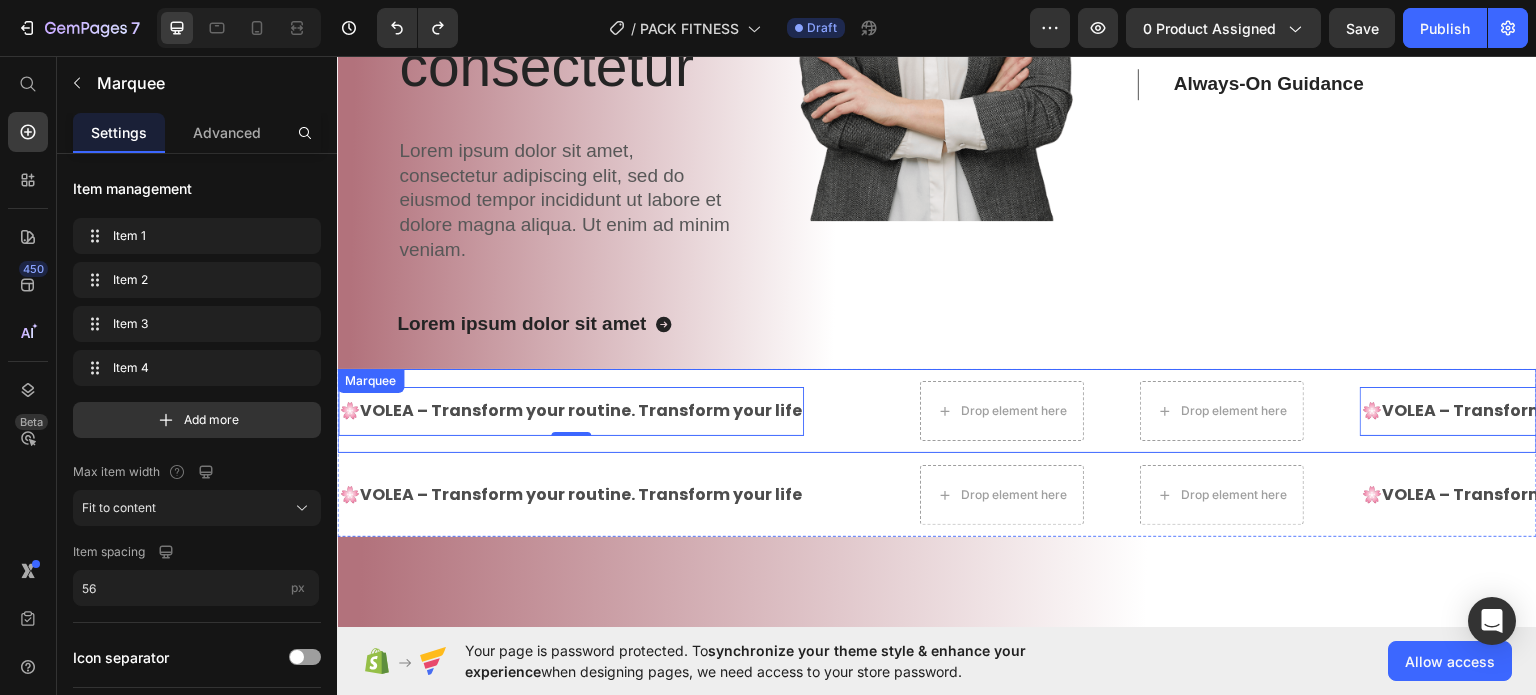 click on "🌸  VOLEA – Transform your routine. Transform your life Text   0" at bounding box center [599, 410] 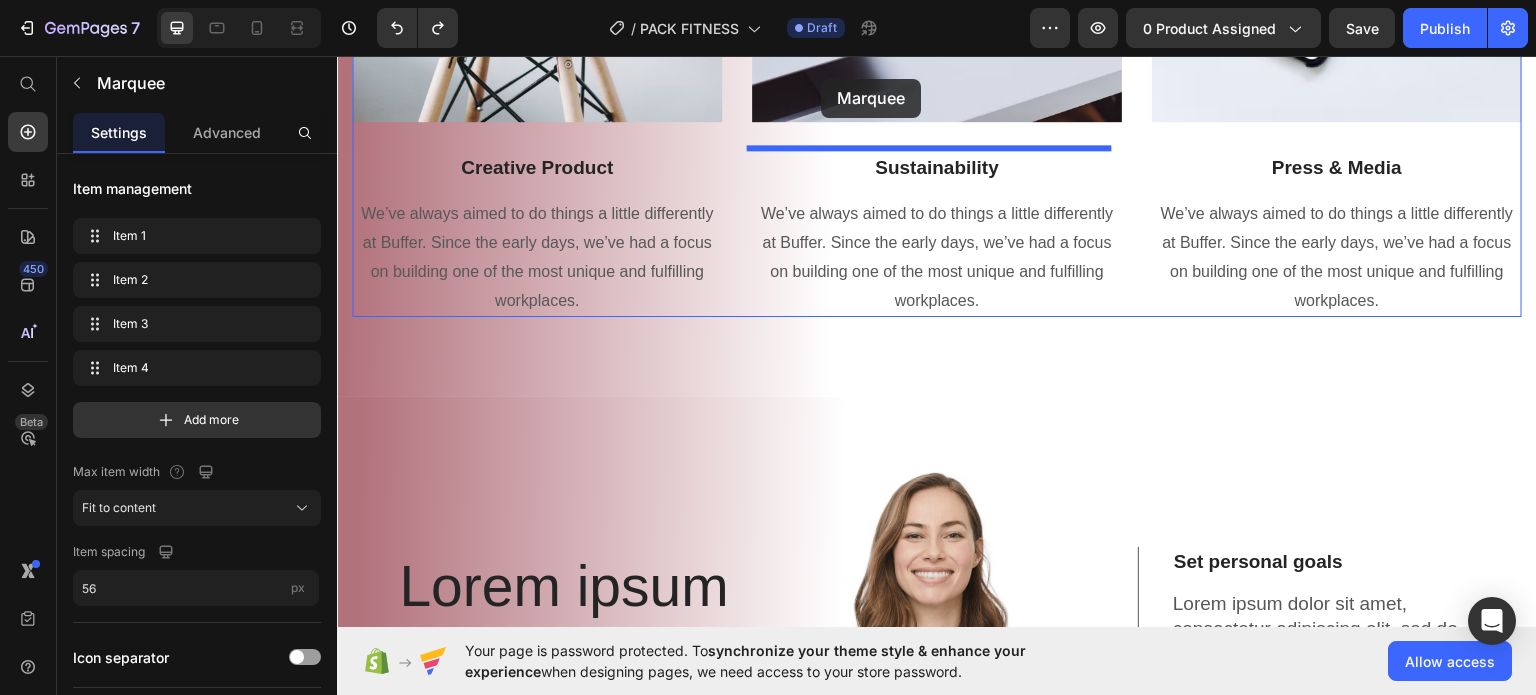 scroll, scrollTop: 1880, scrollLeft: 0, axis: vertical 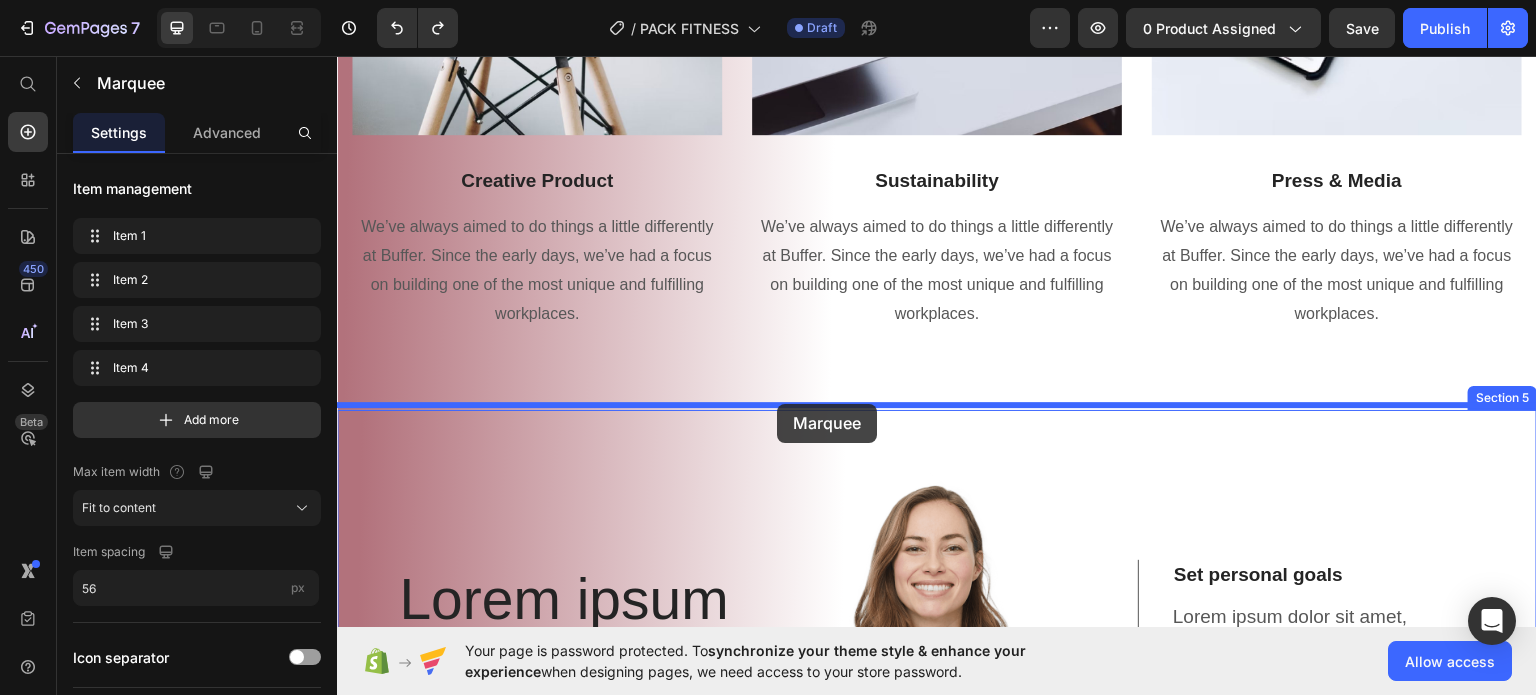 drag, startPoint x: 847, startPoint y: 408, endPoint x: 777, endPoint y: 402, distance: 70.256676 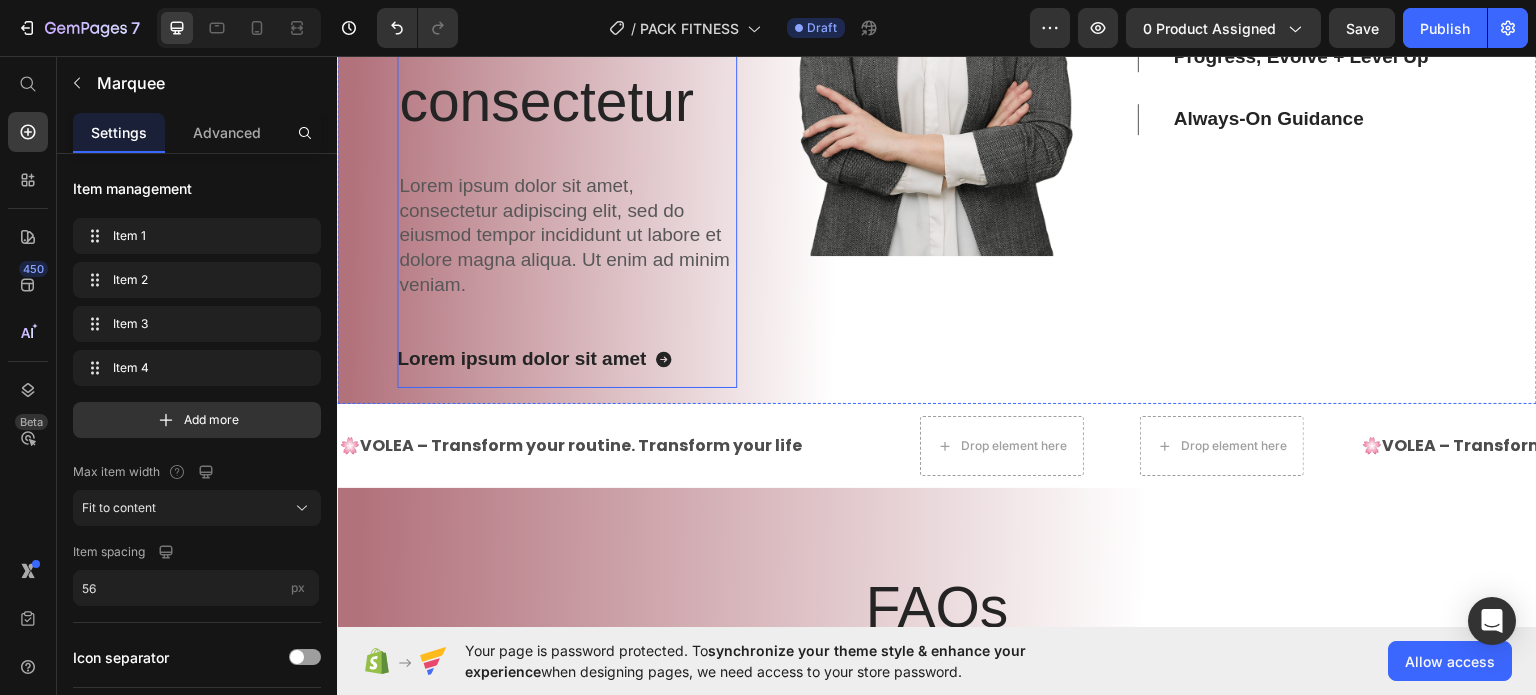 scroll, scrollTop: 2780, scrollLeft: 0, axis: vertical 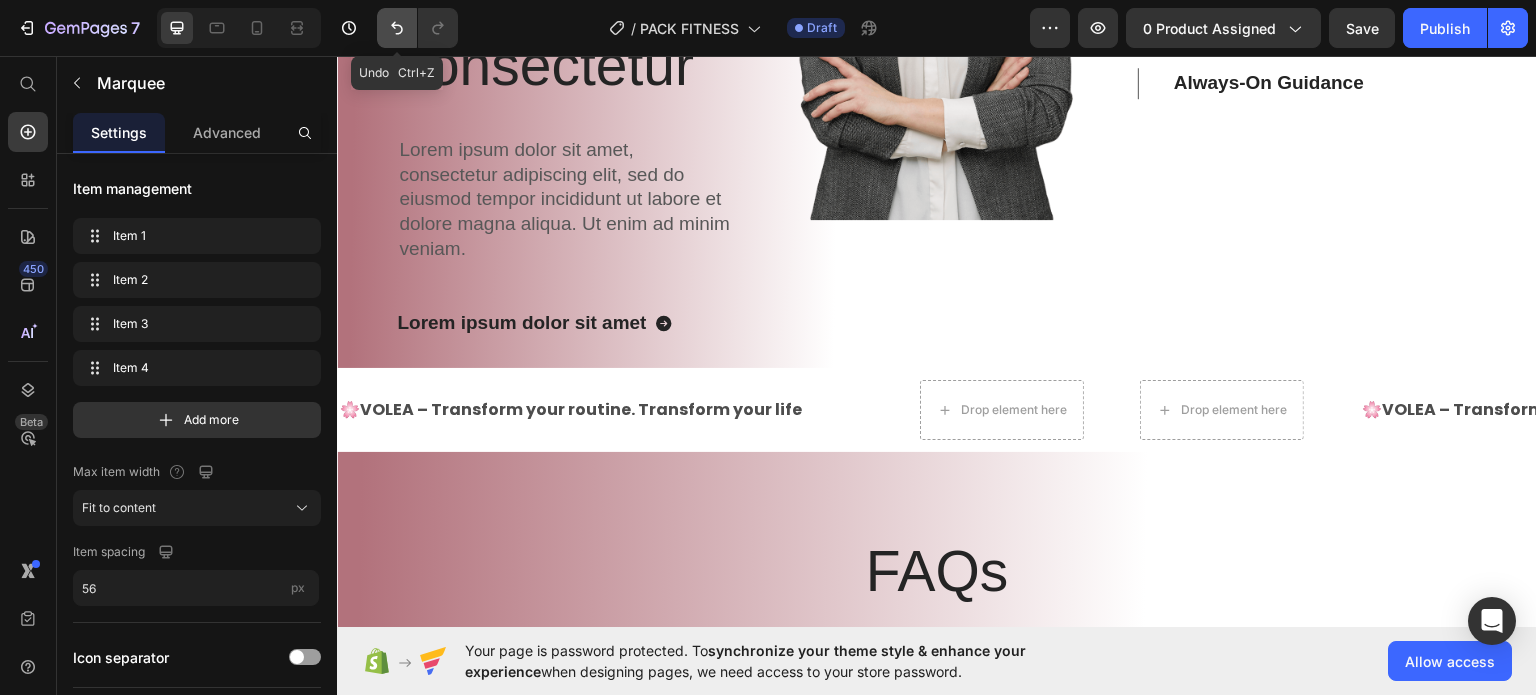 click 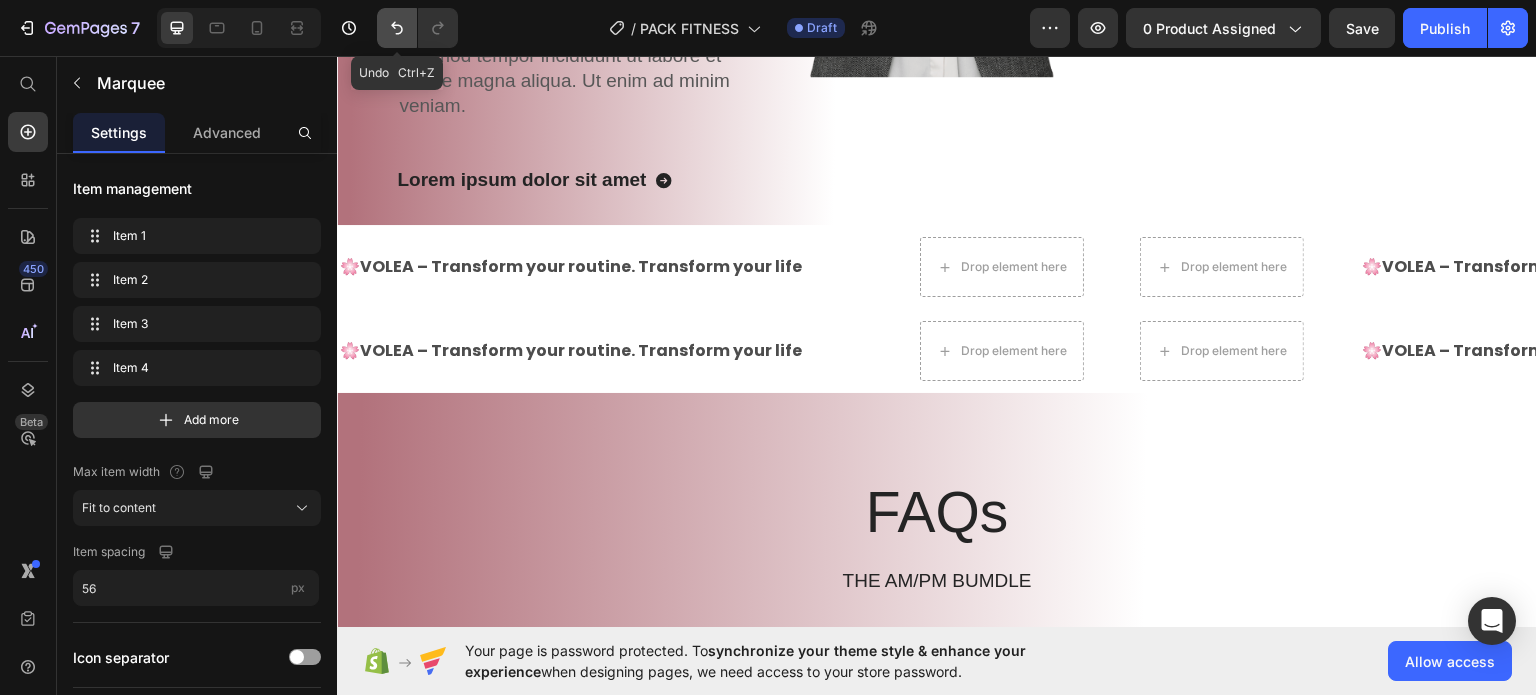 scroll, scrollTop: 2632, scrollLeft: 0, axis: vertical 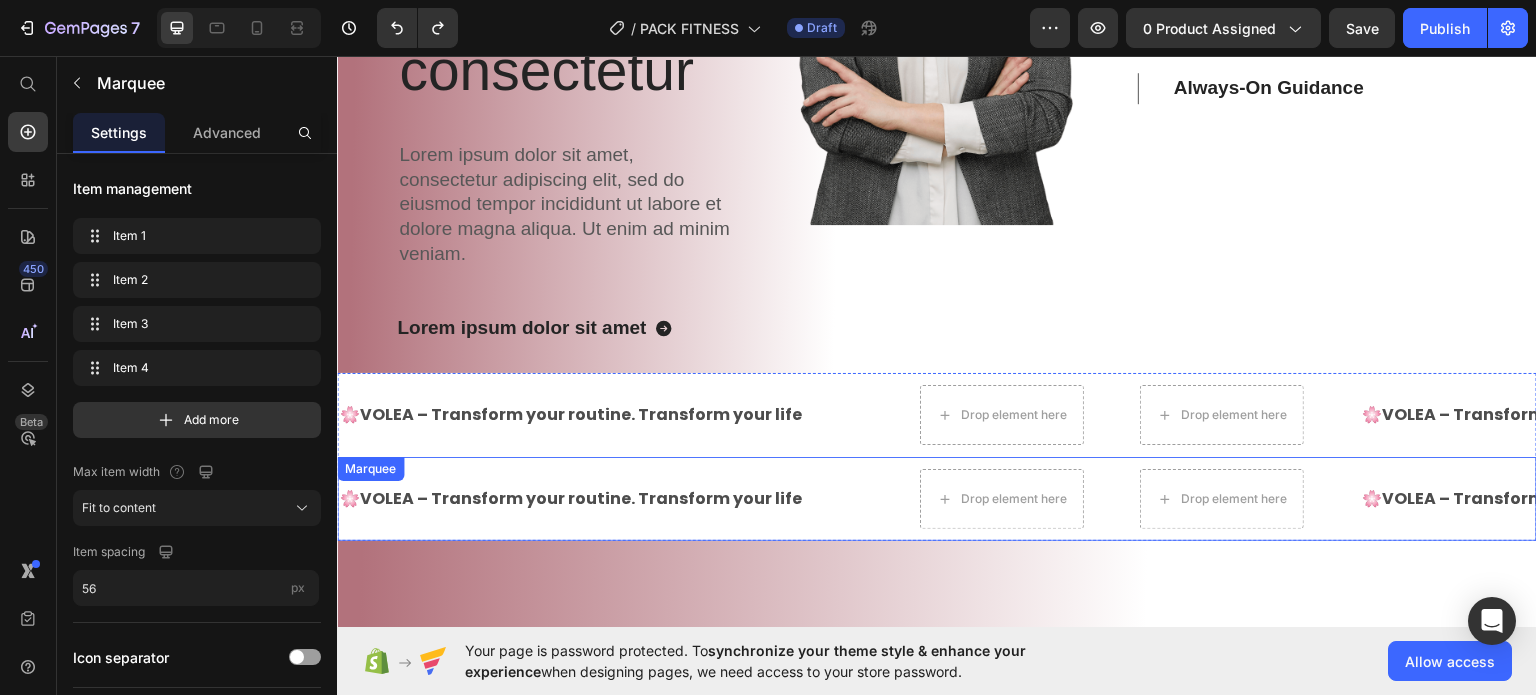 click on "🌸  VOLEA – Transform your routine. Transform your life Text" at bounding box center [599, 498] 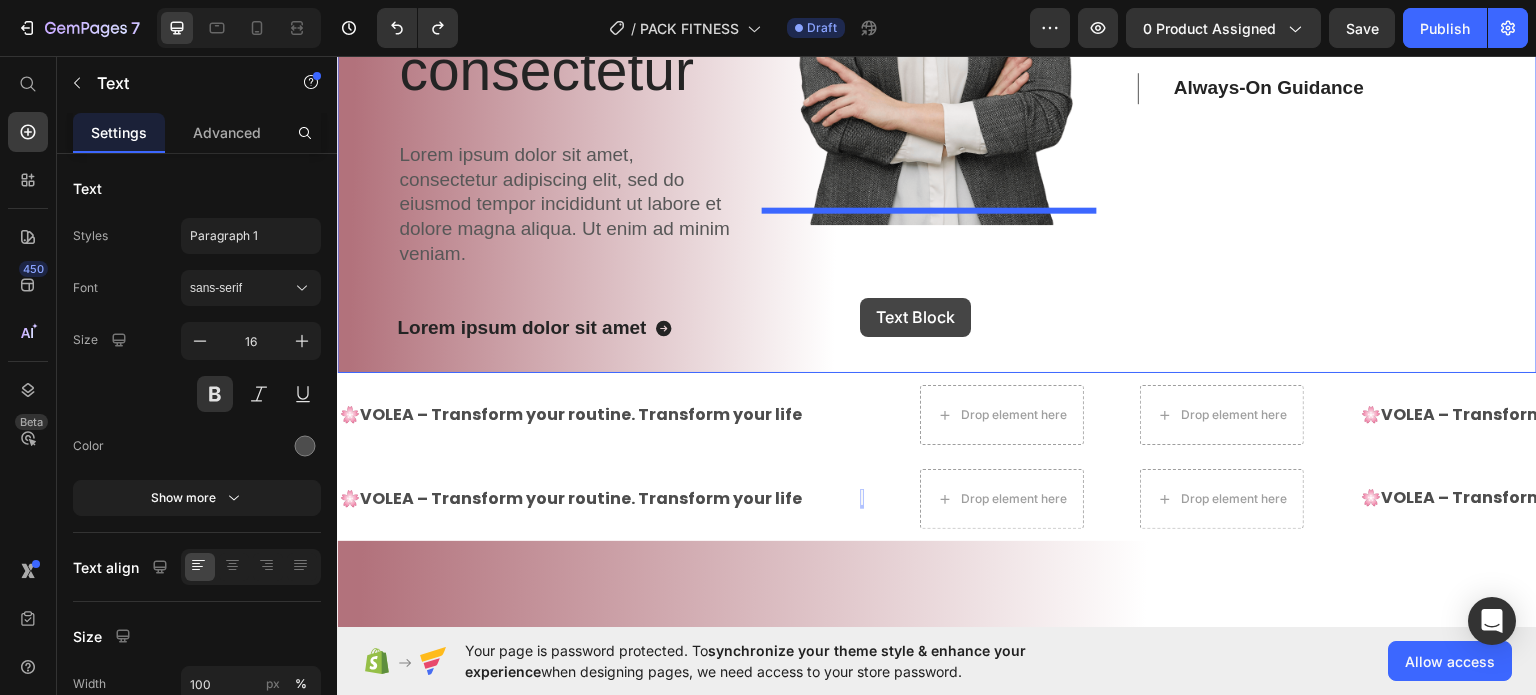 drag, startPoint x: 848, startPoint y: 498, endPoint x: 860, endPoint y: 297, distance: 201.3579 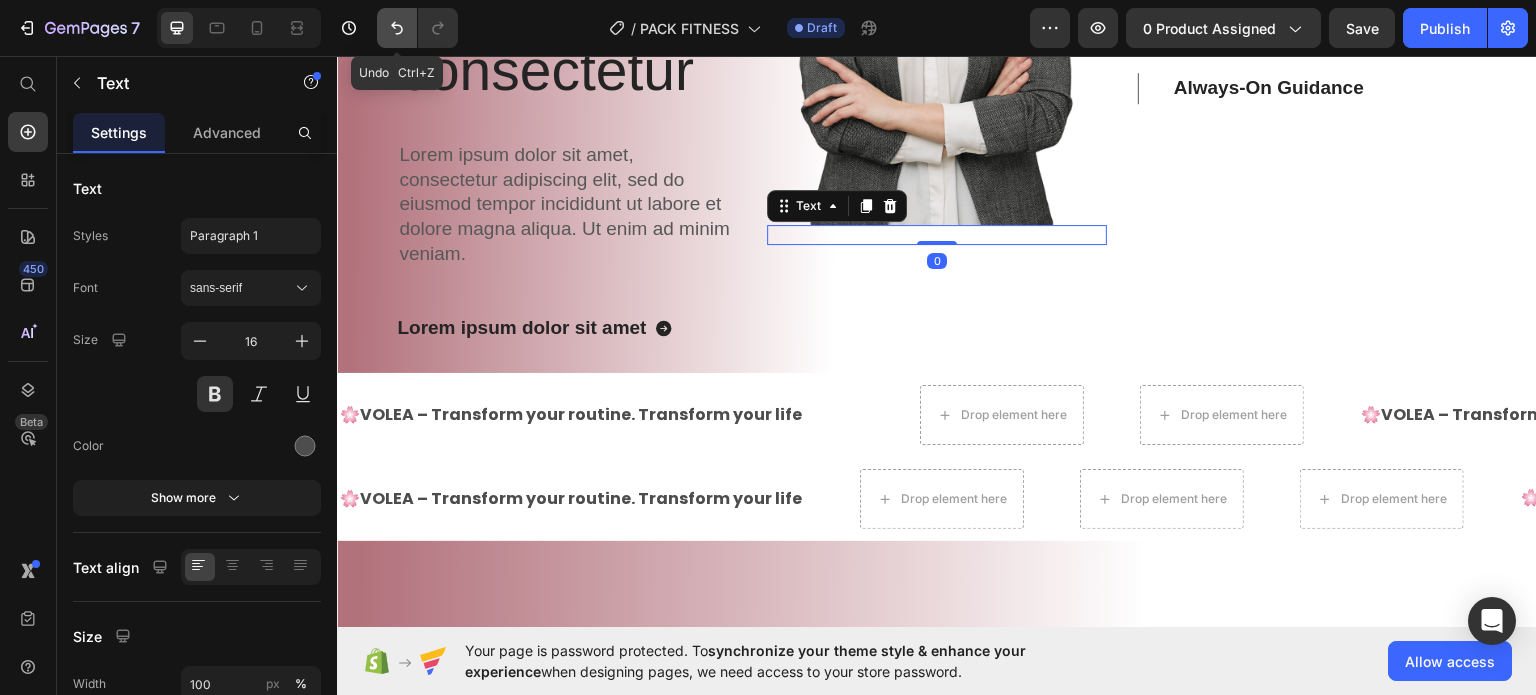 click 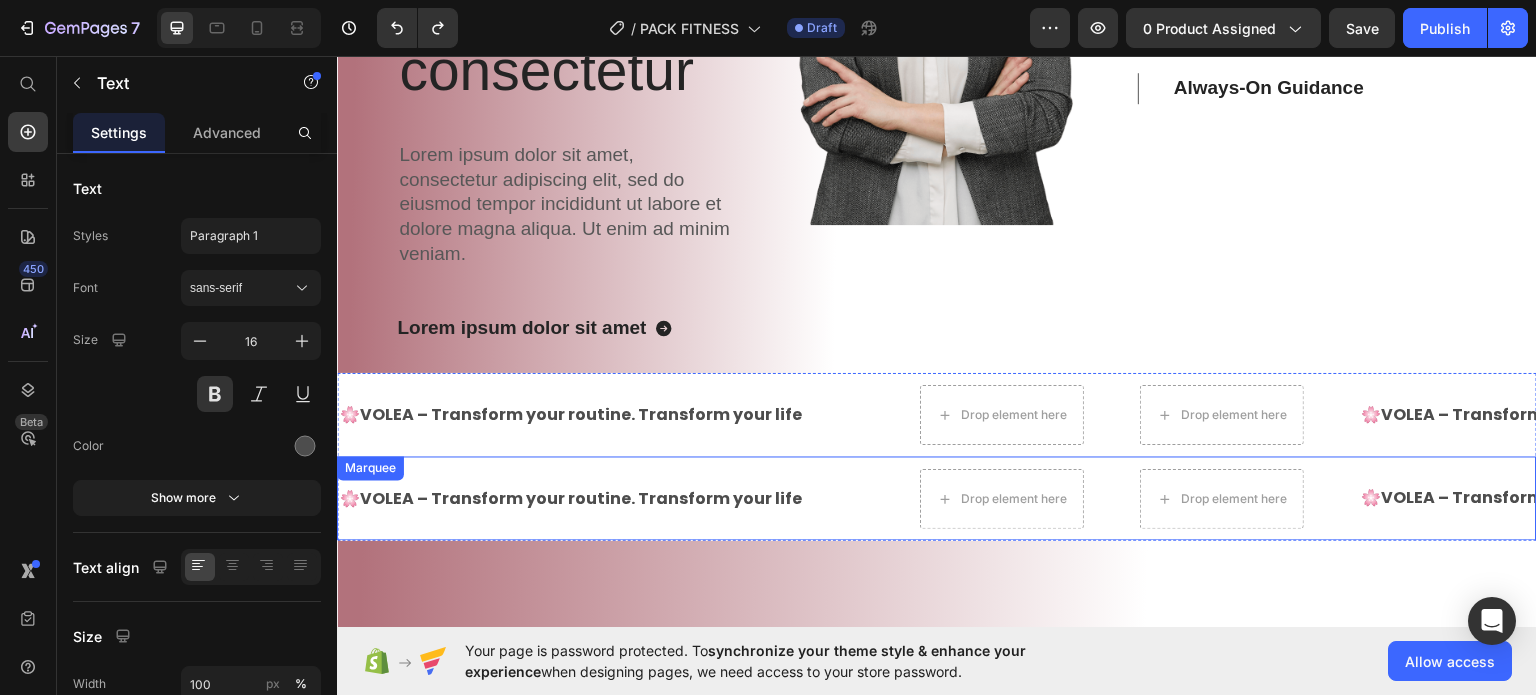 click on "Text" at bounding box center (890, 498) 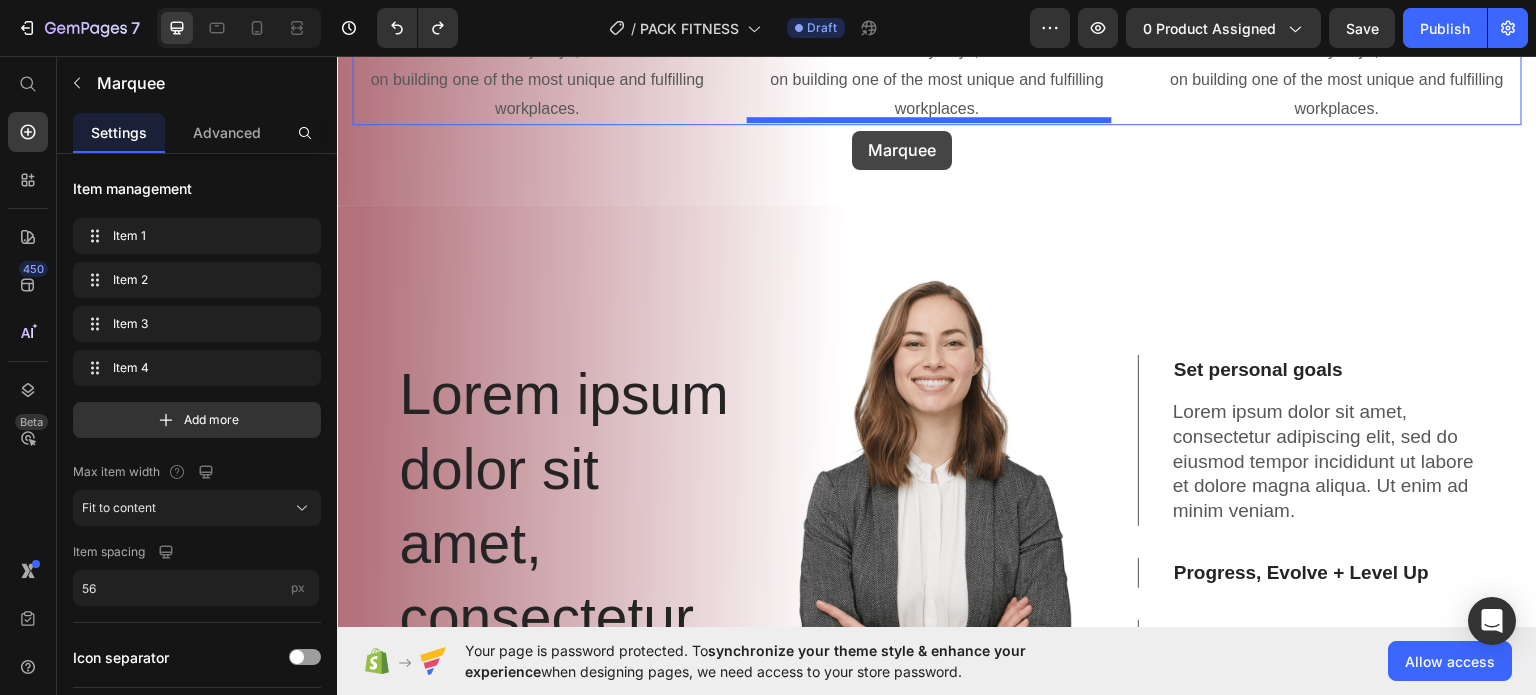 scroll, scrollTop: 2026, scrollLeft: 0, axis: vertical 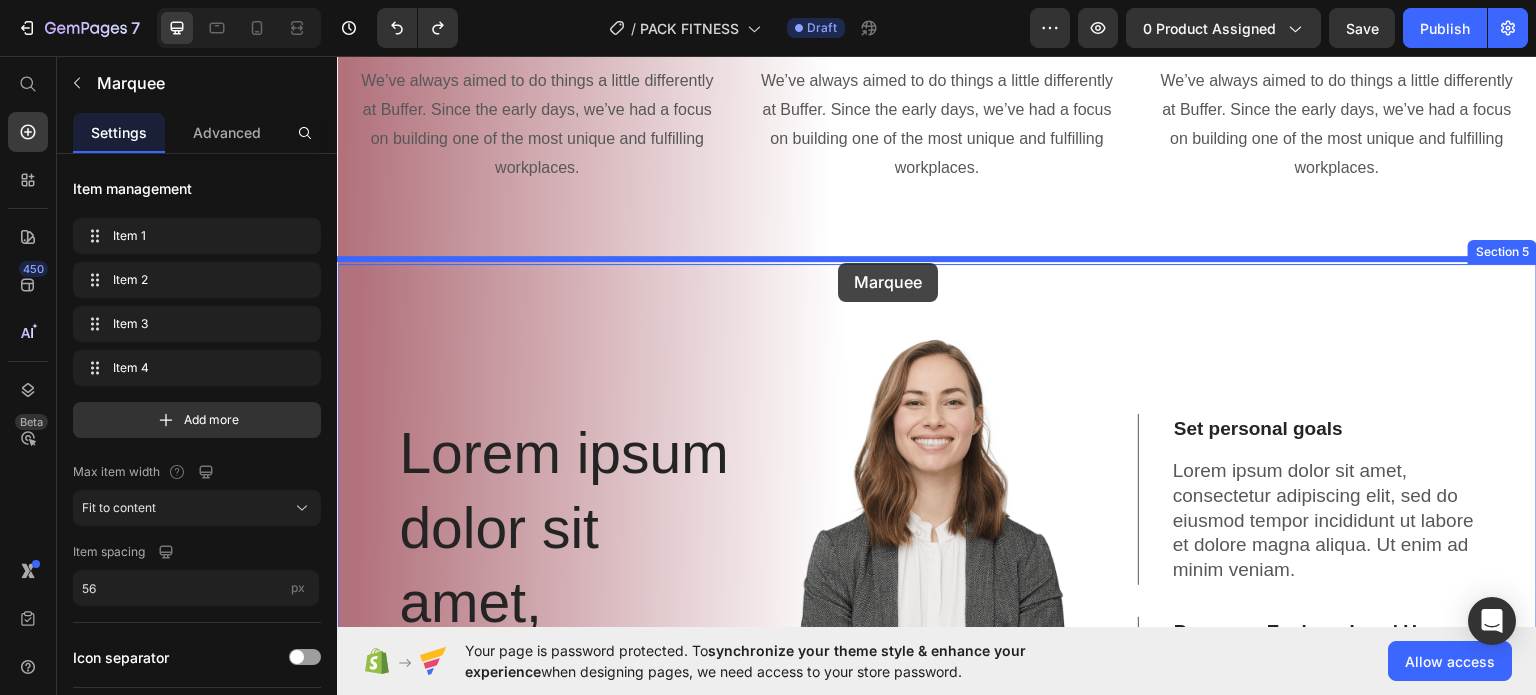 drag, startPoint x: 864, startPoint y: 503, endPoint x: 836, endPoint y: 262, distance: 242.62111 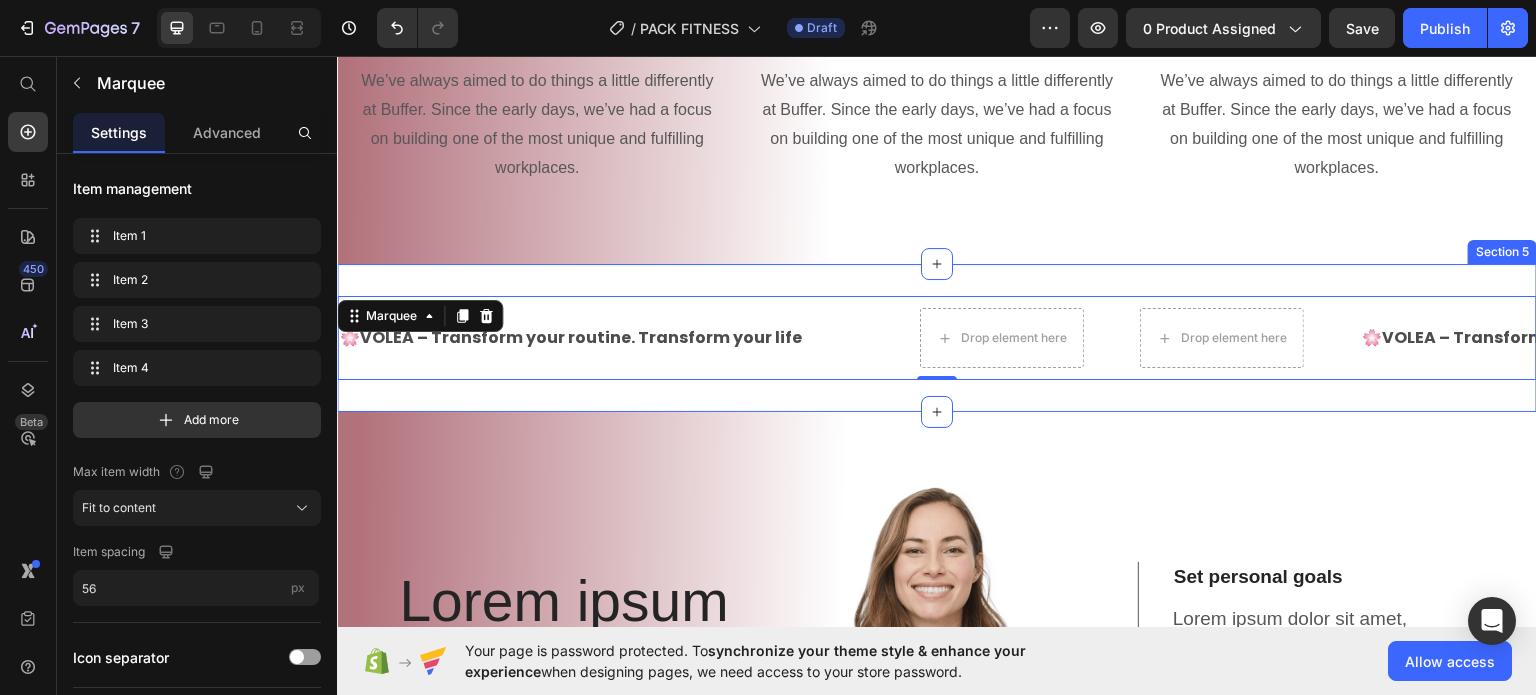 click on "🌸  VOLEA – Transform your routine. Transform your life Text Text
Drop element here
Drop element here 🌸  VOLEA – Transform your routine. Transform your life Text Text
Drop element here
Drop element here 🌸  VOLEA – Transform your routine. Transform your life Text Text
Drop element here
Drop element here 🌸  VOLEA – Transform your routine. Transform your life Text Text
Drop element here
Drop element here 🌸  VOLEA – Transform your routine. Transform your life Text Text
Drop element here
Drop element here 🌸  VOLEA – Transform your routine. Transform your life Text Text
Drop element here
Drop element here Marquee   0 Section 5" at bounding box center [937, 337] 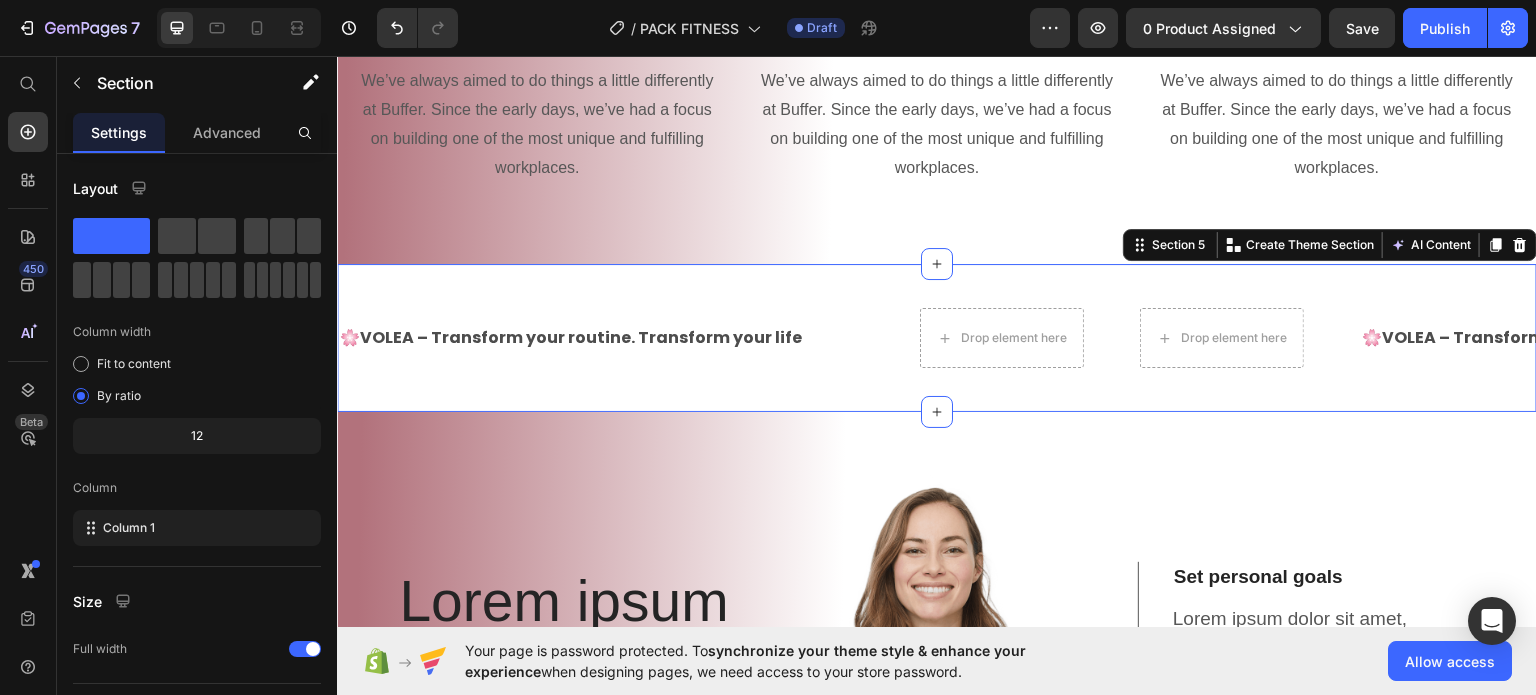 click on "Settings Advanced" at bounding box center [197, 133] 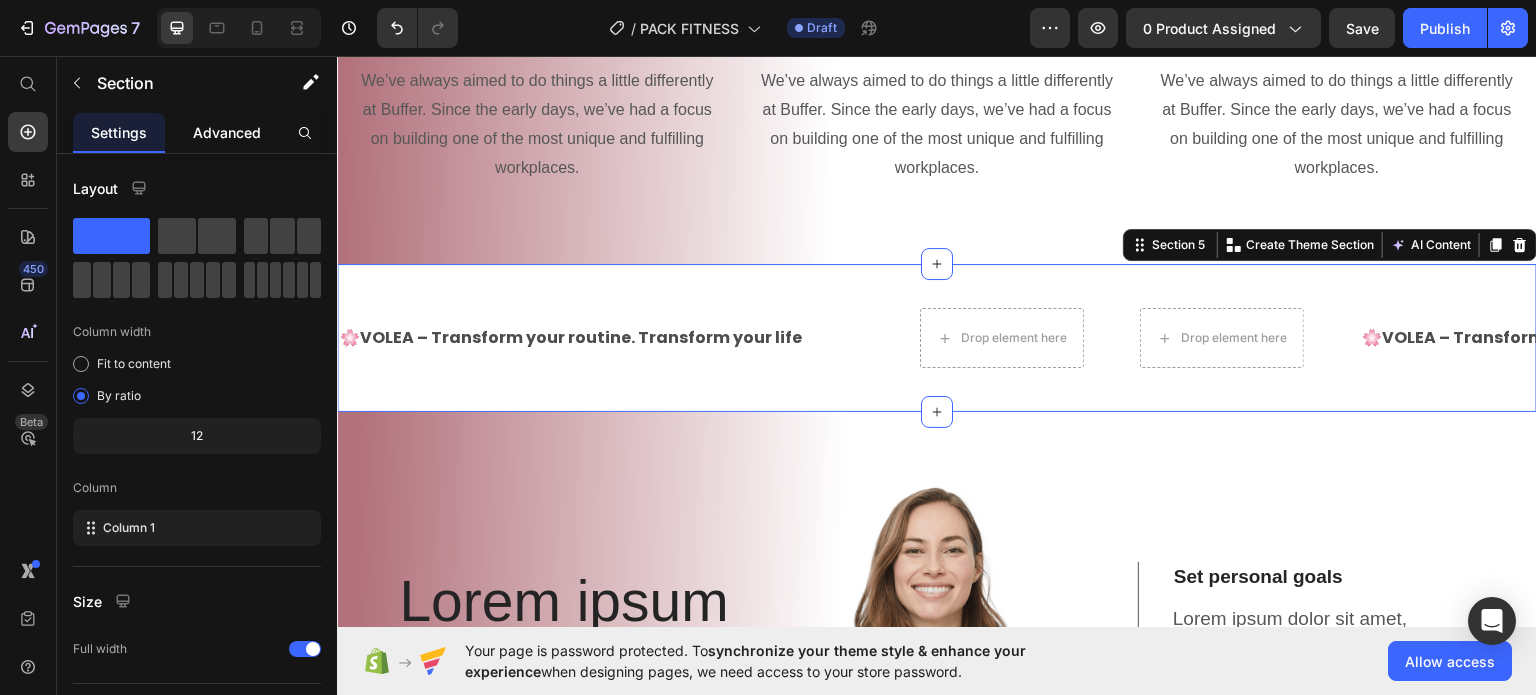 click on "Advanced" at bounding box center [227, 132] 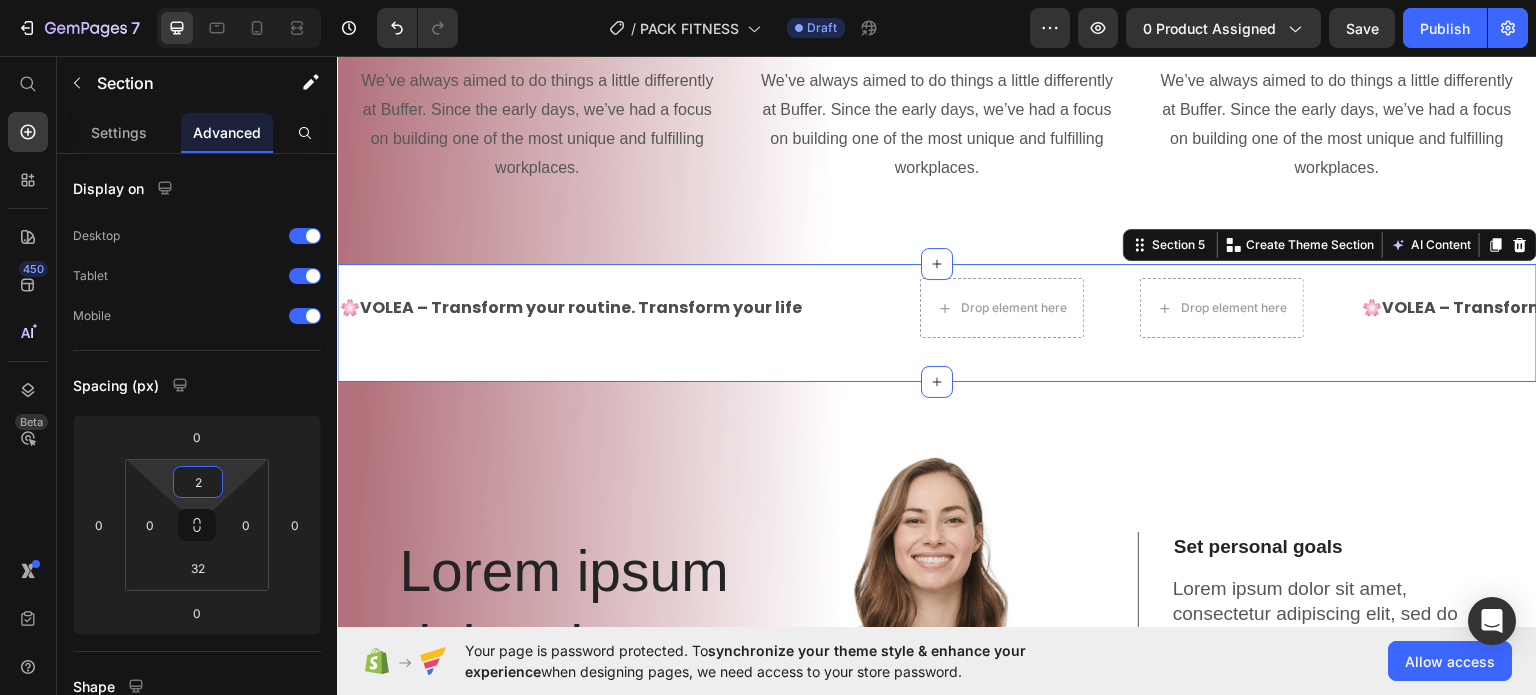 type on "0" 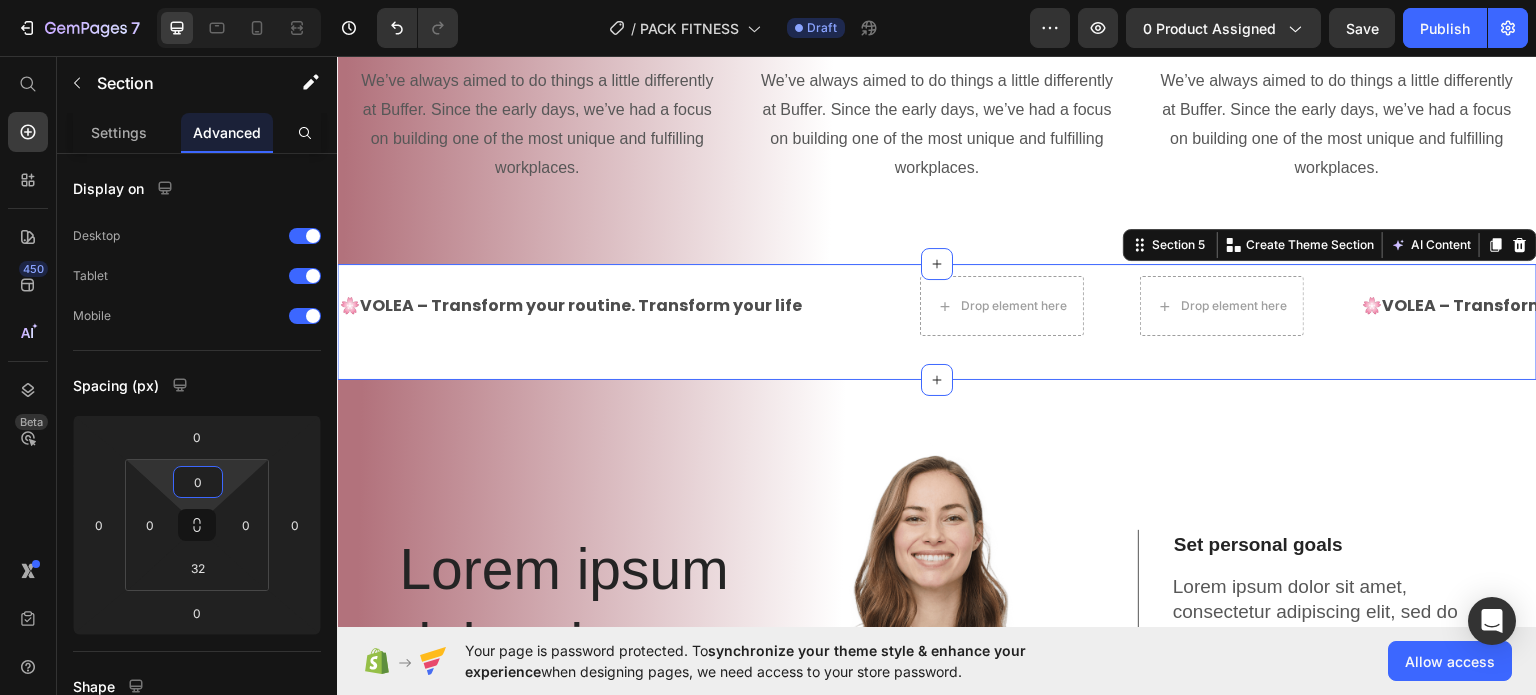 click on "7   /  PACK FITNESS Draft Preview 0 product assigned  Save   Publish  450 Beta Start with Sections Elements Hero Section Product Detail Brands Trusted Badges Guarantee Product Breakdown How to use Testimonials Compare Bundle FAQs Social Proof Brand Story Product List Collection Blog List Contact Sticky Add to Cart Custom Footer Browse Library 450 Layout
Row
Row
Row
Row Text
Heading
Text Block Button
Button
Button
Sticky Back to top Media
Image" at bounding box center (768, 0) 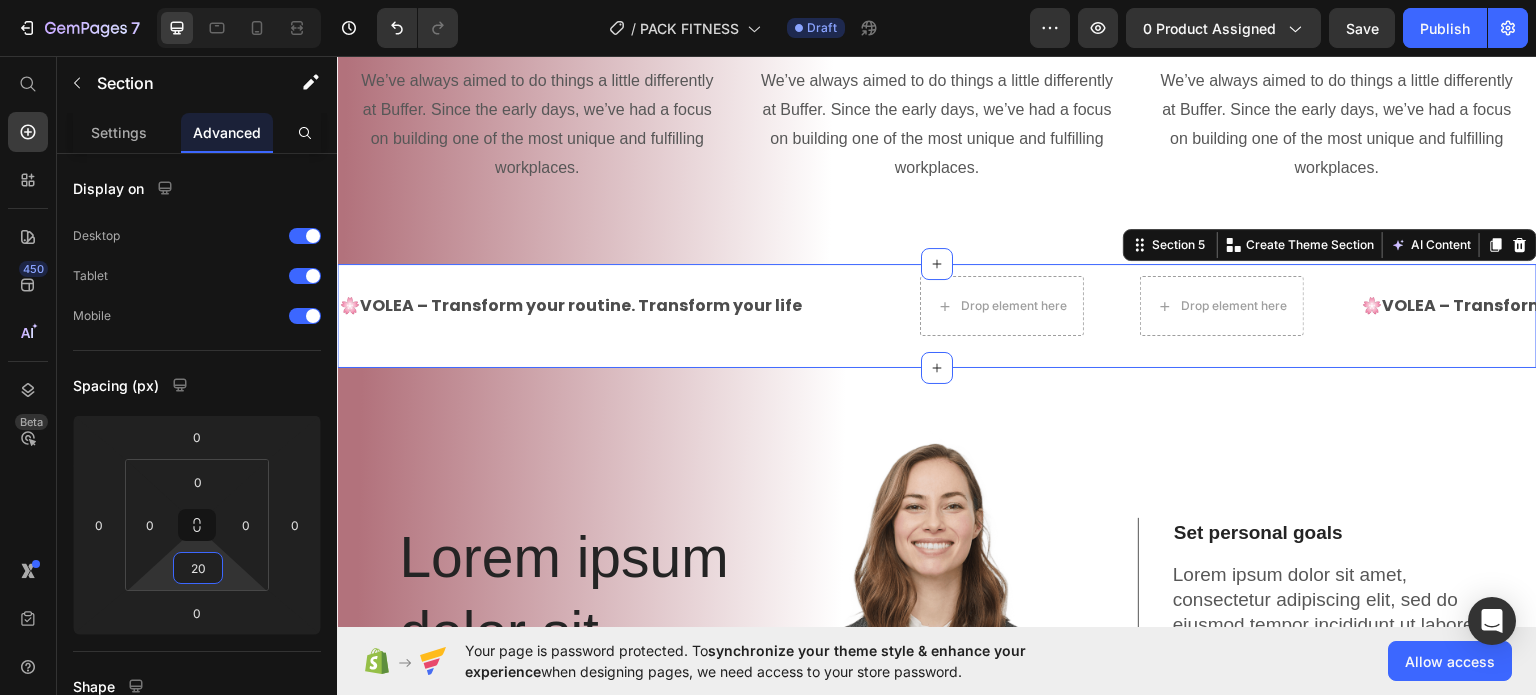 type on "0" 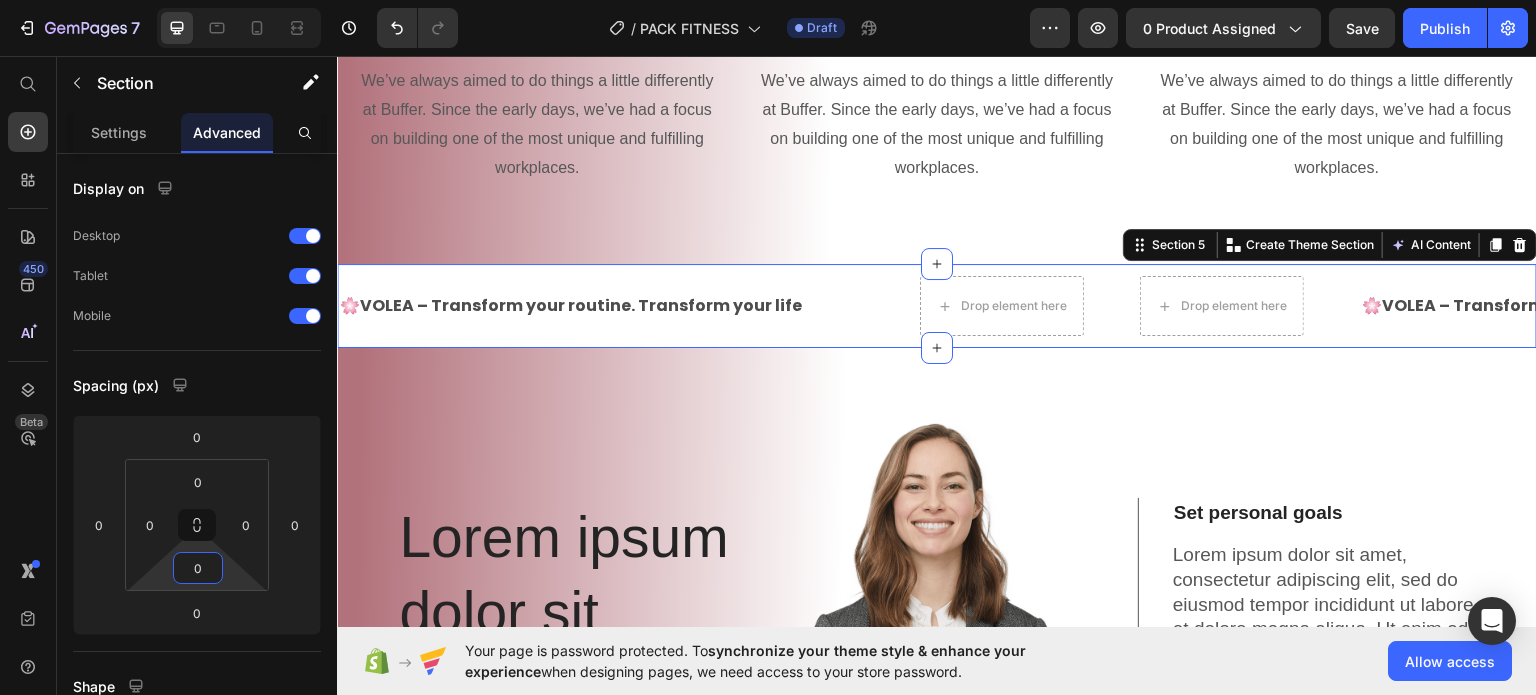 drag, startPoint x: 196, startPoint y: 549, endPoint x: 199, endPoint y: 564, distance: 15.297058 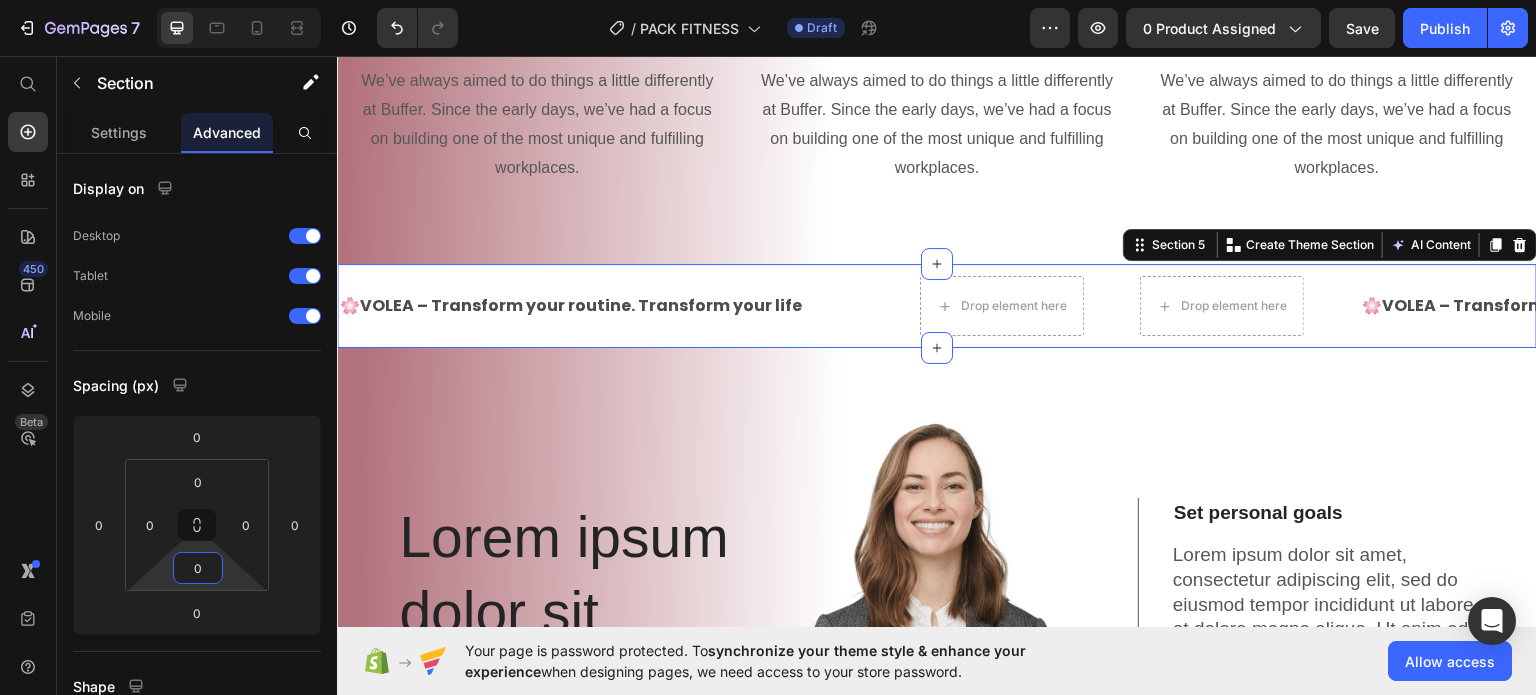 click on "7   /  PACK FITNESS Draft Preview 0 product assigned  Save   Publish  450 Beta Start with Sections Elements Hero Section Product Detail Brands Trusted Badges Guarantee Product Breakdown How to use Testimonials Compare Bundle FAQs Social Proof Brand Story Product List Collection Blog List Contact Sticky Add to Cart Custom Footer Browse Library 450 Layout
Row
Row
Row
Row Text
Heading
Text Block Button
Button
Button
Sticky Back to top Media
Image" at bounding box center [768, 0] 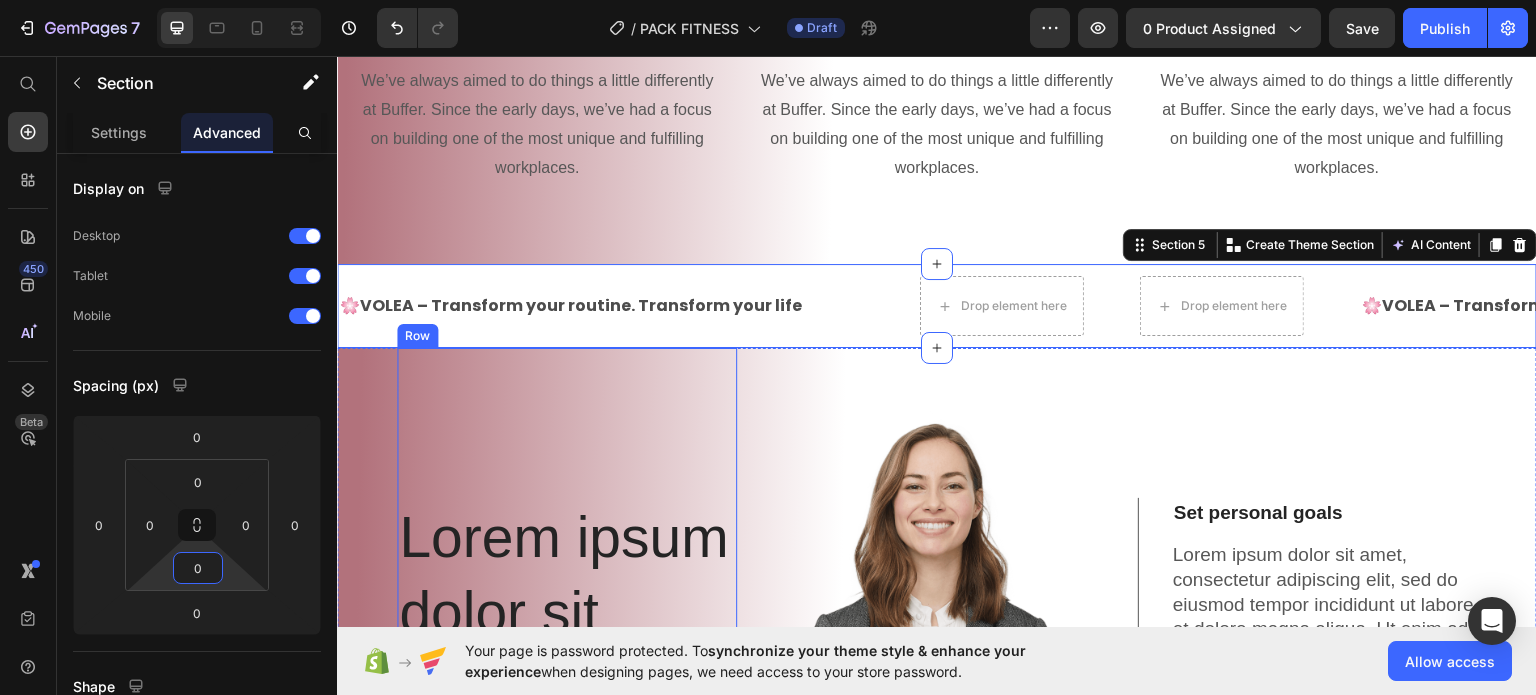 click on "Lorem ipsum dolor sit amet, consectetur Heading Lorem ipsum dolor sit amet, consectetur adipiscing elit, sed do eiusmod tempor incididunt ut labore et dolore magna aliqua. Ut enim ad minim veniam. Text Block
Lorem ipsum dolor sit amet Button Row" at bounding box center (567, 696) 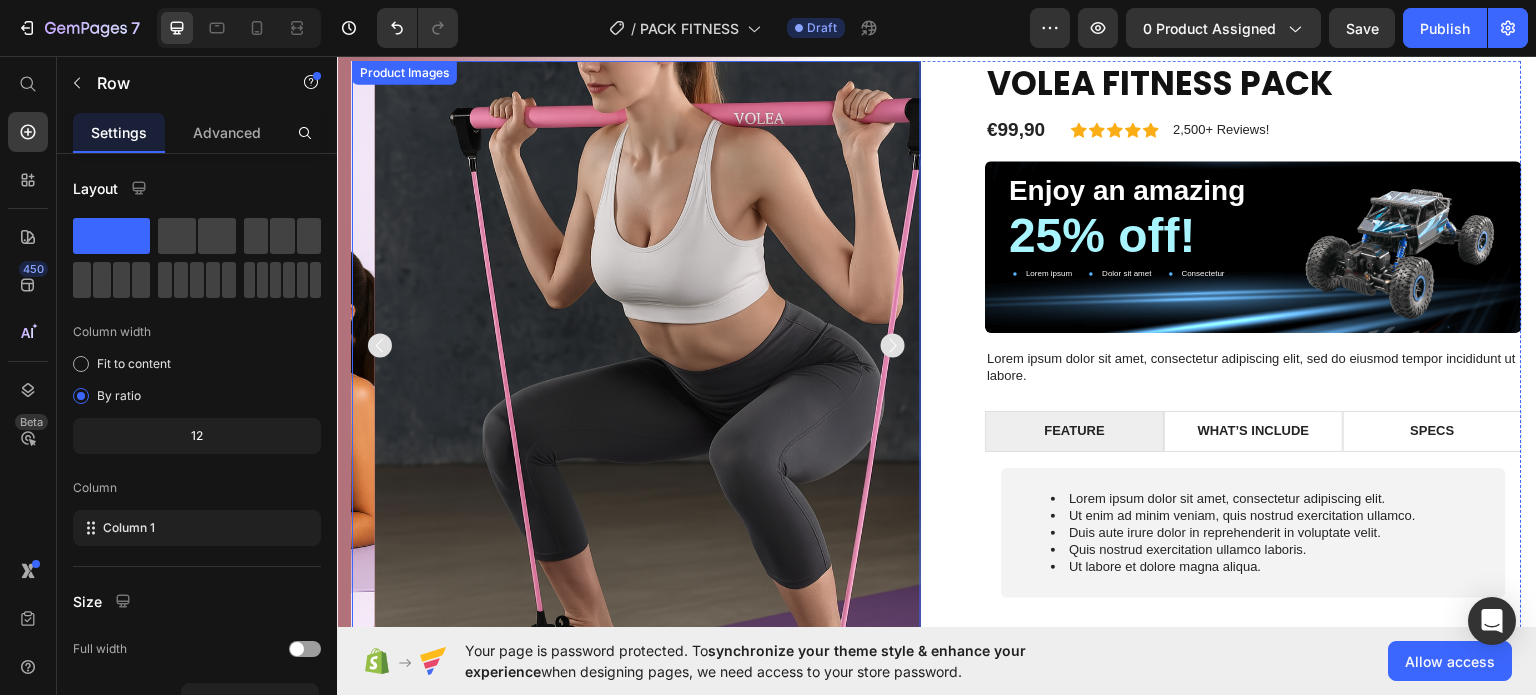 scroll, scrollTop: 0, scrollLeft: 0, axis: both 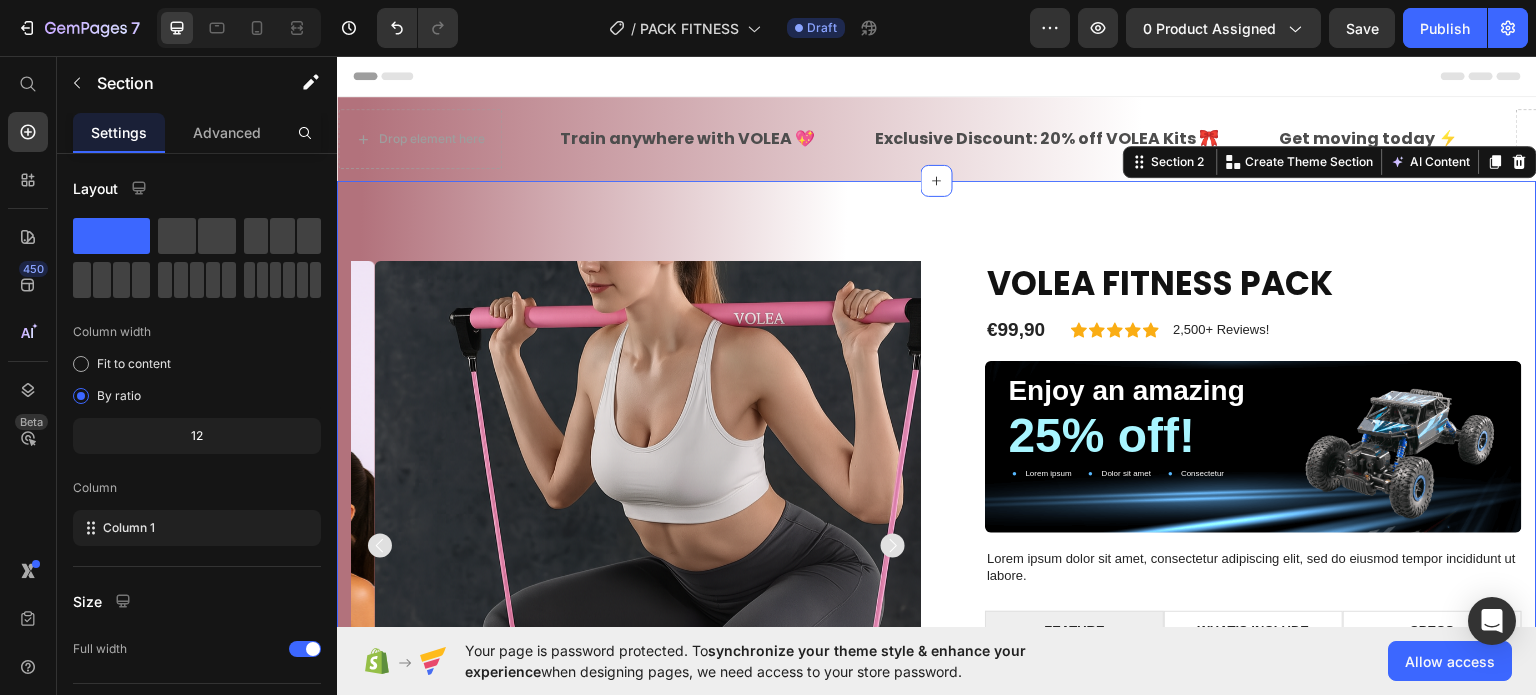 click on "Product Images VOLEA FITNESS PACK Product Title €99,90 Product Price Icon Icon Icon Icon Icon Icon List 2,500+ Reviews! Text Block Row Row Enjoy an amazing Text Block 25% off! Text Block
Lorem ipsum Item List
Dolor sit amet Item List
Consectetur Item List Row Hero Banner Lorem ipsum dolor sit amet, consectetur adipiscing elit, sed do eiusmod tempor incididunt ut labore. Text Block FEATURE WHAT’S INCLUDE SPECS Lorem ipsum dolor sit amet, consectetur adipiscing elit. Ut enim ad minim veniam, quis nostrud exercitation ullamco. Duis aute irure dolor in reprehenderit in voluptate velit. Quis nostrud exercitation ullamco laboris.  Ut labore et dolore magna aliqua. Text Block Row Lorem ipsum dolor sit amet, consectetur adipiscing elit, sed do eiusmod tempor incididunt ut labore et dolore magna aliqua. Ut enim ad minim veniam, quis nostrud exercitation ullamco laboris nisi ut aliquip ex ea commodo consequat. Text Block Text Block Tab" at bounding box center (937, 635) 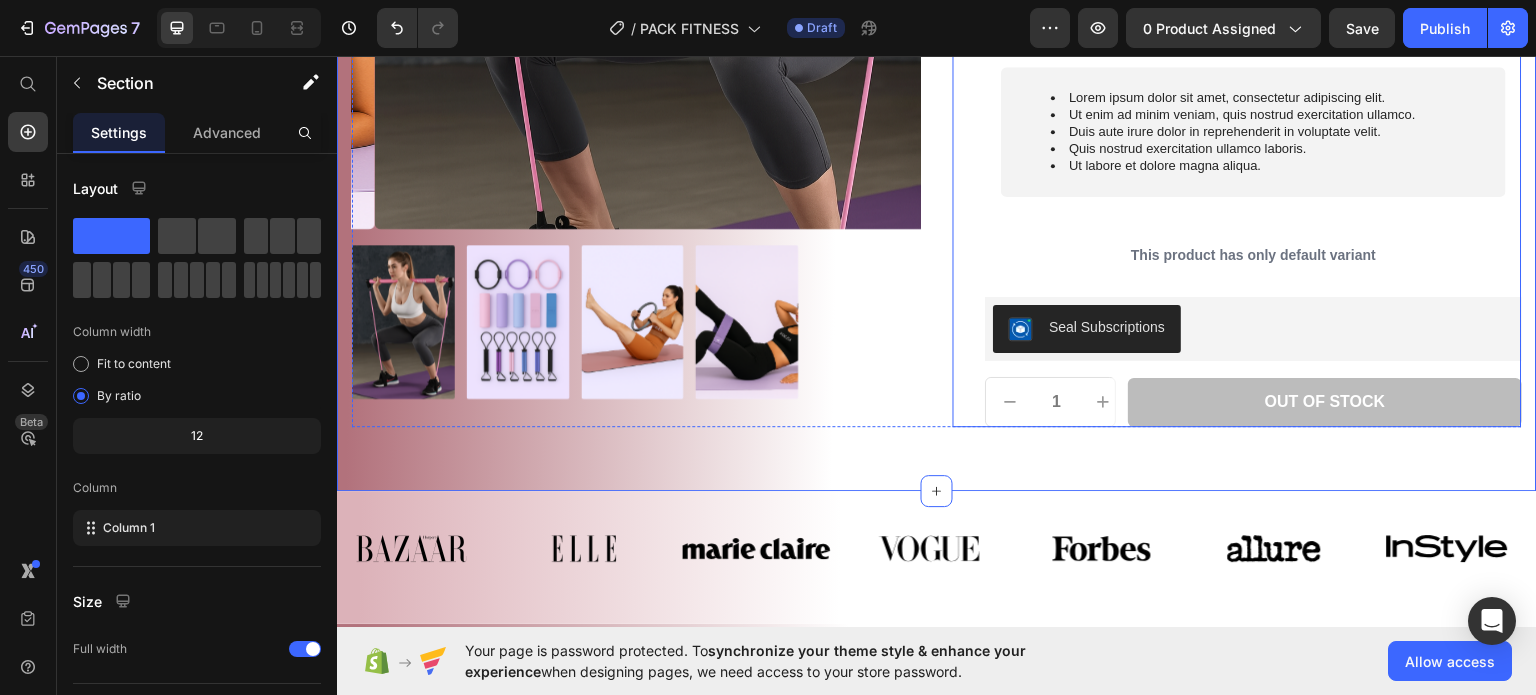 click on "Drop element here Train anywhere with VOLEA 💖 Text Exclusive Discount: 20% off VOLEA Kits 🎀 Text Get moving today ⚡ Text
Drop element here Train anywhere with VOLEA 💖 Text Exclusive Discount: 20% off VOLEA Kits 🎀 Text Get moving today ⚡ Text
Drop element here Train anywhere with VOLEA 💖 Text Exclusive Discount: 20% off VOLEA Kits 🎀 Text Get moving today ⚡ Text
Drop element here Train anywhere with VOLEA 💖 Text Exclusive Discount: 20% off VOLEA Kits 🎀 Text Get moving today ⚡ Text
Drop element here Train anywhere with VOLEA 💖 Text Exclusive Discount: 20% off VOLEA Kits 🎀 Text Get moving today ⚡ Text
Drop element here Train anywhere with VOLEA 💖 Text Exclusive Discount: 20% off VOLEA Kits 🎀 Text Get moving today ⚡ Text Marquee Section 1
Product Images VOLEA FITNESS PACK Product Title €99,90 Product Price Icon Icon Icon Icon 1" at bounding box center (937, 1715) 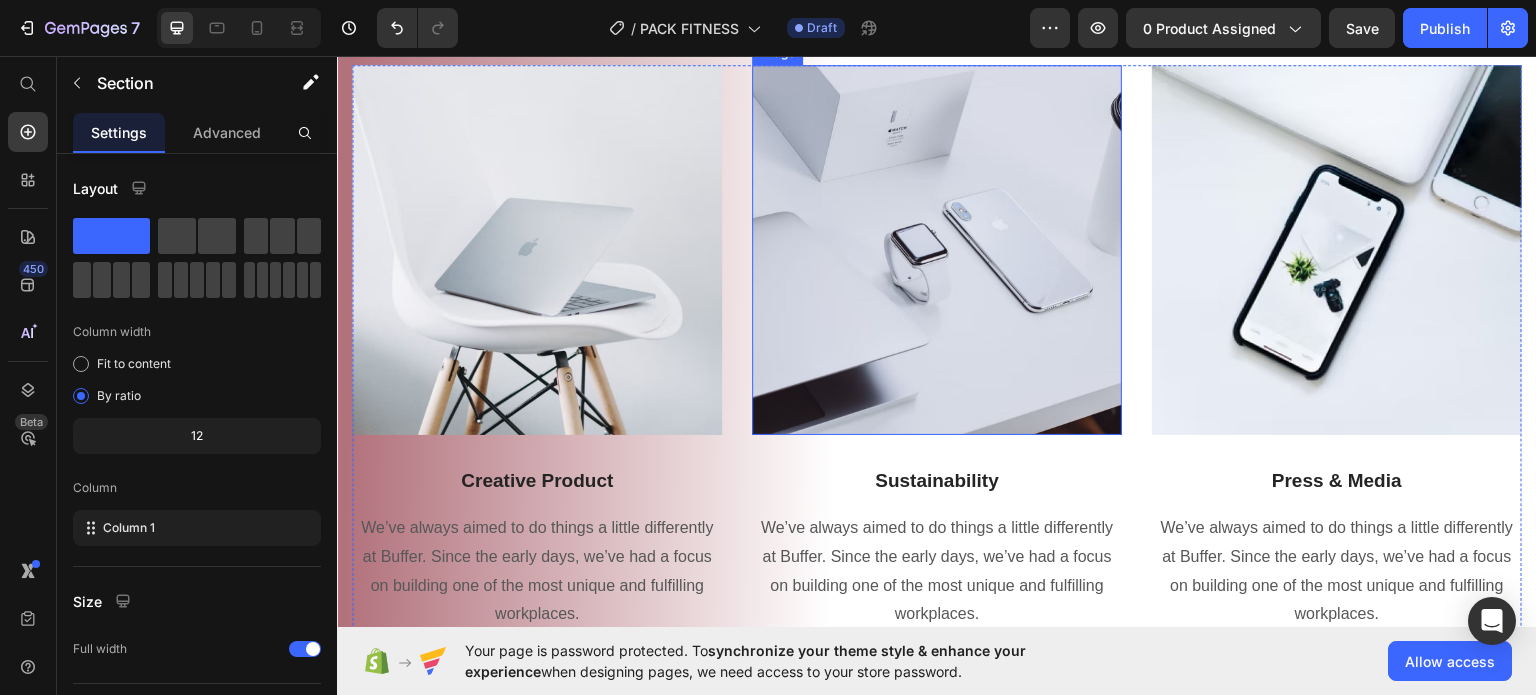 scroll, scrollTop: 1600, scrollLeft: 0, axis: vertical 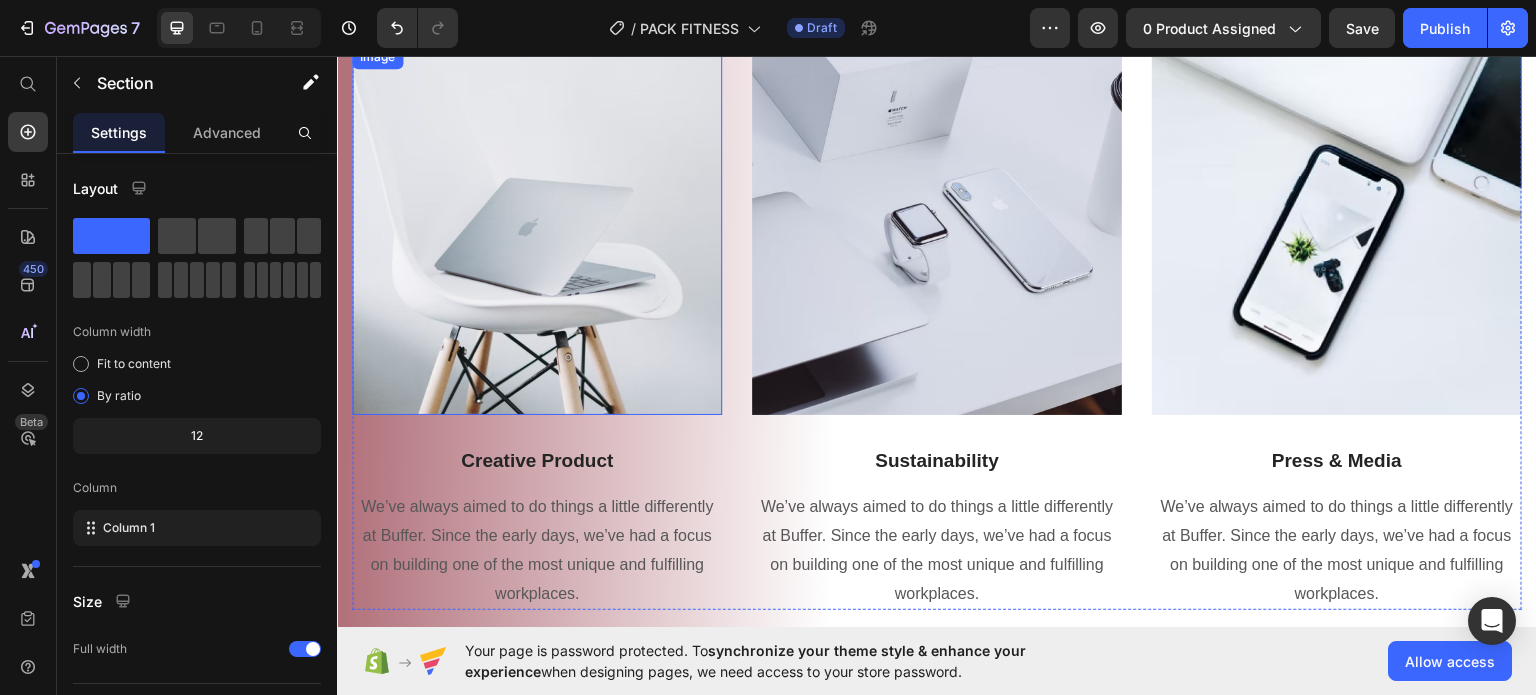 click at bounding box center (537, 229) 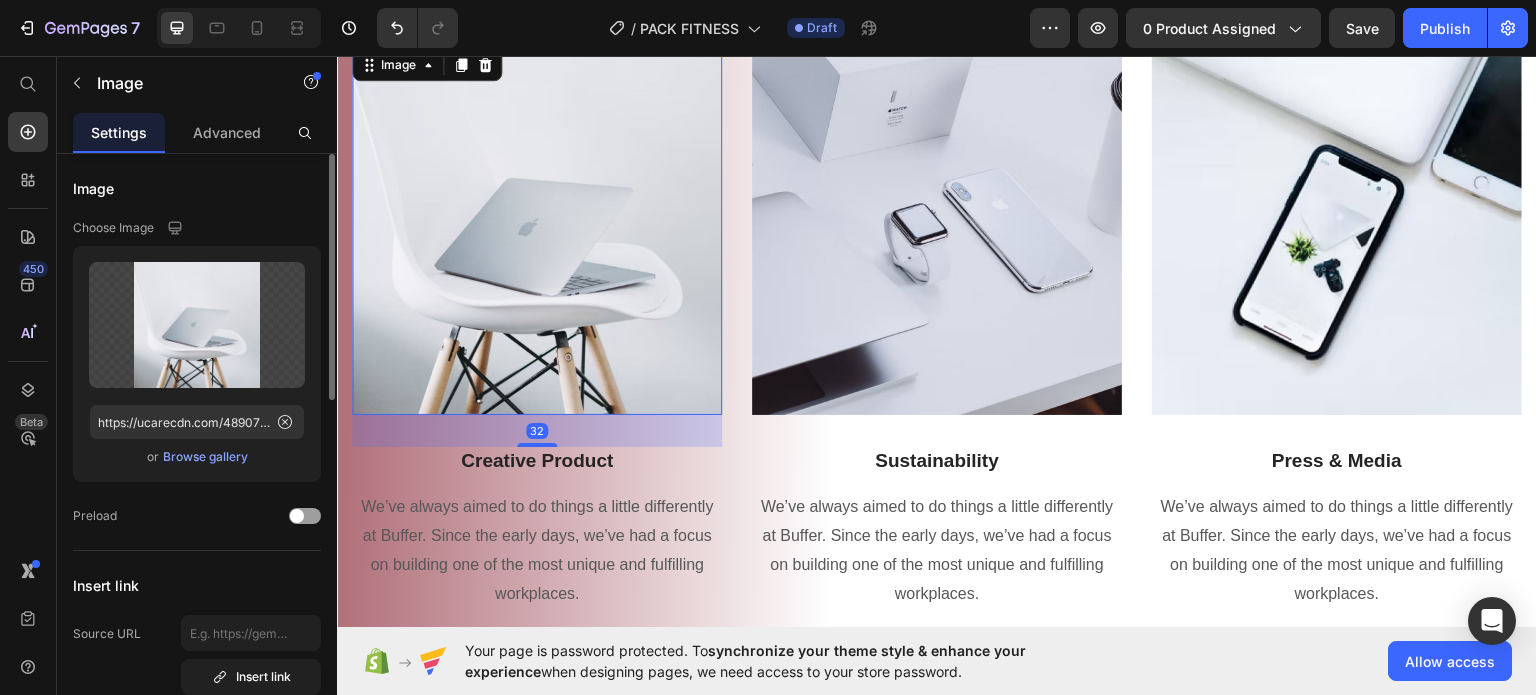 click on "Browse gallery" at bounding box center [205, 457] 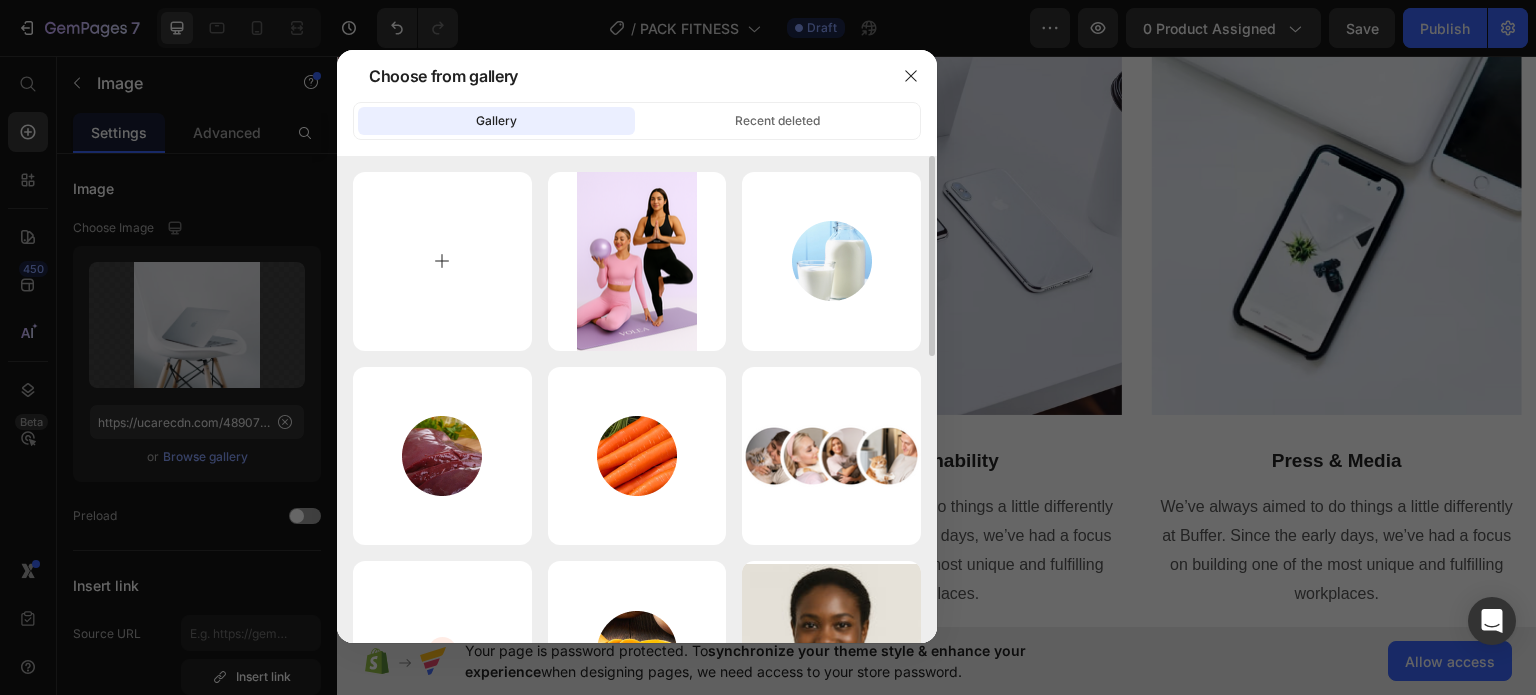 click at bounding box center [442, 261] 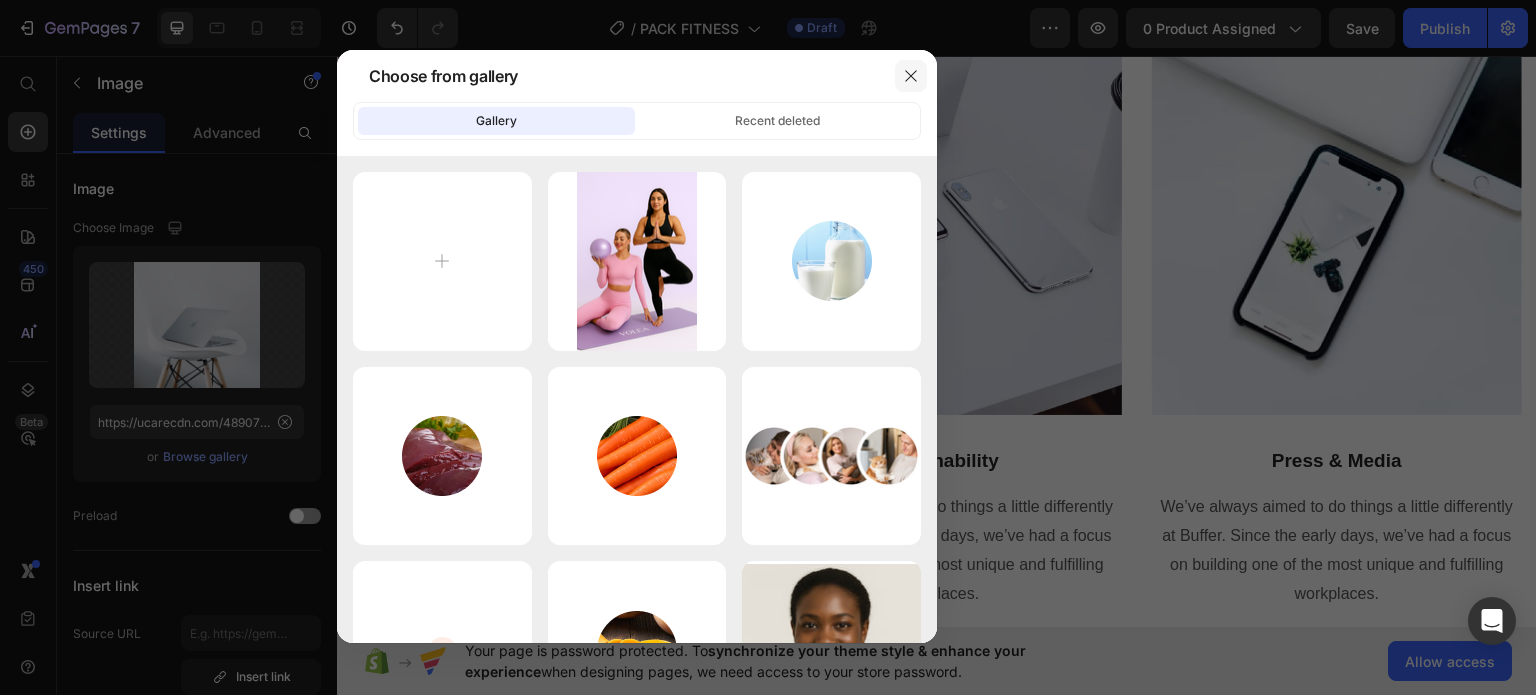 click at bounding box center (911, 76) 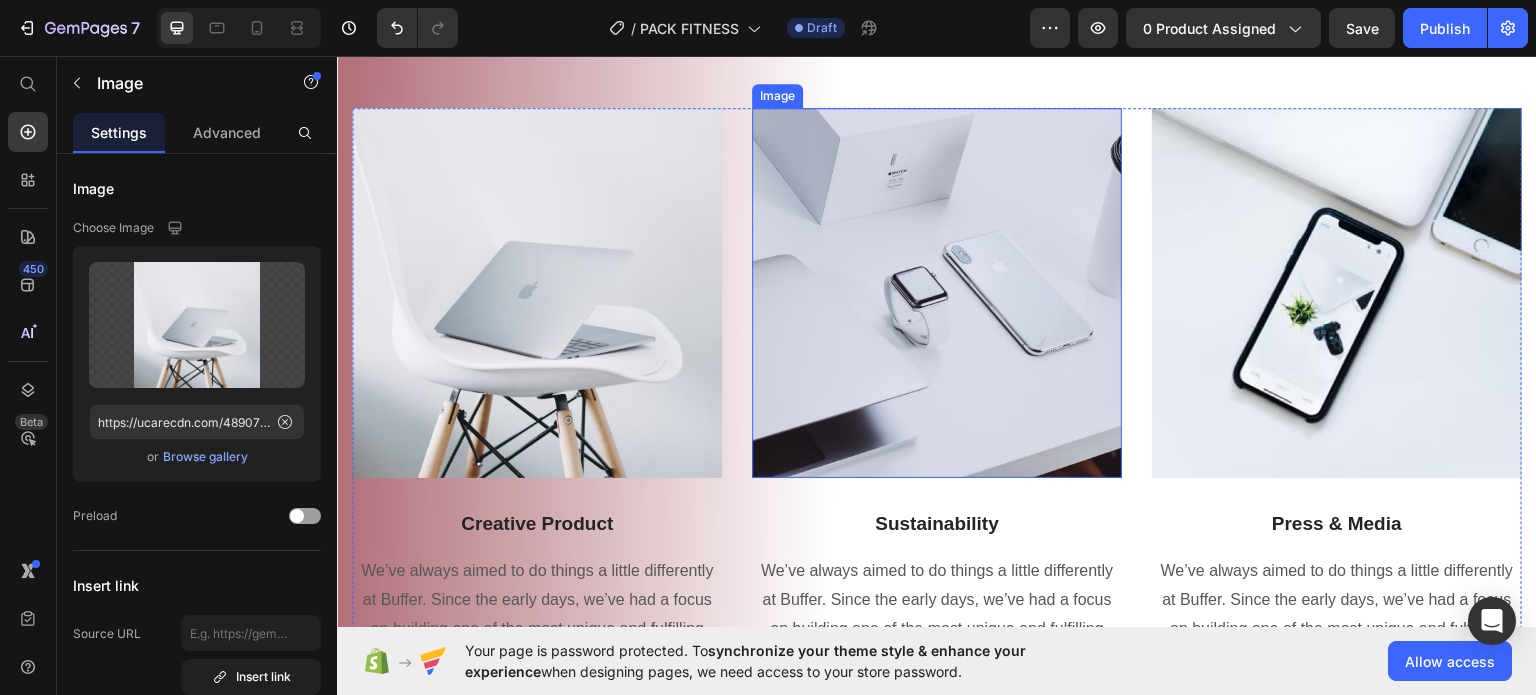 scroll, scrollTop: 1600, scrollLeft: 0, axis: vertical 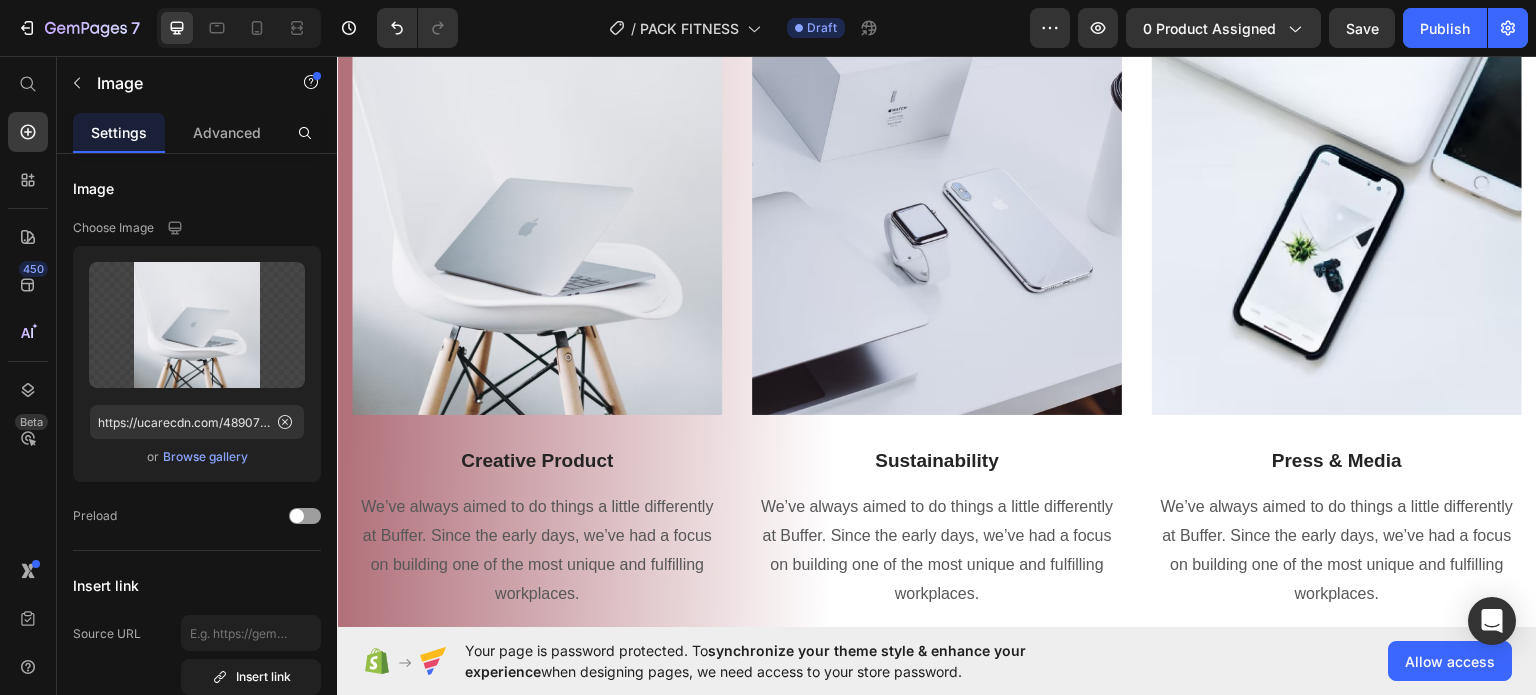 click at bounding box center [537, 229] 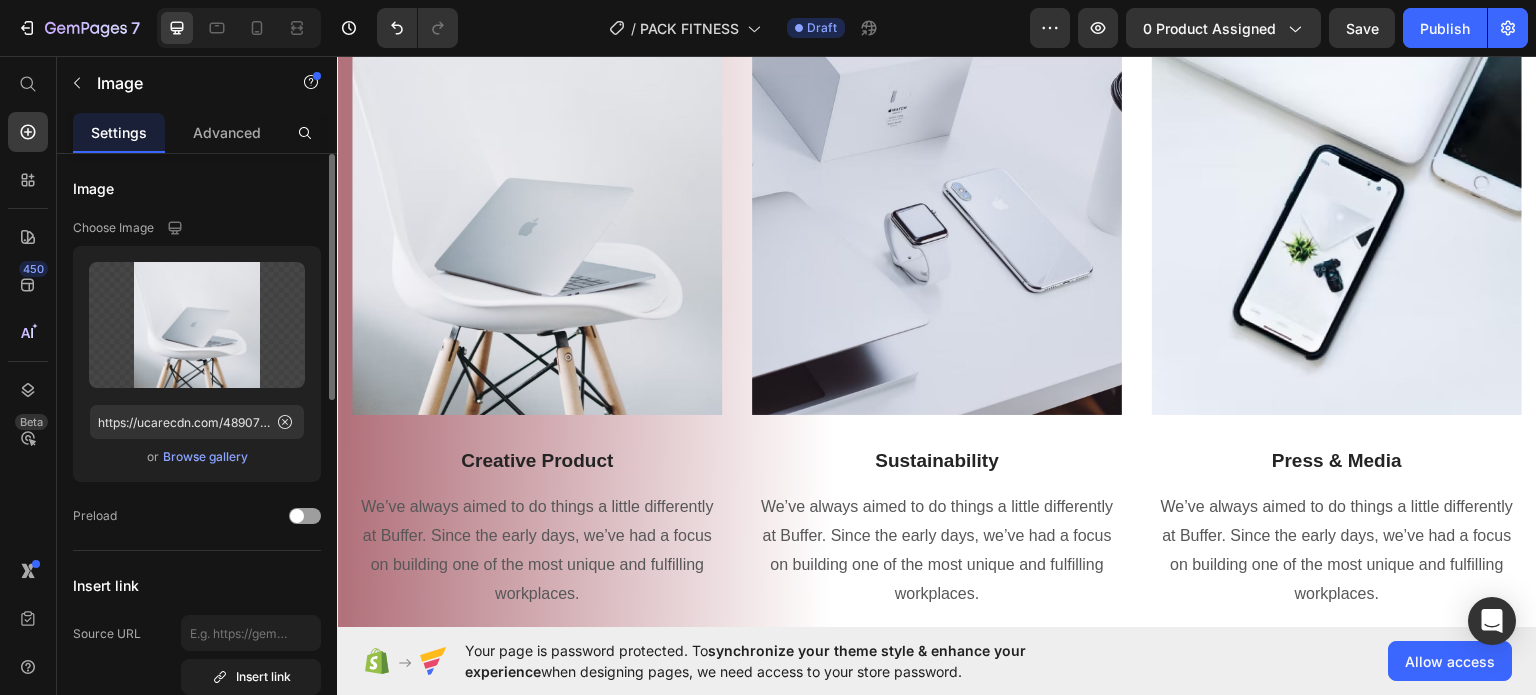 click on "Browse gallery" at bounding box center (205, 457) 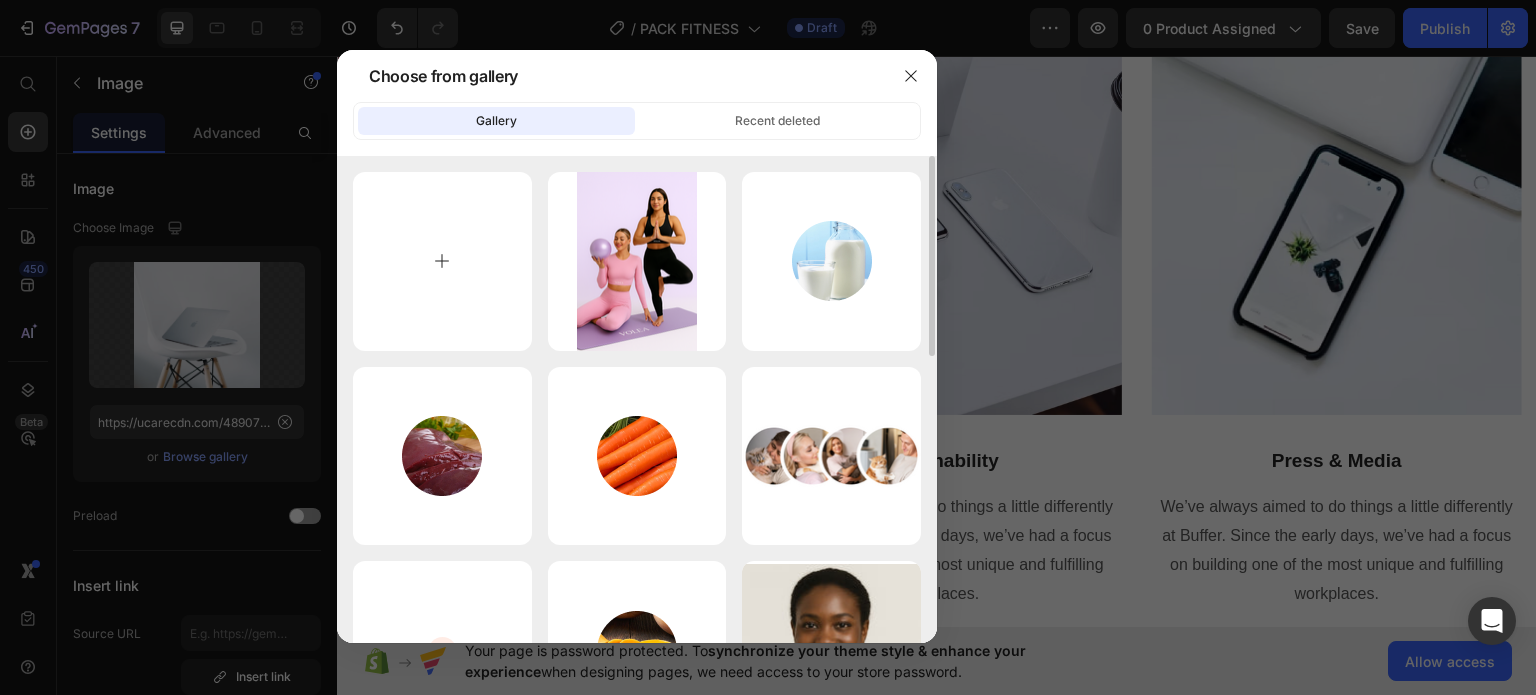 click at bounding box center [442, 261] 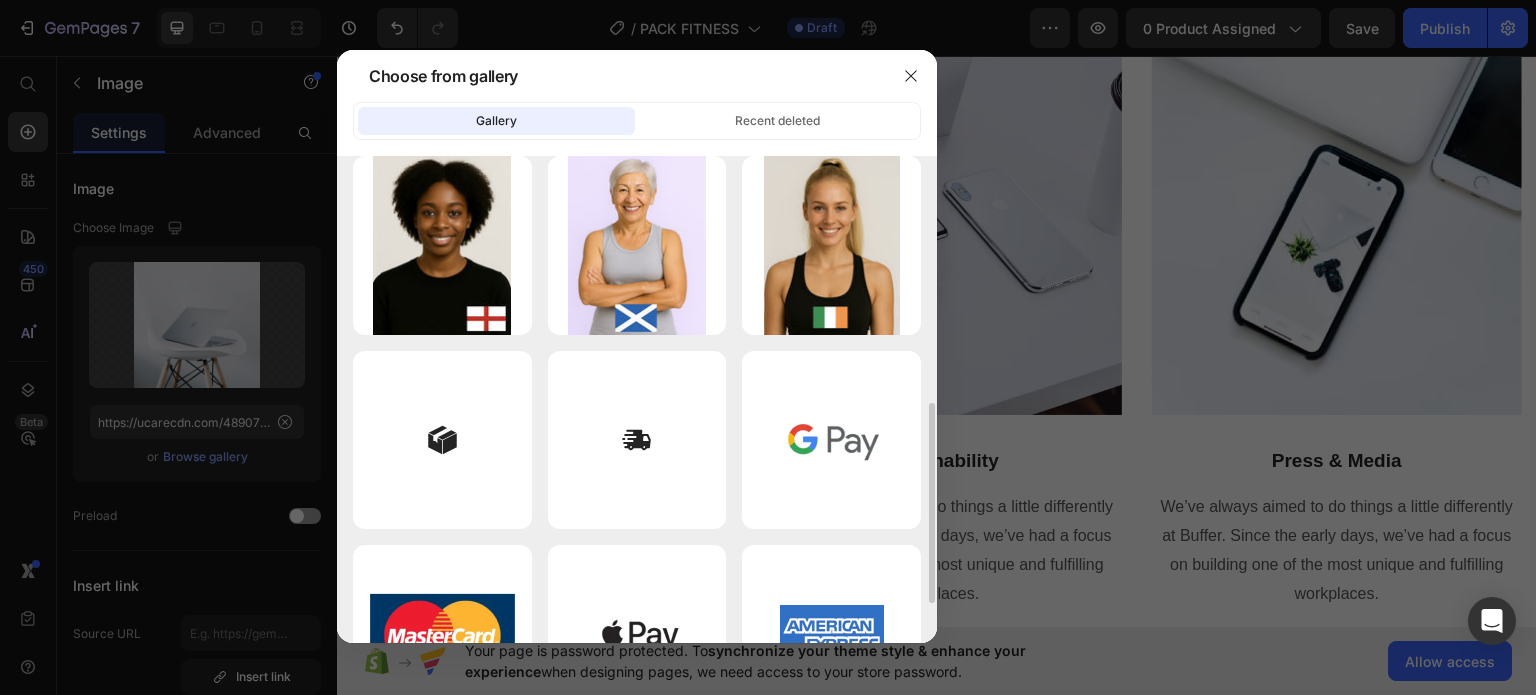 scroll, scrollTop: 0, scrollLeft: 0, axis: both 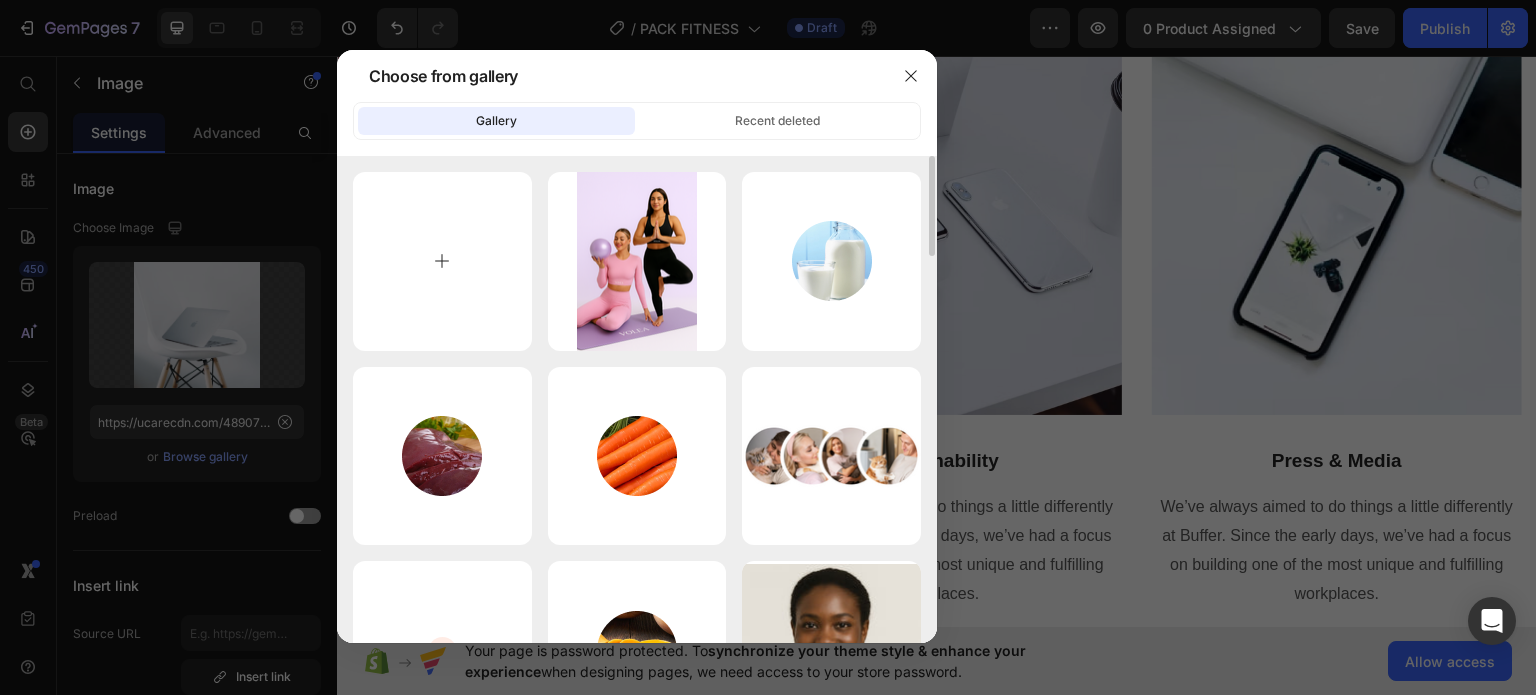 click at bounding box center (442, 261) 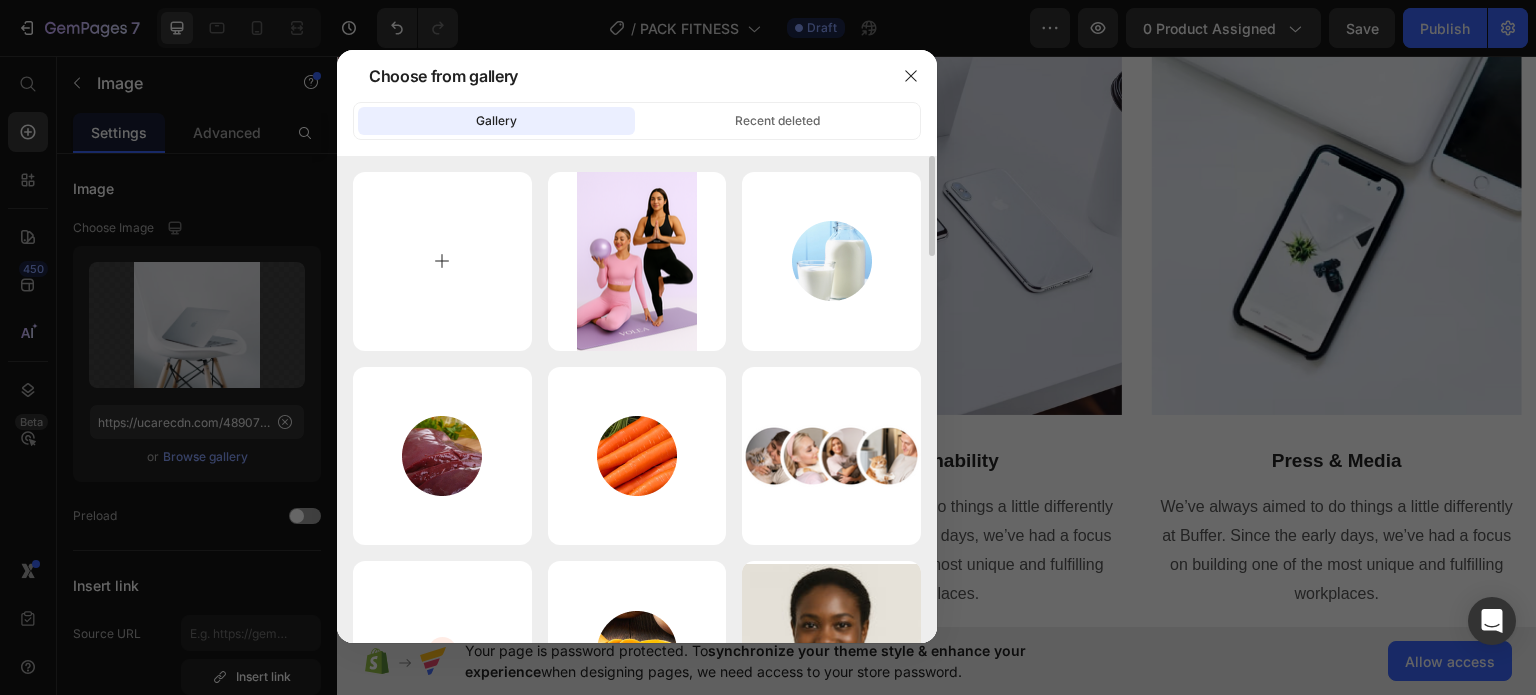 type on "C:\fakepath\565CD364-3BD4-41AA-AD5F-3858A057F3EC.PNG" 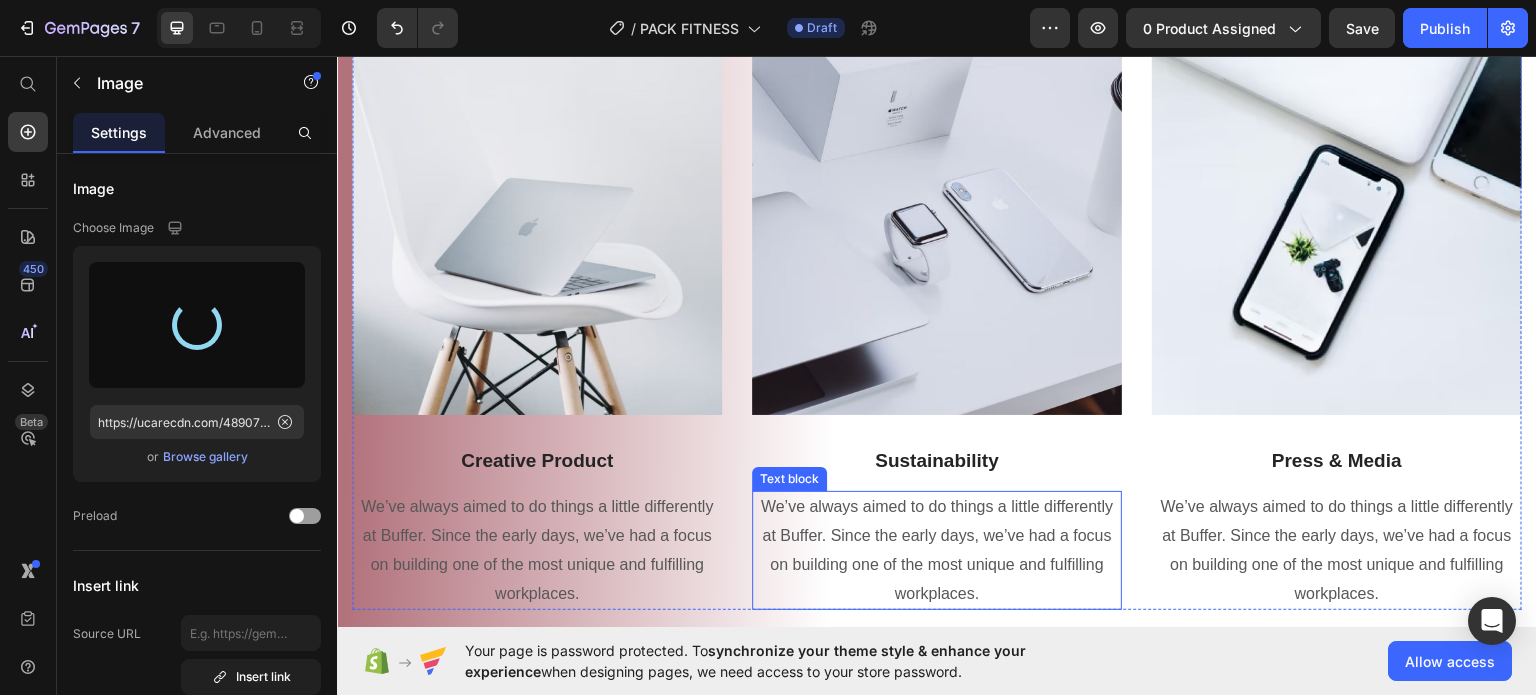 type on "https://cdn.shopify.com/s/files/1/0976/4844/3656/files/gempages_574856437667202277-e7480c6d-ab55-43af-8094-1fc7bb9ac80b.png" 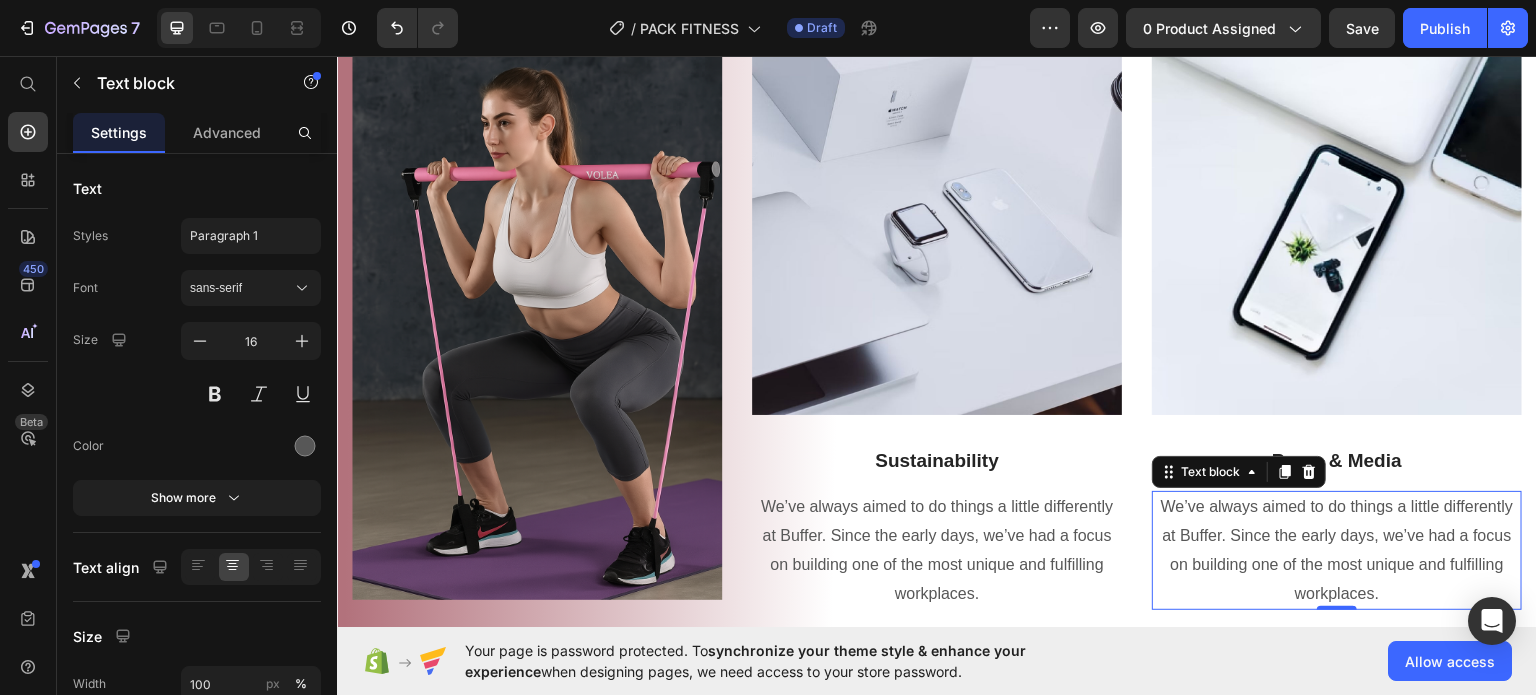 click on "We’ve always aimed to do things a little differently at Buffer. Since the early days, we’ve had a focus on building one of the most unique and fulfilling workplaces." at bounding box center [1337, 549] 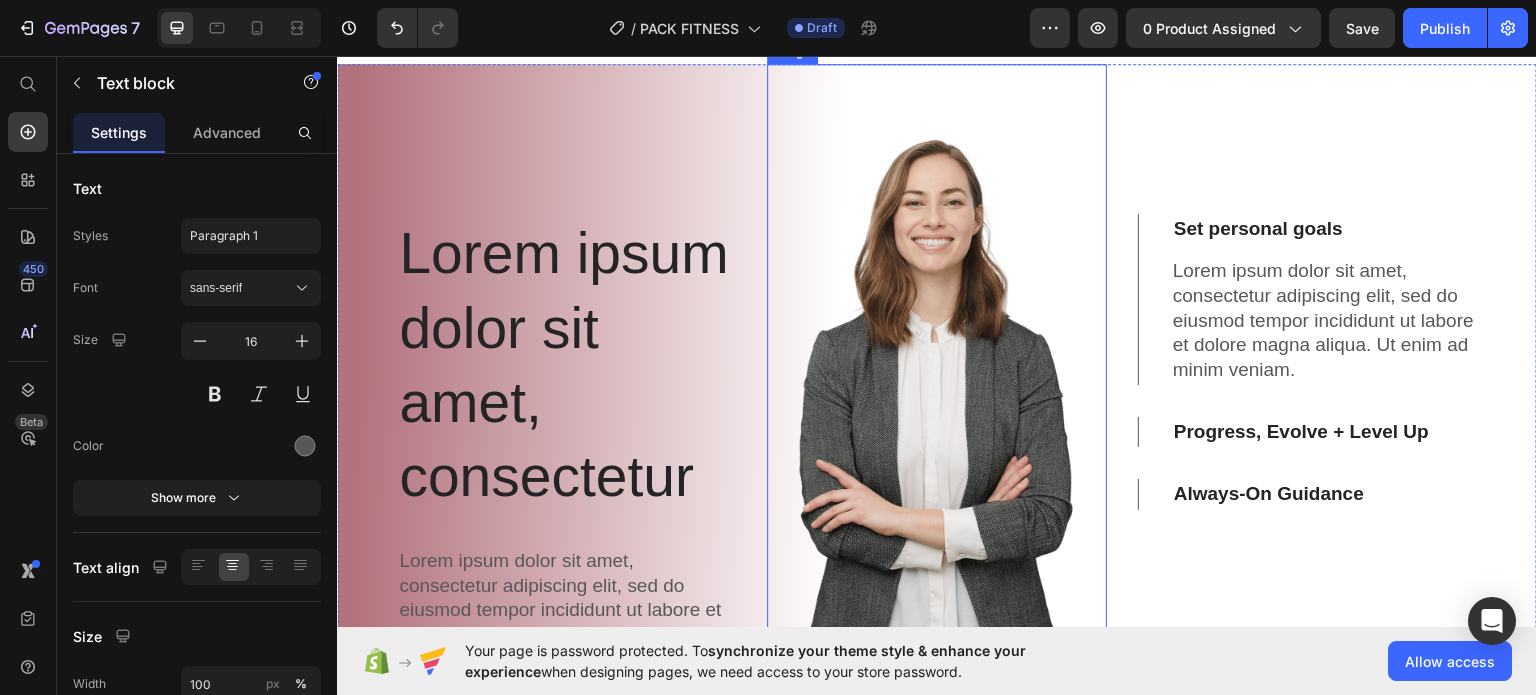 scroll, scrollTop: 2700, scrollLeft: 0, axis: vertical 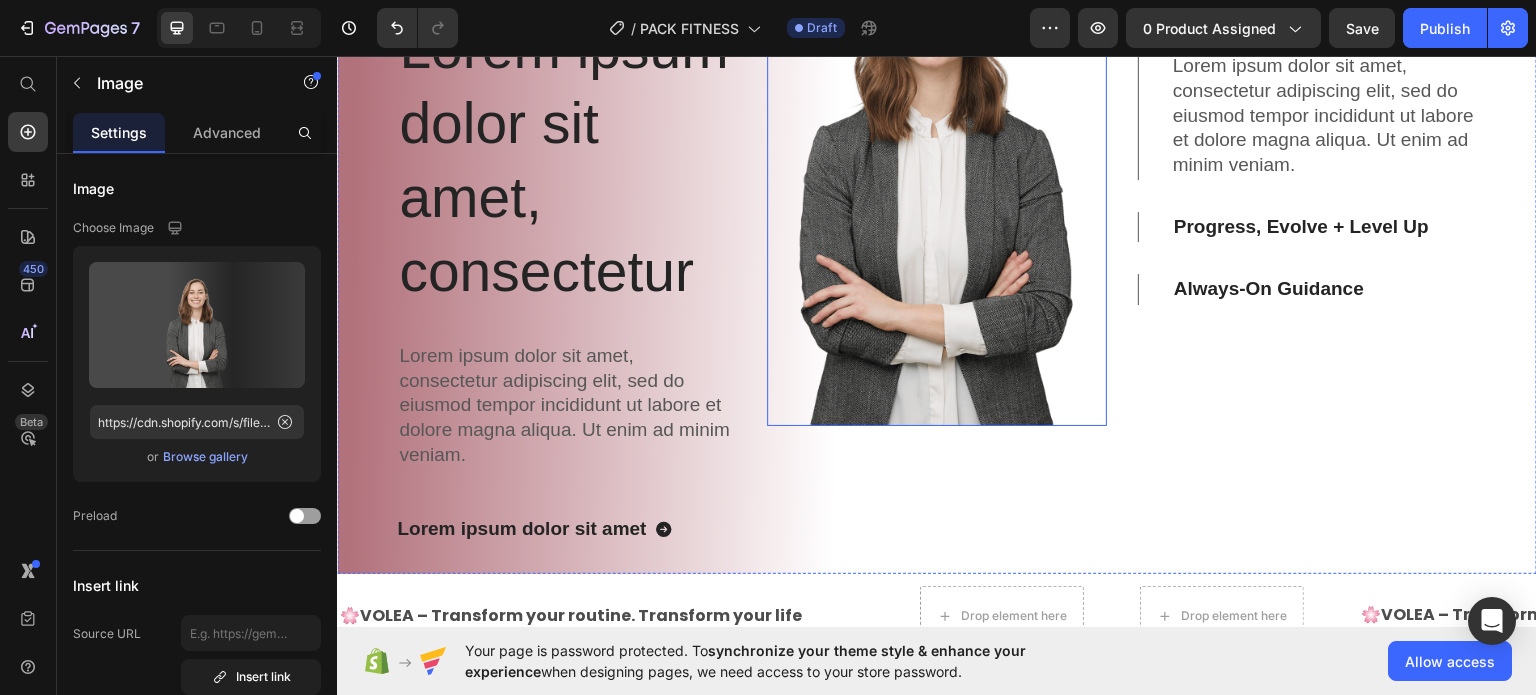 click at bounding box center (937, 141) 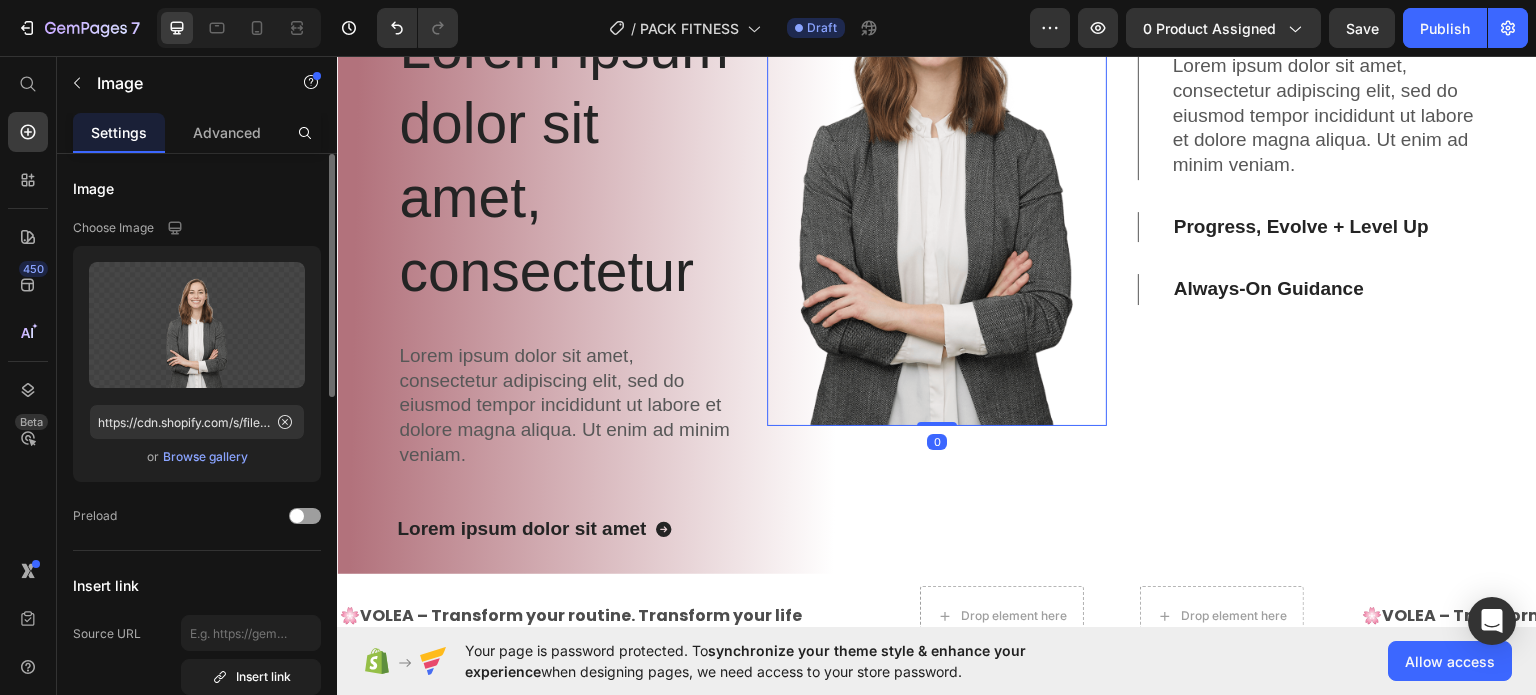 click on "Browse gallery" at bounding box center (205, 457) 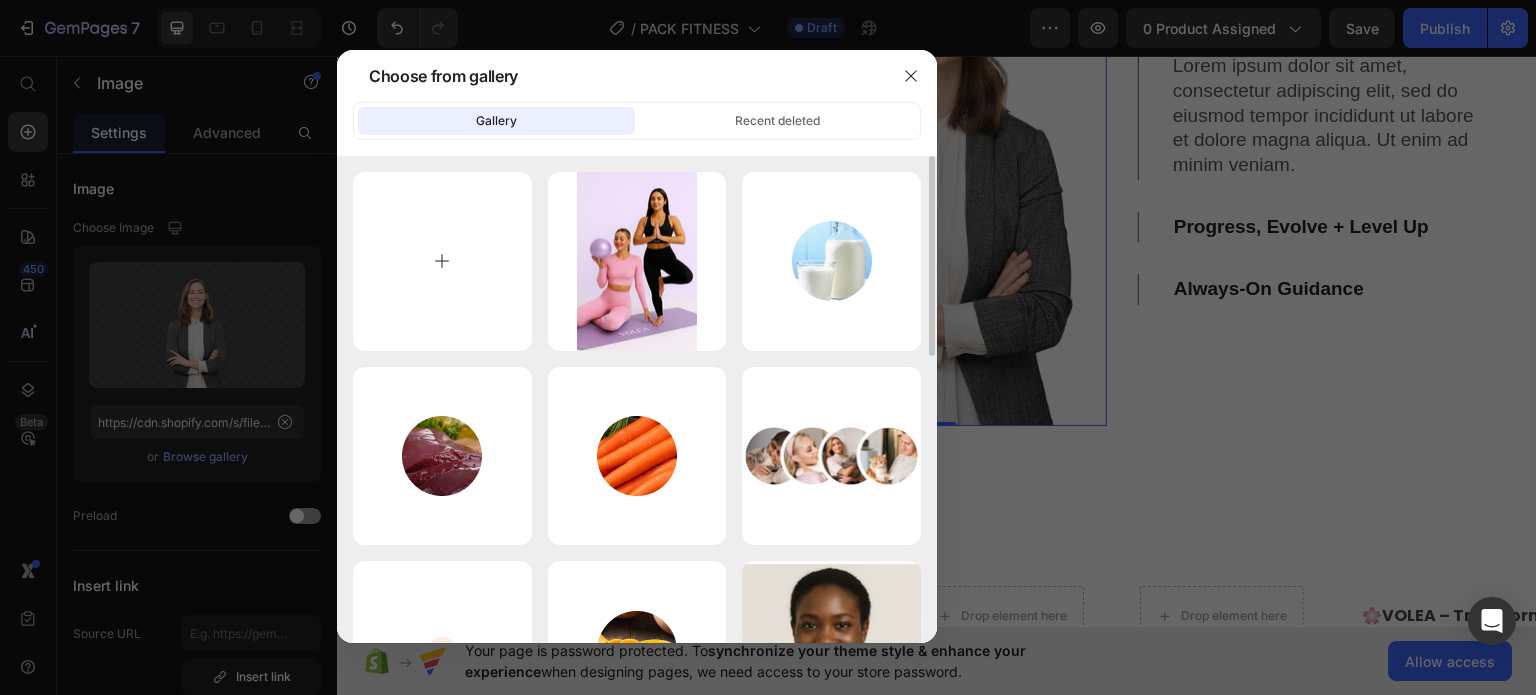 click at bounding box center [442, 261] 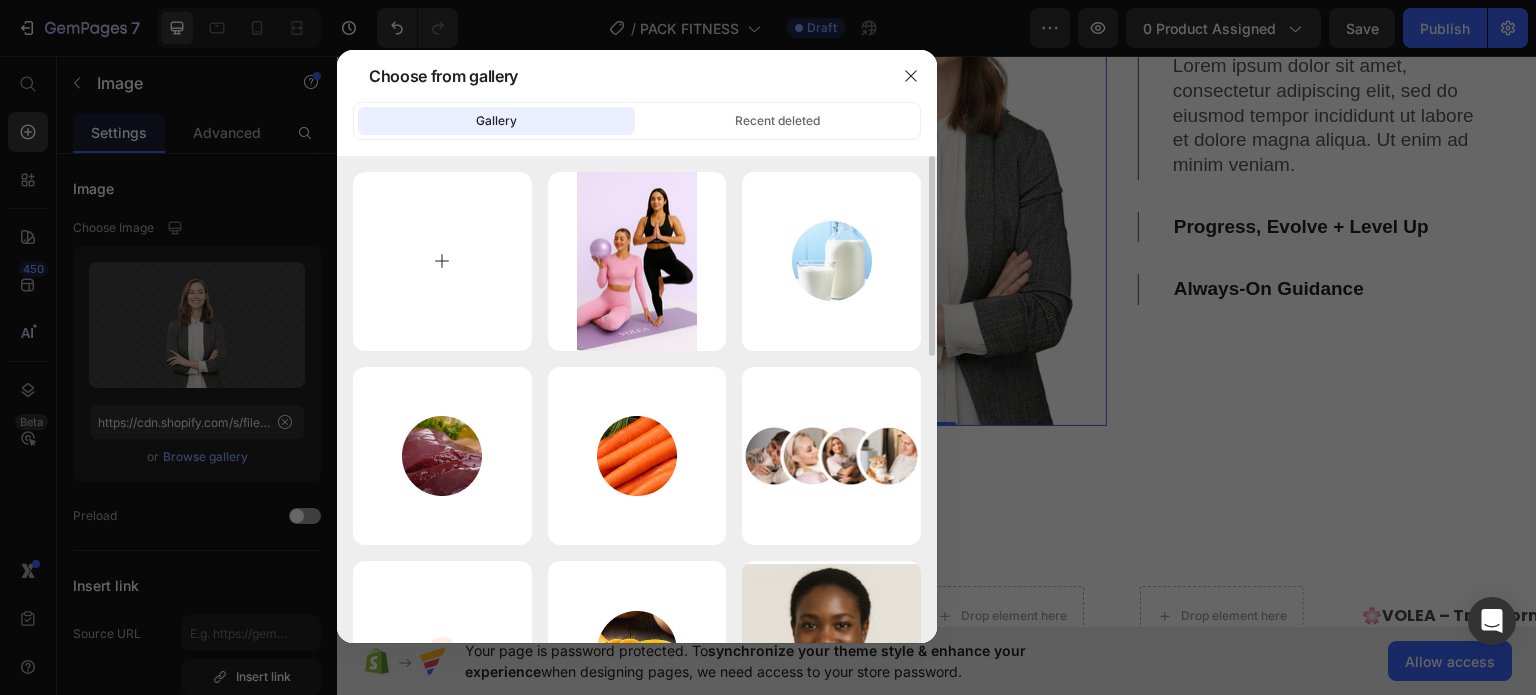 type on "C:\fakepath\565CD364-3BD4-41AA-AD5F-3858A057F3EC.PNG" 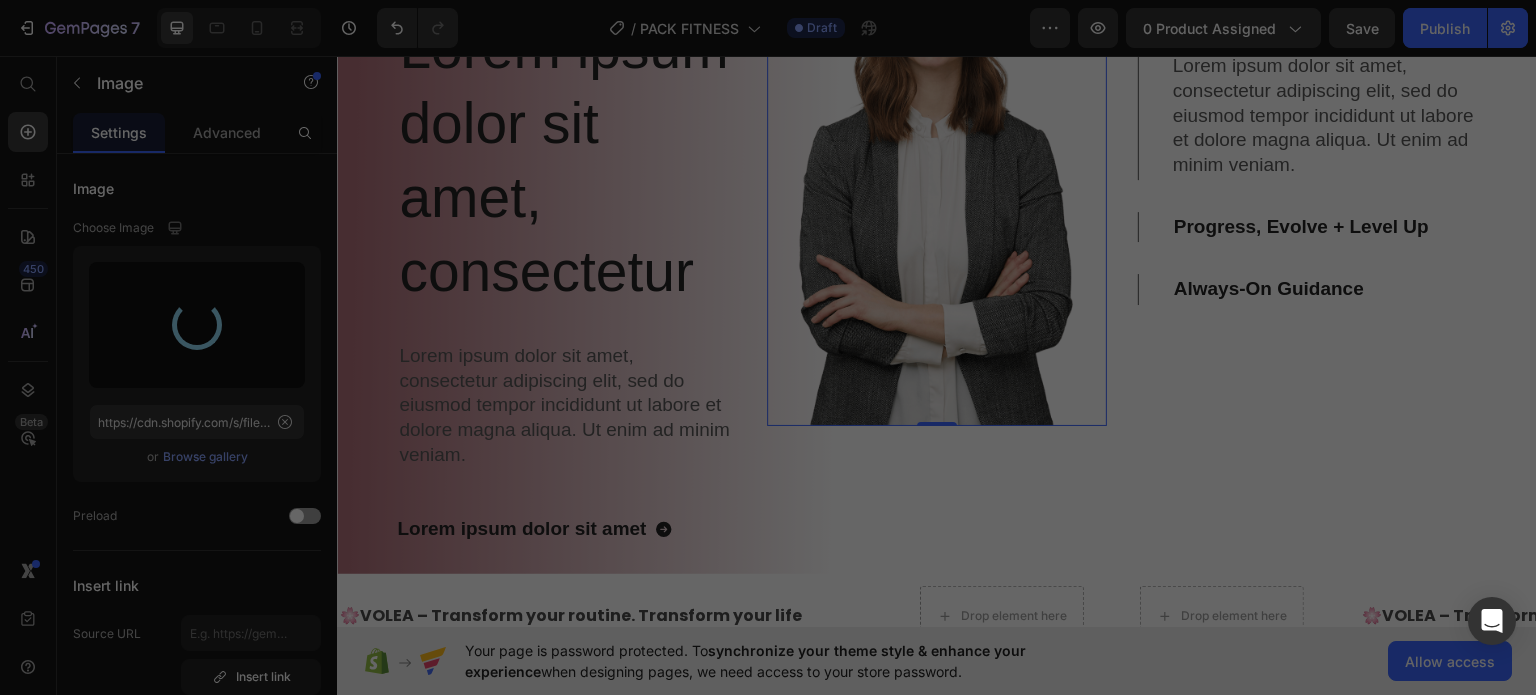 type on "https://cdn.shopify.com/s/files/1/0976/4844/3656/files/gempages_574856437667202277-e7480c6d-ab55-43af-8094-1fc7bb9ac80b.png" 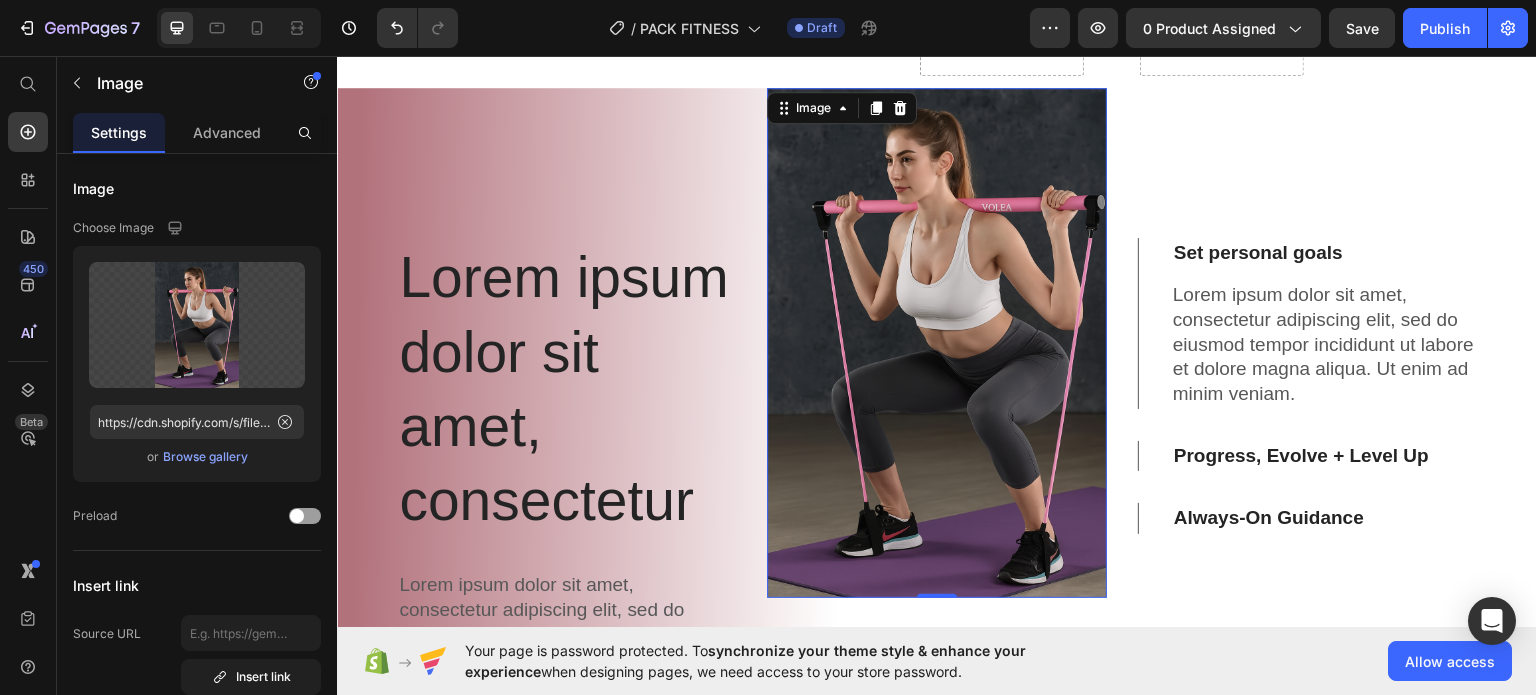 scroll, scrollTop: 2500, scrollLeft: 0, axis: vertical 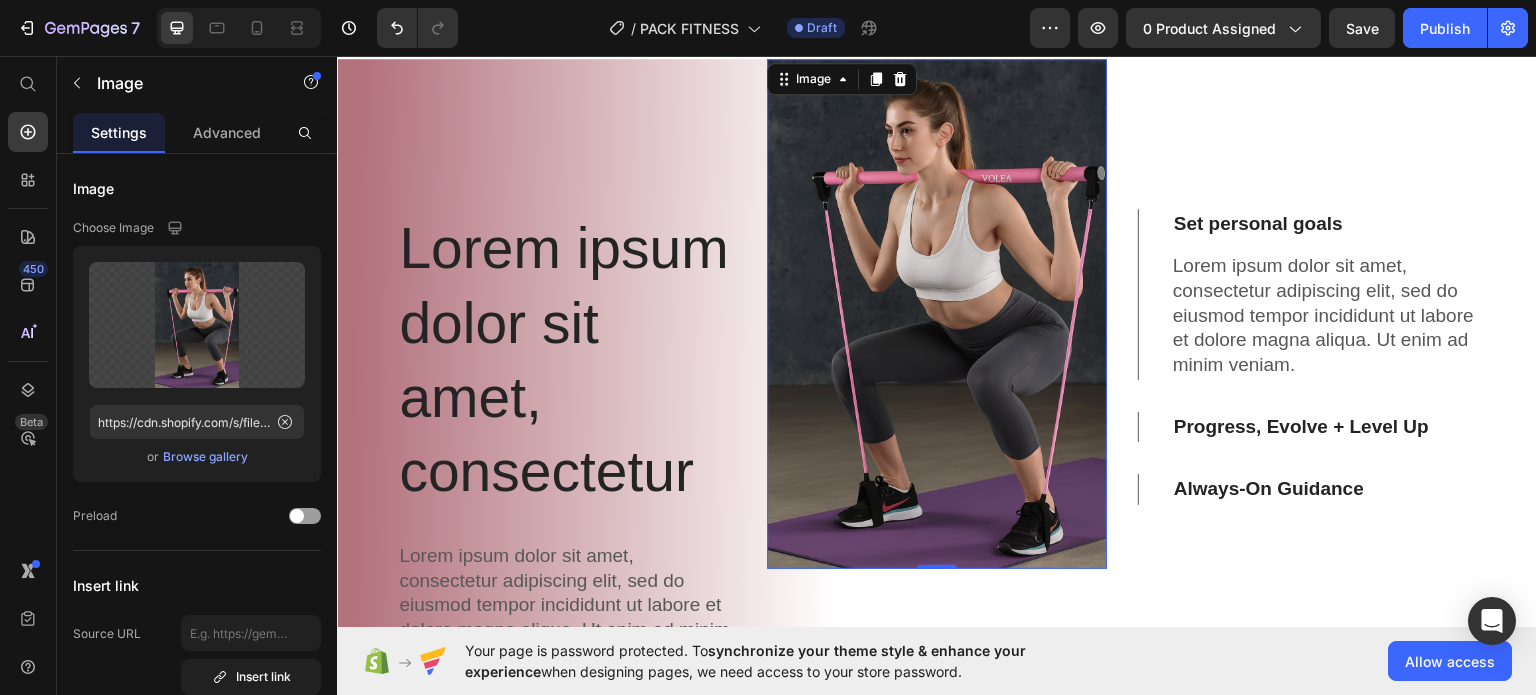 click at bounding box center [937, 313] 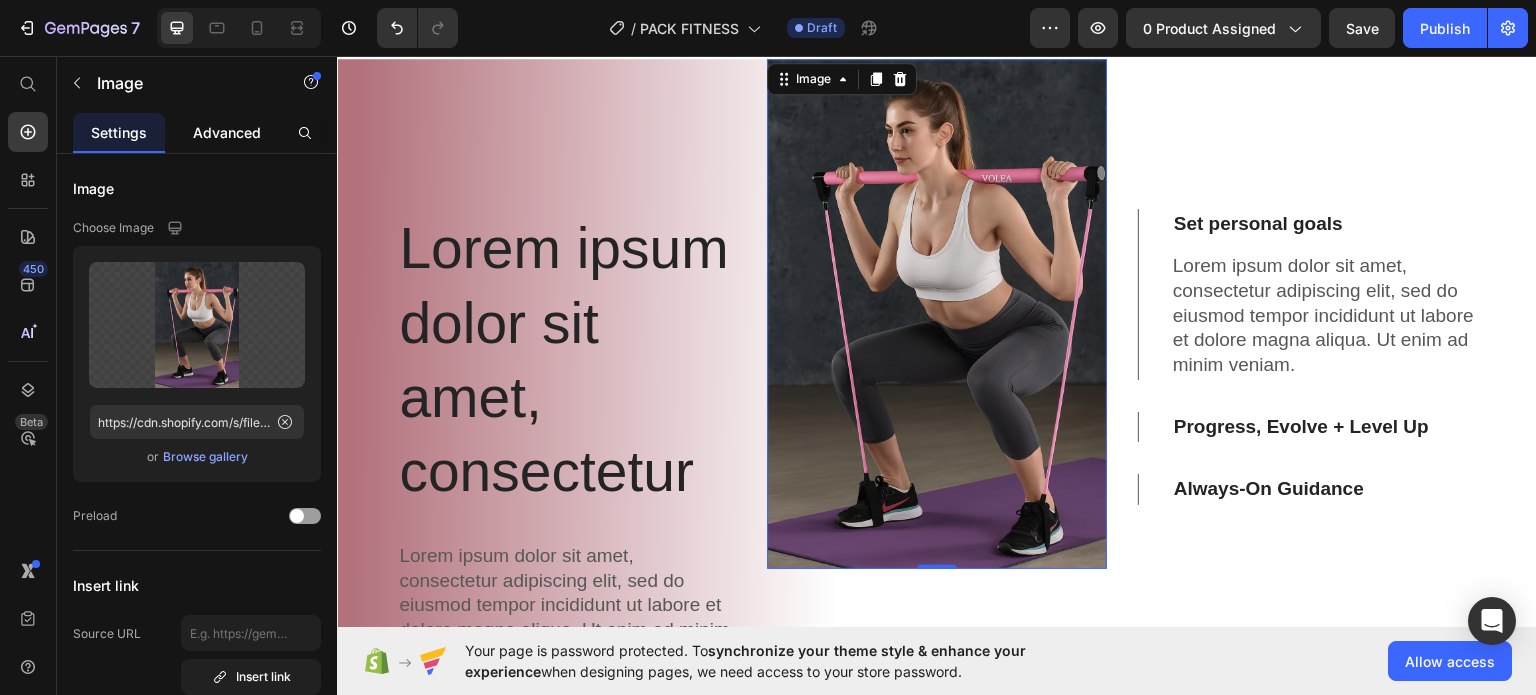 click on "Advanced" at bounding box center (227, 132) 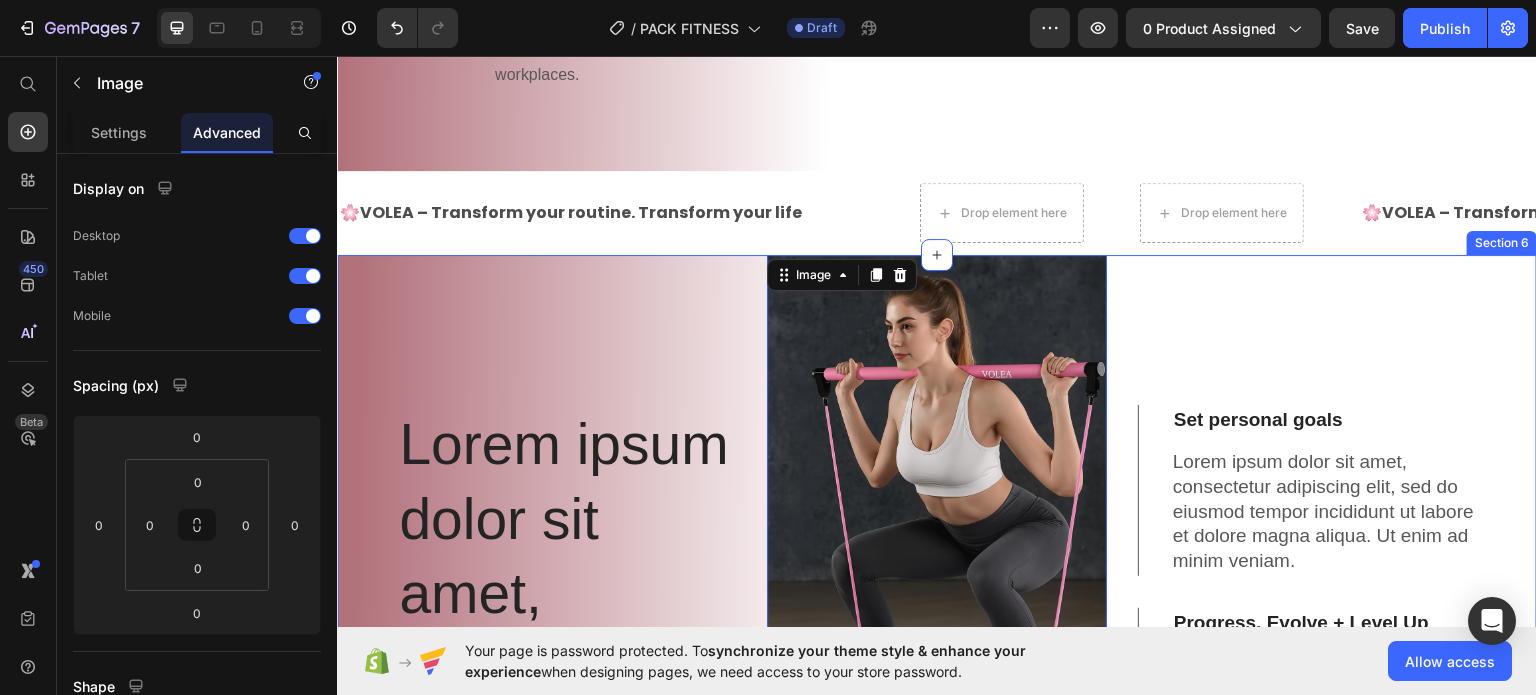 scroll, scrollTop: 2300, scrollLeft: 0, axis: vertical 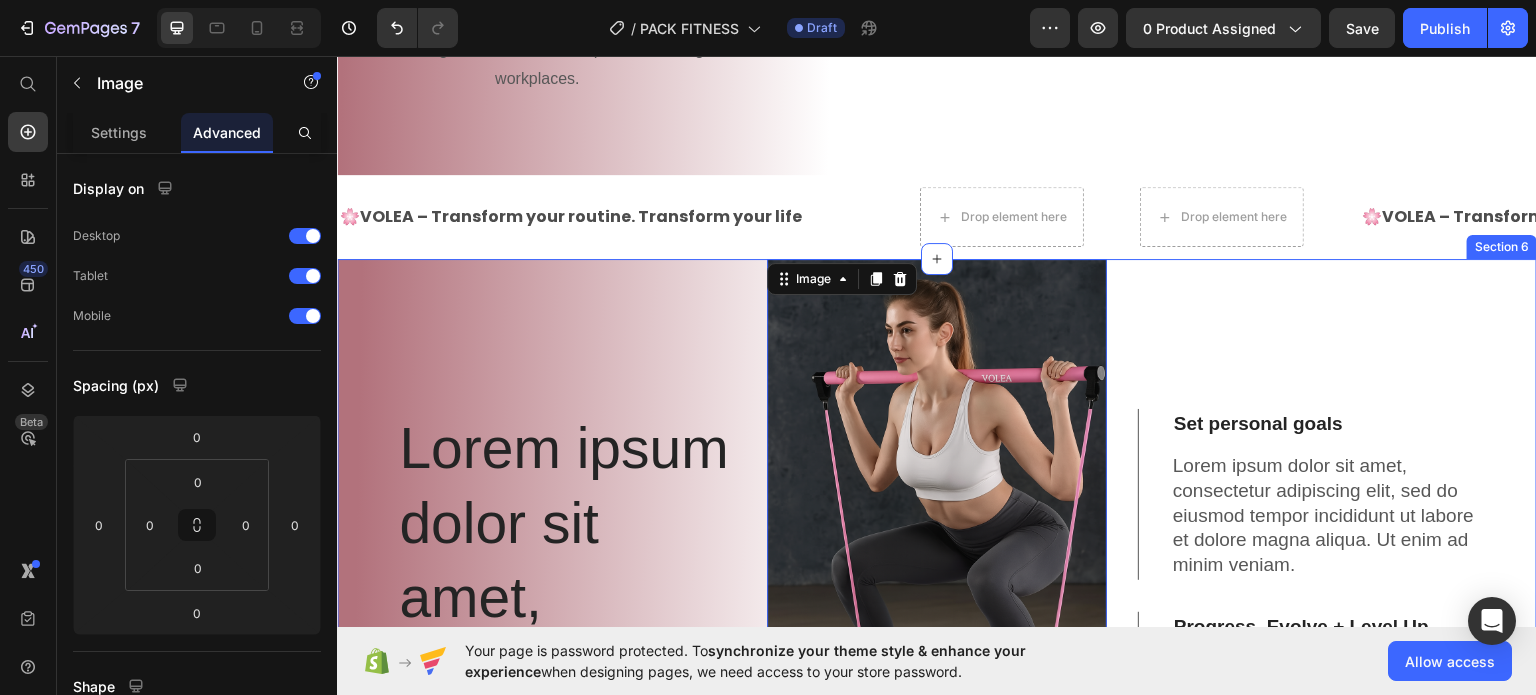 click on "Set personal goals Lorem ipsum dolor sit amet, consectetur adipiscing elit, sed do eiusmod tempor incididunt ut labore et dolore magna aliqua. Ut enim ad minim veniam. Text Block
Progress, Evolve + Level Up
Always-On Guidance Accordion" at bounding box center [1307, 615] 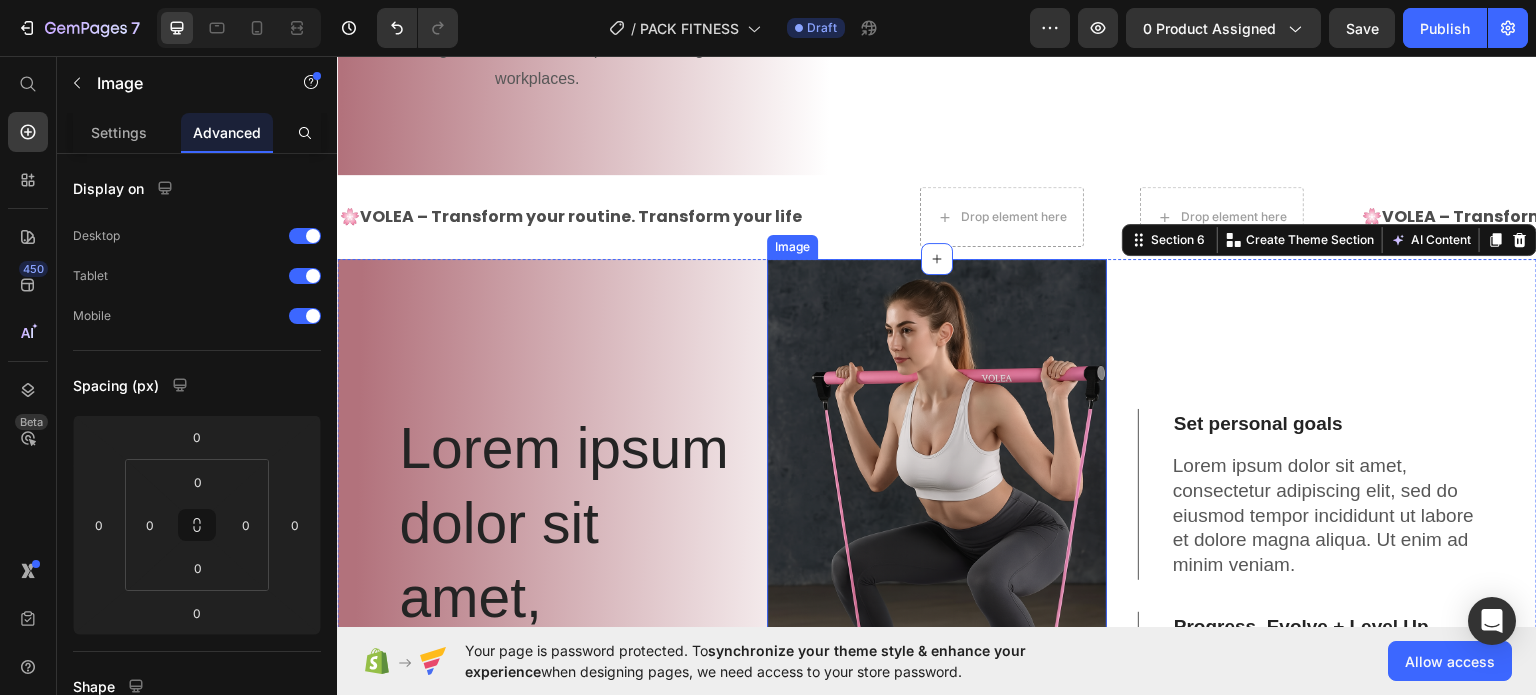 click at bounding box center [937, 513] 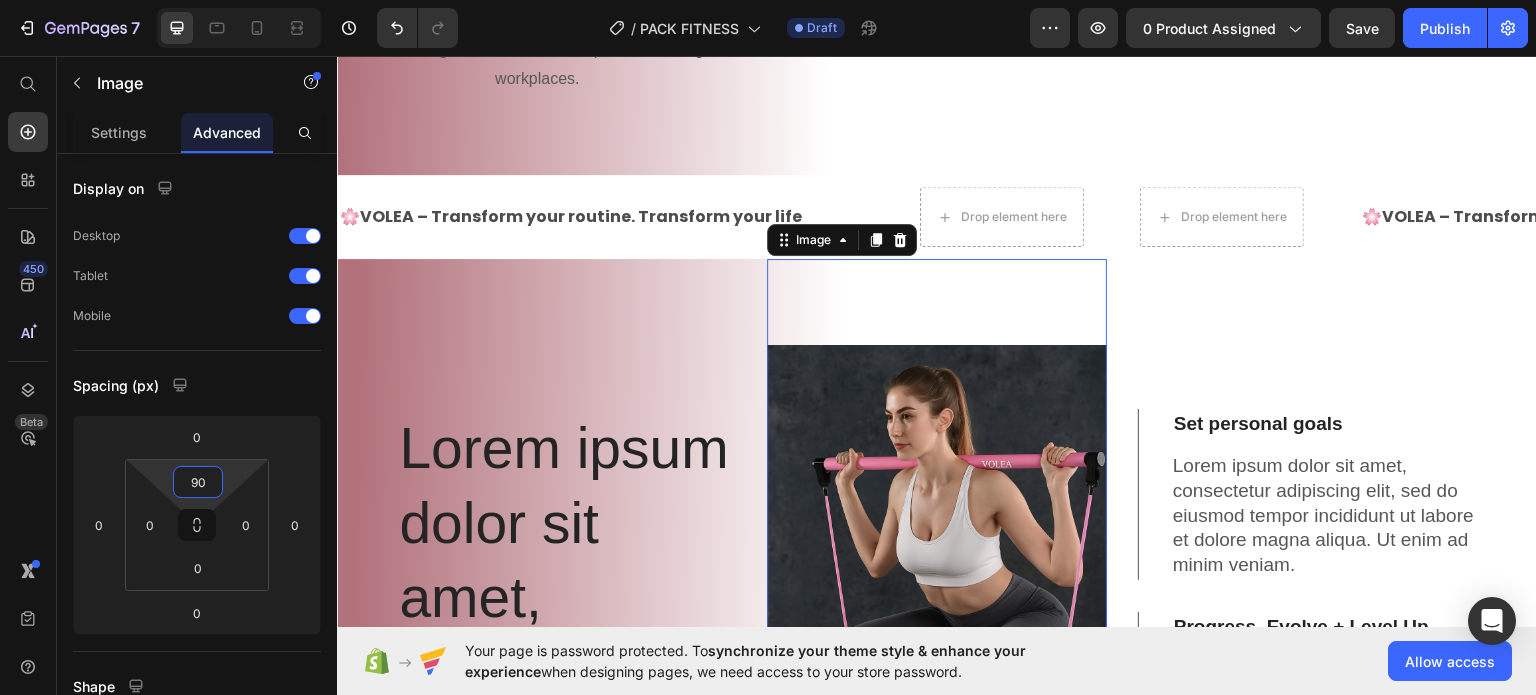 type on "92" 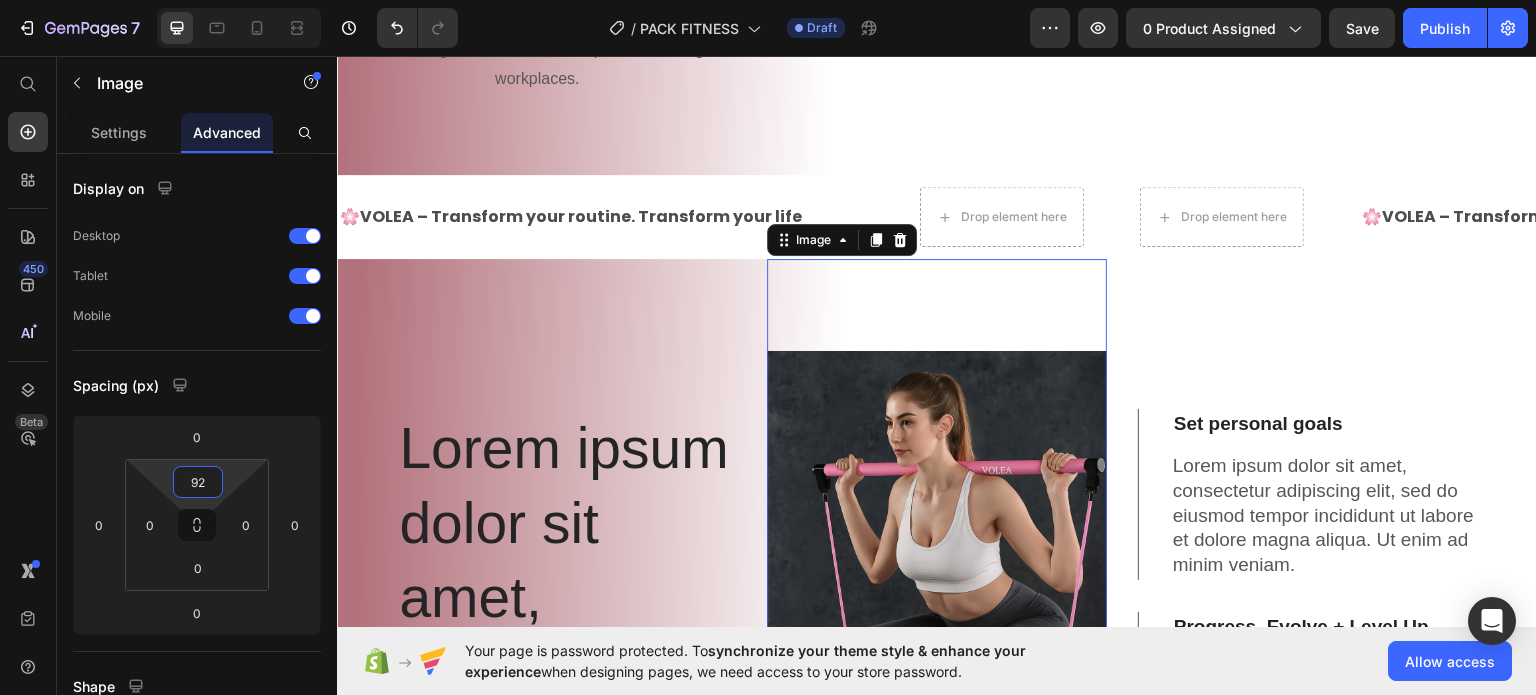 drag, startPoint x: 196, startPoint y: 462, endPoint x: 197, endPoint y: 416, distance: 46.010868 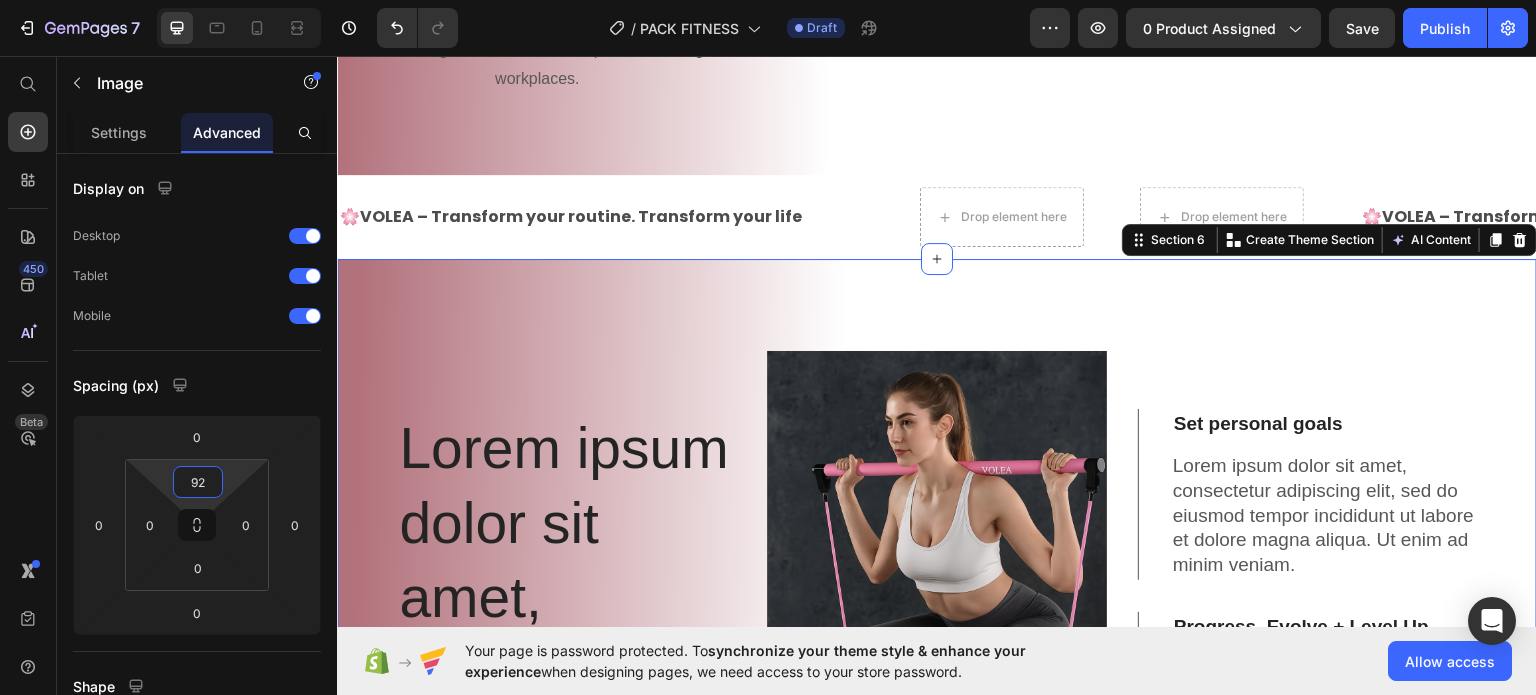 click on "Set personal goals Lorem ipsum dolor sit amet, consectetur adipiscing elit, sed do eiusmod tempor incididunt ut labore et dolore magna aliqua. Ut enim ad minim veniam. Text Block
Progress, Evolve + Level Up
Always-On Guidance Accordion" at bounding box center [1307, 615] 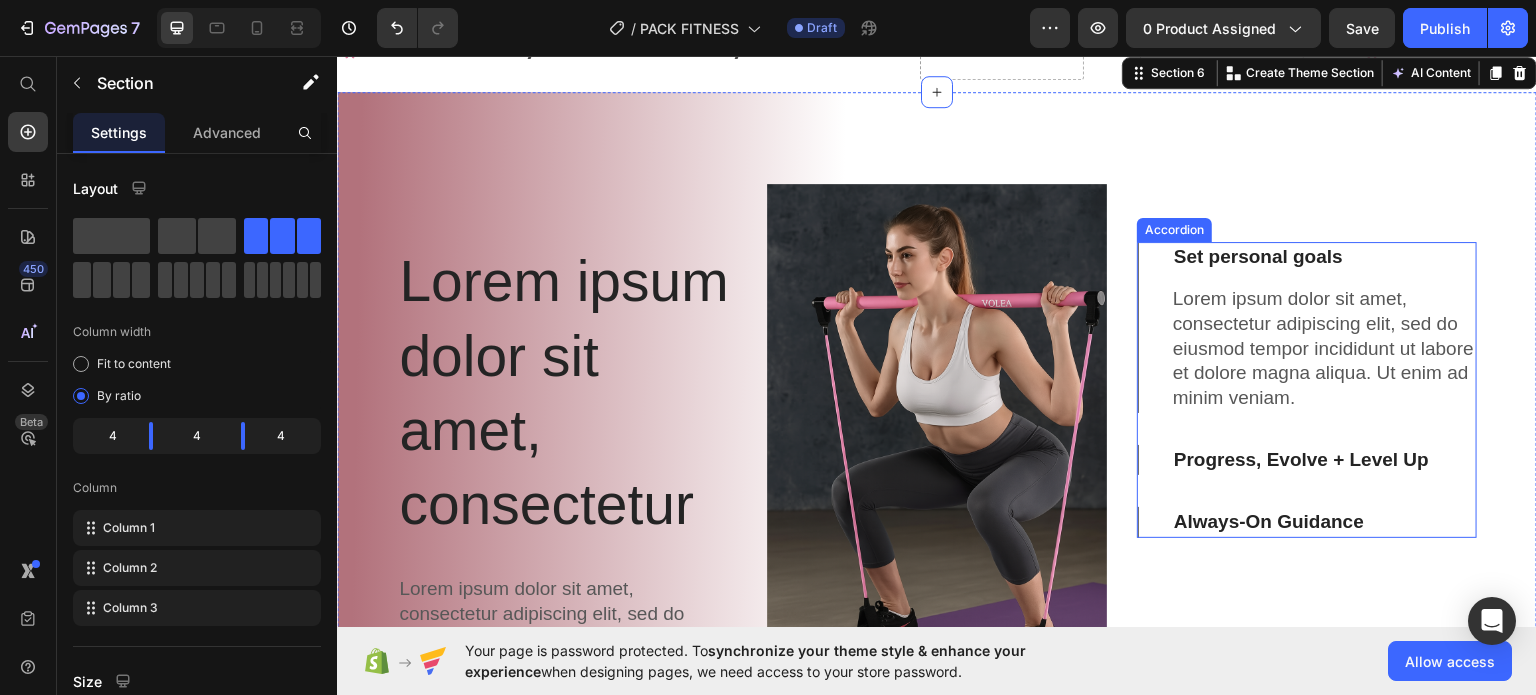scroll, scrollTop: 2500, scrollLeft: 0, axis: vertical 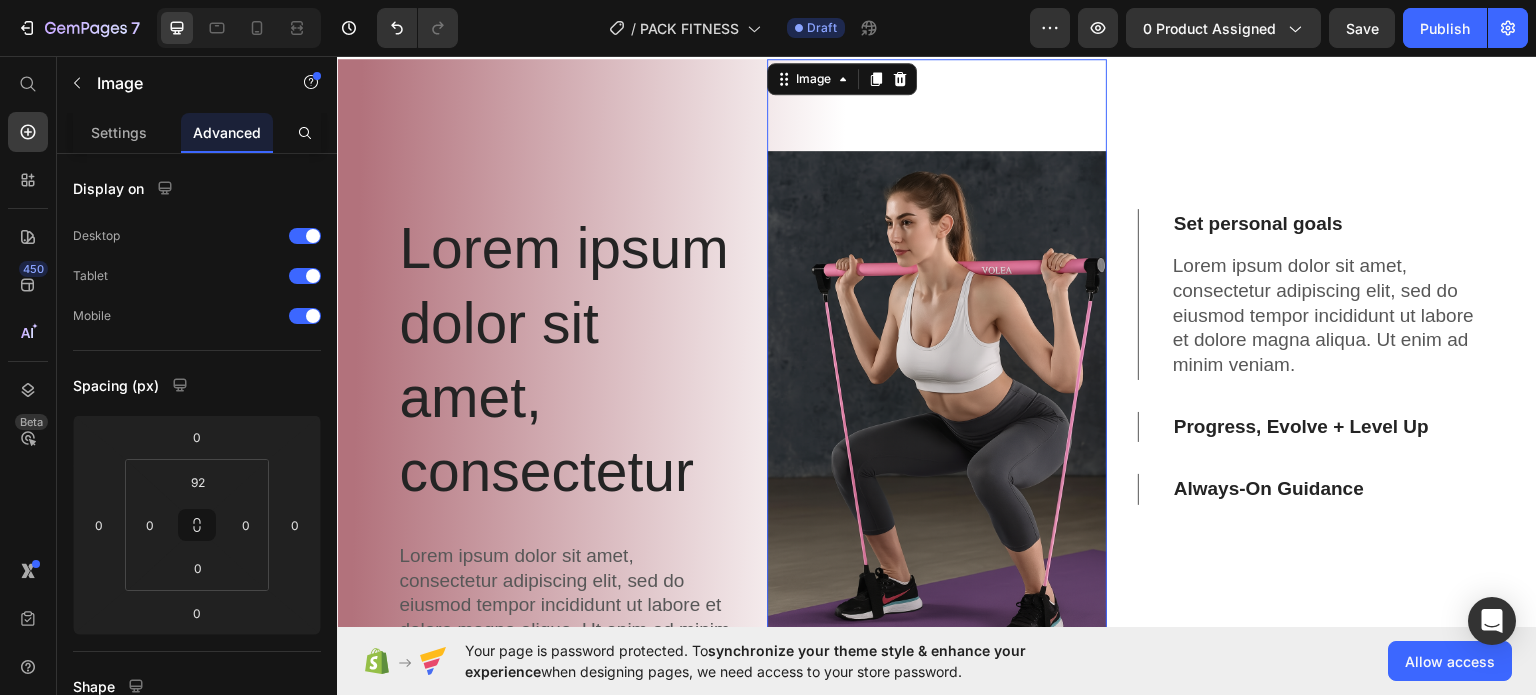 click at bounding box center [937, 359] 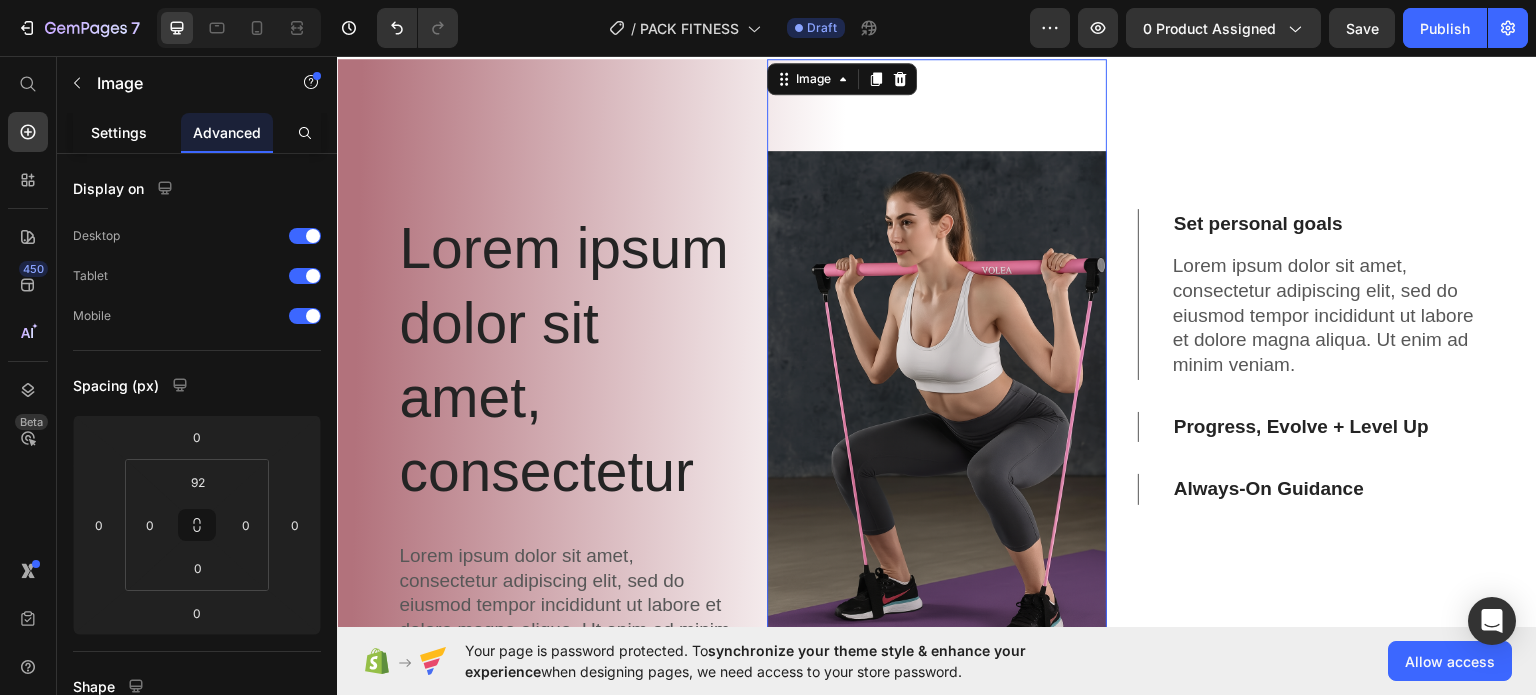 click on "Settings" at bounding box center [119, 132] 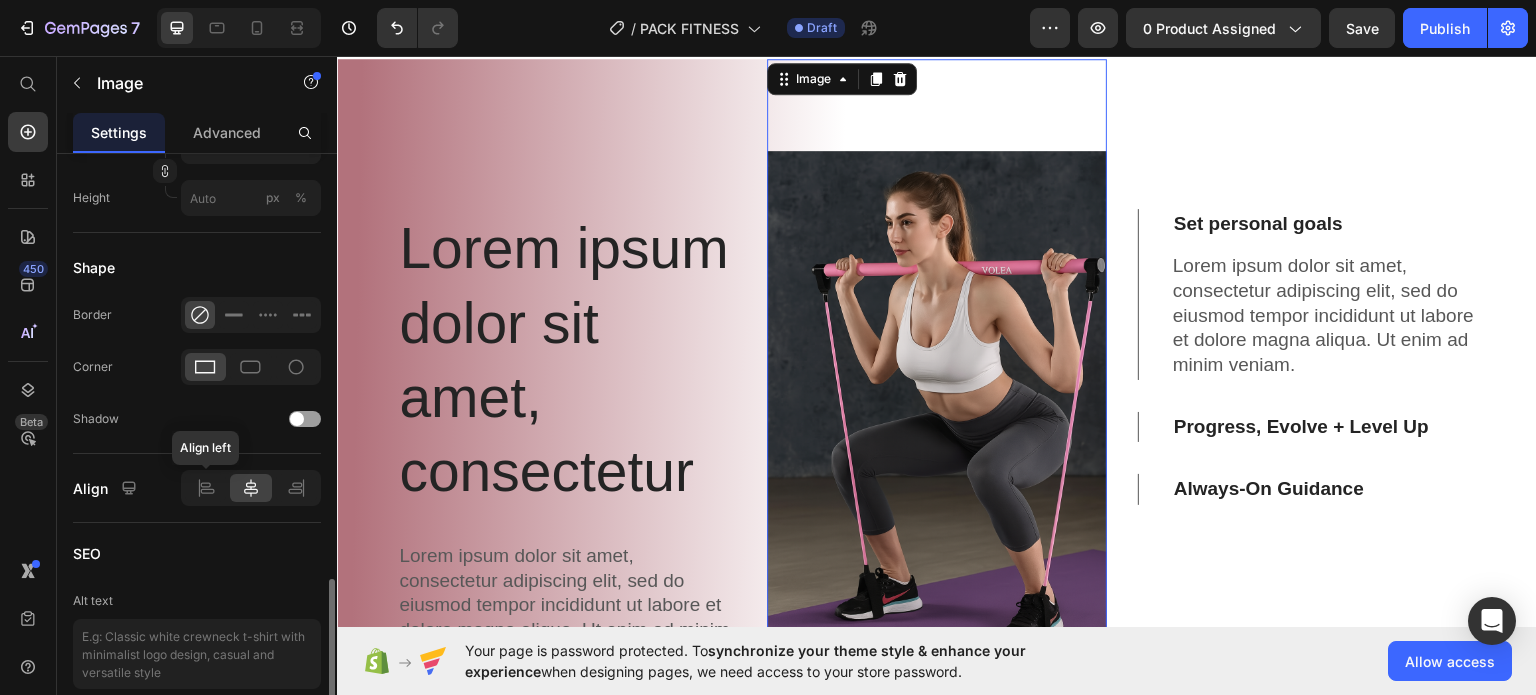 scroll, scrollTop: 871, scrollLeft: 0, axis: vertical 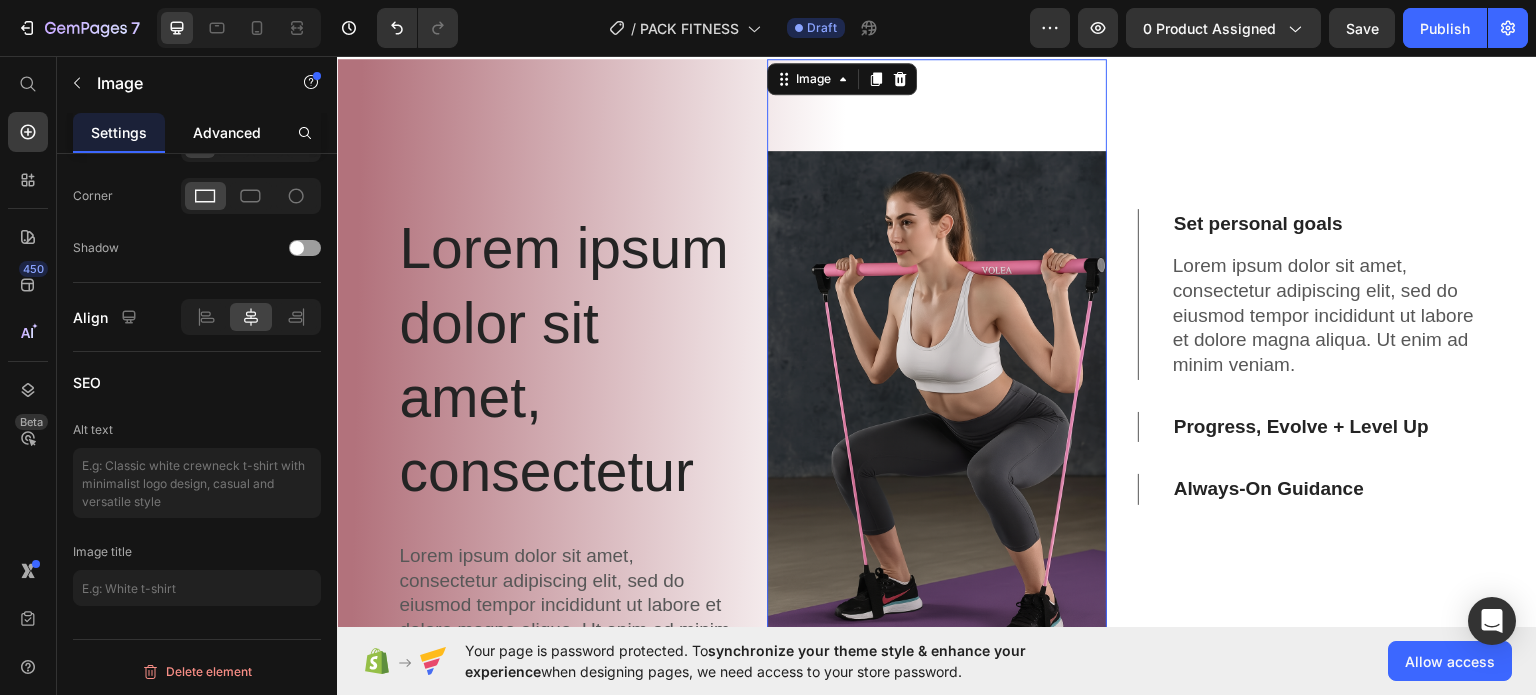 click on "Advanced" 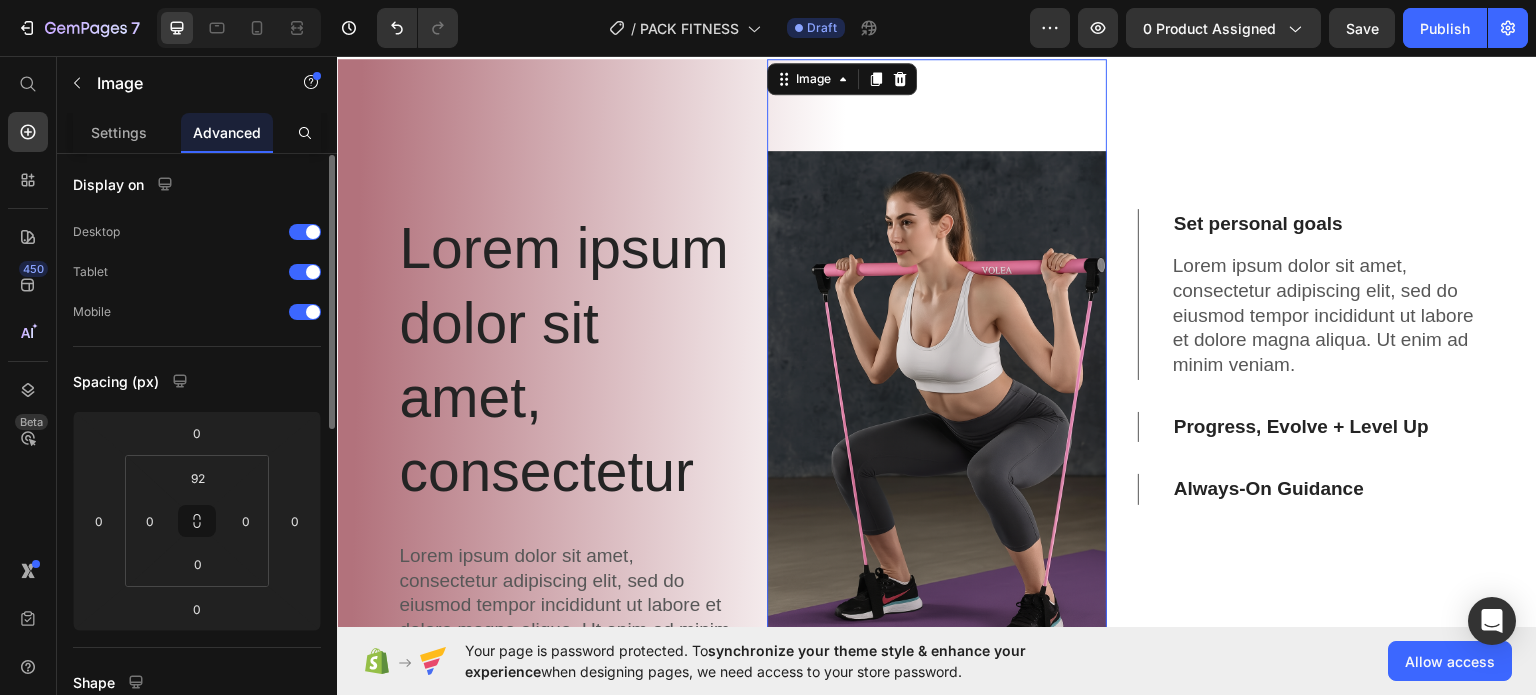 scroll, scrollTop: 0, scrollLeft: 0, axis: both 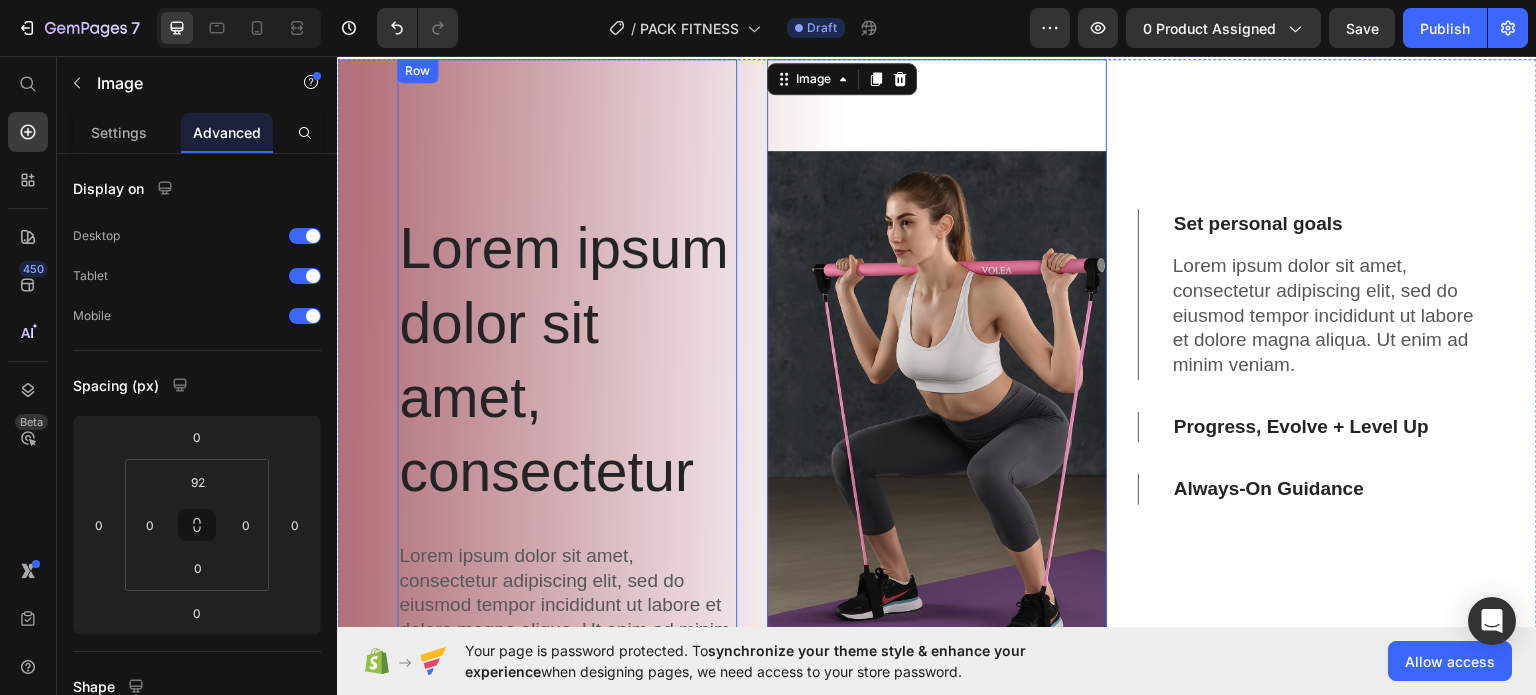 click on "Lorem ipsum dolor sit amet, consectetur Heading Lorem ipsum dolor sit amet, consectetur adipiscing elit, sed do eiusmod tempor incididunt ut labore et dolore magna aliqua. Ut enim ad minim veniam. Text Block
Lorem ipsum dolor sit amet Button Row" at bounding box center (567, 407) 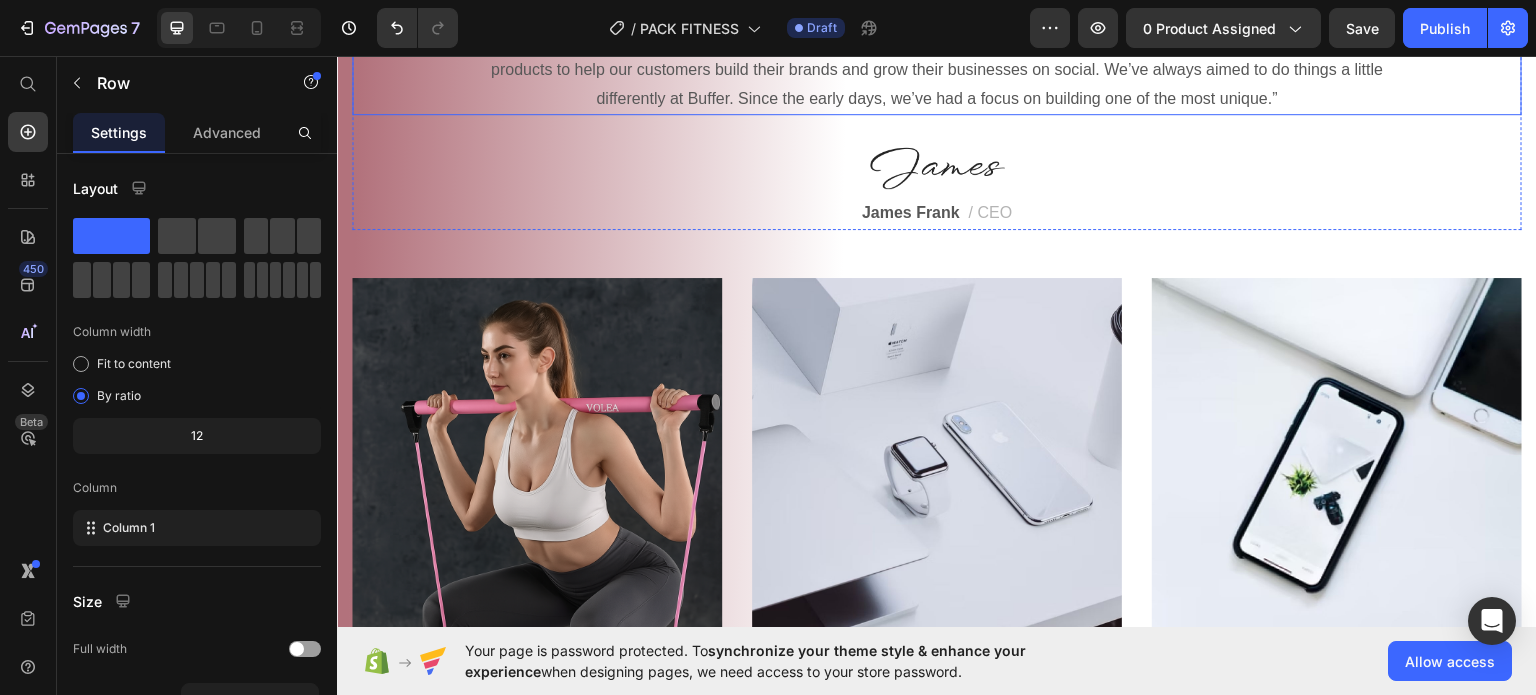 scroll, scrollTop: 1500, scrollLeft: 0, axis: vertical 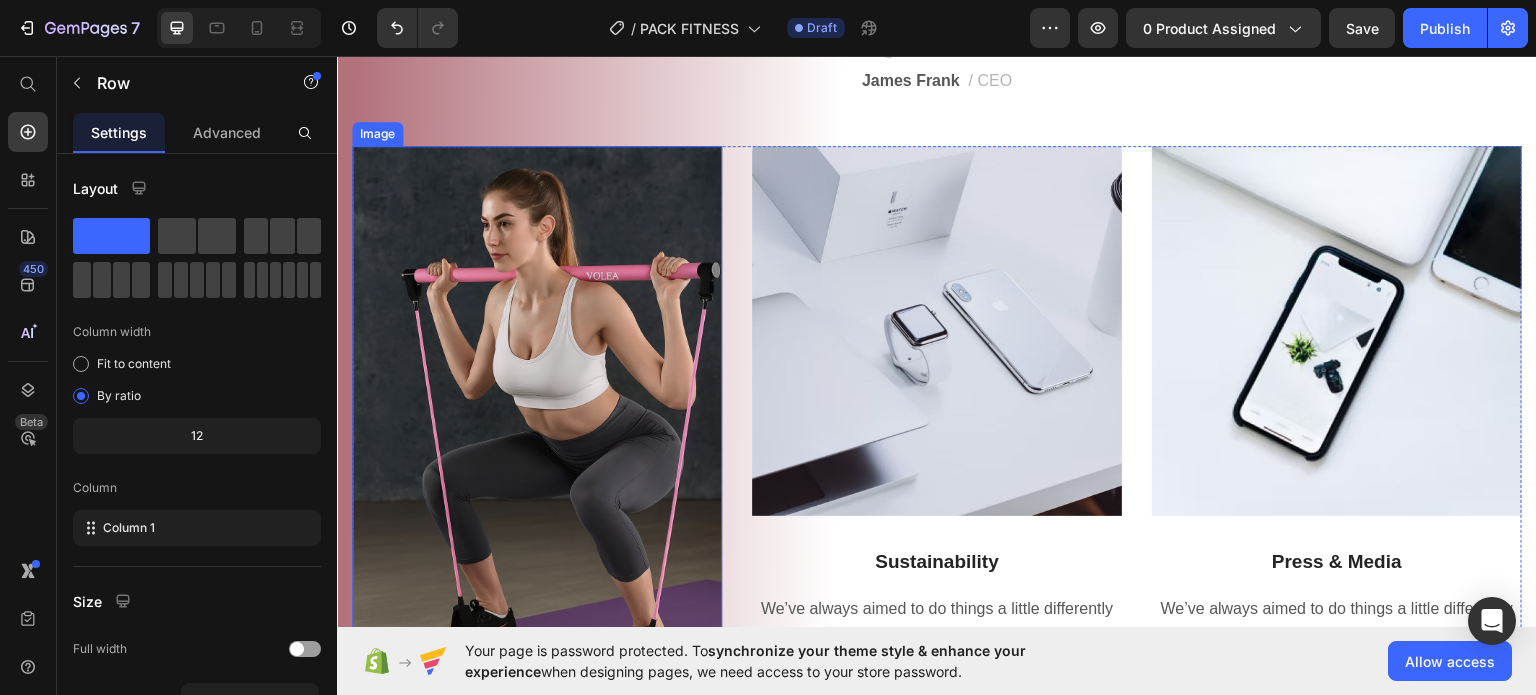 click at bounding box center (537, 422) 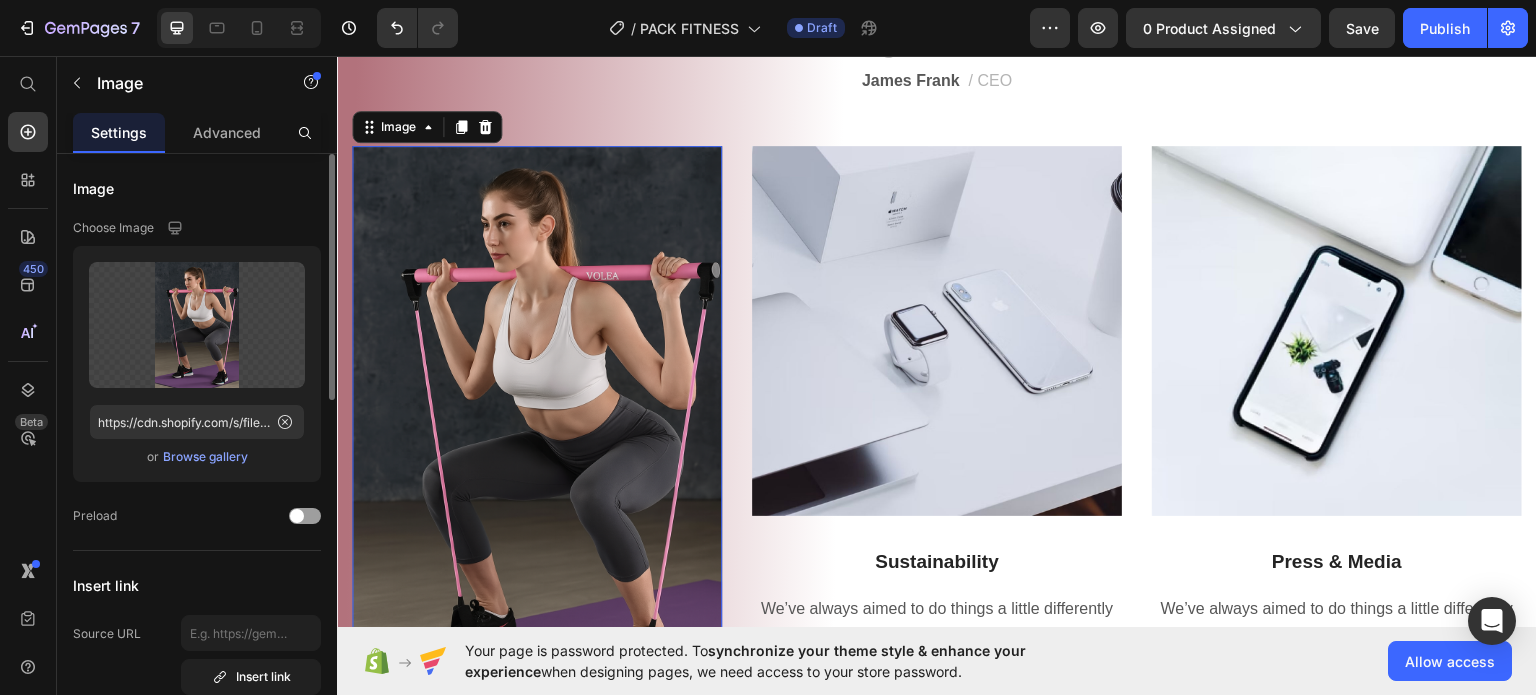 click on "Browse gallery" at bounding box center (205, 457) 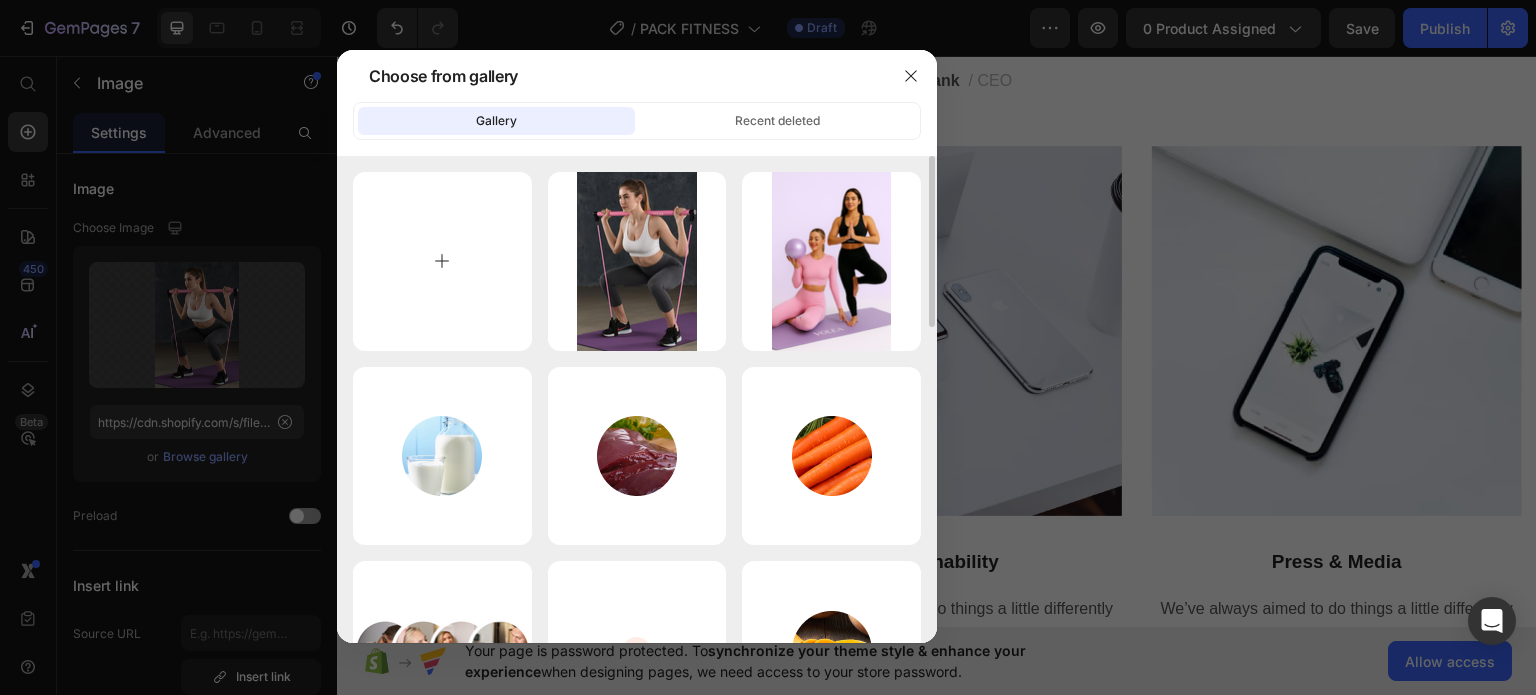 click at bounding box center [442, 261] 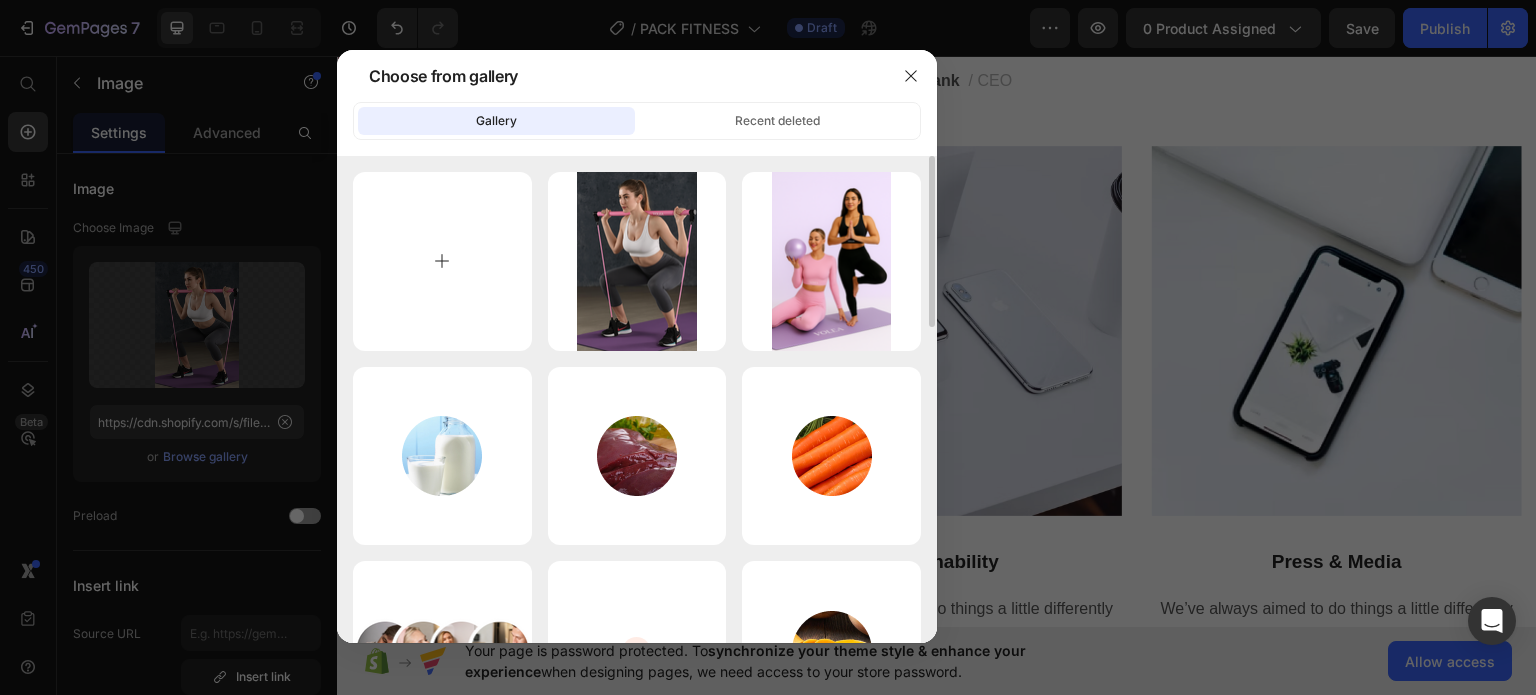 type on "C:\fakepath\F62910BB-1814-49B3-BE19-496CF0D694CD (1).PNG" 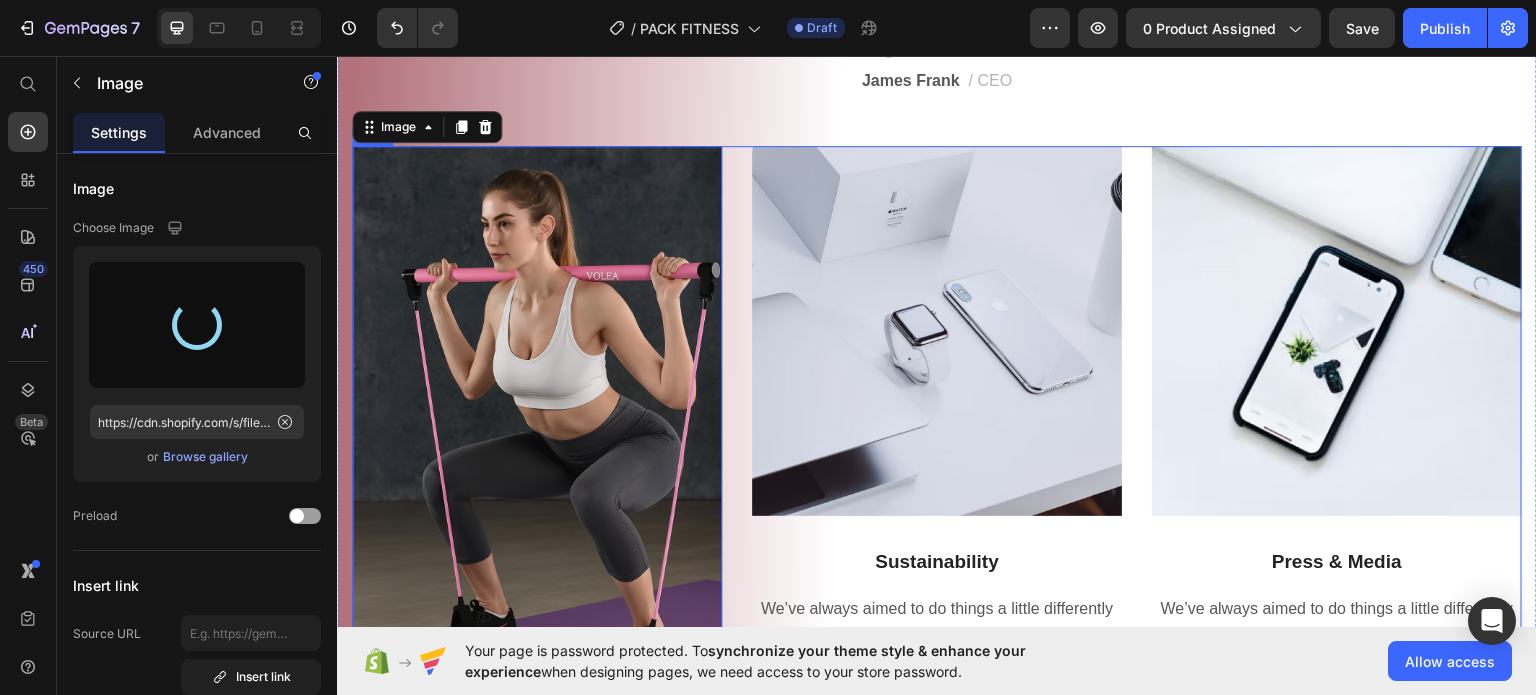 type on "https://cdn.shopify.com/s/files/1/0976/4844/3656/files/gempages_574856437667202277-b0c83ec3-acc2-4403-9f95-78ae1d98e56e.png" 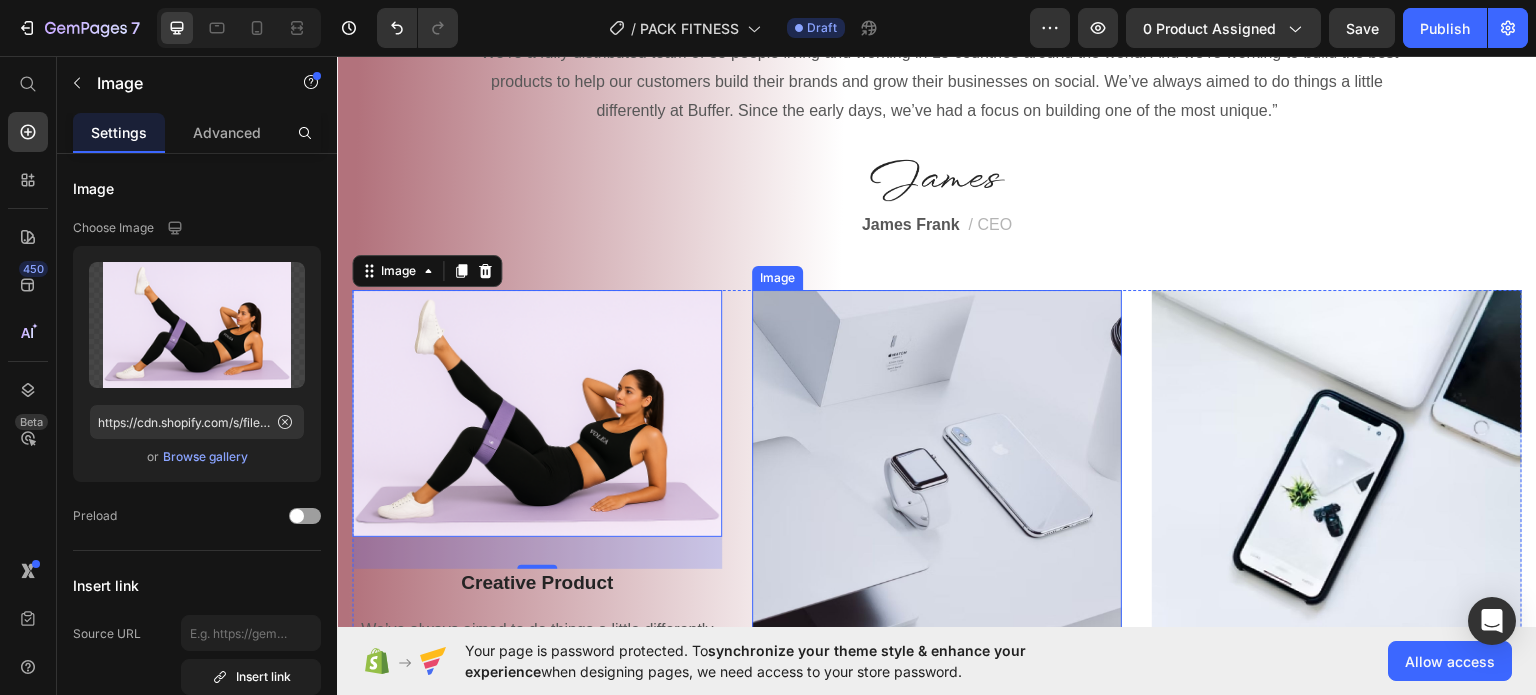 scroll, scrollTop: 1400, scrollLeft: 0, axis: vertical 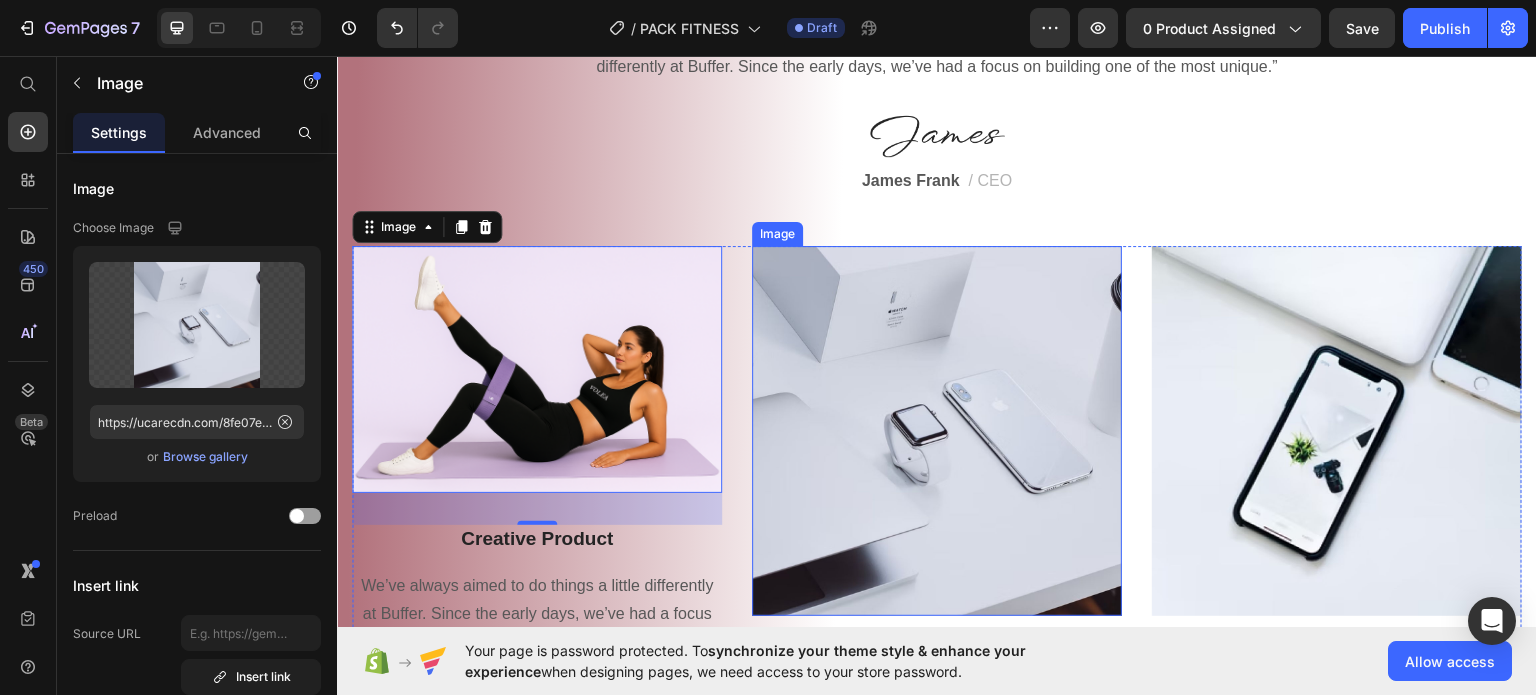 click at bounding box center (937, 430) 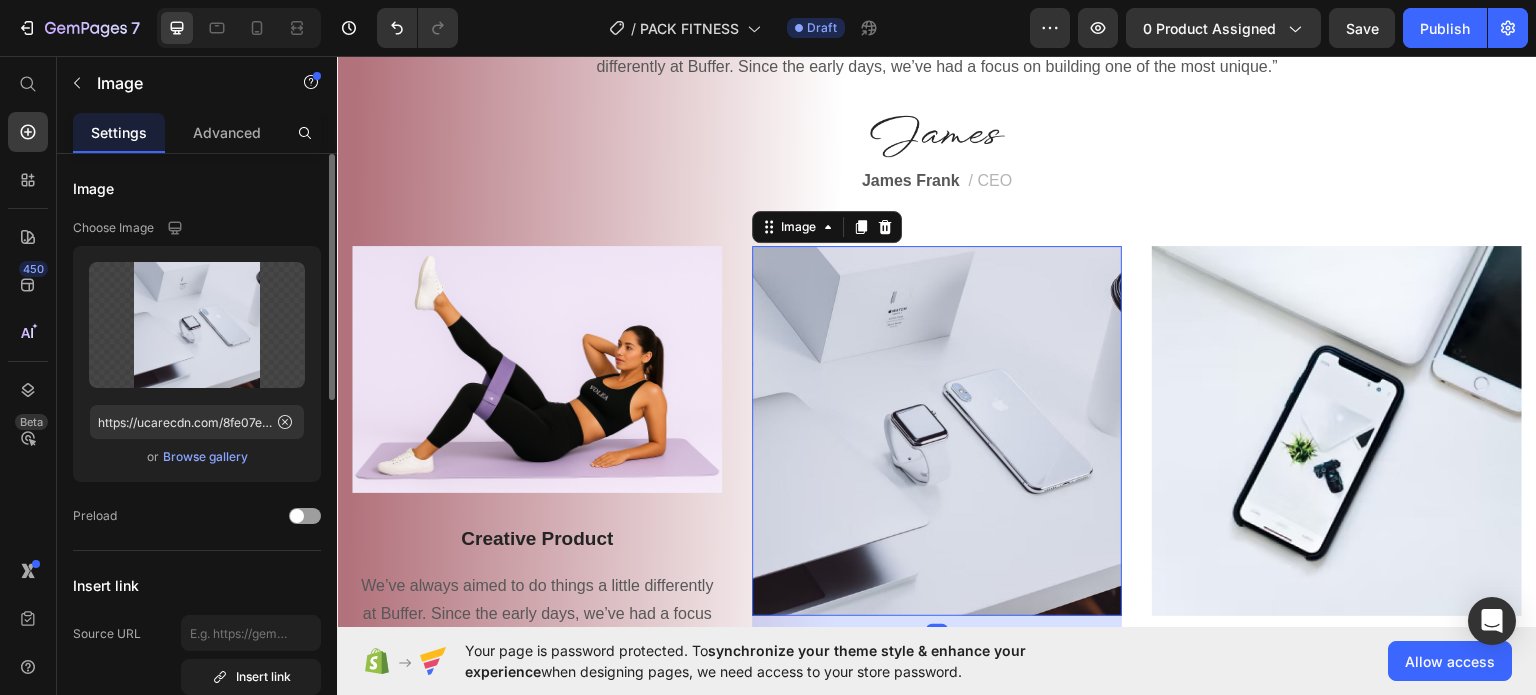 click on "Browse gallery" at bounding box center [205, 457] 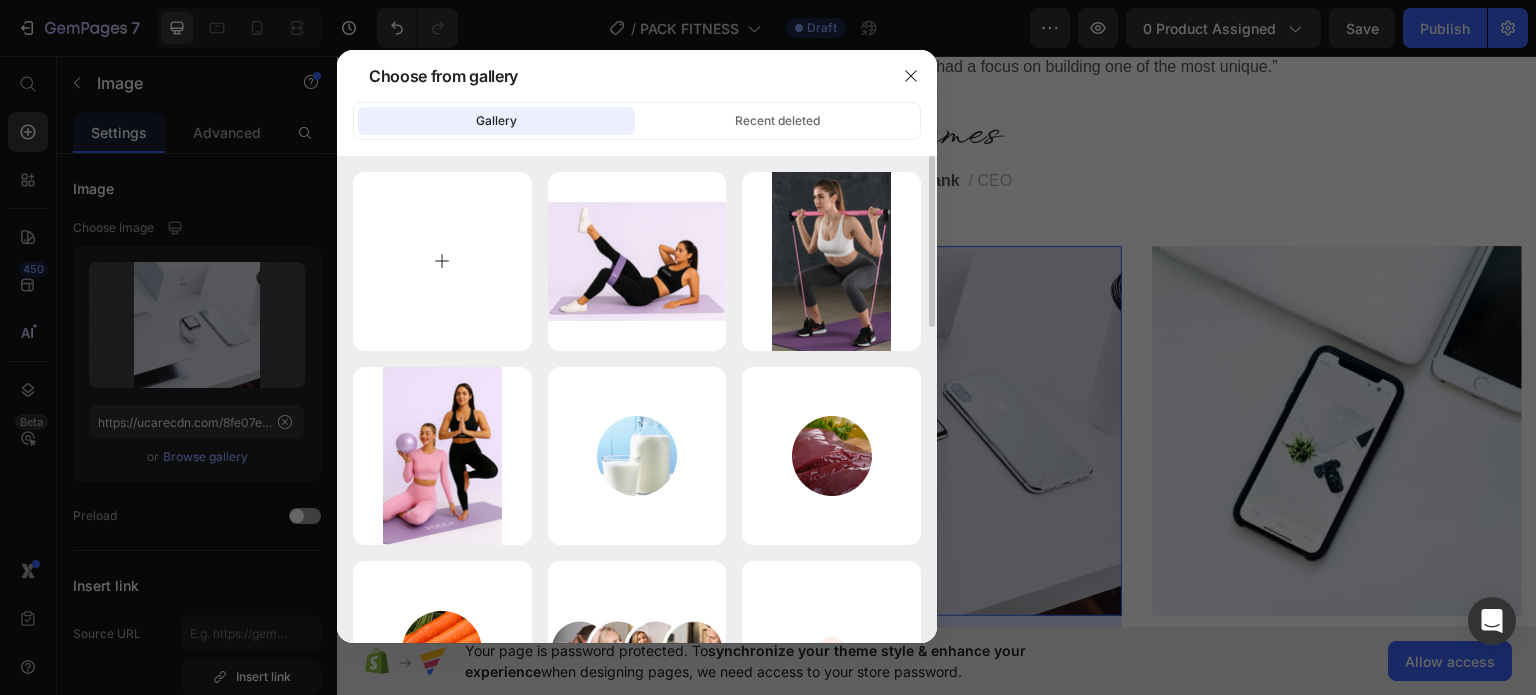 click at bounding box center (442, 261) 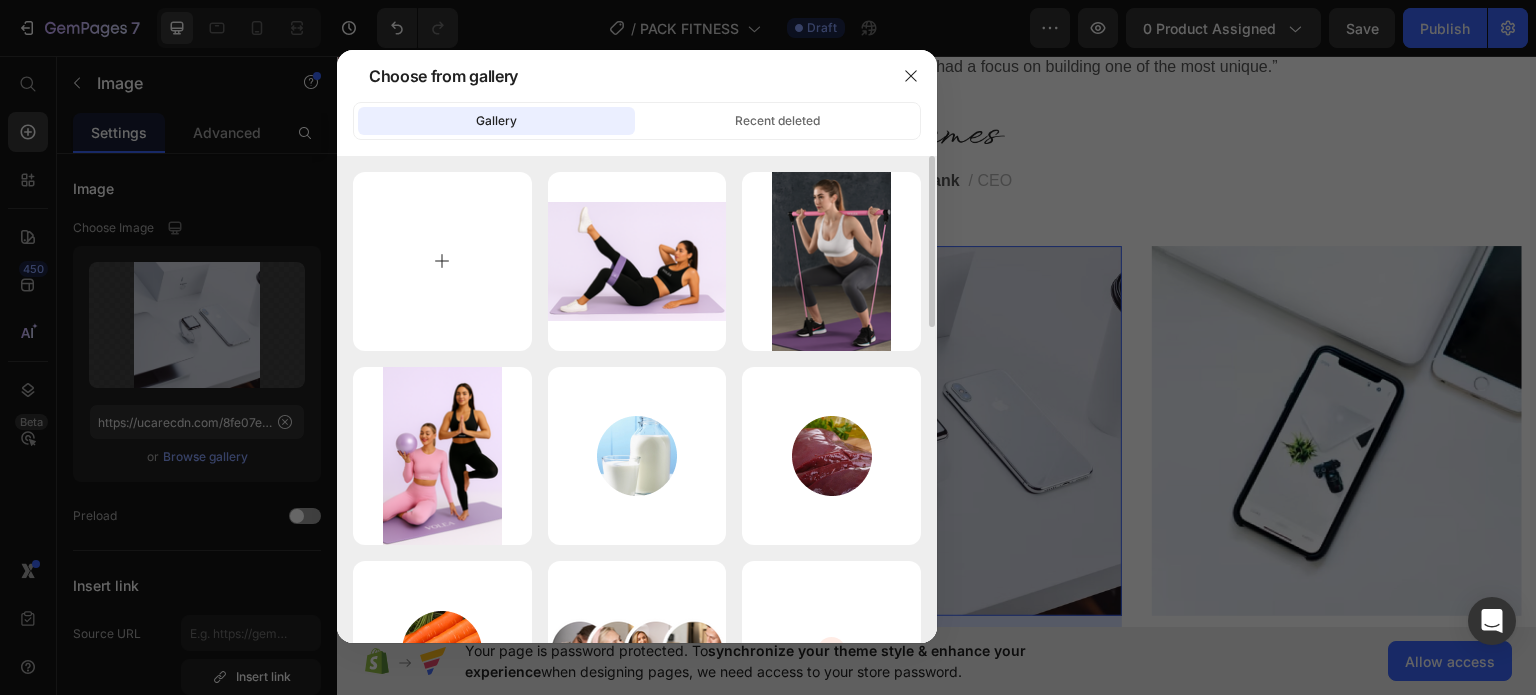type on "C:\fakepath\AD5454E3-3880-4DA5-BF21-A4762BAFFB73.PNG" 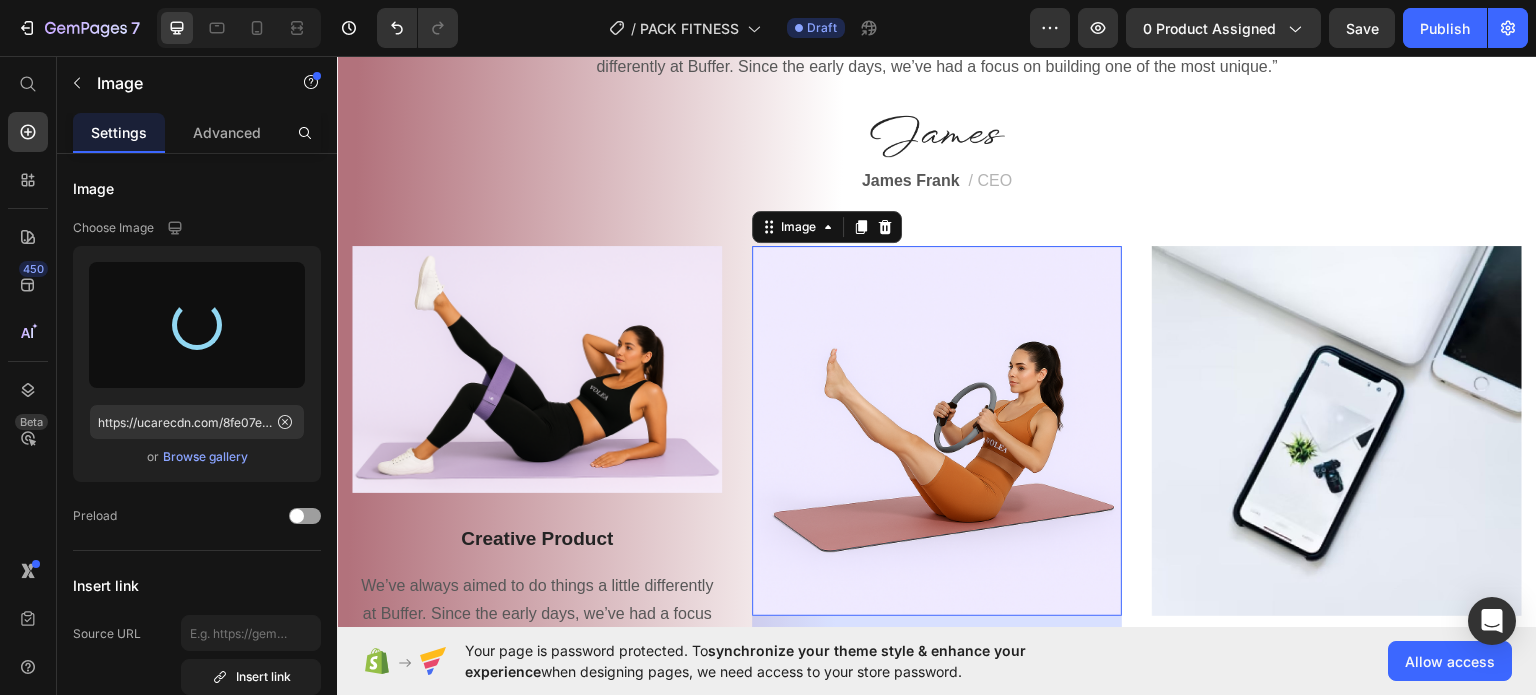 type on "https://cdn.shopify.com/s/files/1/0976/4844/3656/files/gempages_574856437667202277-9d5fe6f0-bf83-42b1-97b3-fd5f3ab4c922.png" 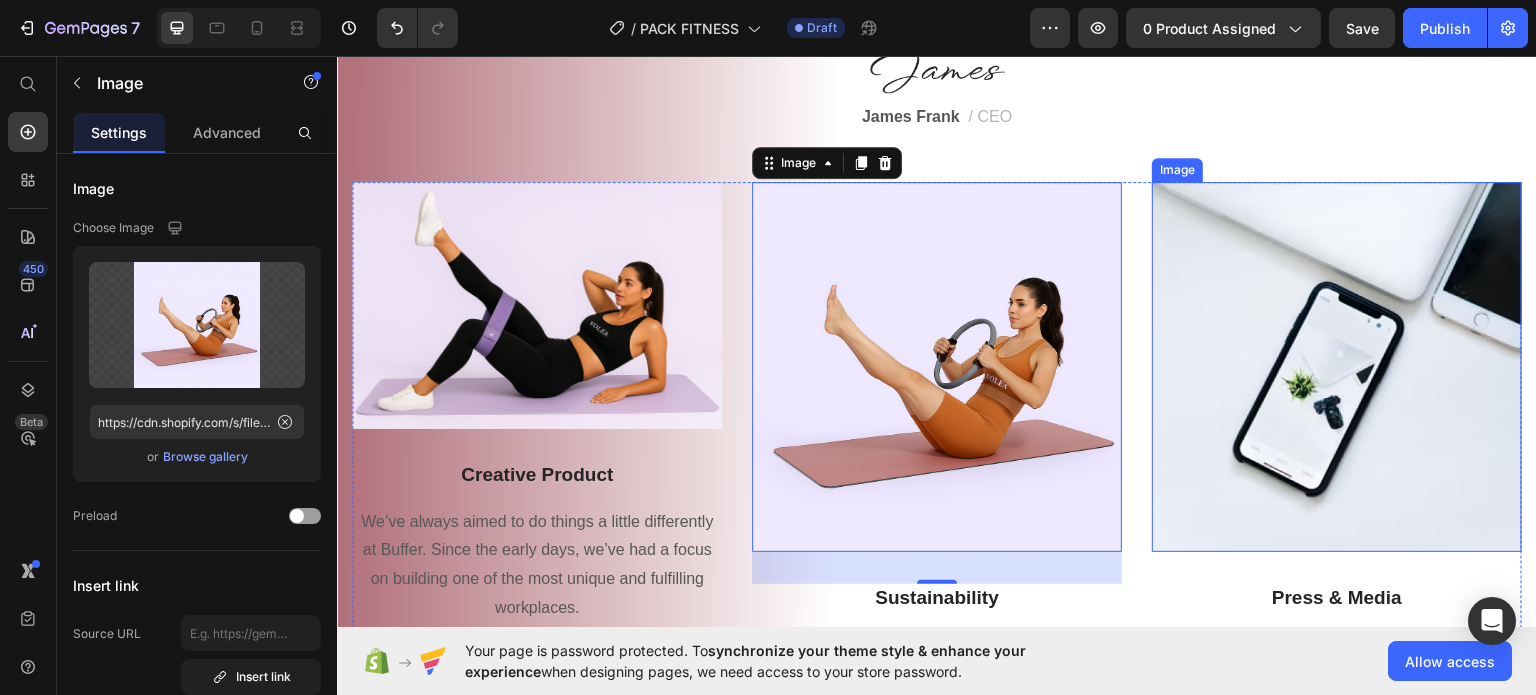 scroll, scrollTop: 1500, scrollLeft: 0, axis: vertical 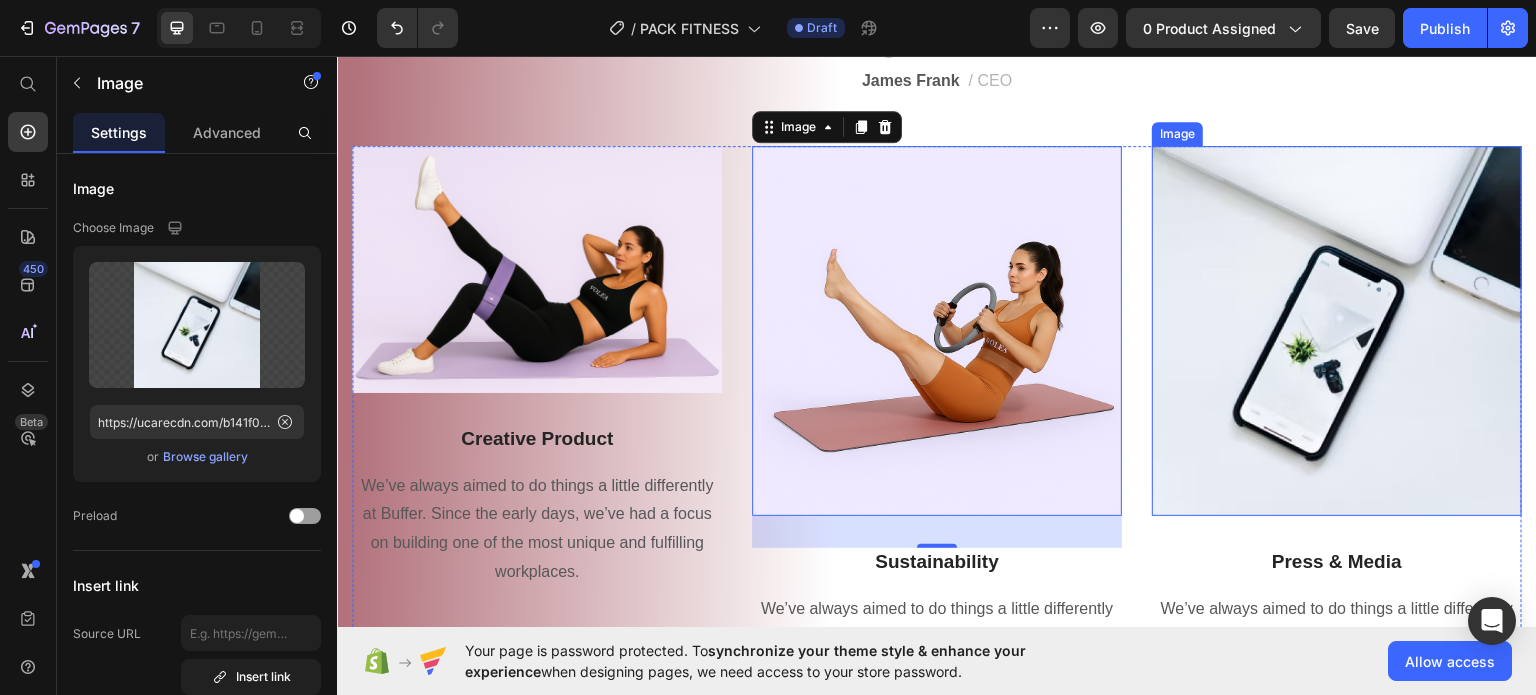 click at bounding box center (1337, 330) 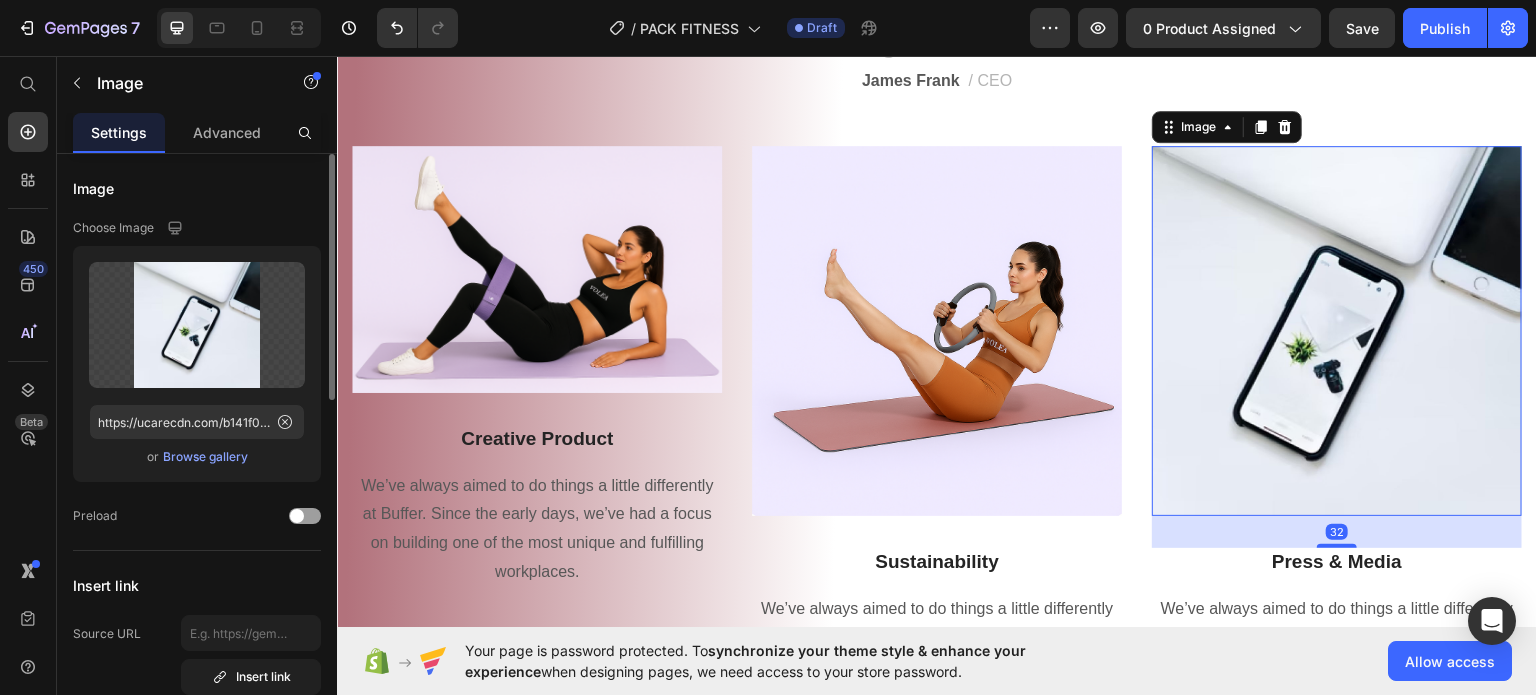 click on "Browse gallery" at bounding box center [205, 457] 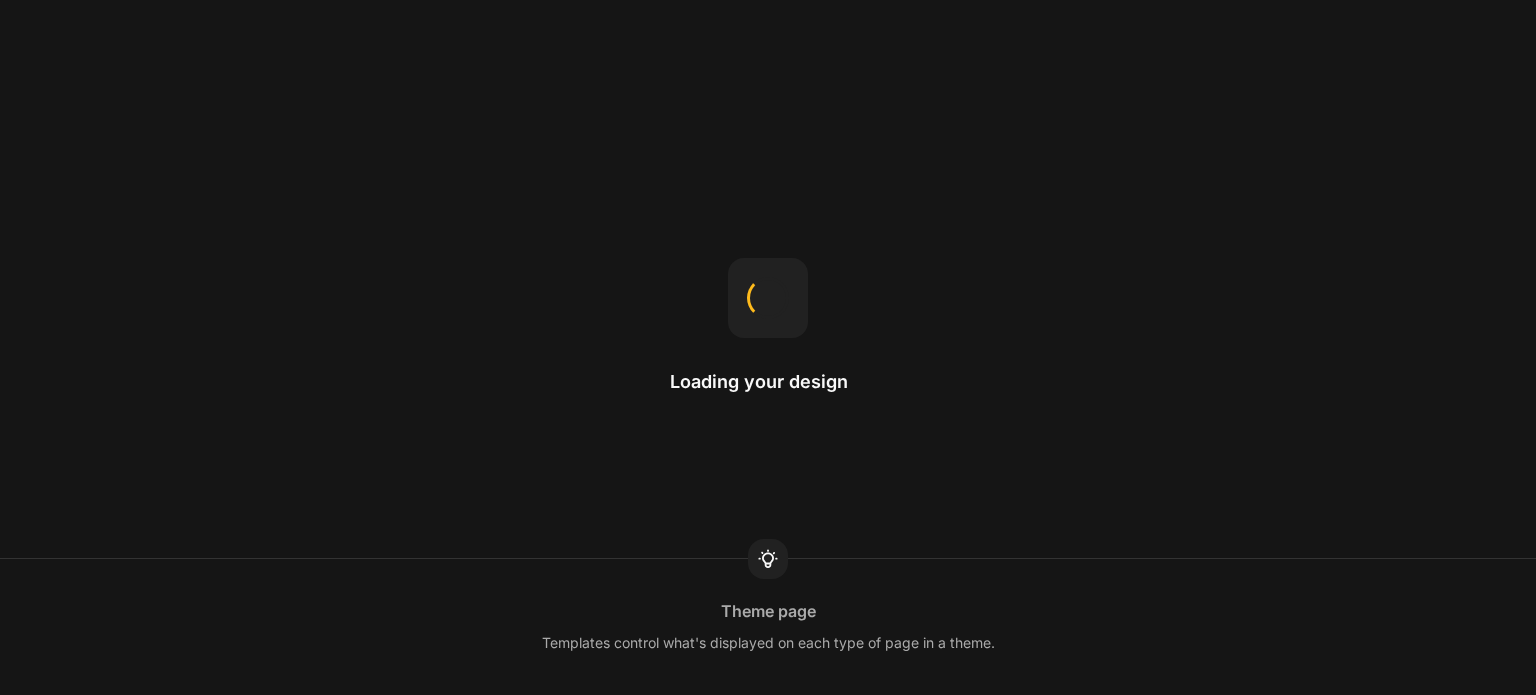 scroll, scrollTop: 0, scrollLeft: 0, axis: both 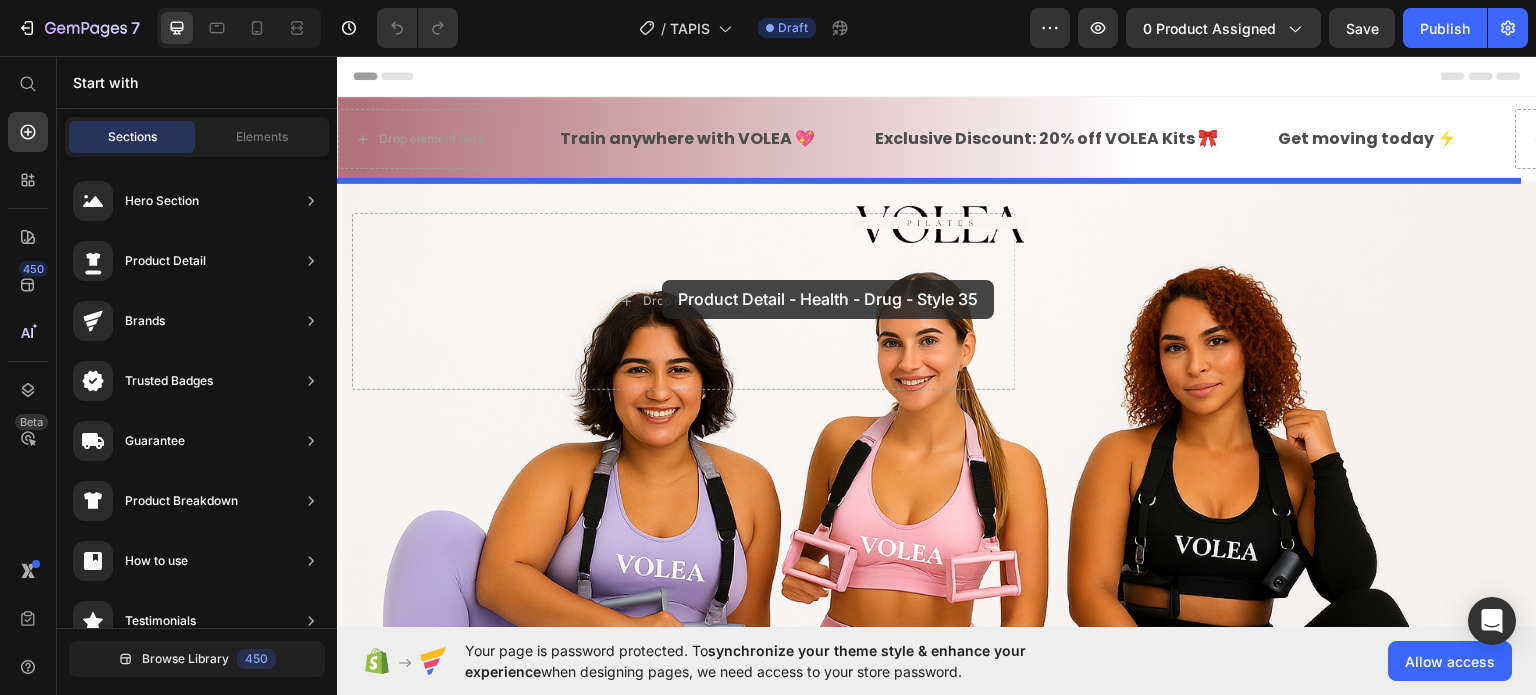 drag, startPoint x: 770, startPoint y: 330, endPoint x: 953, endPoint y: 338, distance: 183.17477 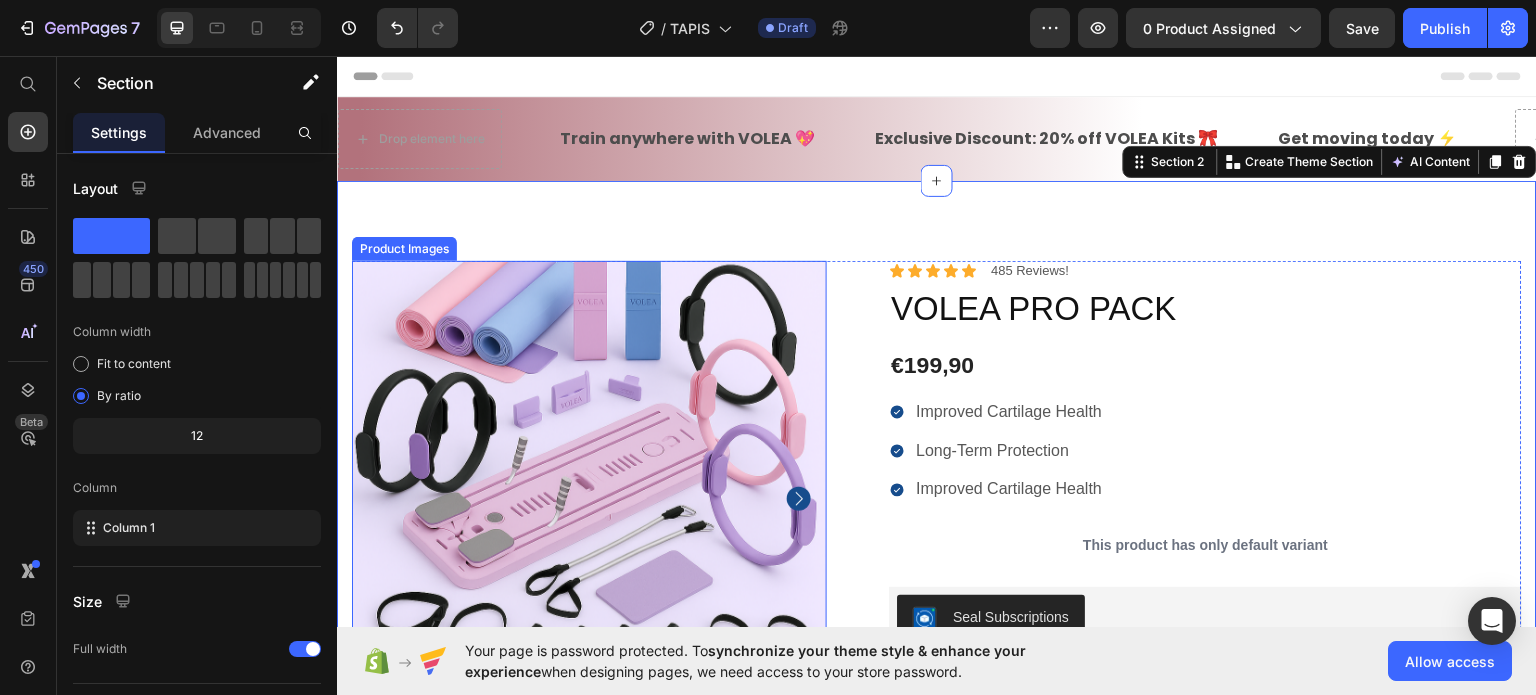 click at bounding box center [589, 497] 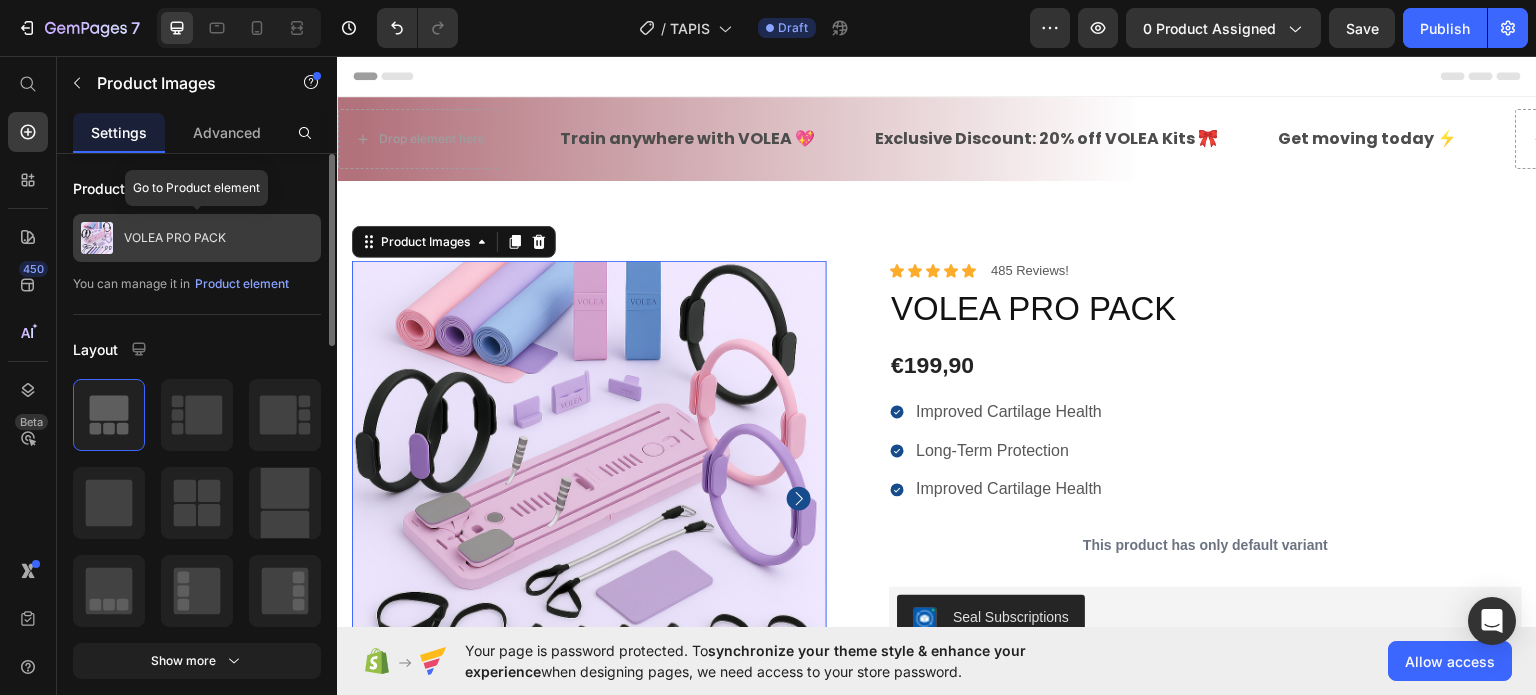 click on "VOLEA PRO PACK" at bounding box center [197, 238] 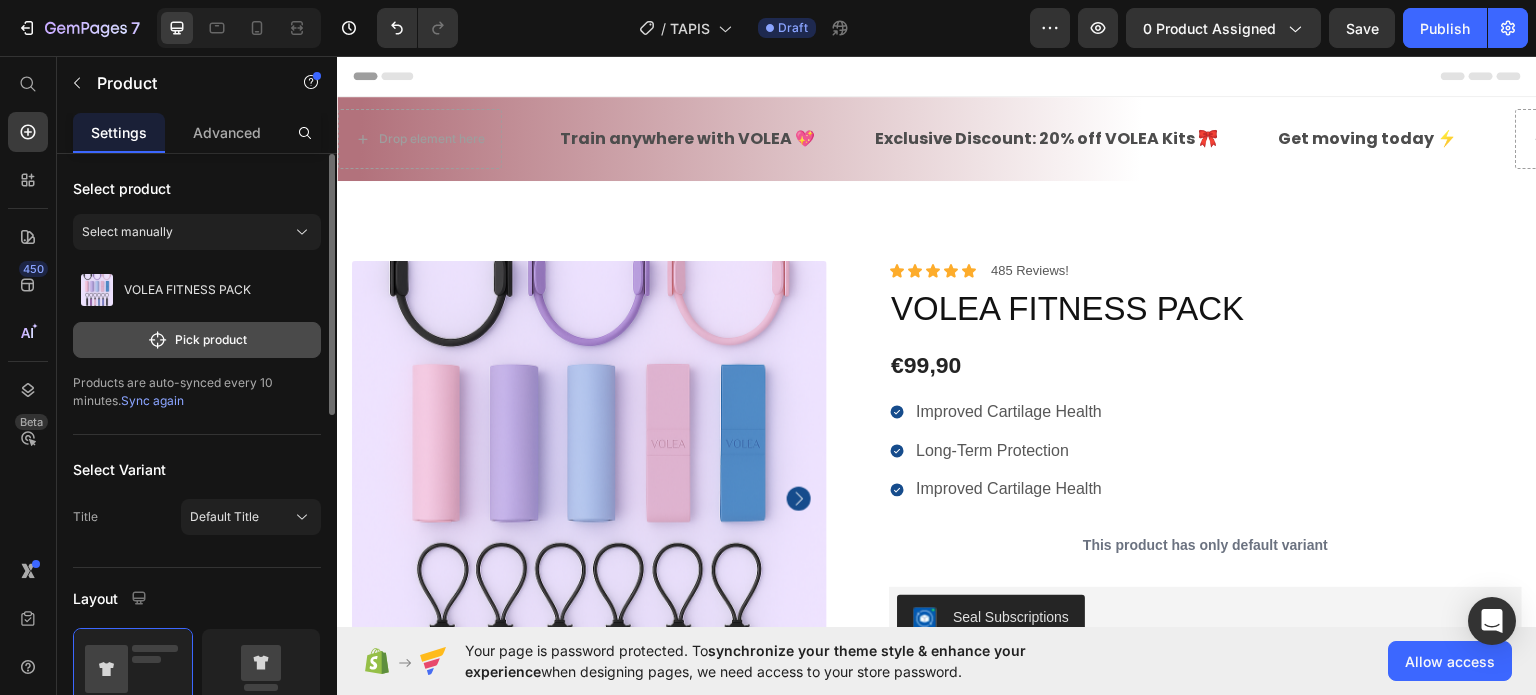click on "Pick product" 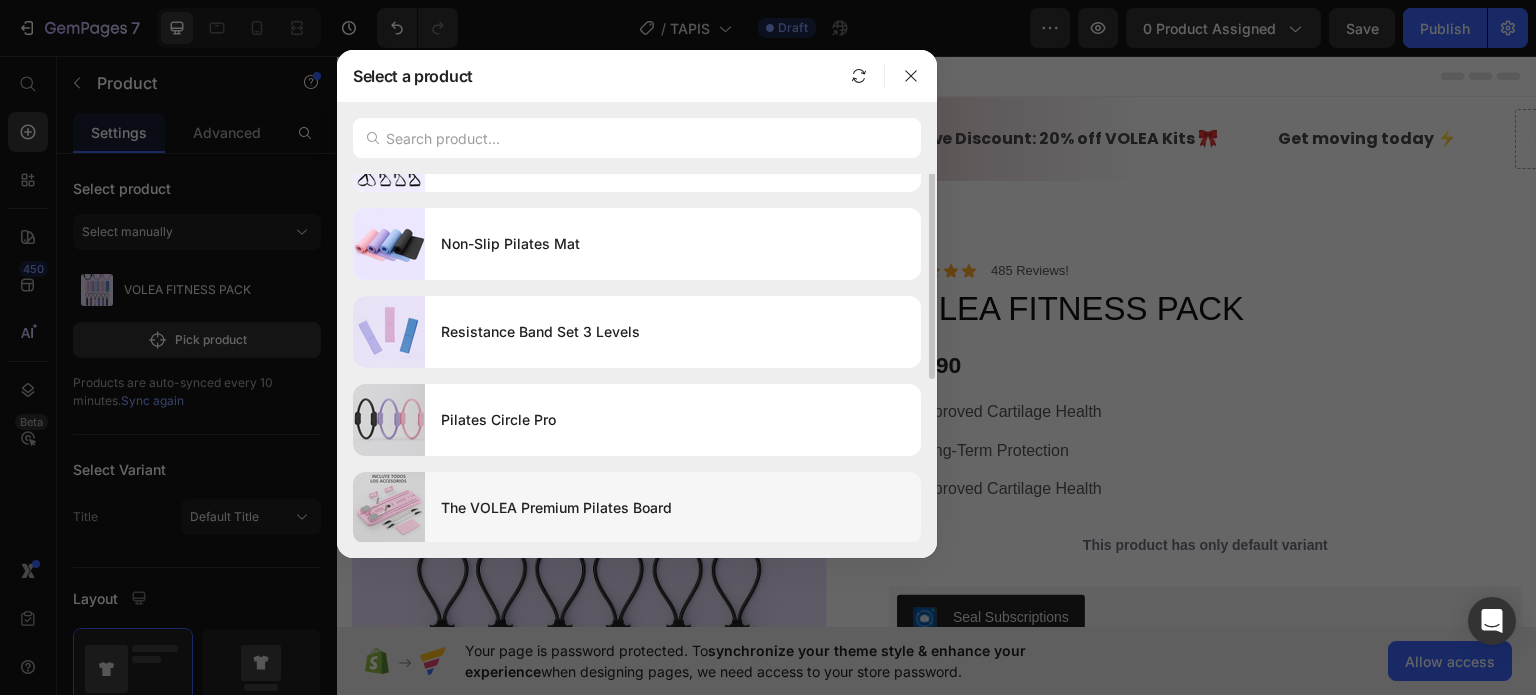 scroll, scrollTop: 132, scrollLeft: 0, axis: vertical 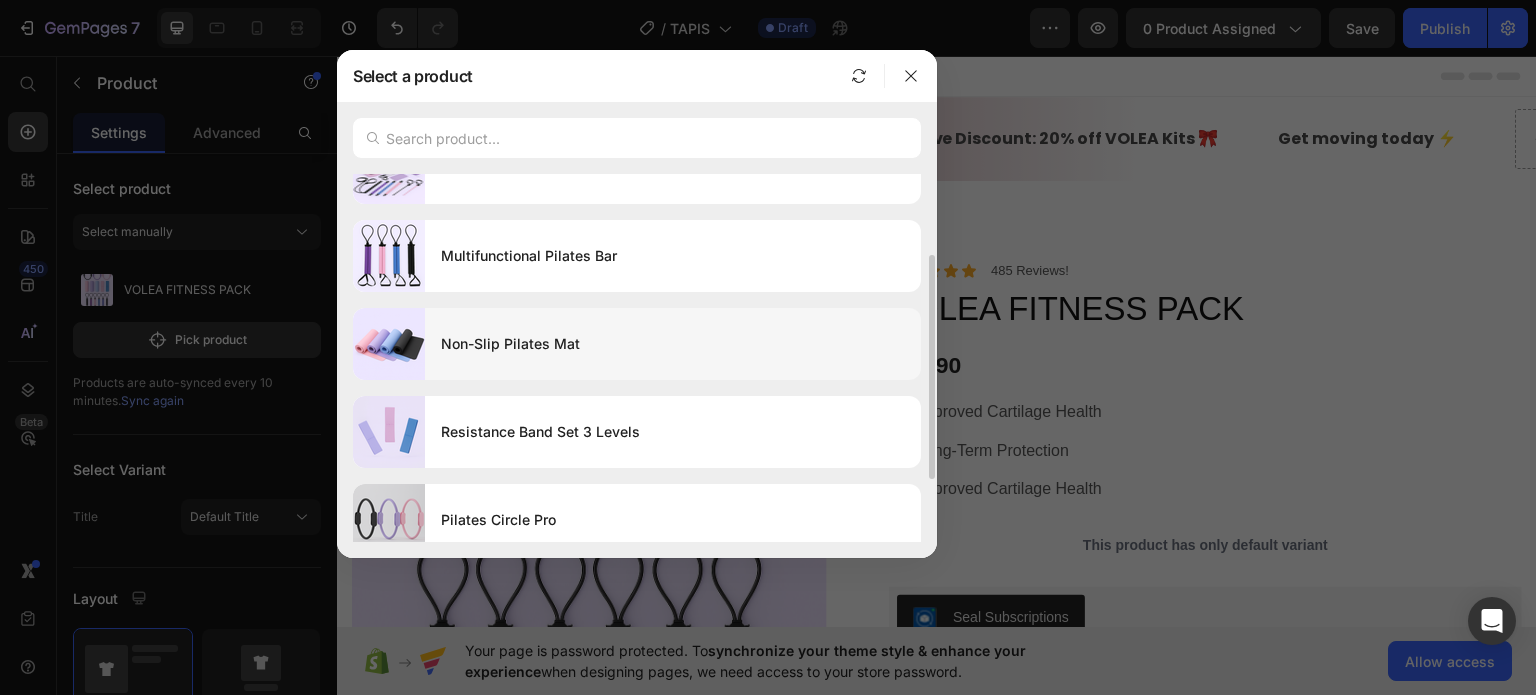 click on "Non-Slip Pilates Mat" at bounding box center [673, 344] 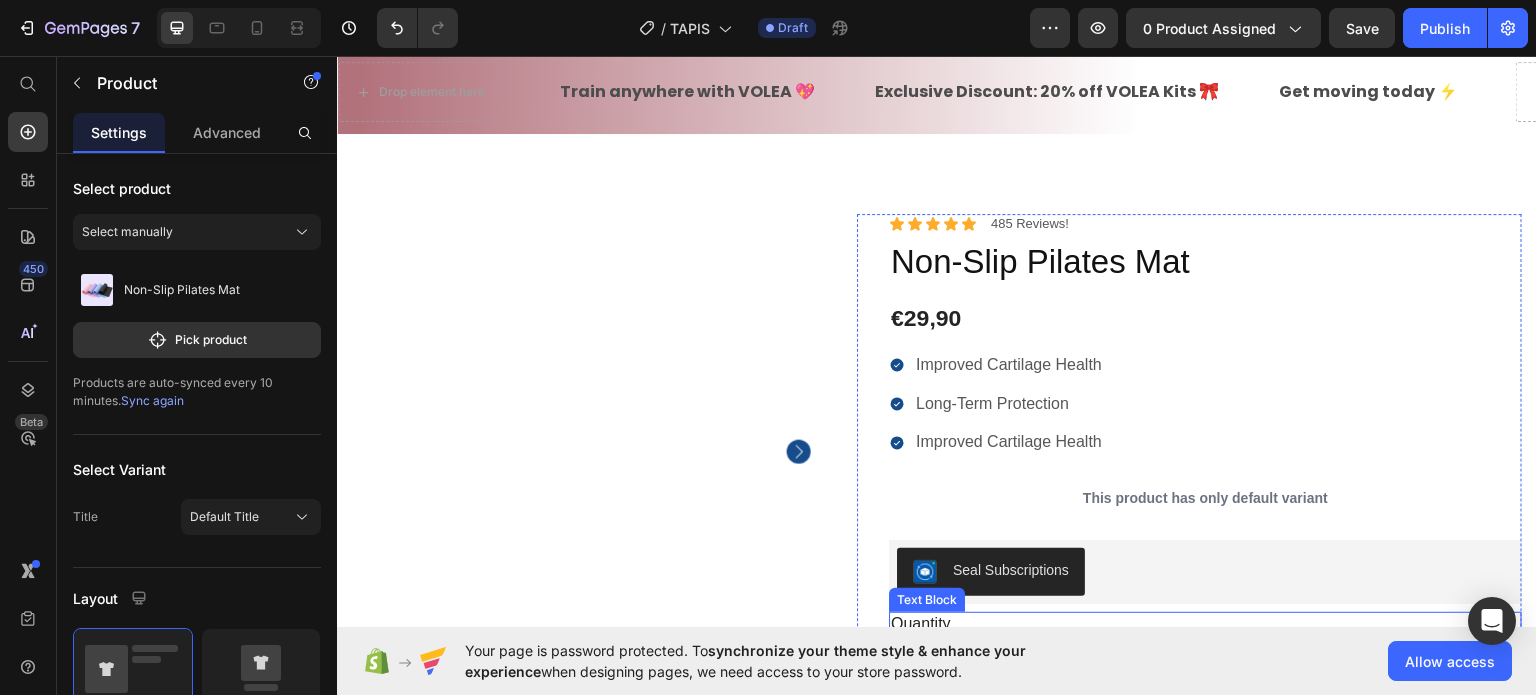 scroll, scrollTop: 0, scrollLeft: 0, axis: both 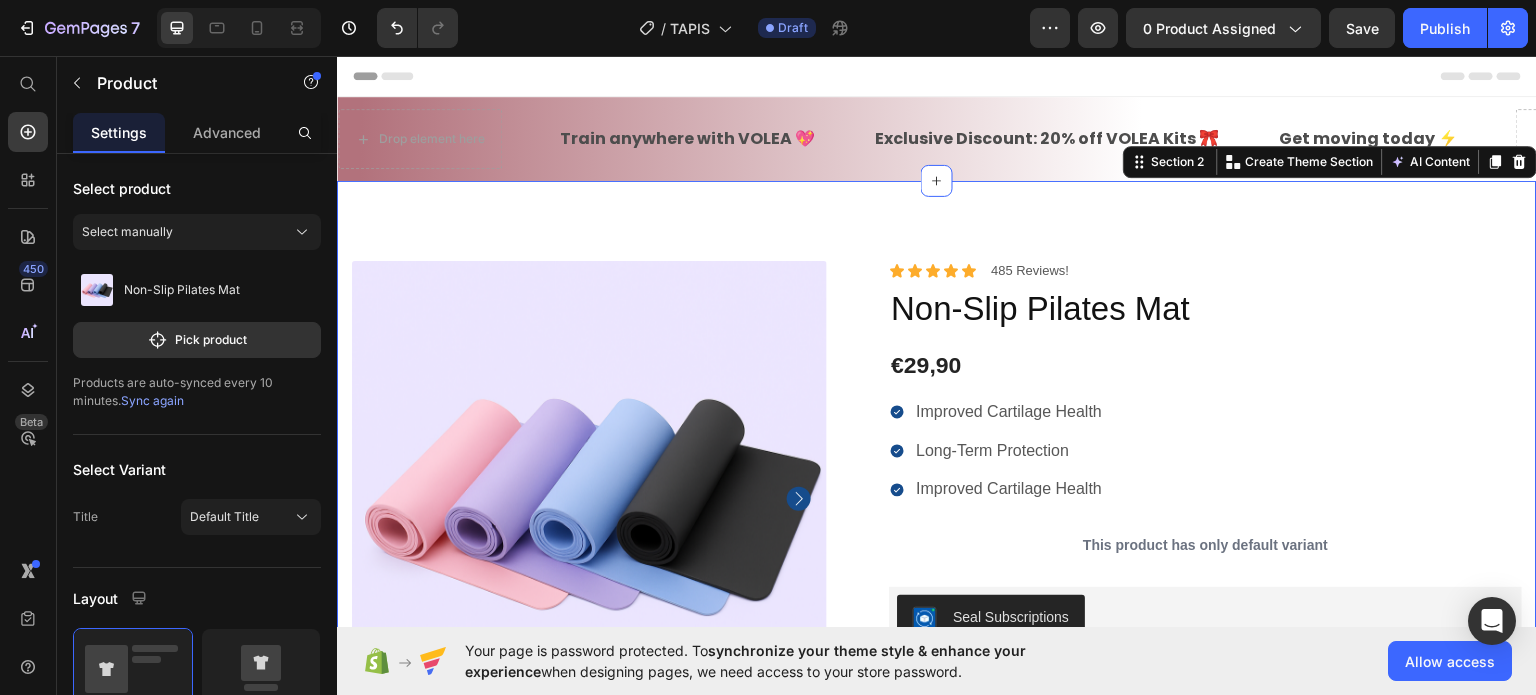 click on "100% Money-Back Guarantee Item List
60-Day Easy Returns Item List Row
Product Images
Icon Boosts immunity and defense Text Block
Icon Boosts immunity and defense Text Block
Icon Boosts immunity and defense Text Block Row Icon Icon Icon Icon Icon Icon List [FIRST] [LAST] Text Block Row Verified Buyer Item List Row “At vero eos et accusamus et iusto odio dignissimos ducimus qui blanditiis praesentium voluptatum” Text Block Row Icon Icon Icon Icon Icon Icon List 485 Reviews! Text Block Row Non-Slip Pilates Mat Product Title €29,90 Product Price Improved Cartilage Health Long-Term Protection Improved Cartilage Health Item List This product has only default variant Product Variants & Swatches Seal Subscriptions Seal Subscriptions Quantity Text Block 1 Product Quantity
Ships within 1-2days.  Free shipping & returns Item List 1 Product Quantity Out of stock Add to Cart Row" at bounding box center (937, 704) 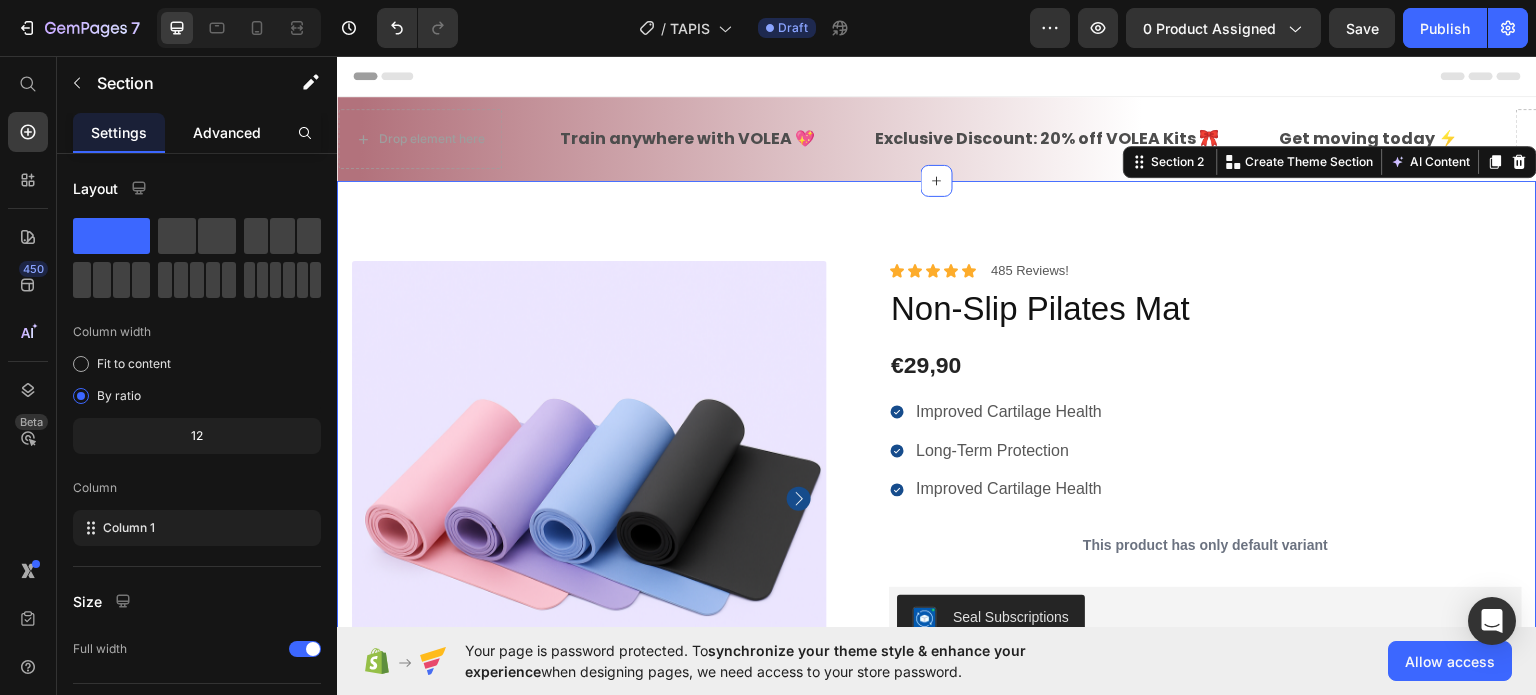 click on "Advanced" at bounding box center (227, 132) 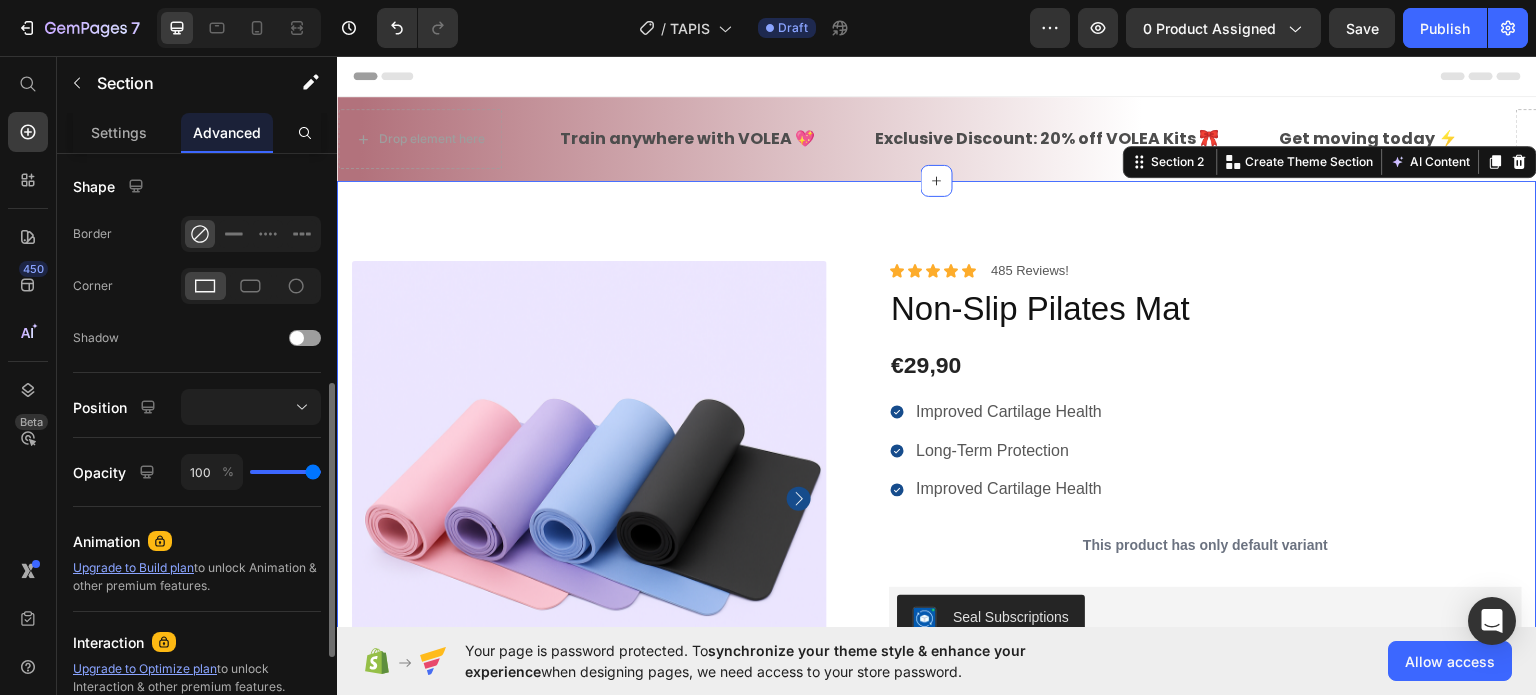 scroll, scrollTop: 400, scrollLeft: 0, axis: vertical 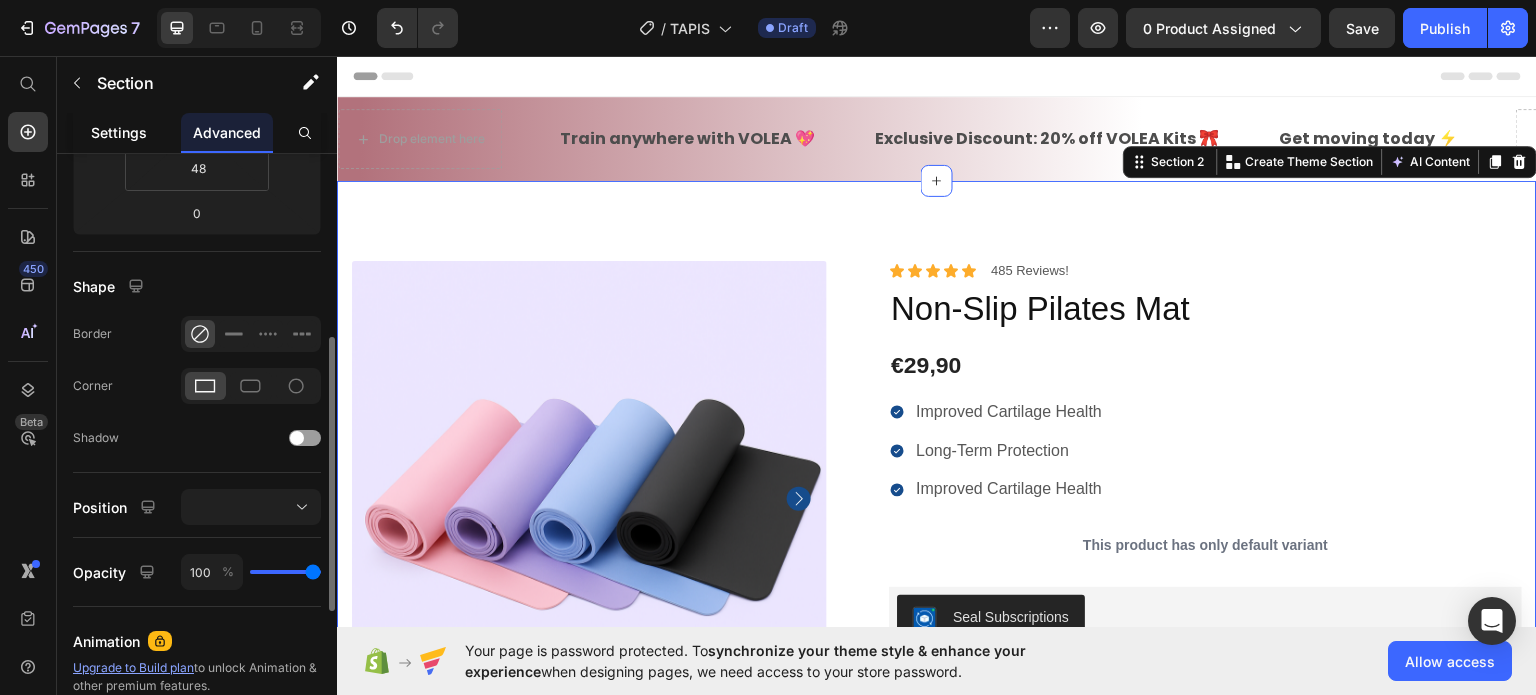 click on "Settings" at bounding box center (119, 132) 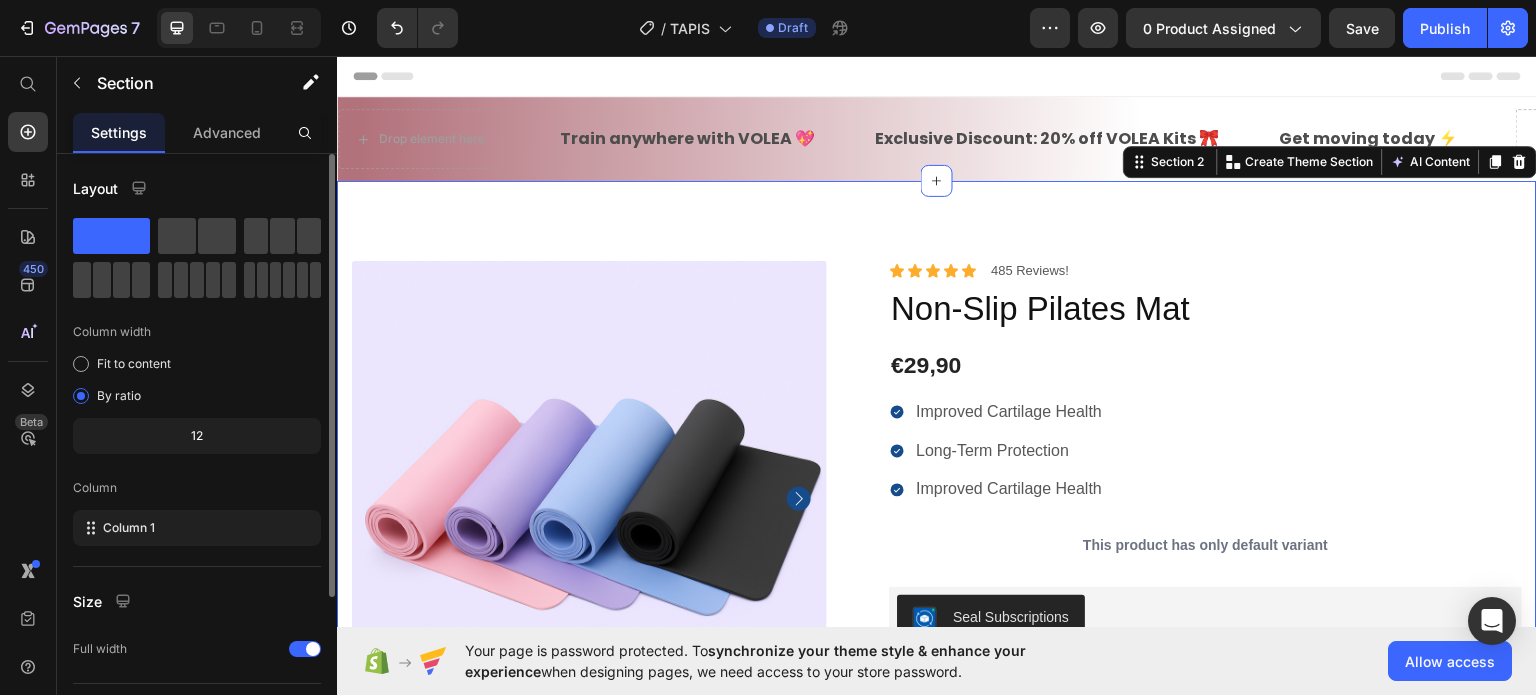scroll, scrollTop: 208, scrollLeft: 0, axis: vertical 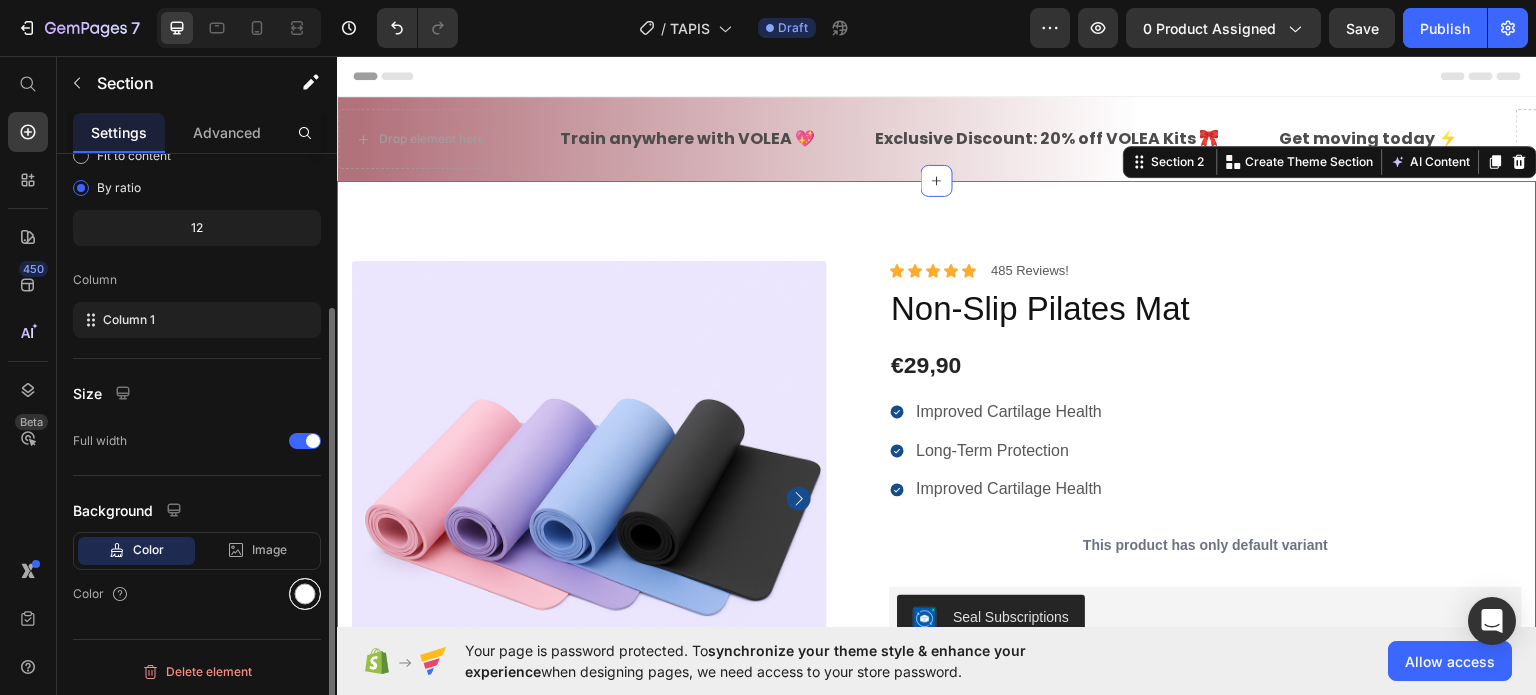 click at bounding box center (305, 594) 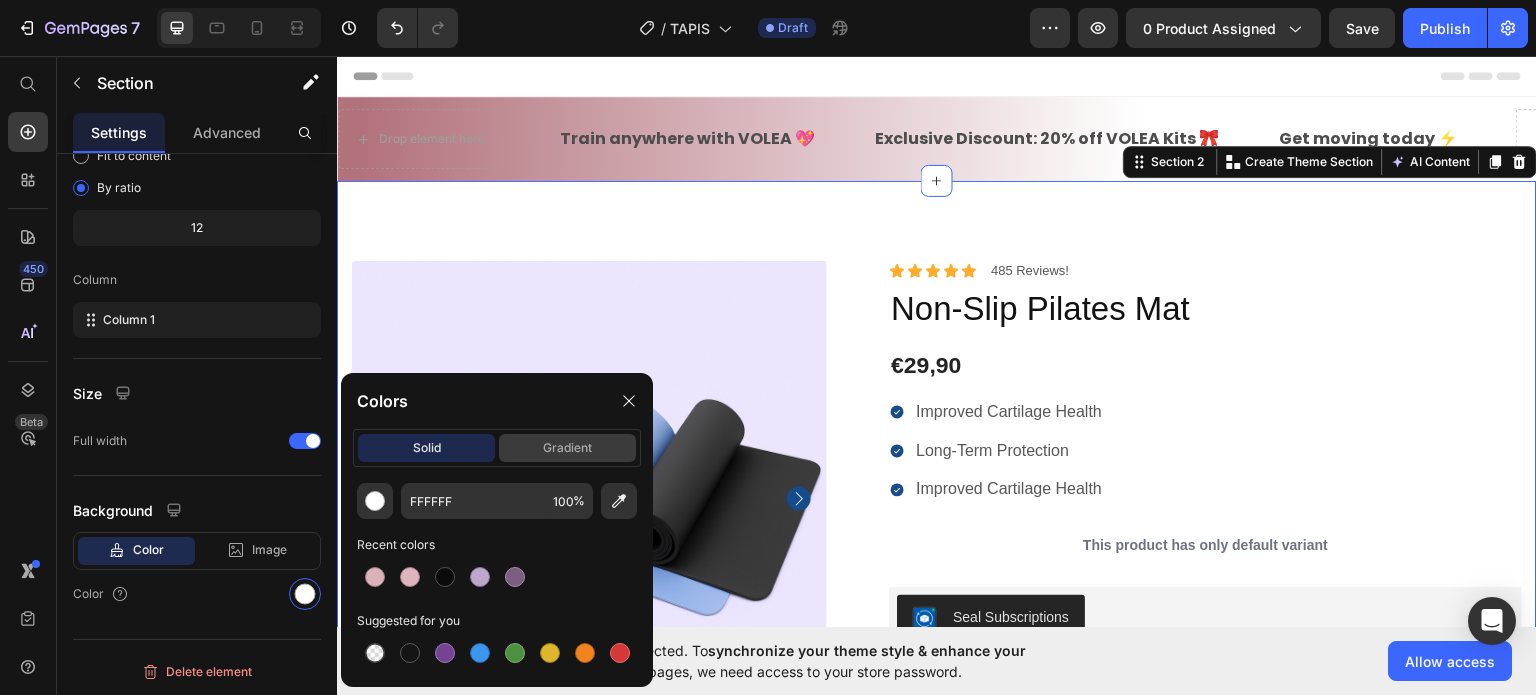 click on "gradient" 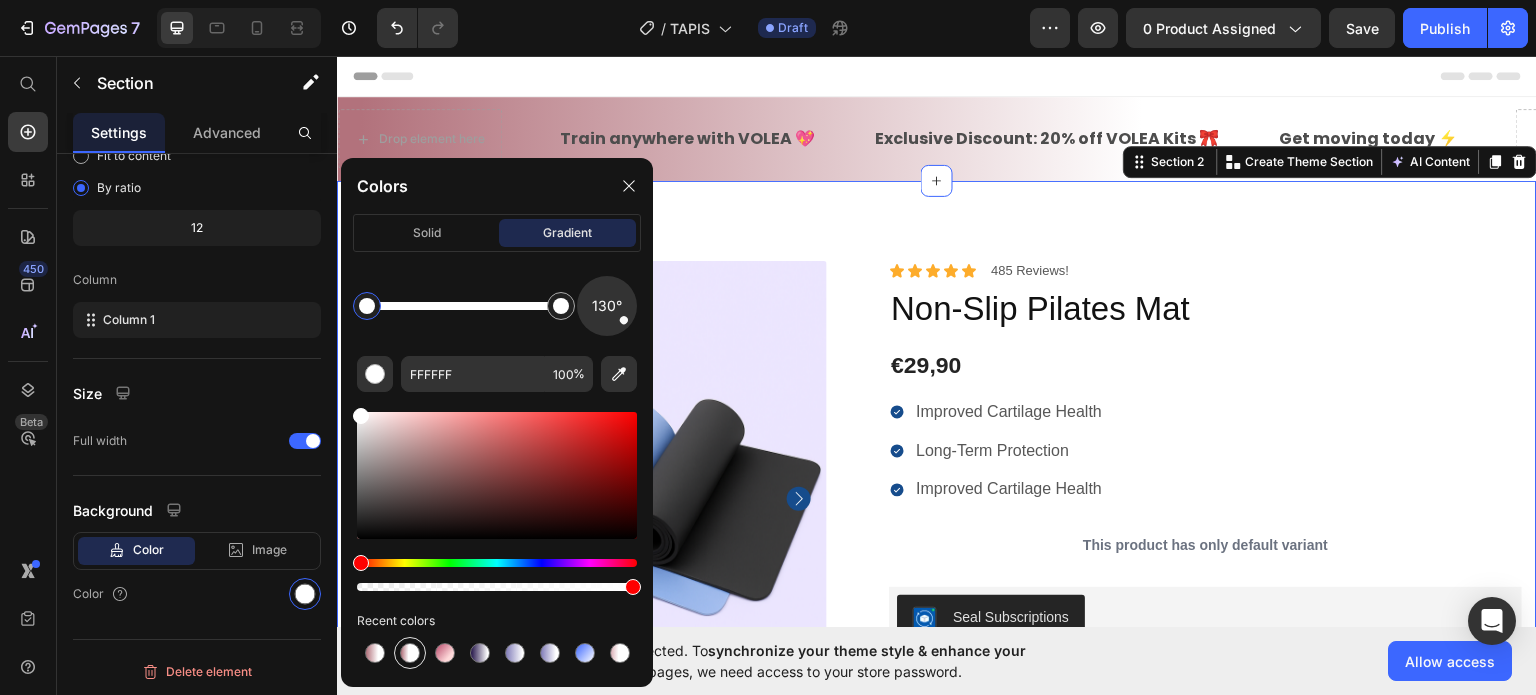 click at bounding box center [410, 653] 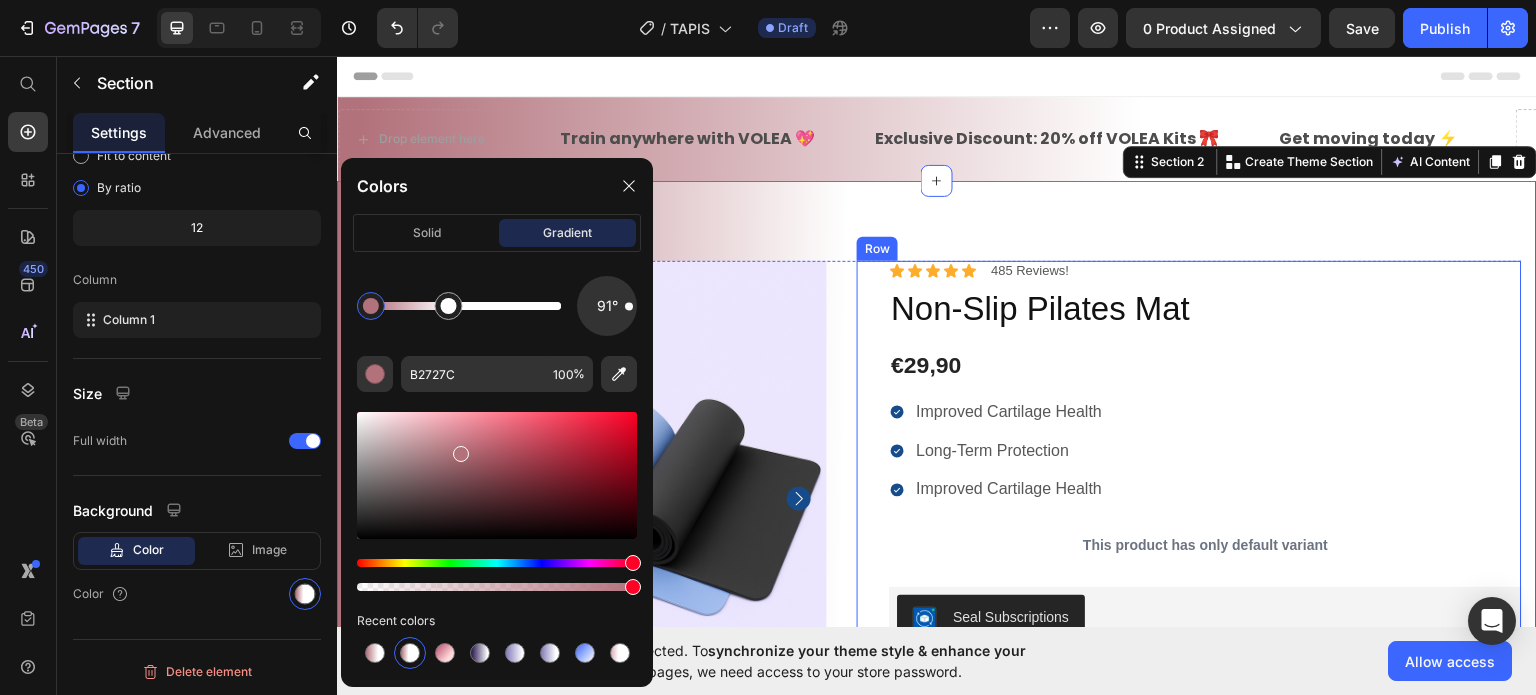 click on "Icon Icon Icon Icon Icon Icon List 485 Reviews! Text Block Row Non-Slip Pilates Mat Product Title €29,90 Product Price Improved Cartilage Health Long-Term Protection Improved Cartilage Health Item List This product has only default variant Product Variants & Swatches Seal Subscriptions Seal Subscriptions Quantity Text Block 1 Product Quantity
Ships within 1-2days.  Free shipping & returns Item List 1 Product Quantity Out of stock Add to Cart Row
100% Money-Back Guarantee Item List
60-Day Easy Returns and Exchanges Item List Row
Description
Label Directions
Supplement Facts Accordion" at bounding box center [1205, 673] 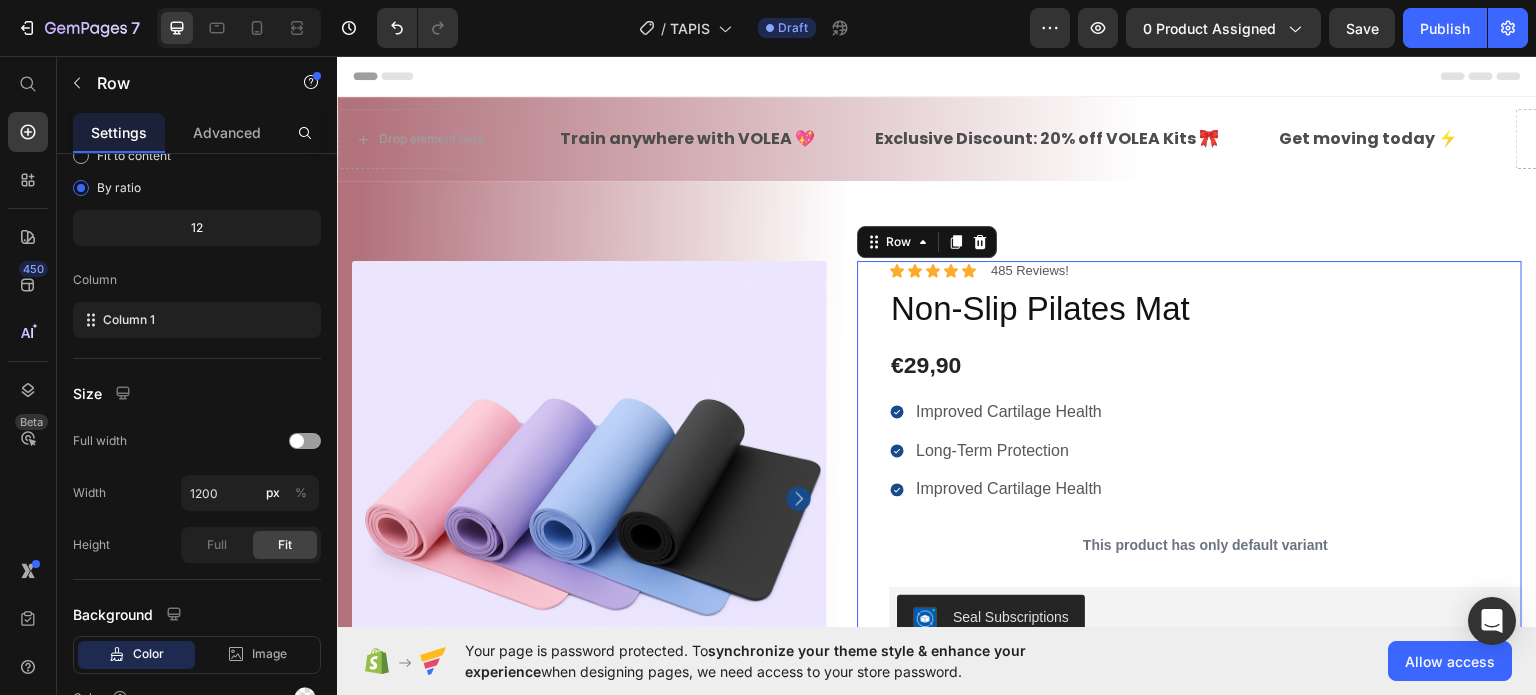 scroll, scrollTop: 0, scrollLeft: 0, axis: both 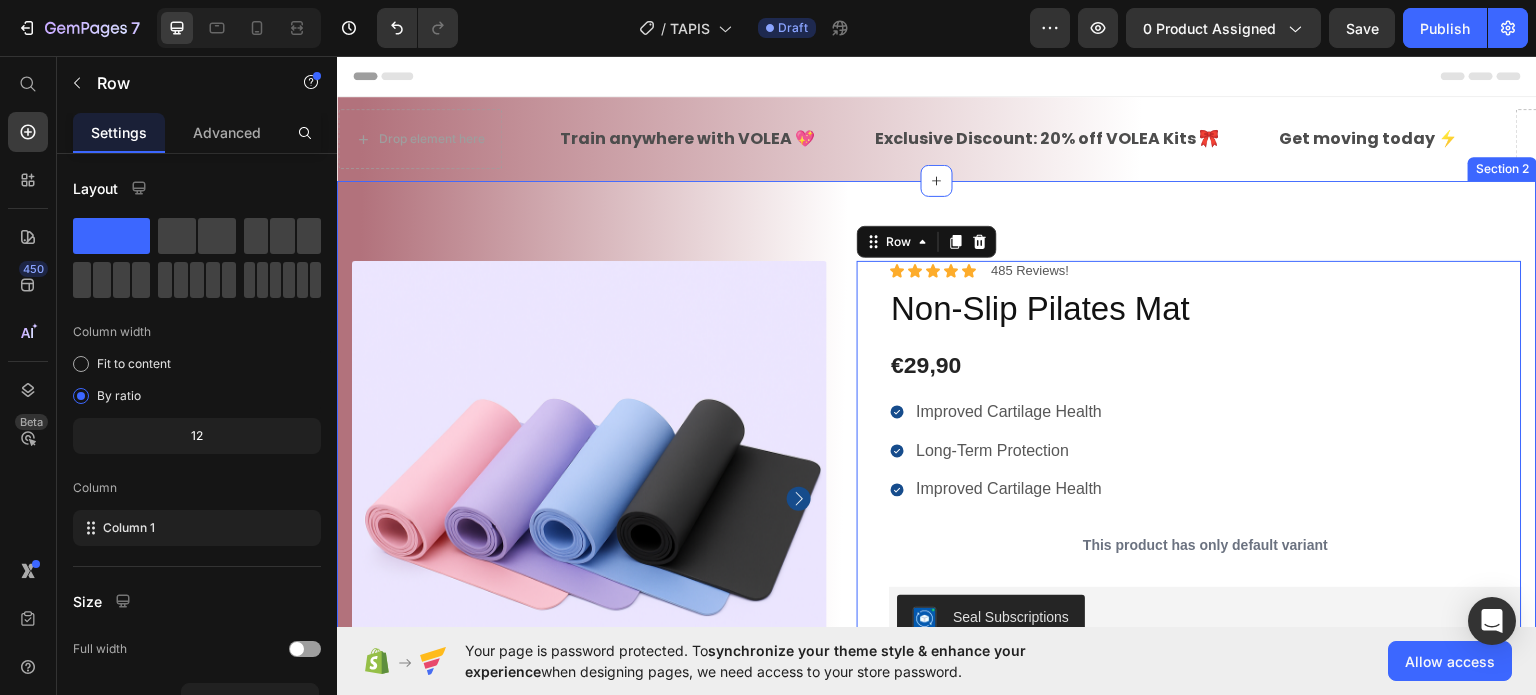 click on "100% Money-Back Guarantee Item List
60-Day Easy Returns Item List Row
Product Images
Icon Boosts immunity and defense Text Block
Icon Boosts immunity and defense Text Block
Icon Boosts immunity and defense Text Block Row Icon Icon Icon Icon Icon Icon List [FIRST] [LAST] Text Block Row Verified Buyer Item List Row “At vero eos et accusamus et iusto odio dignissimos ducimus qui blanditiis praesentium voluptatum” Text Block Row Icon Icon Icon Icon Icon Icon List 485 Reviews! Text Block Row Non-Slip Pilates Mat Product Title €29,90 Product Price Improved Cartilage Health Long-Term Protection Improved Cartilage Health Item List This product has only default variant Product Variants & Swatches Seal Subscriptions Seal Subscriptions Quantity Text Block 1 Product Quantity
Ships within 1-2days.  Free shipping & returns Item List 1 Product Quantity Out of stock Add to Cart Row" at bounding box center (937, 704) 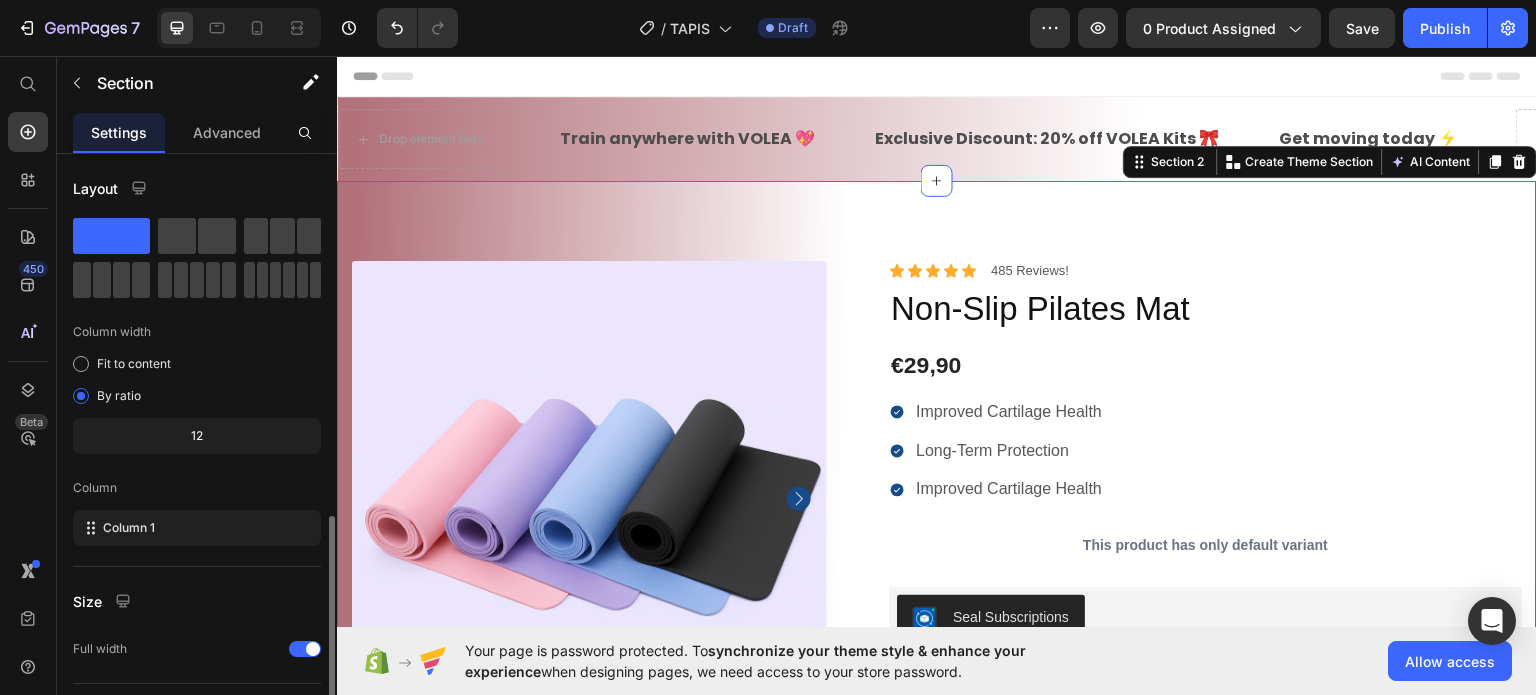 scroll, scrollTop: 208, scrollLeft: 0, axis: vertical 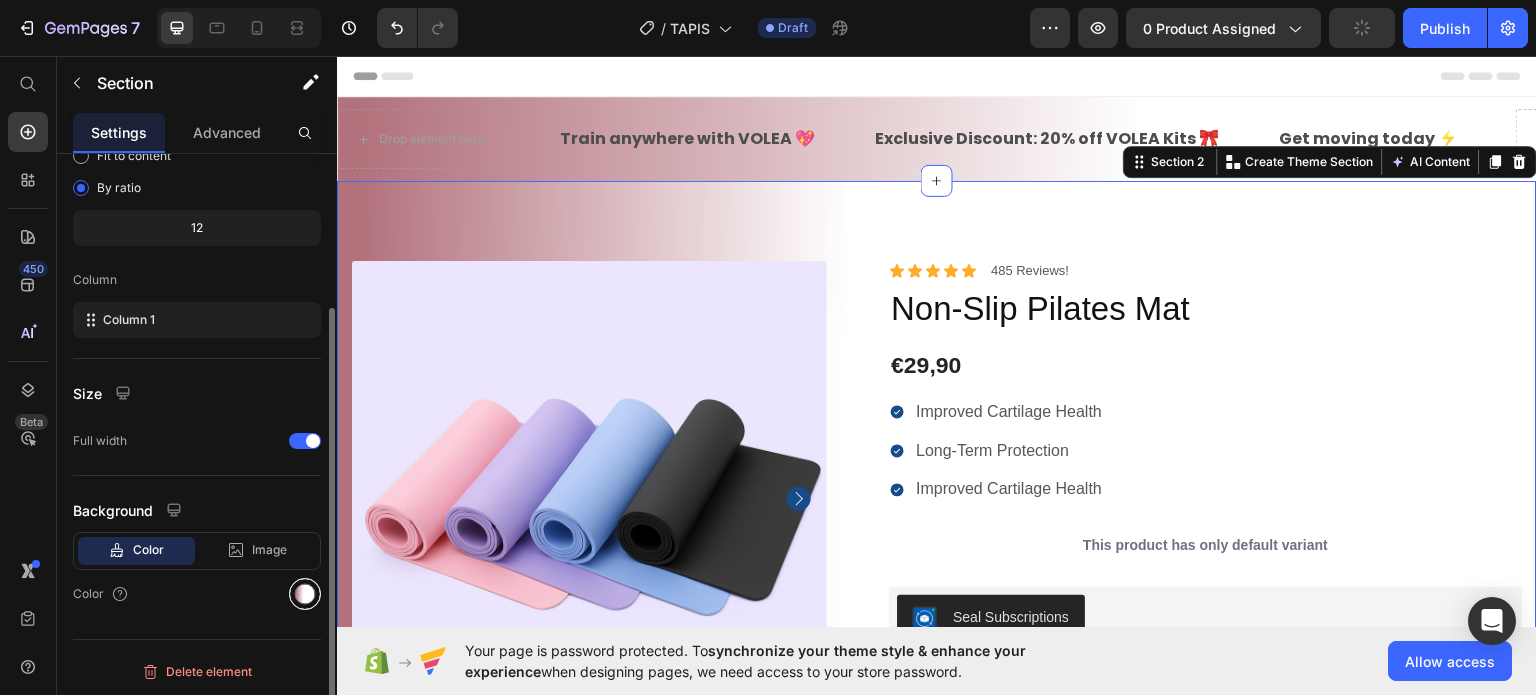 click at bounding box center [305, 594] 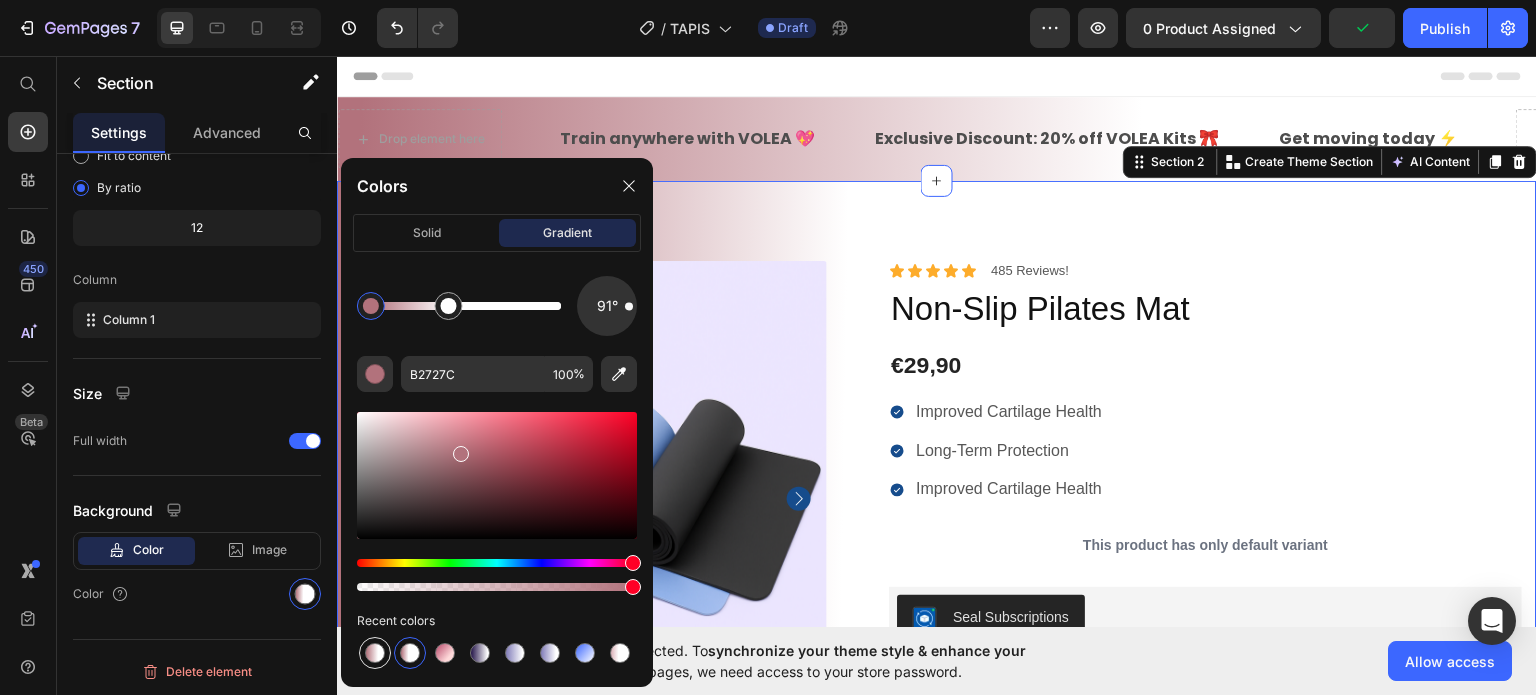 click at bounding box center (375, 653) 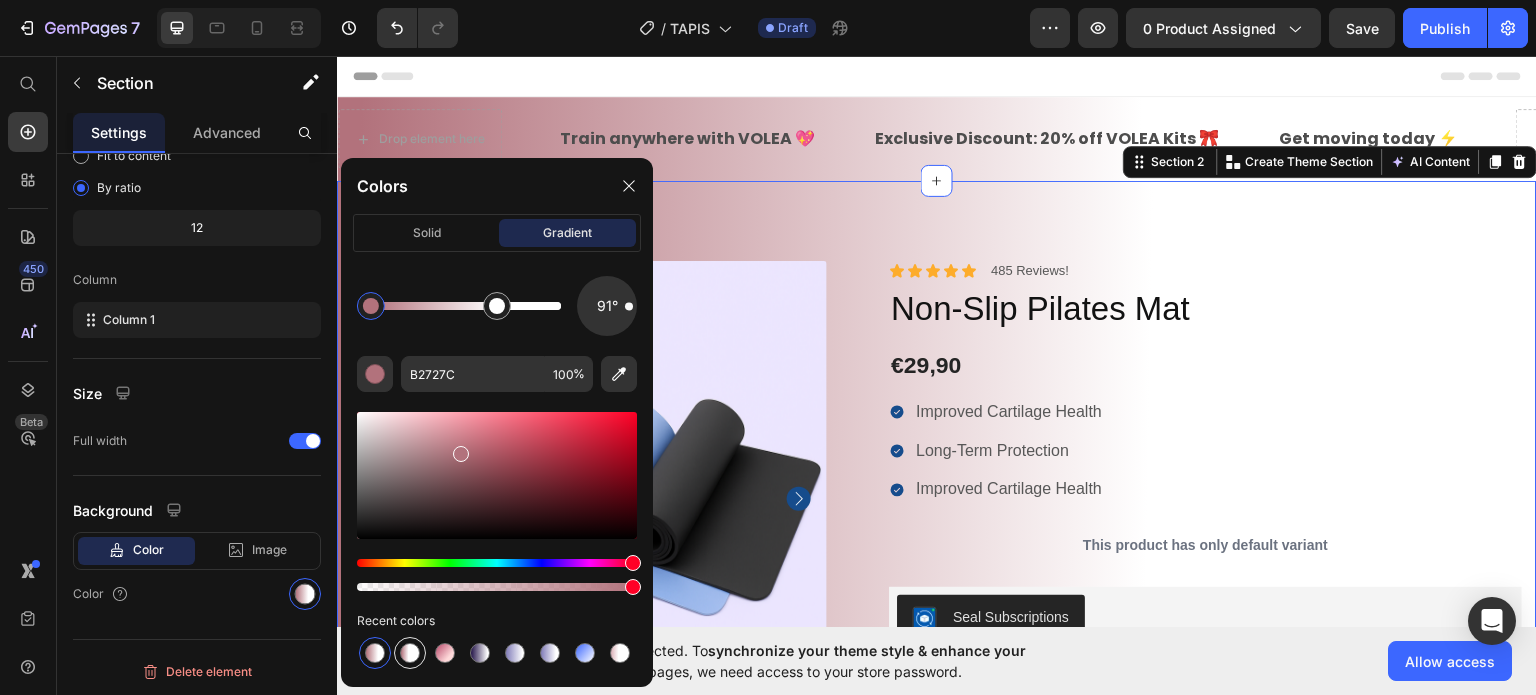 click at bounding box center [410, 653] 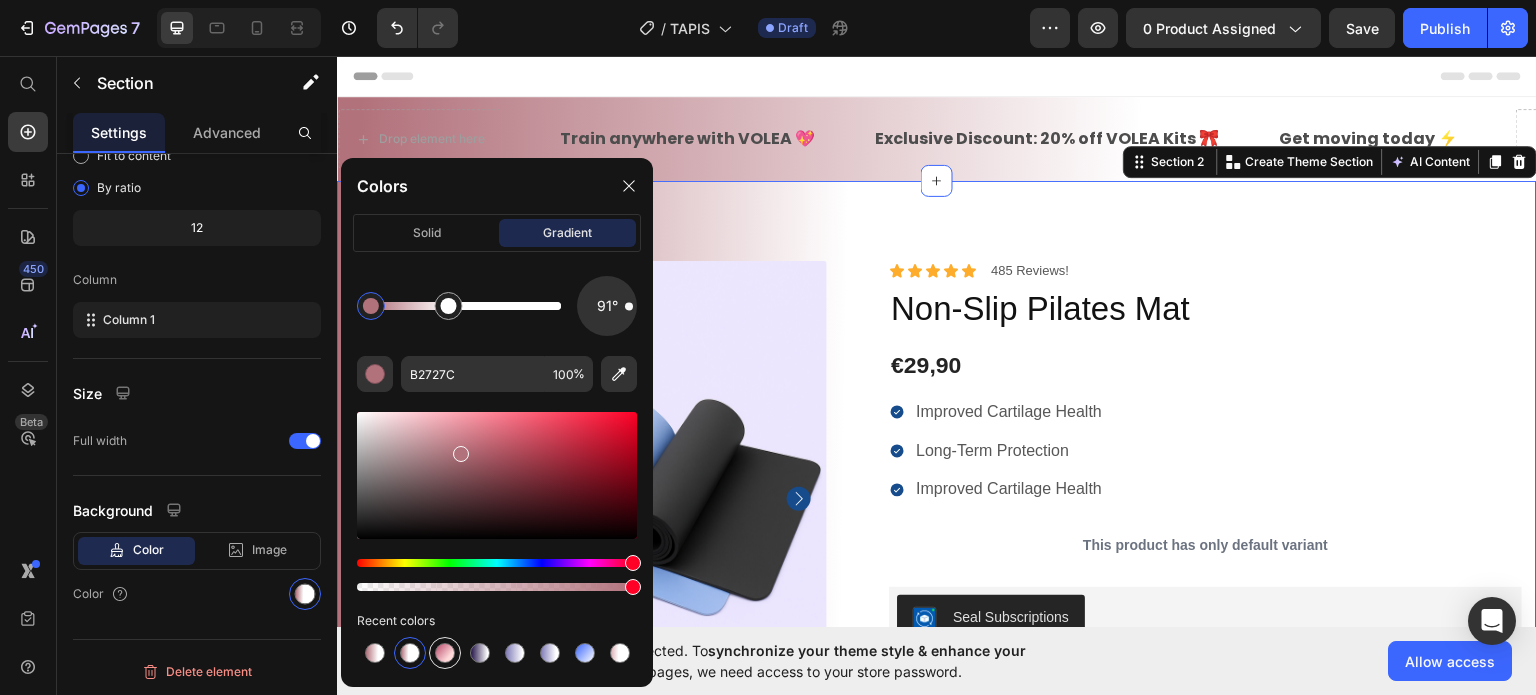 click at bounding box center (445, 653) 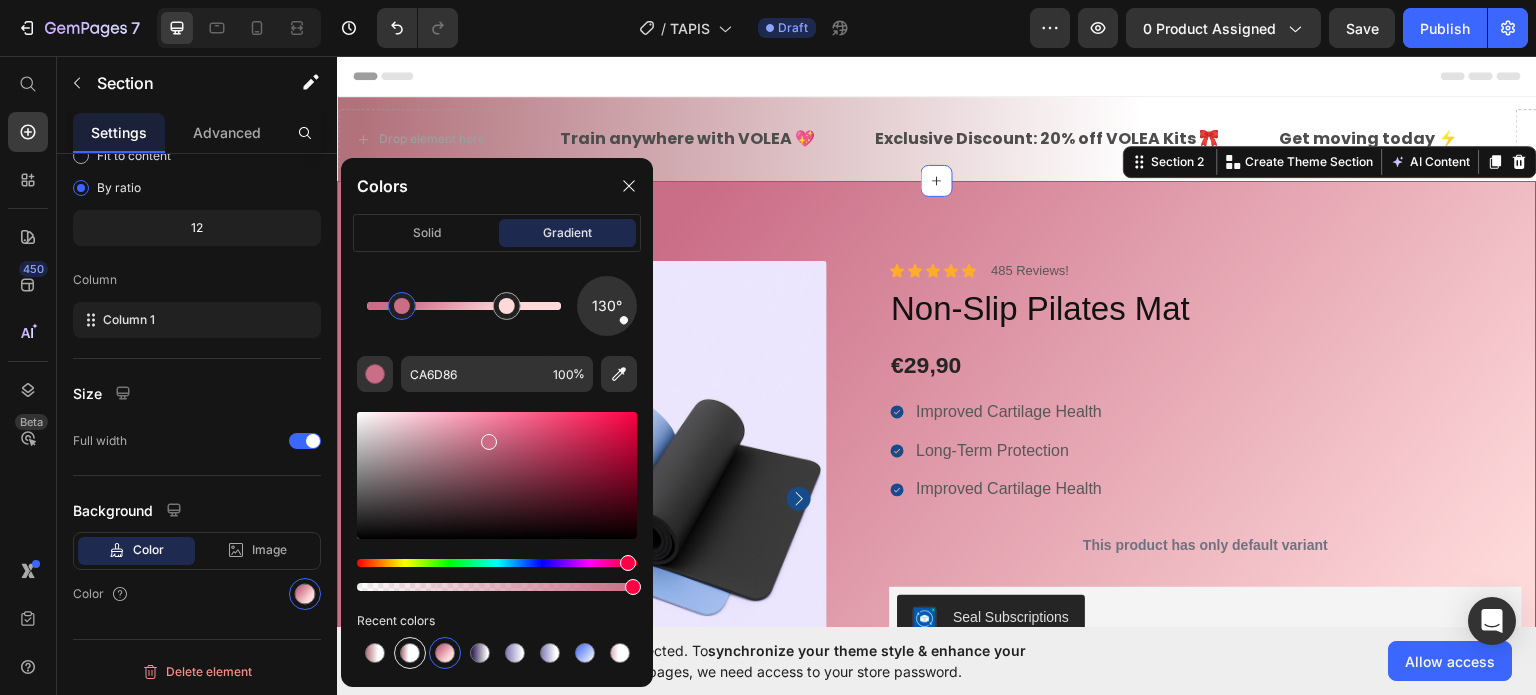 click at bounding box center (410, 653) 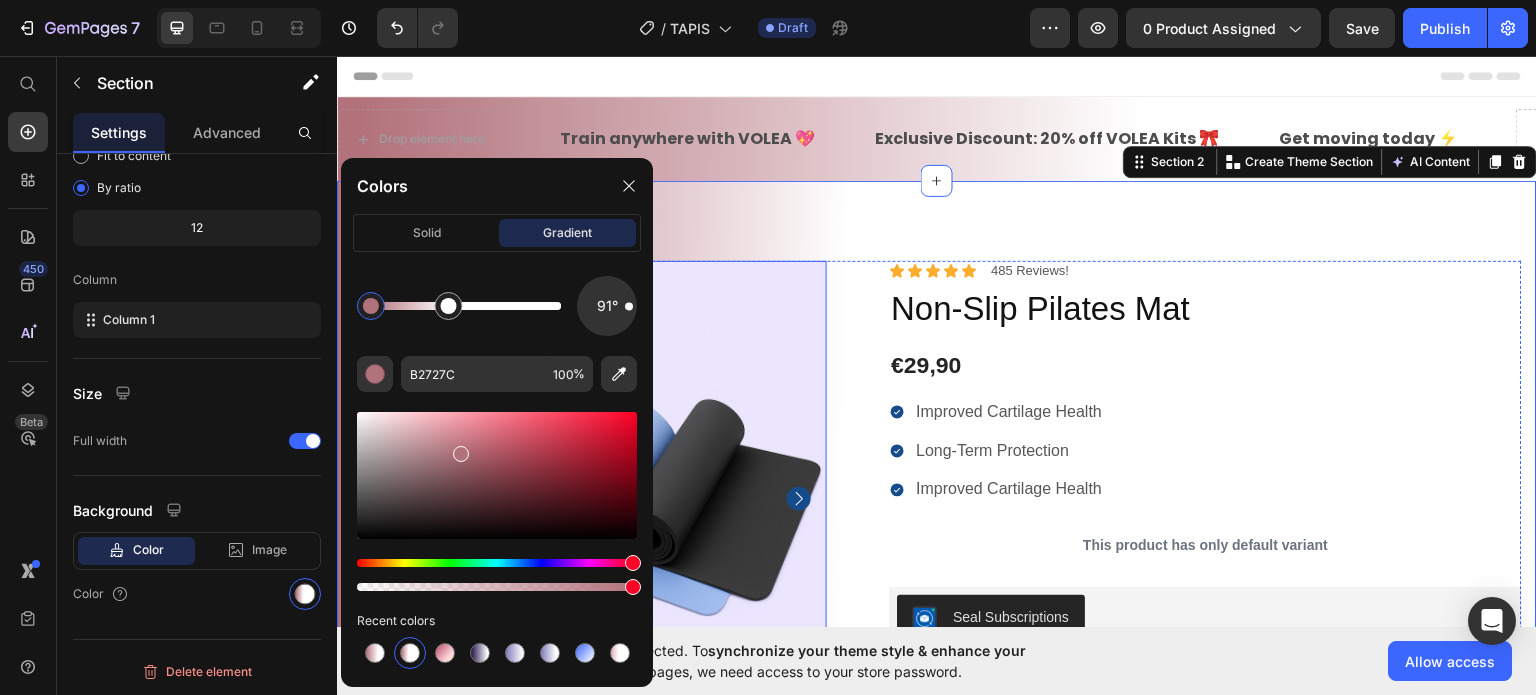 click on "Icon Icon Icon Icon Icon Icon List 485 Reviews! Text Block Row Non-Slip Pilates Mat Product Title €29,90 Product Price Improved Cartilage Health Long-Term Protection Improved Cartilage Health Item List This product has only default variant Product Variants & Swatches Seal Subscriptions Seal Subscriptions Quantity Text Block 1 Product Quantity
Ships within 1-2days.  Free shipping & returns Item List 1 Product Quantity Out of stock Add to Cart Row
100% Money-Back Guarantee Item List
60-Day Easy Returns and Exchanges Item List Row
Description
Label Directions
Supplement Facts Accordion" at bounding box center [1205, 673] 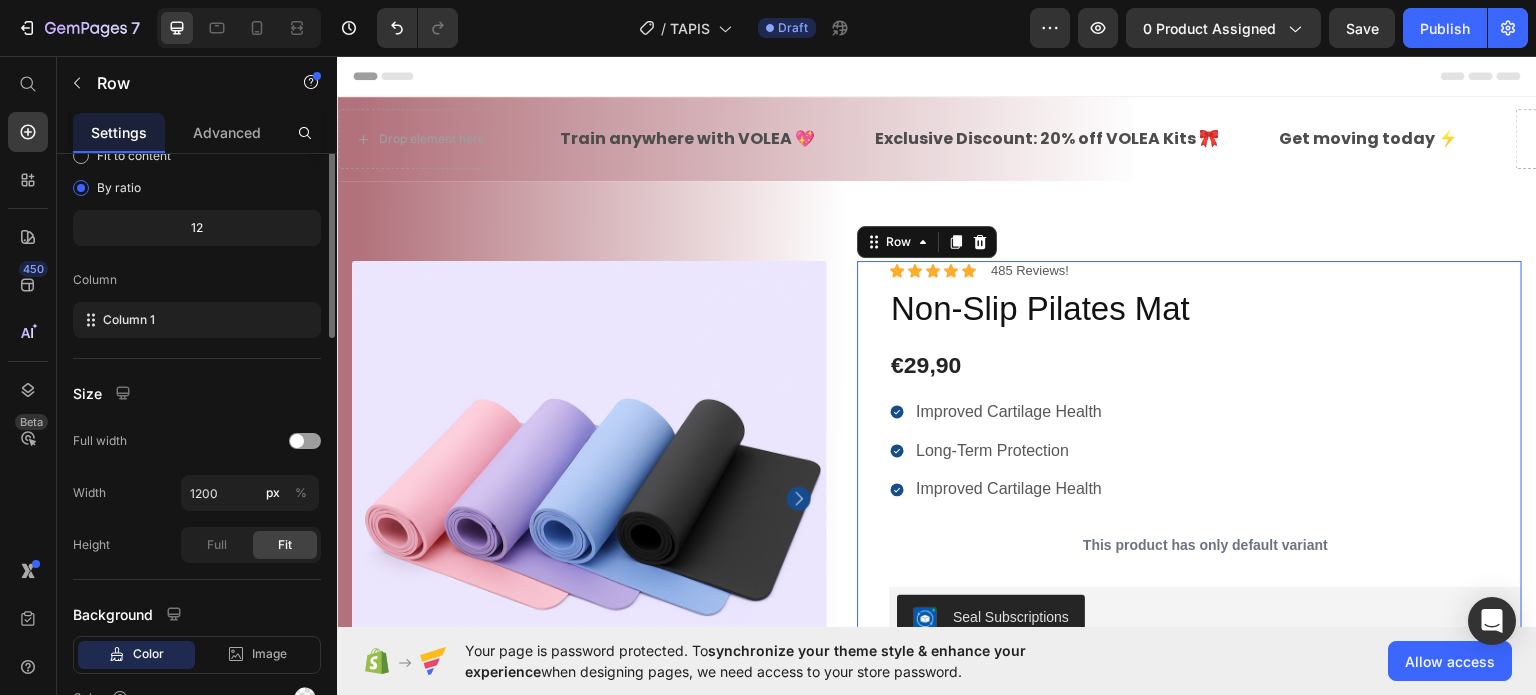 scroll, scrollTop: 0, scrollLeft: 0, axis: both 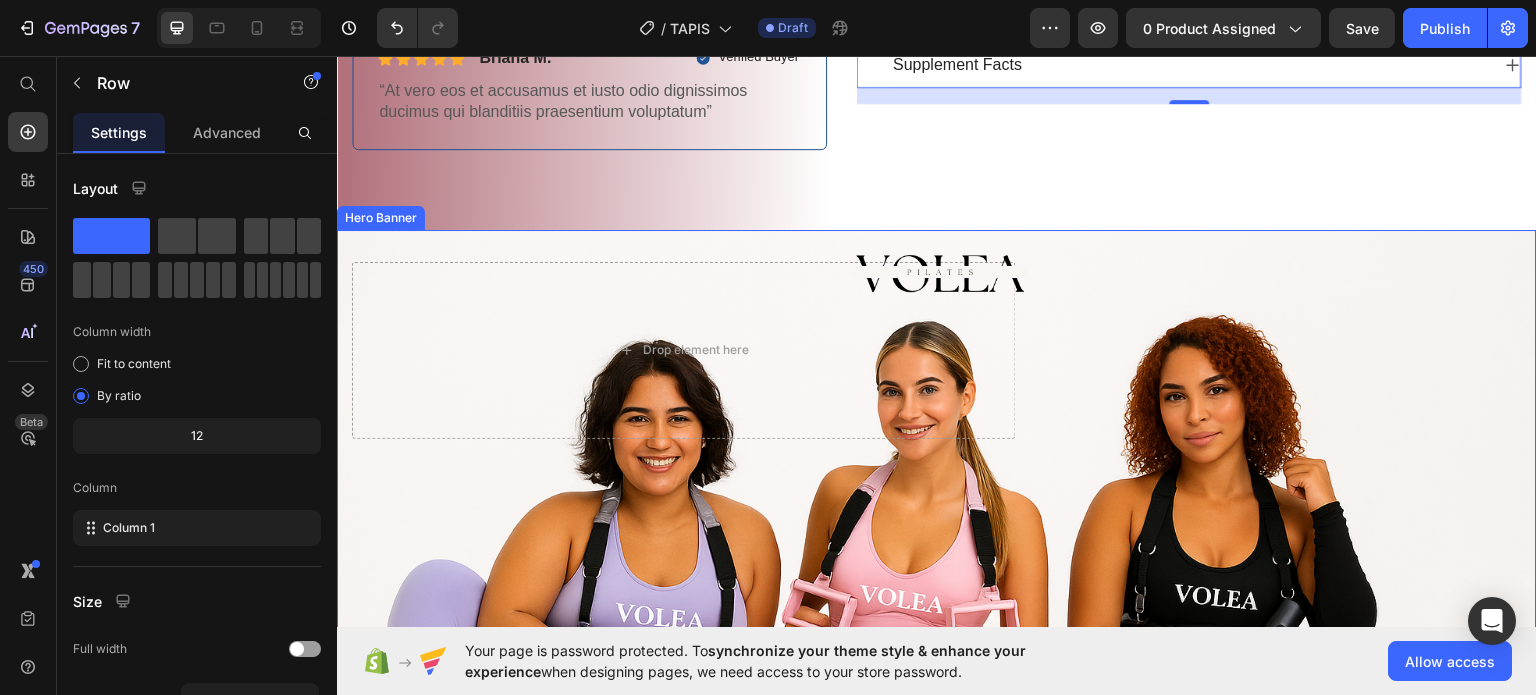 click on "Image" at bounding box center [1285, 349] 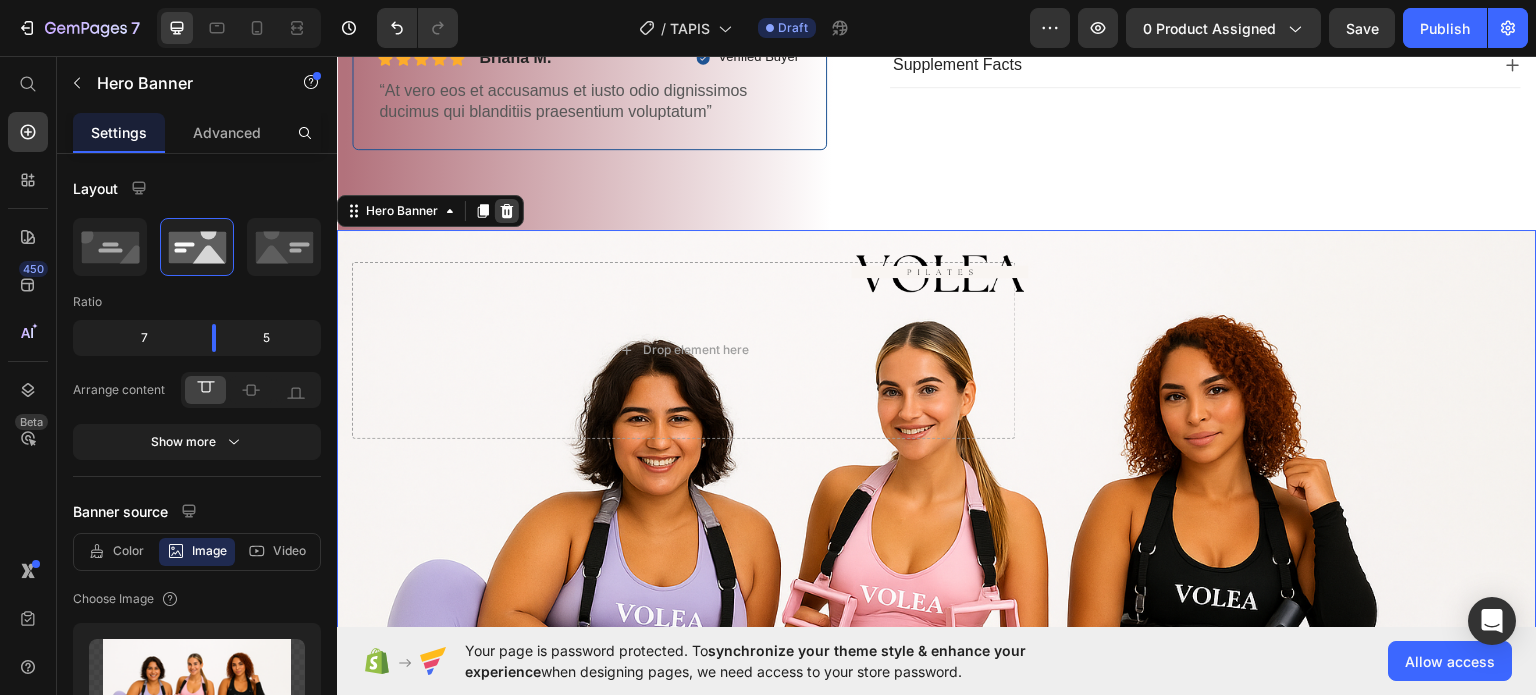 click 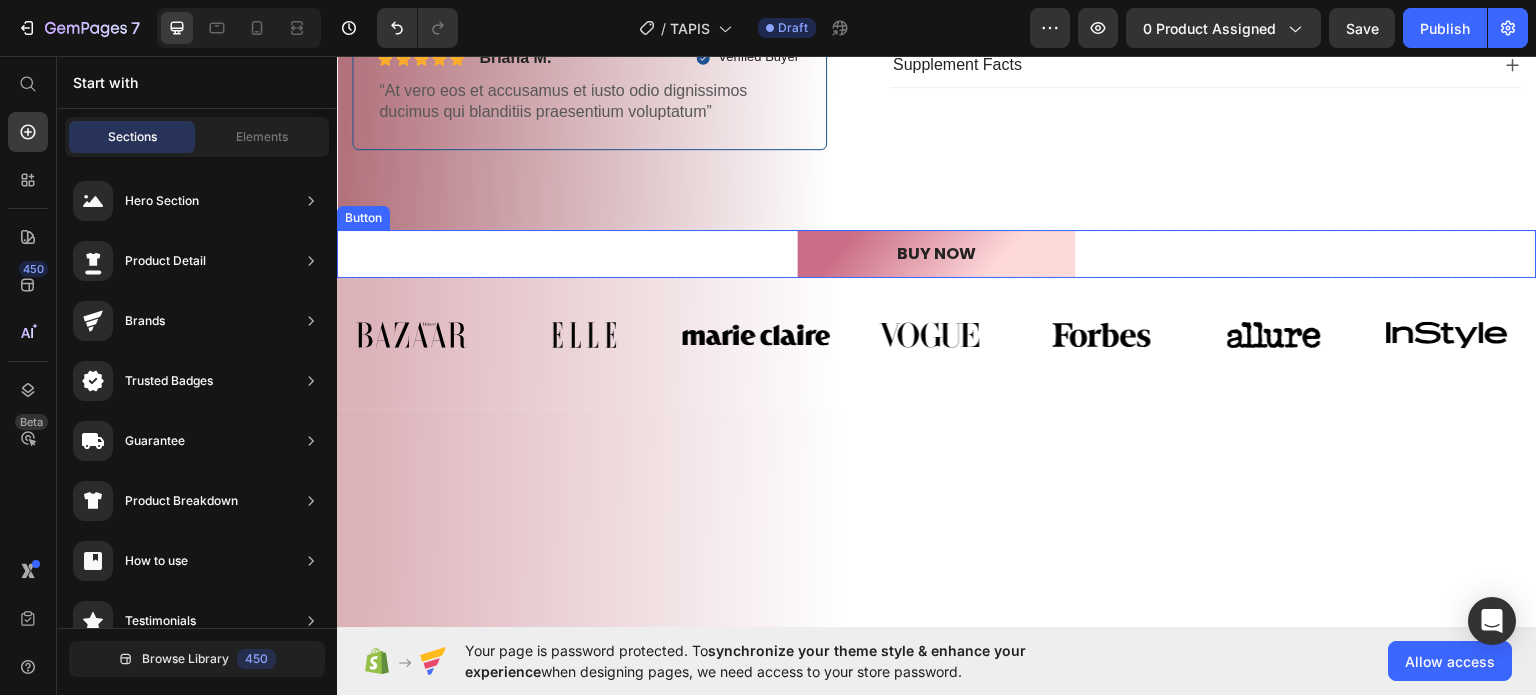 click on "BUY NOW Button" at bounding box center [937, 253] 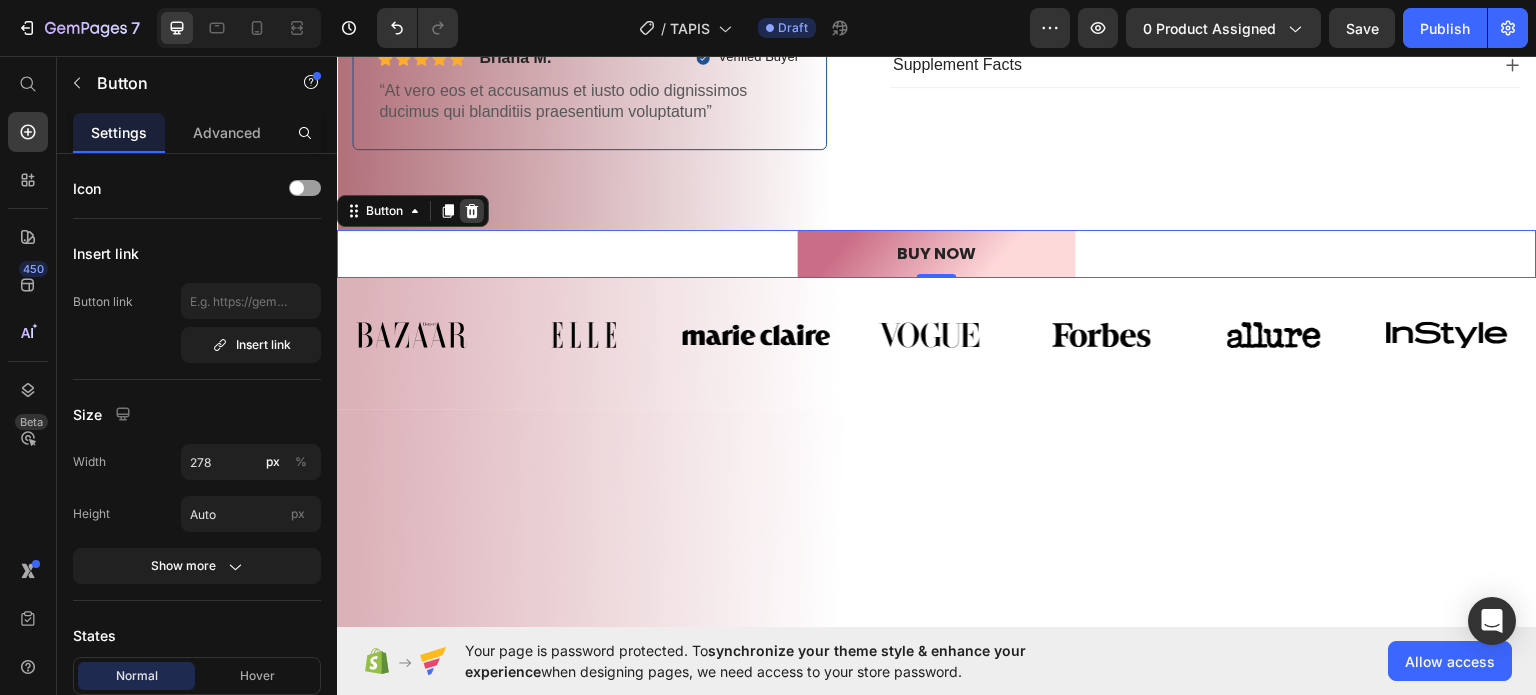 click 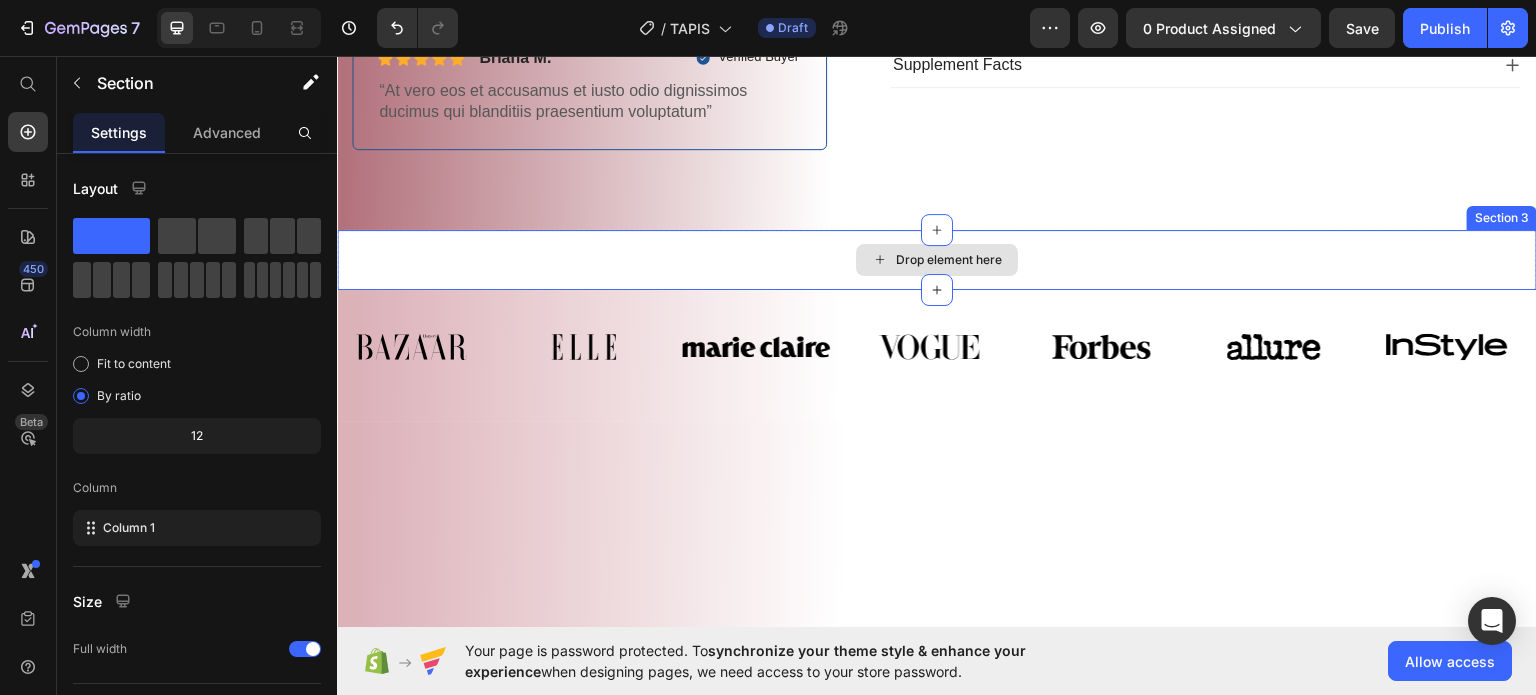 click on "Drop element here" at bounding box center (937, 259) 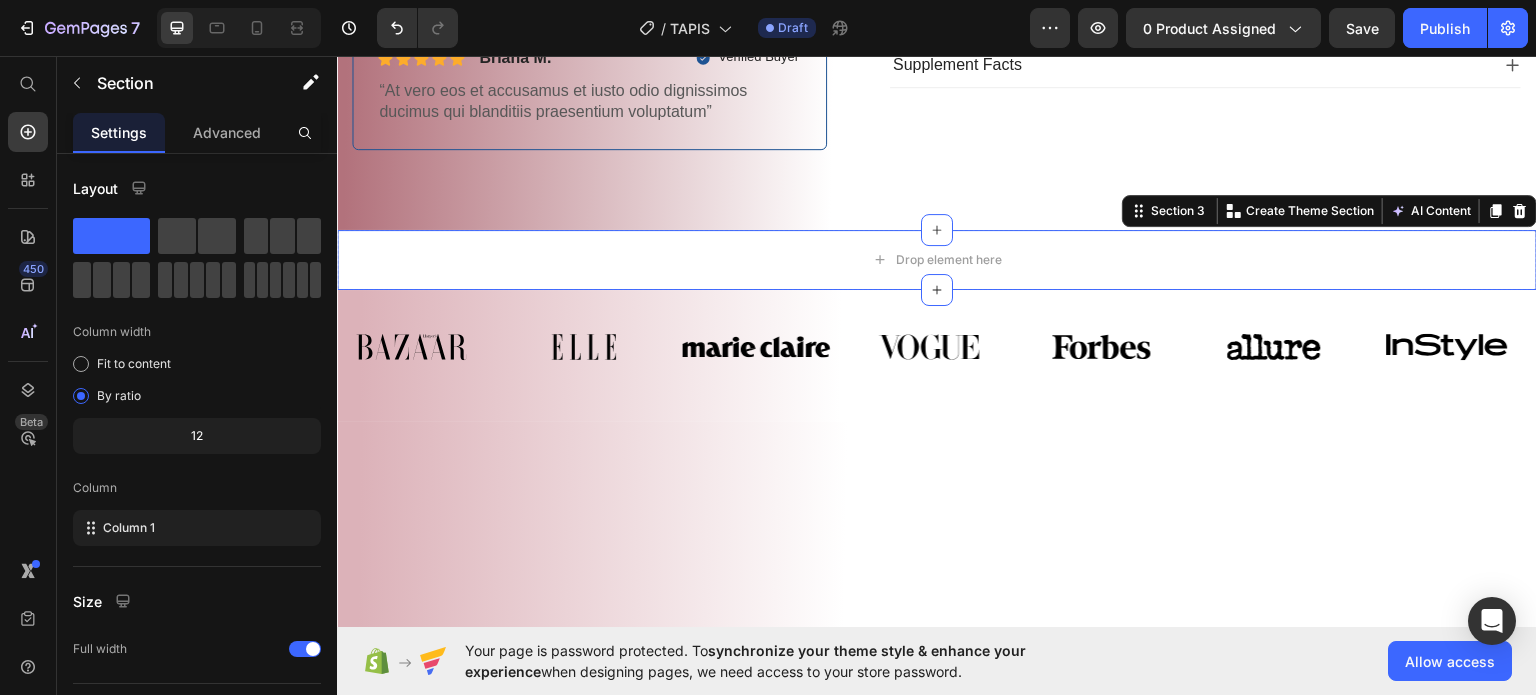 click 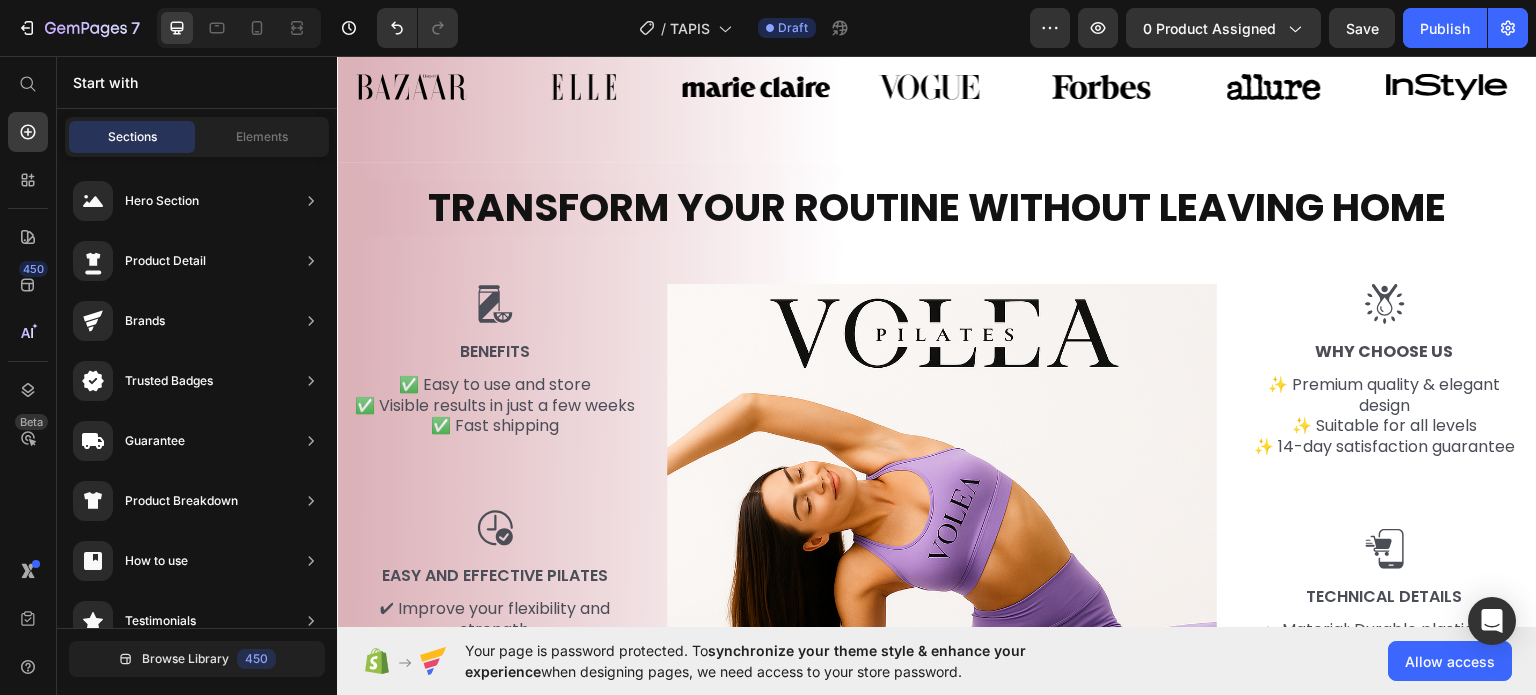 scroll, scrollTop: 1100, scrollLeft: 0, axis: vertical 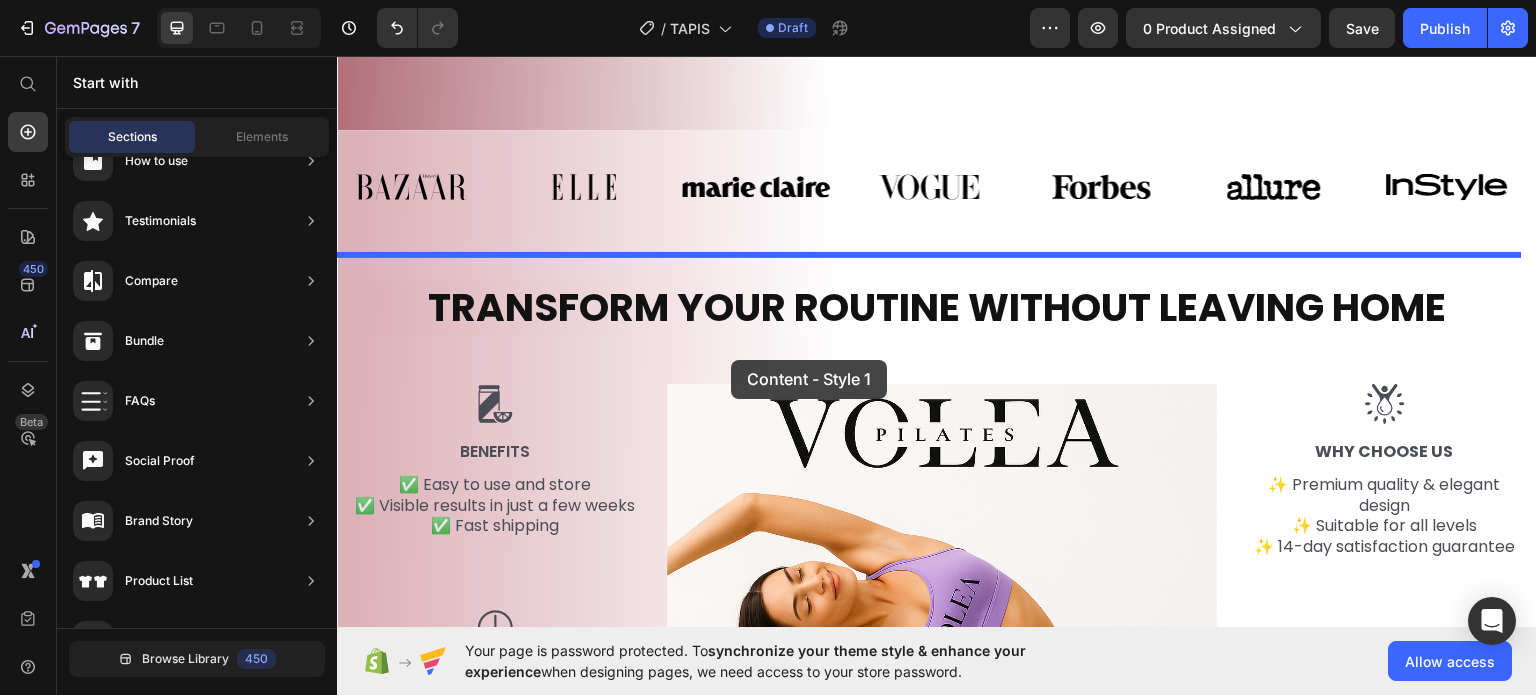 drag, startPoint x: 801, startPoint y: 623, endPoint x: 731, endPoint y: 359, distance: 273.12268 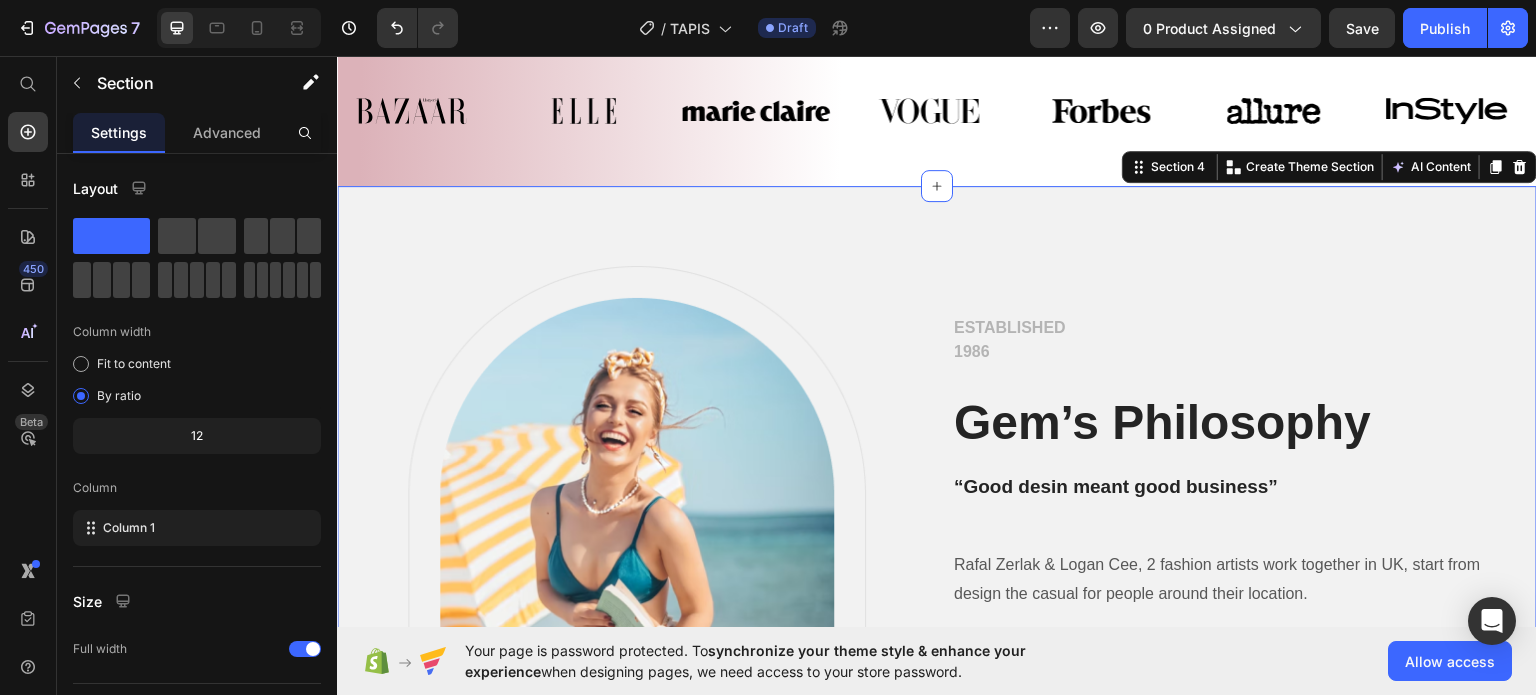 scroll, scrollTop: 1229, scrollLeft: 0, axis: vertical 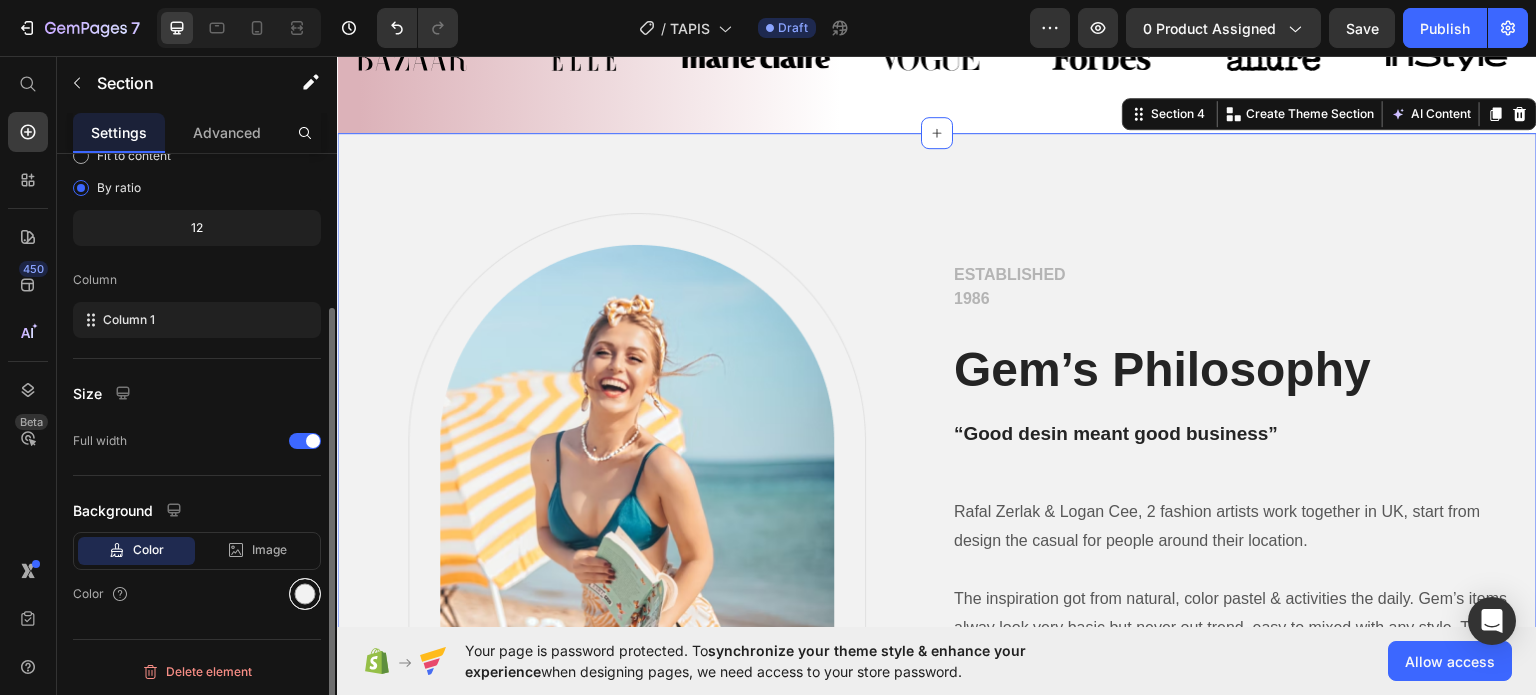 click at bounding box center [305, 594] 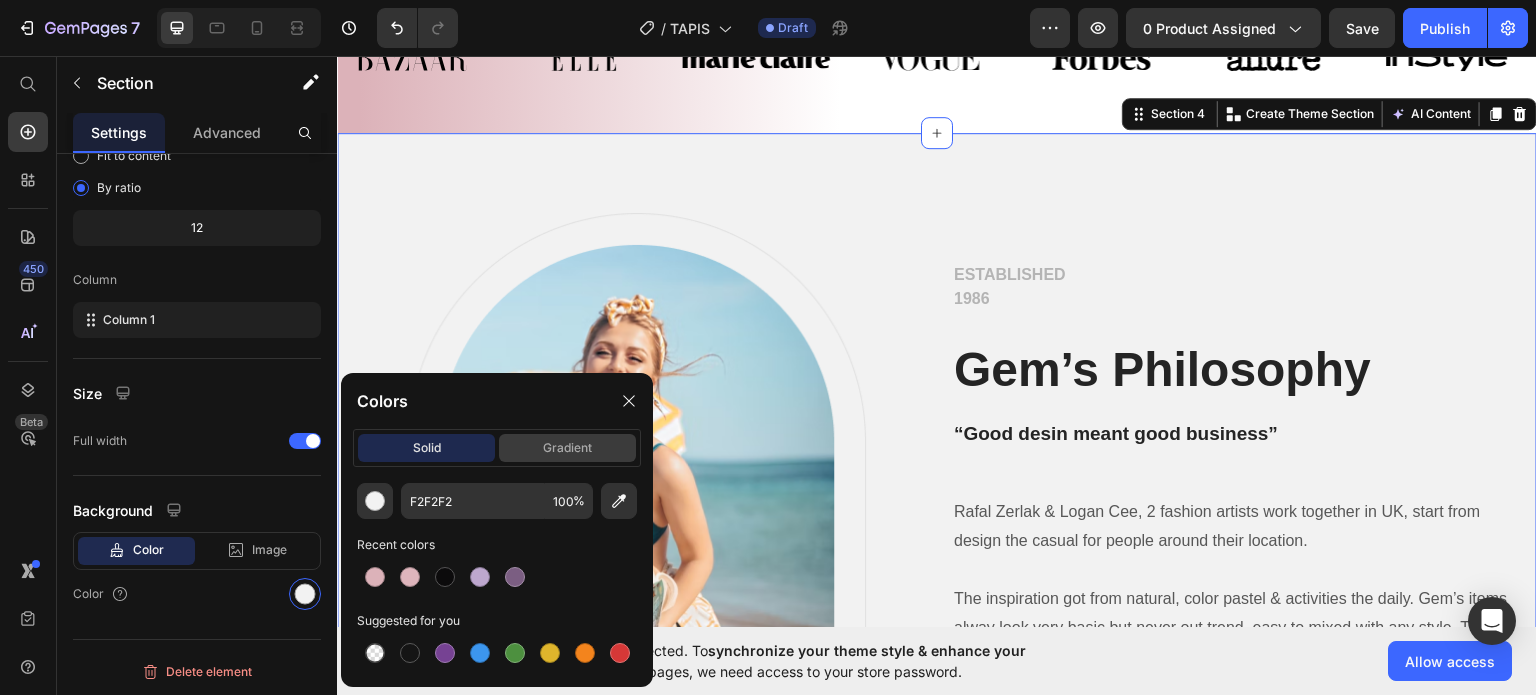 click on "gradient" 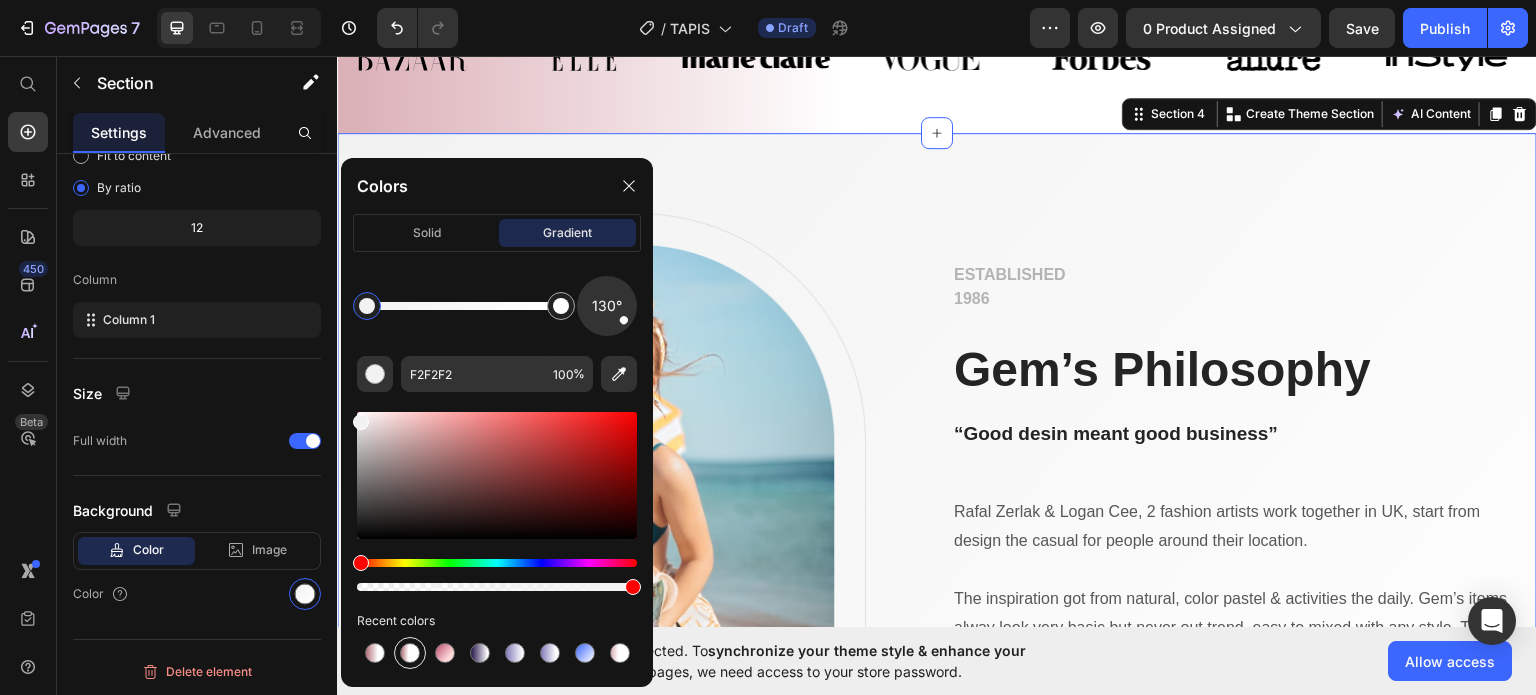 click at bounding box center (410, 653) 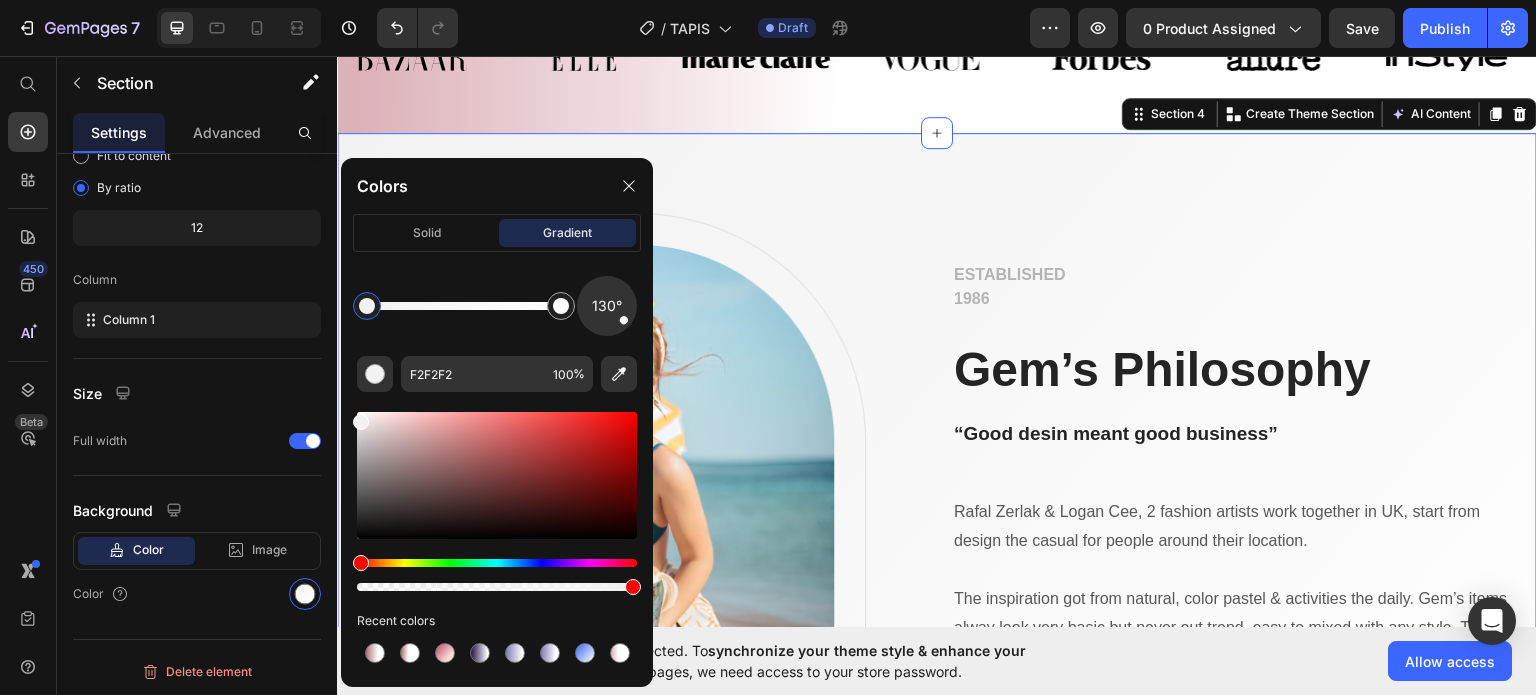 type on "B2727C" 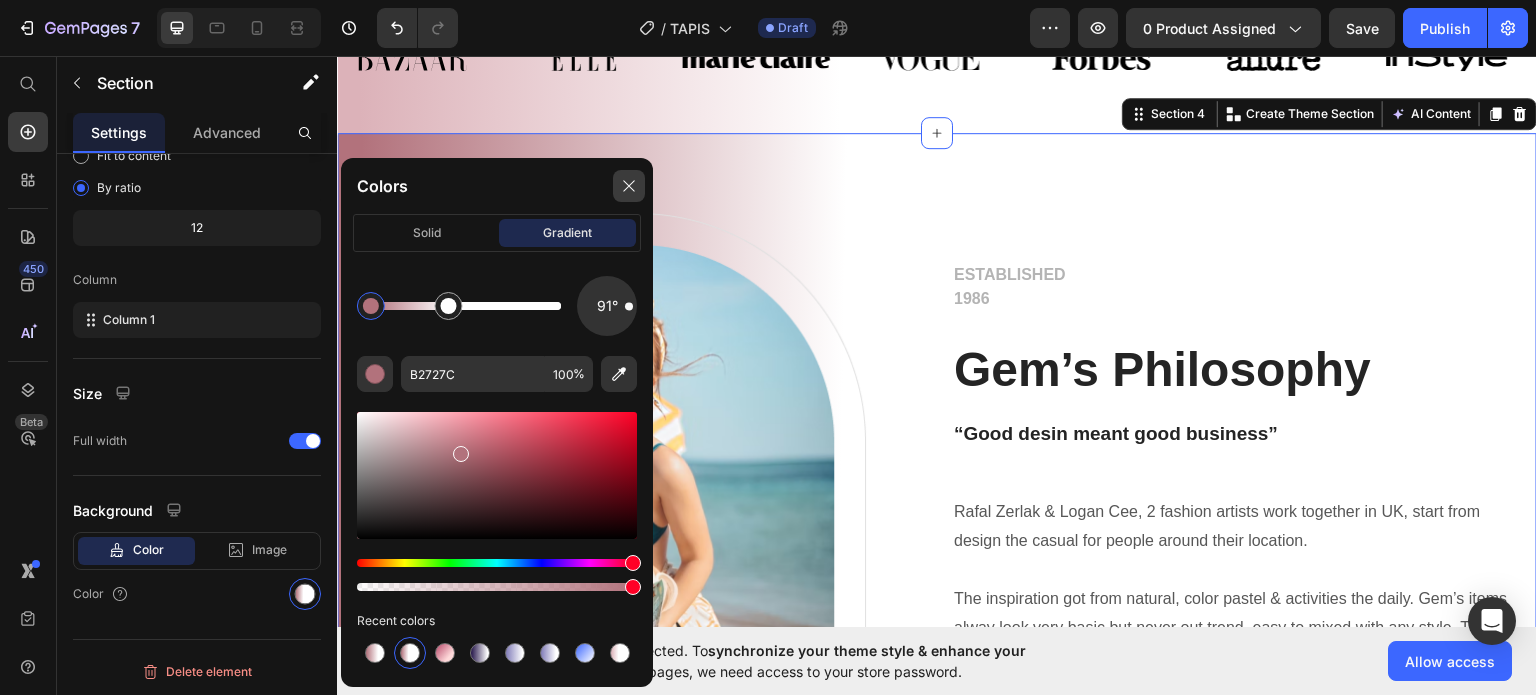 drag, startPoint x: 629, startPoint y: 181, endPoint x: 355, endPoint y: 281, distance: 291.67792 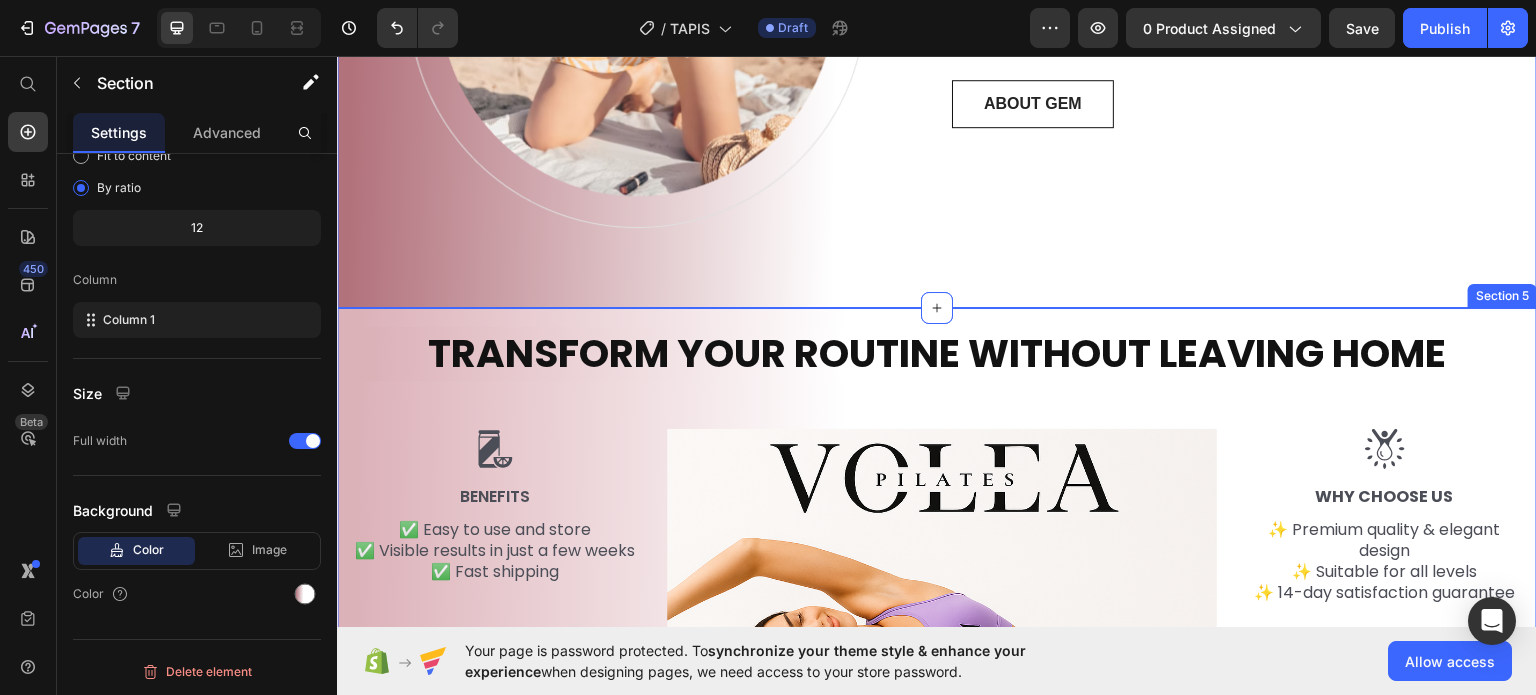 scroll, scrollTop: 1929, scrollLeft: 0, axis: vertical 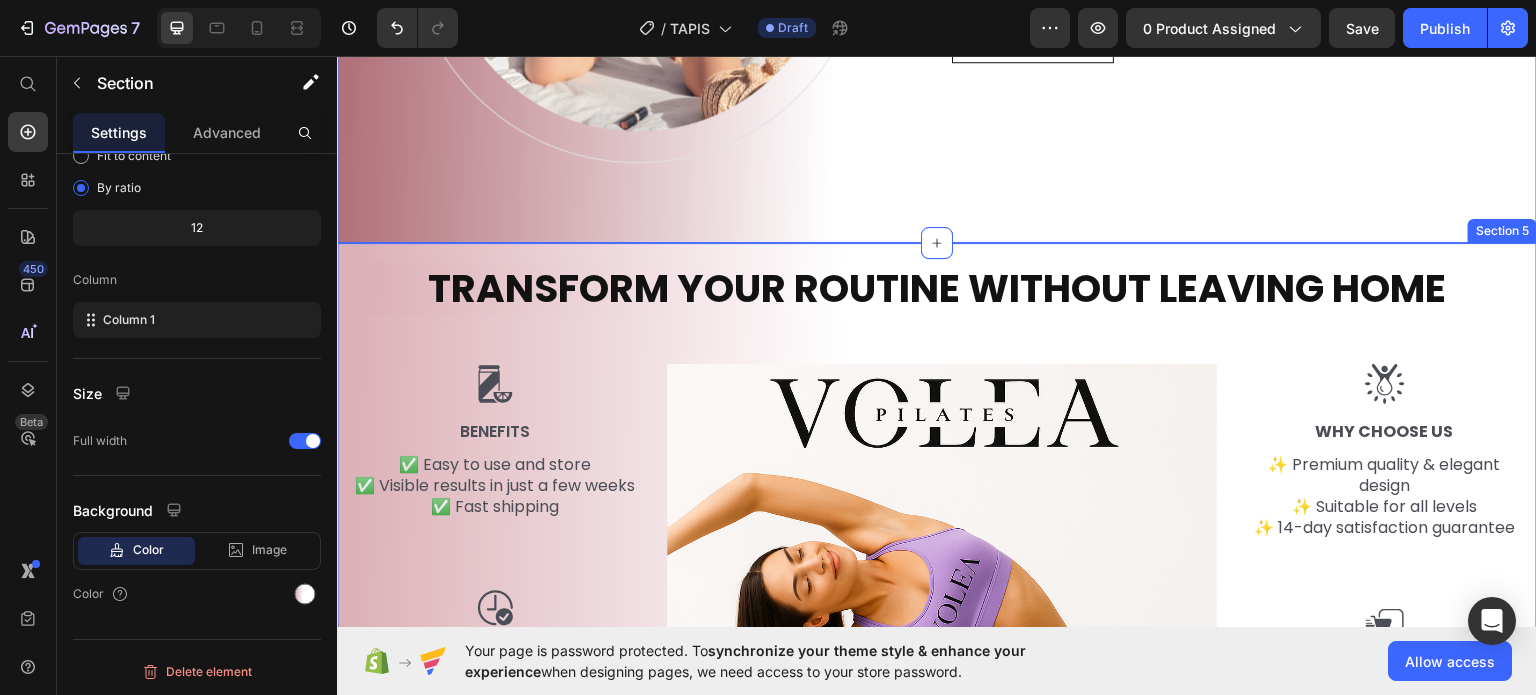 click on "TRANSFORM YOUR ROUTINE WITHOUT LEAVING HOME Heading Row Image BENEFITS Text Block ✅ Easy to use and store ✅ Visible results in just a few weeks ✅ Fast shipping   Text Block Image Easy and Effective Pilates Text Block ✔ Improve your flexibility and strength ✔ Reduce stress and tone your body ✔ Suitable for all levels ✔ Compact and easy to fold Text Block Image Image Why Choose Us Text Block ✨ Premium quality & elegant design ✨ Suitable for all levels ✨ 14-day satisfaction guarantee   Text Block Image Technical Details Text Block 🔹 Material: Durable plastic with non-slip surface 📏 Open dimensions: 92 x 35 cm (adjustable) ⚖️ Maximum weight capacity: 150 kg 💪 Straps: Adjustable resistance 🎨 Available colours Text Block Row Row 🌸  VOLEA – Transform your routine. Transform your life Text Text
Drop element here
Drop element here 🌸  VOLEA – Transform your routine. Transform your life Text Text
Drop element here" at bounding box center [937, 657] 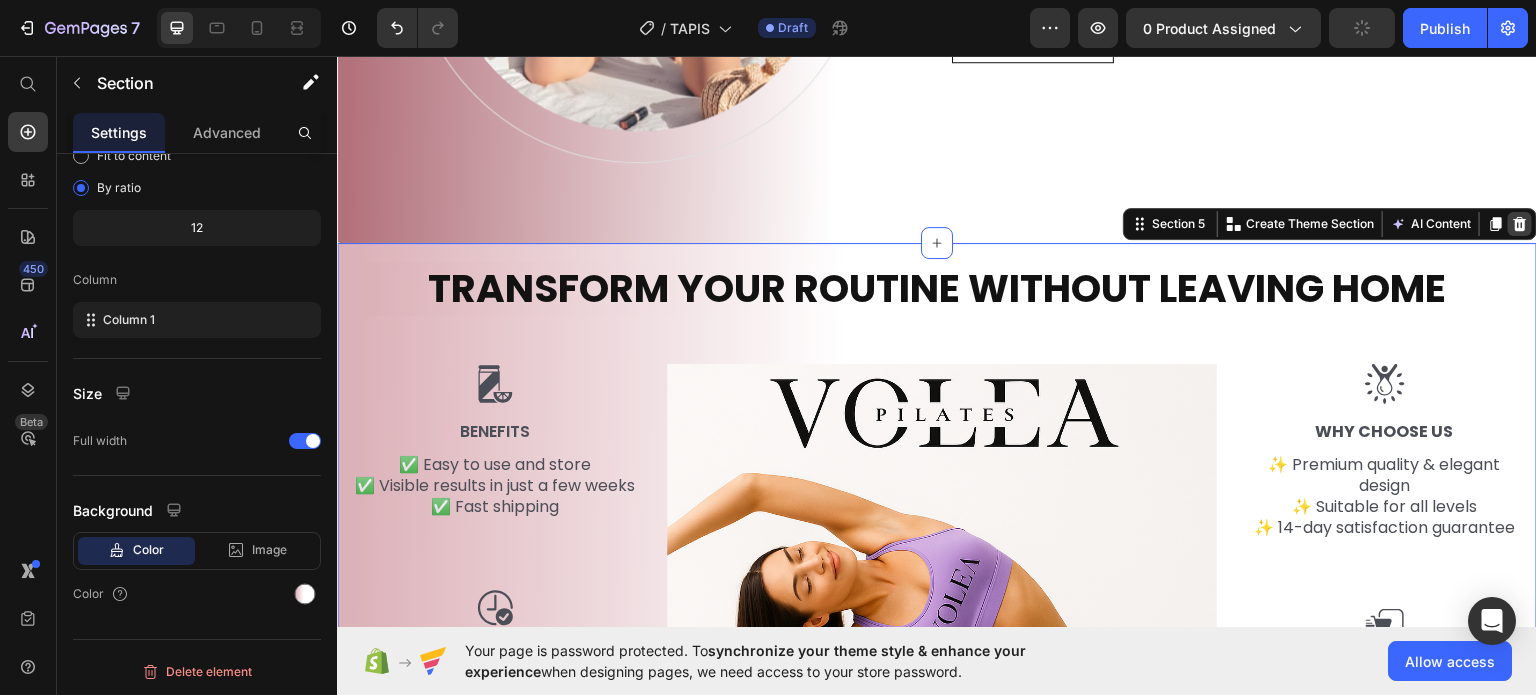 click 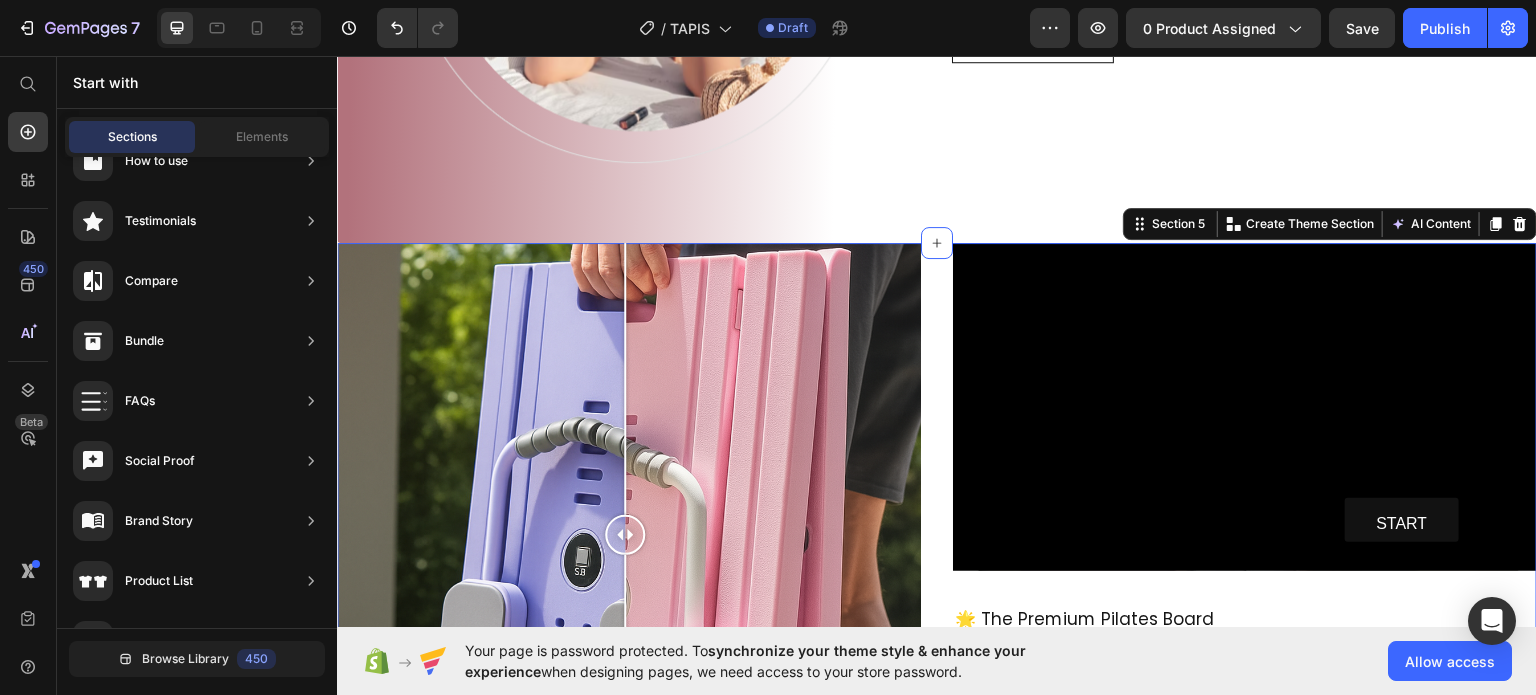 click on "Image Comparison START Button Hero Banner   🌟 The Premium Pilates Board ✨ Helps you tone your body, 🌿 improve your posture, 💖 and feel amazing every day. 🎁 Includes everything you need for a full home workout.   💫  What are you waiting for? Text Block Section 5   You can create reusable sections Create Theme Section AI Content Write with GemAI What would you like to describe here? Tone and Voice Persuasive Product VOLEA FITNESS PACK Show more Generate" at bounding box center [937, 534] 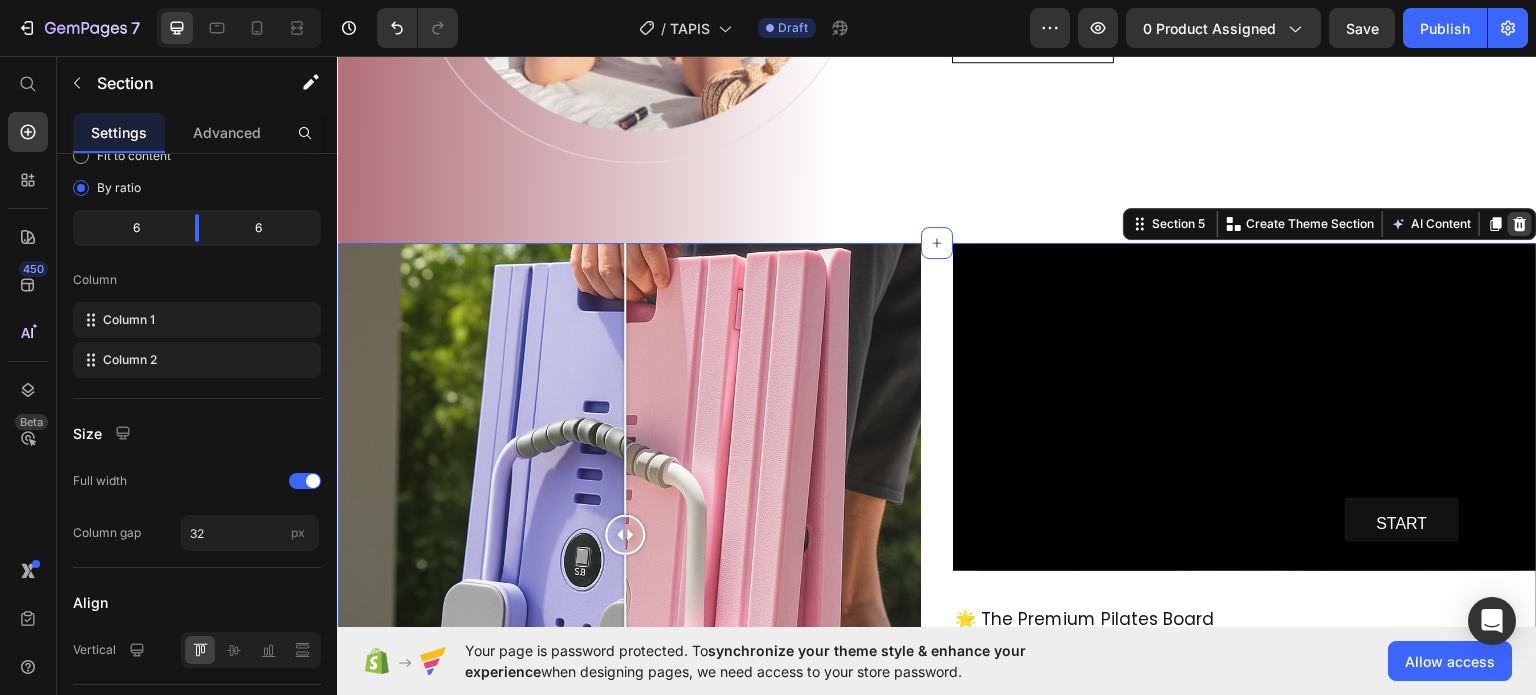 click 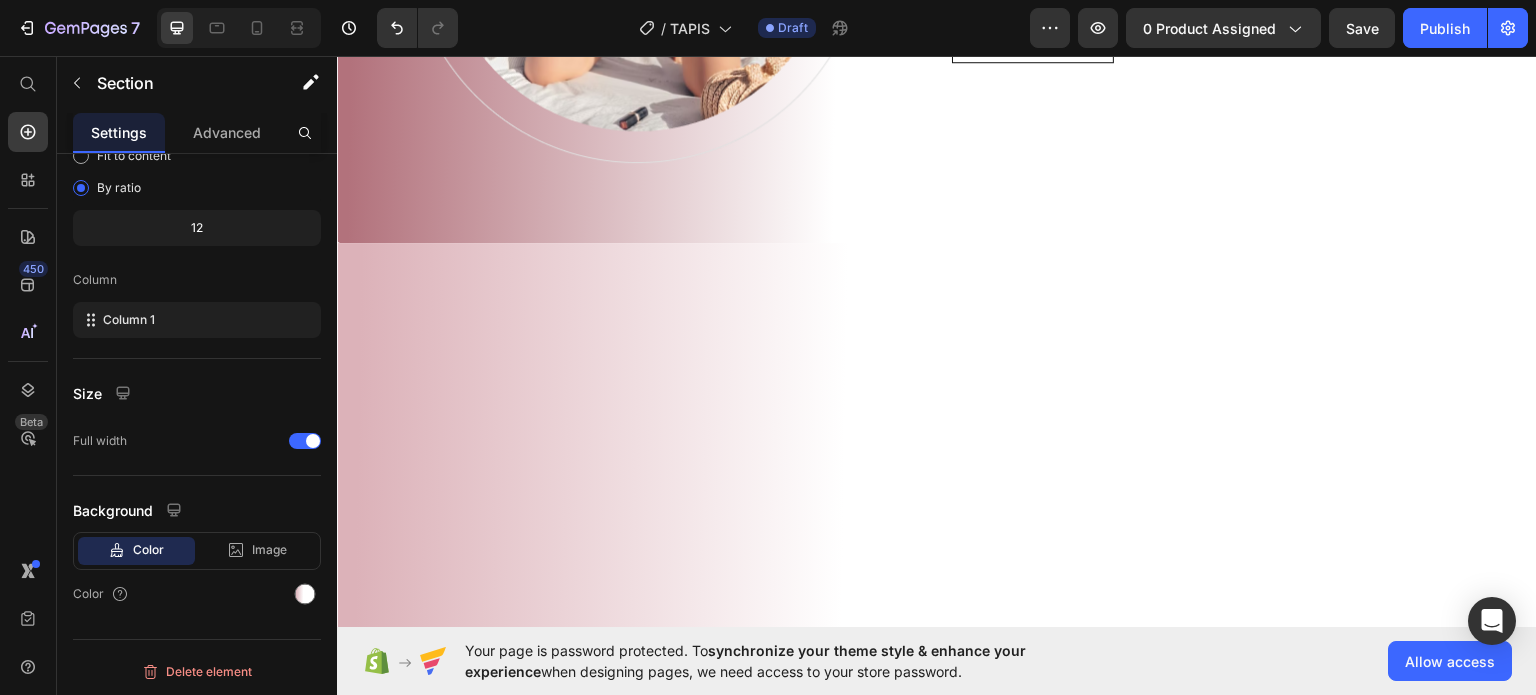 click at bounding box center [937, 736] 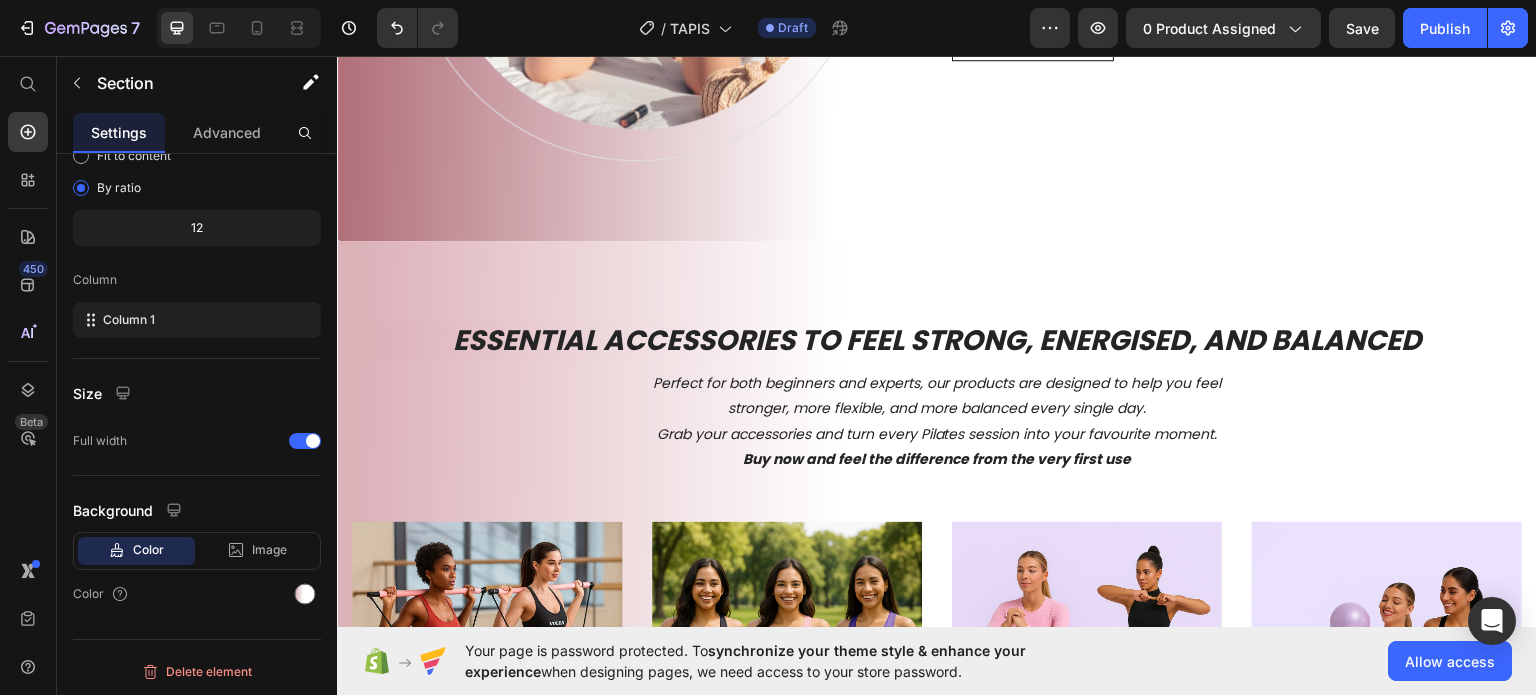 scroll, scrollTop: 1929, scrollLeft: 0, axis: vertical 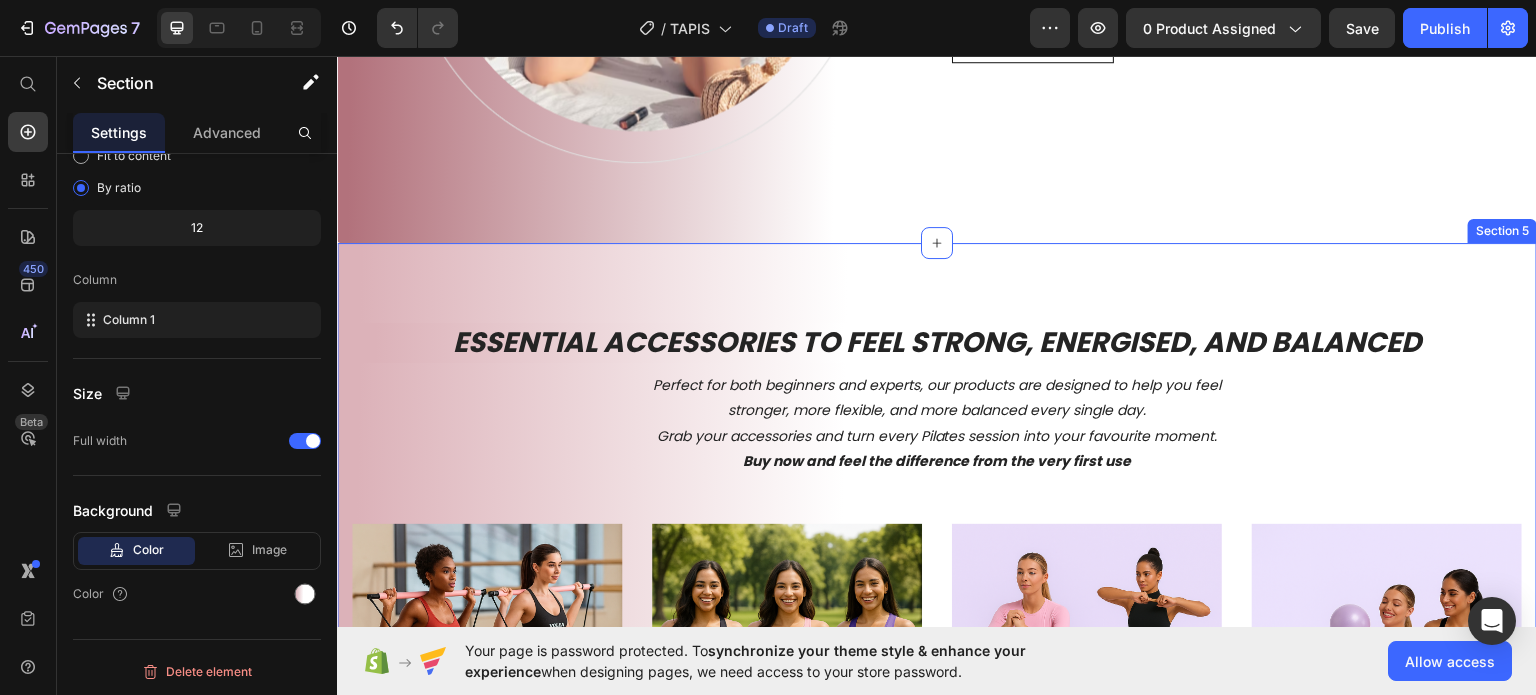 click on "ESSENTIAL ACCESSORIES TO FEEL STRONG, ENERGISED, AND BALANCED Heading Perfect for both beginners and experts, our products are designed to help you feel stronger, more flexible, and more balanced every single day. Grab your accessories and turn every Pilates session into your favourite moment. Buy now and feel the difference from the very first use Text Block Row Image Multifunctional Pilates Bar Product Title Designed to simulate the movements of a Pilates Reformer, this all-in-one tool helps you improve strength, balance, posture, and flexibility — no gym required Text Block €34,90 Product Price Icon Icon Icon Icon Icon Icon List Review Text Block Row Row Product Image Pilates Circle Pro Product Title Challenge your body, transform your core! The Pilates ring is your perfect ally to tone, strengthen, and sculpt with every move Text Block €29,90 Product Price Icon Icon Icon Icon Icon Icon List Review Text Block Row Row Product Image Resistance Band Set 3 Levels Product Title Text Block €24,90 Icon" at bounding box center (937, 722) 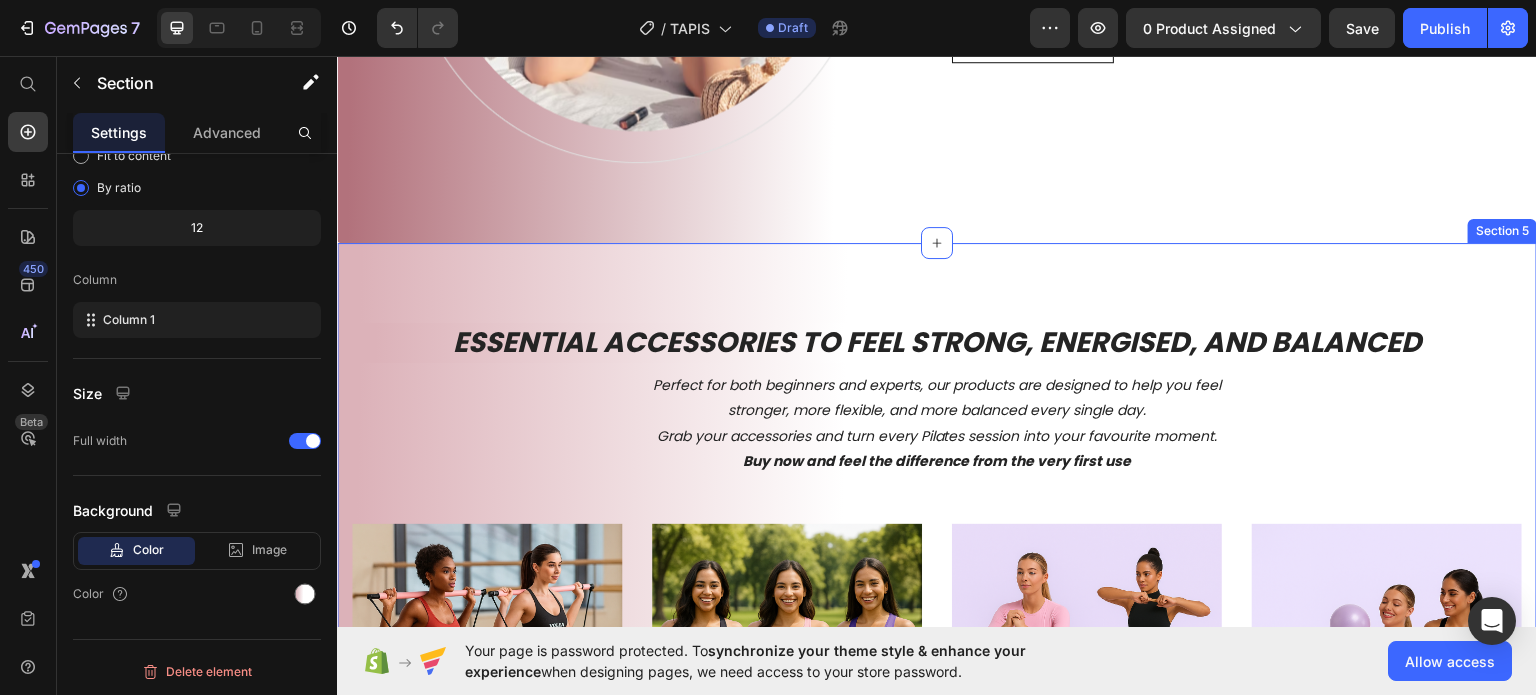 click on "ESSENTIAL ACCESSORIES TO FEEL STRONG, ENERGISED, AND BALANCED Heading Perfect for both beginners and experts, our products are designed to help you feel stronger, more flexible, and more balanced every single day. Grab your accessories and turn every Pilates session into your favourite moment. Buy now and feel the difference from the very first use Text Block Row Image Multifunctional Pilates Bar Product Title Designed to simulate the movements of a Pilates Reformer, this all-in-one tool helps you improve strength, balance, posture, and flexibility — no gym required Text Block €34,90 Product Price Icon Icon Icon Icon Icon Icon List Review Text Block Row Row Product Image Pilates Circle Pro Product Title Challenge your body, transform your core! The Pilates ring is your perfect ally to tone, strengthen, and sculpt with every move Text Block €29,90 Product Price Icon Icon Icon Icon Icon Icon List Review Text Block Row Row Product Image Resistance Band Set 3 Levels Product Title Text Block €24,90 Icon" at bounding box center (937, 722) 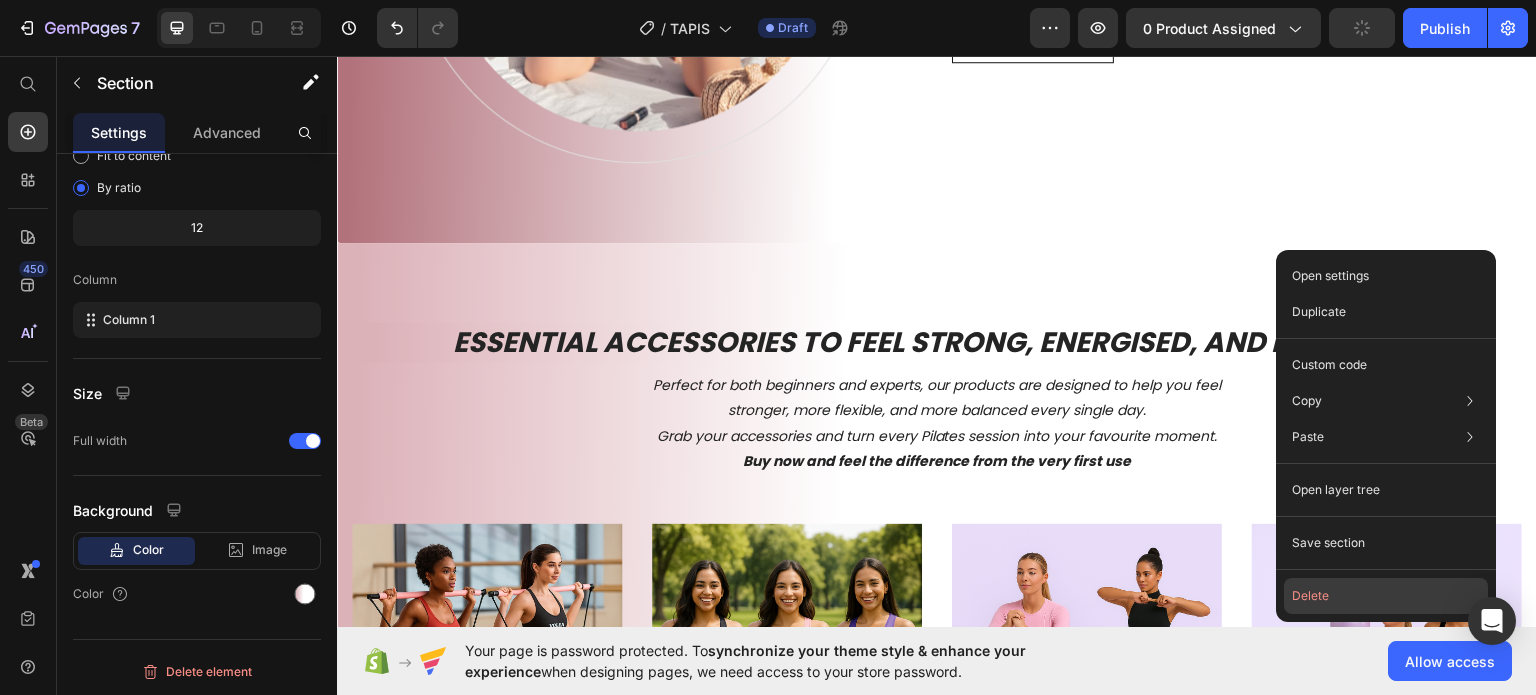 click on "Delete" 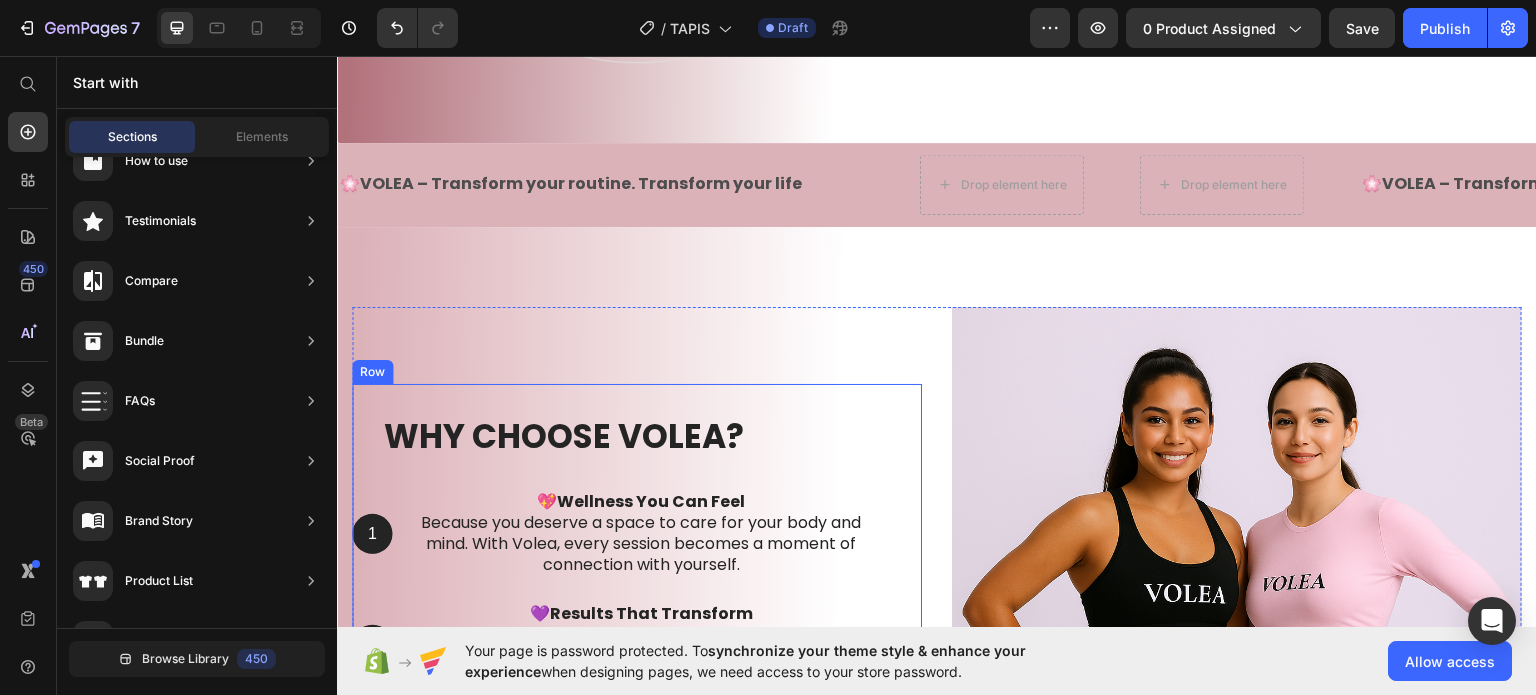 scroll, scrollTop: 1929, scrollLeft: 0, axis: vertical 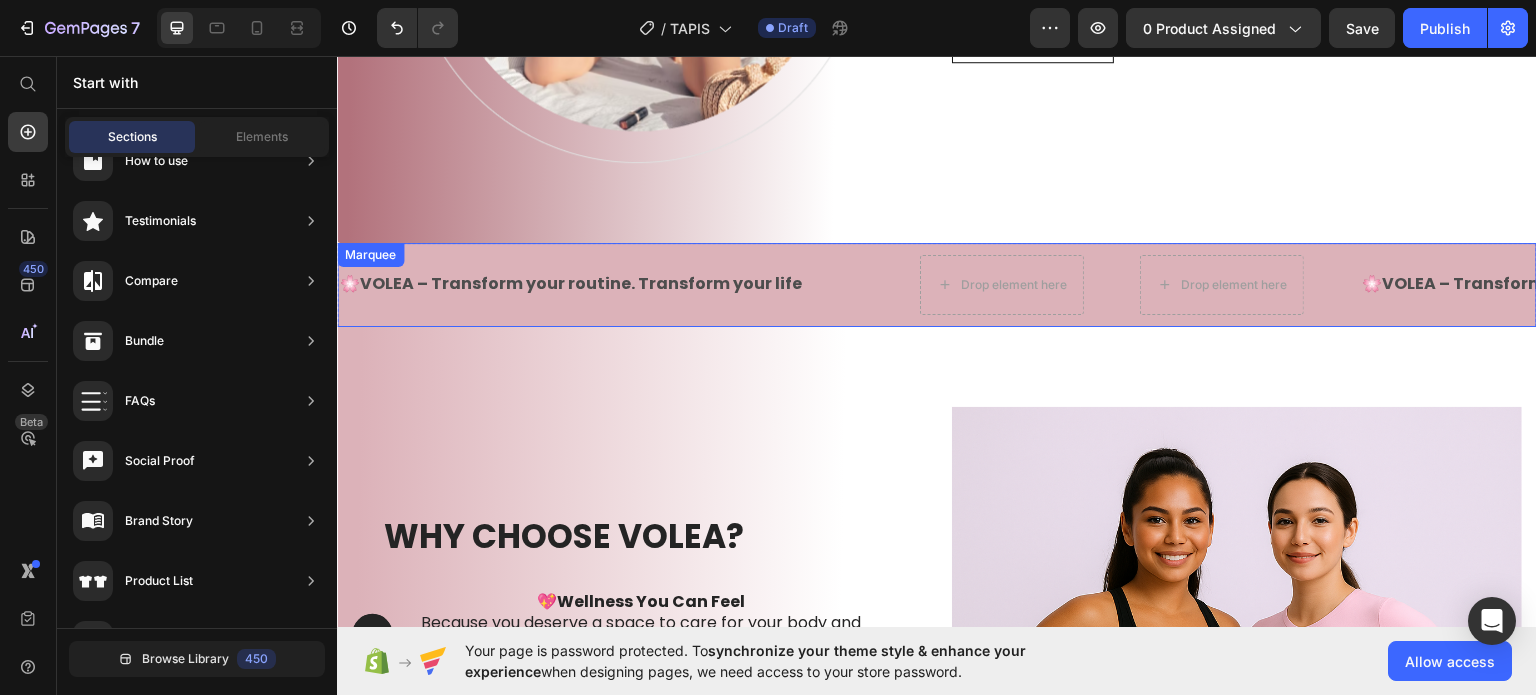 click on "🌸  VOLEA – Transform your routine. Transform your life Text Text
Drop element here
Drop element here" at bounding box center (849, 284) 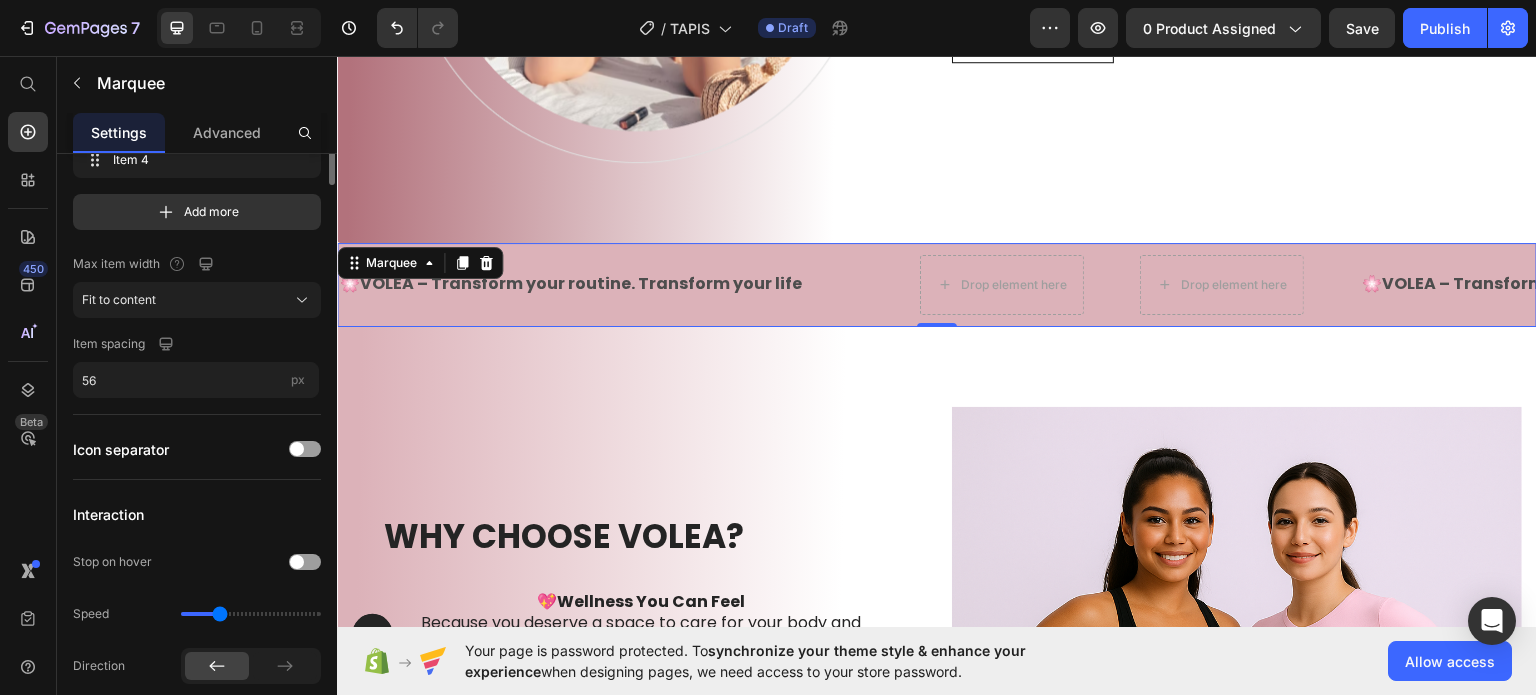 scroll, scrollTop: 0, scrollLeft: 0, axis: both 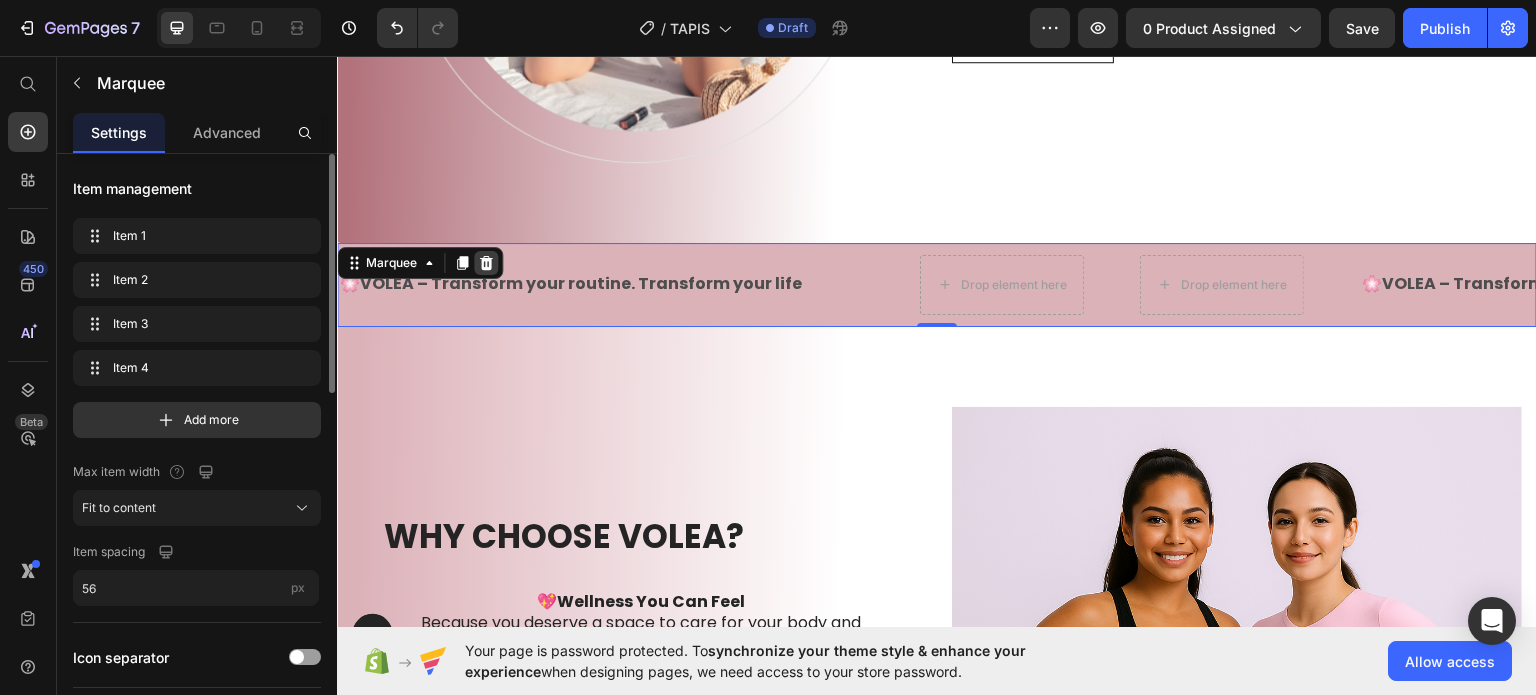 drag, startPoint x: 492, startPoint y: 251, endPoint x: 488, endPoint y: 261, distance: 10.770329 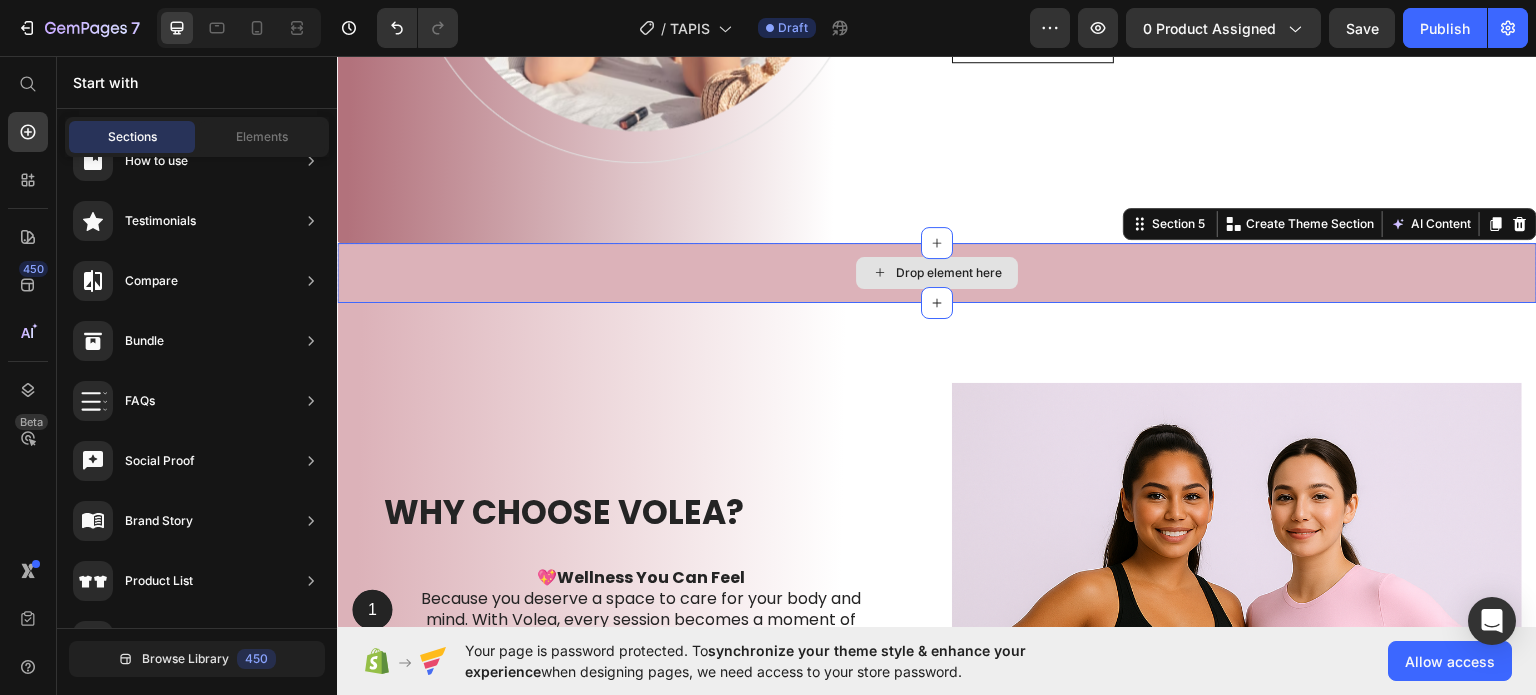 click on "Drop element here" at bounding box center [937, 272] 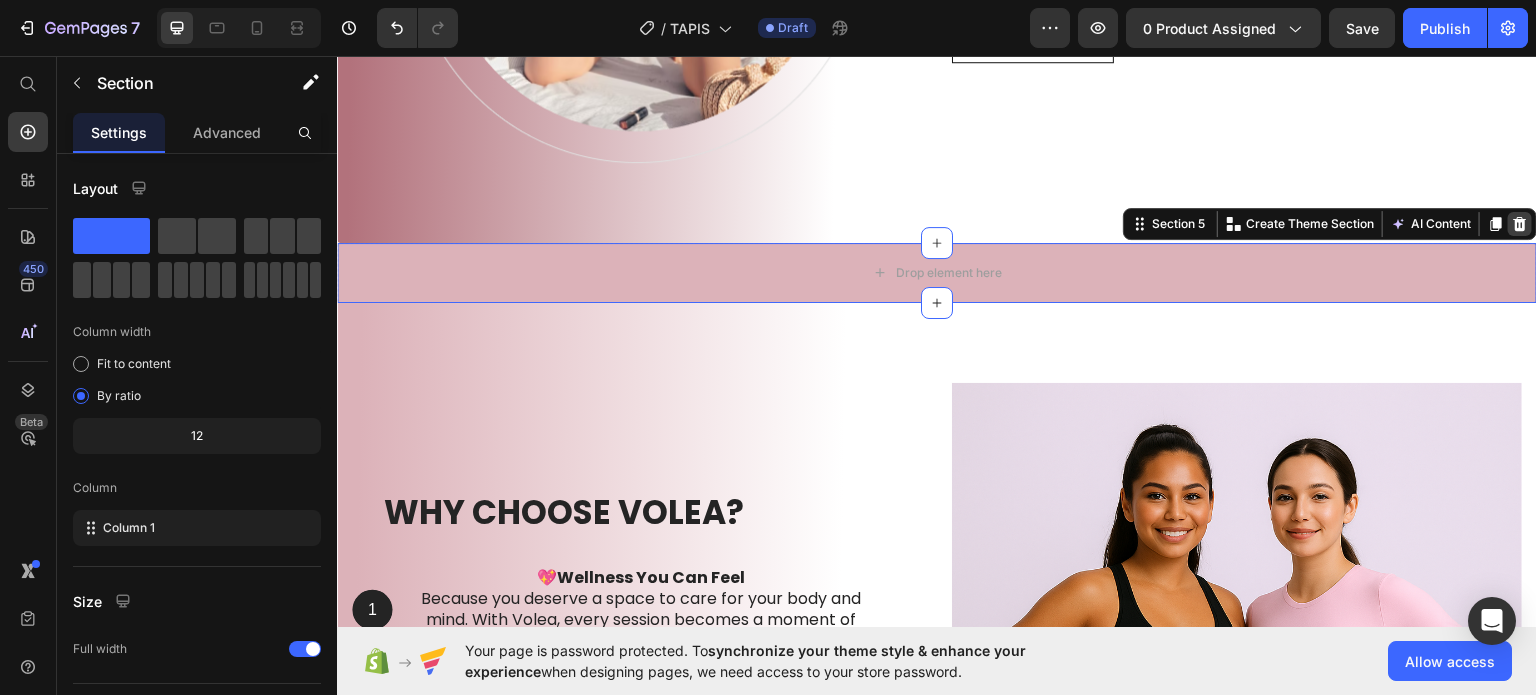 click 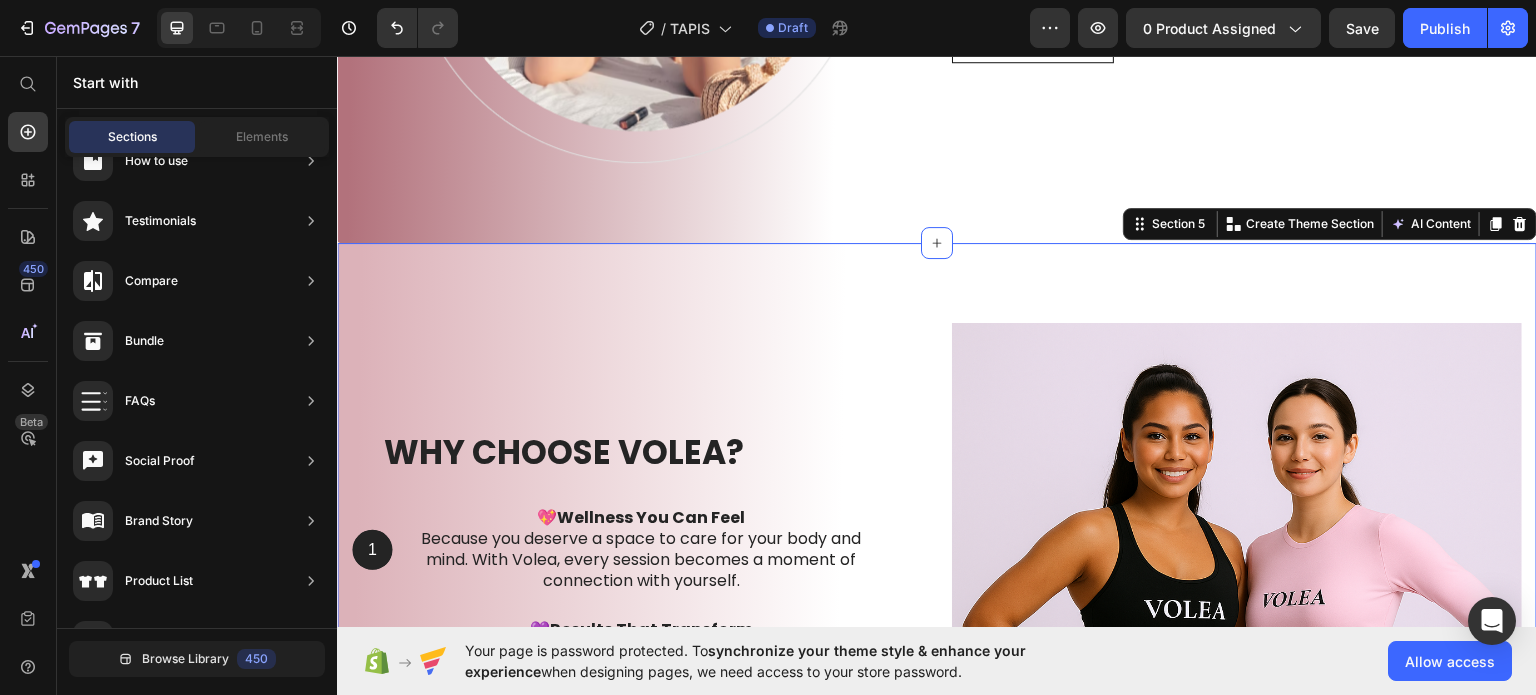 click on "Why Choose VOLEA? Heading 1 Text Block Hero Banner 💖  Wellness You Can Feel Because you deserve a space to care for your body and mind. With Volea, every session becomes a moment of connection with yourself. Text Block Row 2 Text Block Hero Banner 💜  Results That Transform It’s not just exercise. It’s your chance to strengthen your posture, tone your body, and discover everything you’re capable of achieving. Text Block Row 3 Text Block Hero Banner 💙  Comfort Without Limits Train at home, at your own pace, and on your own schedule. Your personal Pilates studio — always ready for you. Text Block Row Row Image Row Section 5   You can create reusable sections Create Theme Section AI Content Write with GemAI What would you like to describe here? Tone and Voice Persuasive Product Show more Generate" at bounding box center (937, 607) 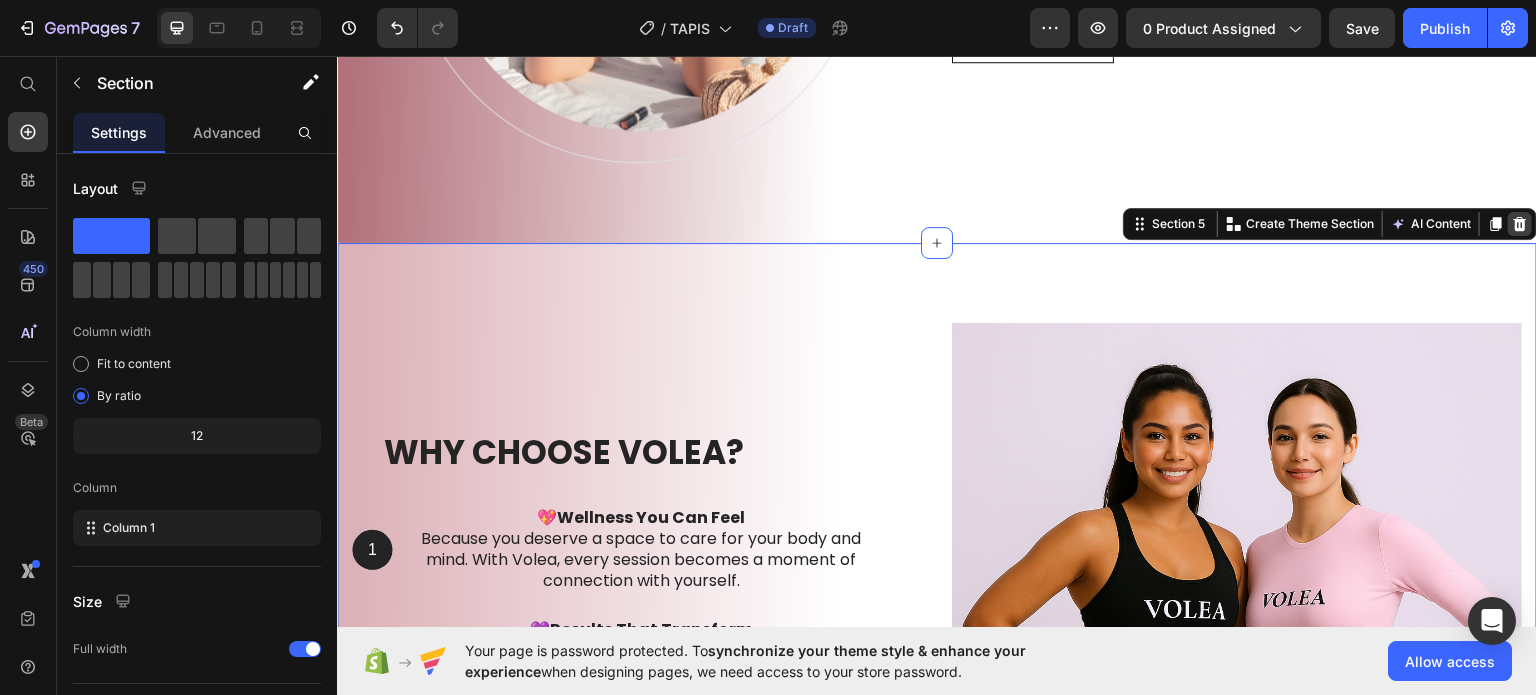 click 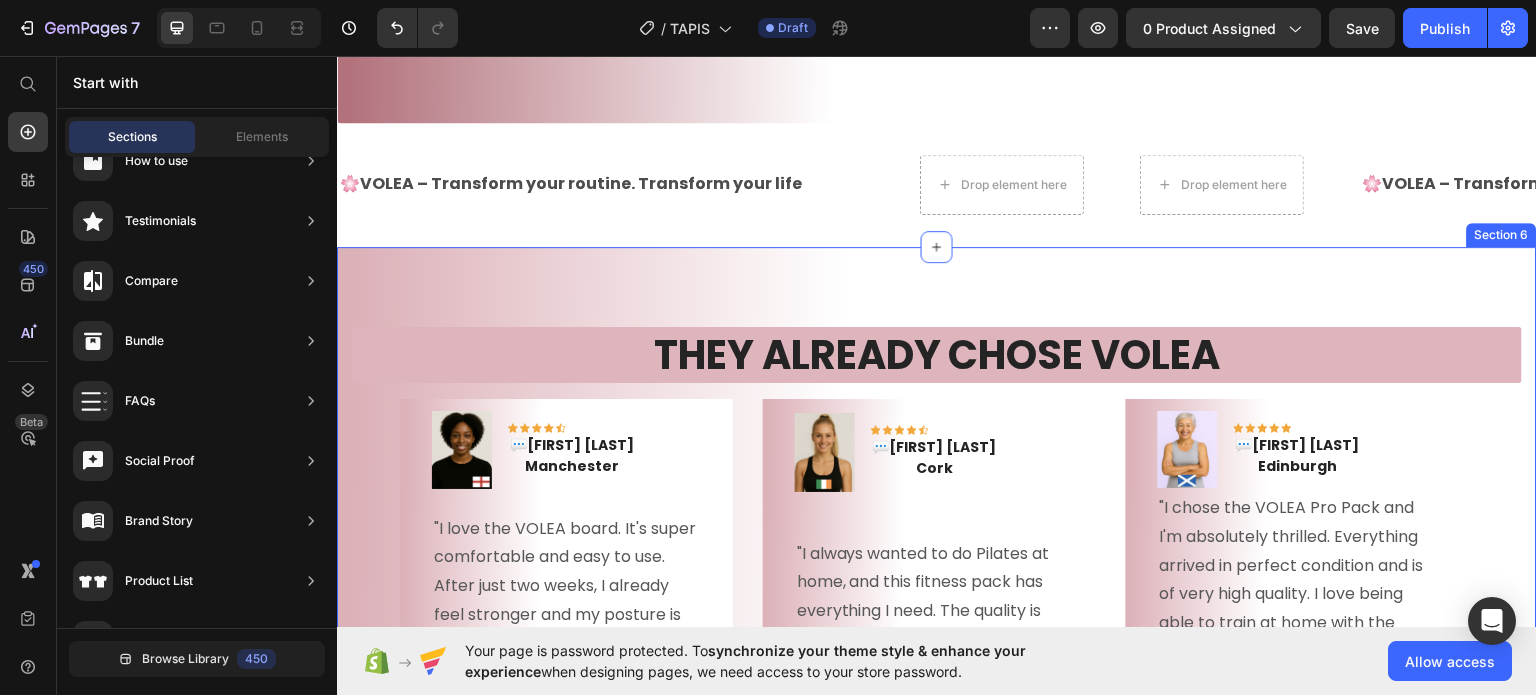 scroll, scrollTop: 2129, scrollLeft: 0, axis: vertical 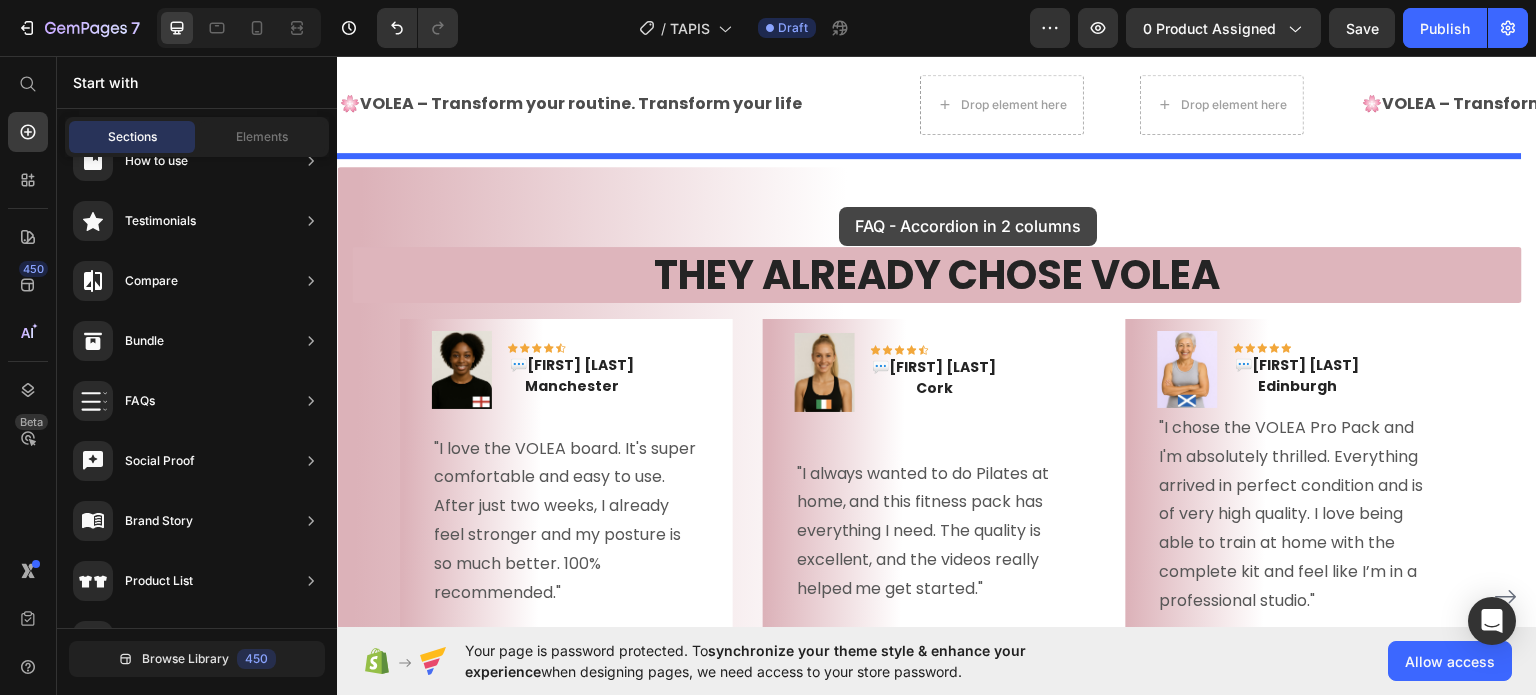 drag, startPoint x: 786, startPoint y: 478, endPoint x: 839, endPoint y: 206, distance: 277.1155 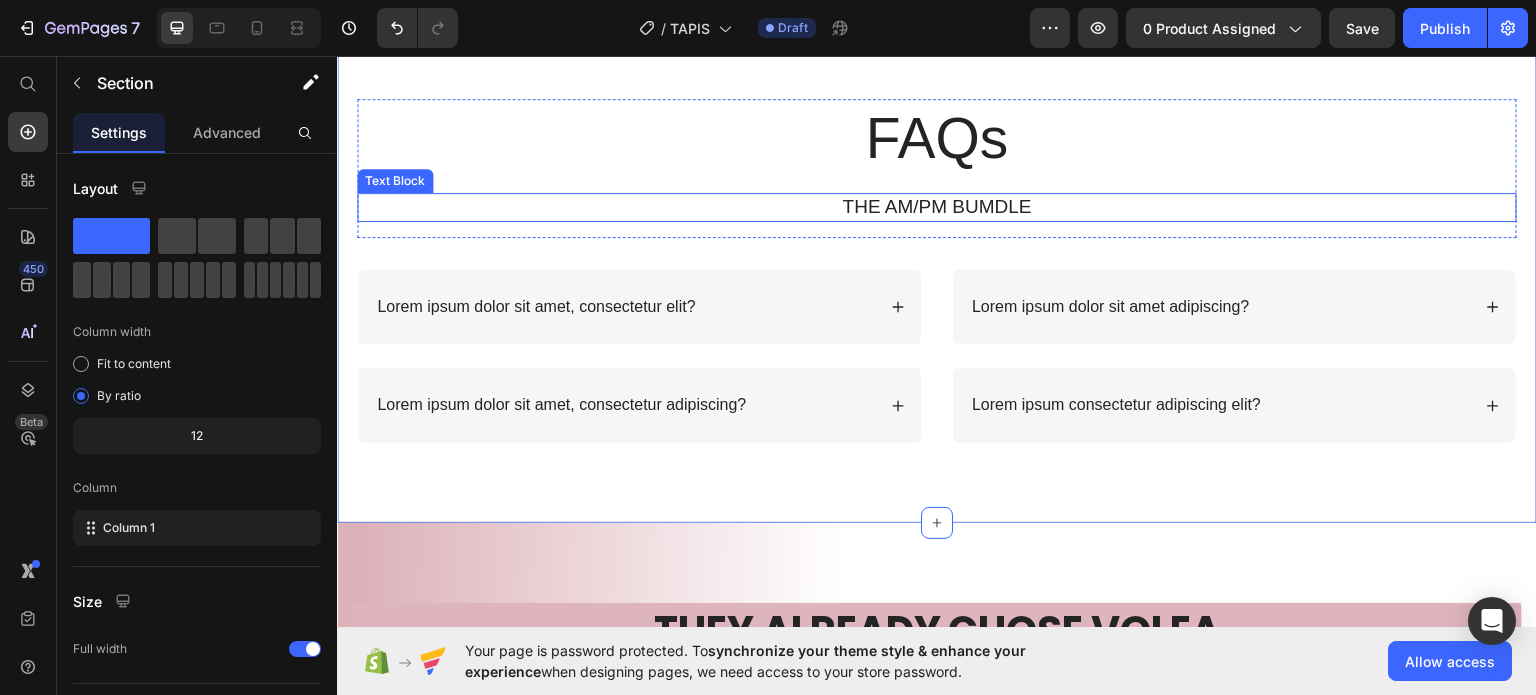 scroll, scrollTop: 2229, scrollLeft: 0, axis: vertical 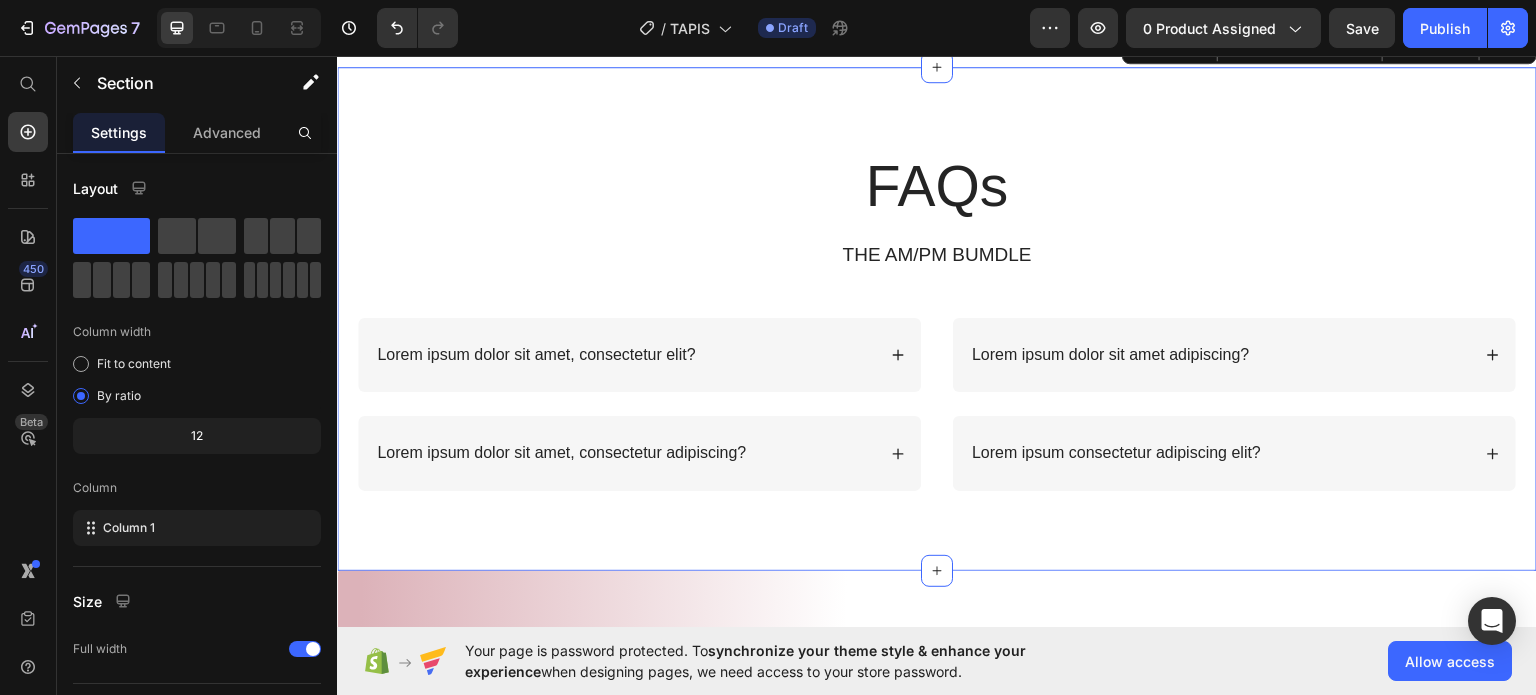 click on "FAQs Heading THE AM/PM BUMDLE Text Block Row
Lorem ipsum dolor sit amet, consectetur elit?
Lorem ipsum dolor sit amet, consectetur adipiscing? Accordion
Lorem ipsum dolor sit amet adipiscing?
Lorem ipsum consectetur adipiscing elit? Accordion Row Section 6   You can create reusable sections Create Theme Section AI Content Write with GemAI What would you like to describe here? Tone and Voice Persuasive Product VOLEA FITNESS PACK Show more Generate" at bounding box center [937, 318] 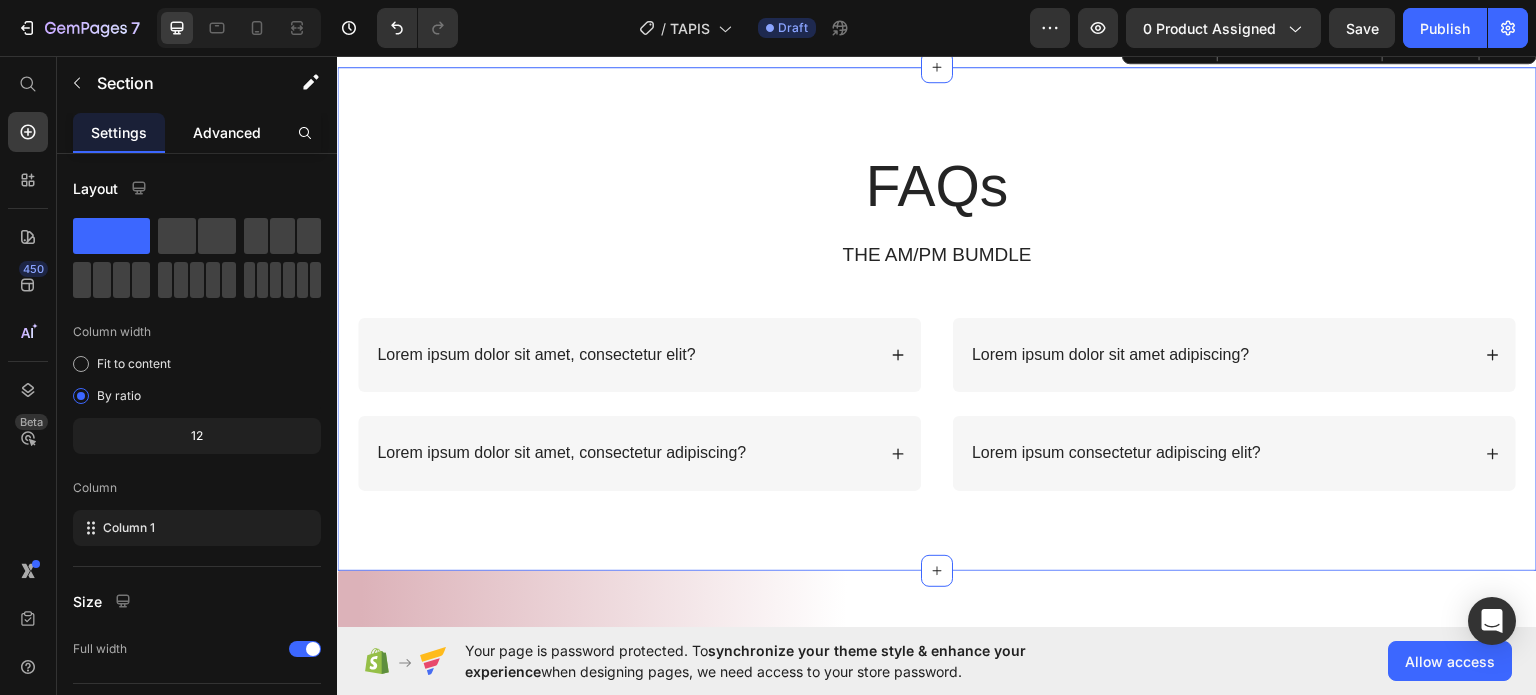 click on "Advanced" 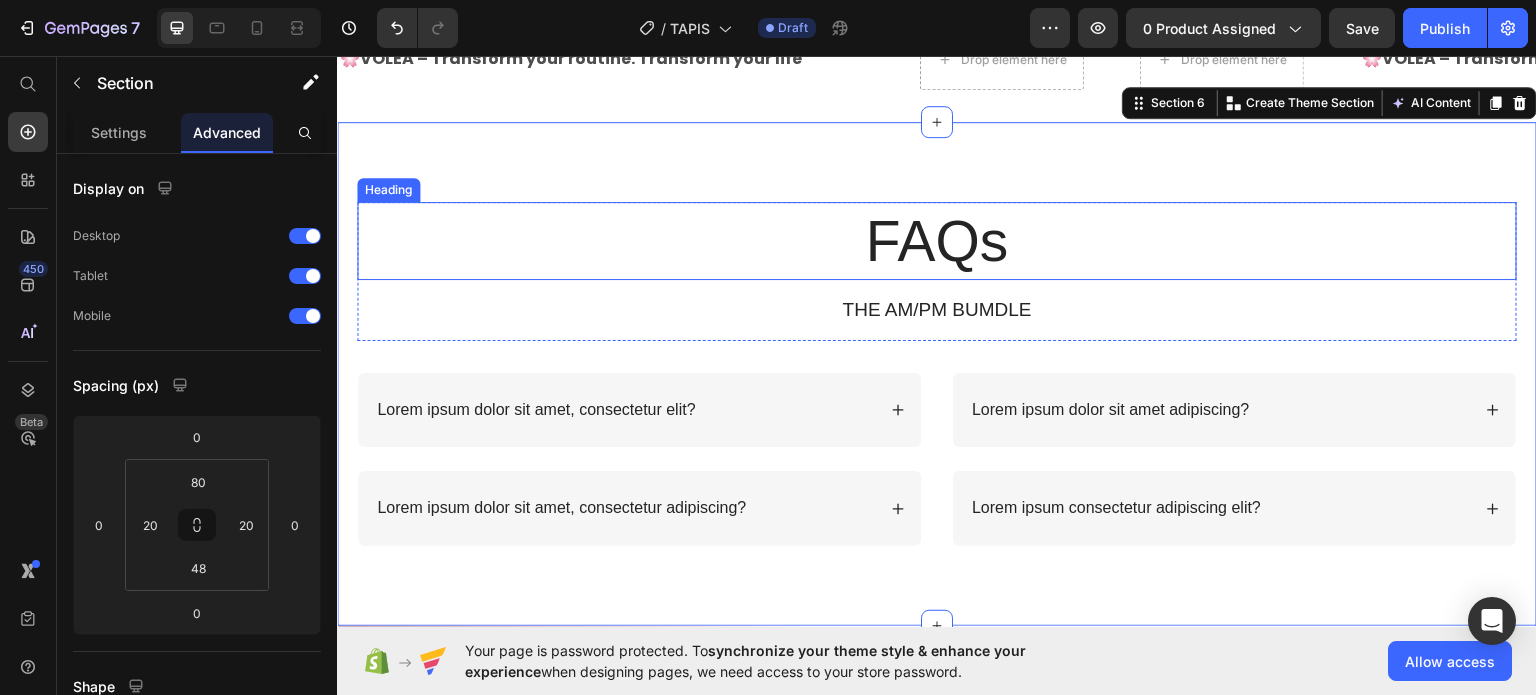 scroll, scrollTop: 2129, scrollLeft: 0, axis: vertical 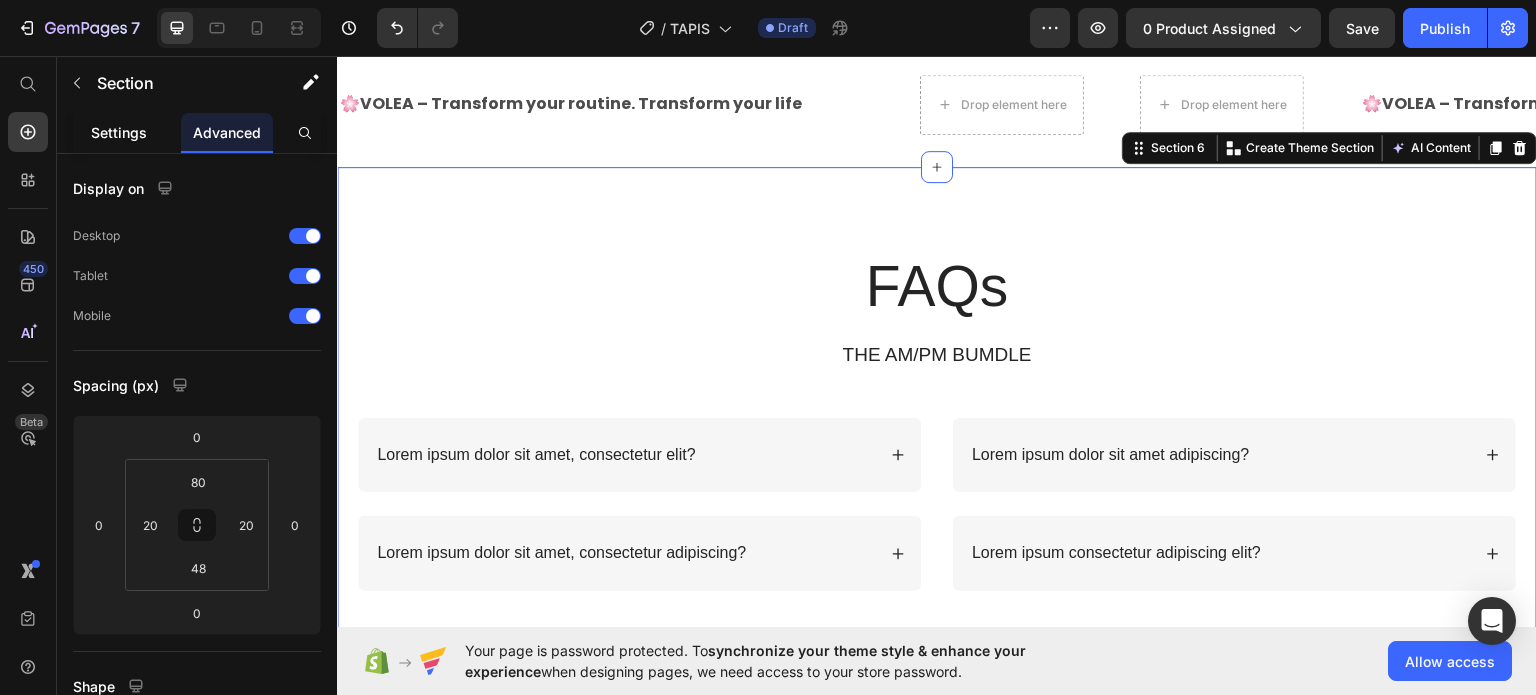 click on "Settings" 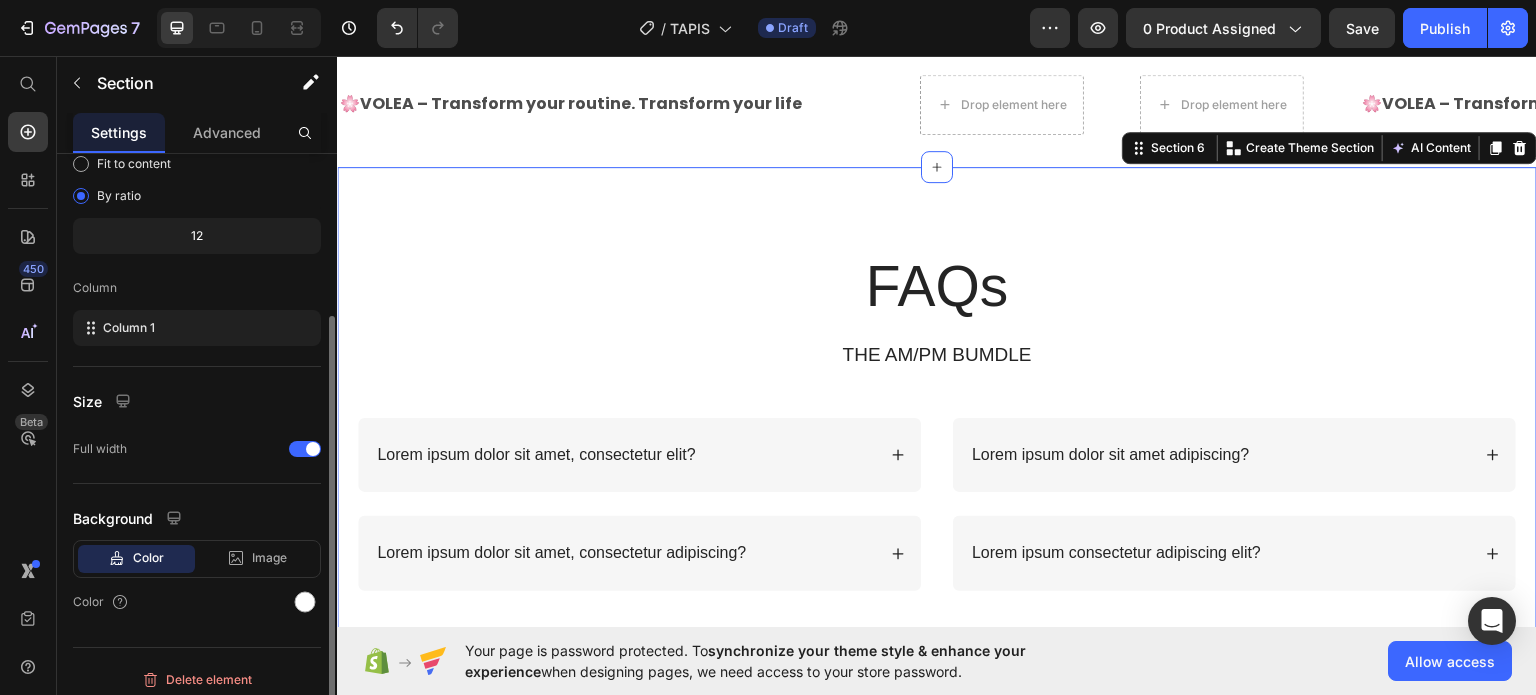 scroll, scrollTop: 208, scrollLeft: 0, axis: vertical 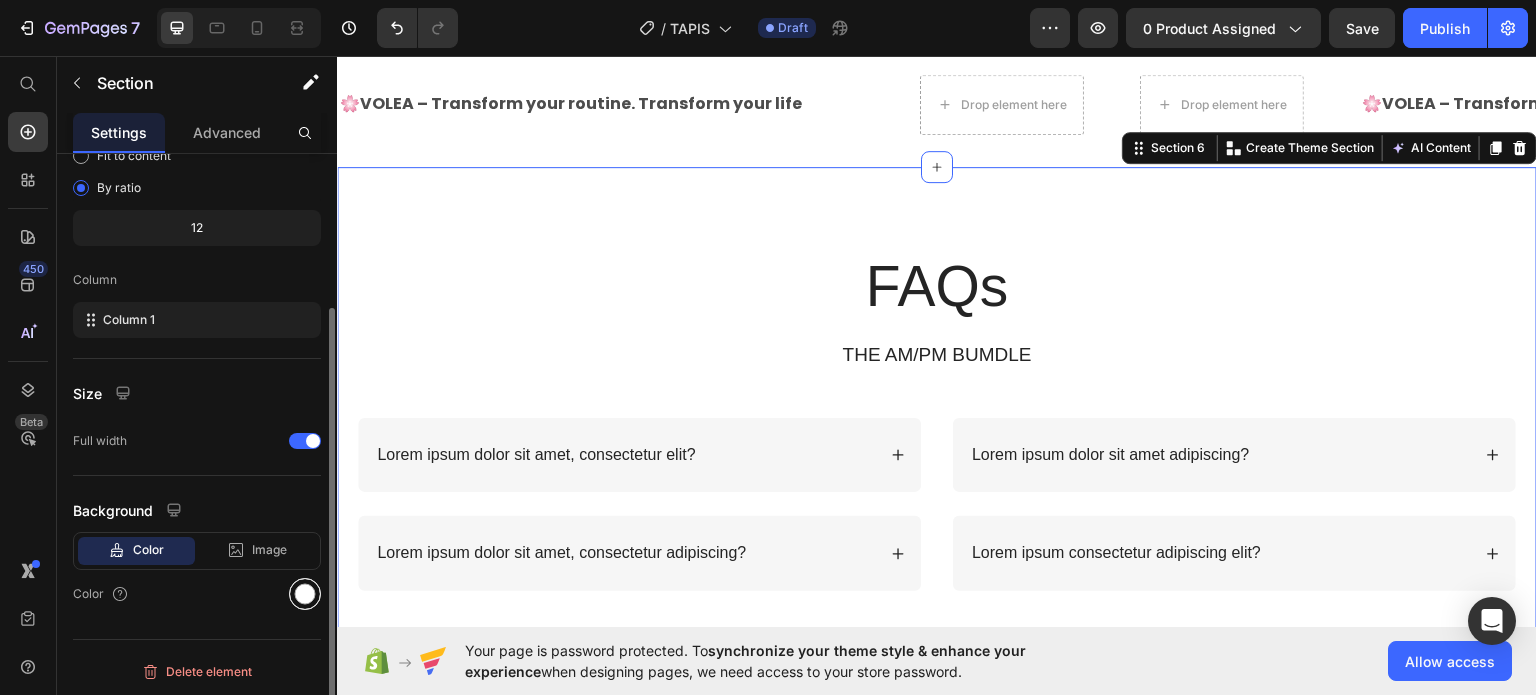 click at bounding box center [305, 594] 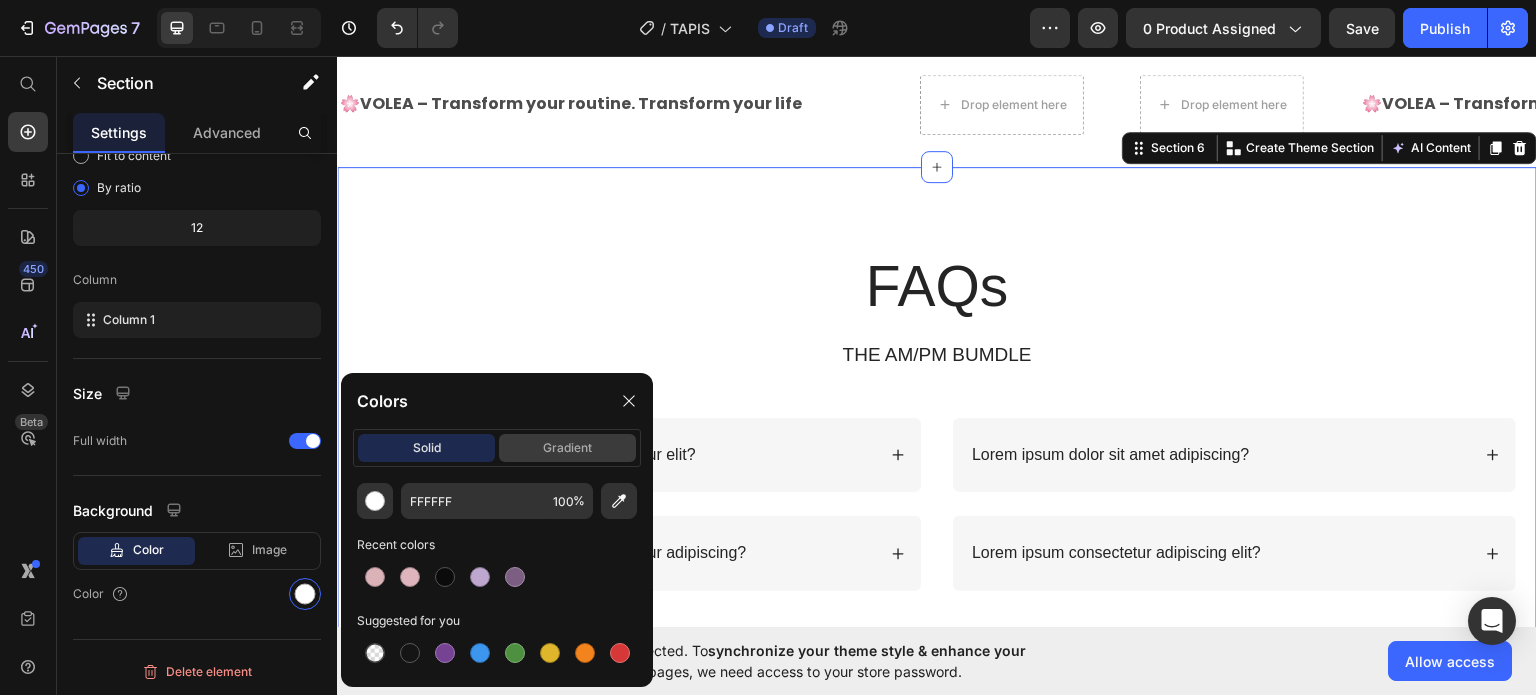click on "gradient" 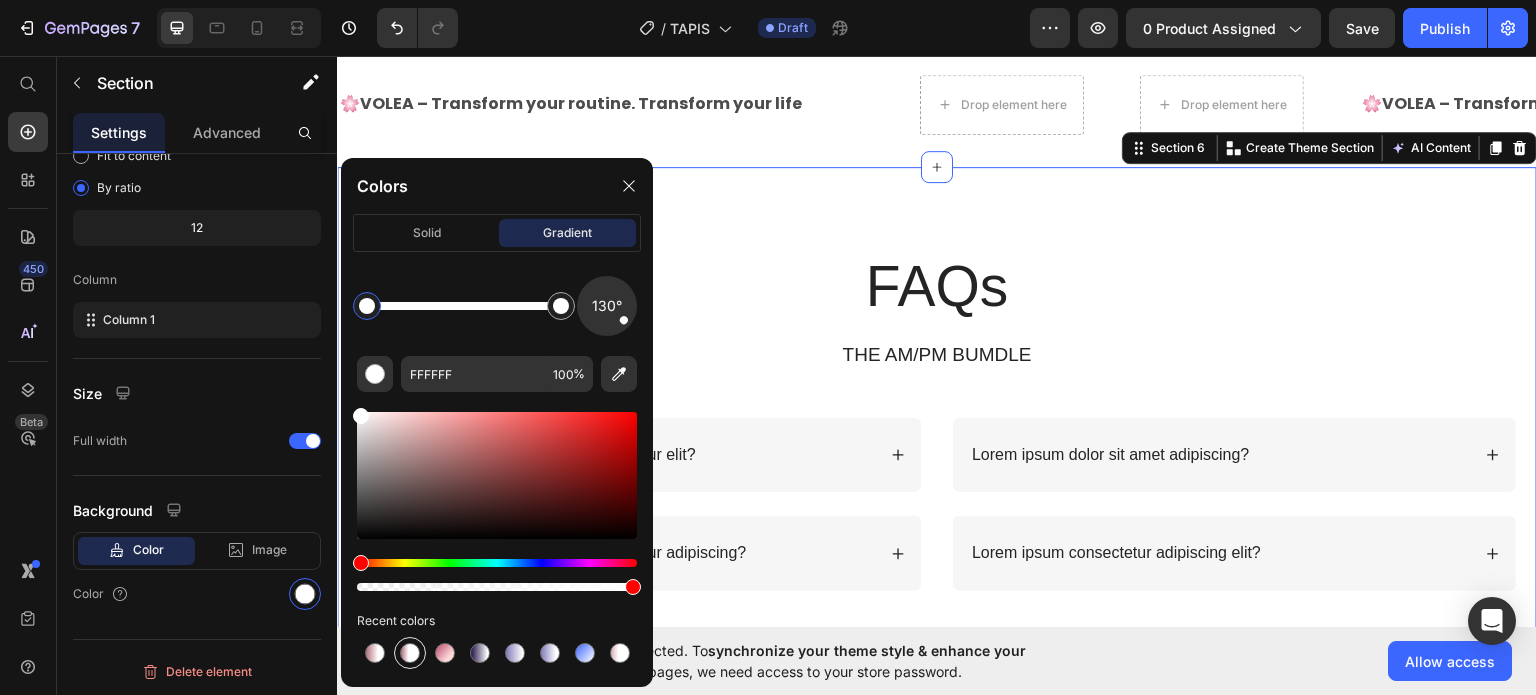 click at bounding box center (410, 653) 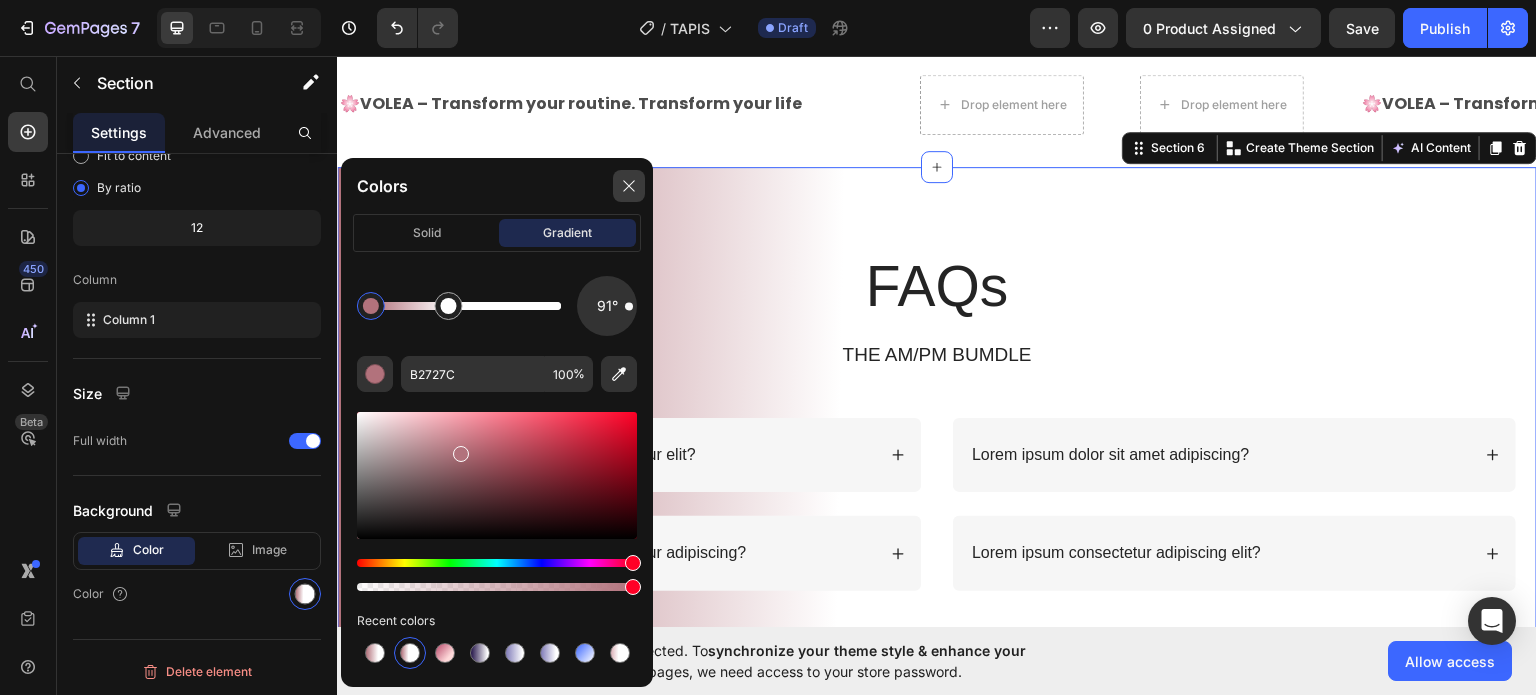 click 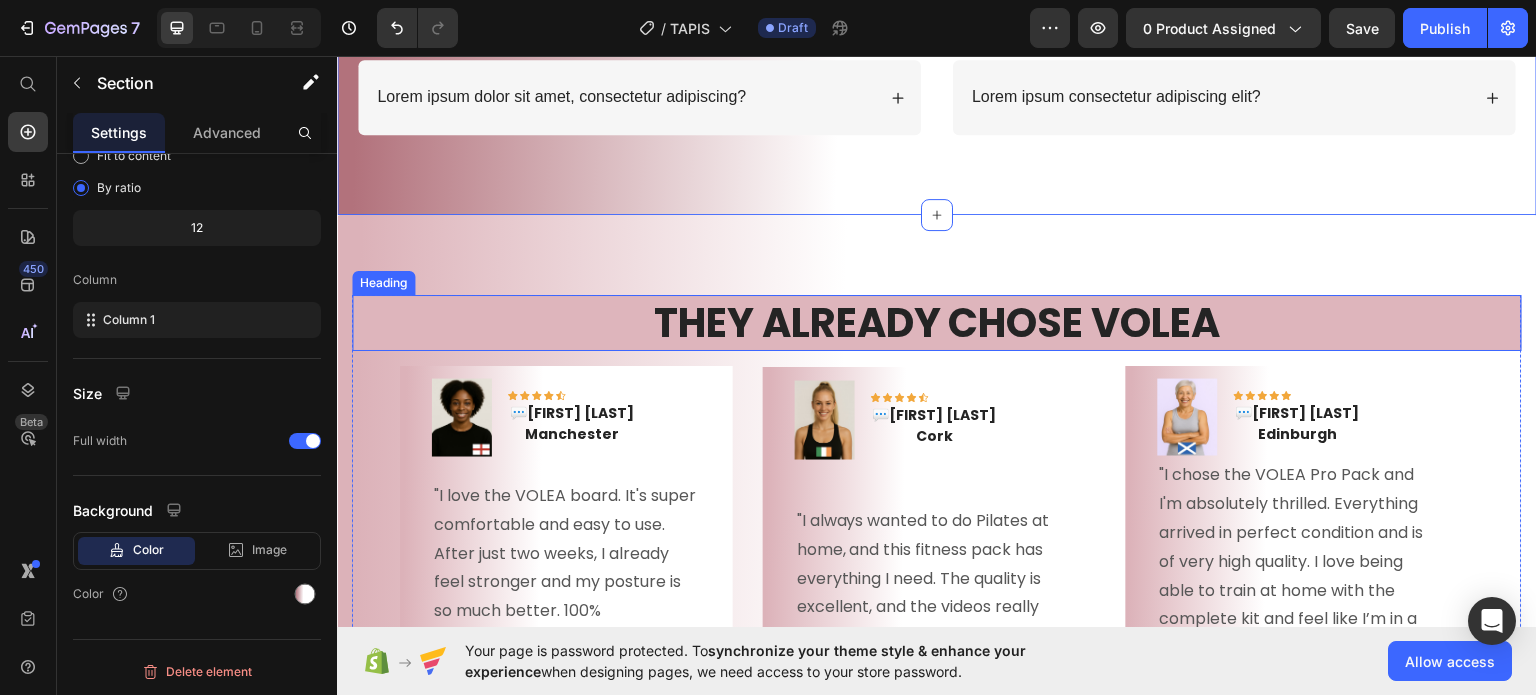 scroll, scrollTop: 2629, scrollLeft: 0, axis: vertical 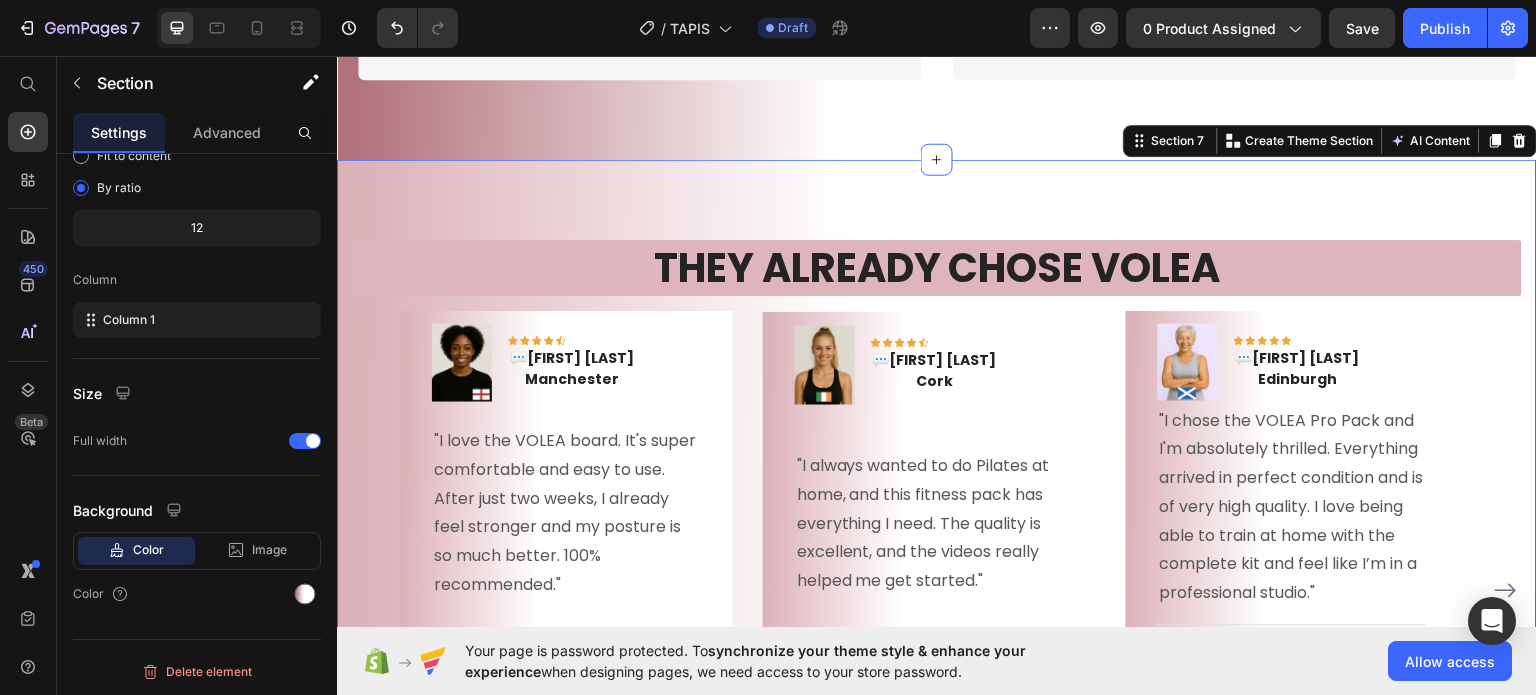 click on "THEY ALREADY CHOSE VOLEA Heading
Image
Icon
Icon
Icon
Icon
Icon Row 💬  [FIRST] [LAST]  [CITY] Text block Row "I love the VOLEA board. It's super comfortable and easy to use. After just two weeks, I already feel stronger and my posture is so much better. 100% recommended." Text block                Title Line (P) Images & Gallery The VOLEA Premium Pilates Board (P) Title €109,90 (P) Price €159,90 (P) Price Row BUY NOW (P) Cart Button Product Row Image
Icon
Icon
Icon
Icon
Icon Row 💬  [FIRST] [LAST]  Cork Text block Row "I always wanted to do Pilates at home, and this fitness pack has everything I need. The quality is excellent, and the videos really helped me get started." Text block                Title Line (P) Images & Gallery VOLEA FITNESS PACK (P) Title €99,90 (P) Price €119,60 (P) Price Row BUY NOW Product Row" at bounding box center (937, 567) 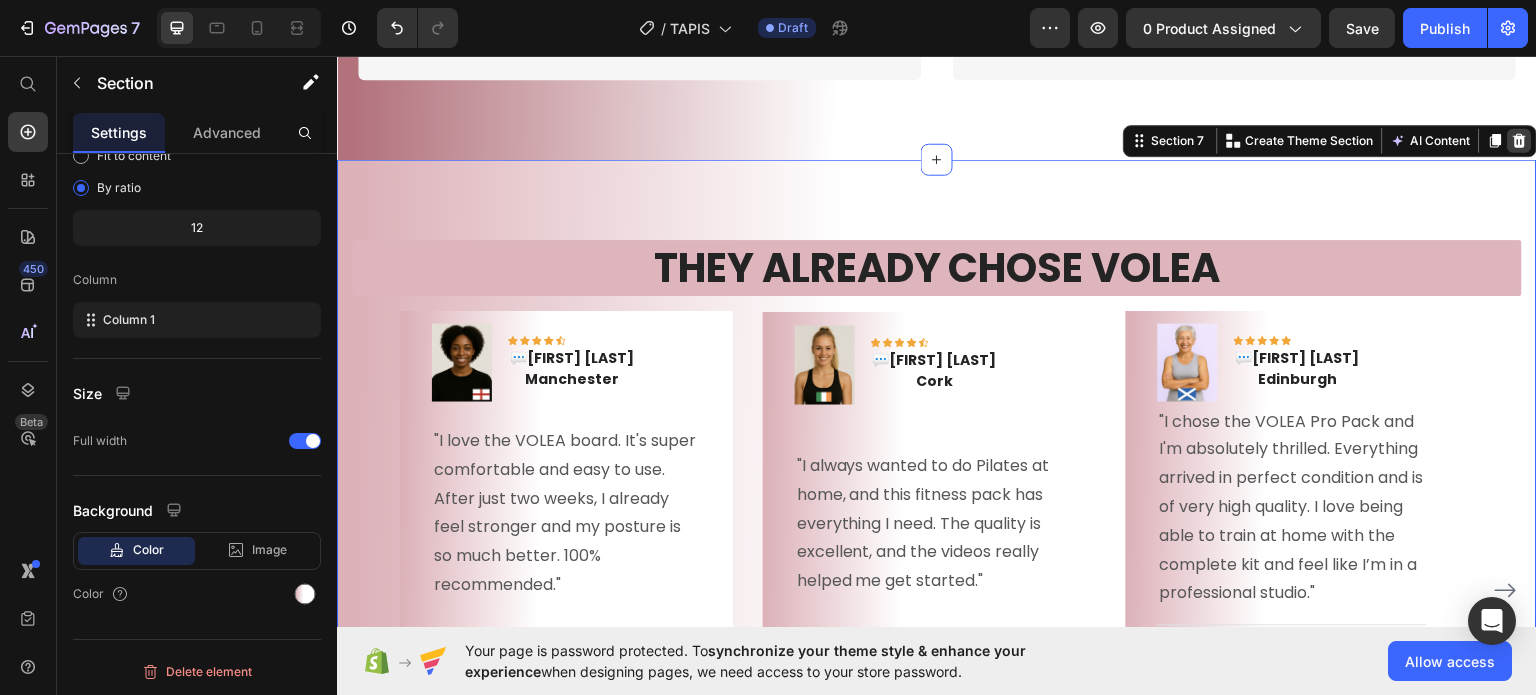 click 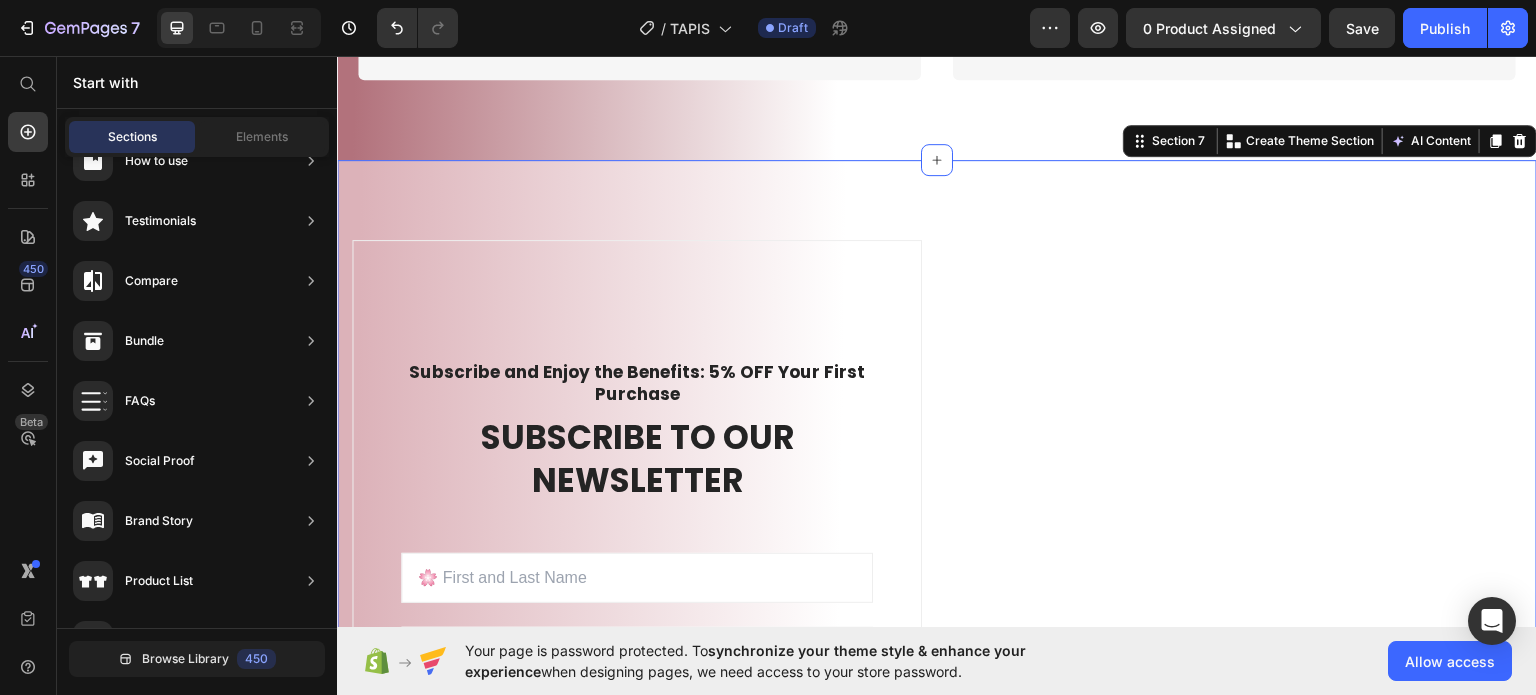 click on "Subscribe and Enjoy the Benefits: 5% OFF Your First Purchase Text block SUBSCRIBE TO OUR NEWSLETTER Heading Sign up to be the first to hear about exclusive deals, special offers and upcoming collections Text block Row Email Field Email Field ENTER Submit Button Row Newsletter Row Image Row Section 7   You can create reusable sections Create Theme Section AI Content Write with GemAI What would you like to describe here? Tone and Voice Persuasive Product VOLEA FITNESS PACK Show more Generate" at bounding box center [937, 565] 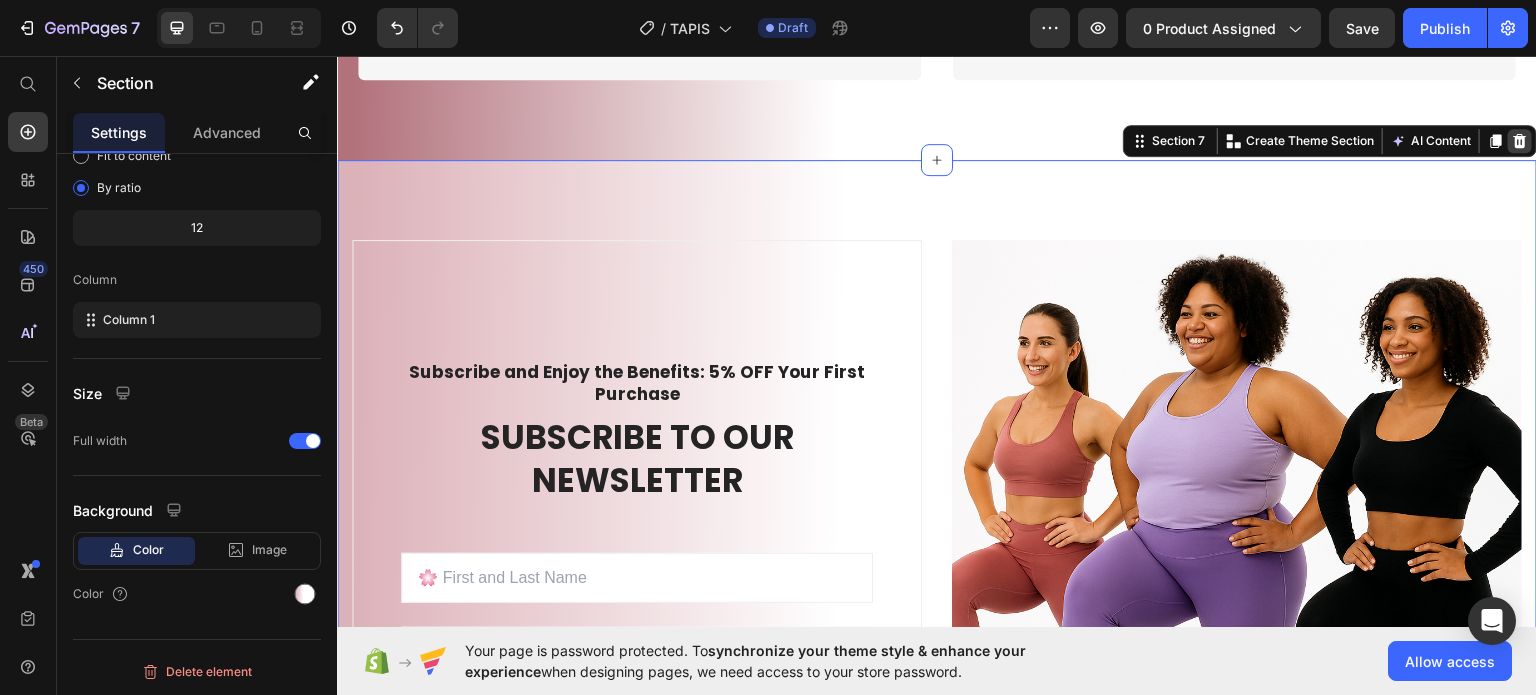 click at bounding box center (1520, 140) 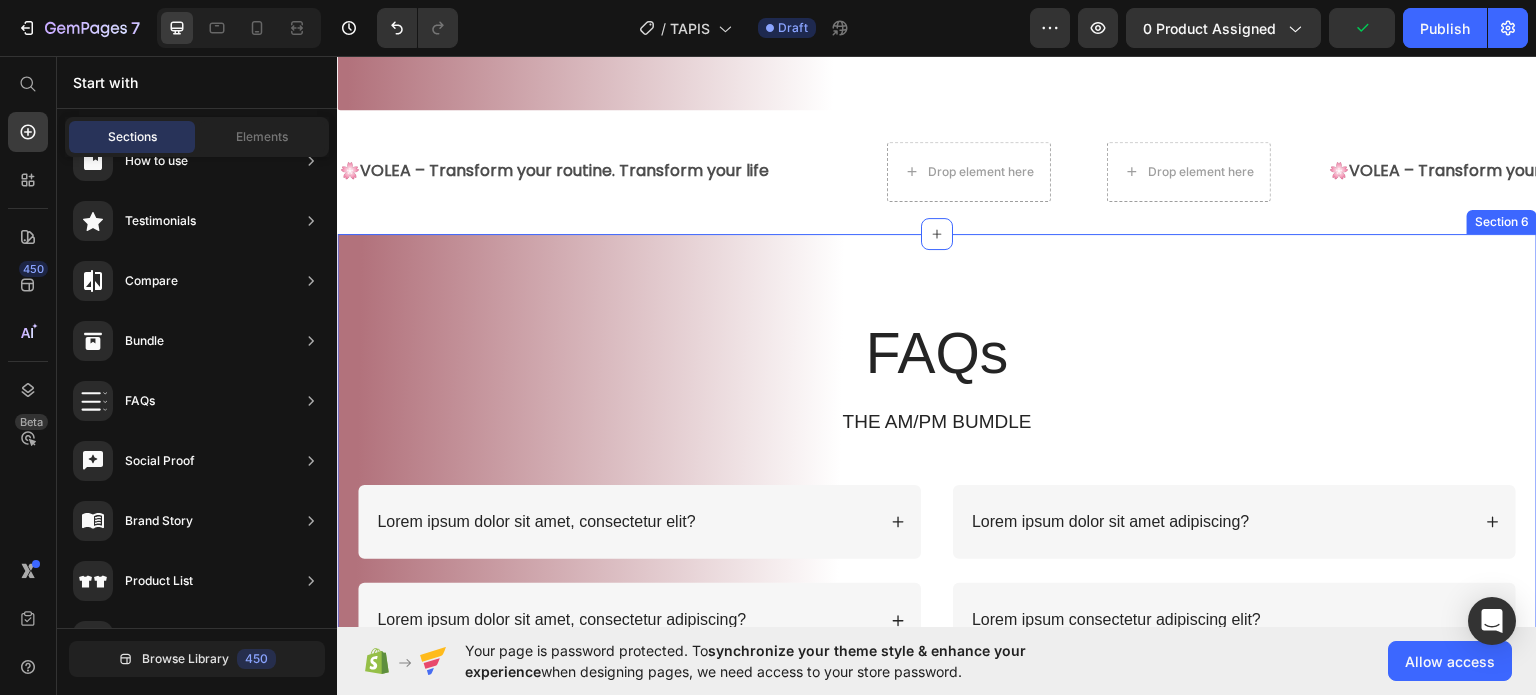 scroll, scrollTop: 2029, scrollLeft: 0, axis: vertical 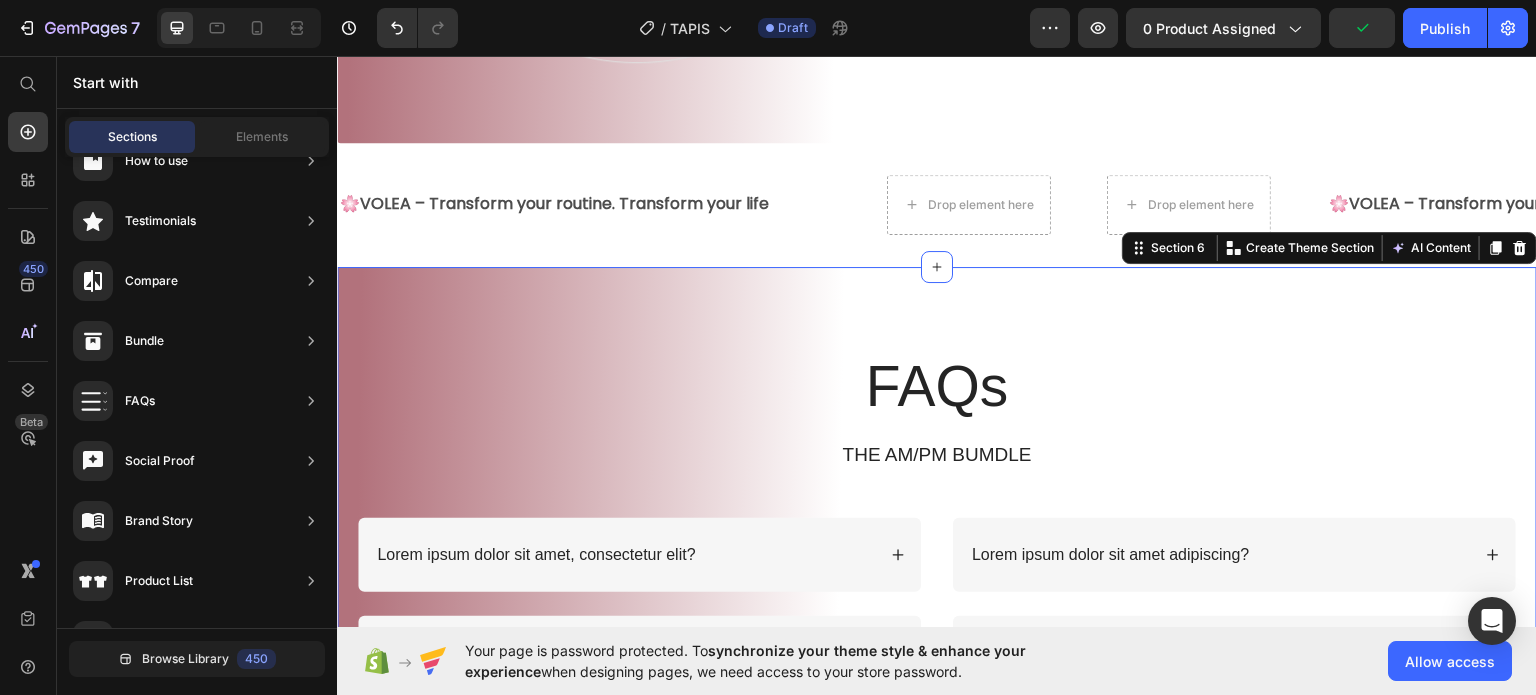click on "FAQs Heading THE AM/PM BUMDLE Text Block Row
Lorem ipsum dolor sit amet, consectetur elit?
Lorem ipsum dolor sit amet, consectetur adipiscing? Accordion
Lorem ipsum dolor sit amet adipiscing?
Lorem ipsum consectetur adipiscing elit? Accordion Row Section 6   You can create reusable sections Create Theme Section AI Content Write with GemAI What would you like to describe here? Tone and Voice Persuasive Product VOLEA FITNESS PACK Show more Generate" at bounding box center (937, 518) 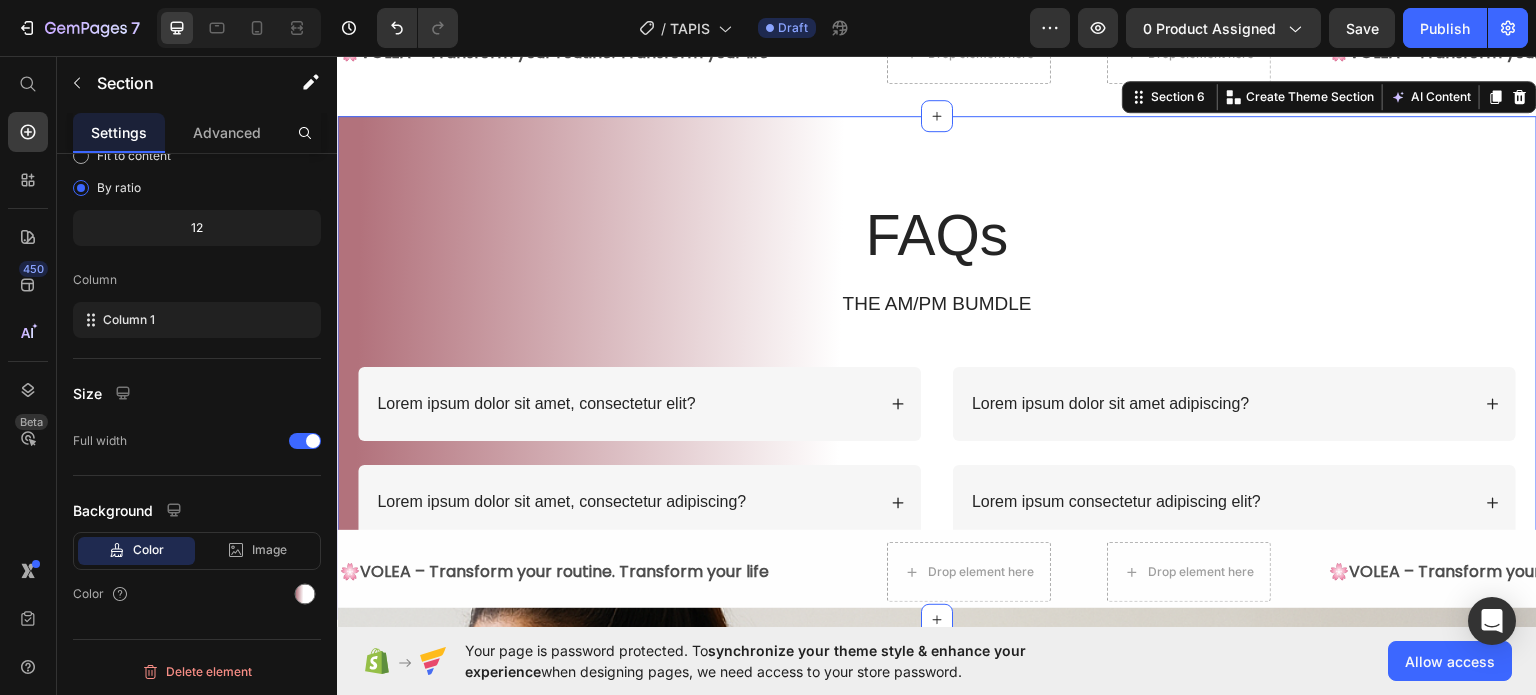 scroll, scrollTop: 2229, scrollLeft: 0, axis: vertical 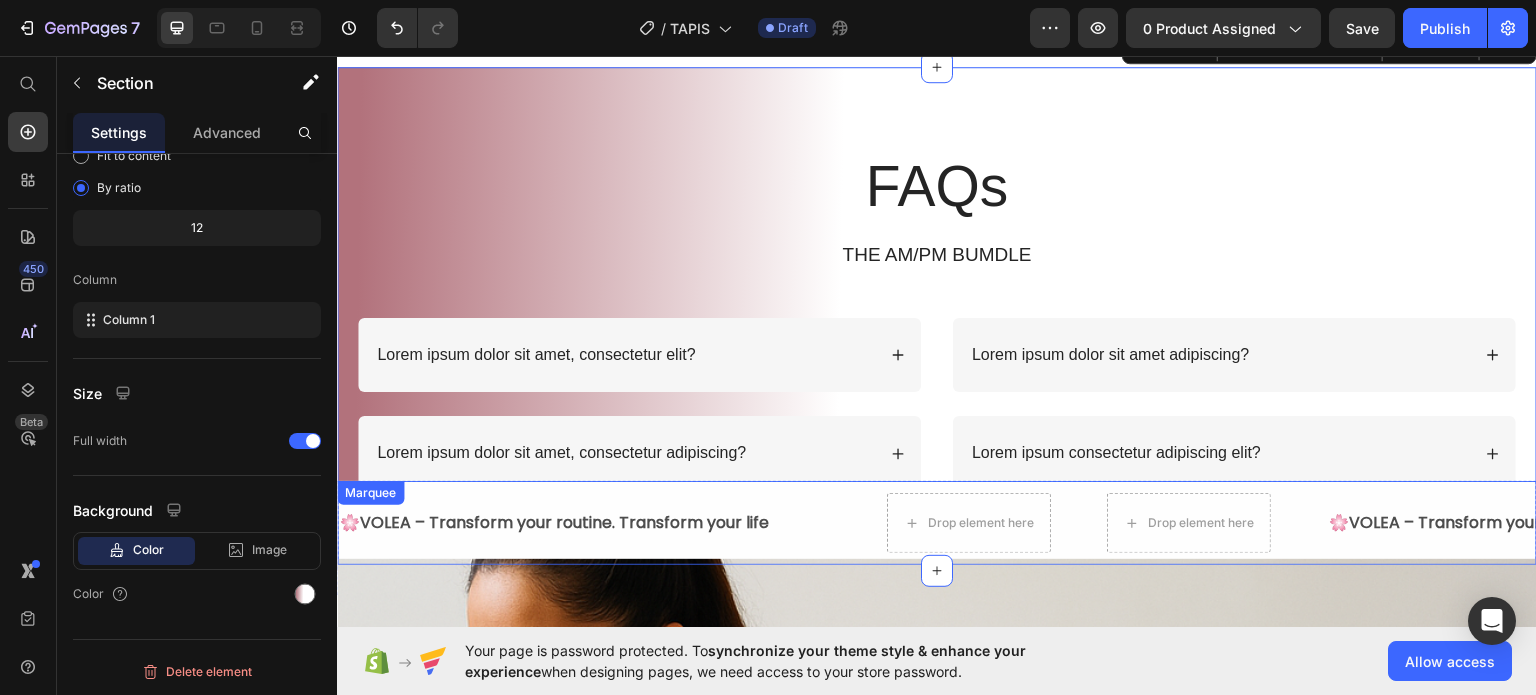 click on "🌸  VOLEA – Transform your routine. Transform your life Text Text
Drop element here
Drop element here 🌸  VOLEA – Transform your routine. Transform your life Text Text
Drop element here
Drop element here 🌸  VOLEA – Transform your routine. Transform your life Text Text
Drop element here
Drop element here 🌸  VOLEA – Transform your routine. Transform your life Text Text
Drop element here
Drop element here 🌸  VOLEA – Transform your routine. Transform your life Text Text
Drop element here
Drop element here 🌸  VOLEA – Transform your routine. Transform your life Text Text
Drop element here
Drop element here Marquee" at bounding box center [937, 522] 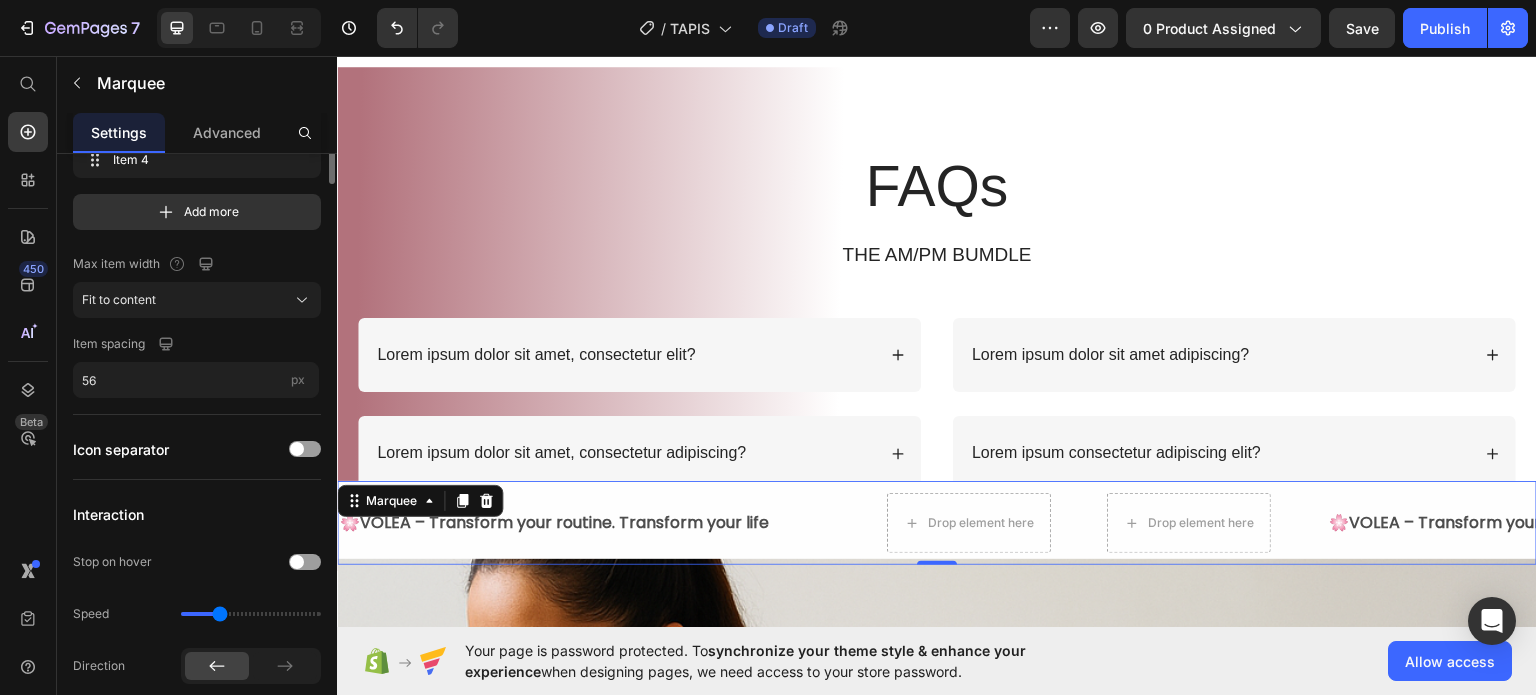 scroll, scrollTop: 0, scrollLeft: 0, axis: both 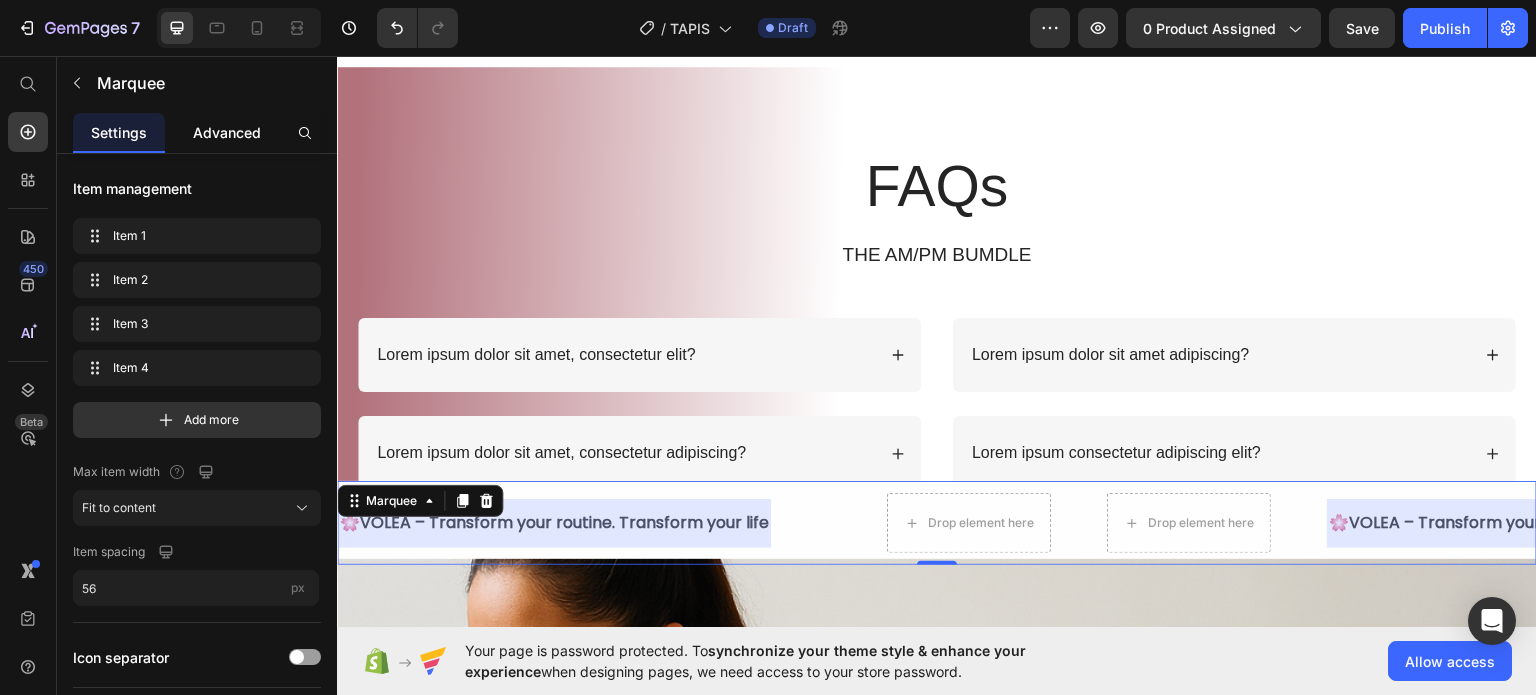 click on "Advanced" at bounding box center [227, 132] 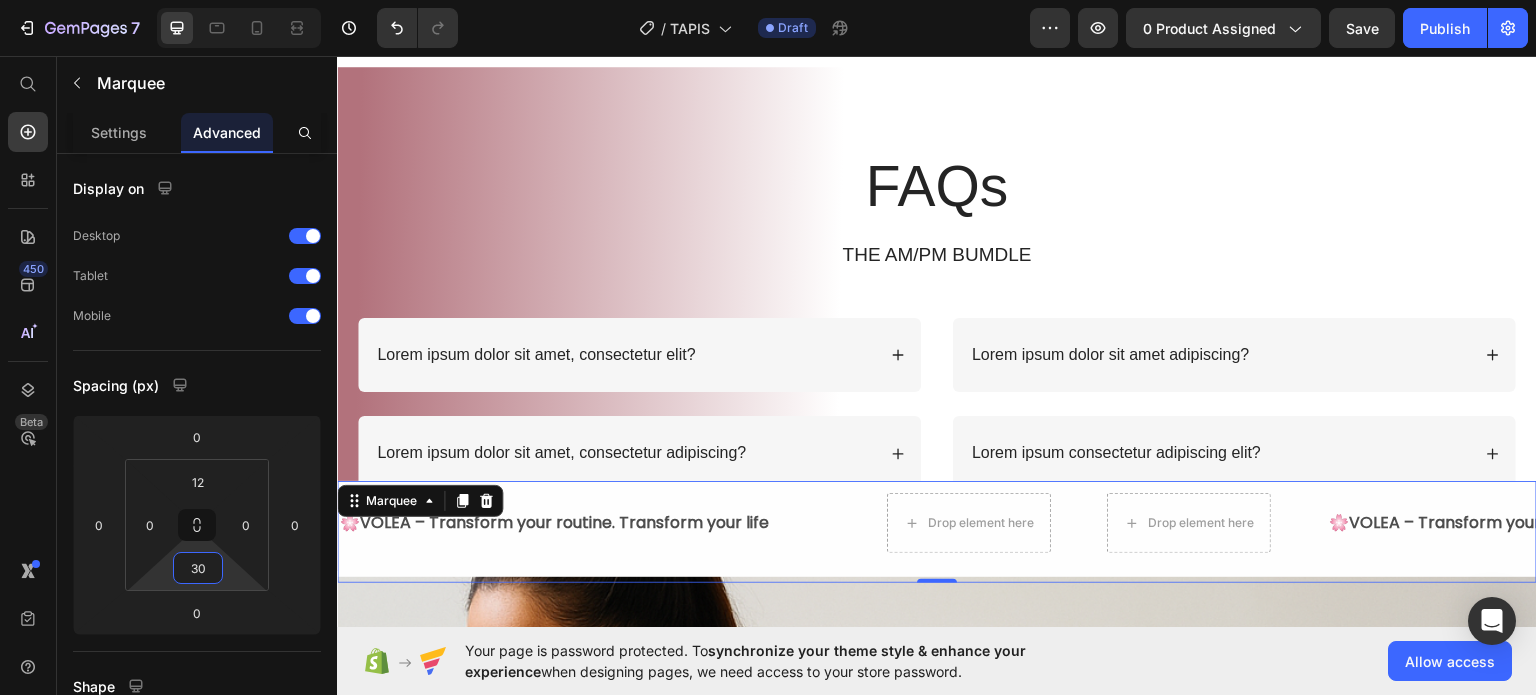 type on "24" 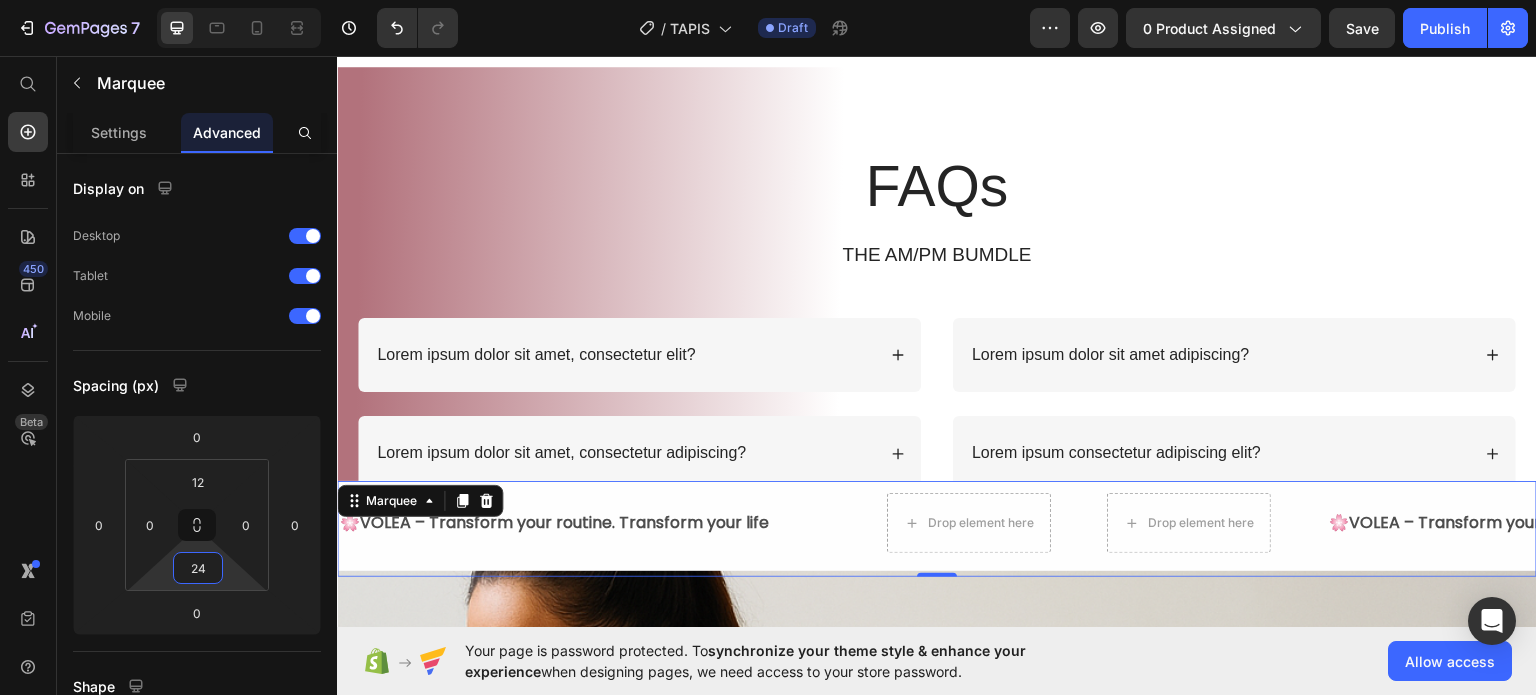 click on "7   /  TAPIS Draft Preview 0 product assigned  Save   Publish  450 Beta Start with Sections Elements Hero Section Product Detail Brands Trusted Badges Guarantee Product Breakdown How to use Testimonials Compare Bundle FAQs Social Proof Brand Story Product List Collection Blog List Contact Sticky Add to Cart Custom Footer Browse Library 450 Layout
Row
Row
Row
Row Text
Heading
Text Block Button
Button
Button
Sticky Back to top Media
Image
Image" at bounding box center (768, 0) 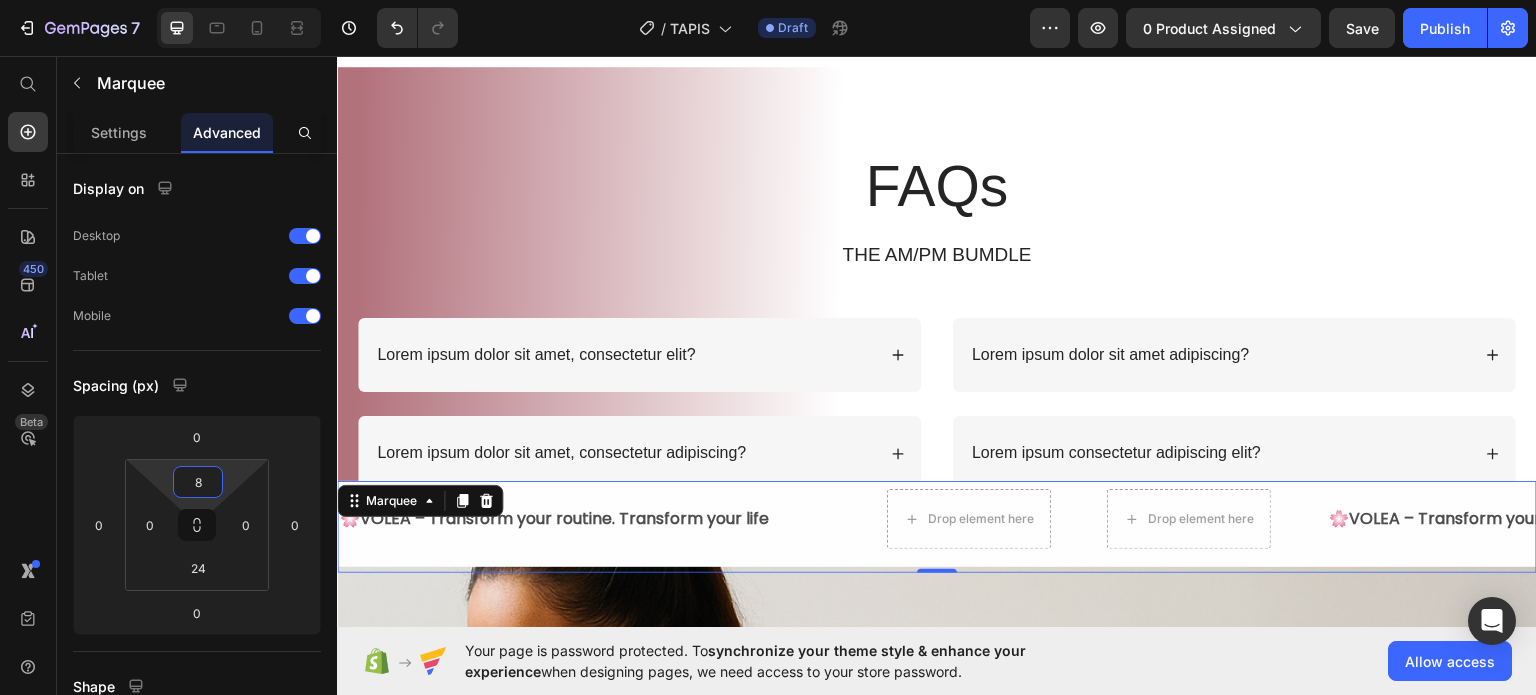 type on "16" 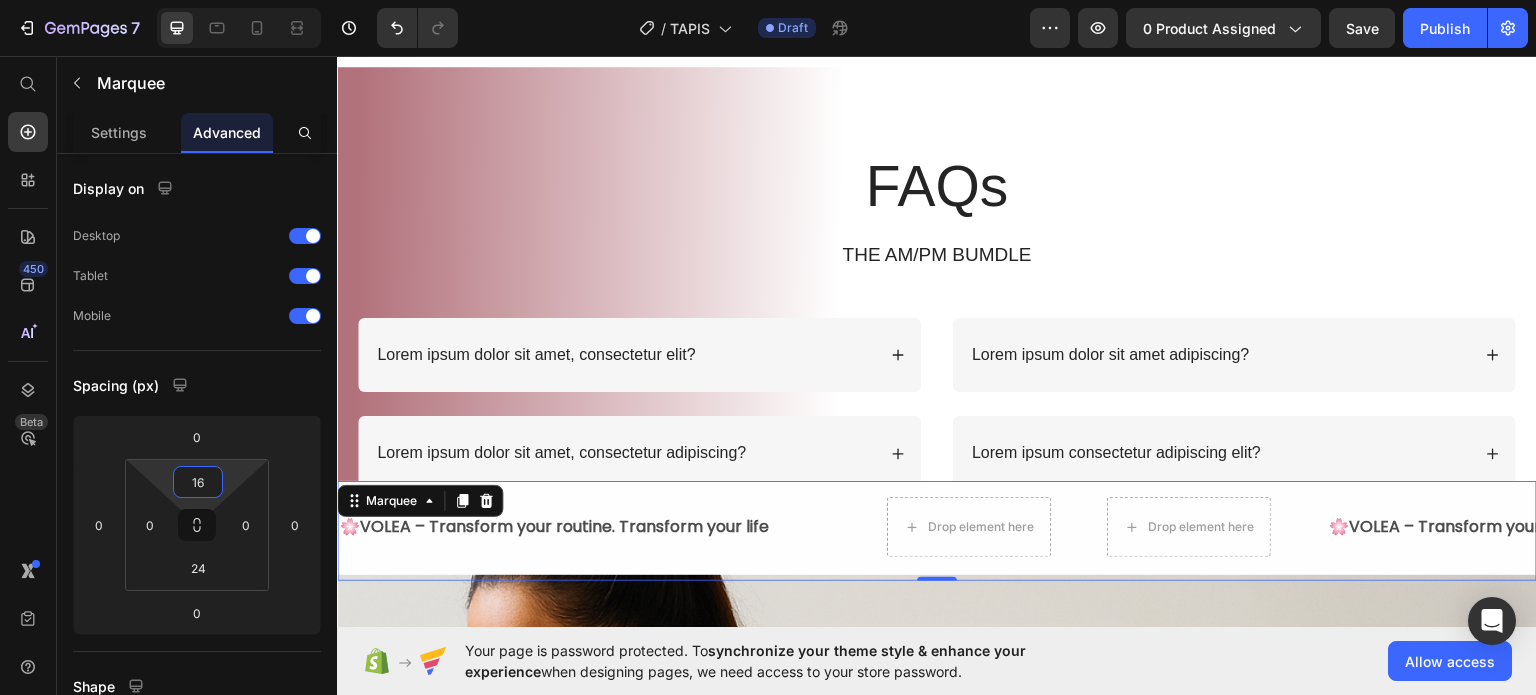 click on "7   /  TAPIS Draft Preview 0 product assigned  Save   Publish  450 Beta Start with Sections Elements Hero Section Product Detail Brands Trusted Badges Guarantee Product Breakdown How to use Testimonials Compare Bundle FAQs Social Proof Brand Story Product List Collection Blog List Contact Sticky Add to Cart Custom Footer Browse Library 450 Layout
Row
Row
Row
Row Text
Heading
Text Block Button
Button
Button
Sticky Back to top Media
Image
Image" at bounding box center [768, 0] 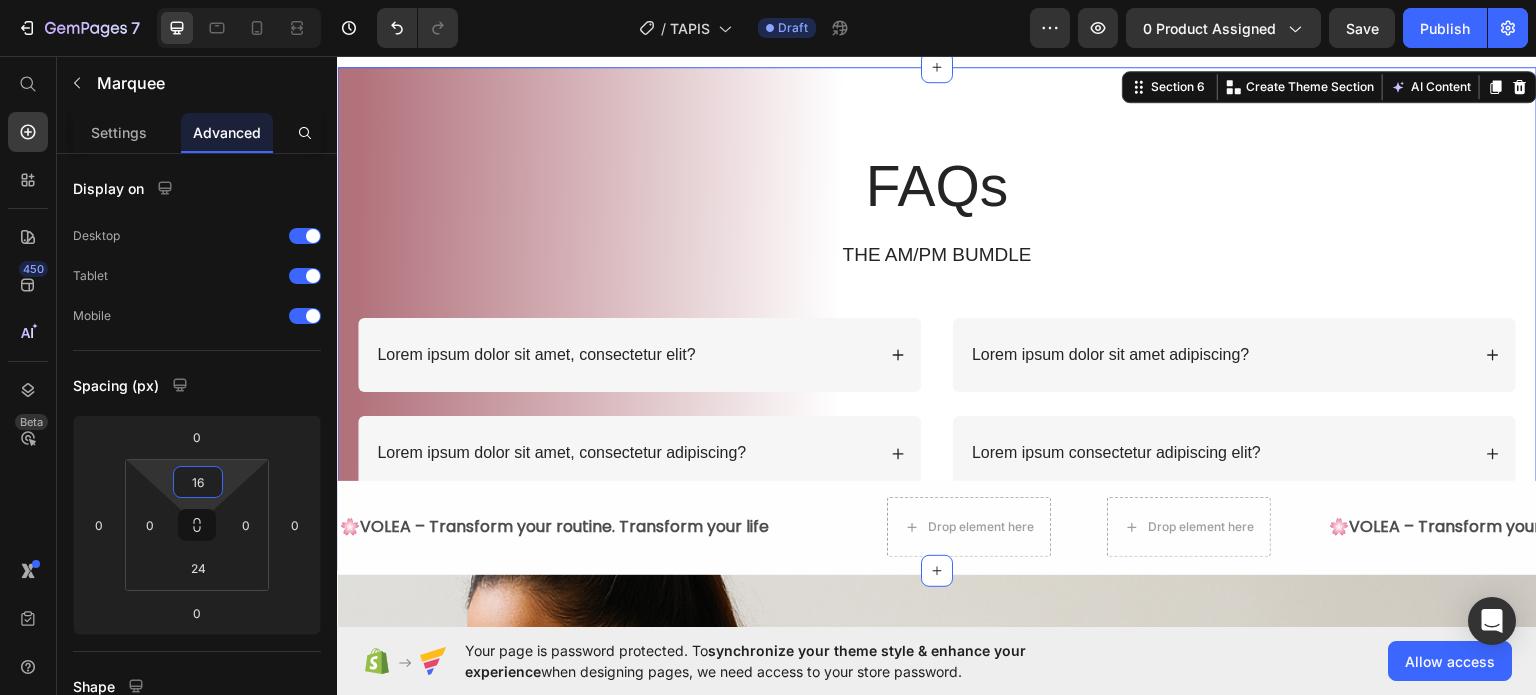 click on "FAQs Heading THE AM/PM BUMDLE Text Block Row
Lorem ipsum dolor sit amet, consectetur elit?
Lorem ipsum dolor sit amet, consectetur adipiscing? Accordion
Lorem ipsum dolor sit amet adipiscing?
Lorem ipsum consectetur adipiscing elit? Accordion Row Section 6   You can create reusable sections Create Theme Section AI Content Write with GemAI What would you like to describe here? Tone and Voice Persuasive Product VOLEA FITNESS PACK Show more Generate" at bounding box center (937, 318) 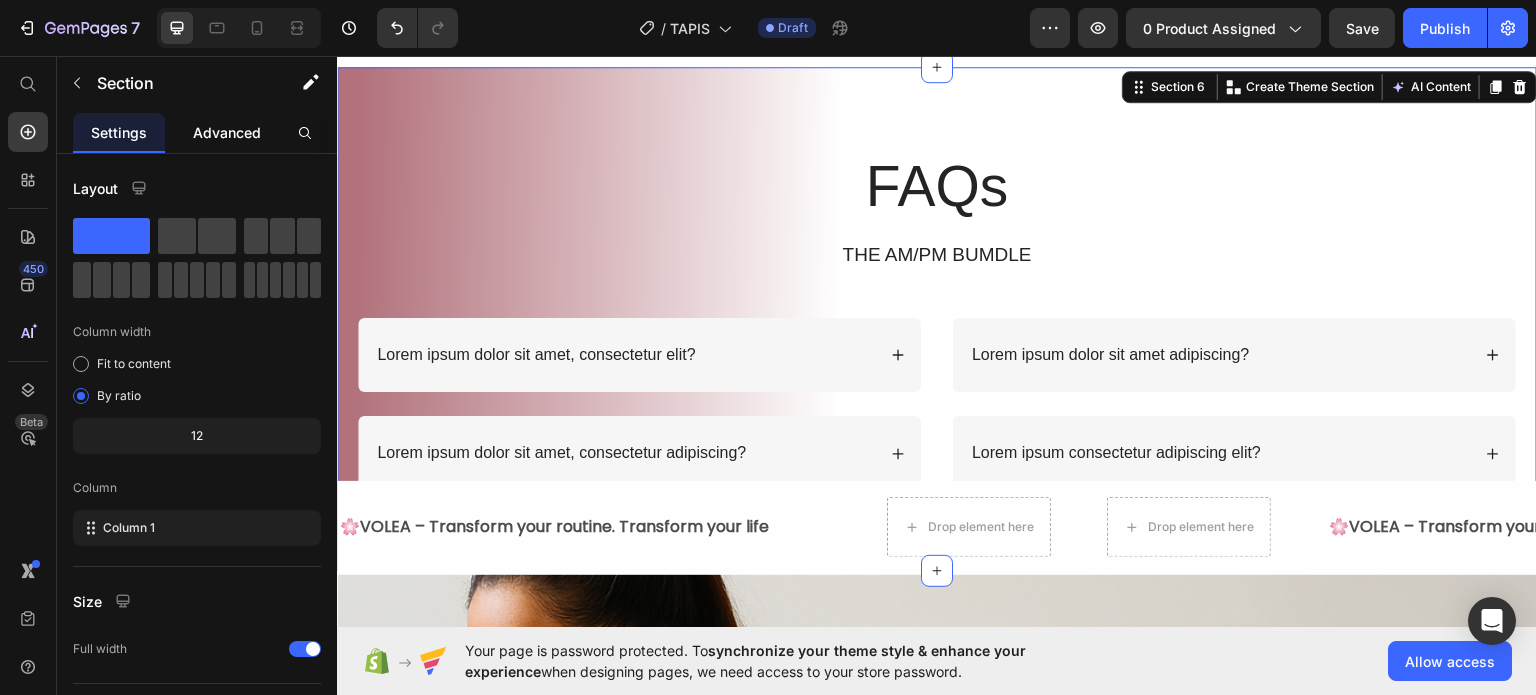 click on "Advanced" 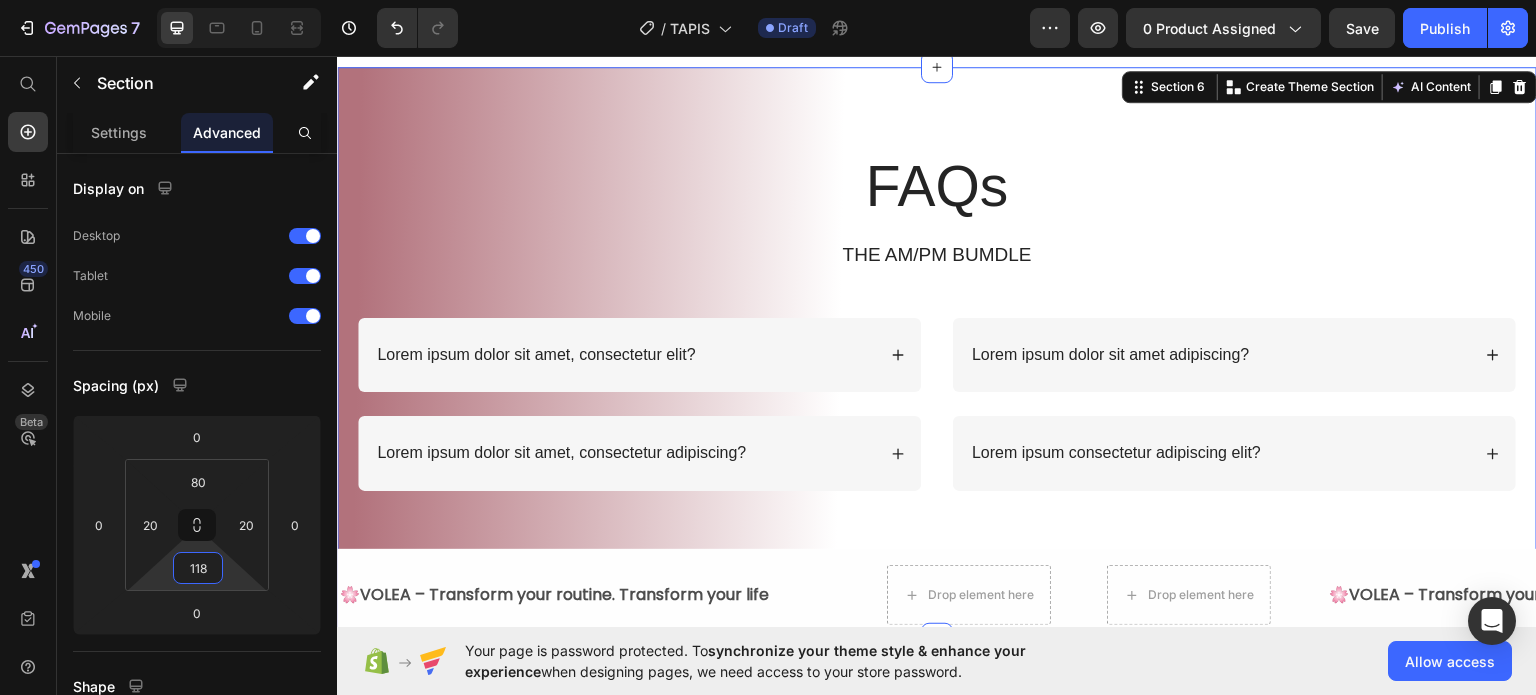 type on "122" 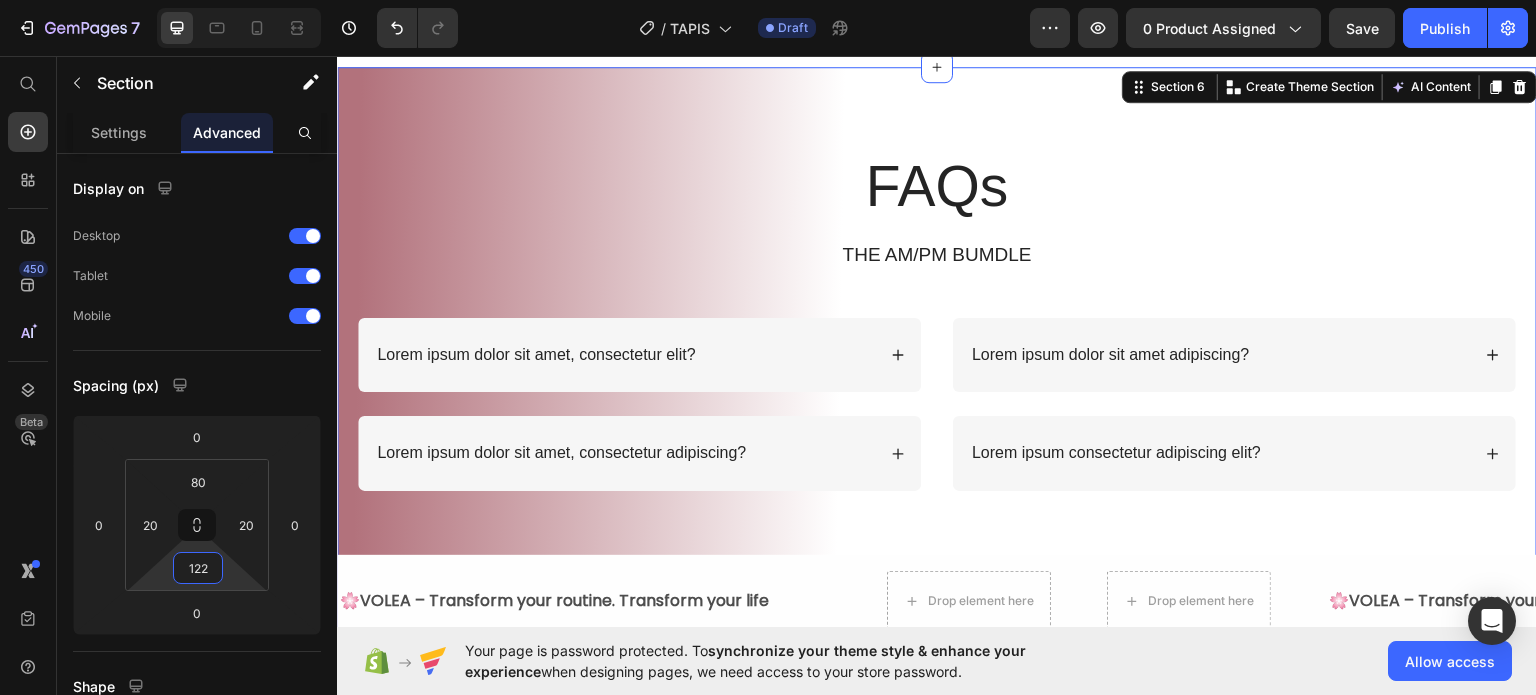 drag, startPoint x: 209, startPoint y: 544, endPoint x: 214, endPoint y: 507, distance: 37.336308 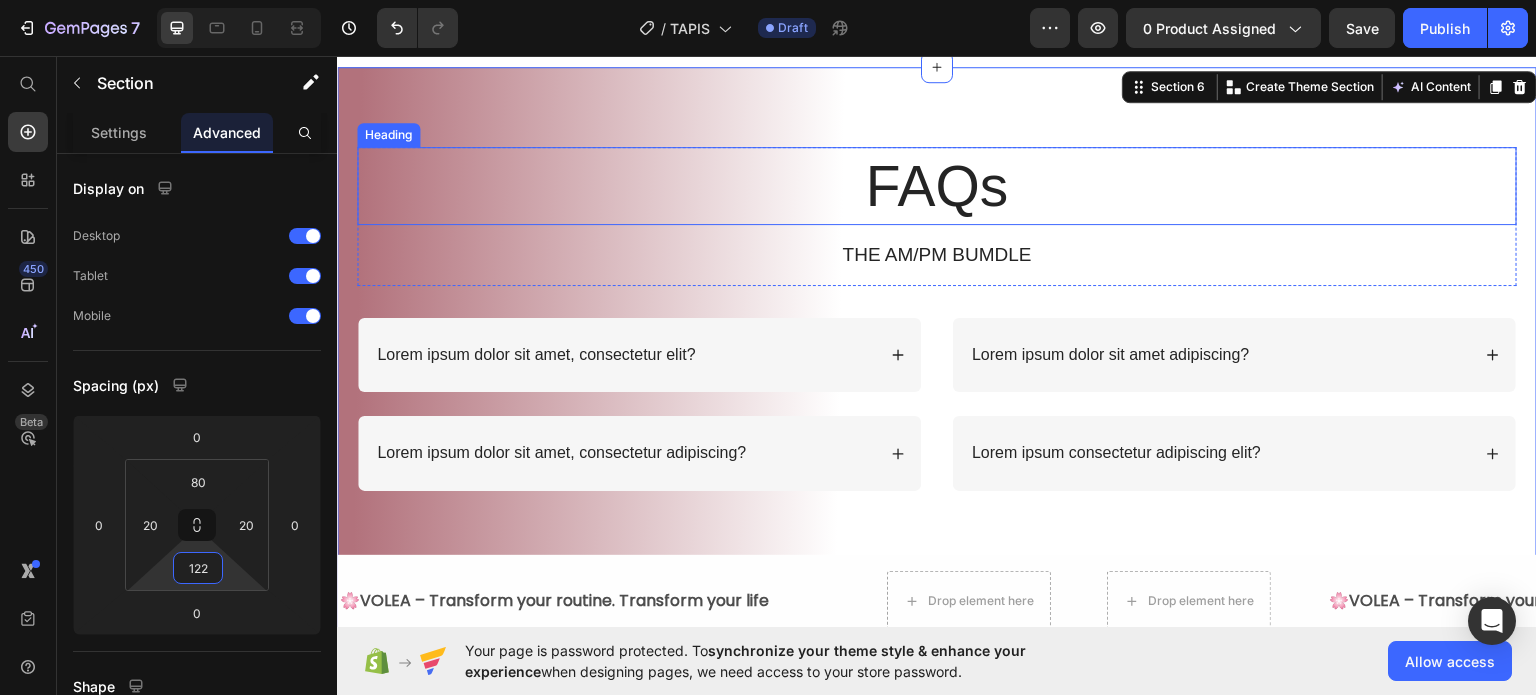 click on "FAQs" at bounding box center (937, 185) 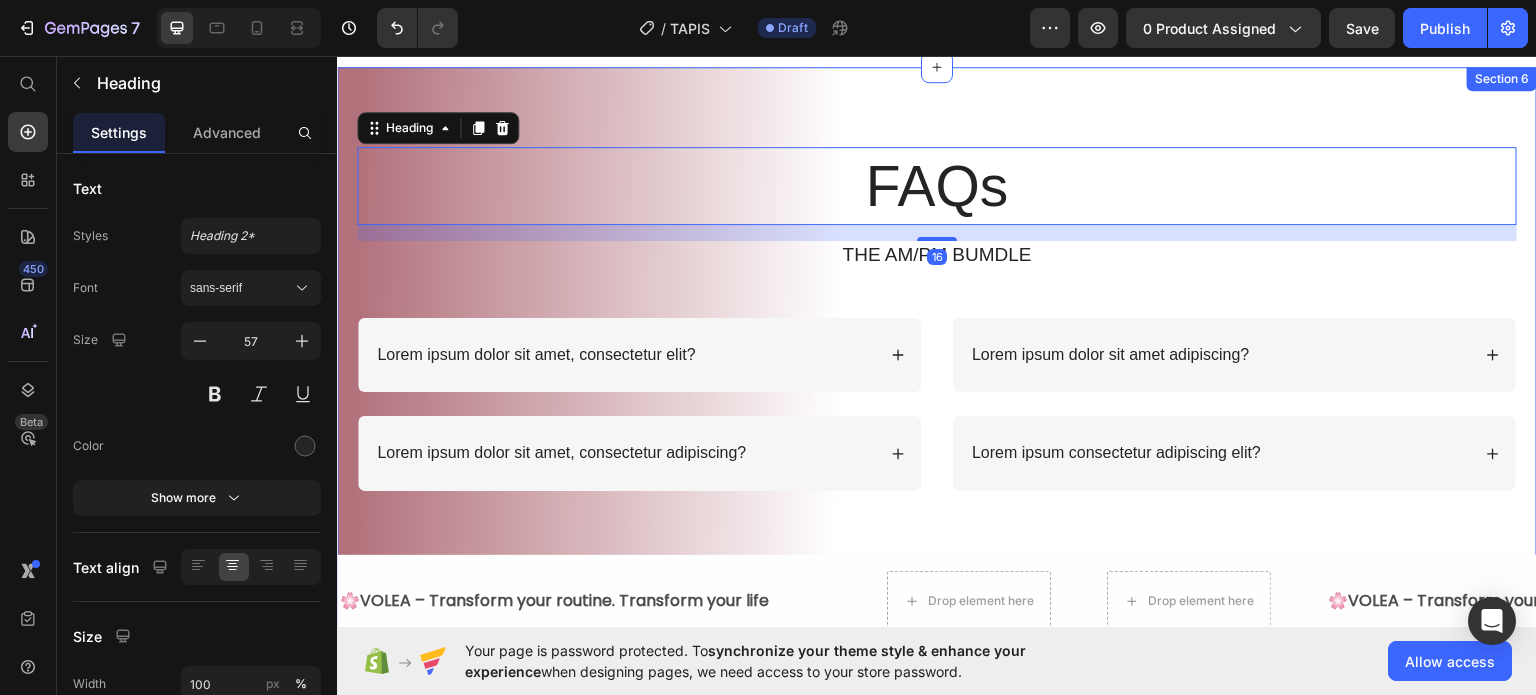 click on "FAQs Heading   16 THE AM/PM BUMDLE Text Block Row
Lorem ipsum dolor sit amet, consectetur elit?
Lorem ipsum dolor sit amet, consectetur adipiscing? Accordion
Lorem ipsum dolor sit amet adipiscing?
Lorem ipsum consectetur adipiscing elit? Accordion Row Section 6" at bounding box center (937, 355) 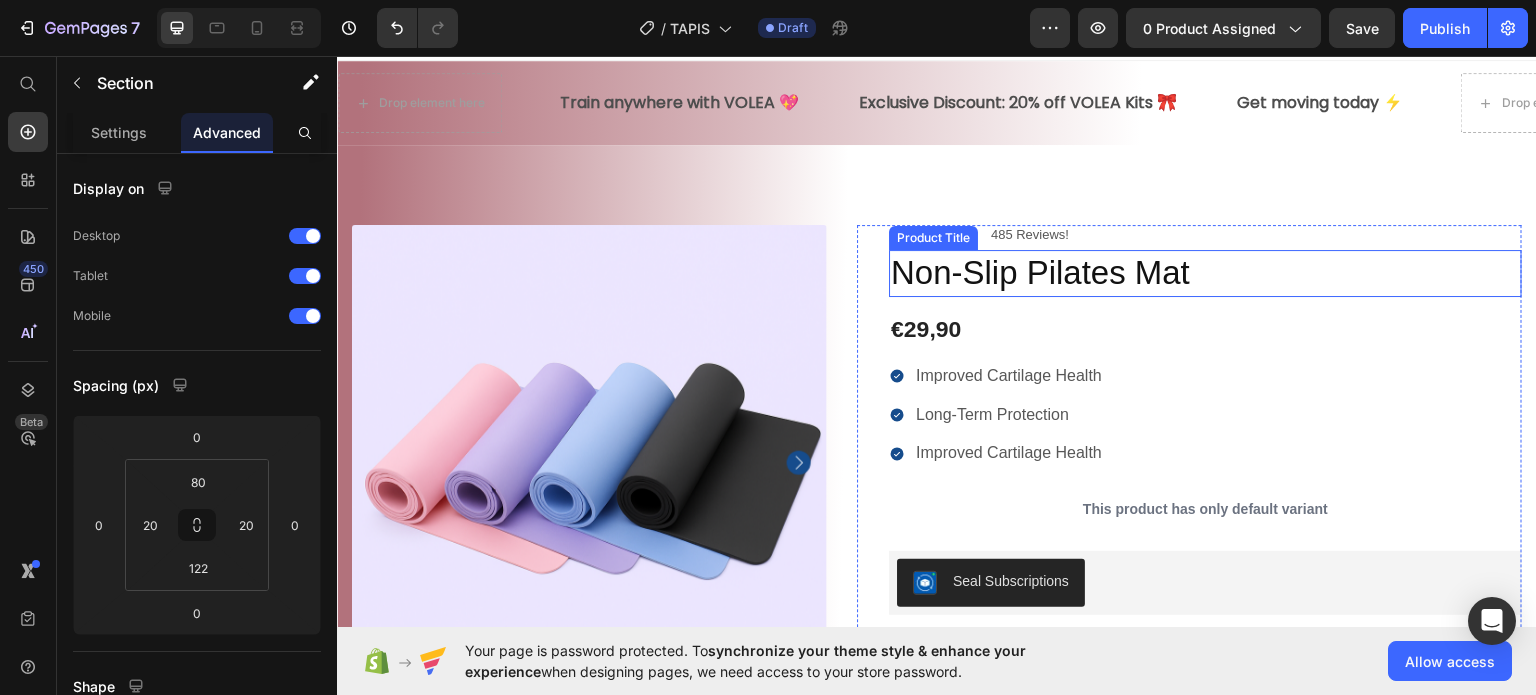 scroll, scrollTop: 200, scrollLeft: 0, axis: vertical 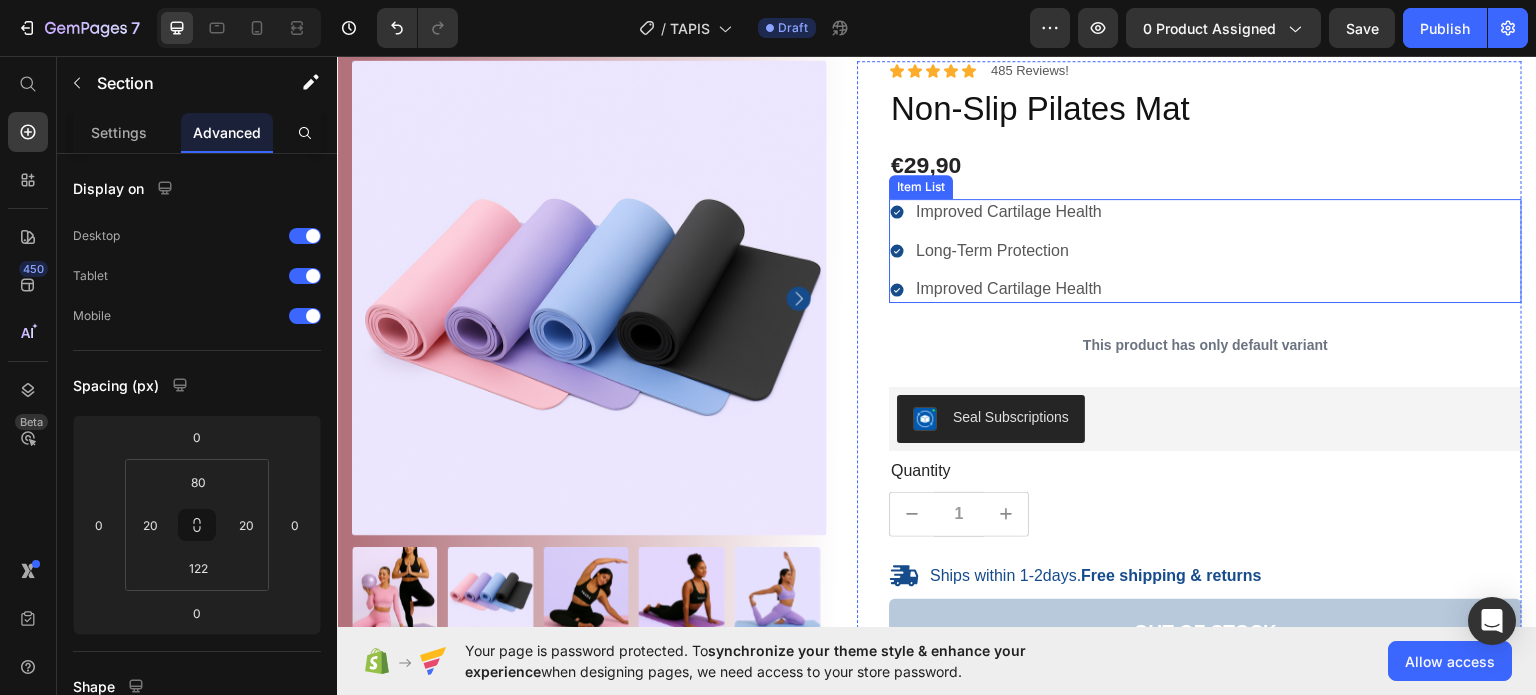 click on "Improved Cartilage Health" at bounding box center [1009, 211] 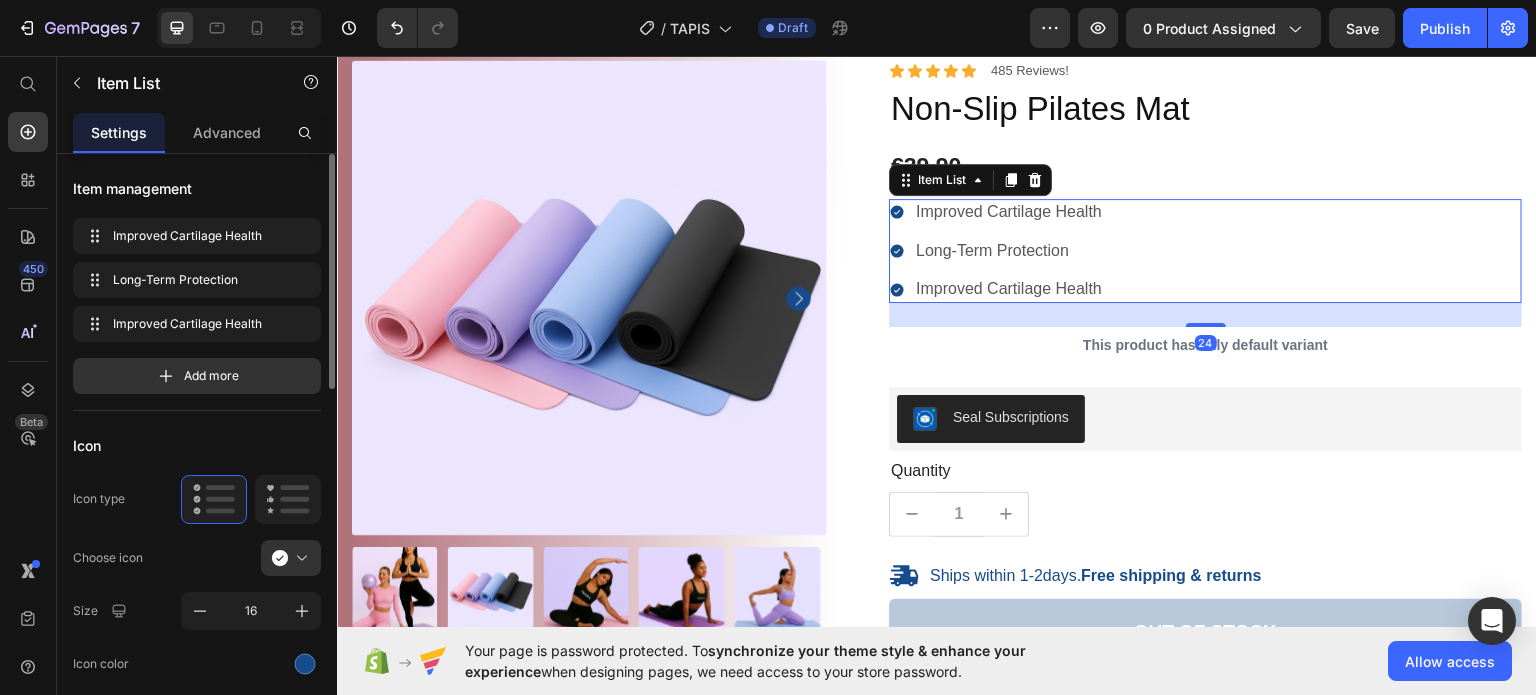 scroll, scrollTop: 300, scrollLeft: 0, axis: vertical 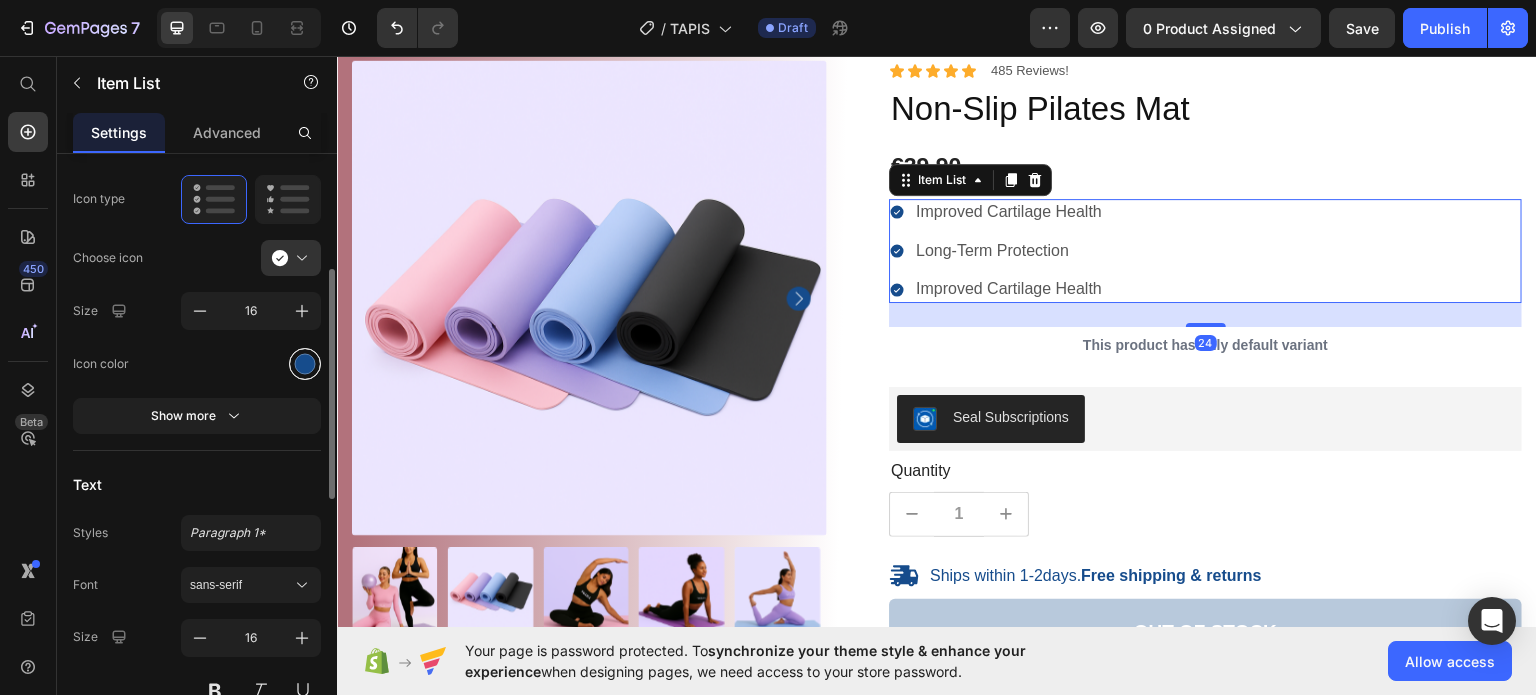 click at bounding box center (305, 363) 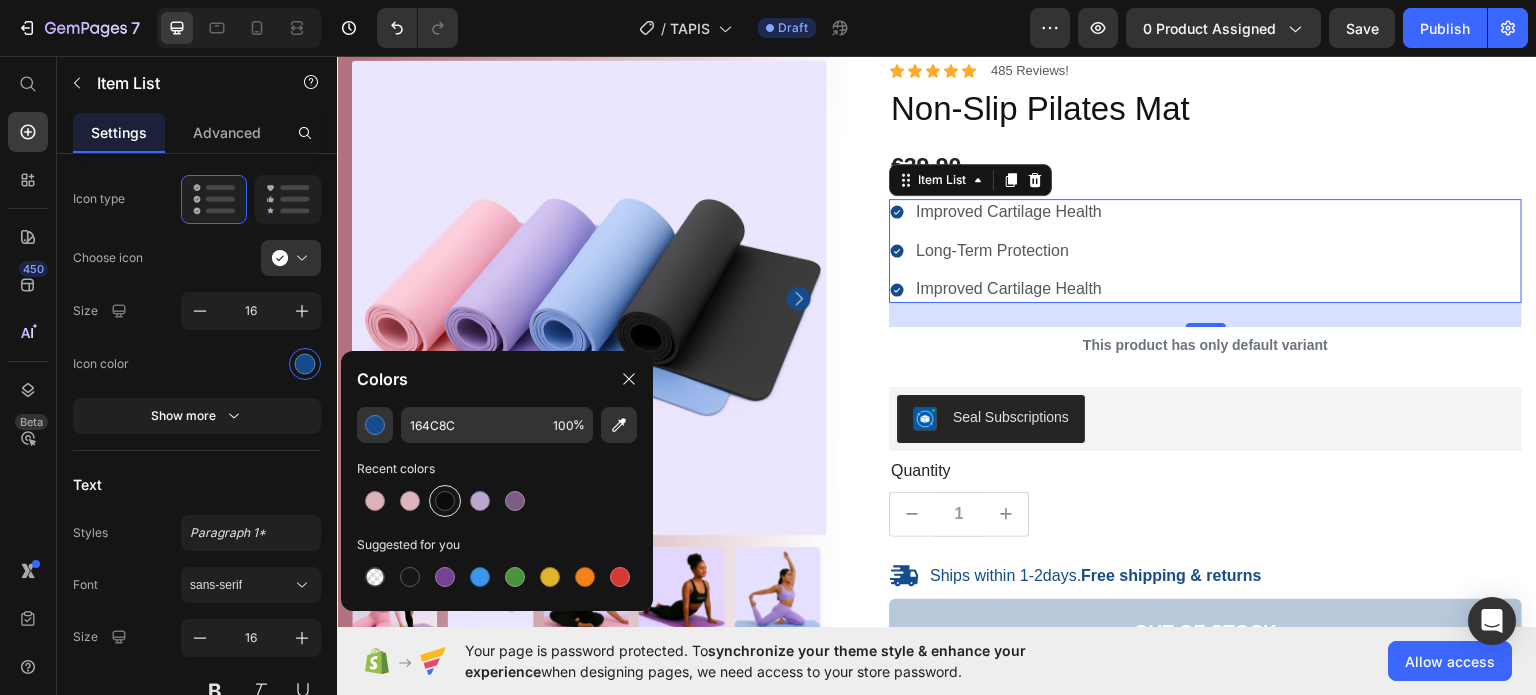 click at bounding box center [445, 501] 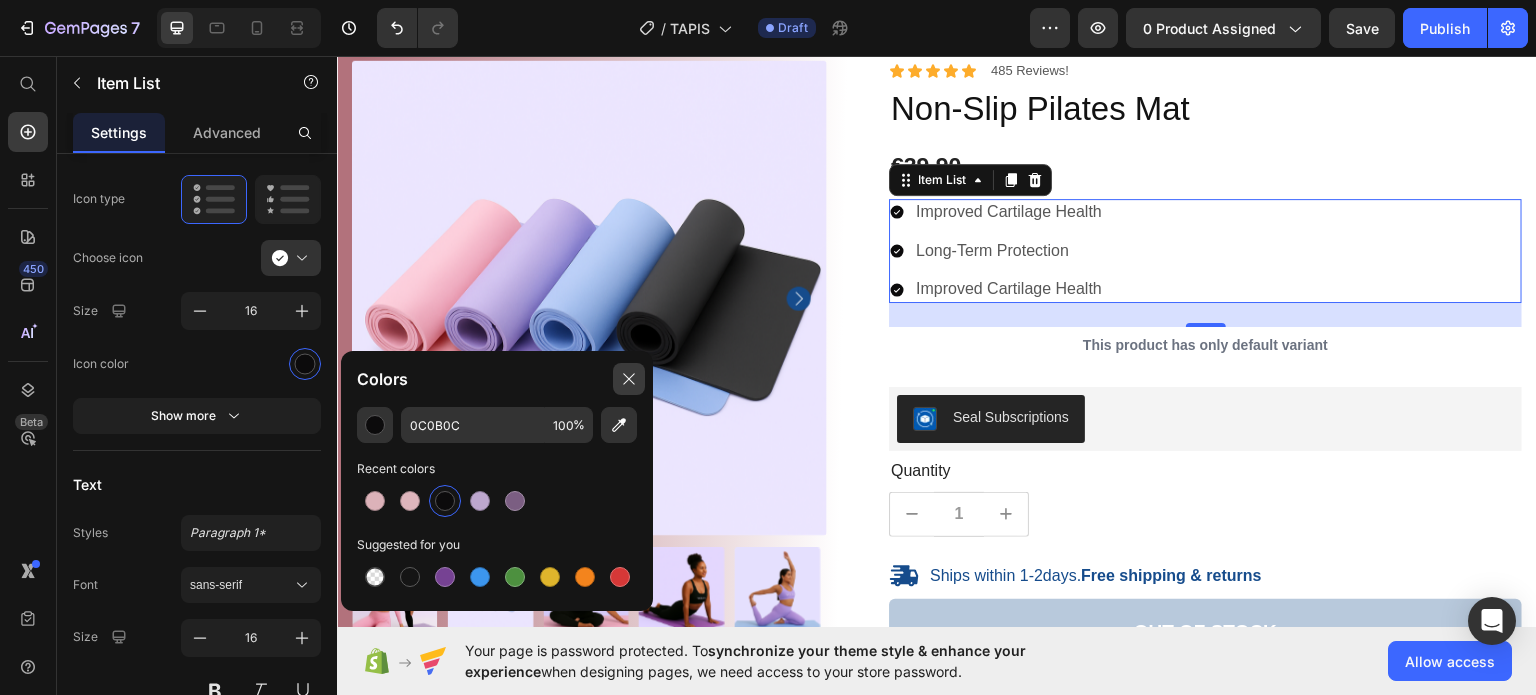 click at bounding box center (629, 379) 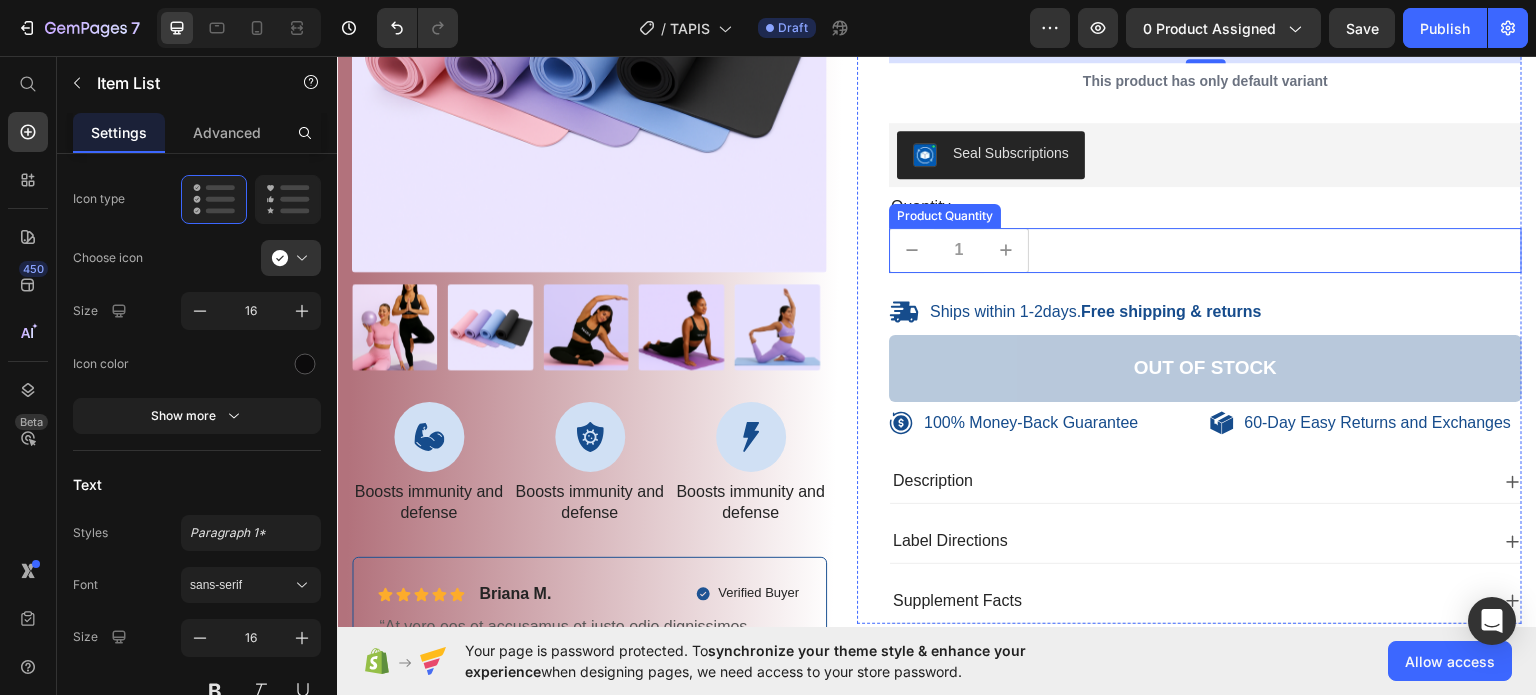 scroll, scrollTop: 500, scrollLeft: 0, axis: vertical 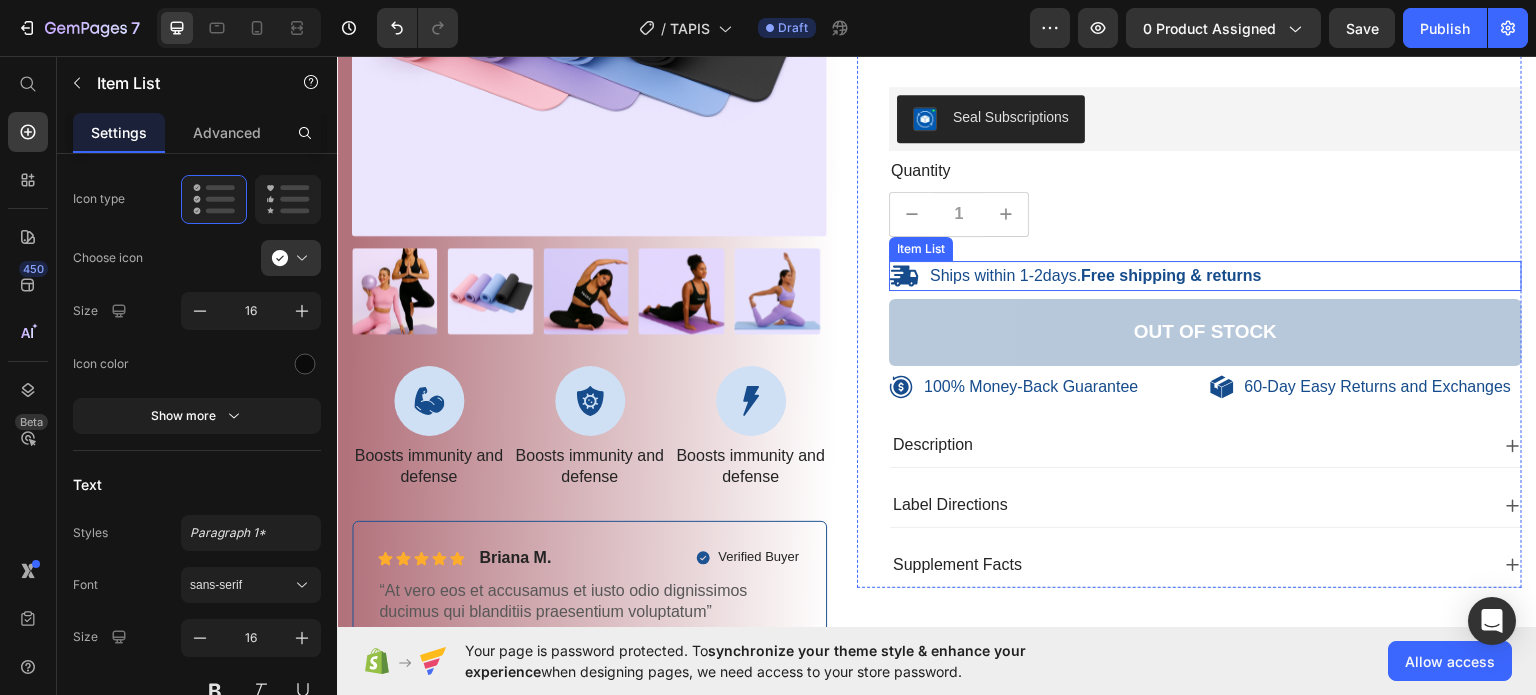 click 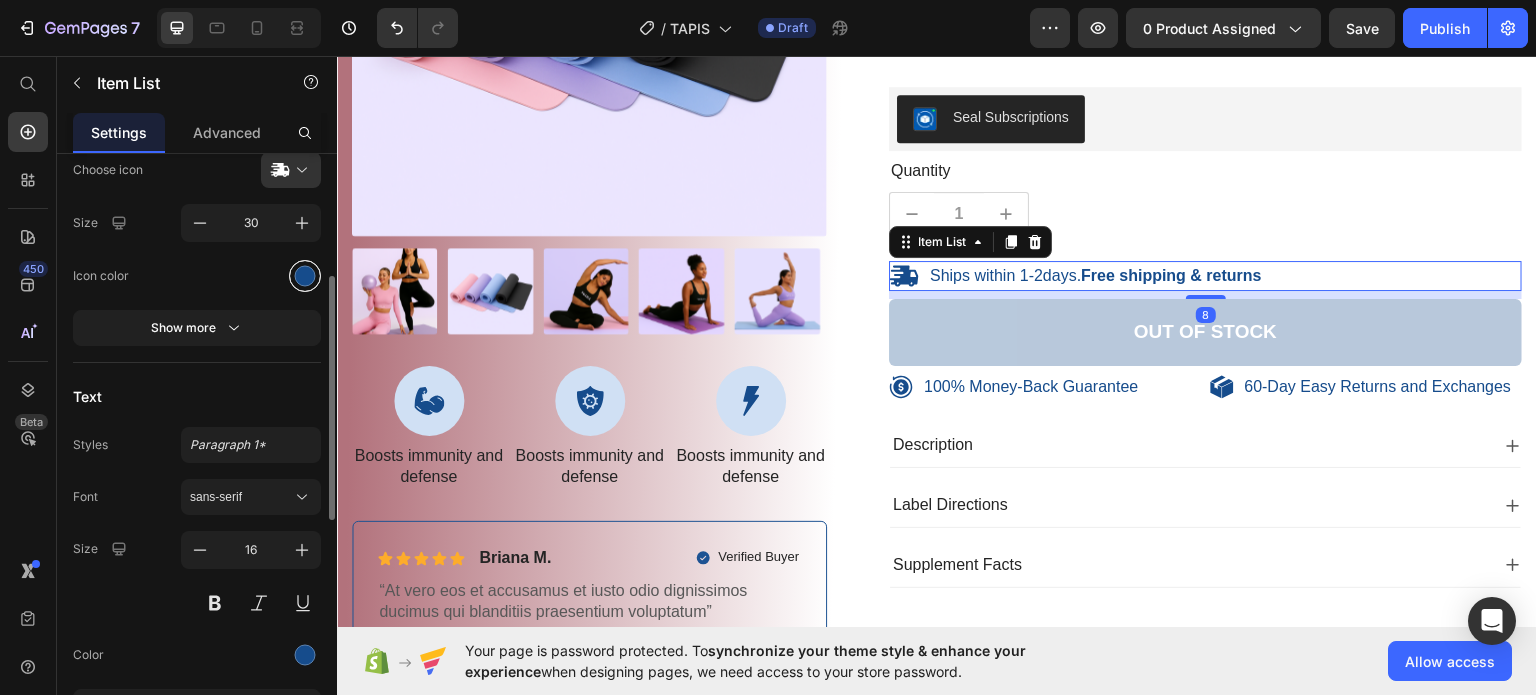 click at bounding box center (305, 275) 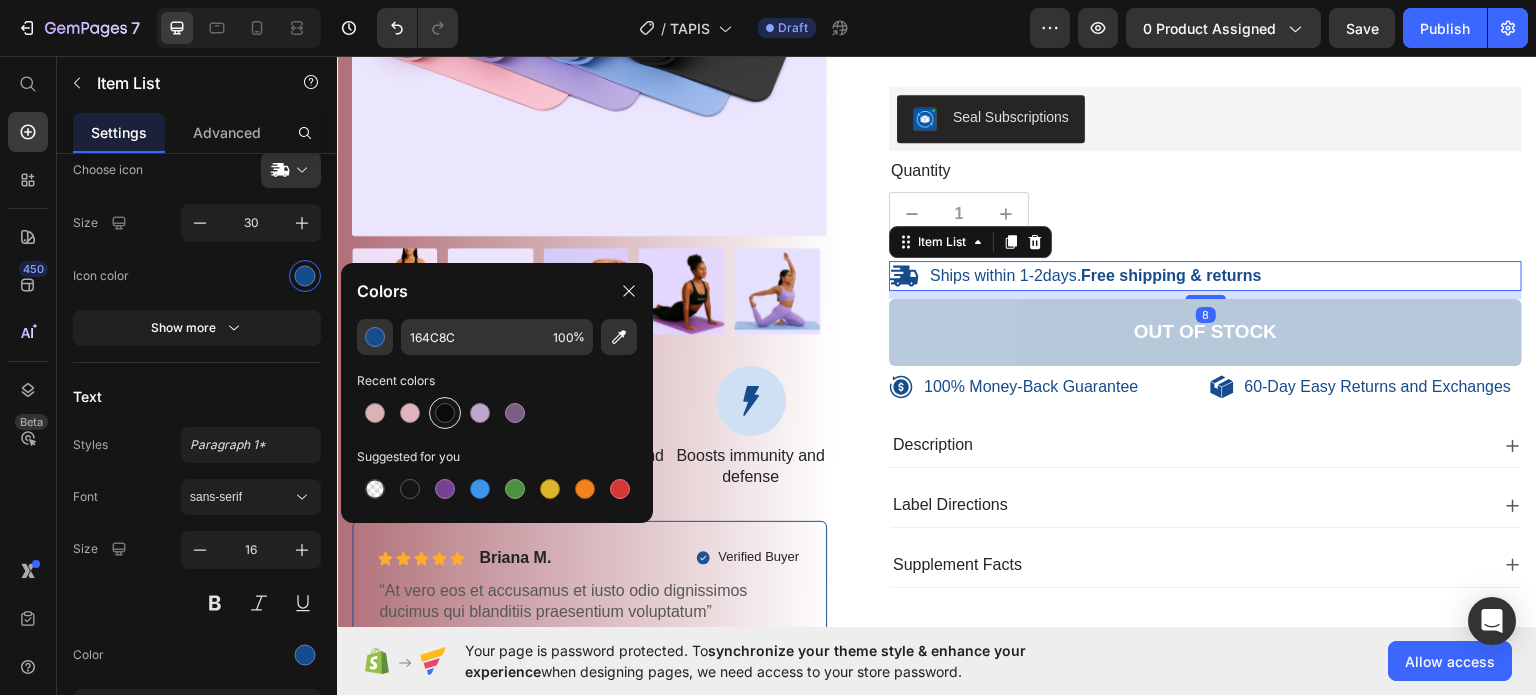 click at bounding box center (445, 413) 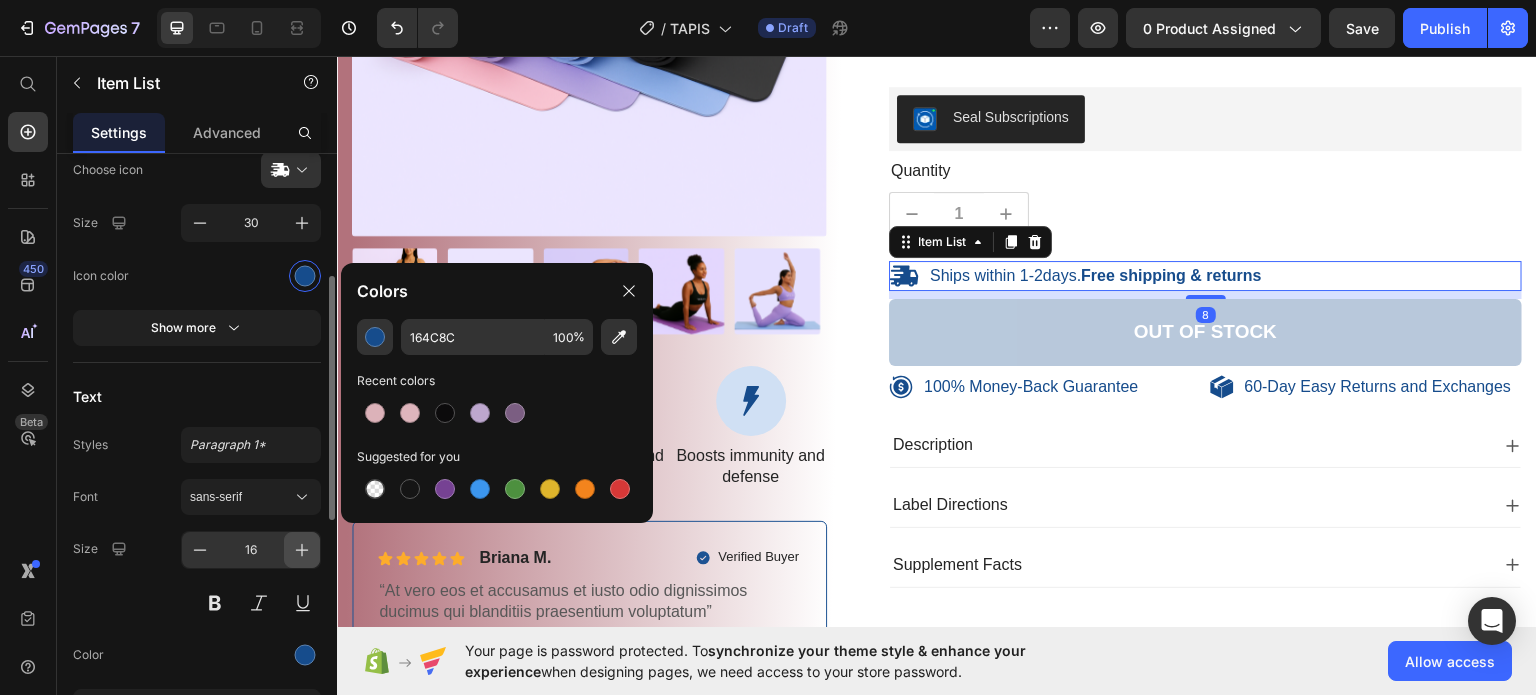 type on "0C0B0C" 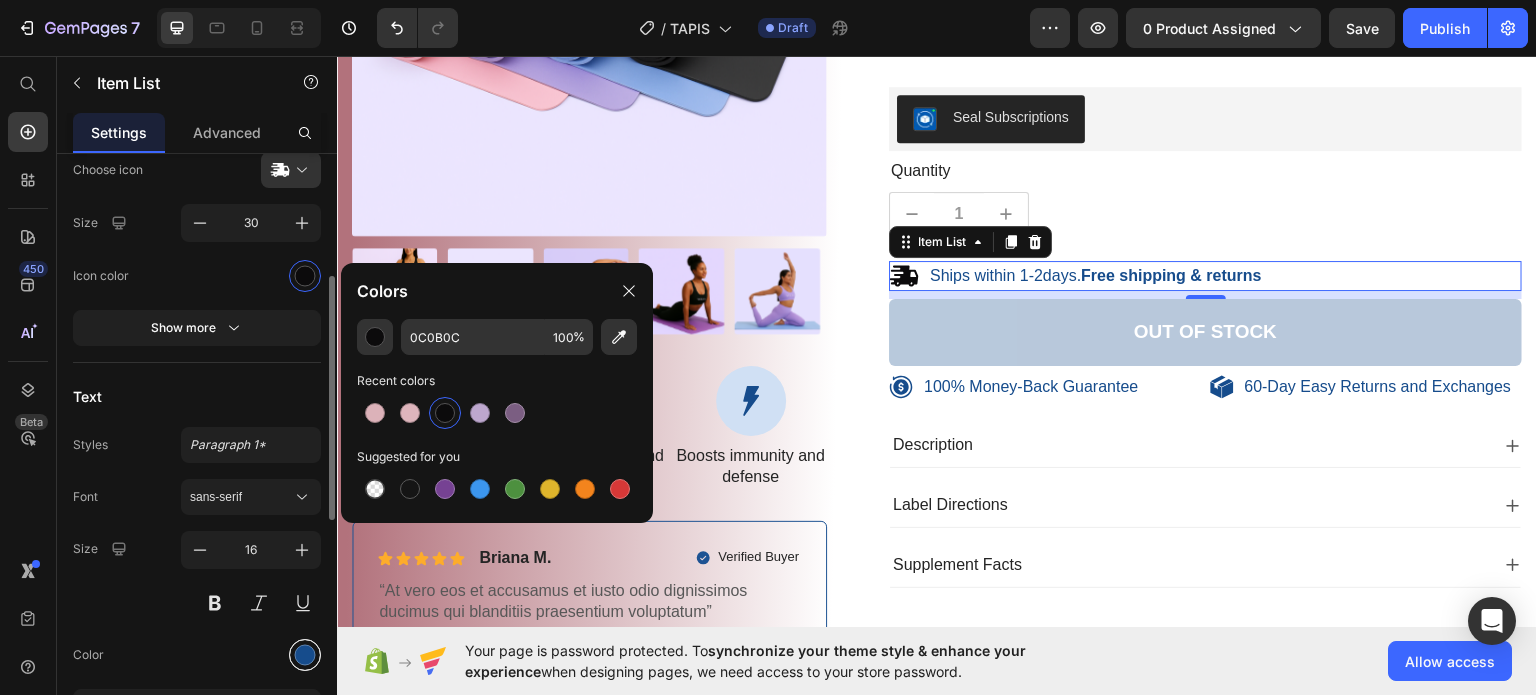 click at bounding box center [305, 654] 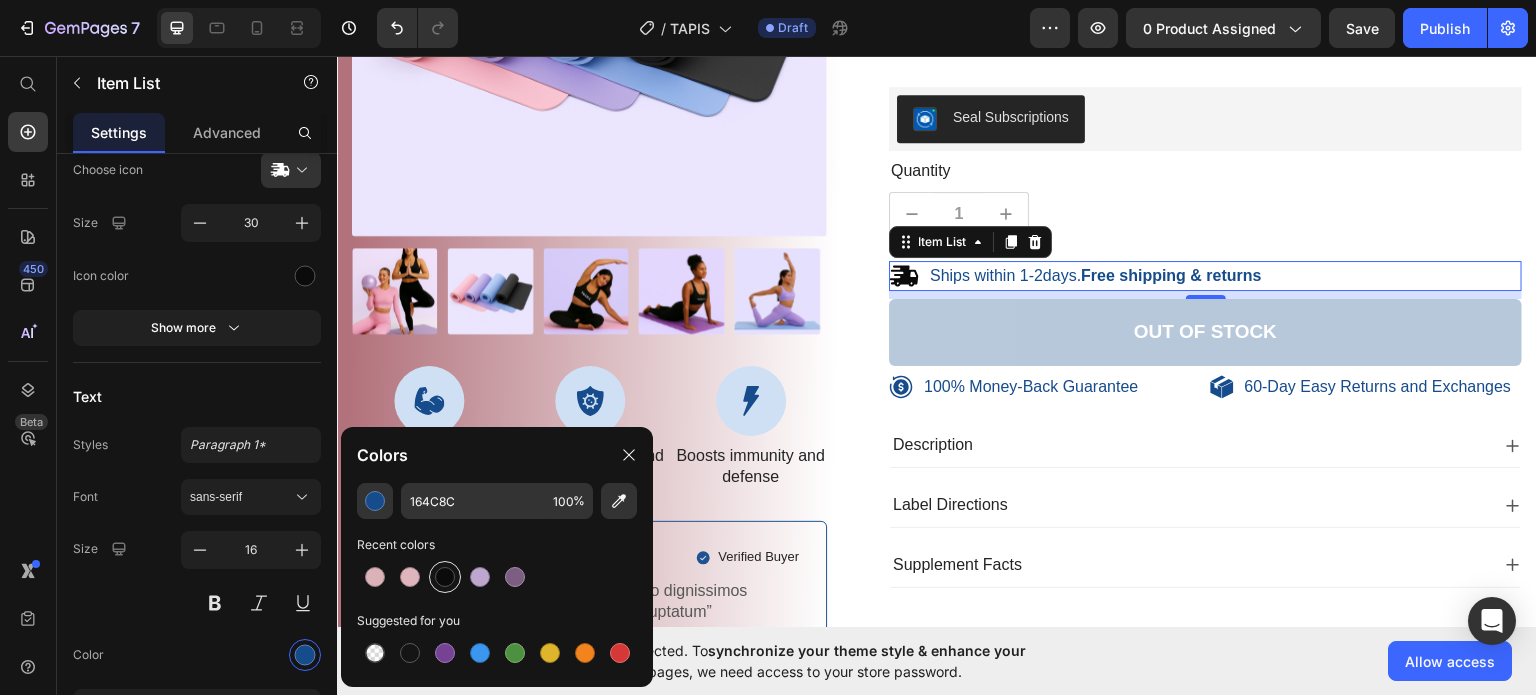 click at bounding box center [445, 577] 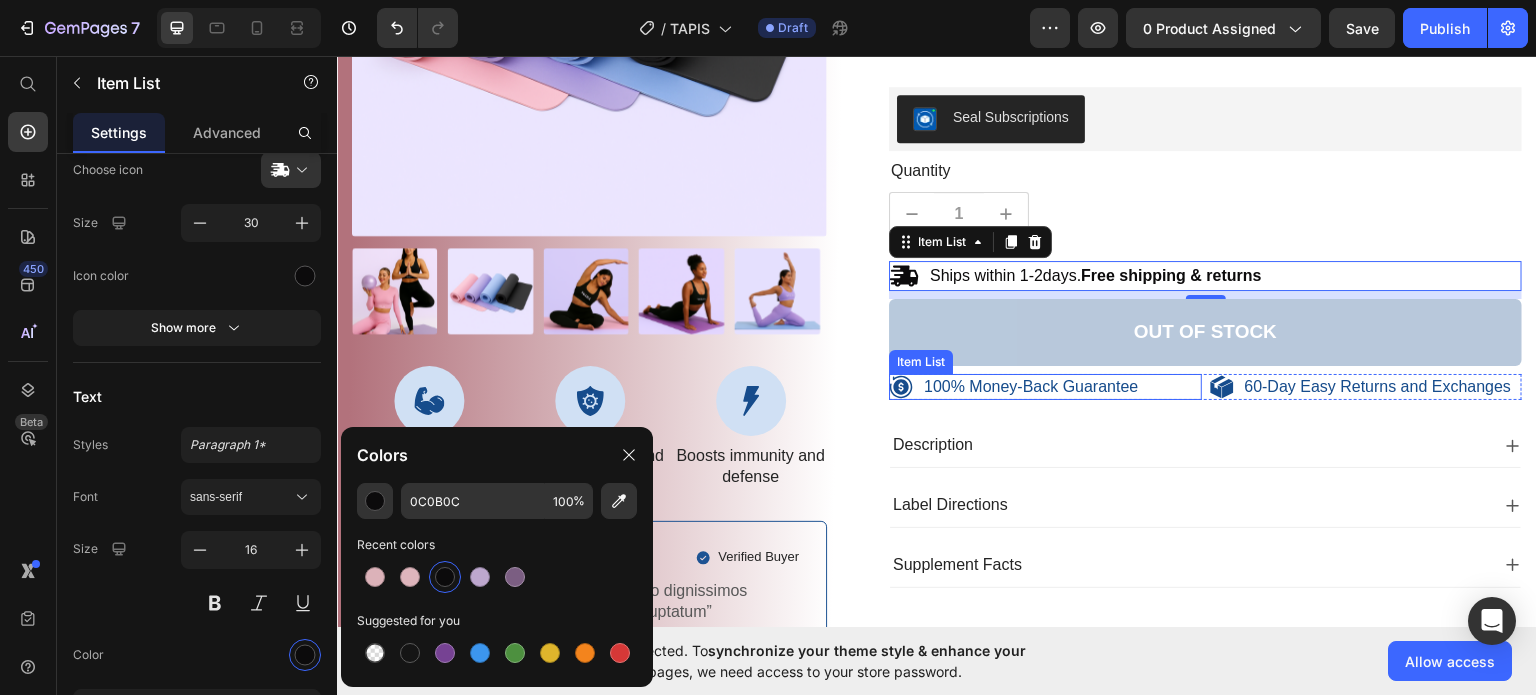 click on "100% Money-Back Guarantee" at bounding box center [1031, 386] 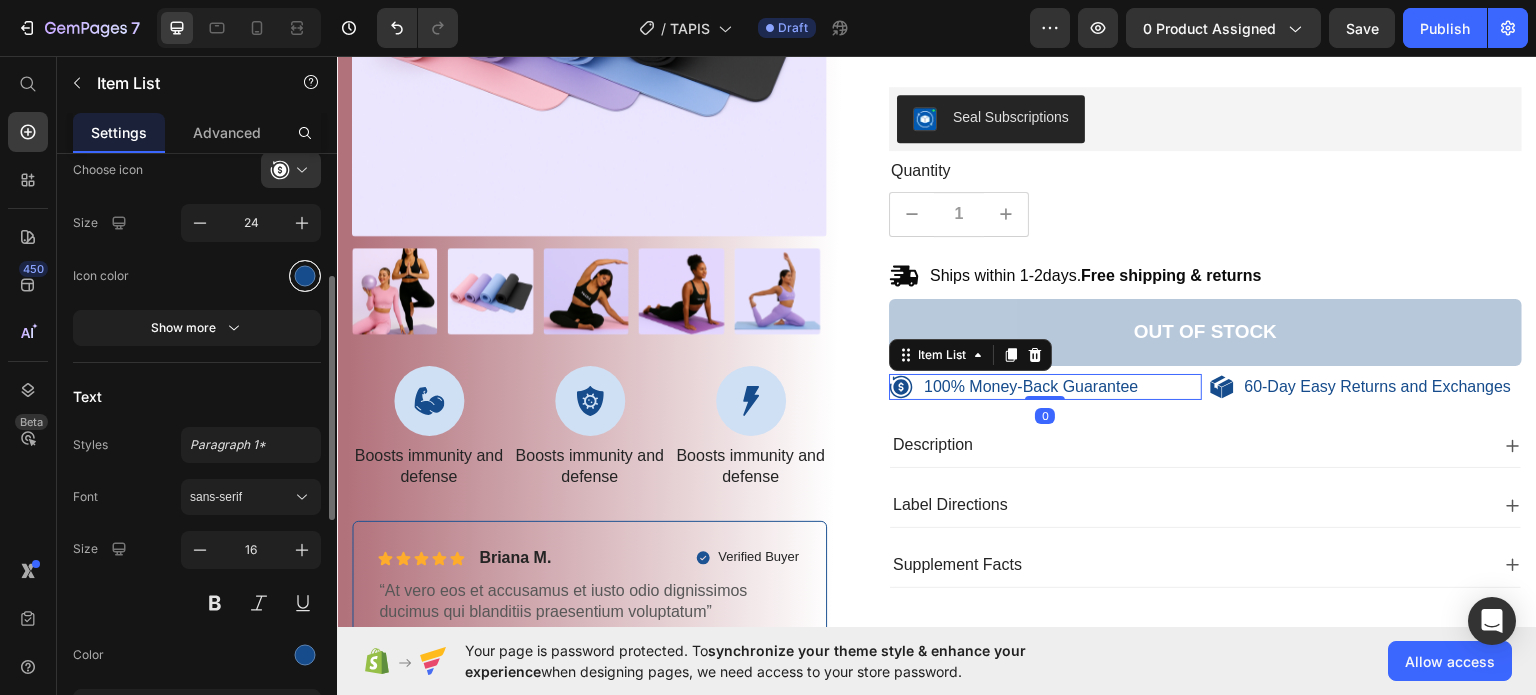 click at bounding box center [305, 276] 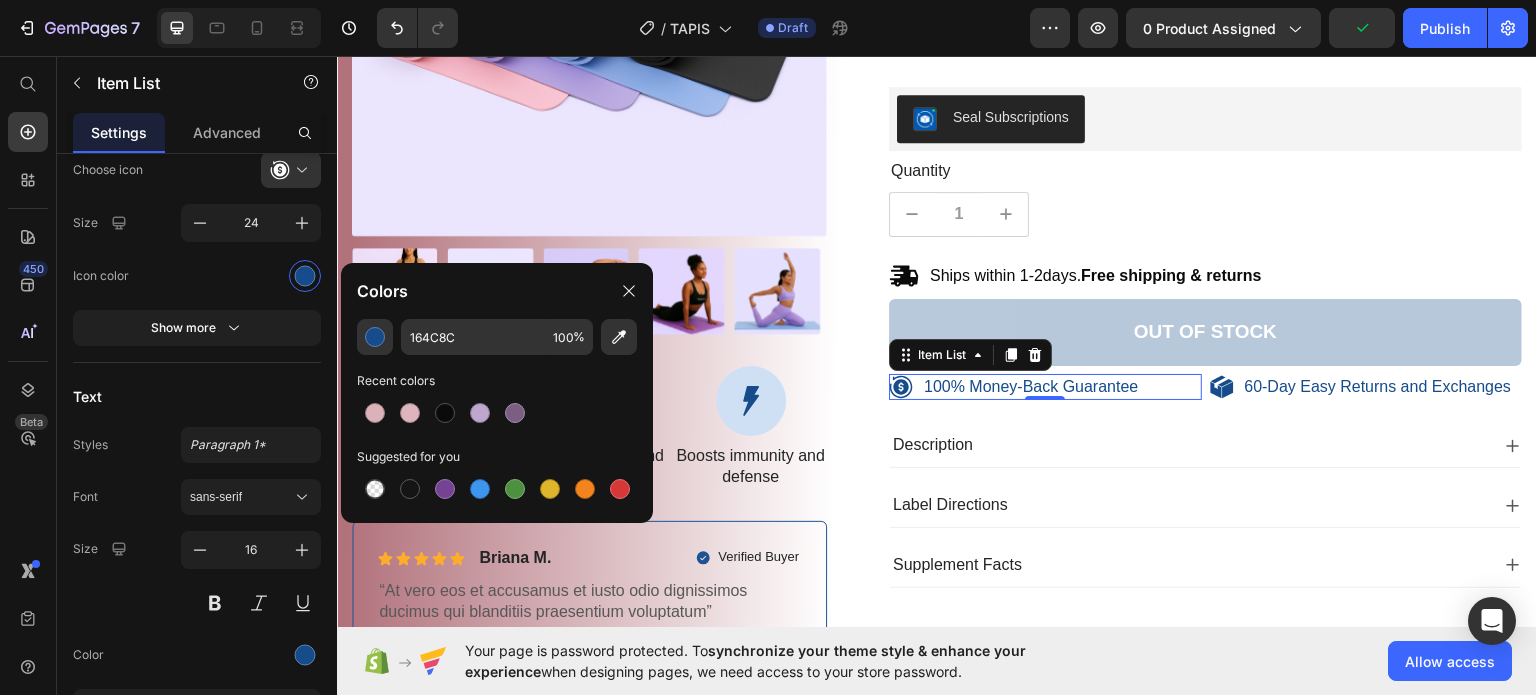 drag, startPoint x: 440, startPoint y: 419, endPoint x: 367, endPoint y: 518, distance: 123.00407 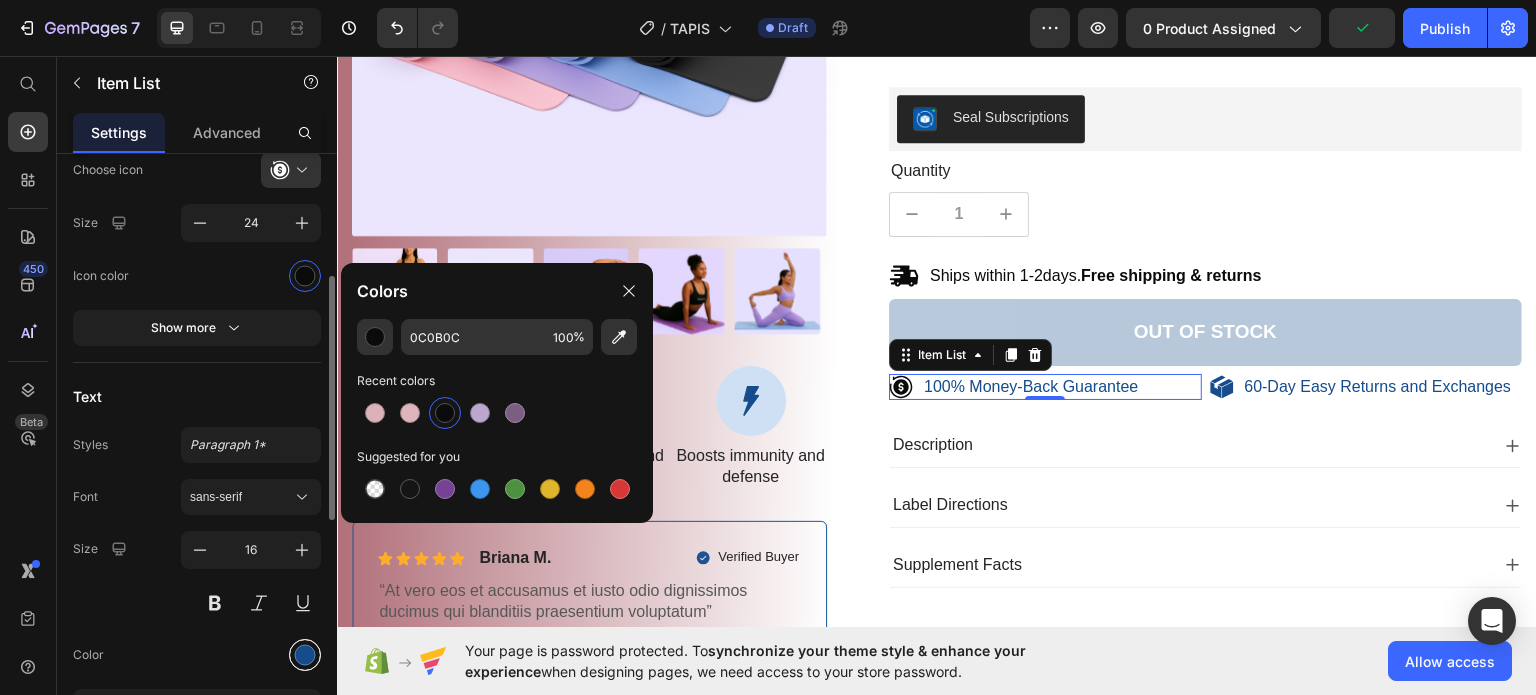 click at bounding box center (305, 655) 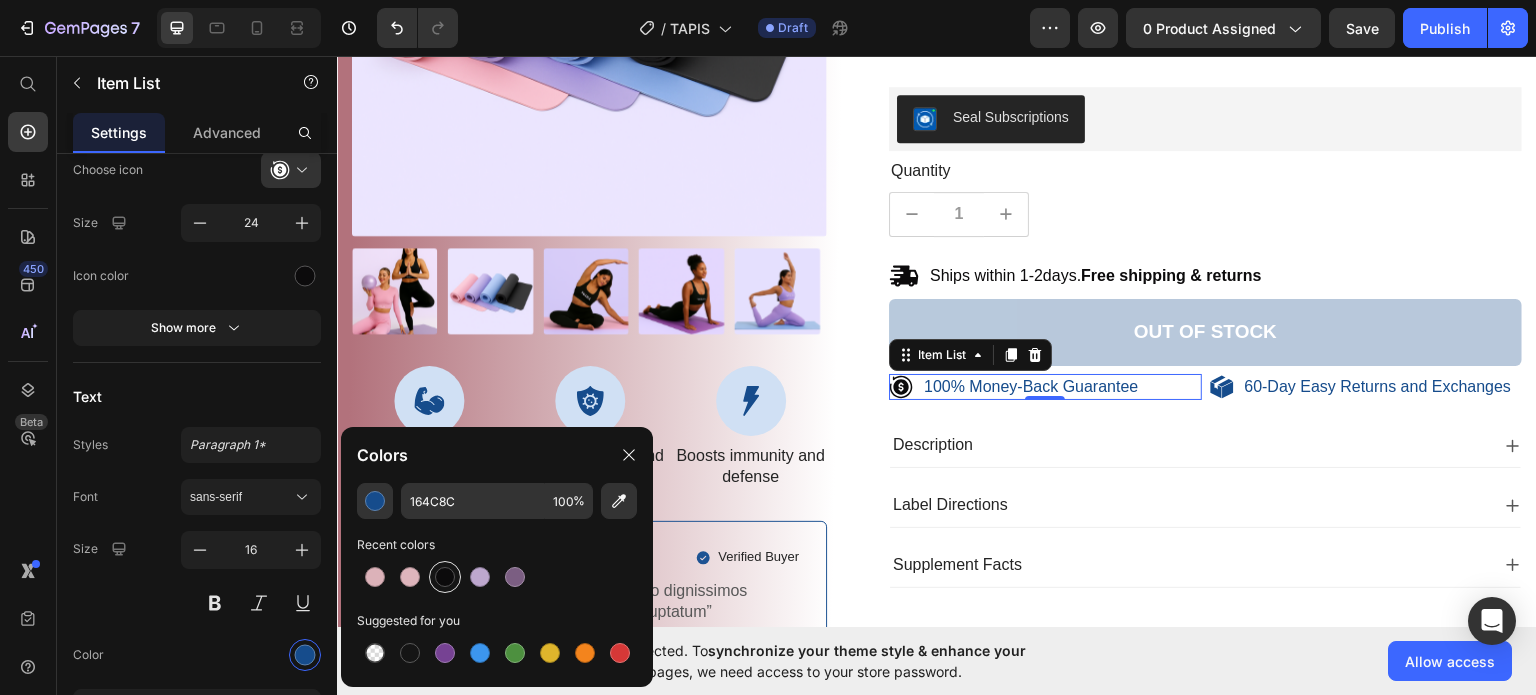 click at bounding box center [445, 577] 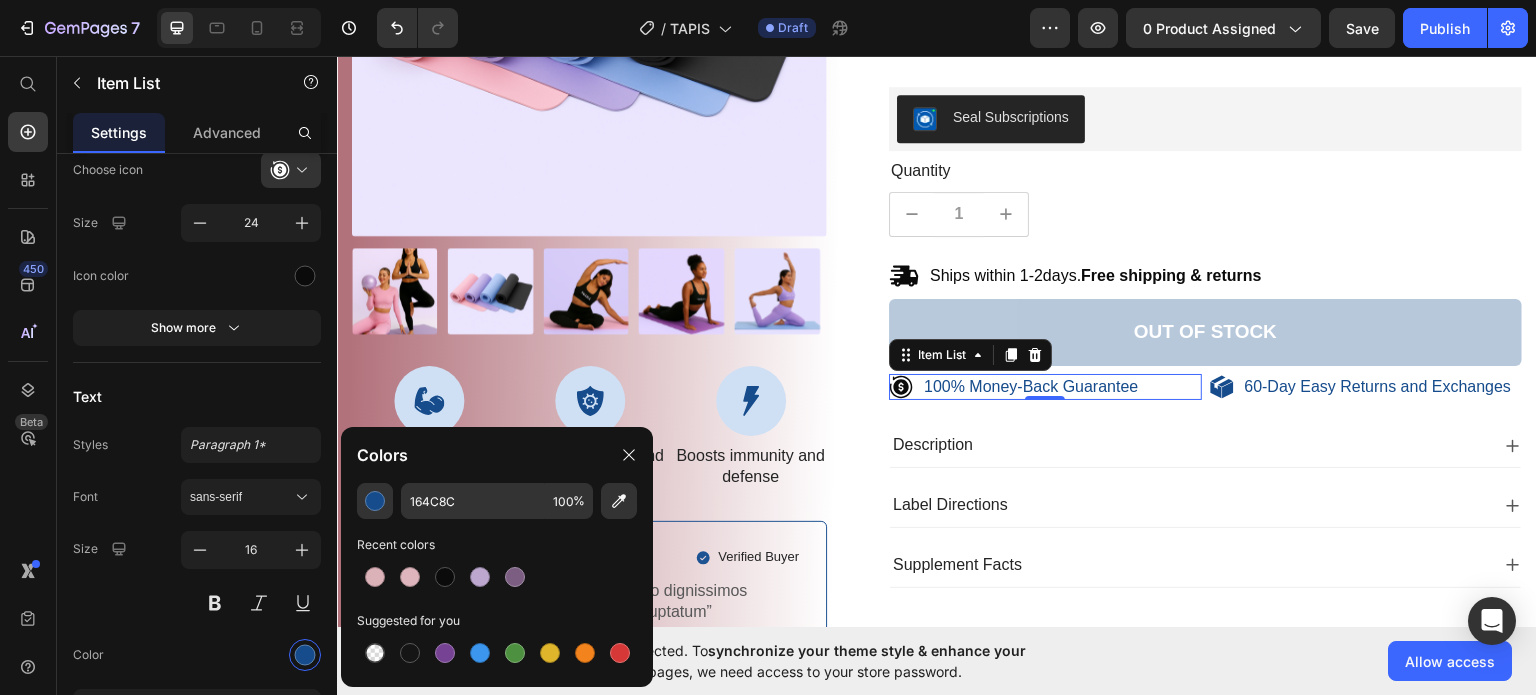 type on "0C0B0C" 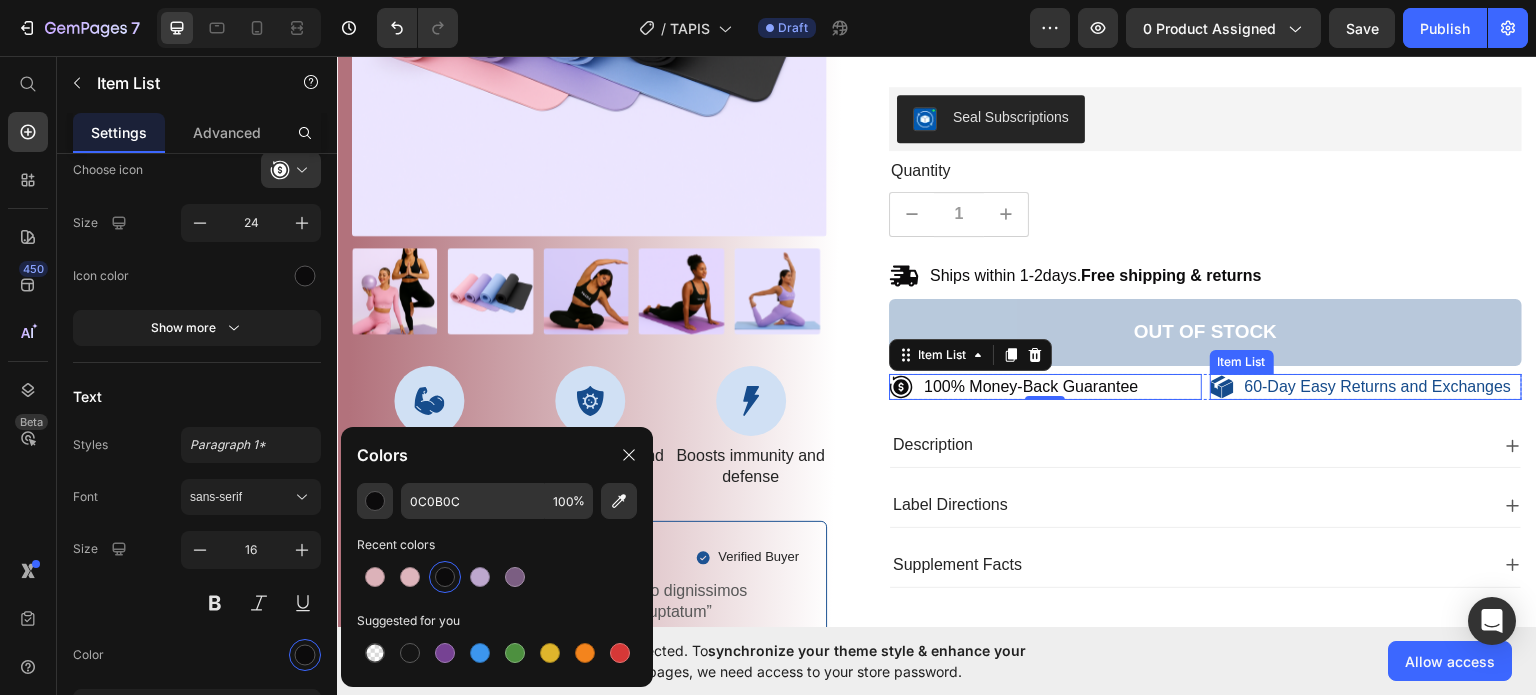 click on "60-Day Easy Returns and Exchanges" at bounding box center (1362, 386) 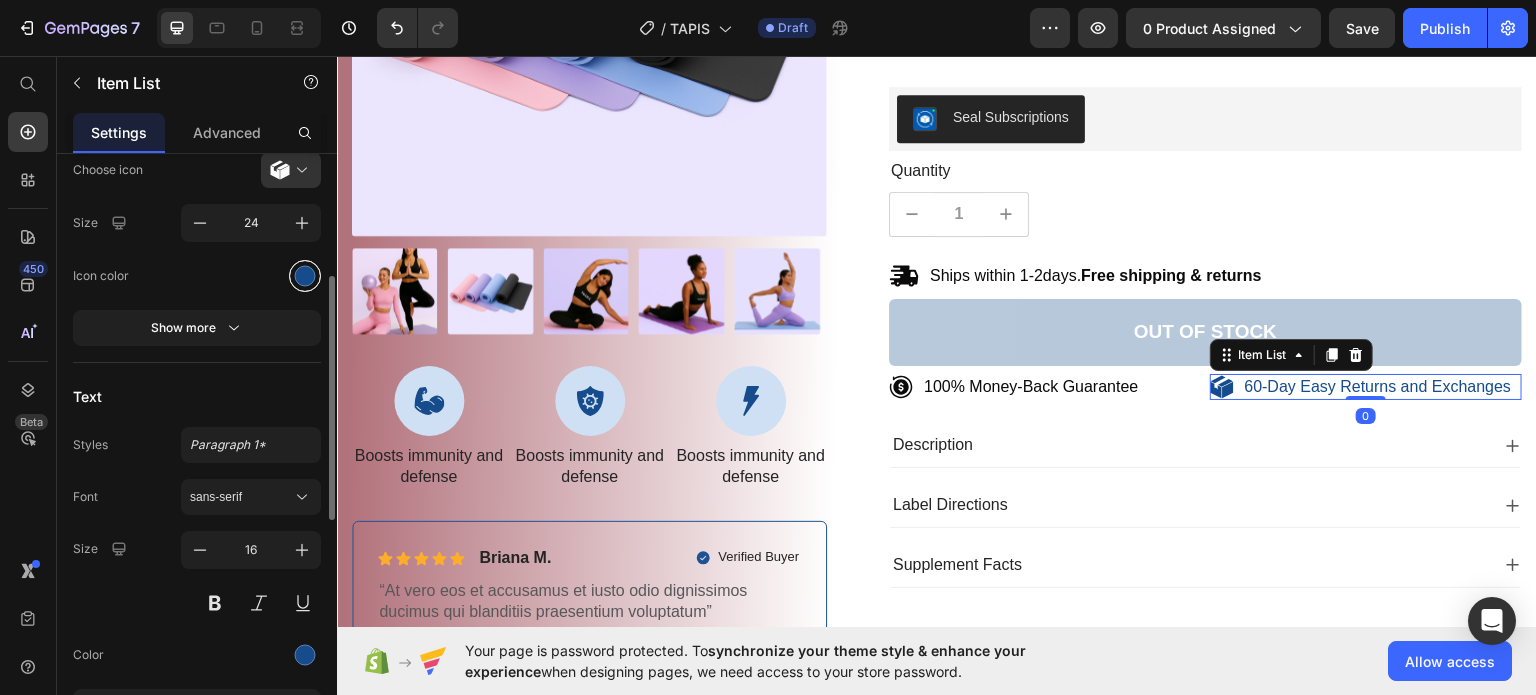 click at bounding box center (305, 276) 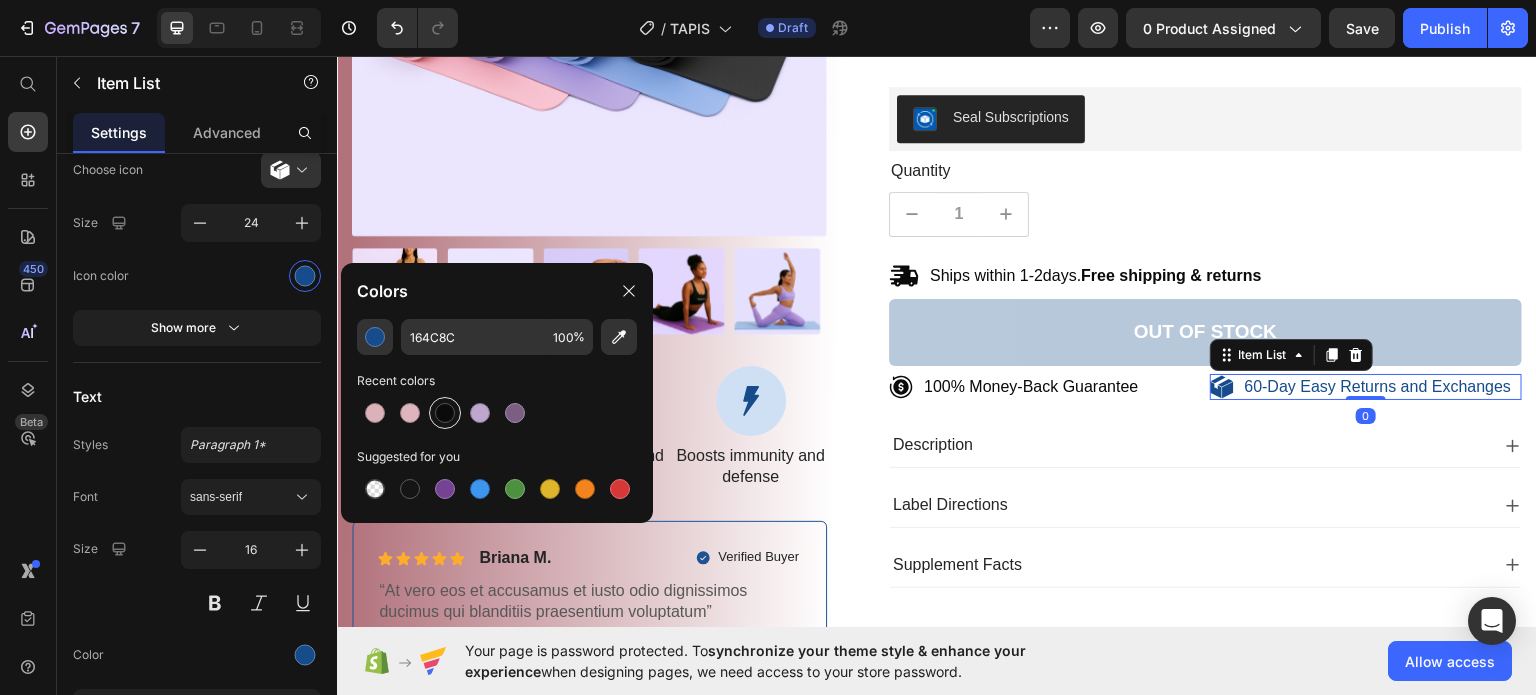 click at bounding box center (445, 413) 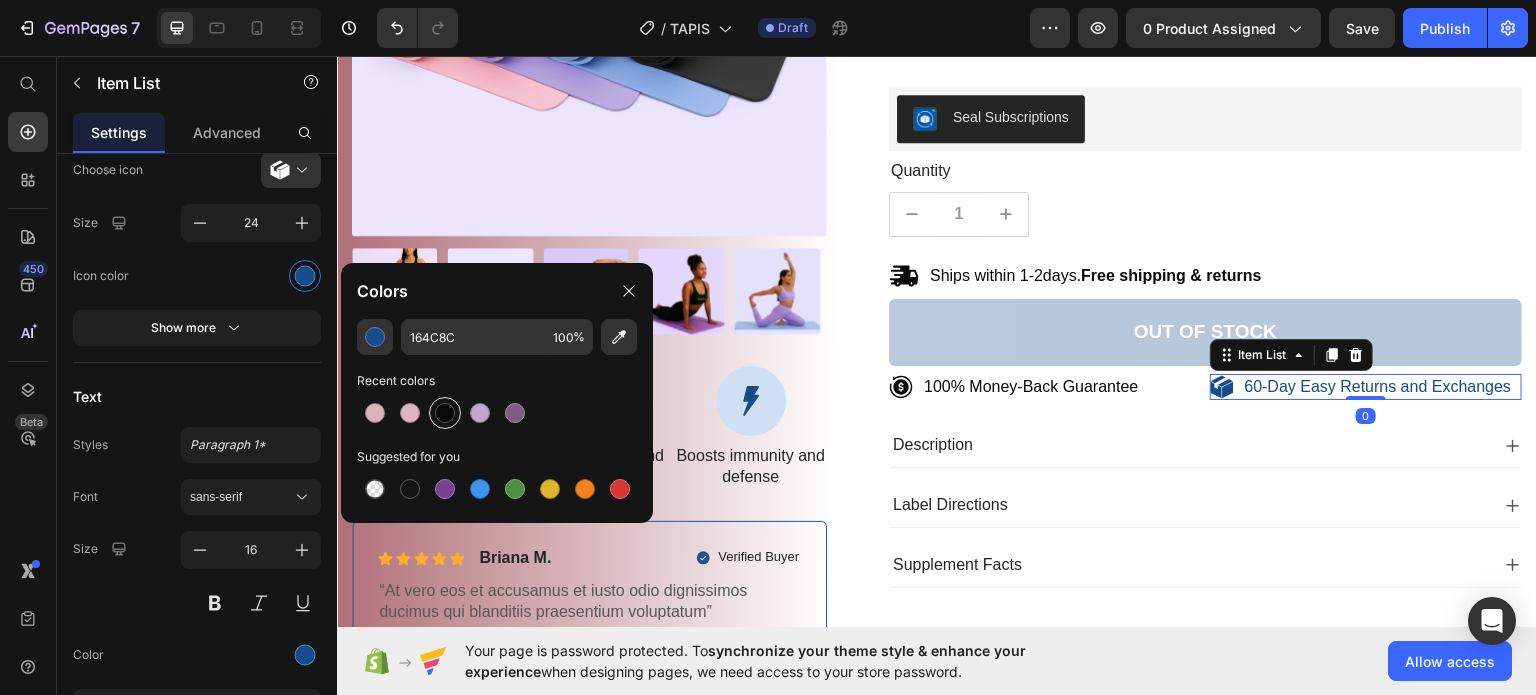 type on "0C0B0C" 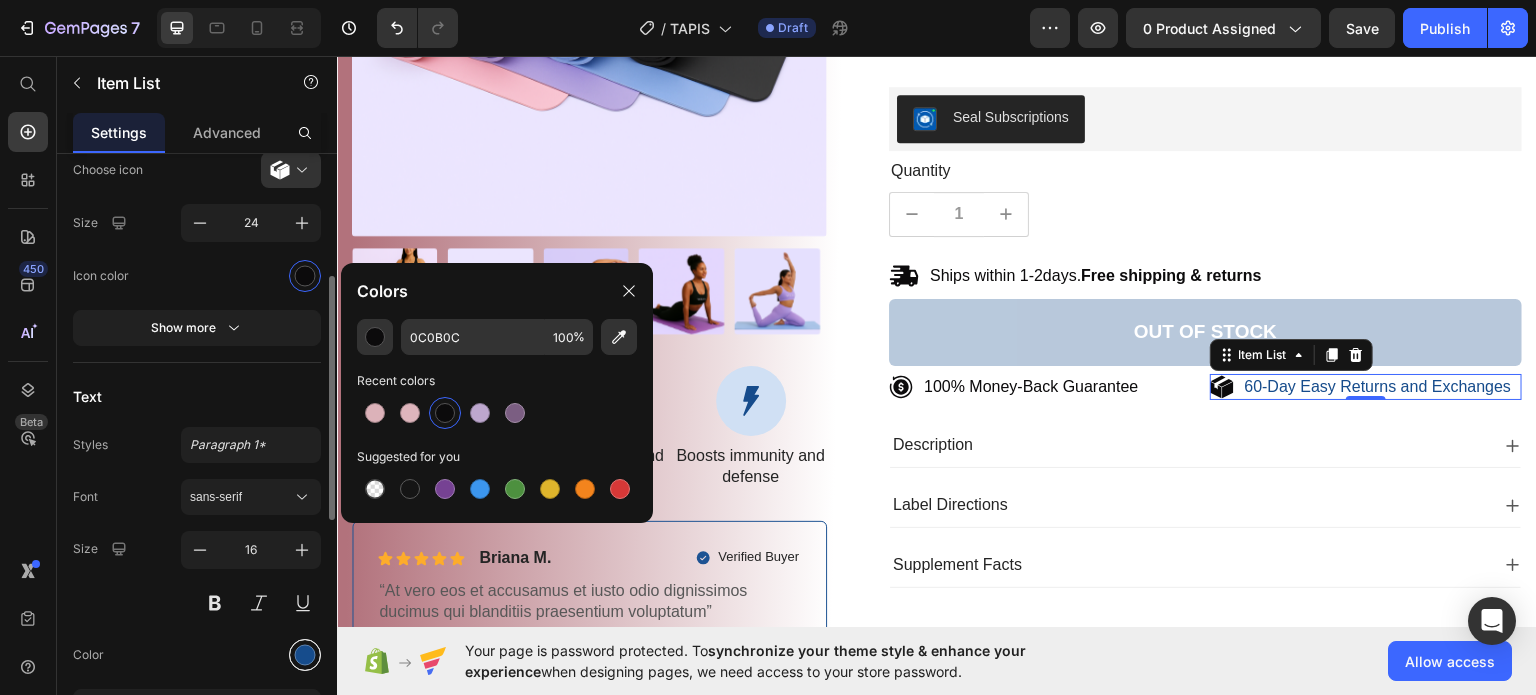click at bounding box center (305, 655) 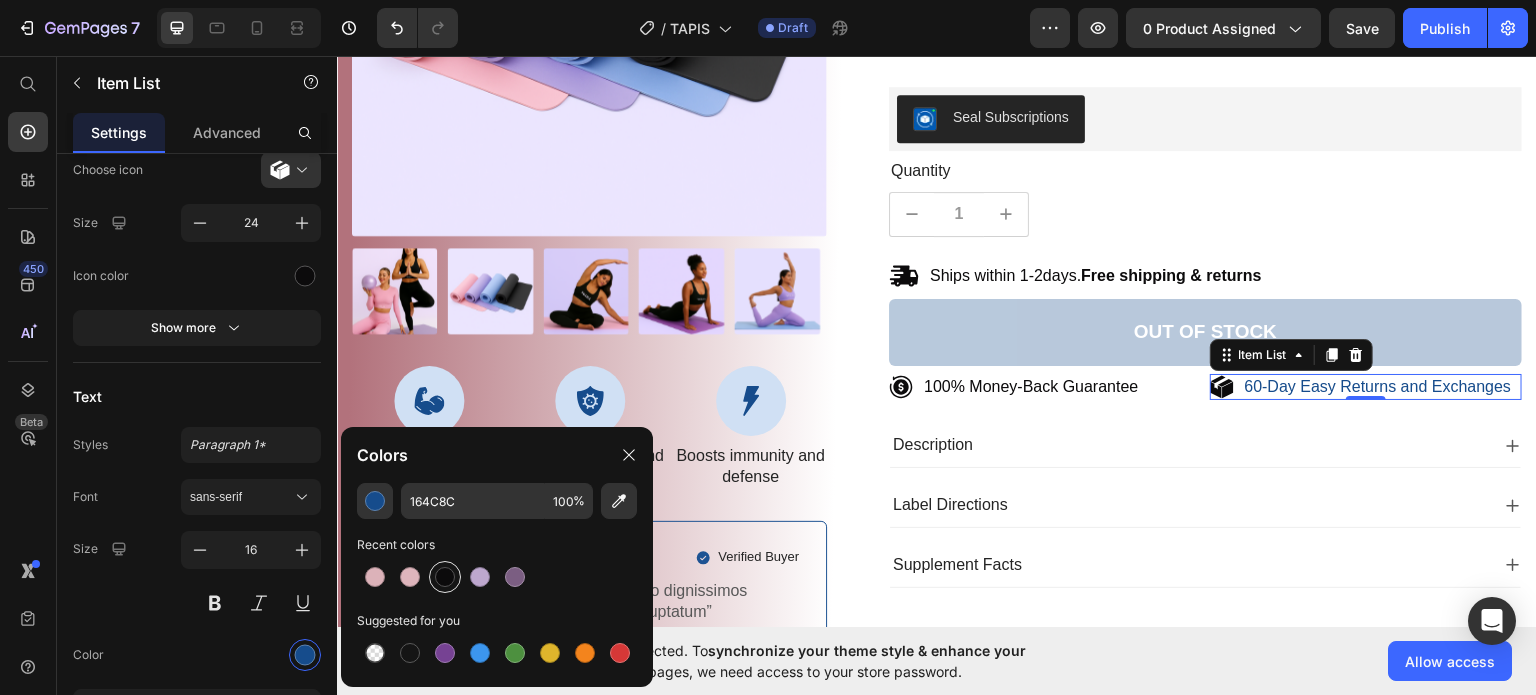 click at bounding box center (445, 577) 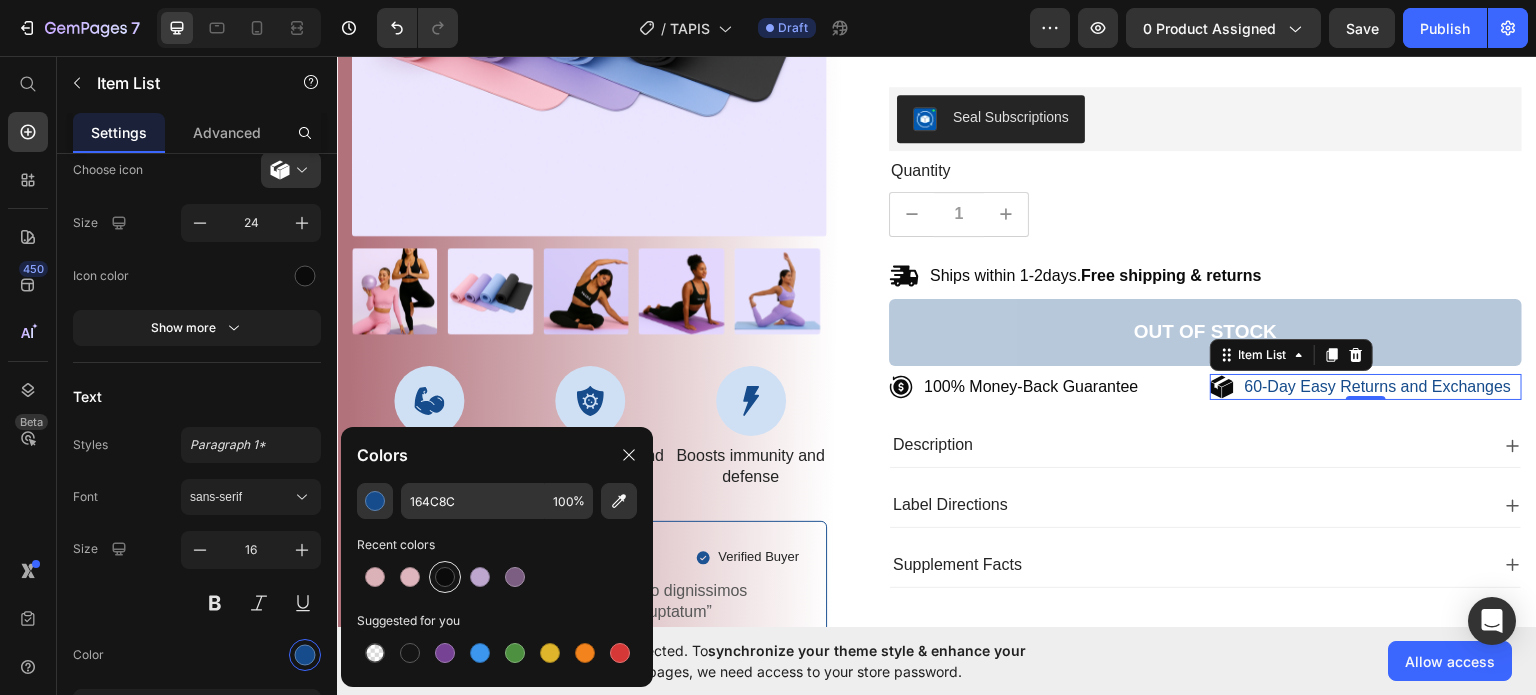 type on "0C0B0C" 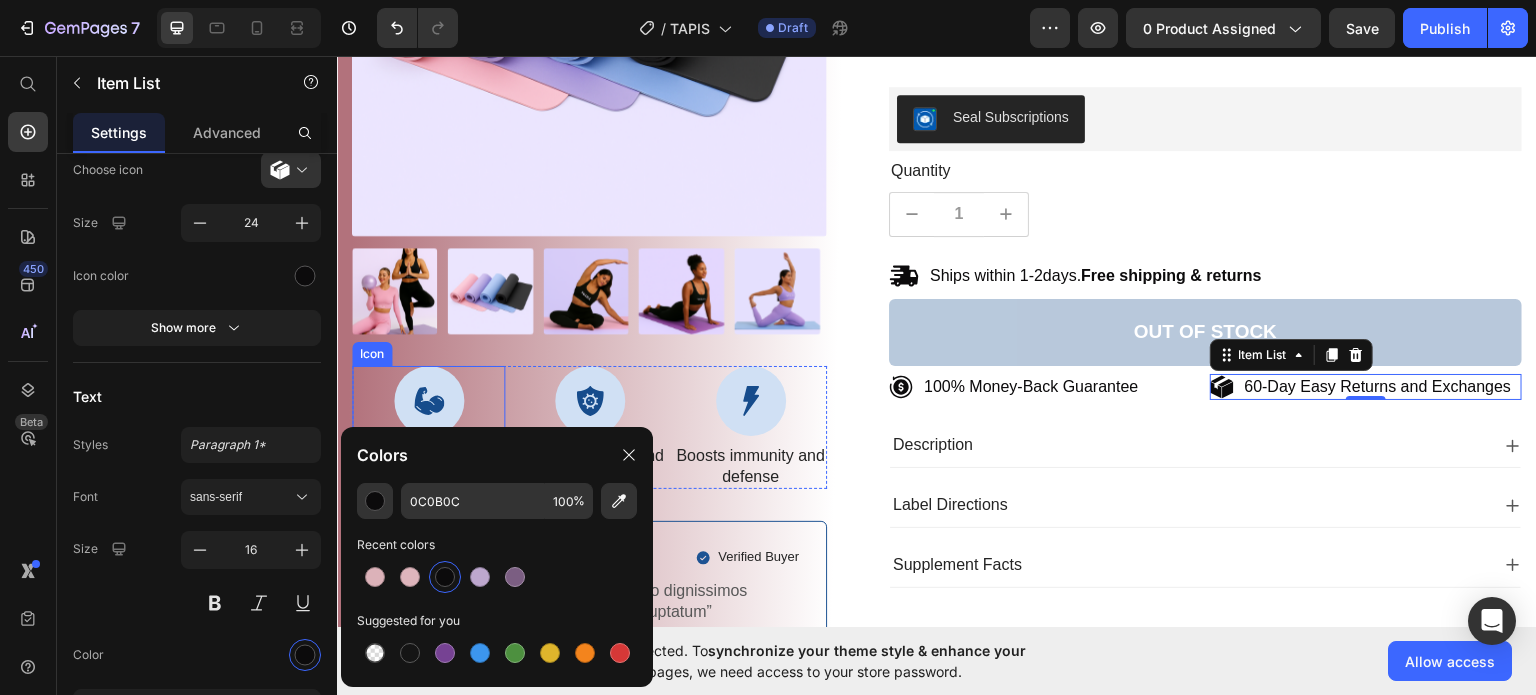 click at bounding box center [429, 400] 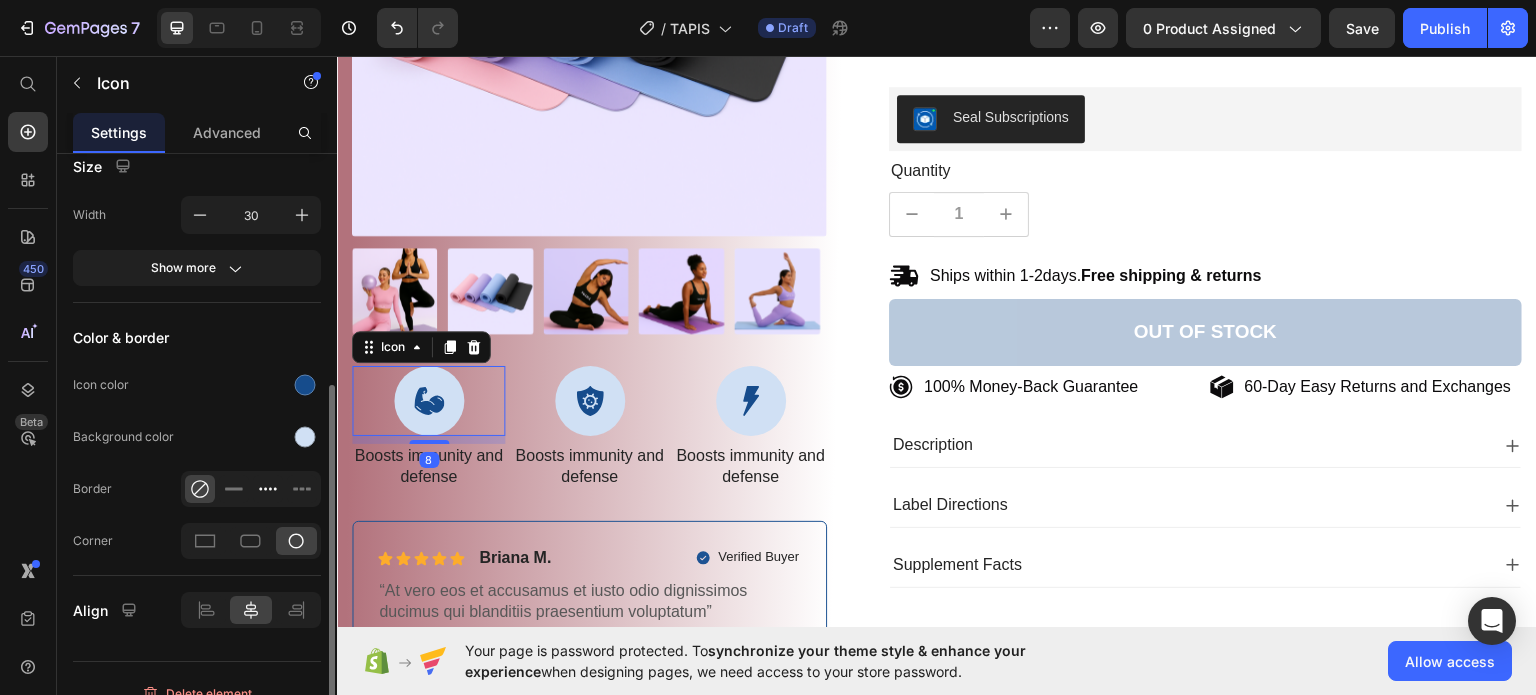 scroll, scrollTop: 322, scrollLeft: 0, axis: vertical 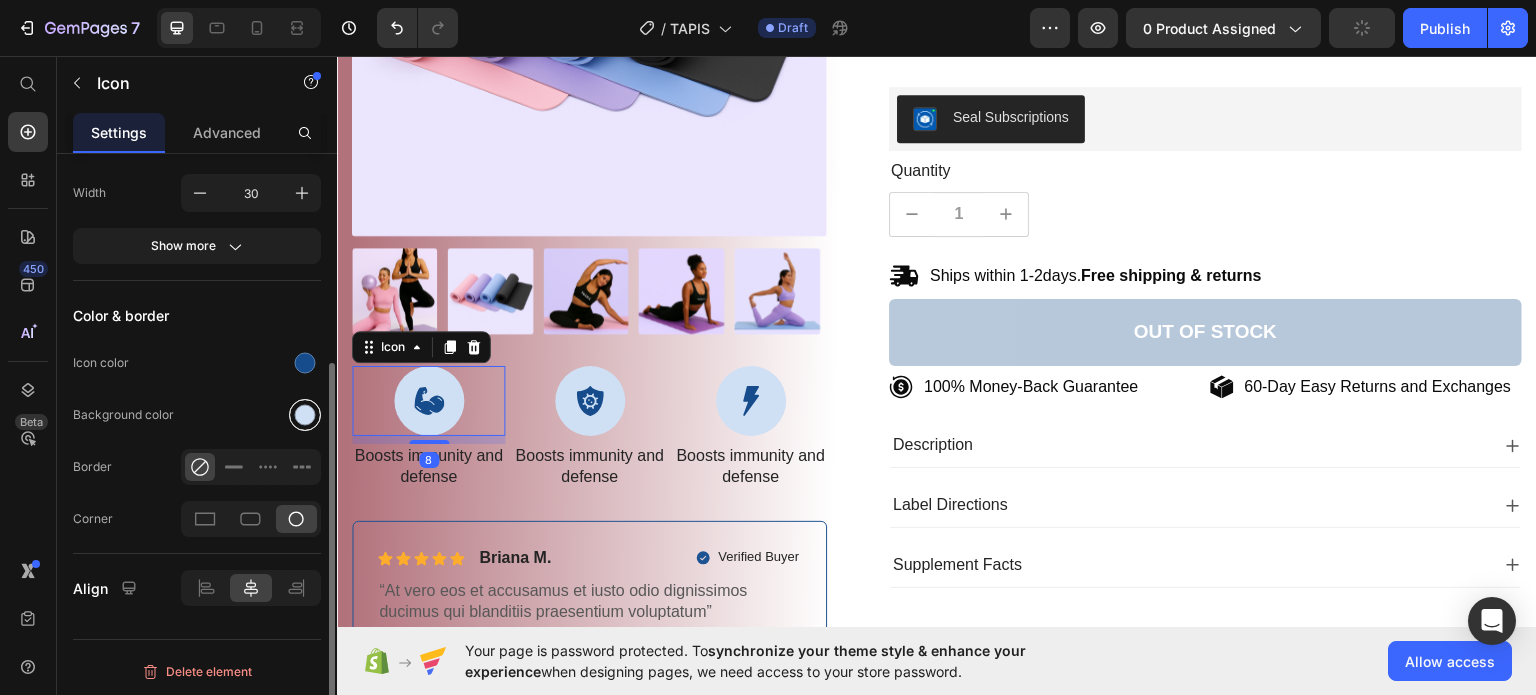 click at bounding box center [305, 415] 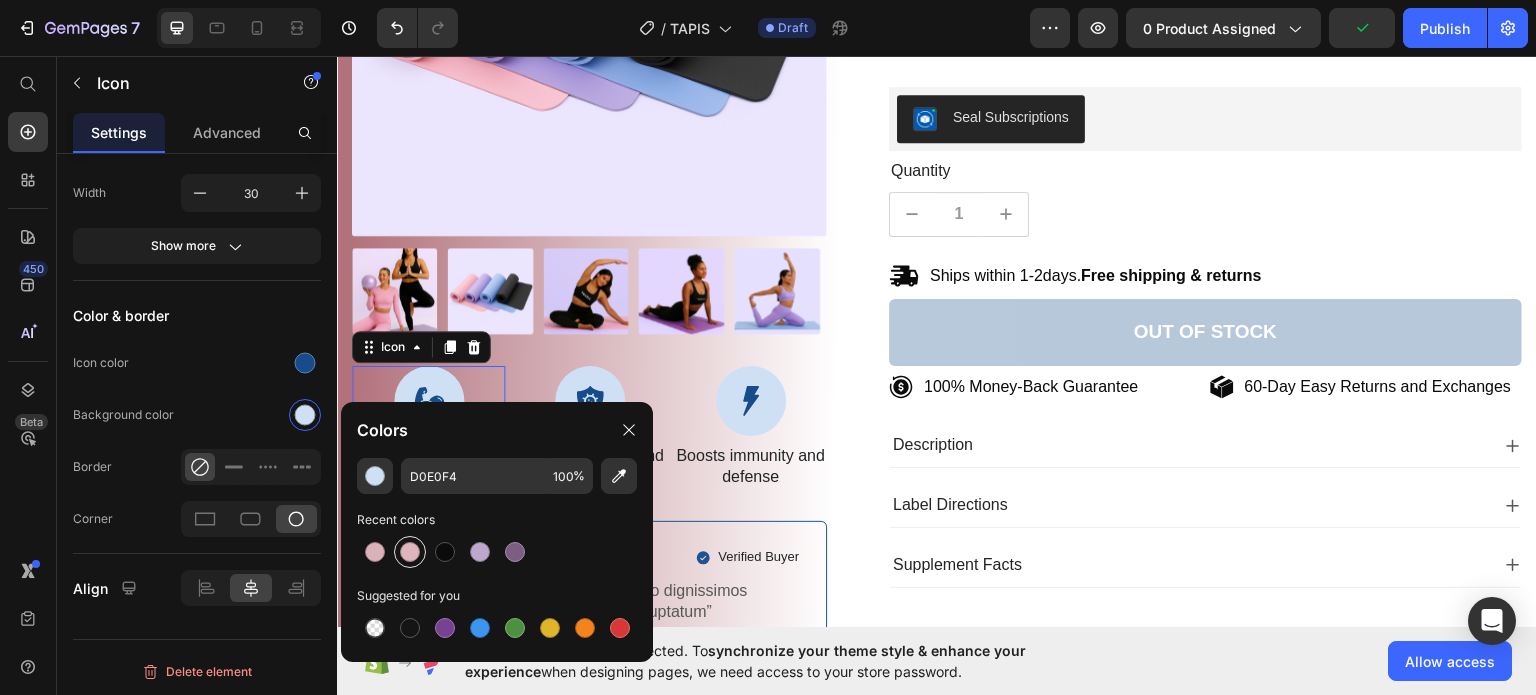 click at bounding box center [410, 552] 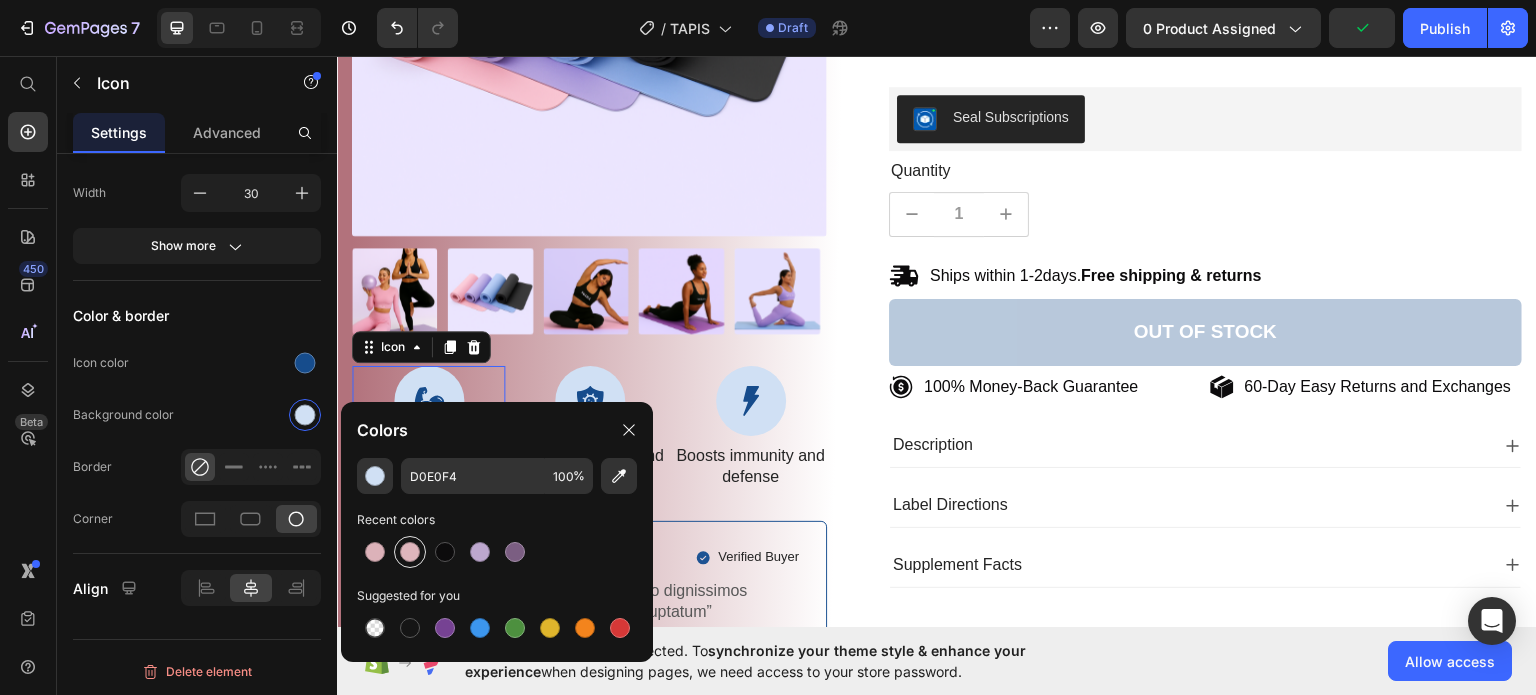 type on "DEB5BC" 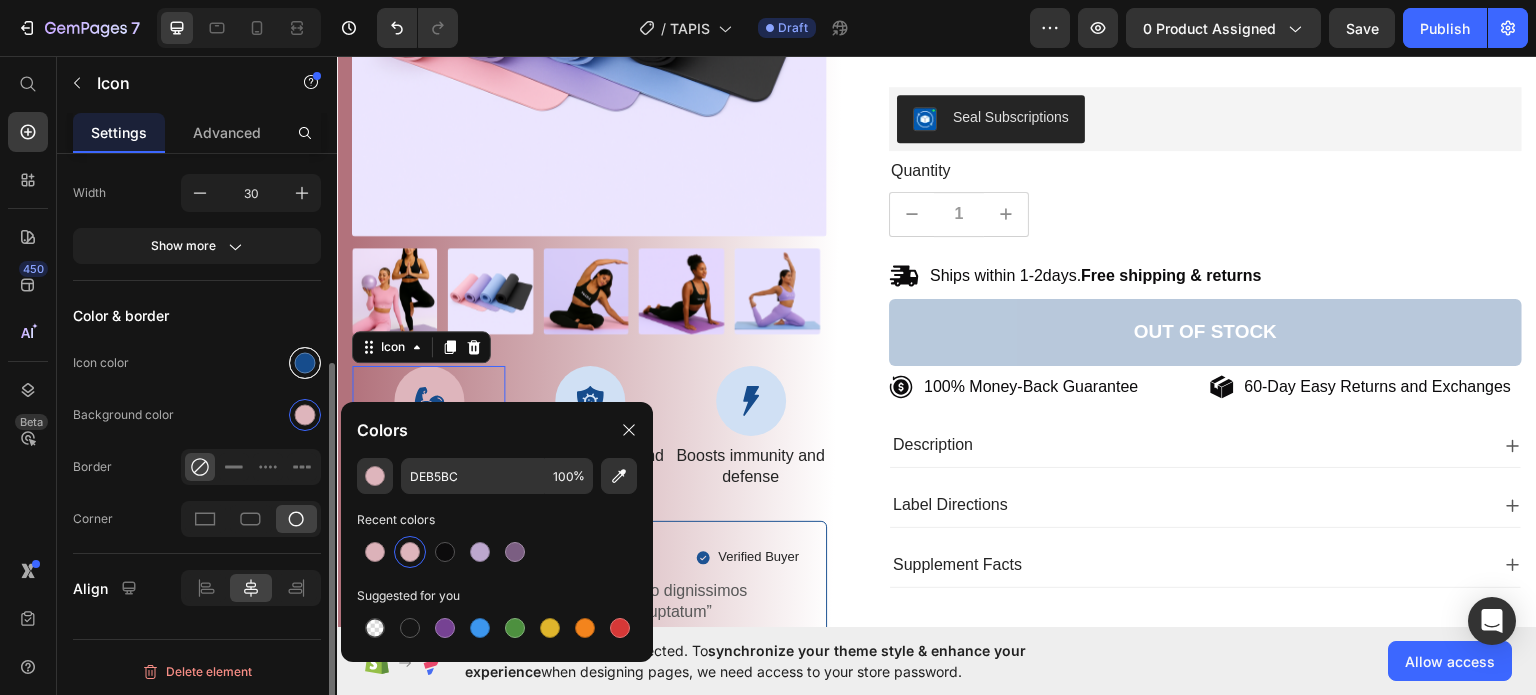 click at bounding box center (305, 363) 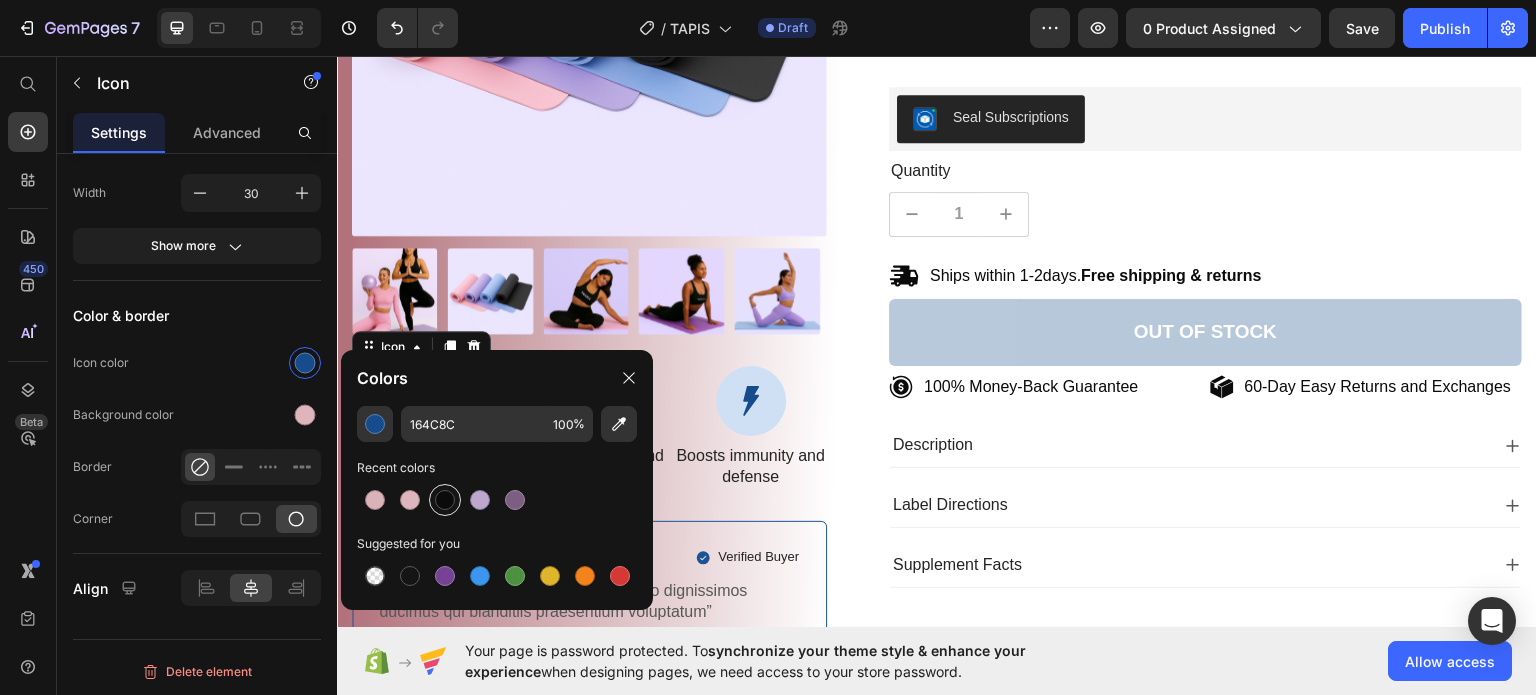 click at bounding box center [445, 500] 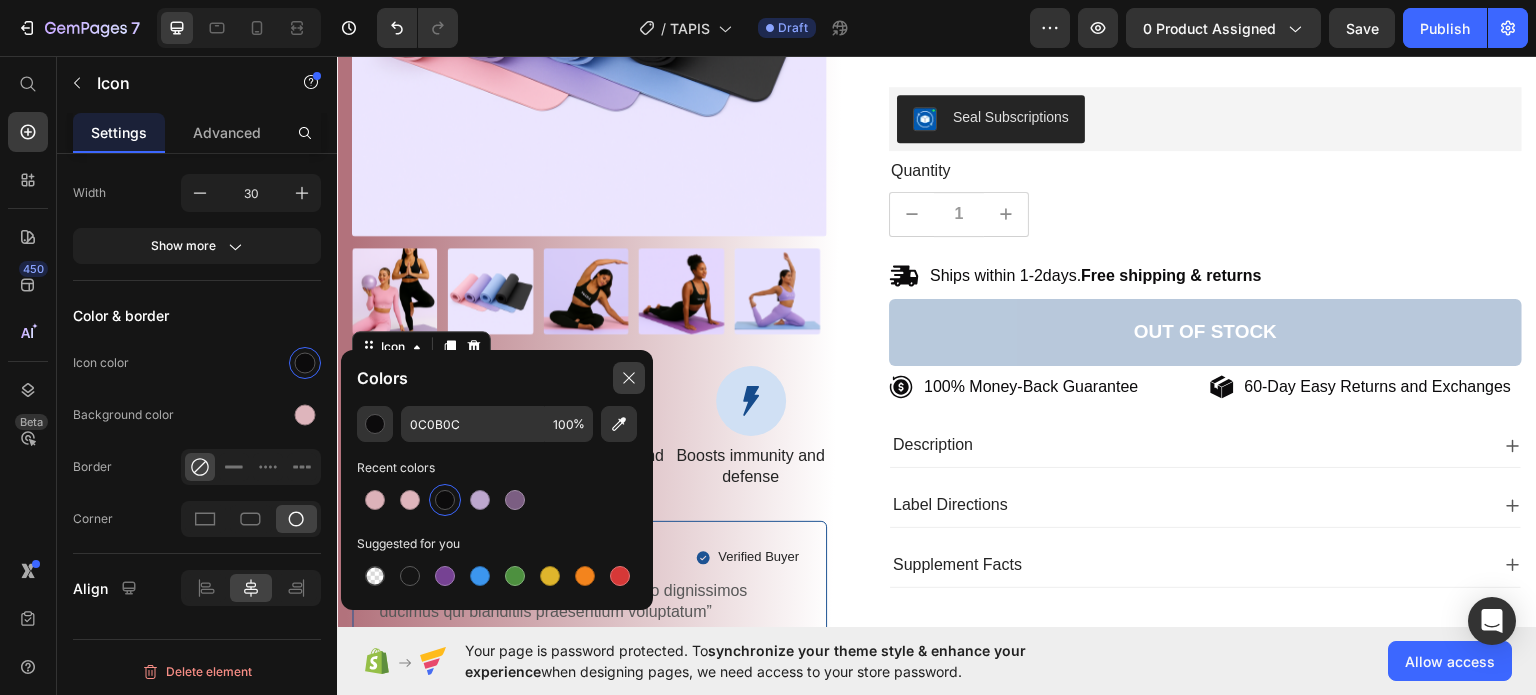 click 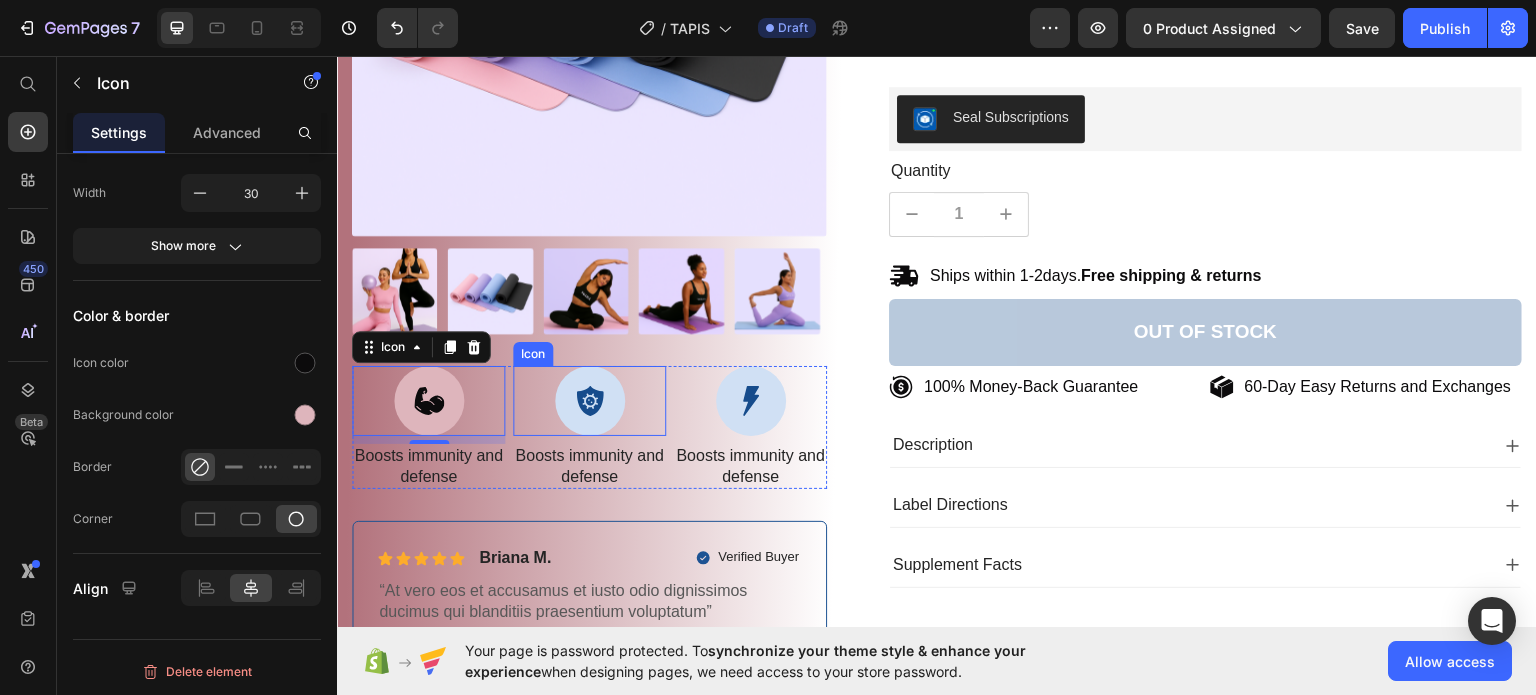 click at bounding box center [590, 400] 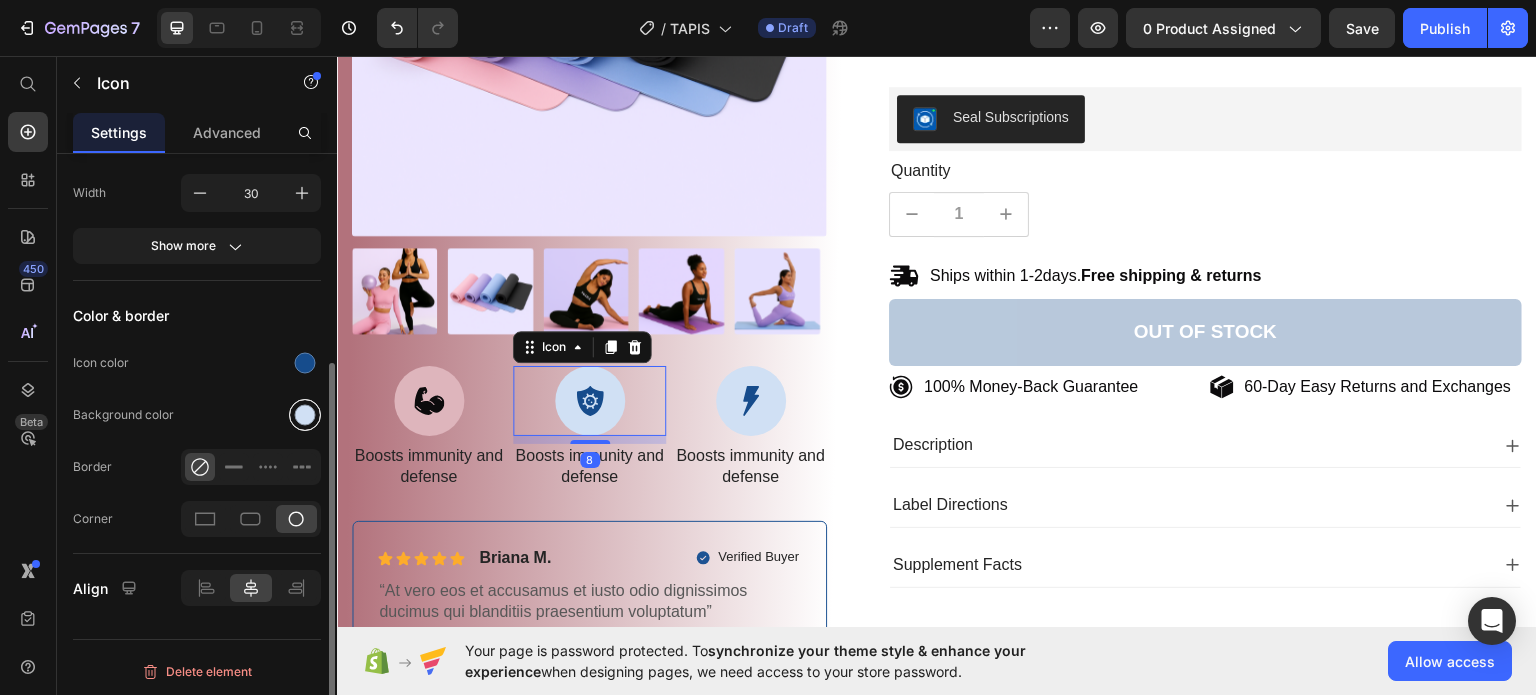 click at bounding box center (305, 415) 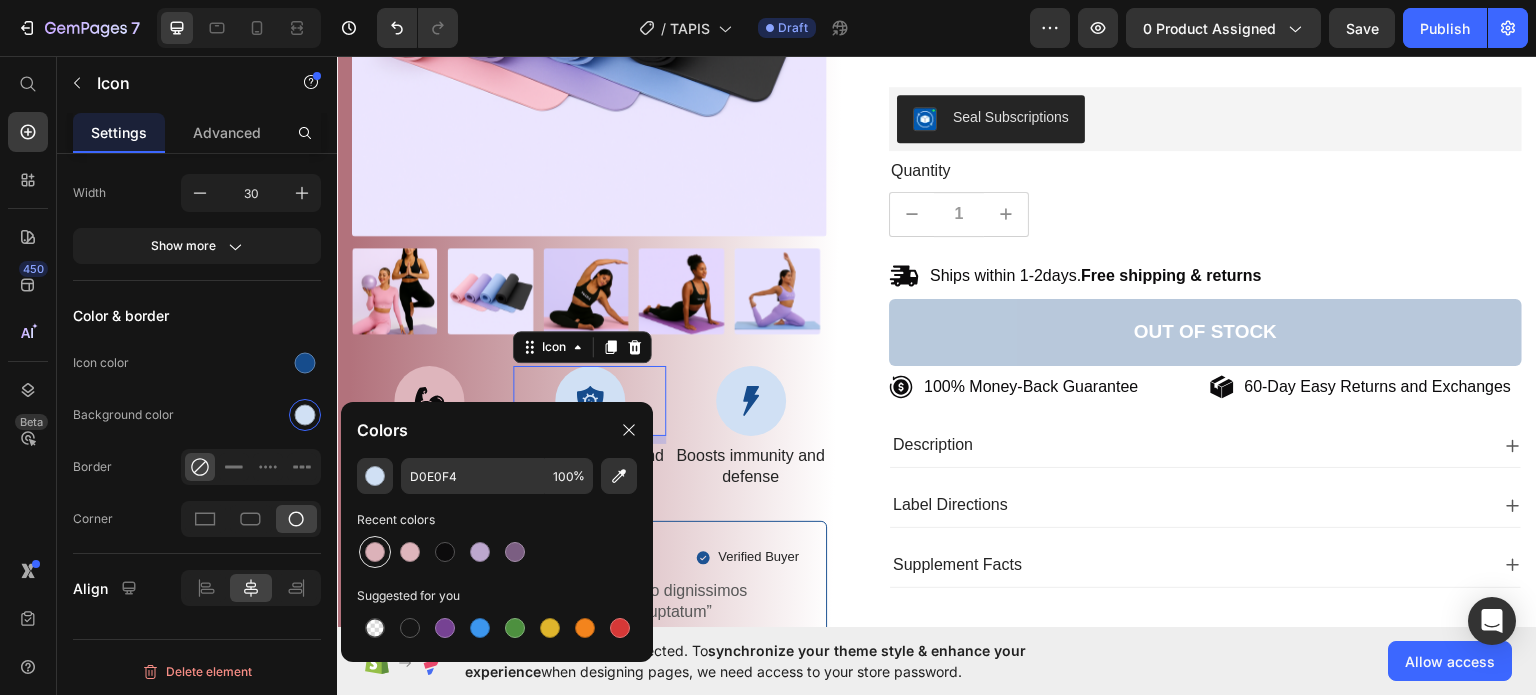 click at bounding box center (375, 552) 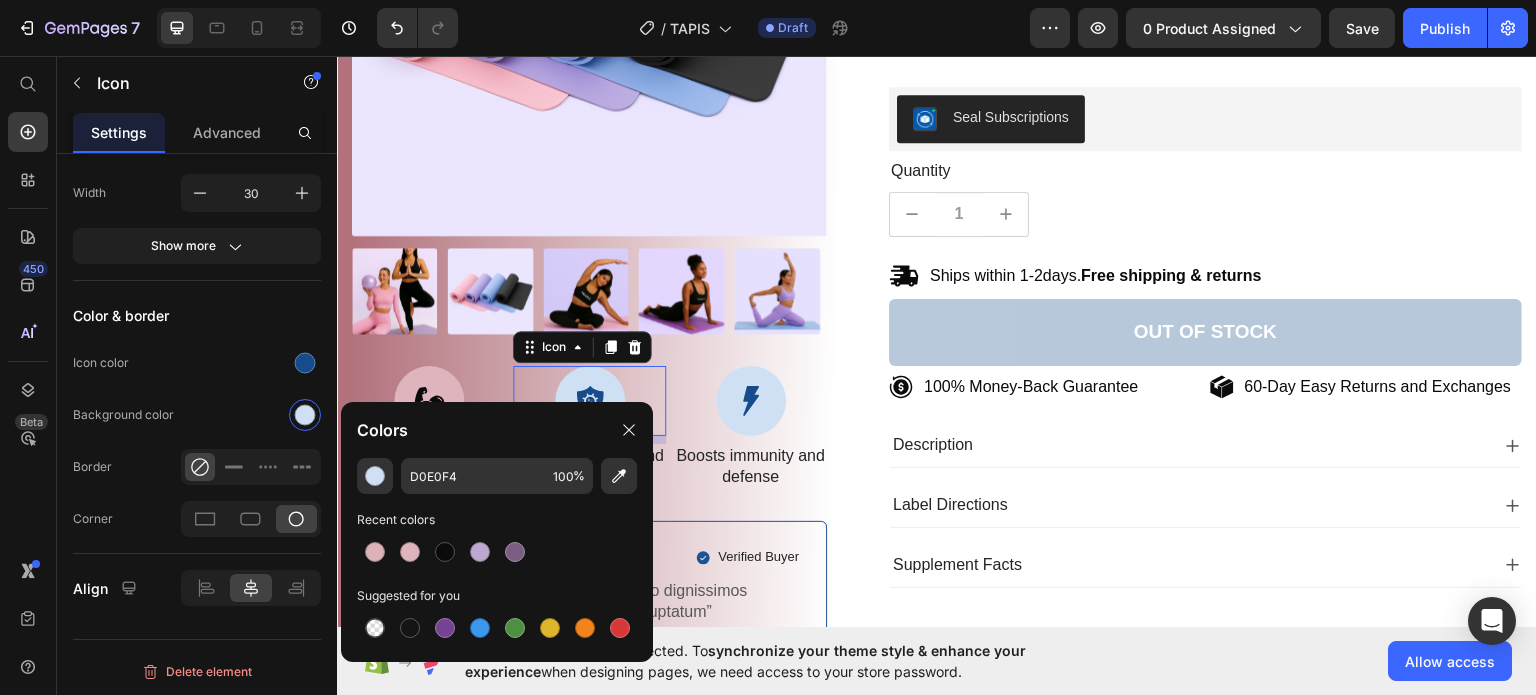 type on "DCB2B9" 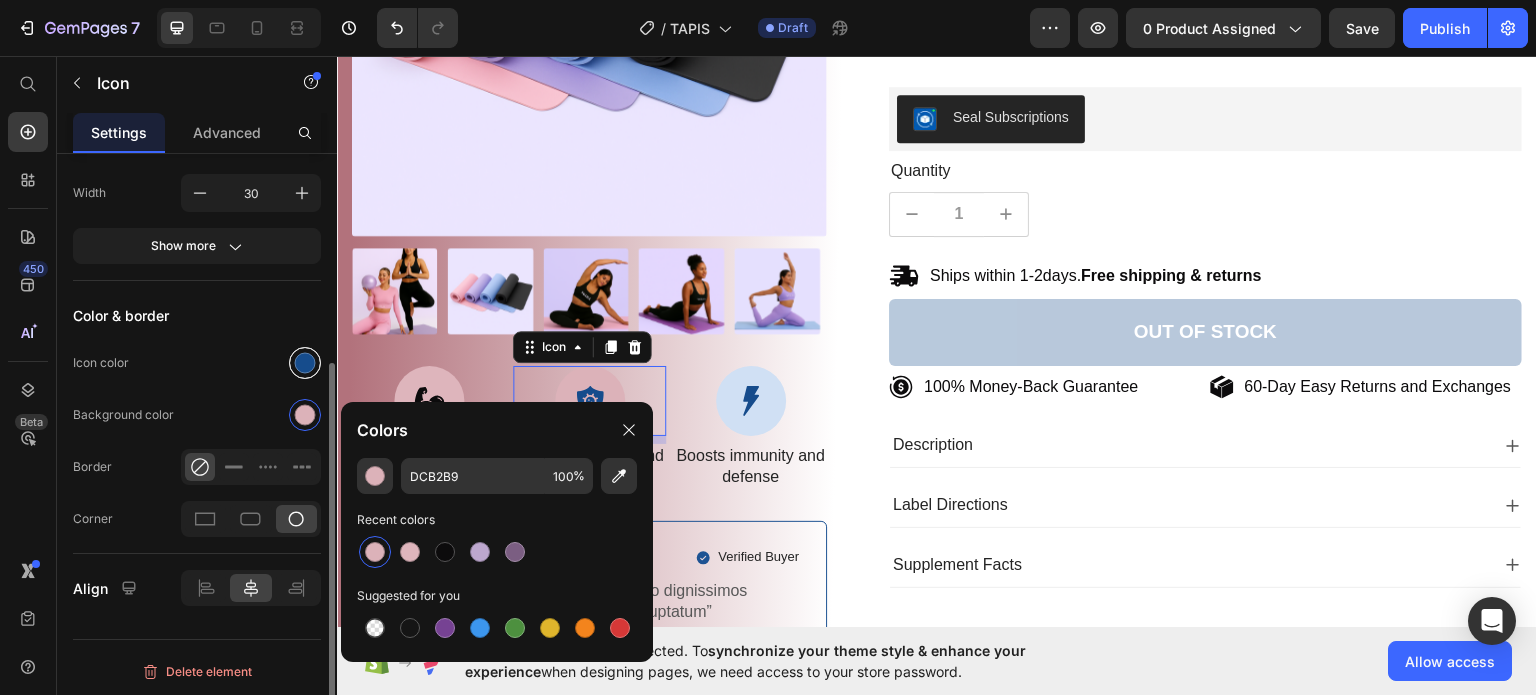 click at bounding box center (305, 363) 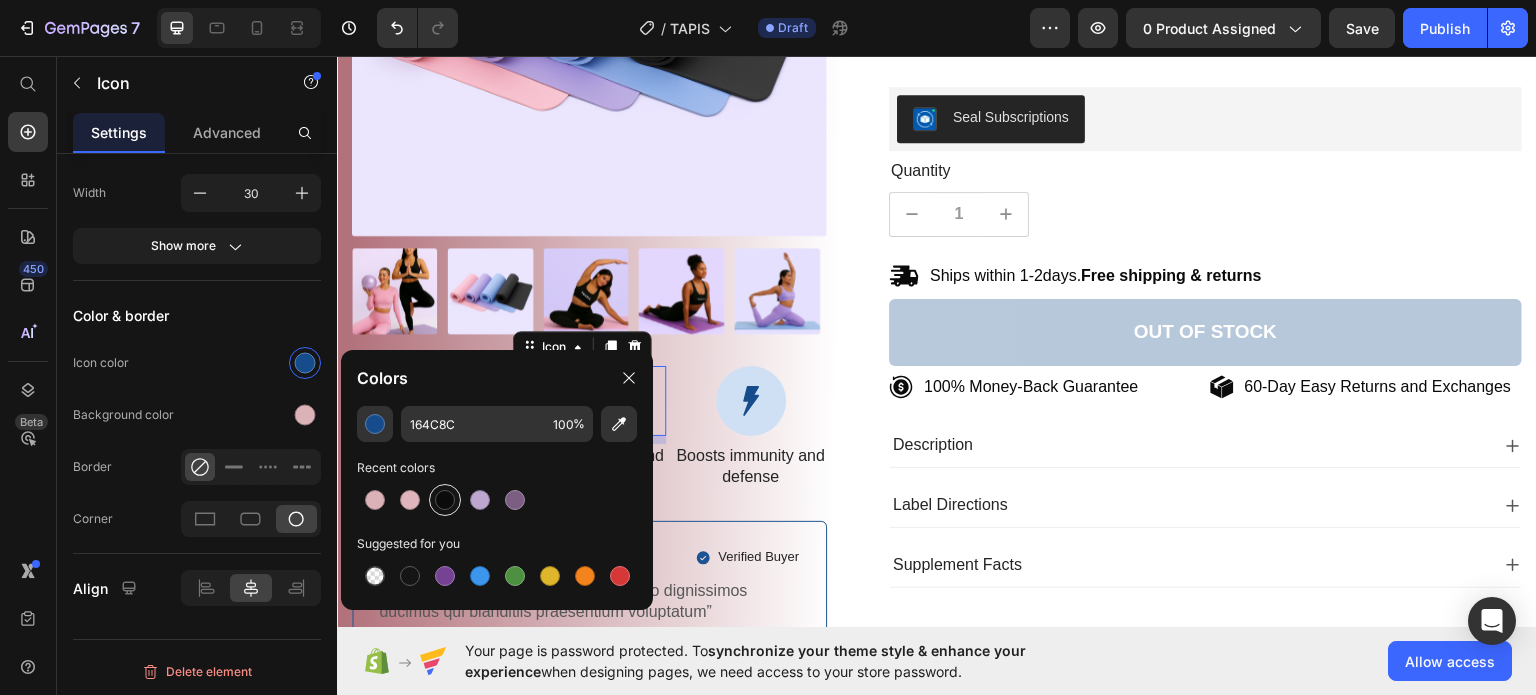 click at bounding box center [445, 500] 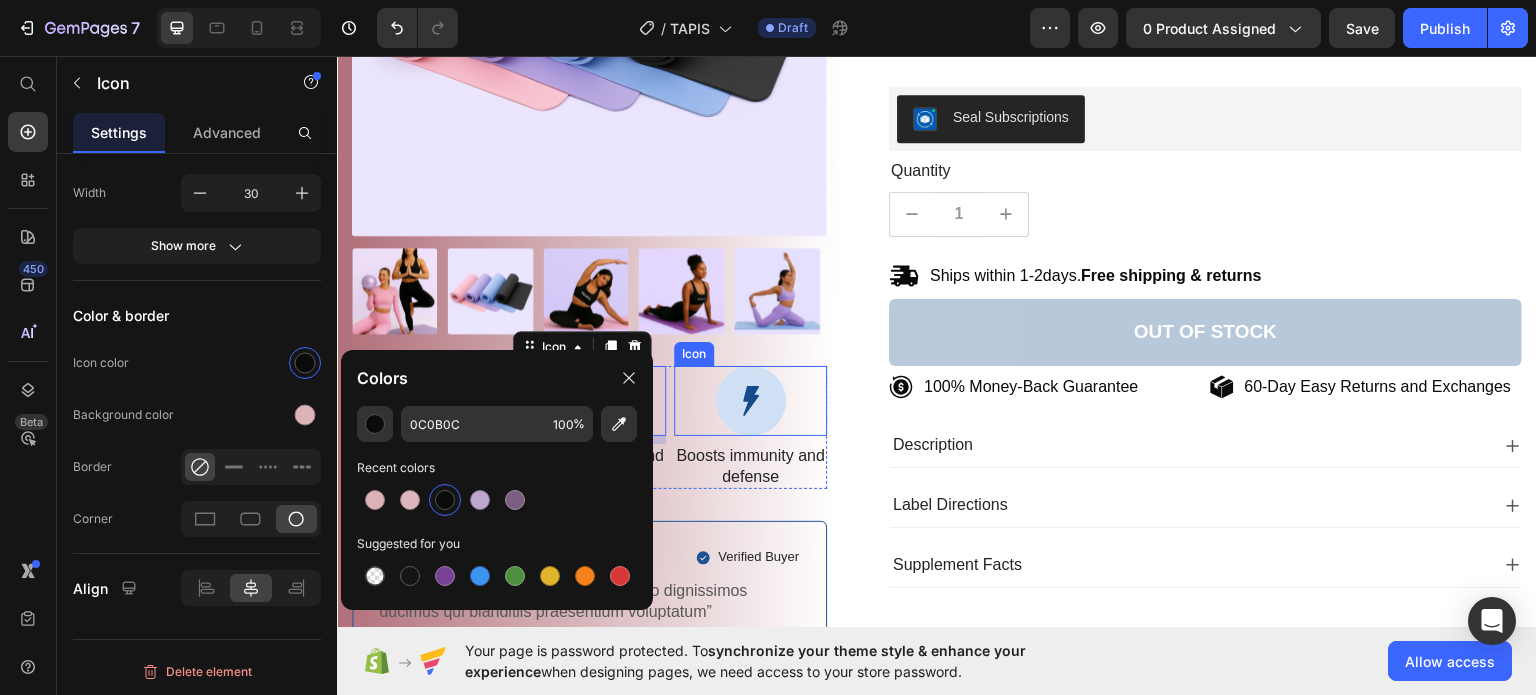 click 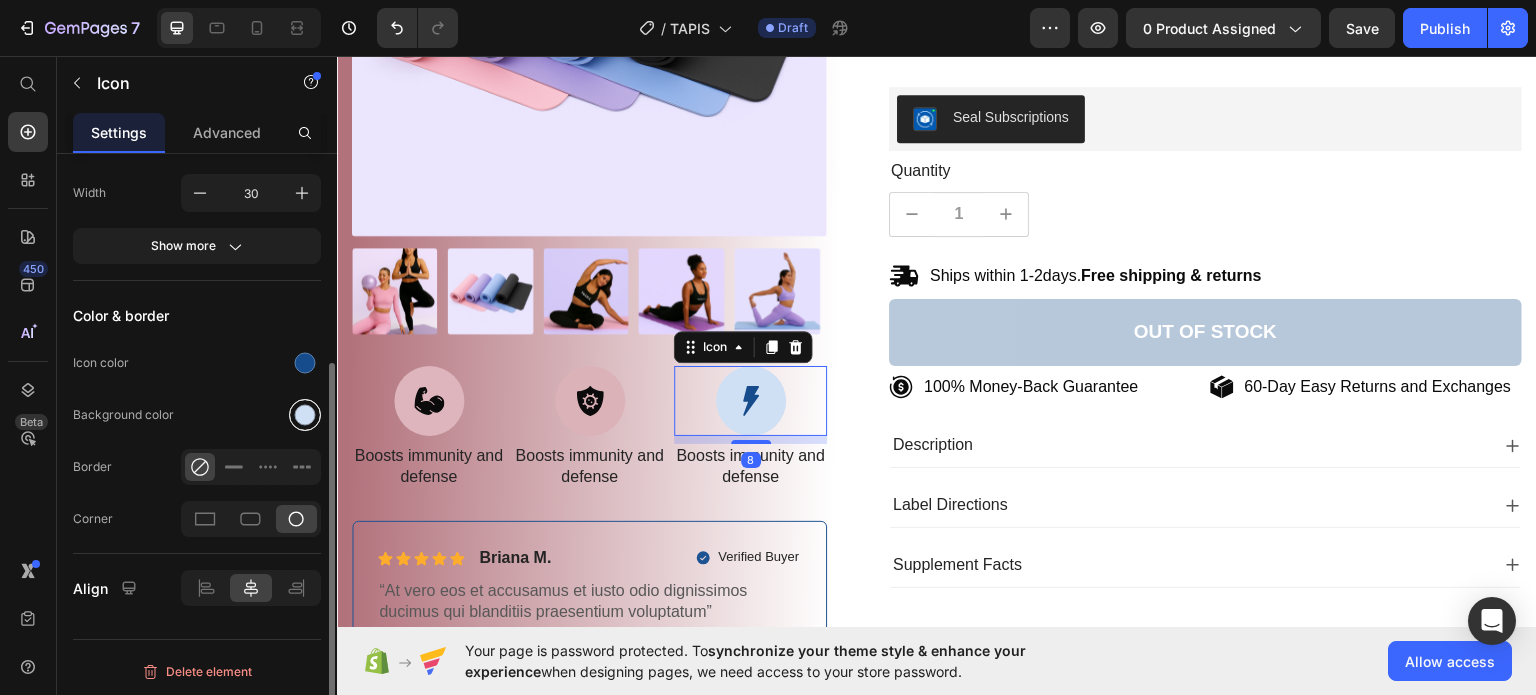 click at bounding box center (305, 415) 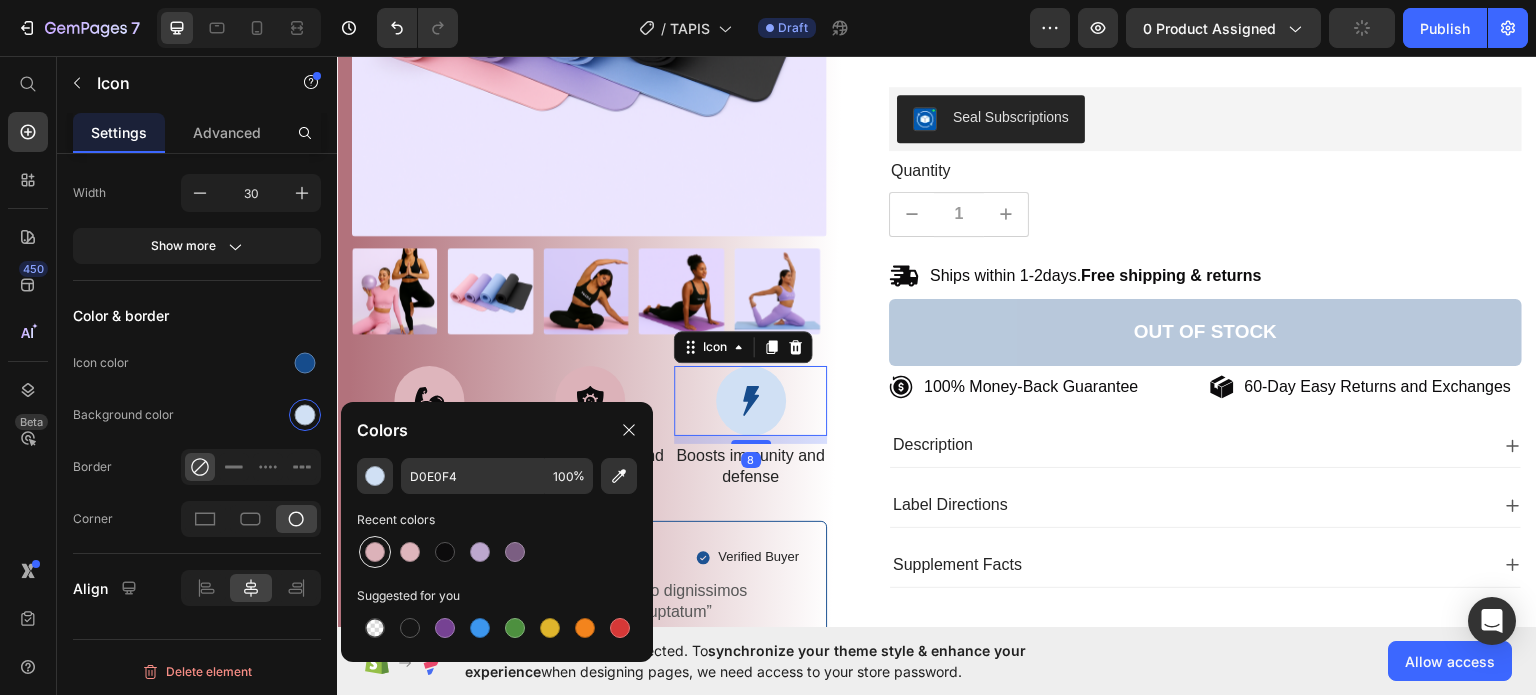 click at bounding box center [375, 552] 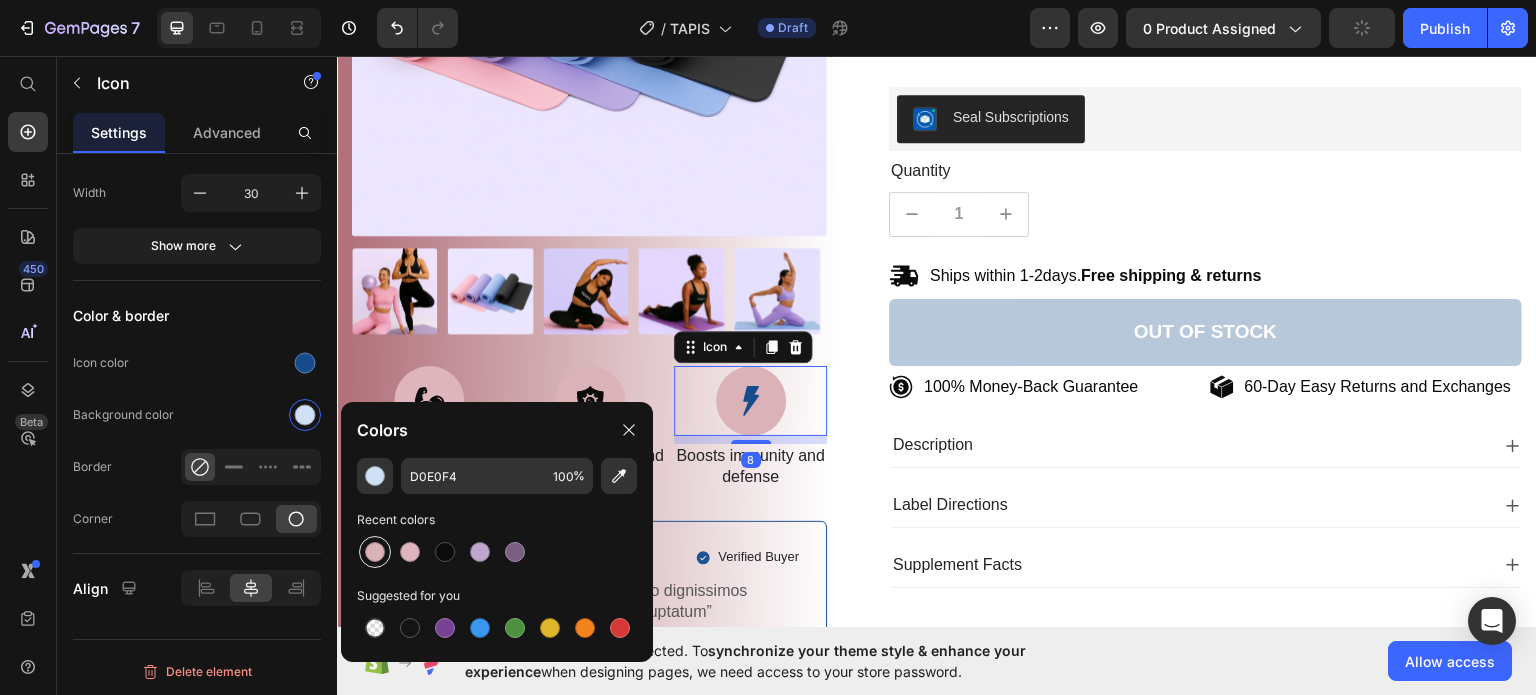 type on "DCB2B9" 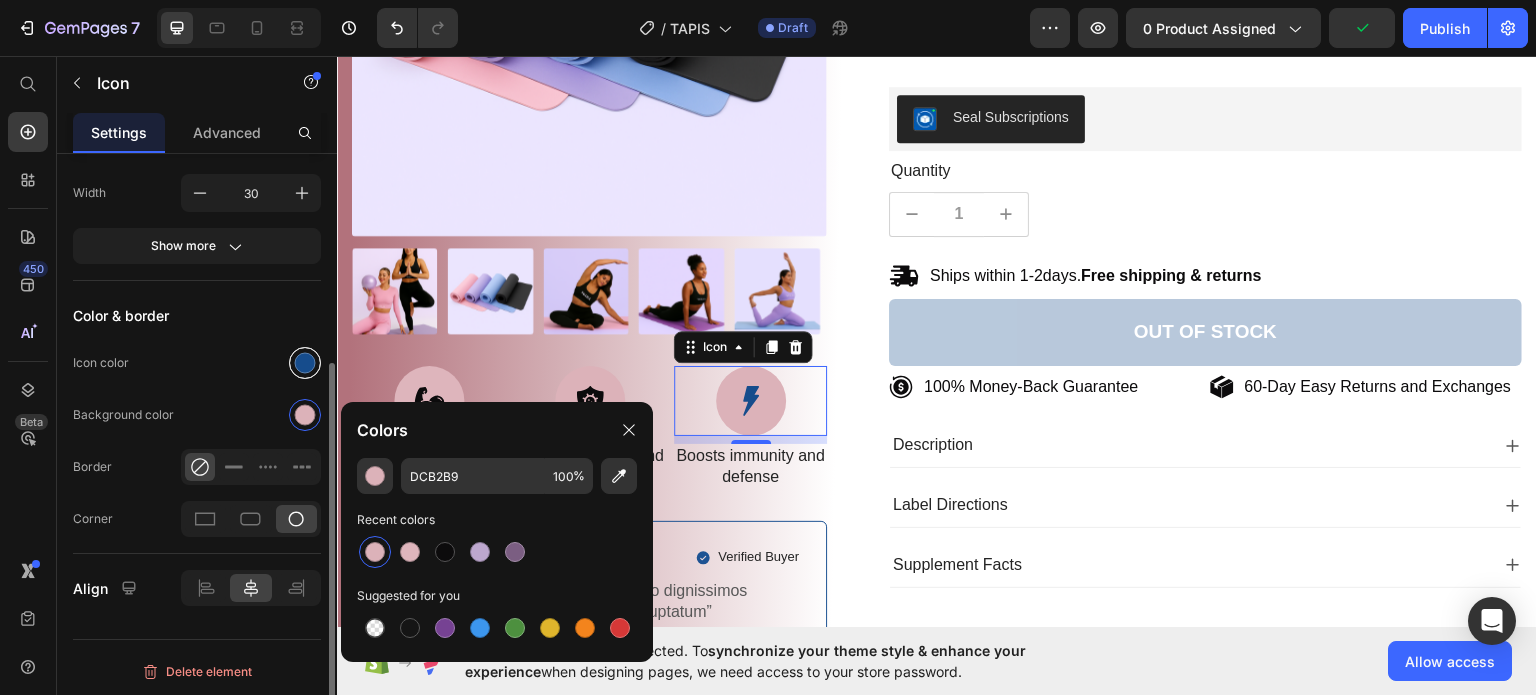 click at bounding box center [305, 363] 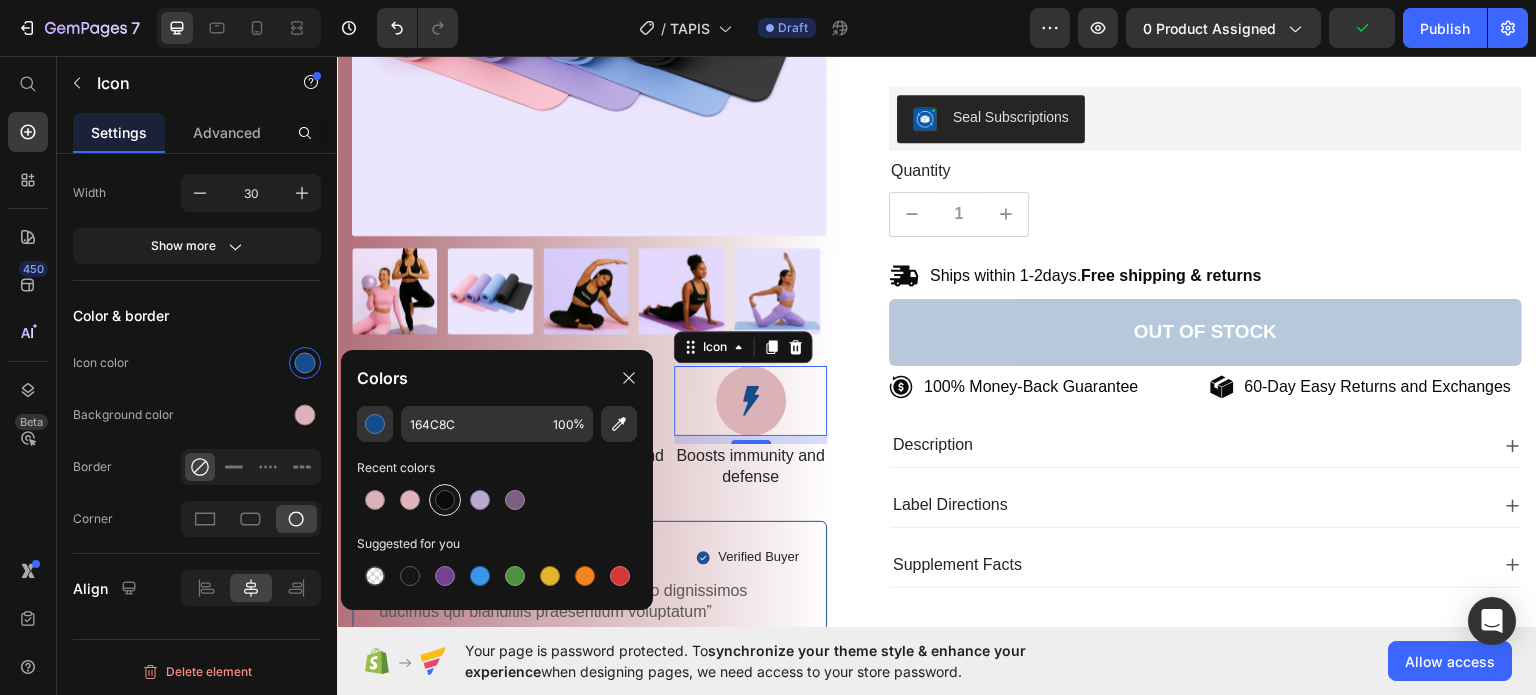 click at bounding box center (445, 500) 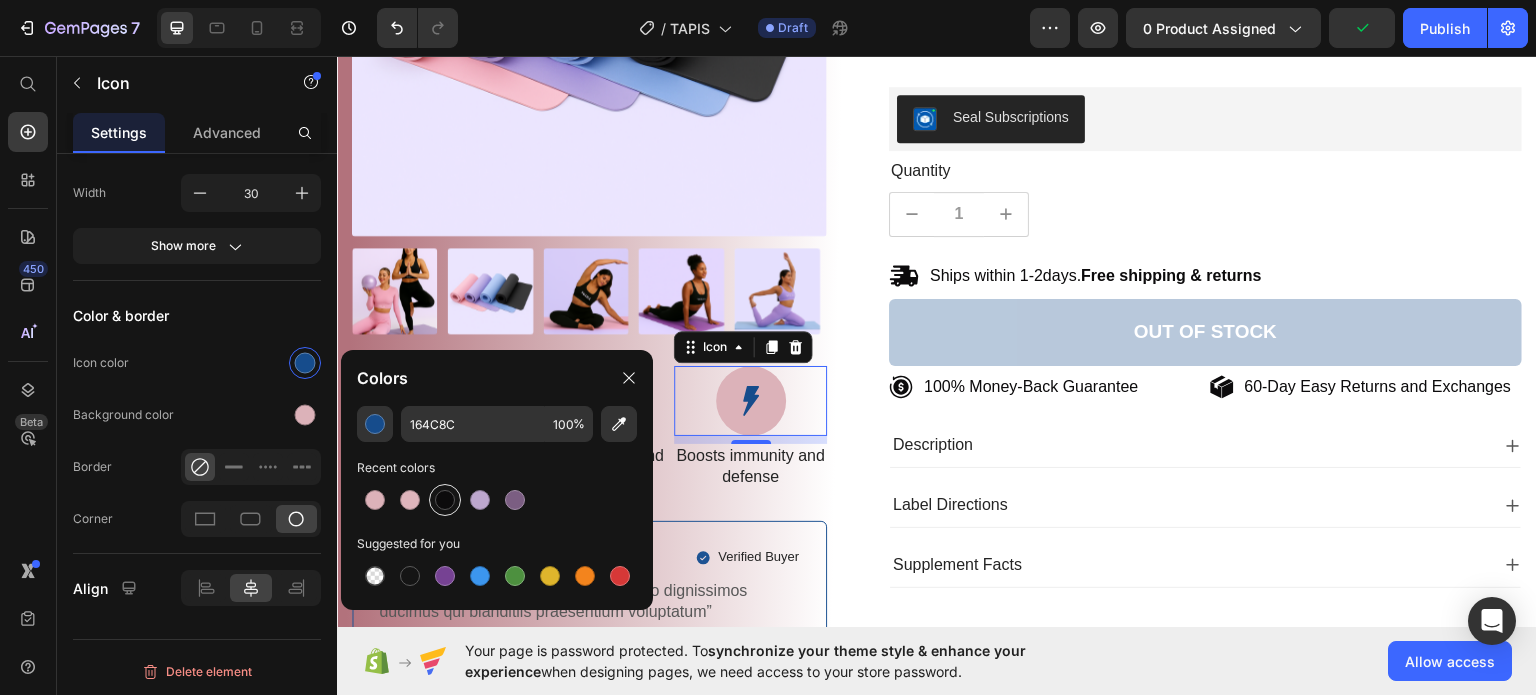 type on "0C0B0C" 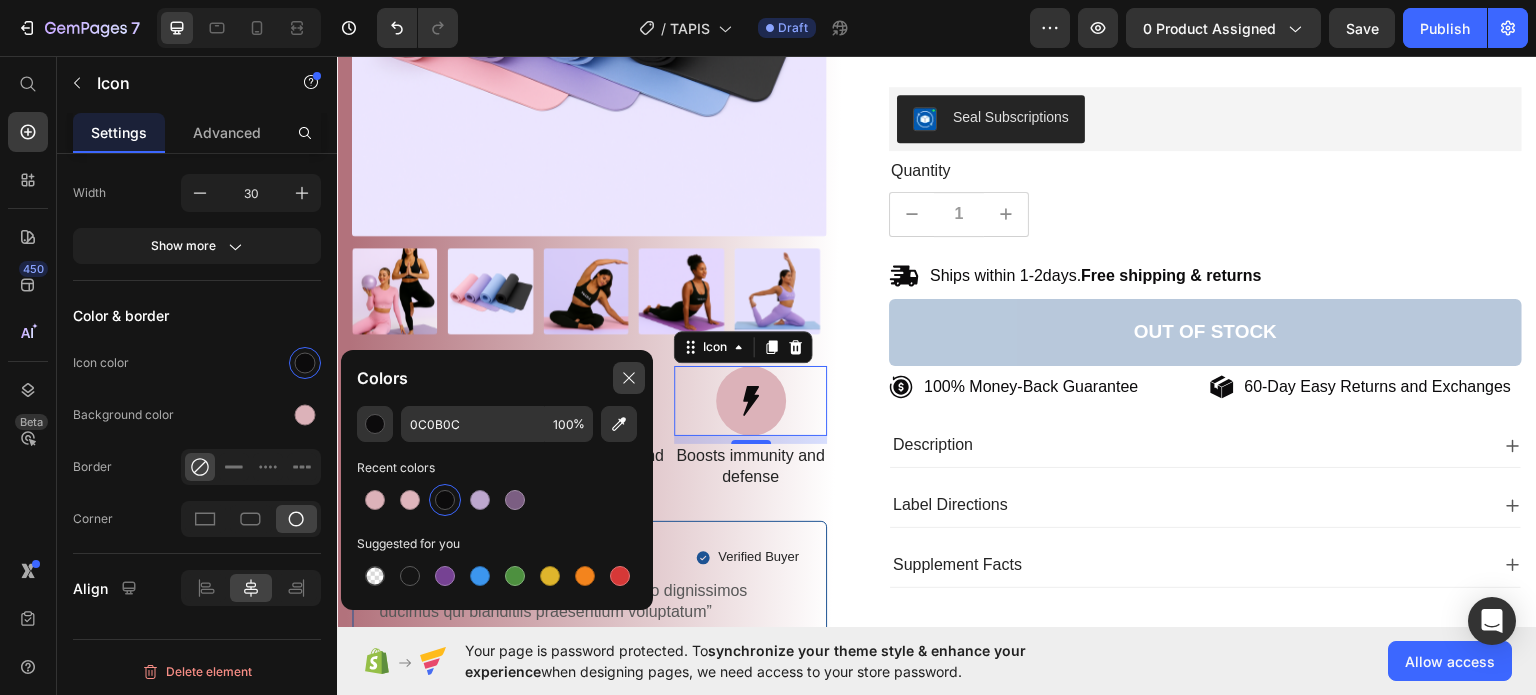 click 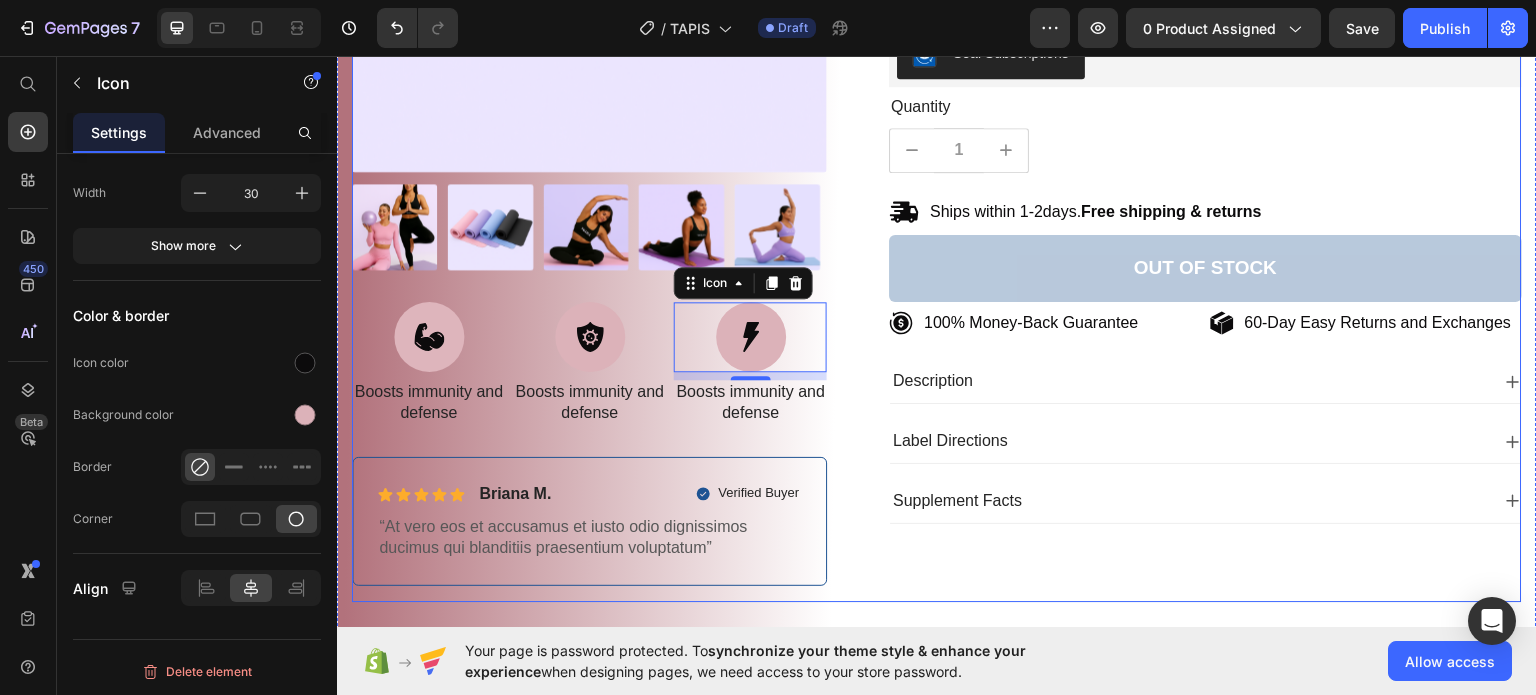 scroll, scrollTop: 600, scrollLeft: 0, axis: vertical 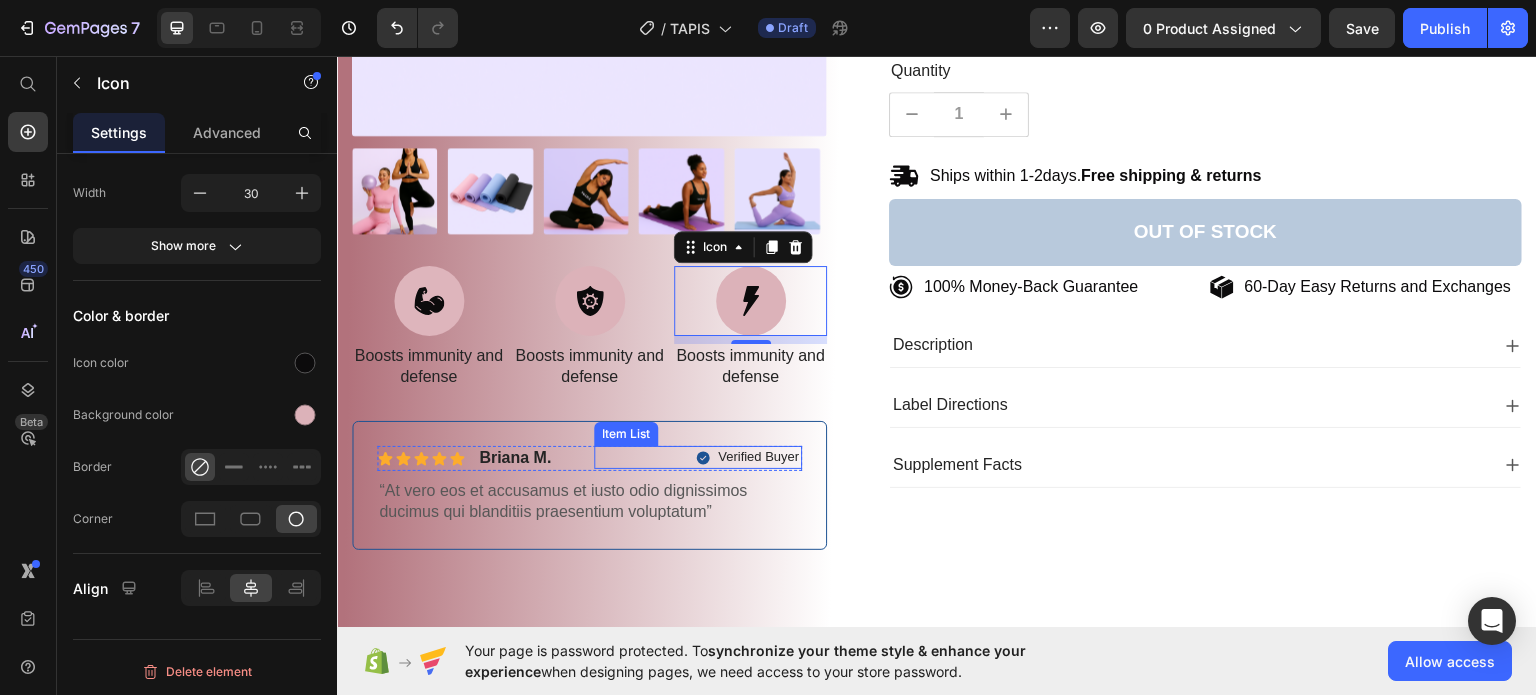 click on "Verified Buyer" at bounding box center [748, 456] 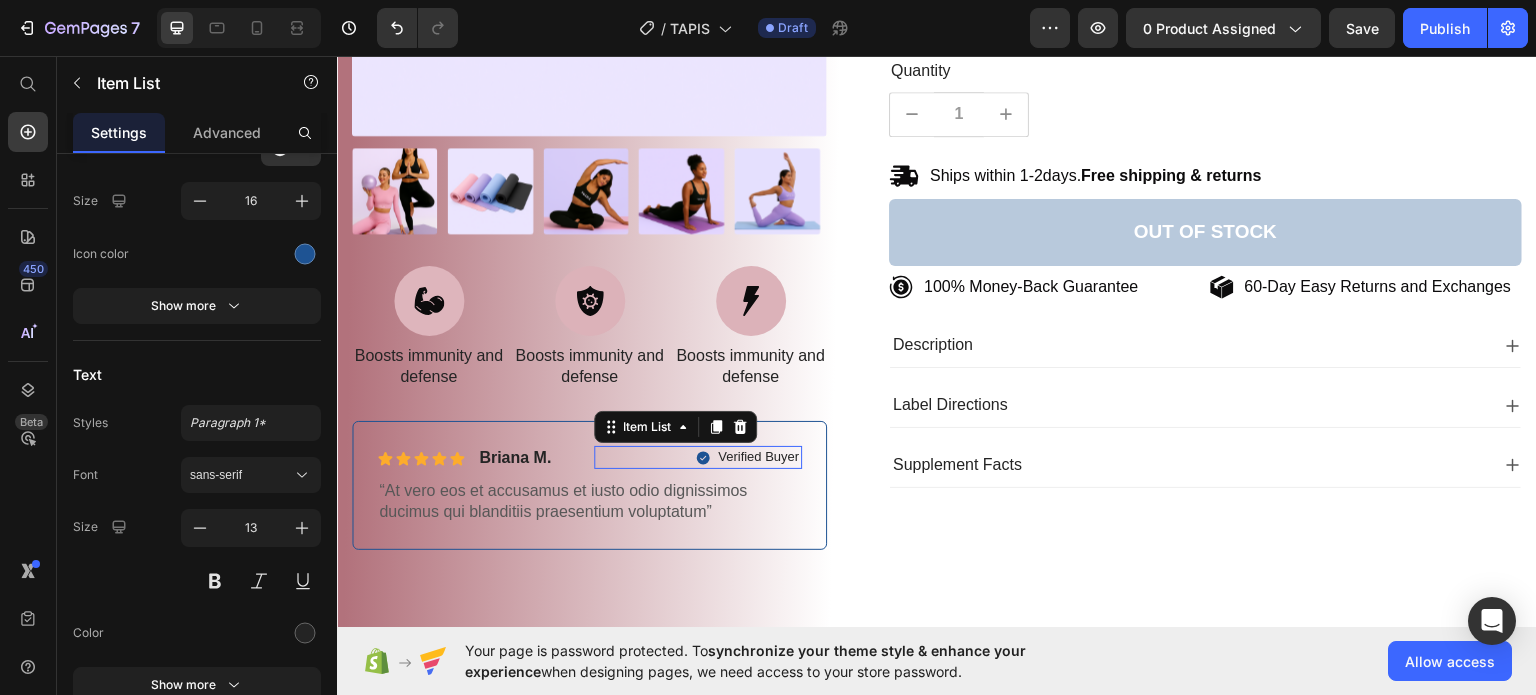 scroll, scrollTop: 0, scrollLeft: 0, axis: both 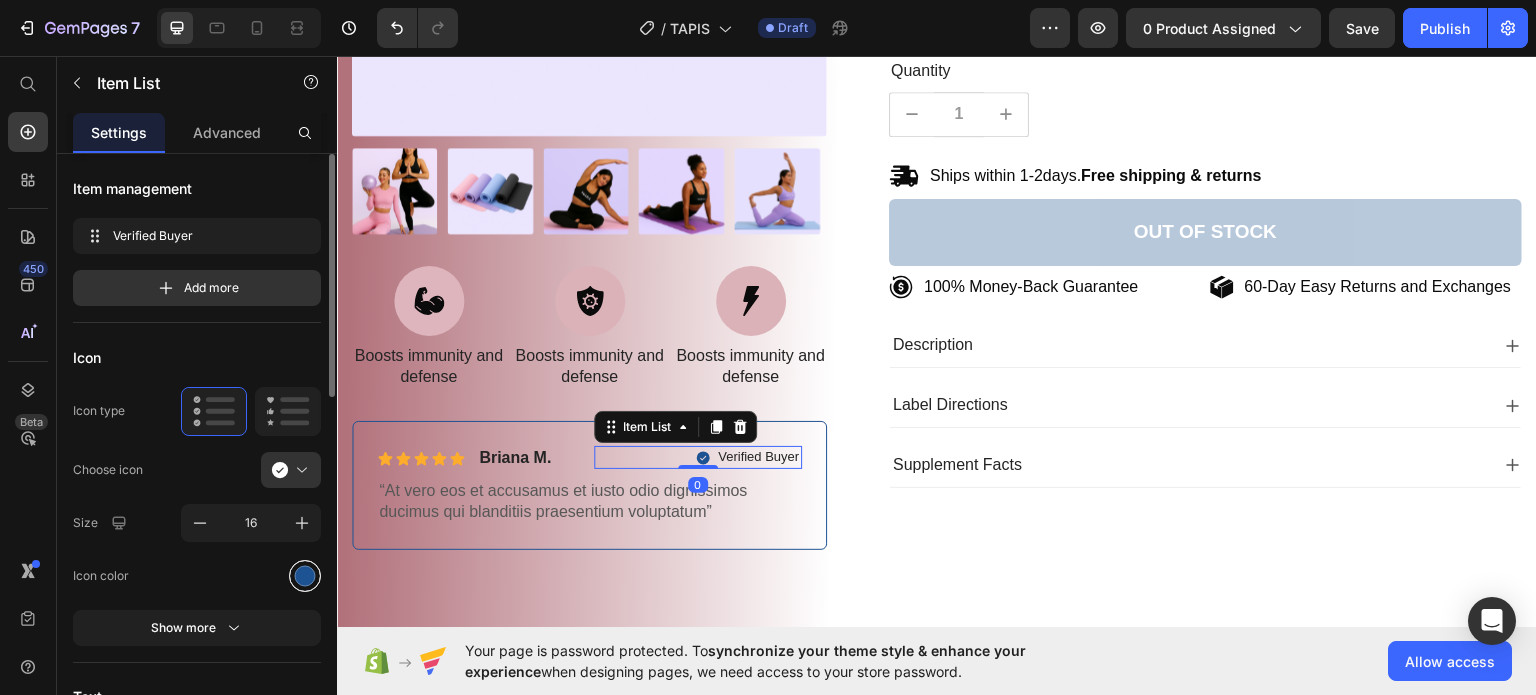 click at bounding box center (305, 575) 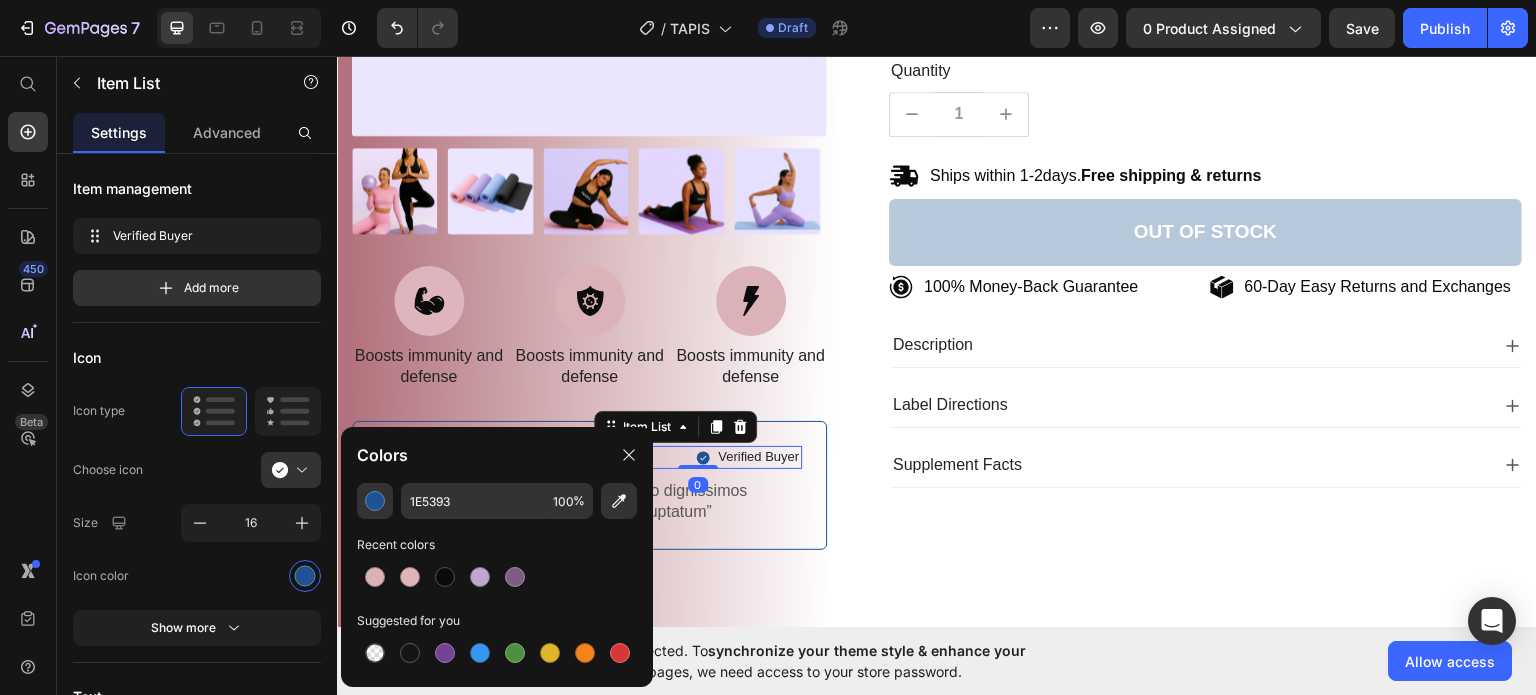 drag, startPoint x: 412, startPoint y: 568, endPoint x: 511, endPoint y: 531, distance: 105.68822 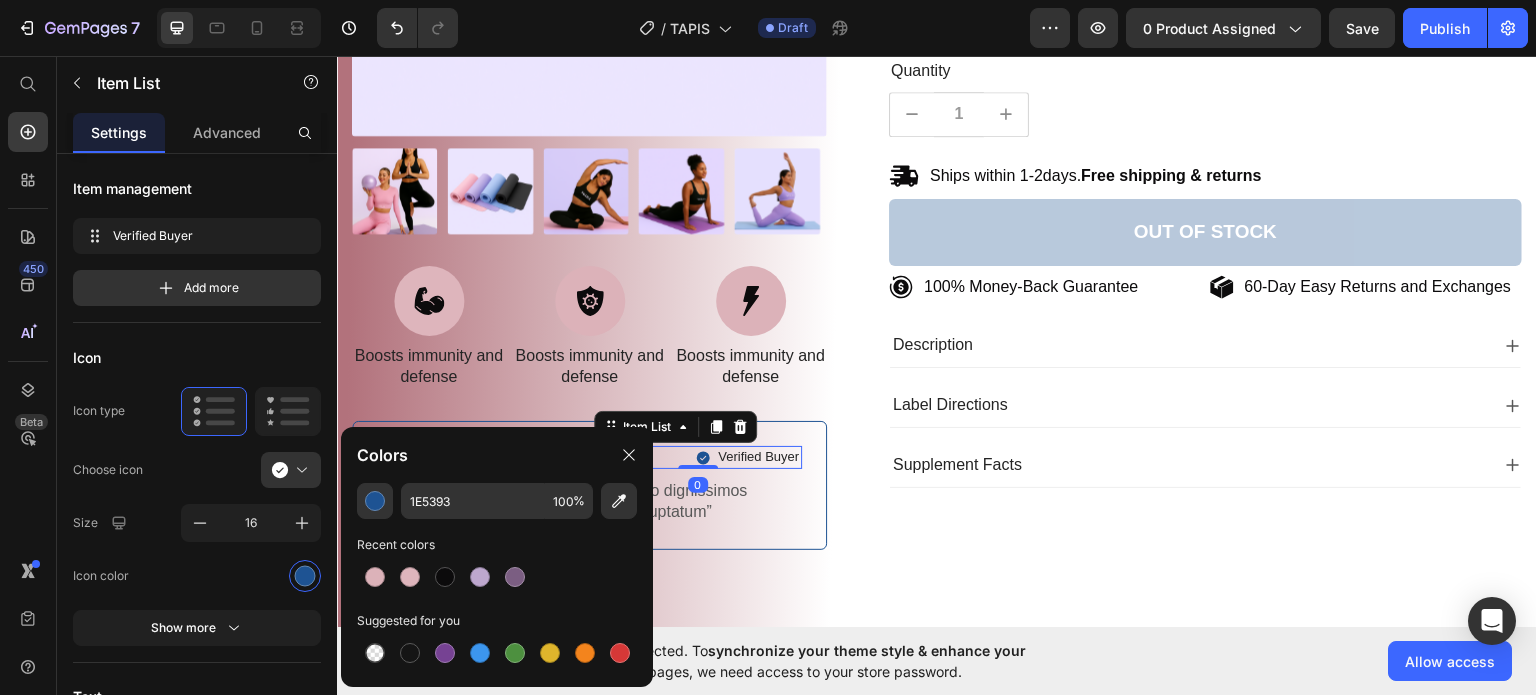 click at bounding box center [410, 577] 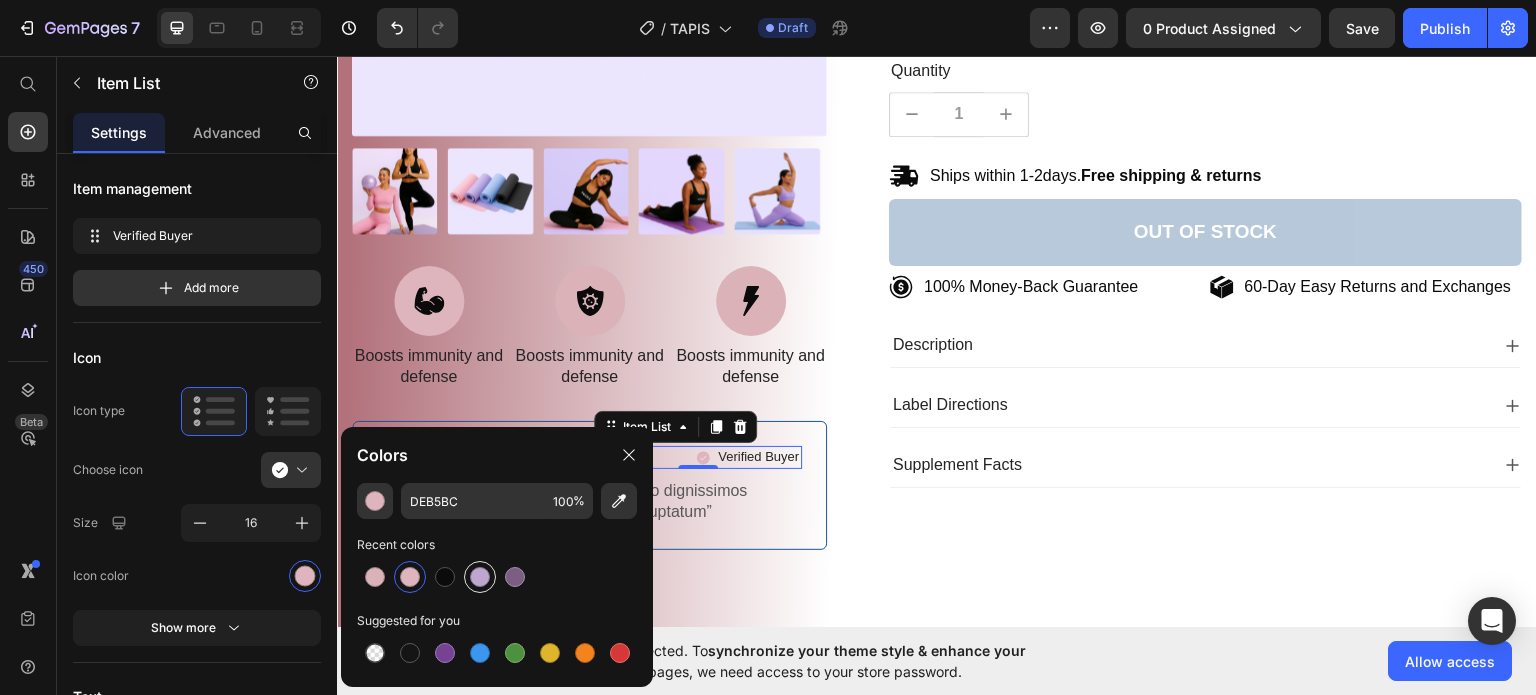 click at bounding box center [480, 577] 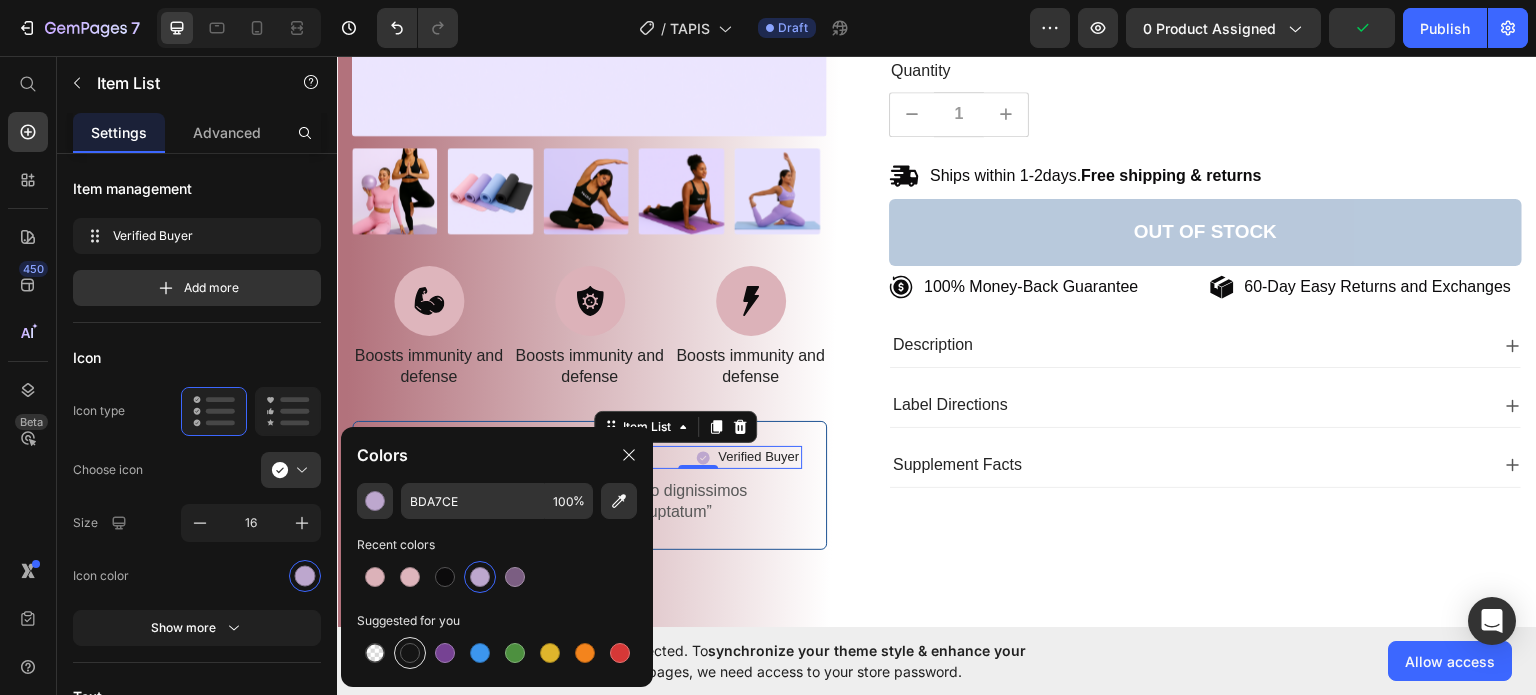 click at bounding box center [410, 653] 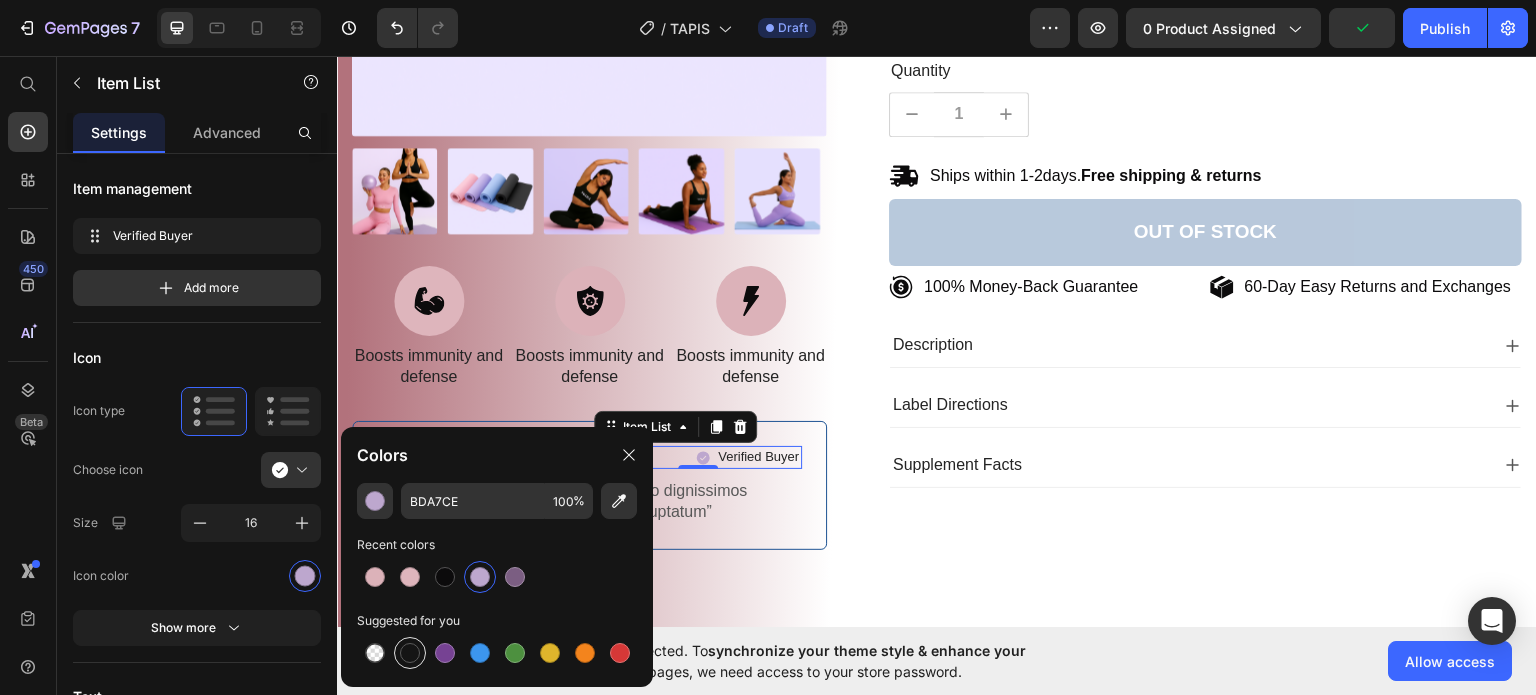 type on "151515" 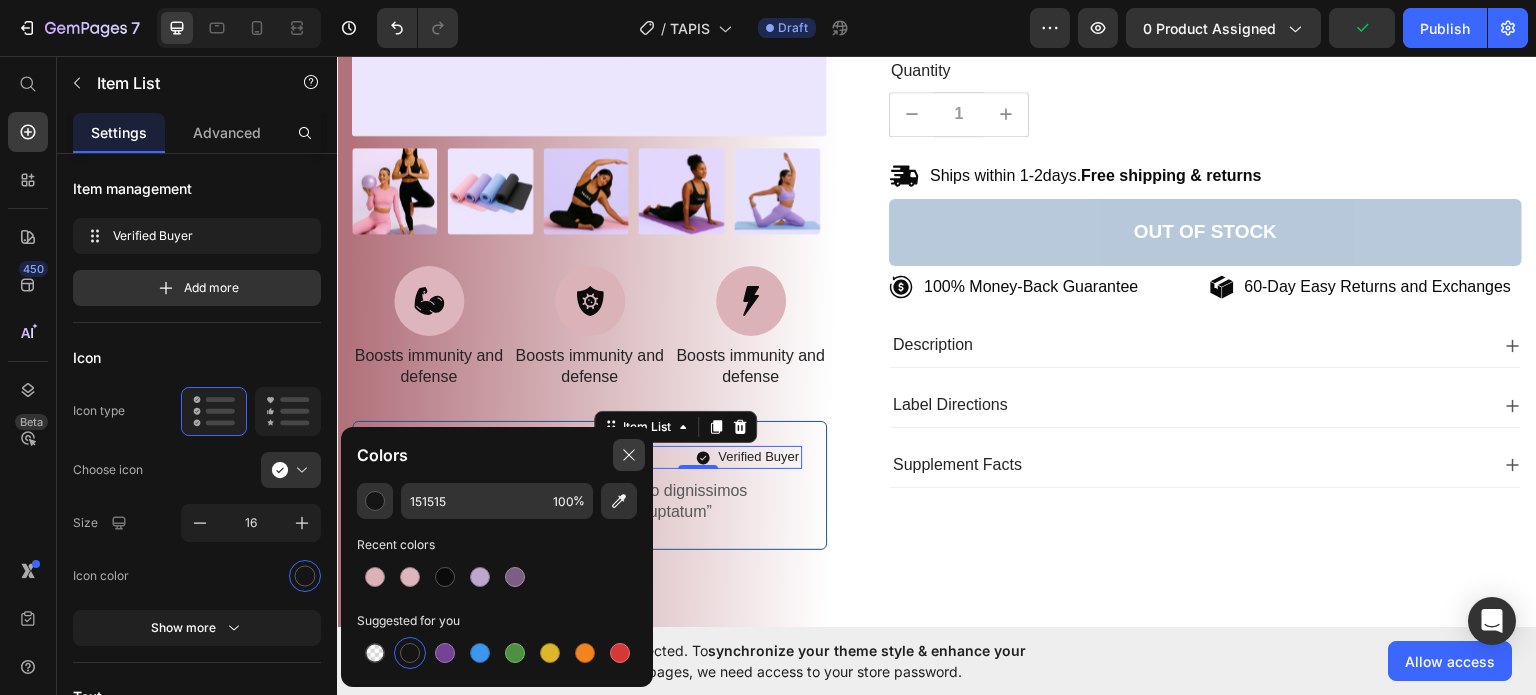 click 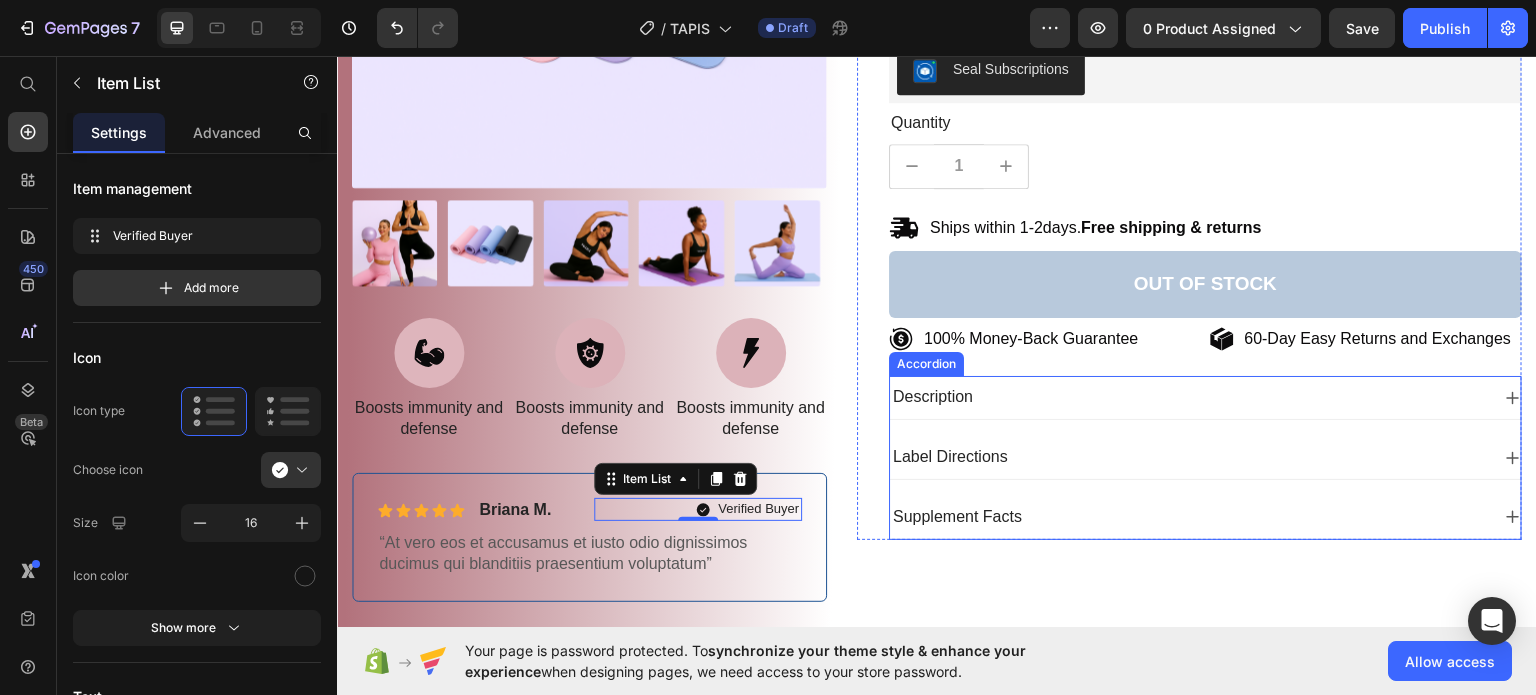 scroll, scrollTop: 500, scrollLeft: 0, axis: vertical 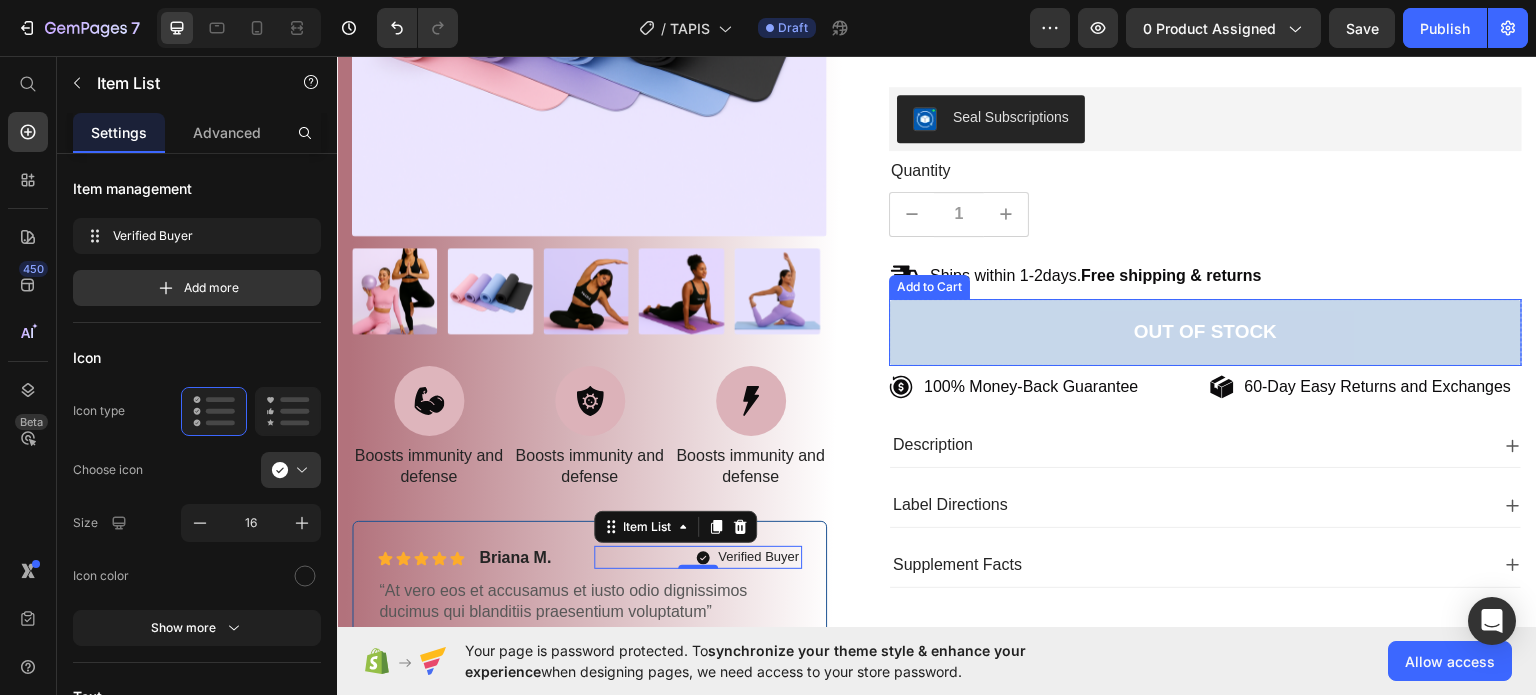 click on "Out of stock" at bounding box center [1205, 331] 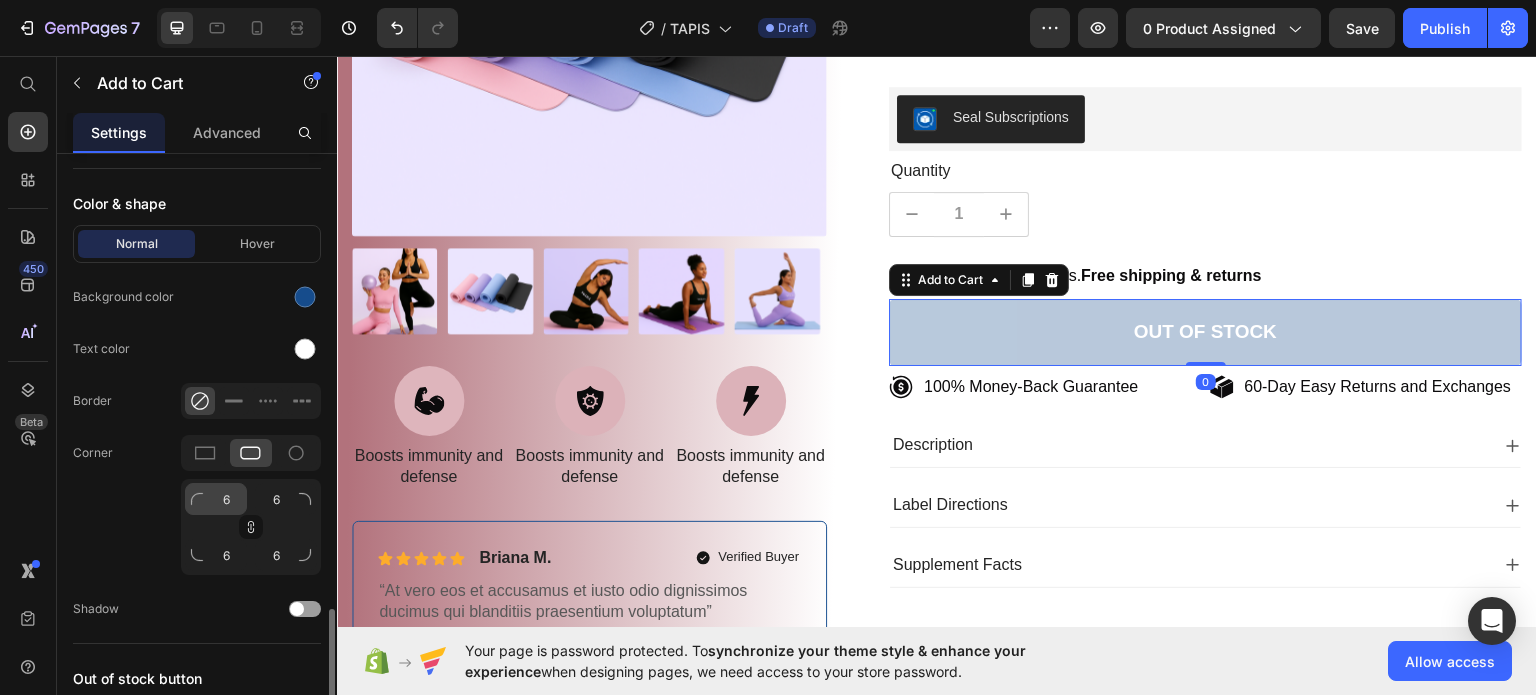 scroll, scrollTop: 1100, scrollLeft: 0, axis: vertical 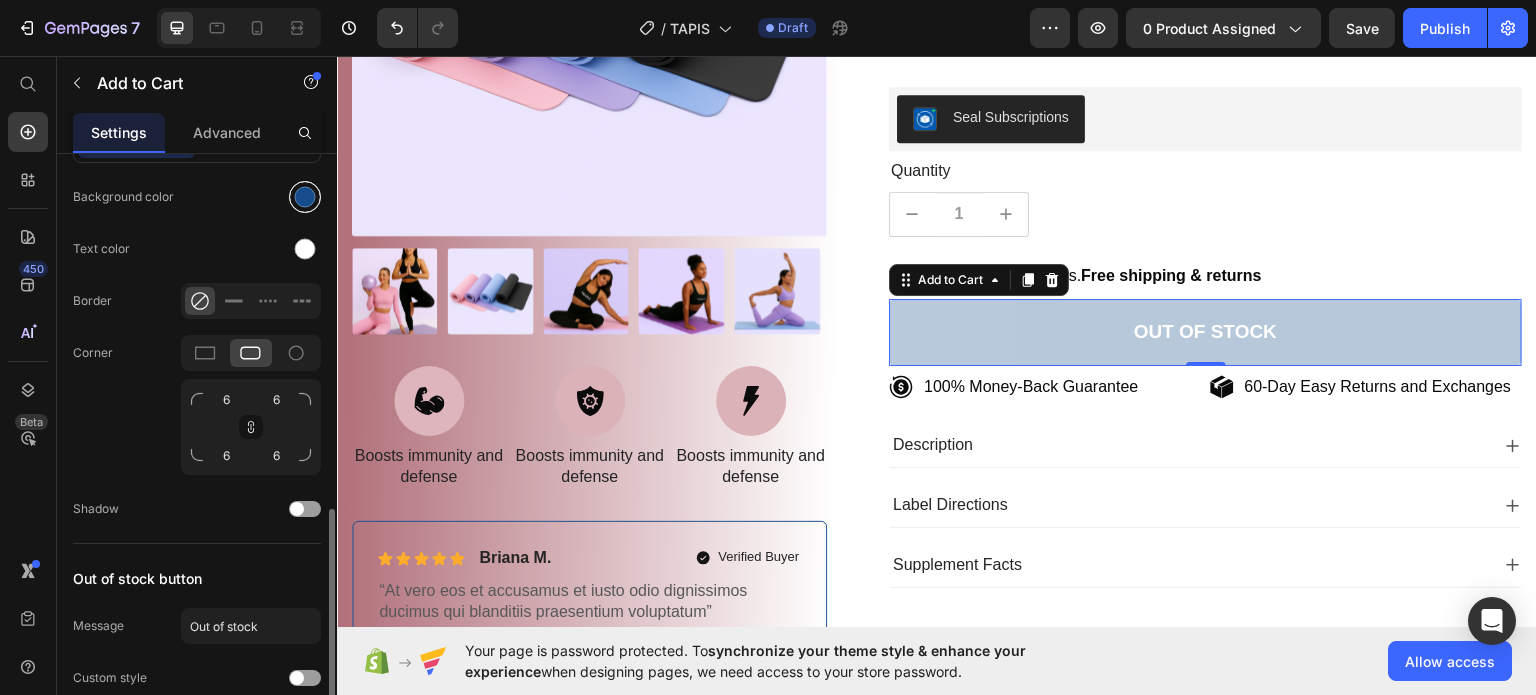 click at bounding box center (305, 197) 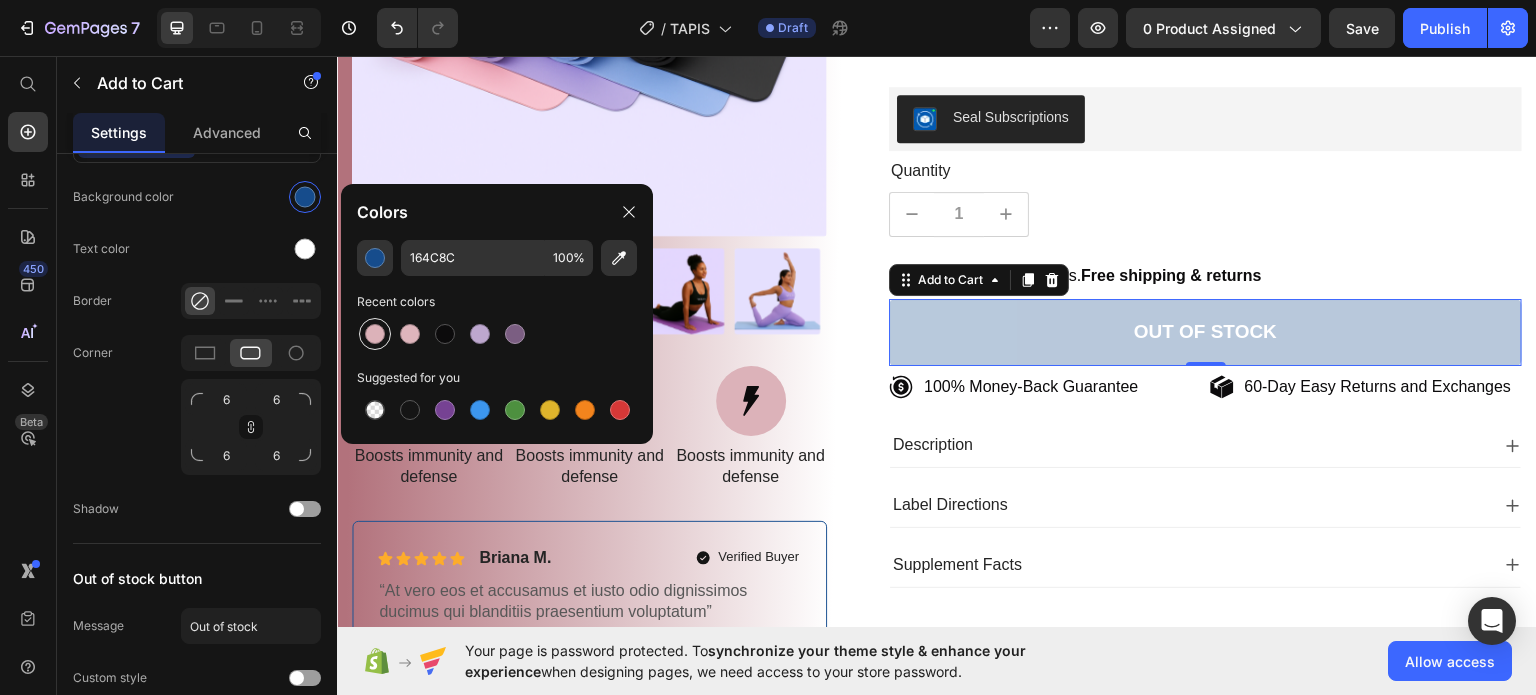 click at bounding box center (375, 334) 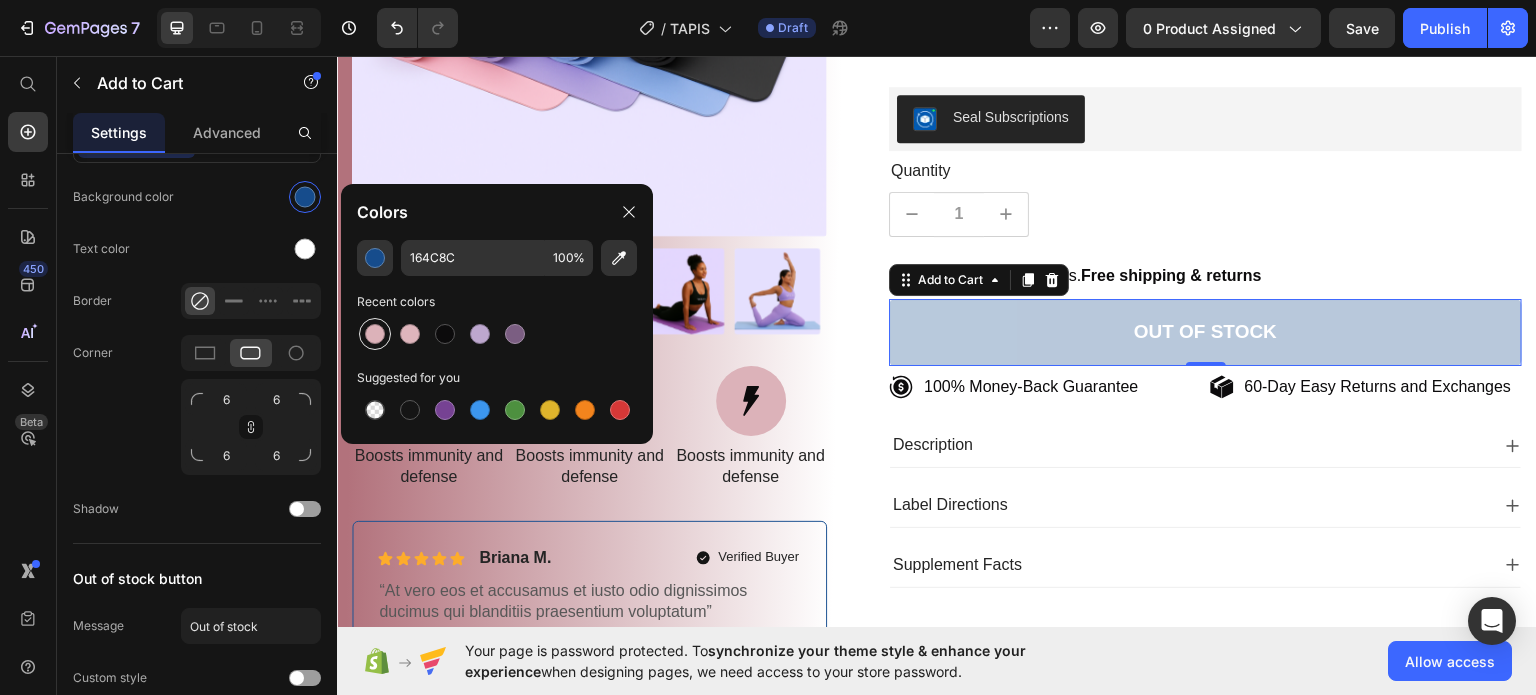 type on "DCB2B9" 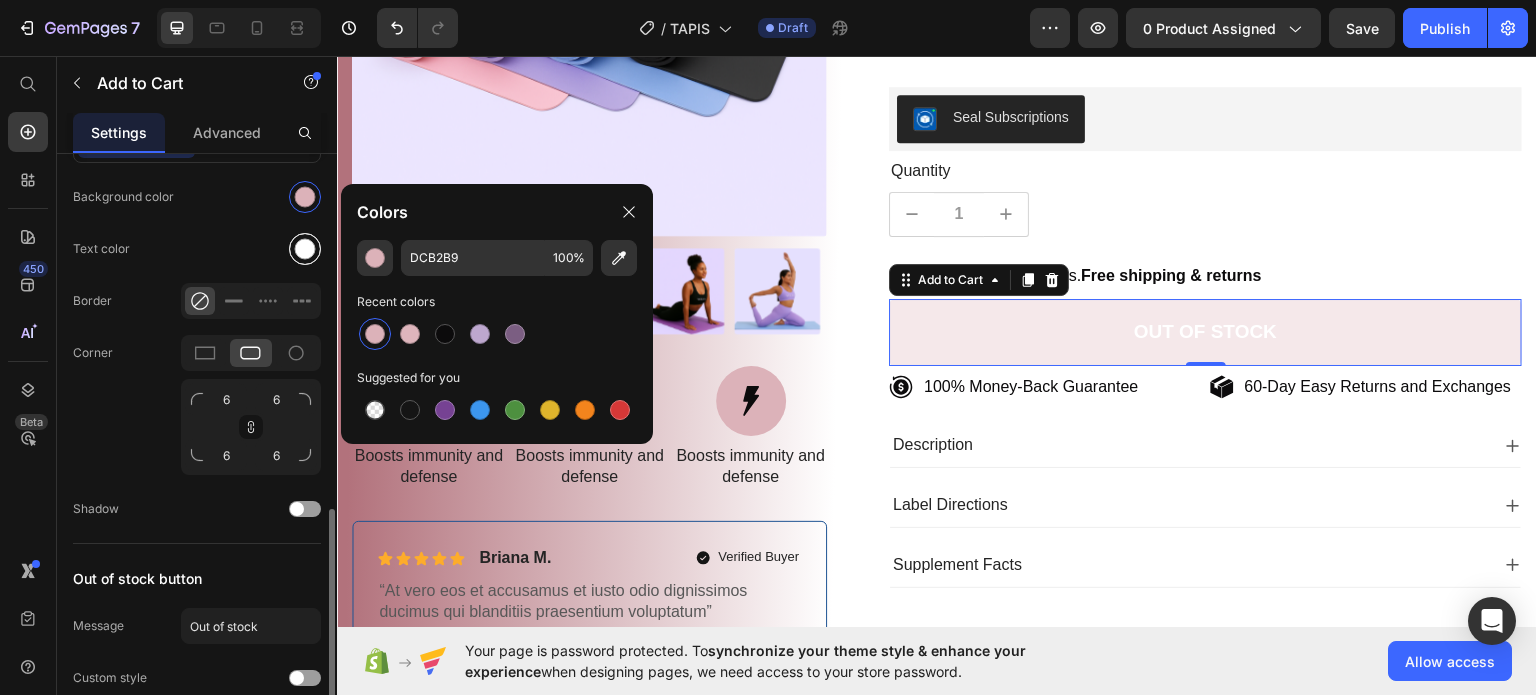 click at bounding box center [305, 249] 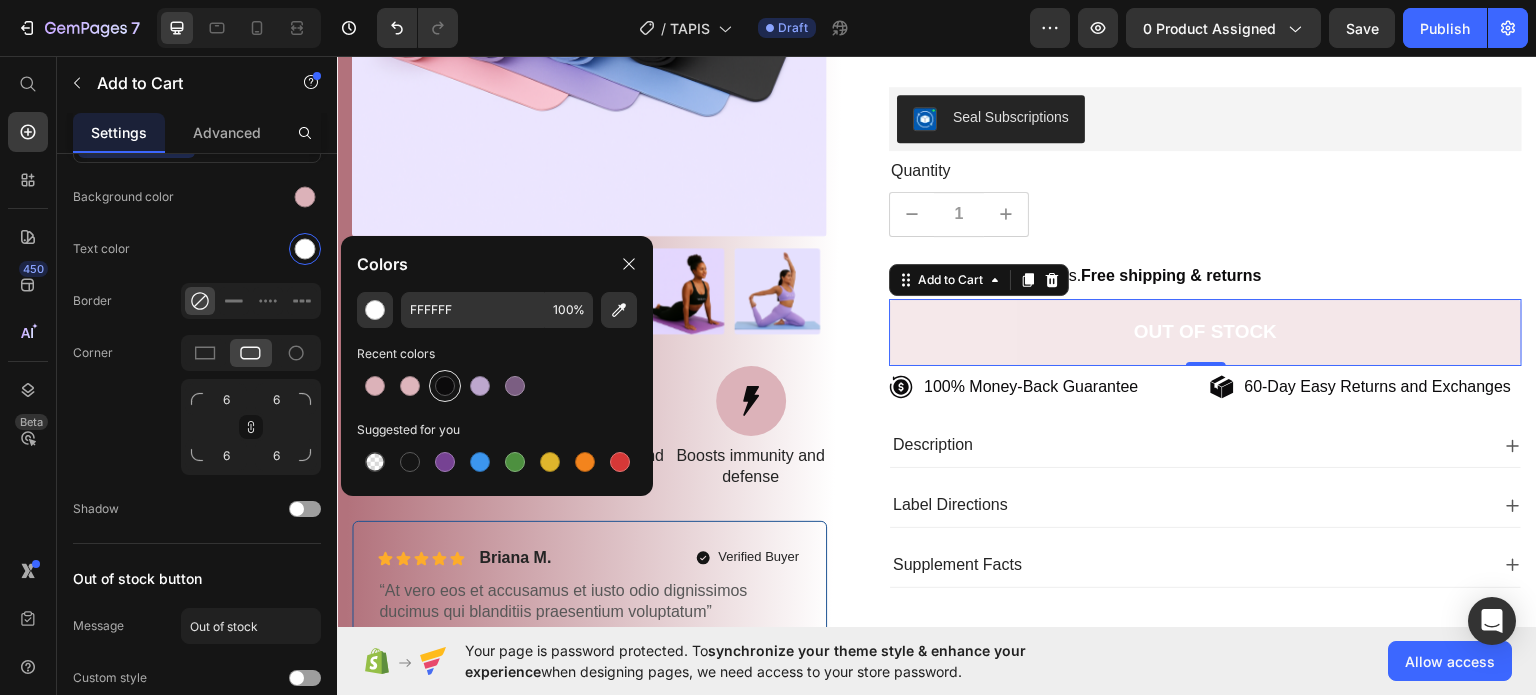 click at bounding box center [445, 386] 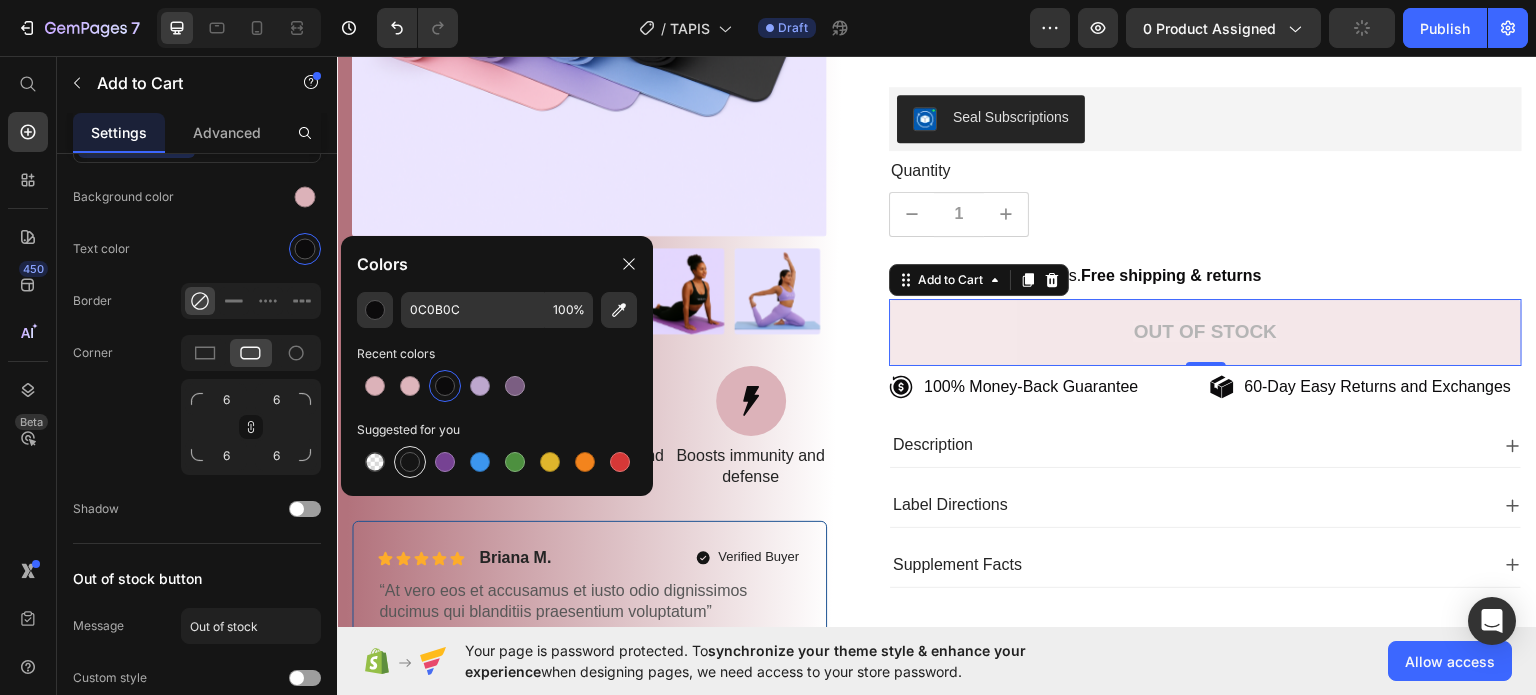 click at bounding box center (410, 462) 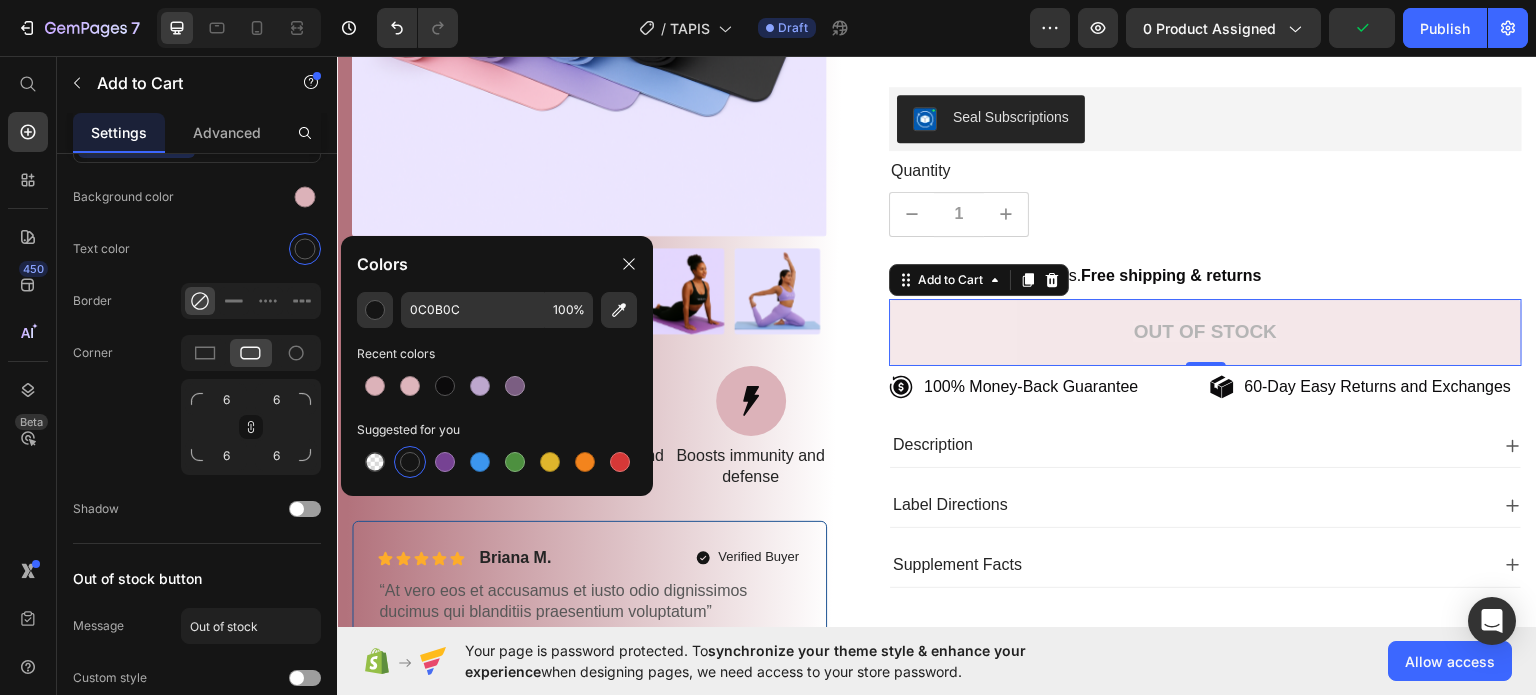 type on "151515" 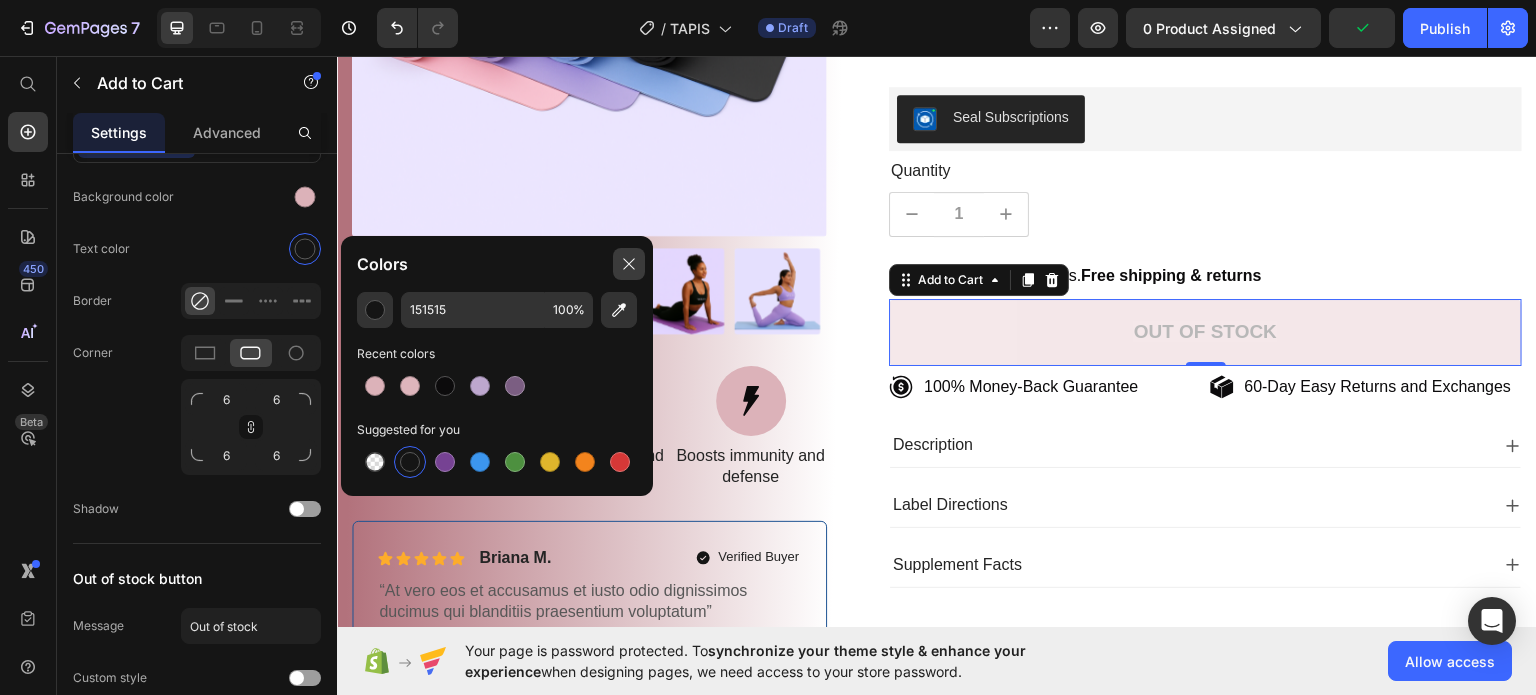 click 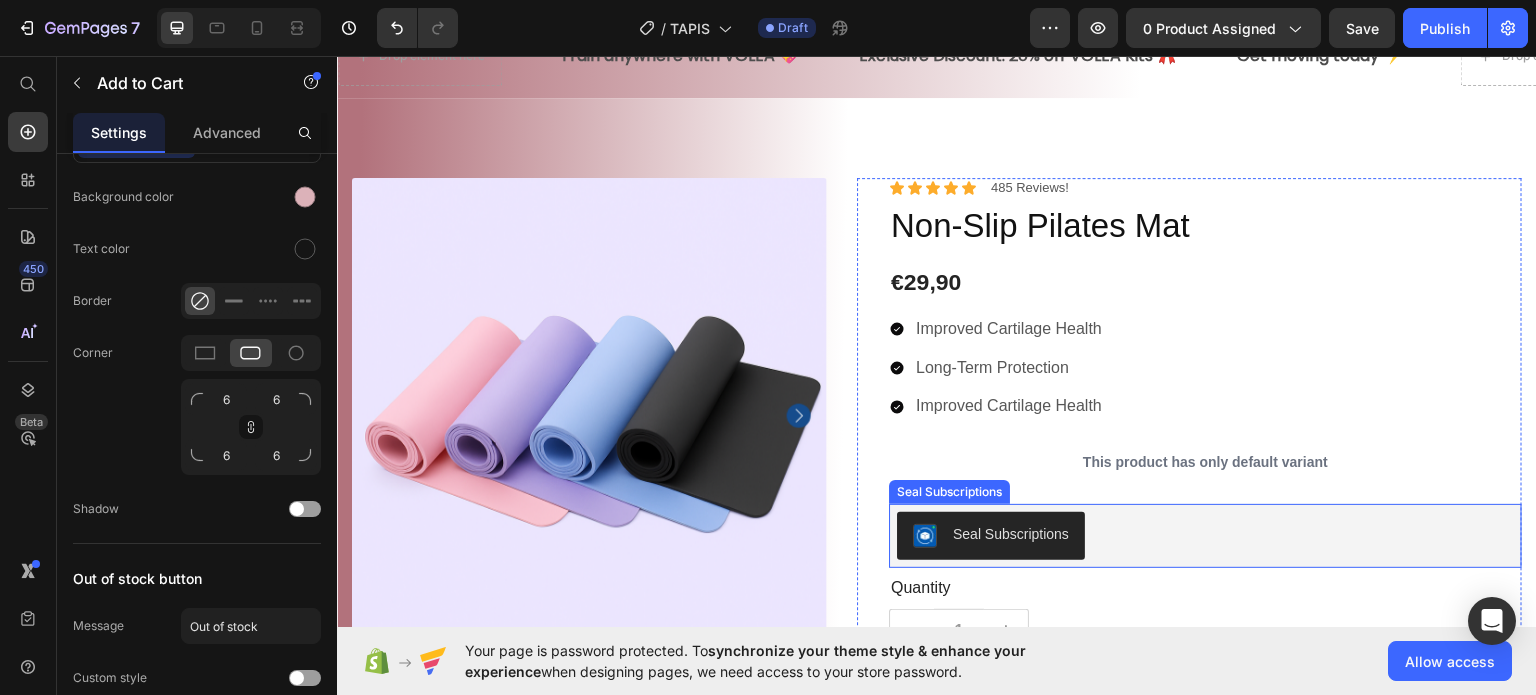 scroll, scrollTop: 0, scrollLeft: 0, axis: both 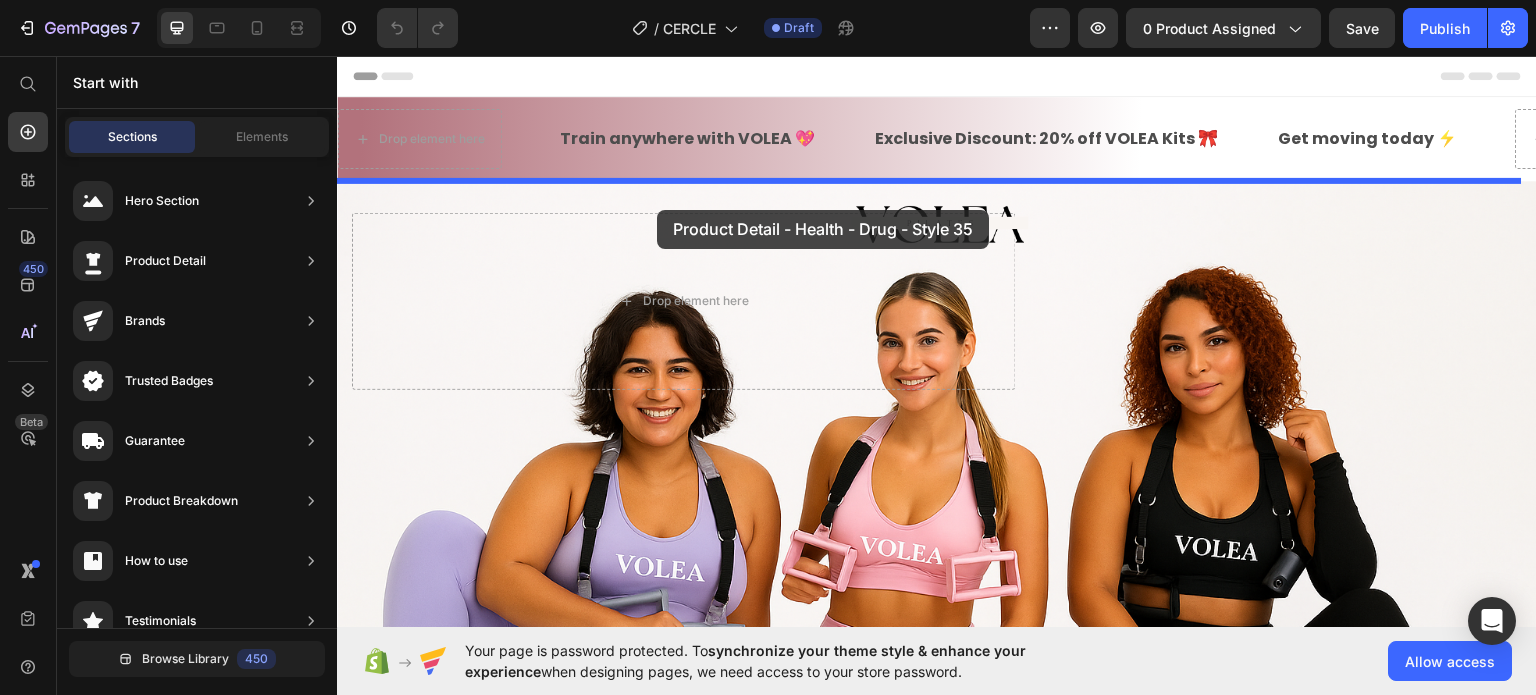drag, startPoint x: 756, startPoint y: 472, endPoint x: 657, endPoint y: 209, distance: 281.01602 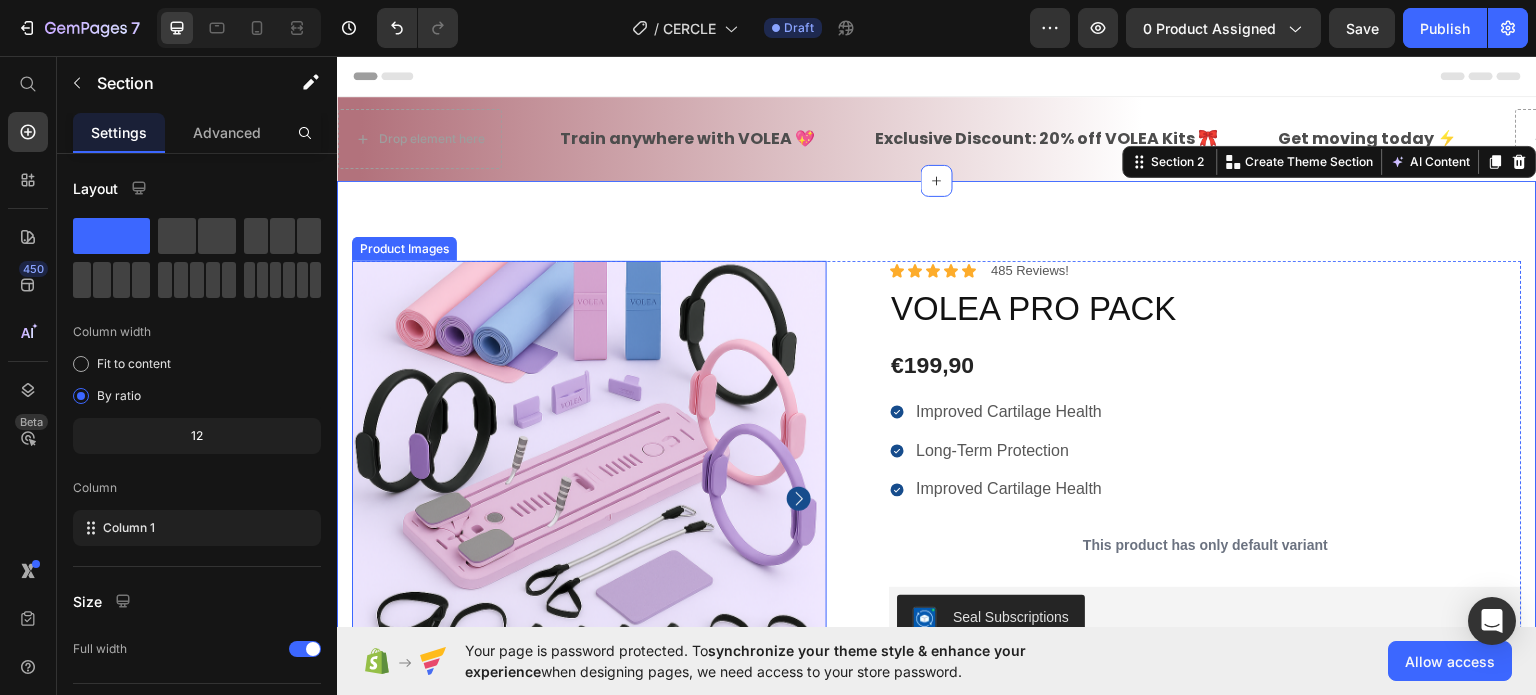 click at bounding box center (589, 497) 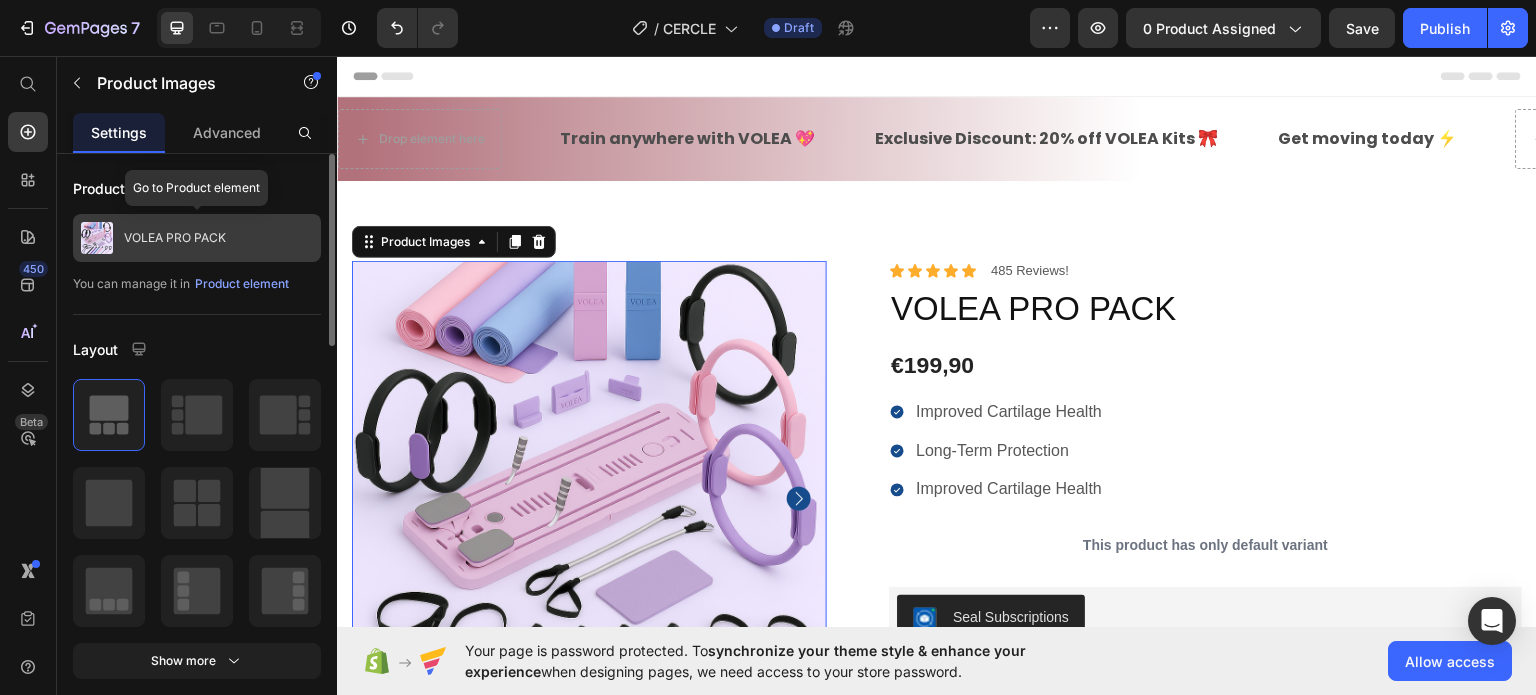 click on "VOLEA PRO PACK" 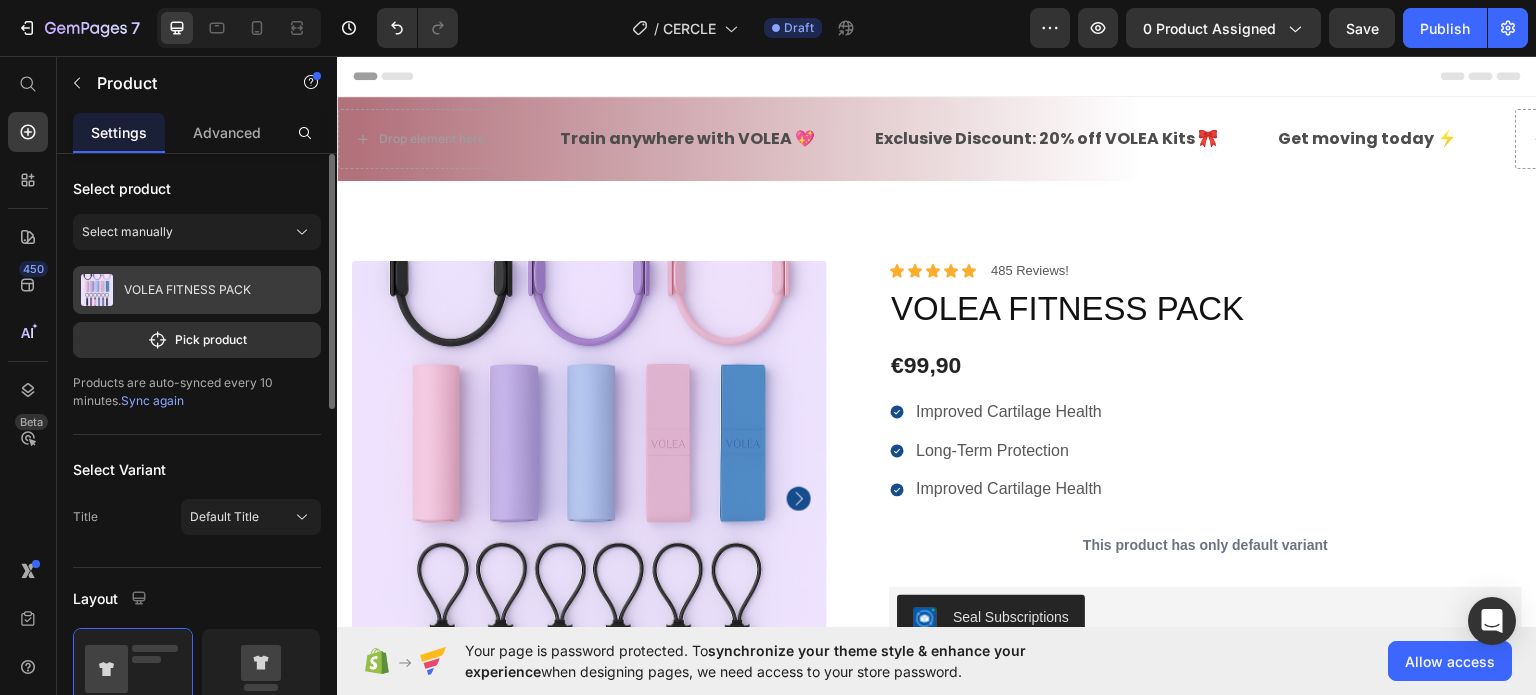 click on "VOLEA FITNESS PACK" at bounding box center (187, 290) 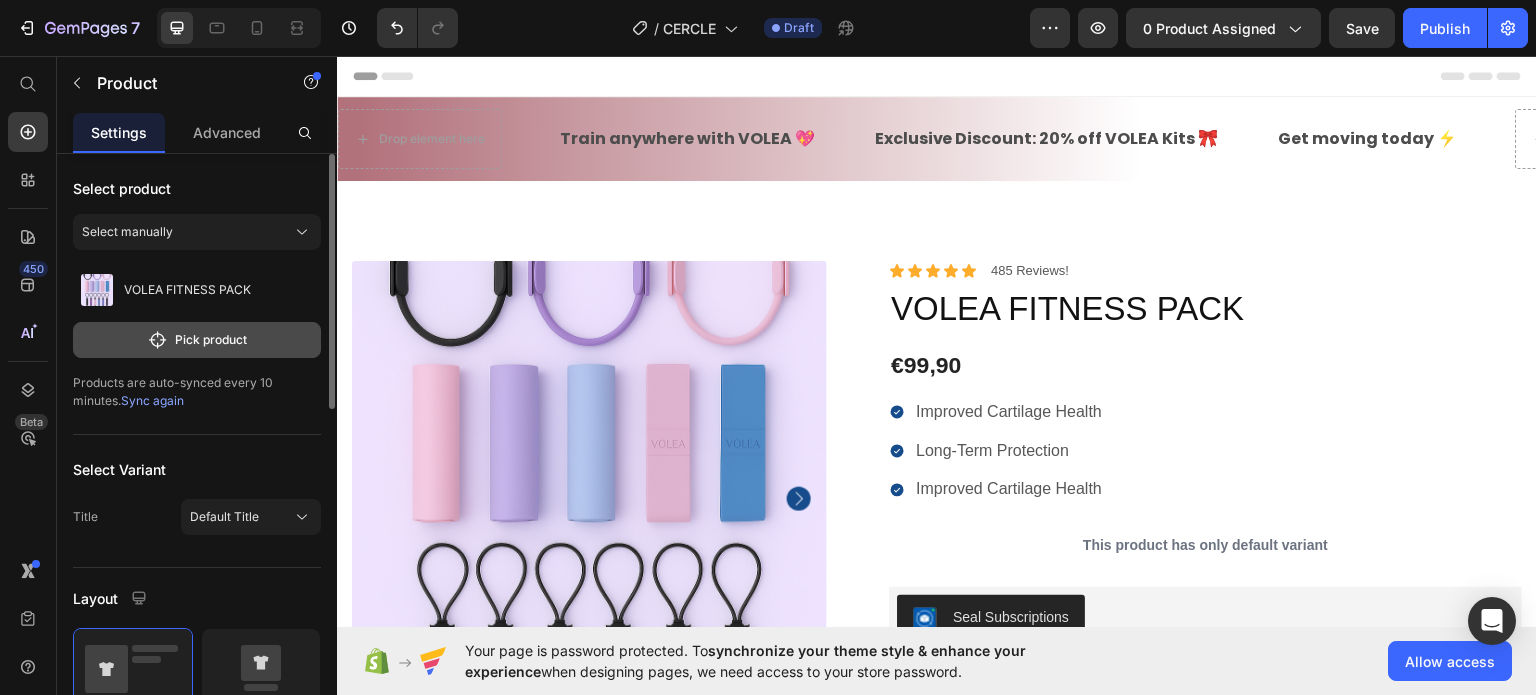 click on "Pick product" 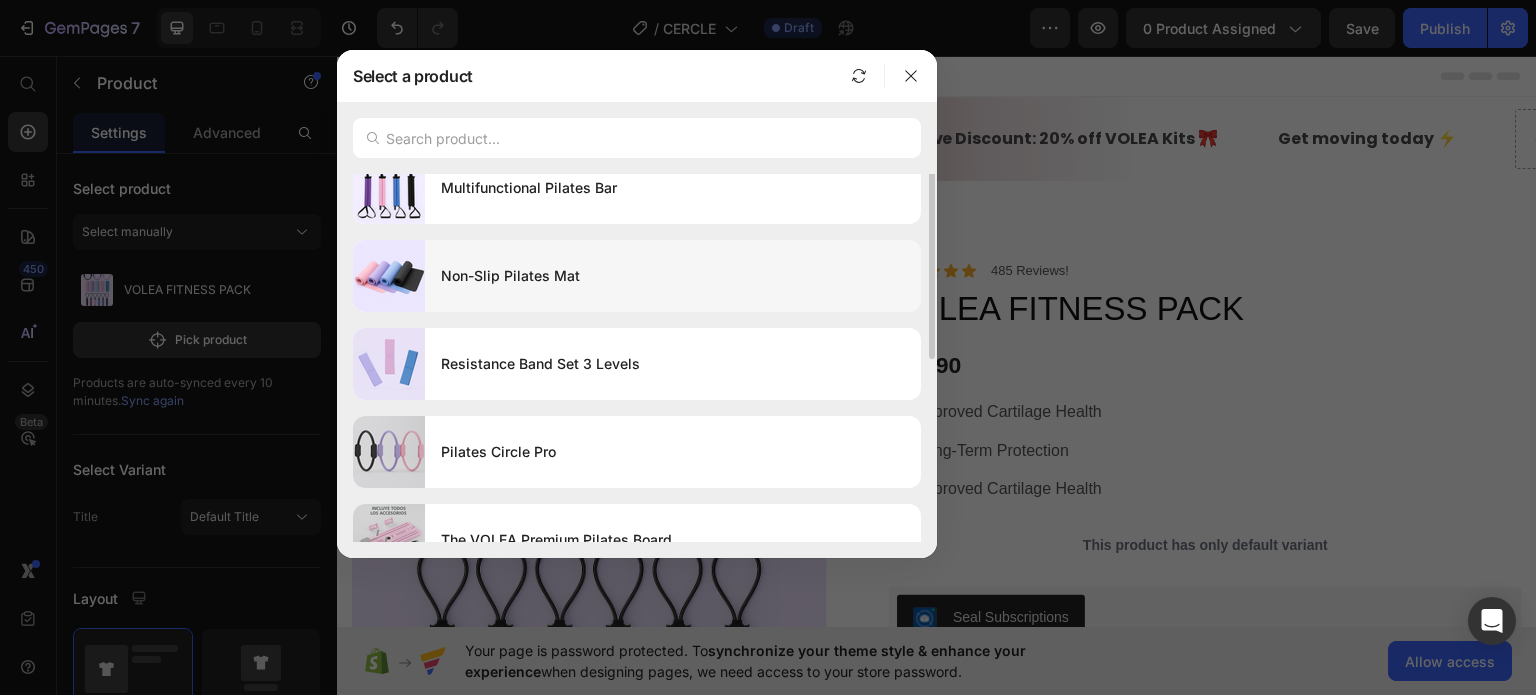 scroll, scrollTop: 232, scrollLeft: 0, axis: vertical 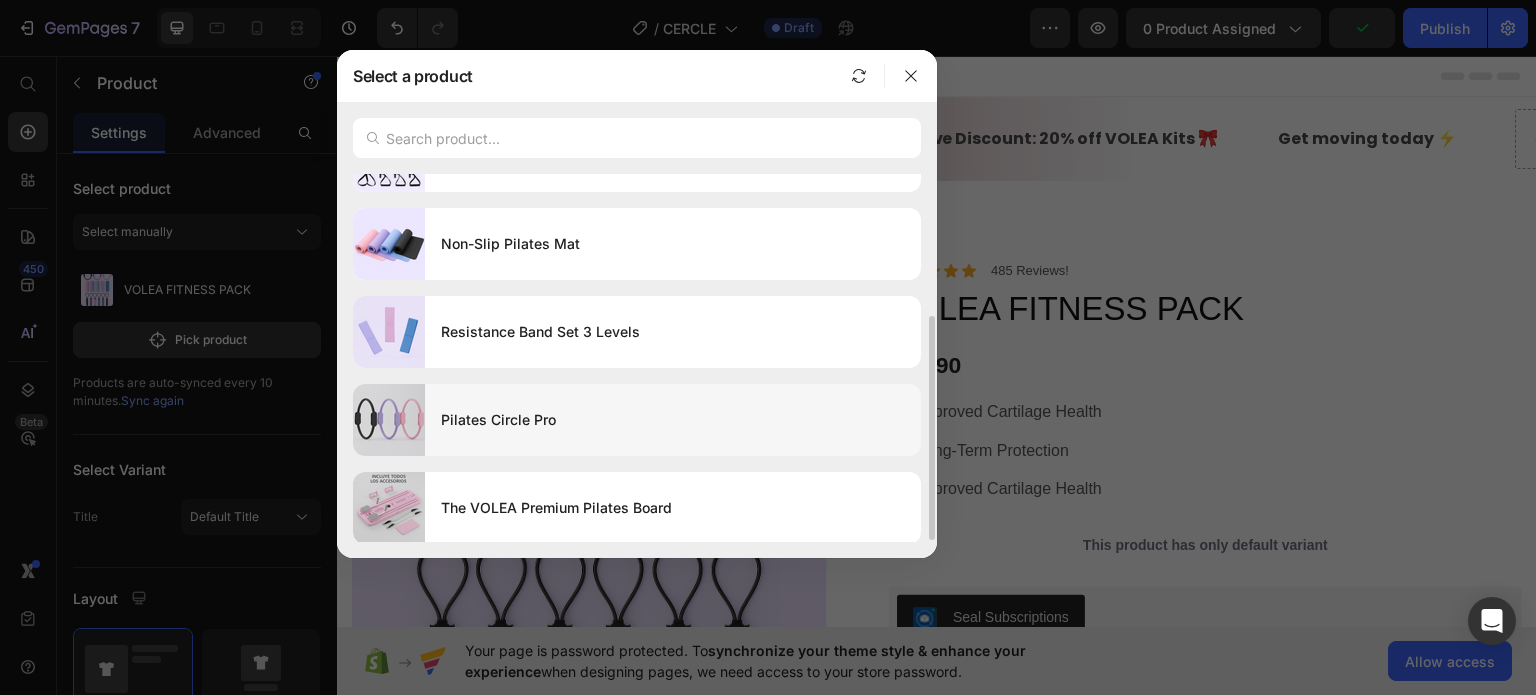 click on "Pilates Circle Pro" at bounding box center [673, 420] 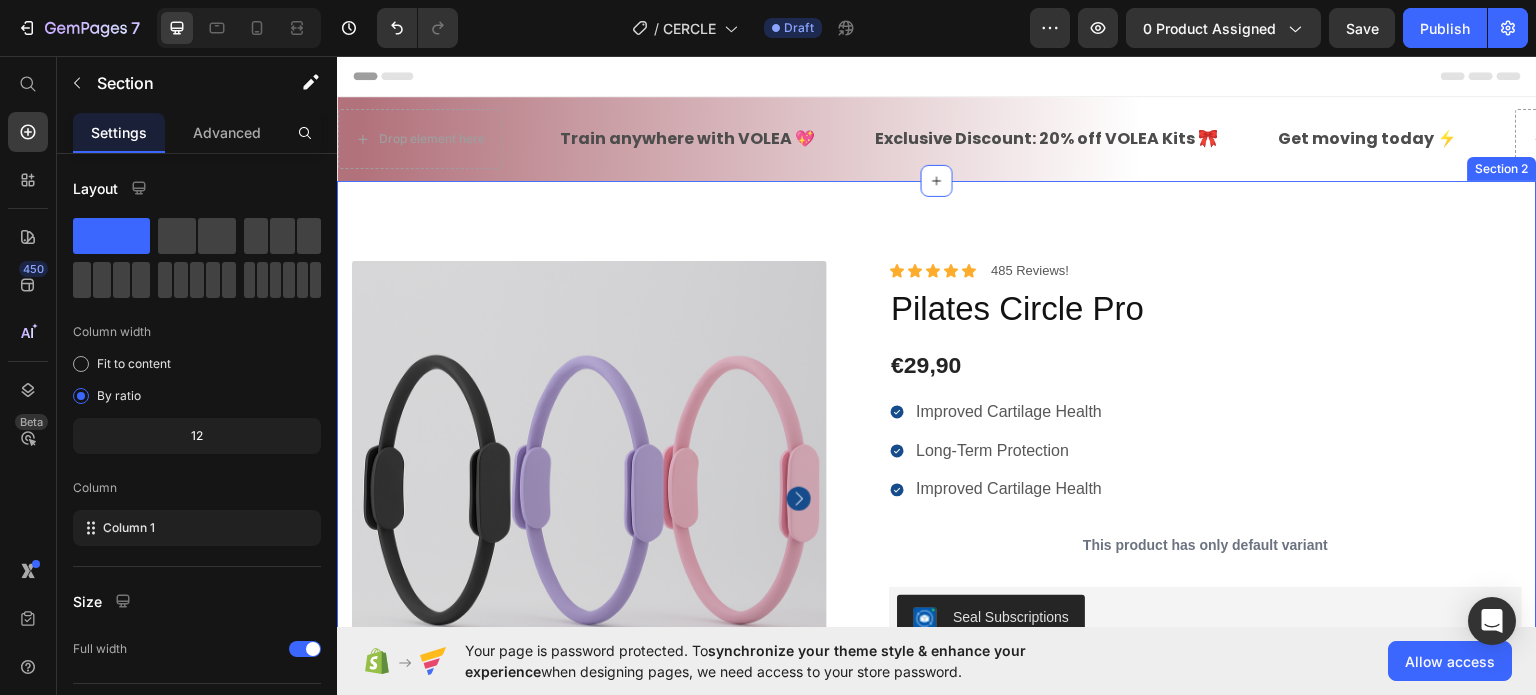 click on "100% Money-Back Guarantee Item List
60-Day Easy Returns Item List Row
Product Images
Icon Boosts immunity and defense Text Block
Icon Boosts immunity and defense Text Block
Icon Boosts immunity and defense Text Block Row Icon Icon Icon Icon Icon Icon List [FIRST] [LAST]. Text Block Row Verified Buyer Item List Row “At vero eos et accusamus et iusto odio dignissimos ducimus qui blanditiis praesentium voluptatum” Text Block Row Icon Icon Icon Icon Icon Icon List 485 Reviews! Text Block Row Pilates Circle Pro Product Title €29,90 Product Price Improved Cartilage Health Long-Term Protection Improved Cartilage Health Item List This product has only default variant Product Variants & Swatches Seal Subscriptions Seal Subscriptions Quantity Text Block 1 Product Quantity
Ships within 1-2days.  Free shipping & returns Item List 1 Product Quantity Add to cart Add to Cart Row" at bounding box center (937, 704) 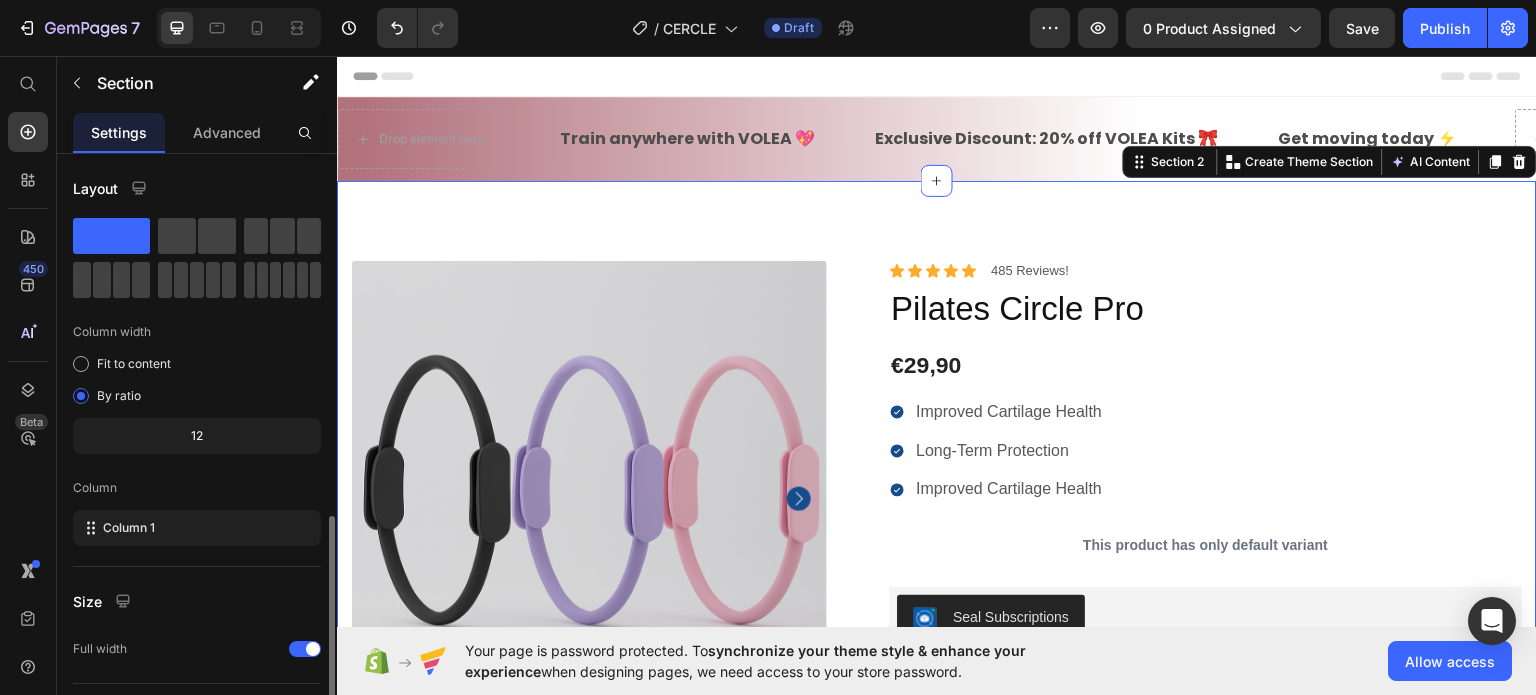 scroll, scrollTop: 208, scrollLeft: 0, axis: vertical 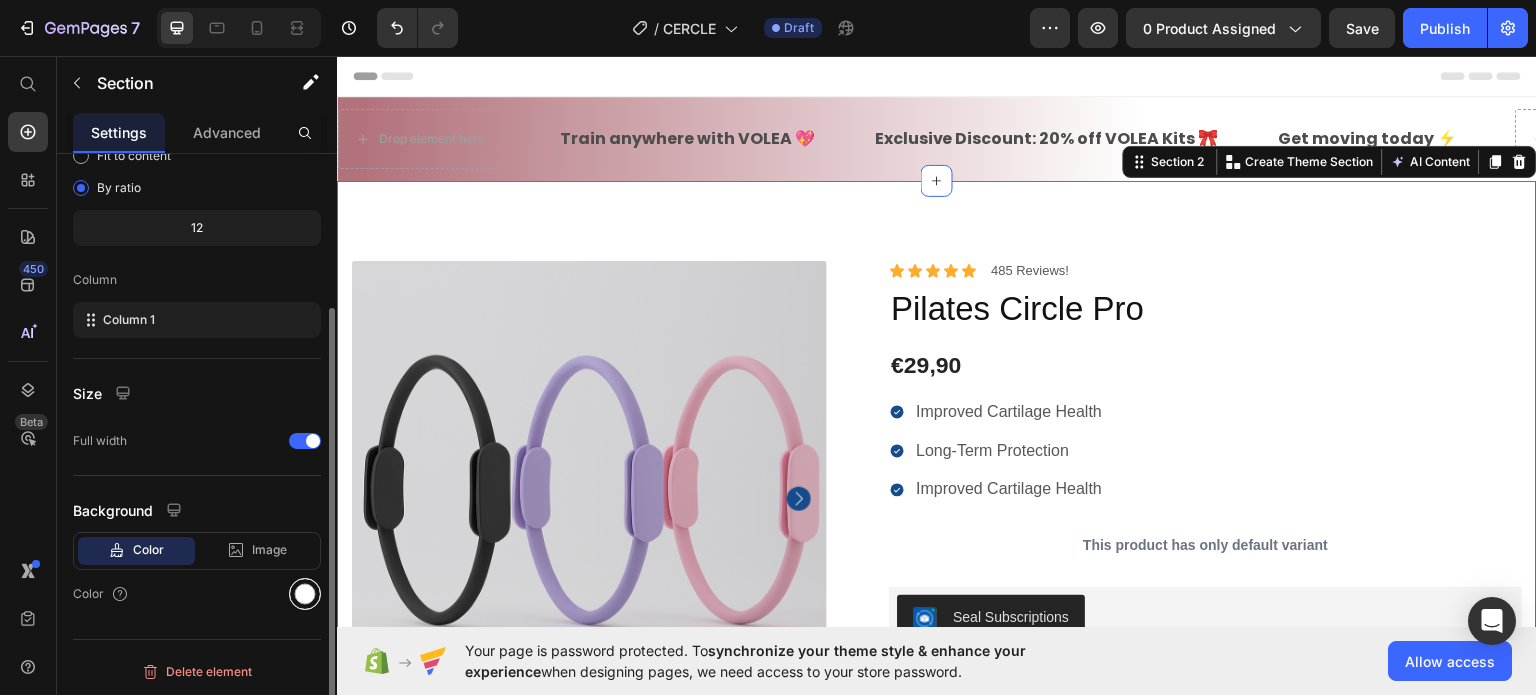 click at bounding box center (305, 594) 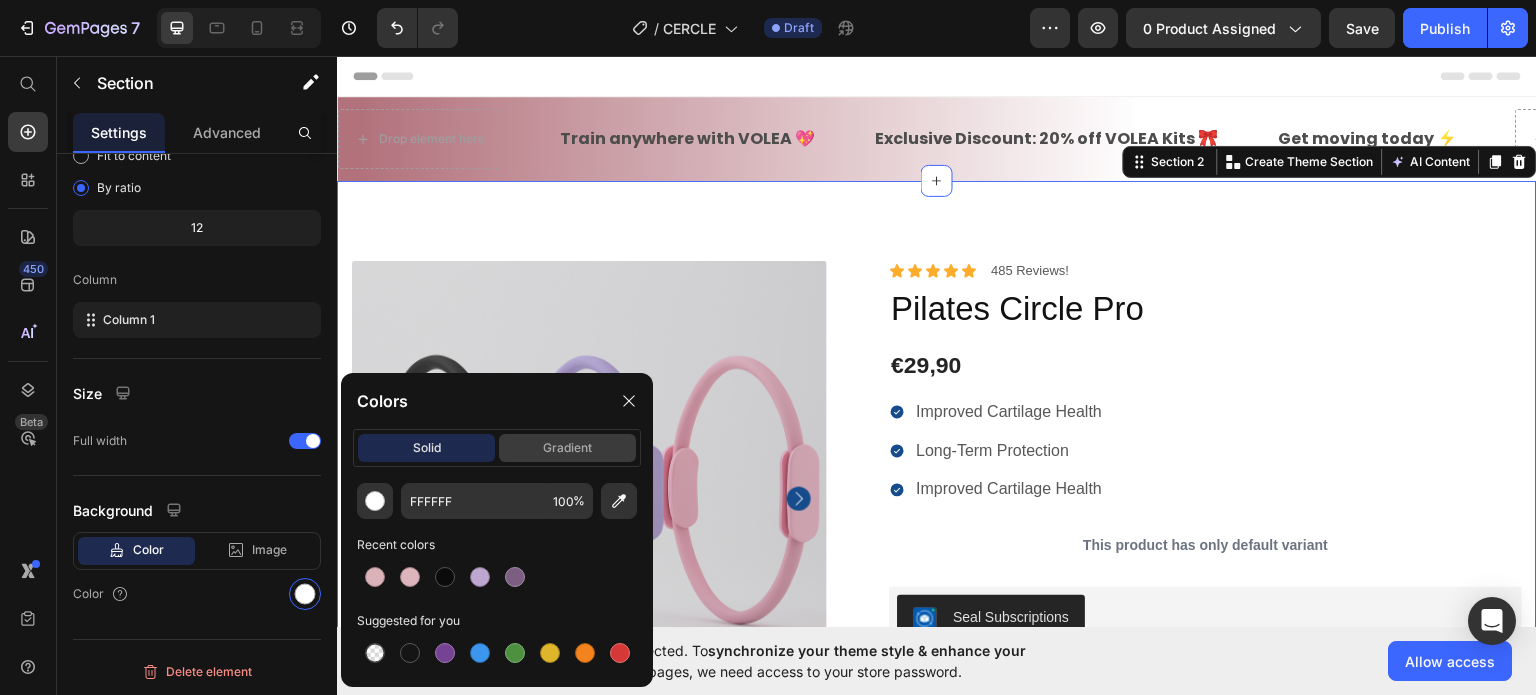 click on "gradient" 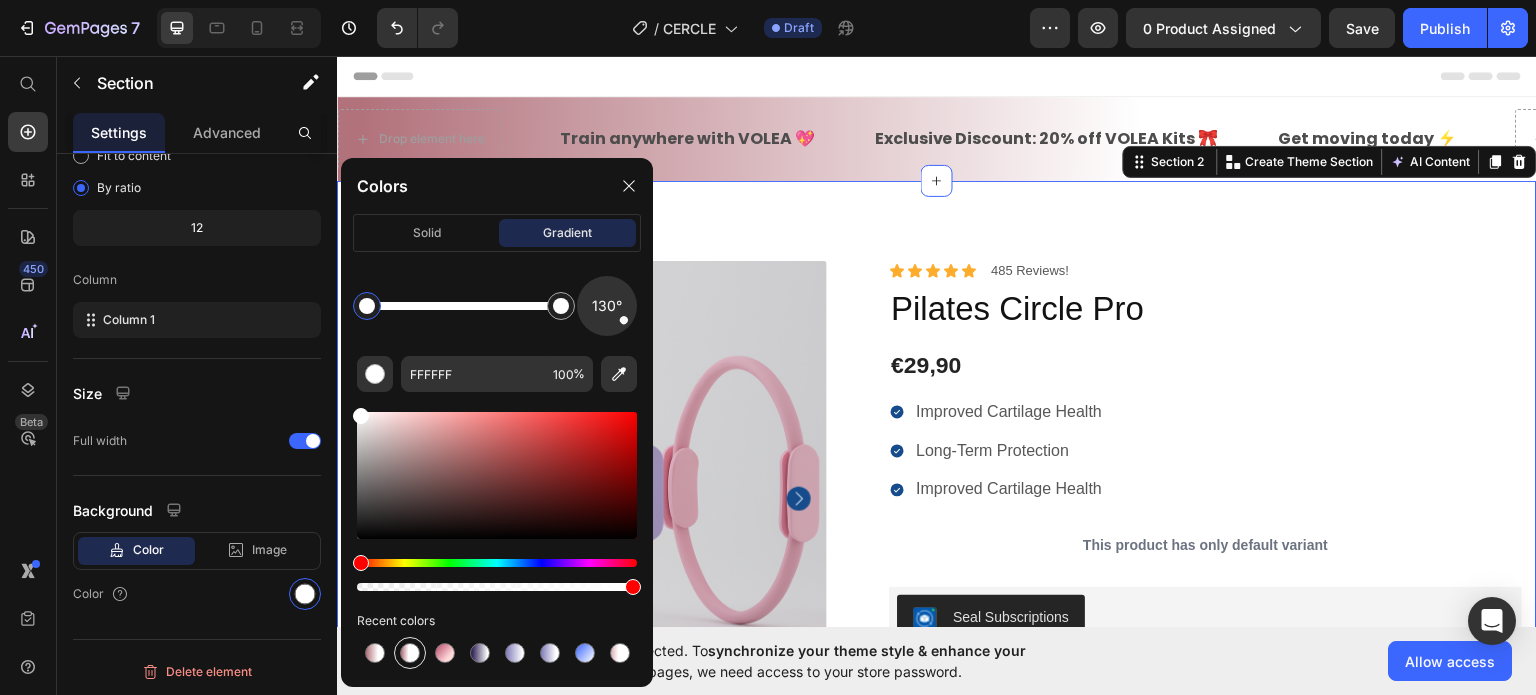 click at bounding box center (410, 653) 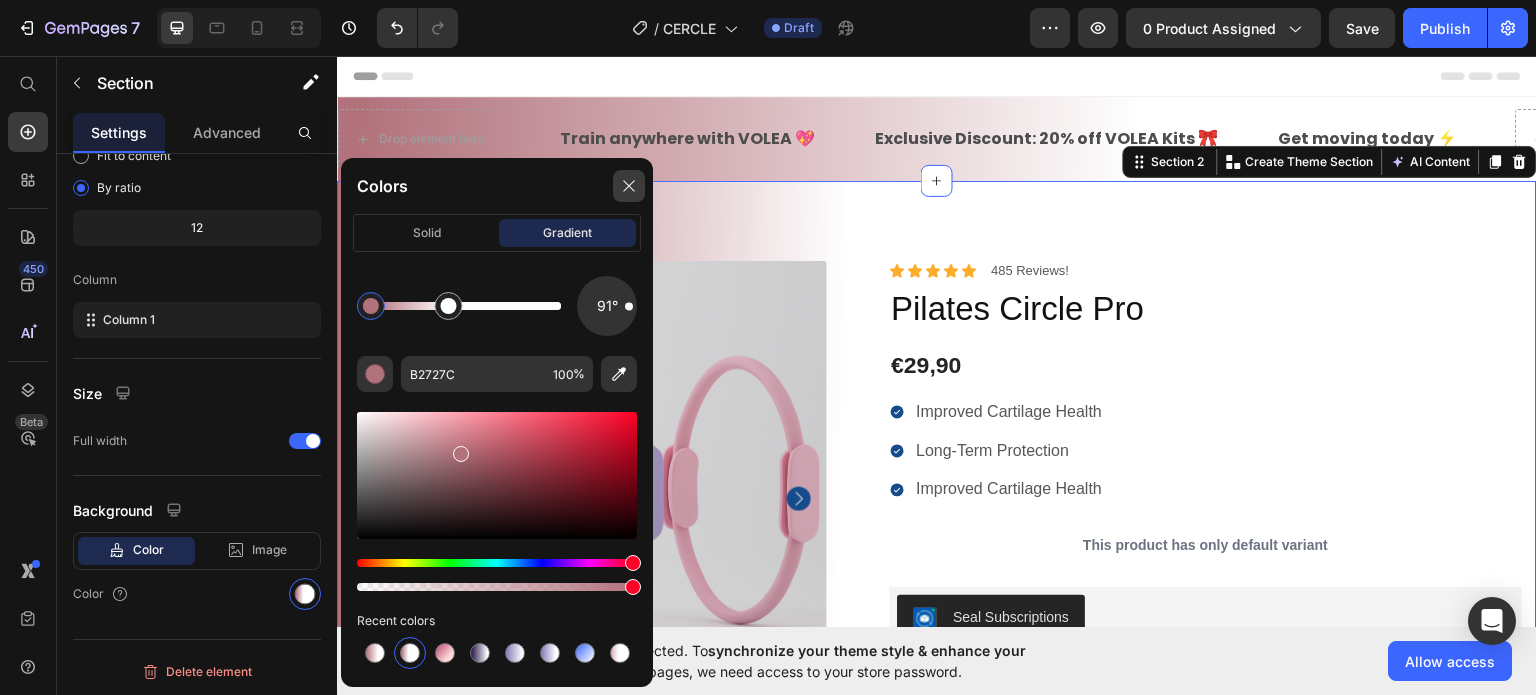 drag, startPoint x: 631, startPoint y: 183, endPoint x: 308, endPoint y: 131, distance: 327.159 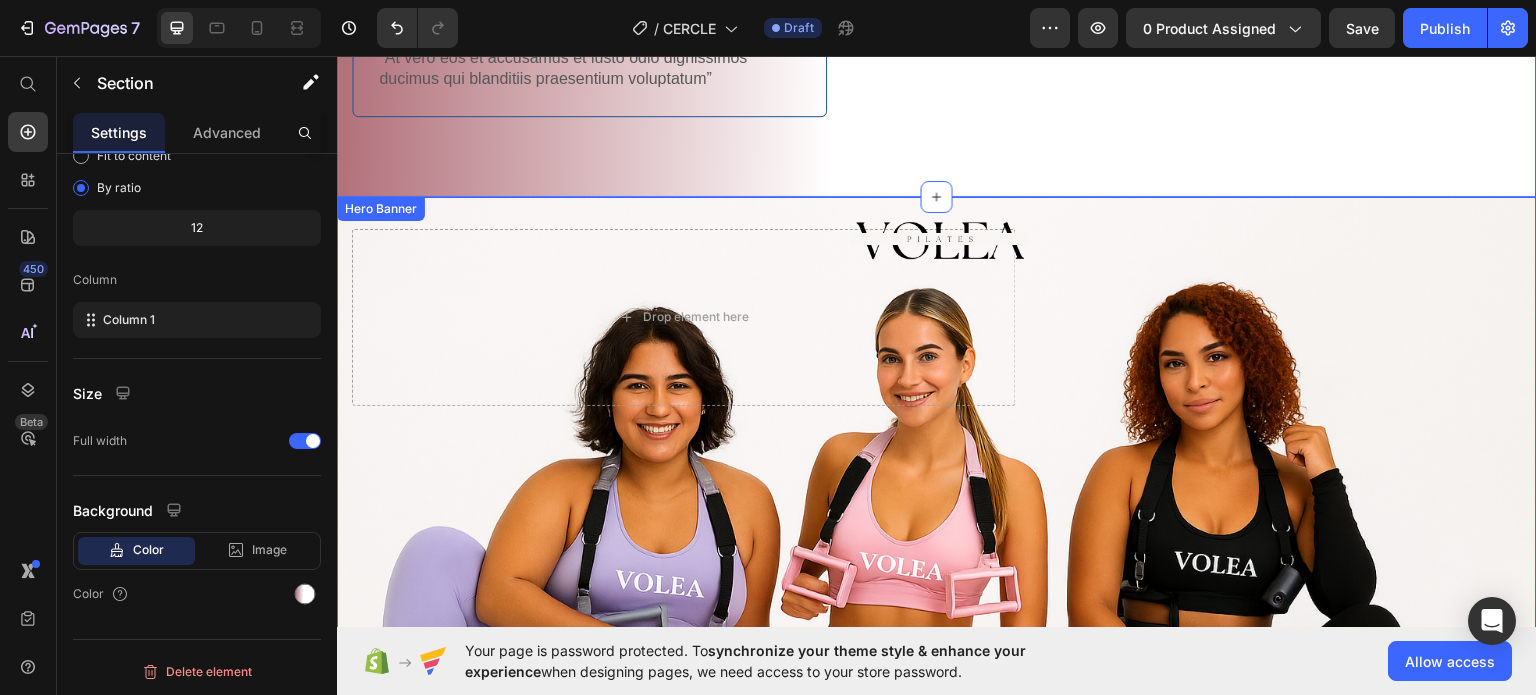 scroll, scrollTop: 1000, scrollLeft: 0, axis: vertical 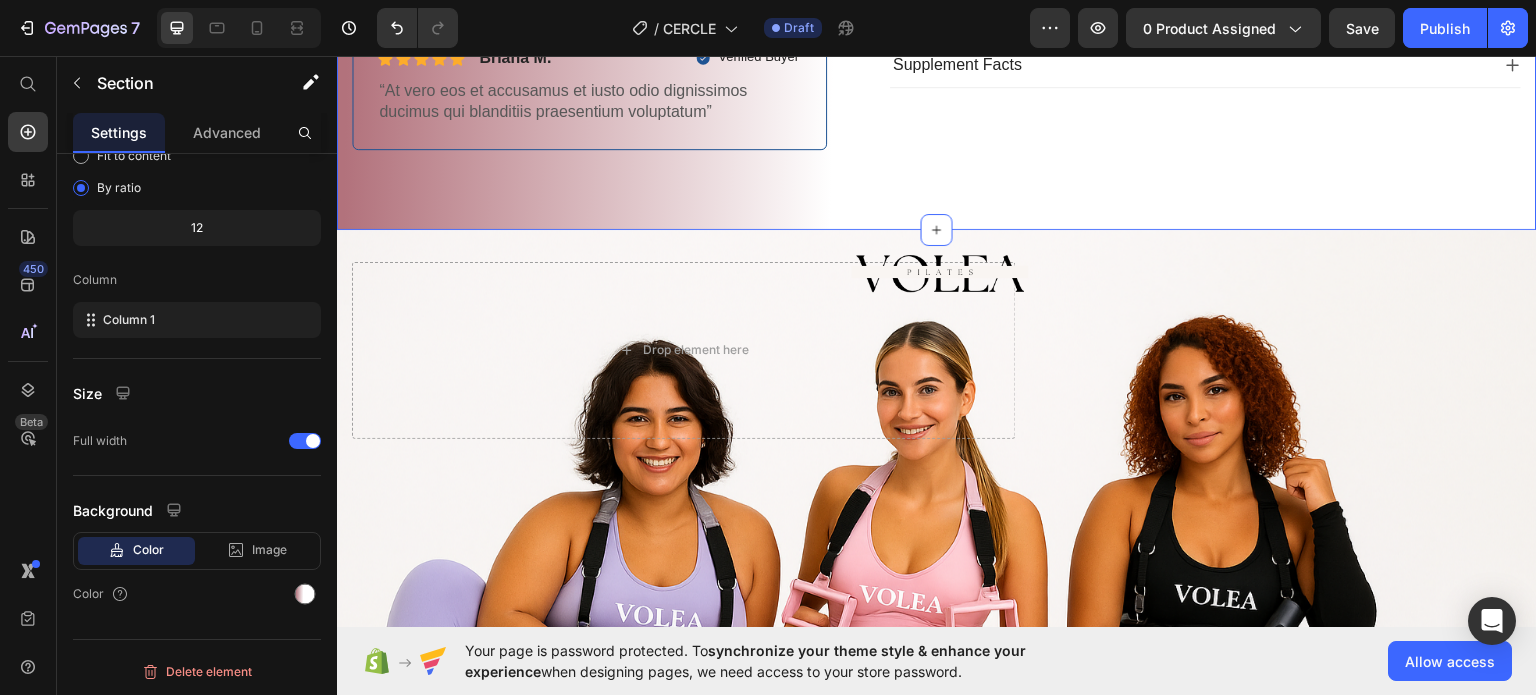 click on "100% Money-Back Guarantee Item List
60-Day Easy Returns Item List Row
Product Images
Icon Boosts immunity and defense Text Block
Icon Boosts immunity and defense Text Block
Icon Boosts immunity and defense Text Block Row Icon Icon Icon Icon Icon Icon List [FIRST] [LAST]. Text Block Row Verified Buyer Item List Row “At vero eos et accusamus et iusto odio dignissimos ducimus qui blanditiis praesentium voluptatum” Text Block Row Icon Icon Icon Icon Icon Icon List 485 Reviews! Text Block Row Pilates Circle Pro Product Title €29,90 Product Price Improved Cartilage Health Long-Term Protection Improved Cartilage Health Item List This product has only default variant Product Variants & Swatches Seal Subscriptions Seal Subscriptions Quantity Text Block 1 Product Quantity
Ships within 1-2days.  Free shipping & returns Item List 1 Product Quantity Add to cart Add to Cart Row" at bounding box center [937, -296] 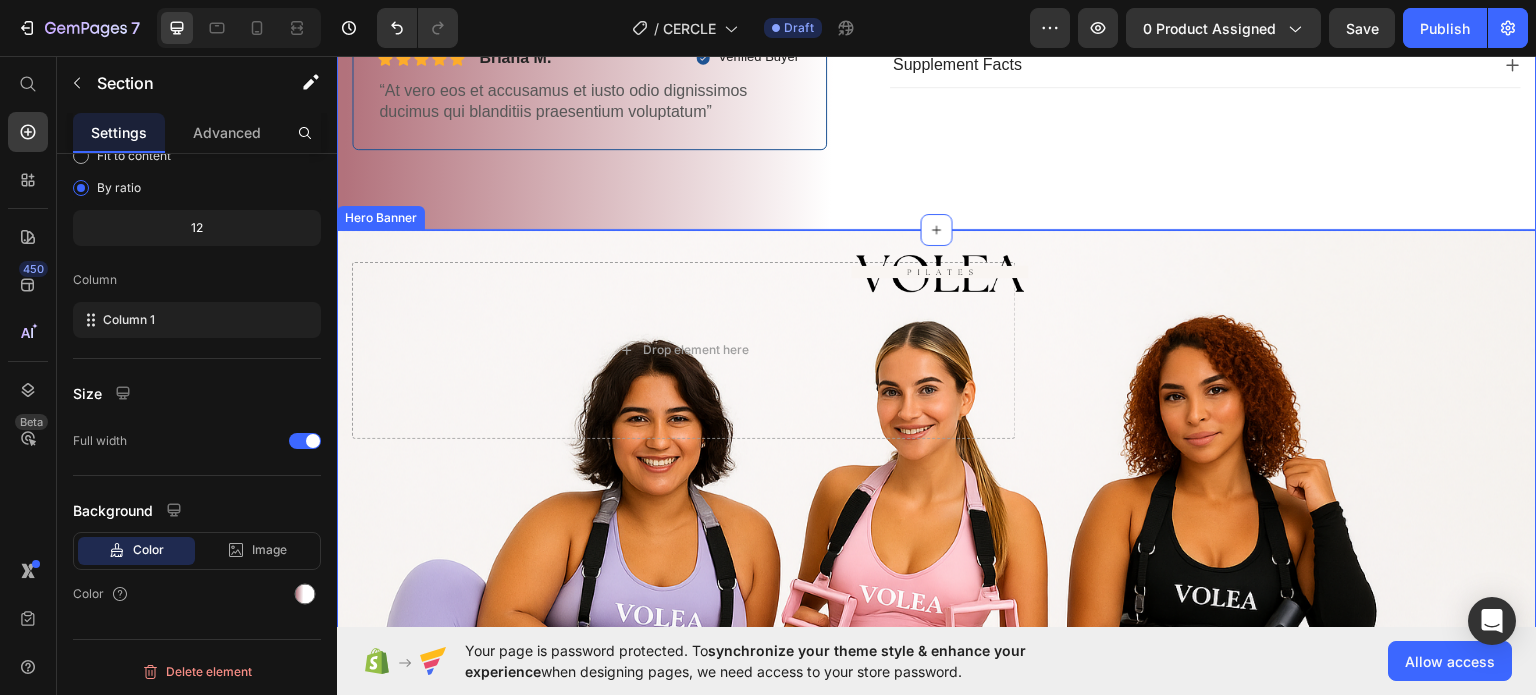 scroll, scrollTop: 800, scrollLeft: 0, axis: vertical 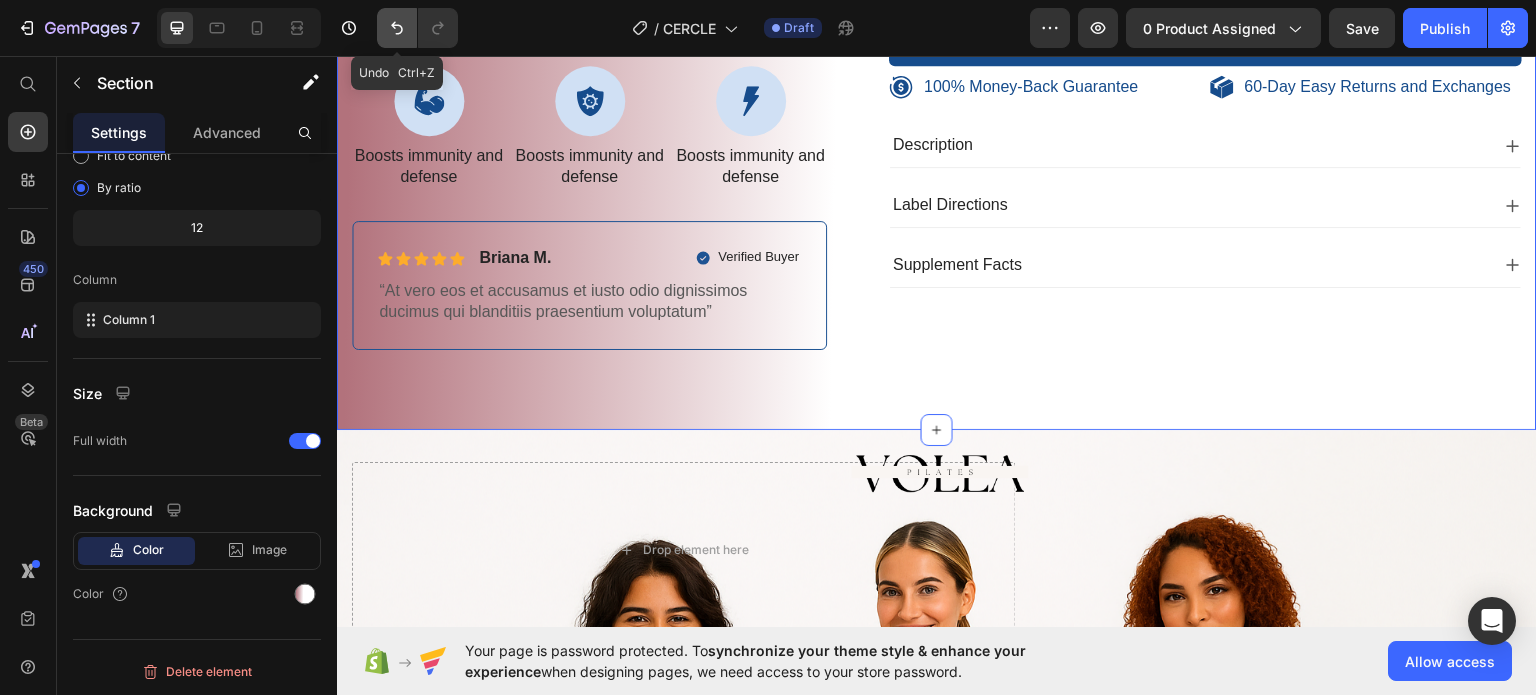 click 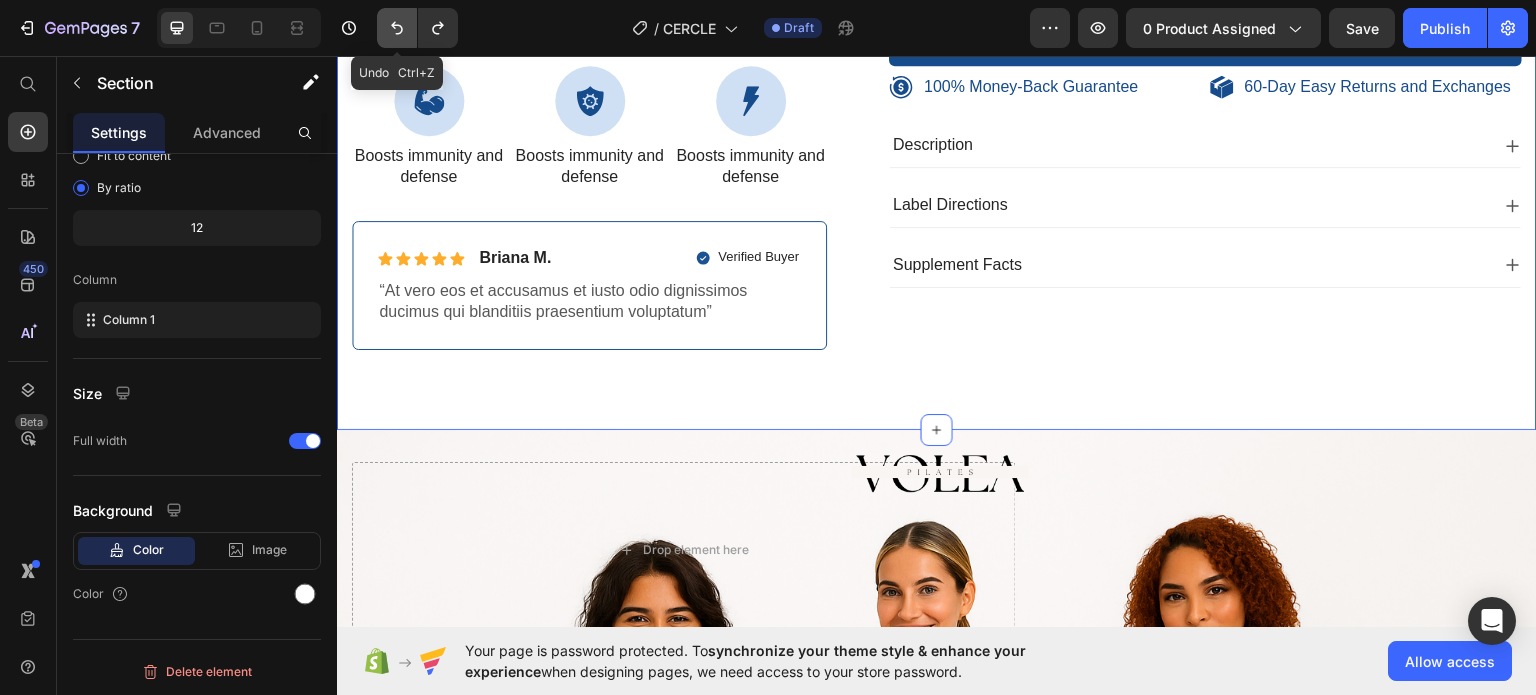 click 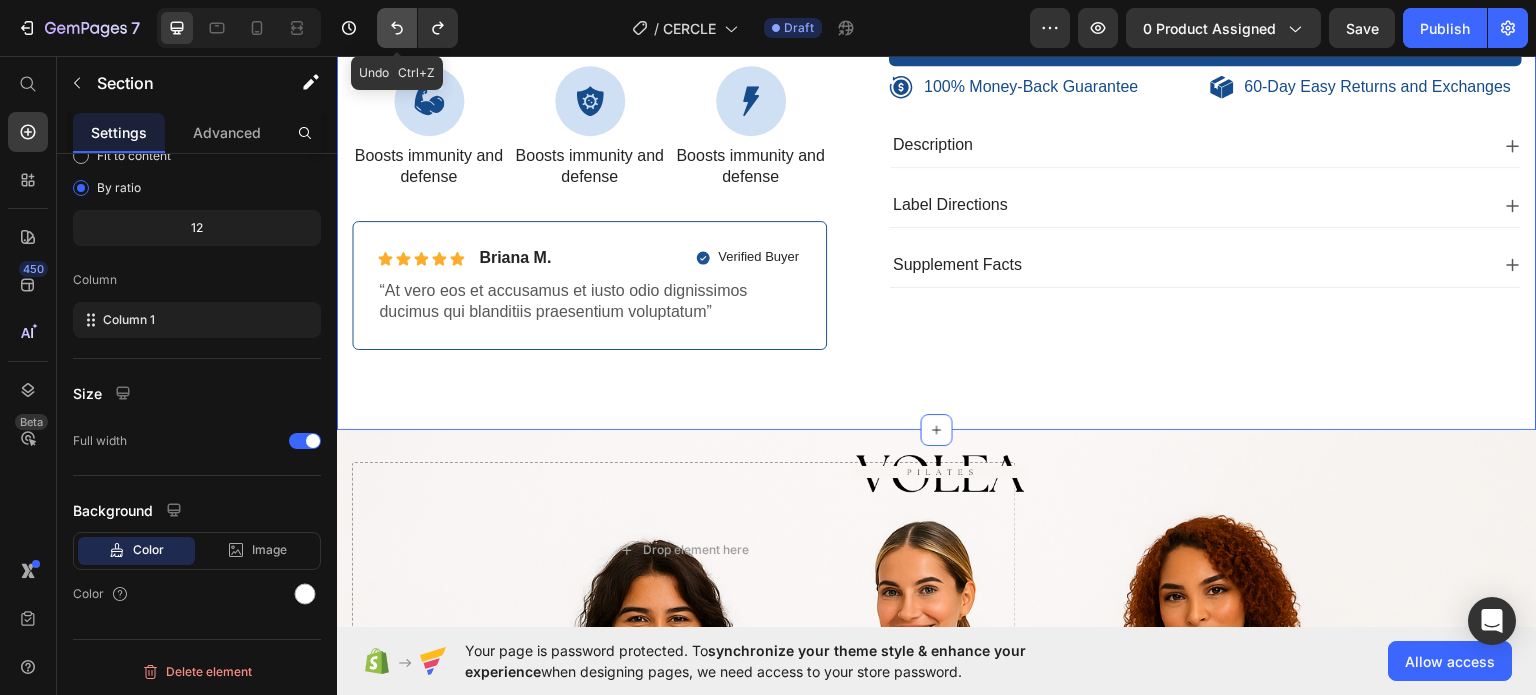 click 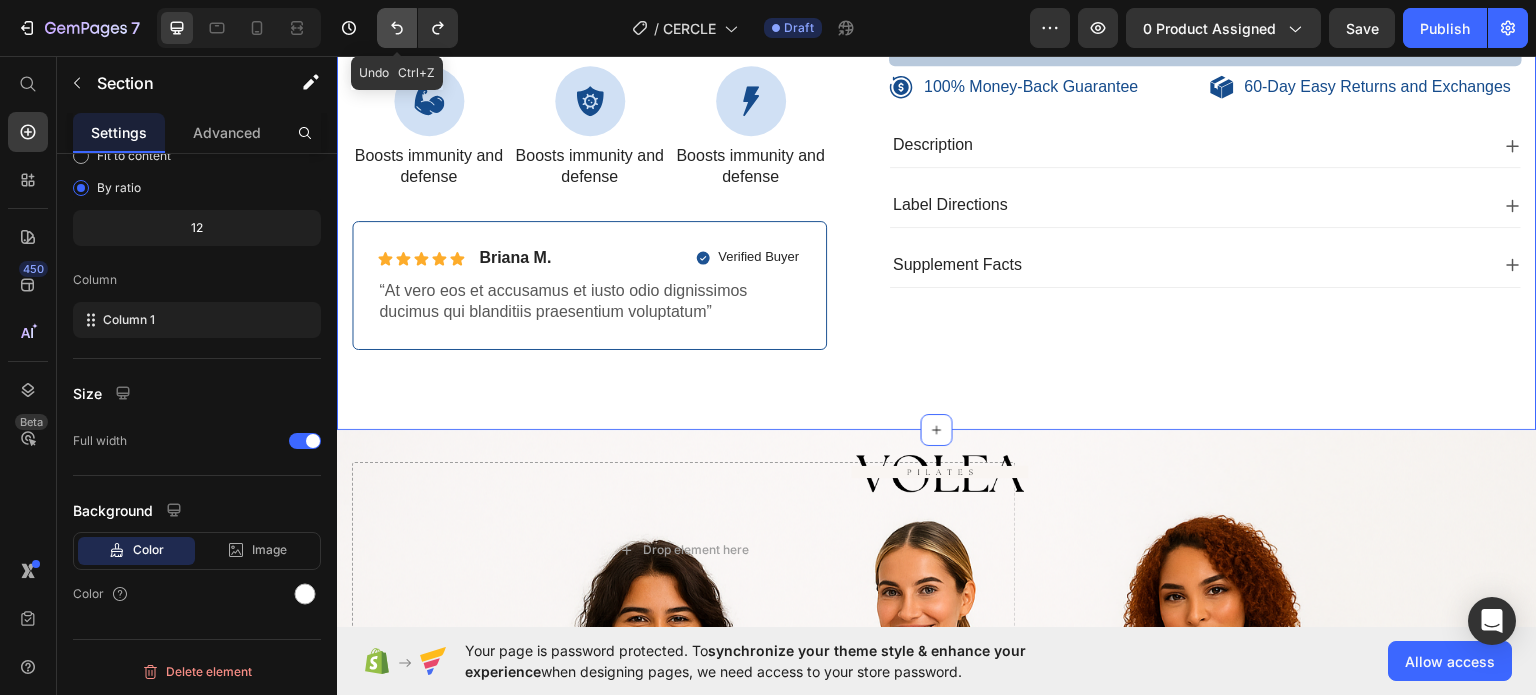 click 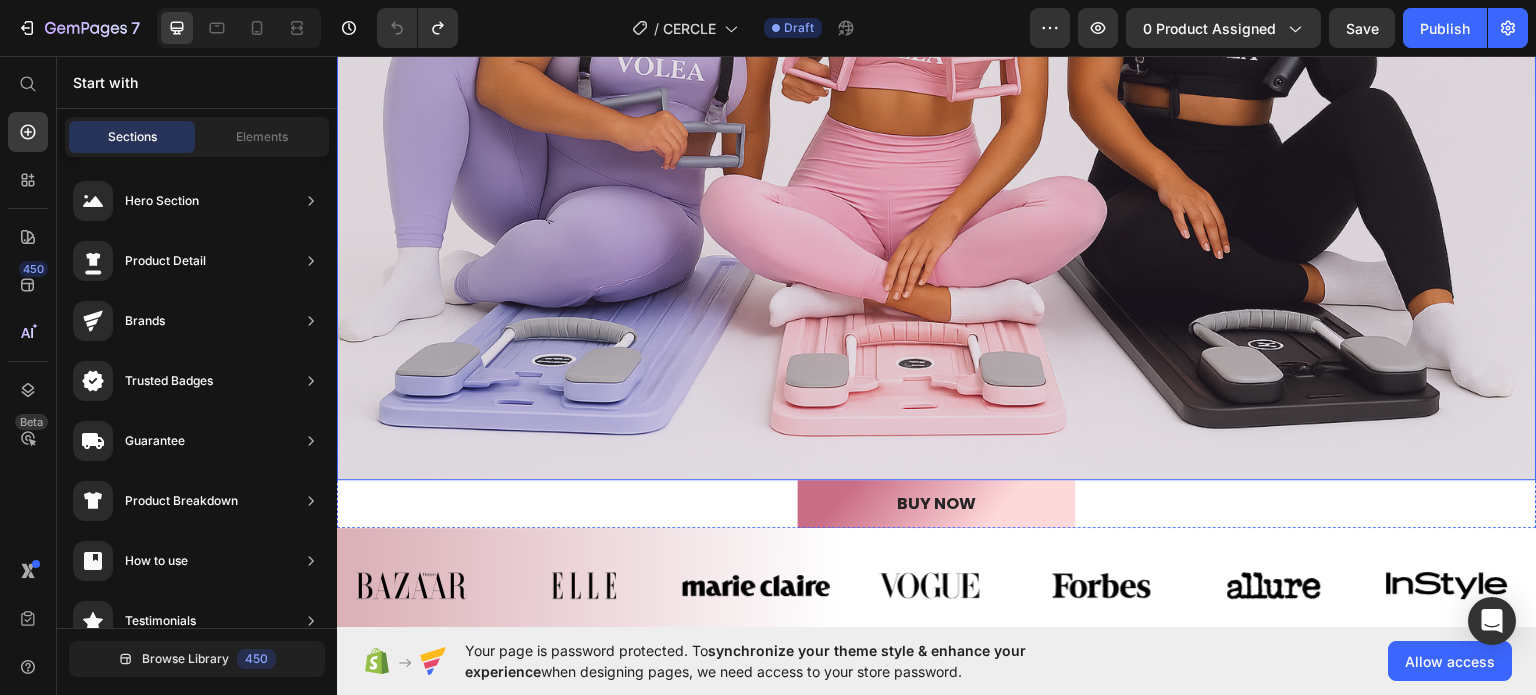 scroll, scrollTop: 500, scrollLeft: 0, axis: vertical 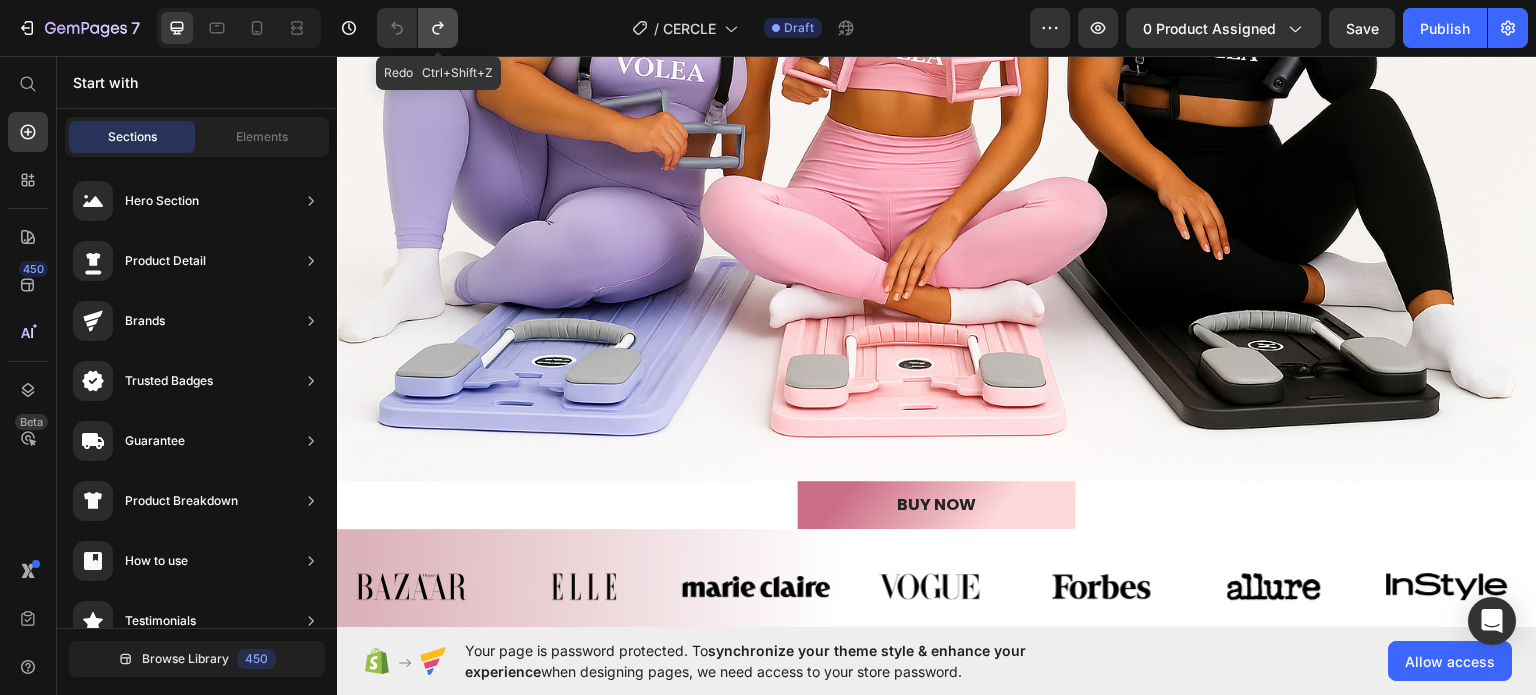 click 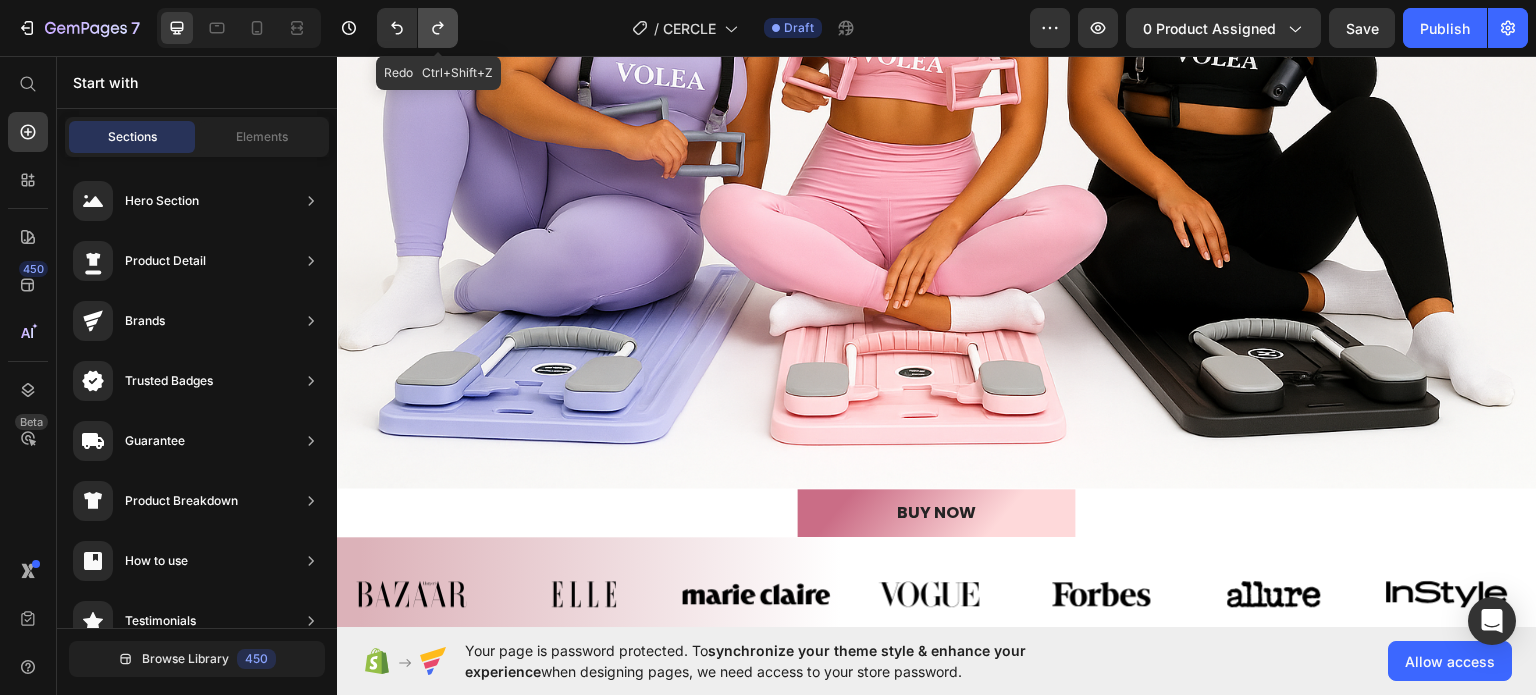 click 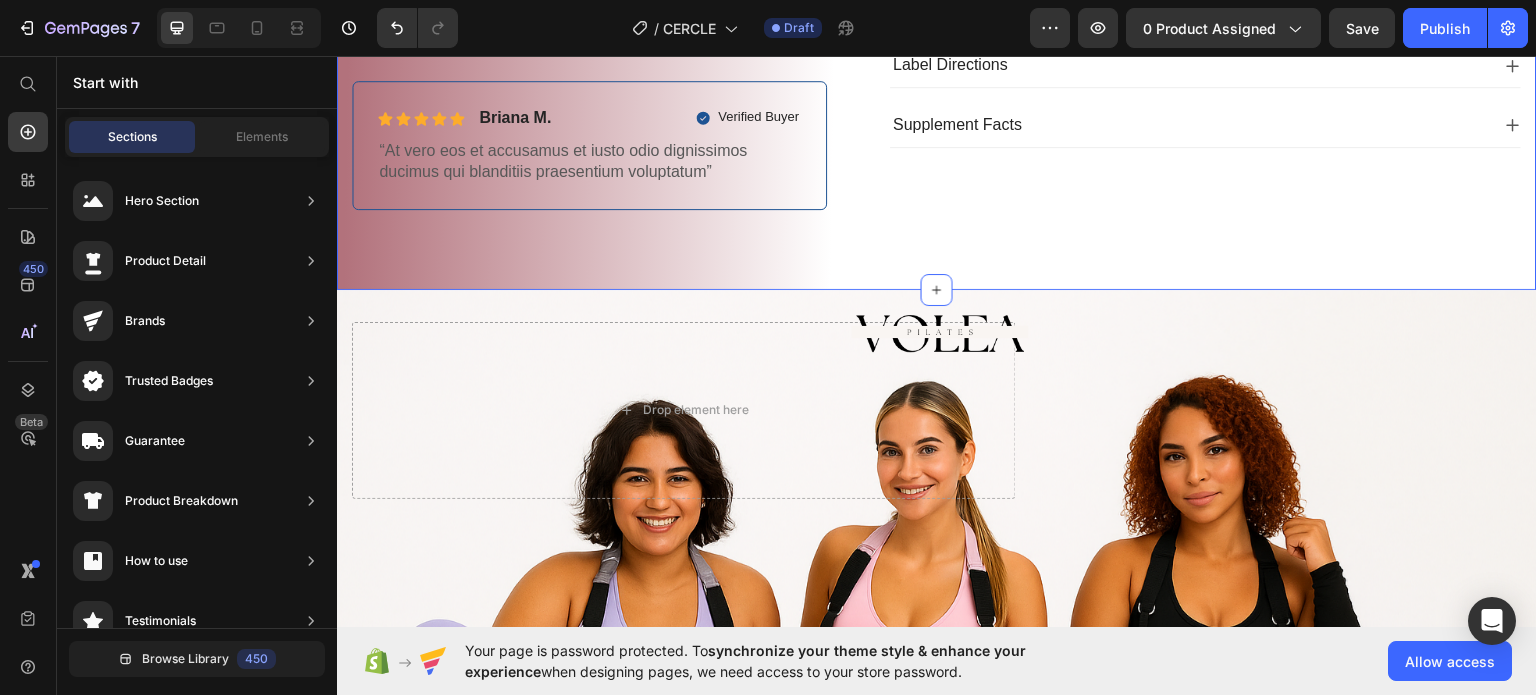 scroll, scrollTop: 941, scrollLeft: 0, axis: vertical 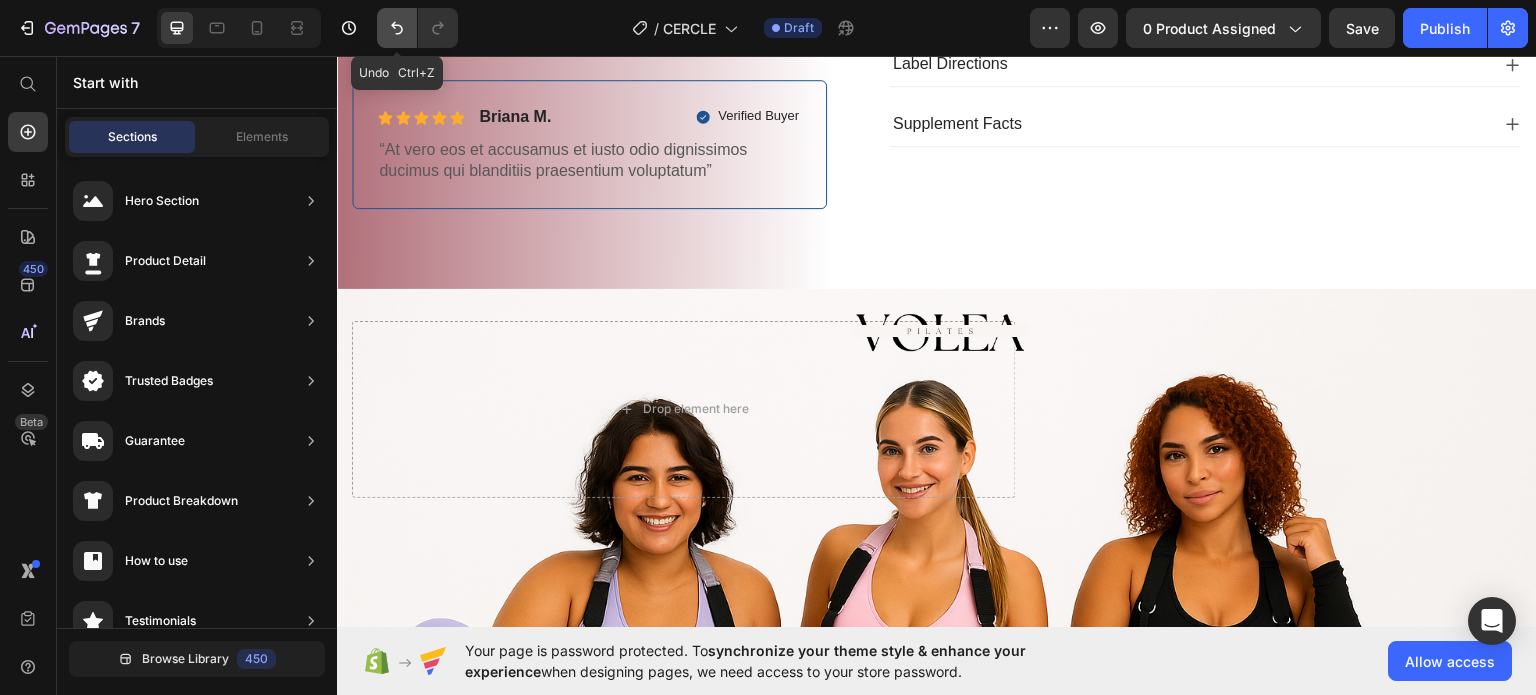 click 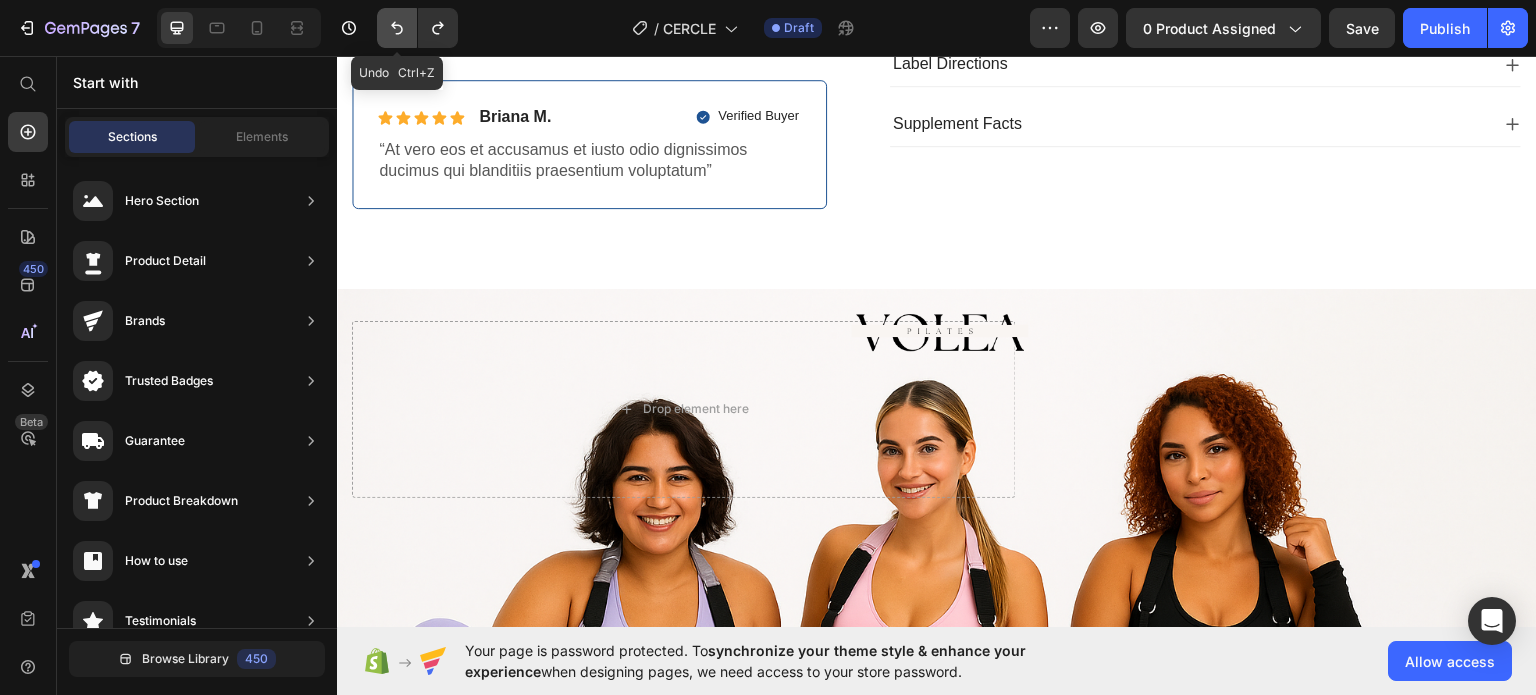 click 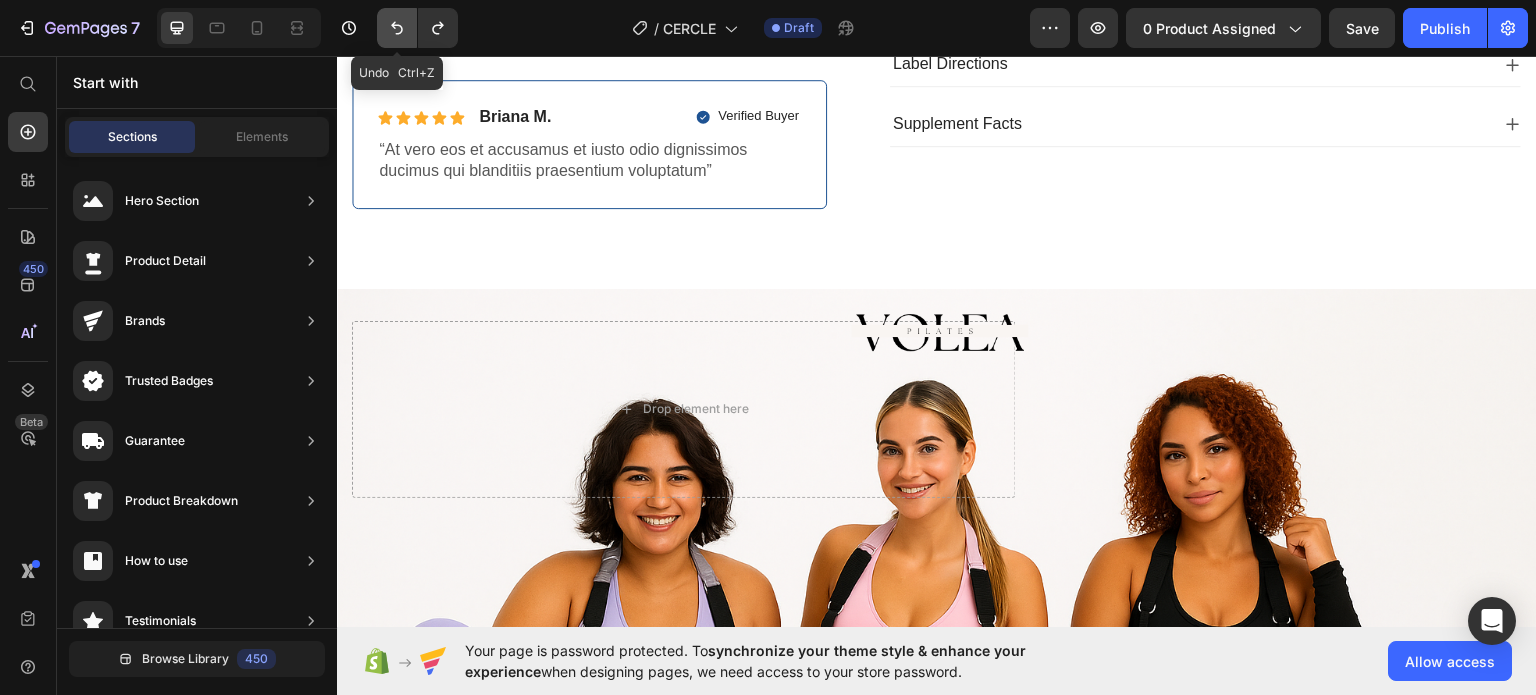 click 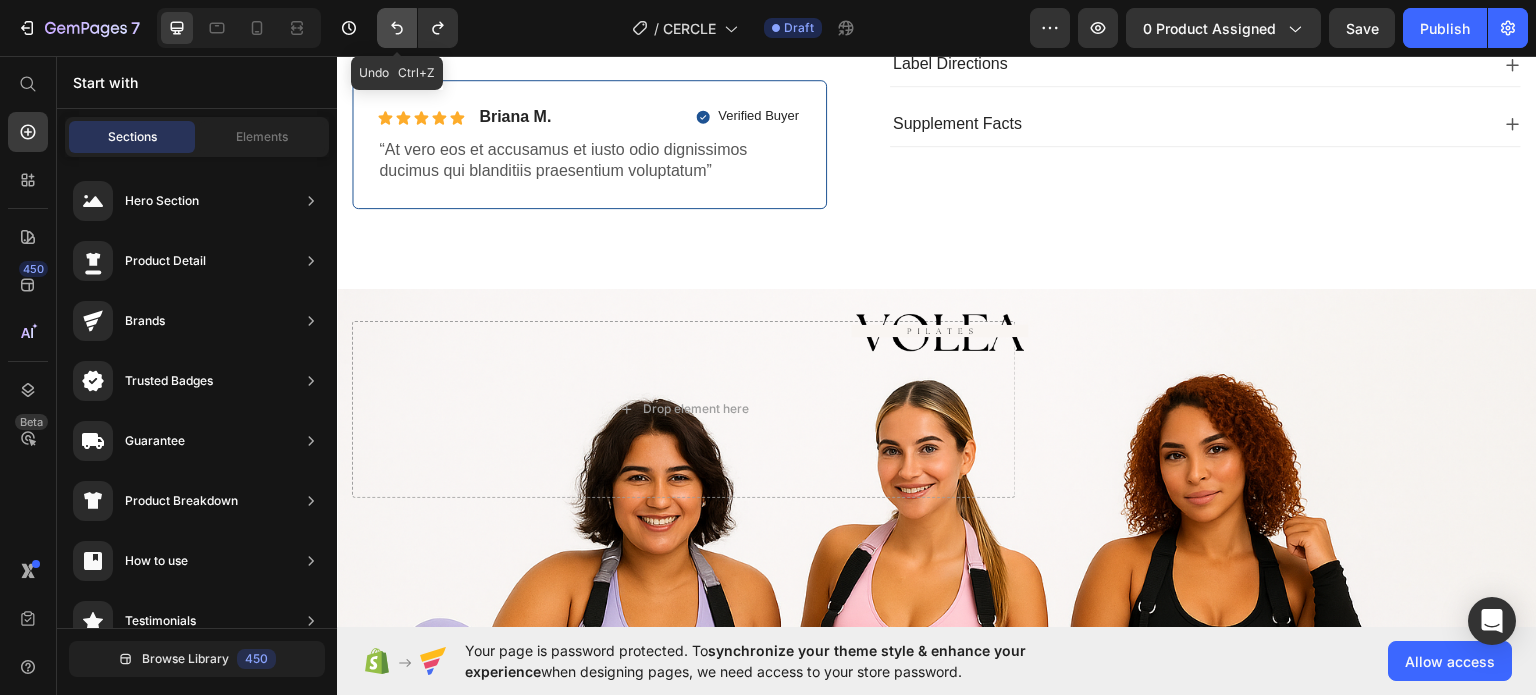click 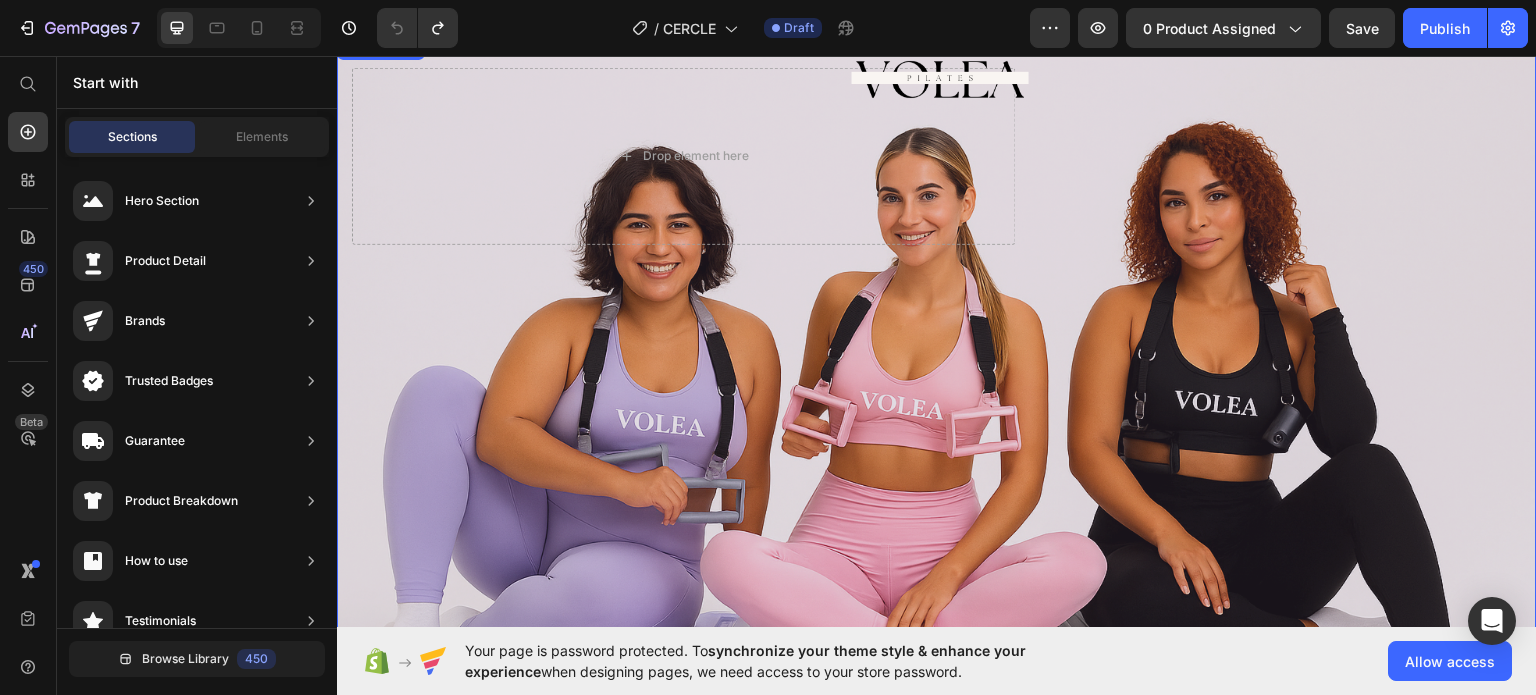 scroll, scrollTop: 100, scrollLeft: 0, axis: vertical 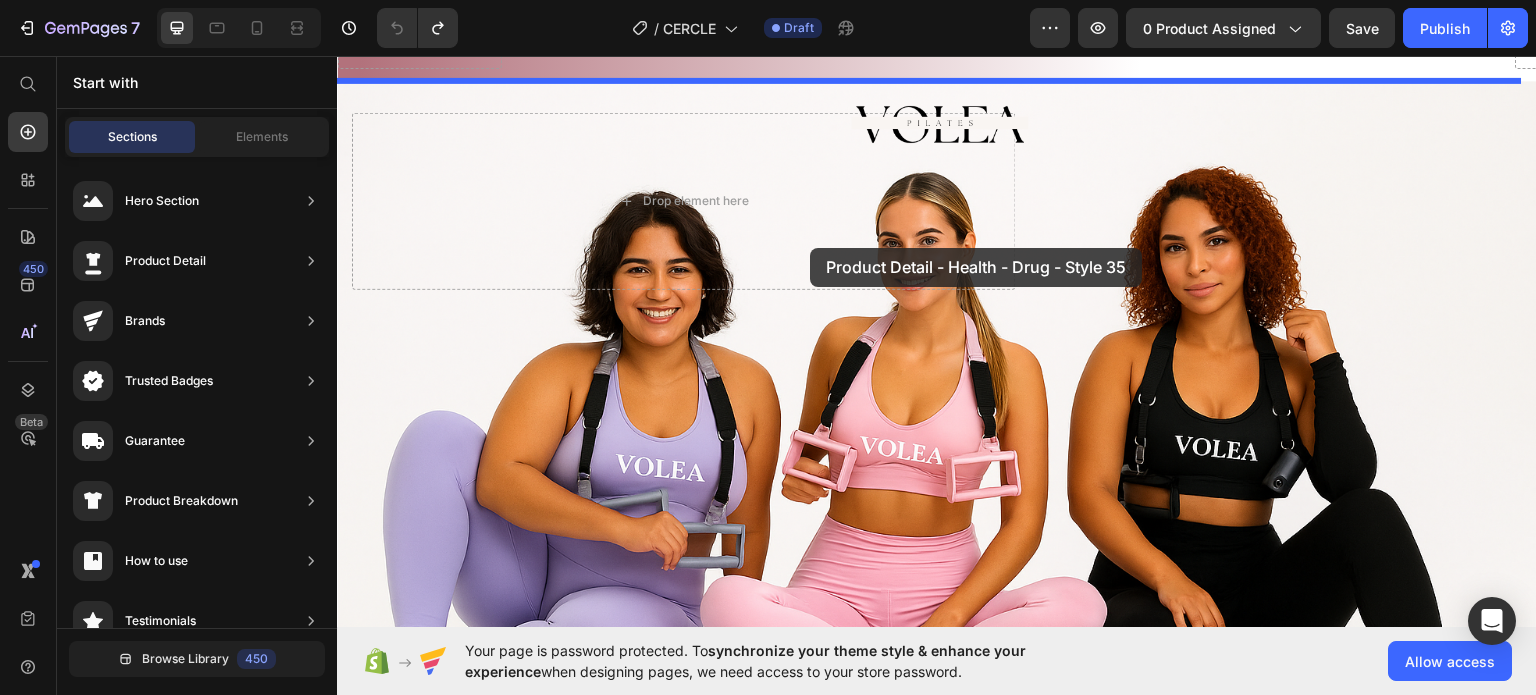 drag, startPoint x: 811, startPoint y: 436, endPoint x: 809, endPoint y: 245, distance: 191.01047 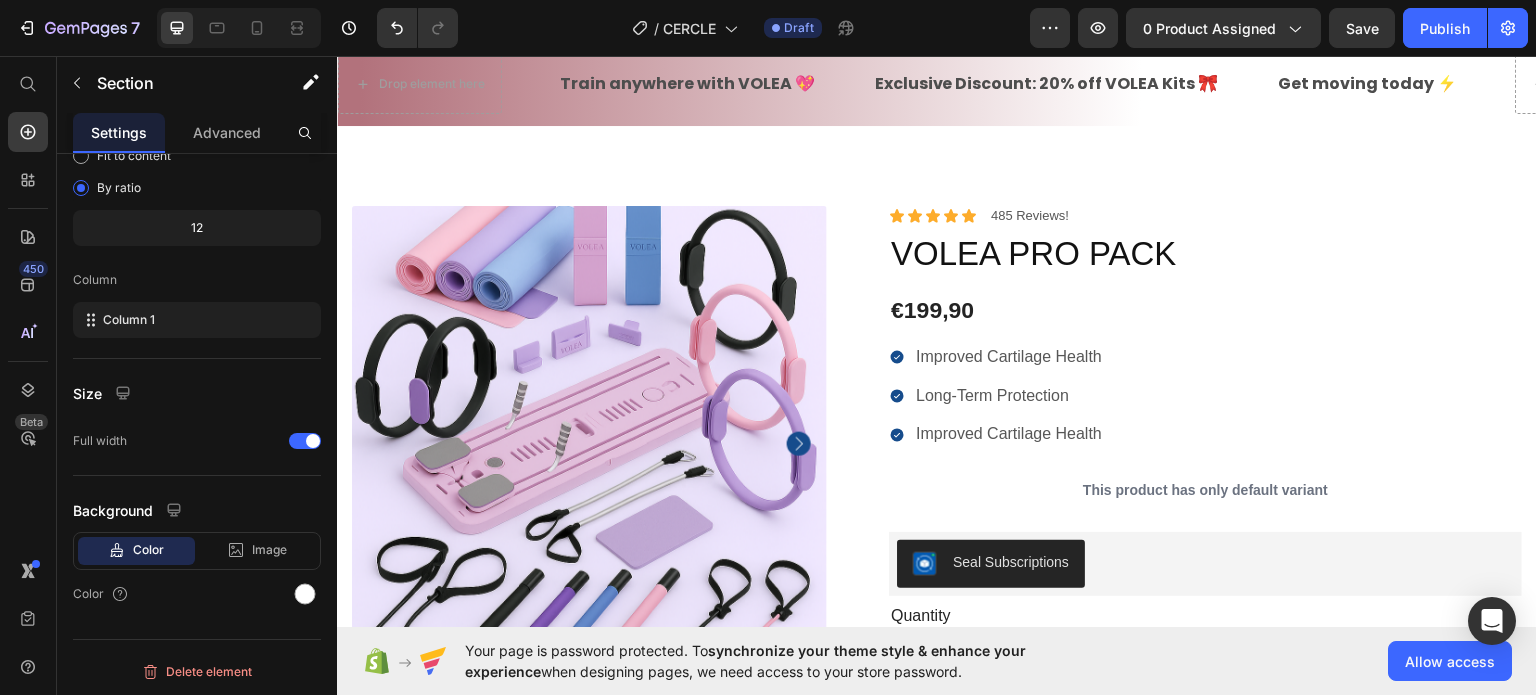 scroll, scrollTop: 0, scrollLeft: 0, axis: both 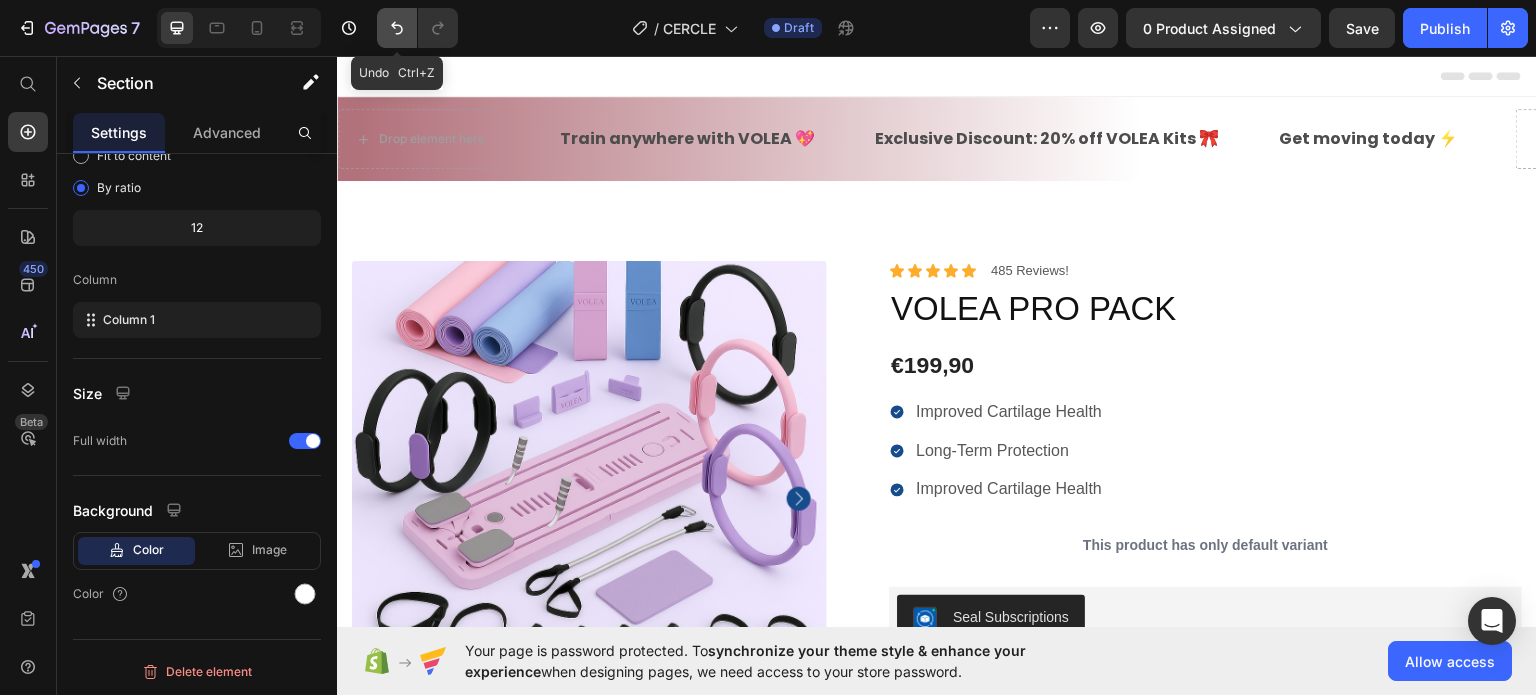 click 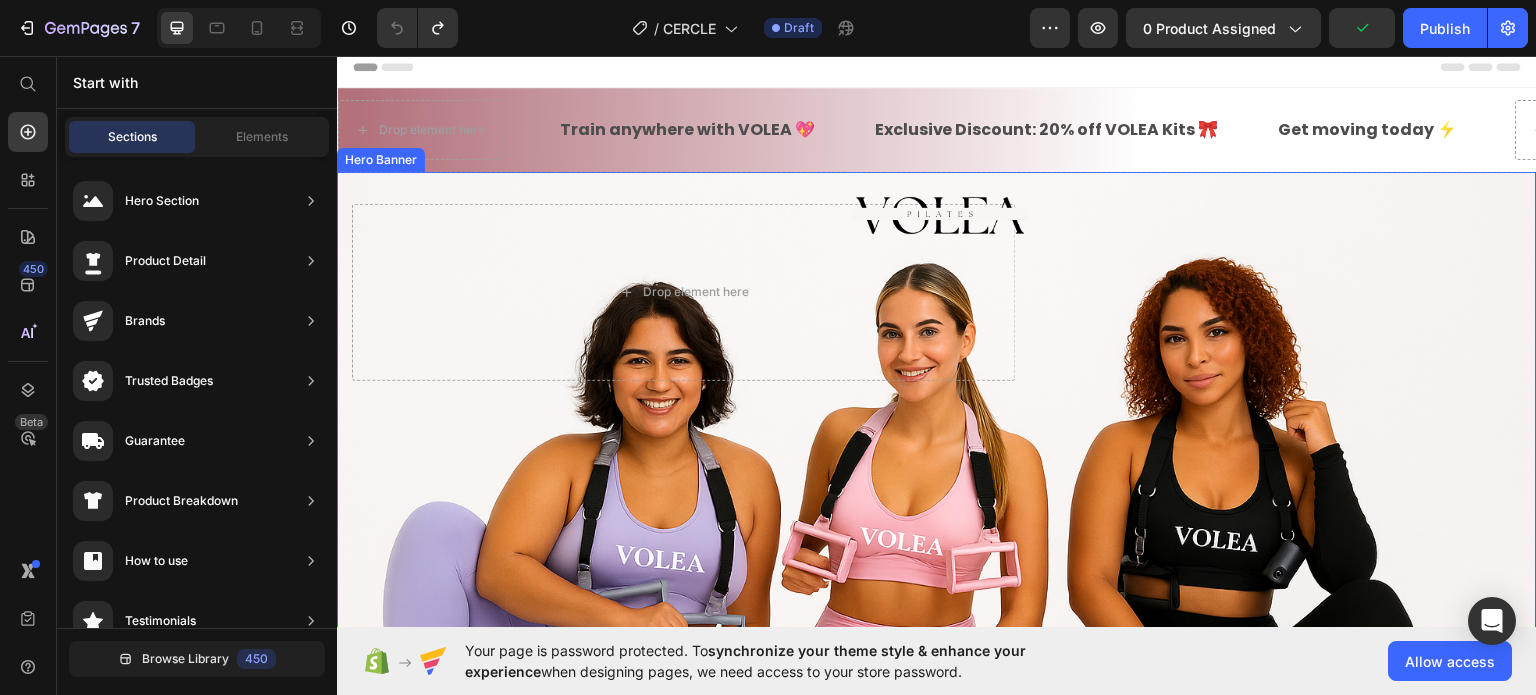 scroll, scrollTop: 0, scrollLeft: 0, axis: both 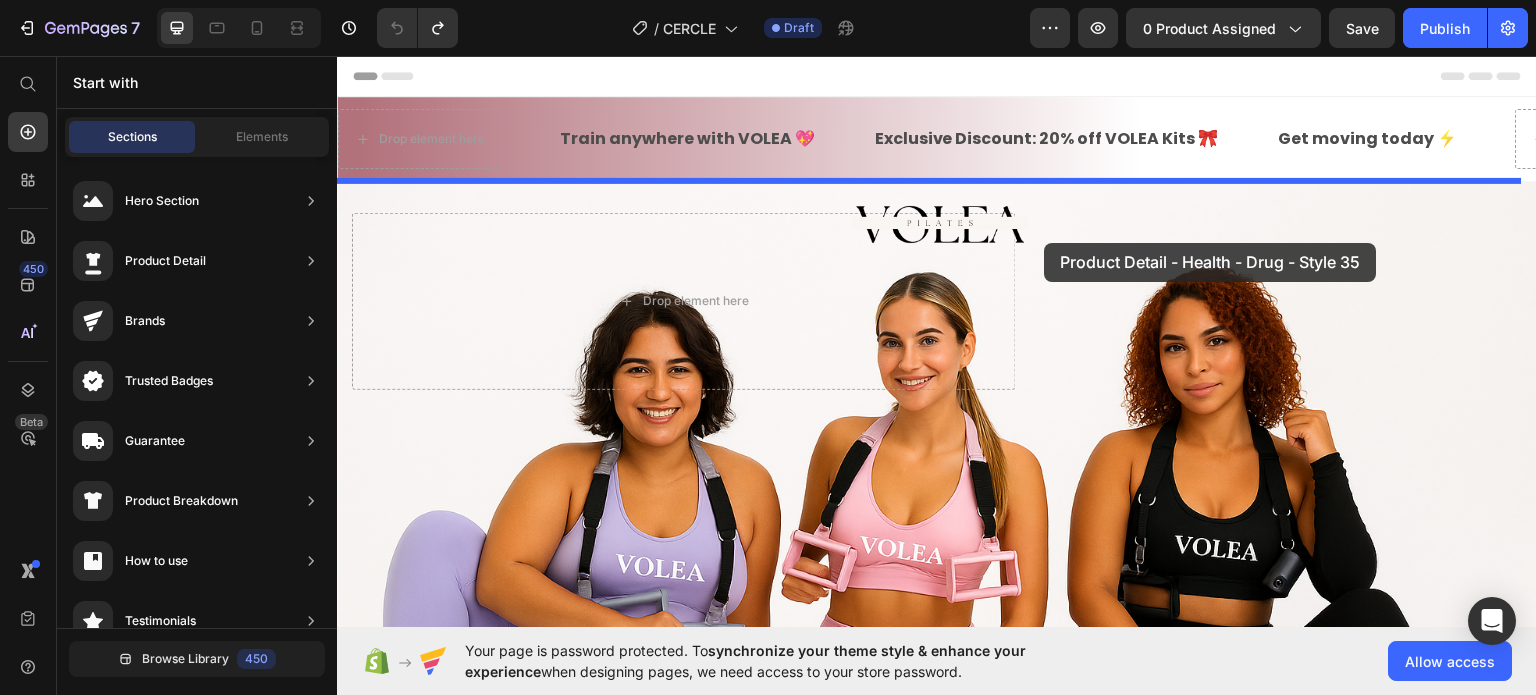 drag, startPoint x: 768, startPoint y: 414, endPoint x: 1045, endPoint y: 242, distance: 326.05673 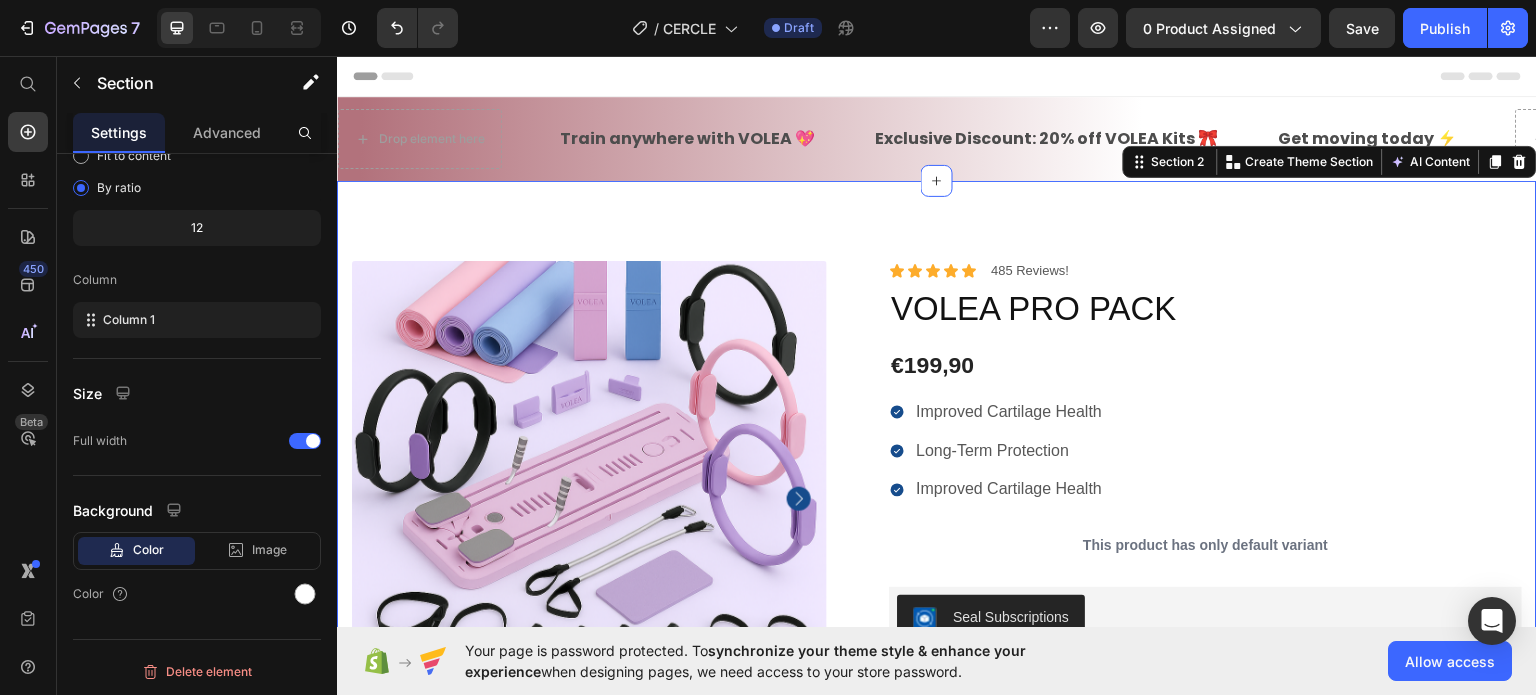 scroll, scrollTop: 55, scrollLeft: 0, axis: vertical 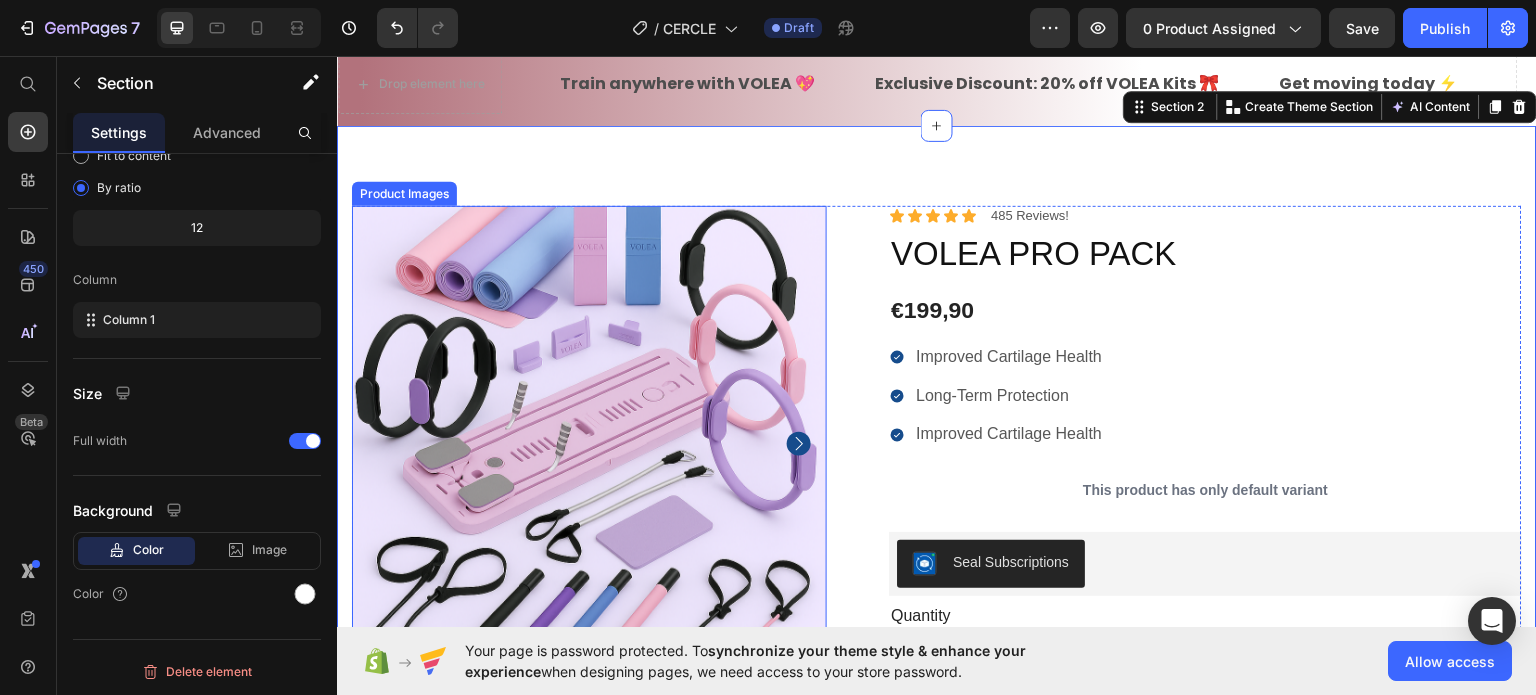 click at bounding box center [589, 442] 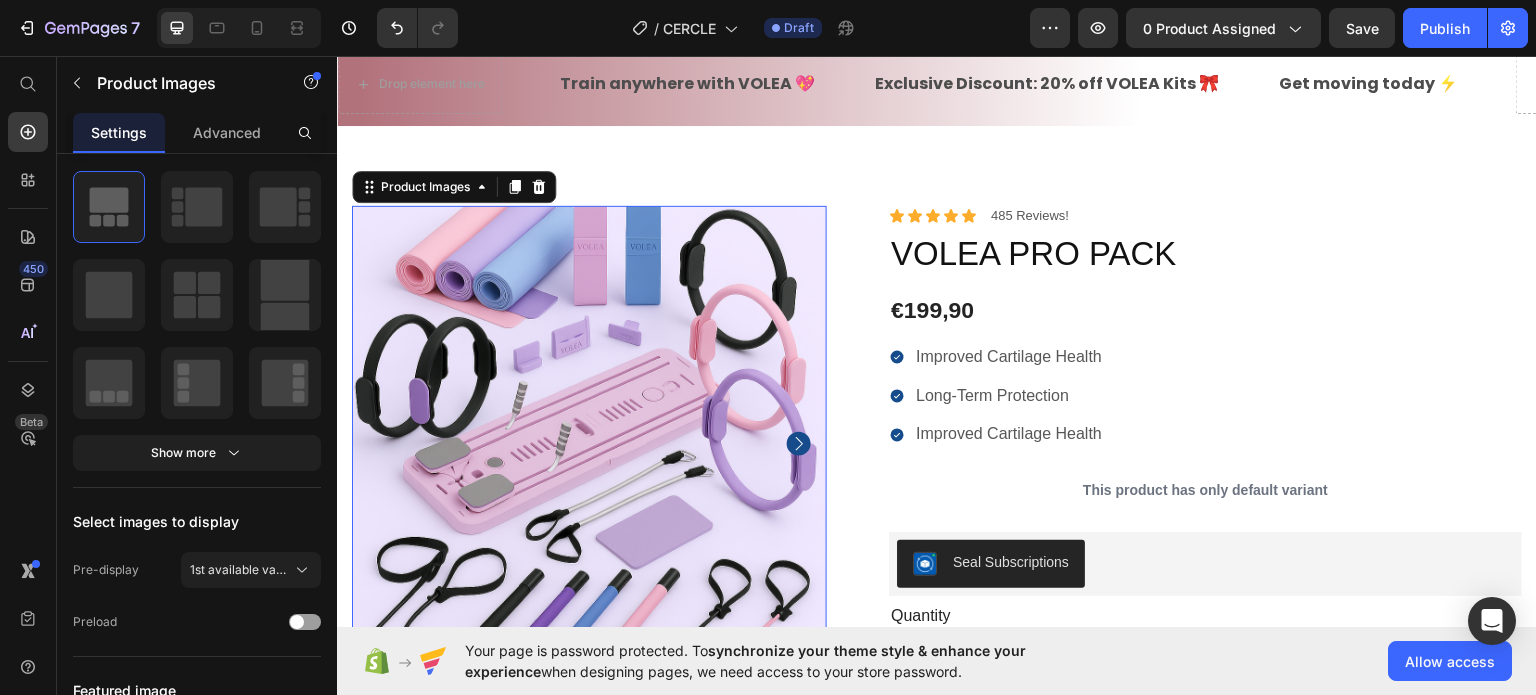 scroll, scrollTop: 0, scrollLeft: 0, axis: both 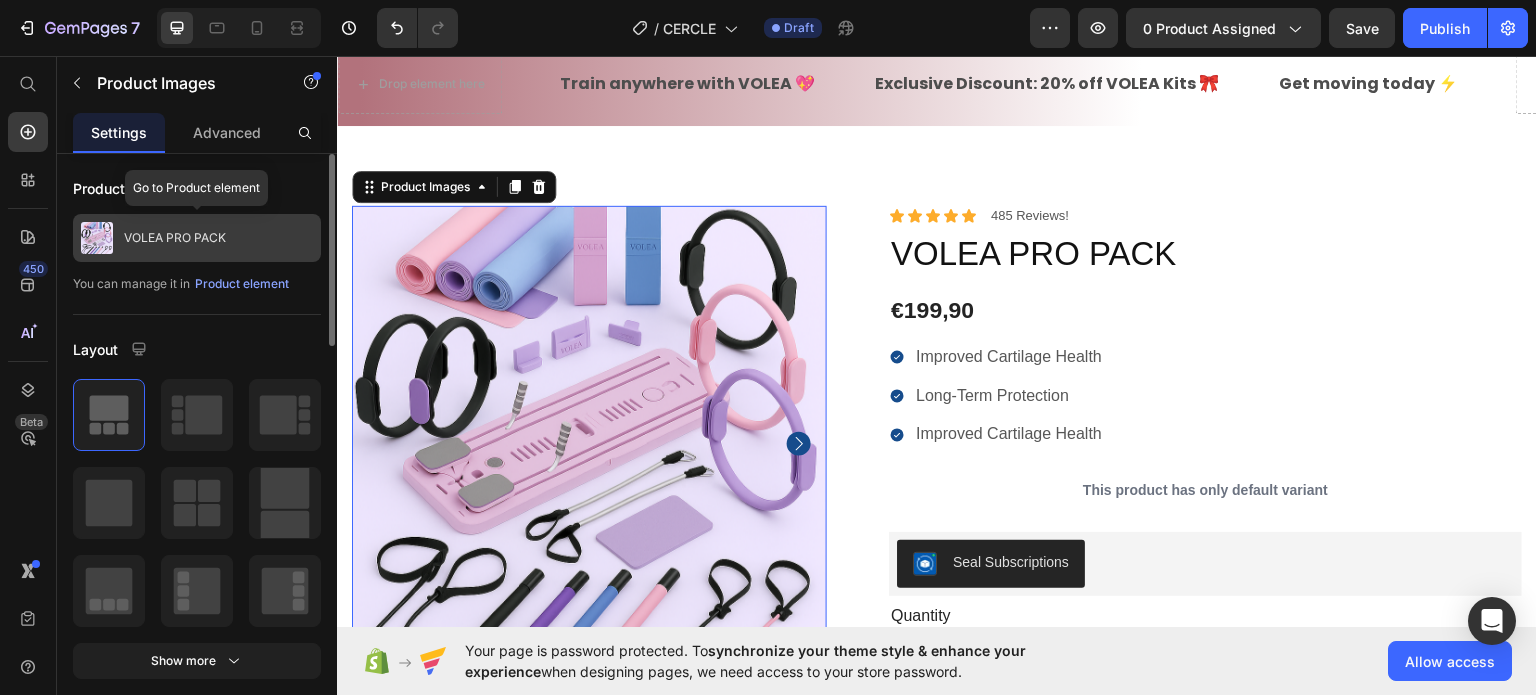 click on "VOLEA PRO PACK" at bounding box center (197, 238) 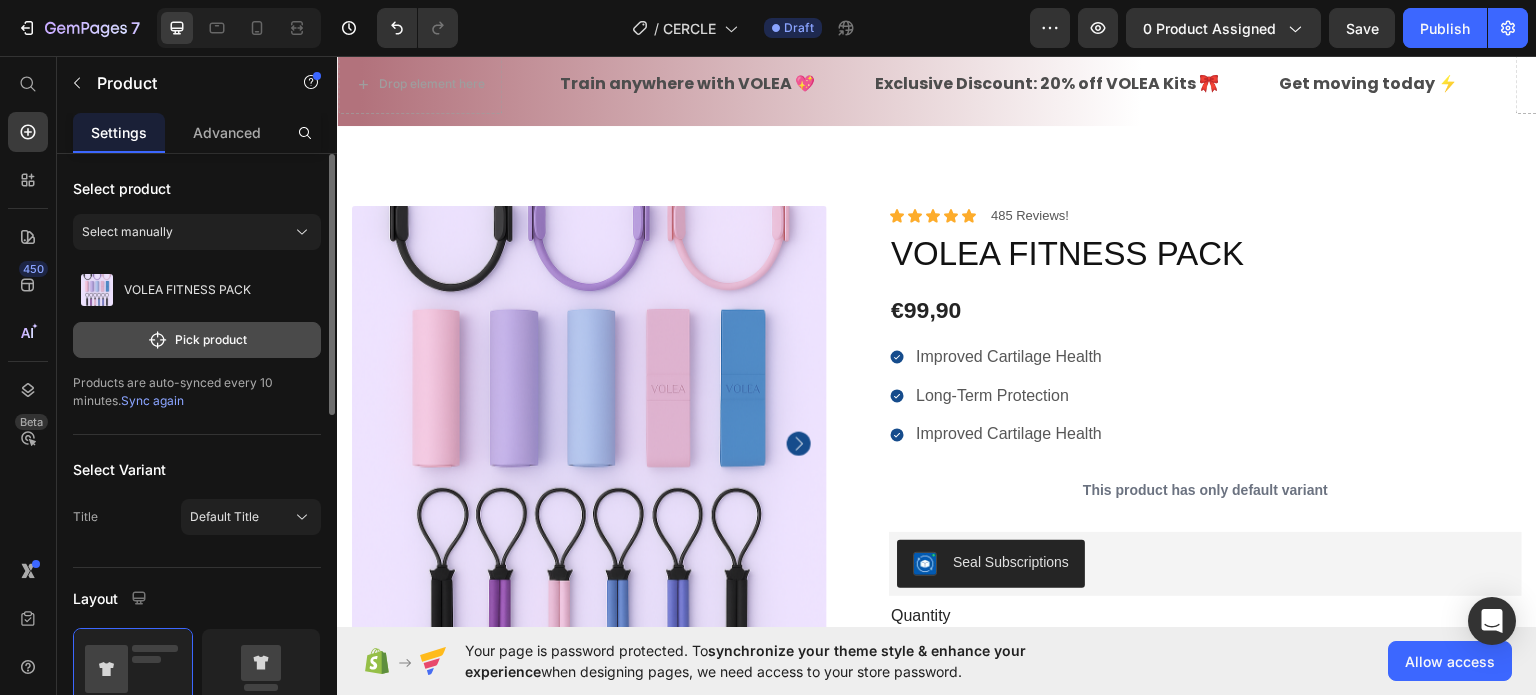 click on "Pick product" 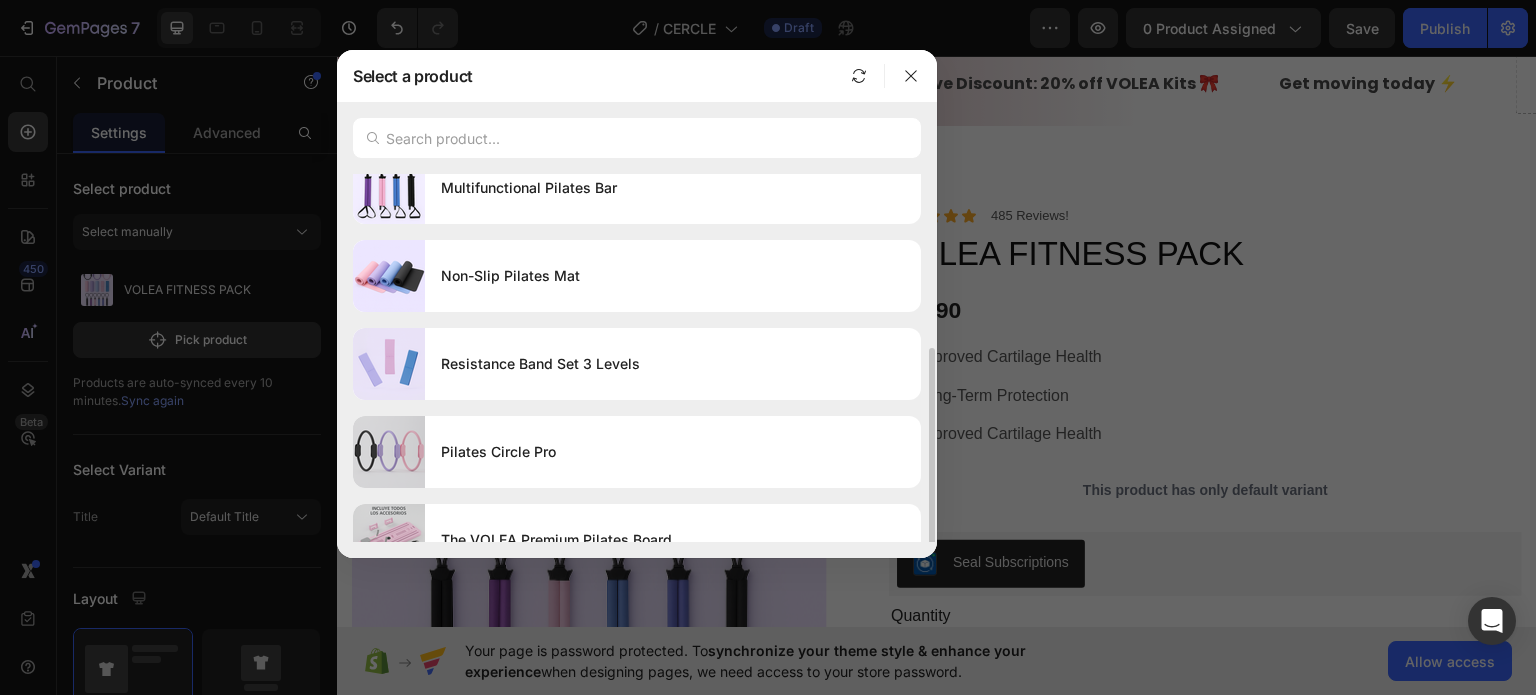 scroll, scrollTop: 232, scrollLeft: 0, axis: vertical 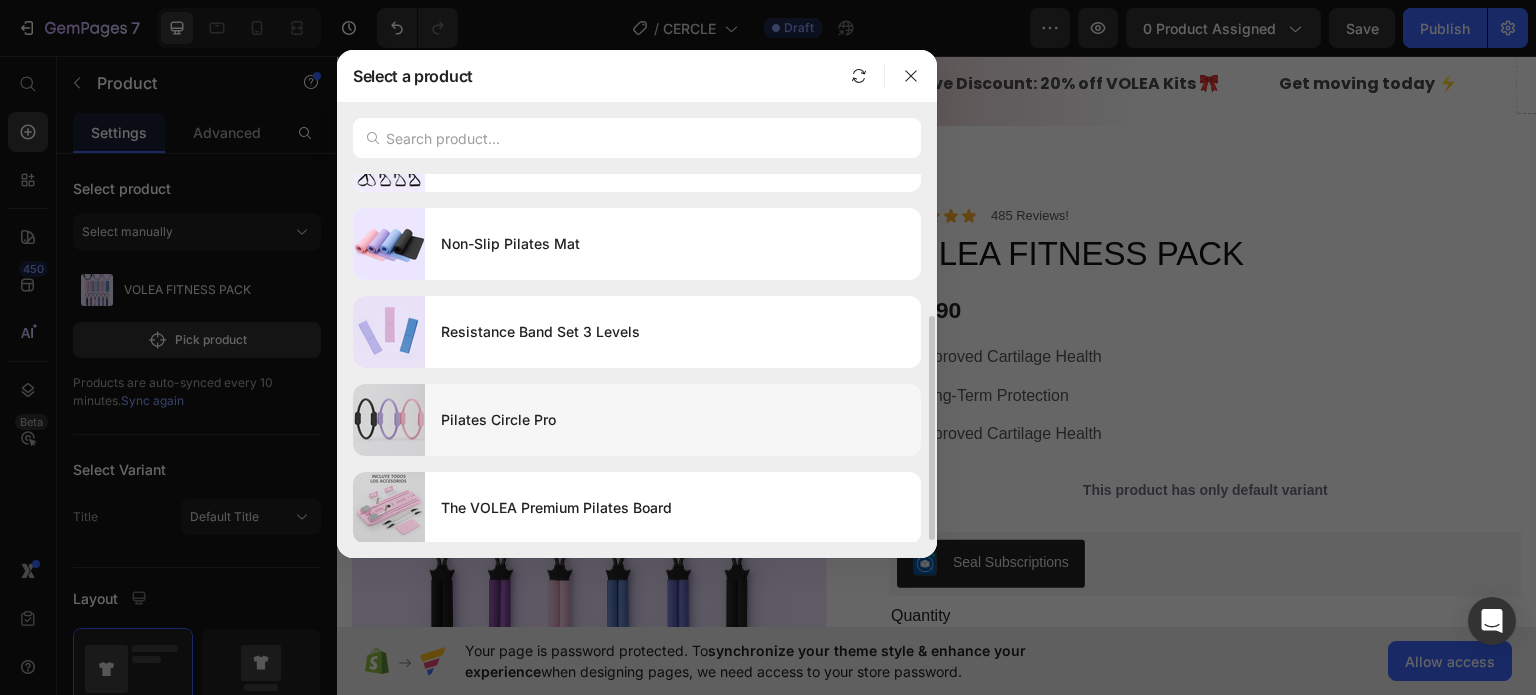 click on "Pilates Circle Pro" at bounding box center [673, 420] 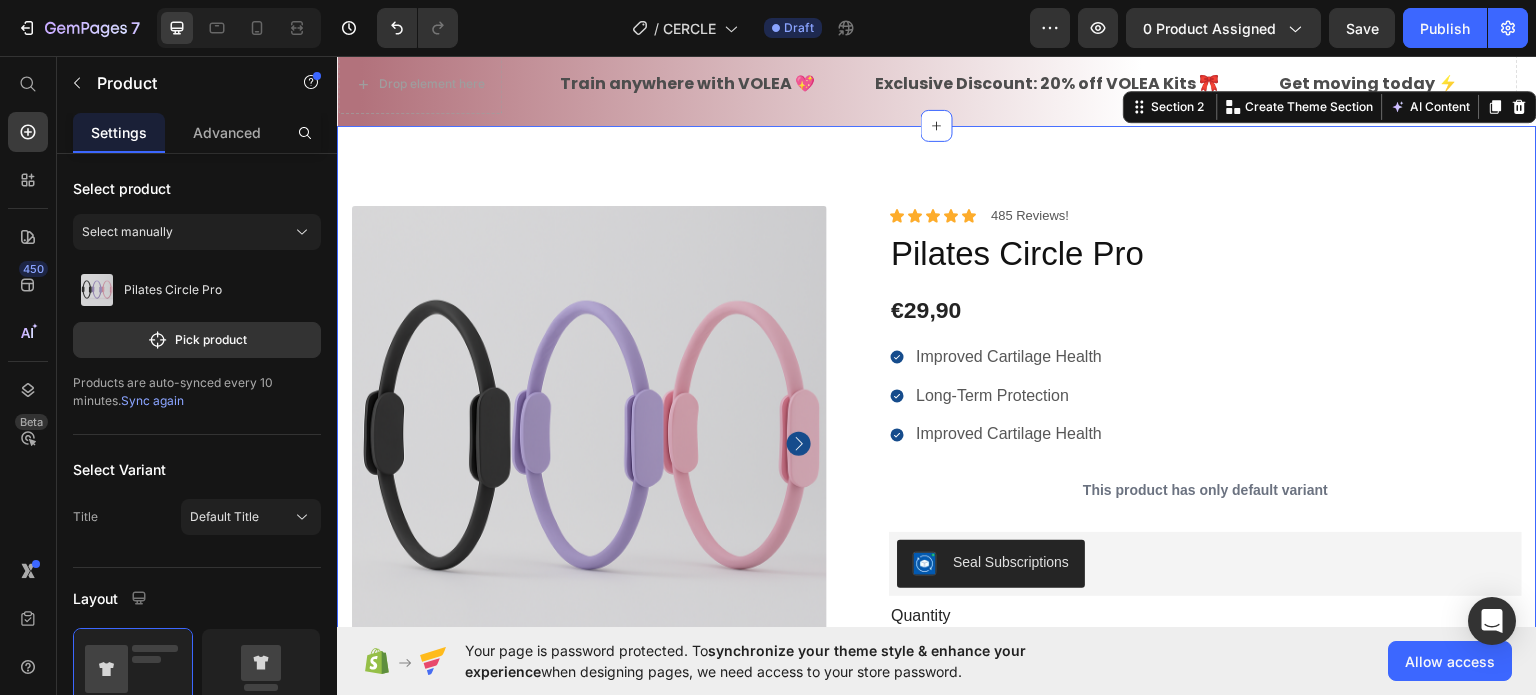 click on "100% Money-Back Guarantee Item List
60-Day Easy Returns Item List Row
Product Images
Icon Boosts immunity and defense Text Block
Icon Boosts immunity and defense Text Block
Icon Boosts immunity and defense Text Block Row Icon Icon Icon Icon Icon Icon List [FIRST] [LAST]. Text Block Row Verified Buyer Item List Row “At vero eos et accusamus et iusto odio dignissimos ducimus qui blanditiis praesentium voluptatum” Text Block Row Icon Icon Icon Icon Icon Icon List 485 Reviews! Text Block Row Pilates Circle Pro Product Title €29,90 Product Price Improved Cartilage Health Long-Term Protection Improved Cartilage Health Item List This product has only default variant Product Variants & Swatches Seal Subscriptions Seal Subscriptions Quantity Text Block 1 Product Quantity
Ships within 1-2days.  Free shipping & returns Item List 1 Product Quantity Add to cart Add to Cart Row" at bounding box center [937, 649] 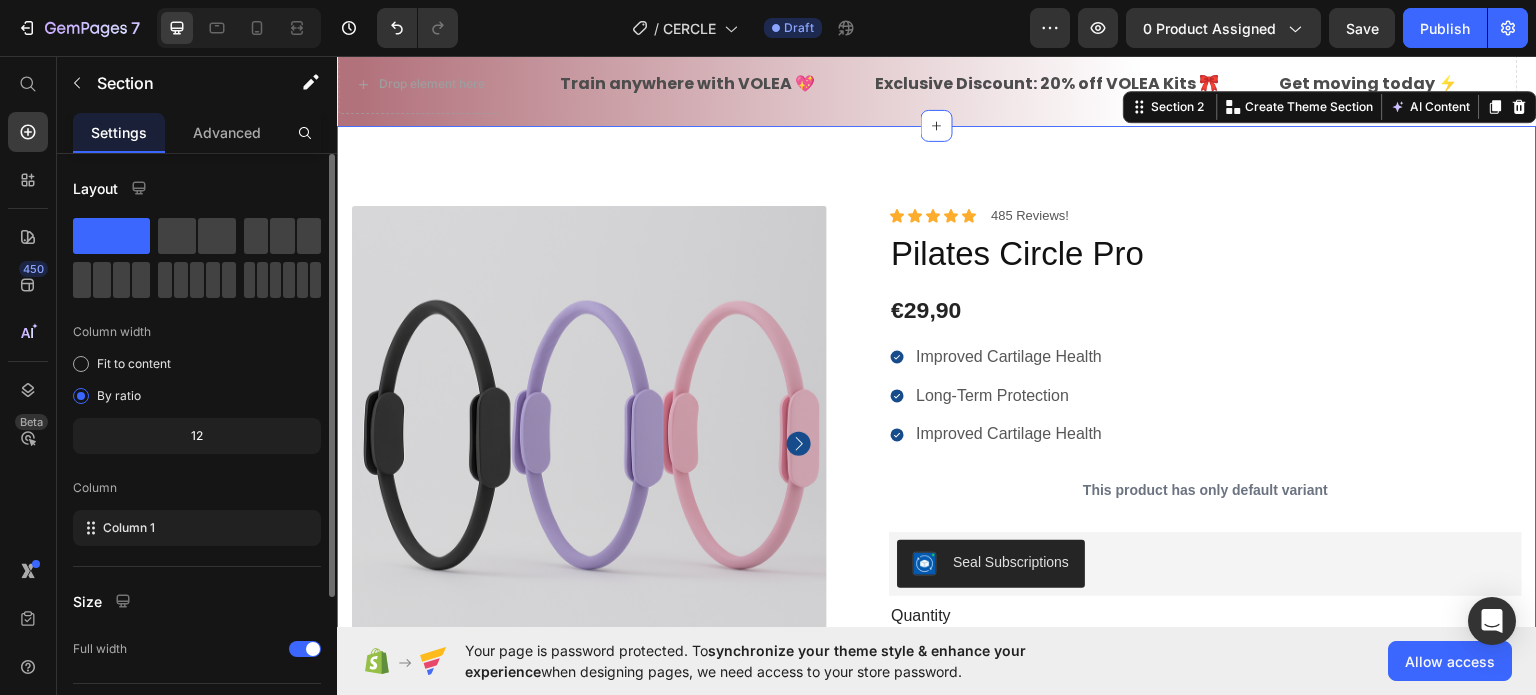 scroll, scrollTop: 208, scrollLeft: 0, axis: vertical 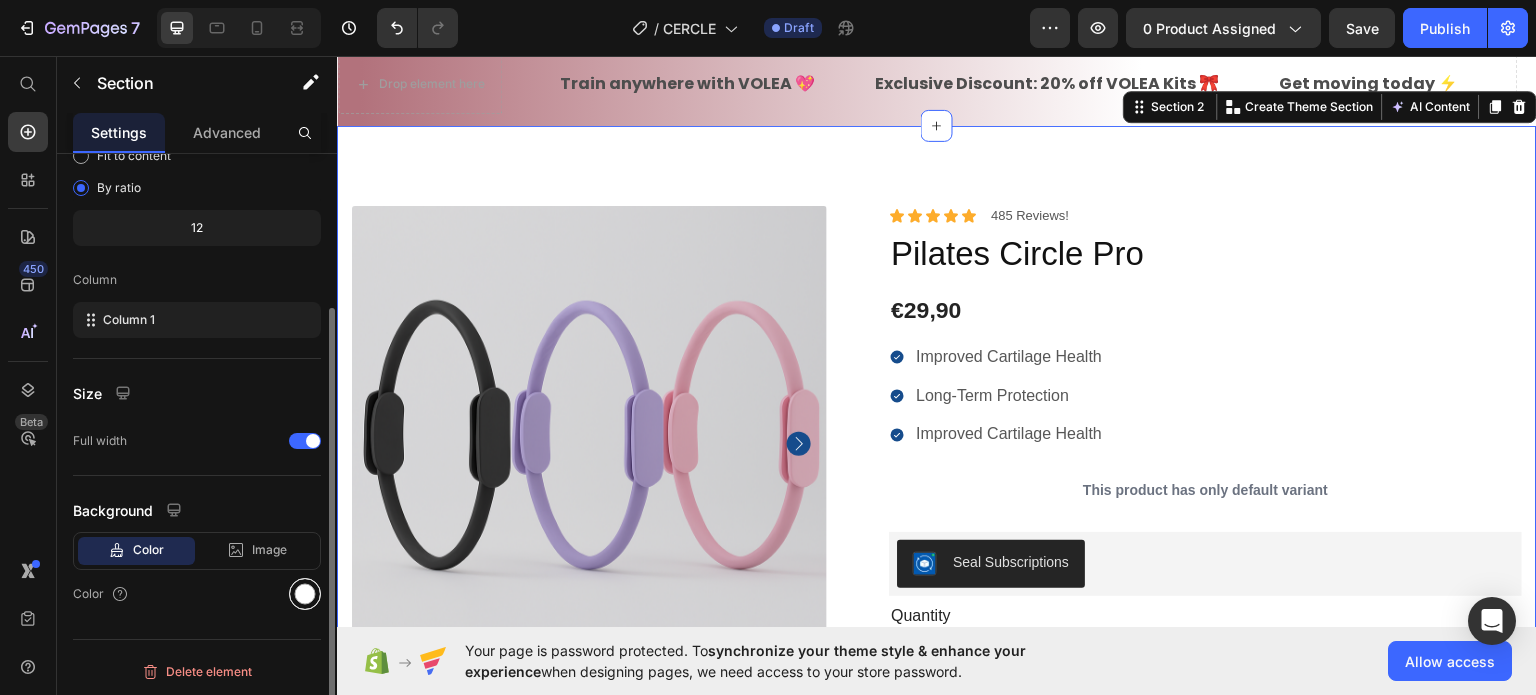 click at bounding box center (305, 594) 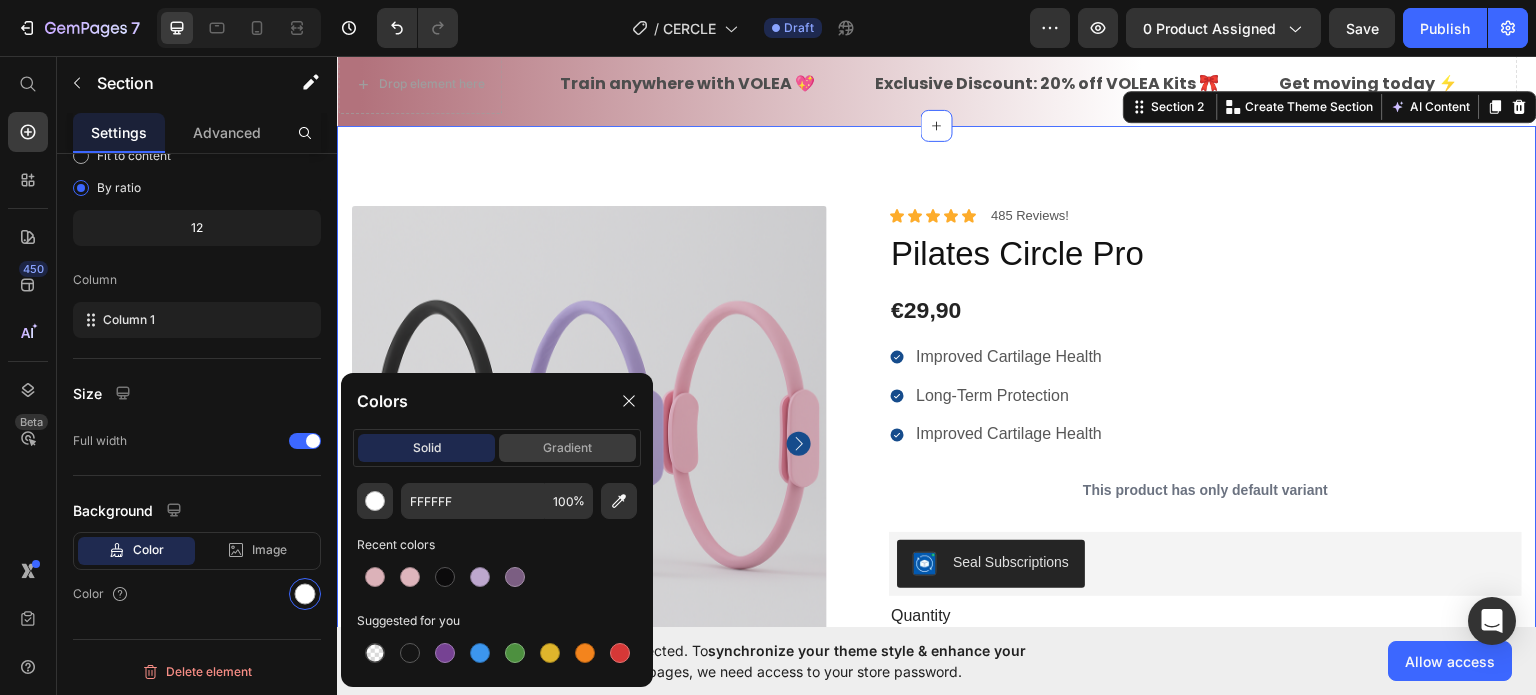 click on "gradient" 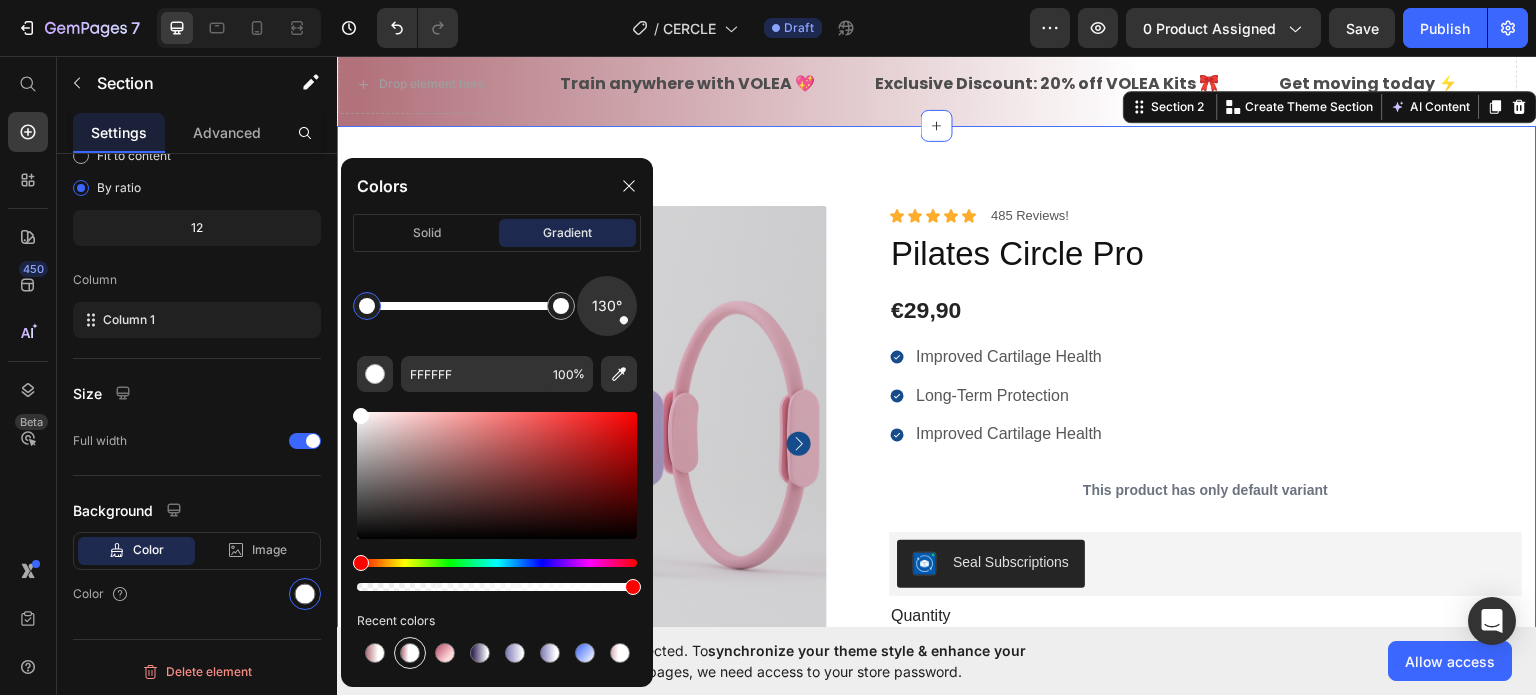 click at bounding box center [410, 653] 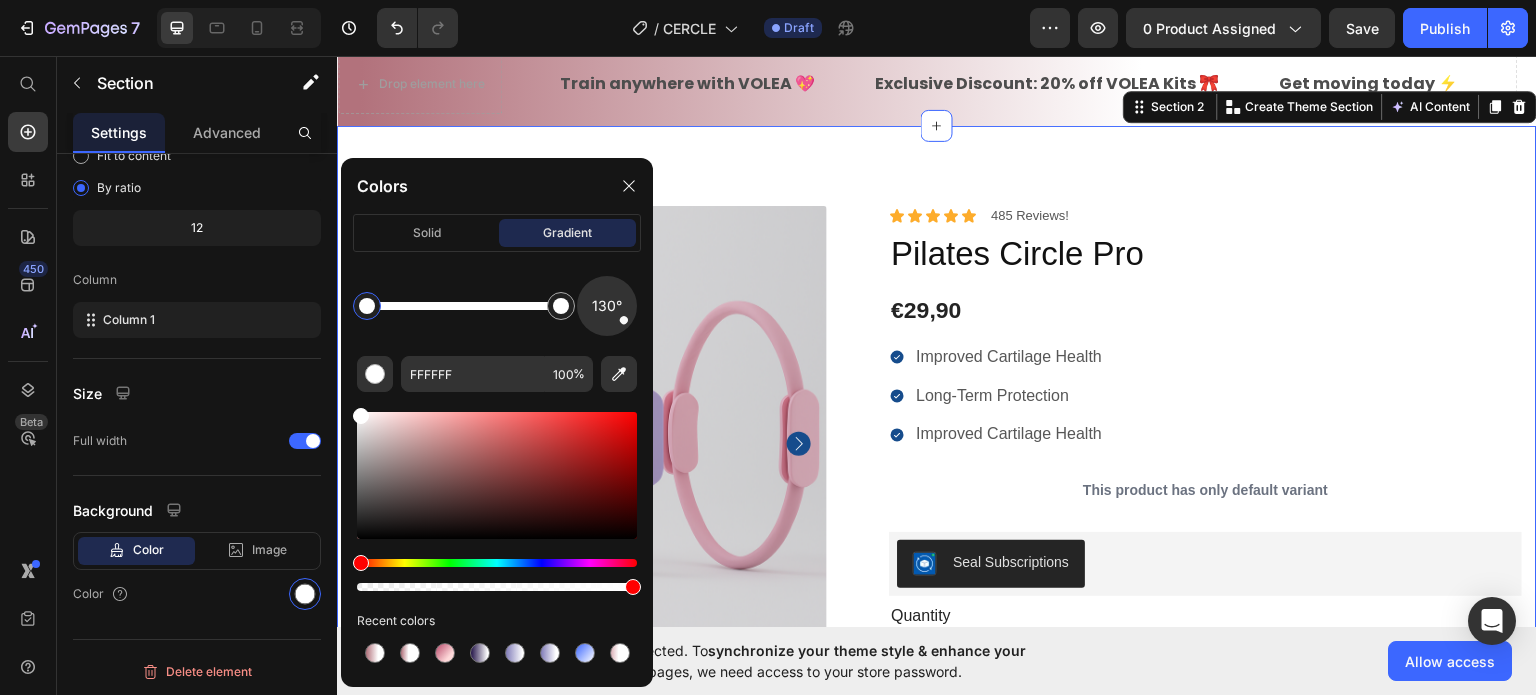 type on "B2727C" 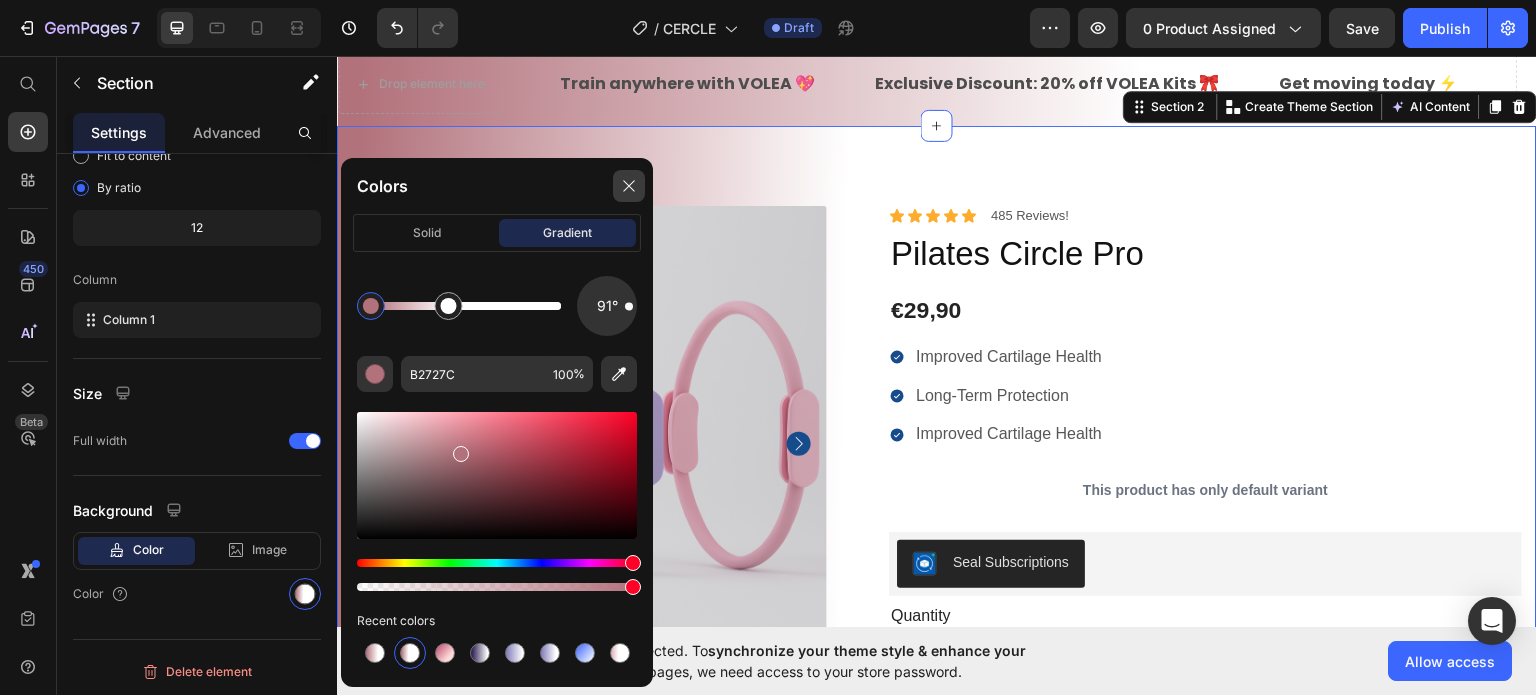 click at bounding box center [629, 186] 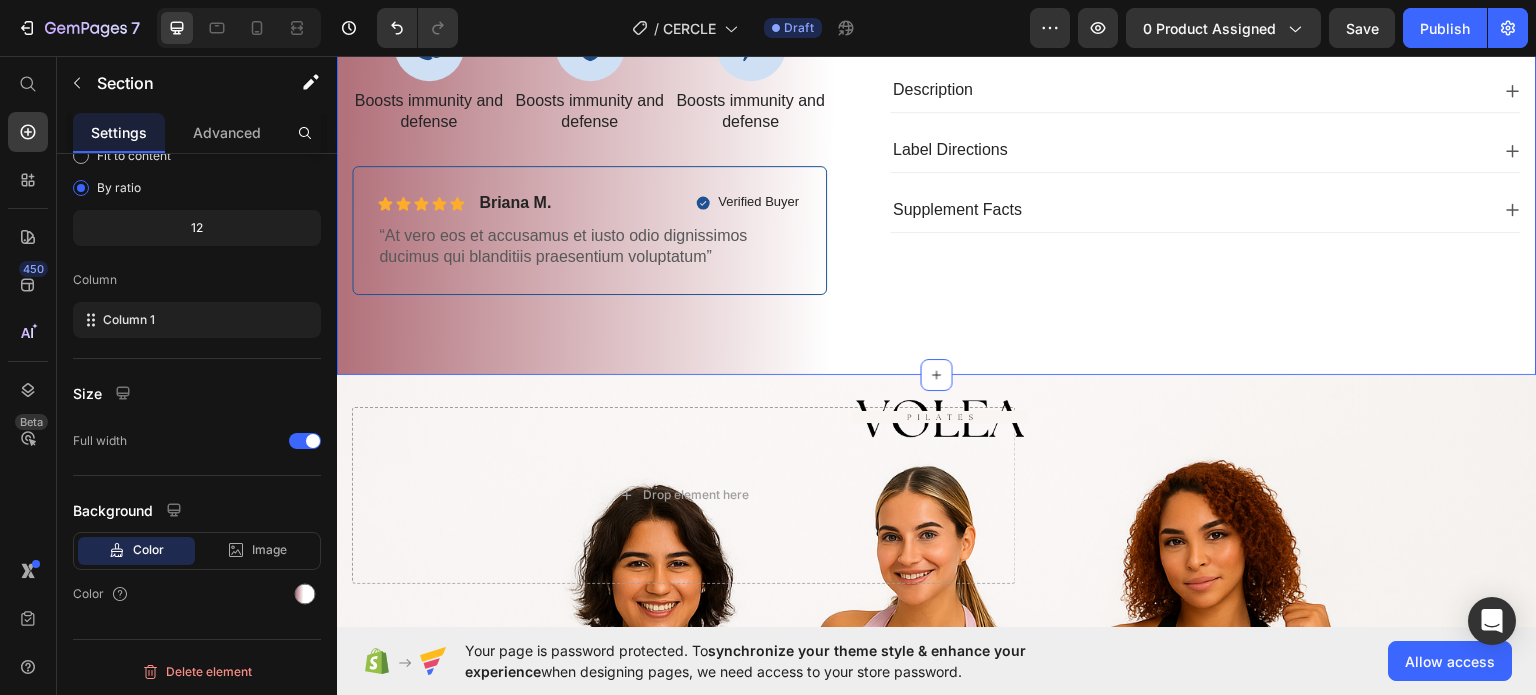 scroll, scrollTop: 1055, scrollLeft: 0, axis: vertical 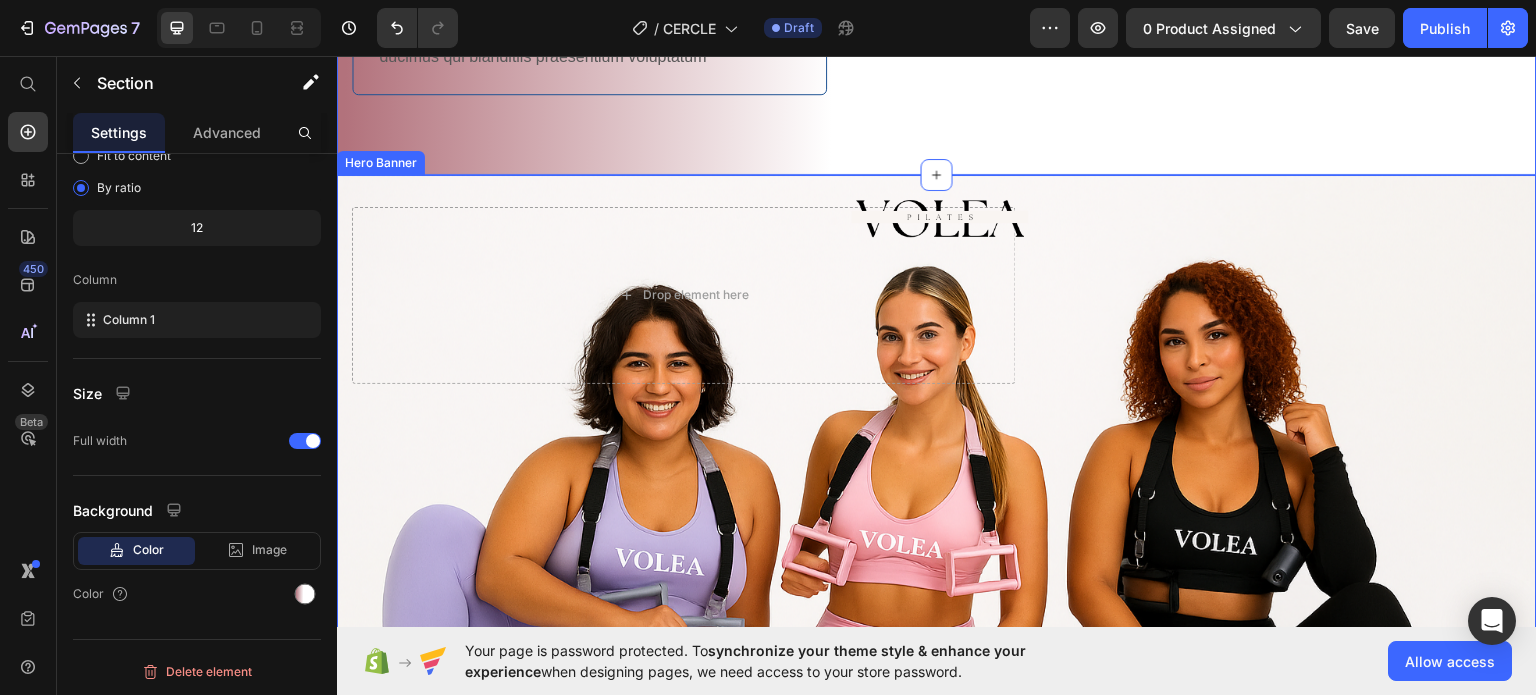 click on "Image" at bounding box center [1285, 294] 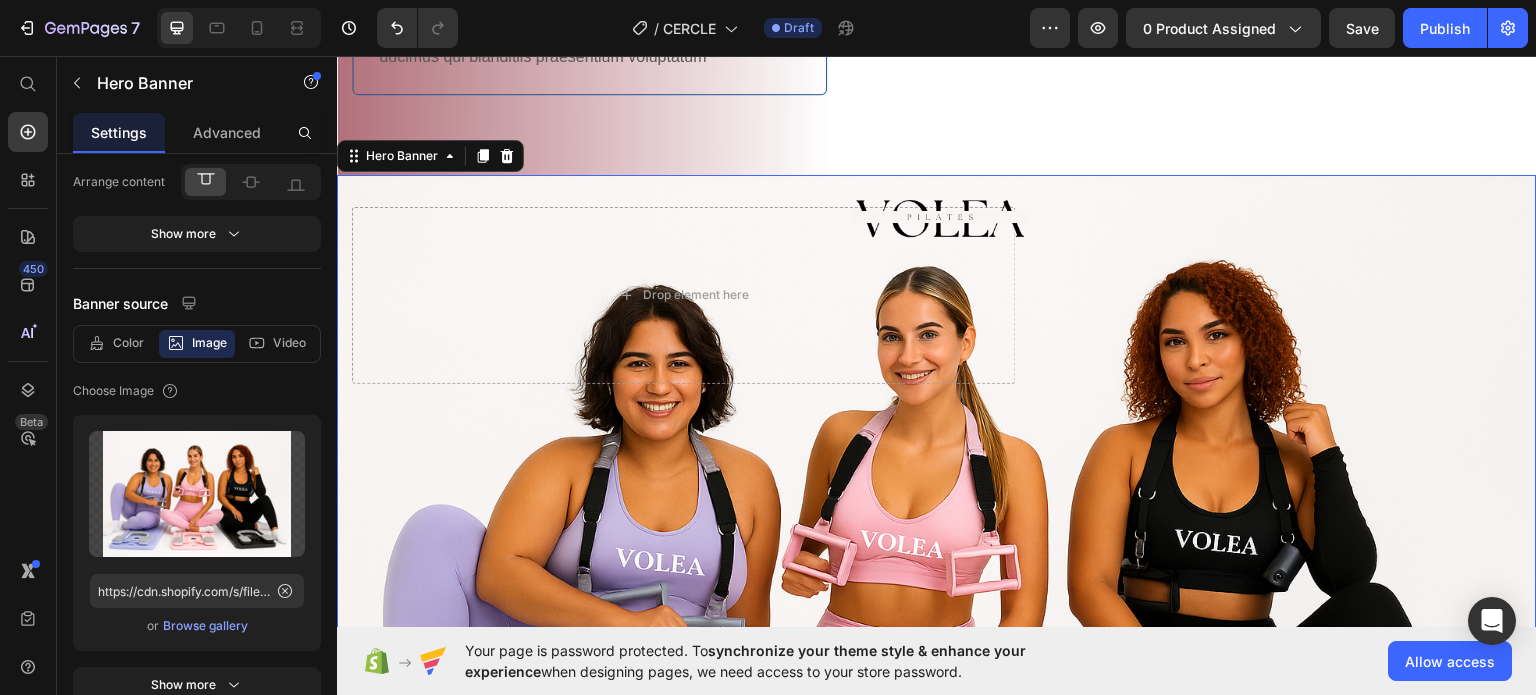 scroll, scrollTop: 0, scrollLeft: 0, axis: both 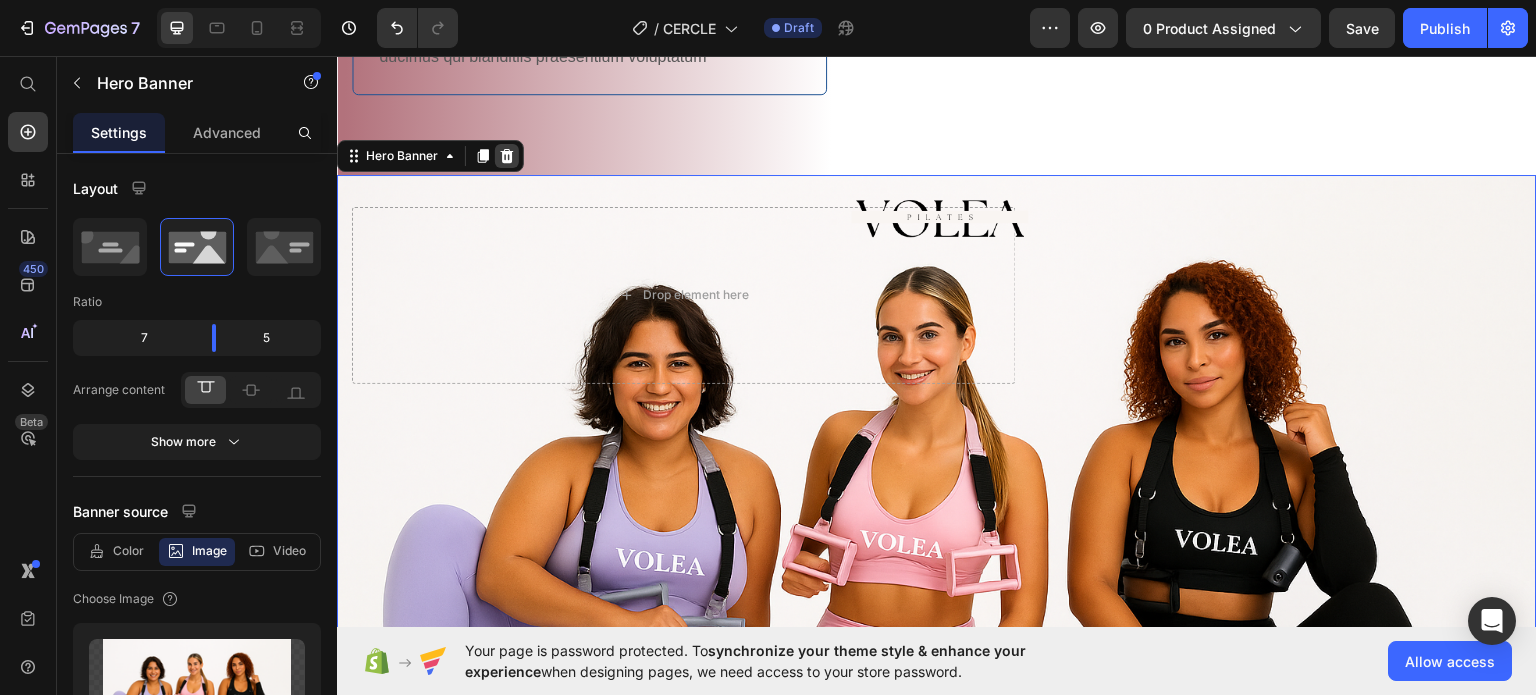 click at bounding box center (507, 155) 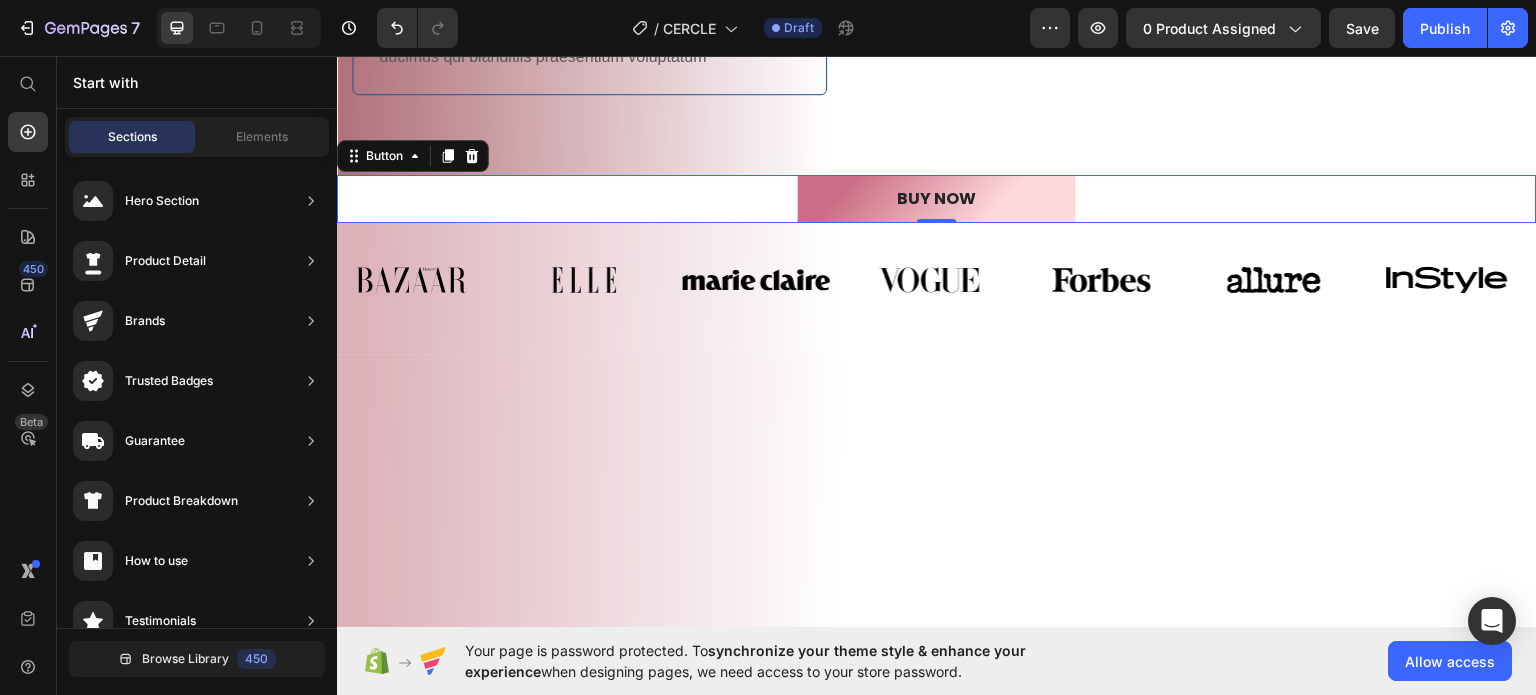click on "BUY NOW Button   0" at bounding box center (937, 198) 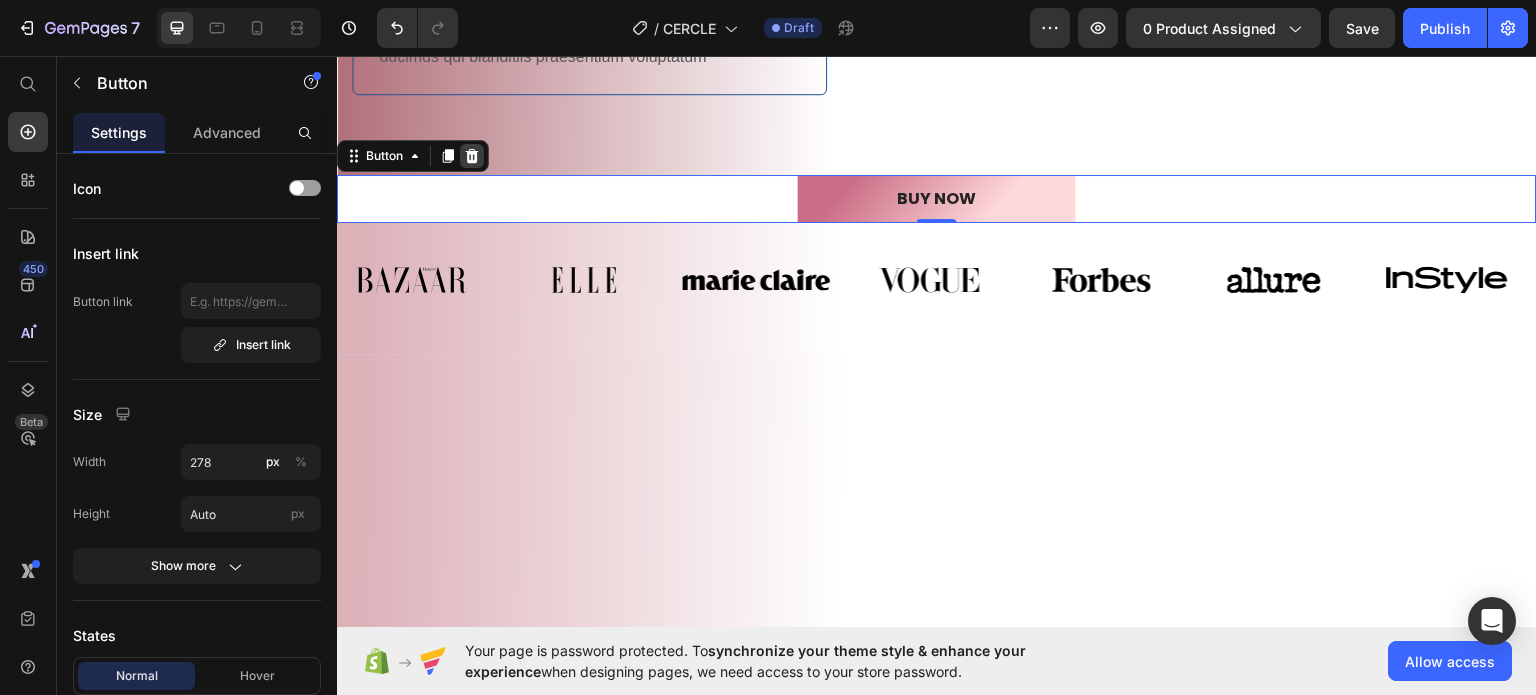 click at bounding box center [472, 155] 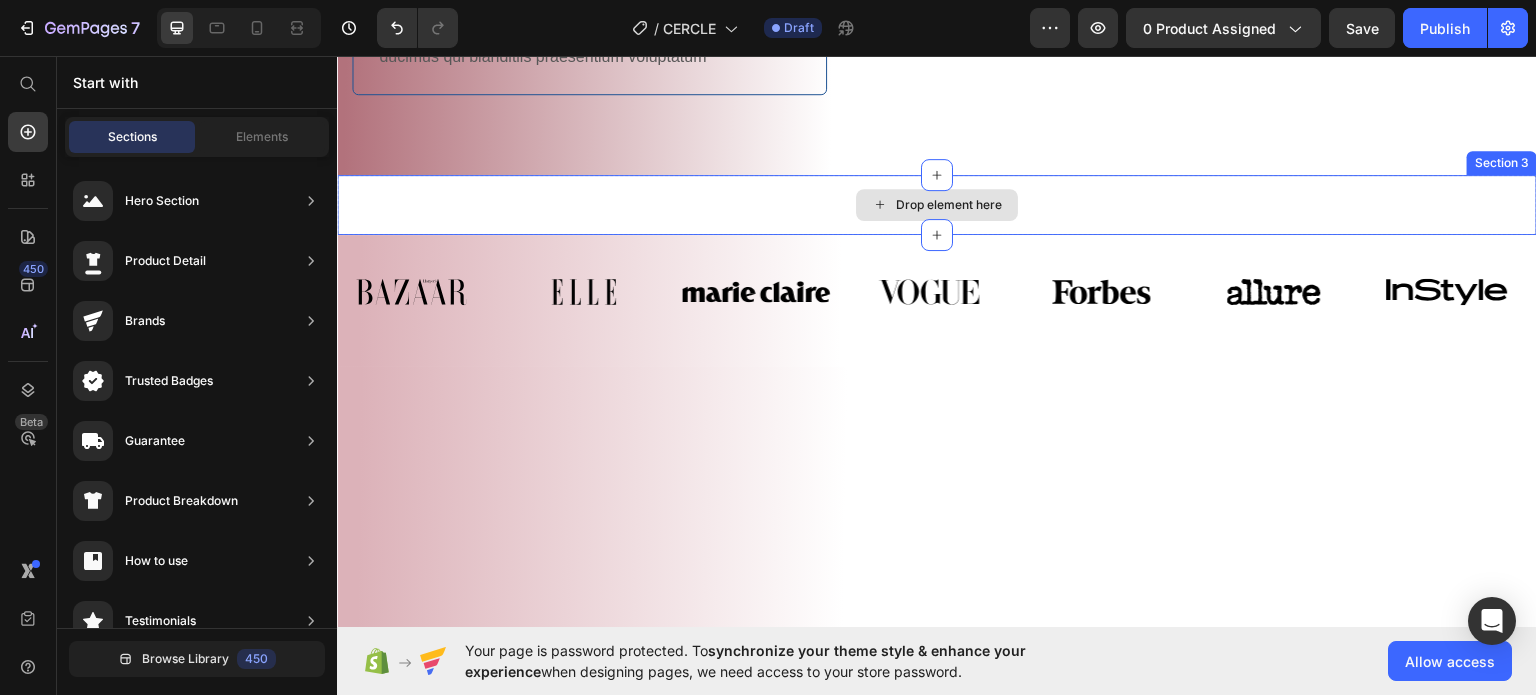 click on "Drop element here" at bounding box center [937, 204] 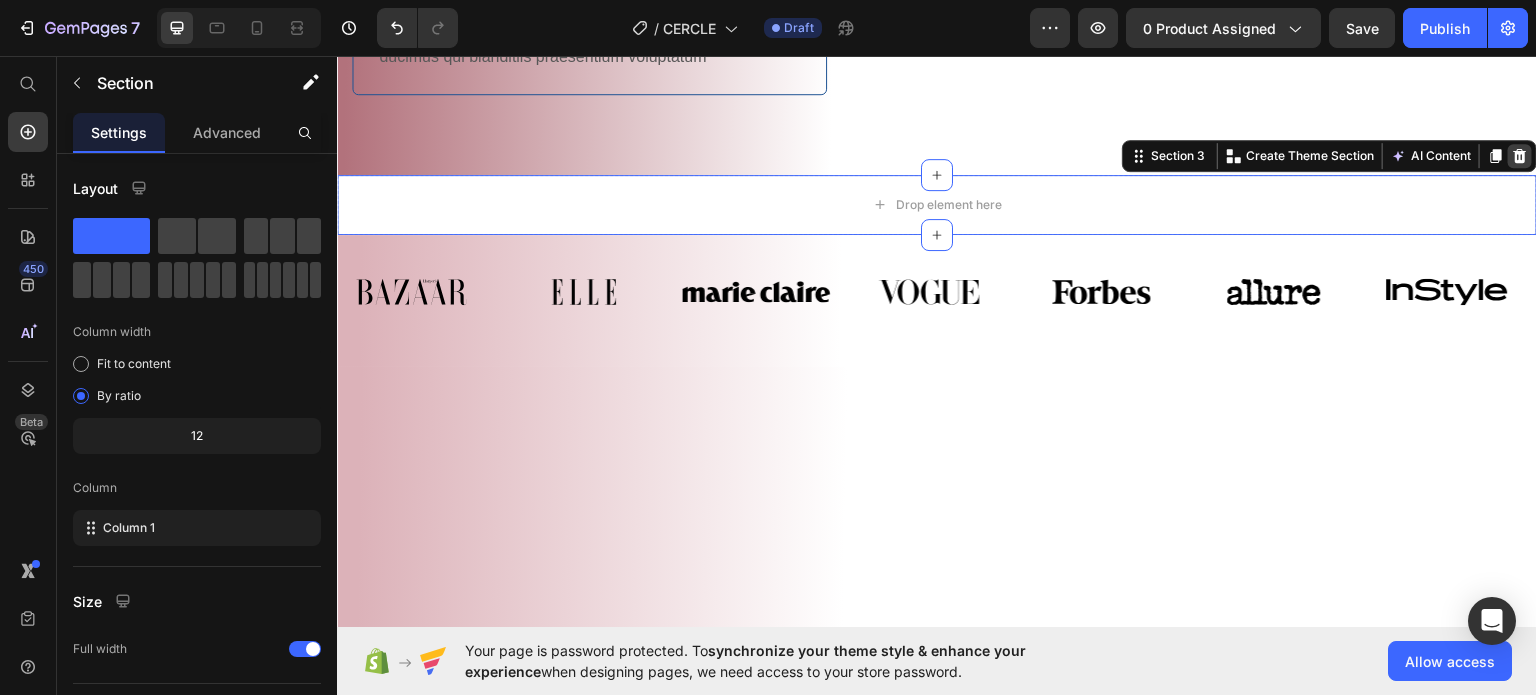 click at bounding box center [1520, 155] 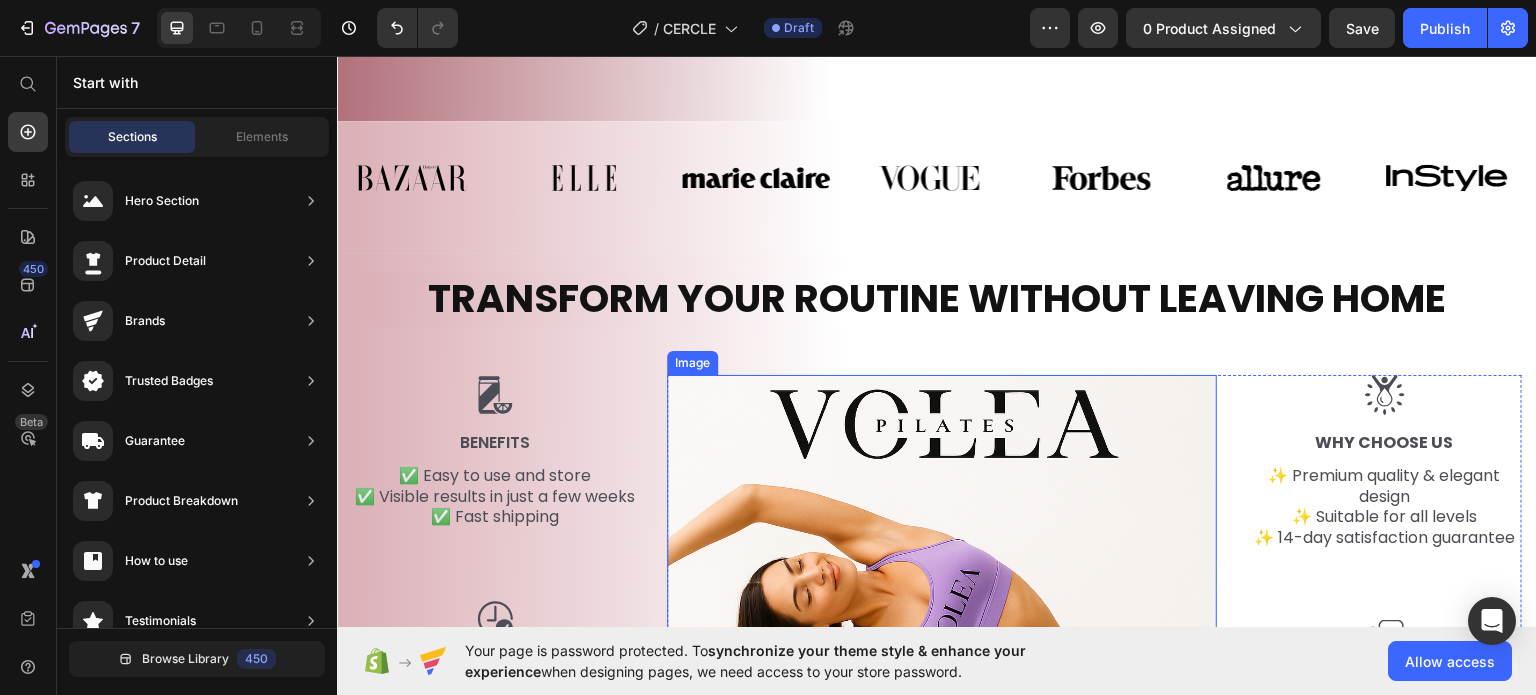 scroll, scrollTop: 1155, scrollLeft: 0, axis: vertical 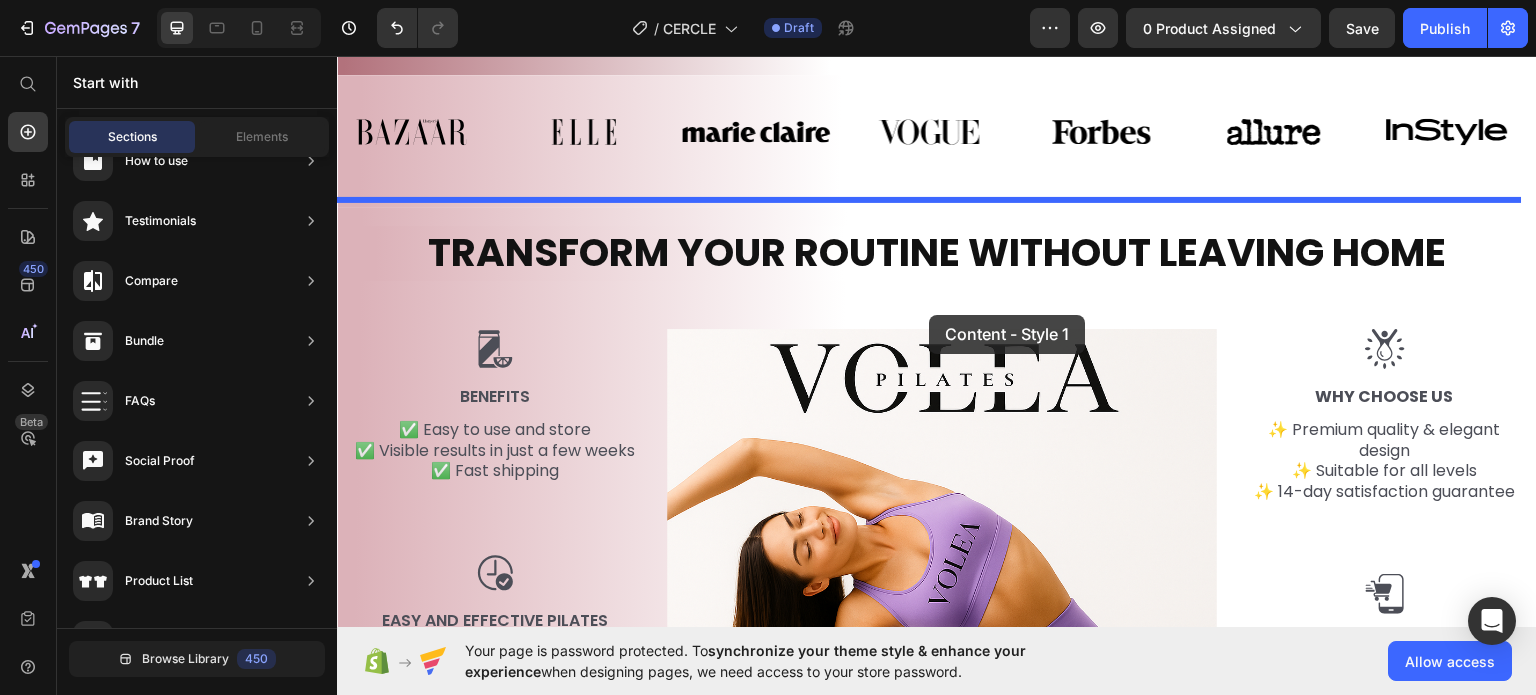 drag, startPoint x: 809, startPoint y: 634, endPoint x: 926, endPoint y: 309, distance: 345.41858 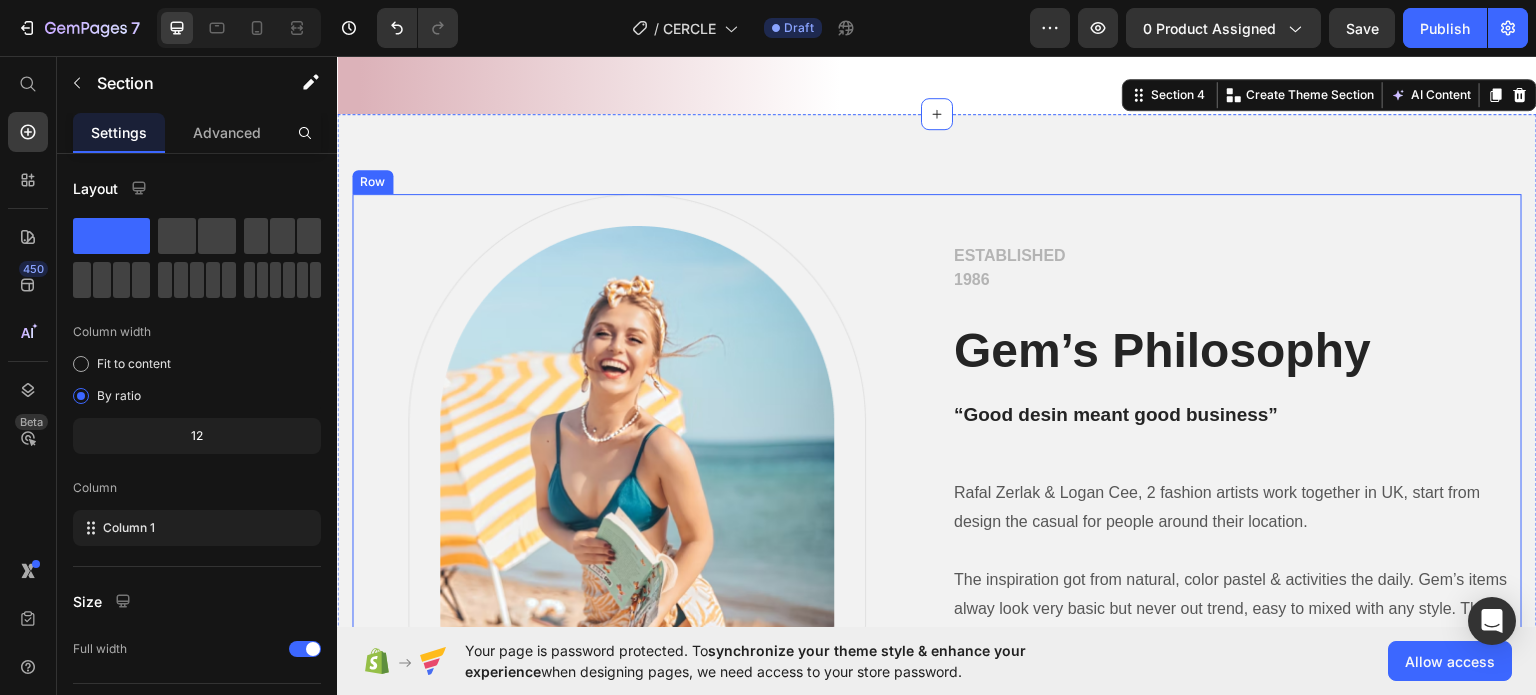 scroll, scrollTop: 1229, scrollLeft: 0, axis: vertical 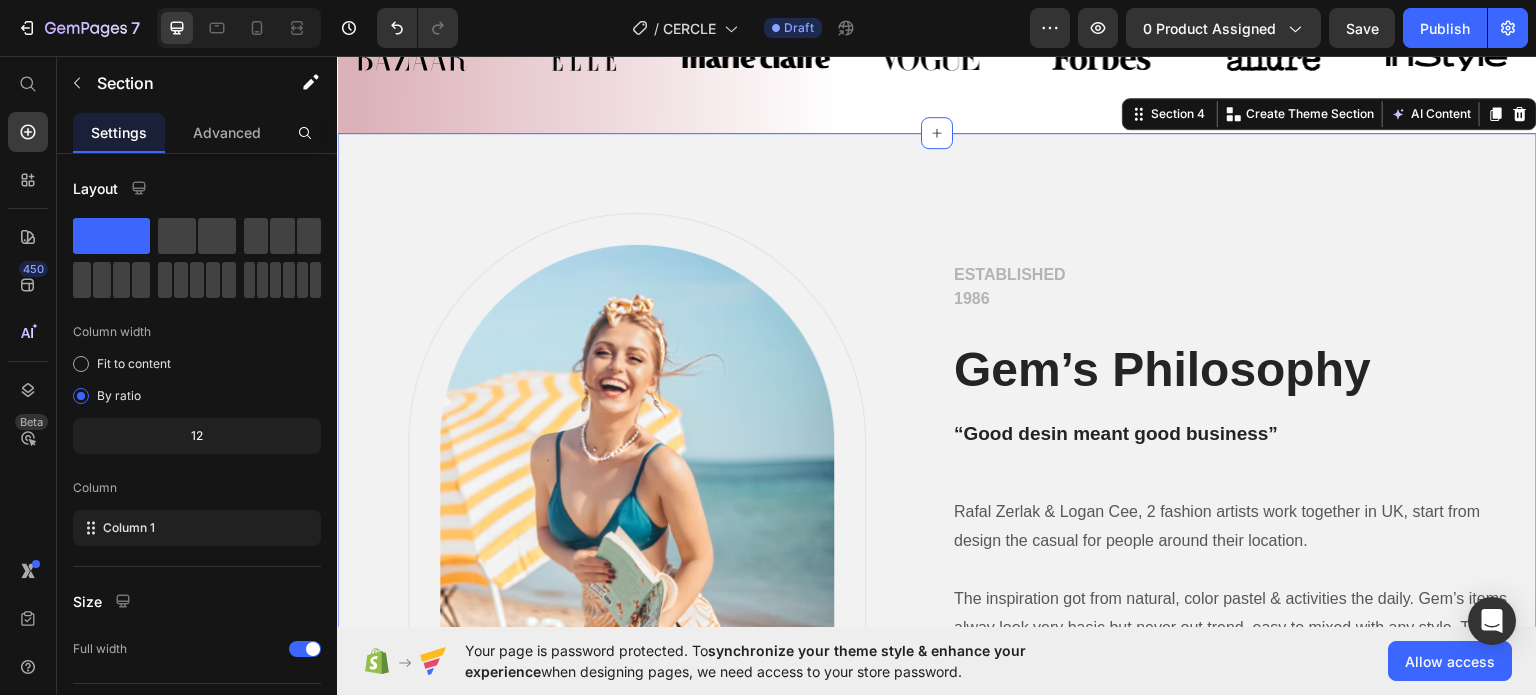 click on "Image Row ESTABLISHED  1986 Text block Gem’s Philosophy Heading “Good desin meant good business” Heading Rafal Zerlak & Logan Cee, 2 fashion artists work together in UK, start from design the casual for people around their location.  The inspiration got from natural, color pastel & activities the daily. Gem’s items alway look very basic but never out trend, easy to mixed with any style. Then, they developed with serires 5 stores cover all United Kingdom Text block ABOUT GEM Button Row Row Section 4   You can create reusable sections Create Theme Section AI Content Write with GemAI What would you like to describe here? Tone and Voice Persuasive Product VOLEA FITNESS PACK Show more Generate" at bounding box center (937, 540) 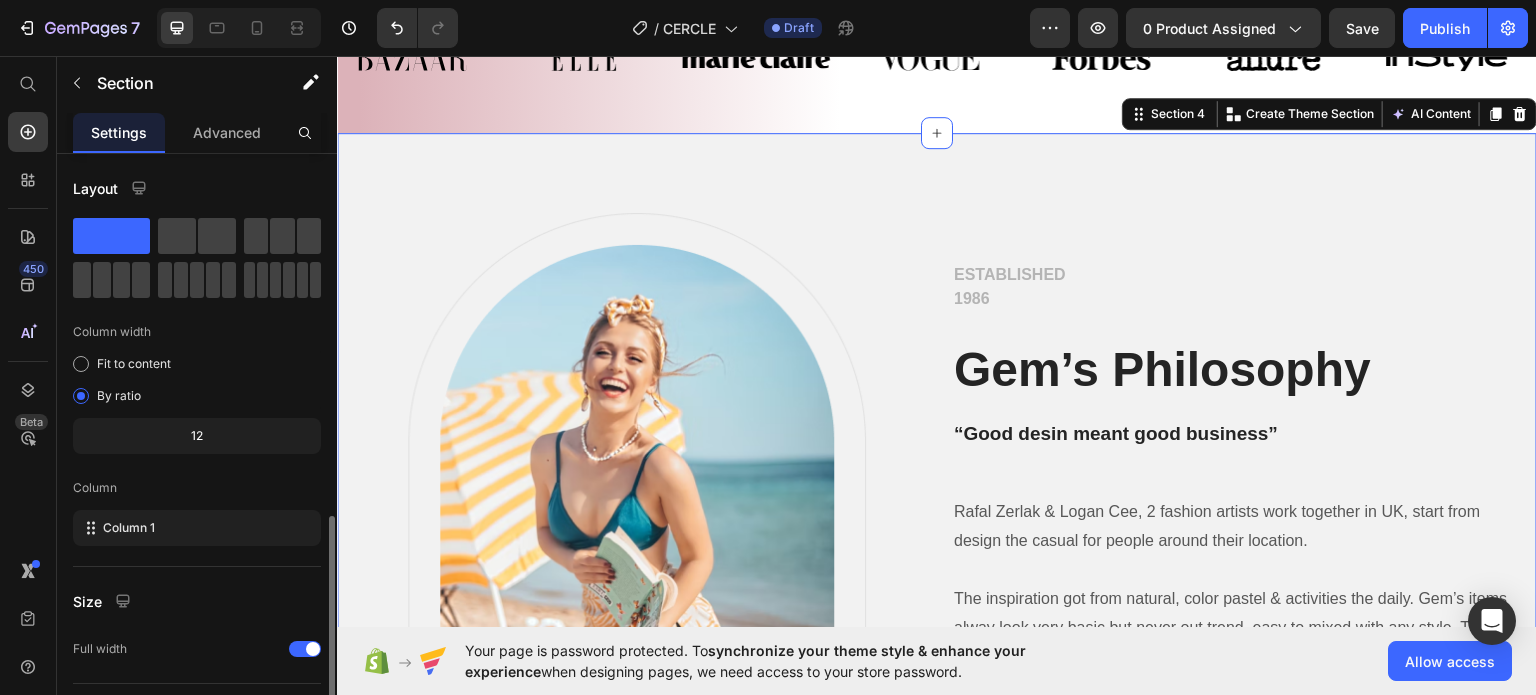 scroll, scrollTop: 208, scrollLeft: 0, axis: vertical 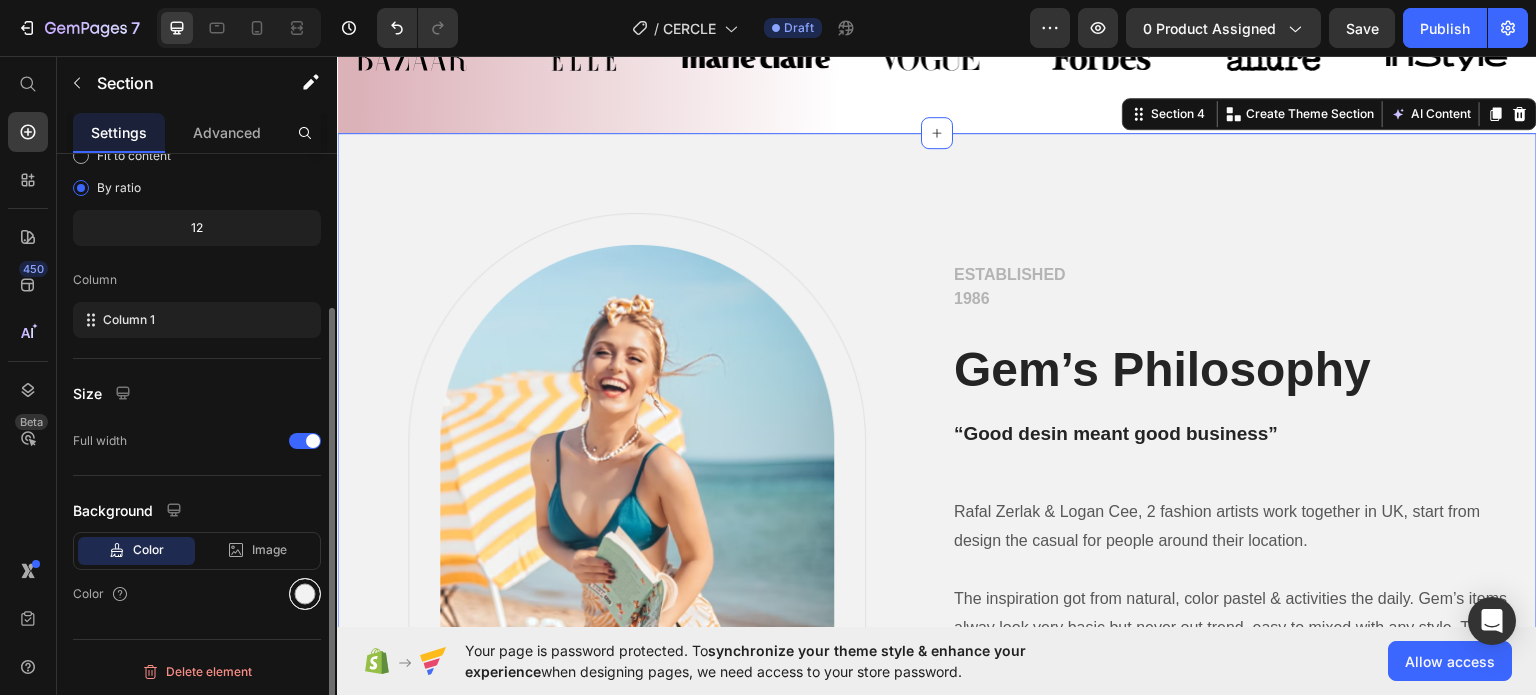 click at bounding box center (305, 594) 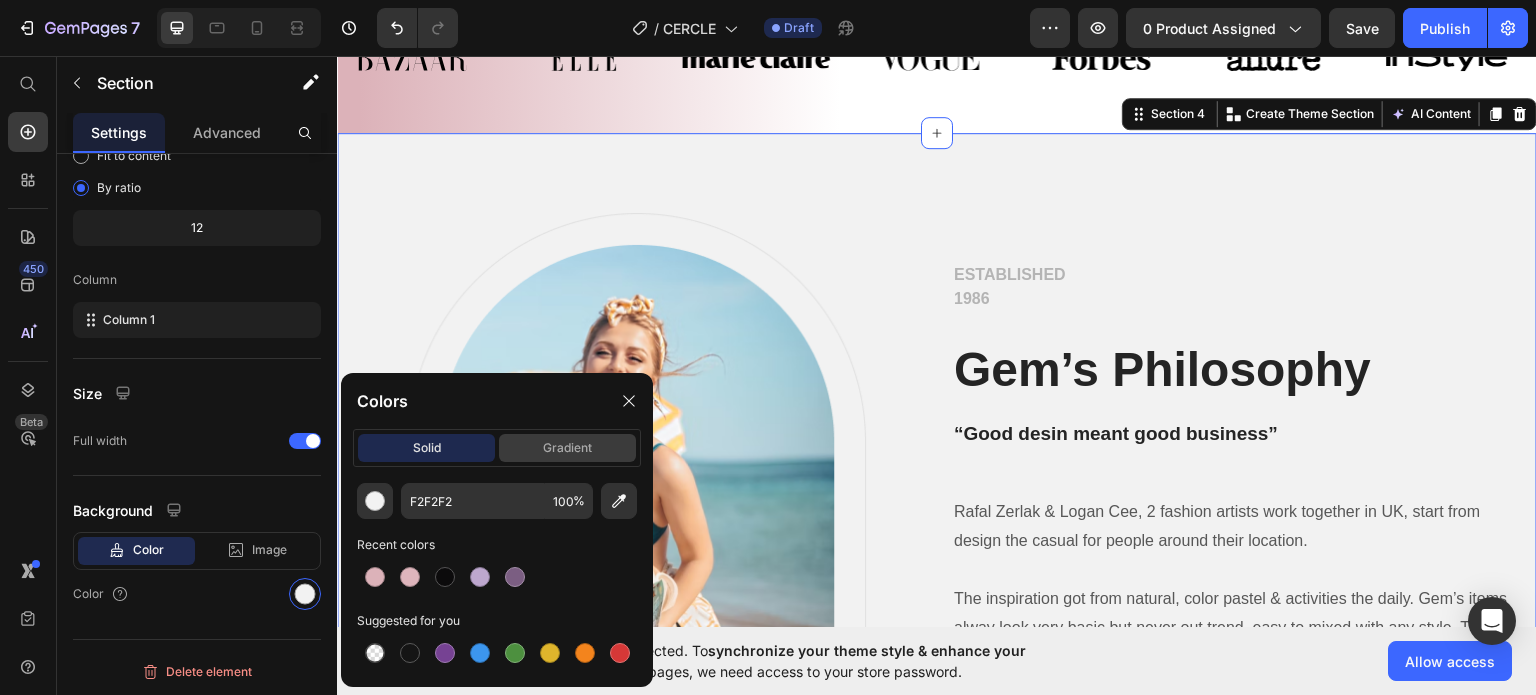 click on "gradient" 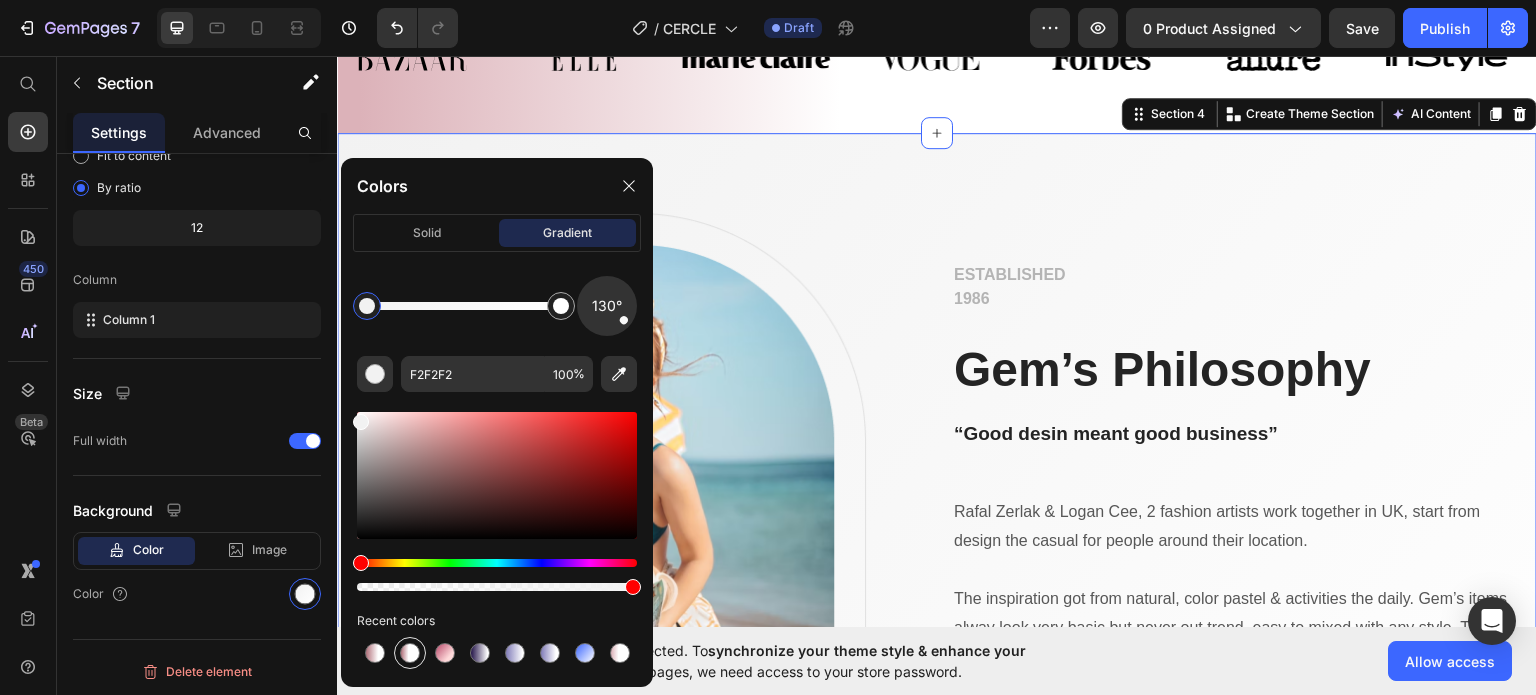 click at bounding box center [410, 653] 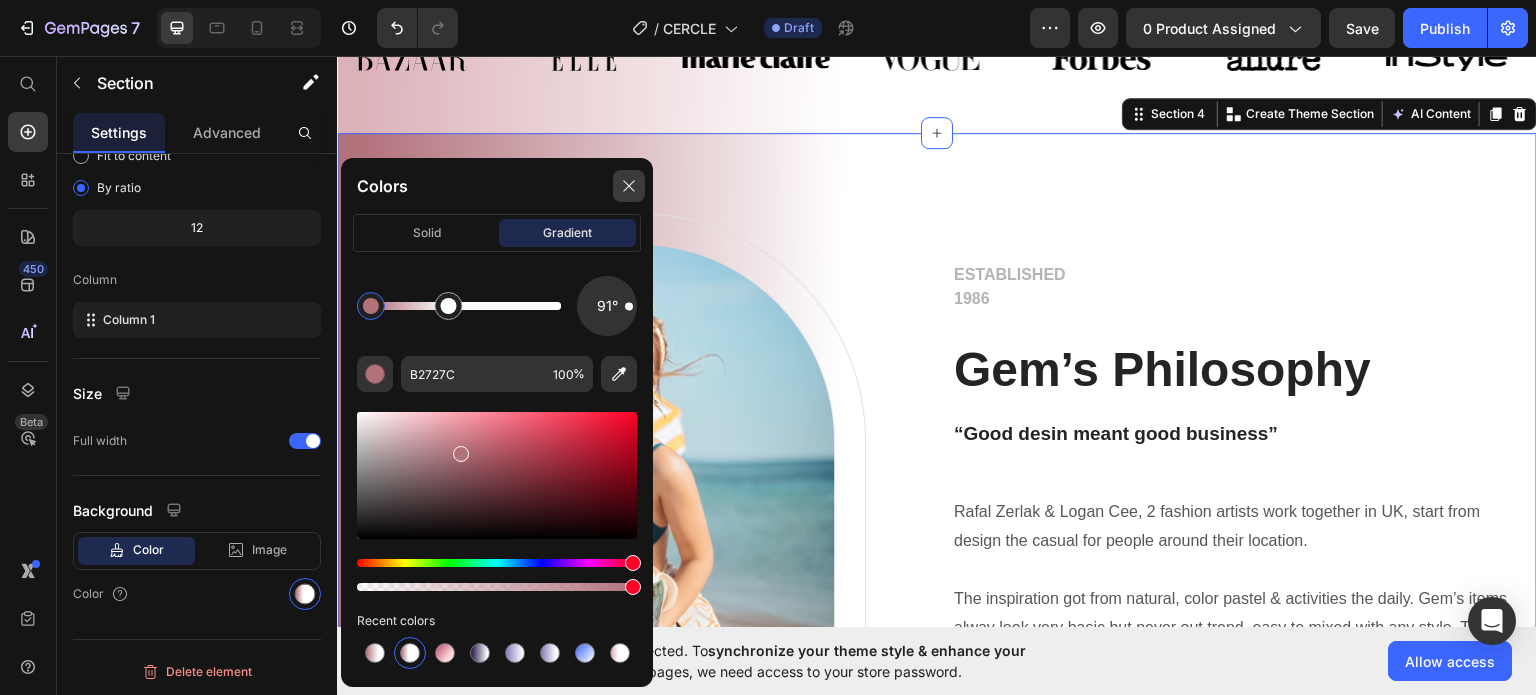 click at bounding box center (629, 186) 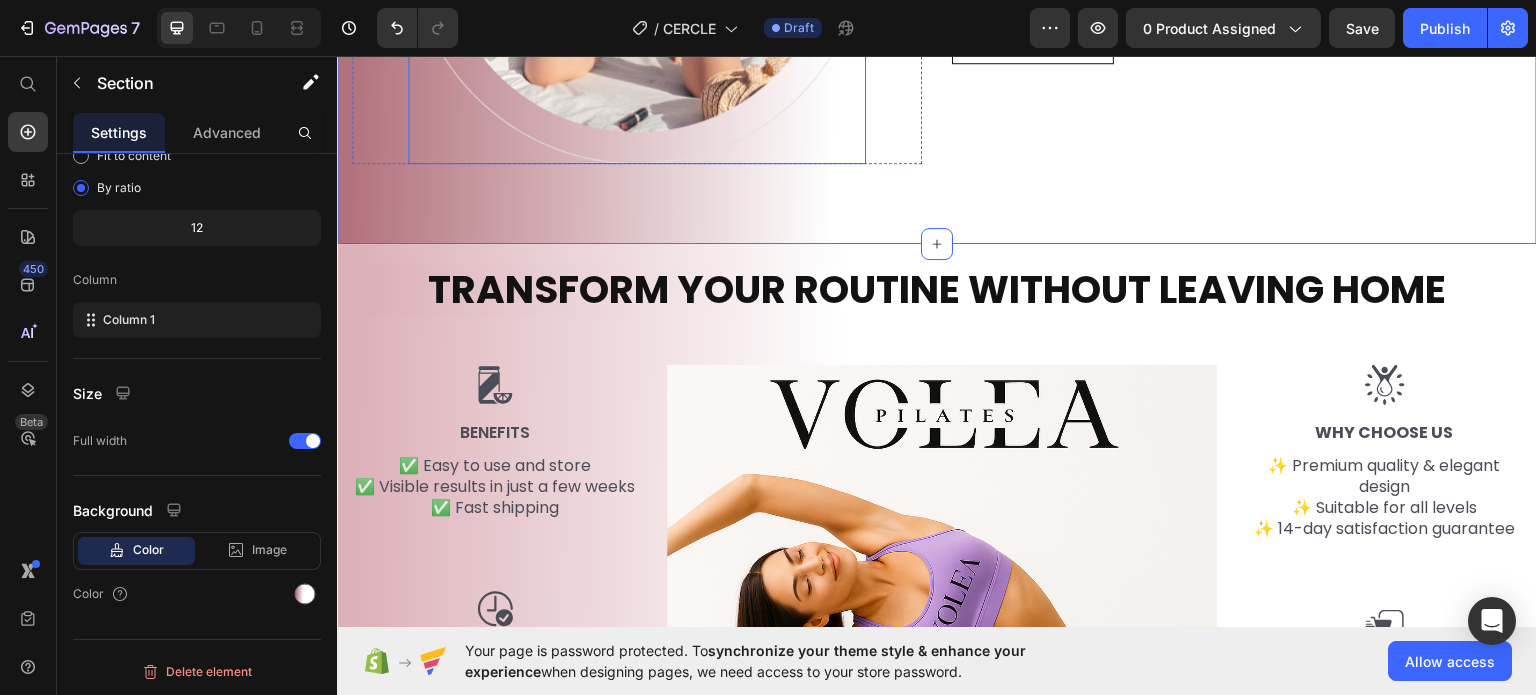 scroll, scrollTop: 1929, scrollLeft: 0, axis: vertical 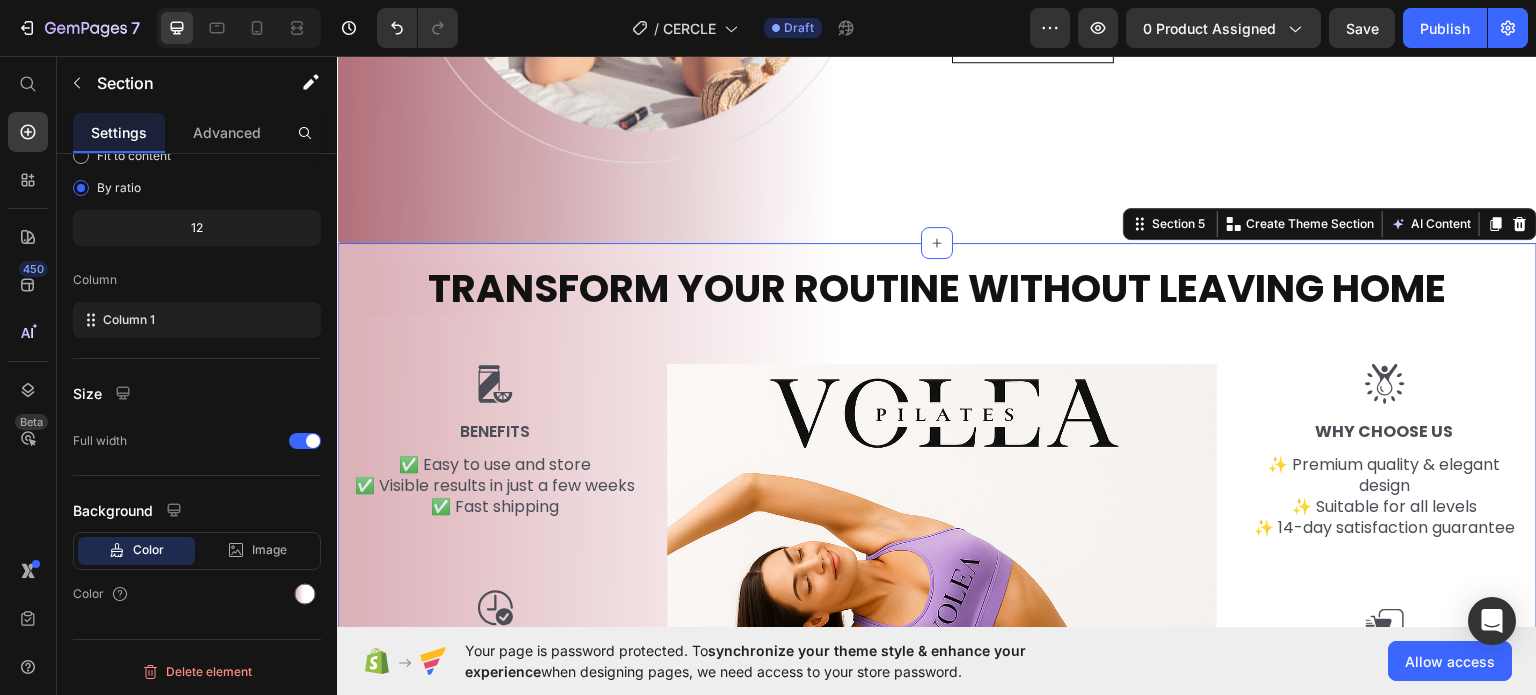 click on "TRANSFORM YOUR ROUTINE WITHOUT LEAVING HOME Heading Row Image BENEFITS Text Block ✅ Easy to use and store ✅ Visible results in just a few weeks ✅ Fast shipping   Text Block Image Easy and Effective Pilates Text Block ✔ Improve your flexibility and strength ✔ Reduce stress and tone your body ✔ Suitable for all levels ✔ Compact and easy to fold Text Block Image Image Why Choose Us Text Block ✨ Premium quality & elegant design ✨ Suitable for all levels ✨ 14-day satisfaction guarantee   Text Block Image Technical Details Text Block 🔹 Material: Durable plastic with non-slip surface 📏 Open dimensions: 92 x 35 cm (adjustable) ⚖️ Maximum weight capacity: 150 kg 💪 Straps: Adjustable resistance 🎨 Available colours Text Block Row Row 🌸  VOLEA – Transform your routine. Transform your life Text Text
Drop element here
Drop element here 🌸  VOLEA – Transform your routine. Transform your life Text Text
Drop element here" at bounding box center [937, 657] 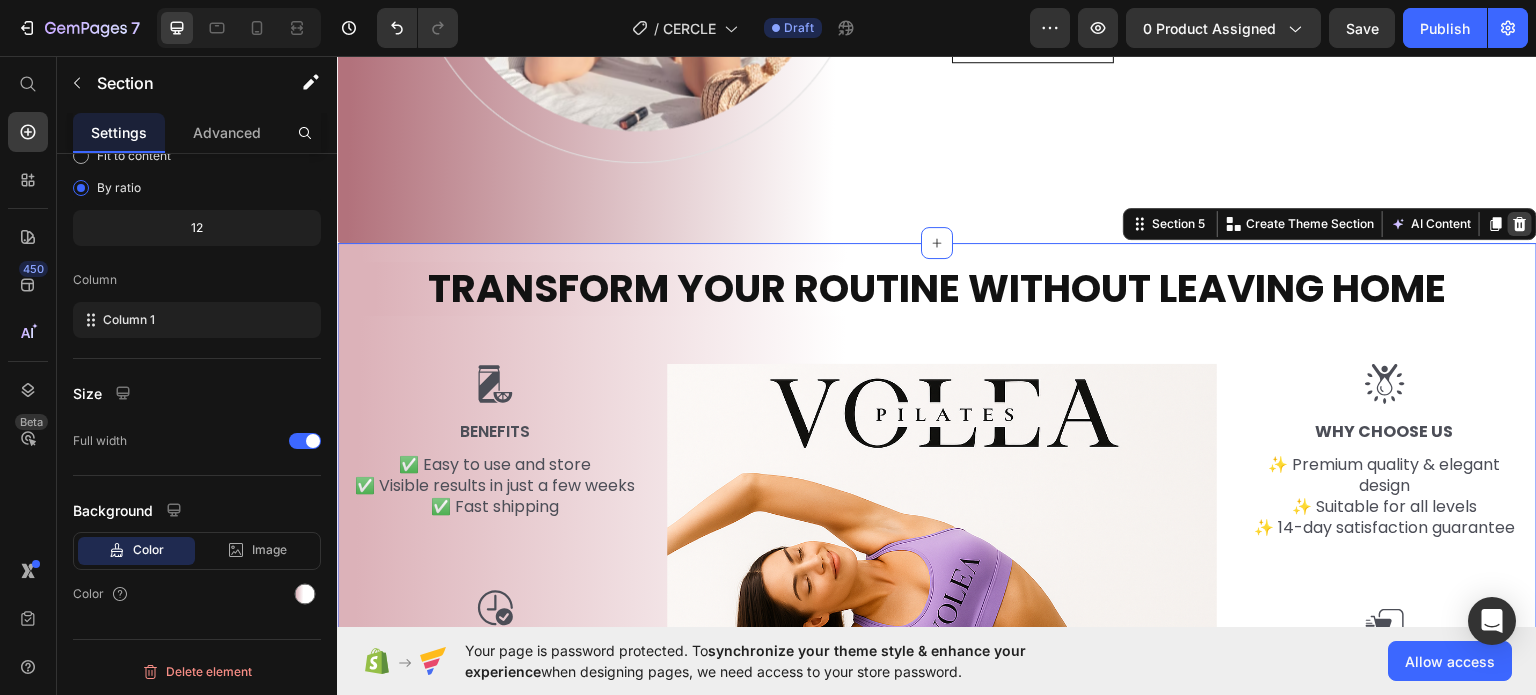 click at bounding box center [1520, 223] 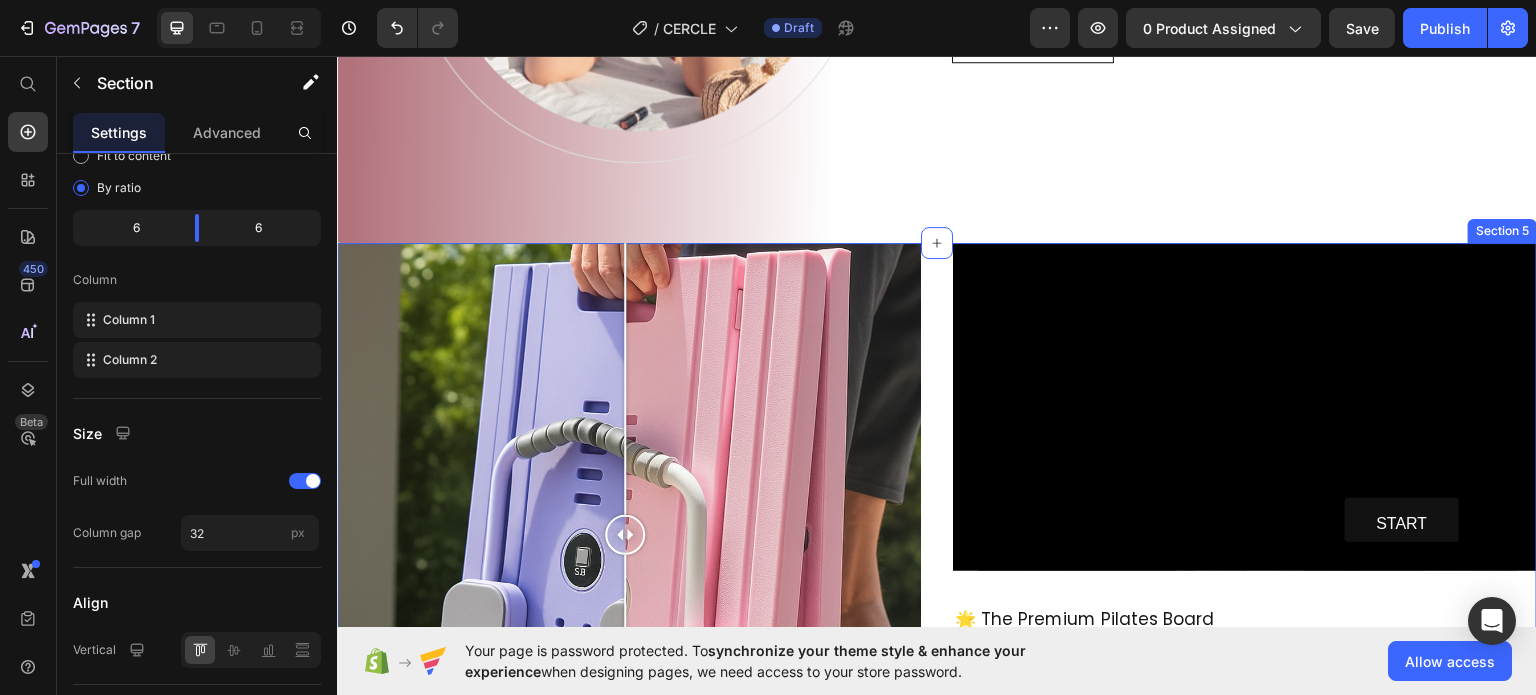 click on "Image Comparison START Button Hero Banner   🌟 The Premium Pilates Board ✨ Helps you tone your body, 🌿 improve your posture, 💖 and feel amazing every day. 🎁 Includes everything you need for a full home workout.   💫  What are you waiting for? Text Block Section 5" at bounding box center [937, 534] 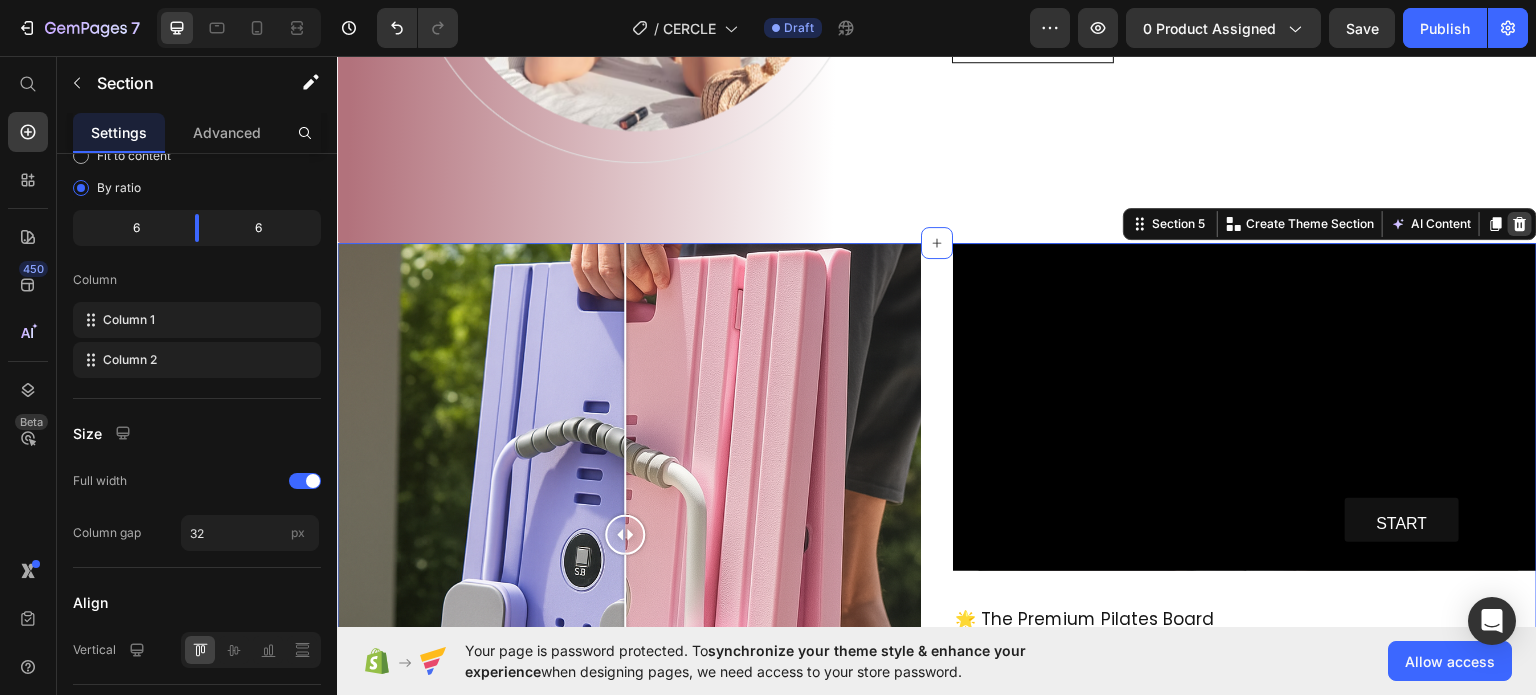 click 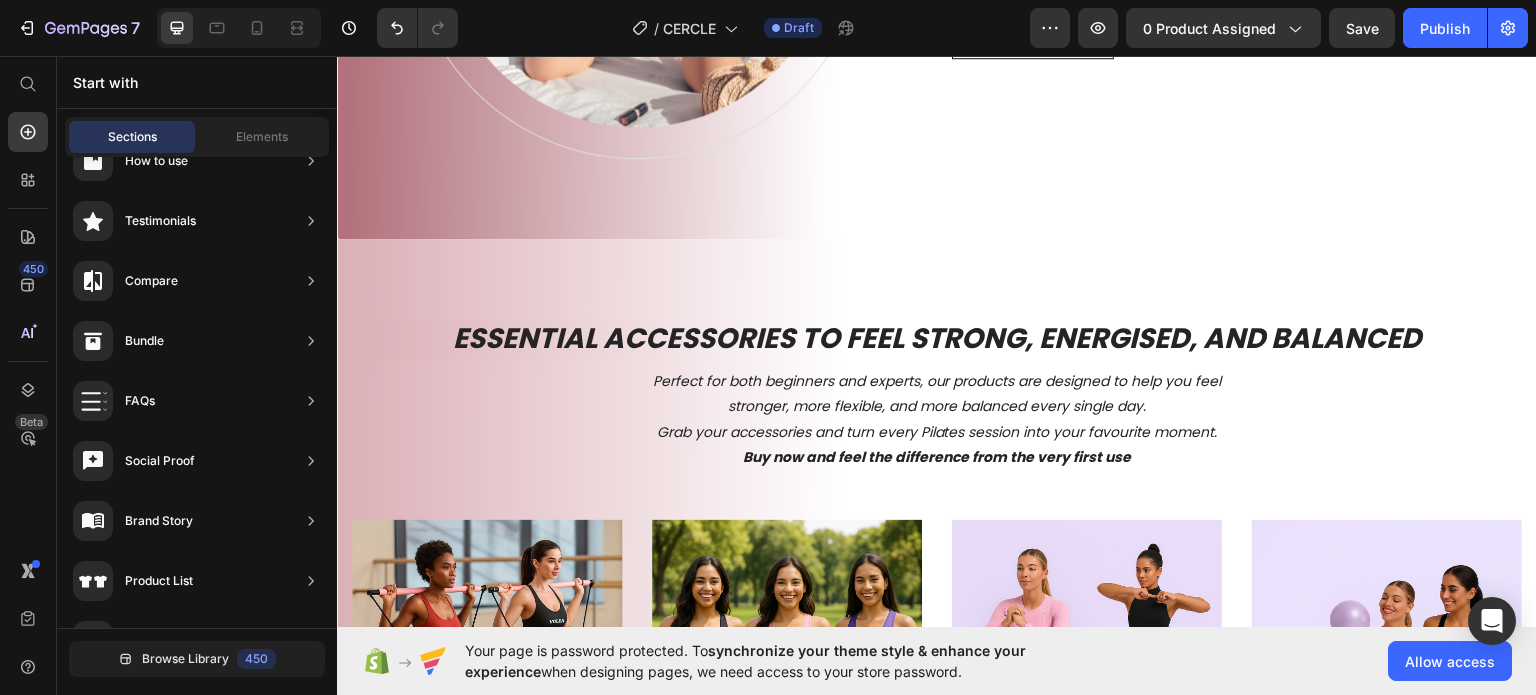 scroll, scrollTop: 1929, scrollLeft: 0, axis: vertical 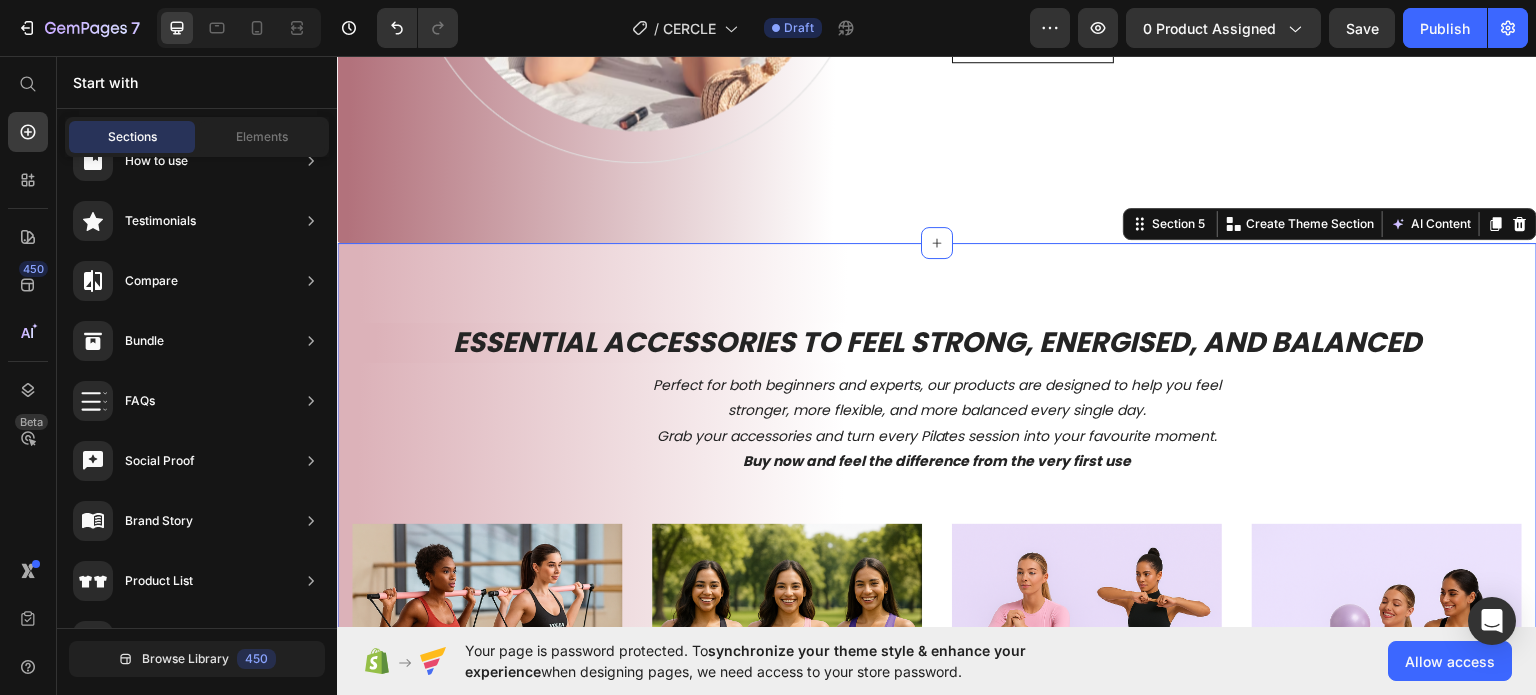 click on "ESSENTIAL ACCESSORIES TO FEEL STRONG, ENERGISED, AND BALANCED Heading Perfect for both beginners and experts, our products are designed to help you feel stronger, more flexible, and more balanced every single day. Grab your accessories and turn every Pilates session into your favourite moment. Buy now and feel the difference from the very first use Text Block Row Image Multifunctional Pilates Bar Product Title Designed to simulate the movements of a Pilates Reformer, this all-in-one tool helps you improve strength, balance, posture, and flexibility — no gym required Text Block €34,90 Product Price Icon Icon Icon Icon Icon Icon List Review Text Block Row Row Product Image Pilates Circle Pro Product Title Challenge your body, transform your core! The Pilates ring is your perfect ally to tone, strengthen, and sculpt with every move Text Block €29,90 Product Price Icon Icon Icon Icon Icon Icon List Review Text Block Row Row Product Image Resistance Band Set 3 Levels Product Title Text Block €24,90 Icon" at bounding box center [937, 722] 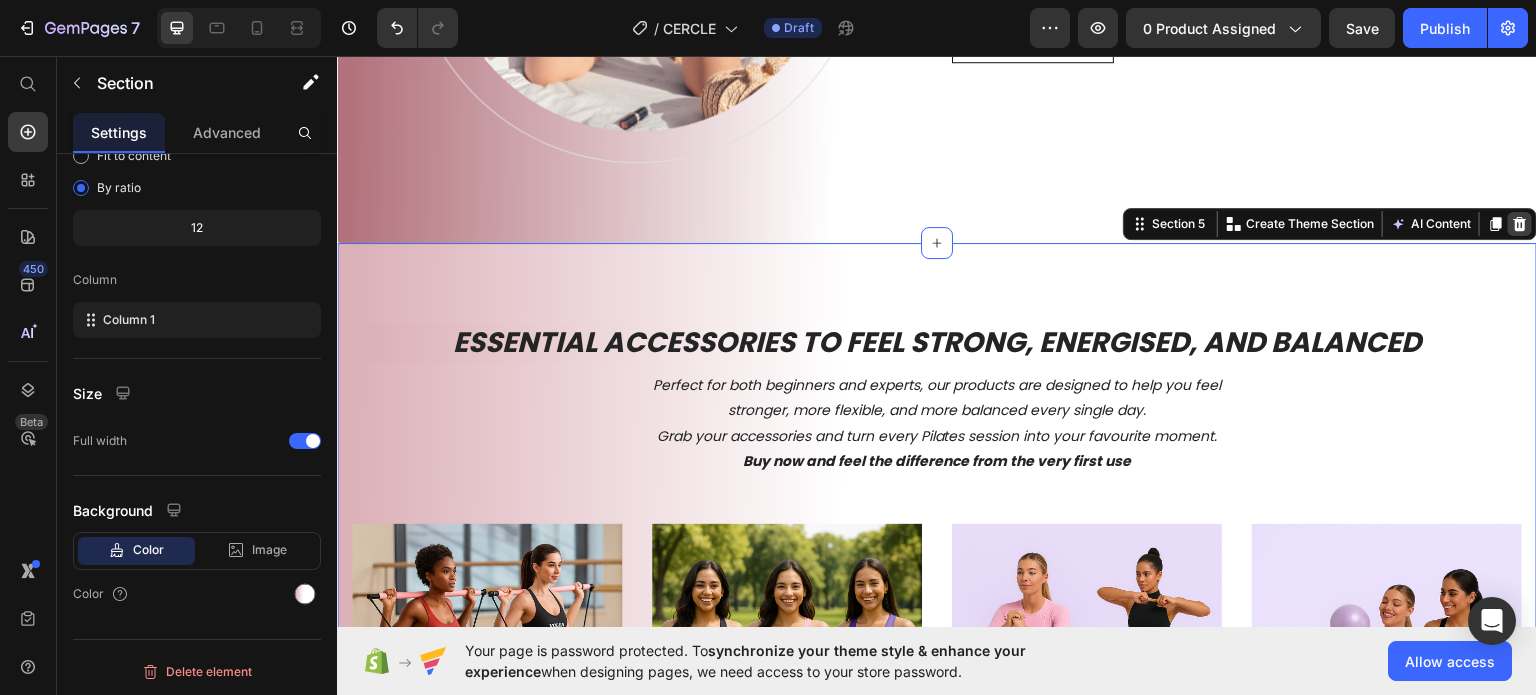 click 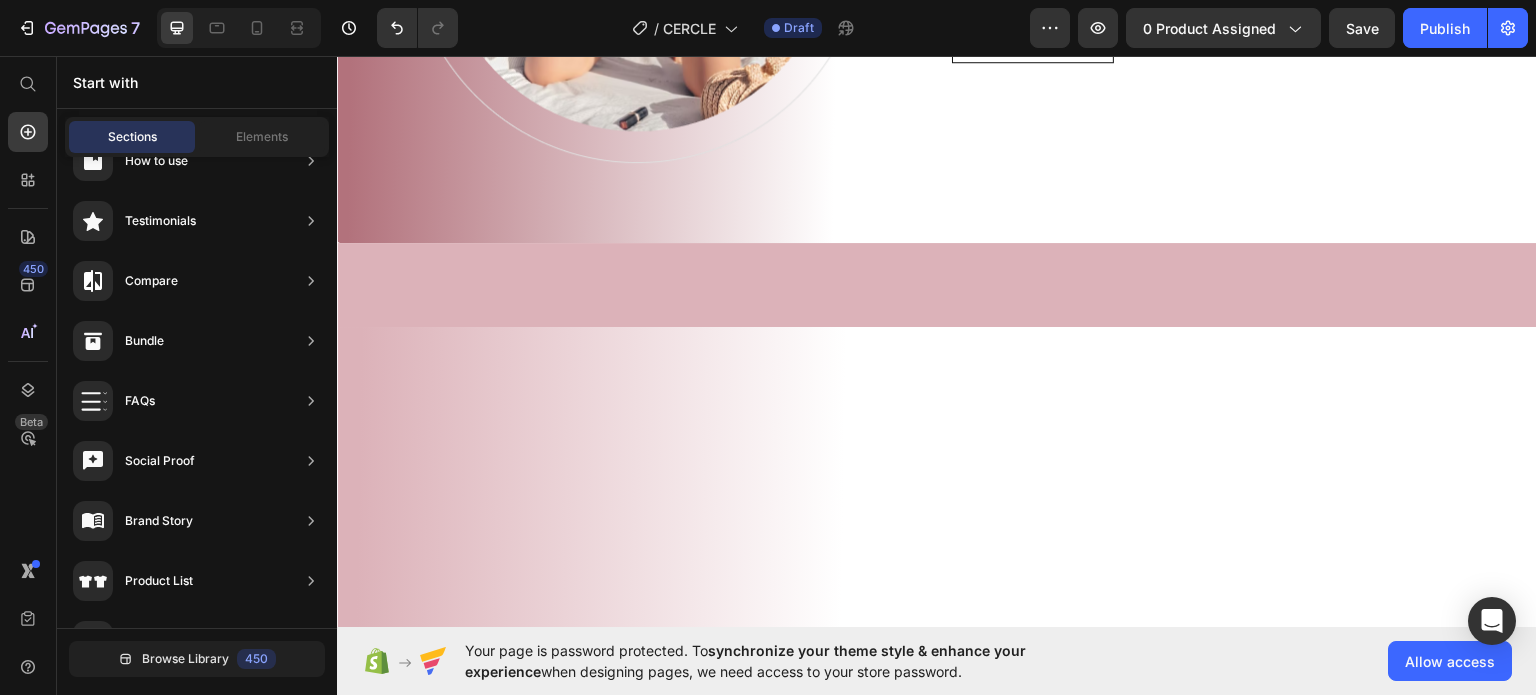 click at bounding box center [937, 284] 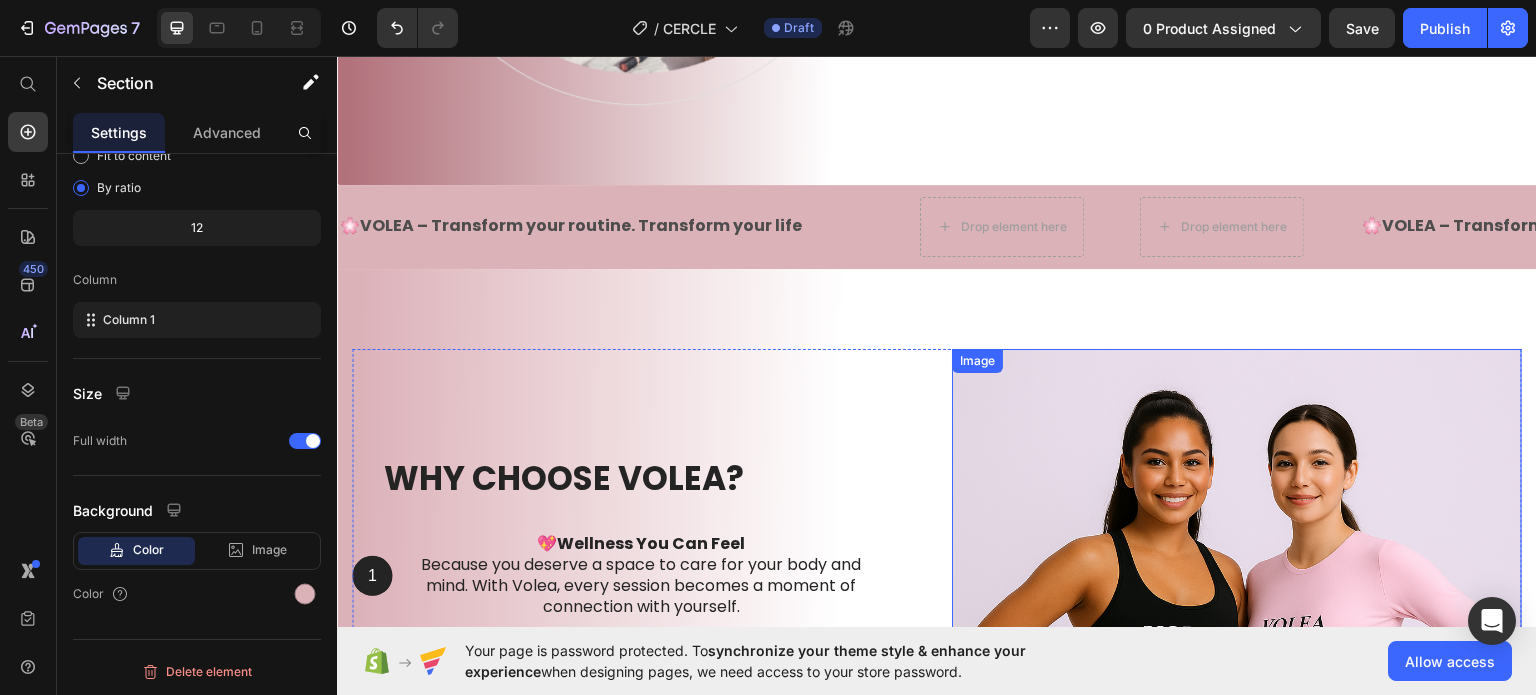 scroll, scrollTop: 1902, scrollLeft: 0, axis: vertical 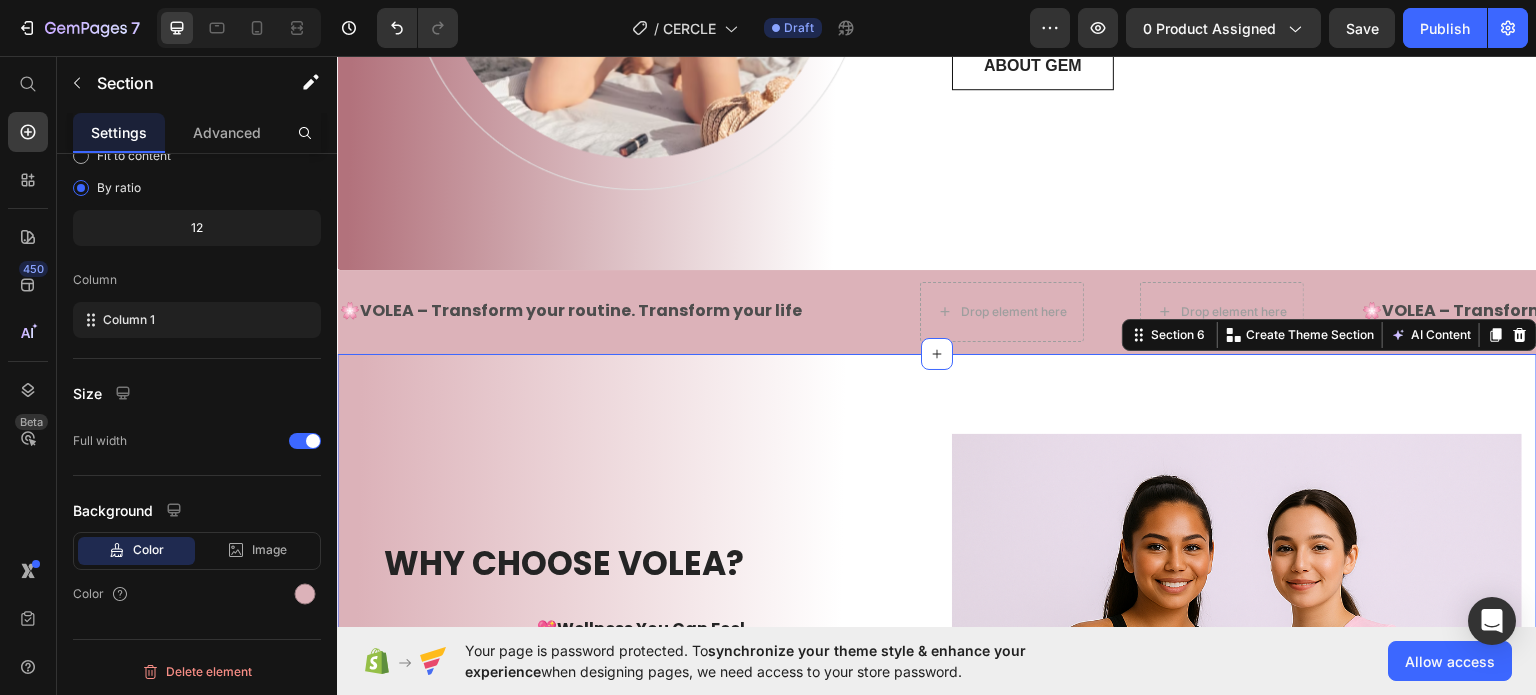 click on "Why Choose VOLEA? Heading 1 Text Block Hero Banner 💖  Wellness You Can Feel Because you deserve a space to care for your body and mind. With Volea, every session becomes a moment of connection with yourself. Text Block Row 2 Text Block Hero Banner 💜  Results That Transform It’s not just exercise. It’s your chance to strengthen your posture, tone your body, and discover everything you’re capable of achieving. Text Block Row 3 Text Block Hero Banner 💙  Comfort Without Limits Train at home, at your own pace, and on your own schedule. Your personal Pilates studio — always ready for you. Text Block Row Row Image Row Section 6   You can create reusable sections Create Theme Section AI Content Write with GemAI What would you like to describe here? Tone and Voice Persuasive Product VOLEA FITNESS PACK Show more Generate" at bounding box center (937, 718) 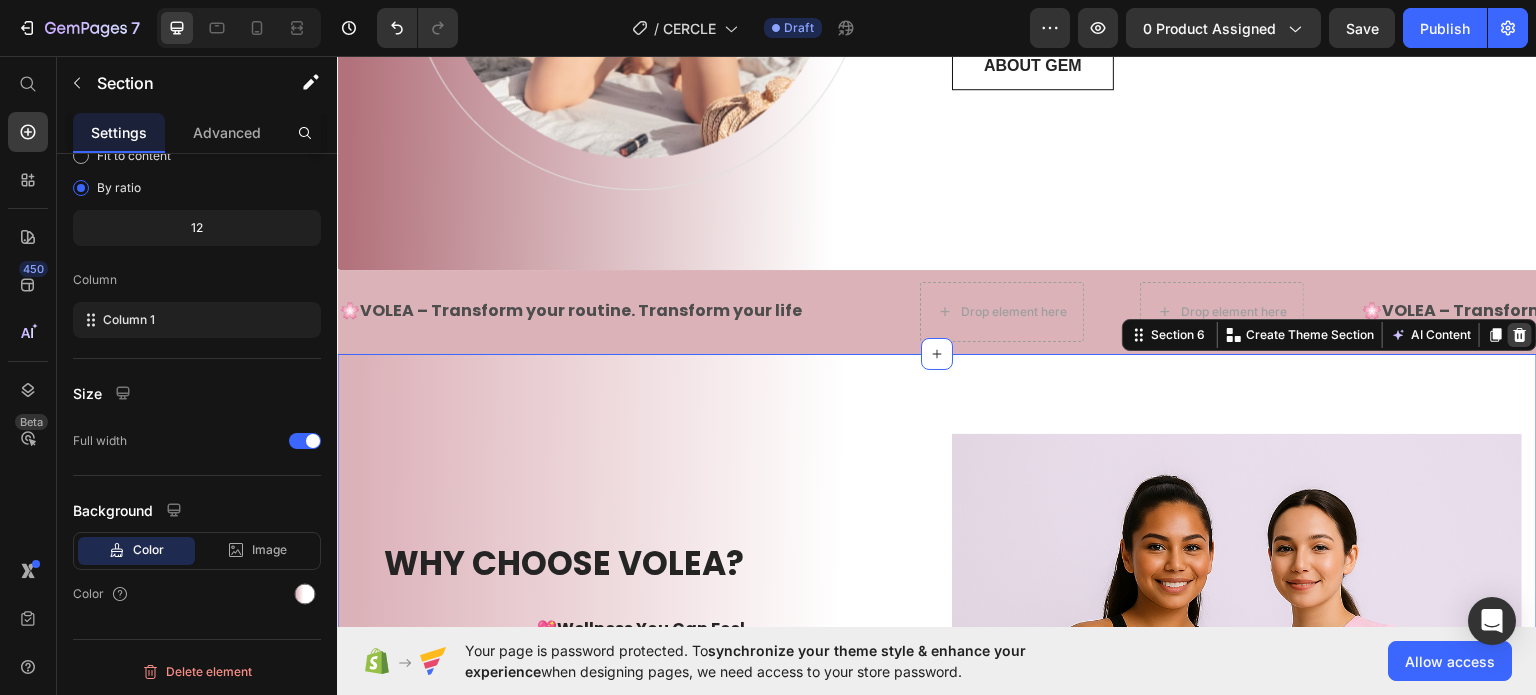 click 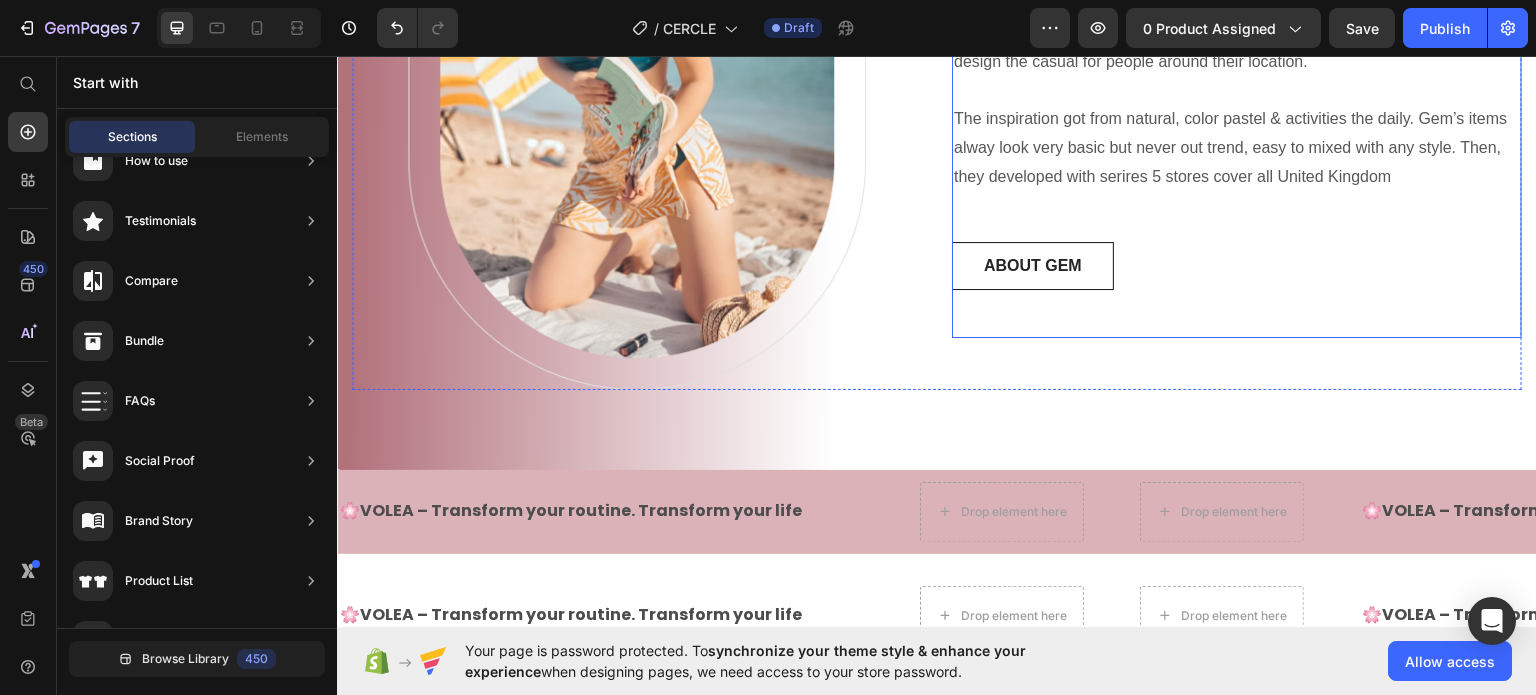 scroll, scrollTop: 1802, scrollLeft: 0, axis: vertical 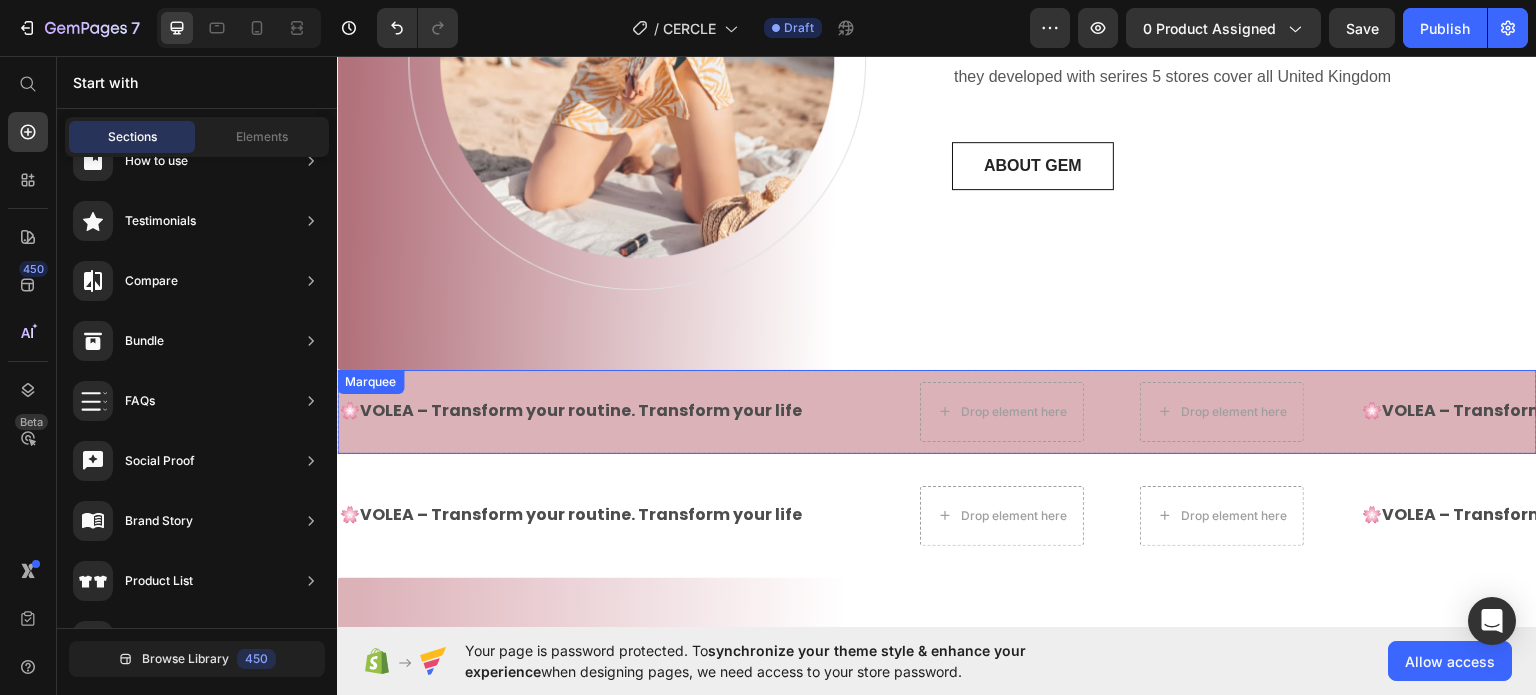 click on "🌸  VOLEA – Transform your routine. Transform your life Text Text
Drop element here
Drop element here" at bounding box center [849, 411] 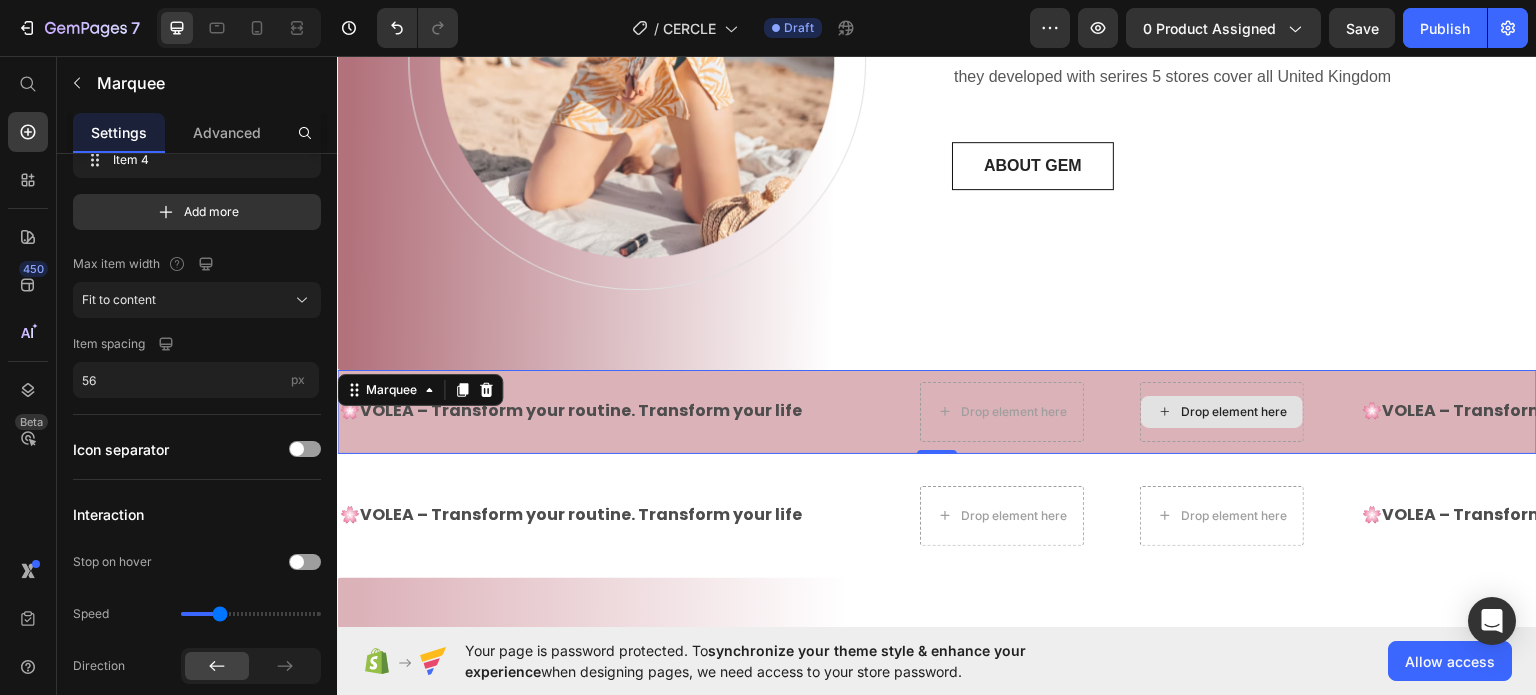 scroll, scrollTop: 0, scrollLeft: 0, axis: both 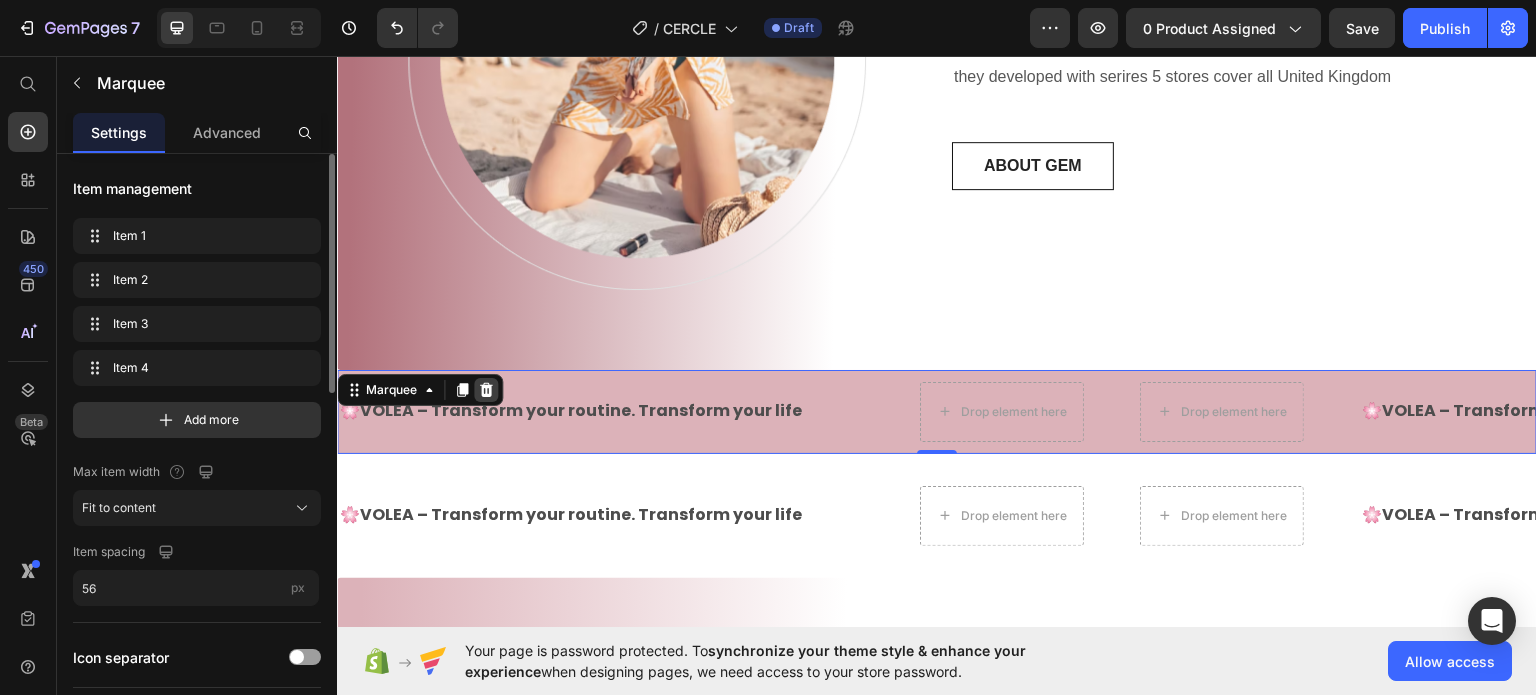 click at bounding box center [486, 389] 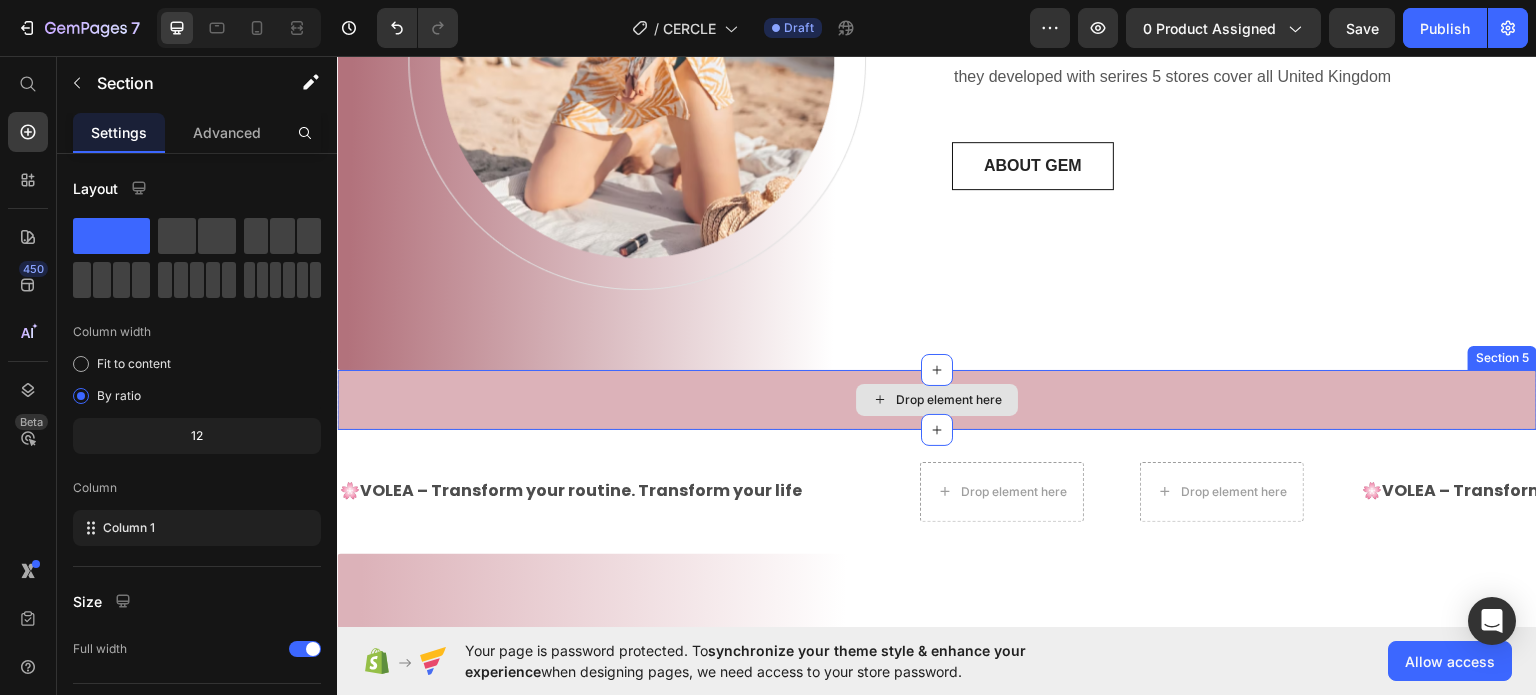 click on "Drop element here" at bounding box center (937, 399) 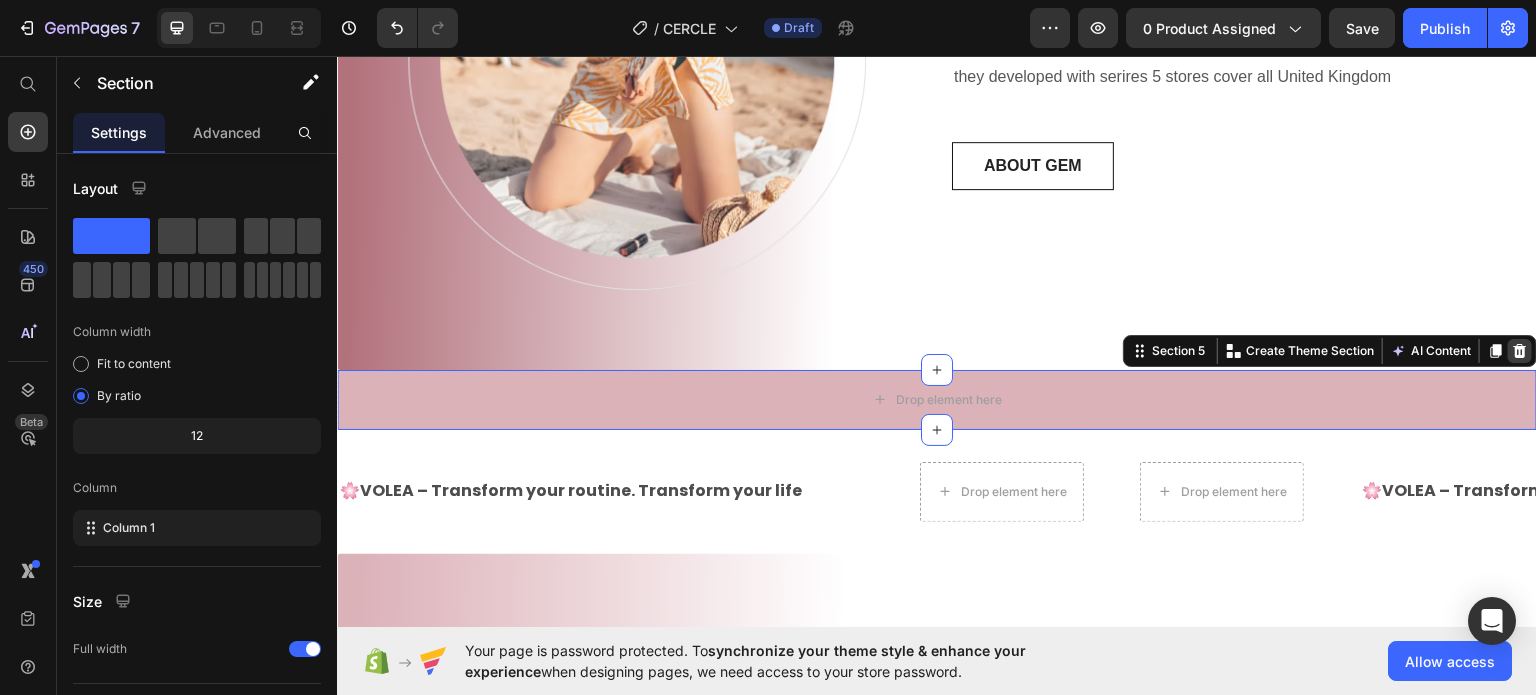 click at bounding box center (1520, 350) 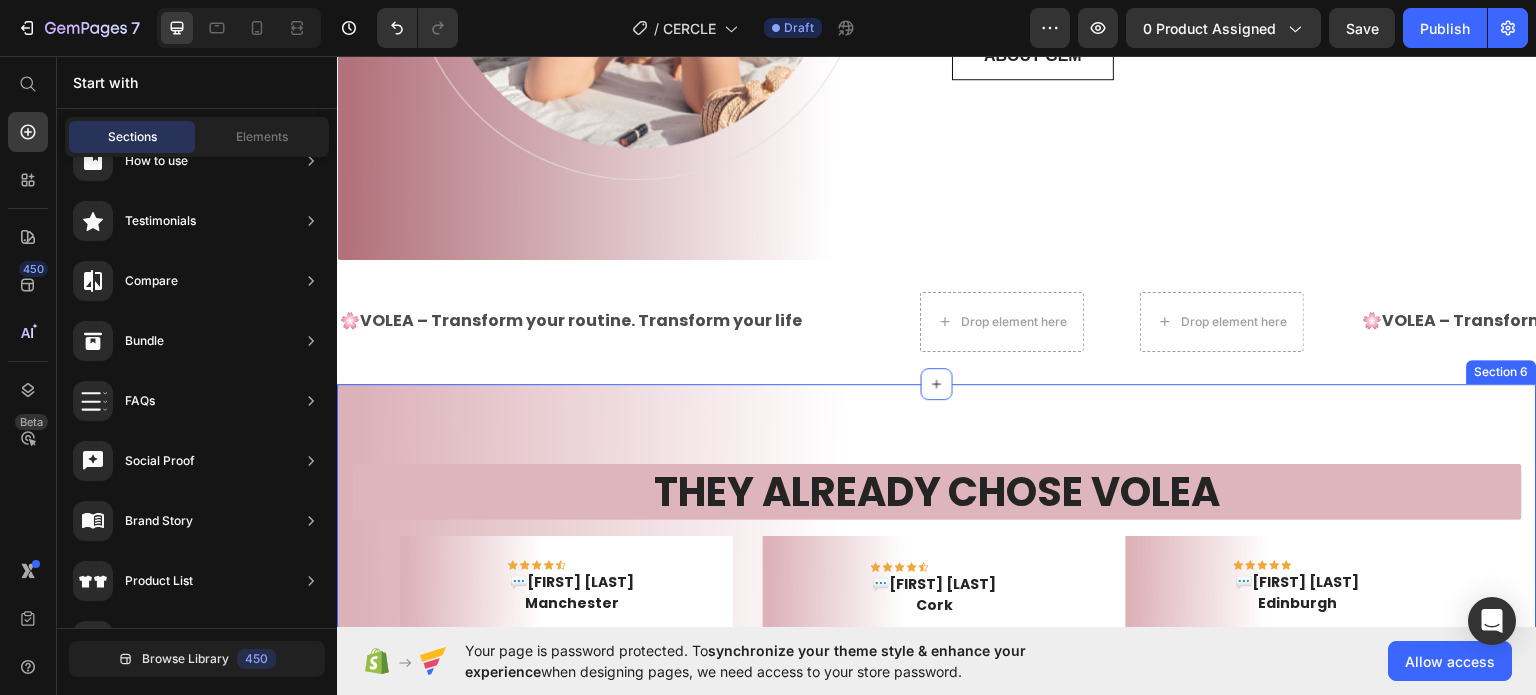 scroll, scrollTop: 2102, scrollLeft: 0, axis: vertical 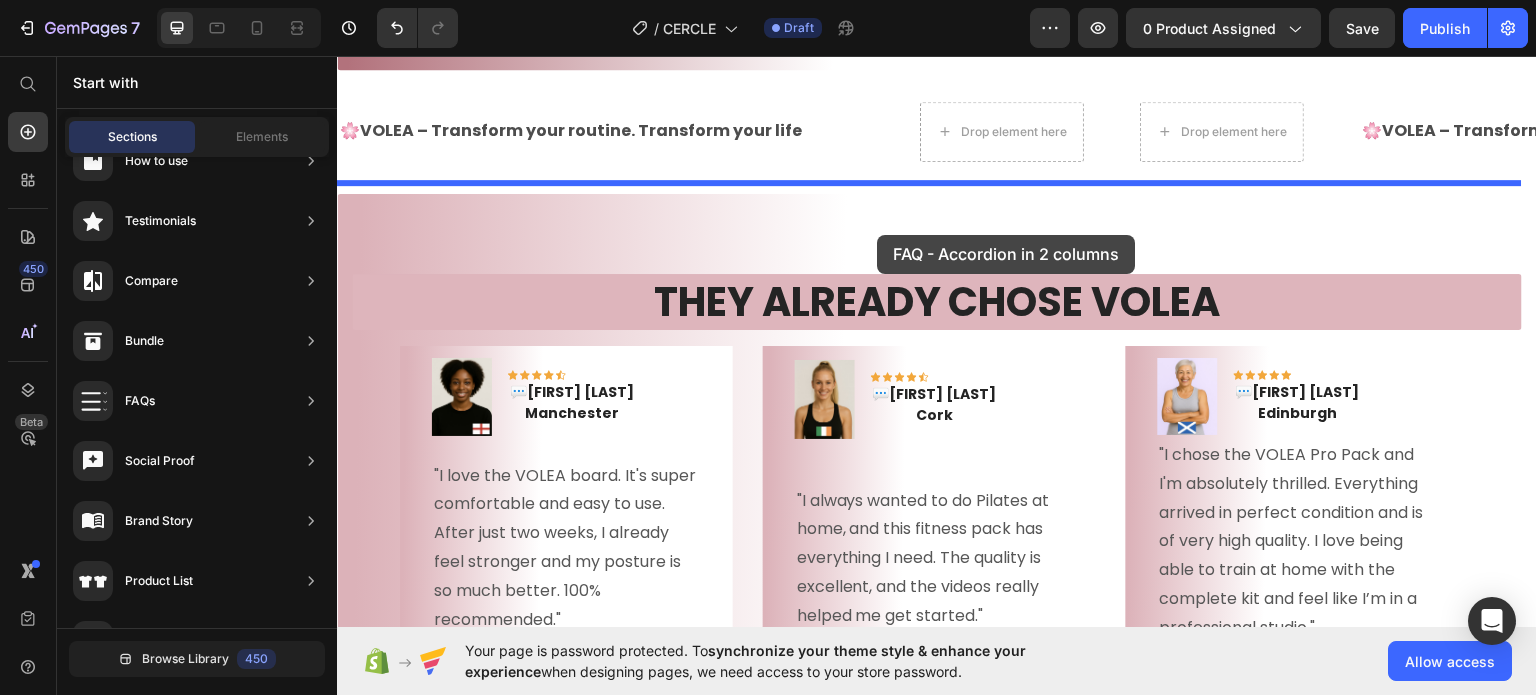 drag, startPoint x: 841, startPoint y: 484, endPoint x: 877, endPoint y: 234, distance: 252.5787 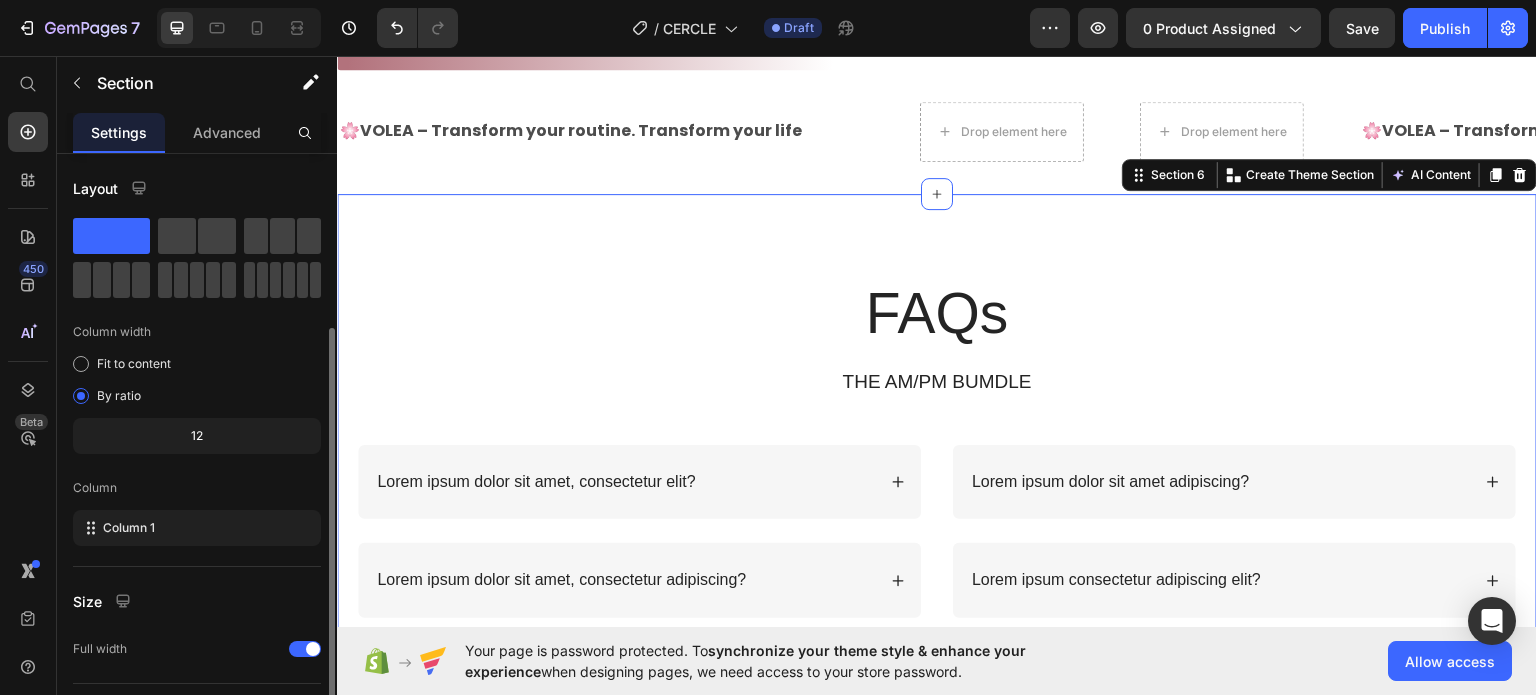 scroll, scrollTop: 208, scrollLeft: 0, axis: vertical 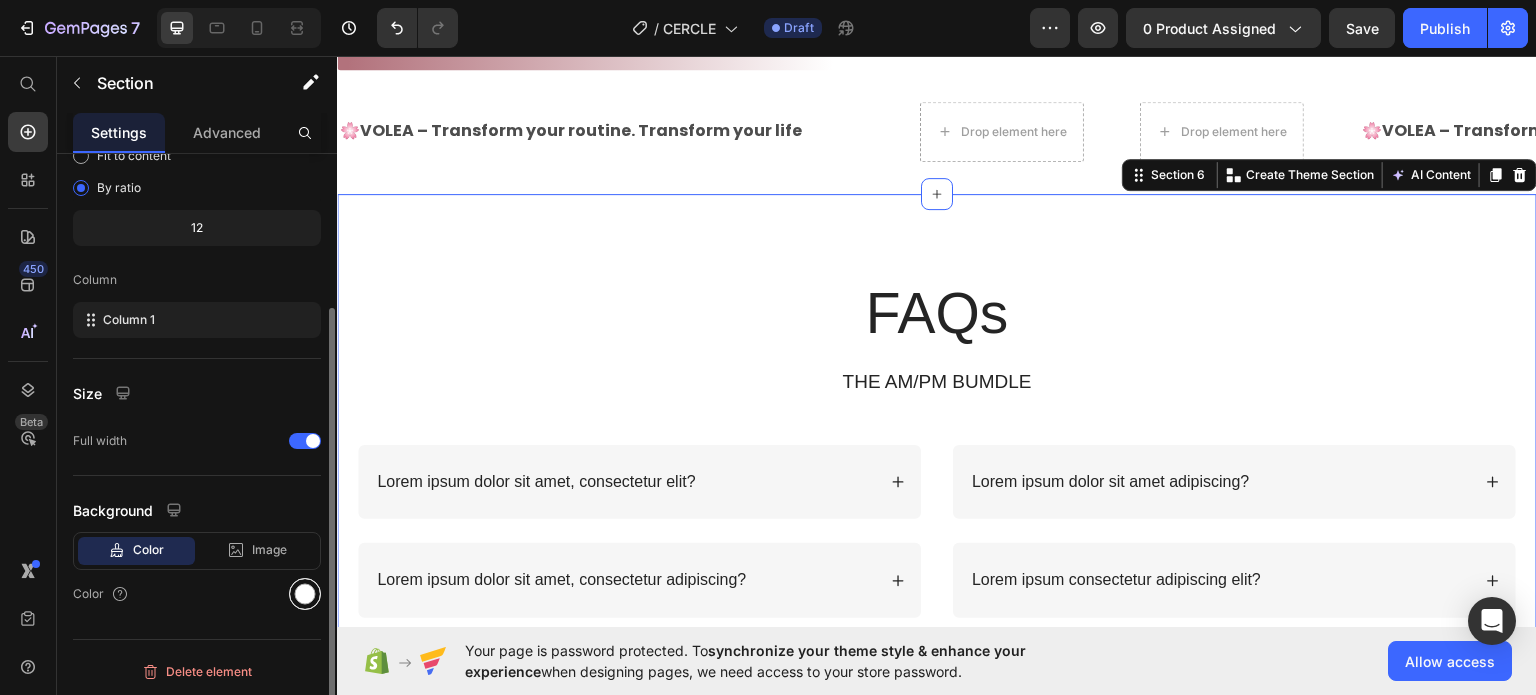 click at bounding box center (305, 594) 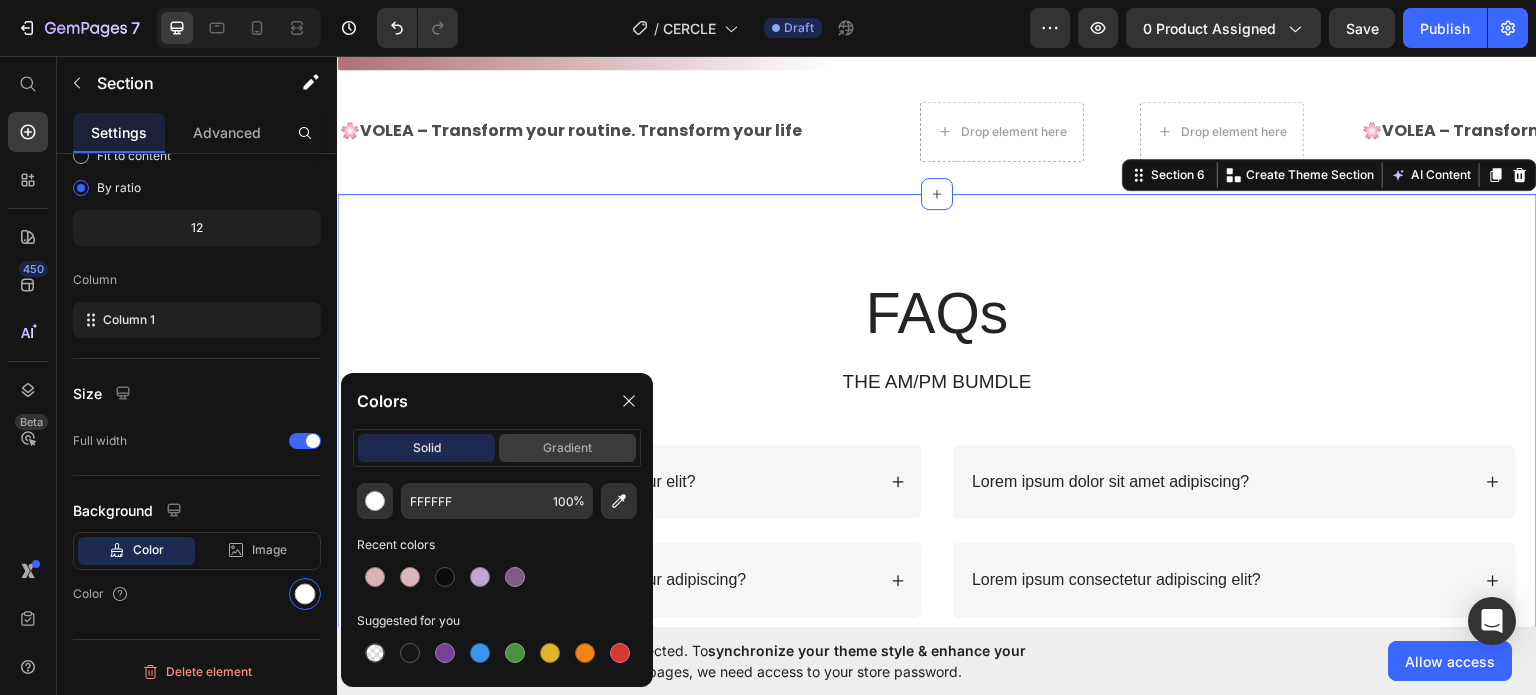click on "gradient" 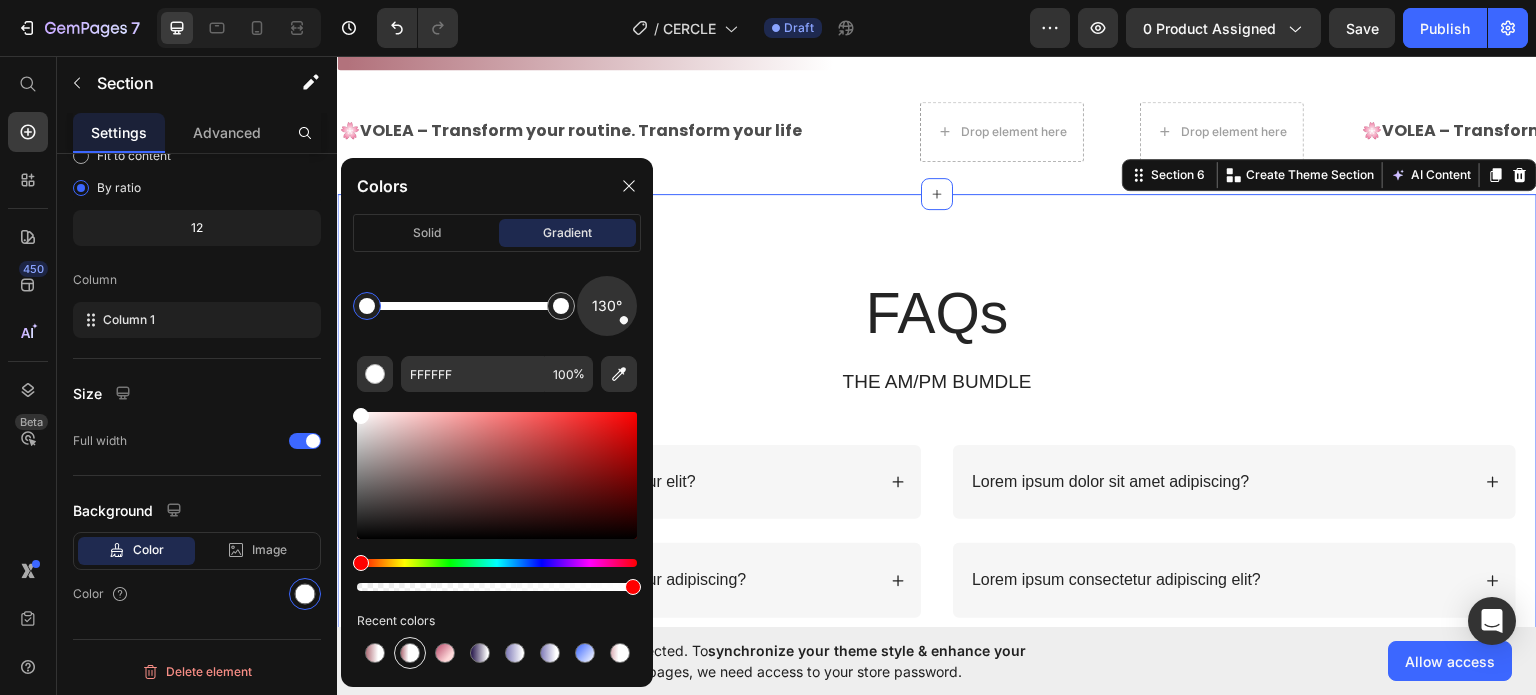 click at bounding box center (410, 653) 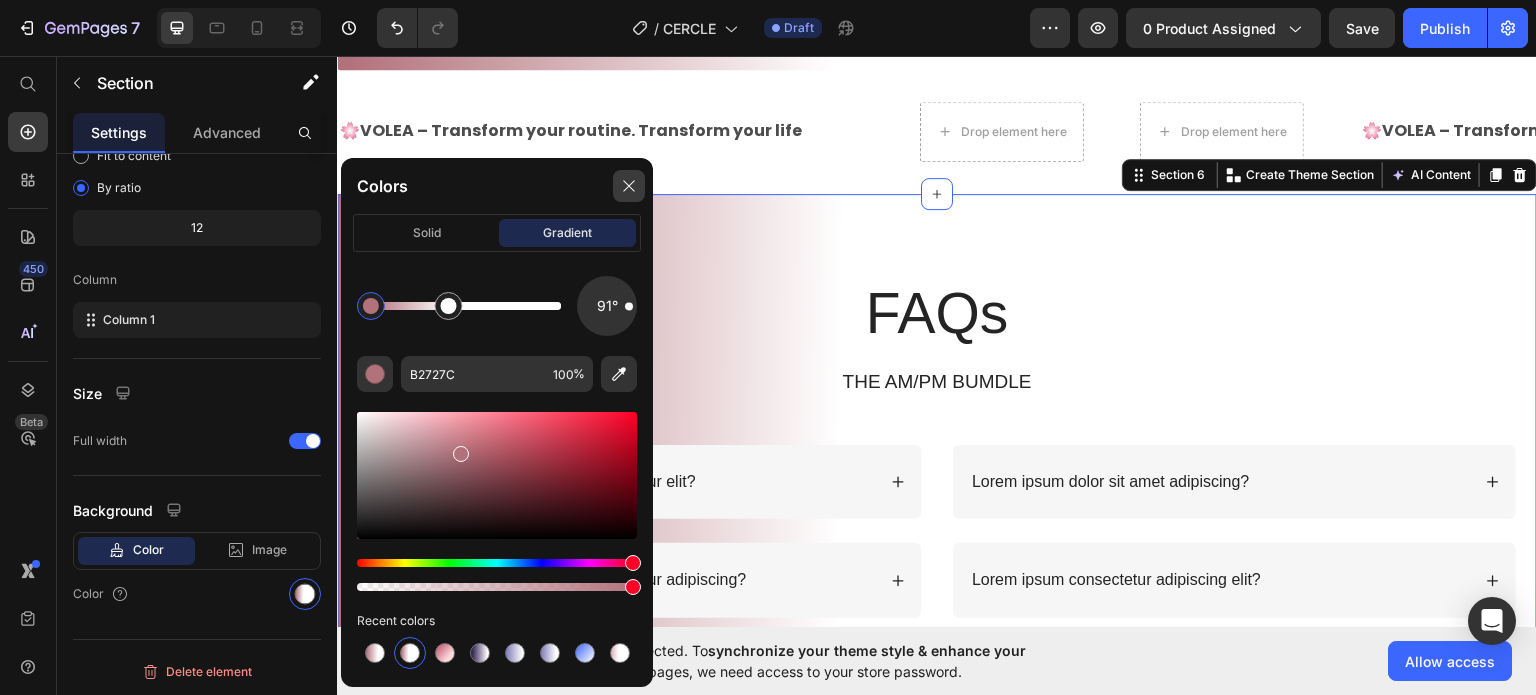 click 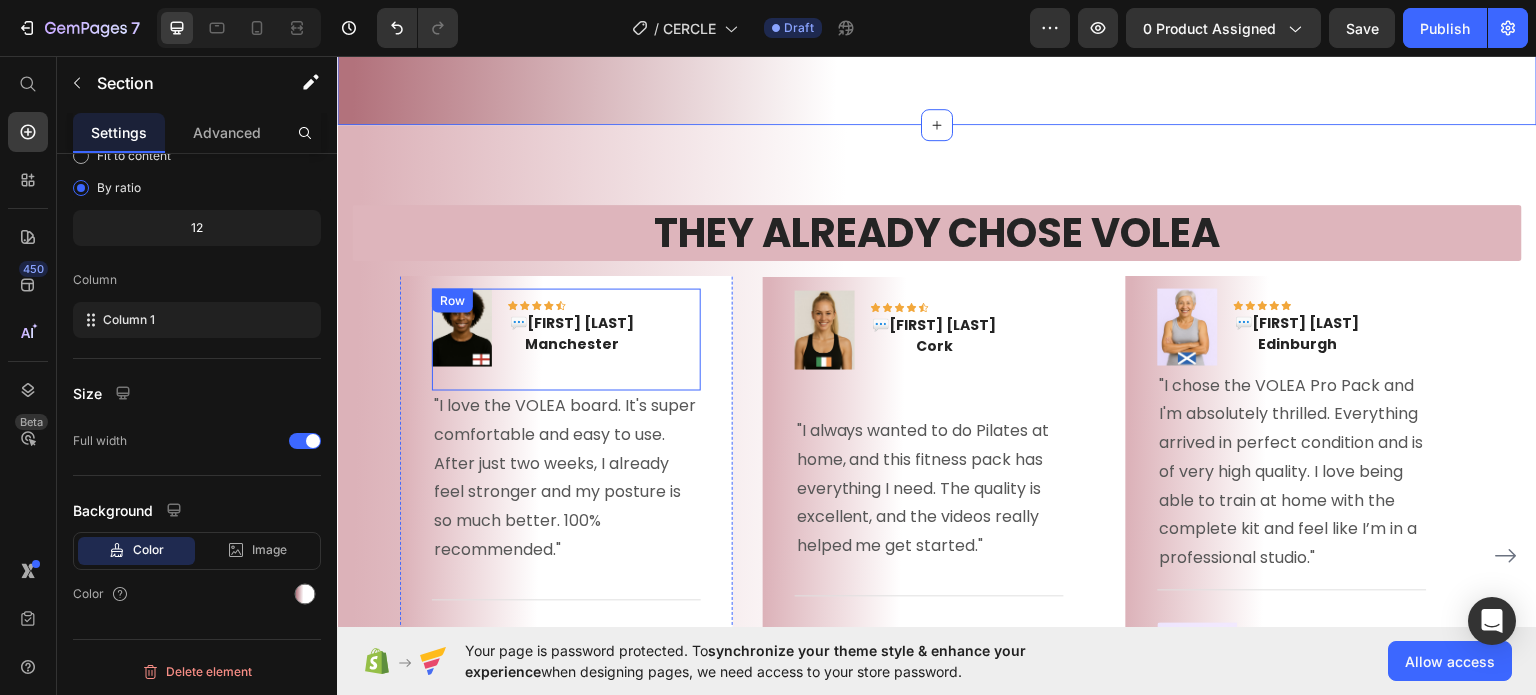 scroll, scrollTop: 2702, scrollLeft: 0, axis: vertical 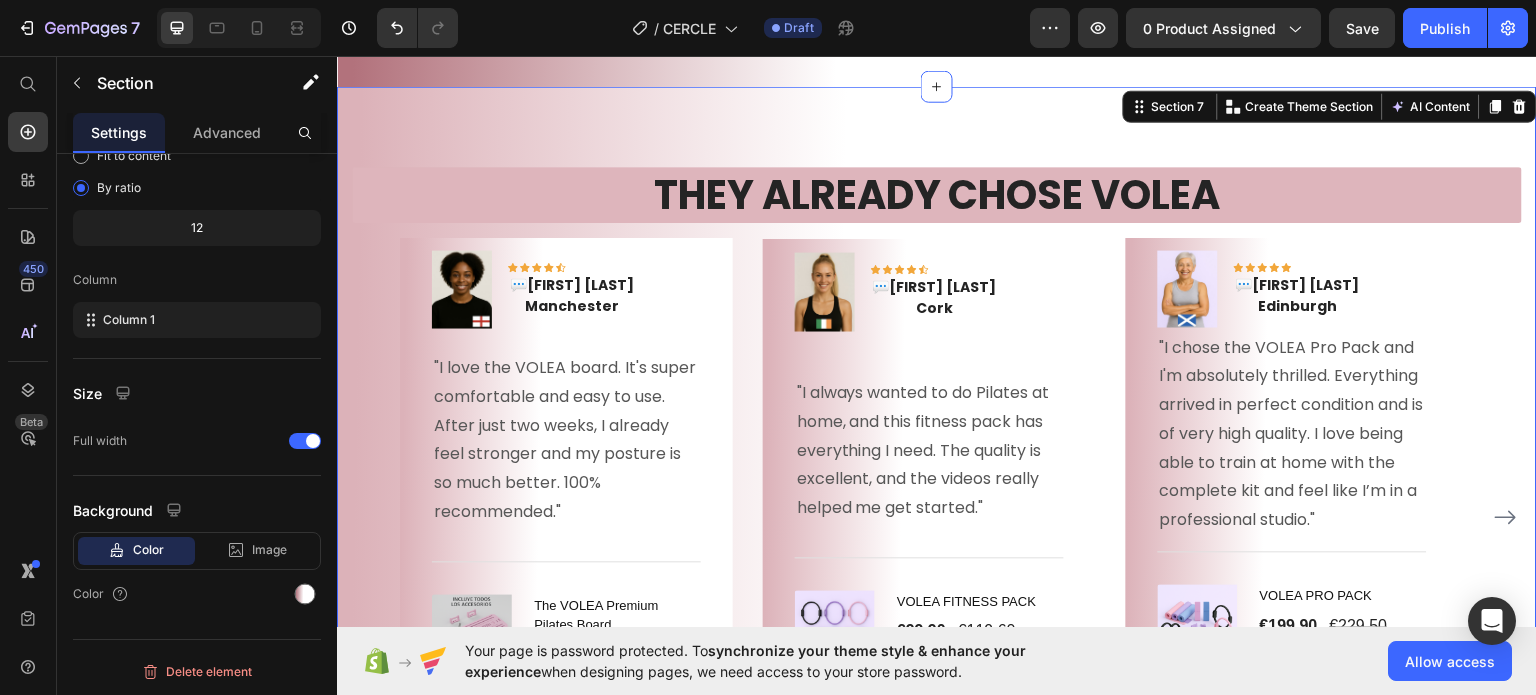 click on "THEY ALREADY CHOSE VOLEA Heading
Image
Icon
Icon
Icon
Icon
Icon Row 💬  [FIRST] [LAST]  [CITY] Text block Row "I love the VOLEA board. It's super comfortable and easy to use. After just two weeks, I already feel stronger and my posture is so much better. 100% recommended." Text block                Title Line (P) Images & Gallery The VOLEA Premium Pilates Board (P) Title €109,90 (P) Price €159,90 (P) Price Row BUY NOW (P) Cart Button Product Row Image
Icon
Icon
Icon
Icon
Icon Row 💬  [FIRST] [LAST]  [CITY] Text block Row "I always wanted to do Pilates at home, and this fitness pack has everything I need. The quality is excellent, and the videos really helped me get started." Text block                Title Line (P) Images & Gallery VOLEA FITNESS PACK (P) Title €99,90 (P) Price €119,60 (P) Price Row BUY NOW Product Row" at bounding box center (937, 494) 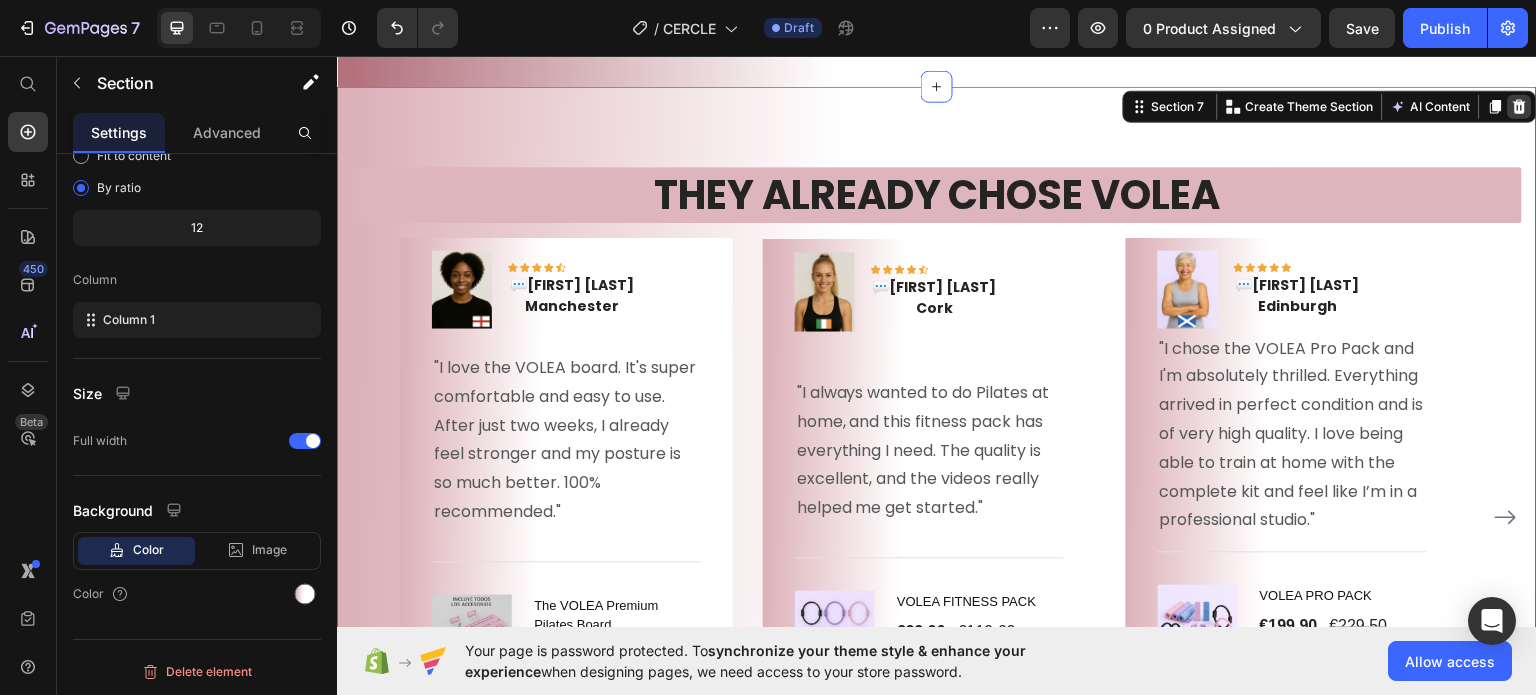 click 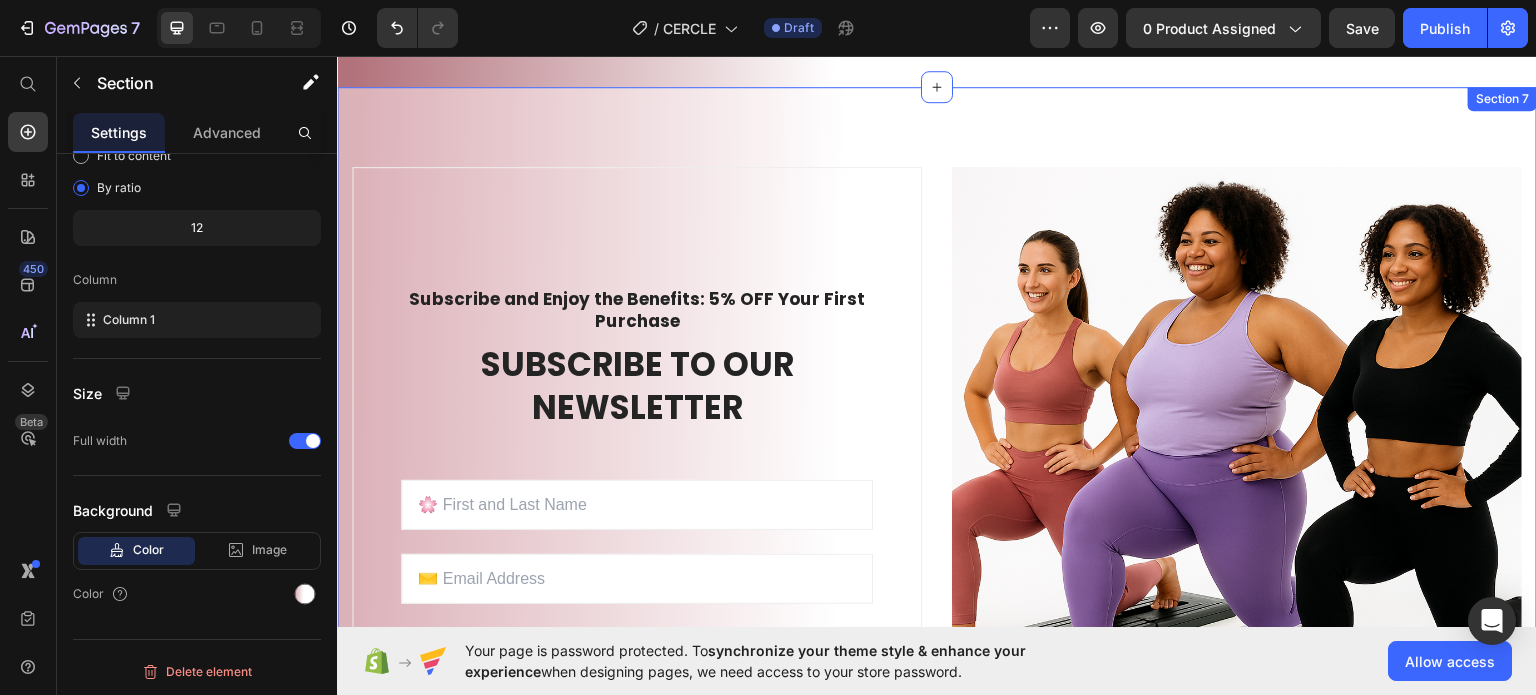 click on "Subscribe and Enjoy the Benefits: 5% OFF Your First Purchase Text block SUBSCRIBE TO OUR NEWSLETTER Heading Sign up to be the first to hear about exclusive deals, special offers and upcoming collections Text block Row Email Field Email Field ENTER Submit Button Row Newsletter Row Image Row Section 7" at bounding box center (937, 492) 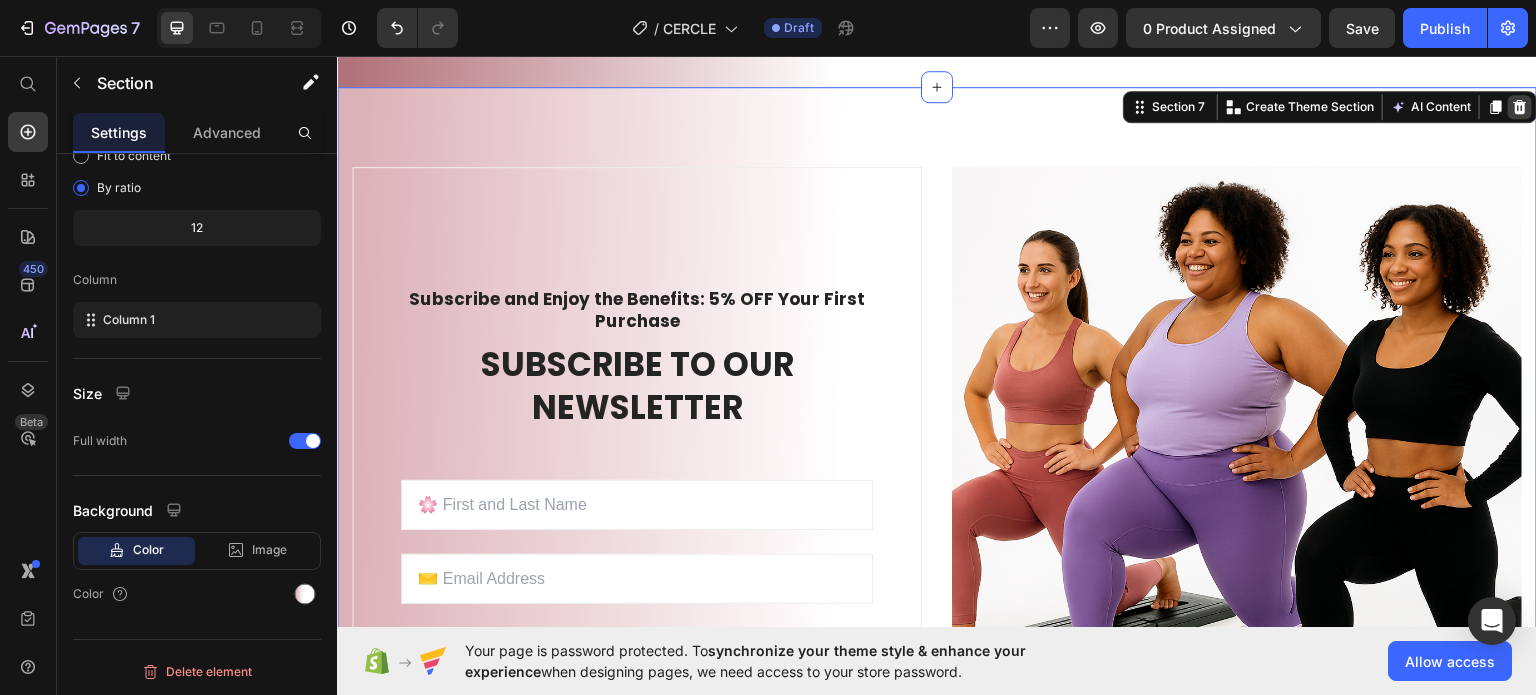 click 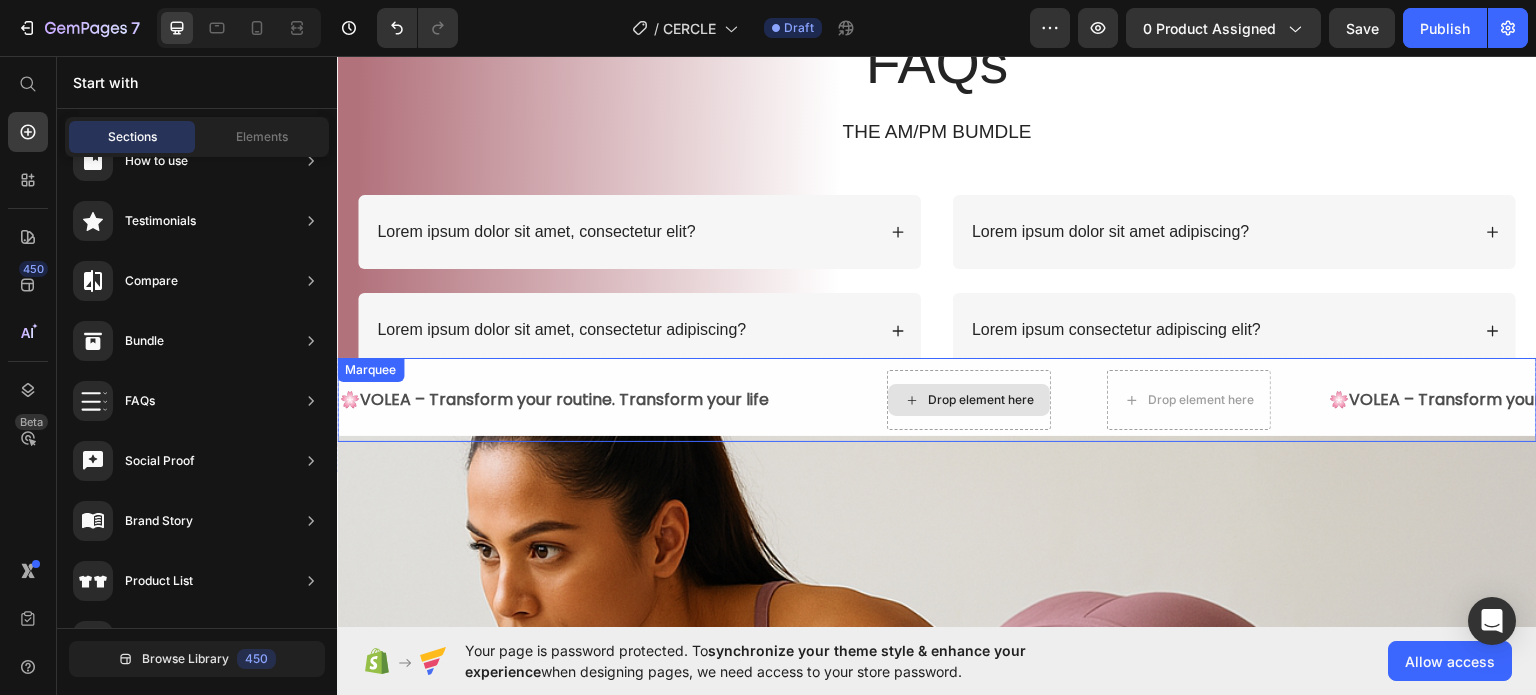 scroll, scrollTop: 2310, scrollLeft: 0, axis: vertical 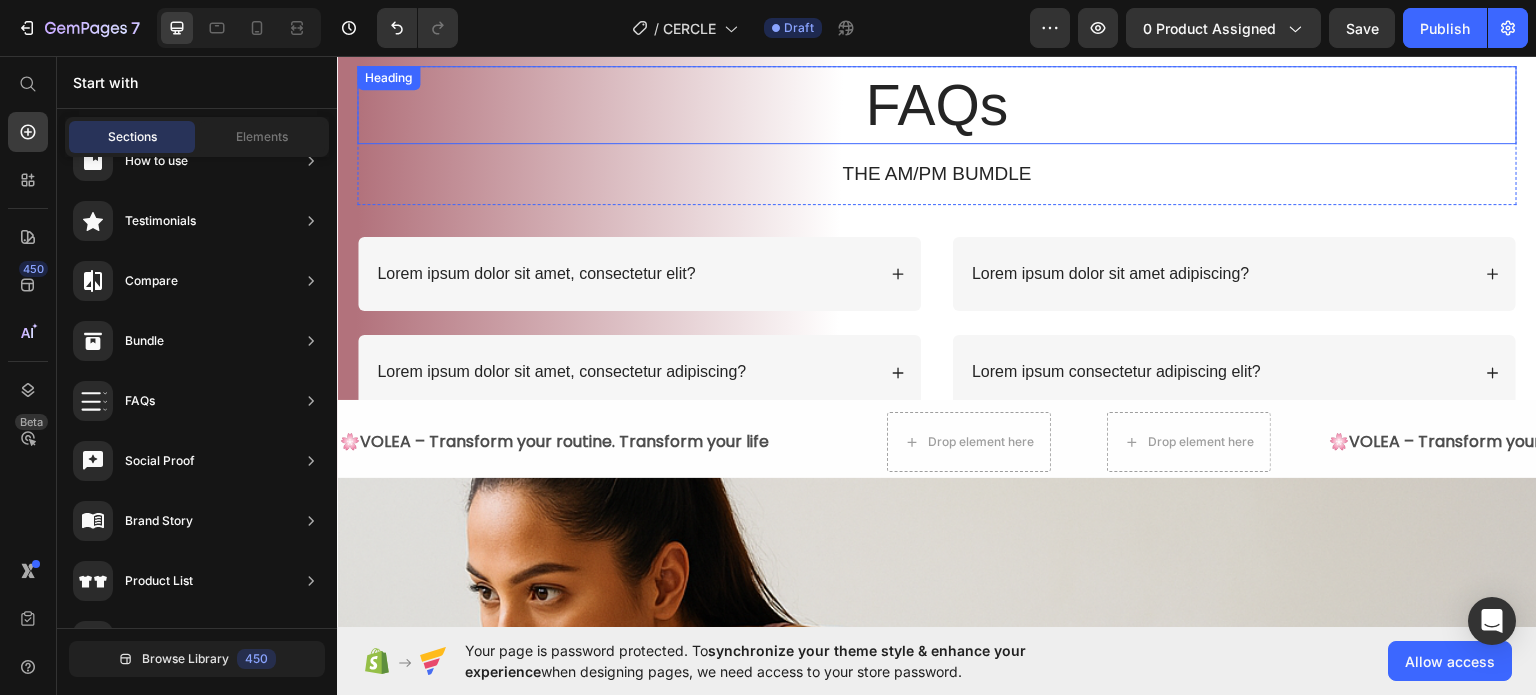 click on "FAQs" at bounding box center [937, 104] 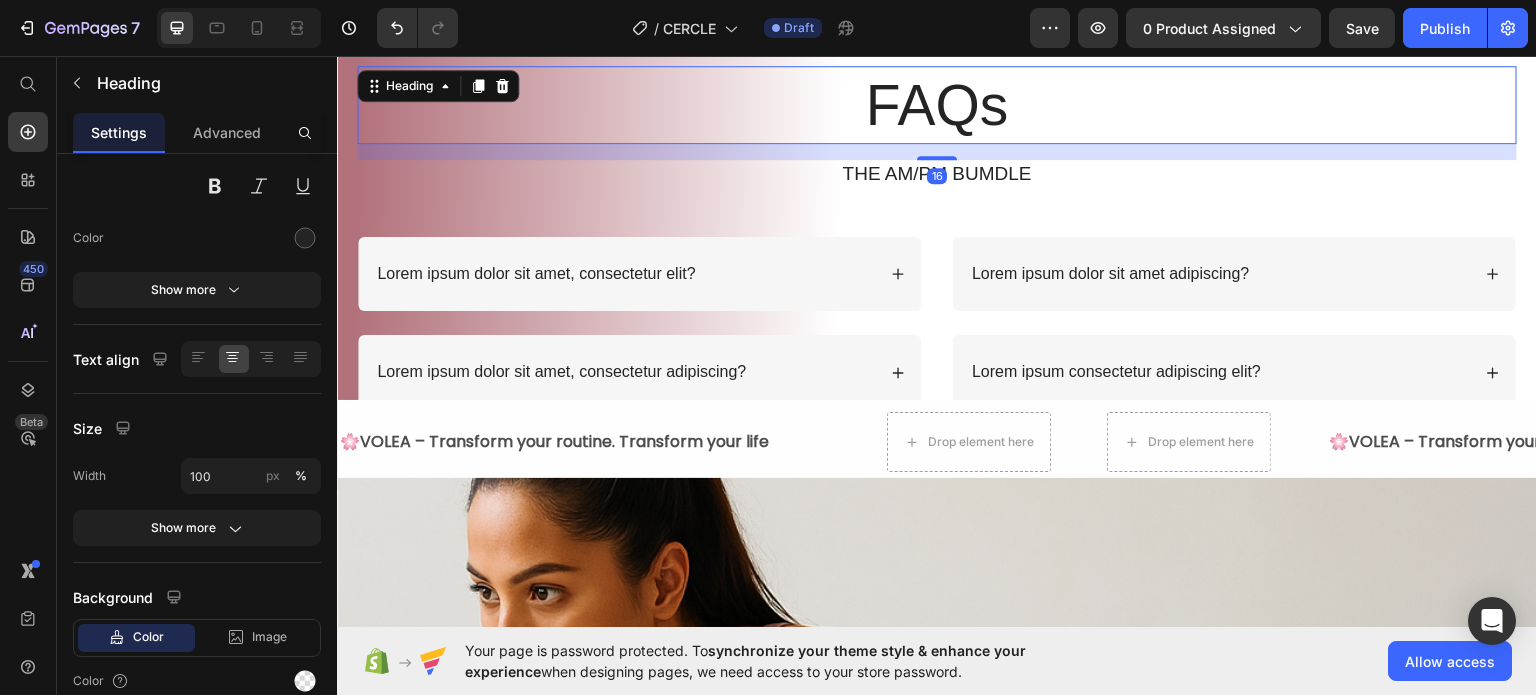 scroll, scrollTop: 0, scrollLeft: 0, axis: both 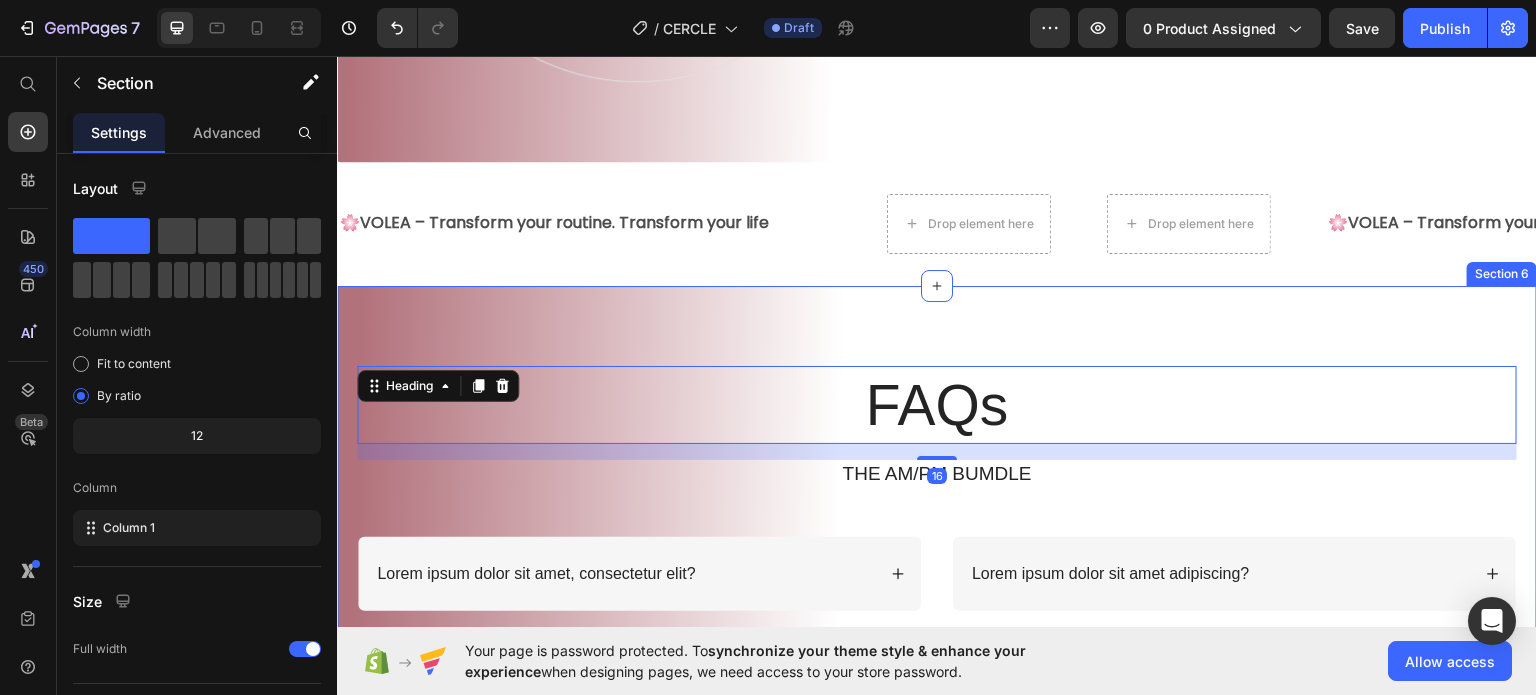 click on "FAQs Heading   16 THE AM/PM BUMDLE Text Block Row
Lorem ipsum dolor sit amet, consectetur elit?
Lorem ipsum dolor sit amet, consectetur adipiscing? Accordion
Lorem ipsum dolor sit amet adipiscing?
Lorem ipsum consectetur adipiscing elit? Accordion Row Section 6" at bounding box center [937, 537] 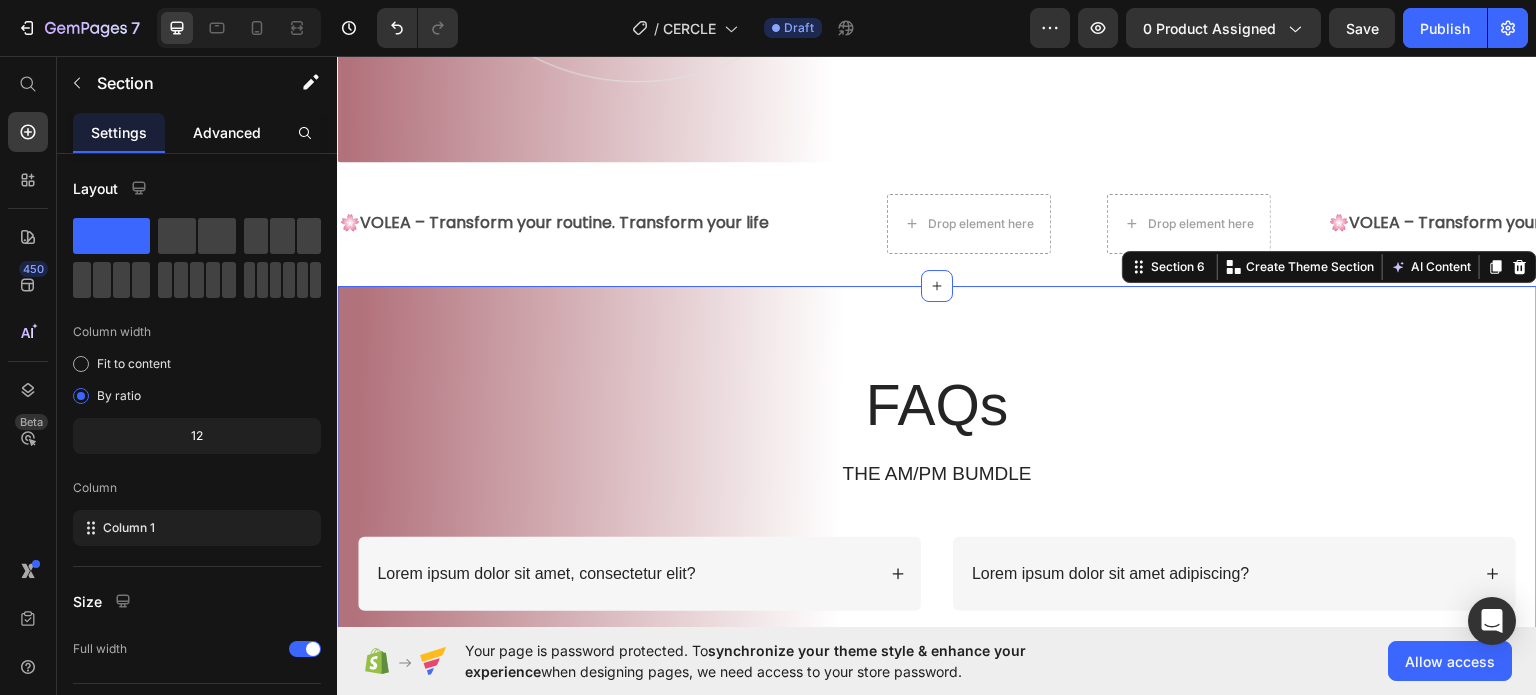 click on "Advanced" at bounding box center [227, 132] 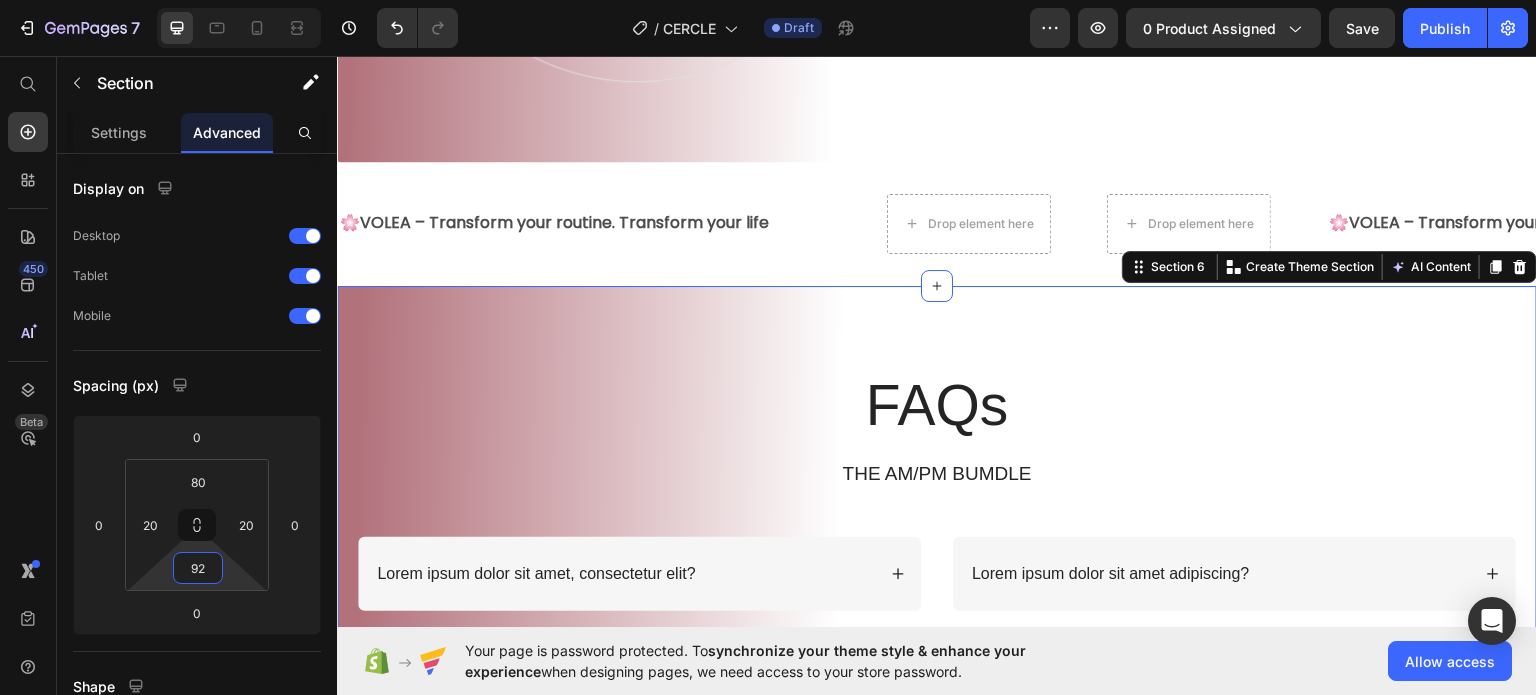 drag, startPoint x: 202, startPoint y: 540, endPoint x: 199, endPoint y: 518, distance: 22.203604 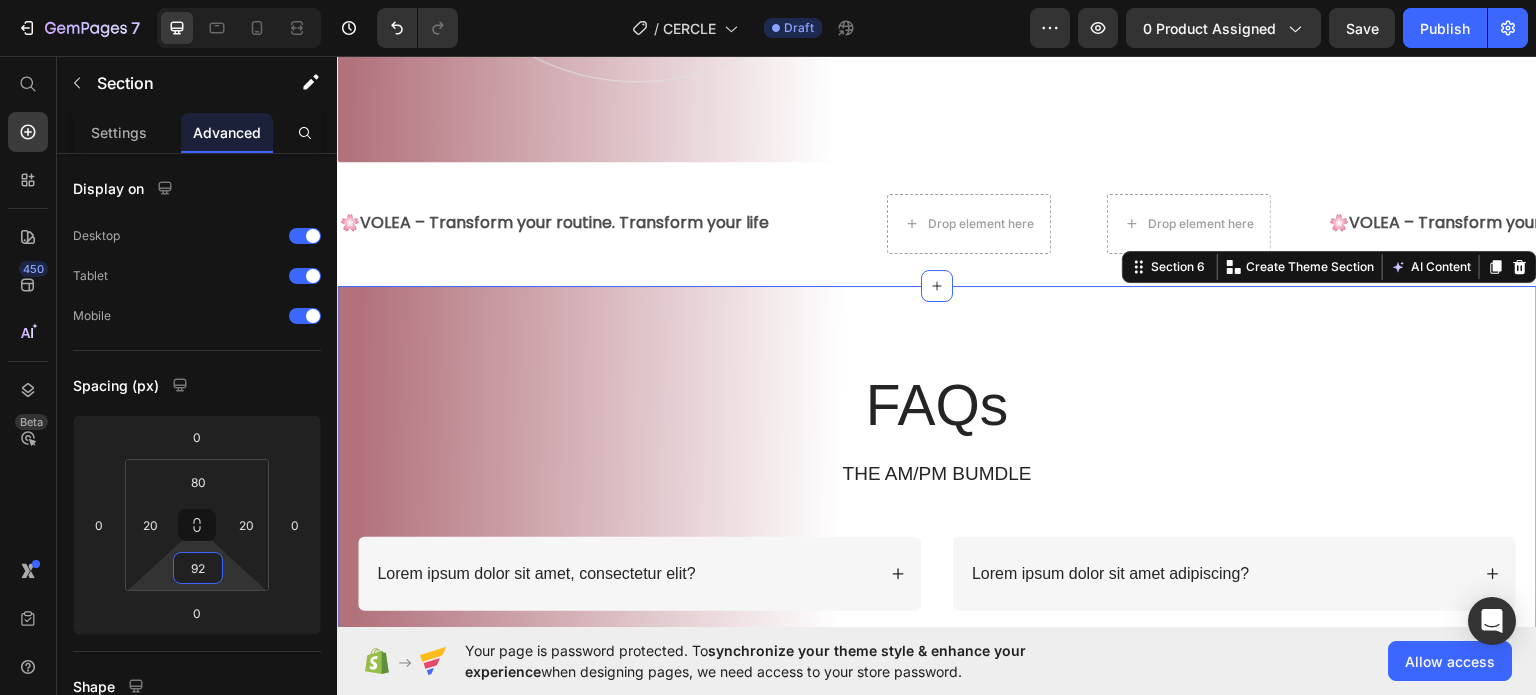 click on "7   /  CERCLE Draft Preview 0 product assigned  Save   Publish  450 Beta Start with Sections Elements Hero Section Product Detail Brands Trusted Badges Guarantee Product Breakdown How to use Testimonials Compare Bundle FAQs Social Proof Brand Story Product List Collection Blog List Contact Sticky Add to Cart Custom Footer Browse Library 450 Layout
Row
Row
Row
Row Text
Heading
Text Block Button
Button
Button
Sticky Back to top Media
Image
Image" at bounding box center (768, 0) 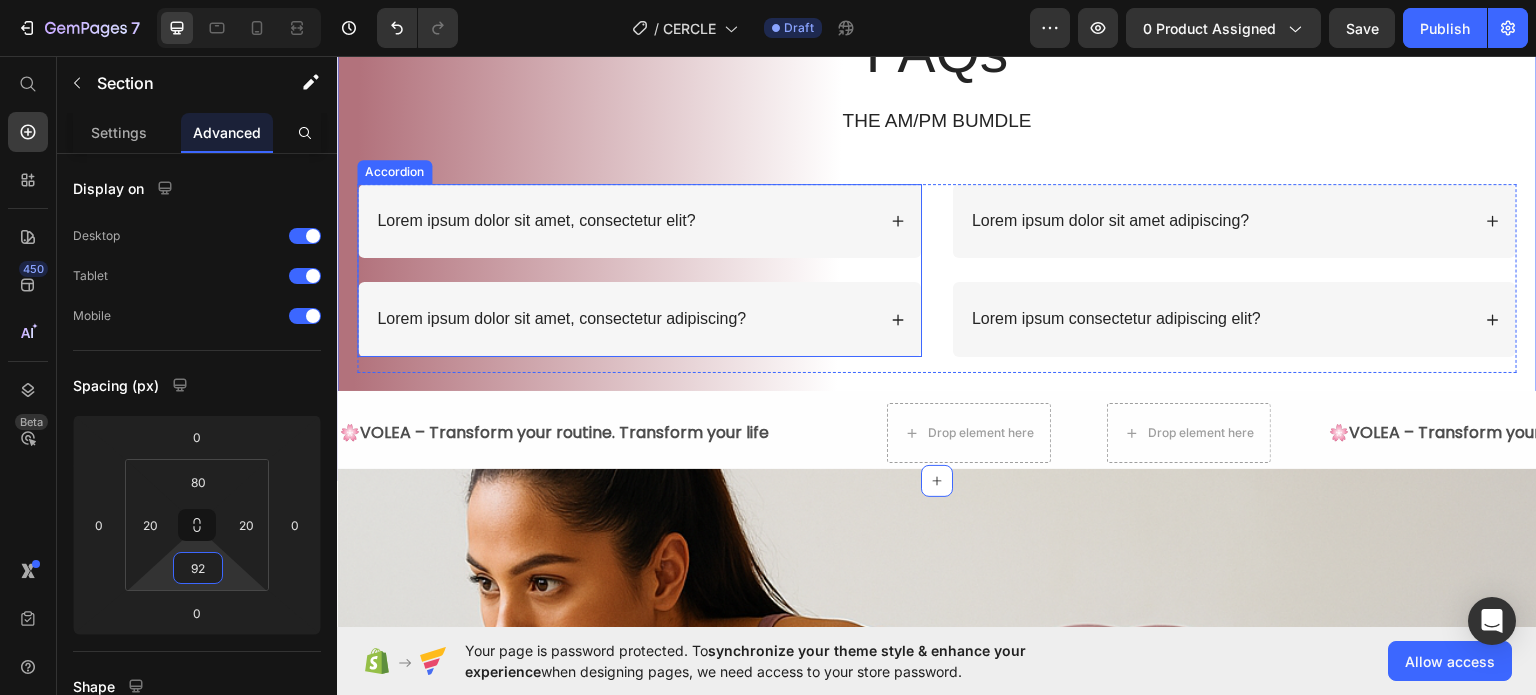 scroll, scrollTop: 2410, scrollLeft: 0, axis: vertical 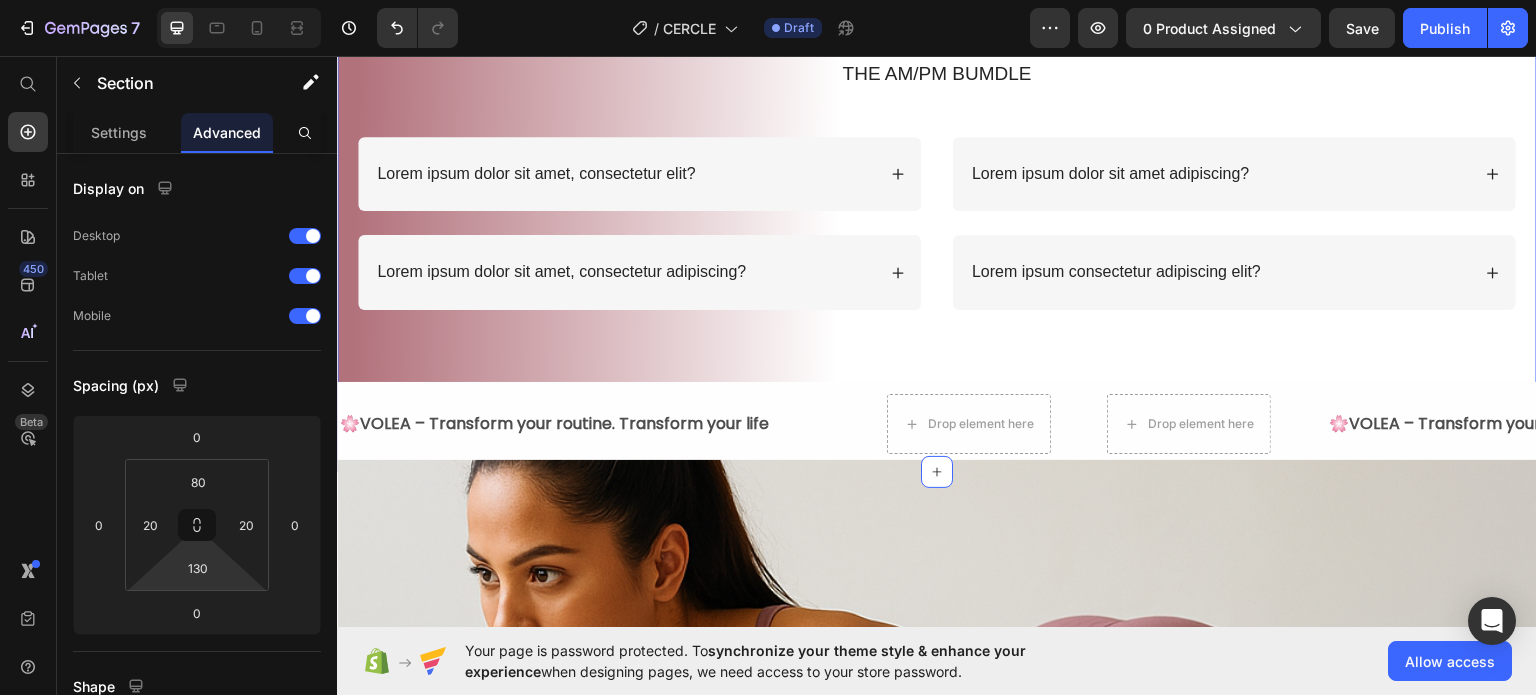 type on "132" 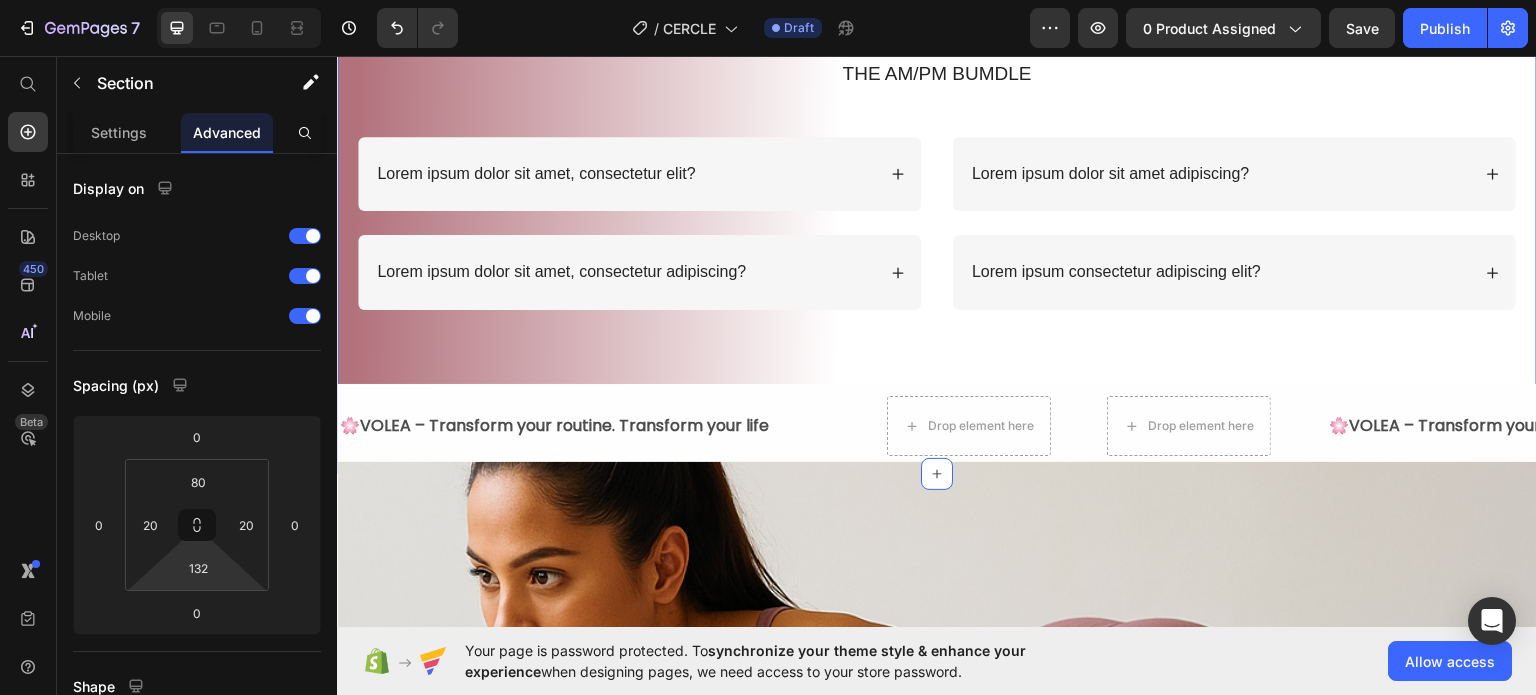 drag, startPoint x: 206, startPoint y: 544, endPoint x: 203, endPoint y: 524, distance: 20.22375 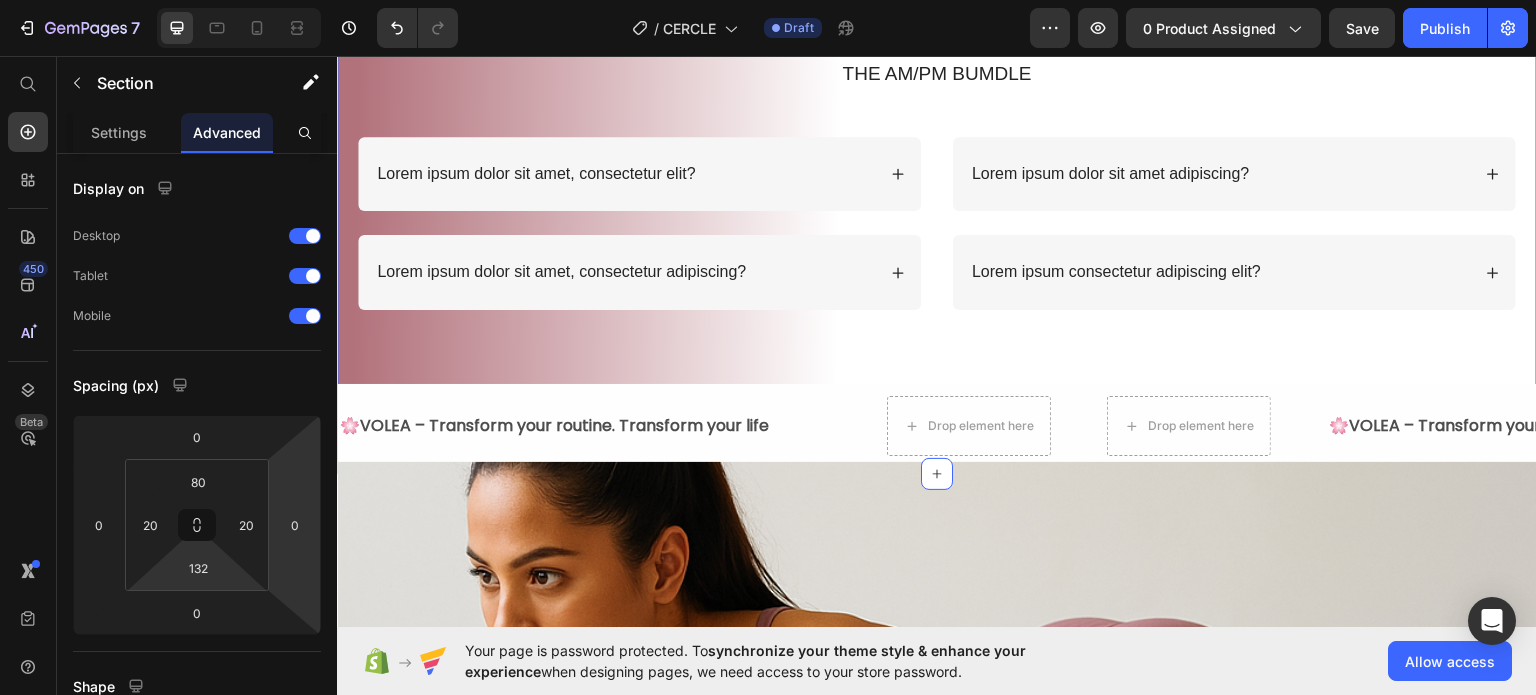 click on "Lorem ipsum dolor sit amet, consectetur adipiscing?" at bounding box center (639, 271) 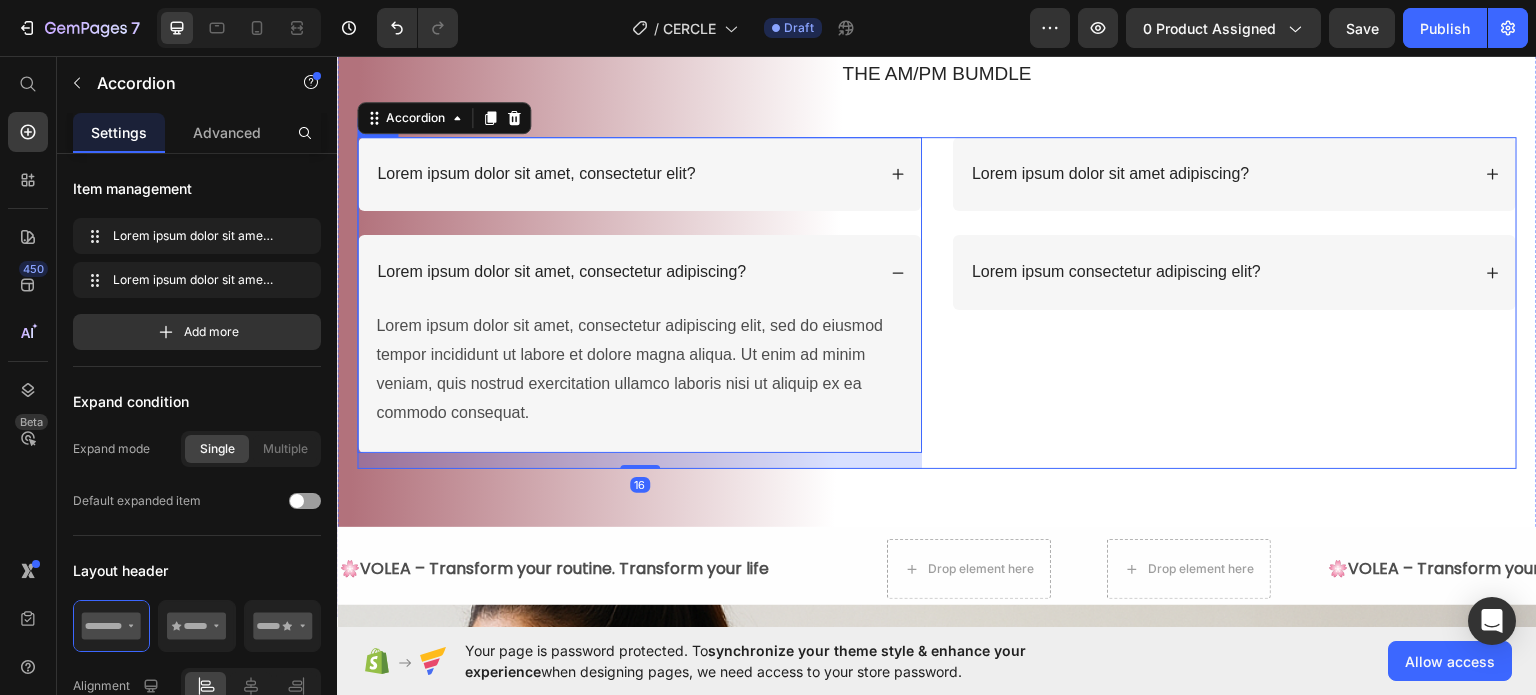 click on "Lorem ipsum dolor sit amet adipiscing?
Lorem ipsum consectetur adipiscing elit? Accordion" at bounding box center (1234, 302) 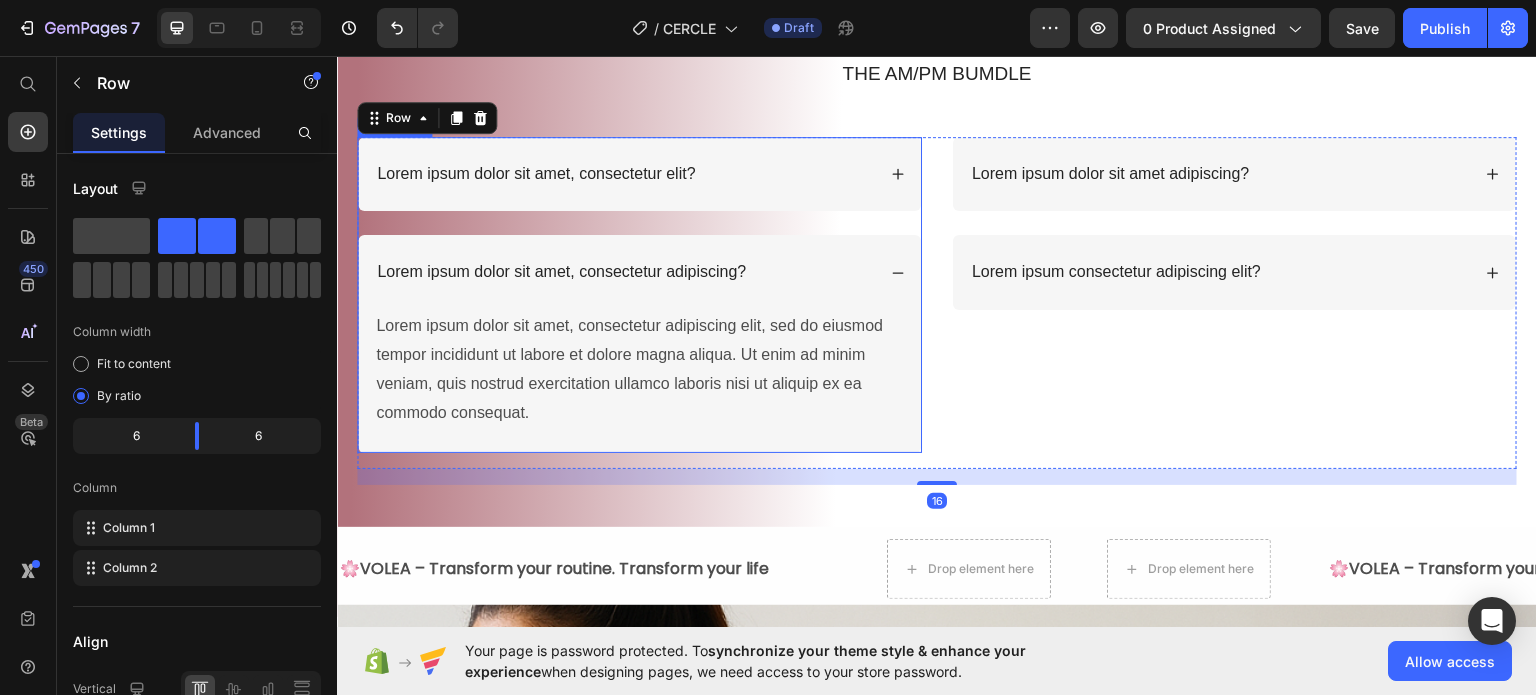 click on "Lorem ipsum dolor sit amet, consectetur adipiscing?" at bounding box center [639, 271] 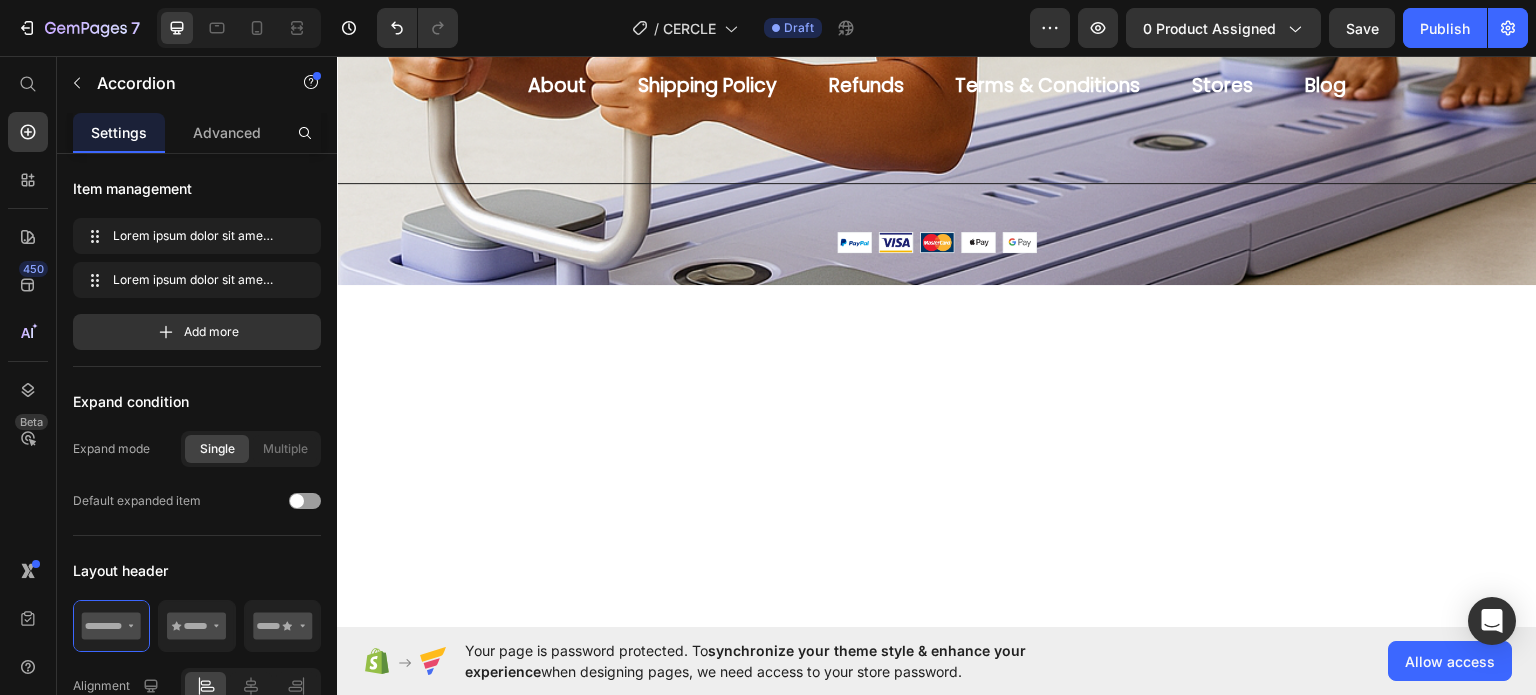 scroll, scrollTop: 3694, scrollLeft: 0, axis: vertical 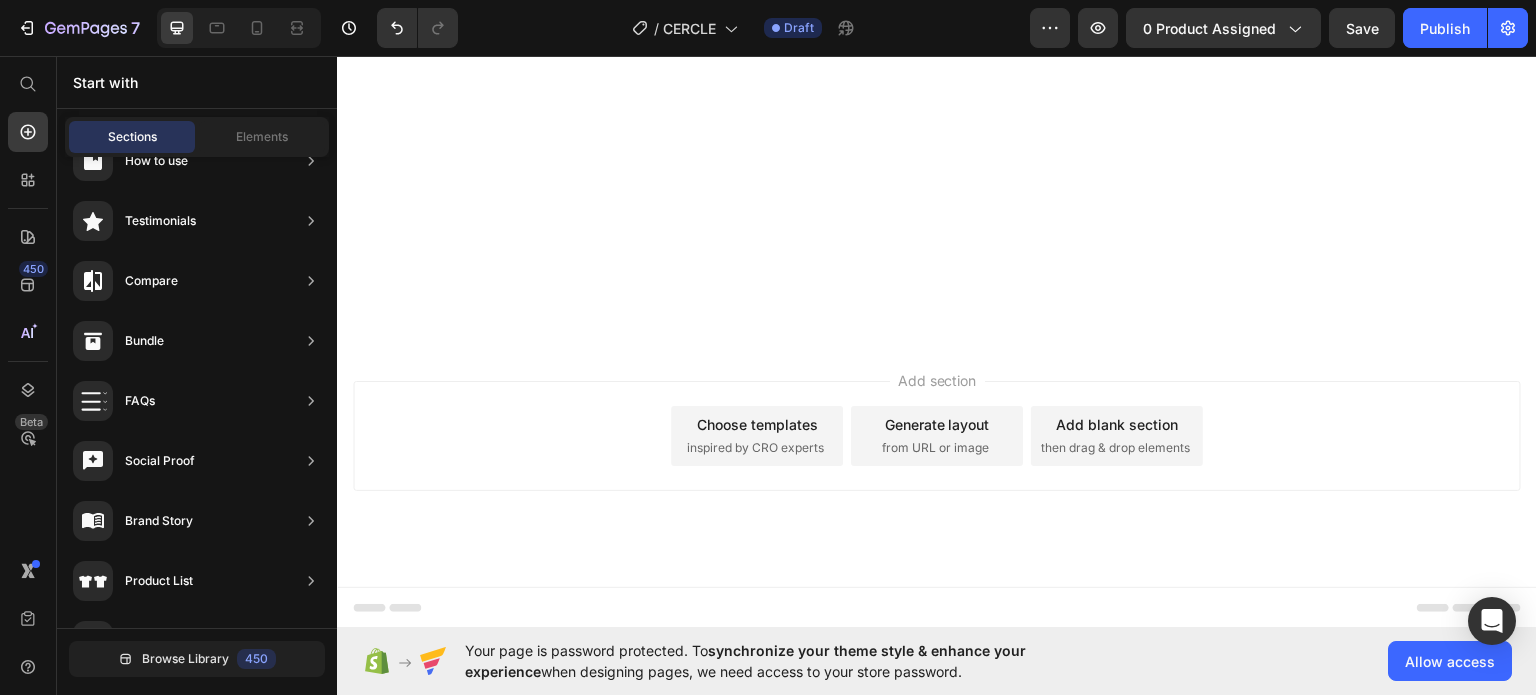 click on "Header About Text block Shipping Policy Text block Refunds Text block Terms & Conditions Text block Stores Text block Blog Text block Row                Title Line Image Row Section 8 Root Start with Sections from sidebar Add sections Add elements Start with Generating from URL or image Add section Choose templates inspired by CRO experts Generate layout from URL or image Add blank section then drag & drop elements Footer" at bounding box center (937, -1506) 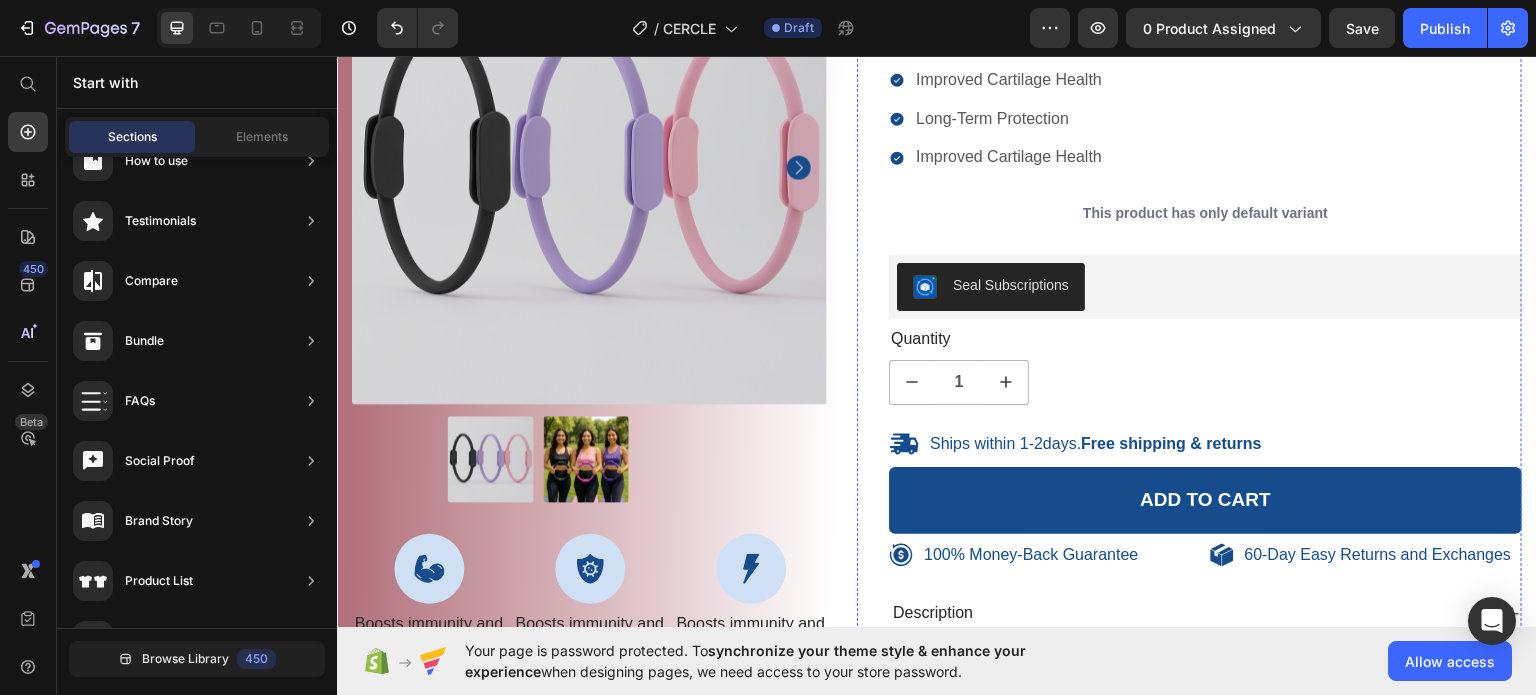 scroll, scrollTop: 300, scrollLeft: 0, axis: vertical 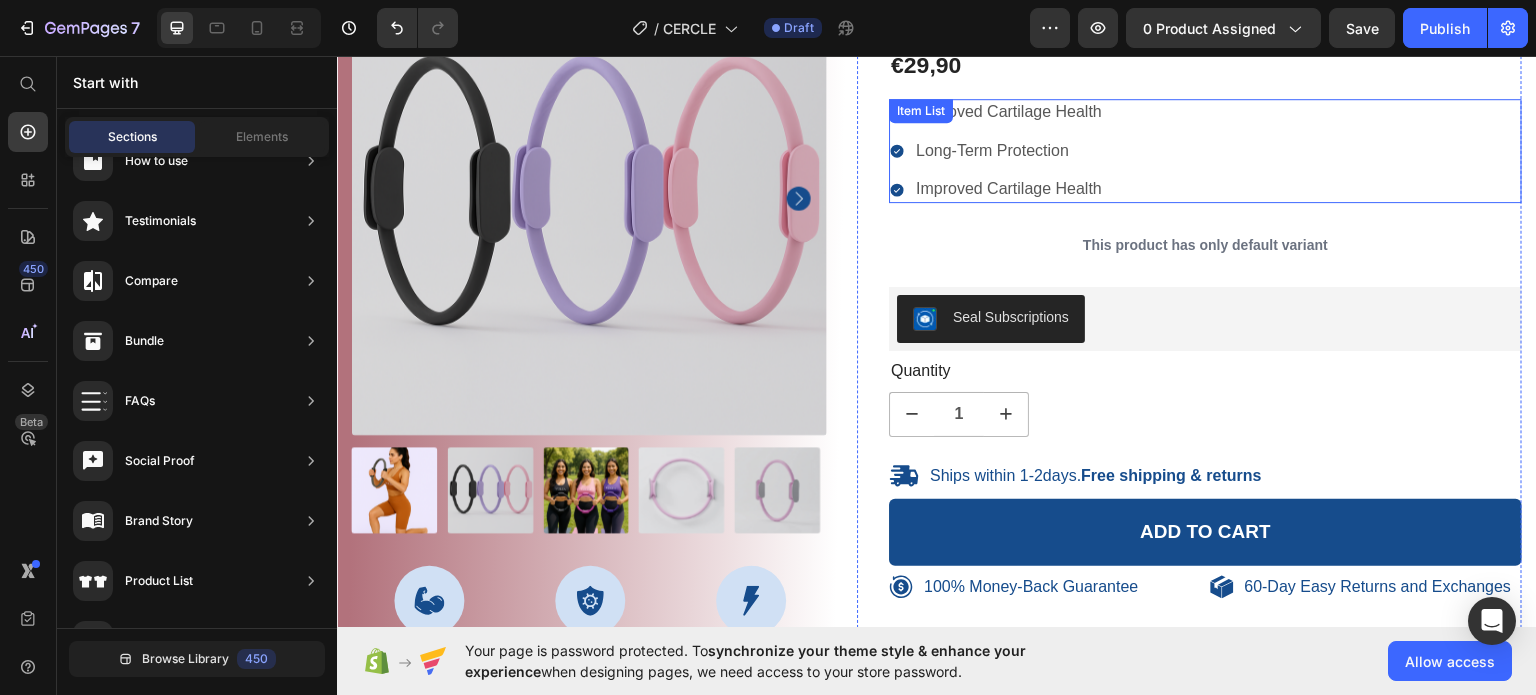 click on "Improved Cartilage Health" at bounding box center (1009, 111) 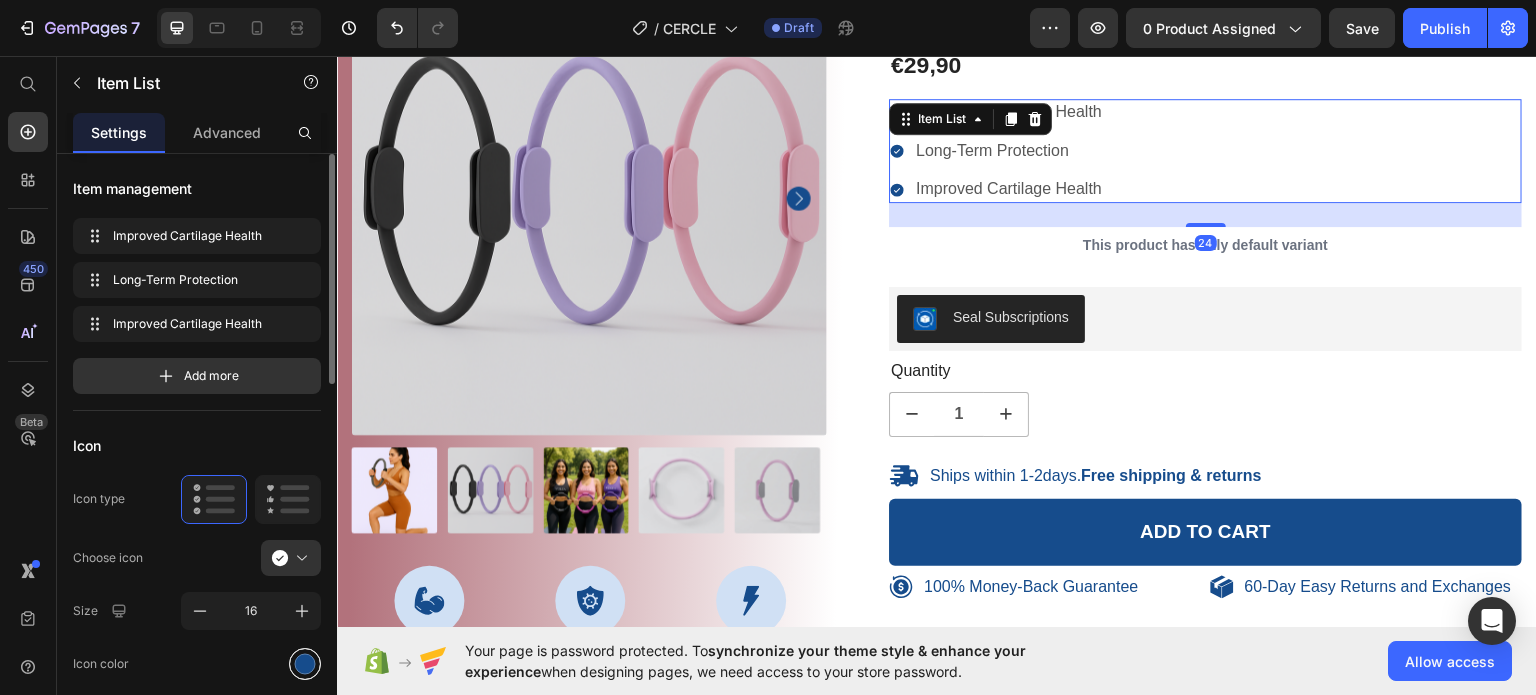 click at bounding box center (305, 663) 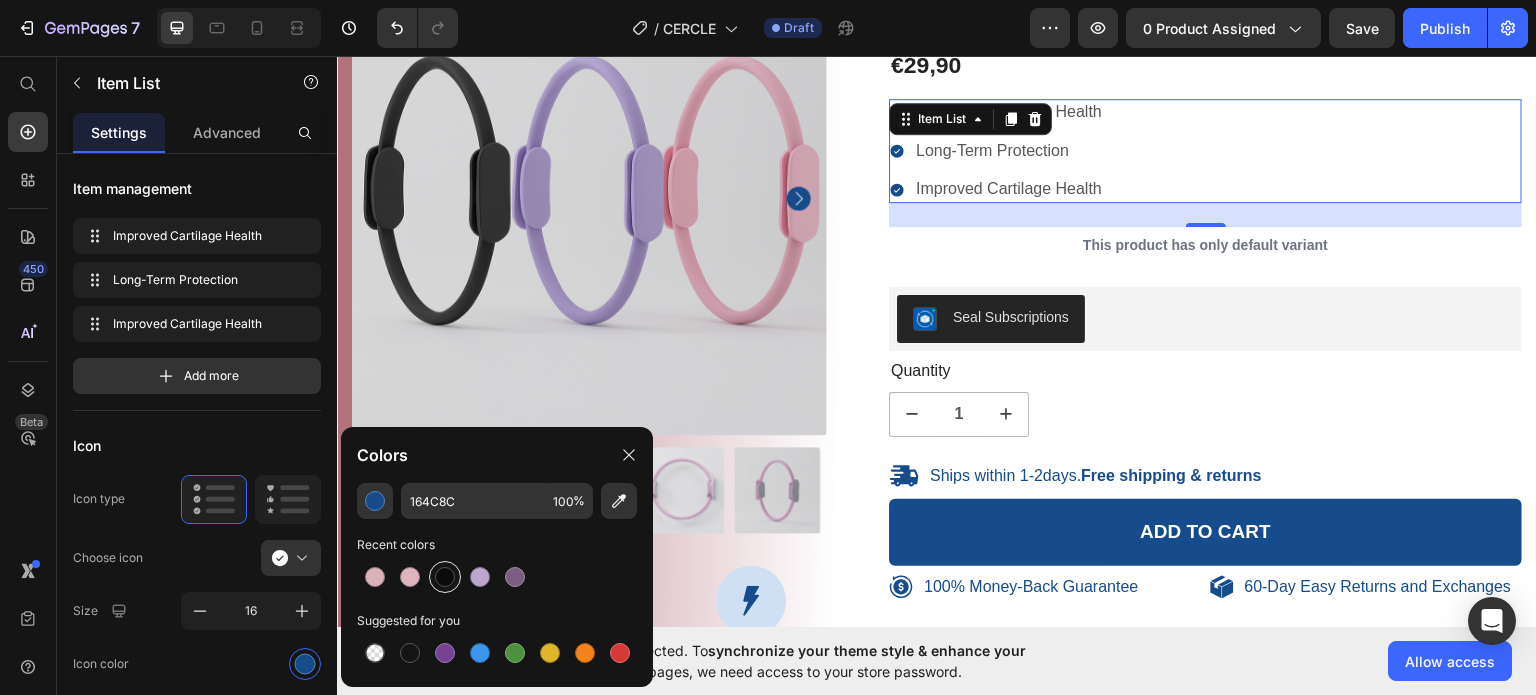 click at bounding box center [445, 577] 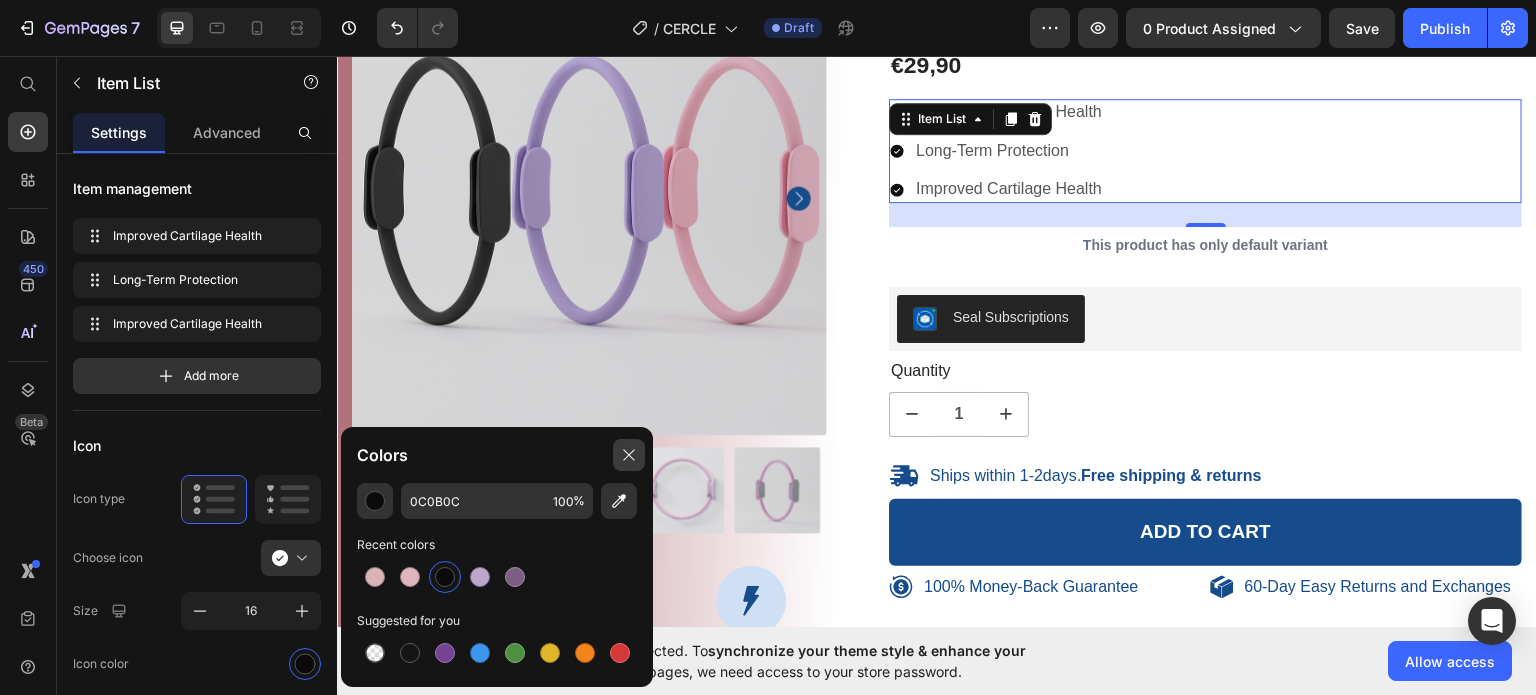 click 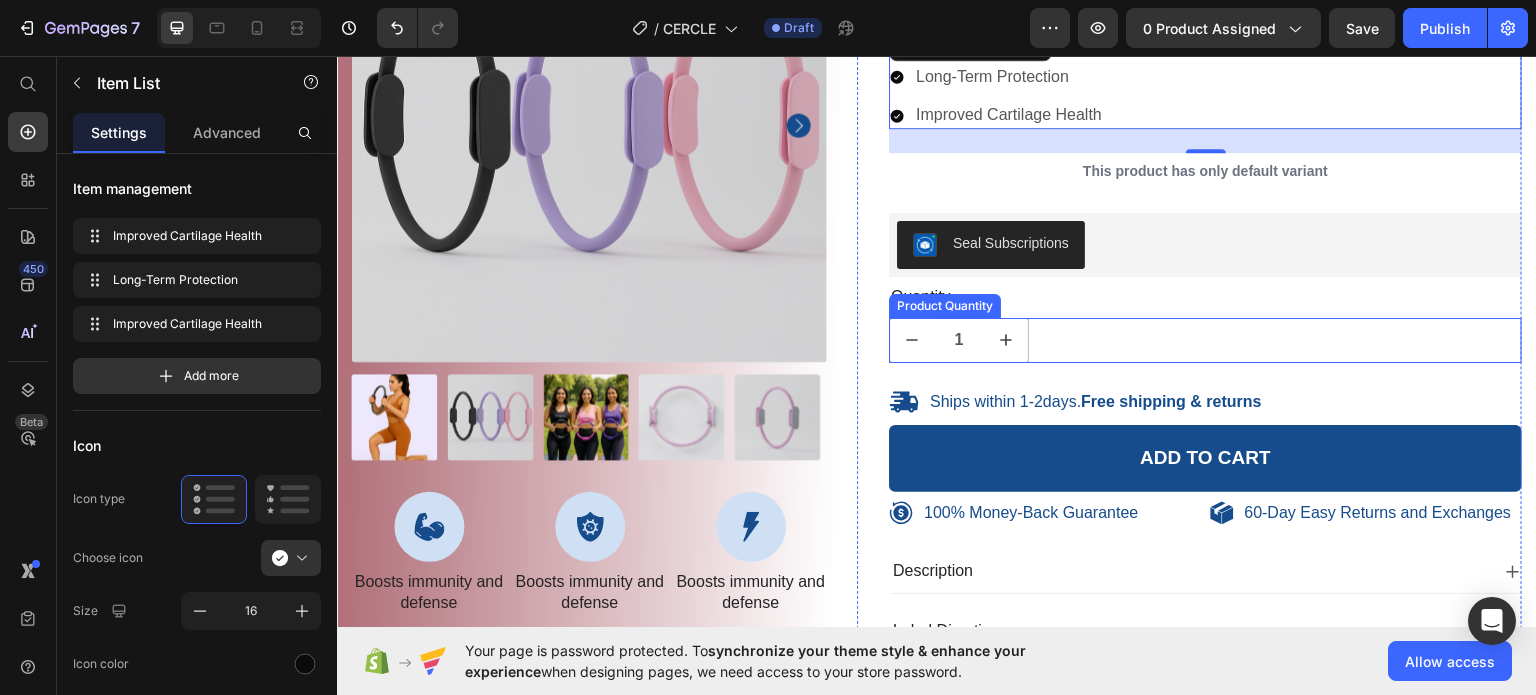 scroll, scrollTop: 400, scrollLeft: 0, axis: vertical 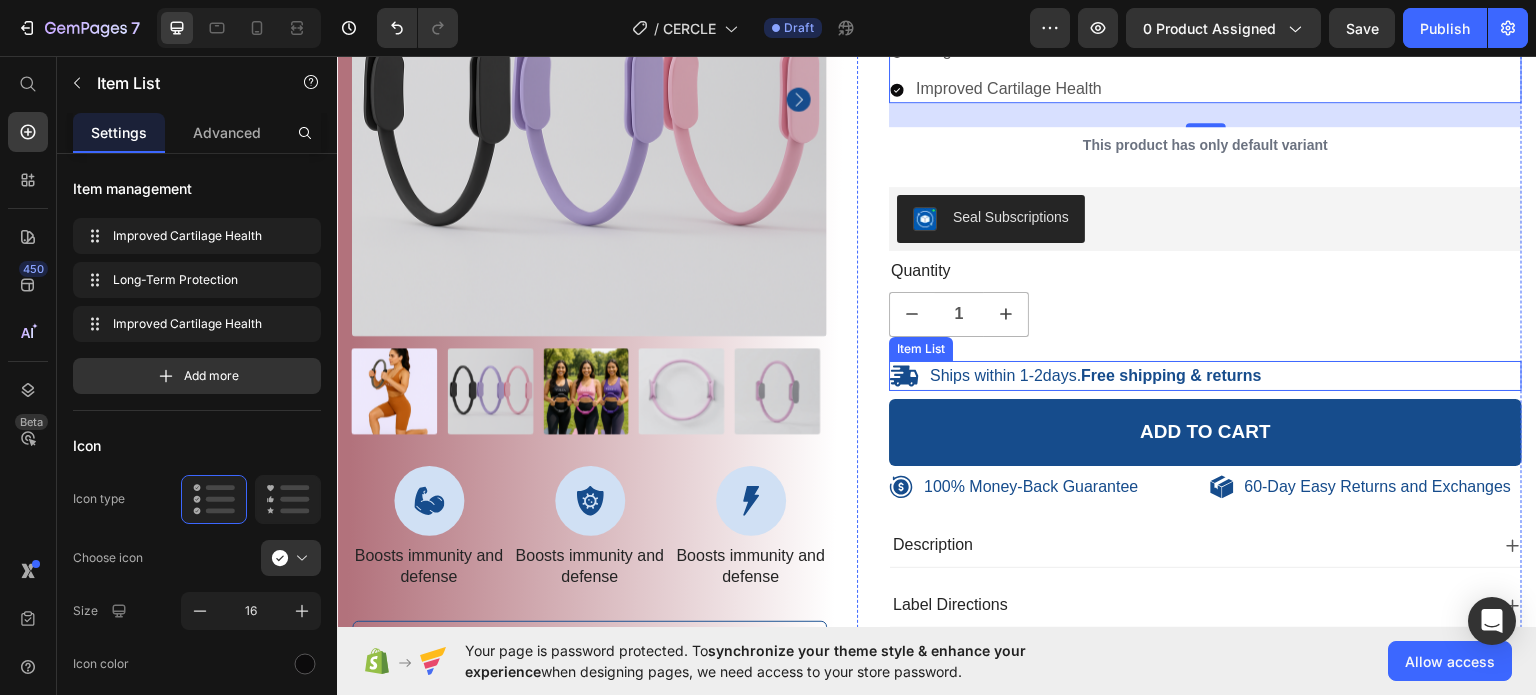 click on "Ships within 1-2days.  Free shipping & returns" at bounding box center [1096, 375] 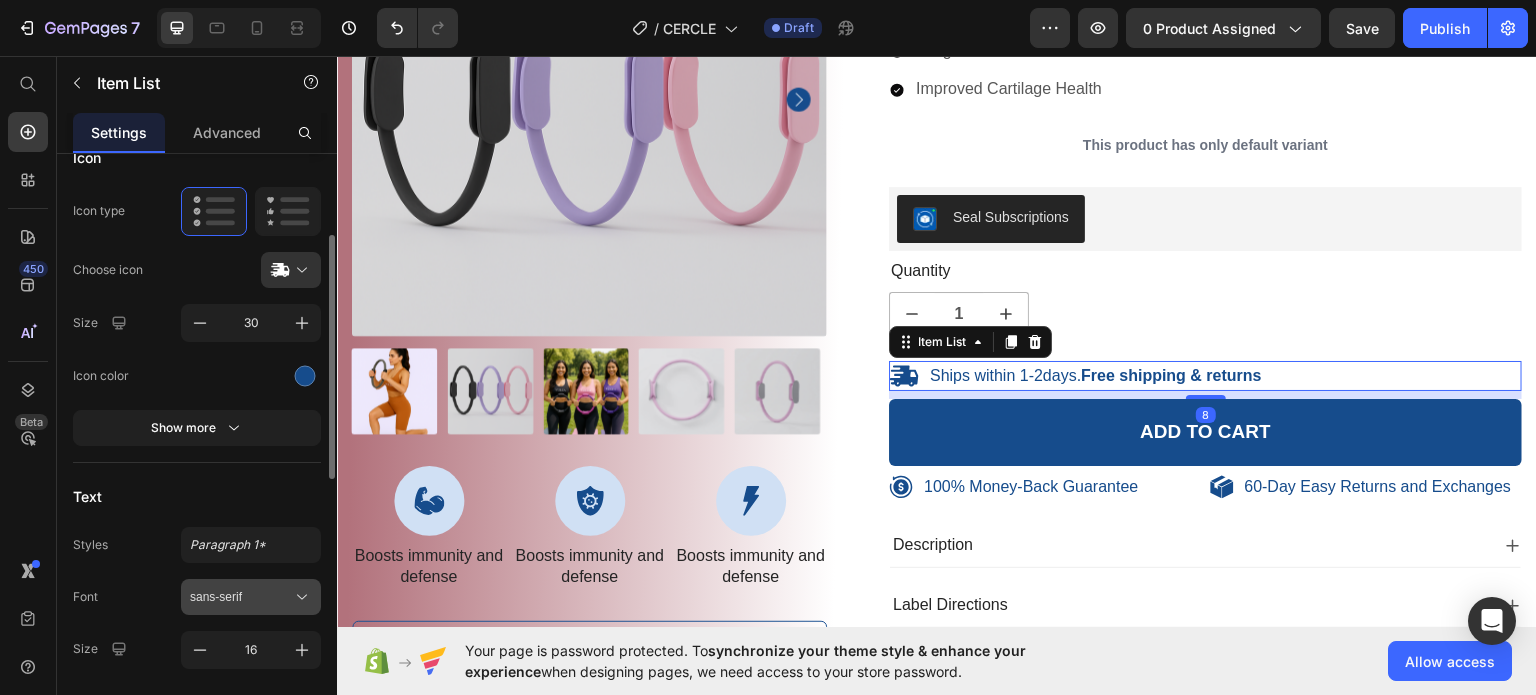 scroll, scrollTop: 300, scrollLeft: 0, axis: vertical 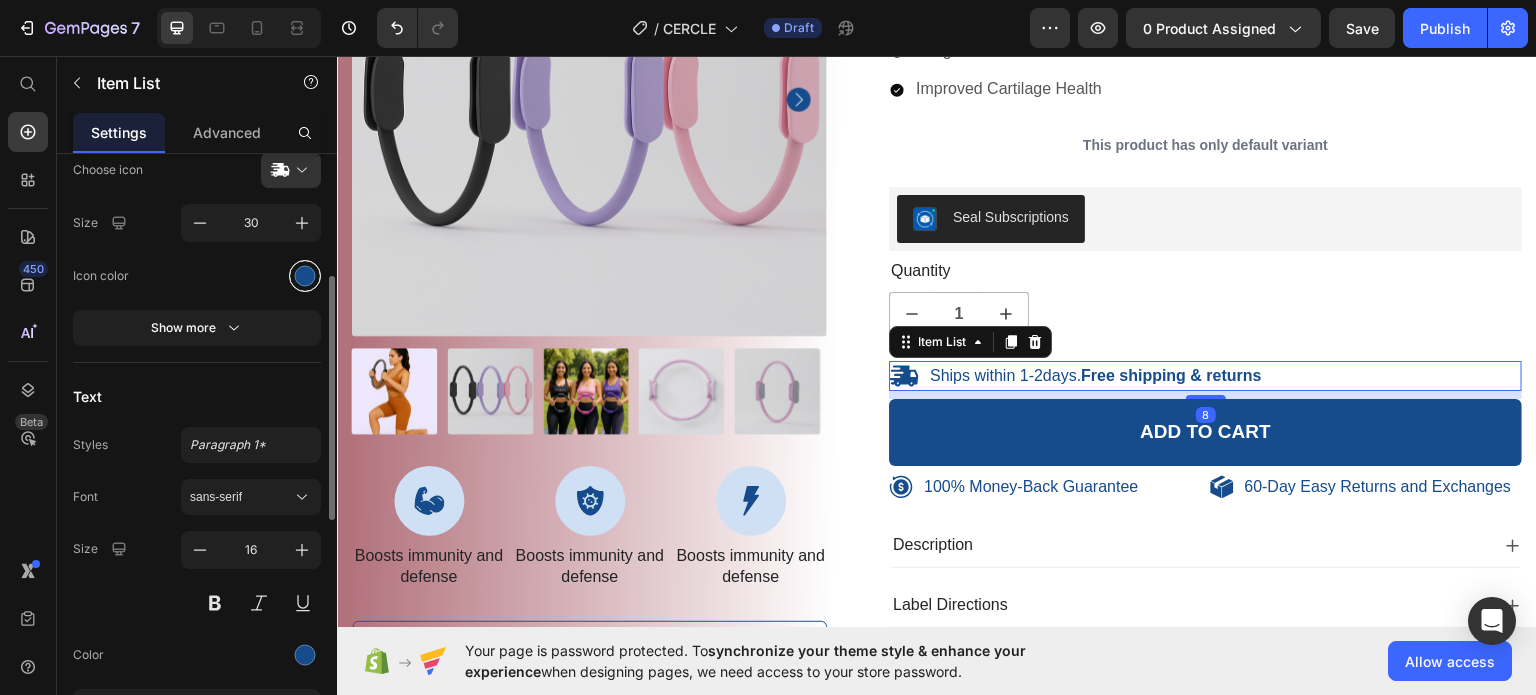 click at bounding box center [305, 275] 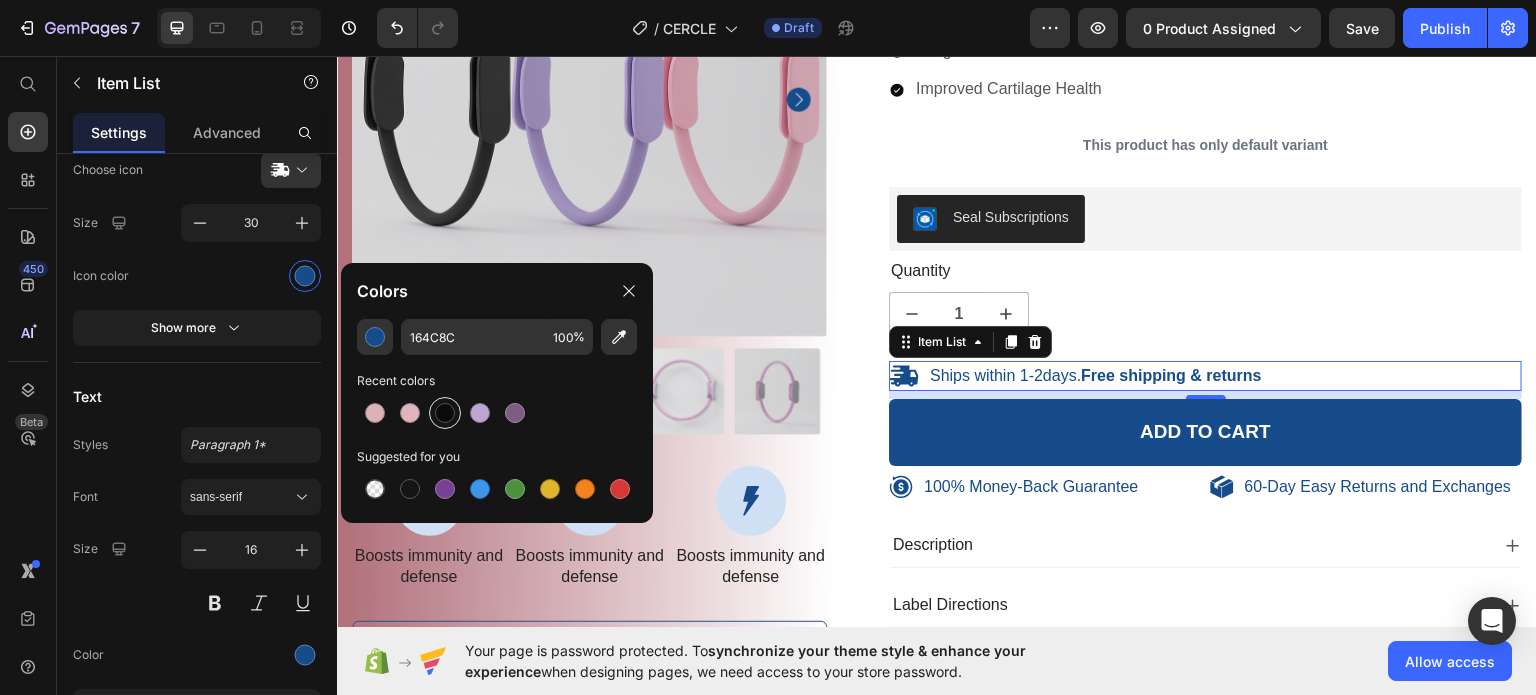 drag, startPoint x: 449, startPoint y: 415, endPoint x: 377, endPoint y: 516, distance: 124.036285 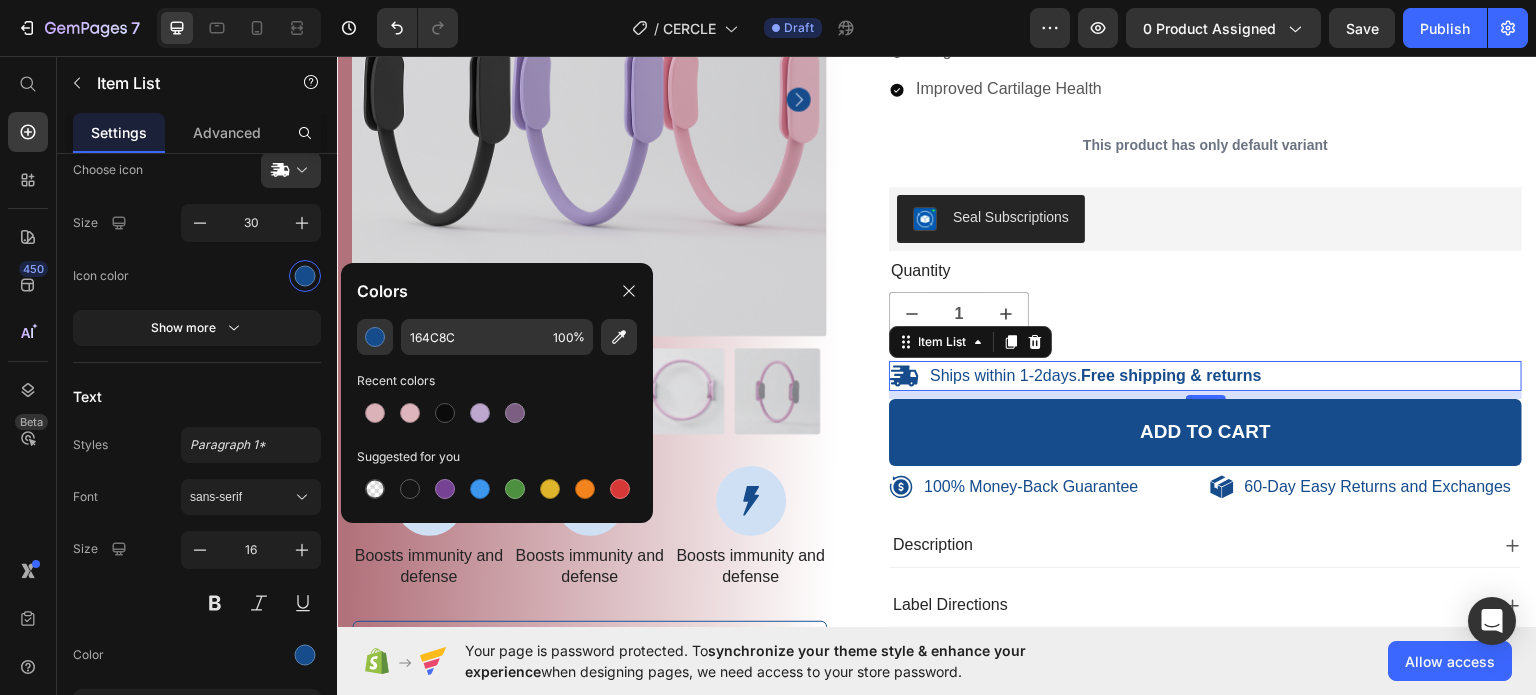 click at bounding box center (445, 413) 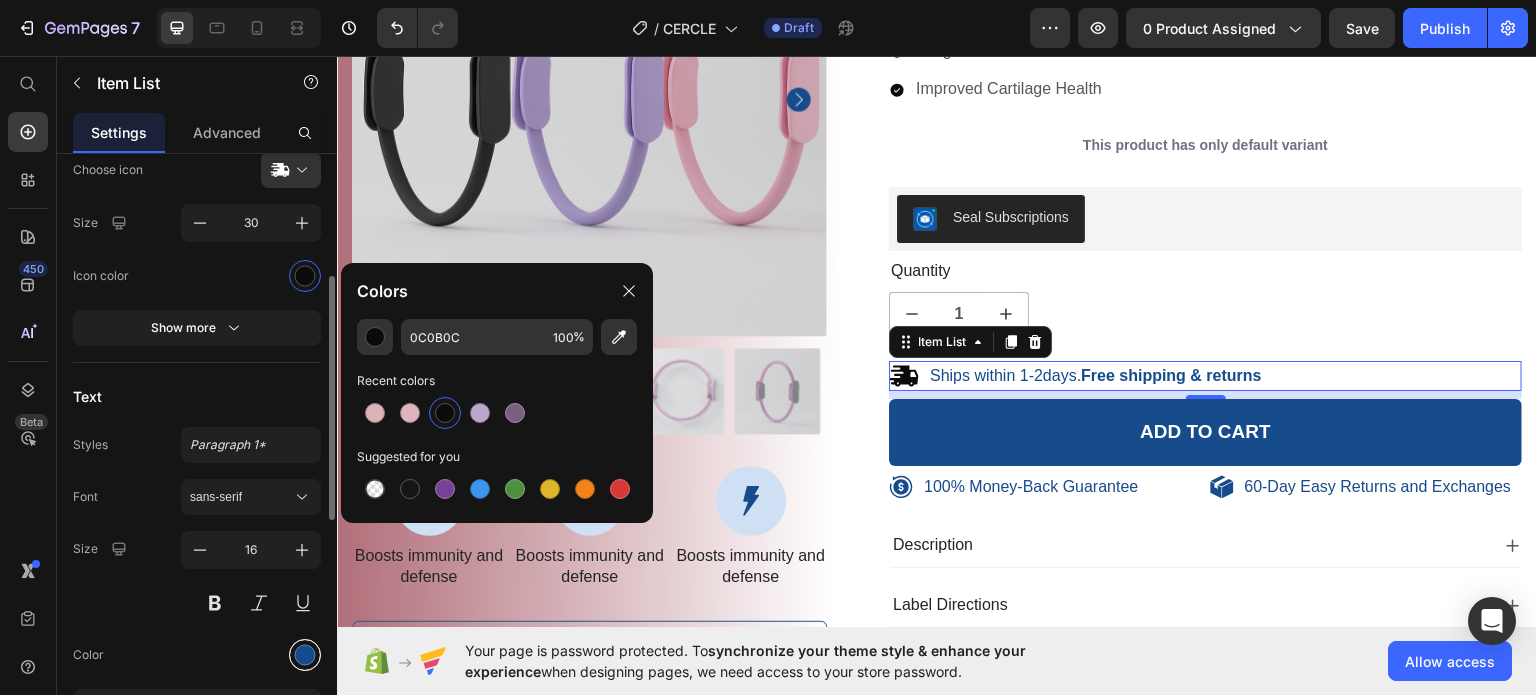 click at bounding box center (305, 654) 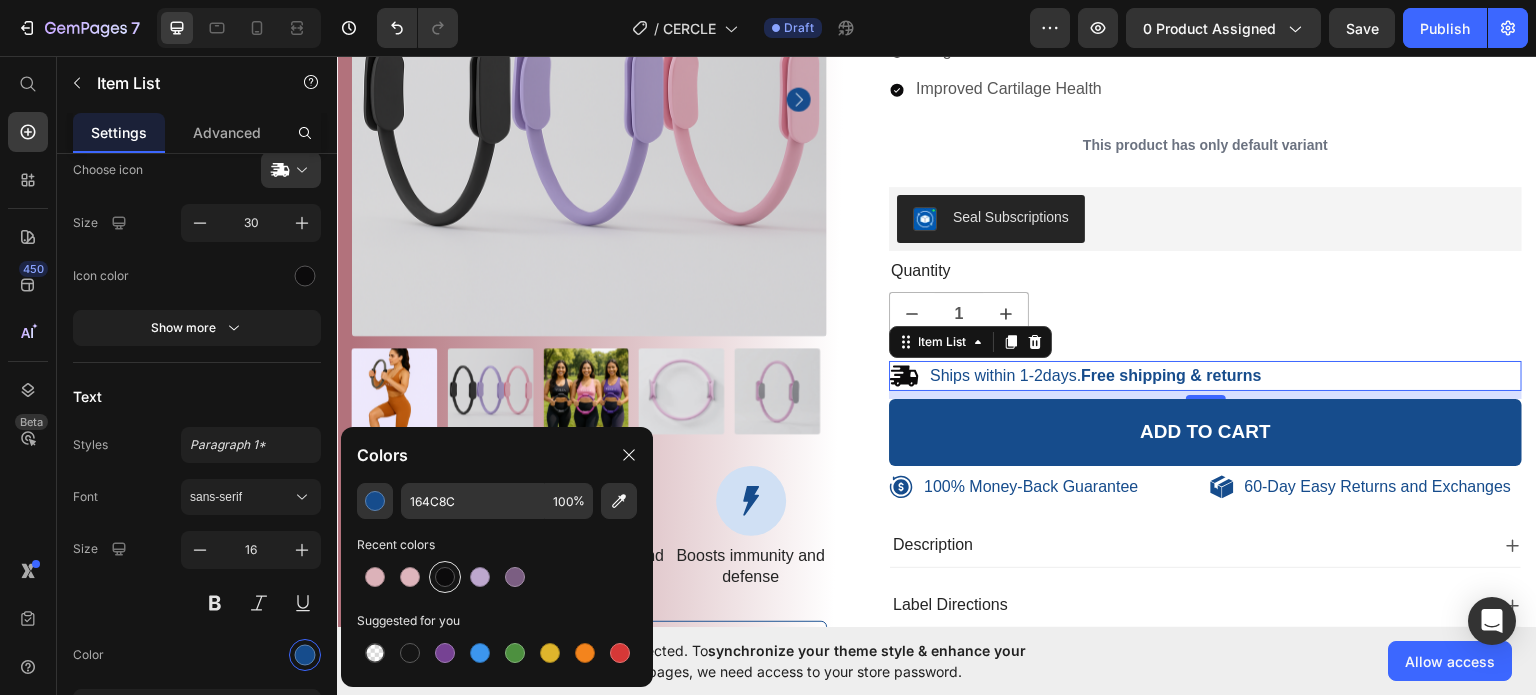 click at bounding box center (445, 577) 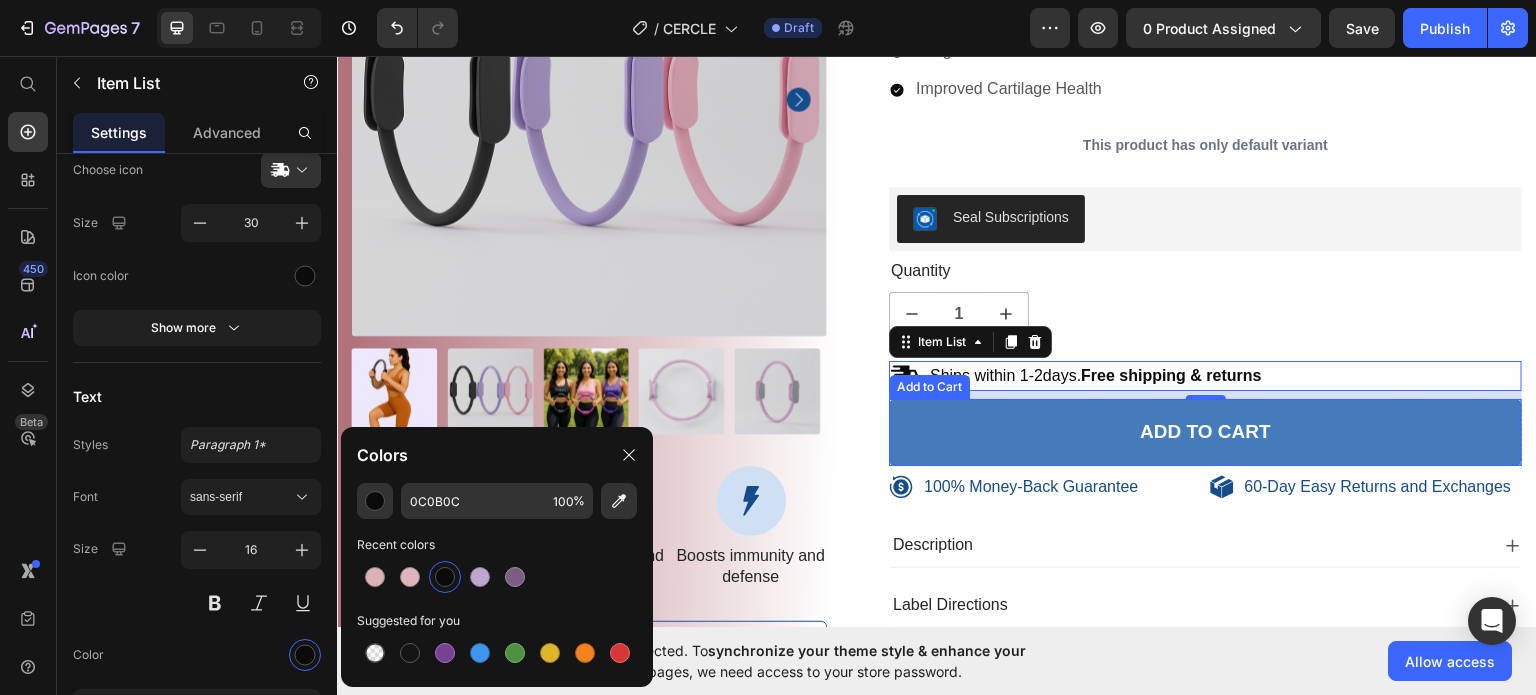 click on "Add to cart" at bounding box center [1205, 431] 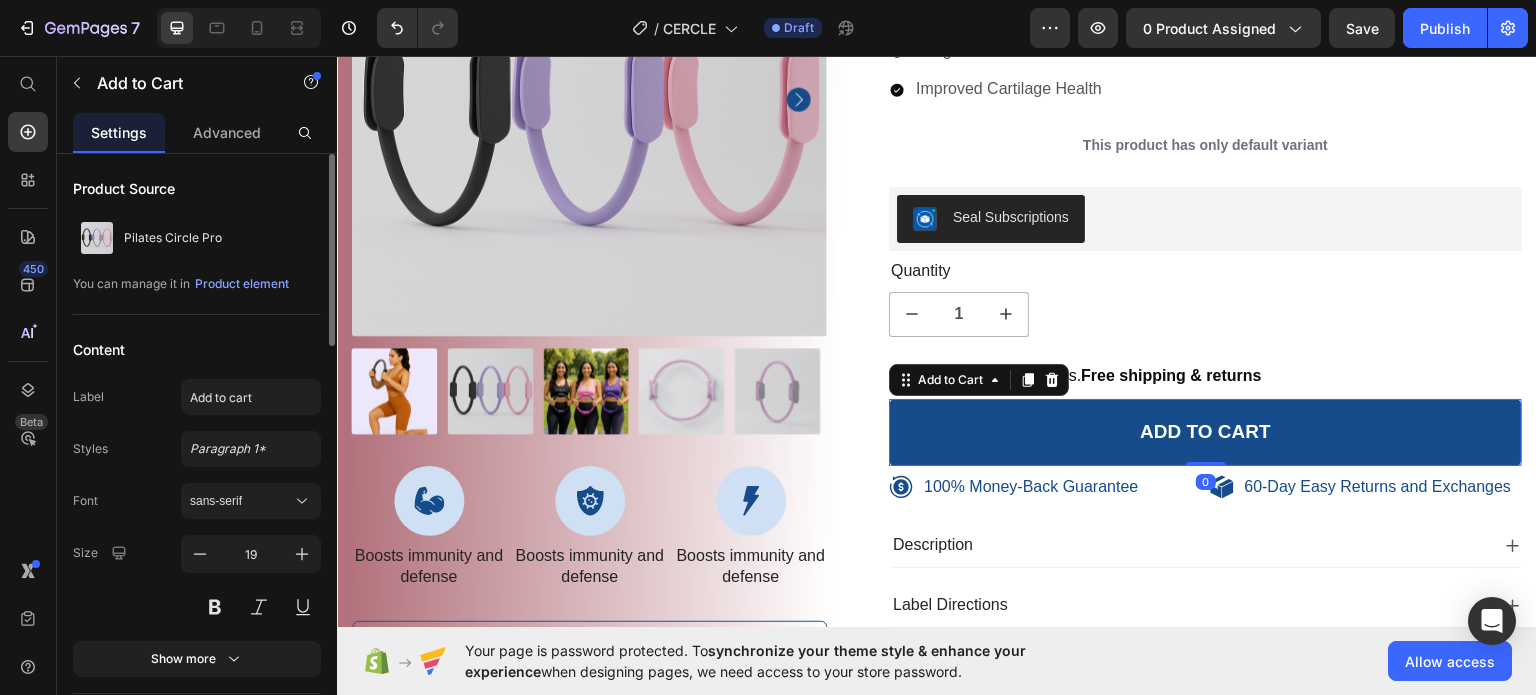scroll, scrollTop: 100, scrollLeft: 0, axis: vertical 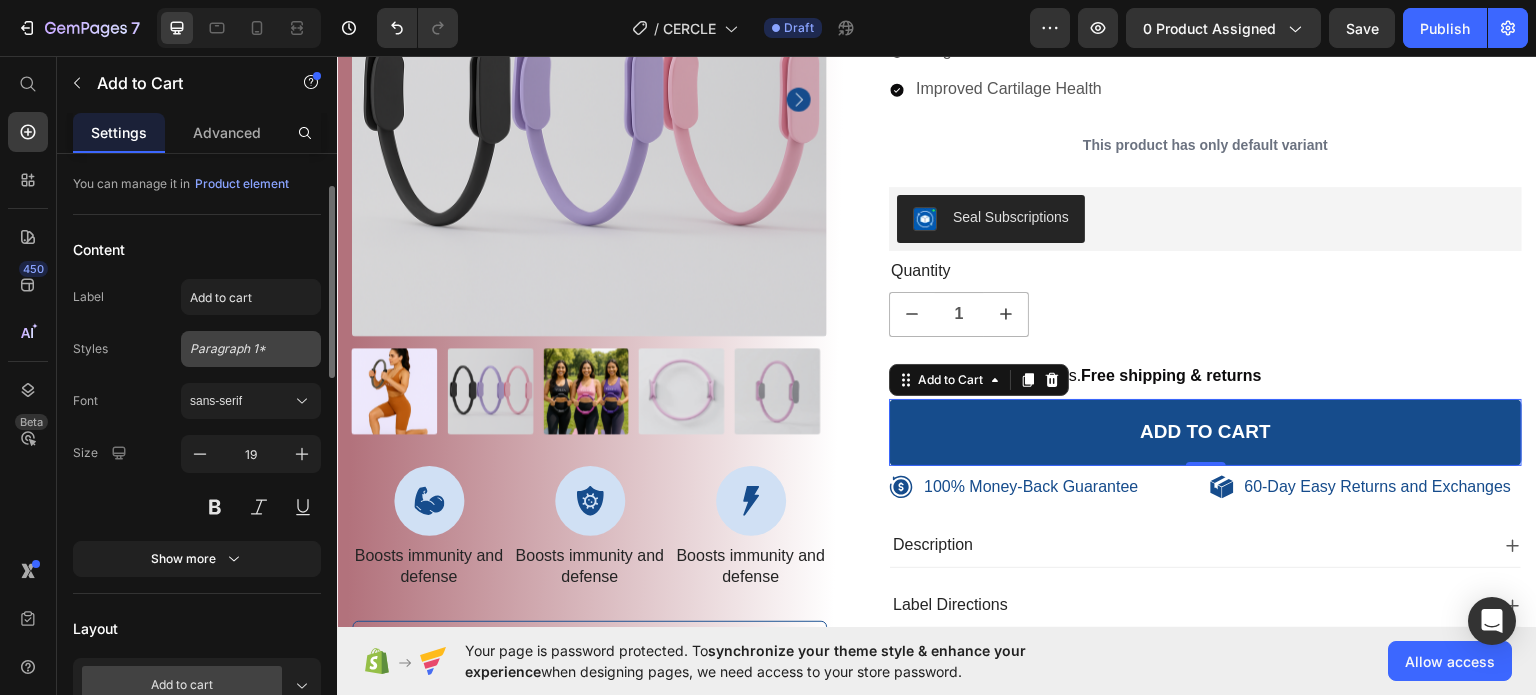 click on "Paragraph 1*" 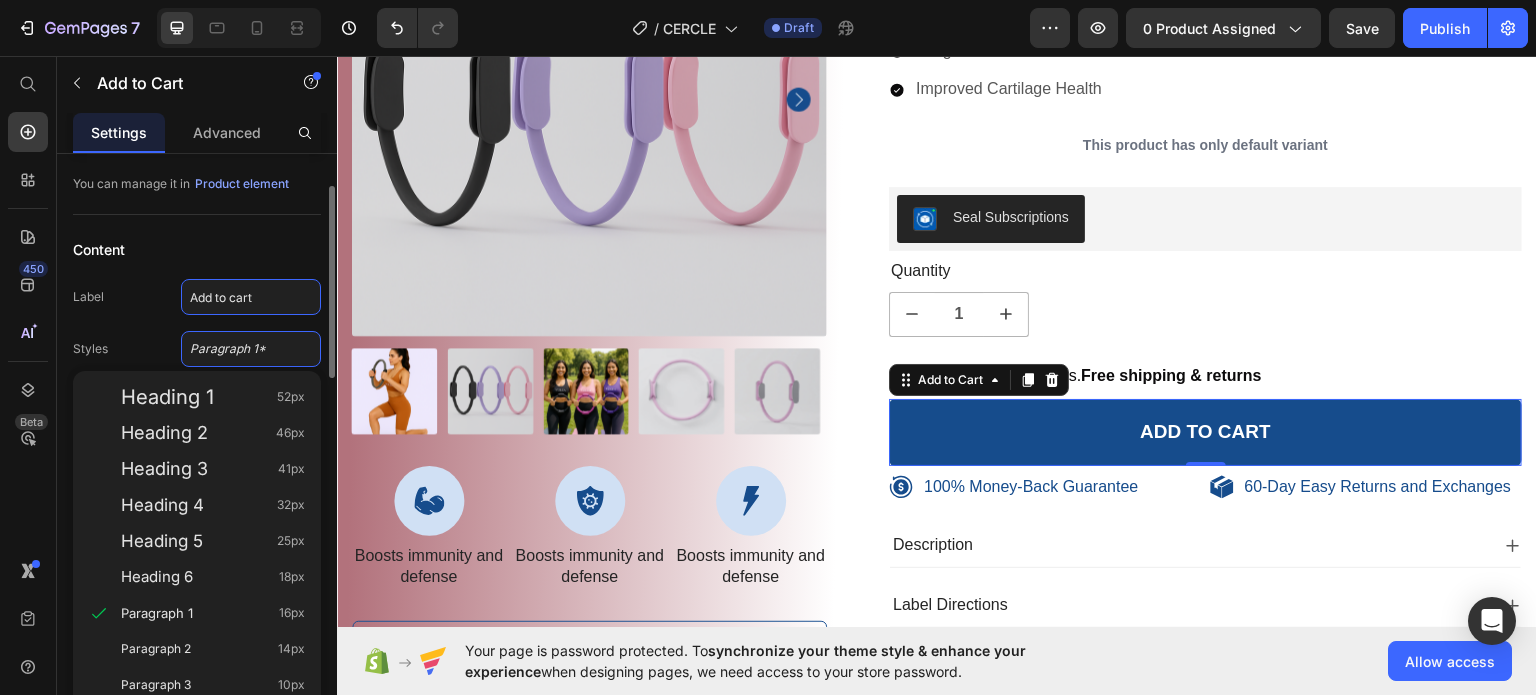 click on "Add to cart" 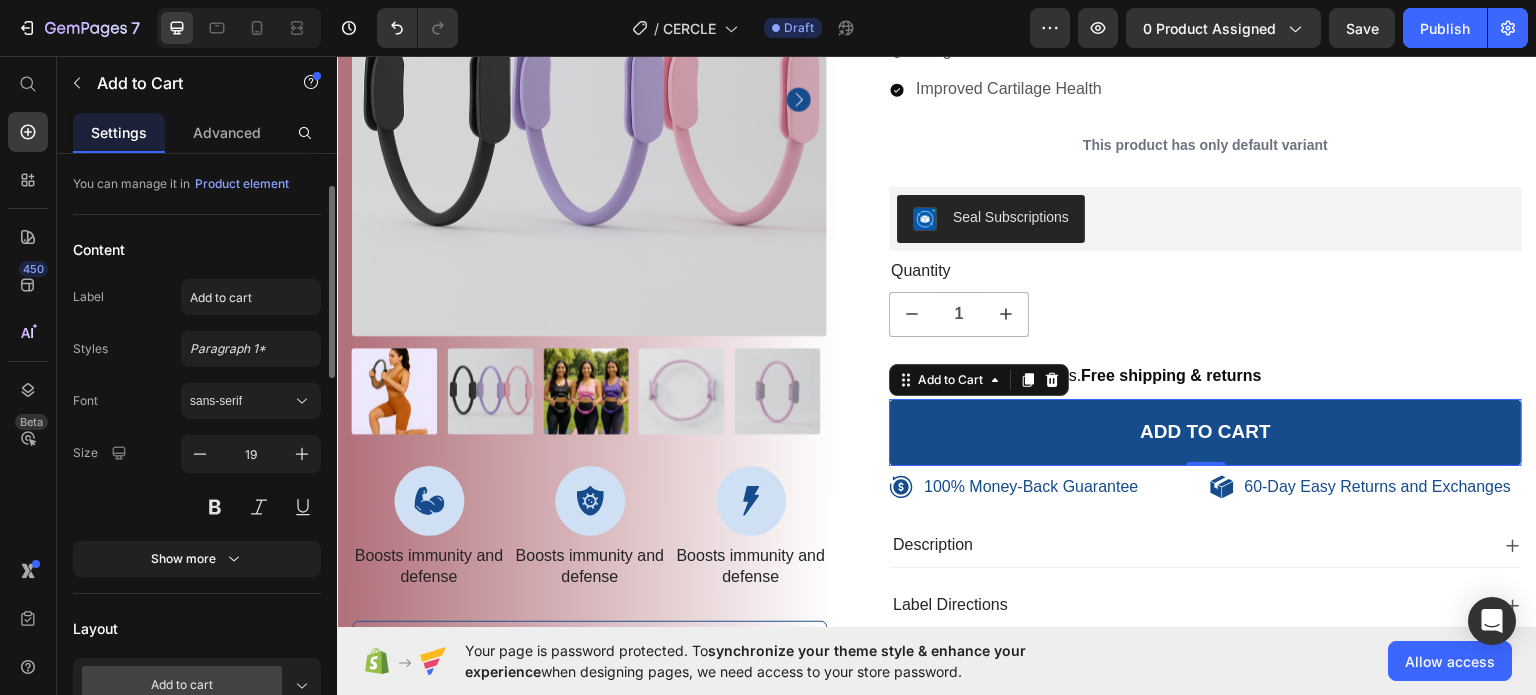 click on "Styles Paragraph 1*" at bounding box center [197, 349] 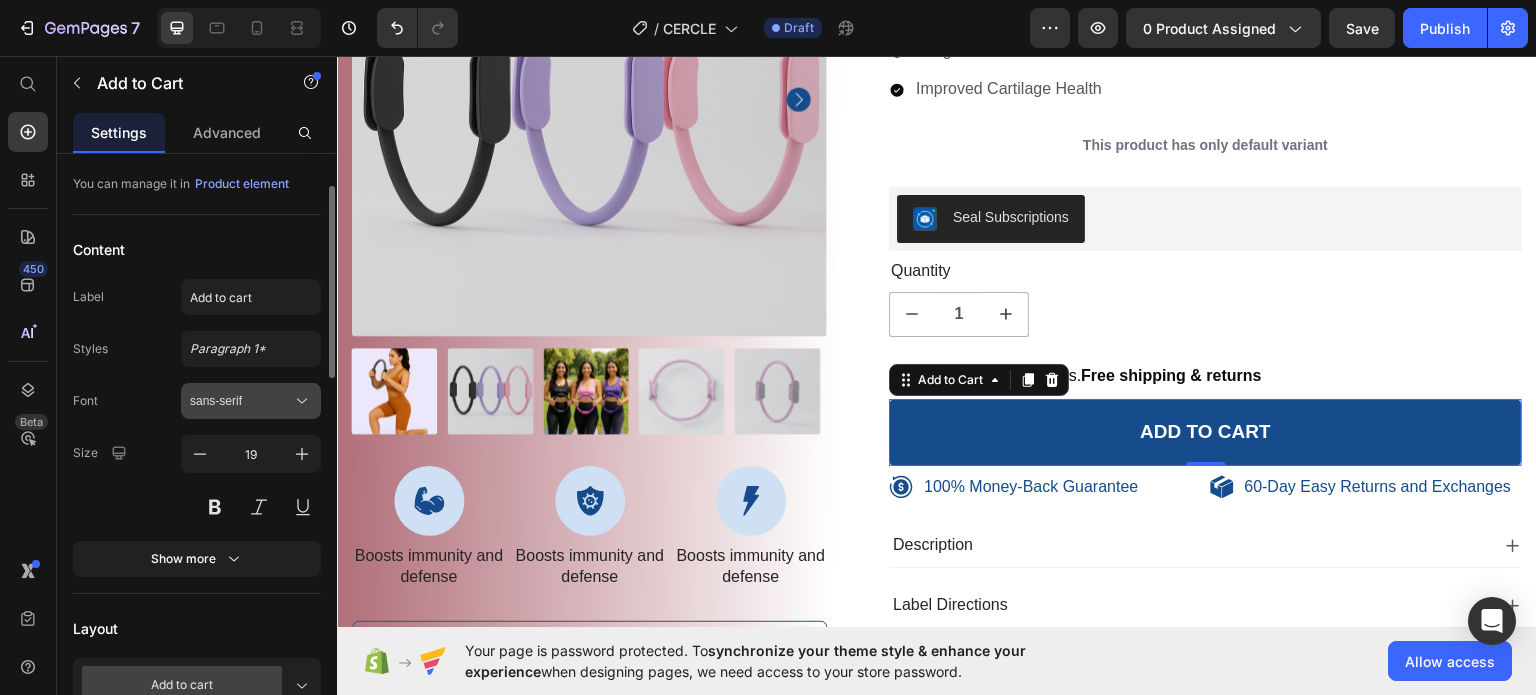 click on "sans-serif" at bounding box center [241, 401] 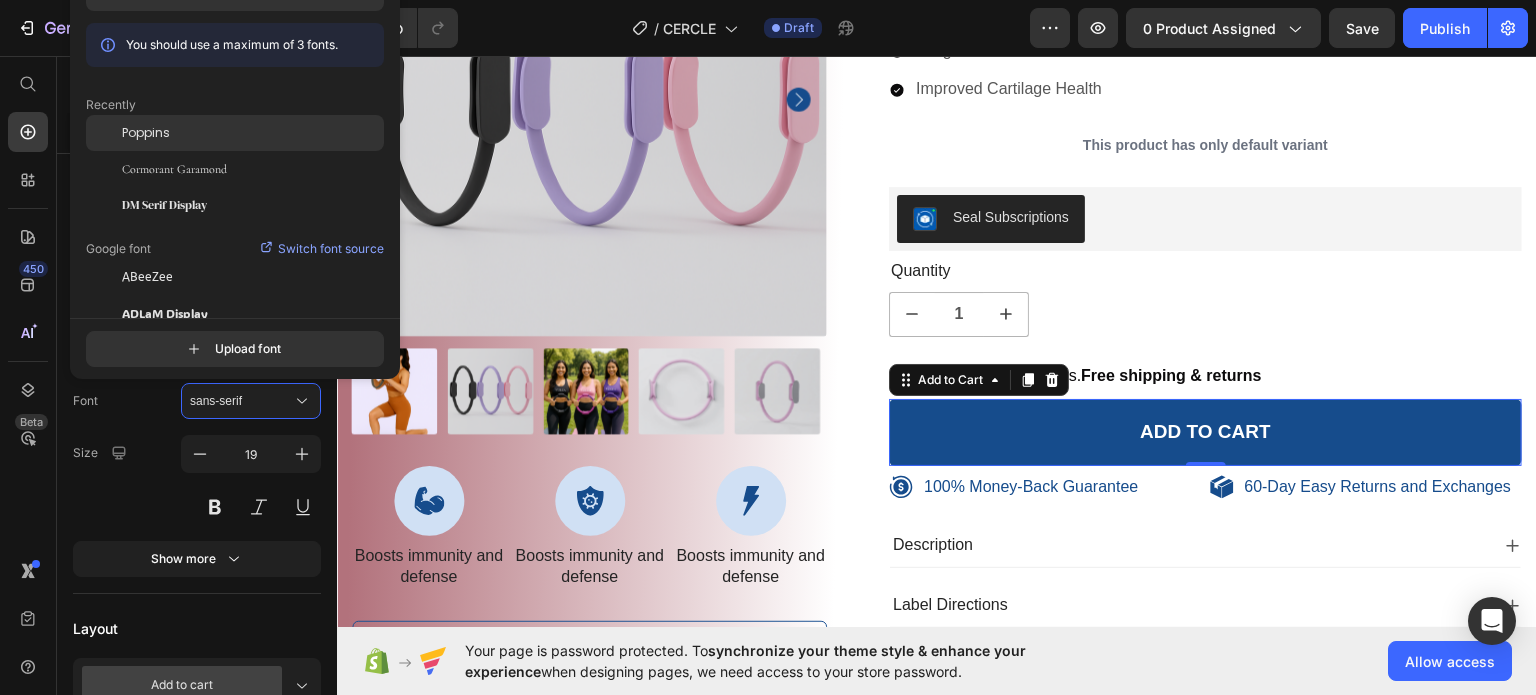 click on "Poppins" 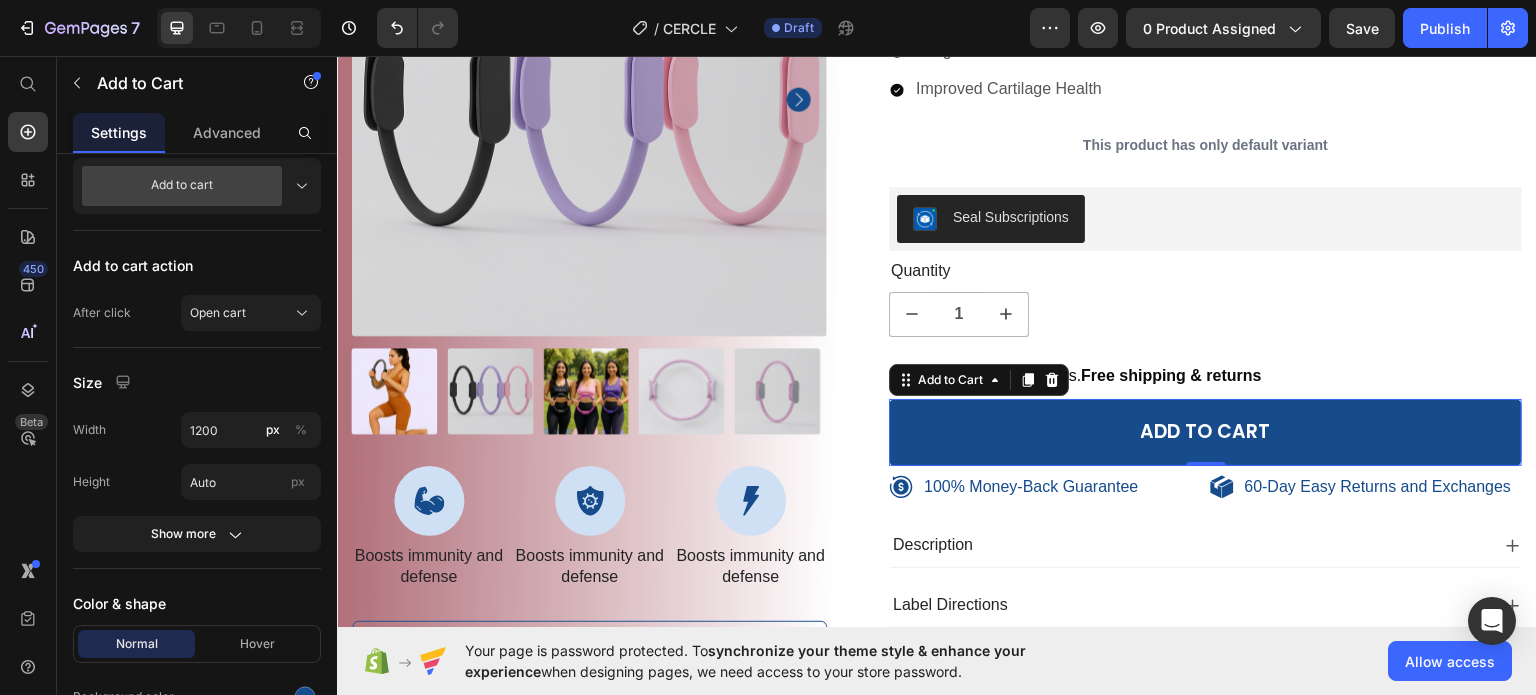 scroll, scrollTop: 900, scrollLeft: 0, axis: vertical 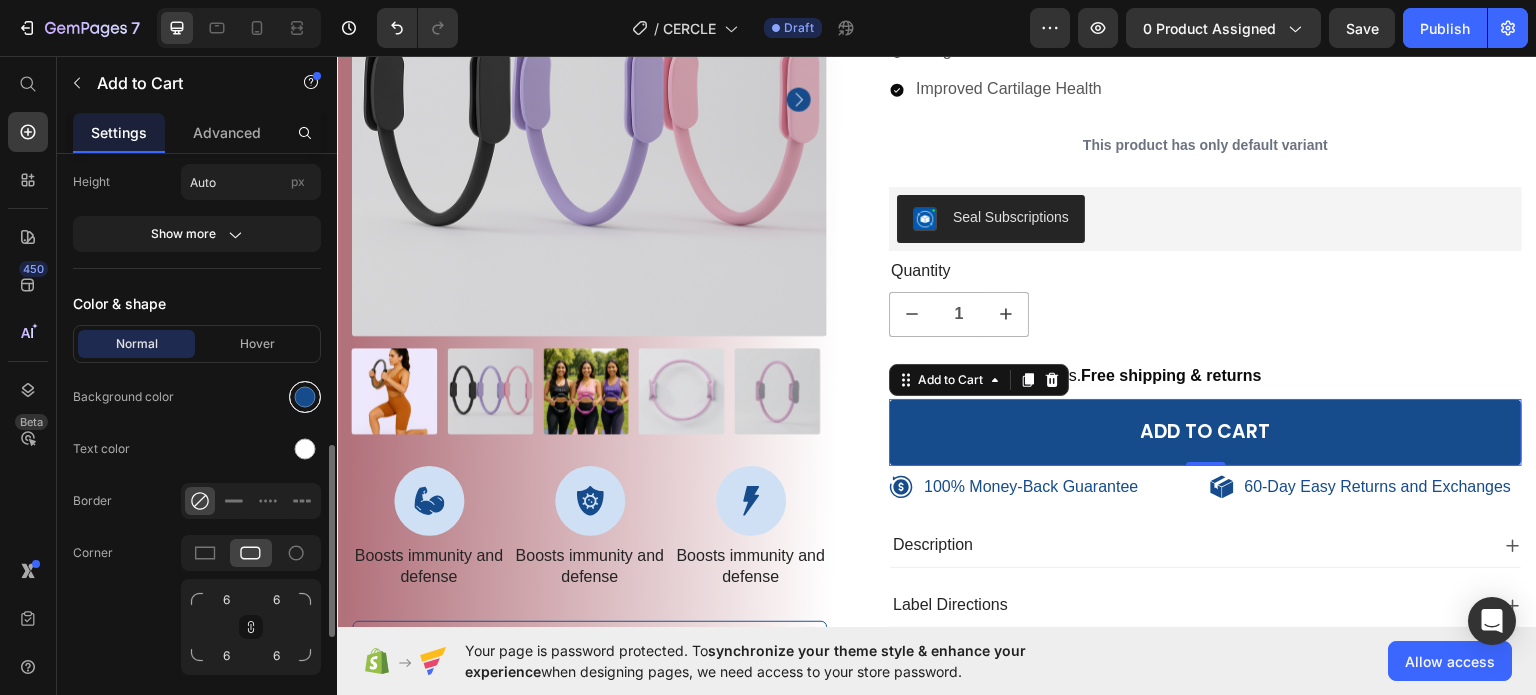 click at bounding box center (305, 397) 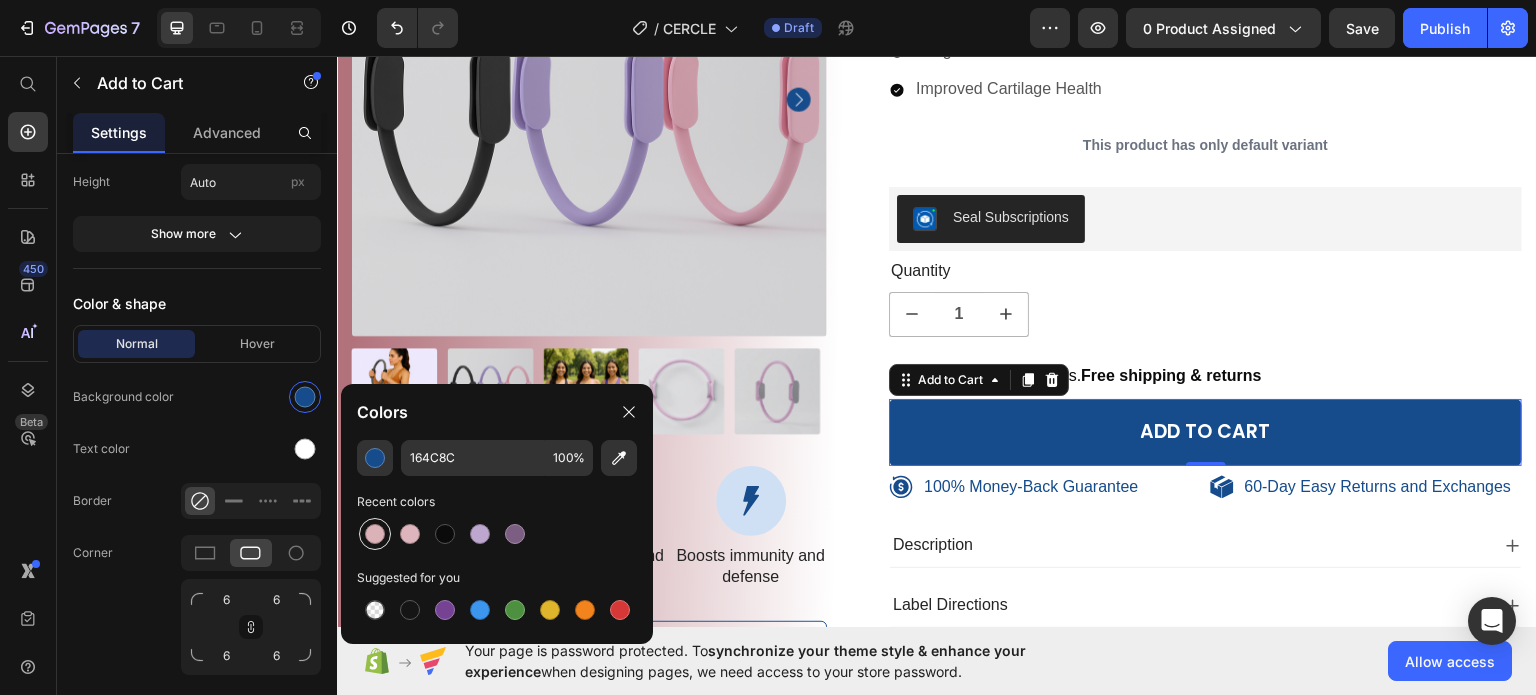 click at bounding box center (375, 534) 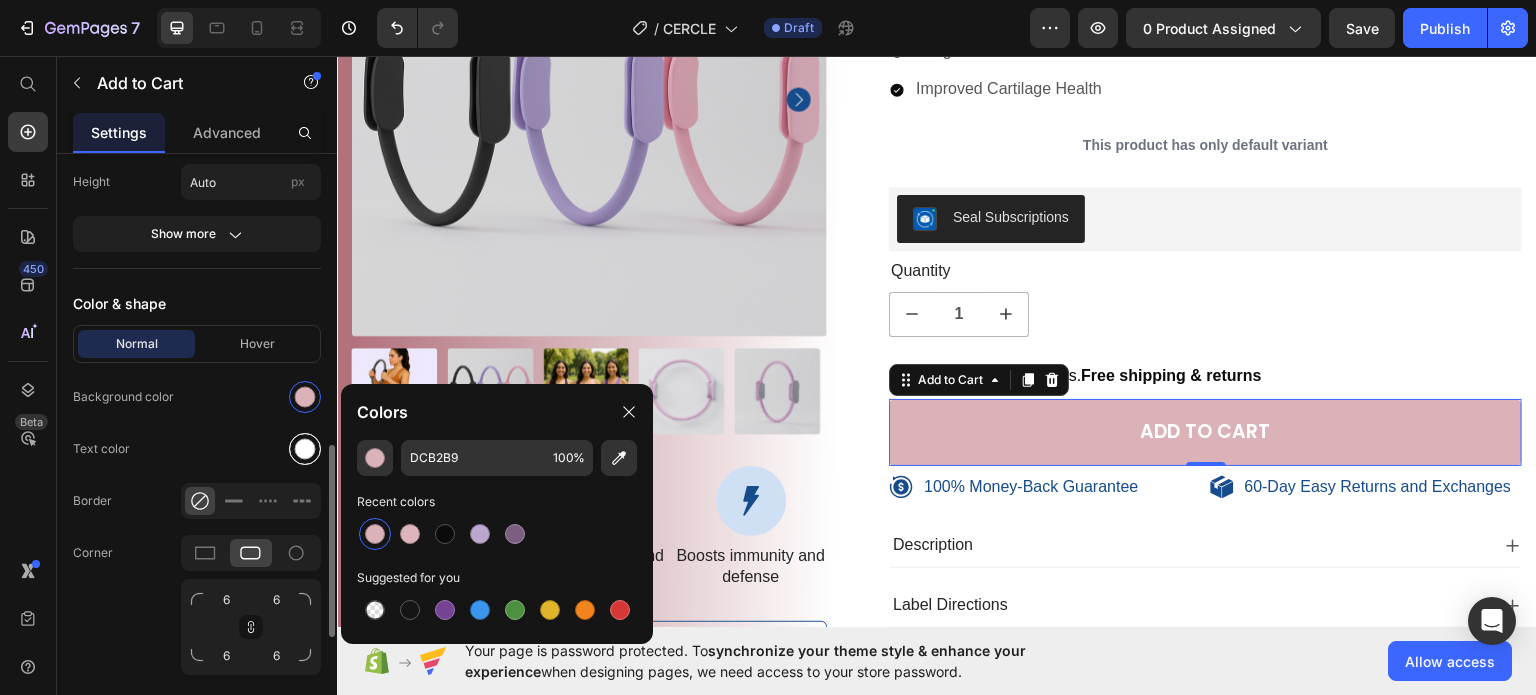 click at bounding box center (305, 449) 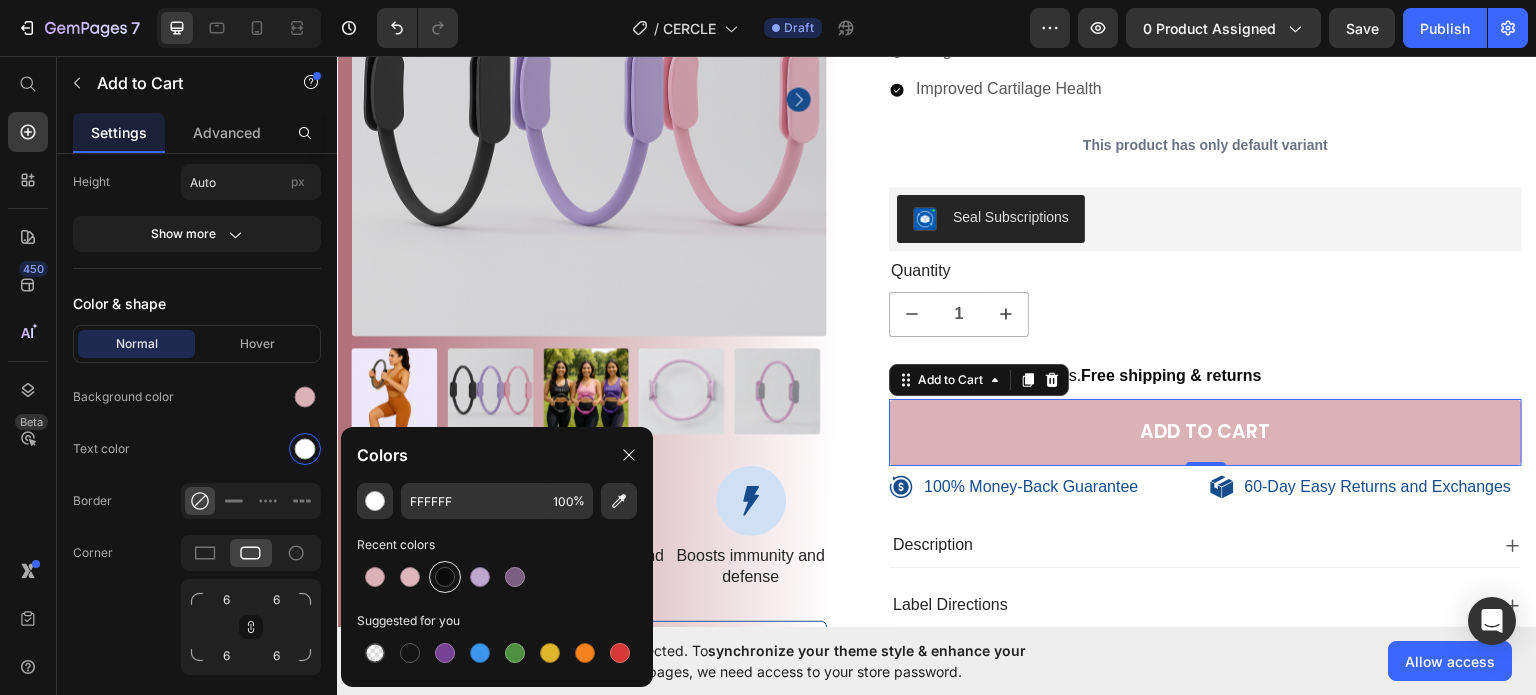 click at bounding box center (445, 577) 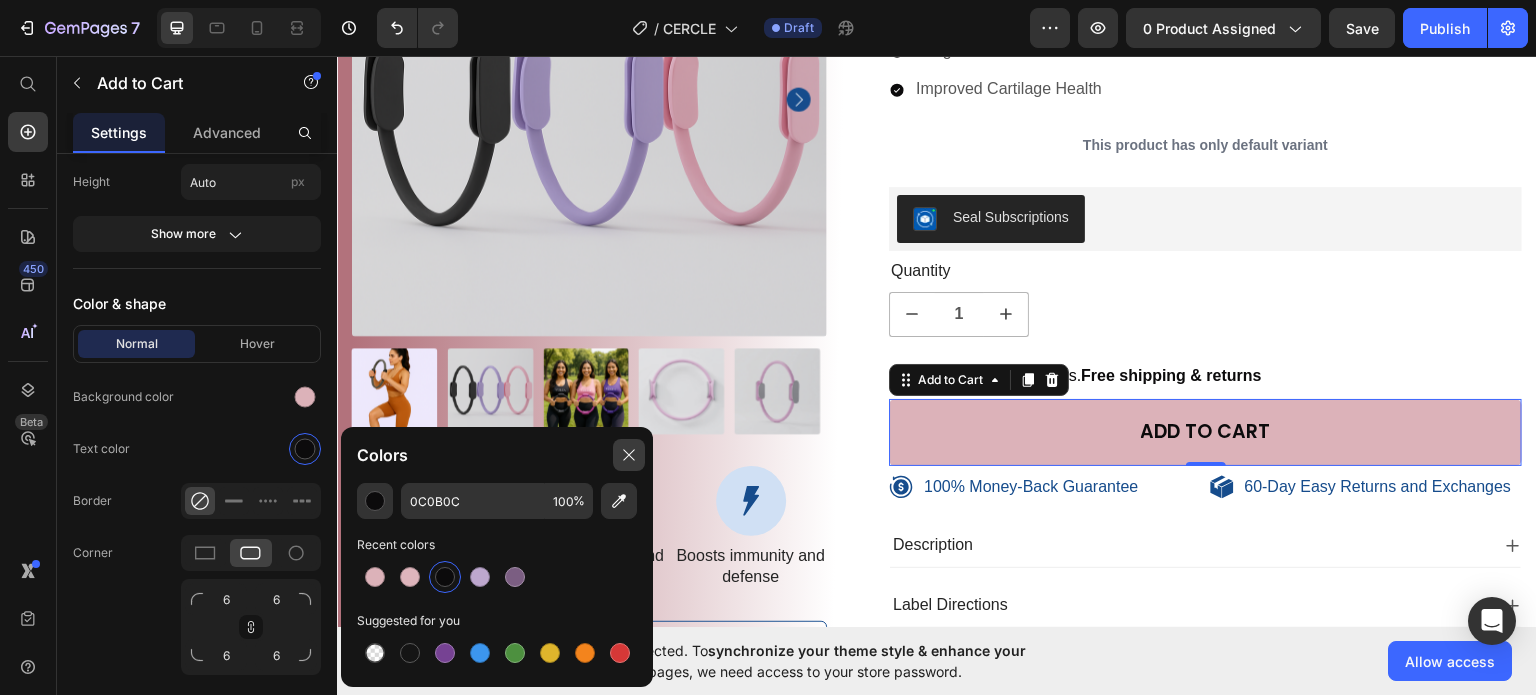 click 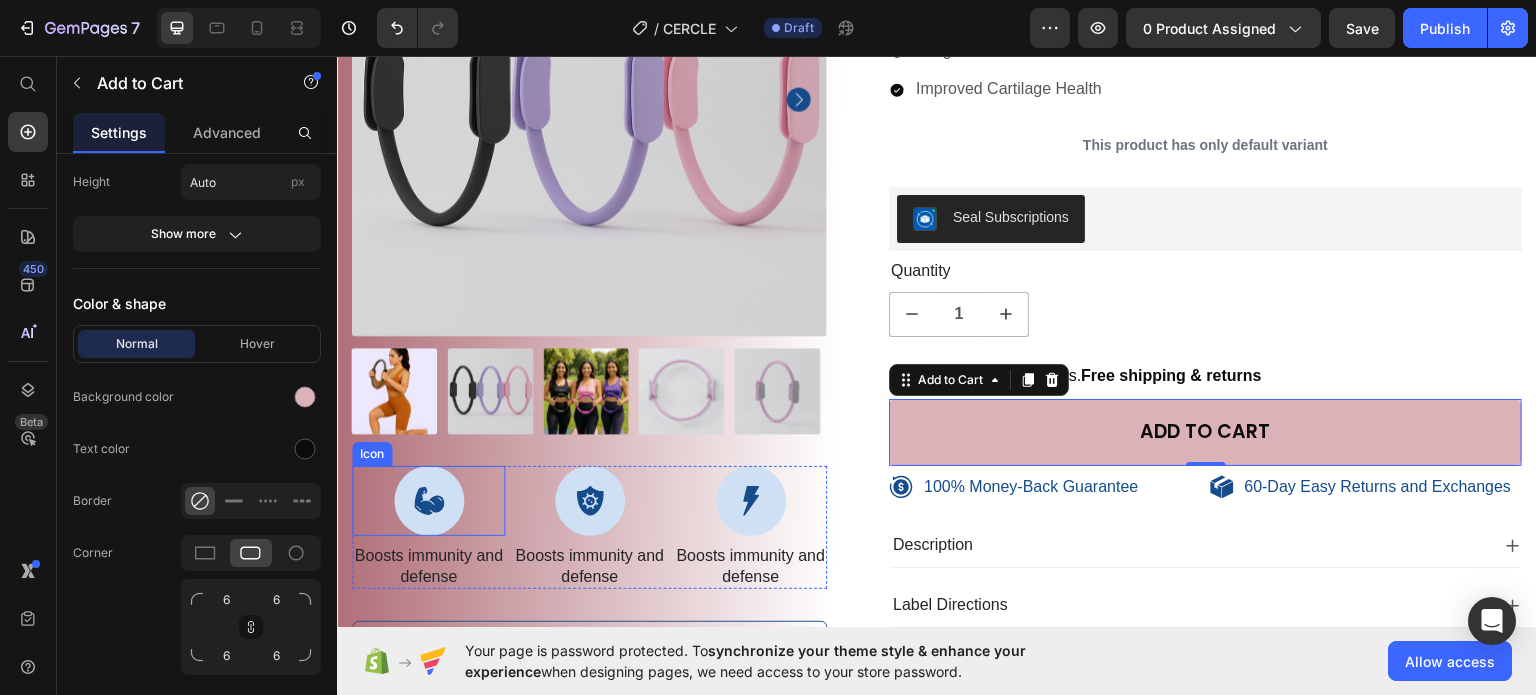 click at bounding box center [429, 500] 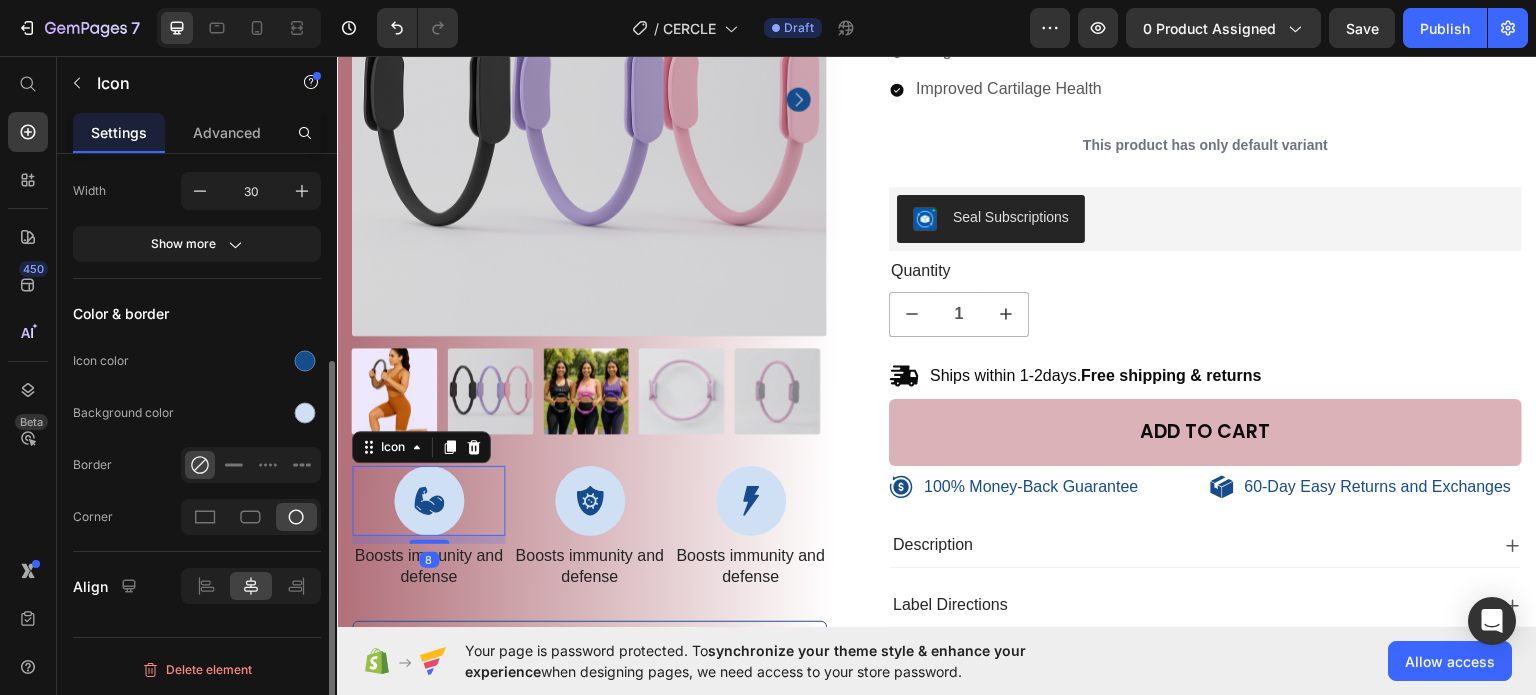 scroll, scrollTop: 0, scrollLeft: 0, axis: both 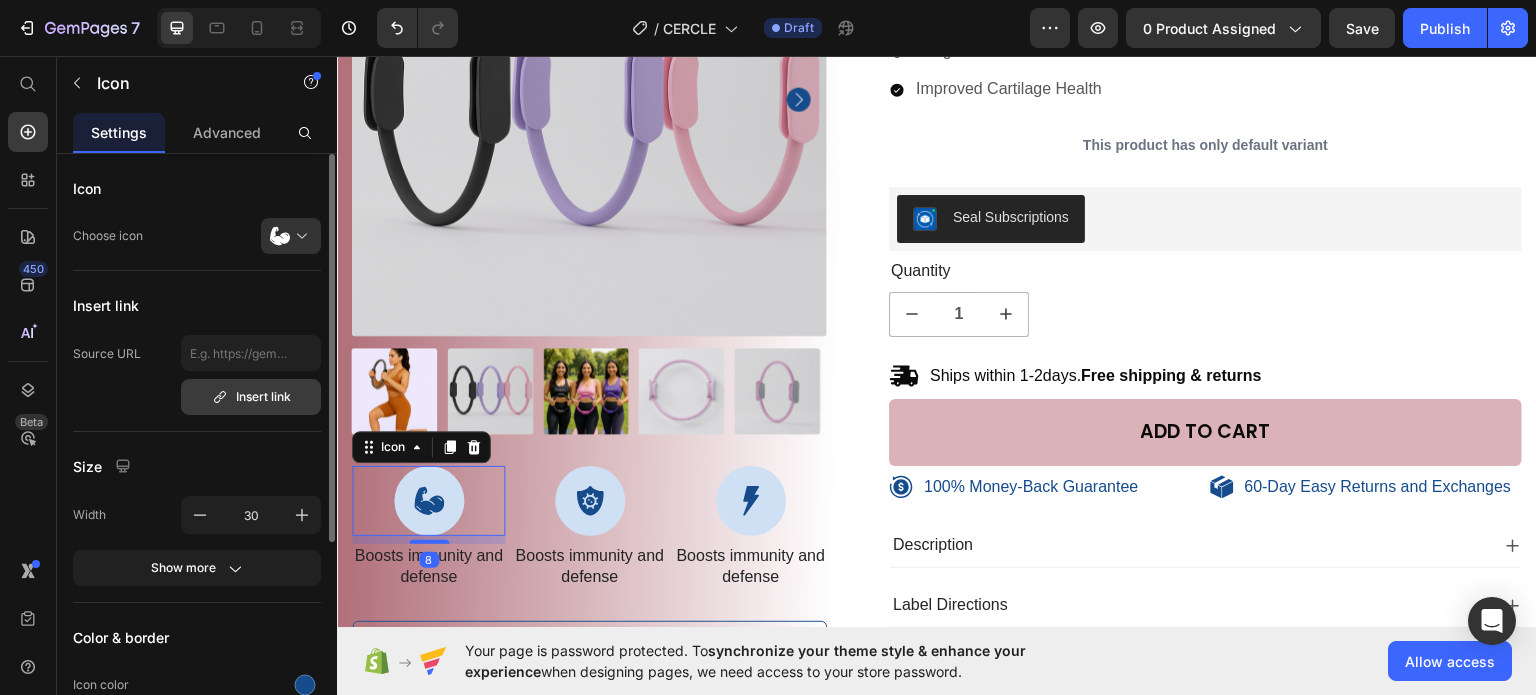 click on "Insert link" at bounding box center [251, 397] 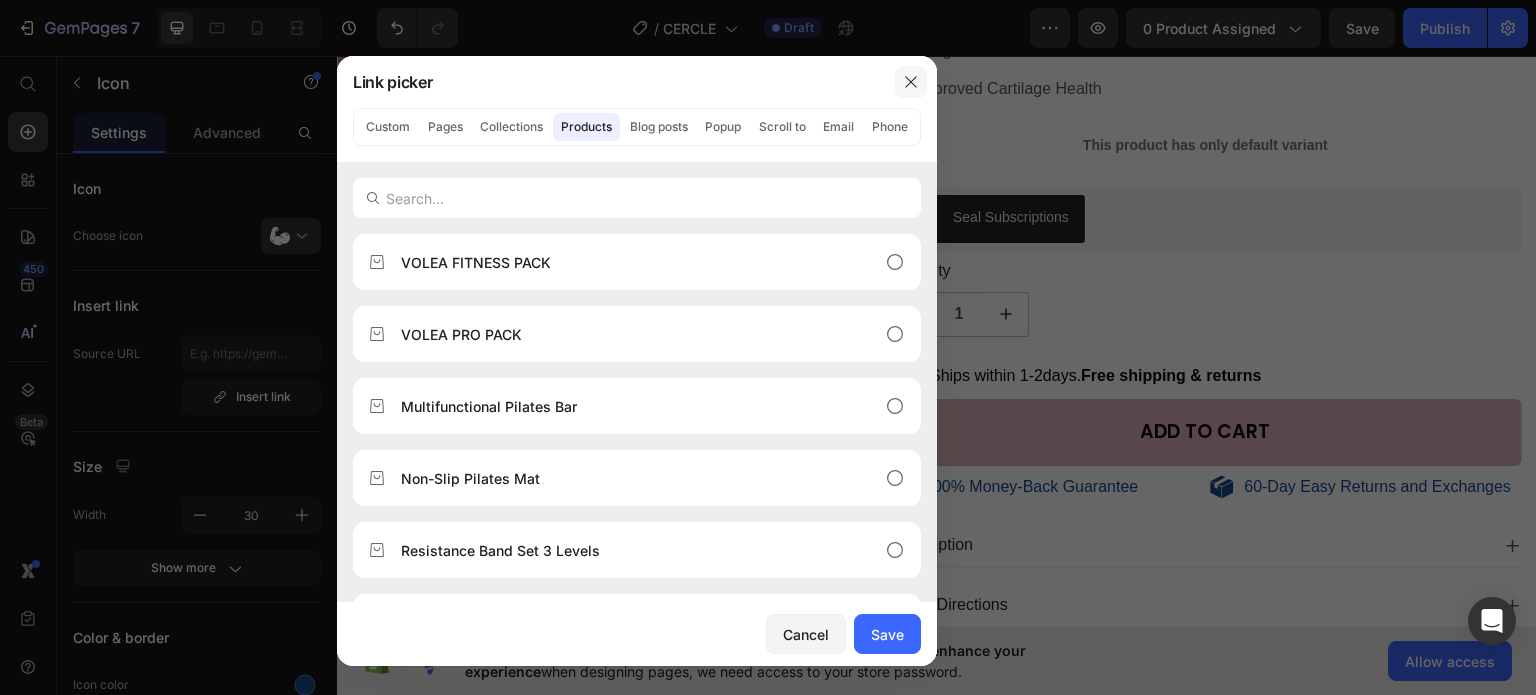 click 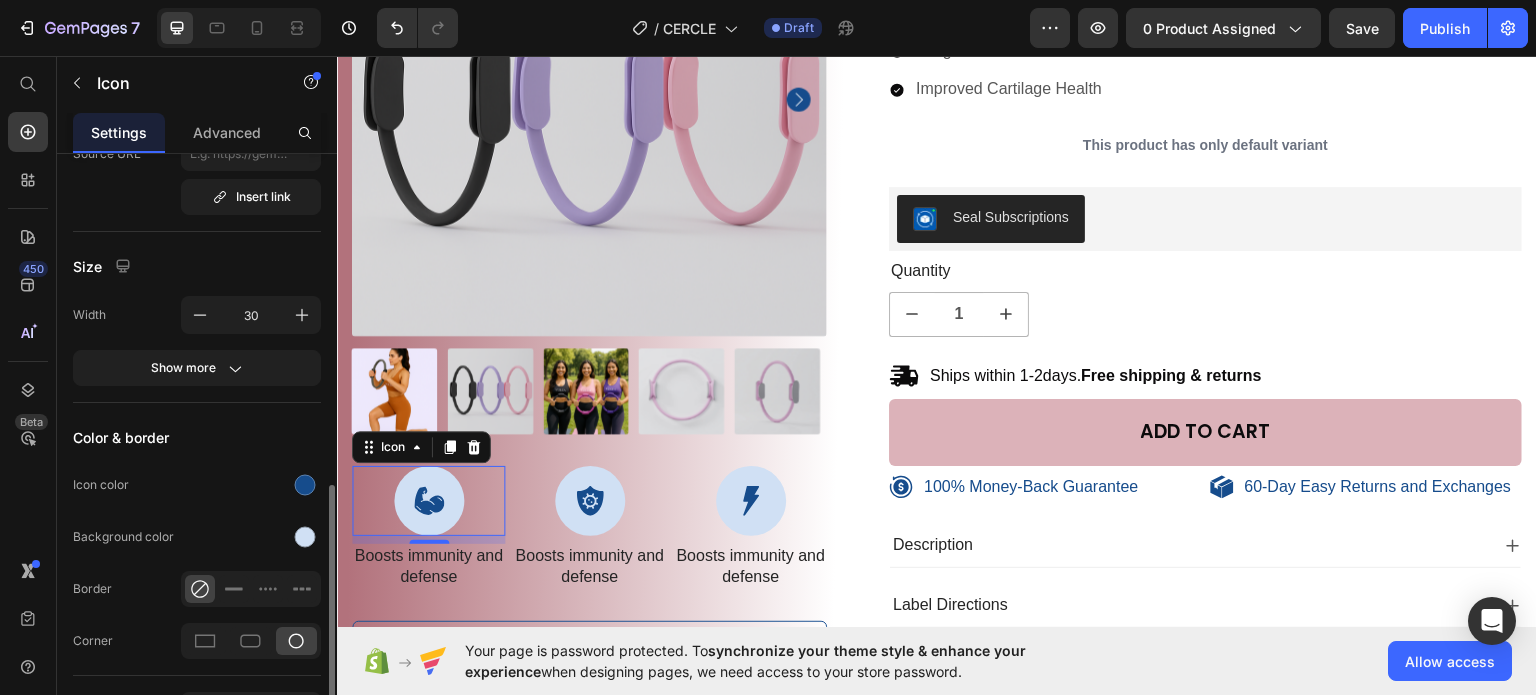 scroll, scrollTop: 322, scrollLeft: 0, axis: vertical 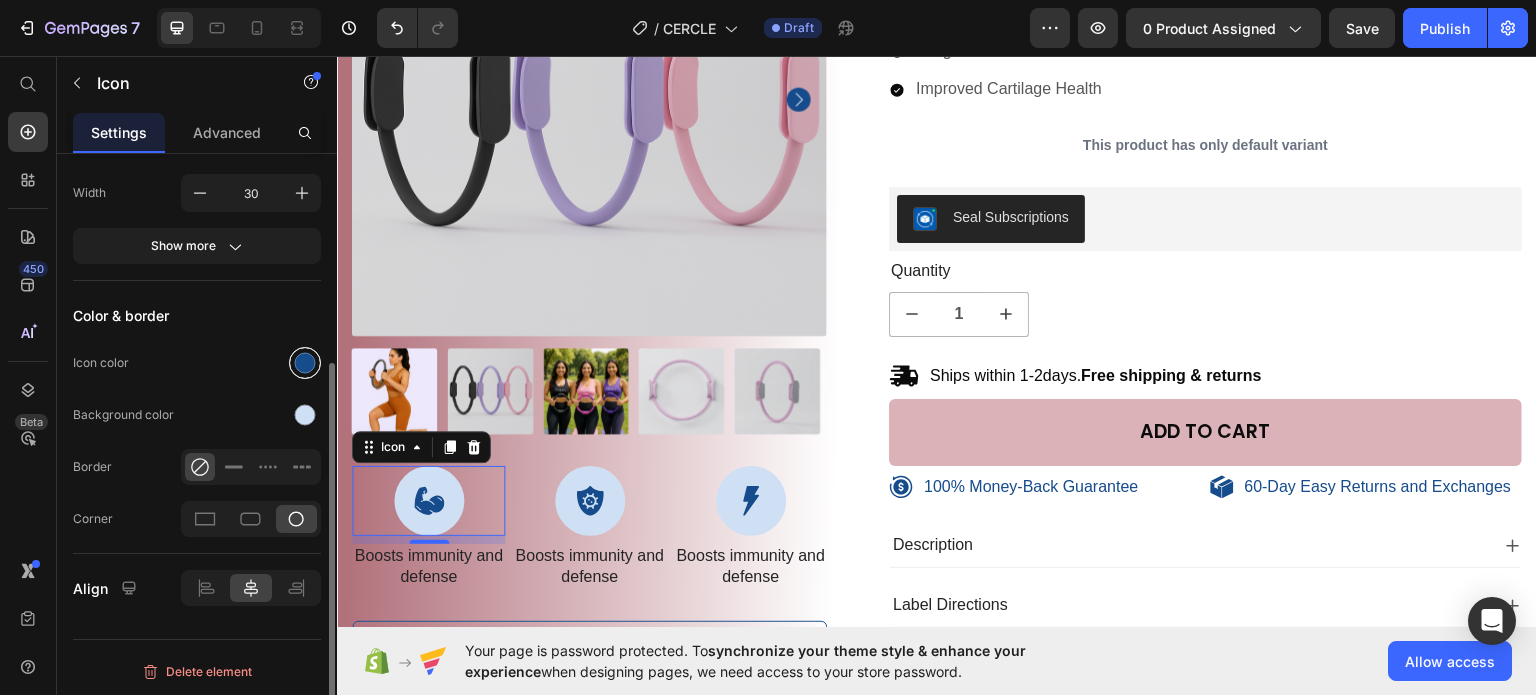 click at bounding box center [305, 363] 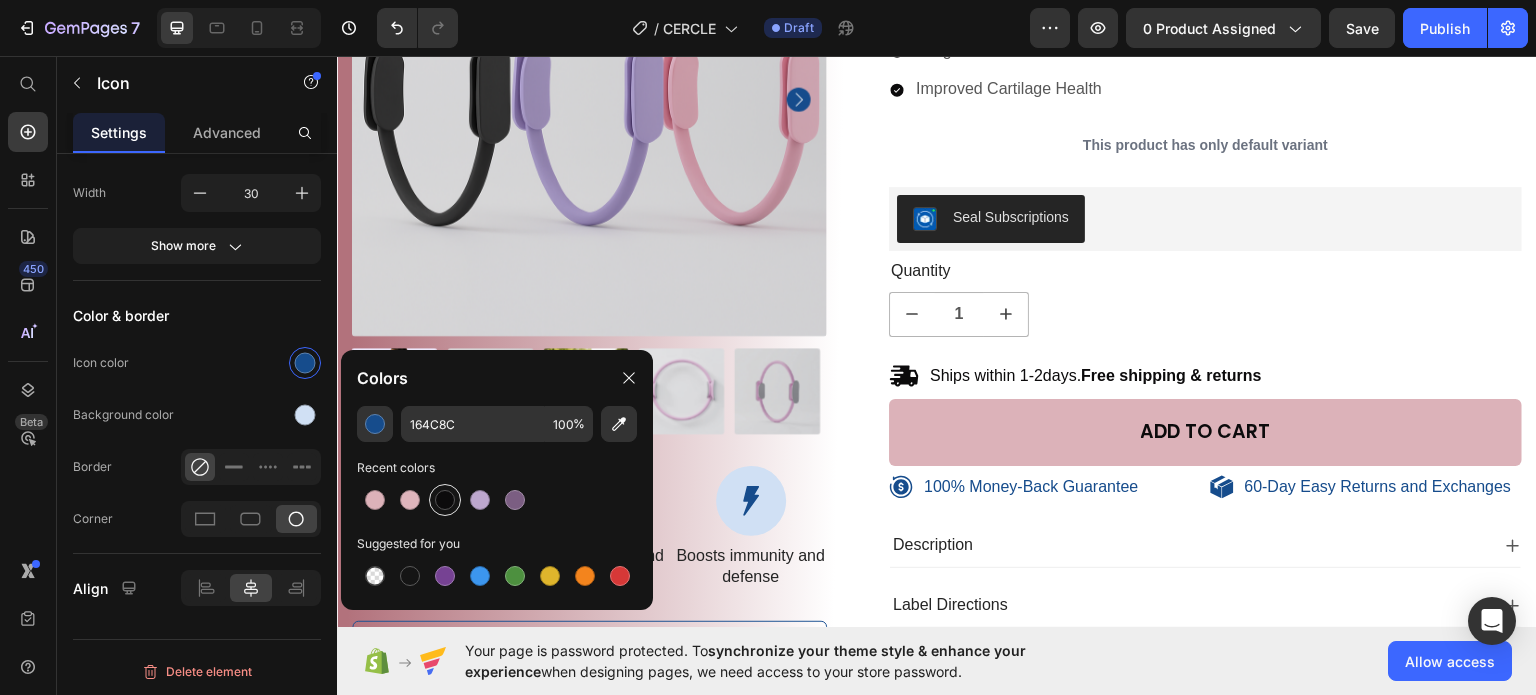 click at bounding box center (445, 500) 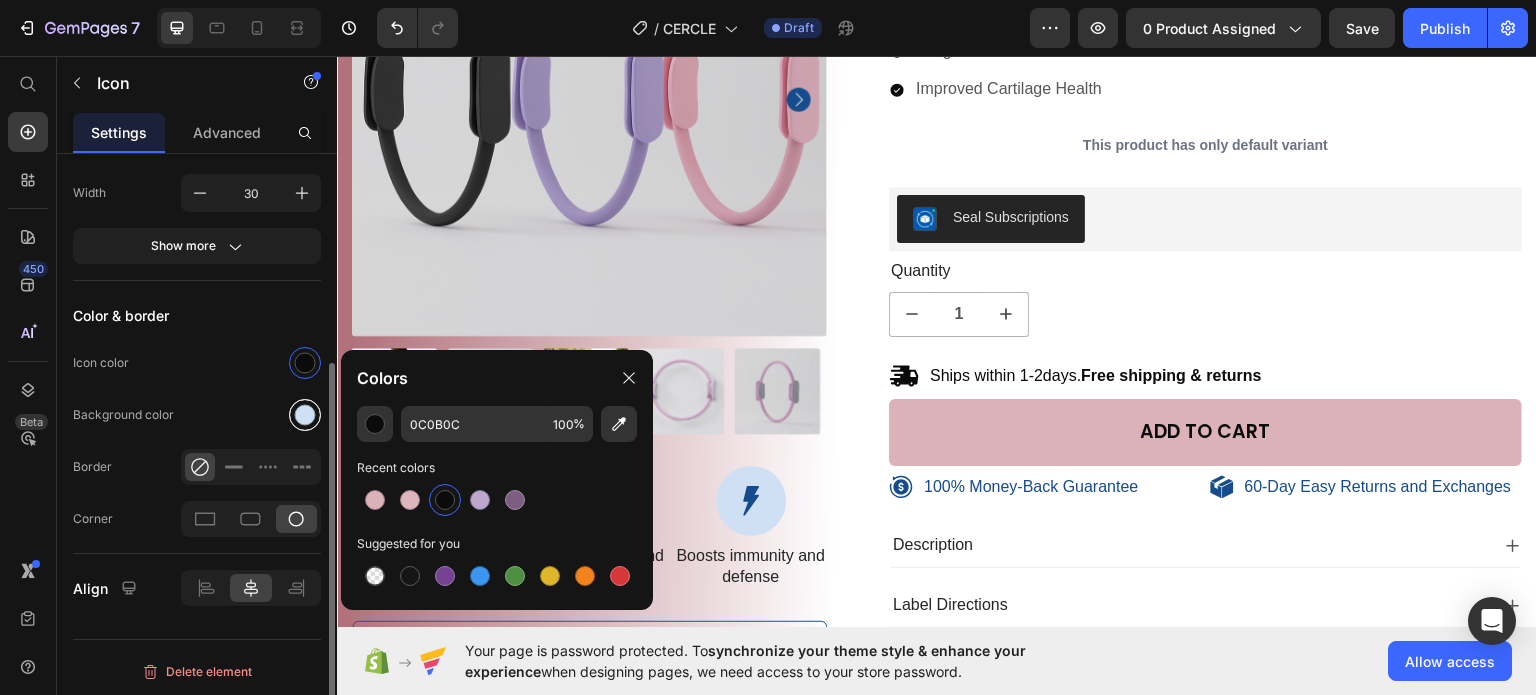 click at bounding box center (305, 415) 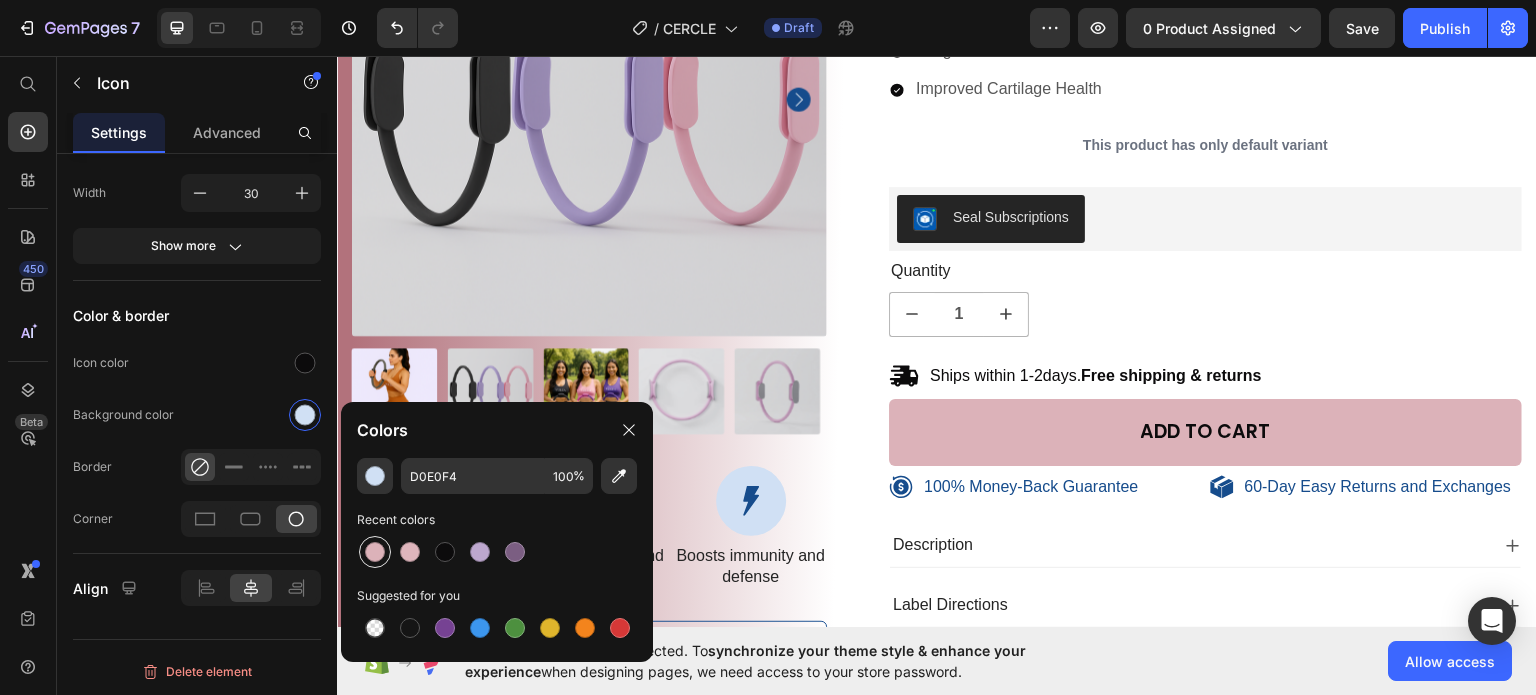 click at bounding box center (375, 552) 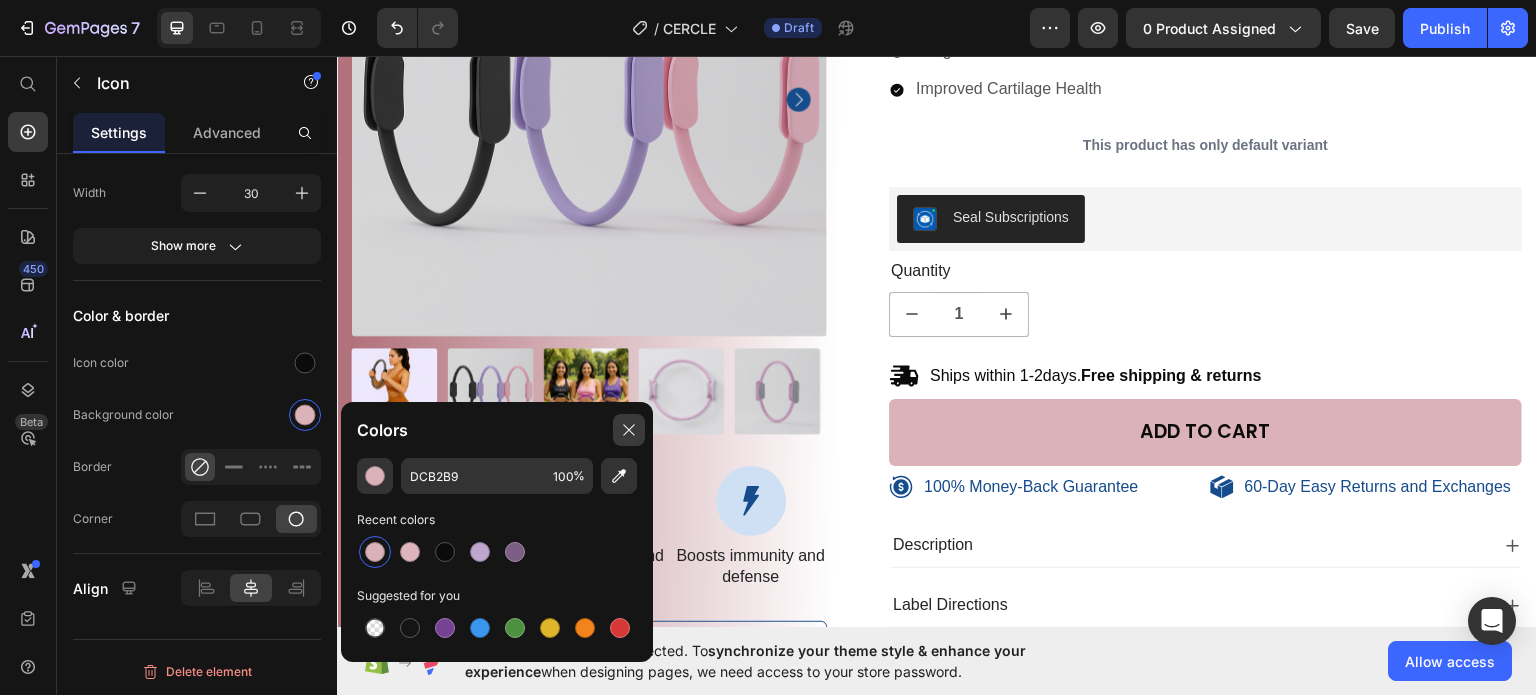 drag, startPoint x: 623, startPoint y: 431, endPoint x: 237, endPoint y: 439, distance: 386.0829 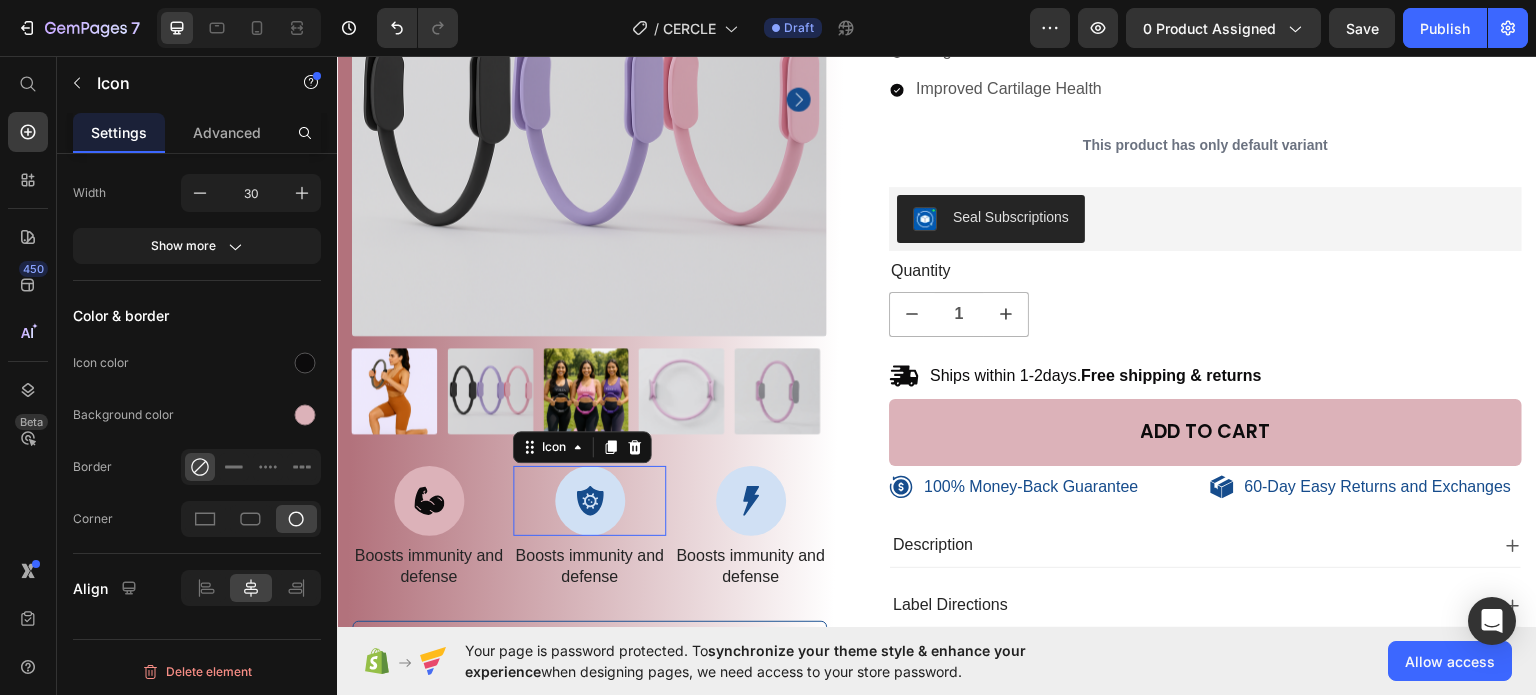 click at bounding box center (590, 500) 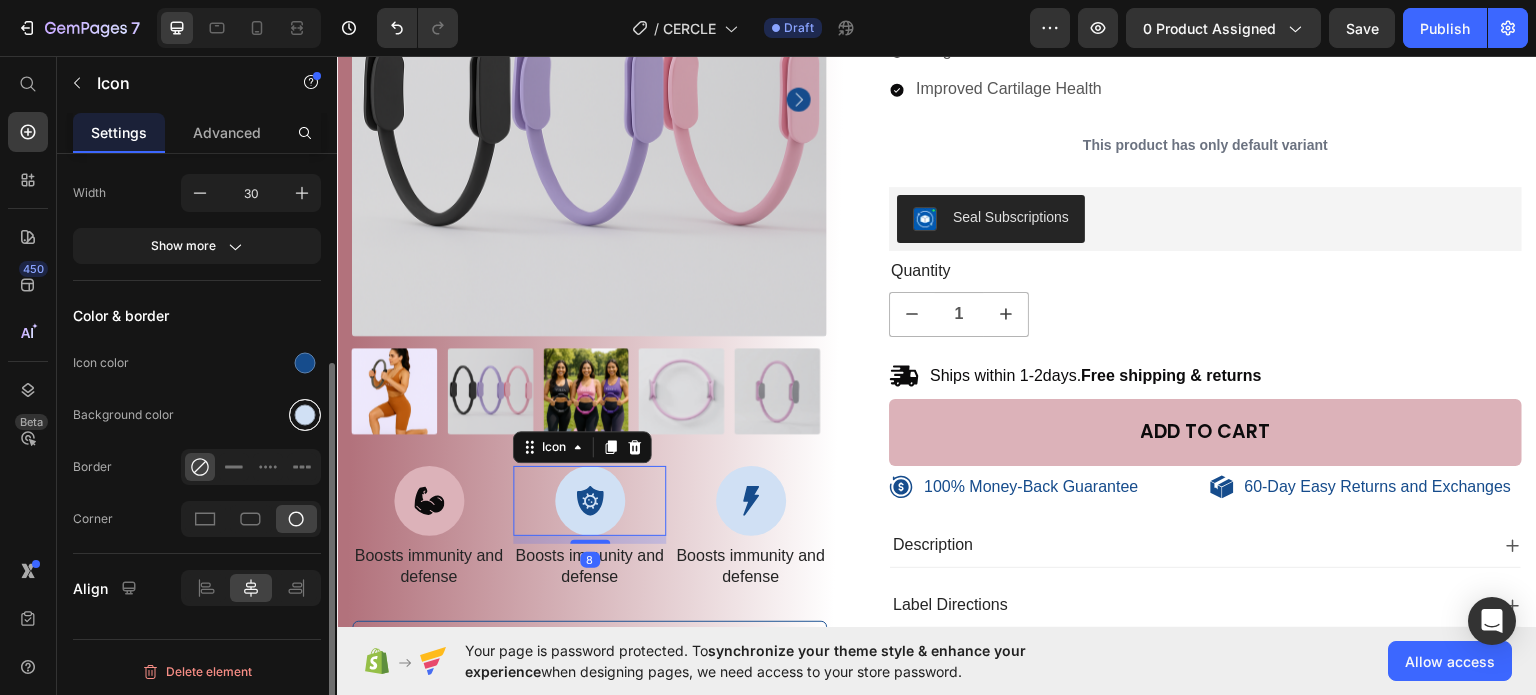 click at bounding box center [305, 415] 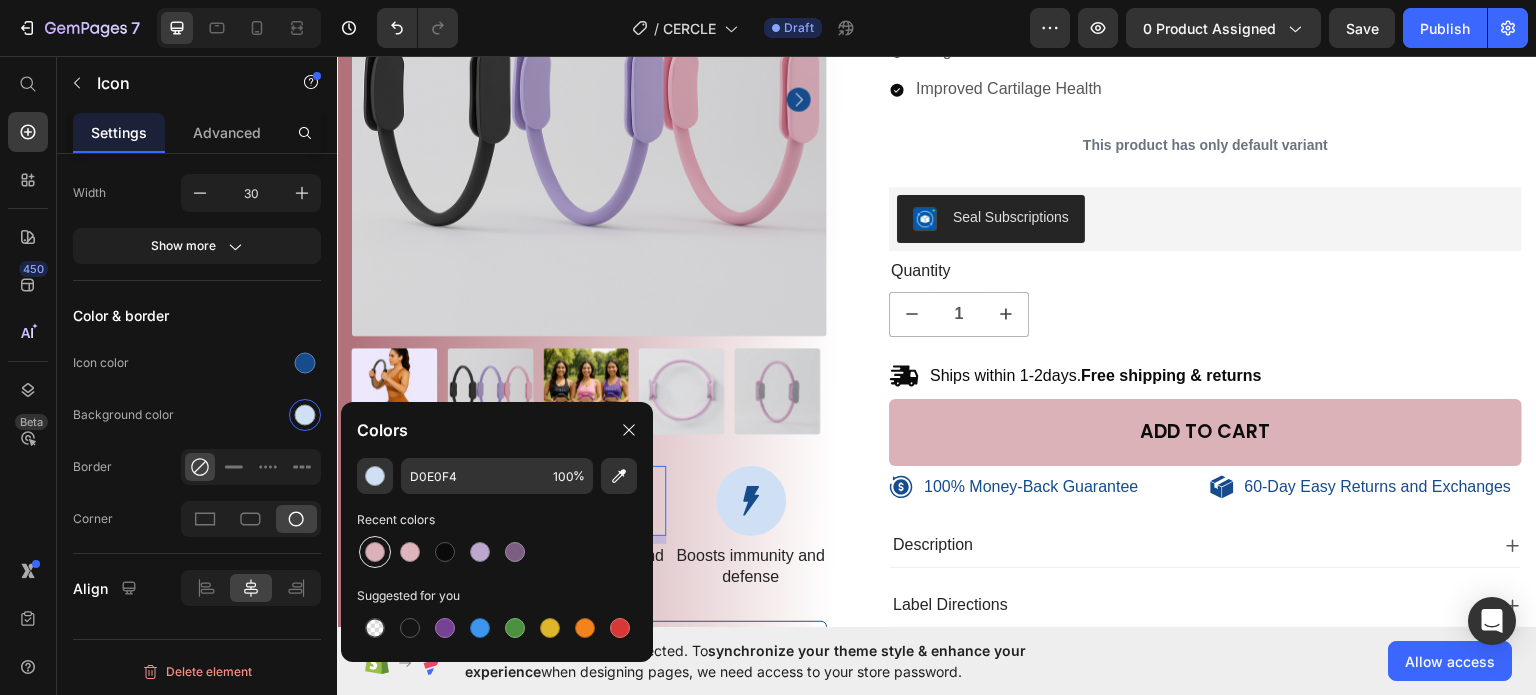 click at bounding box center (375, 552) 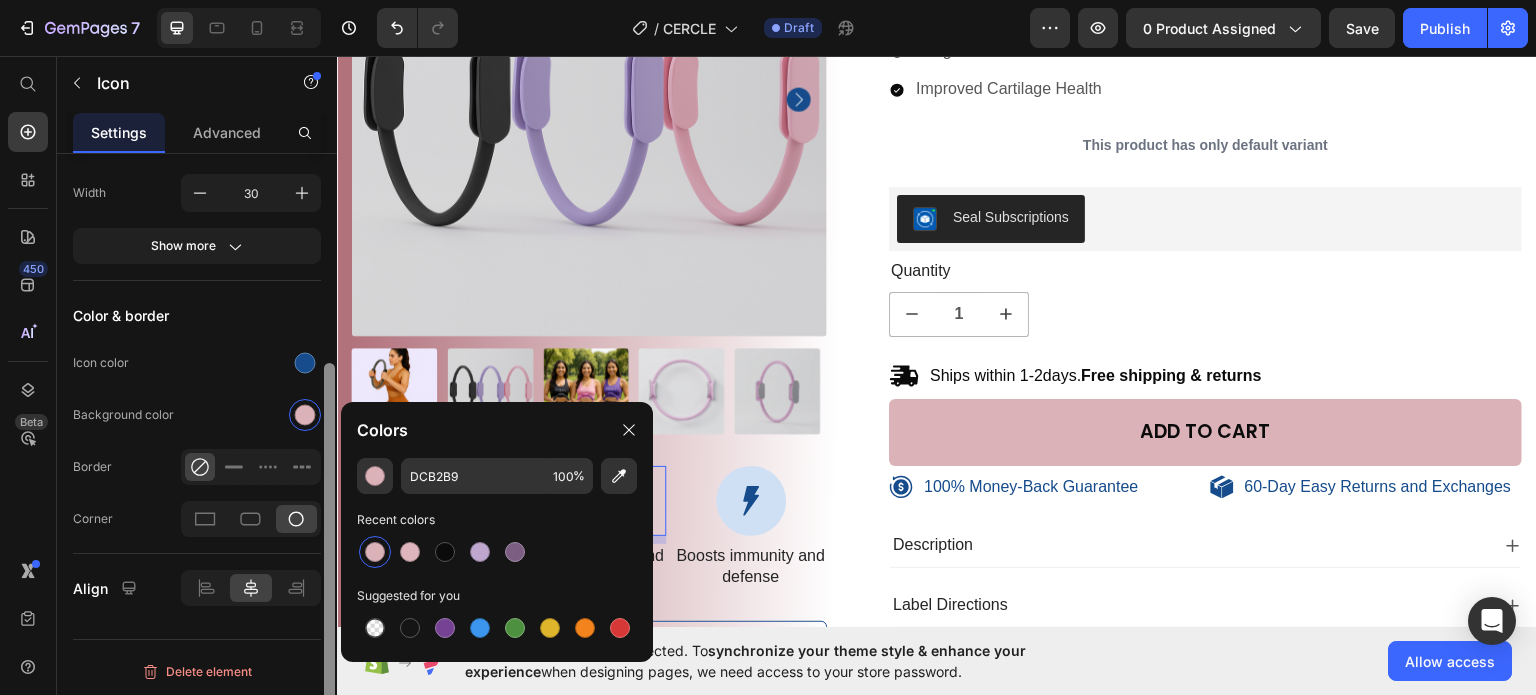 drag, startPoint x: 314, startPoint y: 362, endPoint x: 332, endPoint y: 398, distance: 40.24922 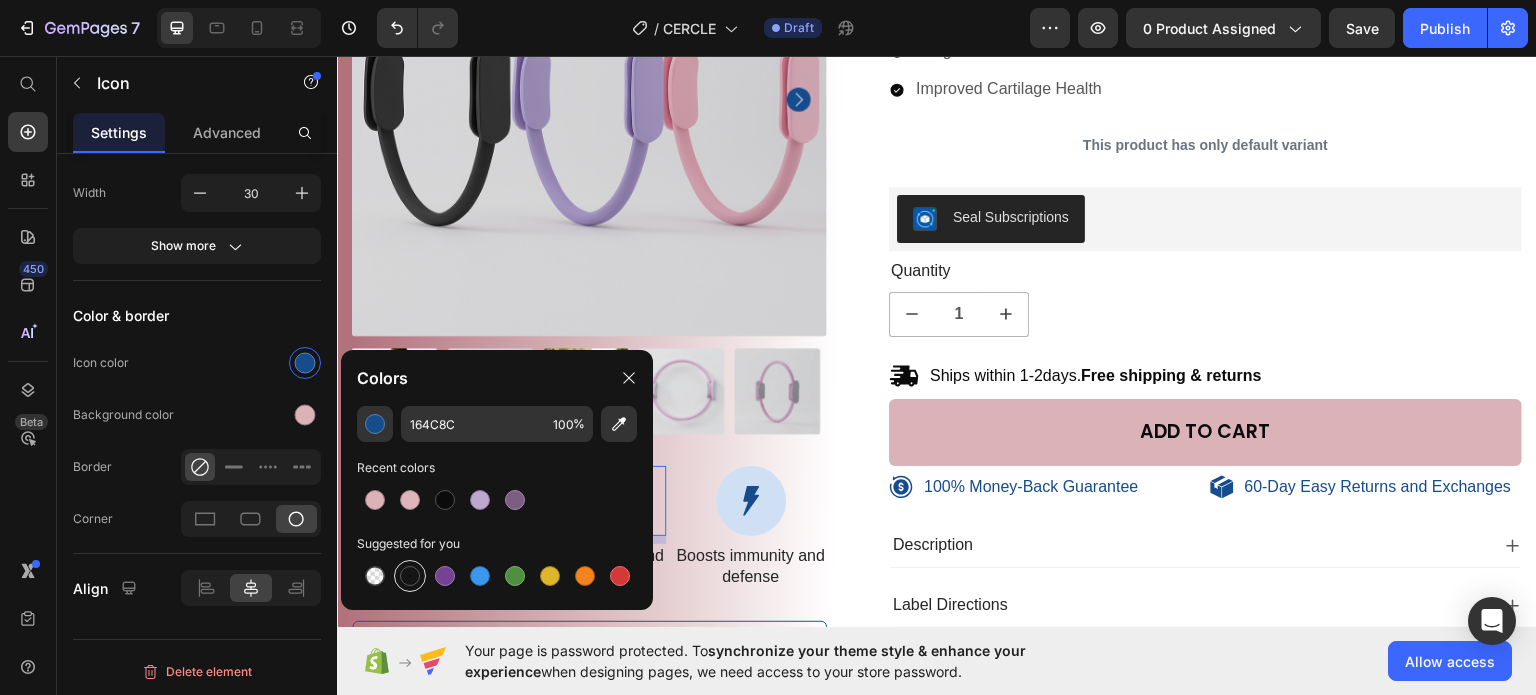 click at bounding box center [410, 576] 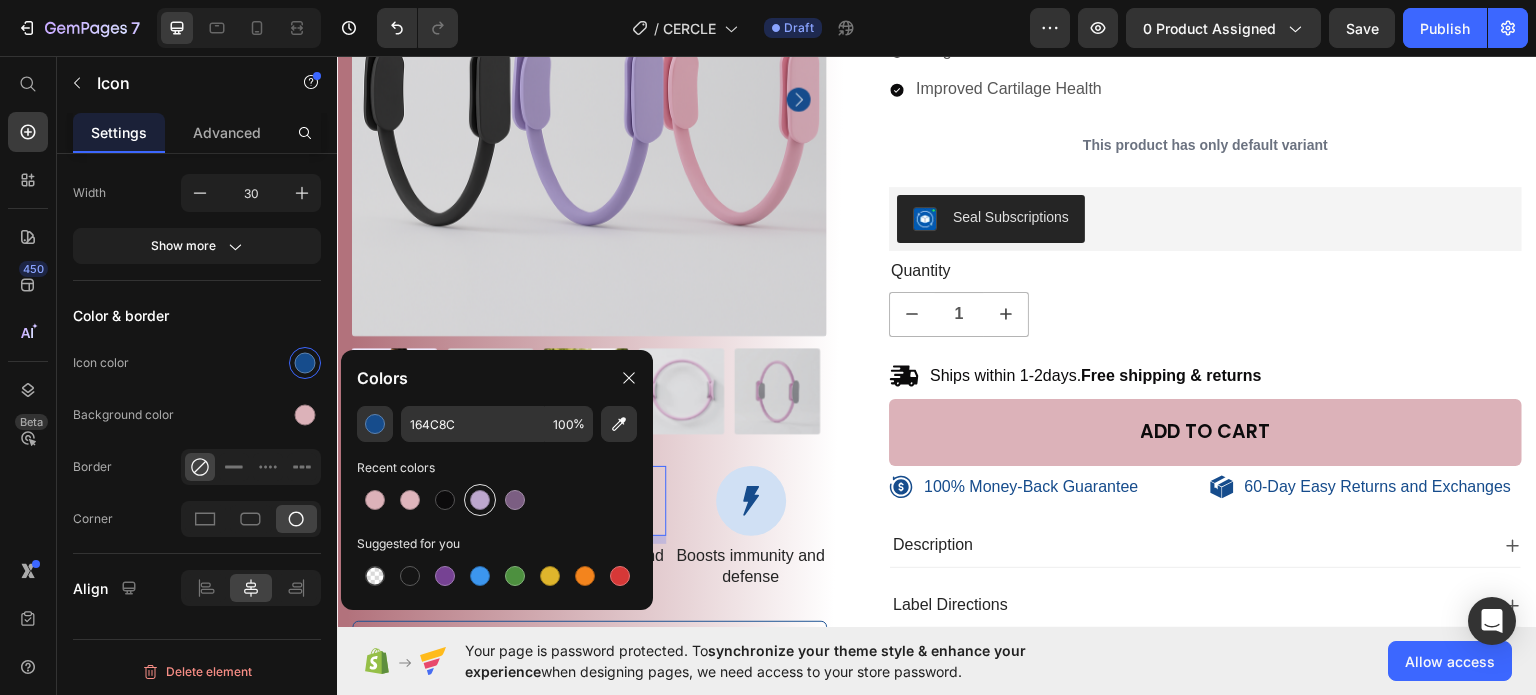 type on "151515" 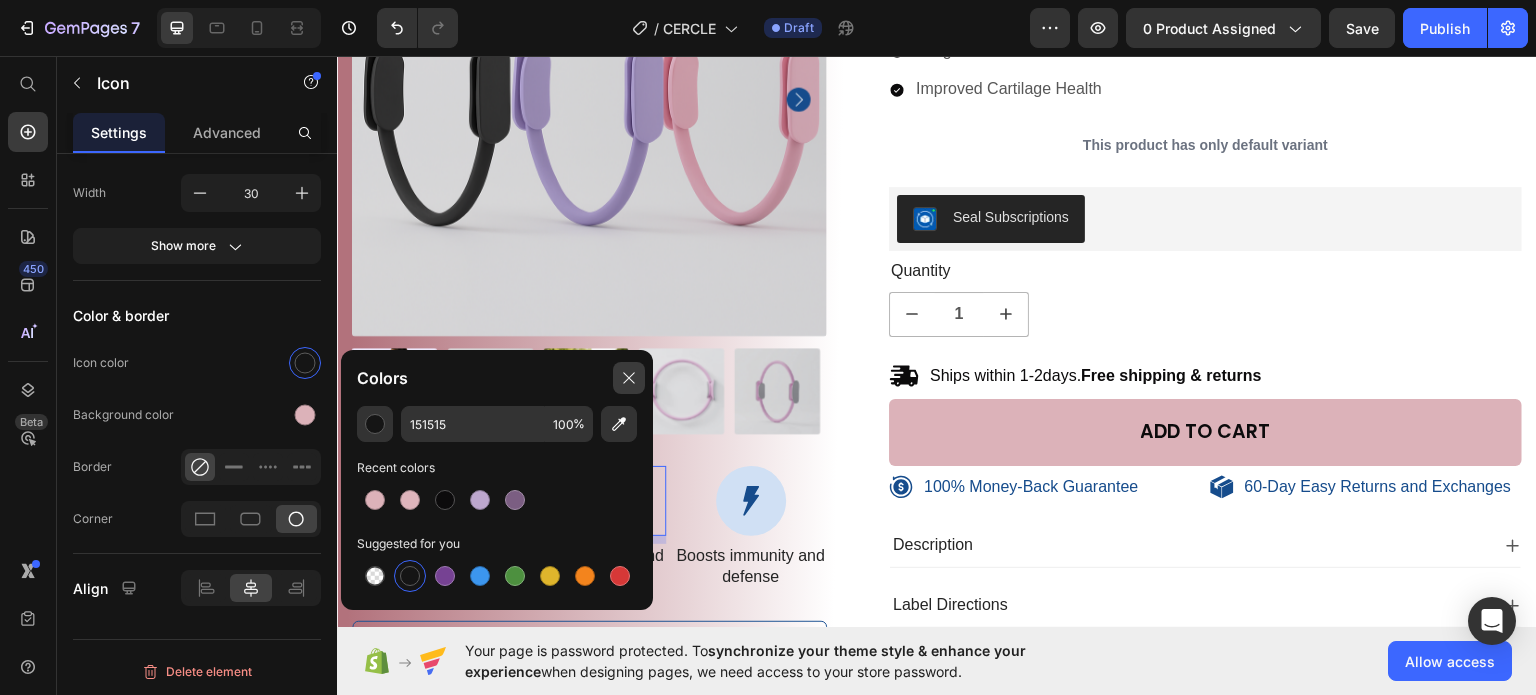 click 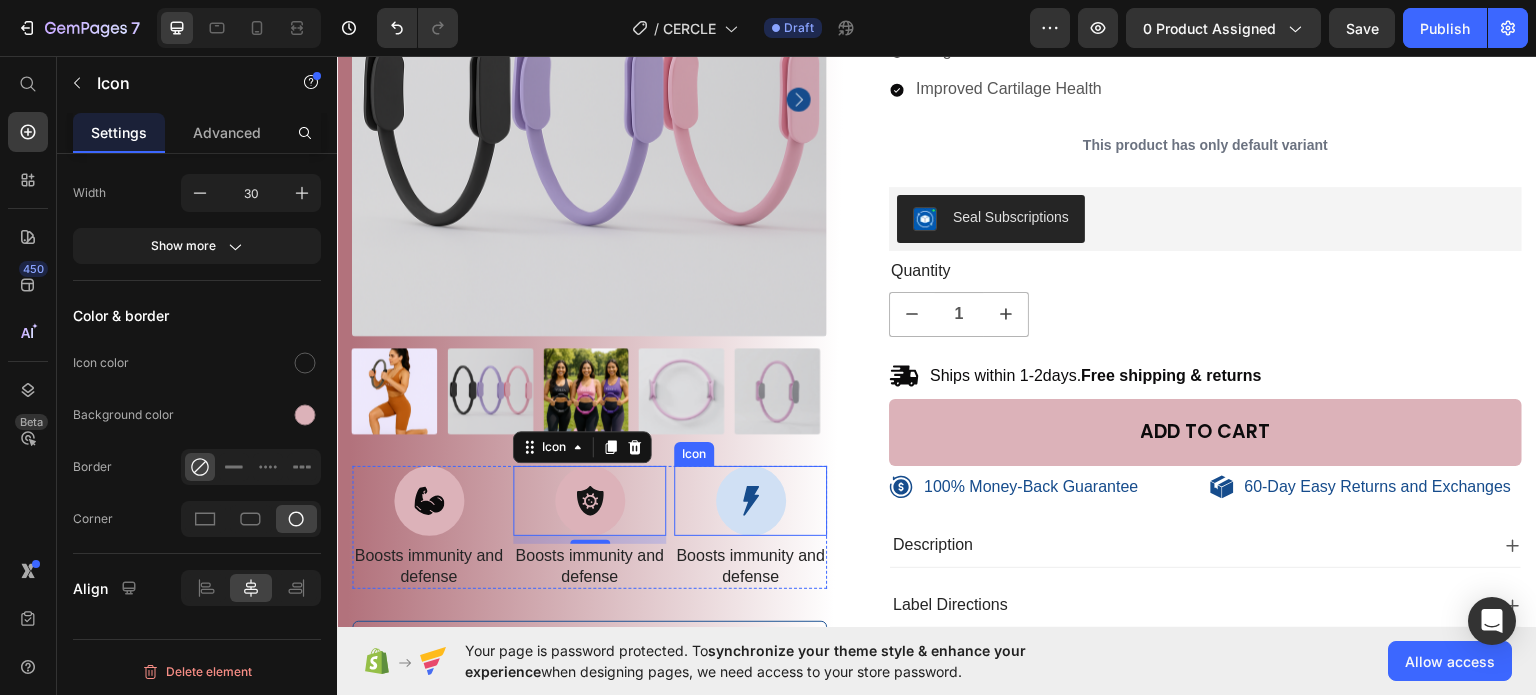 click 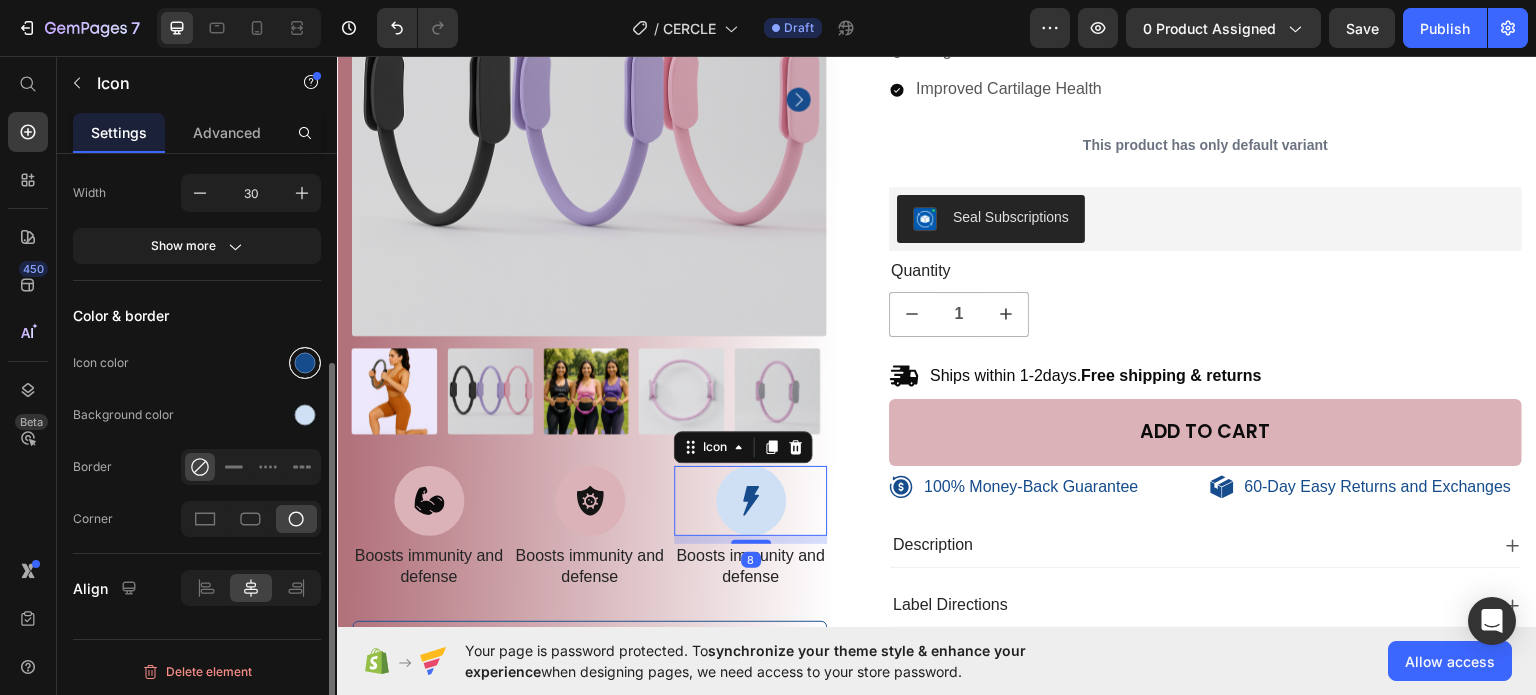 click at bounding box center [305, 363] 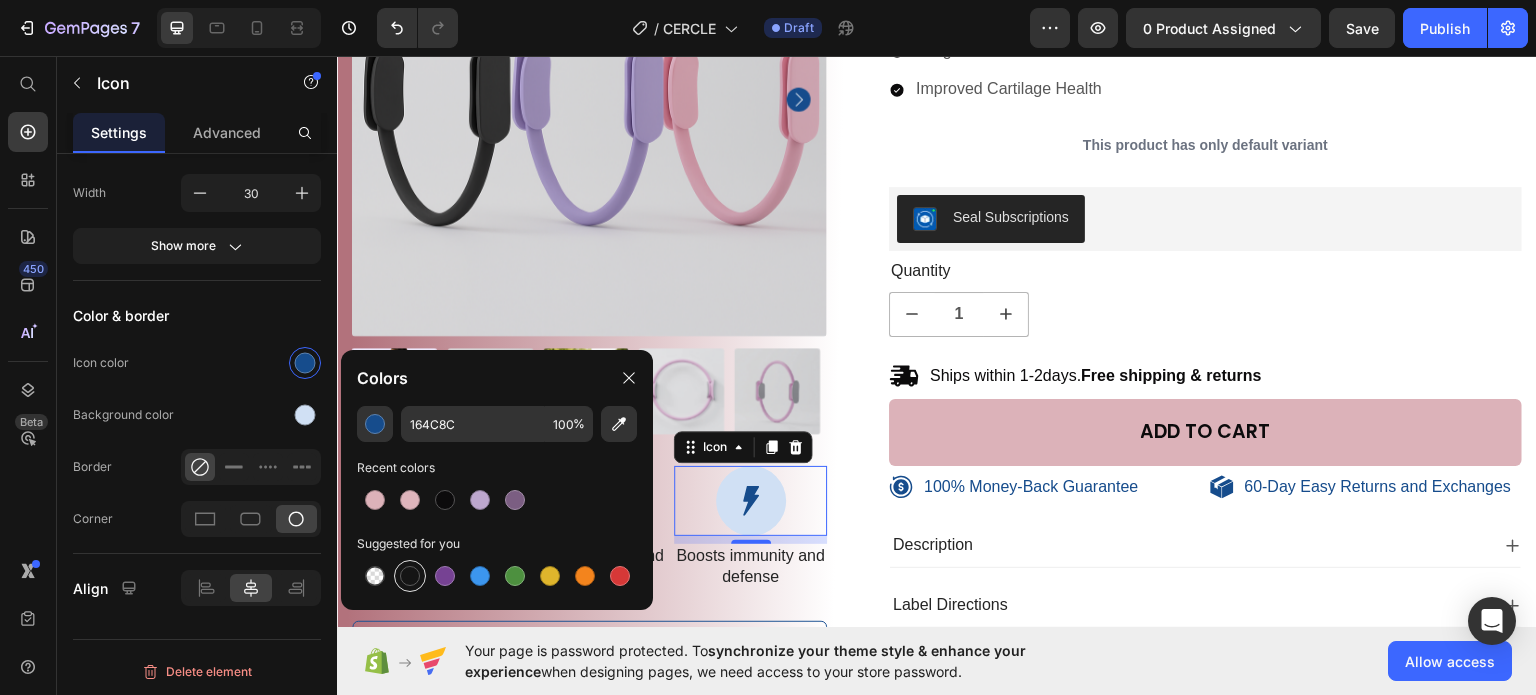click at bounding box center (410, 576) 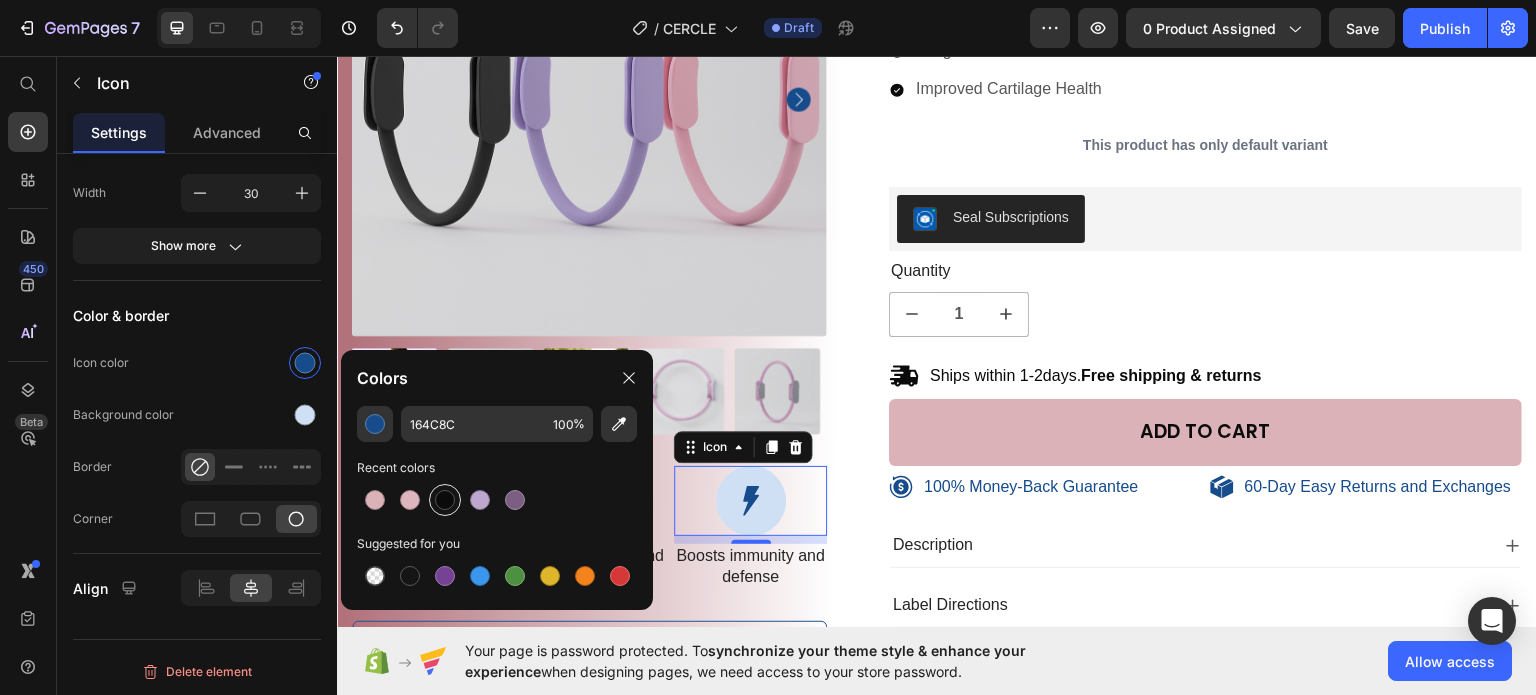 type on "151515" 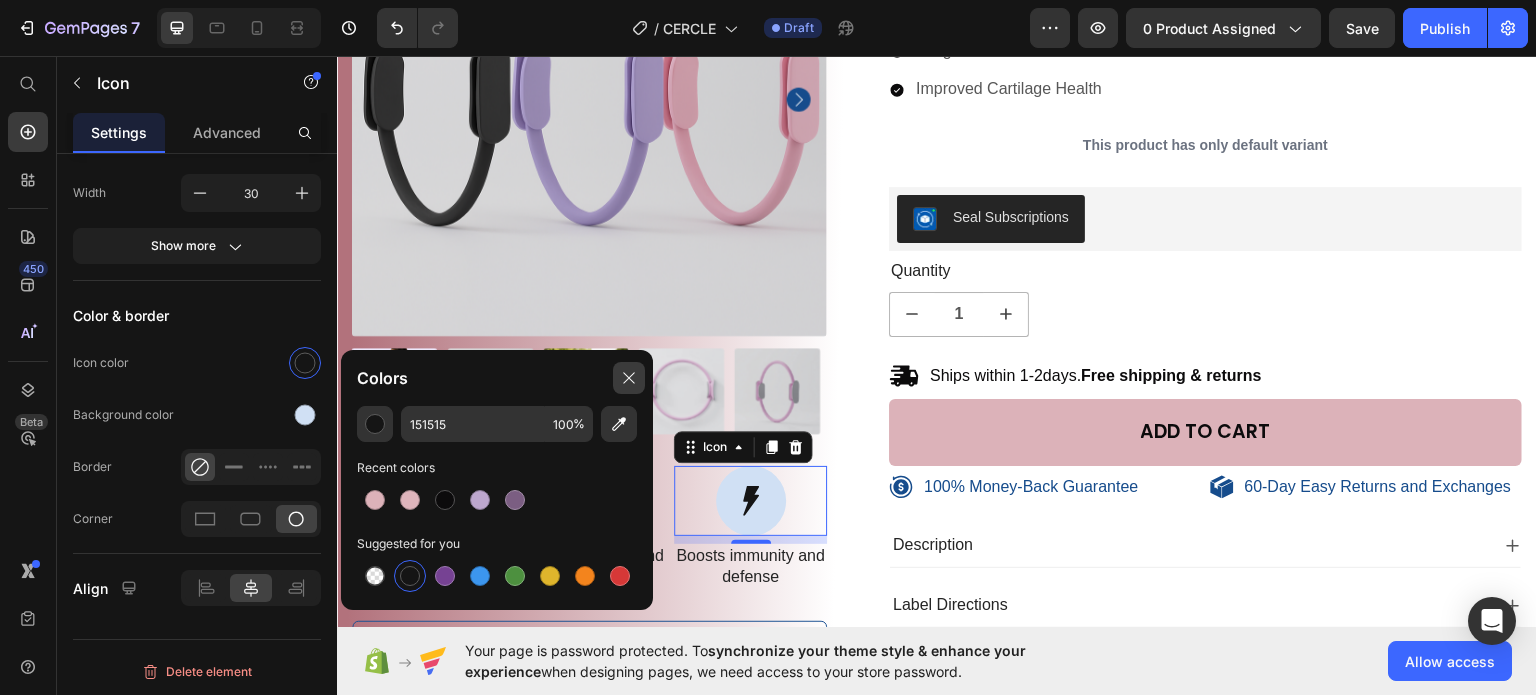 click 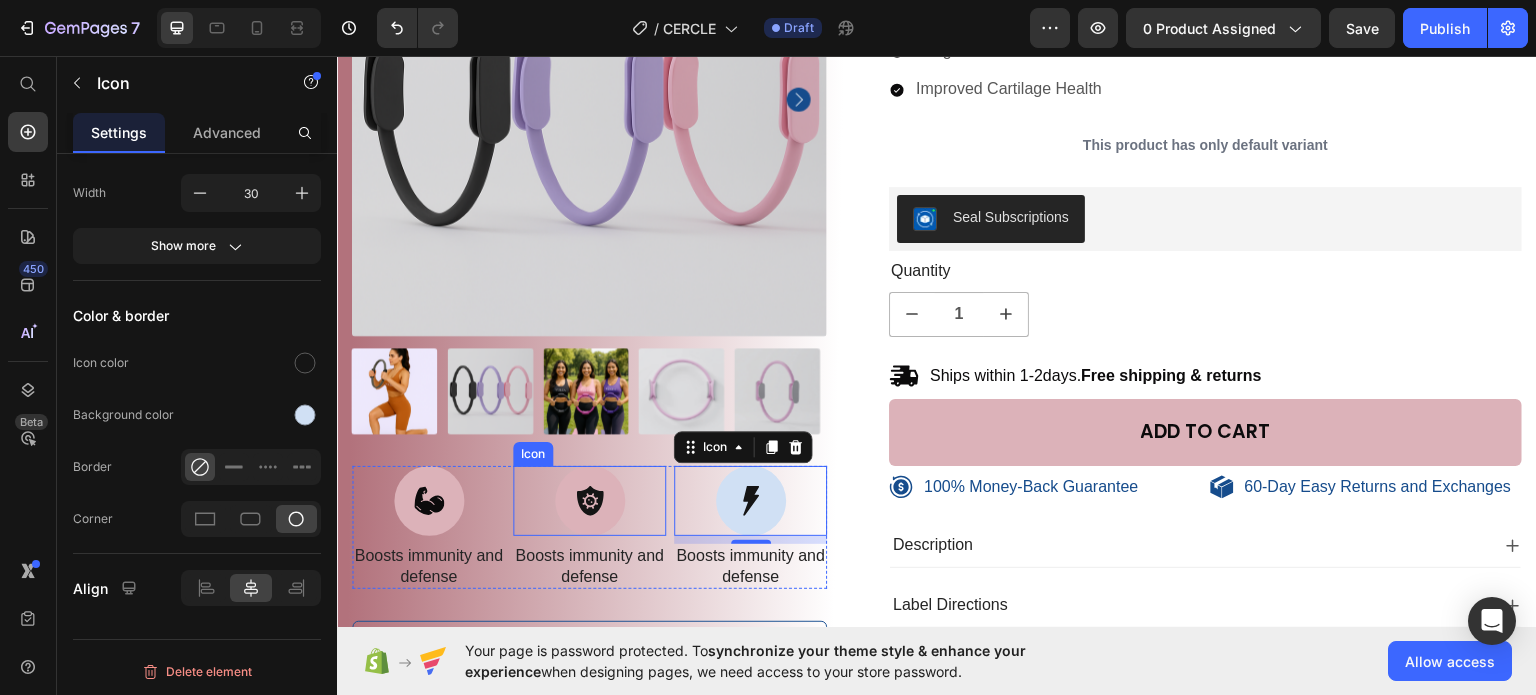 click 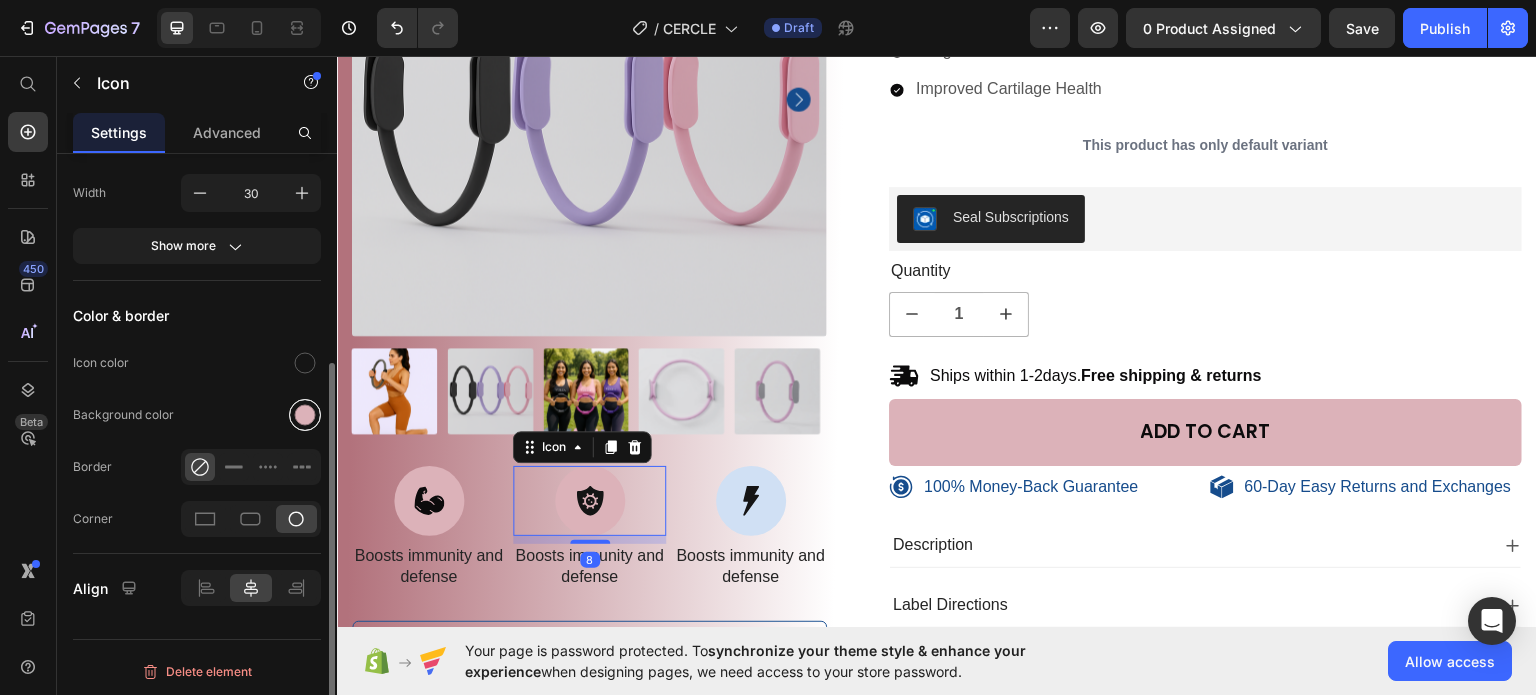 click at bounding box center [305, 415] 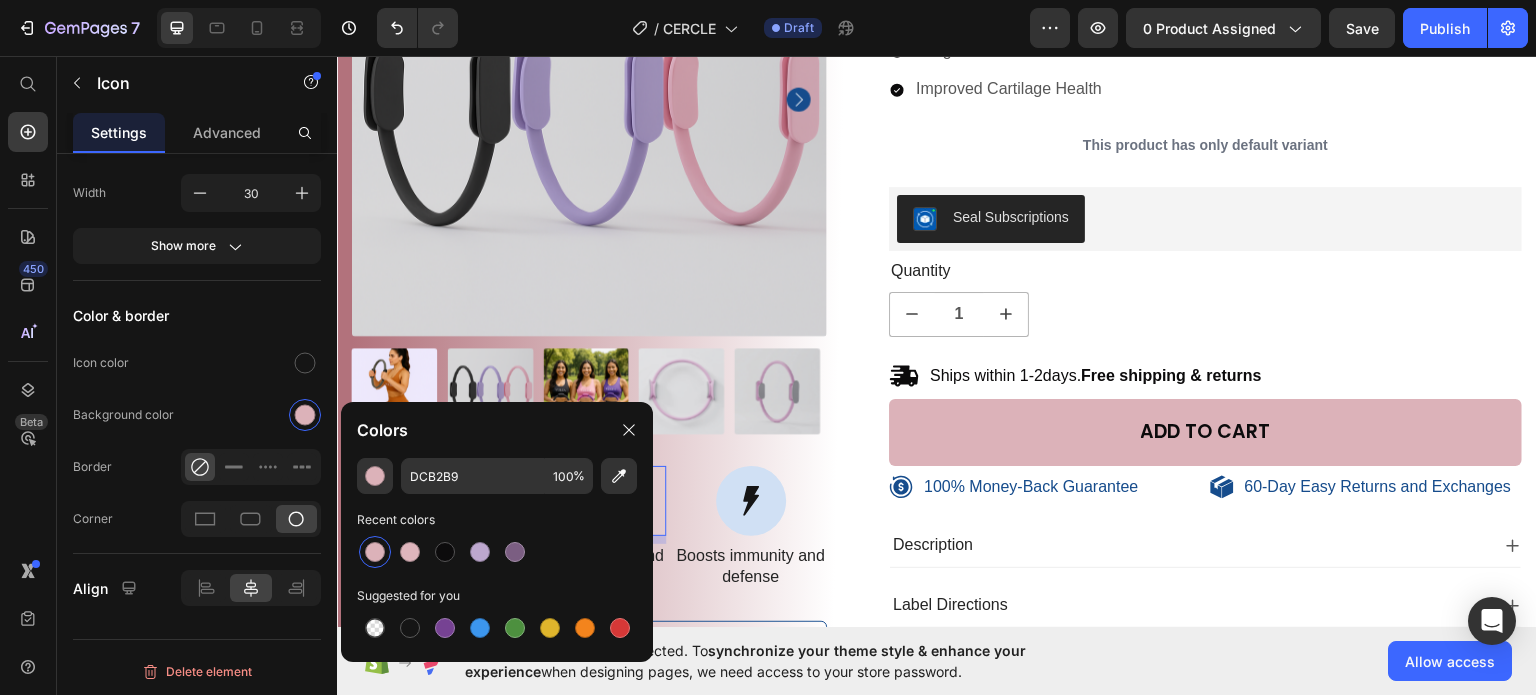 drag, startPoint x: 419, startPoint y: 556, endPoint x: 461, endPoint y: 529, distance: 49.92995 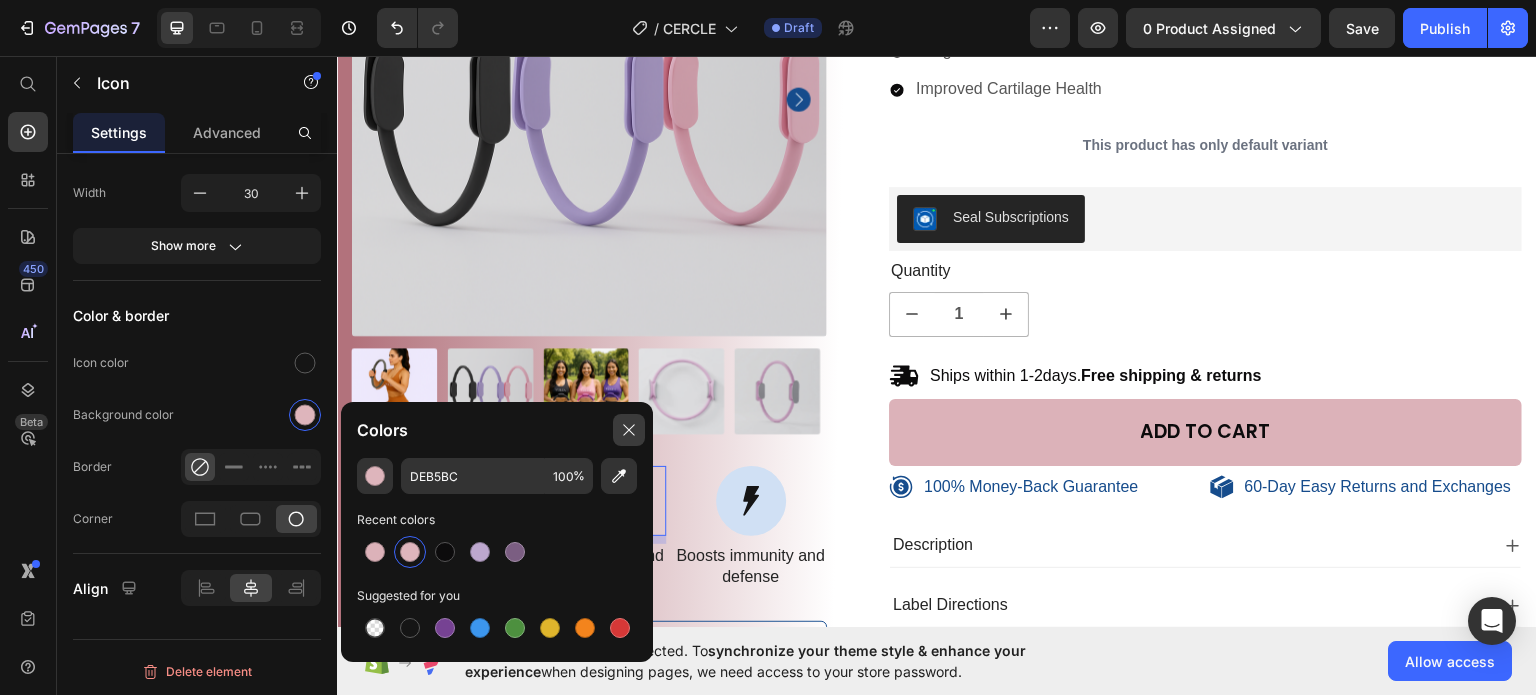click 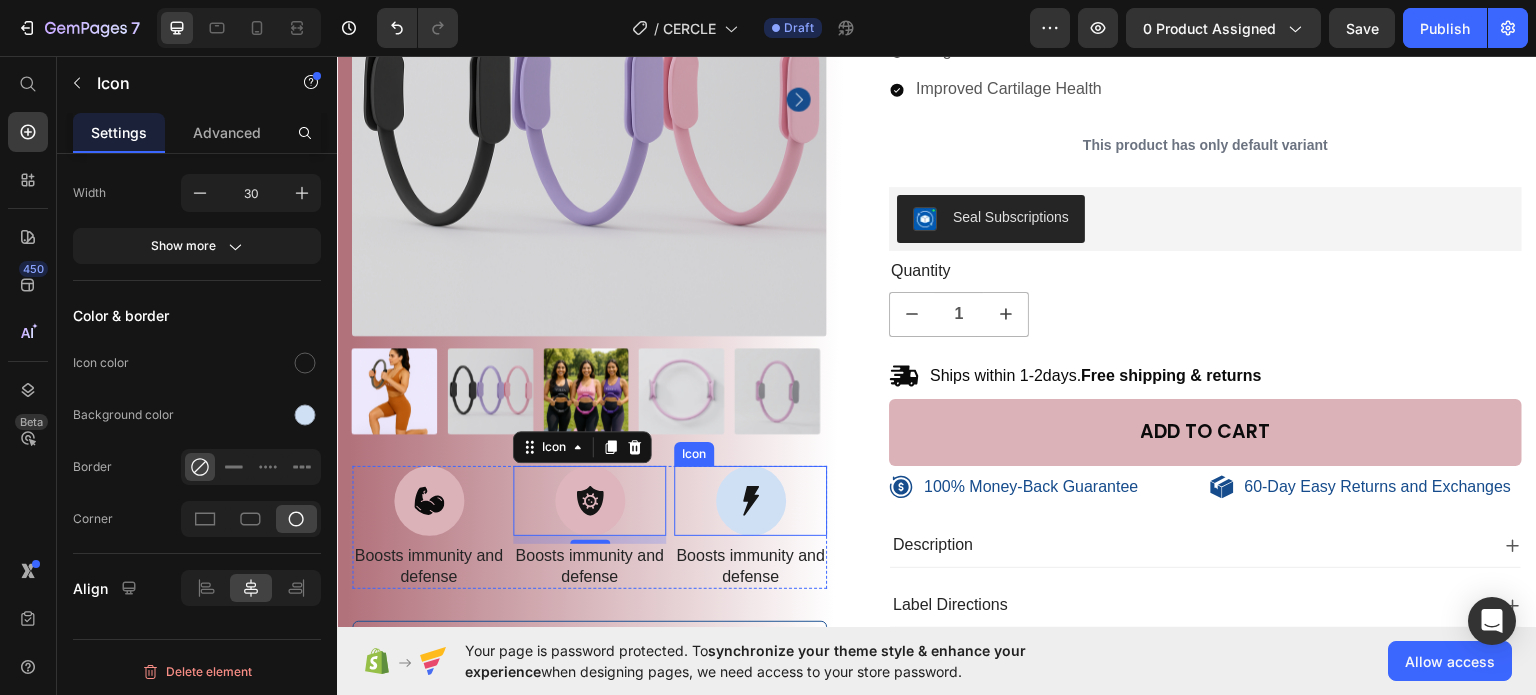 click 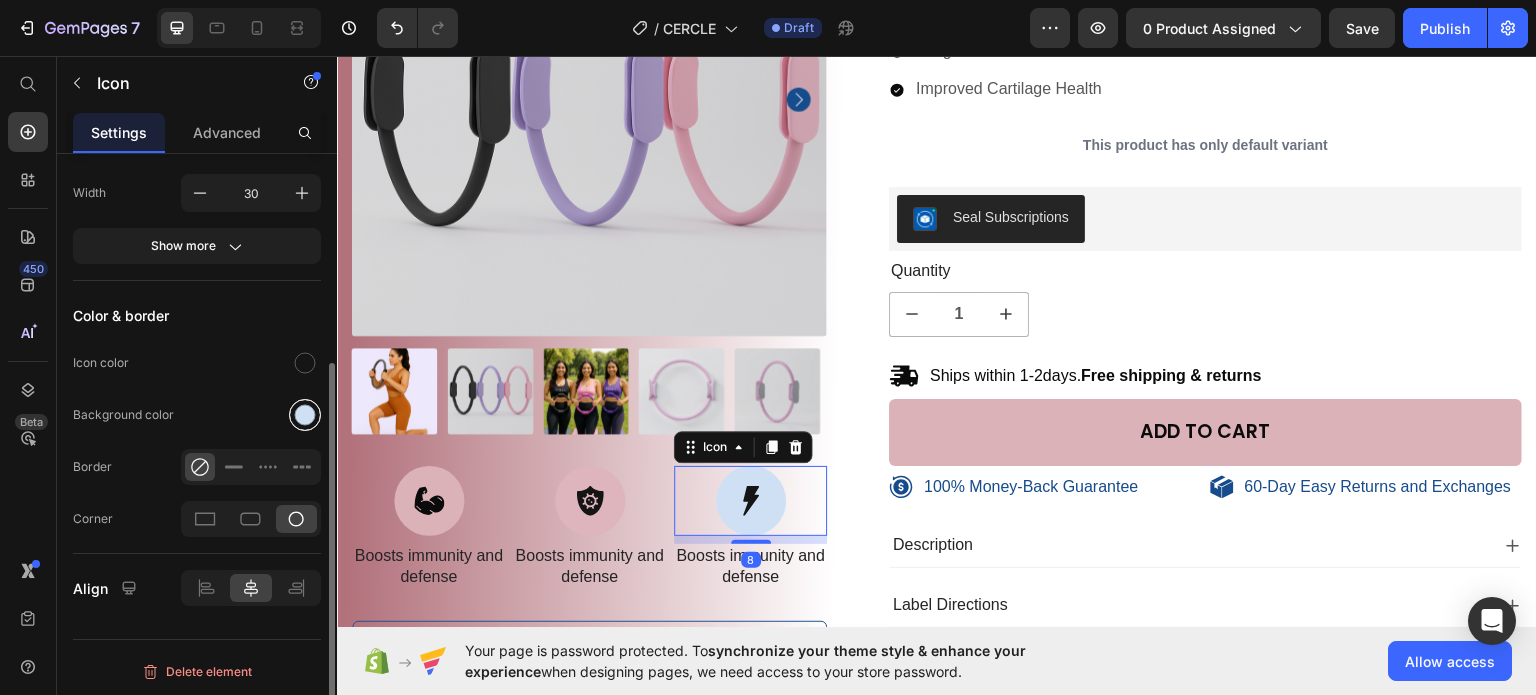 click at bounding box center (305, 415) 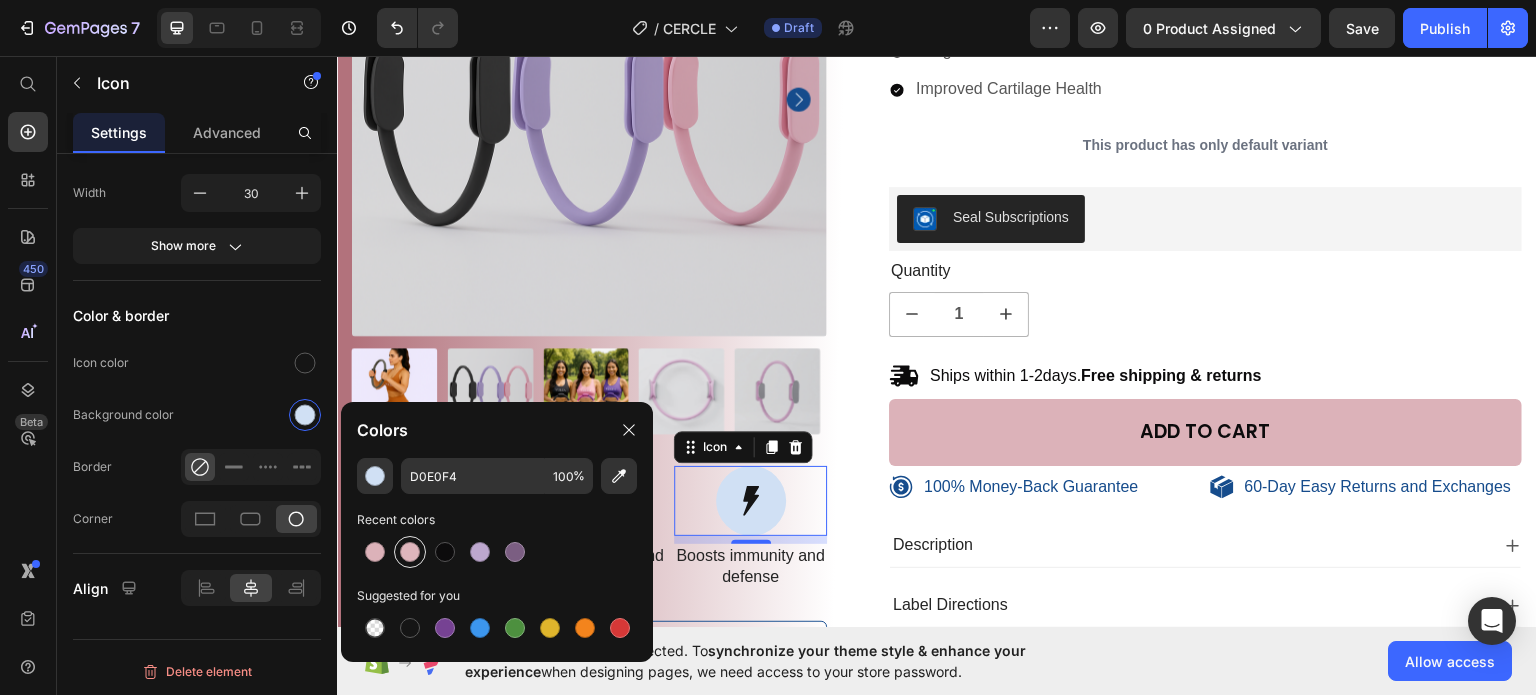click at bounding box center (410, 552) 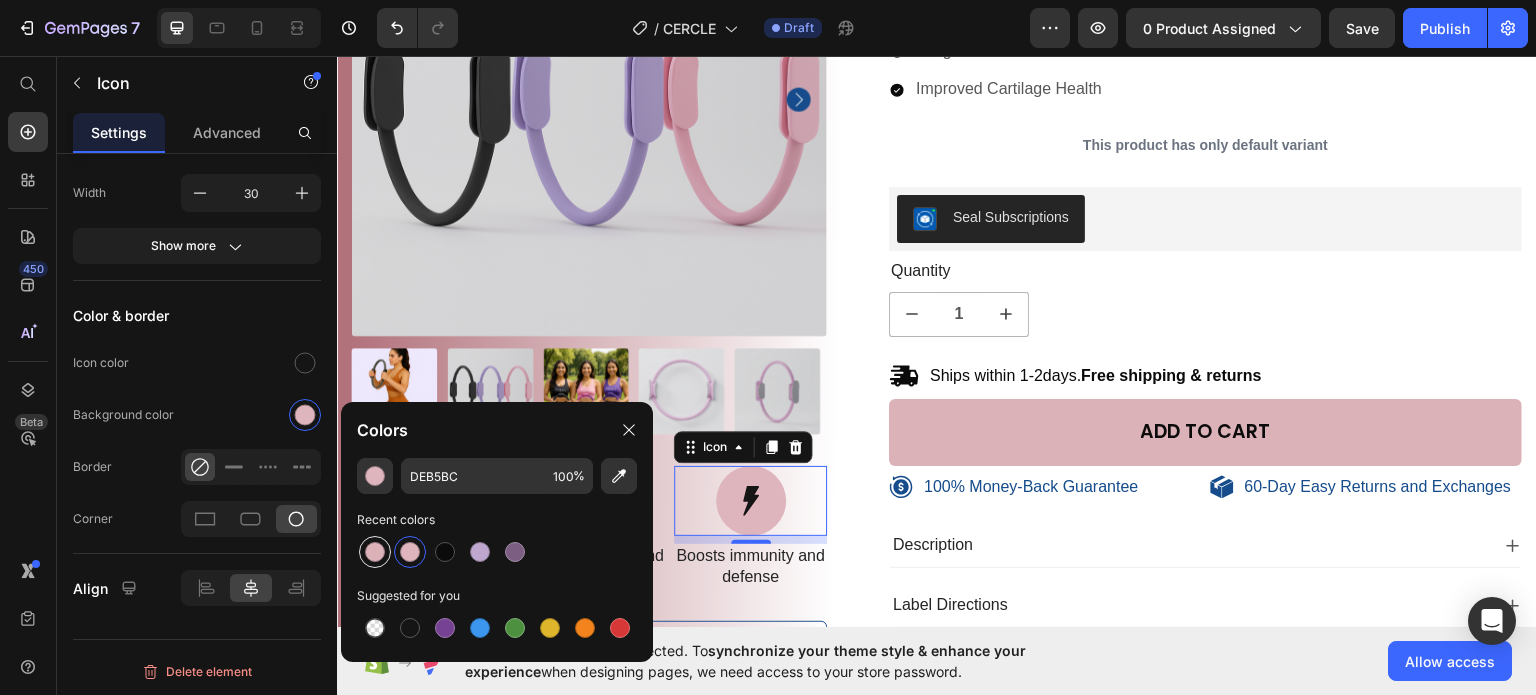 click at bounding box center [375, 552] 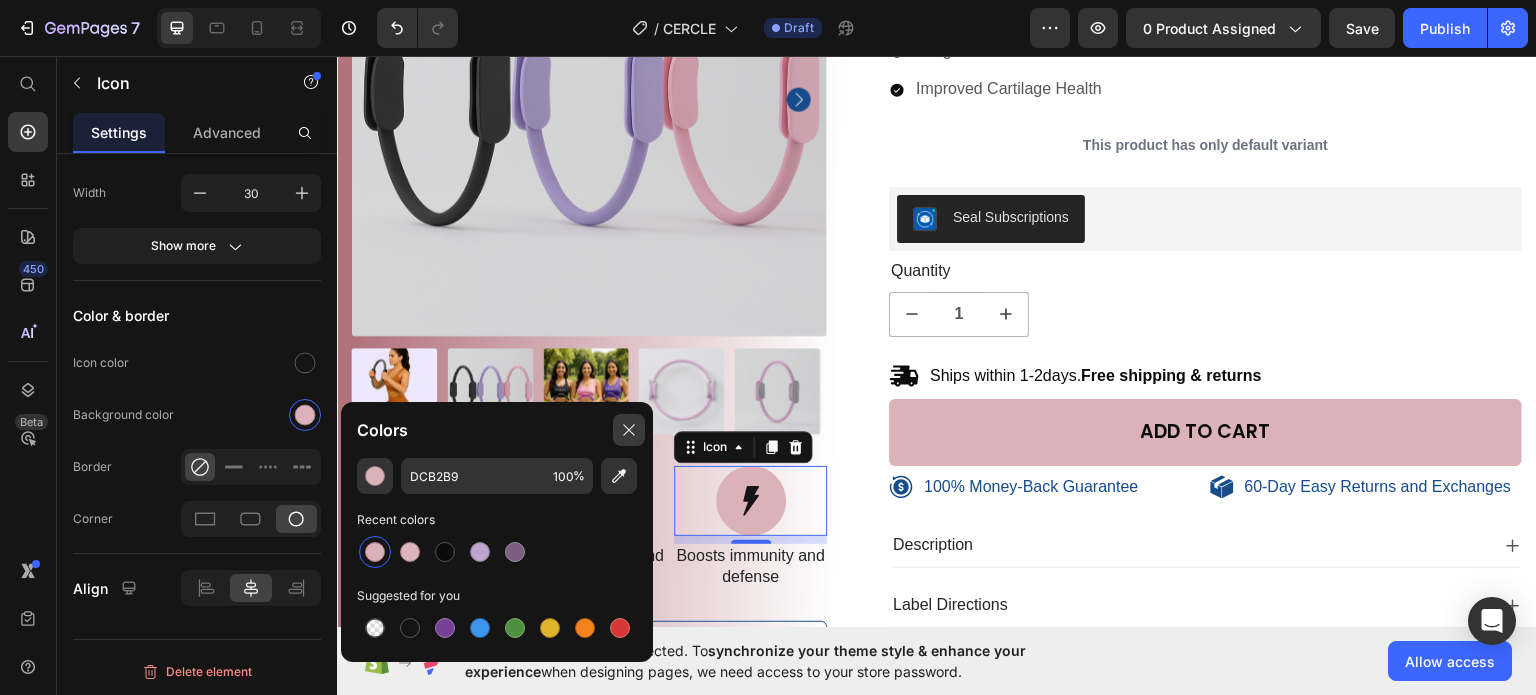 click 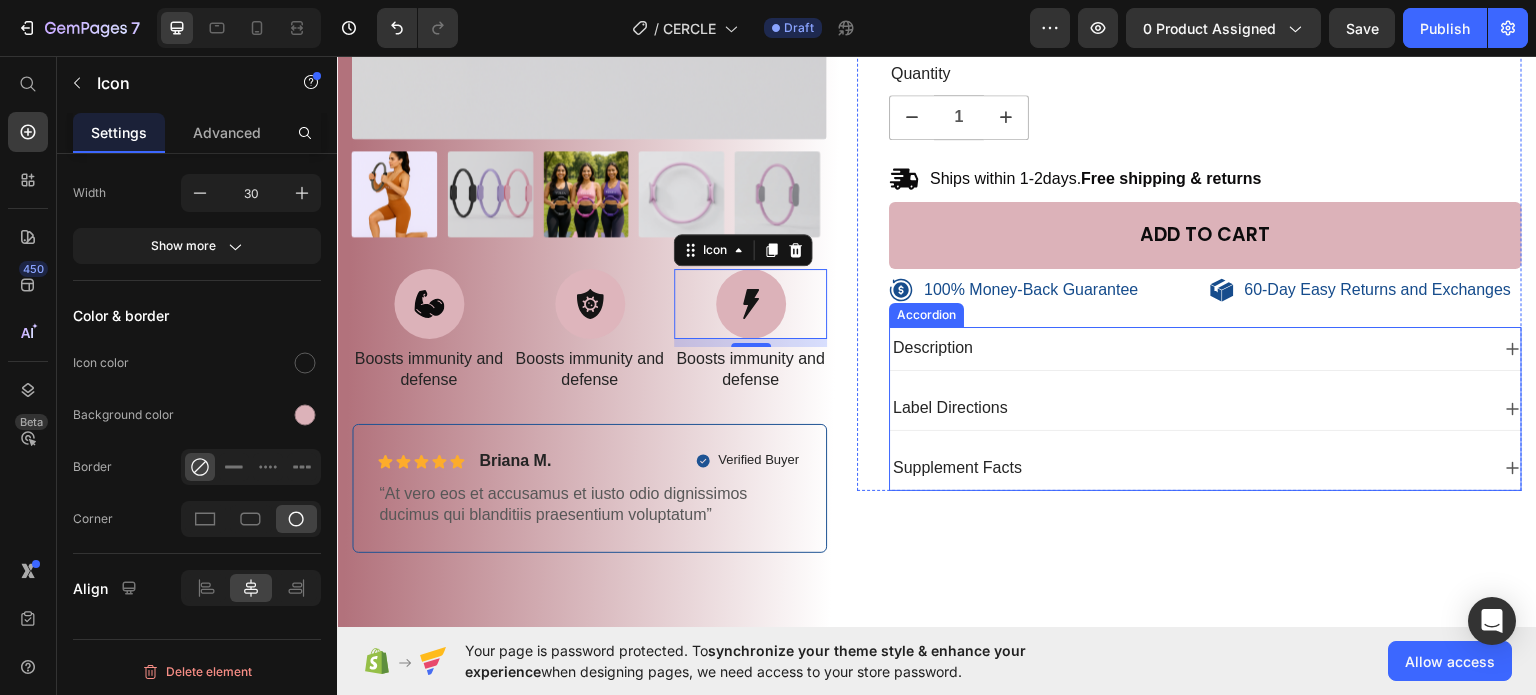 scroll, scrollTop: 600, scrollLeft: 0, axis: vertical 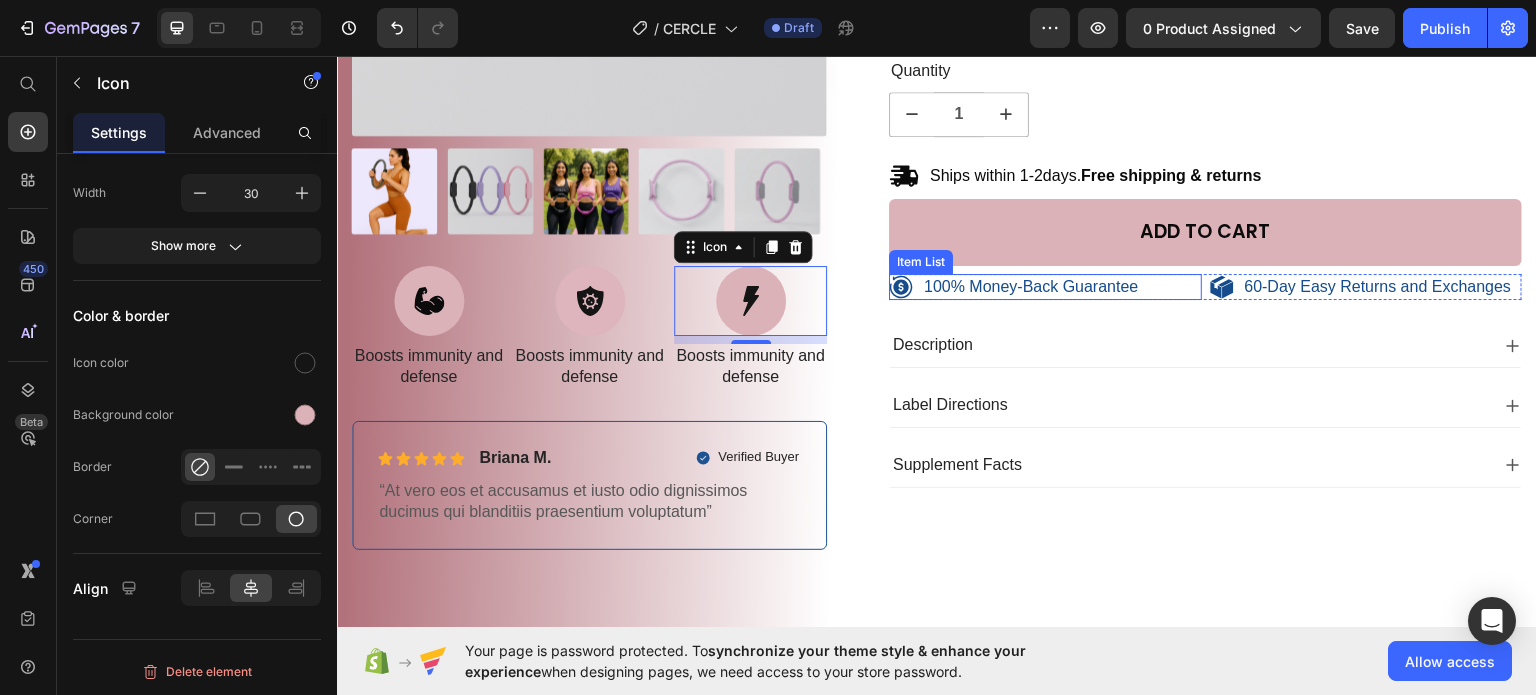 click on "100% Money-Back Guarantee" at bounding box center [1031, 286] 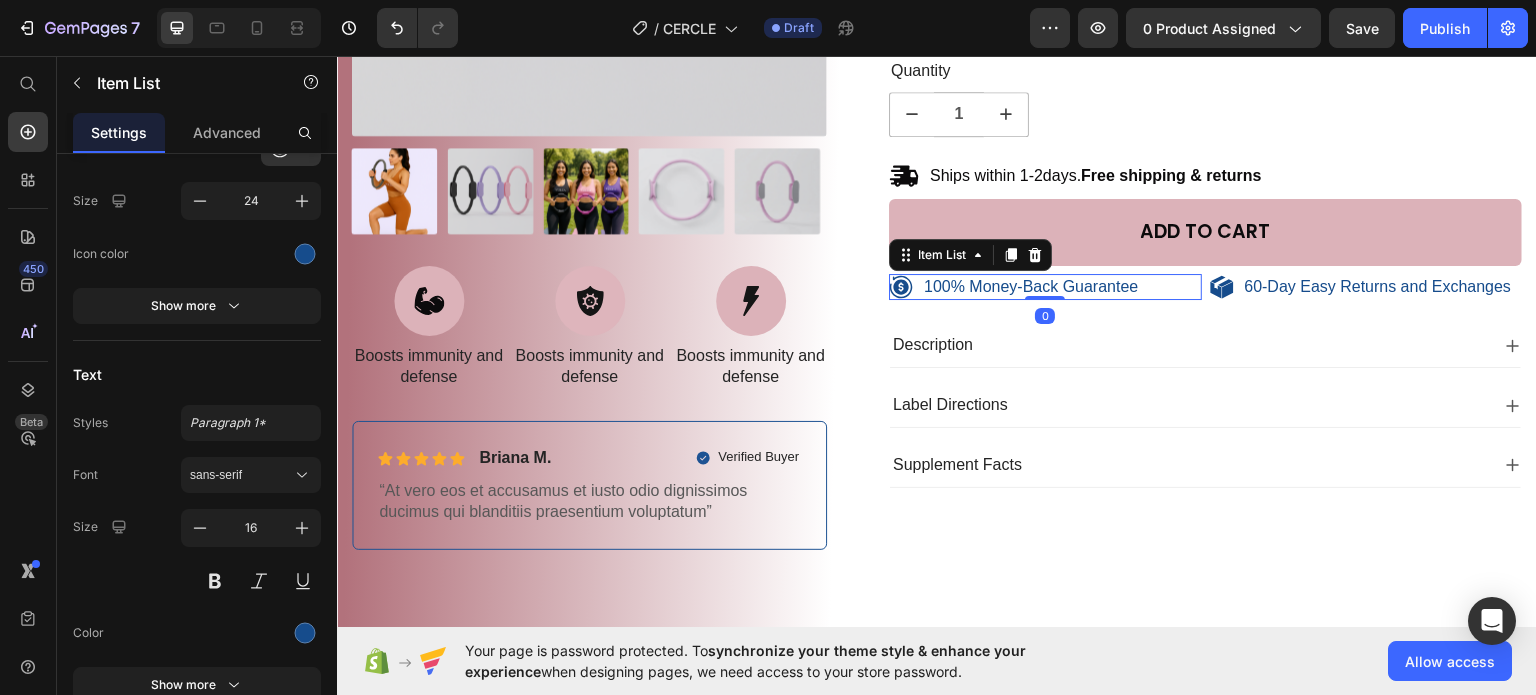 scroll, scrollTop: 0, scrollLeft: 0, axis: both 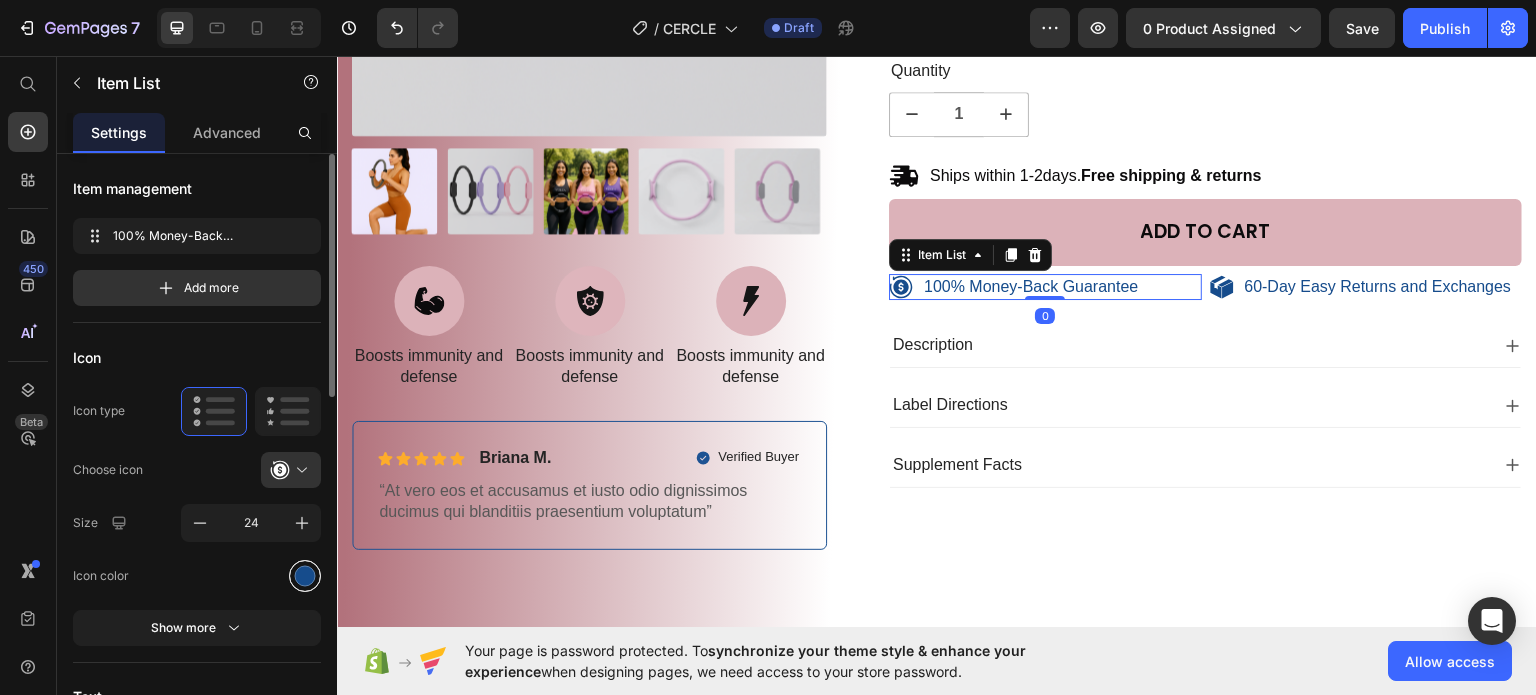 click at bounding box center (305, 575) 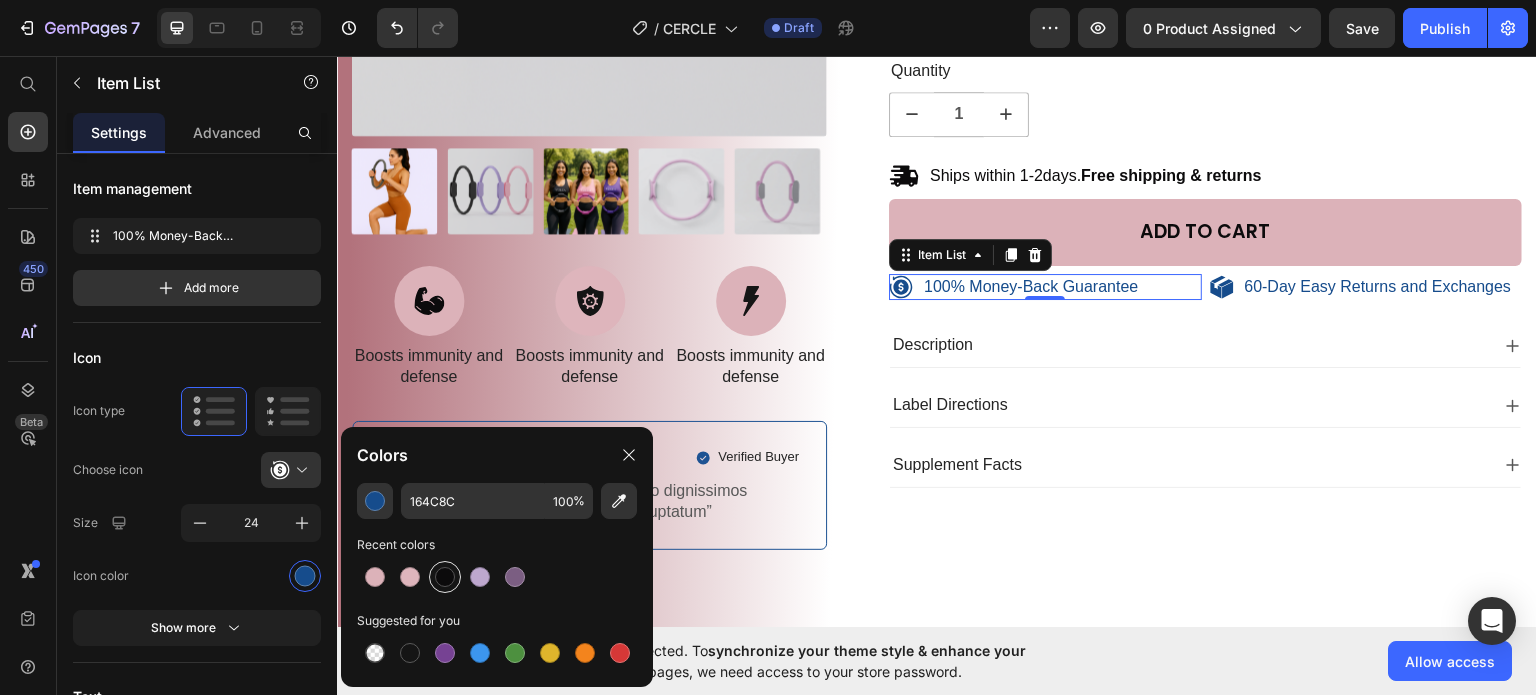 click at bounding box center (445, 577) 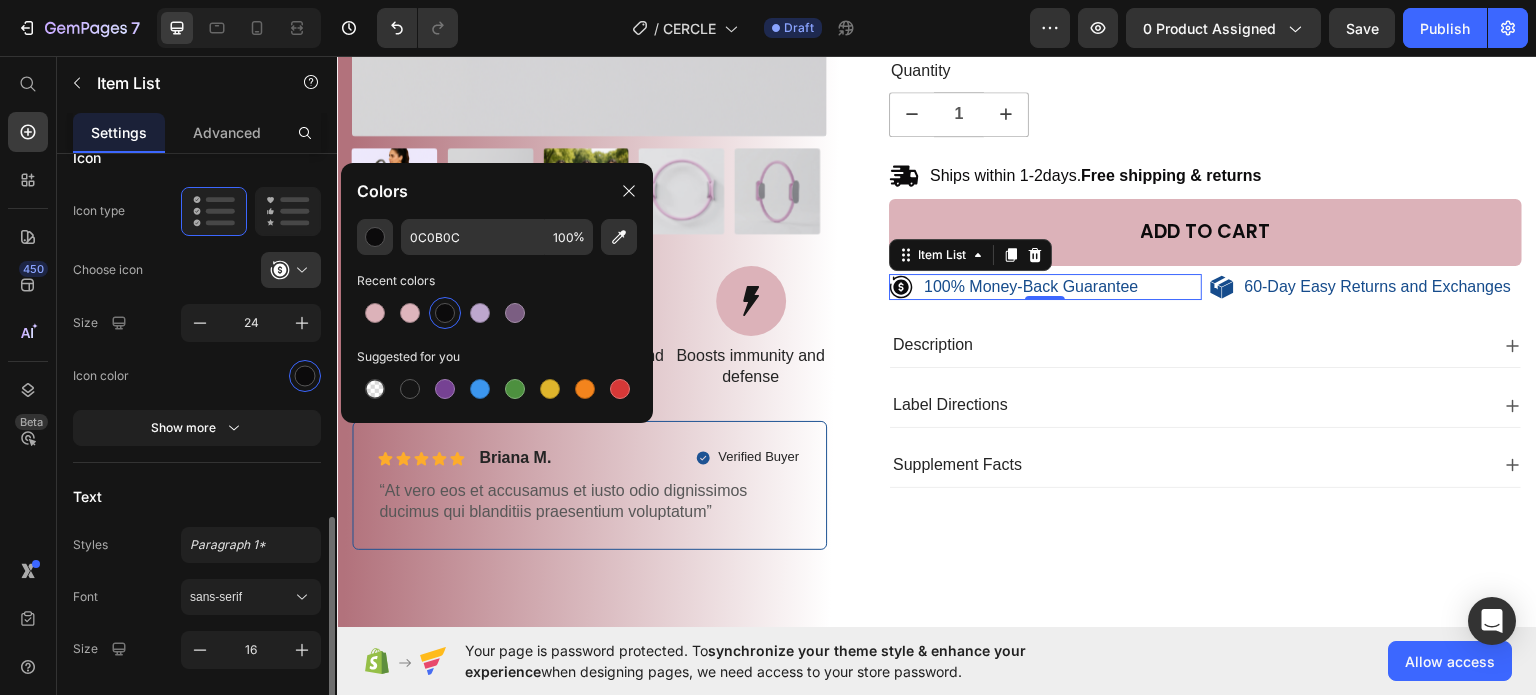 scroll, scrollTop: 400, scrollLeft: 0, axis: vertical 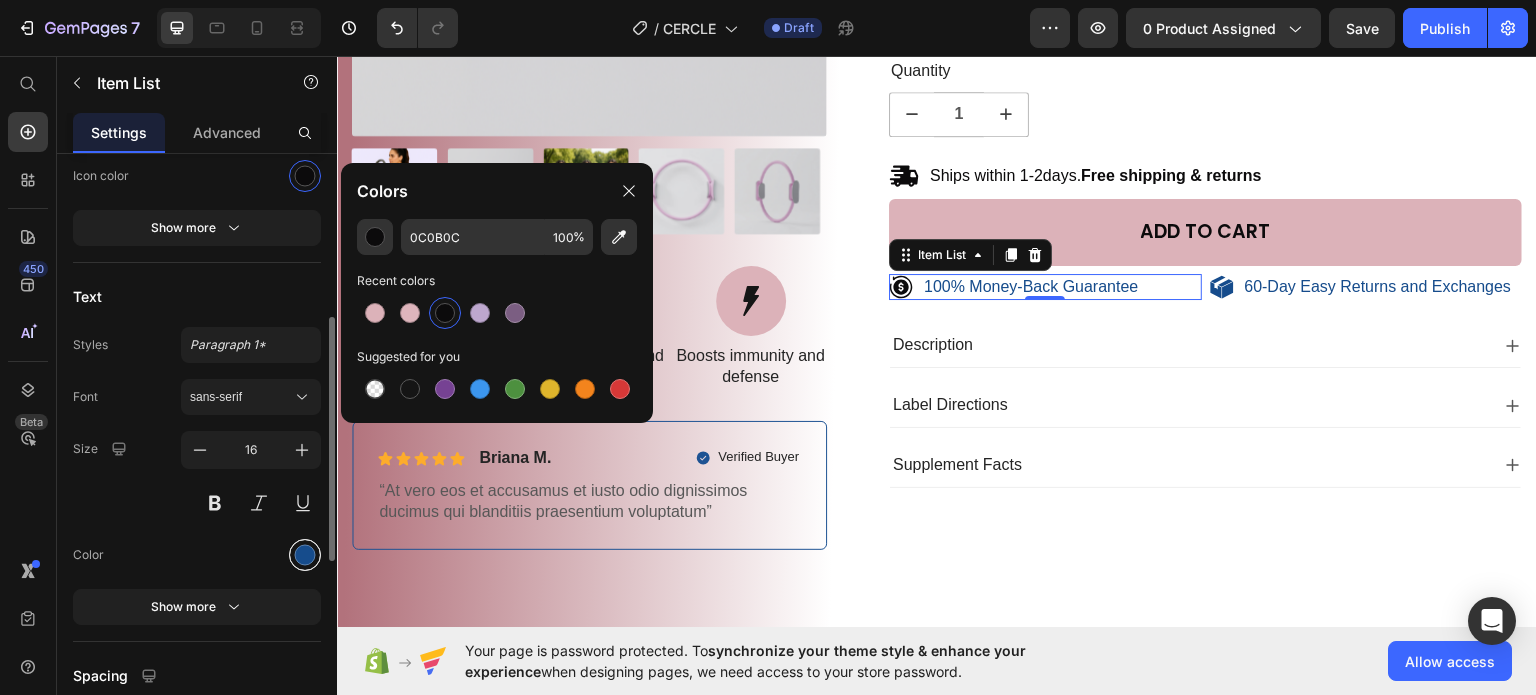 click at bounding box center (305, 554) 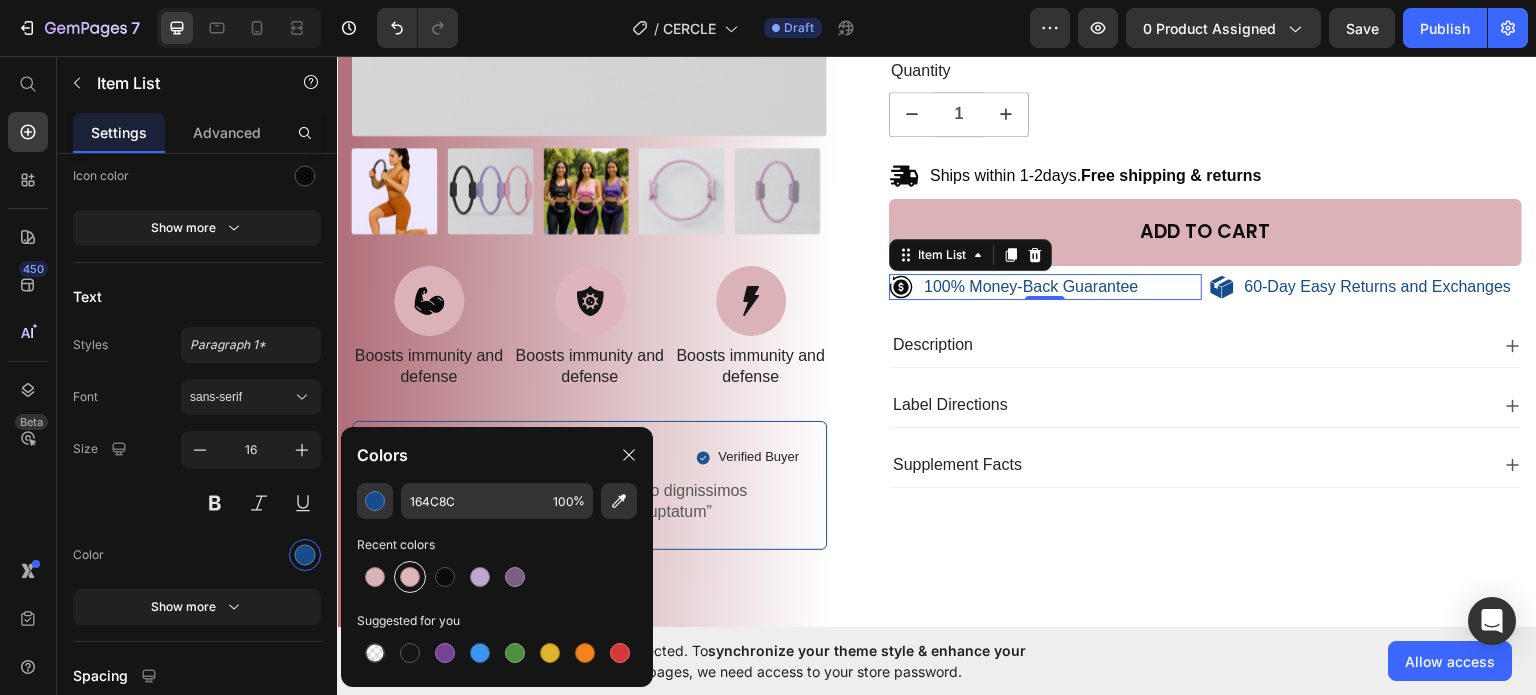 click at bounding box center (410, 577) 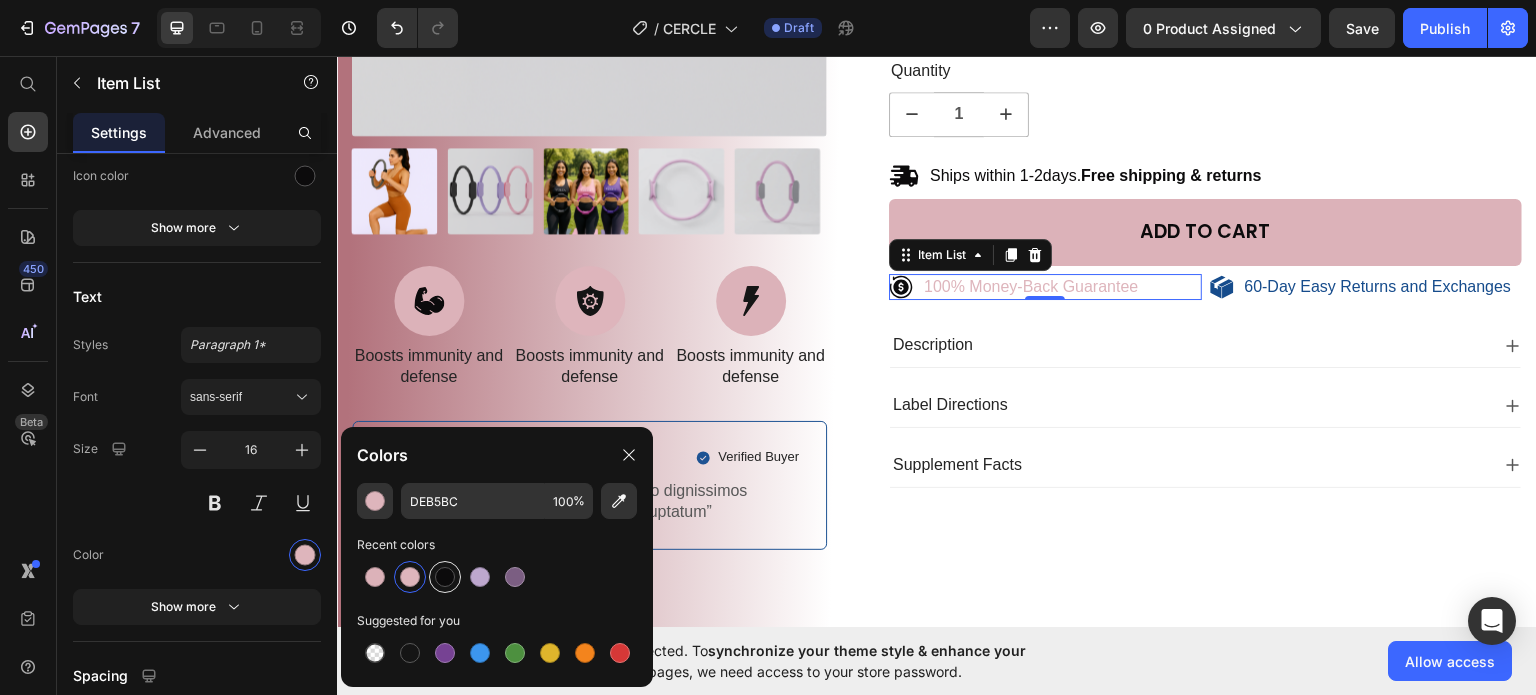 click at bounding box center (445, 577) 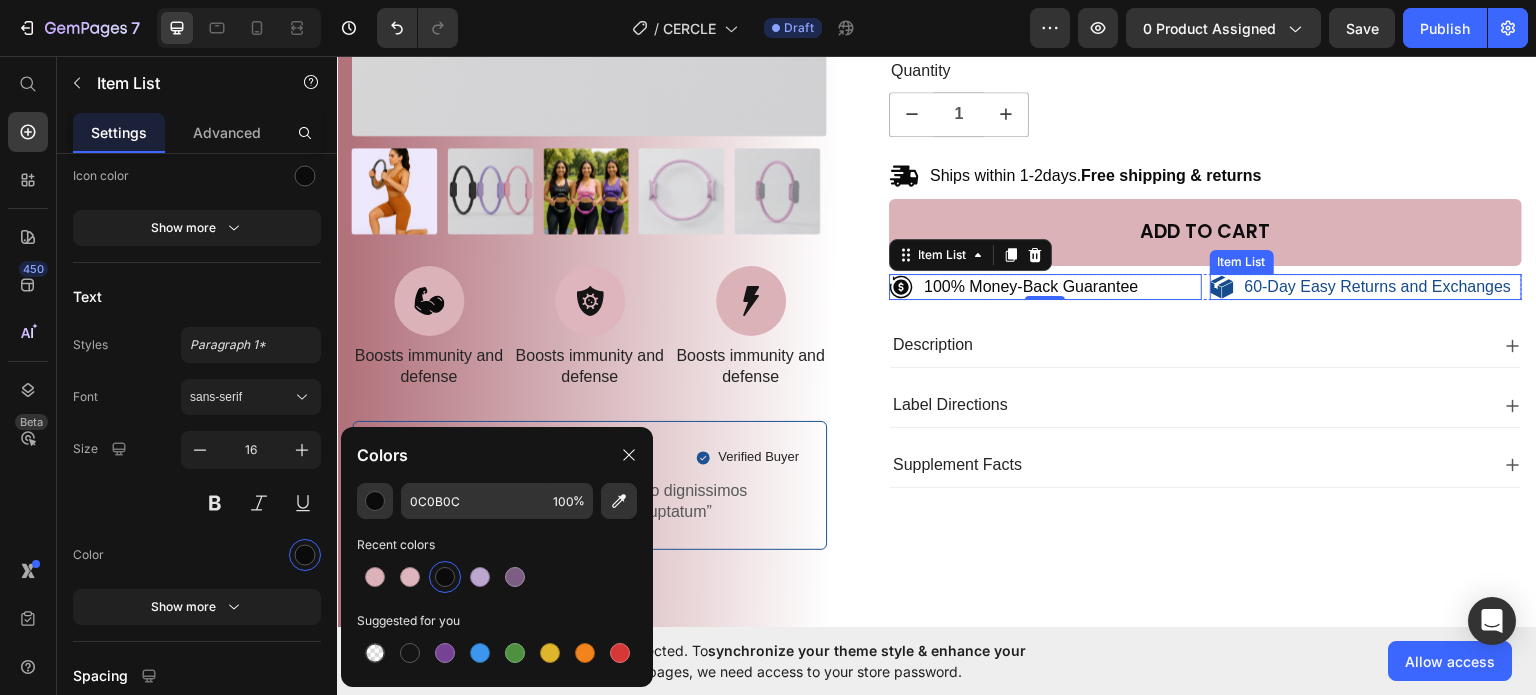 click on "60-Day Easy Returns and Exchanges" at bounding box center (1378, 286) 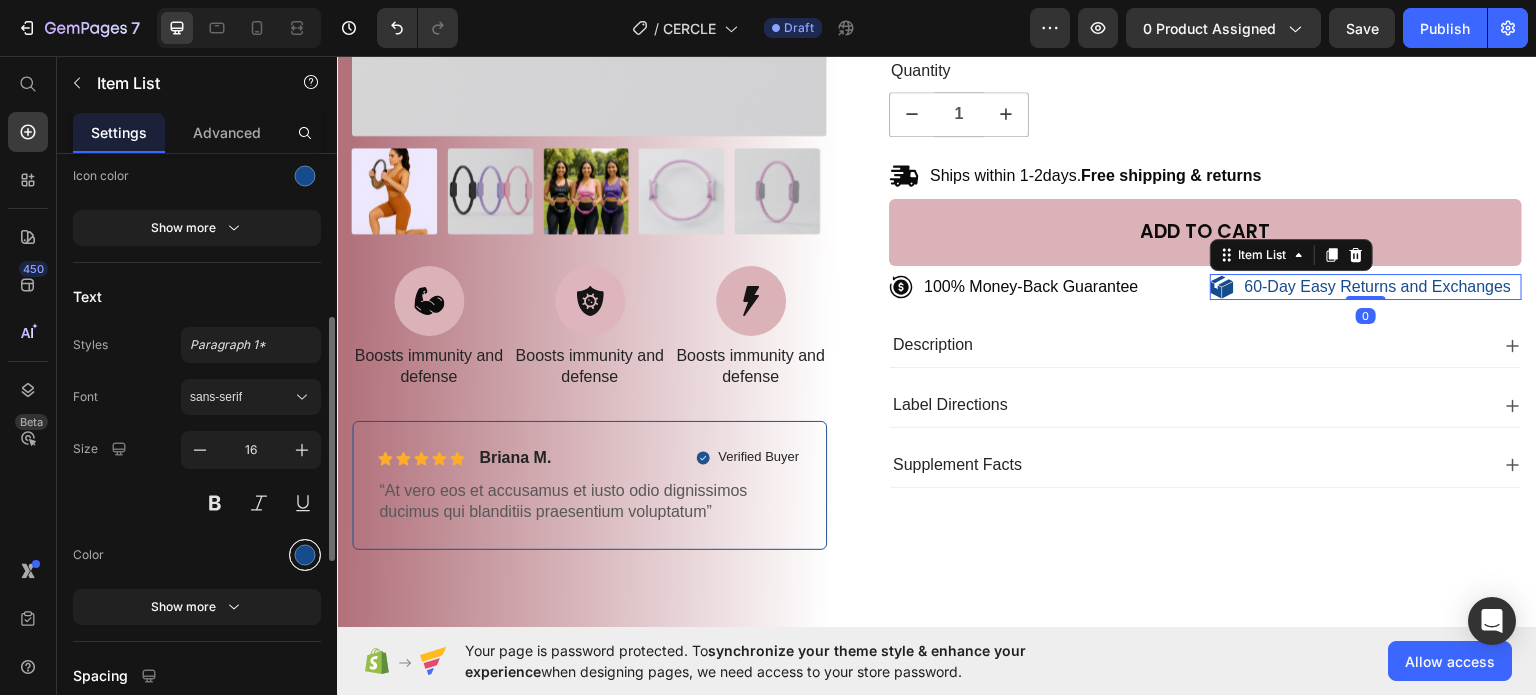 click at bounding box center (305, 555) 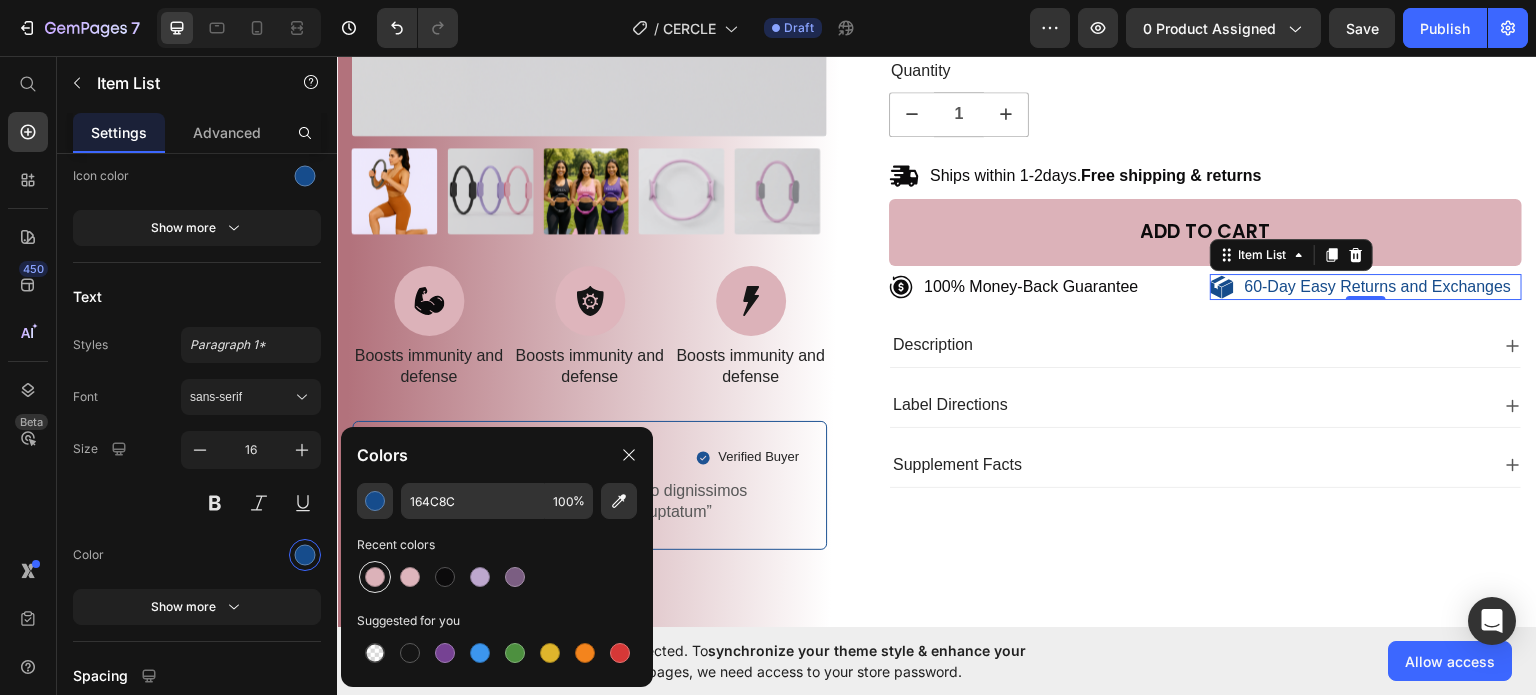 click at bounding box center (375, 577) 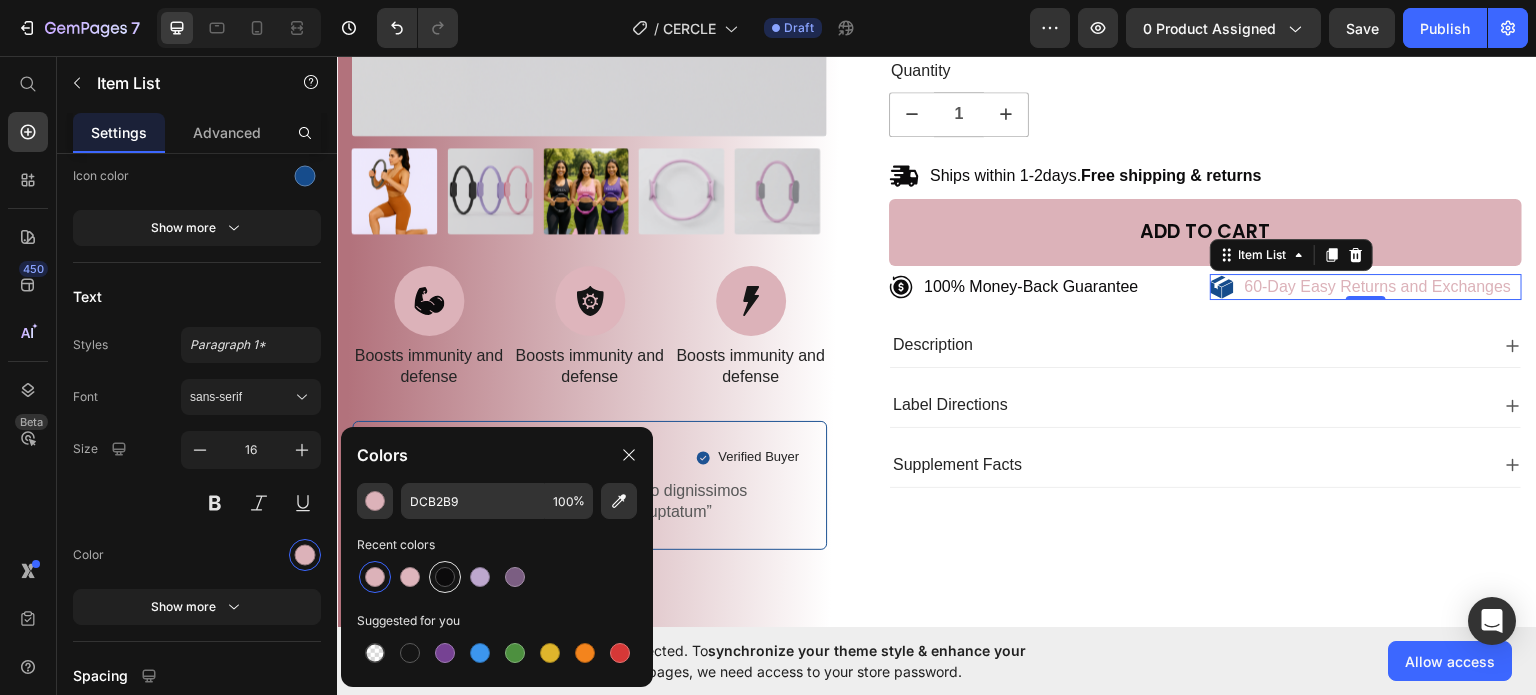 click at bounding box center (445, 577) 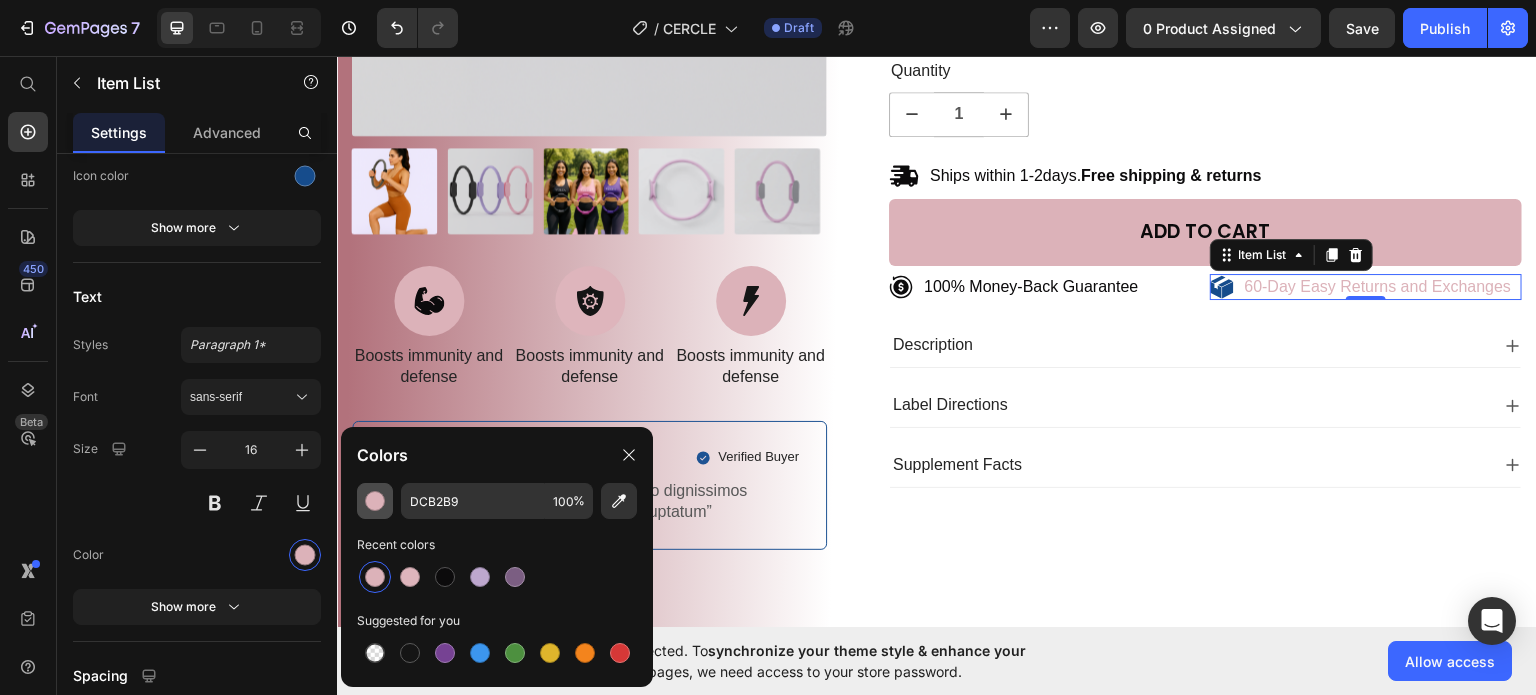 type on "0C0B0C" 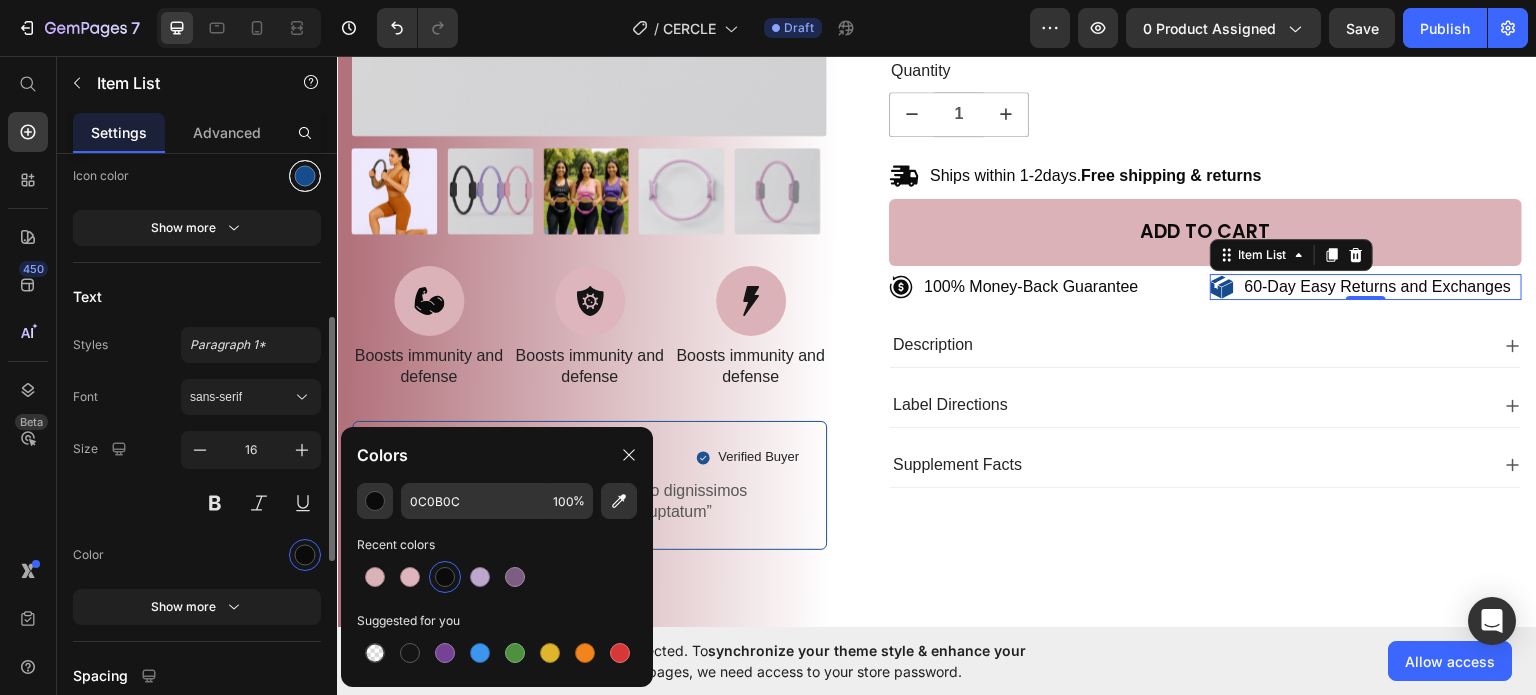 click at bounding box center [305, 175] 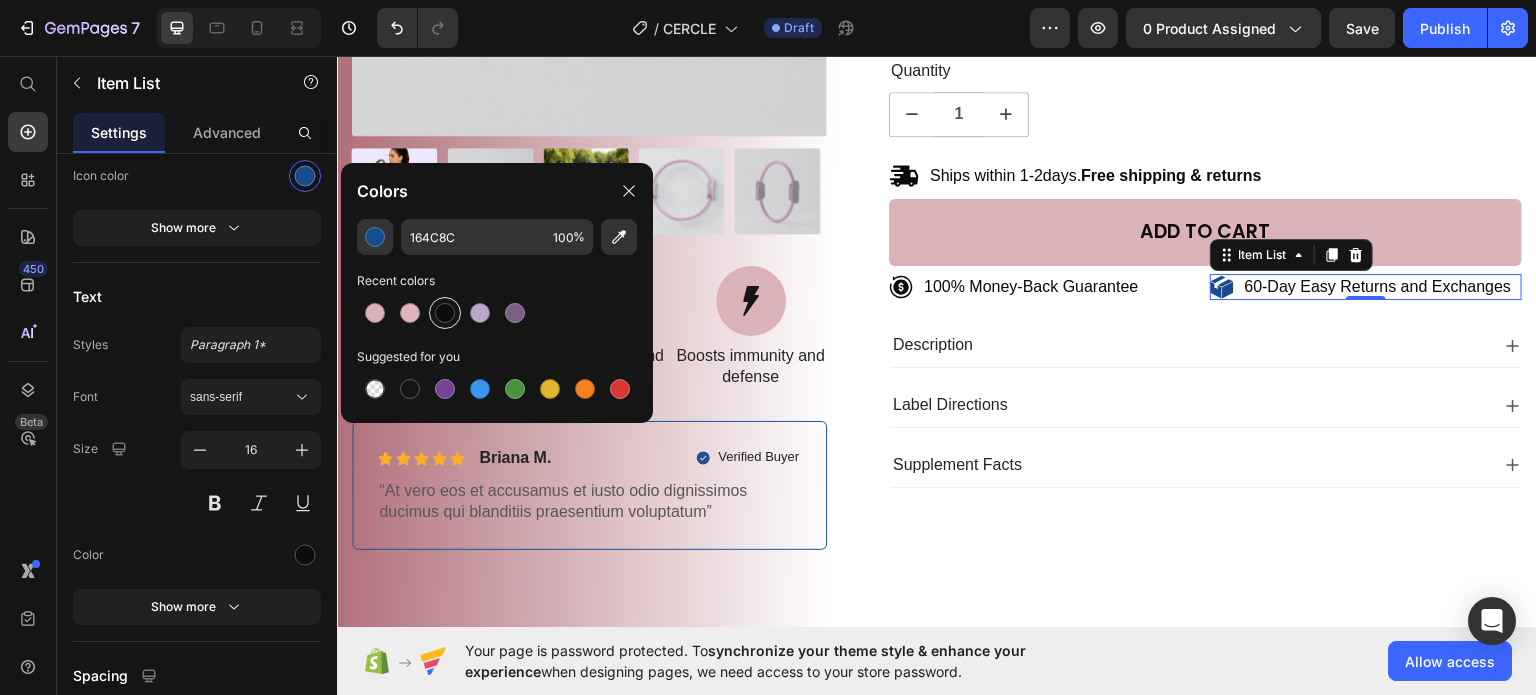 click at bounding box center (445, 313) 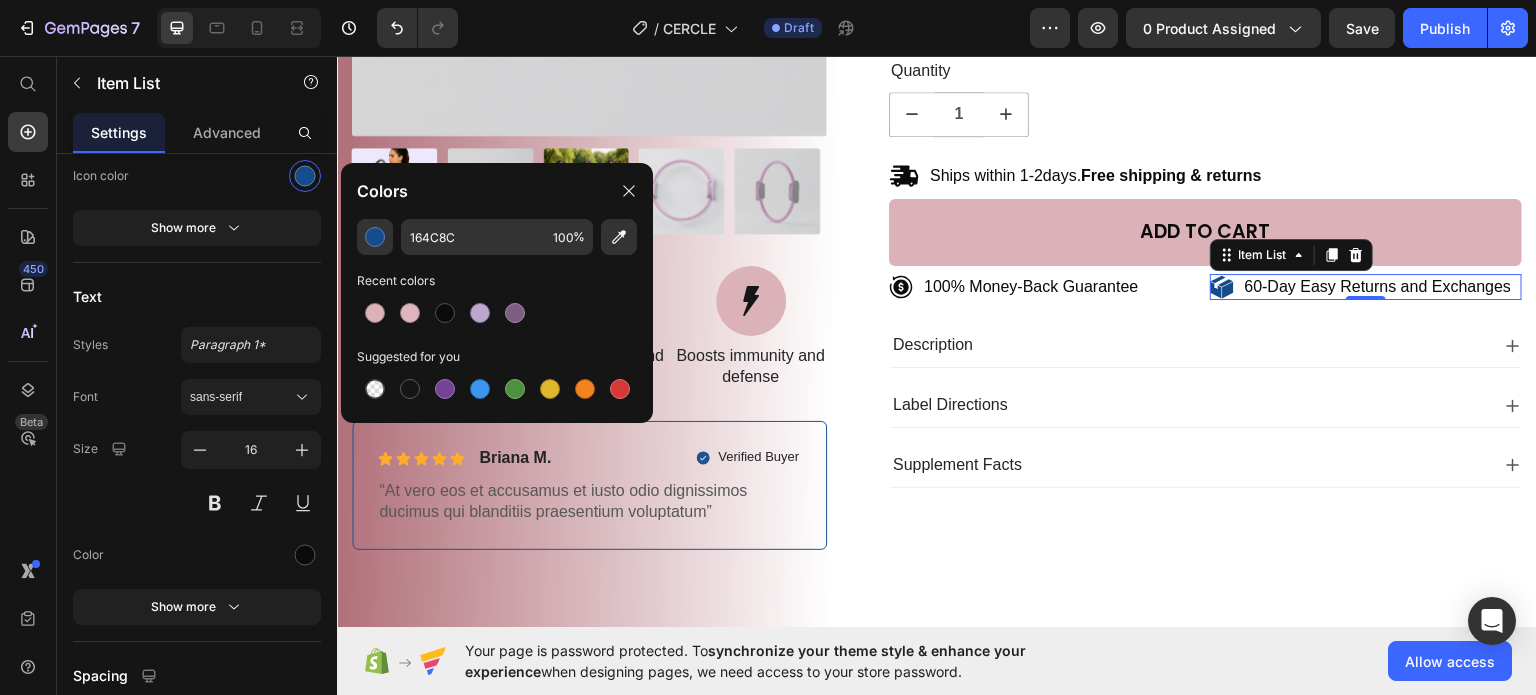 type on "0C0B0C" 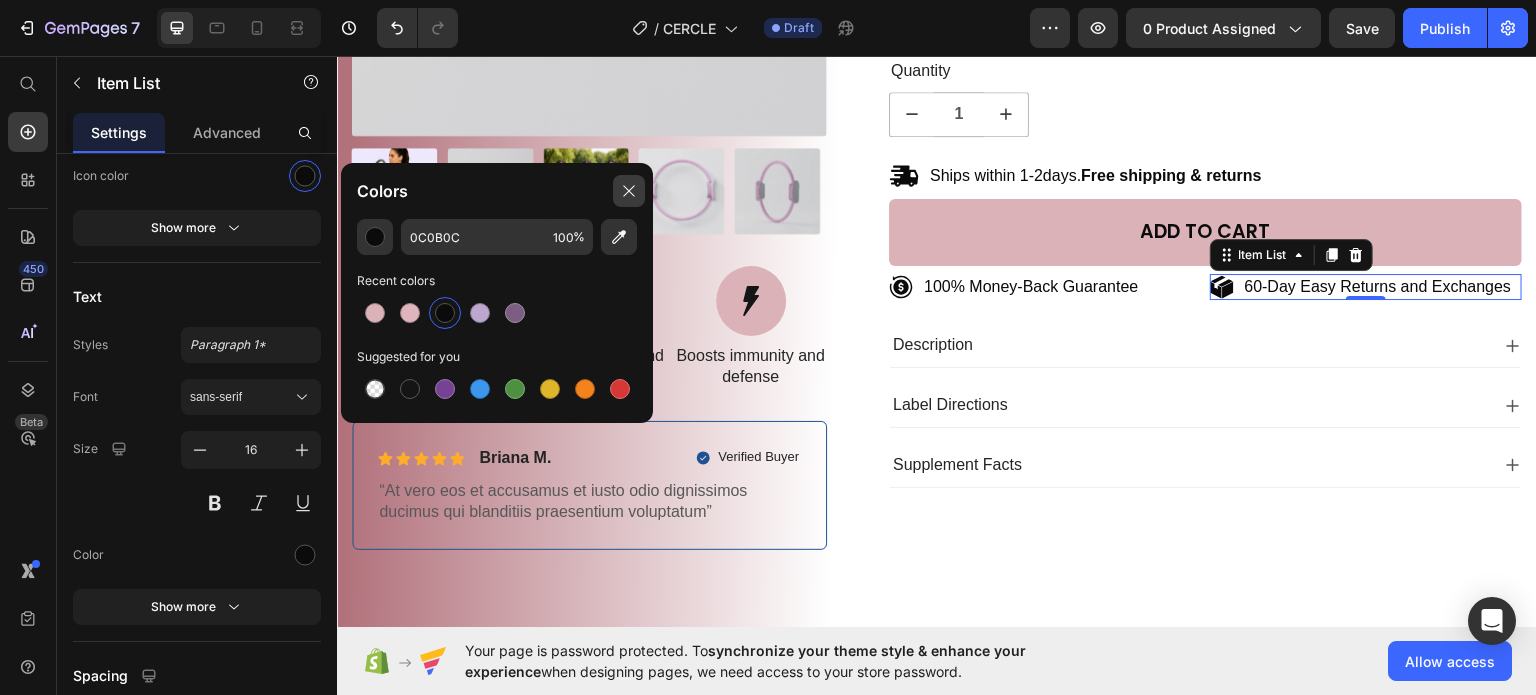 click 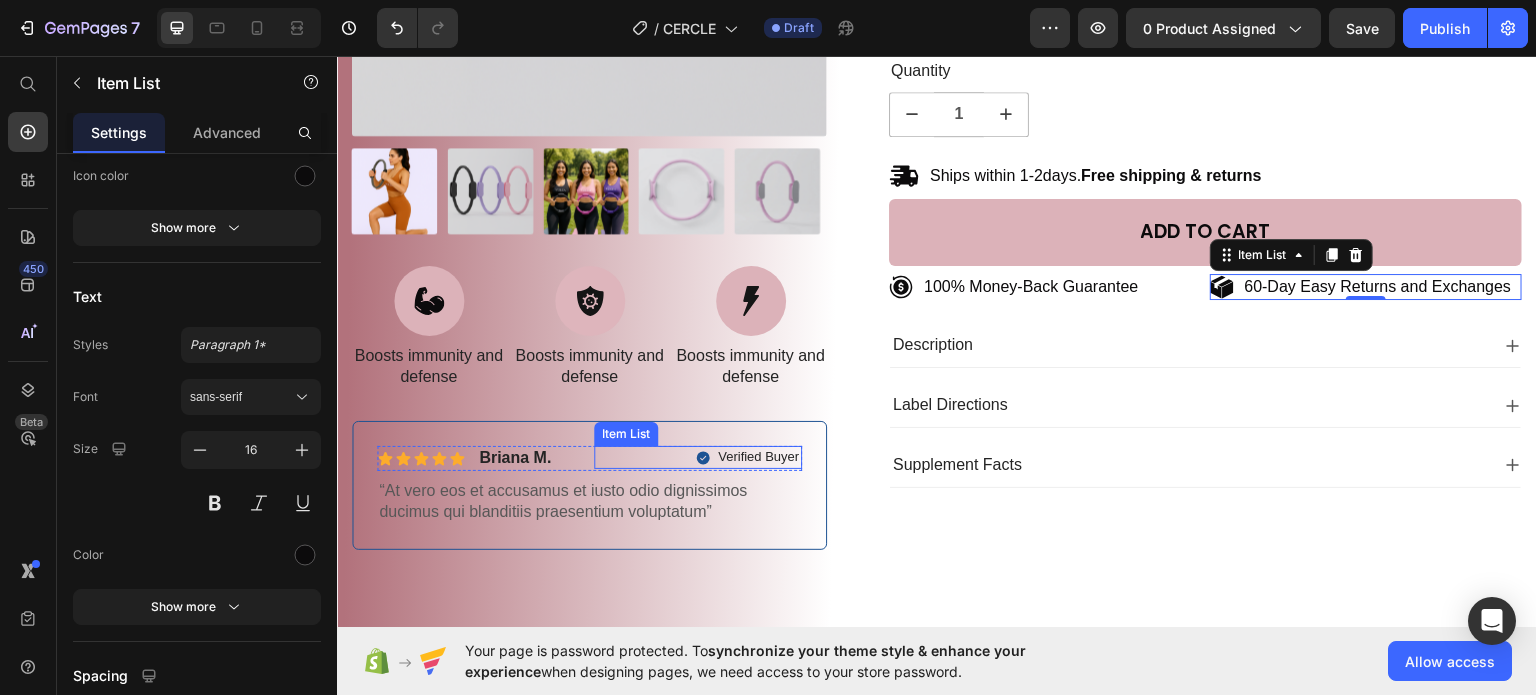 click 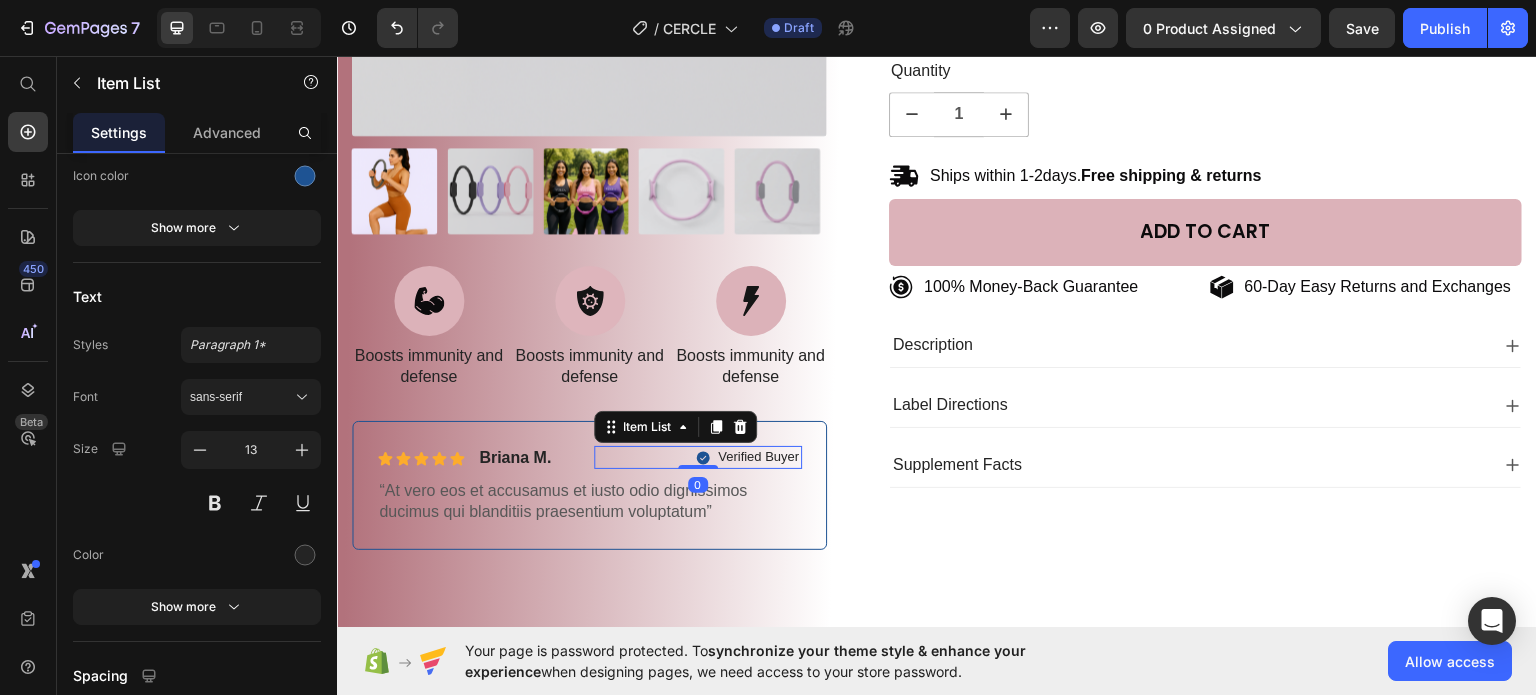 click on "Verified Buyer" at bounding box center [758, 456] 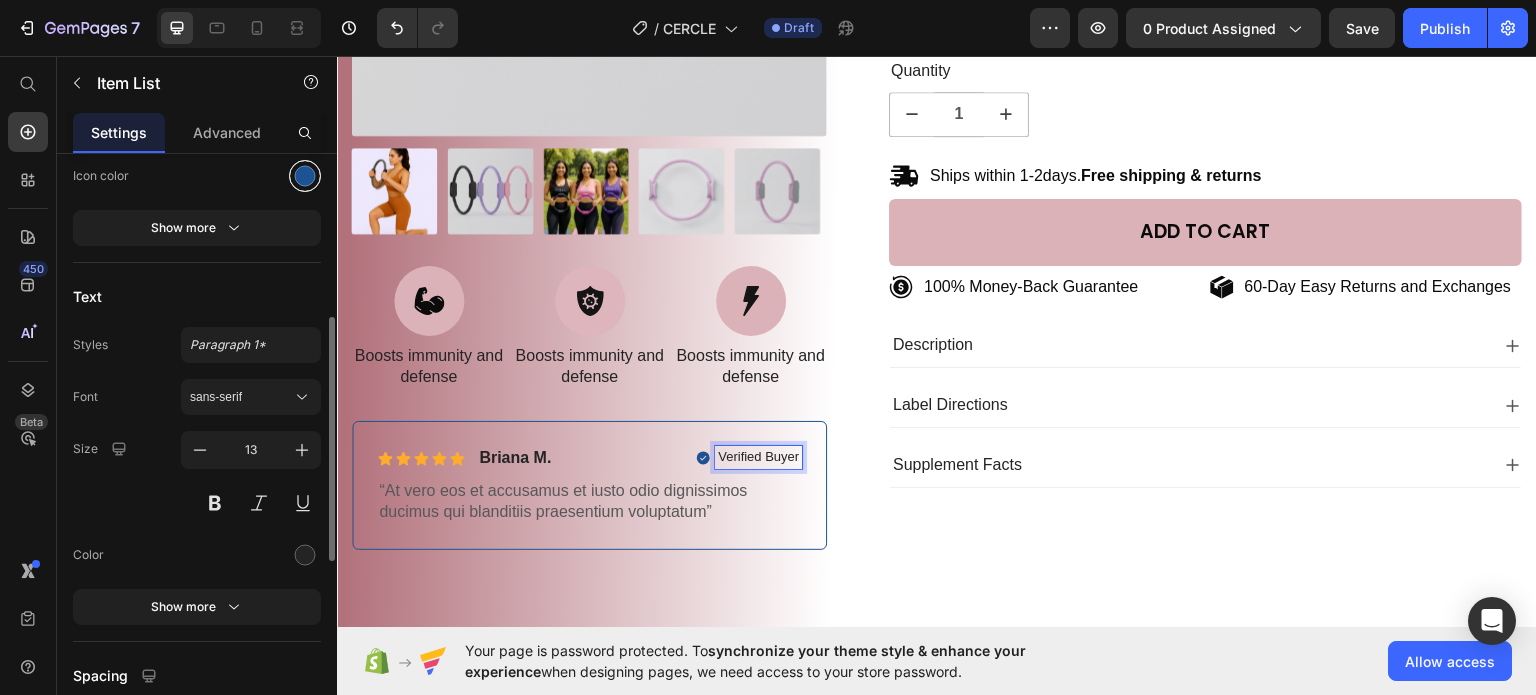 click at bounding box center [305, 175] 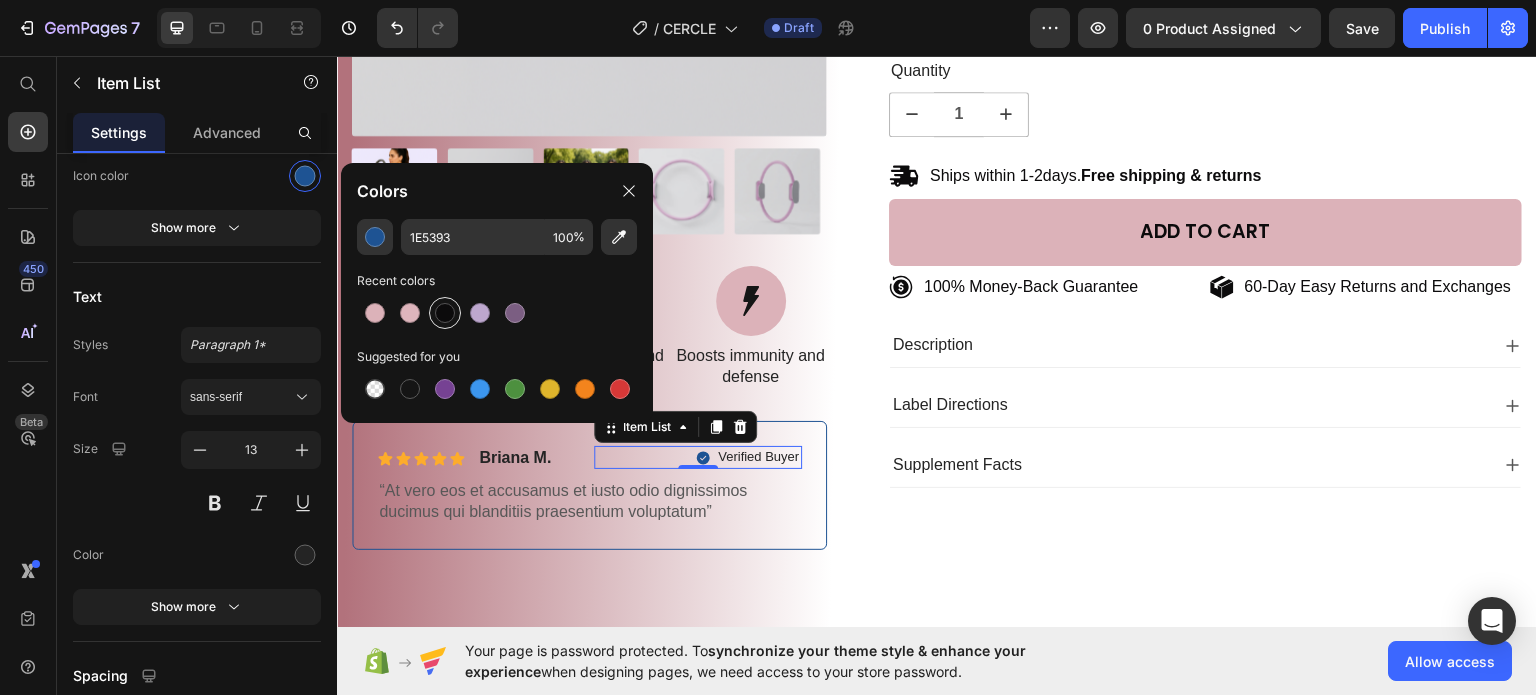 click at bounding box center (445, 313) 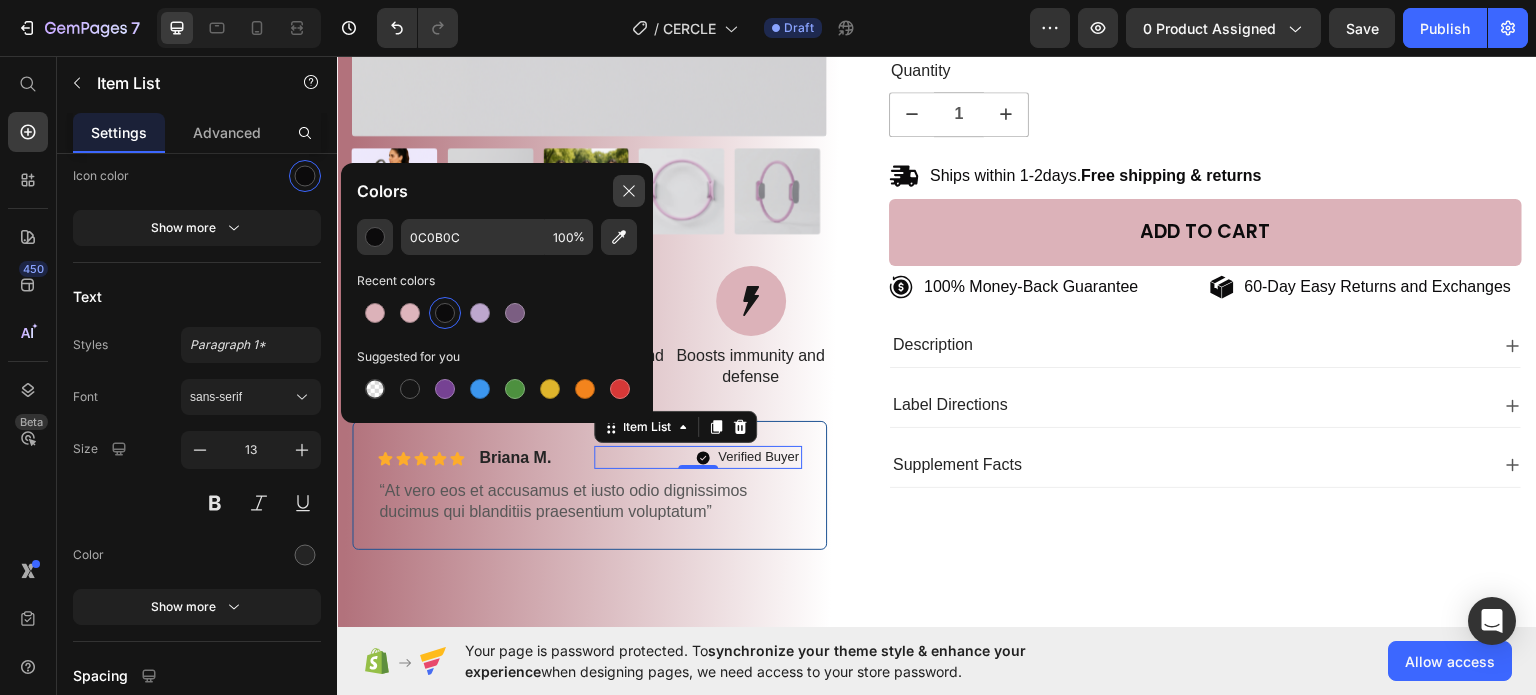 click at bounding box center (629, 191) 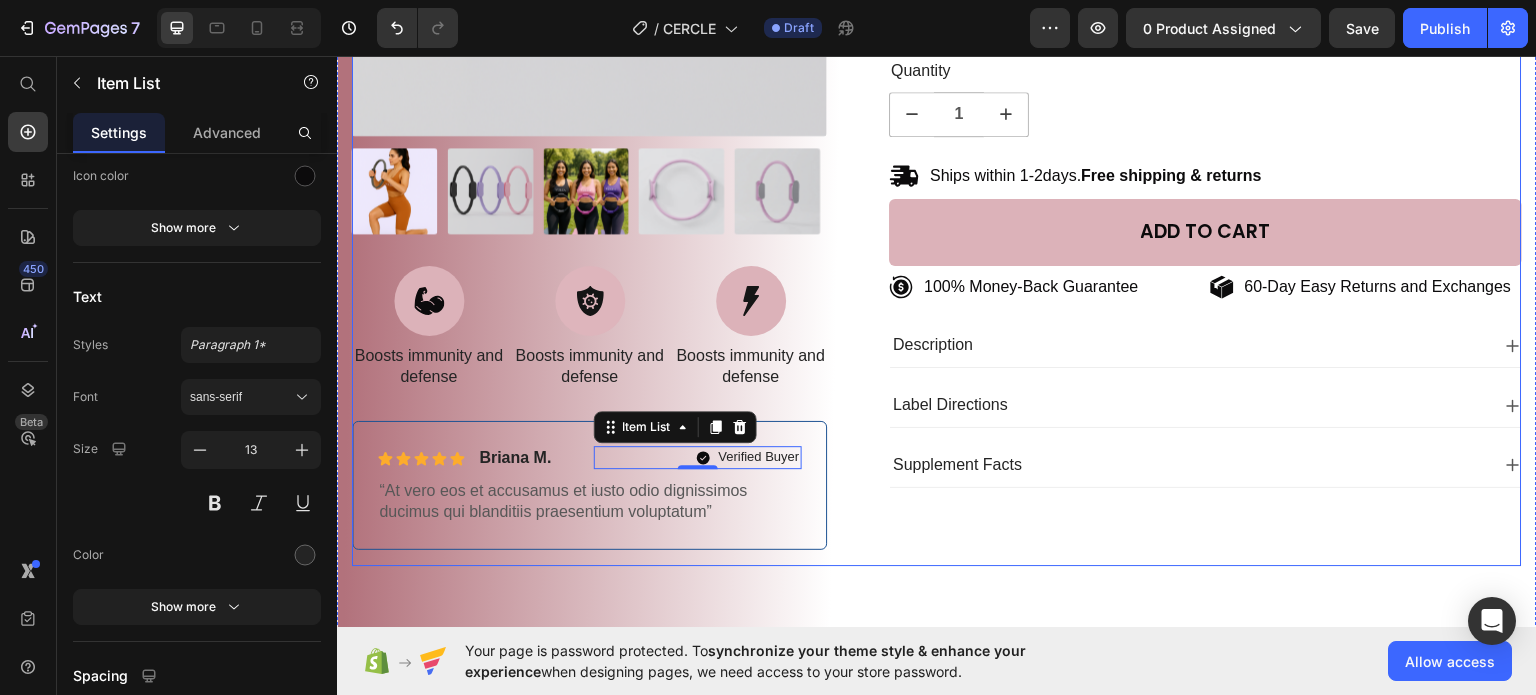 click on "100% Money-Back Guarantee Item List
60-Day Easy Returns Item List Row
Product Images
Icon Boosts immunity and defense Text Block
Icon Boosts immunity and defense Text Block
Icon Boosts immunity and defense Text Block Row Icon Icon Icon Icon Icon Icon List Briana M. Text Block Row Verified Buyer Item List   0 Row “At vero eos et accusamus et iusto odio dignissimos ducimus qui blanditiis praesentium voluptatum” Text Block Row Icon Icon Icon Icon Icon Icon List 485 Reviews! Text Block Row Pilates Circle Pro Product Title €29,90 Product Price Improved Cartilage Health Long-Term Protection Improved Cartilage Health Item List This product has only default variant Product Variants & Swatches Seal Subscriptions Seal Subscriptions Quantity Text Block 1 Product Quantity
Ships within 1-2days.  Free shipping & returns Item List 1 Product Quantity Add to cart Add to Cart Row" at bounding box center [937, 120] 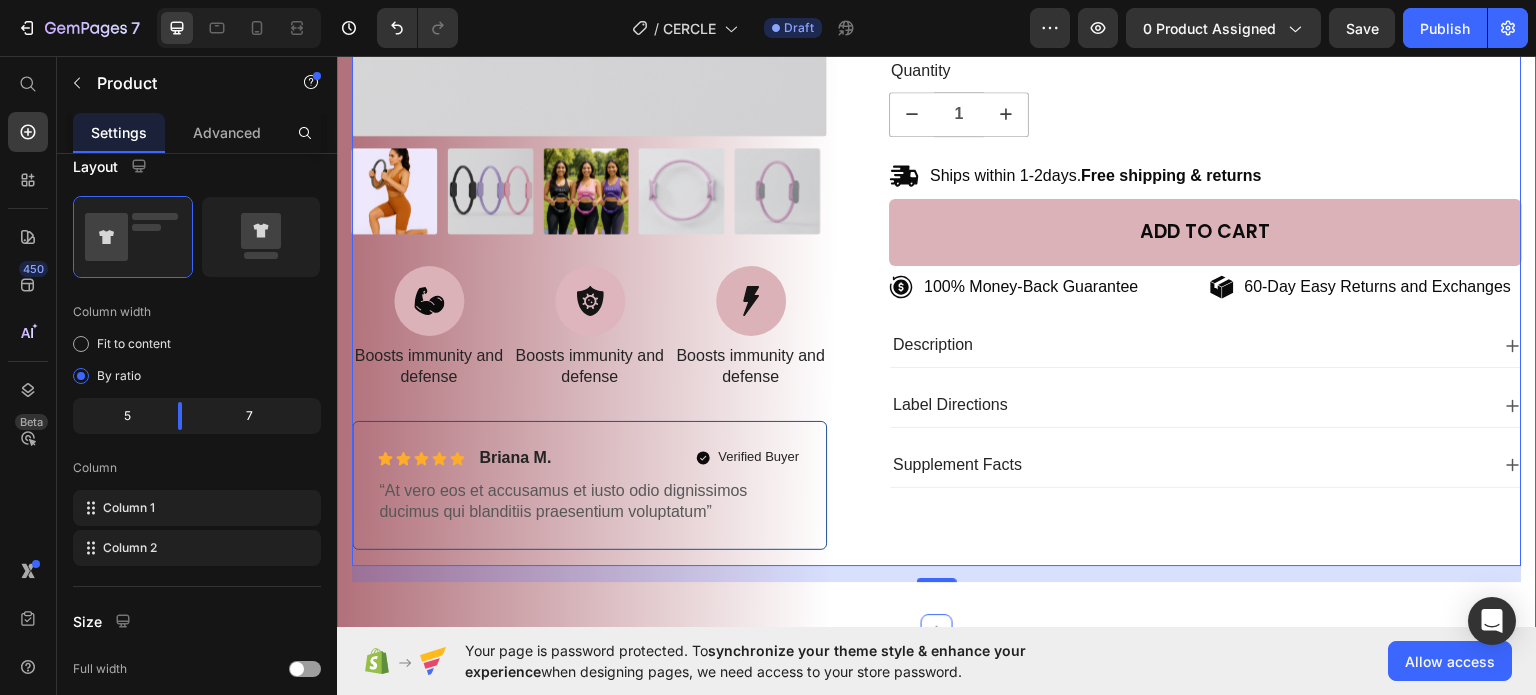 scroll, scrollTop: 0, scrollLeft: 0, axis: both 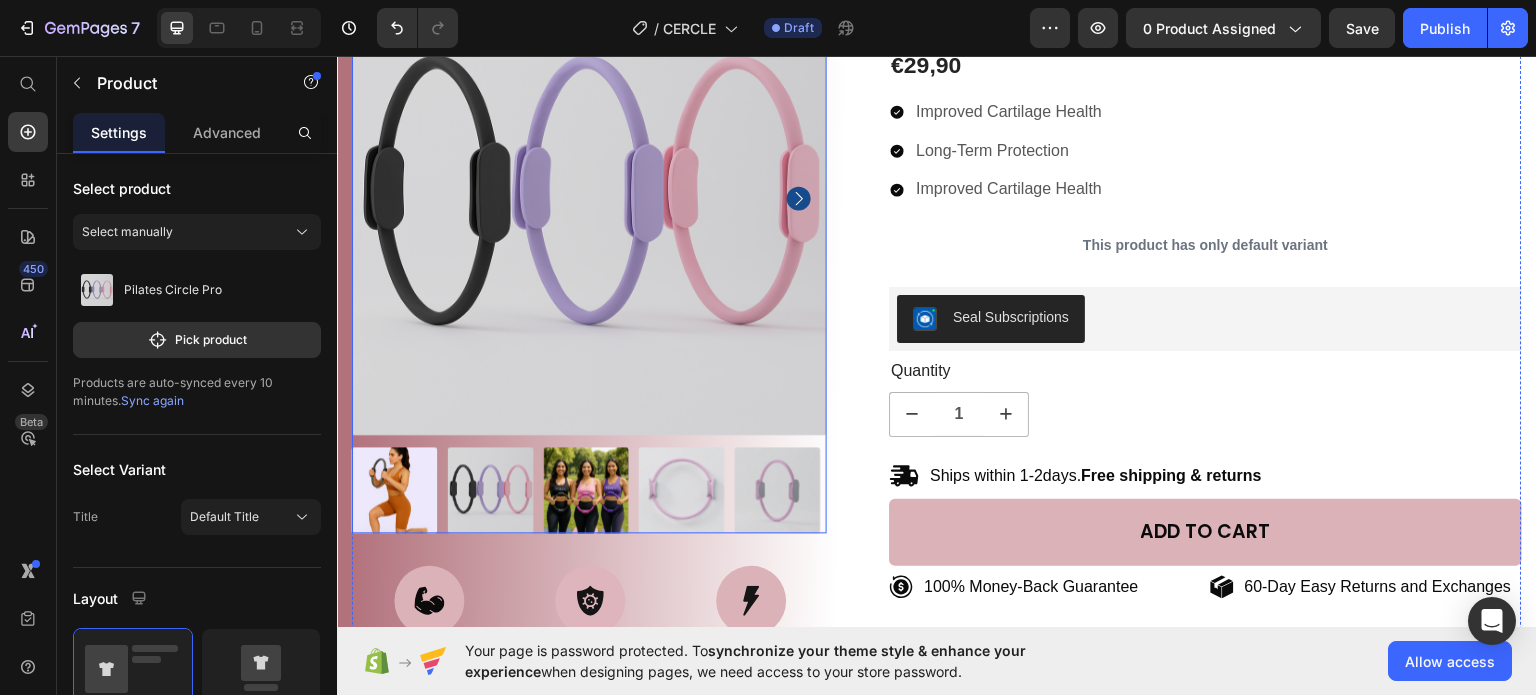 click at bounding box center [395, 490] 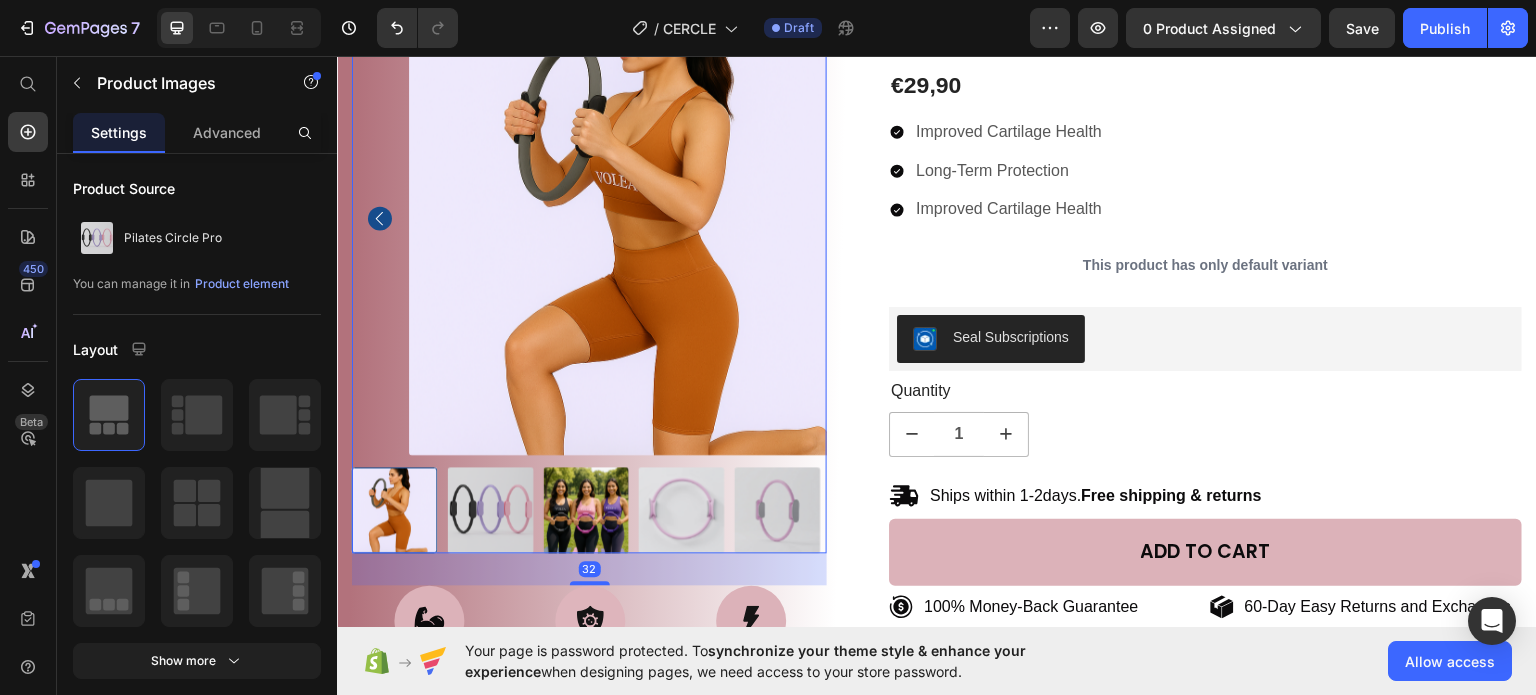 scroll, scrollTop: 300, scrollLeft: 0, axis: vertical 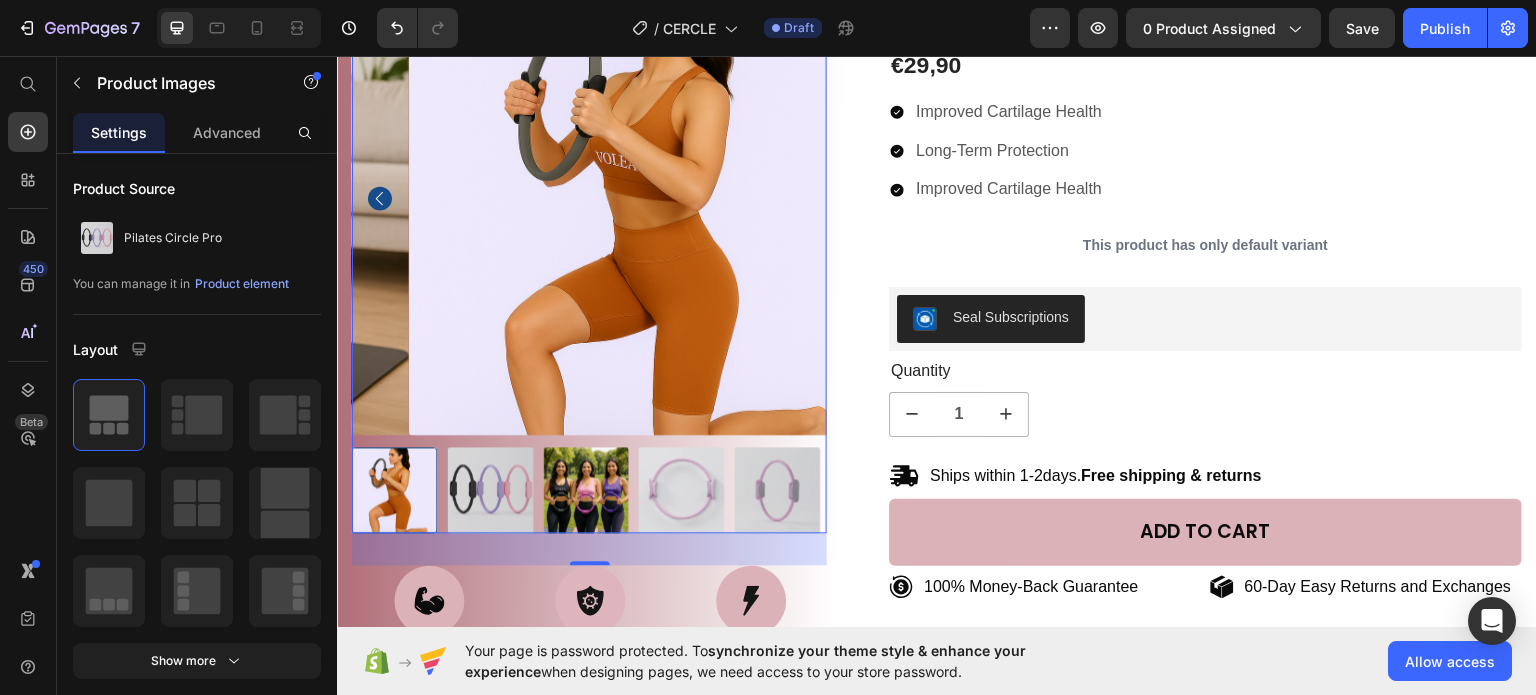 click at bounding box center (586, 490) 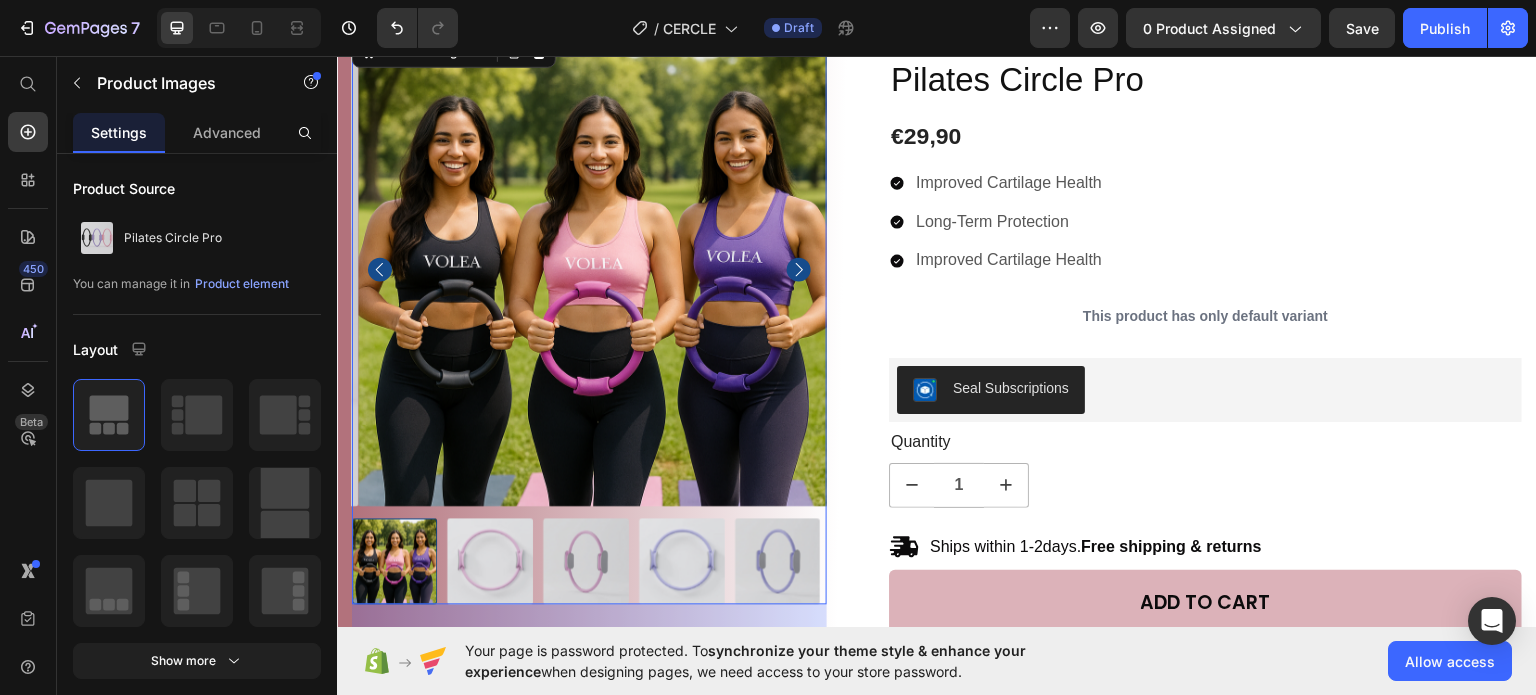 scroll, scrollTop: 200, scrollLeft: 0, axis: vertical 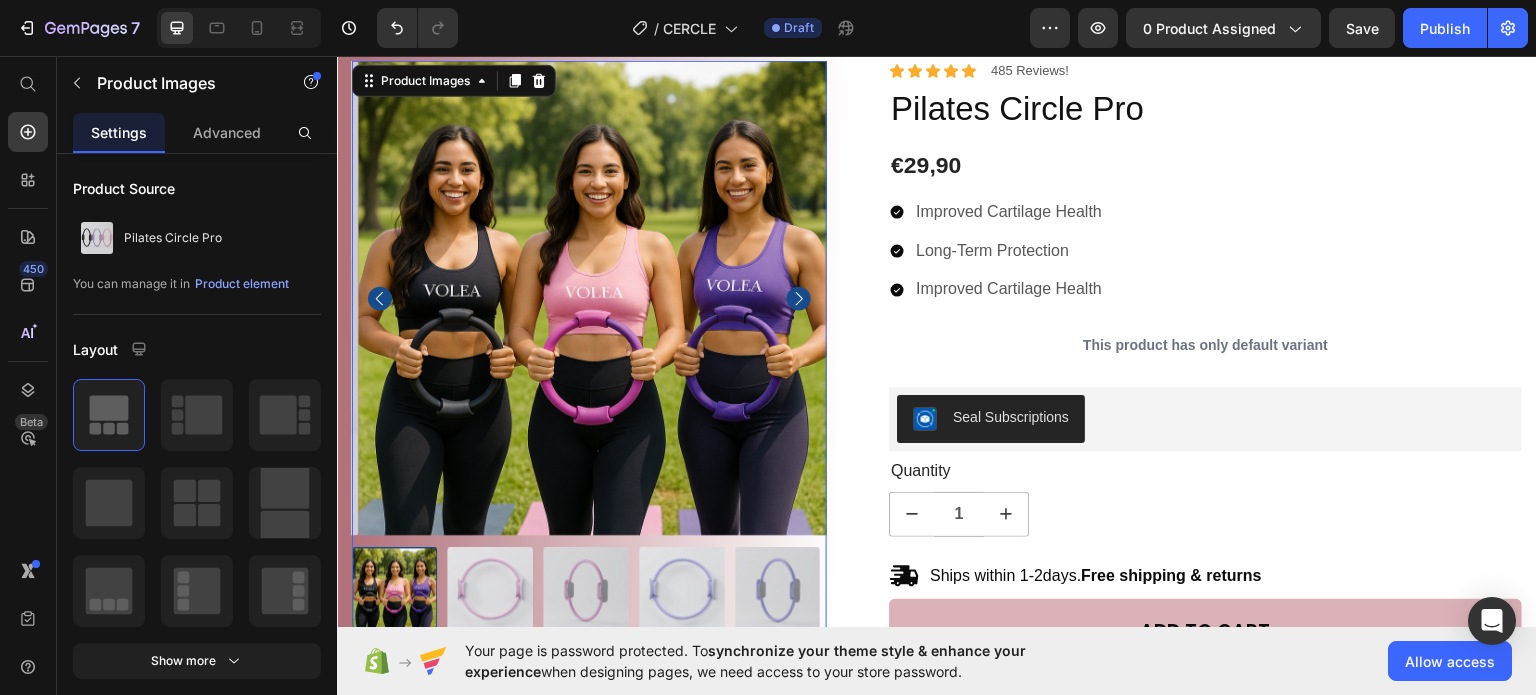 click at bounding box center [491, 590] 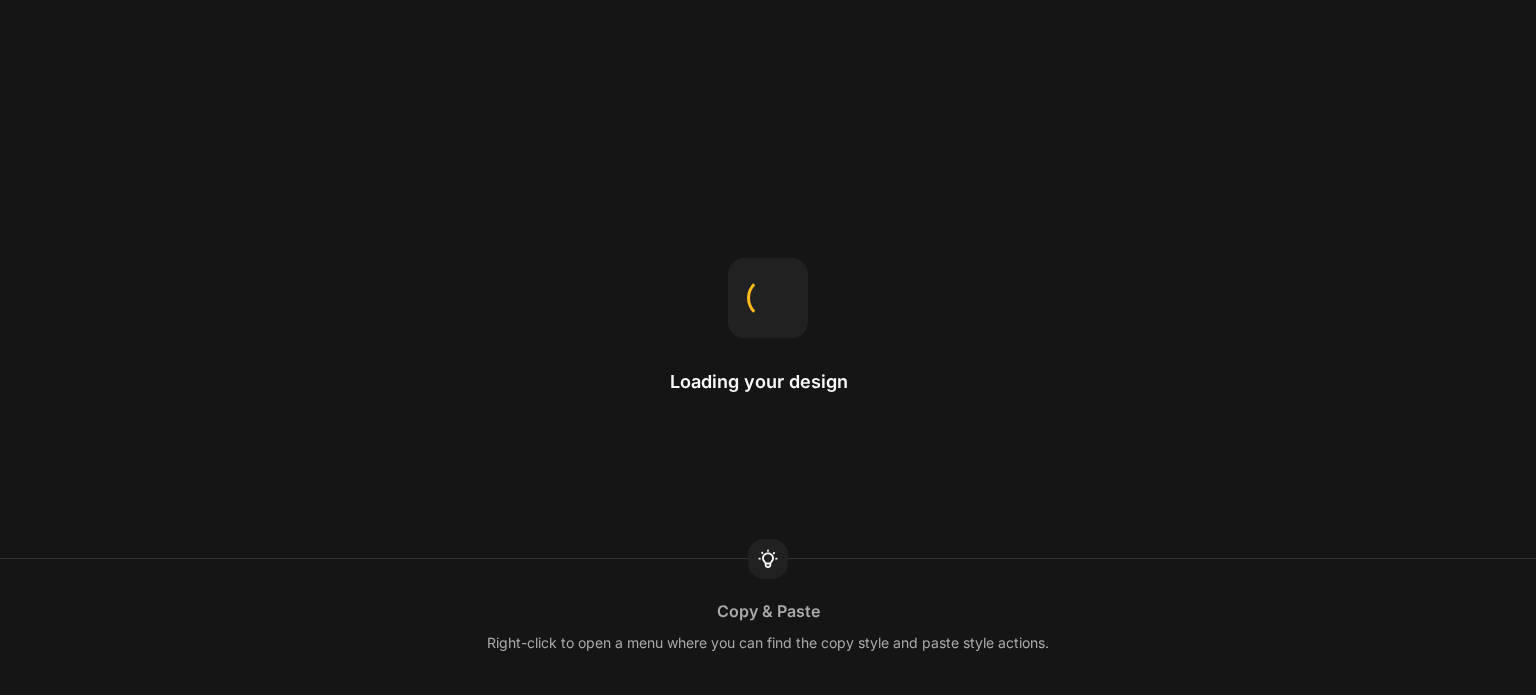 scroll, scrollTop: 0, scrollLeft: 0, axis: both 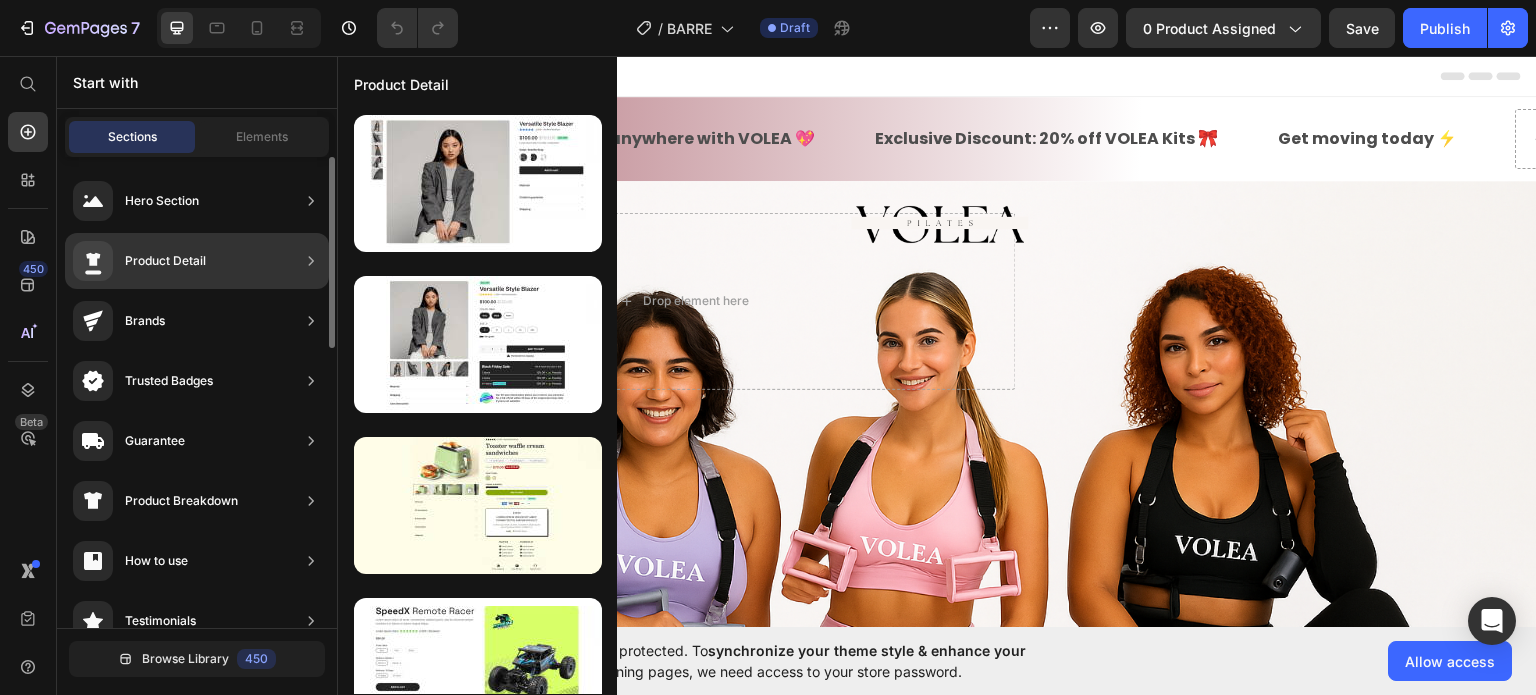 click on "Product Detail" at bounding box center [165, 261] 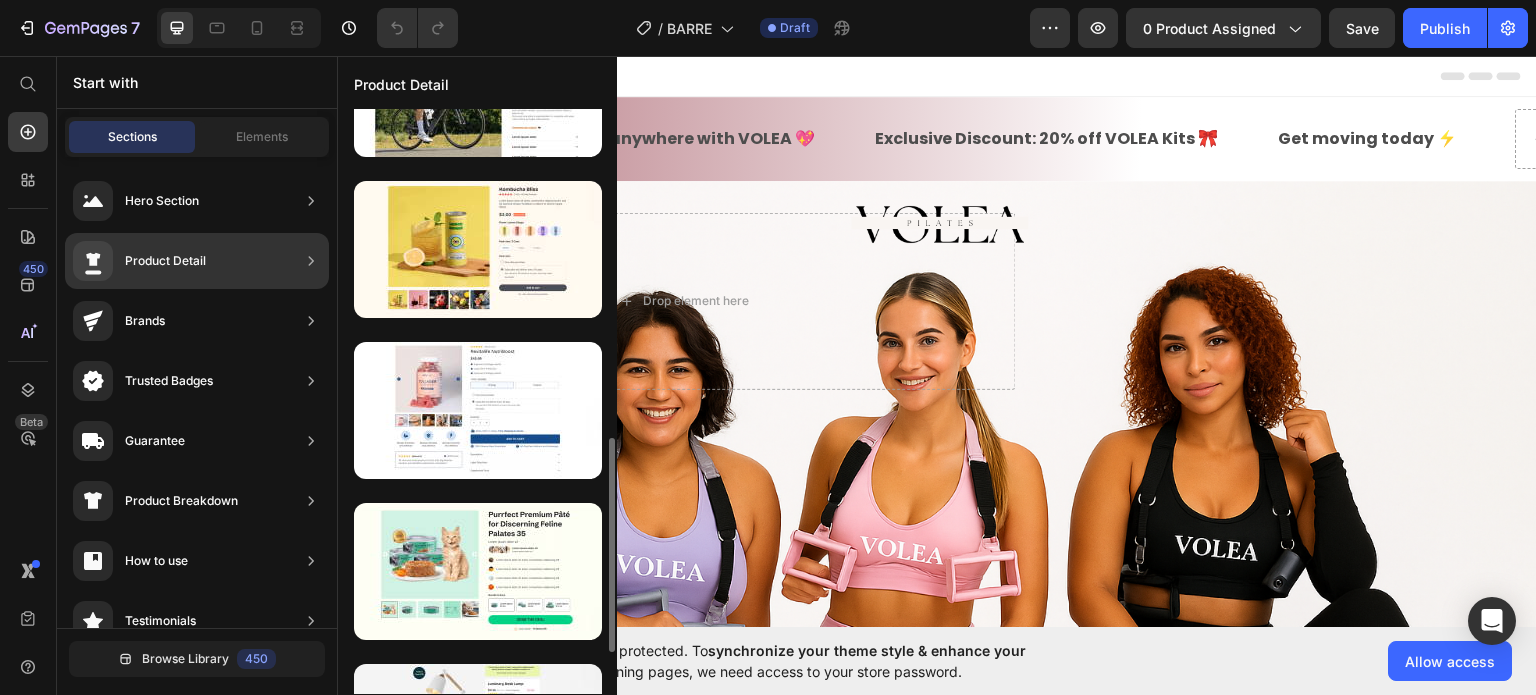 scroll, scrollTop: 1000, scrollLeft: 0, axis: vertical 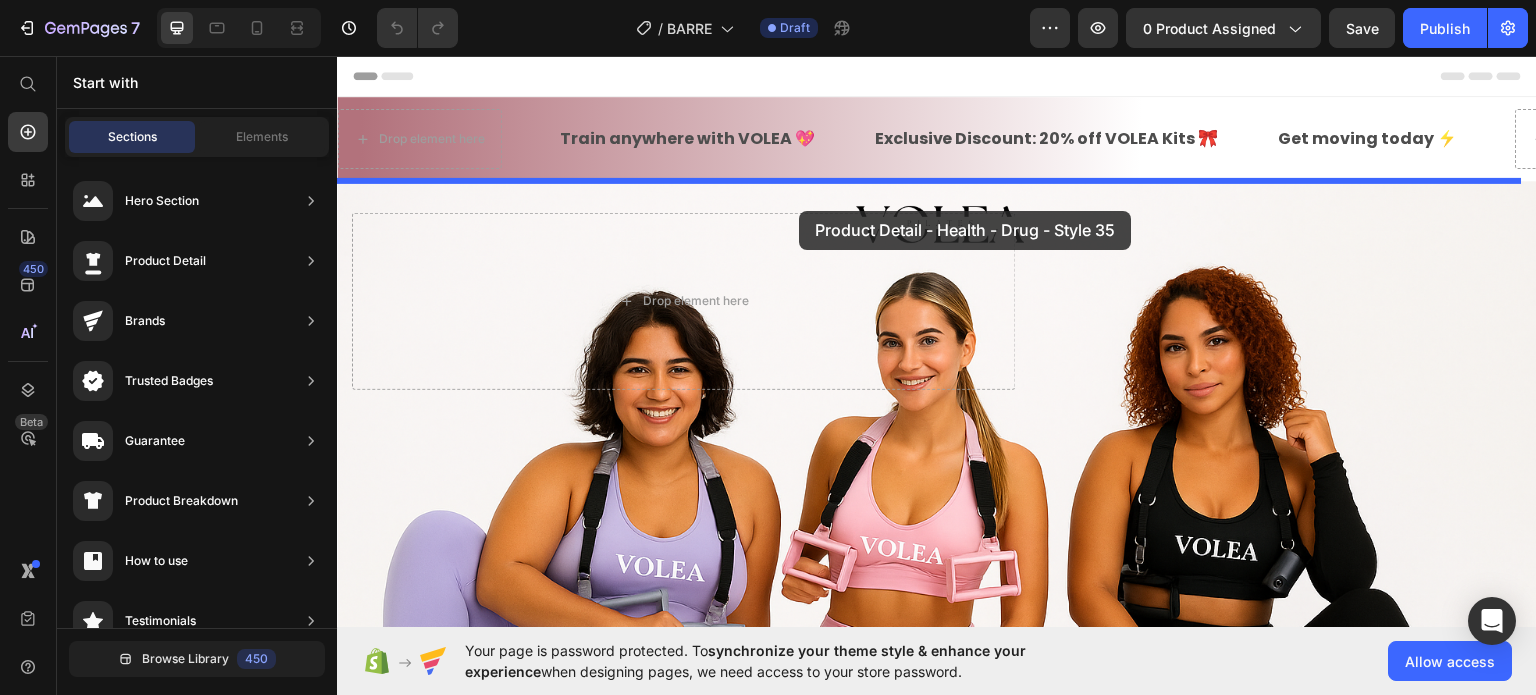 drag, startPoint x: 757, startPoint y: 372, endPoint x: 795, endPoint y: 204, distance: 172.24402 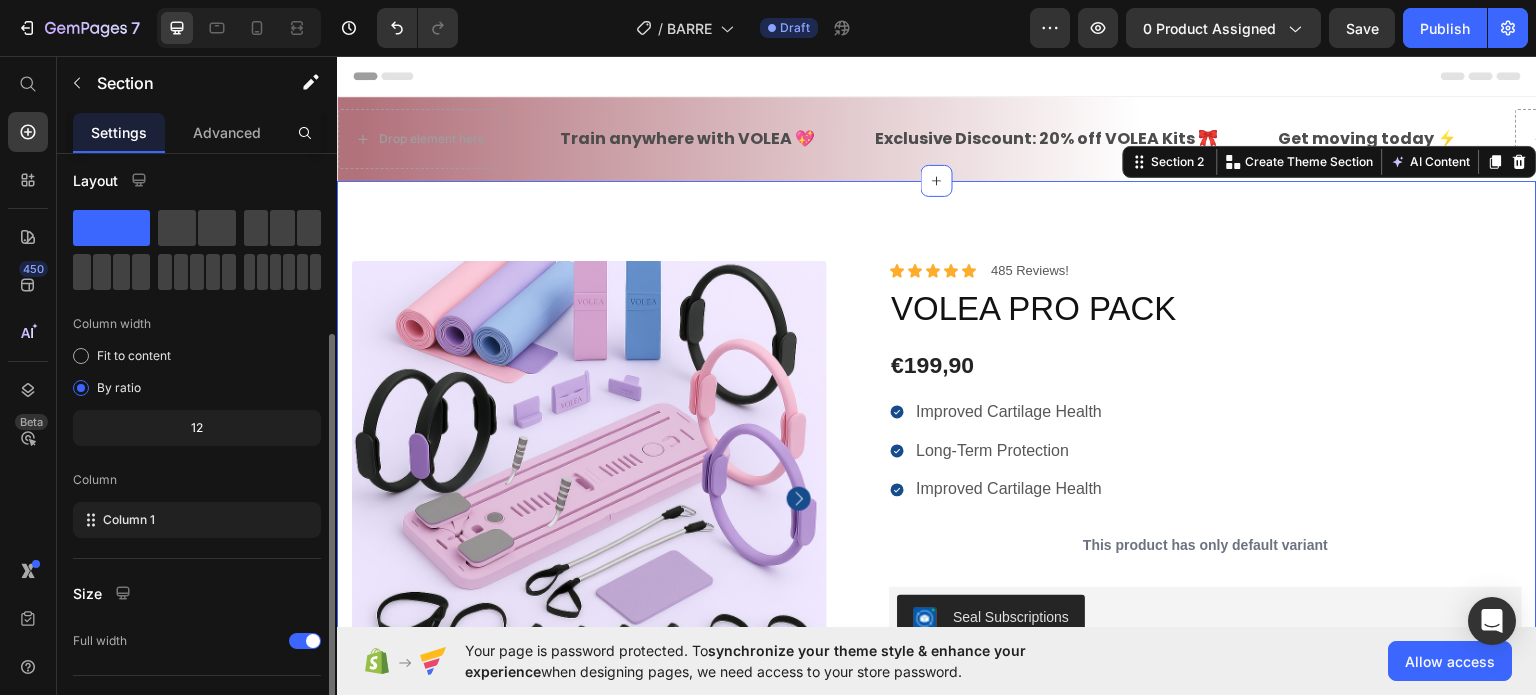 scroll, scrollTop: 0, scrollLeft: 0, axis: both 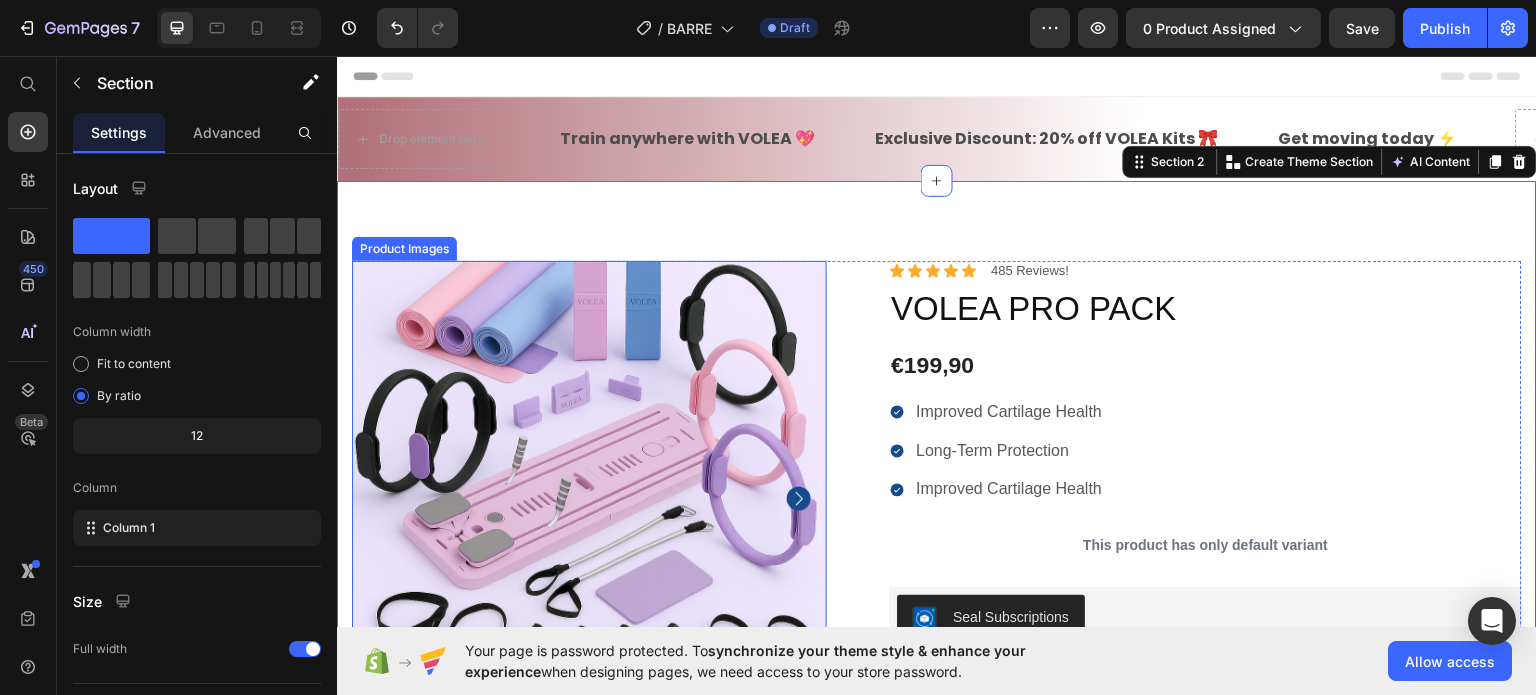 click at bounding box center (589, 497) 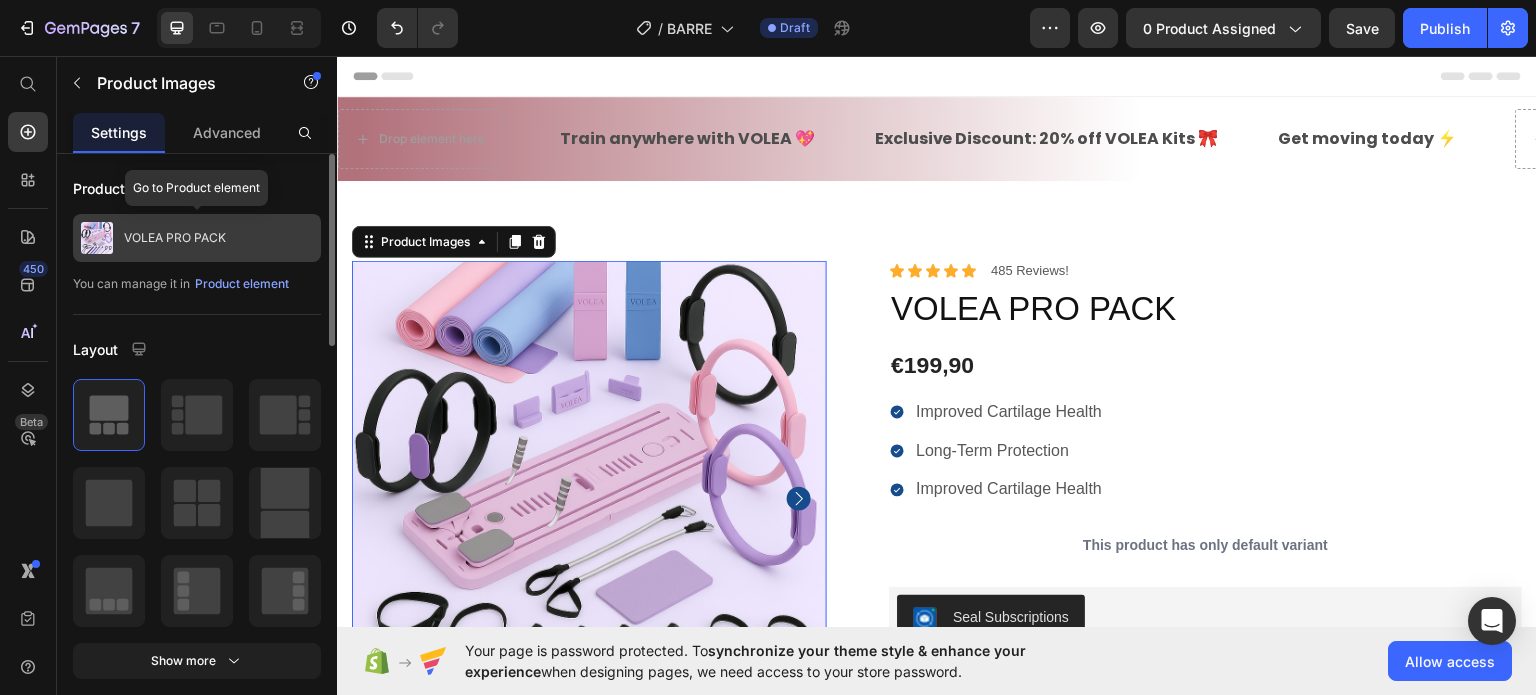 click on "VOLEA PRO PACK" at bounding box center [175, 238] 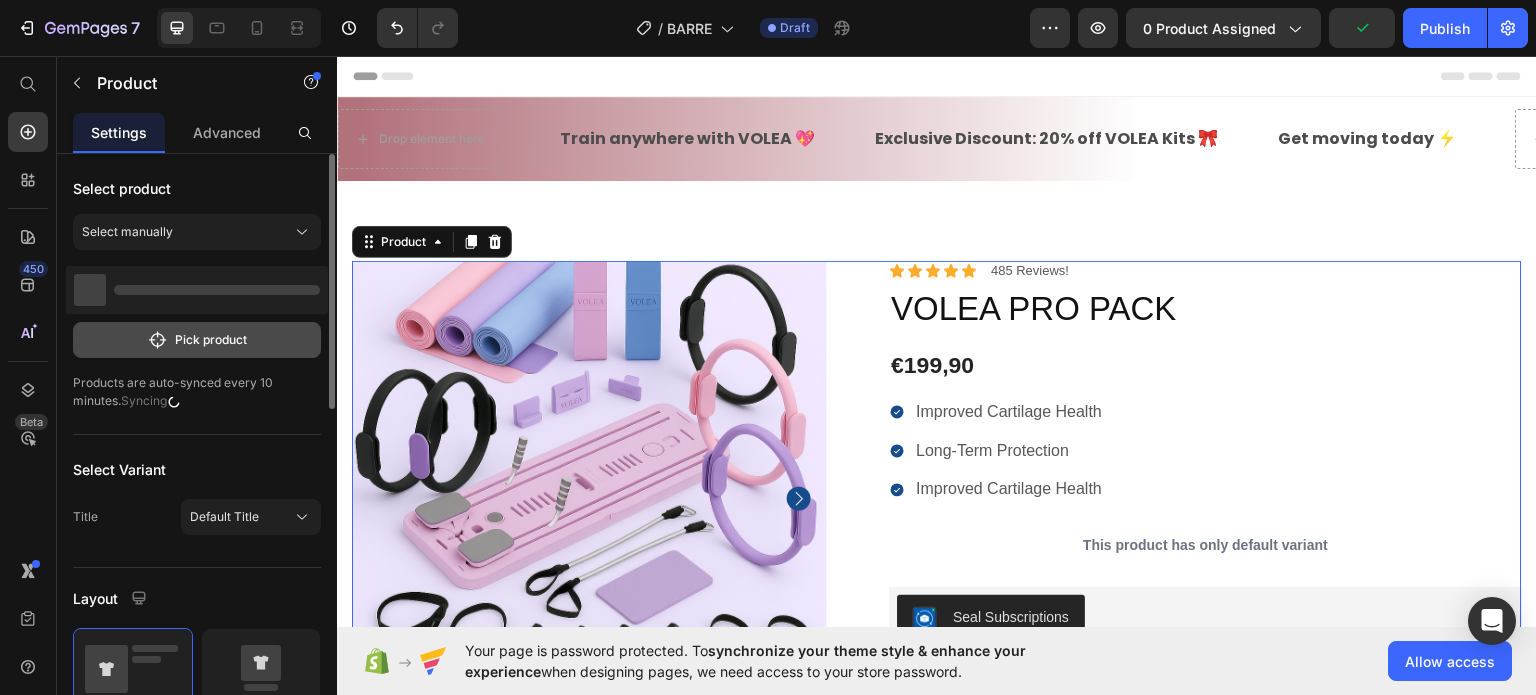 click on "Pick product" at bounding box center [197, 340] 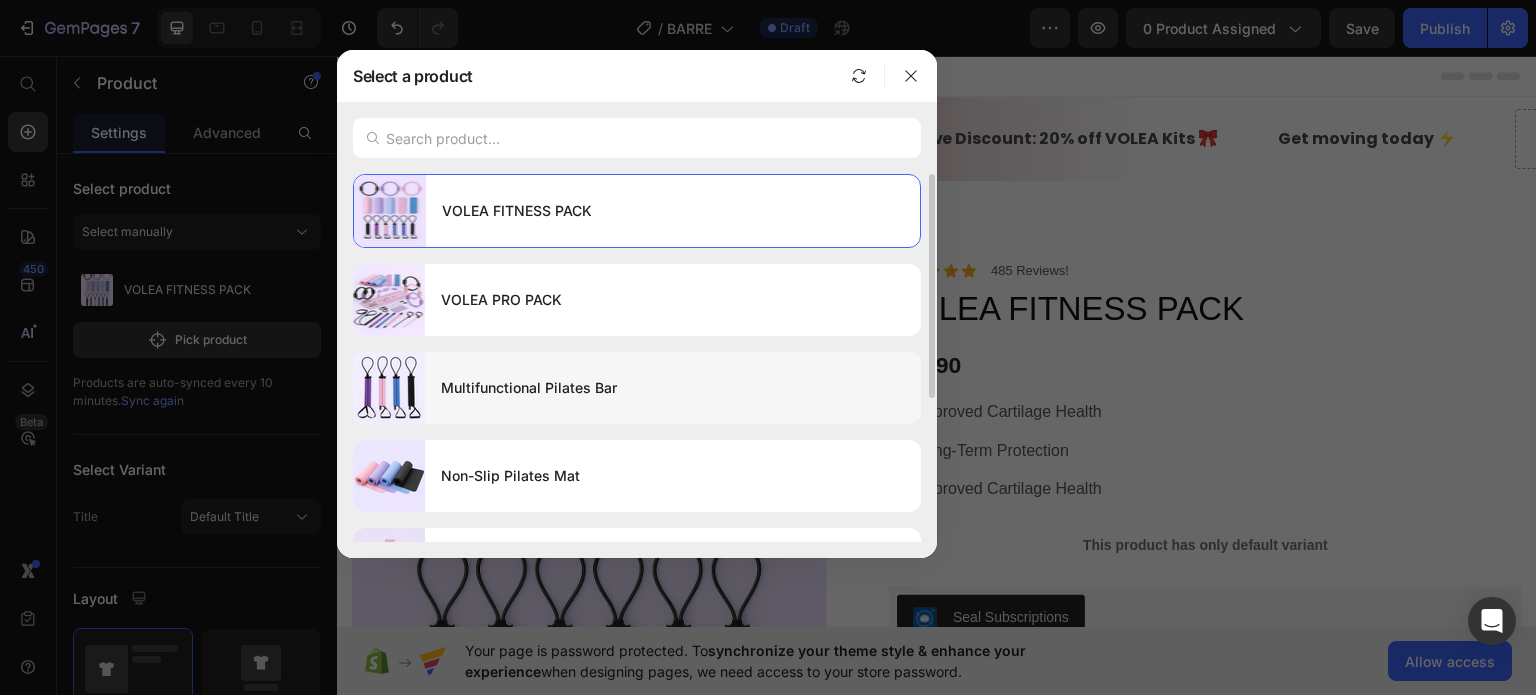 click on "Multifunctional Pilates Bar" at bounding box center [673, 388] 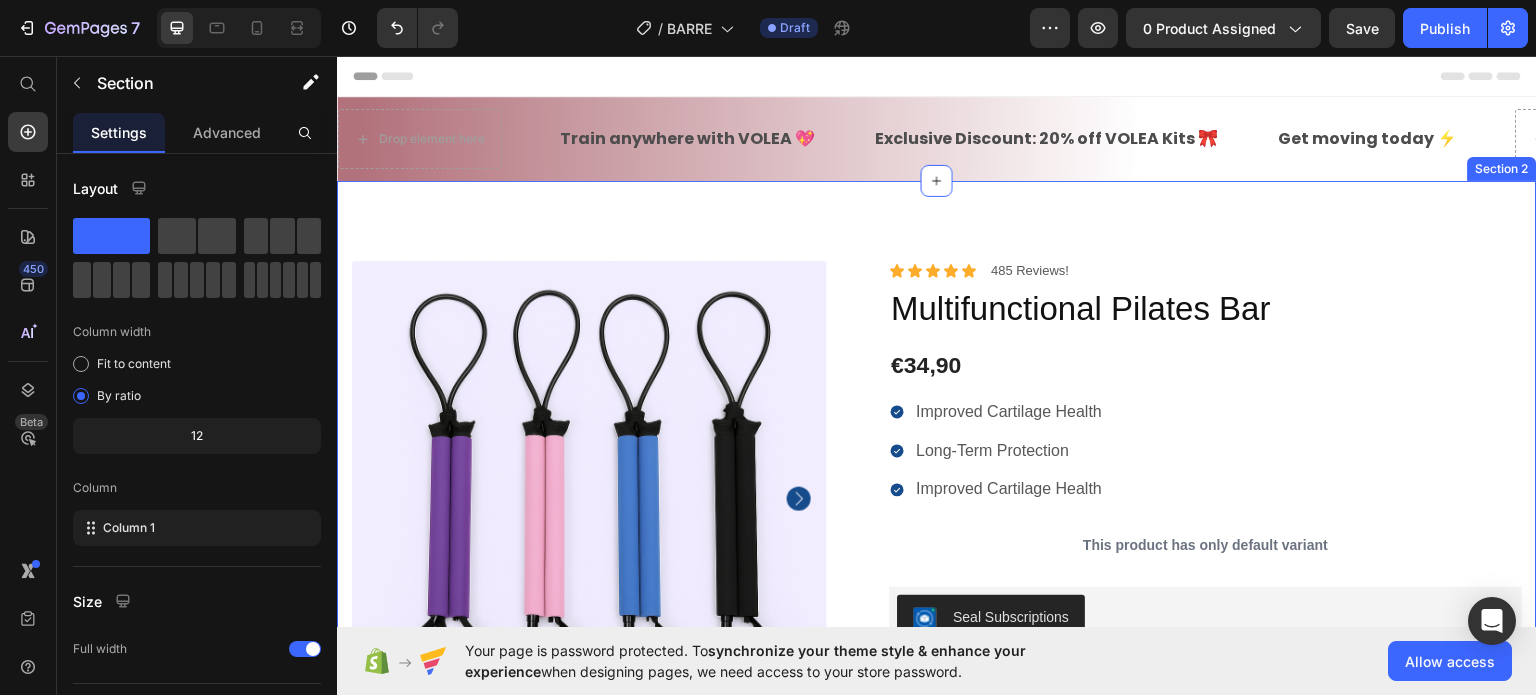 click on "100% Money-Back Guarantee Item List
60-Day Easy Returns Item List Row
Product Images
Icon Boosts immunity and defense Text Block
Icon Boosts immunity and defense Text Block
Icon Boosts immunity and defense Text Block Row Icon Icon Icon Icon Icon Icon List [FIRST] [LAST]. Text Block Row Verified Buyer Item List Row “At vero eos et accusamus et iusto odio dignissimos ducimus qui blanditiis praesentium voluptatum” Text Block Row Icon Icon Icon Icon Icon Icon List 485 Reviews! Text Block Row Multifunctional Pilates Bar Product Title €34,90 Product Price Improved Cartilage Health Long-Term Protection Improved Cartilage Health Item List This product has only default variant Product Variants & Swatches Seal Subscriptions Seal Subscriptions Quantity Text Block 1 Product Quantity
Ships within 1-2days.  Free shipping & returns Item List 1 Product Quantity Out of stock Add to Cart Row" at bounding box center (937, 704) 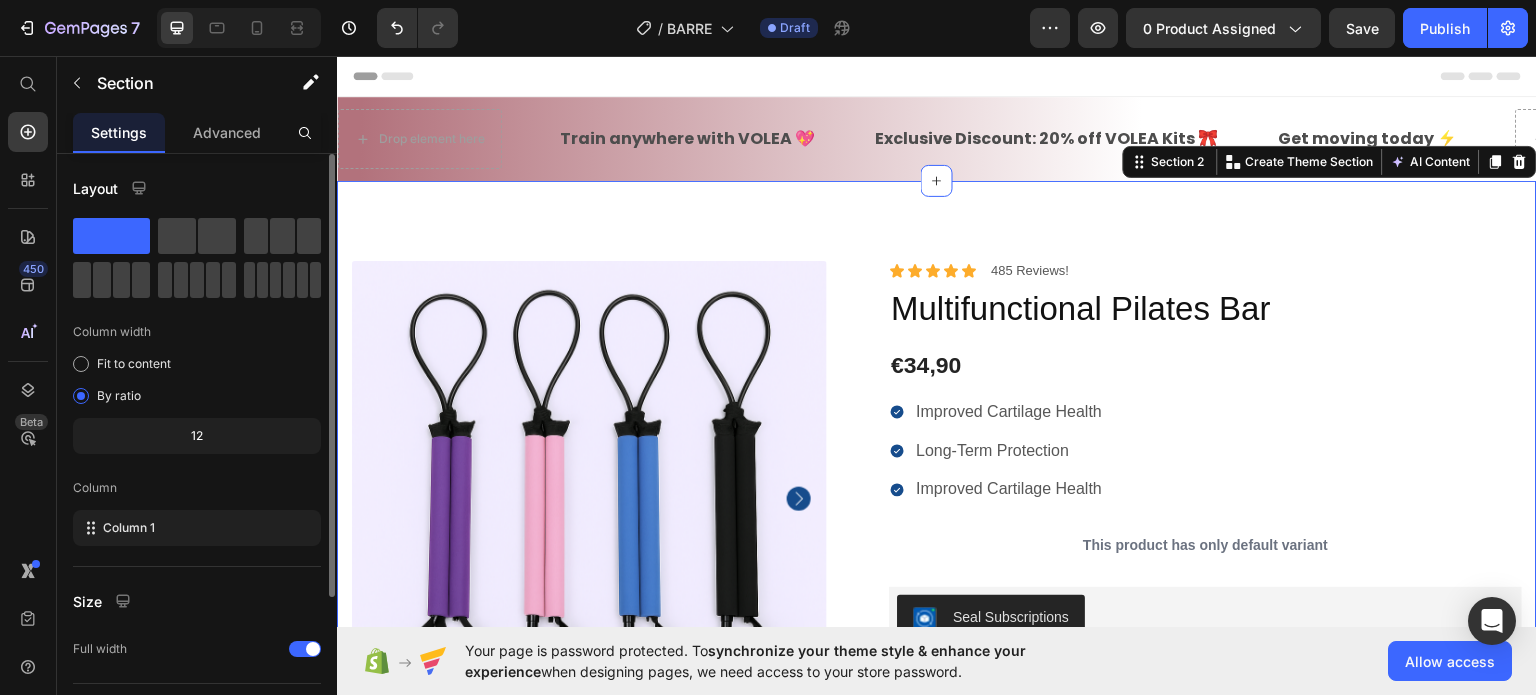 scroll, scrollTop: 208, scrollLeft: 0, axis: vertical 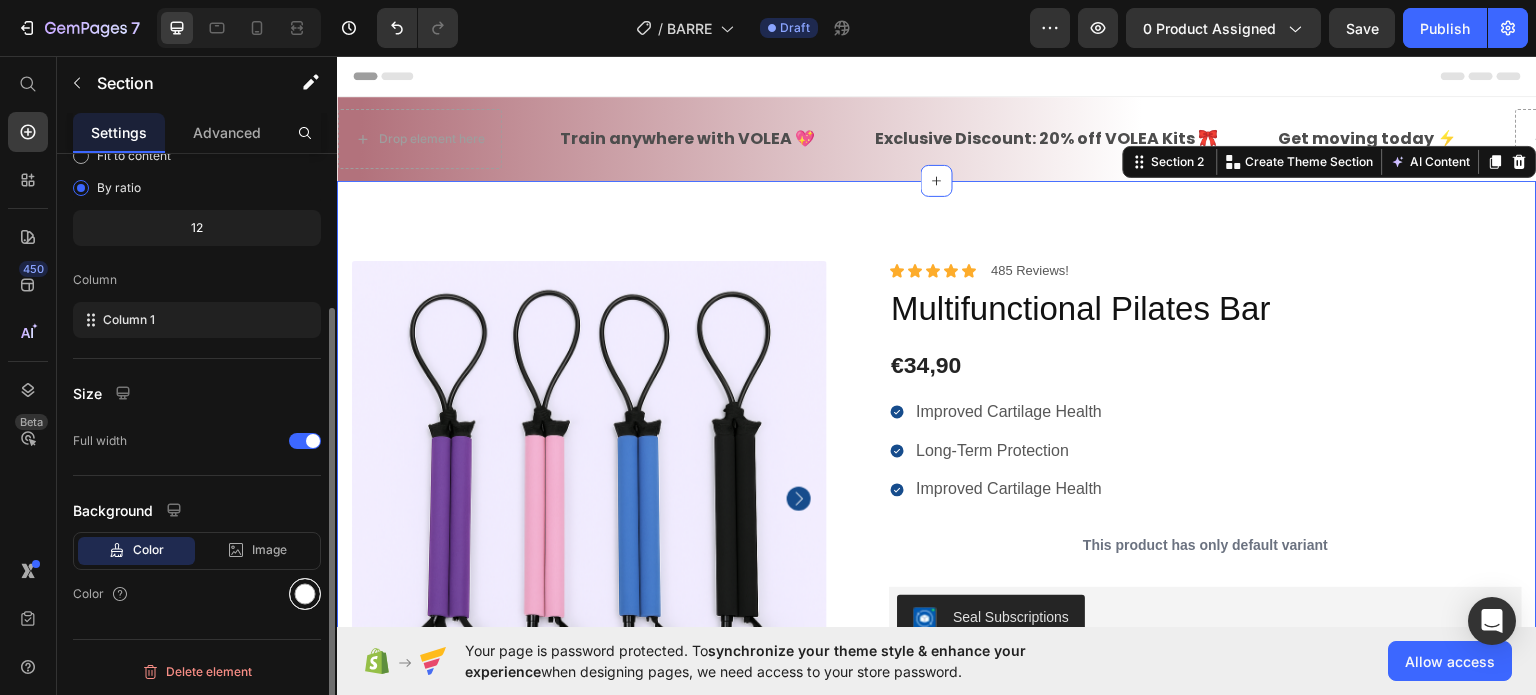 click at bounding box center [305, 594] 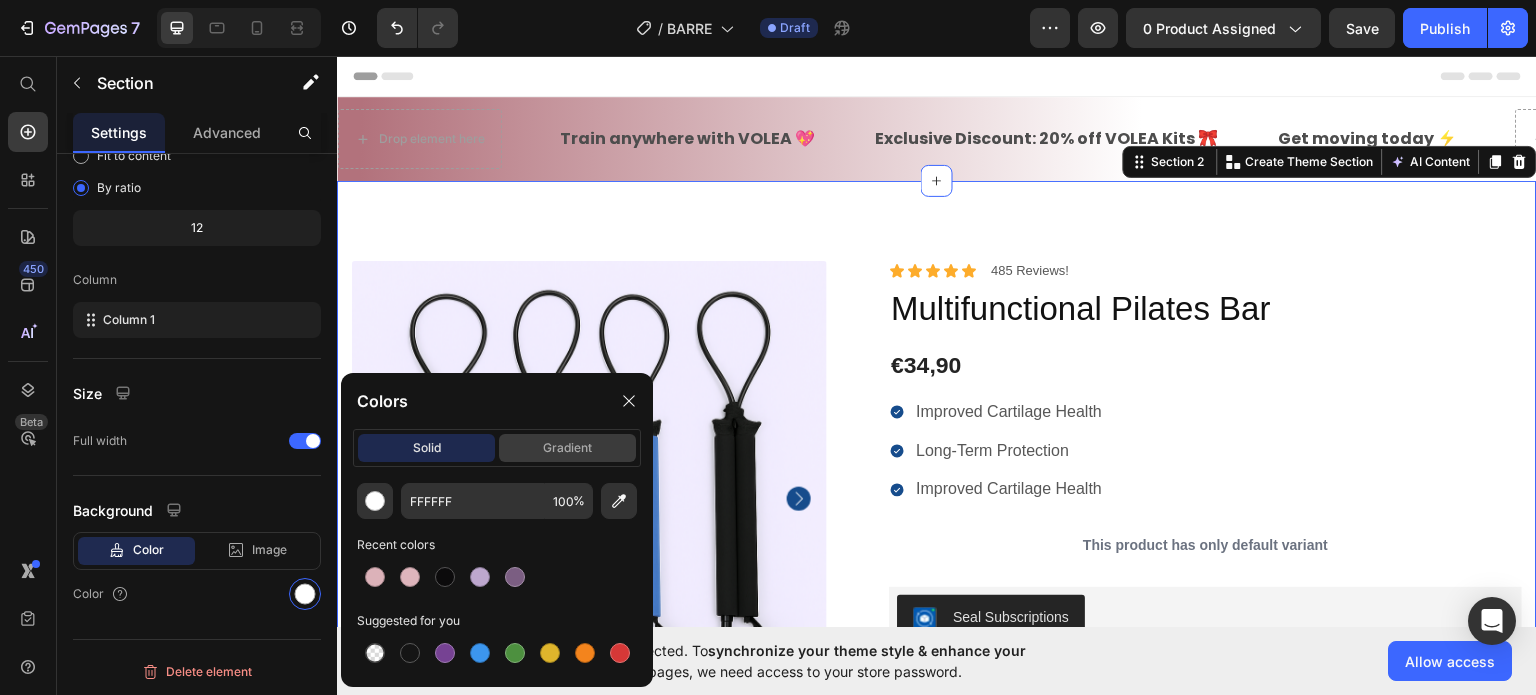 click on "gradient" 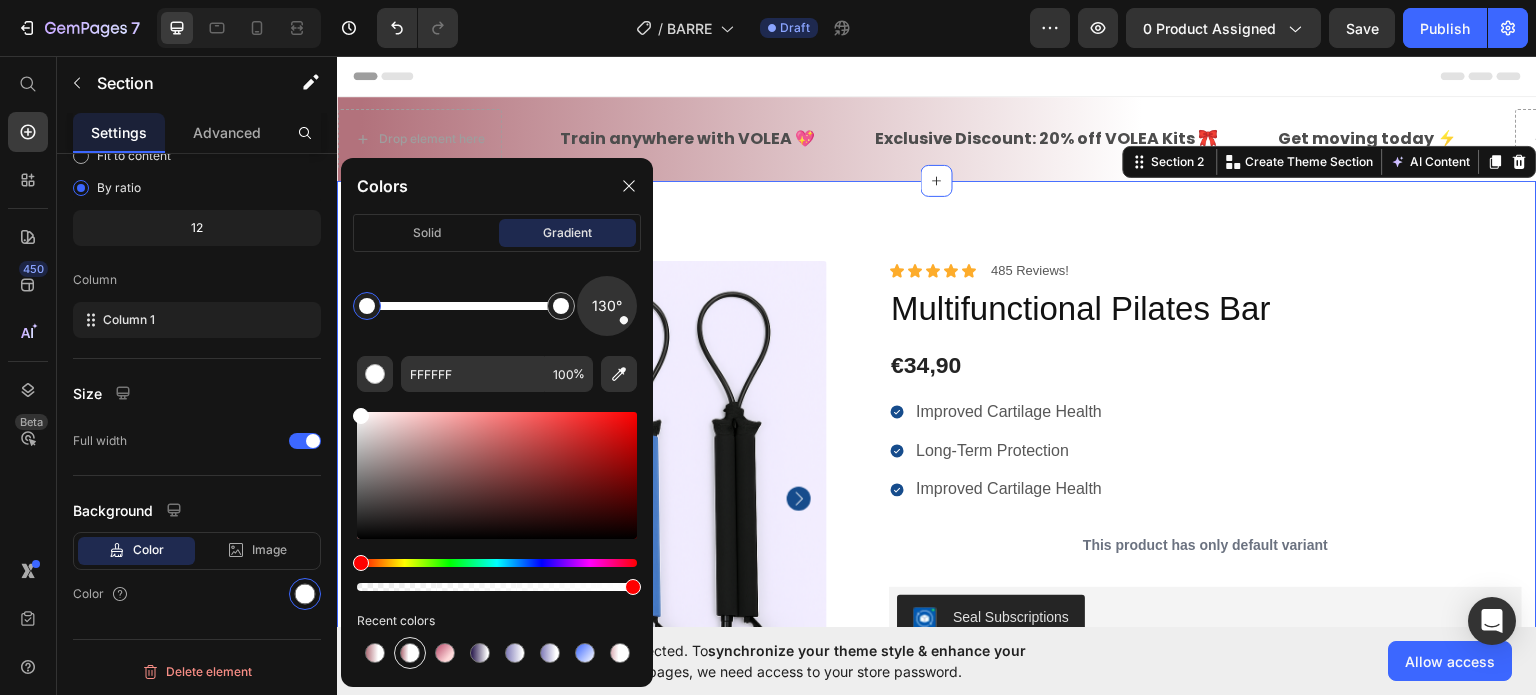 click at bounding box center [410, 653] 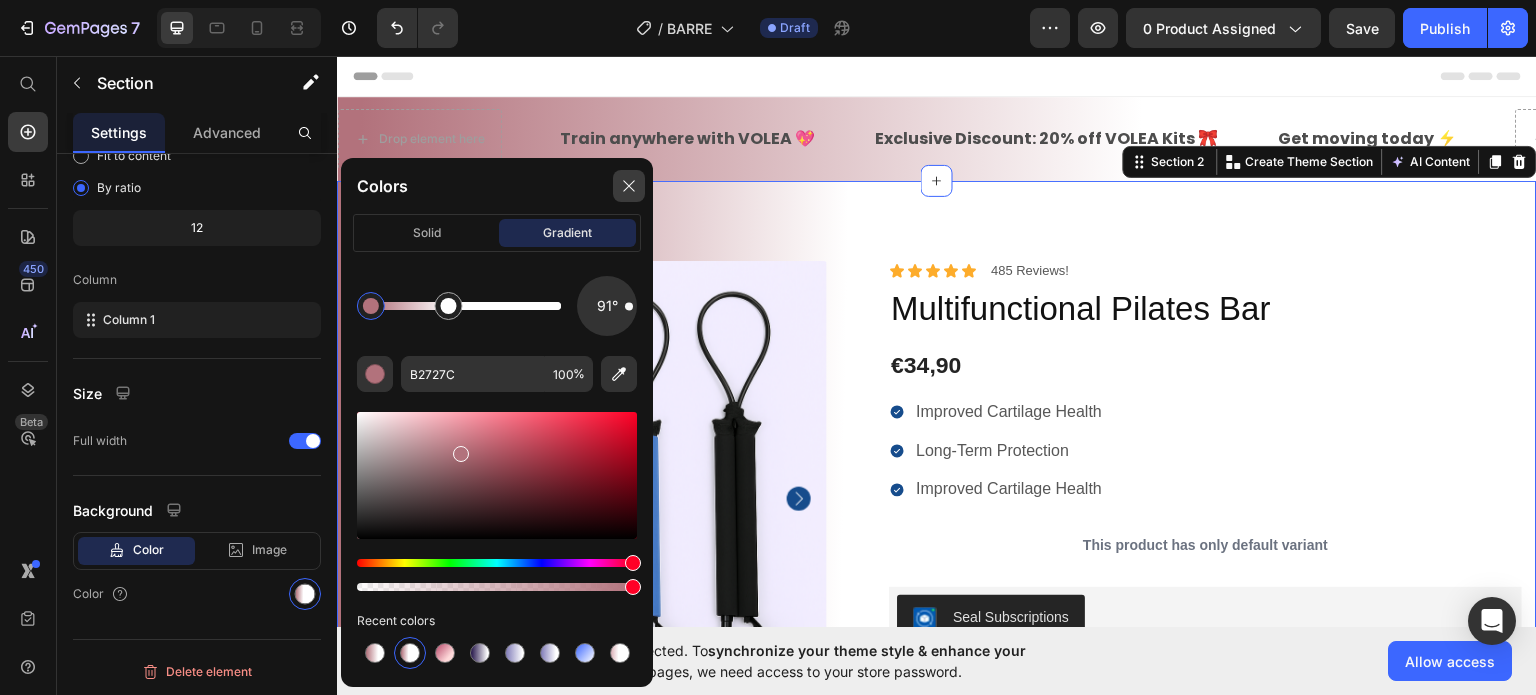 click 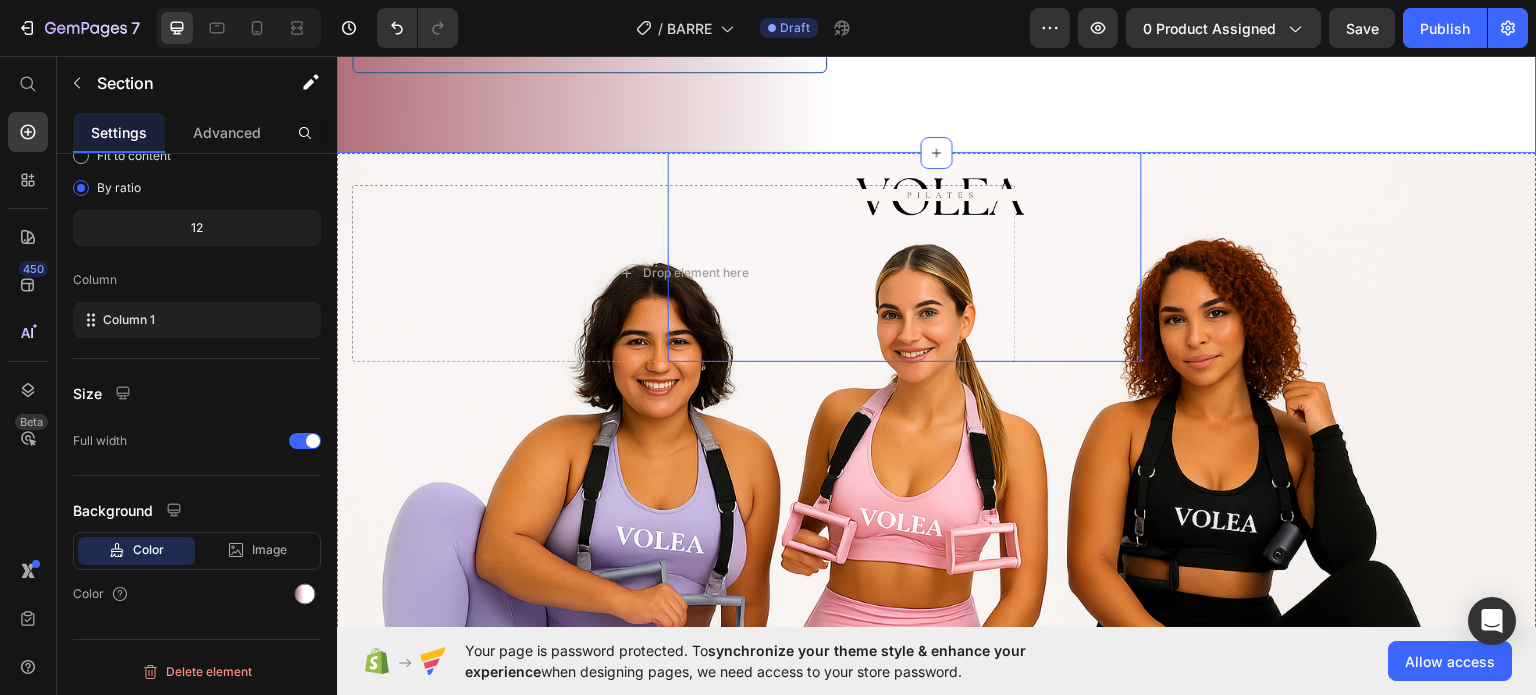 scroll, scrollTop: 1100, scrollLeft: 0, axis: vertical 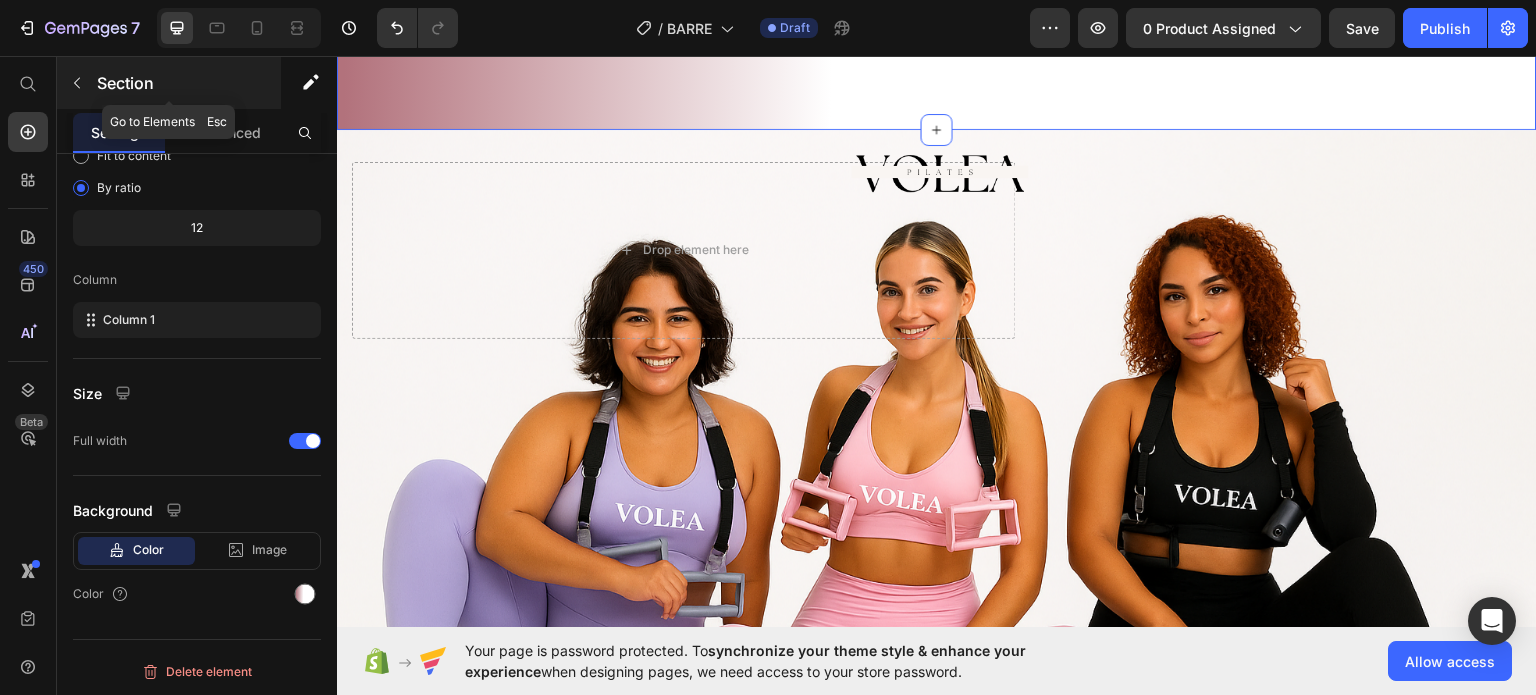 click 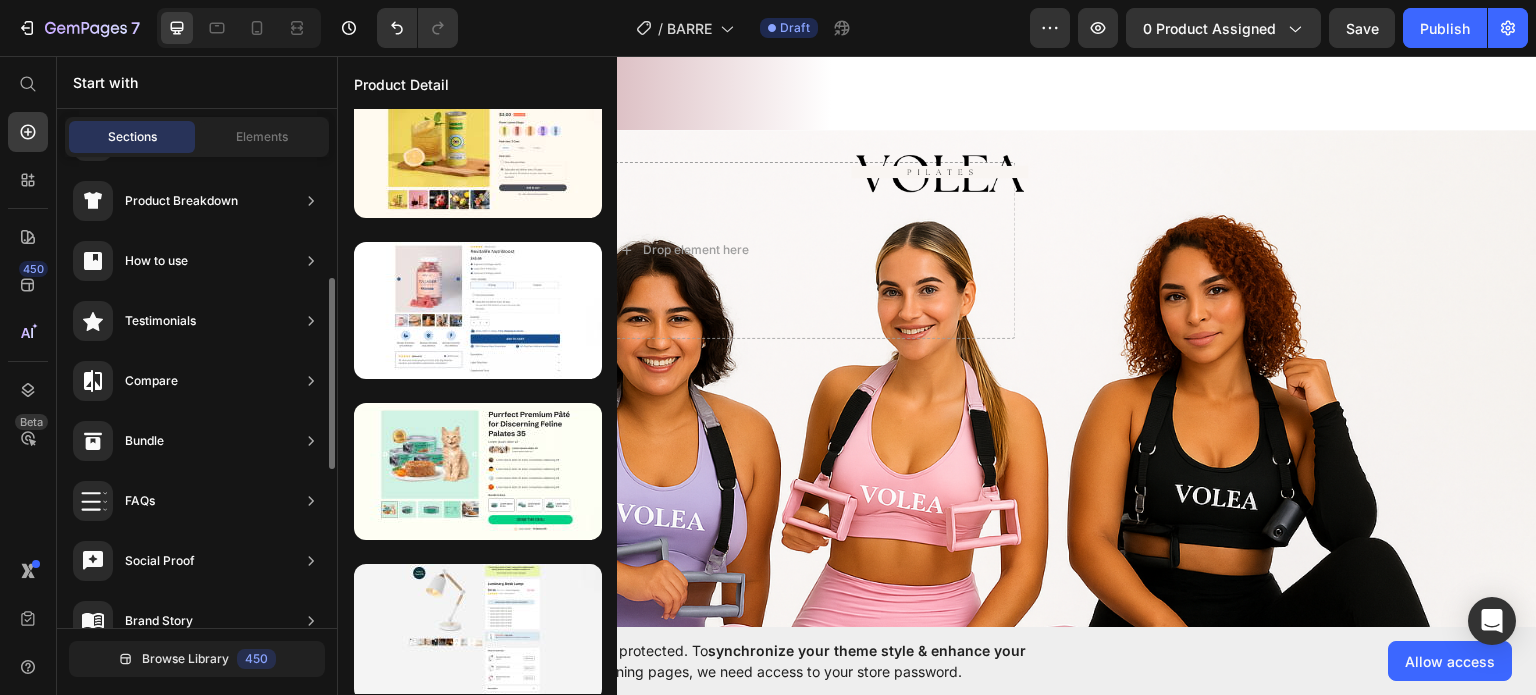 scroll, scrollTop: 400, scrollLeft: 0, axis: vertical 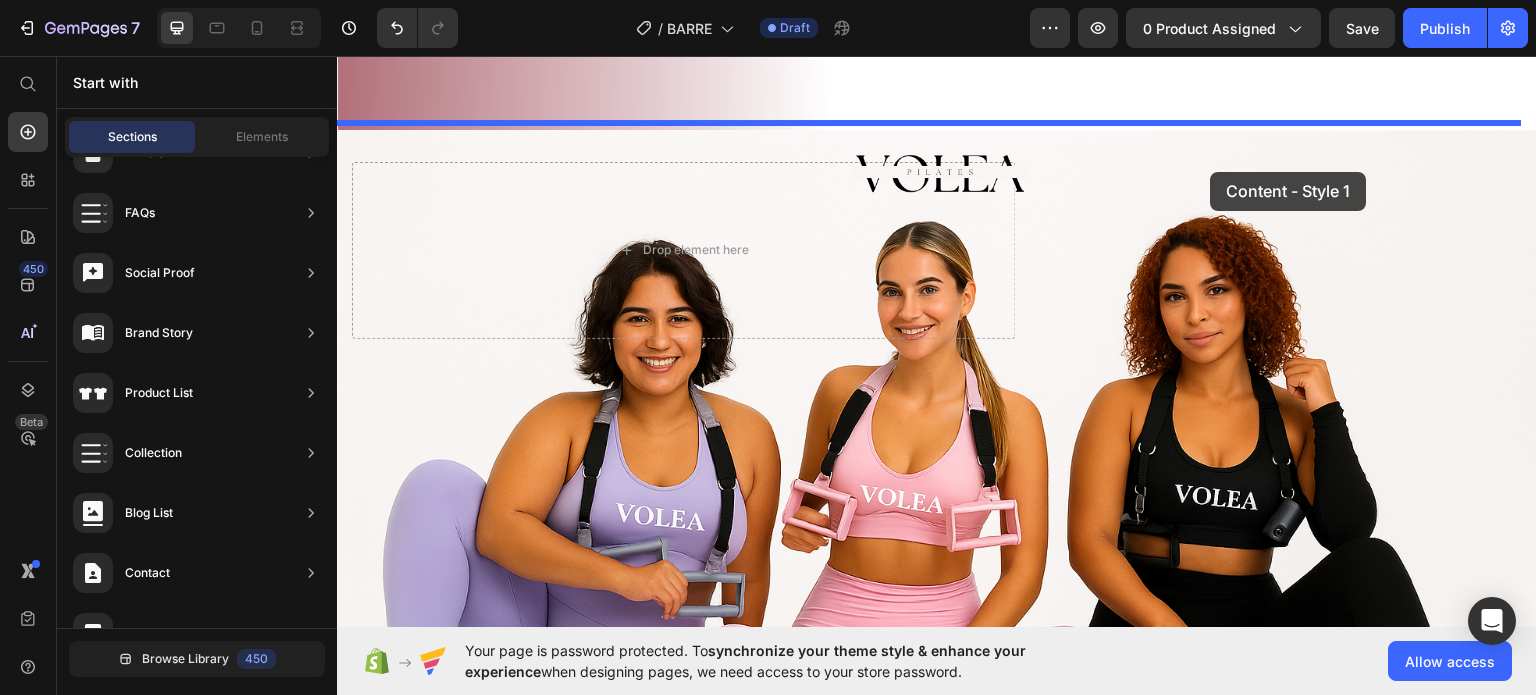 drag, startPoint x: 801, startPoint y: 627, endPoint x: 1211, endPoint y: 171, distance: 613.2177 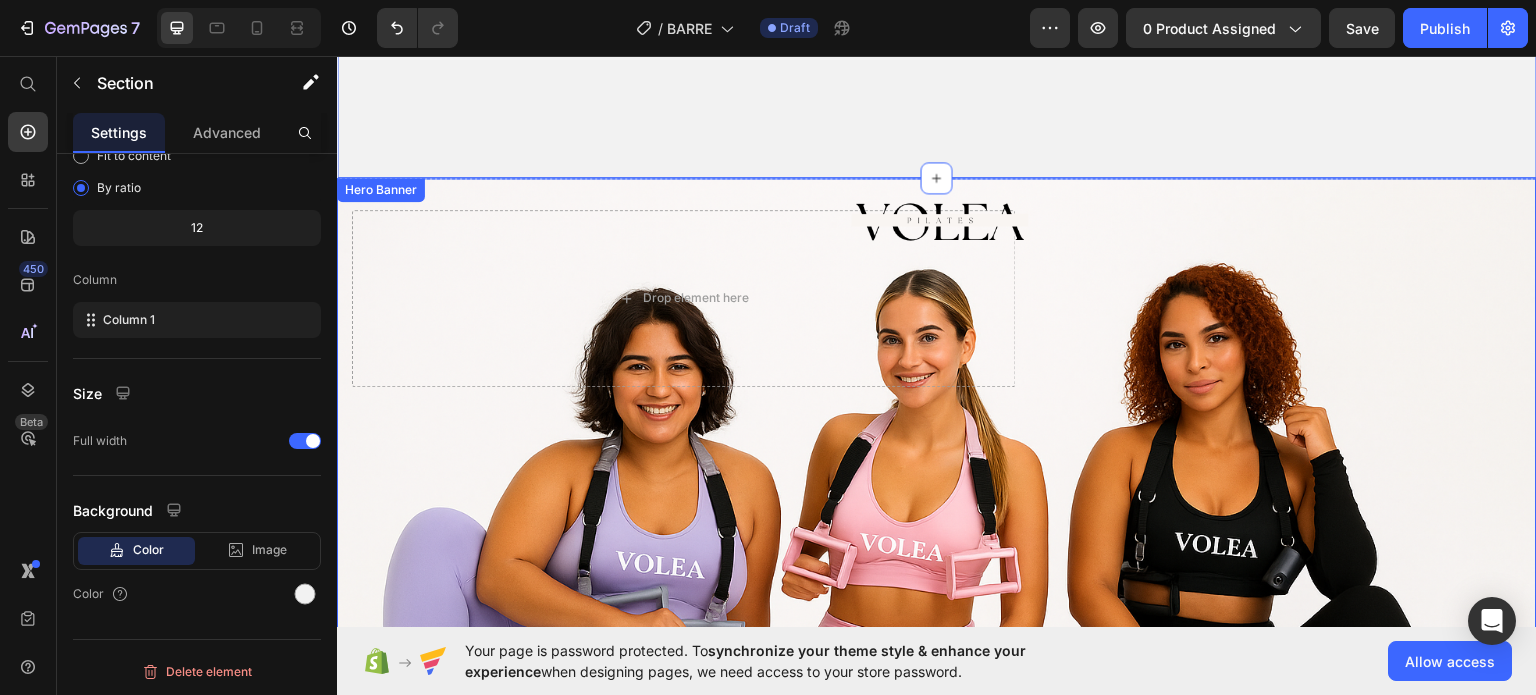 scroll, scrollTop: 1796, scrollLeft: 0, axis: vertical 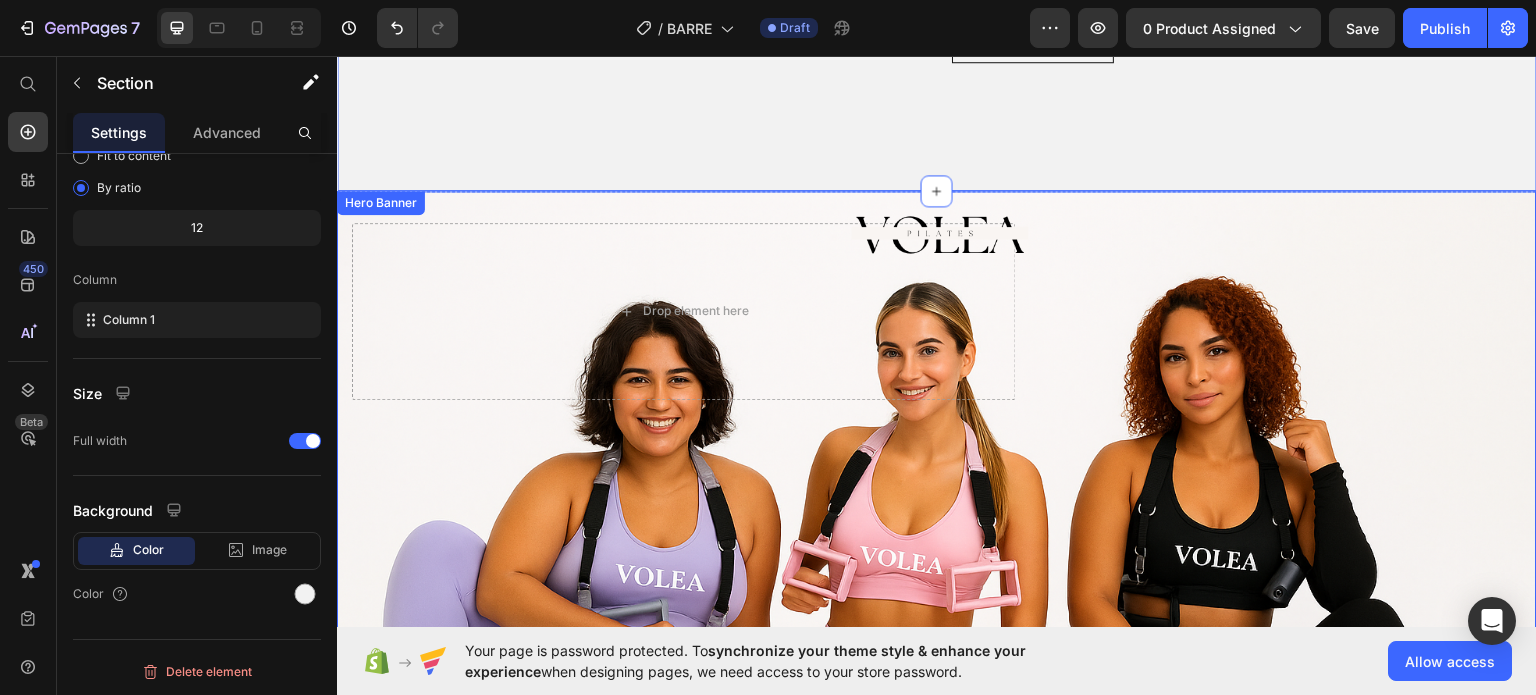 click on "Image" at bounding box center [1285, 310] 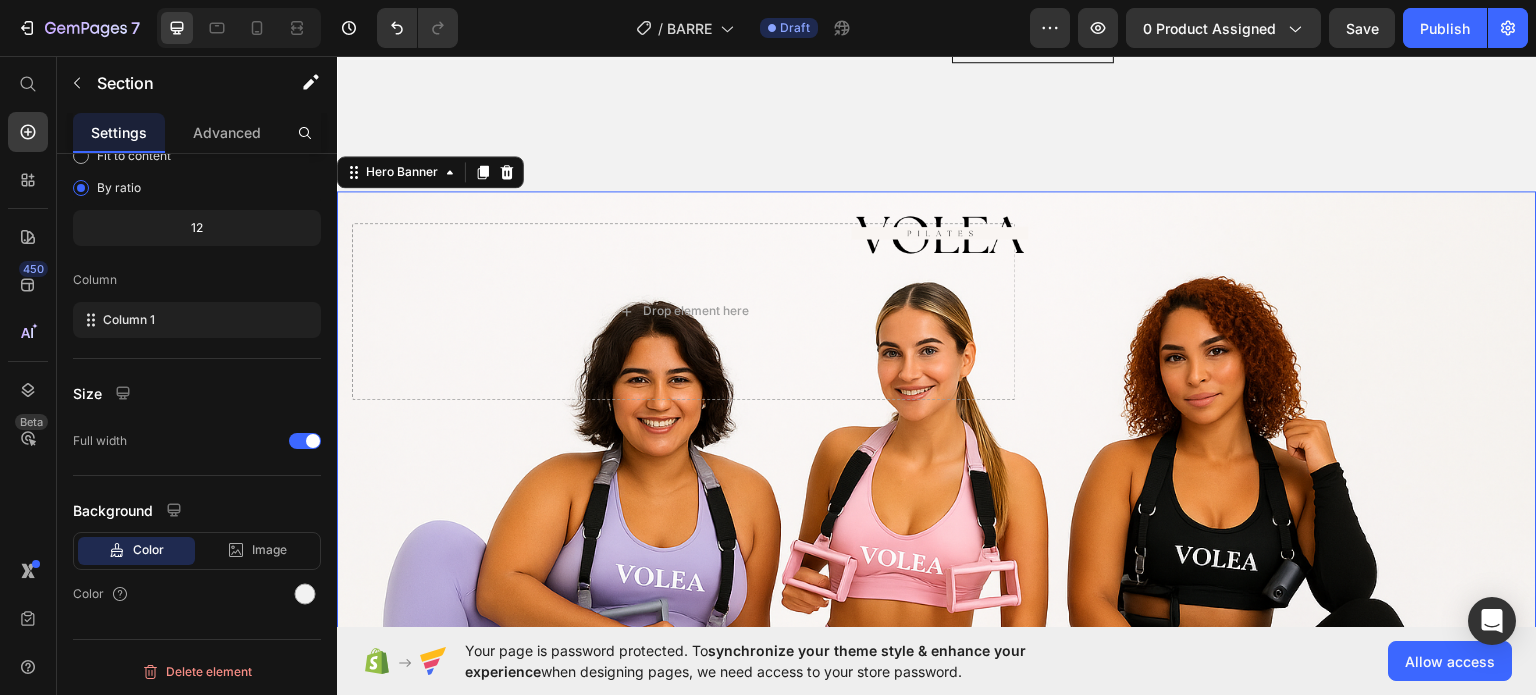 scroll, scrollTop: 0, scrollLeft: 0, axis: both 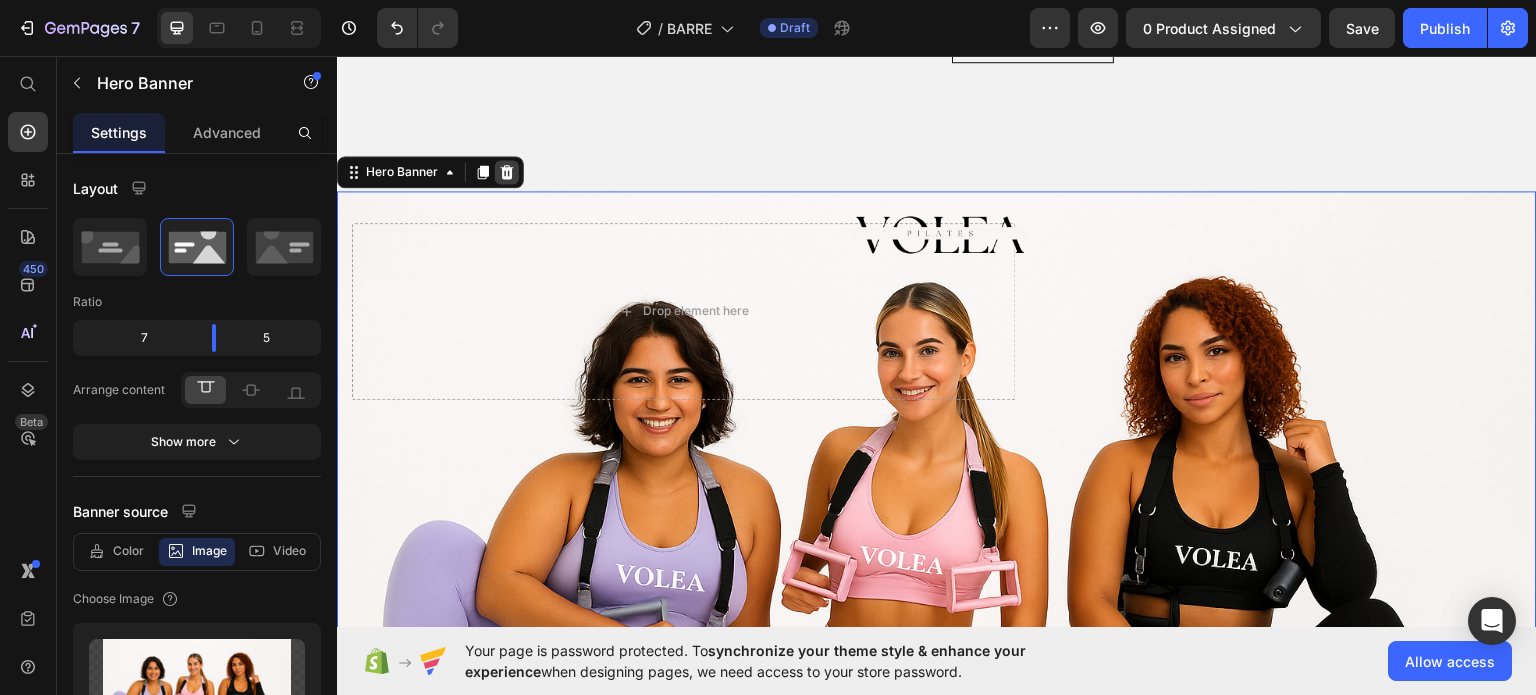 click 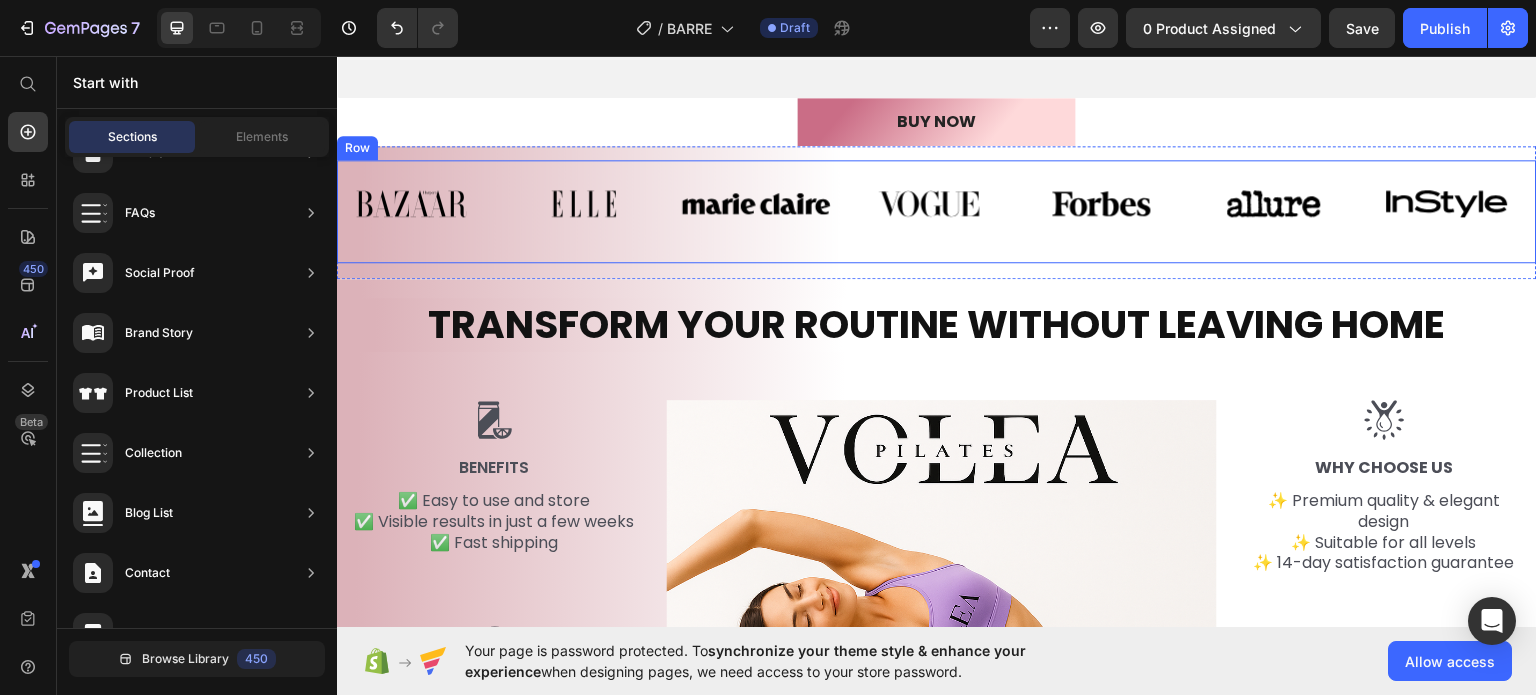 scroll, scrollTop: 1896, scrollLeft: 0, axis: vertical 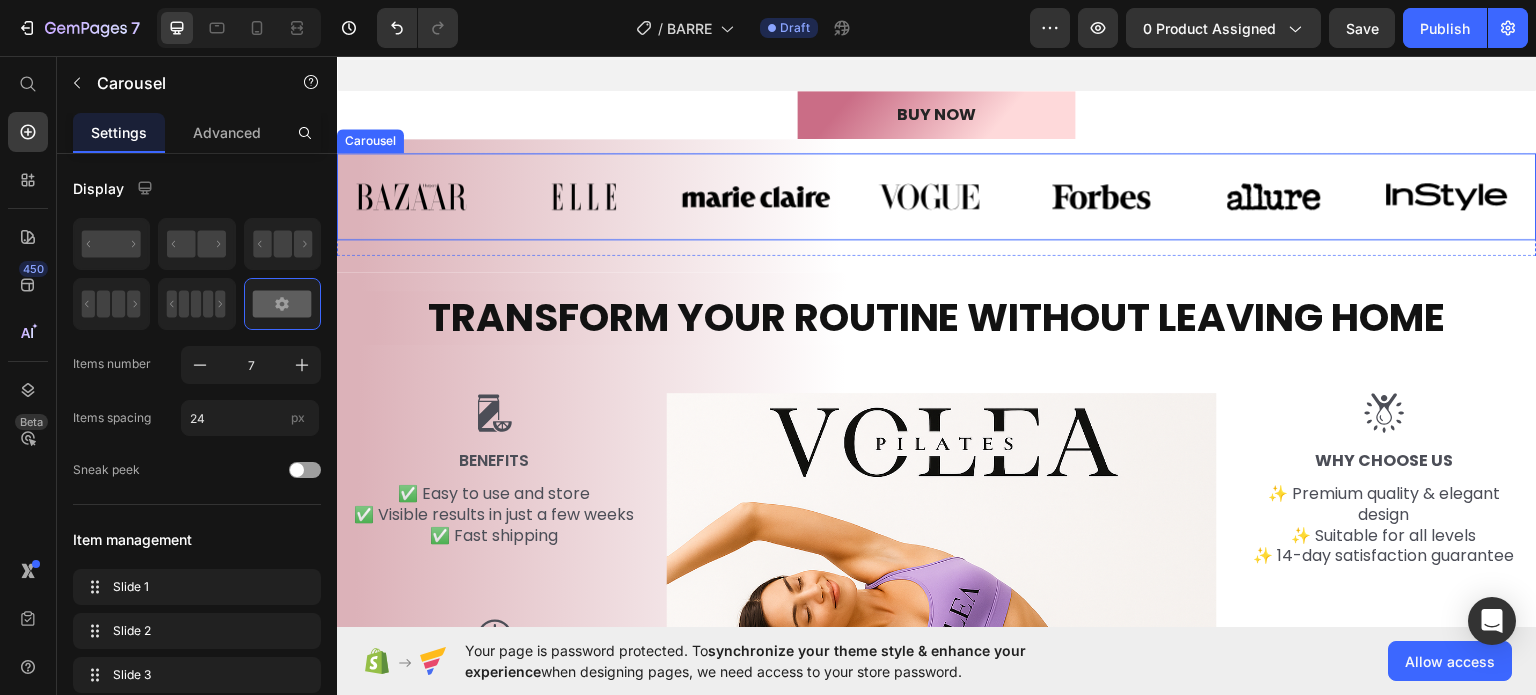 click on "Image Image Image Image Image Image Image Carousel" at bounding box center [937, 195] 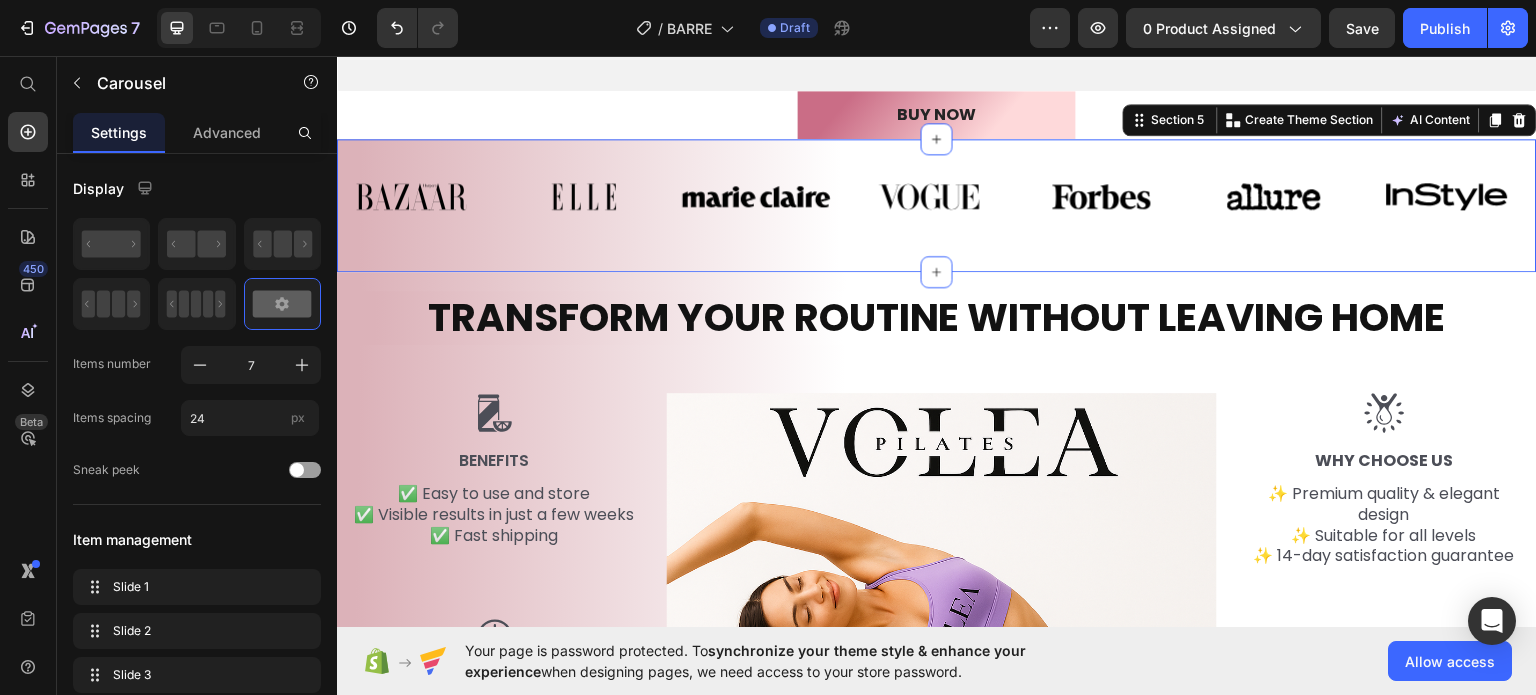 click on "Image Image Image Image Image Image Image Carousel Row" at bounding box center [937, 211] 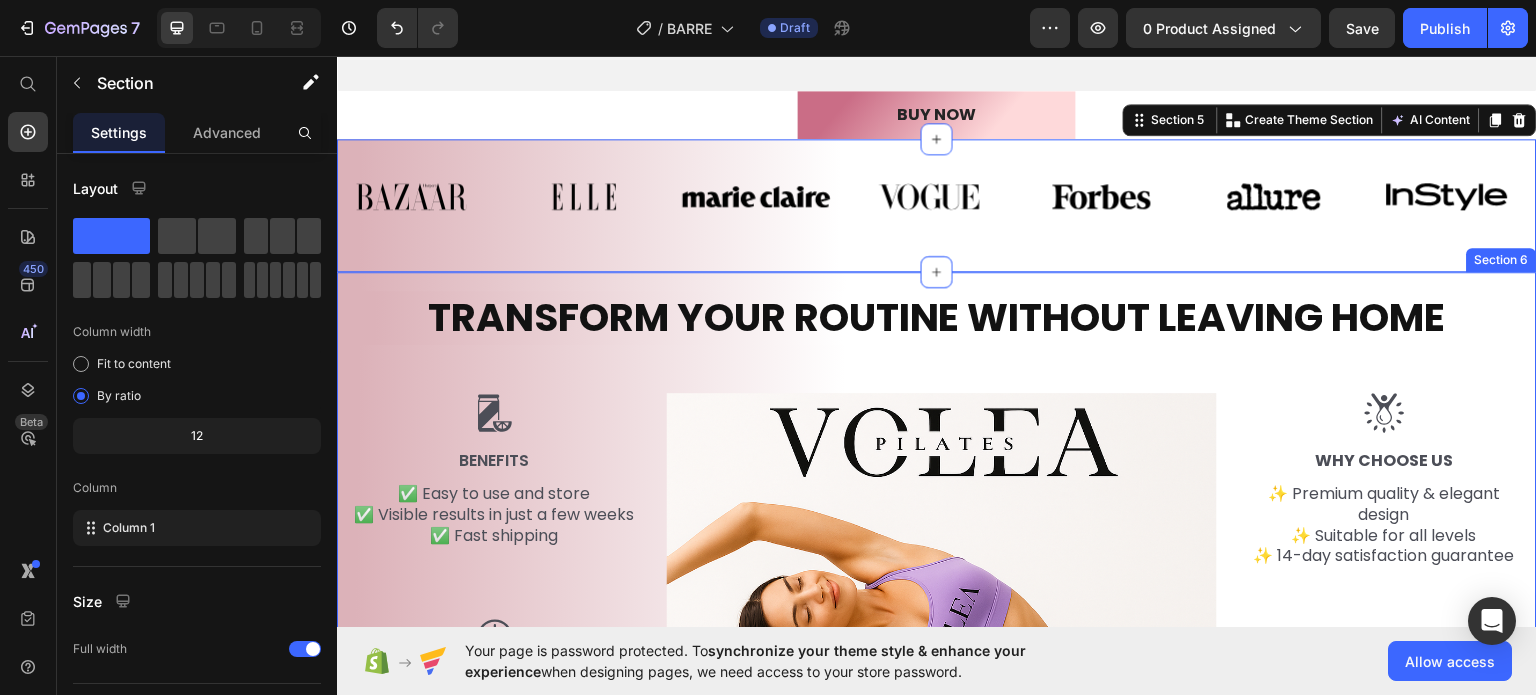 click on "TRANSFORM YOUR ROUTINE WITHOUT LEAVING HOME Heading Row Image BENEFITS Text Block ✅ Easy to use and store ✅ Visible results in just a few weeks ✅ Fast shipping   Text Block Image Easy and Effective Pilates Text Block ✔ Improve your flexibility and strength ✔ Reduce stress and tone your body ✔ Suitable for all levels ✔ Compact and easy to fold Text Block Image Image Why Choose Us Text Block ✨ Premium quality & elegant design ✨ Suitable for all levels ✨ 14-day satisfaction guarantee   Text Block Image Technical Details Text Block 🔹 Material: Durable plastic with non-slip surface 📏 Open dimensions: 92 x 35 cm (adjustable) ⚖️ Maximum weight capacity: 150 kg 💪 Straps: Adjustable resistance 🎨 Available colours Text Block Row Row 🌸  VOLEA – Transform your routine. Transform your life Text Text
Drop element here
Drop element here 🌸  VOLEA – Transform your routine. Transform your life Text Text
Drop element here" at bounding box center [937, 706] 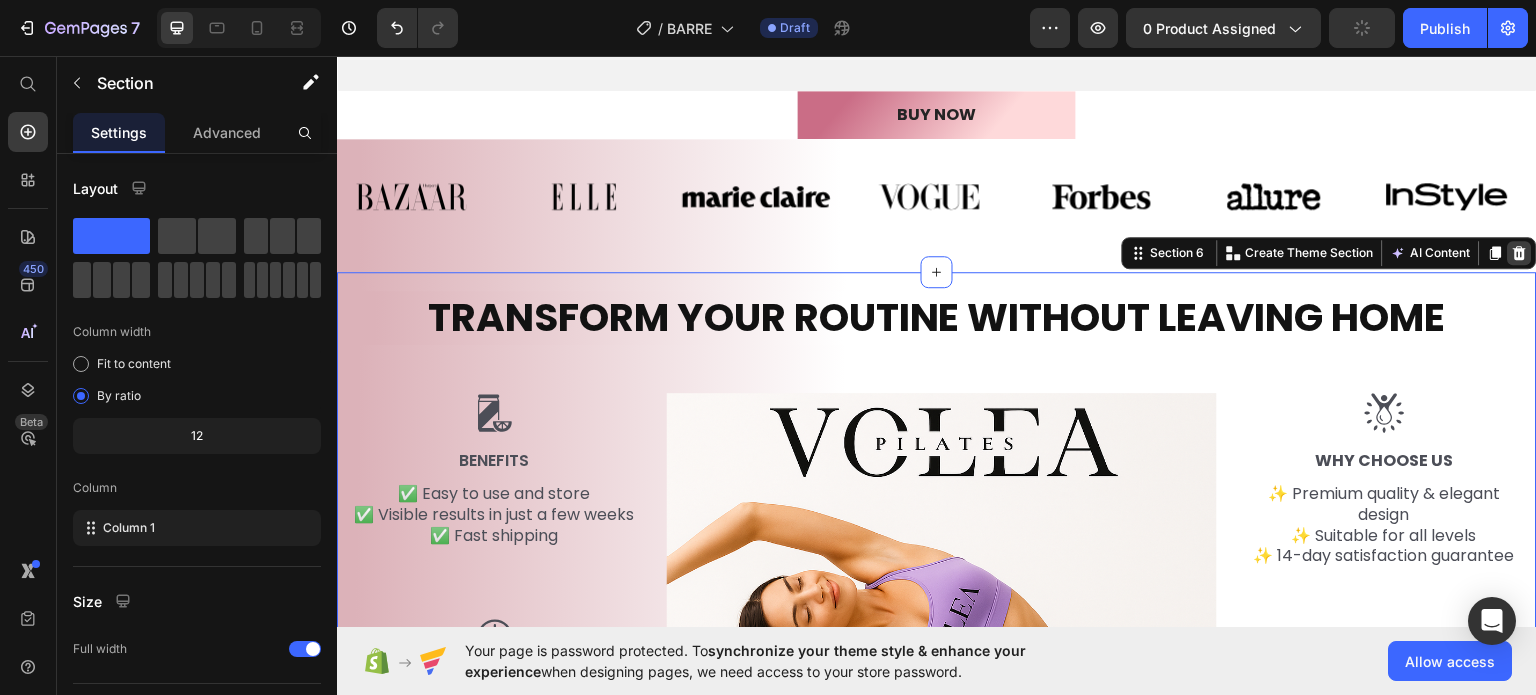click 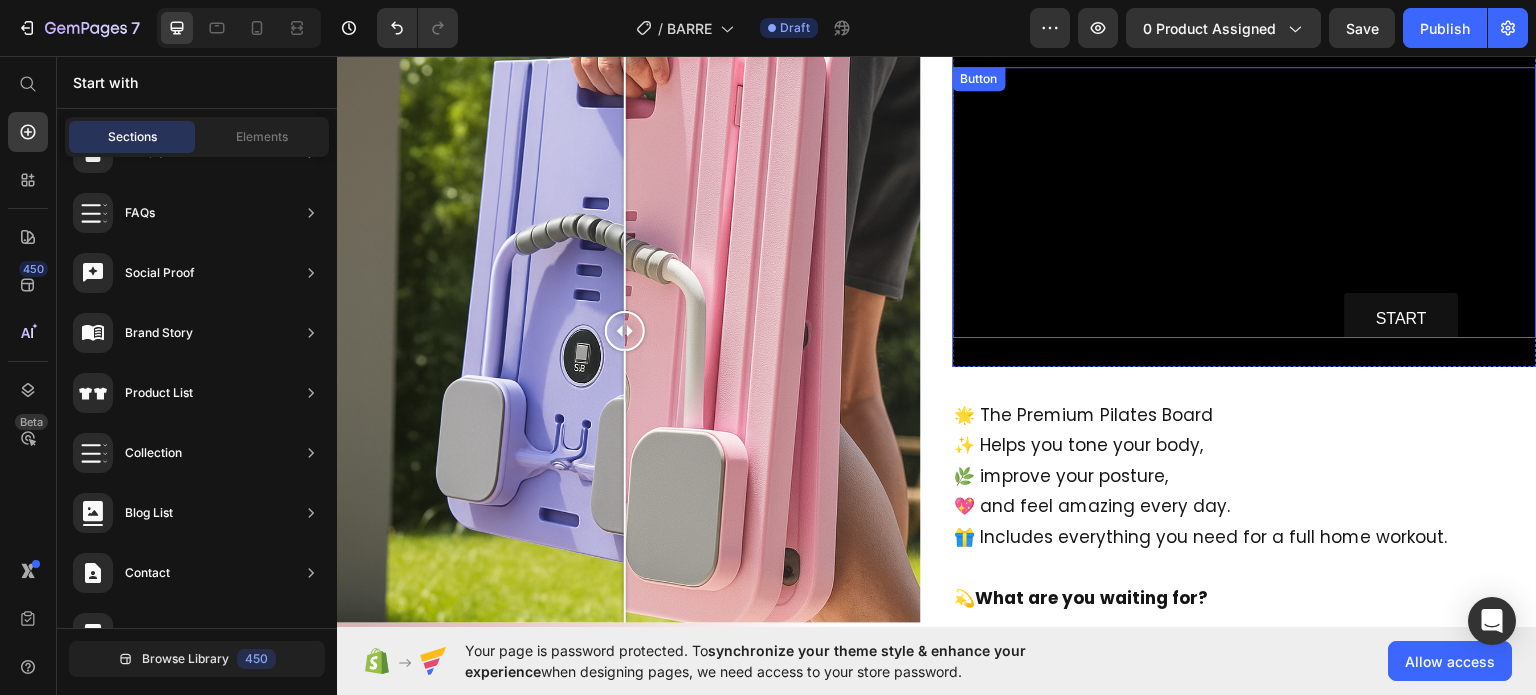 scroll, scrollTop: 2196, scrollLeft: 0, axis: vertical 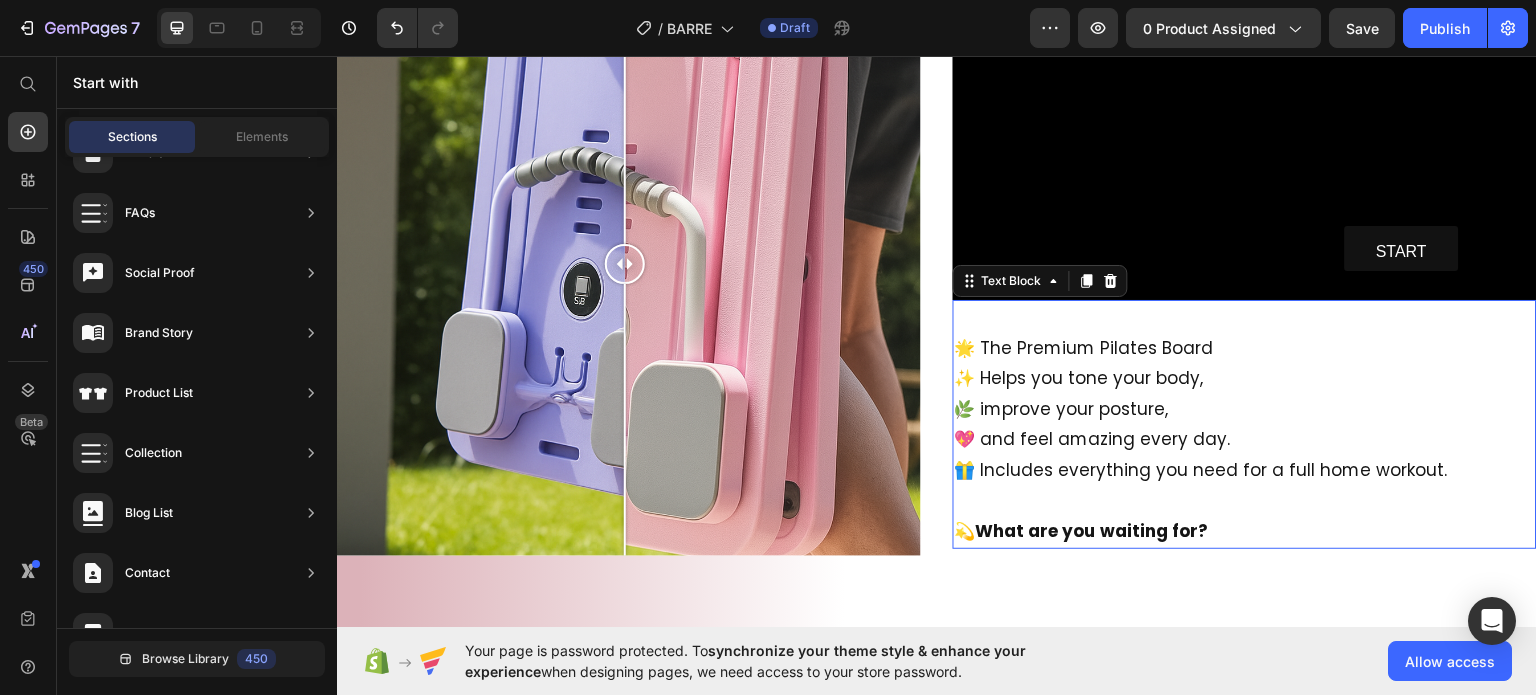 click on "✨ Helps you tone your body, 🌿 improve your posture, 💖 and feel amazing every day." at bounding box center (1245, 408) 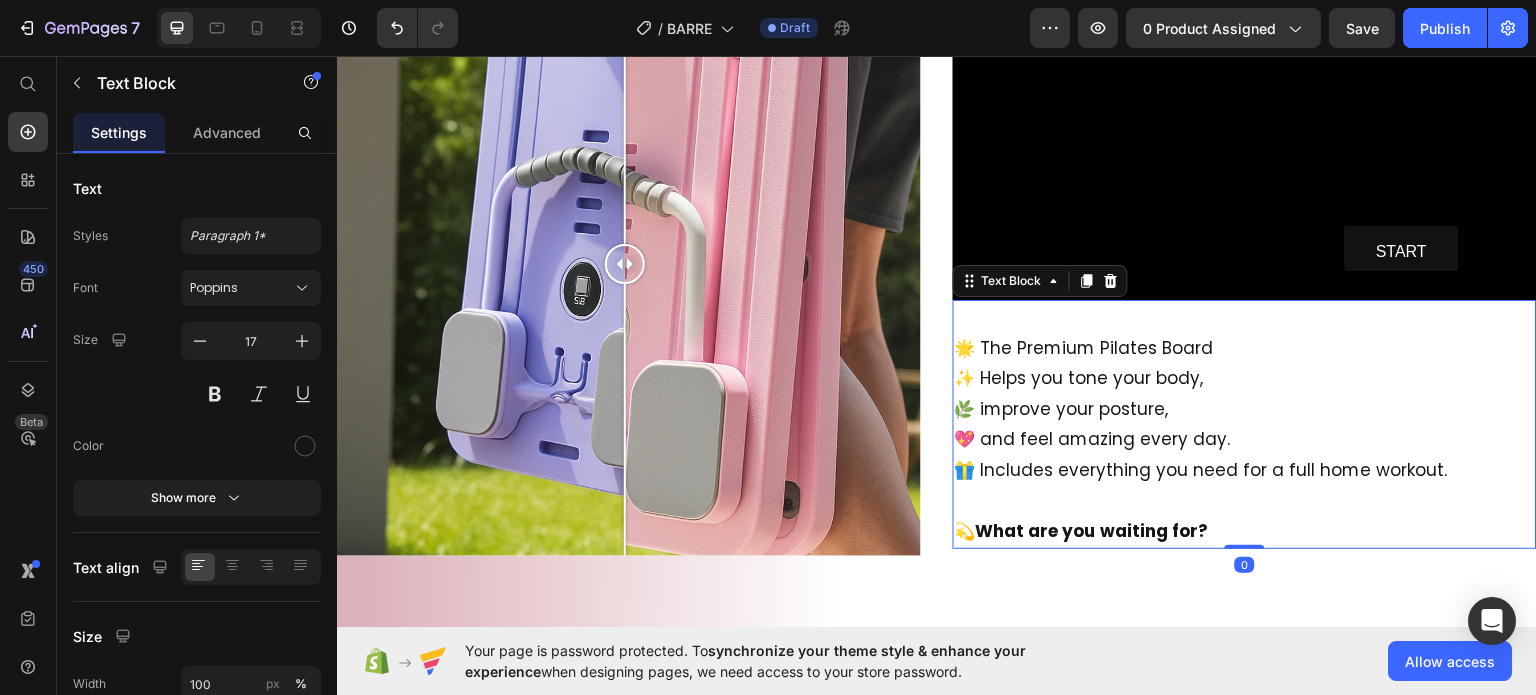 scroll, scrollTop: 1996, scrollLeft: 0, axis: vertical 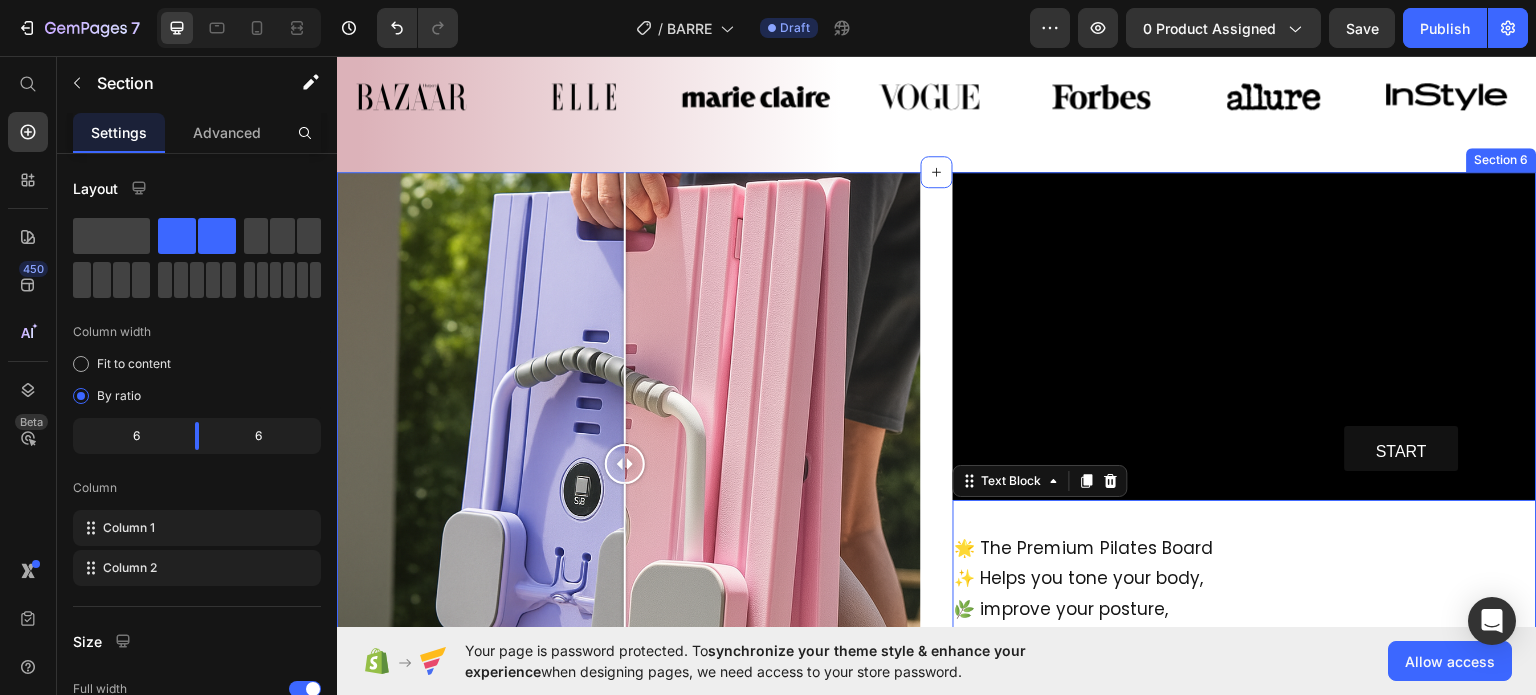 click on "Image Comparison START Button Hero Banner   🌟 The Premium Pilates Board ✨ Helps you tone your body, 🌿 improve your posture, 💖 and feel amazing every day. 🎁 Includes everything you need for a full home workout.   💫  What are you waiting for? Text Block   0 Section 6" at bounding box center (937, 463) 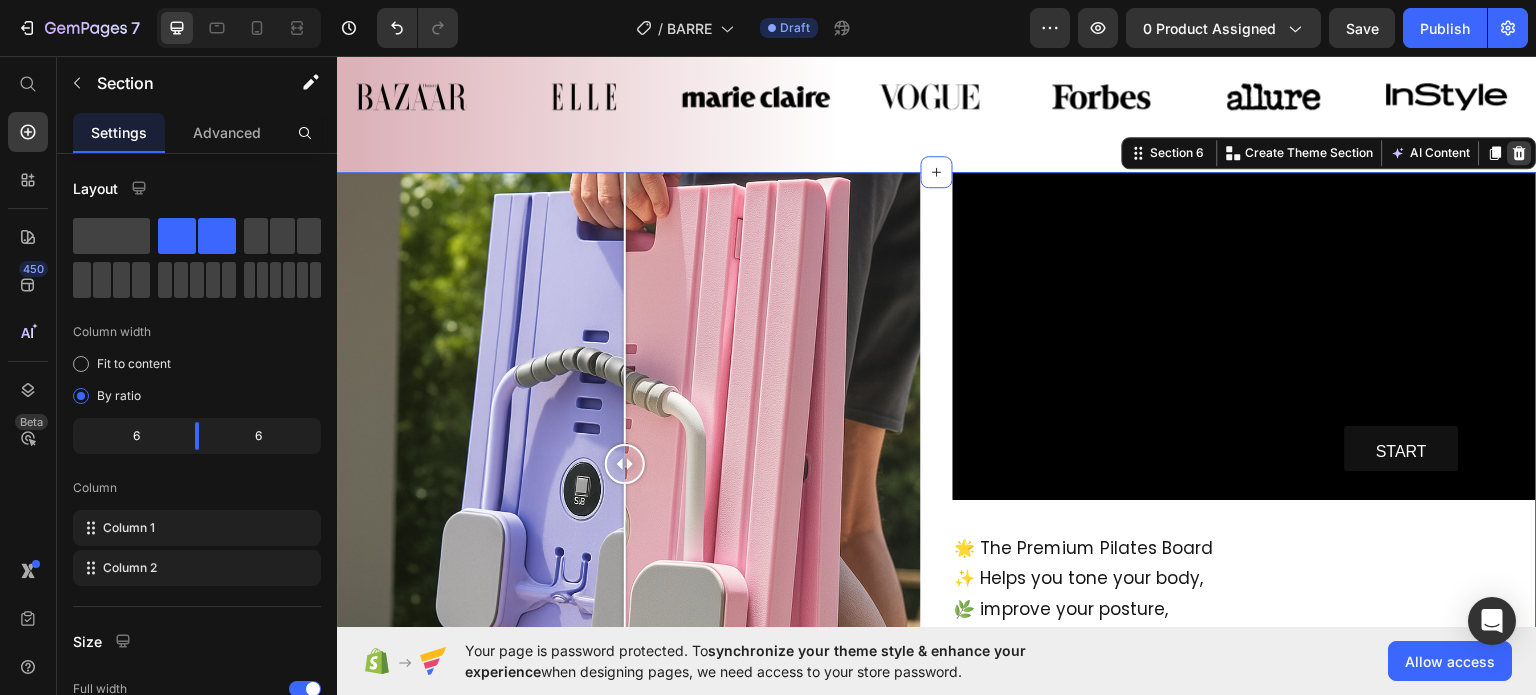 click 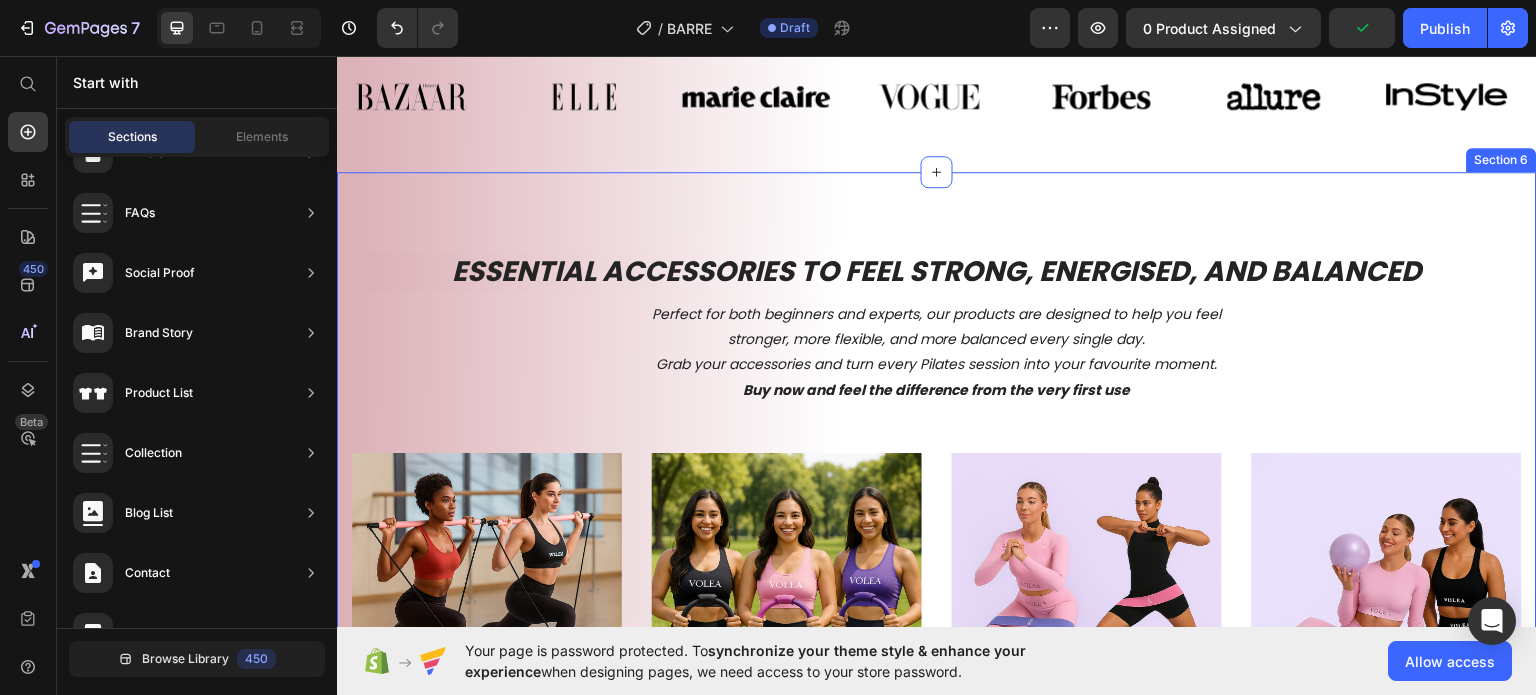 click on "ESSENTIAL ACCESSORIES TO FEEL STRONG, ENERGISED, AND BALANCED Heading Perfect for both beginners and experts, our products are designed to help you feel stronger, more flexible, and more balanced every single day. Grab your accessories and turn every Pilates session into your favourite moment. Buy now and feel the difference from the very first use Text Block Row Image Multifunctional Pilates Bar Product Title Designed to simulate the movements of a Pilates Reformer, this all-in-one tool helps you improve strength, balance, posture, and flexibility — no gym required Text Block €34,90 Product Price Icon Icon Icon Icon Icon Icon List Review Text Block Row Row Product Image Pilates Circle Pro Product Title Challenge your body, transform your core! The Pilates ring is your perfect ally to tone, strengthen, and sculpt with every move Text Block €29,90 Product Price Icon Icon Icon Icon Icon Icon List Review Text Block Row Row Product Image Resistance Band Set 3 Levels Product Title Text Block €24,90 Icon" at bounding box center [937, 651] 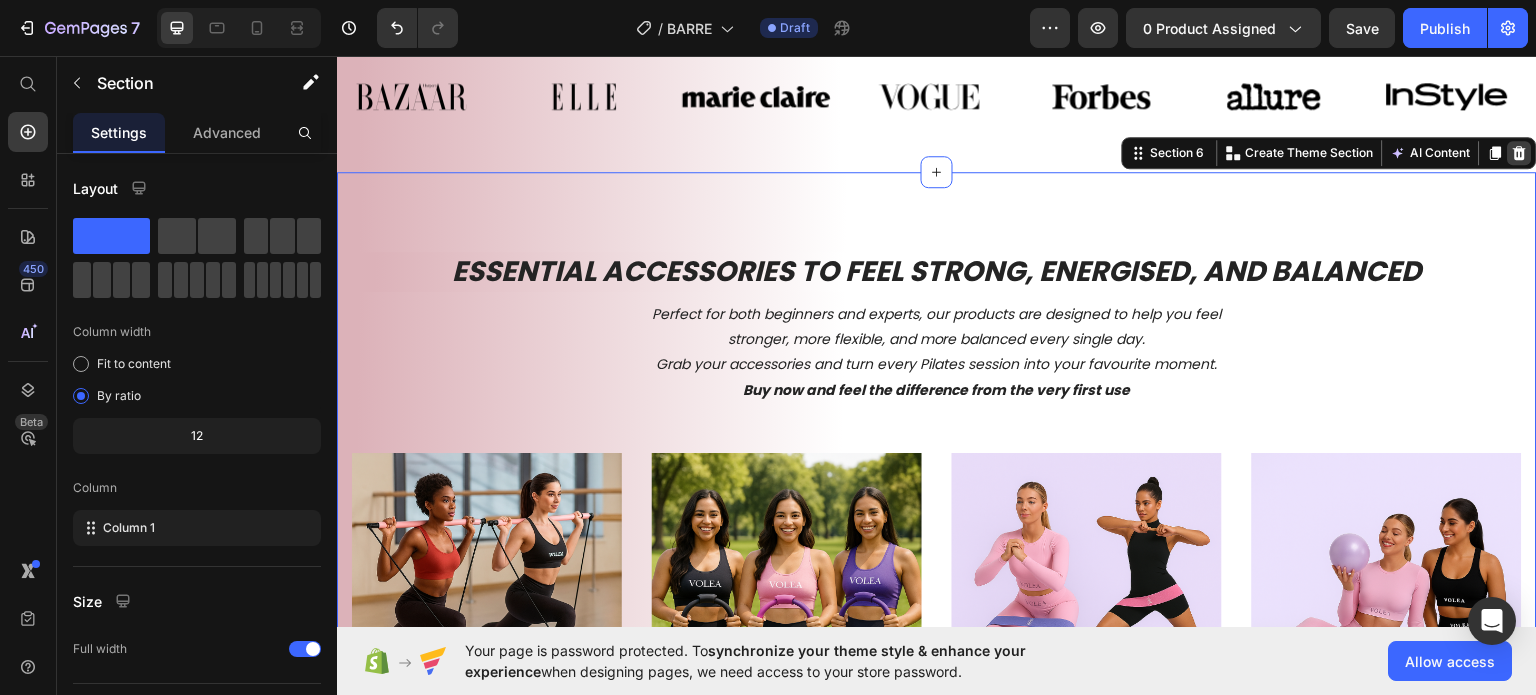 click 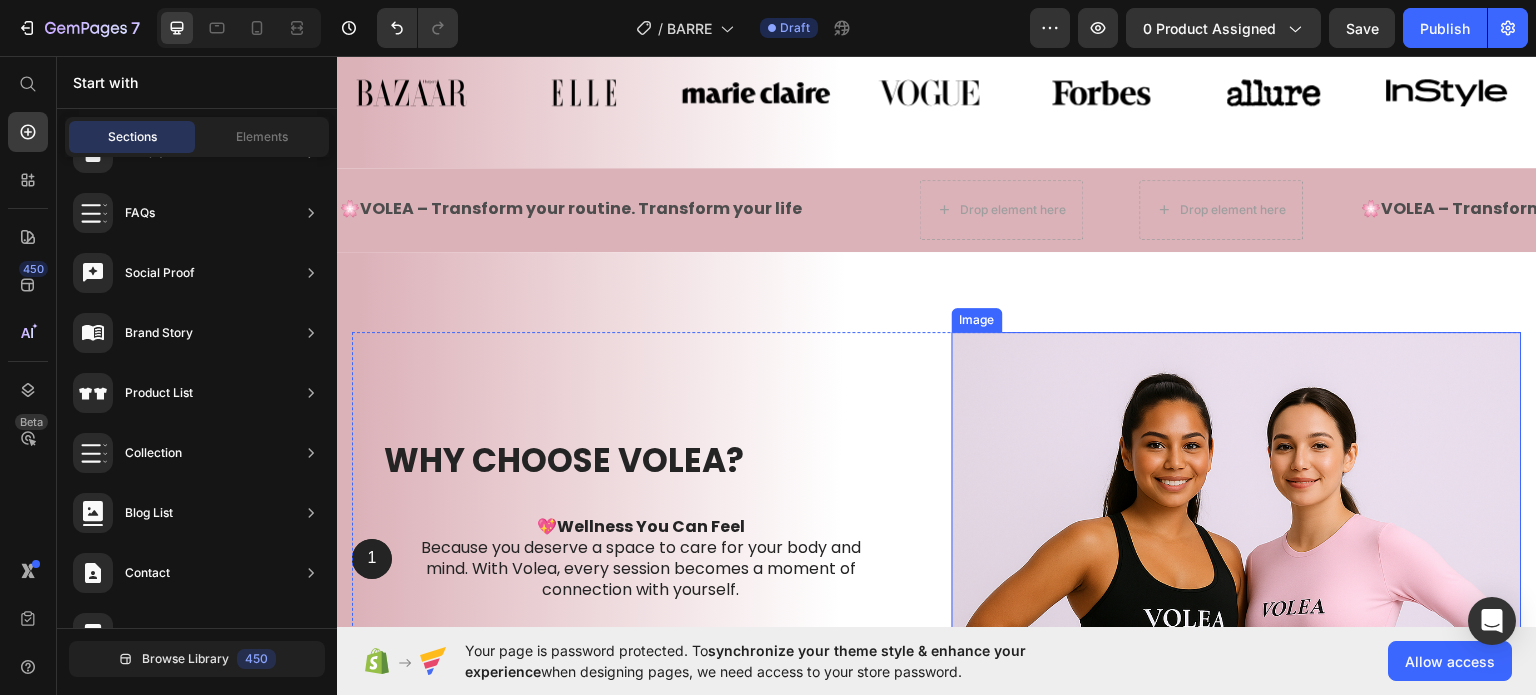 scroll, scrollTop: 1996, scrollLeft: 0, axis: vertical 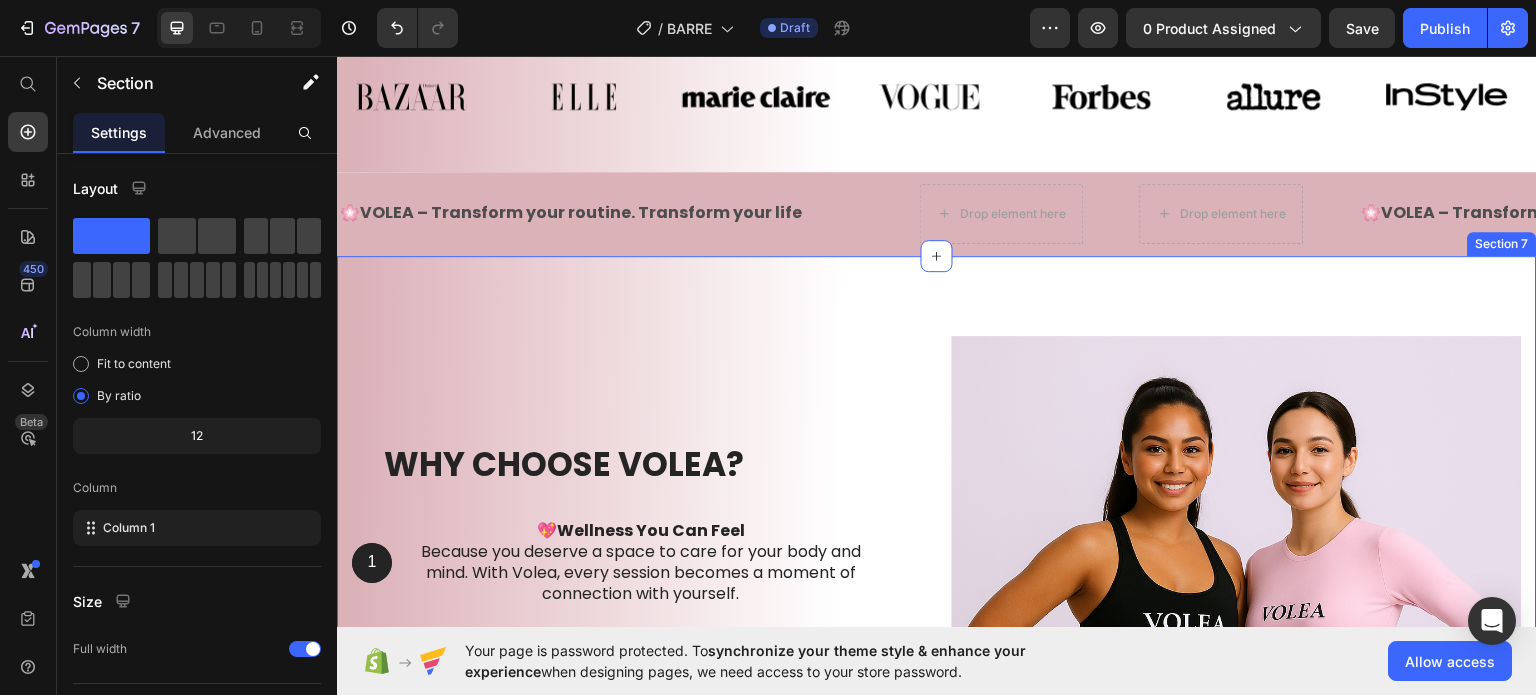 click on "Why Choose VOLEA? Heading 1 Text Block Hero Banner 💖  Wellness You Can Feel Because you deserve a space to care for your body and mind. With Volea, every session becomes a moment of connection with yourself. Text Block Row 2 Text Block Hero Banner 💜  Results That Transform It’s not just exercise. It’s your chance to strengthen your posture, tone your body, and discover everything you’re capable of achieving. Text Block Row 3 Text Block Hero Banner 💙  Comfort Without Limits Train at home, at your own pace, and on your own schedule. Your personal Pilates studio — always ready for you. Text Block Row Row Image Row Section 7" at bounding box center [937, 620] 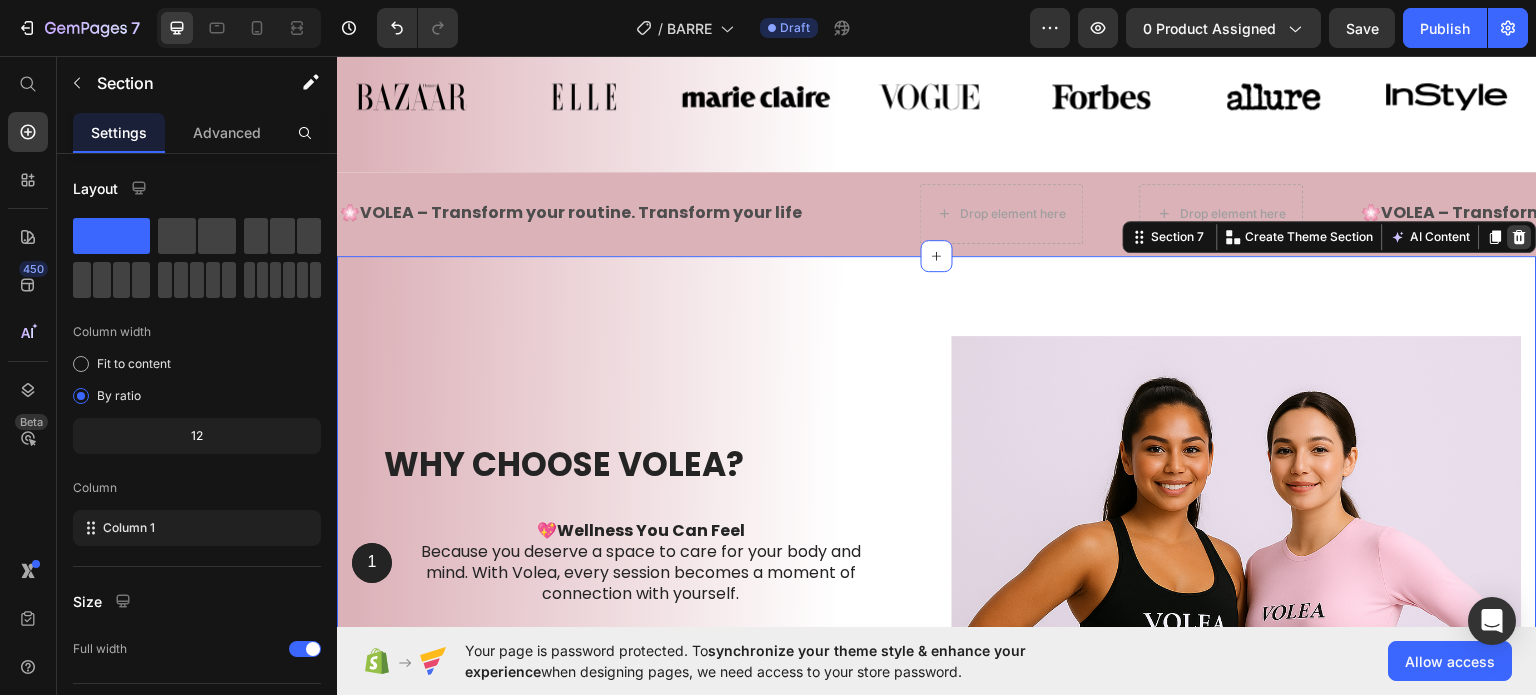 click 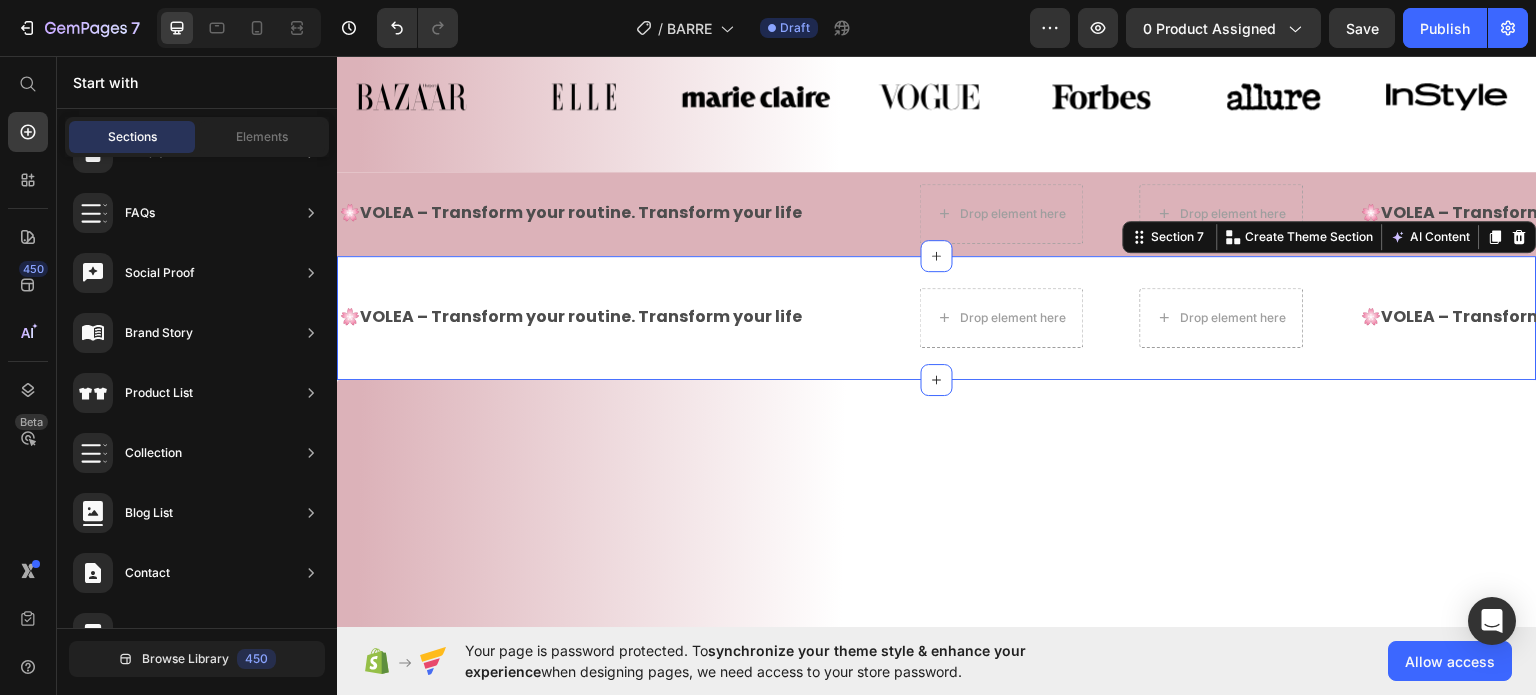 click on "🌸  VOLEA – Transform your routine. Transform your life Text Text
Drop element here
Drop element here 🌸  VOLEA – Transform your routine. Transform your life Text Text
Drop element here
Drop element here 🌸  VOLEA – Transform your routine. Transform your life Text Text
Drop element here
Drop element here 🌸  VOLEA – Transform your routine. Transform your life Text Text
Drop element here
Drop element here 🌸  VOLEA – Transform your routine. Transform your life Text Text
Drop element here
Drop element here 🌸  VOLEA – Transform your routine. Transform your life Text Text
Drop element here
Drop element here Marquee Section 7   You can create reusable sections Create Theme Section AI Content Write with GemAI What would you like to describe here? Tone and Voice Persuasive" at bounding box center (937, 317) 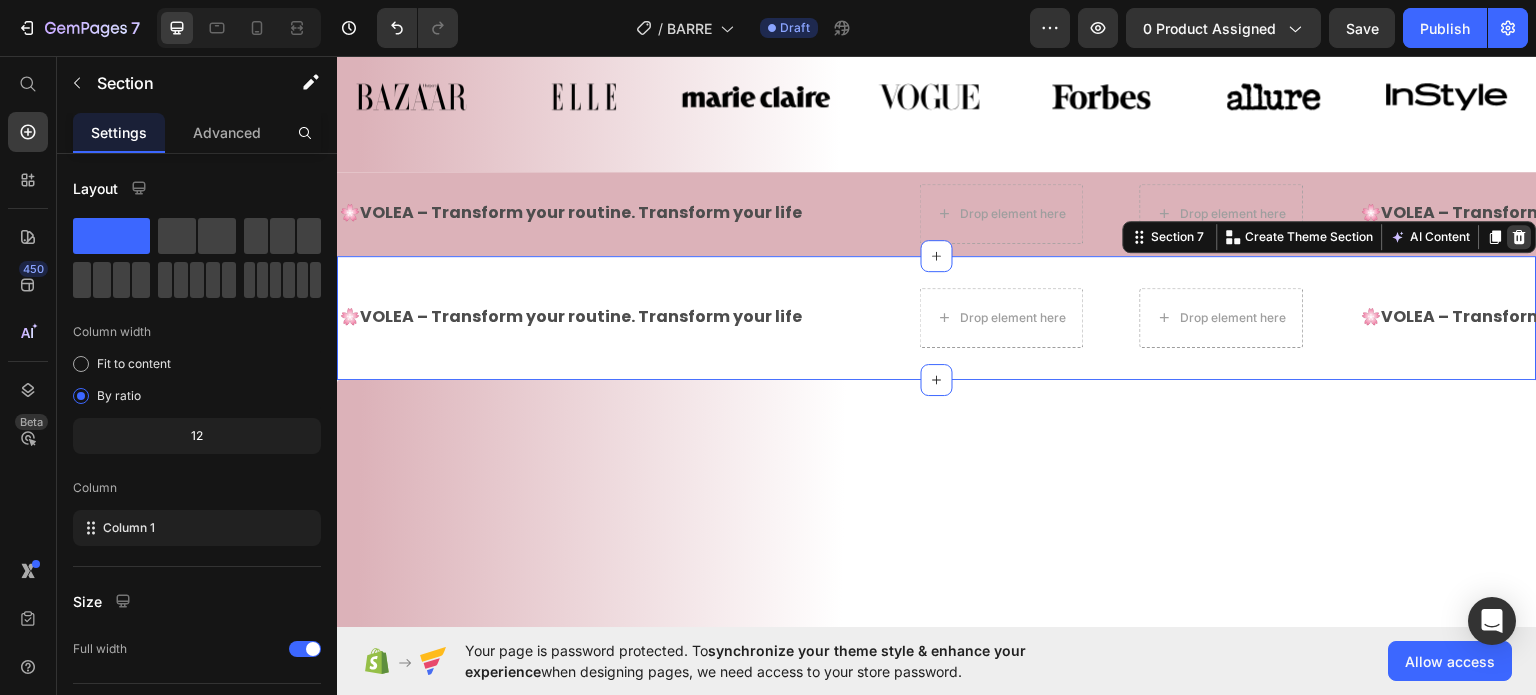 click 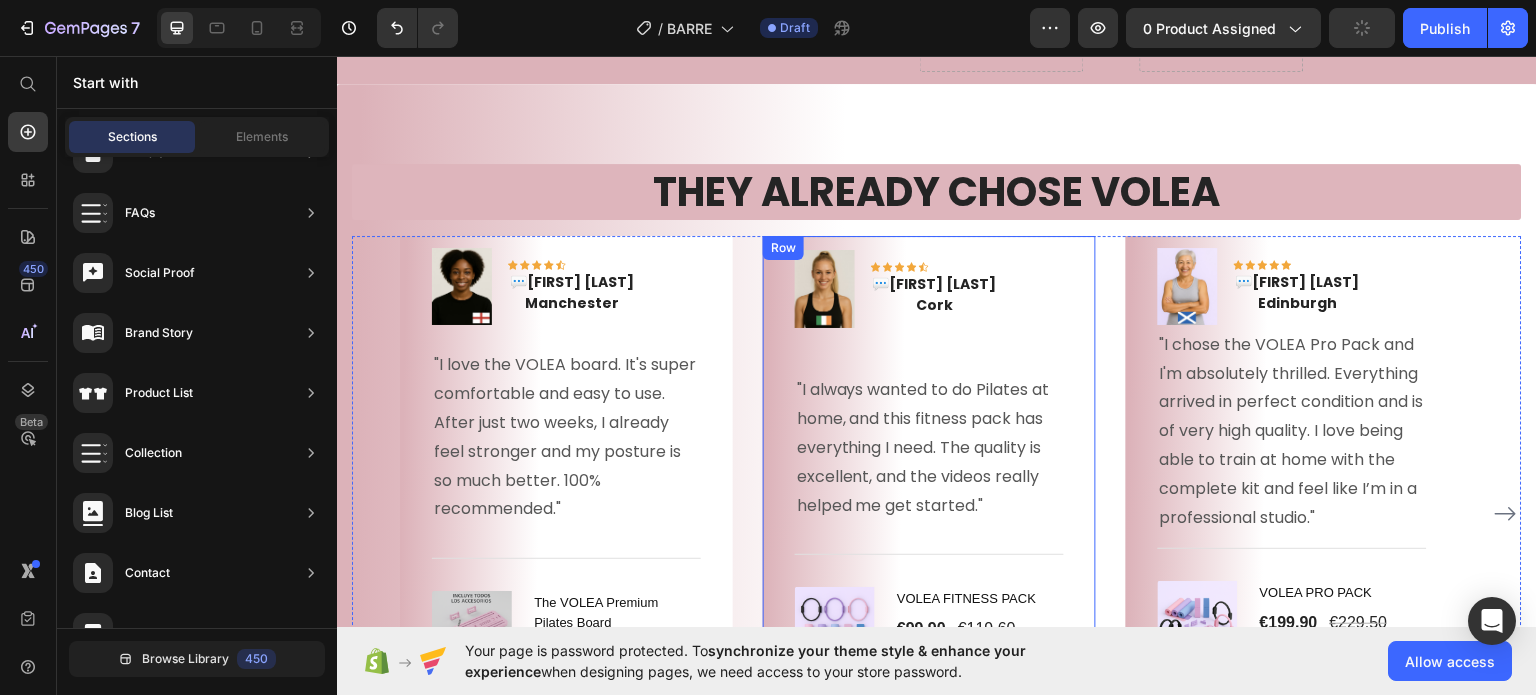 scroll, scrollTop: 2096, scrollLeft: 0, axis: vertical 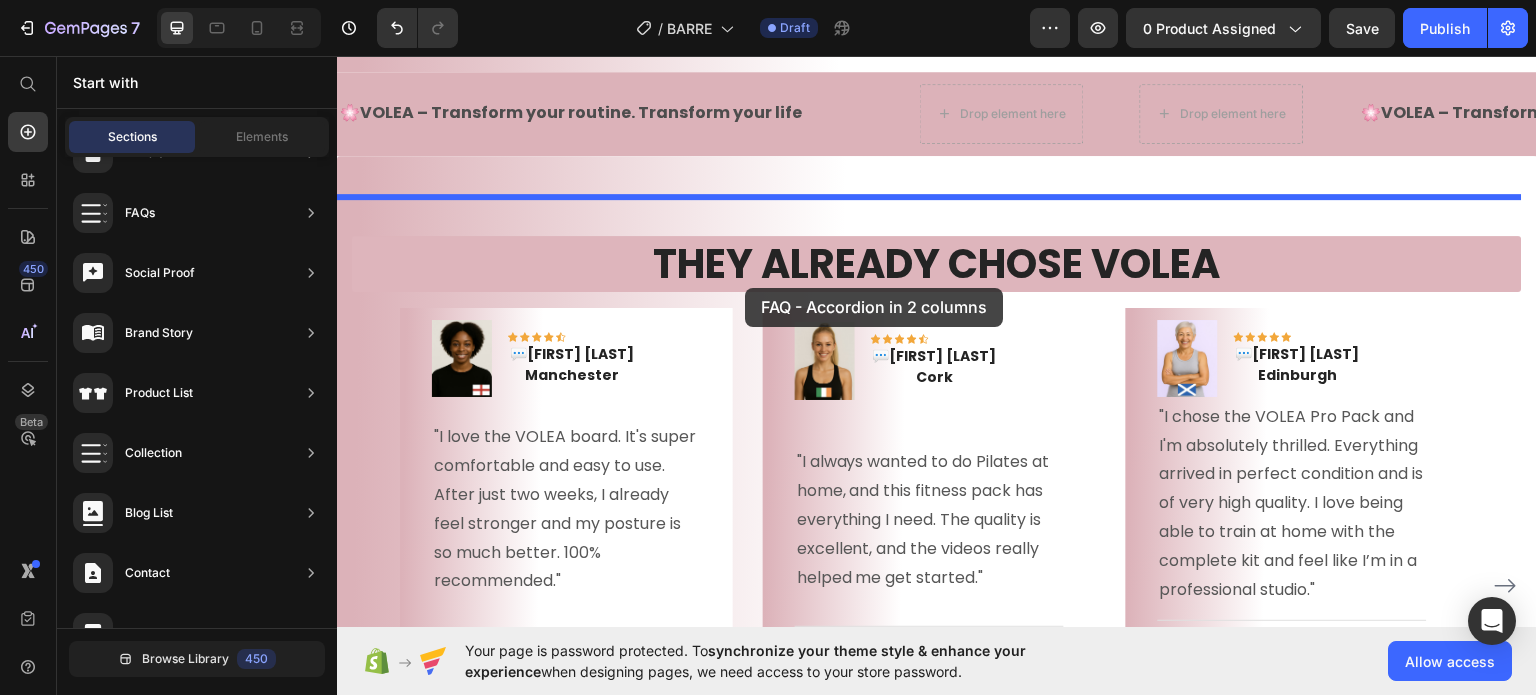 drag, startPoint x: 789, startPoint y: 301, endPoint x: 745, endPoint y: 287, distance: 46.173584 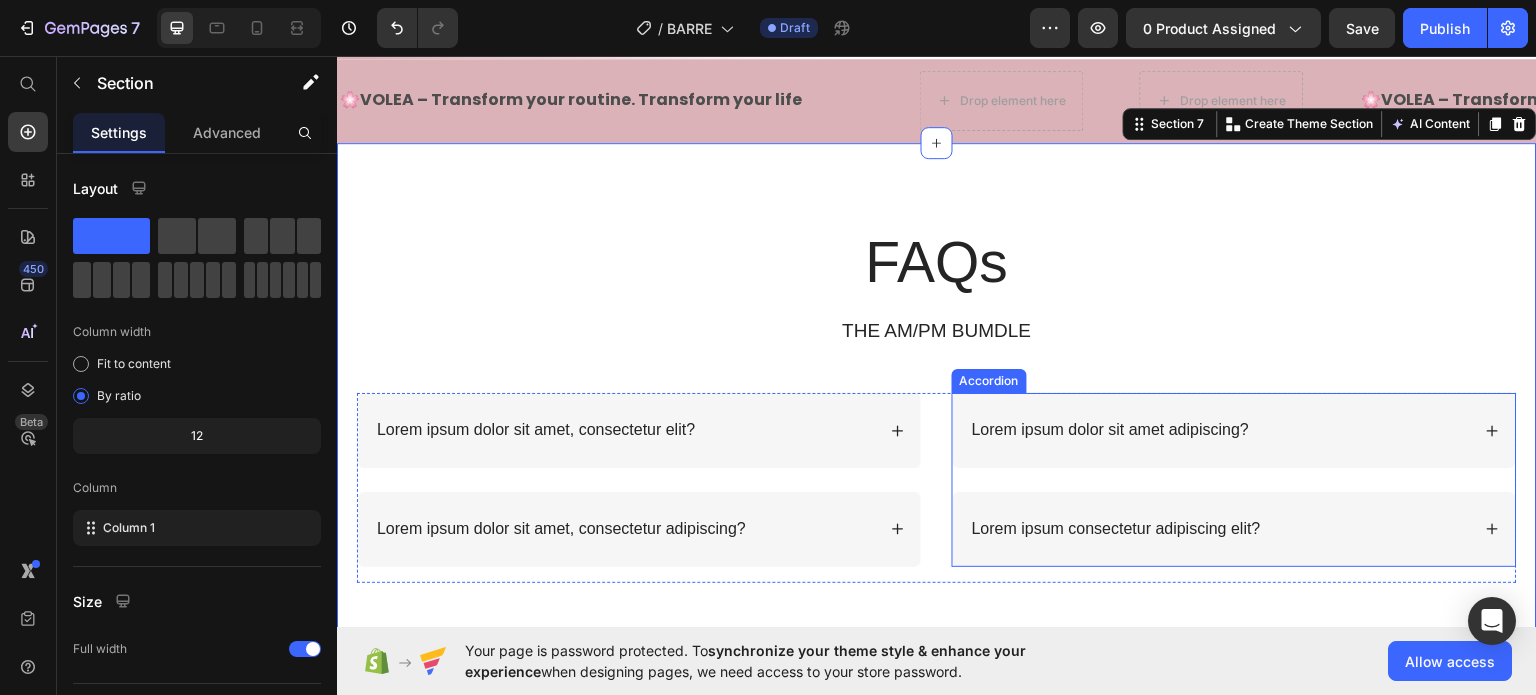 scroll, scrollTop: 2096, scrollLeft: 0, axis: vertical 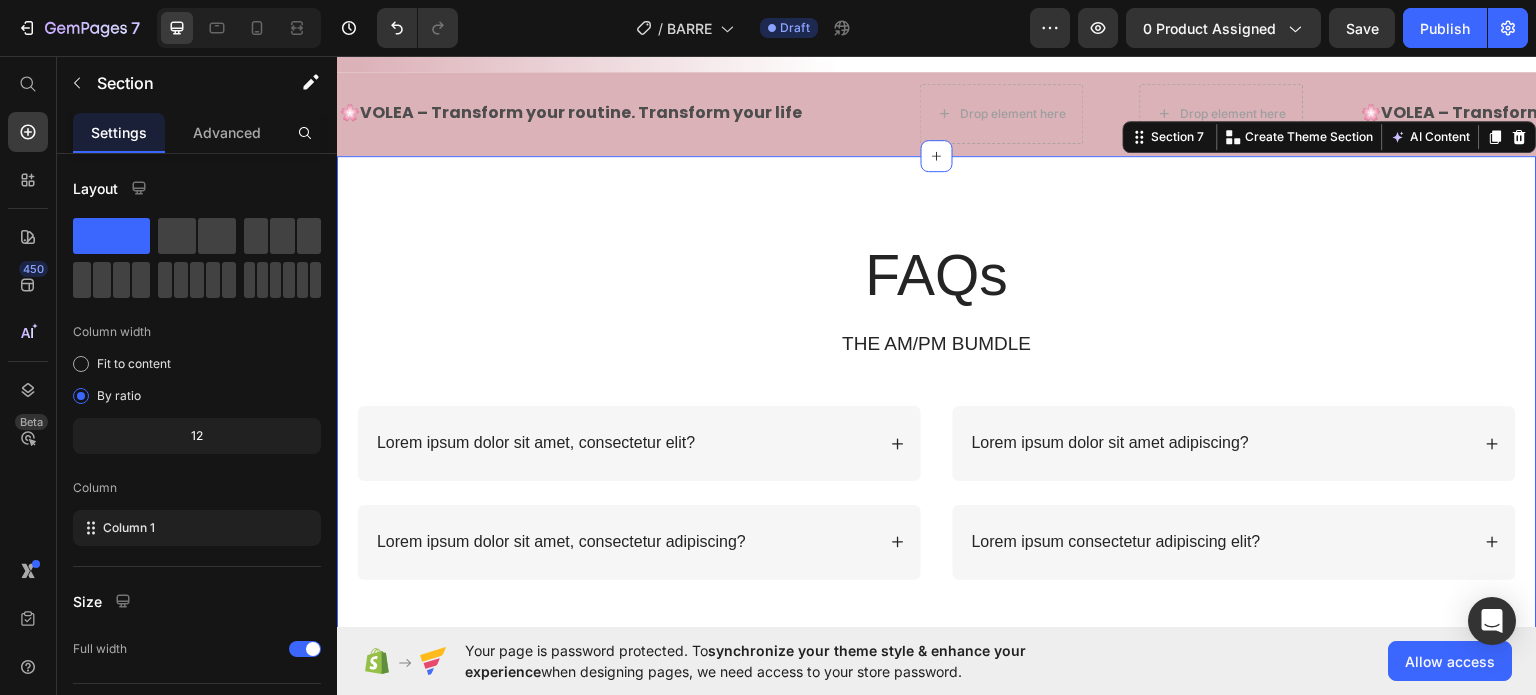 click on "FAQs Heading THE AM/PM BUMDLE Text Block Row
Lorem ipsum dolor sit amet, consectetur elit?
Lorem ipsum dolor sit amet, consectetur adipiscing? Accordion
Lorem ipsum dolor sit amet adipiscing?
Lorem ipsum consectetur adipiscing elit? Accordion Row Section 7   You can create reusable sections Create Theme Section AI Content Write with GemAI What would you like to describe here? Tone and Voice Persuasive Product VOLEA FITNESS PACK Show more Generate" at bounding box center [937, 407] 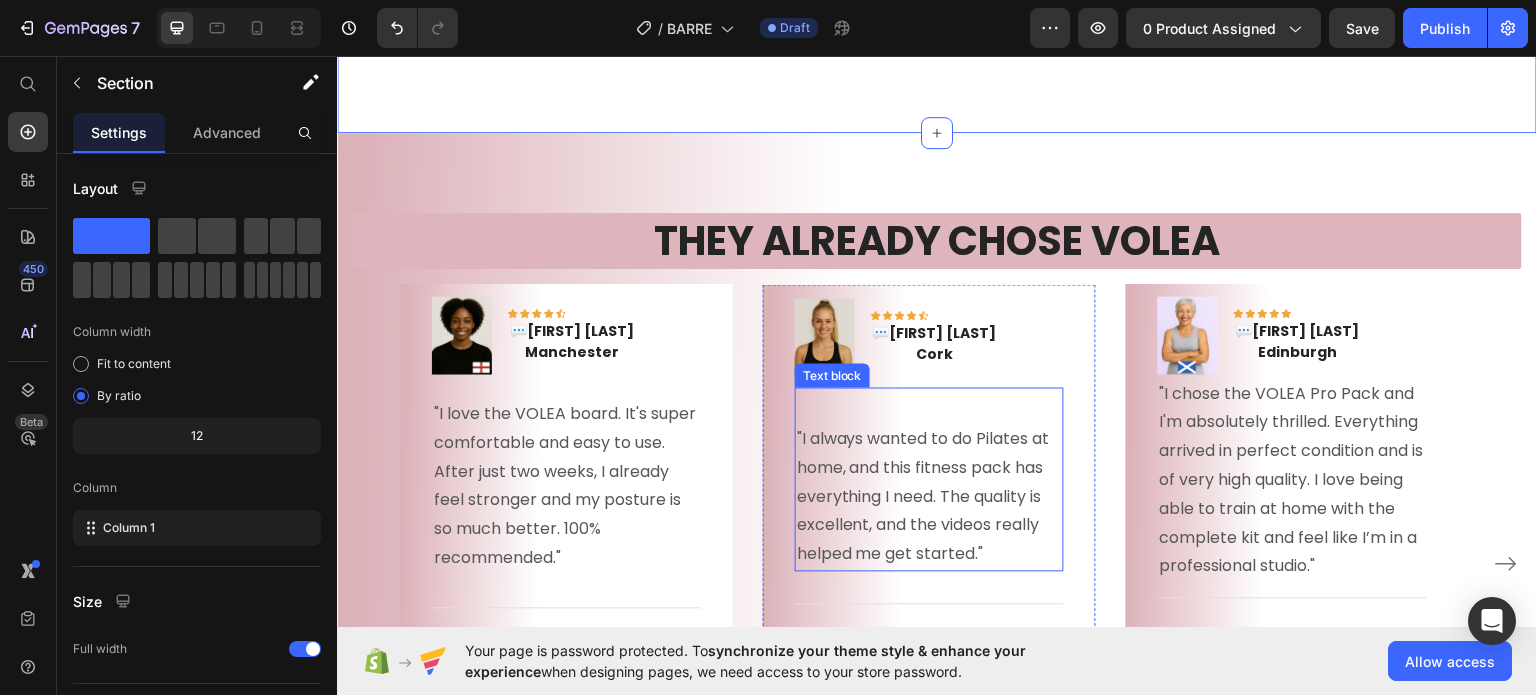 scroll, scrollTop: 2696, scrollLeft: 0, axis: vertical 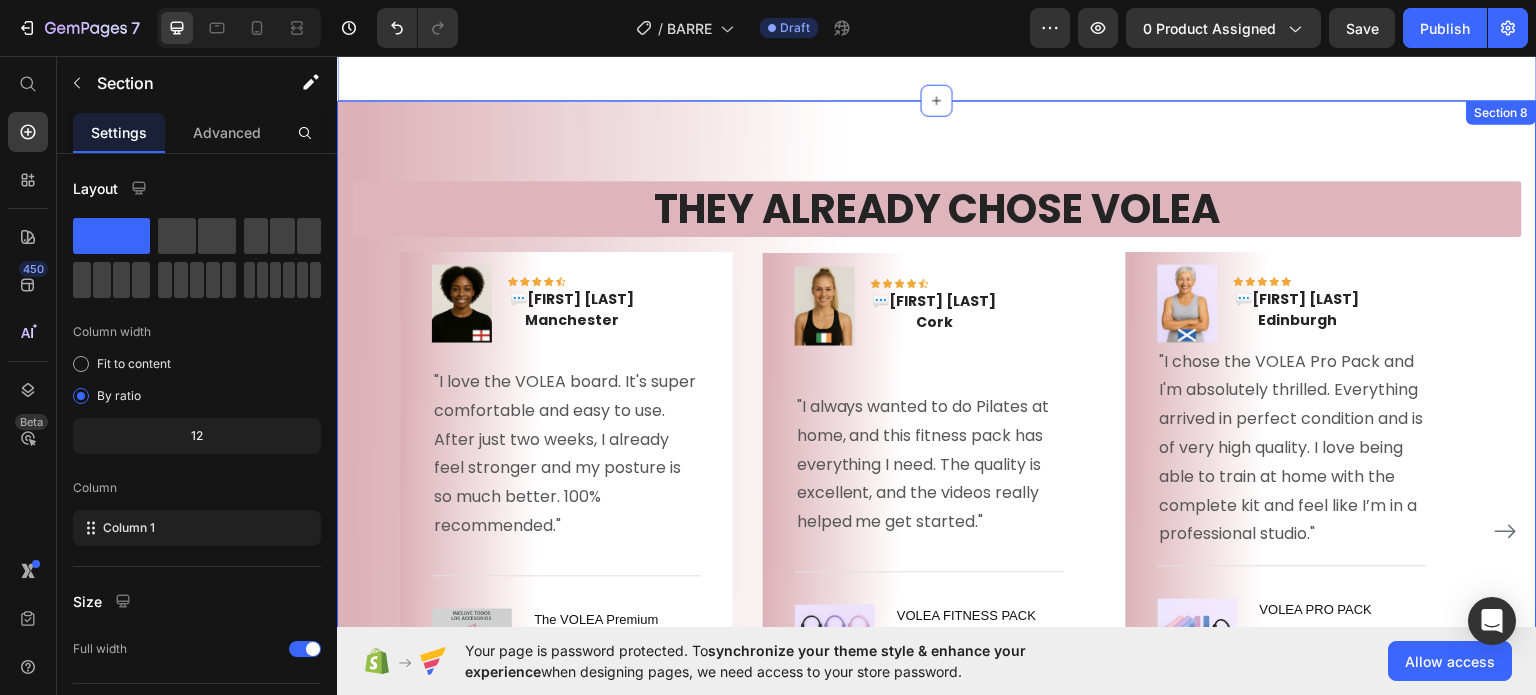 click on "THEY ALREADY CHOSE VOLEA Heading
Image
Icon
Icon
Icon
Icon
Icon Row 💬  [FIRST] [LAST]  [CITY] Text block Row "I love the VOLEA board. It's super comfortable and easy to use. After just two weeks, I already feel stronger and my posture is so much better. 100% recommended." Text block                Title Line (P) Images & Gallery The VOLEA Premium Pilates Board (P) Title €109,90 (P) Price €159,90 (P) Price Row BUY NOW (P) Cart Button Product Row Image
Icon
Icon
Icon
Icon
Icon Row 💬  [FIRST] [LAST]  [CITY] Text block Row "I always wanted to do Pilates at home, and this fitness pack has everything I need. The quality is excellent, and the videos really helped me get started." Text block                Title Line (P) Images & Gallery VOLEA FITNESS PACK (P) Title €99,90 (P) Price €119,60 (P) Price Row BUY NOW Product Row" at bounding box center [937, 508] 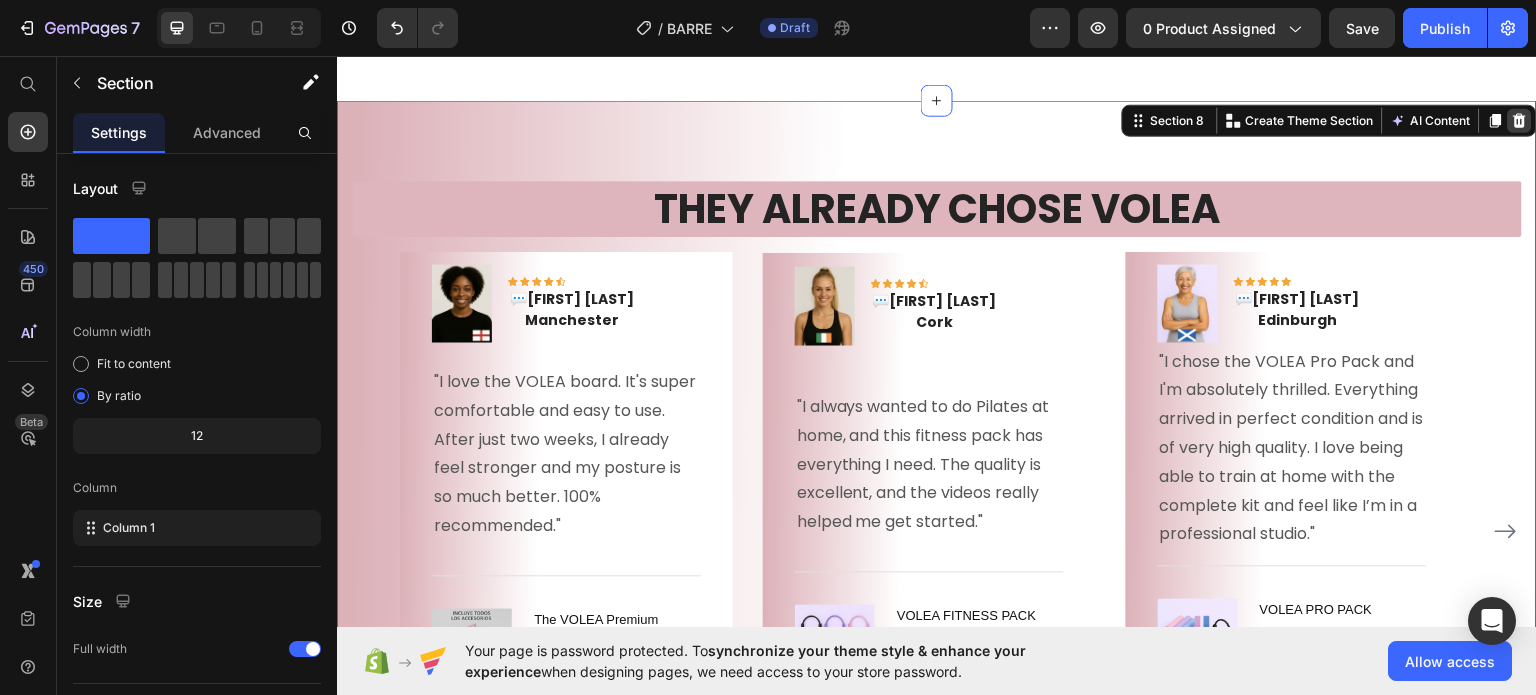 click 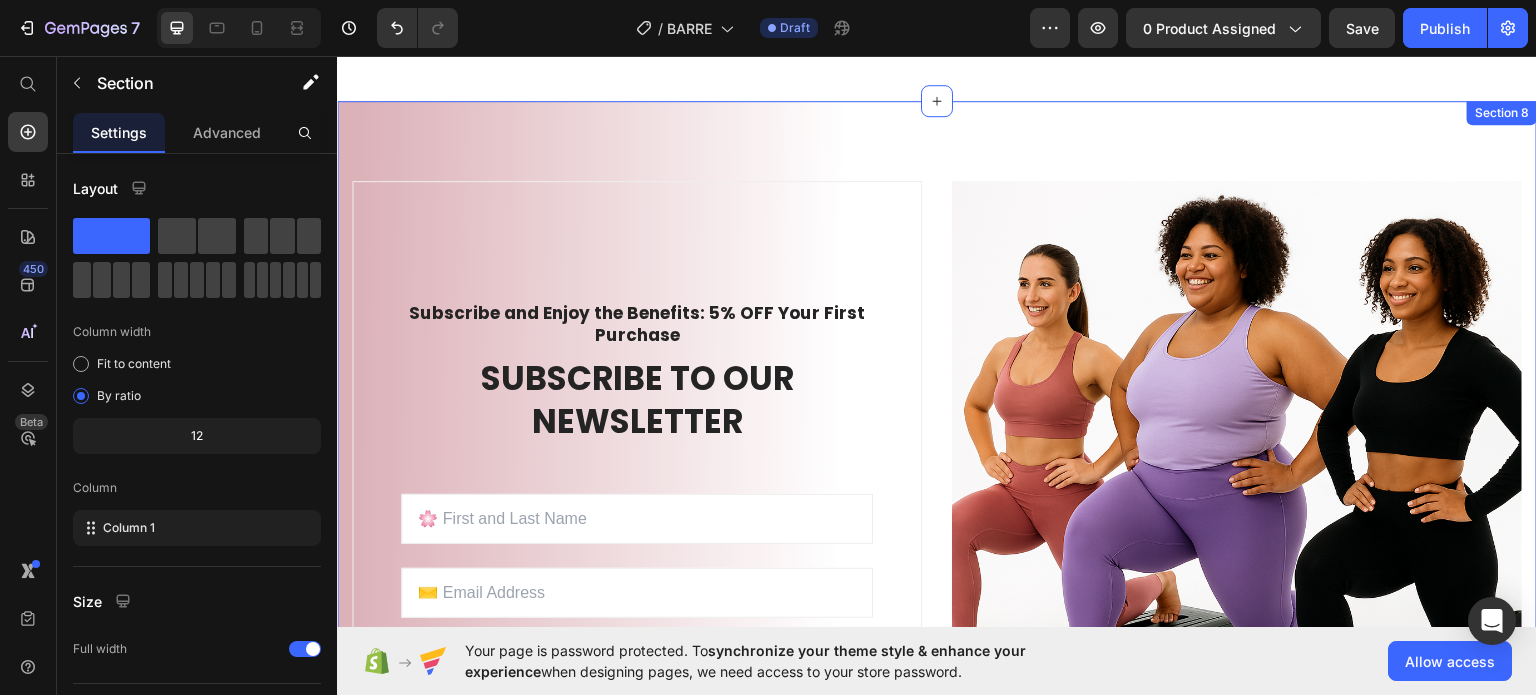 click on "Subscribe and Enjoy the Benefits: 5% OFF Your First Purchase Text block SUBSCRIBE TO OUR NEWSLETTER Heading Sign up to be the first to hear about exclusive deals, special offers and upcoming collections Text block Row Email Field Email Field ENTER Submit Button Row Newsletter Row Image Row Section 8" at bounding box center (937, 506) 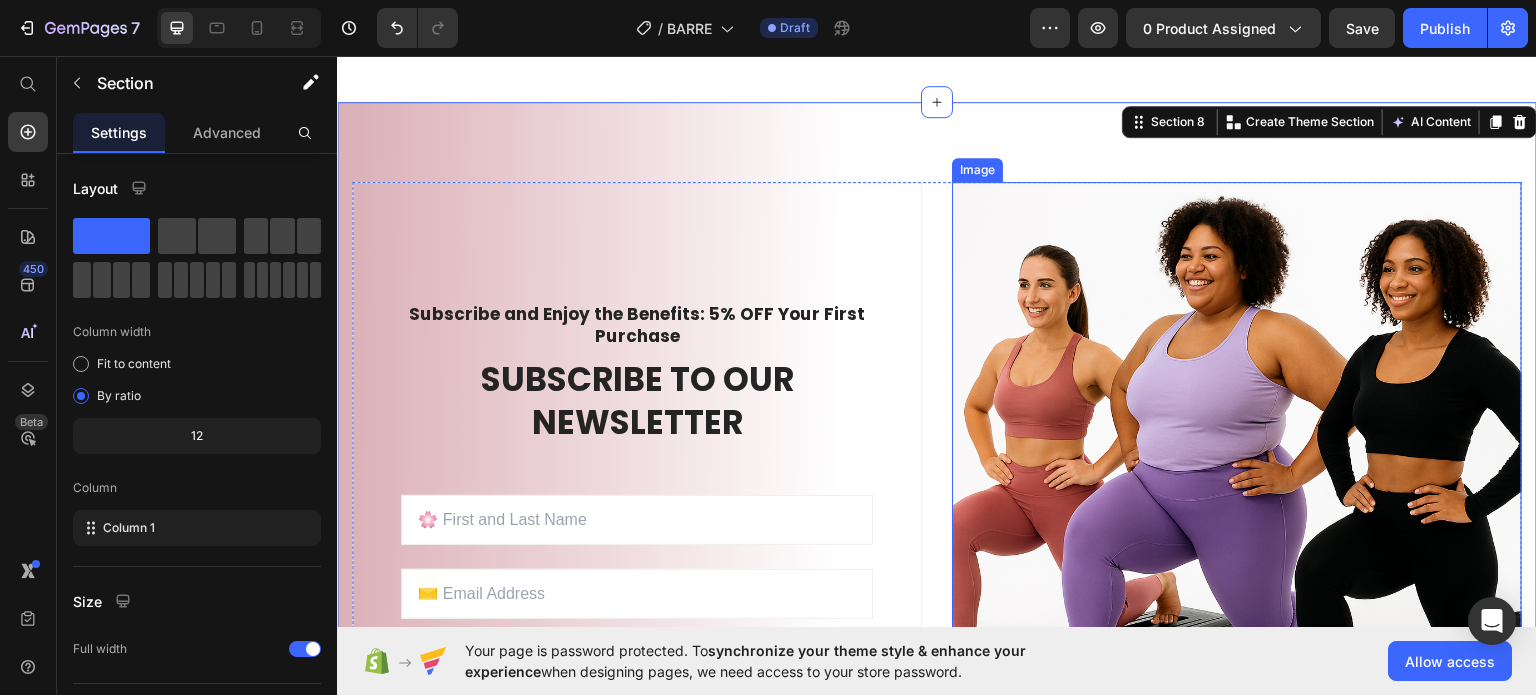 scroll, scrollTop: 2596, scrollLeft: 0, axis: vertical 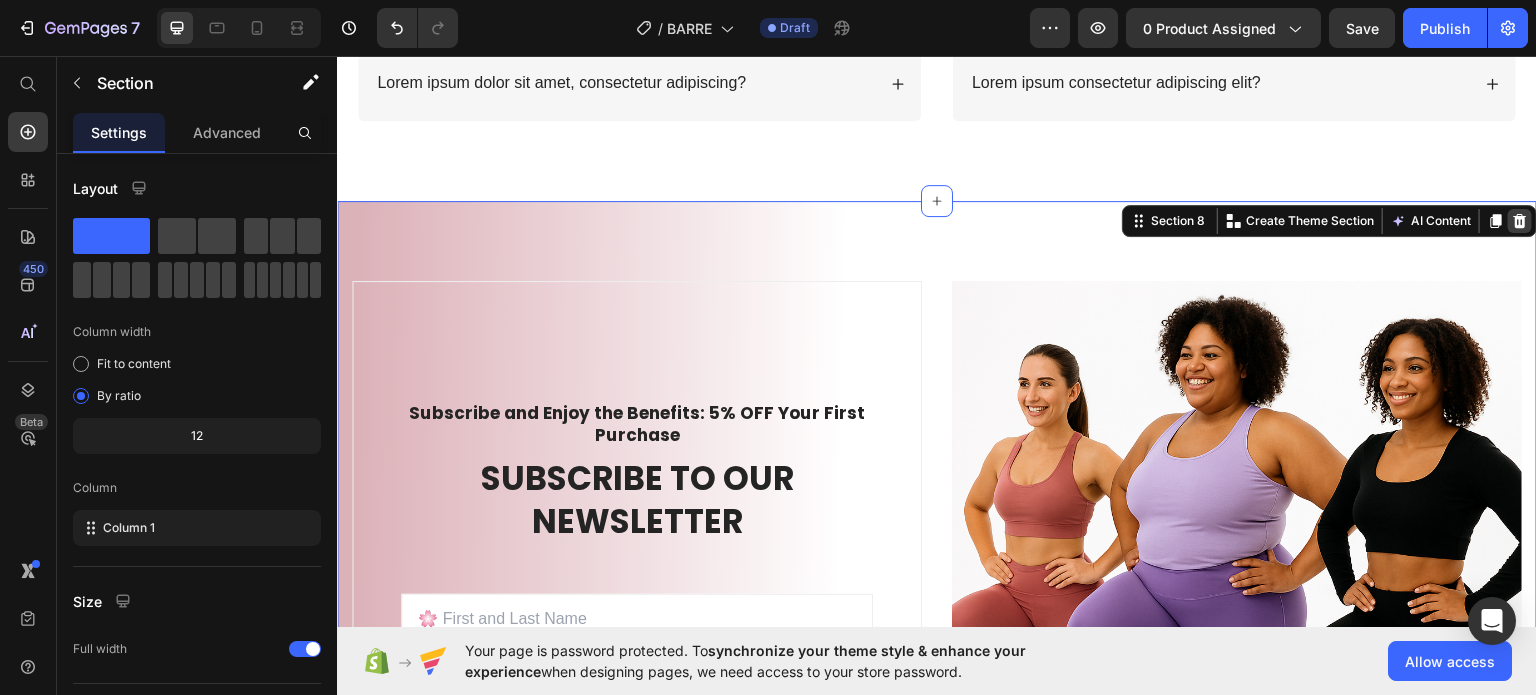 click 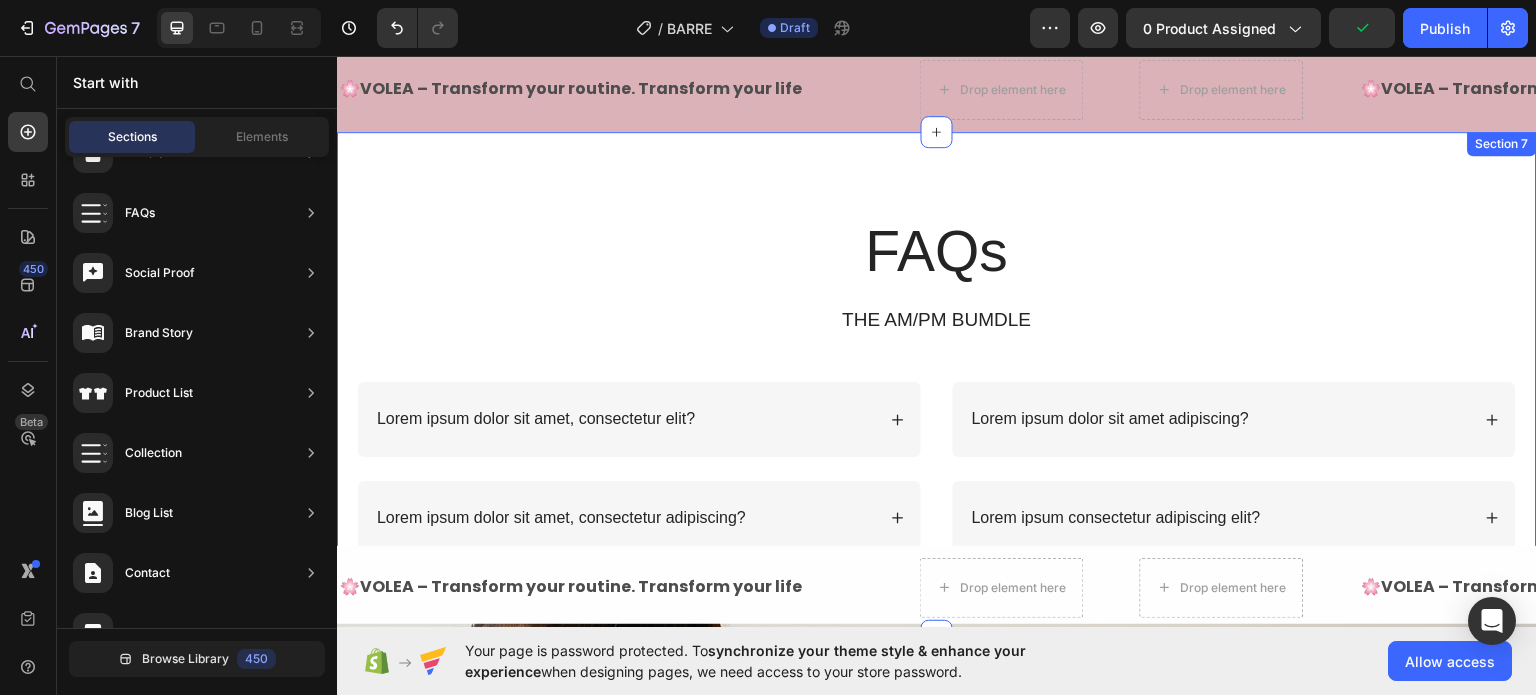 scroll, scrollTop: 2096, scrollLeft: 0, axis: vertical 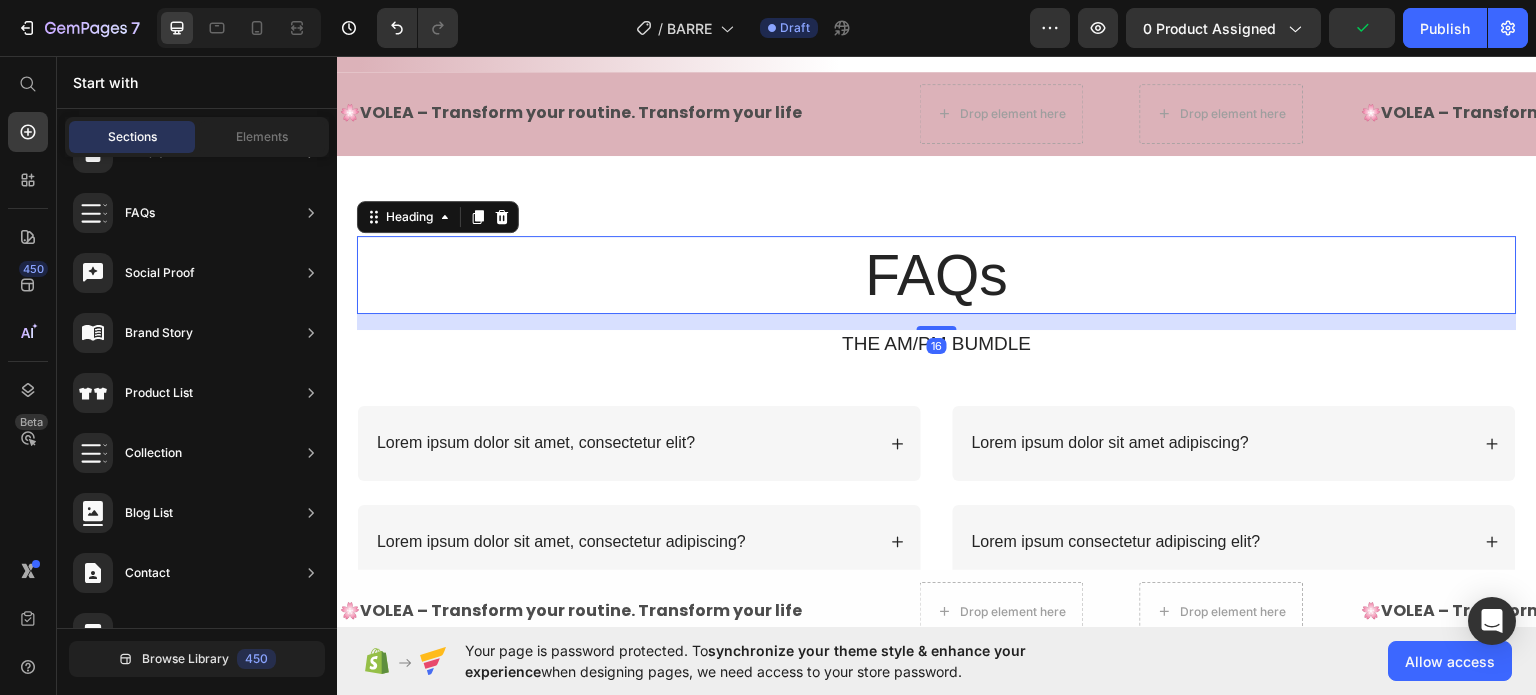 click on "FAQs" at bounding box center [937, 274] 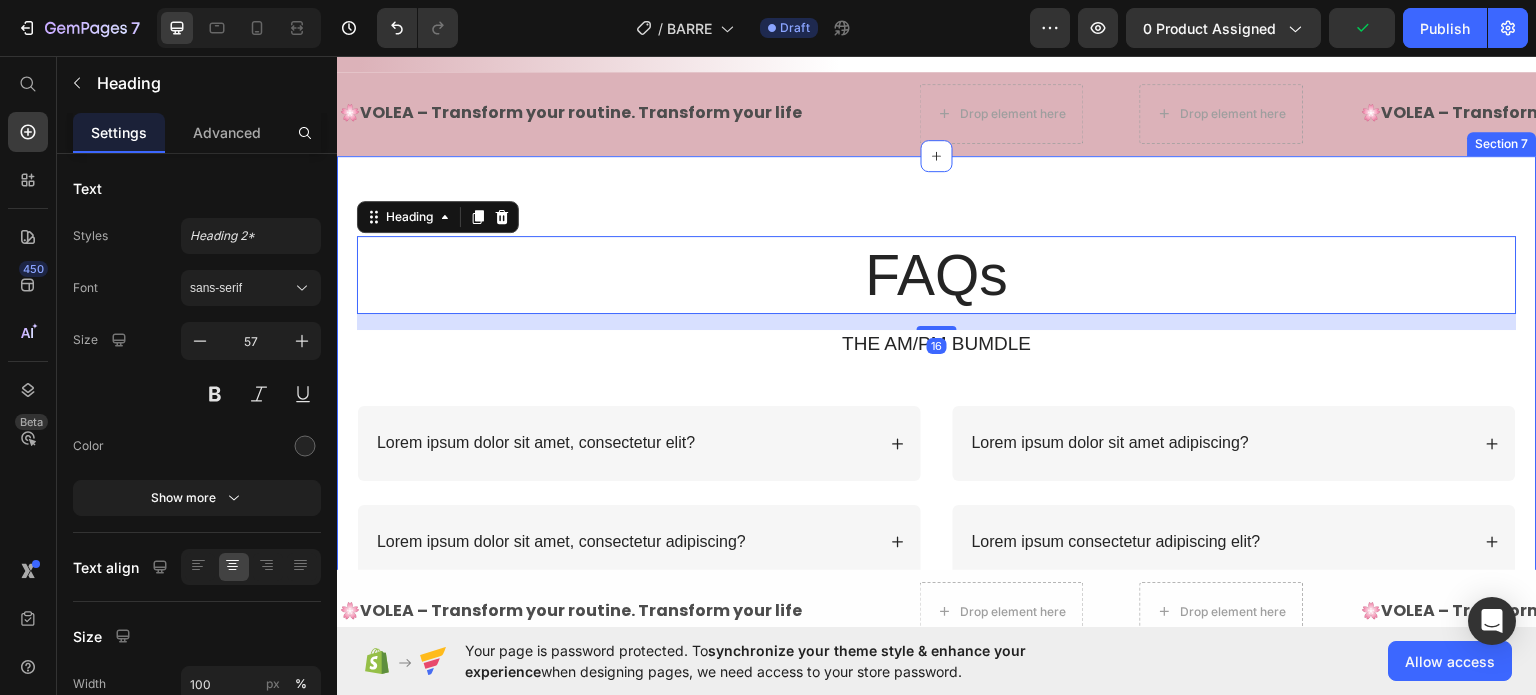click on "FAQs Heading   16 THE AM/PM BUMDLE Text Block Row
Lorem ipsum dolor sit amet, consectetur elit?
Lorem ipsum dolor sit amet, consectetur adipiscing? Accordion
Lorem ipsum dolor sit amet adipiscing?
Lorem ipsum consectetur adipiscing elit? Accordion Row Section 7" at bounding box center (937, 407) 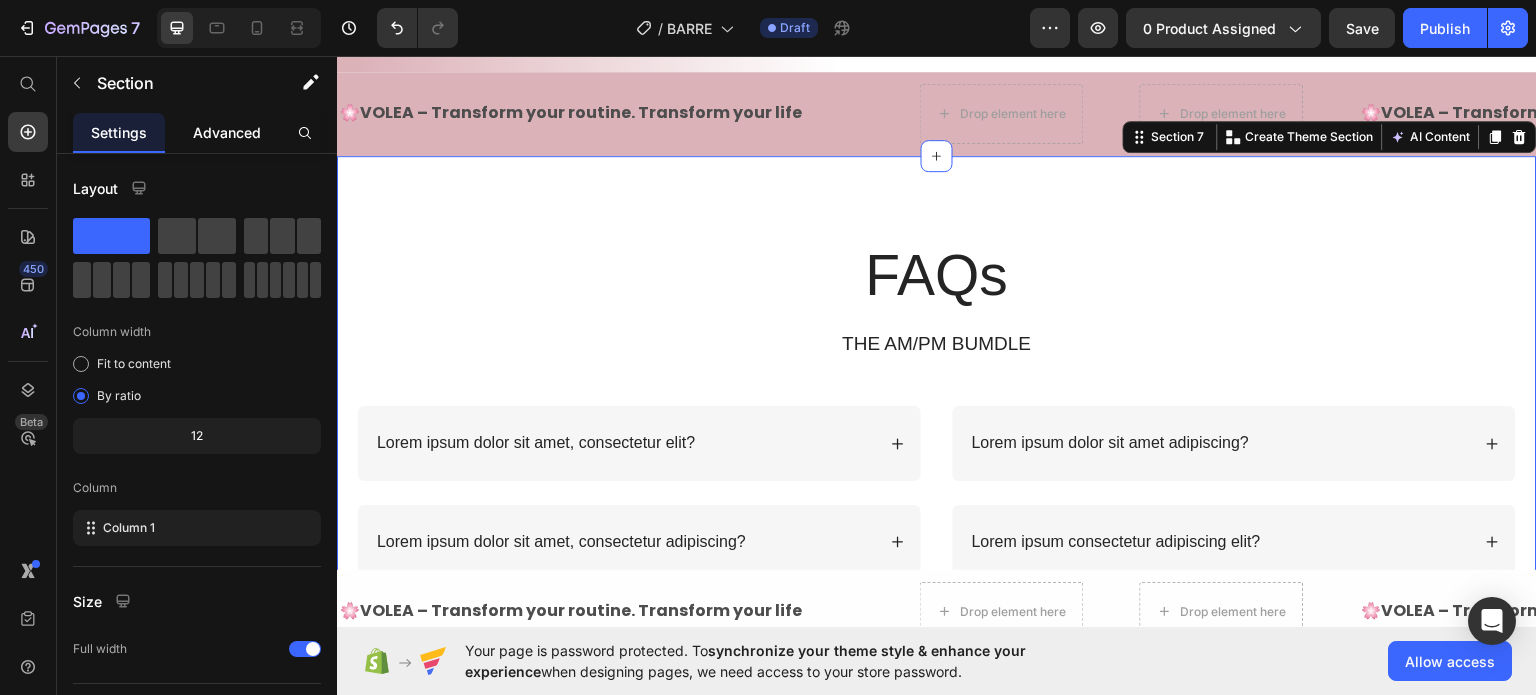 click on "Advanced" 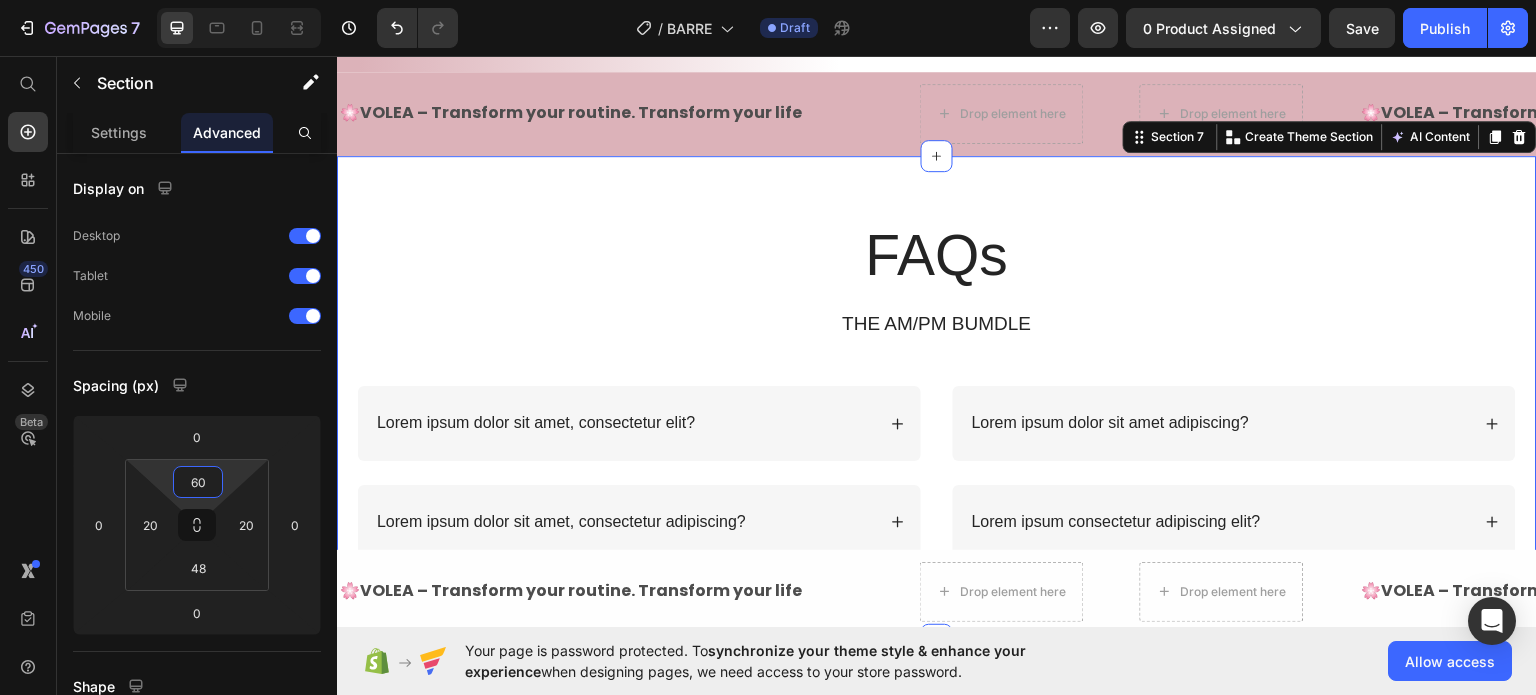 type on "44" 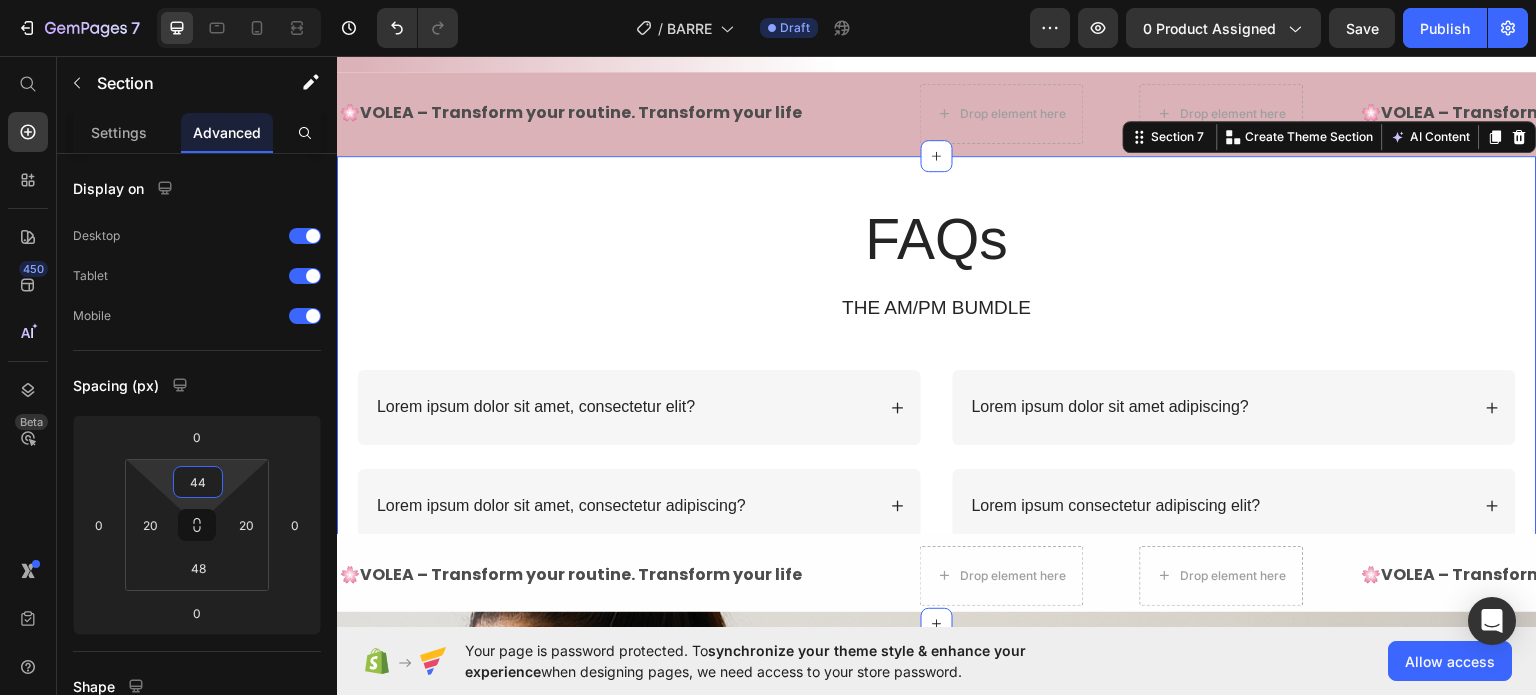 drag, startPoint x: 188, startPoint y: 501, endPoint x: 193, endPoint y: 519, distance: 18.681541 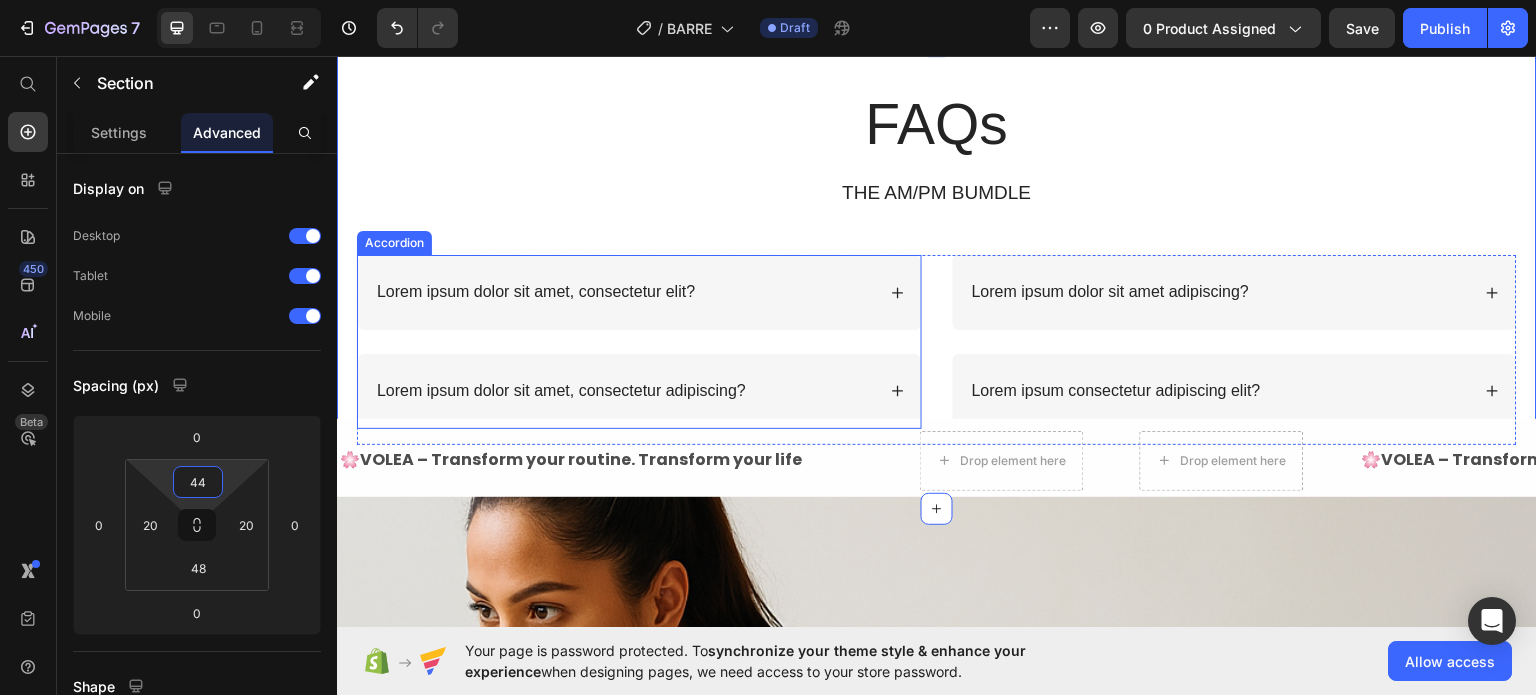 scroll, scrollTop: 2296, scrollLeft: 0, axis: vertical 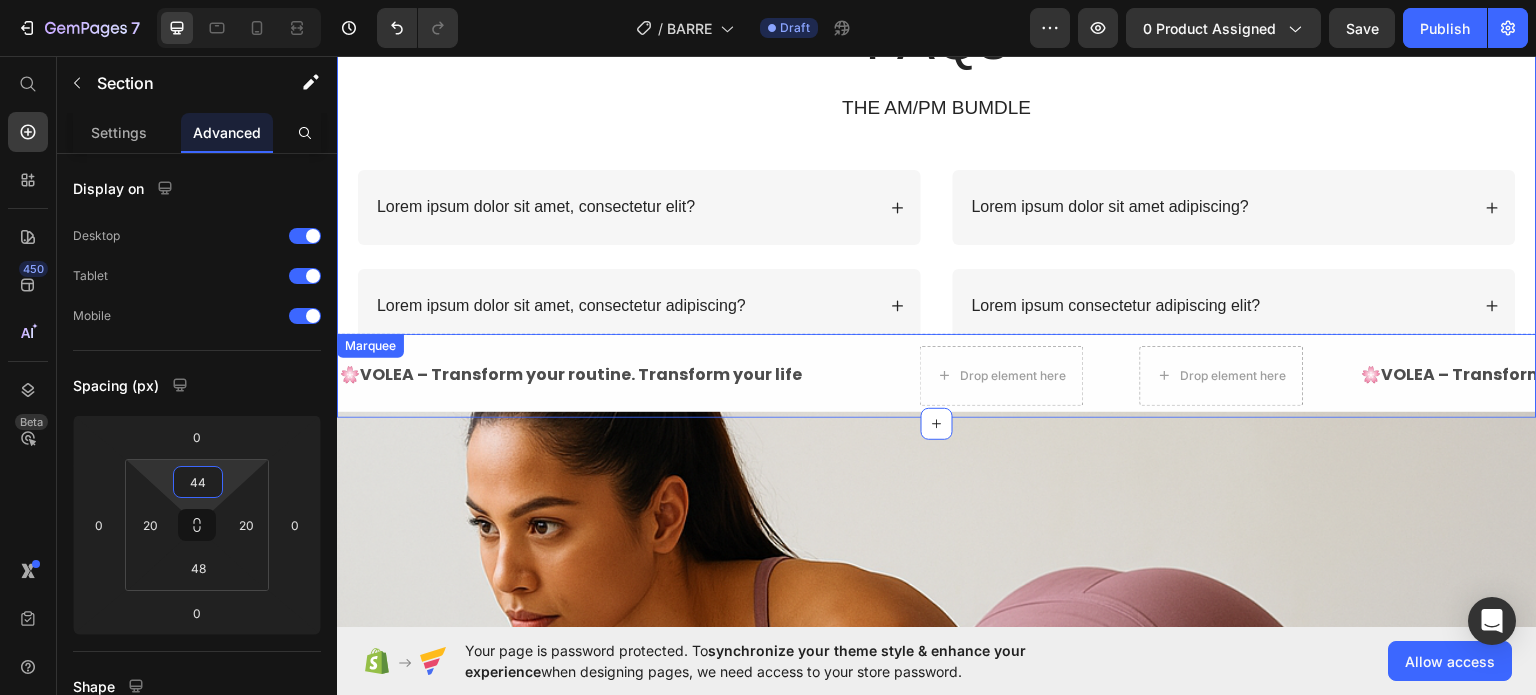 click on "🌸  VOLEA – Transform your routine. Transform your life Text Text
Drop element here
Drop element here" at bounding box center [849, 375] 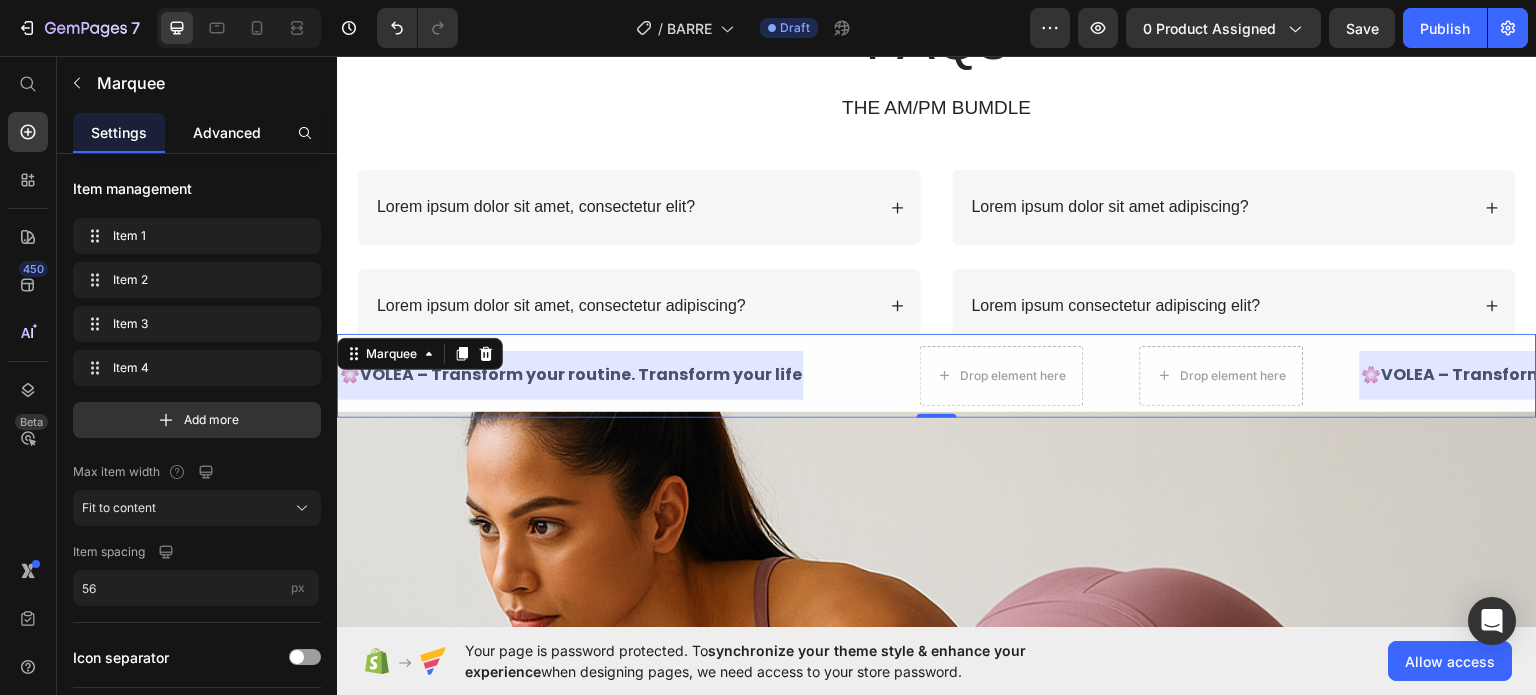 click on "Advanced" 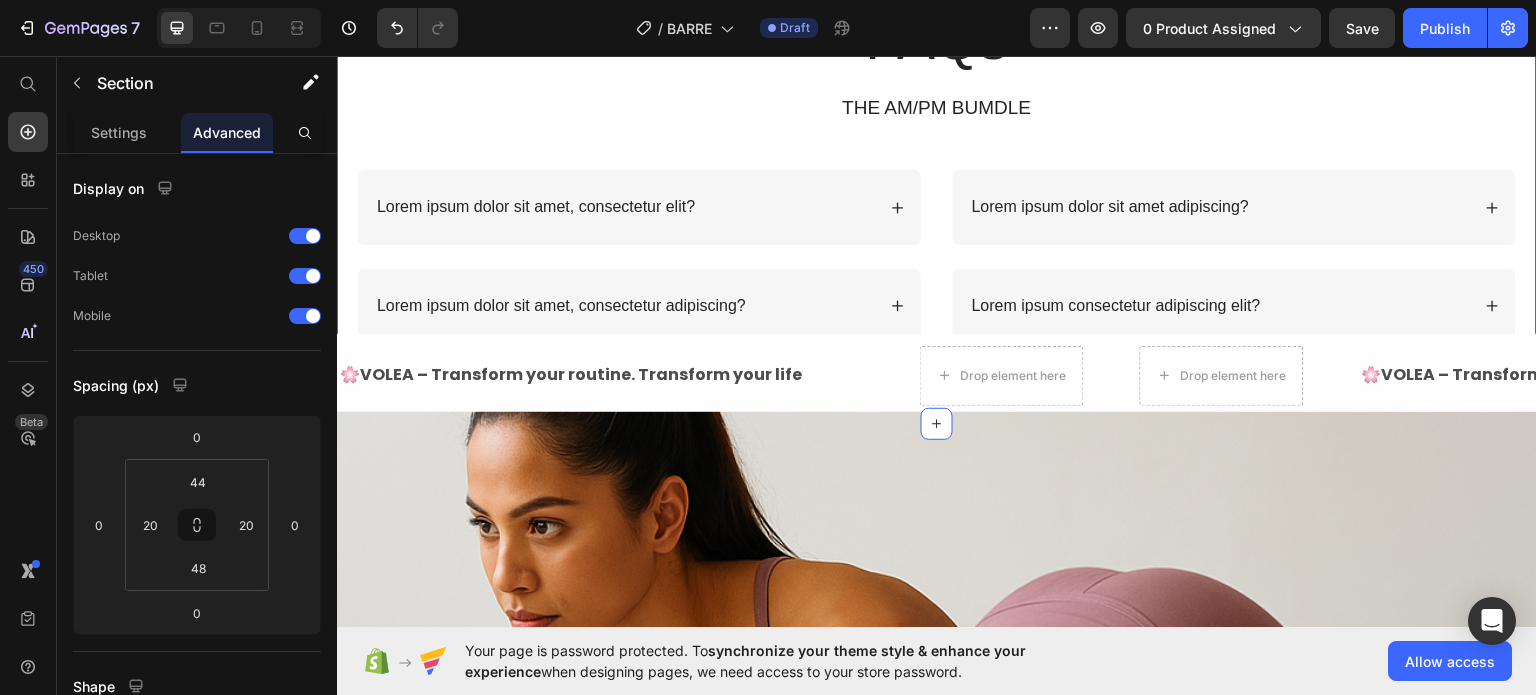 click on "FAQs Heading THE AM/PM BUMDLE Text Block Row
Lorem ipsum dolor sit amet, consectetur elit?
Lorem ipsum dolor sit amet, consectetur adipiscing? Accordion
Lorem ipsum dolor sit amet adipiscing?
Lorem ipsum consectetur adipiscing elit? Accordion Row" at bounding box center [937, 187] 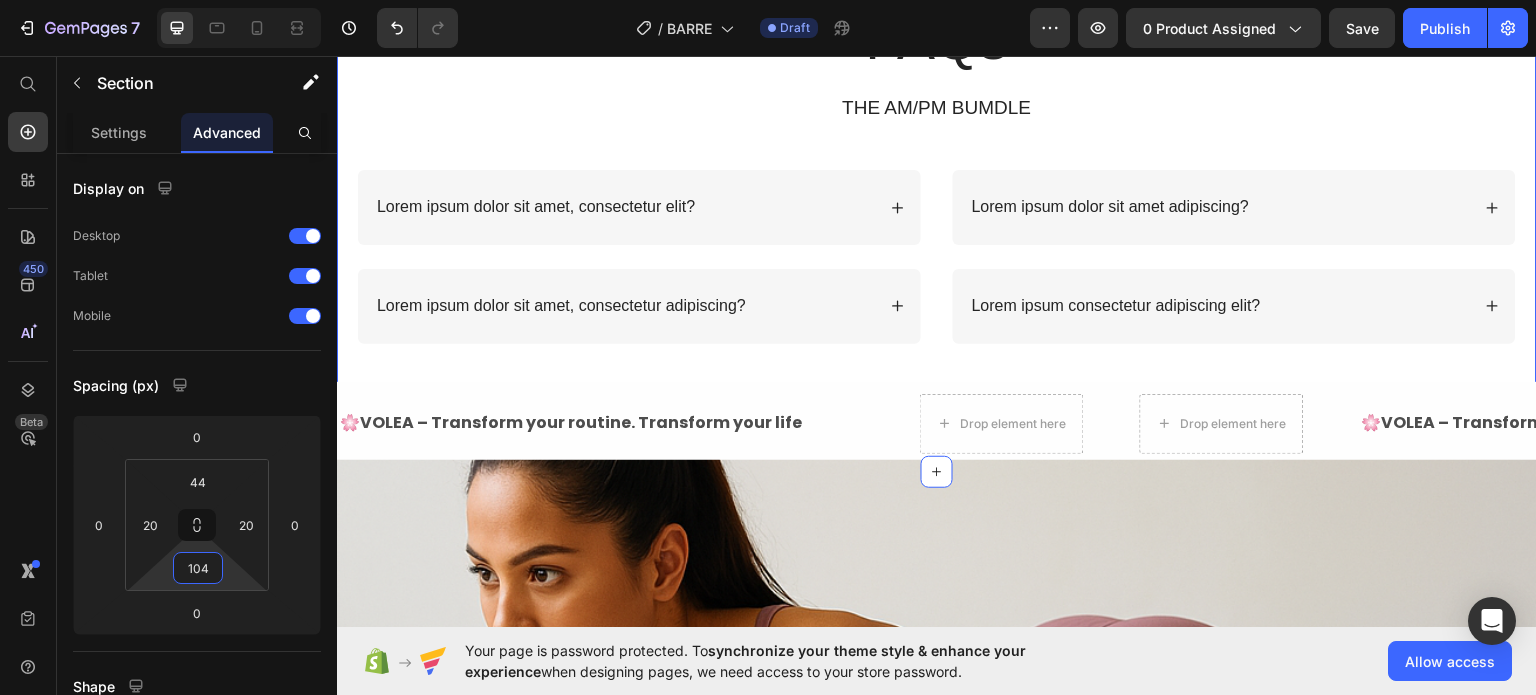 type on "110" 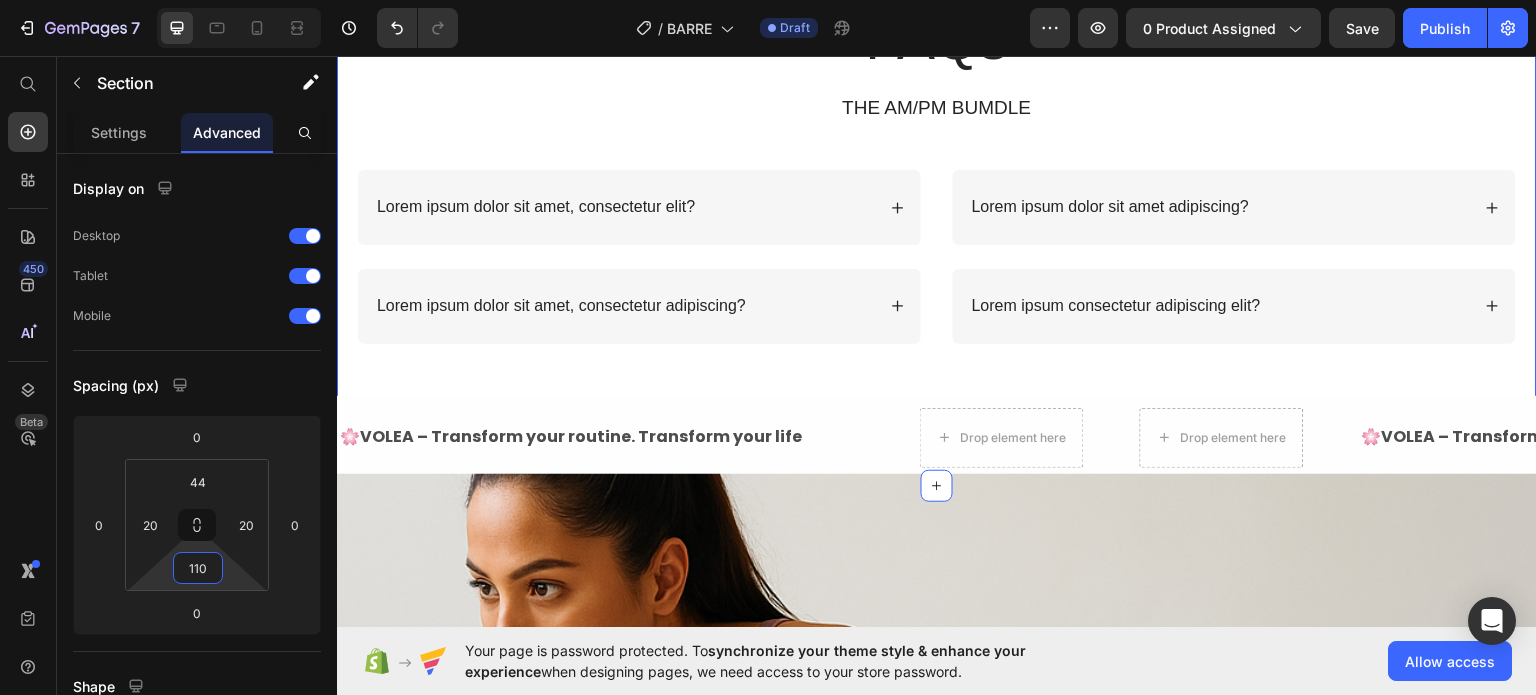drag, startPoint x: 204, startPoint y: 543, endPoint x: 188, endPoint y: 512, distance: 34.88553 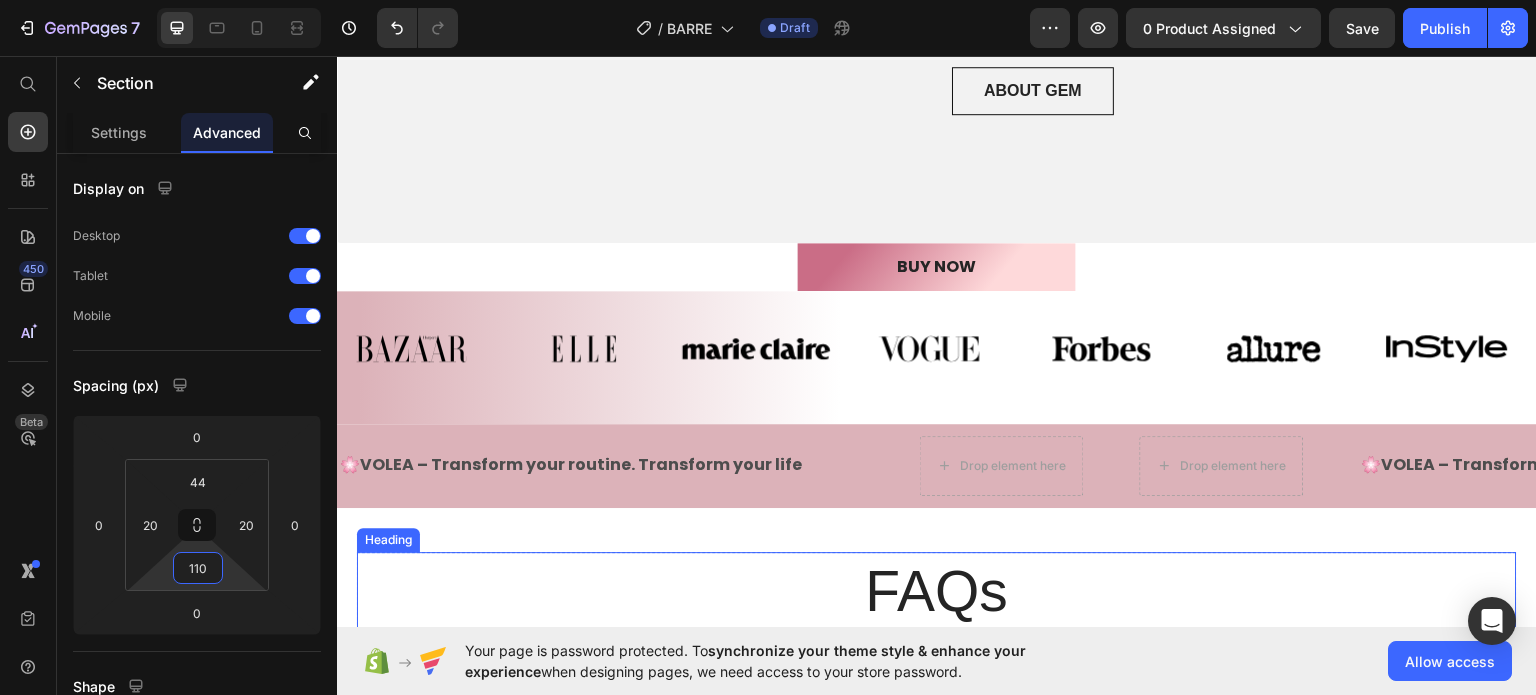 scroll, scrollTop: 1844, scrollLeft: 0, axis: vertical 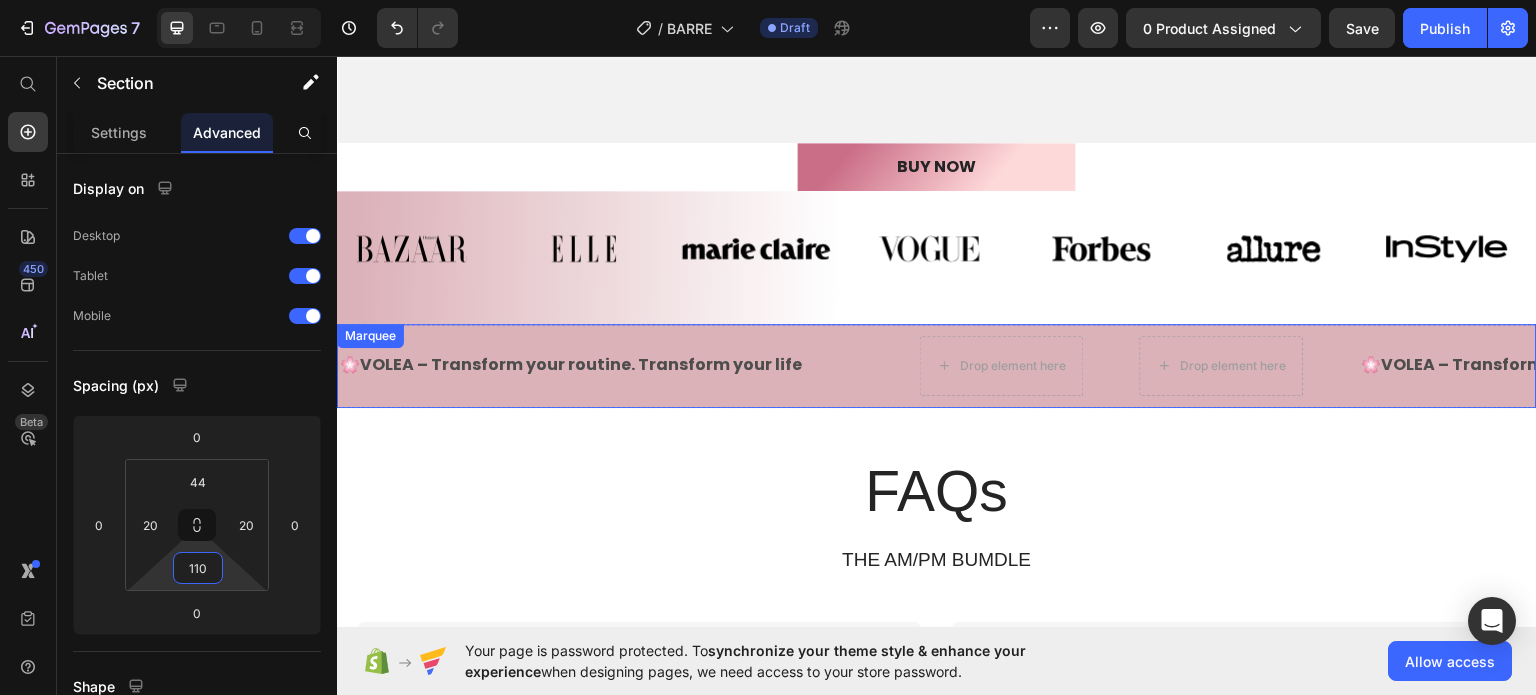 click on "🌸  VOLEA – Transform your routine. Transform your life Text Text
Drop element here
Drop element here" at bounding box center [849, 365] 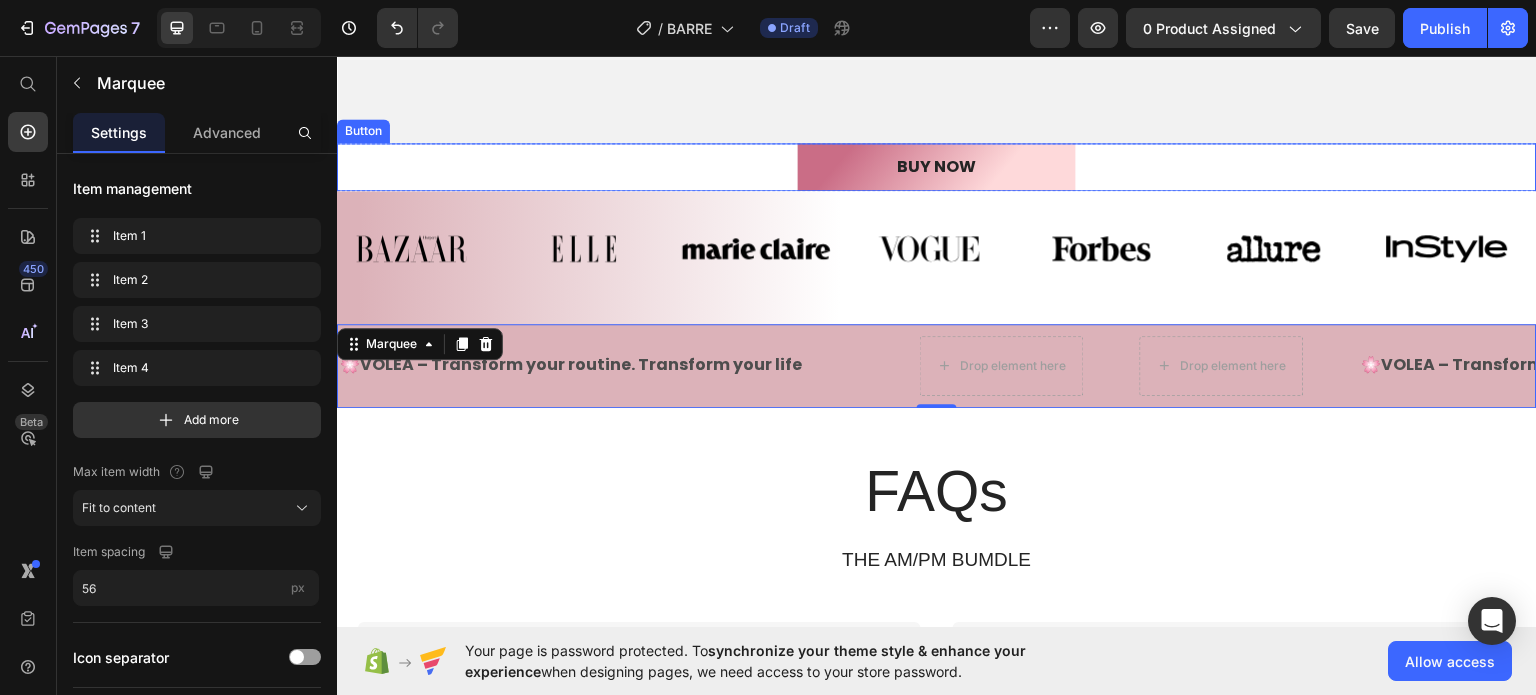 click on "BUY NOW Button" at bounding box center (937, 166) 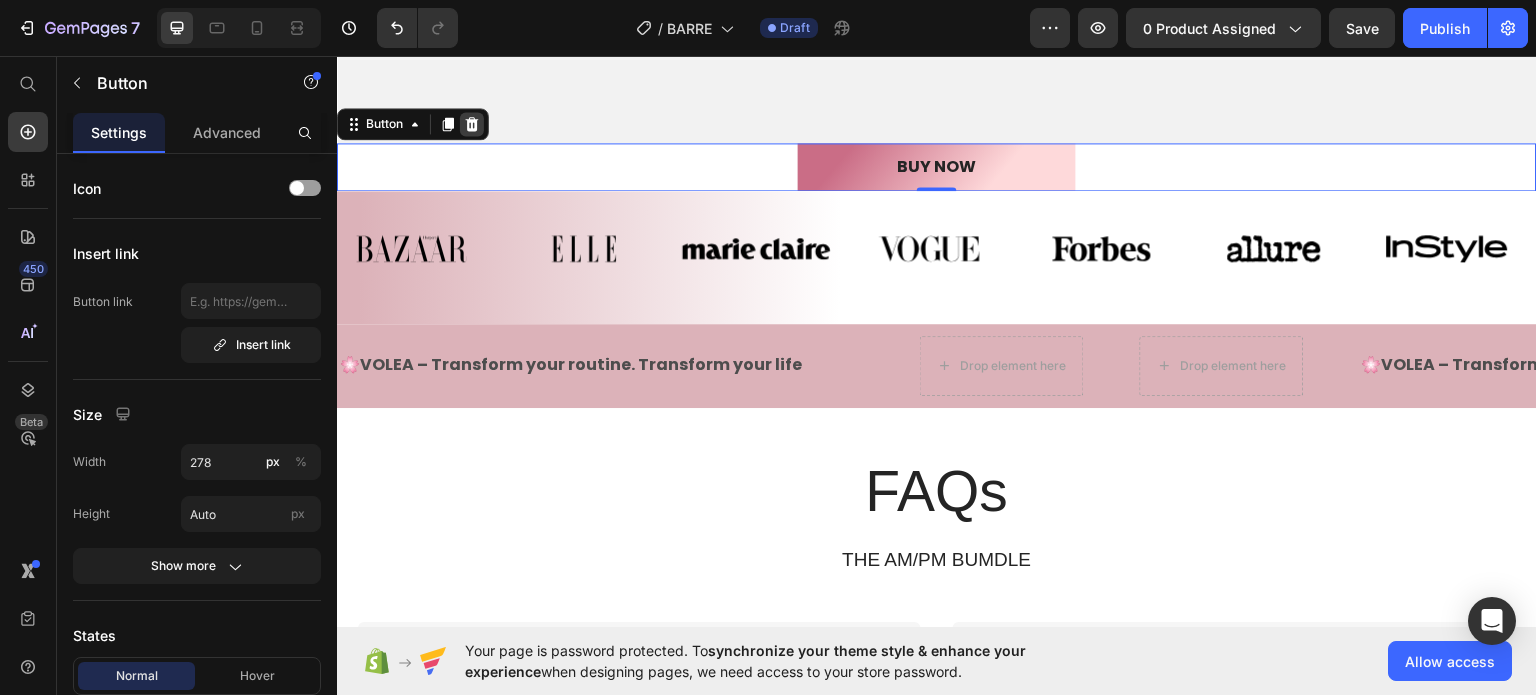 click 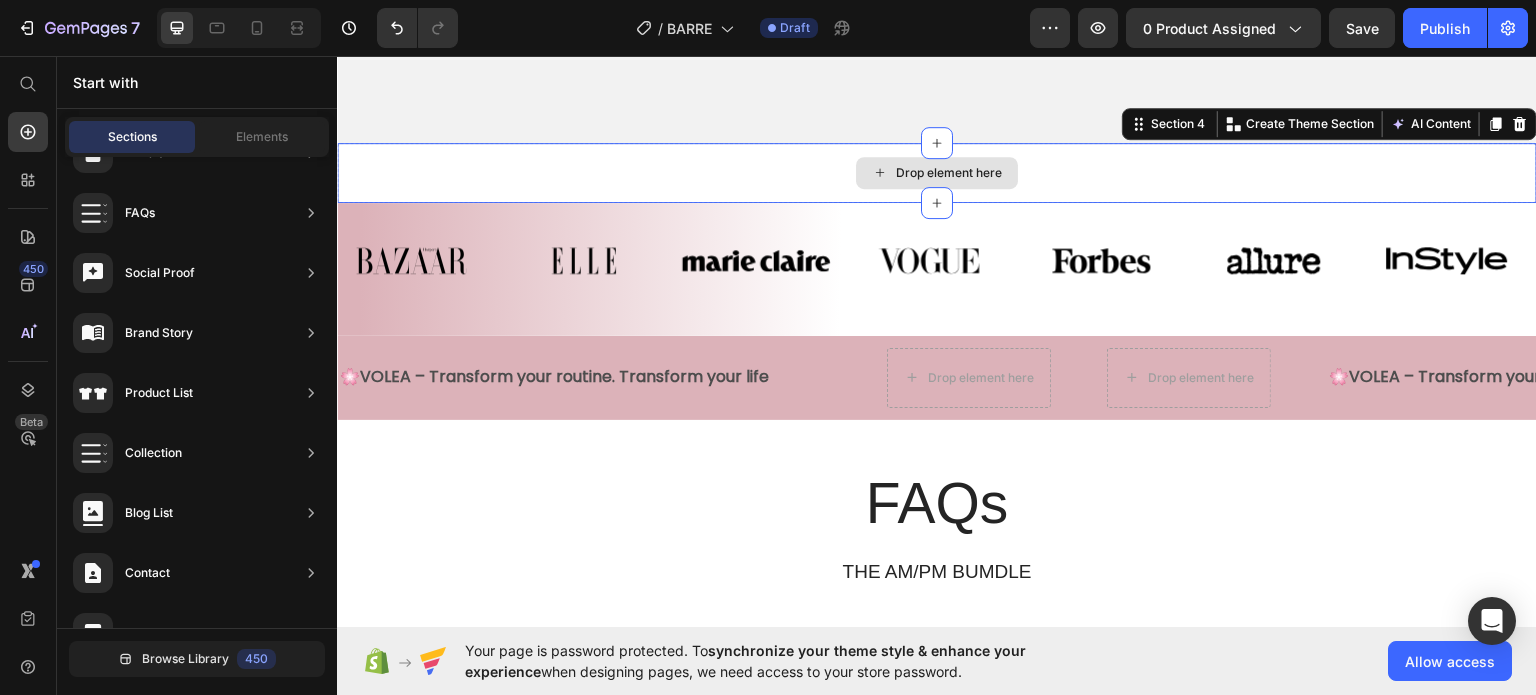 click on "Drop element here" at bounding box center (937, 172) 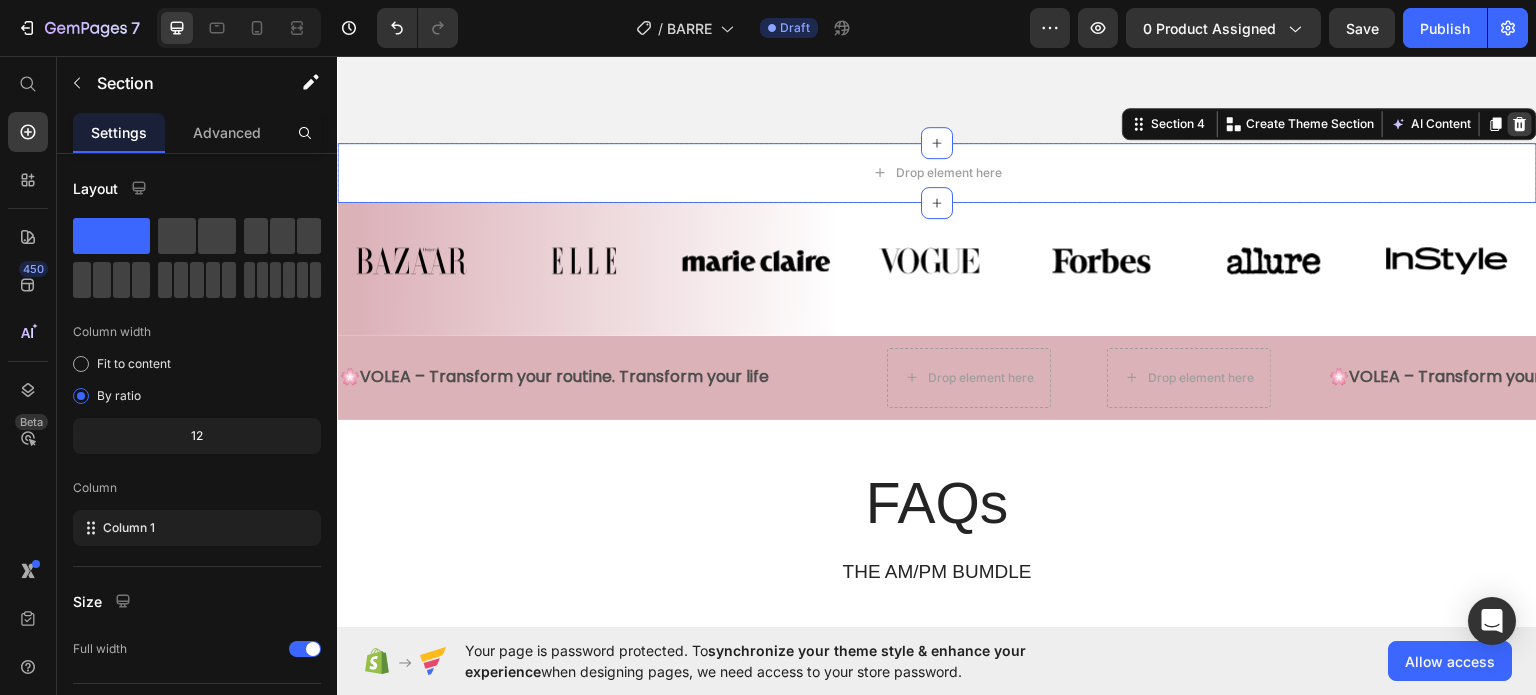 click at bounding box center (1520, 123) 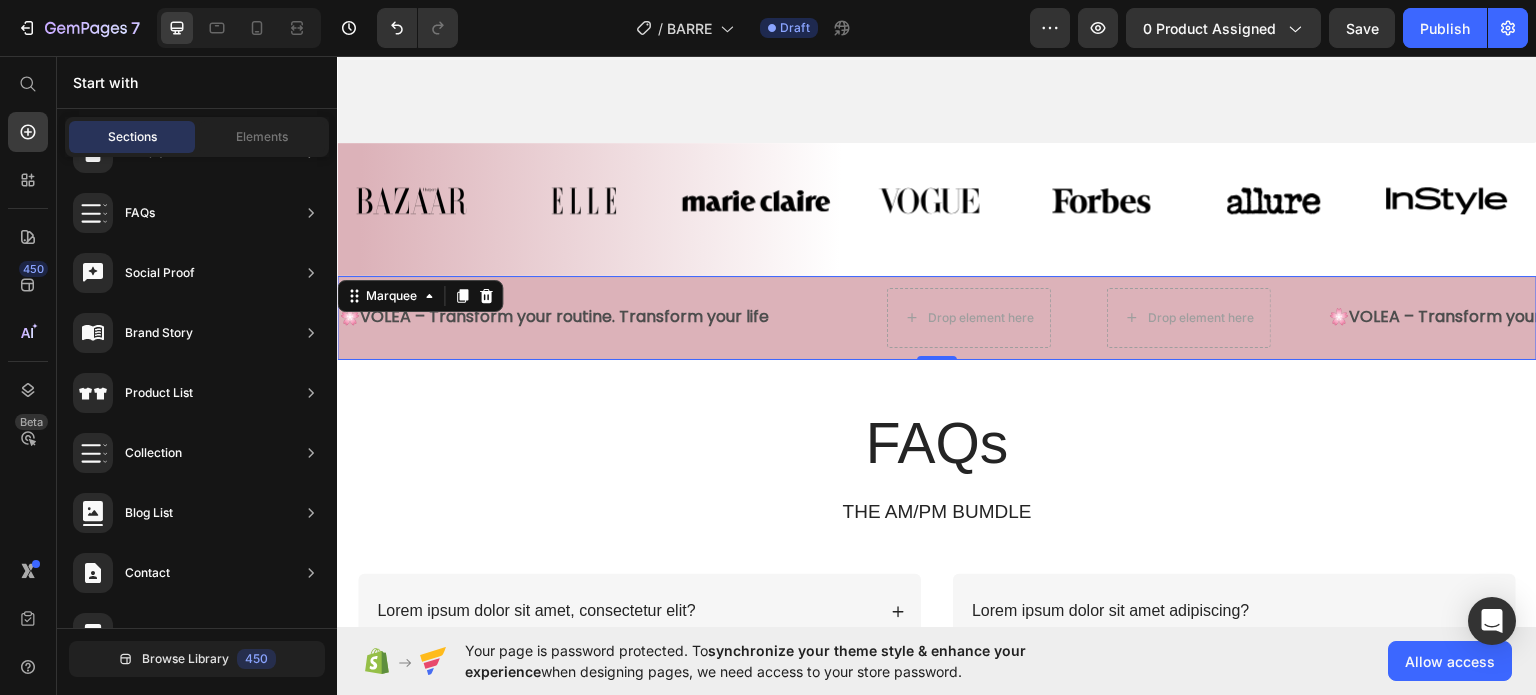 click on "🌸  VOLEA – Transform your routine. Transform your life Text" at bounding box center [582, 316] 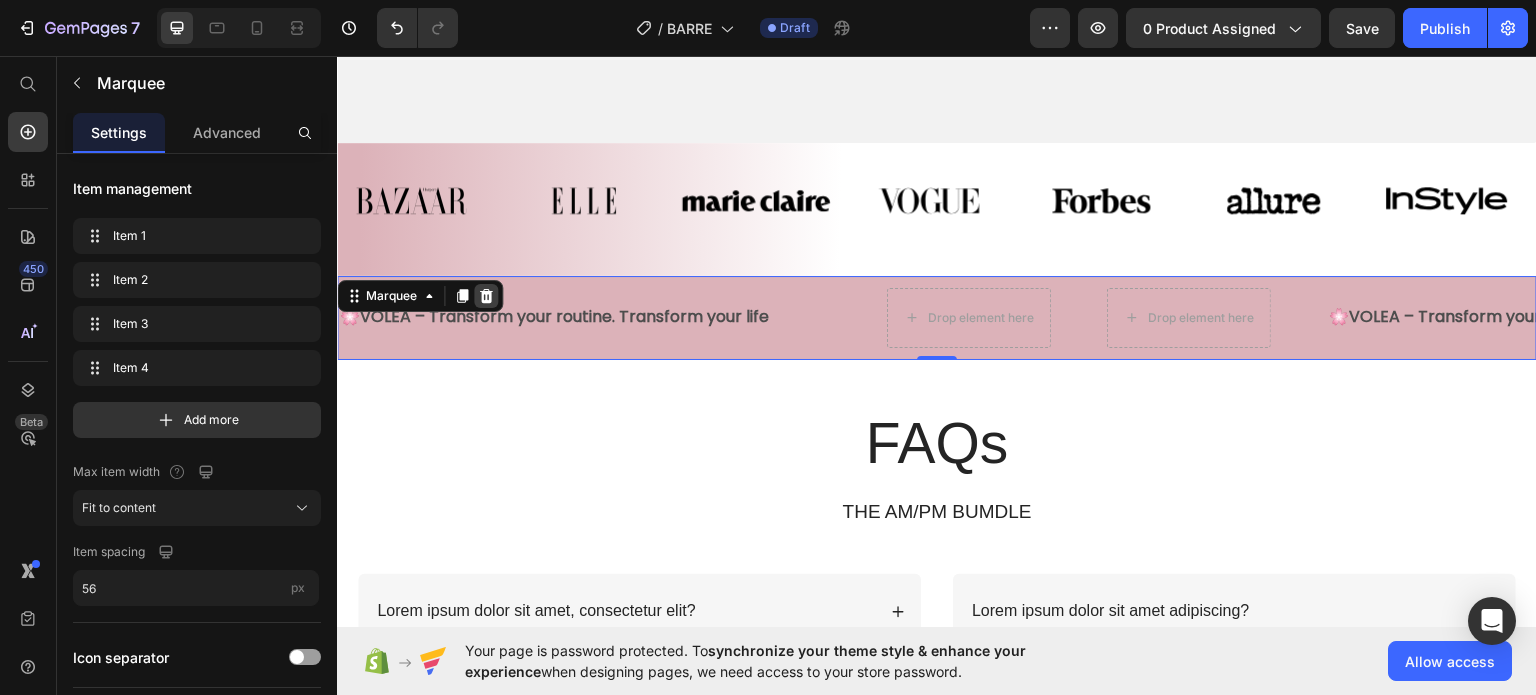 click 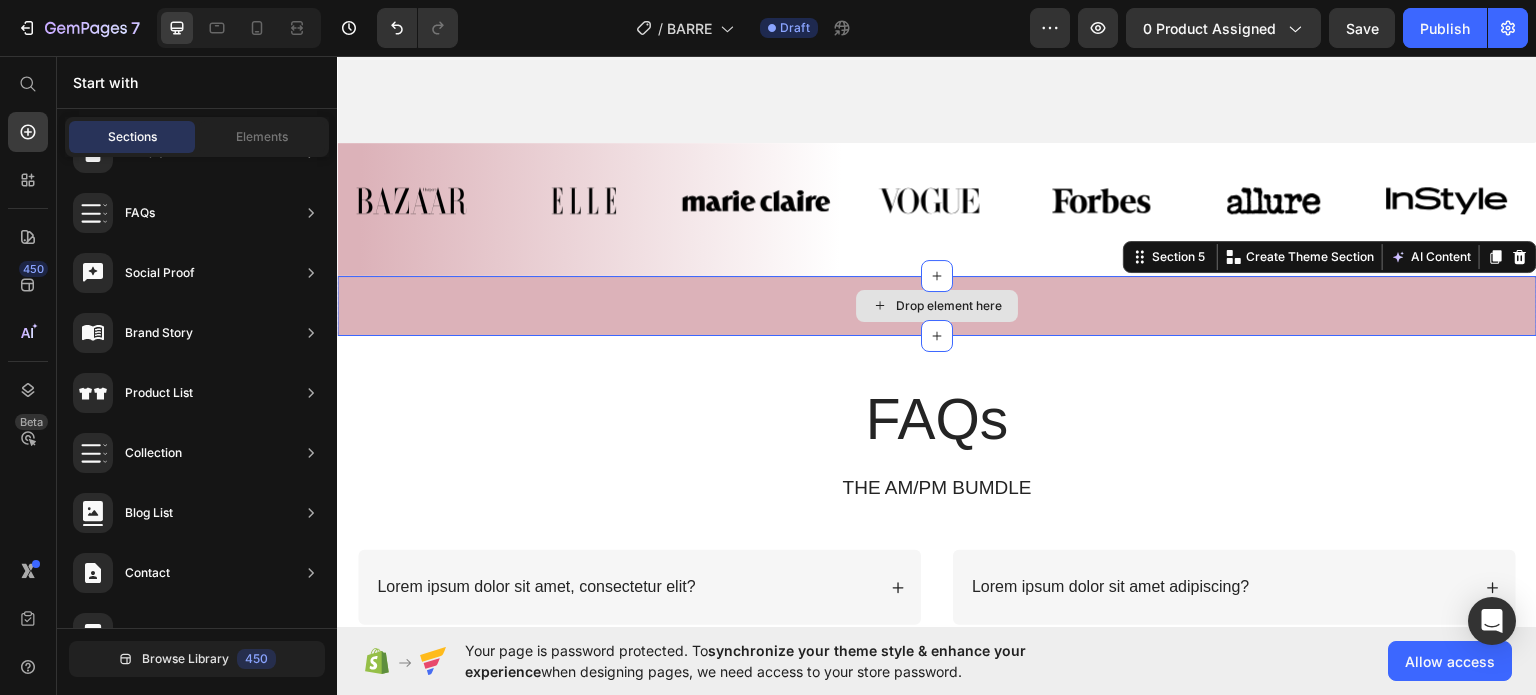 click on "Drop element here" at bounding box center [937, 305] 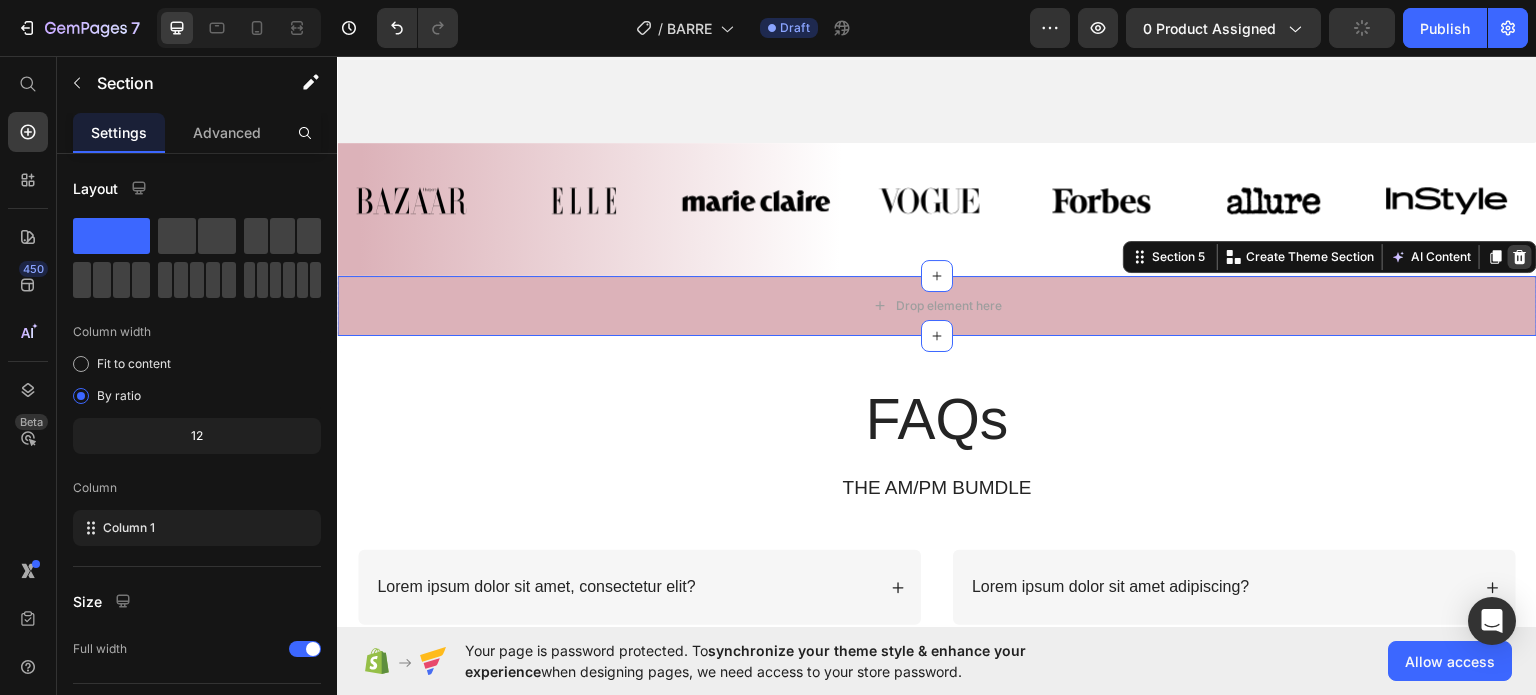 click 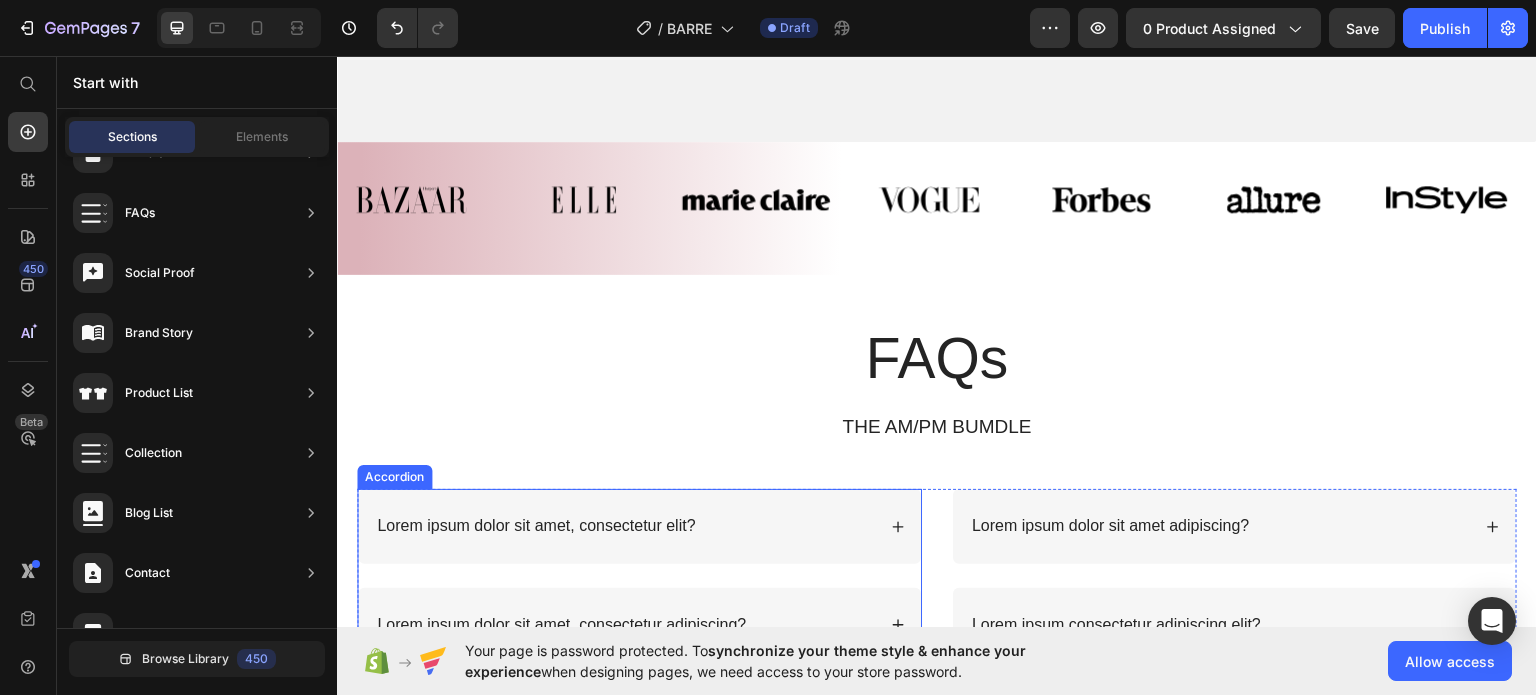 scroll, scrollTop: 1844, scrollLeft: 0, axis: vertical 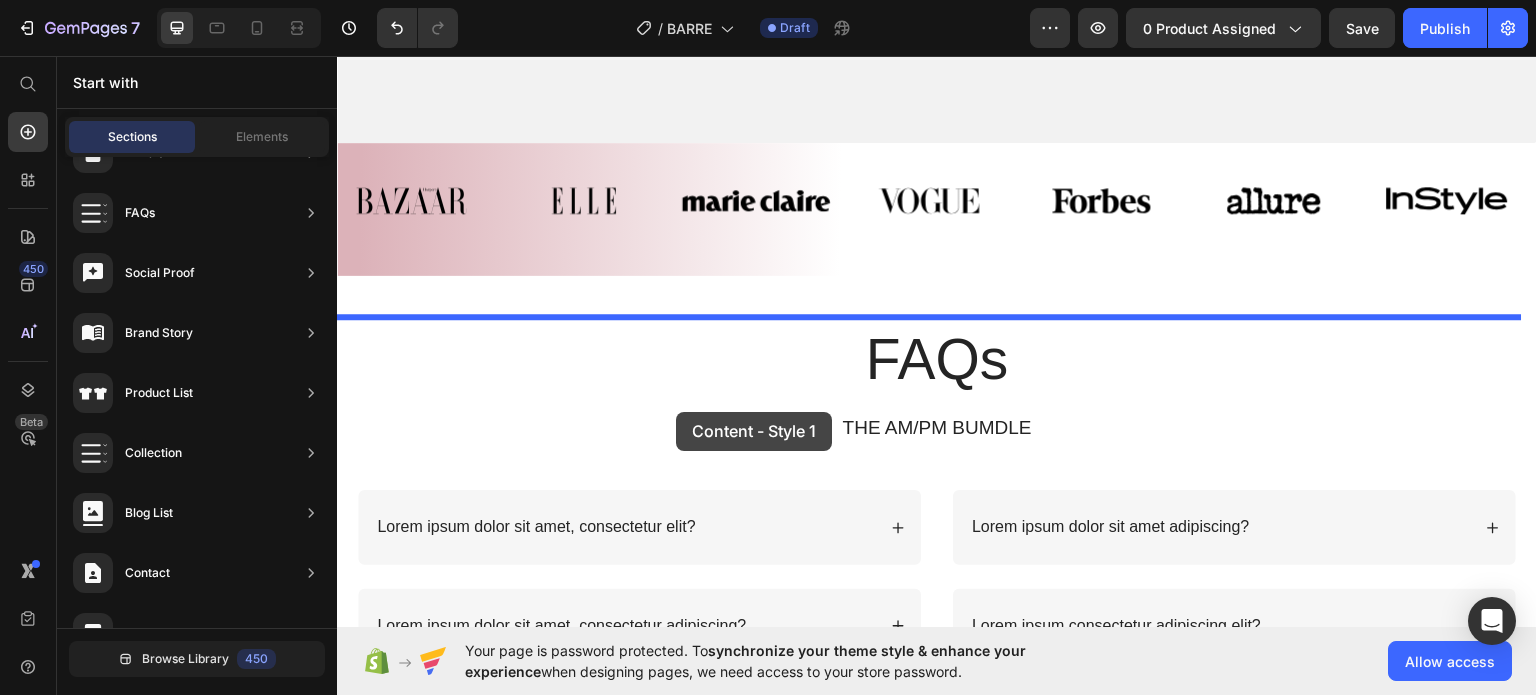 drag, startPoint x: 801, startPoint y: 645, endPoint x: 676, endPoint y: 411, distance: 265.2942 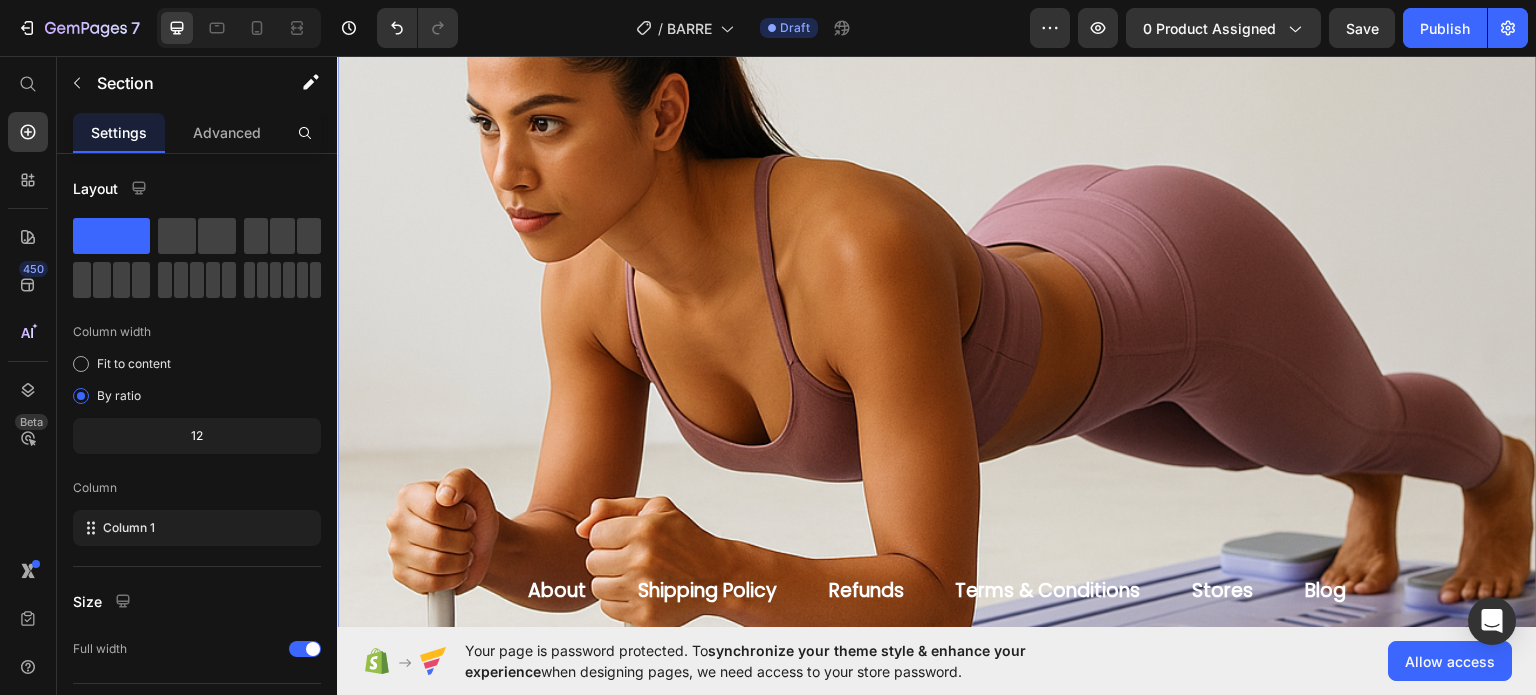 scroll, scrollTop: 3134, scrollLeft: 0, axis: vertical 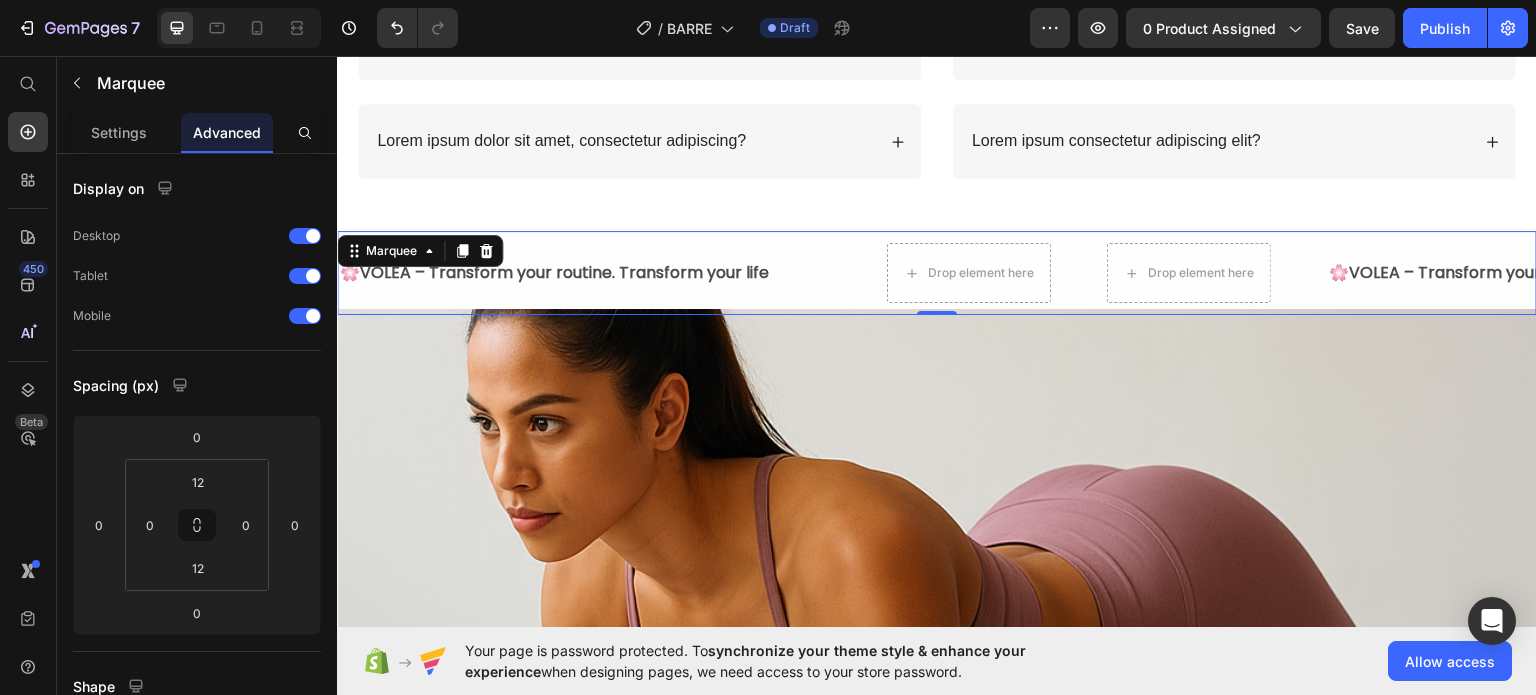 click on "🌸  VOLEA – Transform your routine. Transform your life Text" at bounding box center (582, 272) 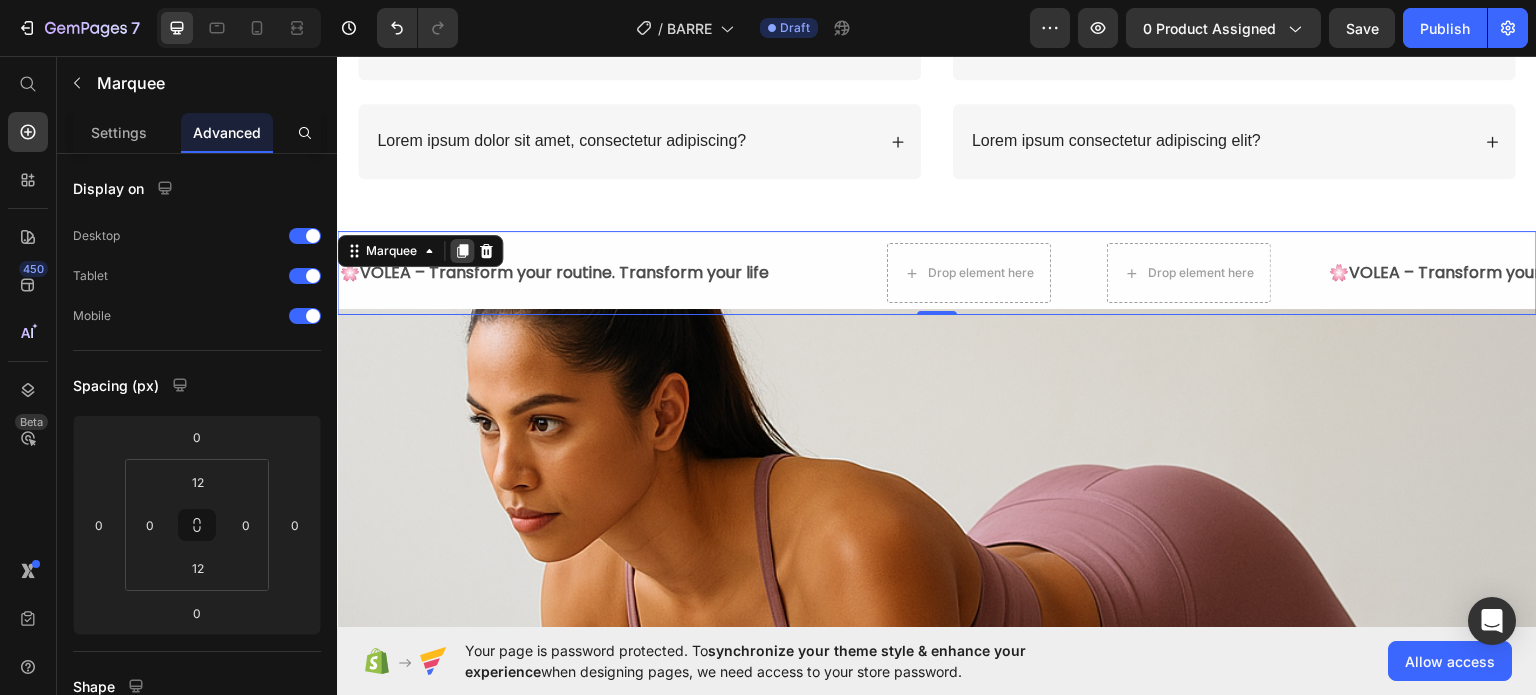 click 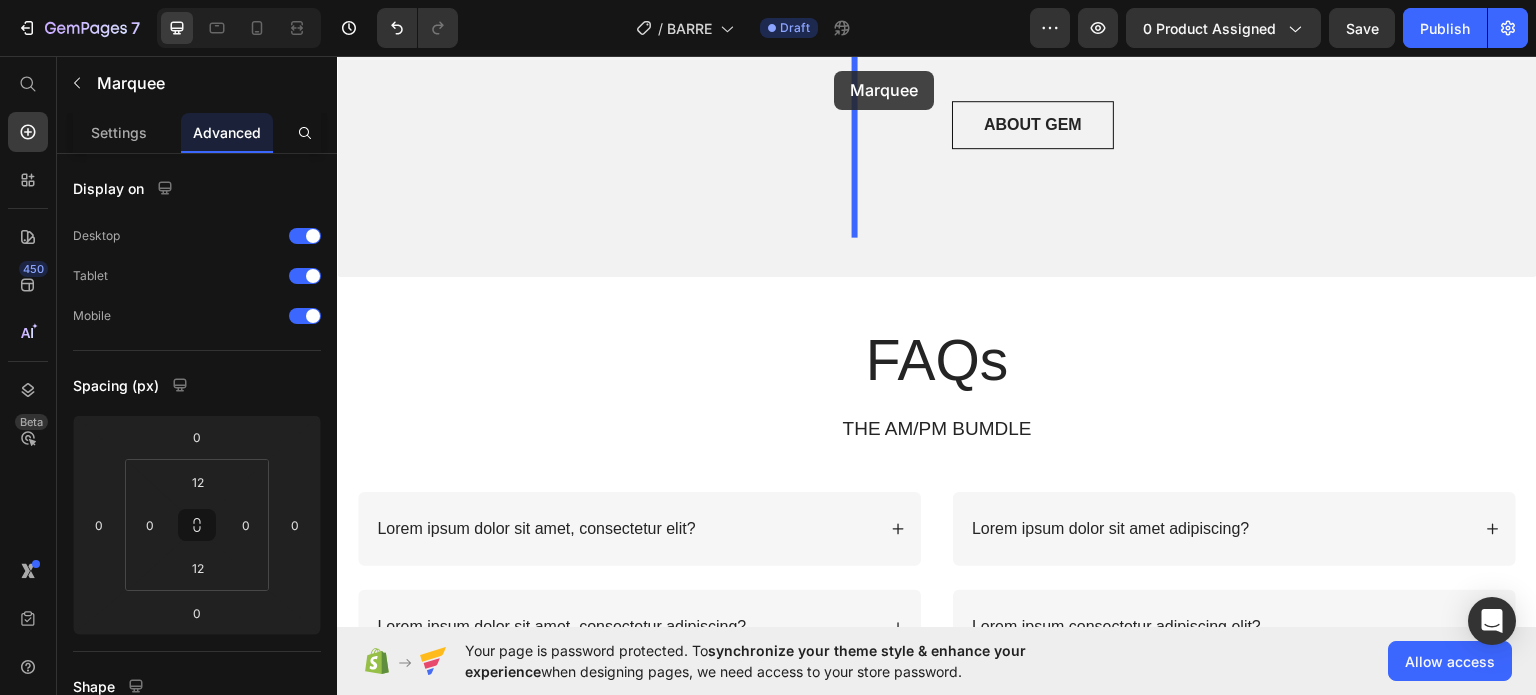 scroll, scrollTop: 2537, scrollLeft: 0, axis: vertical 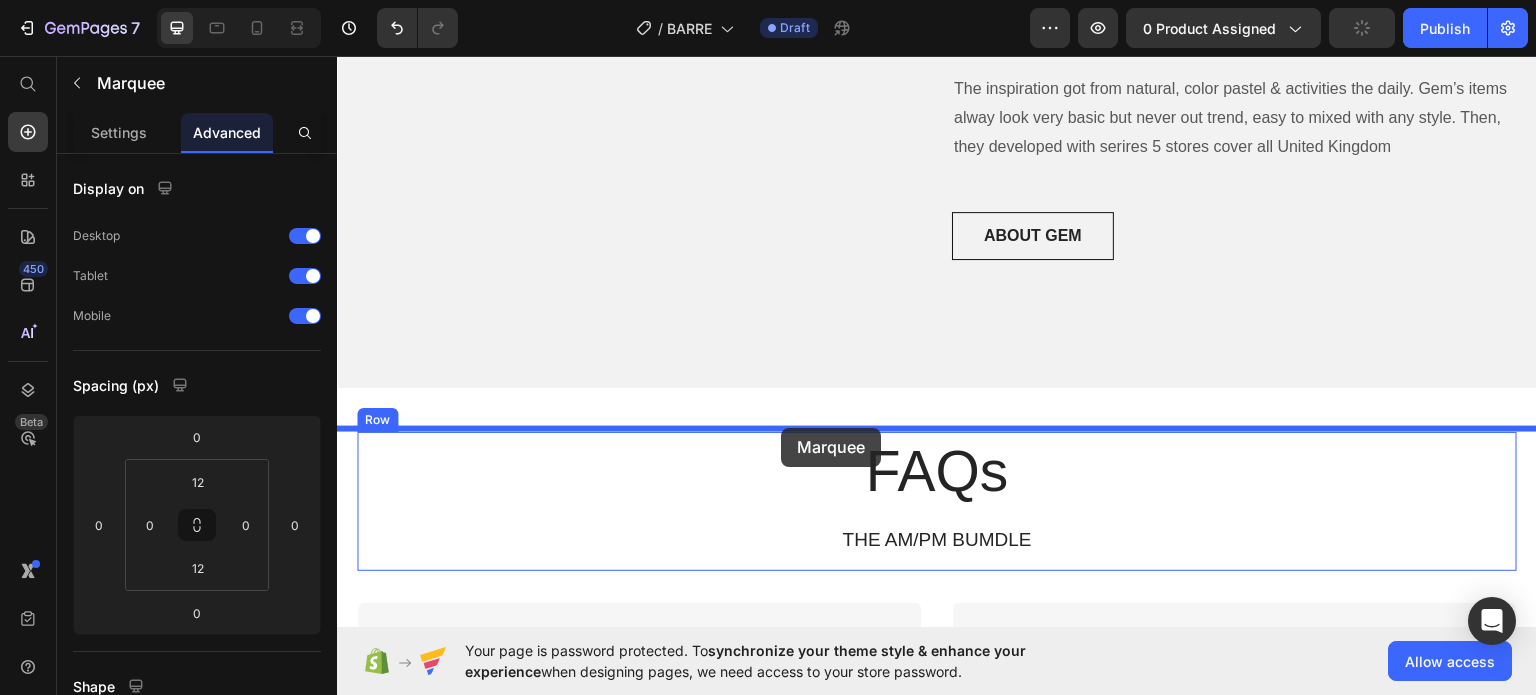 drag, startPoint x: 826, startPoint y: 321, endPoint x: 781, endPoint y: 427, distance: 115.15642 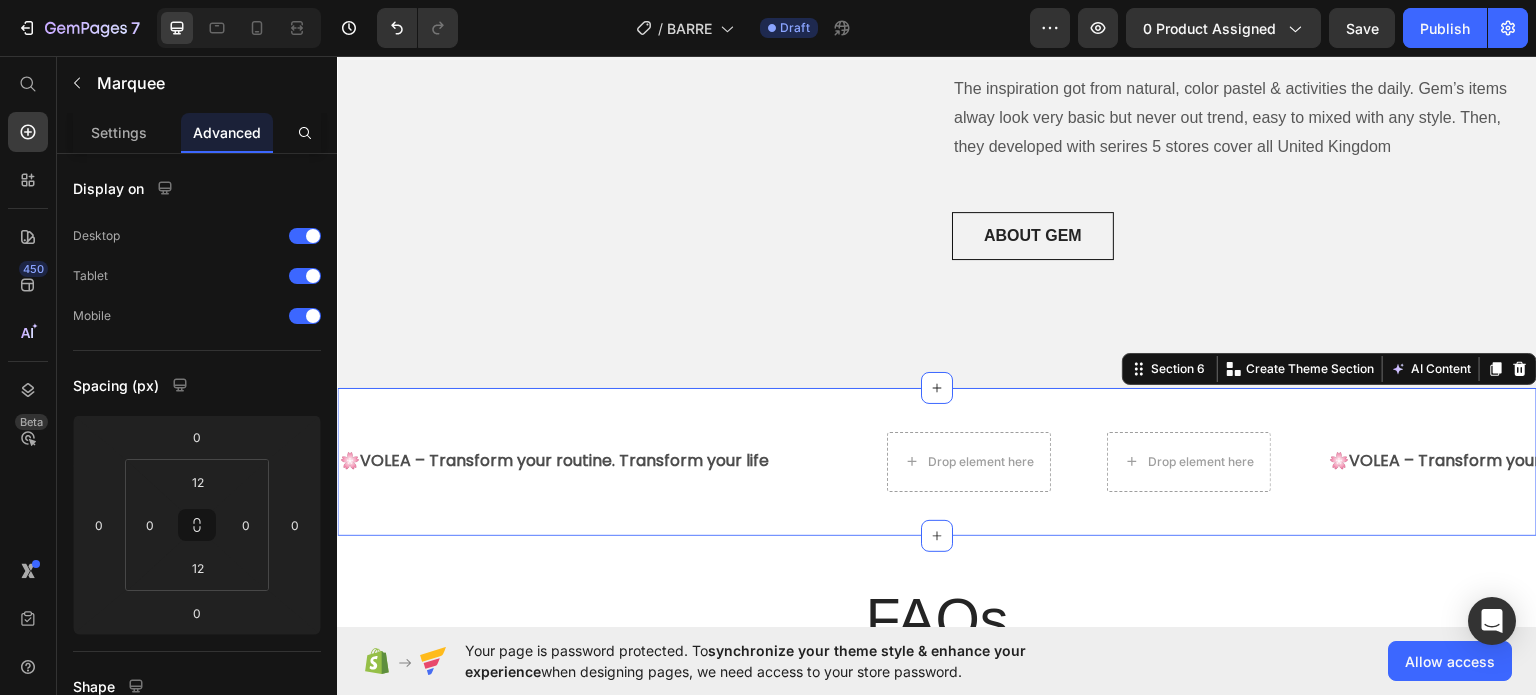 click on "🌸  VOLEA – Transform your routine. Transform your life Text Text
Drop element here
Drop element here 🌸  VOLEA – Transform your routine. Transform your life Text Text
Drop element here
Drop element here 🌸  VOLEA – Transform your routine. Transform your life Text Text
Drop element here
Drop element here 🌸  VOLEA – Transform your routine. Transform your life Text Text
Drop element here
Drop element here 🌸  VOLEA – Transform your routine. Transform your life Text Text
Drop element here
Drop element here 🌸  VOLEA – Transform your routine. Transform your life Text Text
Drop element here
Drop element here Marquee Section 6   You can create reusable sections Create Theme Section AI Content Write with GemAI What would you like to describe here? Tone and Voice Persuasive" at bounding box center (937, 461) 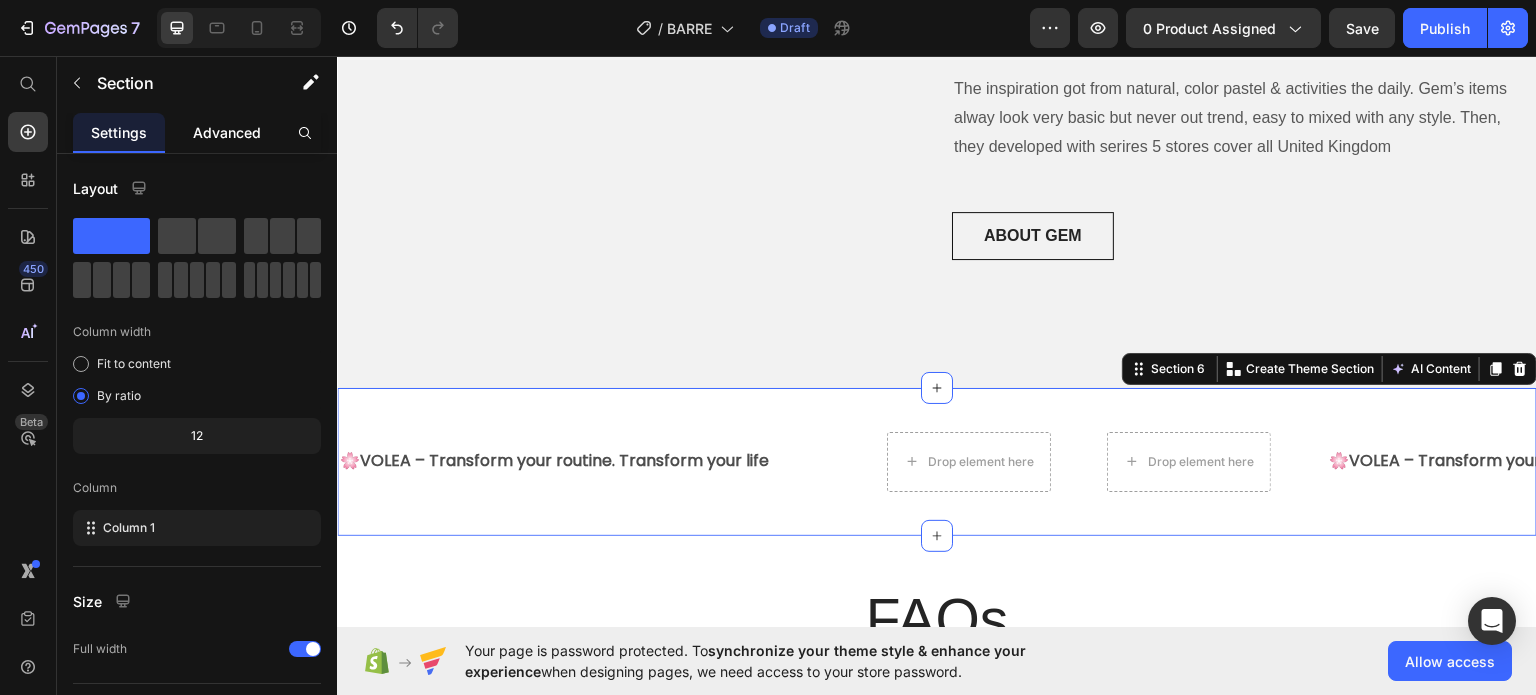 click on "Advanced" at bounding box center (227, 132) 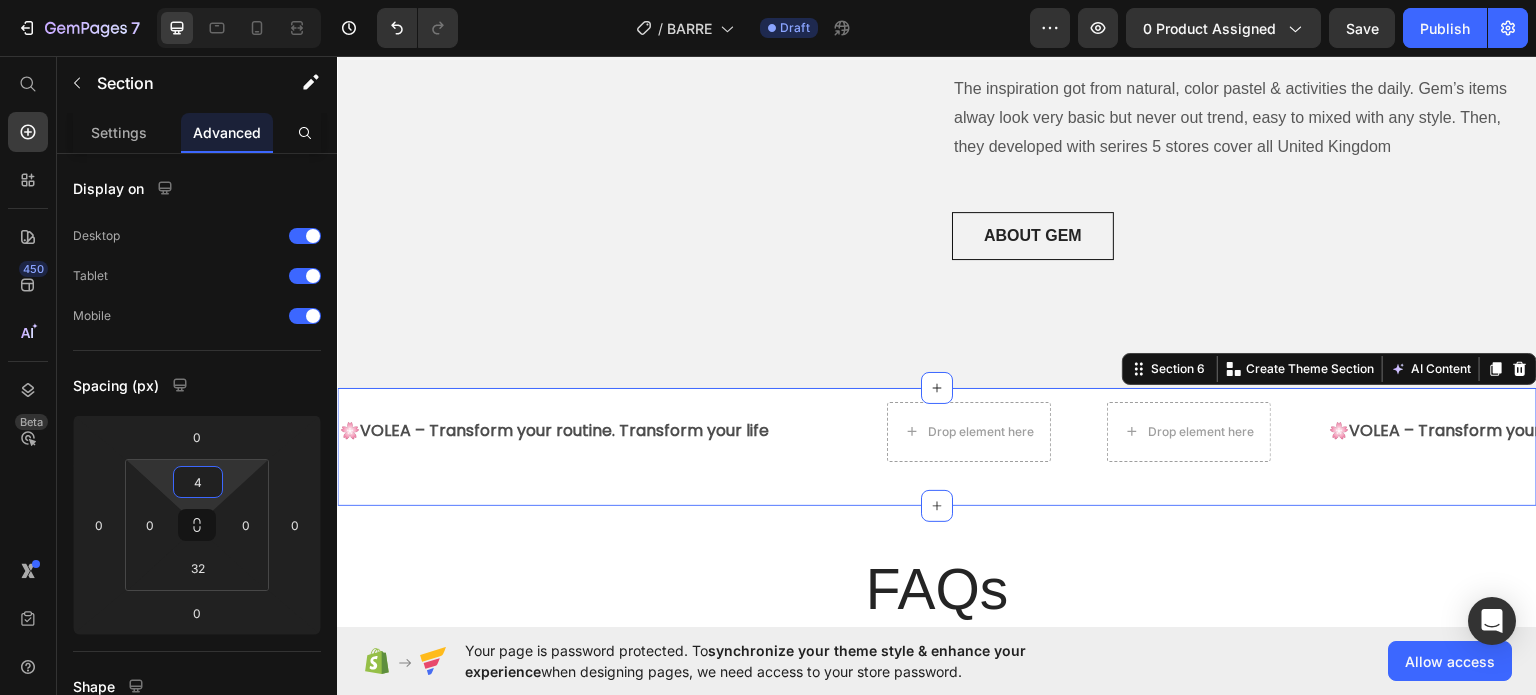 type on "0" 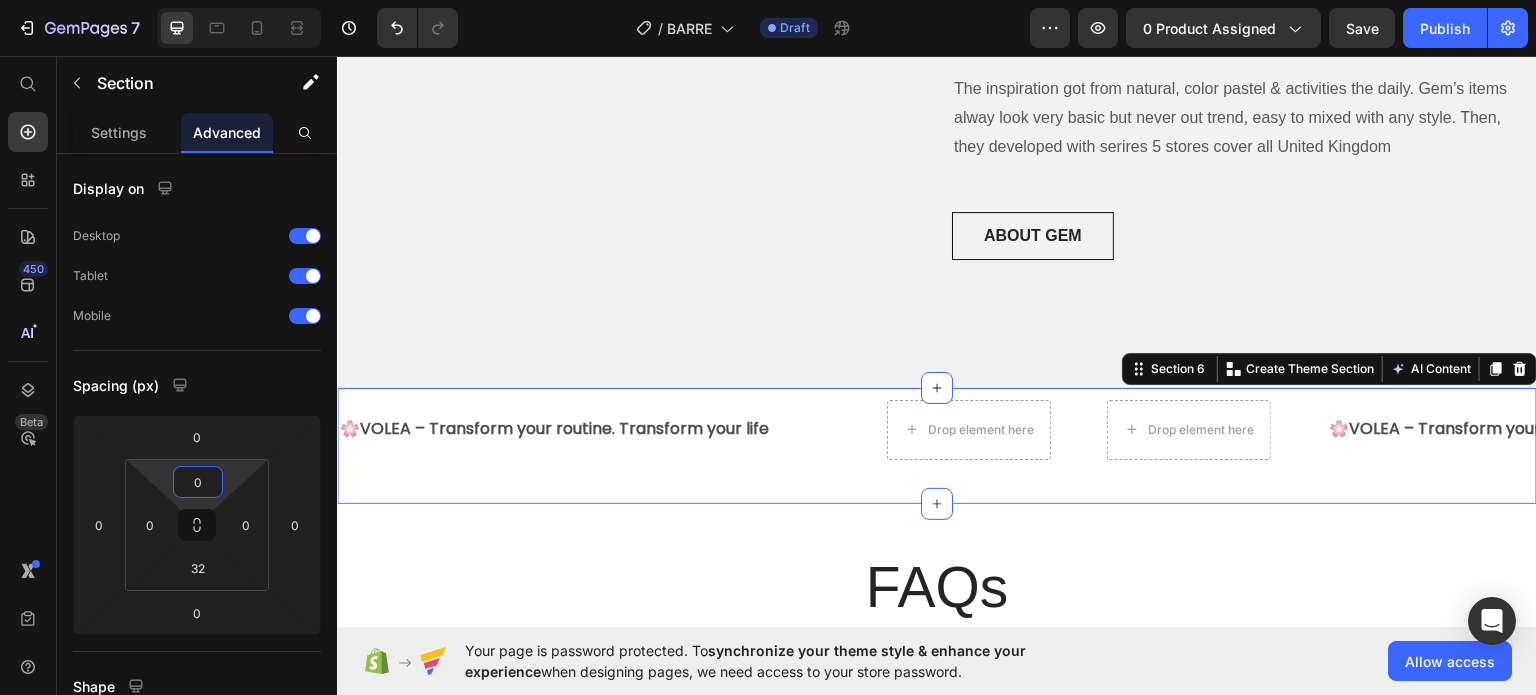 click on "7   /  BARRE Draft Preview 0 product assigned  Save   Publish  450 Beta Start with Sections Elements Hero Section Product Detail Brands Trusted Badges Guarantee Product Breakdown How to use Testimonials Compare Bundle FAQs Social Proof Brand Story Product List Collection Blog List Contact Sticky Add to Cart Custom Footer Browse Library 450 Layout
Row
Row
Row
Row Text
Heading
Text Block Button
Button
Button
Sticky Back to top Media
Image
Image" at bounding box center [768, 0] 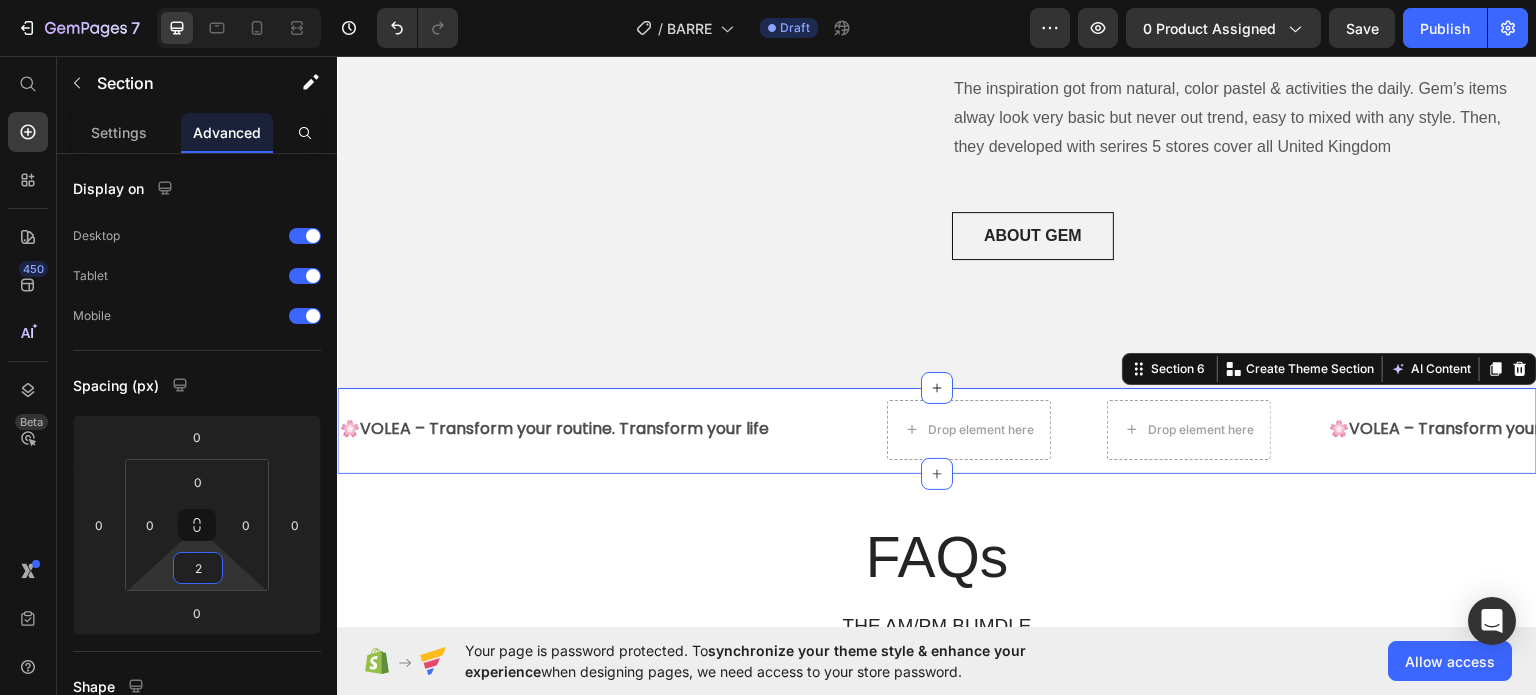 type on "0" 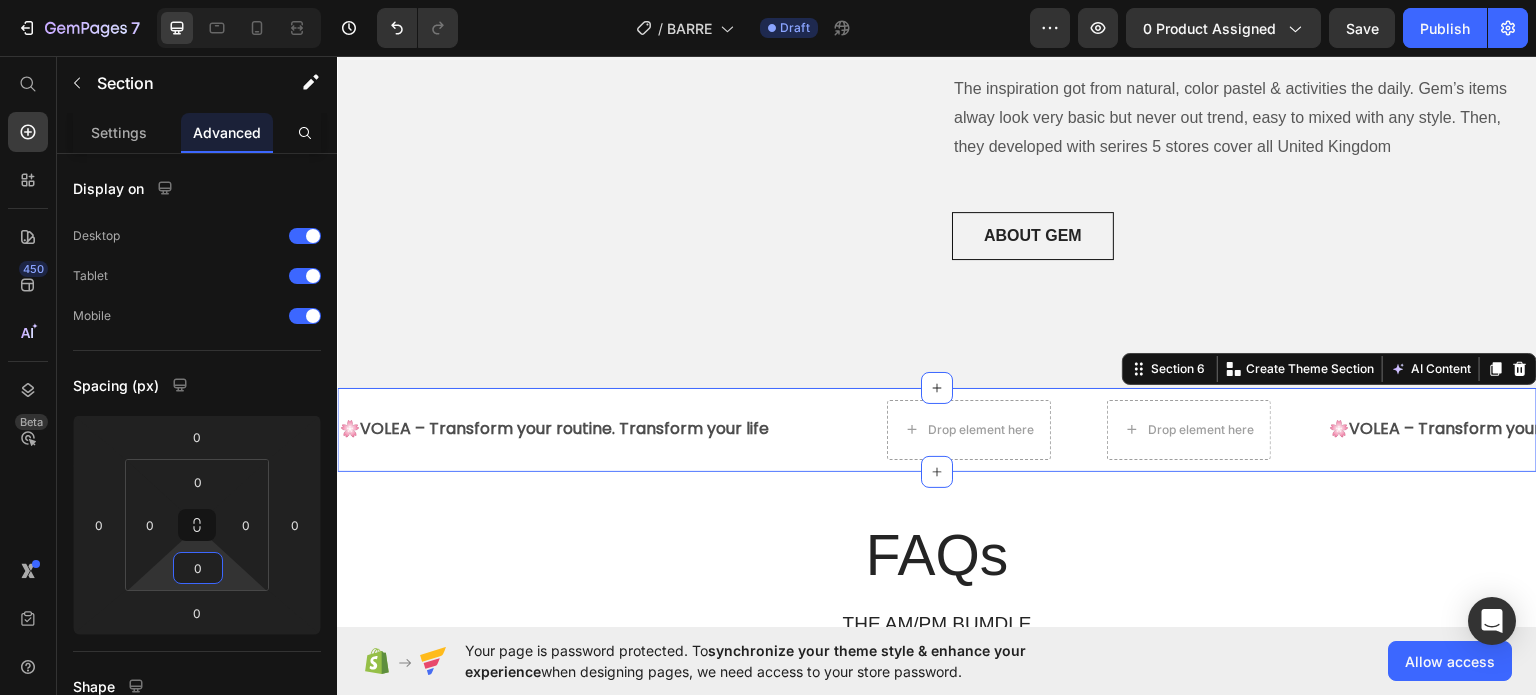 drag, startPoint x: 205, startPoint y: 533, endPoint x: 208, endPoint y: 546, distance: 13.341664 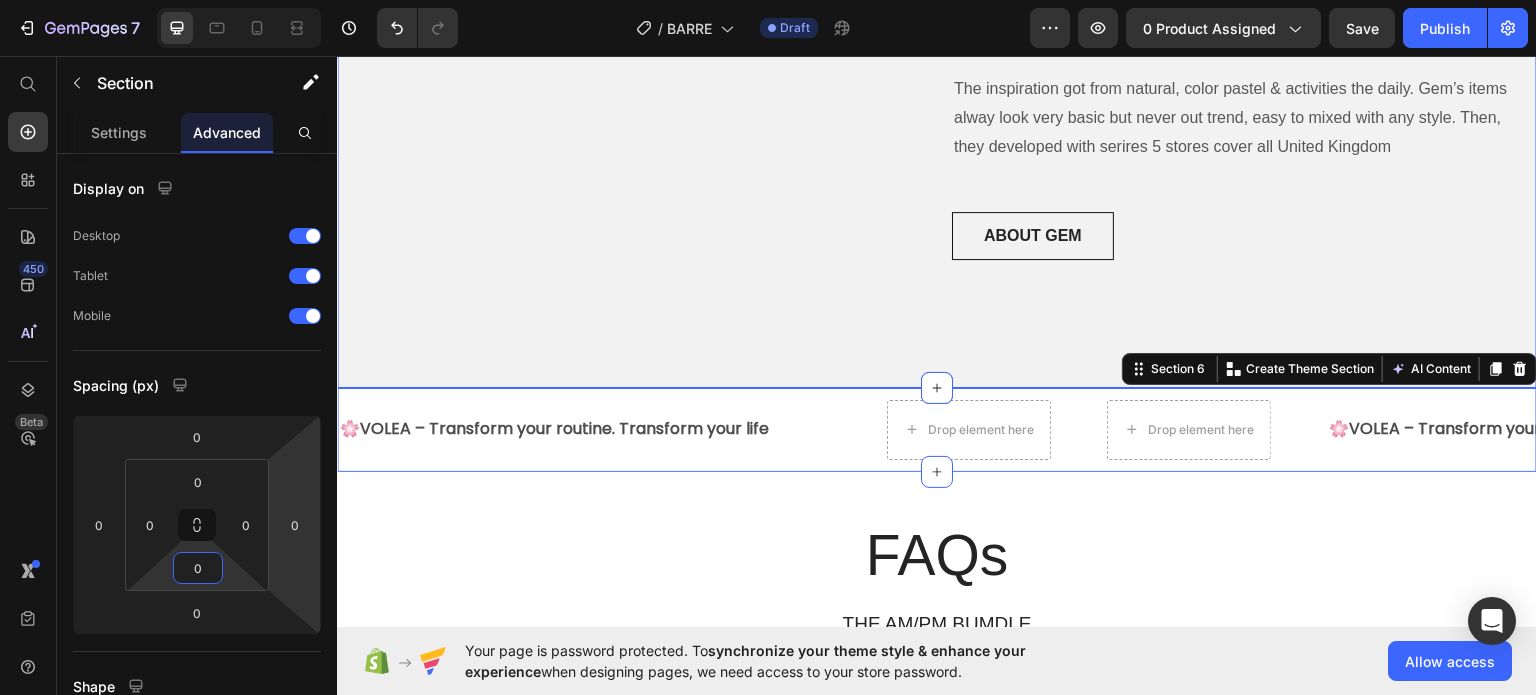 click at bounding box center (637, -297) 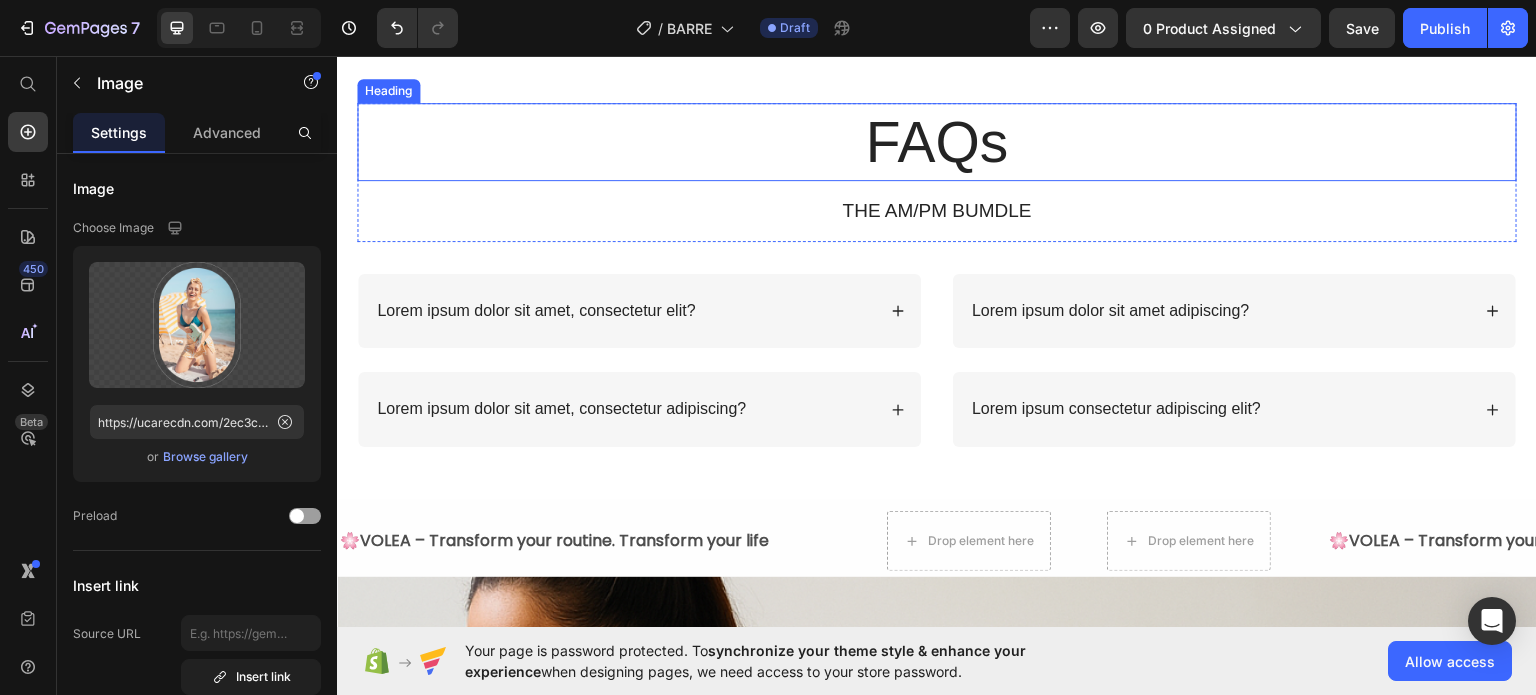 scroll, scrollTop: 2937, scrollLeft: 0, axis: vertical 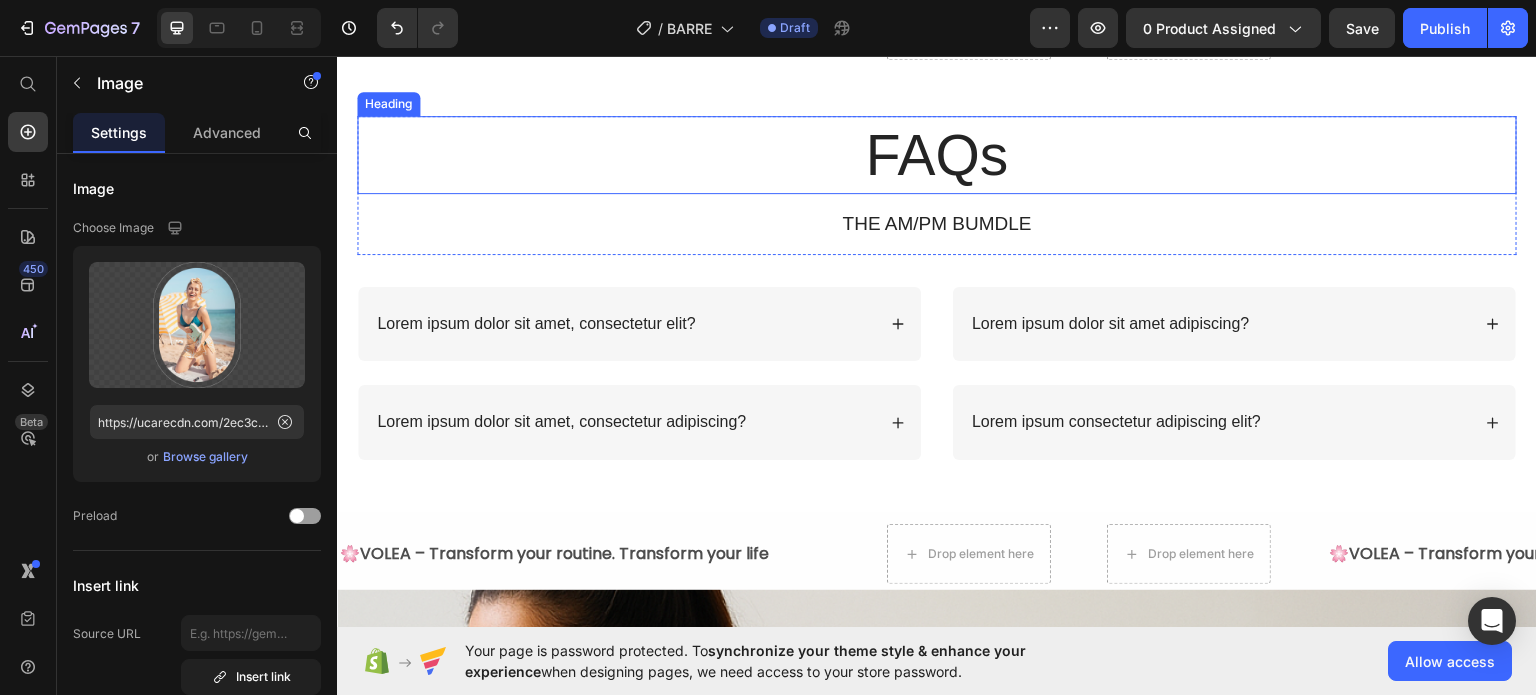 click on "FAQs" at bounding box center [937, 154] 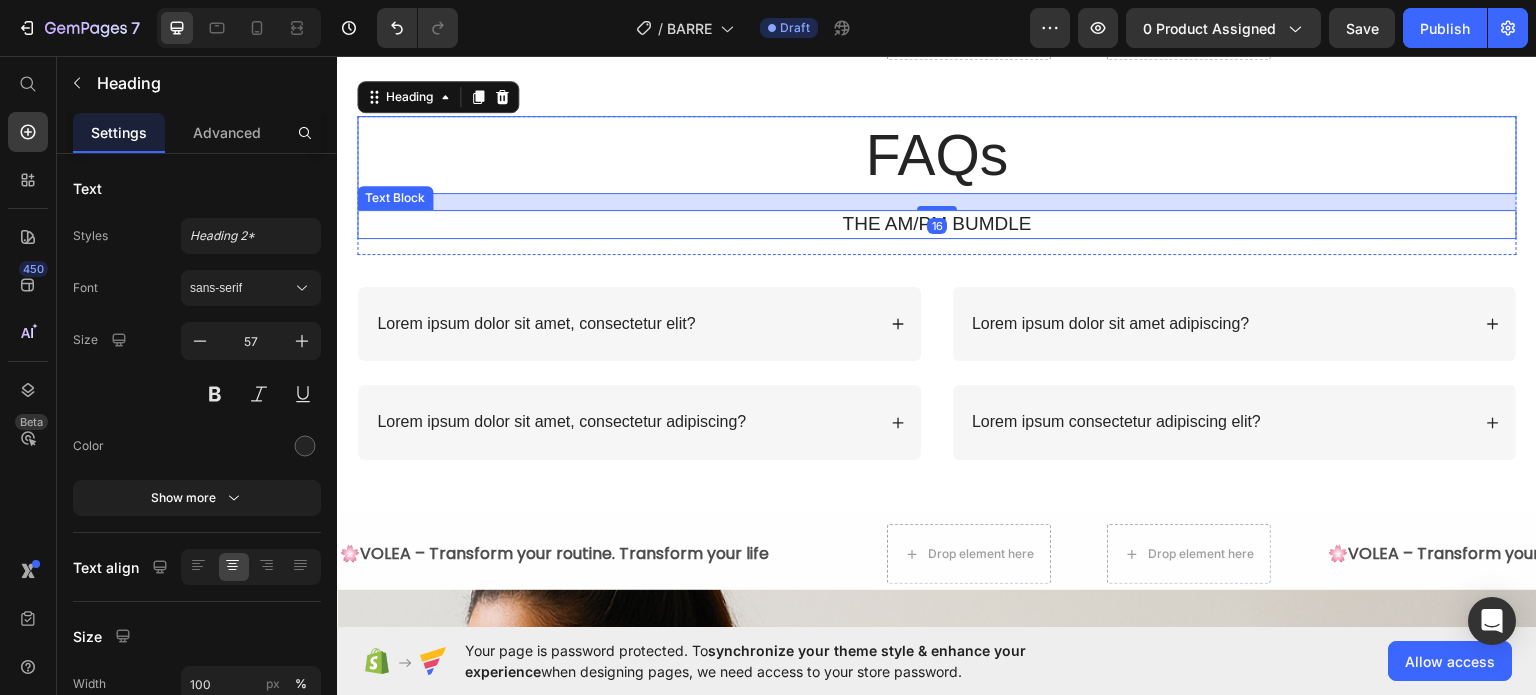 click on "THE AM/PM BUMDLE" at bounding box center [937, 223] 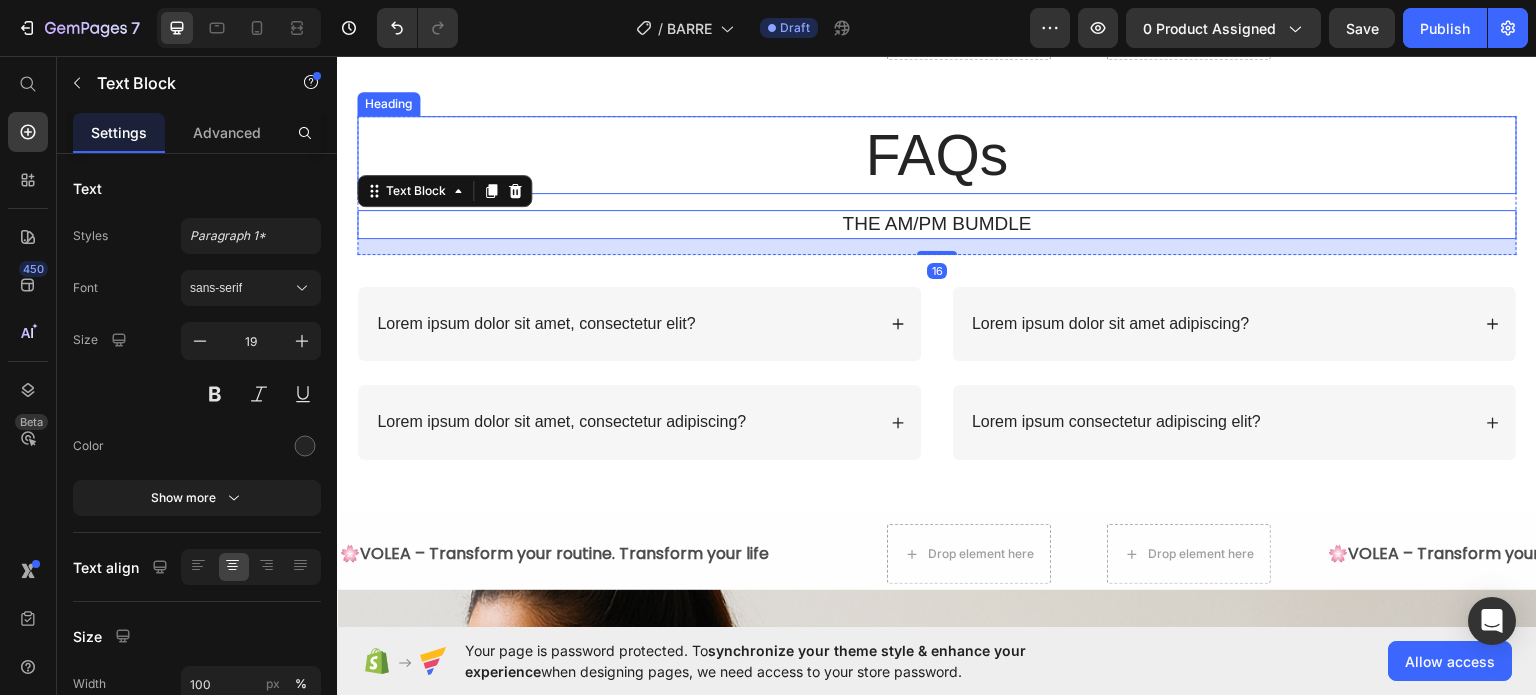 click on "FAQs" at bounding box center (937, 154) 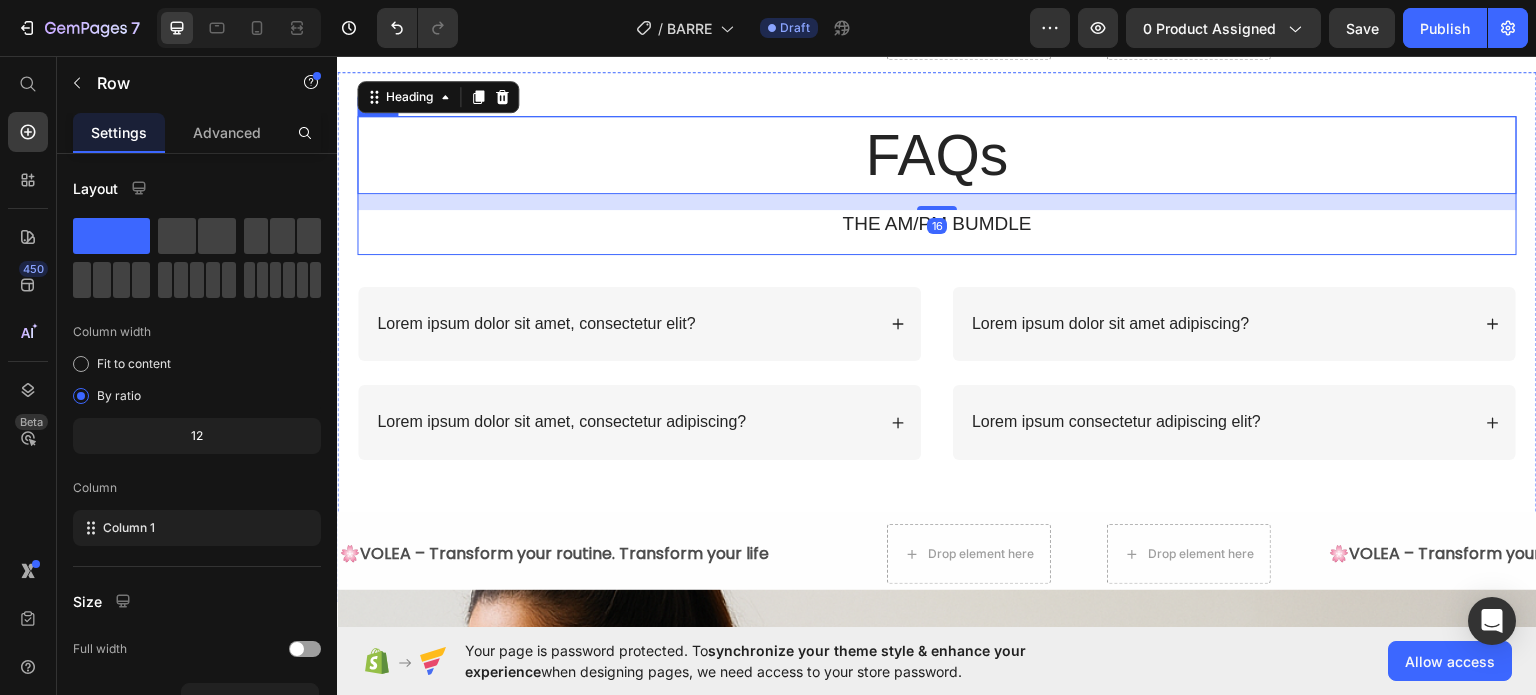 click on "FAQs Heading   16 THE AM/PM BUMDLE Text Block" at bounding box center (937, 184) 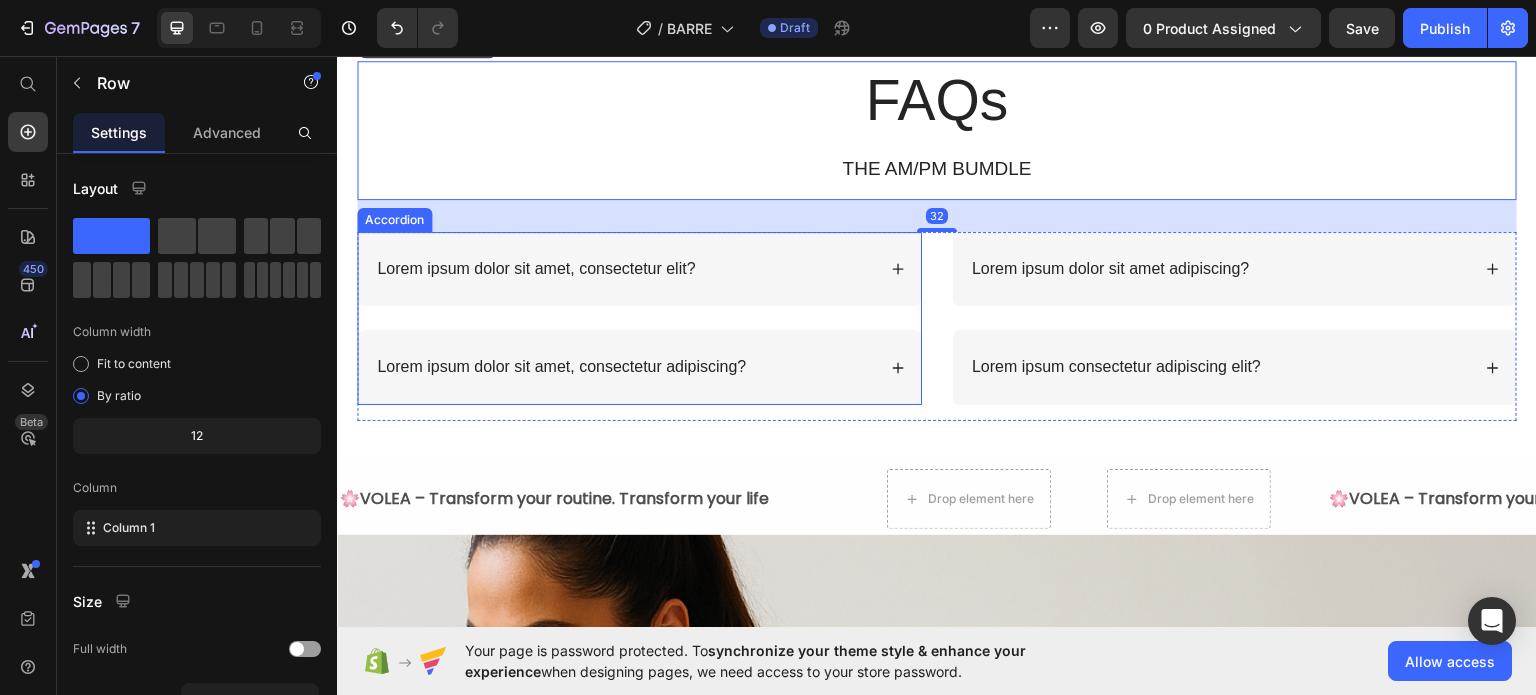 scroll, scrollTop: 3037, scrollLeft: 0, axis: vertical 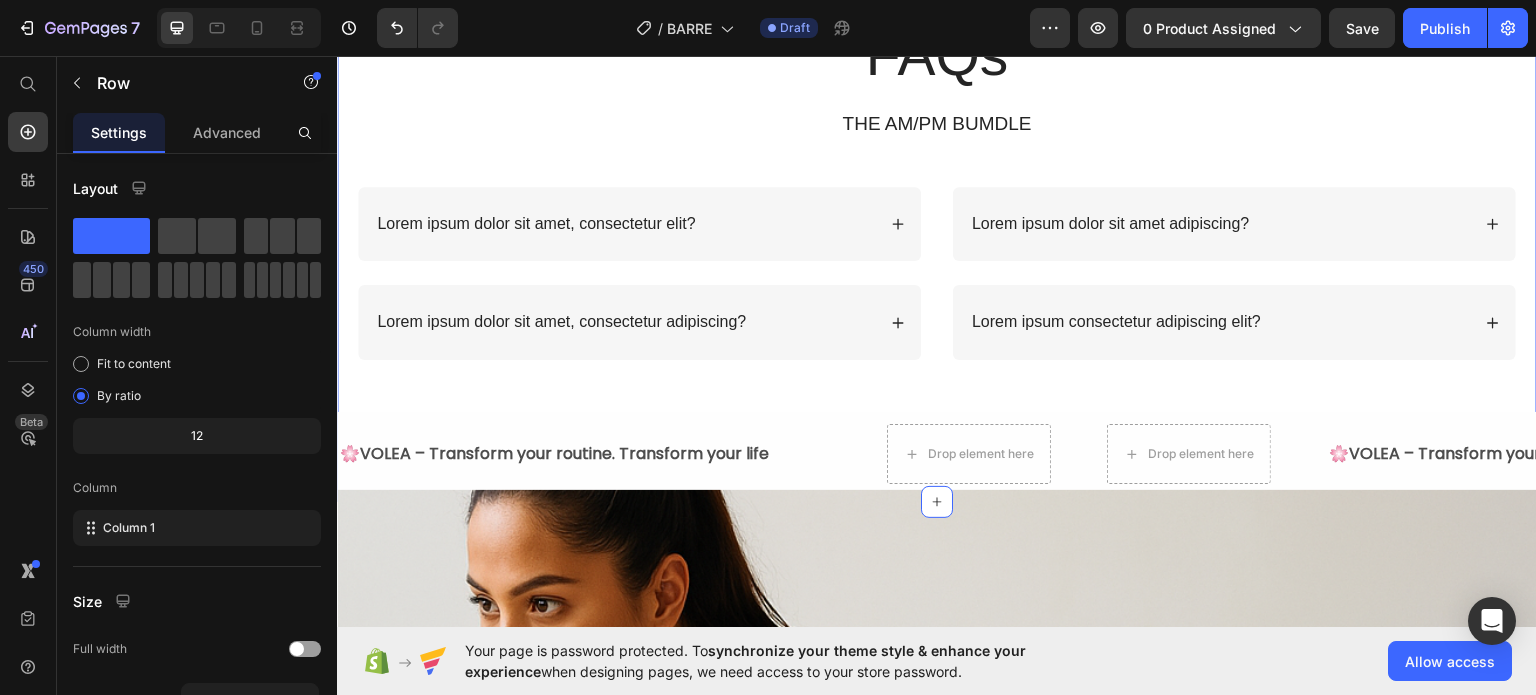 click on "FAQs Heading THE AM/PM BUMDLE Text Block Row
Lorem ipsum dolor sit amet, consectetur elit?
Lorem ipsum dolor sit amet, consectetur adipiscing? Accordion
Lorem ipsum dolor sit amet adipiscing?
Lorem ipsum consectetur adipiscing elit? Accordion Row Section 7   You can create reusable sections Create Theme Section AI Content Write with GemAI What would you like to describe here? Tone and Voice Persuasive Product VOLEA FITNESS PACK Show more Generate" at bounding box center [937, 236] 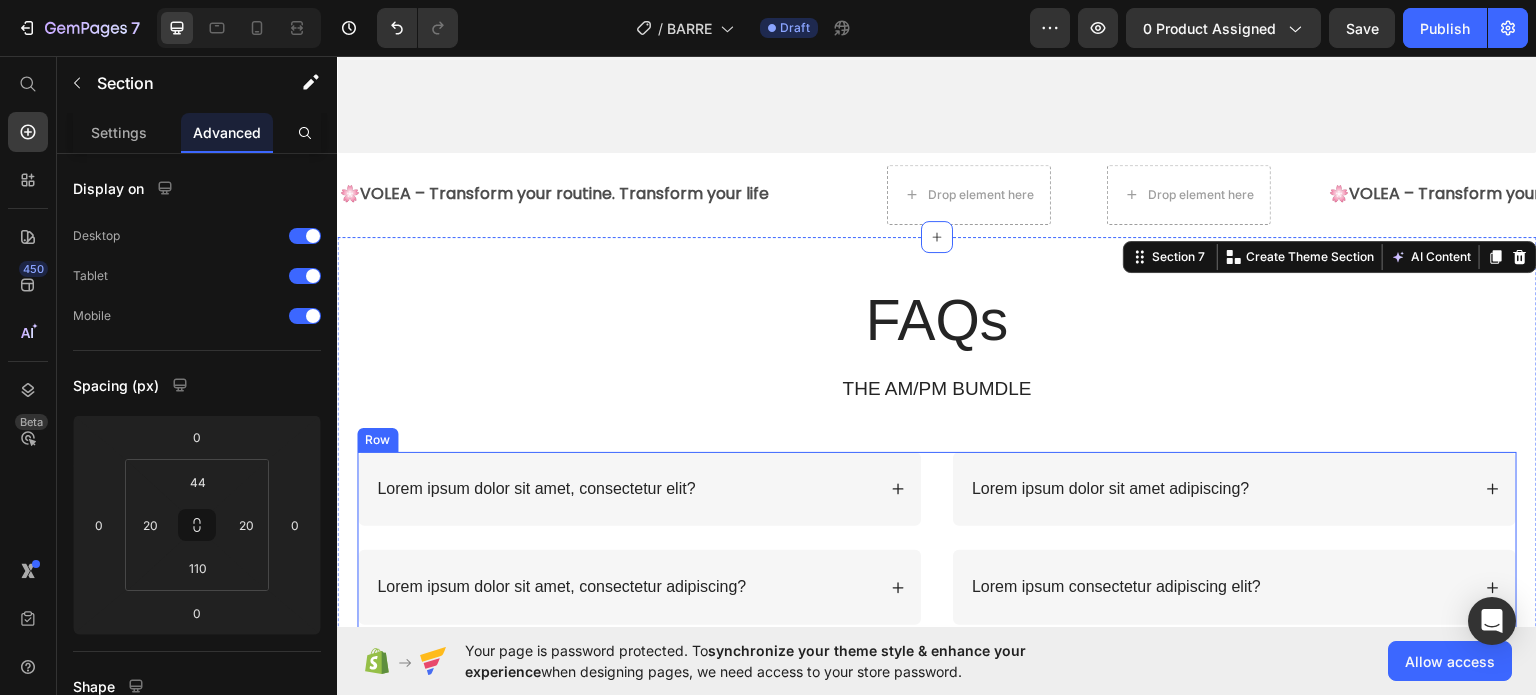 scroll, scrollTop: 2737, scrollLeft: 0, axis: vertical 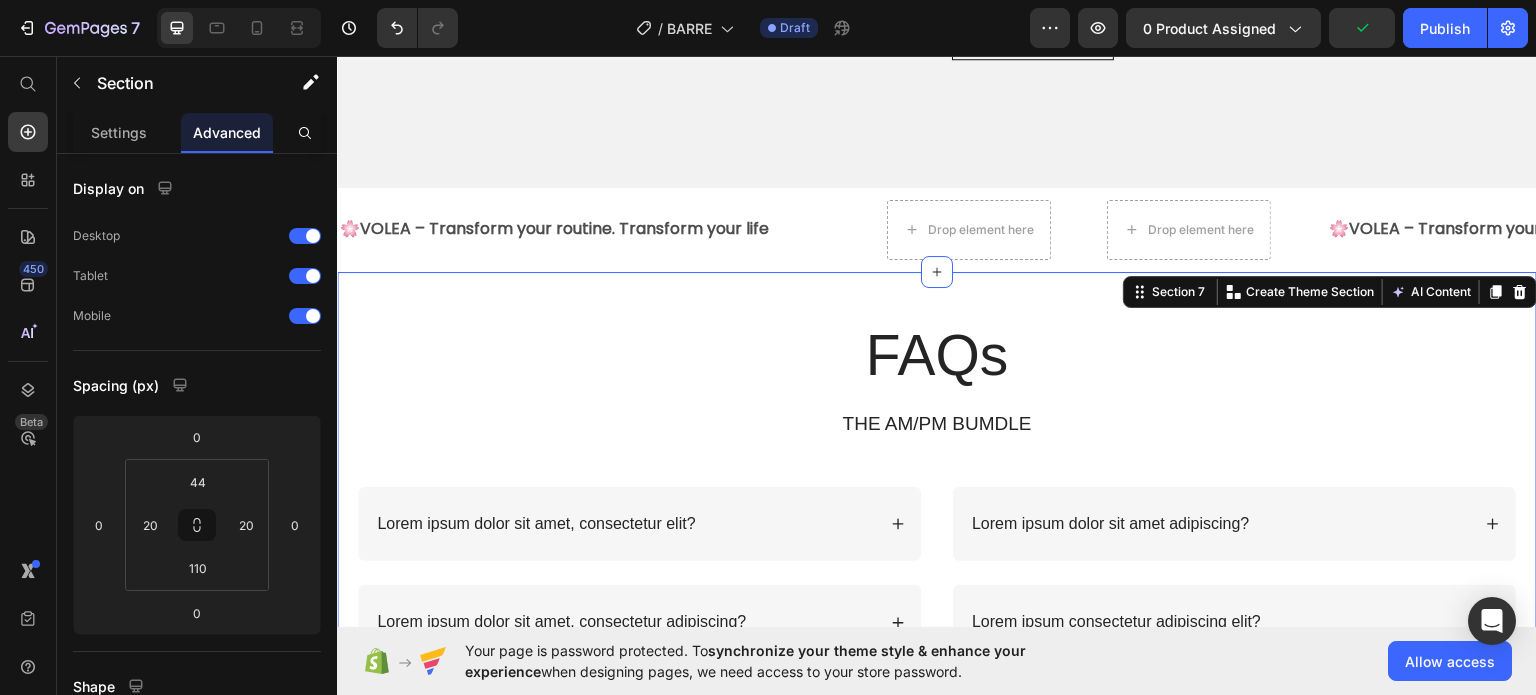 click on "FAQs Heading THE AM/PM BUMDLE Text Block Row
Lorem ipsum dolor sit amet, consectetur elit?
Lorem ipsum dolor sit amet, consectetur adipiscing? Accordion
Lorem ipsum dolor sit amet adipiscing?
Lorem ipsum consectetur adipiscing elit? Accordion Row Section 7   You can create reusable sections Create Theme Section AI Content Write with GemAI What would you like to describe here? Tone and Voice Persuasive Product VOLEA FITNESS PACK Show more Generate" at bounding box center (937, 536) 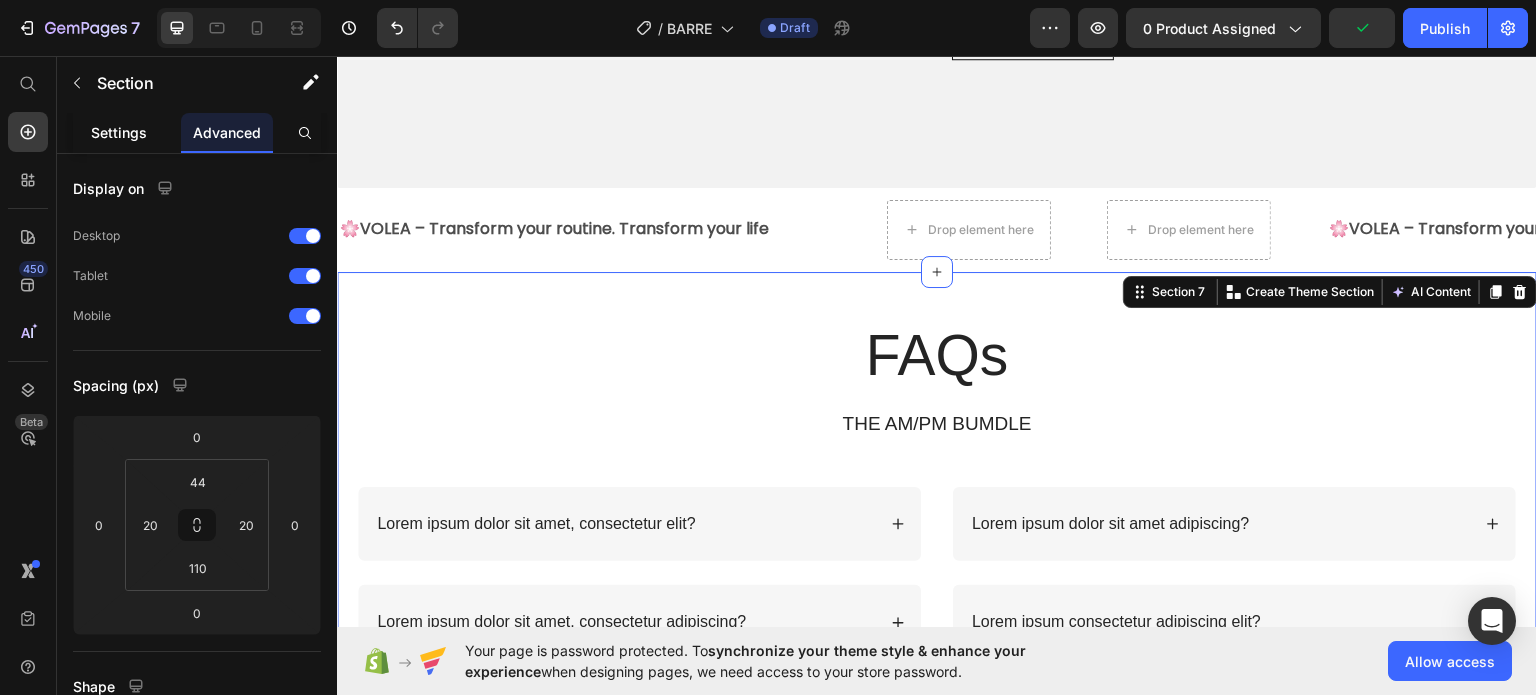 click on "Settings" 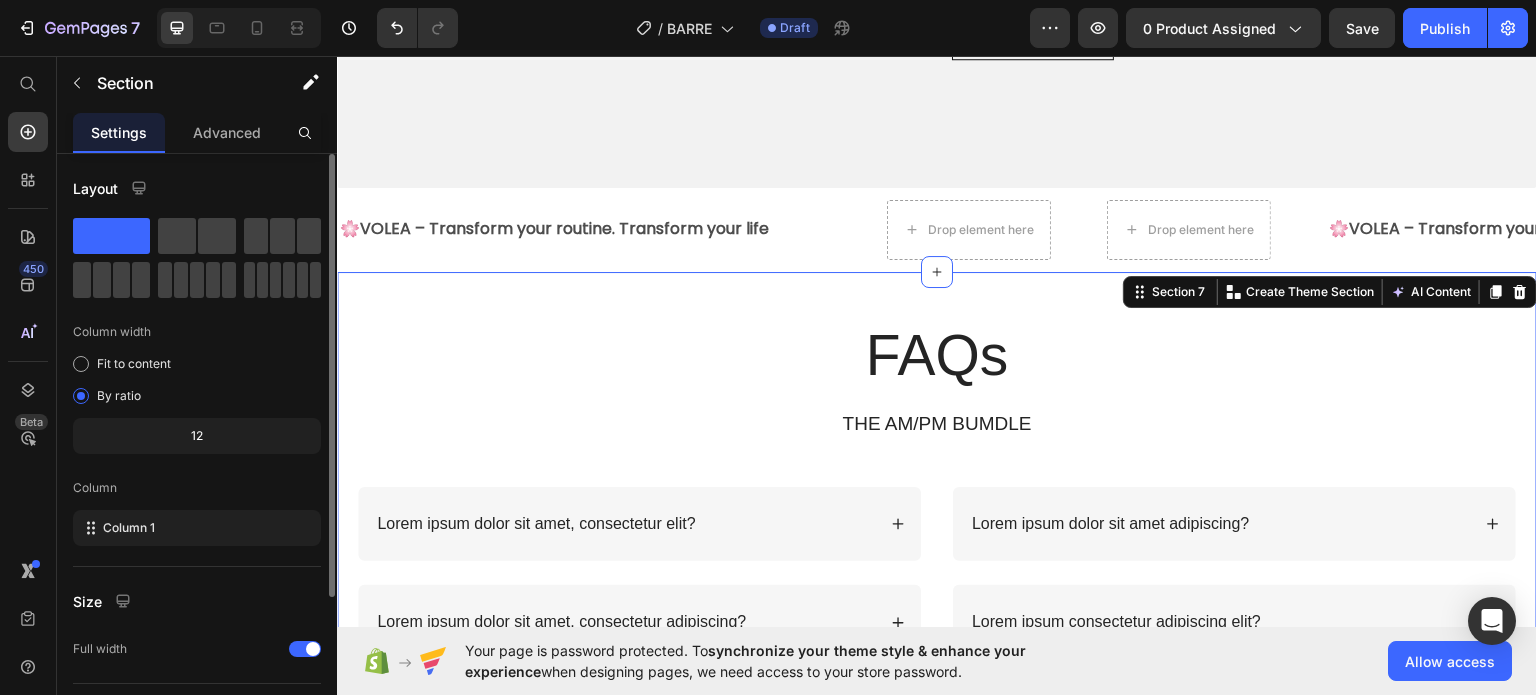 scroll, scrollTop: 208, scrollLeft: 0, axis: vertical 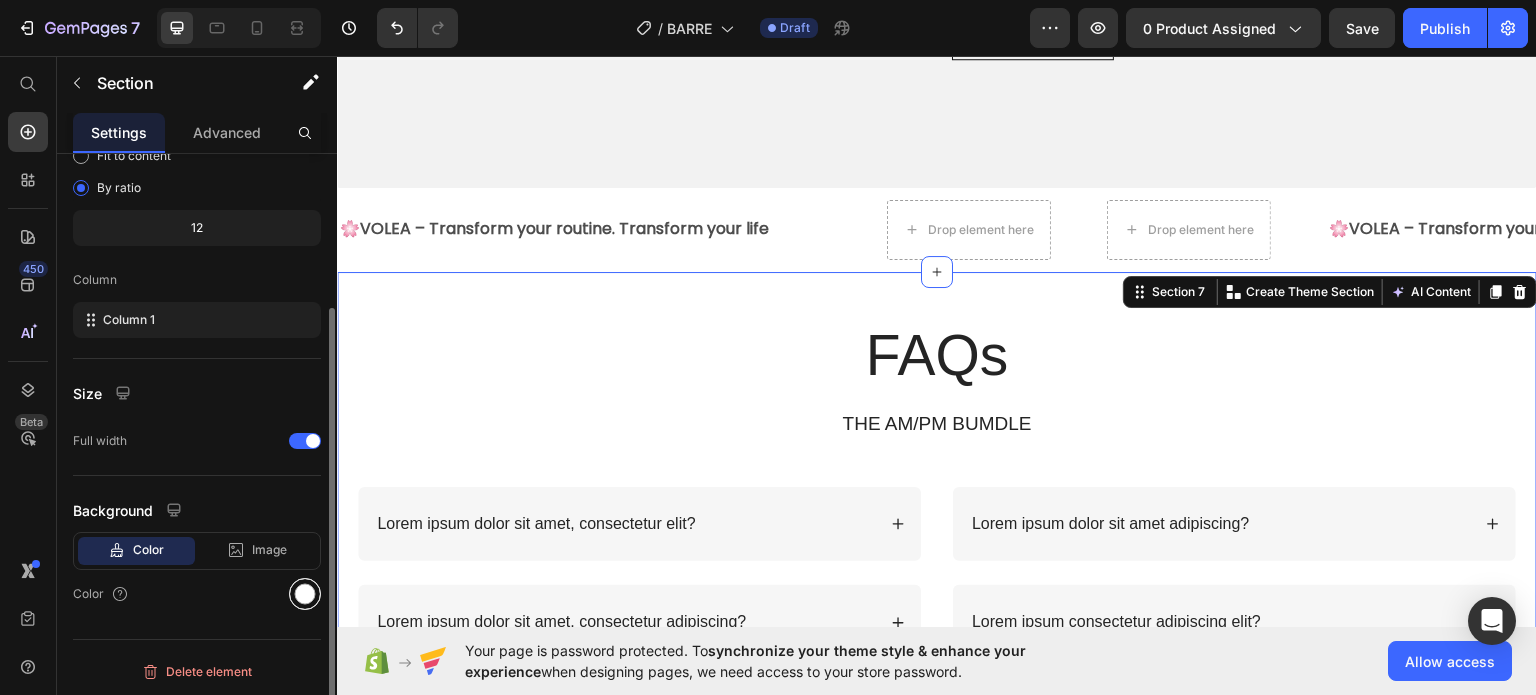 click at bounding box center [305, 594] 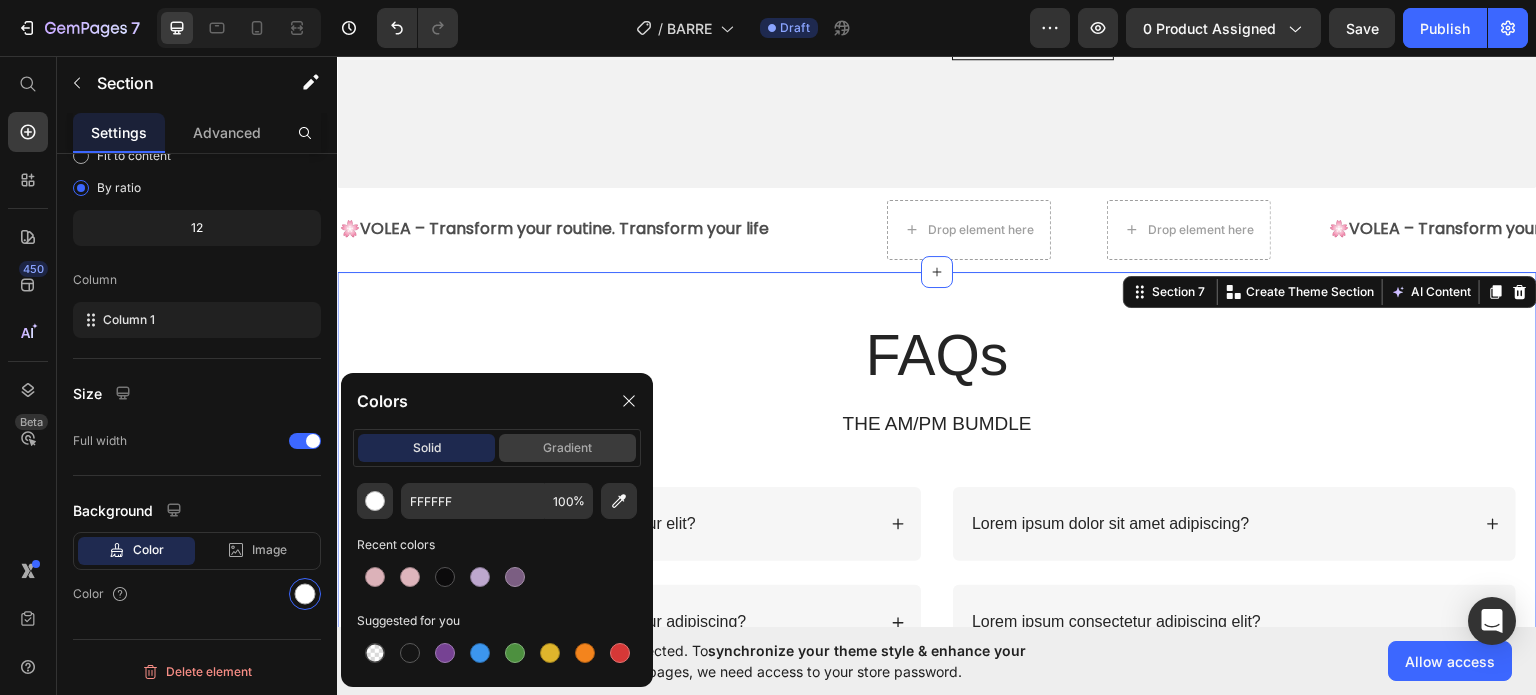 click on "gradient" 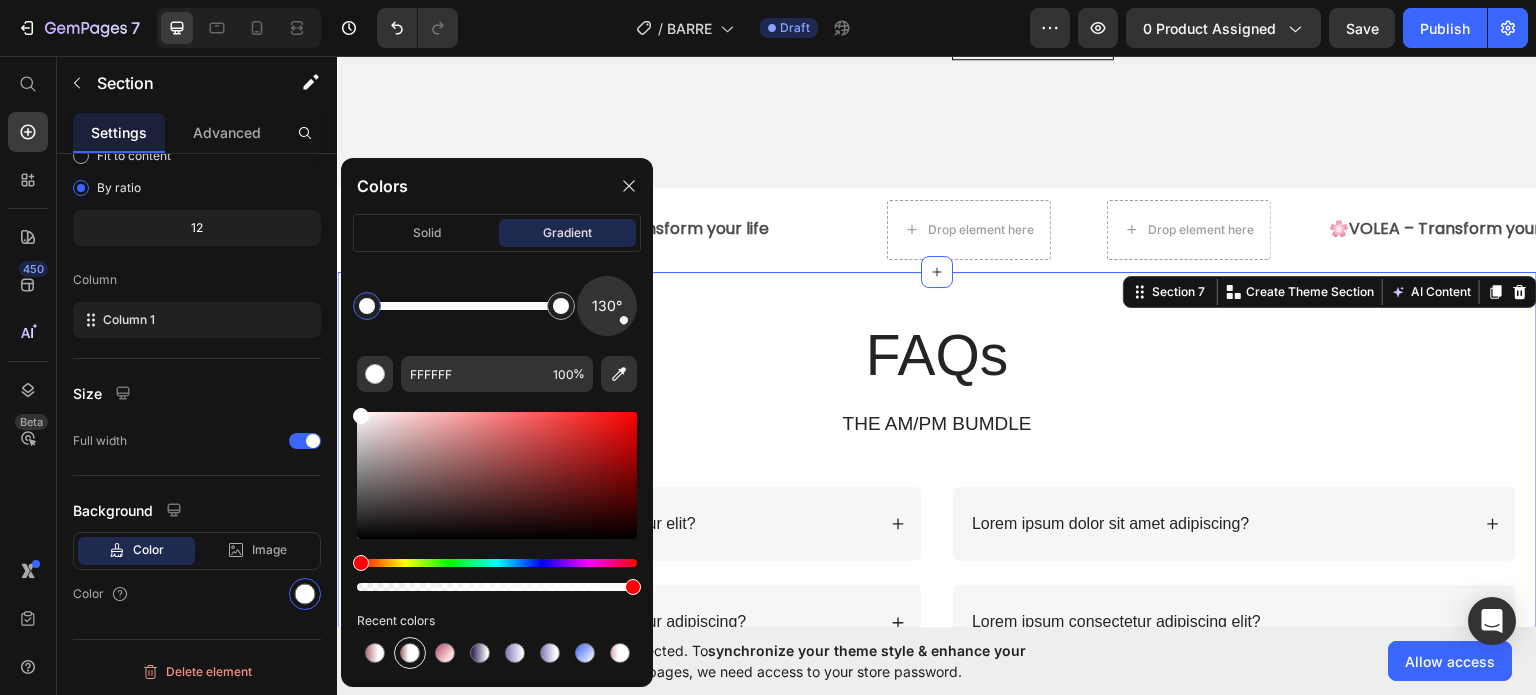 click at bounding box center (410, 653) 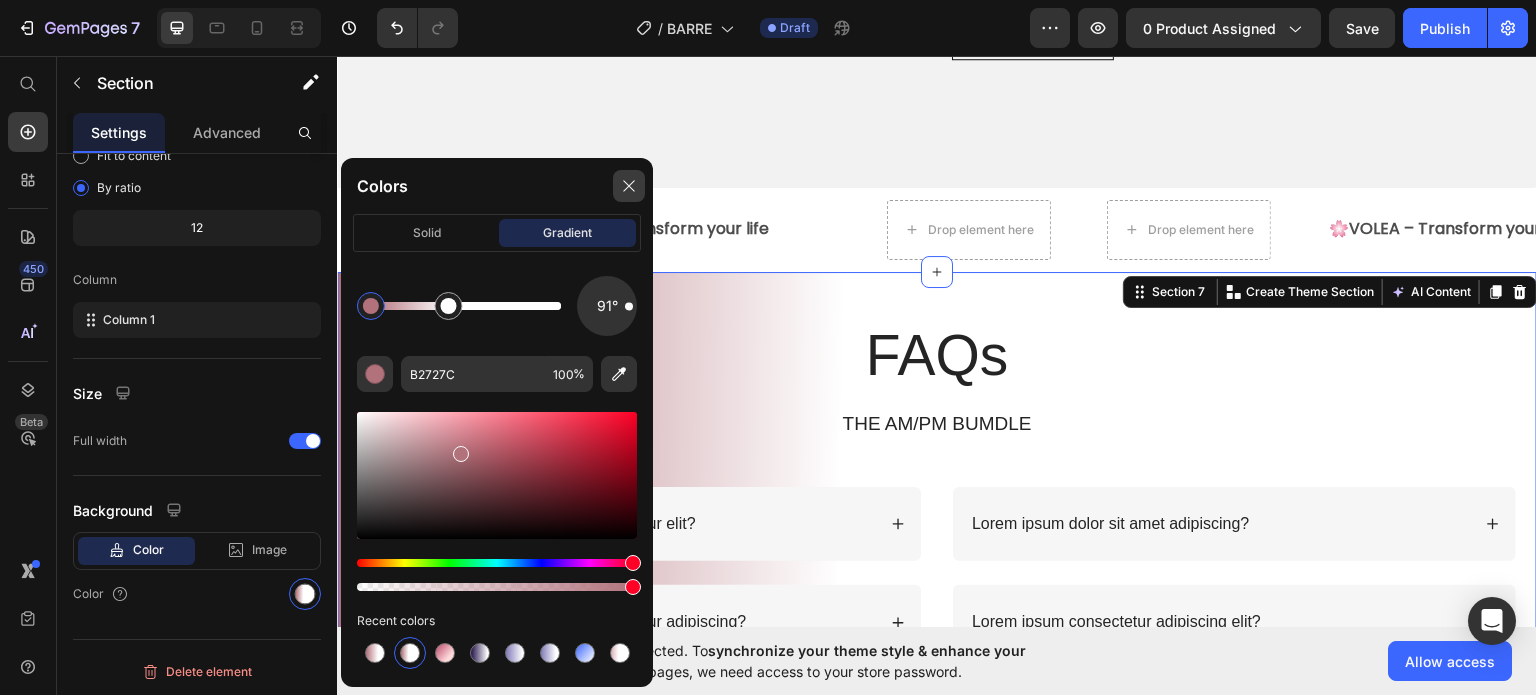 drag, startPoint x: 625, startPoint y: 185, endPoint x: 289, endPoint y: 132, distance: 340.1544 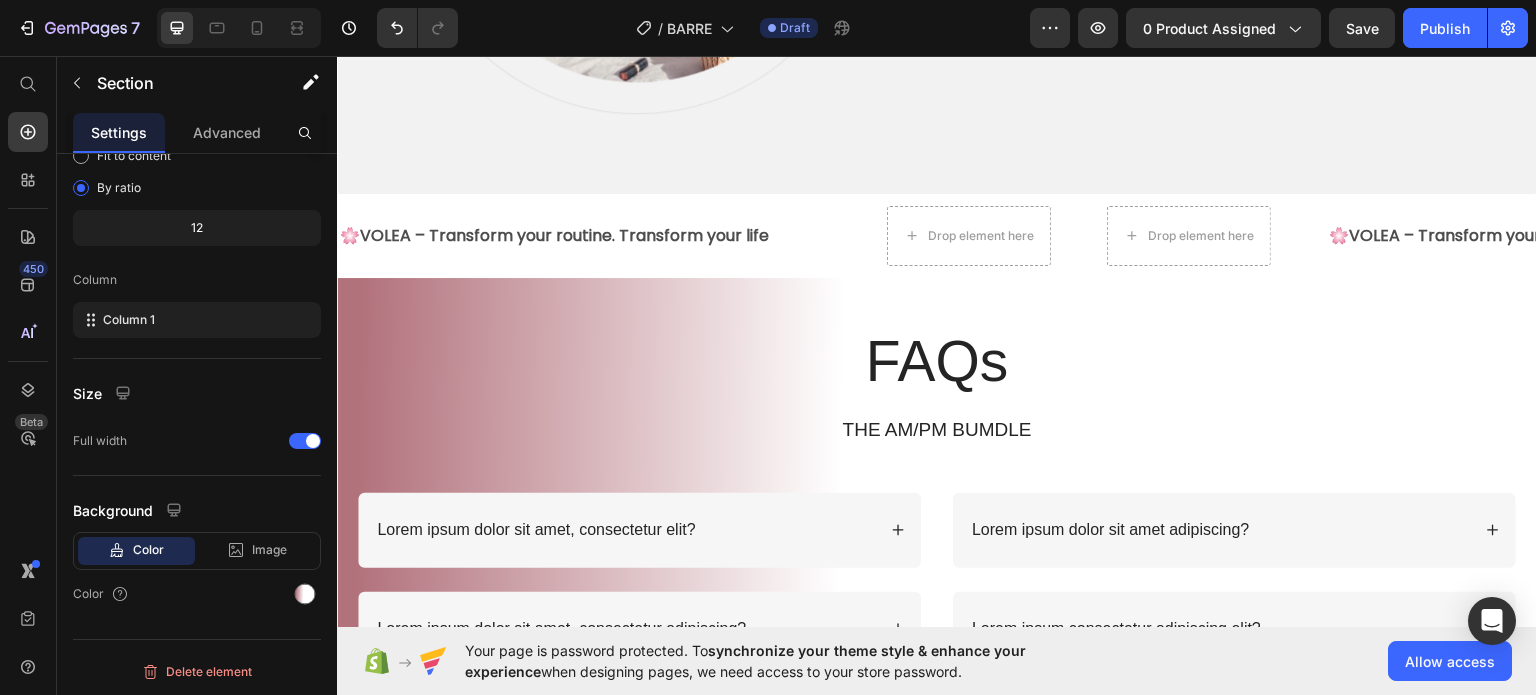 scroll, scrollTop: 2901, scrollLeft: 0, axis: vertical 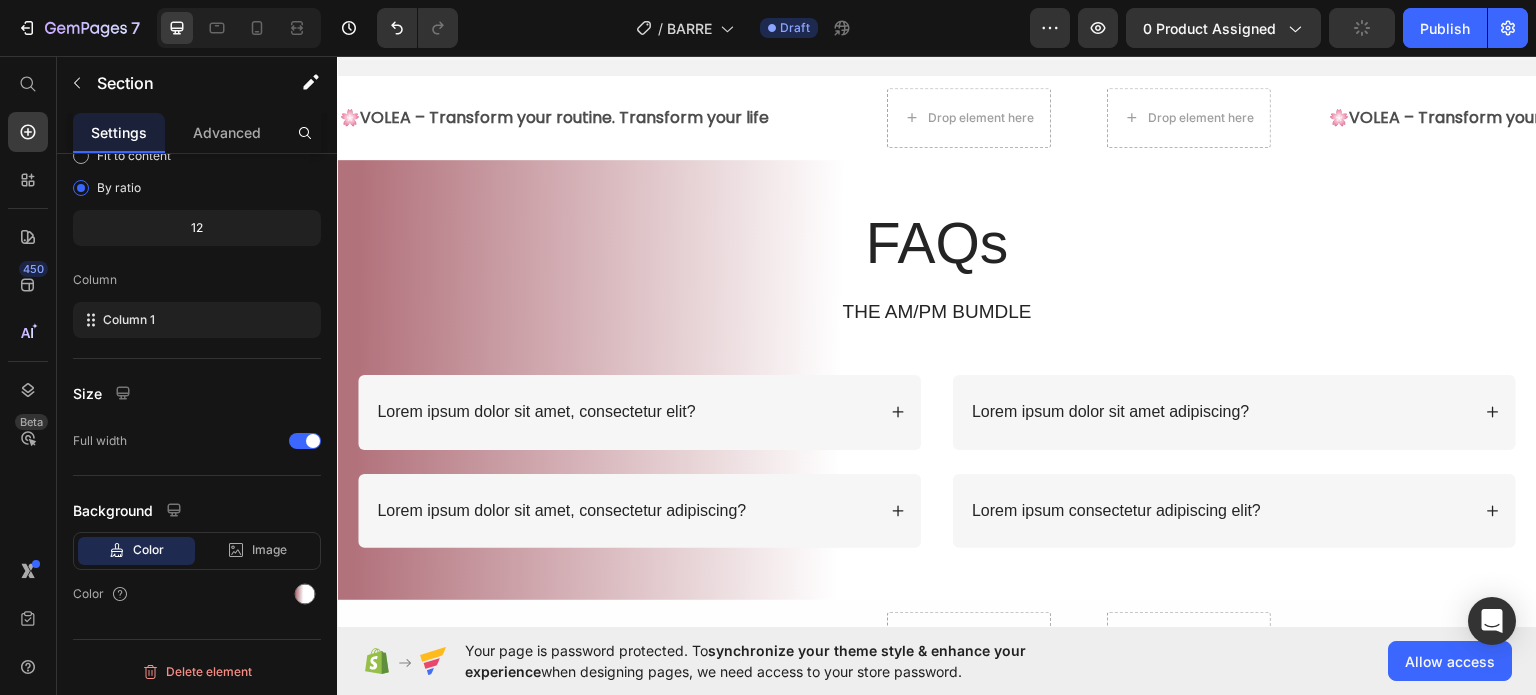 click on "FAQs Heading THE AM/PM BUMDLE Text Block Row
Lorem ipsum dolor sit amet, consectetur elit?
Lorem ipsum dolor sit amet, consectetur adipiscing? Accordion
Lorem ipsum dolor sit amet adipiscing?
Lorem ipsum consectetur adipiscing elit? Accordion Row Section 7" at bounding box center [937, 424] 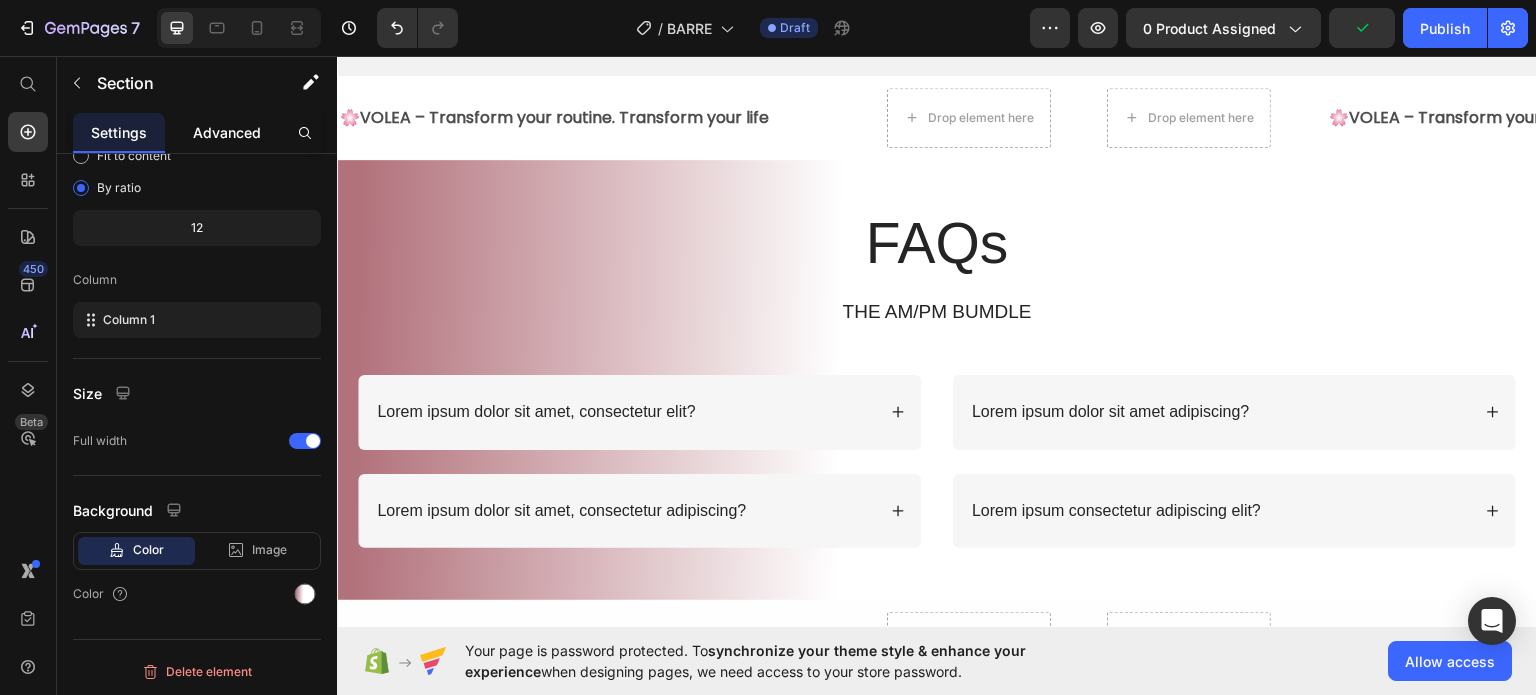 click on "Advanced" 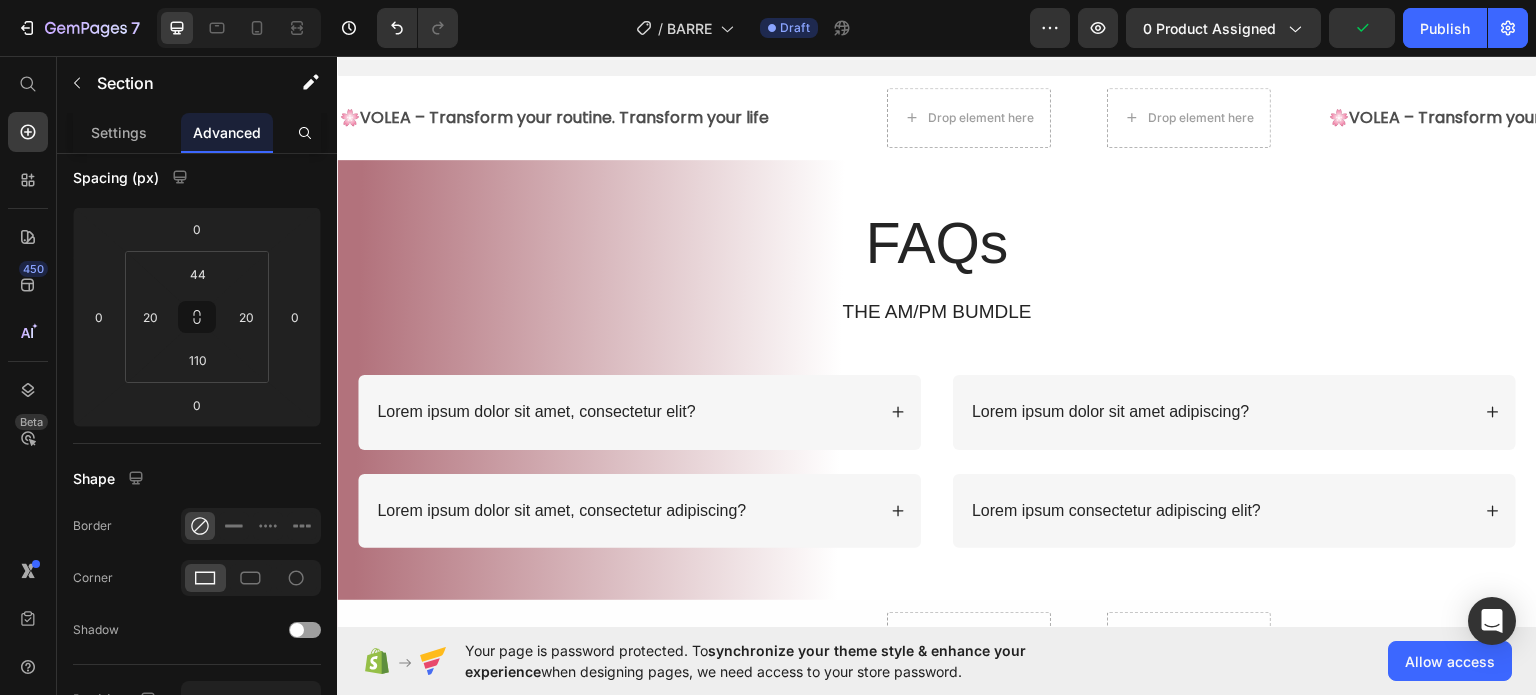 scroll, scrollTop: 0, scrollLeft: 0, axis: both 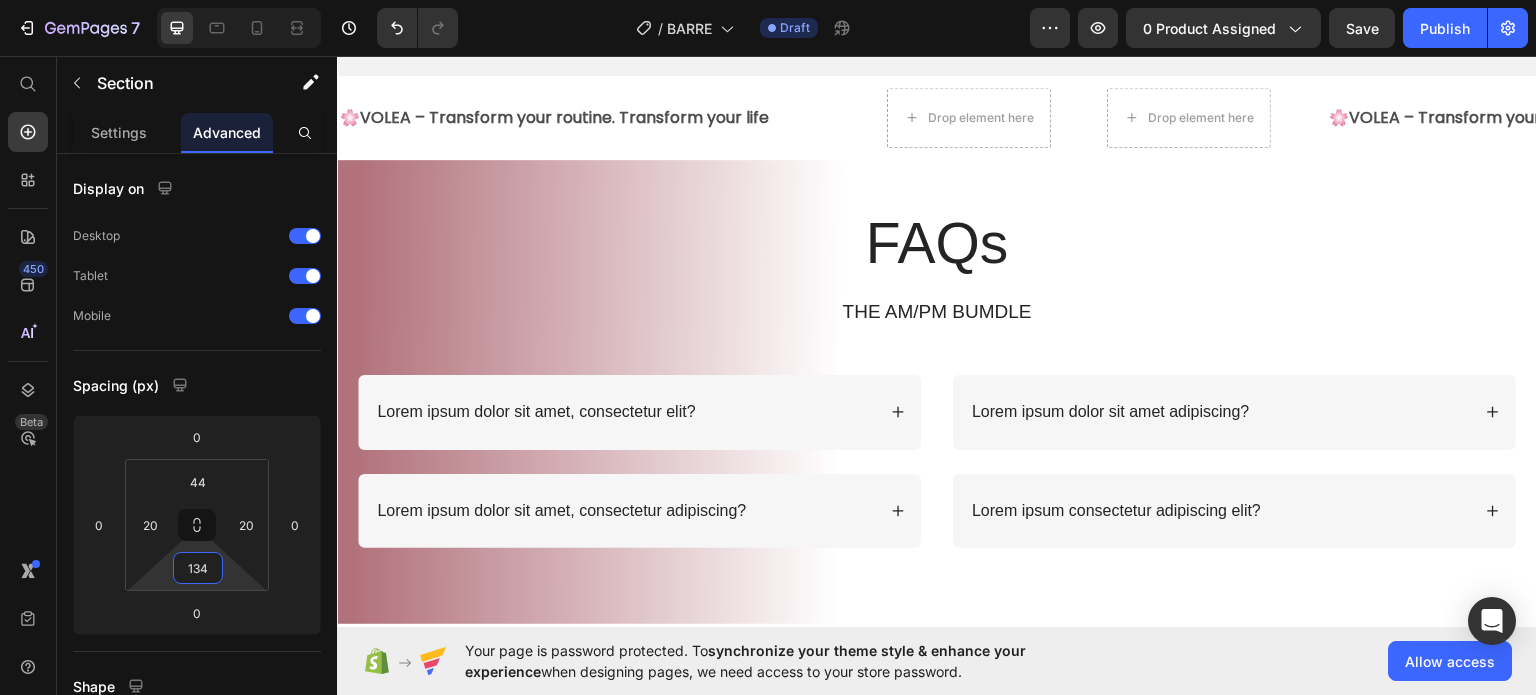 type on "136" 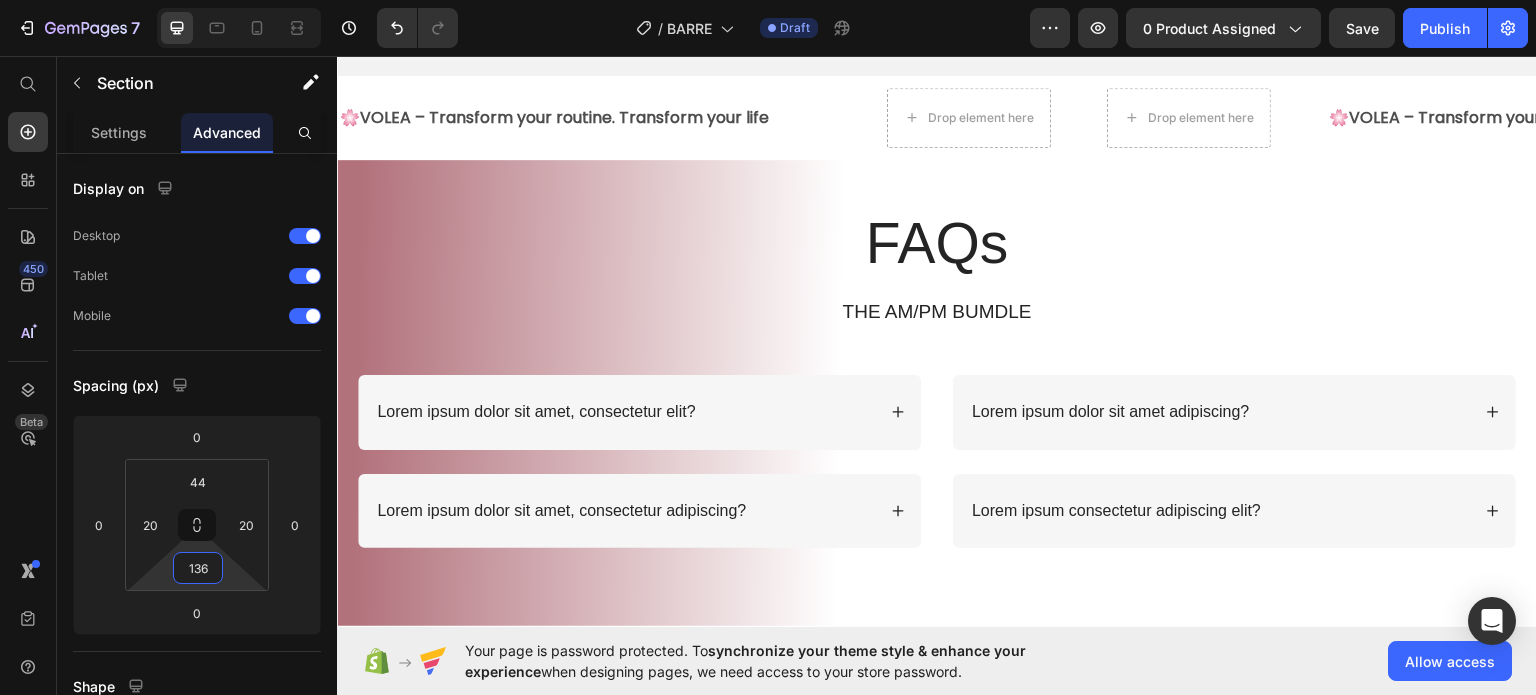 drag, startPoint x: 199, startPoint y: 540, endPoint x: 193, endPoint y: 527, distance: 14.3178215 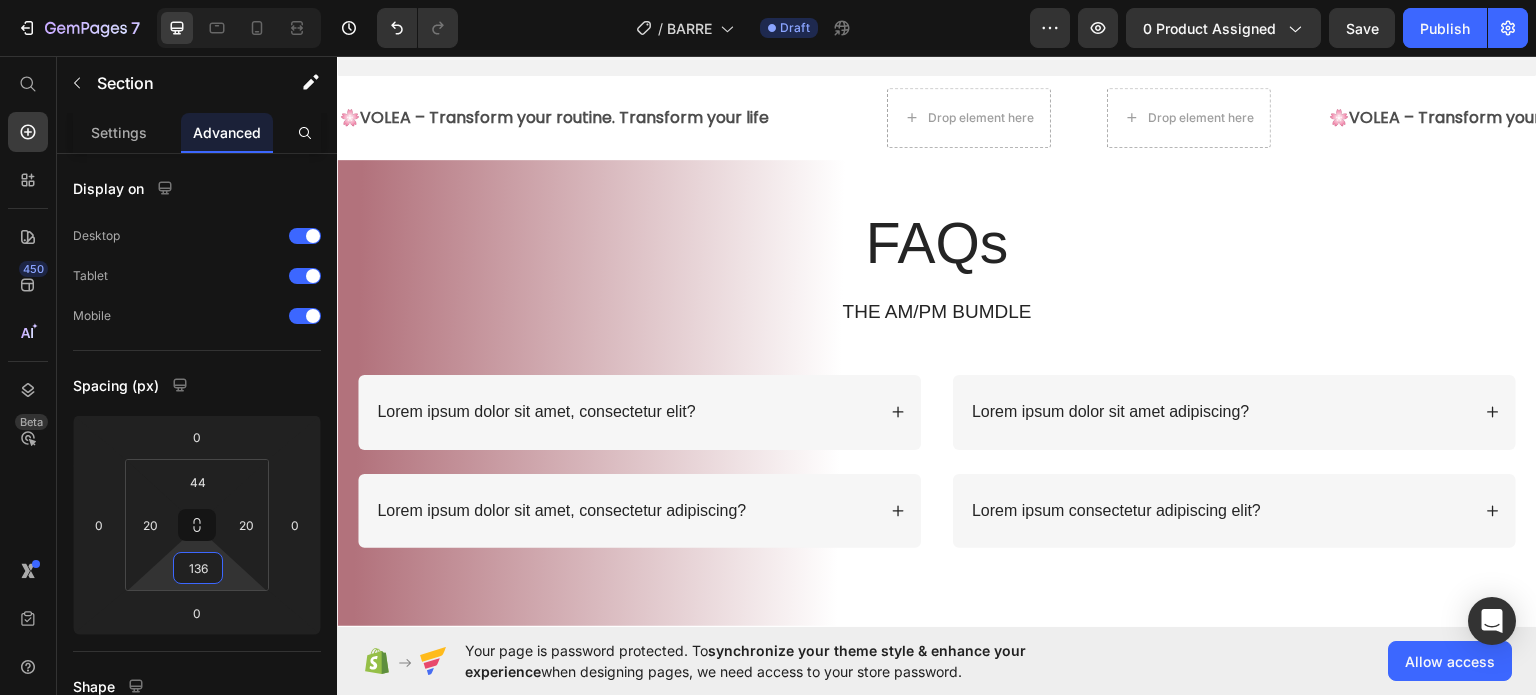 click on "FAQs Heading THE AM/PM BUMDLE Text Block Row
Lorem ipsum dolor sit amet, consectetur elit?
Lorem ipsum dolor sit amet, consectetur adipiscing? Accordion
Lorem ipsum dolor sit amet adipiscing?
Lorem ipsum consectetur adipiscing elit? Accordion Row Section 7" at bounding box center [937, 437] 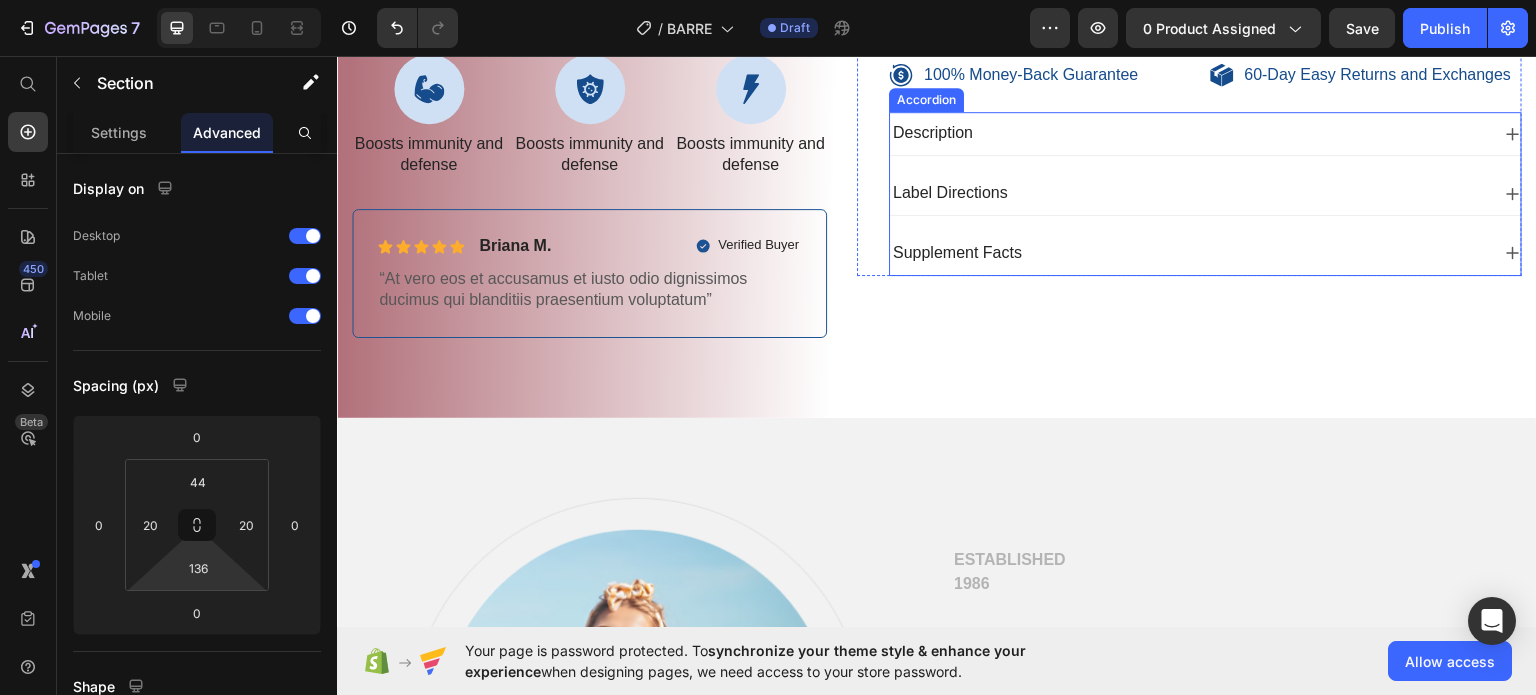 scroll, scrollTop: 900, scrollLeft: 0, axis: vertical 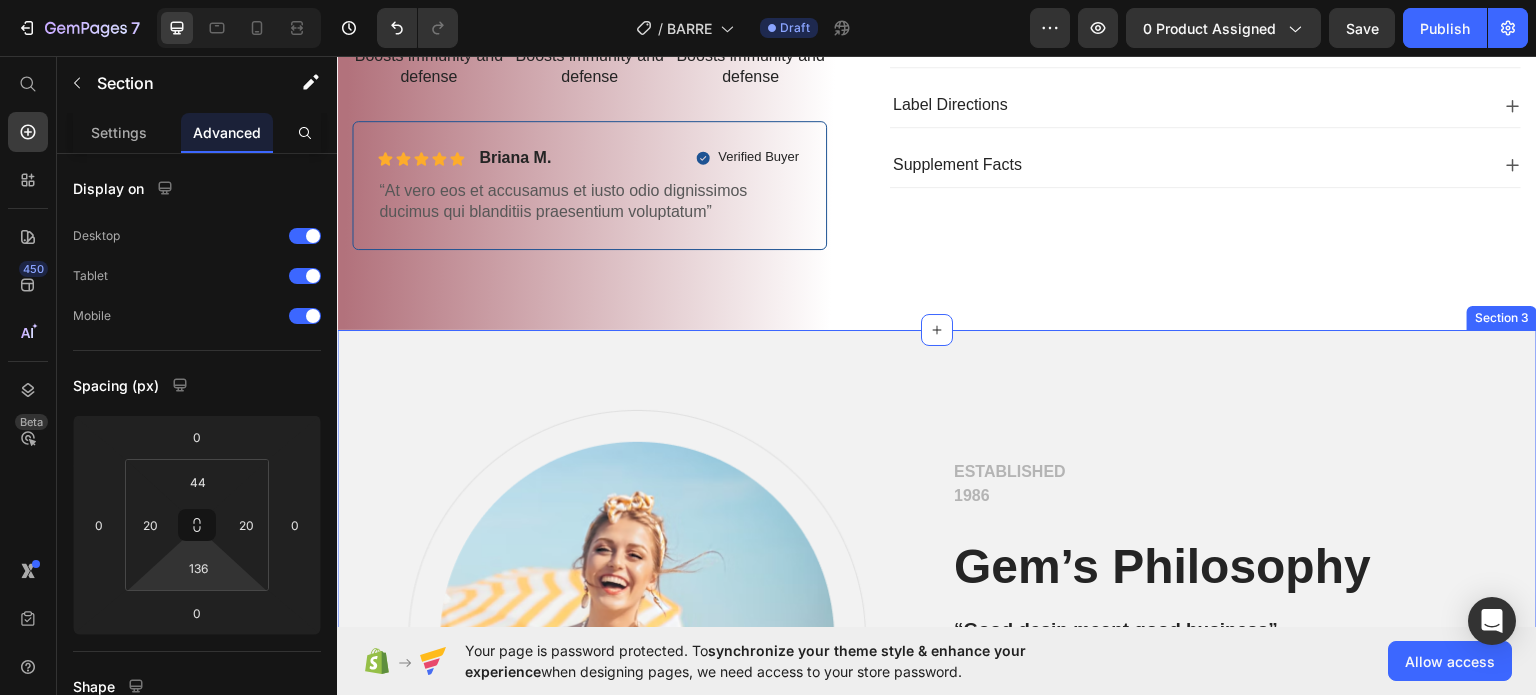 drag, startPoint x: 966, startPoint y: 354, endPoint x: 983, endPoint y: 355, distance: 17.029387 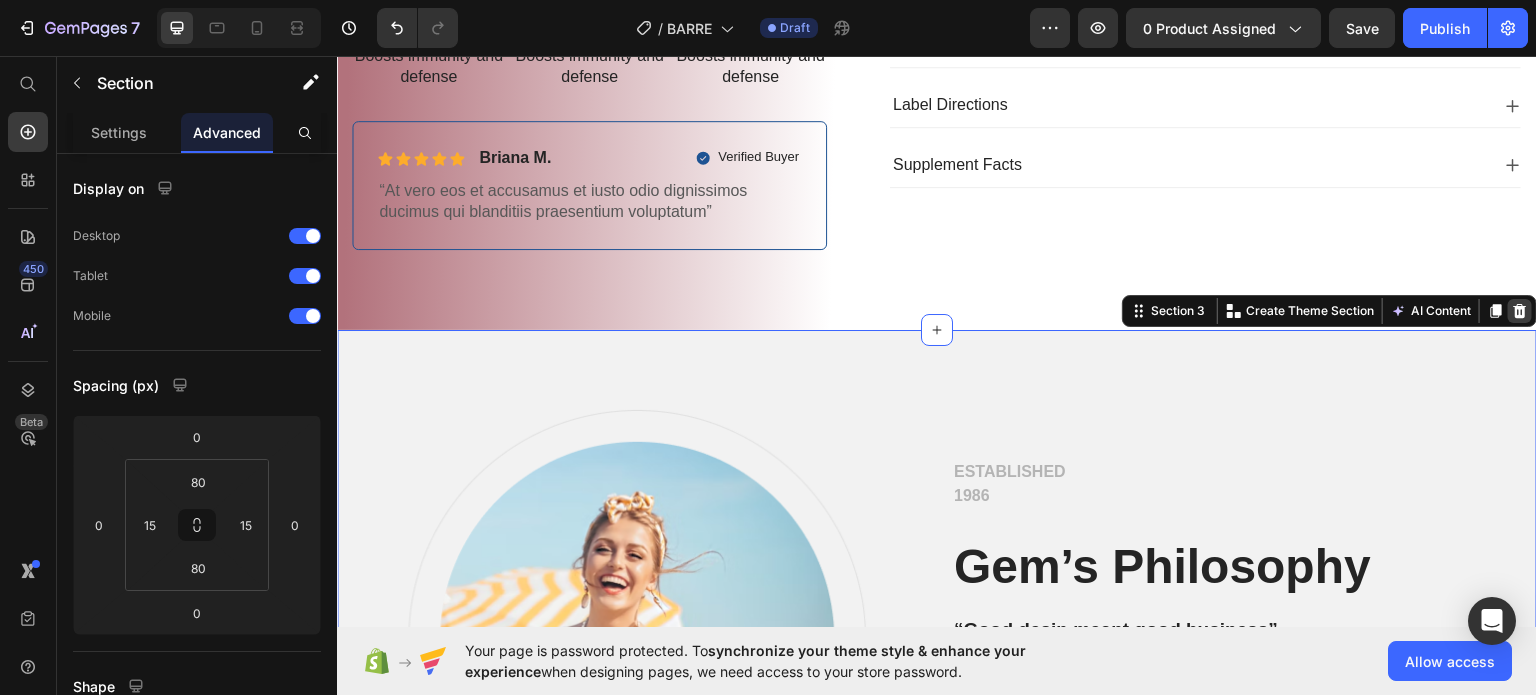 click 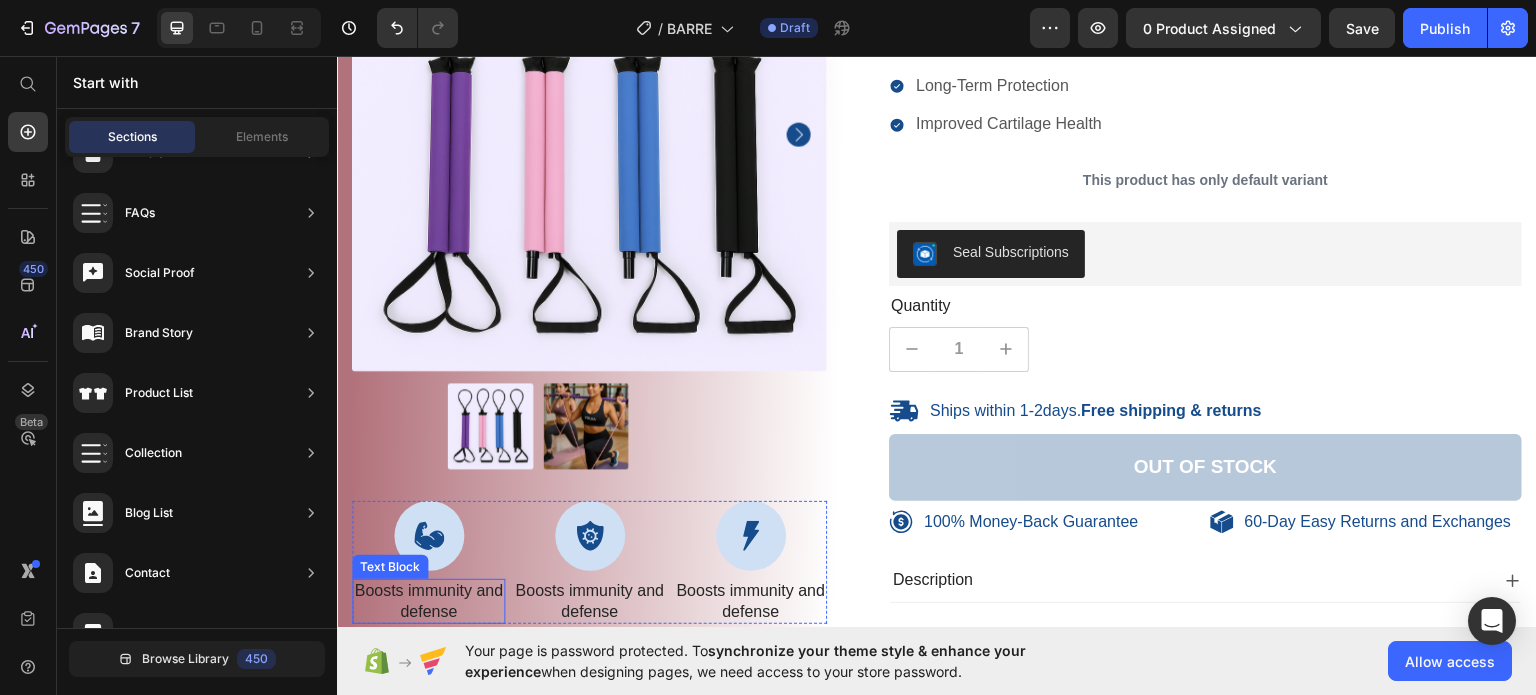 scroll, scrollTop: 400, scrollLeft: 0, axis: vertical 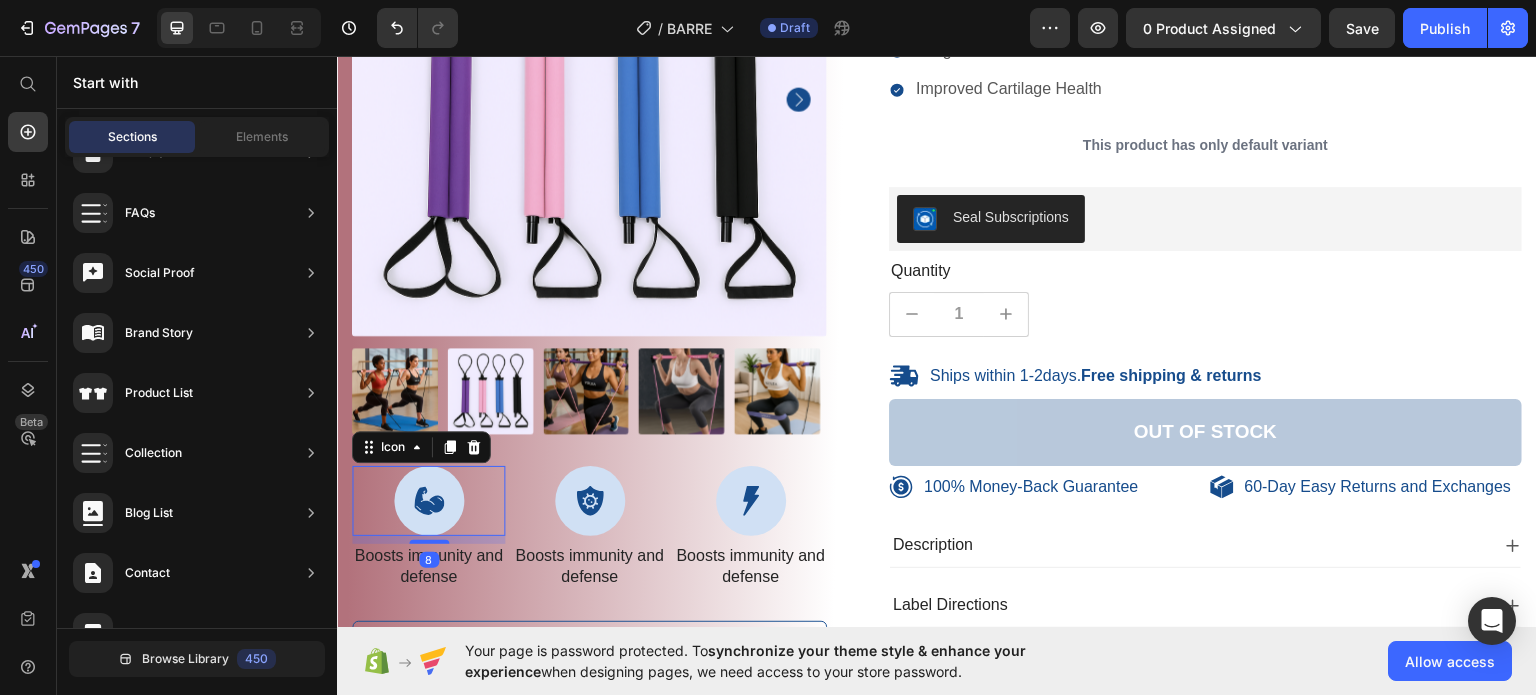 click 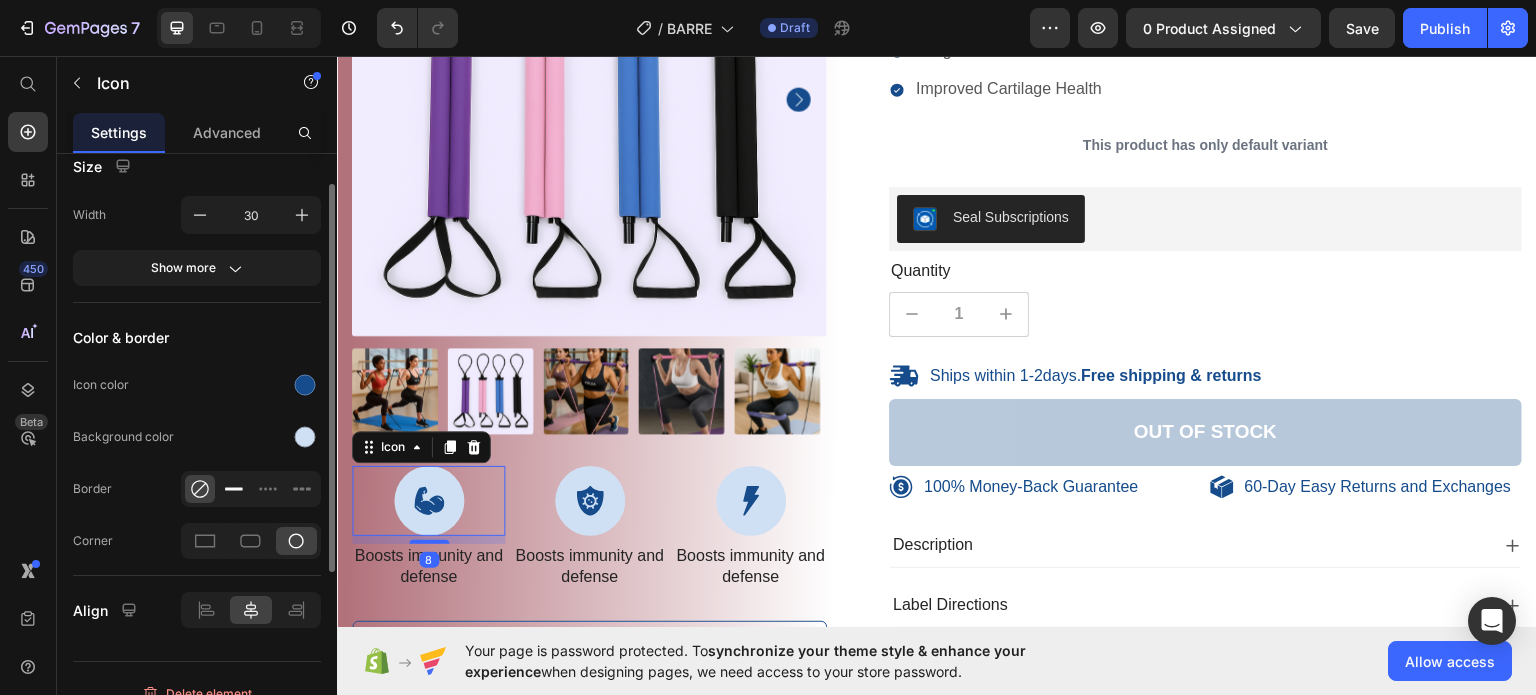scroll, scrollTop: 322, scrollLeft: 0, axis: vertical 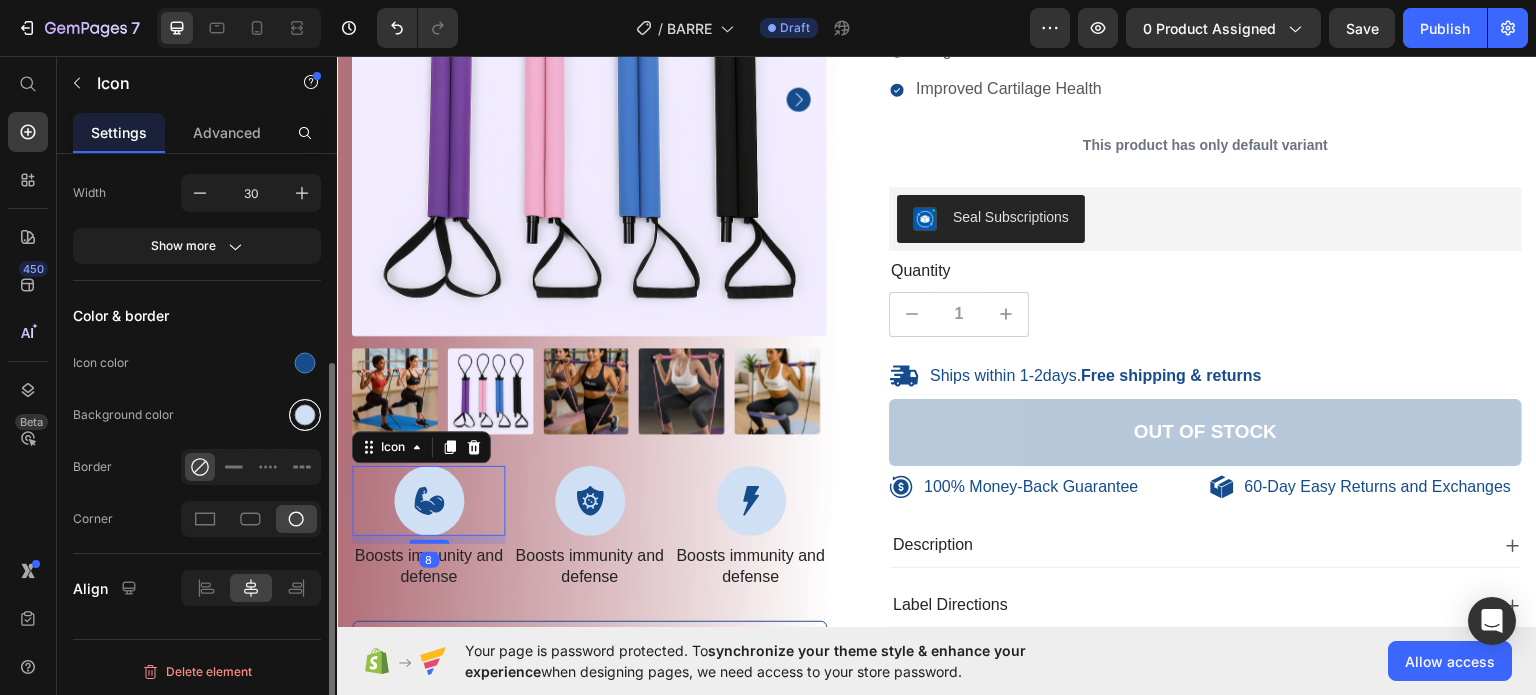 click at bounding box center [305, 415] 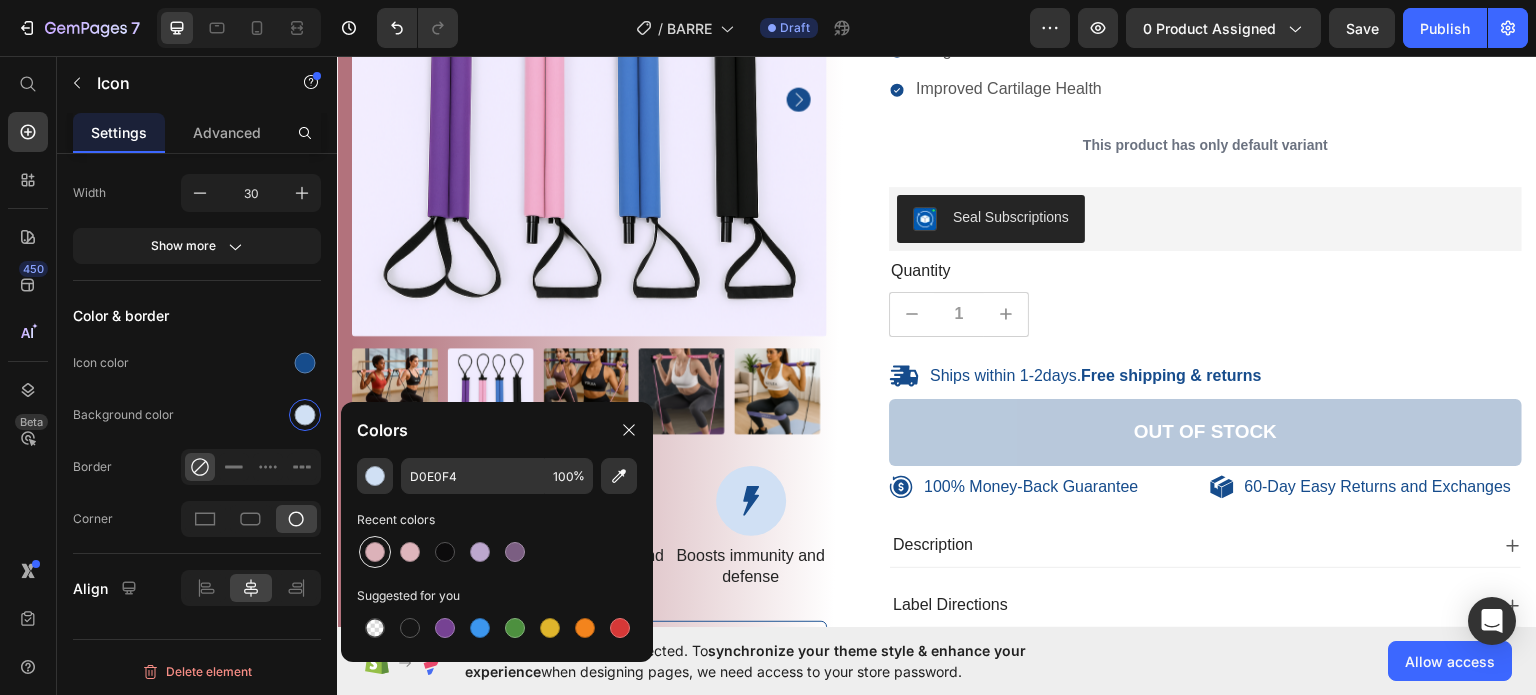 click at bounding box center [375, 552] 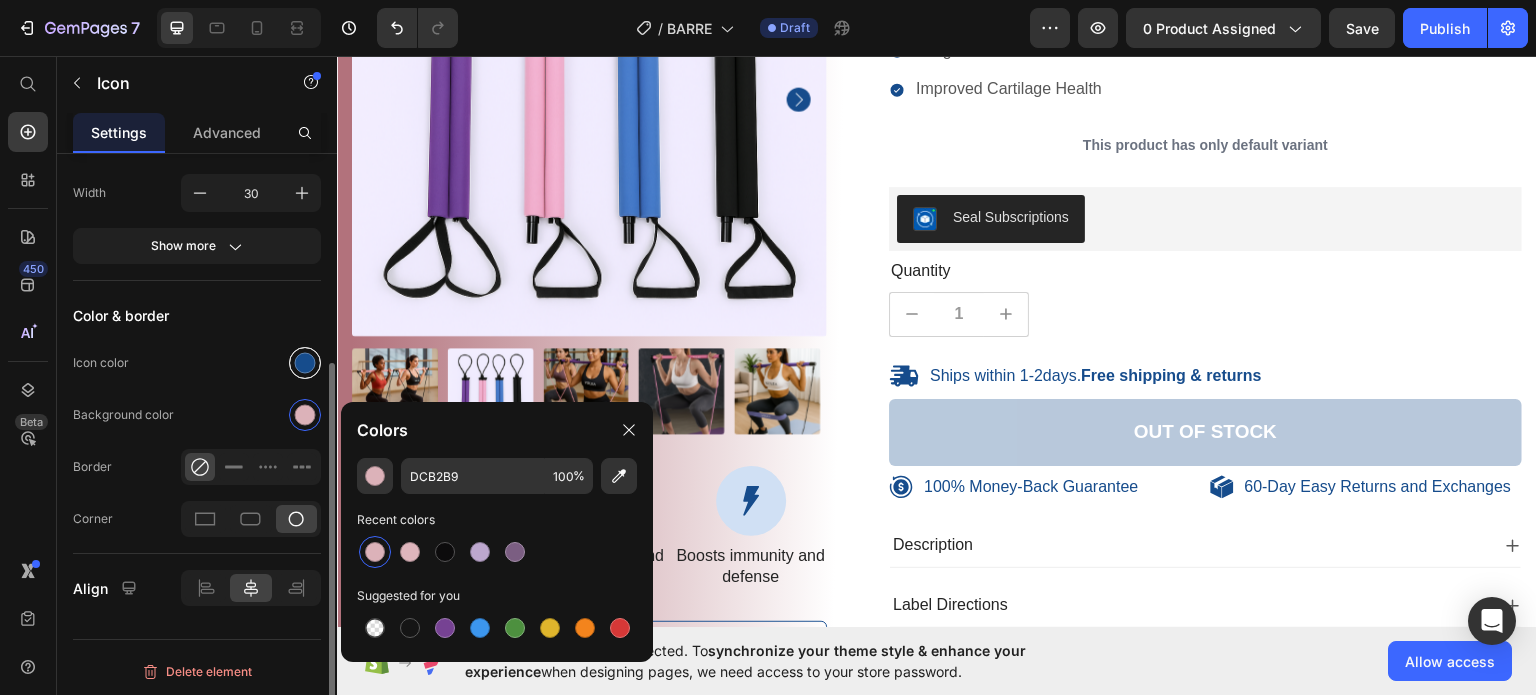 click at bounding box center [305, 363] 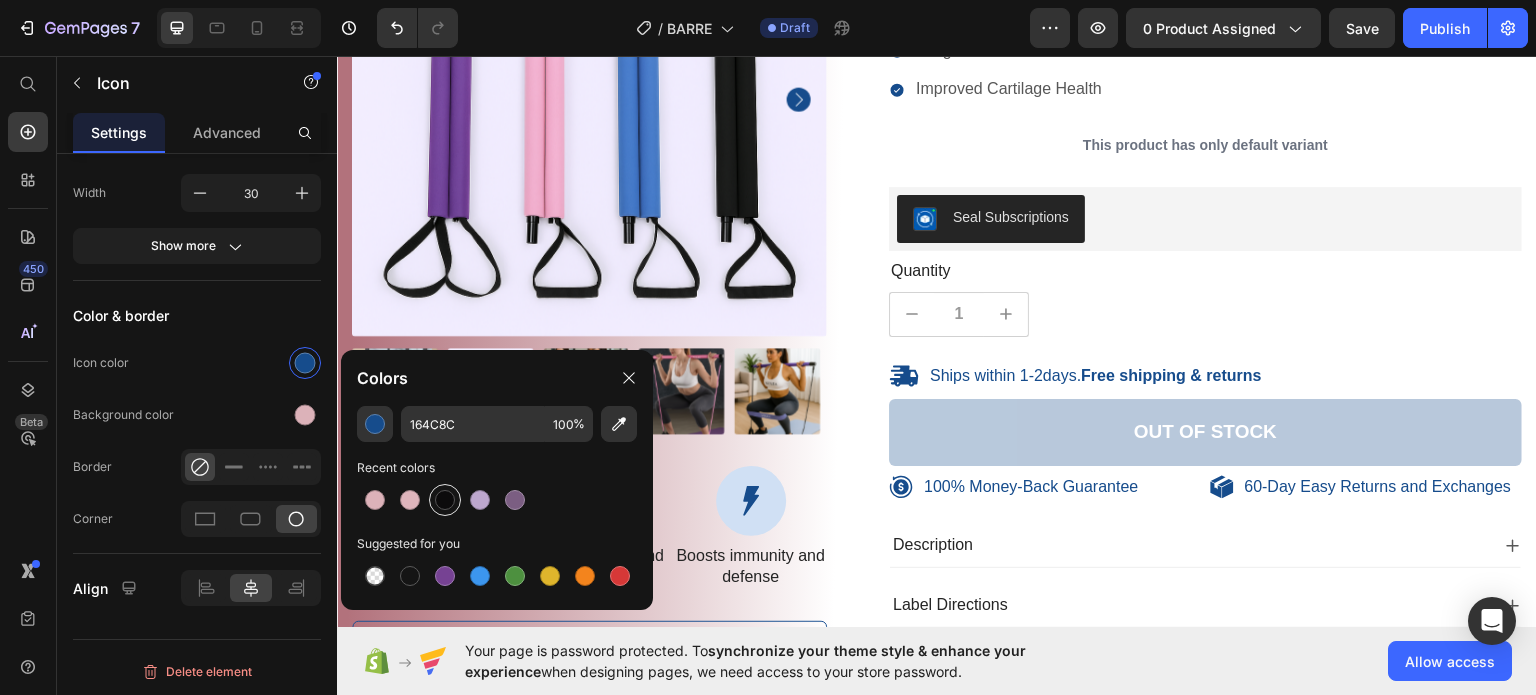 click at bounding box center (445, 500) 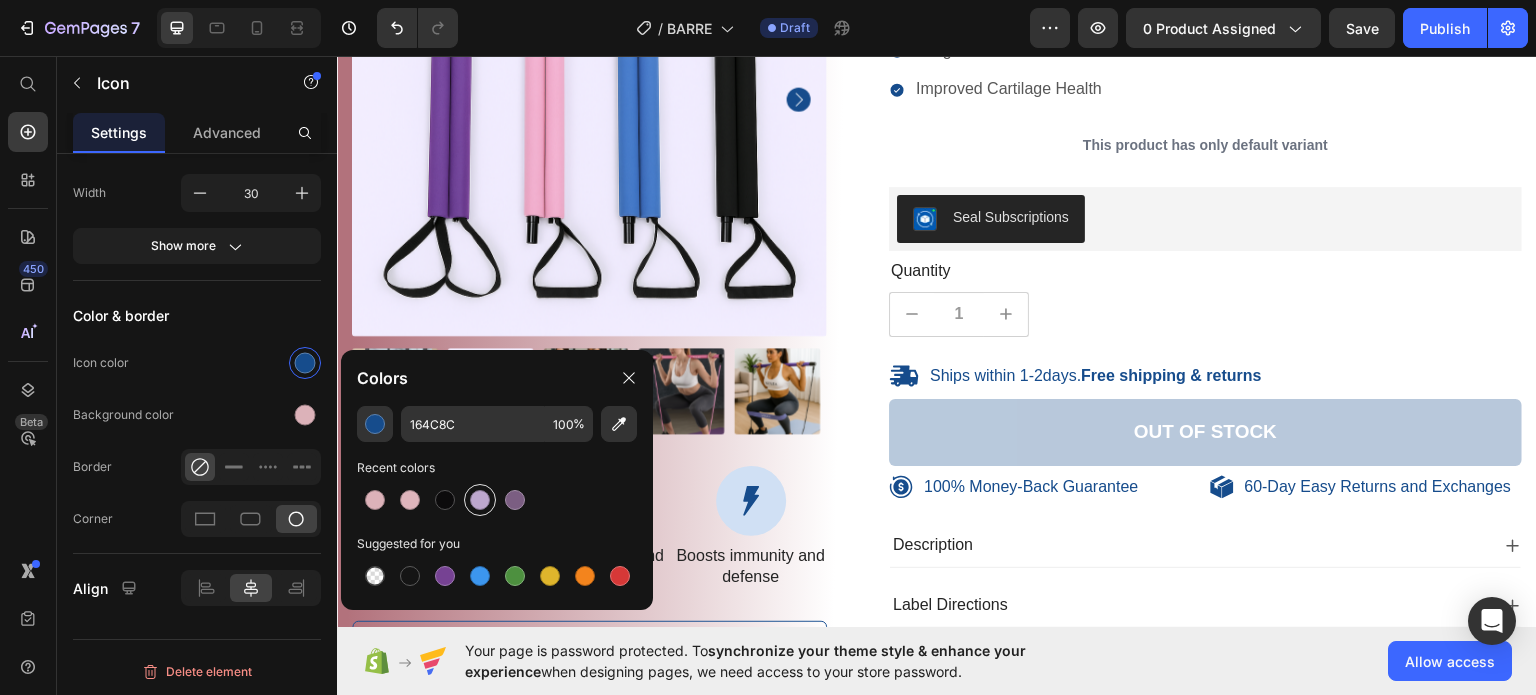 type on "0C0B0C" 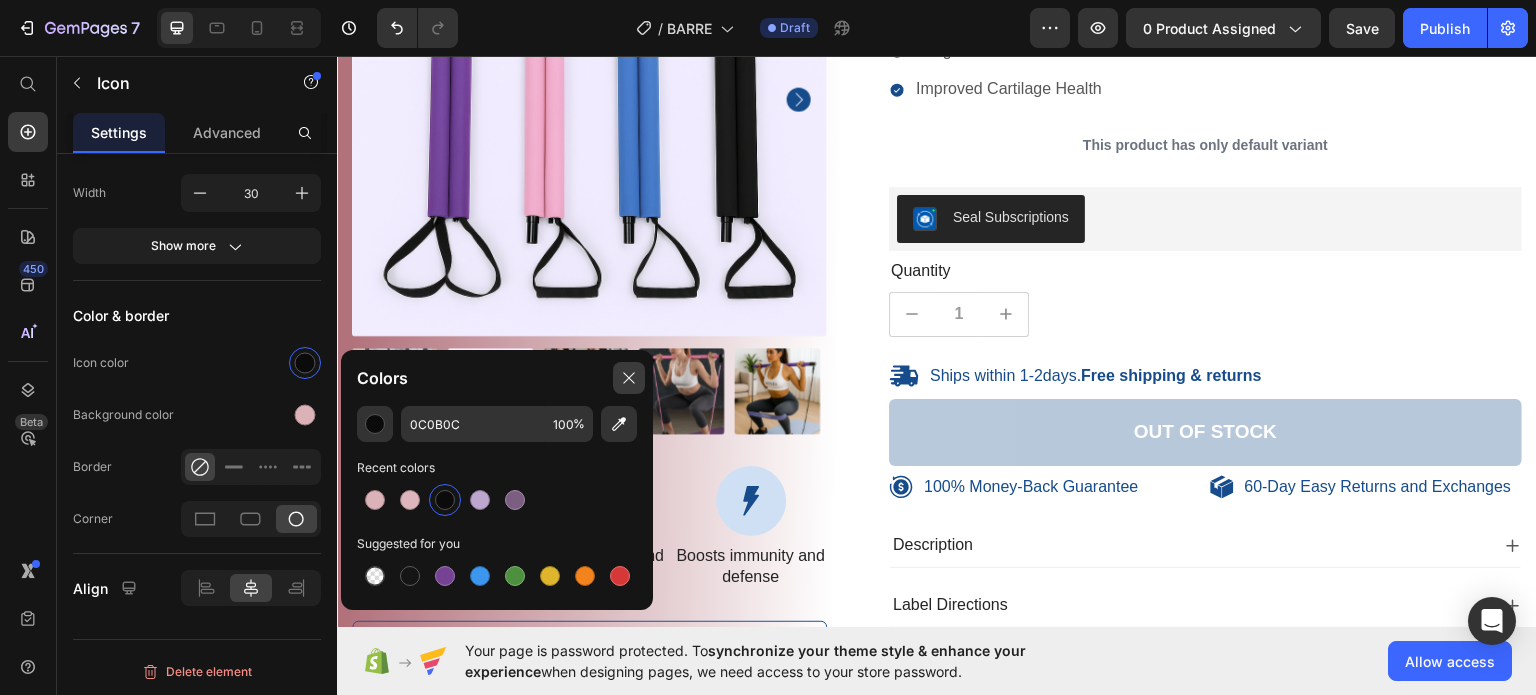 click 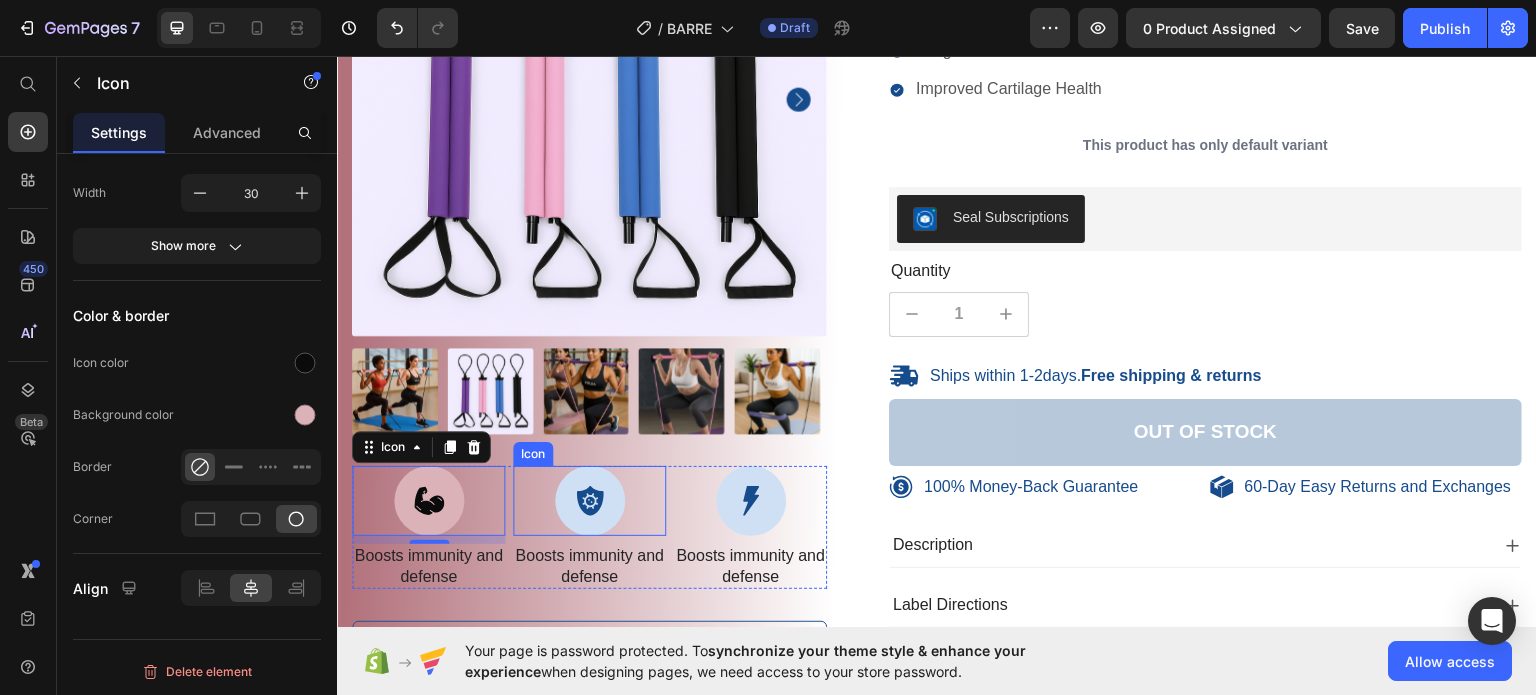click at bounding box center [590, 500] 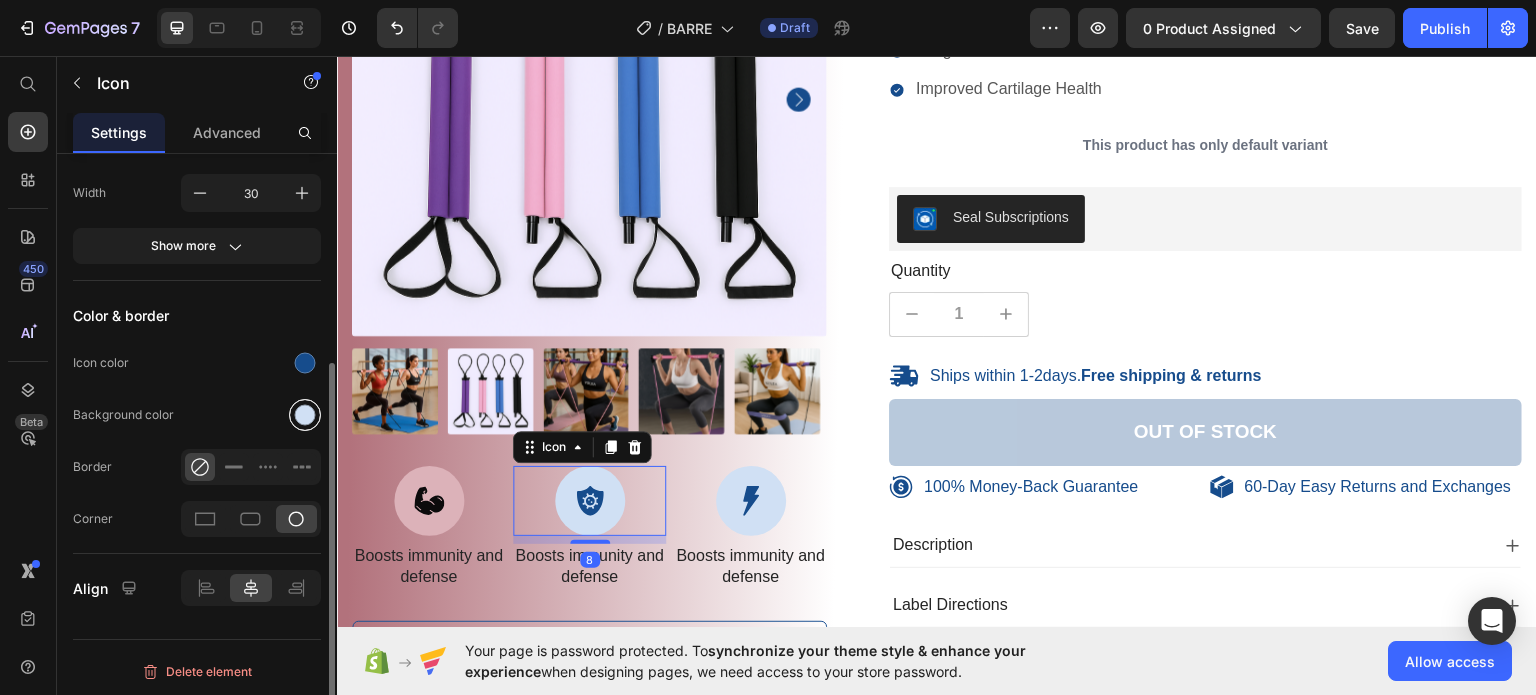 click at bounding box center [305, 415] 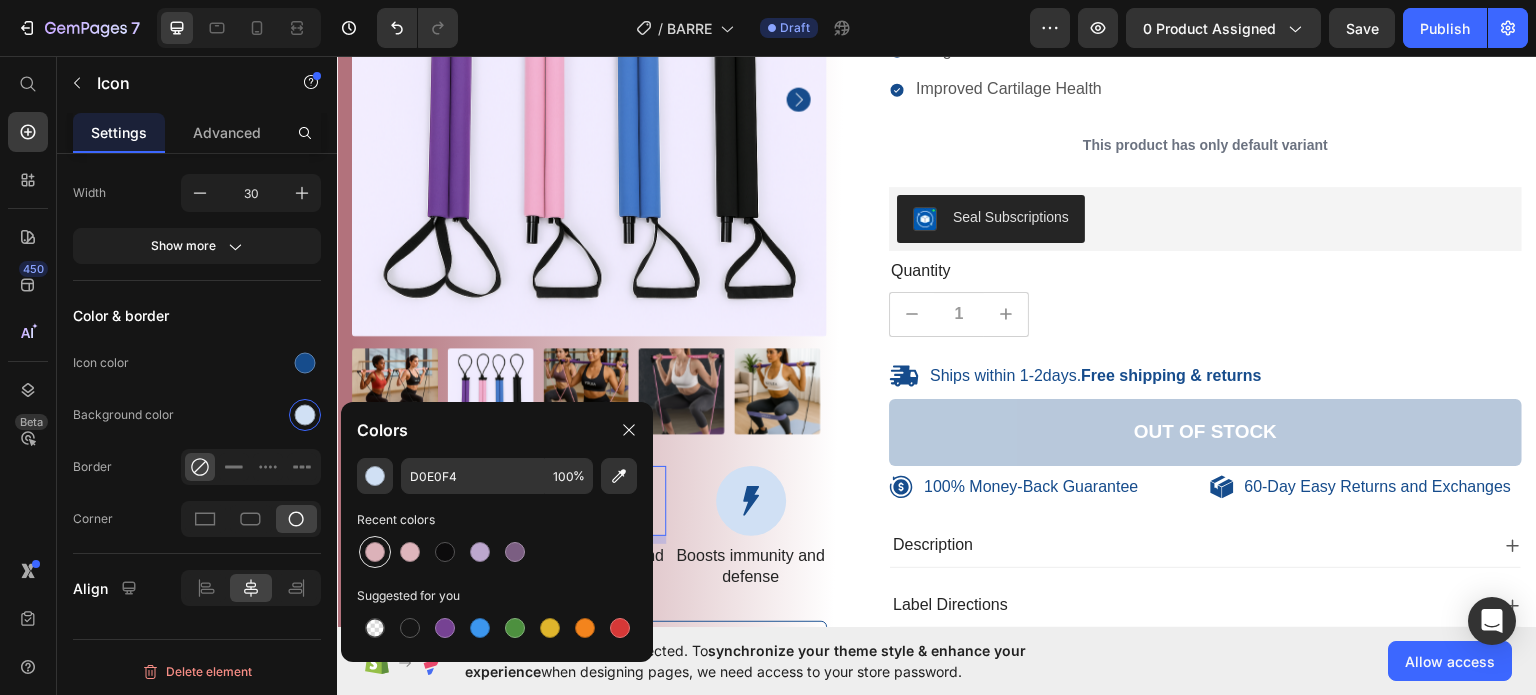 click at bounding box center (375, 552) 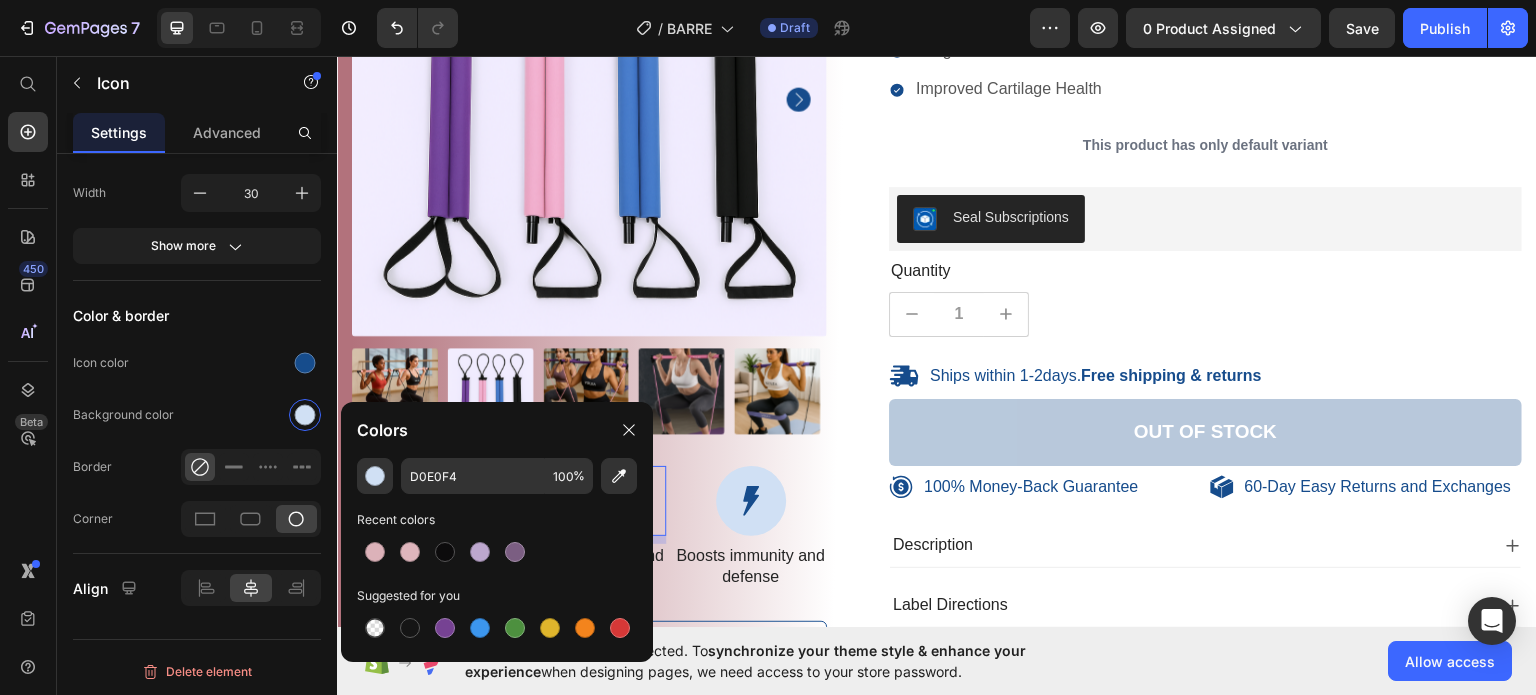 type on "DCB2B9" 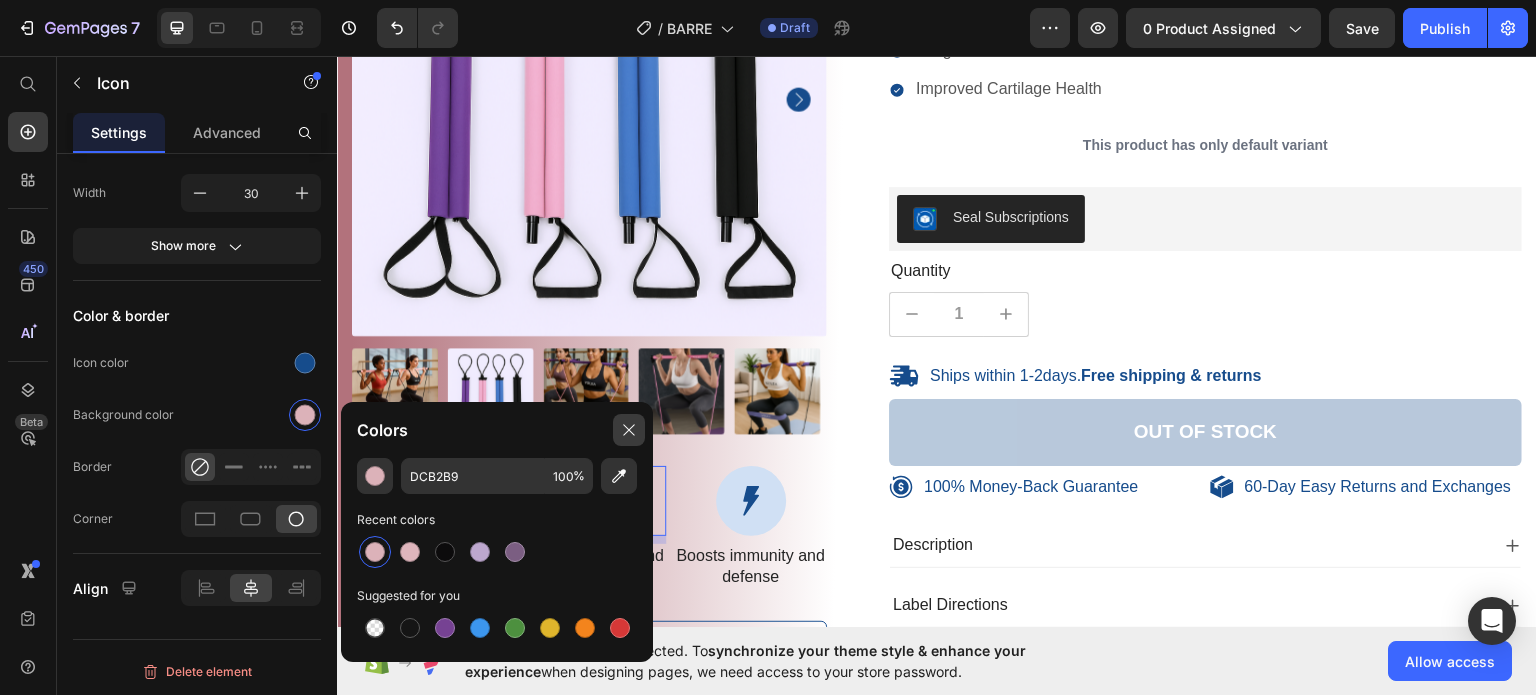 click 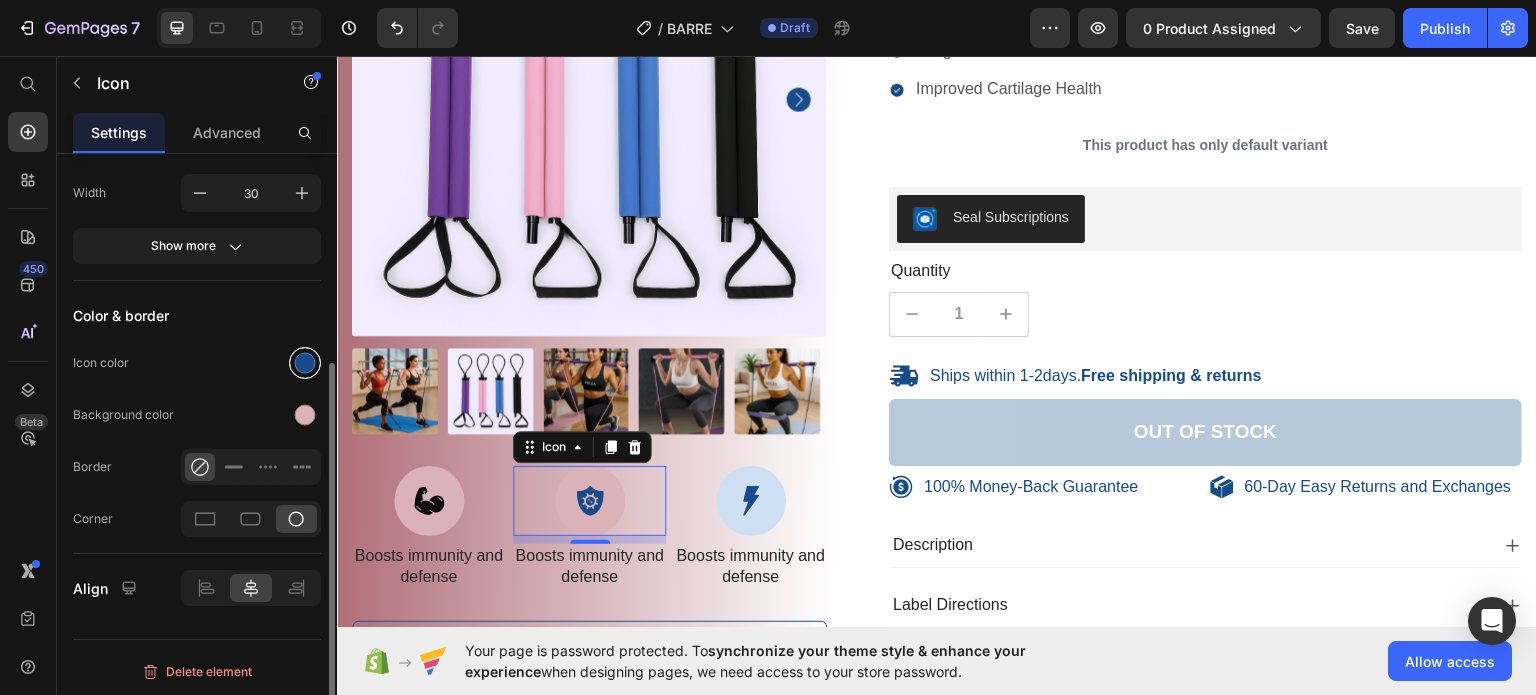 click at bounding box center [305, 363] 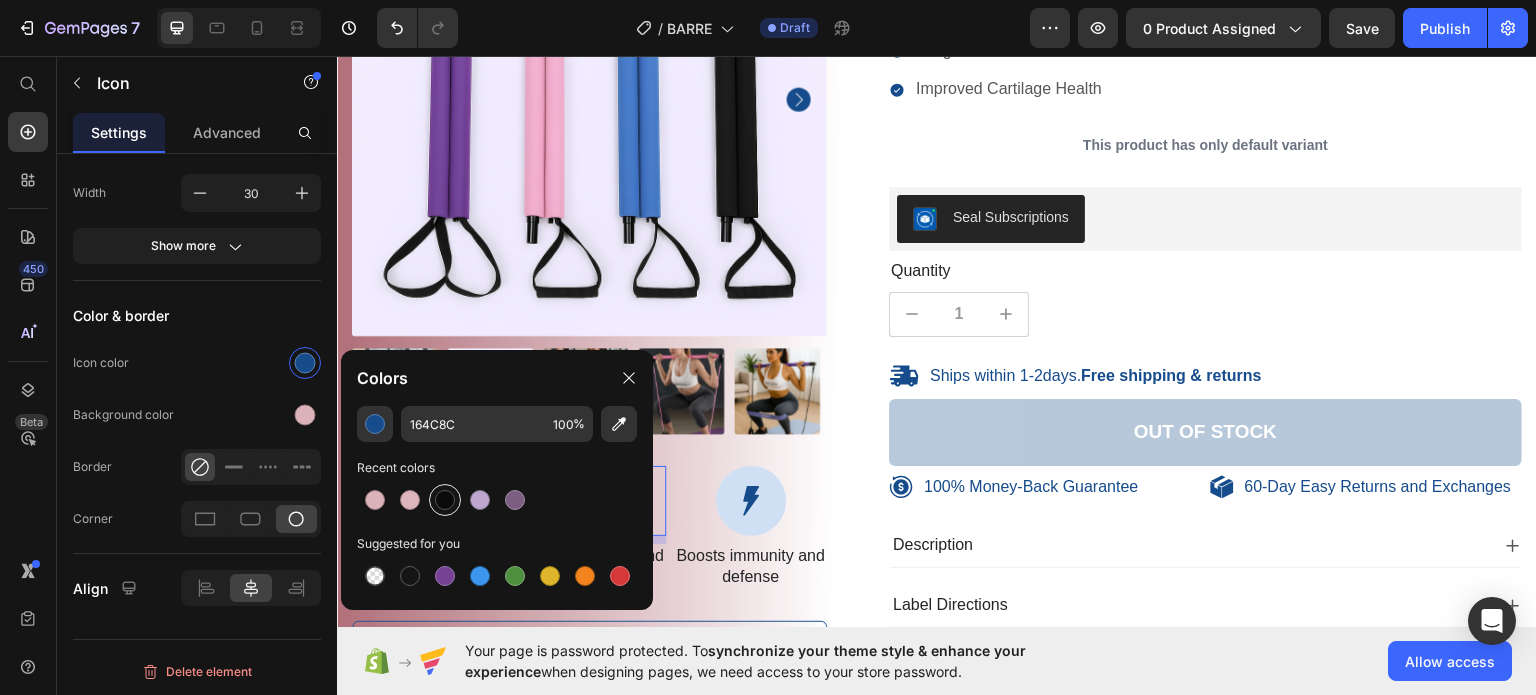 click at bounding box center [445, 500] 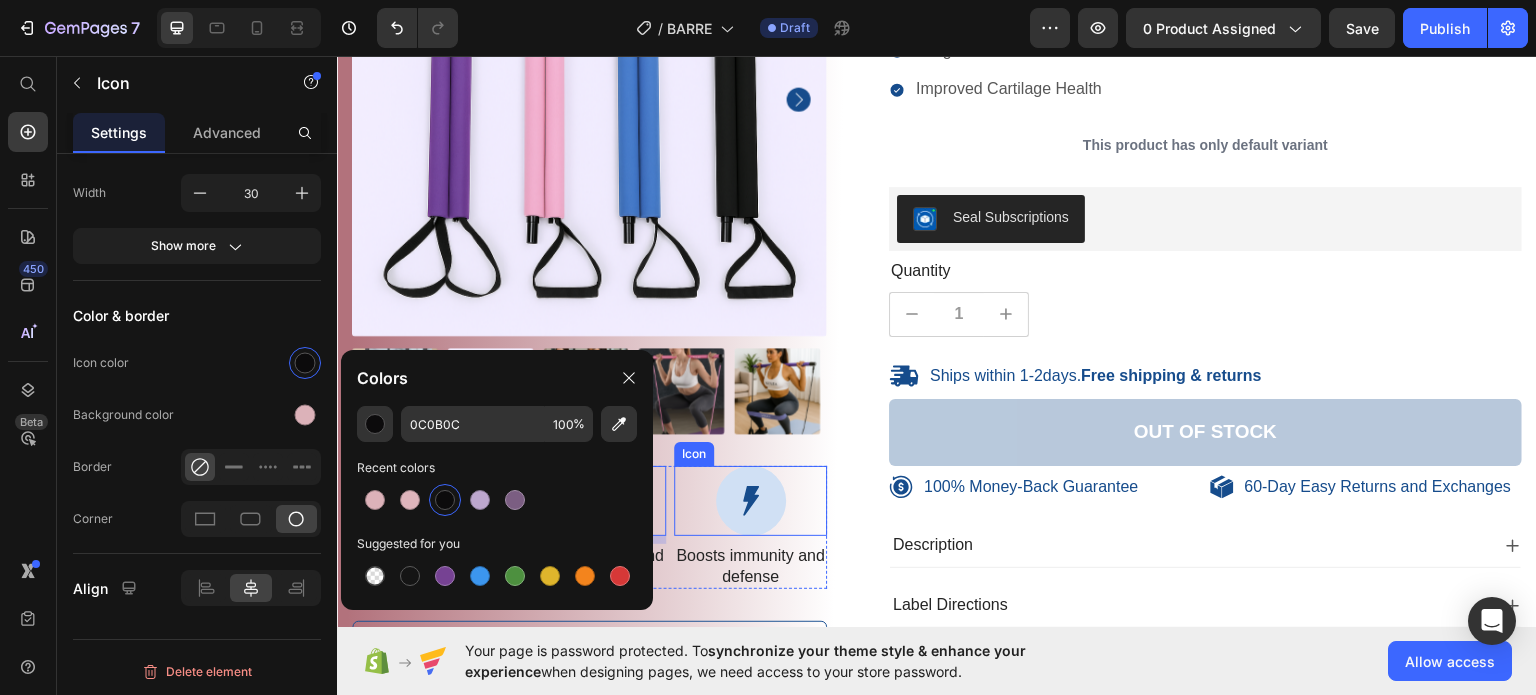 click 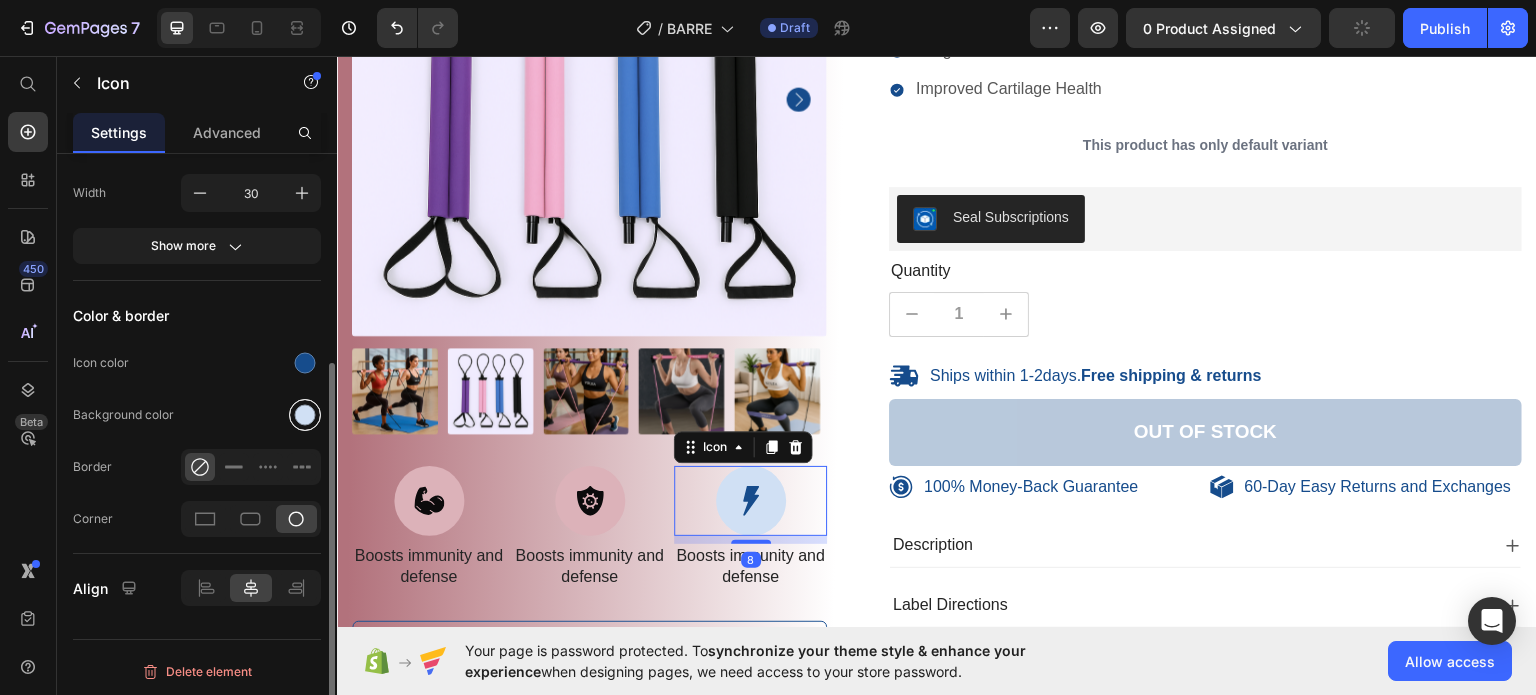 click at bounding box center (305, 415) 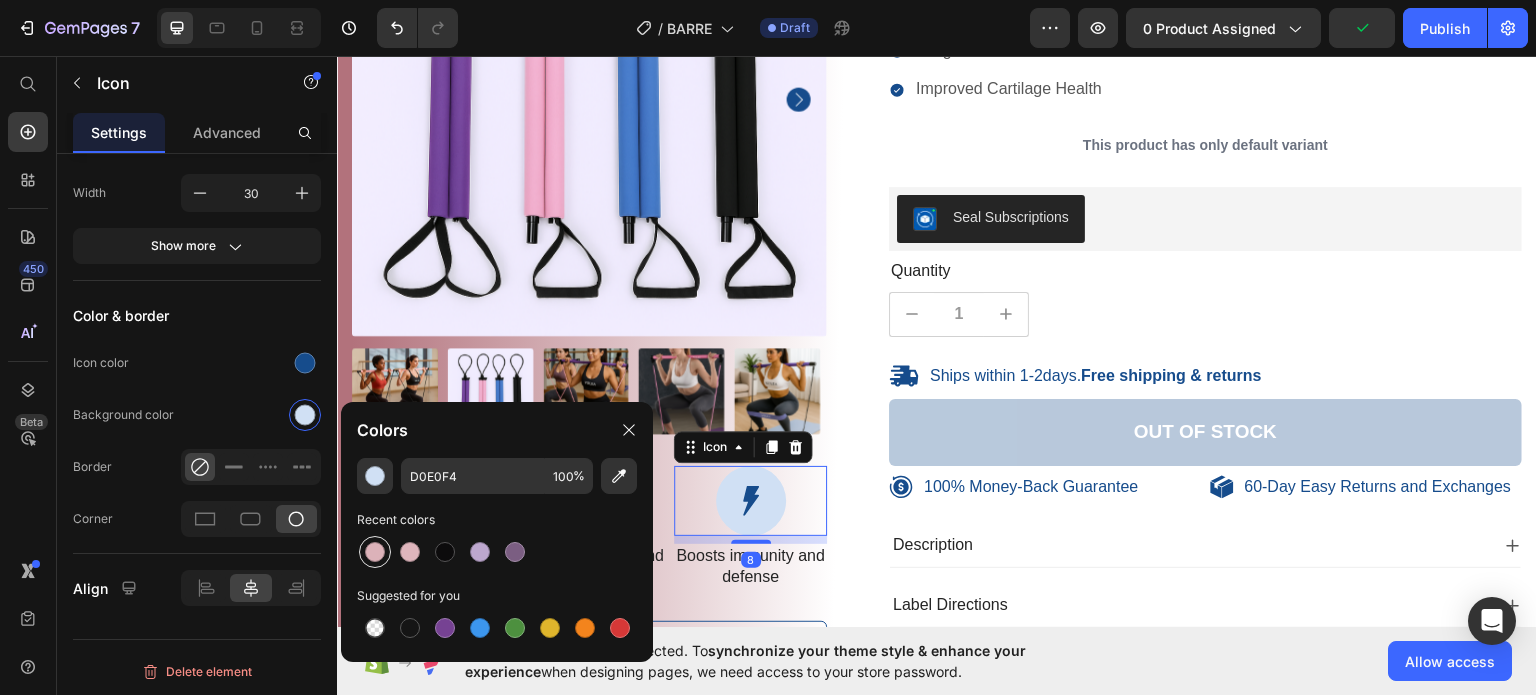 click at bounding box center (375, 552) 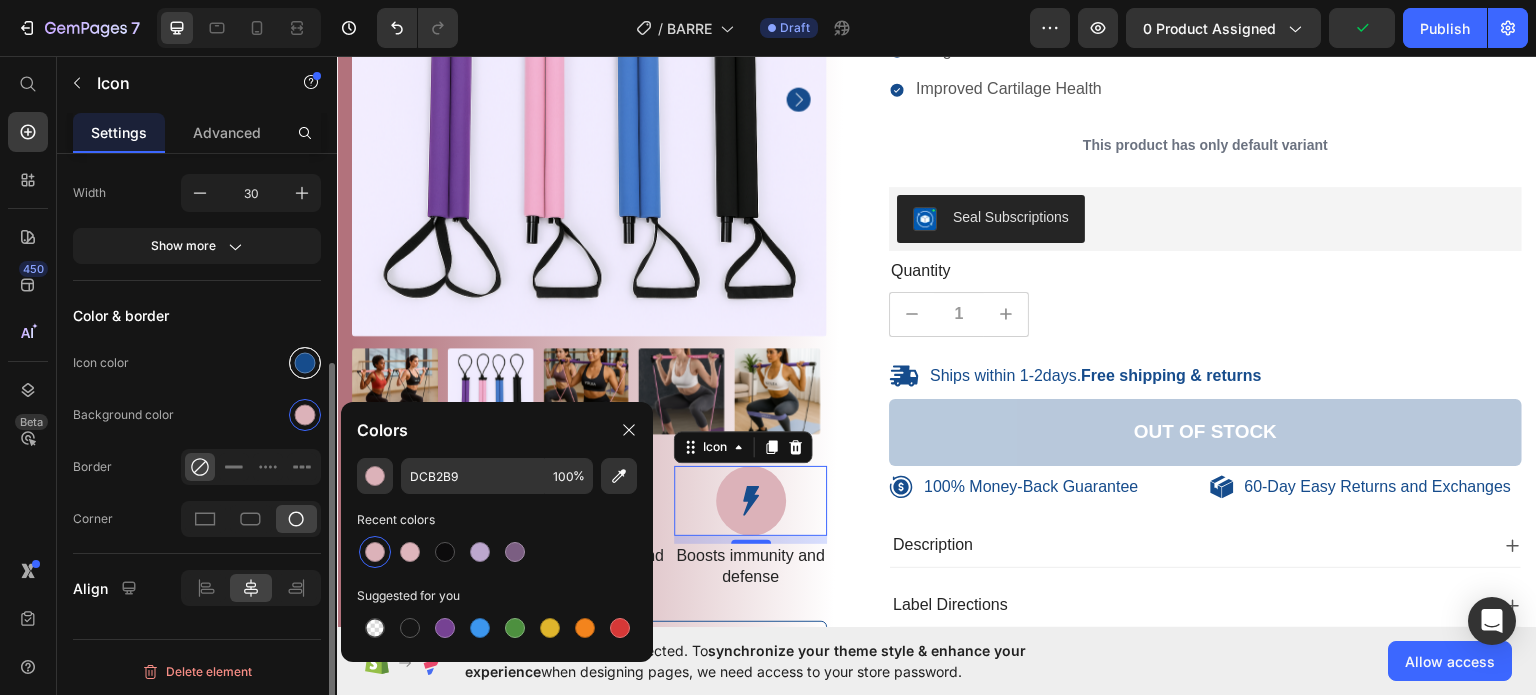 click at bounding box center [305, 363] 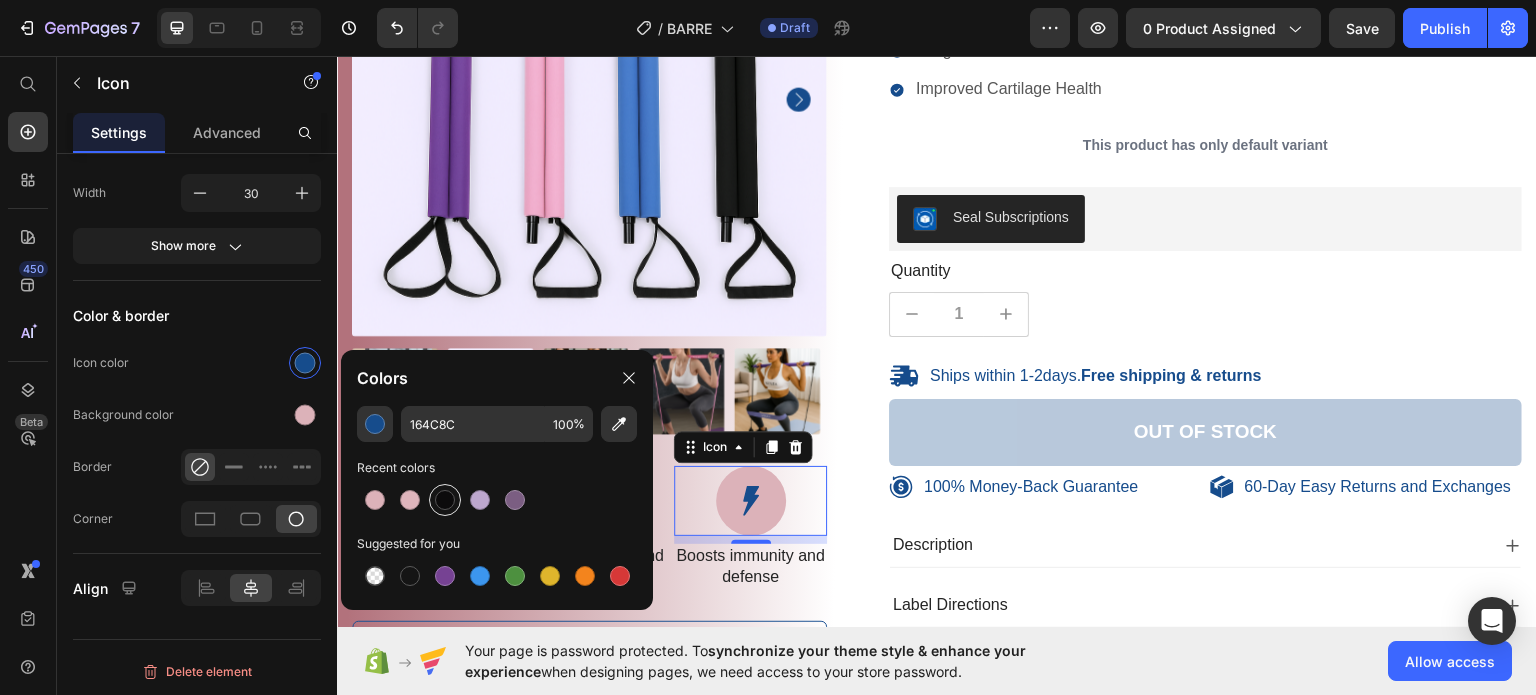 click at bounding box center [445, 500] 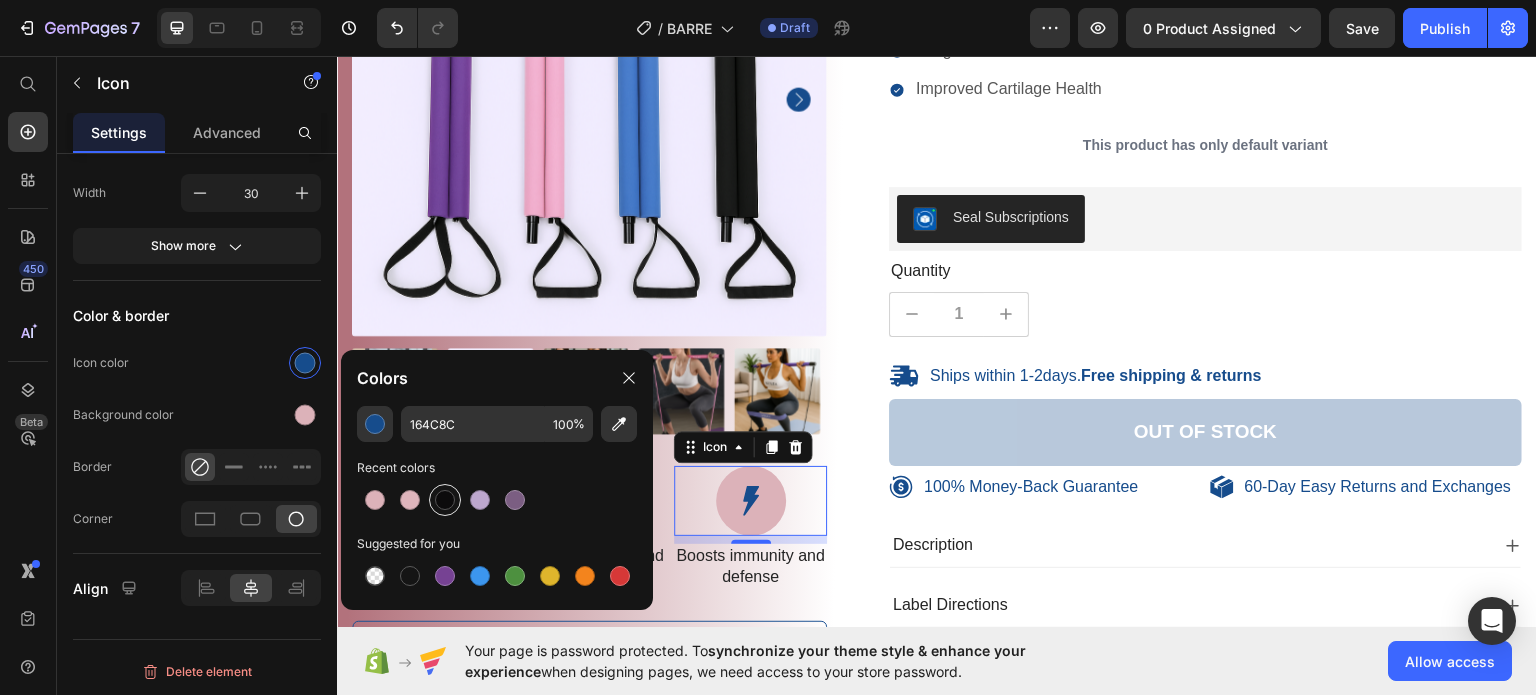 type on "0C0B0C" 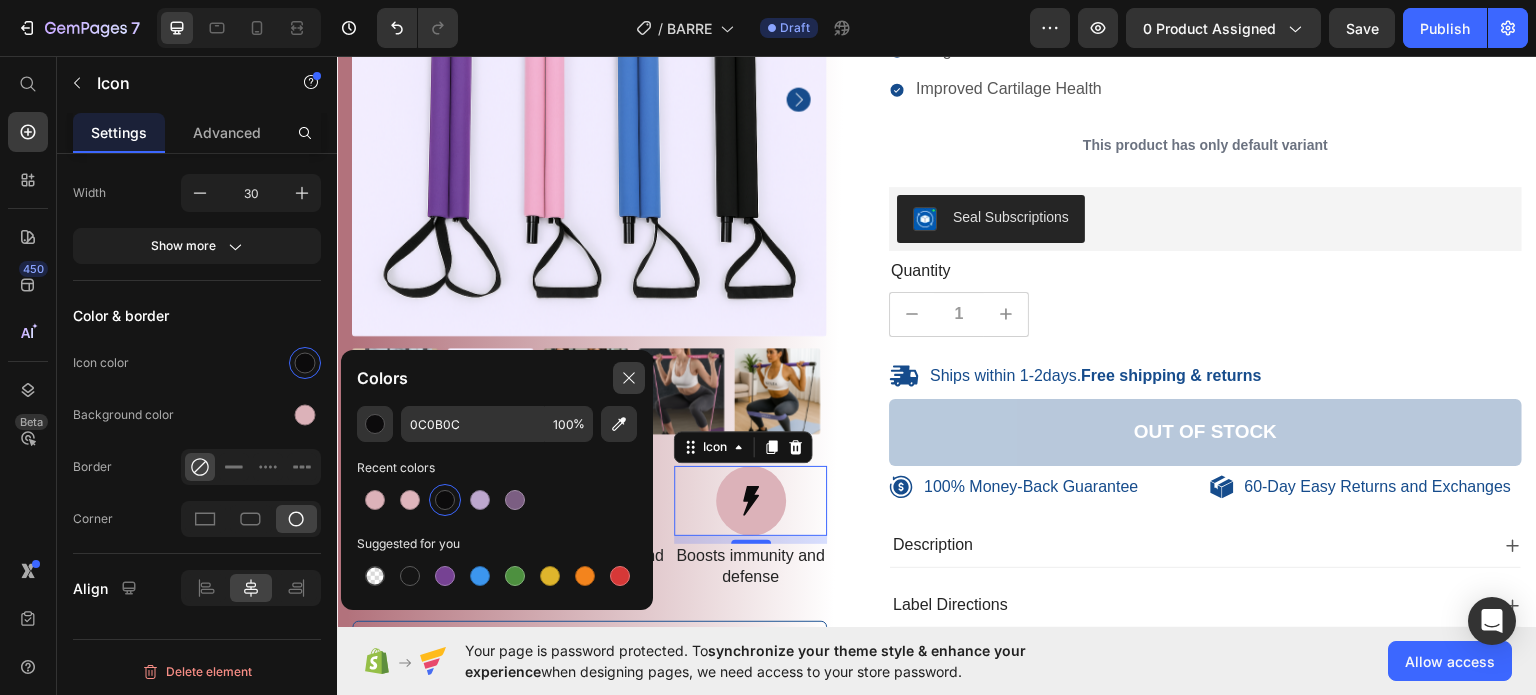 click 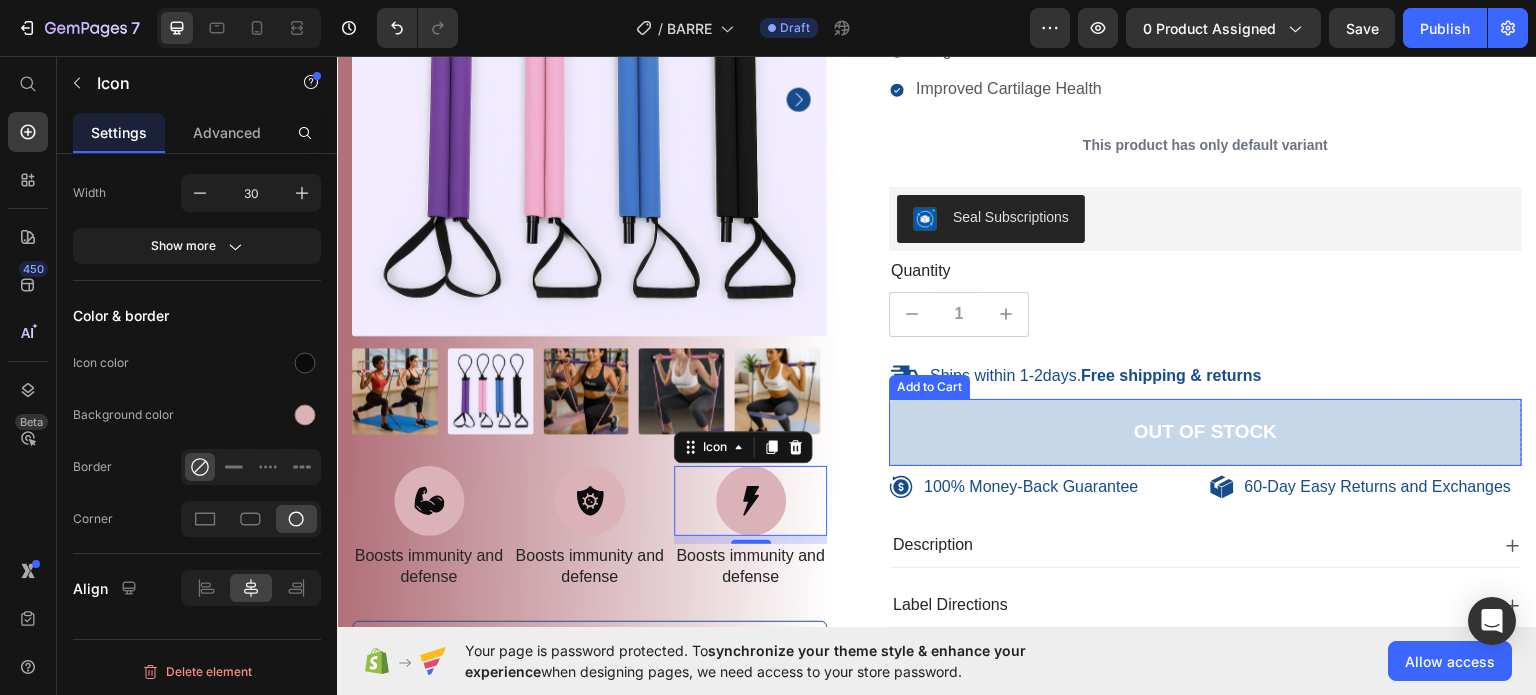 click on "Out of stock" at bounding box center (1205, 431) 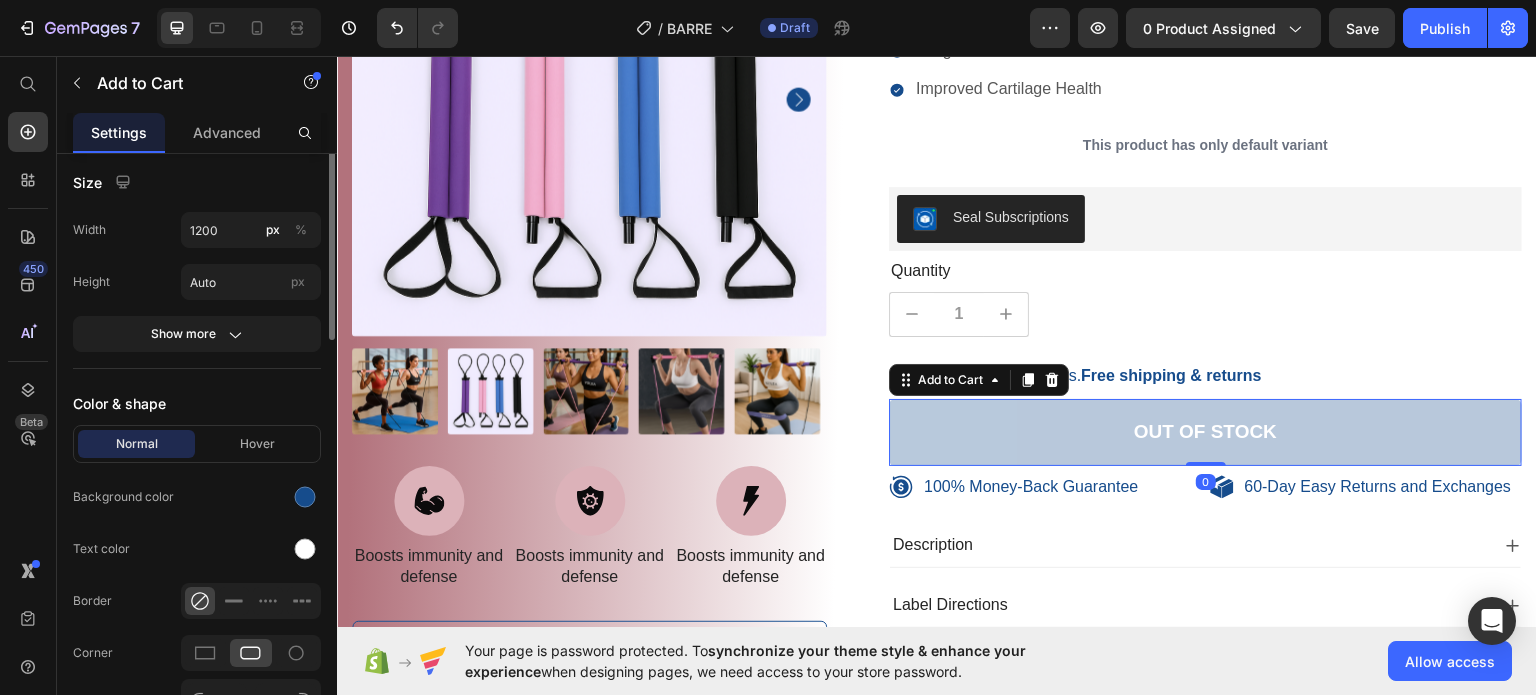scroll, scrollTop: 900, scrollLeft: 0, axis: vertical 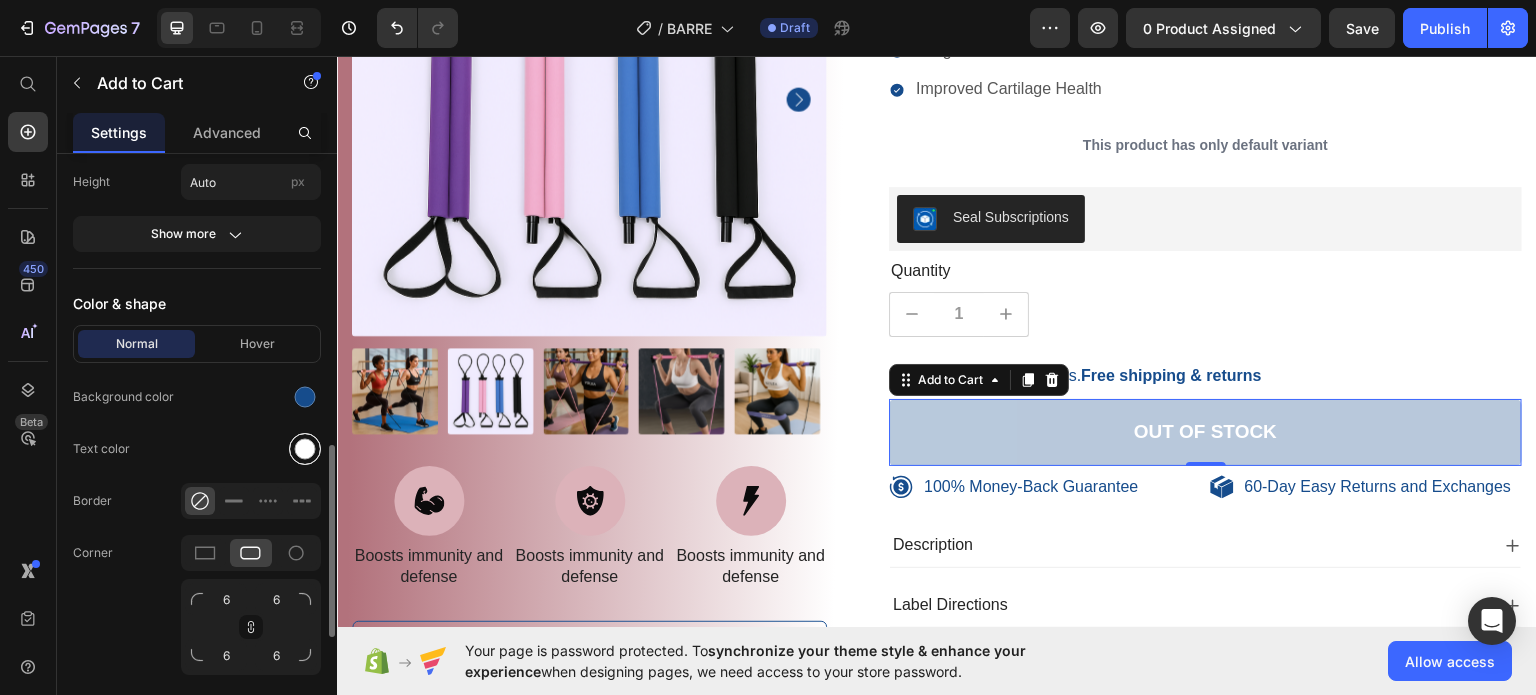 click at bounding box center [305, 449] 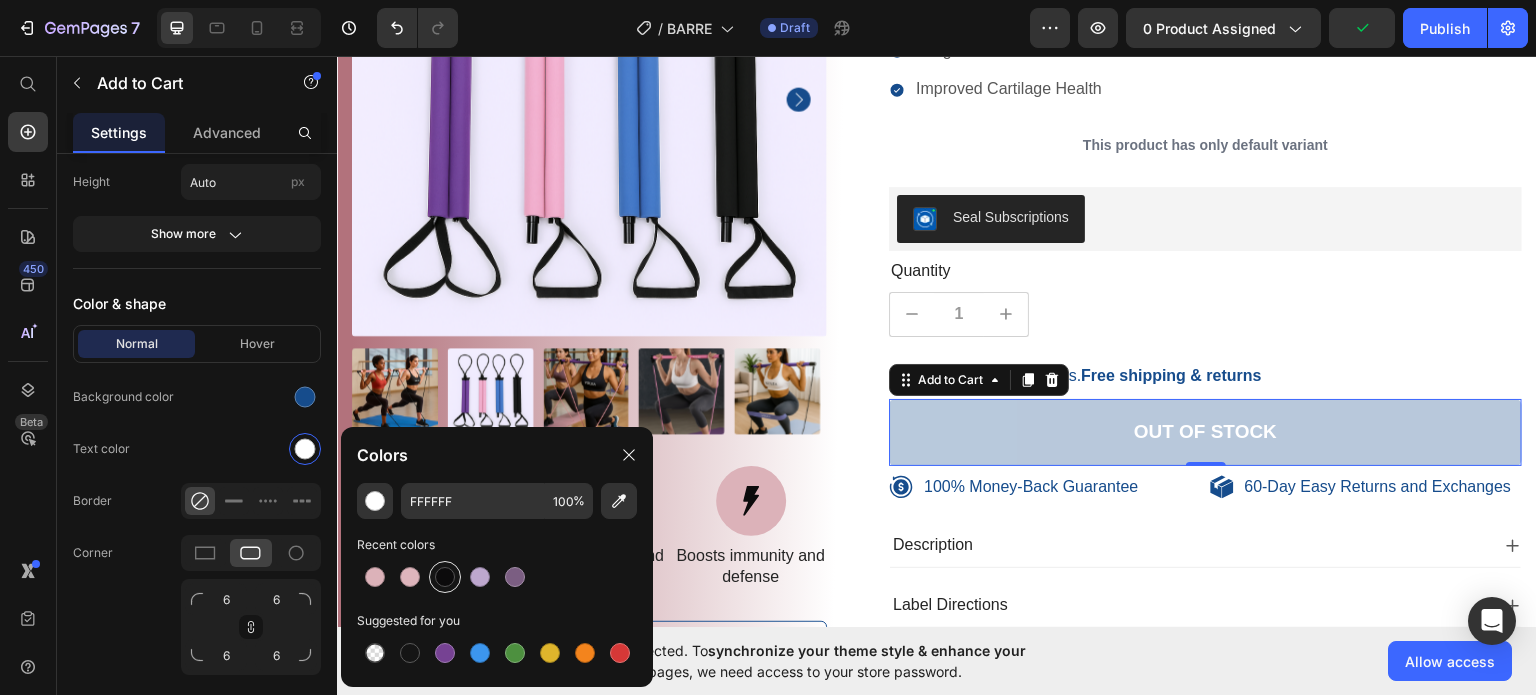 click at bounding box center (445, 577) 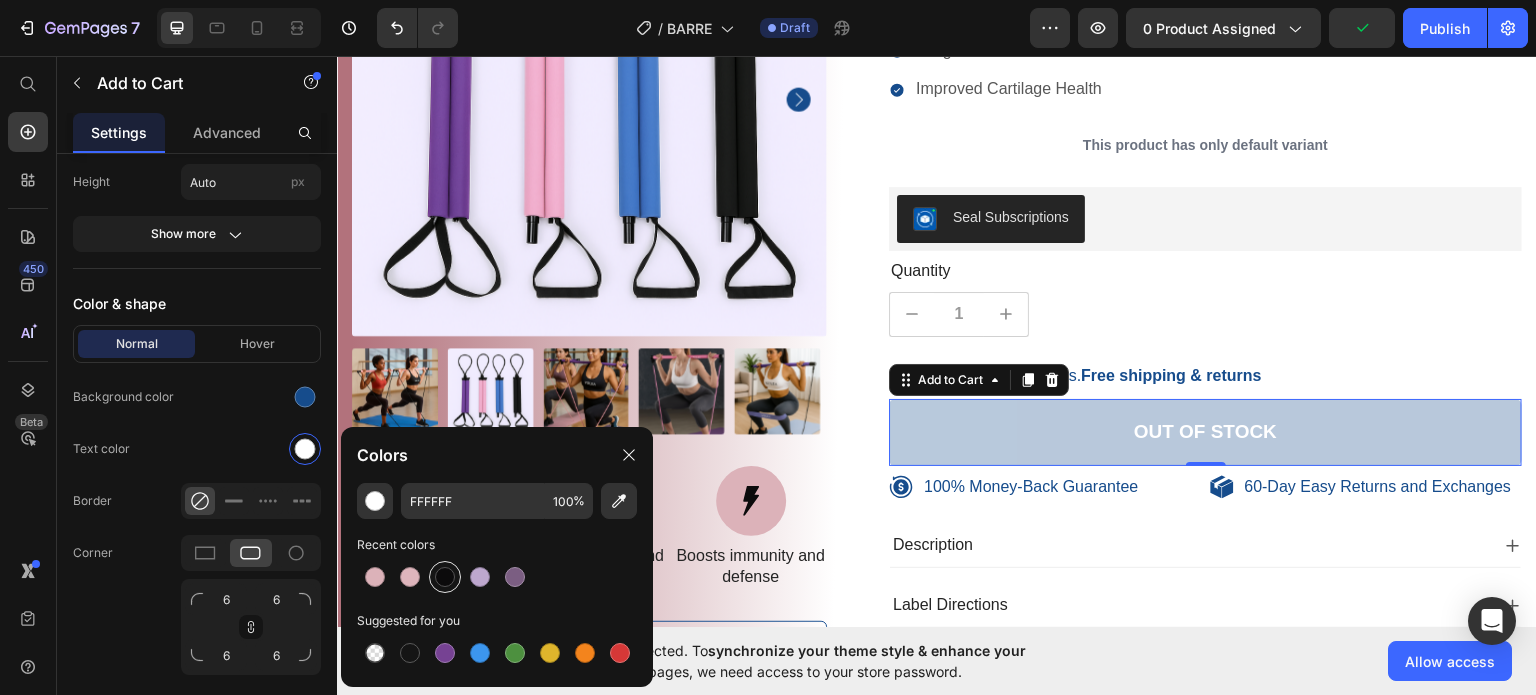 type on "0C0B0C" 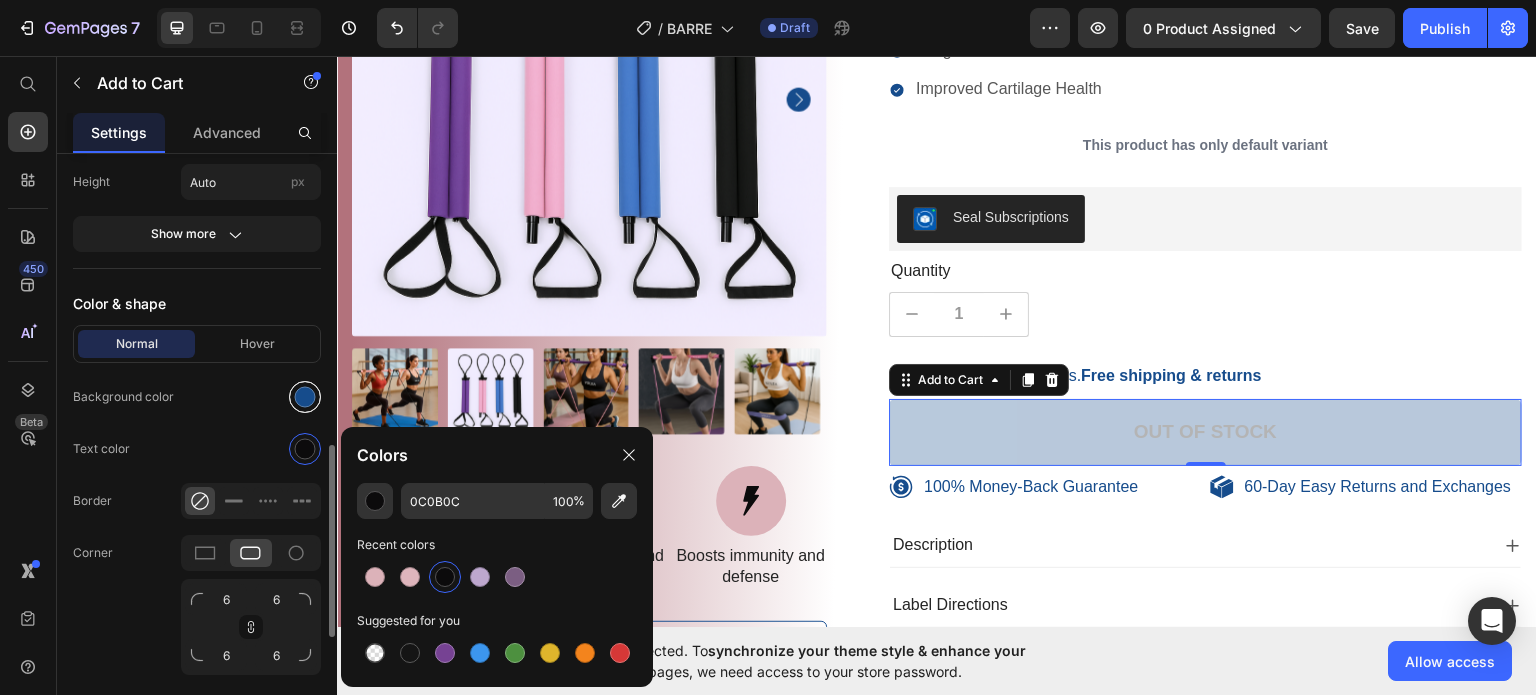 click at bounding box center (305, 397) 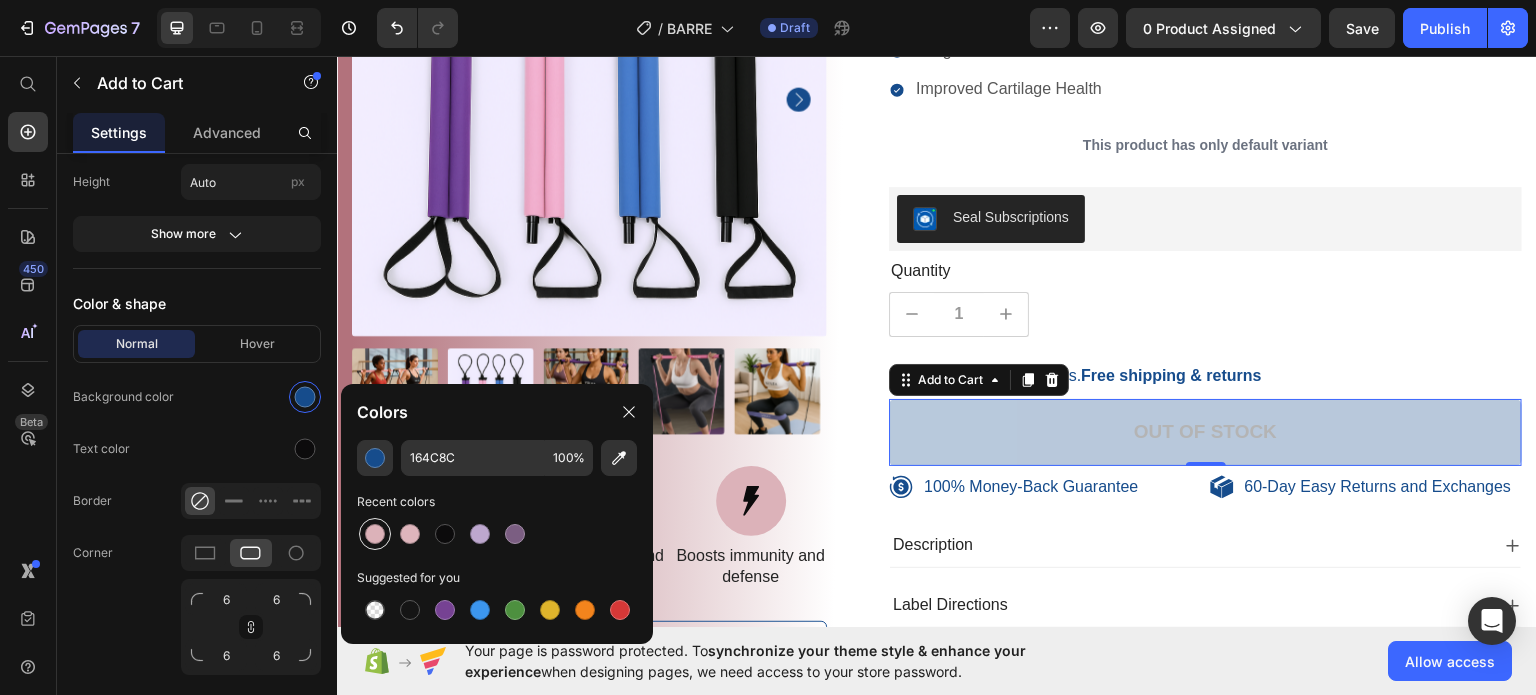 click at bounding box center [375, 534] 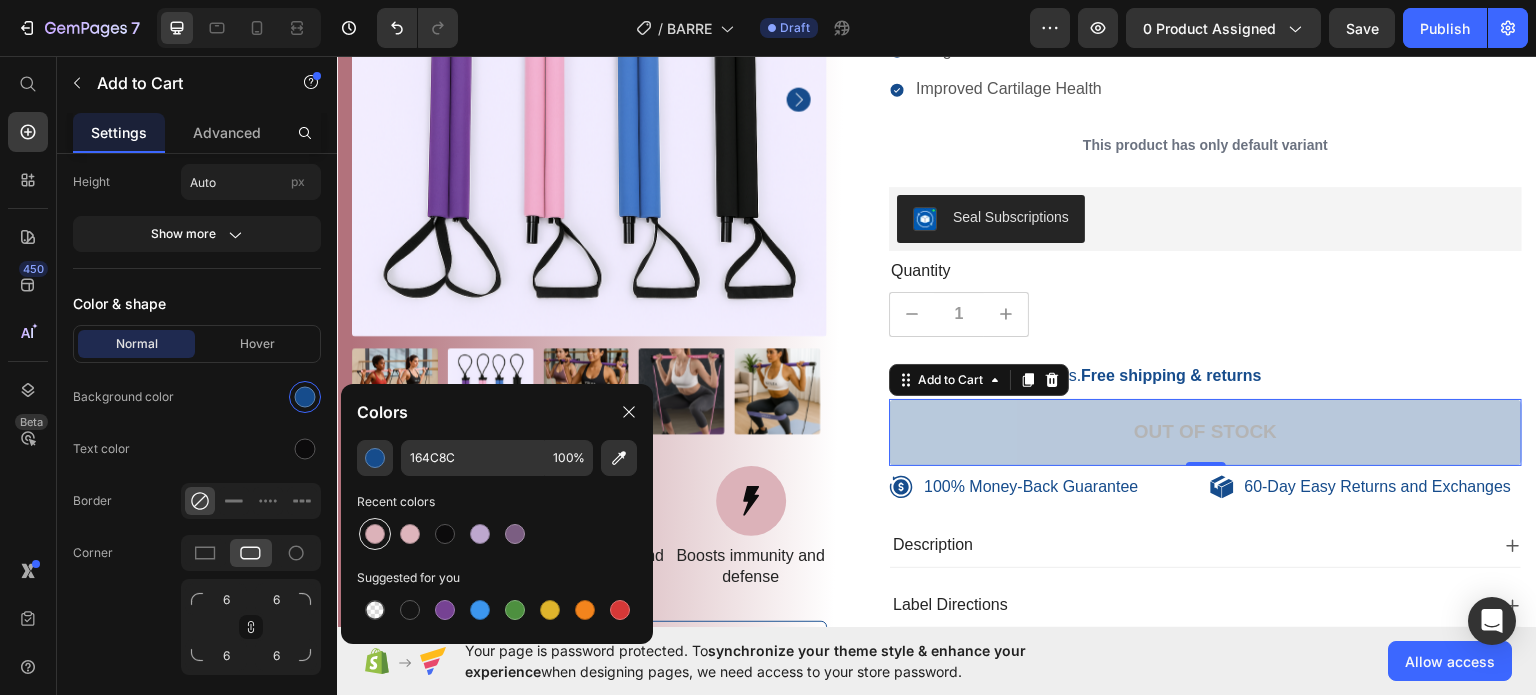 type on "DCB2B9" 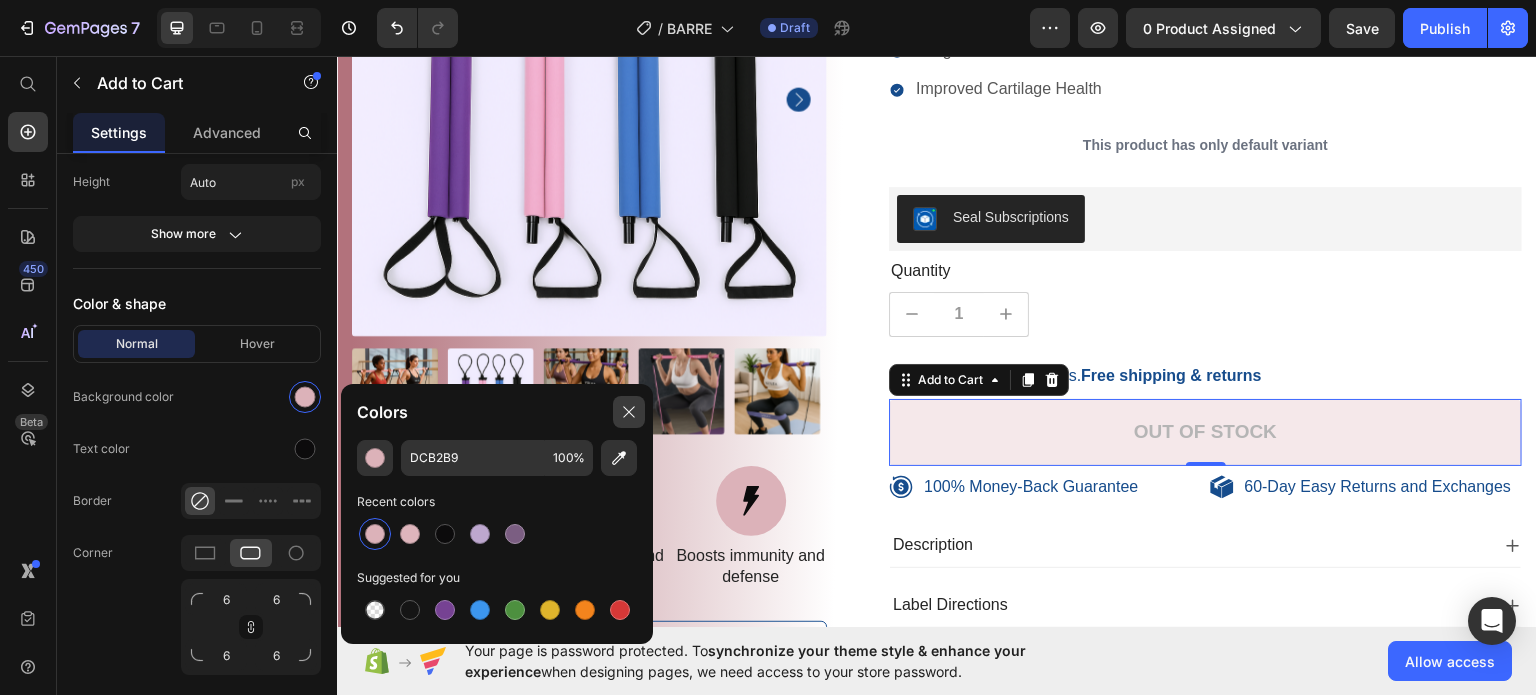 click 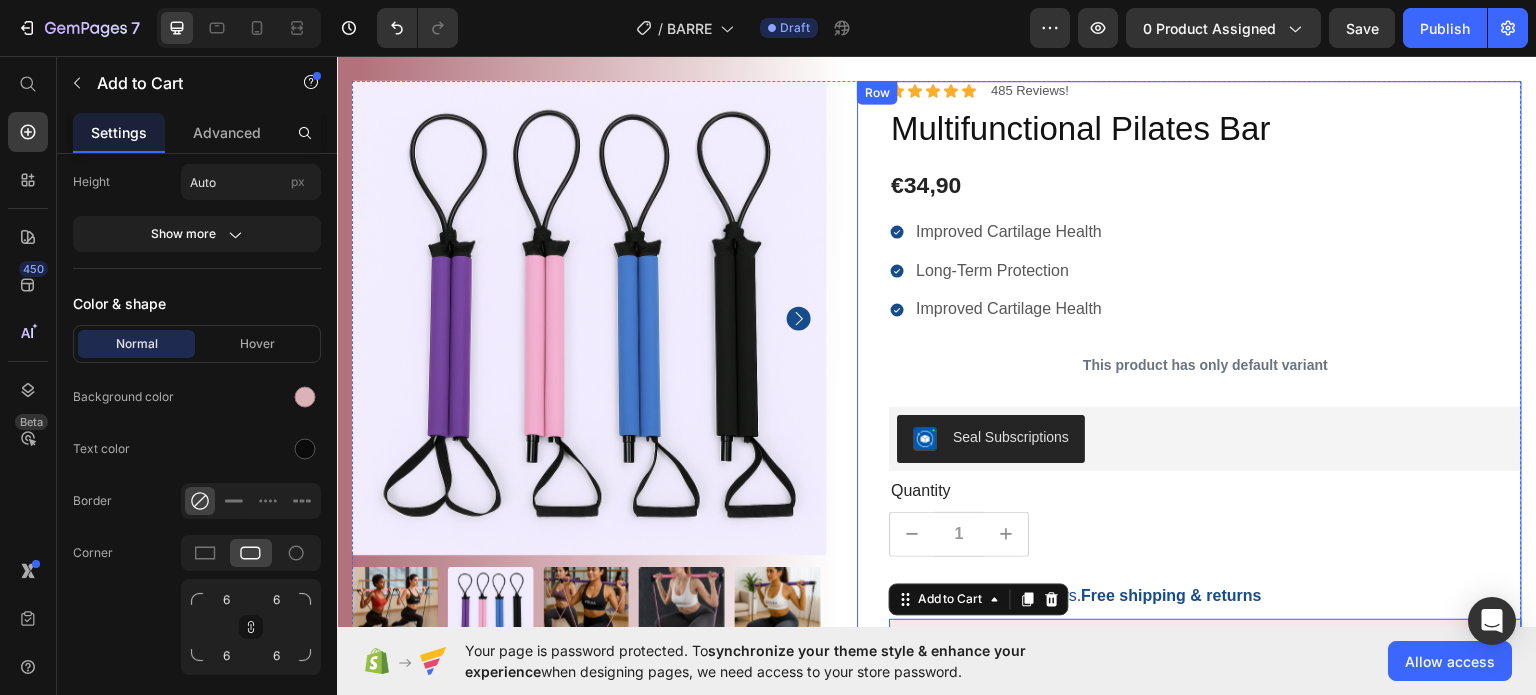 scroll, scrollTop: 100, scrollLeft: 0, axis: vertical 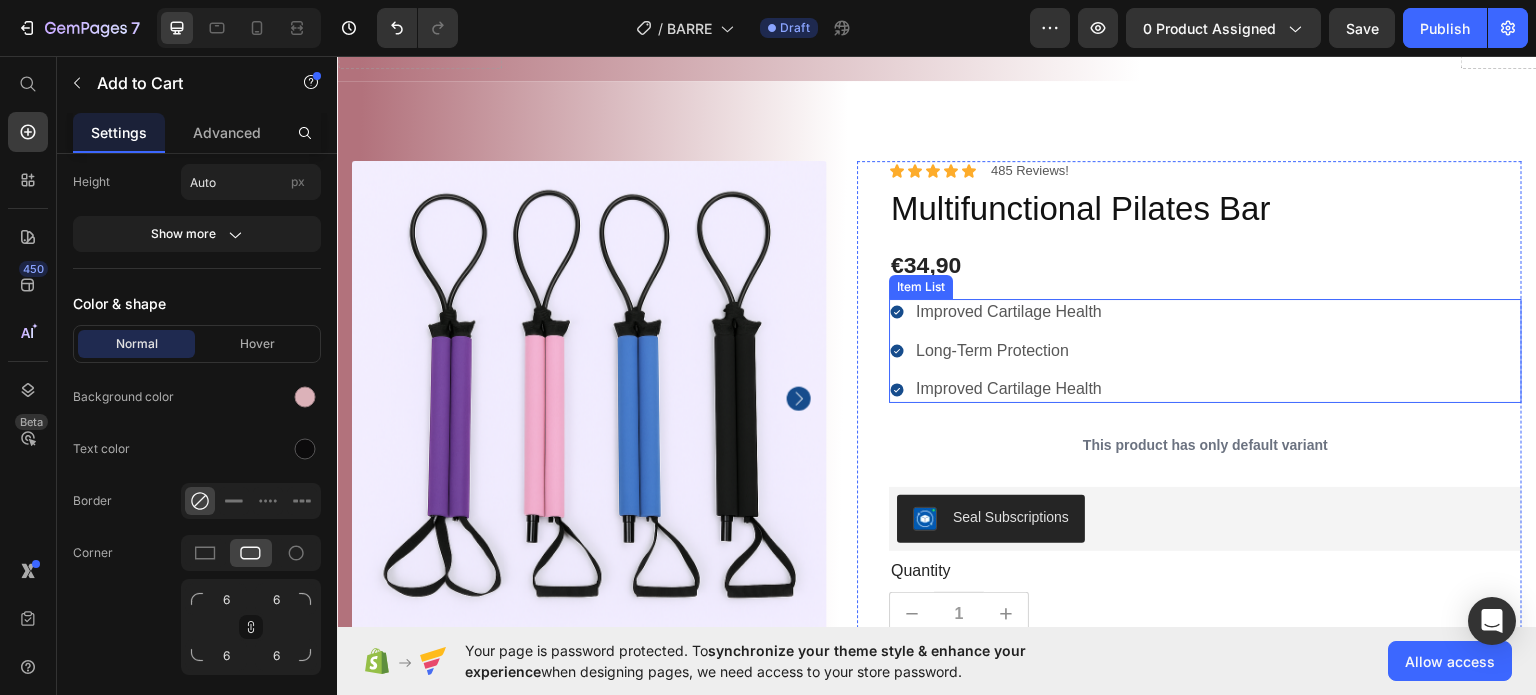 click on "Improved Cartilage Health" at bounding box center [1009, 311] 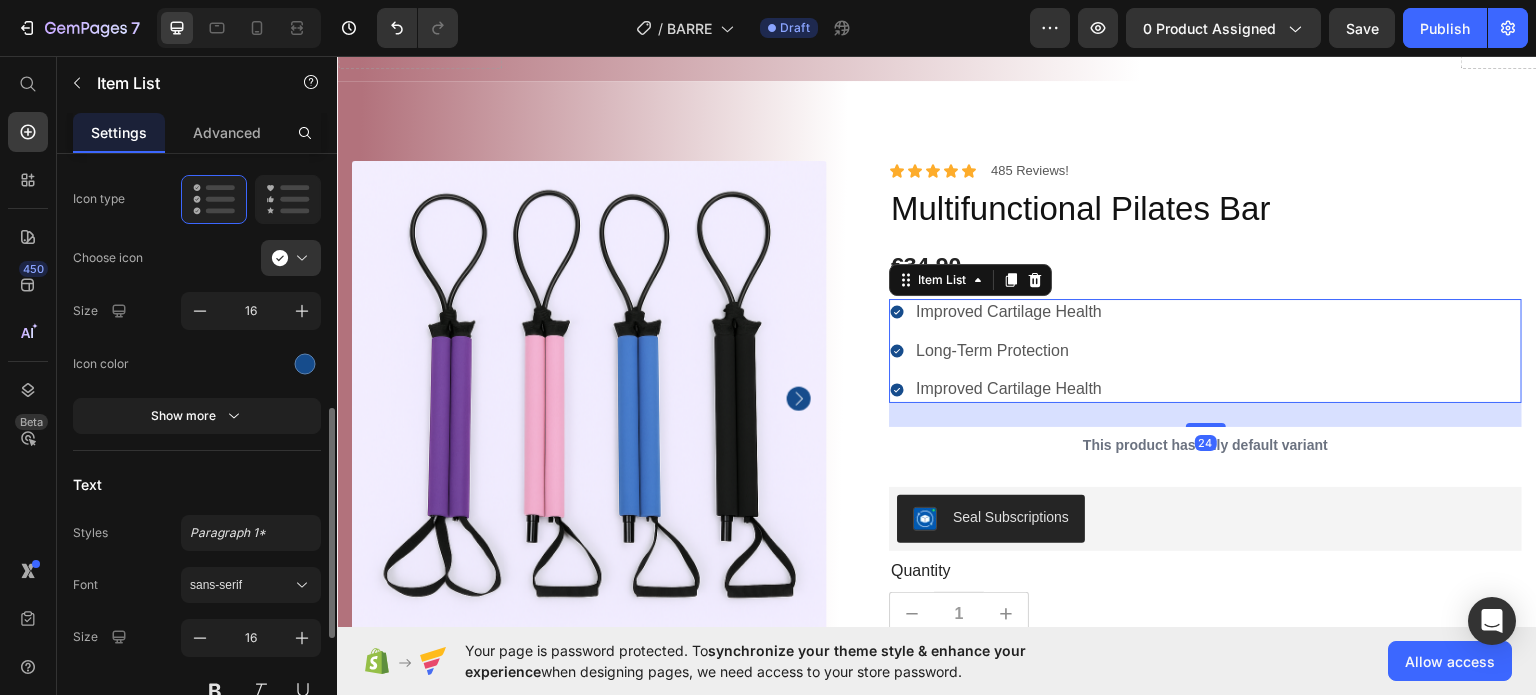 scroll, scrollTop: 400, scrollLeft: 0, axis: vertical 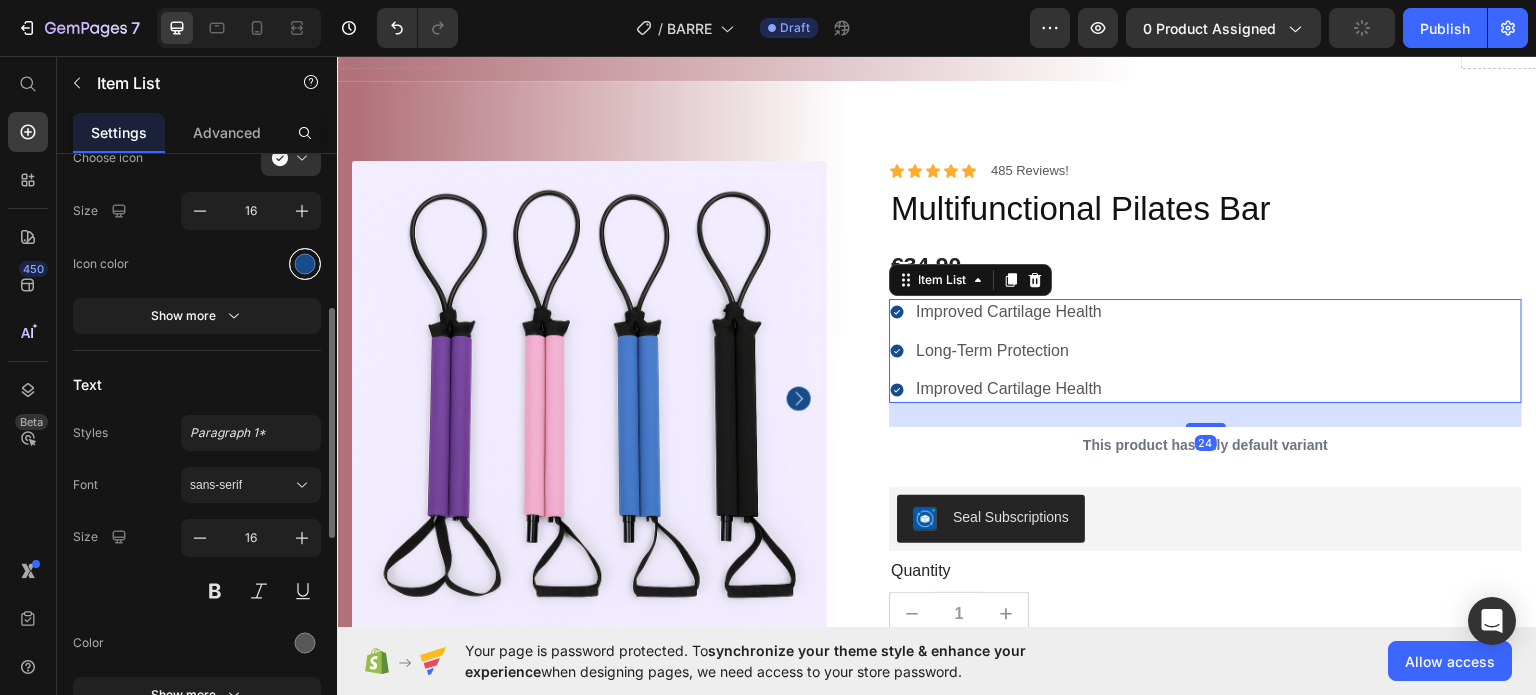 click at bounding box center [305, 263] 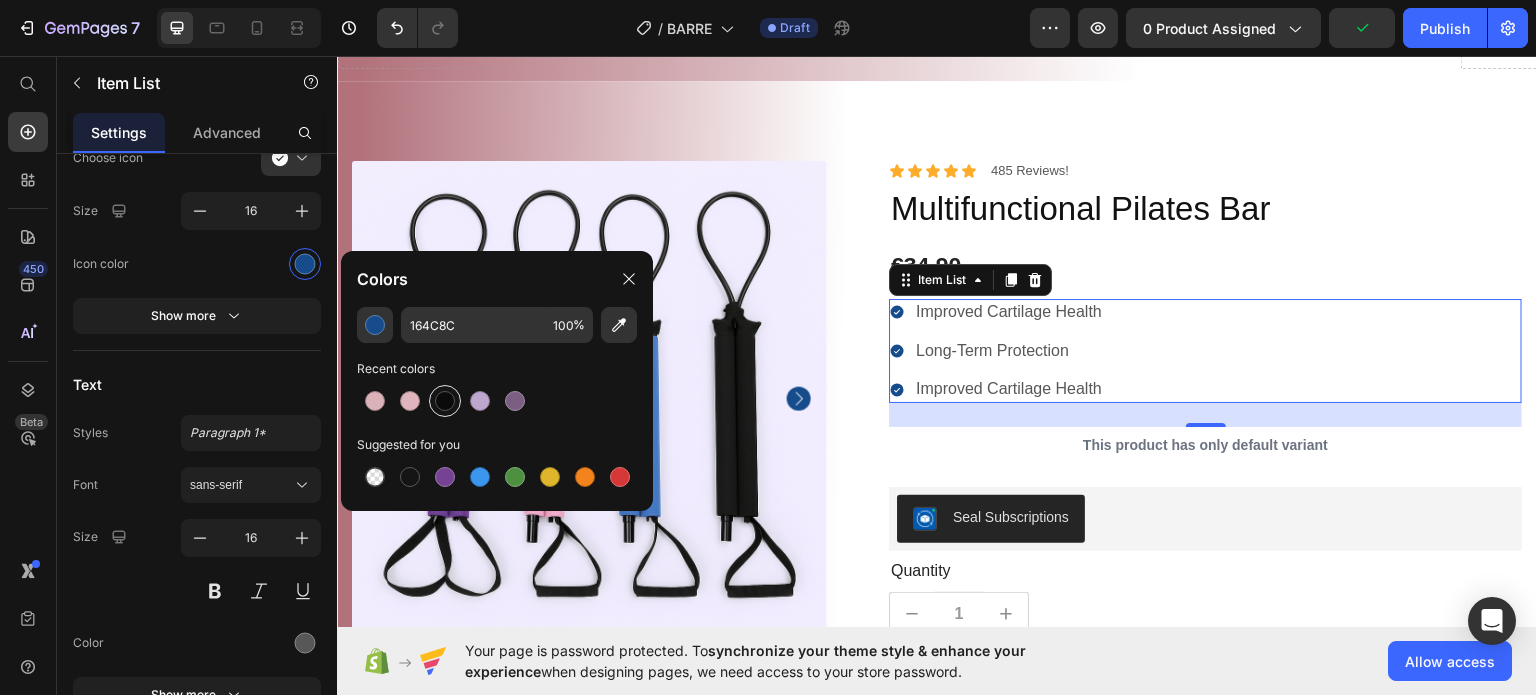 click at bounding box center (445, 401) 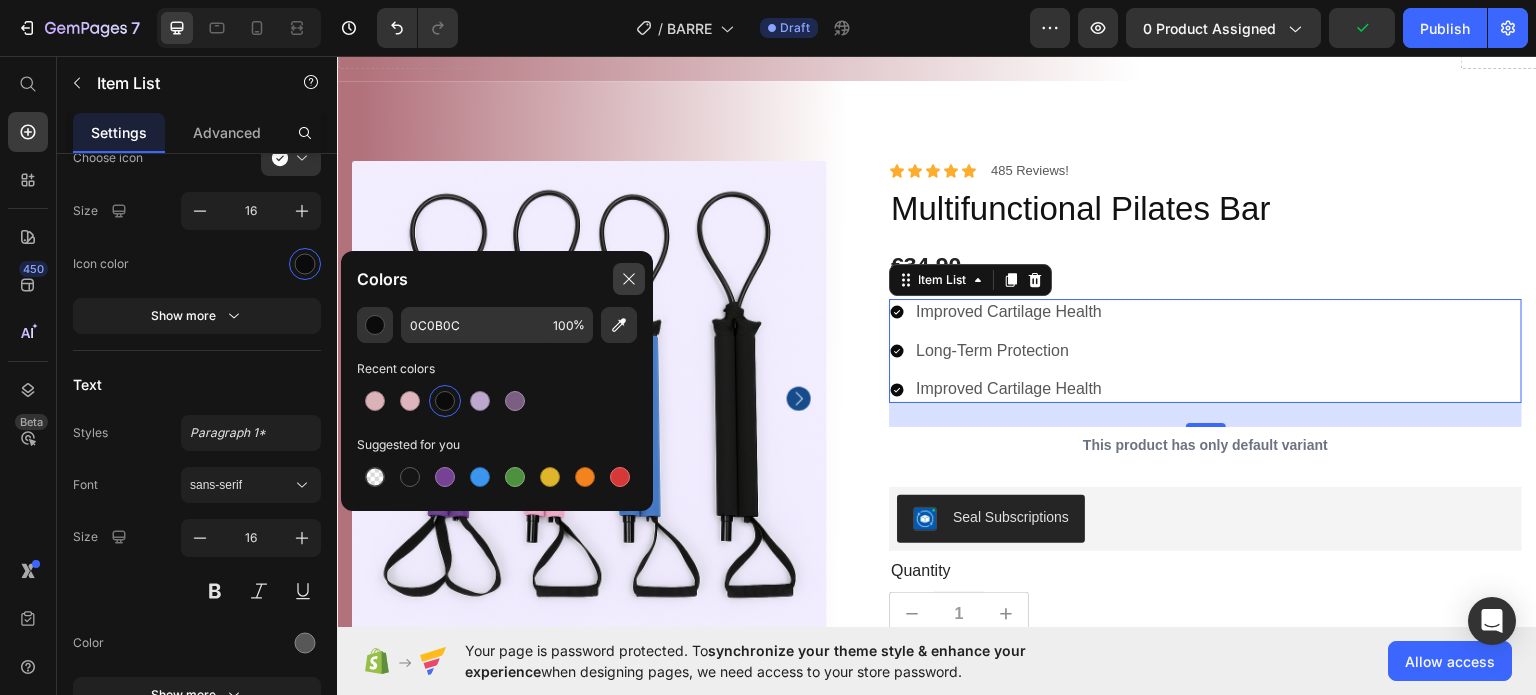 drag, startPoint x: 626, startPoint y: 285, endPoint x: 302, endPoint y: 239, distance: 327.24915 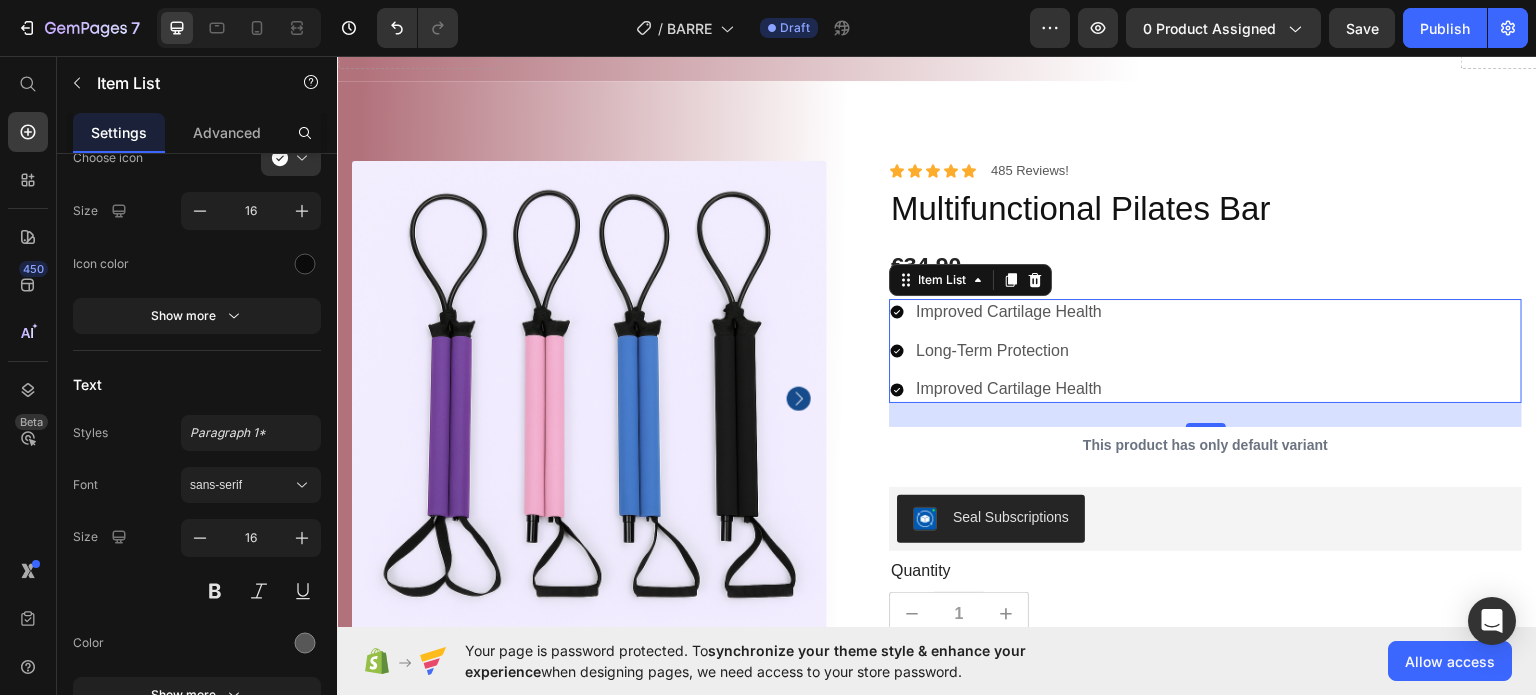 click on "24" at bounding box center [1205, 414] 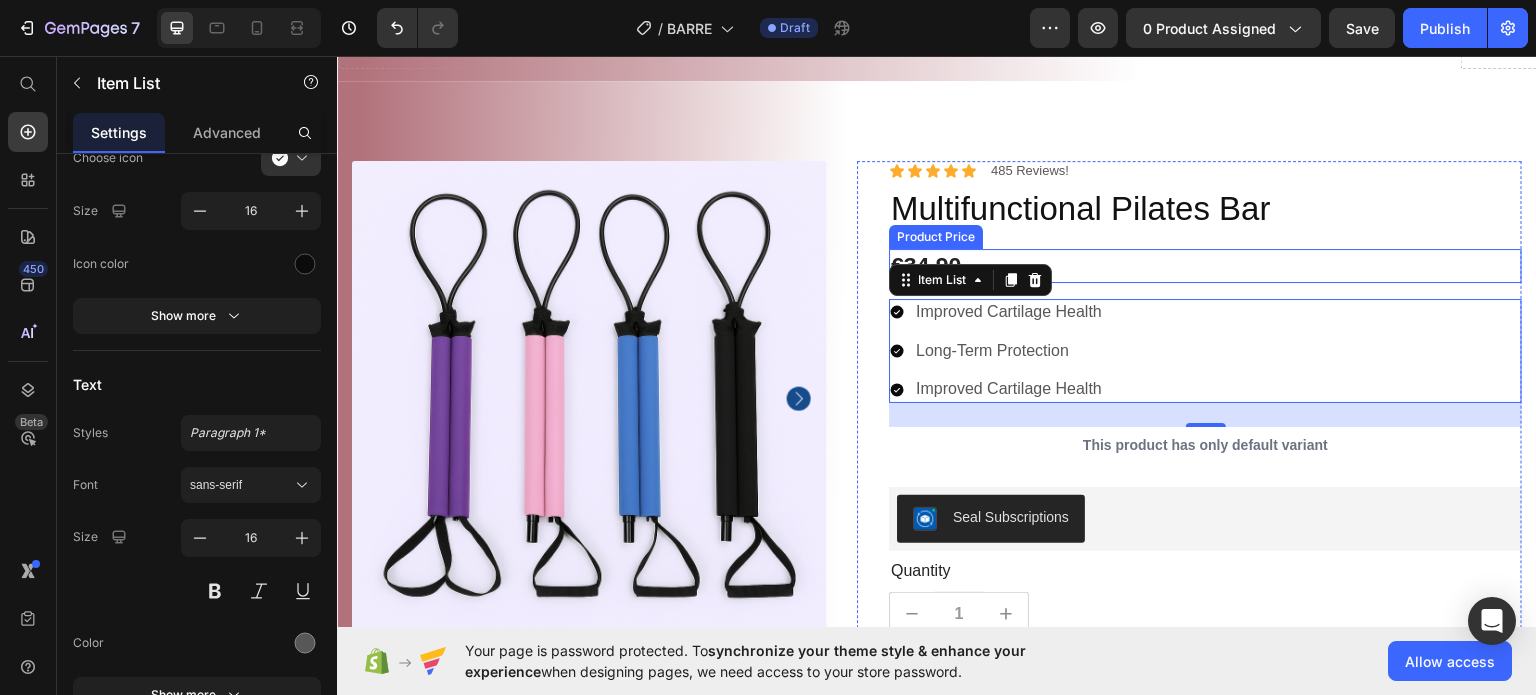 click on "Multifunctional Pilates Bar" at bounding box center [1205, 208] 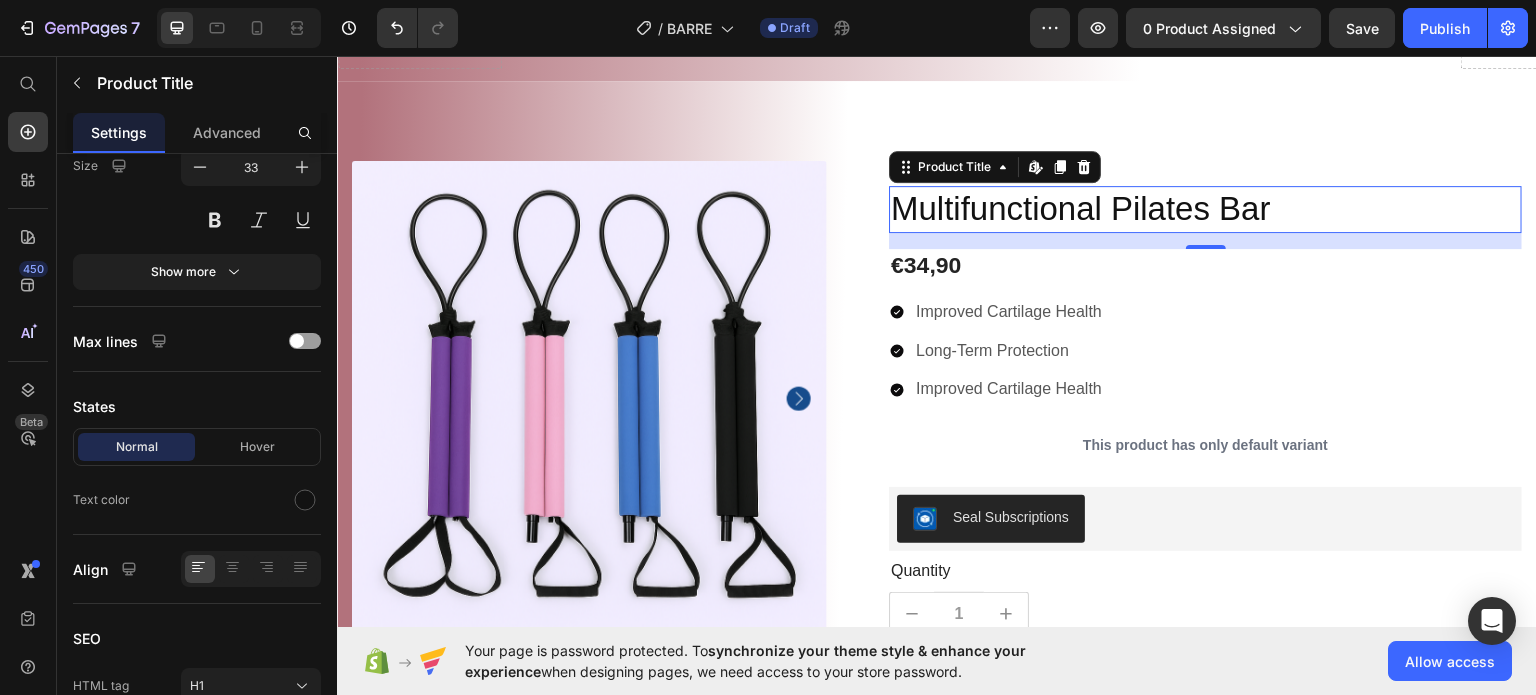 scroll, scrollTop: 0, scrollLeft: 0, axis: both 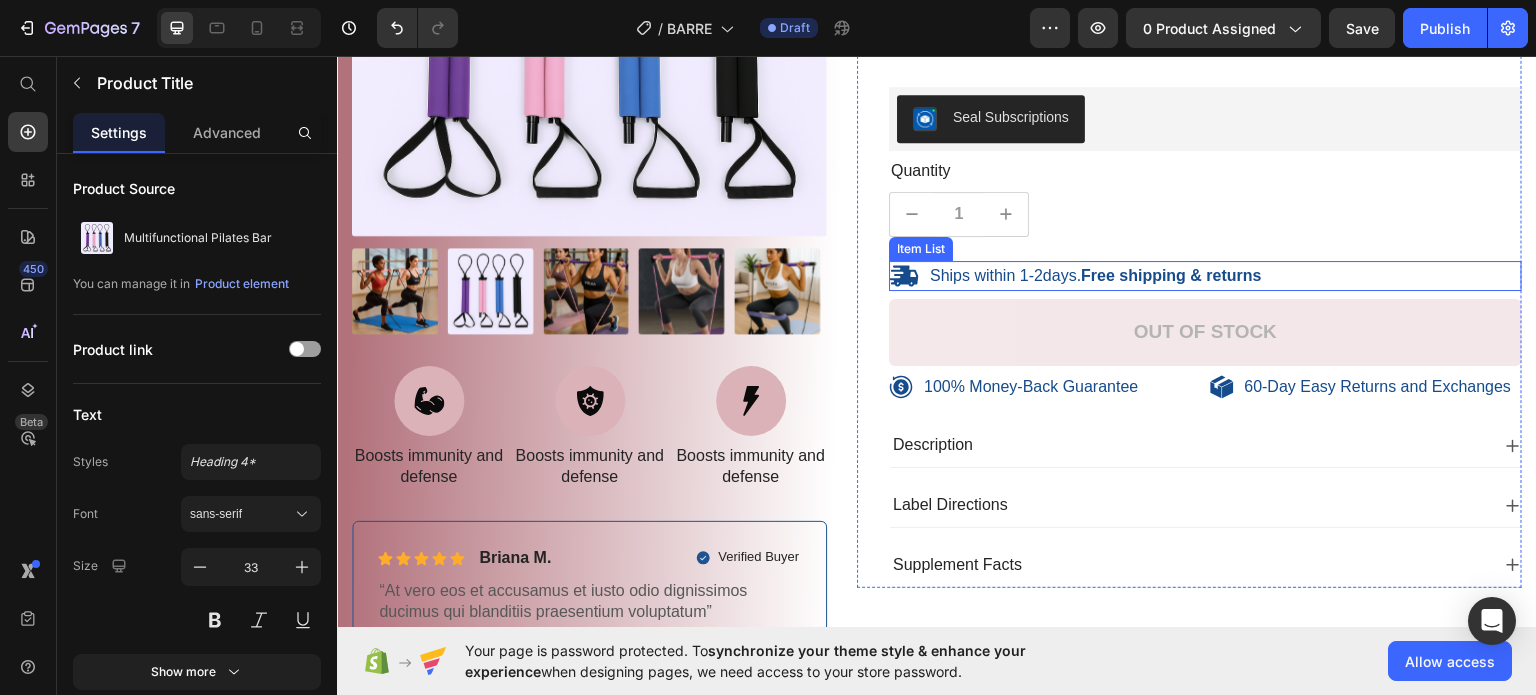 click on "Ships within 1-2days.  Free shipping & returns" at bounding box center [1096, 275] 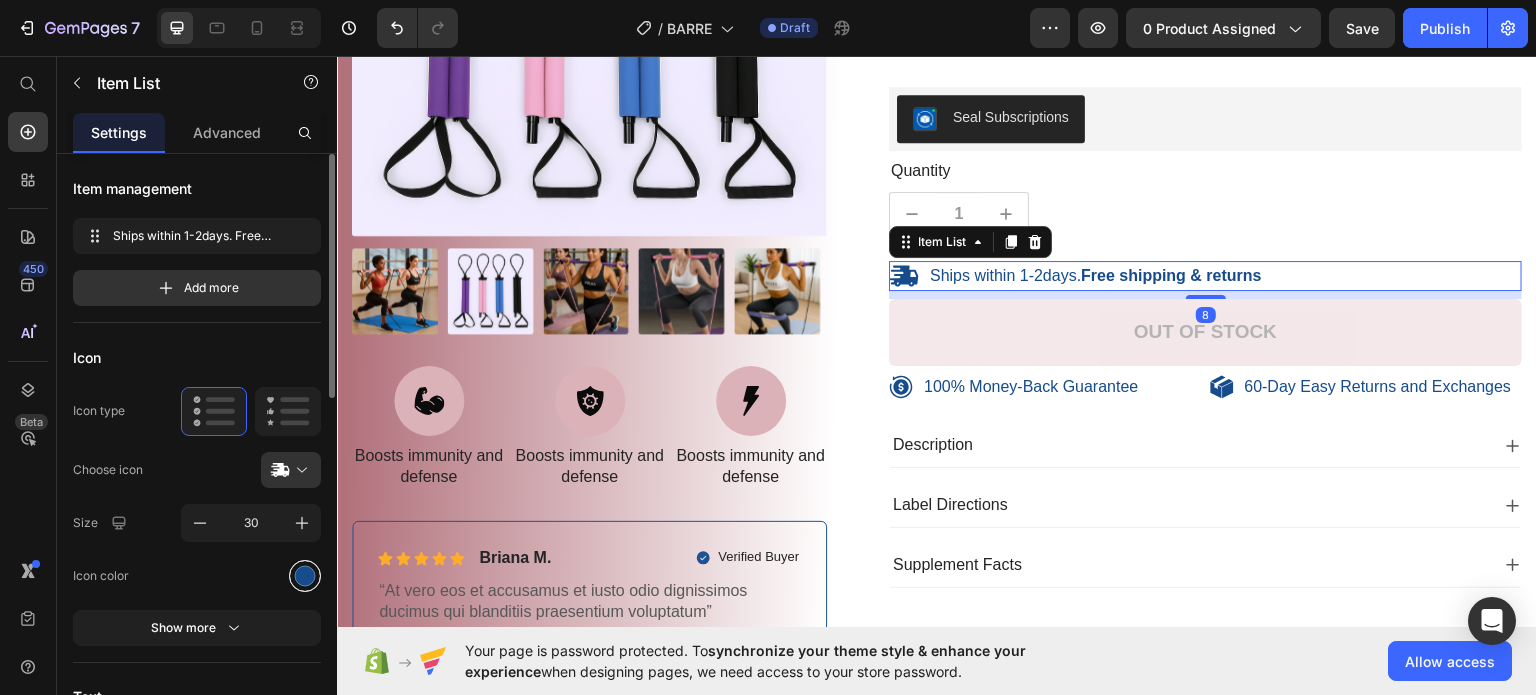 click at bounding box center (305, 576) 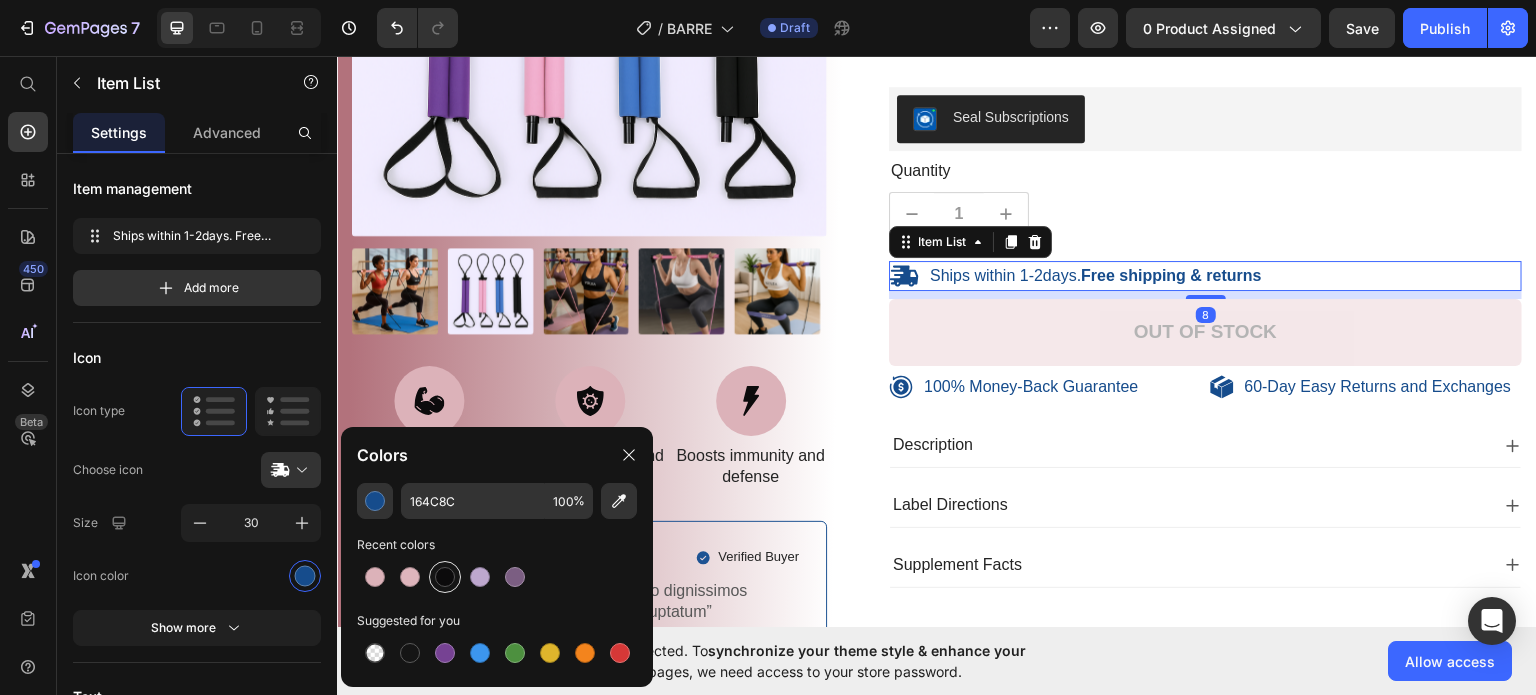click at bounding box center [445, 577] 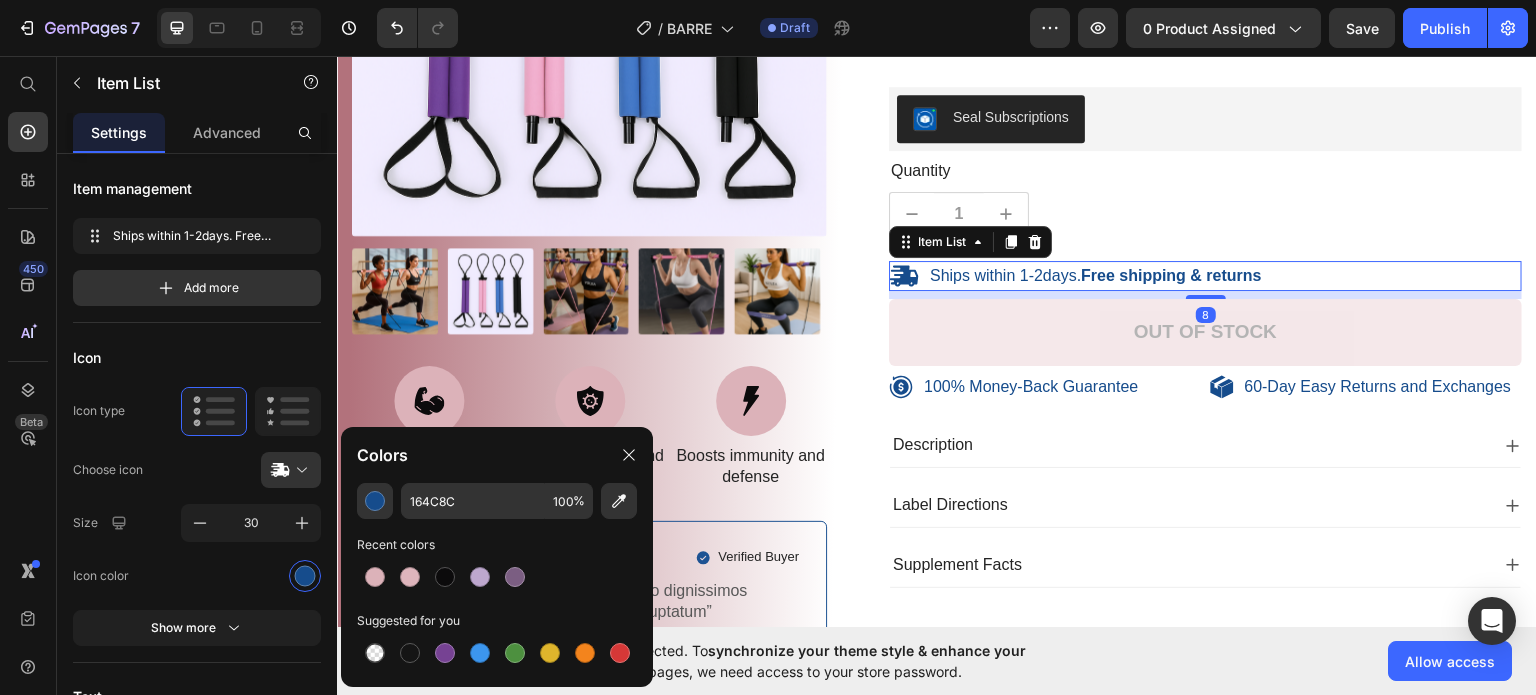 type on "0C0B0C" 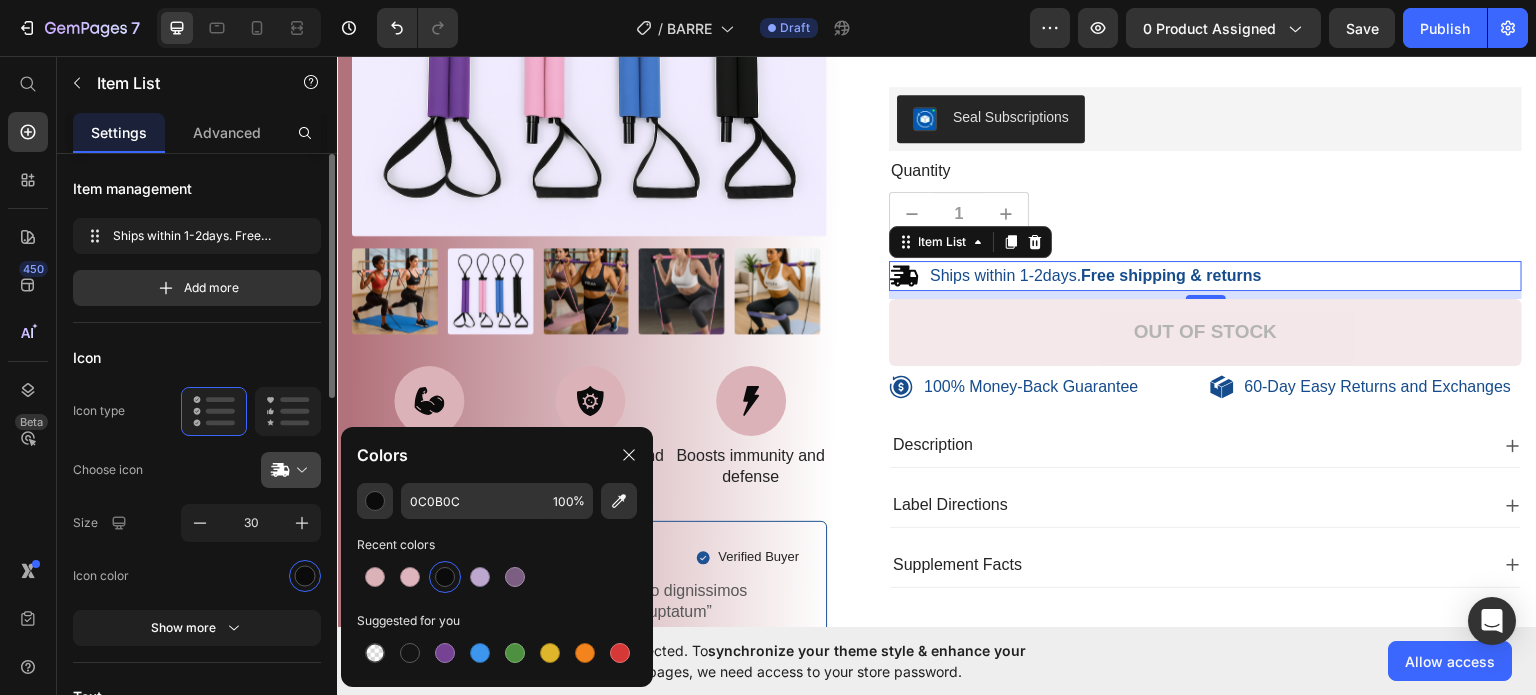 click at bounding box center (299, 470) 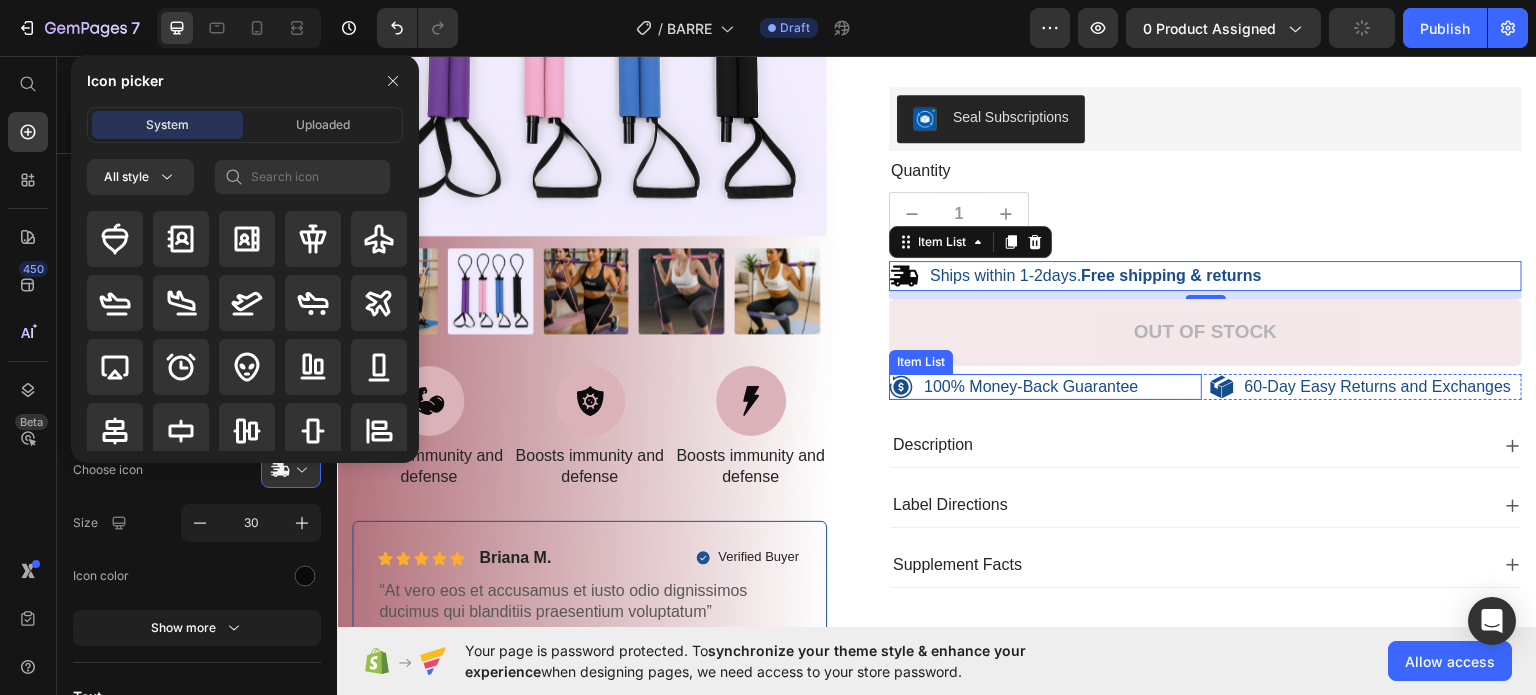 click on "100% Money-Back Guarantee" at bounding box center [1031, 386] 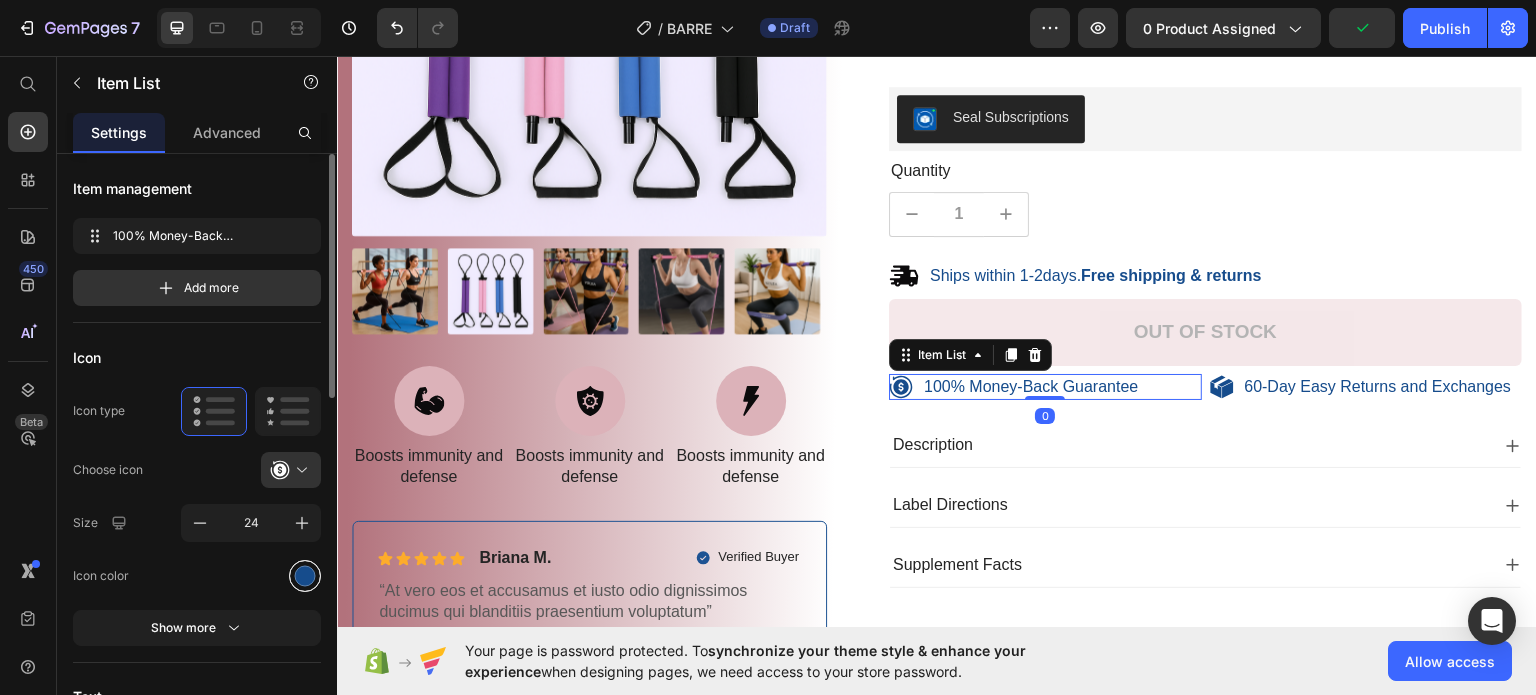 click at bounding box center [305, 575] 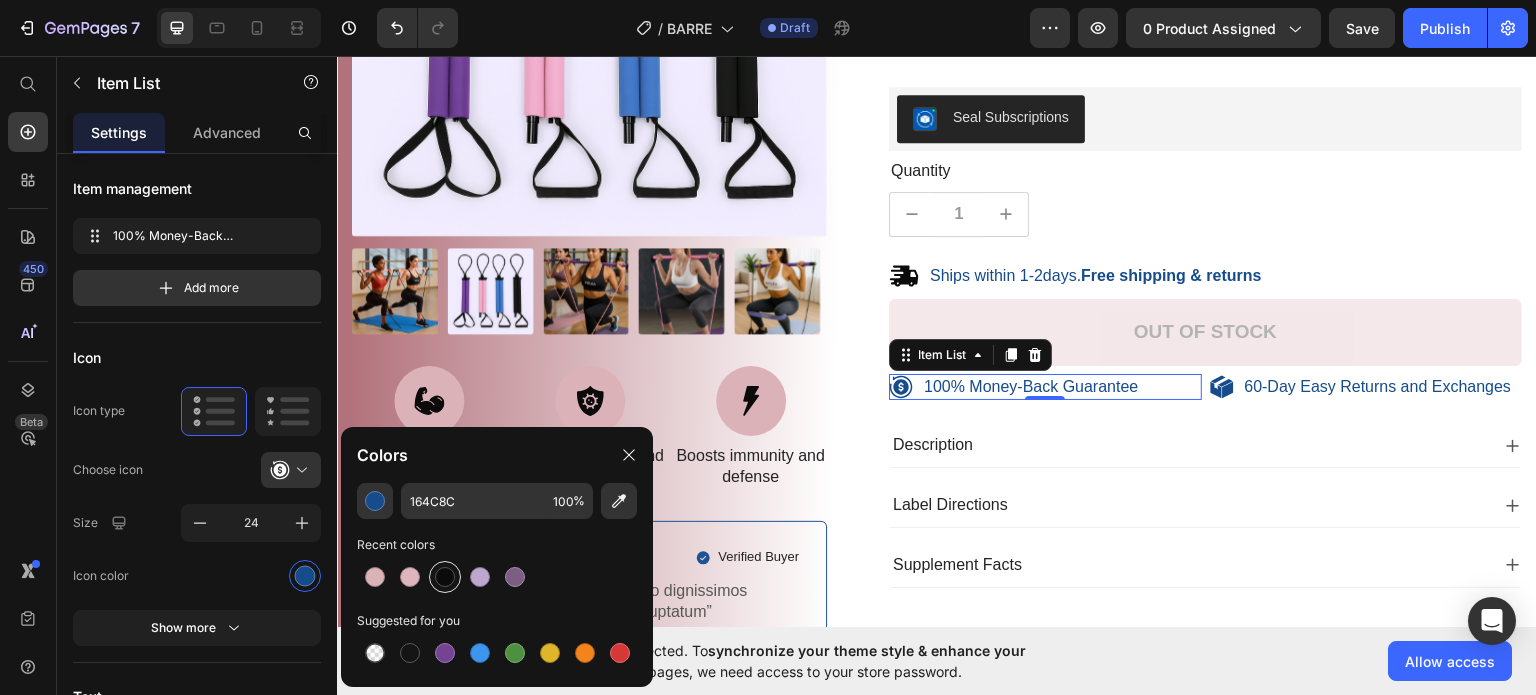 click at bounding box center [445, 577] 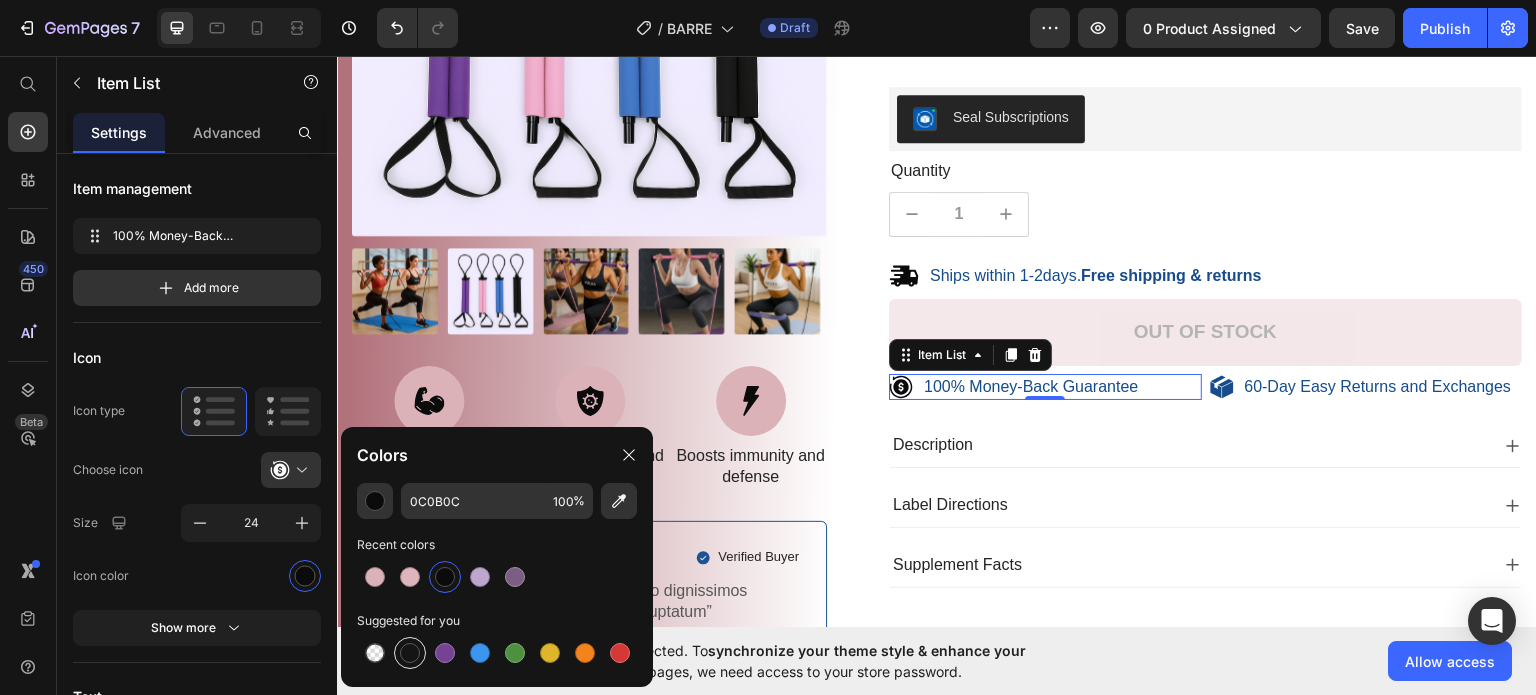 click at bounding box center [410, 653] 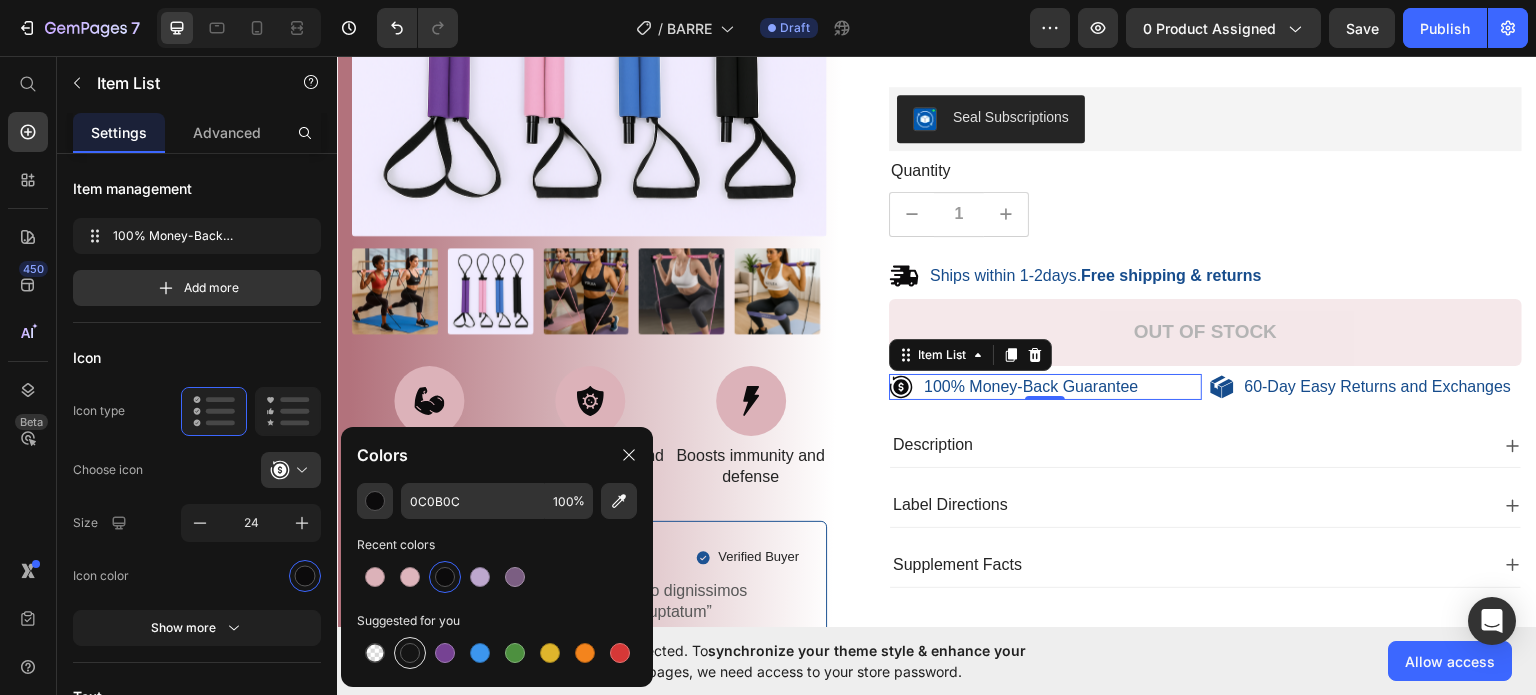 type on "151515" 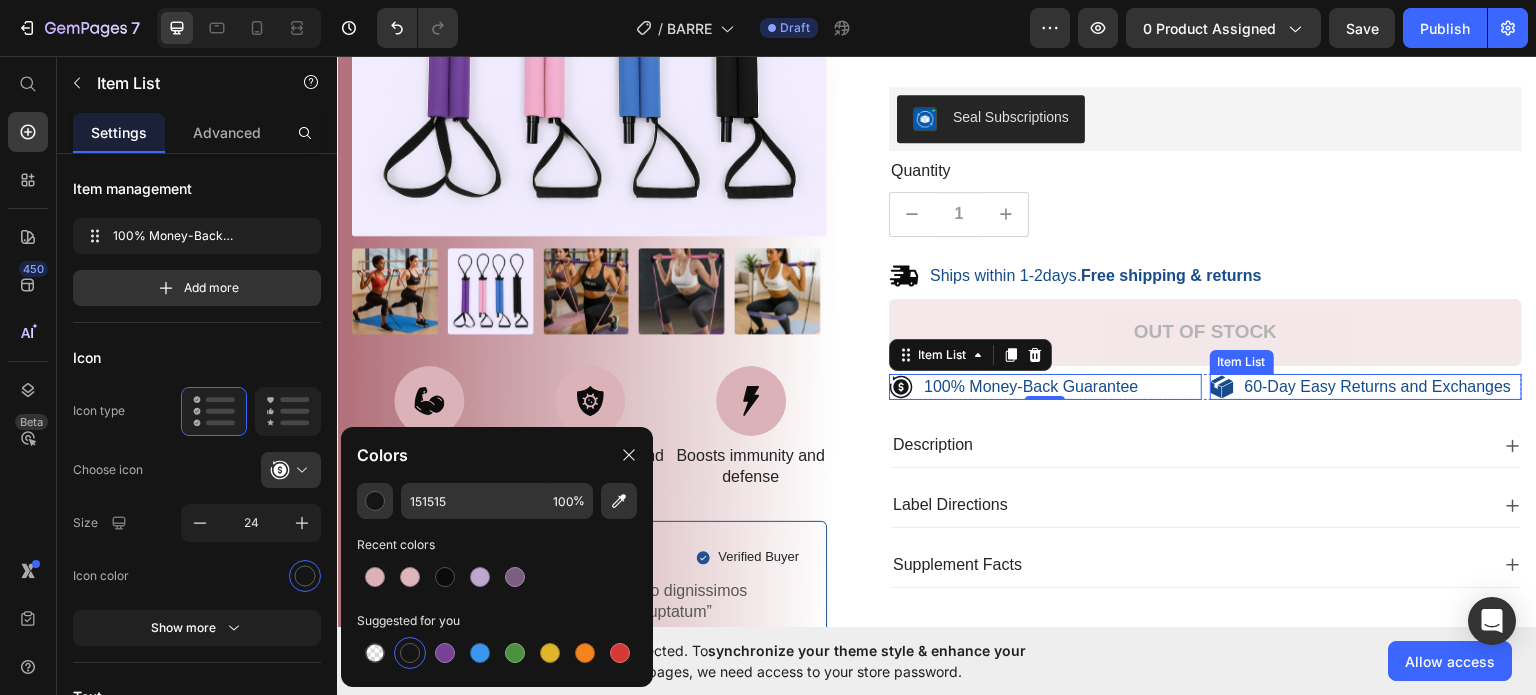 click on "60-Day Easy Returns and Exchanges" at bounding box center (1378, 386) 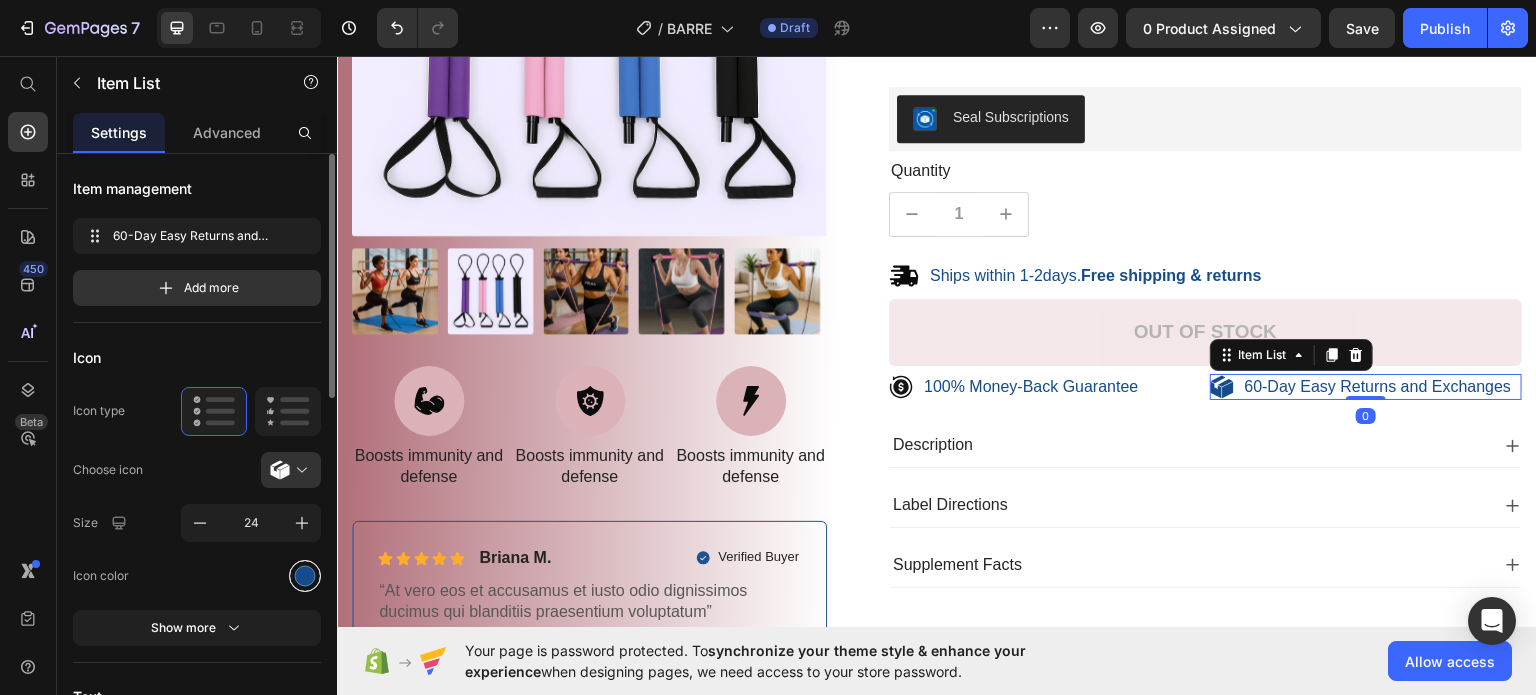 click at bounding box center (305, 576) 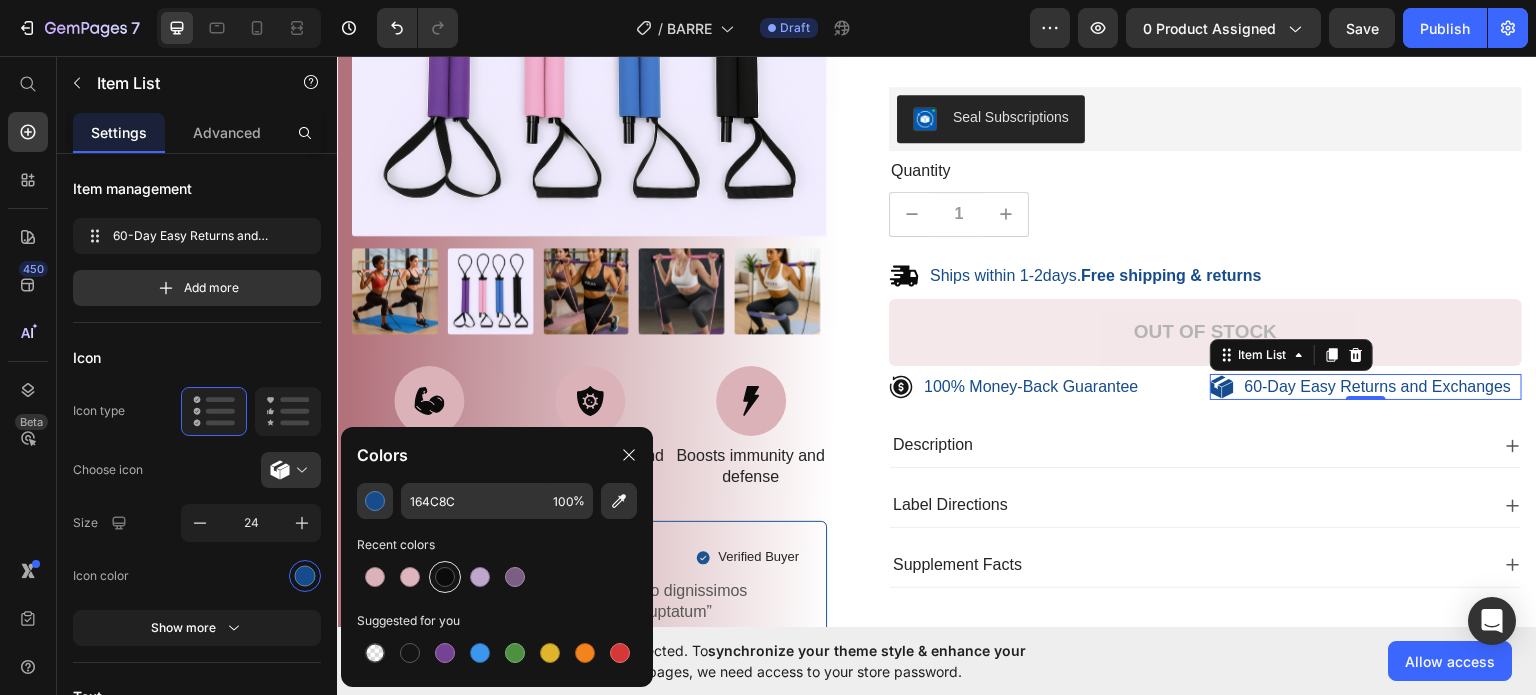 click at bounding box center [445, 577] 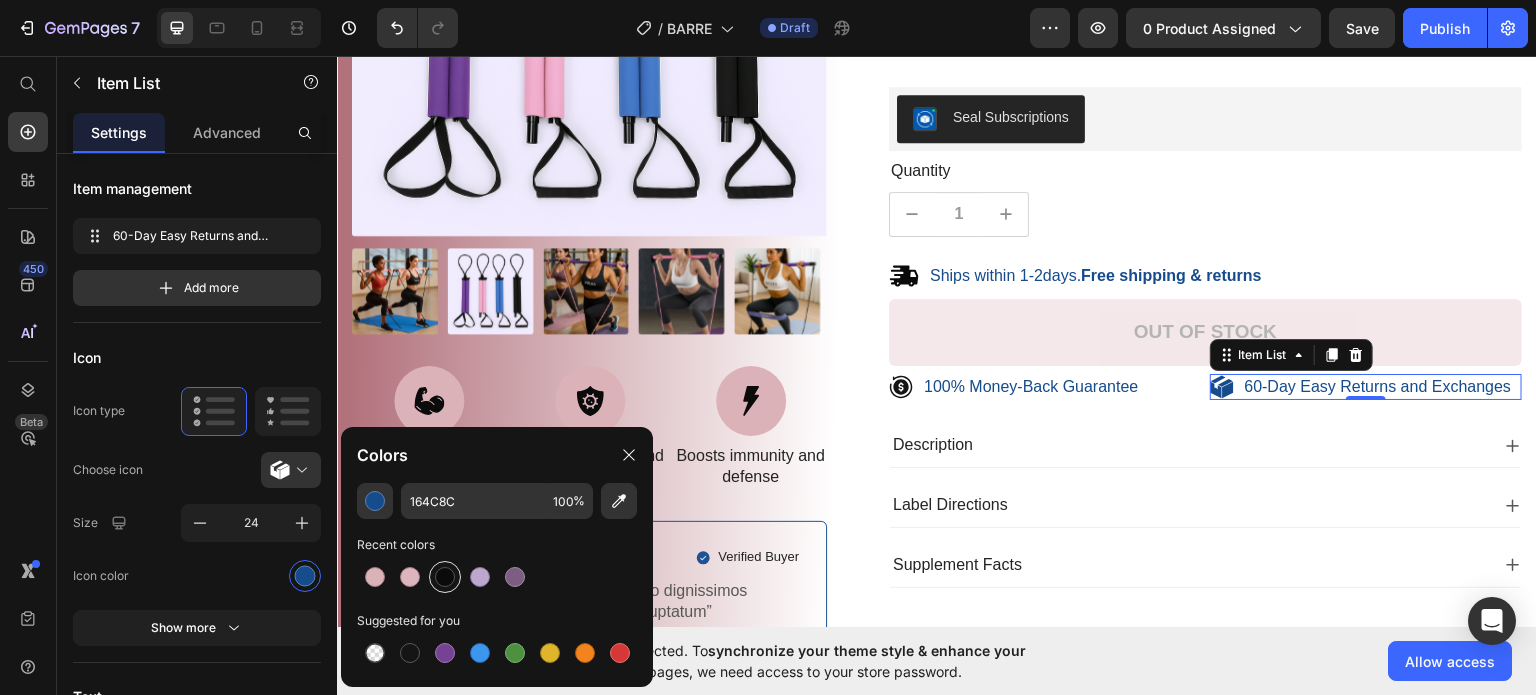 type on "0C0B0C" 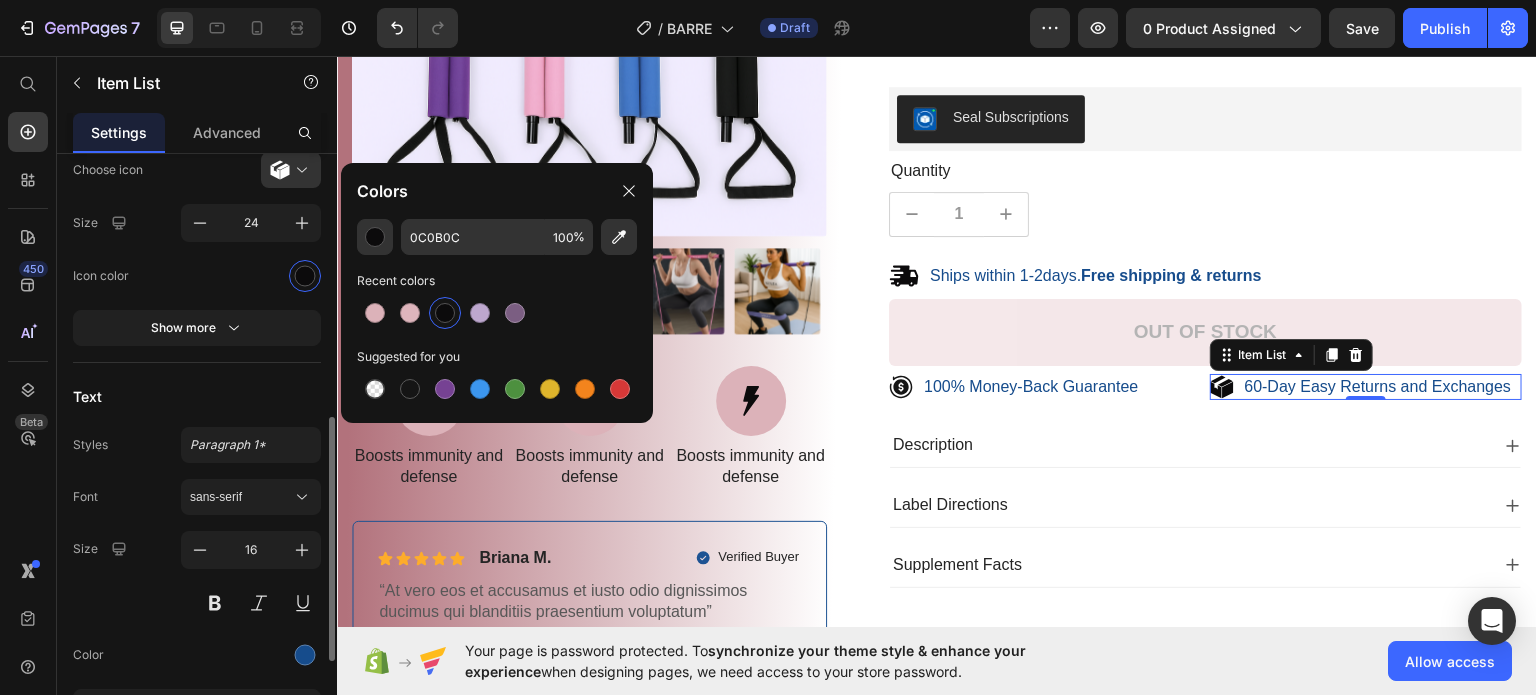 scroll, scrollTop: 400, scrollLeft: 0, axis: vertical 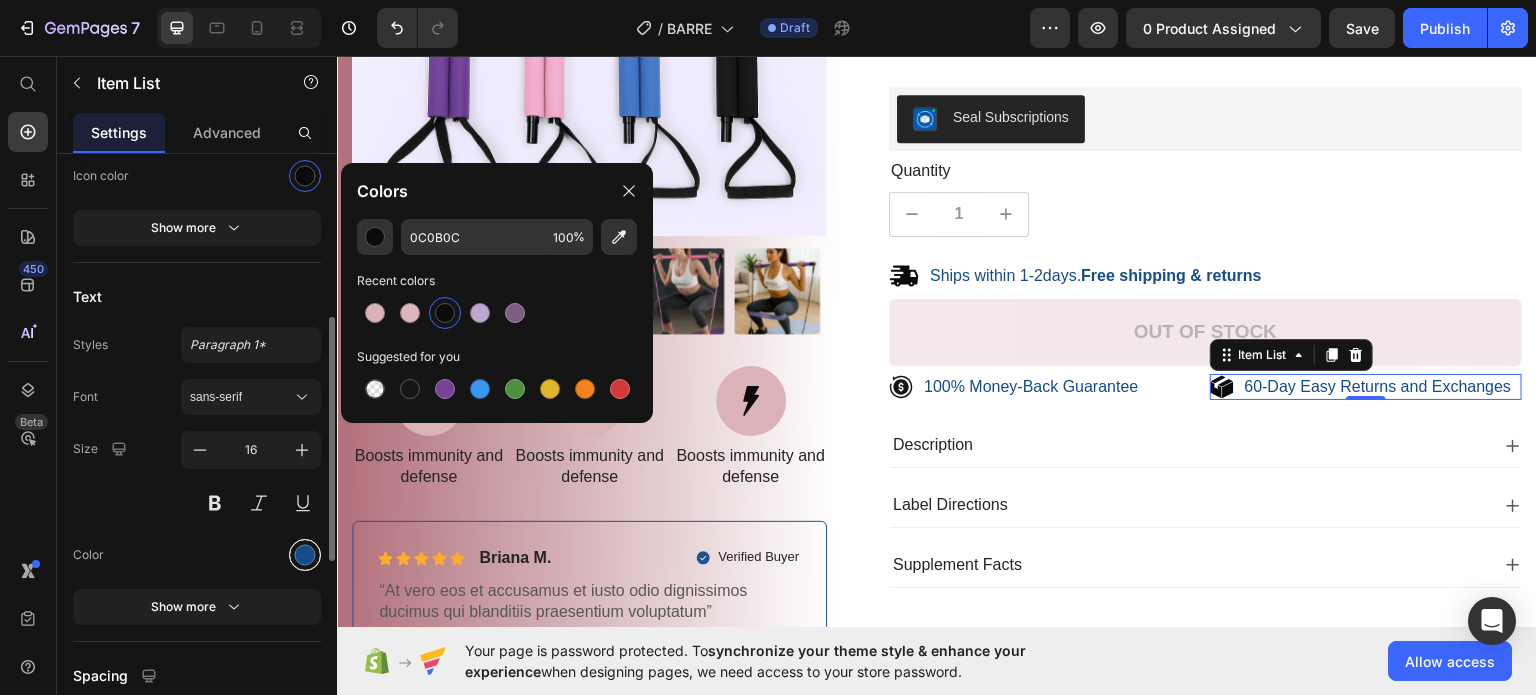 click at bounding box center (305, 554) 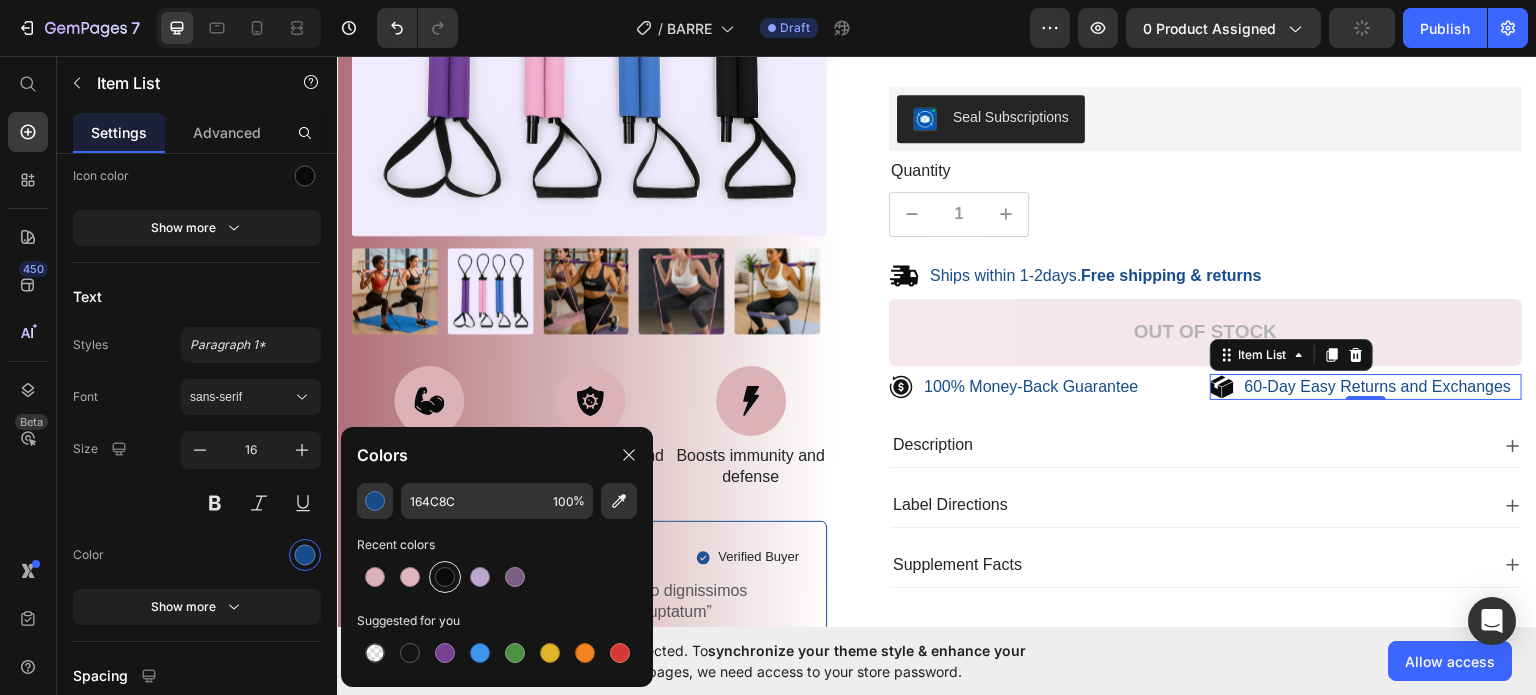 click at bounding box center (445, 577) 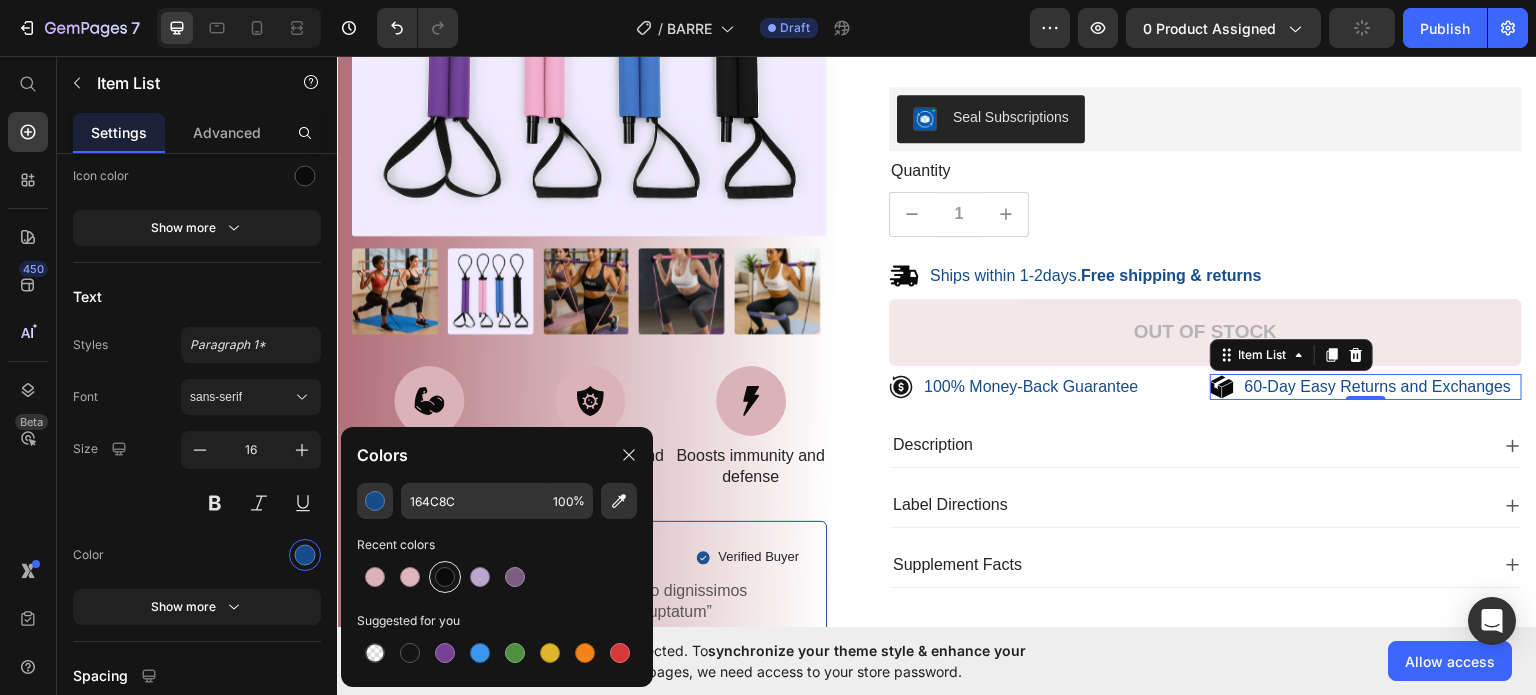 type on "0C0B0C" 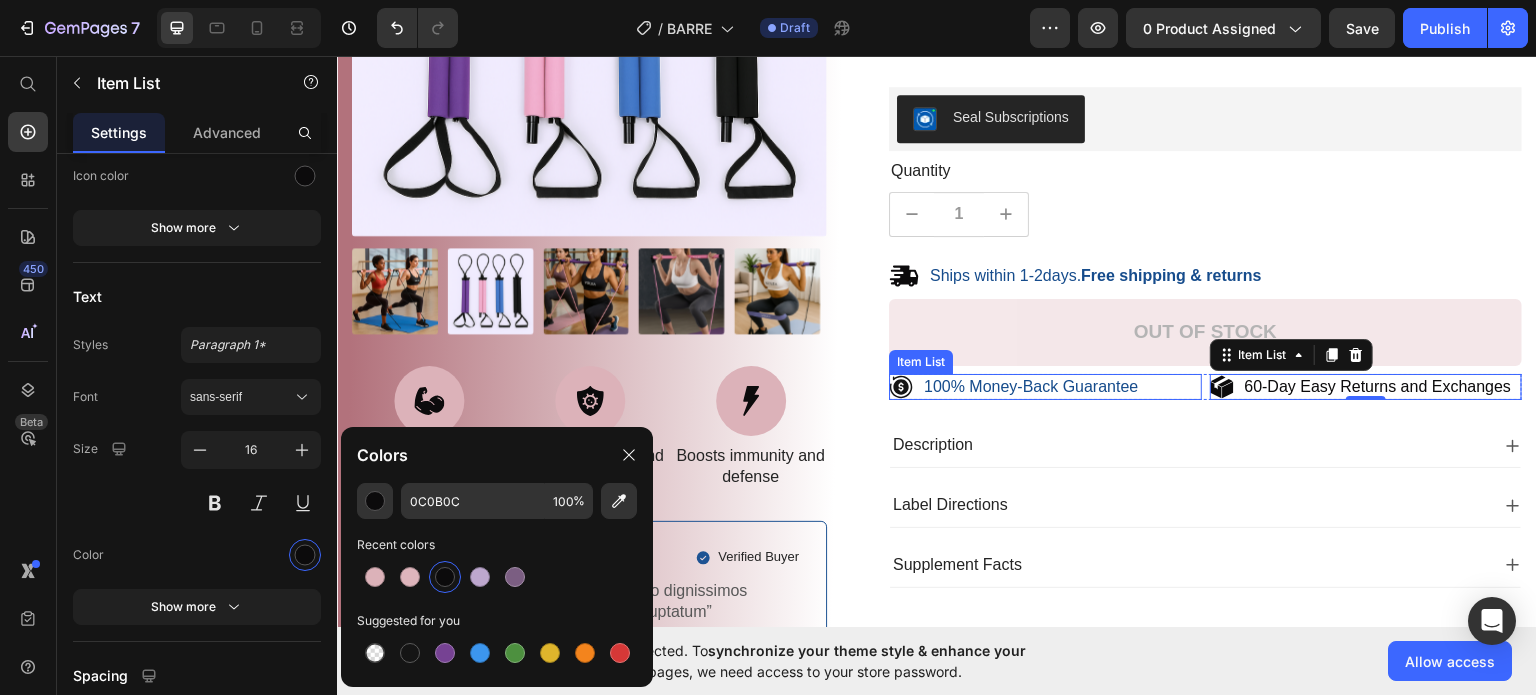 click on "100% Money-Back Guarantee" at bounding box center (1031, 386) 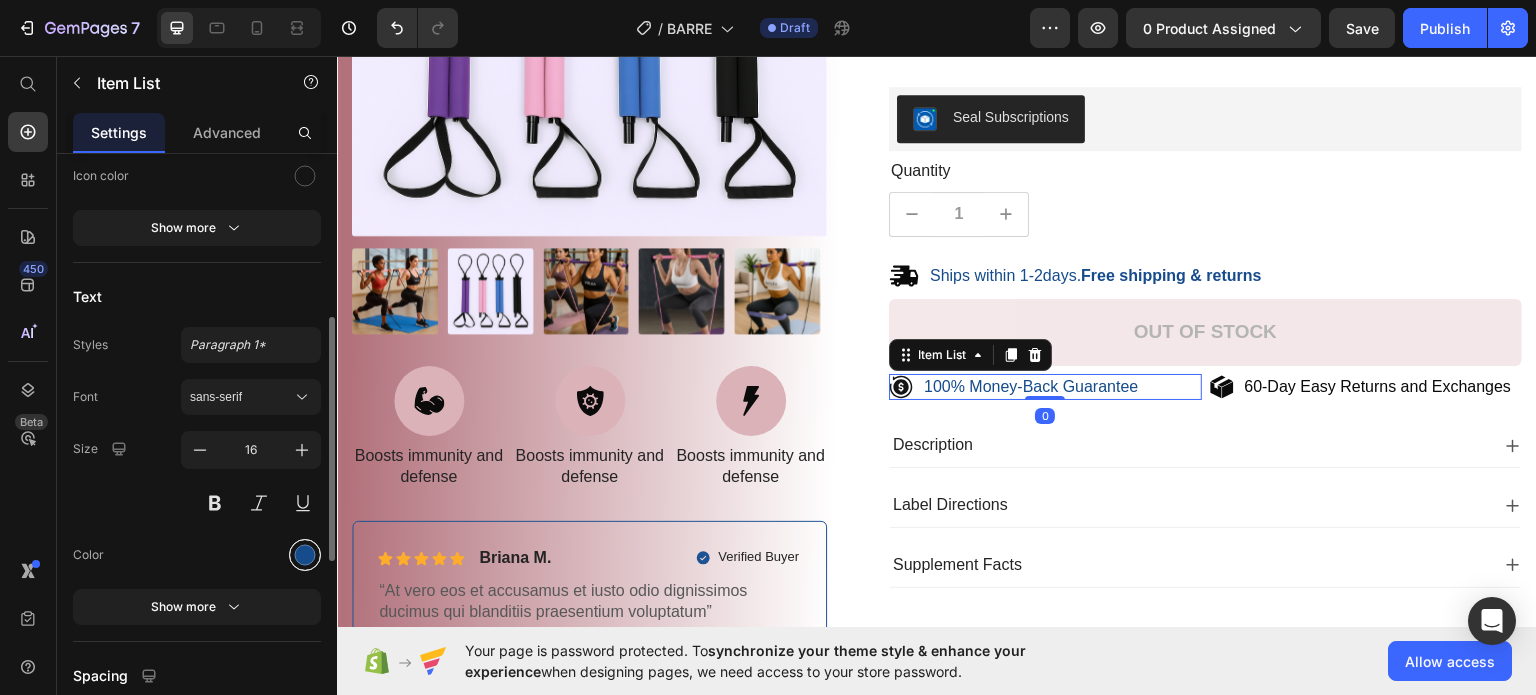 click at bounding box center [305, 555] 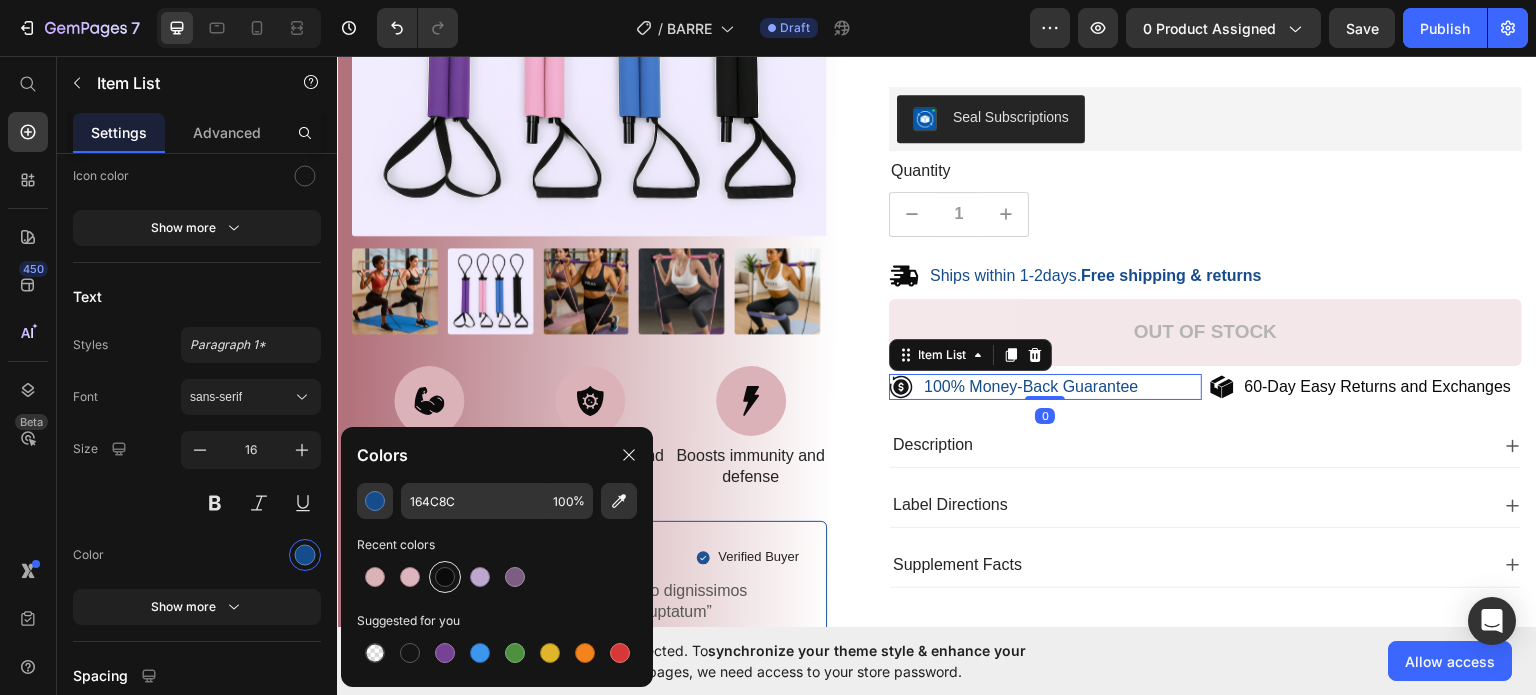click at bounding box center [445, 577] 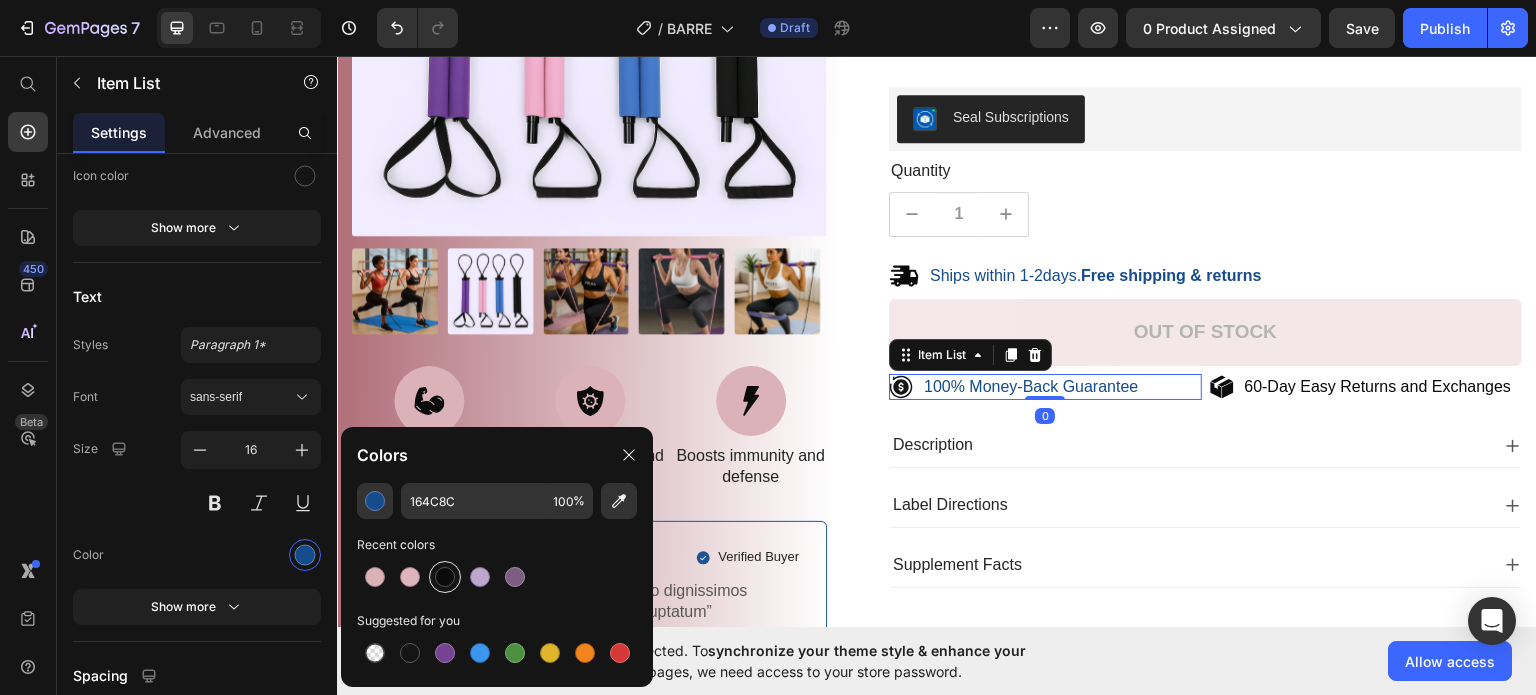 type on "0C0B0C" 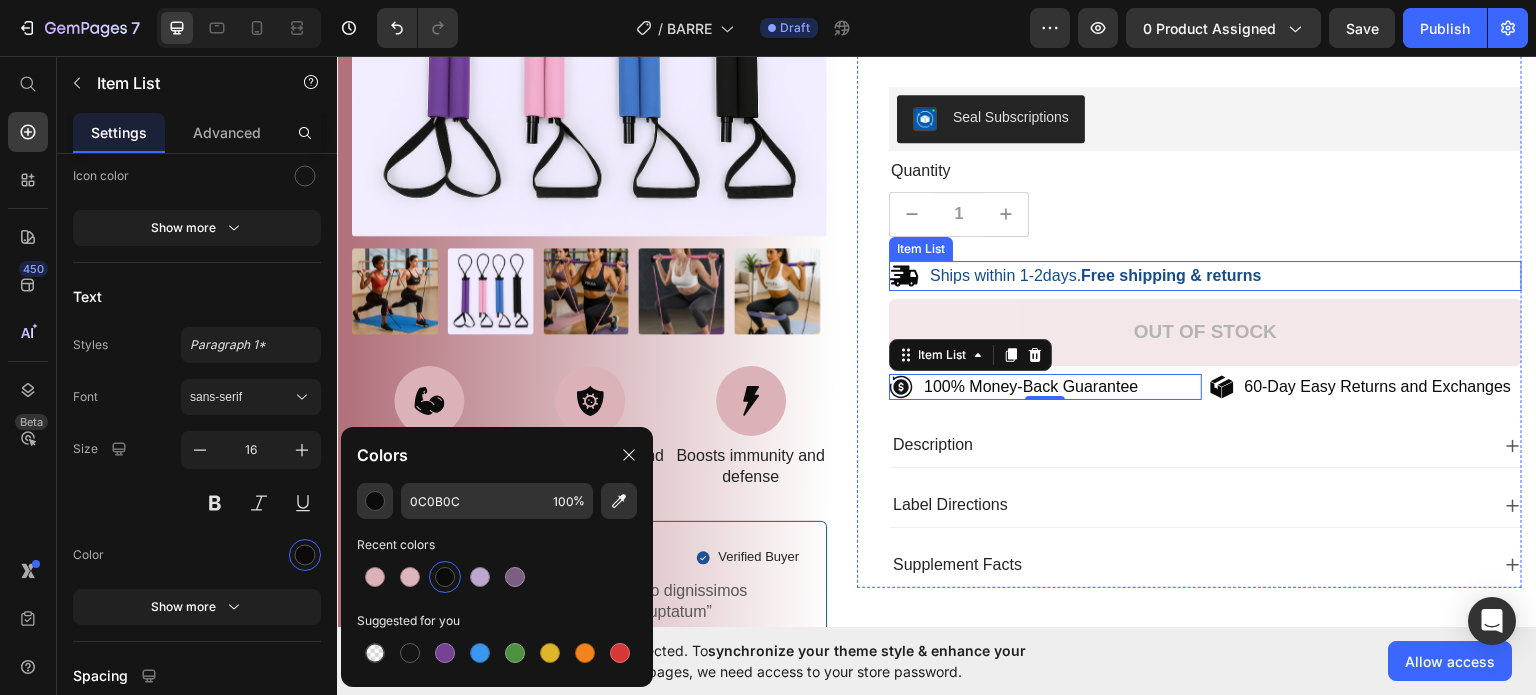 click on "Ships within 1-2days.  Free shipping & returns" at bounding box center [1096, 275] 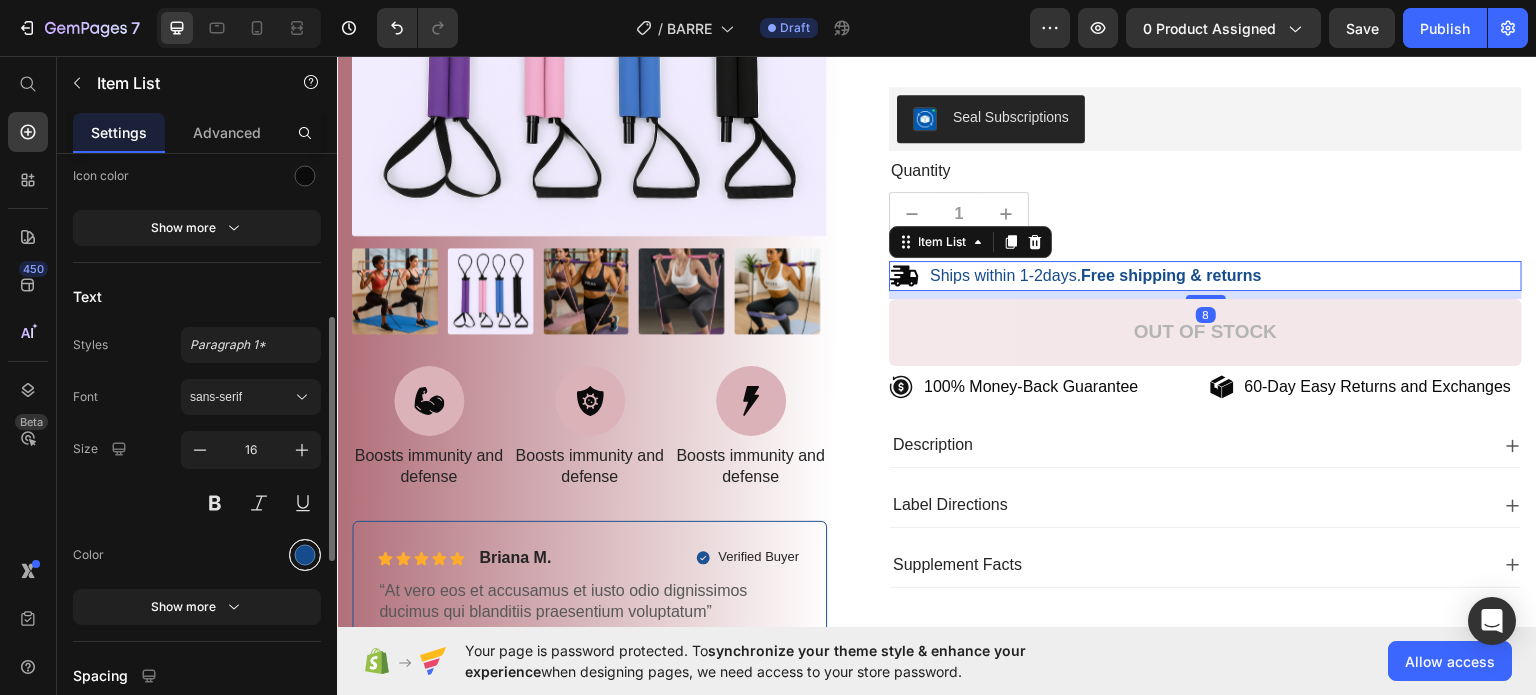 click at bounding box center [305, 555] 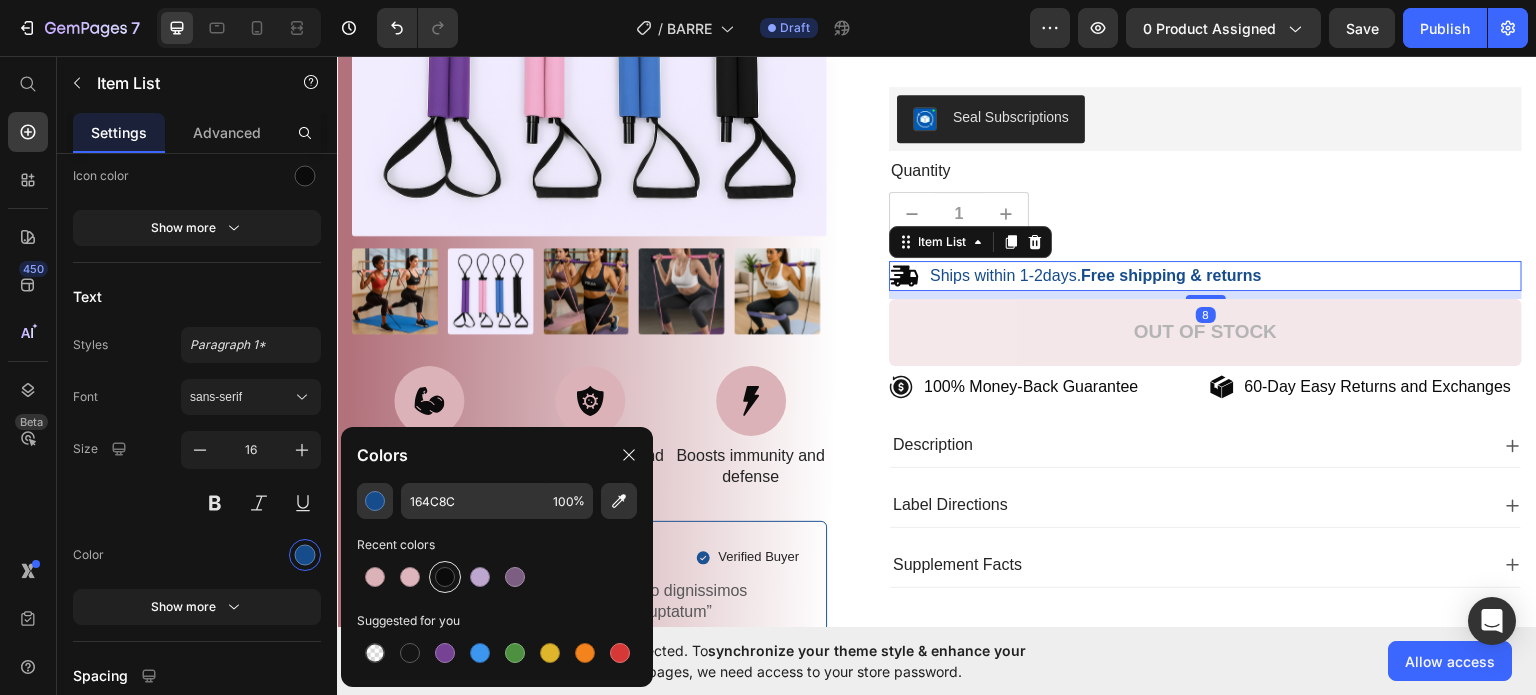 click at bounding box center (445, 577) 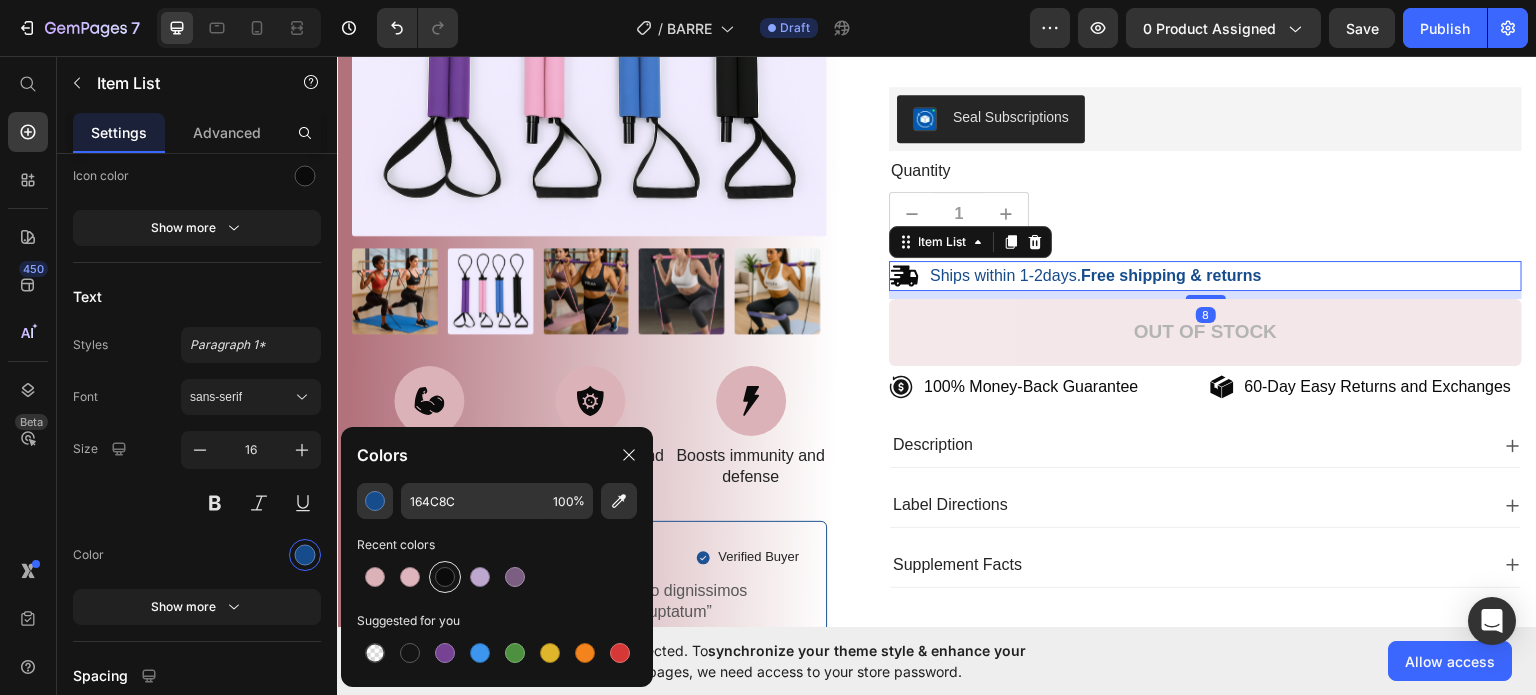 type on "0C0B0C" 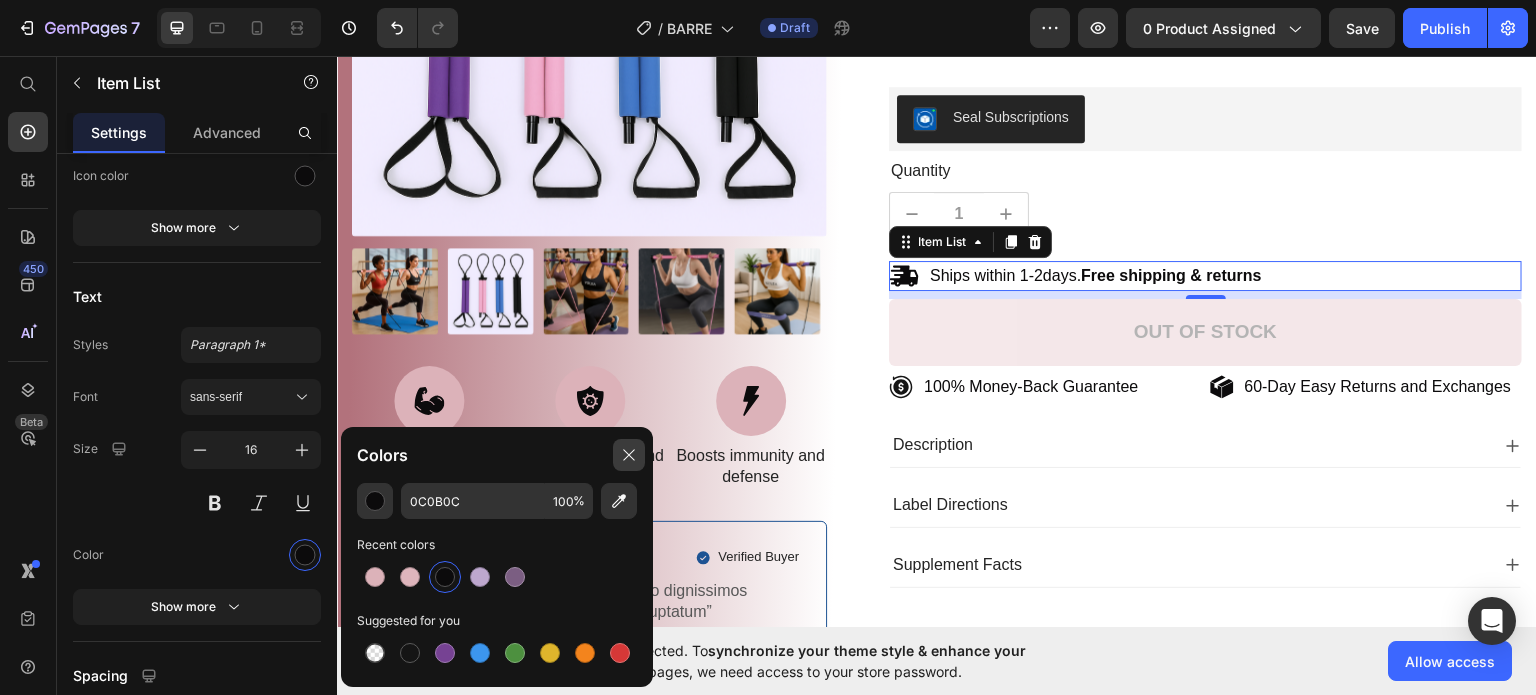 click 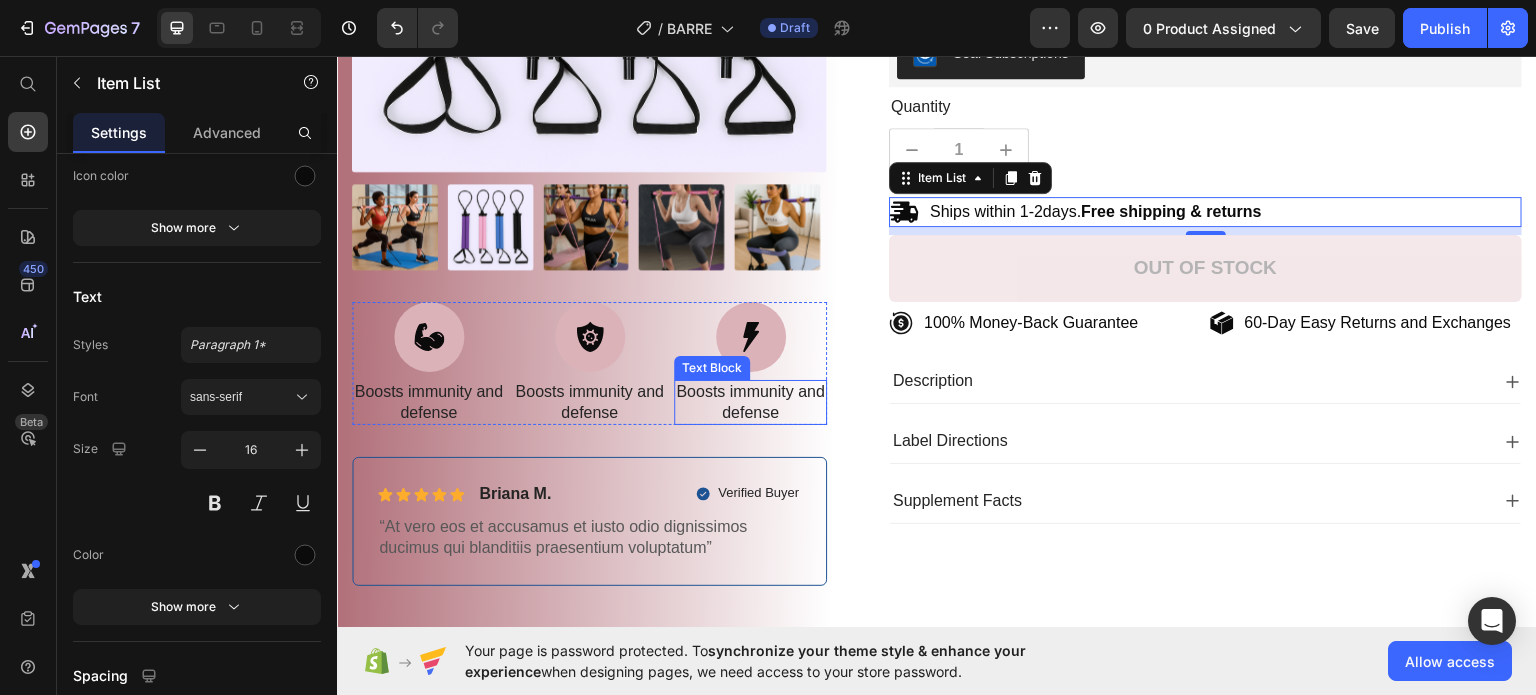 scroll, scrollTop: 600, scrollLeft: 0, axis: vertical 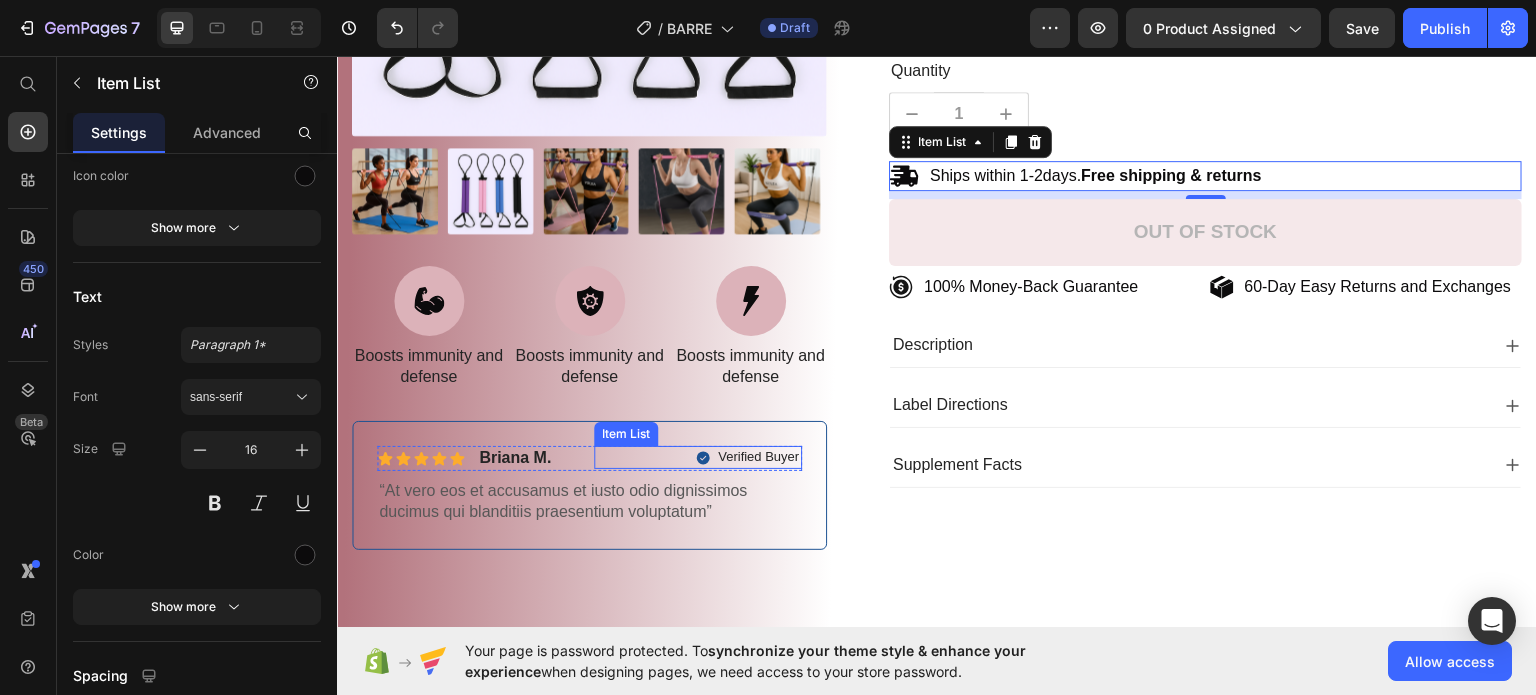 click on "Verified Buyer" at bounding box center [748, 456] 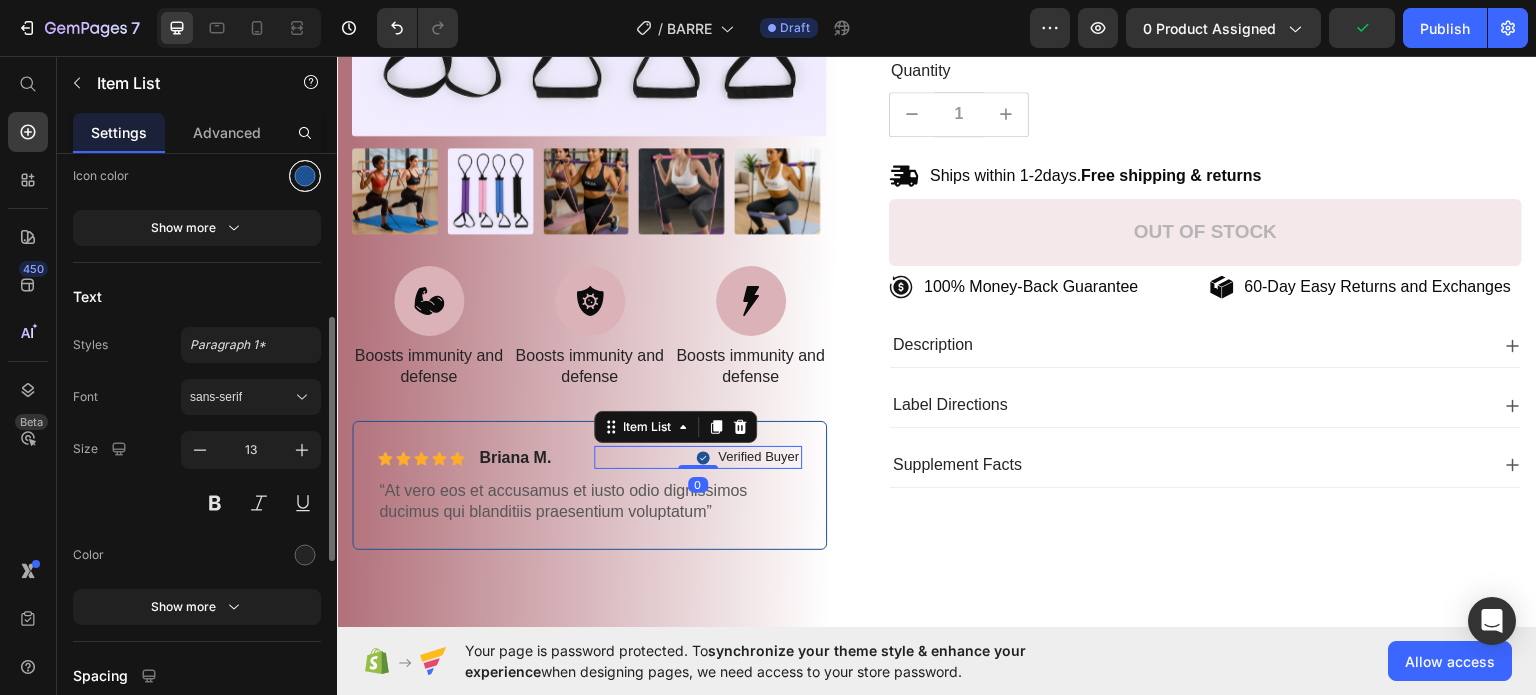 click at bounding box center [305, 175] 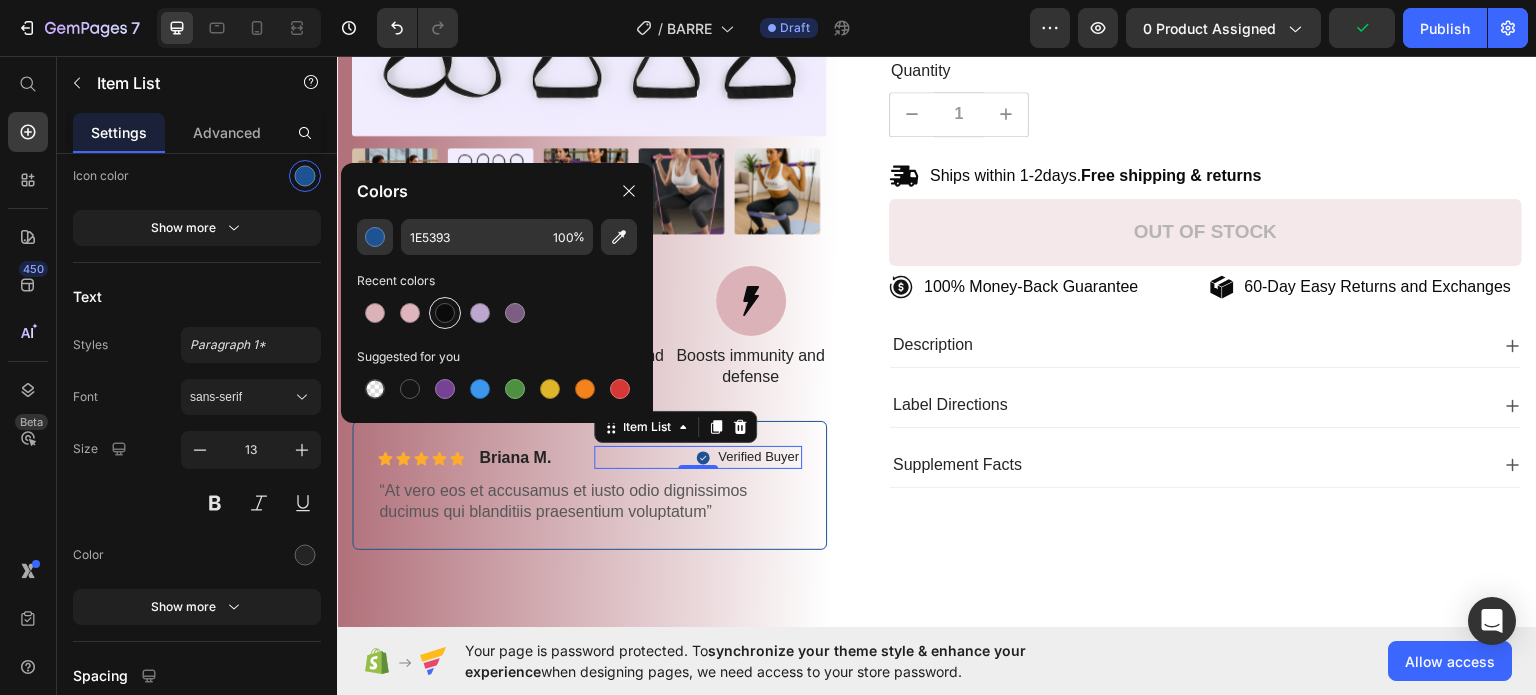 click at bounding box center (445, 313) 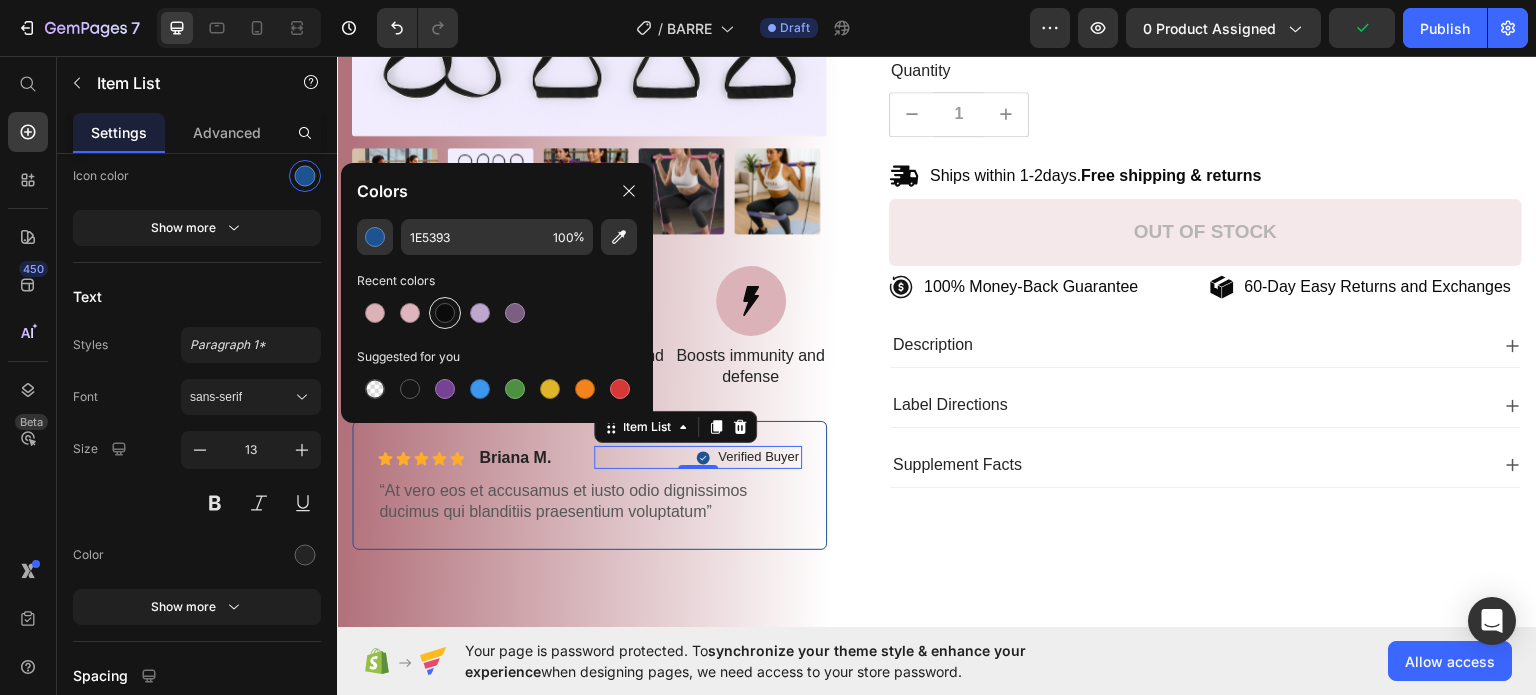 type on "0C0B0C" 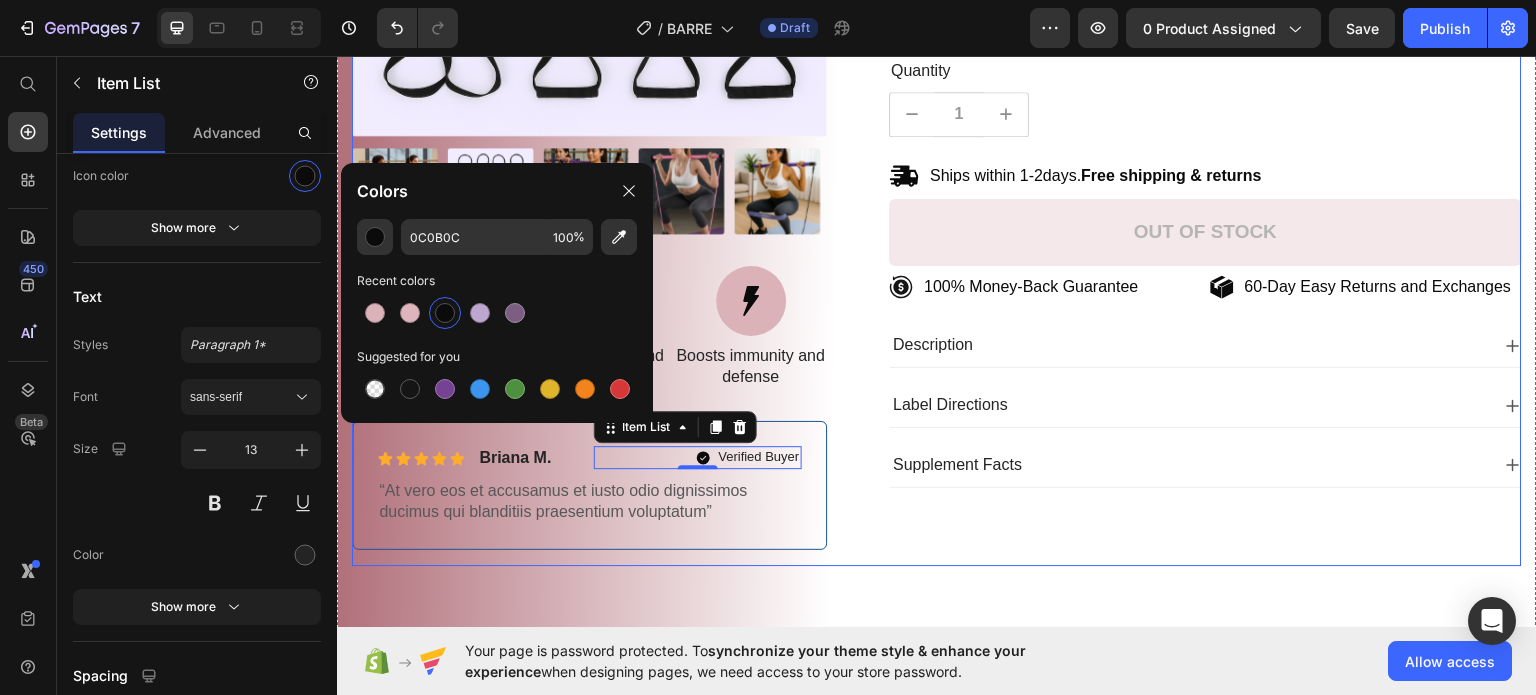 click on "Icon Icon Icon Icon Icon Icon List 485 Reviews! Text Block Row Multifunctional Pilates Bar Product Title €34,90 Product Price Improved Cartilage Health Long-Term Protection Improved Cartilage Health Item List This product has only default variant Product Variants & Swatches Seal Subscriptions Seal Subscriptions Quantity Text Block 1 Product Quantity
Ships within 1-2days.  Free shipping & returns Item List 1 Product Quantity Out of stock Add to Cart Row
100% Money-Back Guarantee Item List
60-Day Easy Returns and Exchanges Item List Row
Description
Label Directions
Supplement Facts Accordion Row" at bounding box center (1189, 112) 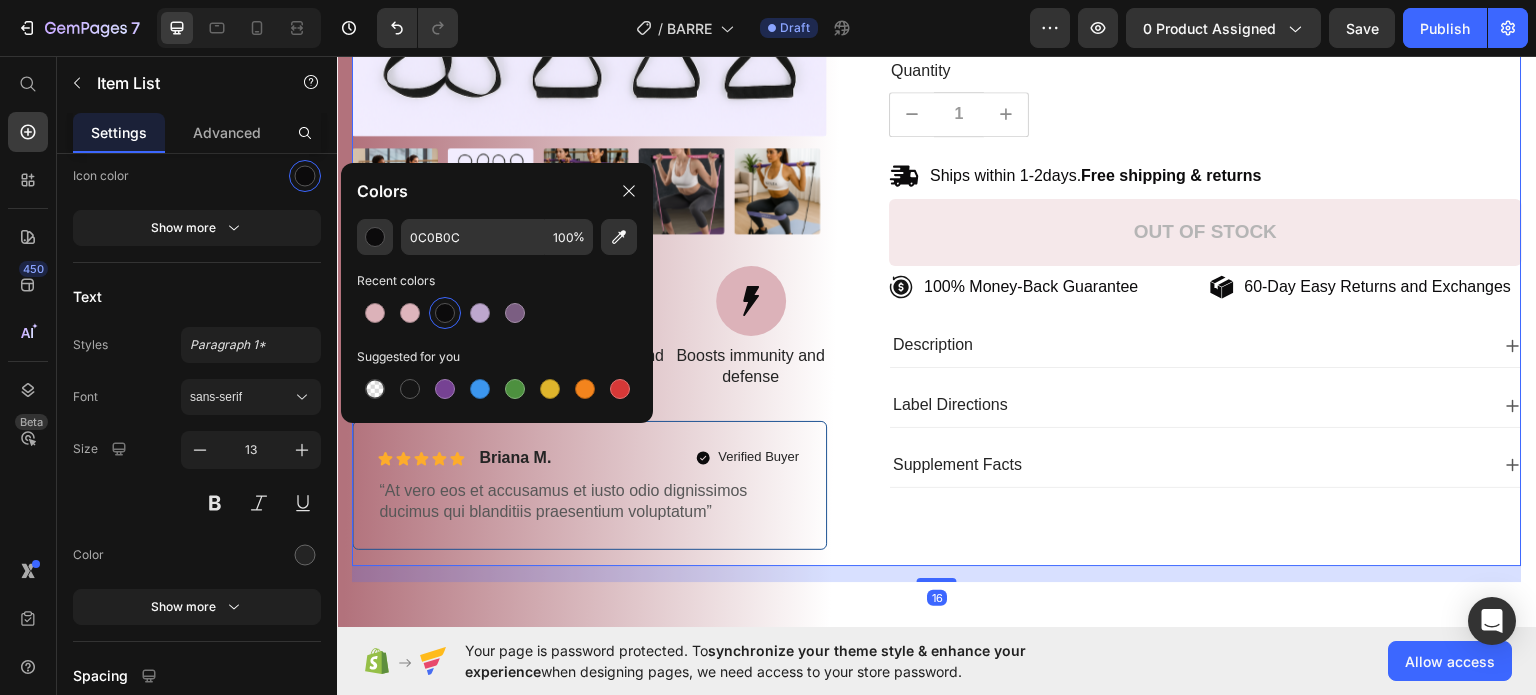 scroll, scrollTop: 0, scrollLeft: 0, axis: both 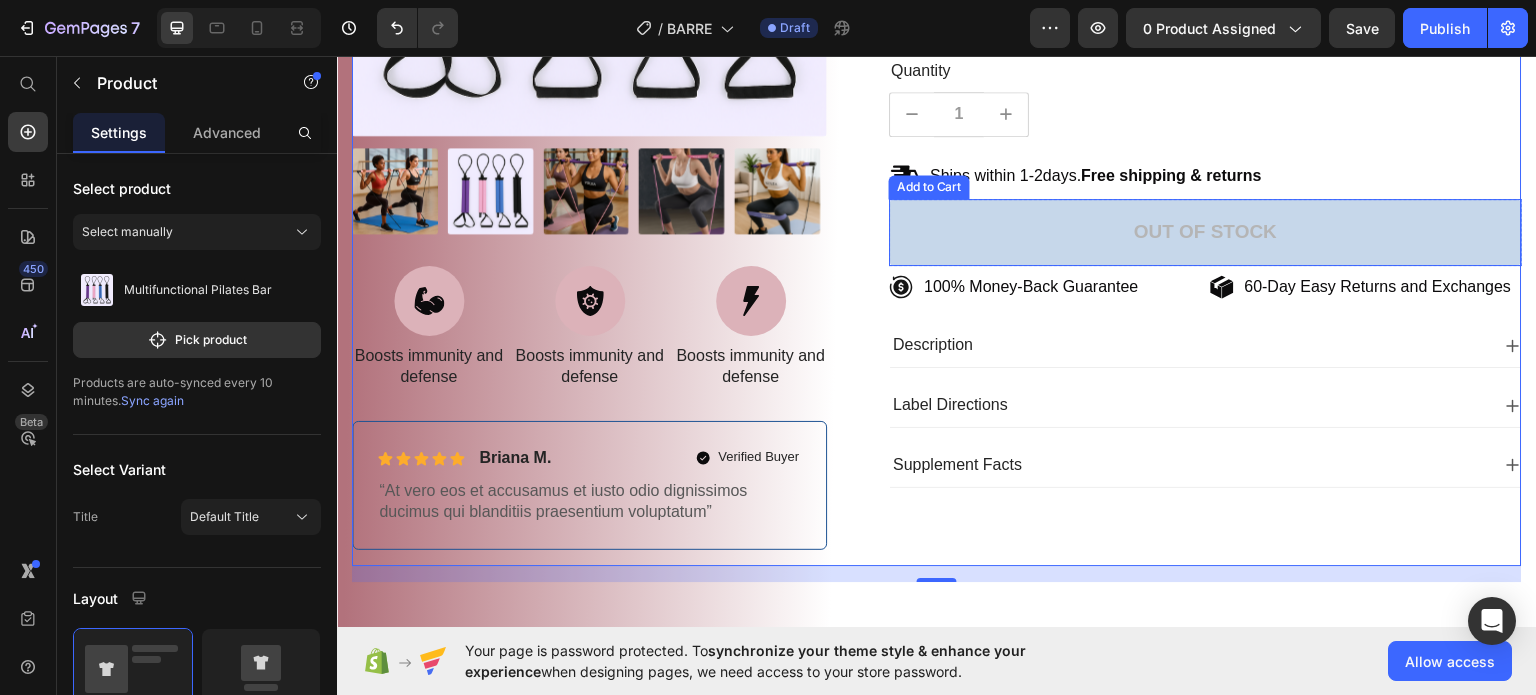 click on "Out of stock" at bounding box center (1205, 231) 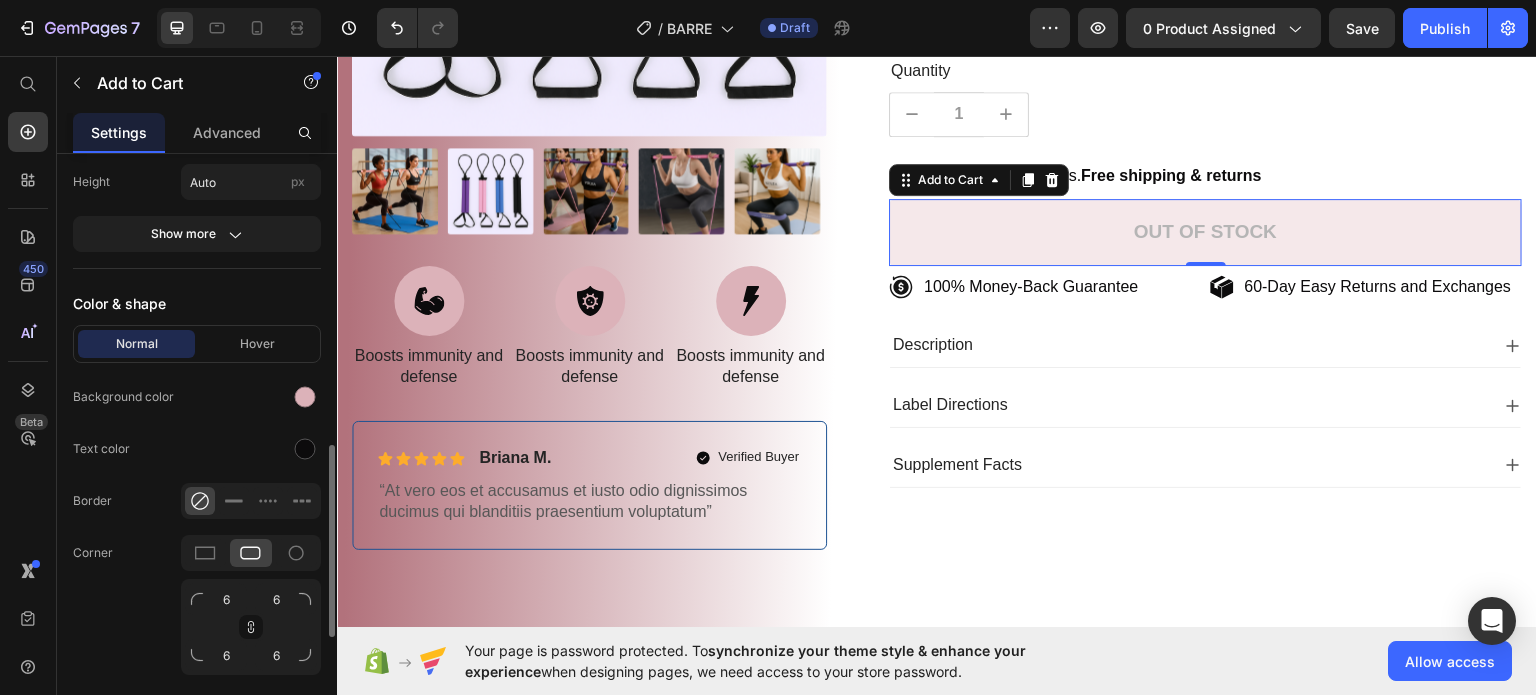 scroll, scrollTop: 1000, scrollLeft: 0, axis: vertical 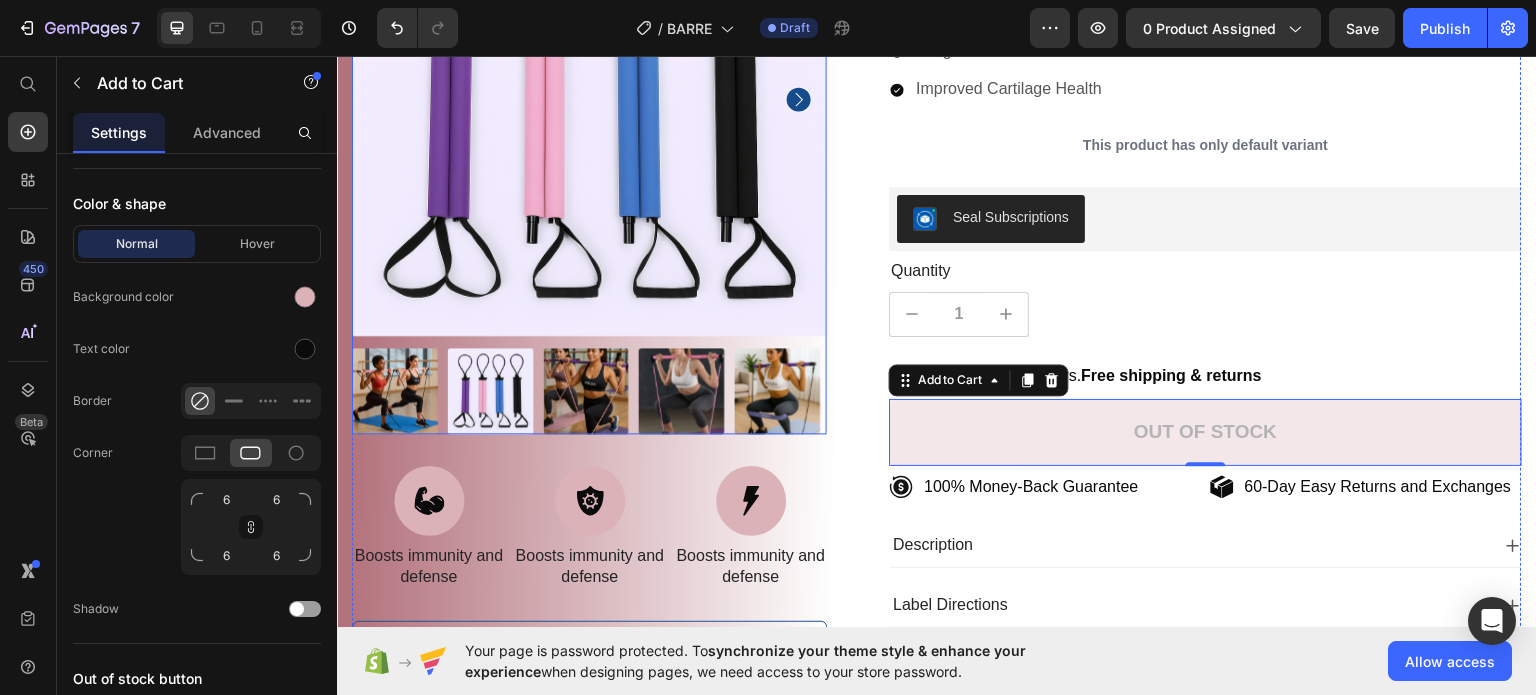 click at bounding box center (586, 390) 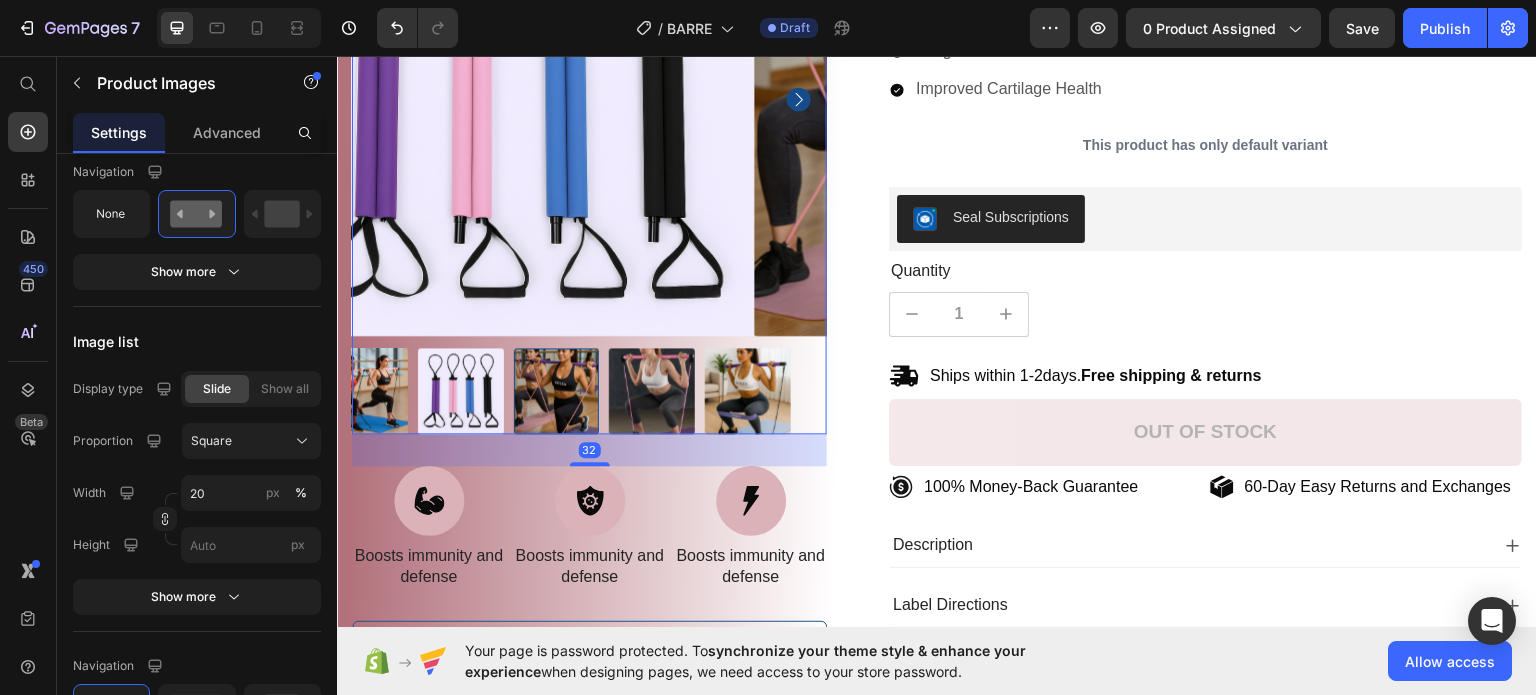 scroll, scrollTop: 0, scrollLeft: 0, axis: both 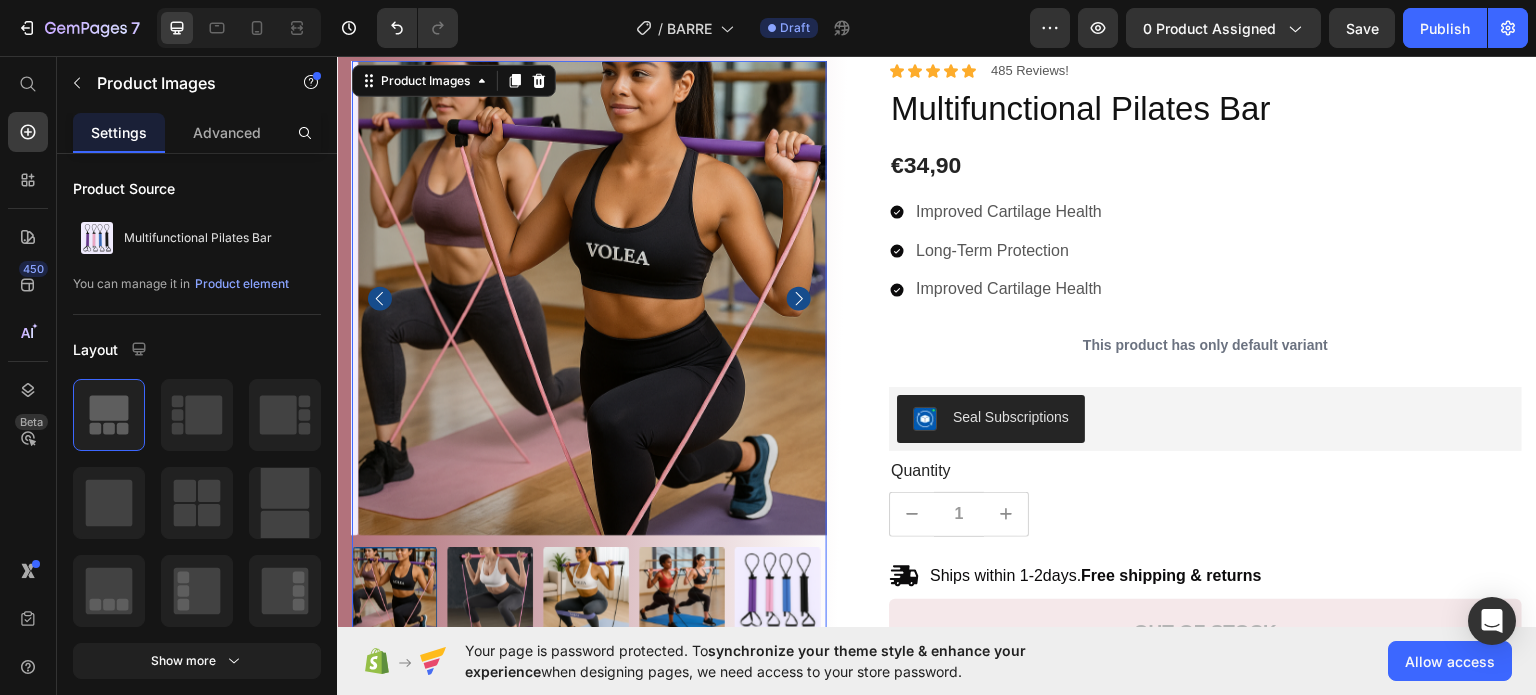 click at bounding box center [491, 590] 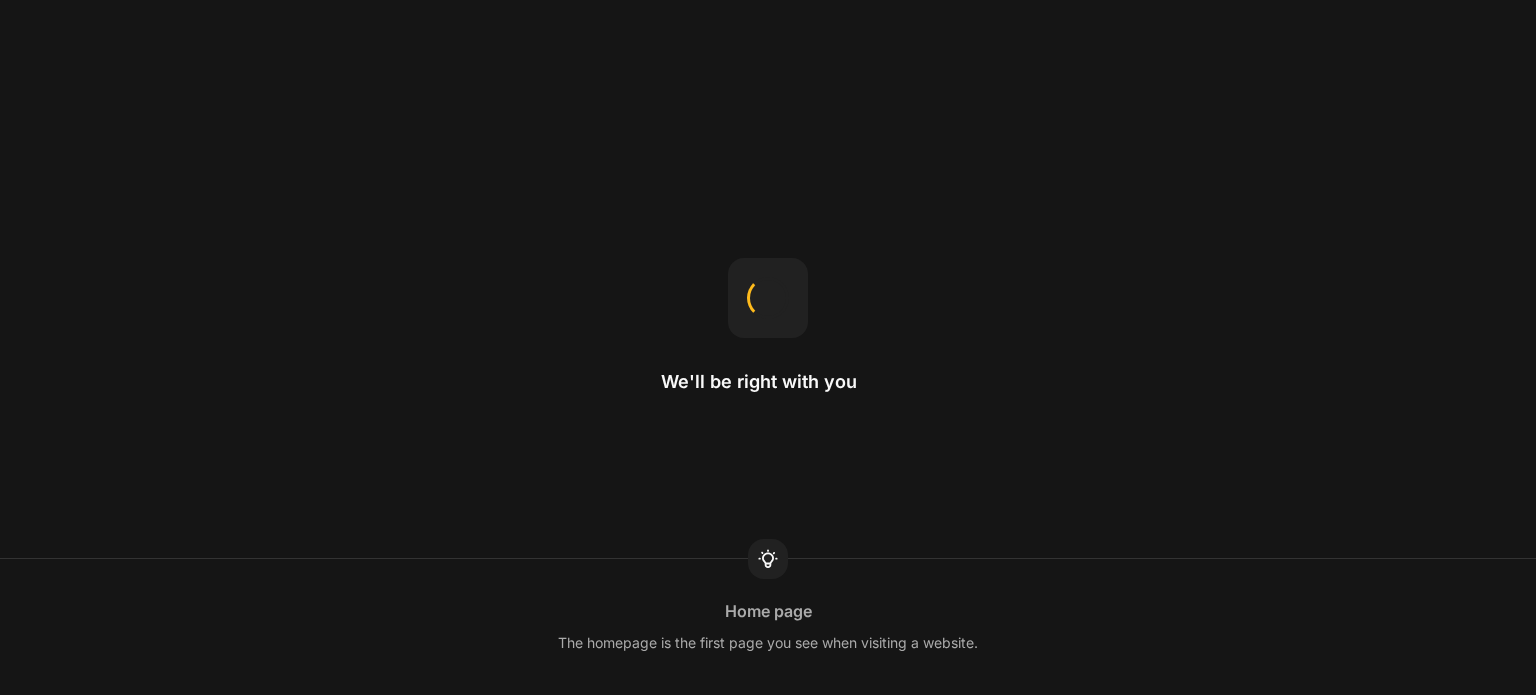 scroll, scrollTop: 0, scrollLeft: 0, axis: both 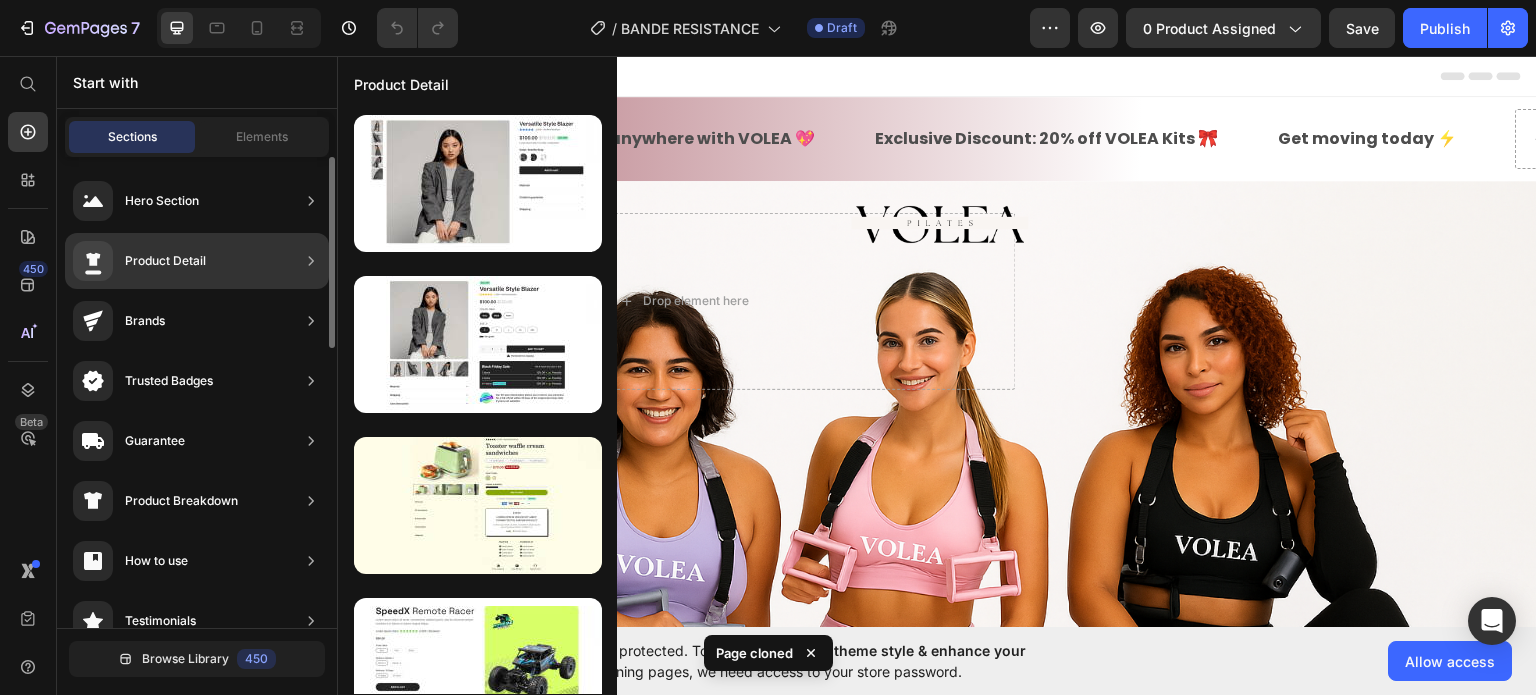 click on "Product Detail" at bounding box center [165, 261] 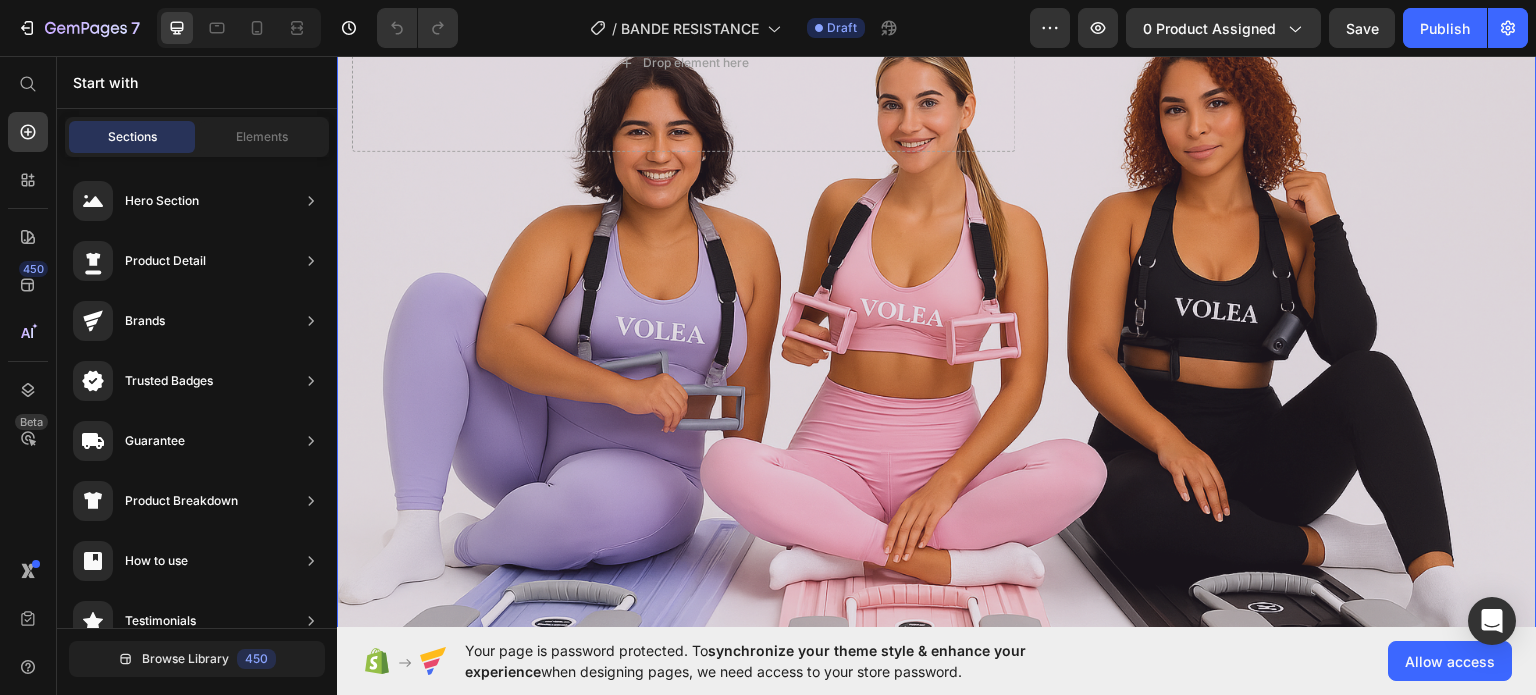 scroll, scrollTop: 300, scrollLeft: 0, axis: vertical 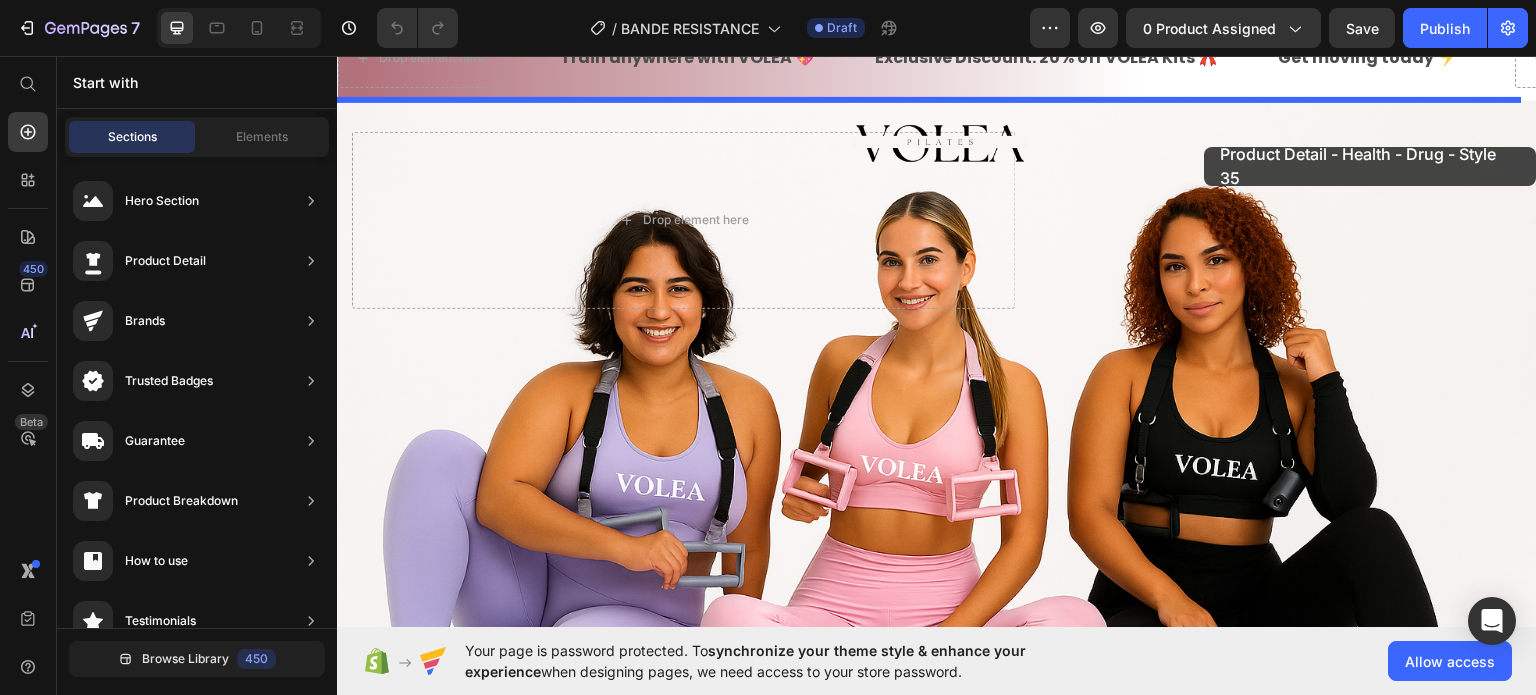 drag, startPoint x: 789, startPoint y: 482, endPoint x: 1205, endPoint y: 146, distance: 534.7448 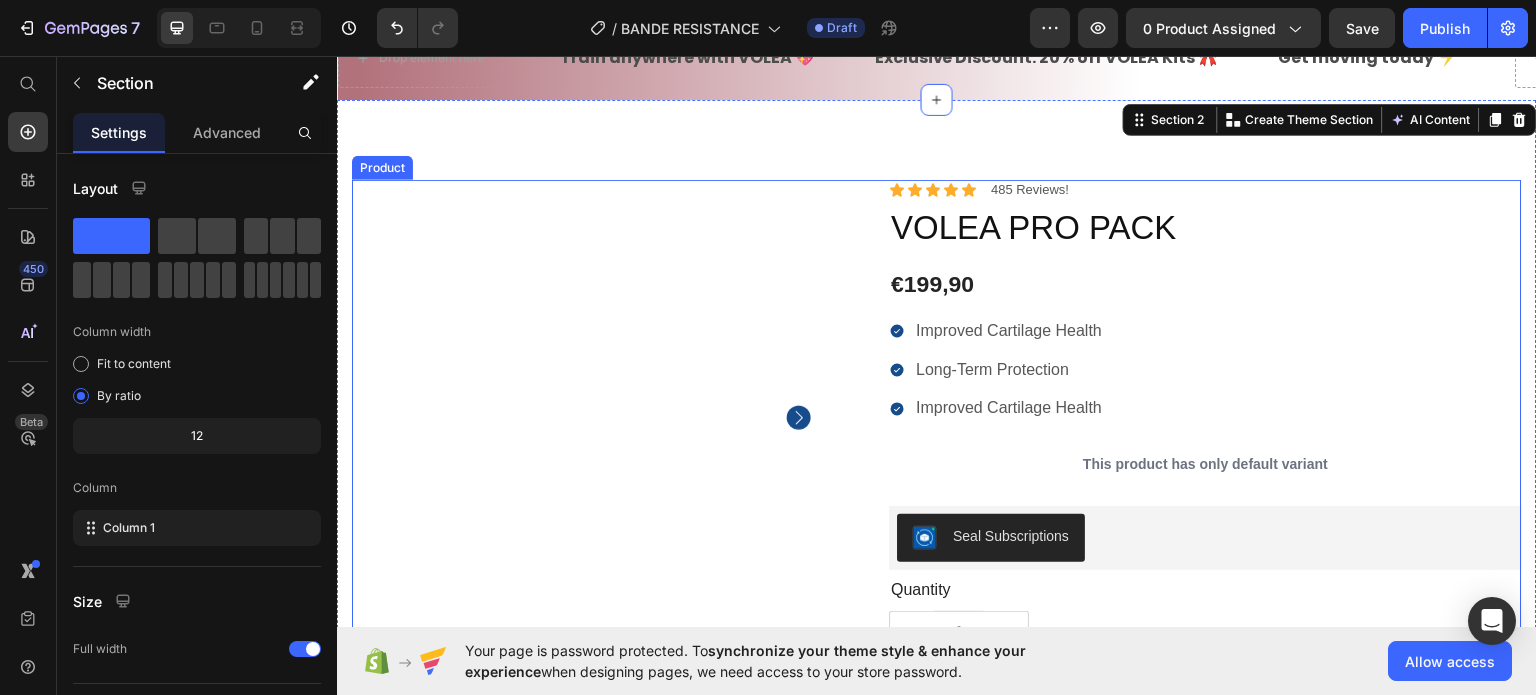 scroll, scrollTop: 0, scrollLeft: 0, axis: both 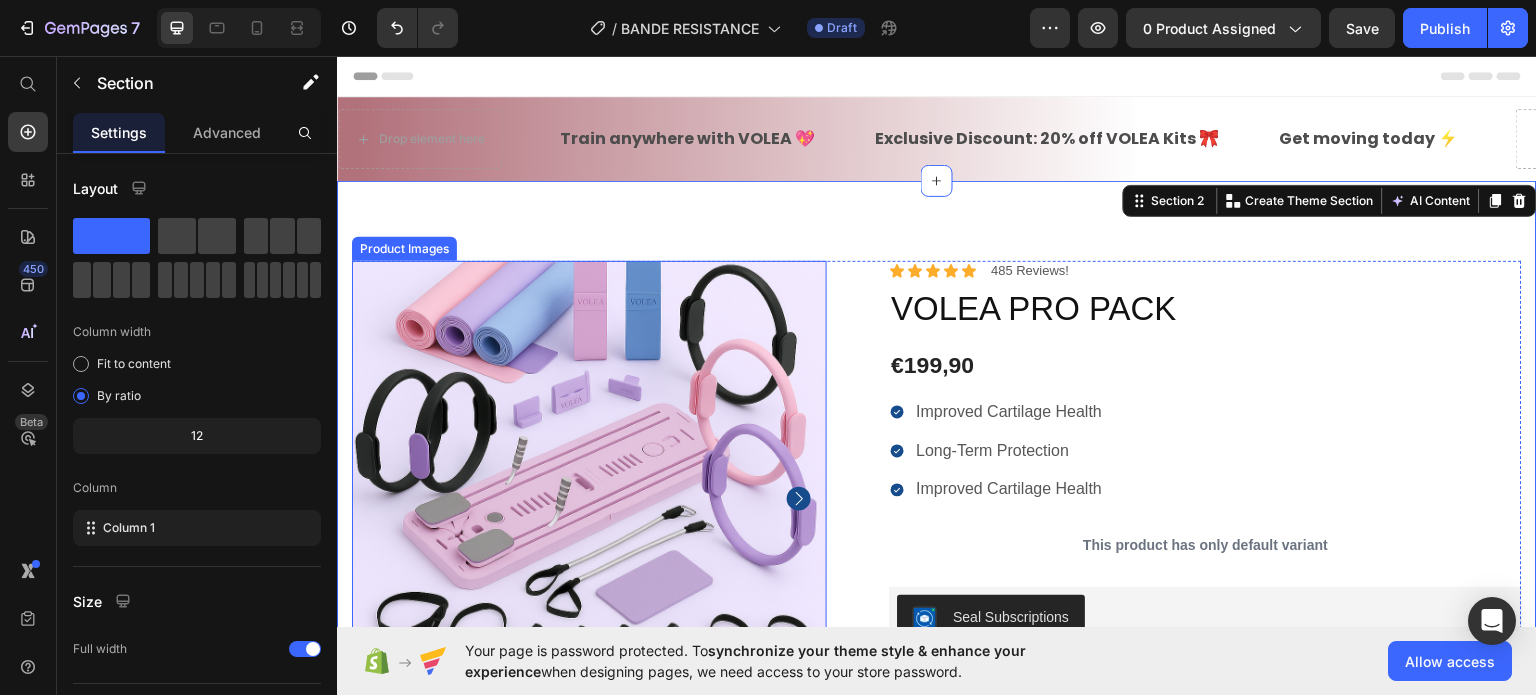 click at bounding box center (589, 497) 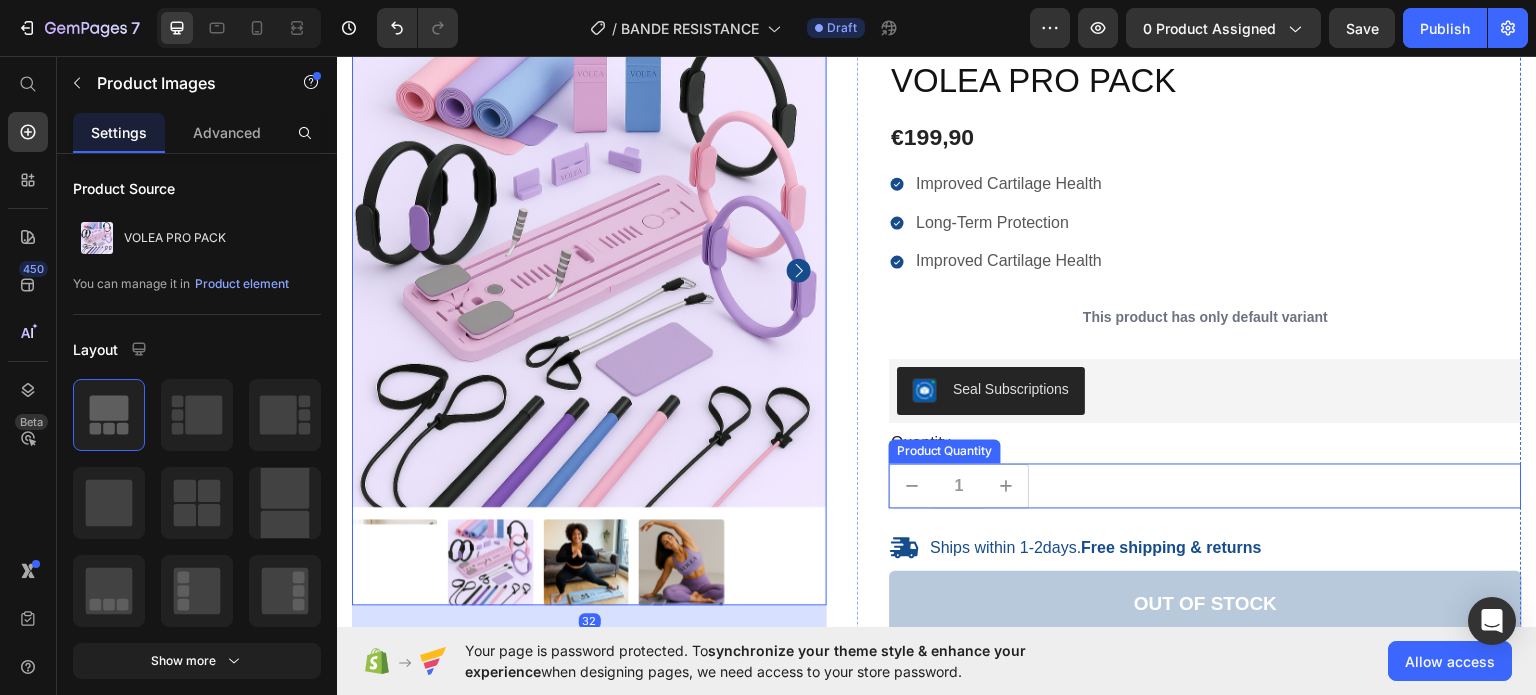 scroll, scrollTop: 200, scrollLeft: 0, axis: vertical 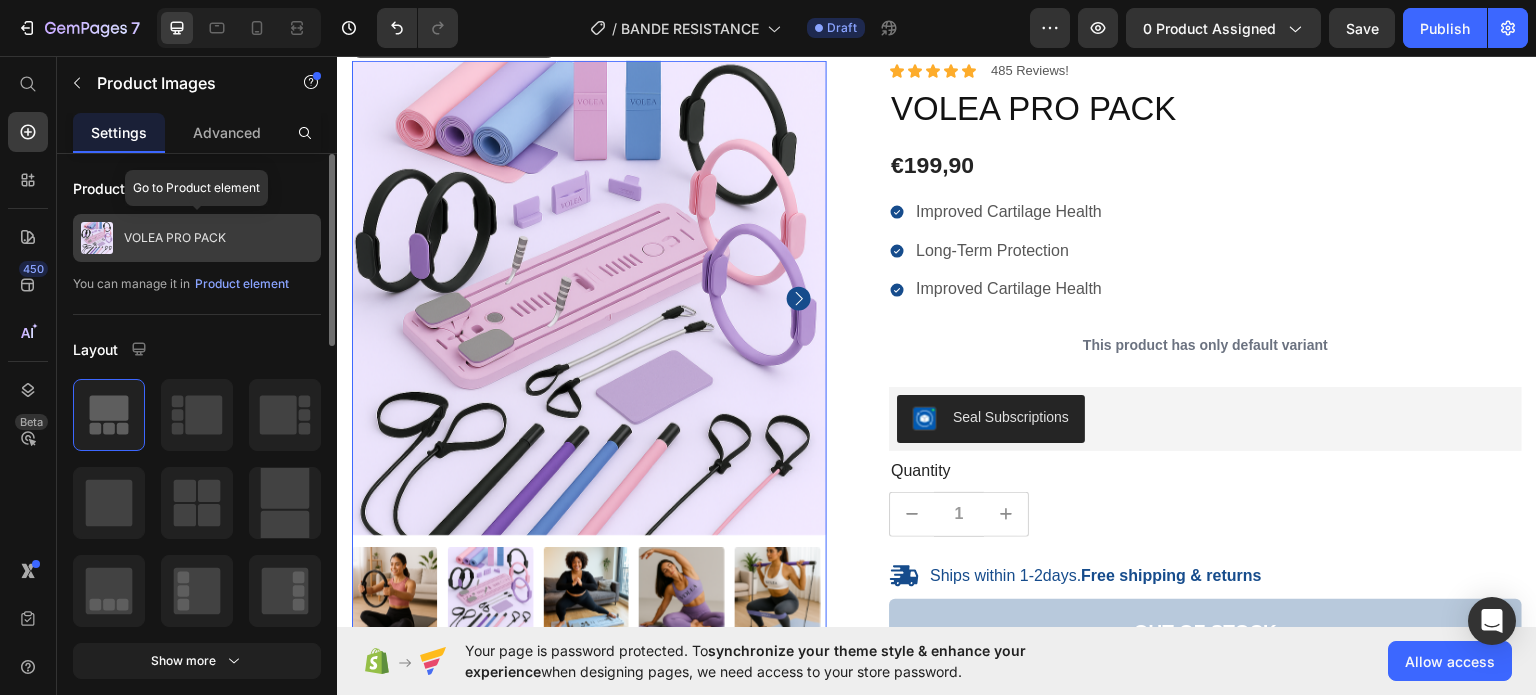 click on "VOLEA PRO PACK" at bounding box center (175, 238) 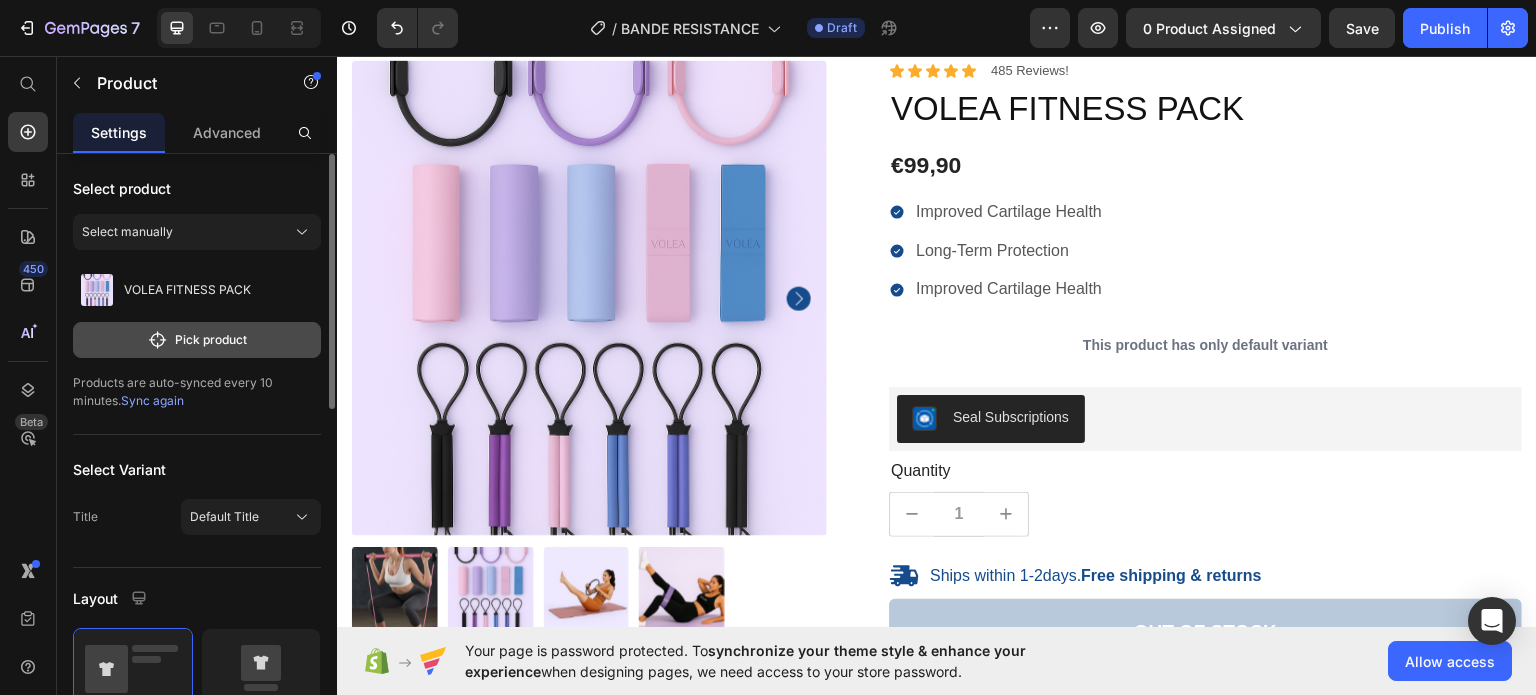 click on "Pick product" 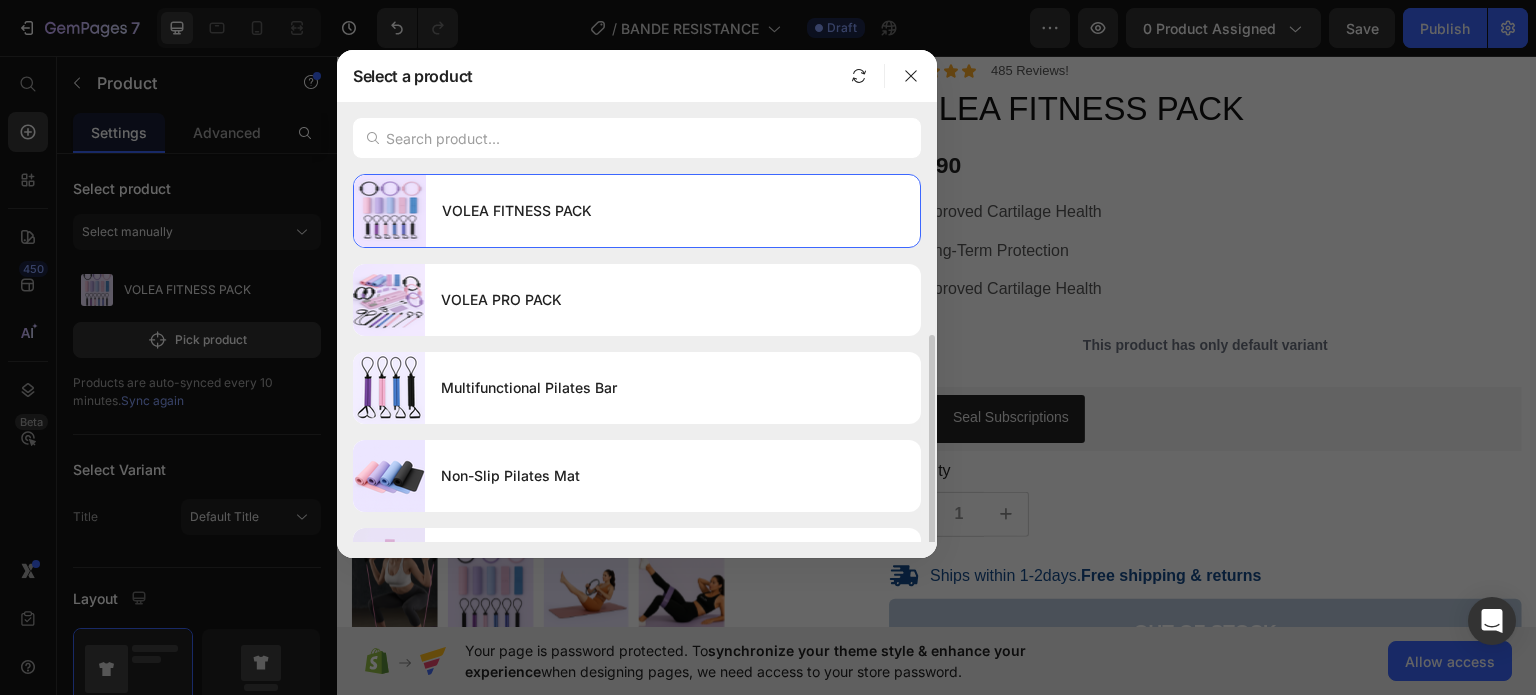 scroll, scrollTop: 232, scrollLeft: 0, axis: vertical 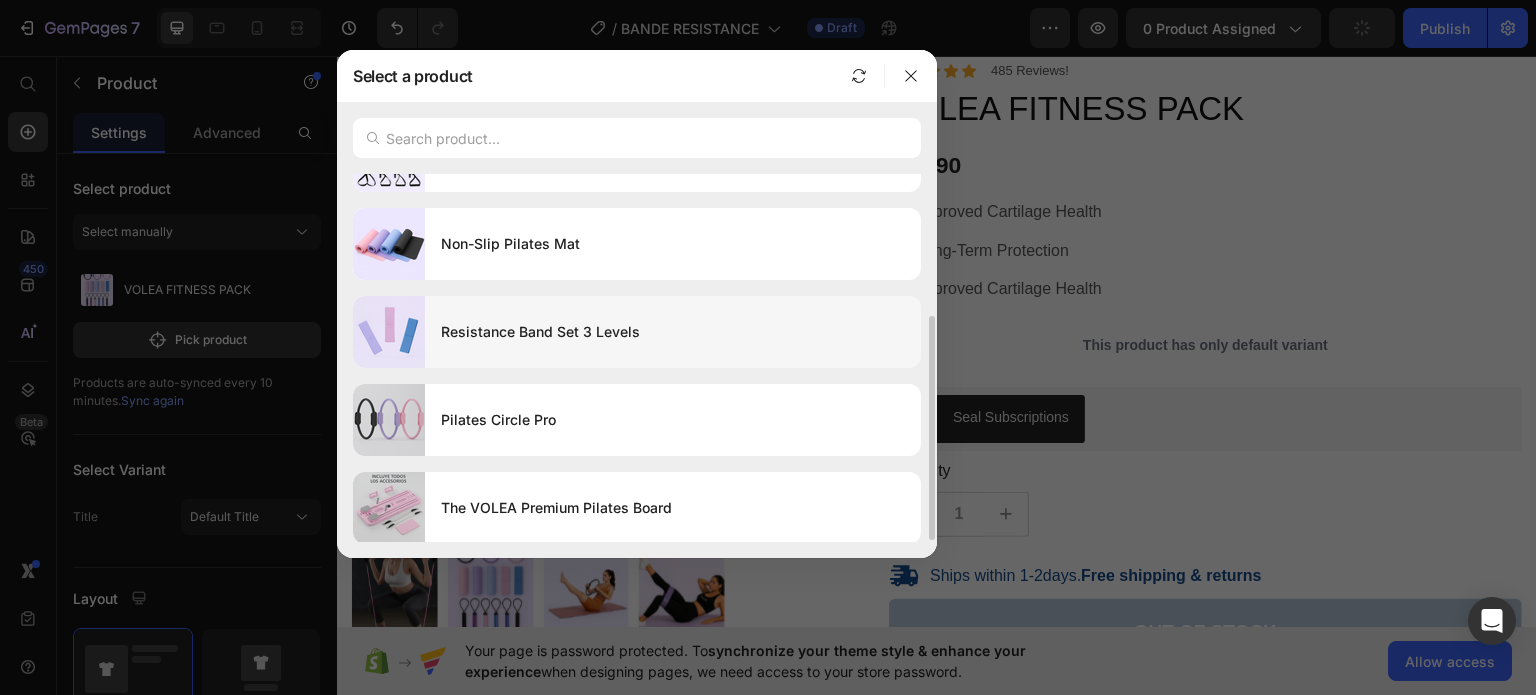 click on "Resistance Band Set 3 Levels" at bounding box center [673, 332] 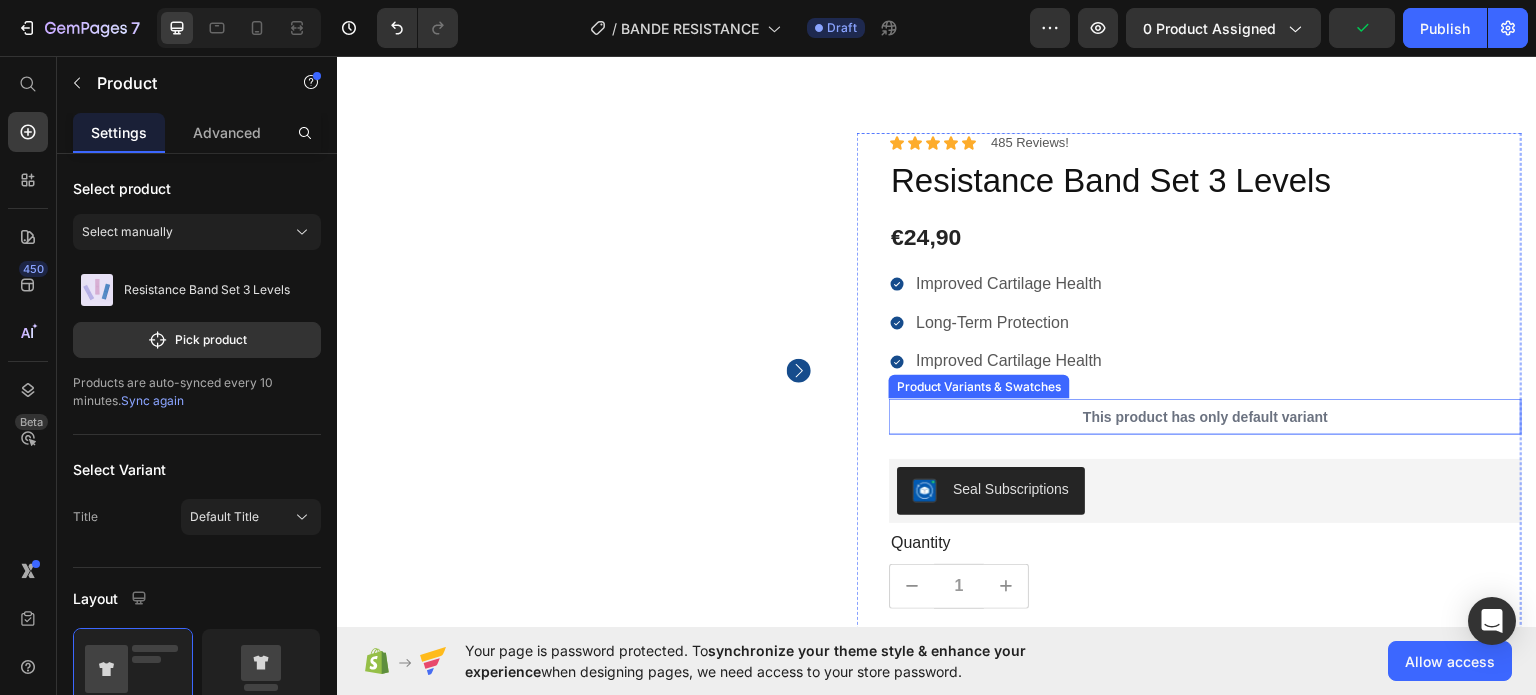 scroll, scrollTop: 0, scrollLeft: 0, axis: both 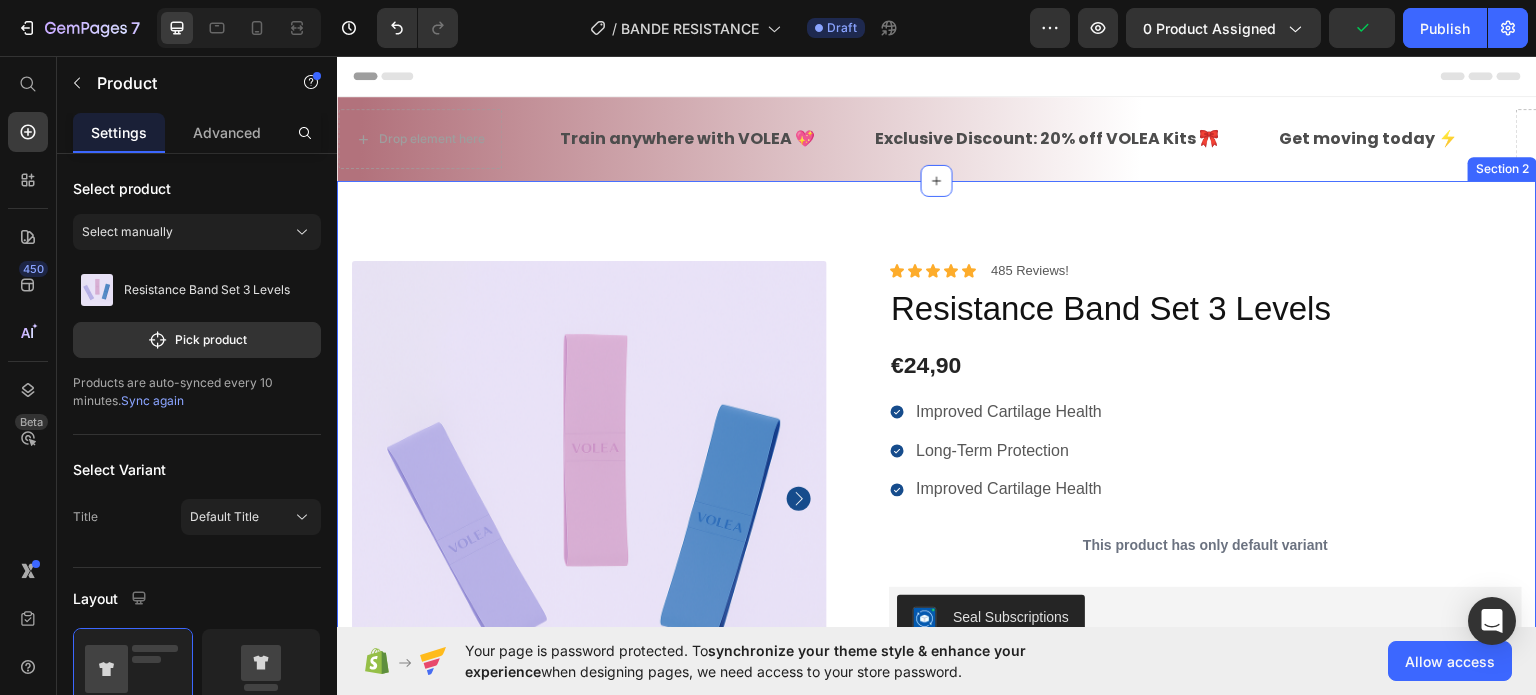 click on "100% Money-Back Guarantee Item List
60-Day Easy Returns Item List Row
Product Images
Icon Boosts immunity and defense Text Block
Icon Boosts immunity and defense Text Block
Icon Boosts immunity and defense Text Block Row Icon Icon Icon Icon Icon Icon List [FIRST] [LAST]. Text Block Row Verified Buyer Item List Row “At vero eos et accusamus et iusto odio dignissimos ducimus qui blanditiis praesentium voluptatum” Text Block Row Icon Icon Icon Icon Icon Icon List 485 Reviews! Text Block Row Resistance Band Set 3 Levels Product Title €24,90 Product Price Improved Cartilage Health Long-Term Protection Improved Cartilage Health Item List This product has only default variant Product Variants & Swatches Seal Subscriptions Seal Subscriptions Quantity Text Block 1 Product Quantity
Ships within 1-2days.  Free shipping & returns Item List 1 Product Quantity Out of stock Add to Cart Row" at bounding box center [937, 704] 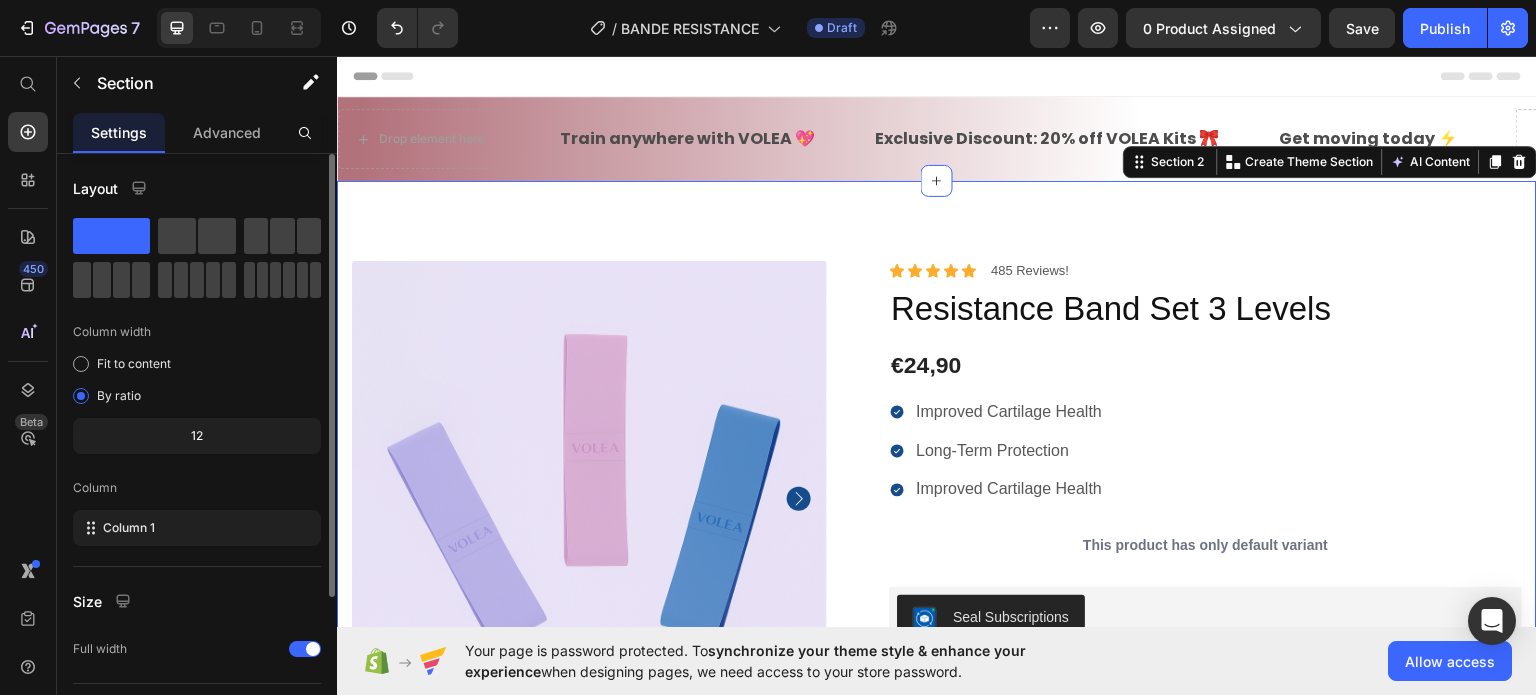 scroll, scrollTop: 208, scrollLeft: 0, axis: vertical 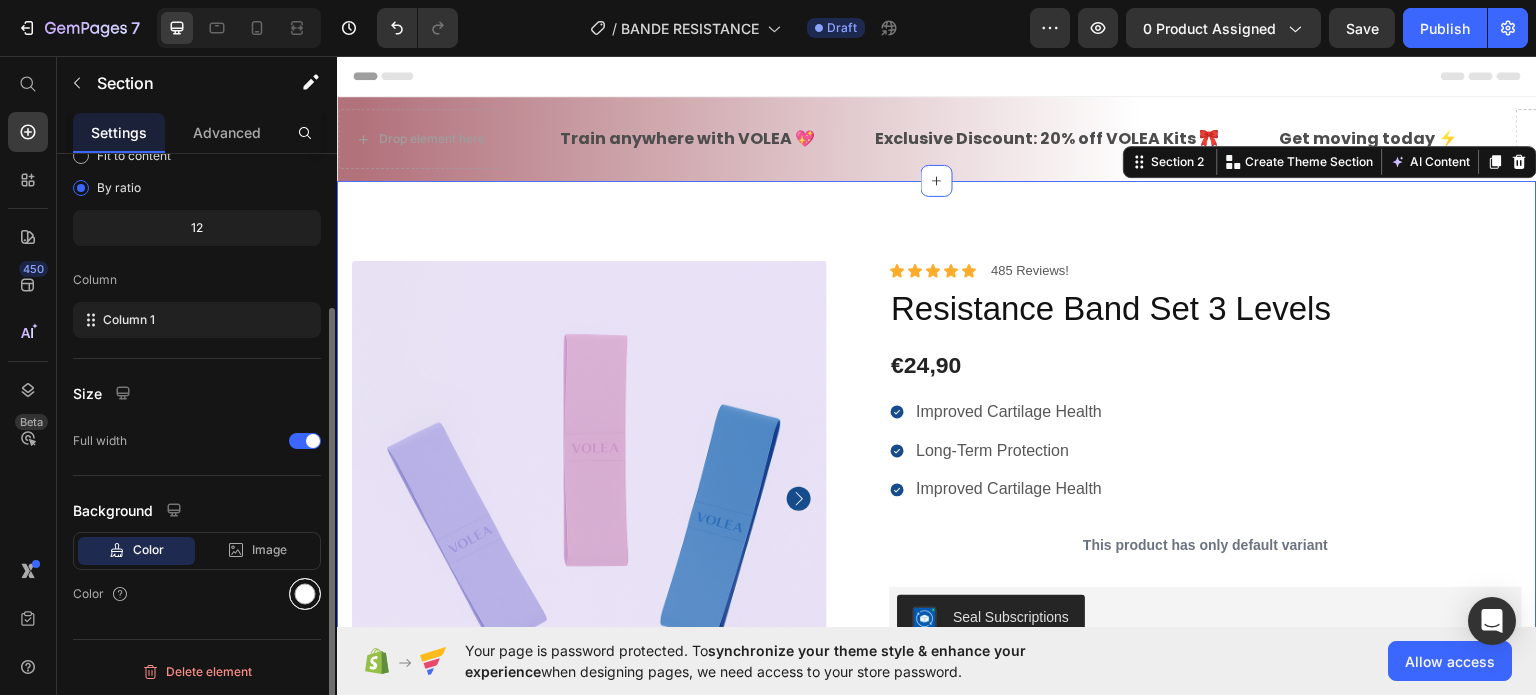 click at bounding box center [305, 594] 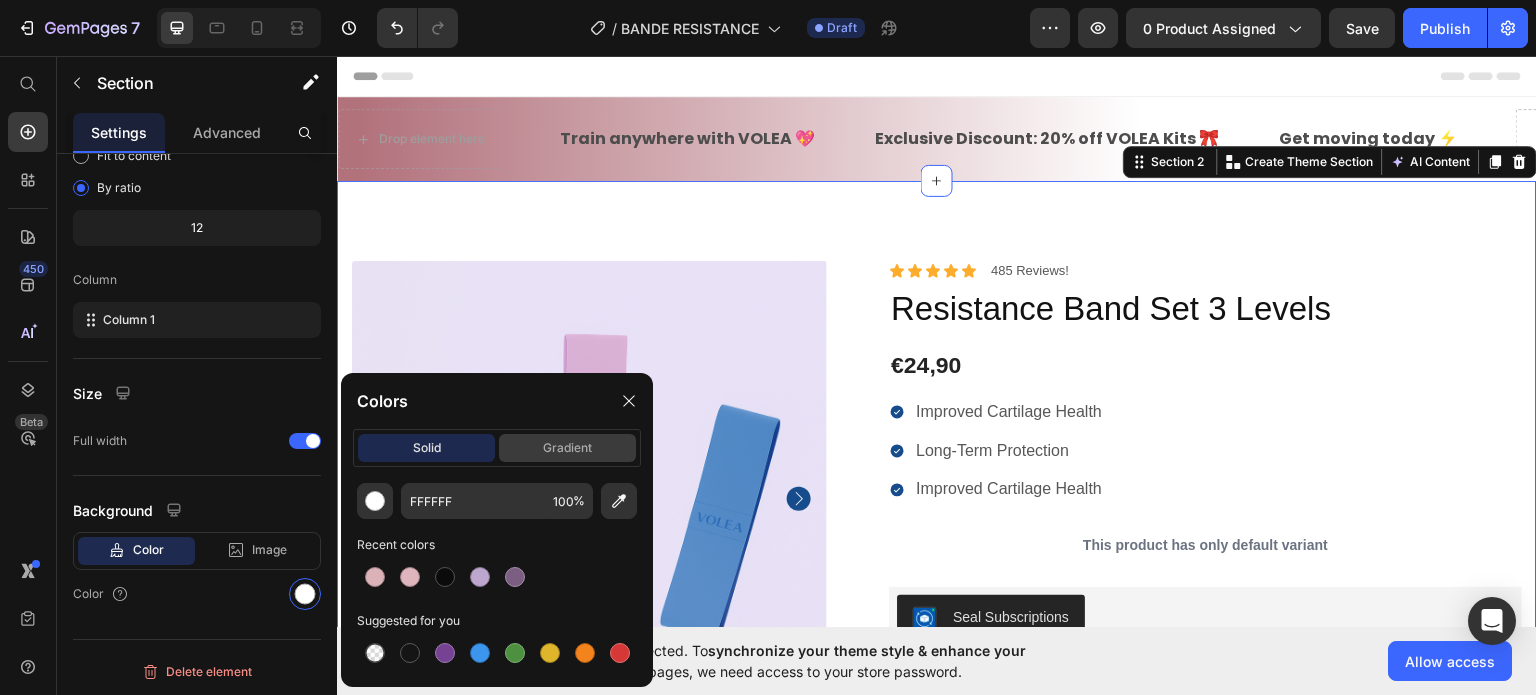 click on "gradient" 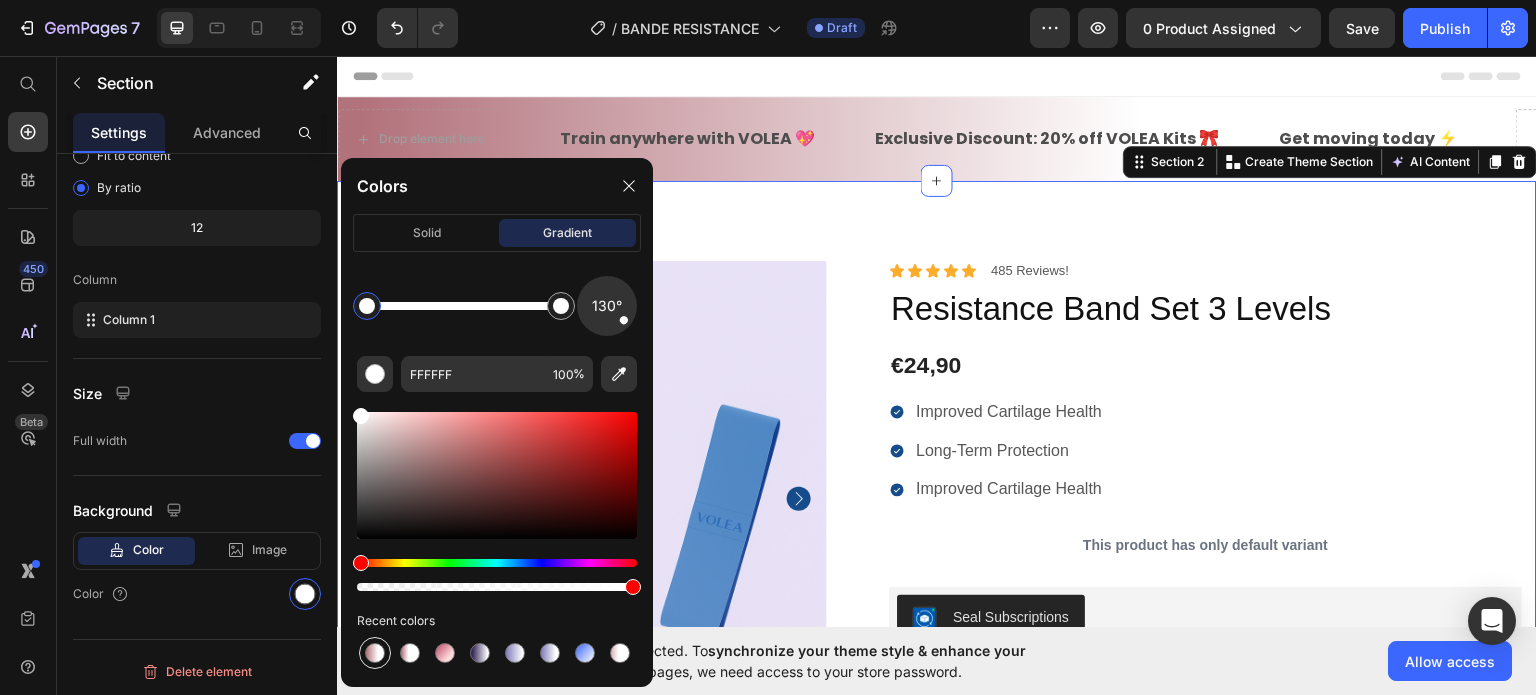 click at bounding box center (375, 653) 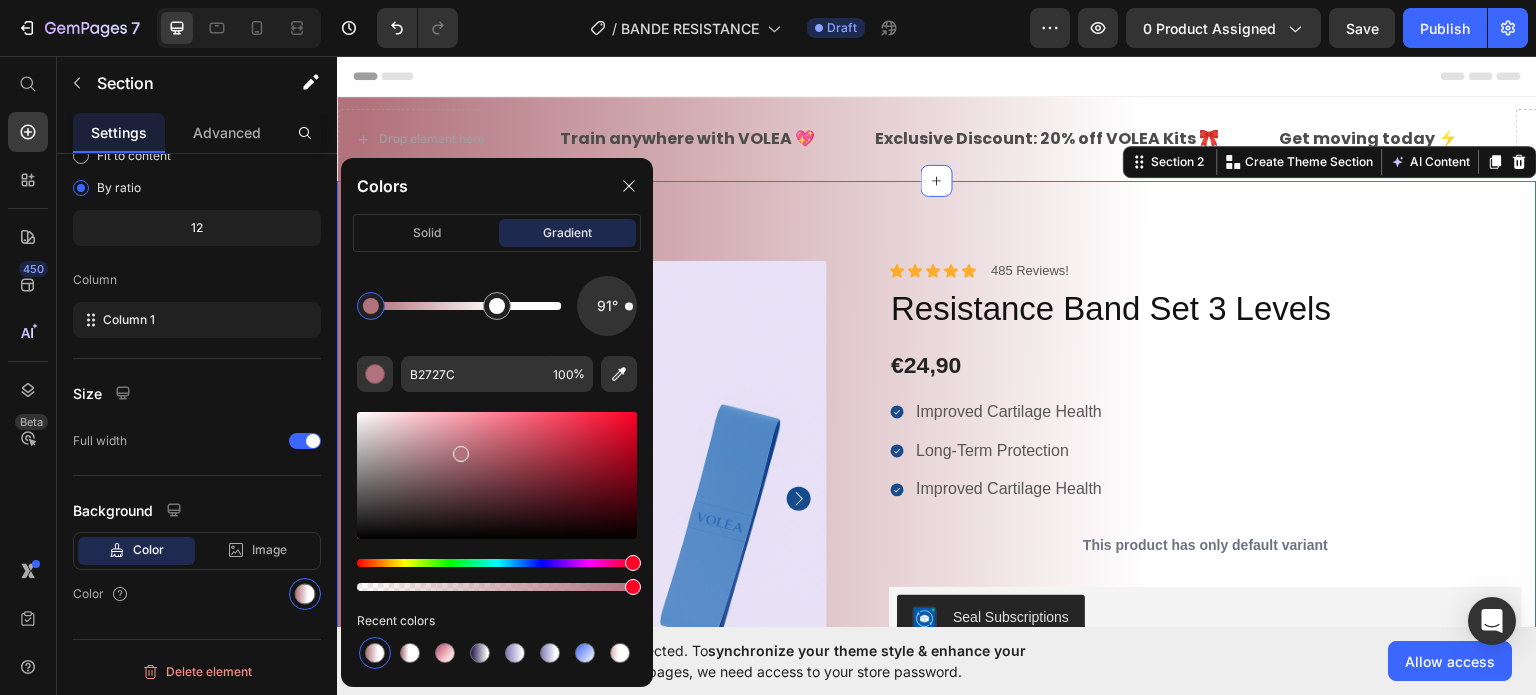 click on "100% Money-Back Guarantee Item List
60-Day Easy Returns Item List Row
Product Images
Icon Boosts immunity and defense Text Block
Icon Boosts immunity and defense Text Block
Icon Boosts immunity and defense Text Block Row Icon Icon Icon Icon Icon Icon List Briana M. Text Block Row Verified Buyer Item List Row “At vero eos et accusamus et iusto odio dignissimos ducimus qui blanditiis praesentium voluptatum” Text Block Row Icon Icon Icon Icon Icon Icon List 485 Reviews! Text Block Row Resistance Band Set 3 Levels Product Title €24,90 Product Price Improved Cartilage Health Long-Term Protection Improved Cartilage Health Item List This product has only default variant Product Variants & Swatches Seal Subscriptions Seal Subscriptions Quantity Text Block 1 Product Quantity
Ships within 1-2days.  Free shipping & returns Item List 1 Product Quantity Out of stock Add to Cart Row" at bounding box center [937, 704] 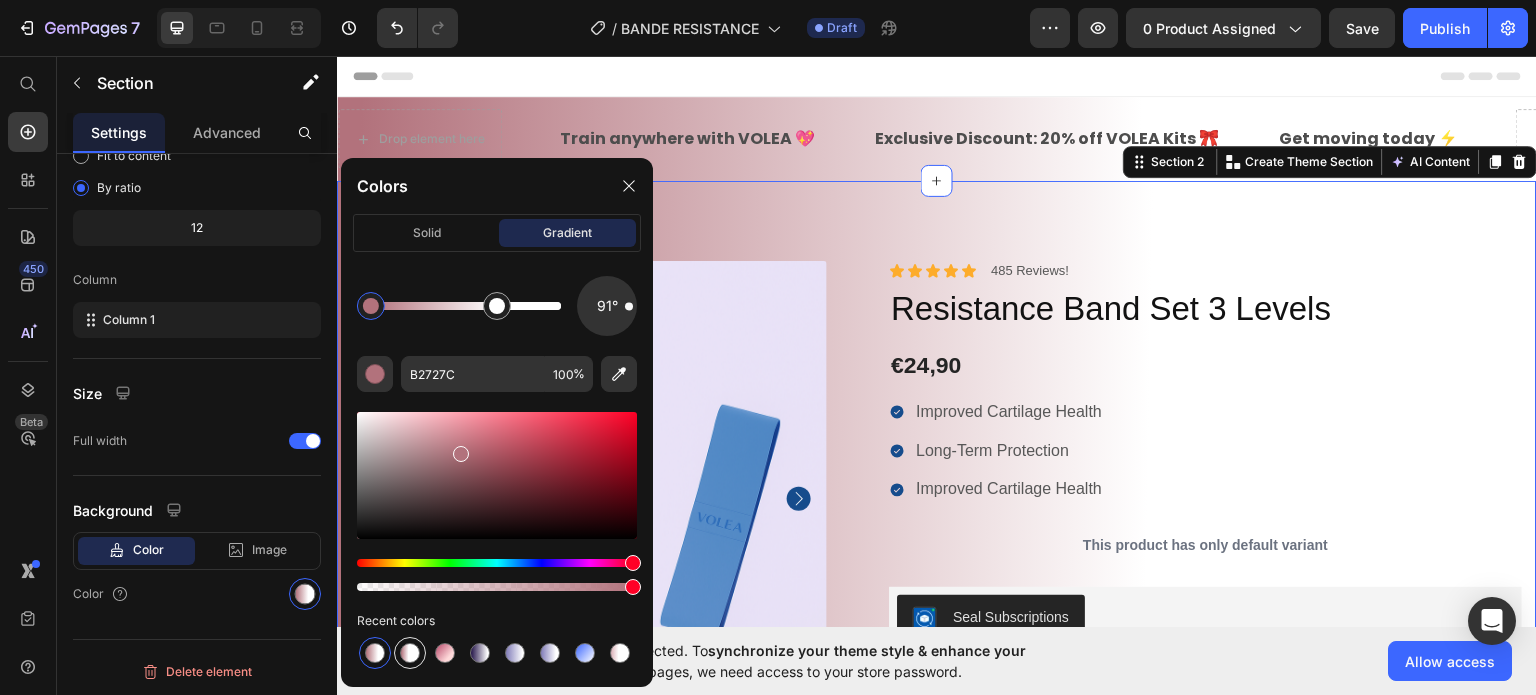 drag, startPoint x: 406, startPoint y: 659, endPoint x: 415, endPoint y: 647, distance: 15 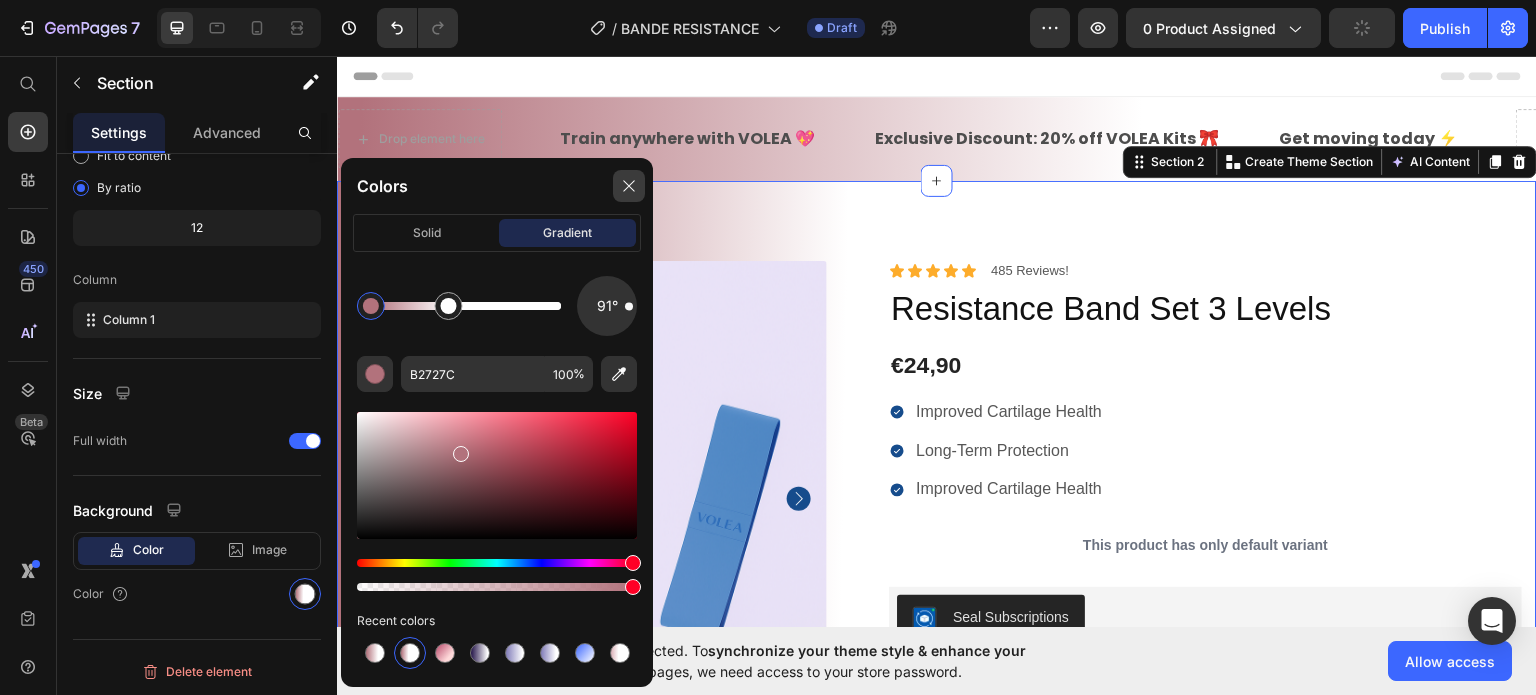 click 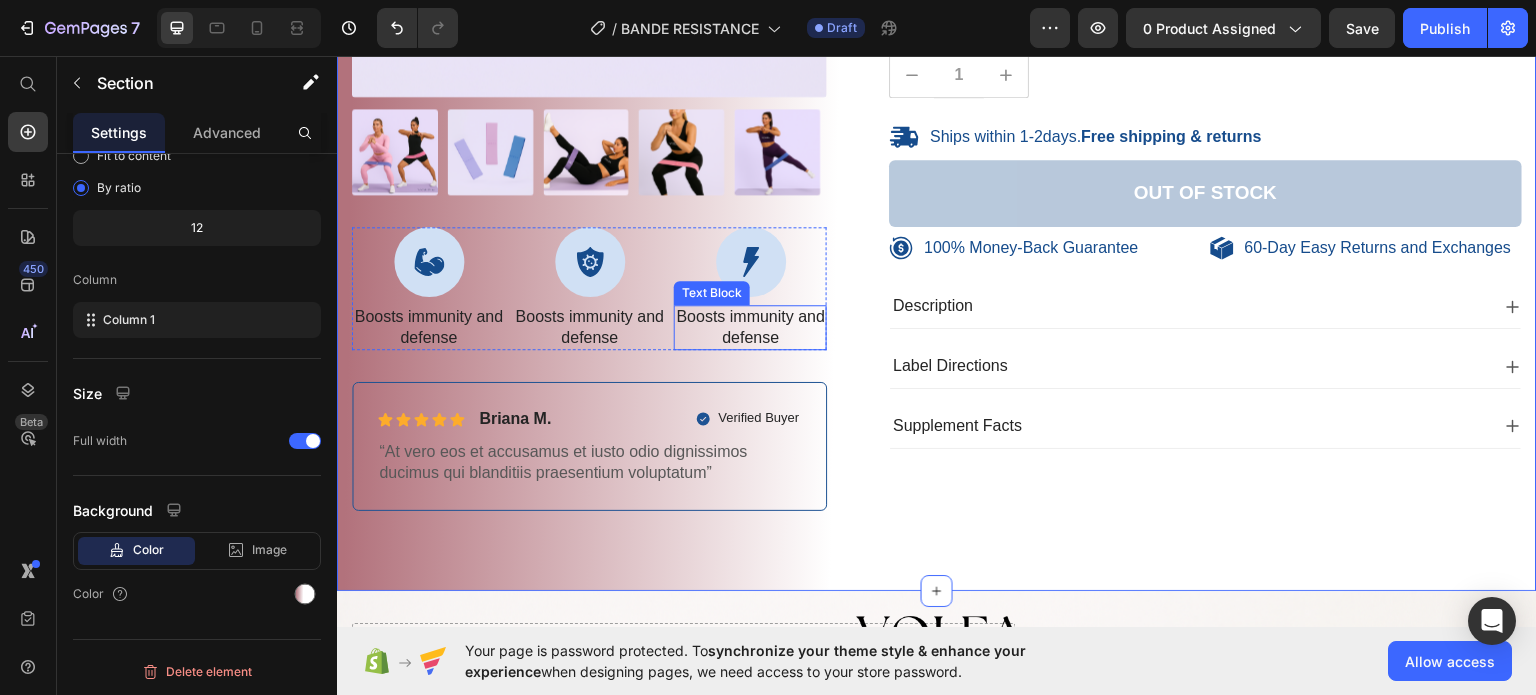 scroll, scrollTop: 700, scrollLeft: 0, axis: vertical 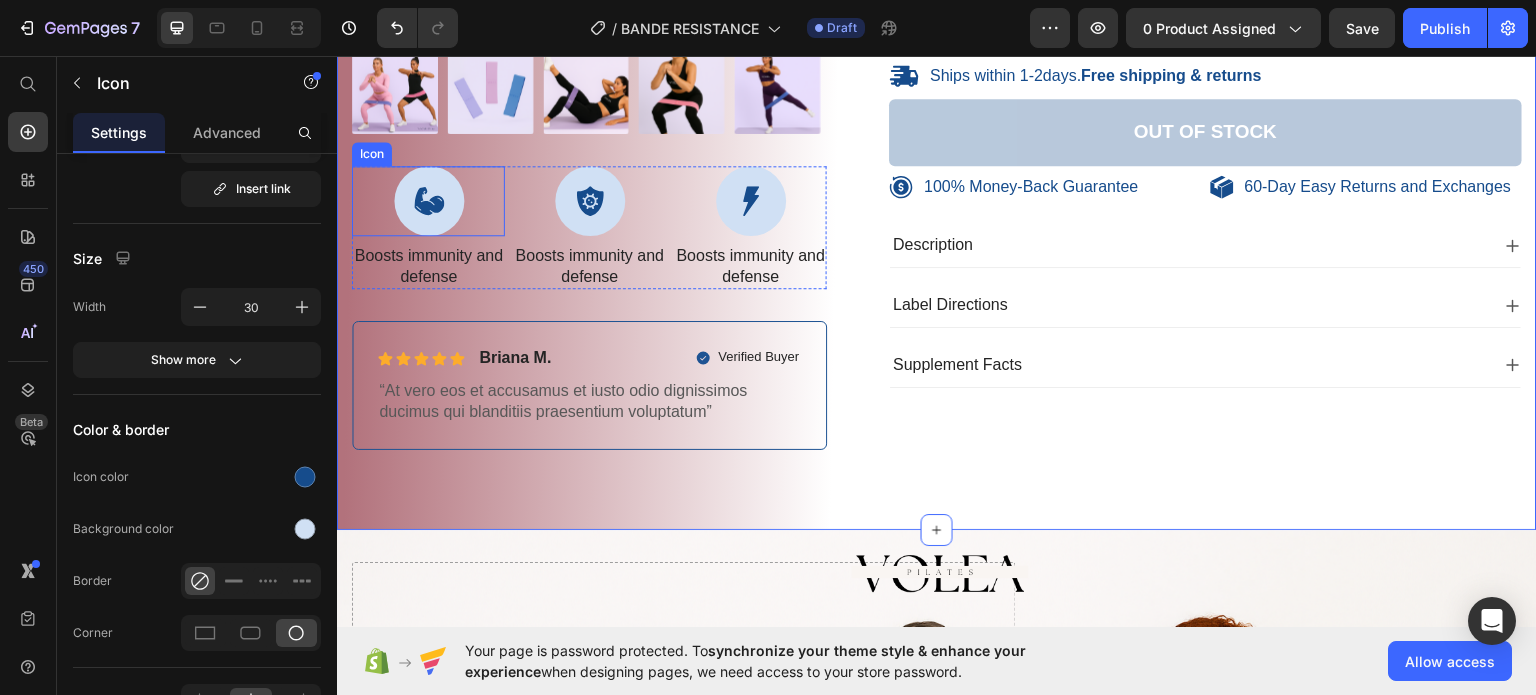 click 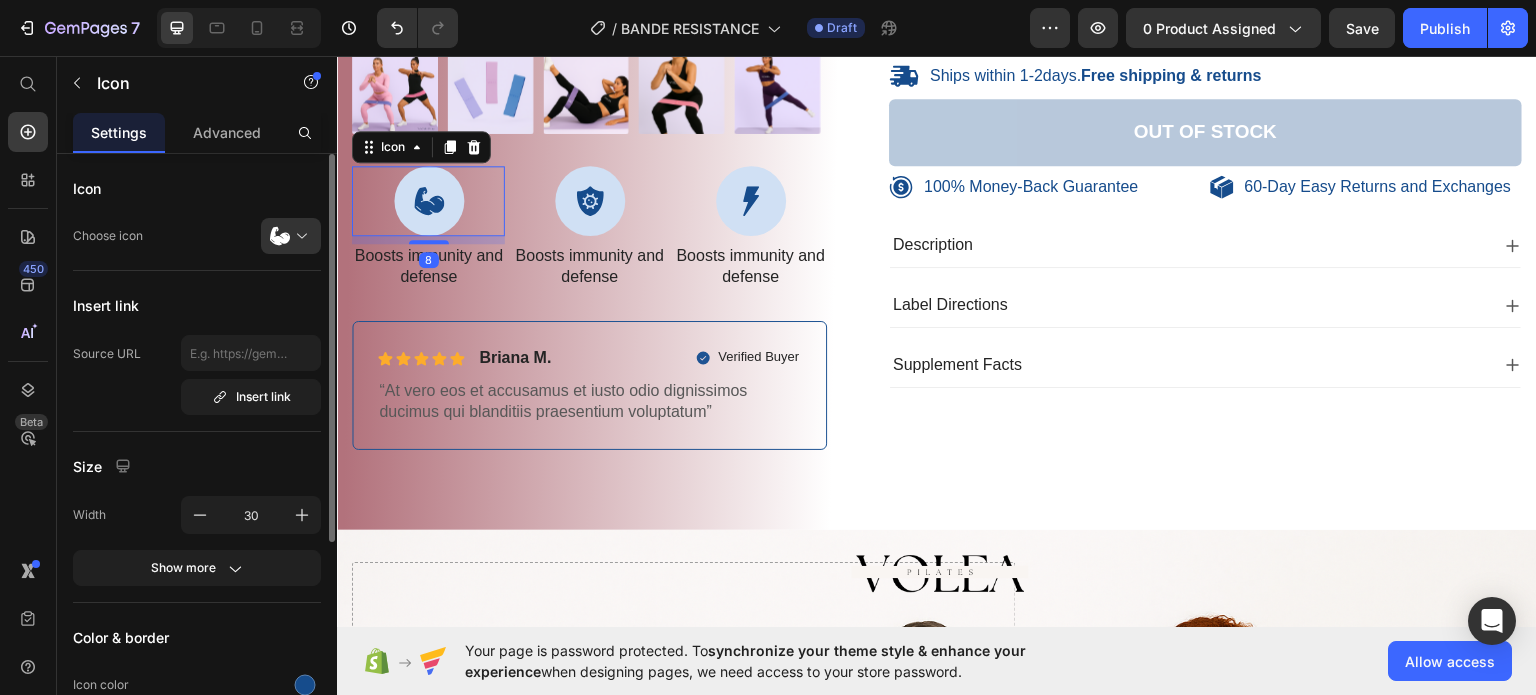 scroll, scrollTop: 200, scrollLeft: 0, axis: vertical 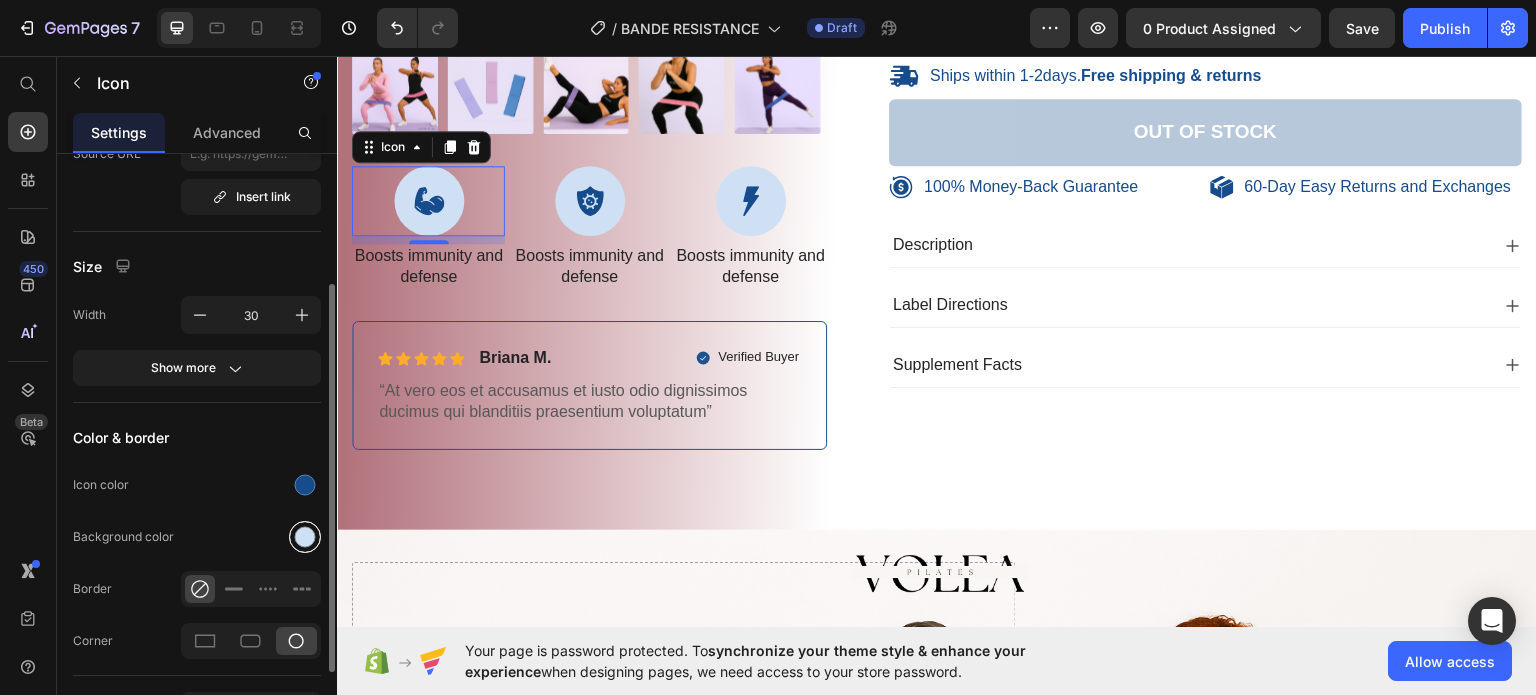 click at bounding box center (305, 537) 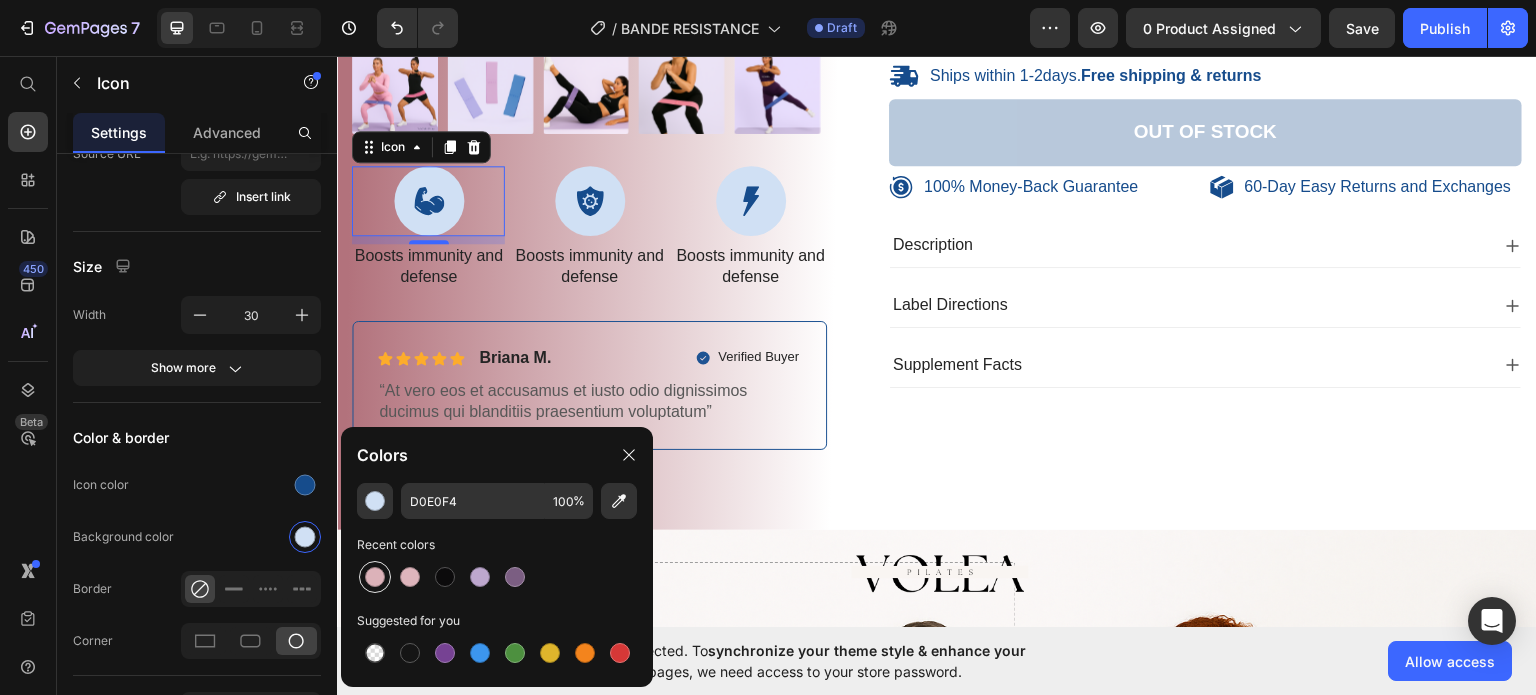 click at bounding box center [375, 577] 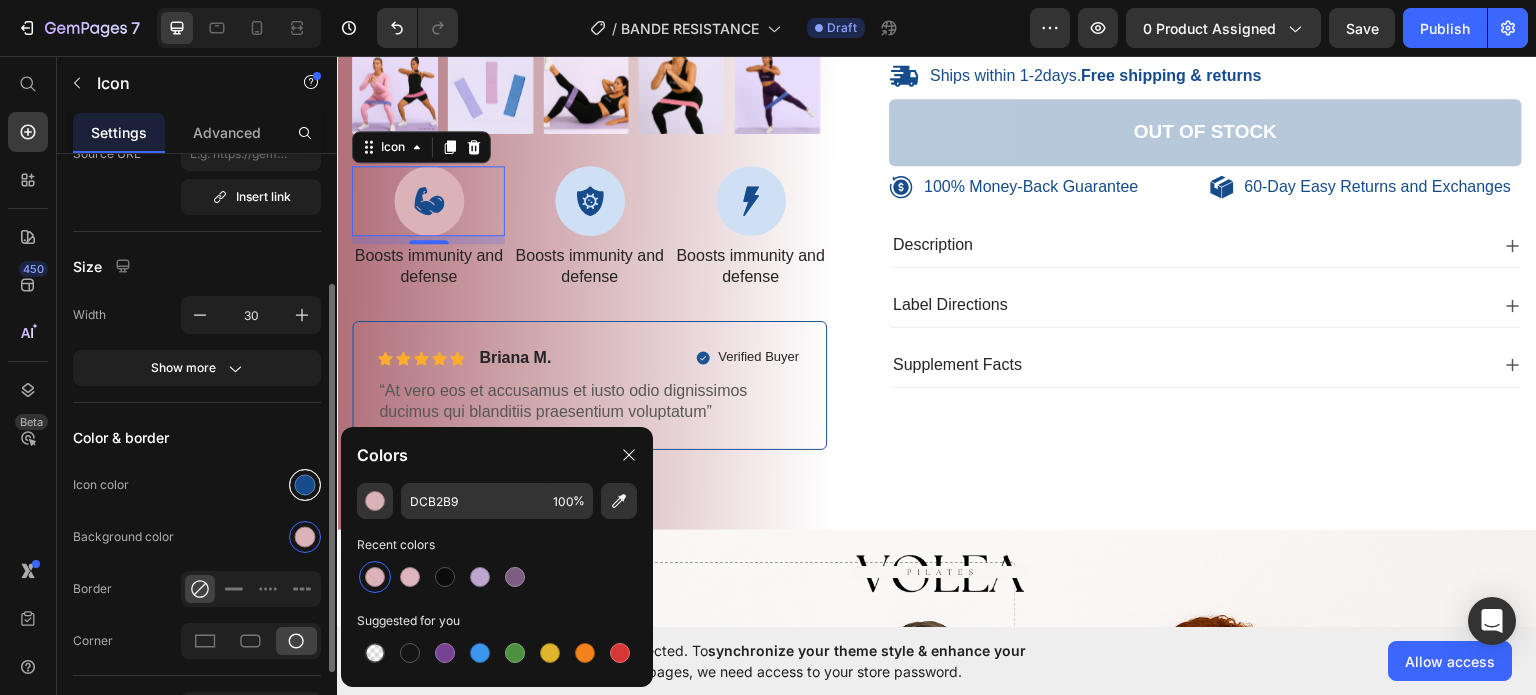 click at bounding box center (305, 485) 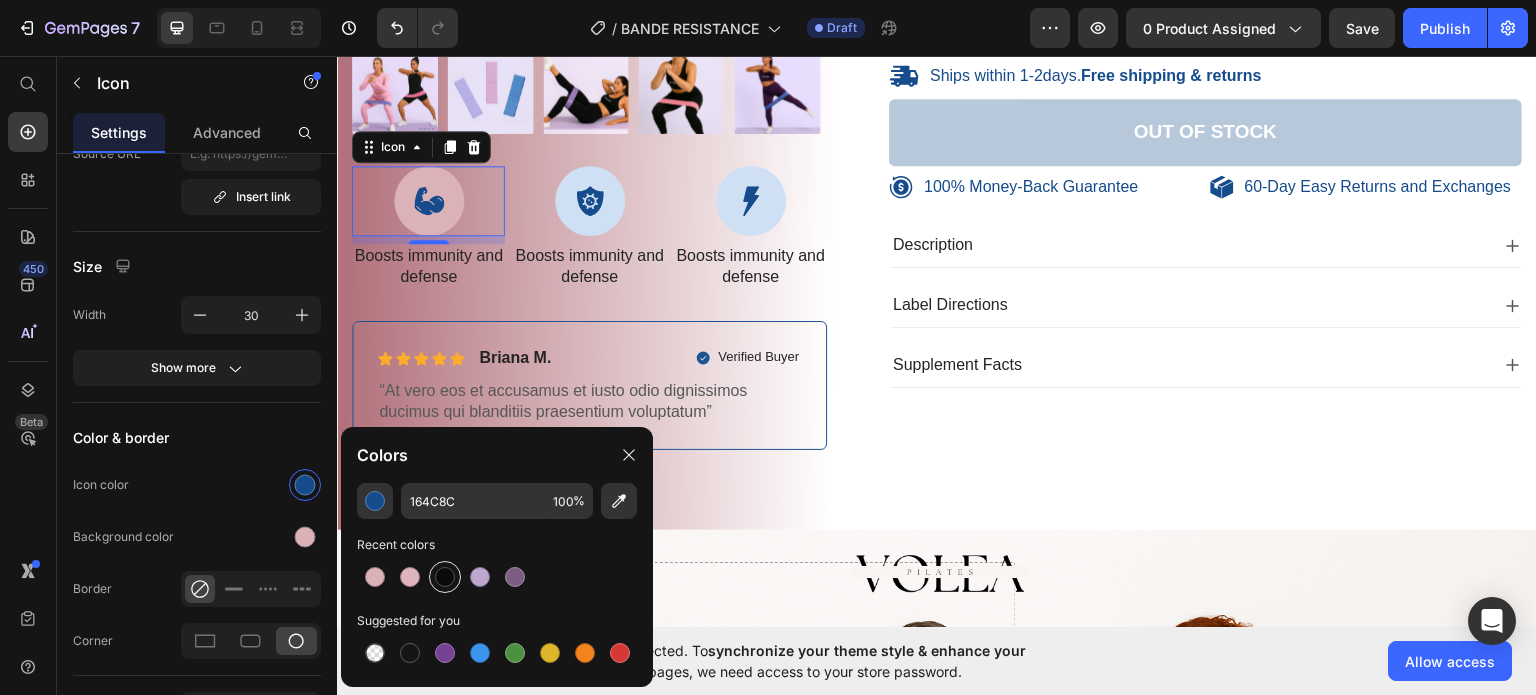 click at bounding box center (445, 577) 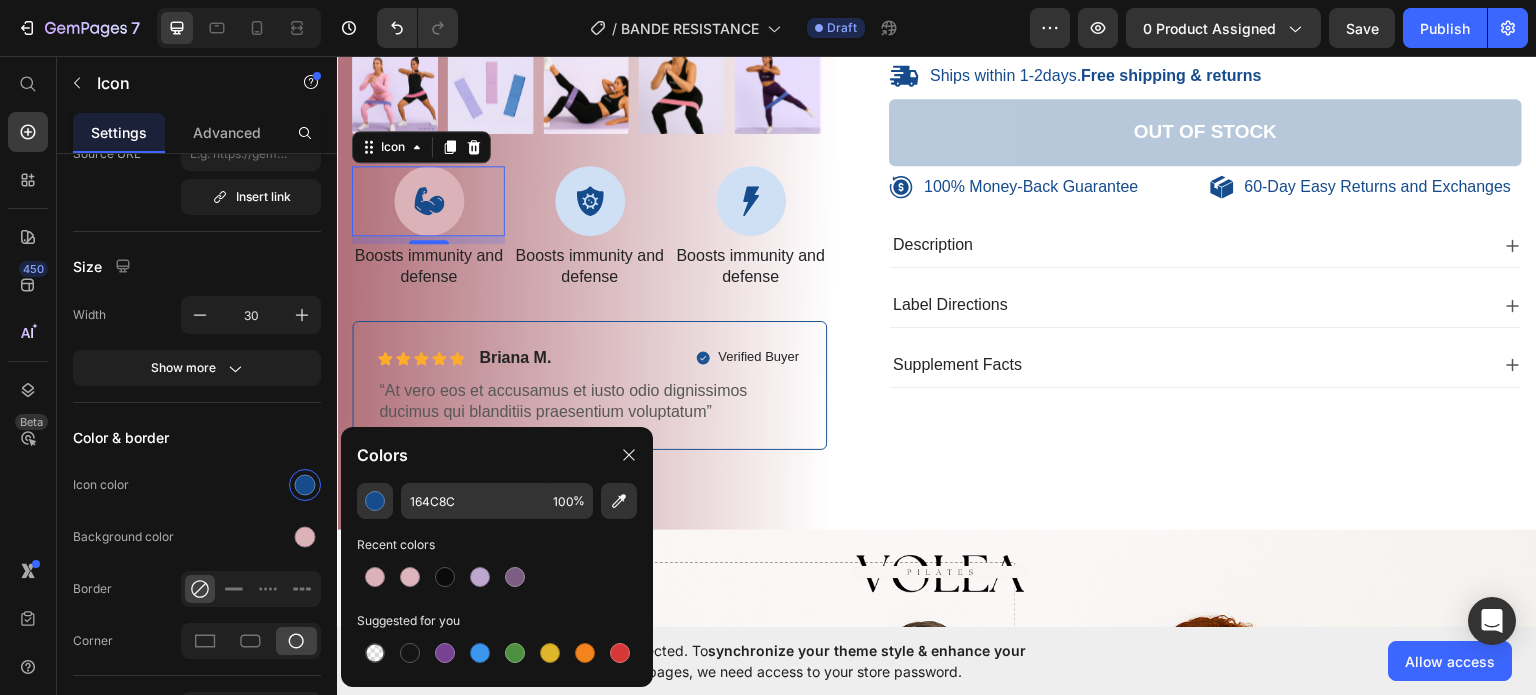 type on "0C0B0C" 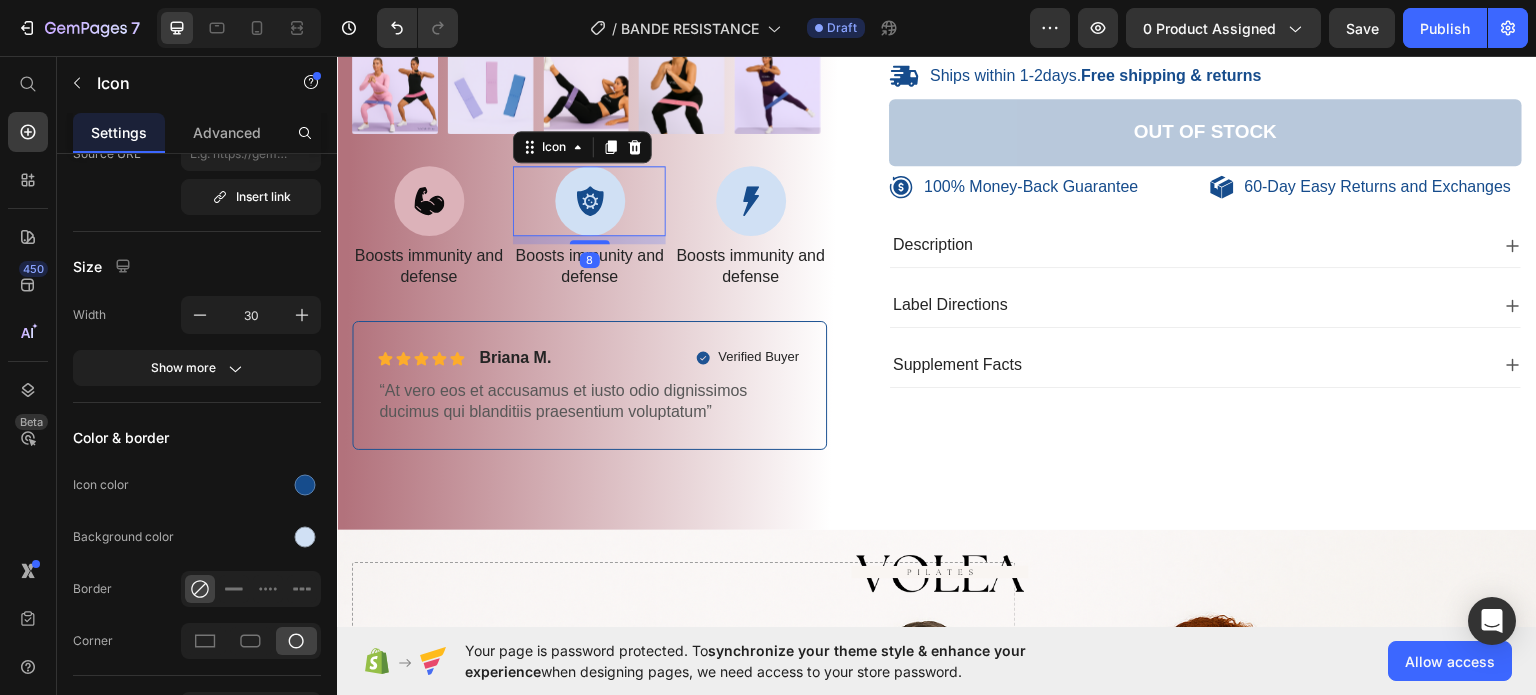 click at bounding box center (590, 200) 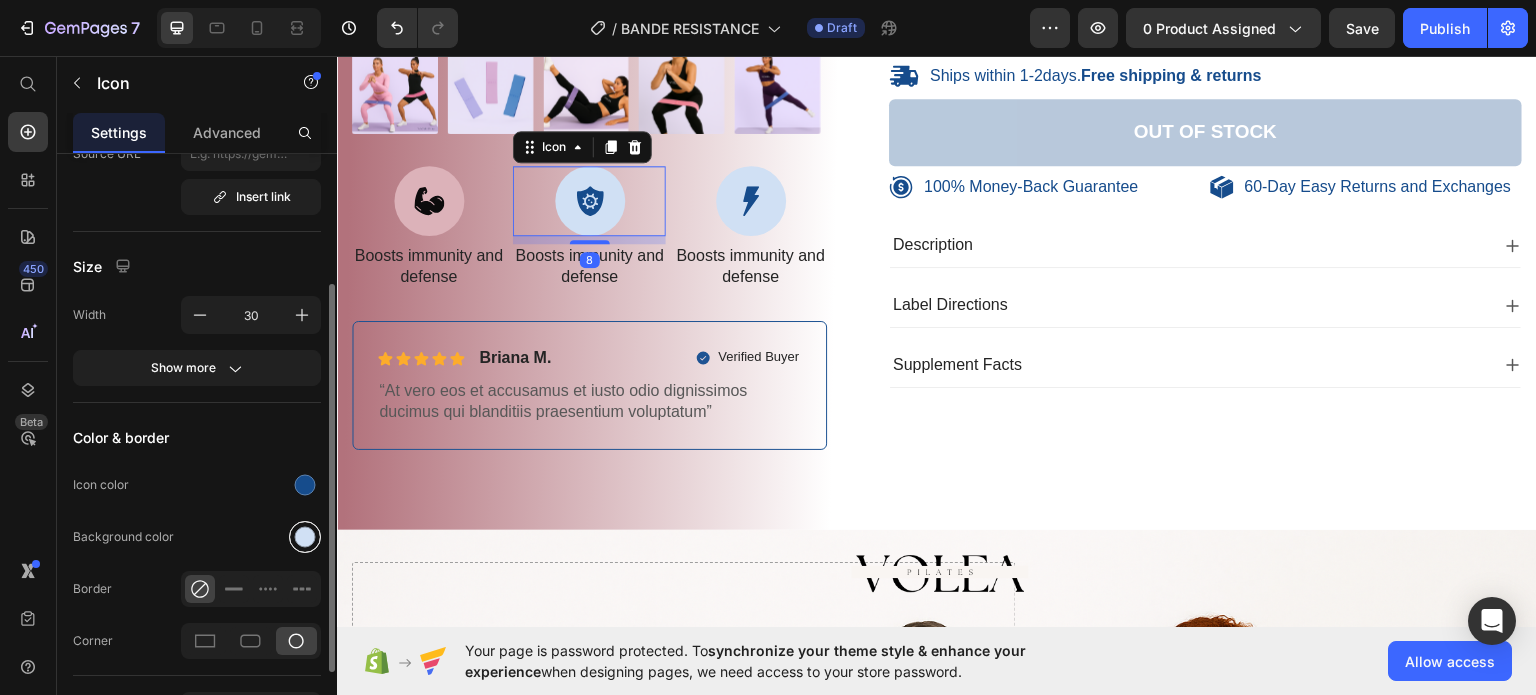 click at bounding box center (305, 537) 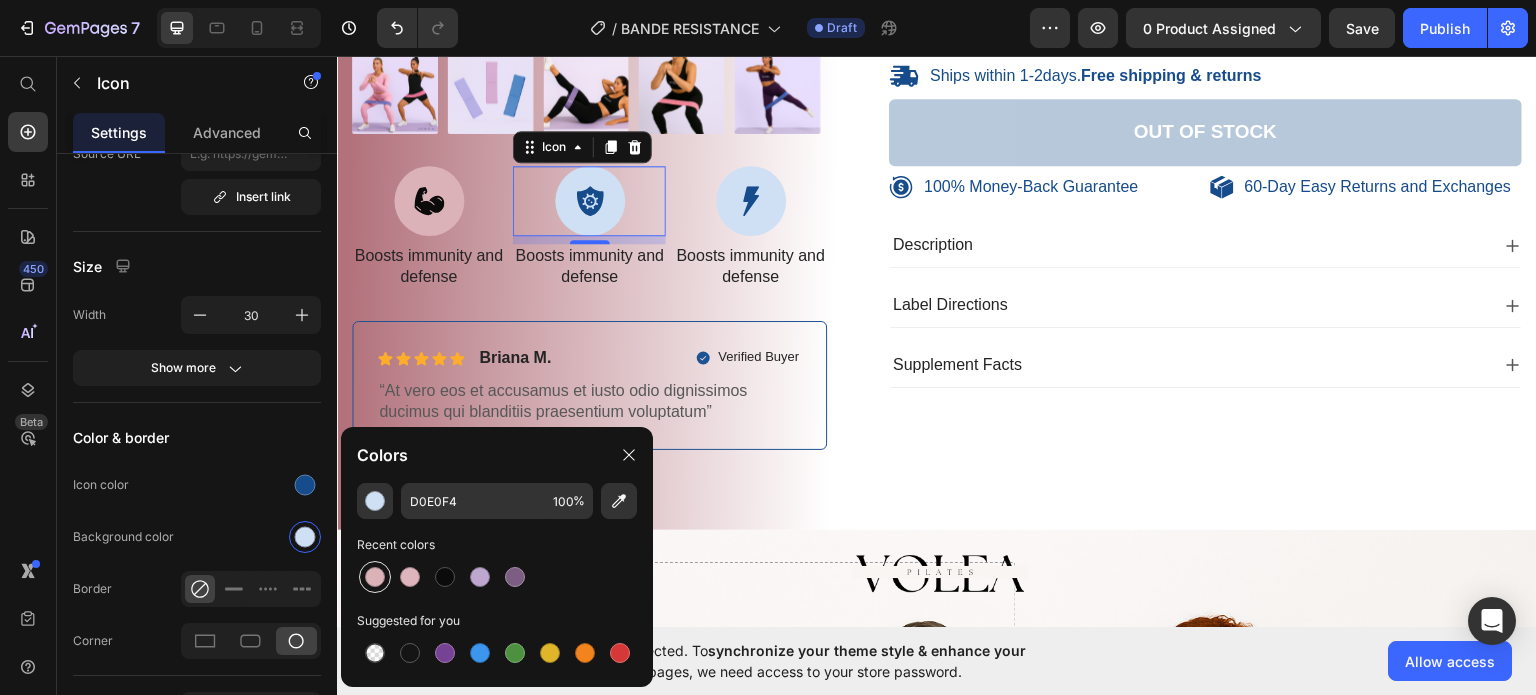 click at bounding box center (375, 577) 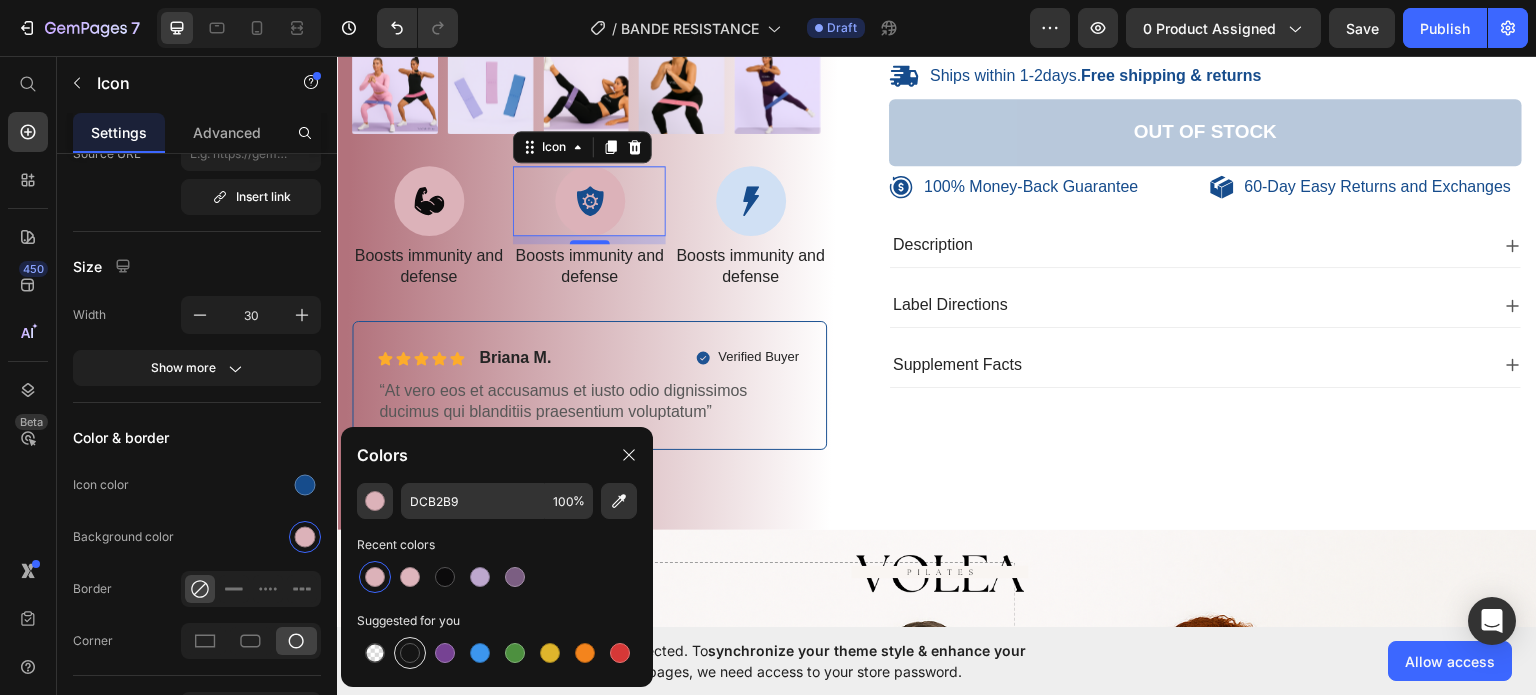click at bounding box center (410, 653) 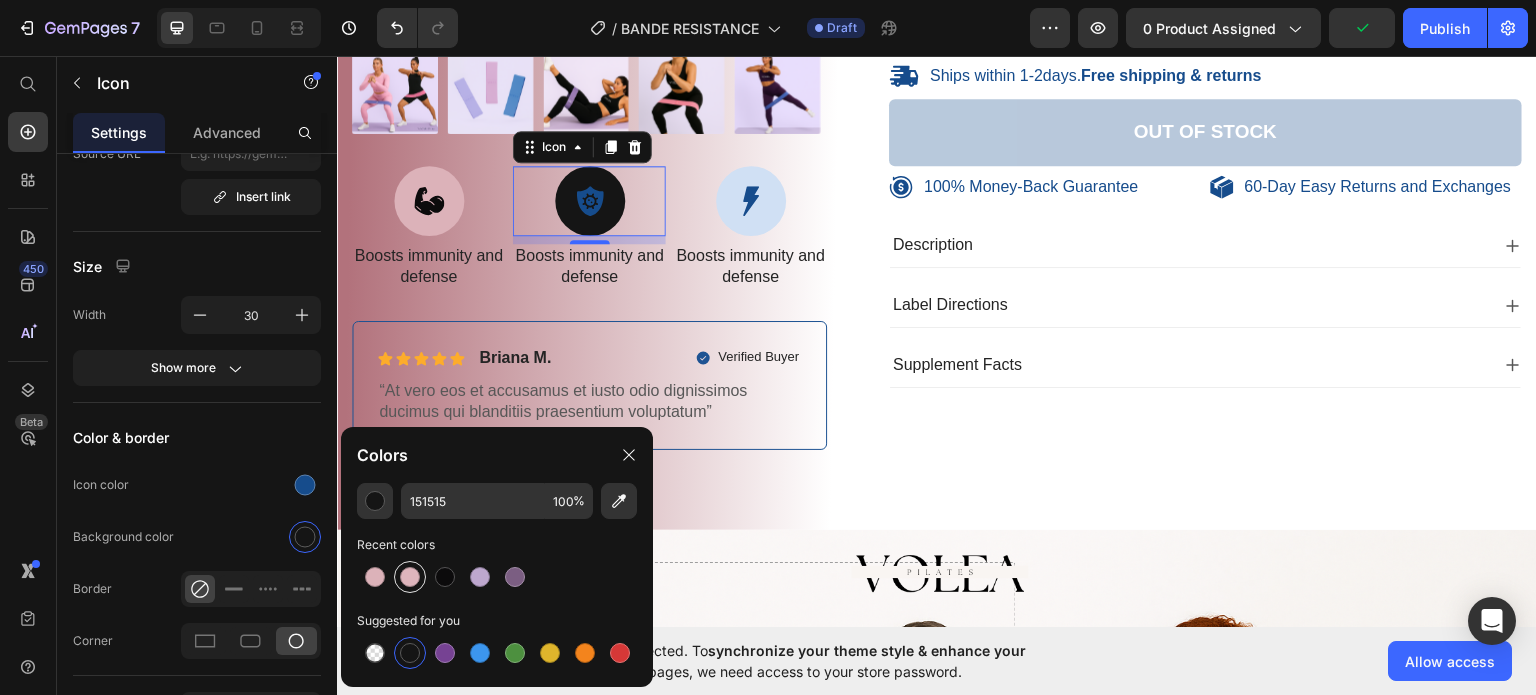 click at bounding box center [410, 577] 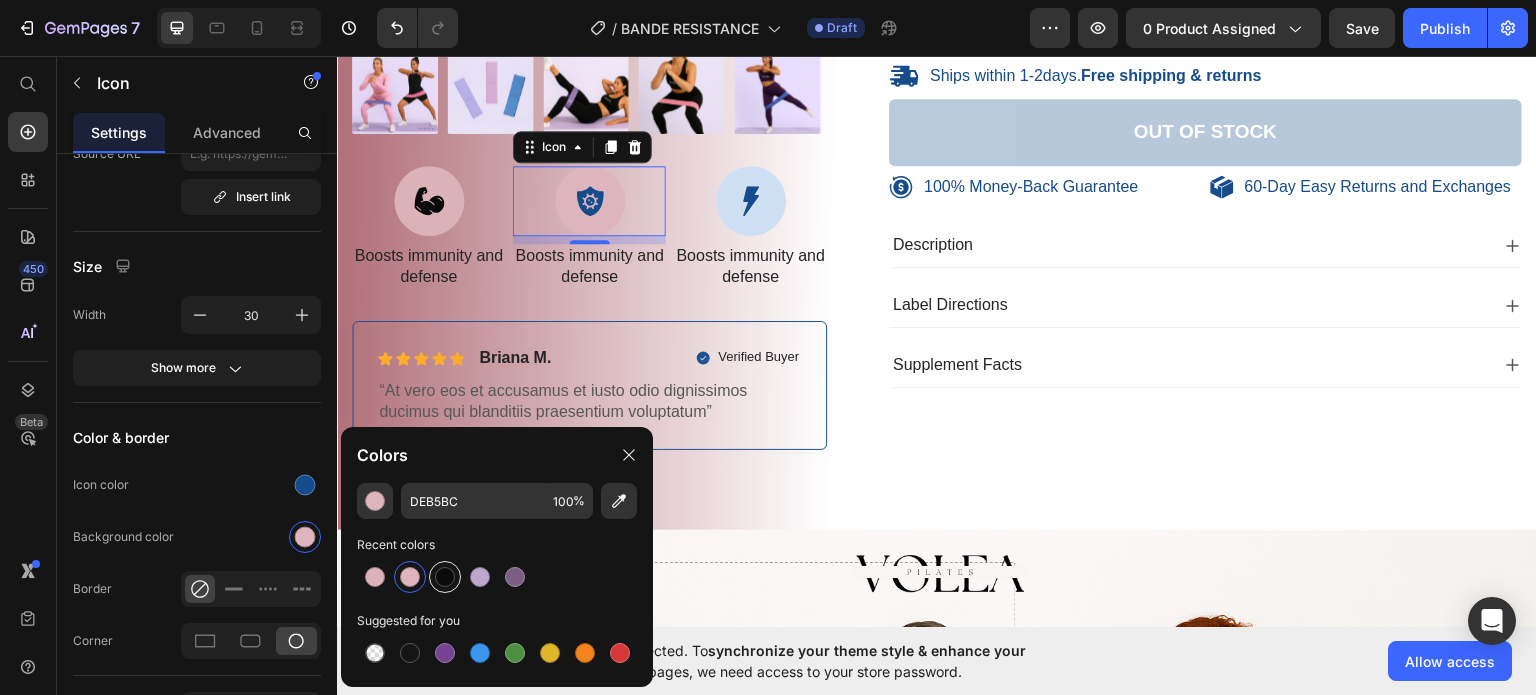 click at bounding box center [445, 577] 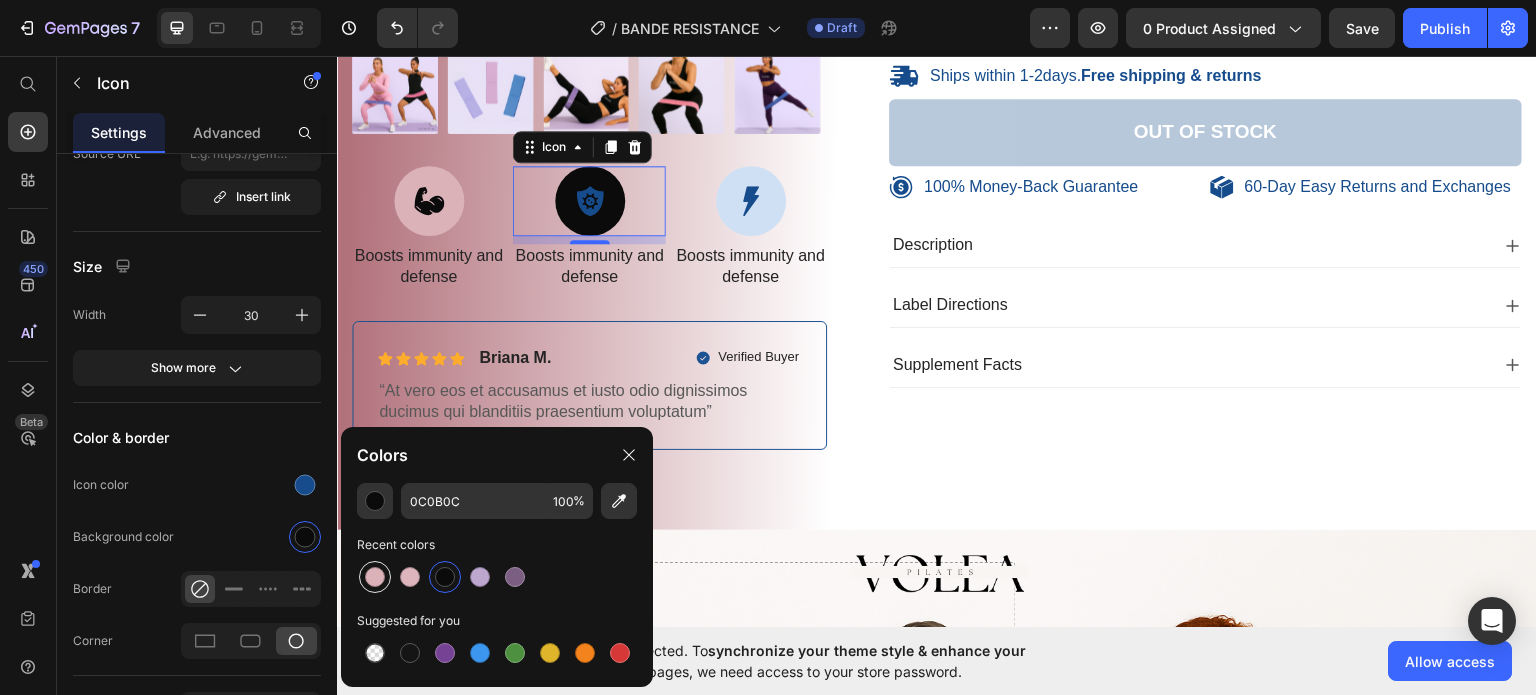 click at bounding box center (375, 577) 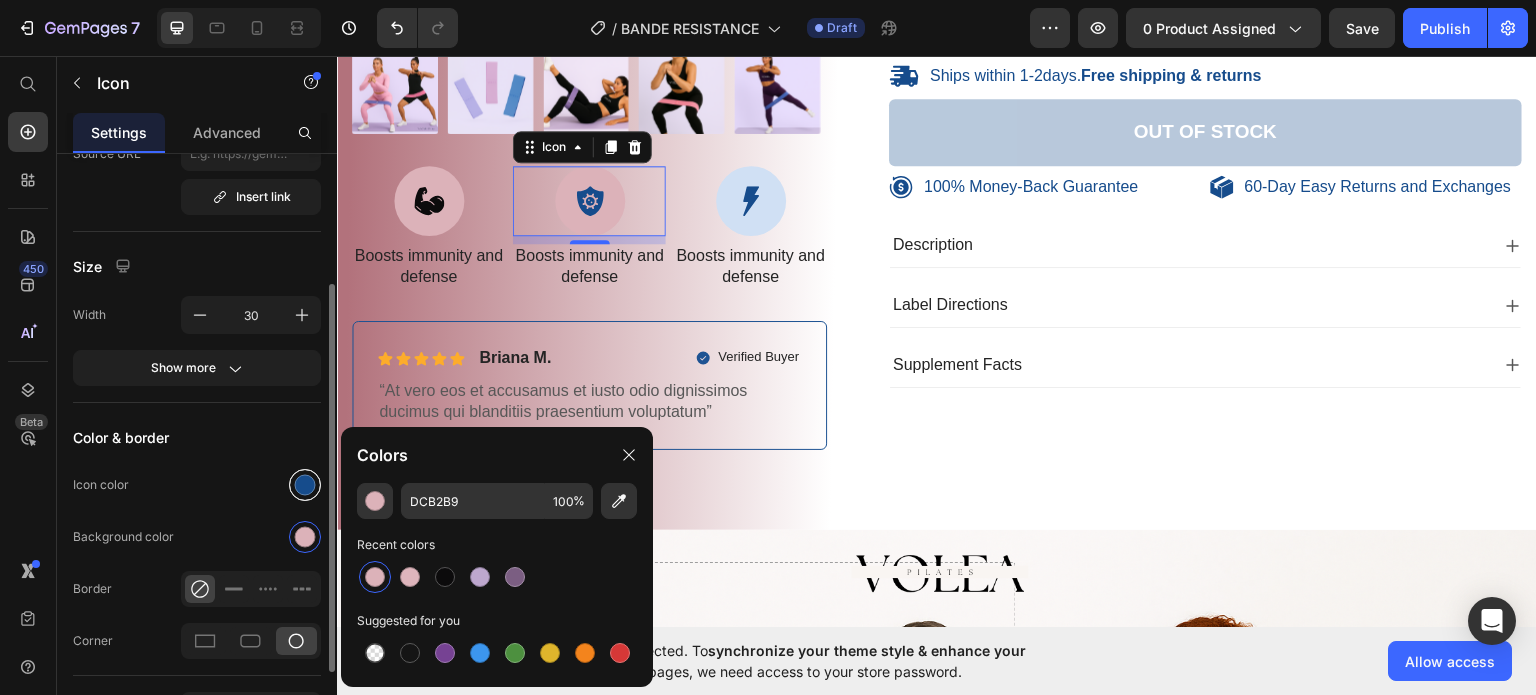click at bounding box center [305, 485] 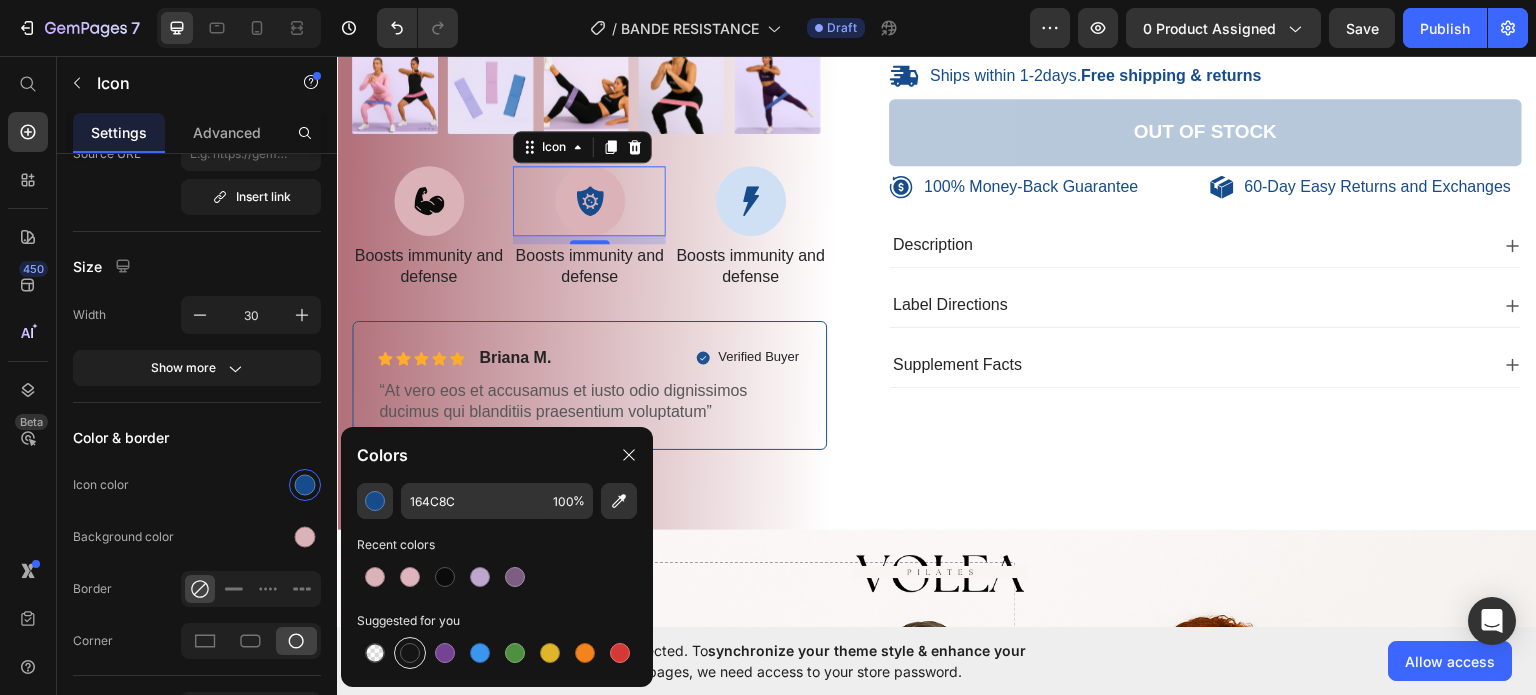 click at bounding box center [410, 653] 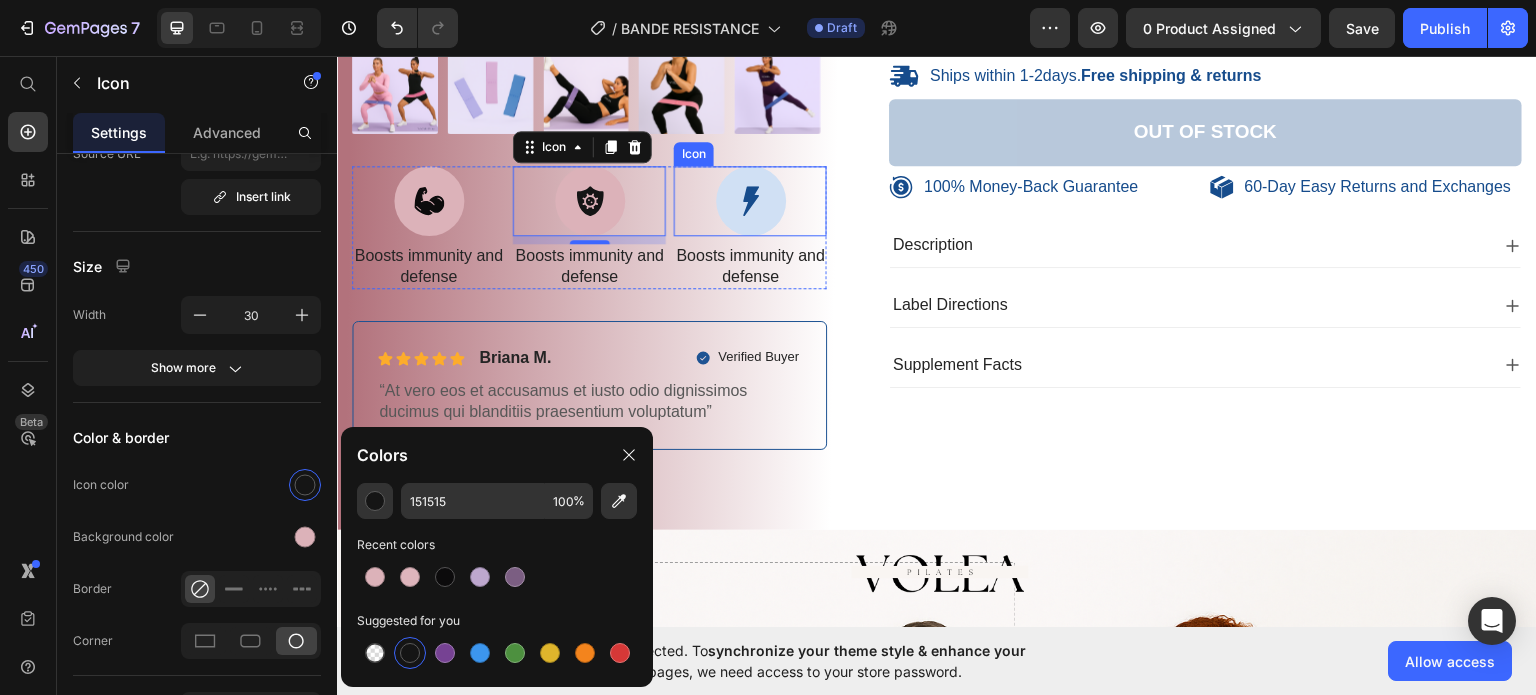 click at bounding box center [751, 200] 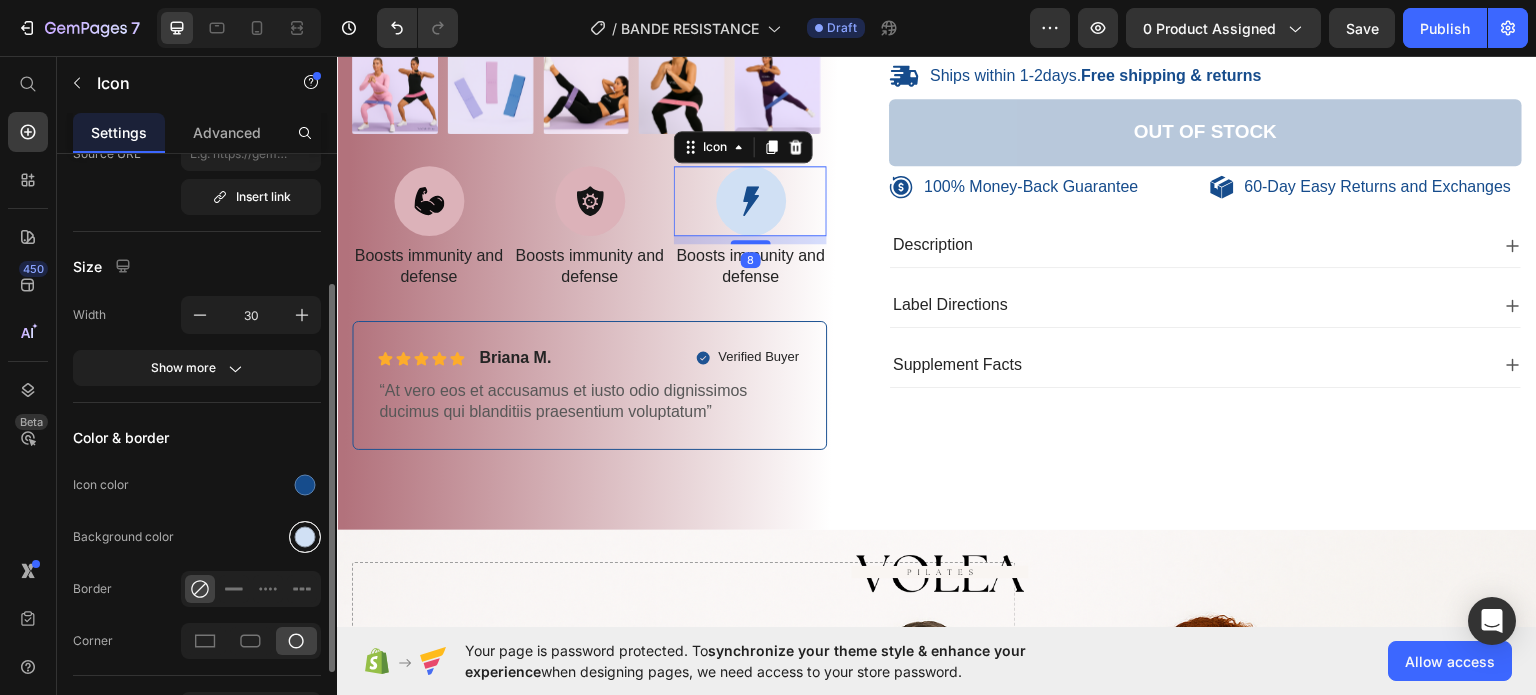 click at bounding box center [305, 537] 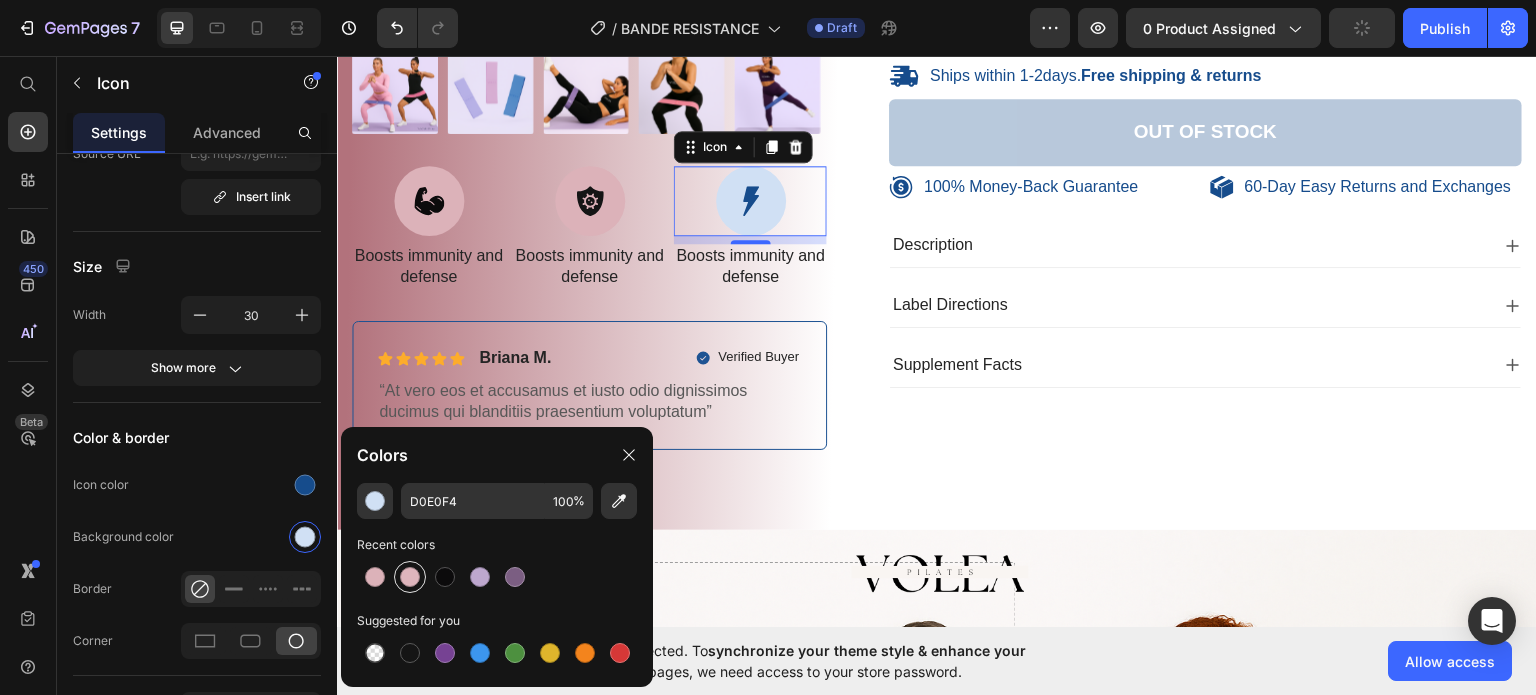 click at bounding box center (410, 577) 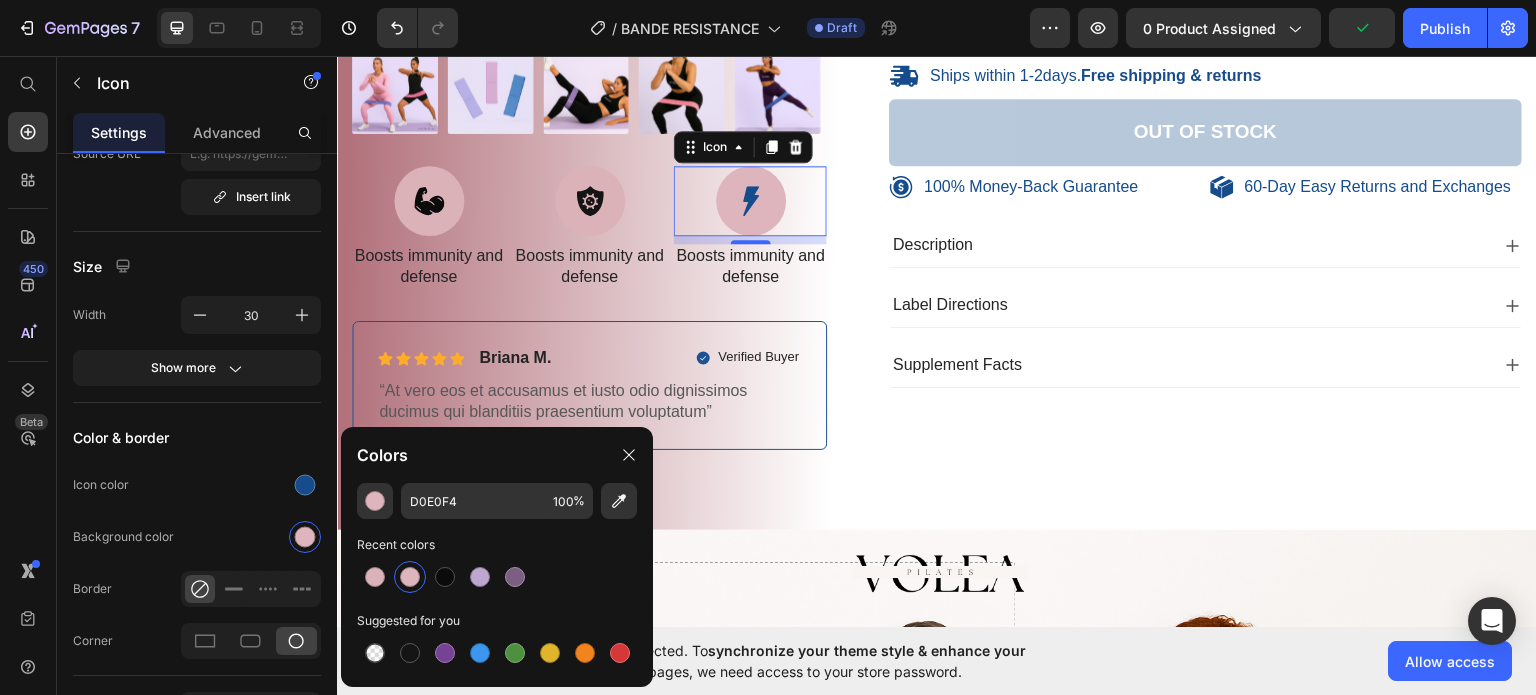type on "DEB5BC" 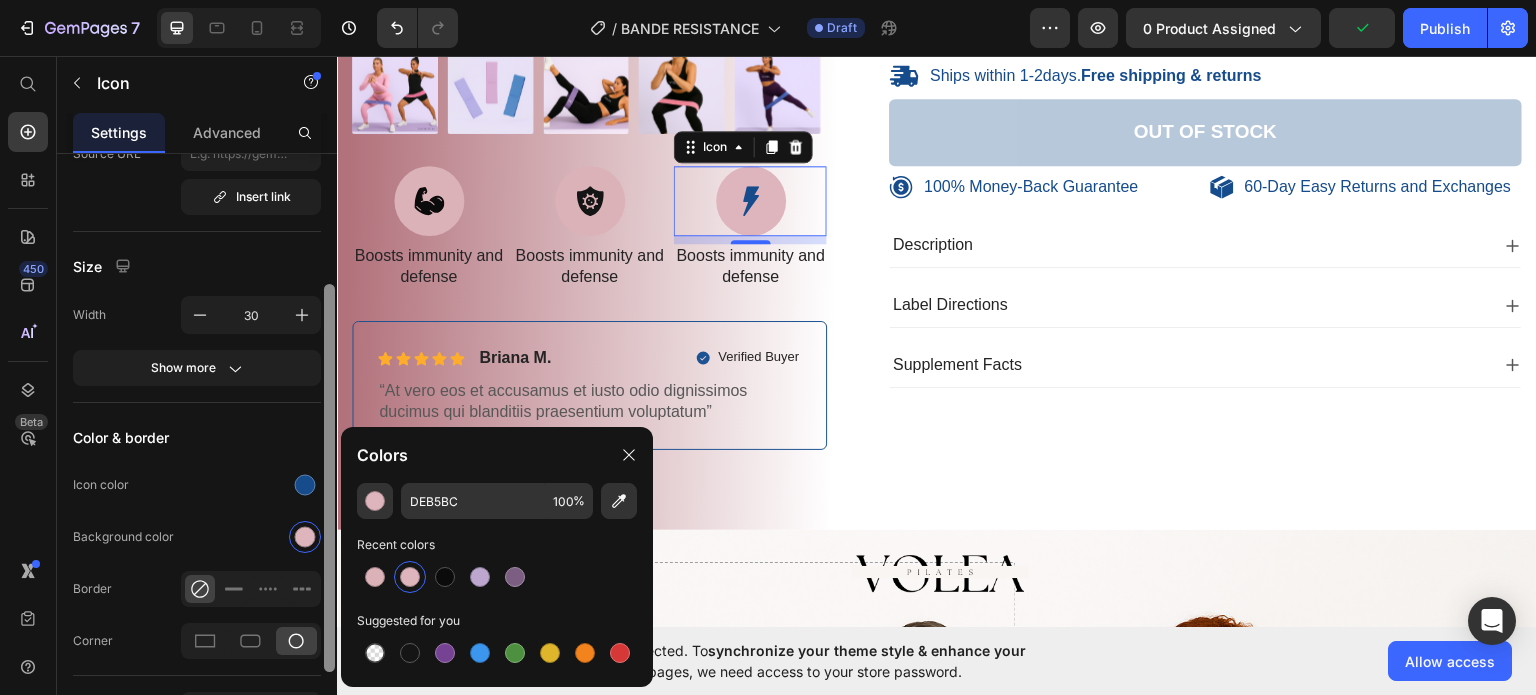 drag, startPoint x: 304, startPoint y: 482, endPoint x: 325, endPoint y: 499, distance: 27.018513 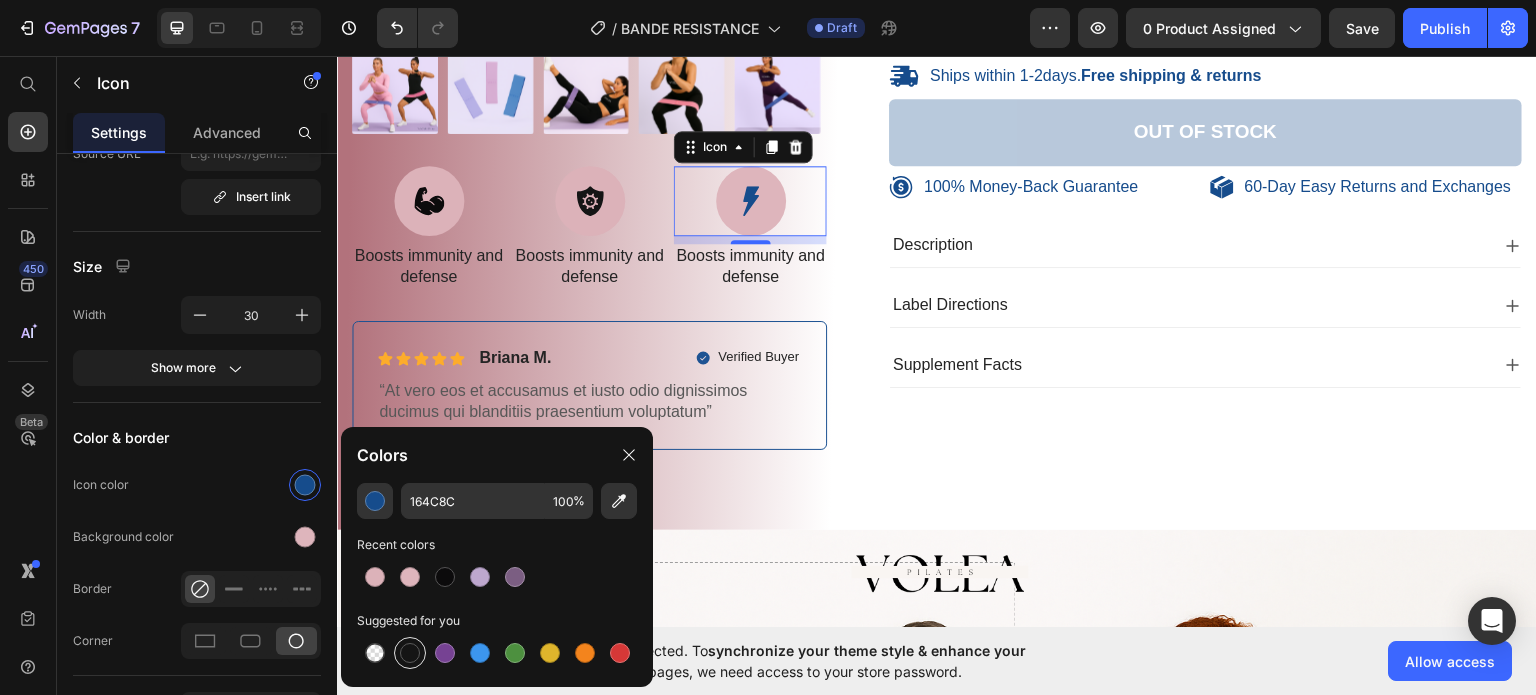 click at bounding box center [410, 653] 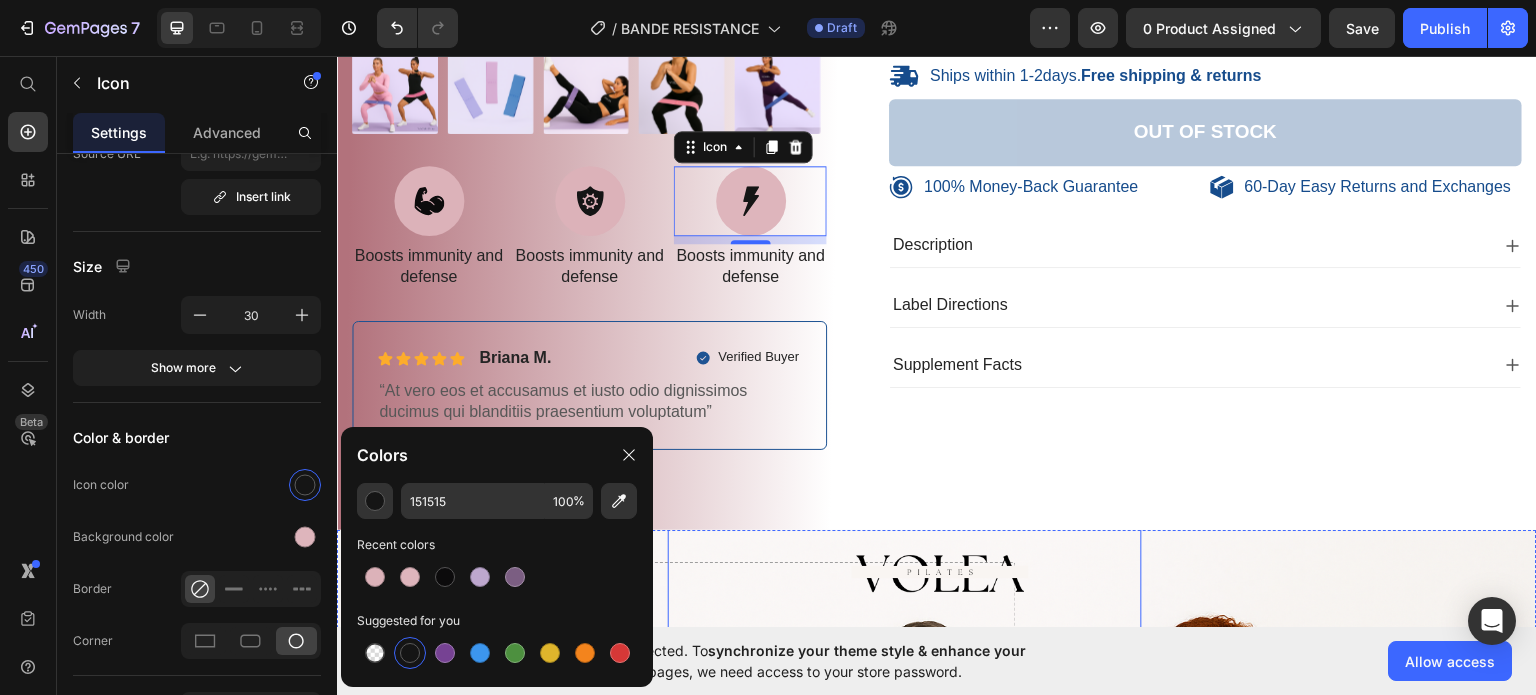 click at bounding box center [905, 576] 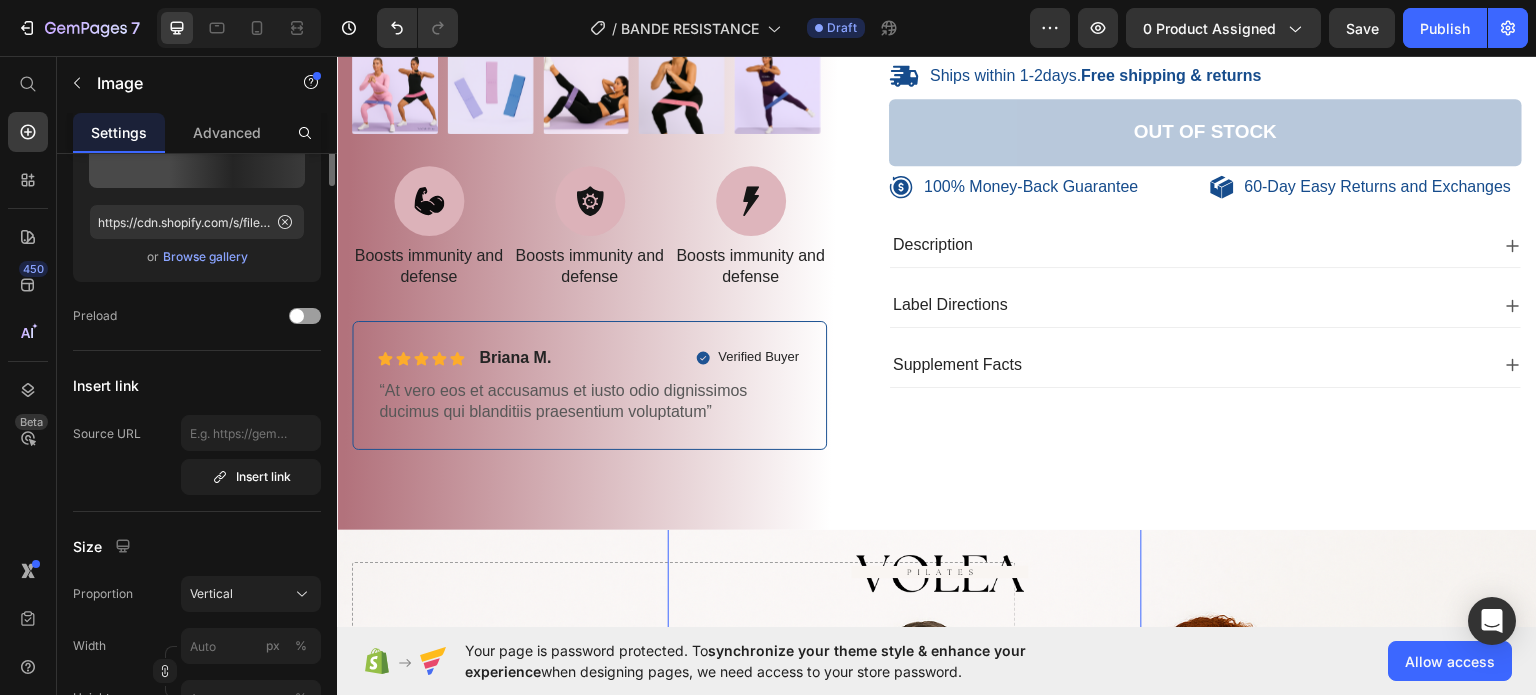 scroll, scrollTop: 0, scrollLeft: 0, axis: both 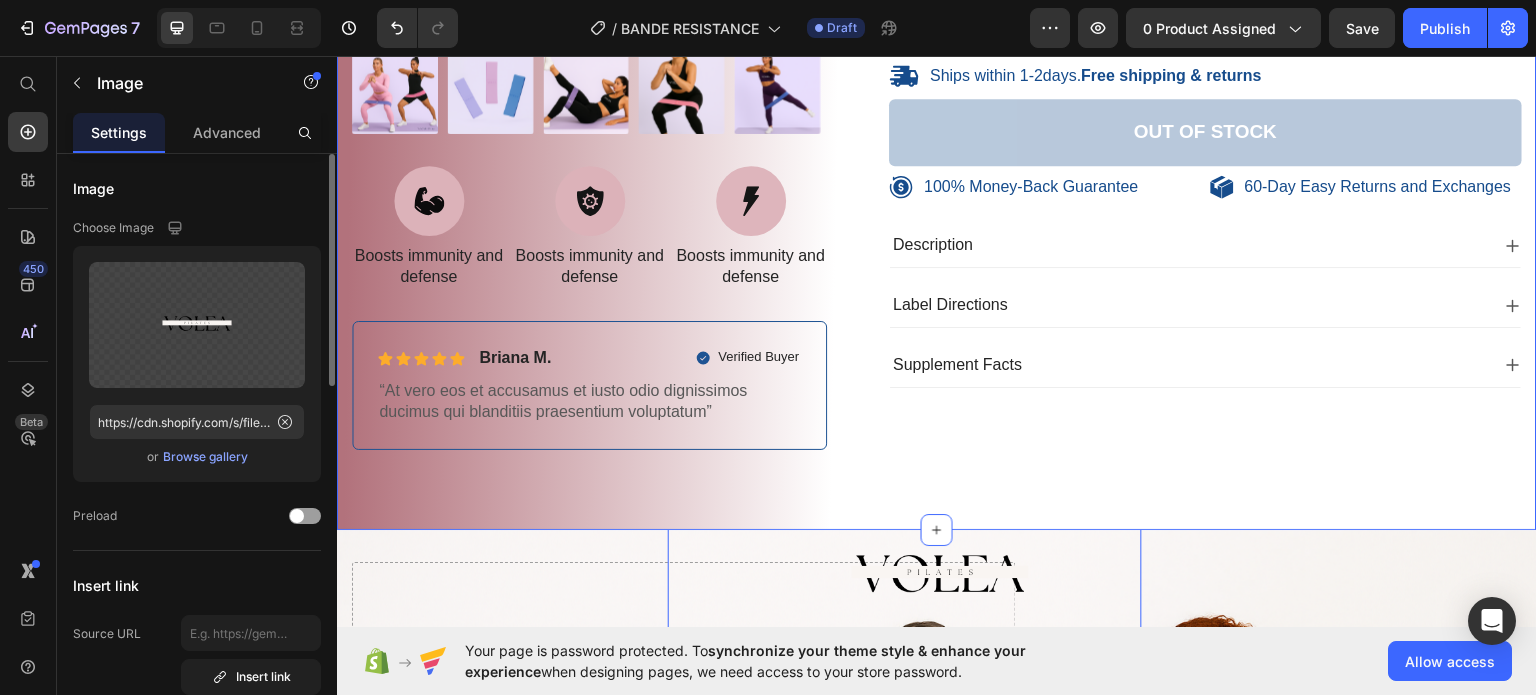 click on "100% Money-Back Guarantee Item List
60-Day Easy Returns Item List Row
Product Images
Icon Boosts immunity and defense Text Block
Icon Boosts immunity and defense Text Block
Icon Boosts immunity and defense Text Block Row Icon Icon Icon Icon Icon Icon List Briana M. Text Block Row Verified Buyer Item List Row “At vero eos et accusamus et iusto odio dignissimos ducimus qui blanditiis praesentium voluptatum” Text Block Row Icon Icon Icon Icon Icon Icon List 485 Reviews! Text Block Row Resistance Band Set 3 Levels Product Title €24,90 Product Price Improved Cartilage Health Long-Term Protection Improved Cartilage Health Item List This product has only default variant Product Variants & Swatches Seal Subscriptions Seal Subscriptions Quantity Text Block 1 Product Quantity
Ships within 1-2days.  Free shipping & returns Item List 1 Product Quantity Out of stock Add to Cart Row" at bounding box center (937, 20) 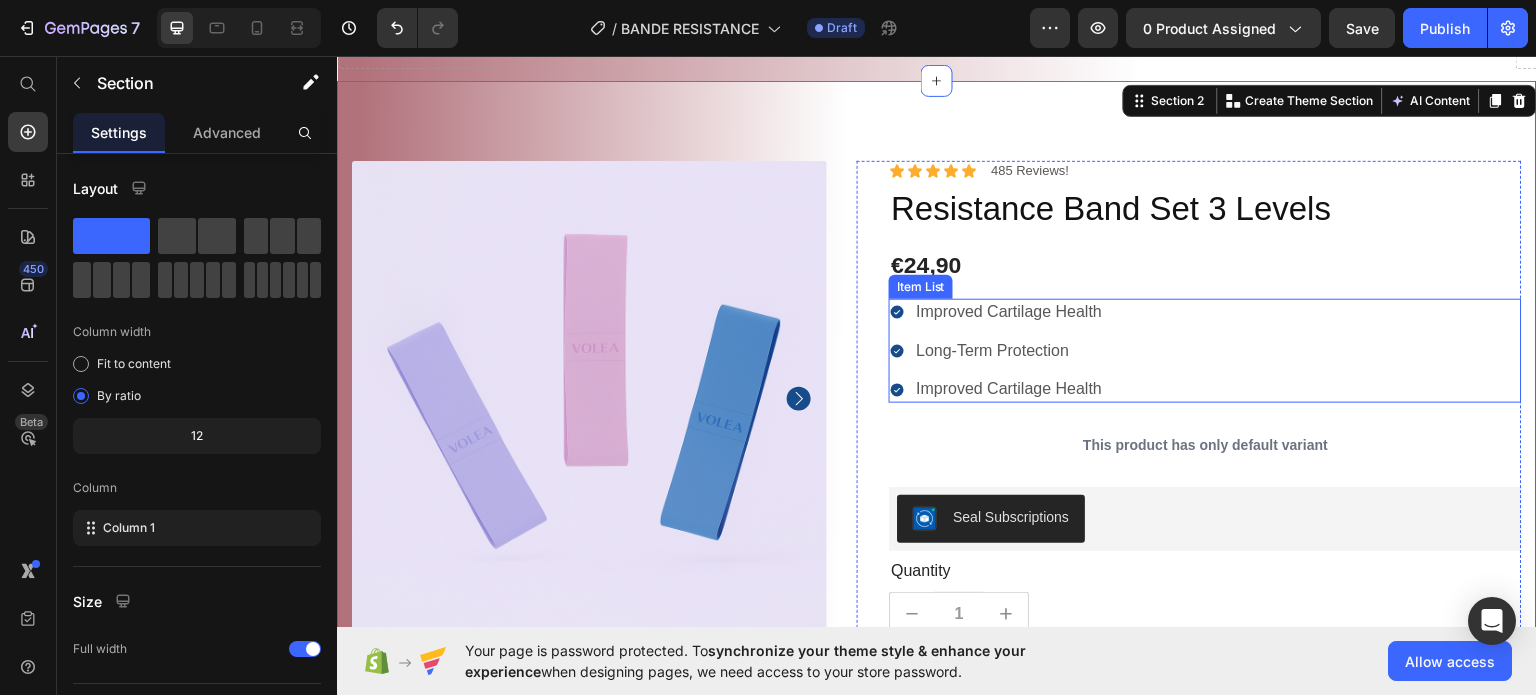 scroll, scrollTop: 0, scrollLeft: 0, axis: both 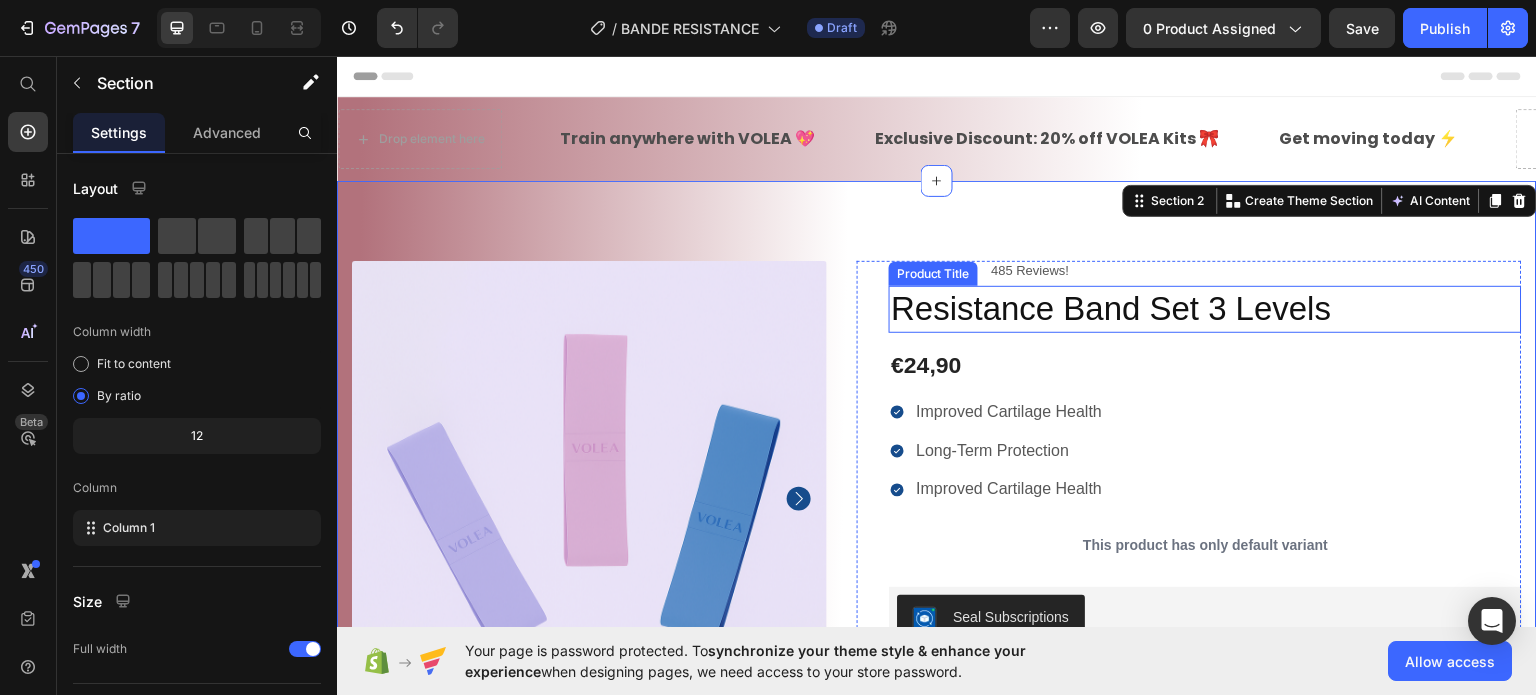 click on "Resistance Band Set 3 Levels" at bounding box center (1205, 308) 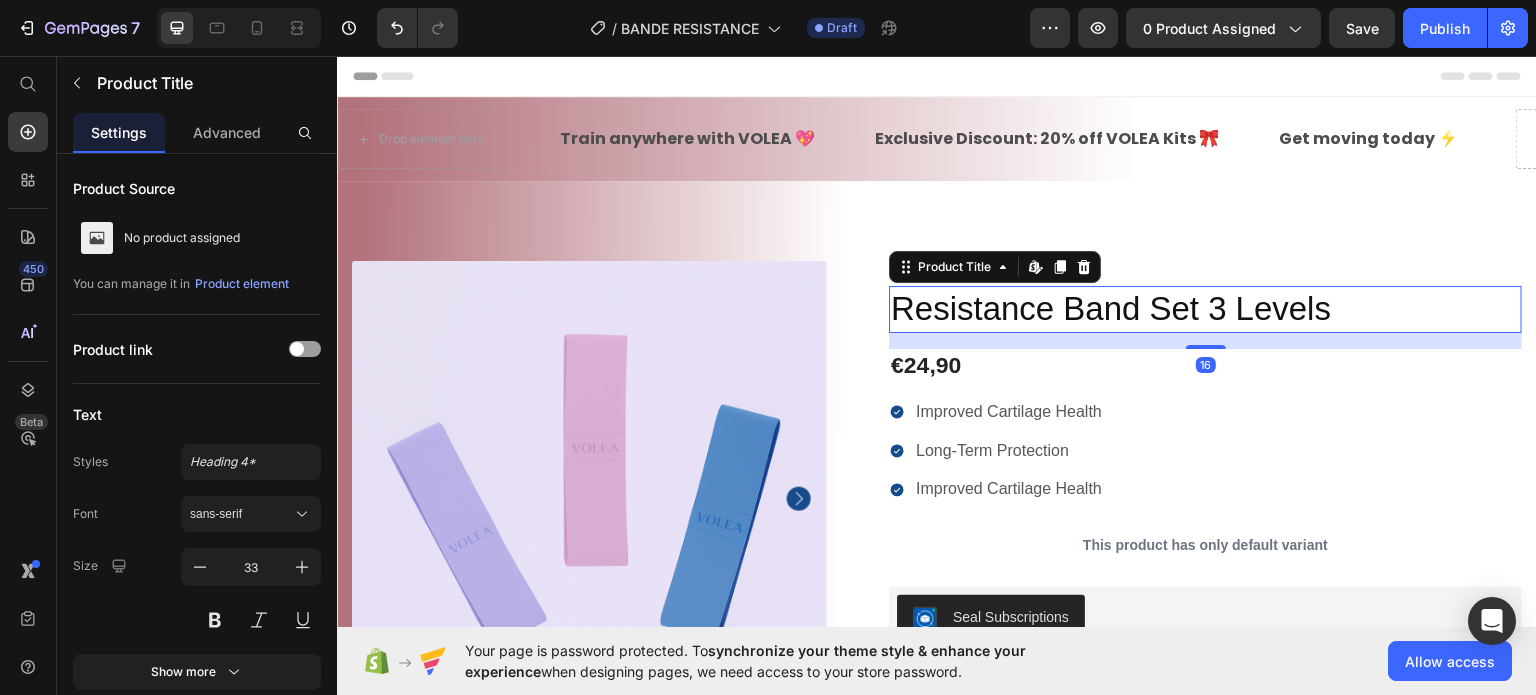click on "Resistance Band Set 3 Levels" at bounding box center (1205, 308) 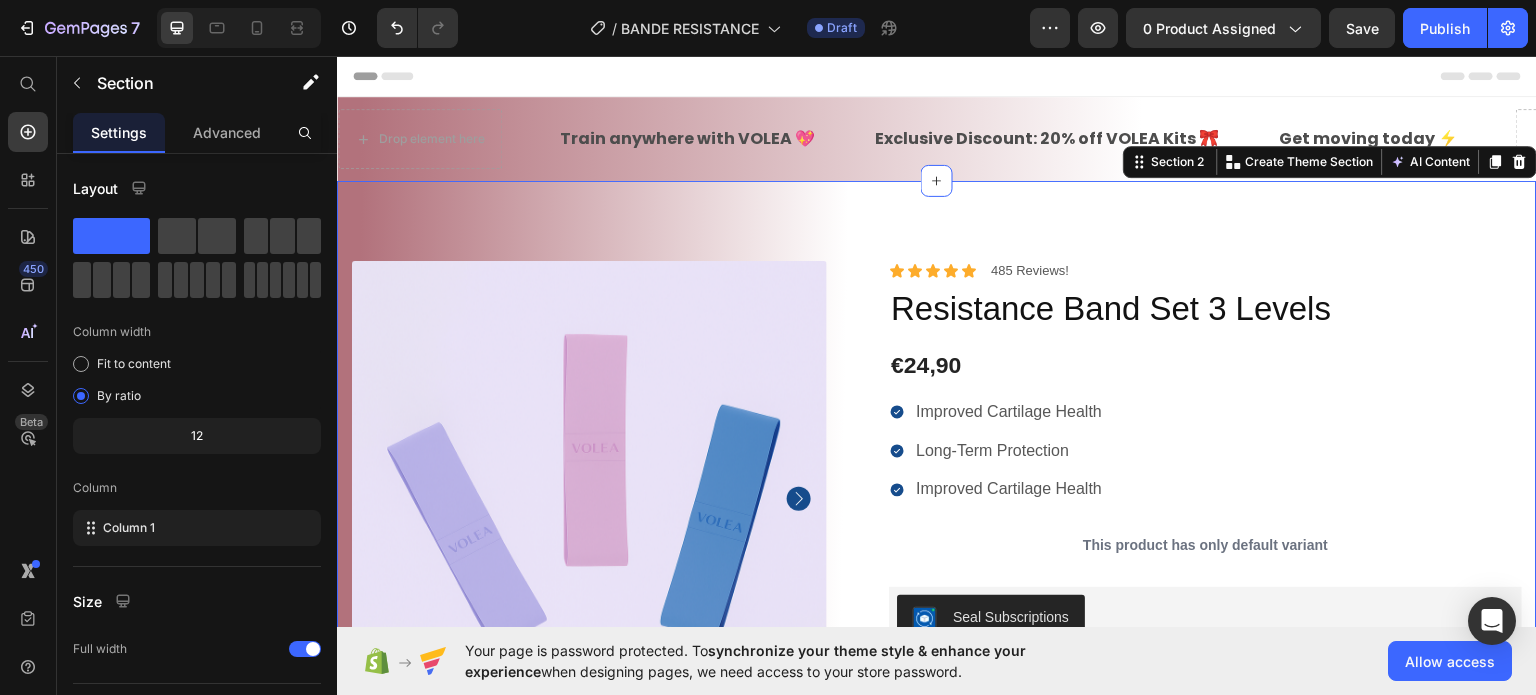 click on "100% Money-Back Guarantee Item List
60-Day Easy Returns Item List Row
Product Images
Icon Boosts immunity and defense Text Block
Icon Boosts immunity and defense Text Block
Icon Boosts immunity and defense Text Block Row Icon Icon Icon Icon Icon Icon List Briana M. Text Block Row Verified Buyer Item List Row “At vero eos et accusamus et iusto odio dignissimos ducimus qui blanditiis praesentium voluptatum” Text Block Row Icon Icon Icon Icon Icon Icon List 485 Reviews! Text Block Row Resistance Band Set 3 Levels Product Title €24,90 Product Price Improved Cartilage Health Long-Term Protection Improved Cartilage Health Item List This product has only default variant Product Variants & Swatches Seal Subscriptions Seal Subscriptions Quantity Text Block 1 Product Quantity
Ships within 1-2days.  Free shipping & returns Item List 1 Product Quantity Out of stock Add to Cart Row" at bounding box center (937, 704) 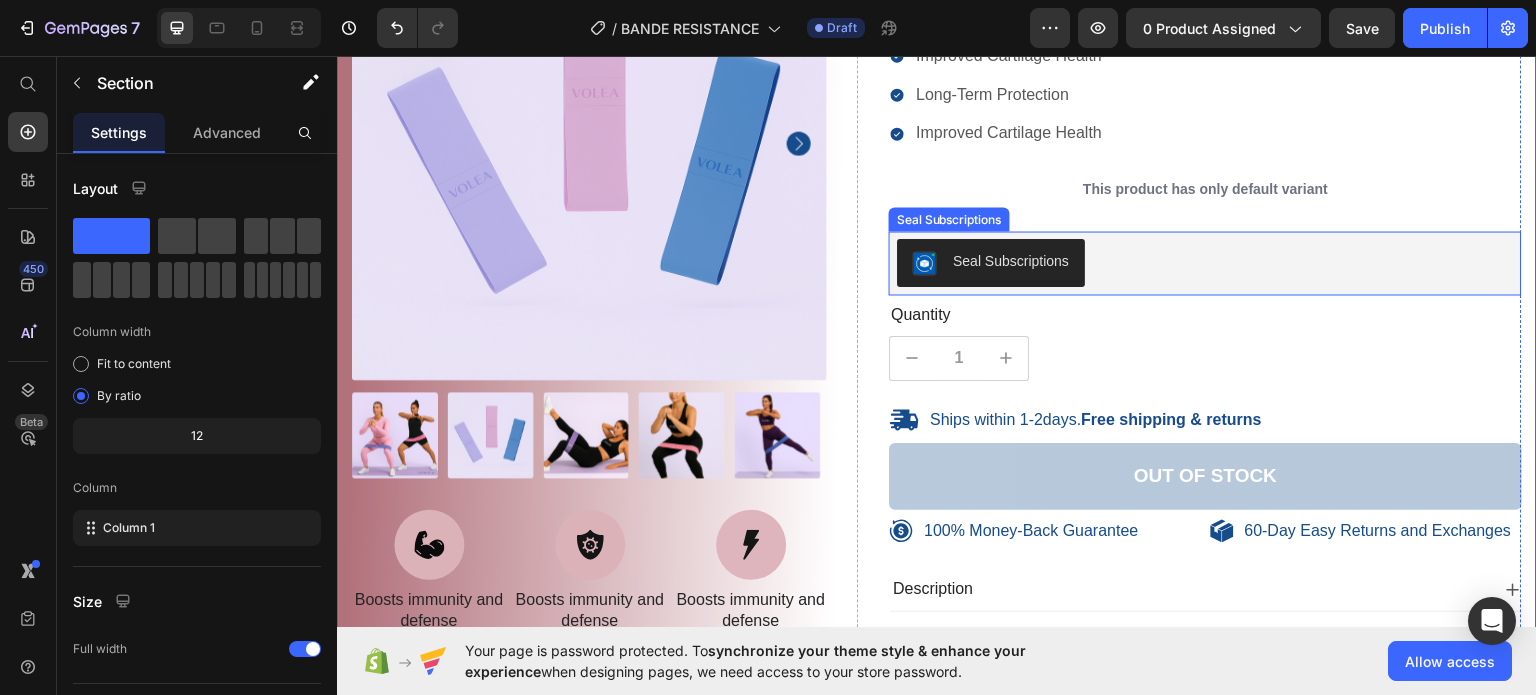 scroll, scrollTop: 400, scrollLeft: 0, axis: vertical 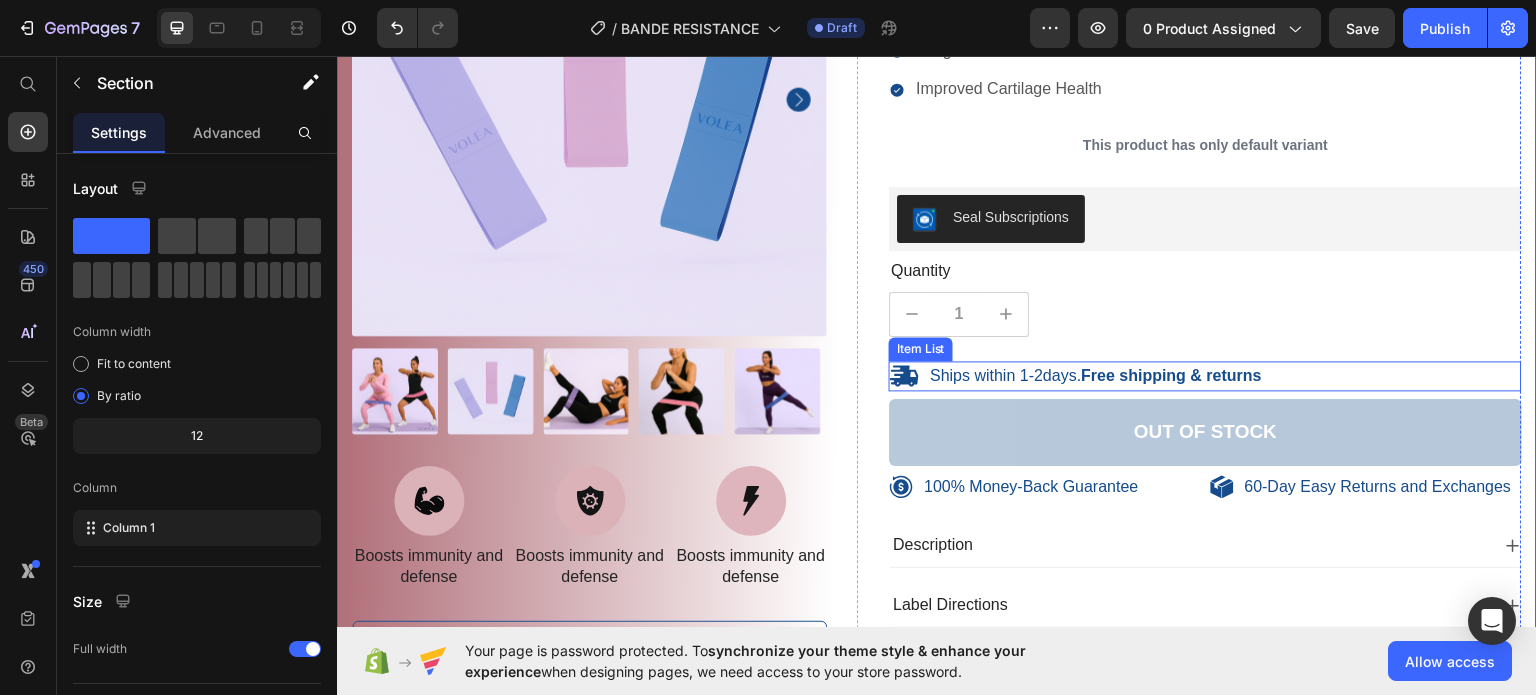 click on "Ships within 1-2days.  Free shipping & returns" at bounding box center [1096, 375] 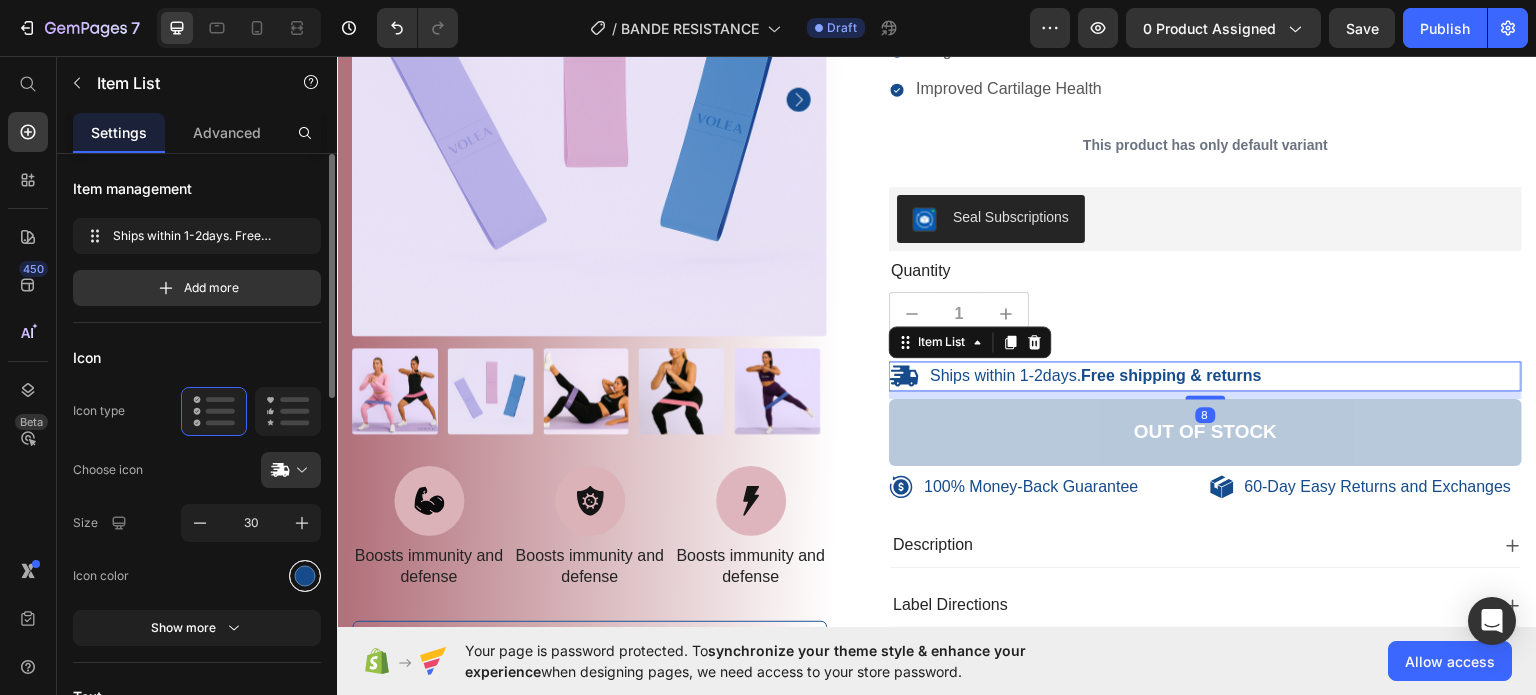 click at bounding box center (305, 576) 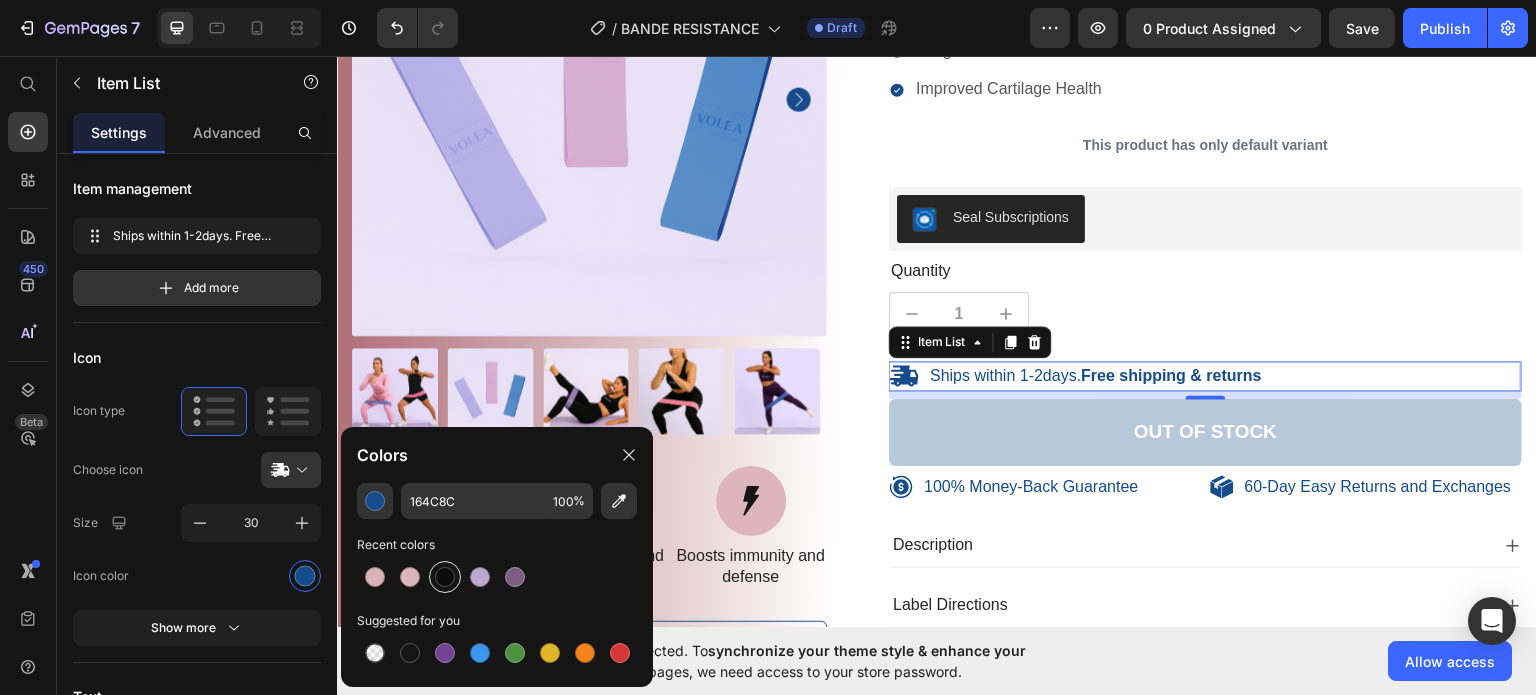 click at bounding box center (445, 577) 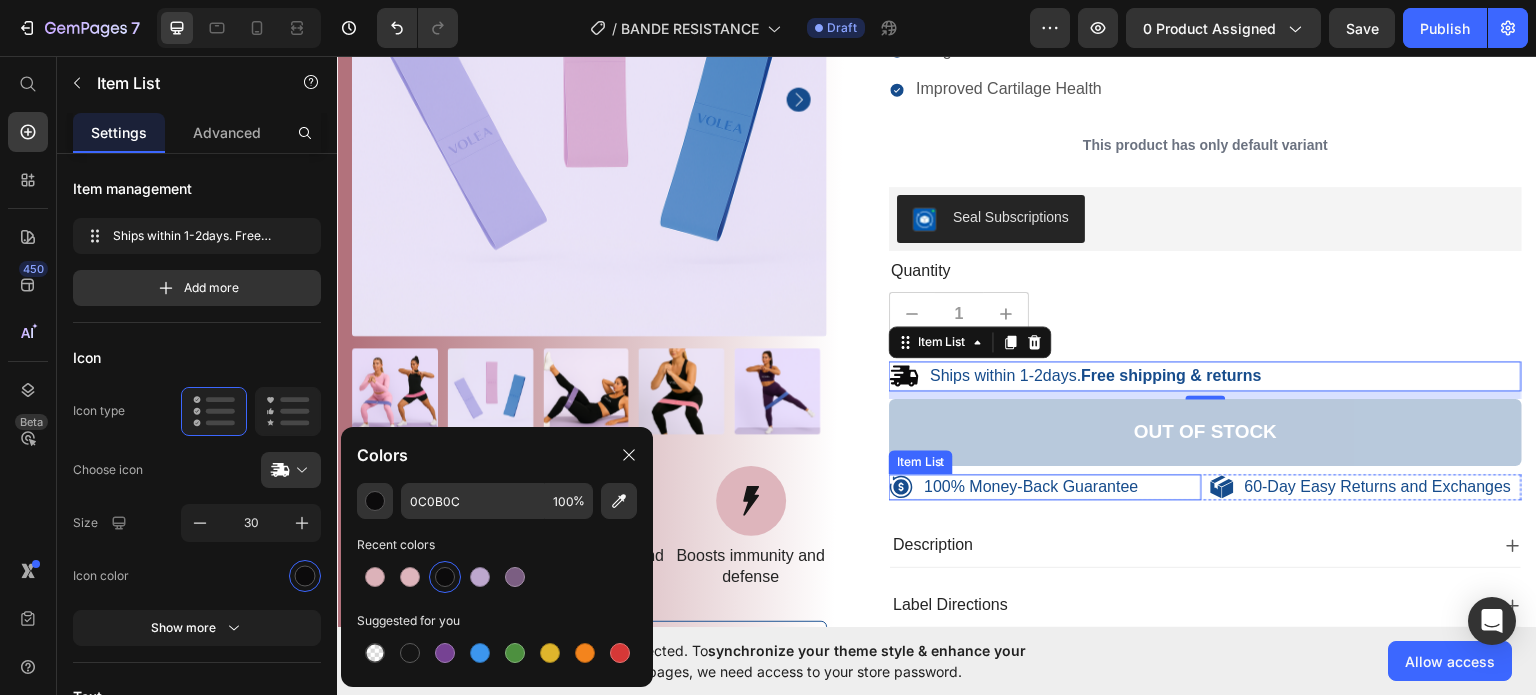 click on "100% Money-Back Guarantee" at bounding box center [1031, 486] 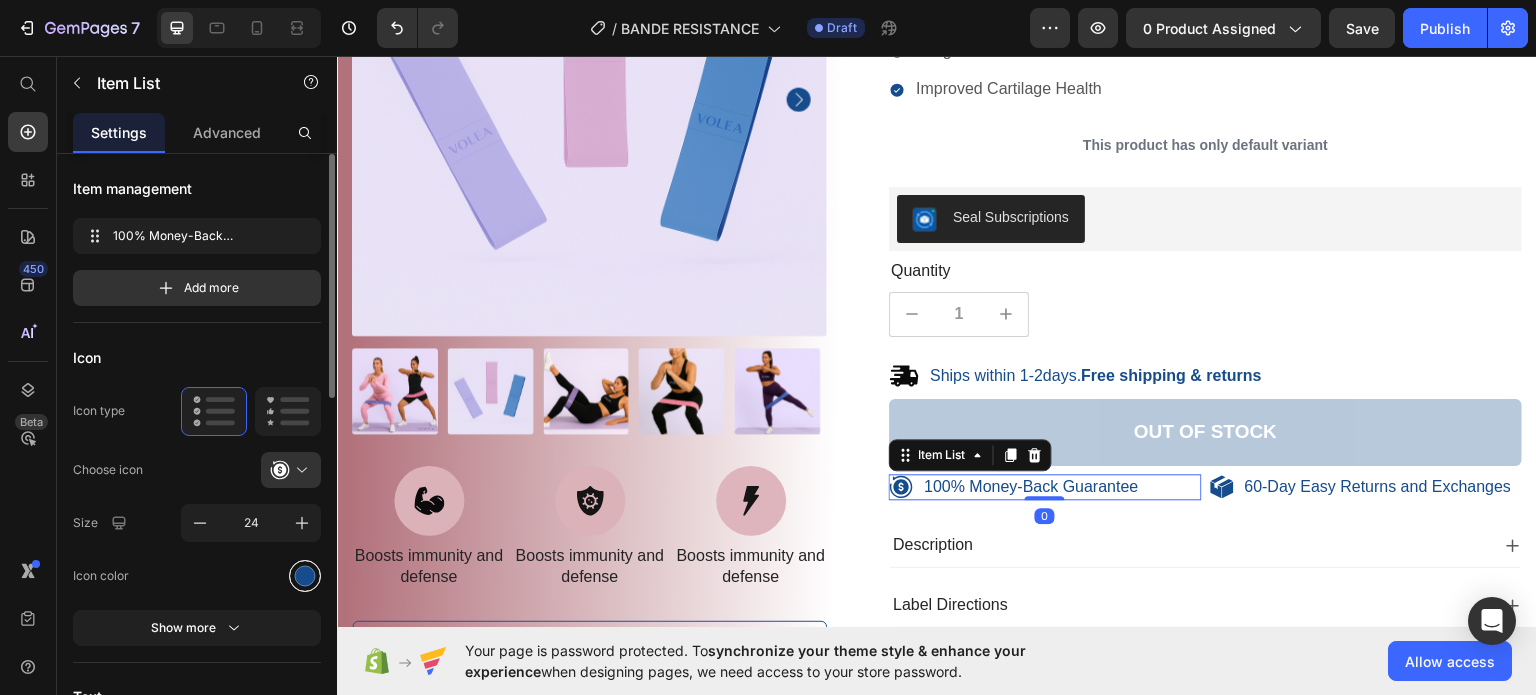 click at bounding box center (305, 576) 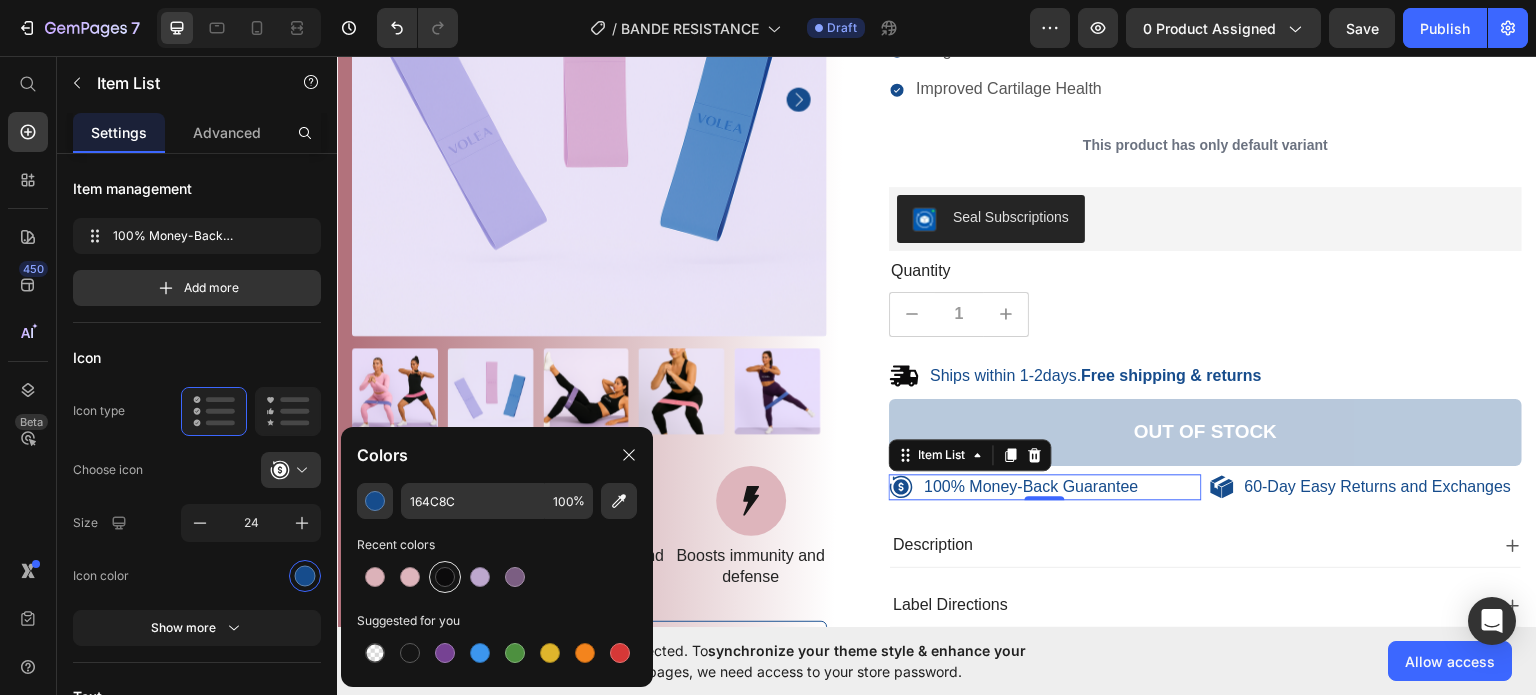 click at bounding box center (445, 577) 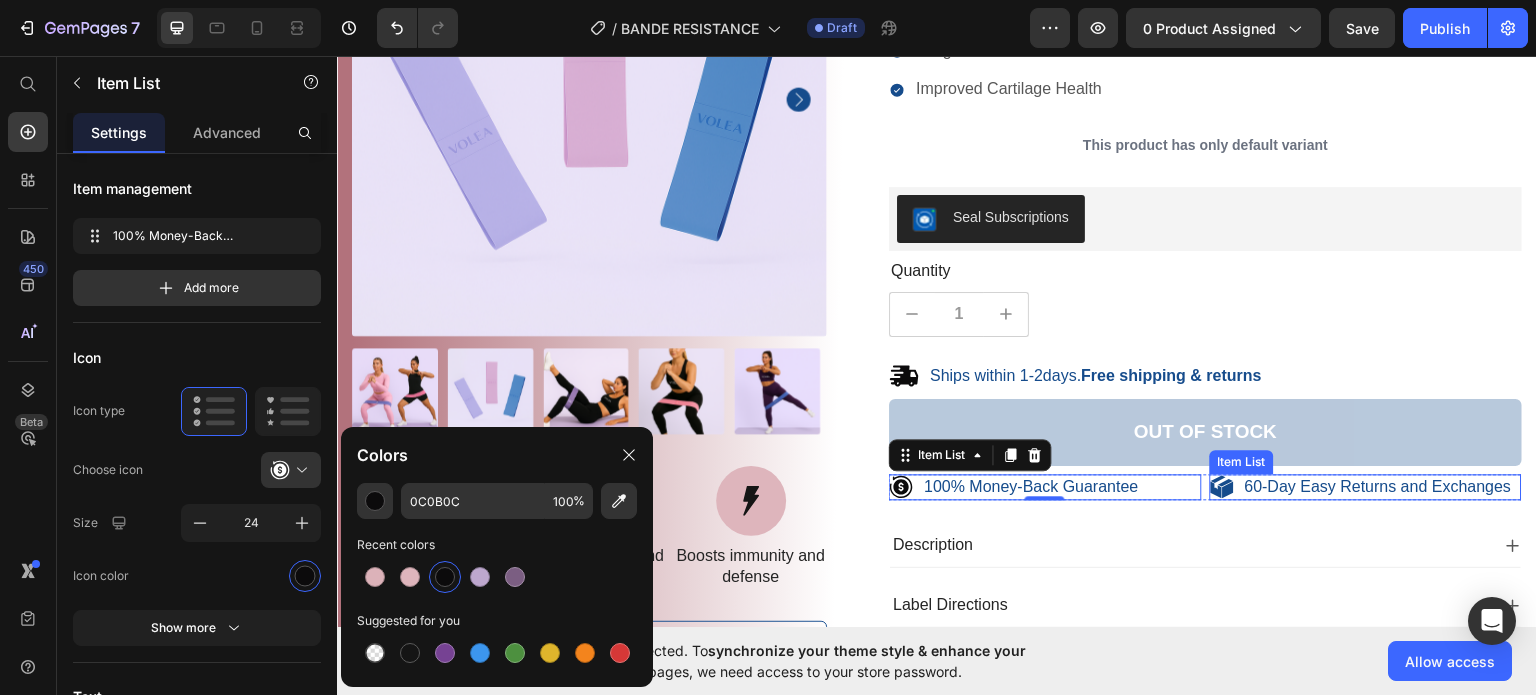 click on "60-Day Easy Returns and Exchanges" at bounding box center [1378, 486] 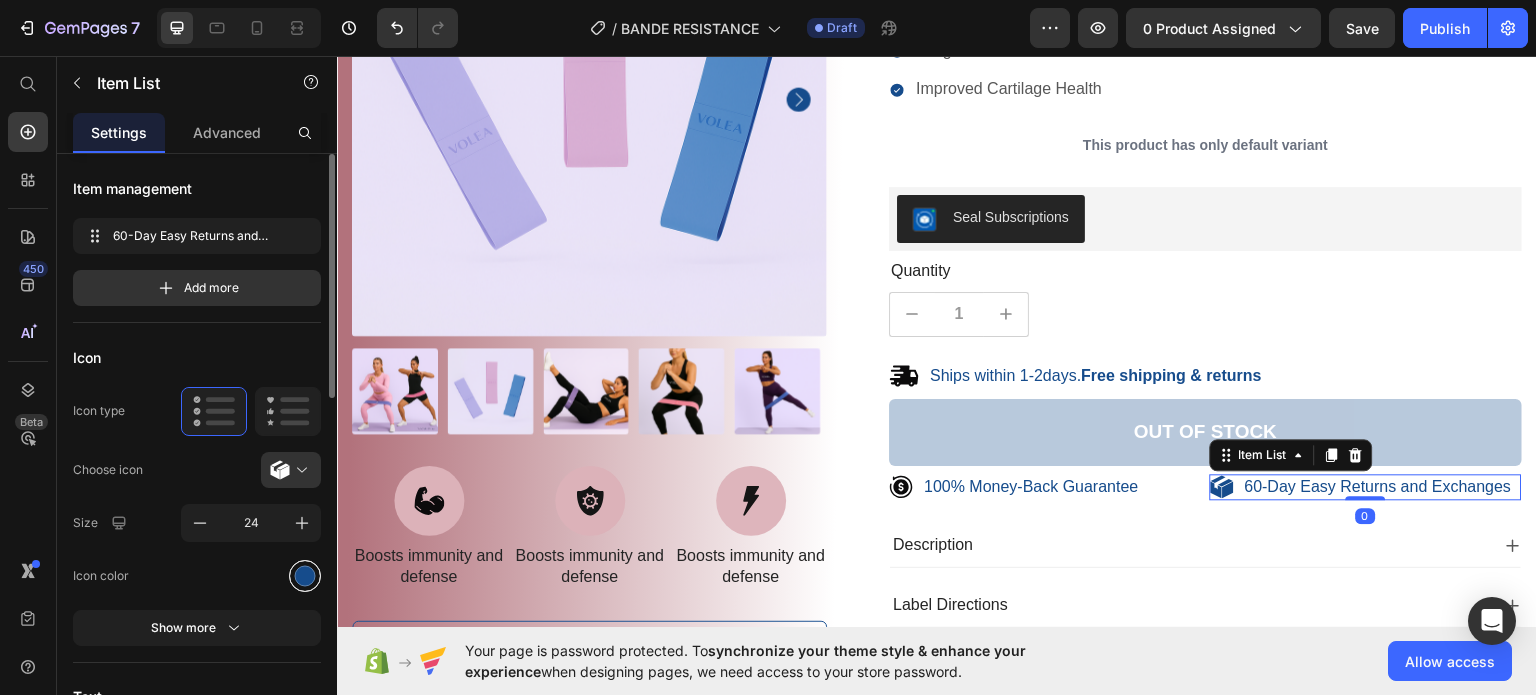 click at bounding box center (305, 576) 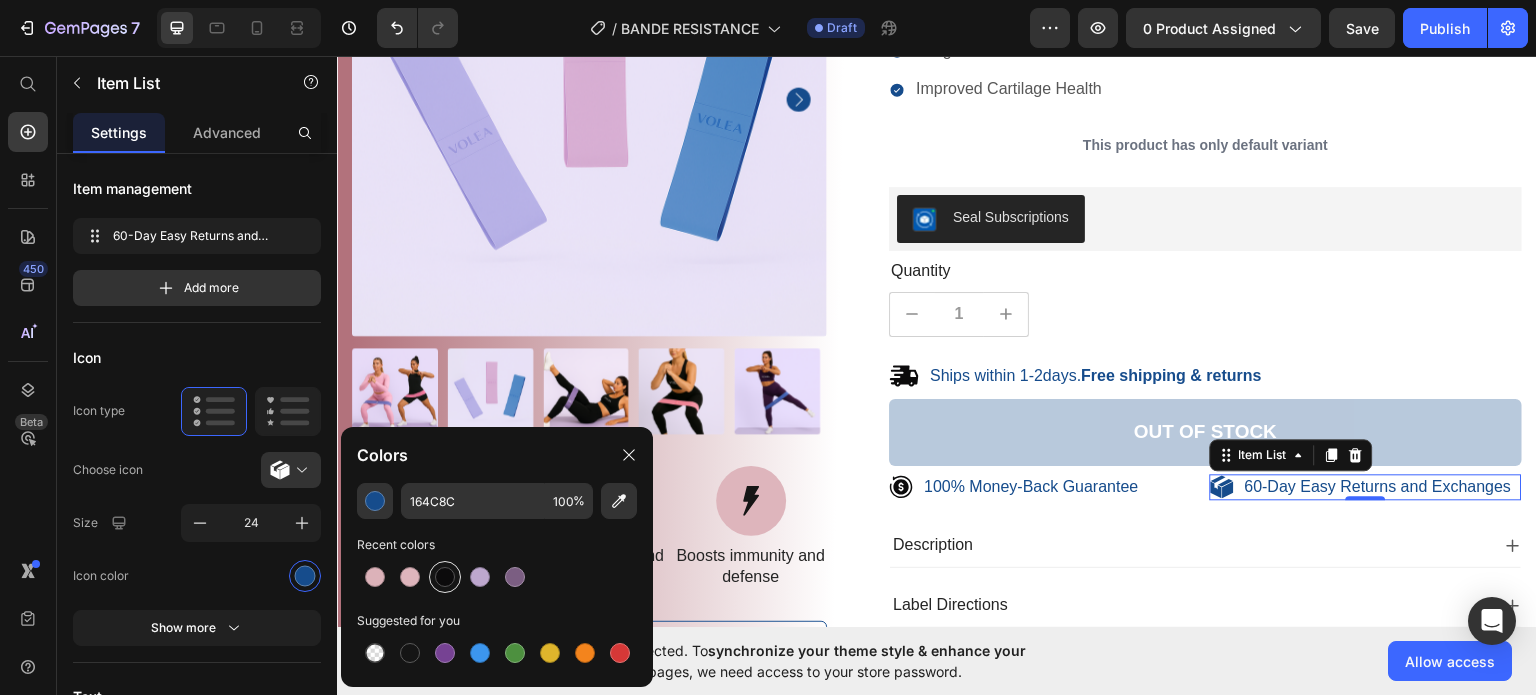 click at bounding box center (445, 577) 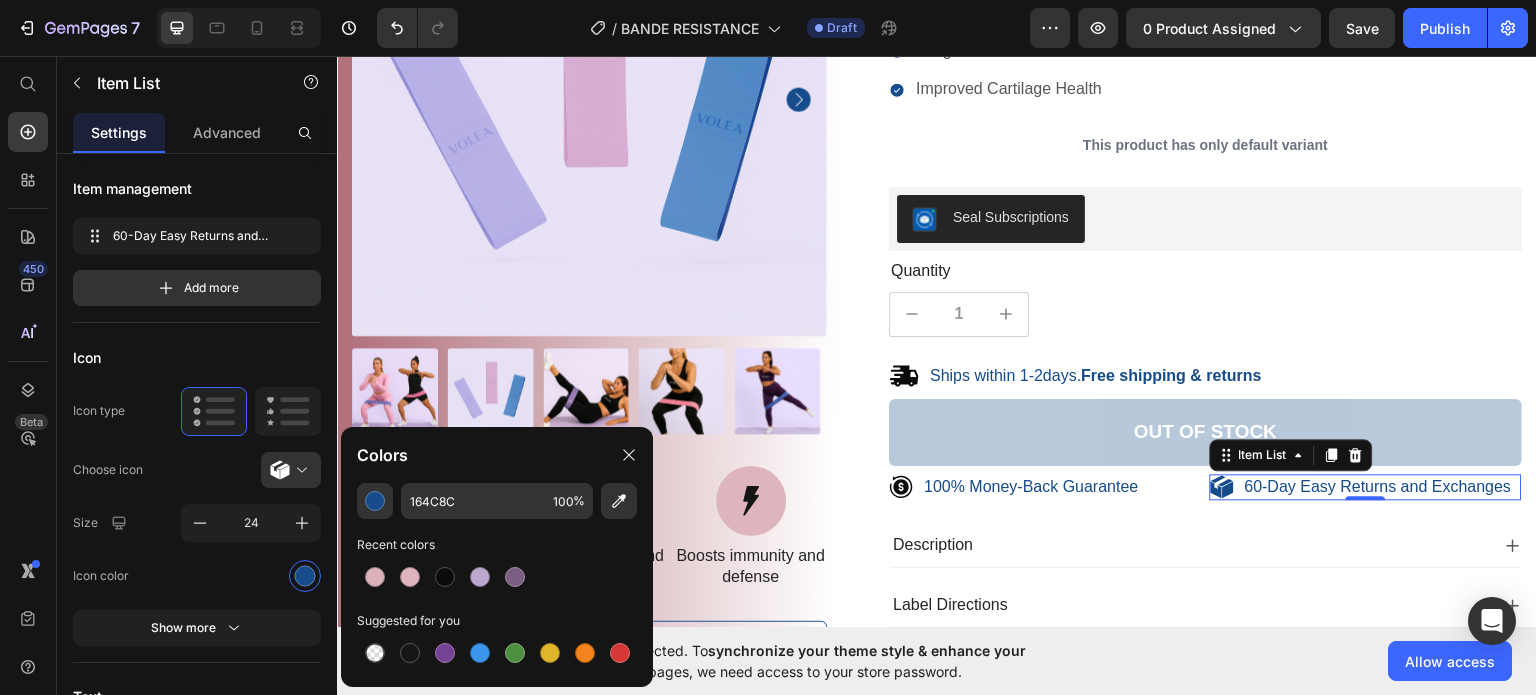 type on "0C0B0C" 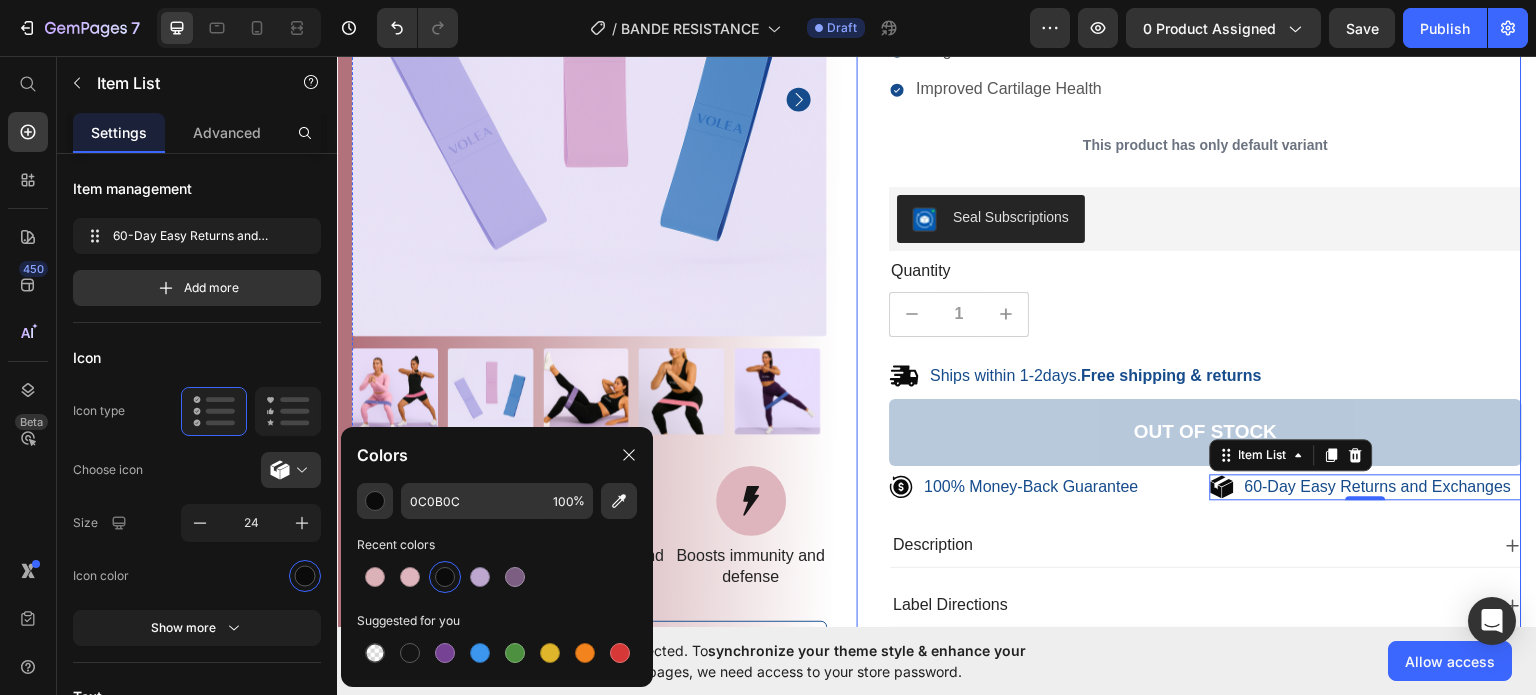 click on "Icon Icon Icon Icon Icon Icon List 485 Reviews! Text Block Row Resistance Band Set 3 Levels Product Title €24,90 Product Price Improved Cartilage Health Long-Term Protection Improved Cartilage Health Item List This product has only default variant Product Variants & Swatches Seal Subscriptions Seal Subscriptions Quantity Text Block 1 Product Quantity
Ships within 1-2days.  Free shipping & returns Item List 1 Product Quantity Out of stock Add to Cart Row
100% Money-Back Guarantee Item List
60-Day Easy Returns and Exchanges Item List   0 Row
Description
Label Directions
Supplement Facts Accordion" at bounding box center [1205, 273] 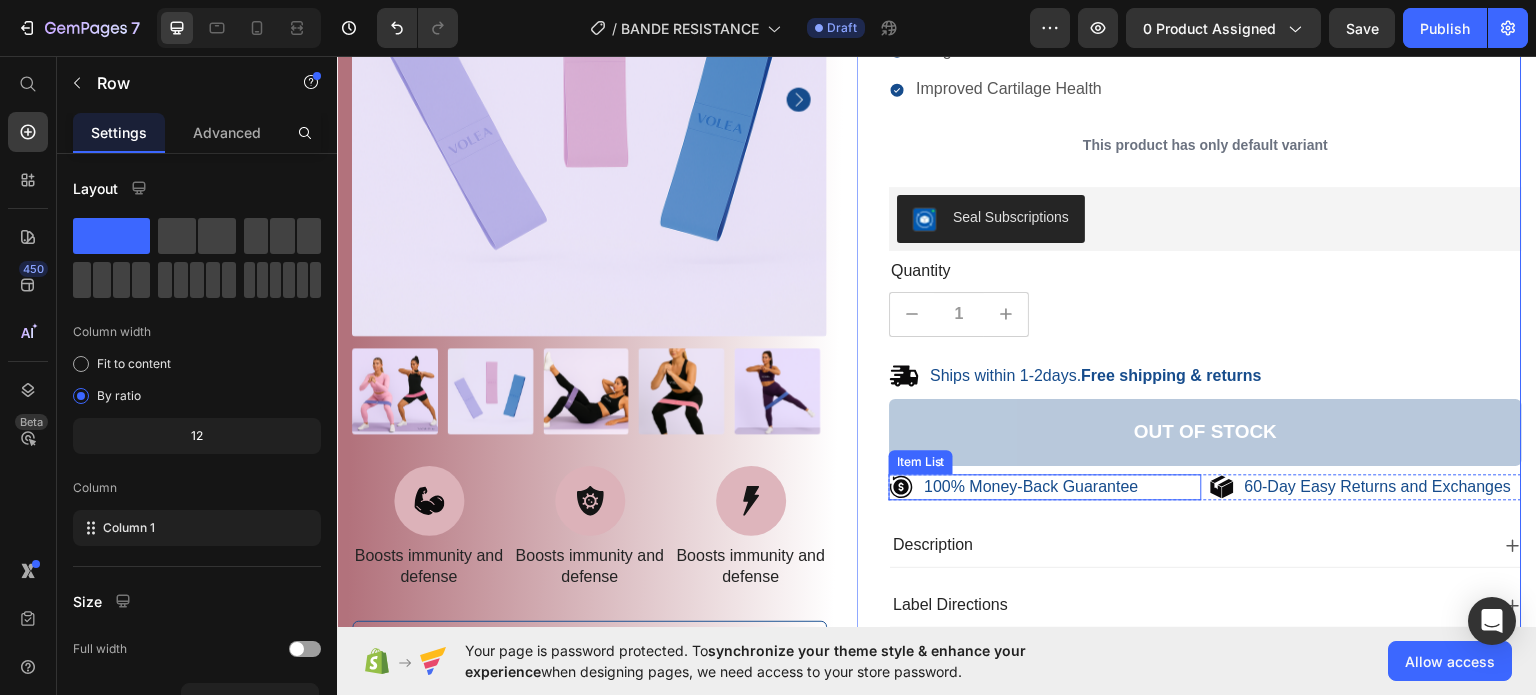 click on "100% Money-Back Guarantee" at bounding box center (1031, 486) 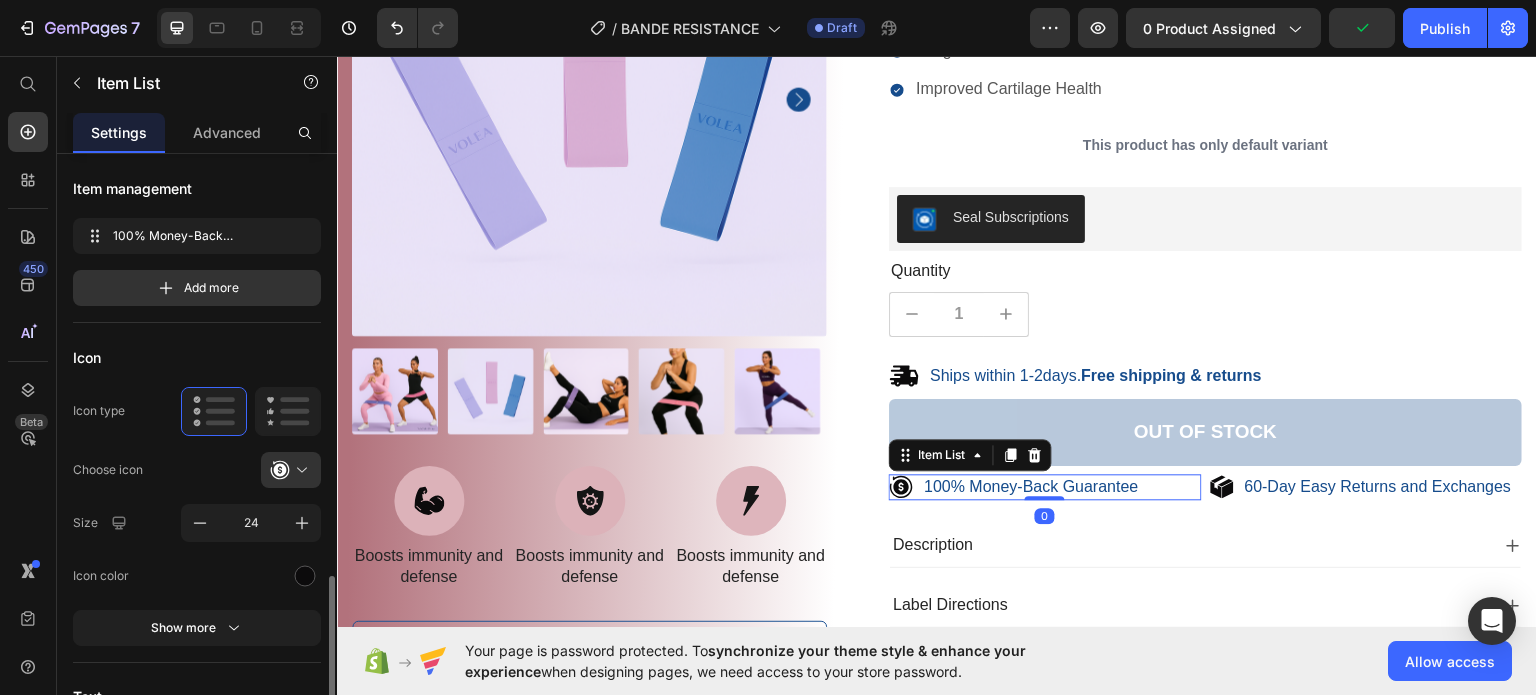 scroll, scrollTop: 600, scrollLeft: 0, axis: vertical 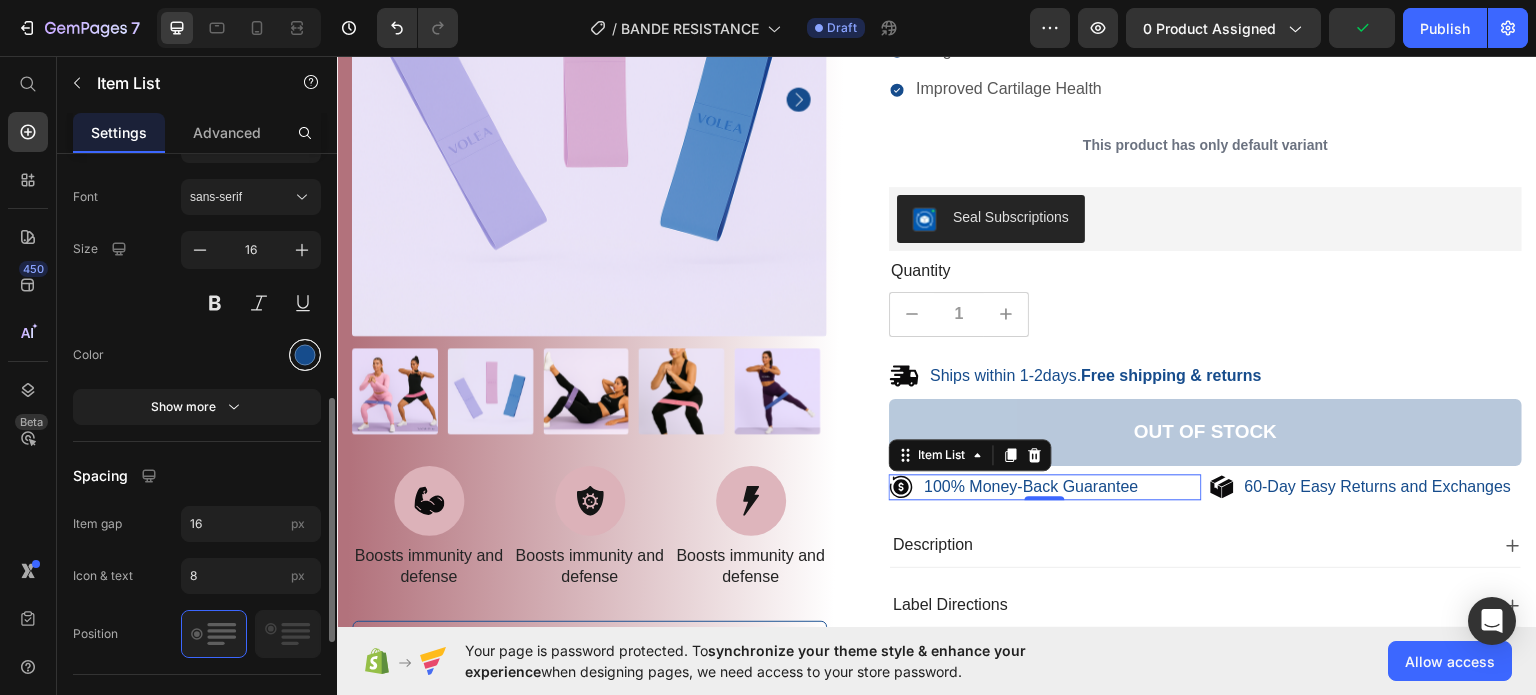 click at bounding box center (305, 355) 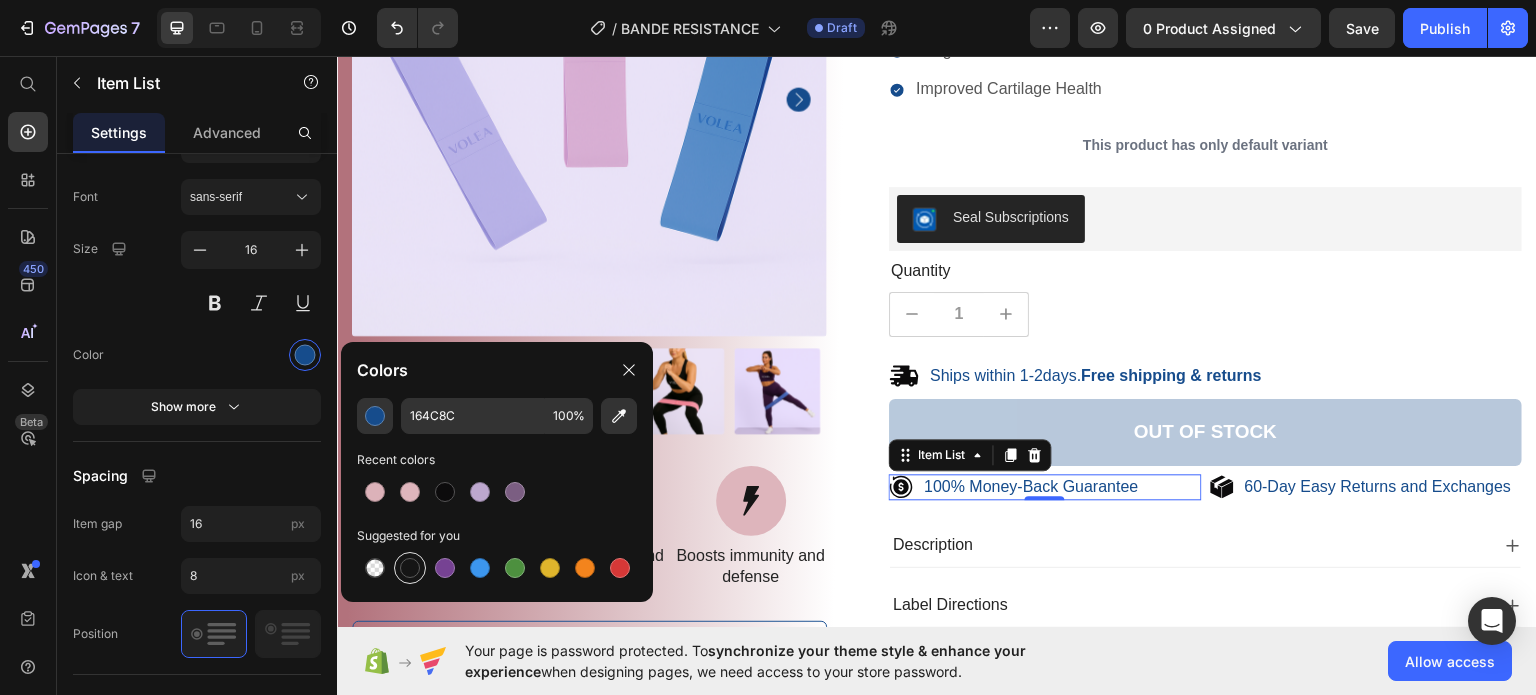 click at bounding box center (410, 568) 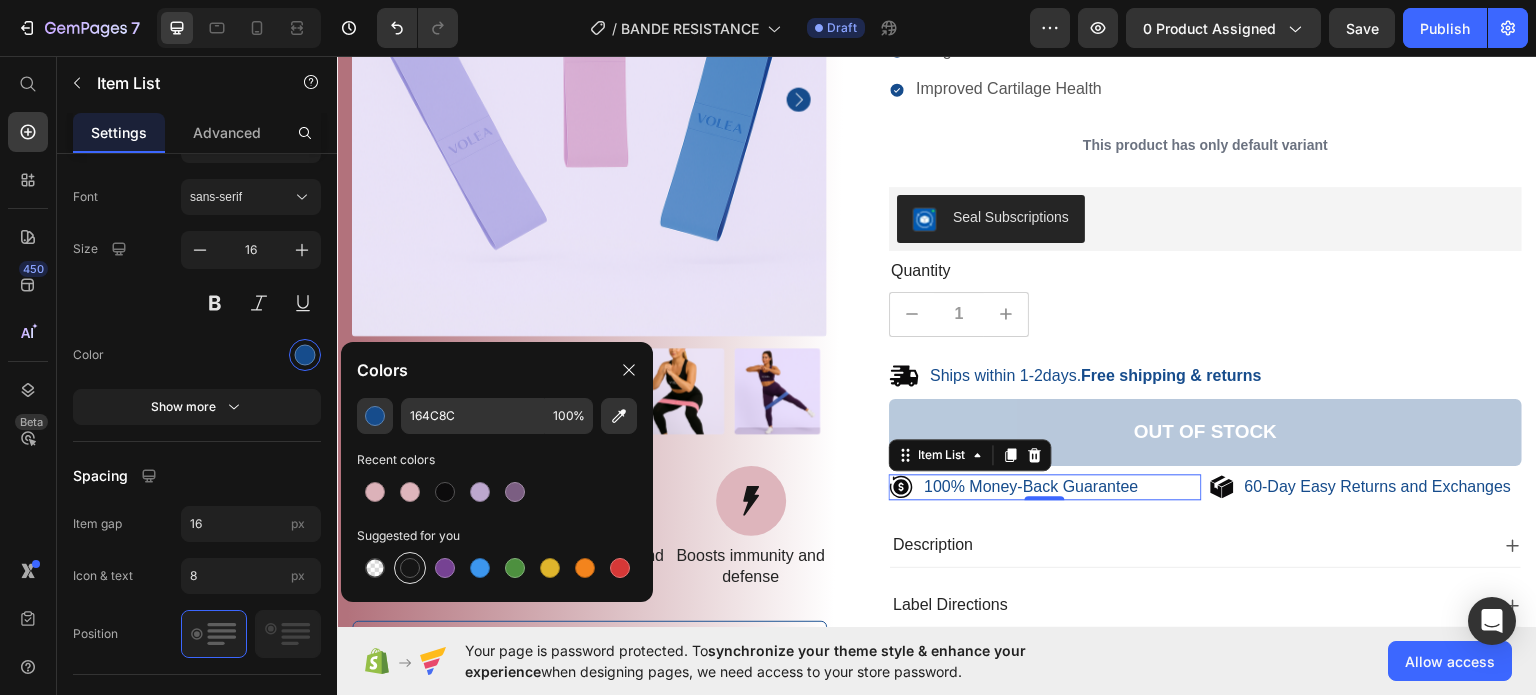 type on "151515" 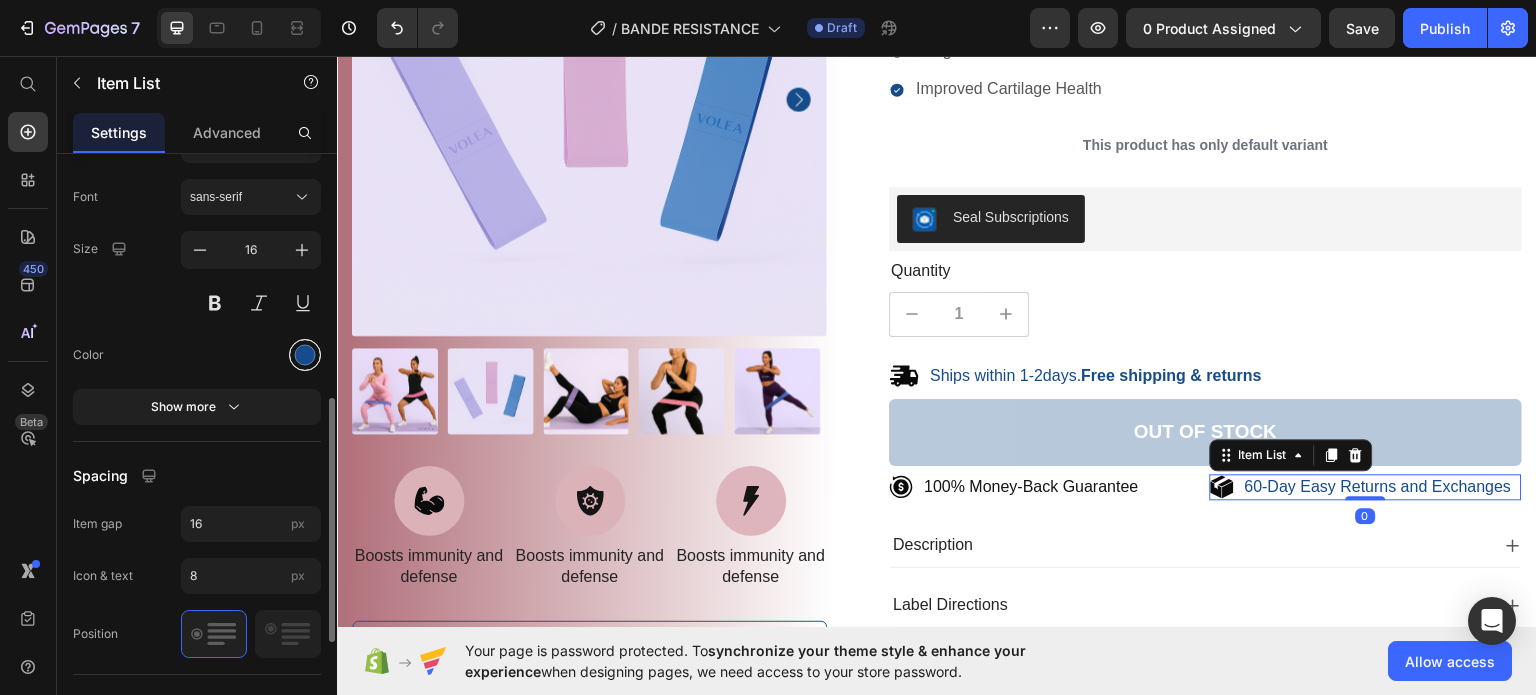 click at bounding box center (305, 355) 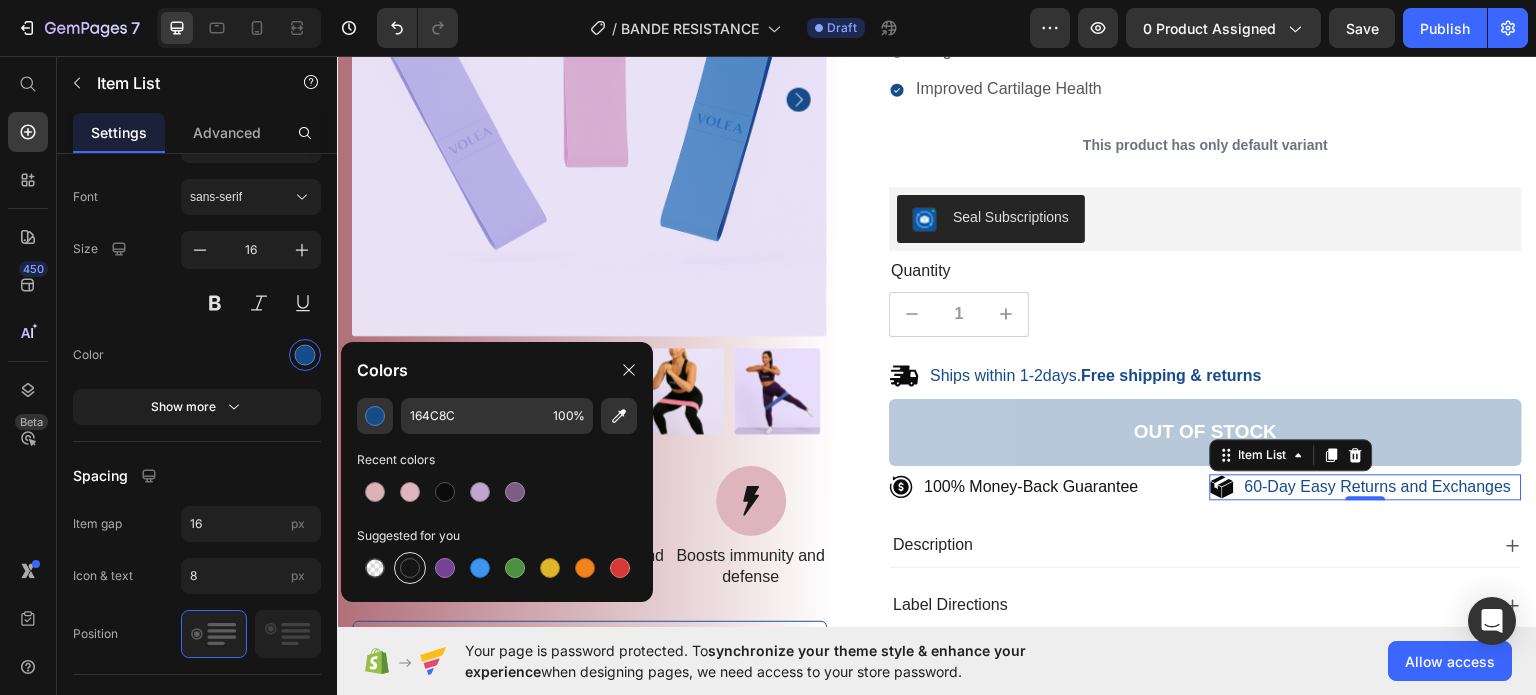 click at bounding box center (410, 568) 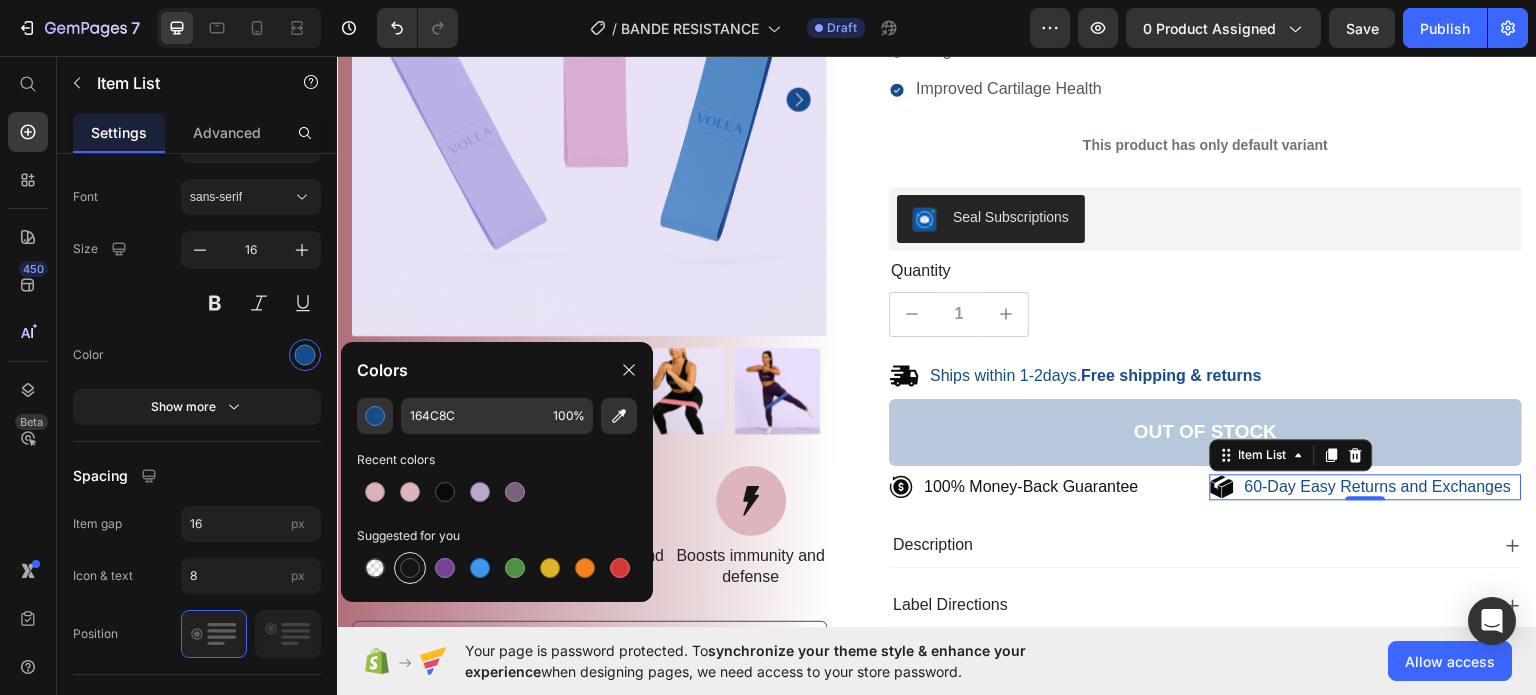 type on "151515" 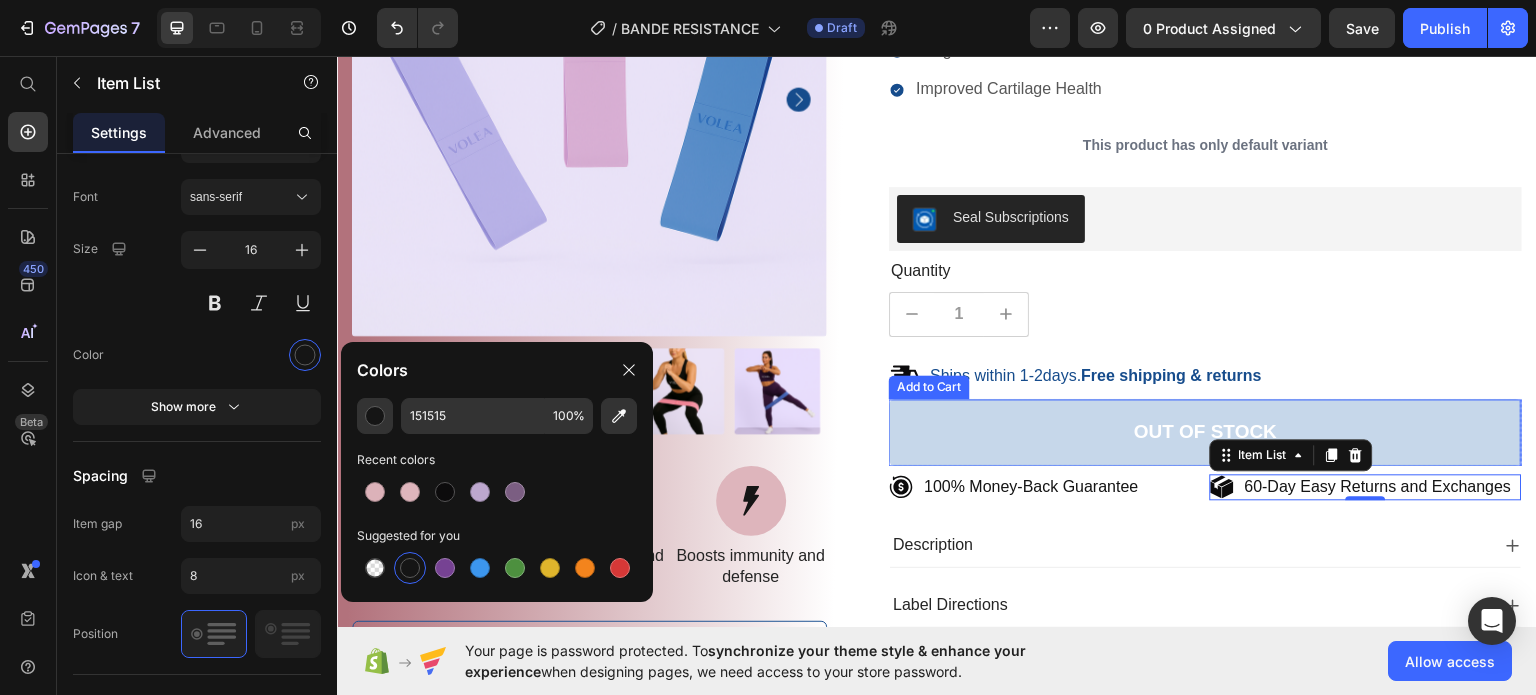 click on "Out of stock" at bounding box center (1205, 431) 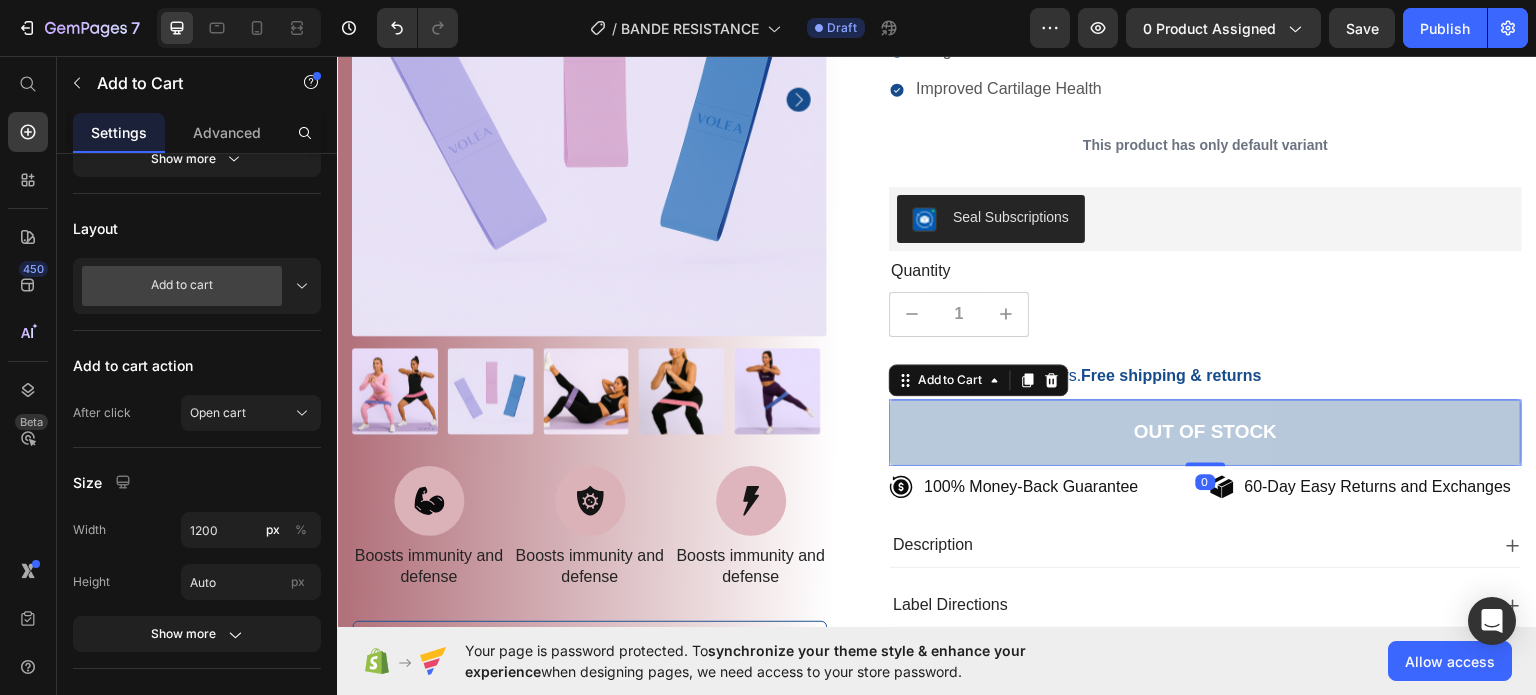 scroll, scrollTop: 800, scrollLeft: 0, axis: vertical 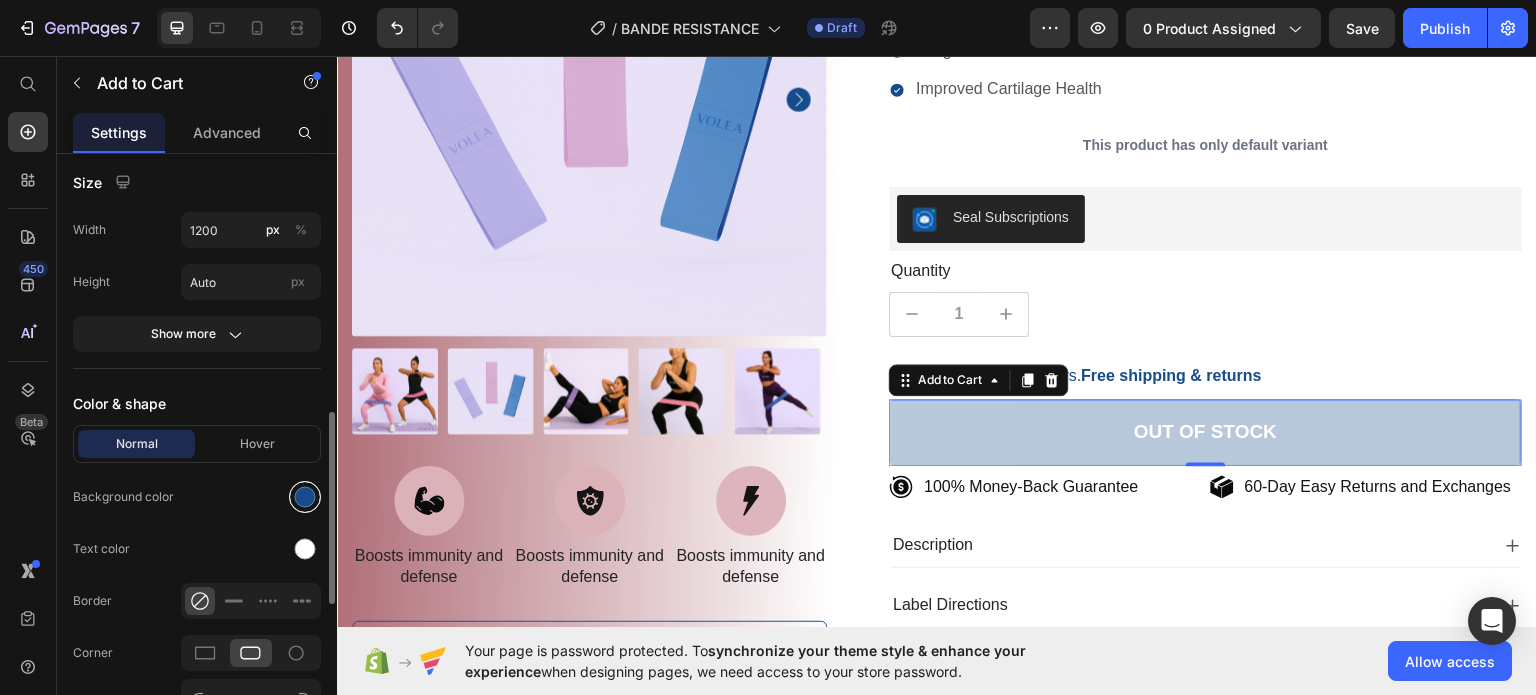 click at bounding box center (305, 497) 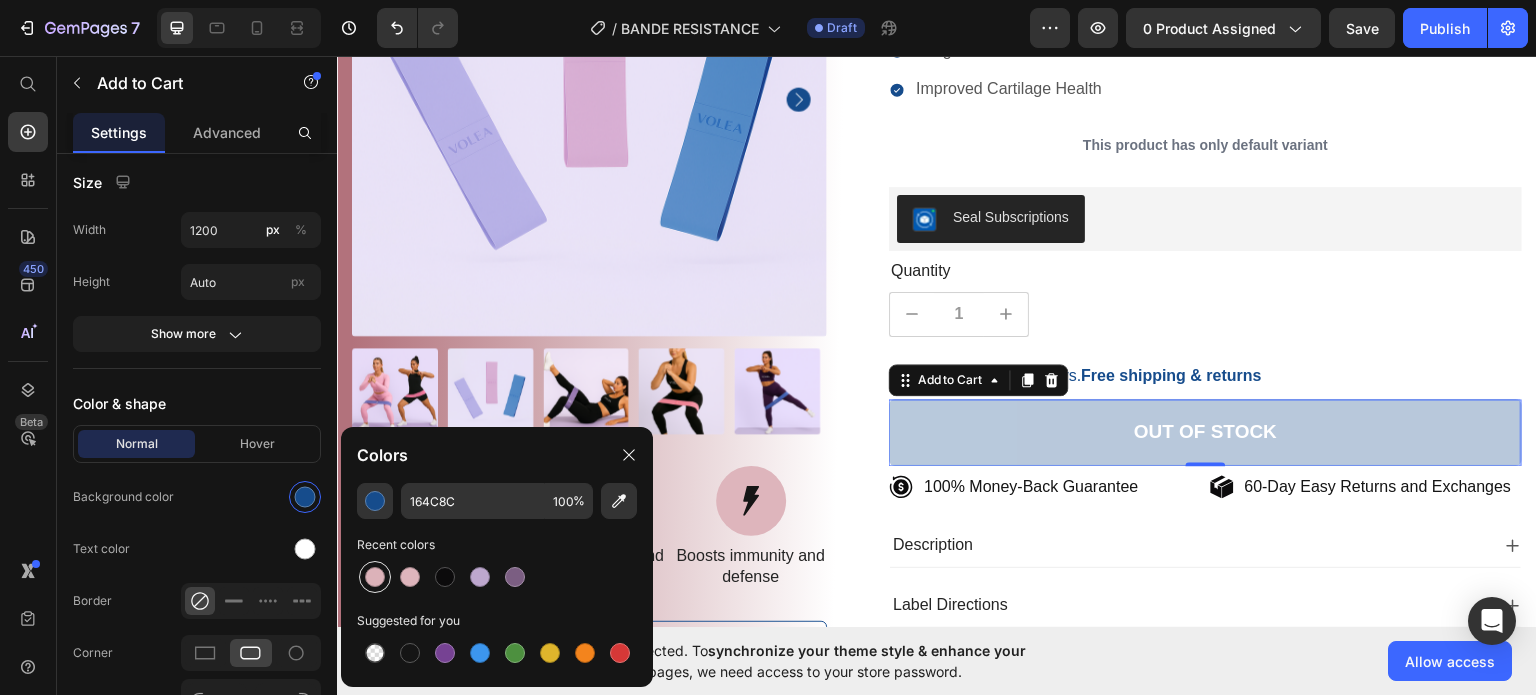 click at bounding box center [375, 577] 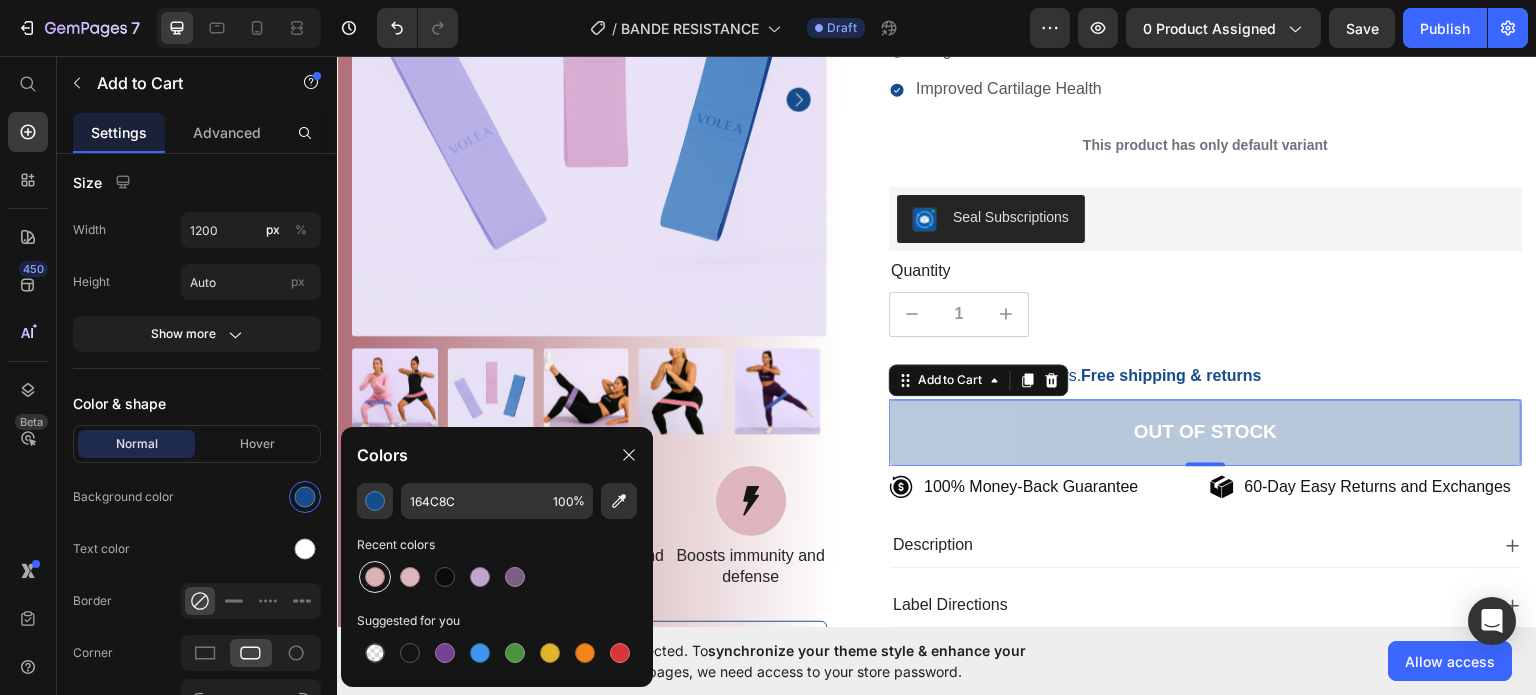 type on "DCB2B9" 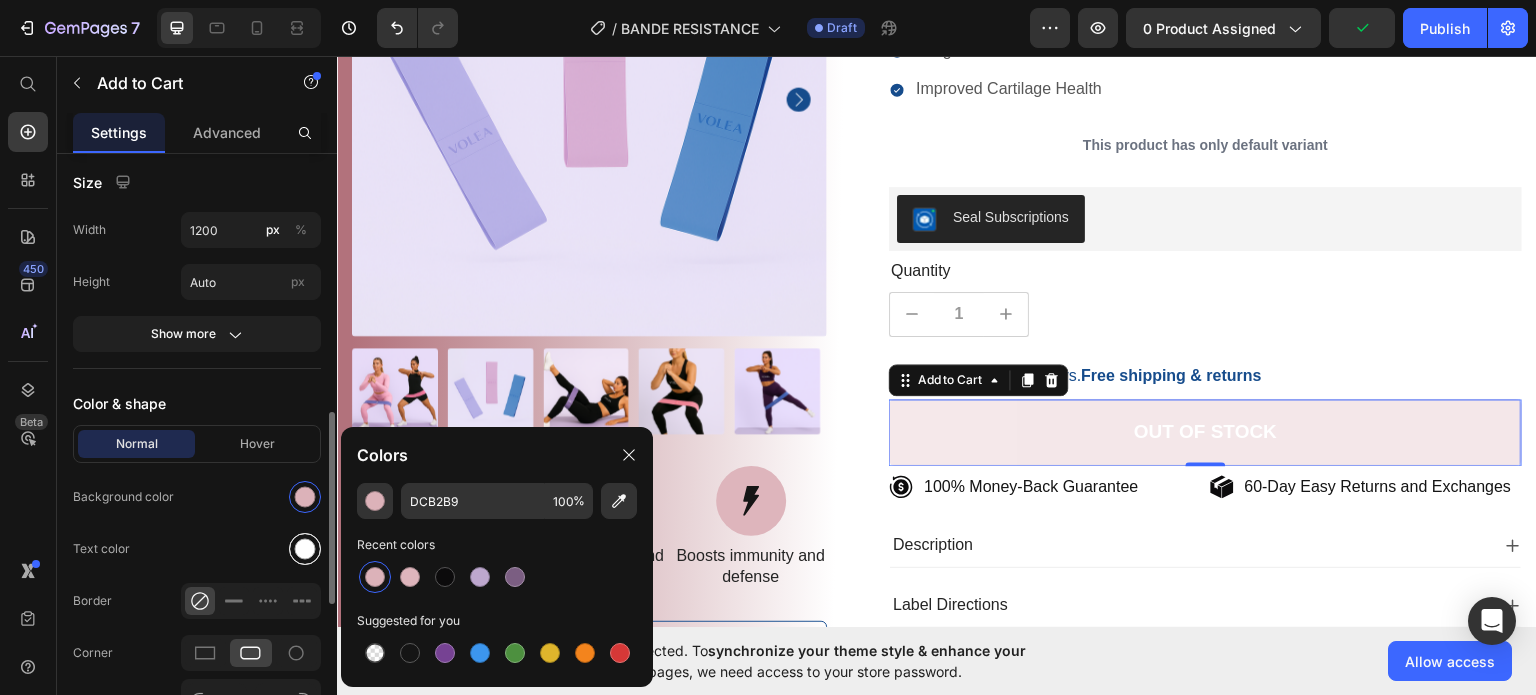 click at bounding box center [305, 549] 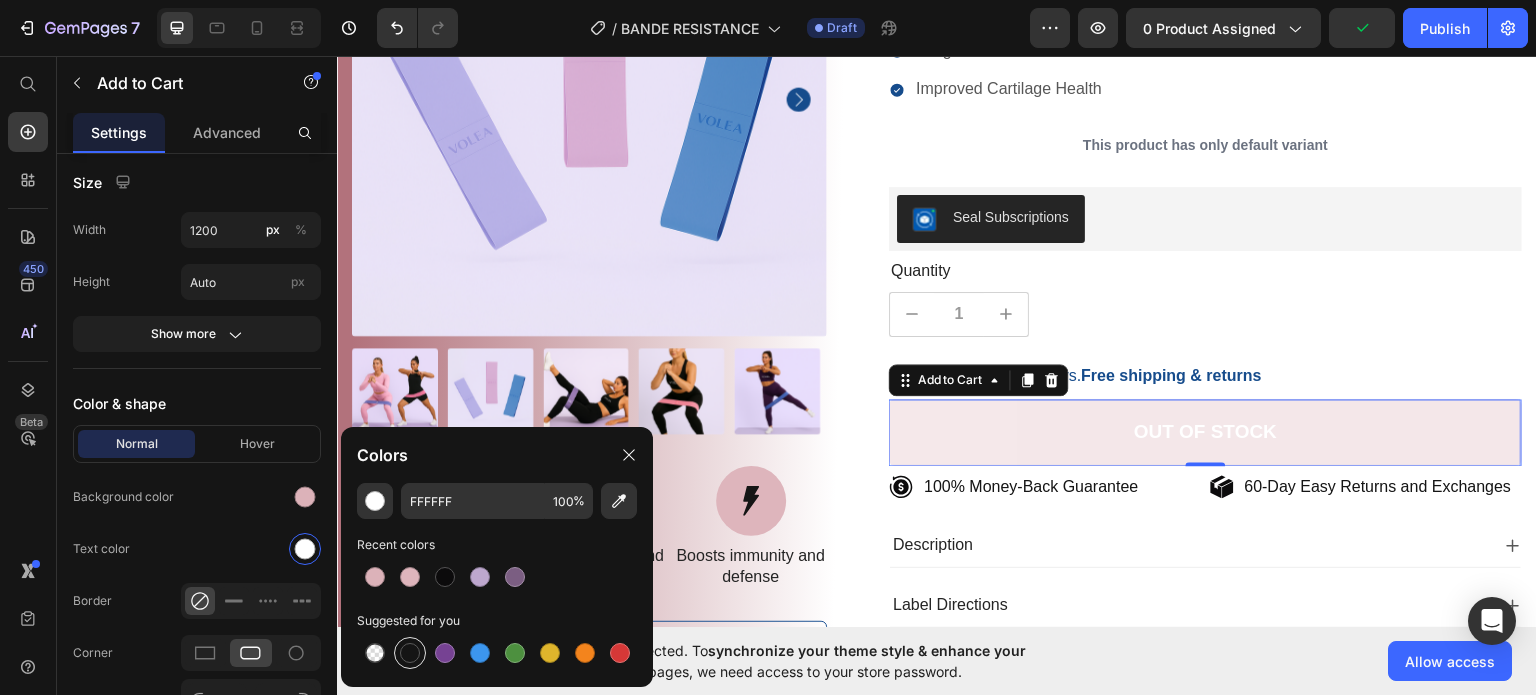 click at bounding box center (410, 653) 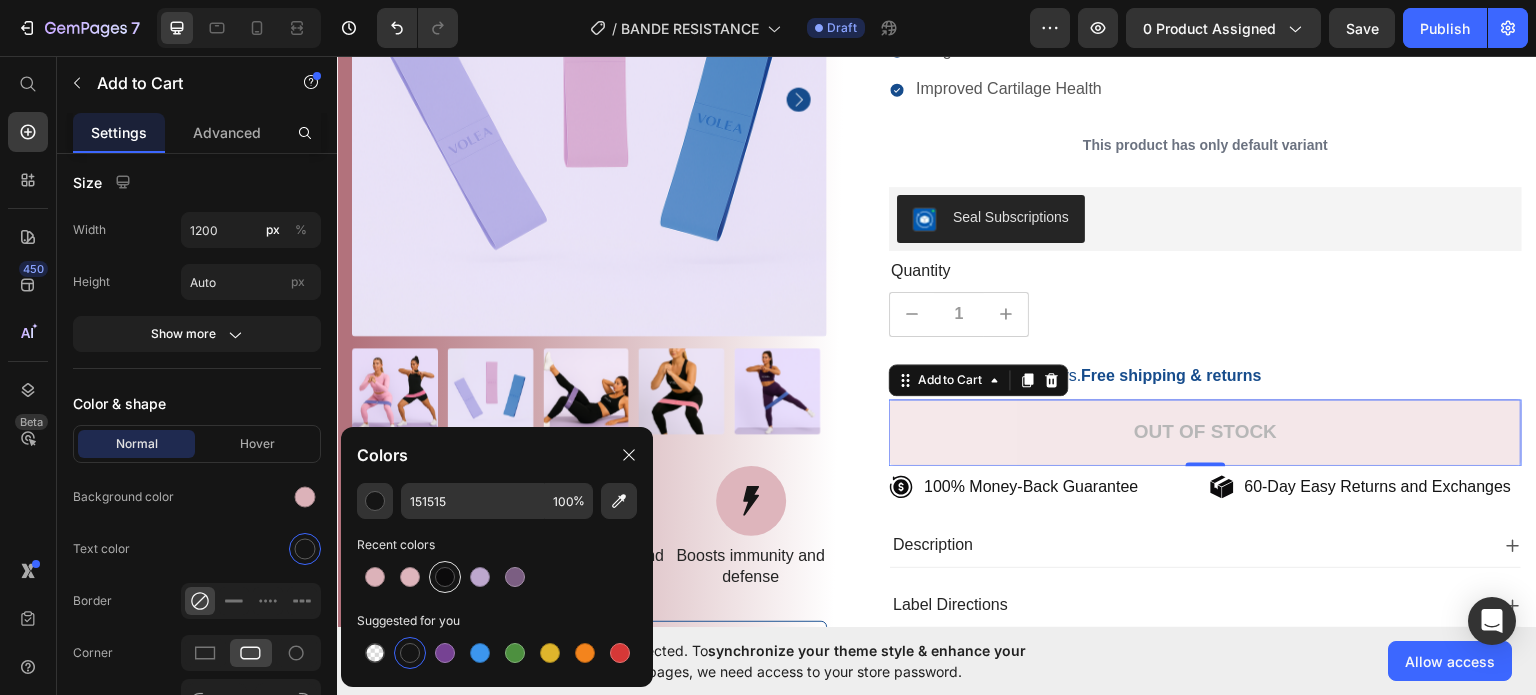 click at bounding box center [445, 577] 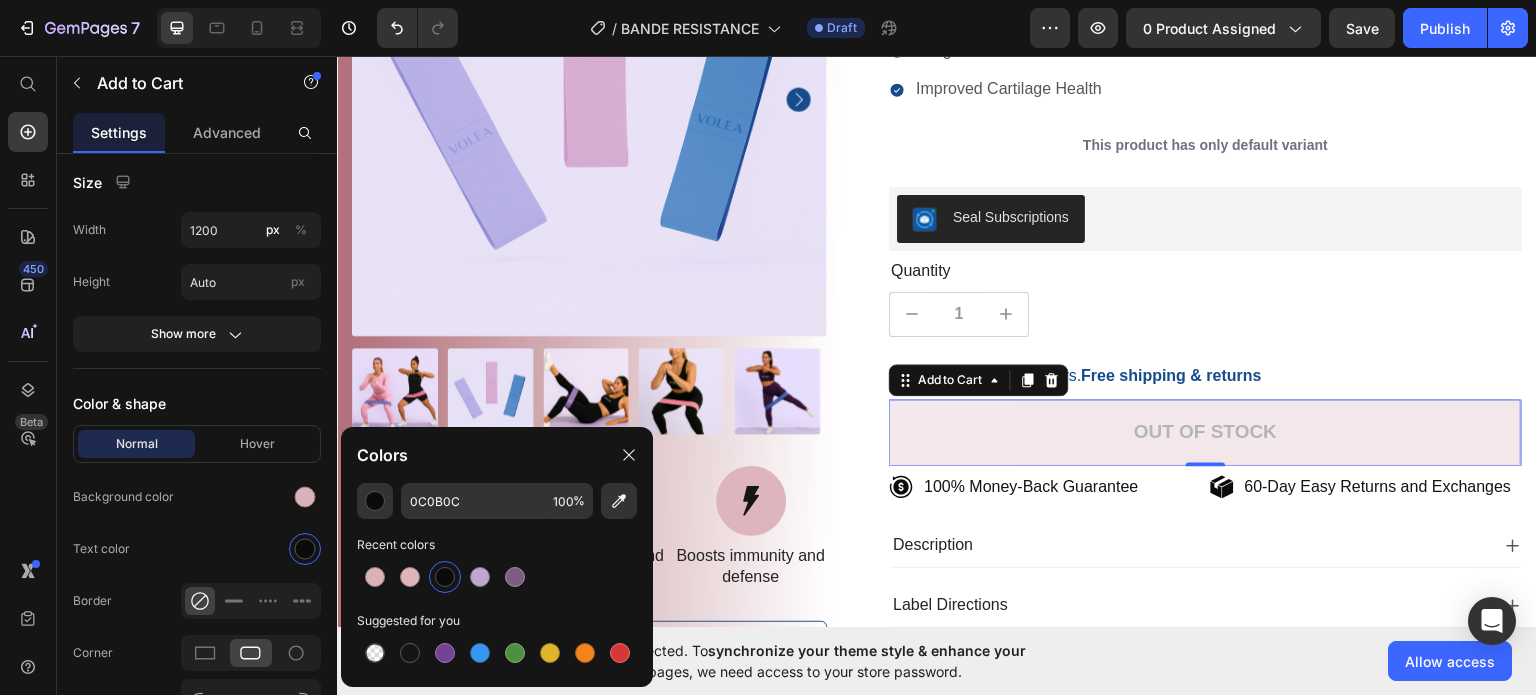 click at bounding box center (445, 577) 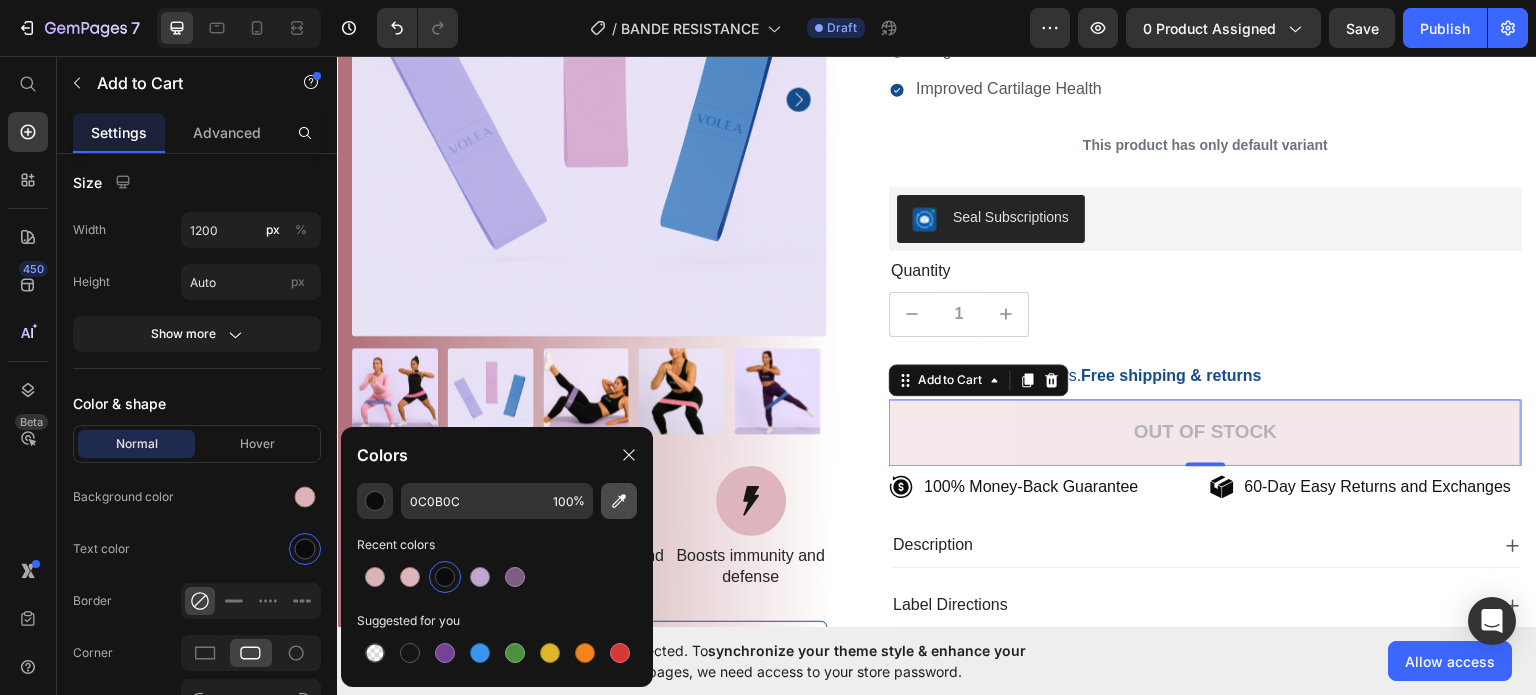 click 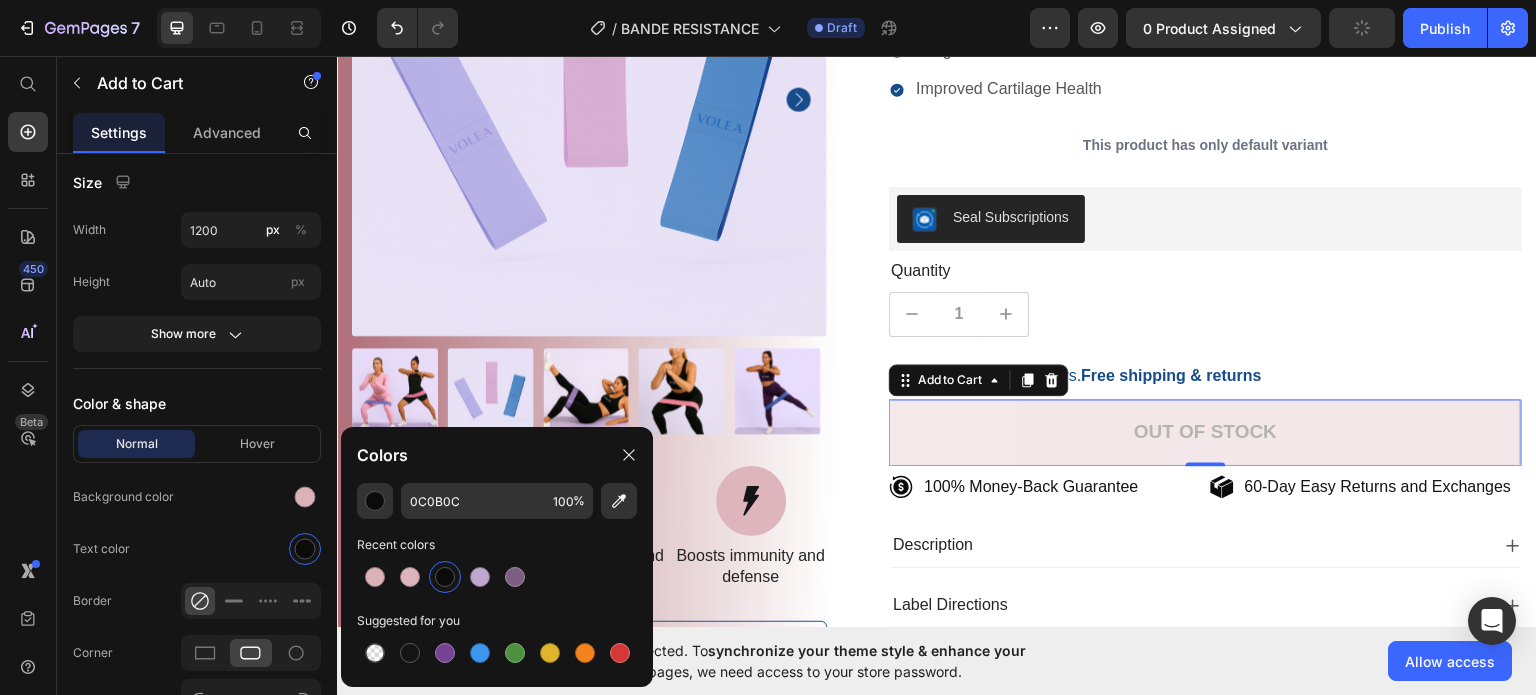 type on "151515" 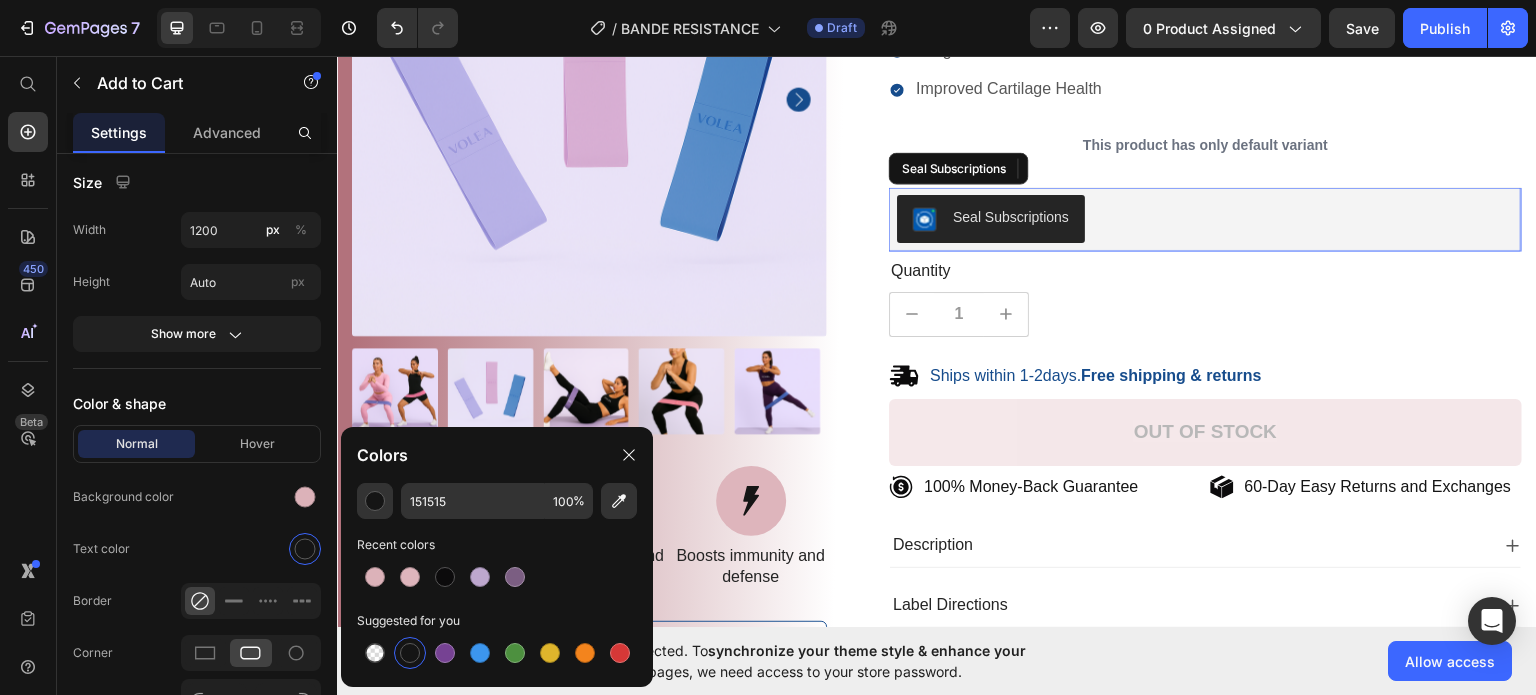 click on "Seal Subscriptions" at bounding box center [1205, 218] 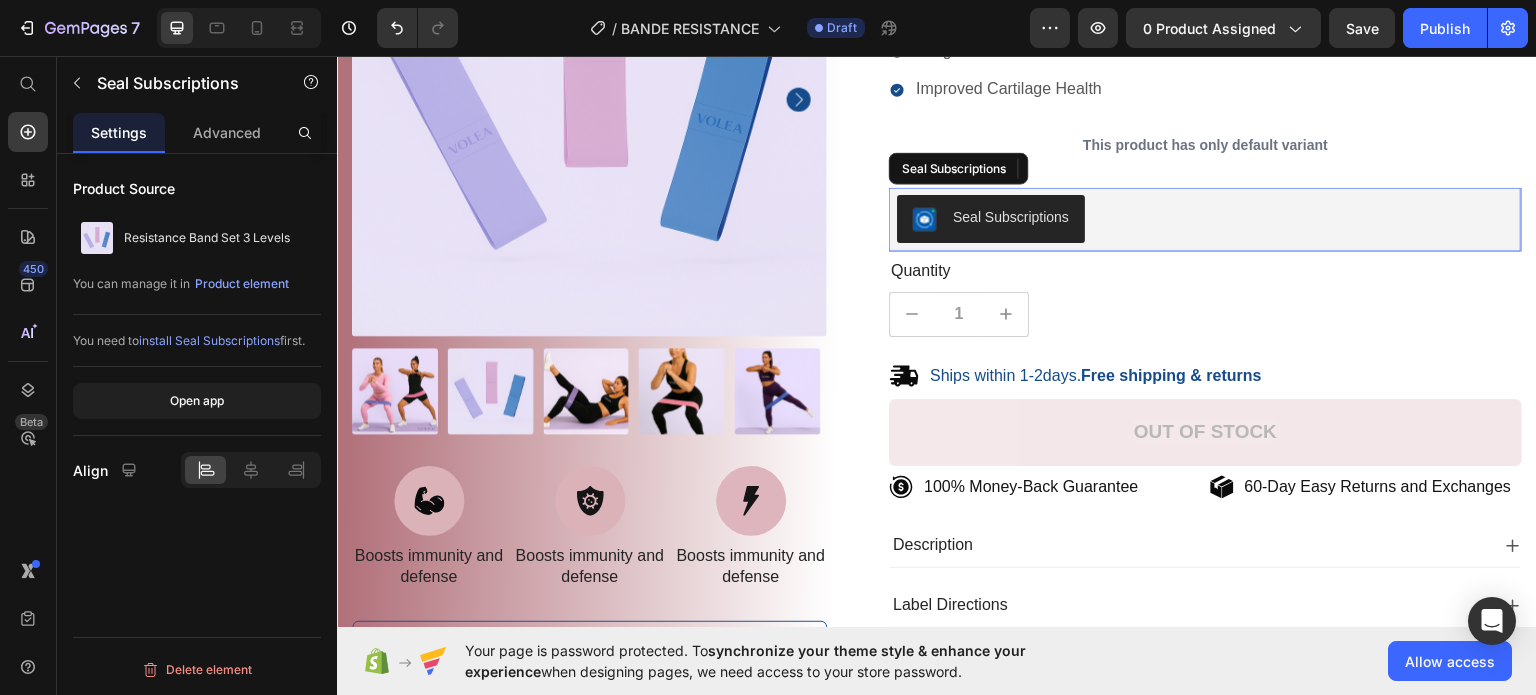 scroll, scrollTop: 0, scrollLeft: 0, axis: both 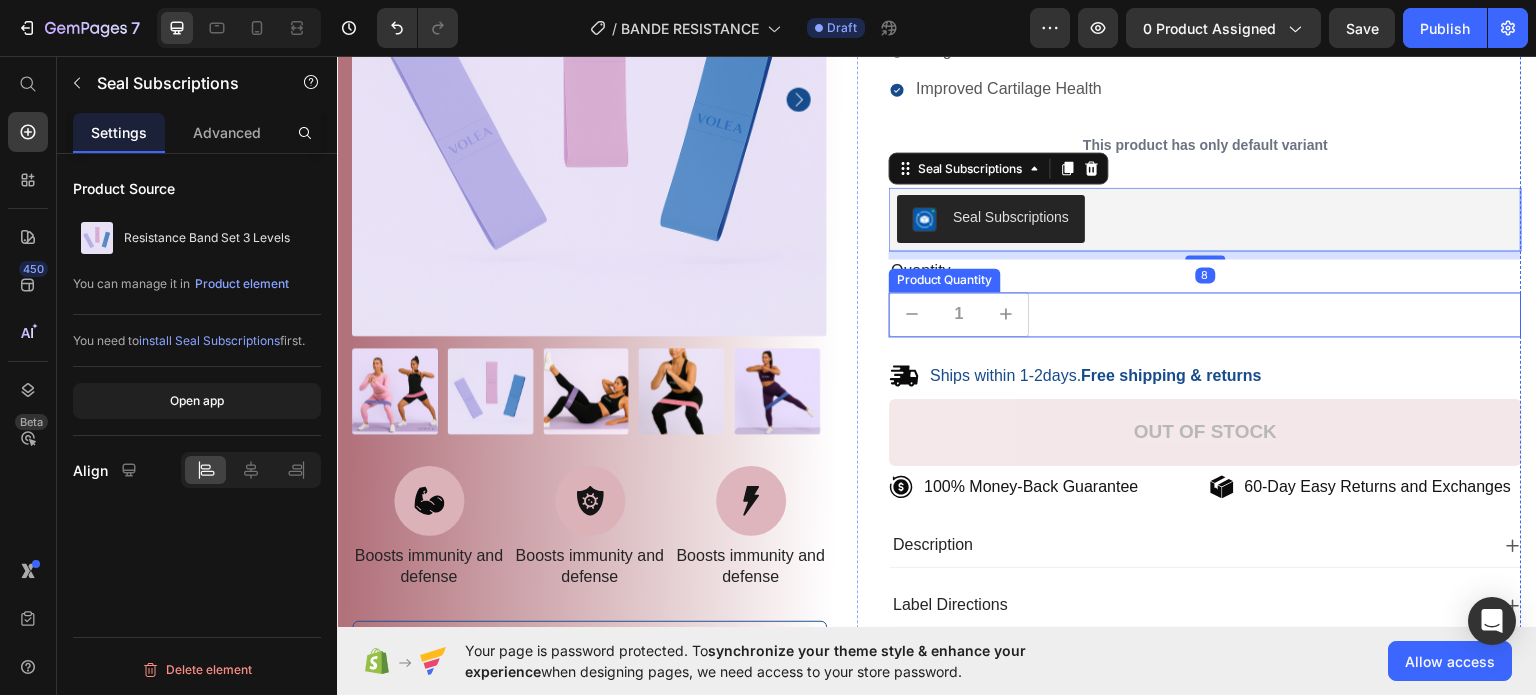 click on "1" at bounding box center [1205, 313] 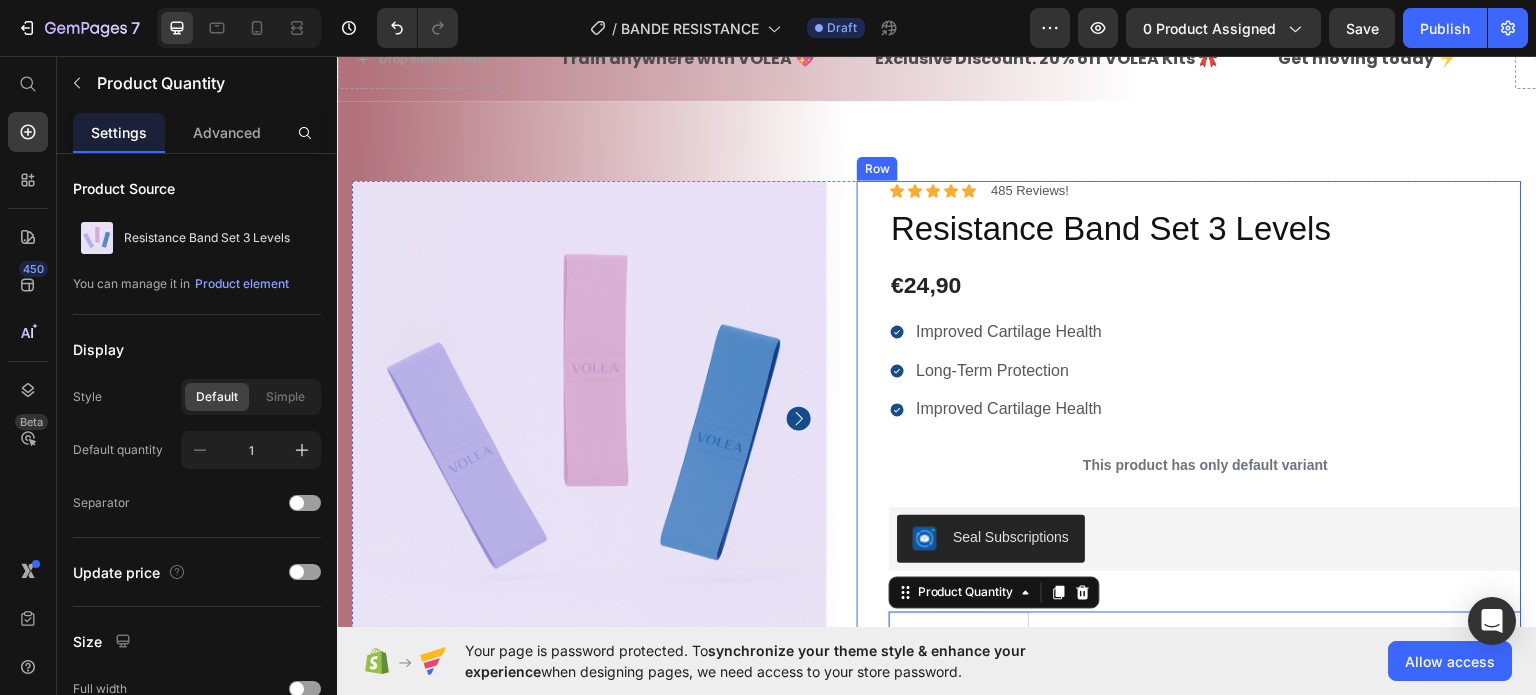 scroll, scrollTop: 200, scrollLeft: 0, axis: vertical 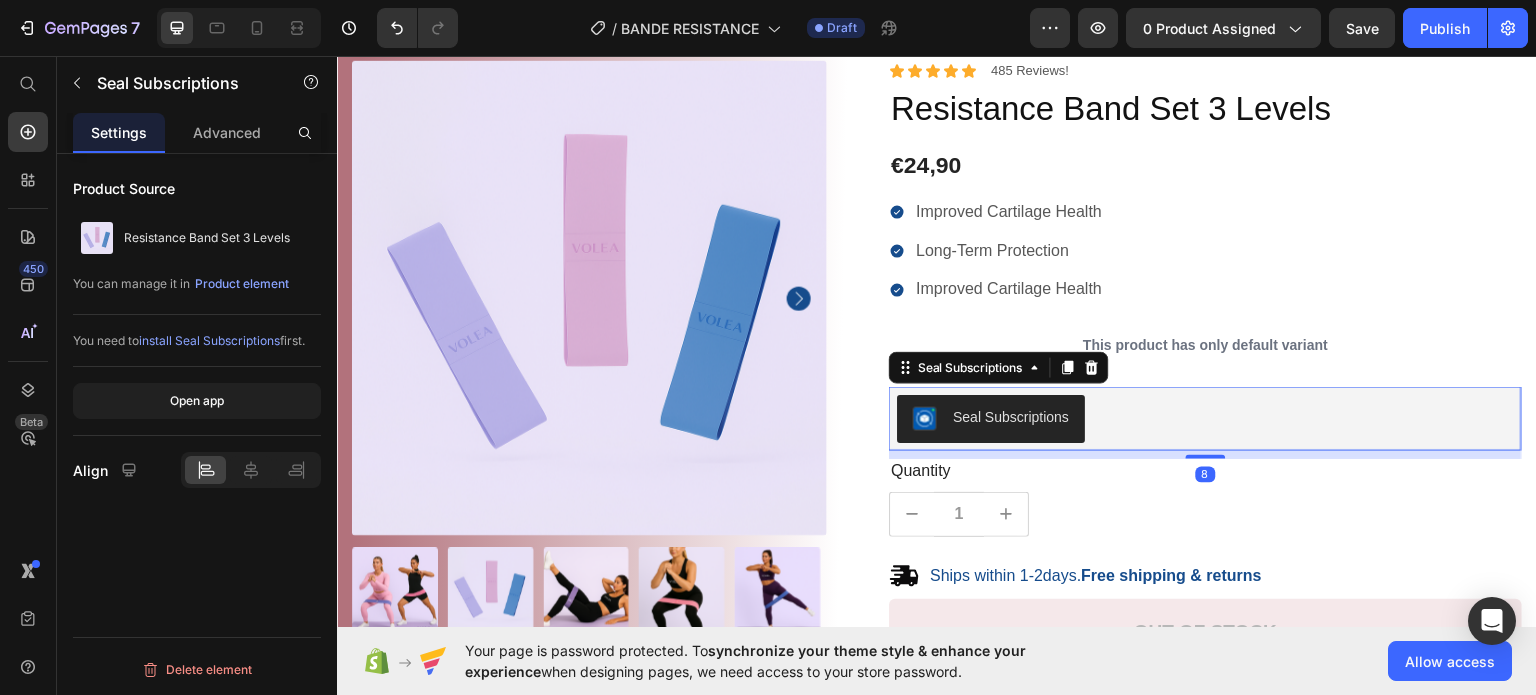 click on "Seal Subscriptions" at bounding box center [1205, 418] 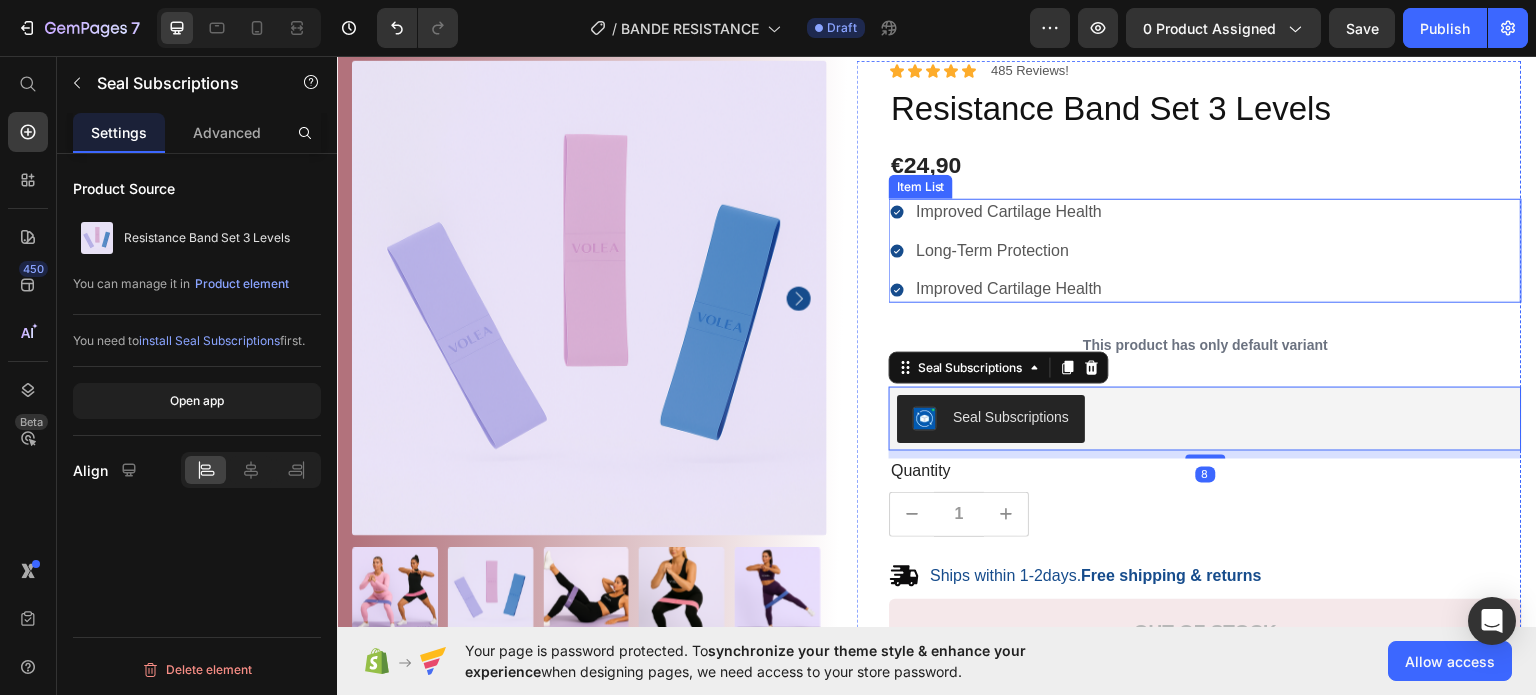 click on "Improved Cartilage Health Long-Term Protection Improved Cartilage Health" at bounding box center (997, 250) 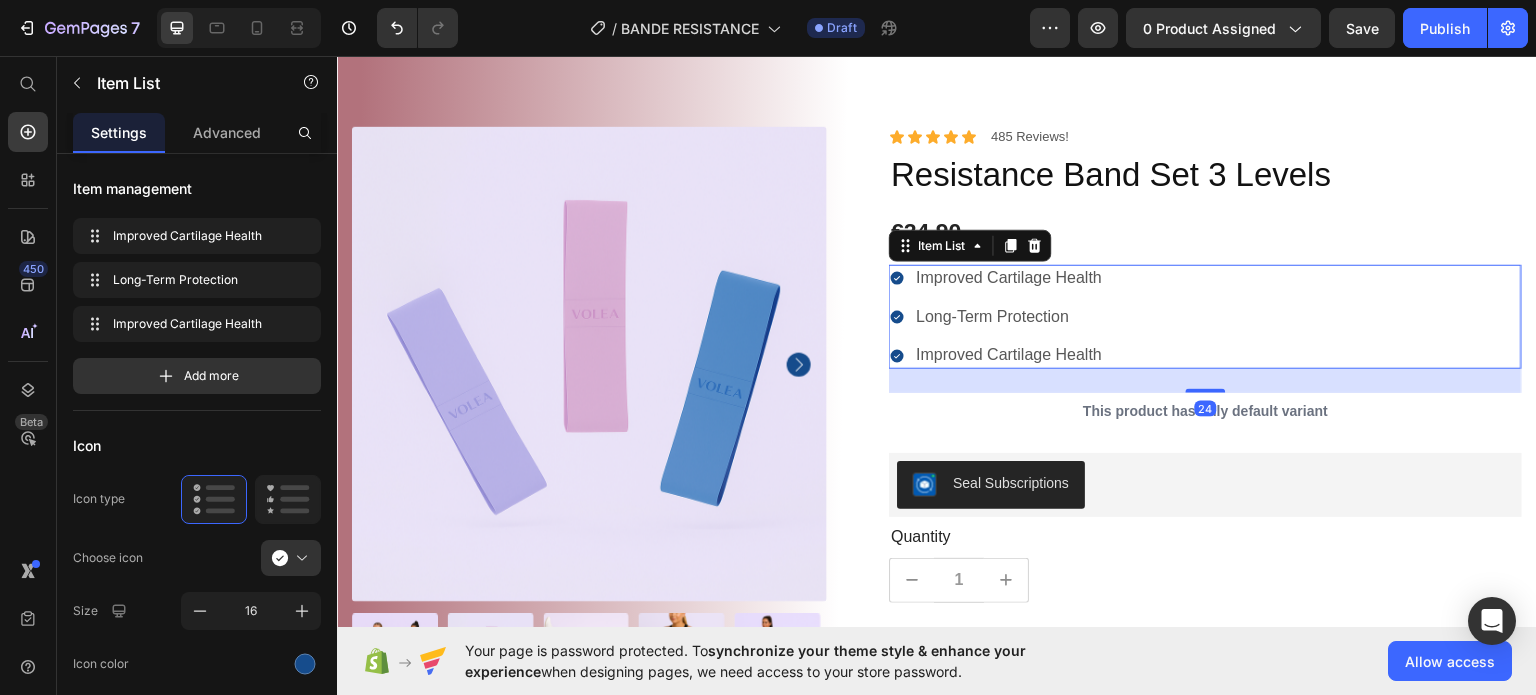 scroll, scrollTop: 100, scrollLeft: 0, axis: vertical 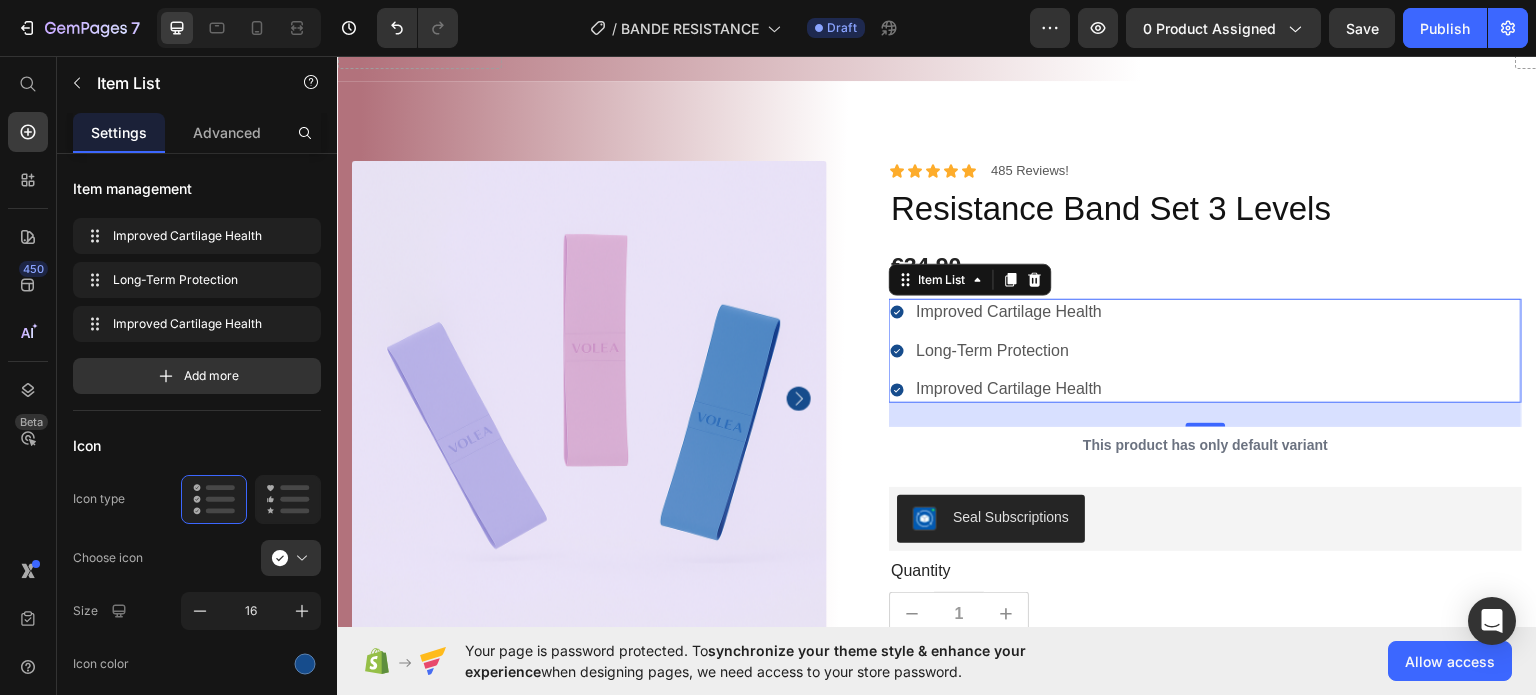 click 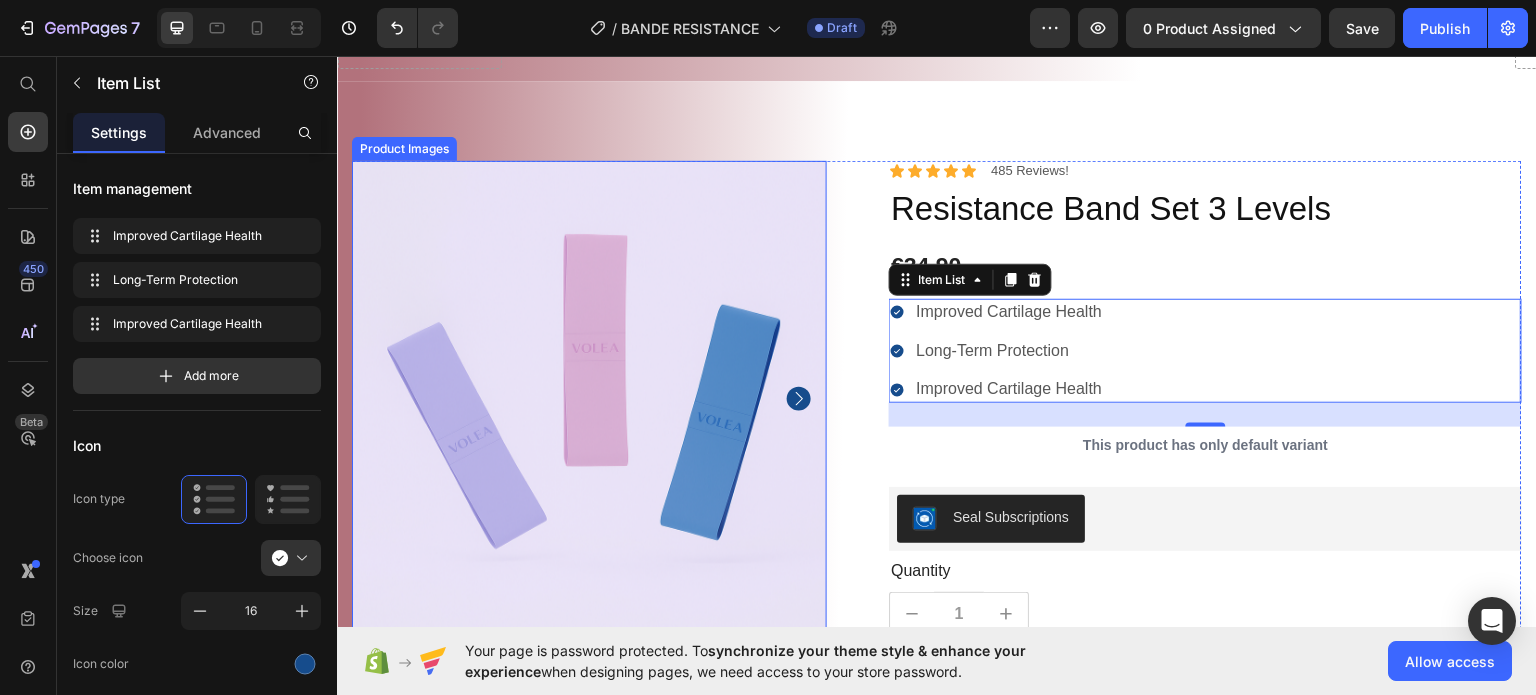 click 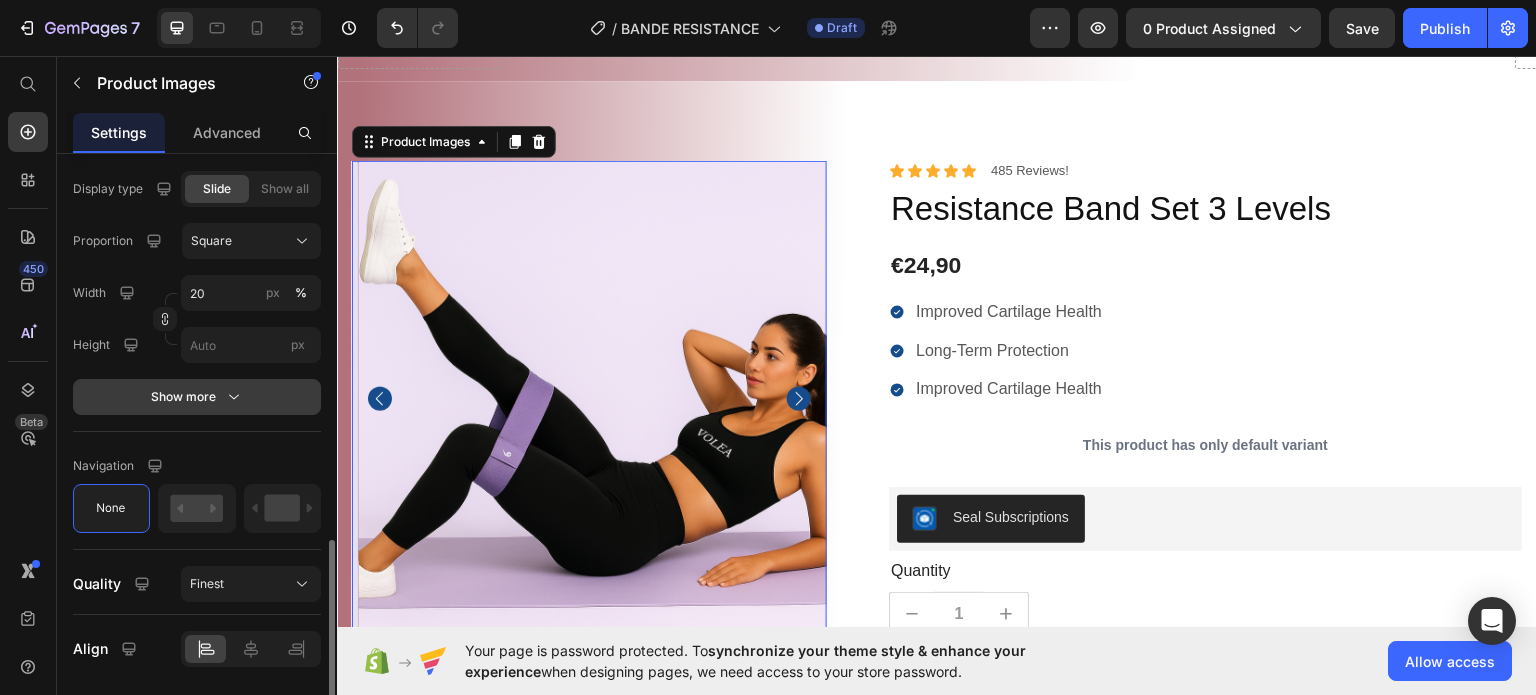 scroll, scrollTop: 1260, scrollLeft: 0, axis: vertical 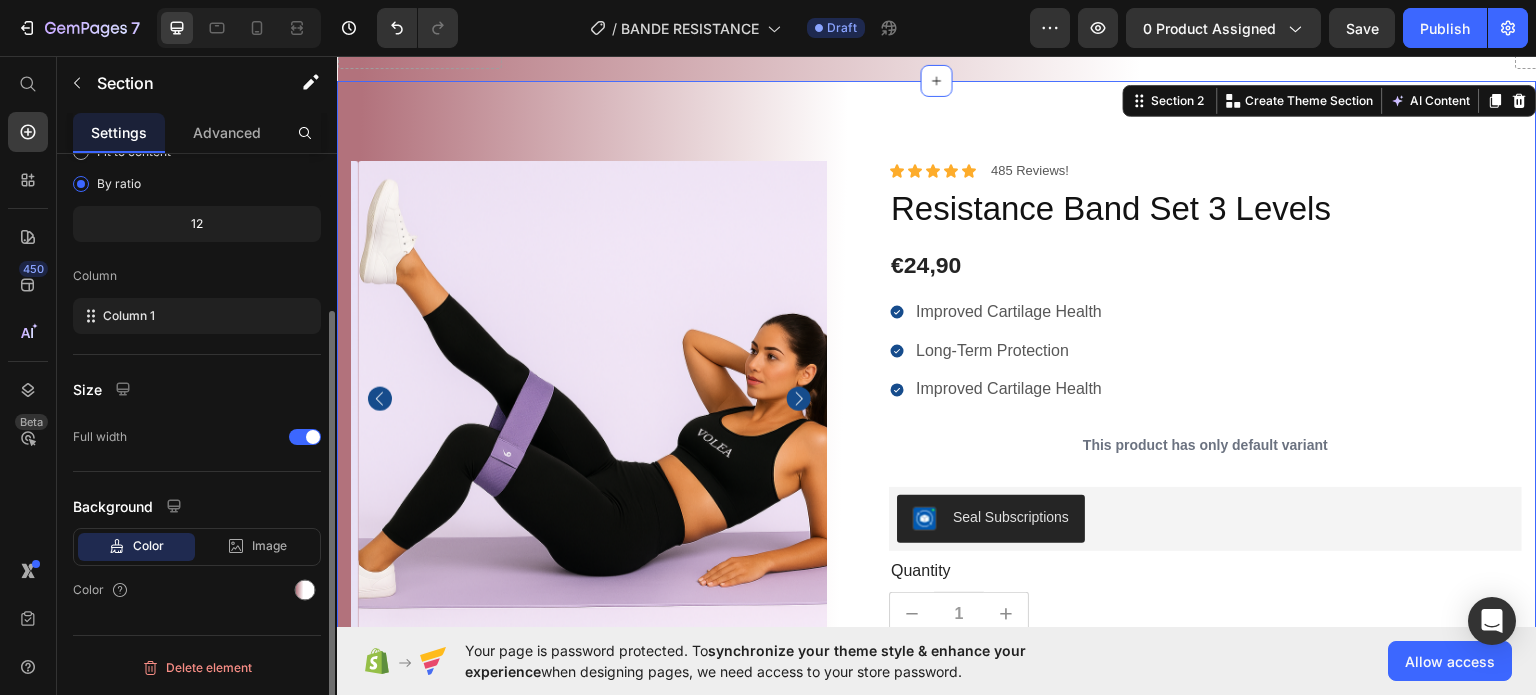 click on "100% Money-Back Guarantee Item List
60-Day Easy Returns Item List Row
Product Images
Icon Boosts immunity and defense Text Block
Icon Boosts immunity and defense Text Block
Icon Boosts immunity and defense Text Block Row Icon Icon Icon Icon Icon Icon List Briana M. Text Block Row Verified Buyer Item List Row “At vero eos et accusamus et iusto odio dignissimos ducimus qui blanditiis praesentium voluptatum” Text Block Row Icon Icon Icon Icon Icon Icon List 485 Reviews! Text Block Row Resistance Band Set 3 Levels Product Title €24,90 Product Price Improved Cartilage Health Long-Term Protection Improved Cartilage Health Item List This product has only default variant Product Variants & Swatches Seal Subscriptions Seal Subscriptions Quantity Text Block 1 Product Quantity
Ships within 1-2days.  Free shipping & returns Item List 1 Product Quantity Out of stock Add to Cart Row" at bounding box center [937, 604] 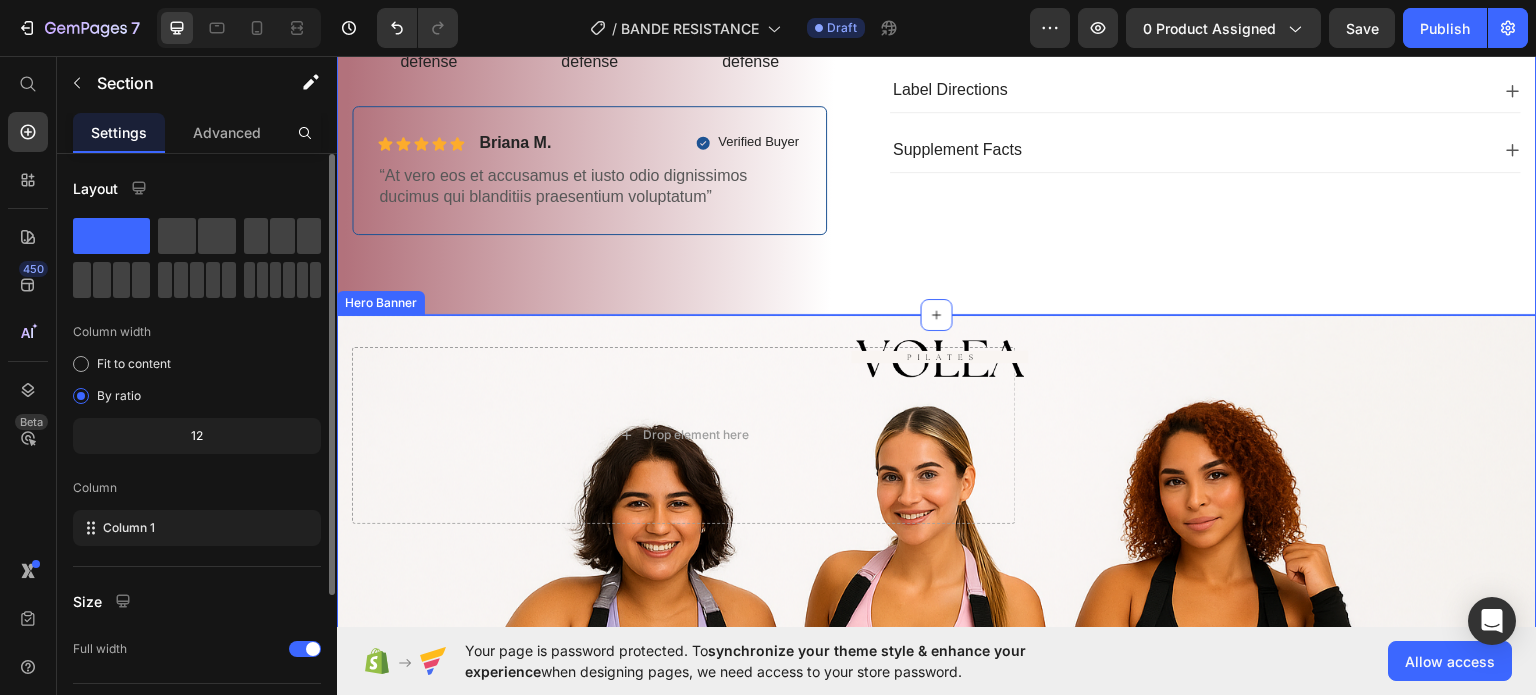 scroll, scrollTop: 1100, scrollLeft: 0, axis: vertical 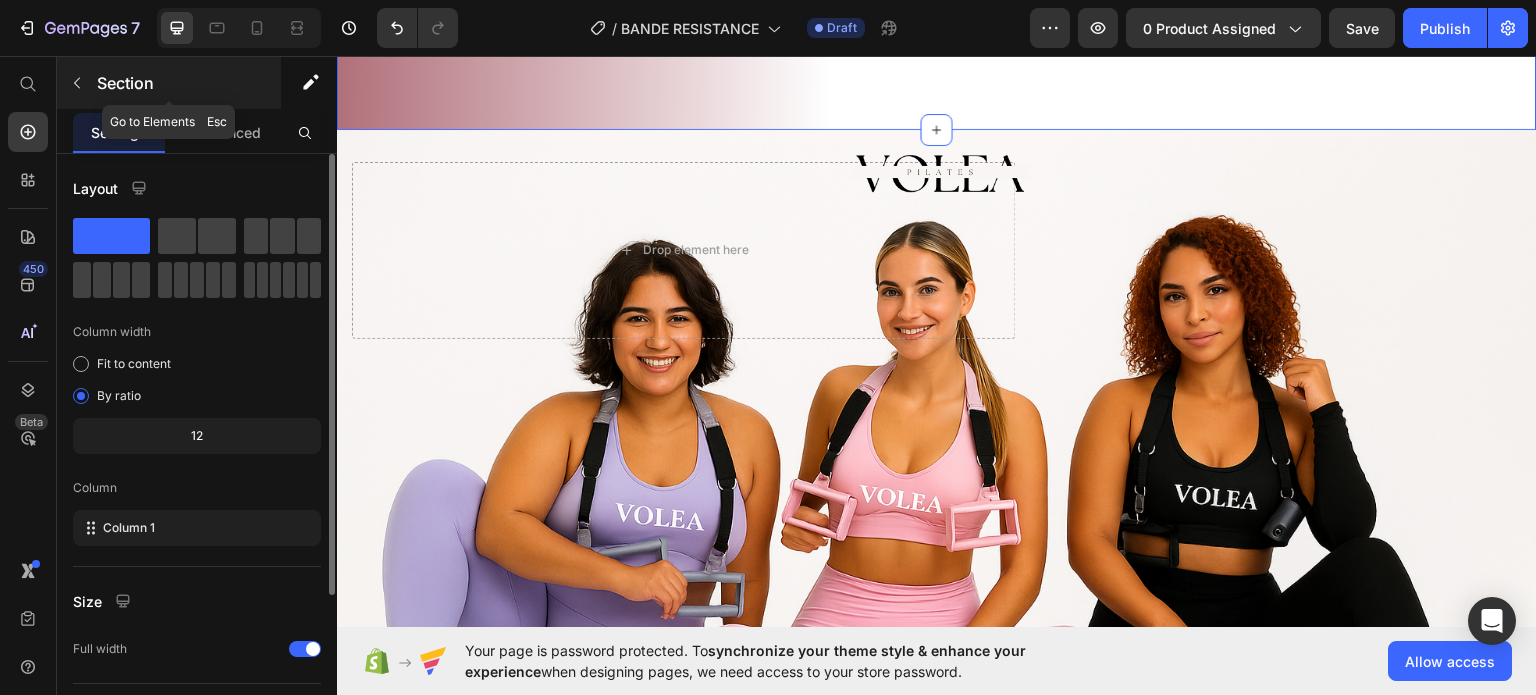 click at bounding box center [77, 83] 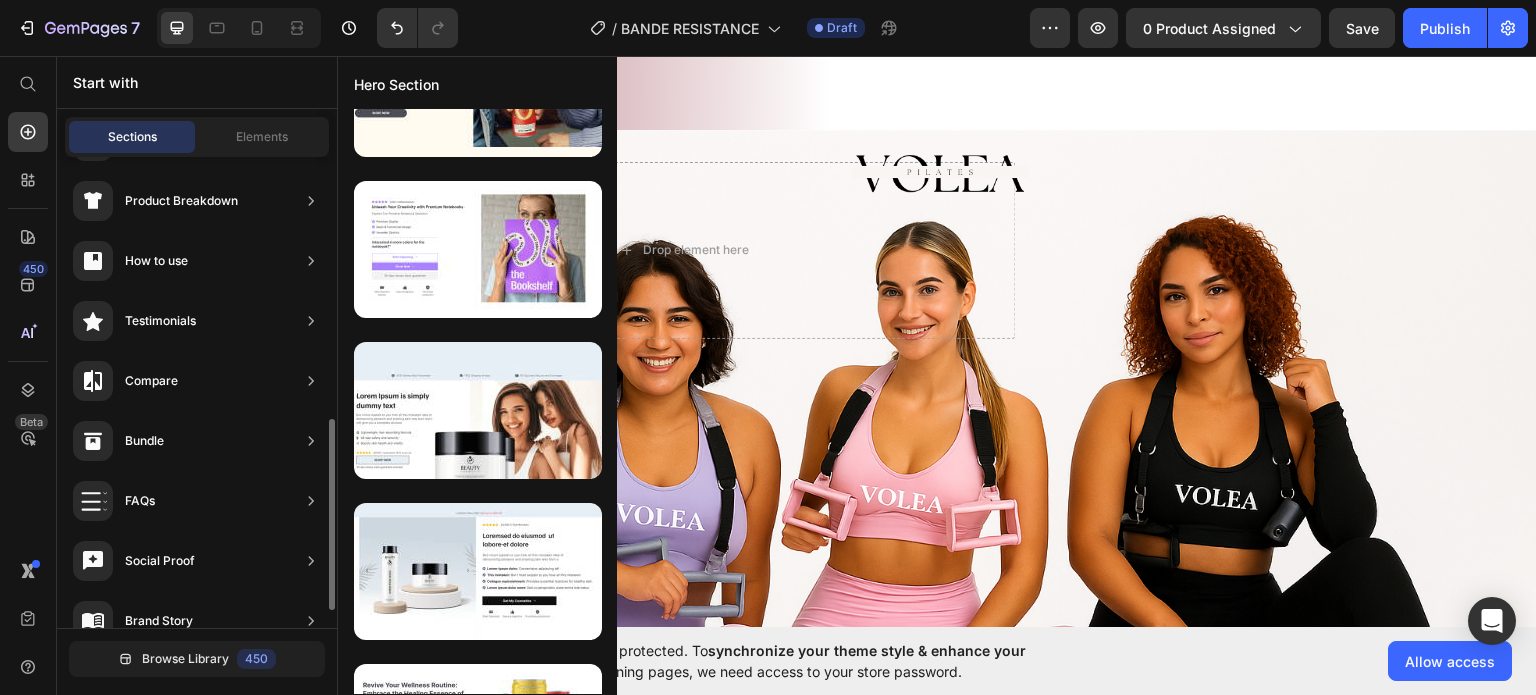 scroll, scrollTop: 400, scrollLeft: 0, axis: vertical 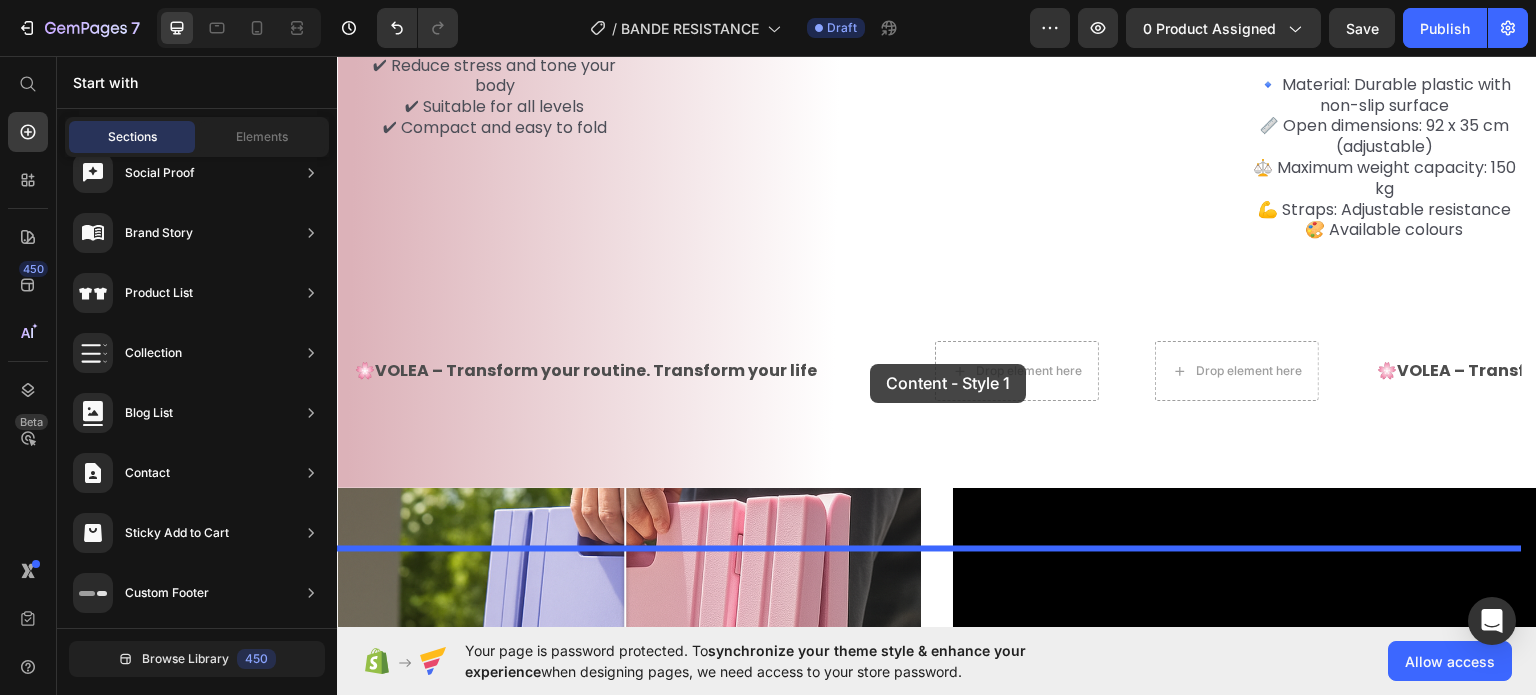 drag, startPoint x: 785, startPoint y: 634, endPoint x: 870, endPoint y: 363, distance: 284.0176 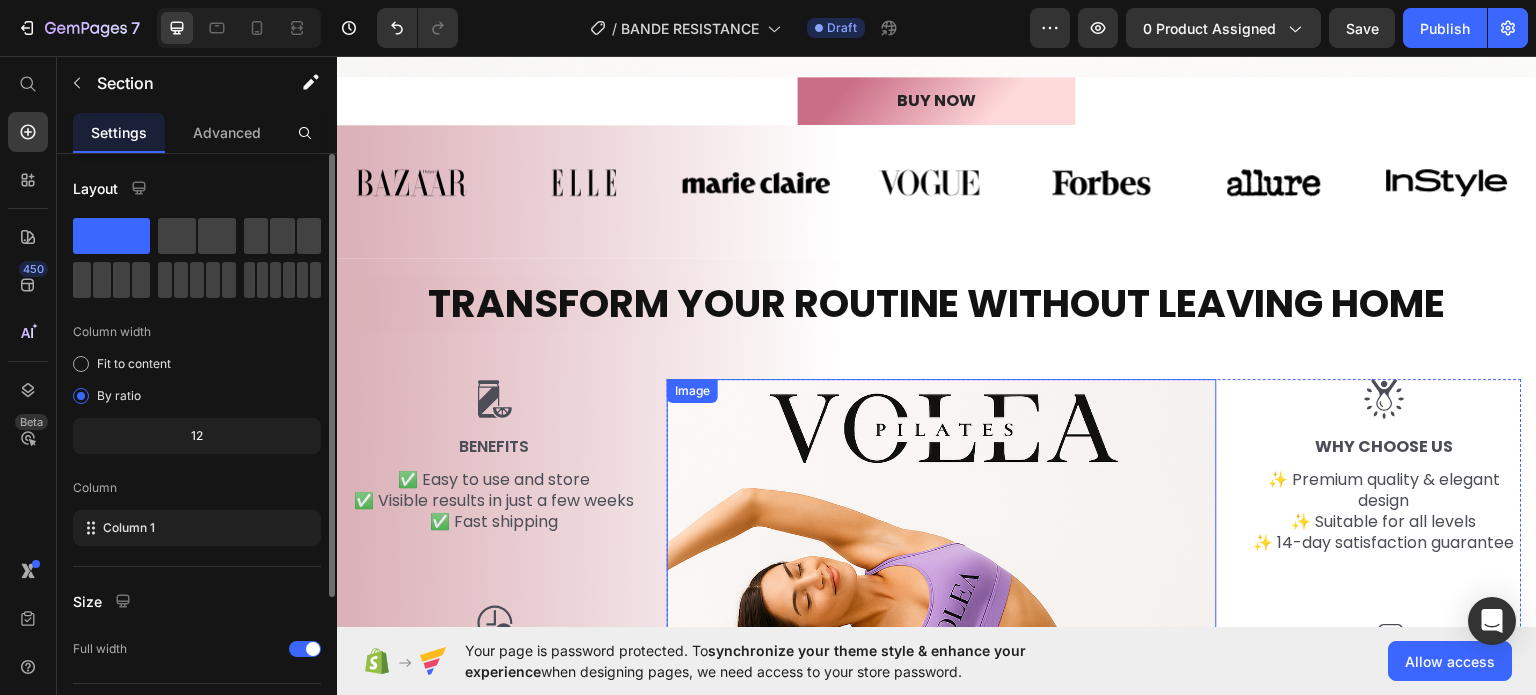 scroll, scrollTop: 1758, scrollLeft: 0, axis: vertical 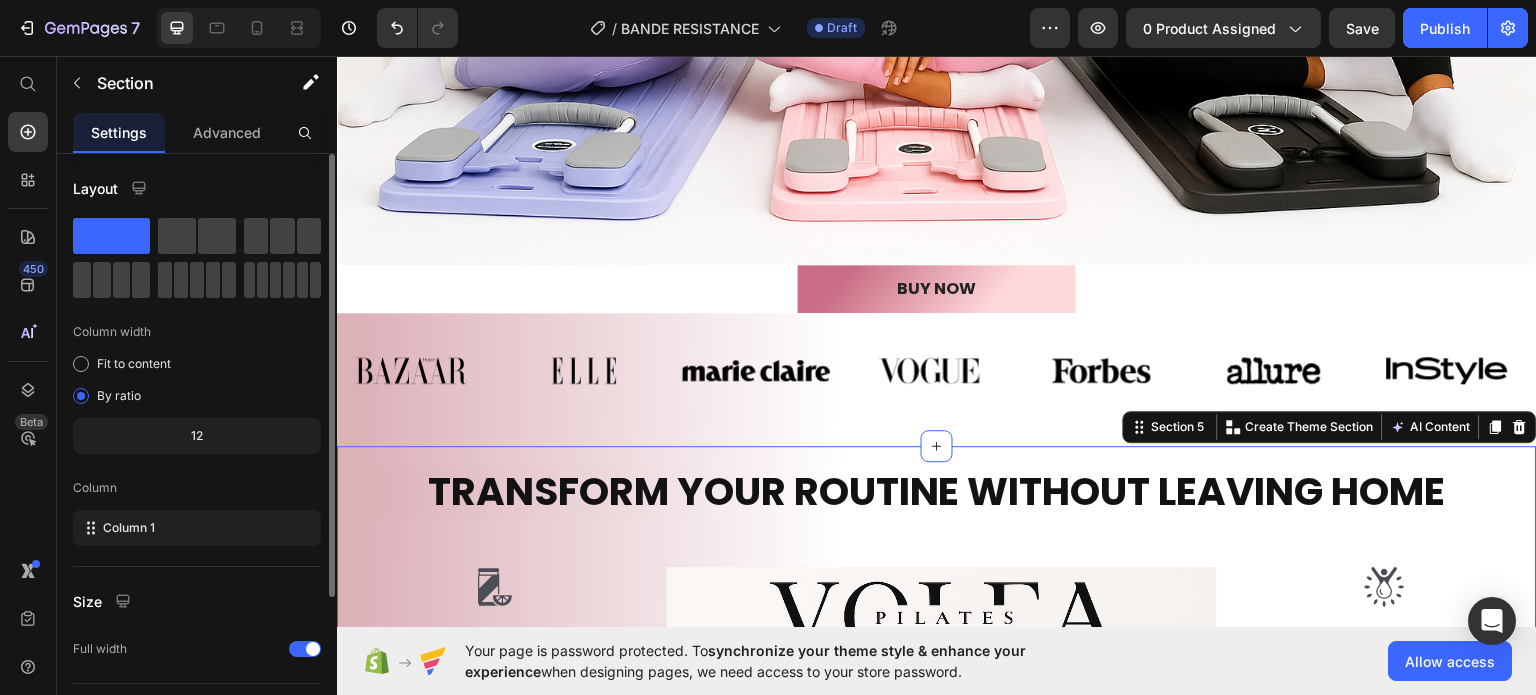 click on "TRANSFORM YOUR ROUTINE WITHOUT LEAVING HOME Heading Row Image BENEFITS Text Block ✅ Easy to use and store ✅ Visible results in just a few weeks ✅ Fast shipping   Text Block Image Easy and Effective Pilates Text Block ✔ Improve your flexibility and strength ✔ Reduce stress and tone your body ✔ Suitable for all levels ✔ Compact and easy to fold Text Block Image Image Why Choose Us Text Block ✨ Premium quality & elegant design ✨ Suitable for all levels ✨ 14-day satisfaction guarantee   Text Block Image Technical Details Text Block 🔹 Material: Durable plastic with non-slip surface 📏 Open dimensions: 92 x 35 cm (adjustable) ⚖️ Maximum weight capacity: 150 kg 💪 Straps: Adjustable resistance 🎨 Available colours Text Block Row Row 🌸  VOLEA – Transform your routine. Transform your life Text Text
Drop element here
Drop element here 🌸  VOLEA – Transform your routine. Transform your life Text Text
Drop element here" at bounding box center (937, 880) 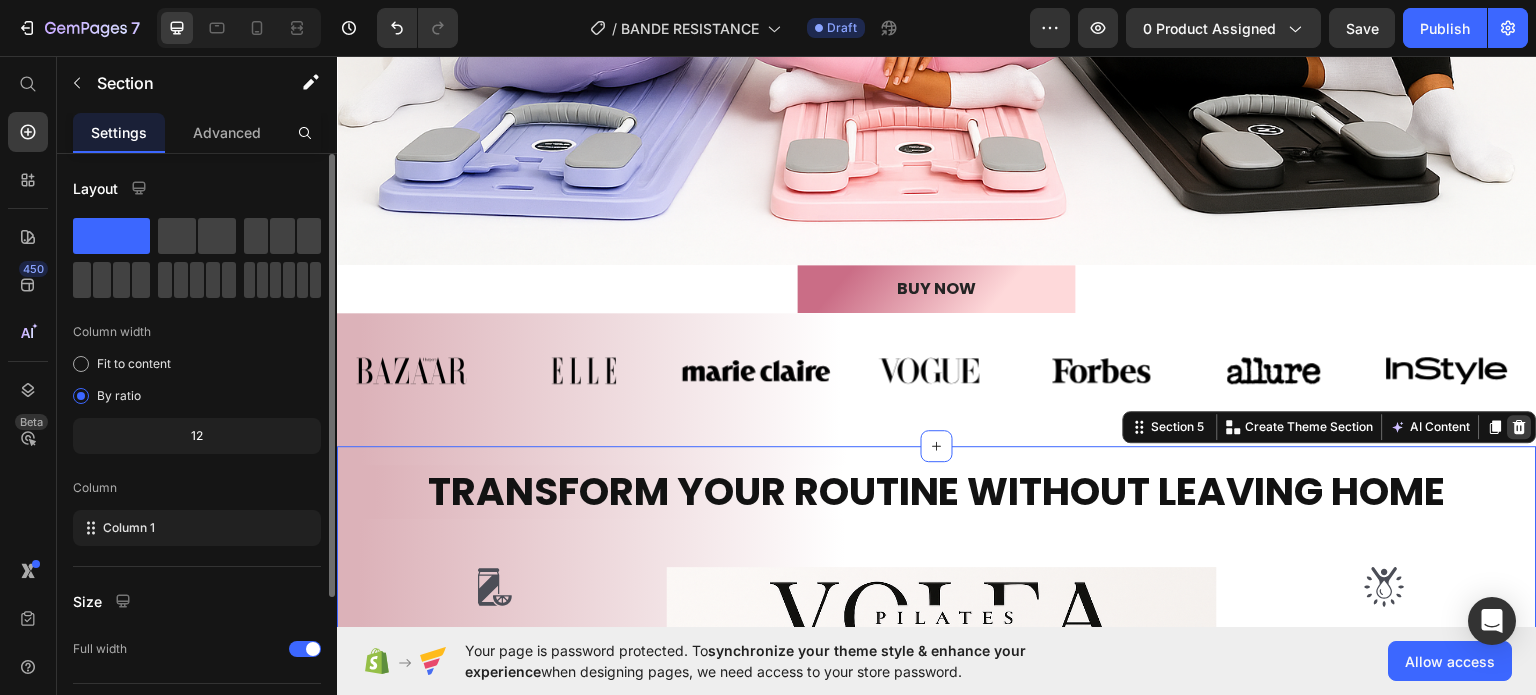 click 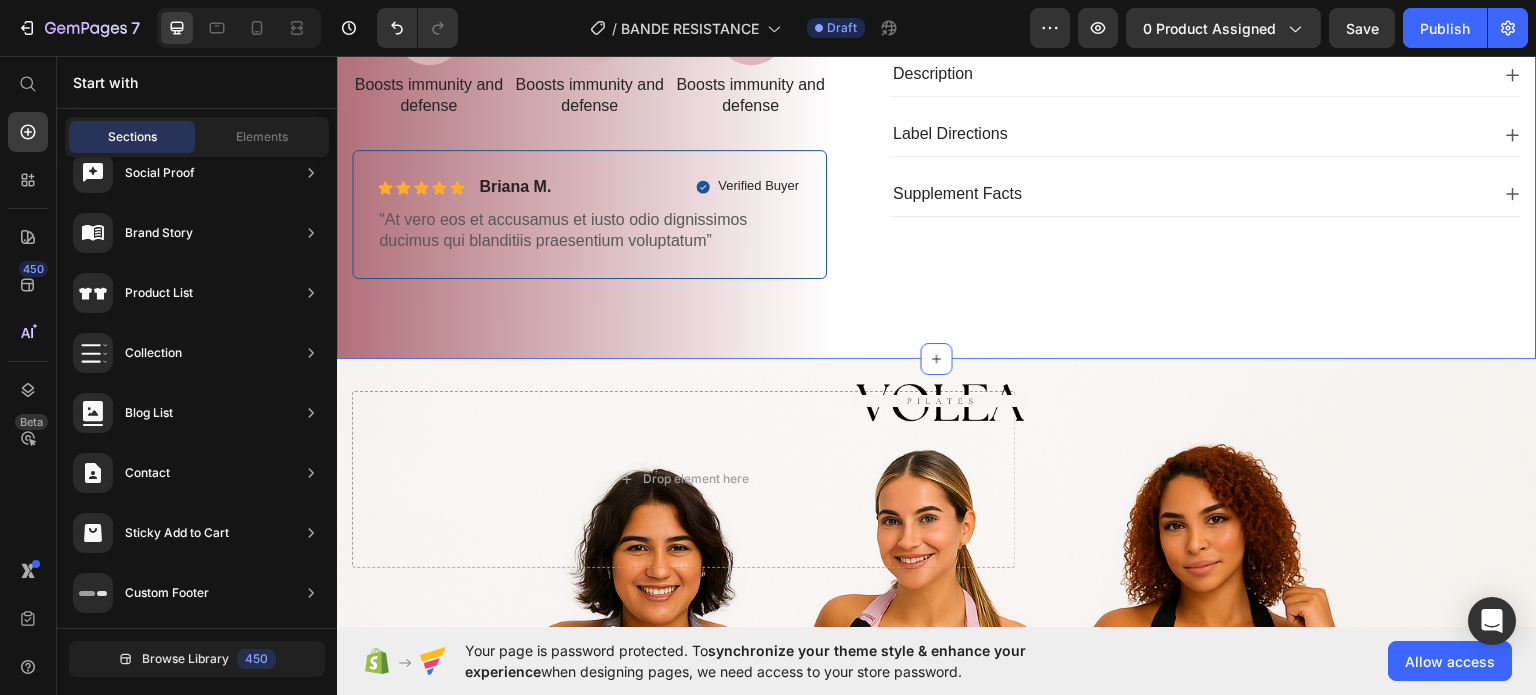 scroll, scrollTop: 858, scrollLeft: 0, axis: vertical 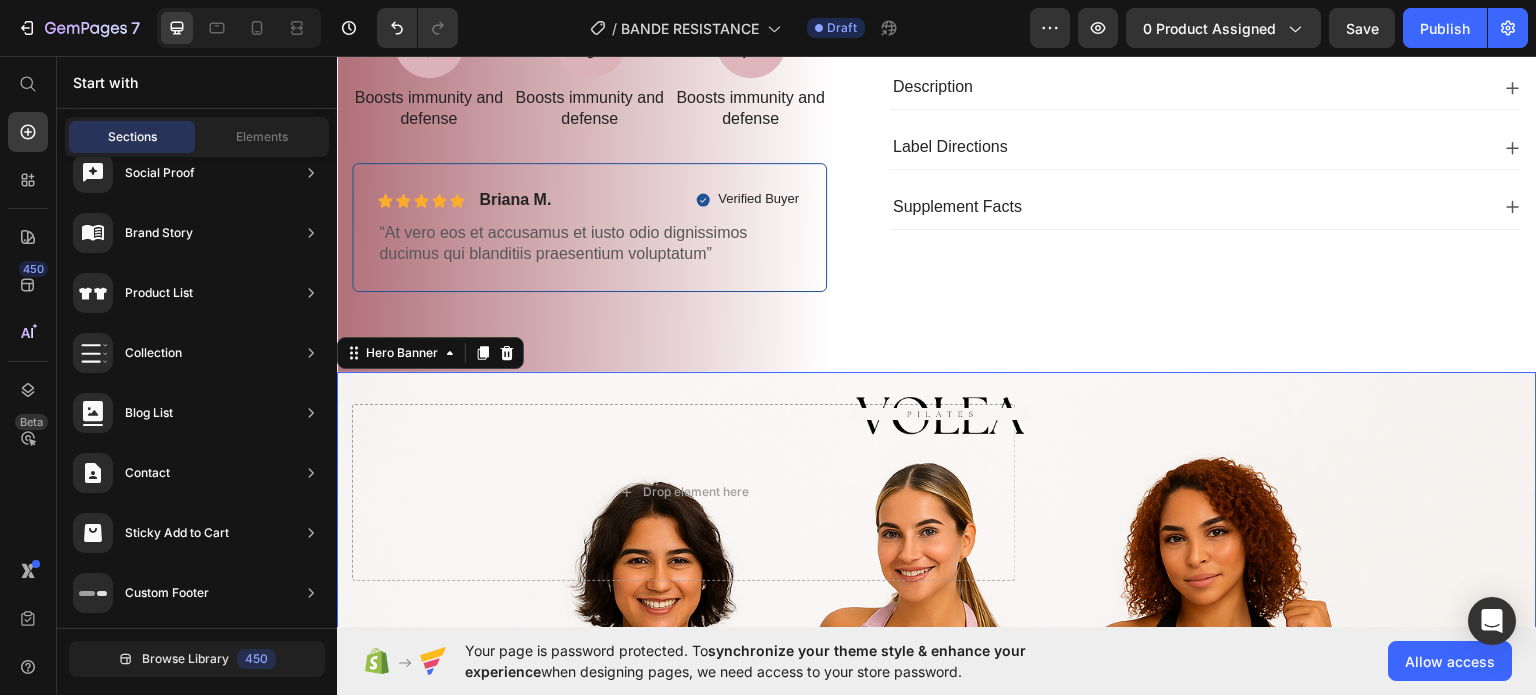 click on "Drop element here Image" at bounding box center [937, 517] 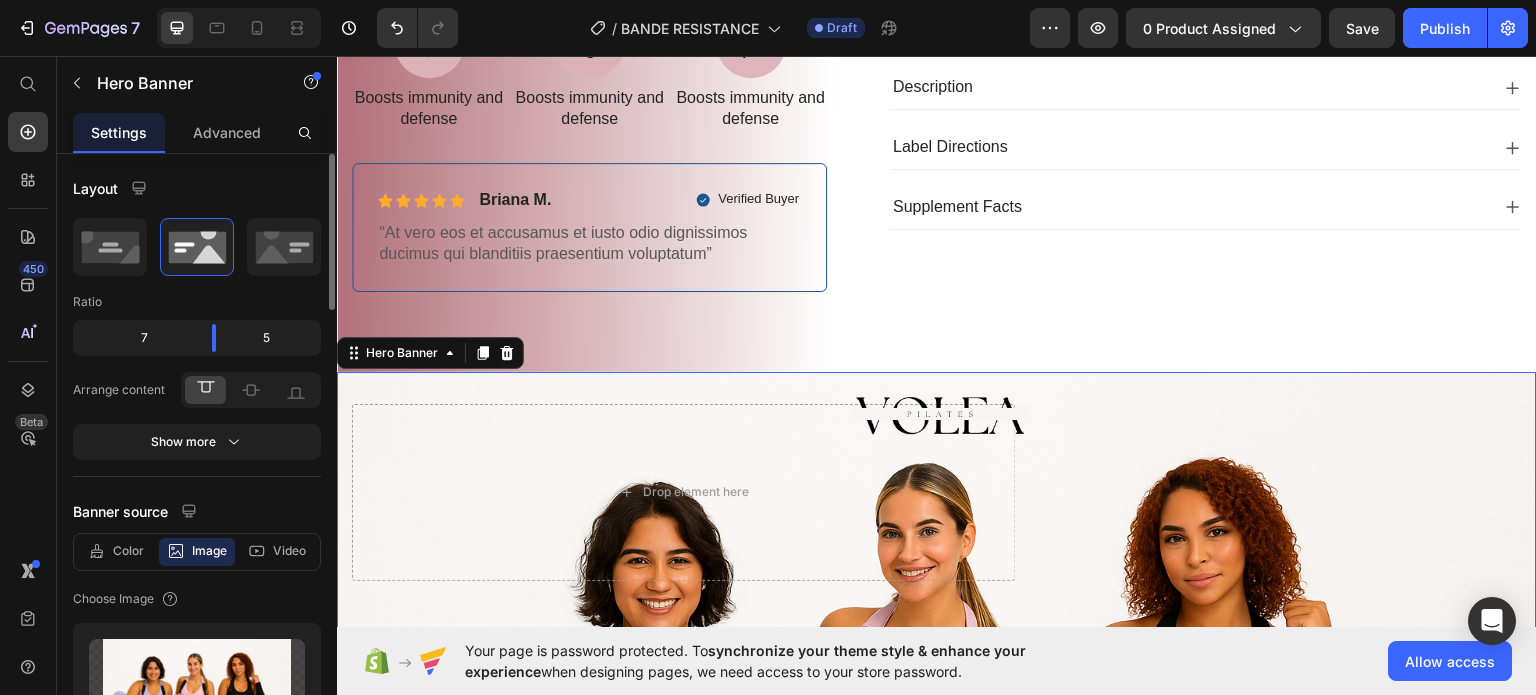 click on "Image" at bounding box center [1285, 491] 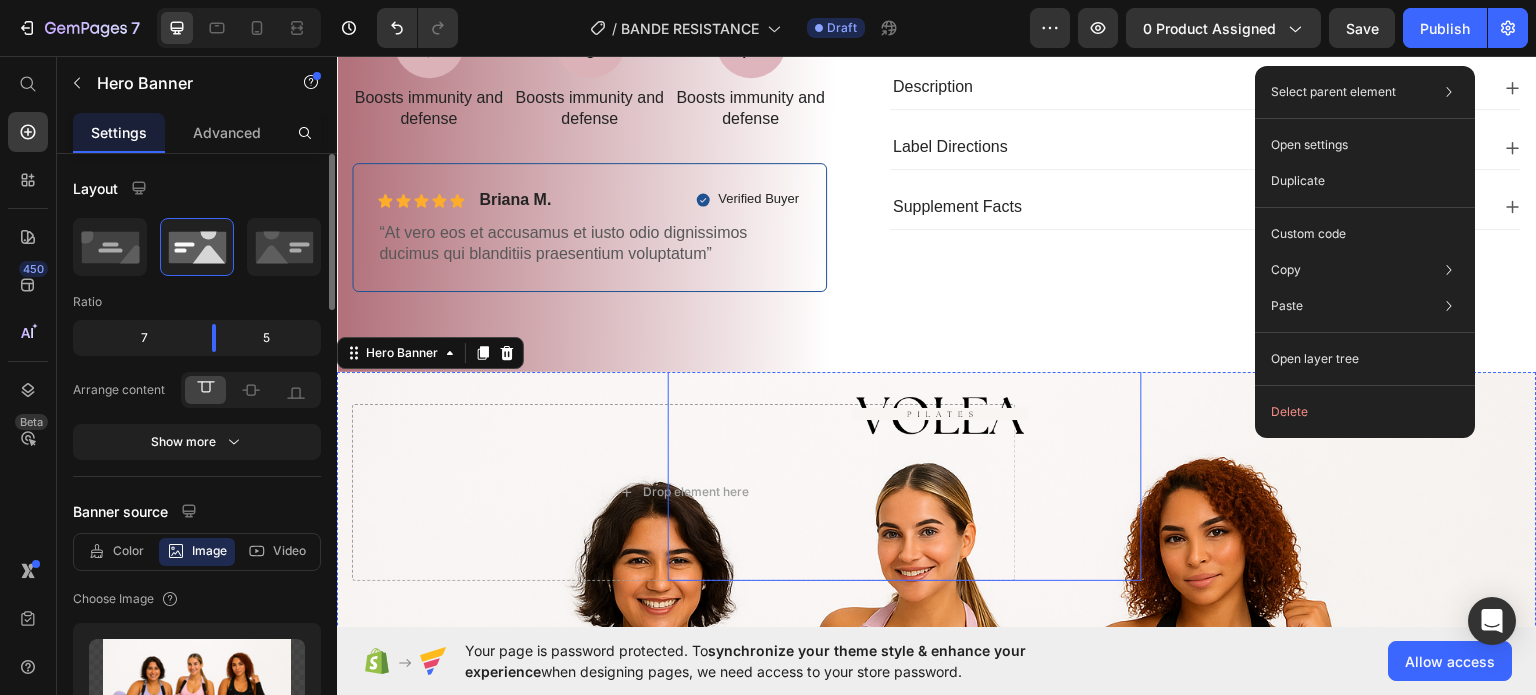 click at bounding box center (905, 418) 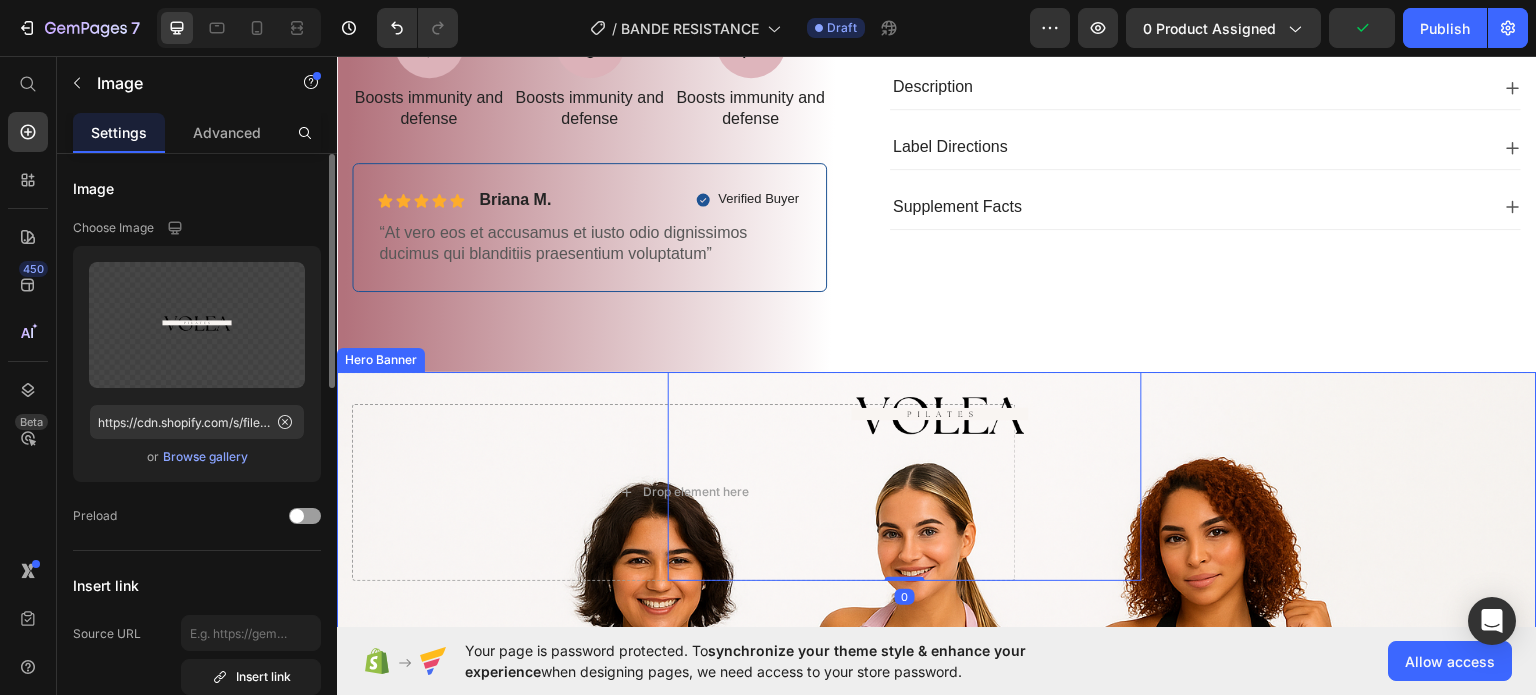 click on "Drop element here Image   0" at bounding box center (937, 517) 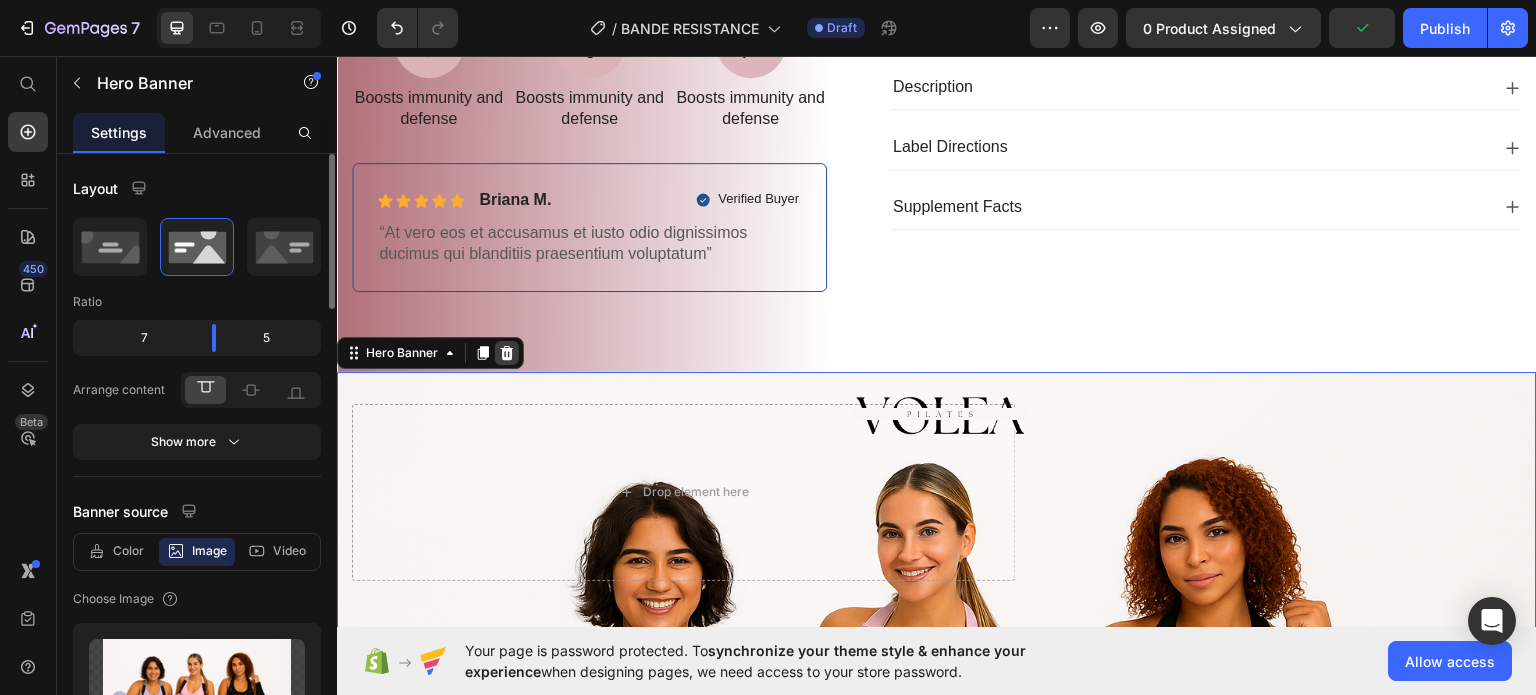 click at bounding box center (507, 352) 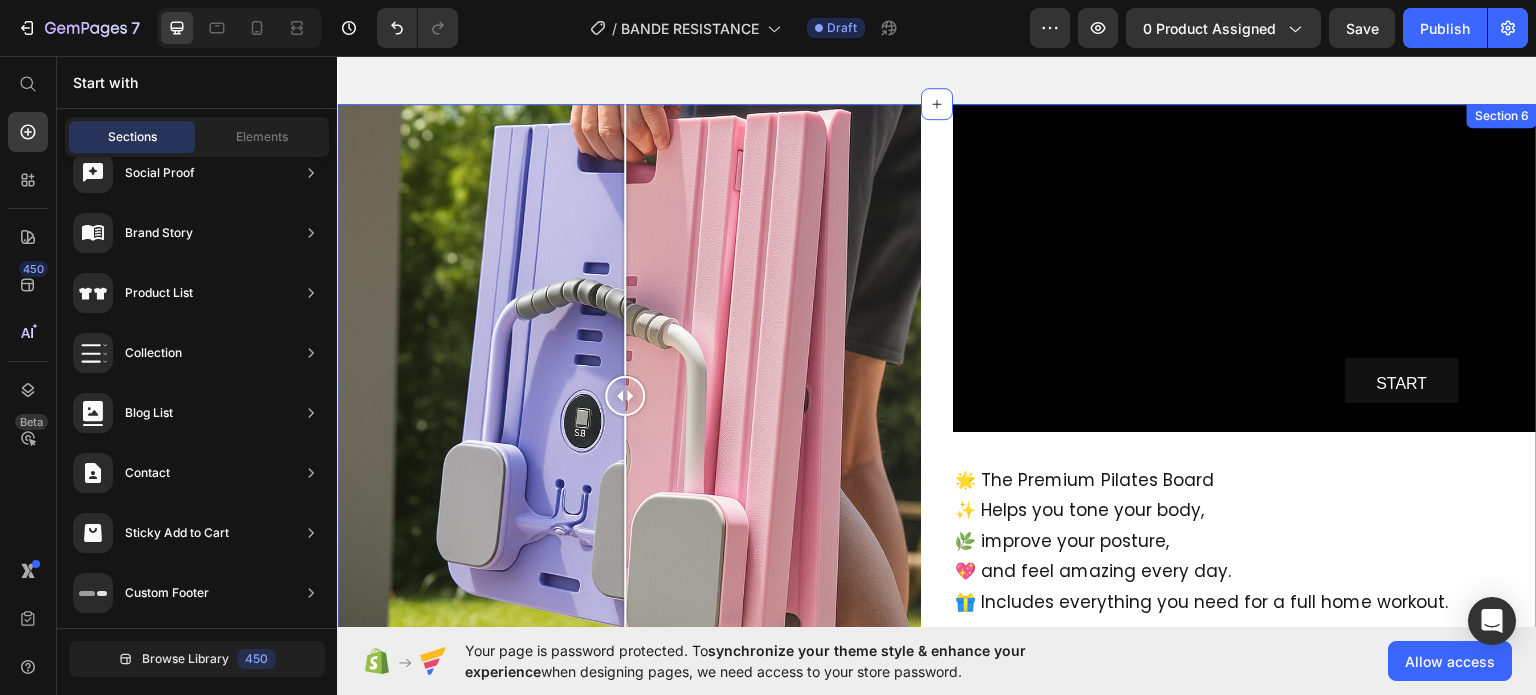 scroll, scrollTop: 1858, scrollLeft: 0, axis: vertical 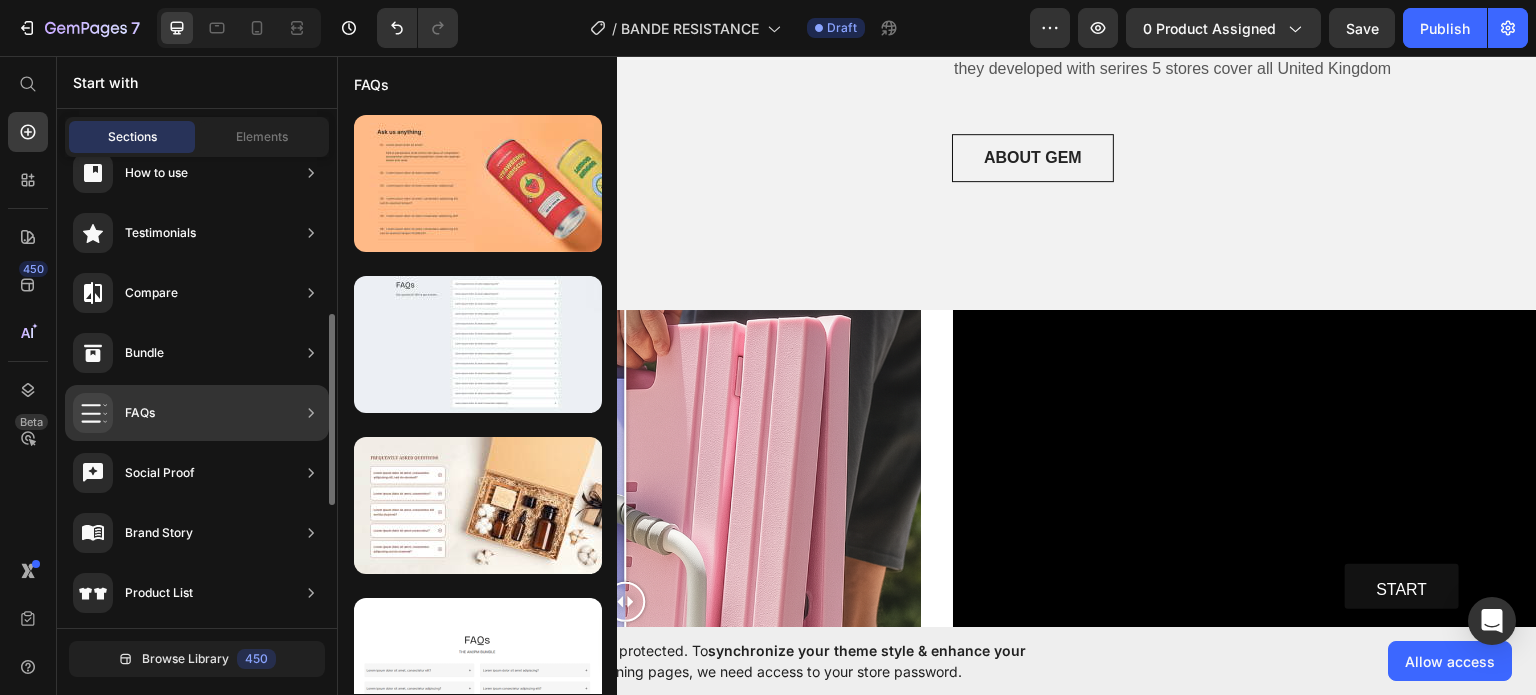 click on "FAQs" 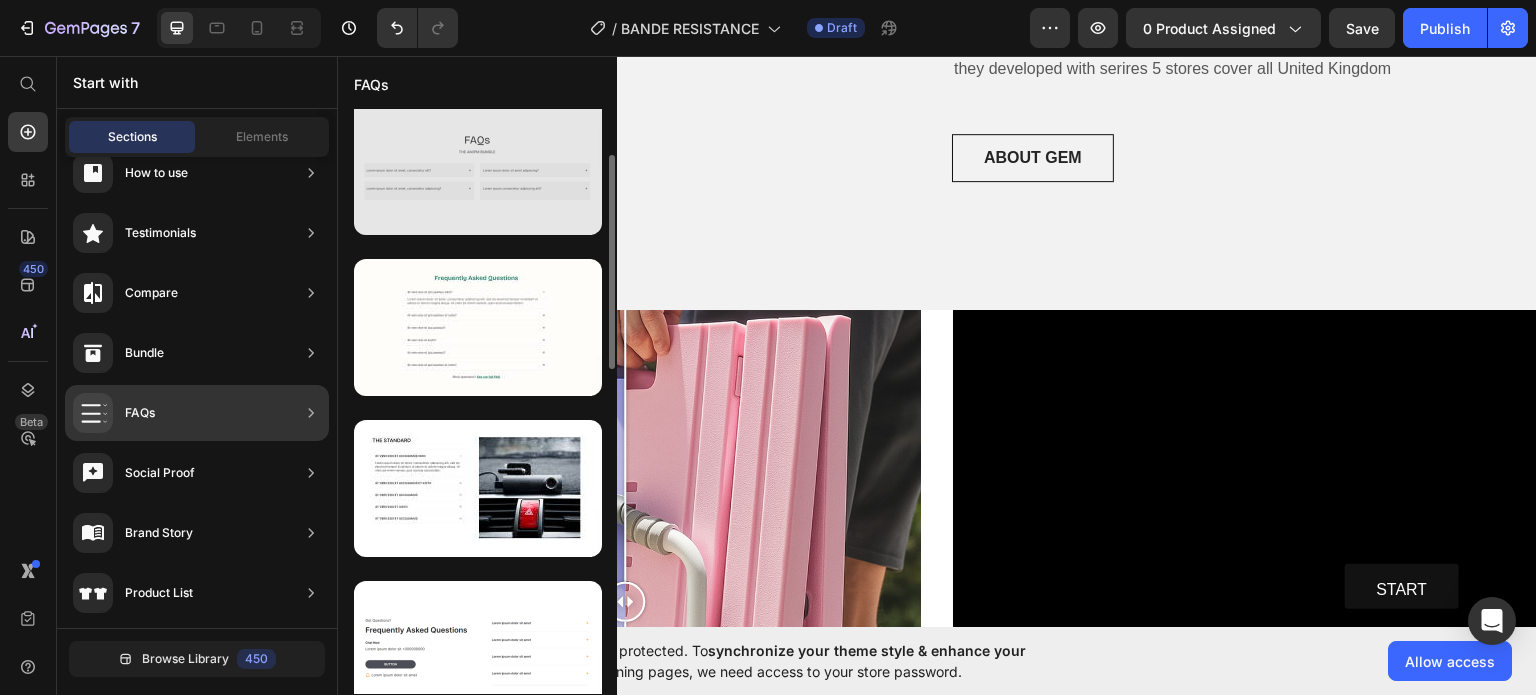 scroll, scrollTop: 400, scrollLeft: 0, axis: vertical 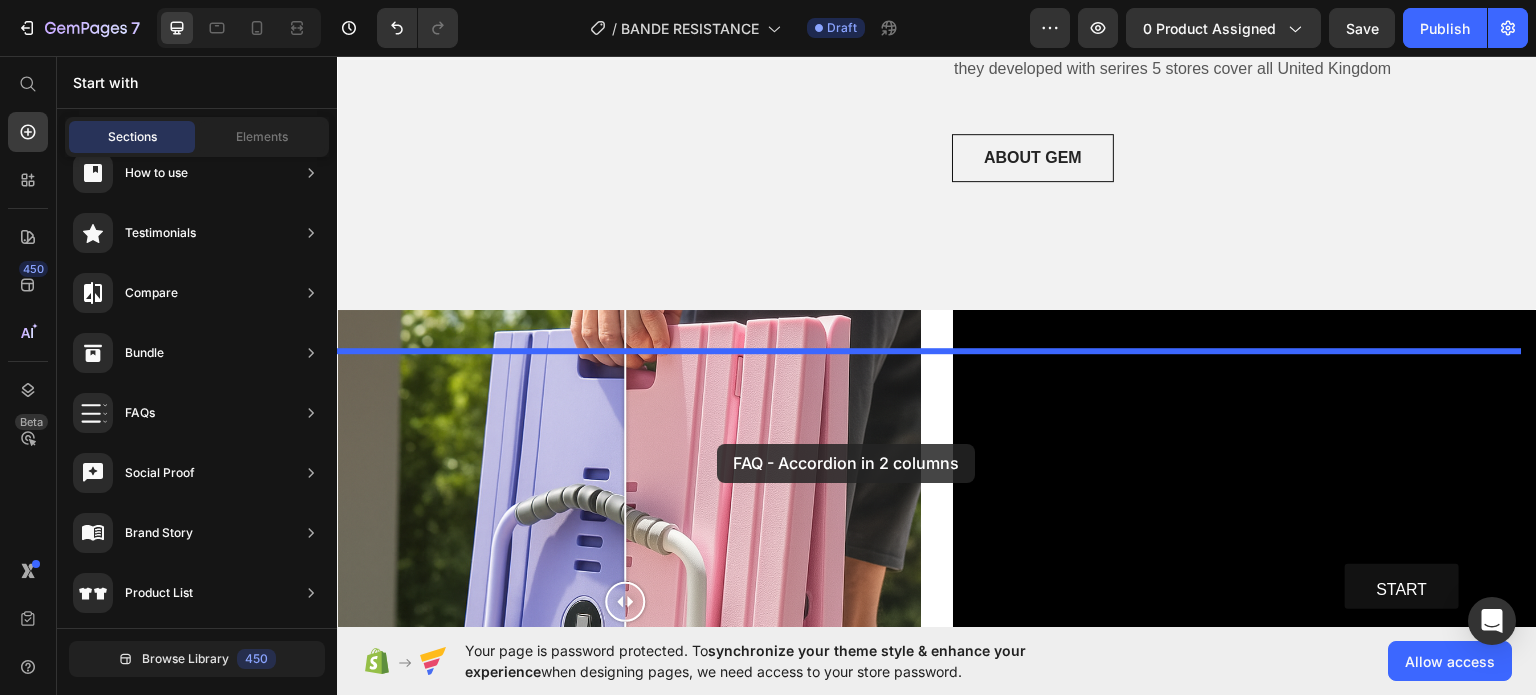 drag, startPoint x: 785, startPoint y: 288, endPoint x: 717, endPoint y: 443, distance: 169.26016 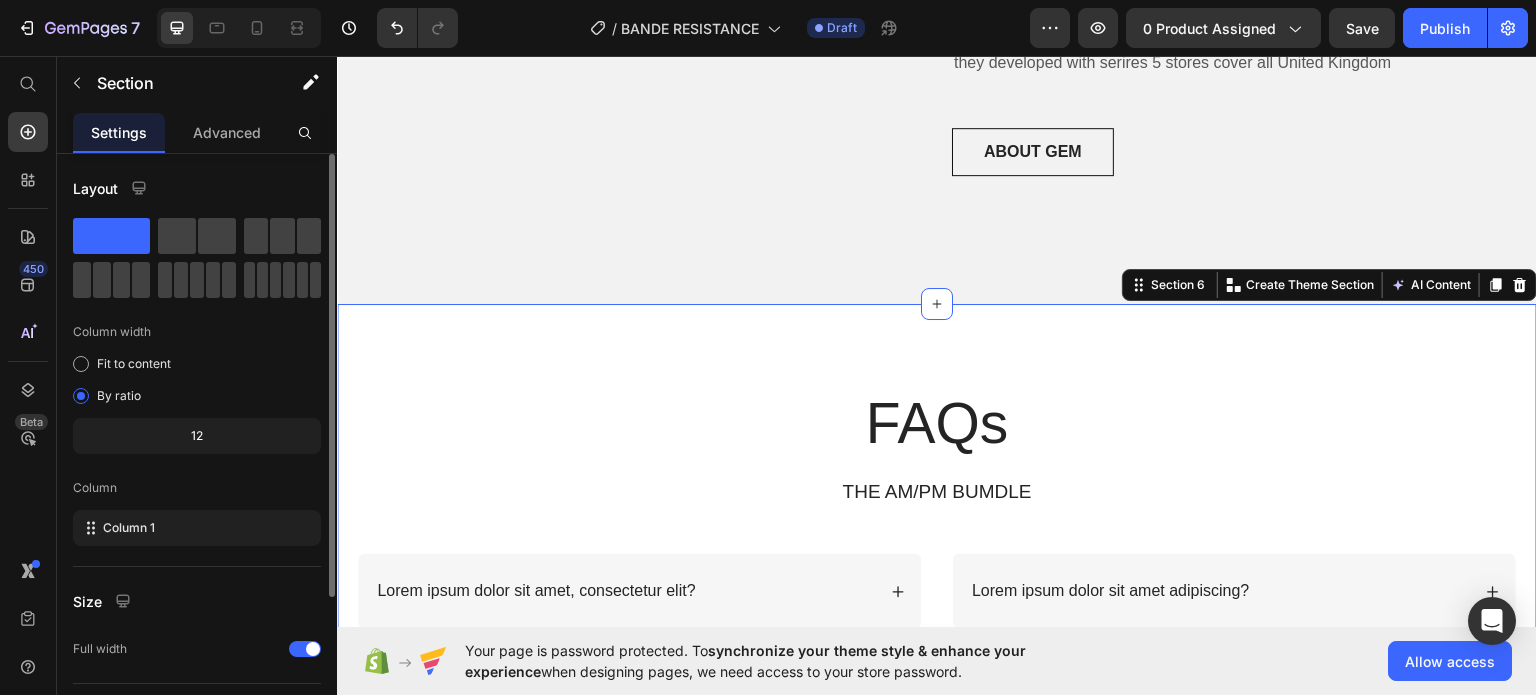 scroll, scrollTop: 2082, scrollLeft: 0, axis: vertical 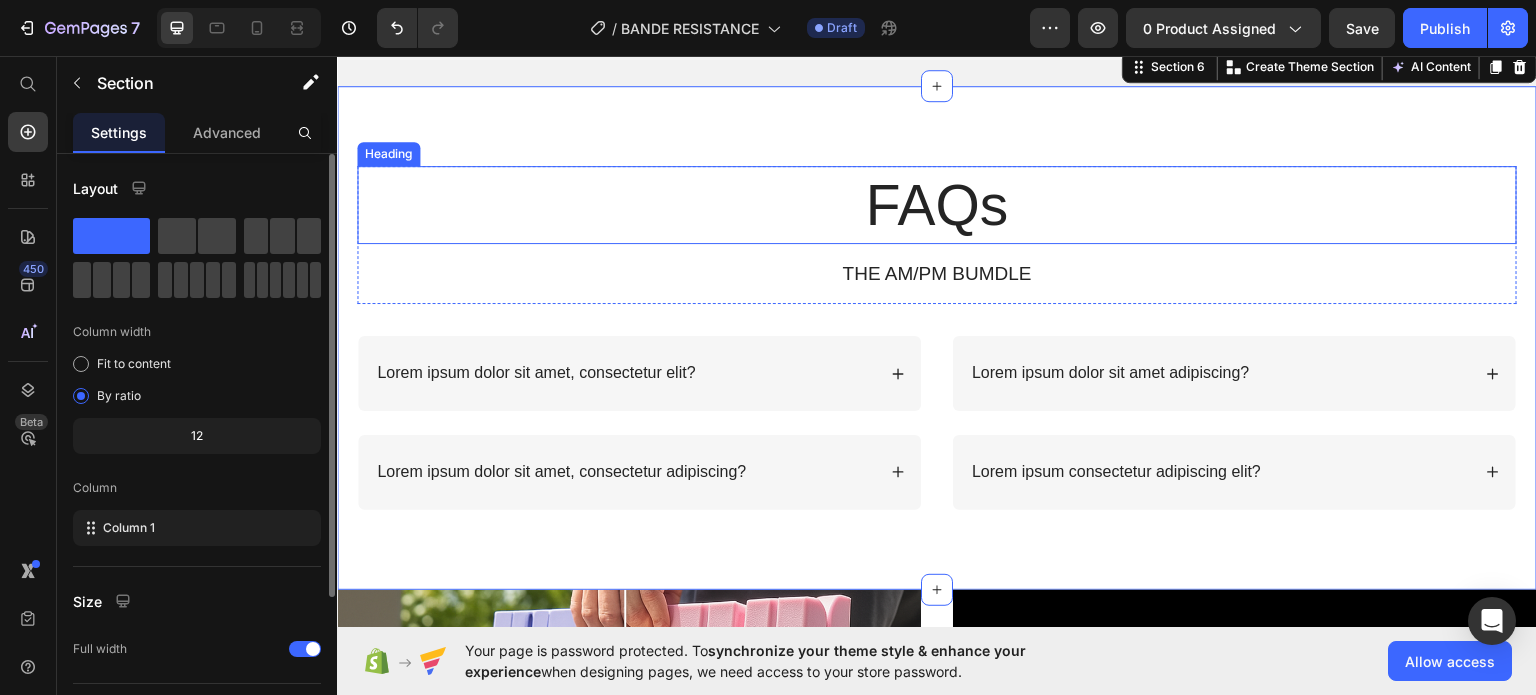 click on "FAQs" at bounding box center (937, 204) 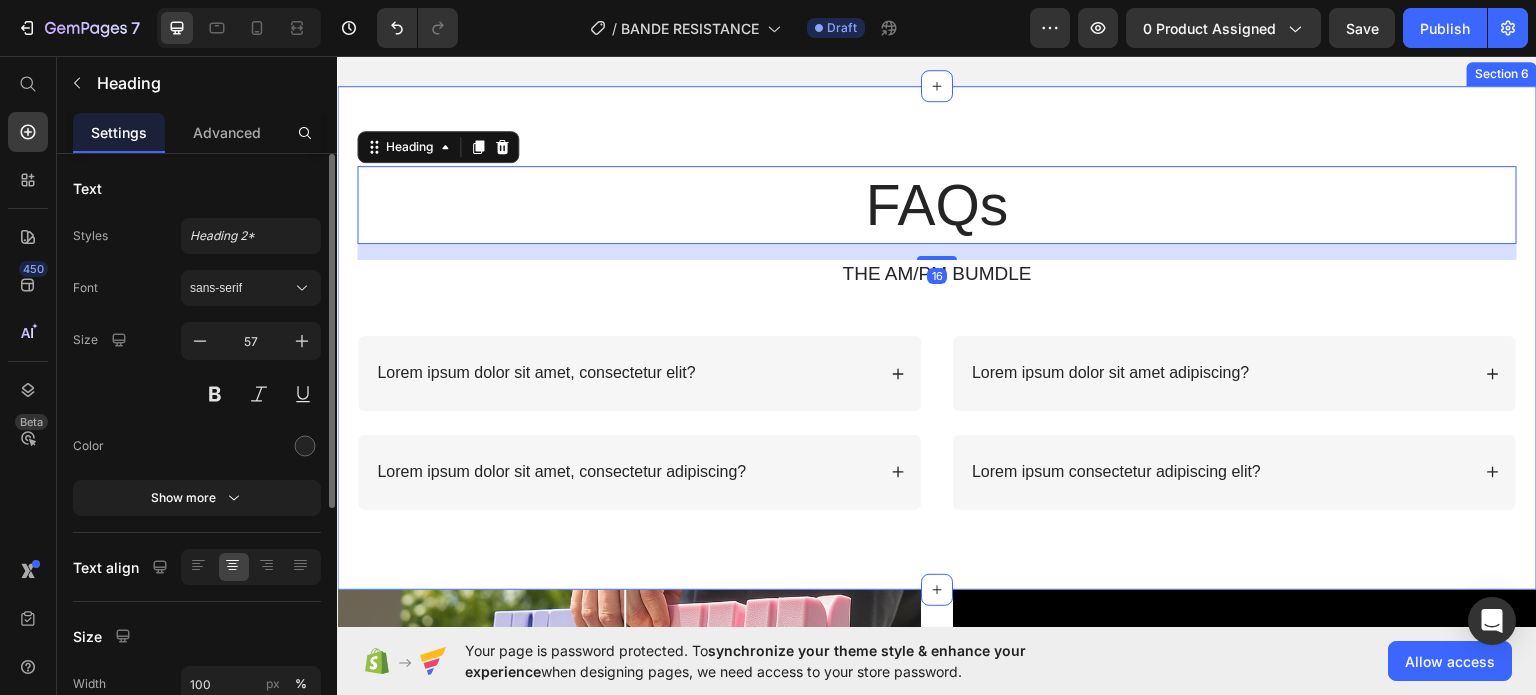 click on "FAQs Heading   16 THE AM/PM BUMDLE Text Block Row
Lorem ipsum dolor sit amet, consectetur elit?
Lorem ipsum dolor sit amet, consectetur adipiscing? Accordion
Lorem ipsum dolor sit amet adipiscing?
Lorem ipsum consectetur adipiscing elit? Accordion Row Section 6" at bounding box center [937, 337] 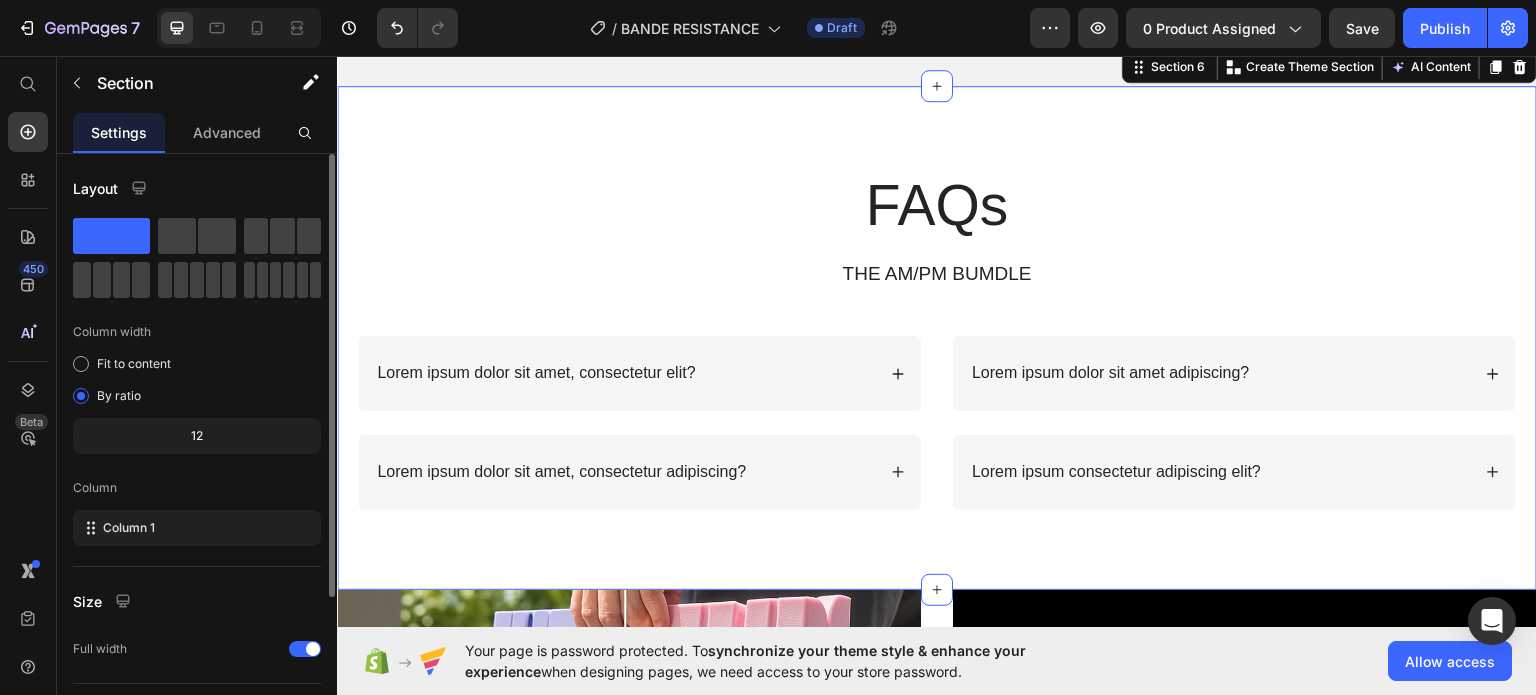 scroll, scrollTop: 208, scrollLeft: 0, axis: vertical 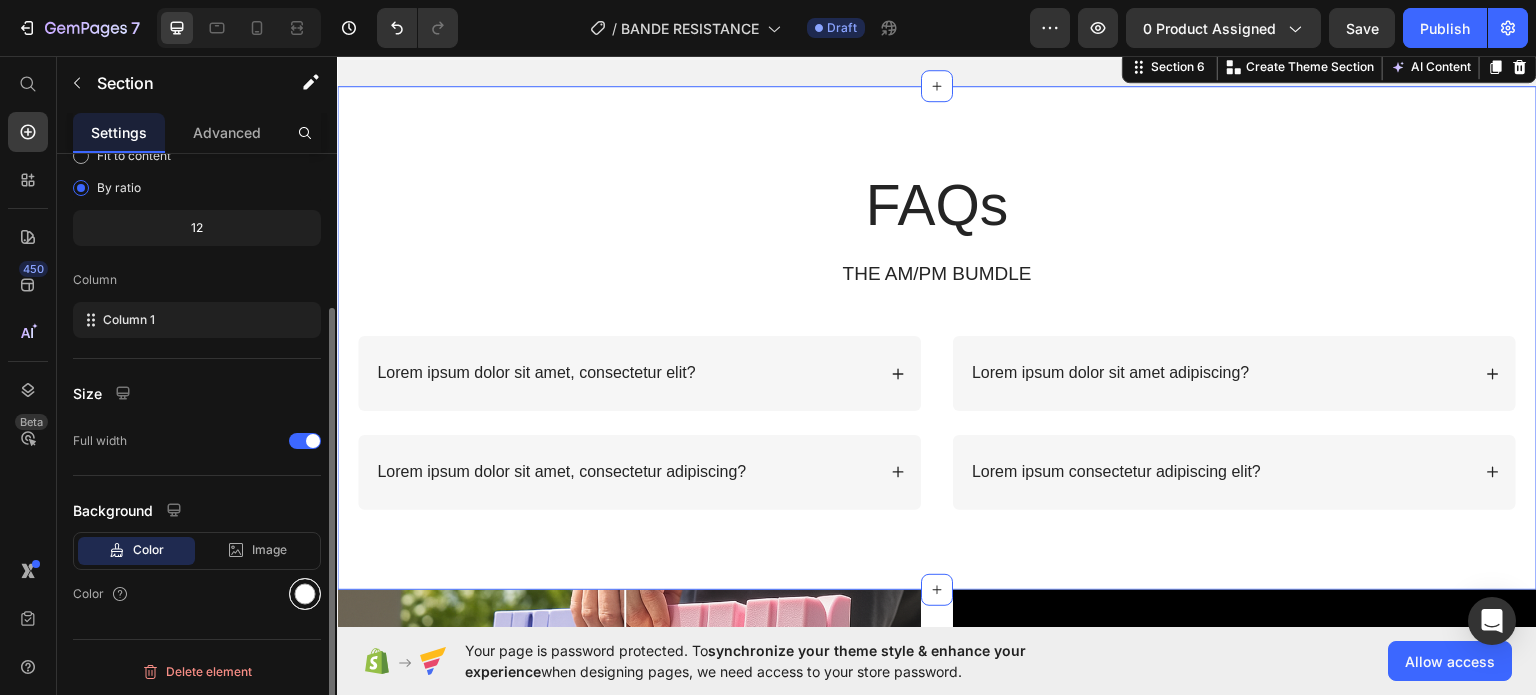 click at bounding box center [305, 594] 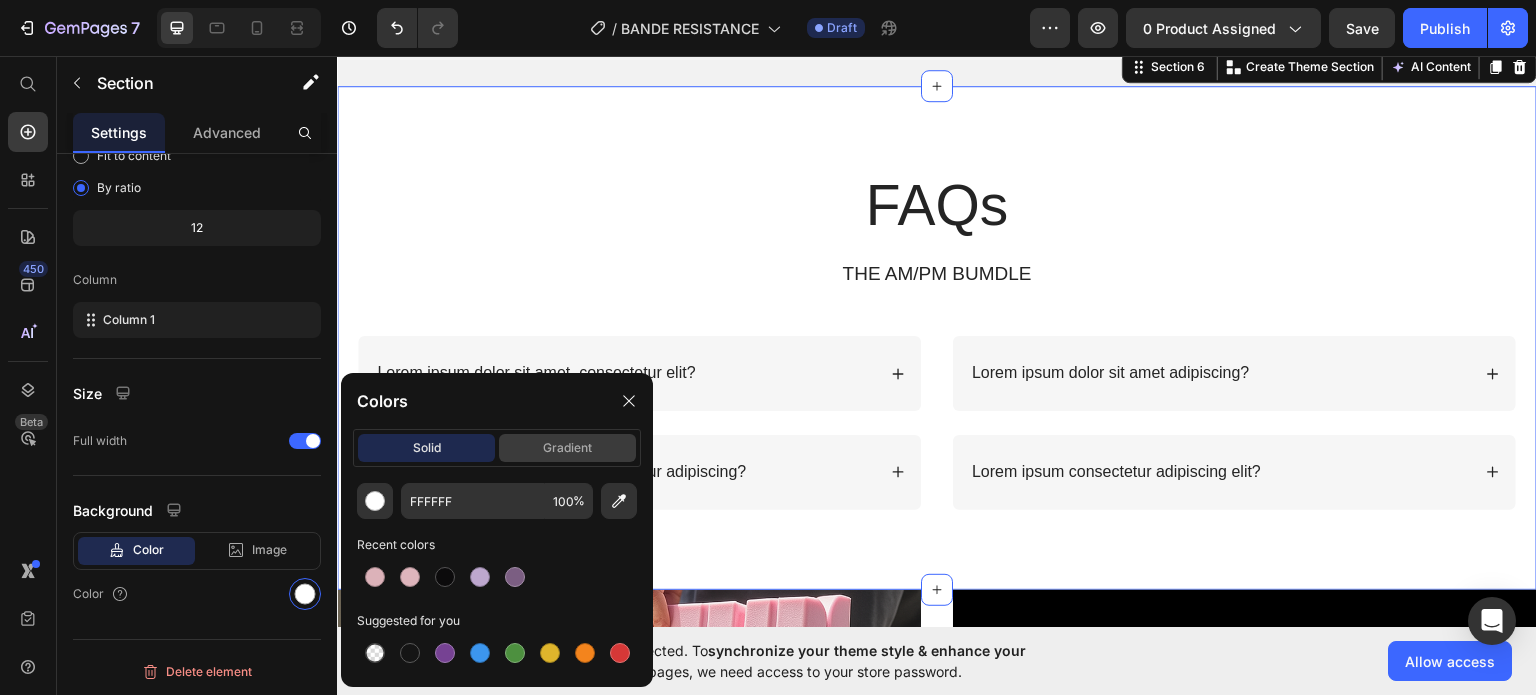drag, startPoint x: 589, startPoint y: 438, endPoint x: 575, endPoint y: 461, distance: 26.925823 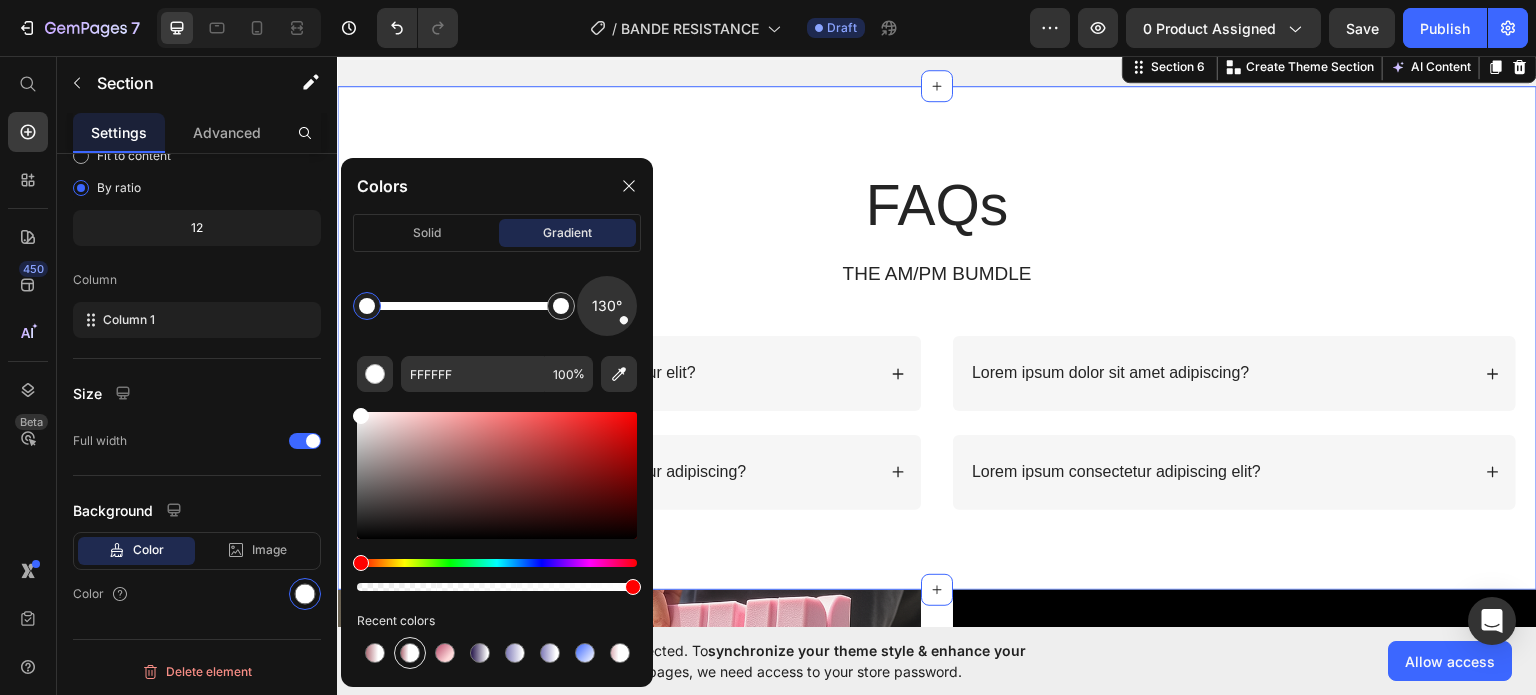 click at bounding box center (410, 653) 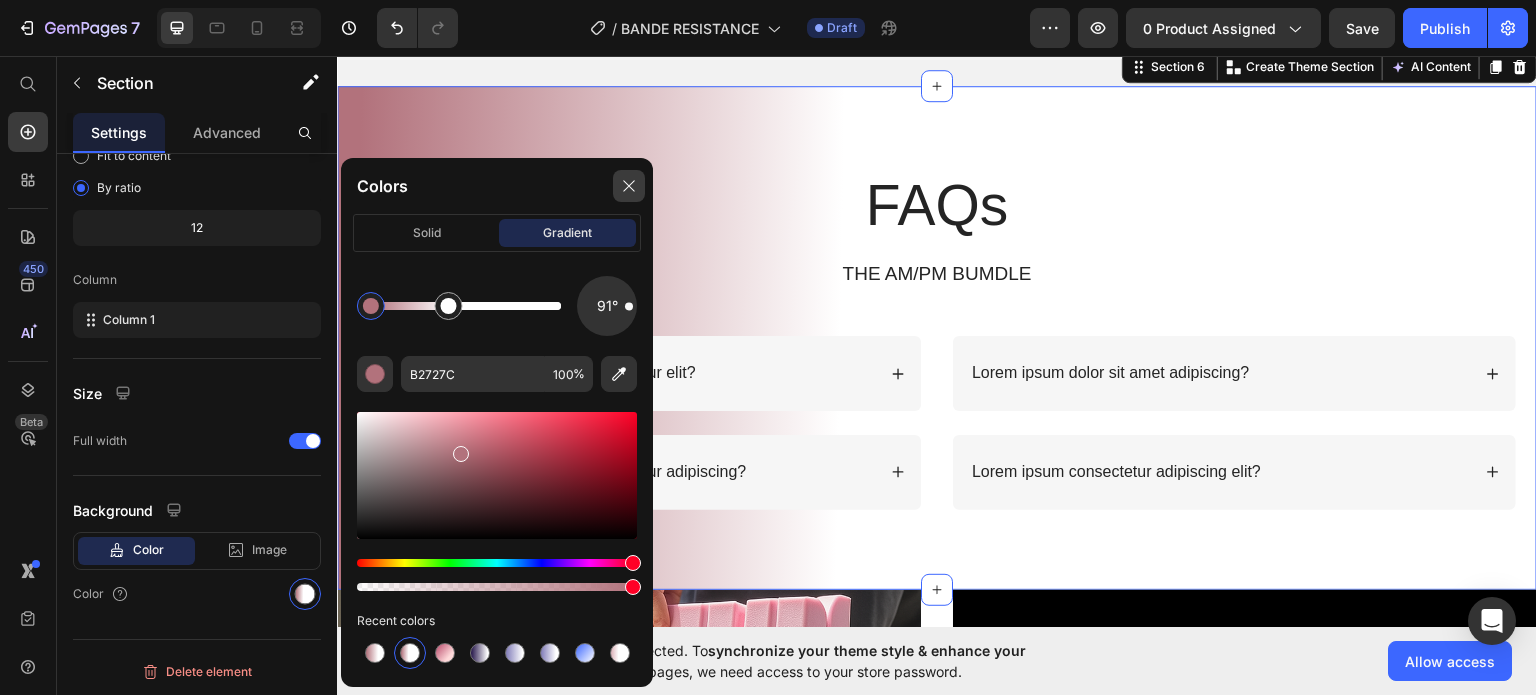 click 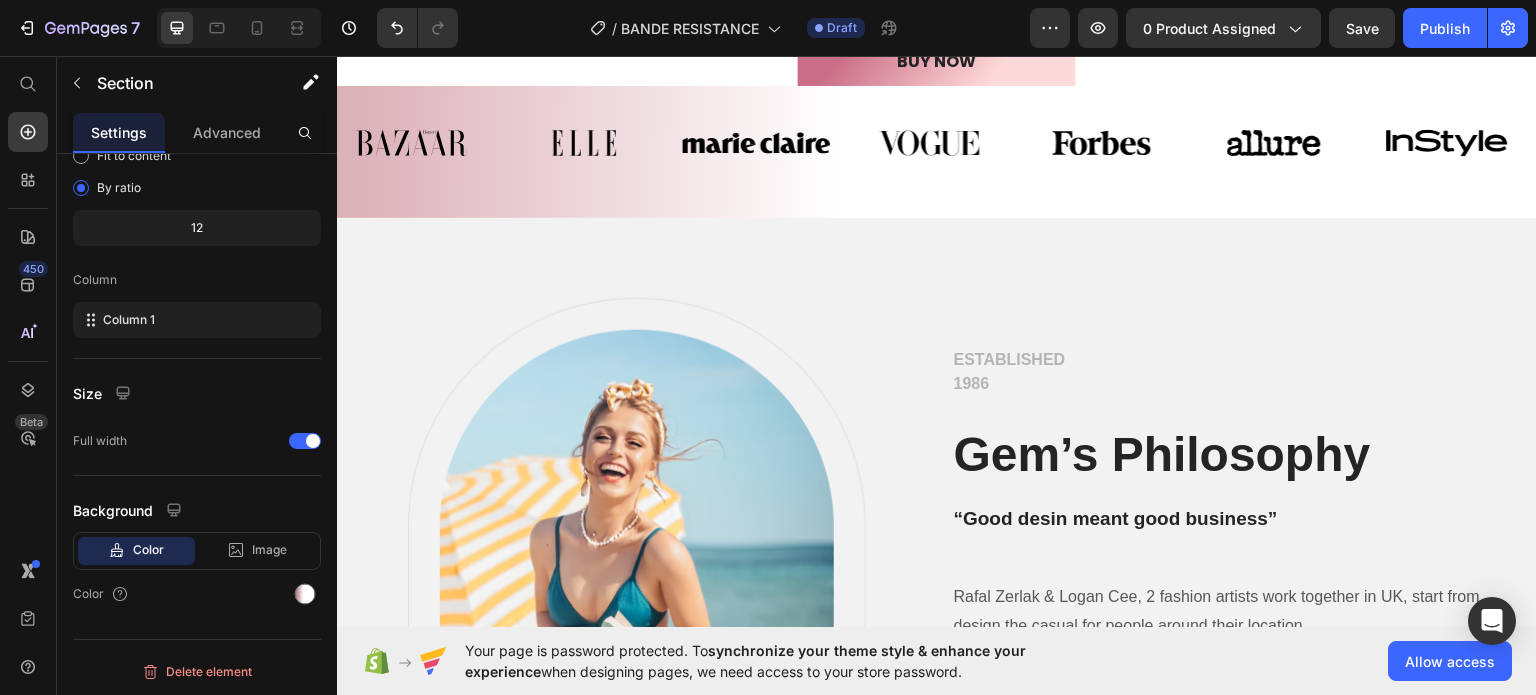 scroll, scrollTop: 1182, scrollLeft: 0, axis: vertical 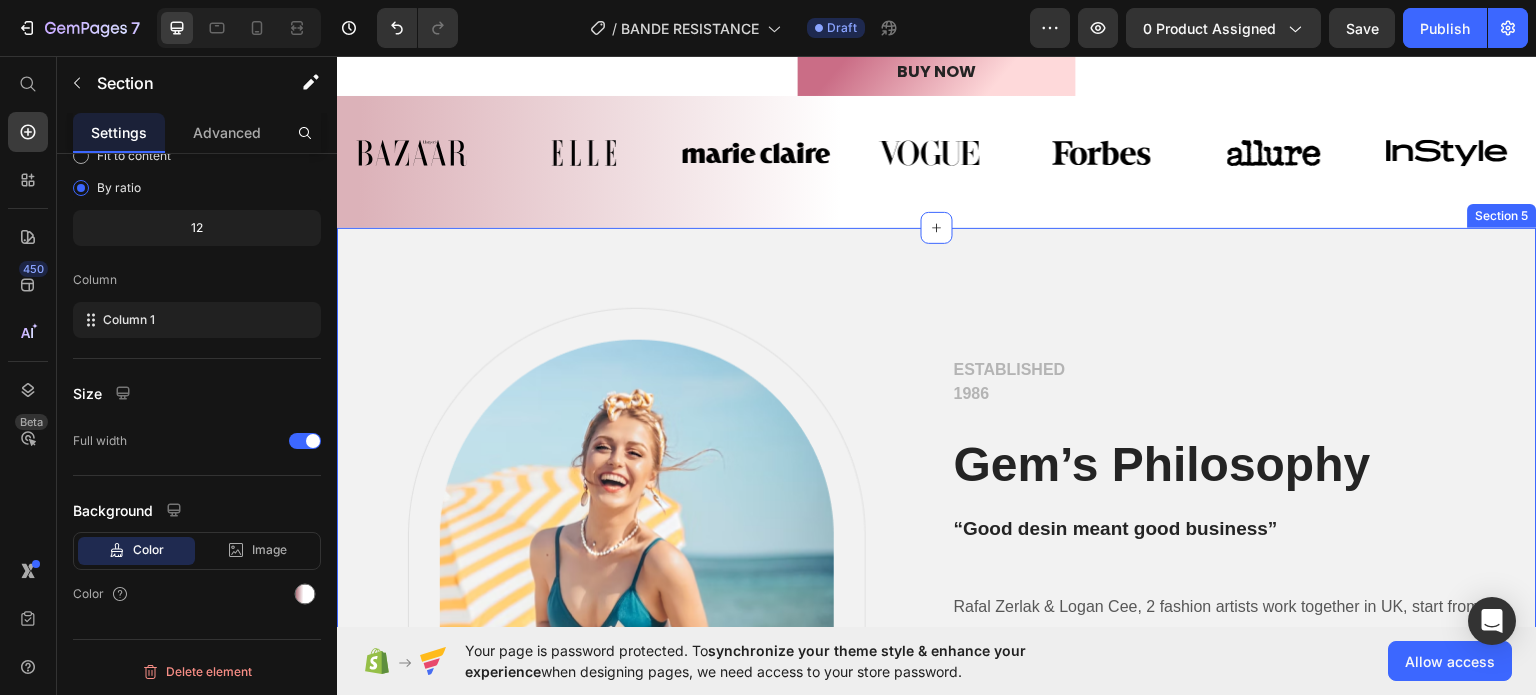click on "Image Row ESTABLISHED  1986 Text block Gem’s Philosophy Heading “Good desin meant good business” Heading Rafal Zerlak & Logan Cee, 2 fashion artists work together in UK, start from design the casual for people around their location.  The inspiration got from natural, color pastel & activities the daily. Gem’s items alway look very basic but never out trend, easy to mixed with any style. Then, they developed with serires 5 stores cover all United Kingdom Text block ABOUT GEM Button Row Row Section 5" at bounding box center (937, 635) 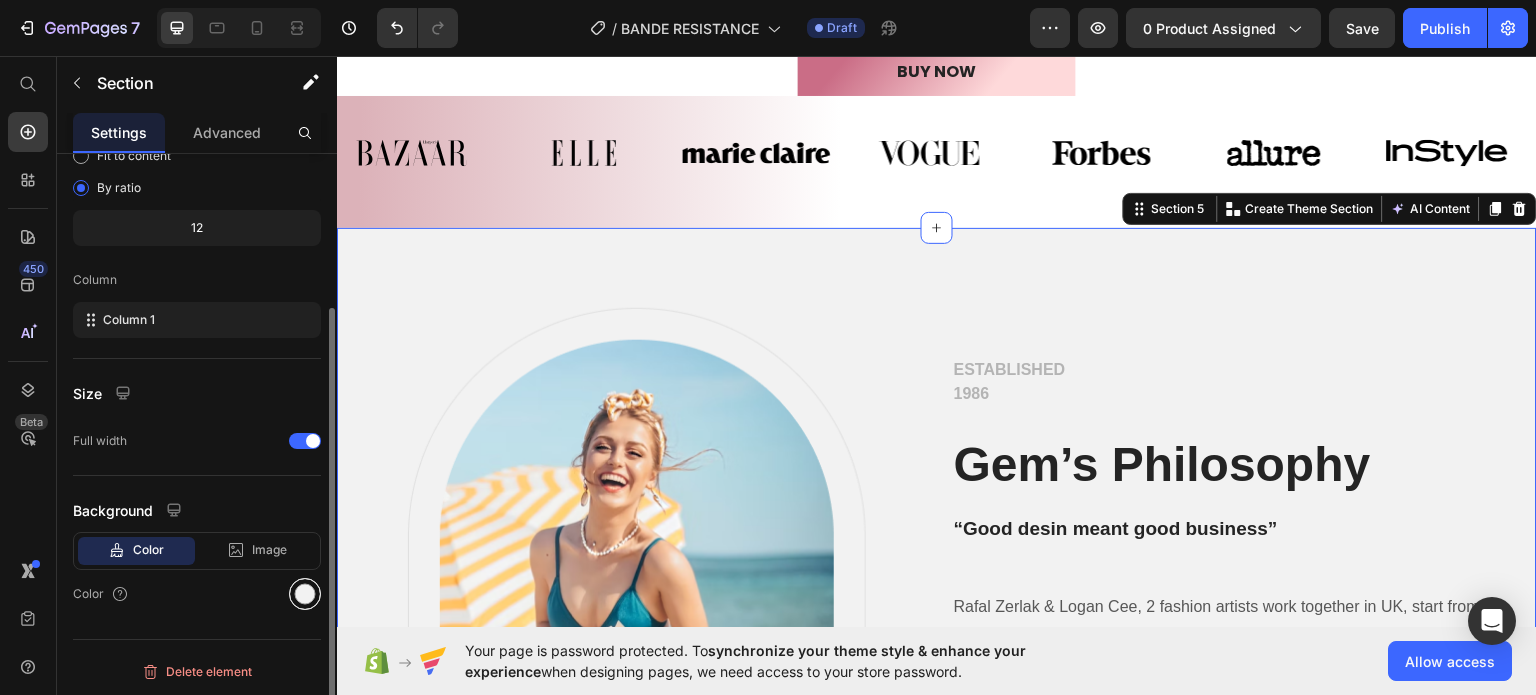 click at bounding box center (305, 594) 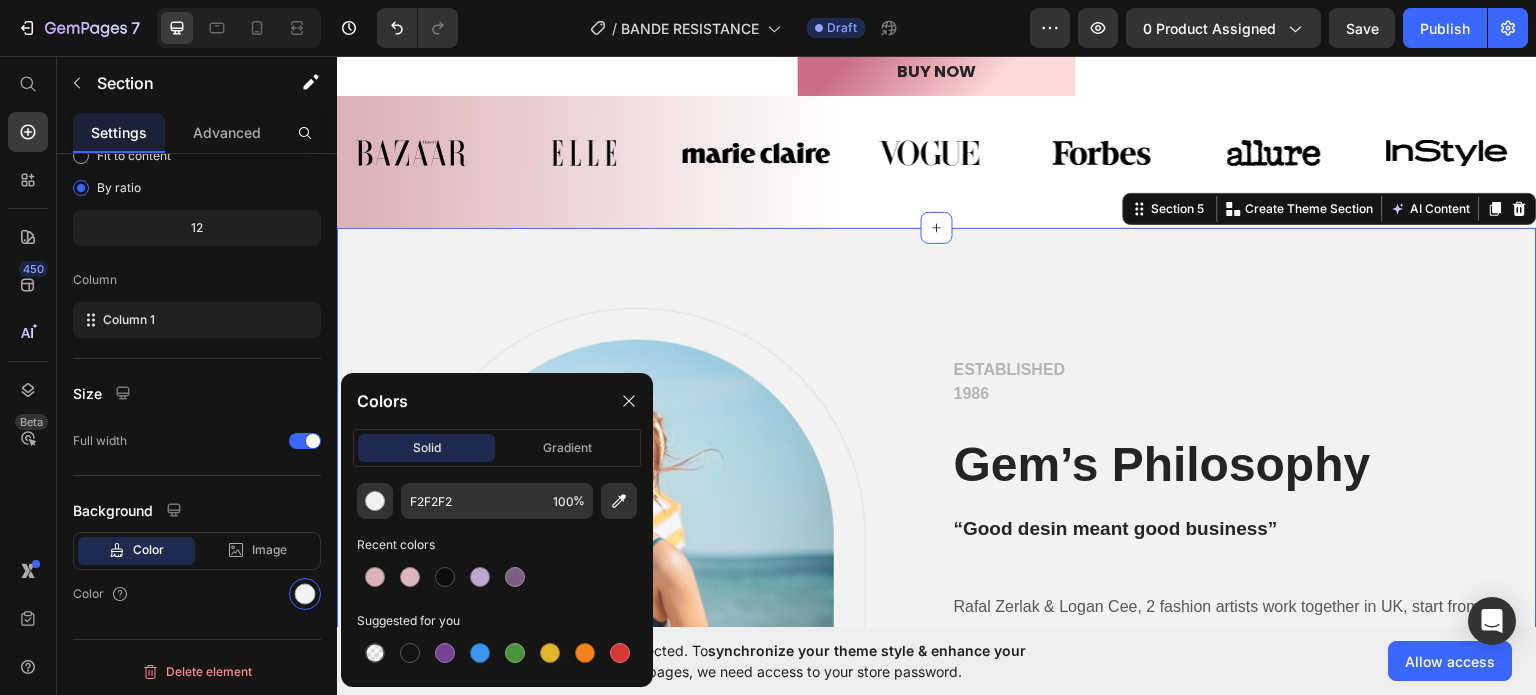 click on "solid gradient" 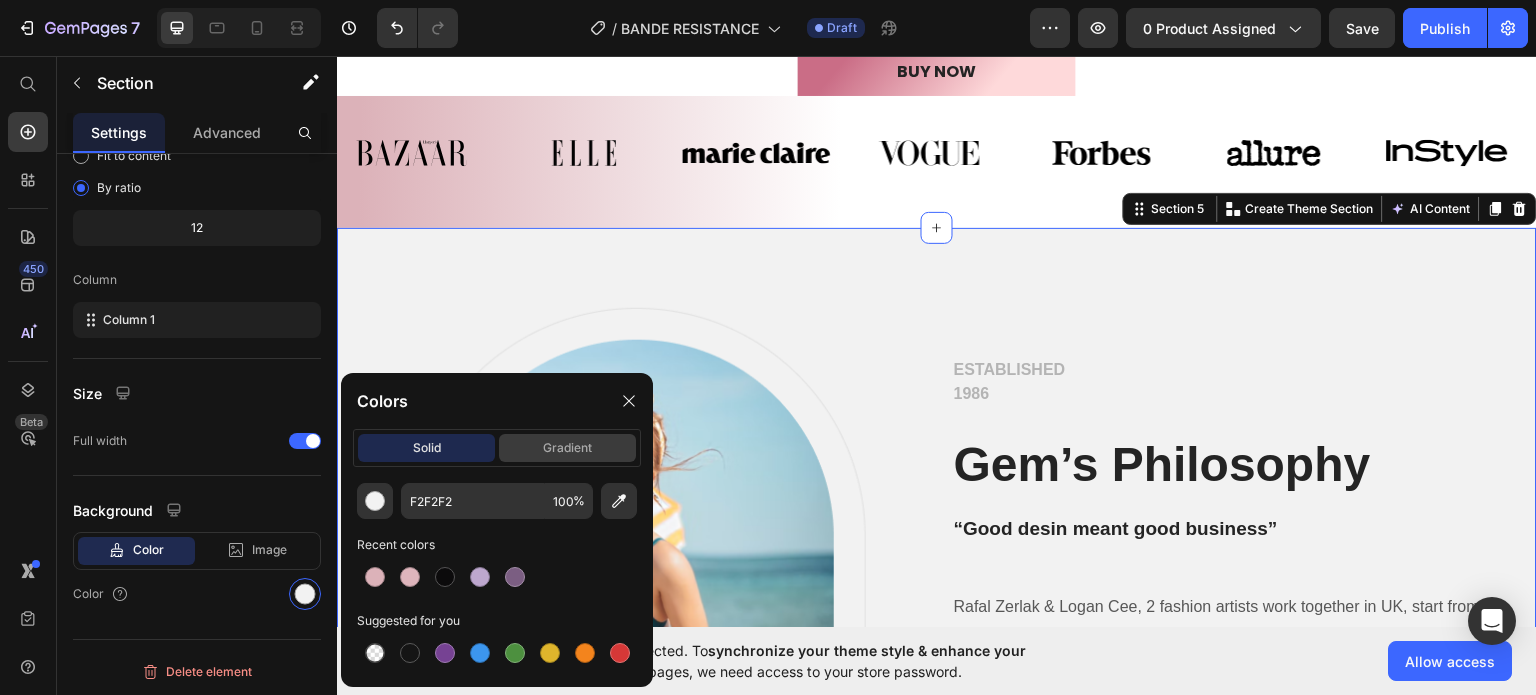 click on "gradient" 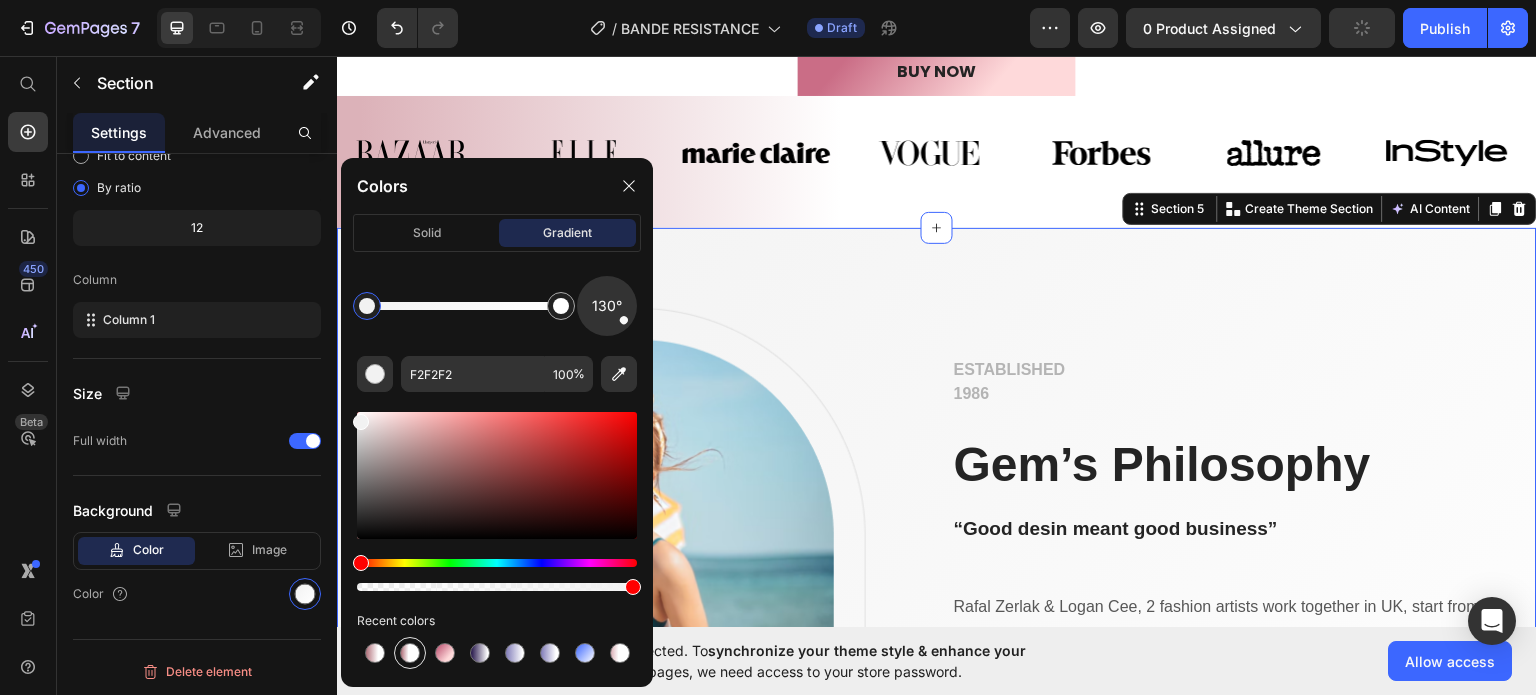 click at bounding box center (410, 653) 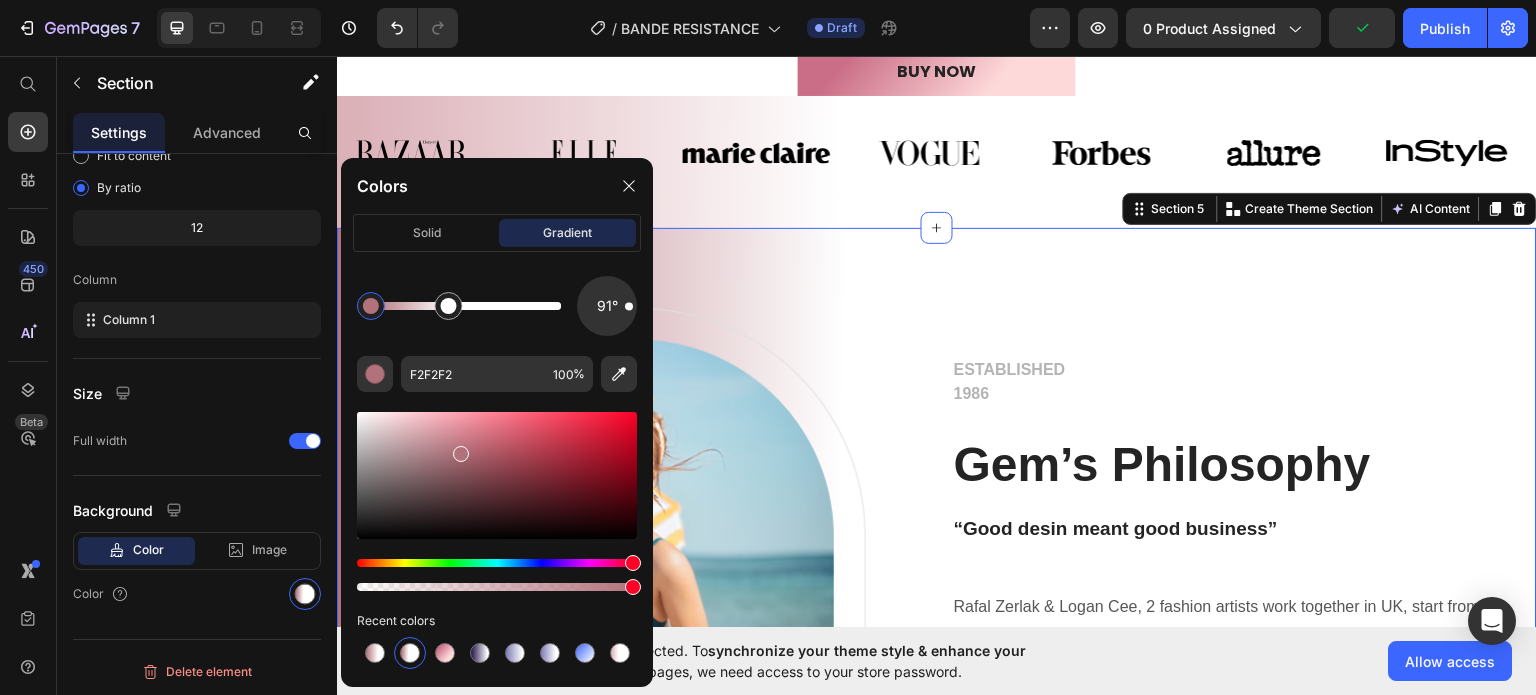type on "B2727C" 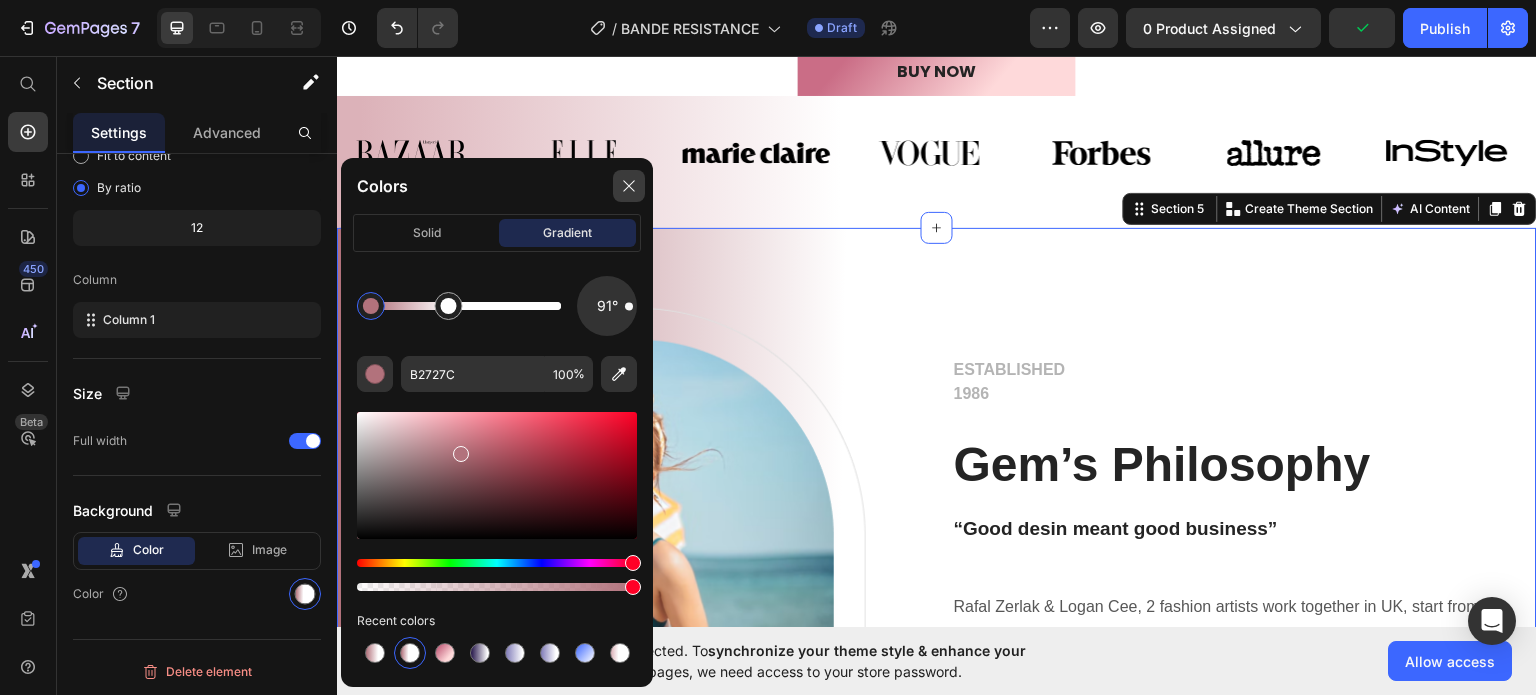 click 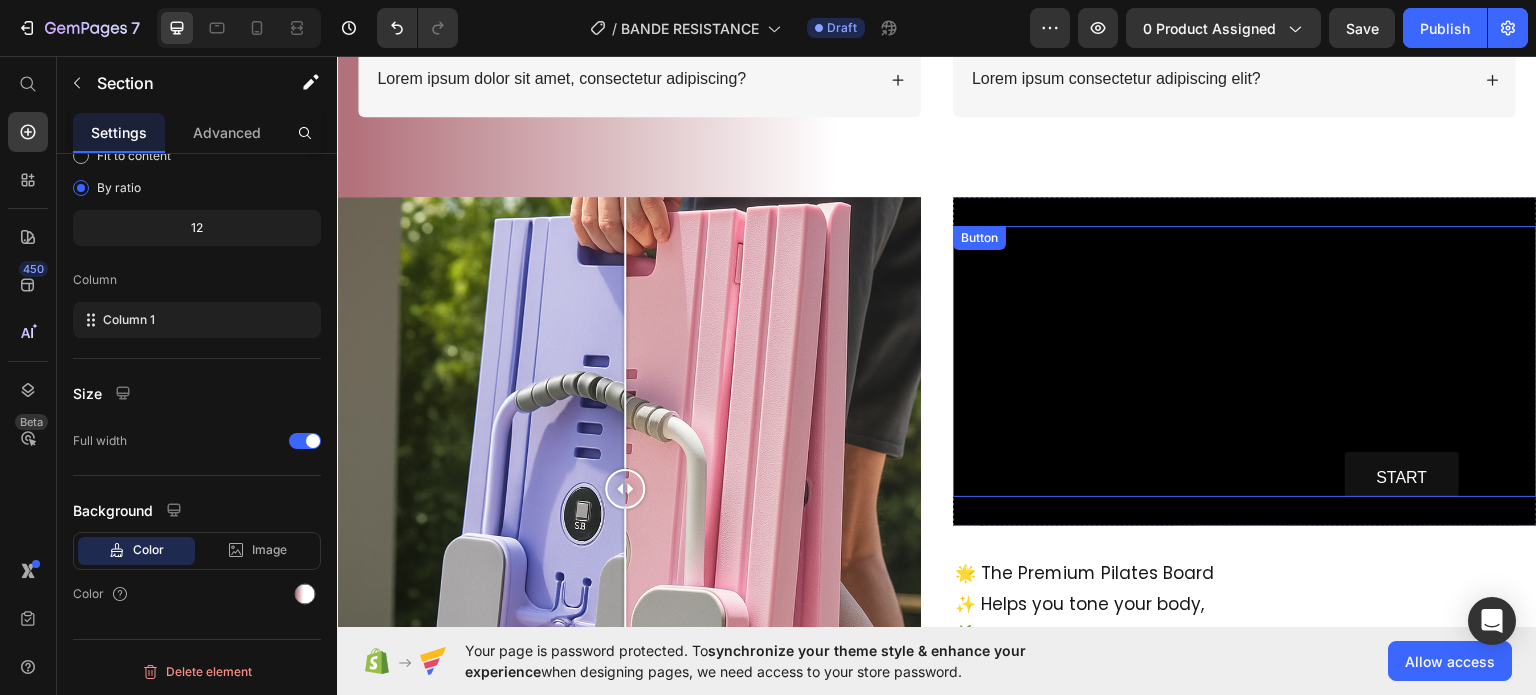 scroll, scrollTop: 2700, scrollLeft: 0, axis: vertical 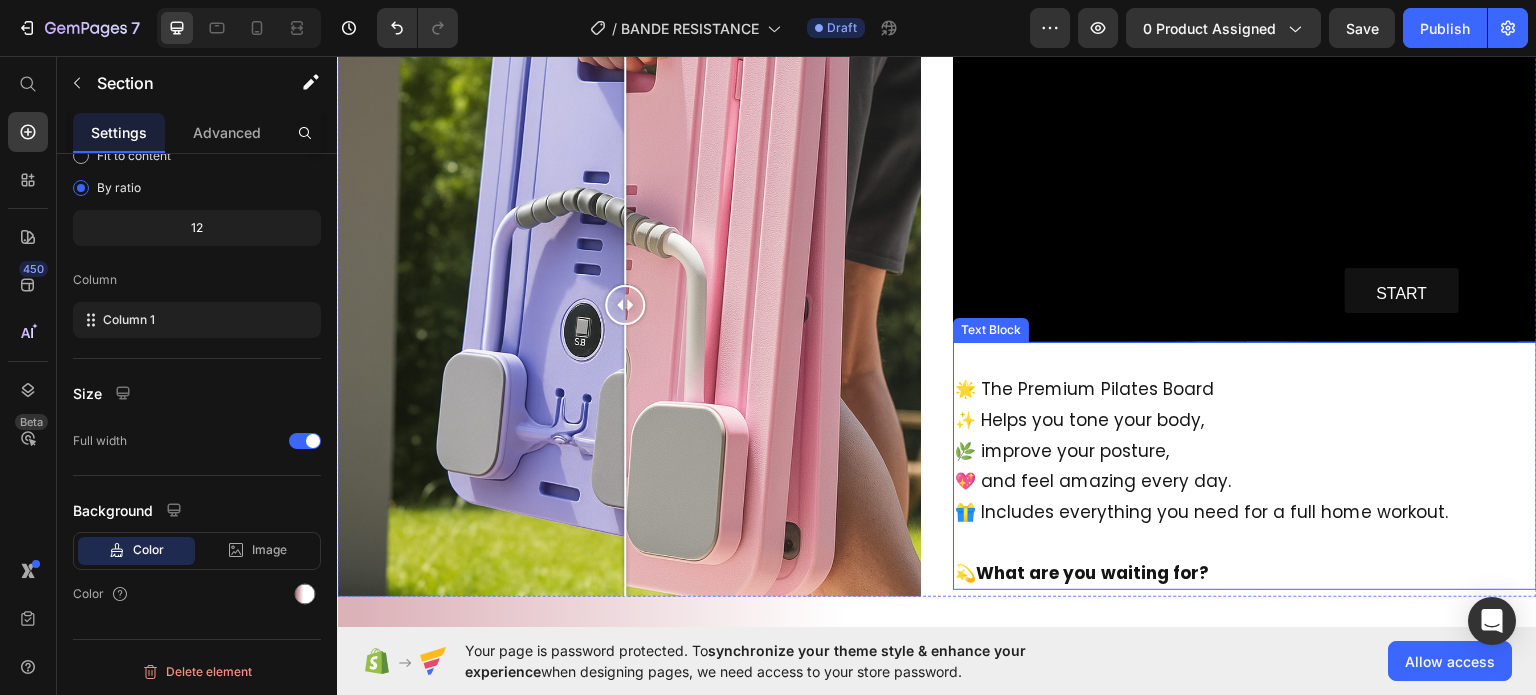 click on "✨ Helps you tone your body, 🌿 improve your posture, 💖 and feel amazing every day." at bounding box center (1245, 450) 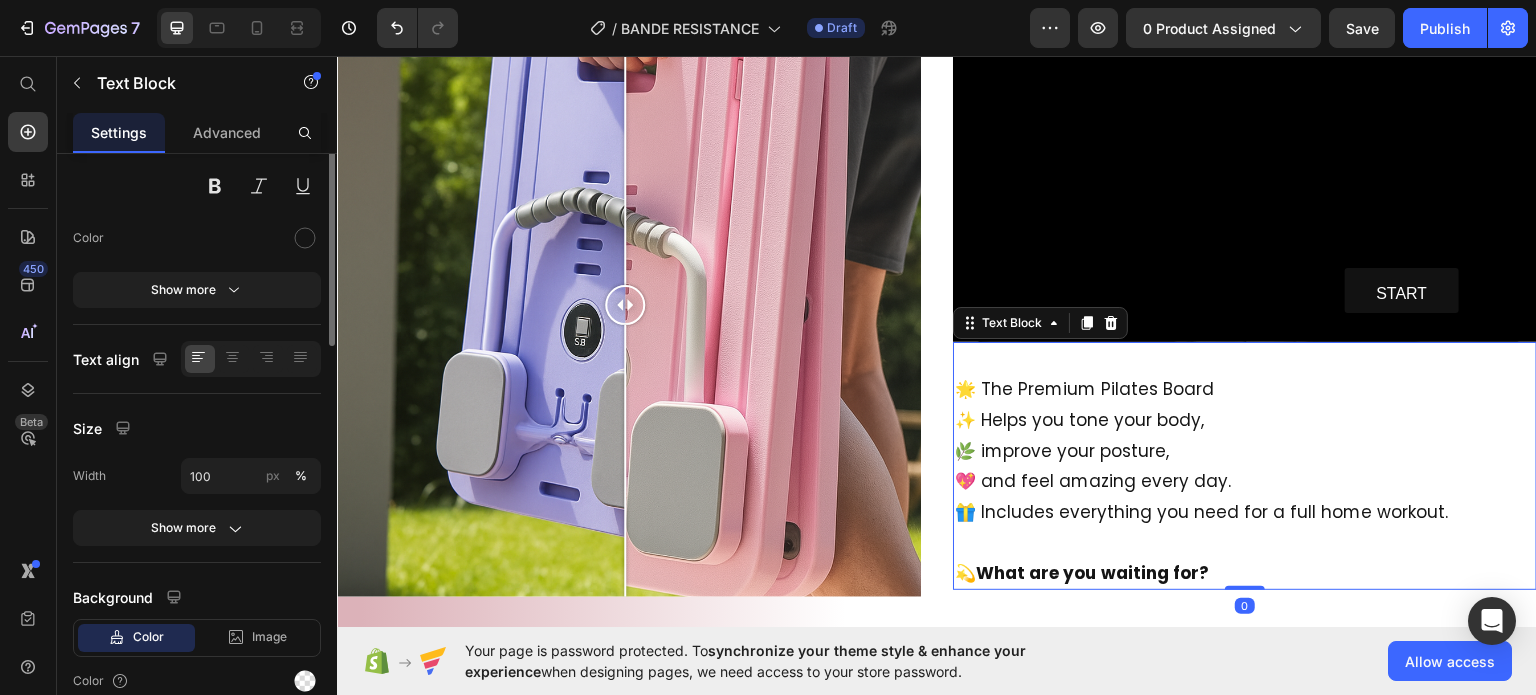 scroll, scrollTop: 0, scrollLeft: 0, axis: both 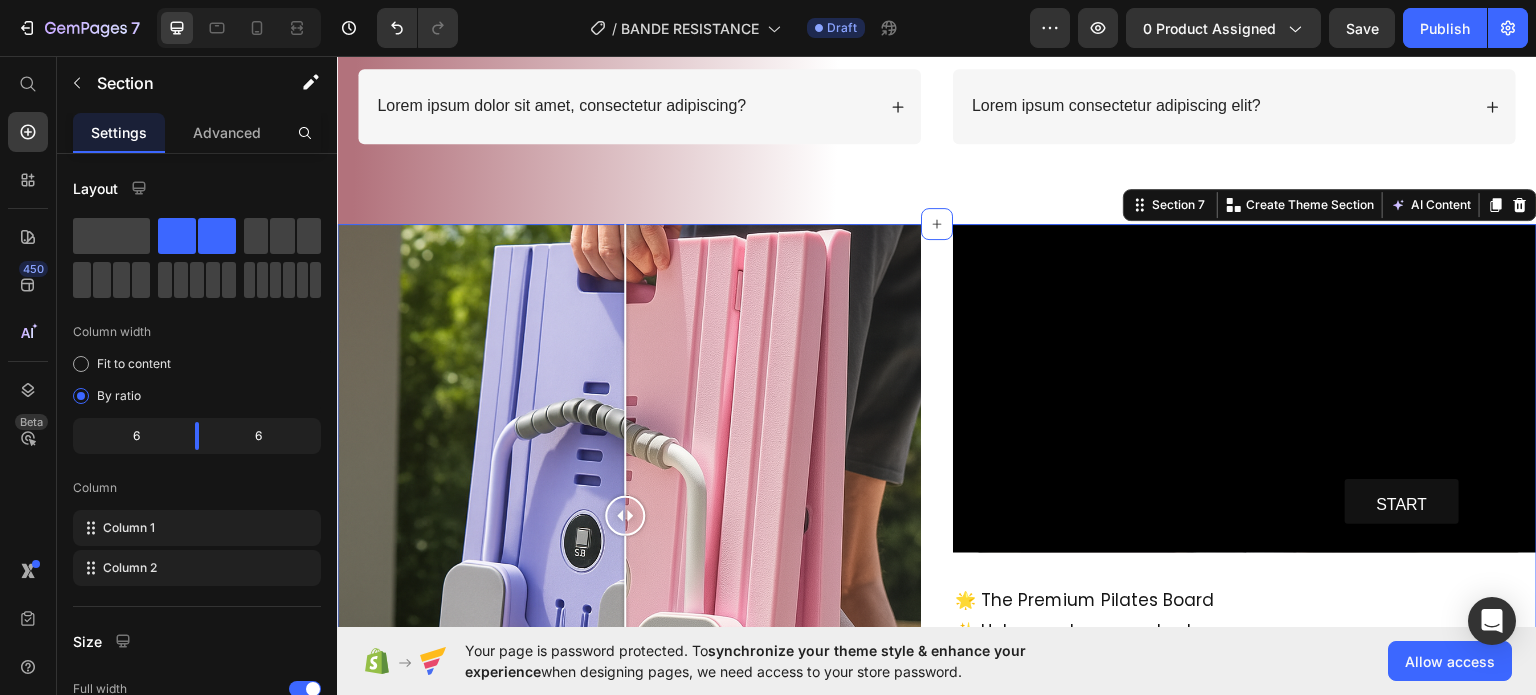 click on "Image Comparison START Button Hero Banner   🌟 The Premium Pilates Board ✨ Helps you tone your body, 🌿 improve your posture, 💖 and feel amazing every day. 🎁 Includes everything you need for a full home workout.   💫  What are you waiting for? Text Block Section 7   You can create reusable sections Create Theme Section AI Content Write with GemAI What would you like to describe here? Tone and Voice Persuasive Product VOLEA FITNESS PACK Show more Generate" at bounding box center [937, 515] 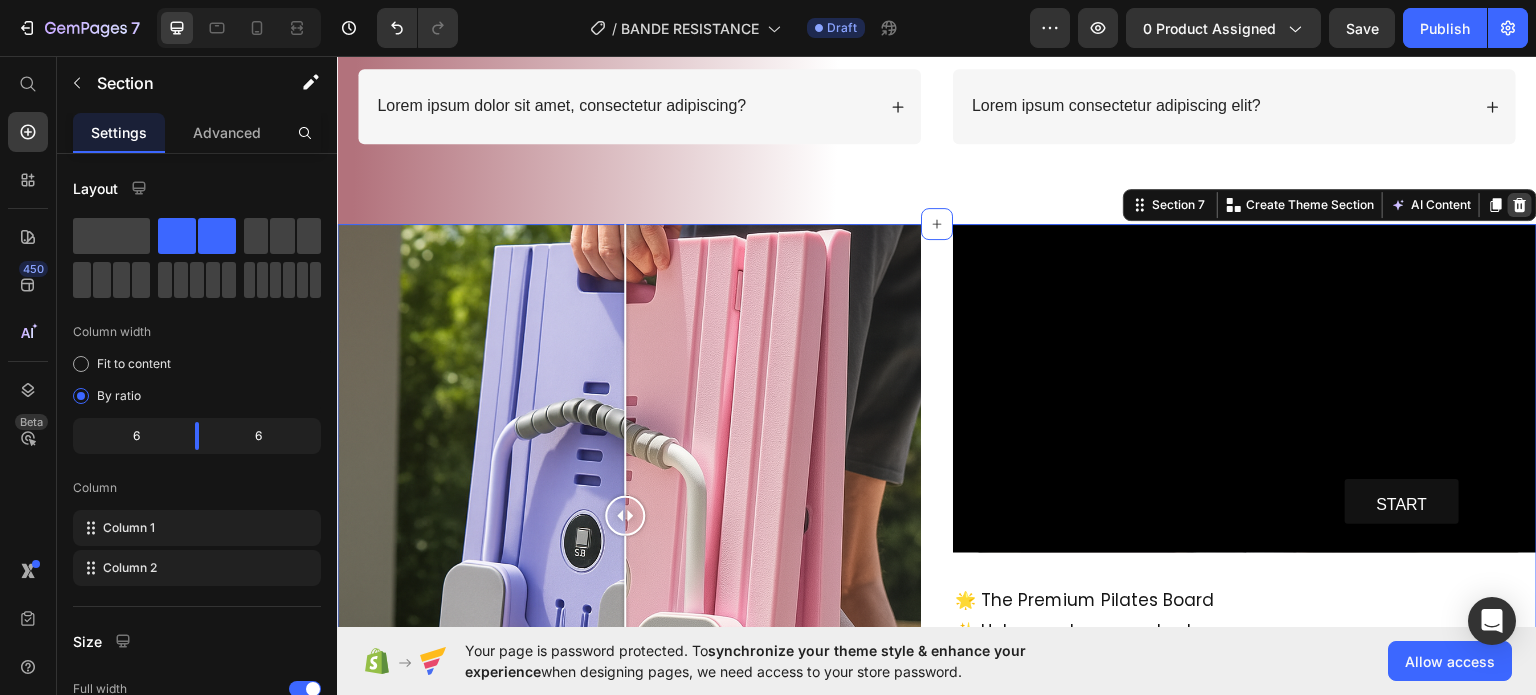 click 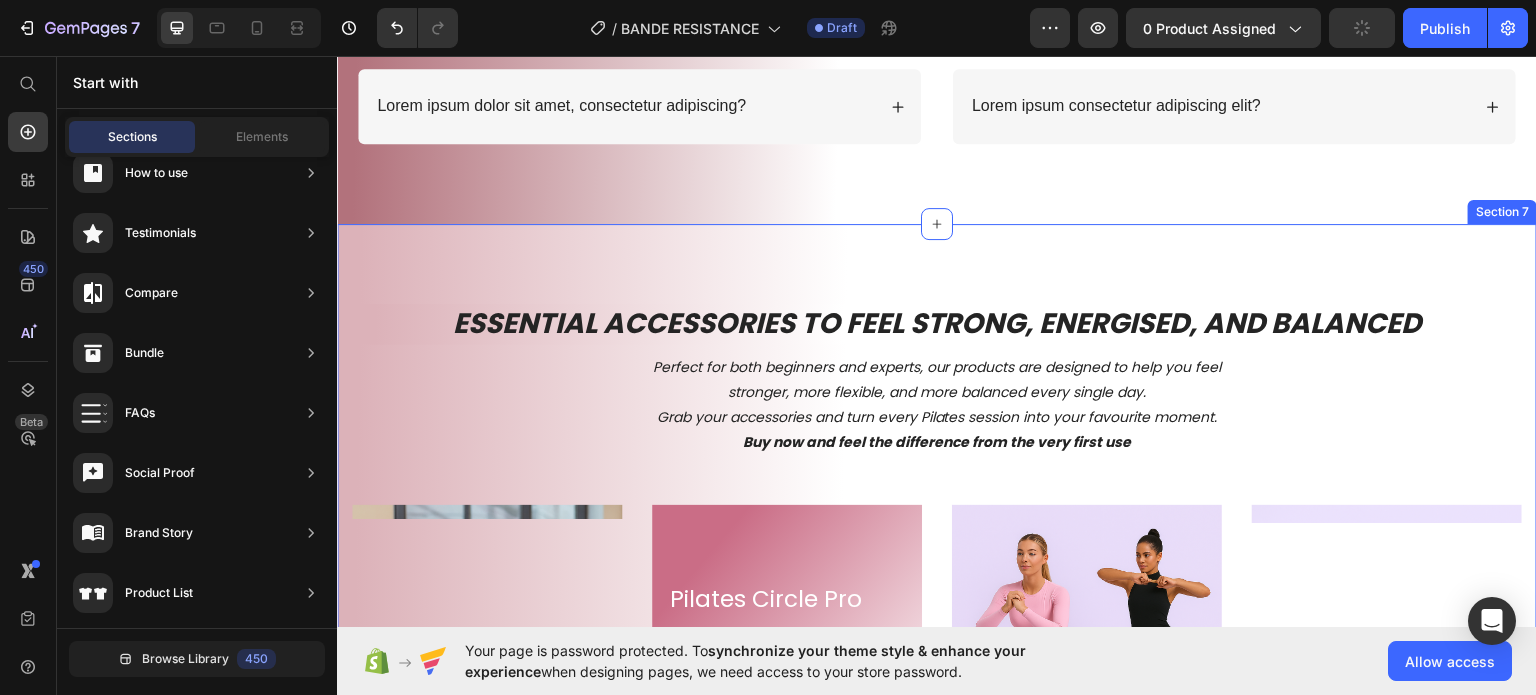 click on "ESSENTIAL ACCESSORIES TO FEEL STRONG, ENERGISED, AND BALANCED Heading Perfect for both beginners and experts, our products are designed to help you feel stronger, more flexible, and more balanced every single day. Grab your accessories and turn every Pilates session into your favourite moment. Buy now and feel the difference from the very first use Text Block Row Image Multifunctional Pilates Bar Product Title Designed to simulate the movements of a Pilates Reformer, this all-in-one tool helps you improve strength, balance, posture, and flexibility — no gym required Text Block €34,90 Product Price Icon Icon Icon Icon Icon Icon List Review Text Block Row Row Product Image Pilates Circle Pro Product Title Challenge your body, transform your core! The Pilates ring is your perfect ally to tone, strengthen, and sculpt with every move Text Block €29,90 Product Price Icon Icon Icon Icon Icon Icon List Review Text Block Row Row Product Image Resistance Band Set 3 Levels Product Title Text Block €24,90 Icon" at bounding box center (937, 703) 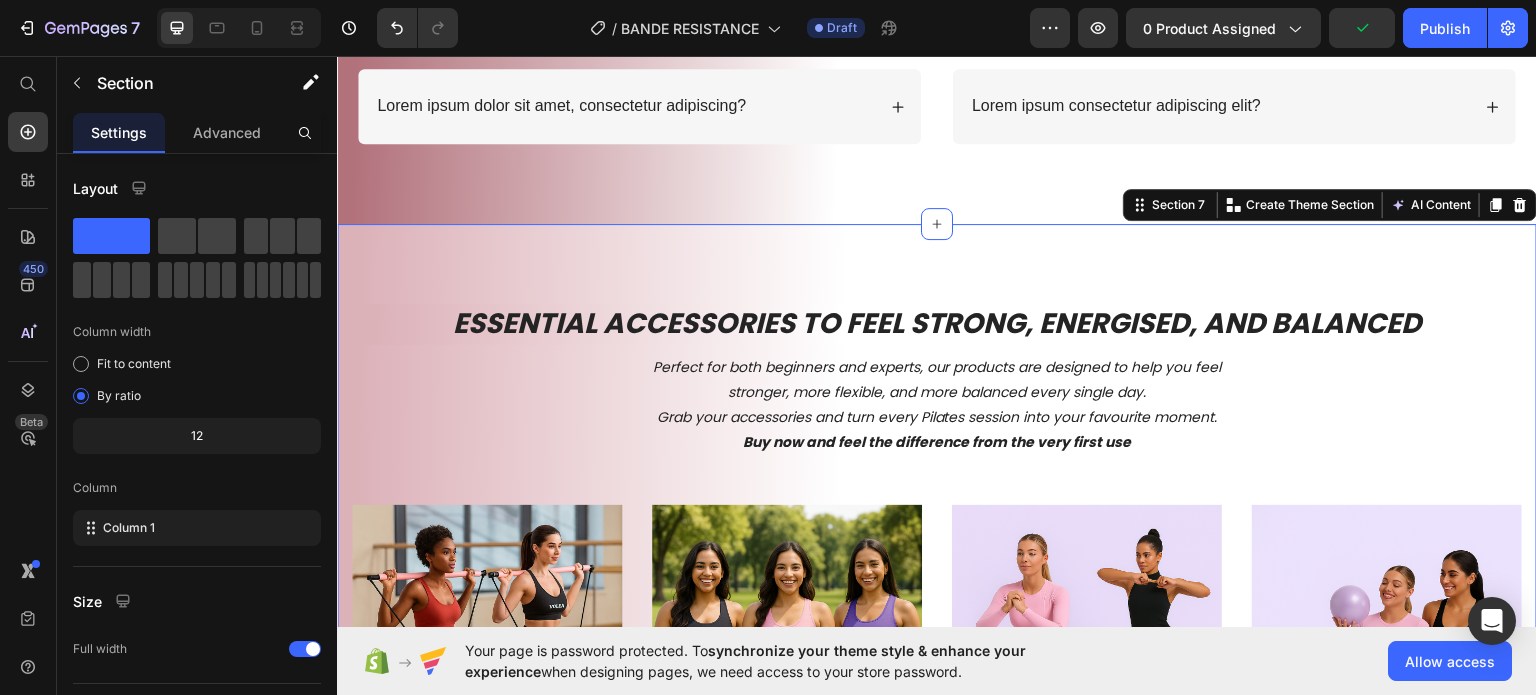 click 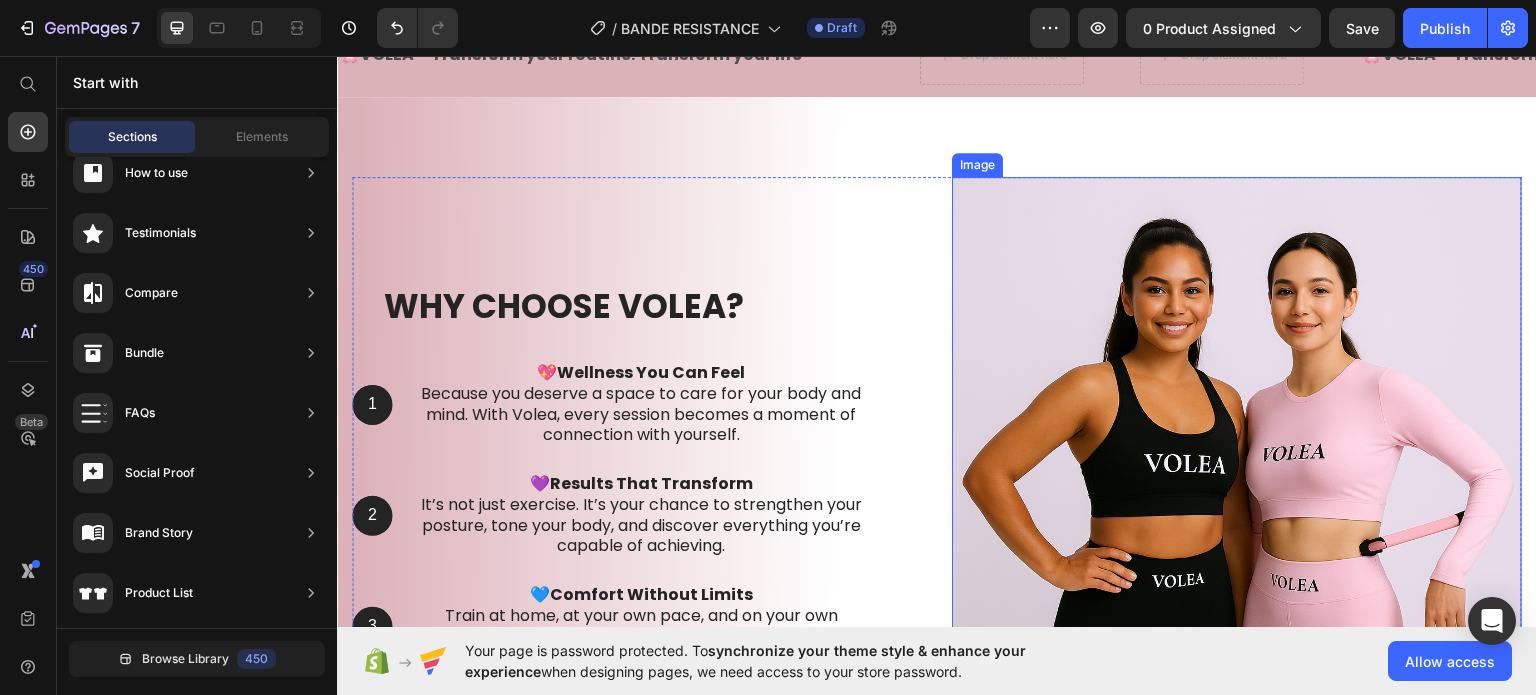 scroll, scrollTop: 2500, scrollLeft: 0, axis: vertical 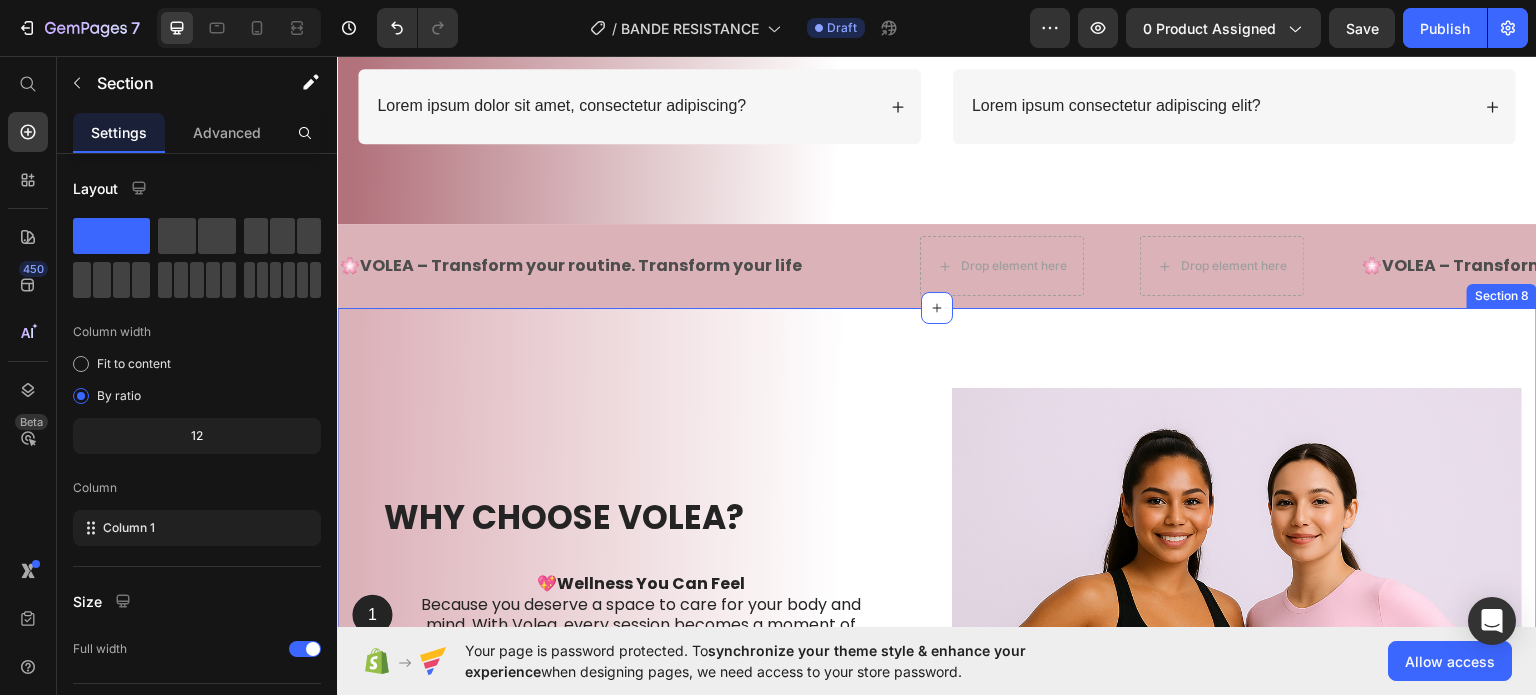 click on "Why Choose VOLEA? Heading 1 Text Block Hero Banner 💖  Wellness You Can Feel Because you deserve a space to care for your body and mind. With Volea, every session becomes a moment of connection with yourself. Text Block Row 2 Text Block Hero Banner 💜  Results That Transform It’s not just exercise. It’s your chance to strengthen your posture, tone your body, and discover everything you’re capable of achieving. Text Block Row 3 Text Block Hero Banner 💙  Comfort Without Limits Train at home, at your own pace, and on your own schedule. Your personal Pilates studio — always ready for you. Text Block Row Row Image Row Section 8" at bounding box center (937, 672) 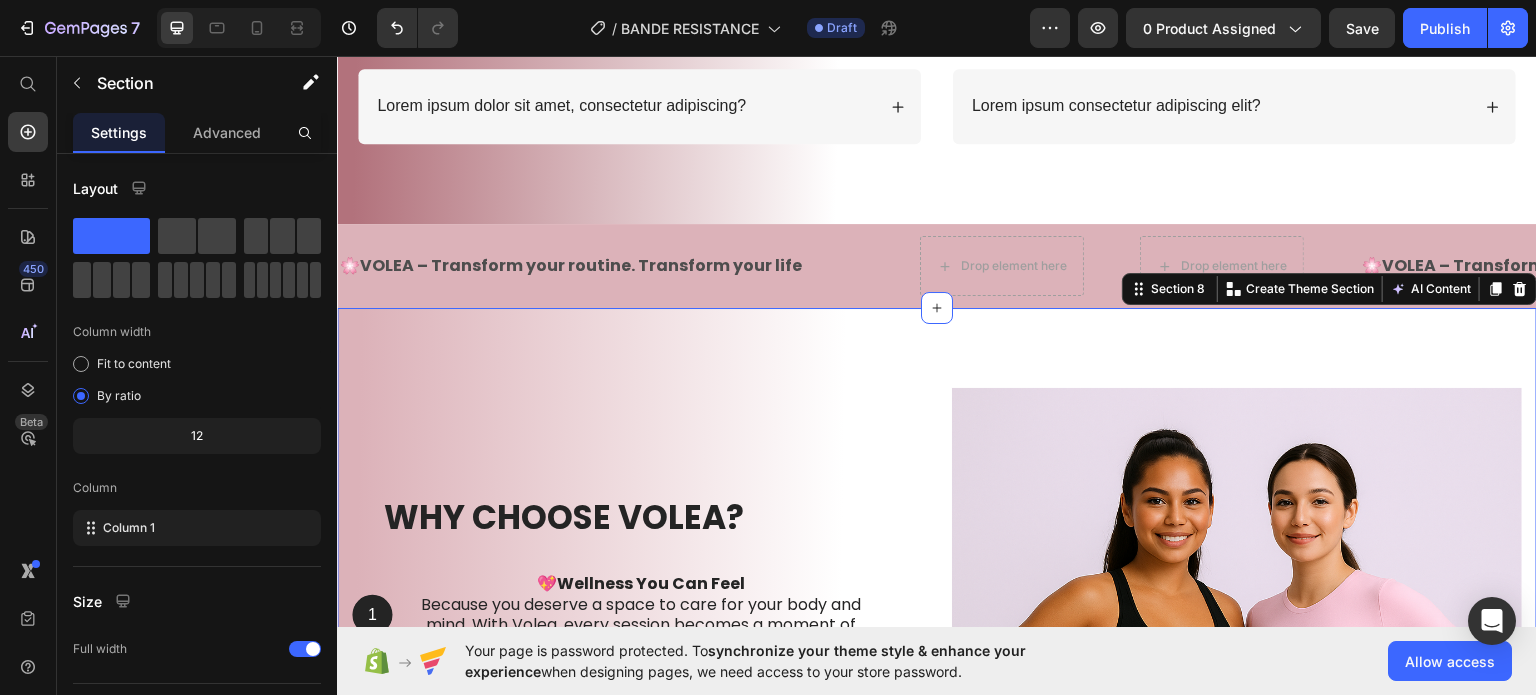 click on "Section 8   You can create reusable sections Create Theme Section AI Content Write with GemAI What would you like to describe here? Tone and Voice Persuasive Product VOLEA FITNESS PACK Show more Generate" at bounding box center [1329, 288] 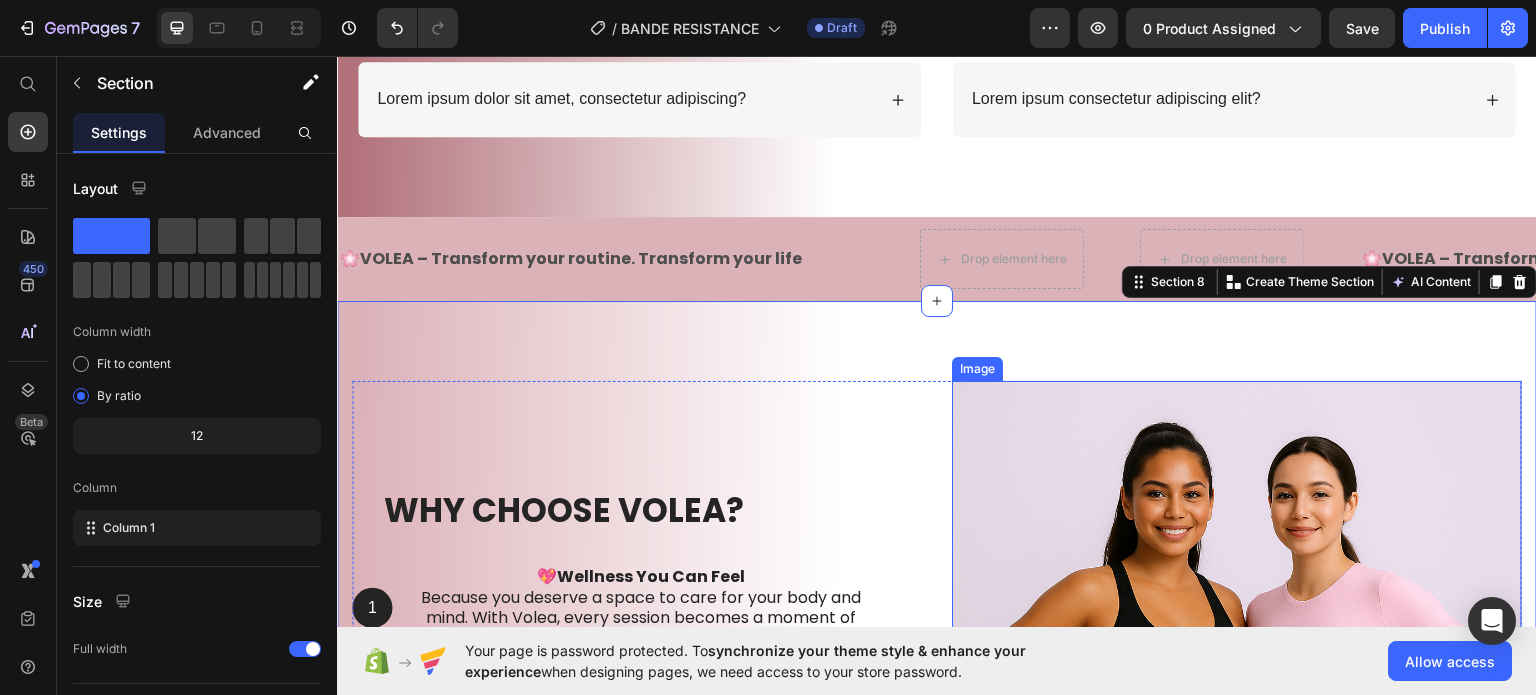 scroll, scrollTop: 2400, scrollLeft: 0, axis: vertical 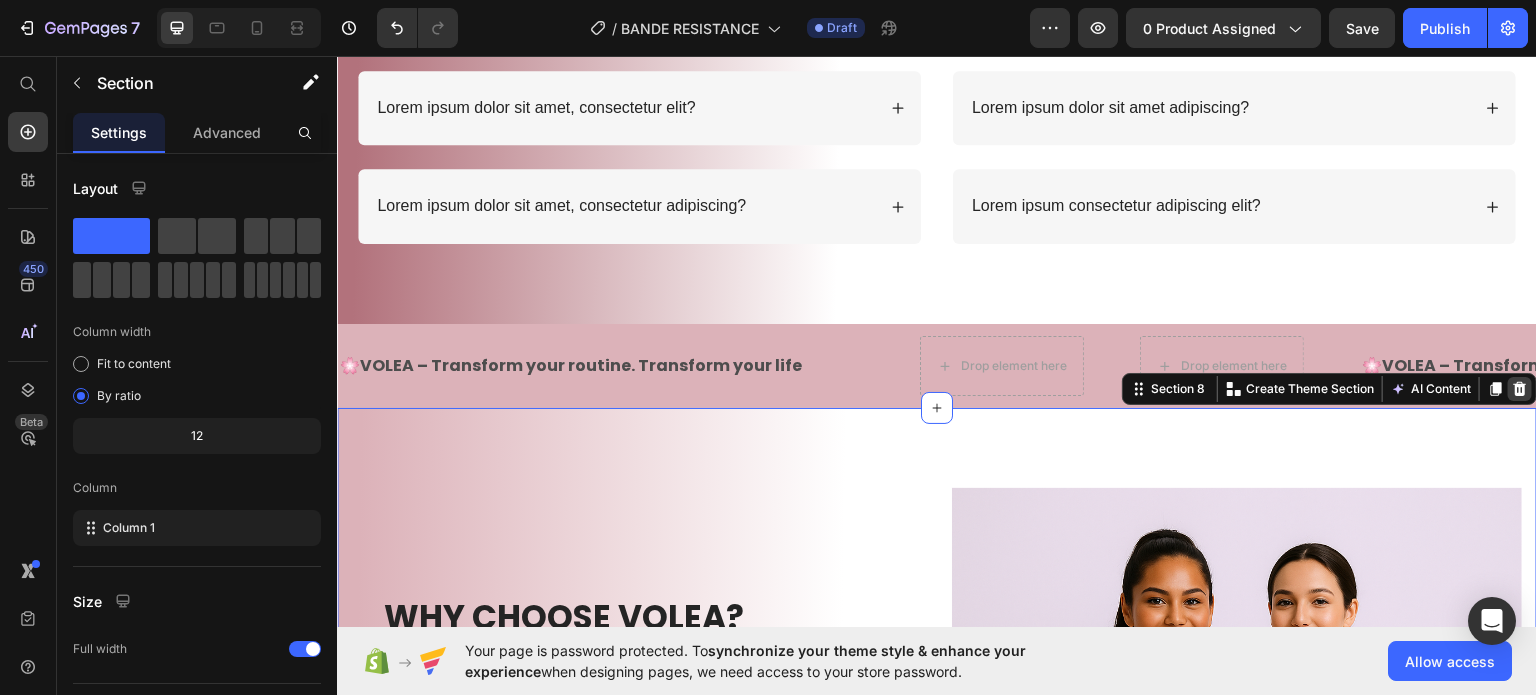 click 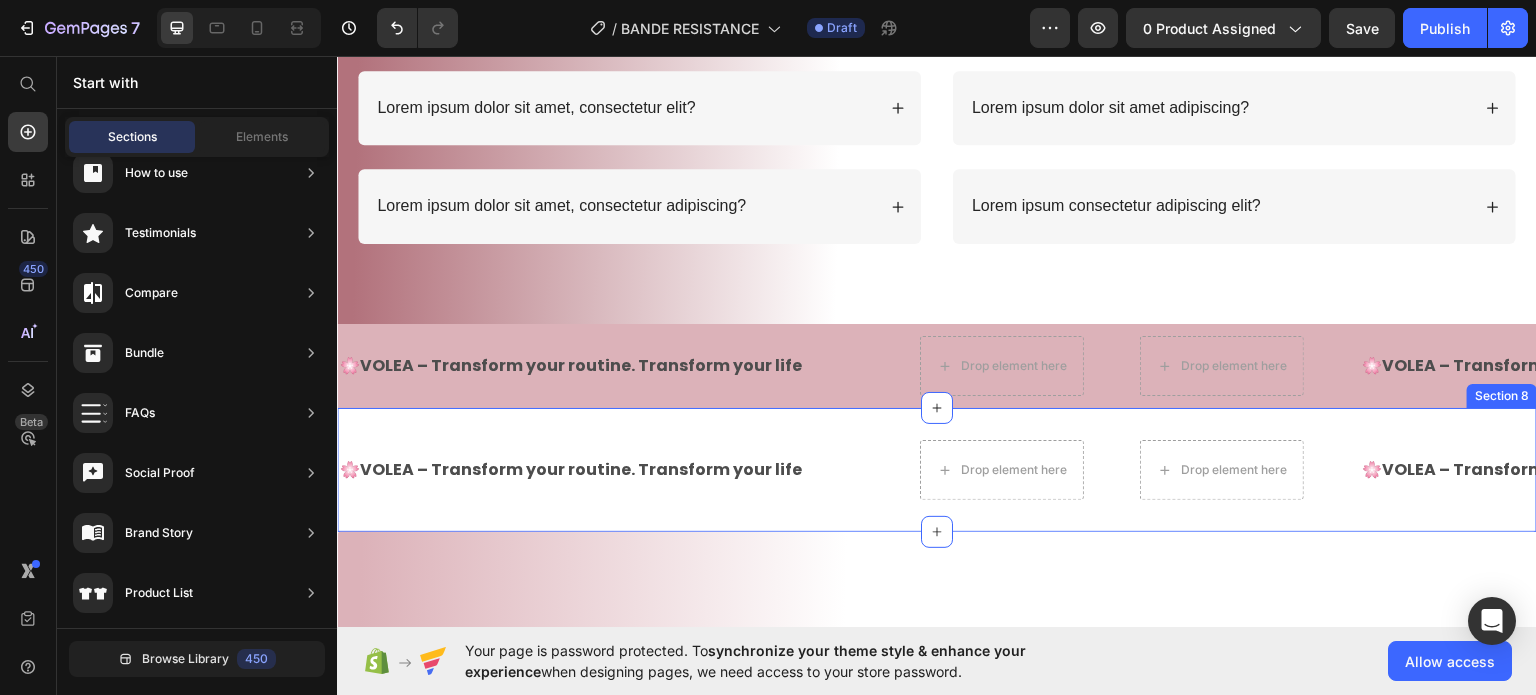 click on "🌸  VOLEA – Transform your routine. Transform your life Text Text
Drop element here
Drop element here 🌸  VOLEA – Transform your routine. Transform your life Text Text
Drop element here
Drop element here 🌸  VOLEA – Transform your routine. Transform your life Text Text
Drop element here
Drop element here 🌸  VOLEA – Transform your routine. Transform your life Text Text
Drop element here
Drop element here 🌸  VOLEA – Transform your routine. Transform your life Text Text
Drop element here
Drop element here 🌸  VOLEA – Transform your routine. Transform your life Text Text
Drop element here
Drop element here Marquee Section 8" at bounding box center (937, 469) 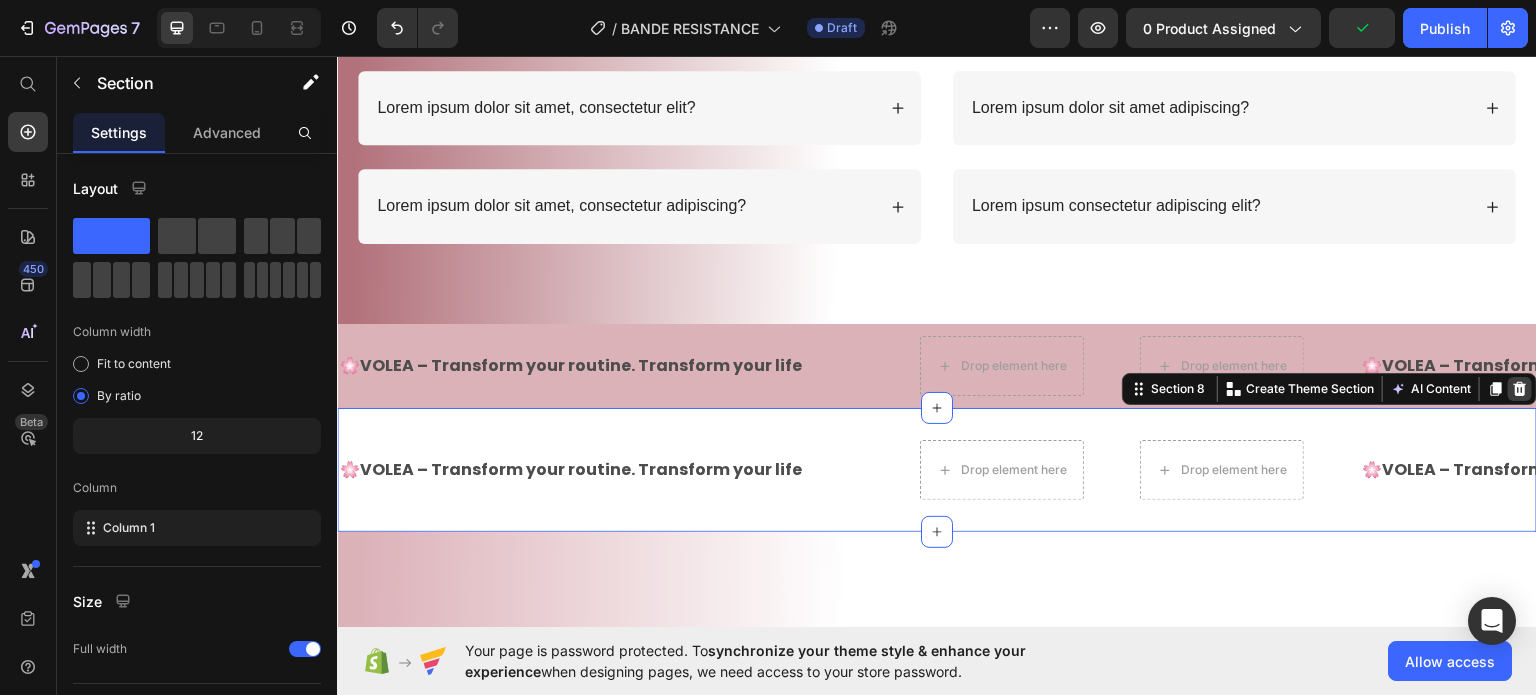 click 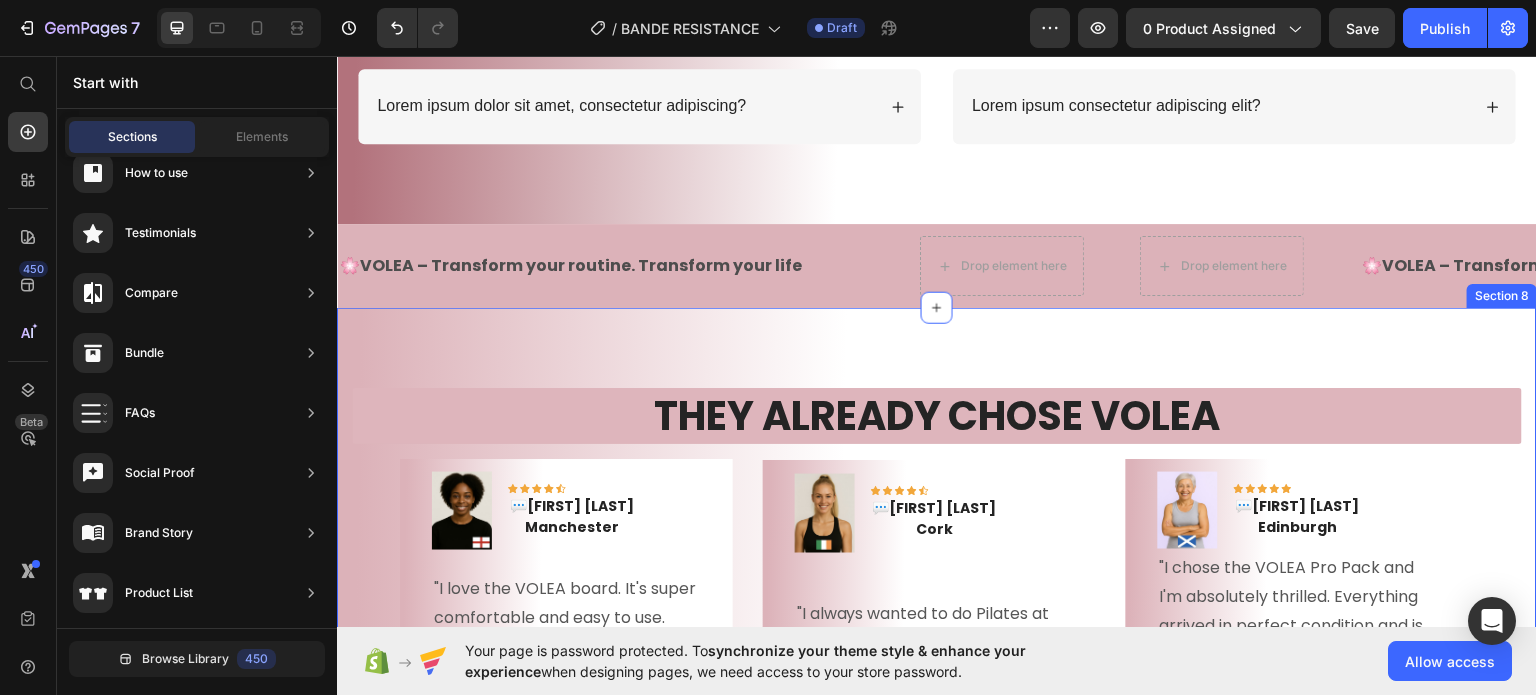 scroll, scrollTop: 2500, scrollLeft: 0, axis: vertical 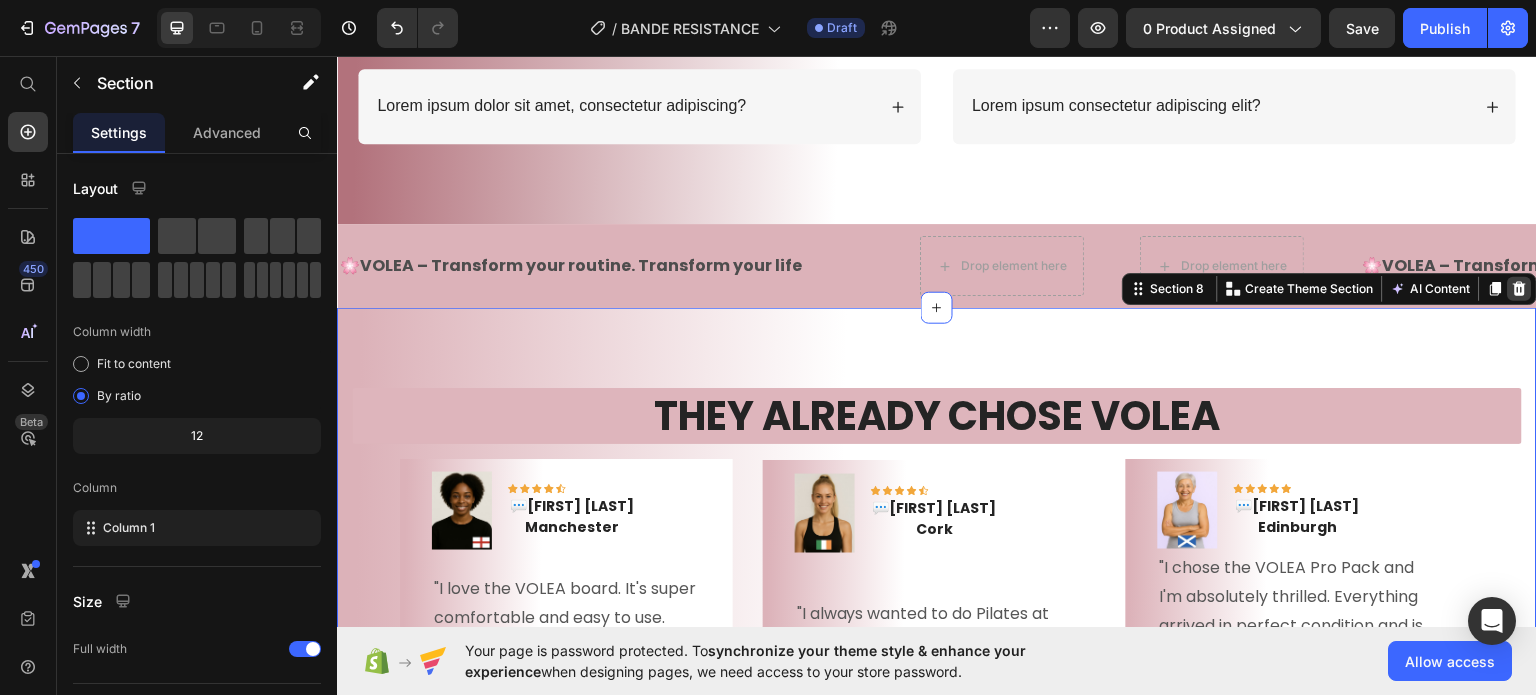 click at bounding box center (1520, 288) 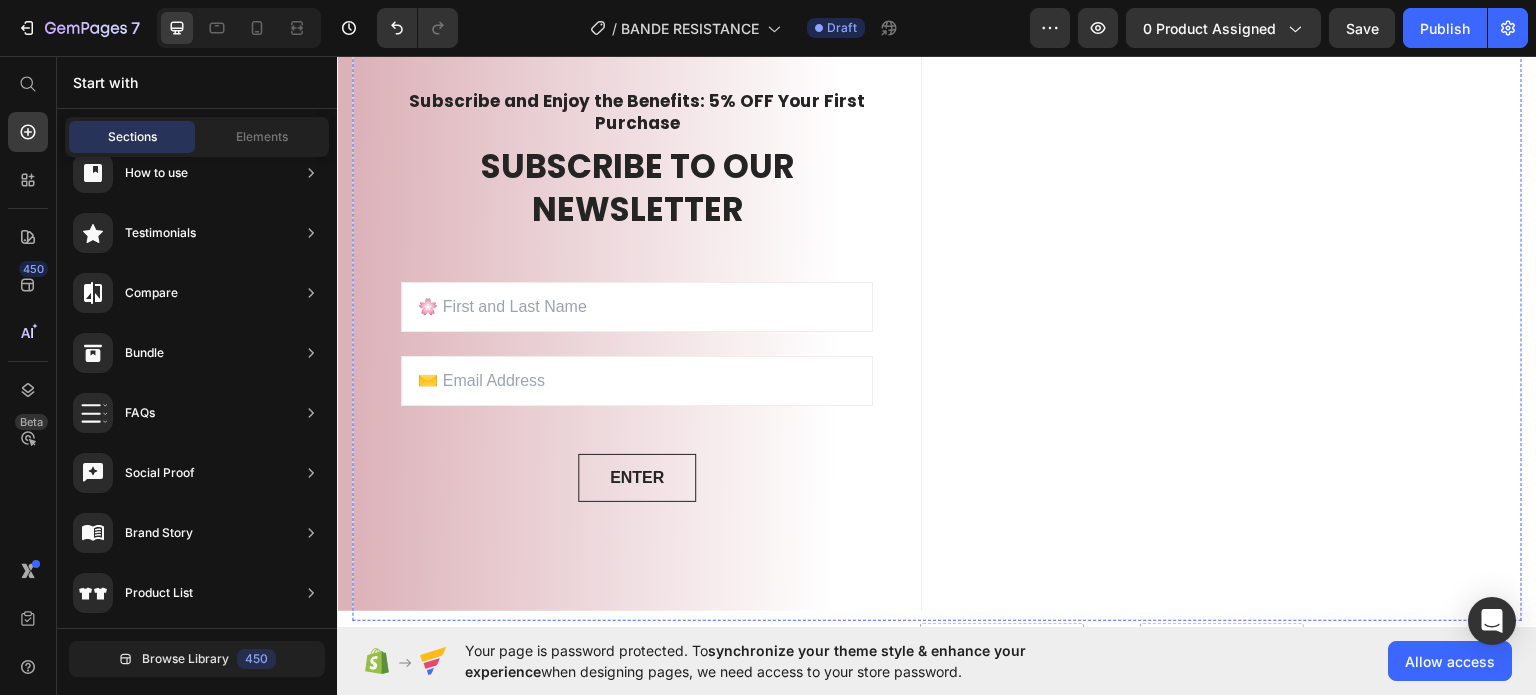 scroll, scrollTop: 2600, scrollLeft: 0, axis: vertical 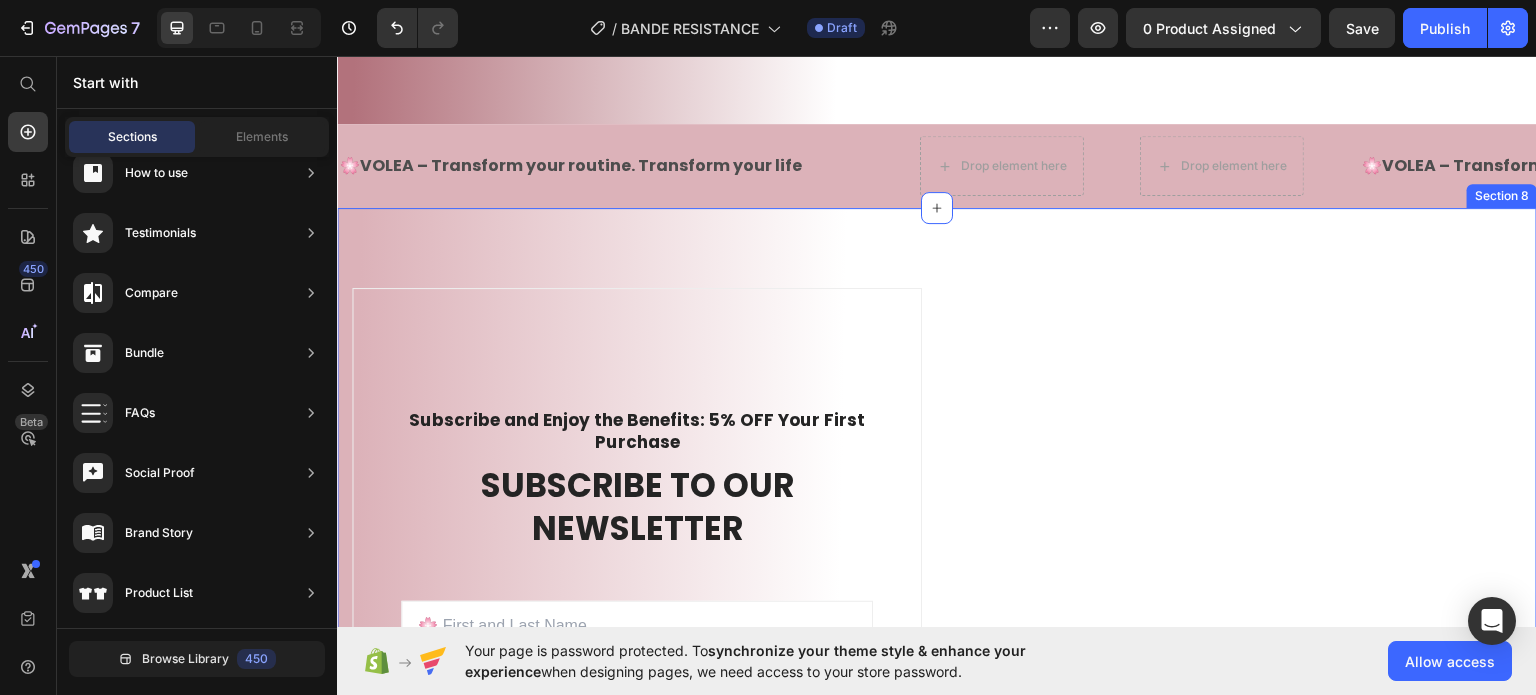 click on "Subscribe and Enjoy the Benefits: 5% OFF Your First Purchase Text block SUBSCRIBE TO OUR NEWSLETTER Heading Sign up to be the first to hear about exclusive deals, special offers and upcoming collections Text block Row Email Field Email Field ENTER Submit Button Row Newsletter Row Image Row Section 8" at bounding box center (937, 613) 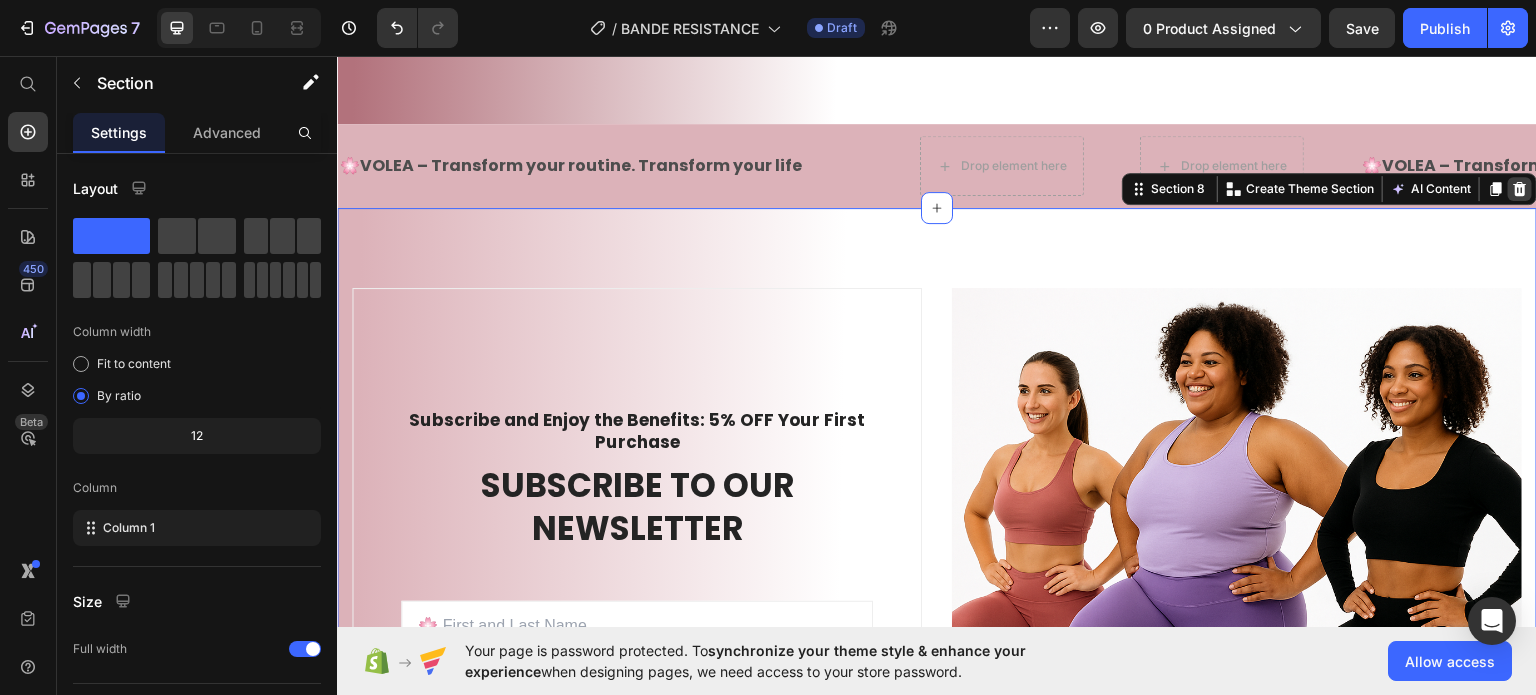 click 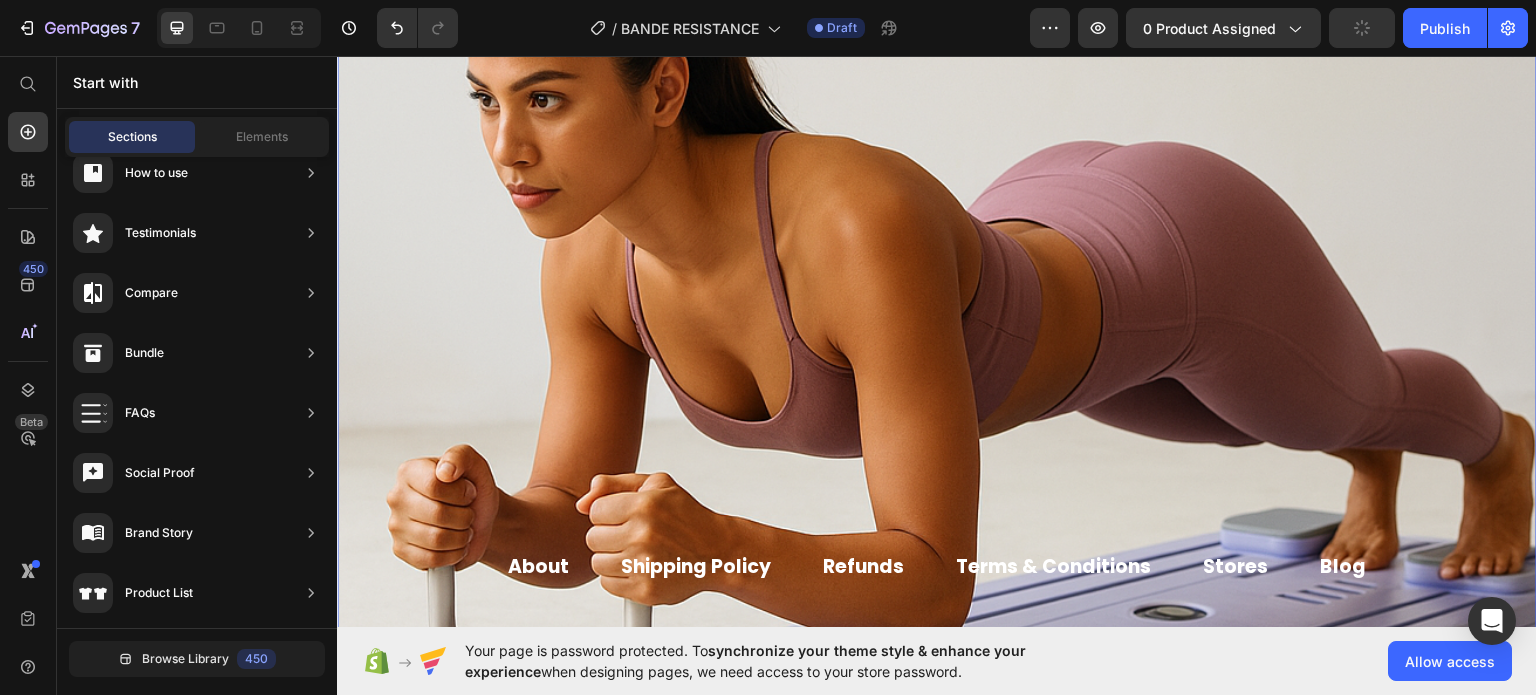 scroll, scrollTop: 2400, scrollLeft: 0, axis: vertical 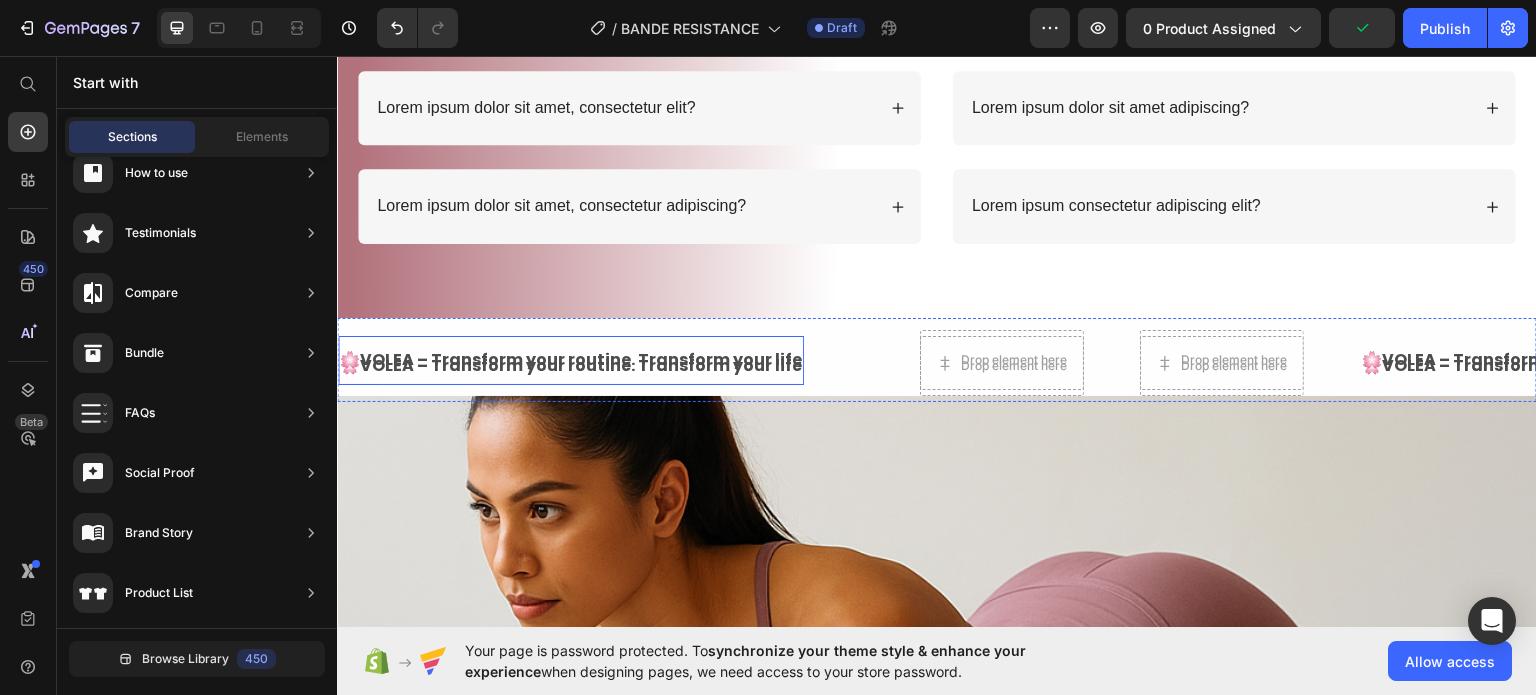 click on "VOLEA – Transform your routine. Transform your life" at bounding box center (581, 358) 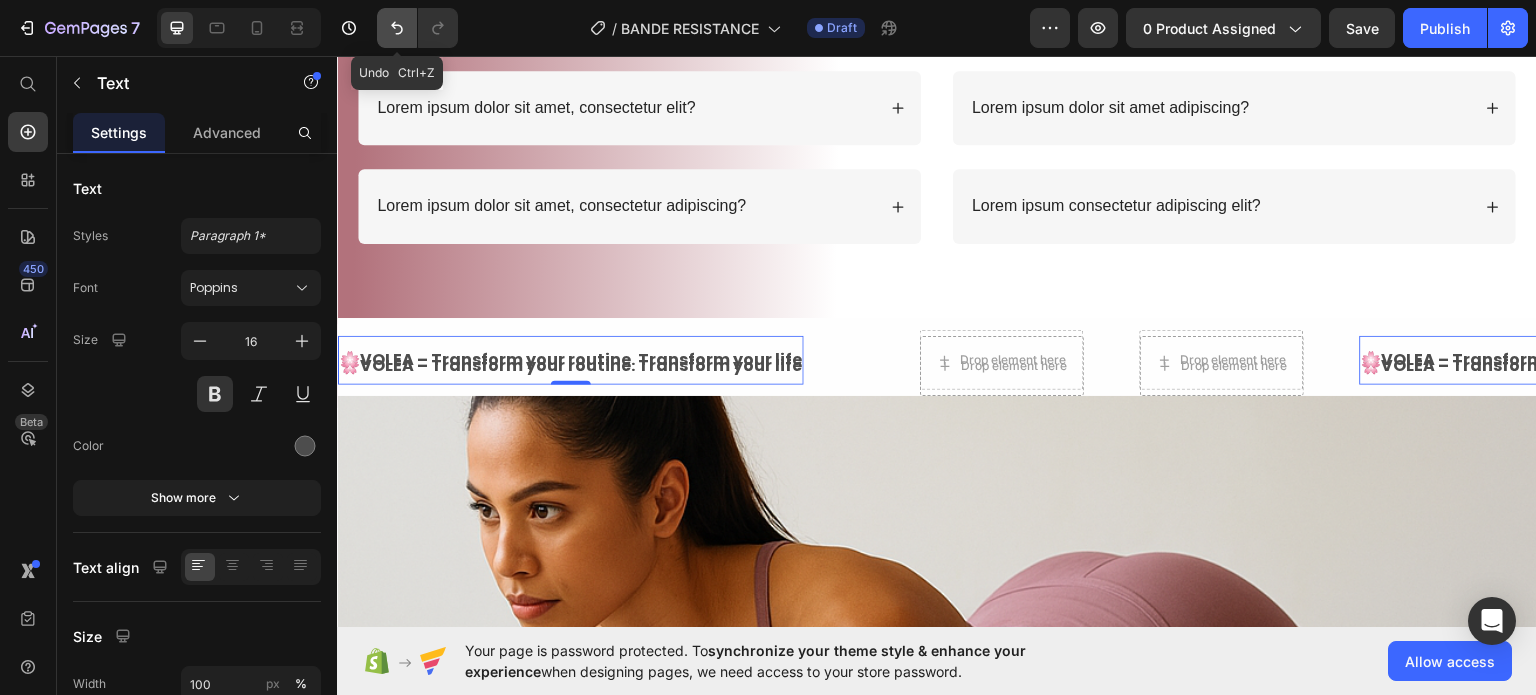 click 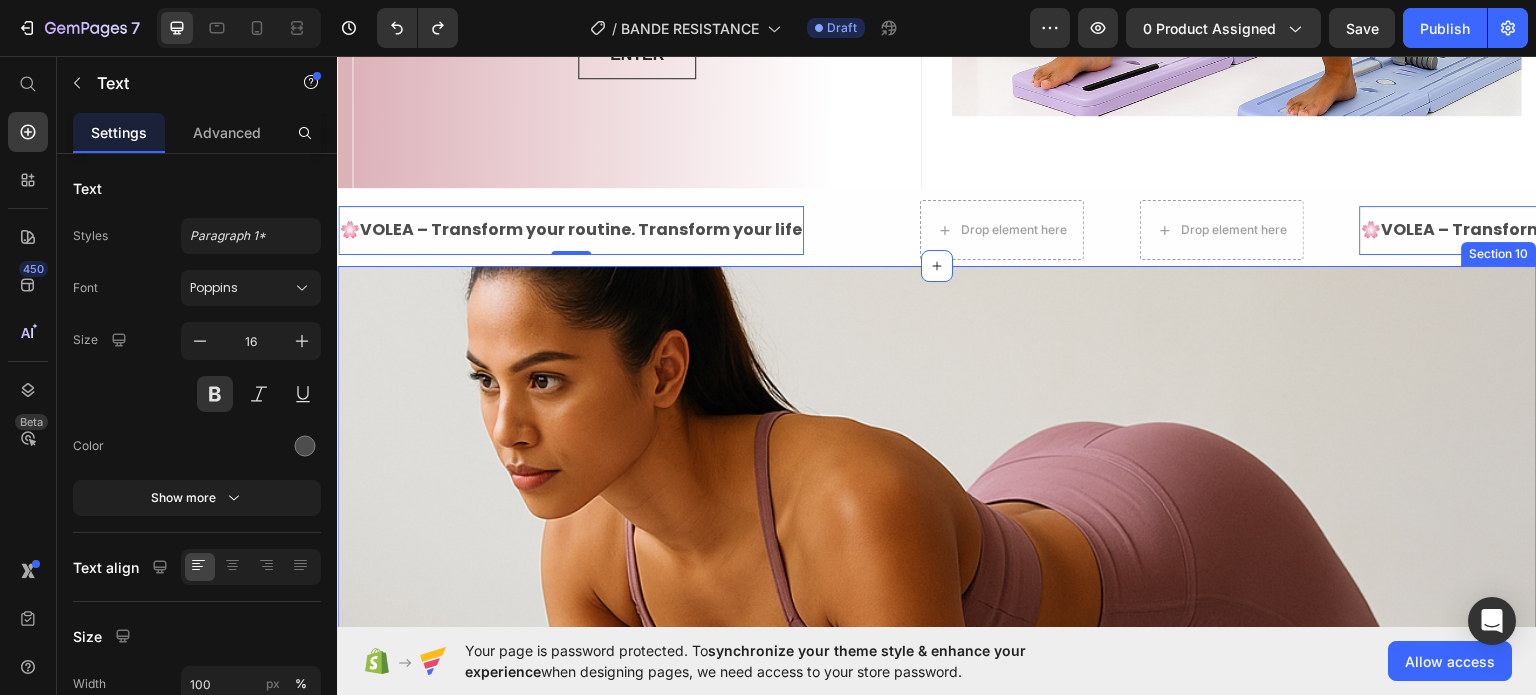 scroll, scrollTop: 3100, scrollLeft: 0, axis: vertical 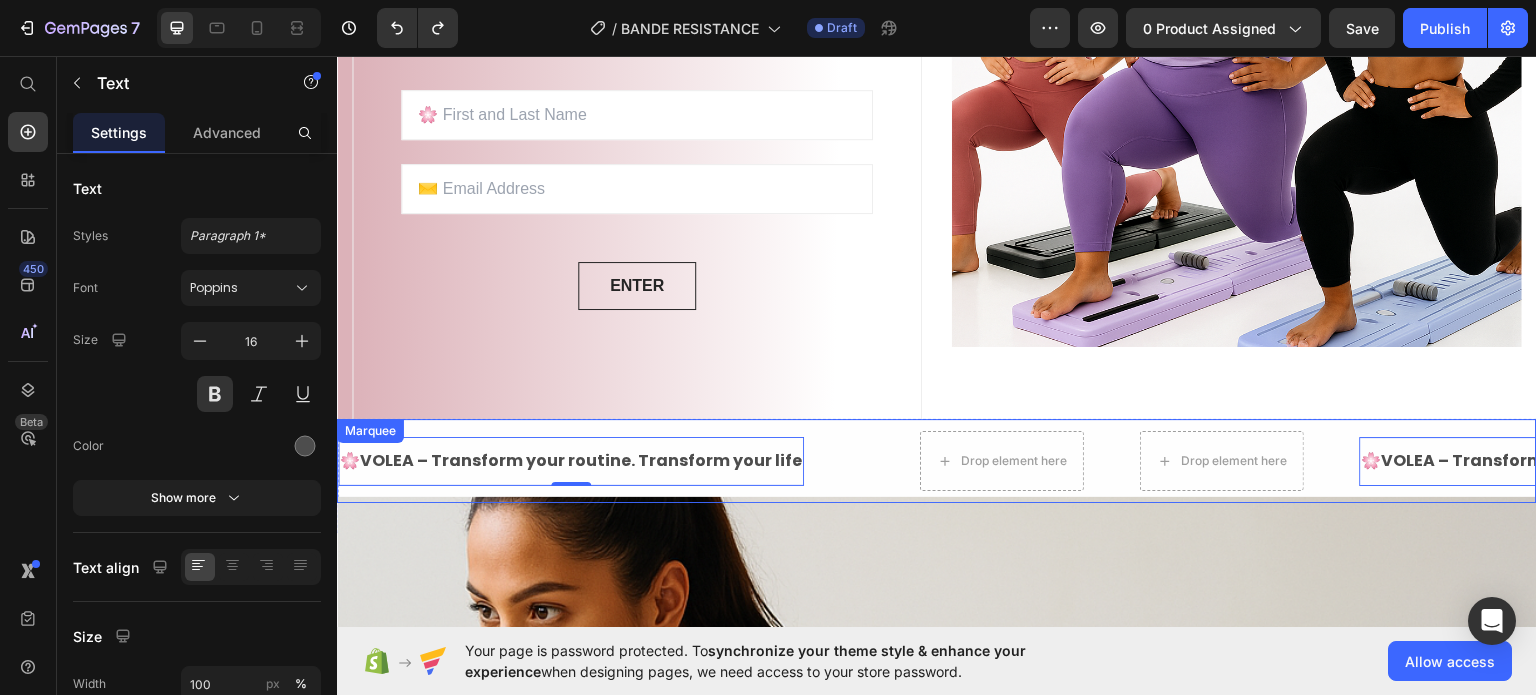 click on "Drop element here" at bounding box center [1250, 460] 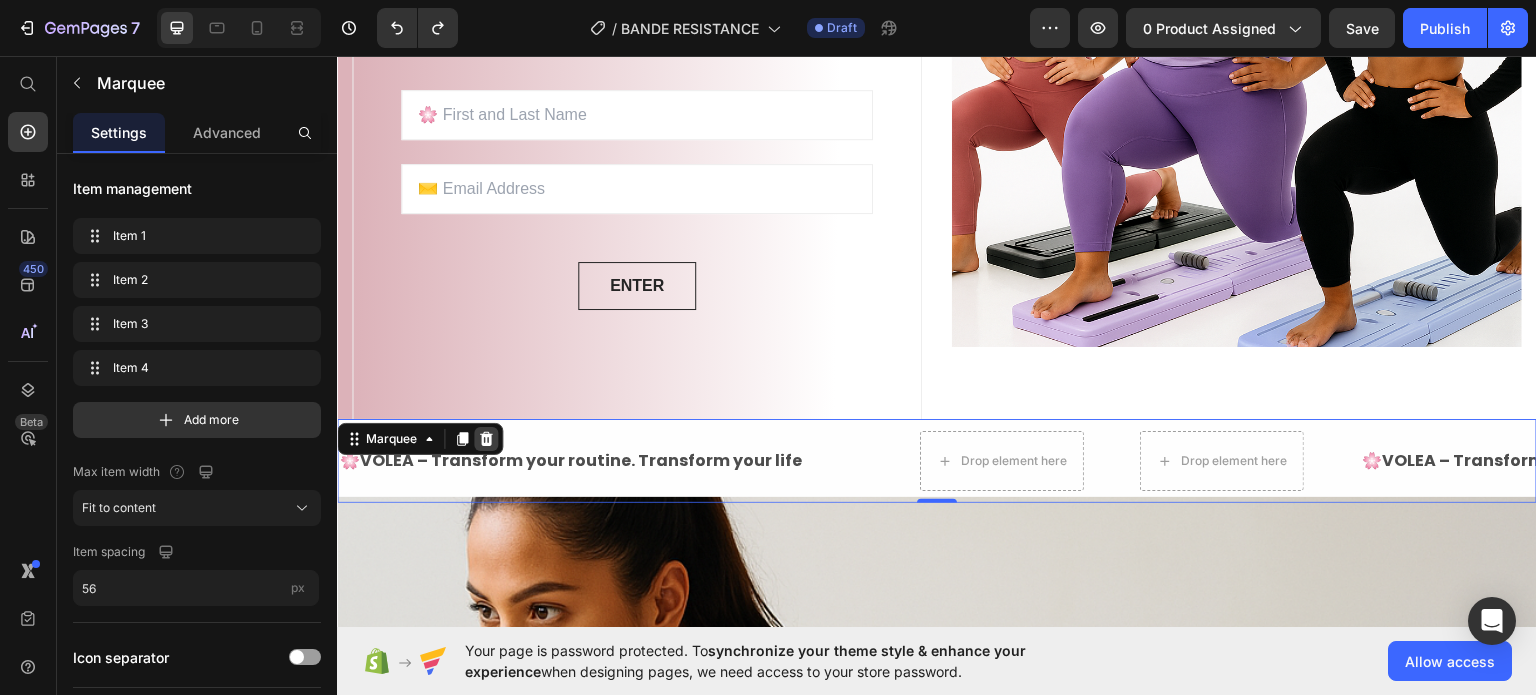 click 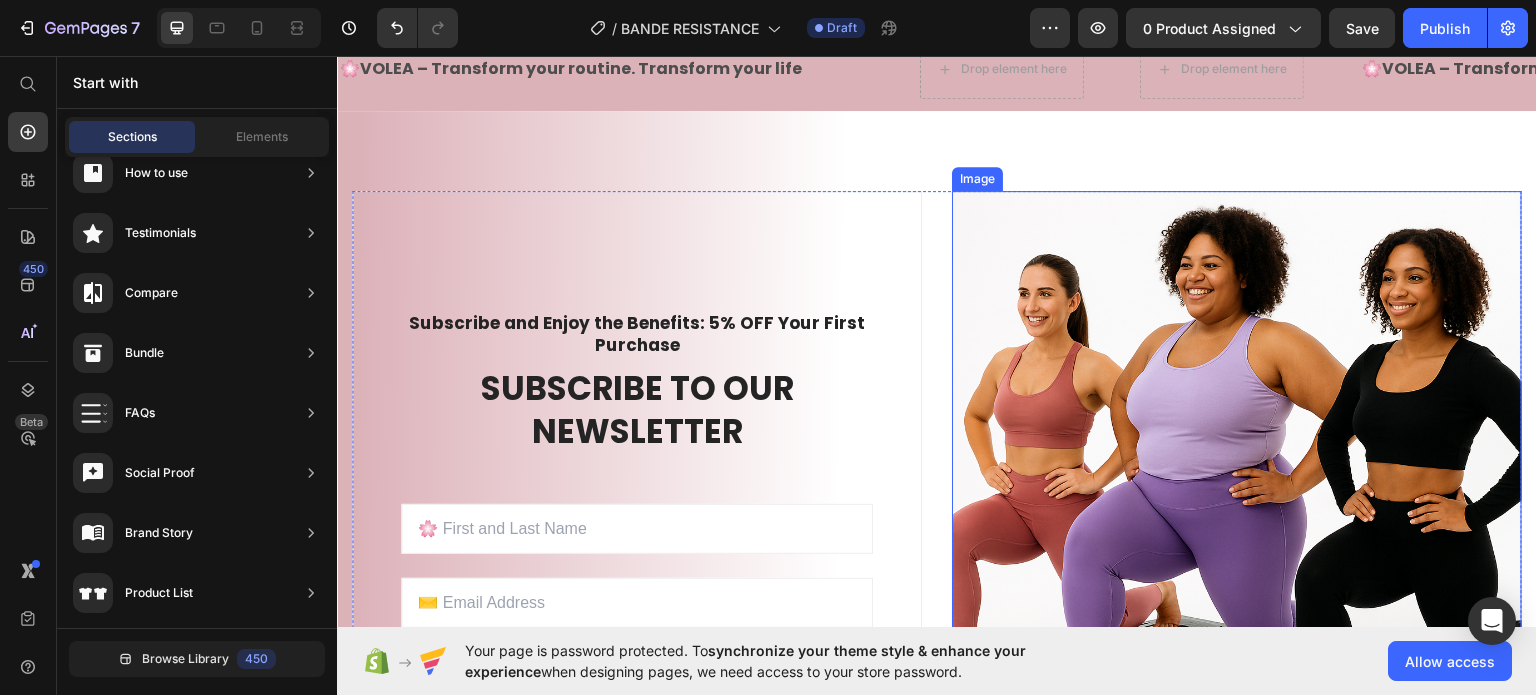 scroll, scrollTop: 2500, scrollLeft: 0, axis: vertical 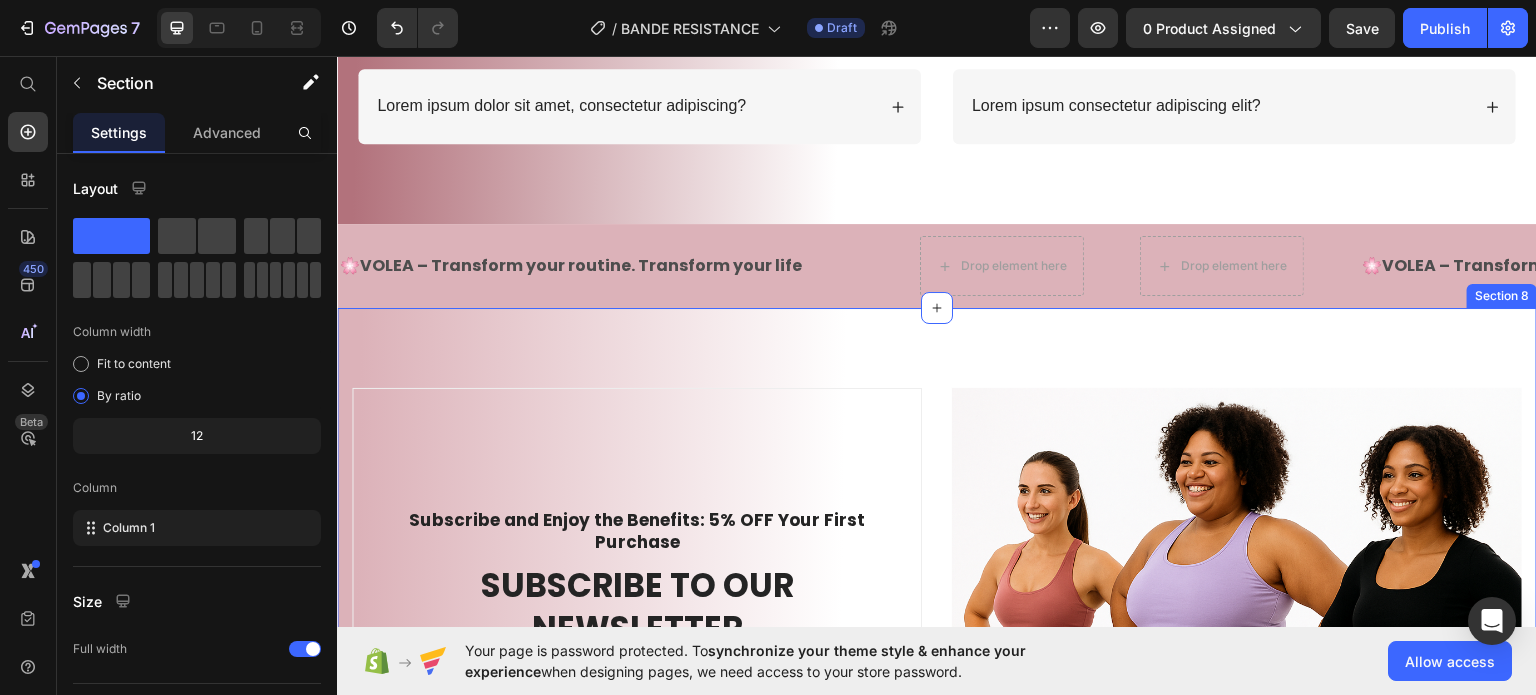click on "Subscribe and Enjoy the Benefits: 5% OFF Your First Purchase Text block SUBSCRIBE TO OUR NEWSLETTER Heading Sign up to be the first to hear about exclusive deals, special offers and upcoming collections Text block Row Email Field Email Field ENTER Submit Button Row Newsletter Row Image Row Section 8" at bounding box center [937, 713] 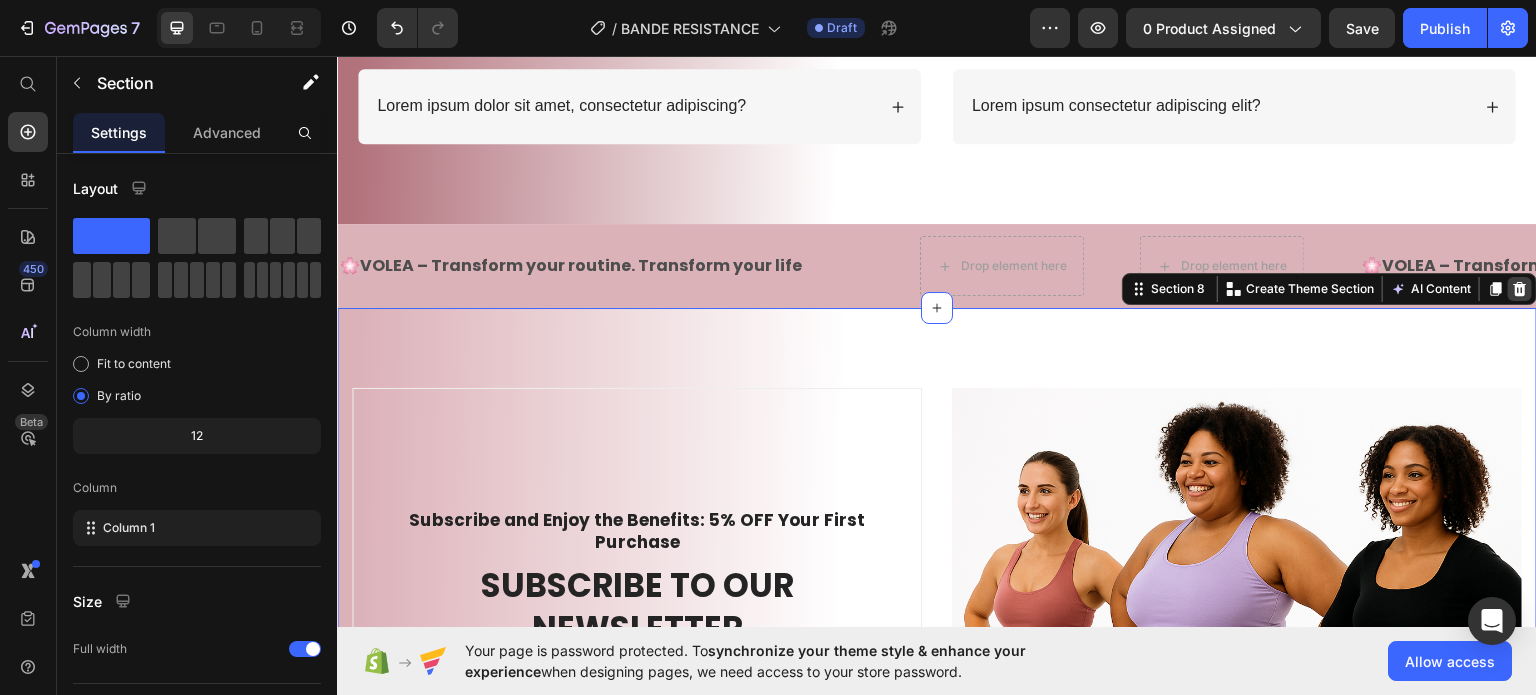 click at bounding box center (1520, 288) 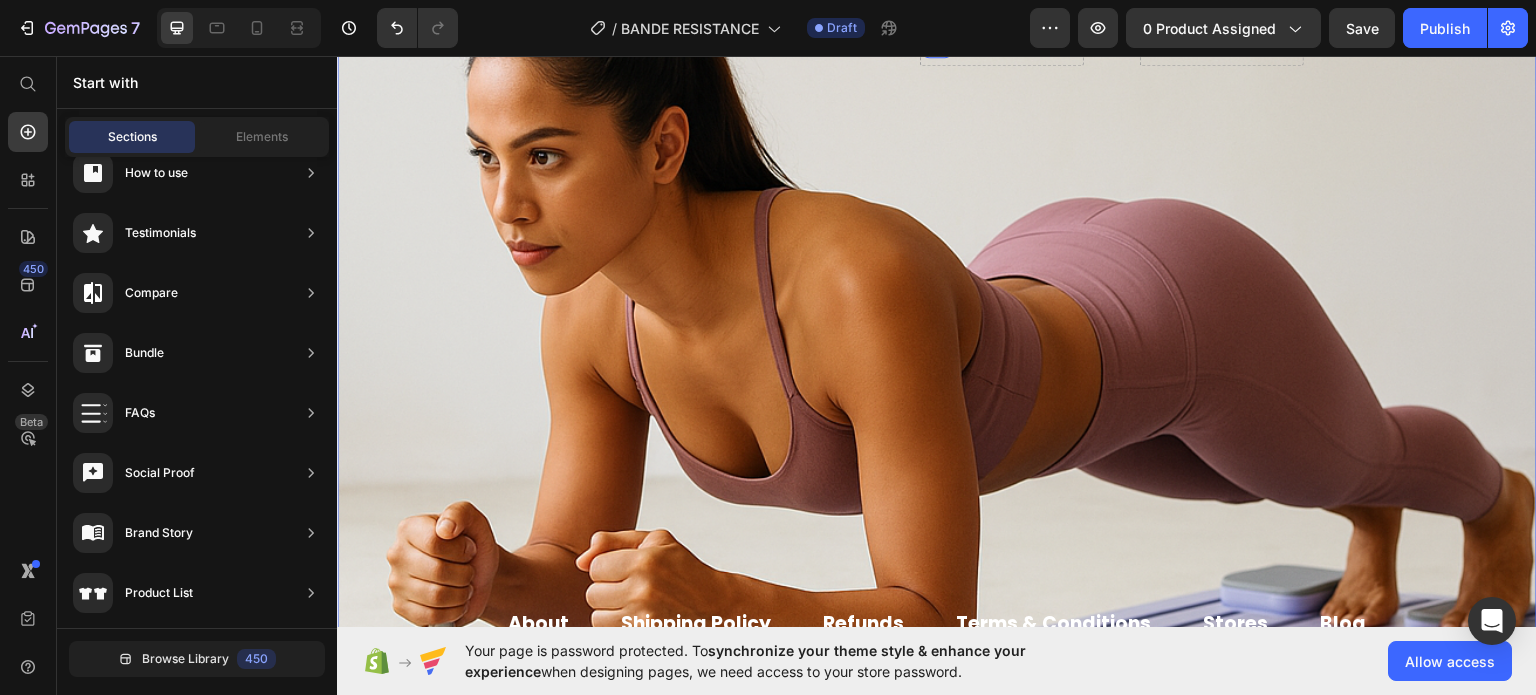 scroll, scrollTop: 2500, scrollLeft: 0, axis: vertical 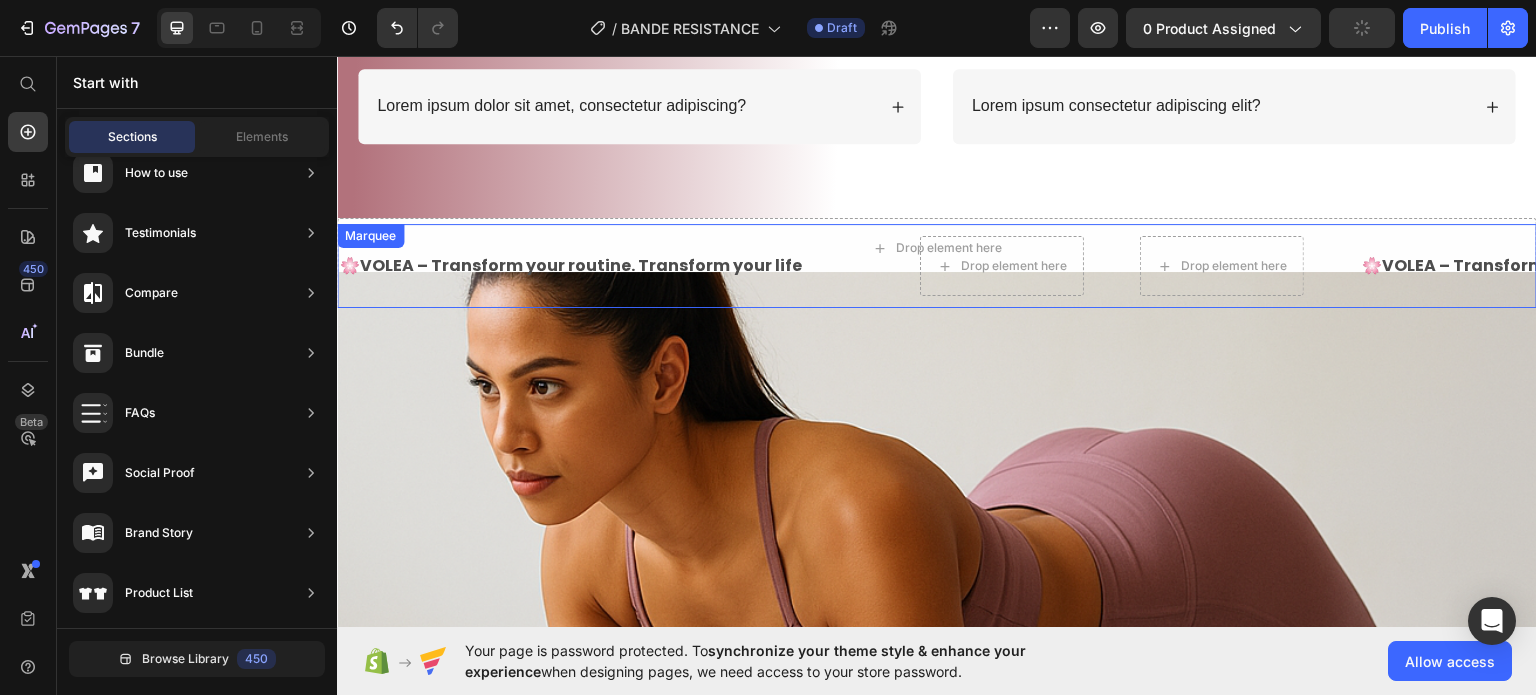 click on "🌸  VOLEA – Transform your routine. Transform your life Text Text
Drop element here
Drop element here" at bounding box center [849, 265] 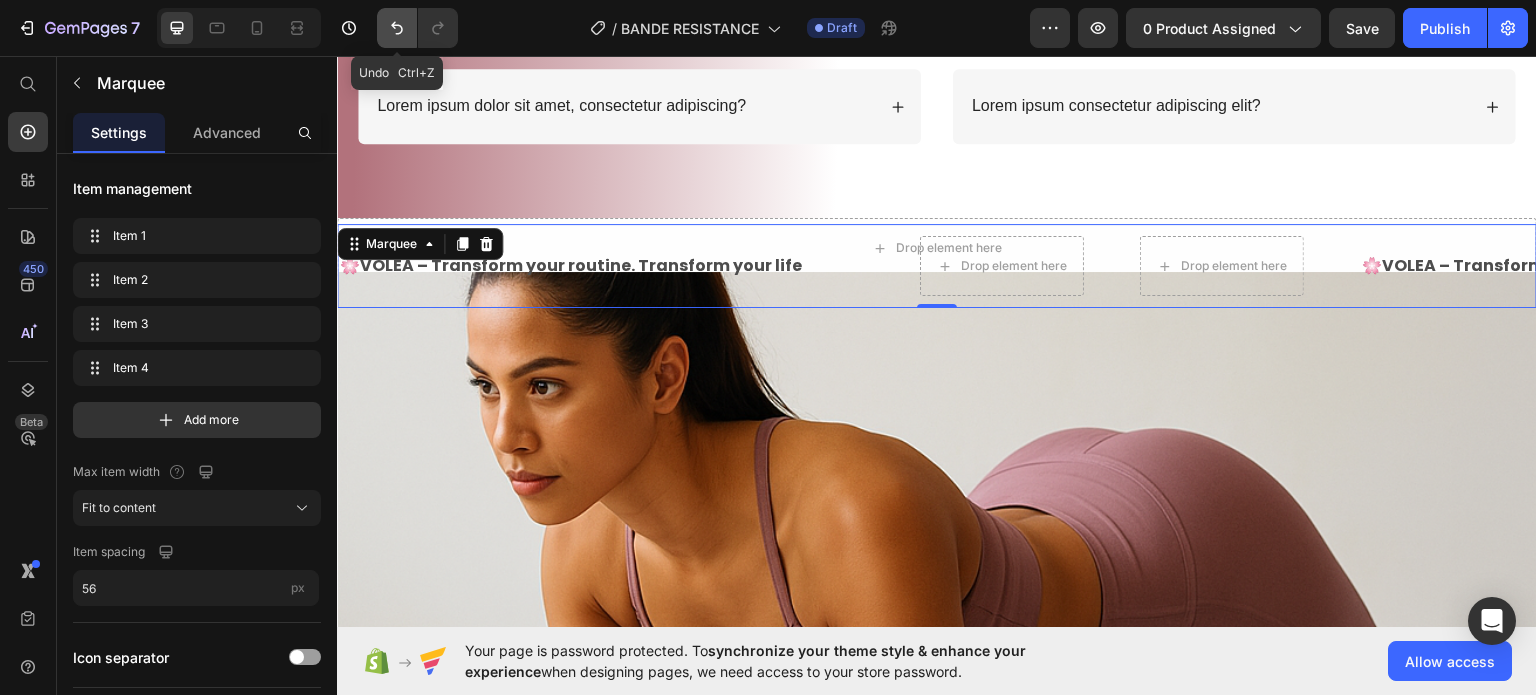 click 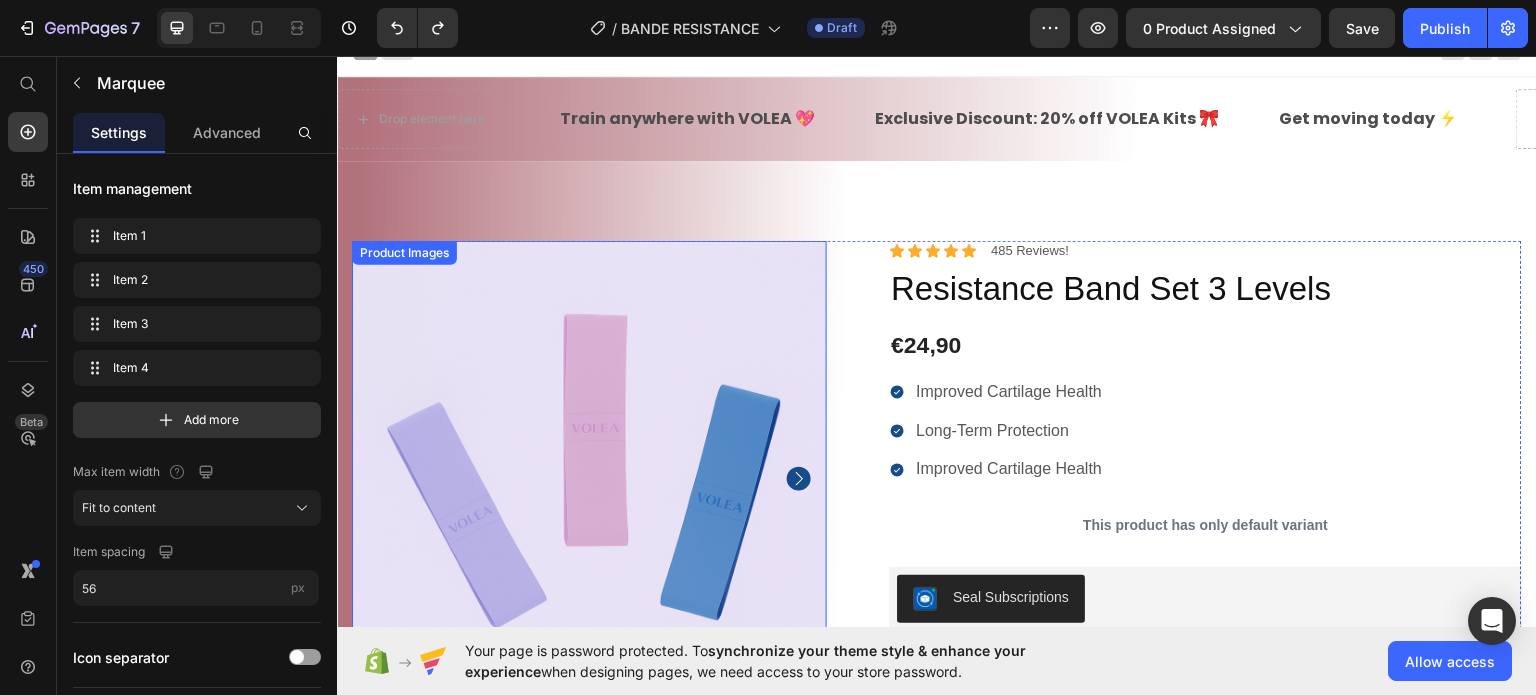 scroll, scrollTop: 0, scrollLeft: 0, axis: both 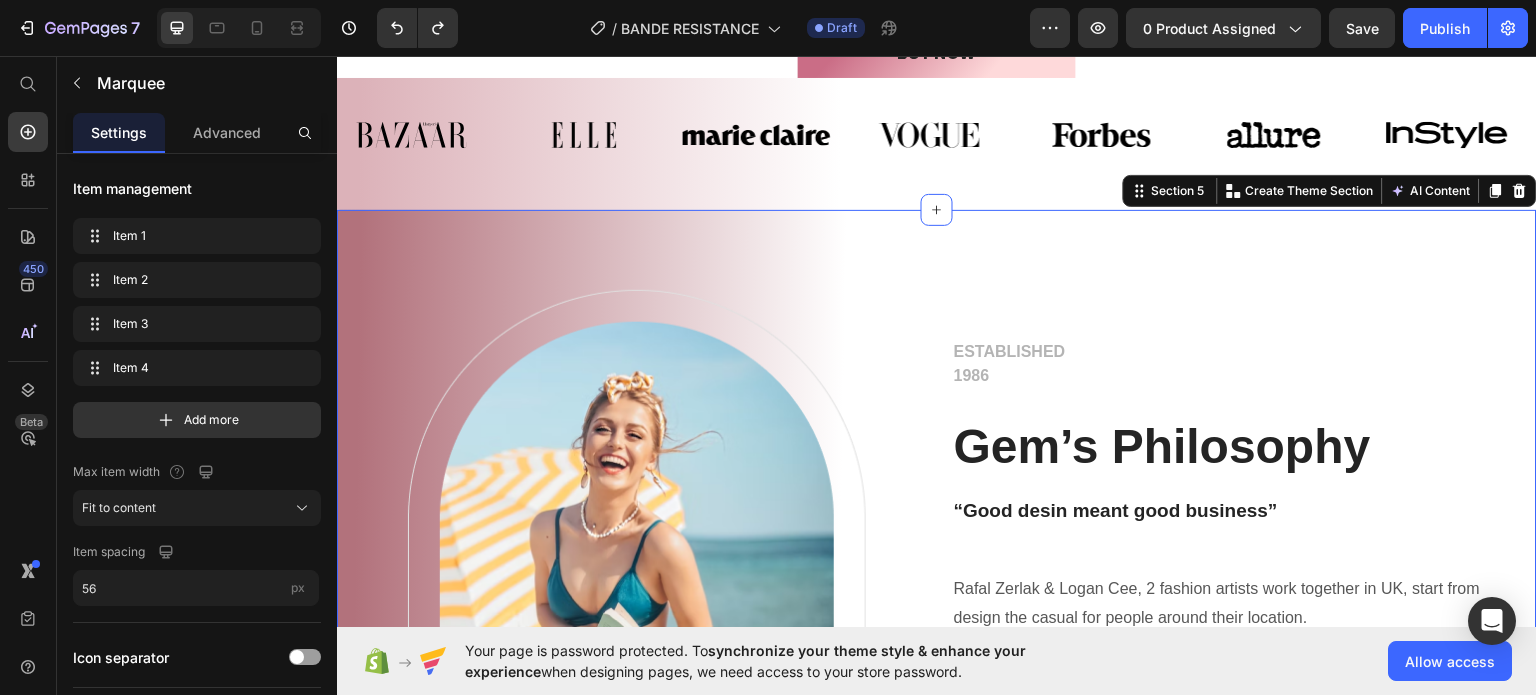 click on "Image Row ESTABLISHED  1986 Text block Gem’s Philosophy Heading “Good desin meant good business” Heading Rafal Zerlak & Logan Cee, 2 fashion artists work together in UK, start from design the casual for people around their location.  The inspiration got from natural, color pastel & activities the daily. Gem’s items alway look very basic but never out trend, easy to mixed with any style. Then, they developed with serires 5 stores cover all United Kingdom Text block ABOUT GEM Button Row Row Section 5   You can create reusable sections Create Theme Section AI Content Write with GemAI What would you like to describe here? Tone and Voice Persuasive Product Show more Generate" at bounding box center (937, 617) 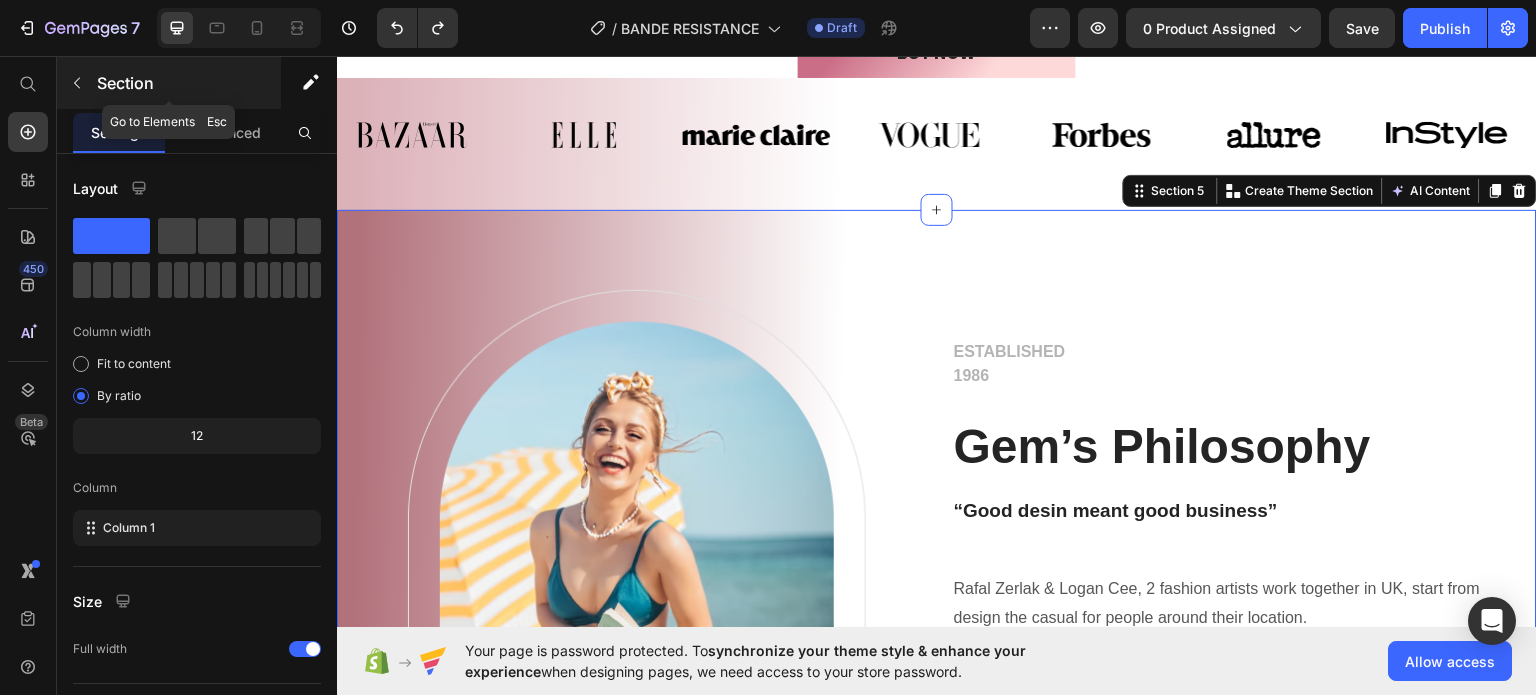 click 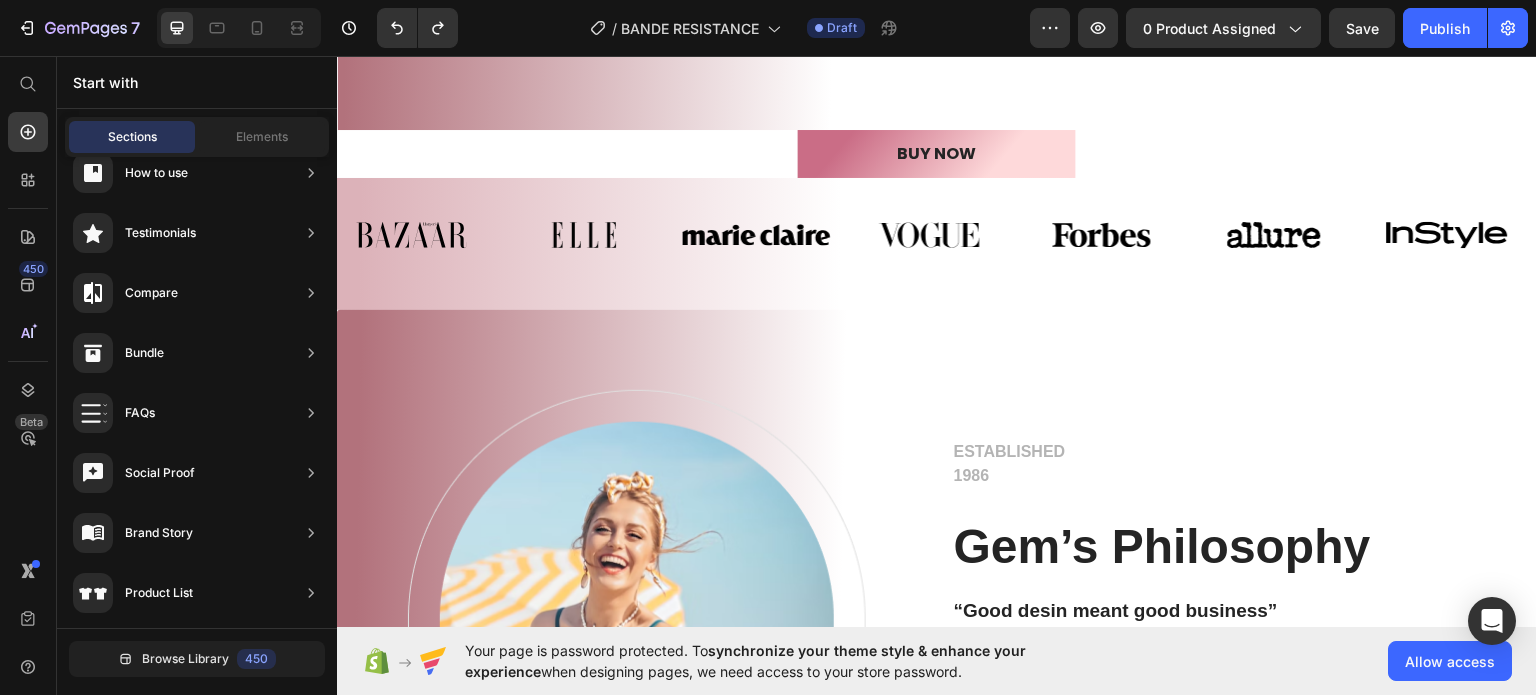 scroll, scrollTop: 1000, scrollLeft: 0, axis: vertical 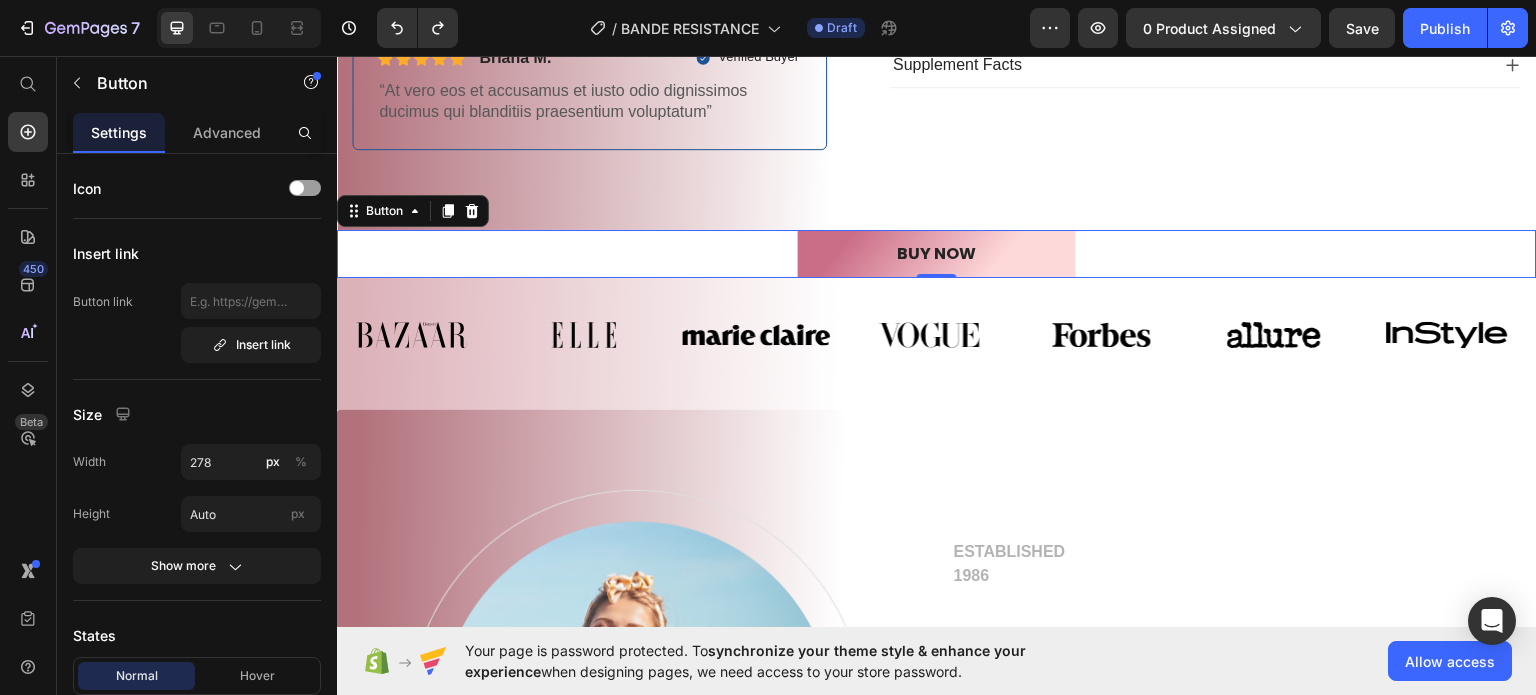 click on "BUY NOW Button   0" at bounding box center (937, 253) 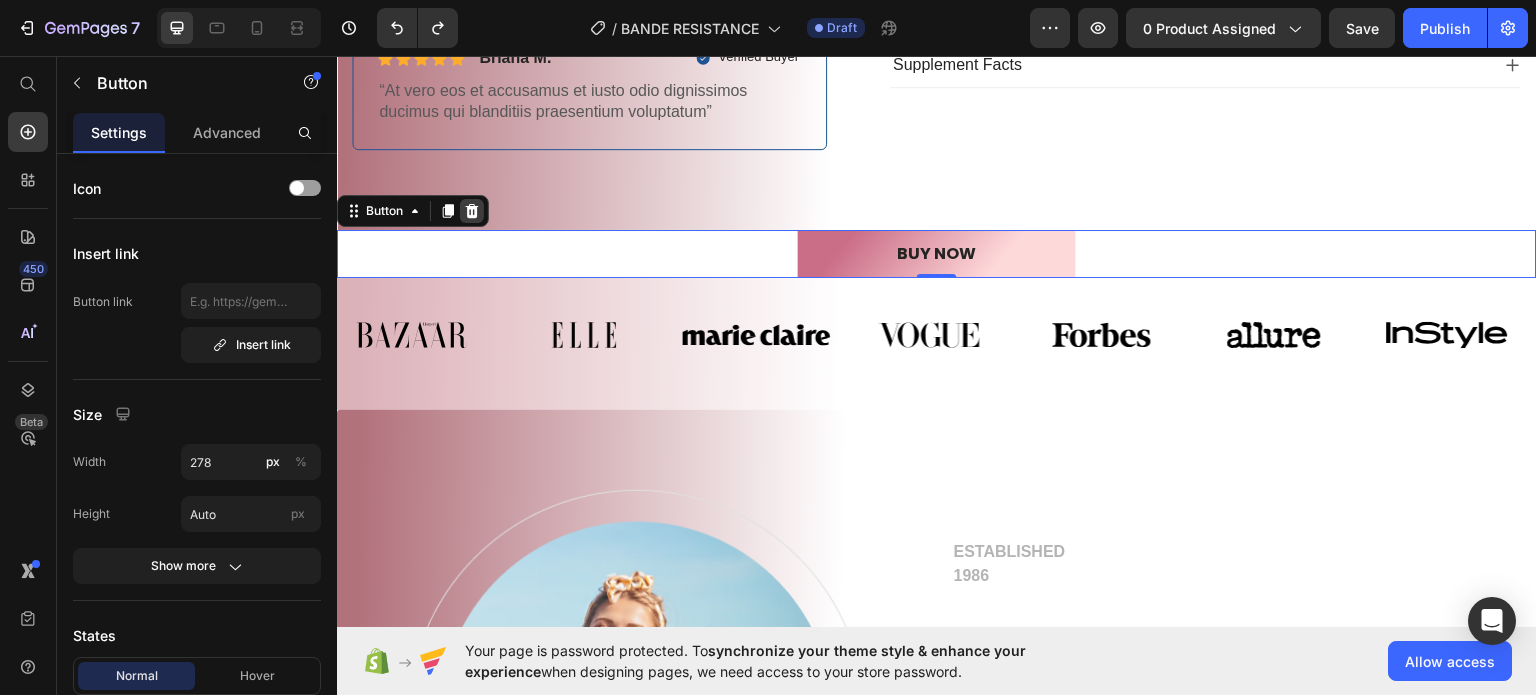 click 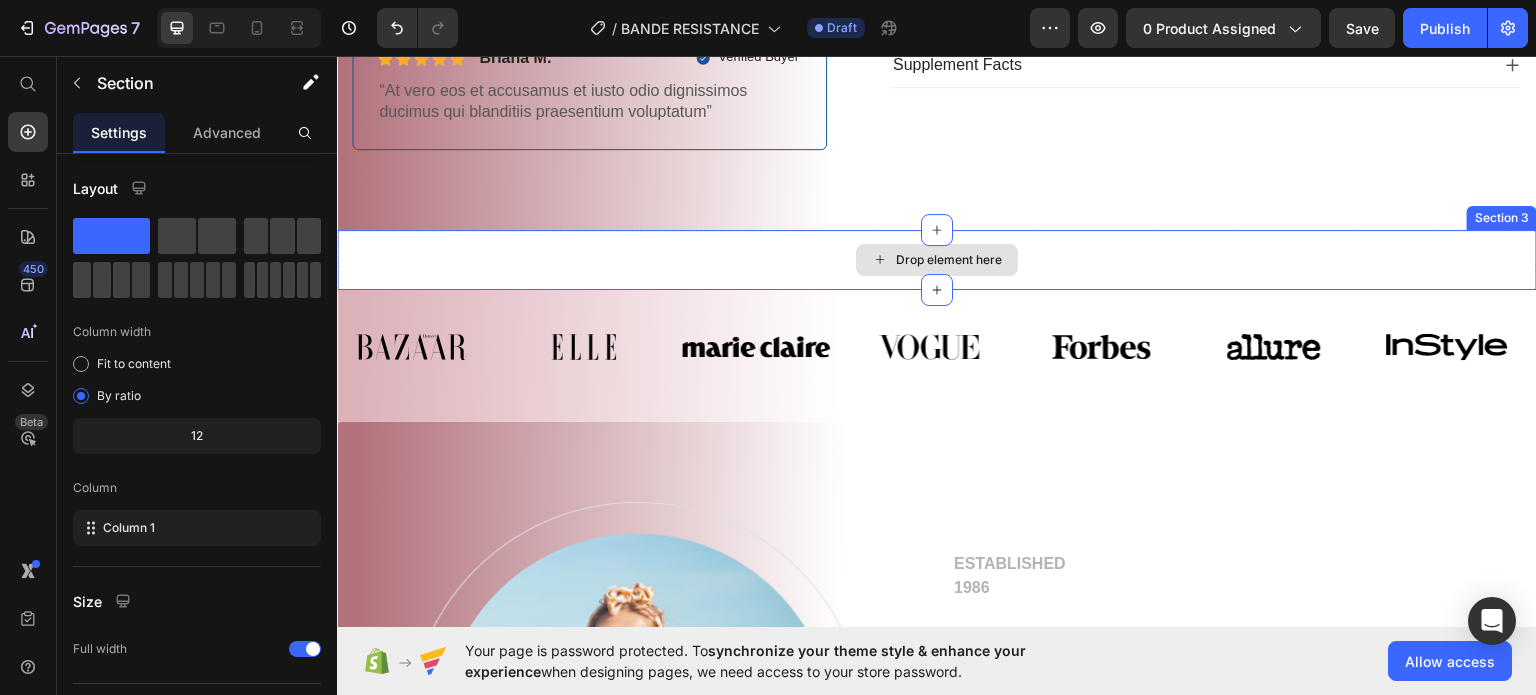 click on "Drop element here" at bounding box center (937, 259) 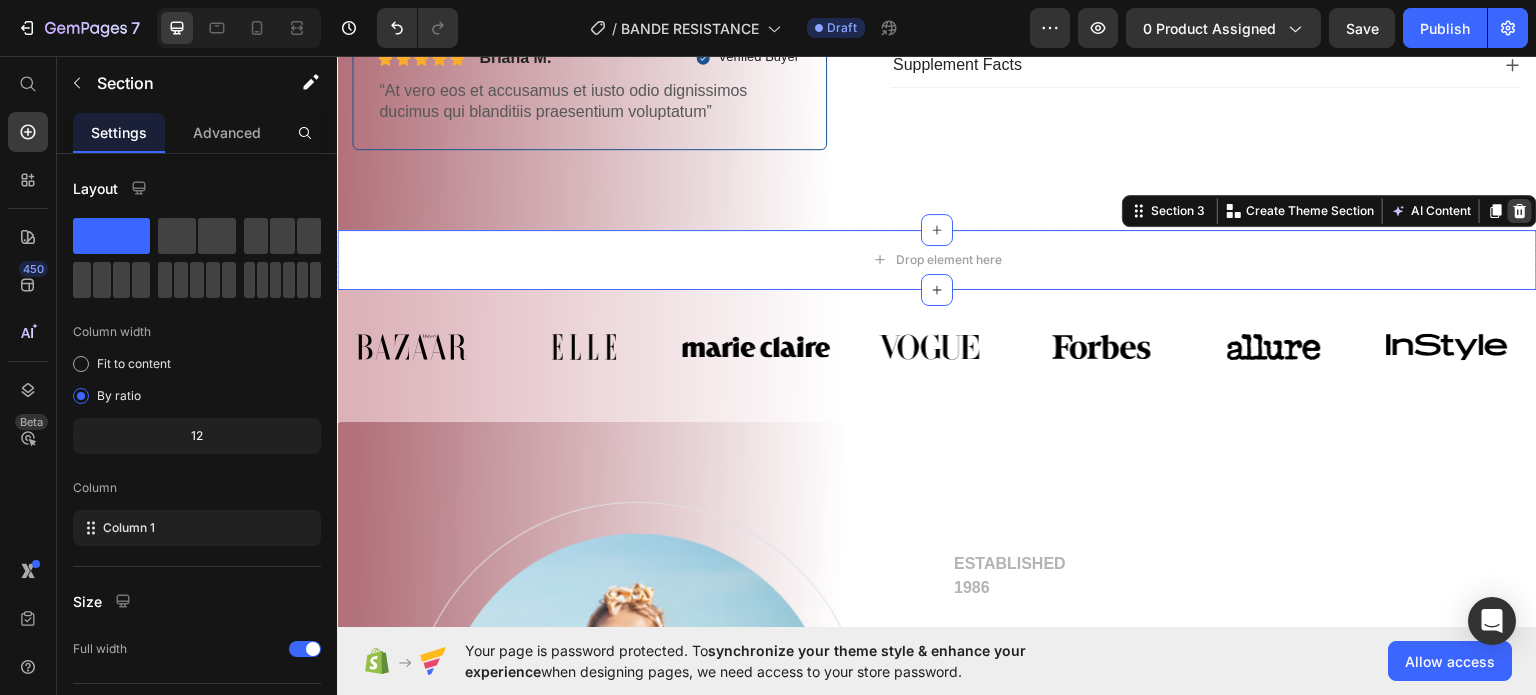 click 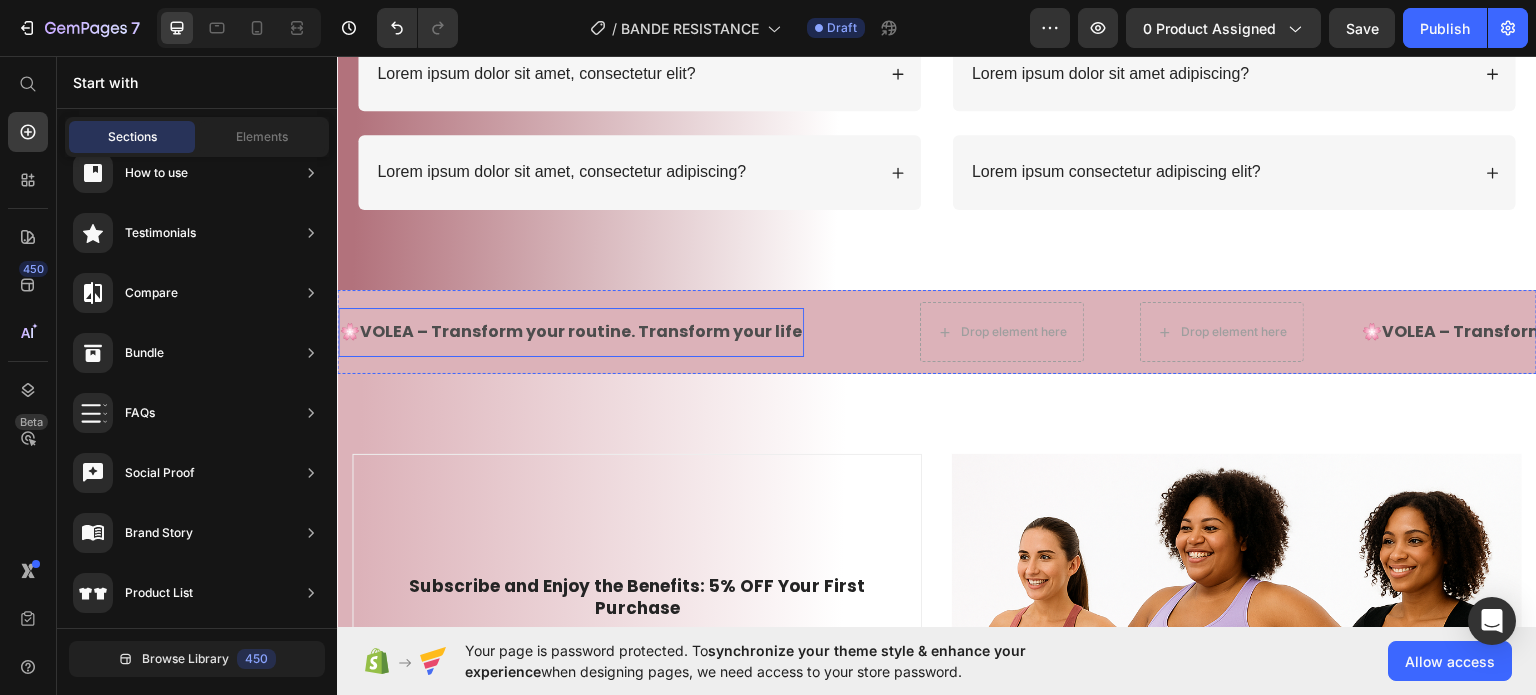 scroll, scrollTop: 2300, scrollLeft: 0, axis: vertical 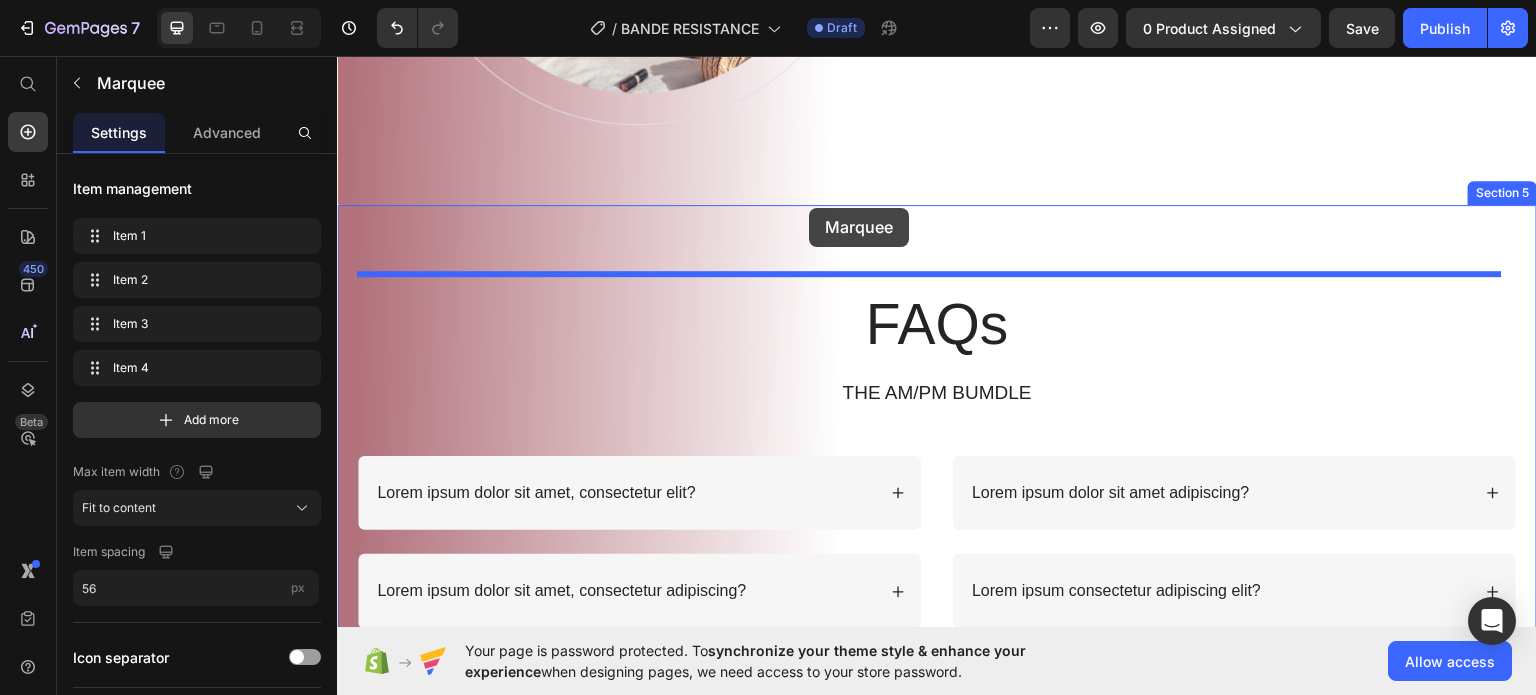 drag, startPoint x: 831, startPoint y: 420, endPoint x: 809, endPoint y: 207, distance: 214.13313 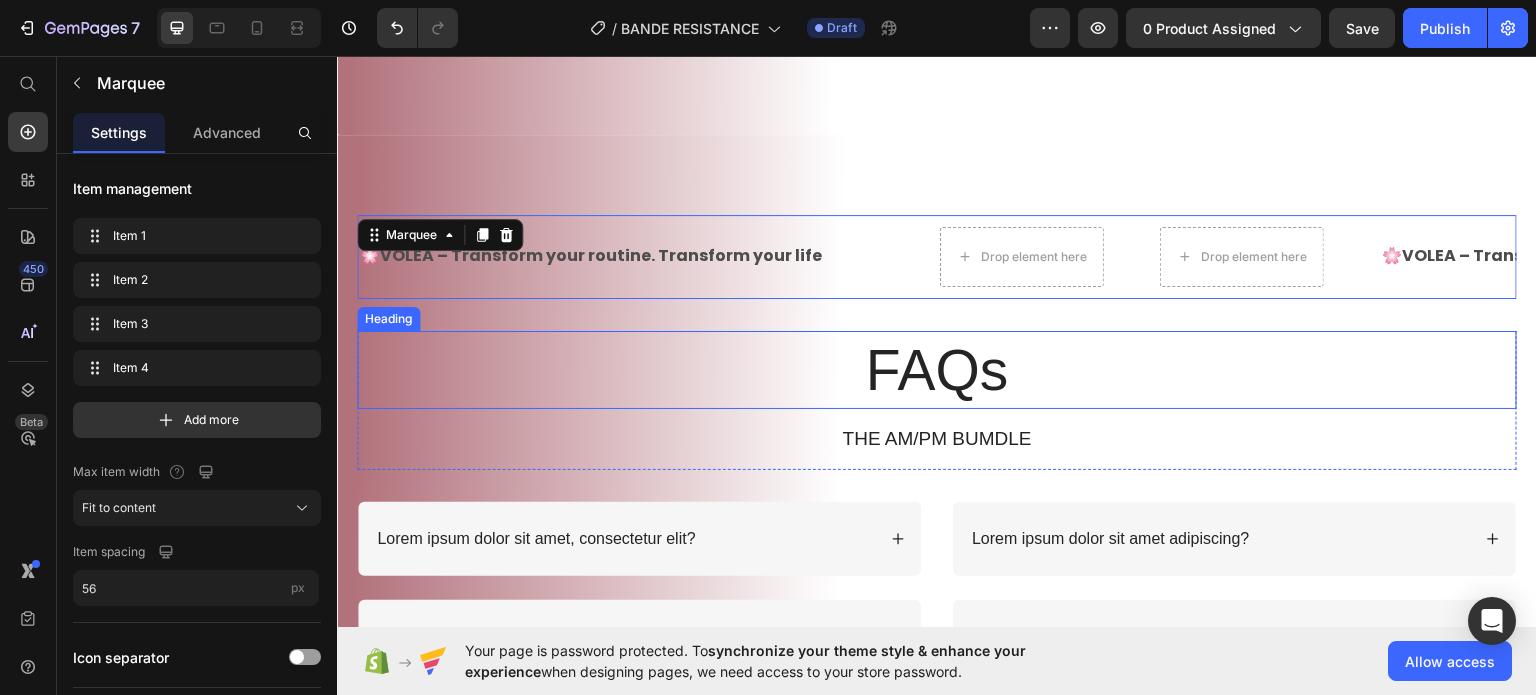 scroll, scrollTop: 2067, scrollLeft: 0, axis: vertical 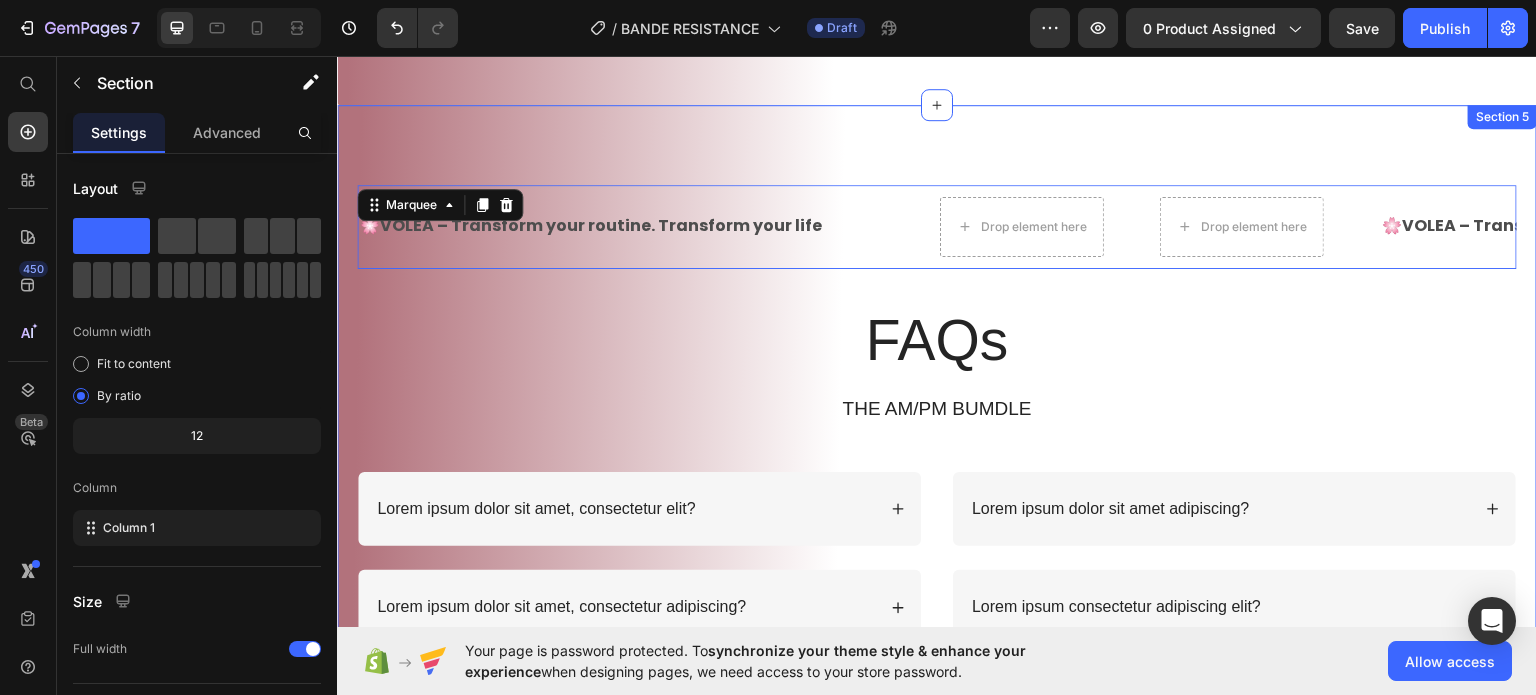 click on "🌸  VOLEA – Transform your routine. Transform your life Text Text
Drop element here
Drop element here 🌸  VOLEA – Transform your routine. Transform your life Text Text
Drop element here
Drop element here 🌸  VOLEA – Transform your routine. Transform your life Text Text
Drop element here
Drop element here 🌸  VOLEA – Transform your routine. Transform your life Text Text
Drop element here
Drop element here 🌸  VOLEA – Transform your routine. Transform your life Text Text
Drop element here
Drop element here 🌸  VOLEA – Transform your routine. Transform your life Text Text
Drop element here
Drop element here Marquee   32 FAQs Heading THE AM/PM BUMDLE Text Block Row
Lorem ipsum dolor sit amet, consectetur elit?
Accordion
Accordion" at bounding box center (937, 414) 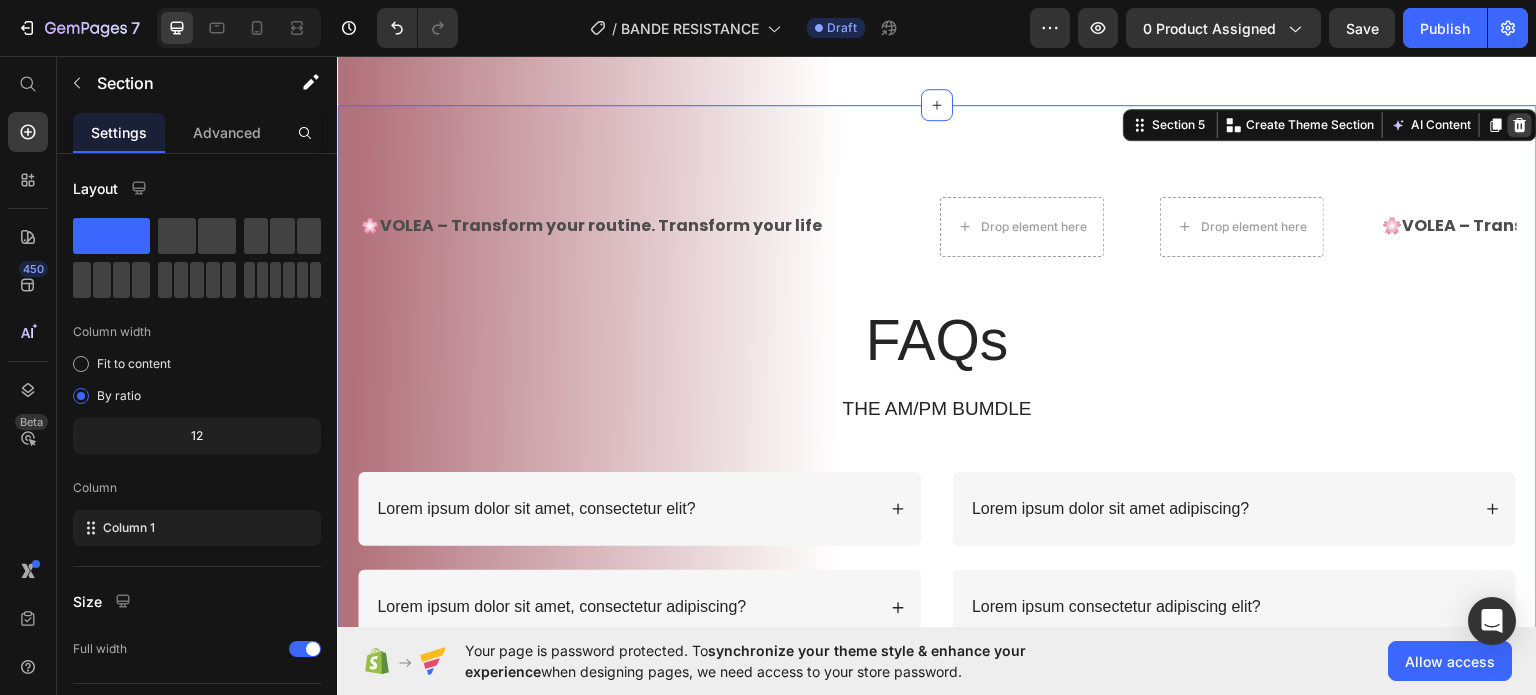 click 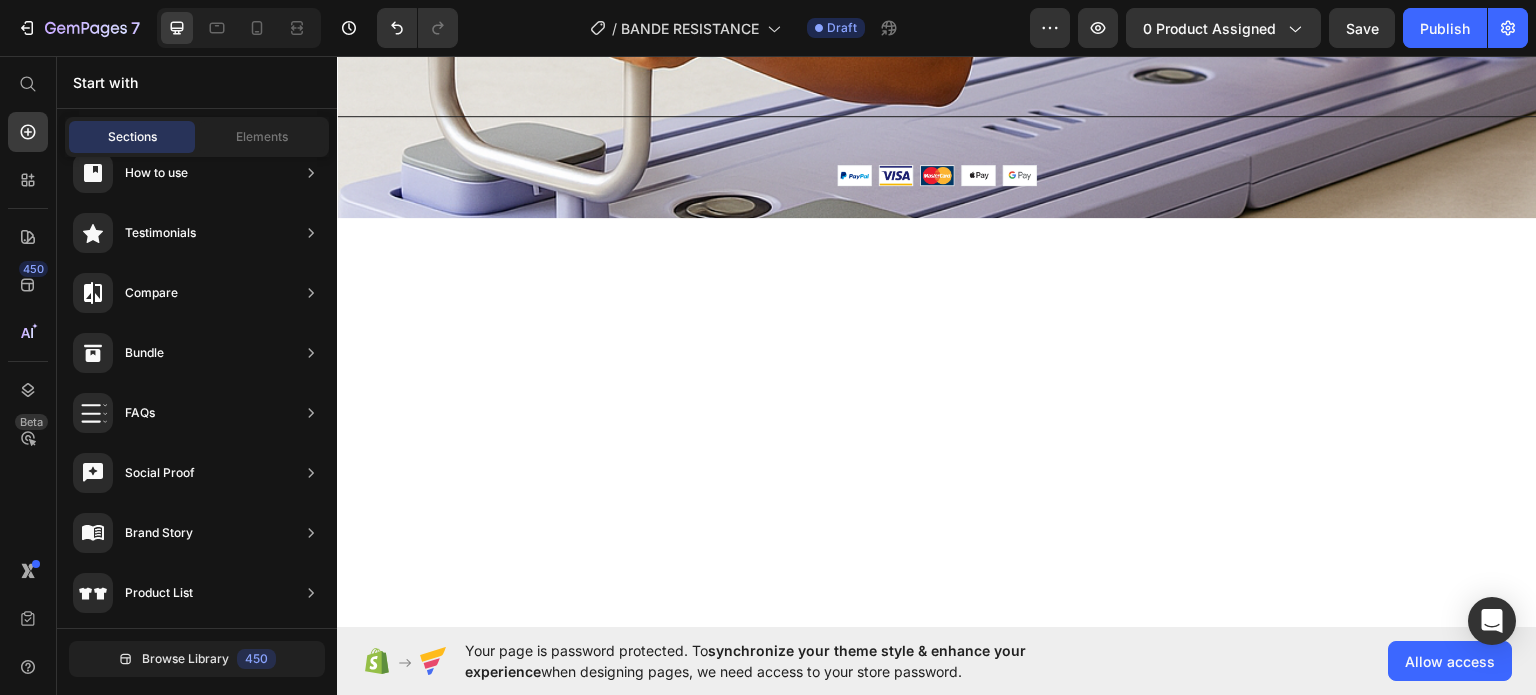 scroll, scrollTop: 3767, scrollLeft: 0, axis: vertical 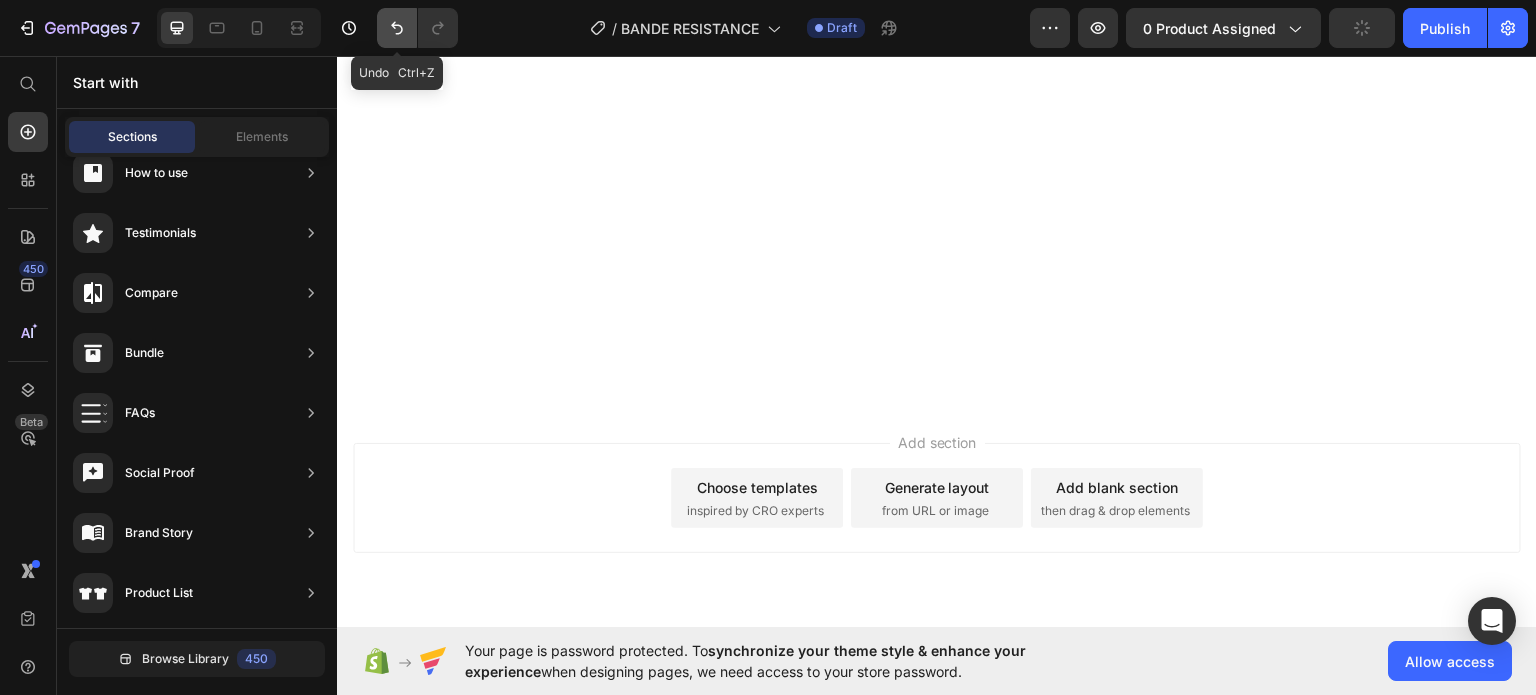 click 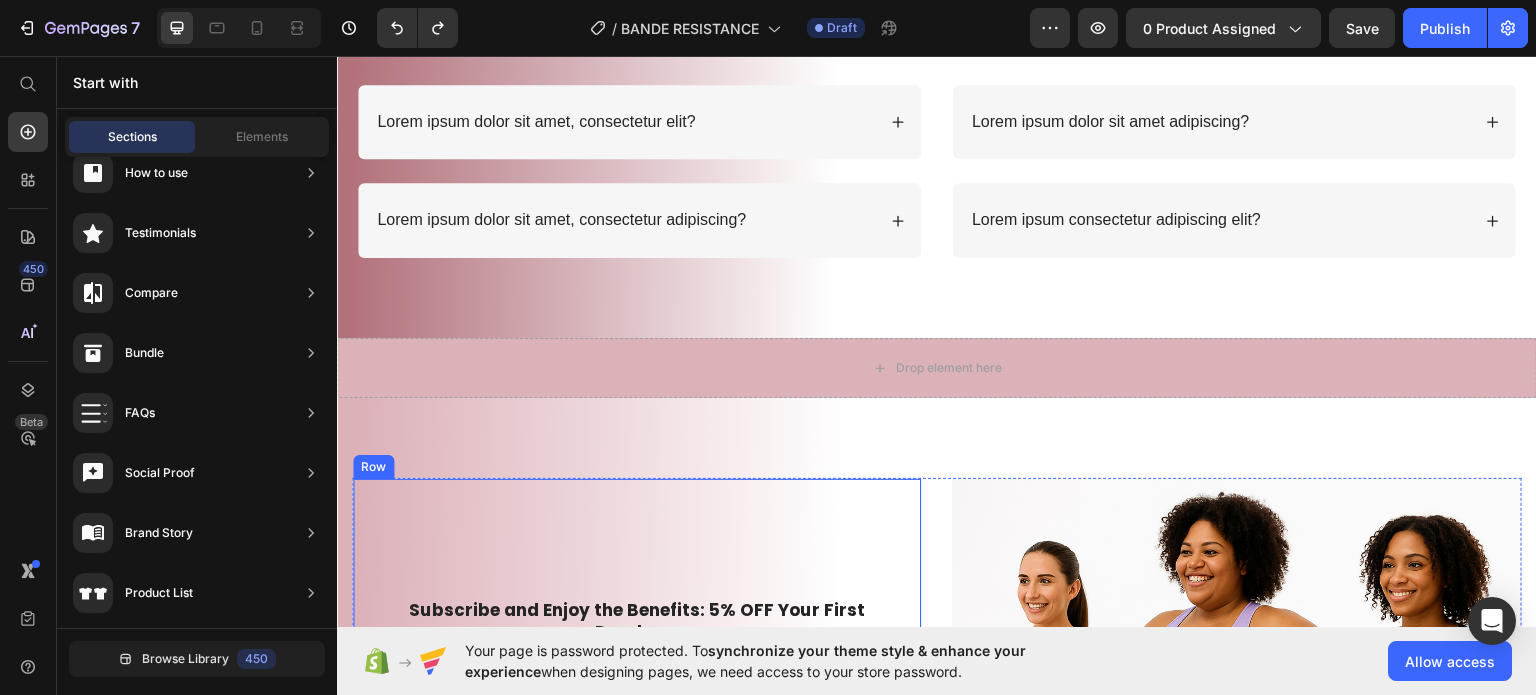 scroll, scrollTop: 2487, scrollLeft: 0, axis: vertical 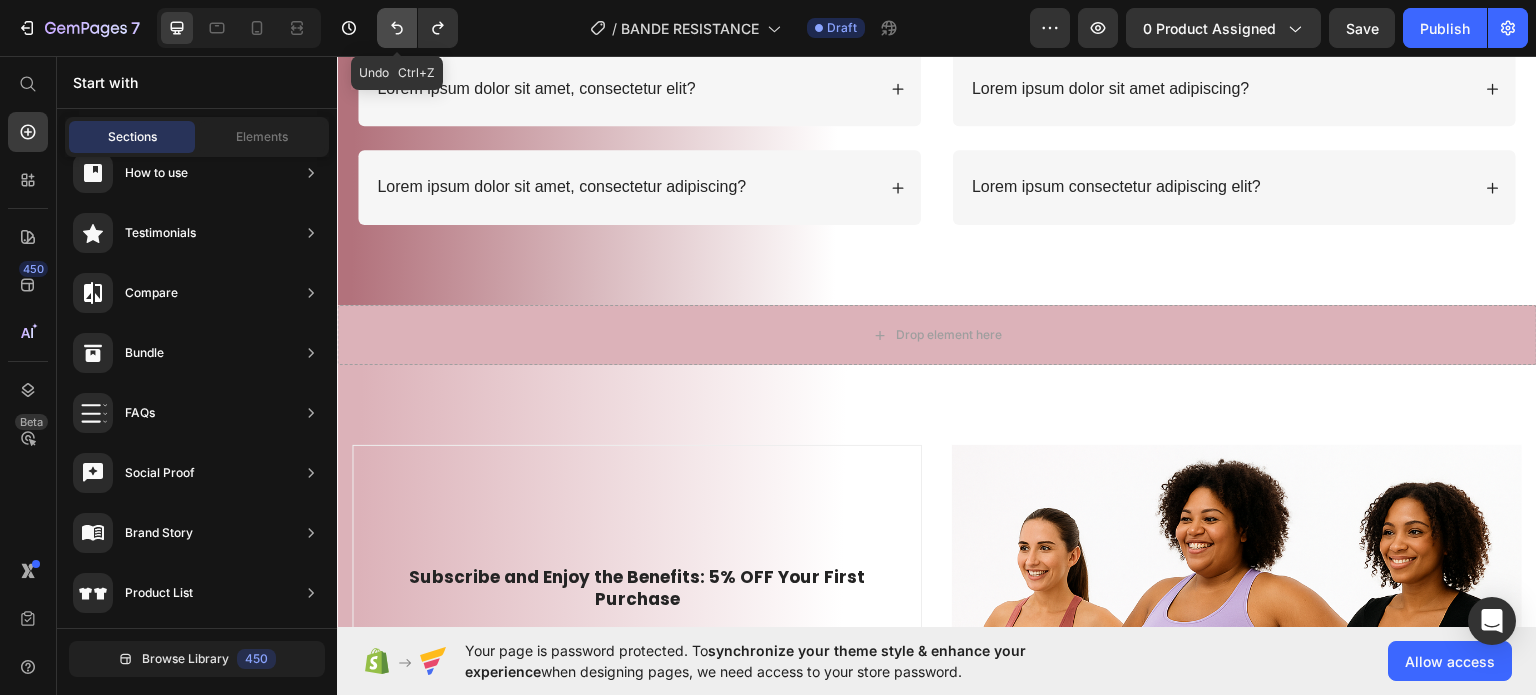 click 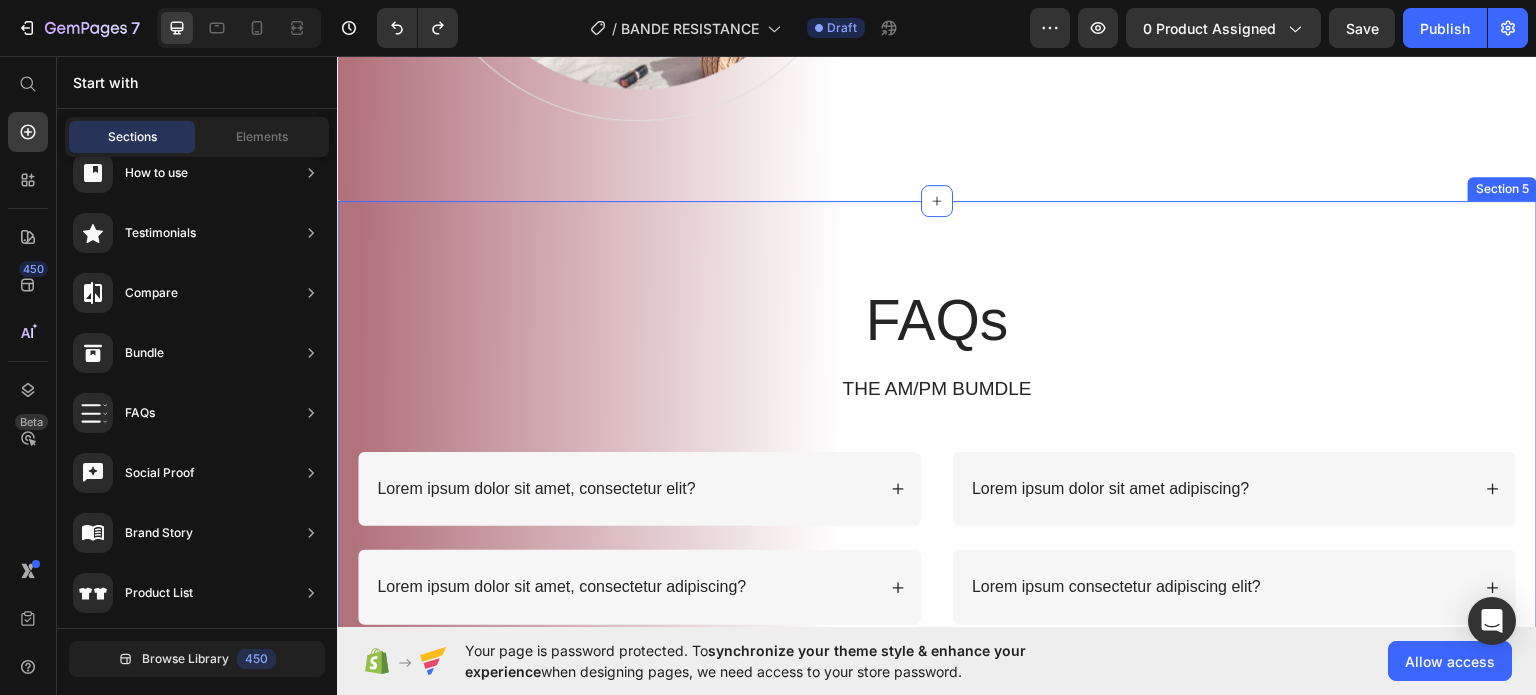 scroll, scrollTop: 2171, scrollLeft: 0, axis: vertical 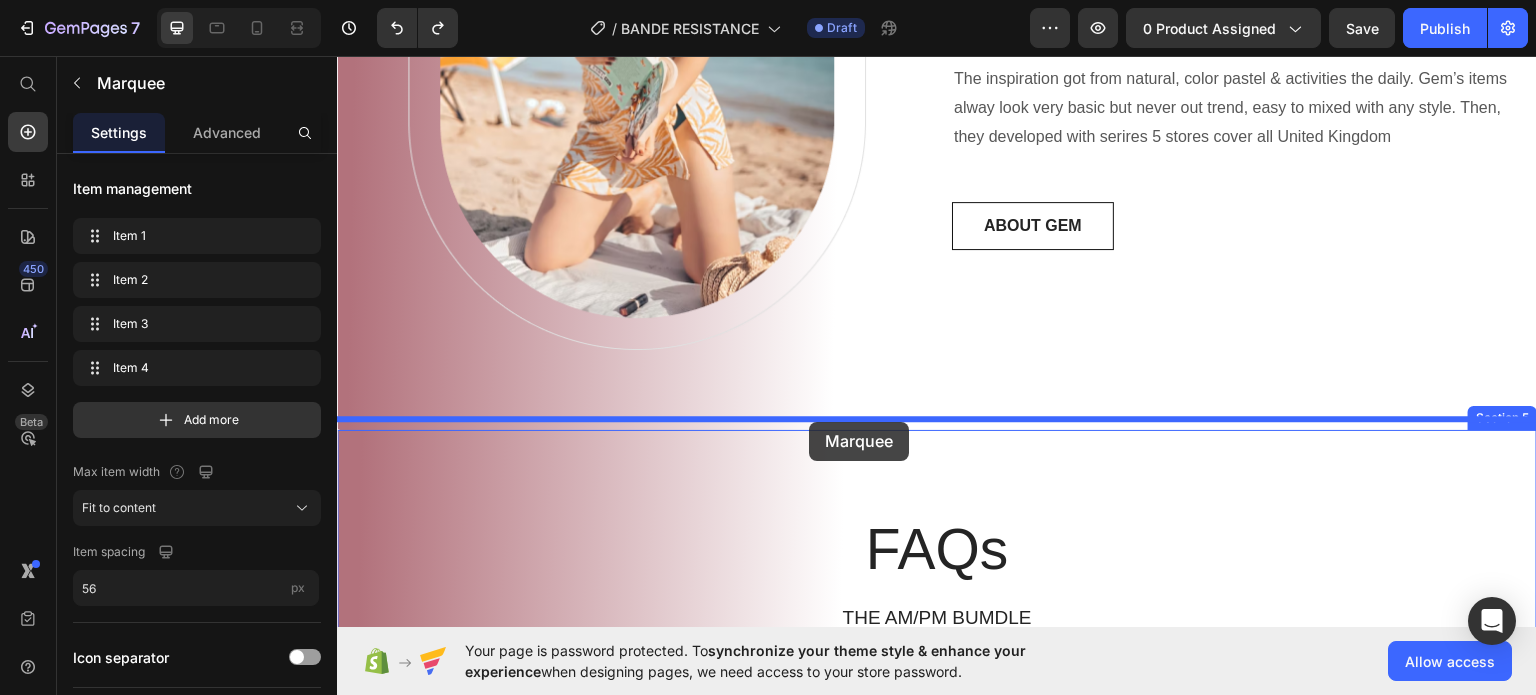 drag, startPoint x: 856, startPoint y: 526, endPoint x: 809, endPoint y: 421, distance: 115.03912 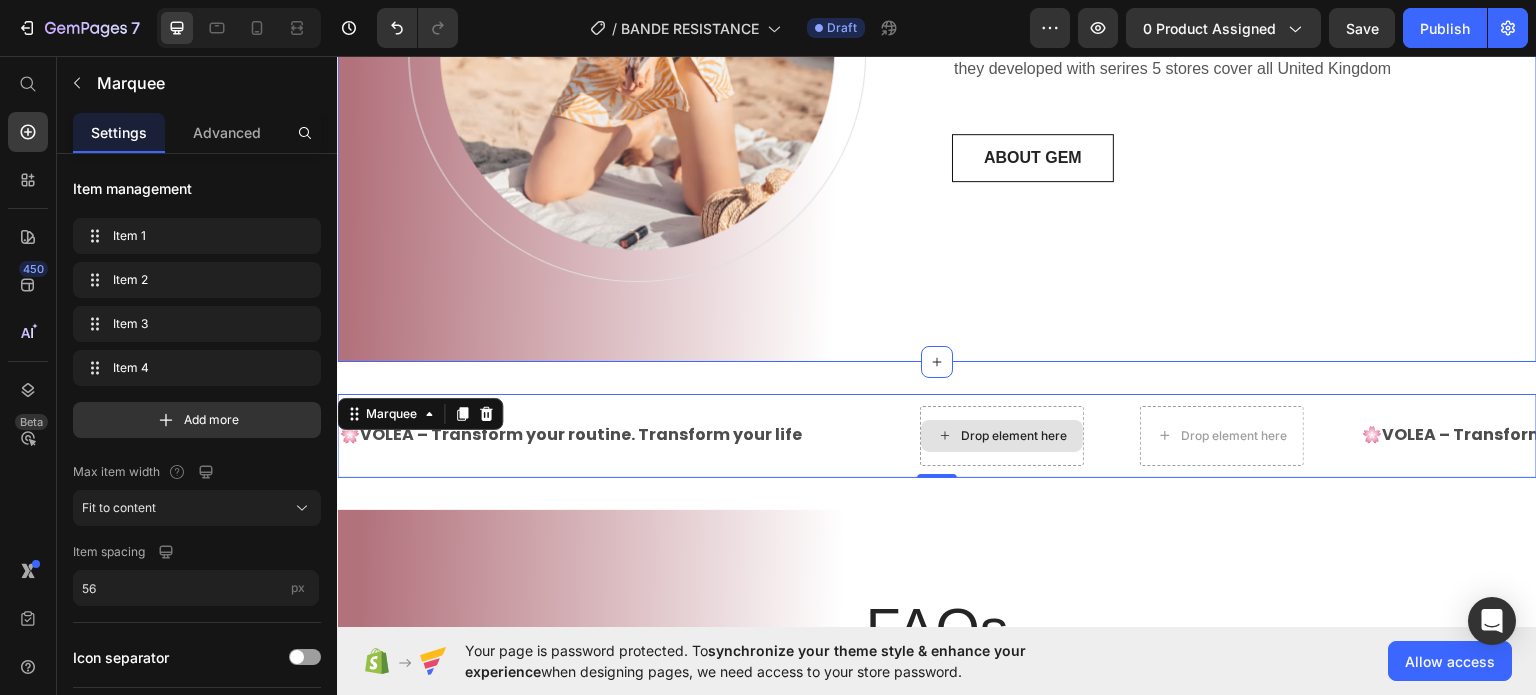 scroll, scrollTop: 1942, scrollLeft: 0, axis: vertical 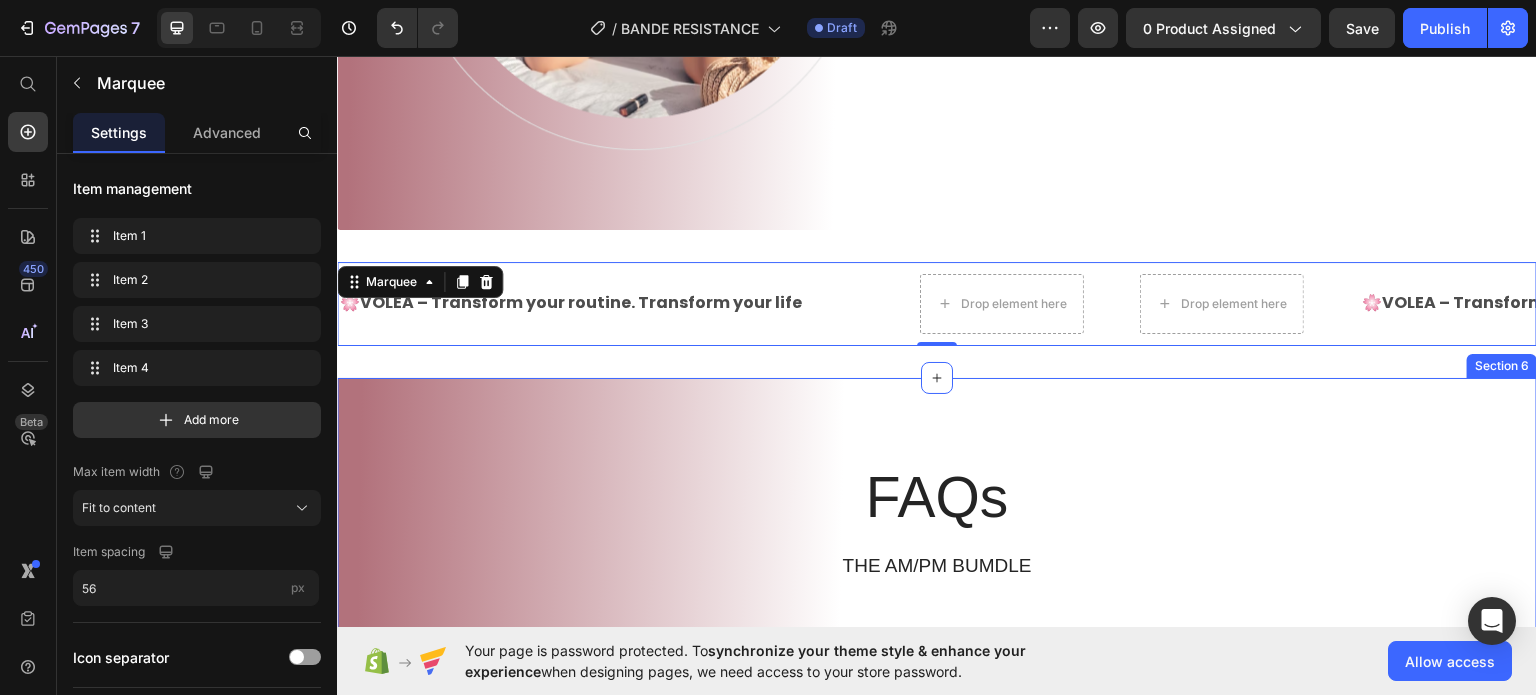 click on "FAQs Heading THE AM/PM BUMDLE Text Block Row
Lorem ipsum dolor sit amet, consectetur elit?
Lorem ipsum dolor sit amet, consectetur adipiscing? Accordion
Lorem ipsum dolor sit amet adipiscing?
Lorem ipsum consectetur adipiscing elit? Accordion Row Section 6" at bounding box center [937, 629] 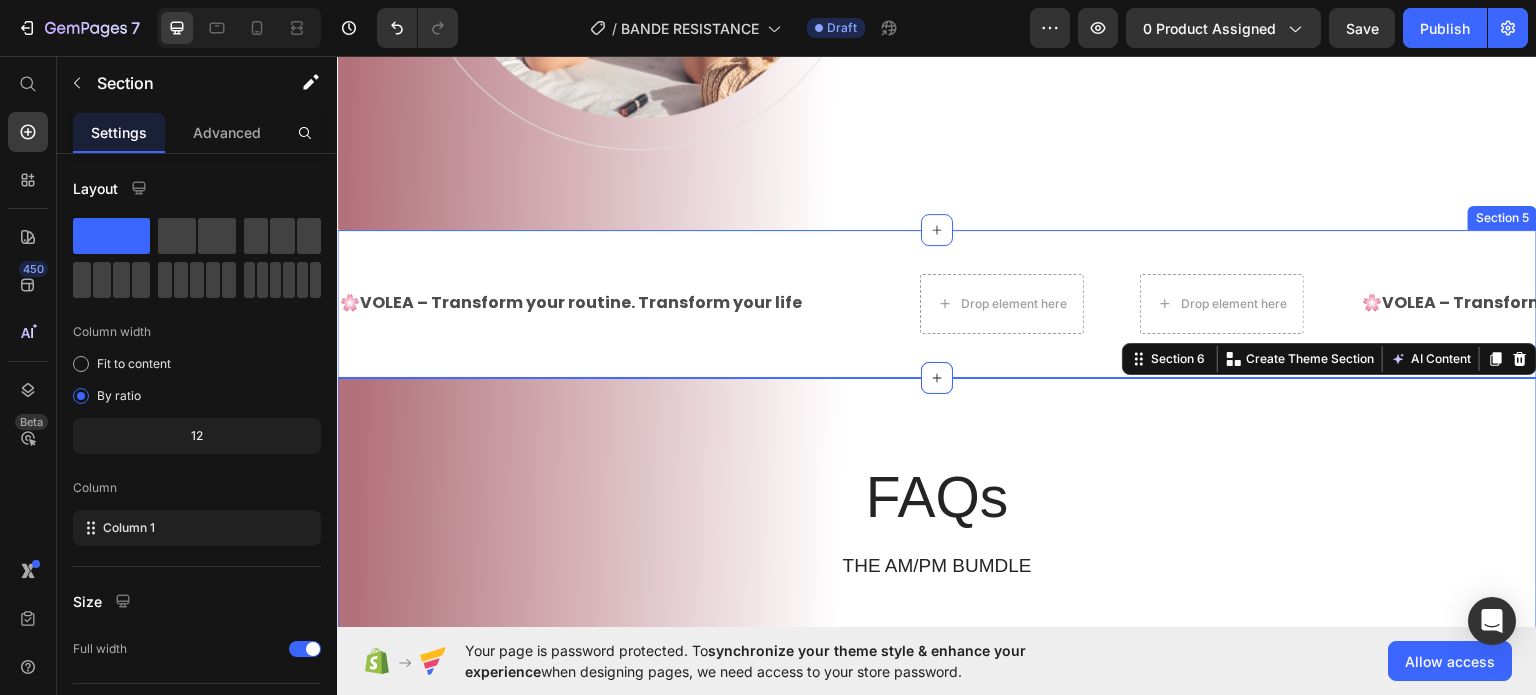 click on "🌸  VOLEA – Transform your routine. Transform your life Text Text
Drop element here
Drop element here 🌸  VOLEA – Transform your routine. Transform your life Text Text
Drop element here
Drop element here 🌸  VOLEA – Transform your routine. Transform your life Text Text
Drop element here
Drop element here 🌸  VOLEA – Transform your routine. Transform your life Text Text
Drop element here
Drop element here 🌸  VOLEA – Transform your routine. Transform your life Text Text
Drop element here
Drop element here 🌸  VOLEA – Transform your routine. Transform your life Text Text
Drop element here
Drop element here Marquee Section 5" at bounding box center (937, 303) 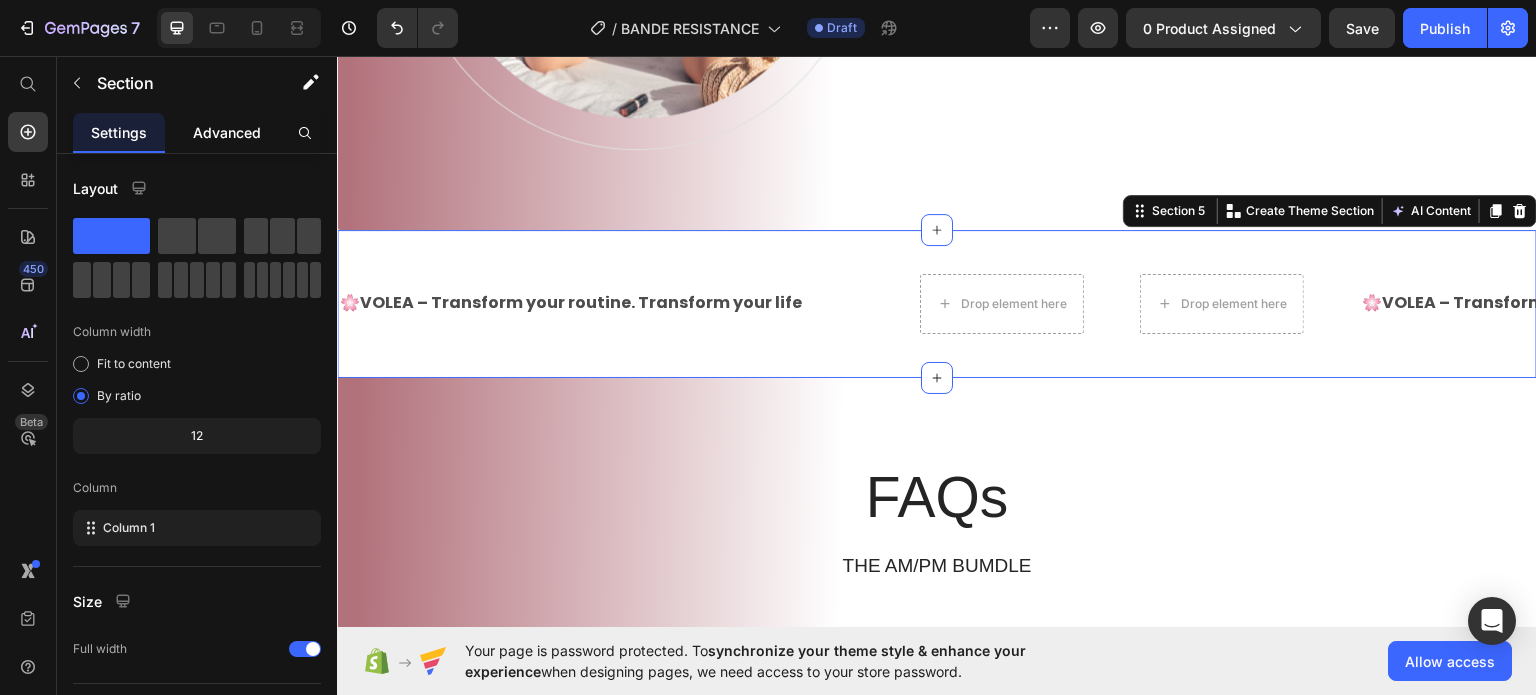 click on "Advanced" at bounding box center (227, 132) 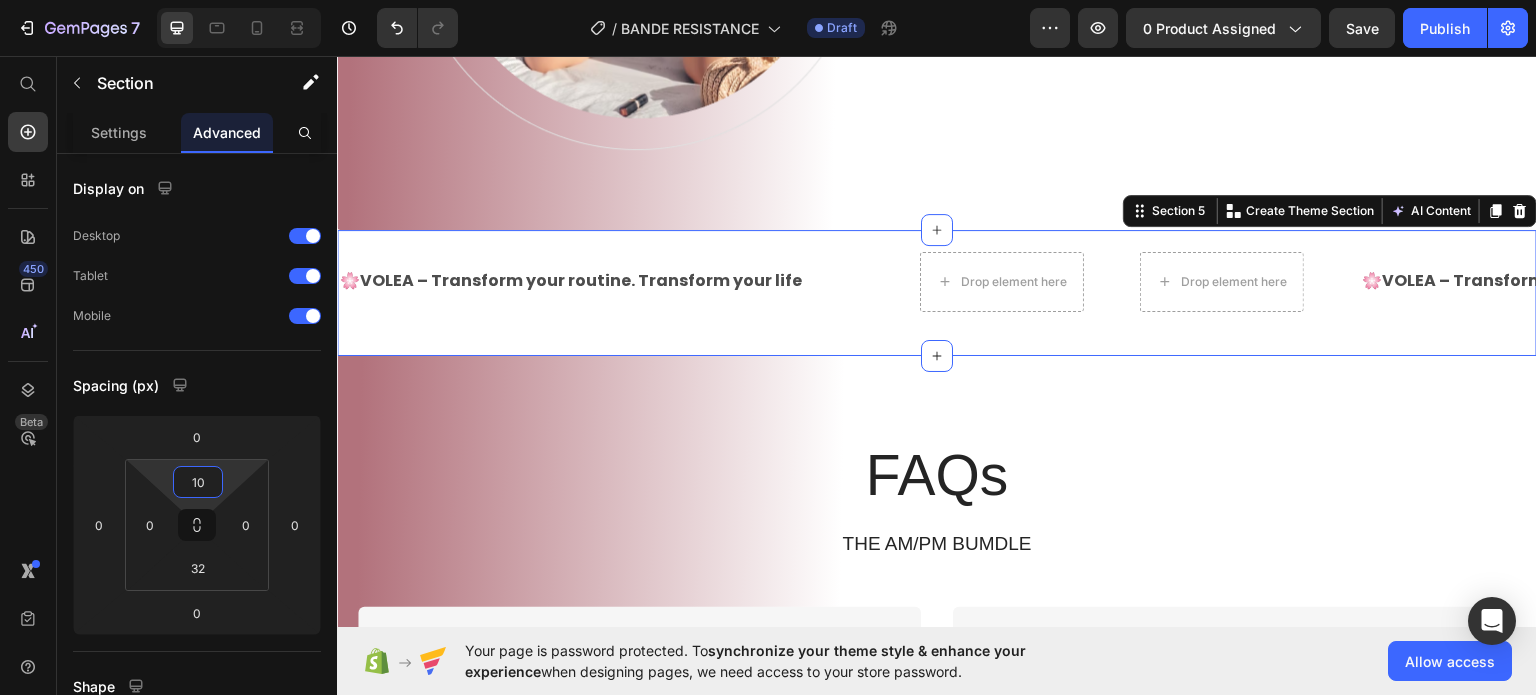 type on "6" 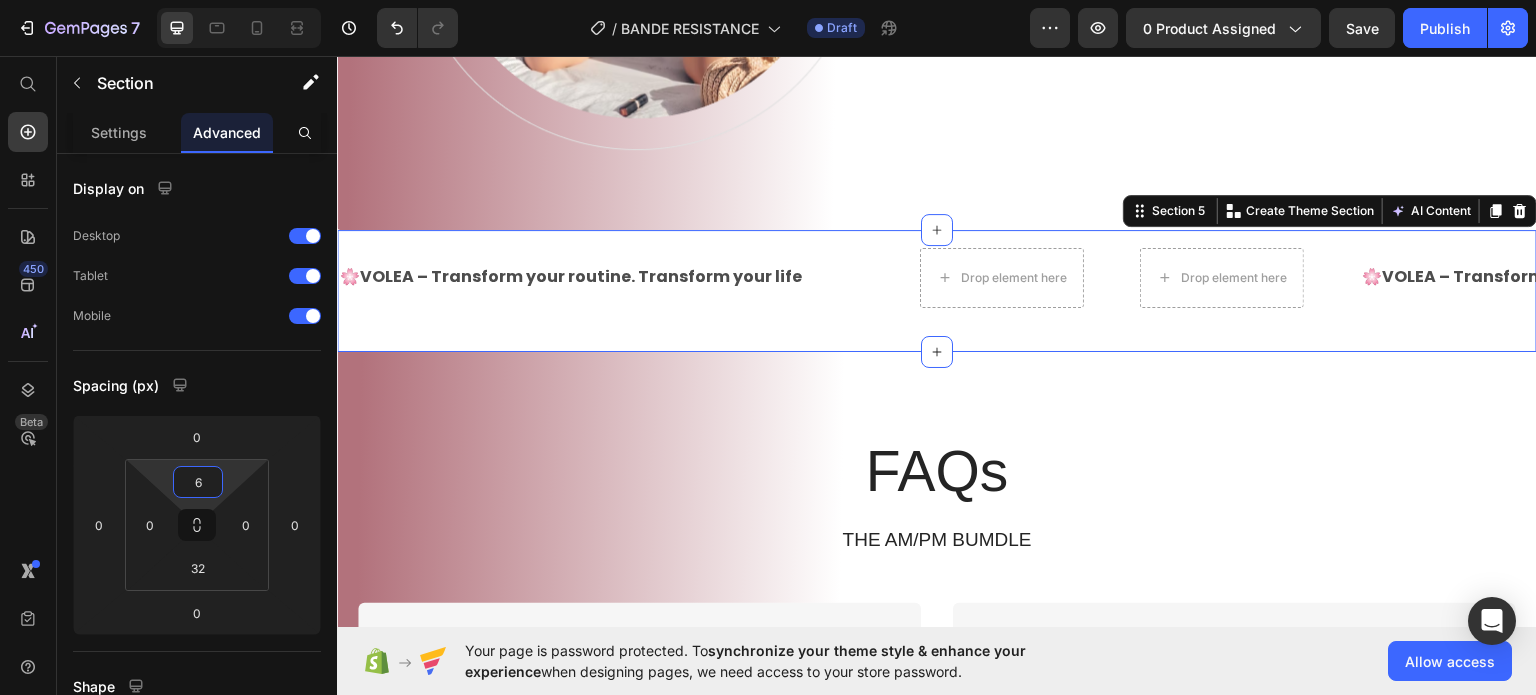 click on "7   /  BANDE RESISTANCE Draft Preview 0 product assigned  Save   Publish  450 Beta Start with Sections Elements Hero Section Product Detail Brands Trusted Badges Guarantee Product Breakdown How to use Testimonials Compare Bundle FAQs Social Proof Brand Story Product List Collection Blog List Contact Sticky Add to Cart Custom Footer Browse Library 450 Layout
Row
Row
Row
Row Text
Heading
Text Block Button
Button
Button
Sticky Back to top Media
Image
Image" at bounding box center [768, 0] 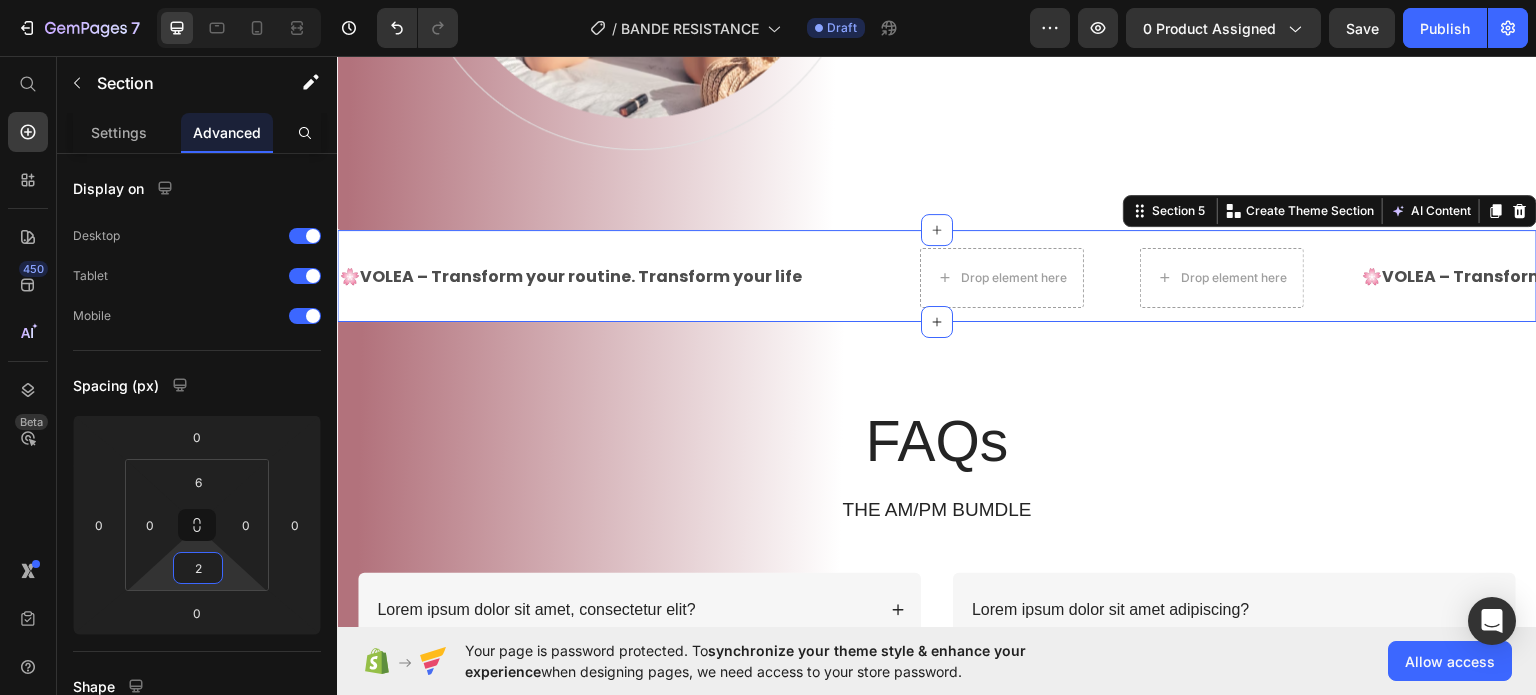 type on "0" 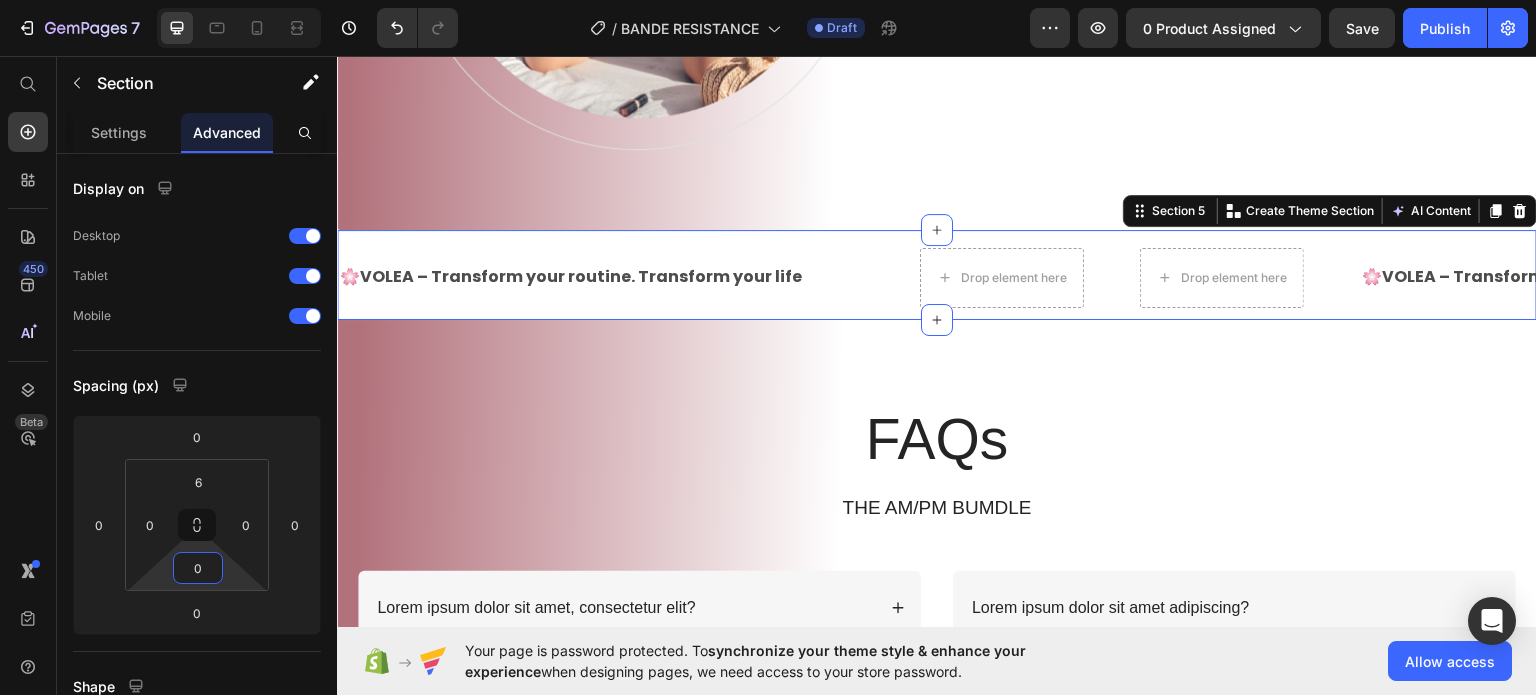 drag, startPoint x: 199, startPoint y: 543, endPoint x: 207, endPoint y: 552, distance: 12.0415945 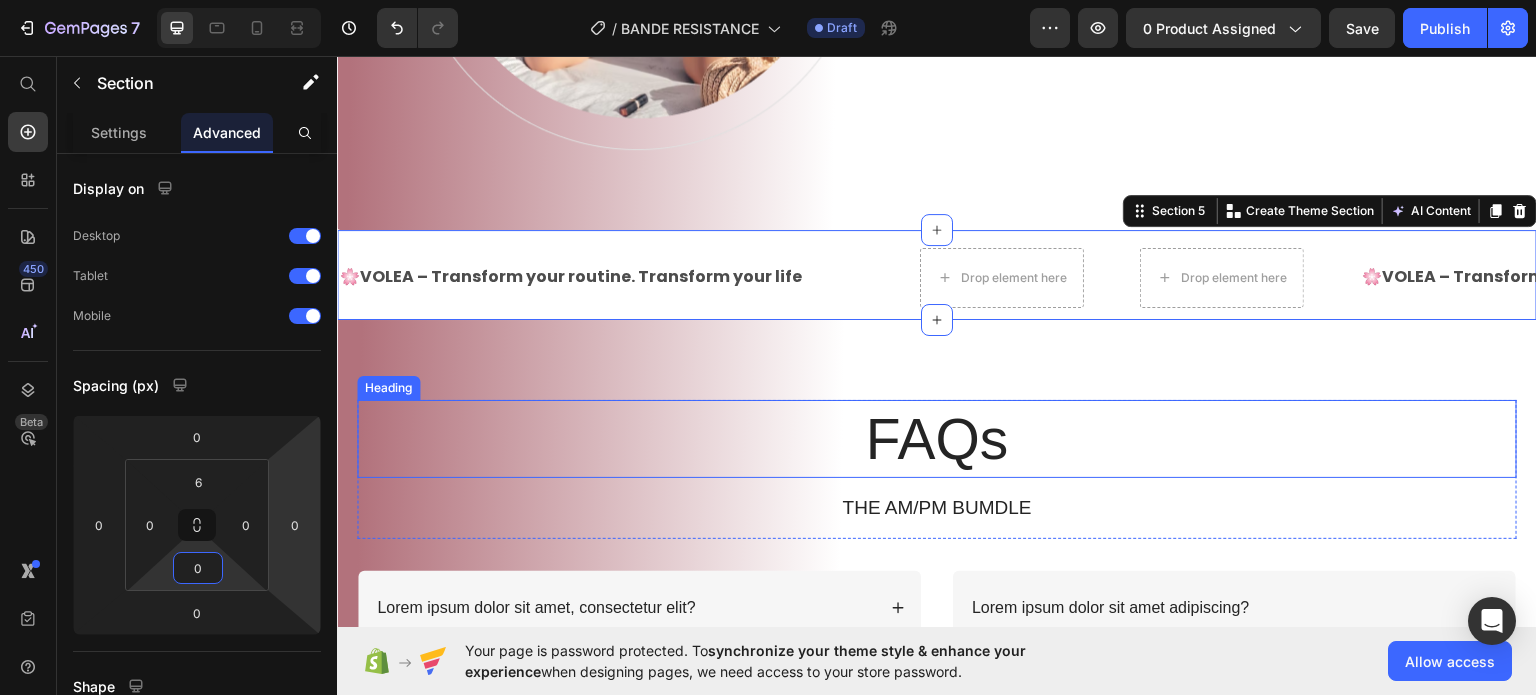 click on "FAQs" at bounding box center [937, 438] 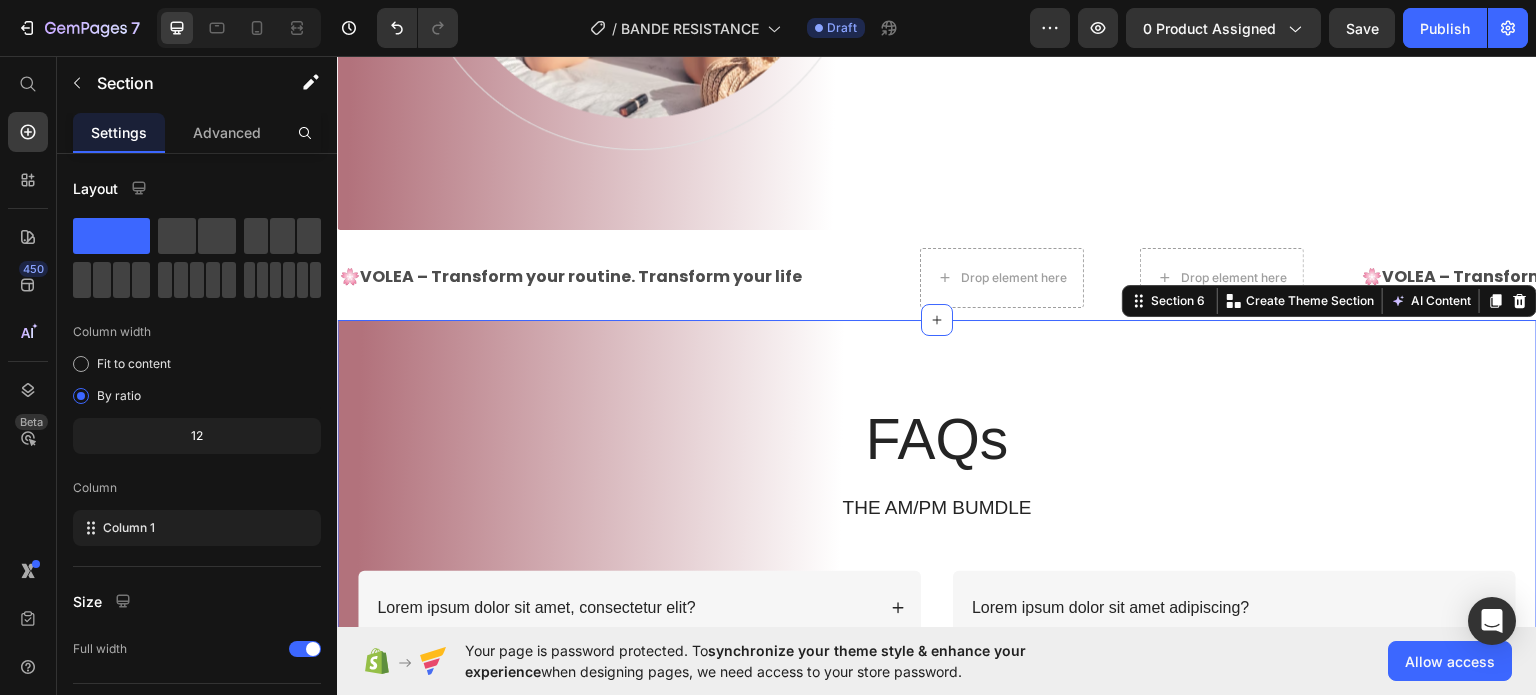 click on "FAQs Heading THE AM/PM BUMDLE Text Block Row
Lorem ipsum dolor sit amet, consectetur elit?
Lorem ipsum dolor sit amet, consectetur adipiscing? Accordion
Lorem ipsum dolor sit amet adipiscing?
Lorem ipsum consectetur adipiscing elit? Accordion Row Section 6   You can create reusable sections Create Theme Section AI Content Write with GemAI What would you like to describe here? Tone and Voice Persuasive Product VOLEA FITNESS PACK Show more Generate" at bounding box center (937, 571) 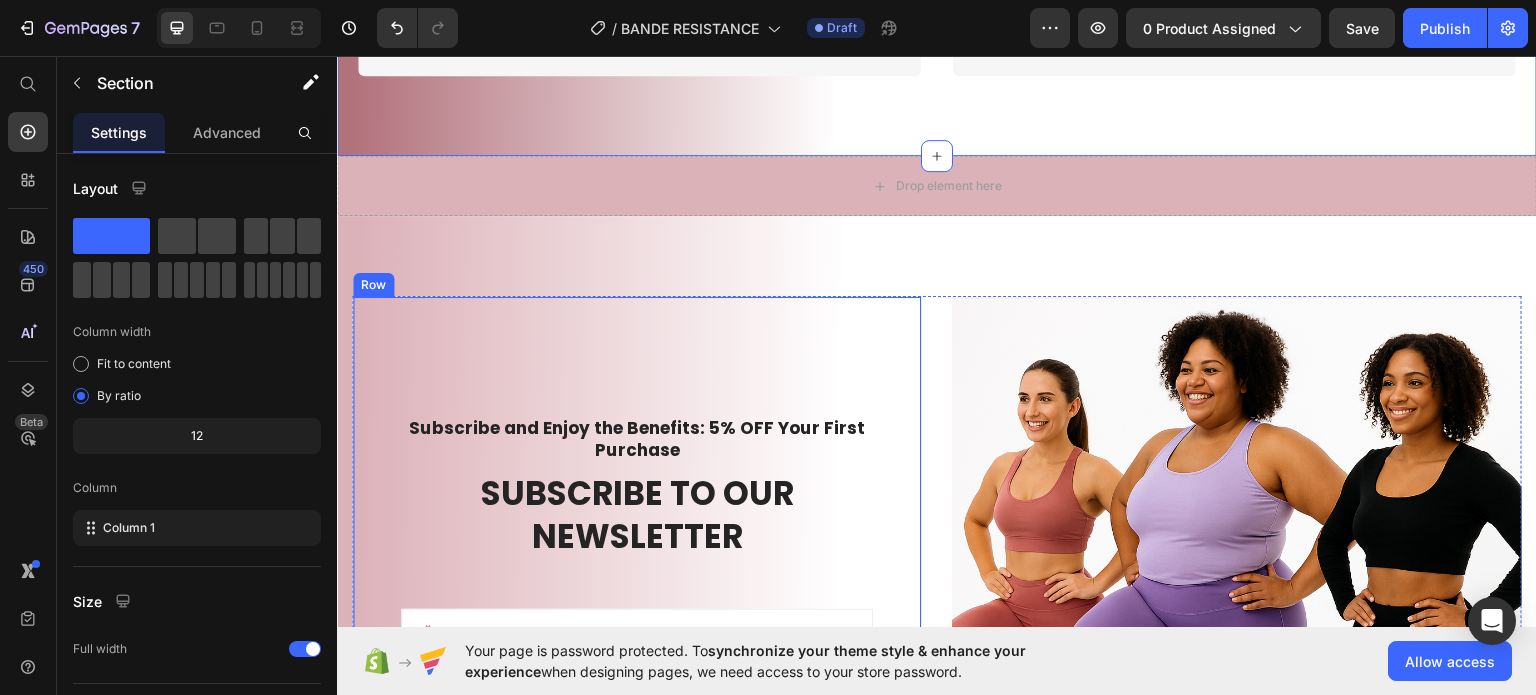 scroll, scrollTop: 2642, scrollLeft: 0, axis: vertical 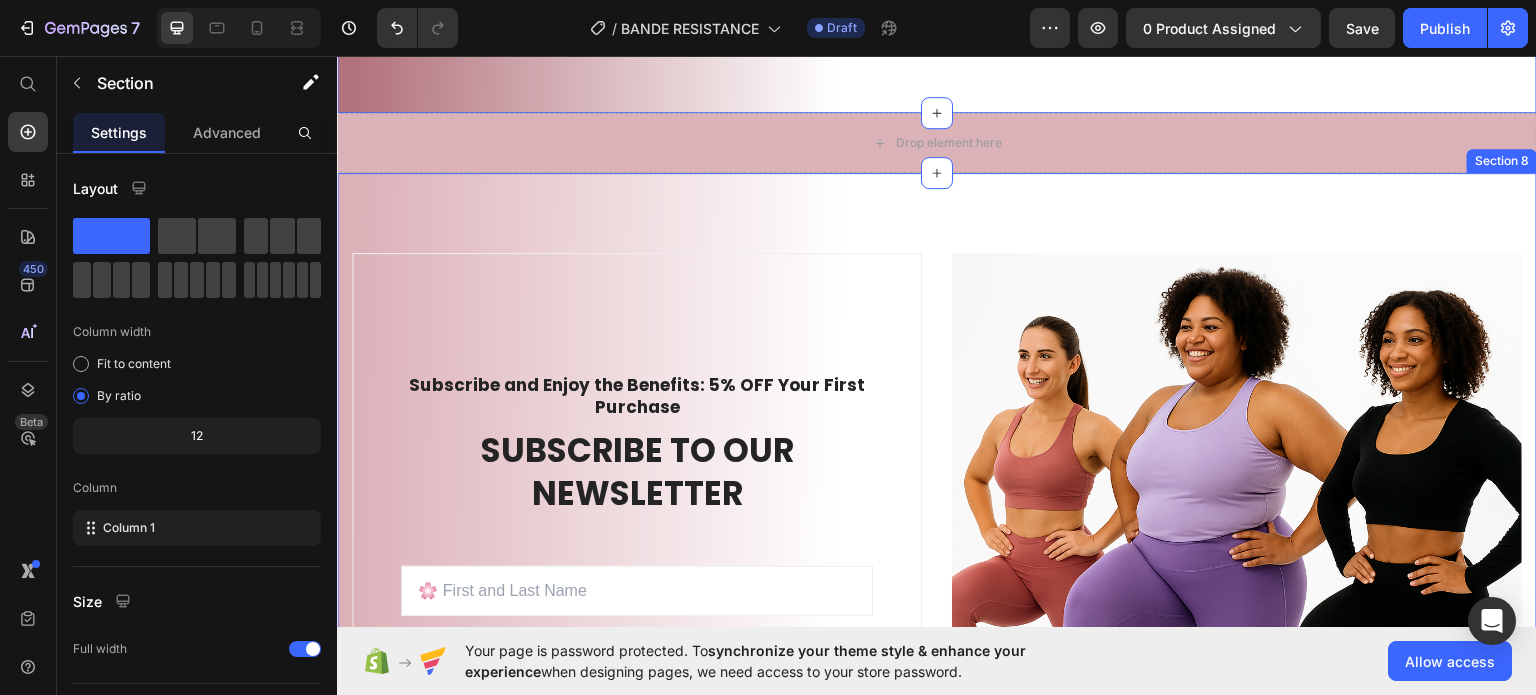 click on "Subscribe and Enjoy the Benefits: 5% OFF Your First Purchase Text block SUBSCRIBE TO OUR NEWSLETTER Heading Sign up to be the first to hear about exclusive deals, special offers and upcoming collections Text block Row Email Field Email Field ENTER Submit Button Row Newsletter Row Image Row Section 8" at bounding box center (937, 578) 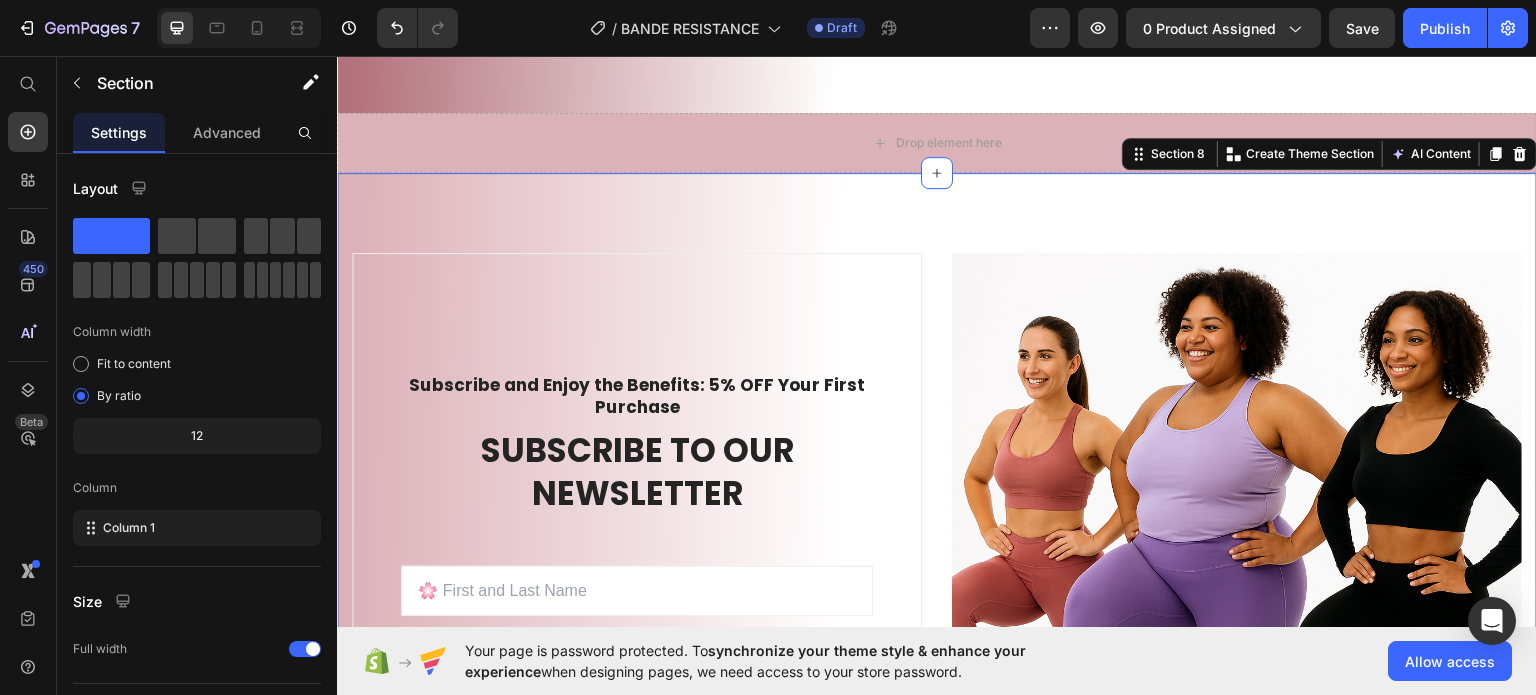click on "Section 8   You can create reusable sections Create Theme Section AI Content Write with GemAI What would you like to describe here? Tone and Voice Persuasive Product VOLEA FITNESS PACK Show more Generate" at bounding box center [1329, 153] 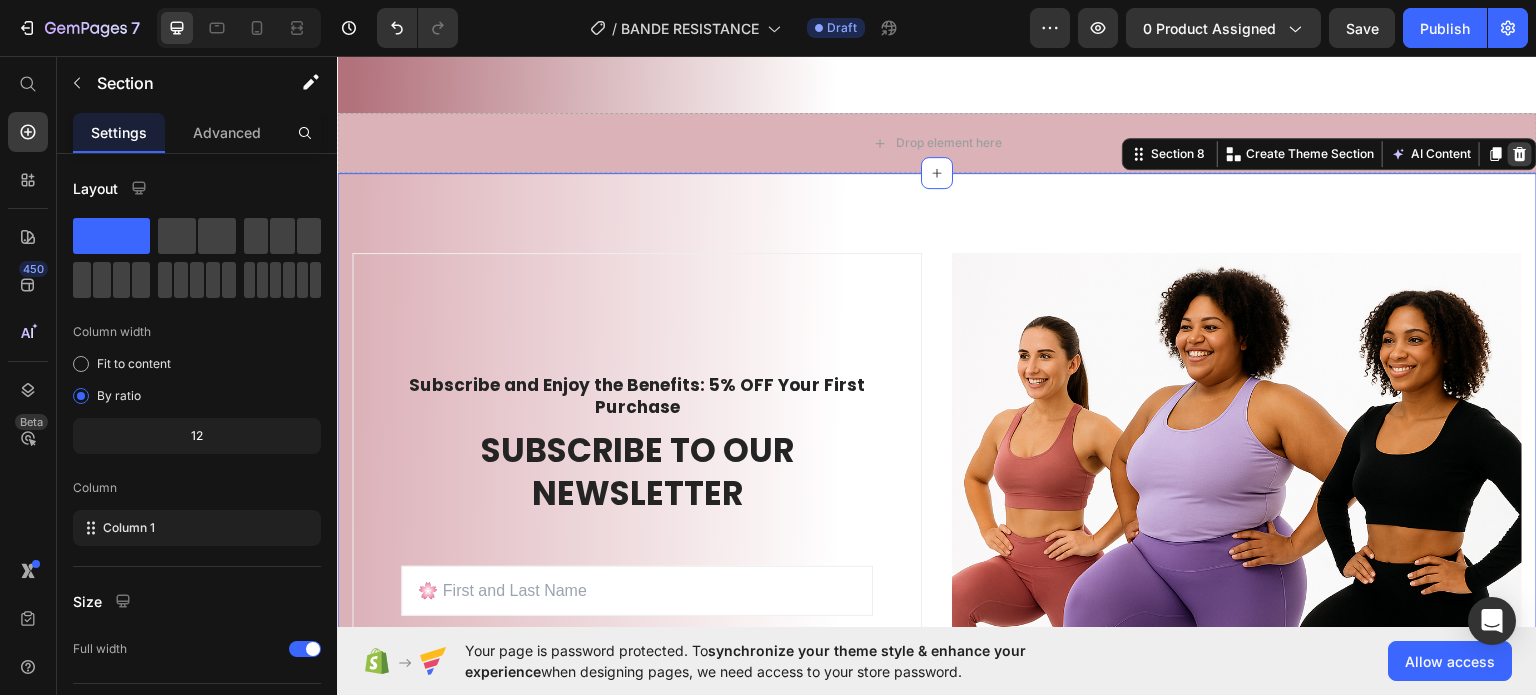 click at bounding box center (1520, 153) 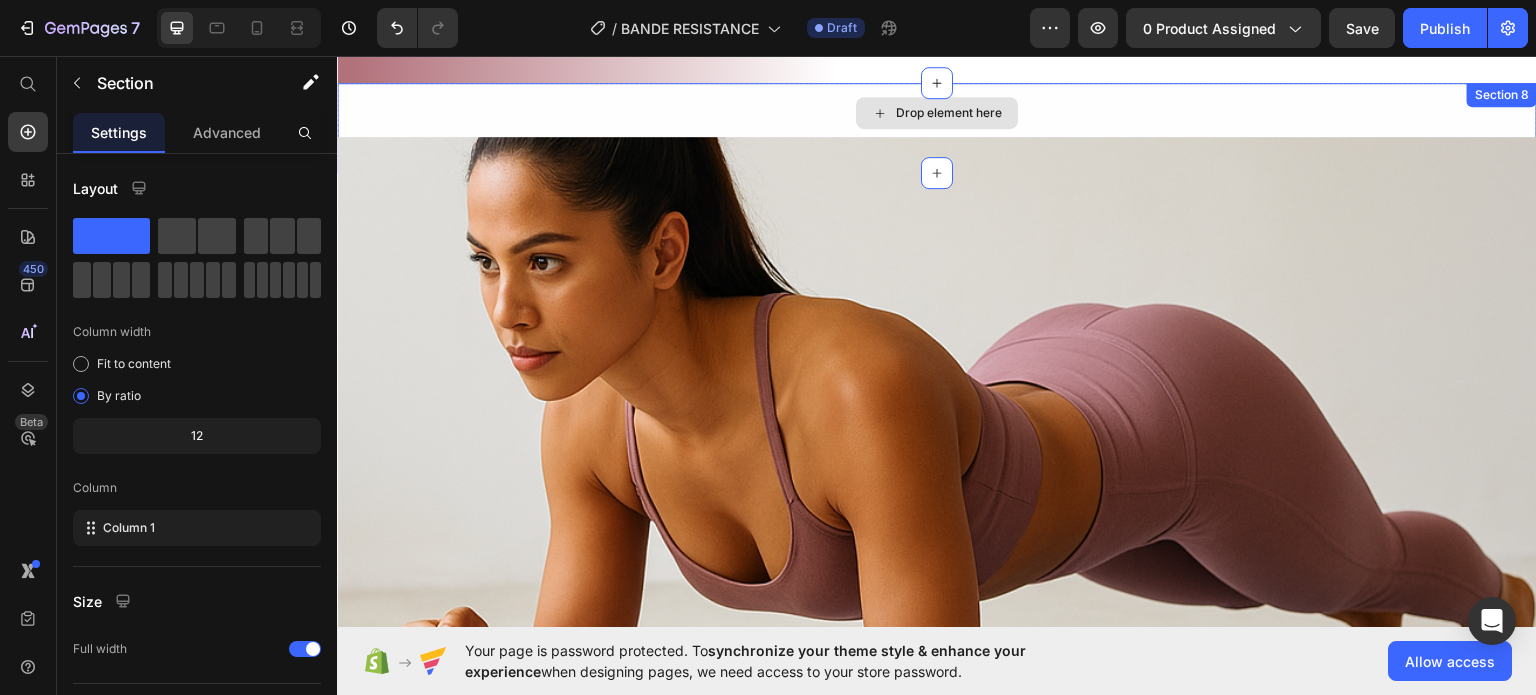 click on "Drop element here Section 8" at bounding box center [937, 127] 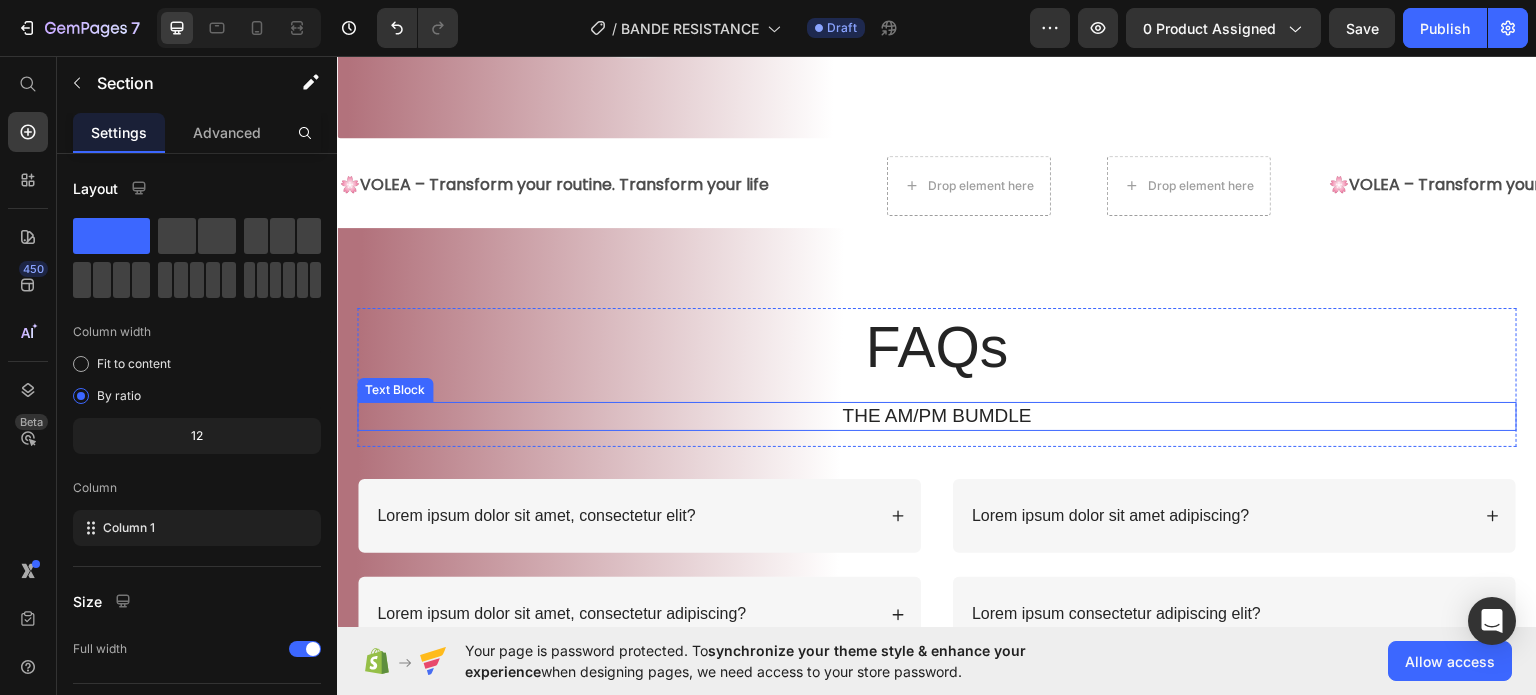 scroll, scrollTop: 2000, scrollLeft: 0, axis: vertical 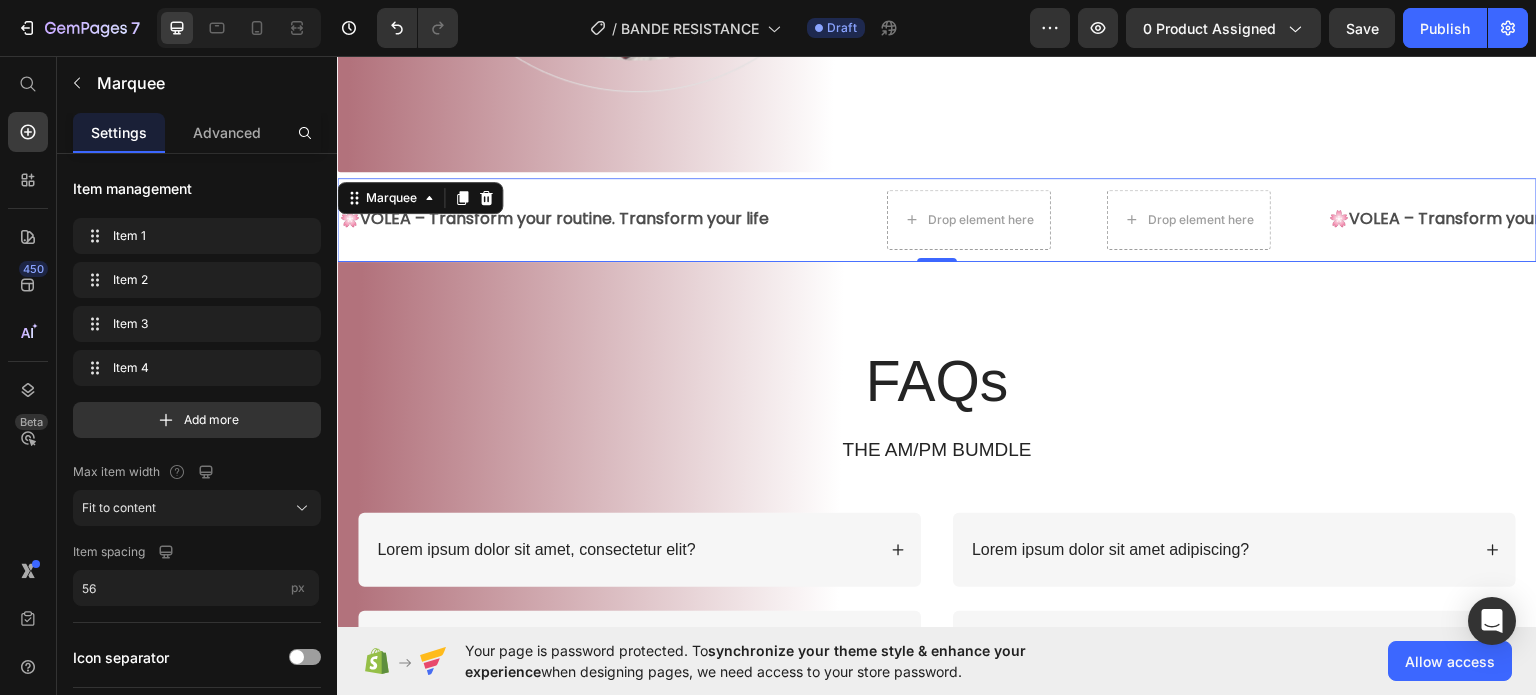 click on "Text" at bounding box center [857, 219] 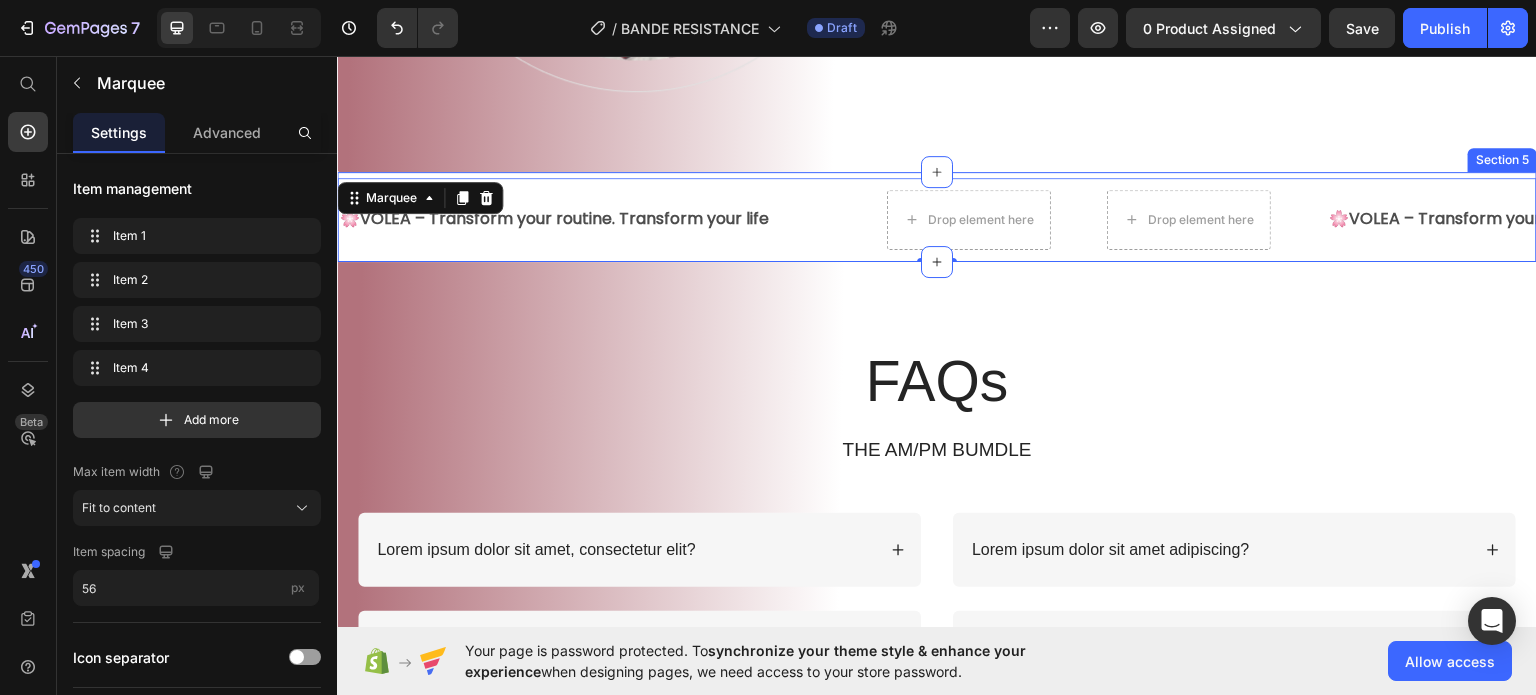 click on "🌸  VOLEA – Transform your routine. Transform your life Text Text
Drop element here
Drop element here 🌸  VOLEA – Transform your routine. Transform your life Text Text
Drop element here
Drop element here 🌸  VOLEA – Transform your routine. Transform your life Text Text
Drop element here
Drop element here 🌸  VOLEA – Transform your routine. Transform your life Text Text
Drop element here
Drop element here 🌸  VOLEA – Transform your routine. Transform your life Text Text
Drop element here
Drop element here 🌸  VOLEA – Transform your routine. Transform your life Text Text
Drop element here
Drop element here Marquee   0 Section 5" at bounding box center [937, 216] 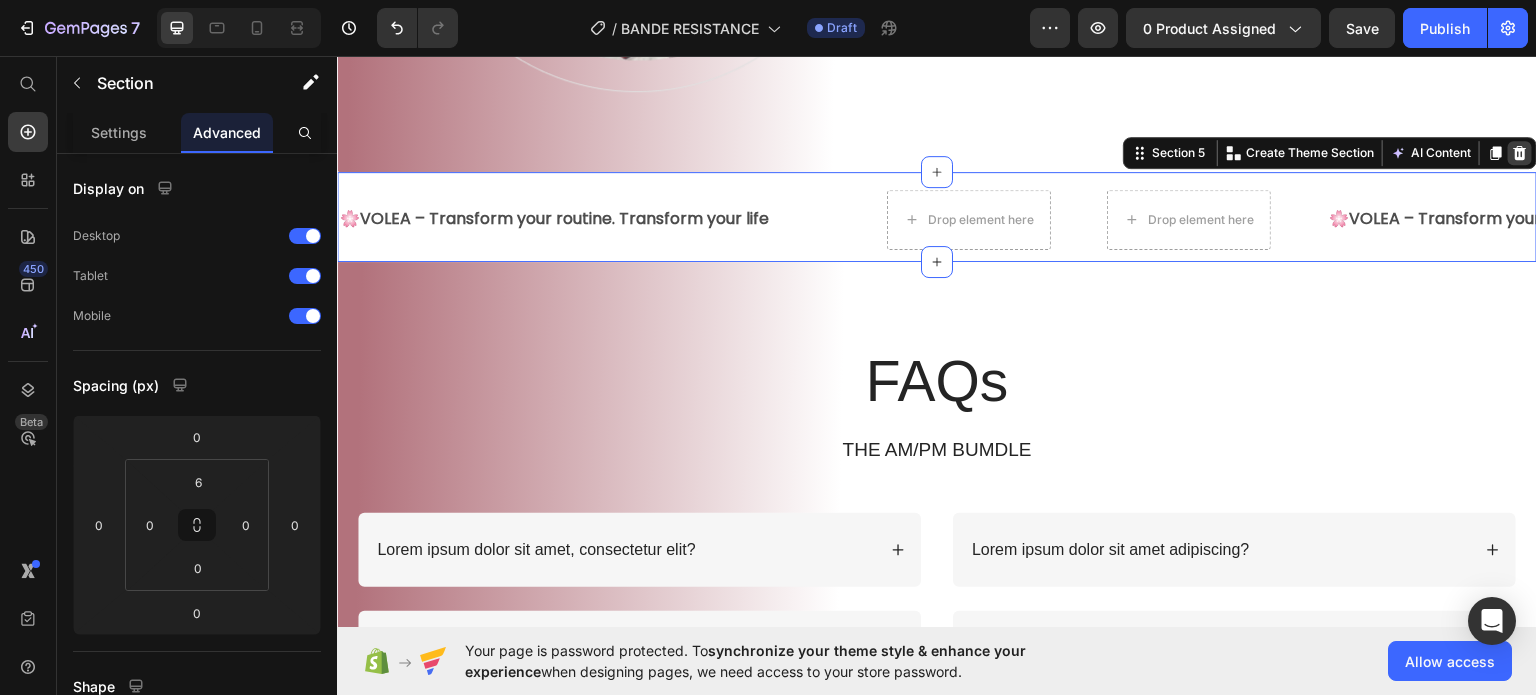 click 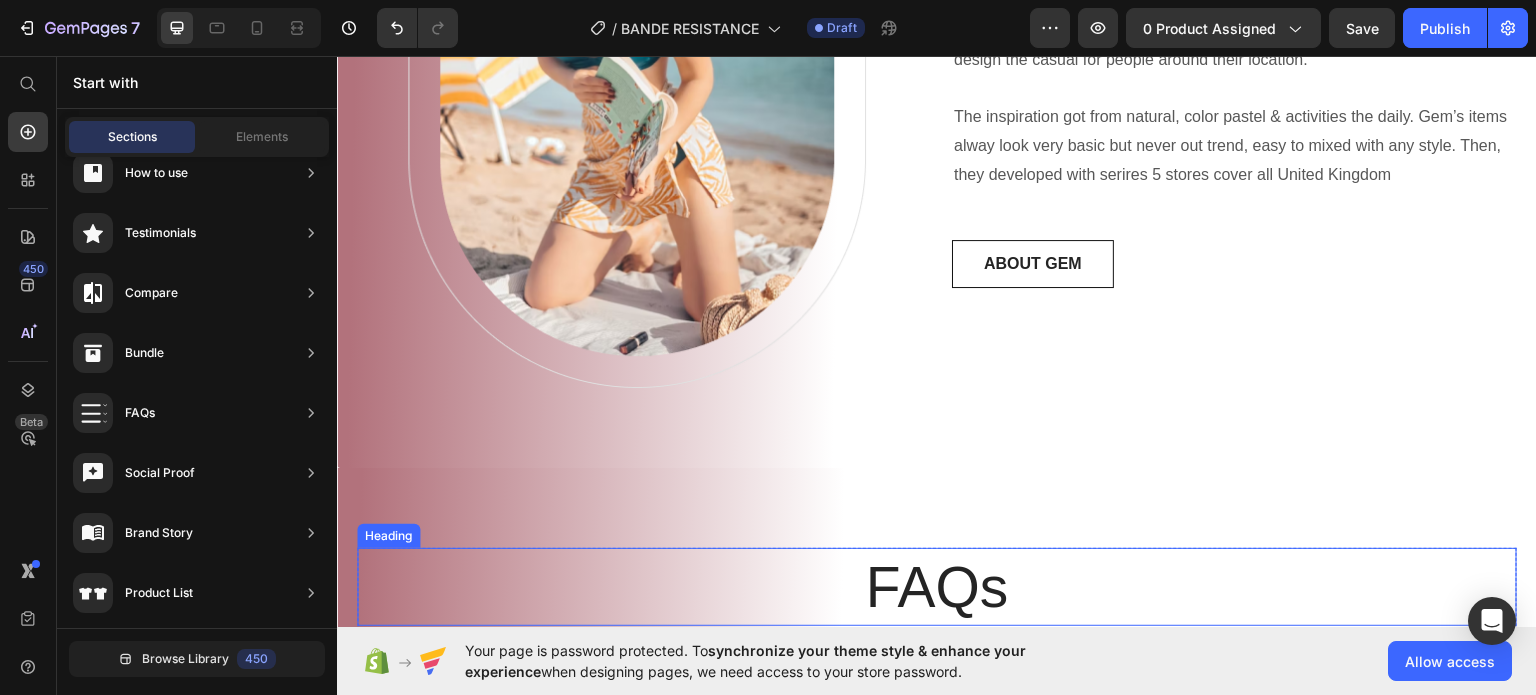 scroll, scrollTop: 1700, scrollLeft: 0, axis: vertical 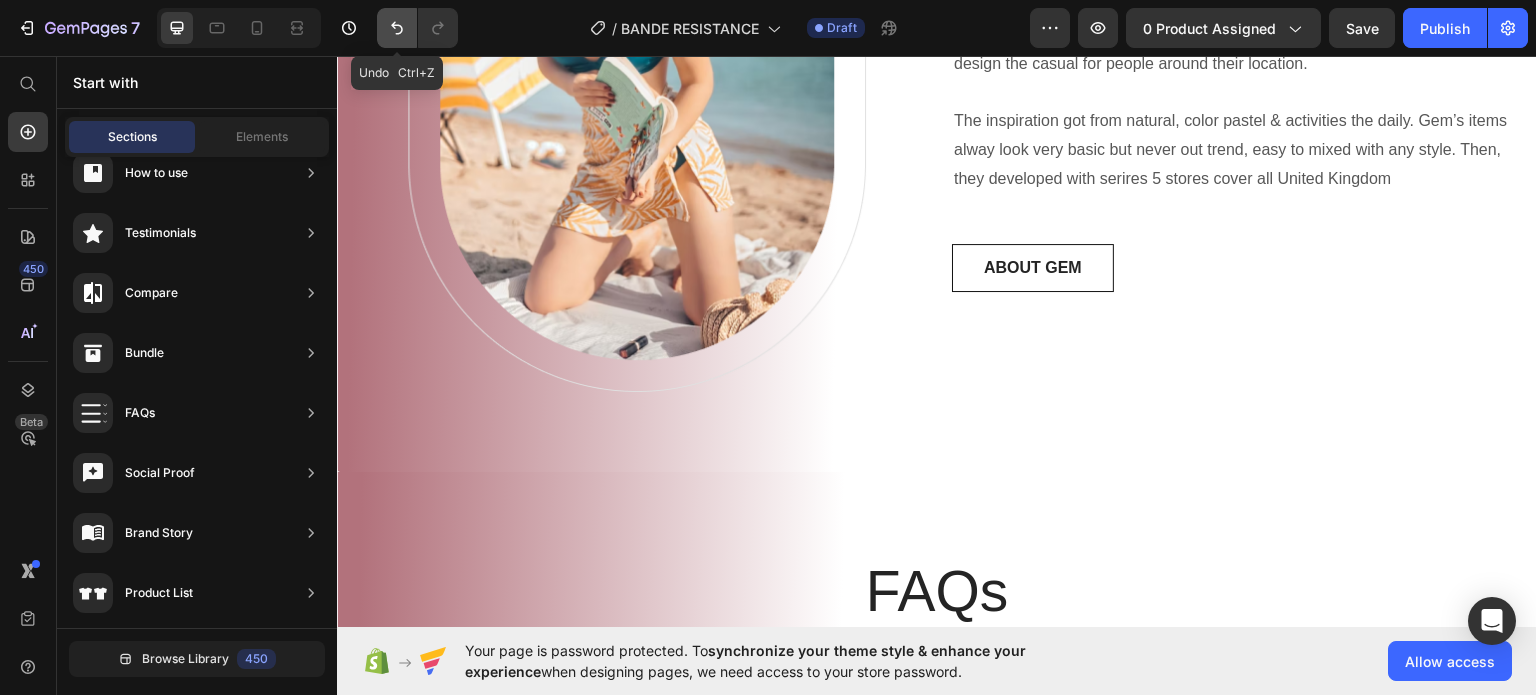 click 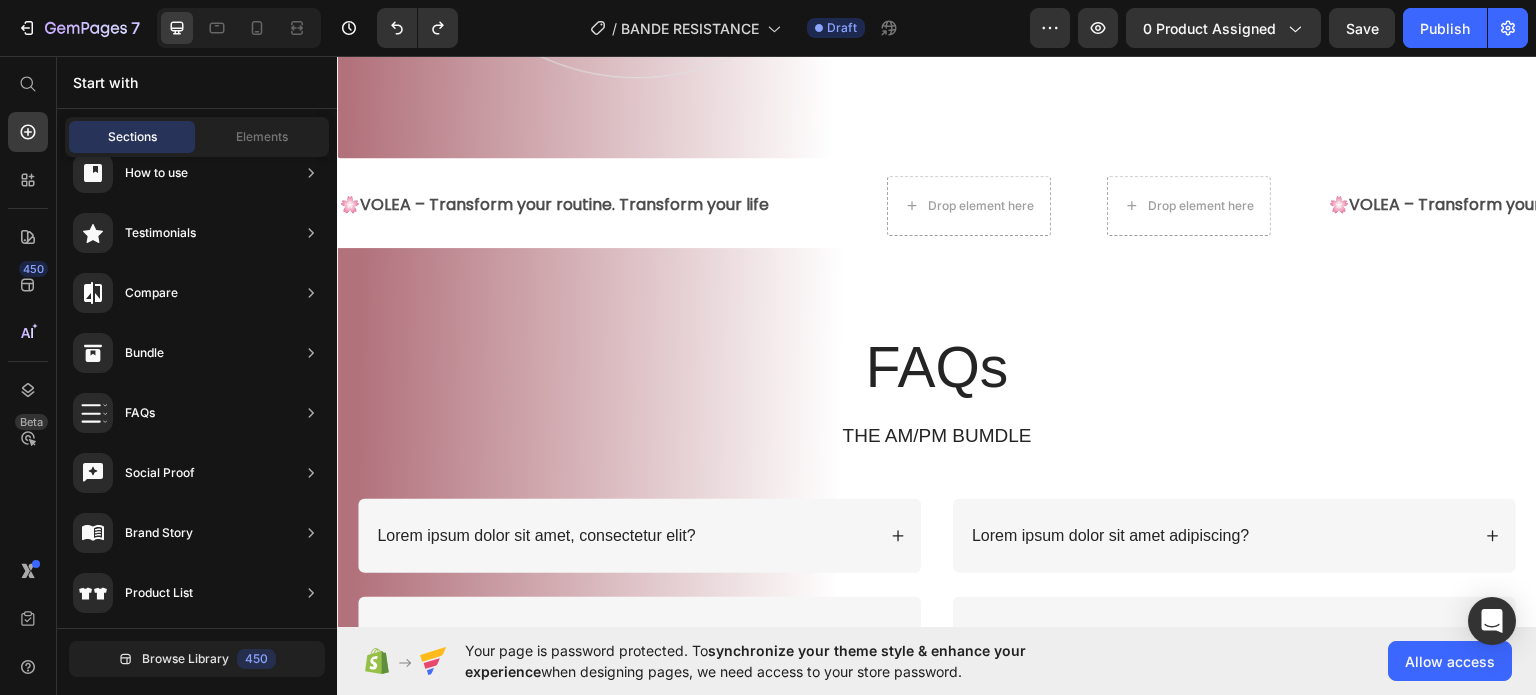 scroll, scrollTop: 2000, scrollLeft: 0, axis: vertical 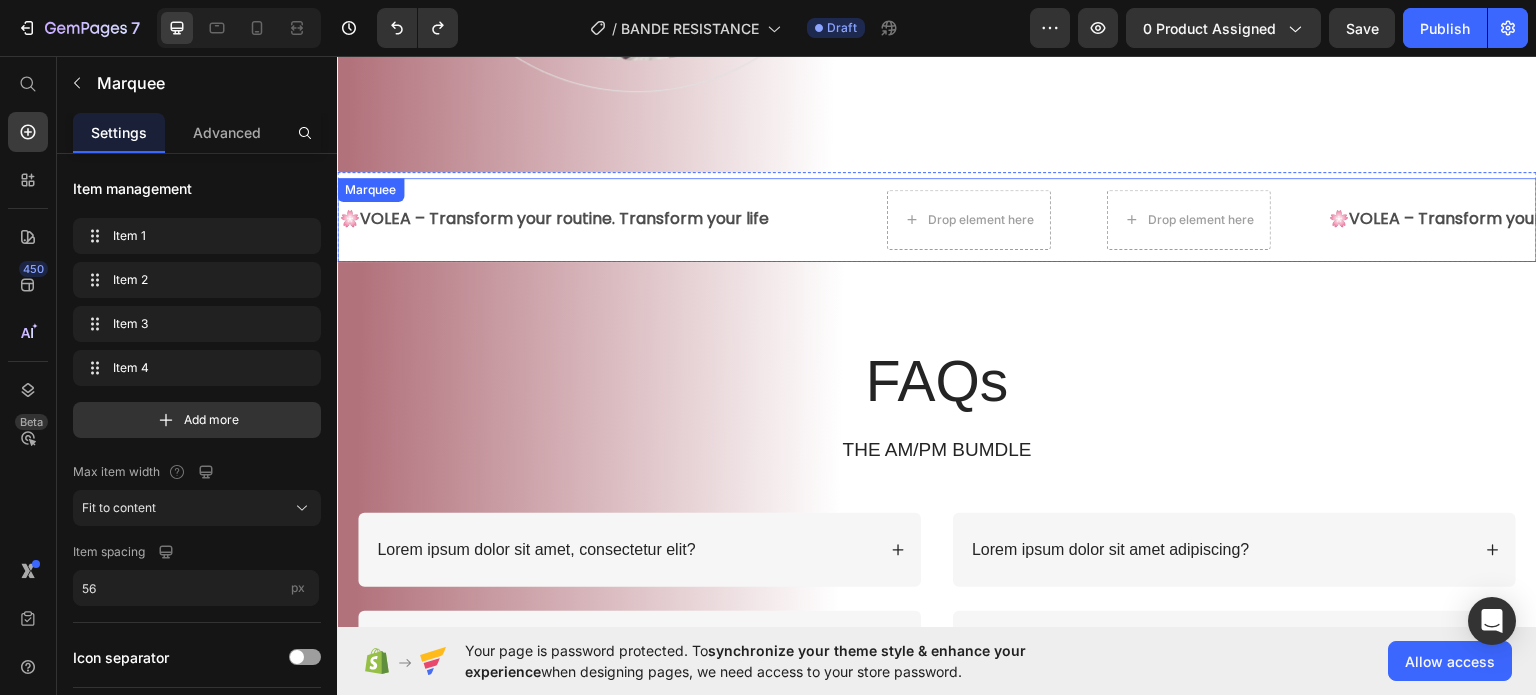 click on "🌸  VOLEA – Transform your routine. Transform your life Text" at bounding box center (582, 218) 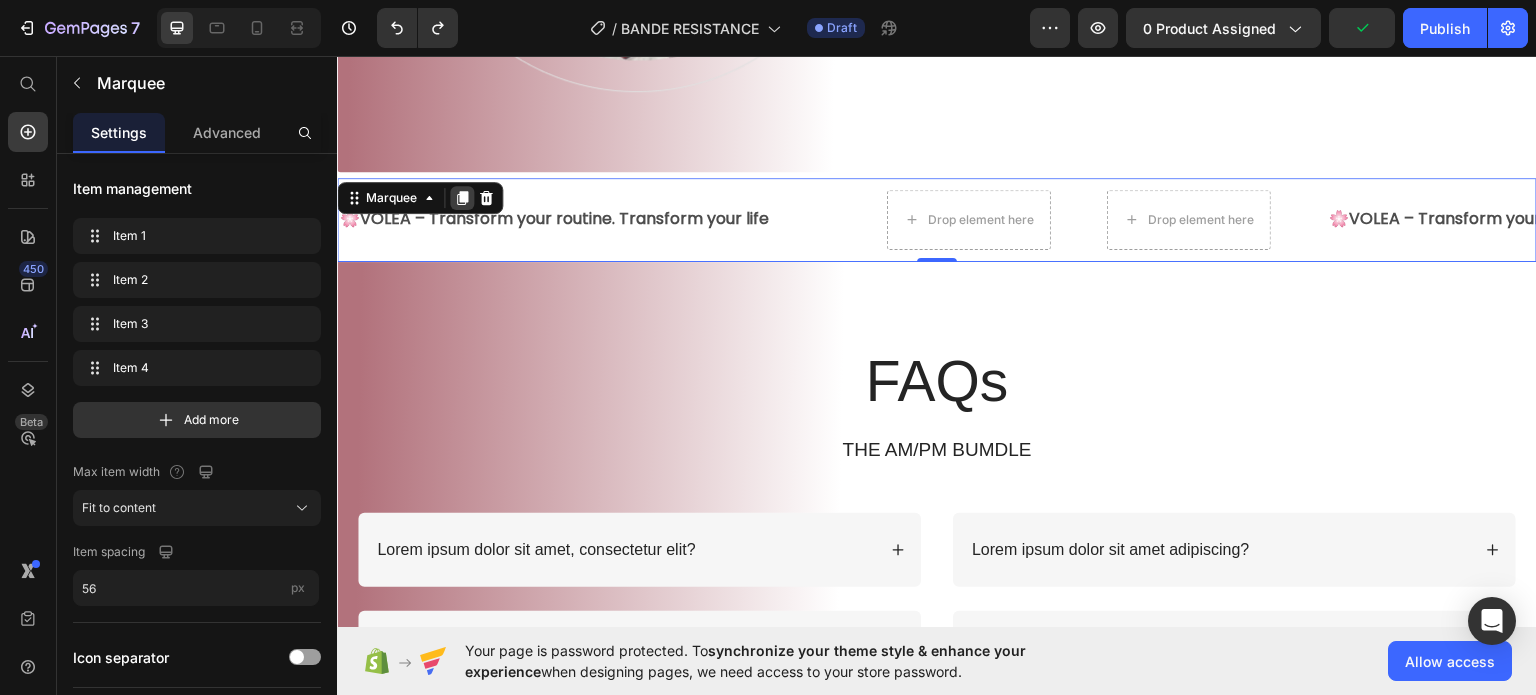 click at bounding box center (462, 197) 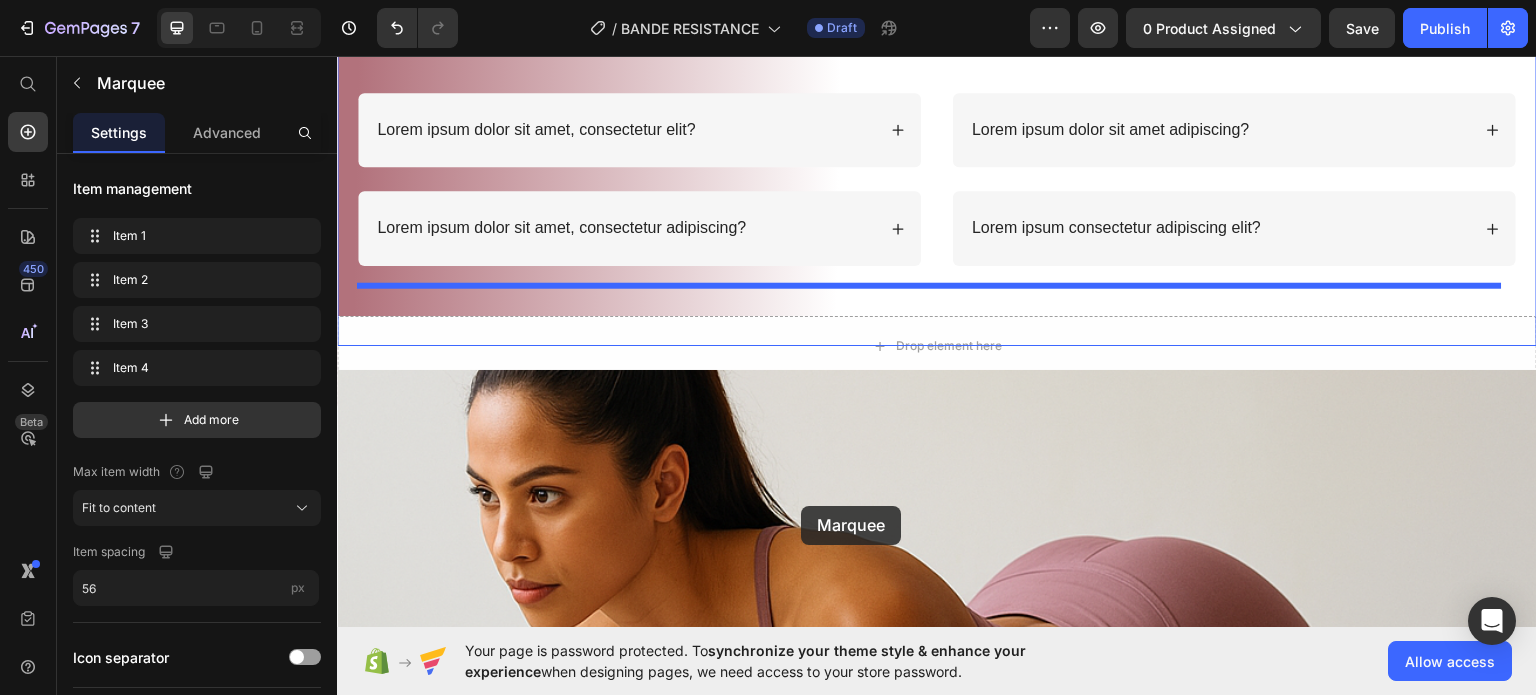scroll, scrollTop: 2564, scrollLeft: 0, axis: vertical 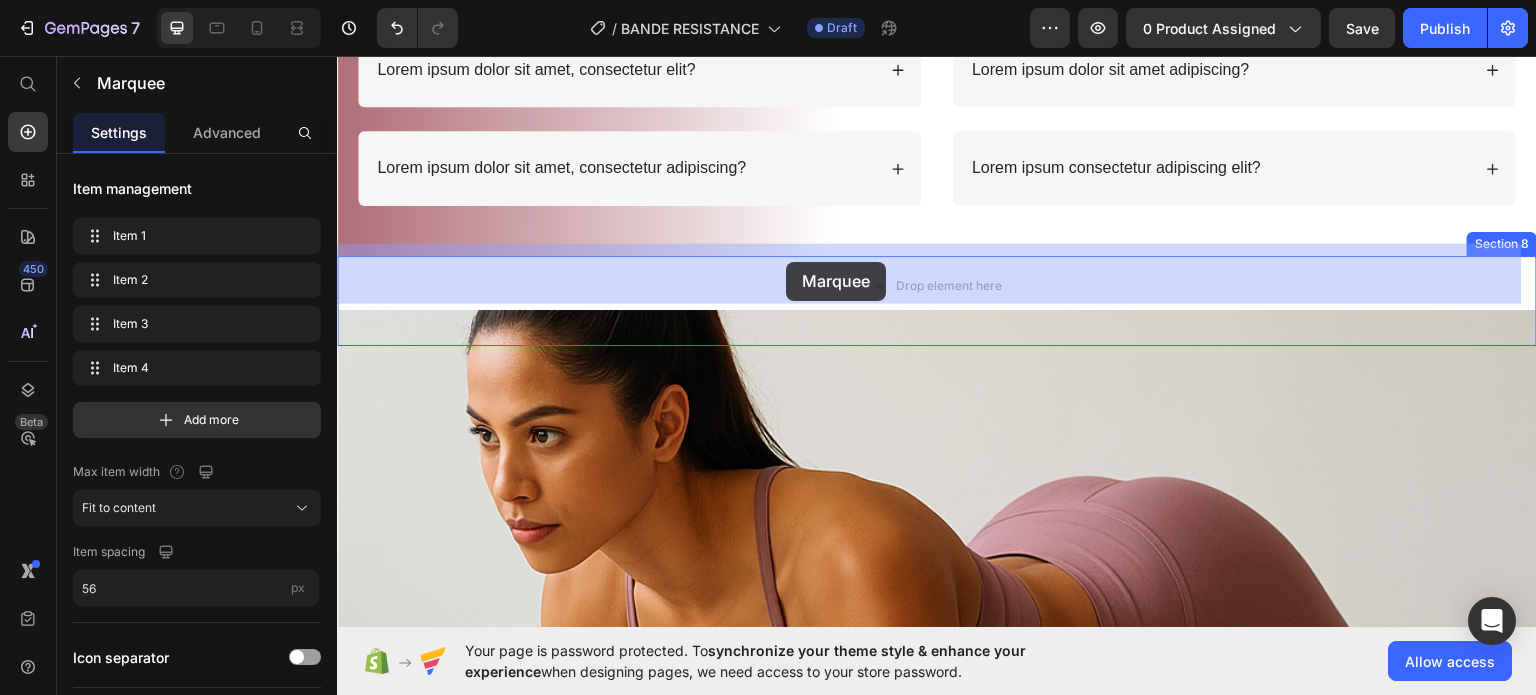 drag, startPoint x: 822, startPoint y: 267, endPoint x: 786, endPoint y: 261, distance: 36.496574 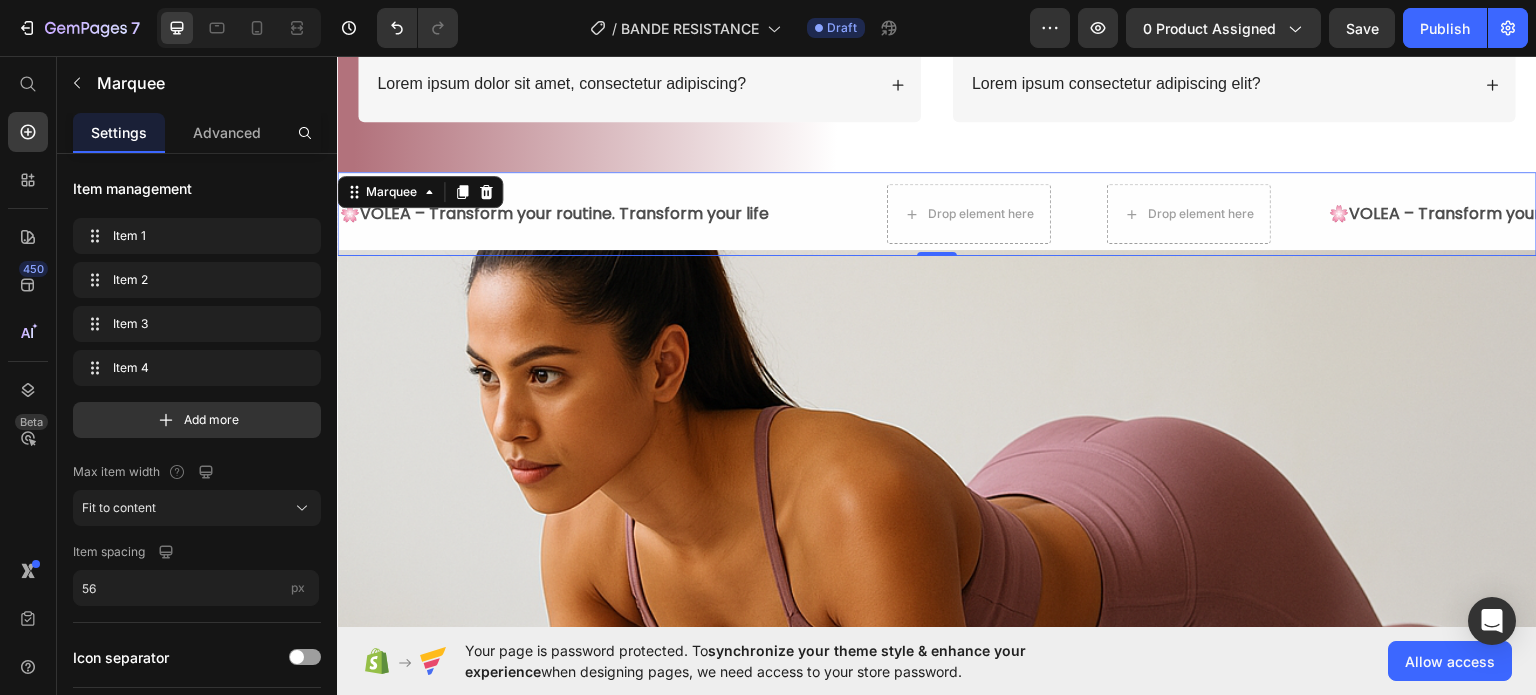 scroll, scrollTop: 2480, scrollLeft: 0, axis: vertical 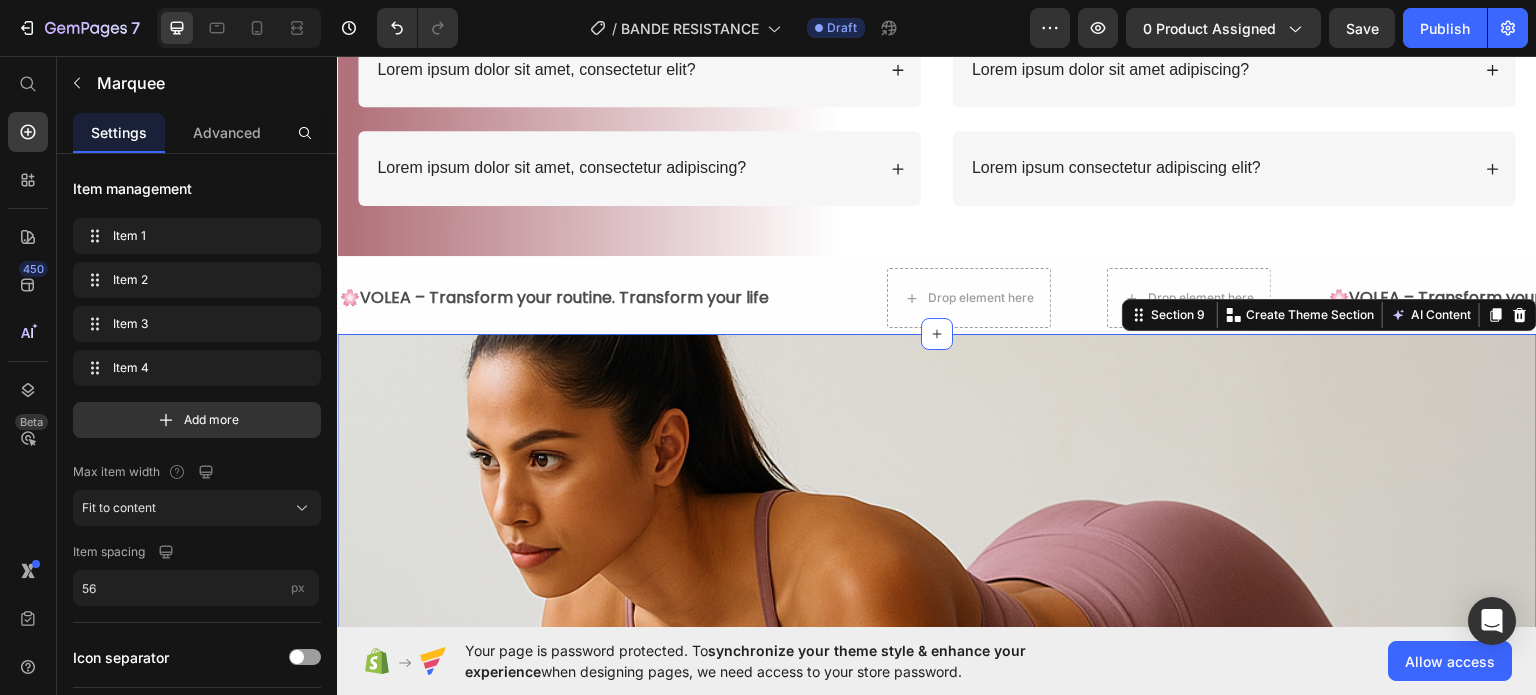 click on "About Text block Shipping Policy Text block Refunds Text block Terms & Conditions Text block Stores Text block Blog Text block Row                Title Line Image Row Section 9   You can create reusable sections Create Theme Section AI Content Write with GemAI What would you like to describe here? Tone and Voice Persuasive Product Show more Generate" at bounding box center (937, 723) 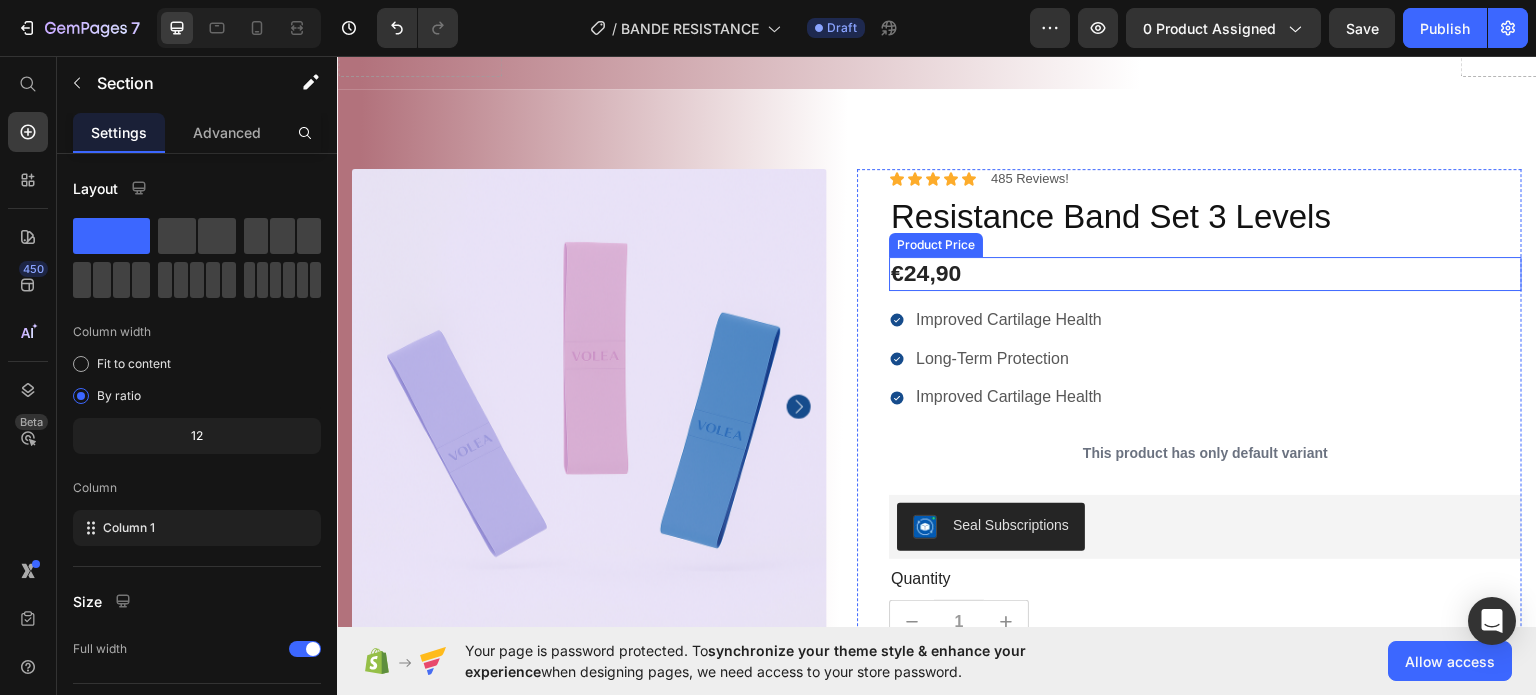 scroll, scrollTop: 0, scrollLeft: 0, axis: both 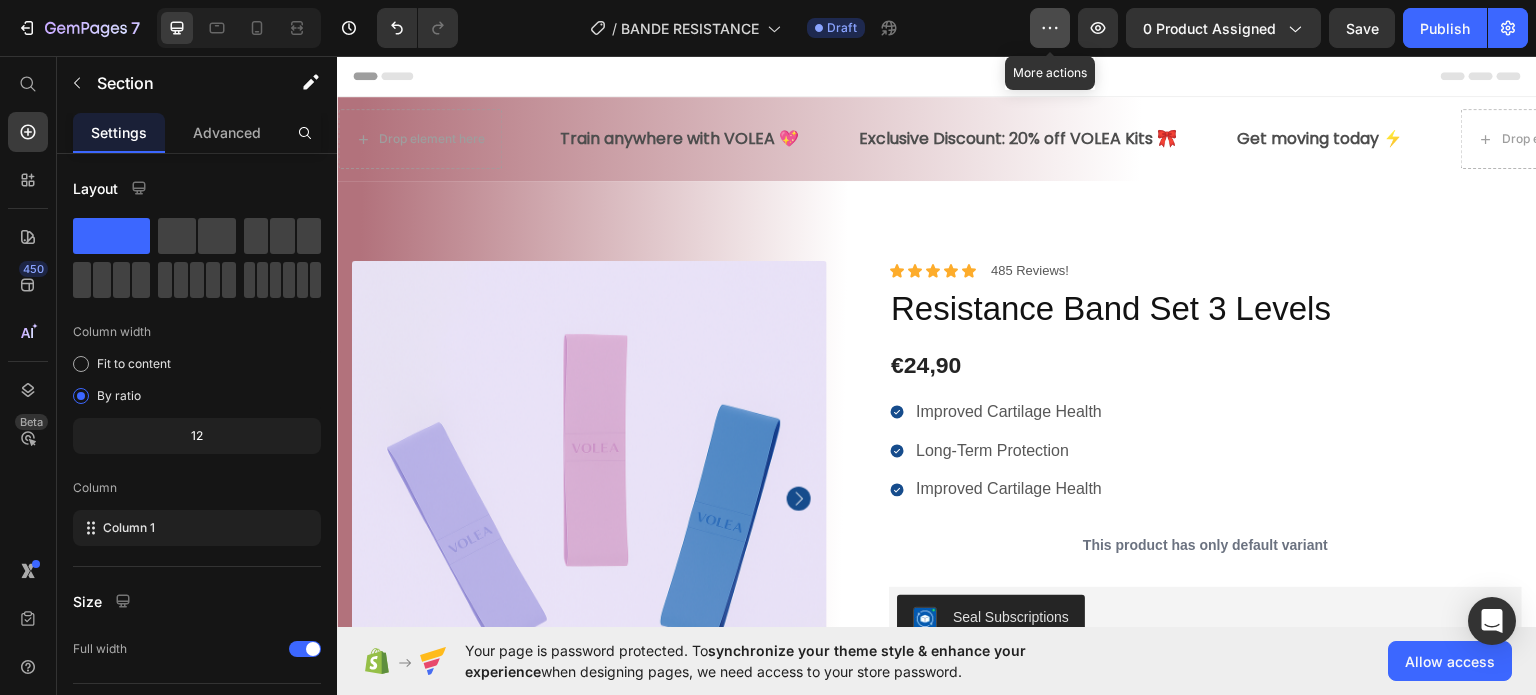 click 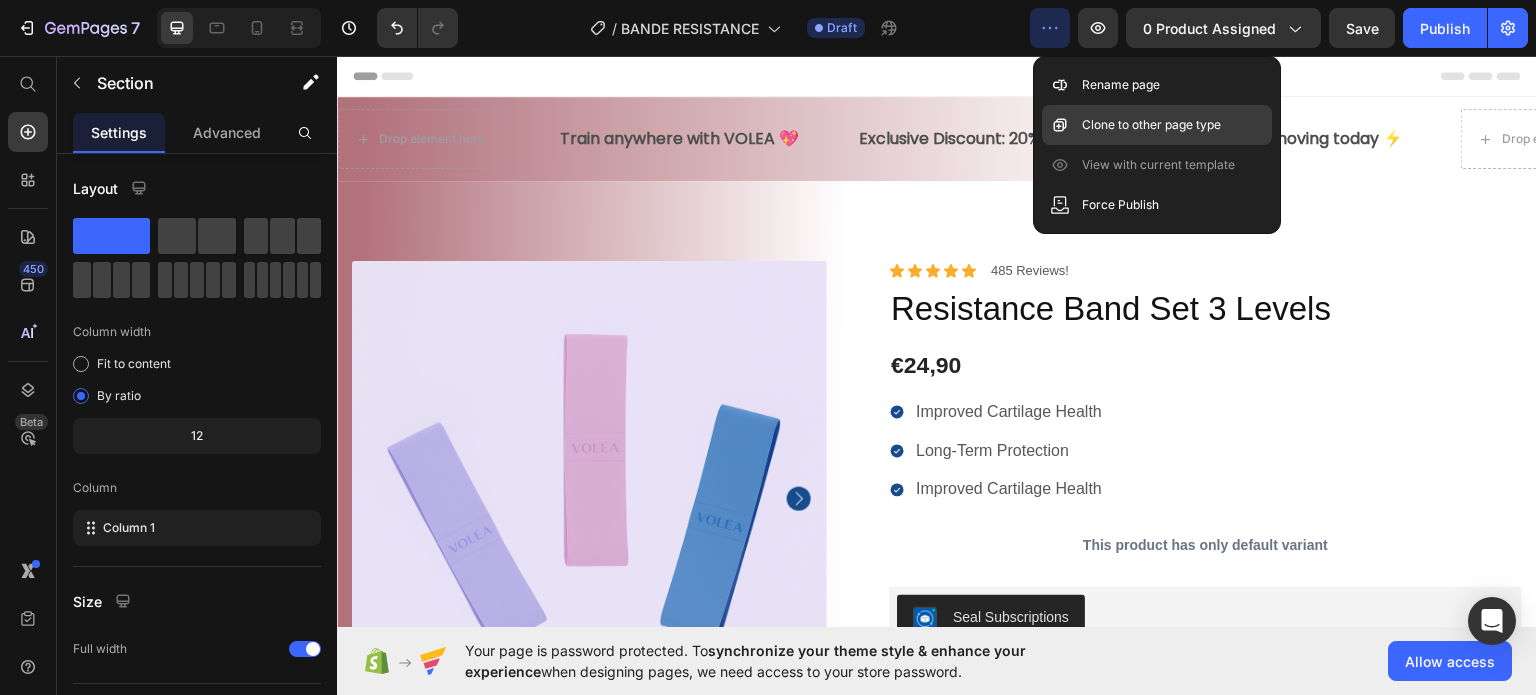 click on "Clone to other page type" at bounding box center [1151, 125] 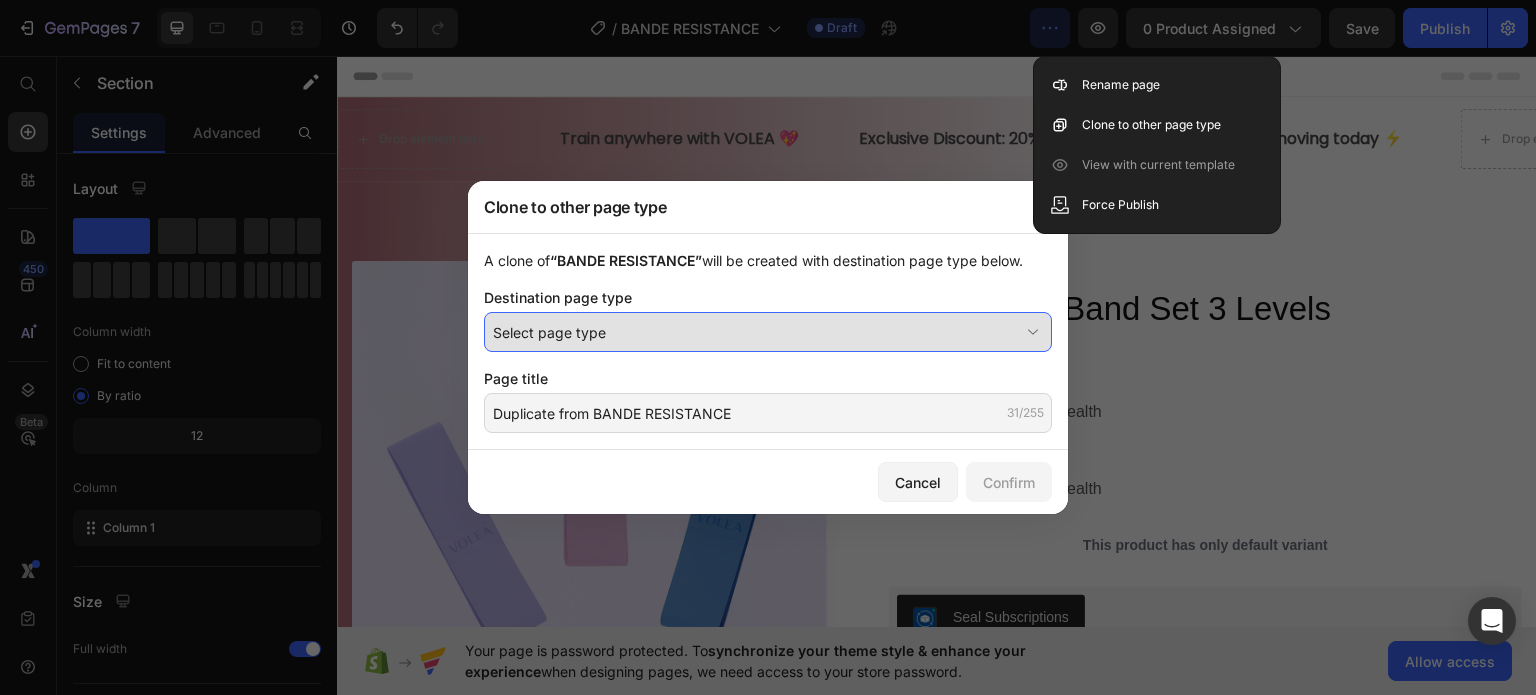 click on "Select page type" at bounding box center (756, 332) 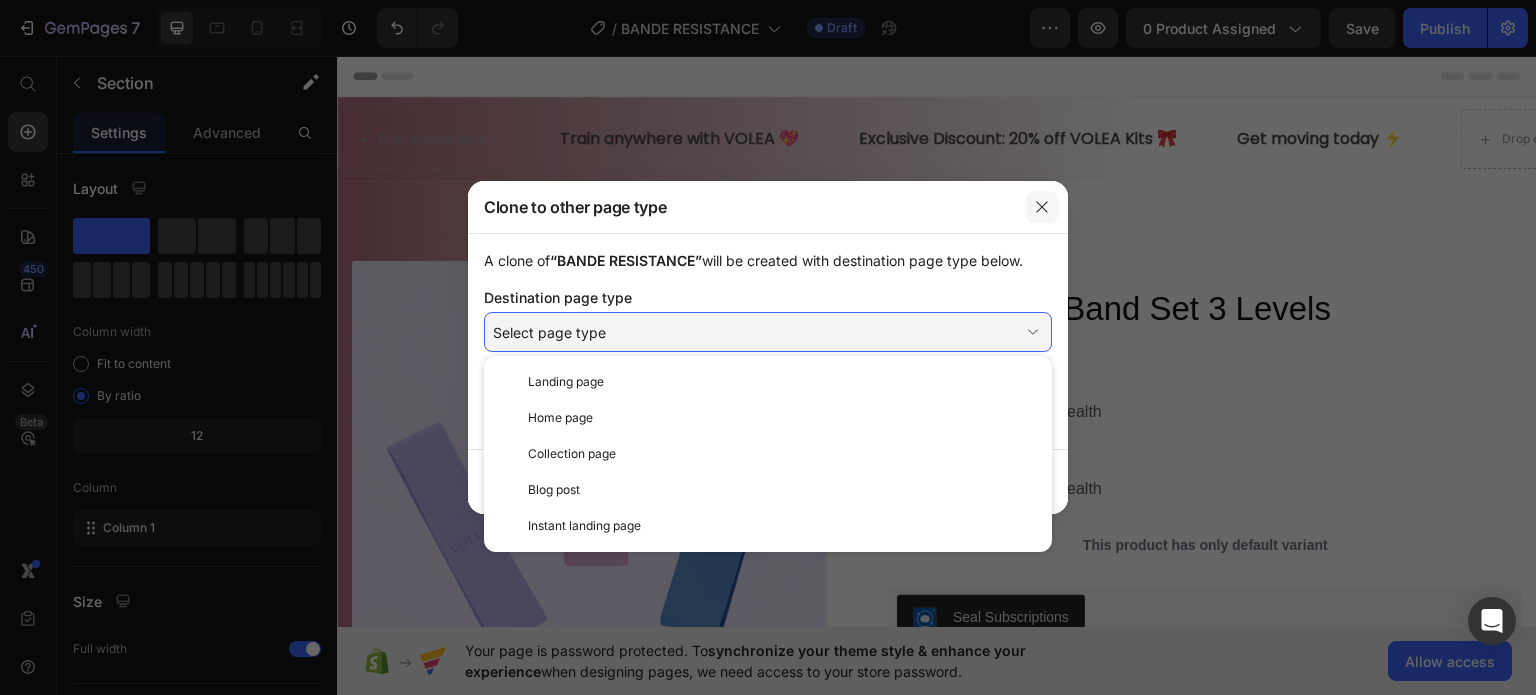 click 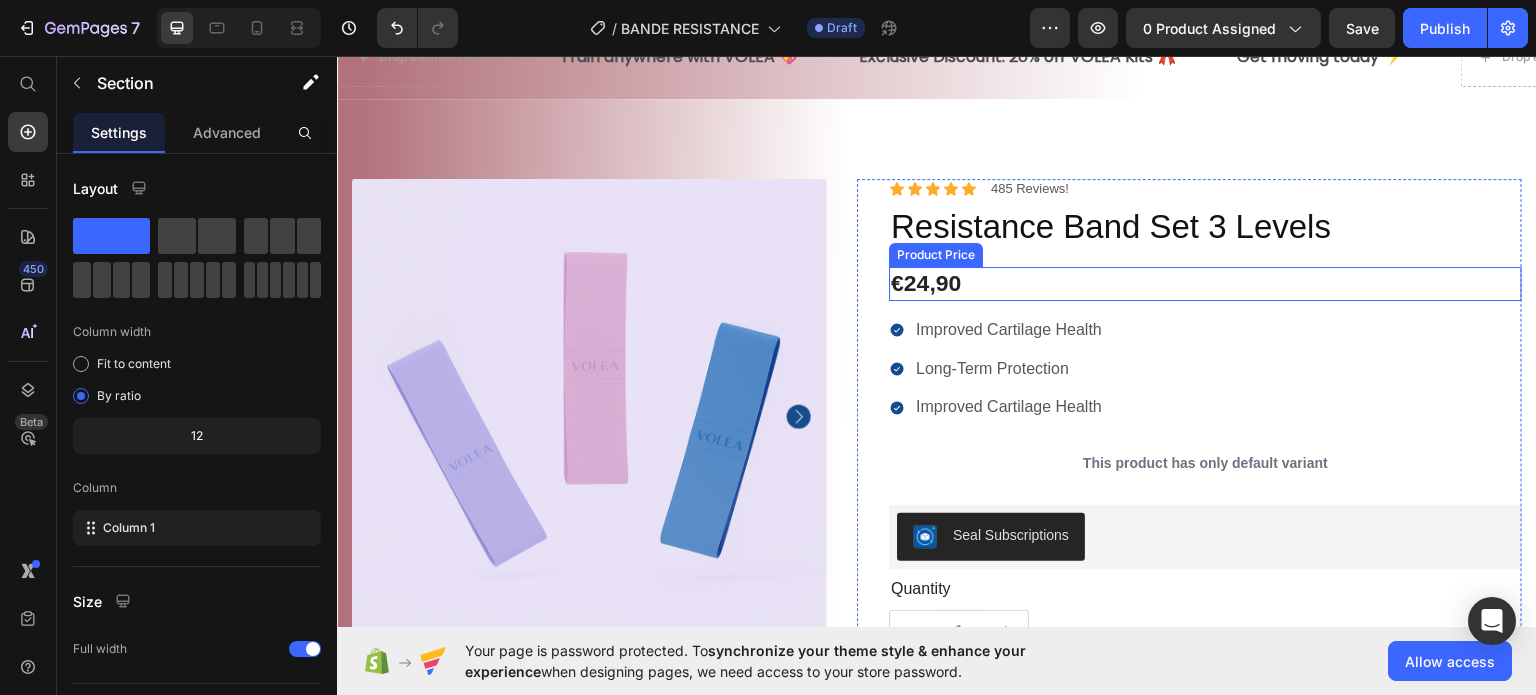 scroll, scrollTop: 200, scrollLeft: 0, axis: vertical 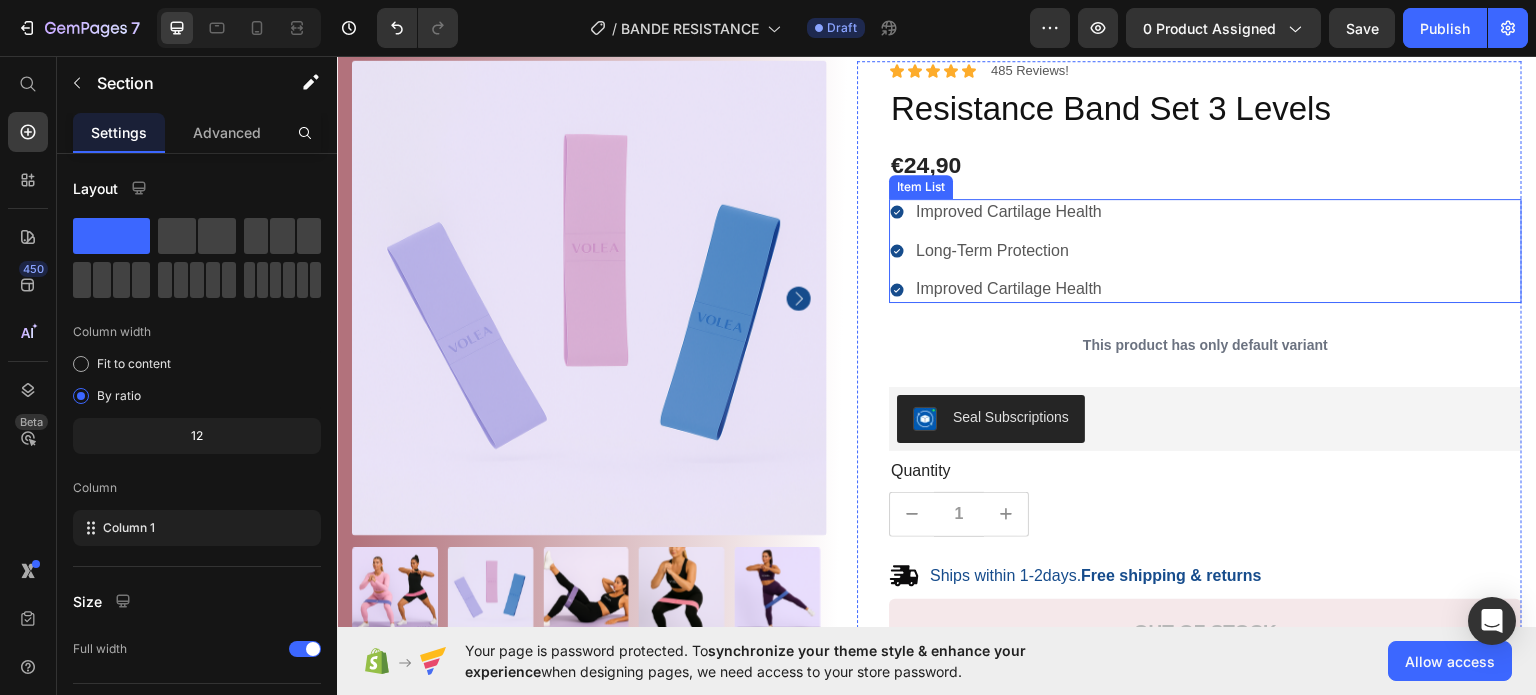 click 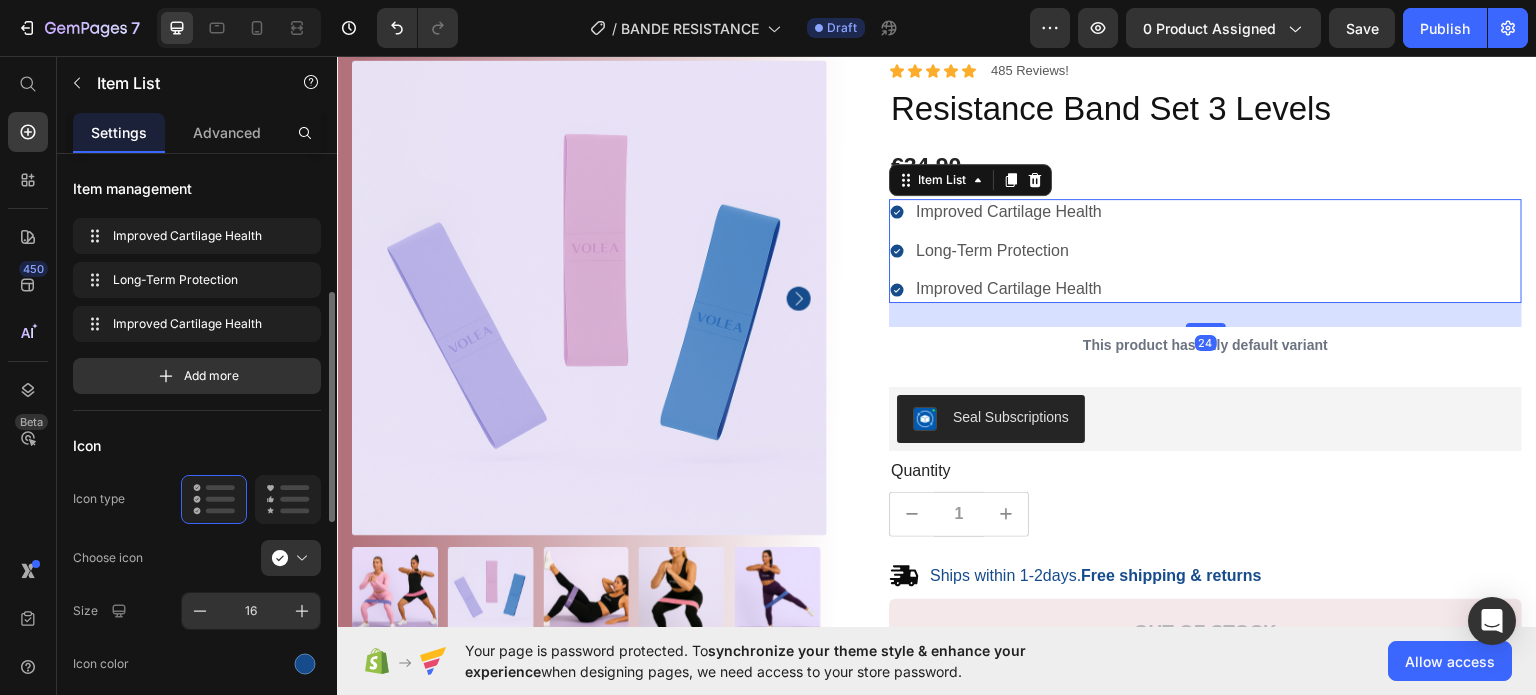 scroll, scrollTop: 100, scrollLeft: 0, axis: vertical 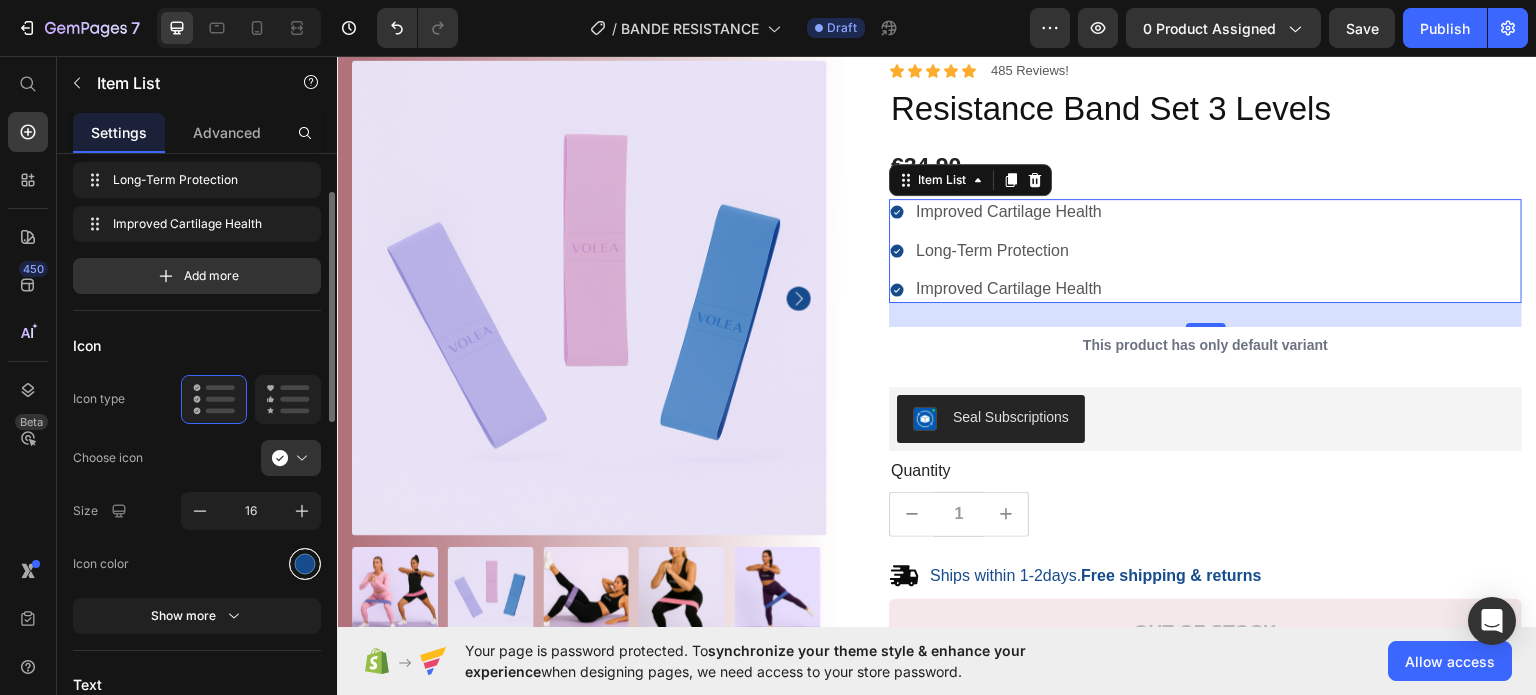 click at bounding box center (305, 563) 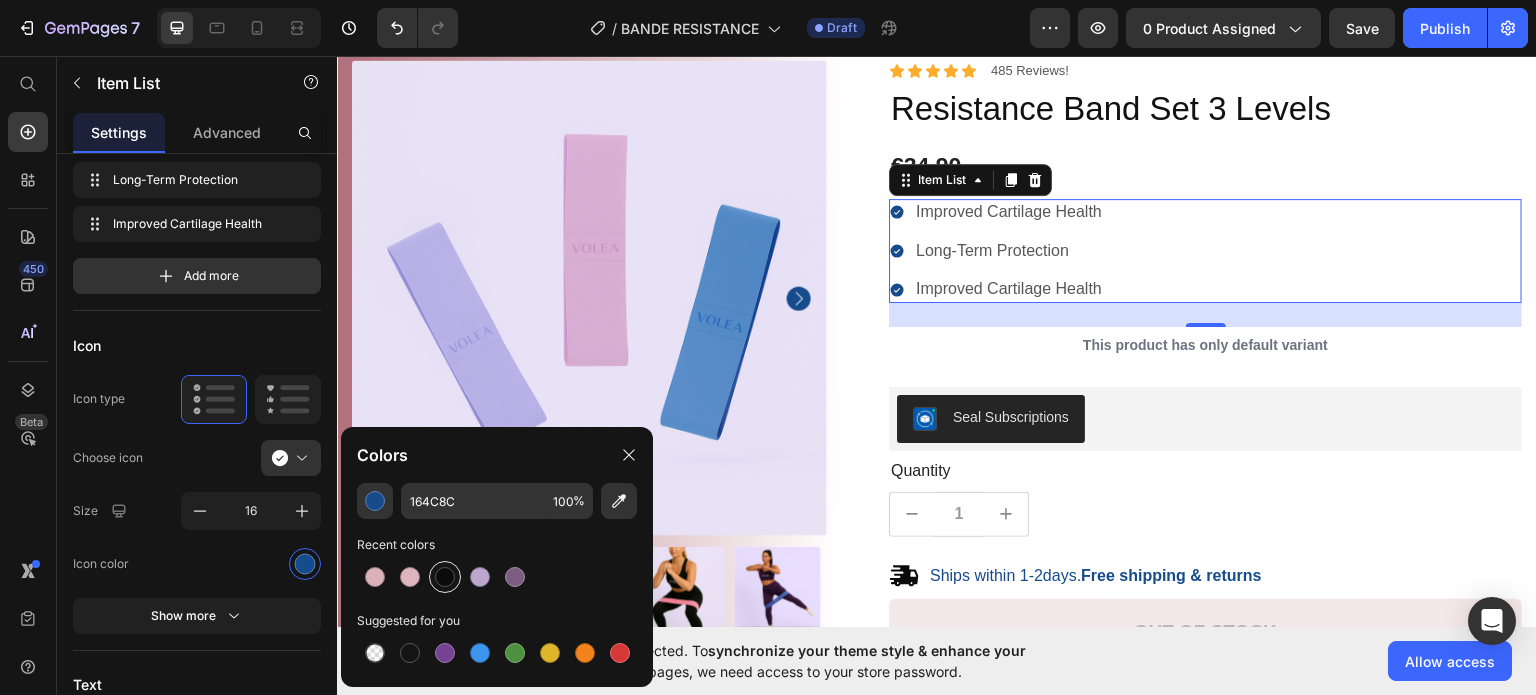 click at bounding box center [445, 577] 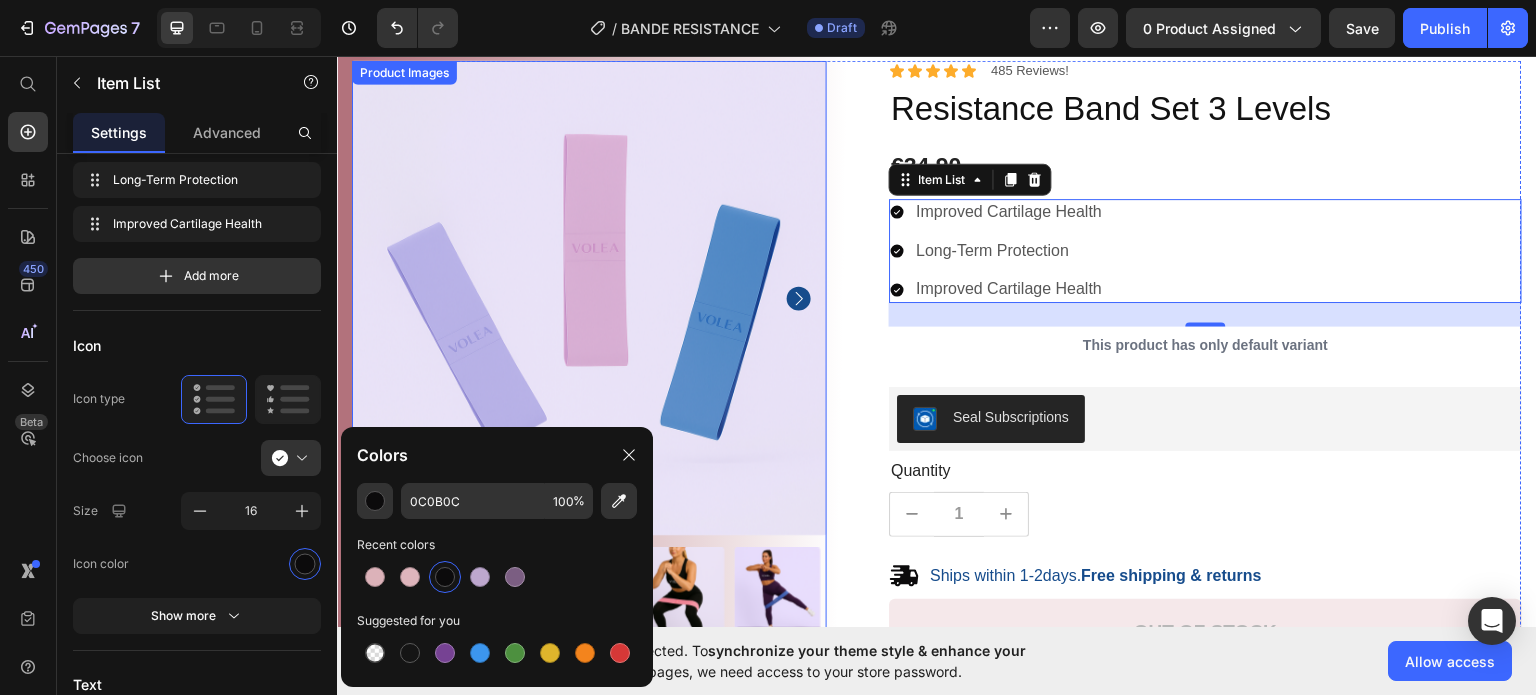 click 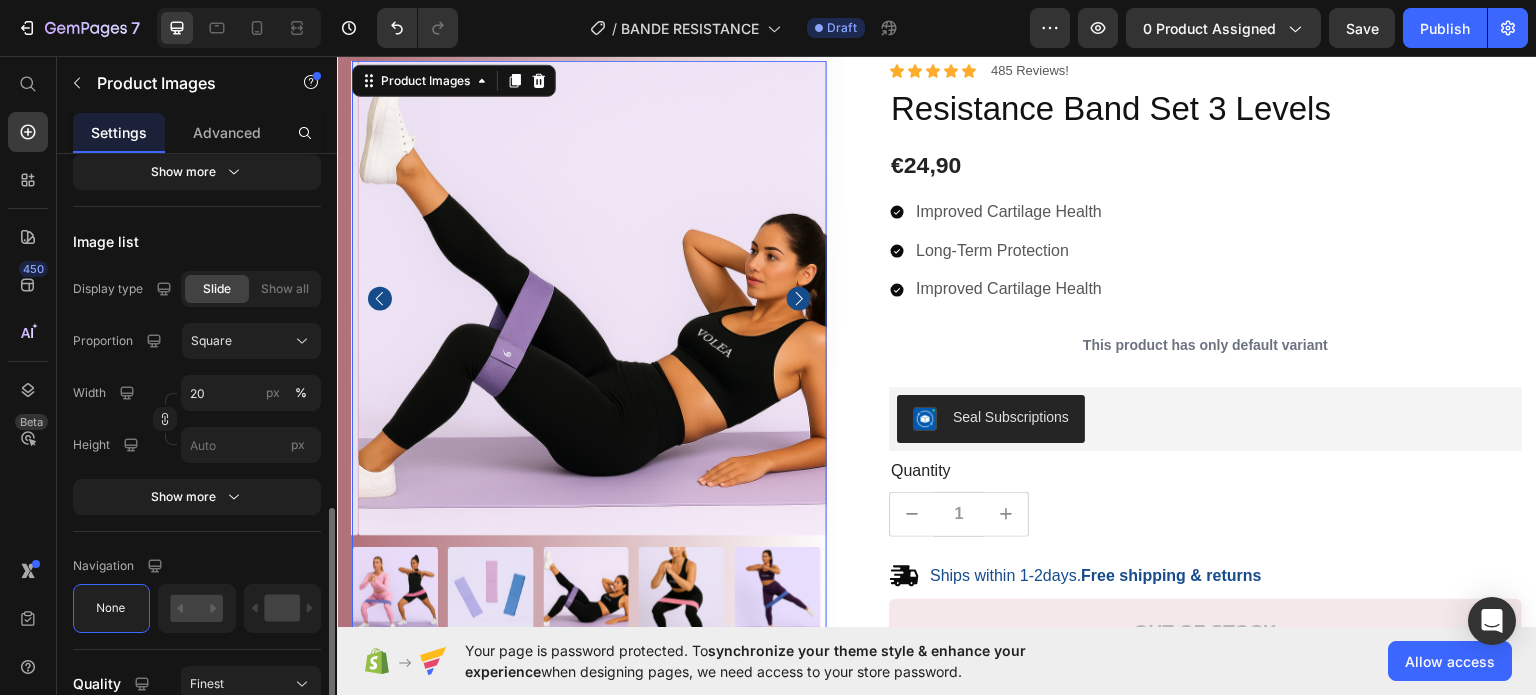 scroll, scrollTop: 1260, scrollLeft: 0, axis: vertical 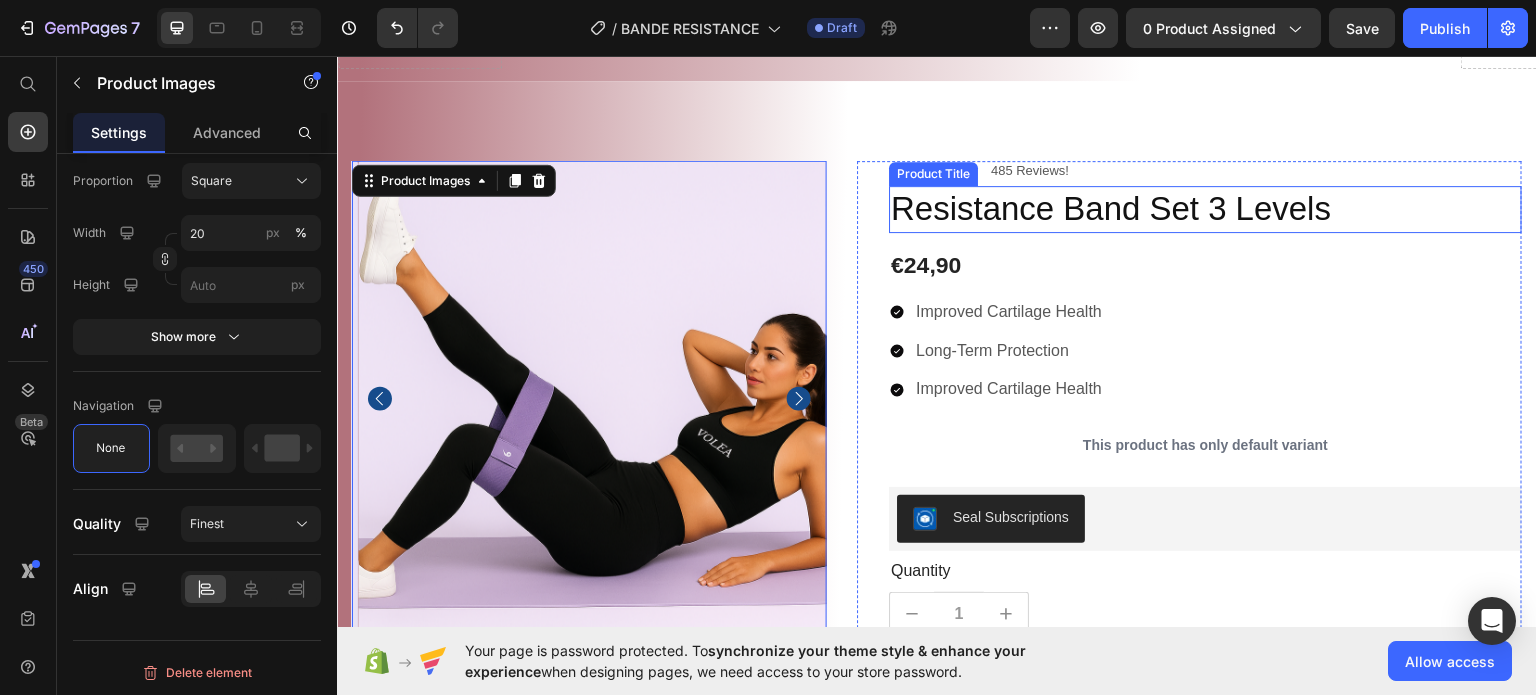 click on "Resistance Band Set 3 Levels" at bounding box center (1205, 208) 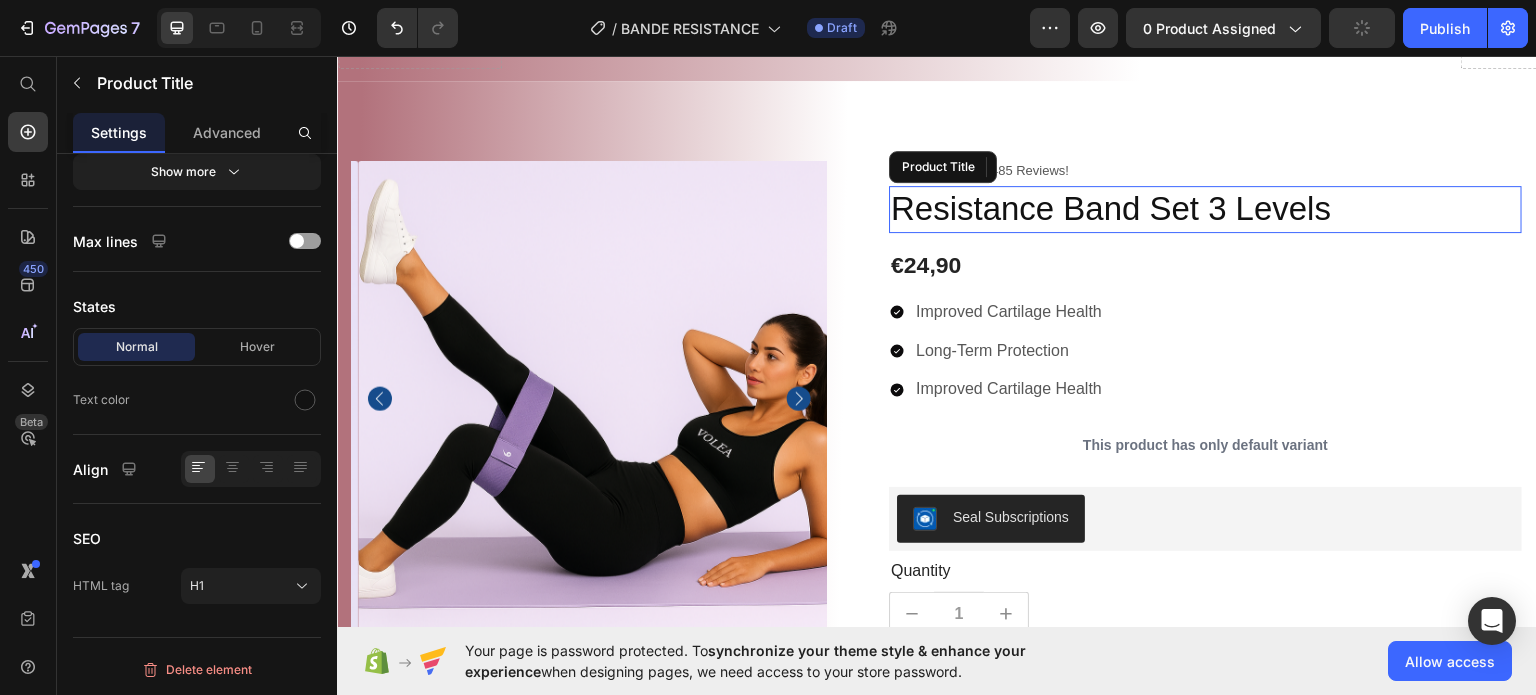 scroll, scrollTop: 0, scrollLeft: 0, axis: both 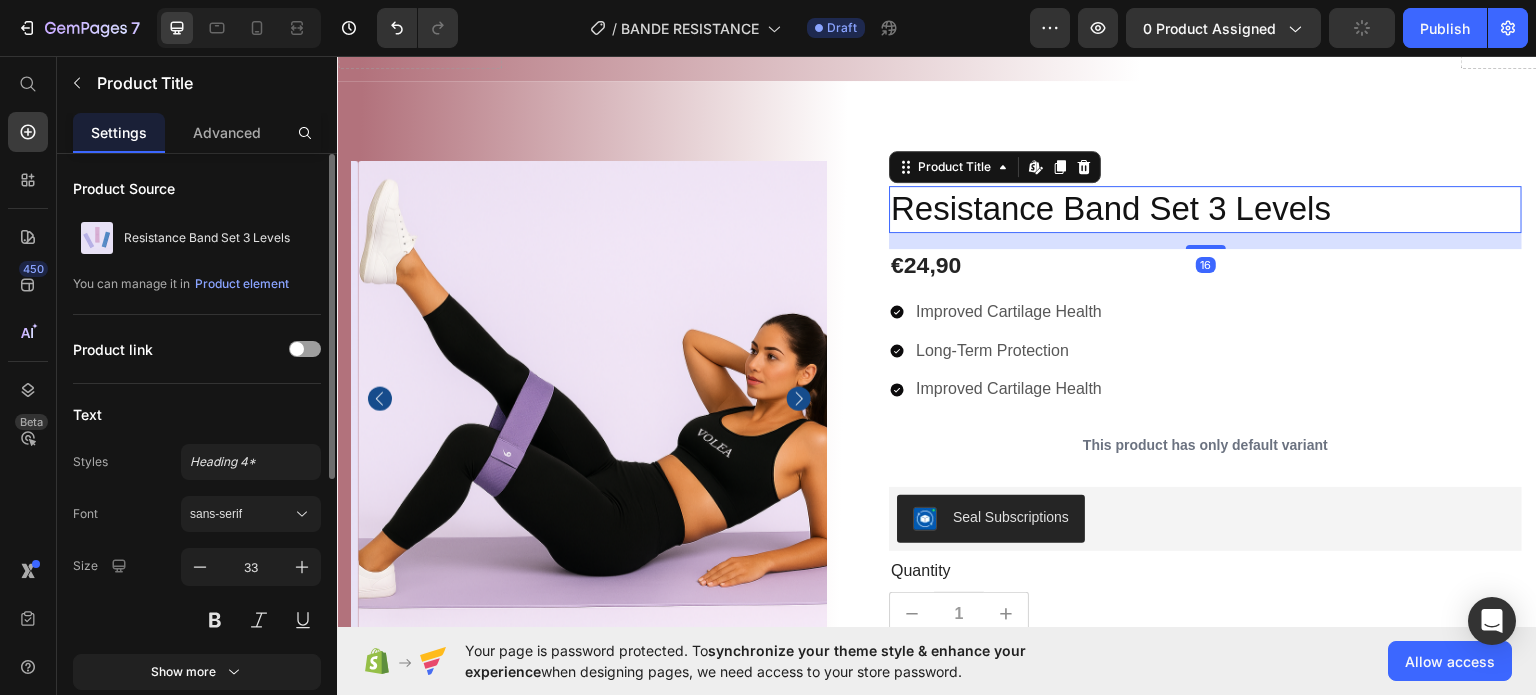 click on "Resistance Band Set 3 Levels" at bounding box center [1205, 208] 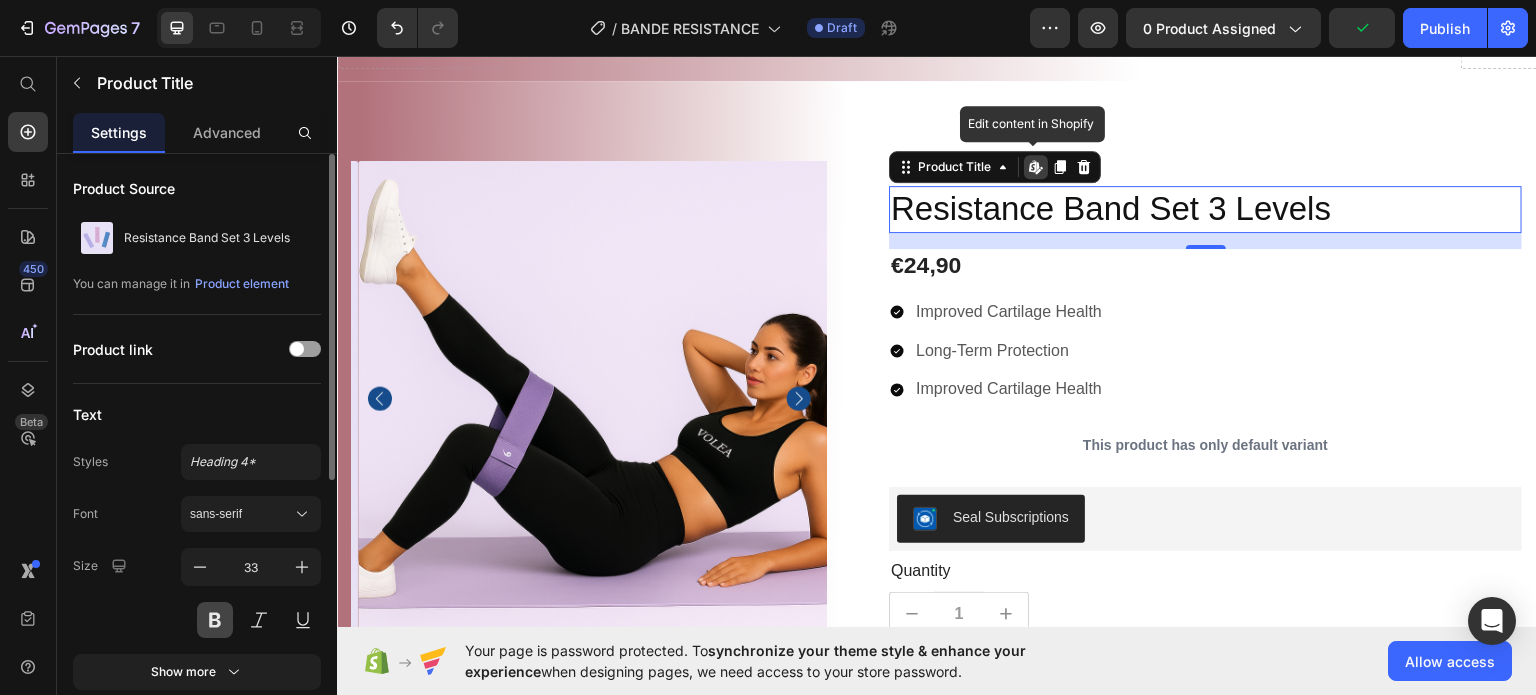 click at bounding box center [215, 620] 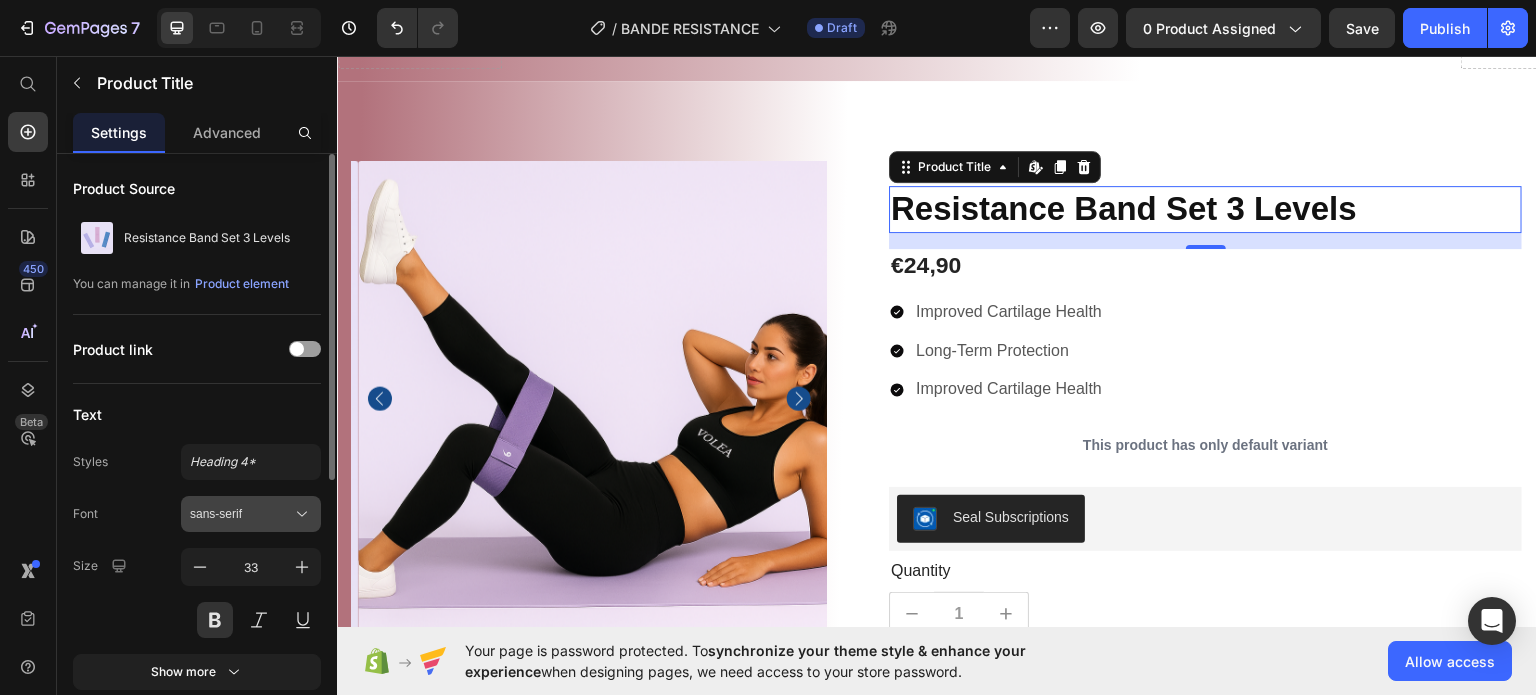 click on "sans-serif" at bounding box center [241, 514] 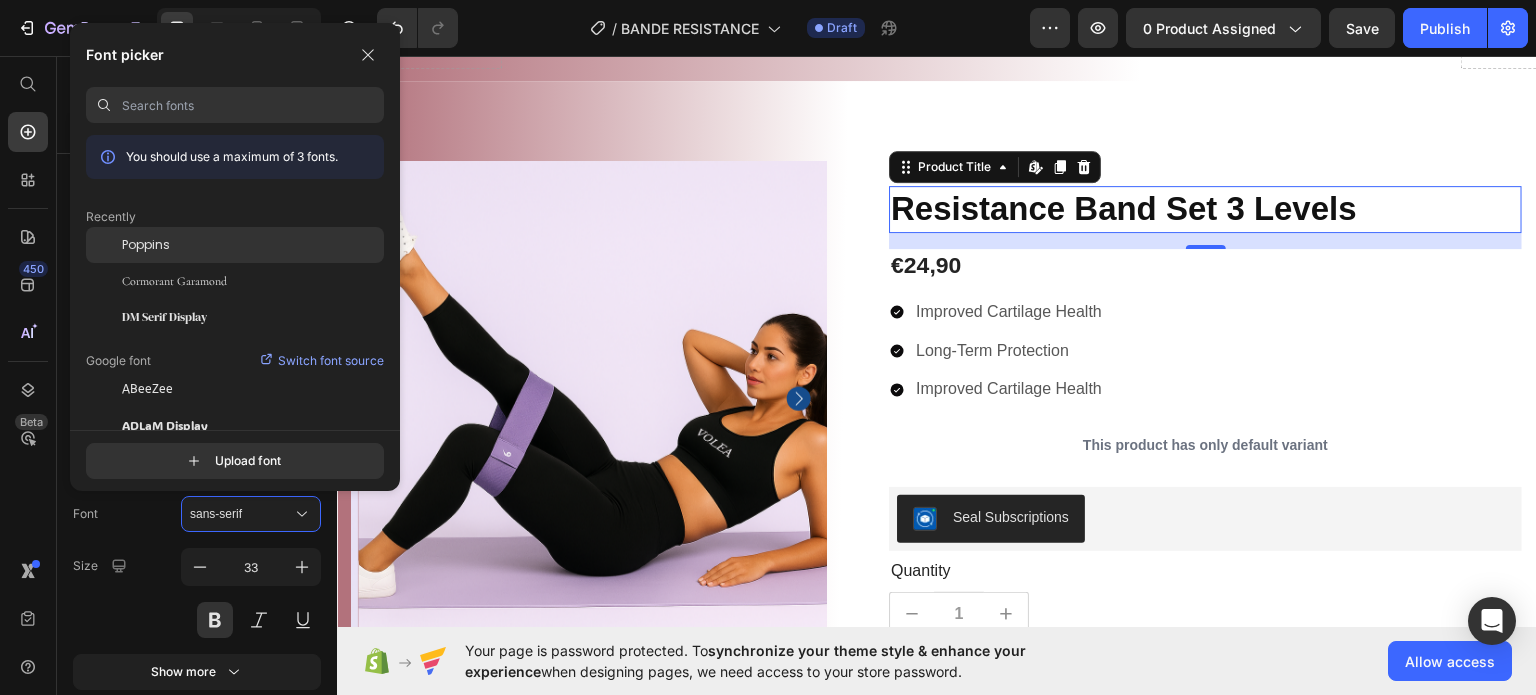 click on "Poppins" 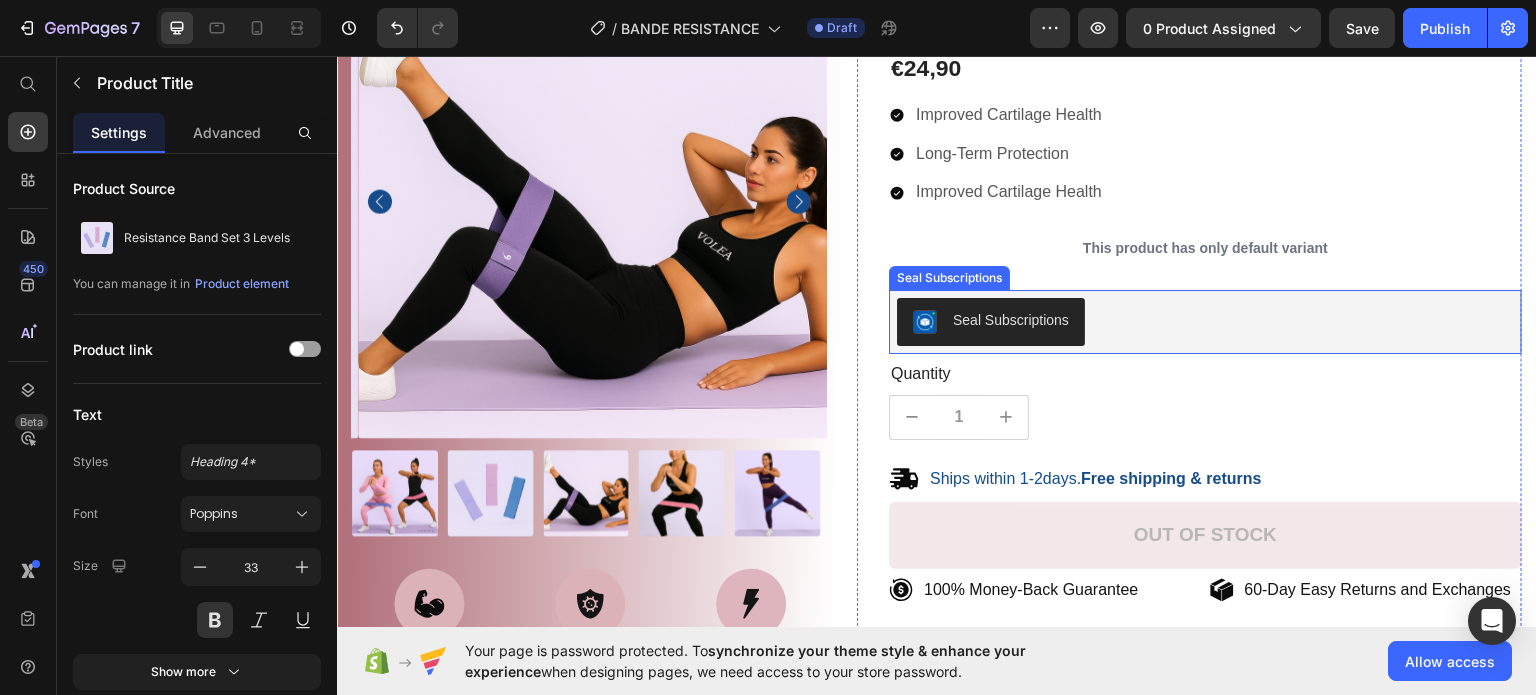 scroll, scrollTop: 300, scrollLeft: 0, axis: vertical 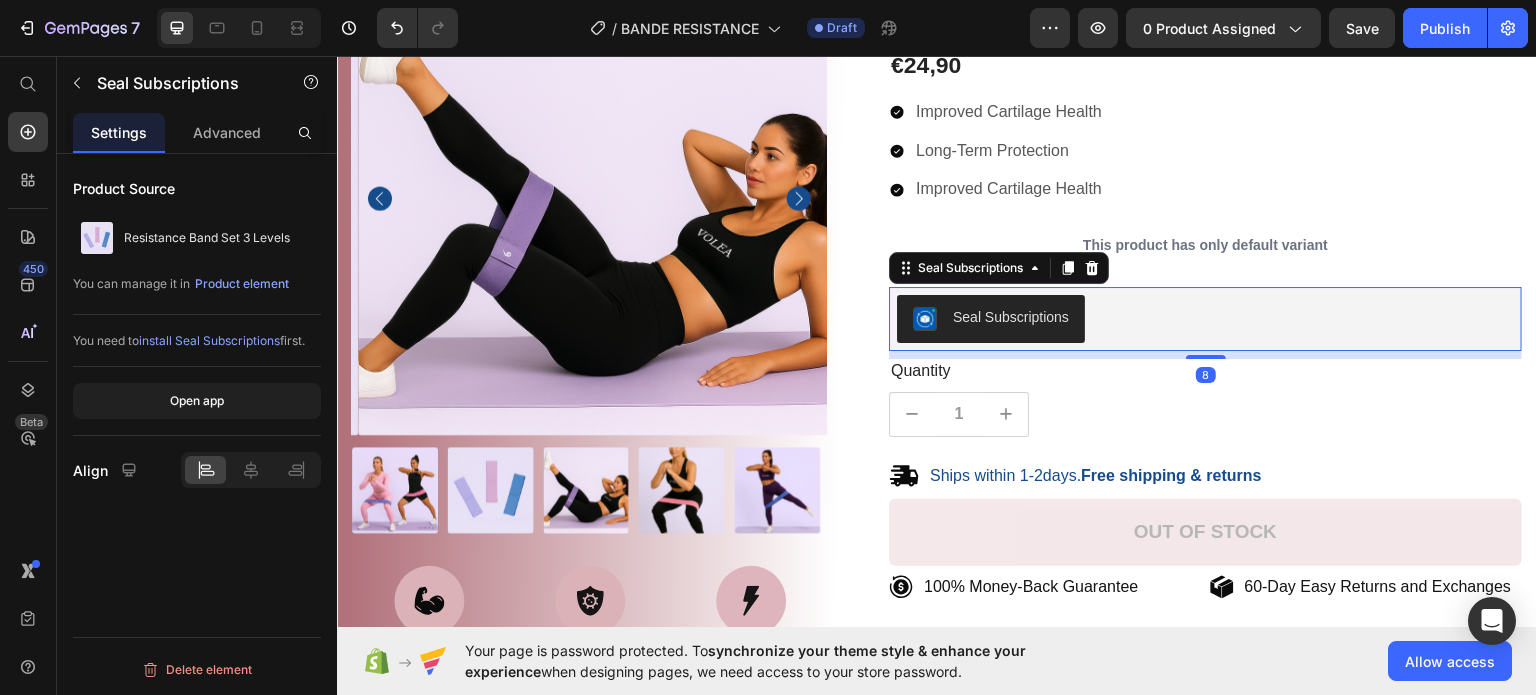 click at bounding box center [925, 318] 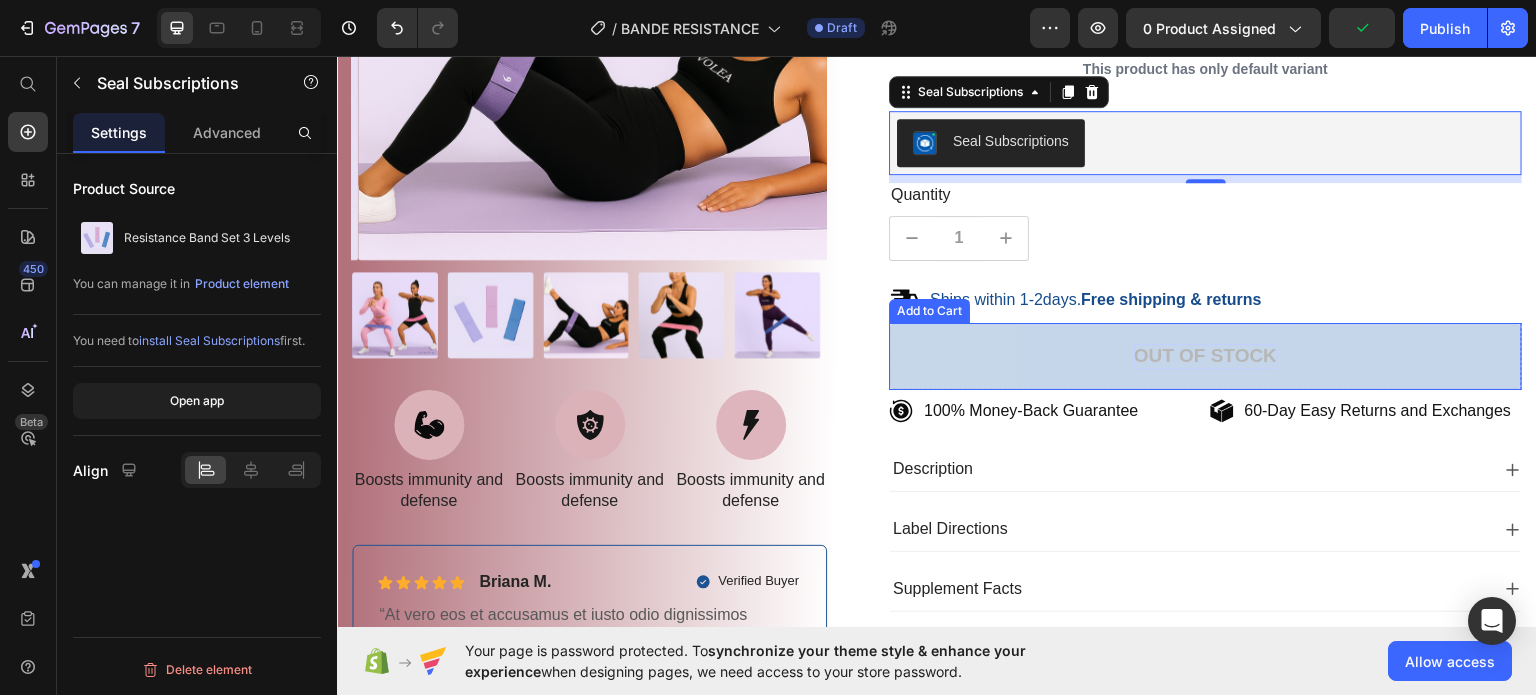 scroll, scrollTop: 500, scrollLeft: 0, axis: vertical 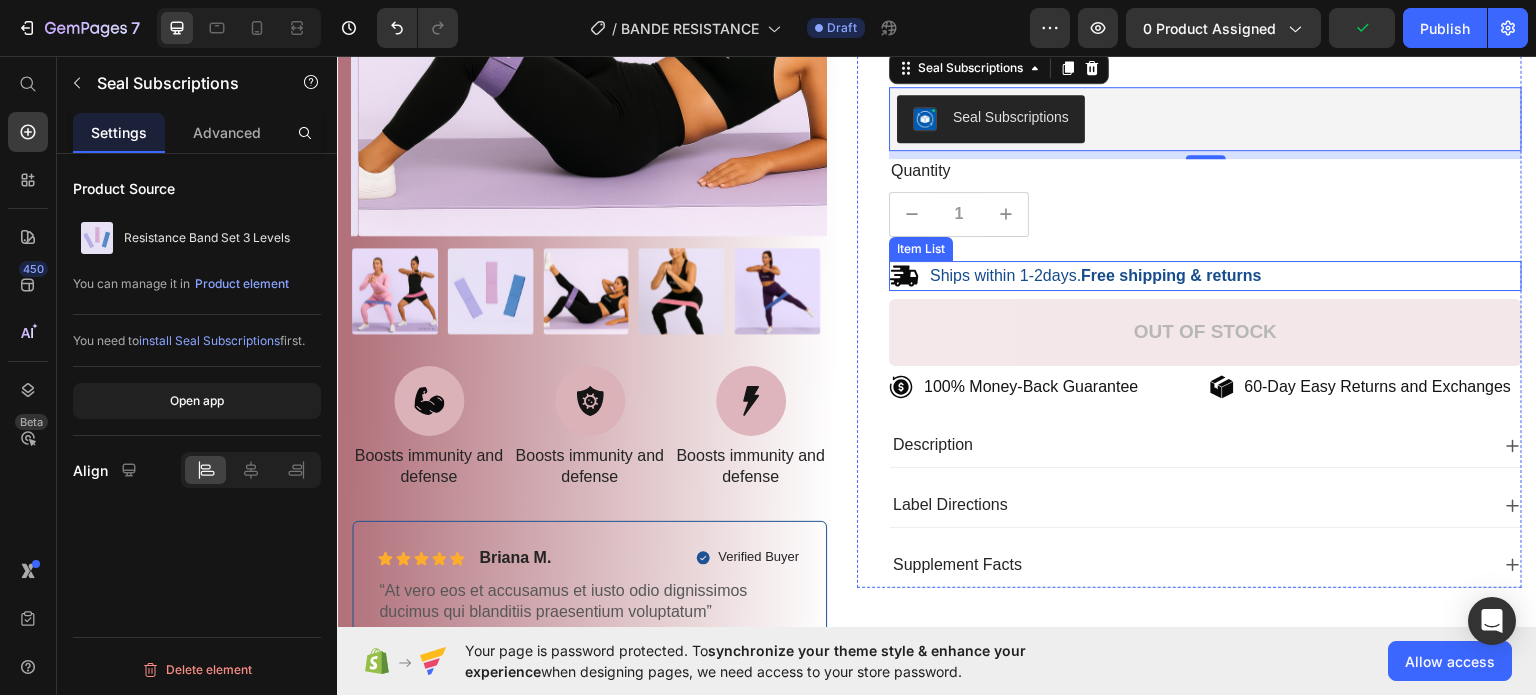 click on "Free shipping & returns" at bounding box center (1171, 274) 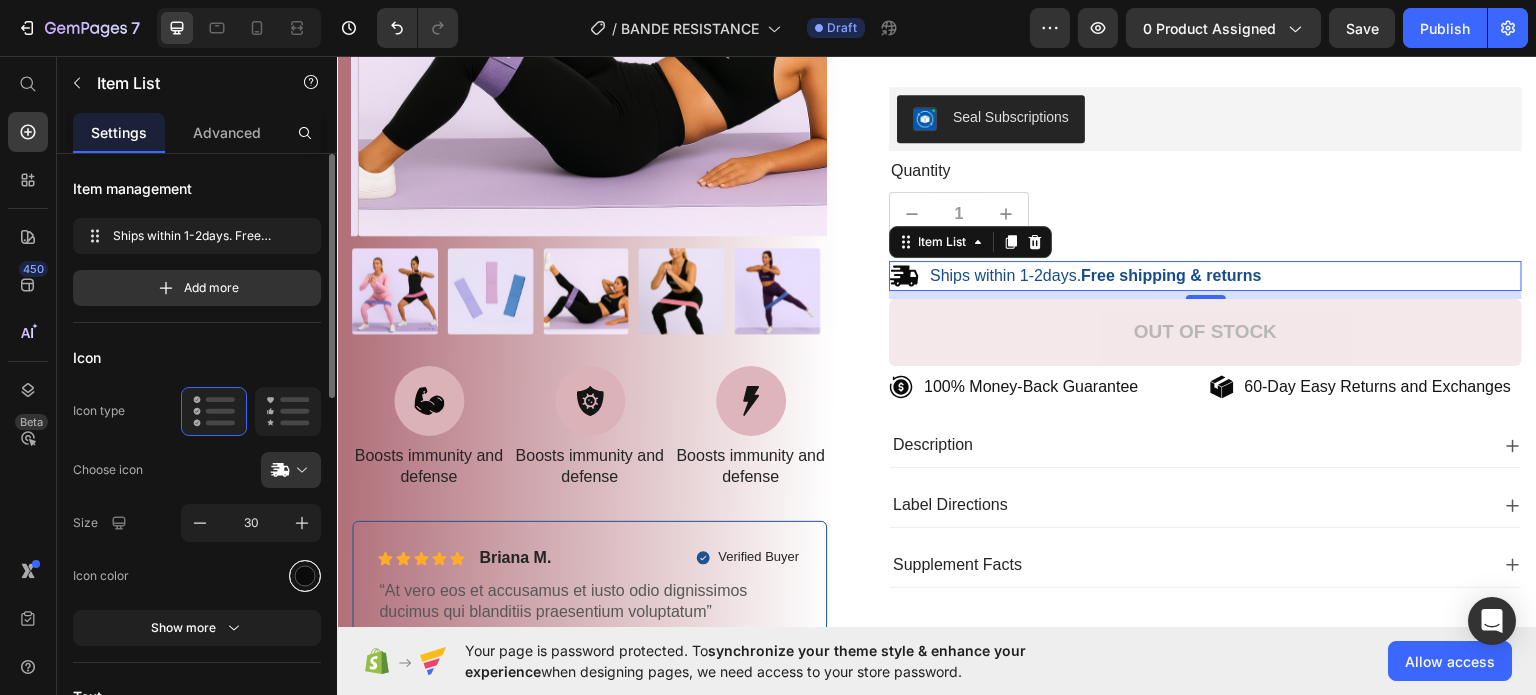 click at bounding box center (305, 576) 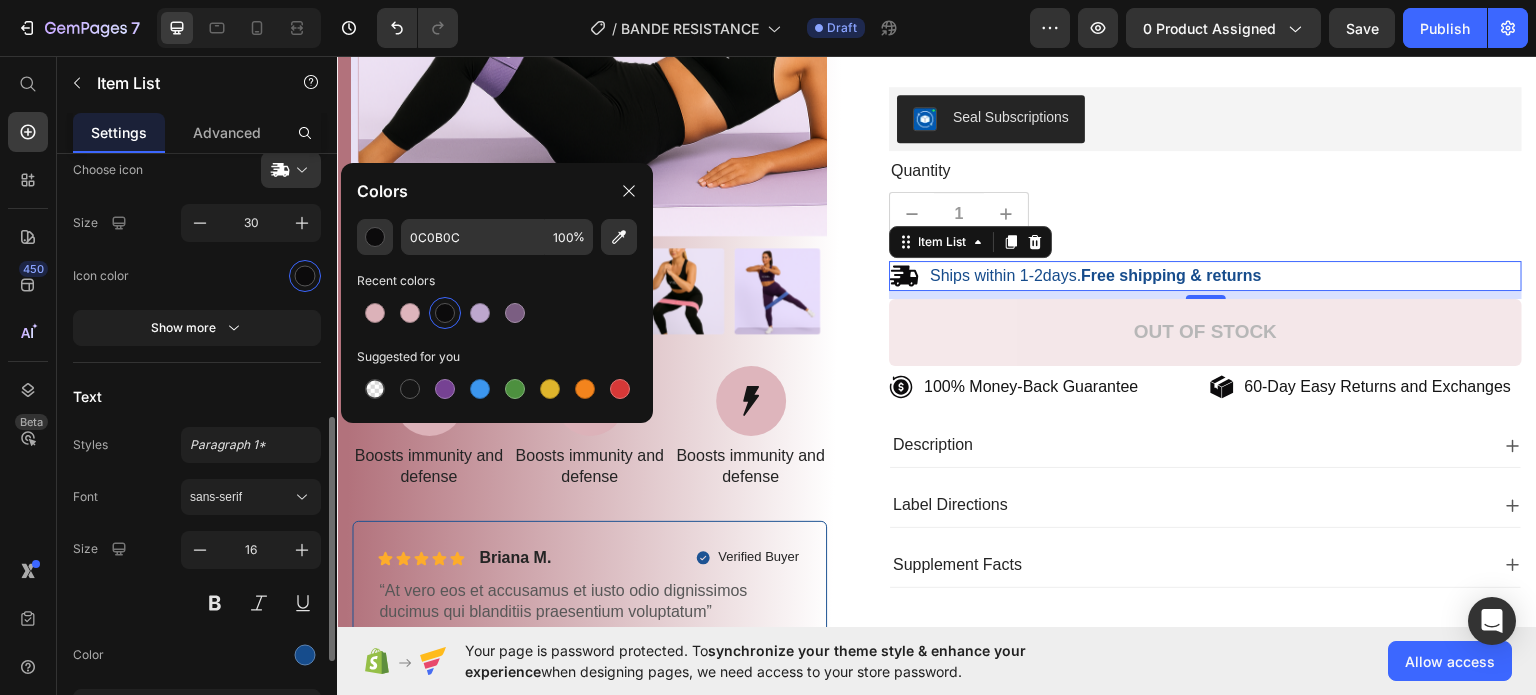 scroll, scrollTop: 400, scrollLeft: 0, axis: vertical 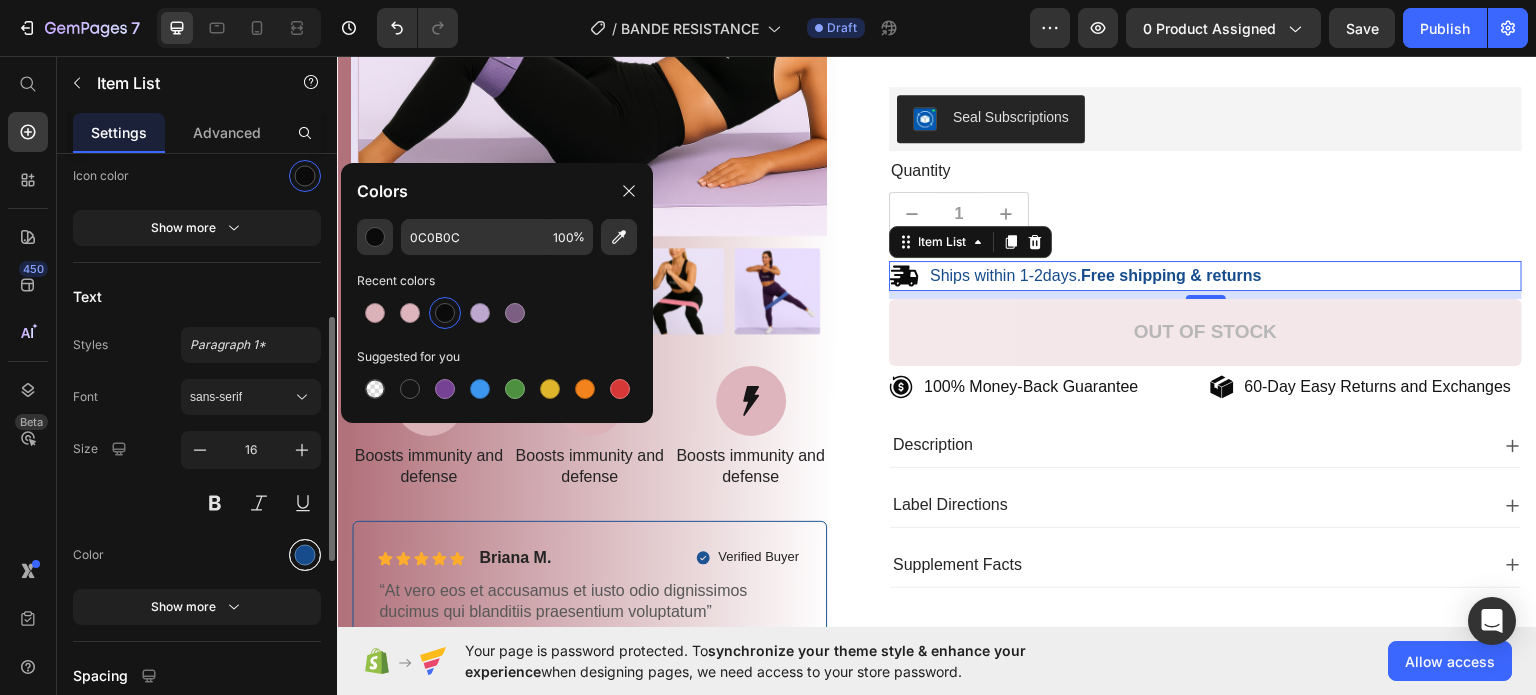 click at bounding box center (305, 554) 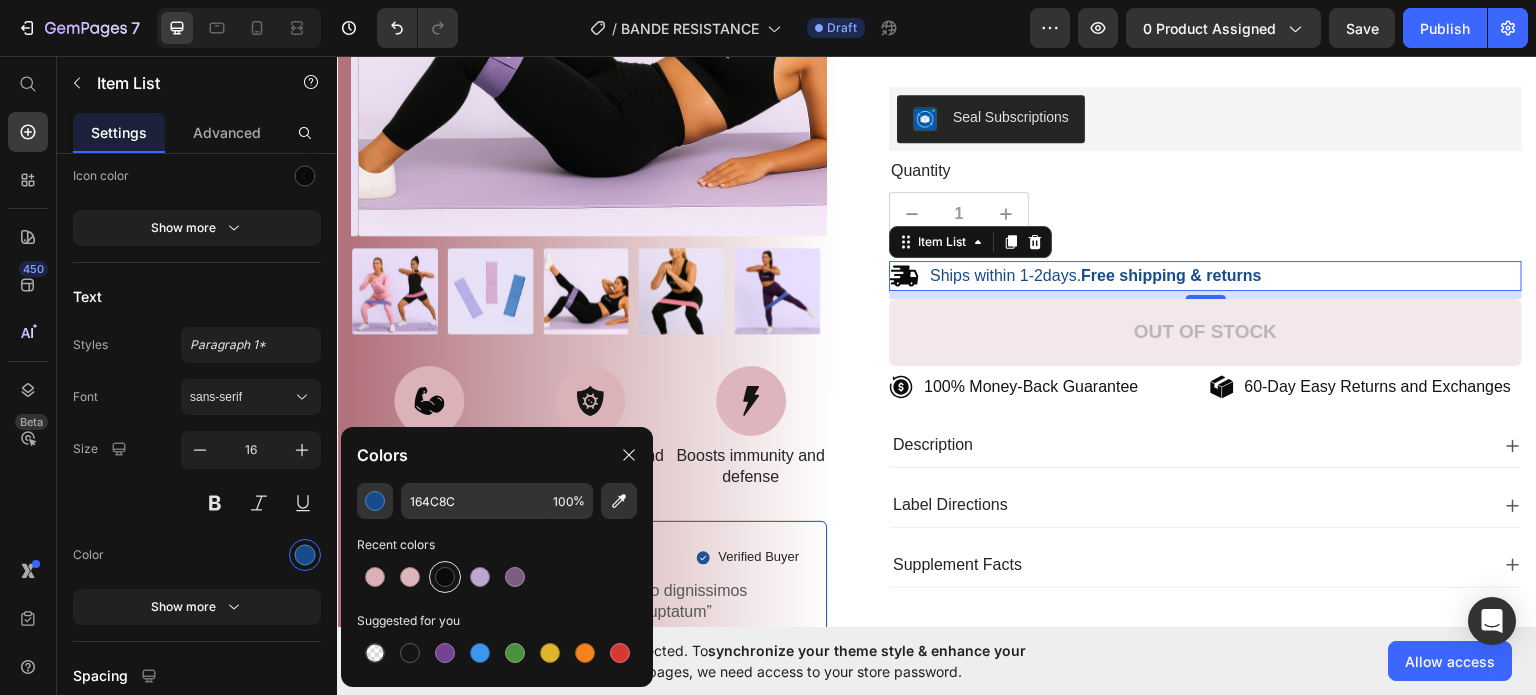 click at bounding box center (445, 577) 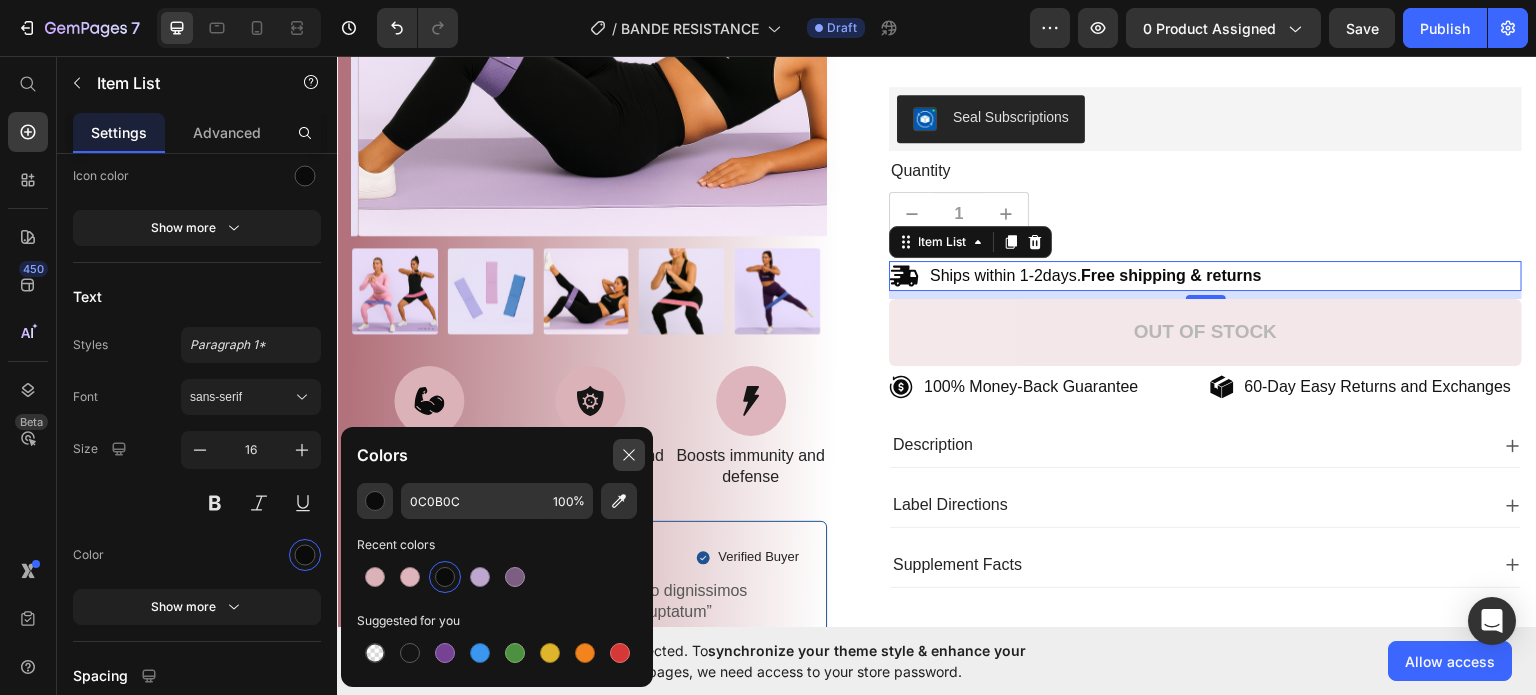 click at bounding box center [629, 455] 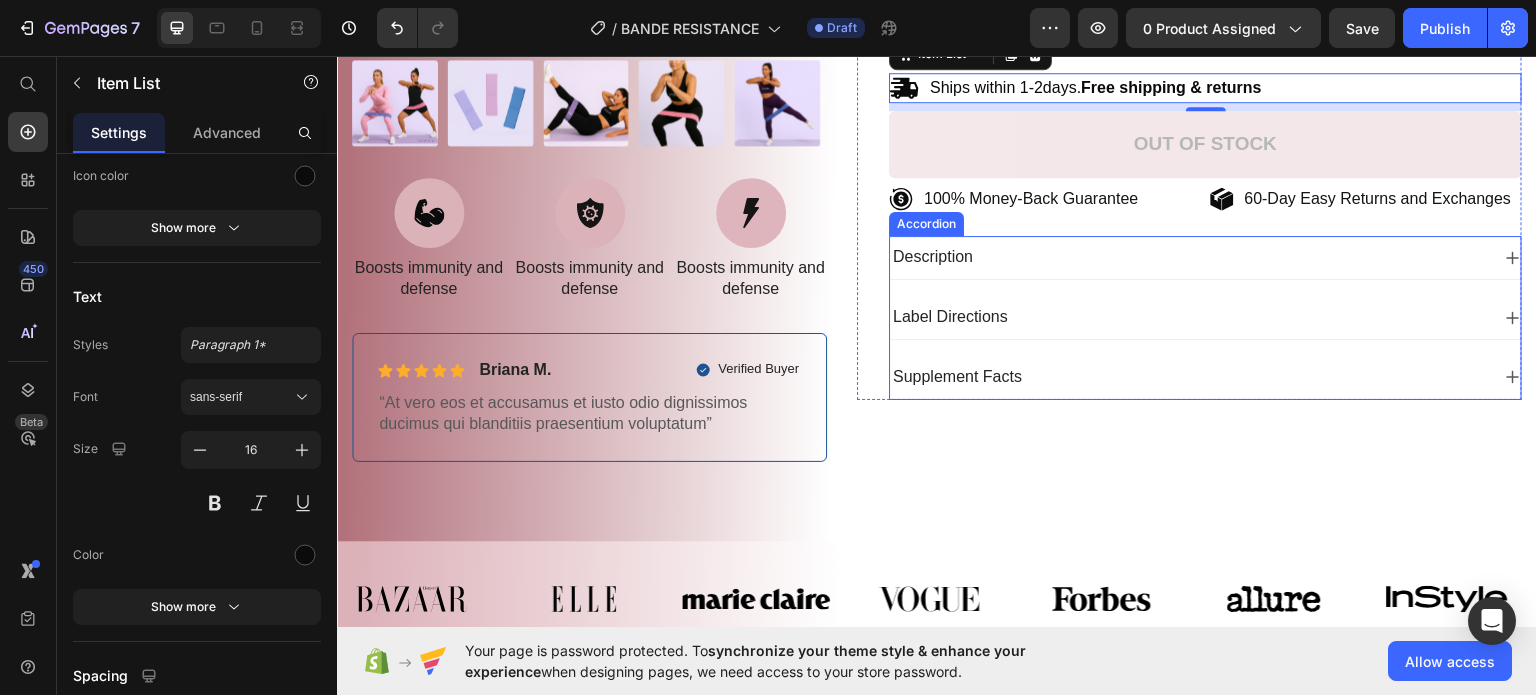scroll, scrollTop: 700, scrollLeft: 0, axis: vertical 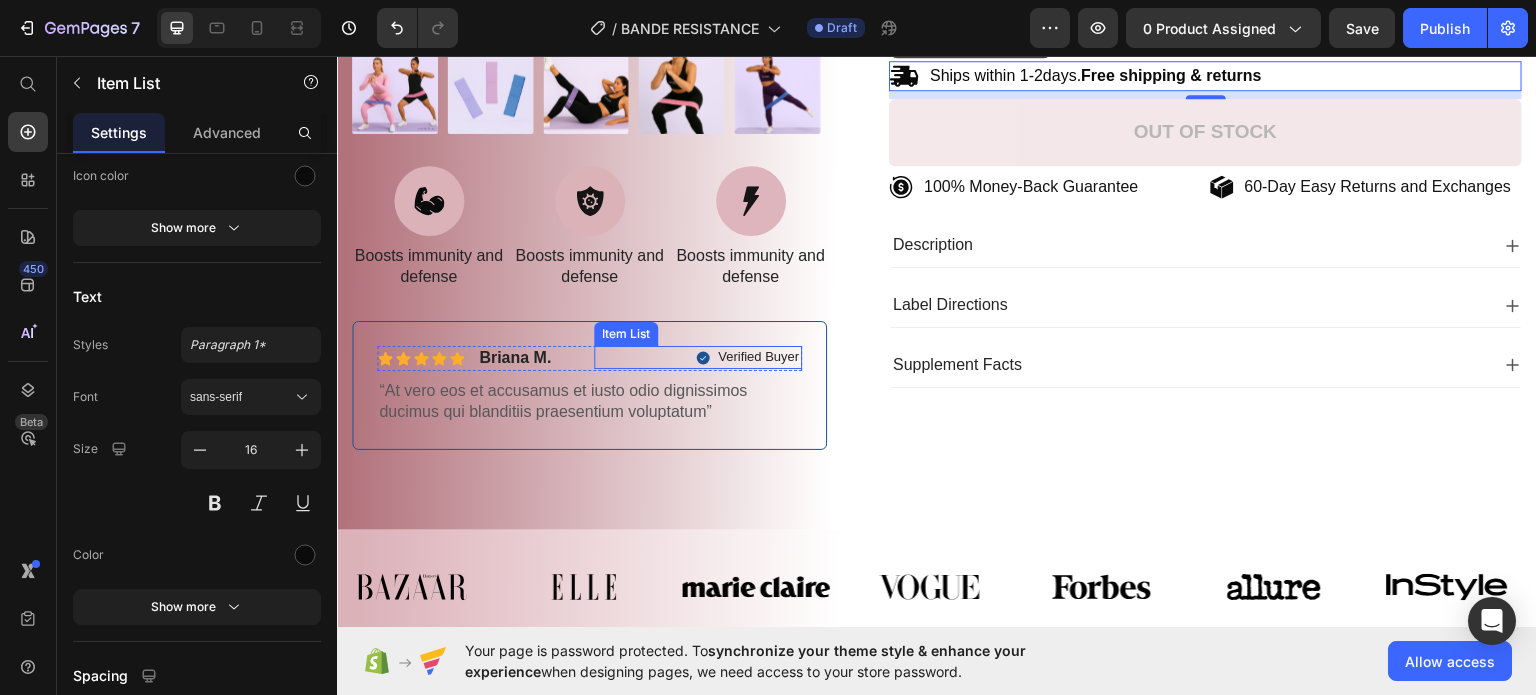 click 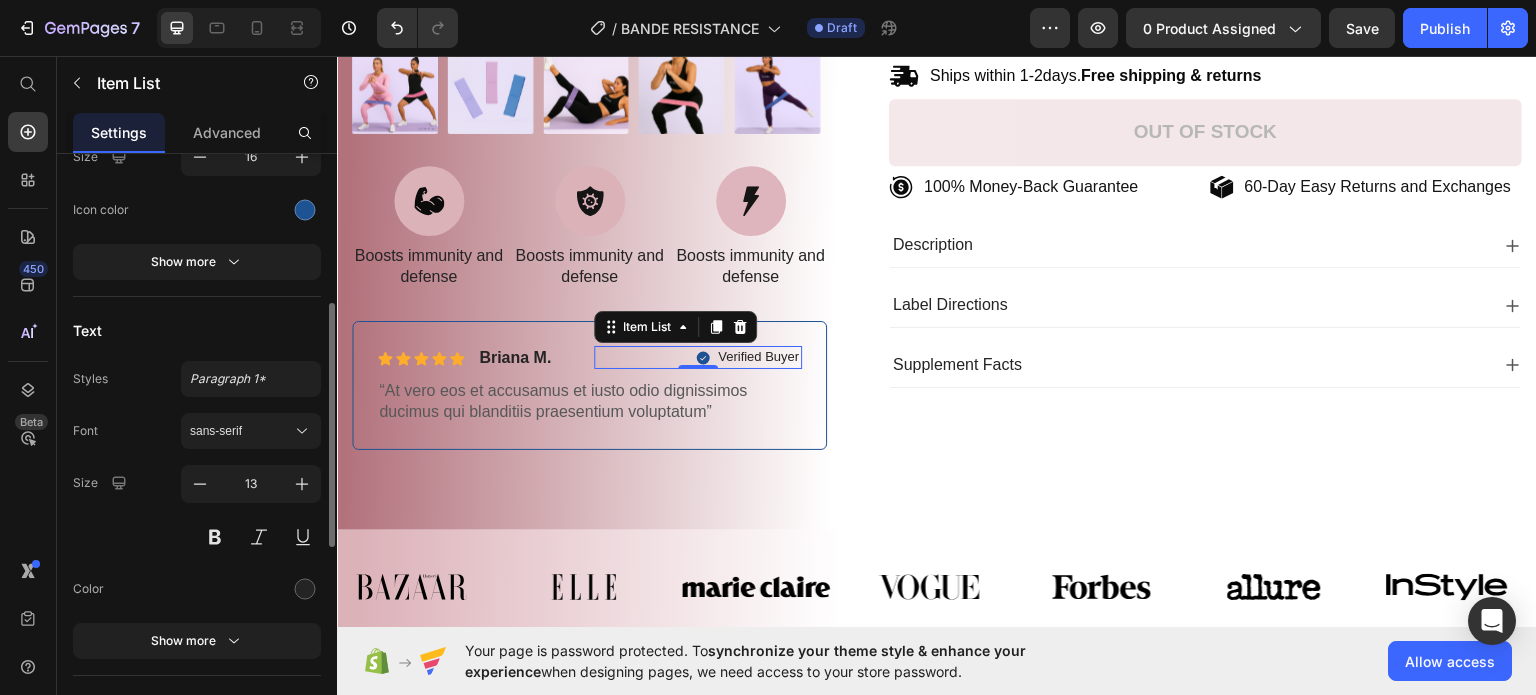 scroll, scrollTop: 0, scrollLeft: 0, axis: both 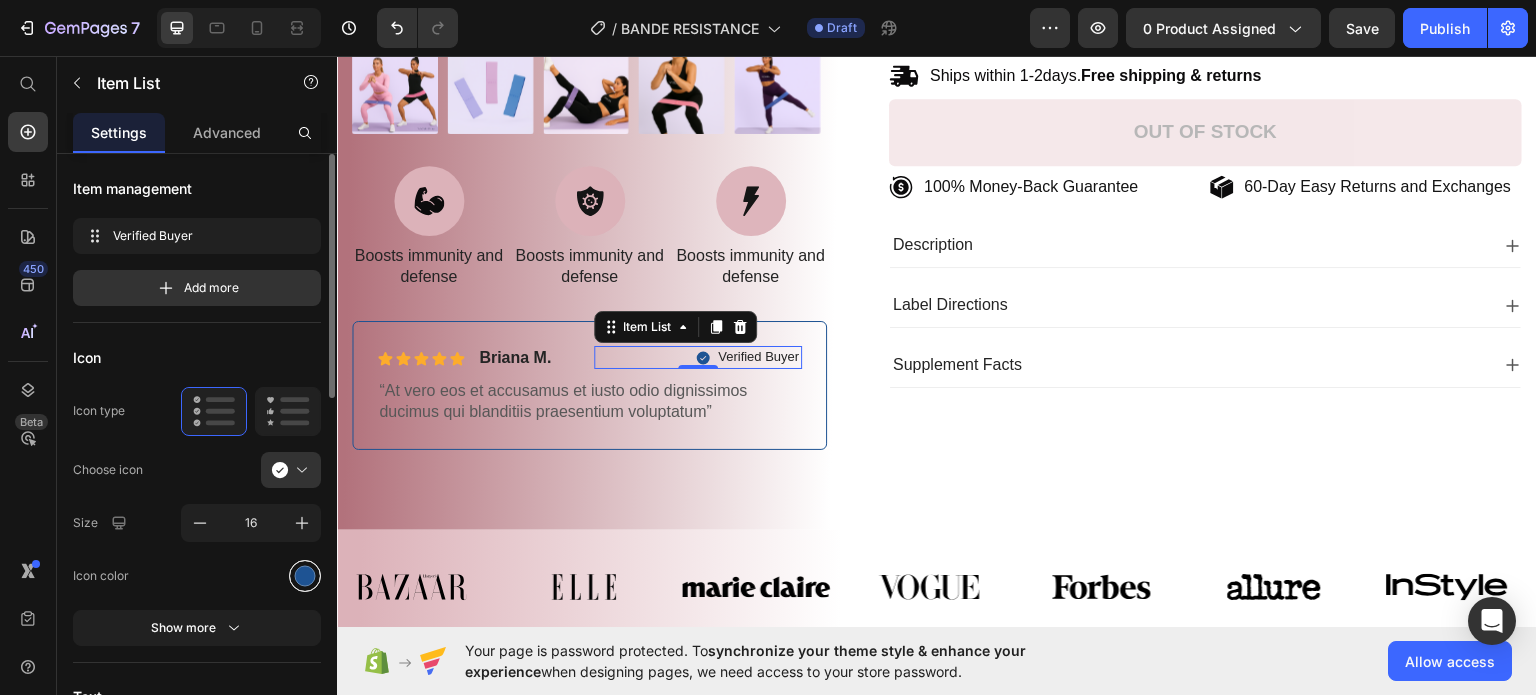click at bounding box center (305, 576) 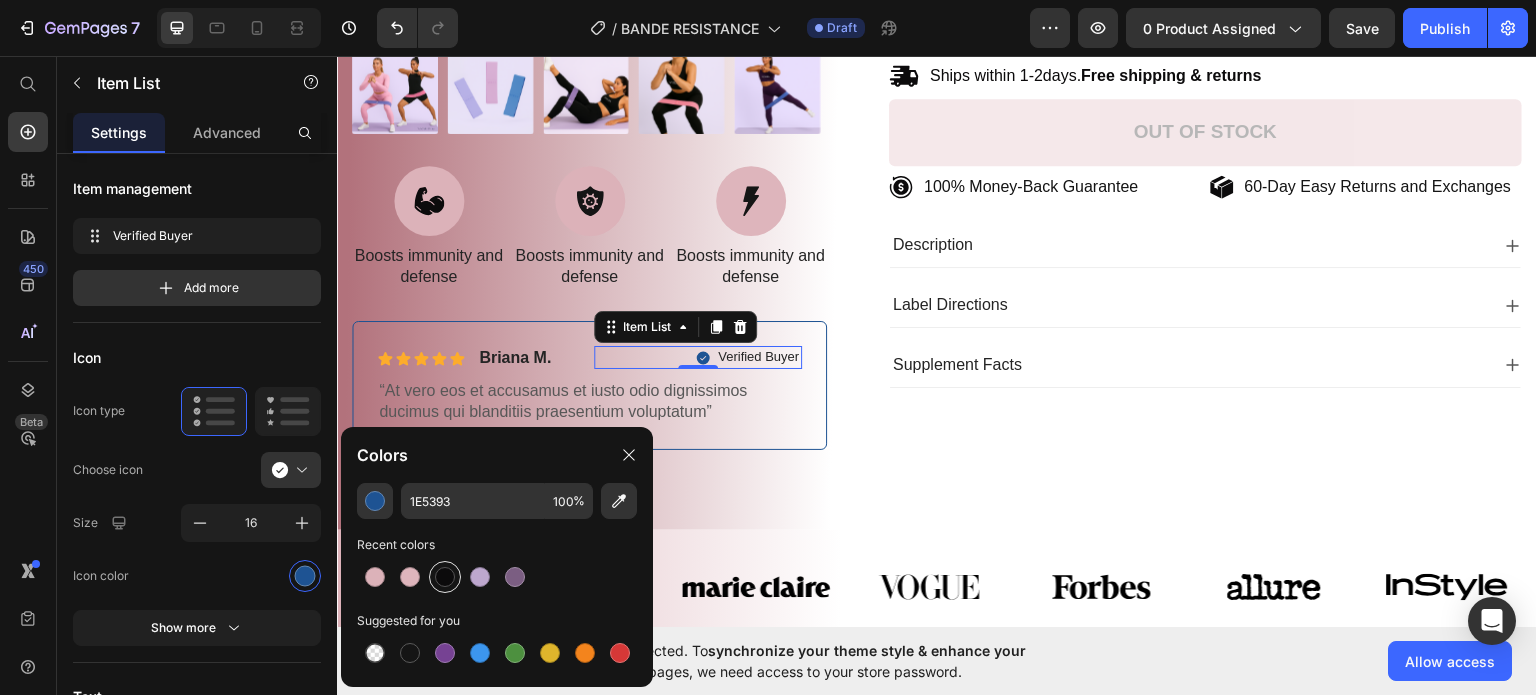 click at bounding box center (445, 577) 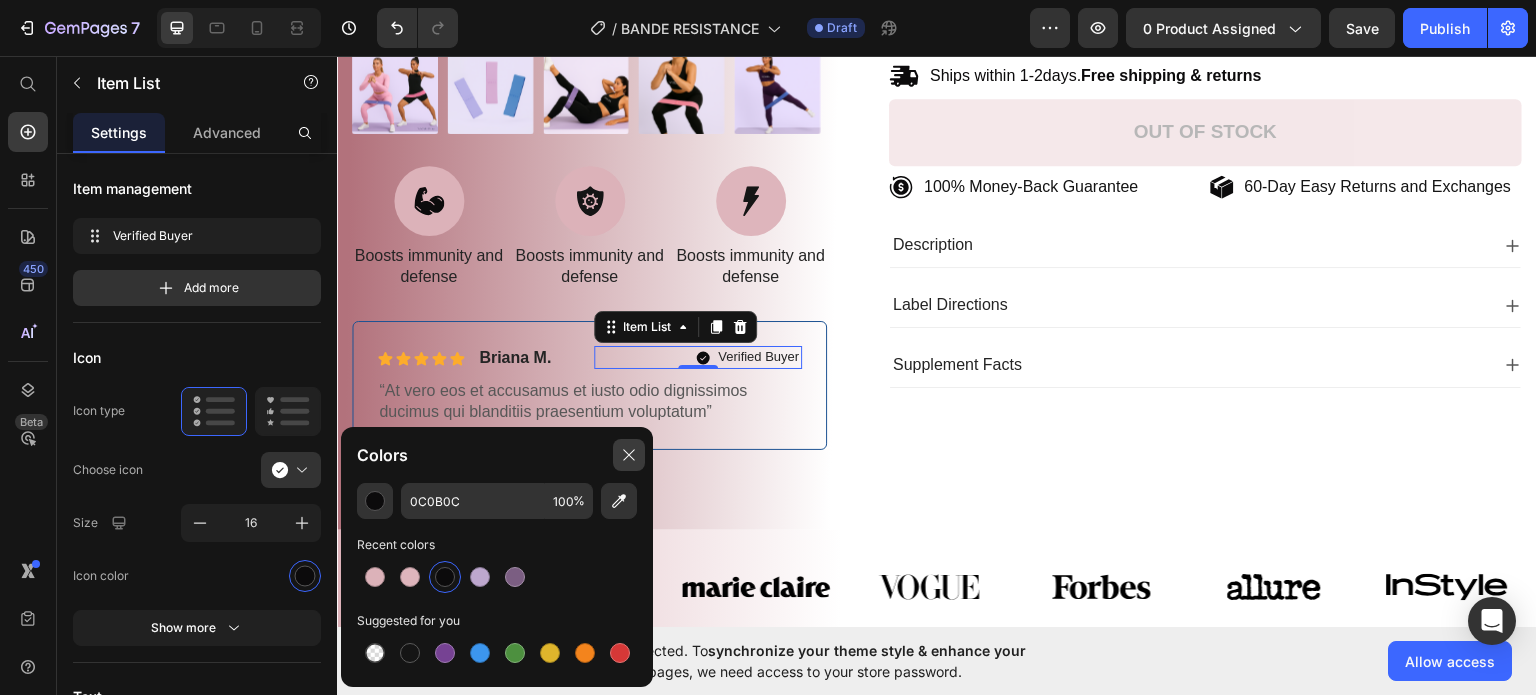 click 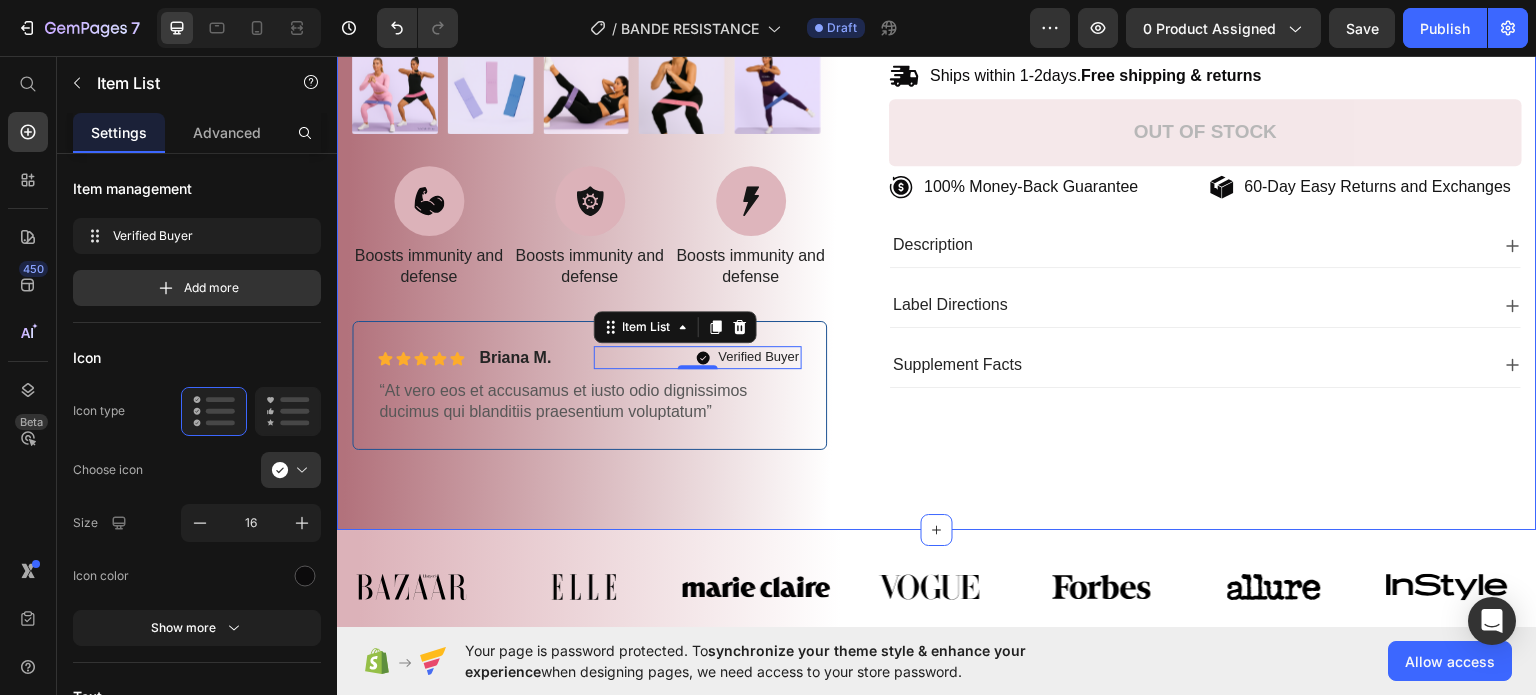 click on "100% Money-Back Guarantee Item List
60-Day Easy Returns Item List Row
Product Images
Icon Boosts immunity and defense Text Block
Icon Boosts immunity and defense Text Block
Icon Boosts immunity and defense Text Block Row Icon Icon Icon Icon Icon Icon List Briana M. Text Block Row Verified Buyer Item List   0 Row “At vero eos et accusamus et iusto odio dignissimos ducimus qui blanditiis praesentium voluptatum” Text Block Row Icon Icon Icon Icon Icon Icon List 485 Reviews! Text Block Row Resistance Band Set 3 Levels Product Title €24,90 Product Price Improved Cartilage Health Long-Term Protection Improved Cartilage Health Item List This product has only default variant Product Variants & Swatches Seal Subscriptions Seal Subscriptions Quantity Text Block 1 Product Quantity
Ships within 1-2days.  Free shipping & returns Item List 1 Product Quantity Out of stock Add to Cart" at bounding box center [937, 4] 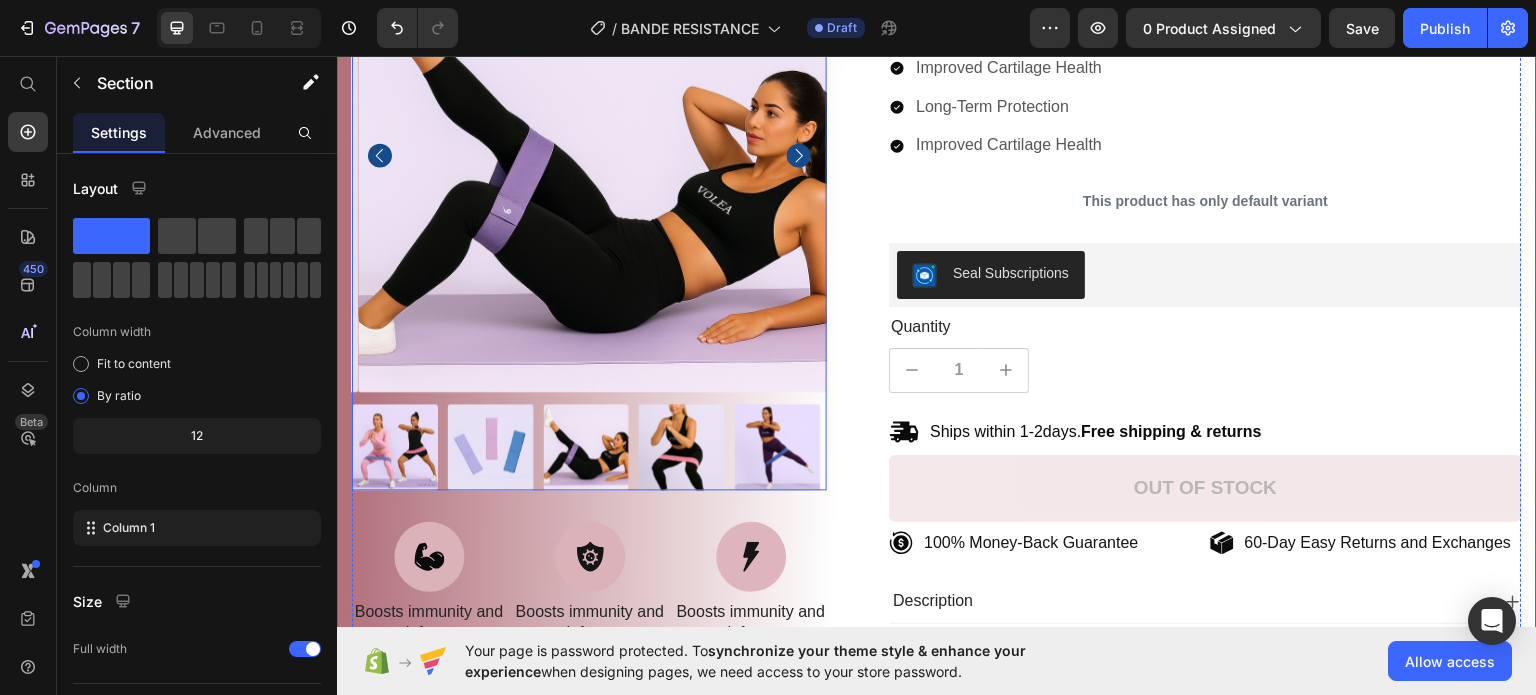 scroll, scrollTop: 300, scrollLeft: 0, axis: vertical 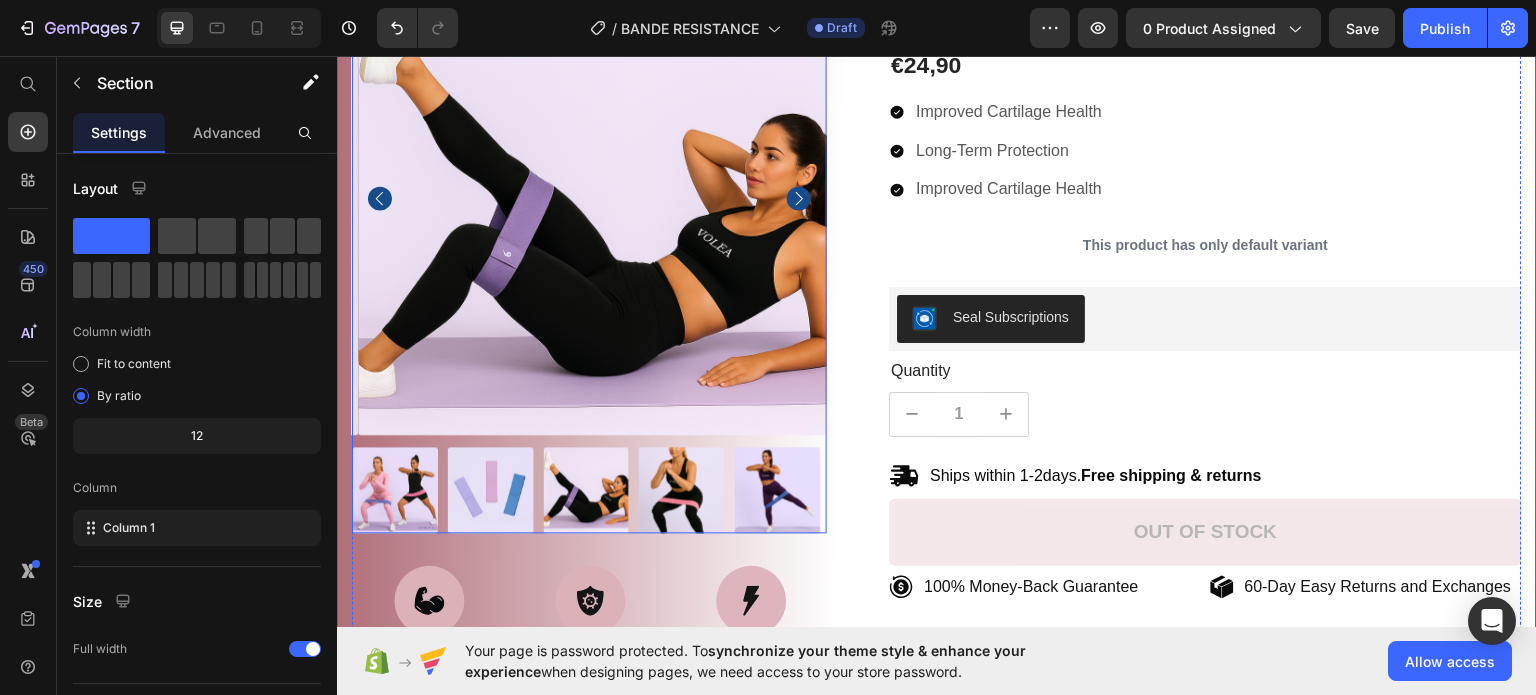 click 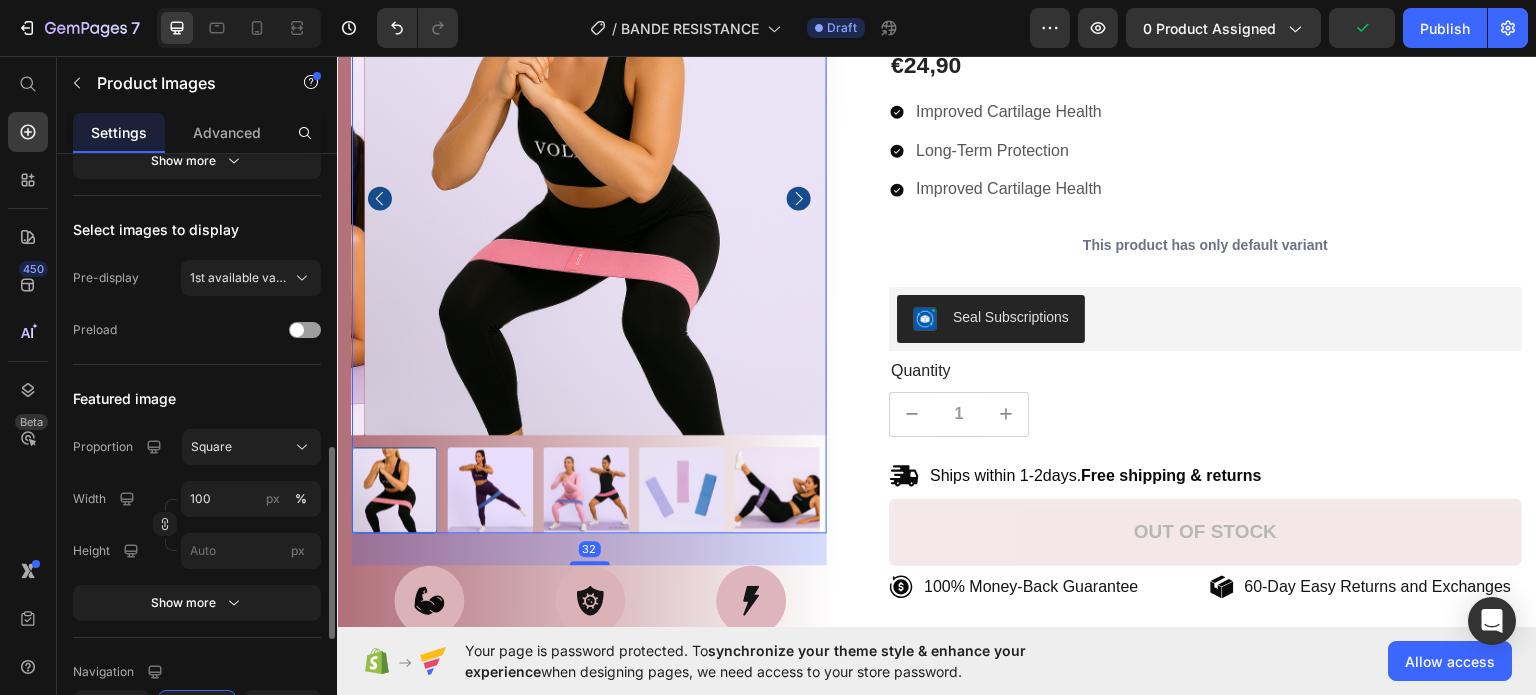 scroll, scrollTop: 700, scrollLeft: 0, axis: vertical 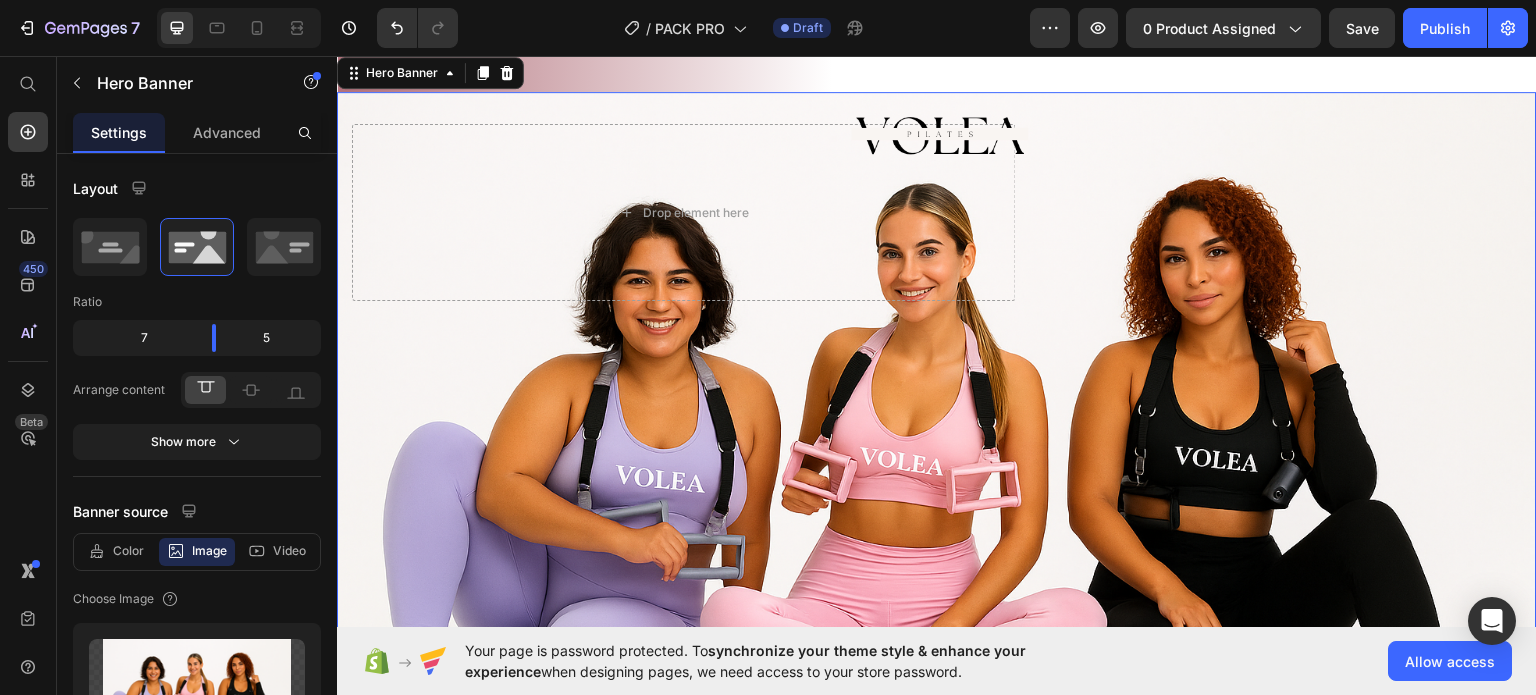 click on "Image" at bounding box center [1285, 211] 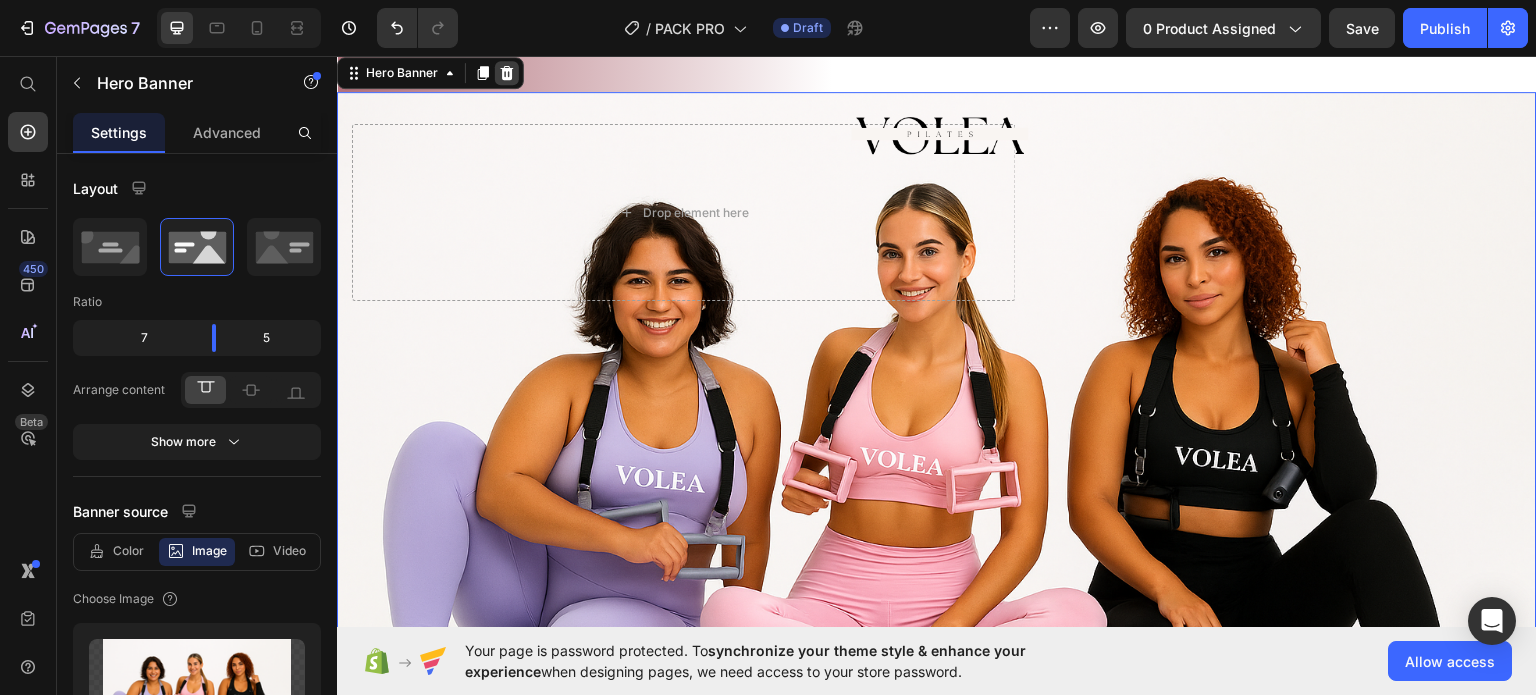 click 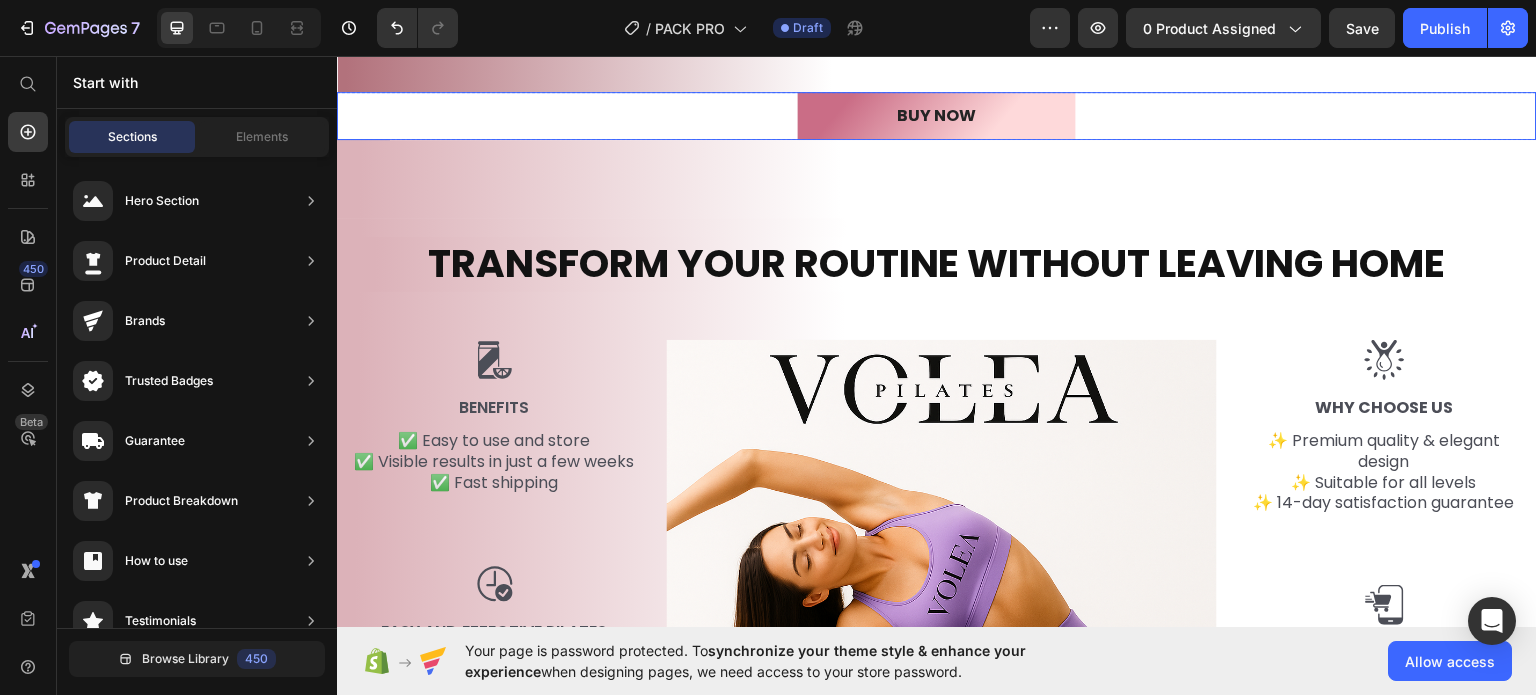 click on "BUY NOW Button" at bounding box center [937, 115] 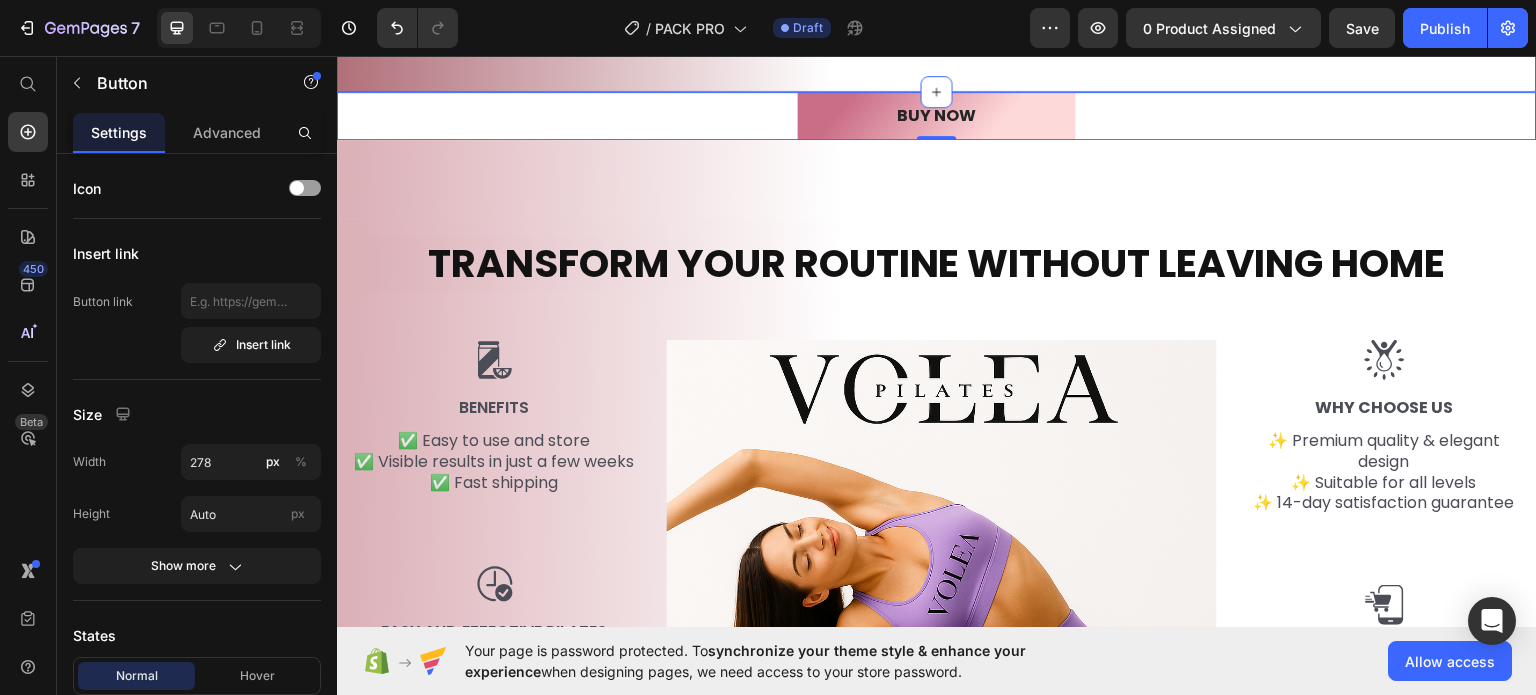scroll, scrollTop: 800, scrollLeft: 0, axis: vertical 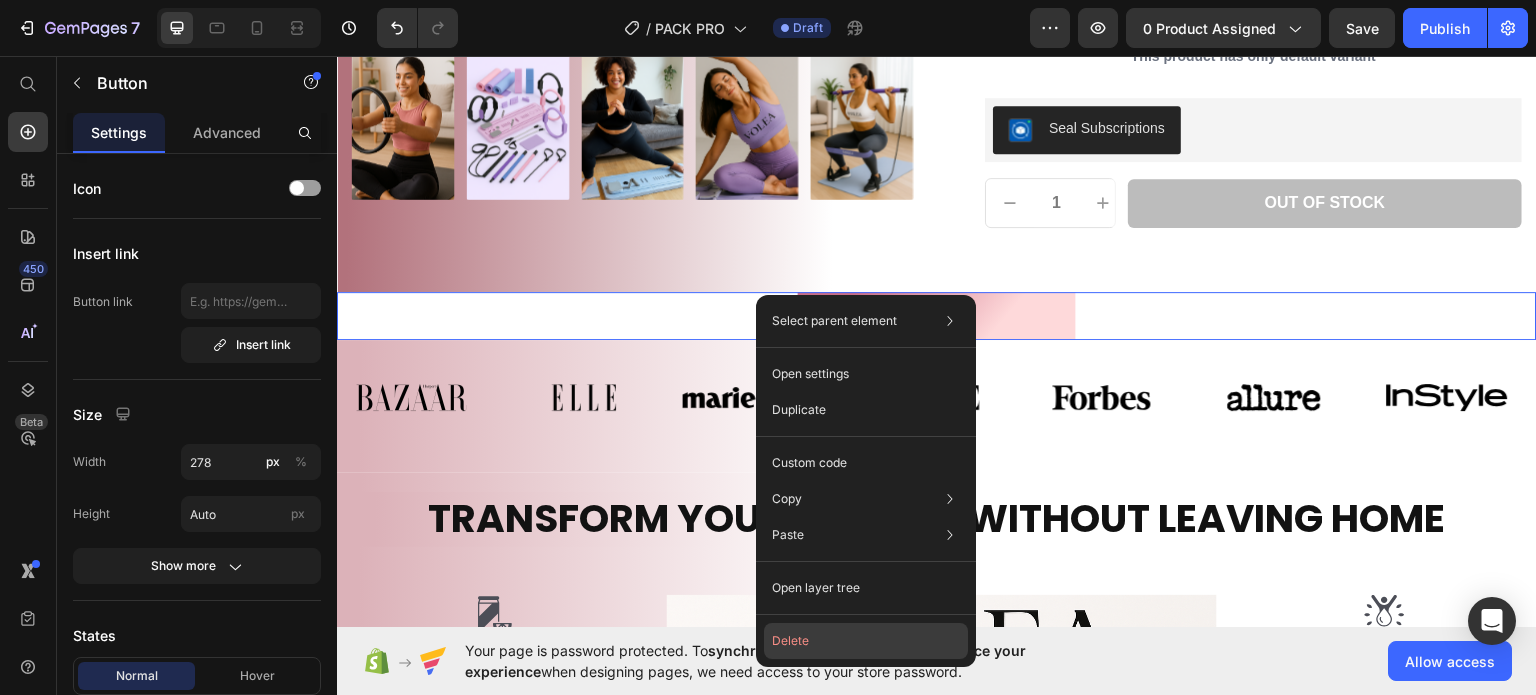 click on "Delete" 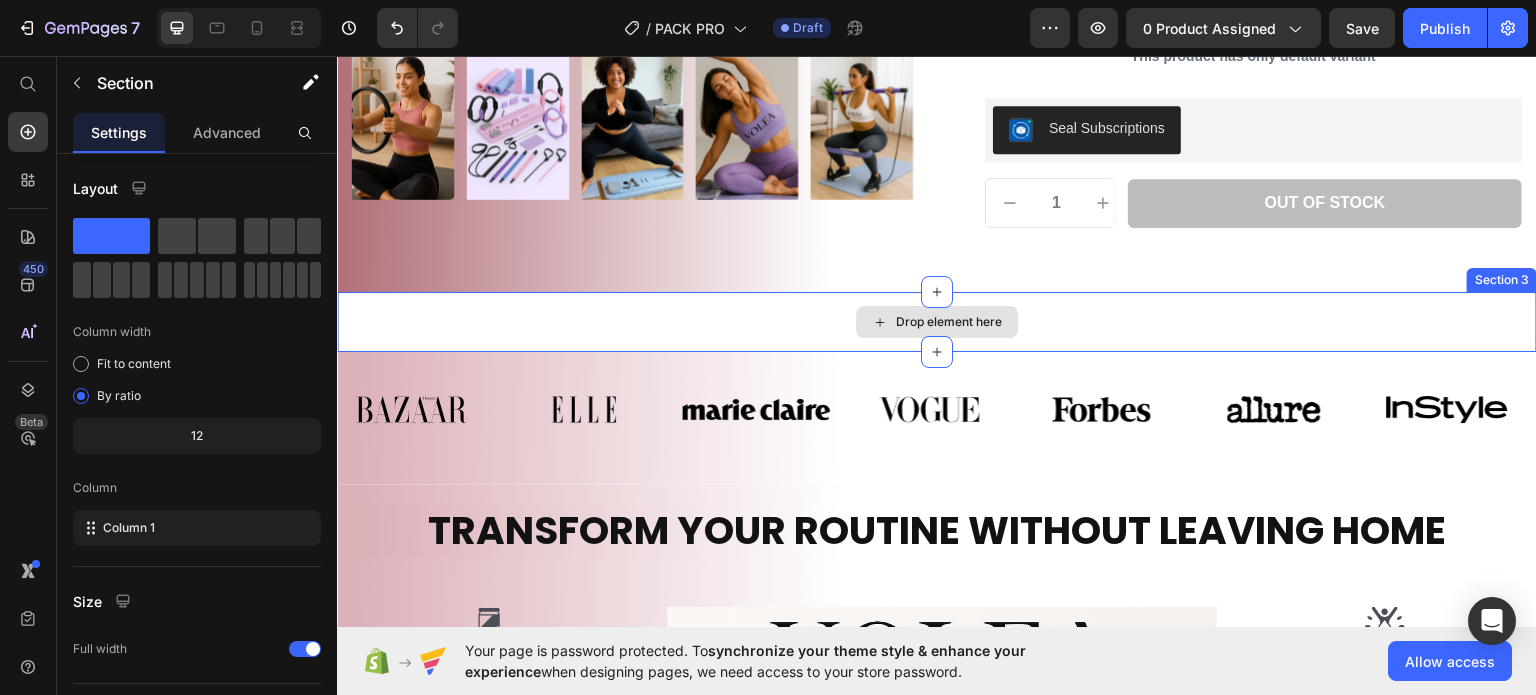 click on "Drop element here" at bounding box center (937, 321) 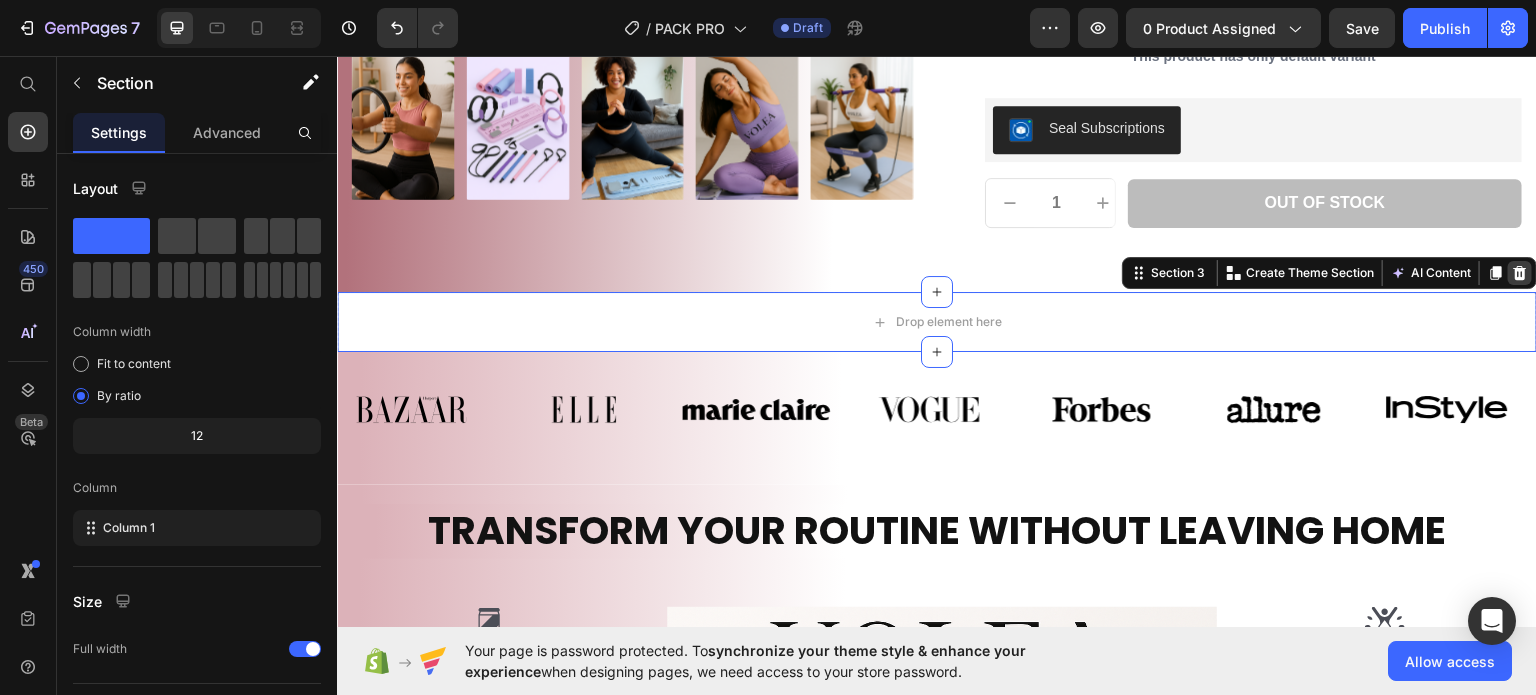 click 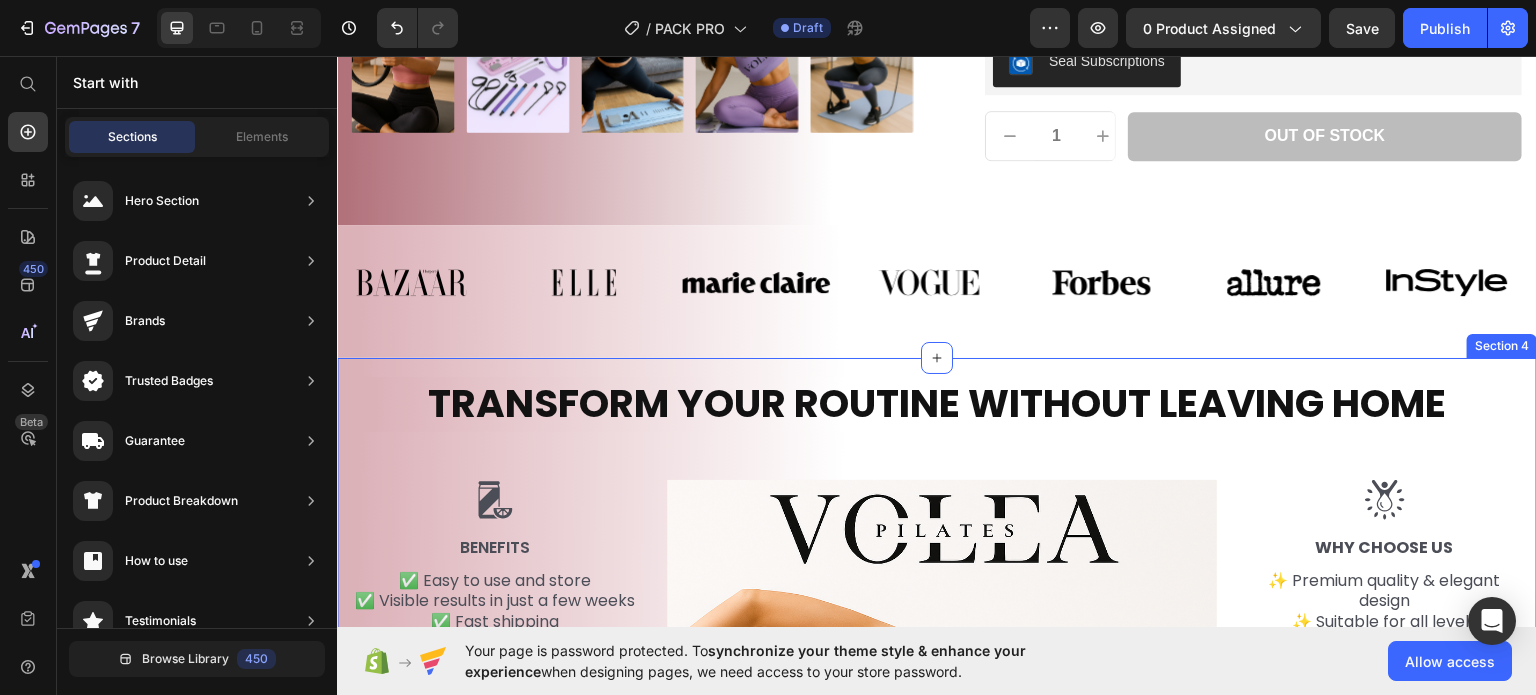 scroll, scrollTop: 900, scrollLeft: 0, axis: vertical 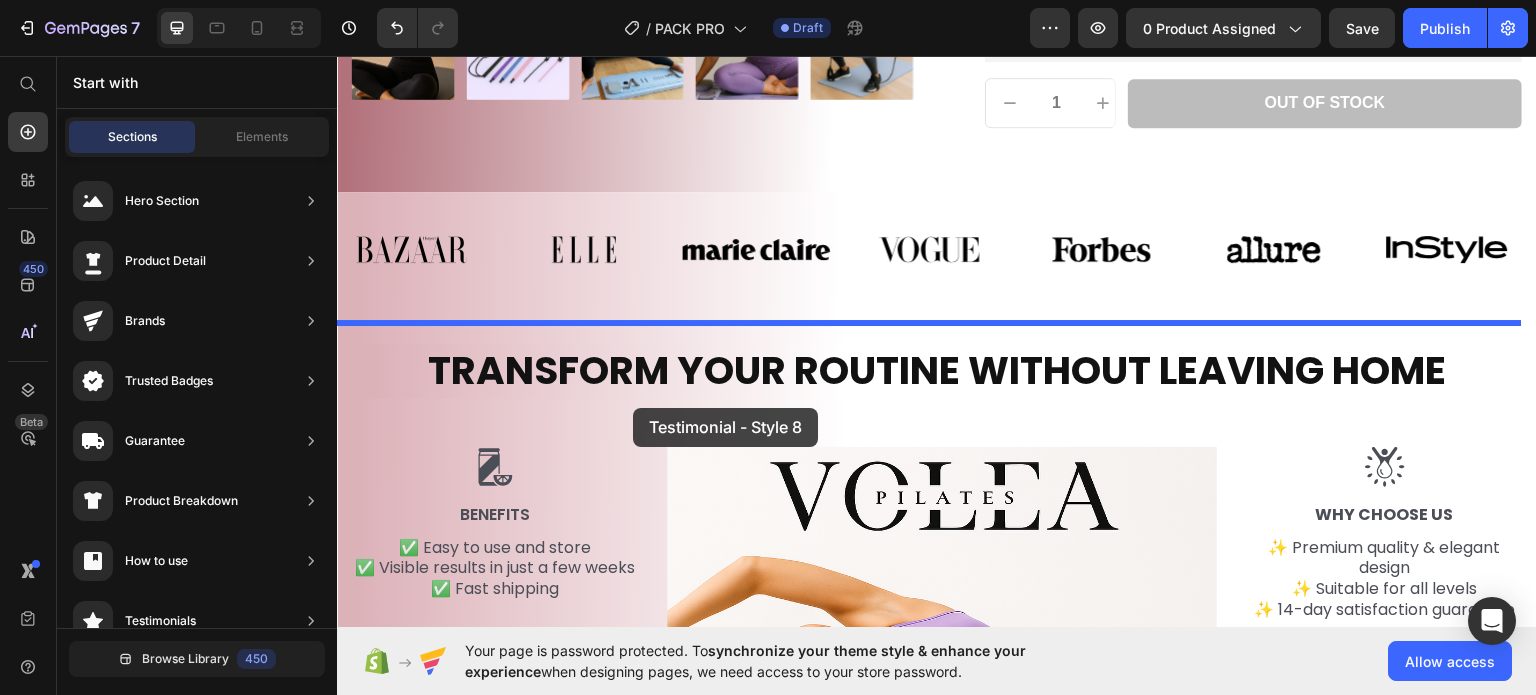 drag, startPoint x: 788, startPoint y: 491, endPoint x: 633, endPoint y: 407, distance: 176.29805 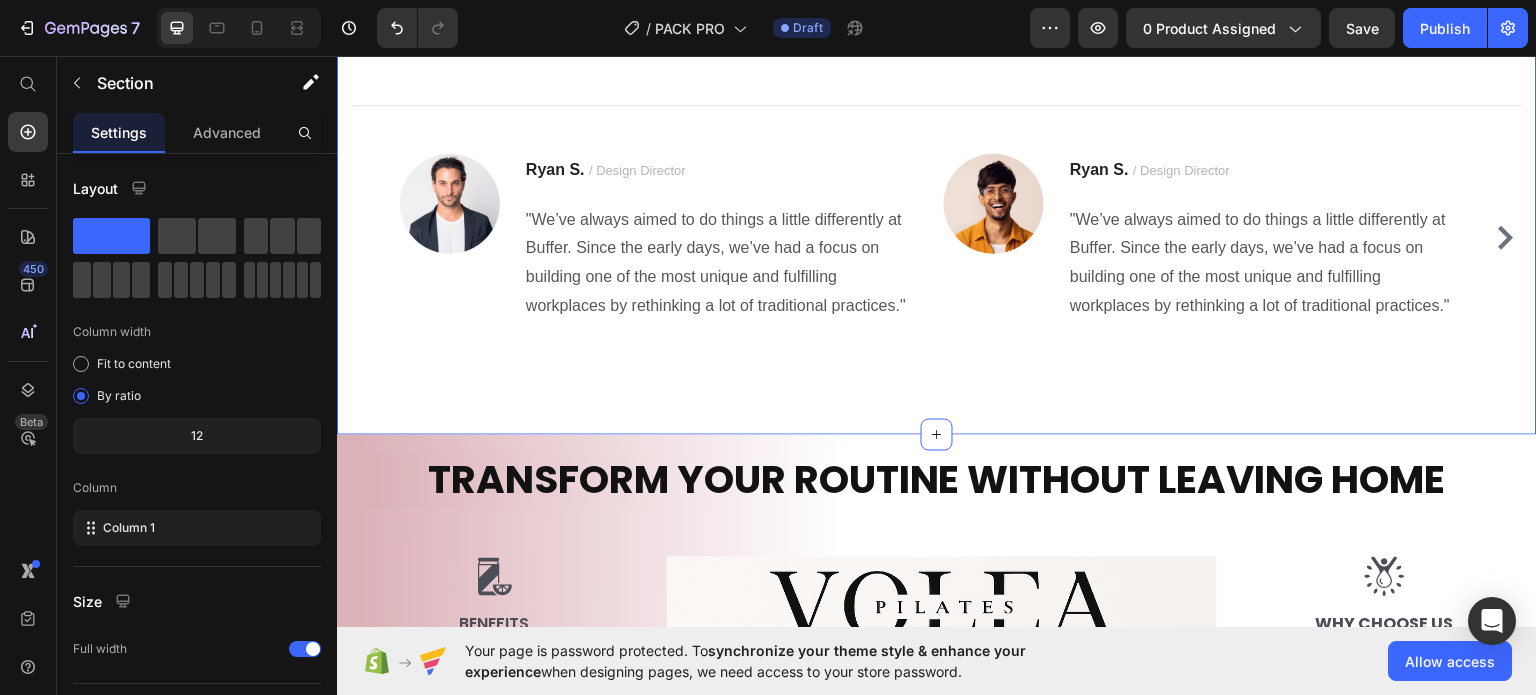 scroll, scrollTop: 1097, scrollLeft: 0, axis: vertical 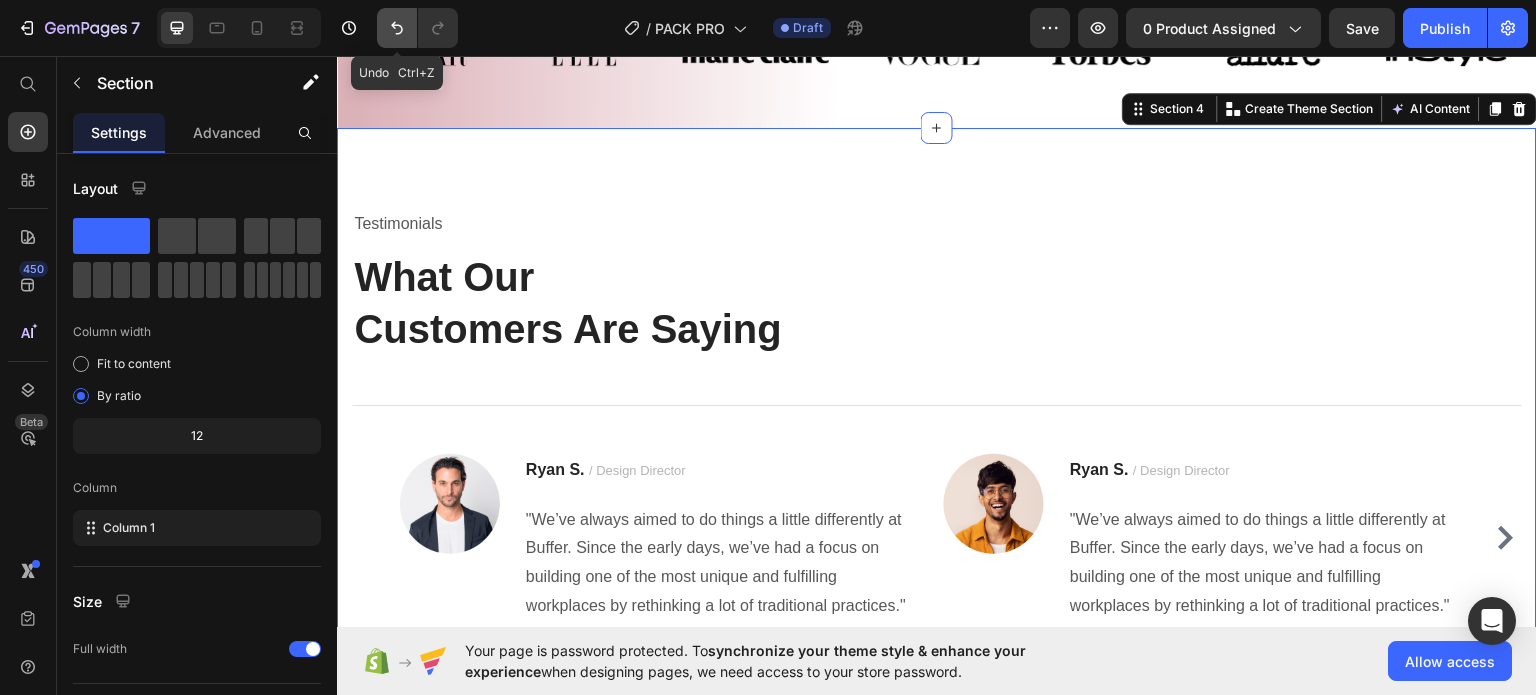 click 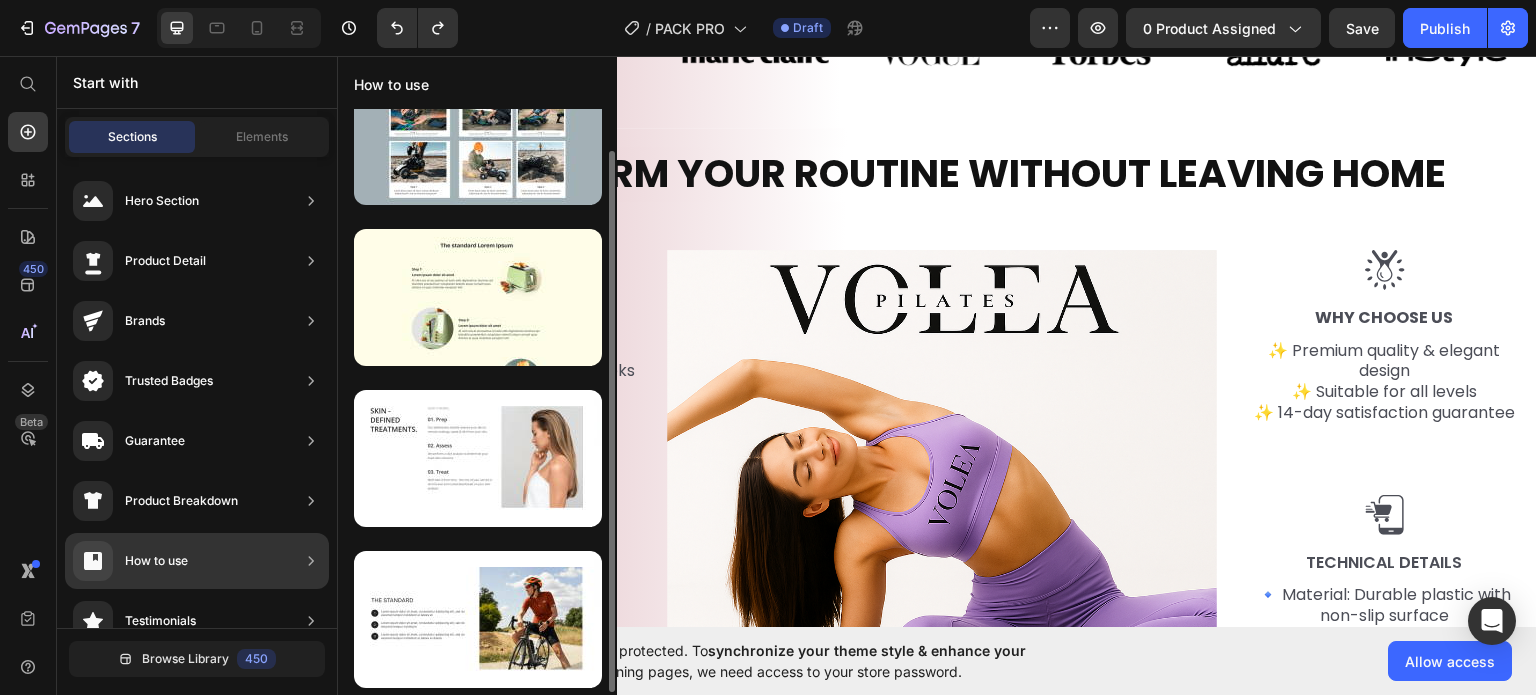 scroll, scrollTop: 46, scrollLeft: 0, axis: vertical 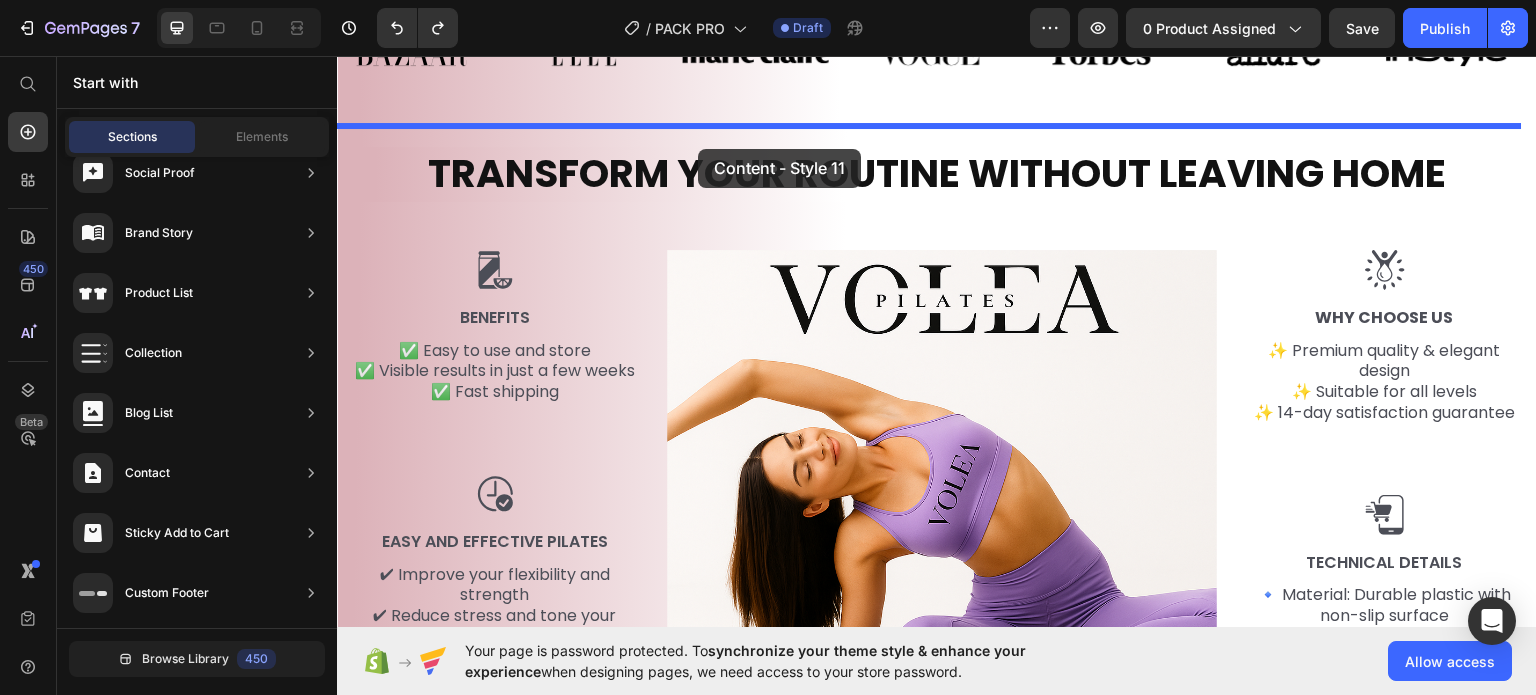 drag, startPoint x: 761, startPoint y: 266, endPoint x: 698, endPoint y: 148, distance: 133.76472 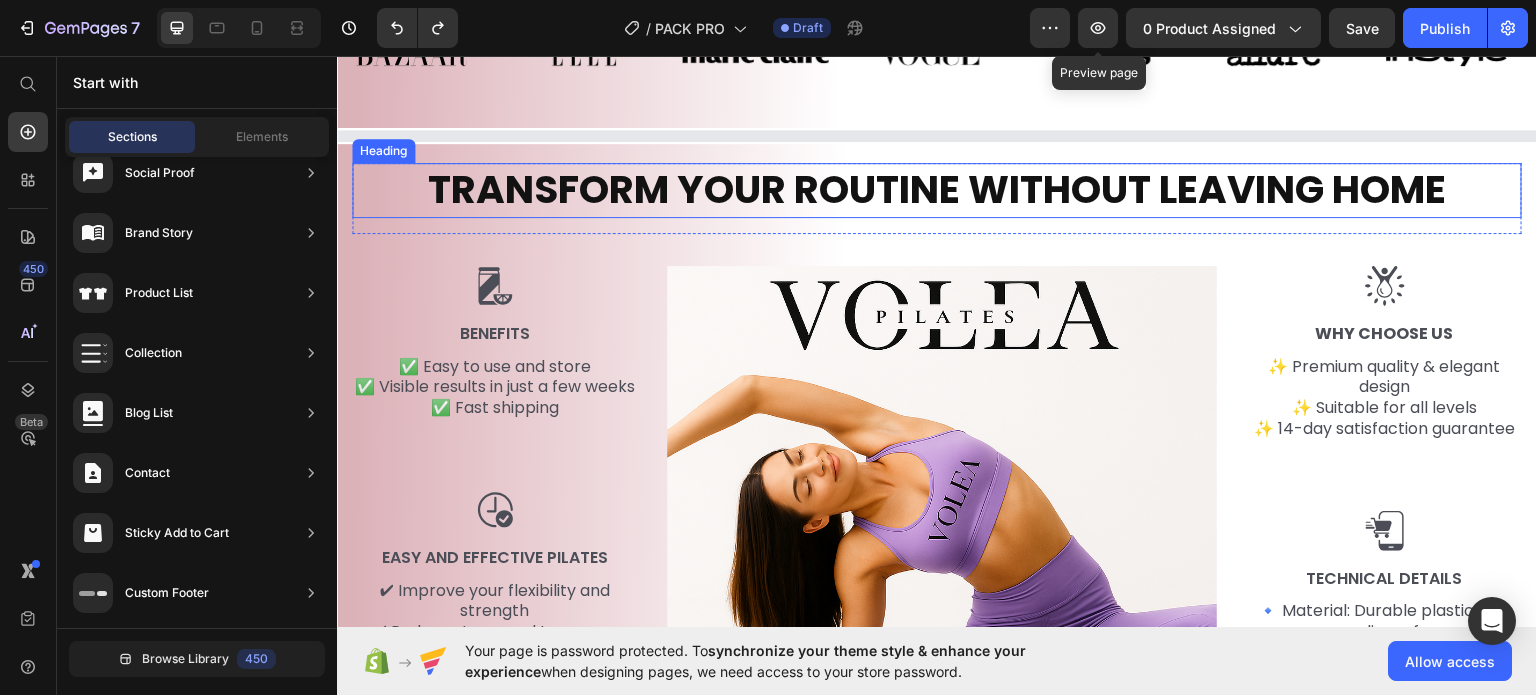 scroll, scrollTop: 0, scrollLeft: 0, axis: both 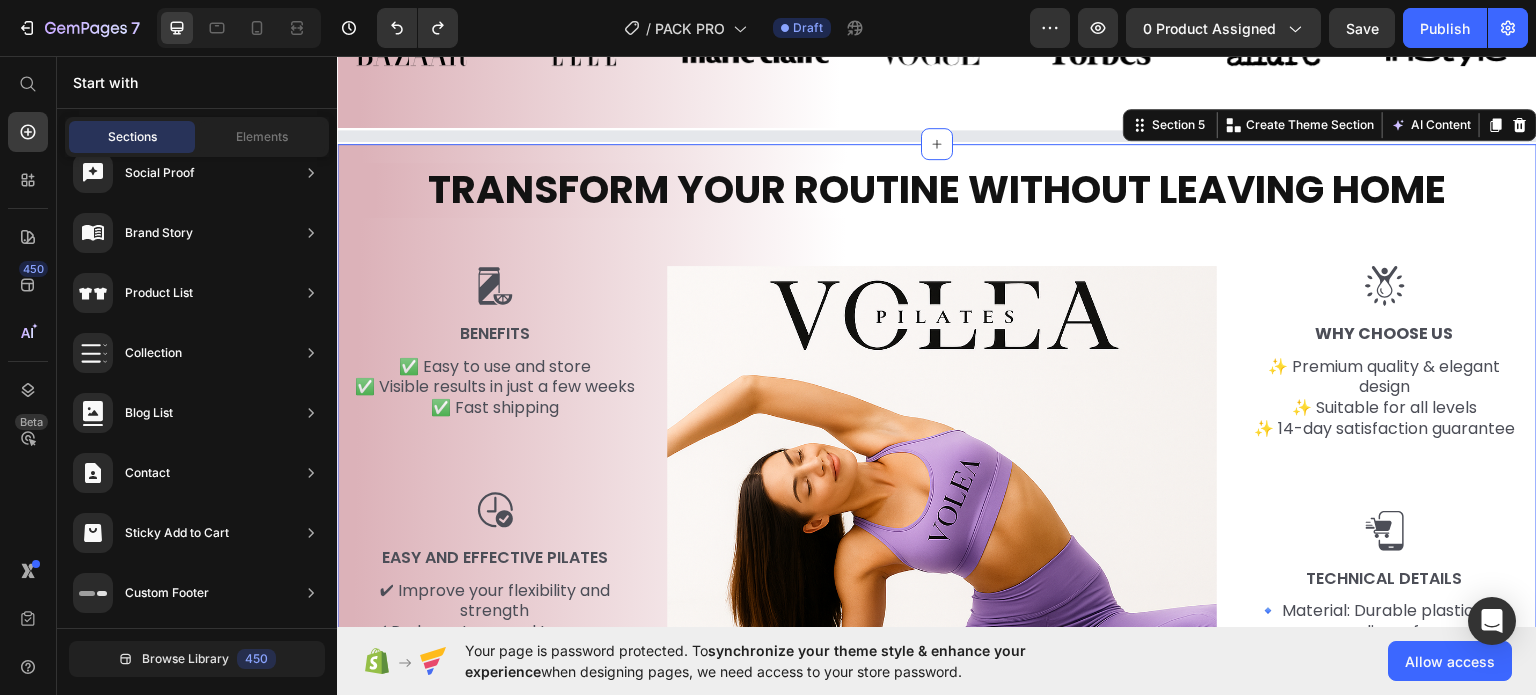 click on "TRANSFORM YOUR ROUTINE WITHOUT LEAVING HOME Heading Row Image BENEFITS Text Block ✅ Easy to use and store ✅ Visible results in just a few weeks ✅ Fast shipping   Text Block Image Easy and Effective Pilates Text Block ✔ Improve your flexibility and strength ✔ Reduce stress and tone your body ✔ Suitable for all levels ✔ Compact and easy to fold Text Block Image Image Why Choose Us Text Block ✨ Premium quality & elegant design ✨ Suitable for all levels ✨ 14-day satisfaction guarantee   Text Block Image Technical Details Text Block 🔹 Material: Durable plastic with non-slip surface 📏 Open dimensions: 92 x 35 cm (adjustable) ⚖️ Maximum weight capacity: 150 kg 💪 Straps: Adjustable resistance 🎨 Available colours Text Block Row Row 🌸  VOLEA – Transform your routine. Transform your life Text Text
Drop element here
Drop element here 🌸  VOLEA – Transform your routine. Transform your life Text Text
Drop element here" at bounding box center [937, 578] 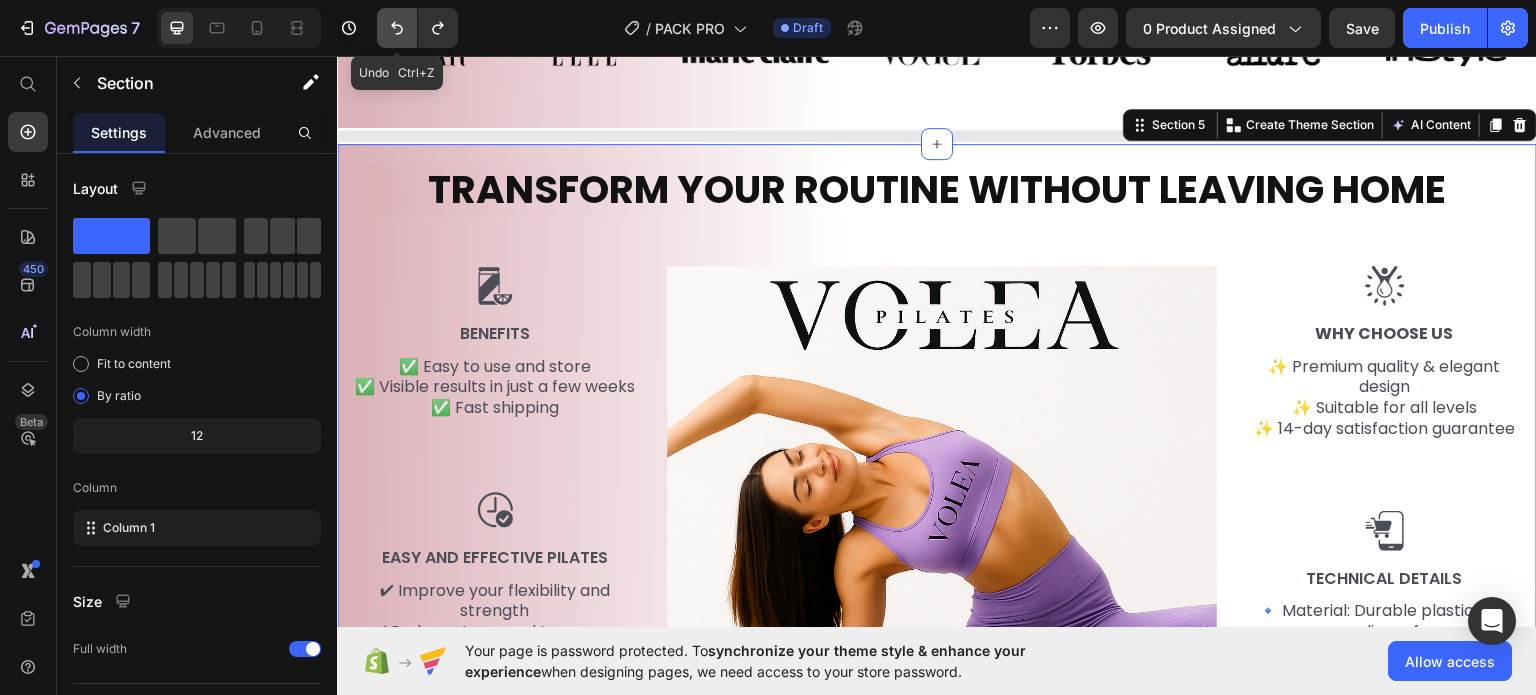 click 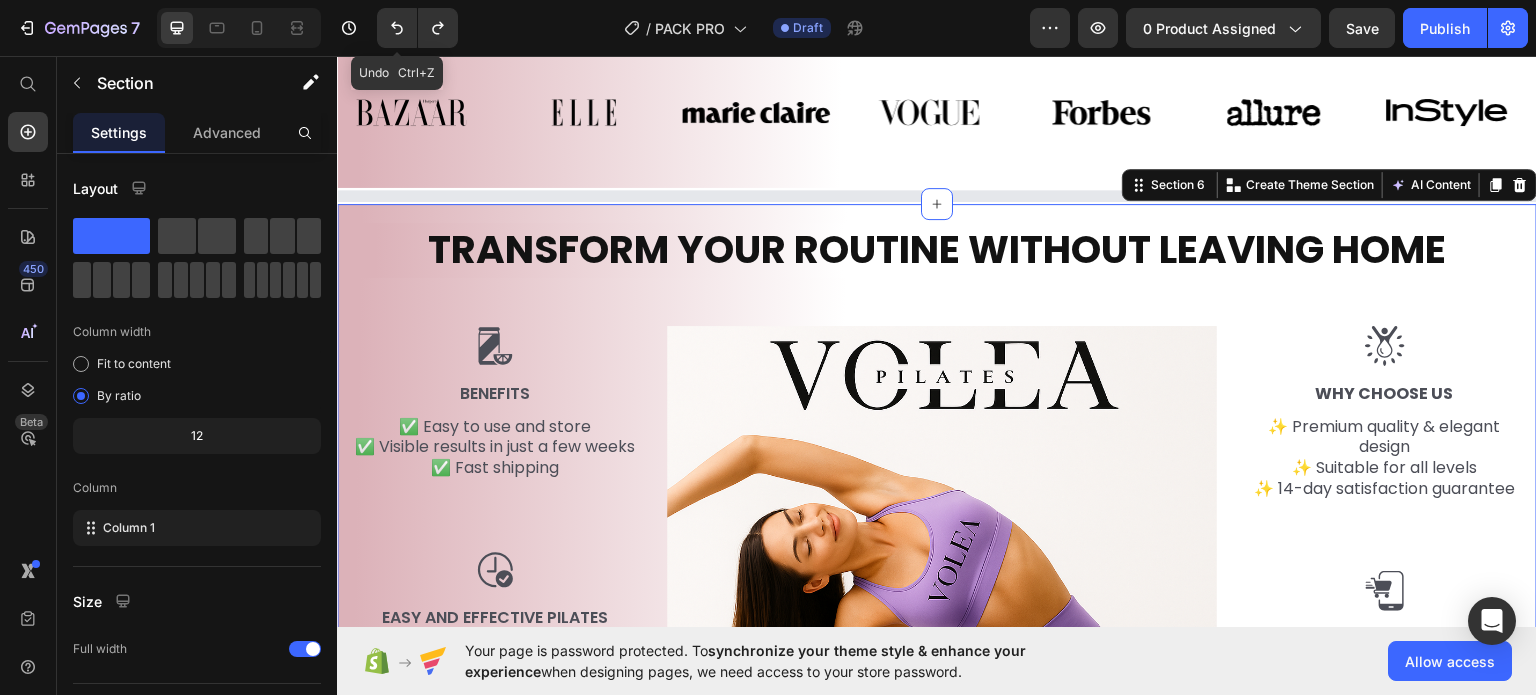 scroll, scrollTop: 1157, scrollLeft: 0, axis: vertical 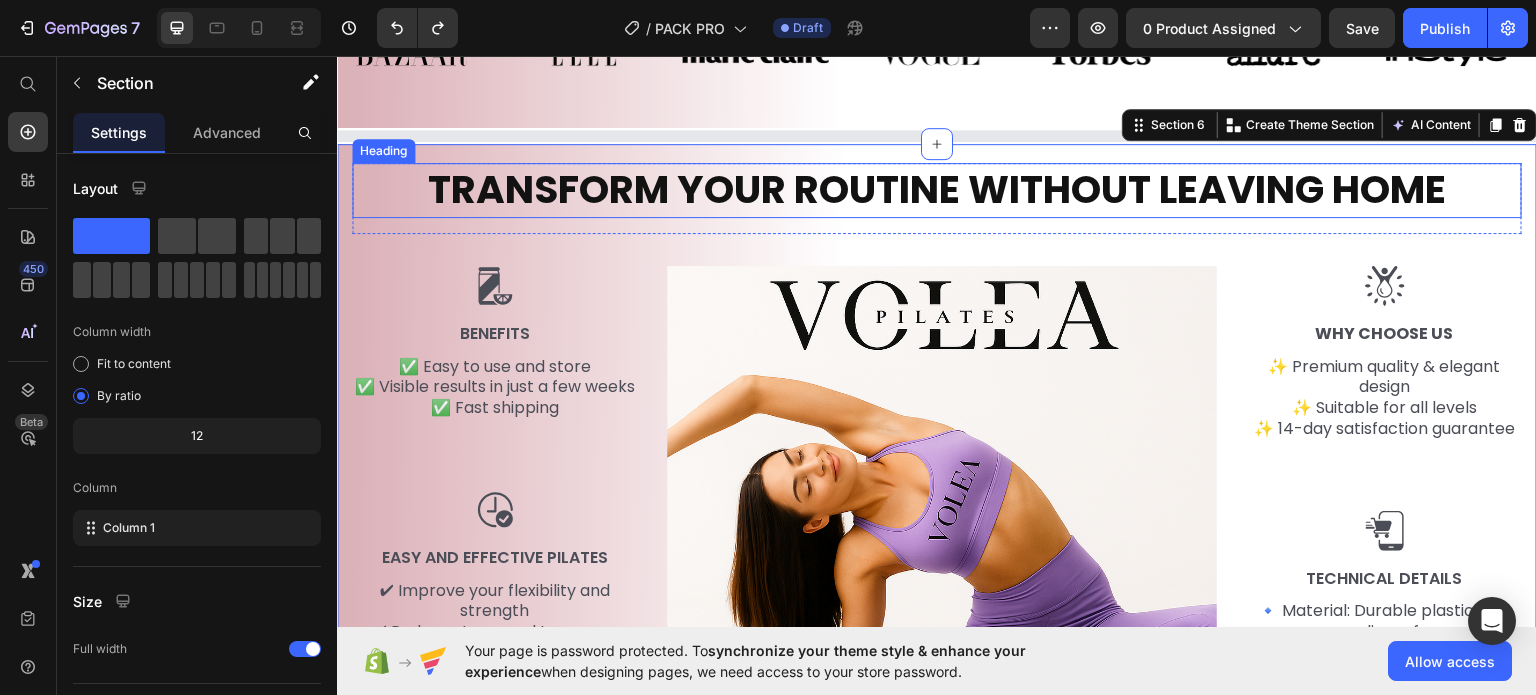 click on "TRANSFORM YOUR ROUTINE WITHOUT LEAVING HOME" at bounding box center [937, 189] 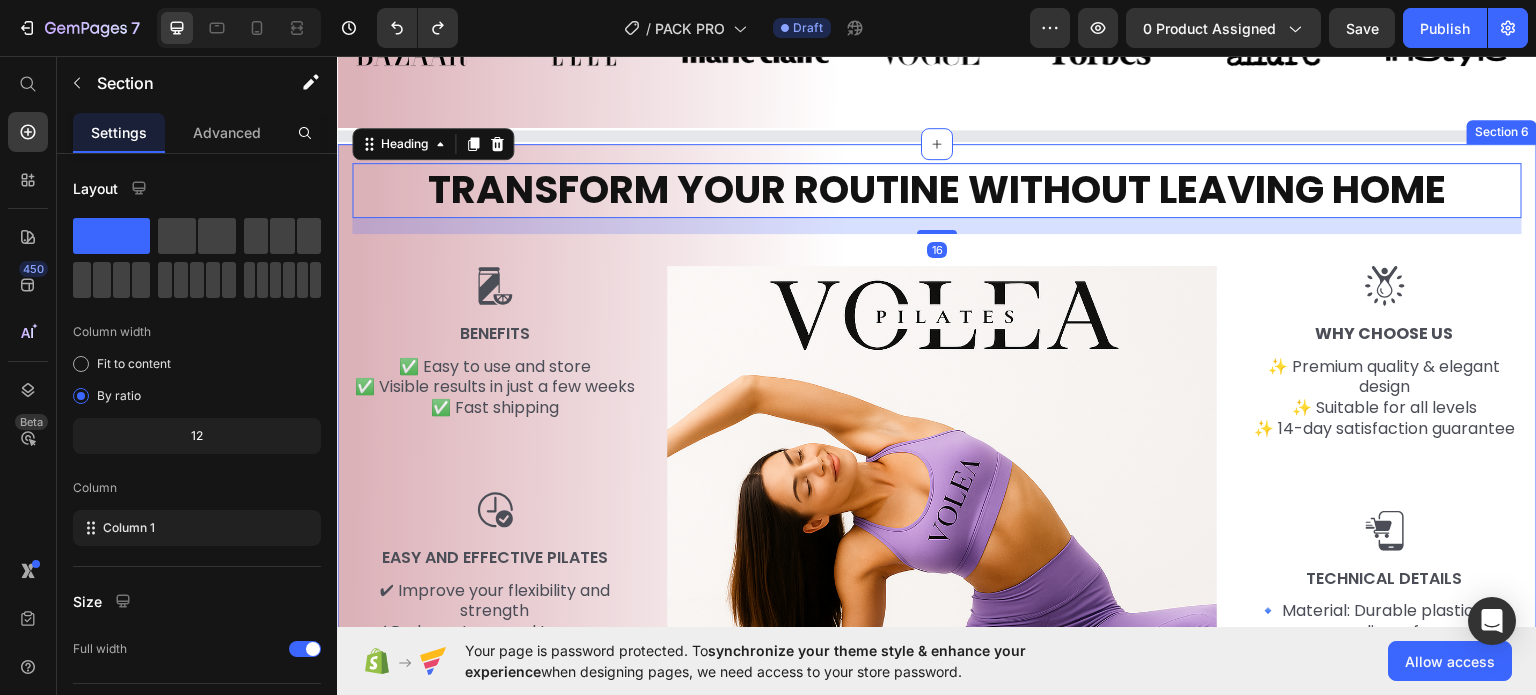 click on "TRANSFORM YOUR ROUTINE WITHOUT LEAVING HOME Heading   16 Row Image BENEFITS Text Block ✅ Easy to use and store ✅ Visible results in just a few weeks ✅ Fast shipping   Text Block Image Easy and Effective Pilates Text Block ✔ Improve your flexibility and strength ✔ Reduce stress and tone your body ✔ Suitable for all levels ✔ Compact and easy to fold Text Block Image Image Why Choose Us Text Block ✨ Premium quality & elegant design ✨ Suitable for all levels ✨ 14-day satisfaction guarantee   Text Block Image Technical Details Text Block 🔹 Material: Durable plastic with non-slip surface 📏 Open dimensions: 92 x 35 cm (adjustable) ⚖️ Maximum weight capacity: 150 kg 💪 Straps: Adjustable resistance 🎨 Available colours Text Block Row Row 🌸  VOLEA – Transform your routine. Transform your life Text Text
Drop element here
Drop element here 🌸  VOLEA – Transform your routine. Transform your life Text Text
Drop element here" at bounding box center (937, 558) 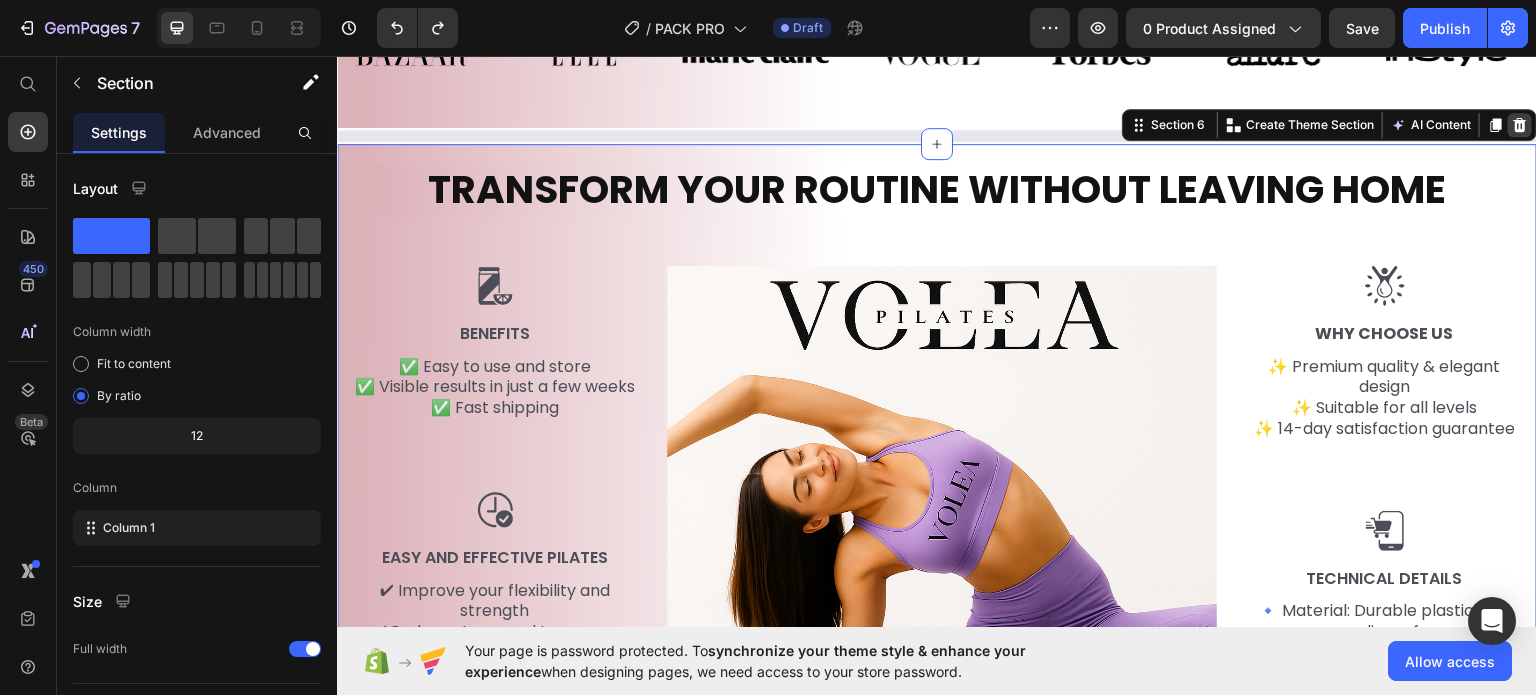 click 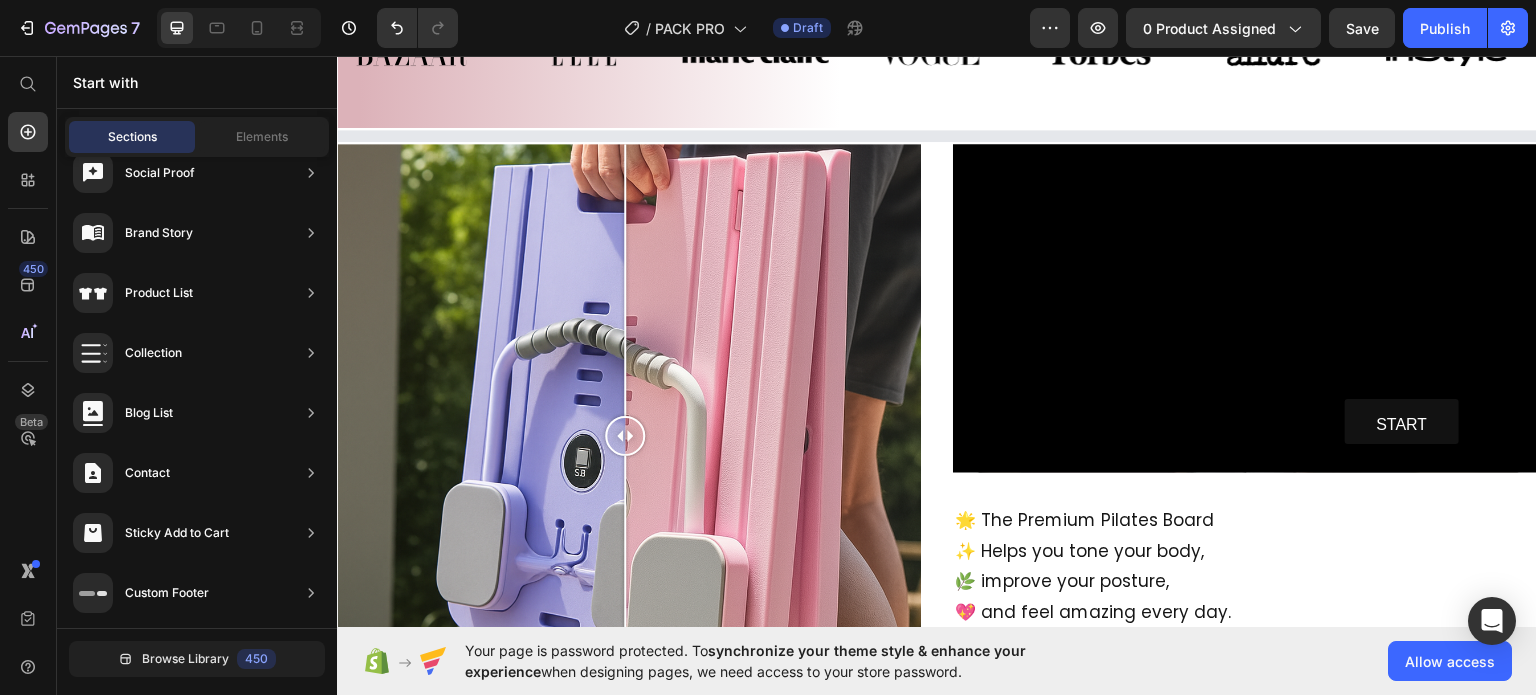 drag, startPoint x: 933, startPoint y: 133, endPoint x: 917, endPoint y: 123, distance: 18.867962 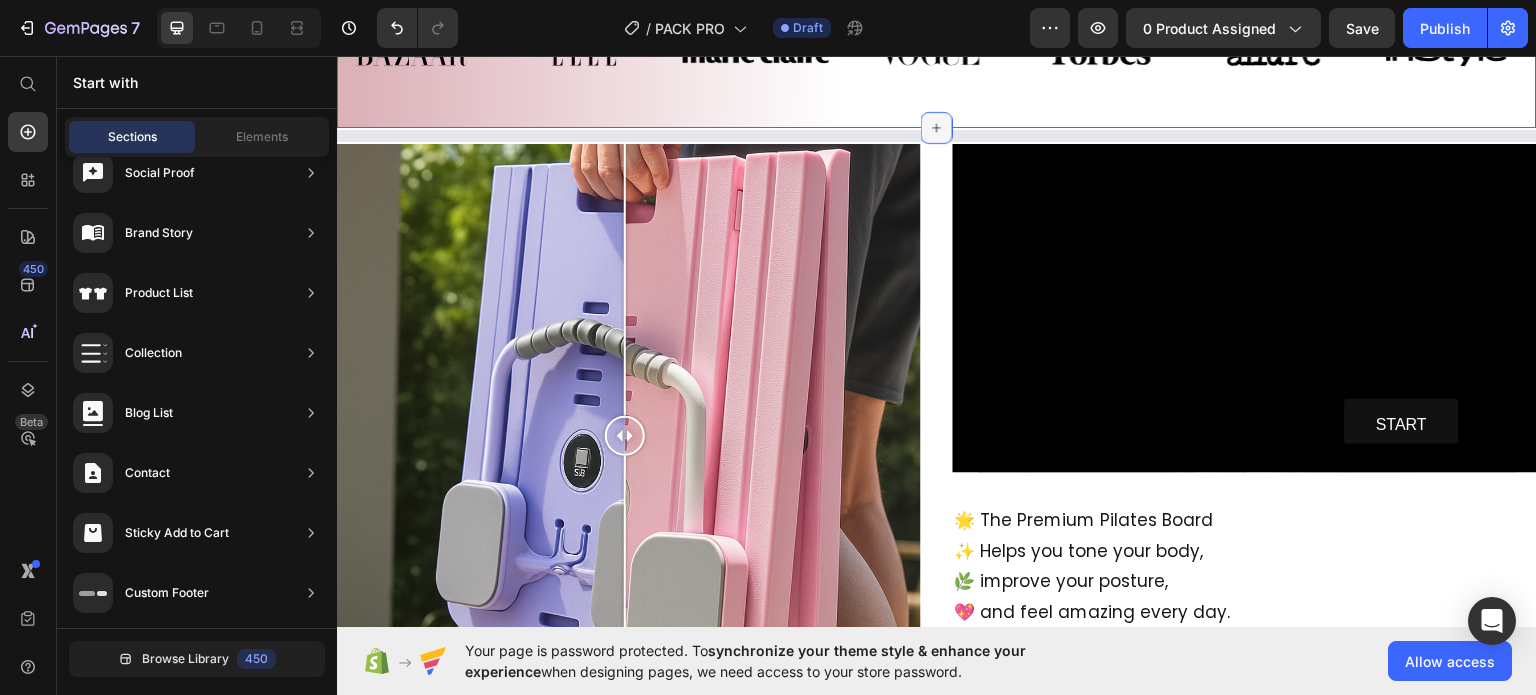click at bounding box center [937, 127] 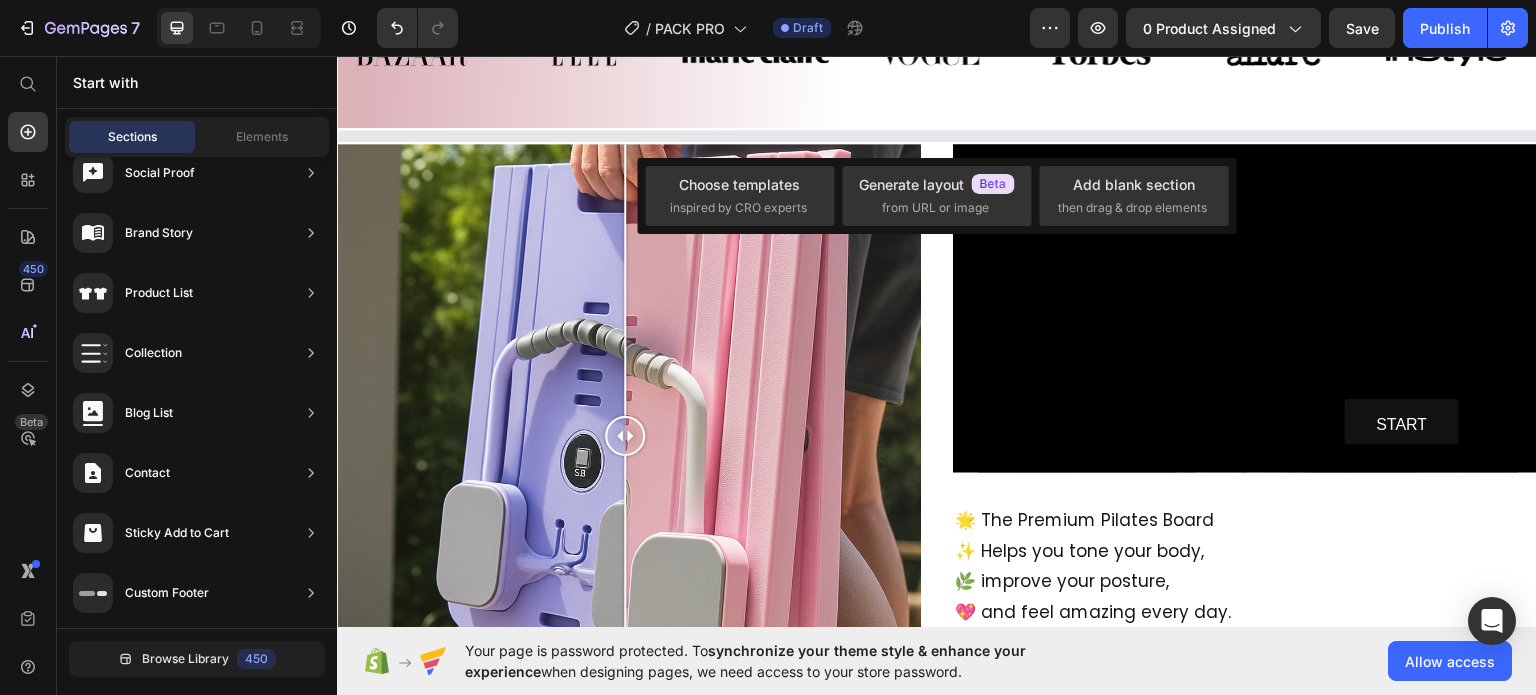 scroll, scrollTop: 0, scrollLeft: 0, axis: both 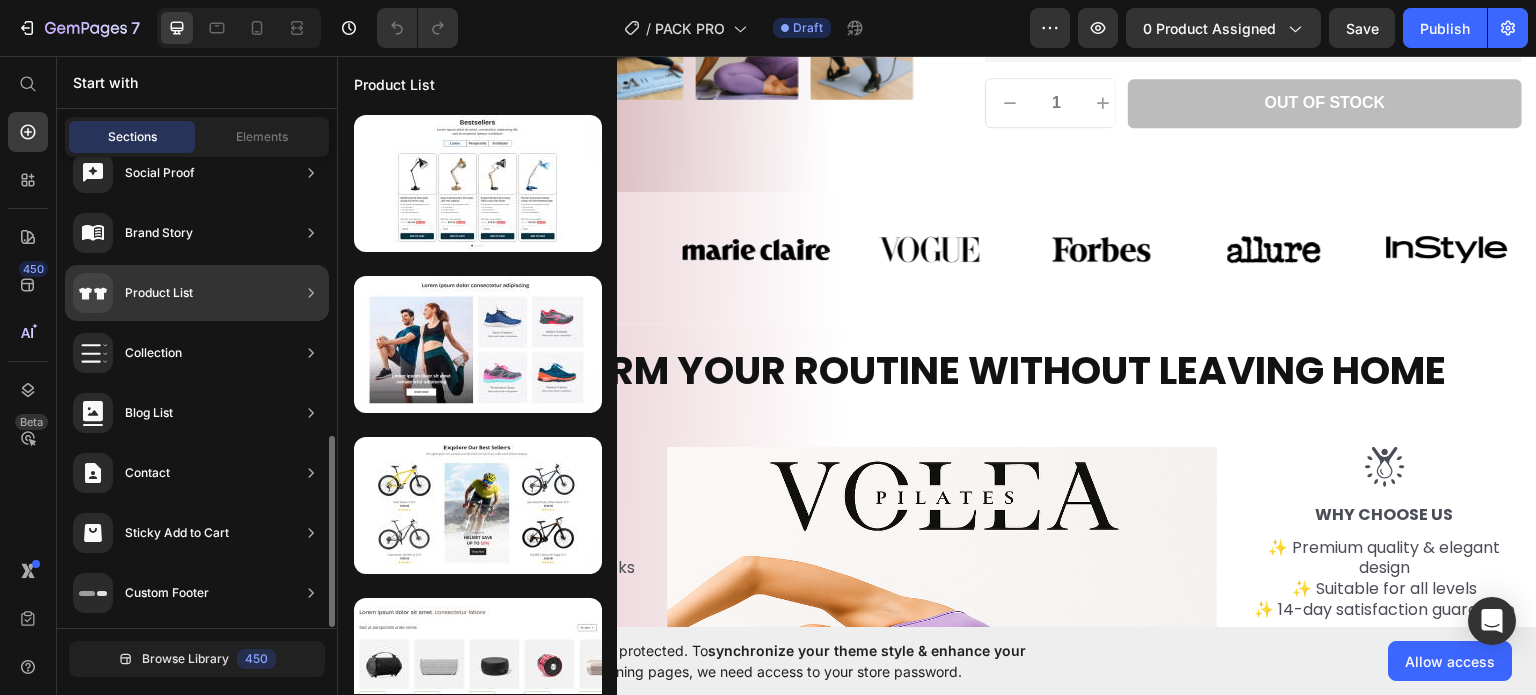 drag, startPoint x: 188, startPoint y: 305, endPoint x: 308, endPoint y: 237, distance: 137.92752 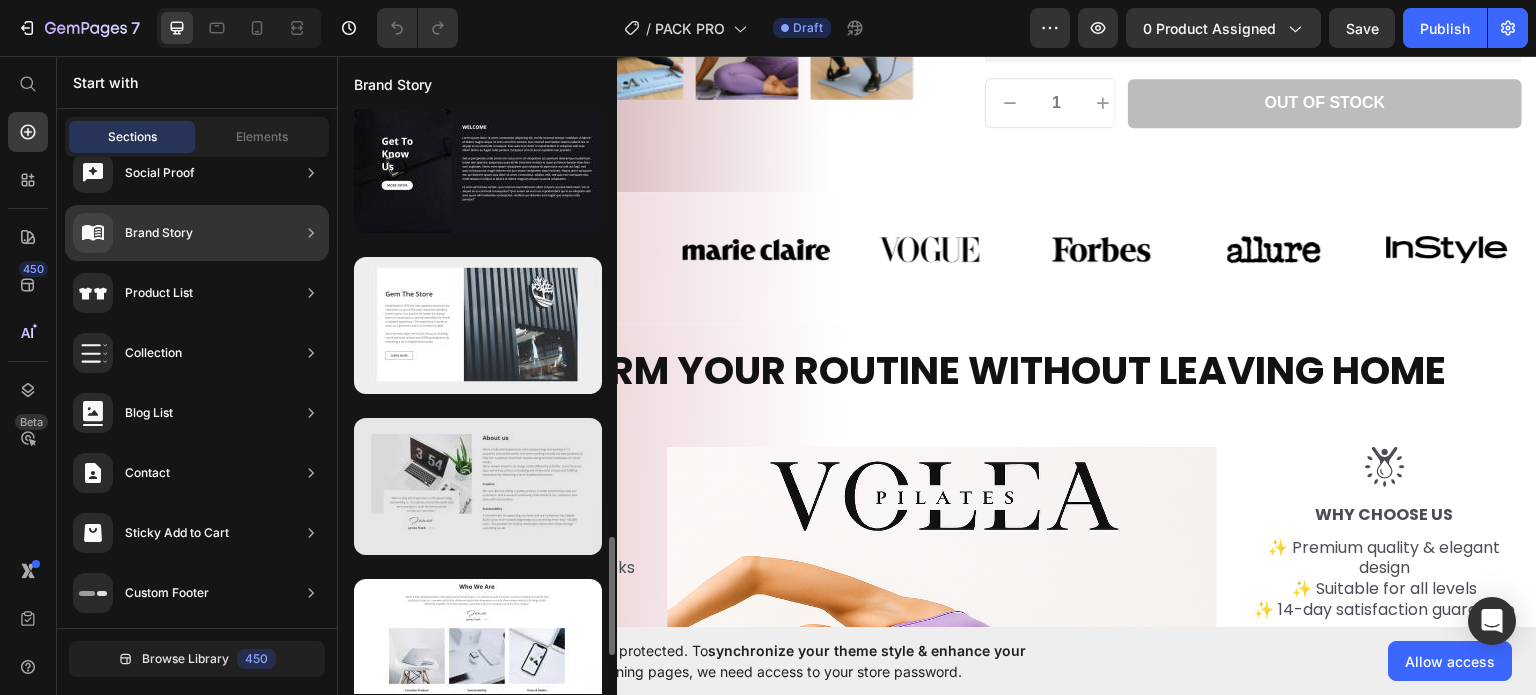 scroll, scrollTop: 2300, scrollLeft: 0, axis: vertical 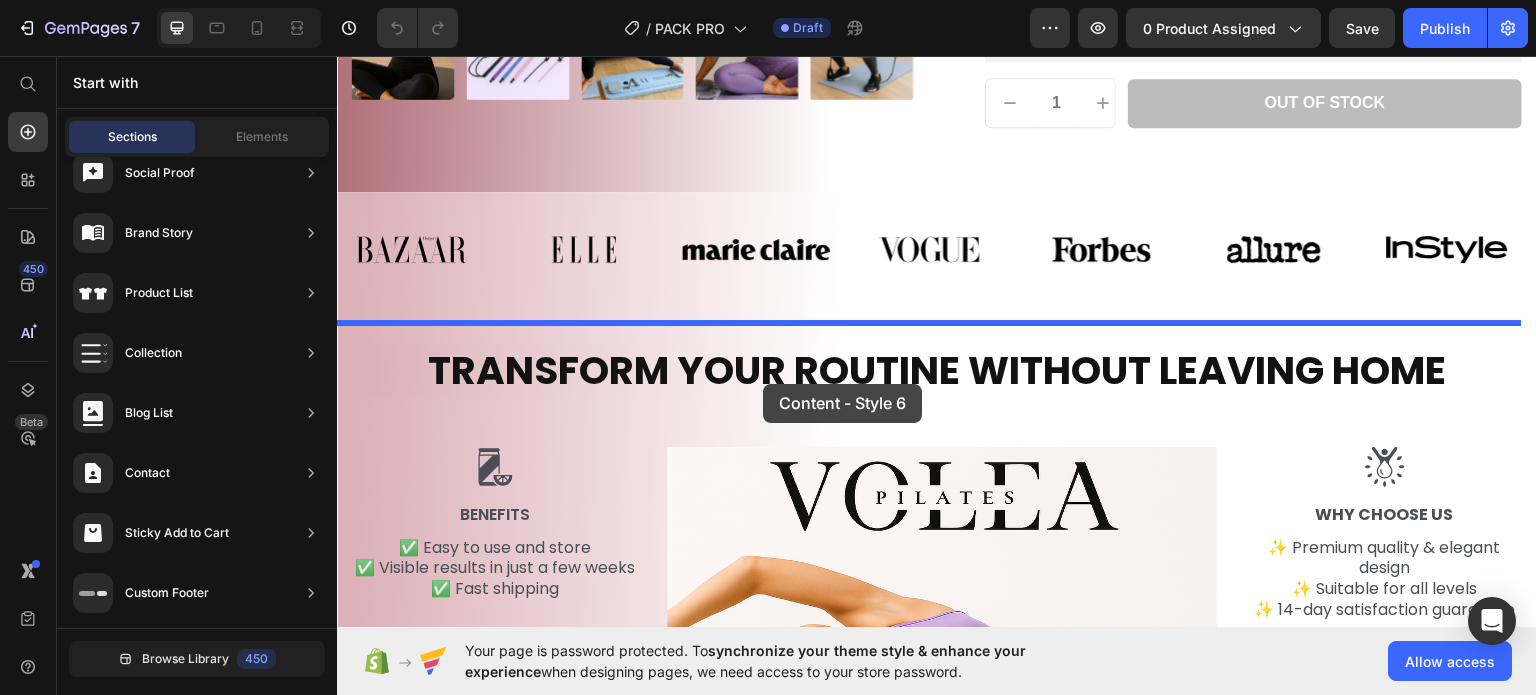 drag, startPoint x: 757, startPoint y: 482, endPoint x: 763, endPoint y: 383, distance: 99.18165 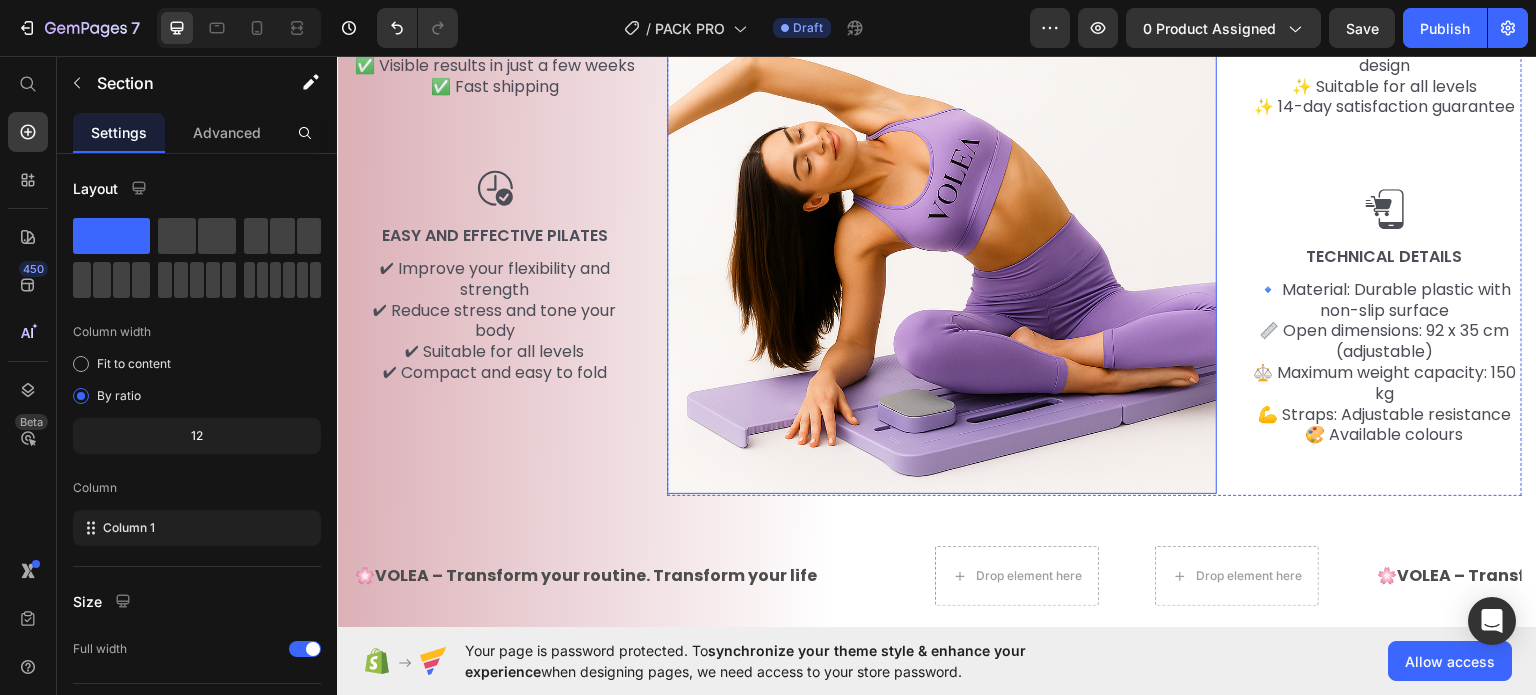 scroll, scrollTop: 2097, scrollLeft: 0, axis: vertical 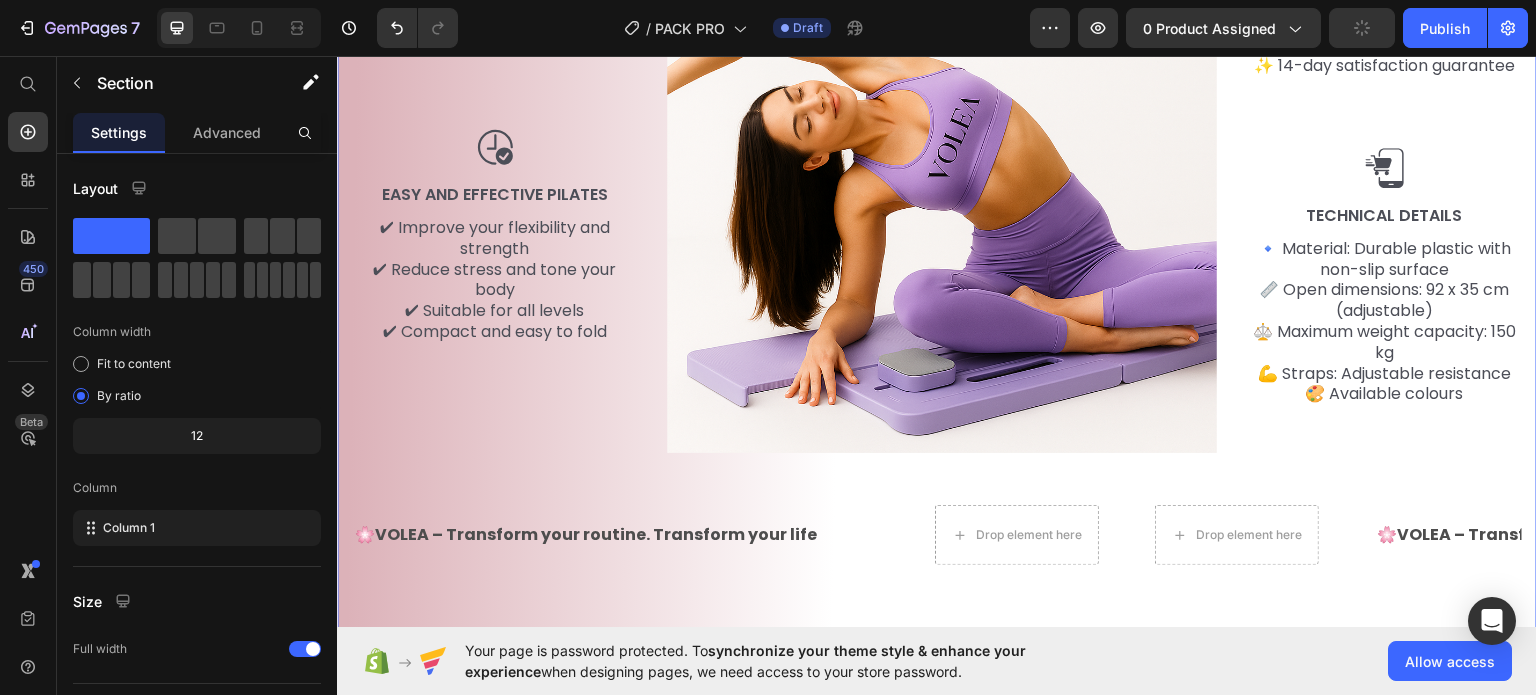 click on "TRANSFORM YOUR ROUTINE WITHOUT LEAVING HOME Heading Row Image BENEFITS Text Block ✅ Easy to use and store ✅ Visible results in just a few weeks ✅ Fast shipping   Text Block Image Easy and Effective Pilates Text Block ✔ Improve your flexibility and strength ✔ Reduce stress and tone your body ✔ Suitable for all levels ✔ Compact and easy to fold Text Block Image Image Why Choose Us Text Block ✨ Premium quality & elegant design ✨ Suitable for all levels ✨ 14-day satisfaction guarantee   Text Block Image Technical Details Text Block 🔹 Material: Durable plastic with non-slip surface 📏 Open dimensions: 92 x 35 cm (adjustable) ⚖️ Maximum weight capacity: 150 kg 💪 Straps: Adjustable resistance 🎨 Available colours Text Block Row Row 🌸  VOLEA – Transform your routine. Transform your life Text Text
Drop element here
Drop element here 🌸  VOLEA – Transform your routine. Transform your life Text Text
Drop element here" at bounding box center [937, 216] 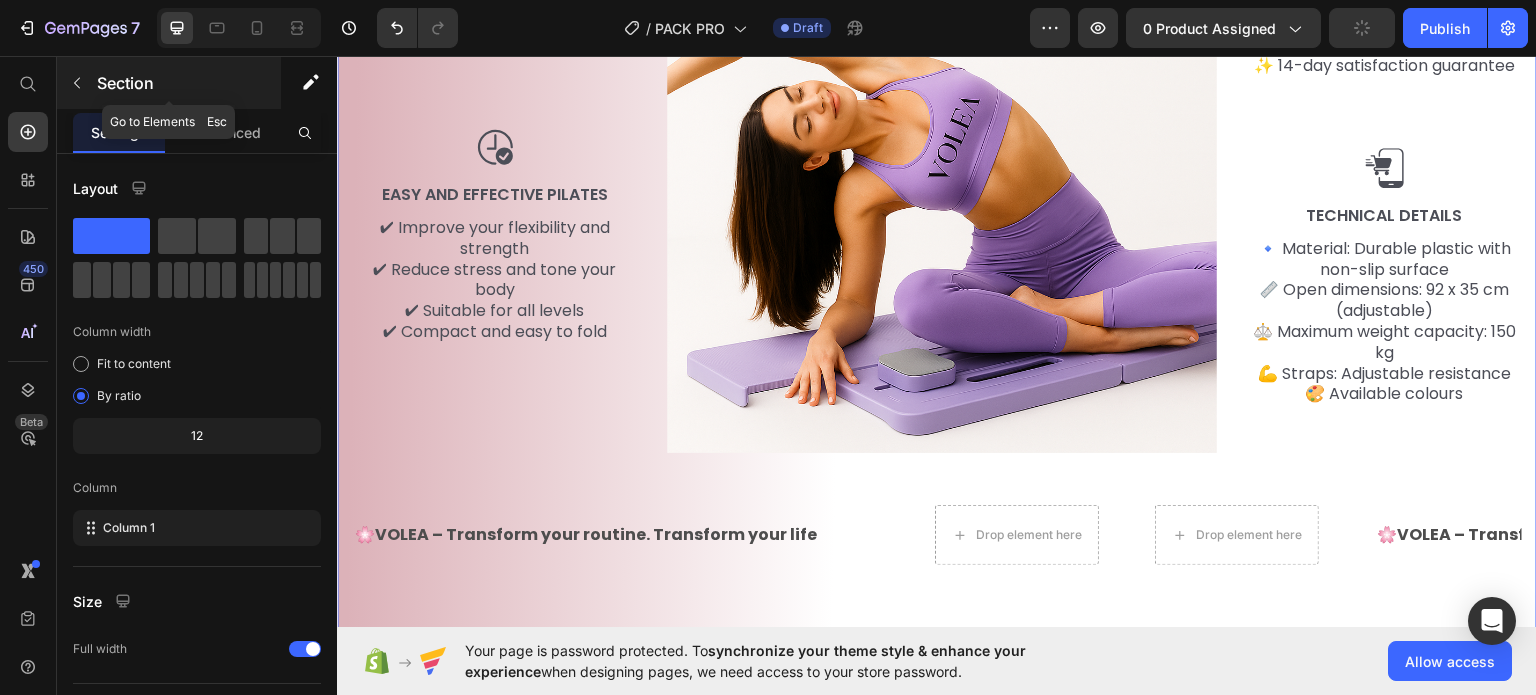 click at bounding box center (77, 83) 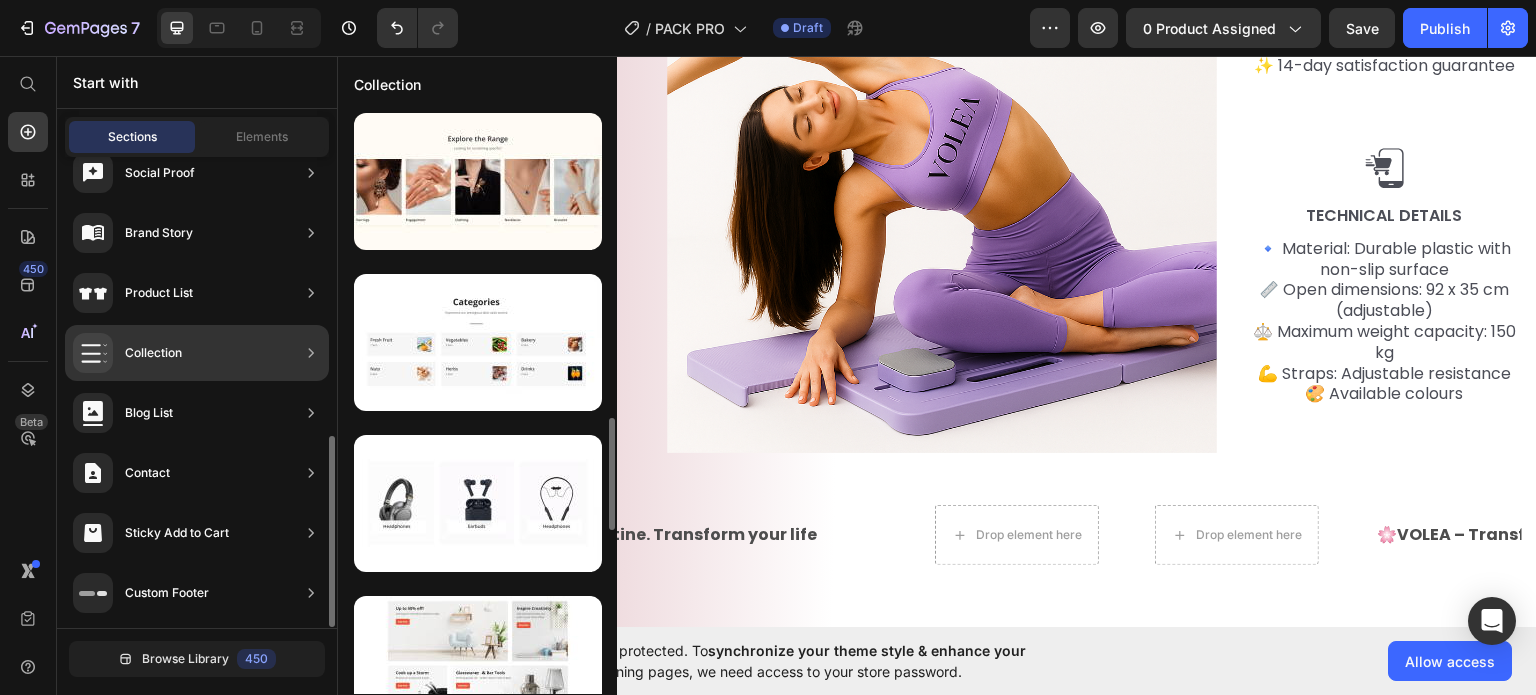 scroll, scrollTop: 0, scrollLeft: 0, axis: both 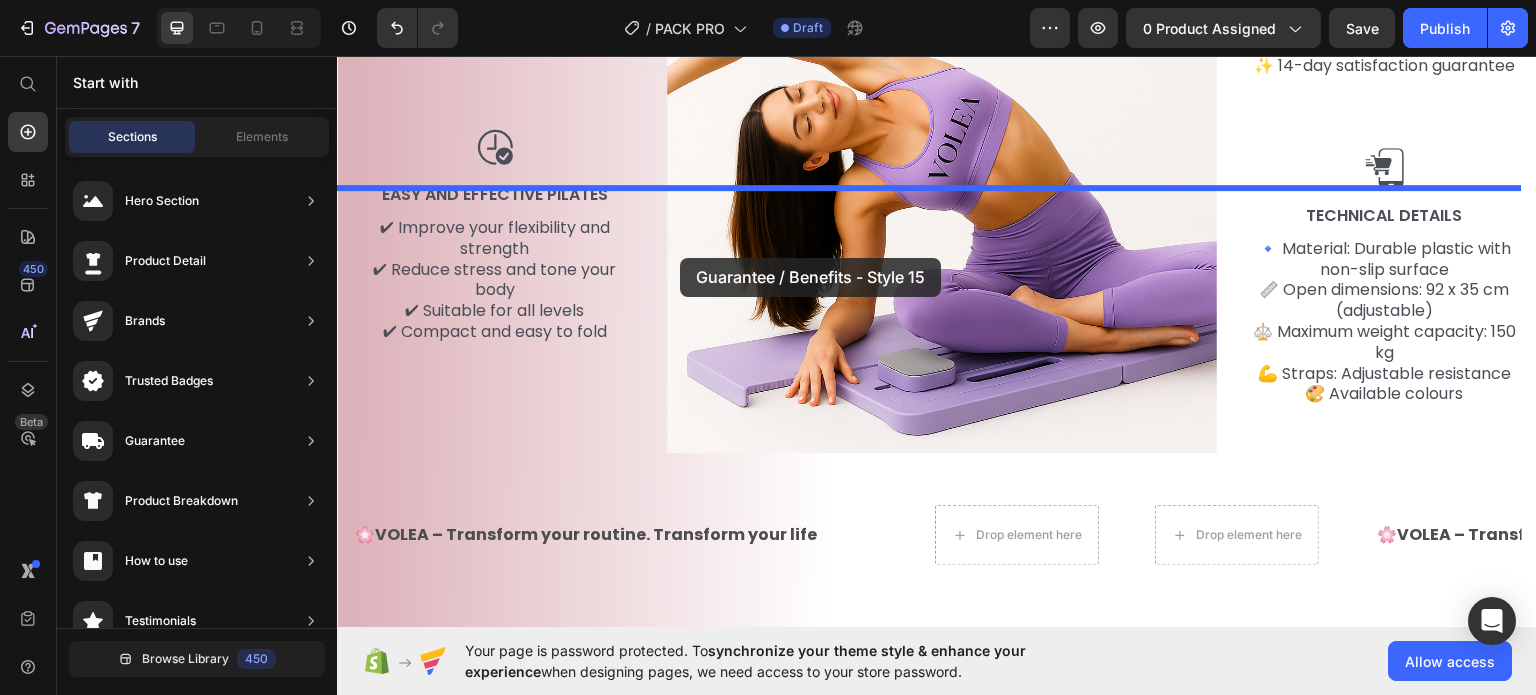 drag, startPoint x: 789, startPoint y: 354, endPoint x: 680, endPoint y: 257, distance: 145.91093 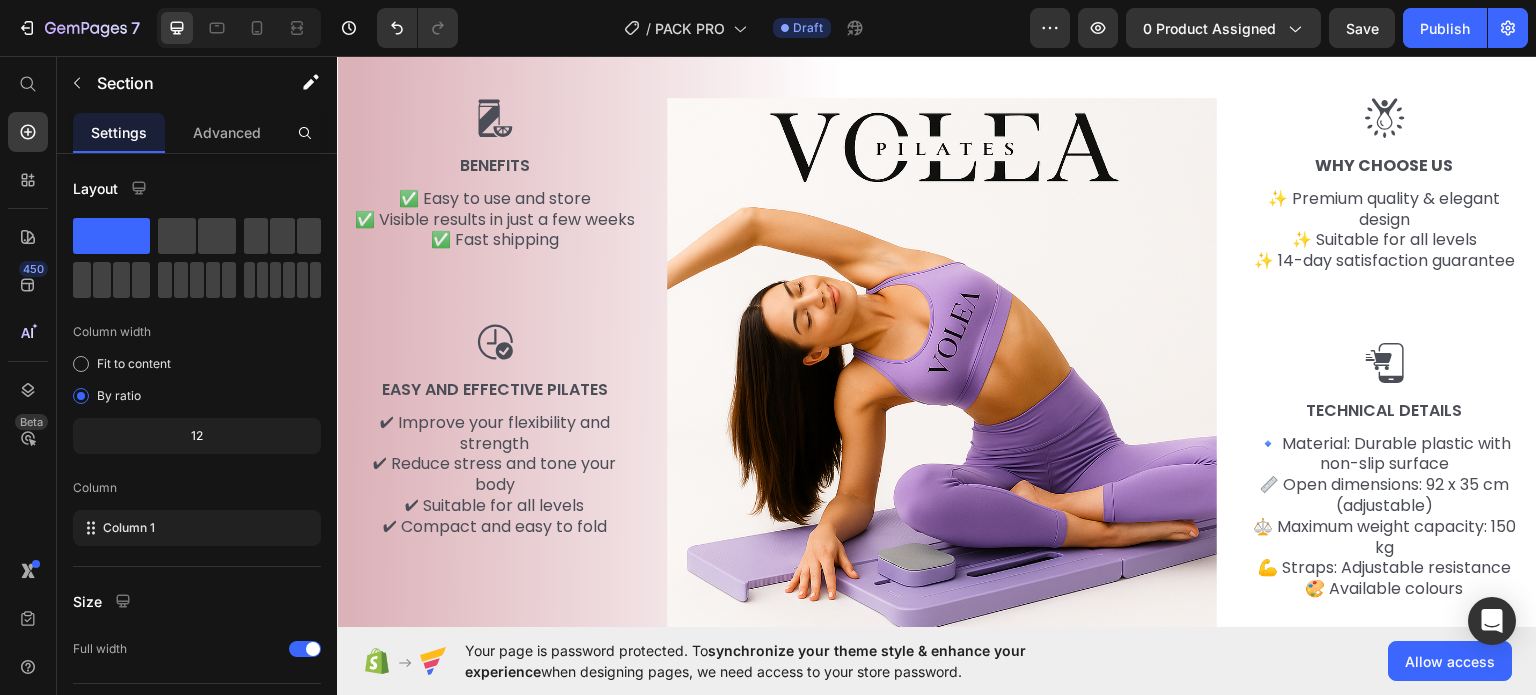 scroll, scrollTop: 2297, scrollLeft: 0, axis: vertical 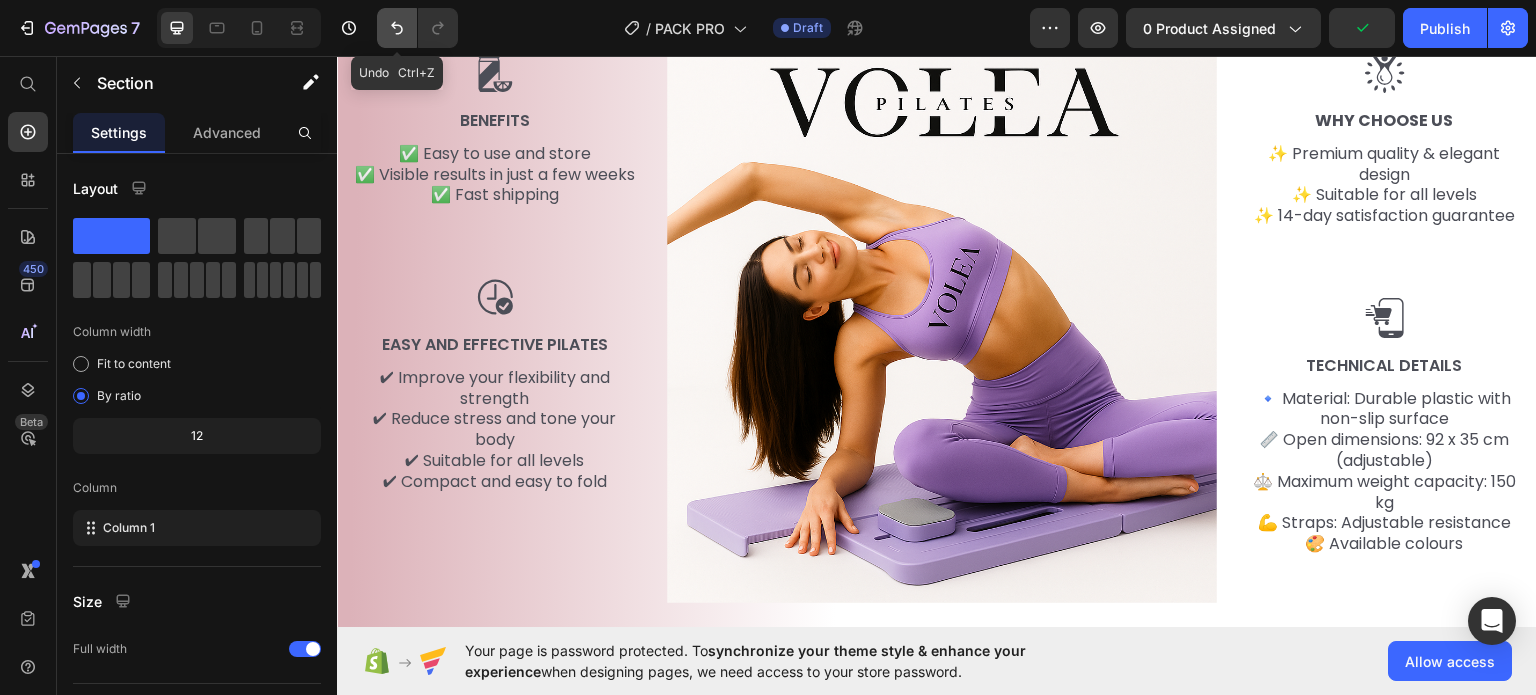 click 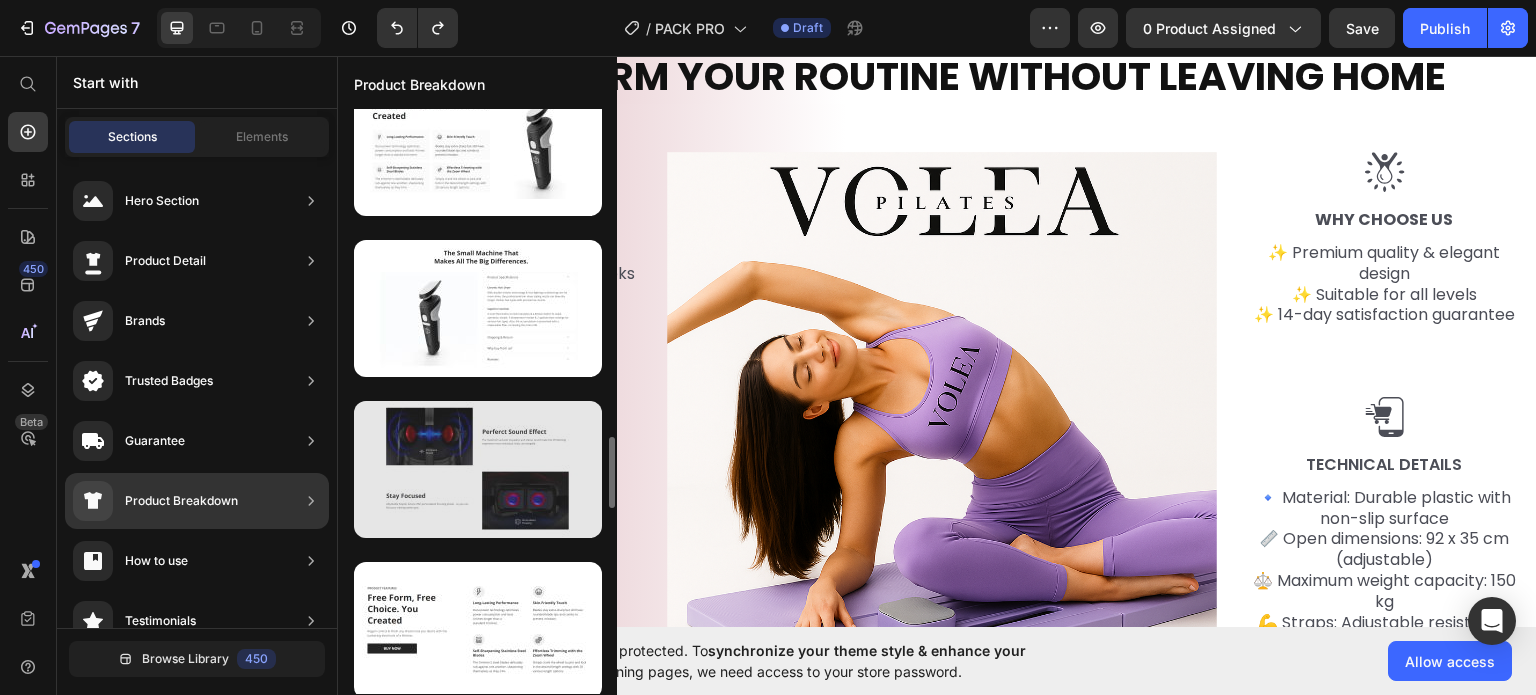 scroll, scrollTop: 2622, scrollLeft: 0, axis: vertical 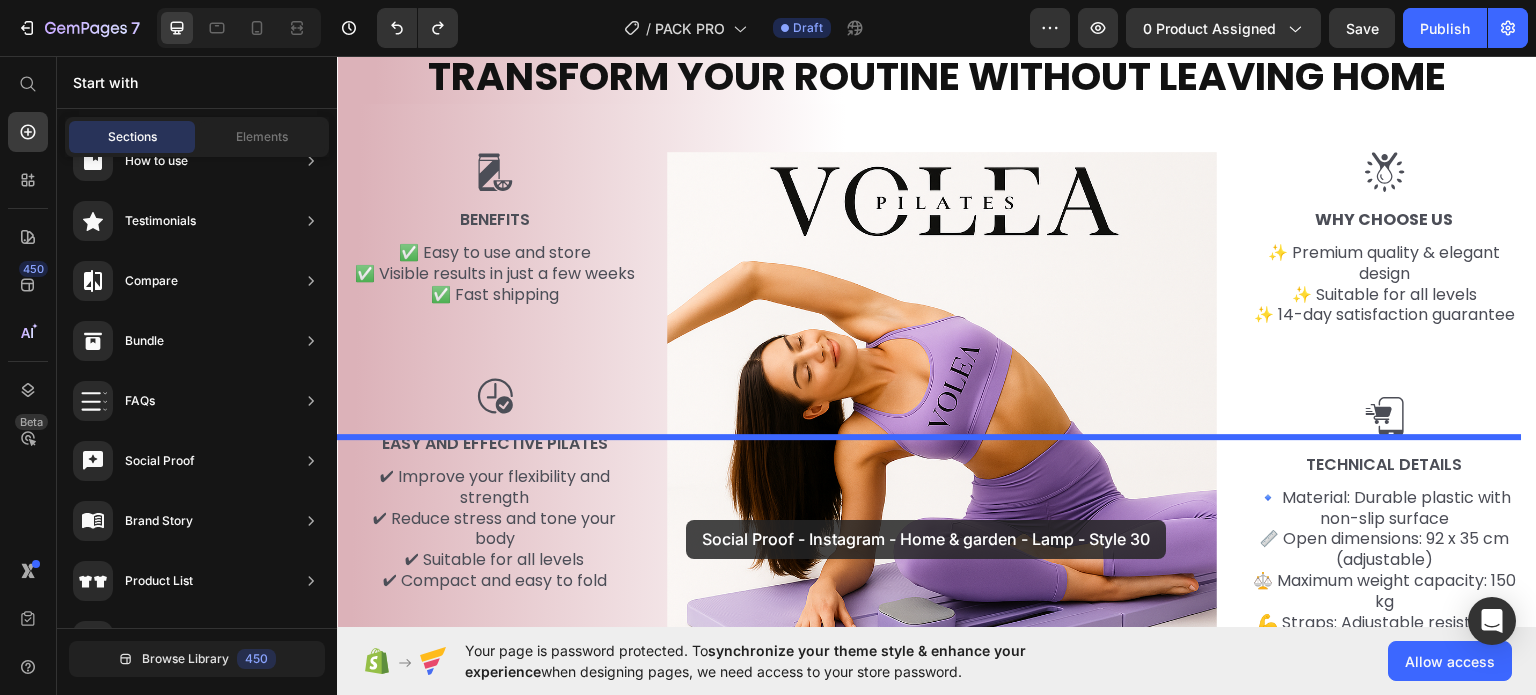drag, startPoint x: 817, startPoint y: 362, endPoint x: 686, endPoint y: 519, distance: 204.47493 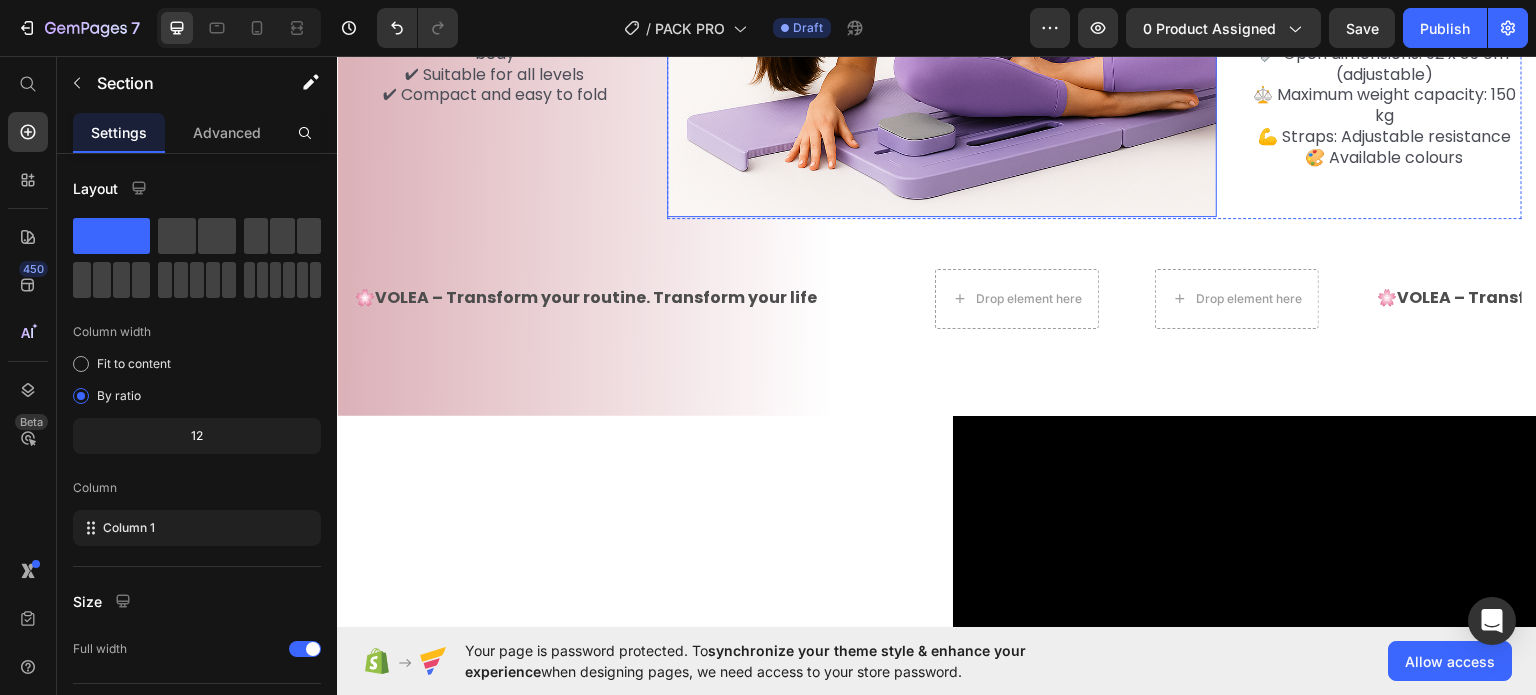 scroll, scrollTop: 2600, scrollLeft: 0, axis: vertical 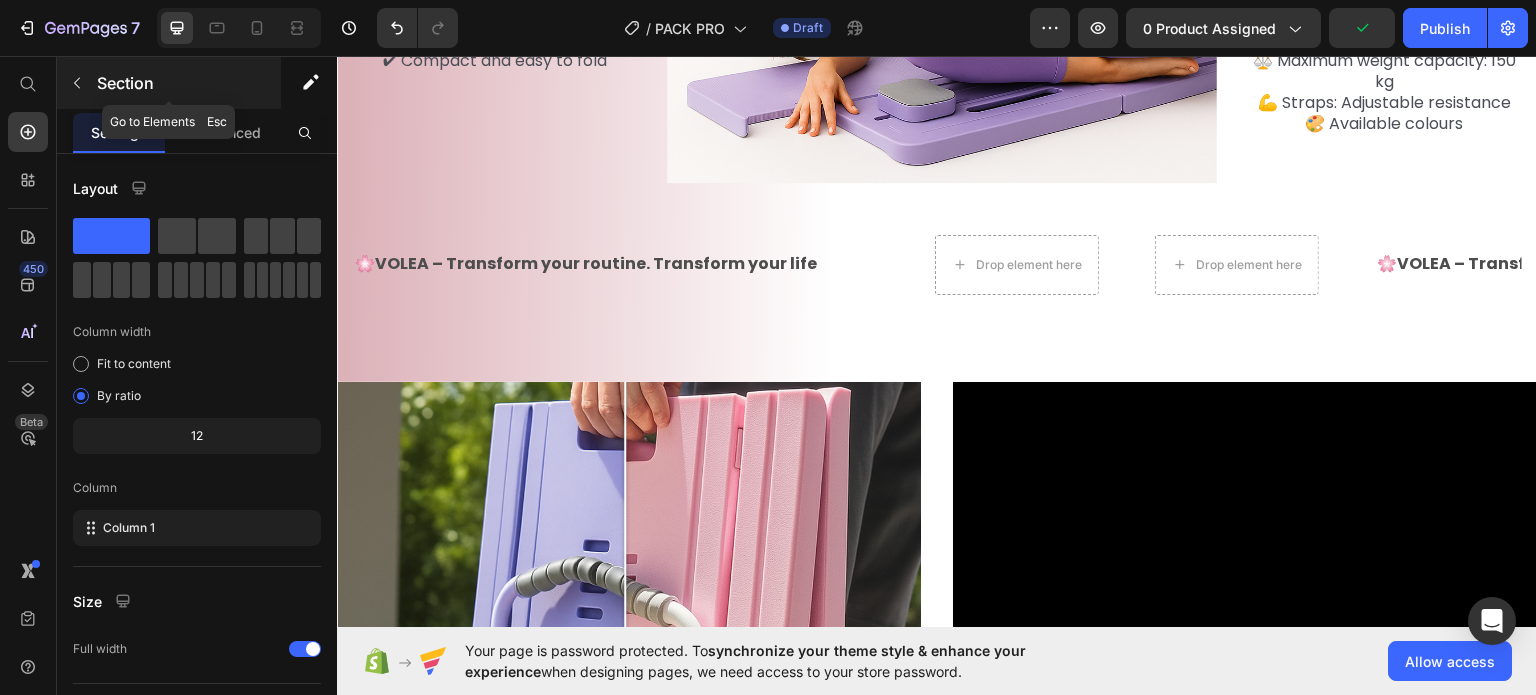 click at bounding box center (77, 83) 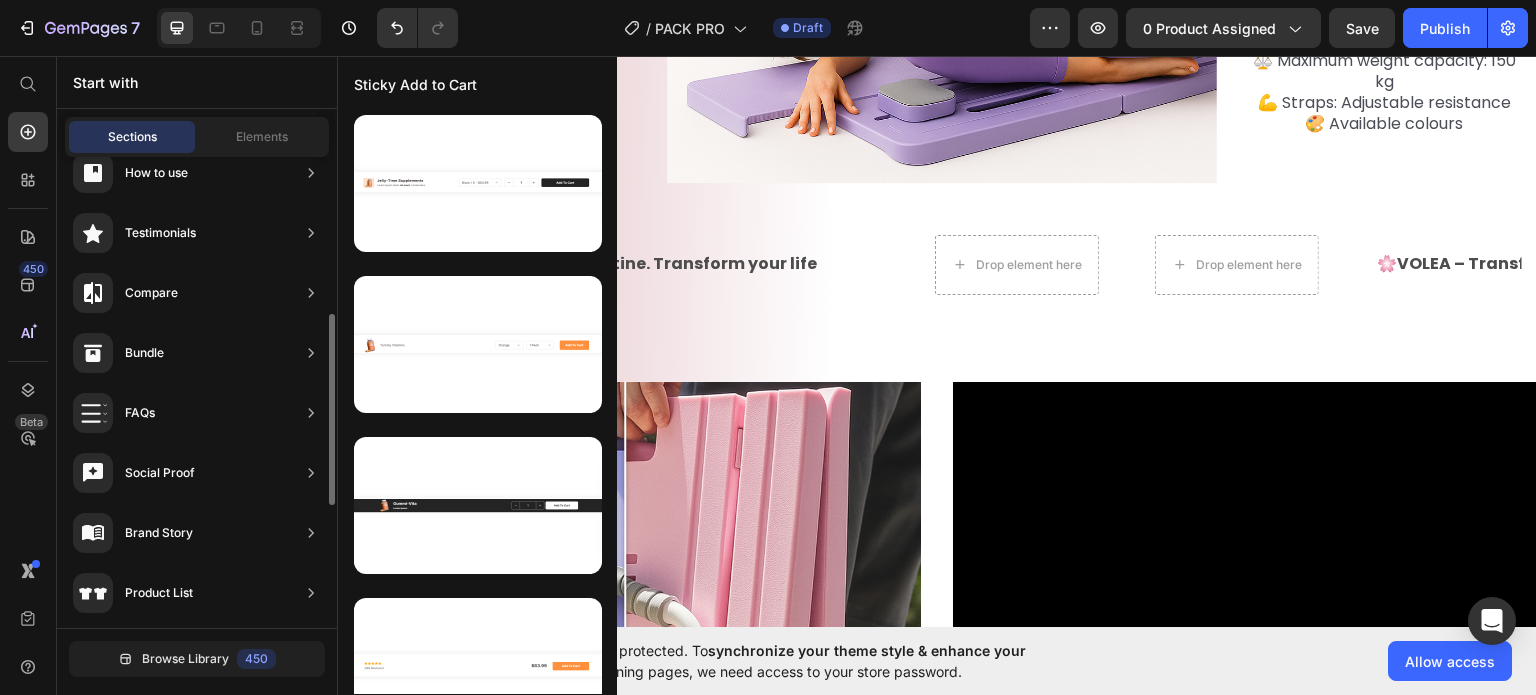 scroll, scrollTop: 288, scrollLeft: 0, axis: vertical 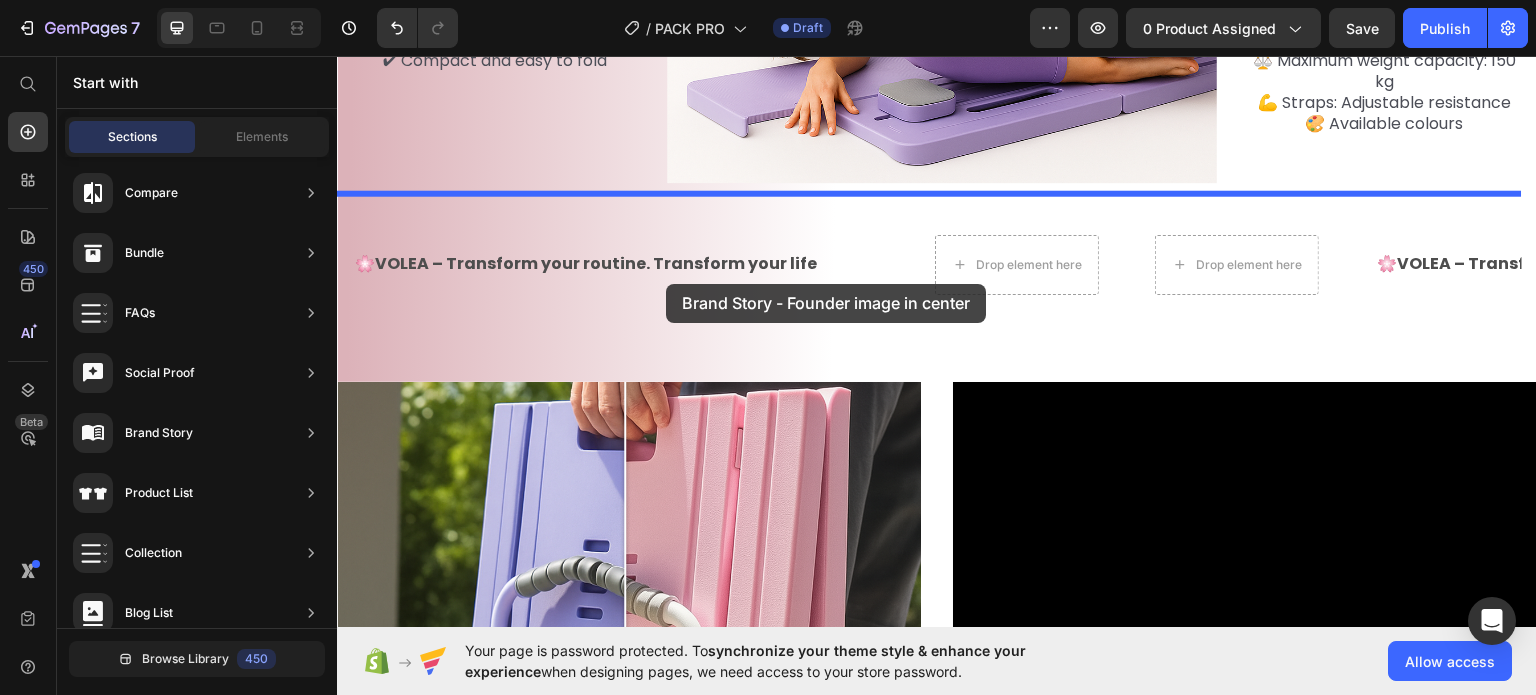 drag, startPoint x: 742, startPoint y: 309, endPoint x: 666, endPoint y: 283, distance: 80.32434 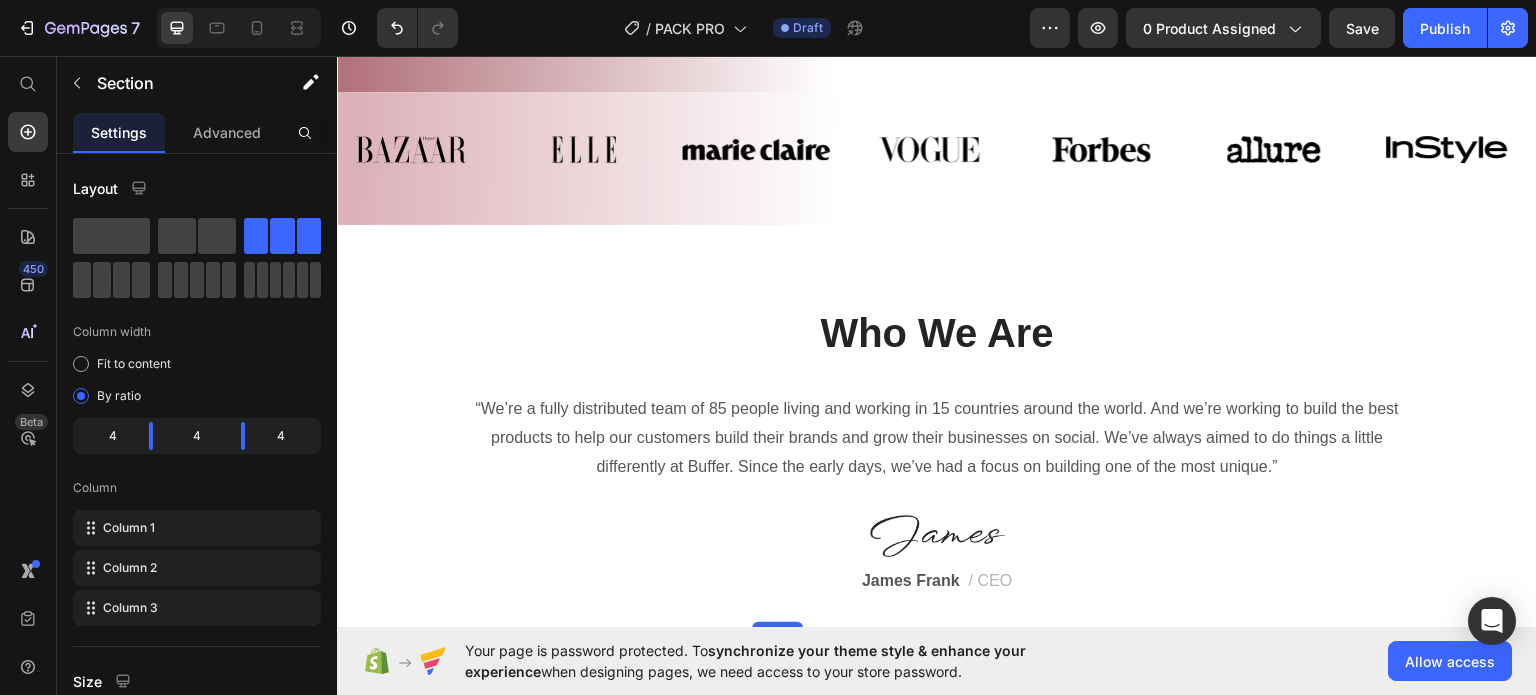 scroll, scrollTop: 1000, scrollLeft: 0, axis: vertical 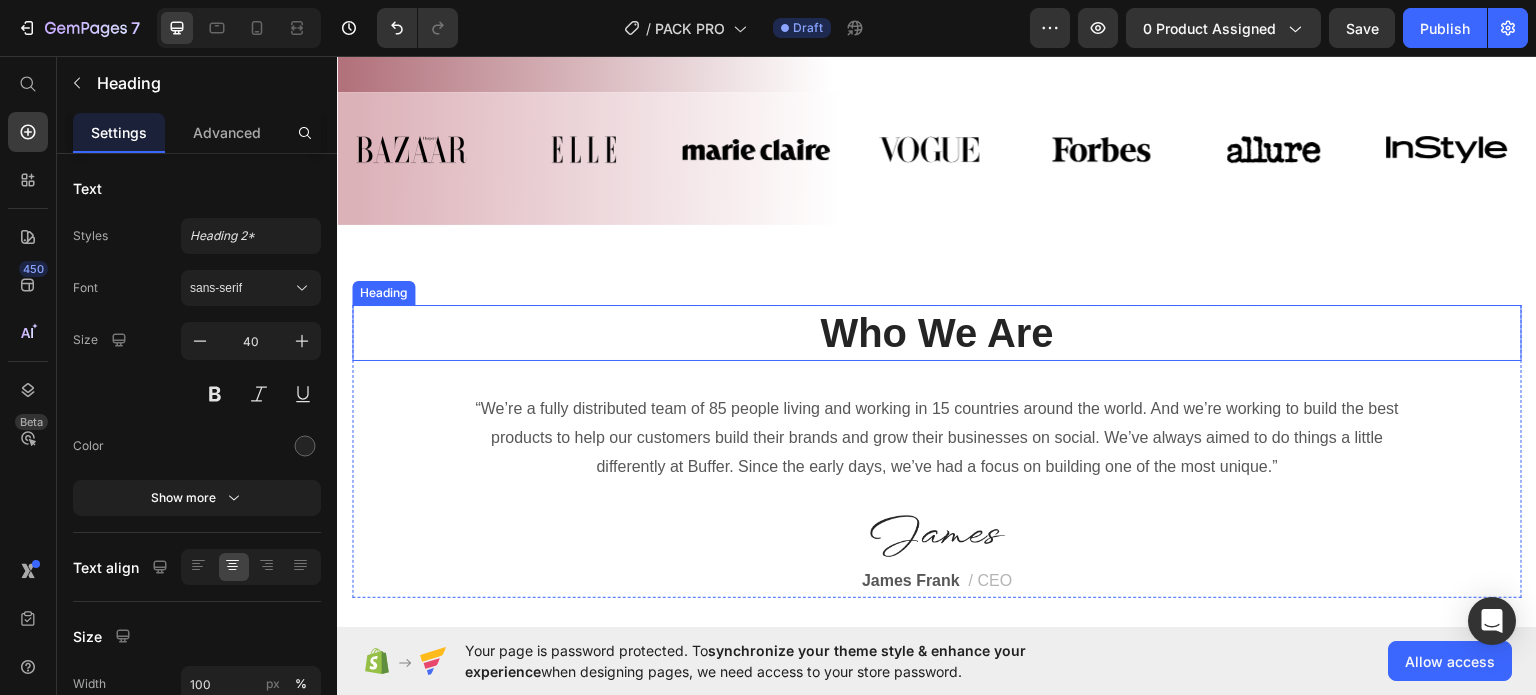 click on "Who We Are" at bounding box center (937, 332) 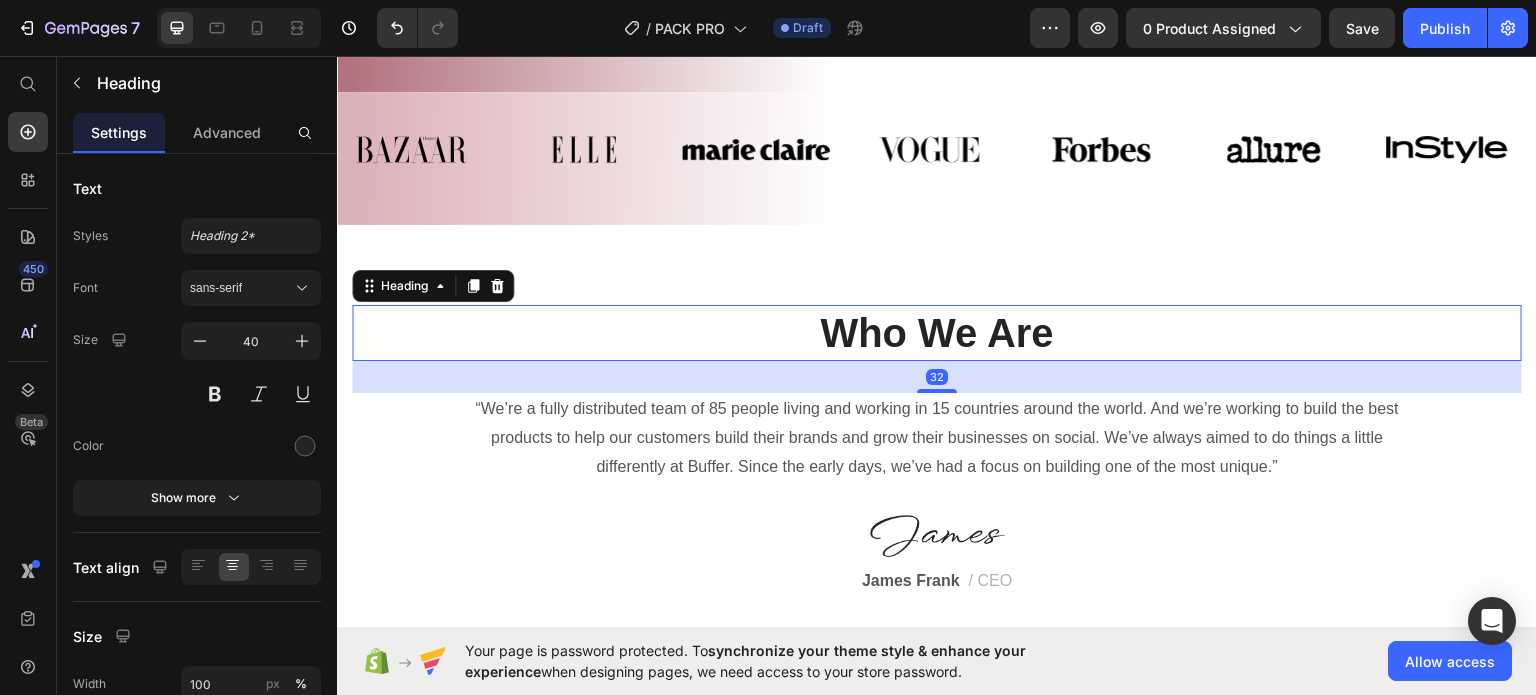 click on "Who We Are" at bounding box center (937, 332) 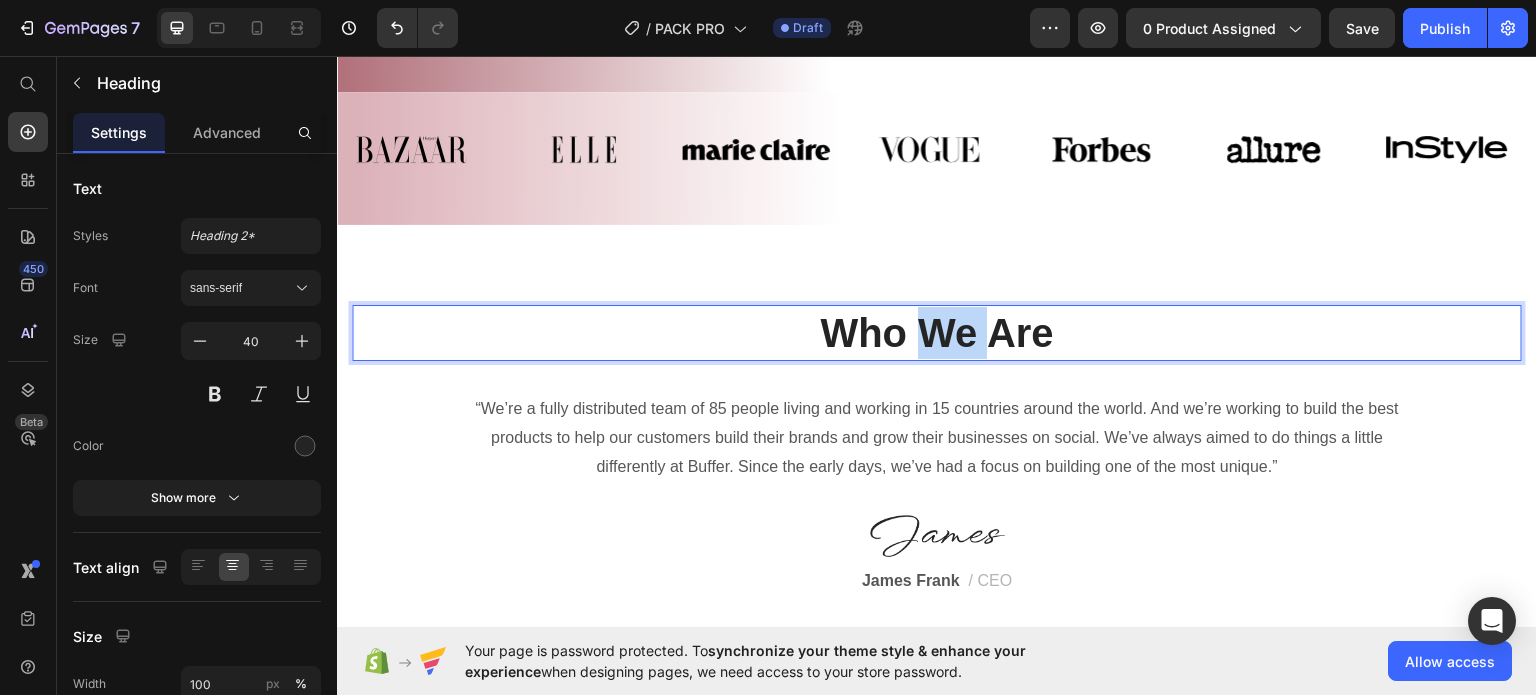 click on "Who We Are" at bounding box center [937, 332] 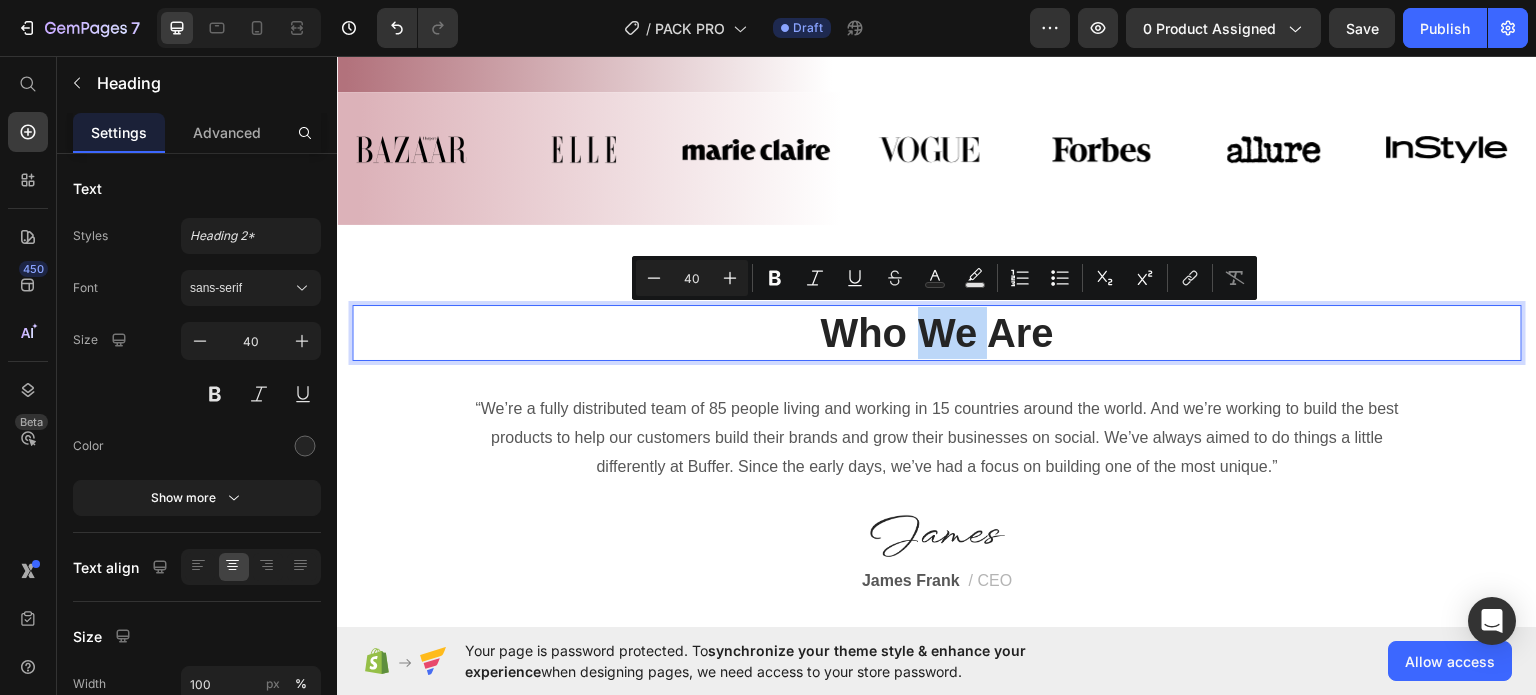 click on "Who We Are" at bounding box center (937, 332) 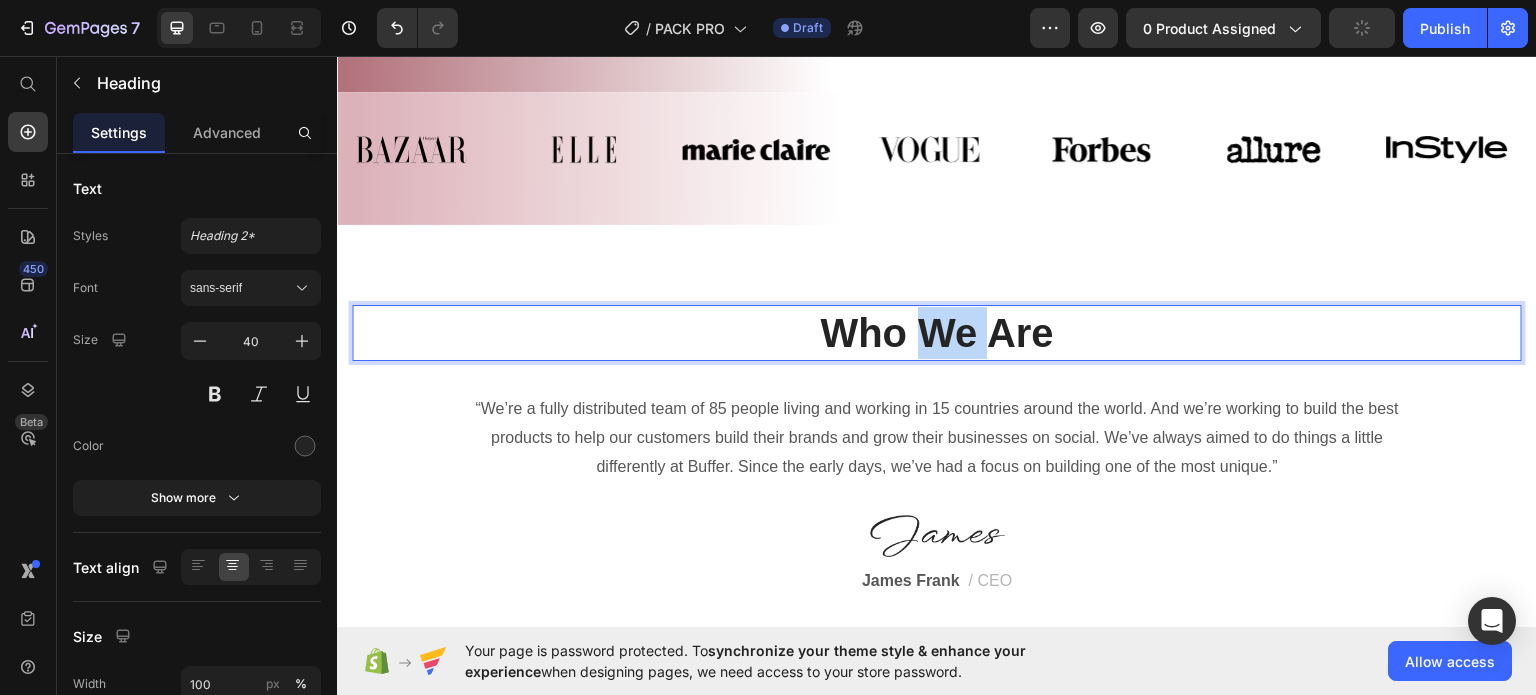 click on "Who We Are" at bounding box center [937, 332] 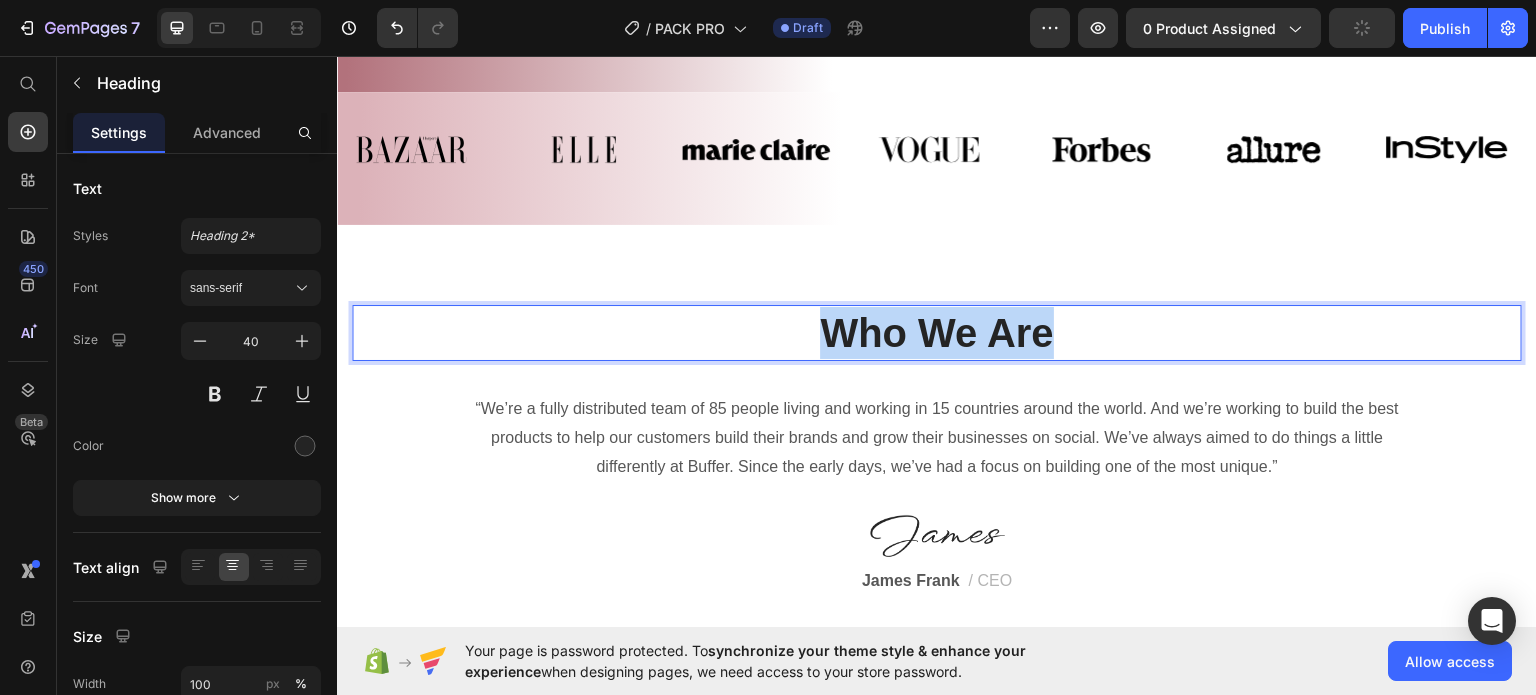 click on "Who We Are" at bounding box center (937, 332) 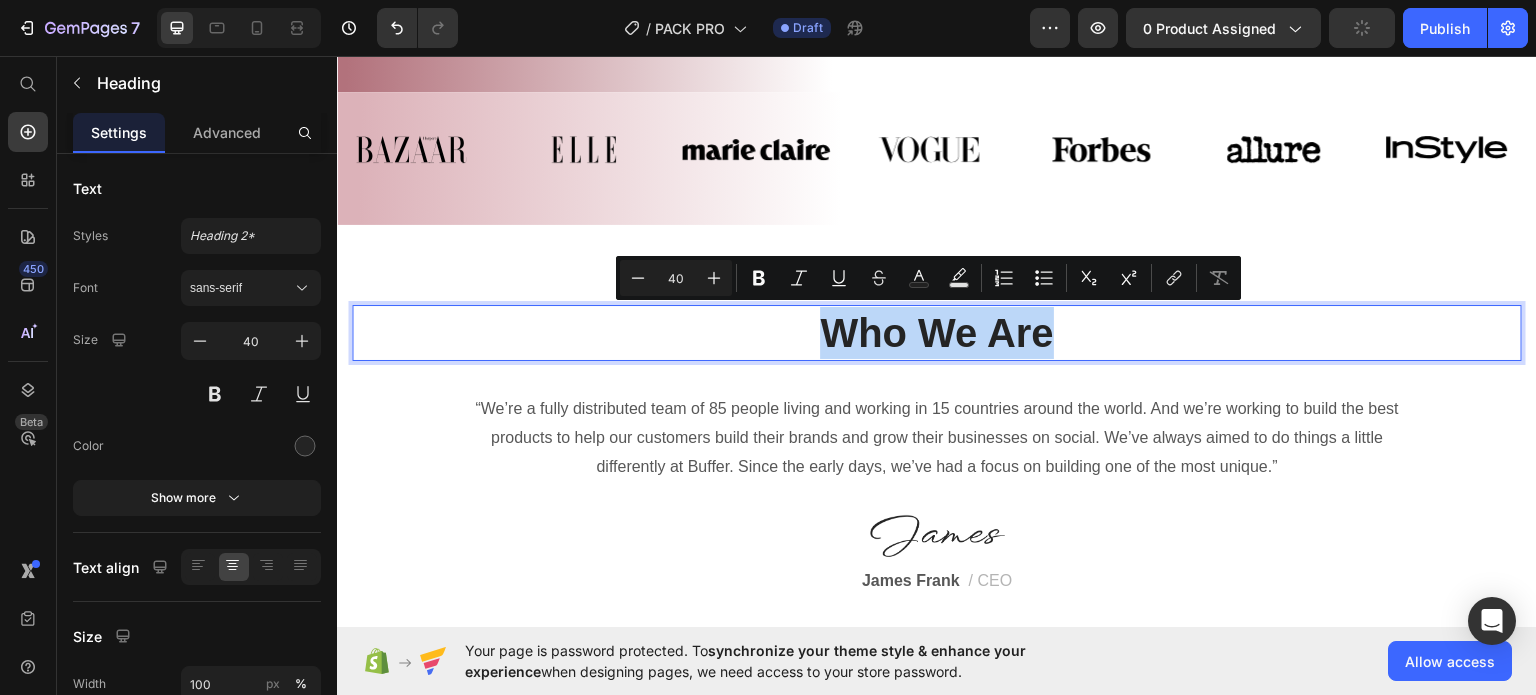 copy on "Who We Are" 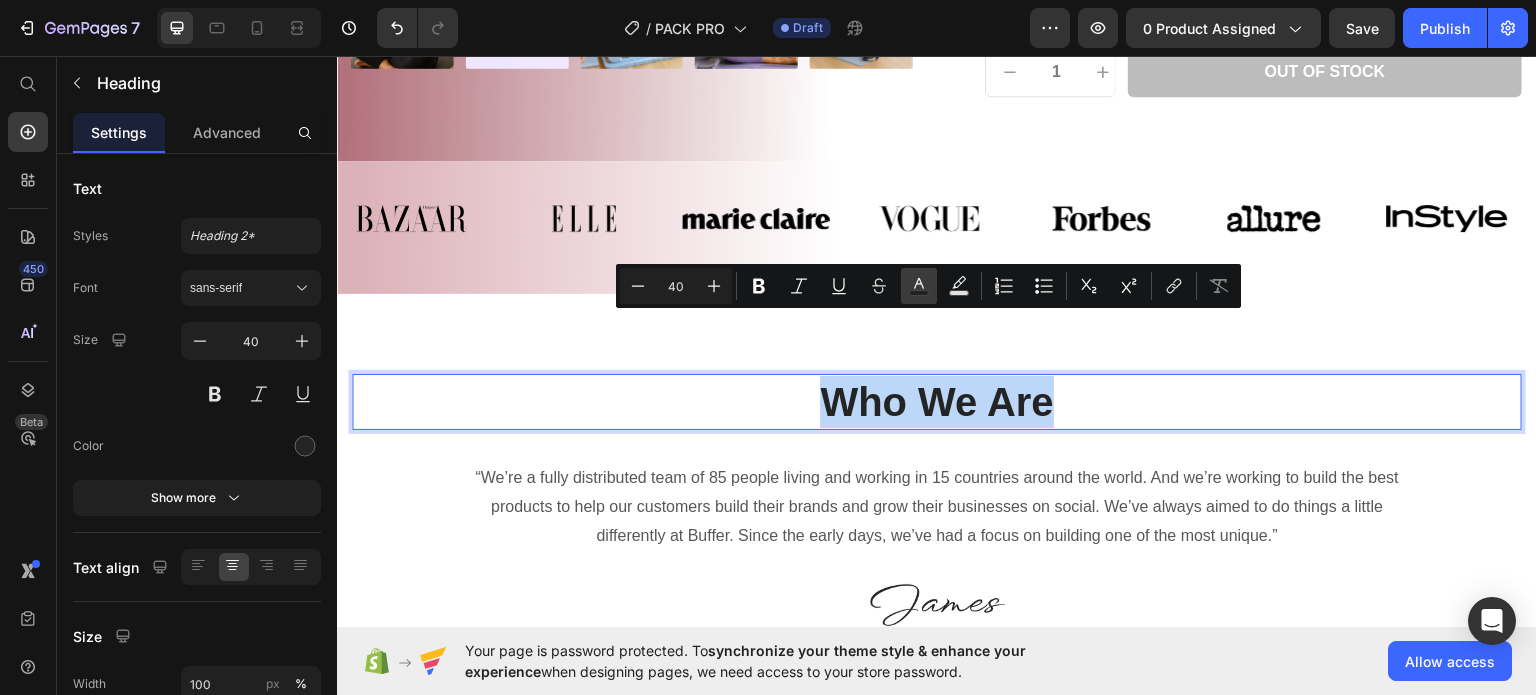 scroll, scrollTop: 900, scrollLeft: 0, axis: vertical 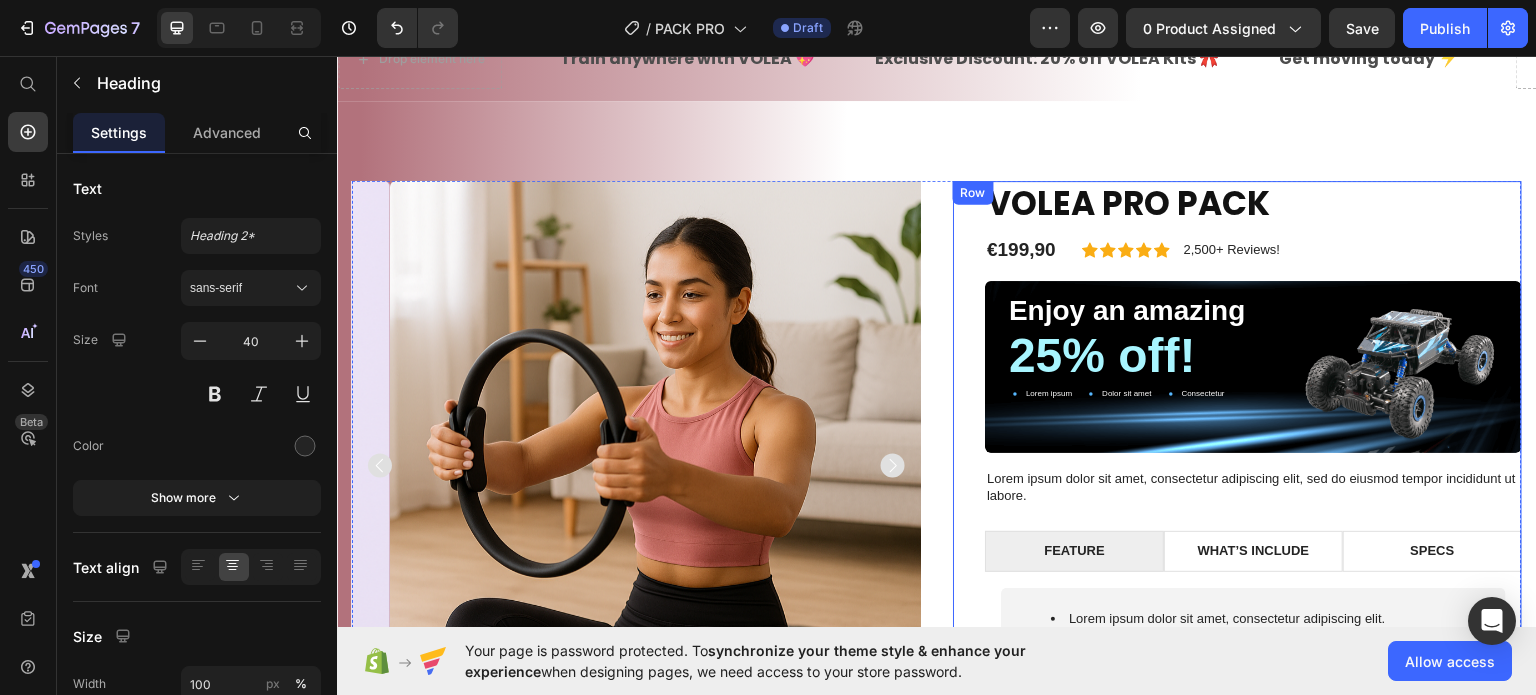 type on "16" 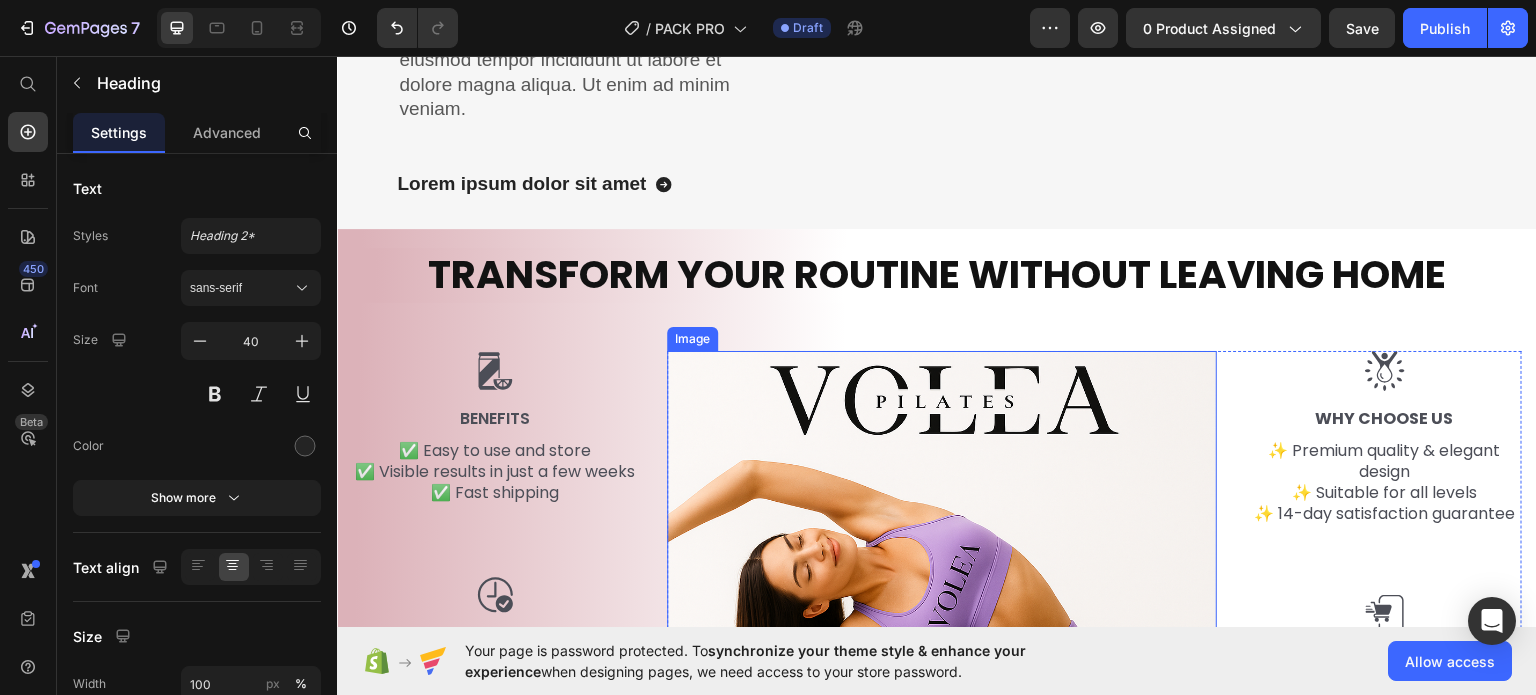 scroll, scrollTop: 3400, scrollLeft: 0, axis: vertical 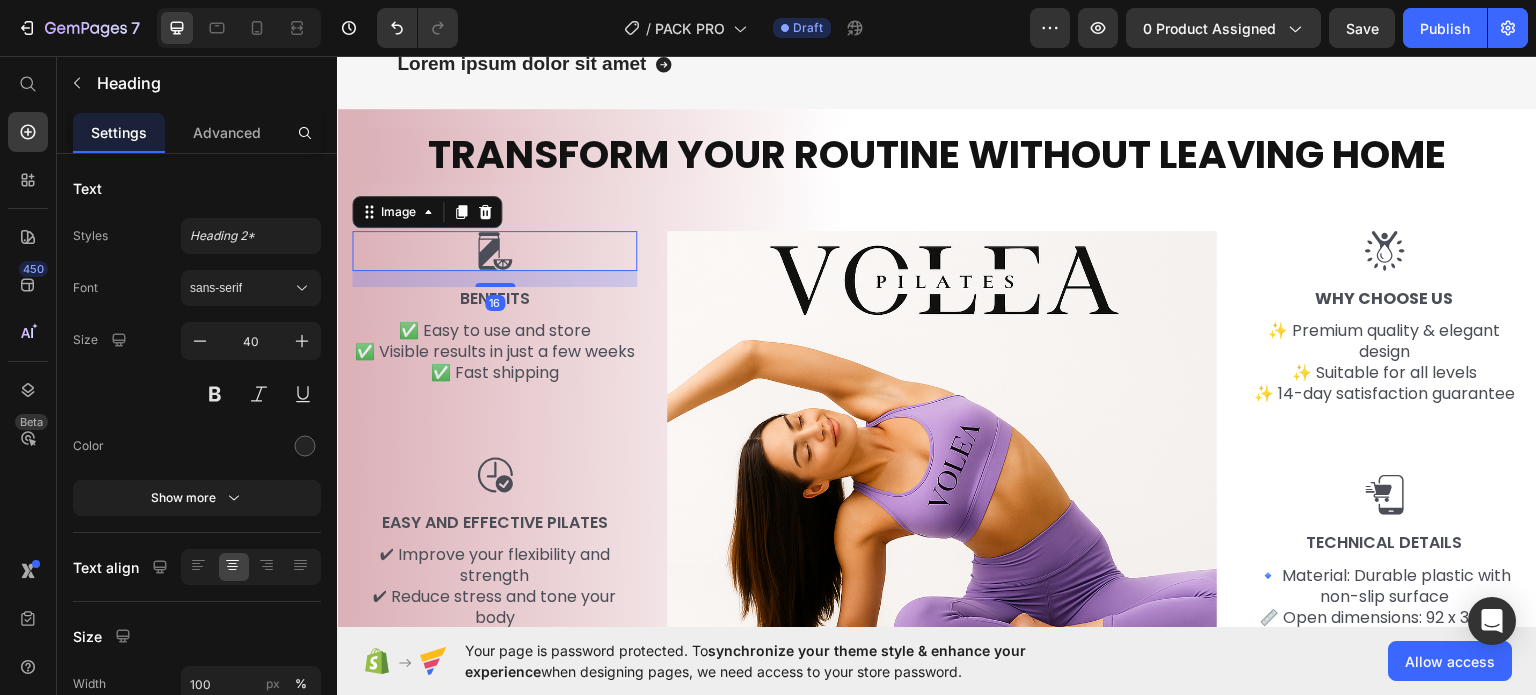 click at bounding box center (494, 250) 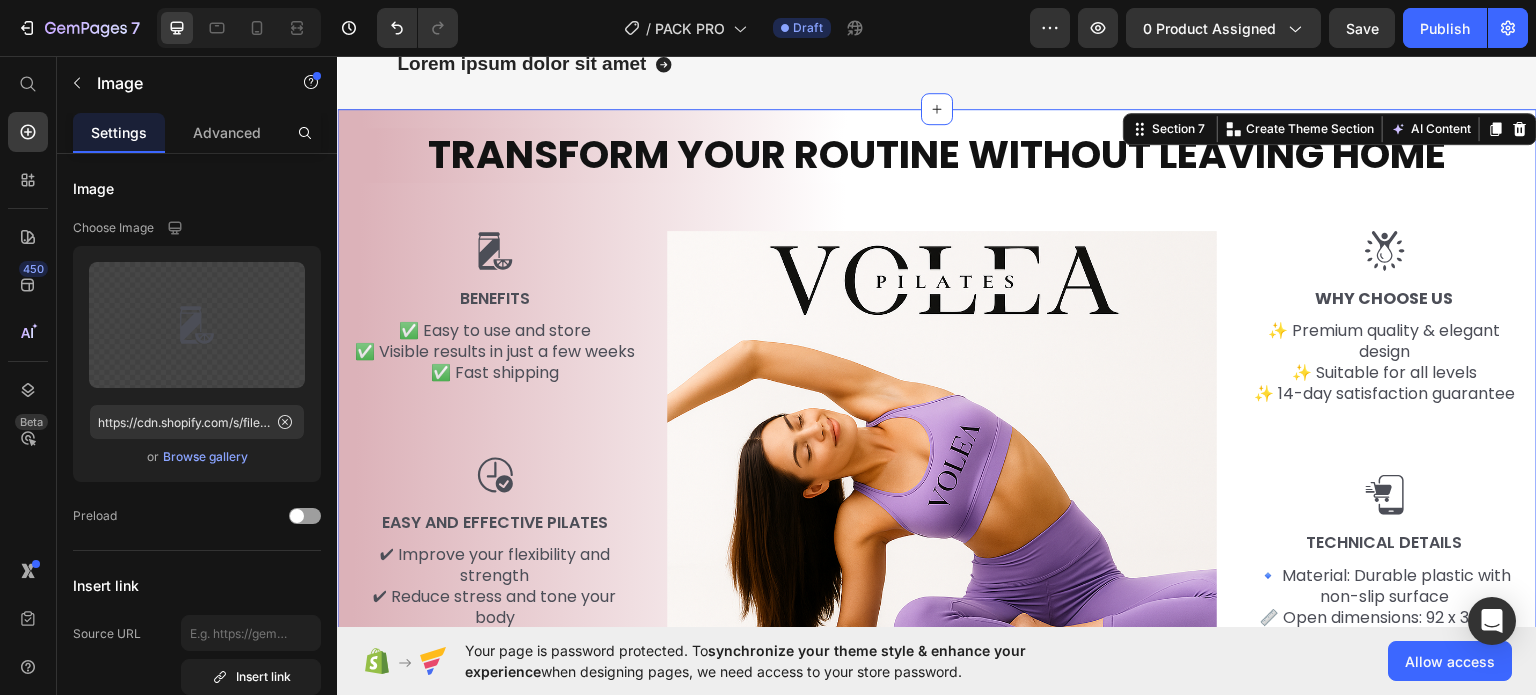 click on "TRANSFORM YOUR ROUTINE WITHOUT LEAVING HOME Heading Row Image BENEFITS Text Block ✅ Easy to use and store ✅ Visible results in just a few weeks ✅ Fast shipping   Text Block Image Easy and Effective Pilates Text Block ✔ Improve your flexibility and strength ✔ Reduce stress and tone your body ✔ Suitable for all levels ✔ Compact and easy to fold Text Block Image Image Why Choose Us Text Block ✨ Premium quality & elegant design ✨ Suitable for all levels ✨ 14-day satisfaction guarantee   Text Block Image Technical Details Text Block 🔹 Material: Durable plastic with non-slip surface 📏 Open dimensions: 92 x 35 cm (adjustable) ⚖️ Maximum weight capacity: 150 kg 💪 Straps: Adjustable resistance 🎨 Available colours Text Block Row Row 🌸  VOLEA – Transform your routine. Transform your life Text Text
Drop element here
Drop element here 🌸  VOLEA – Transform your routine. Transform your life Text Text
Drop element here" at bounding box center (937, 543) 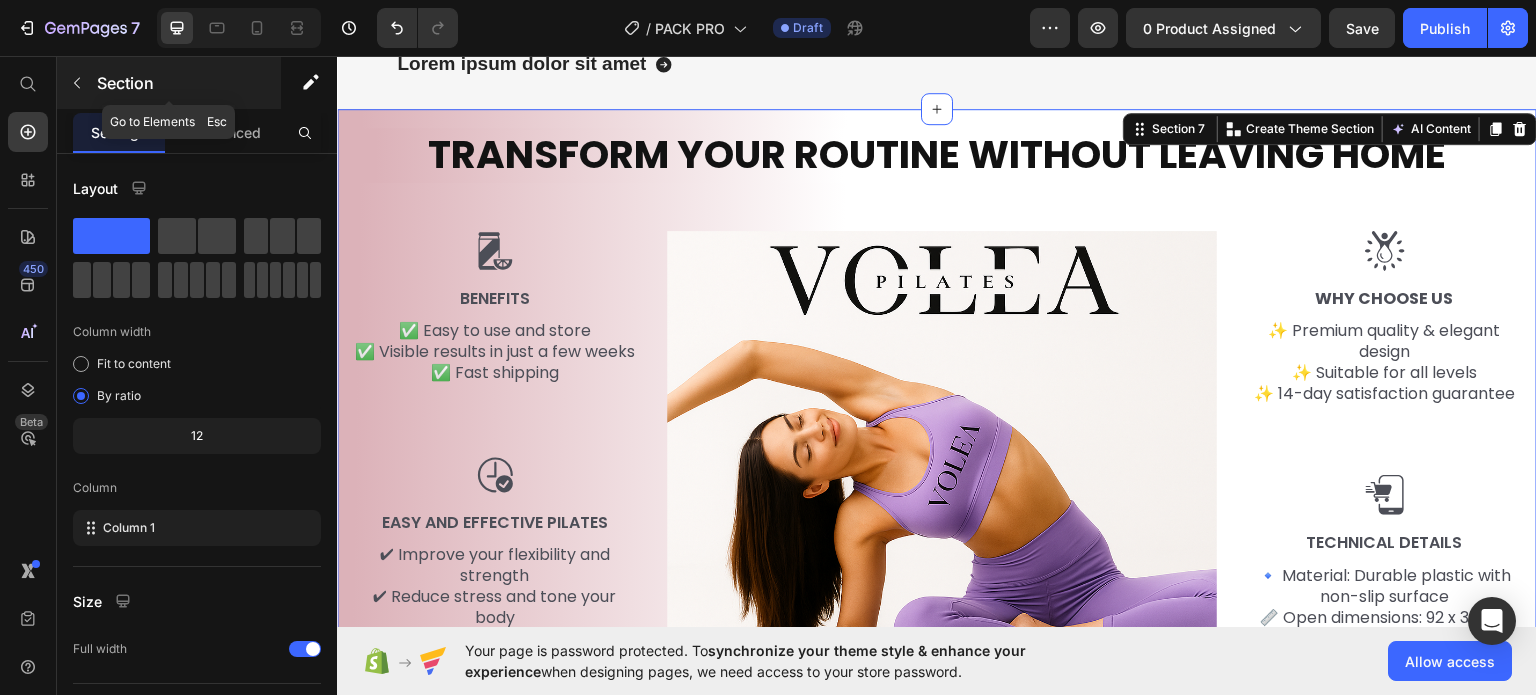 click 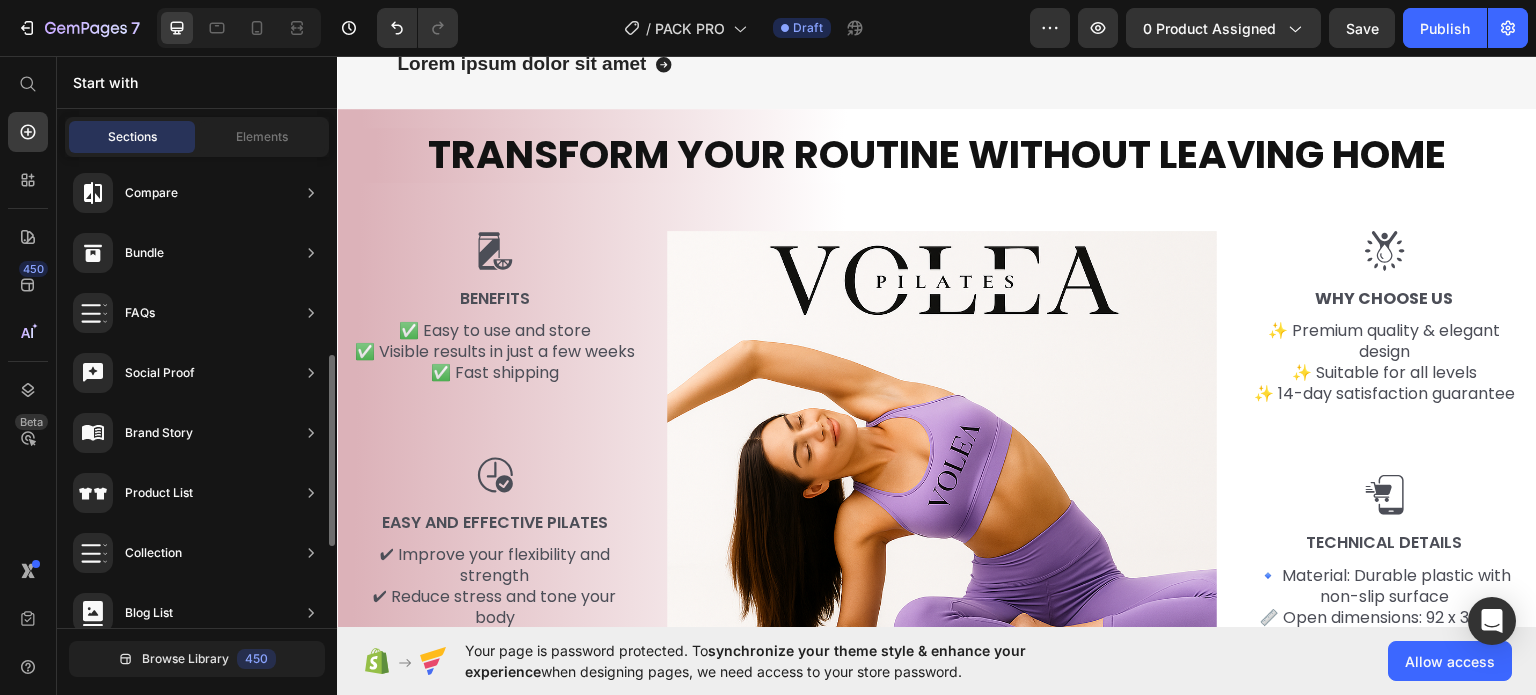 scroll, scrollTop: 1012, scrollLeft: 0, axis: vertical 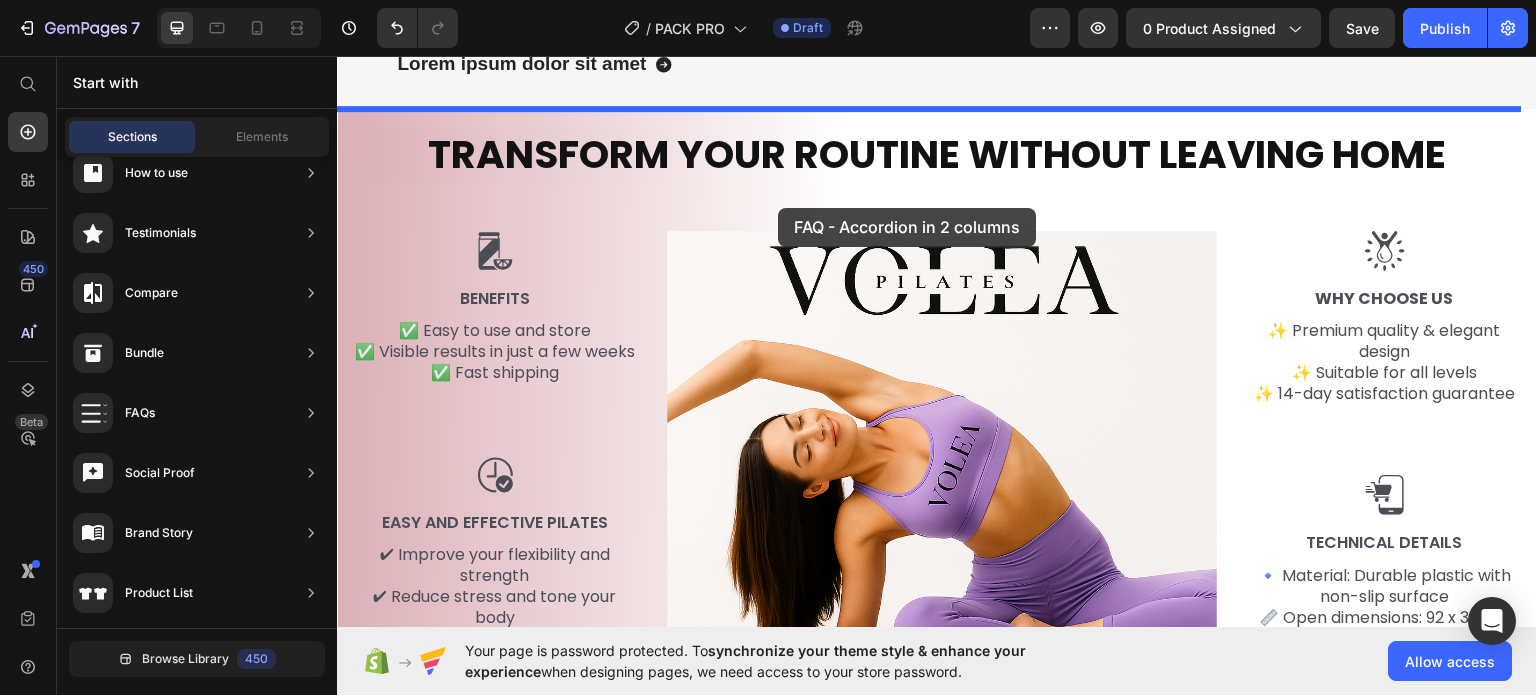 drag, startPoint x: 746, startPoint y: 208, endPoint x: 778, endPoint y: 207, distance: 32.01562 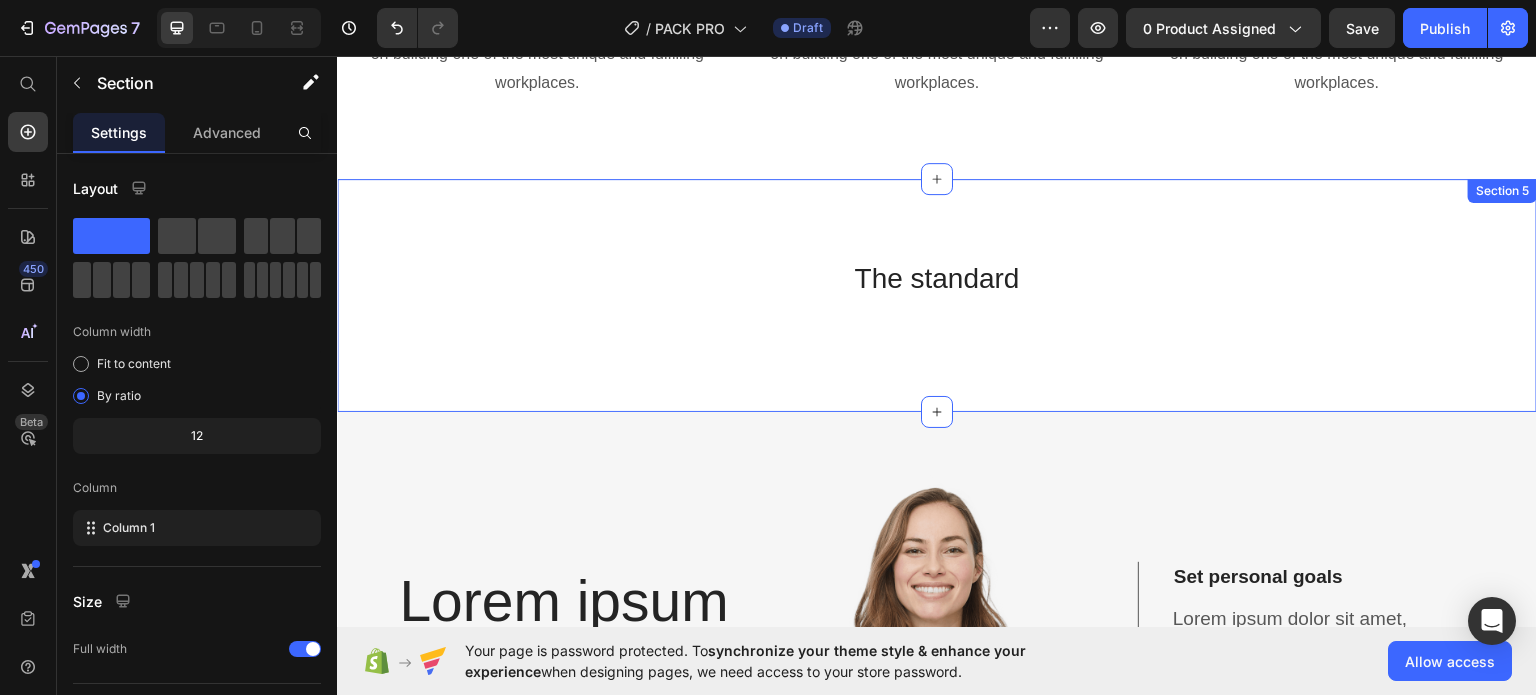 scroll, scrollTop: 2100, scrollLeft: 0, axis: vertical 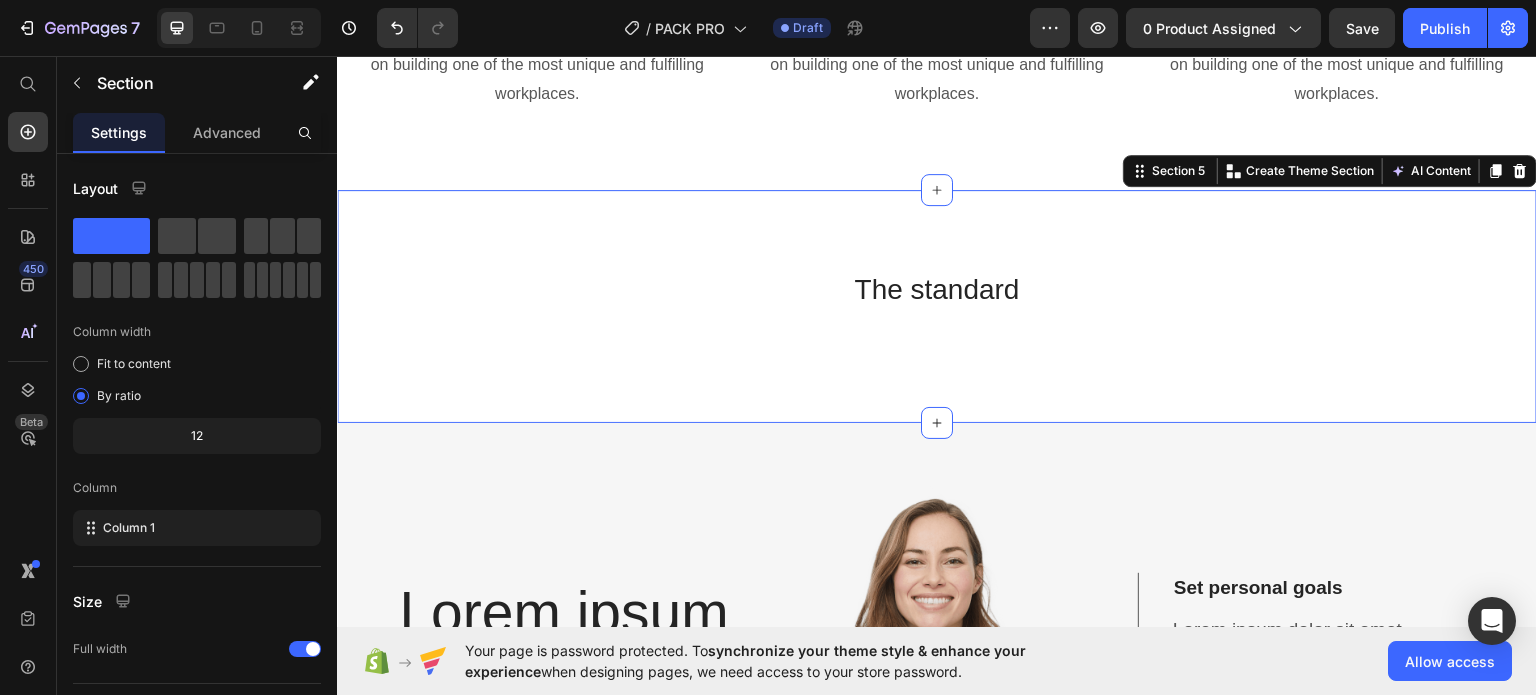 click on "The standard Heading Row Image Image Image Image Carousel Section 5   You can create reusable sections Create Theme Section AI Content Write with GemAI What would you like to describe here? Tone and Voice Persuasive Product VOLEA FITNESS PACK Show more Generate" at bounding box center [937, 305] 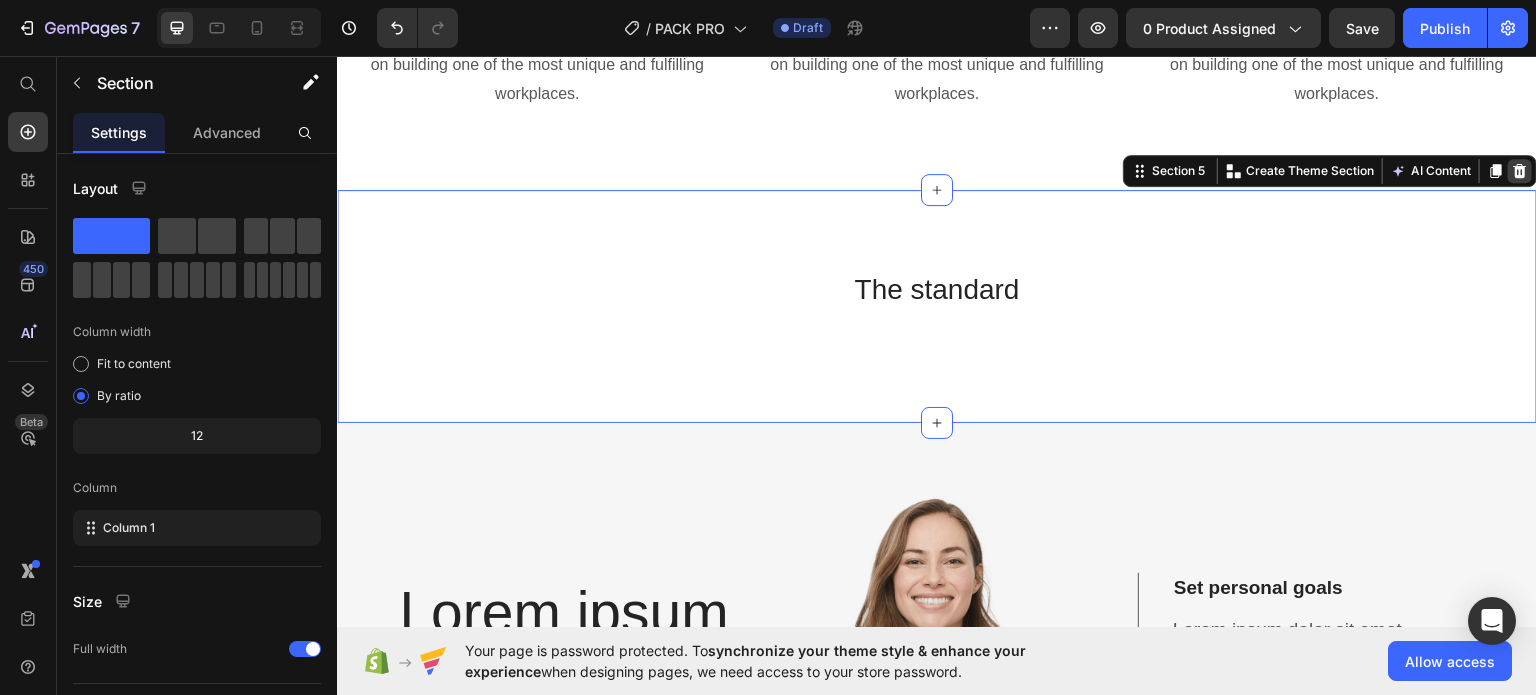 click 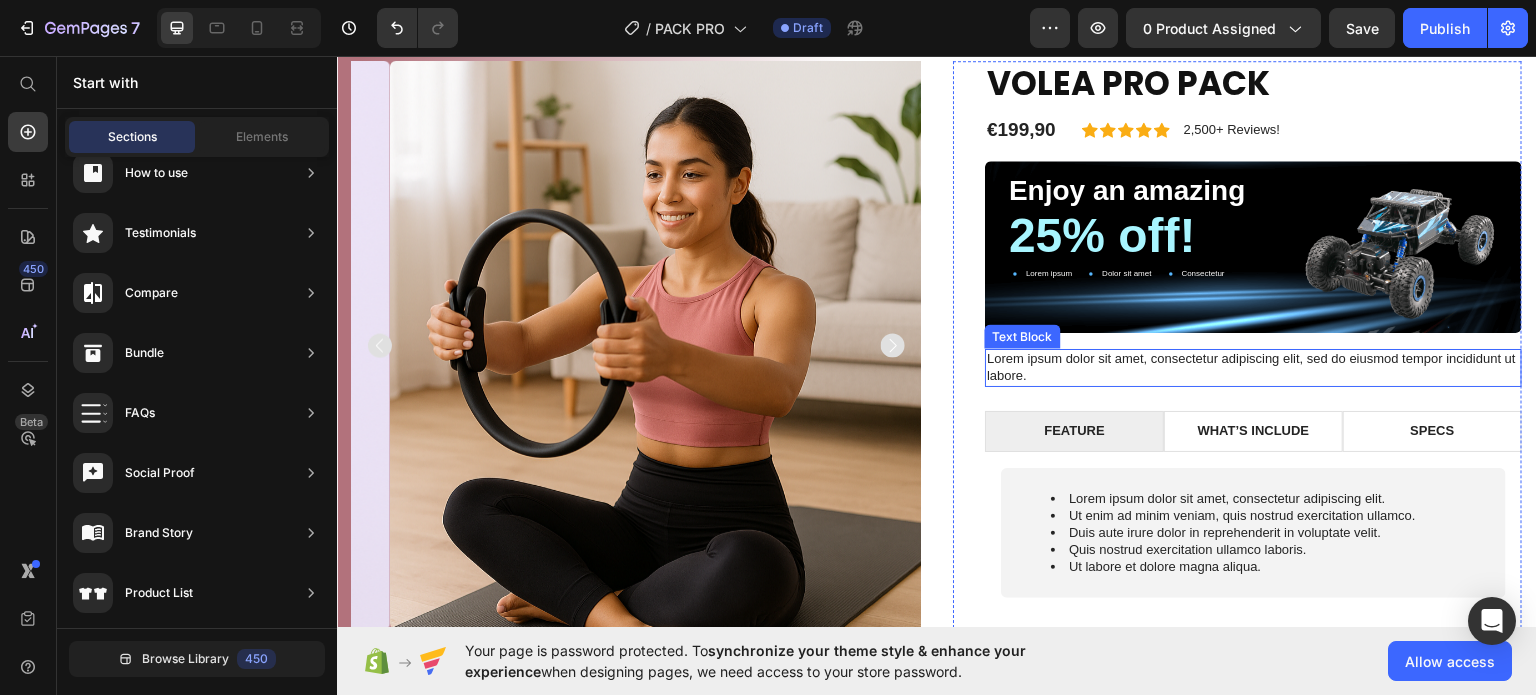 scroll, scrollTop: 300, scrollLeft: 0, axis: vertical 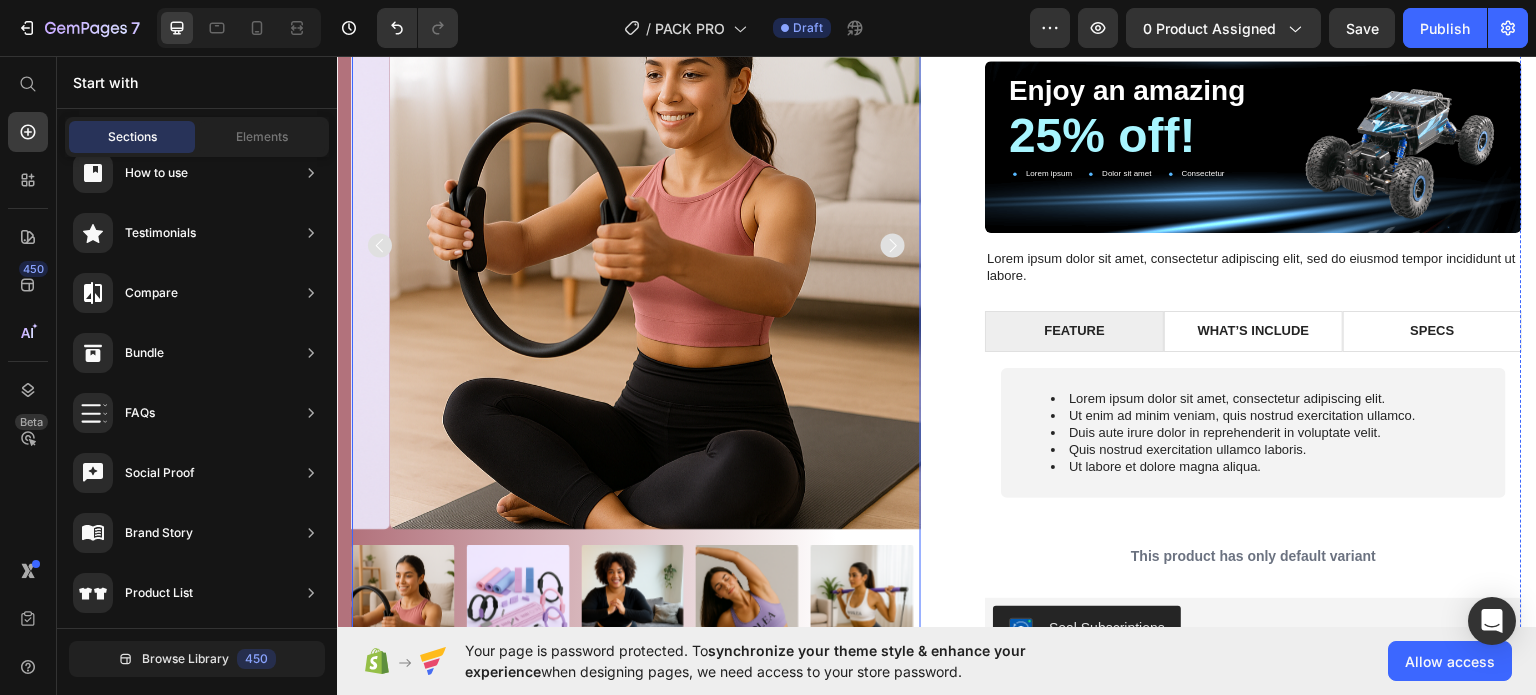 click at bounding box center (403, 622) 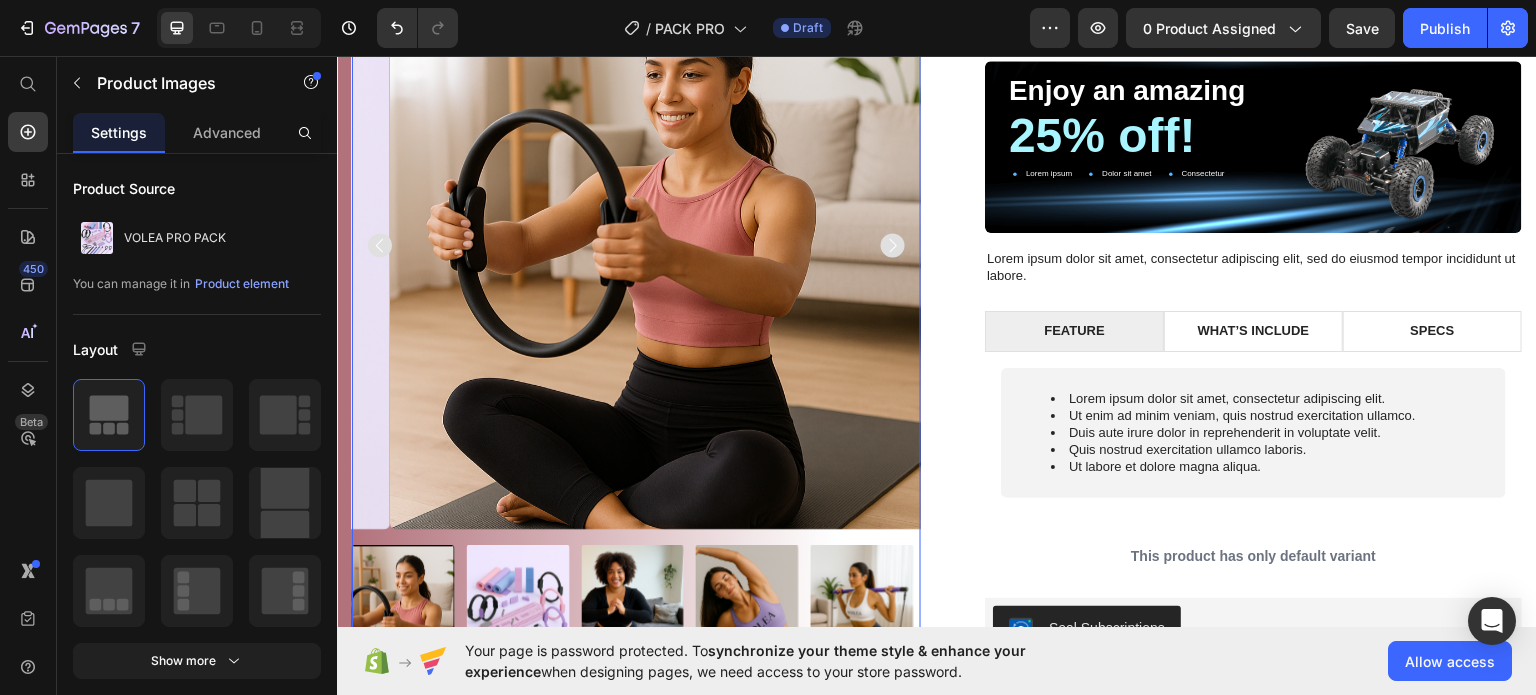 click at bounding box center (518, 622) 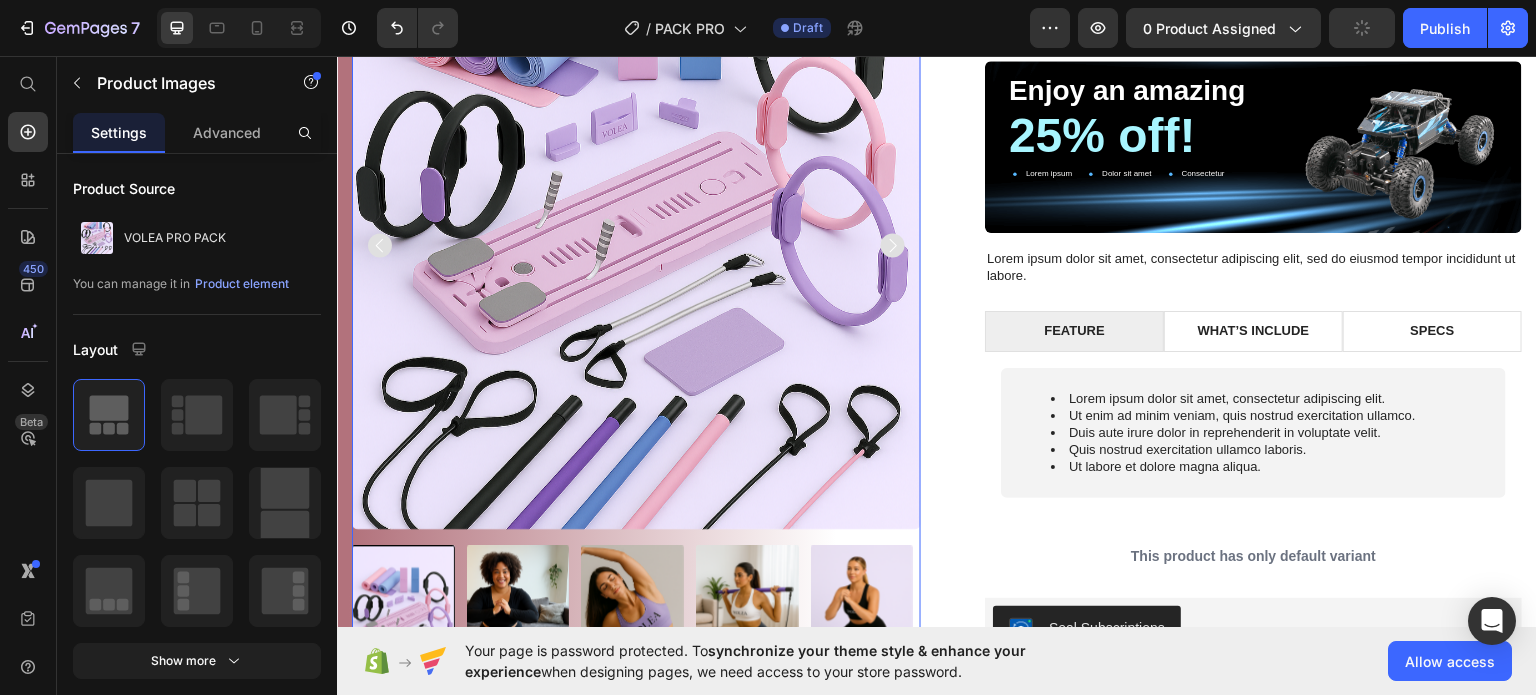 click at bounding box center (518, 622) 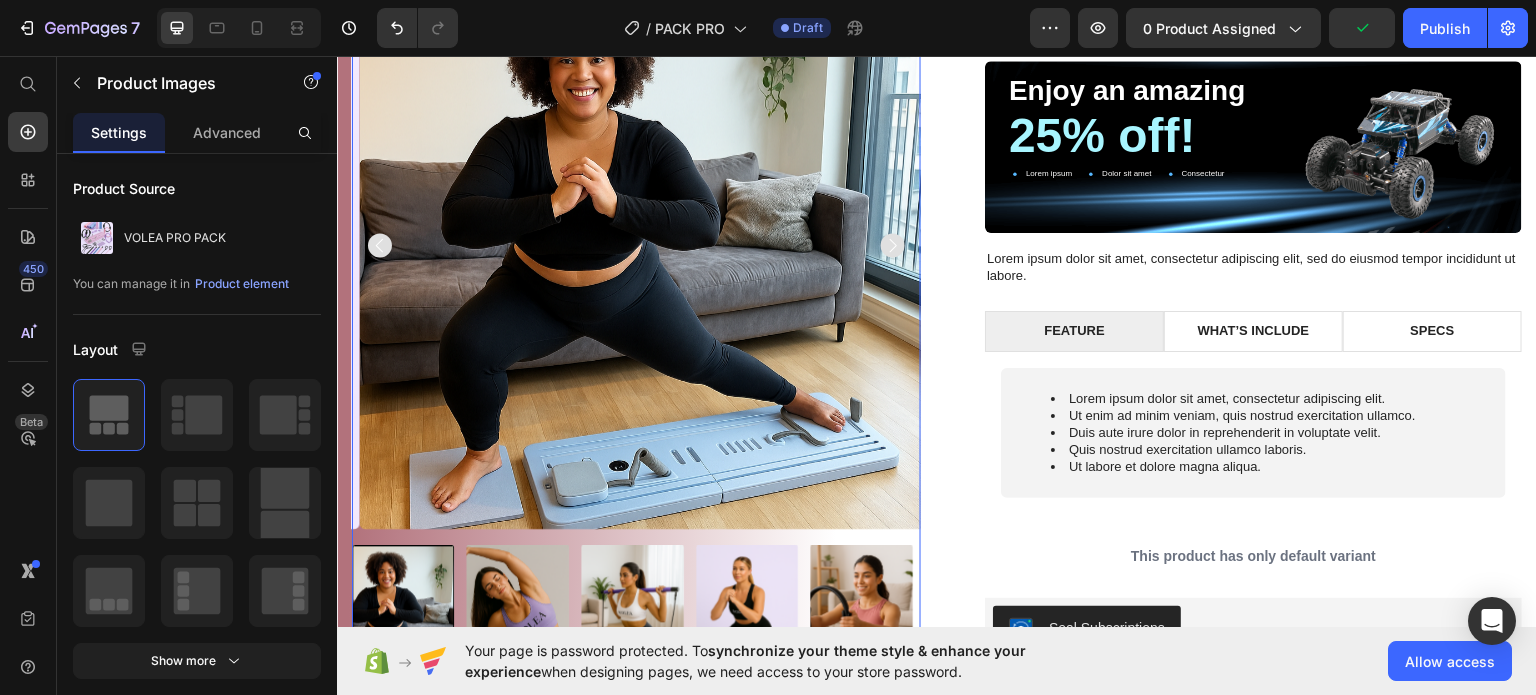 click at bounding box center (518, 622) 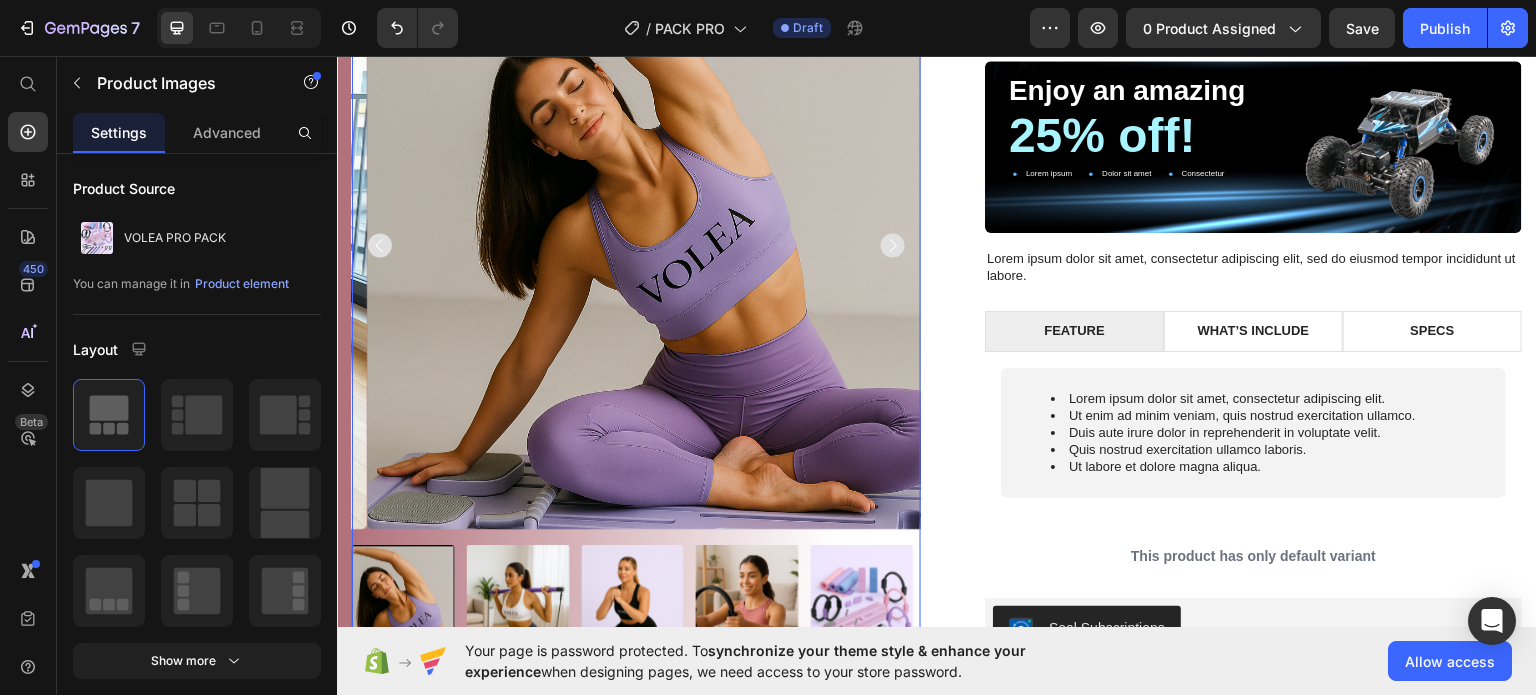click at bounding box center [632, 622] 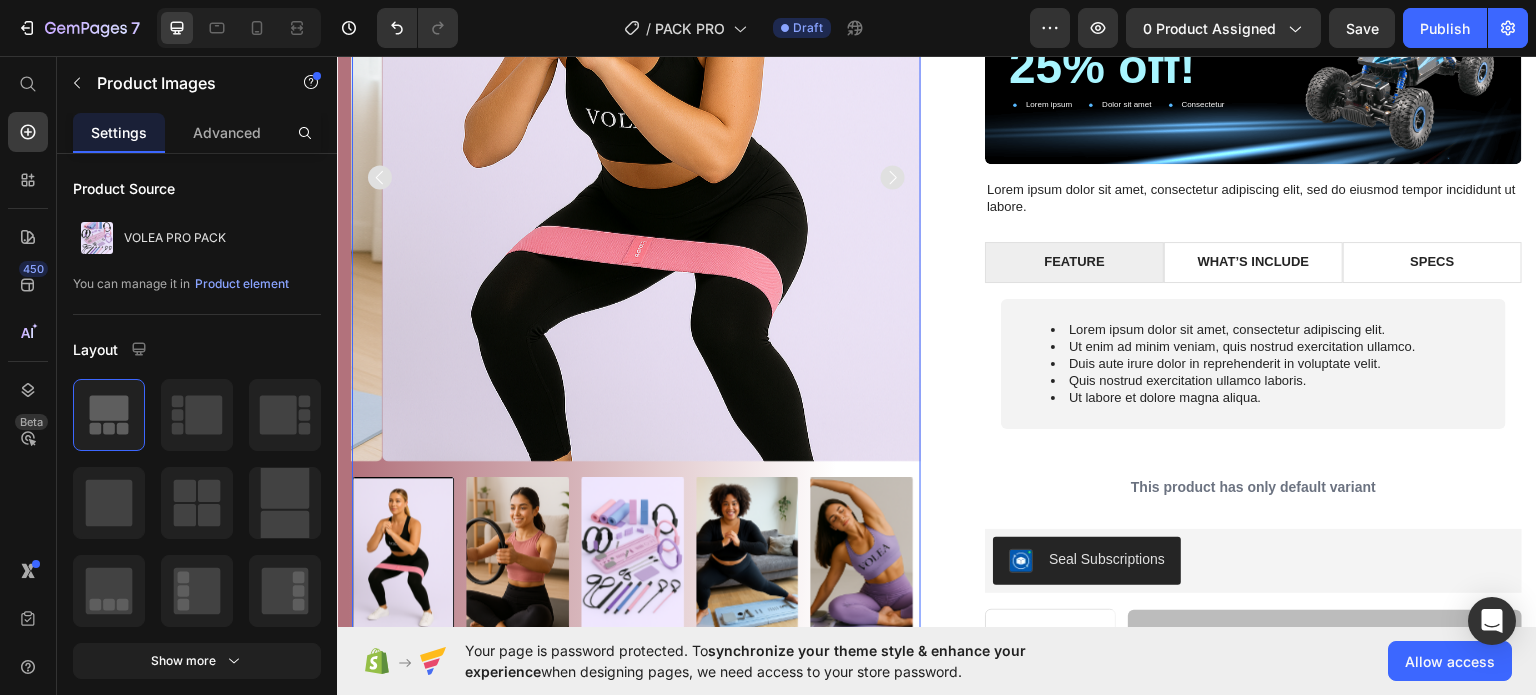 scroll, scrollTop: 400, scrollLeft: 0, axis: vertical 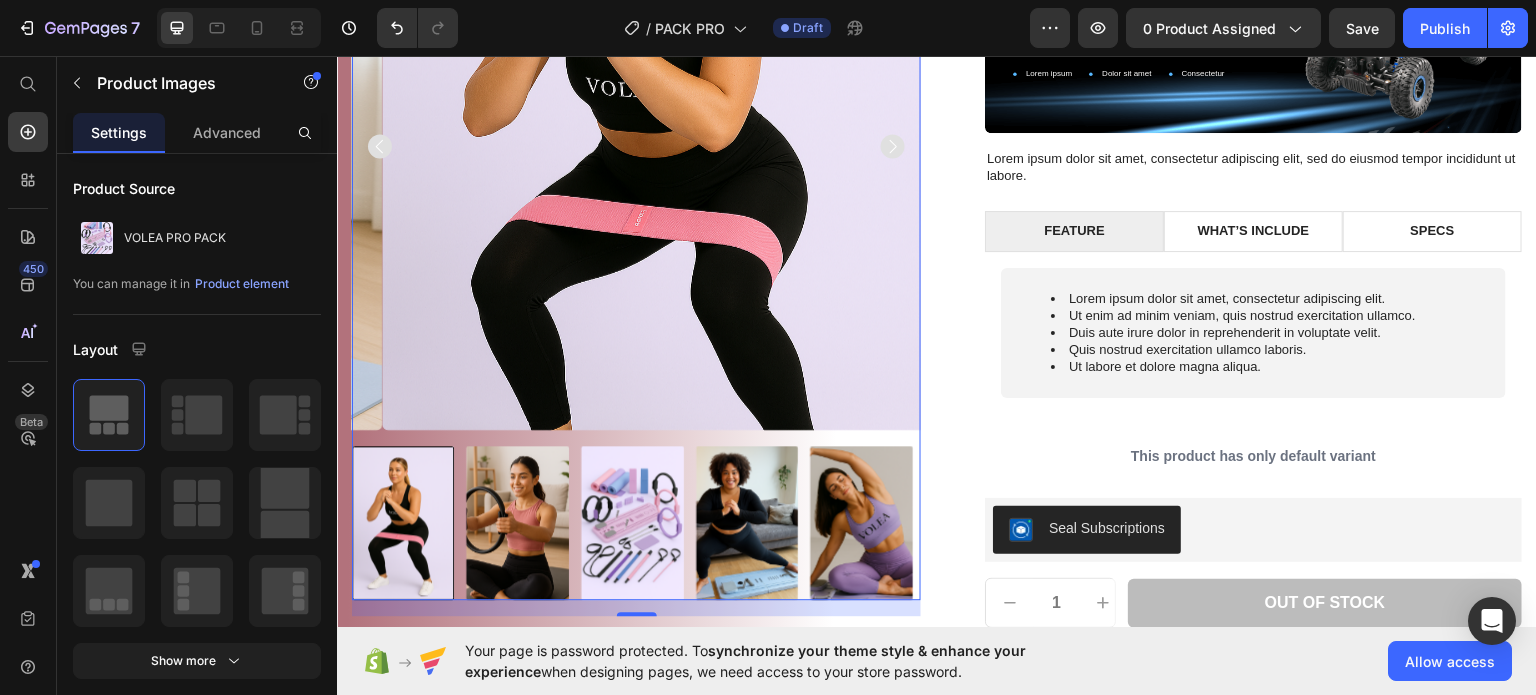 click at bounding box center (747, 522) 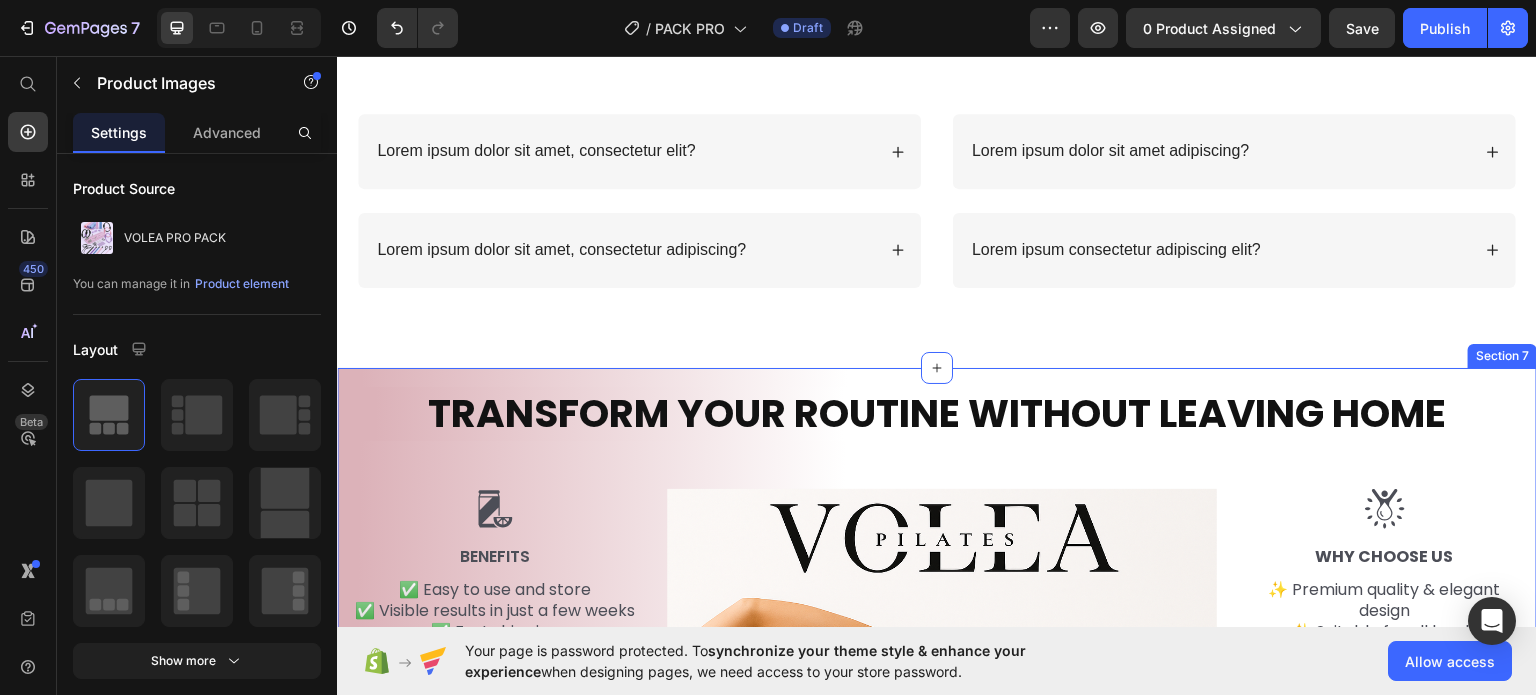 scroll, scrollTop: 3200, scrollLeft: 0, axis: vertical 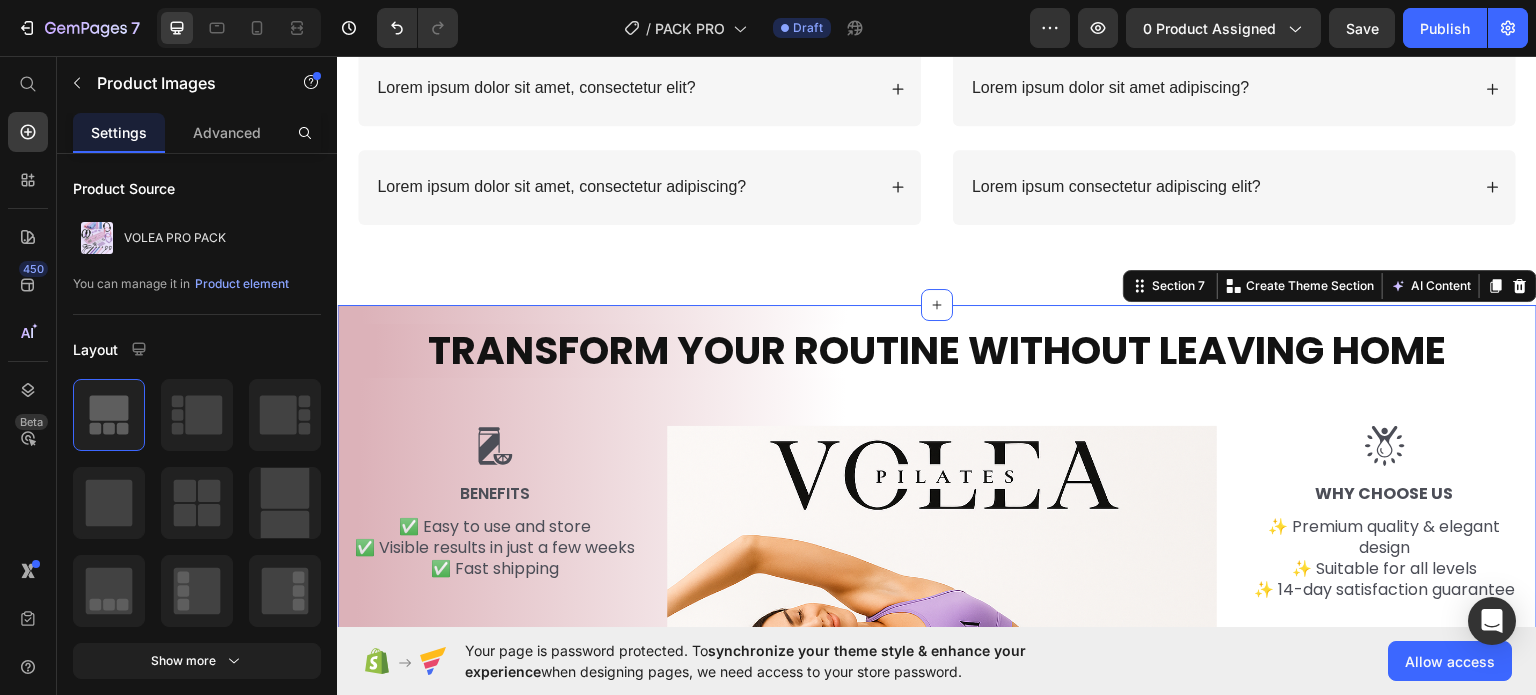 click on "TRANSFORM YOUR ROUTINE WITHOUT LEAVING HOME Heading Row Image BENEFITS Text Block ✅ Easy to use and store ✅ Visible results in just a few weeks ✅ Fast shipping   Text Block Image Easy and Effective Pilates Text Block ✔ Improve your flexibility and strength ✔ Reduce stress and tone your body ✔ Suitable for all levels ✔ Compact and easy to fold Text Block Image Image Why Choose Us Text Block ✨ Premium quality & elegant design ✨ Suitable for all levels ✨ 14-day satisfaction guarantee   Text Block Image Technical Details Text Block 🔹 Material: Durable plastic with non-slip surface 📏 Open dimensions: 92 x 35 cm (adjustable) ⚖️ Maximum weight capacity: 150 kg 💪 Straps: Adjustable resistance 🎨 Available colours Text Block Row Row 🌸  VOLEA – Transform your routine. Transform your life Text Text
Drop element here
Drop element here 🌸  VOLEA – Transform your routine. Transform your life Text Text
Drop element here" at bounding box center (937, 739) 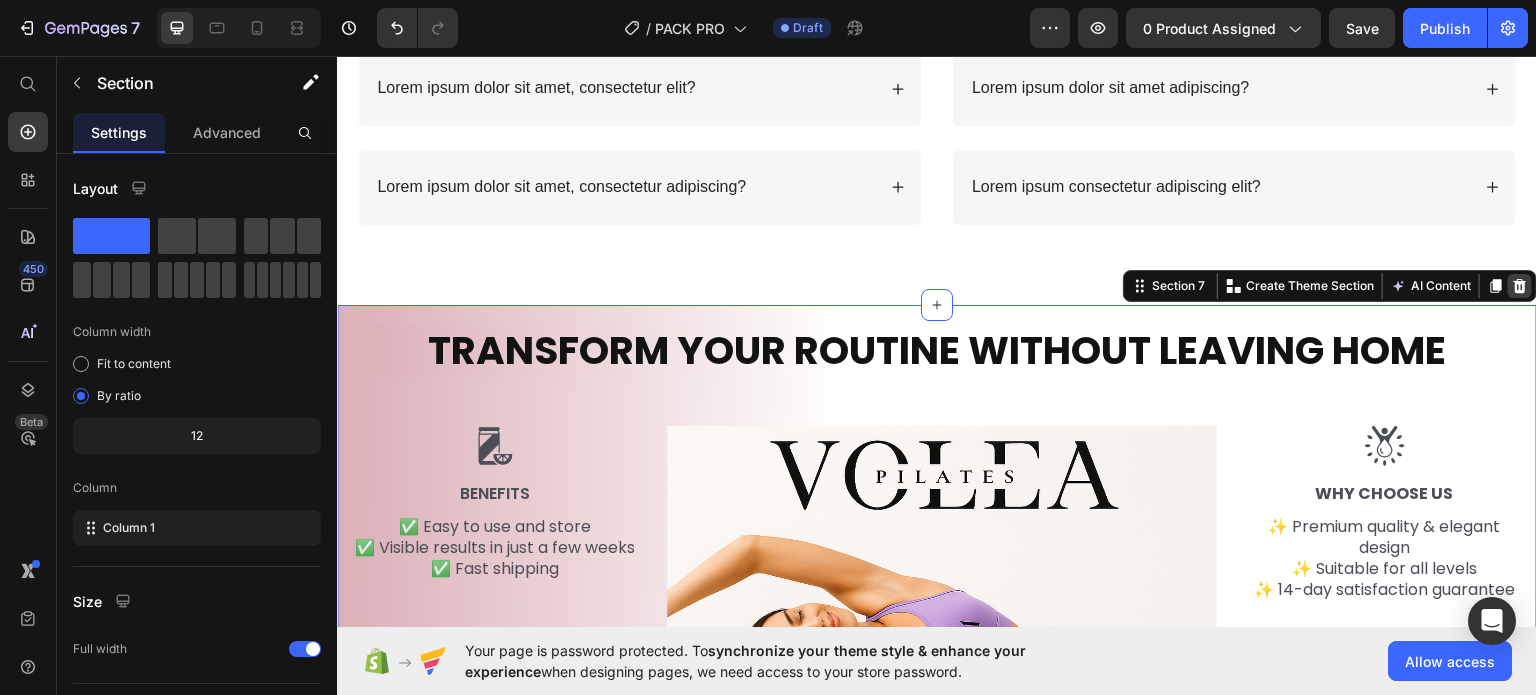 click 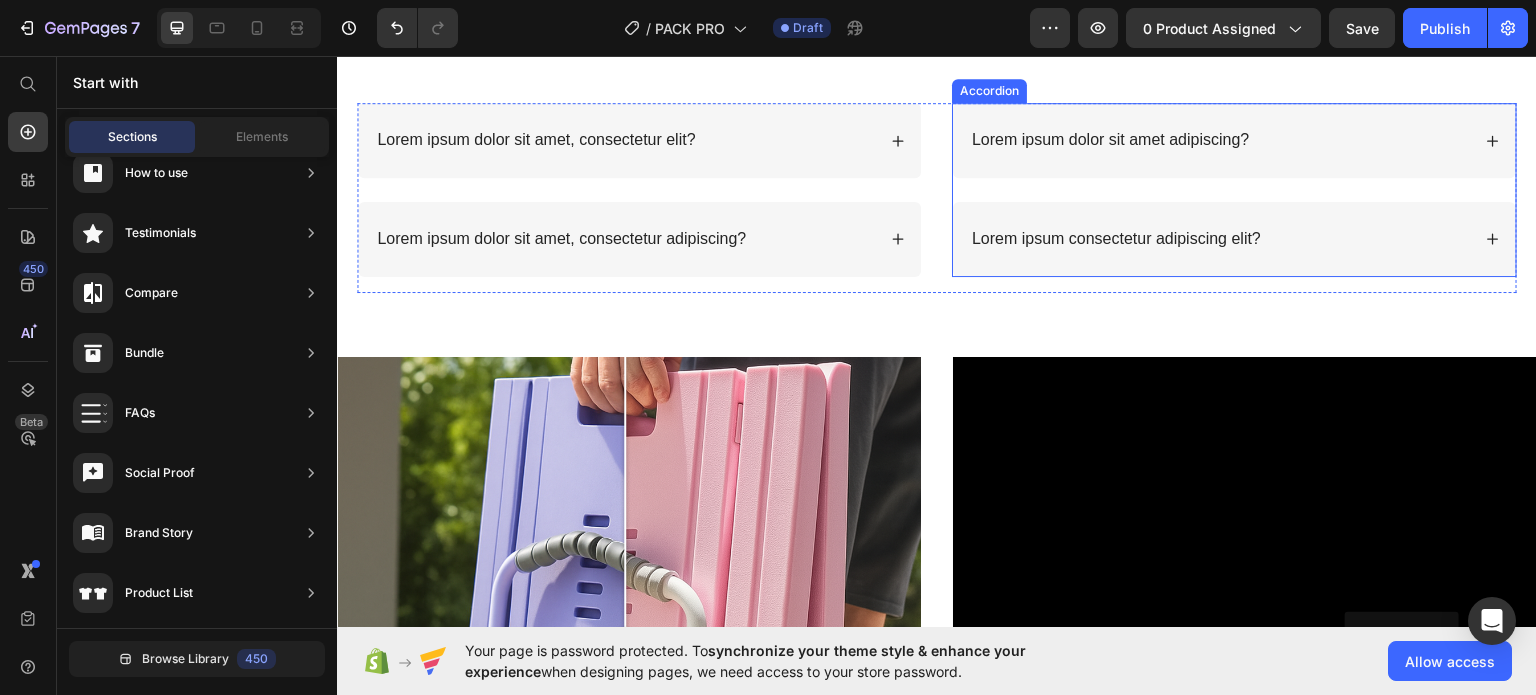 scroll, scrollTop: 3200, scrollLeft: 0, axis: vertical 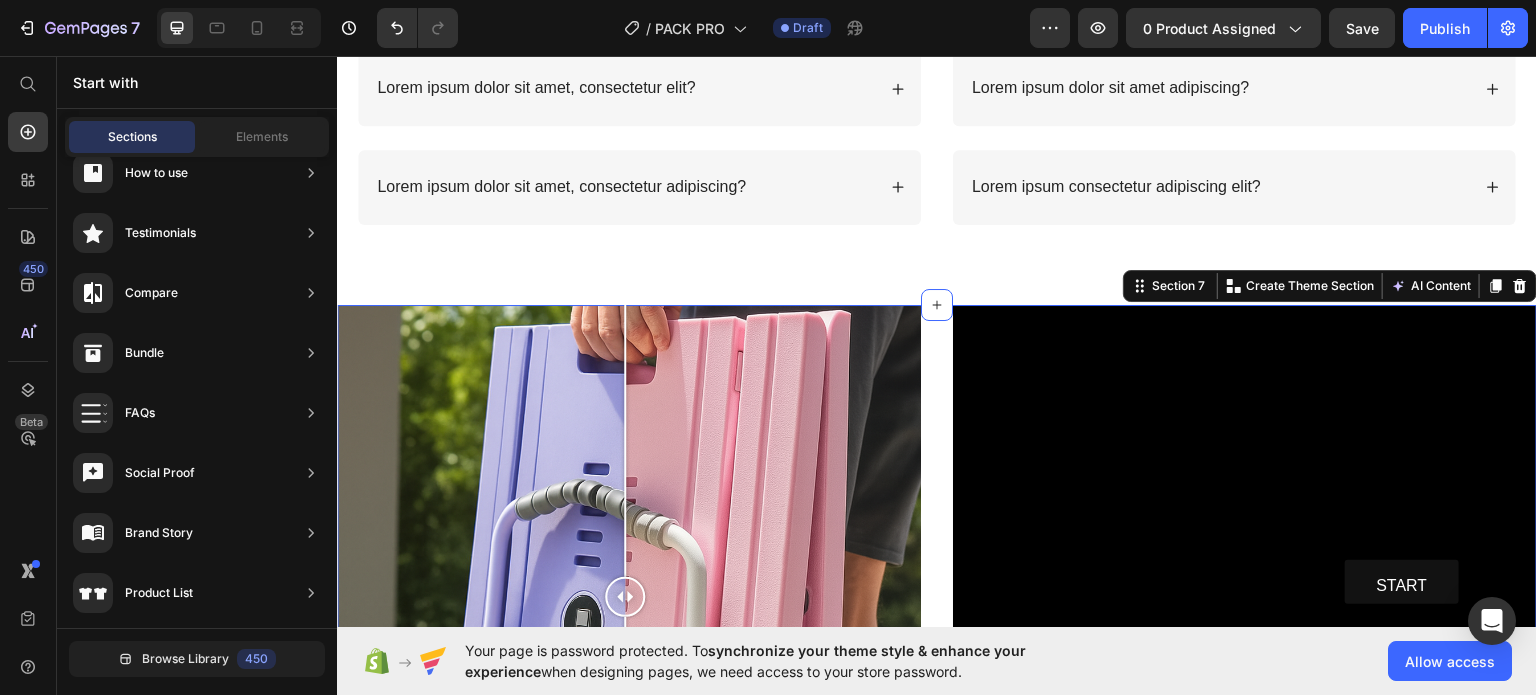 click on "Image Comparison START Button Hero Banner   🌟 The Premium Pilates Board ✨ Helps you tone your body, 🌿 improve your posture, 💖 and feel amazing every day. 🎁 Includes everything you need for a full home workout.   💫  What are you waiting for? Text Block Section 7   You can create reusable sections Create Theme Section AI Content Write with GemAI What would you like to describe here? Tone and Voice Persuasive Product VOLEA FITNESS PACK Show more Generate" at bounding box center [937, 596] 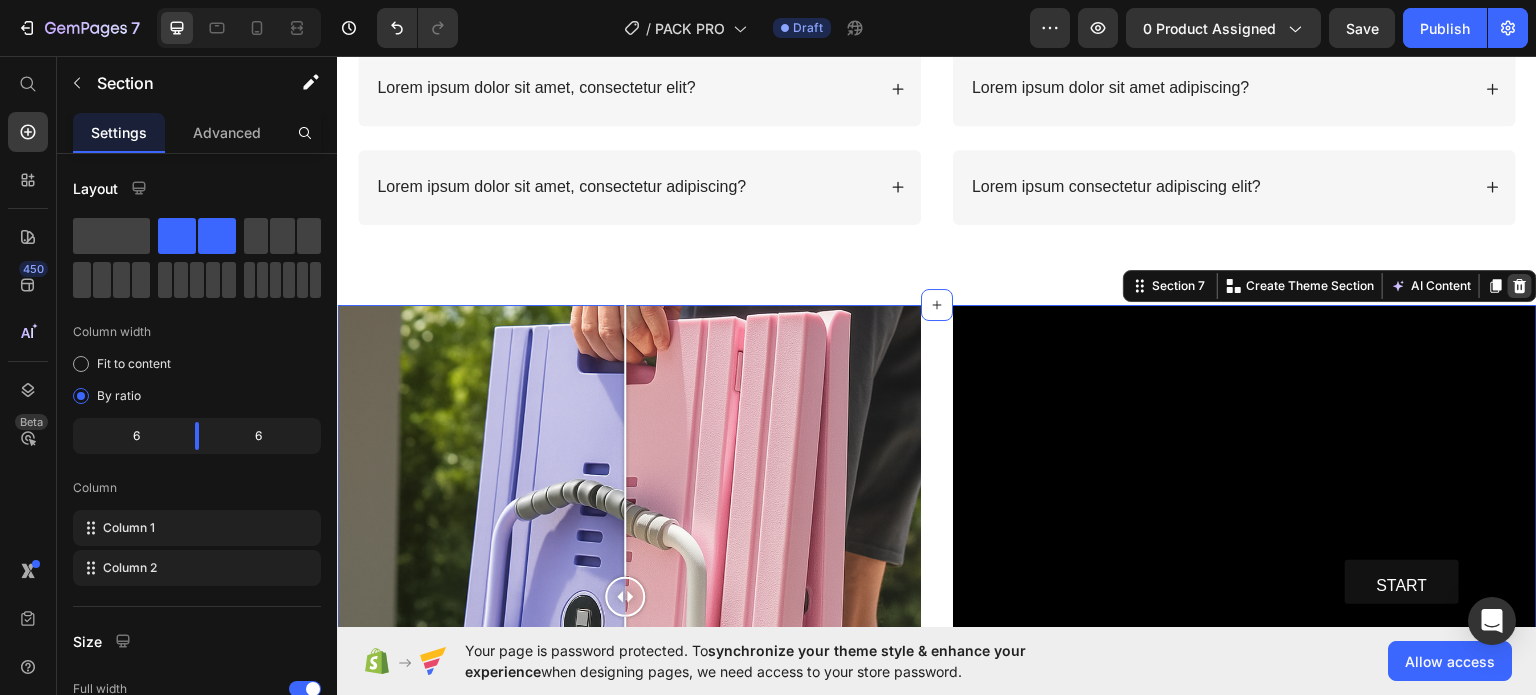 click 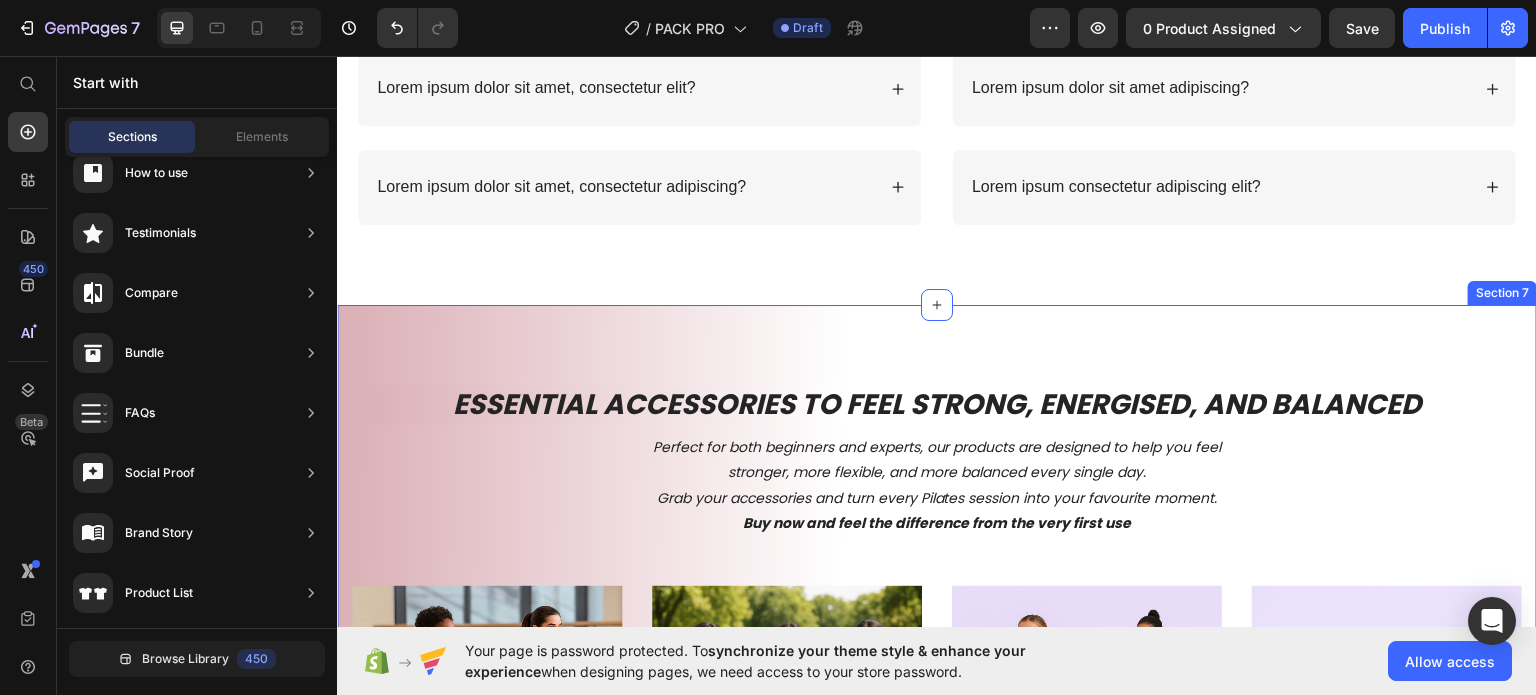 click on "ESSENTIAL ACCESSORIES TO FEEL STRONG, ENERGISED, AND BALANCED Heading Perfect for both beginners and experts, our products are designed to help you feel stronger, more flexible, and more balanced every single day. Grab your accessories and turn every Pilates session into your favourite moment. Buy now and feel the difference from the very first use Text Block Row Image Multifunctional Pilates Bar Product Title Designed to simulate the movements of a Pilates Reformer, this all-in-one tool helps you improve strength, balance, posture, and flexibility — no gym required Text Block €34,90 Product Price Icon Icon Icon Icon Icon Icon List Review Text Block Row Row Product Image Pilates Circle Pro Product Title Challenge your body, transform your core! The Pilates ring is your perfect ally to tone, strengthen, and sculpt with every move Text Block €29,90 Product Price Icon Icon Icon Icon Icon Icon List Review Text Block Row Row Product Image Resistance Band Set 3 Levels Product Title Text Block €24,90 Icon" at bounding box center [937, 784] 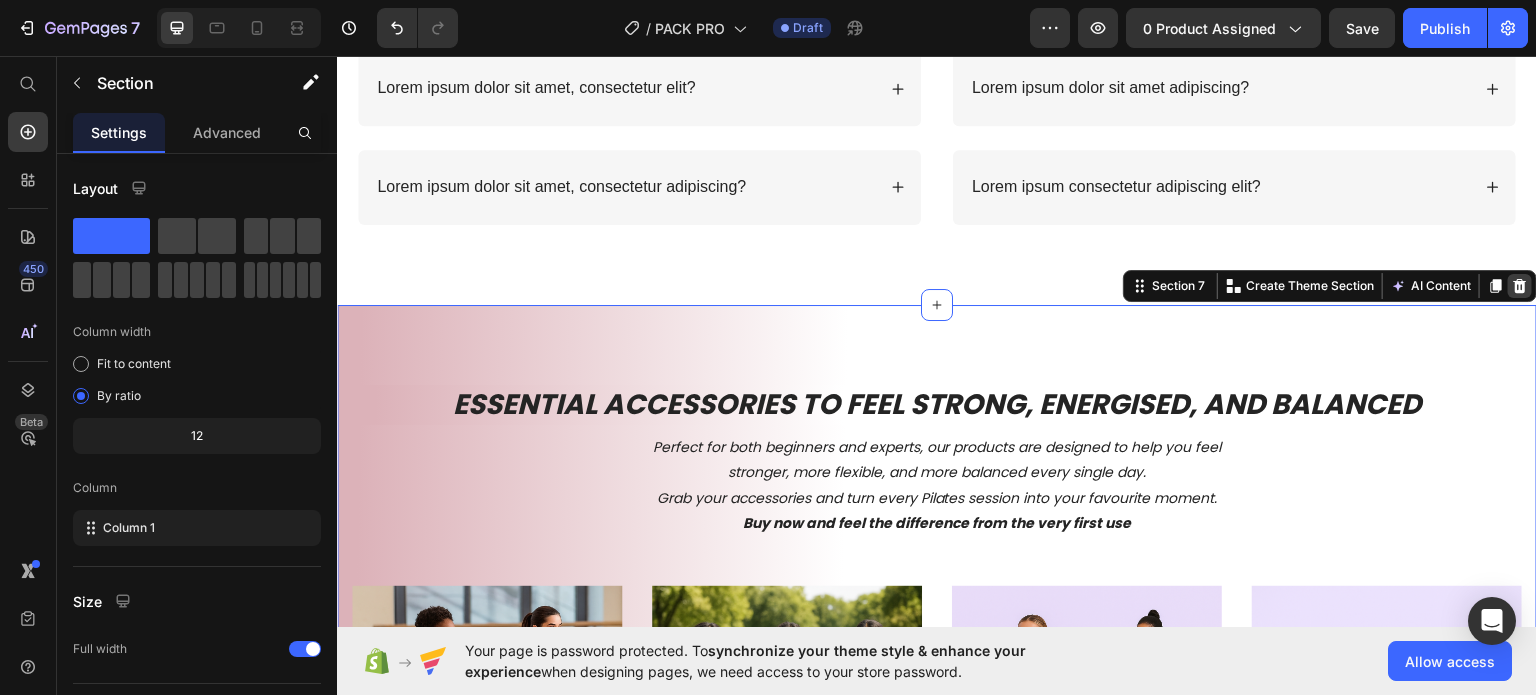 click 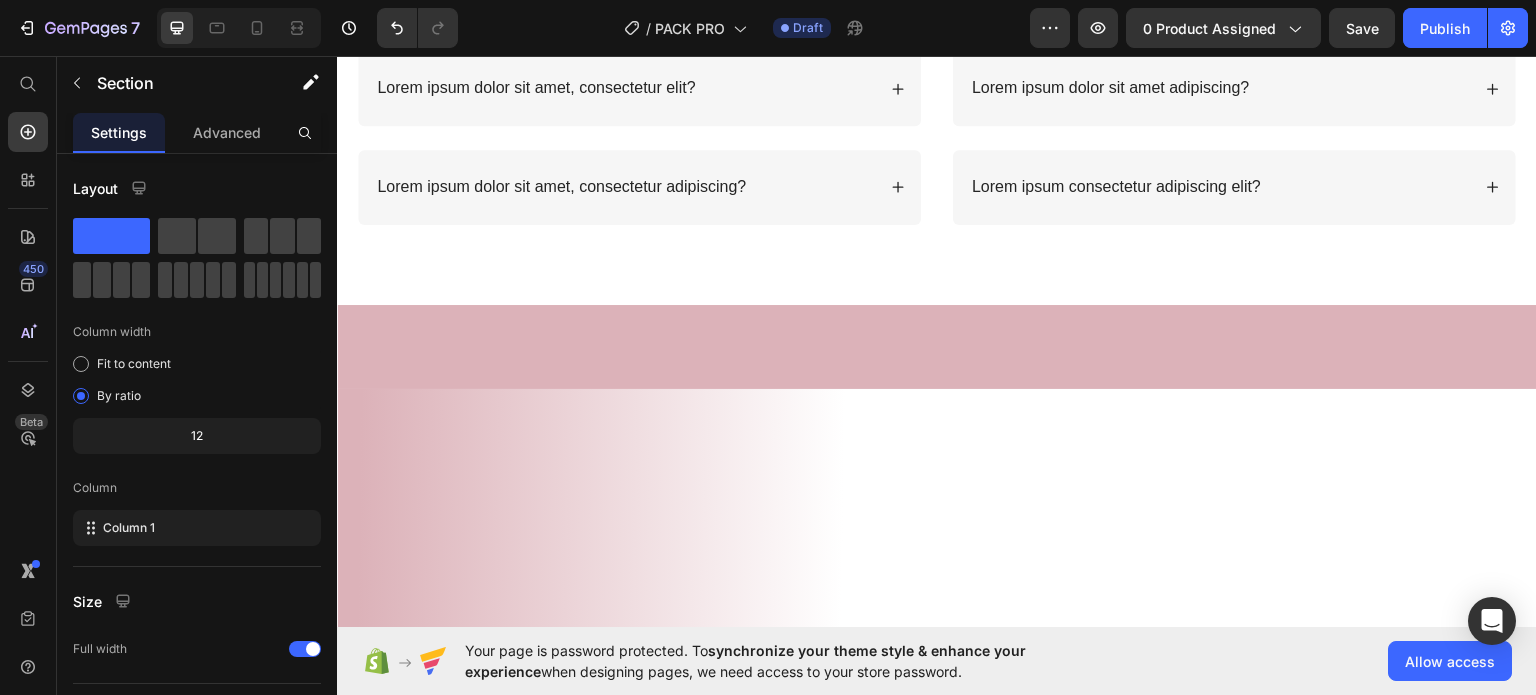 click at bounding box center [937, 346] 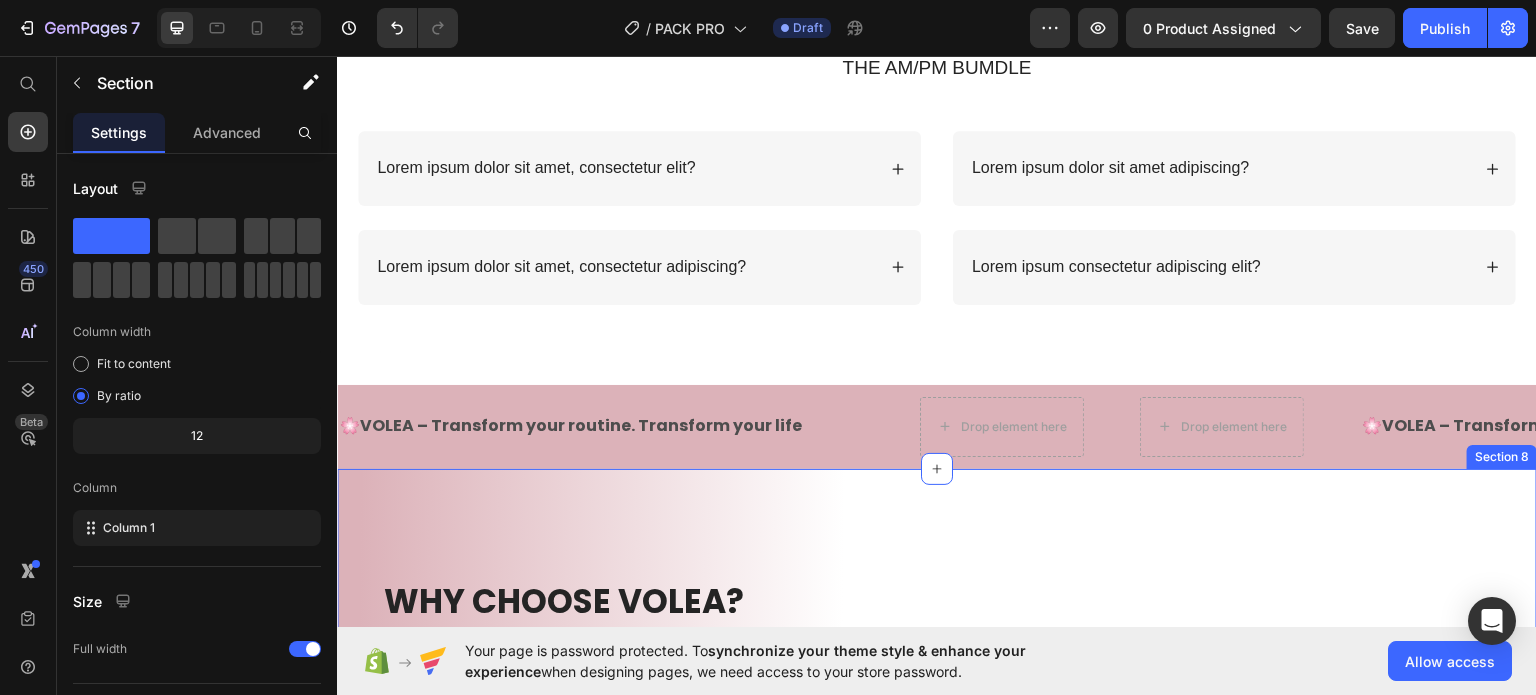 scroll, scrollTop: 3100, scrollLeft: 0, axis: vertical 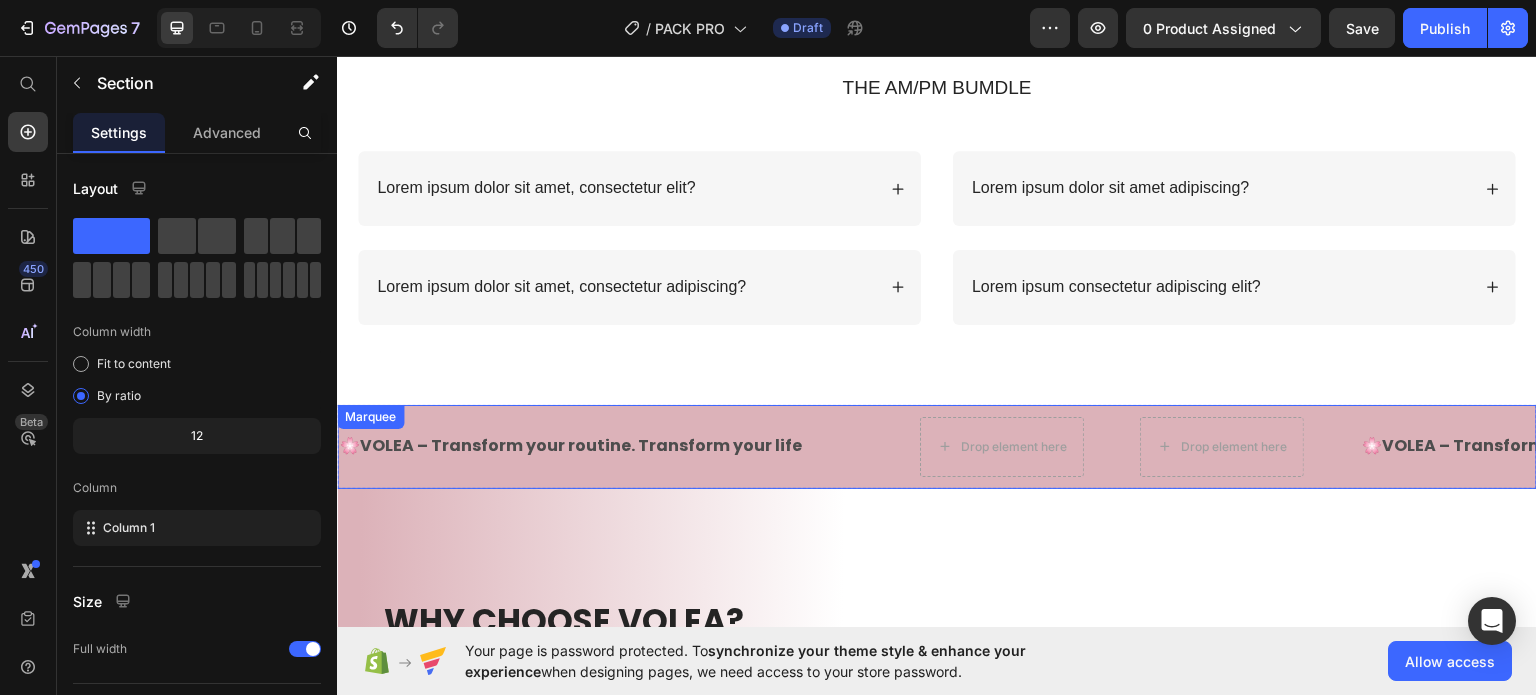 click on "🌸  VOLEA – Transform your routine. Transform your life Text" at bounding box center (599, 445) 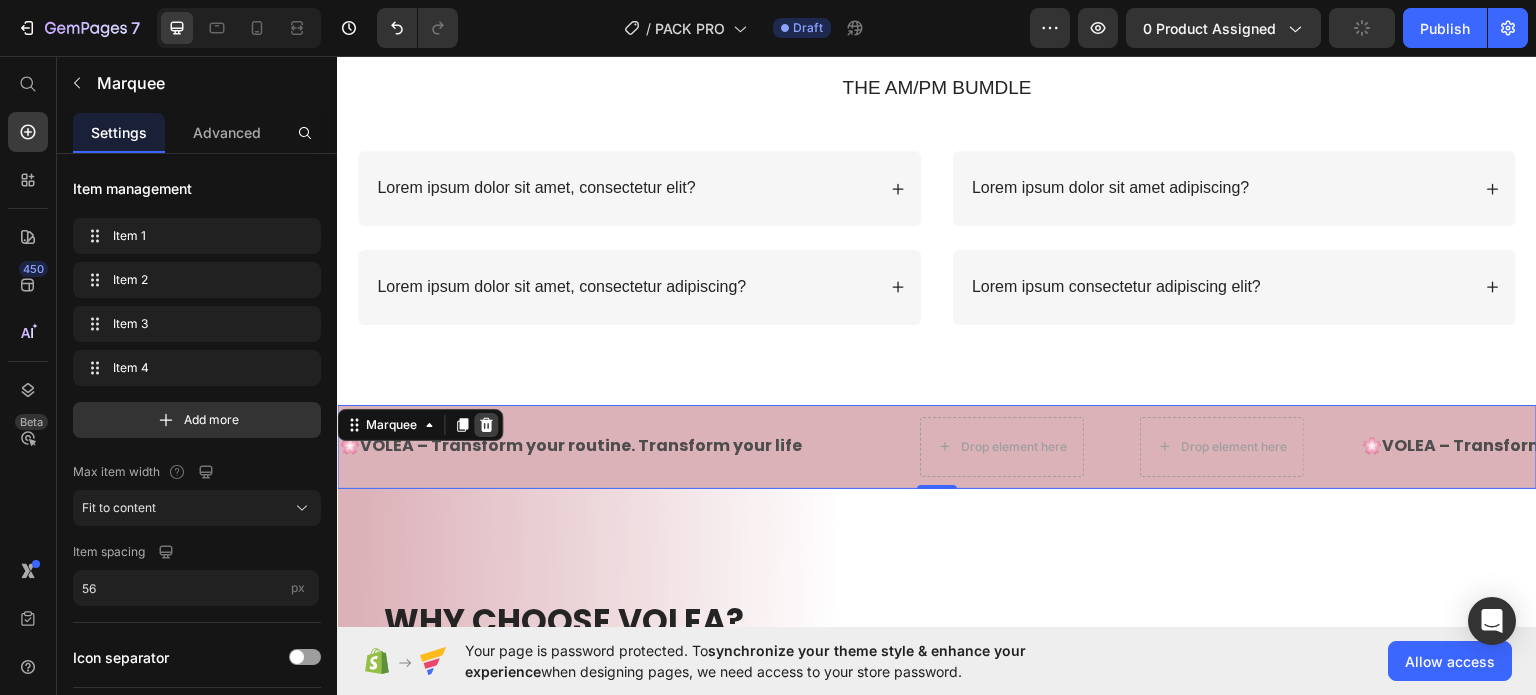 click 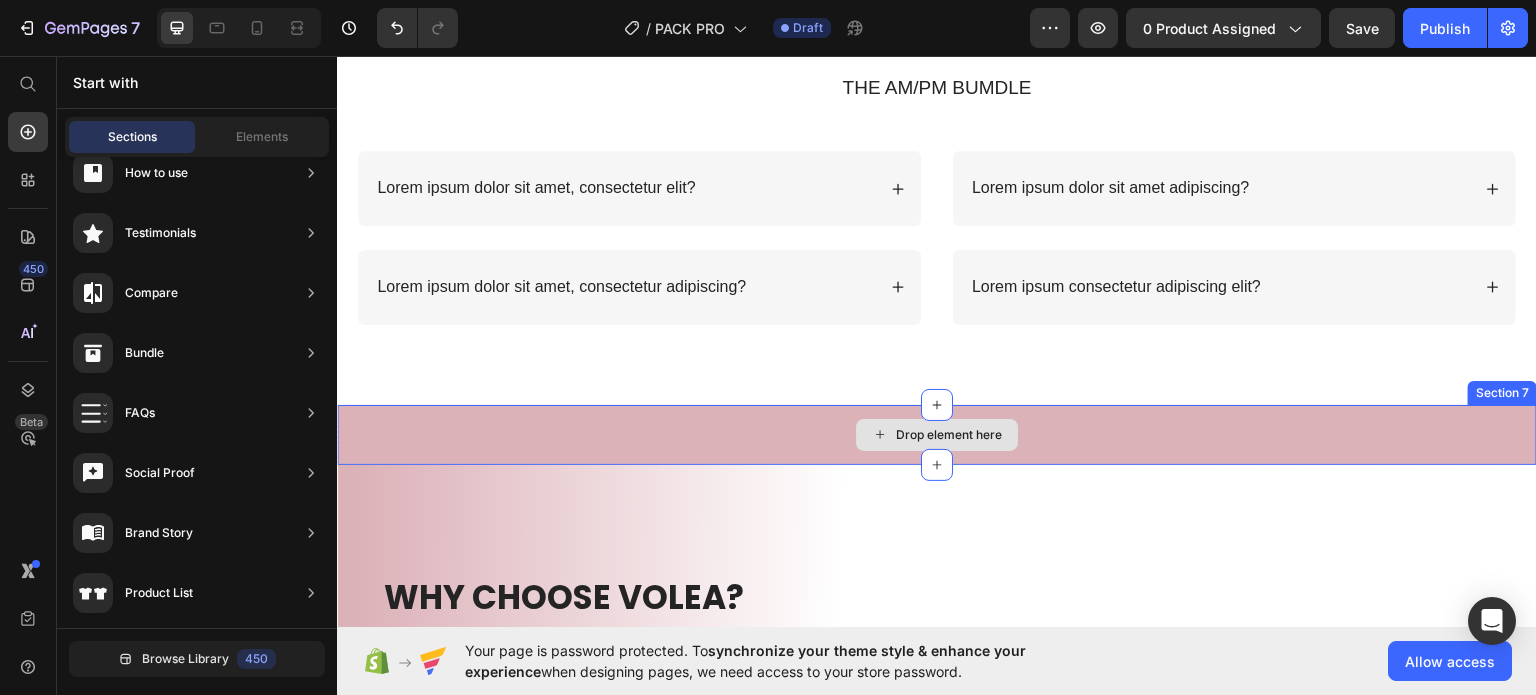 click on "Drop element here" at bounding box center (937, 434) 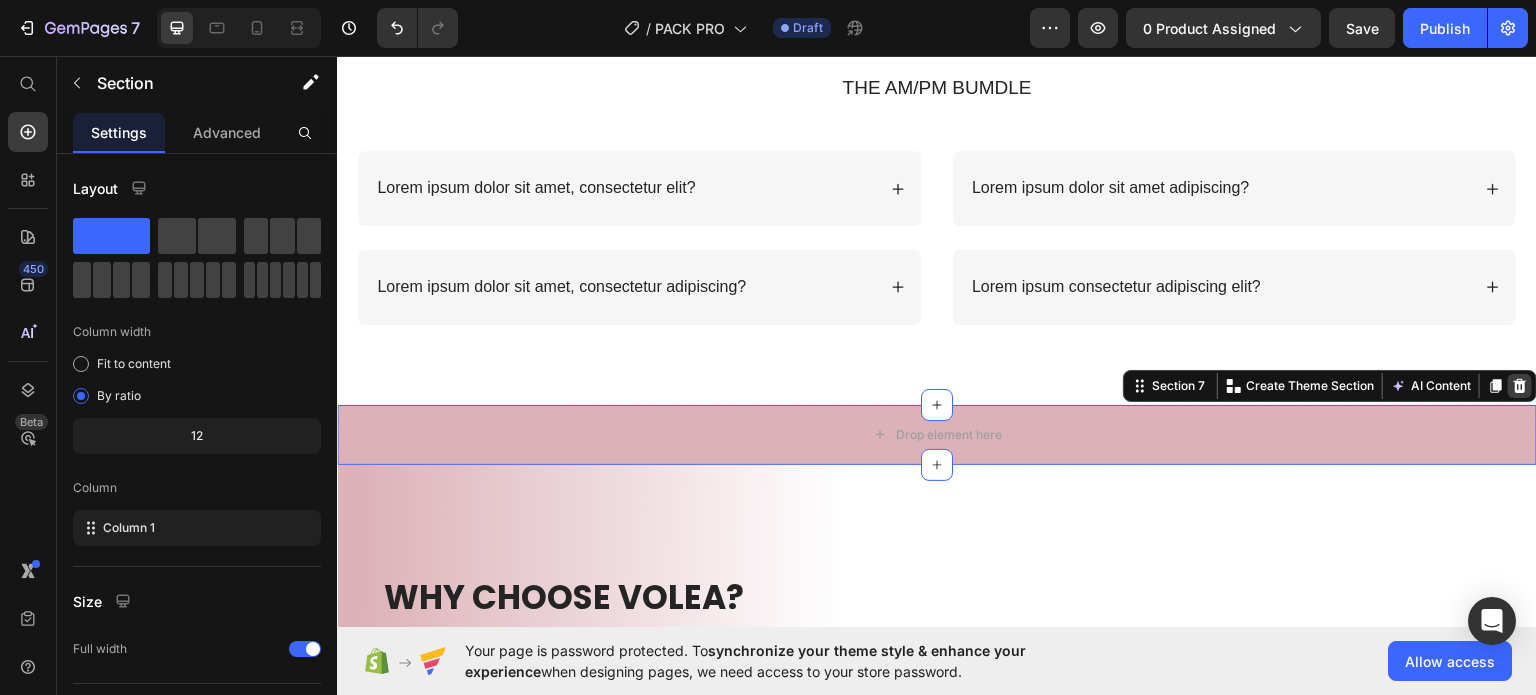 click at bounding box center (1520, 385) 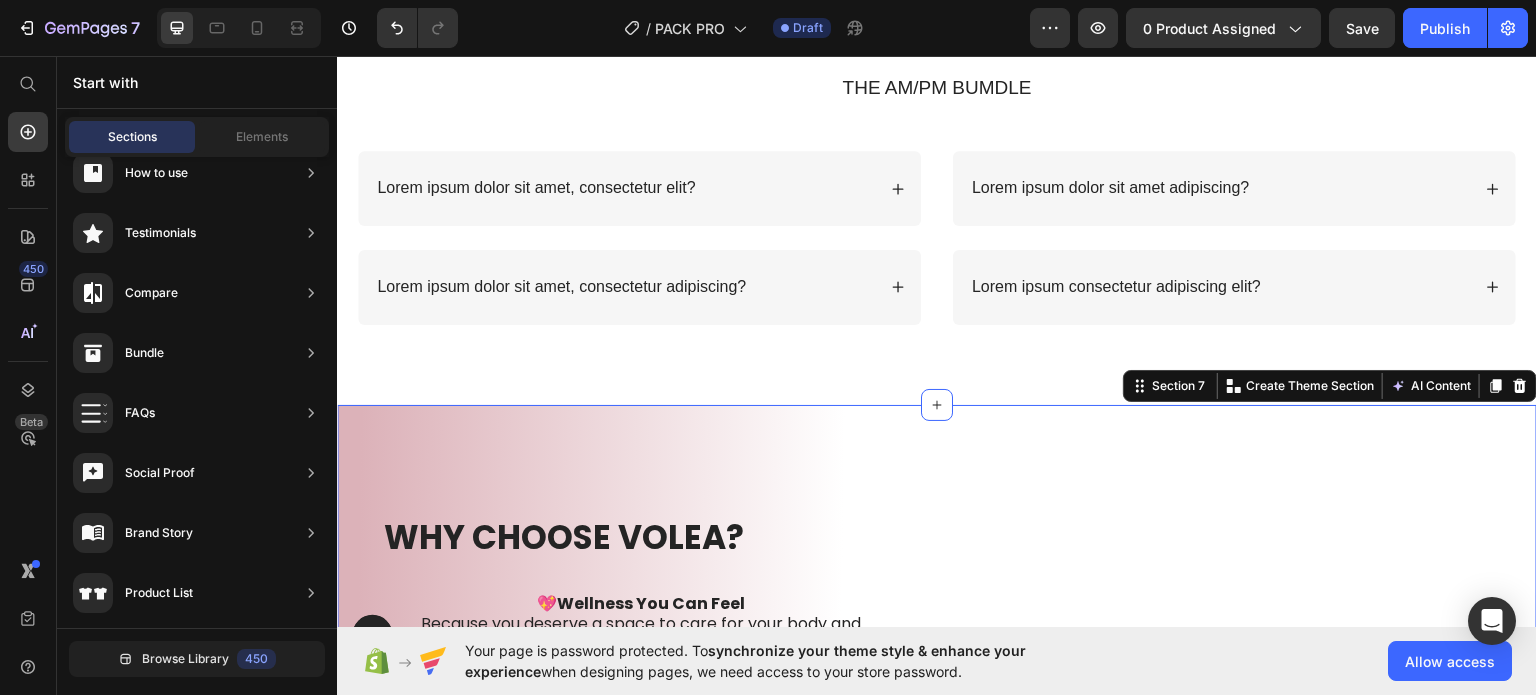 click on "Why Choose VOLEA? Heading 1 Text Block Hero Banner 💖  Wellness You Can Feel Because you deserve a space to care for your body and mind. With Volea, every session becomes a moment of connection with yourself. Text Block Row 2 Text Block Hero Banner 💜  Results That Transform It’s not just exercise. It’s your chance to strengthen your posture, tone your body, and discover everything you’re capable of achieving. Text Block Row 3 Text Block Hero Banner 💙  Comfort Without Limits Train at home, at your own pace, and on your own schedule. Your personal Pilates studio — always ready for you. Text Block Row Row Image Row Section 7   You can create reusable sections Create Theme Section AI Content Write with GemAI What would you like to describe here? Tone and Voice Persuasive Product VOLEA FITNESS PACK Show more Generate" at bounding box center [937, 692] 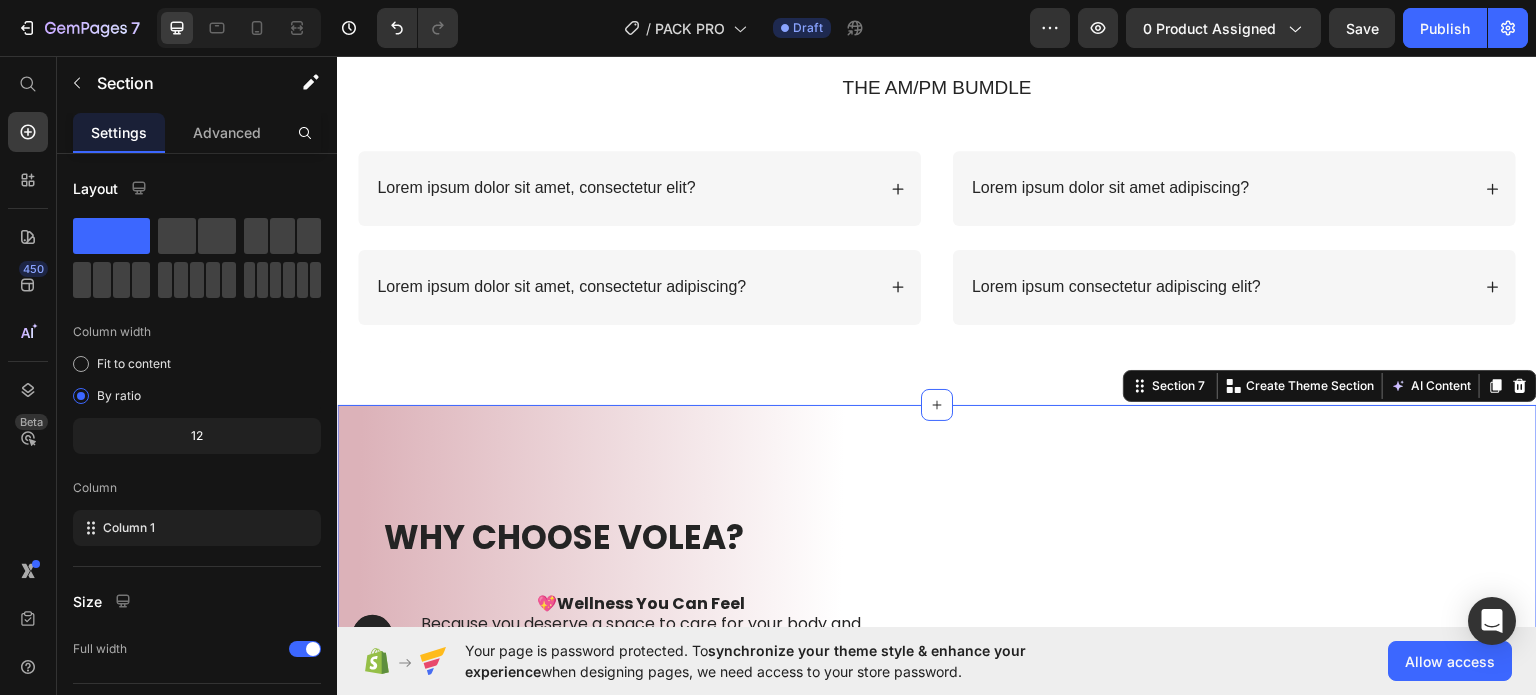 click 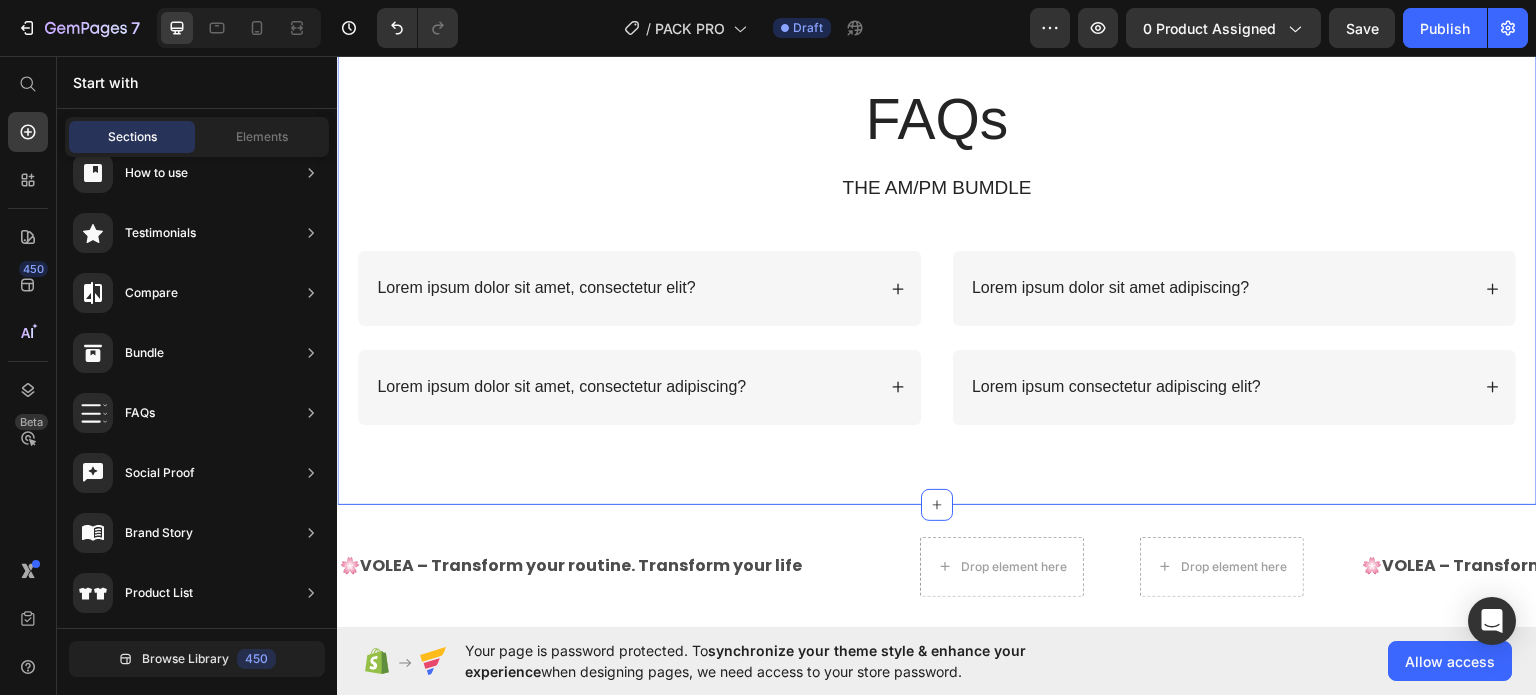 scroll, scrollTop: 3100, scrollLeft: 0, axis: vertical 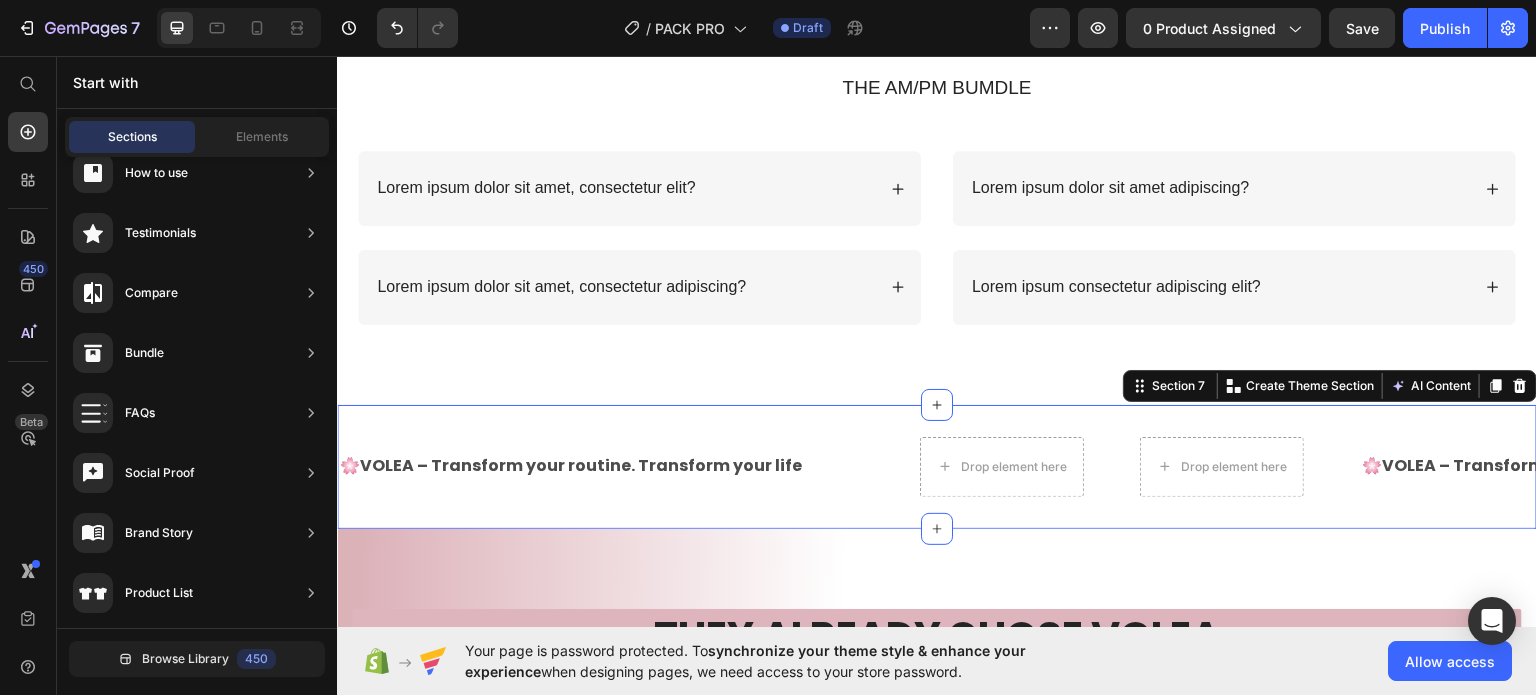 click on "🌸  VOLEA – Transform your routine. Transform your life Text Text
Drop element here
Drop element here 🌸  VOLEA – Transform your routine. Transform your life Text Text
Drop element here
Drop element here 🌸  VOLEA – Transform your routine. Transform your life Text Text
Drop element here
Drop element here 🌸  VOLEA – Transform your routine. Transform your life Text Text
Drop element here
Drop element here 🌸  VOLEA – Transform your routine. Transform your life Text Text
Drop element here
Drop element here 🌸  VOLEA – Transform your routine. Transform your life Text Text
Drop element here
Drop element here Marquee Section 7   You can create reusable sections Create Theme Section AI Content Write with GemAI What would you like to describe here? Tone and Voice Persuasive" at bounding box center [937, 466] 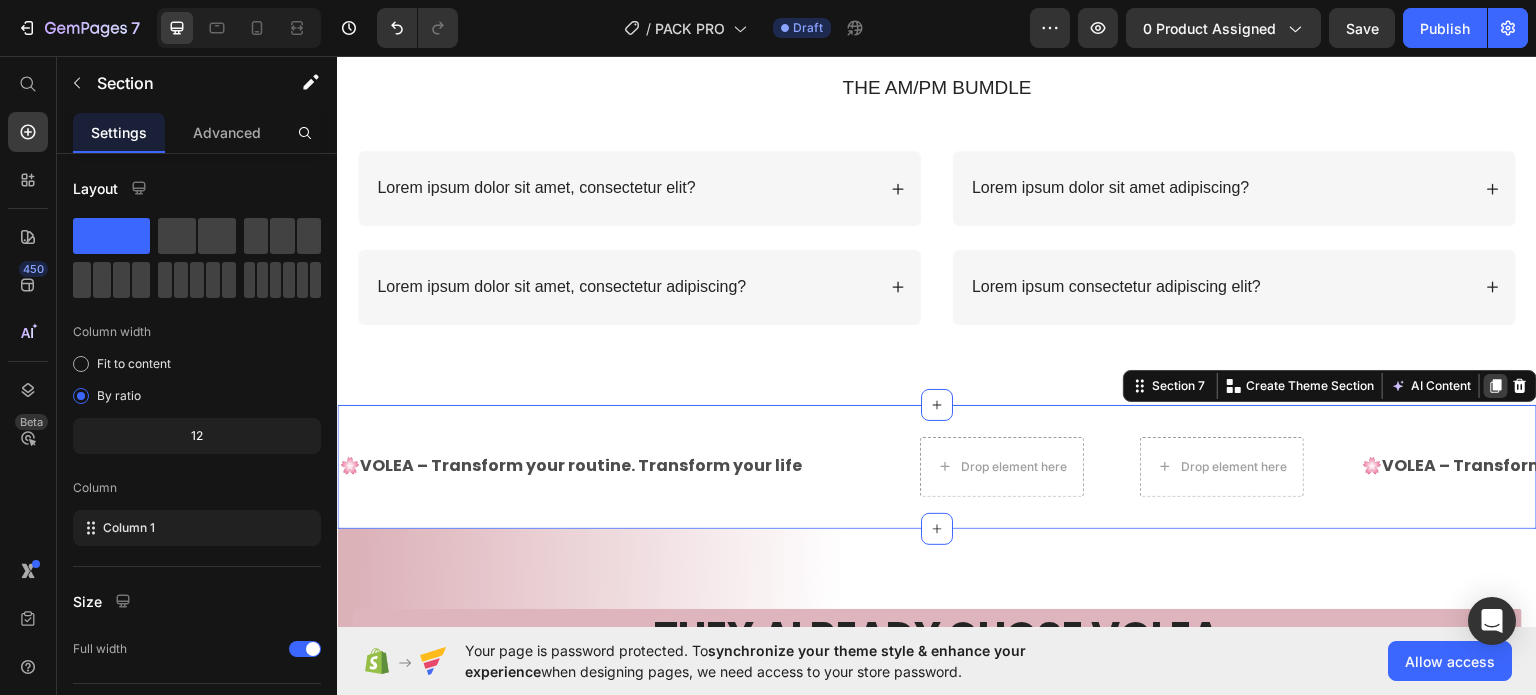 click at bounding box center [1496, 385] 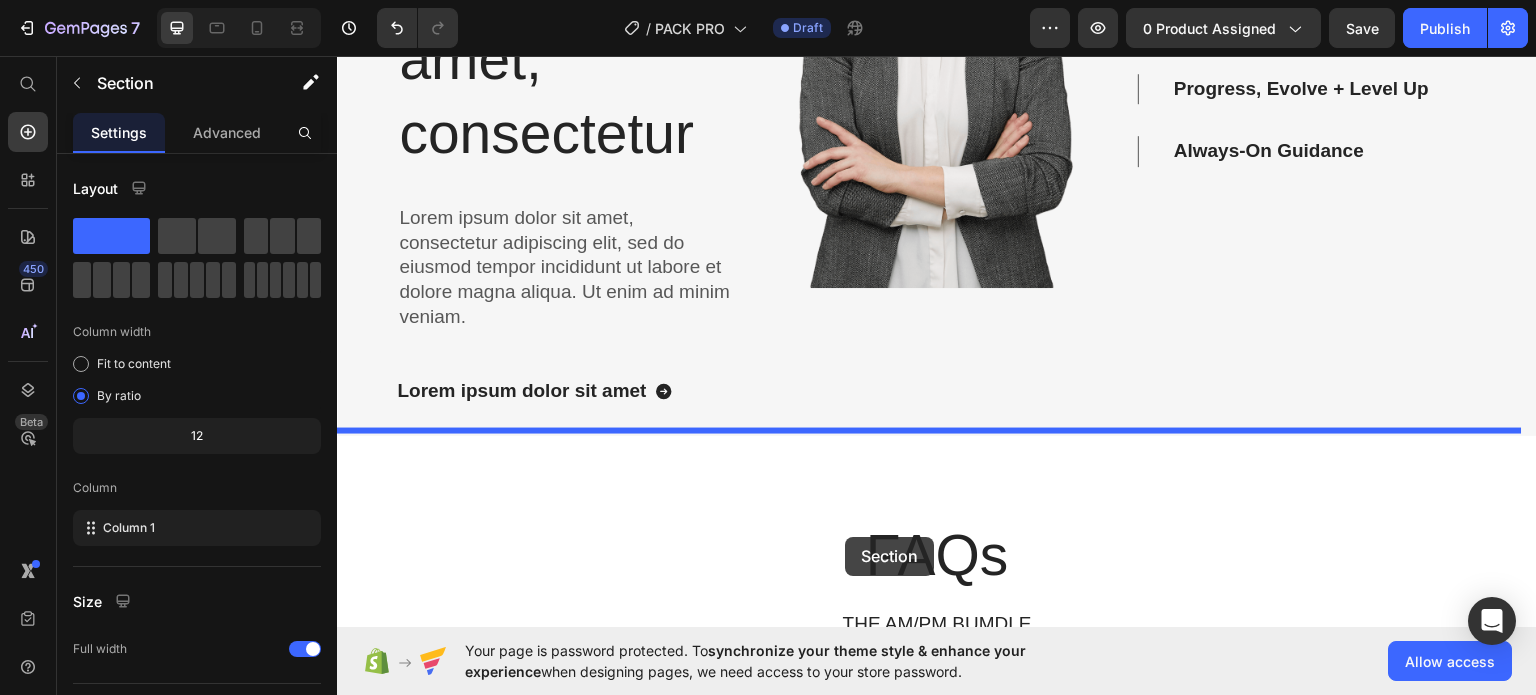 scroll, scrollTop: 2584, scrollLeft: 0, axis: vertical 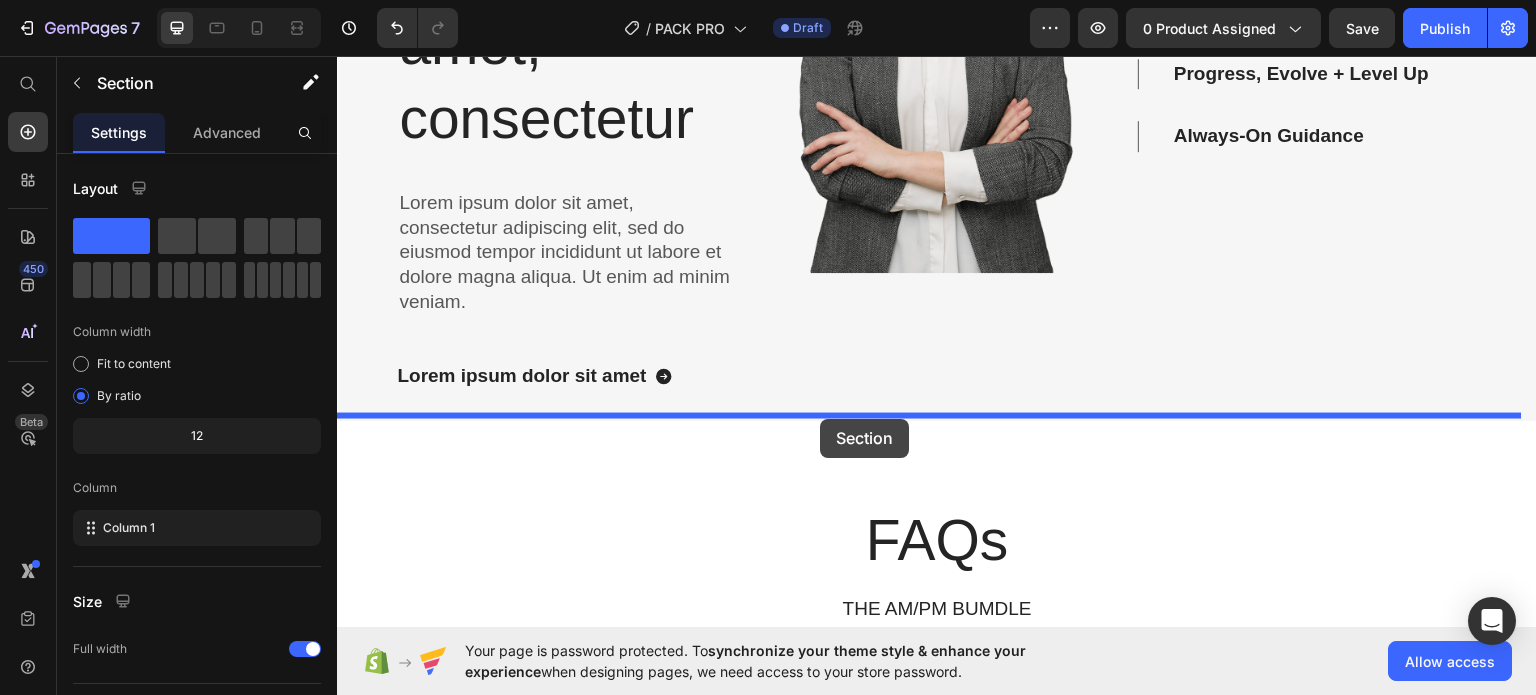 drag, startPoint x: 873, startPoint y: 430, endPoint x: 820, endPoint y: 418, distance: 54.34151 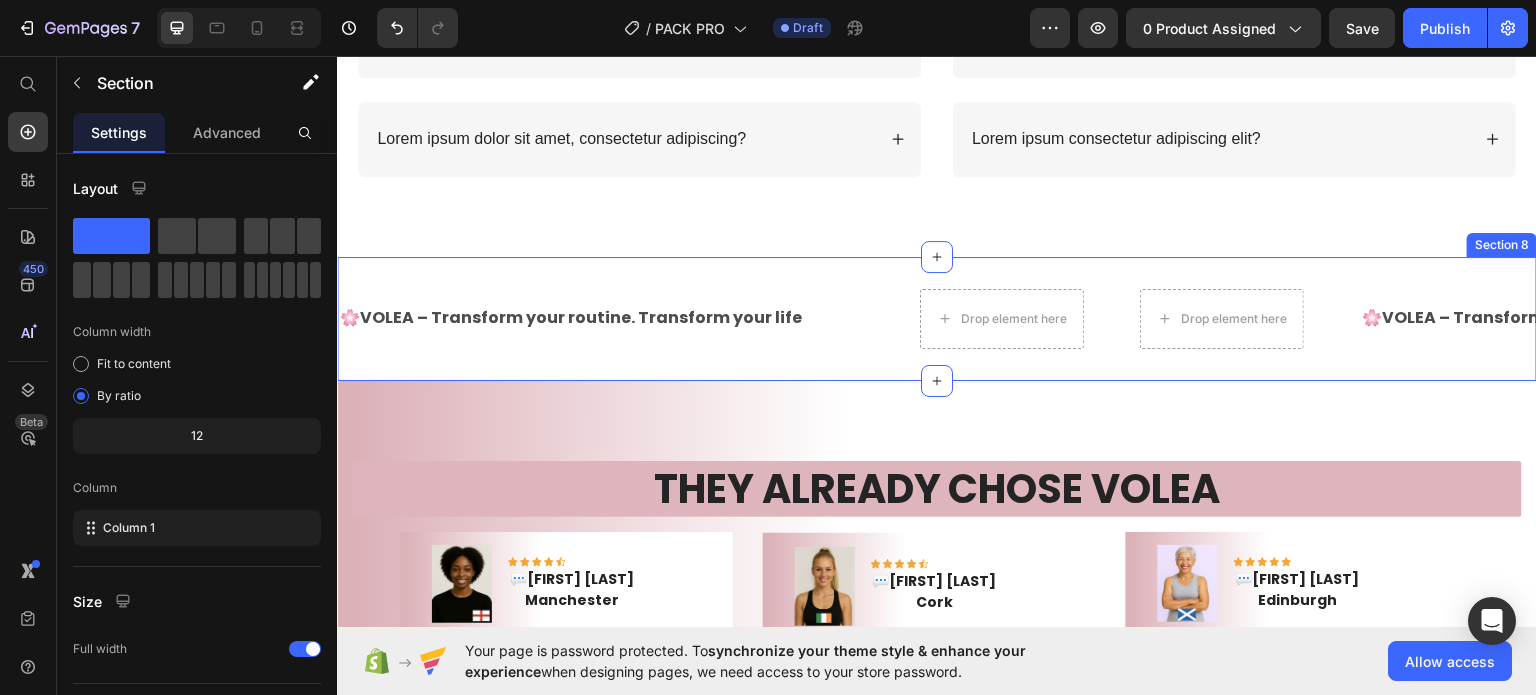 scroll, scrollTop: 3384, scrollLeft: 0, axis: vertical 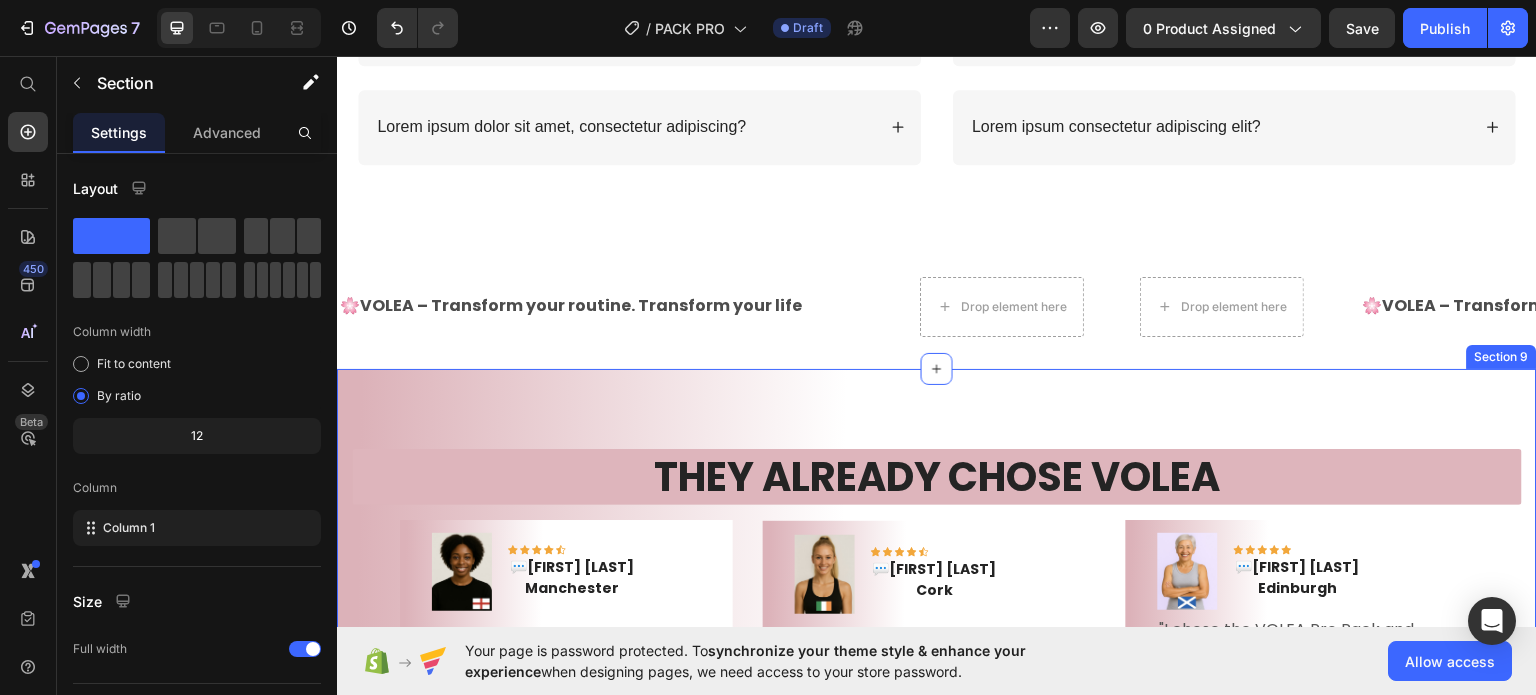 click on "THEY ALREADY CHOSE VOLEA Heading
Image
Icon
Icon
Icon
Icon
Icon Row 💬  Emily Thompson  Manchester Text block Row "I love the VOLEA board. It's super comfortable and easy to use. After just two weeks, I already feel stronger and my posture is so much better. 100% recommended." Text block                Title Line (P) Images & Gallery The VOLEA Premium Pilates Board (P) Title €109,90 (P) Price €159,90 (P) Price Row BUY NOW (P) Cart Button Product Row Image
Icon
Icon
Icon
Icon
Icon Row 💬  Aoife O'Sullivan  Cork Text block Row "I always wanted to do Pilates at home, and this fitness pack has everything I need. The quality is excellent, and the videos really helped me get started." Text block                Title Line (P) Images & Gallery VOLEA FITNESS PACK (P) Title €99,90 (P) Price €119,60 (P) Price Row BUY NOW Product Row" at bounding box center (937, 776) 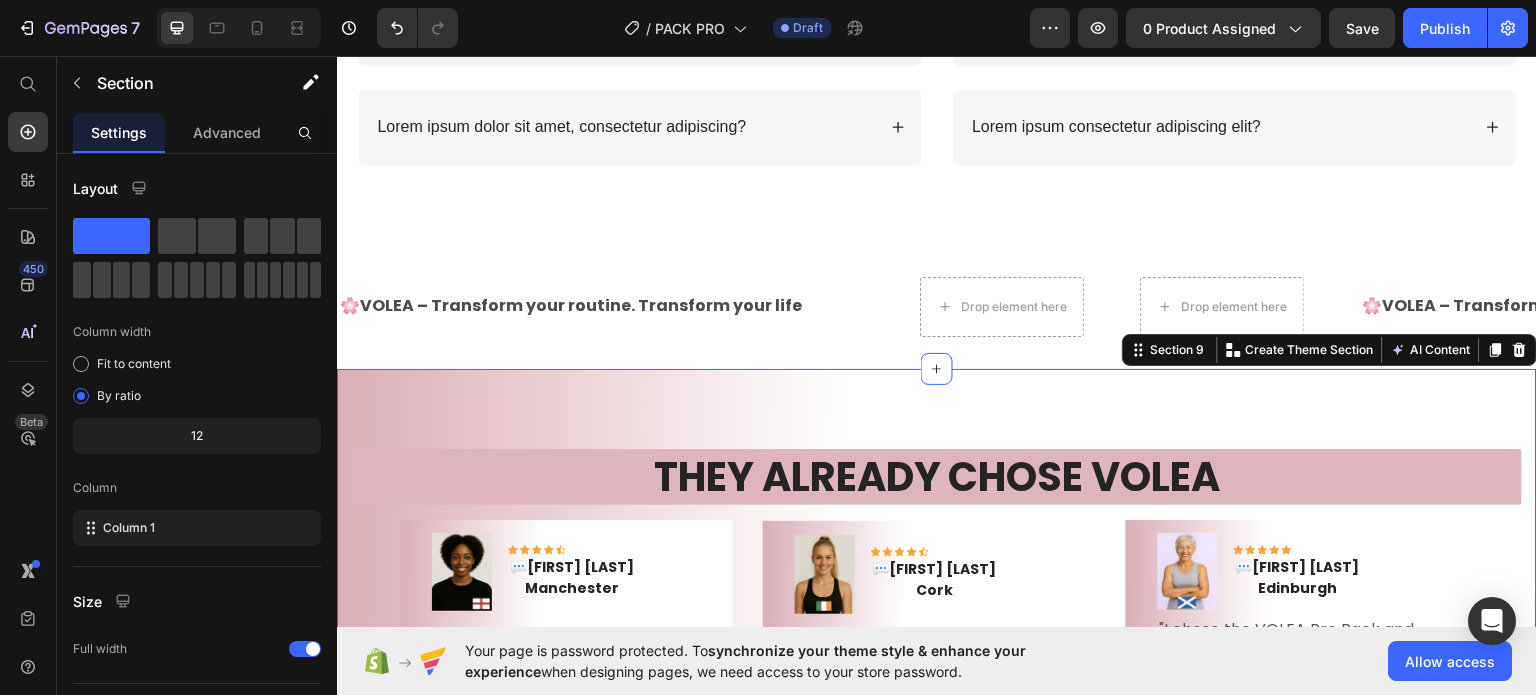 click 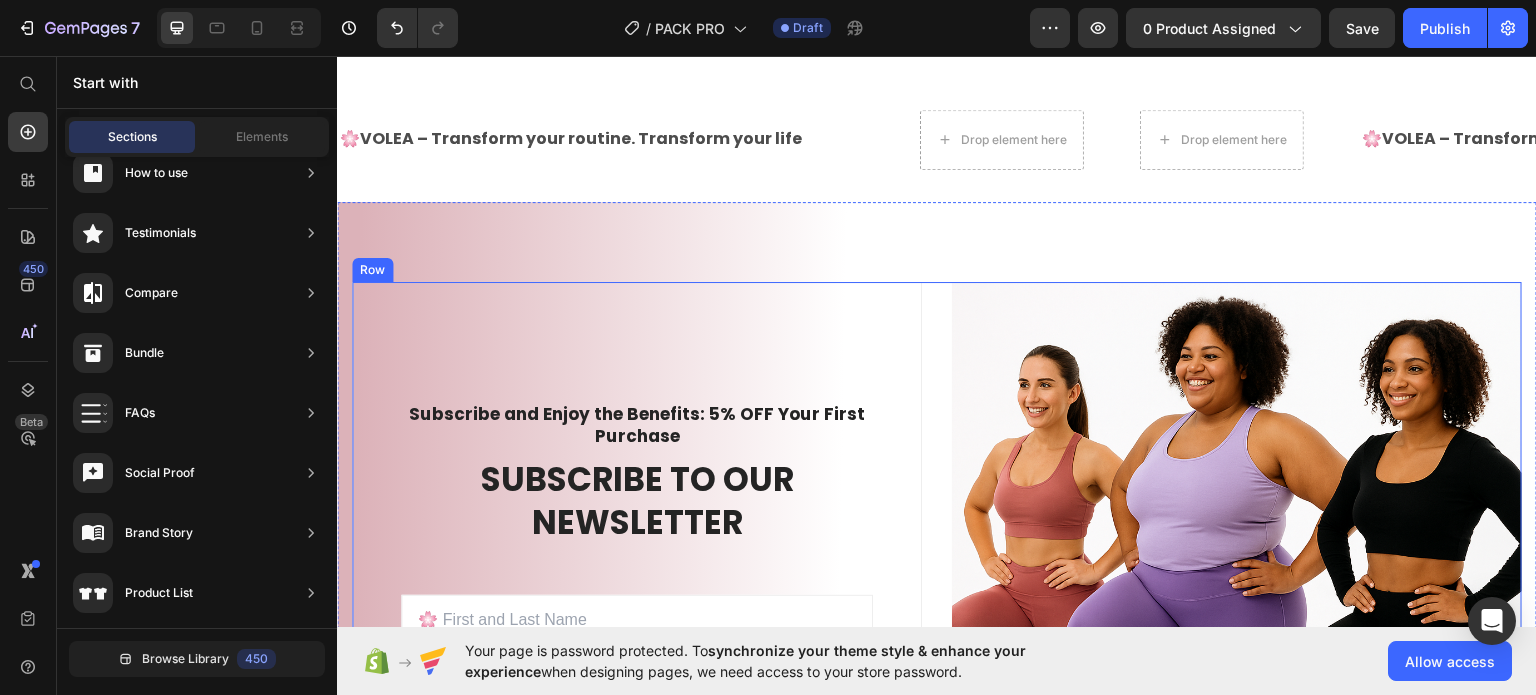 scroll, scrollTop: 3584, scrollLeft: 0, axis: vertical 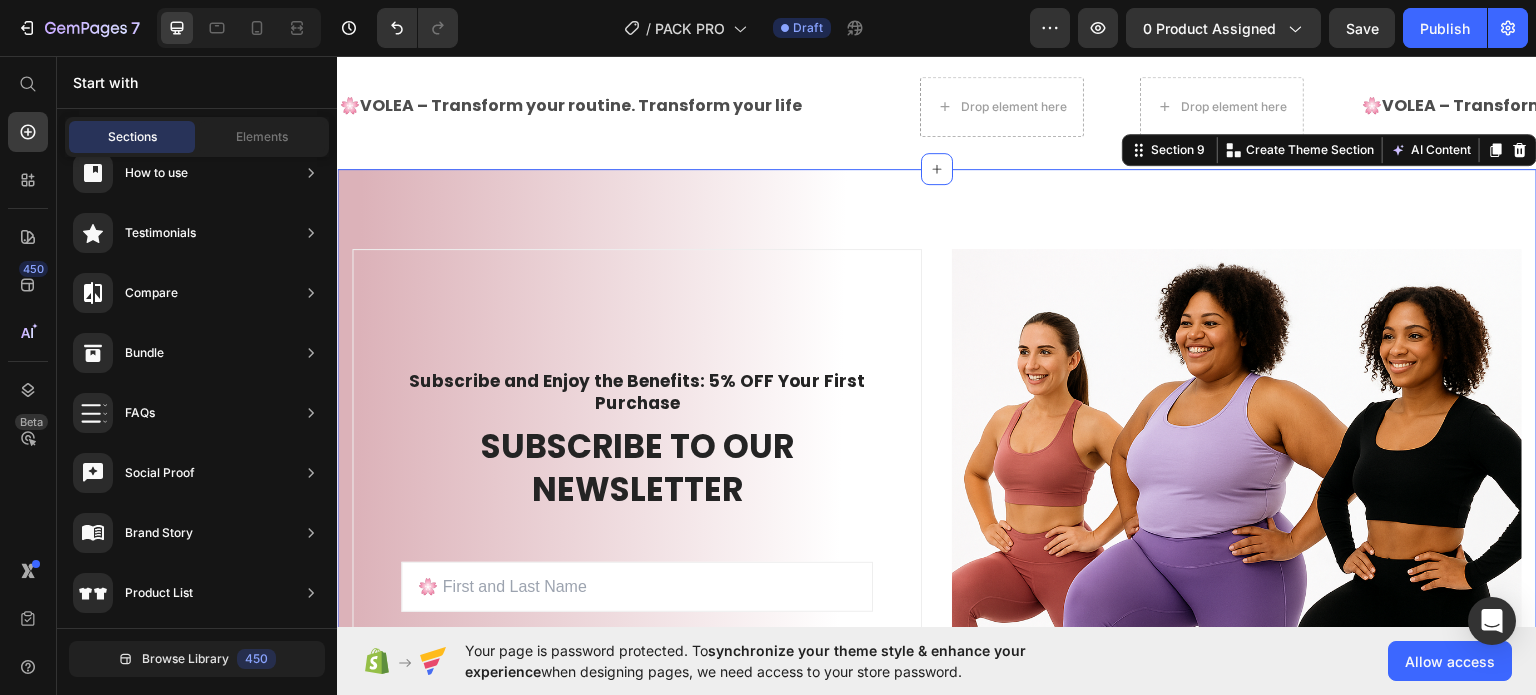 click on "Subscribe and Enjoy the Benefits: 5% OFF Your First Purchase Text block SUBSCRIBE TO OUR NEWSLETTER Heading Sign up to be the first to hear about exclusive deals, special offers and upcoming collections Text block Row Email Field Email Field ENTER Submit Button Row Newsletter Row Image Row Section 9   You can create reusable sections Create Theme Section AI Content Write with GemAI What would you like to describe here? Tone and Voice Persuasive Product VOLEA FITNESS PACK Show more Generate" at bounding box center [937, 574] 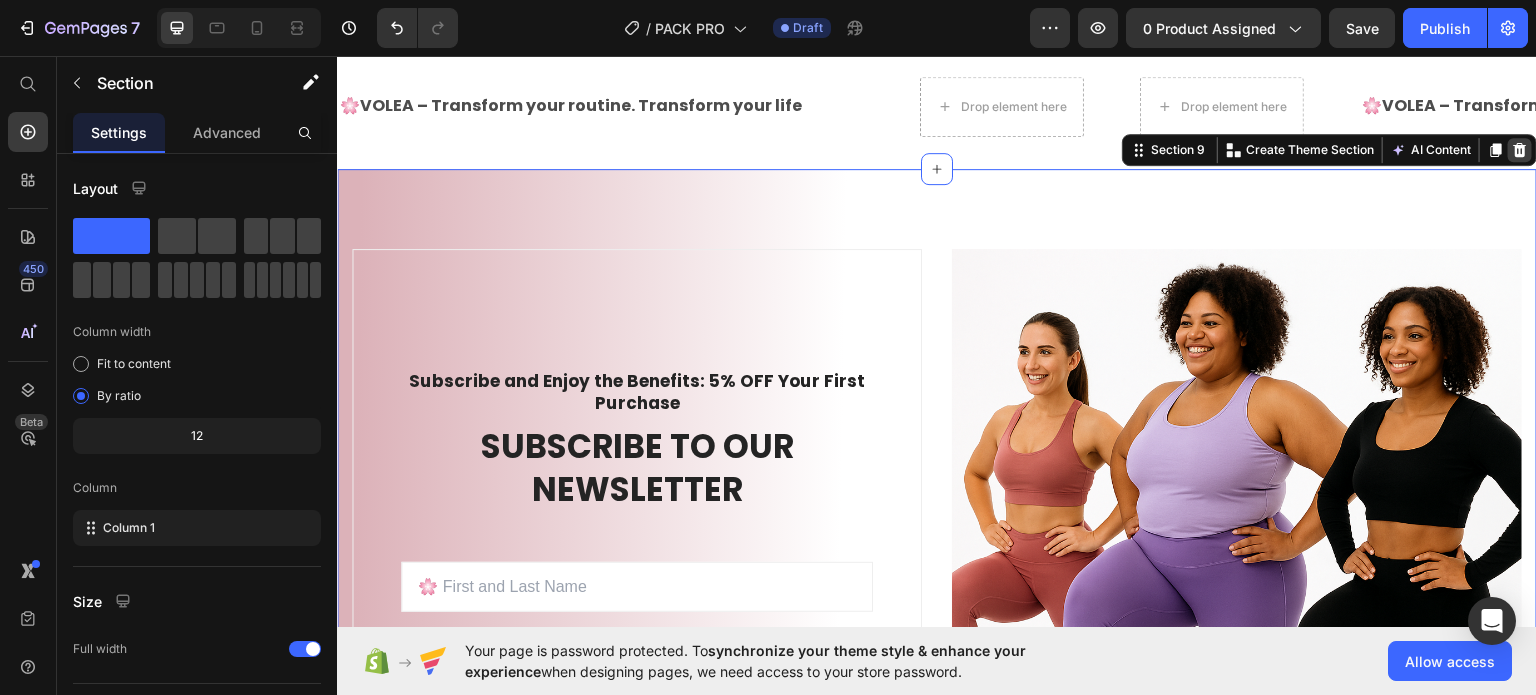 click at bounding box center [1520, 149] 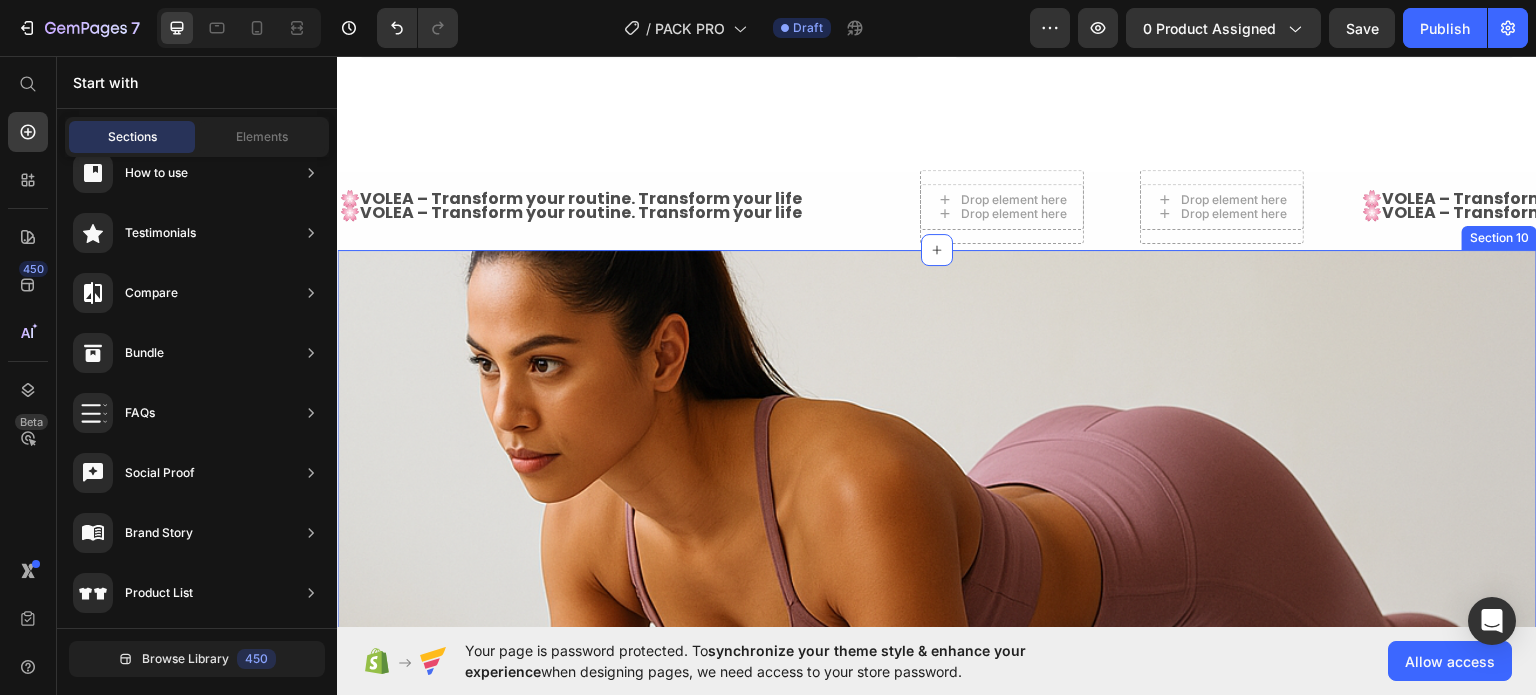 scroll, scrollTop: 3384, scrollLeft: 0, axis: vertical 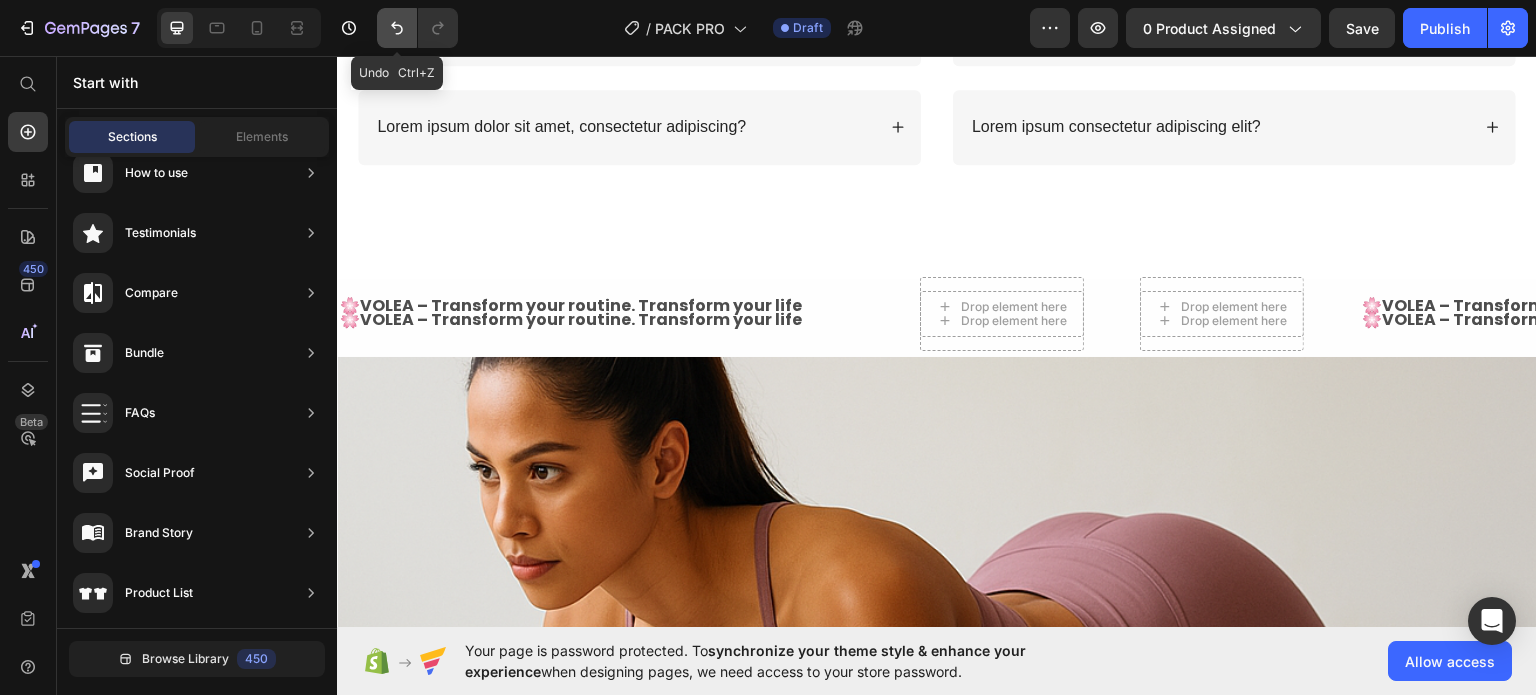 click 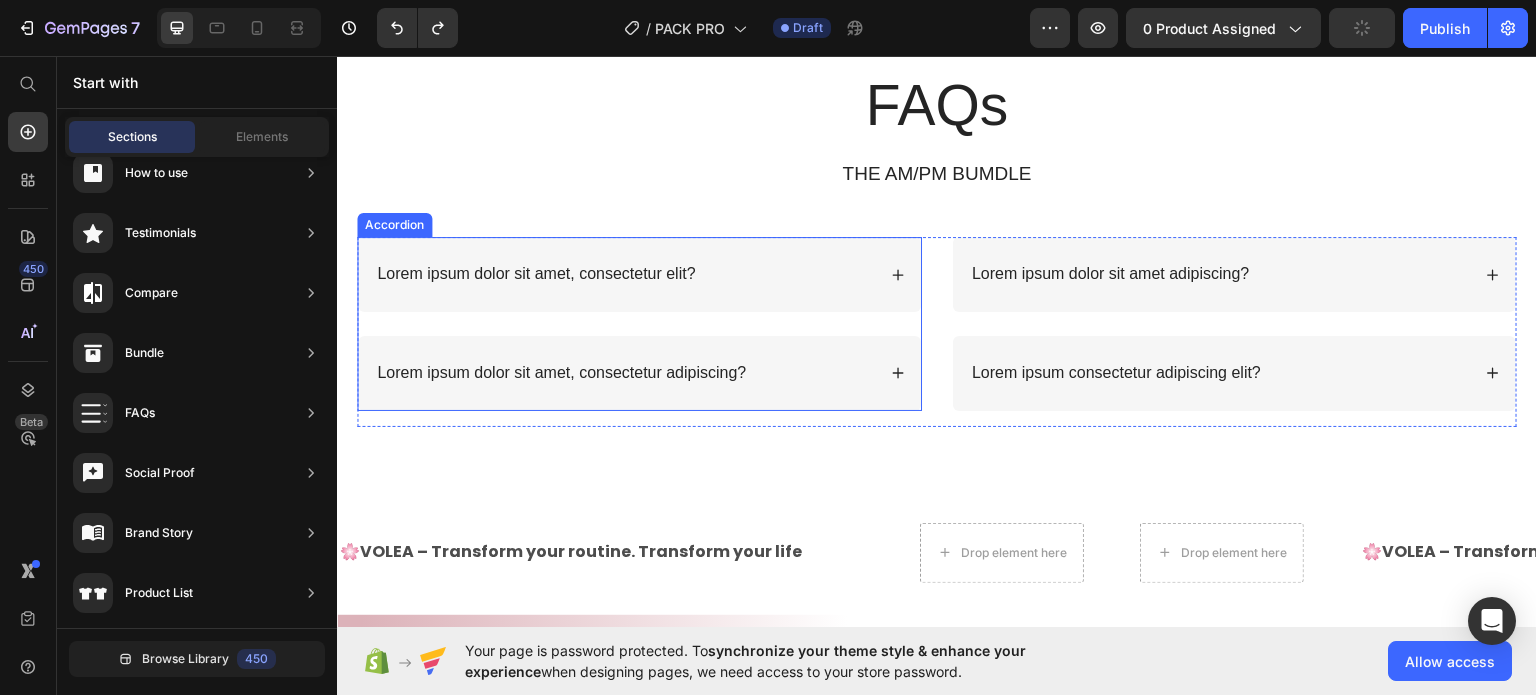 scroll, scrollTop: 3384, scrollLeft: 0, axis: vertical 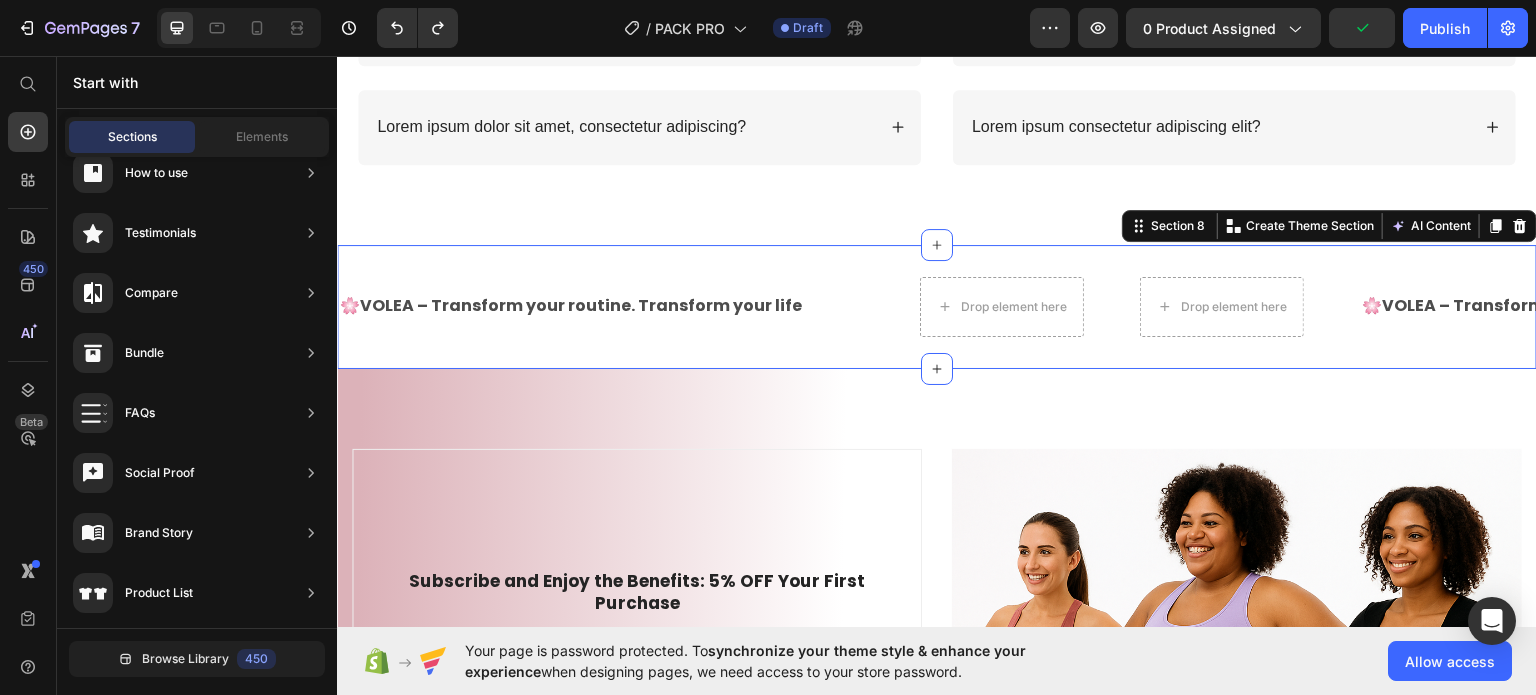click on "🌸  VOLEA – Transform your routine. Transform your life Text Text
Drop element here
Drop element here 🌸  VOLEA – Transform your routine. Transform your life Text Text
Drop element here
Drop element here 🌸  VOLEA – Transform your routine. Transform your life Text Text
Drop element here
Drop element here 🌸  VOLEA – Transform your routine. Transform your life Text Text
Drop element here
Drop element here 🌸  VOLEA – Transform your routine. Transform your life Text Text
Drop element here
Drop element here 🌸  VOLEA – Transform your routine. Transform your life Text Text
Drop element here
Drop element here Marquee Section 8   You can create reusable sections Create Theme Section AI Content Write with GemAI What would you like to describe here? Tone and Voice Persuasive" at bounding box center [937, 306] 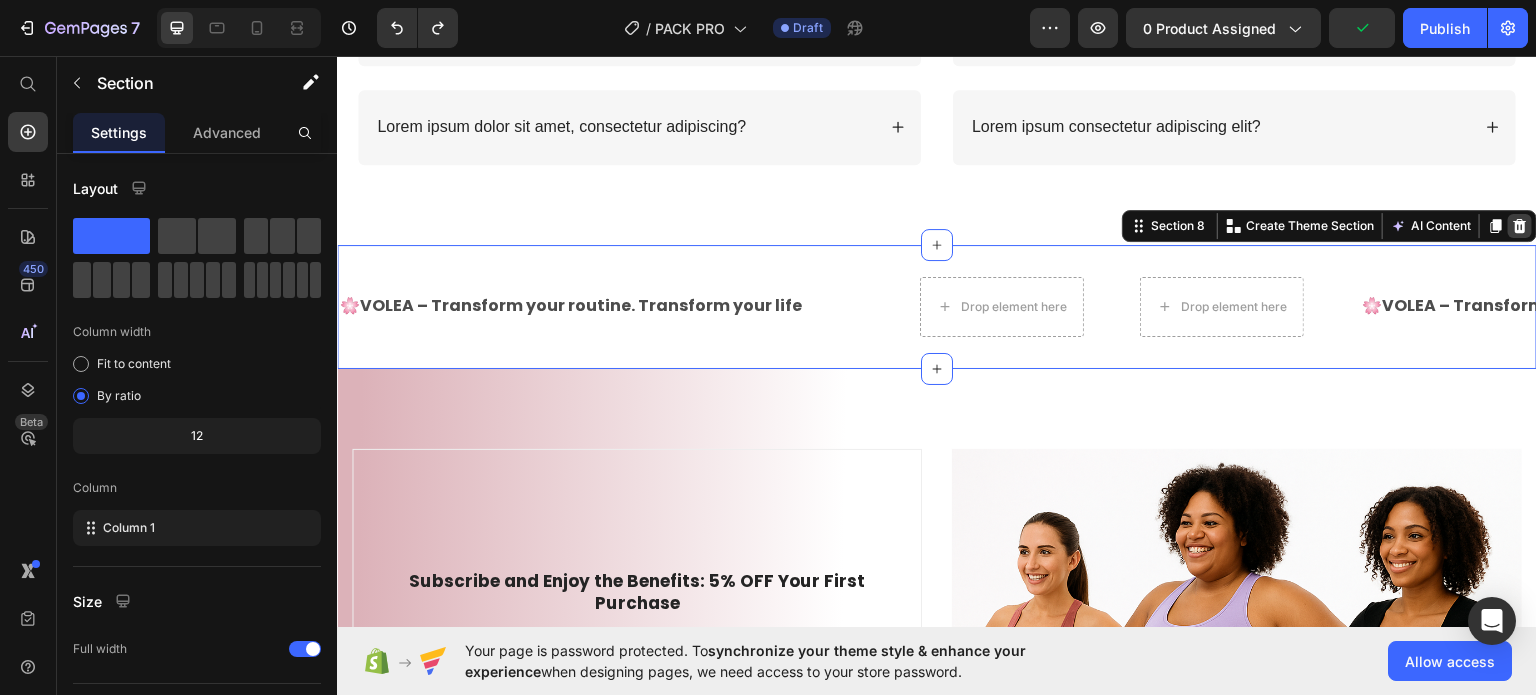 click 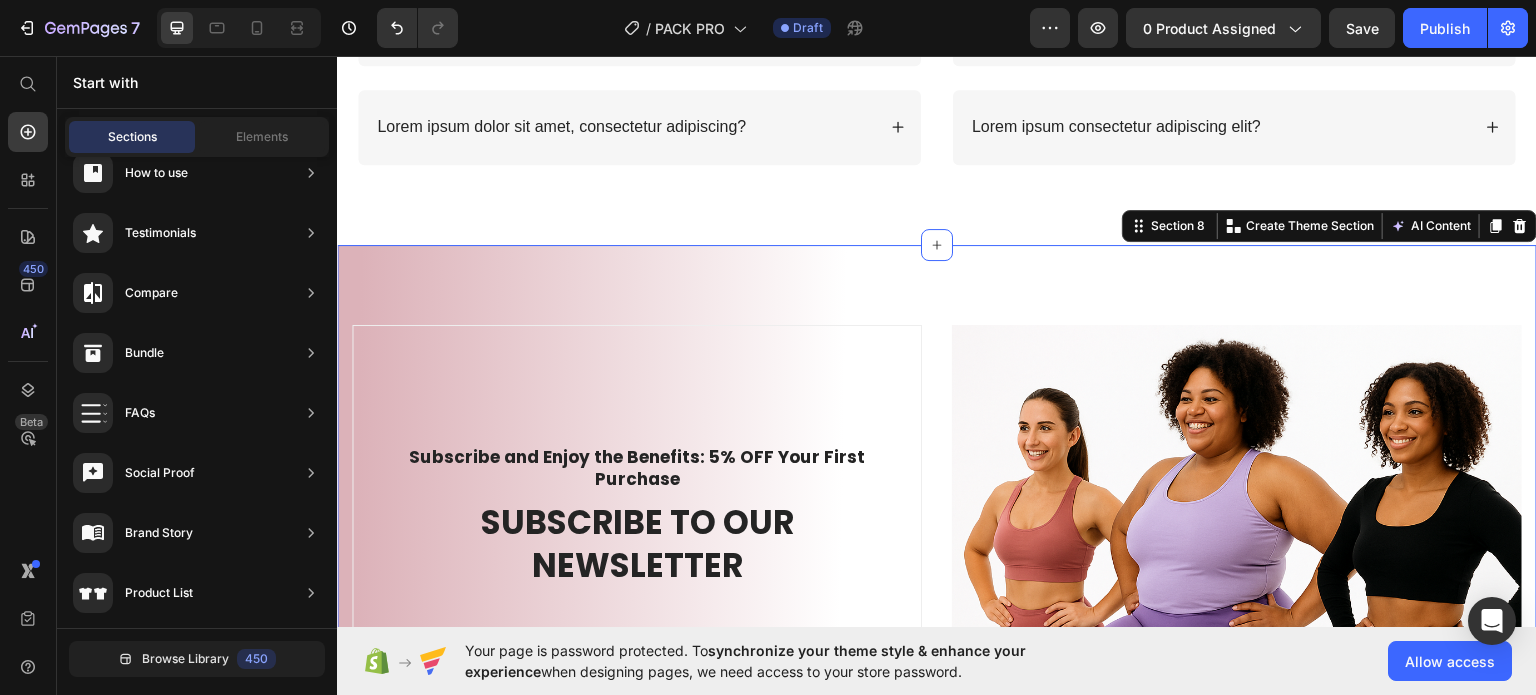 click on "Subscribe and Enjoy the Benefits: 5% OFF Your First Purchase Text block SUBSCRIBE TO OUR NEWSLETTER Heading Sign up to be the first to hear about exclusive deals, special offers and upcoming collections Text block Row Email Field Email Field ENTER Submit Button Row Newsletter Row Image Row Section 8   You can create reusable sections Create Theme Section AI Content Write with GemAI What would you like to describe here? Tone and Voice Persuasive Product VOLEA FITNESS PACK Show more Generate" at bounding box center (937, 650) 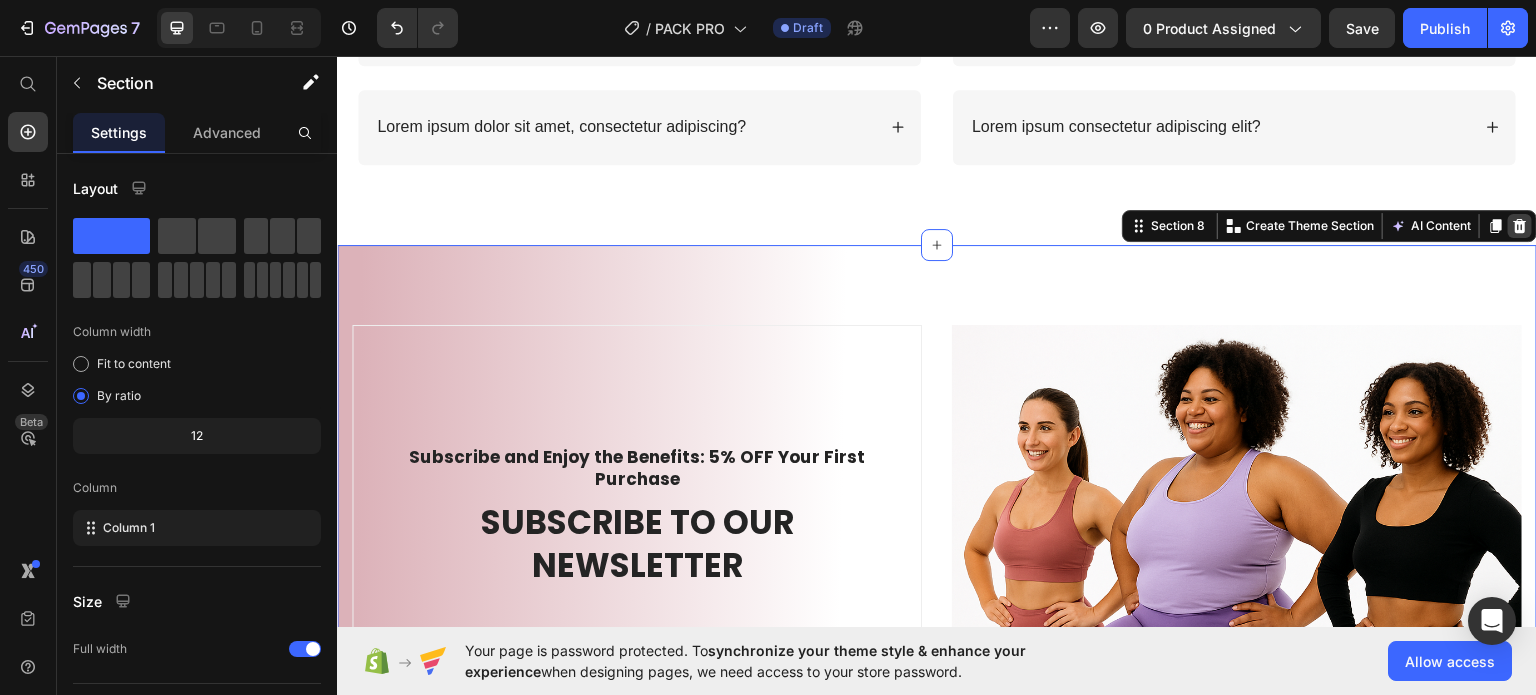 click 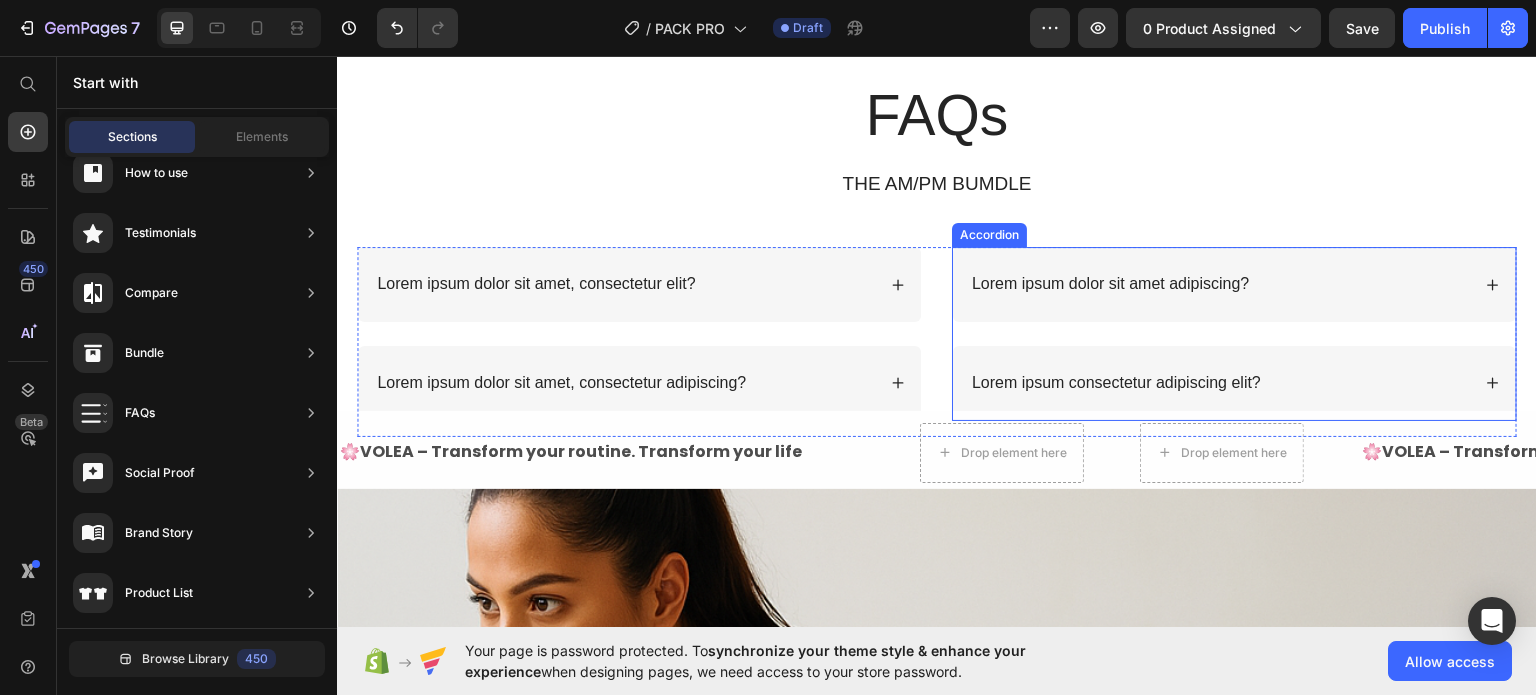 scroll, scrollTop: 2984, scrollLeft: 0, axis: vertical 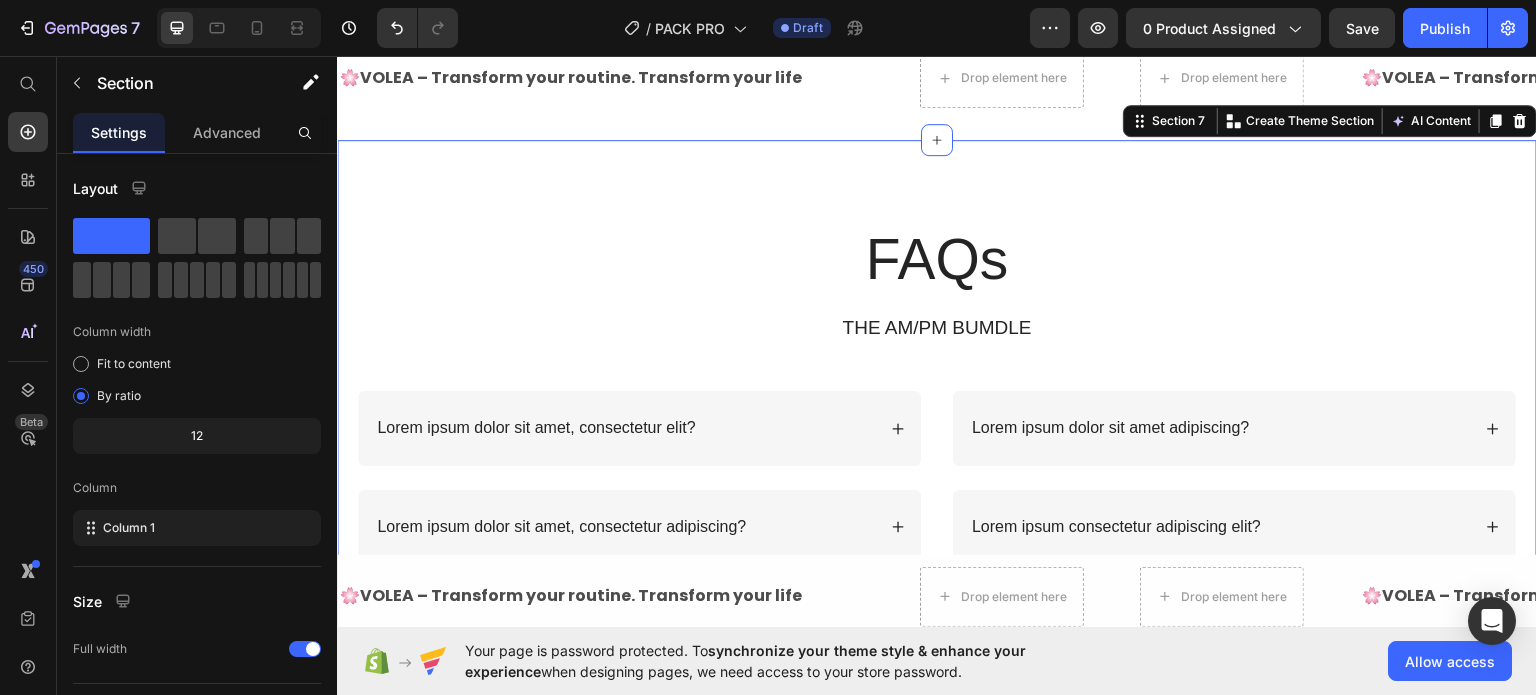 click on "FAQs Heading THE AM/PM BUMDLE Text Block Row
Lorem ipsum dolor sit amet, consectetur elit?
Lorem ipsum dolor sit amet, consectetur adipiscing? Accordion
Lorem ipsum dolor sit amet adipiscing?
Lorem ipsum consectetur adipiscing elit? Accordion Row Section 7   You can create reusable sections Create Theme Section AI Content Write with GemAI What would you like to describe here? Tone and Voice Persuasive Product Show more Generate" at bounding box center (937, 391) 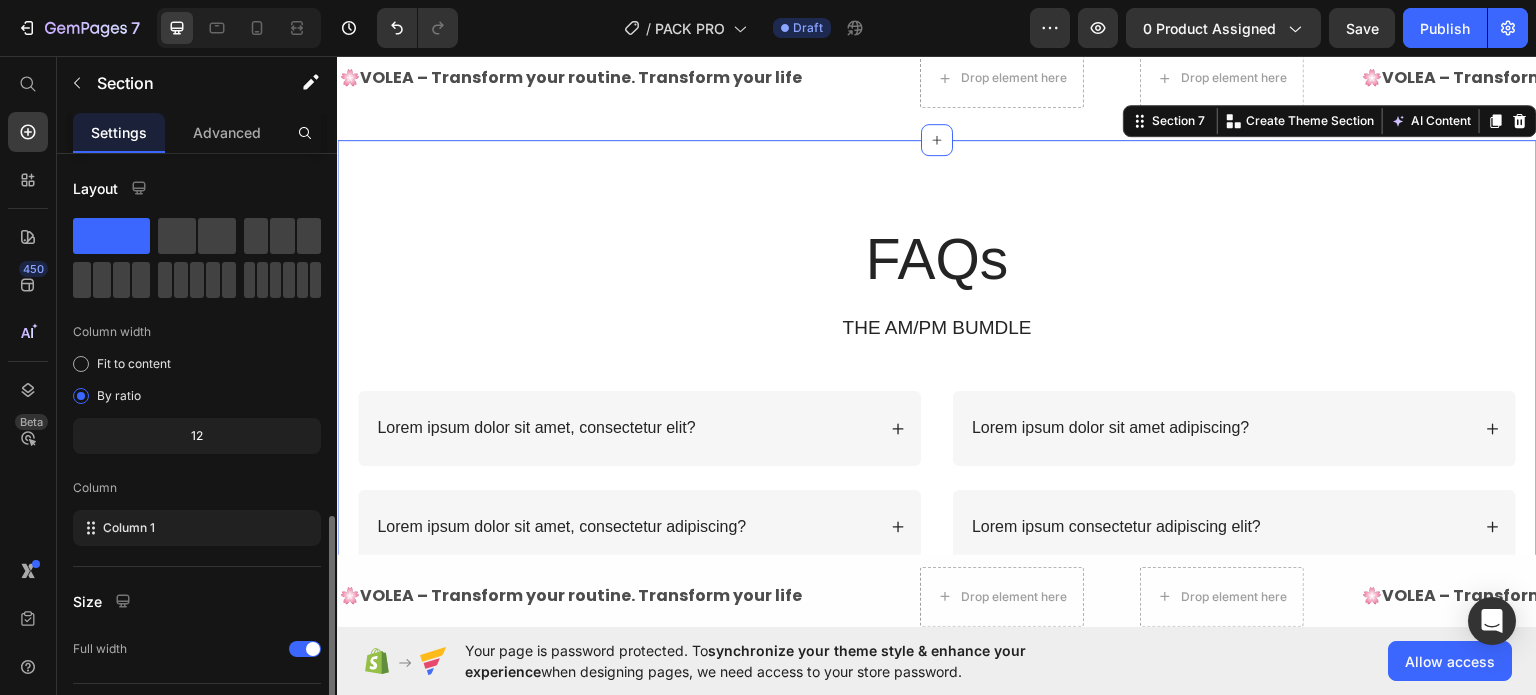 scroll, scrollTop: 208, scrollLeft: 0, axis: vertical 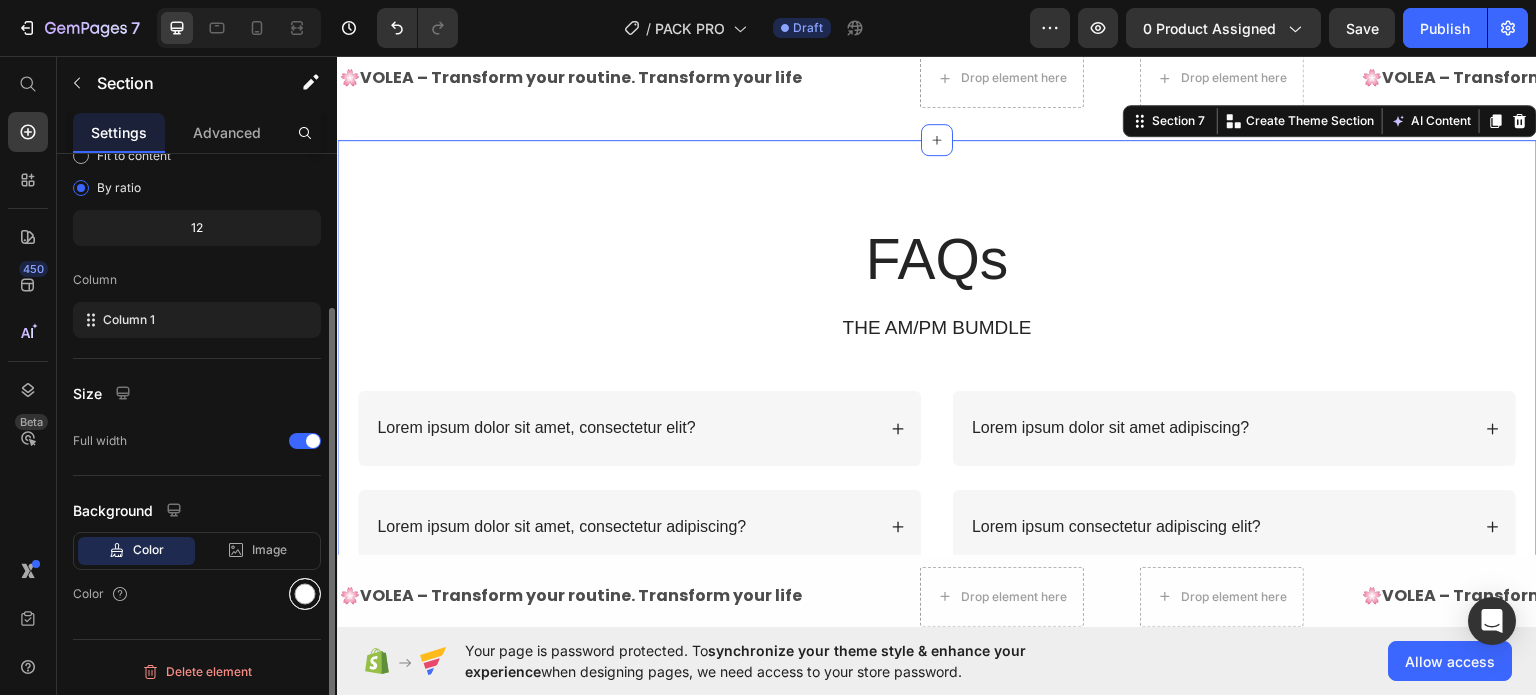 click at bounding box center (305, 594) 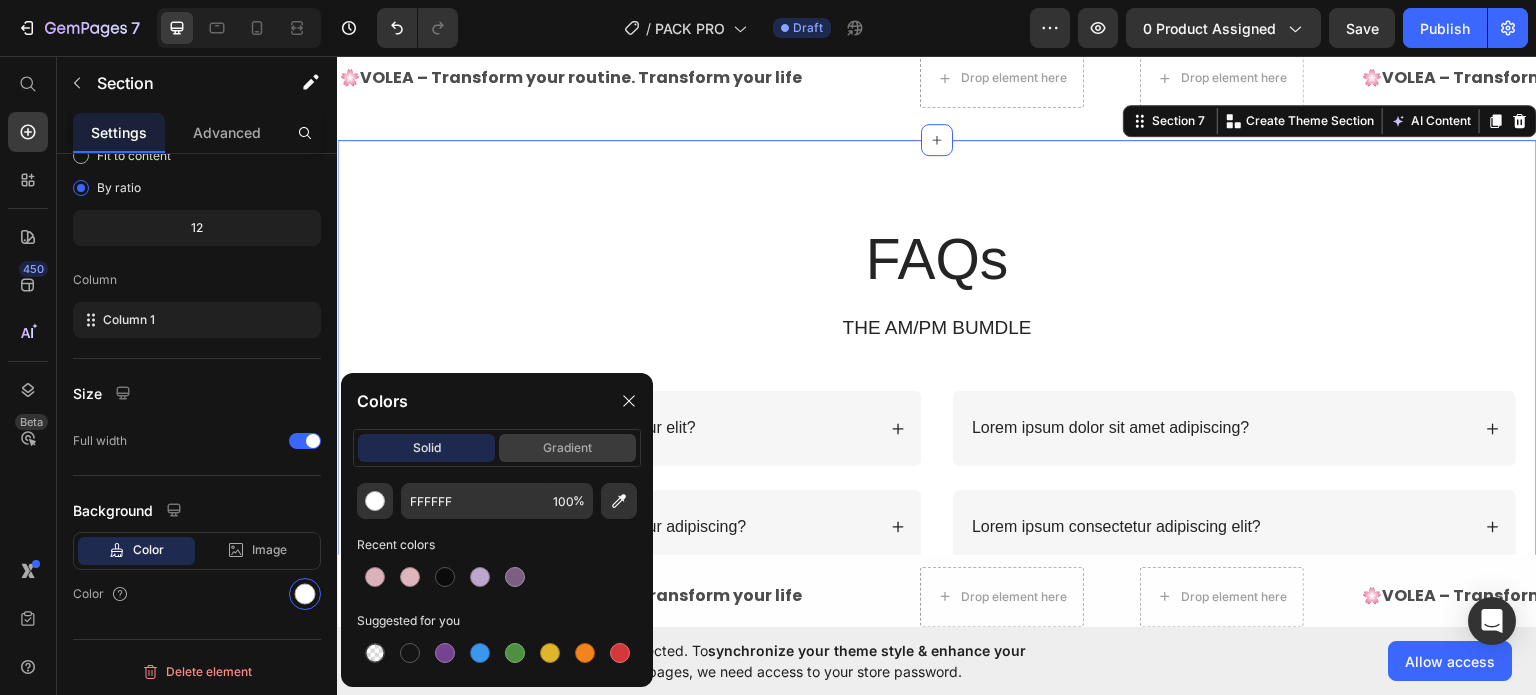 click on "gradient" 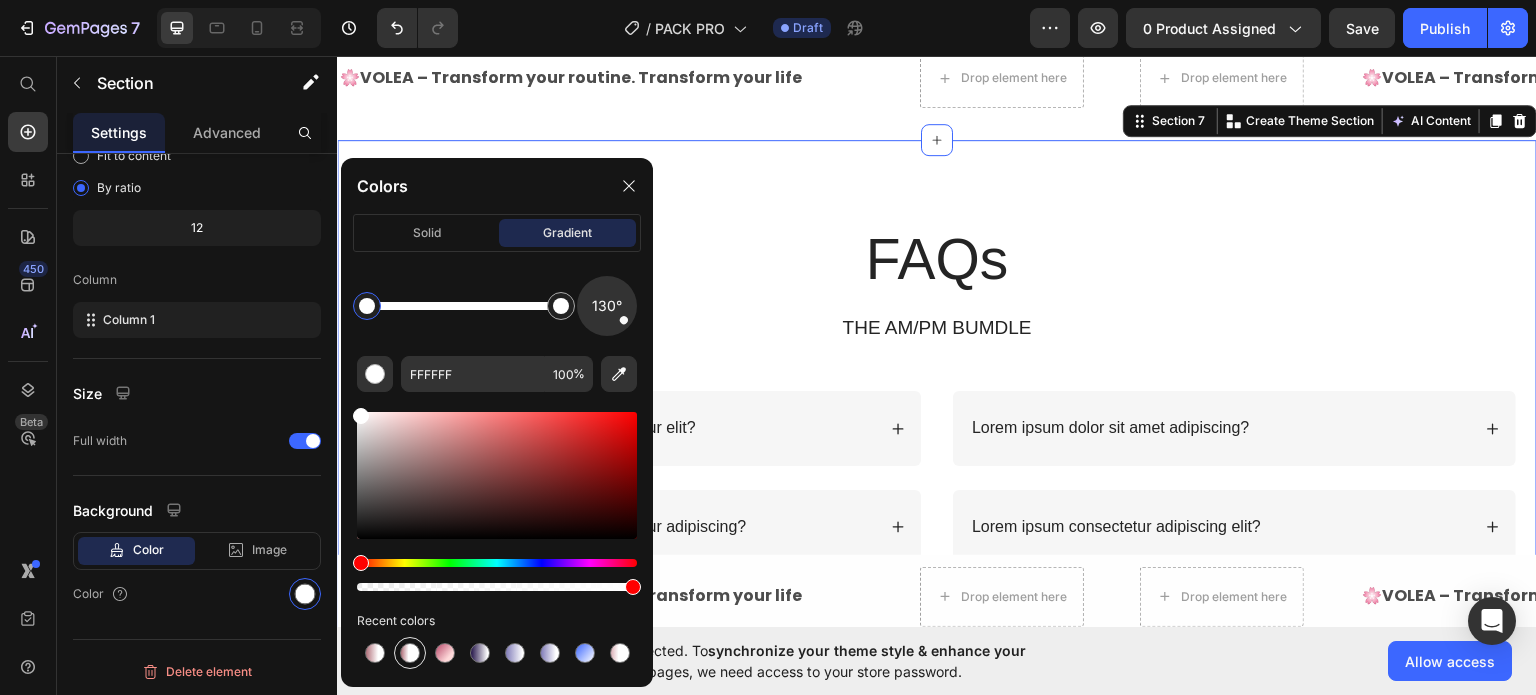 click at bounding box center [410, 653] 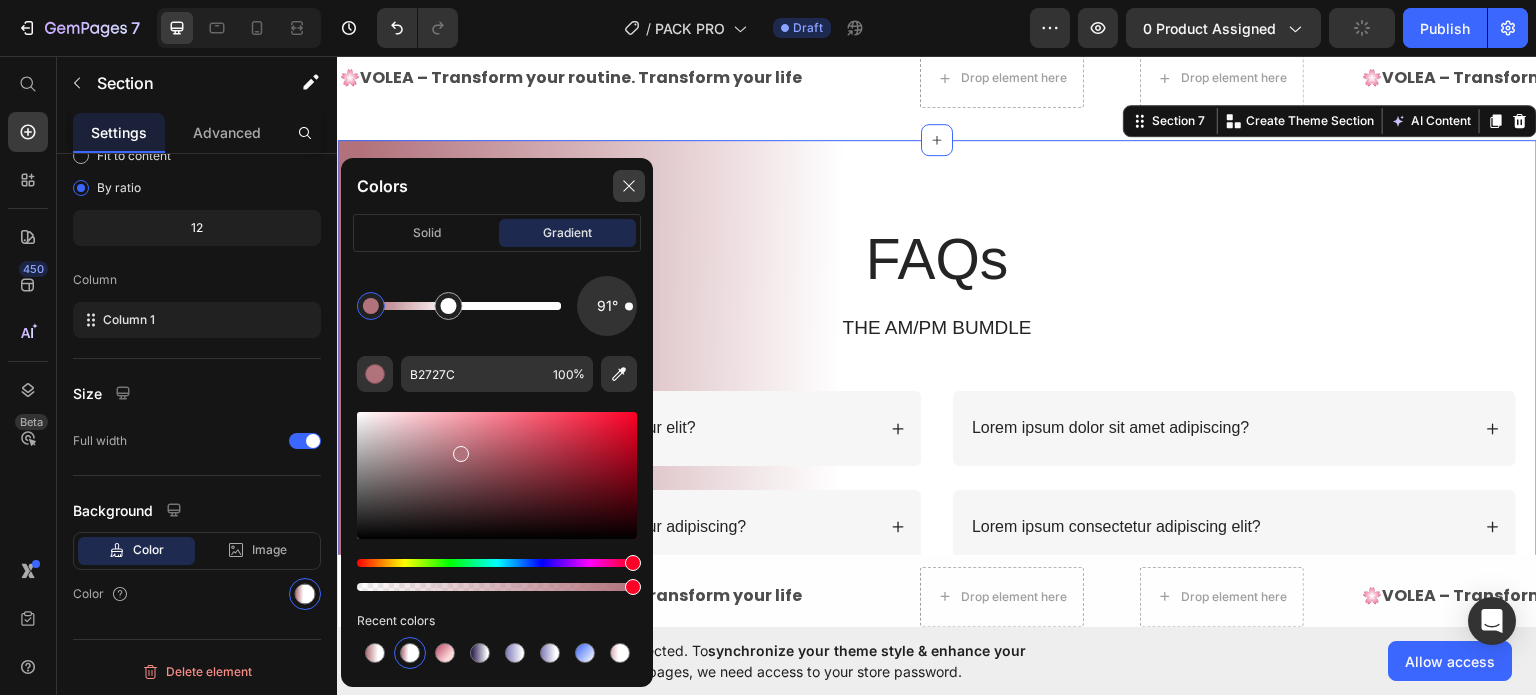 drag, startPoint x: 626, startPoint y: 194, endPoint x: 288, endPoint y: 134, distance: 343.28415 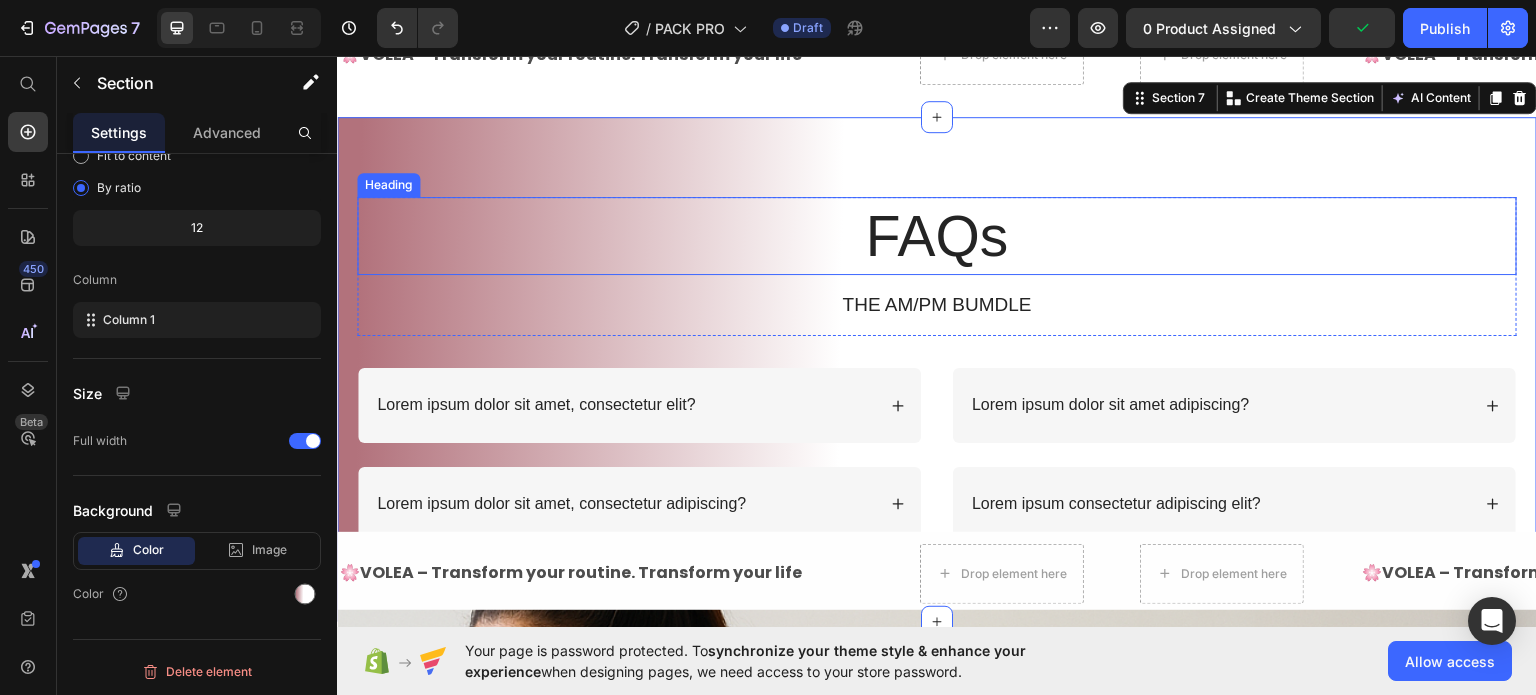 scroll, scrollTop: 2984, scrollLeft: 0, axis: vertical 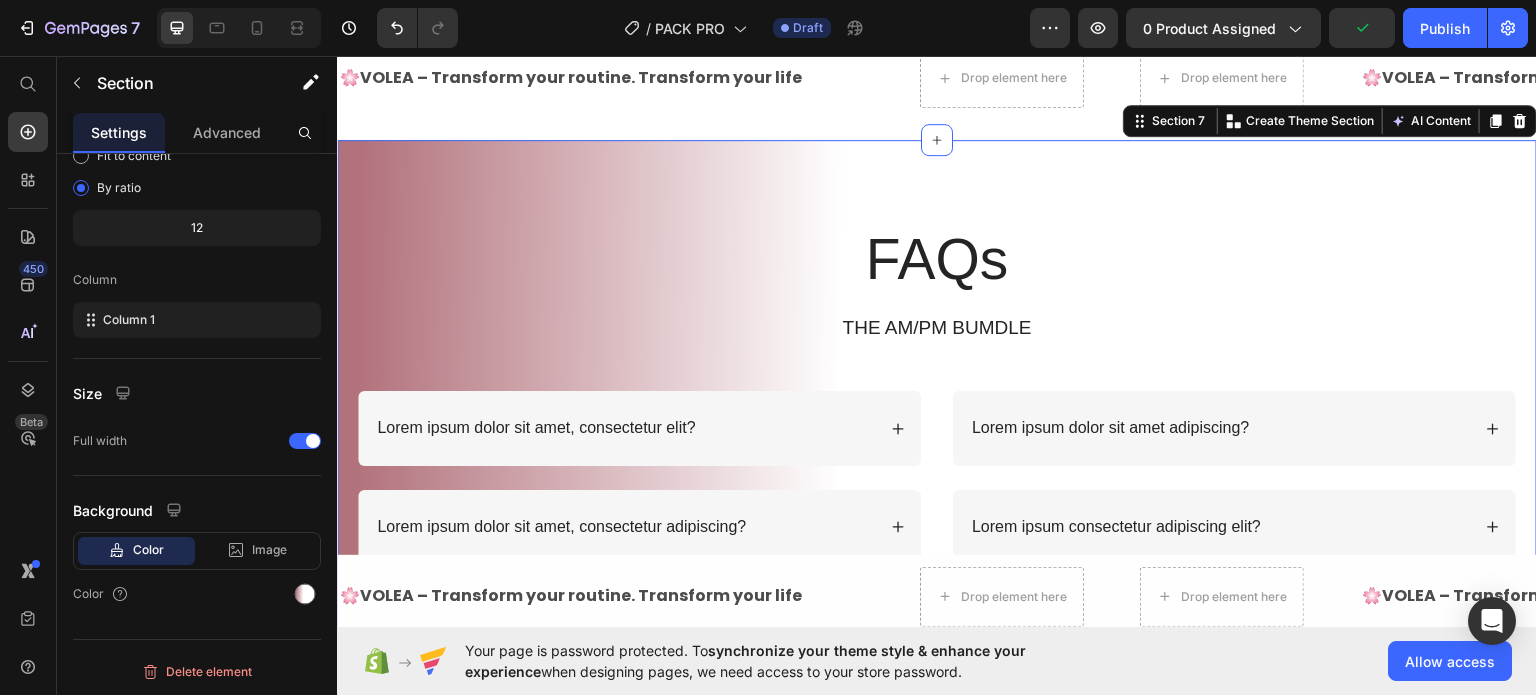 click on "FAQs Heading THE AM/PM BUMDLE Text Block Row
Lorem ipsum dolor sit amet, consectetur elit?
Lorem ipsum dolor sit amet, consectetur adipiscing? Accordion
Lorem ipsum dolor sit amet adipiscing?
Lorem ipsum consectetur adipiscing elit? Accordion Row Section 7   You can create reusable sections Create Theme Section AI Content Write with GemAI What would you like to describe here? Tone and Voice Persuasive Product VOLEA FITNESS PACK Show more Generate" at bounding box center (937, 391) 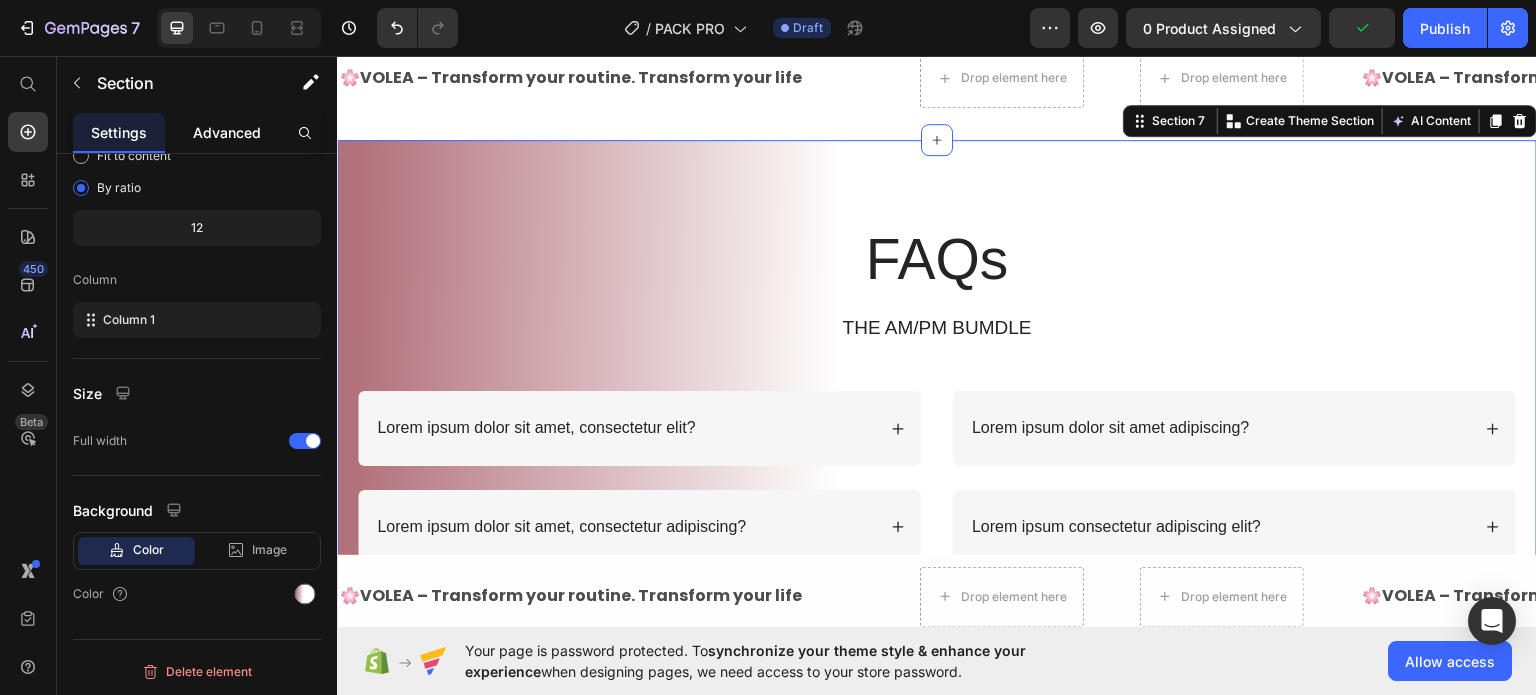 click on "Advanced" 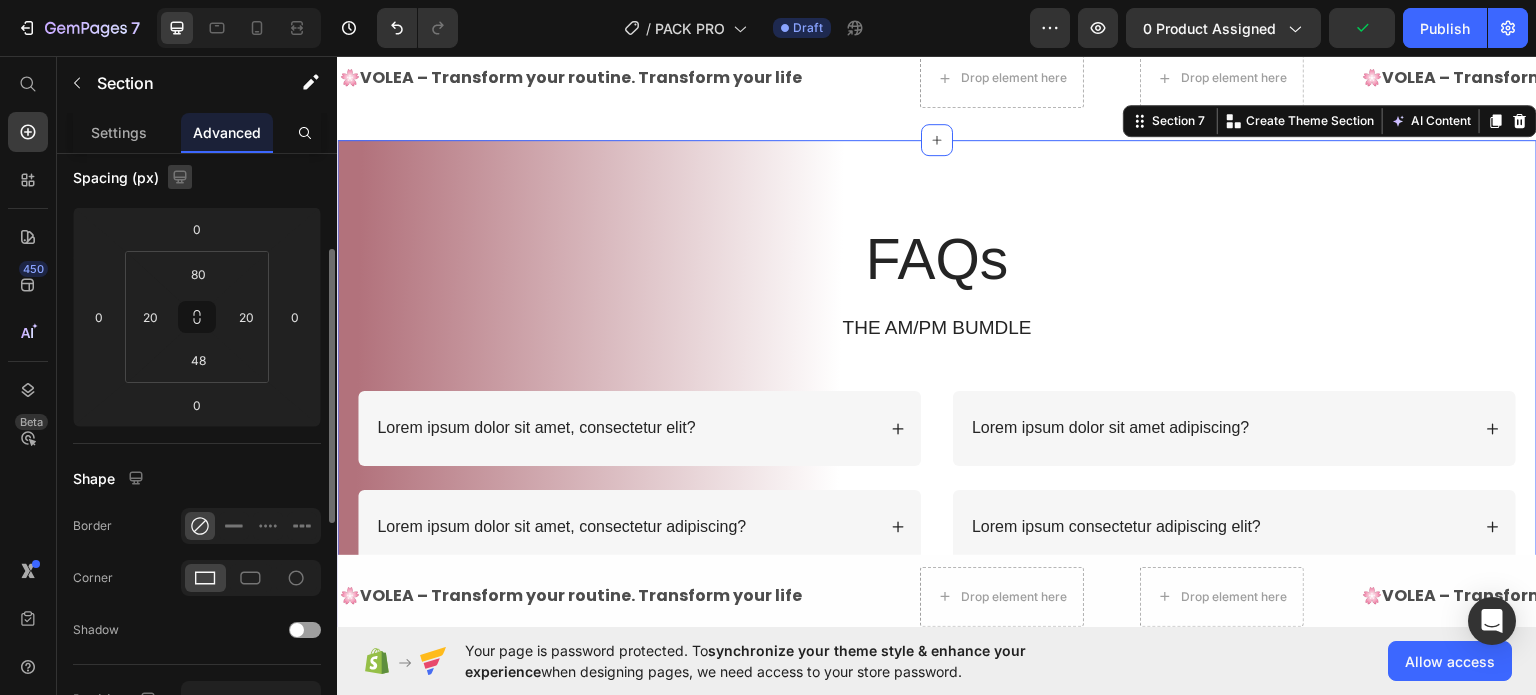 scroll, scrollTop: 0, scrollLeft: 0, axis: both 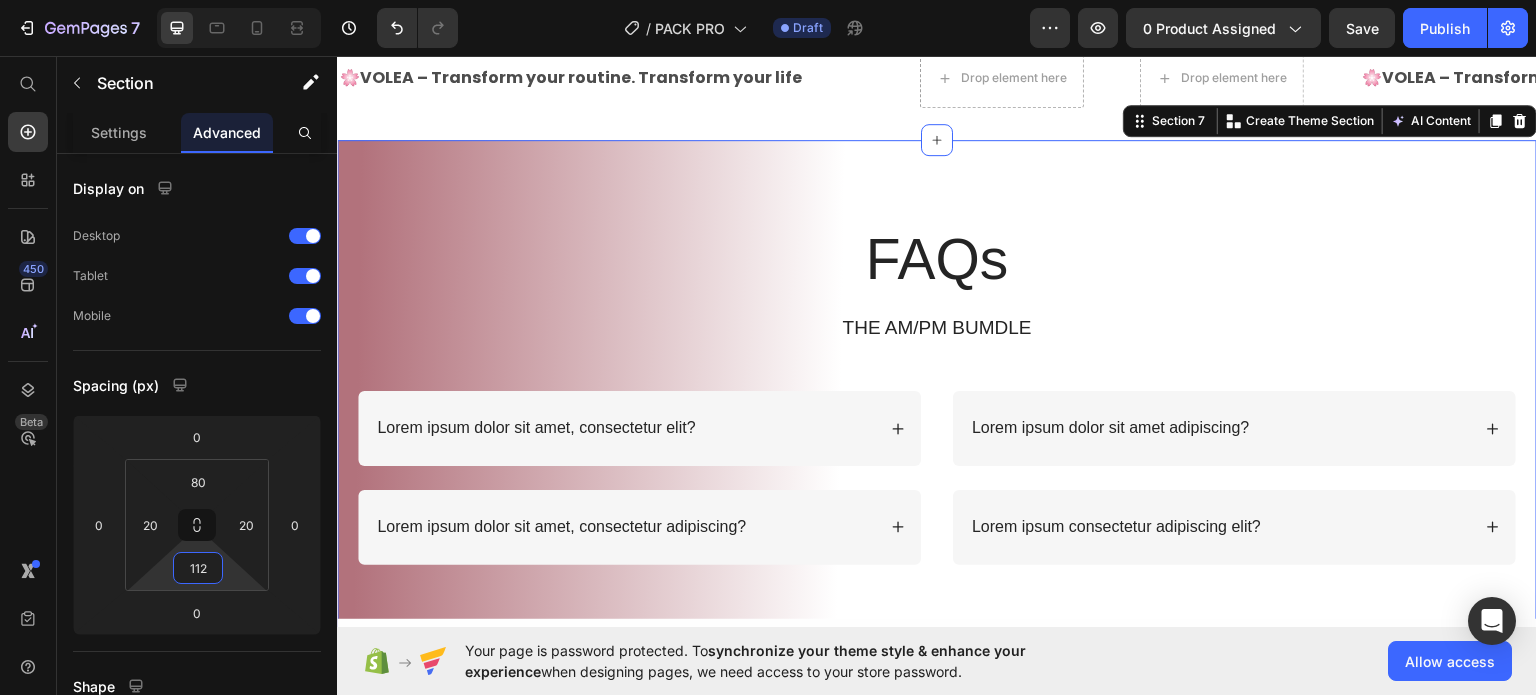 type on "110" 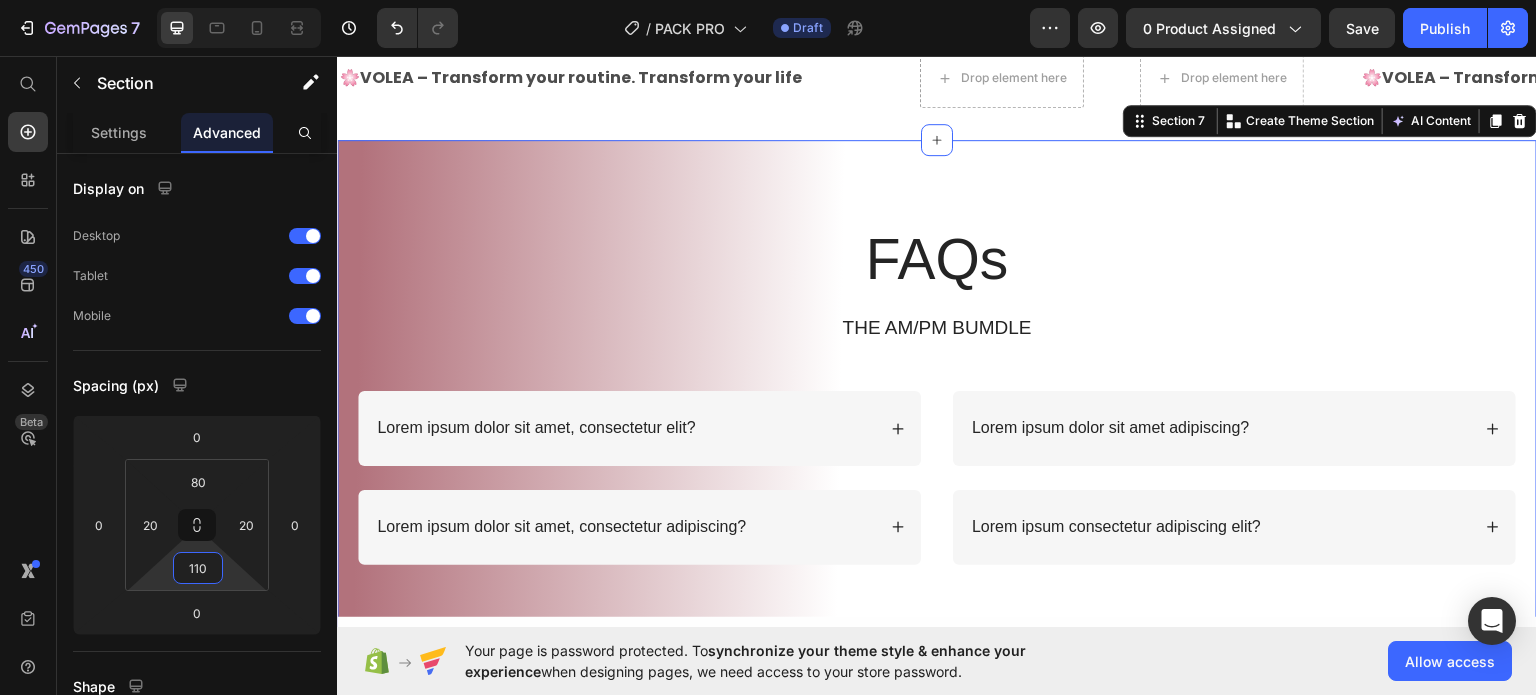 drag, startPoint x: 205, startPoint y: 542, endPoint x: 205, endPoint y: 511, distance: 31 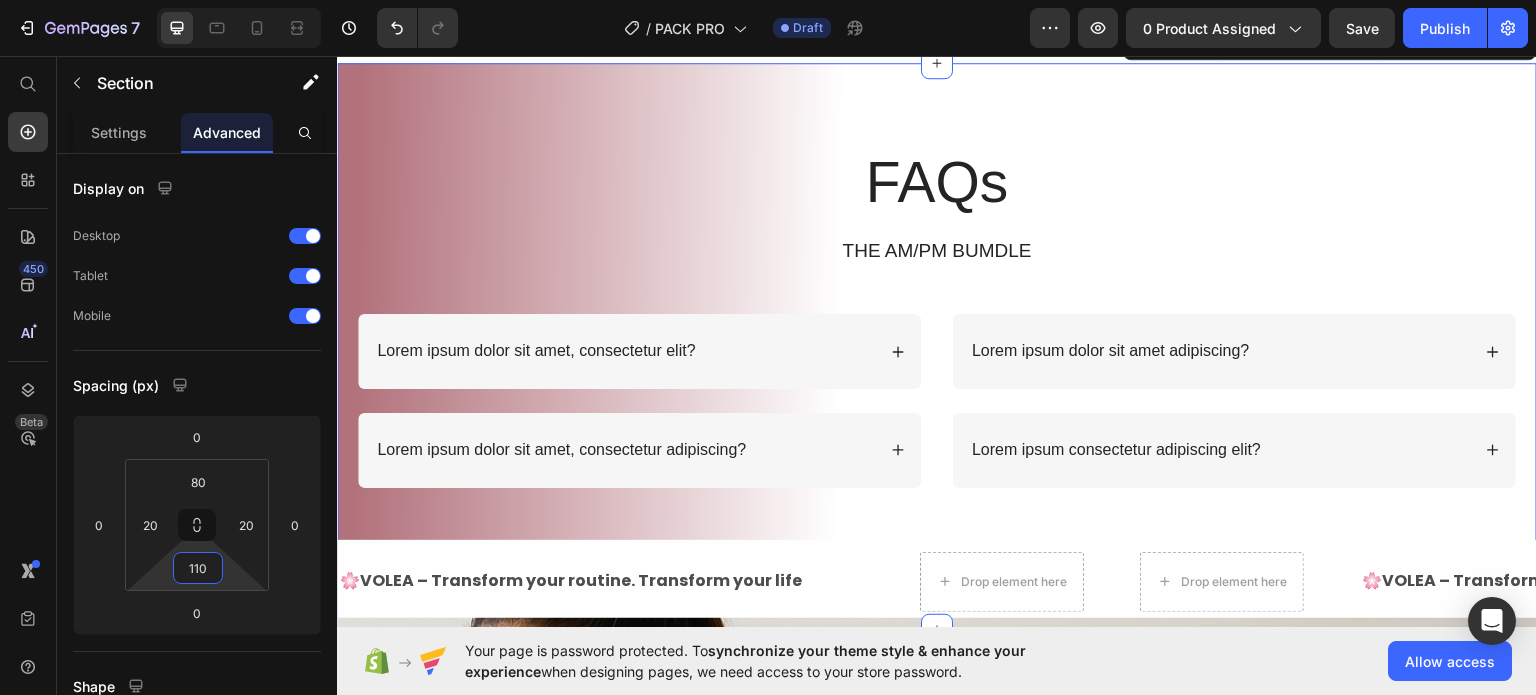 scroll, scrollTop: 3184, scrollLeft: 0, axis: vertical 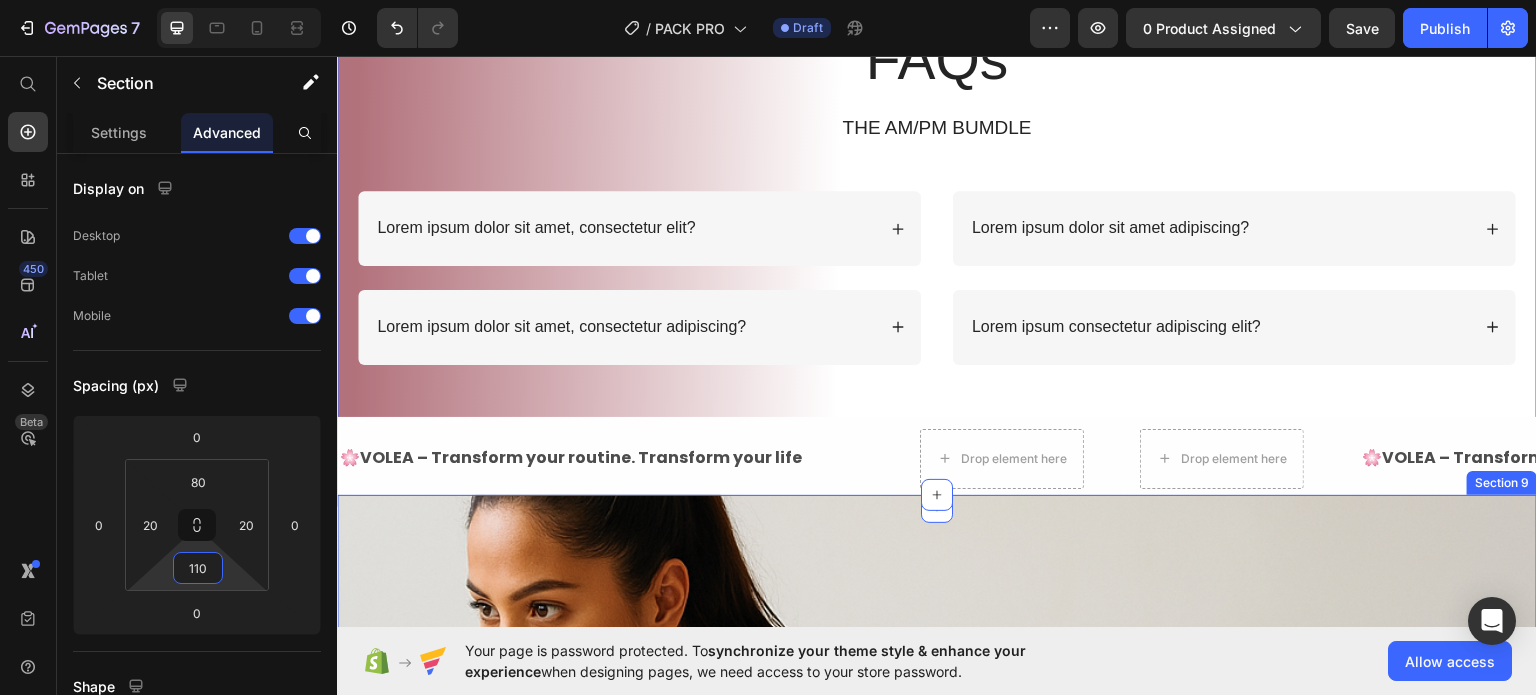 click on "About Text block Shipping Policy Text block Refunds Text block Terms & Conditions Text block Stores Text block Blog Text block Row                Title Line Image Row Section 9" at bounding box center (937, 874) 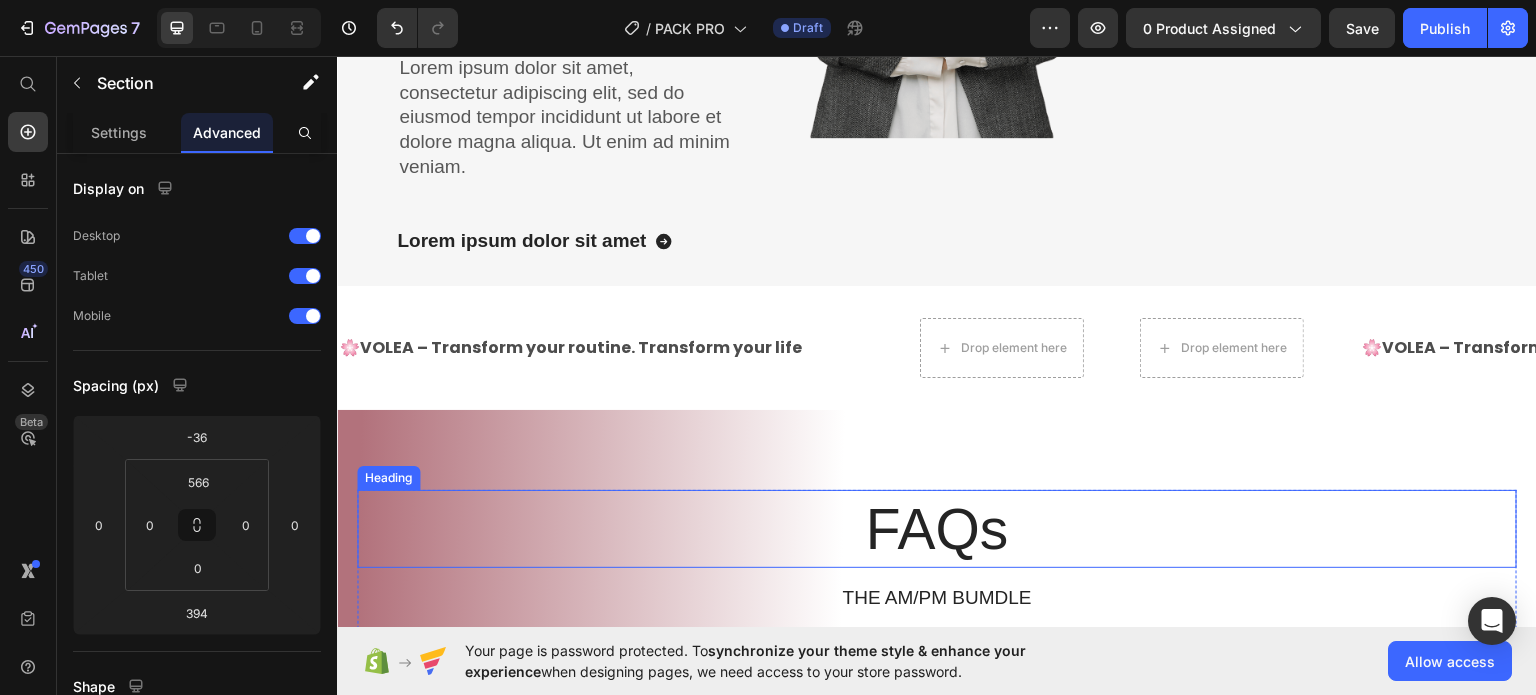 scroll, scrollTop: 2712, scrollLeft: 0, axis: vertical 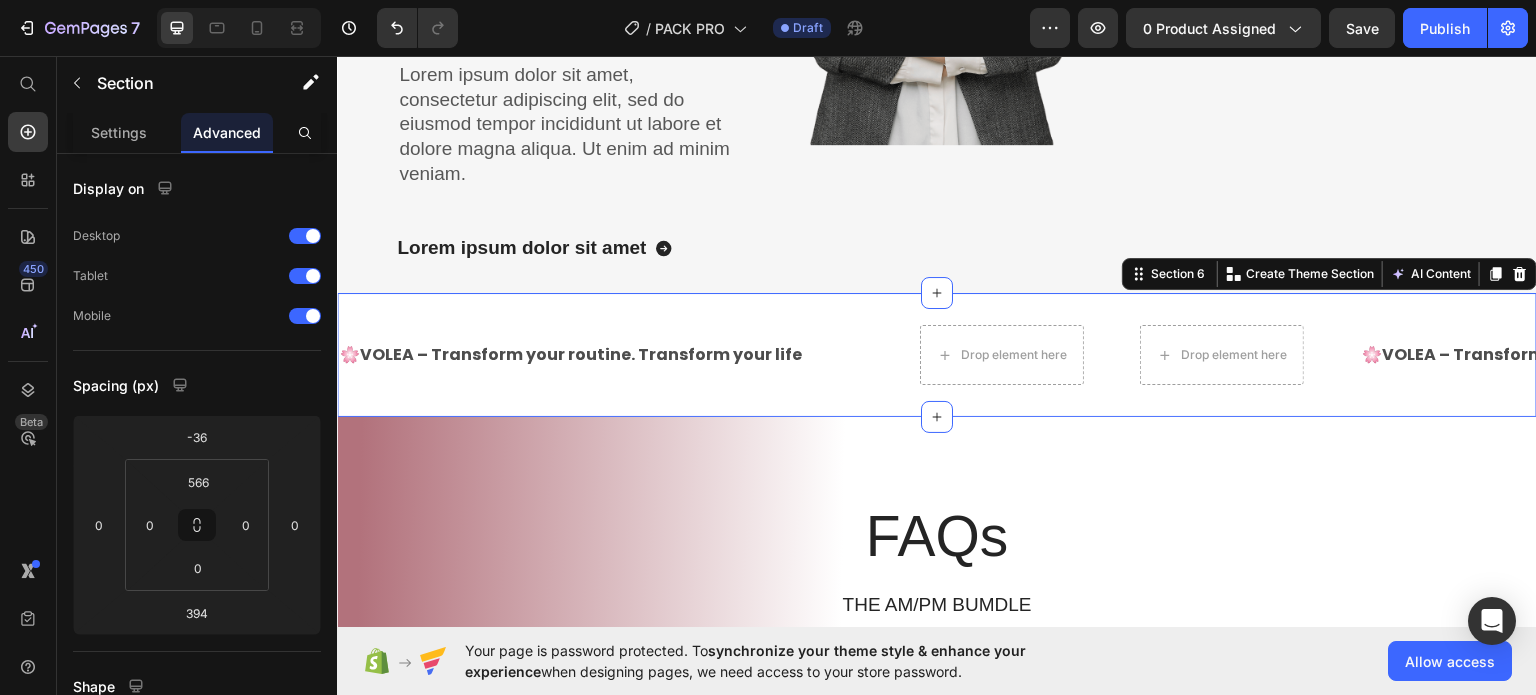 click on "🌸  VOLEA – Transform your routine. Transform your life Text Text
Drop element here
Drop element here 🌸  VOLEA – Transform your routine. Transform your life Text Text
Drop element here
Drop element here 🌸  VOLEA – Transform your routine. Transform your life Text Text
Drop element here
Drop element here 🌸  VOLEA – Transform your routine. Transform your life Text Text
Drop element here
Drop element here 🌸  VOLEA – Transform your routine. Transform your life Text Text
Drop element here
Drop element here 🌸  VOLEA – Transform your routine. Transform your life Text Text
Drop element here
Drop element here Marquee Section 6   You can create reusable sections Create Theme Section AI Content Write with GemAI What would you like to describe here? Tone and Voice Persuasive" at bounding box center [937, 354] 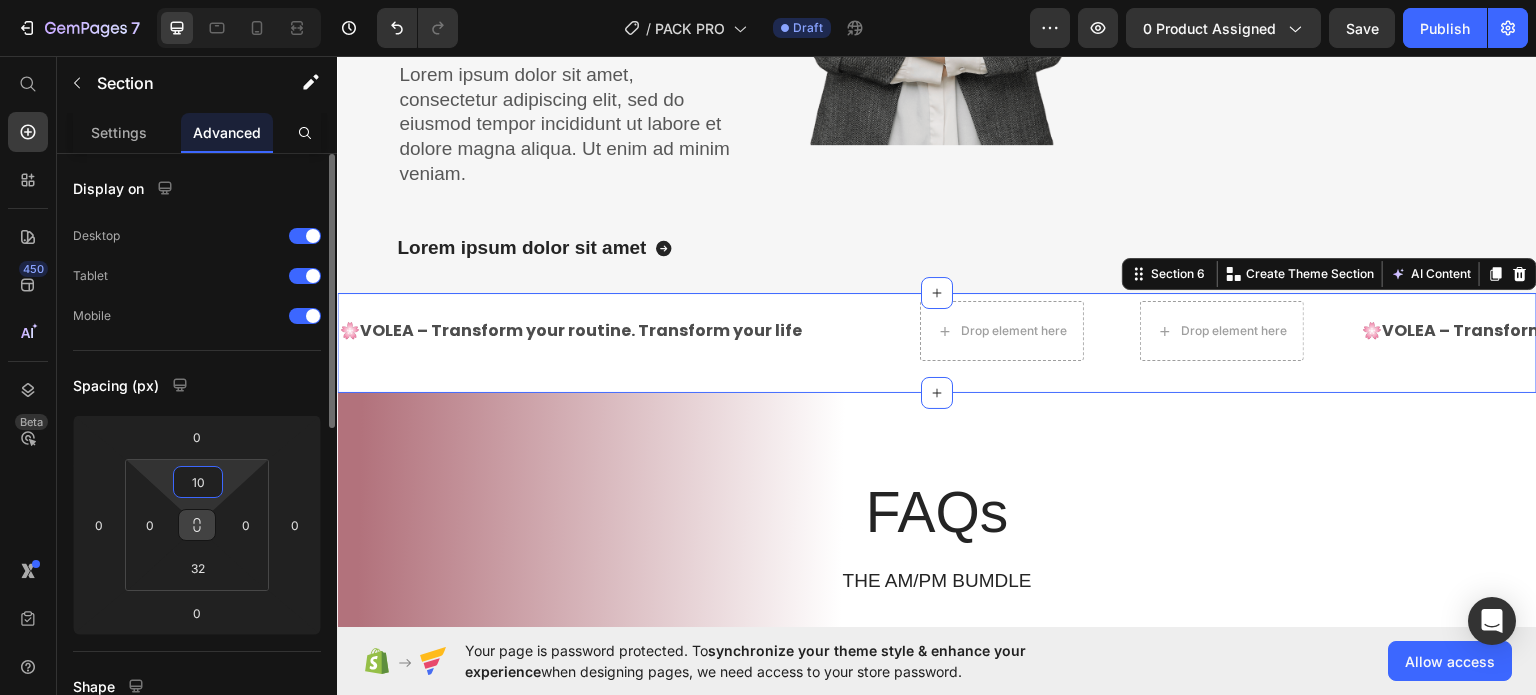 drag, startPoint x: 193, startPoint y: 503, endPoint x: 200, endPoint y: 511, distance: 10.630146 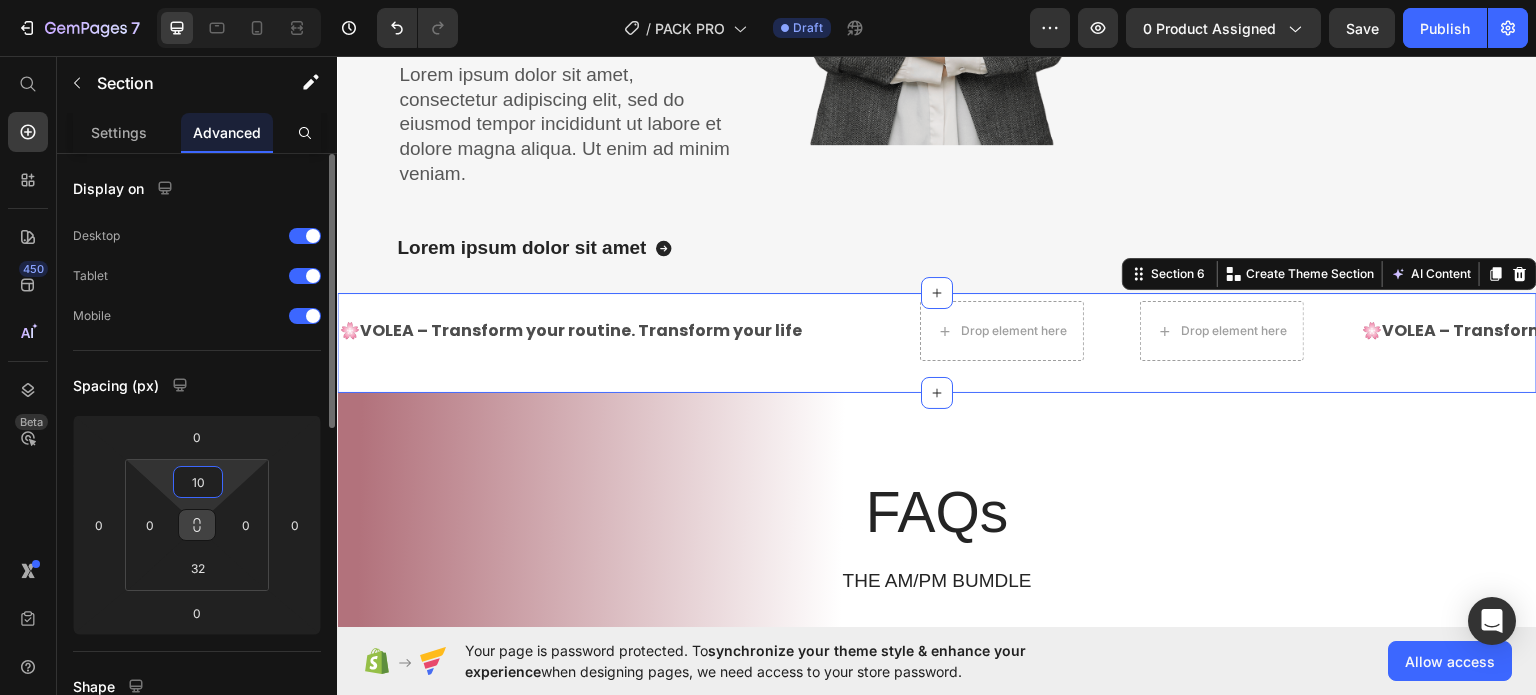 click on "7   /  PACK PRO Draft Preview 0 product assigned  Save   Publish  450 Beta Start with Sections Elements Hero Section Product Detail Brands Trusted Badges Guarantee Product Breakdown How to use Testimonials Compare Bundle FAQs Social Proof Brand Story Product List Collection Blog List Contact Sticky Add to Cart Custom Footer Browse Library 450 Layout
Row
Row
Row
Row Text
Heading
Text Block Button
Button
Button
Sticky Back to top Media
Image
Image" at bounding box center (768, 0) 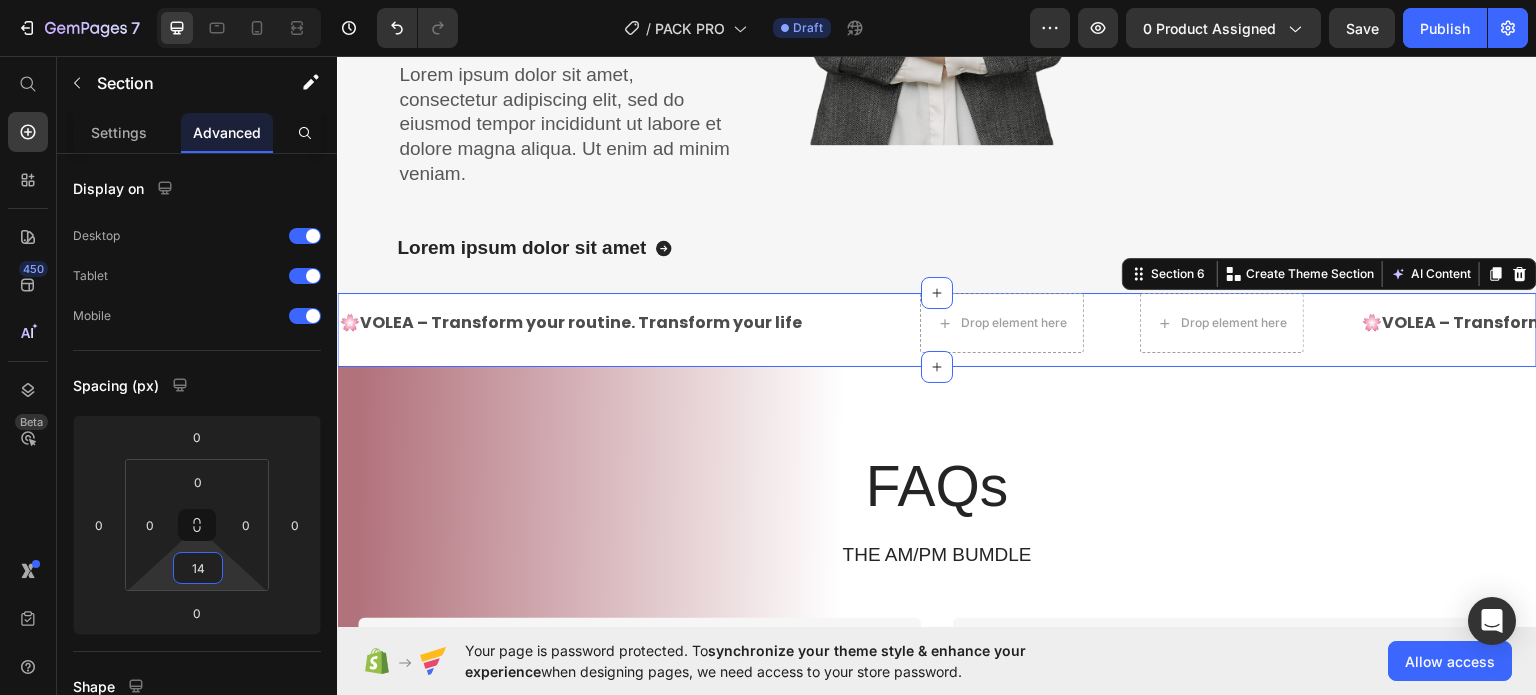 type on "6" 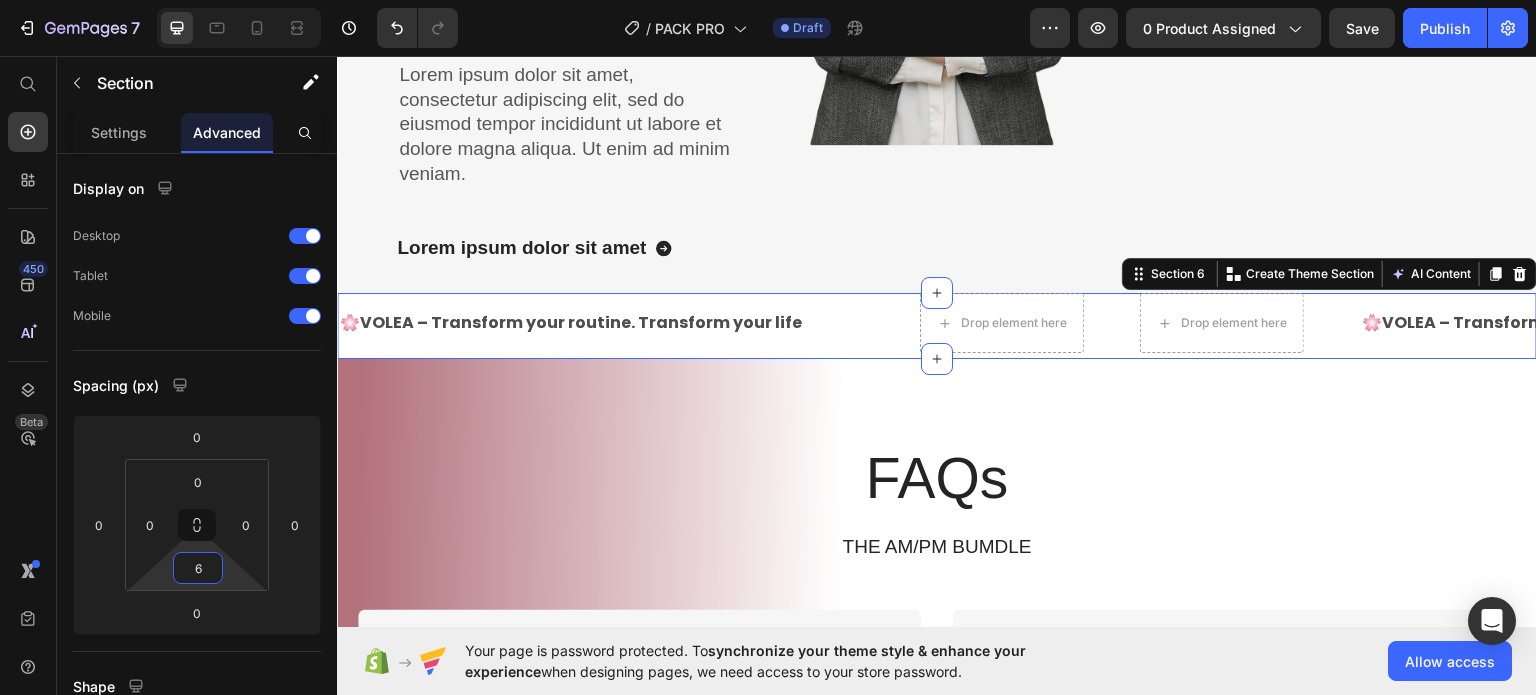 click on "7   /  PACK PRO Draft Preview 0 product assigned  Save   Publish  450 Beta Start with Sections Elements Hero Section Product Detail Brands Trusted Badges Guarantee Product Breakdown How to use Testimonials Compare Bundle FAQs Social Proof Brand Story Product List Collection Blog List Contact Sticky Add to Cart Custom Footer Browse Library 450 Layout
Row
Row
Row
Row Text
Heading
Text Block Button
Button
Button
Sticky Back to top Media
Image
Image" at bounding box center [768, 0] 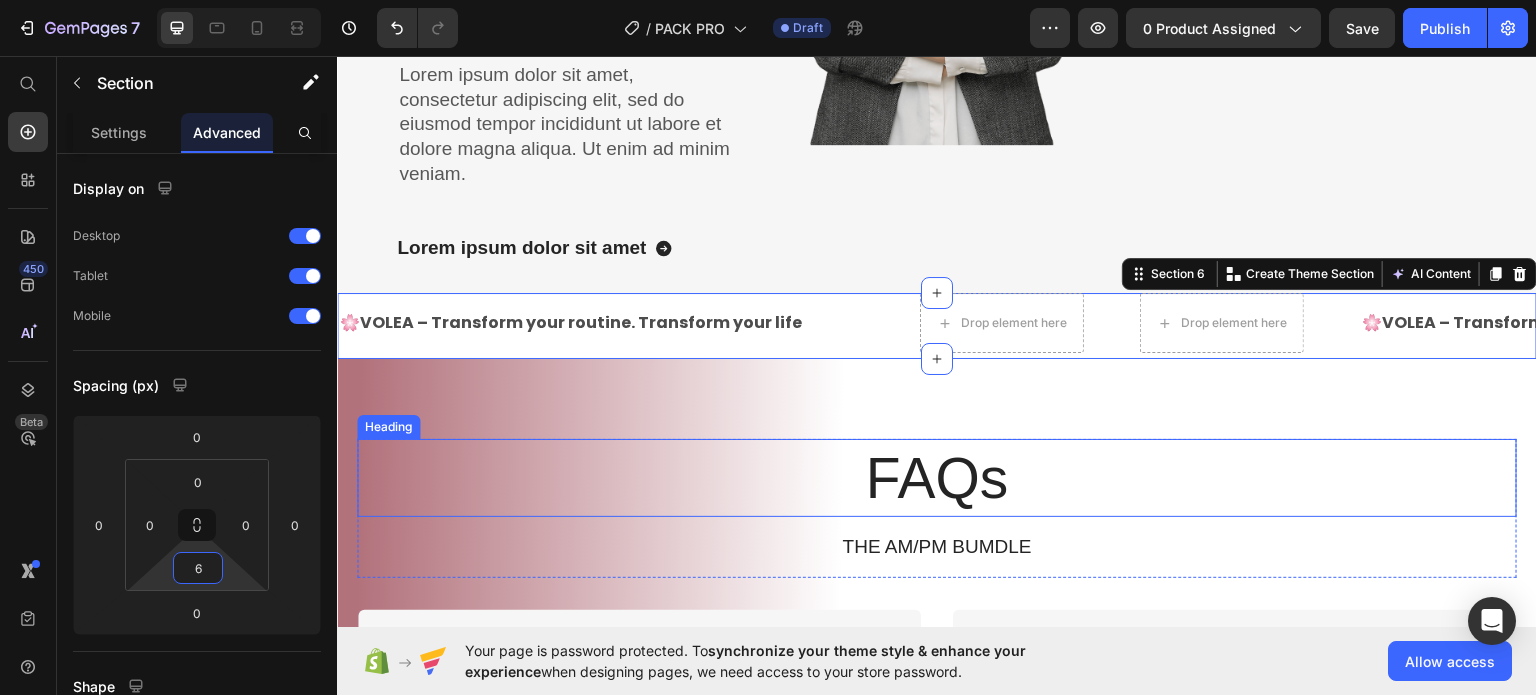 click on "FAQs" at bounding box center (937, 477) 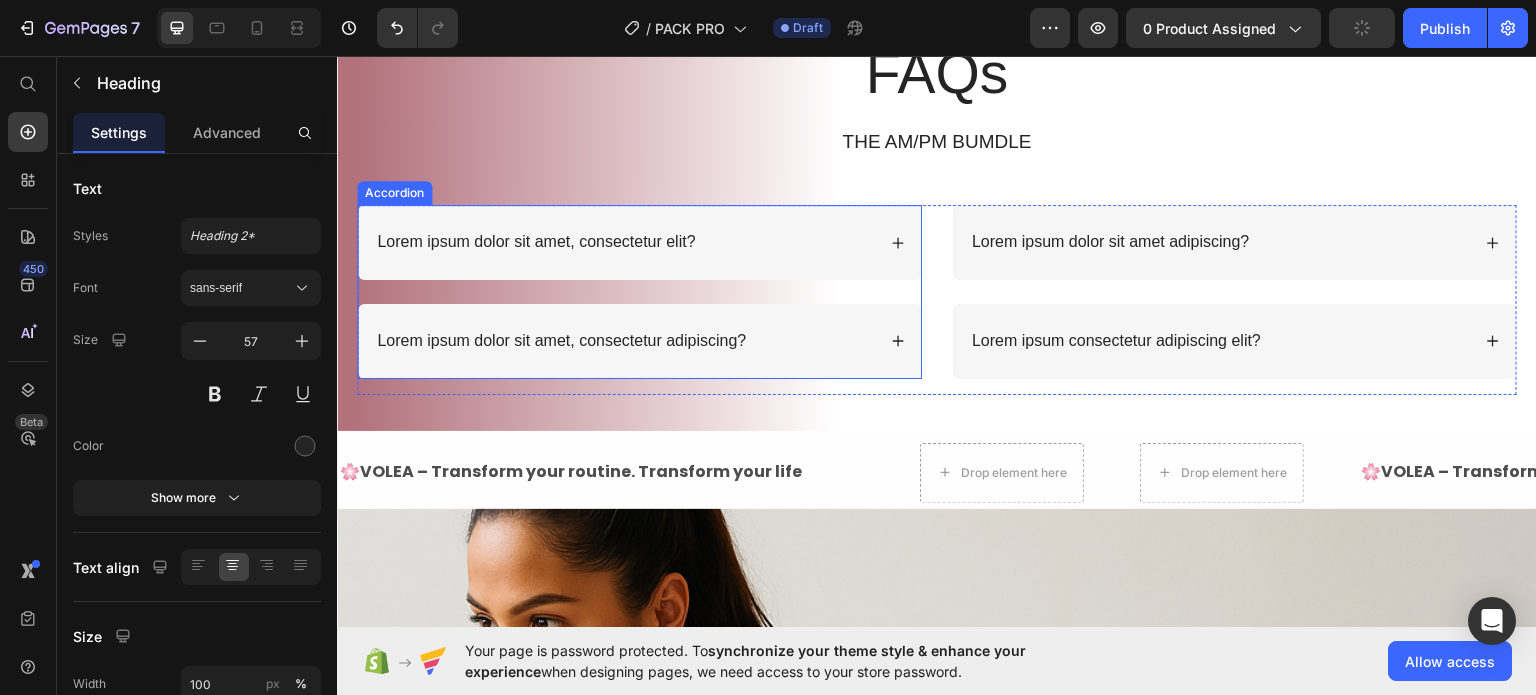 scroll, scrollTop: 2912, scrollLeft: 0, axis: vertical 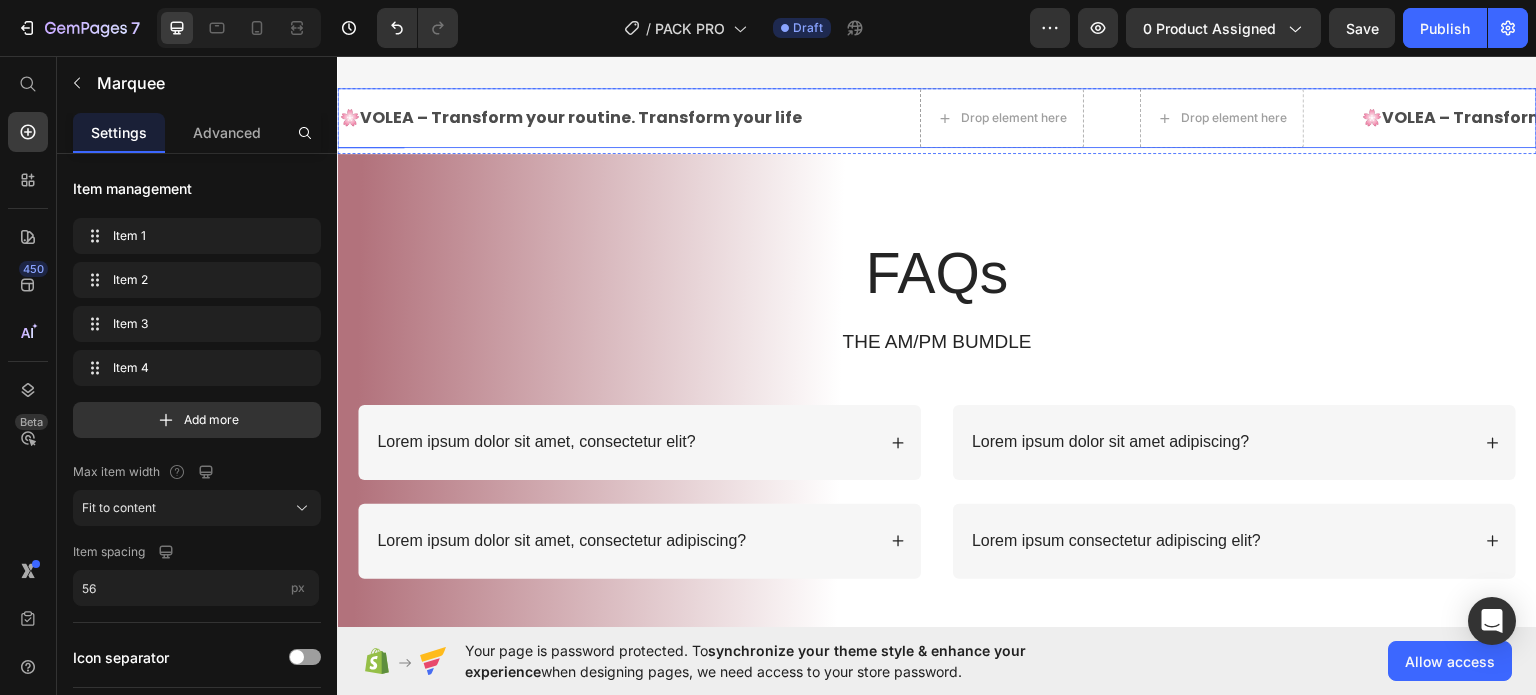 click on "🌸  VOLEA – Transform your routine. Transform your life Text Text
Drop element here
Drop element here" at bounding box center (849, 117) 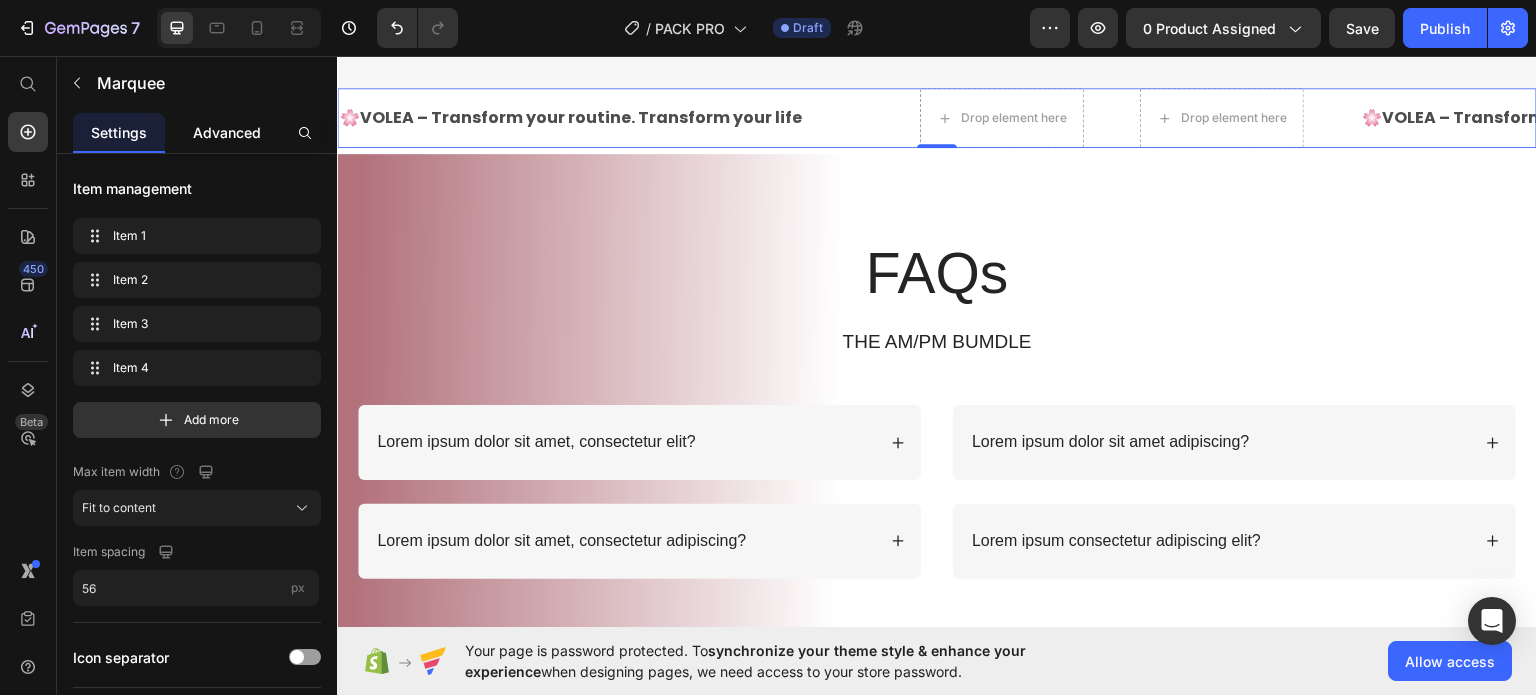 click on "Advanced" 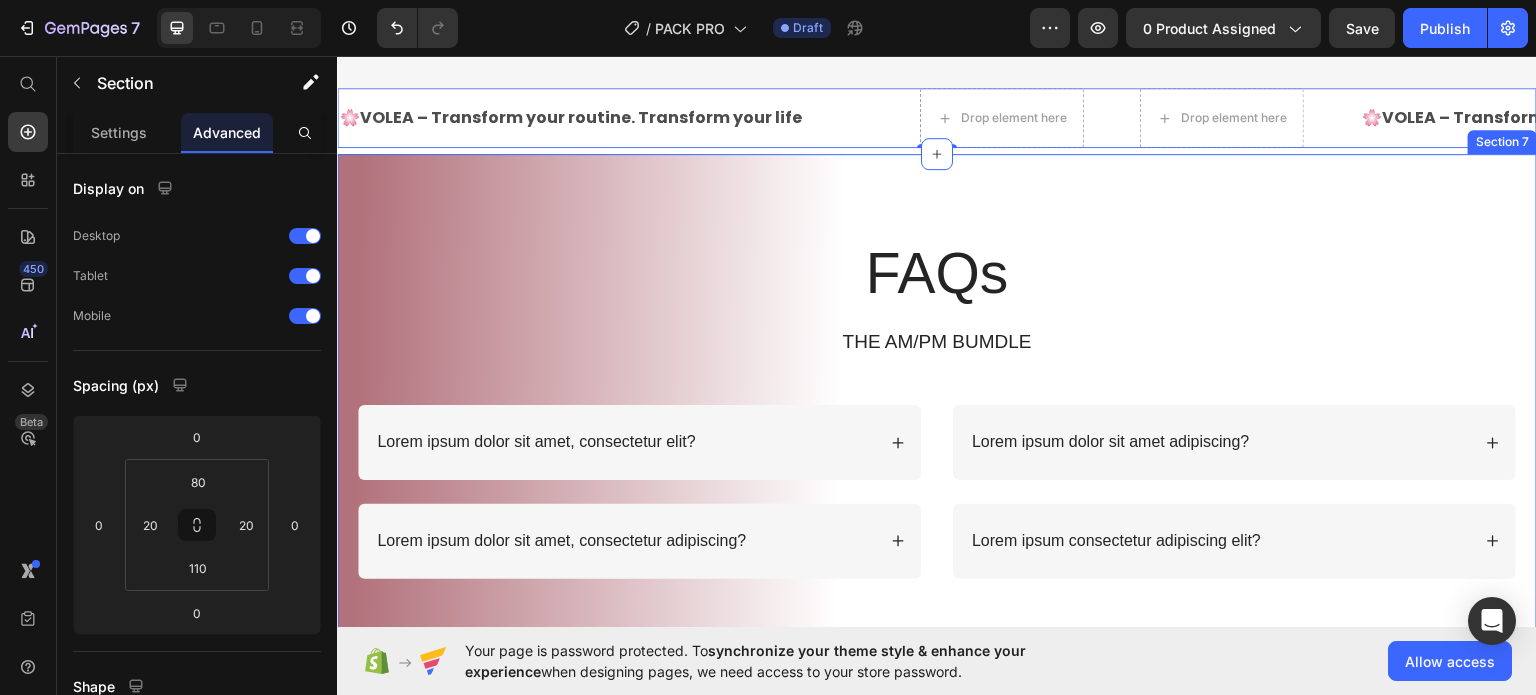 click on "FAQs Heading THE AM/PM BUMDLE Text Block Row
Lorem ipsum dolor sit amet, consectetur elit?
Lorem ipsum dolor sit amet, consectetur adipiscing? Accordion
Lorem ipsum dolor sit amet adipiscing?
Lorem ipsum consectetur adipiscing elit? Accordion Row Section 7" at bounding box center (937, 436) 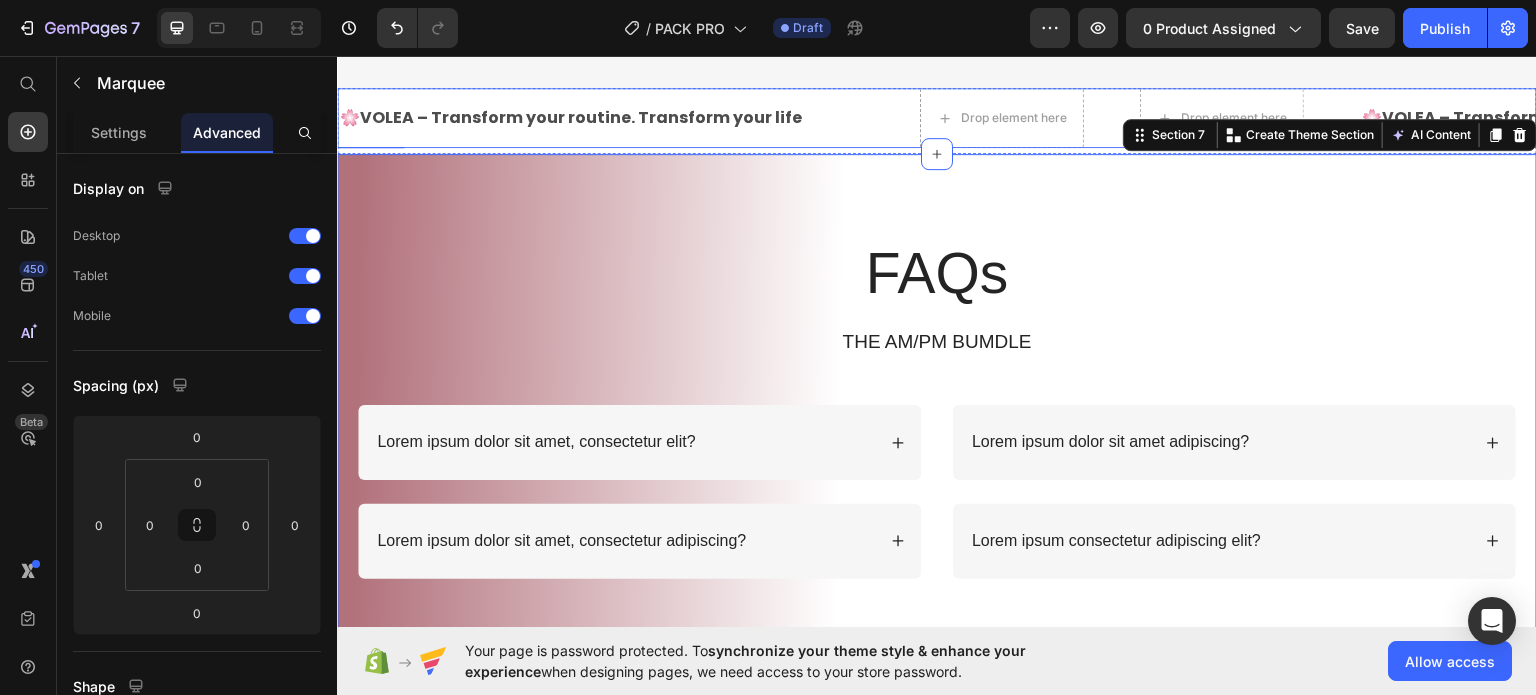 click on "🌸  VOLEA – Transform your routine. Transform your life Text" at bounding box center (599, 117) 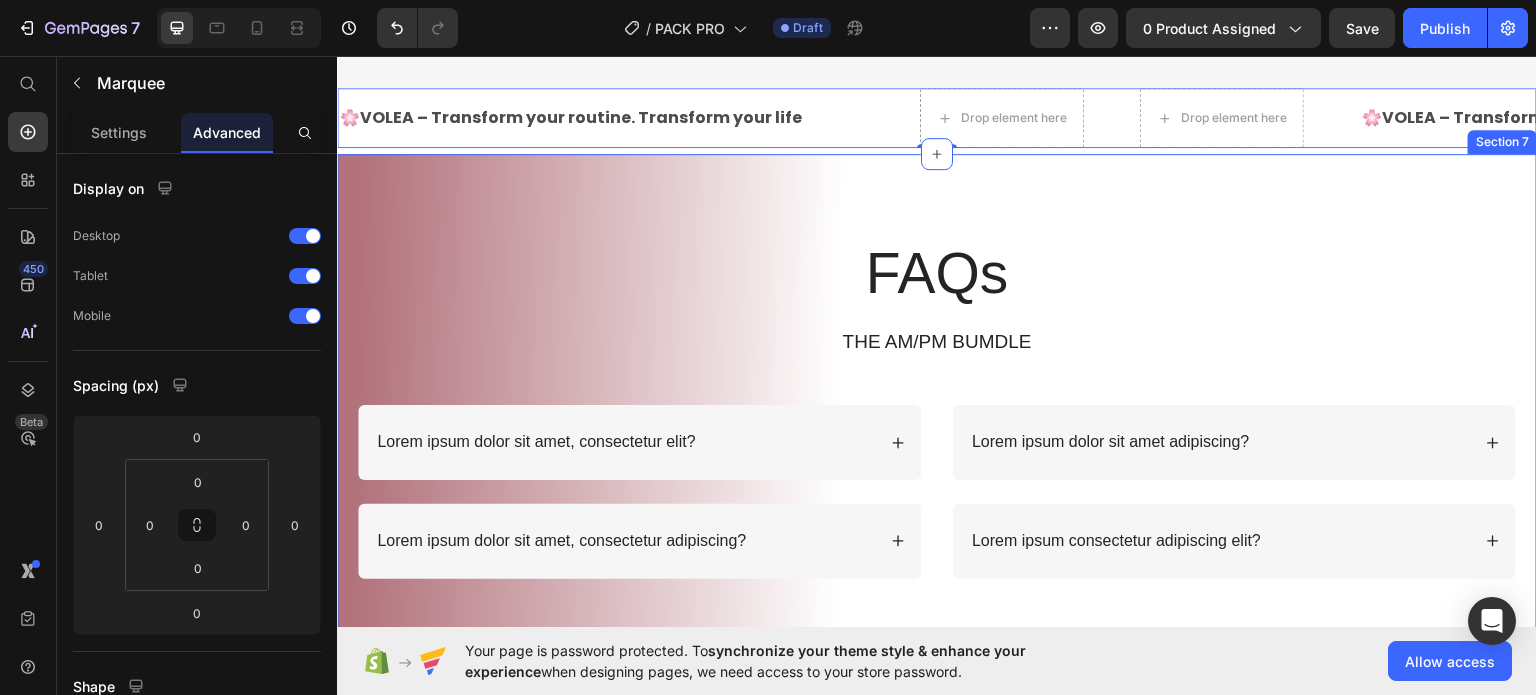 click on "FAQs Heading THE AM/PM BUMDLE Text Block Row
Lorem ipsum dolor sit amet, consectetur elit?
Lorem ipsum dolor sit amet, consectetur adipiscing? Accordion
Lorem ipsum dolor sit amet adipiscing?
Lorem ipsum consectetur adipiscing elit? Accordion Row Section 7" at bounding box center [937, 436] 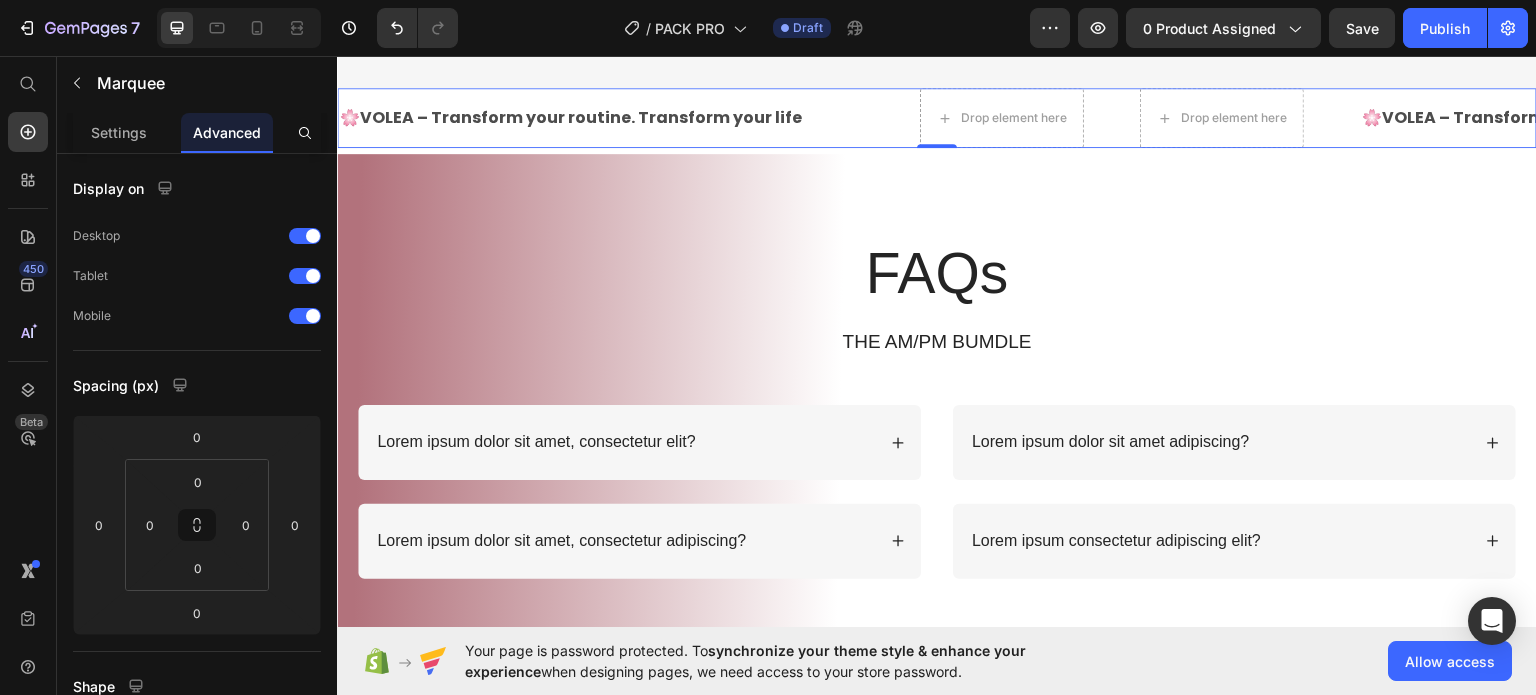 click on "🌸  VOLEA – Transform your routine. Transform your life Text" at bounding box center (599, 117) 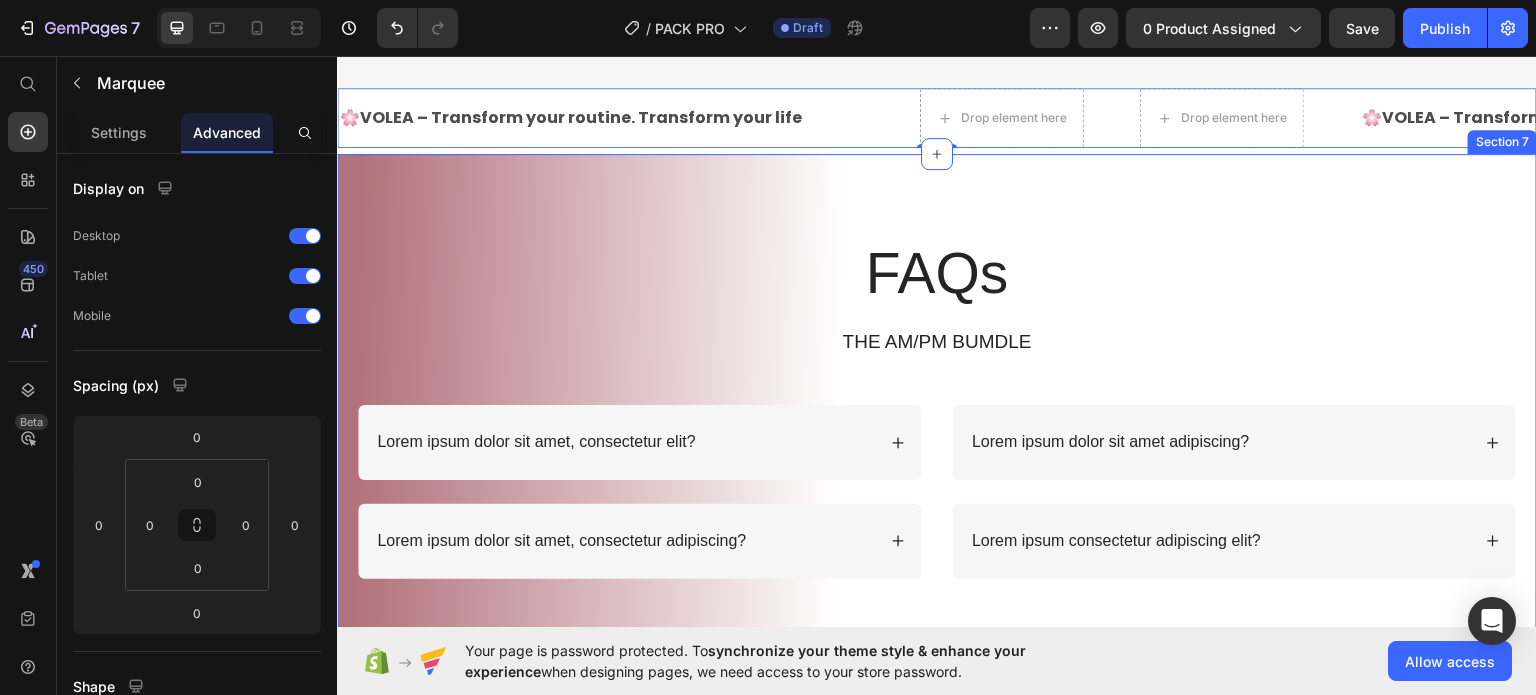 click on "FAQs Heading THE AM/PM BUMDLE Text Block Row
Lorem ipsum dolor sit amet, consectetur elit?
Lorem ipsum dolor sit amet, consectetur adipiscing? Accordion
Lorem ipsum dolor sit amet adipiscing?
Lorem ipsum consectetur adipiscing elit? Accordion Row Section 7" at bounding box center (937, 436) 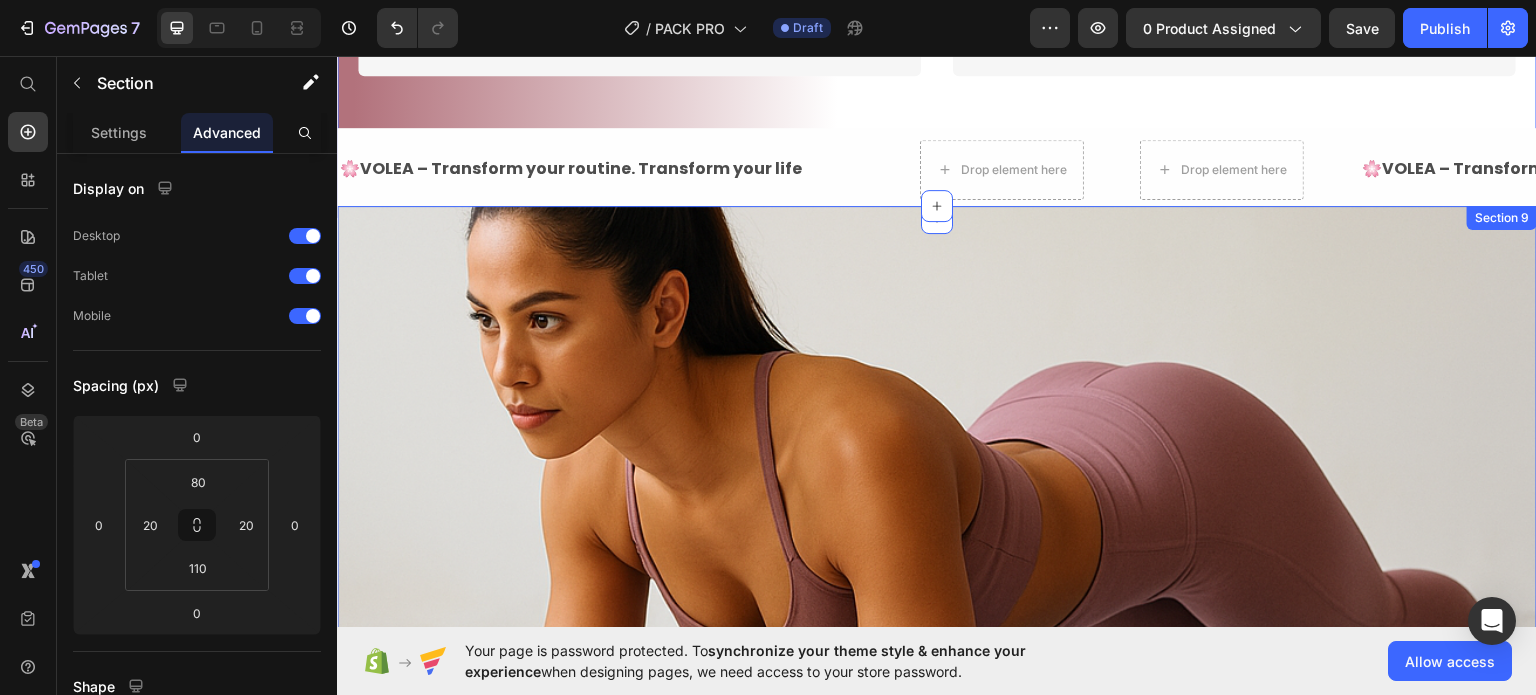 scroll, scrollTop: 3412, scrollLeft: 0, axis: vertical 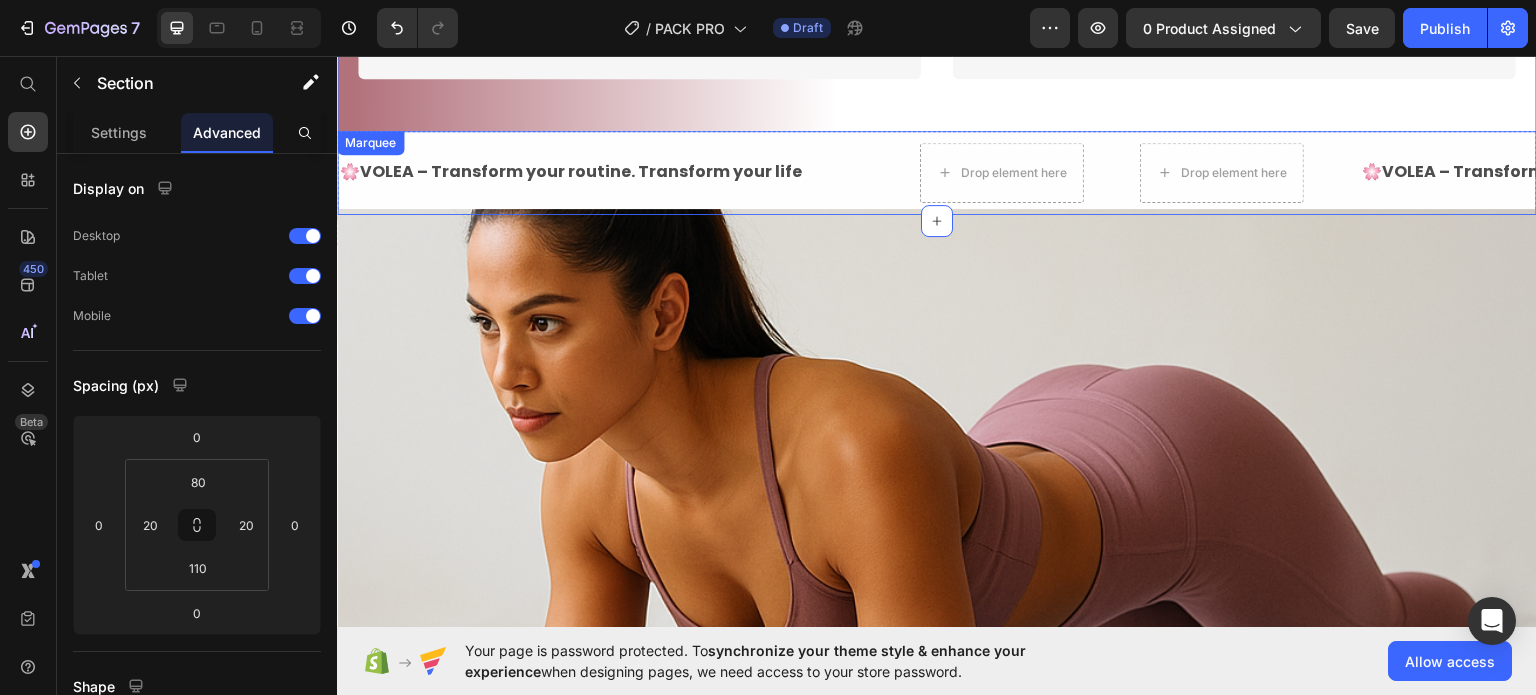 click on "🌸  VOLEA – Transform your routine. Transform your life Text" at bounding box center [599, 171] 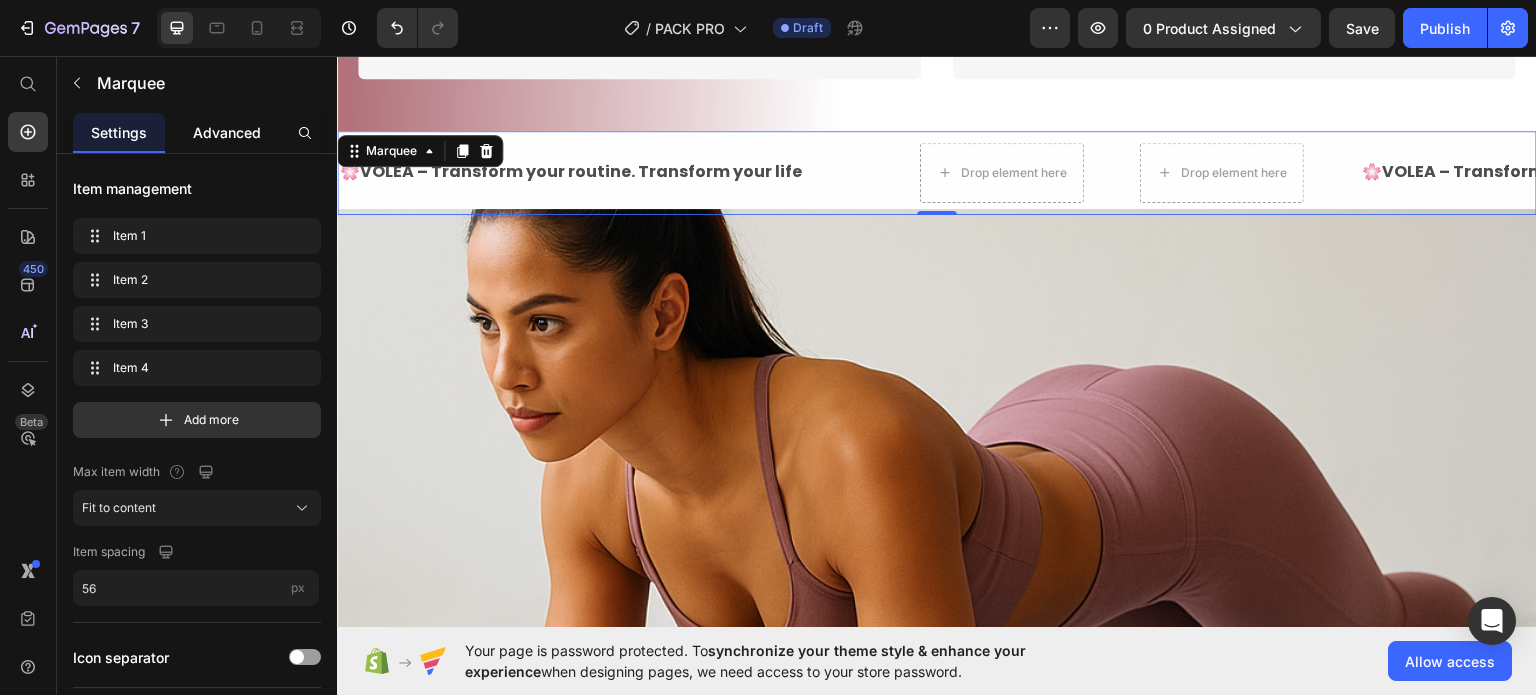 click on "Advanced" 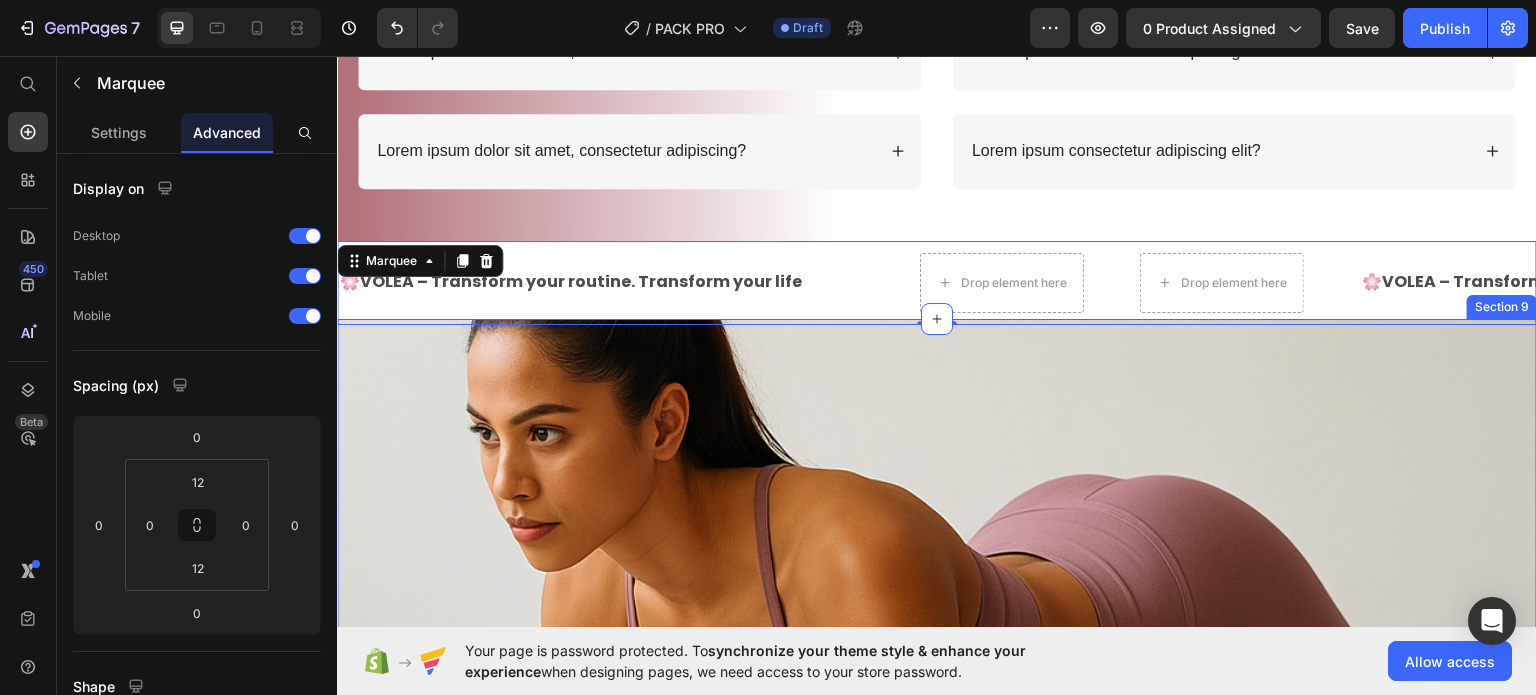 scroll, scrollTop: 3312, scrollLeft: 0, axis: vertical 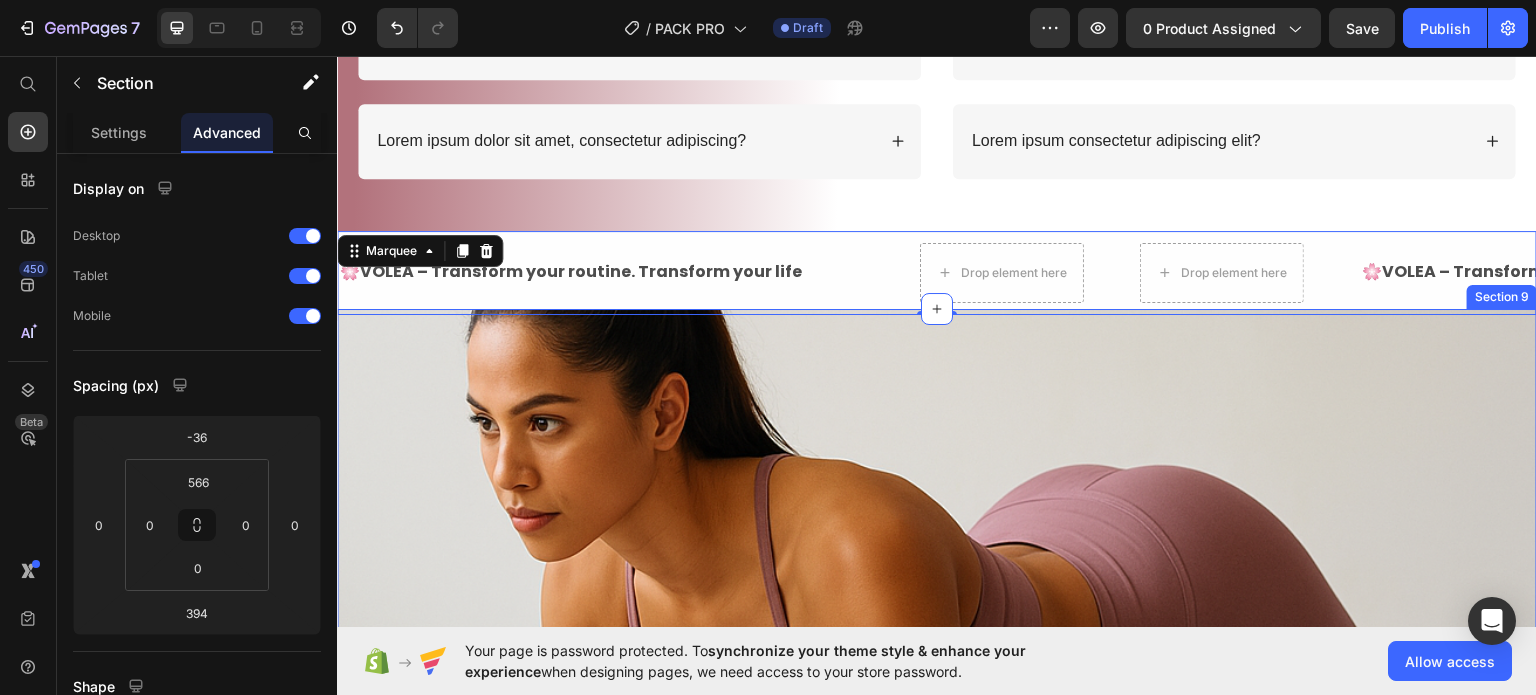 click on "About Text block Shipping Policy Text block Refunds Text block Terms & Conditions Text block Stores Text block Blog Text block Row                Title Line Image Row Section 9" at bounding box center [937, 688] 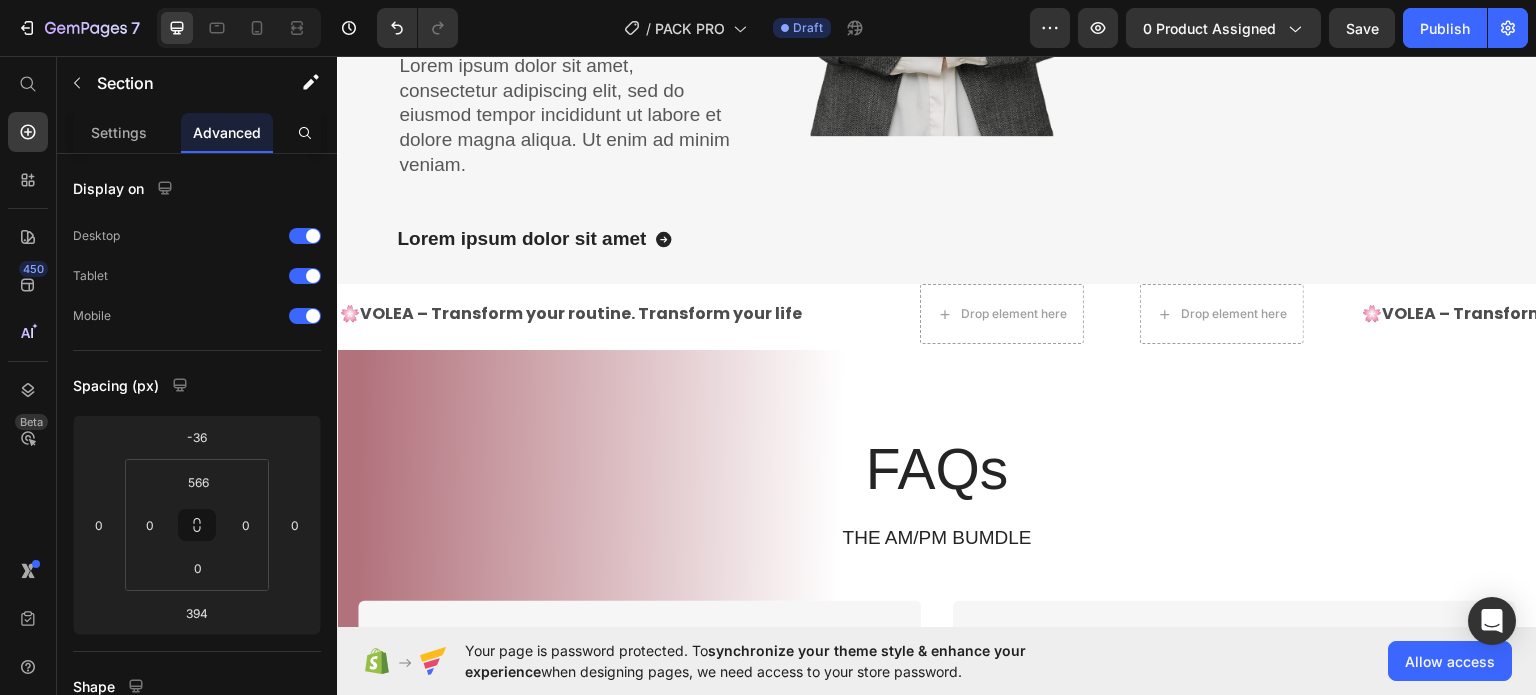 scroll, scrollTop: 2712, scrollLeft: 0, axis: vertical 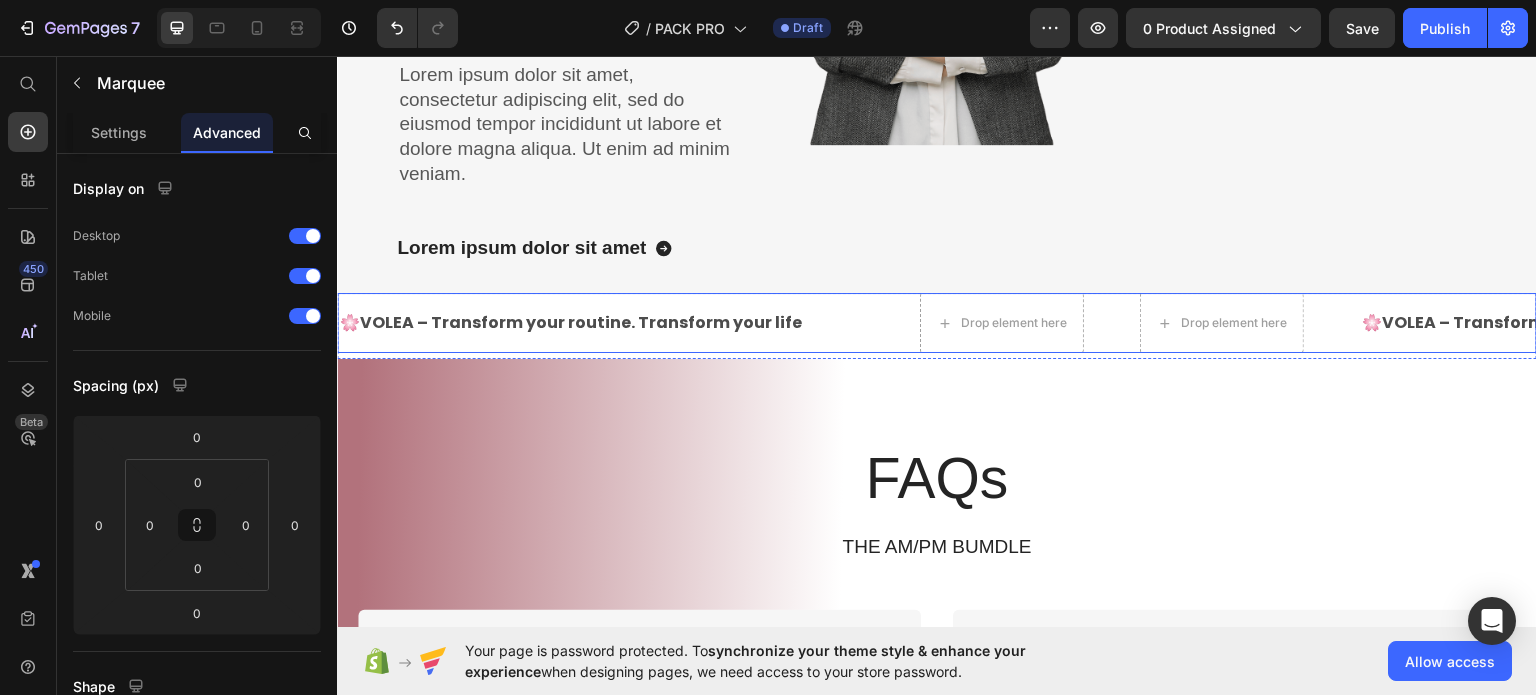 click on "🌸  VOLEA – Transform your routine. Transform your life Text" at bounding box center [599, 322] 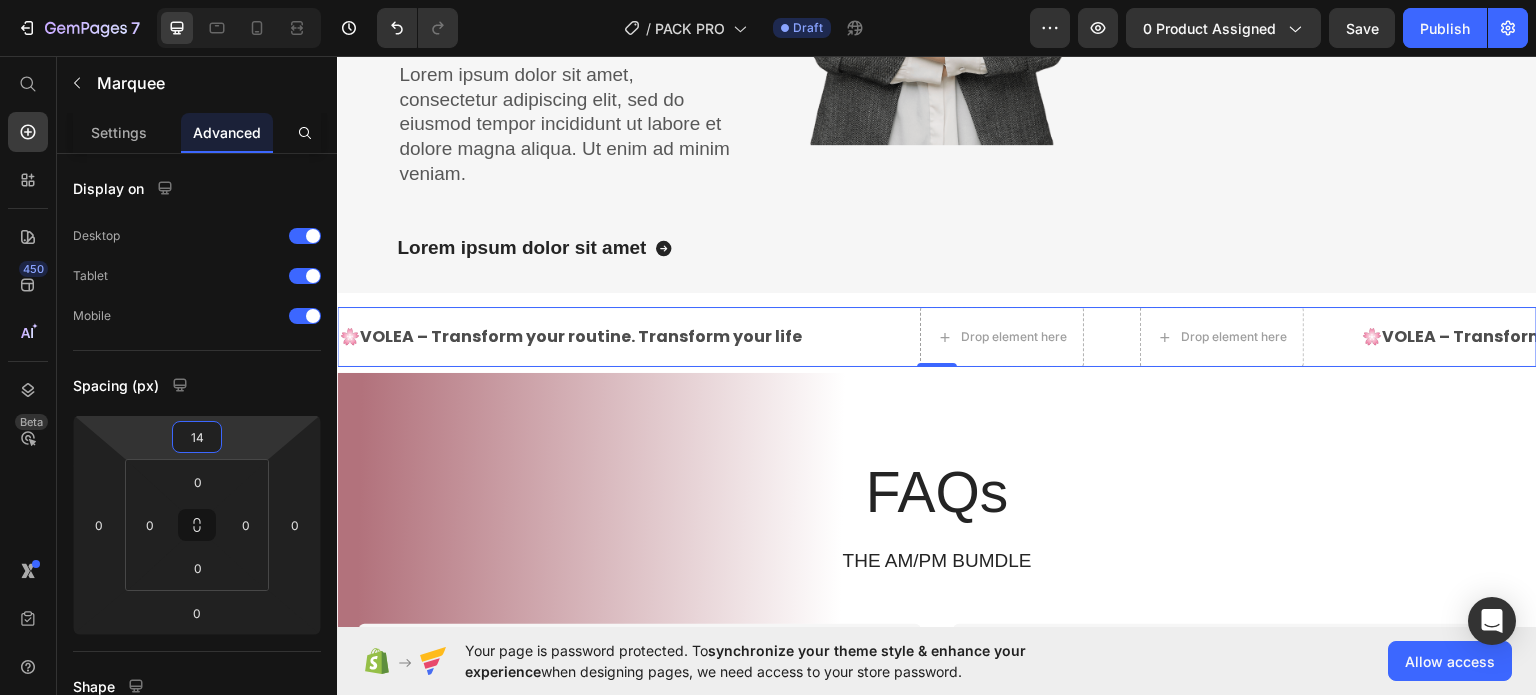 type on "16" 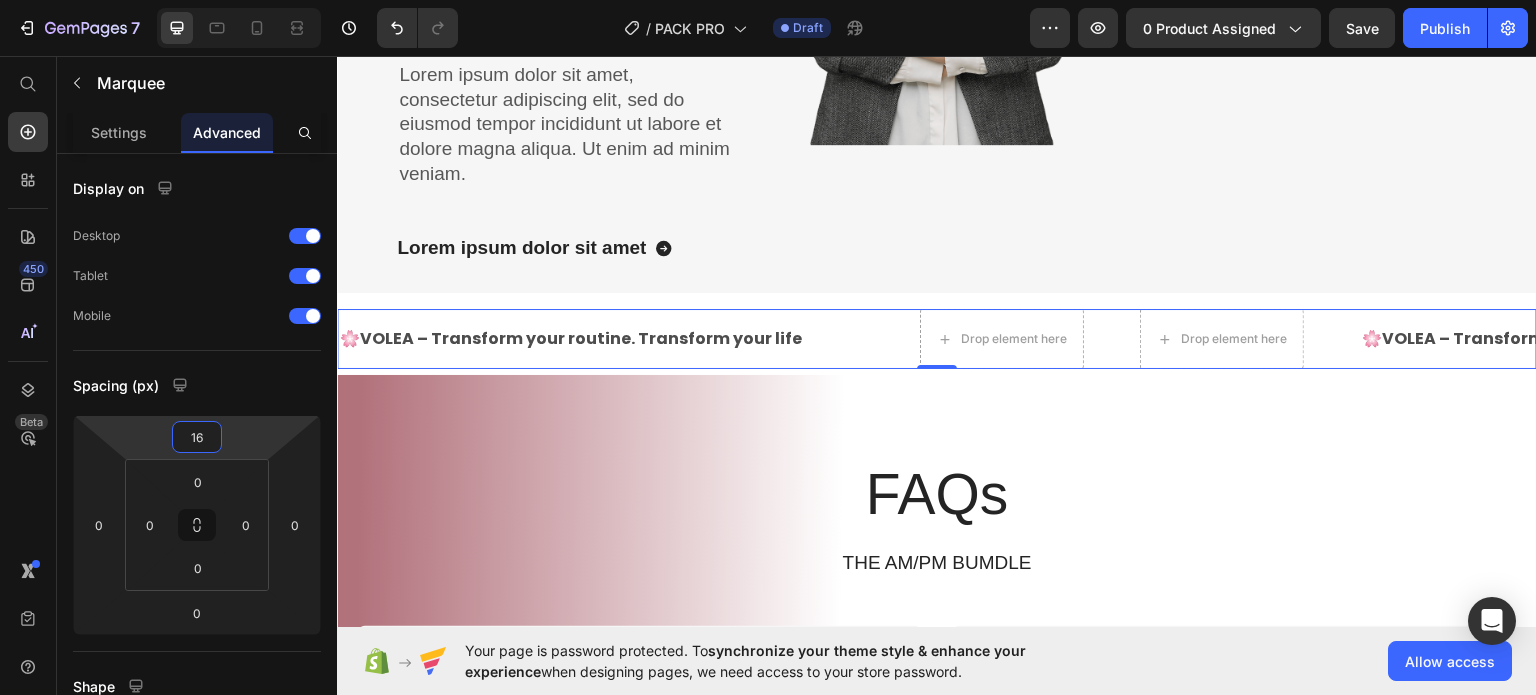 click on "7   /  PACK PRO Draft Preview 0 product assigned  Save   Publish  450 Beta Start with Sections Elements Hero Section Product Detail Brands Trusted Badges Guarantee Product Breakdown How to use Testimonials Compare Bundle FAQs Social Proof Brand Story Product List Collection Blog List Contact Sticky Add to Cart Custom Footer Browse Library 450 Layout
Row
Row
Row
Row Text
Heading
Text Block Button
Button
Button
Sticky Back to top Media
Image
Image" at bounding box center (768, 0) 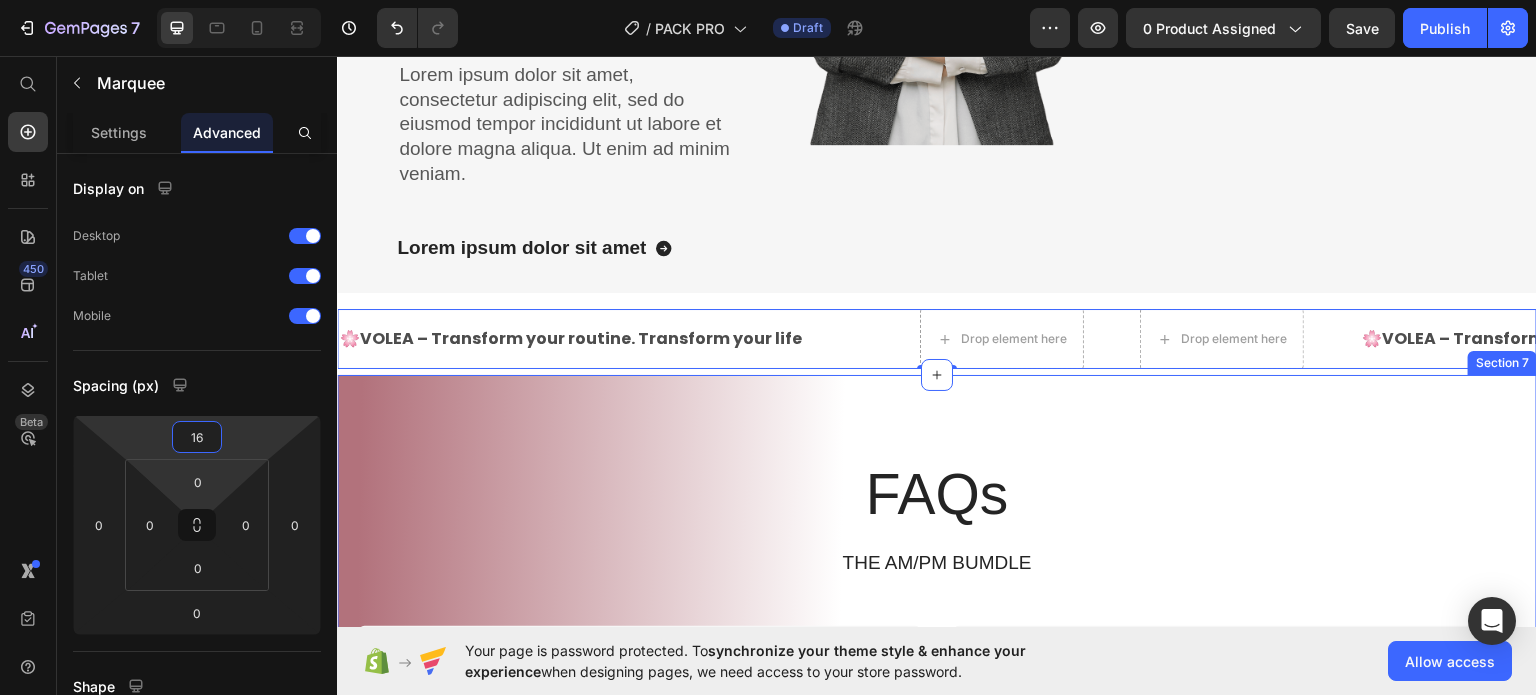 click on "FAQs Heading THE AM/PM BUMDLE Text Block Row
Lorem ipsum dolor sit amet, consectetur elit?
Lorem ipsum dolor sit amet, consectetur adipiscing? Accordion
Lorem ipsum dolor sit amet adipiscing?
Lorem ipsum consectetur adipiscing elit? Accordion Row Section 7" at bounding box center [937, 657] 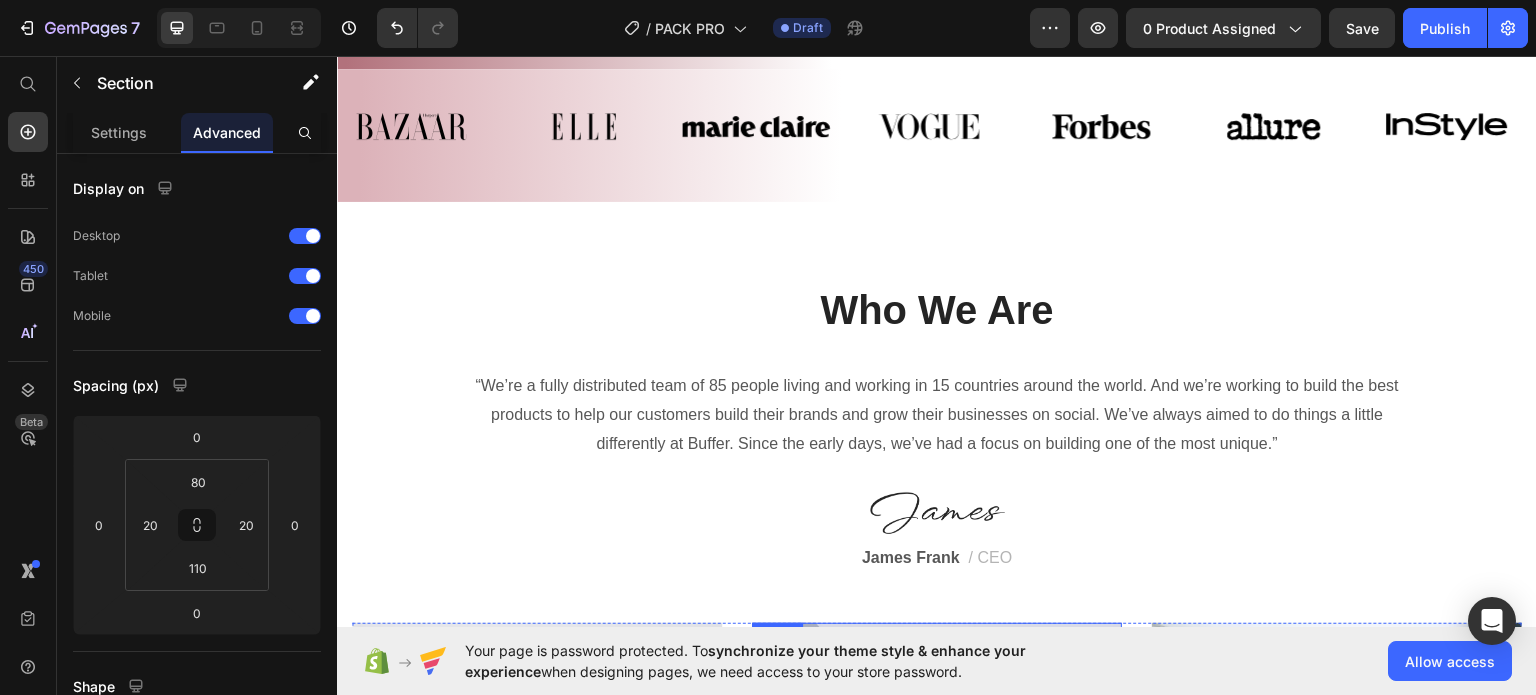 scroll, scrollTop: 900, scrollLeft: 0, axis: vertical 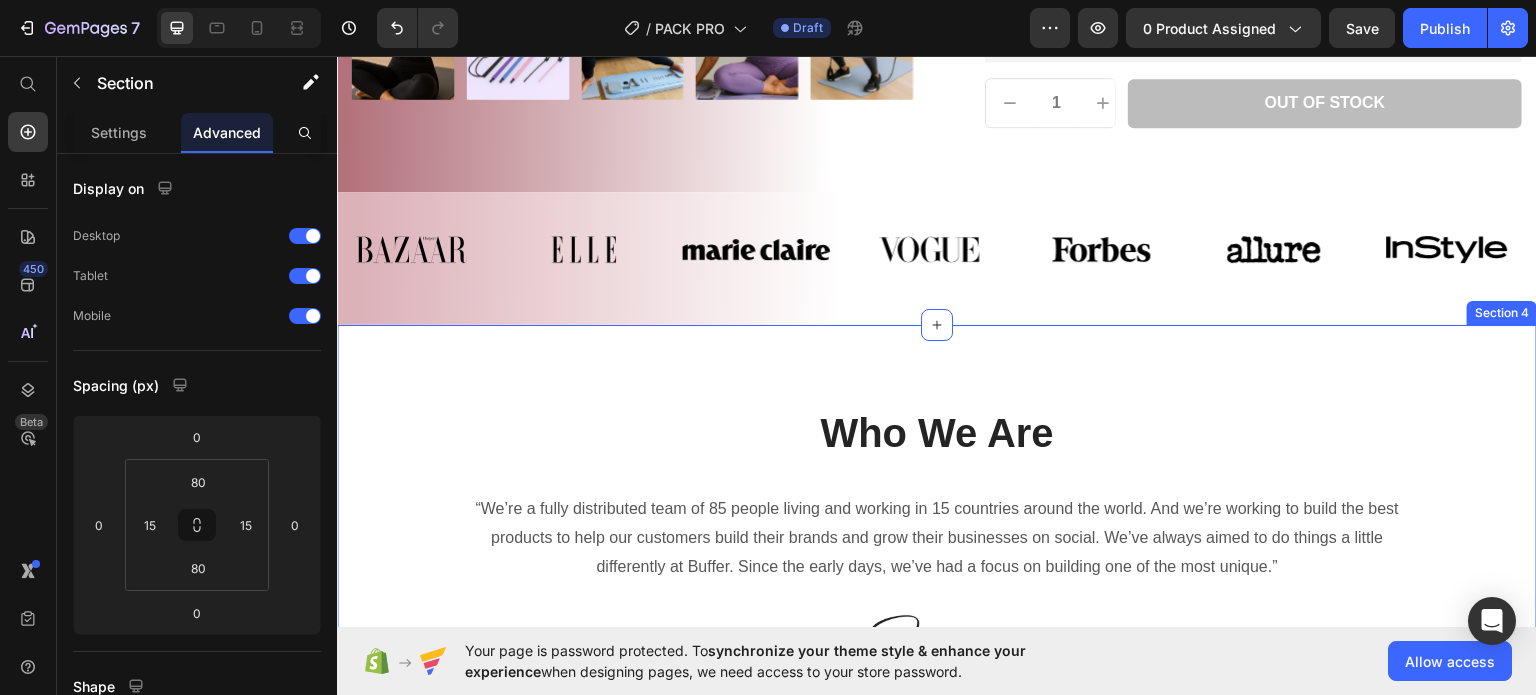 click on "Who We Are Heading “We’re a fully distributed team of 85 people living and working in 15 countries around the world. And we’re working to build the best products to help our customers build their brands and grow their businesses on social. We’ve always aimed to do things a little differently at Buffer. Since the early days, we’ve had a focus on building one of the most unique.”  Text block Image James Frank    / CEO Text block Row Image Creative Product Text block We’ve always aimed to do things a little differently at Buffer. Since the early days, we’ve had a focus on building one of the most unique and fulfilling workplaces. Text block Image Sustainability Text block We’ve always aimed to do things a little differently at Buffer. Since the early days, we’ve had a focus on building one of the most unique and fulfilling workplaces. Text block Image Press & Media Text block Text block Row Section 4" at bounding box center (937, 857) 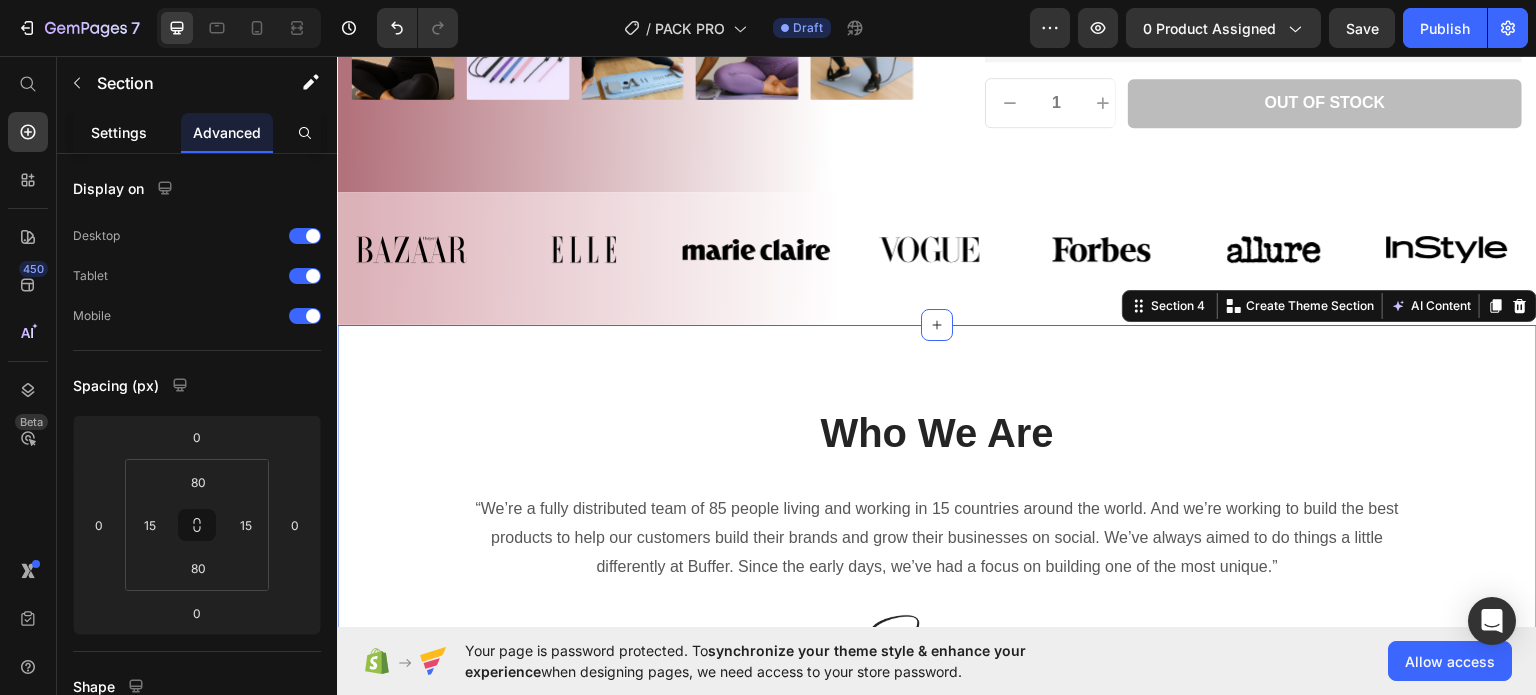click on "Settings" 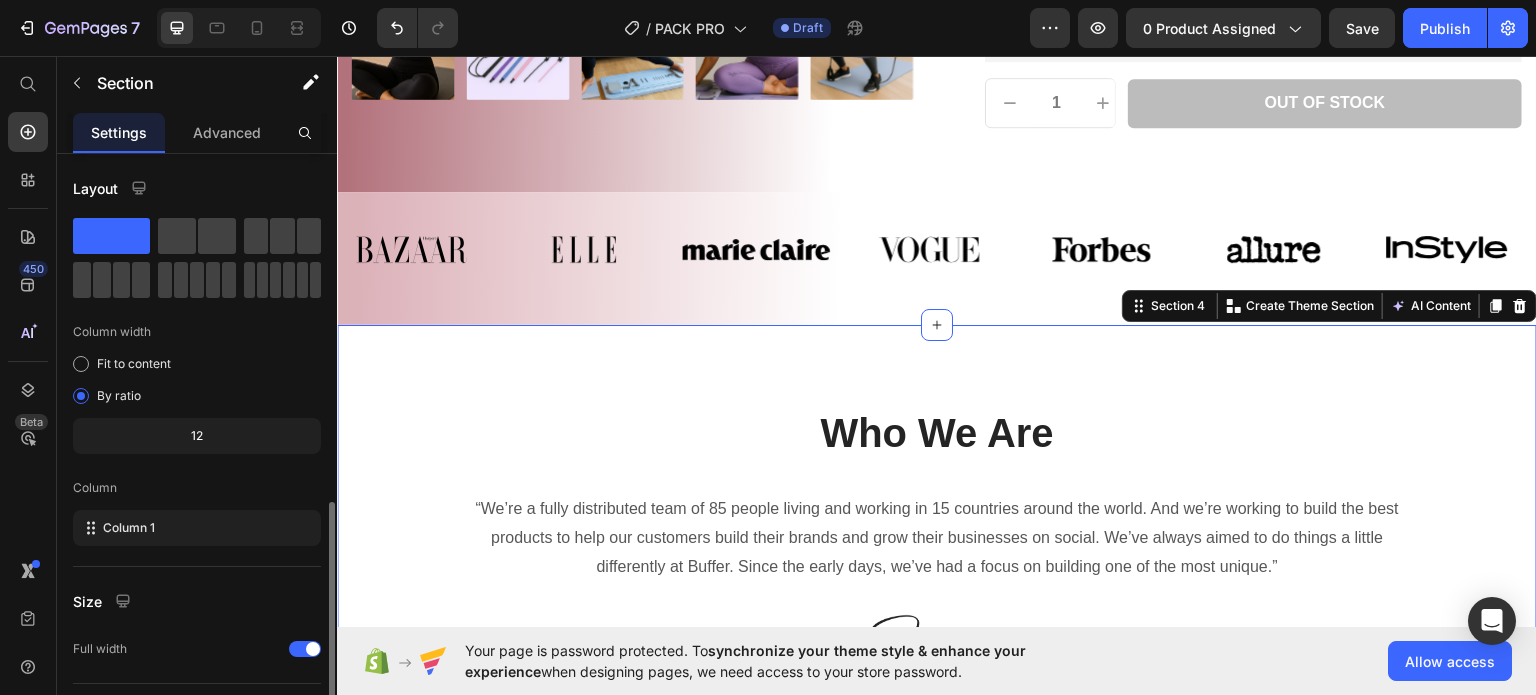 scroll, scrollTop: 208, scrollLeft: 0, axis: vertical 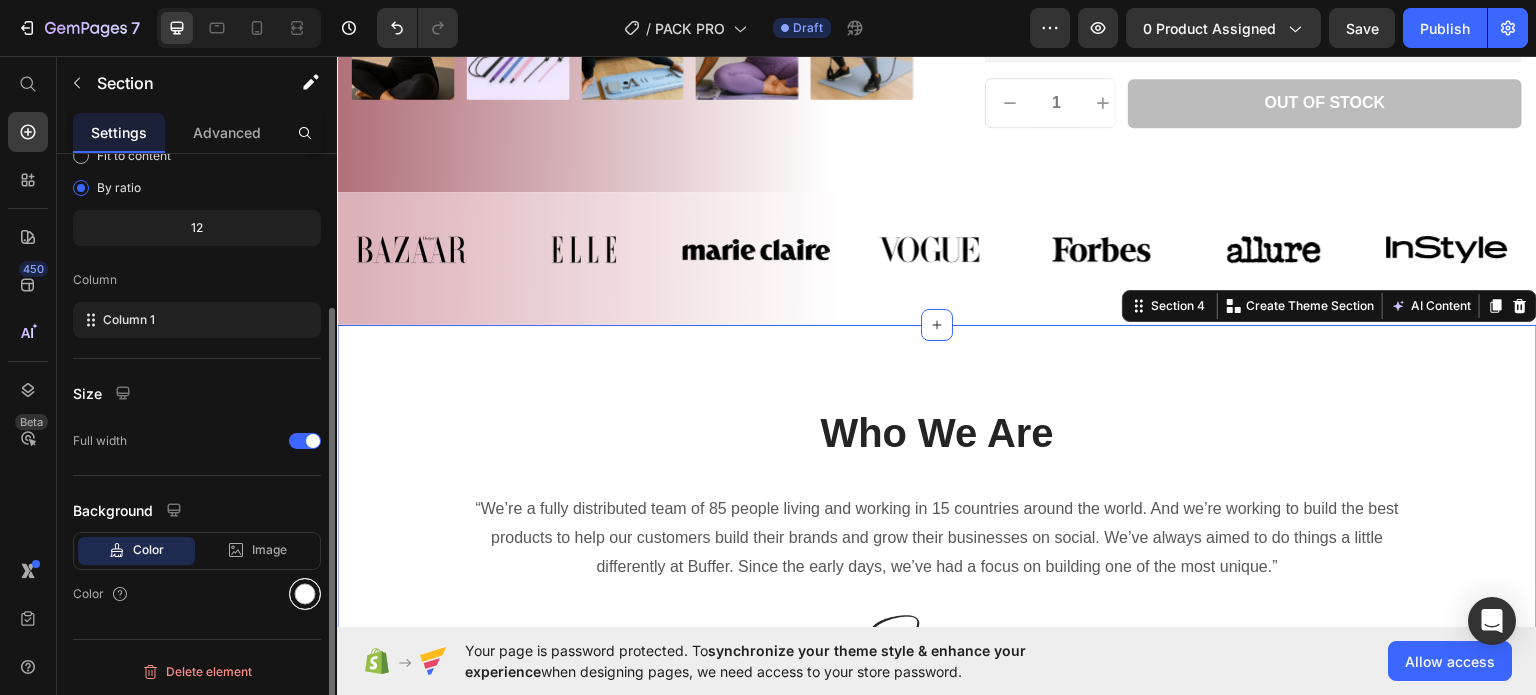 click at bounding box center [305, 594] 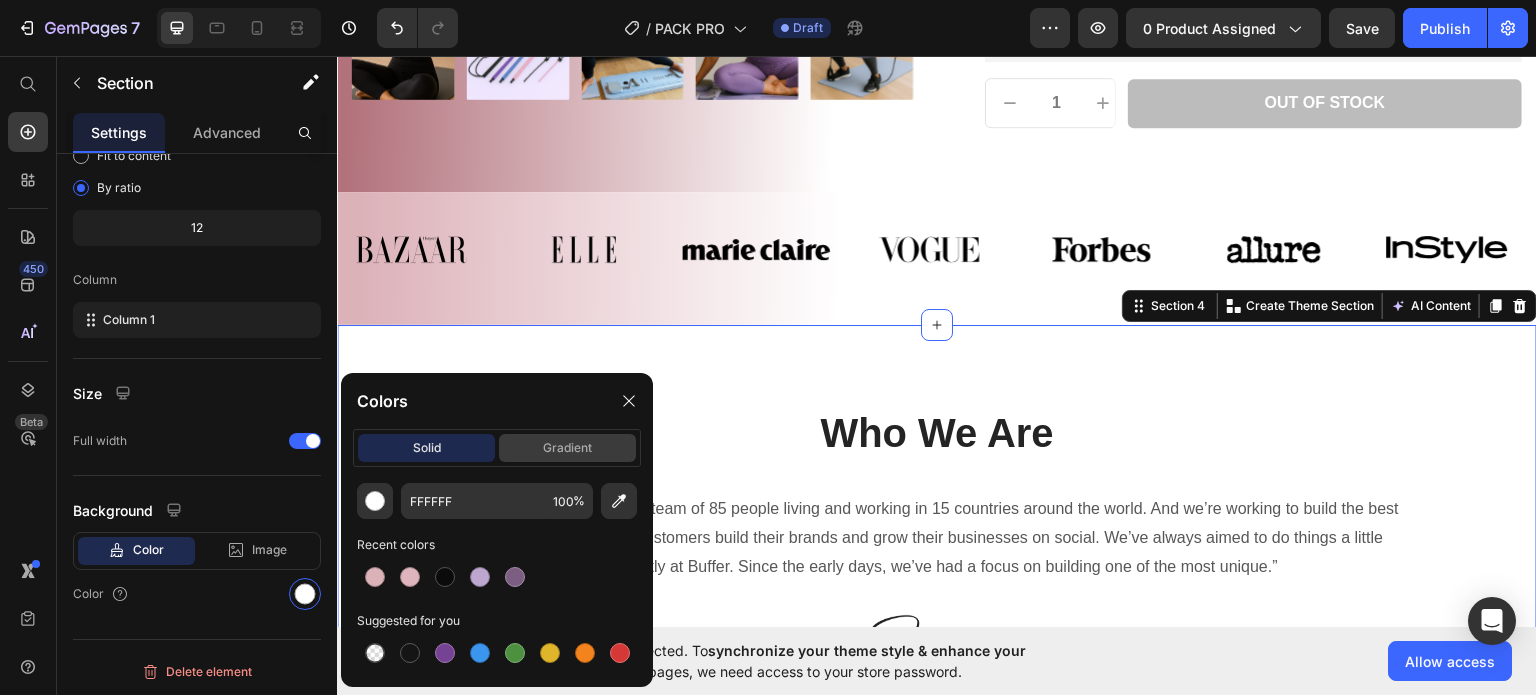 click on "gradient" 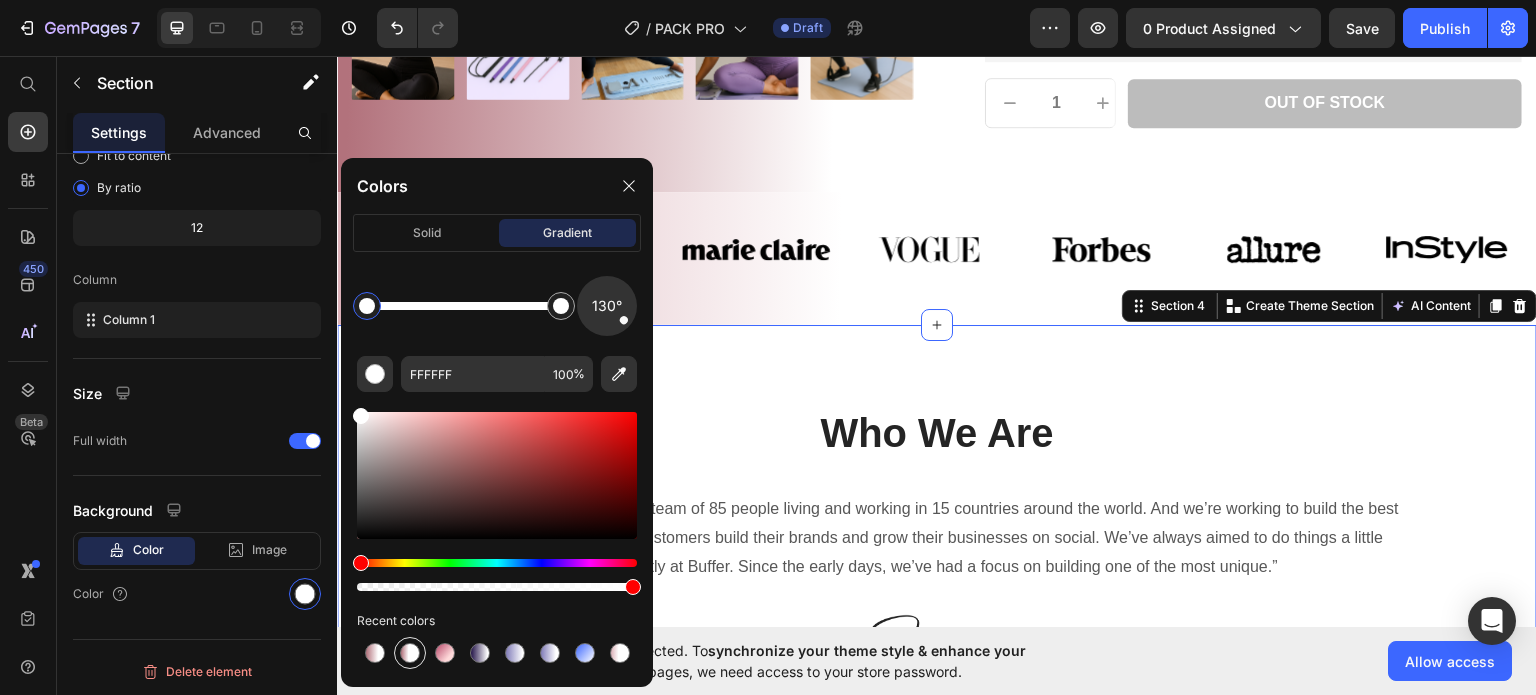 click at bounding box center (410, 653) 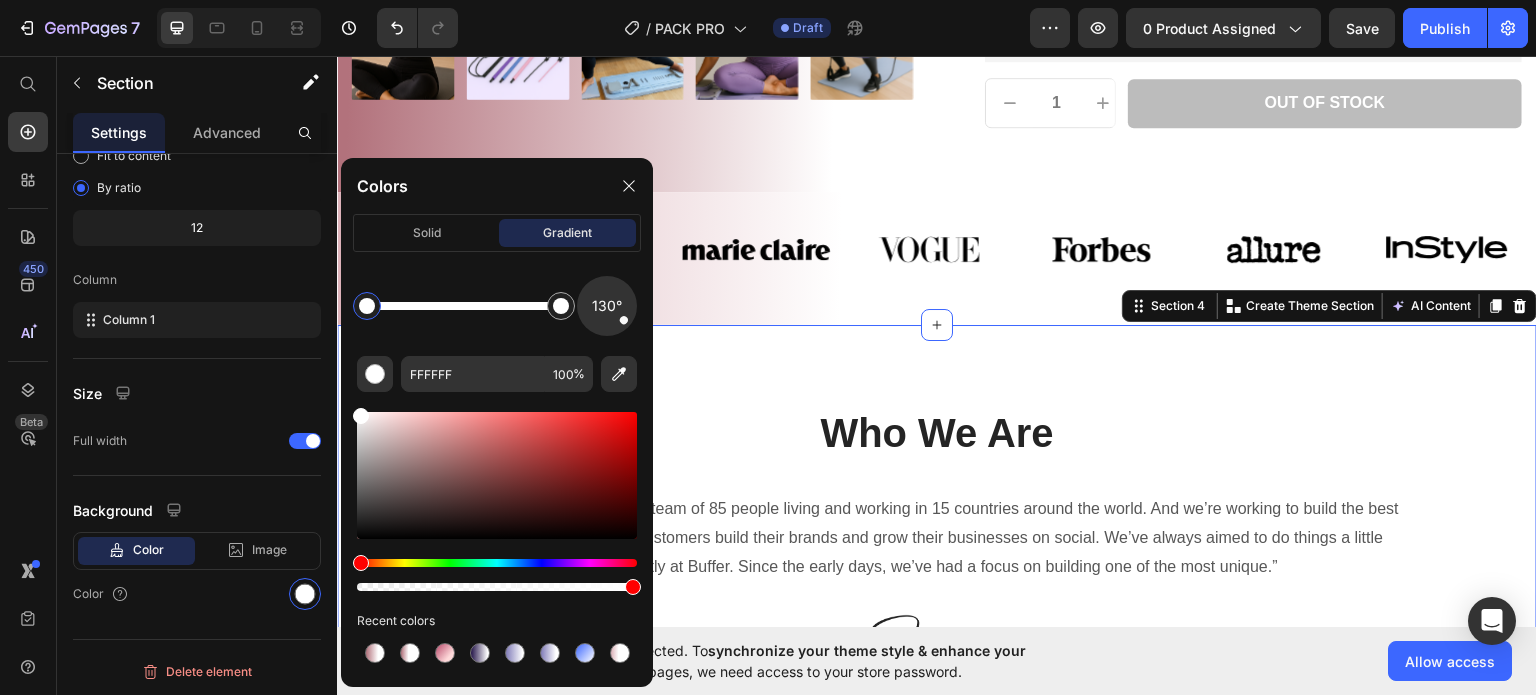 type on "B2727C" 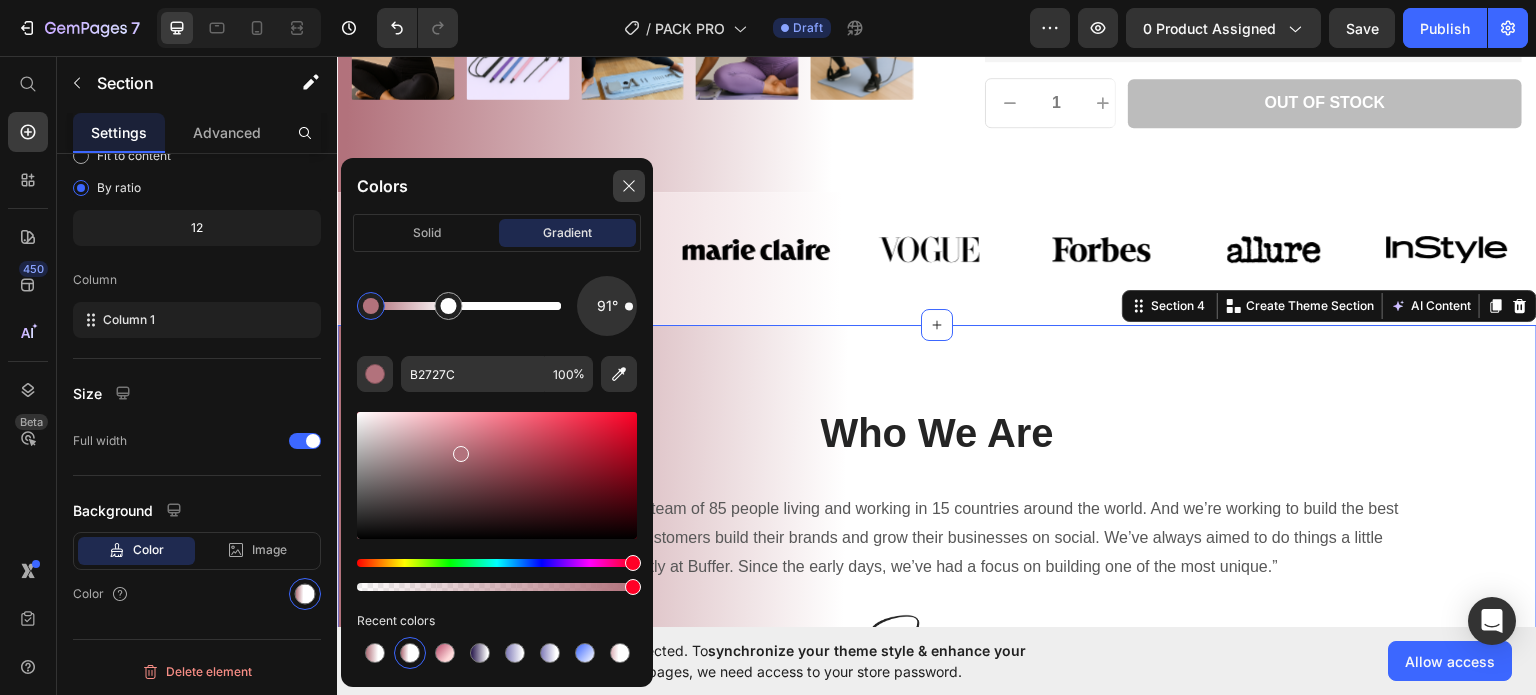 click 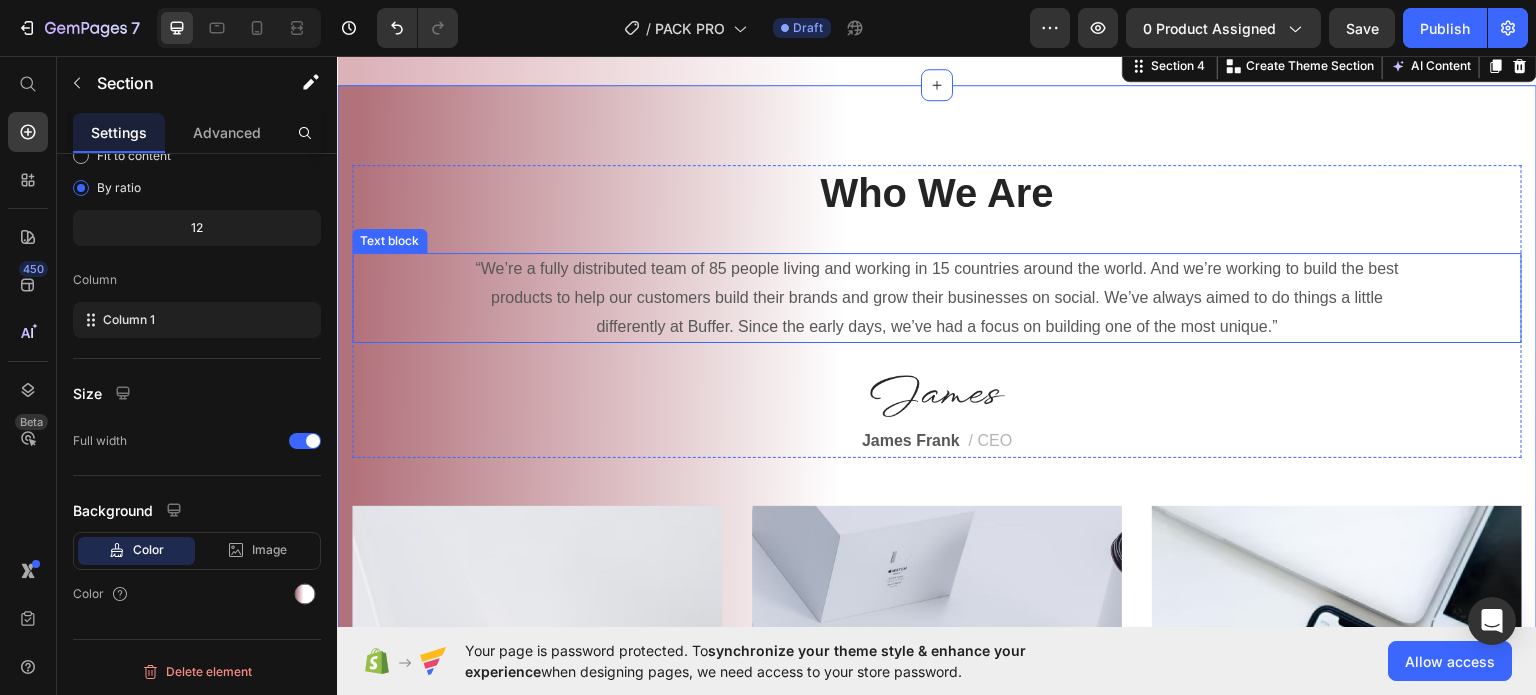scroll, scrollTop: 1000, scrollLeft: 0, axis: vertical 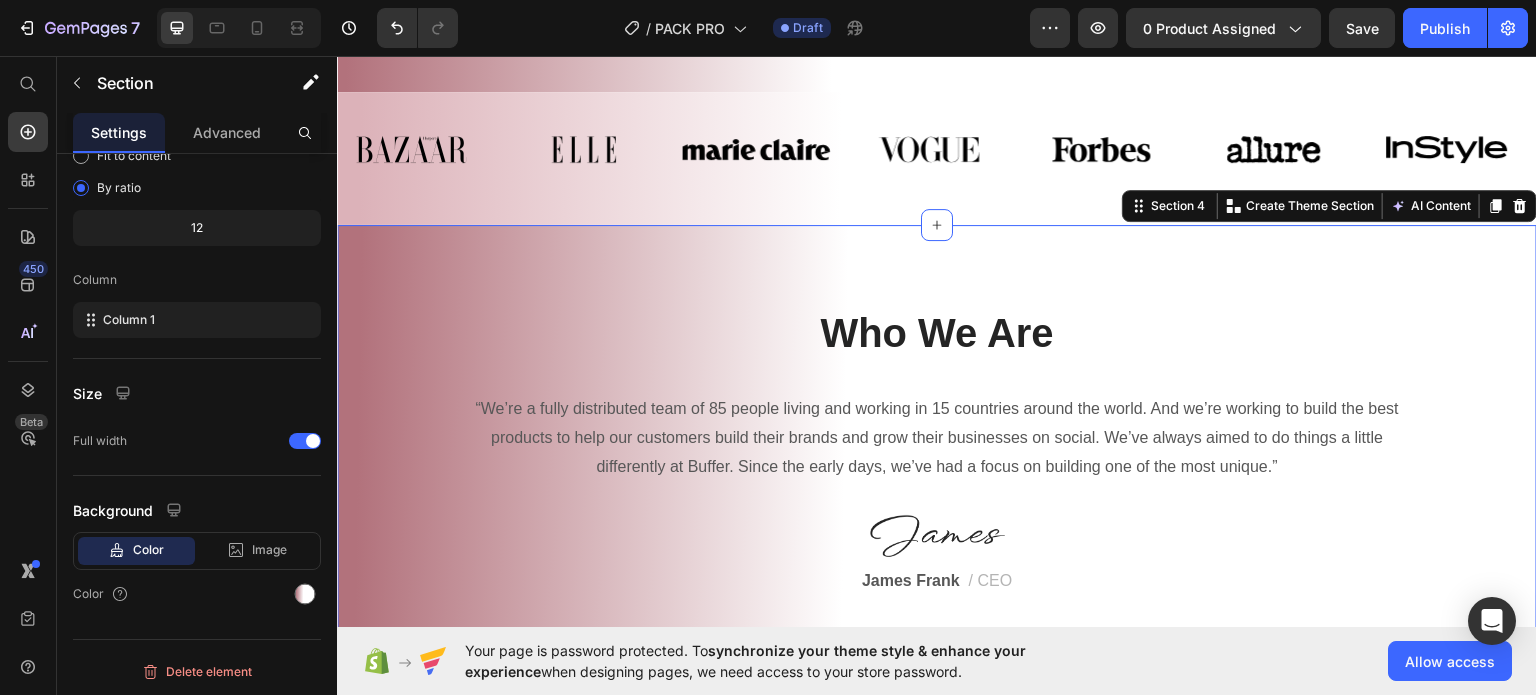 click on "Who We Are Heading “We’re a fully distributed team of 85 people living and working in 15 countries around the world. And we’re working to build the best products to help our customers build their brands and grow their businesses on social. We’ve always aimed to do things a little differently at Buffer. Since the early days, we’ve had a focus on building one of the most unique.”  Text block Image James Frank    / CEO Text block Row Image Creative Product Text block We’ve always aimed to do things a little differently at Buffer. Since the early days, we’ve had a focus on building one of the most unique and fulfilling workplaces. Text block Image Sustainability Text block We’ve always aimed to do things a little differently at Buffer. Since the early days, we’ve had a focus on building one of the most unique and fulfilling workplaces. Text block Image Press & Media Text block Text block Row Section 4   You can create reusable sections Create Theme Section AI Content Write with GemAI Product" at bounding box center (937, 757) 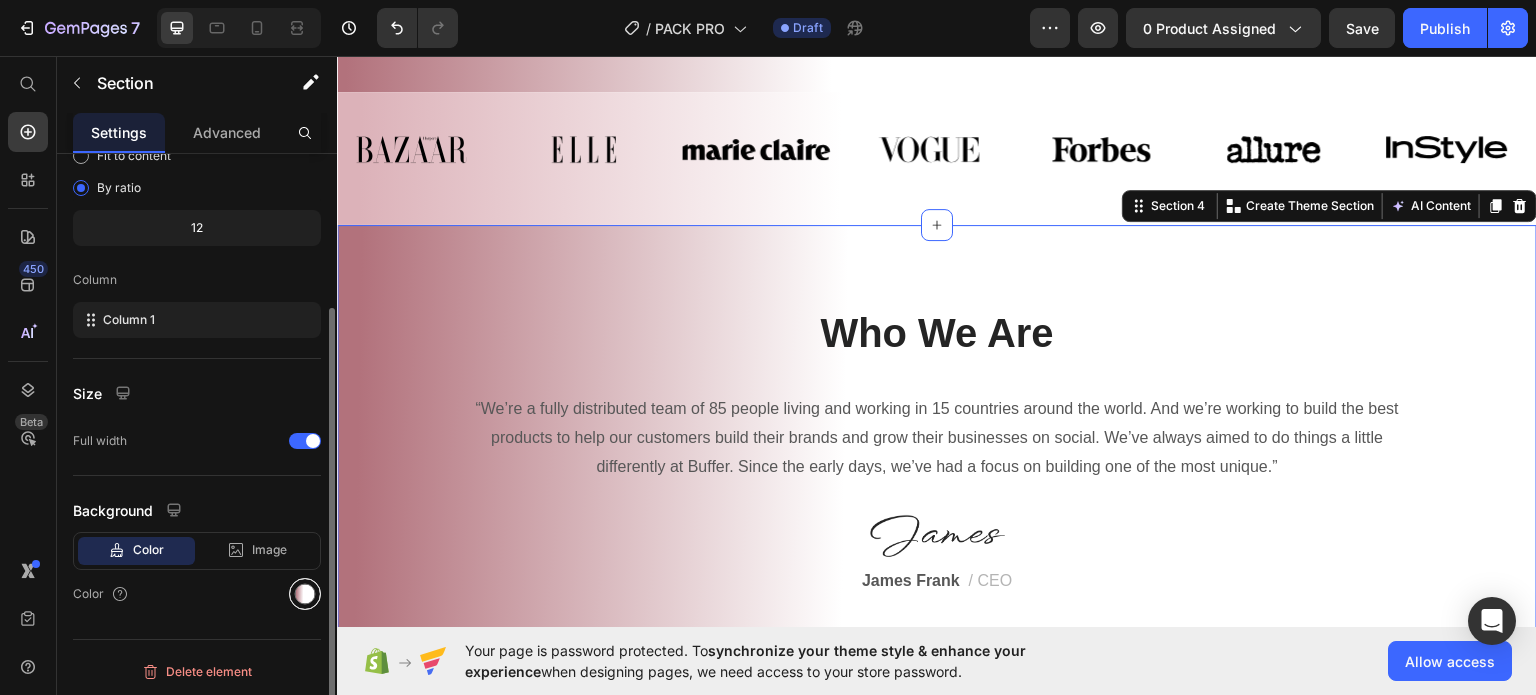 click at bounding box center [305, 594] 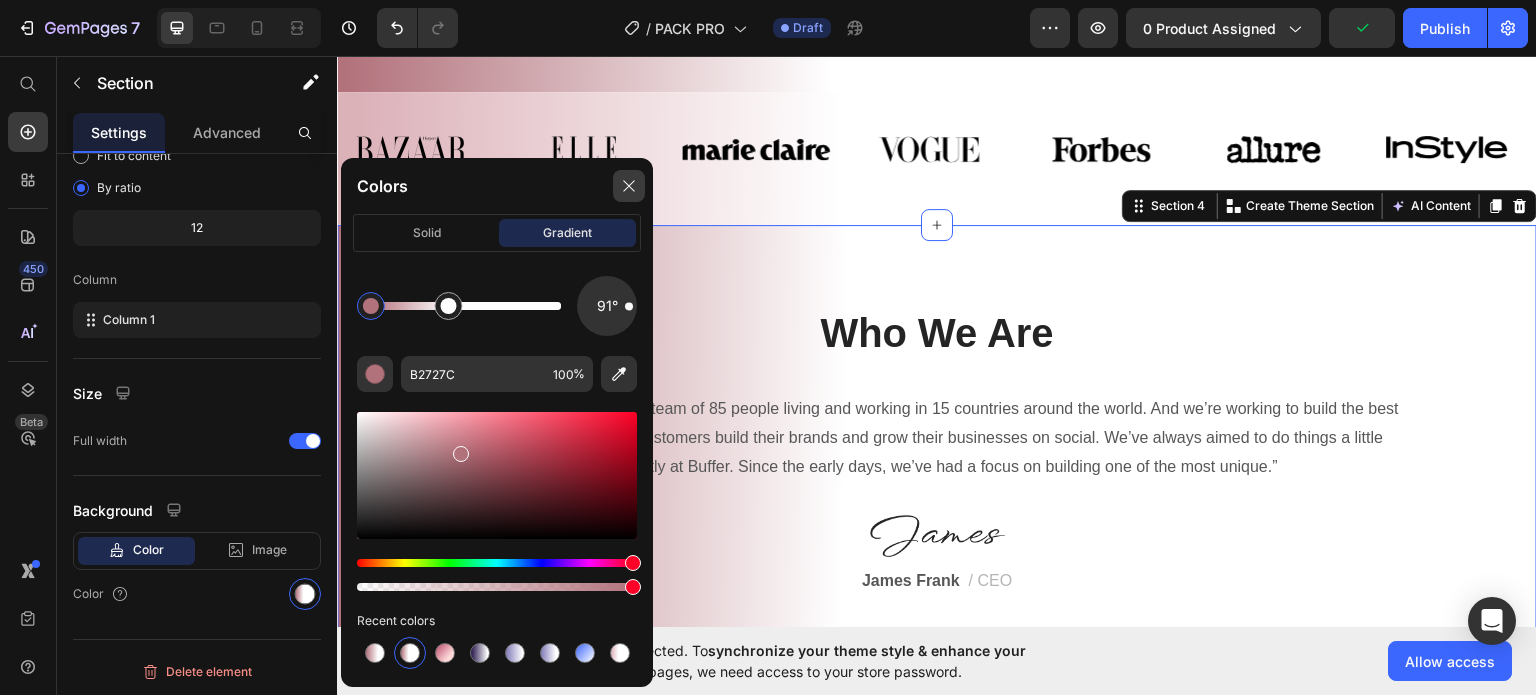 click 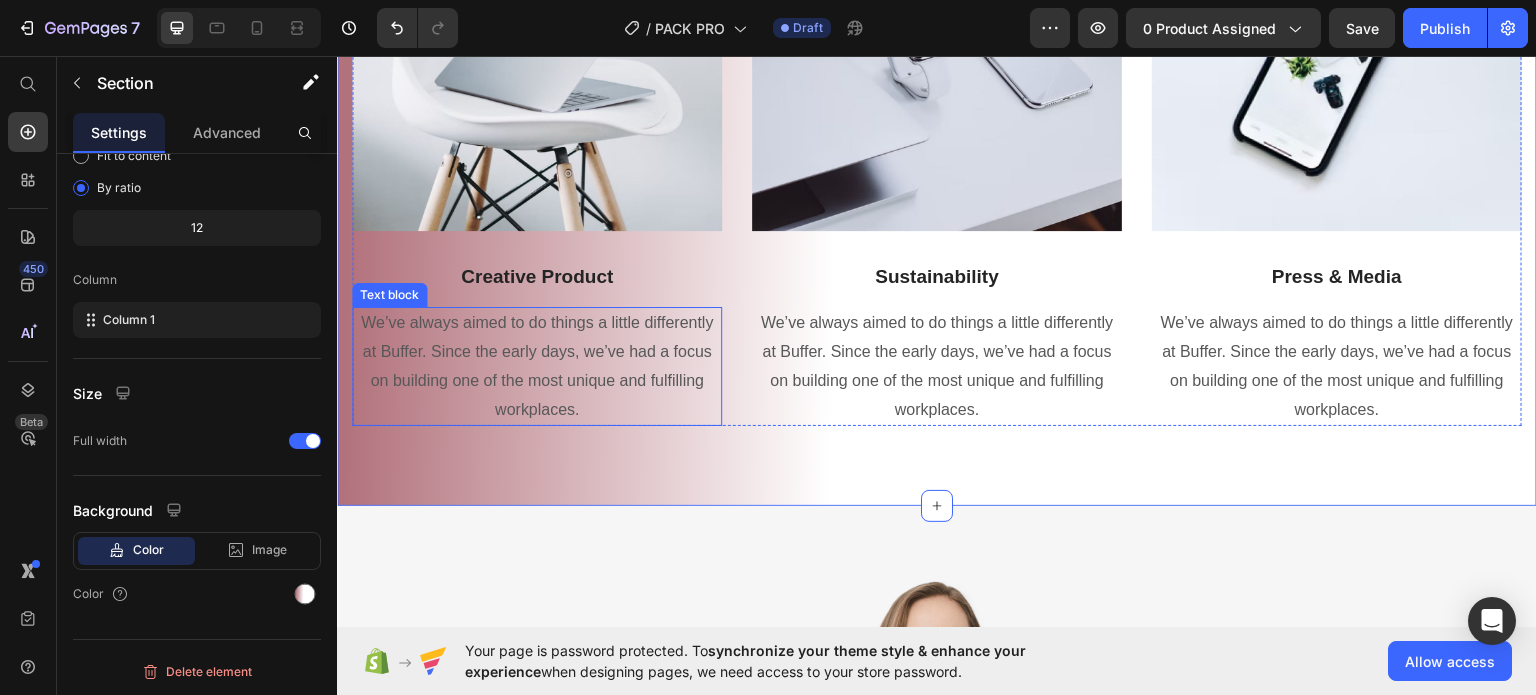 scroll, scrollTop: 2100, scrollLeft: 0, axis: vertical 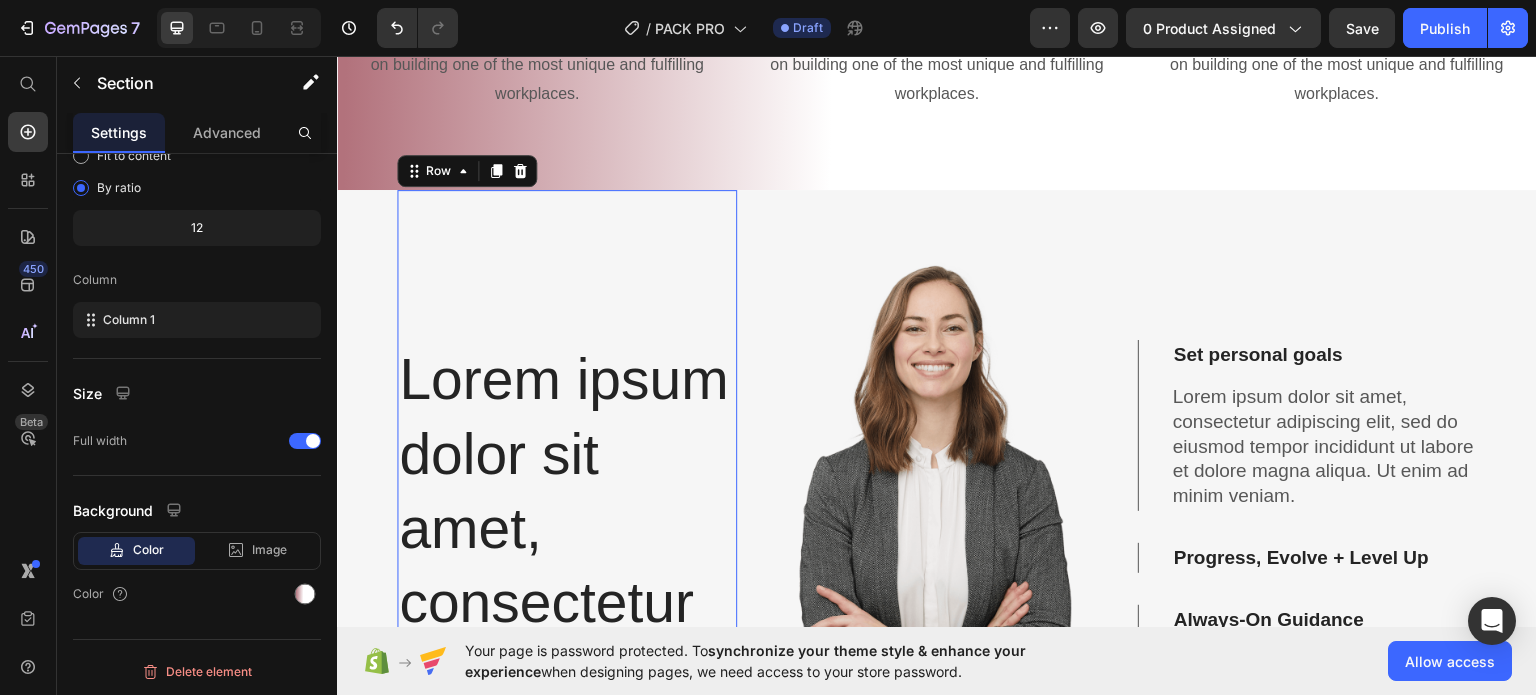 click on "Lorem ipsum dolor sit amet, consectetur Heading Lorem ipsum dolor sit amet, consectetur adipiscing elit, sed do eiusmod tempor incididunt ut labore et dolore magna aliqua. Ut enim ad minim veniam. Text Block
Lorem ipsum dolor sit amet Button Row   16" at bounding box center (567, 538) 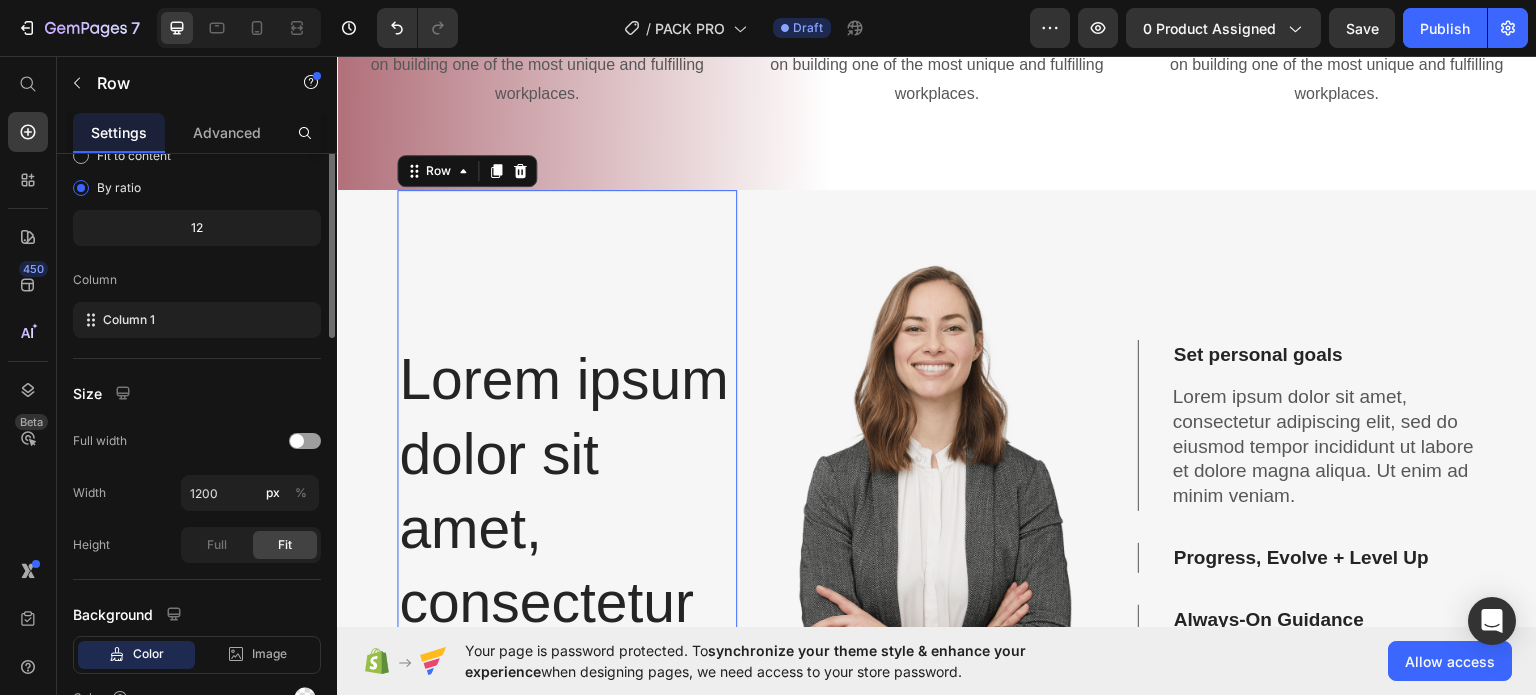 scroll, scrollTop: 0, scrollLeft: 0, axis: both 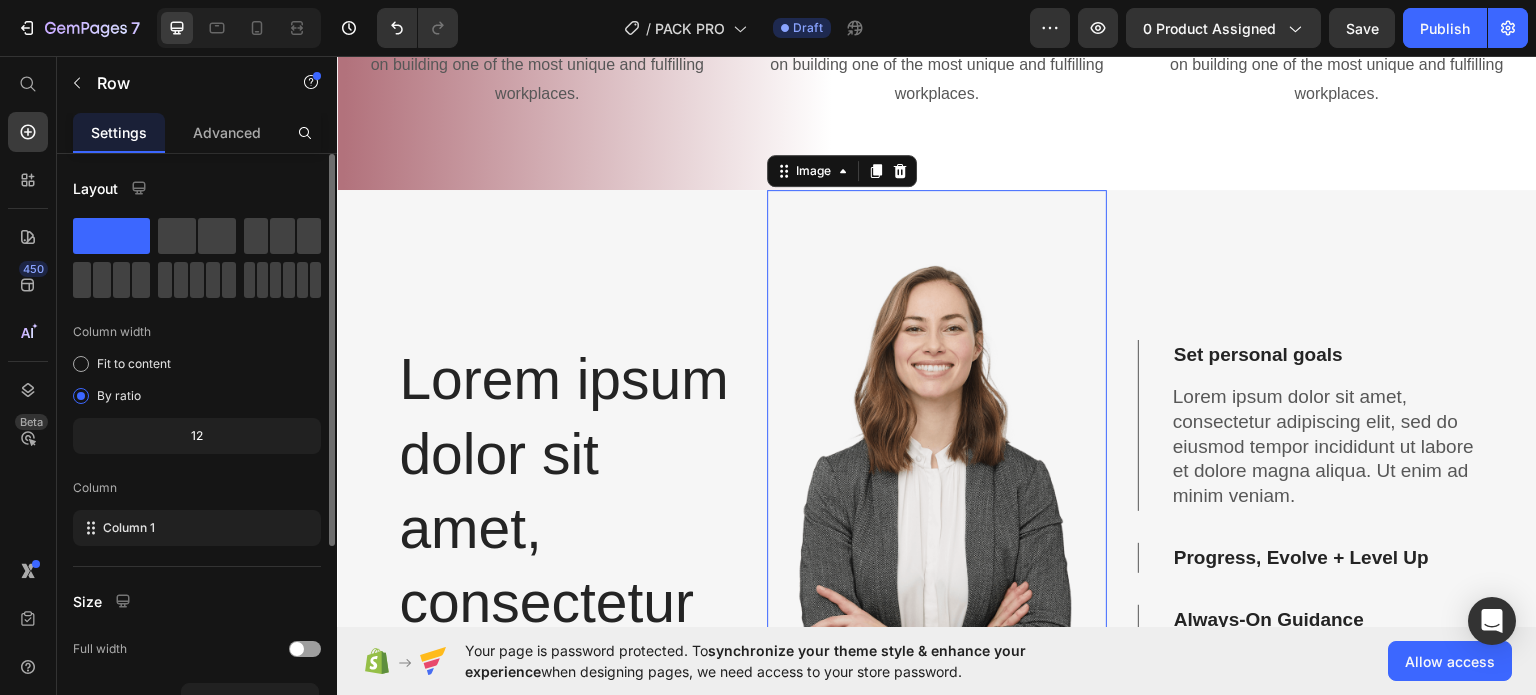 click at bounding box center [937, 472] 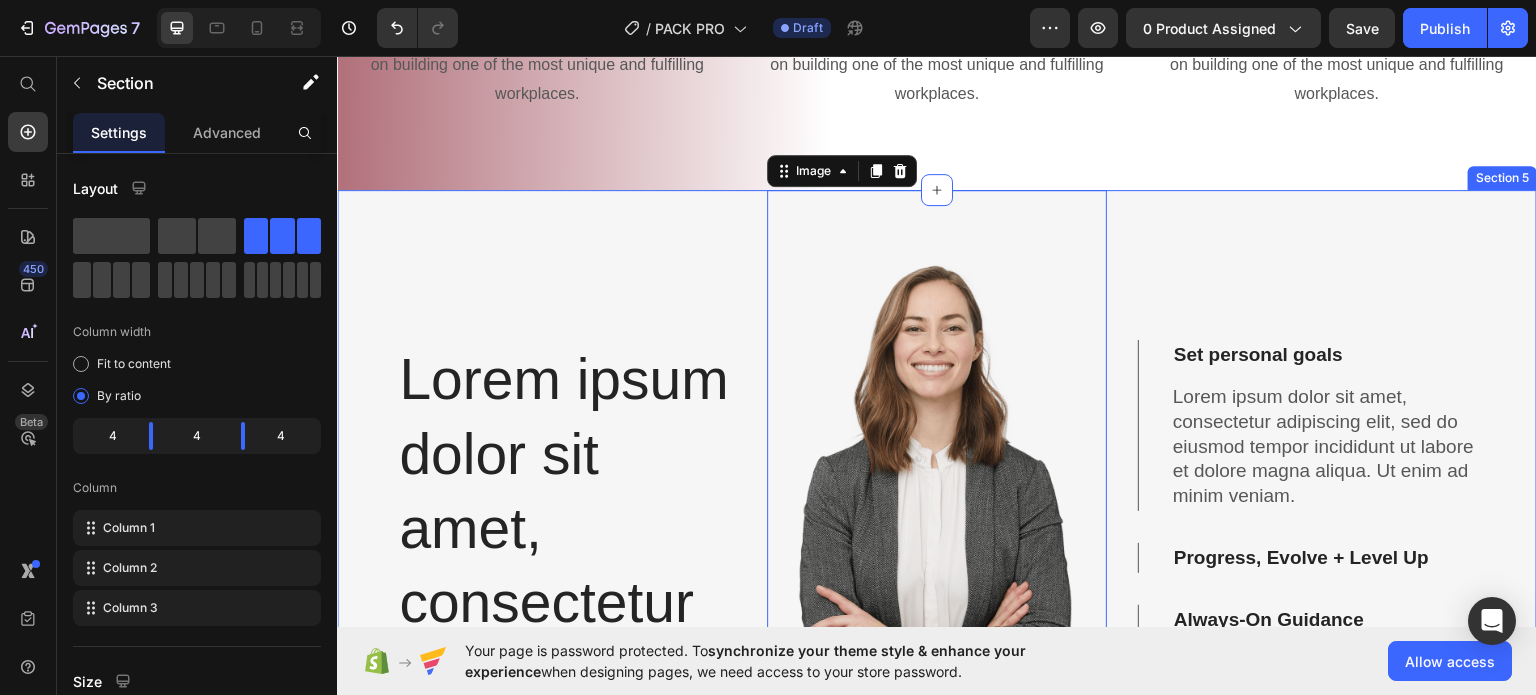 click on "Lorem ipsum dolor sit amet, consectetur Heading Lorem ipsum dolor sit amet, consectetur adipiscing elit, sed do eiusmod tempor incididunt ut labore et dolore magna aliqua. Ut enim ad minim veniam. Text Block
Lorem ipsum dolor sit amet Button Row Image   0
Set personal goals Lorem ipsum dolor sit amet, consectetur adipiscing elit, sed do eiusmod tempor incididunt ut labore et dolore magna aliqua. Ut enim ad minim veniam. Text Block
Progress, Evolve + Level Up
Always-On Guidance Accordion Section 5" at bounding box center (937, 546) 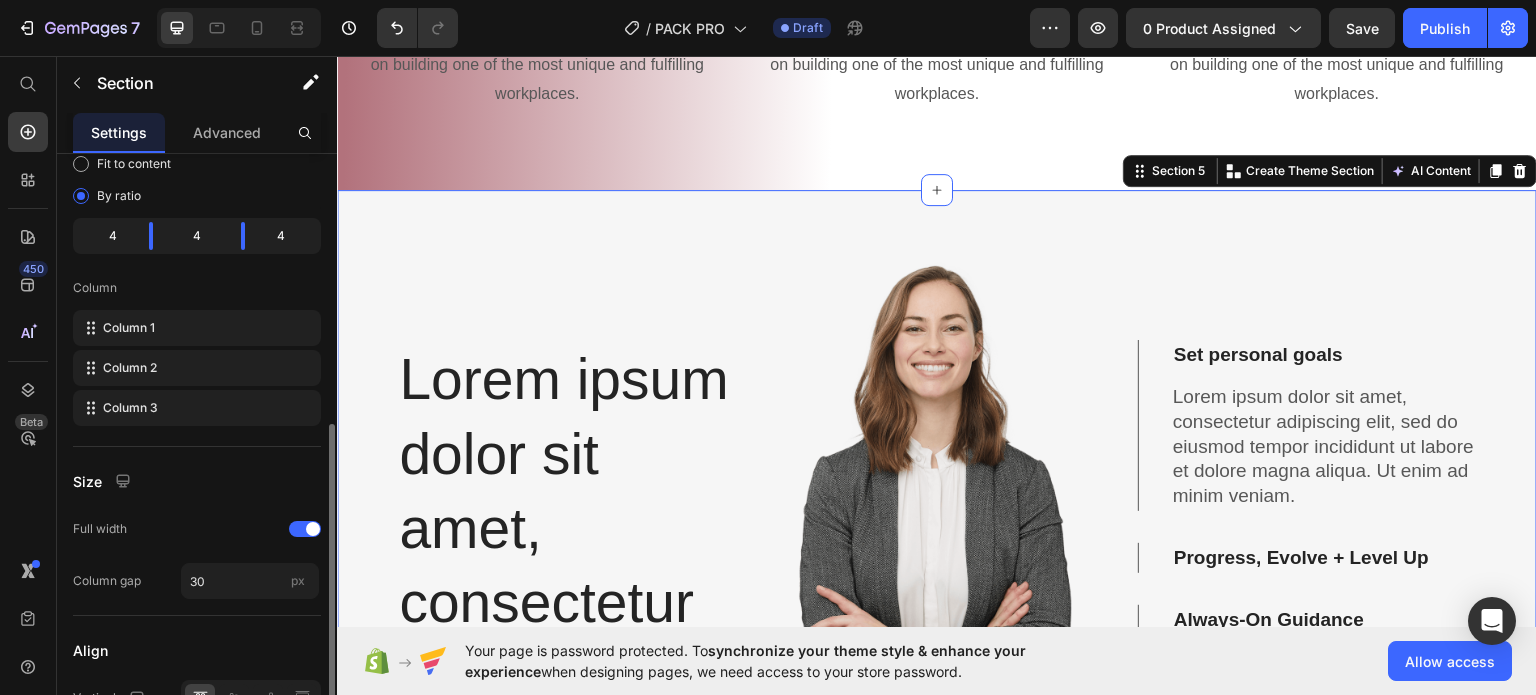 scroll, scrollTop: 456, scrollLeft: 0, axis: vertical 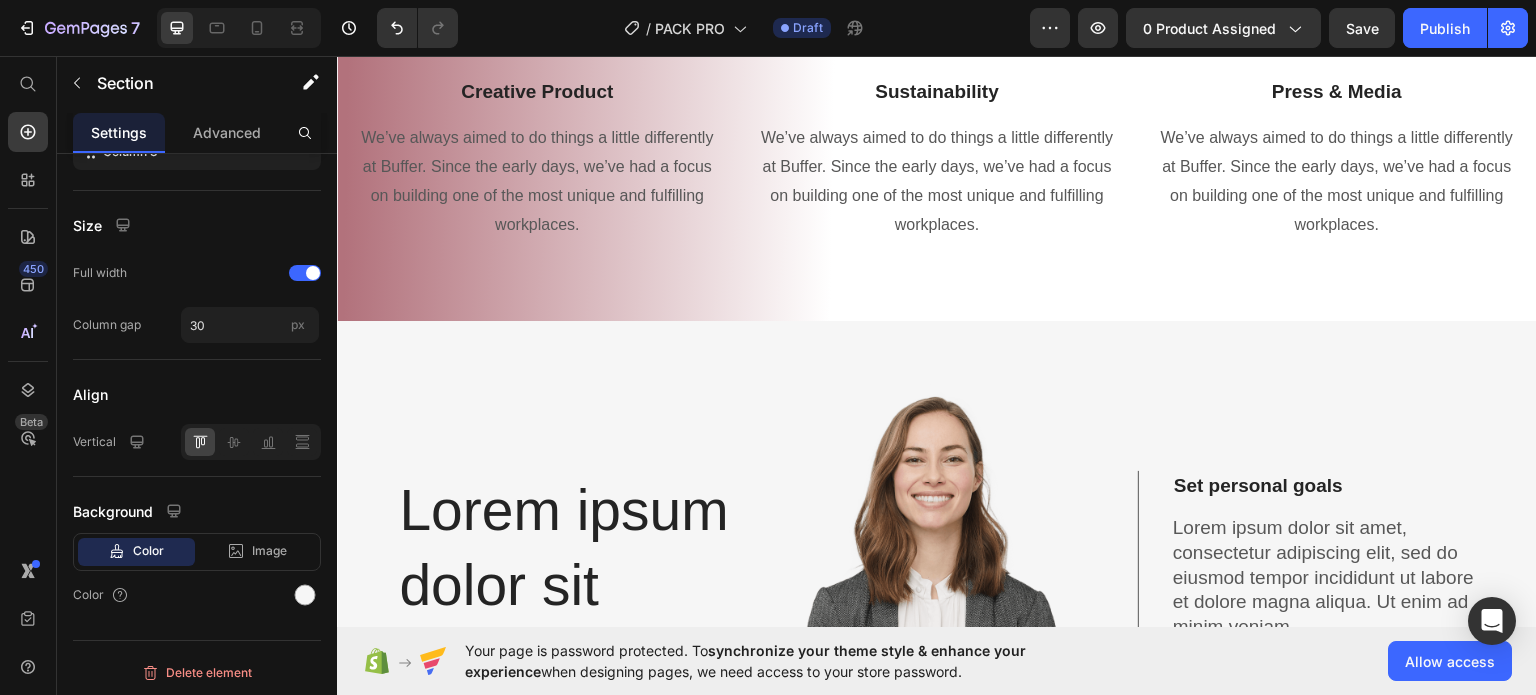 click on "Lorem ipsum dolor sit amet, consectetur Heading Lorem ipsum dolor sit amet, consectetur adipiscing elit, sed do eiusmod tempor incididunt ut labore et dolore magna aliqua. Ut enim ad minim veniam. Text Block
Lorem ipsum dolor sit amet Button Row Image
Set personal goals Lorem ipsum dolor sit amet, consectetur adipiscing elit, sed do eiusmod tempor incididunt ut labore et dolore magna aliqua. Ut enim ad minim veniam. Text Block
Progress, Evolve + Level Up
Always-On Guidance Accordion Section 5" at bounding box center [937, 677] 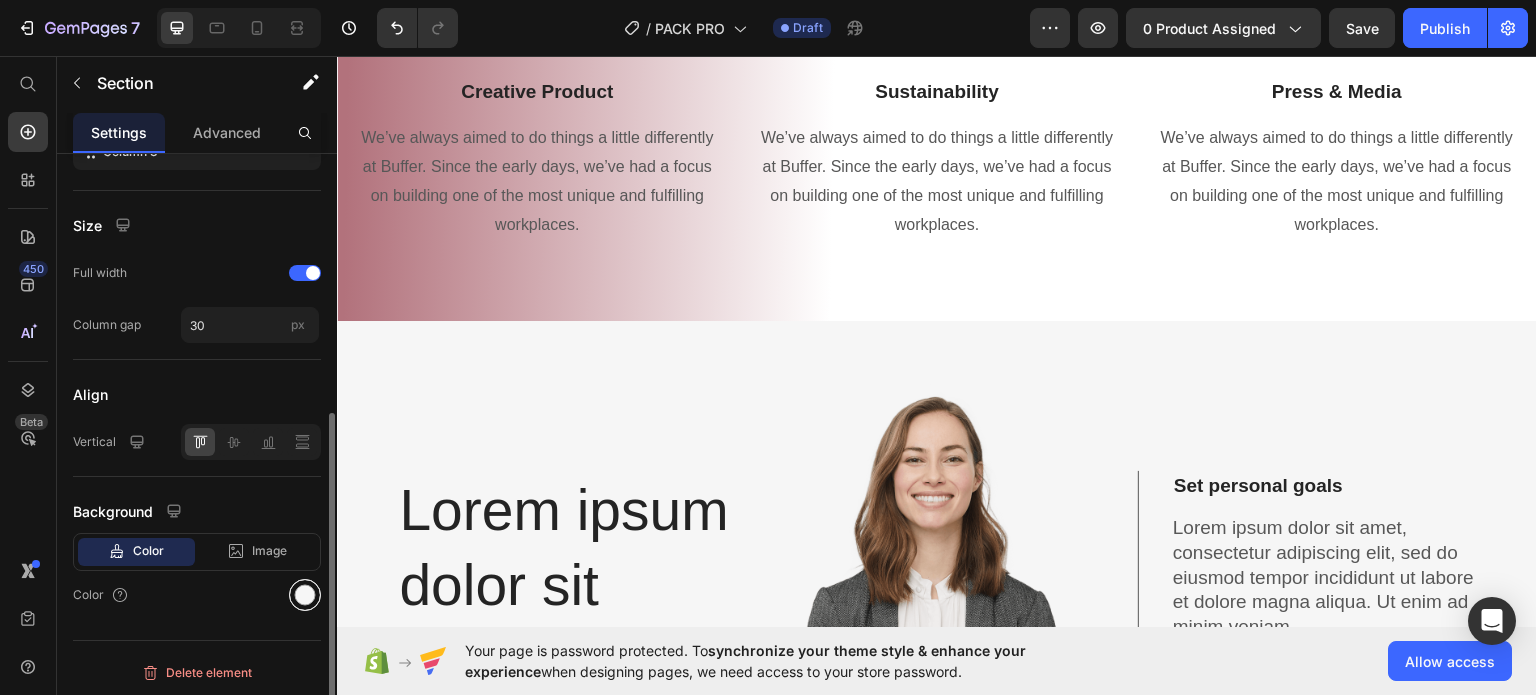 click at bounding box center (305, 595) 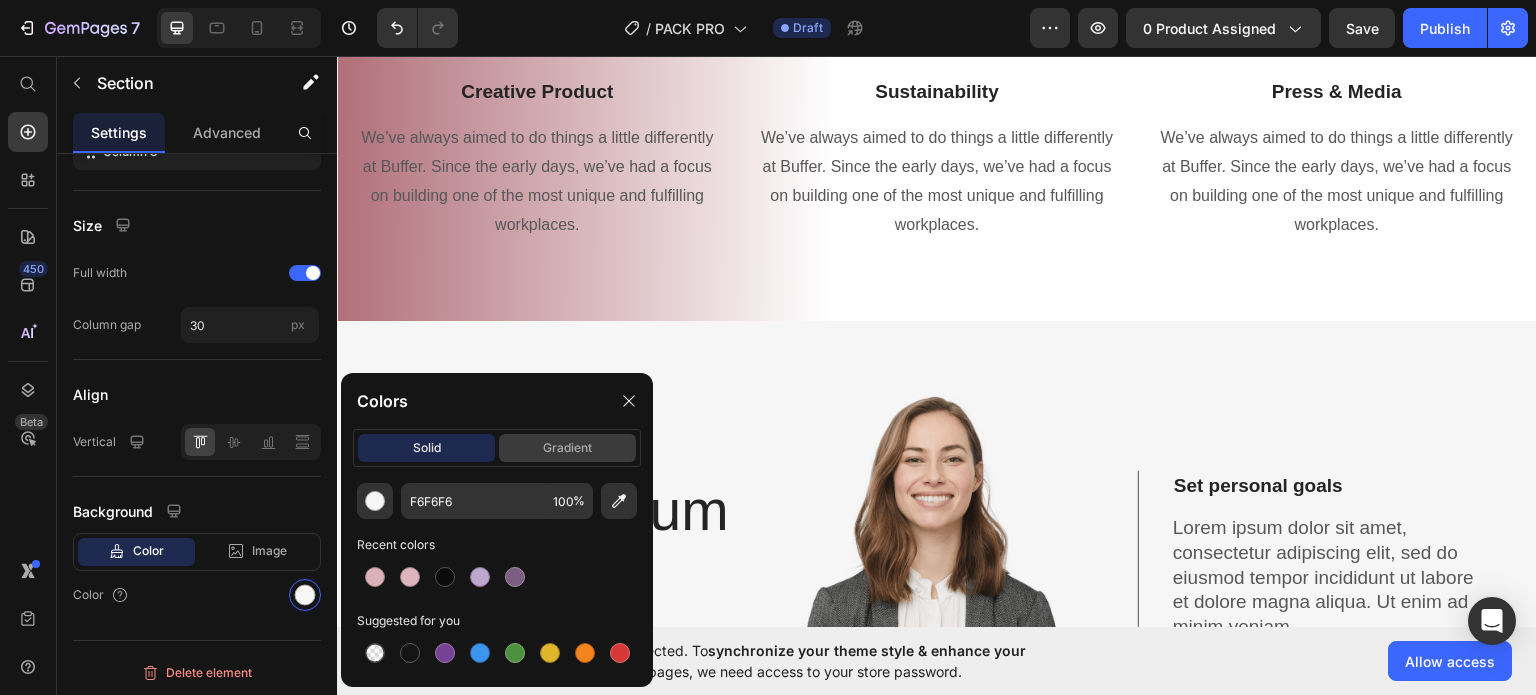 click on "gradient" 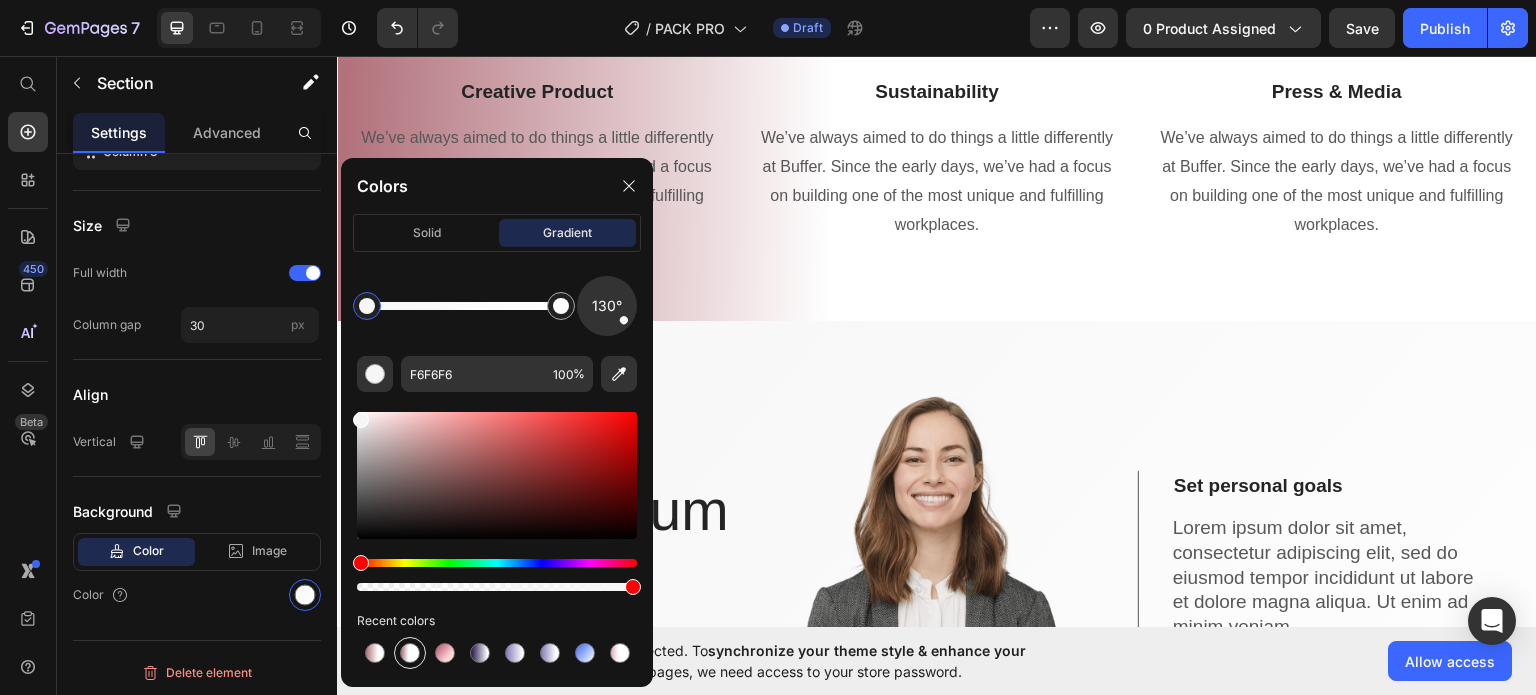click at bounding box center (410, 653) 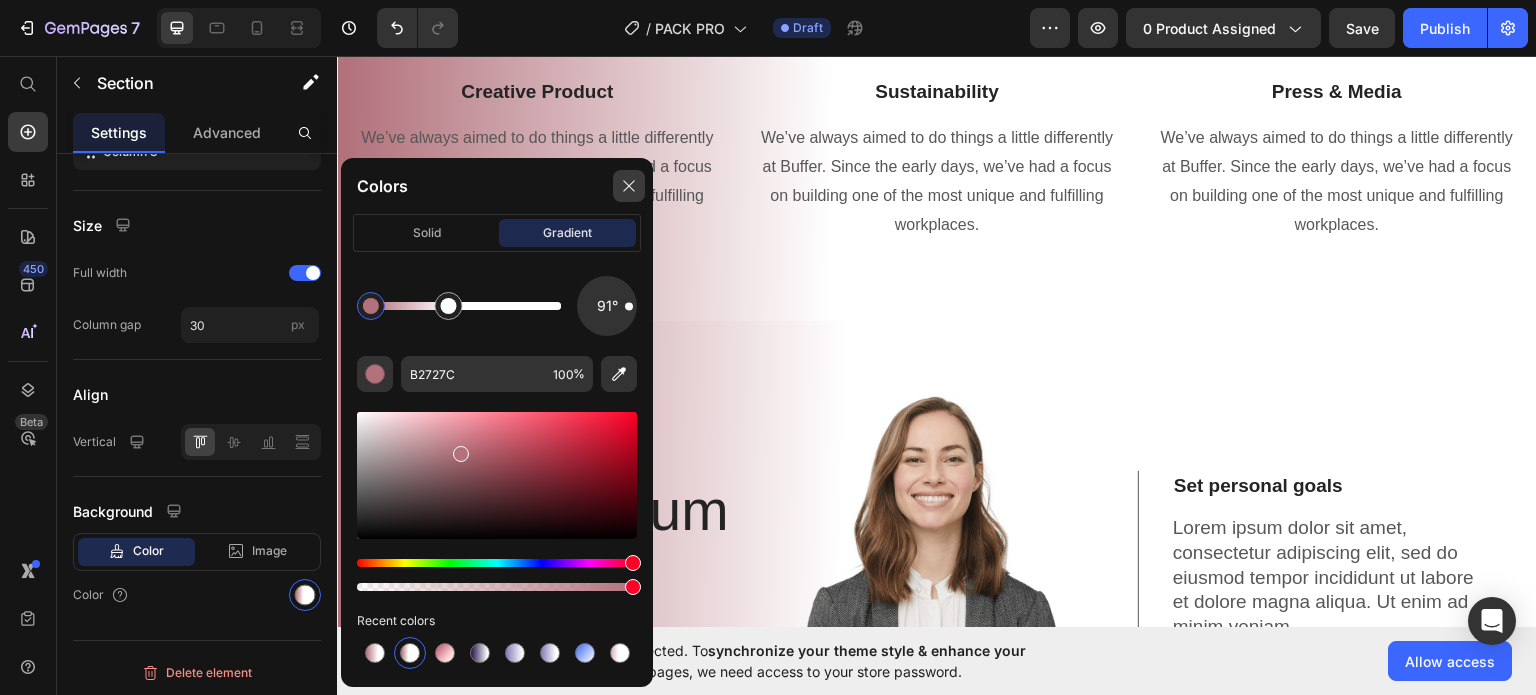 drag, startPoint x: 624, startPoint y: 193, endPoint x: 400, endPoint y: 229, distance: 226.87442 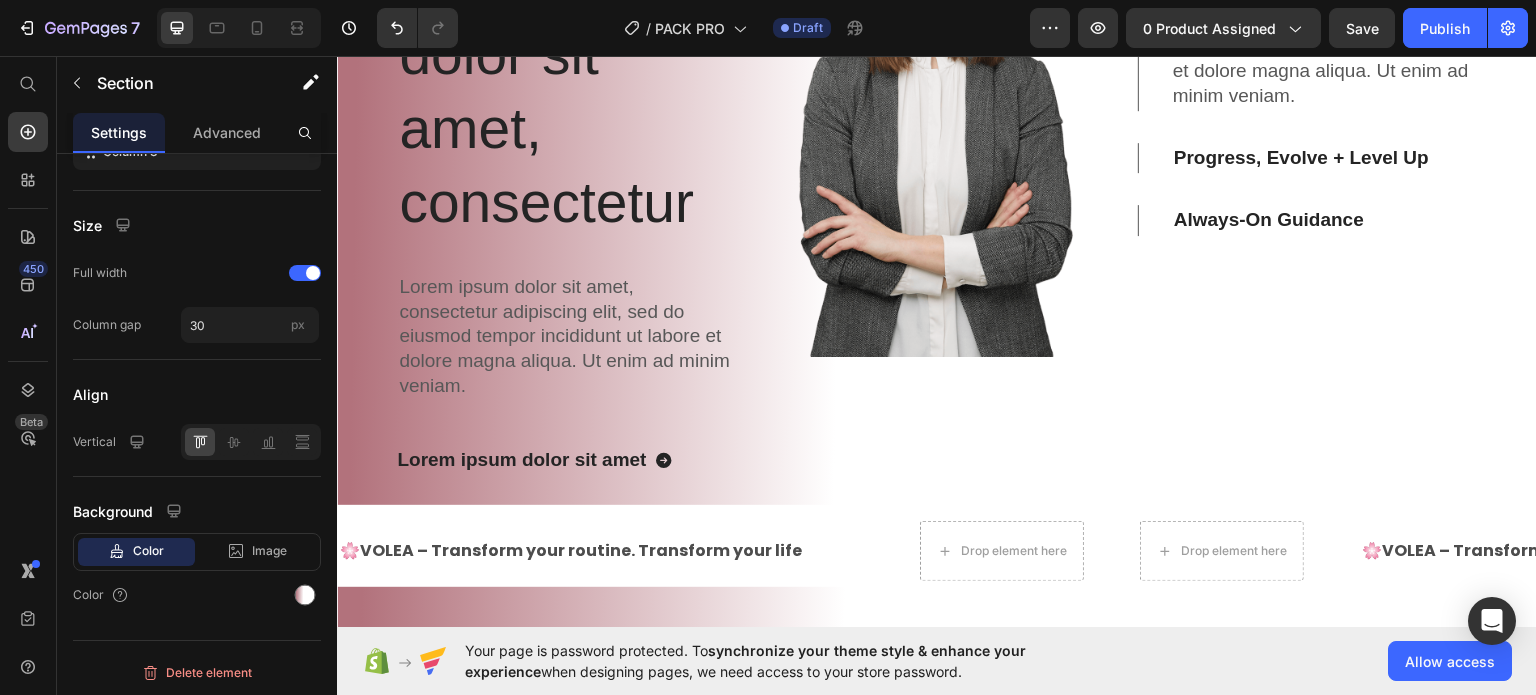 scroll, scrollTop: 2600, scrollLeft: 0, axis: vertical 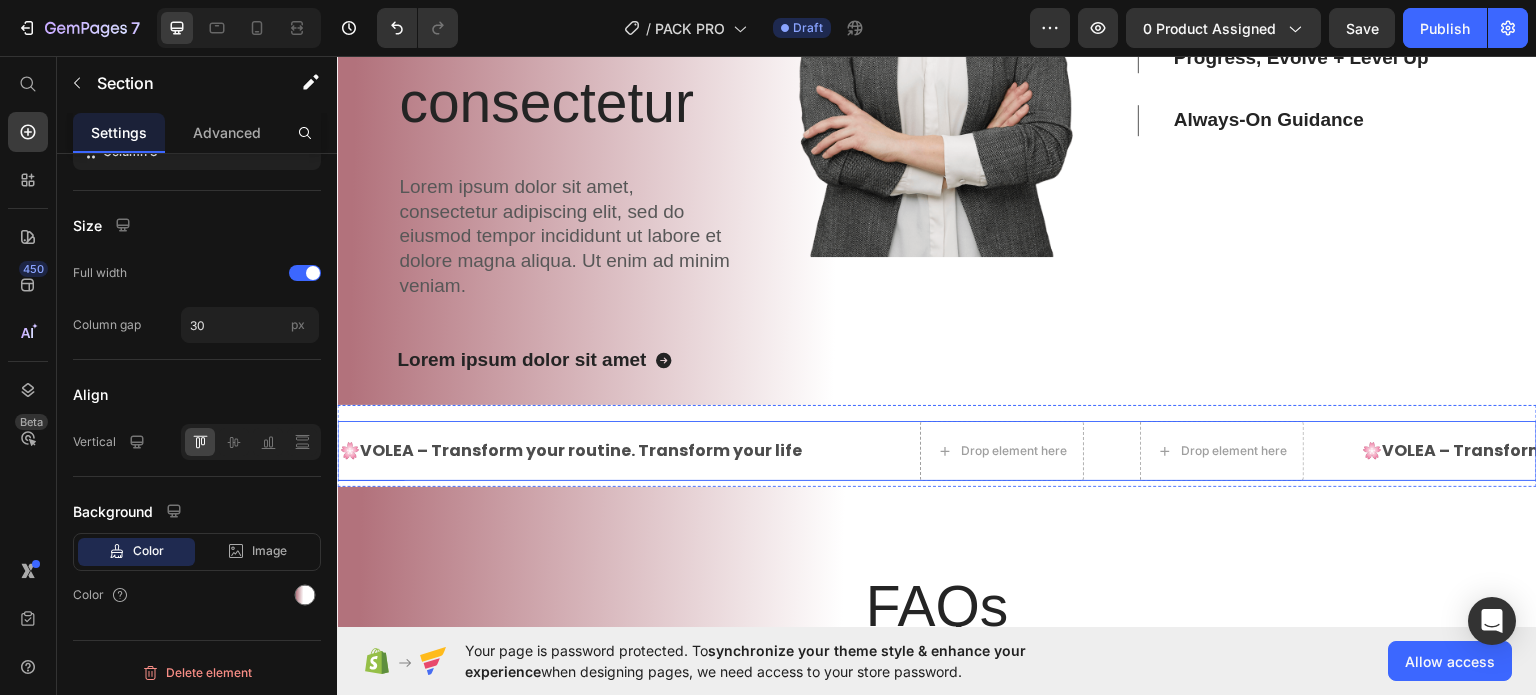 click on "🌸  VOLEA – Transform your routine. Transform your life Text" at bounding box center [599, 450] 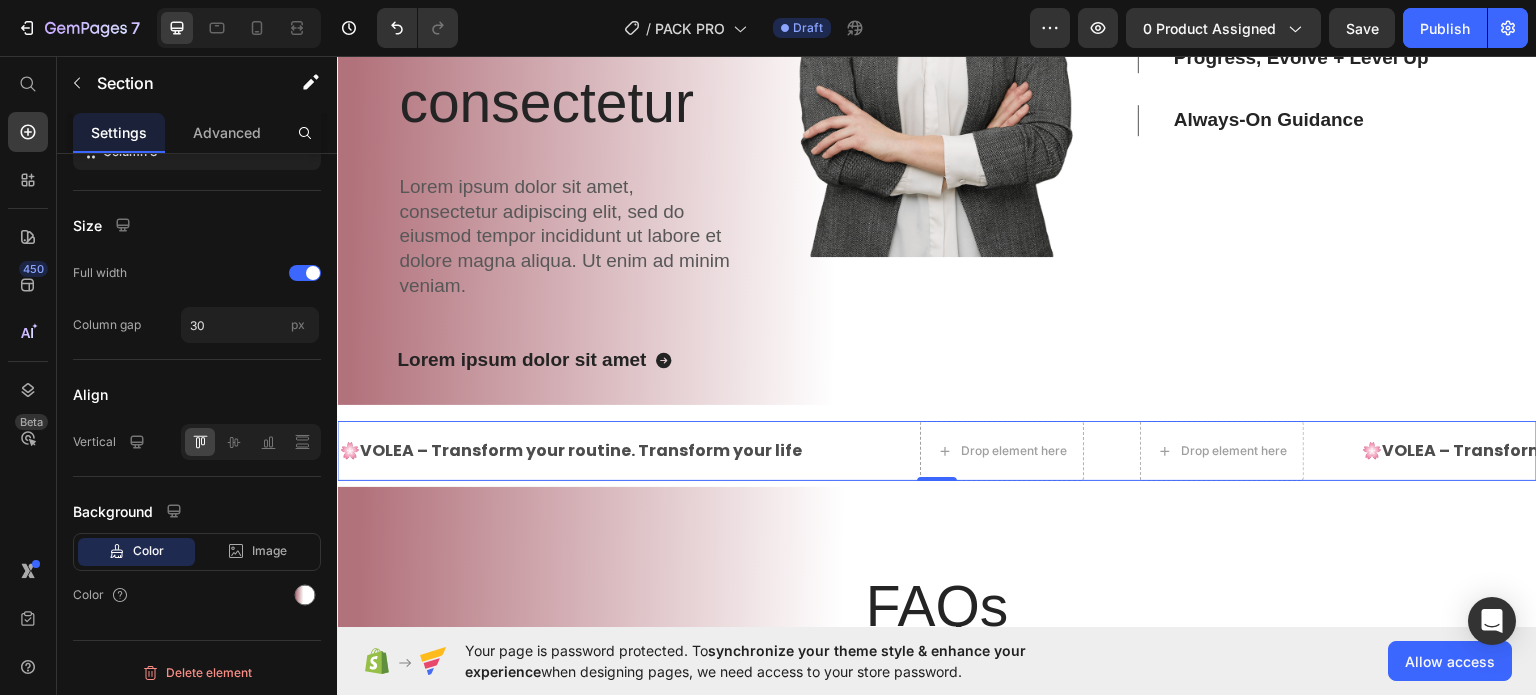 scroll, scrollTop: 0, scrollLeft: 0, axis: both 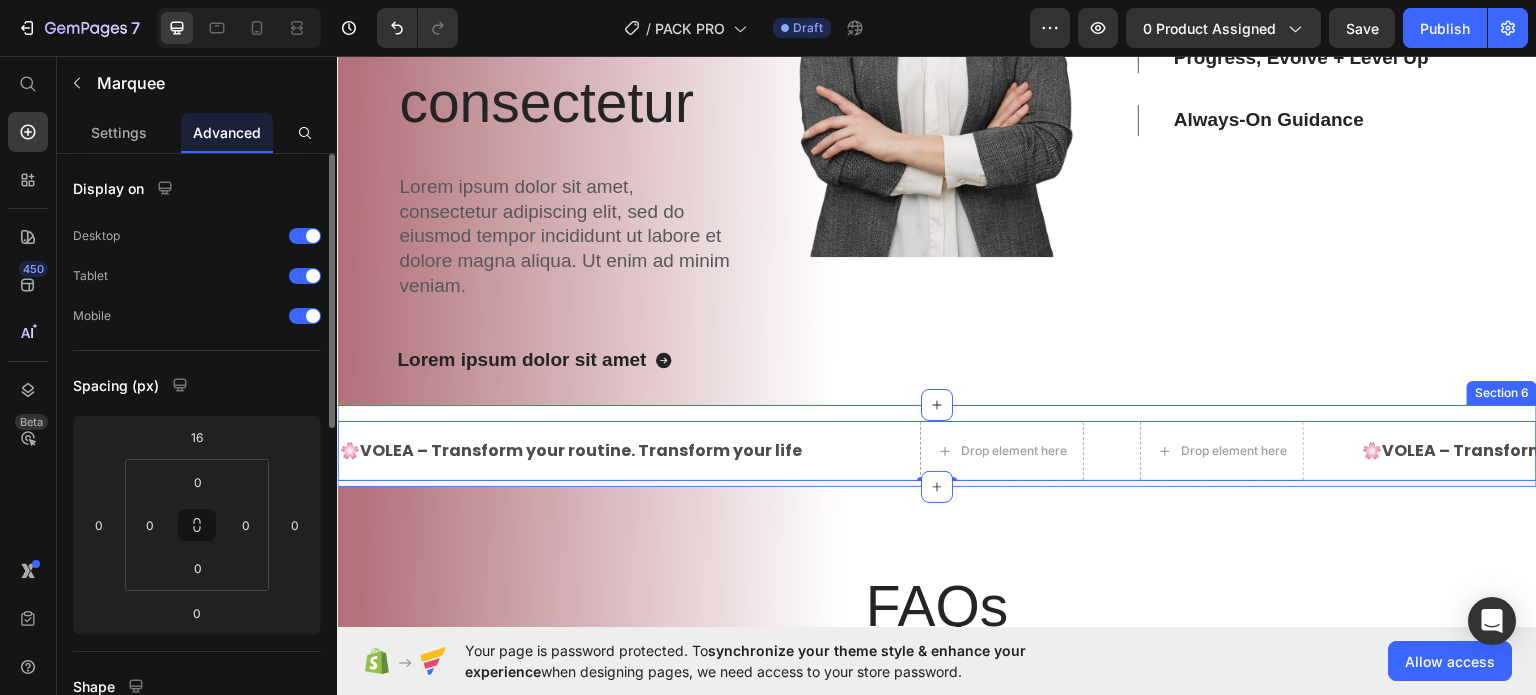 click on "🌸  VOLEA – Transform your routine. Transform your life Text Text
Drop element here
Drop element here 🌸  VOLEA – Transform your routine. Transform your life Text Text
Drop element here
Drop element here 🌸  VOLEA – Transform your routine. Transform your life Text Text
Drop element here
Drop element here 🌸  VOLEA – Transform your routine. Transform your life Text Text
Drop element here
Drop element here 🌸  VOLEA – Transform your routine. Transform your life Text Text
Drop element here
Drop element here 🌸  VOLEA – Transform your routine. Transform your life Text Text
Drop element here
Drop element here Marquee   0" at bounding box center [937, 442] 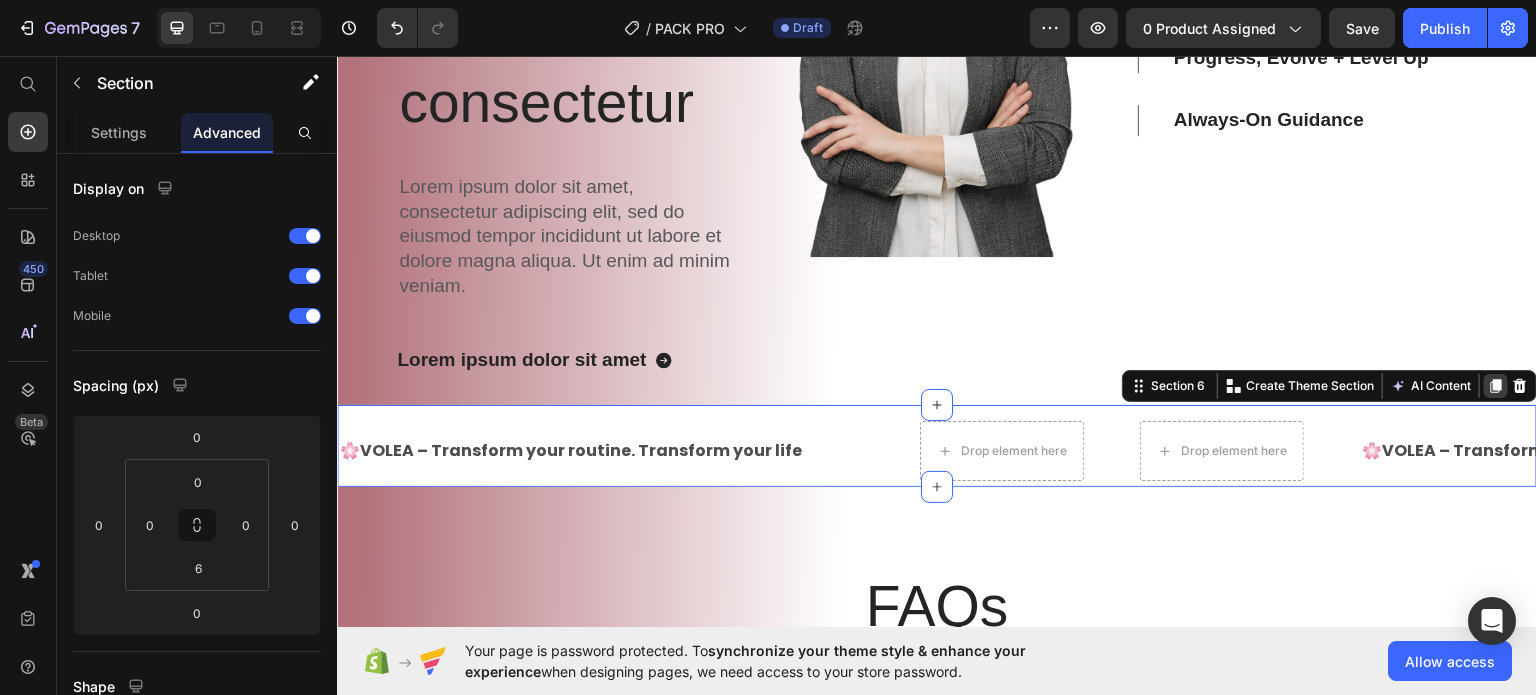 click 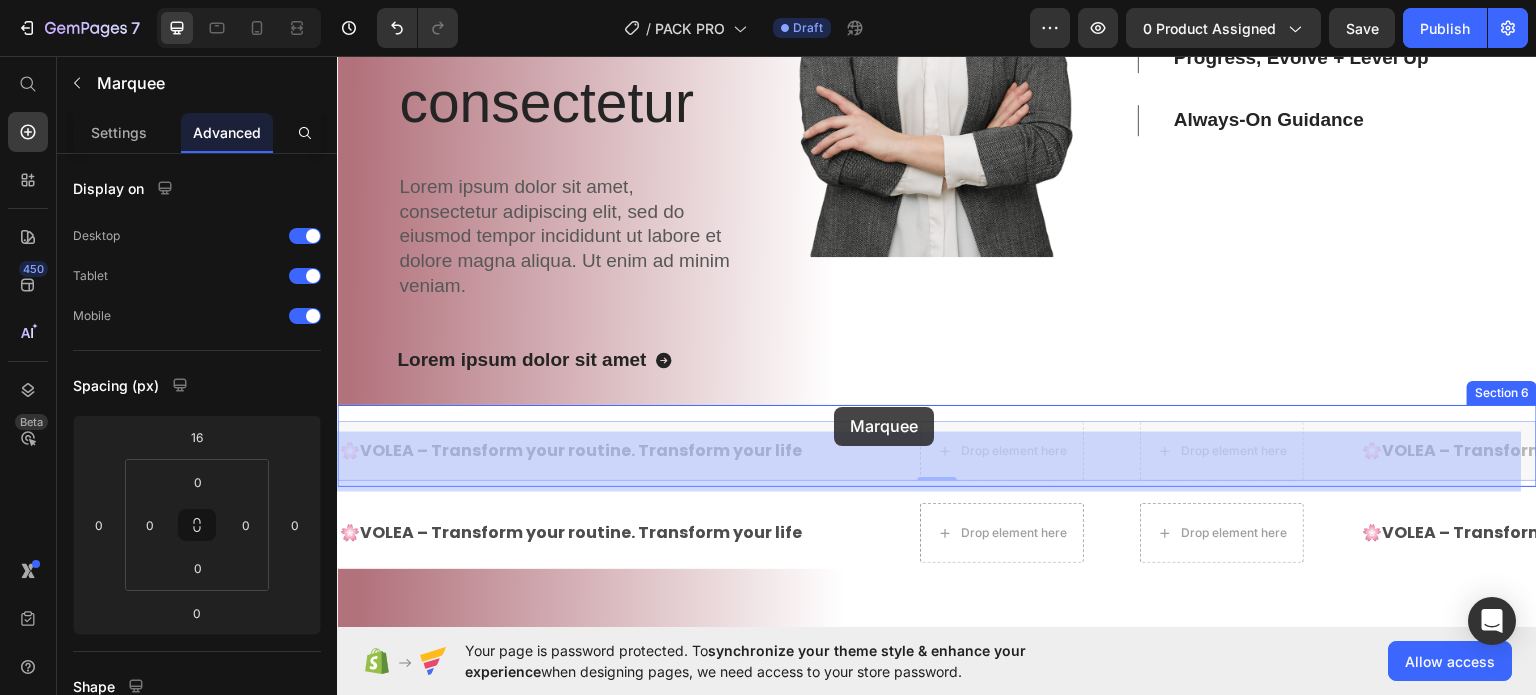 drag, startPoint x: 839, startPoint y: 469, endPoint x: 834, endPoint y: 406, distance: 63.1981 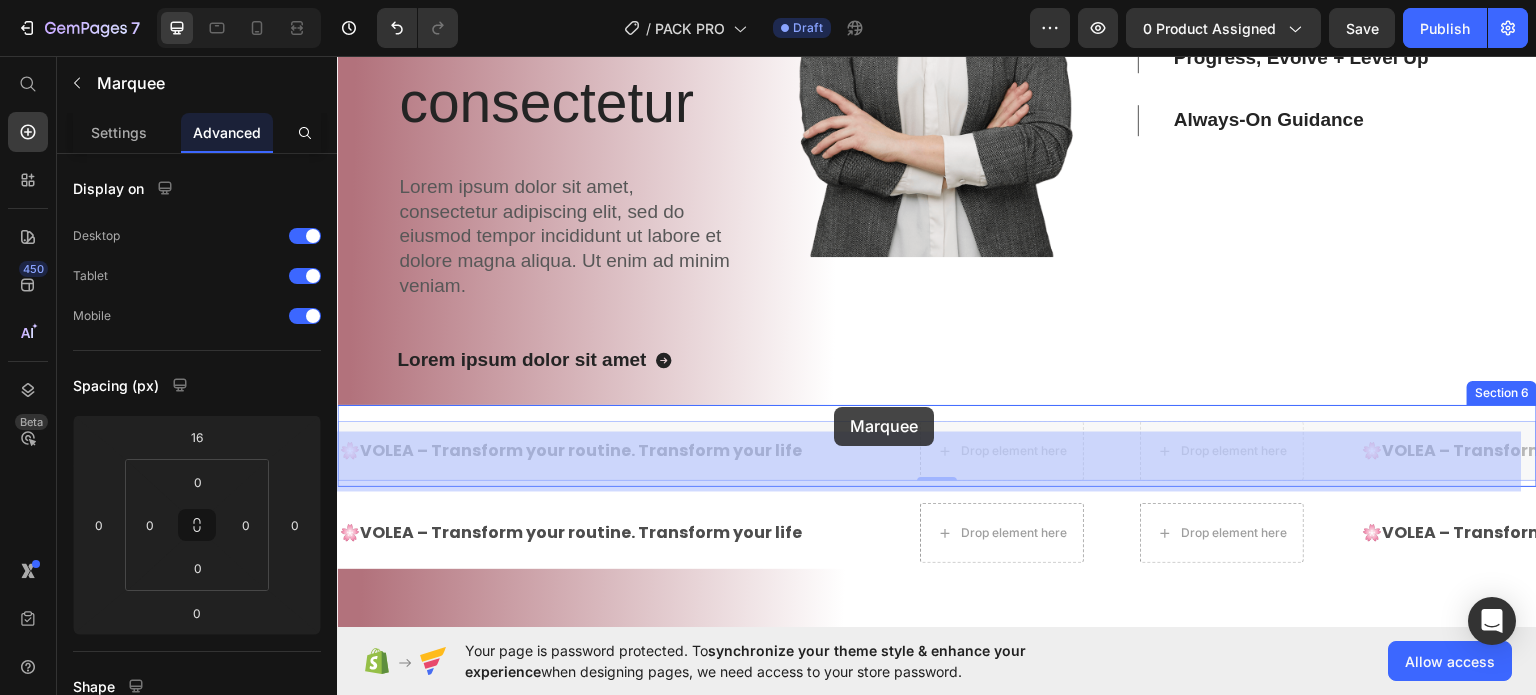 click on "Header Who We Are Heading “We’re a fully distributed team of 85 people living and working in 15 countries around the world. And we’re working to build the best products to help our customers build their brands and grow their businesses on social. We’ve always aimed to do things a little differently at Buffer. Since the early days, we’ve had a focus on building one of the most unique.”  Text block Image James Frank    / CEO Text block Row Image Creative Product Text block We’ve always aimed to do things a little differently at Buffer. Since the early days, we’ve had a focus on building one of the most unique and fulfilling workplaces. Text block Image Sustainability Text block We’ve always aimed to do things a little differently at Buffer. Since the early days, we’ve had a focus on building one of the most unique and fulfilling workplaces. Text block Image Press & Media Text block Text block Row Section 4 Lorem ipsum dolor sit amet, consectetur Heading Text Block
Button" at bounding box center (937, 9) 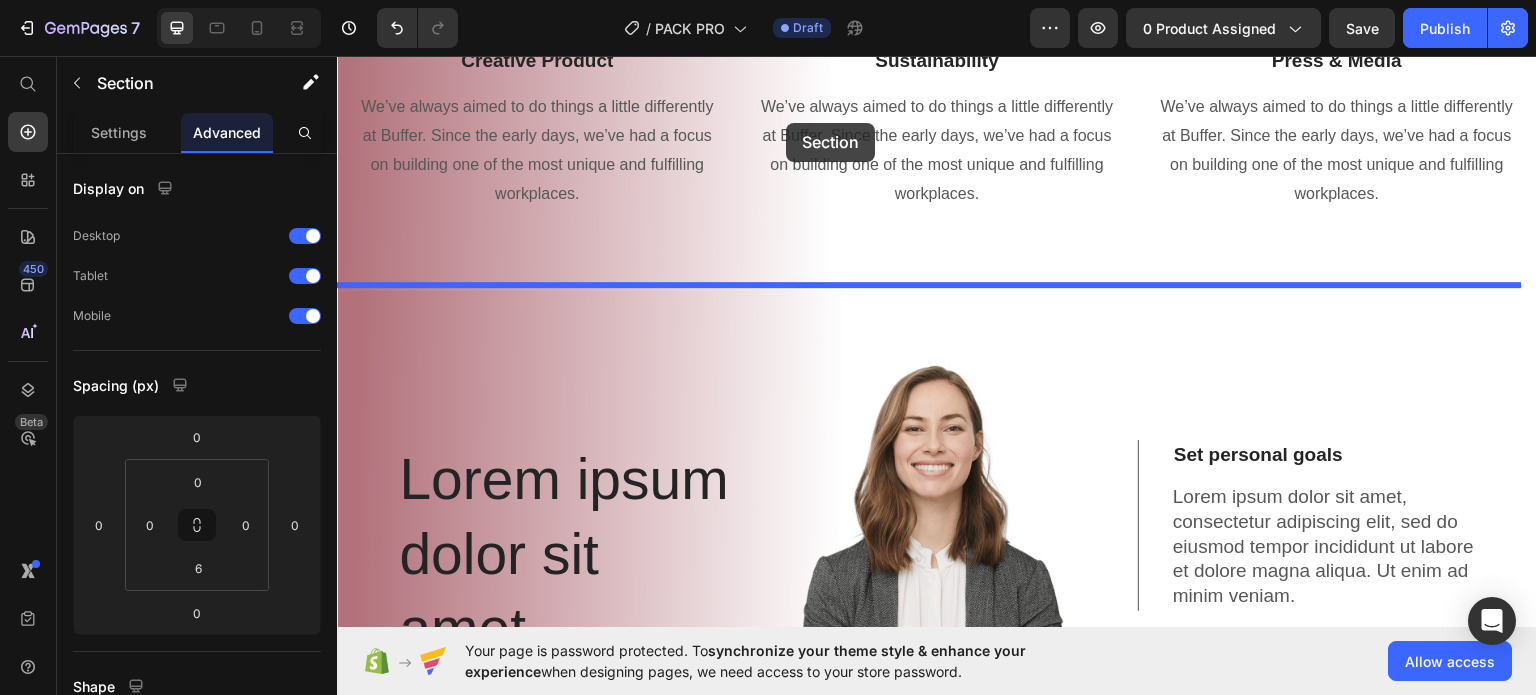 scroll, scrollTop: 1952, scrollLeft: 0, axis: vertical 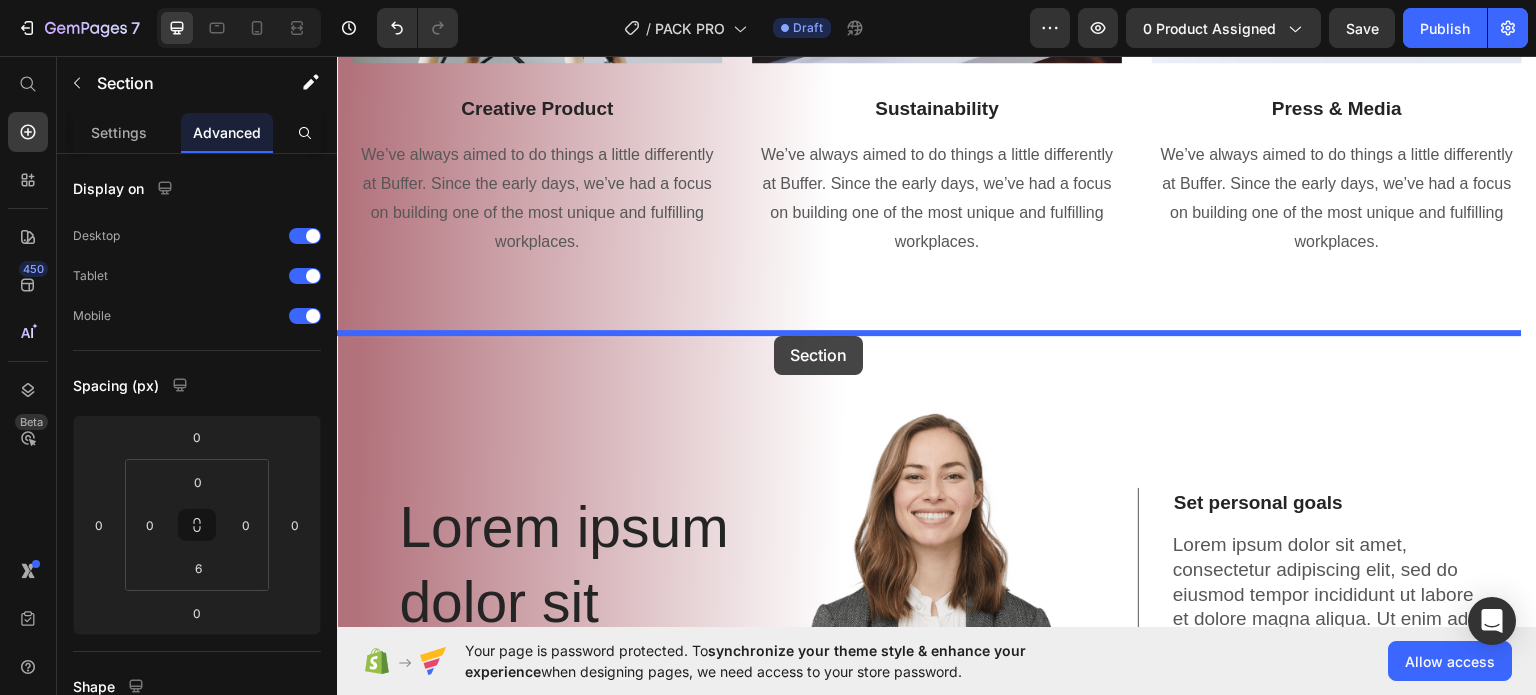 drag, startPoint x: 808, startPoint y: 405, endPoint x: 774, endPoint y: 335, distance: 77.820305 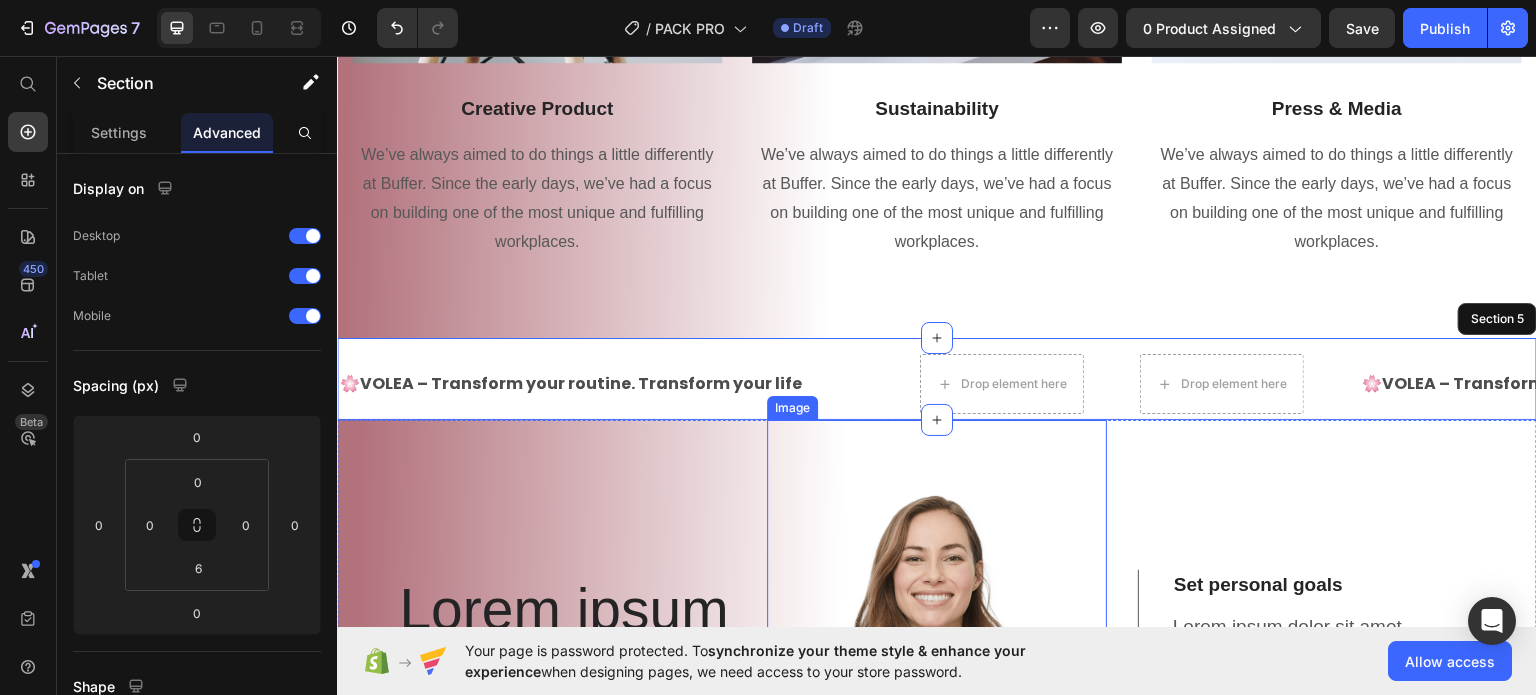 click at bounding box center (937, 702) 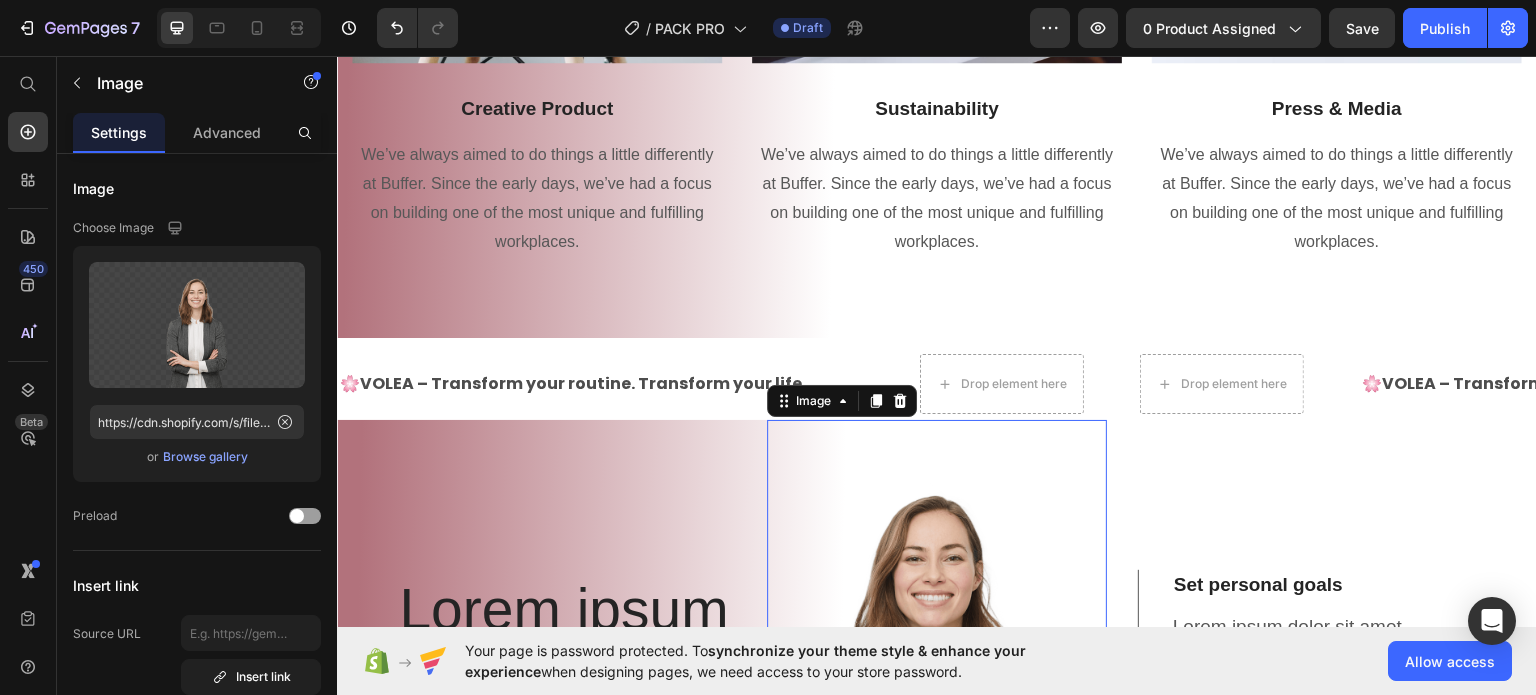 click at bounding box center [937, 702] 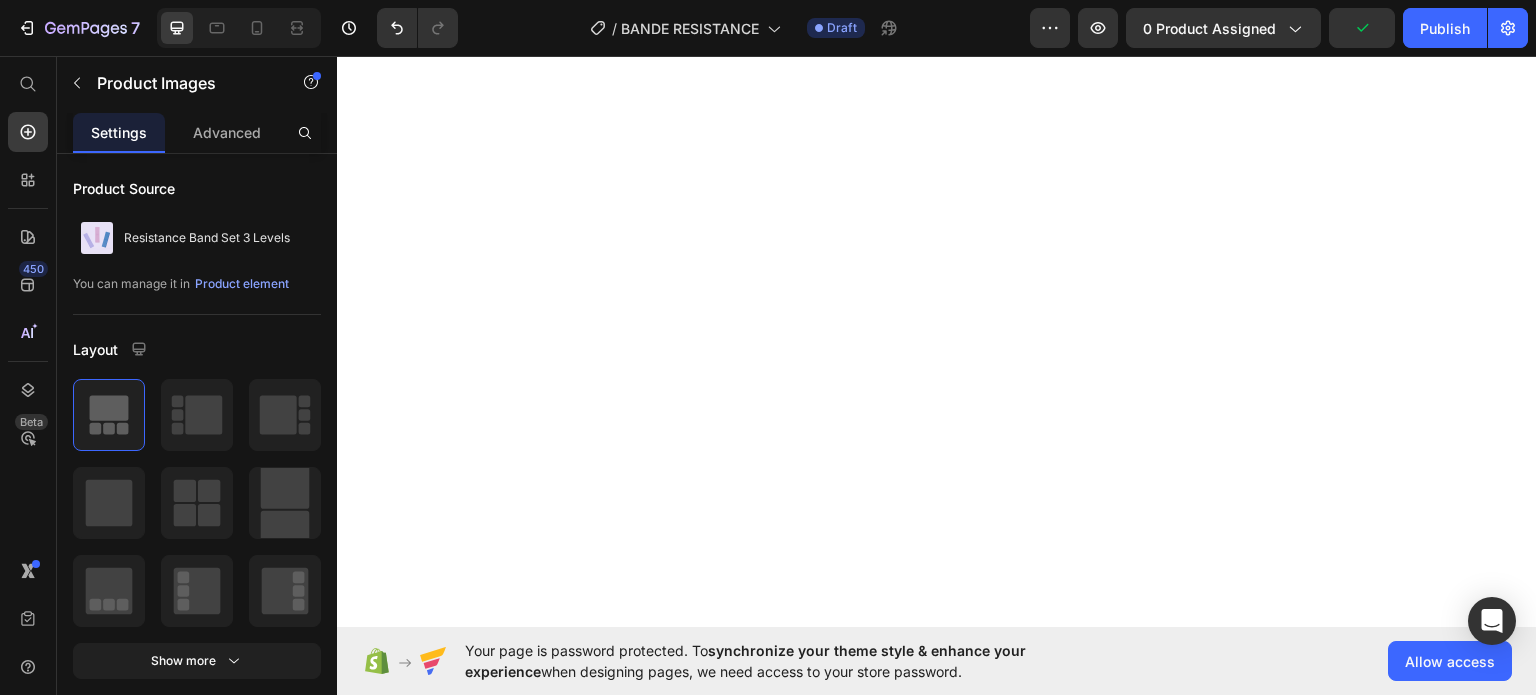 scroll, scrollTop: 0, scrollLeft: 0, axis: both 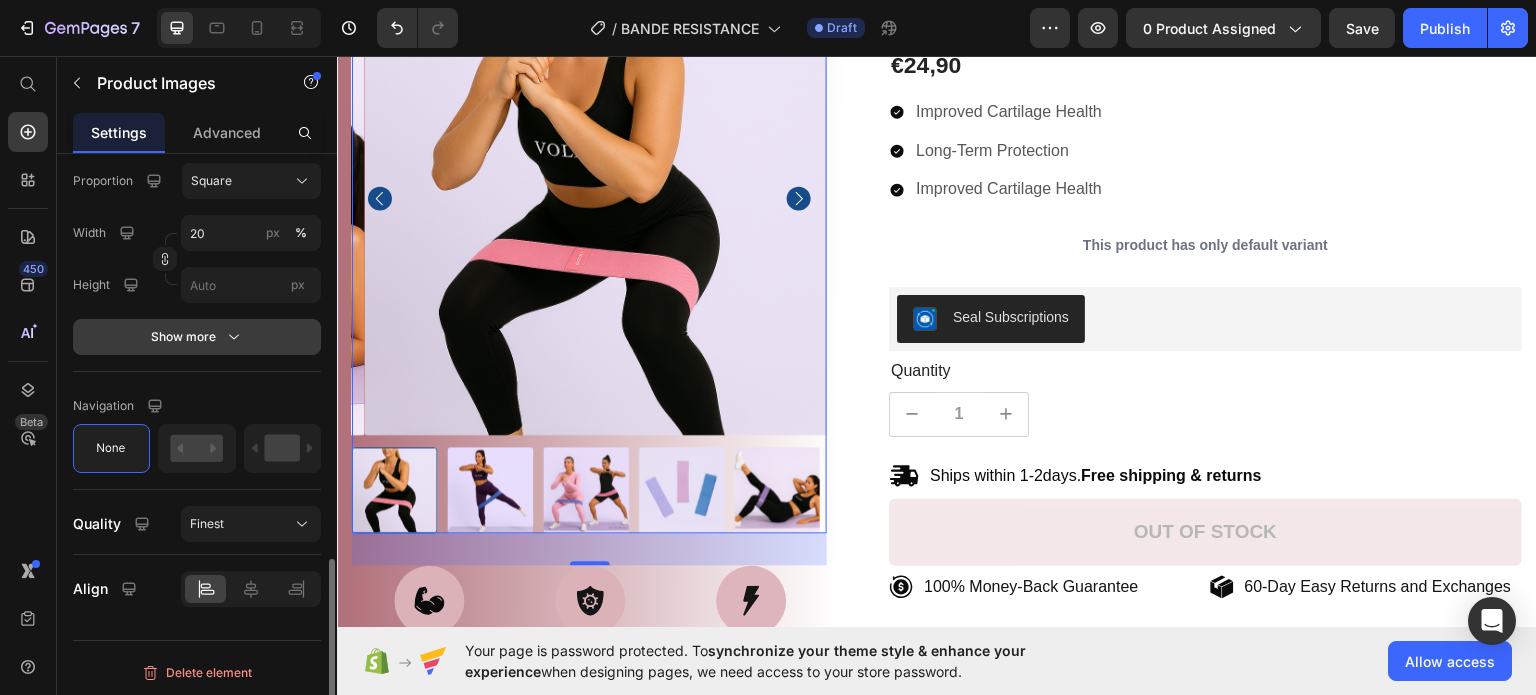 click 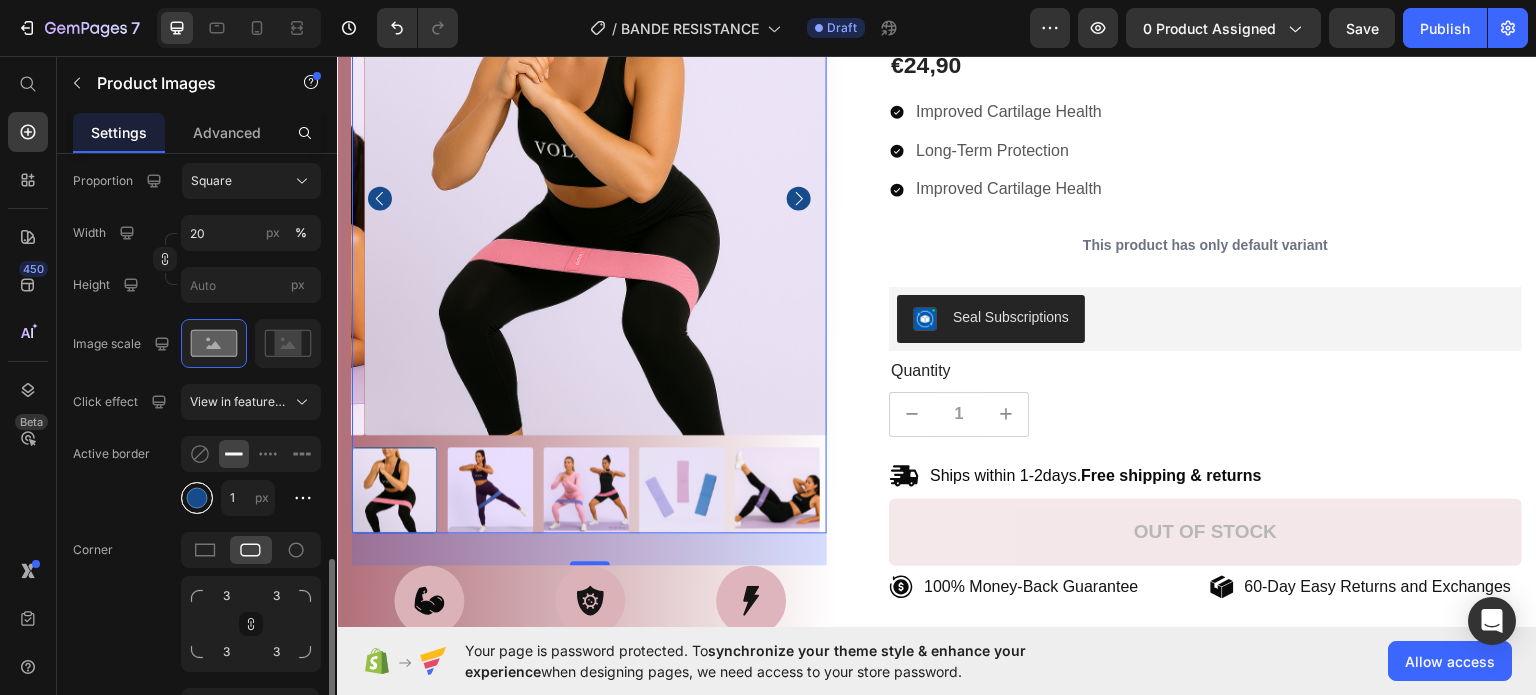 click at bounding box center [197, 497] 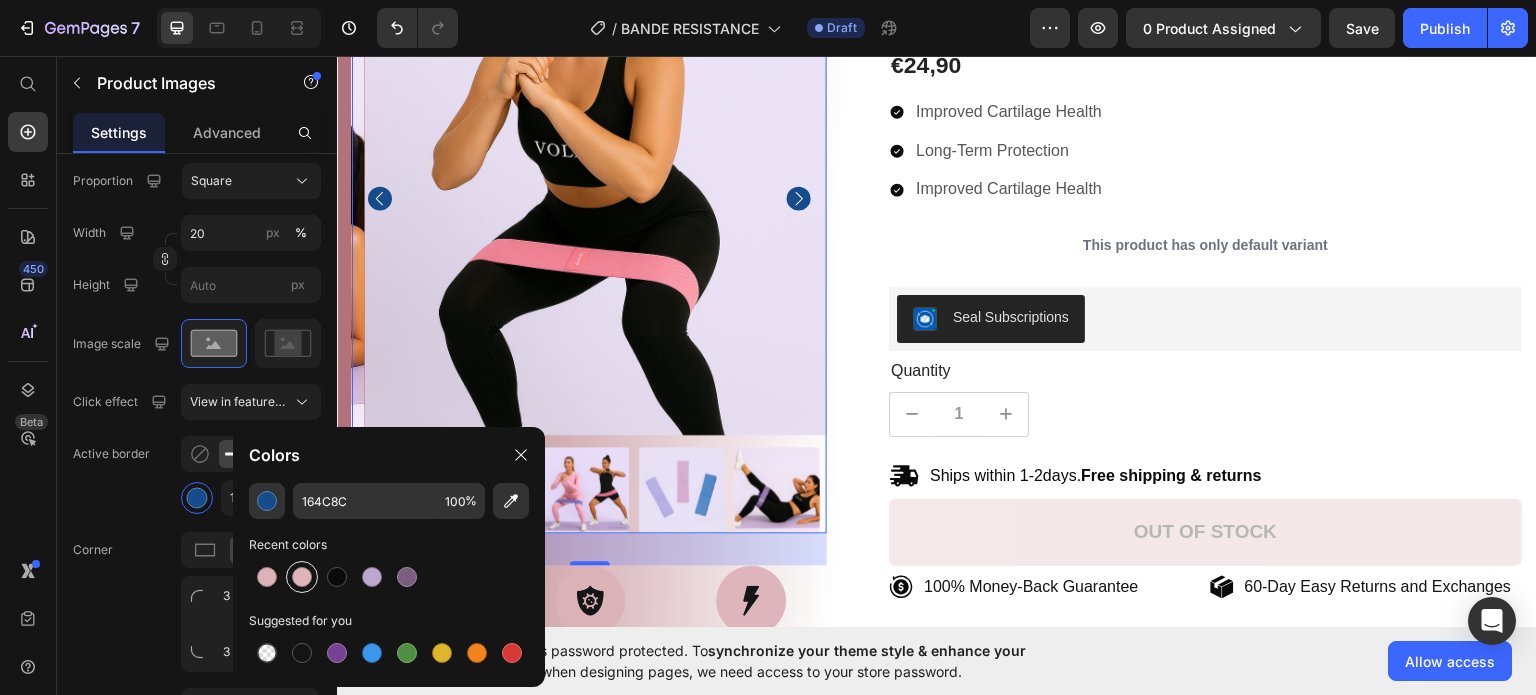 click at bounding box center [302, 577] 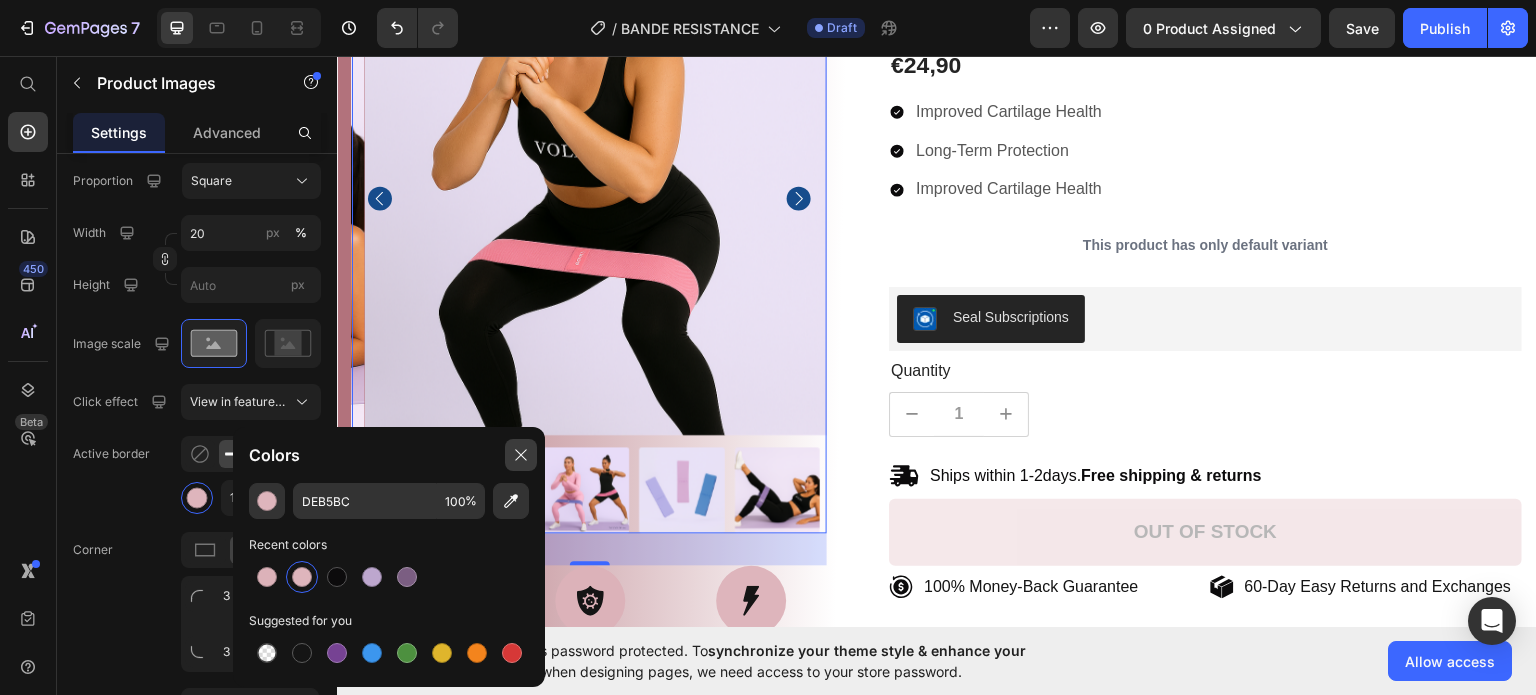 click 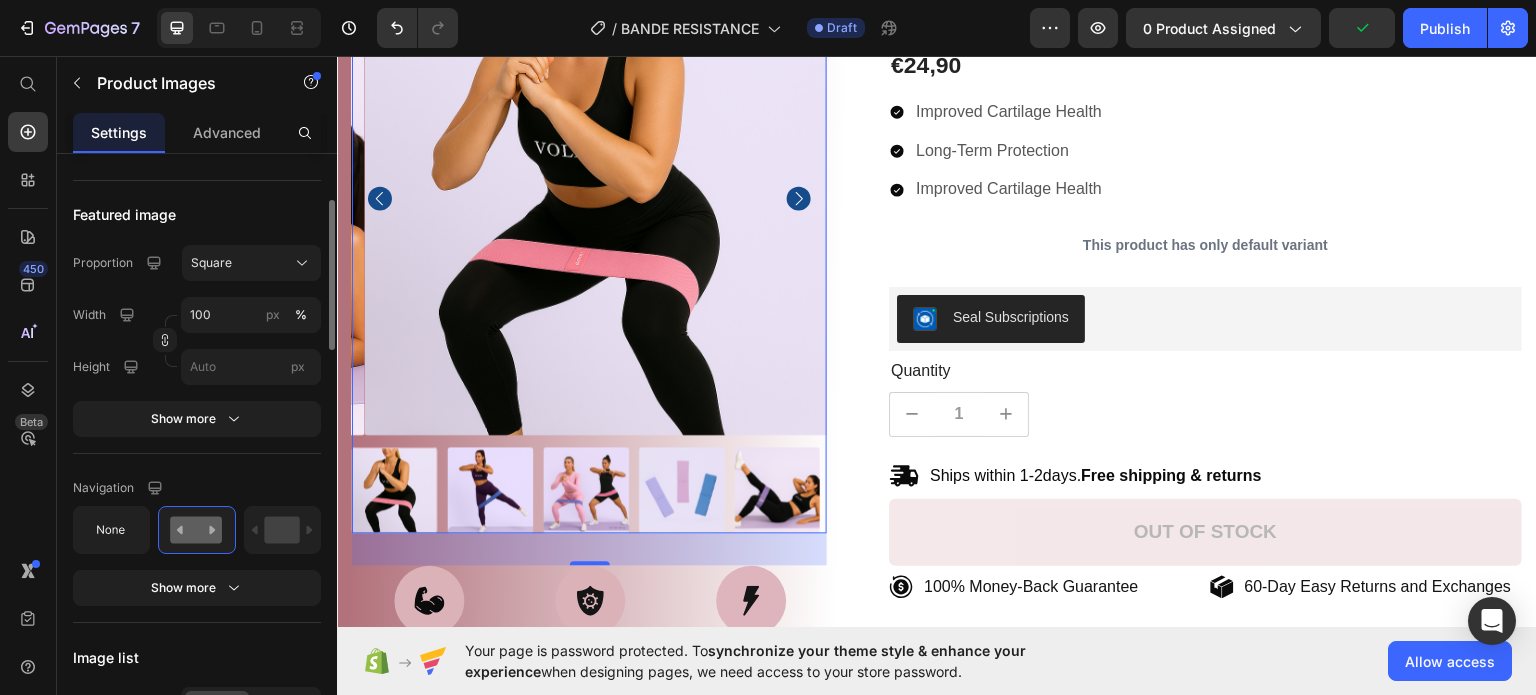 scroll, scrollTop: 584, scrollLeft: 0, axis: vertical 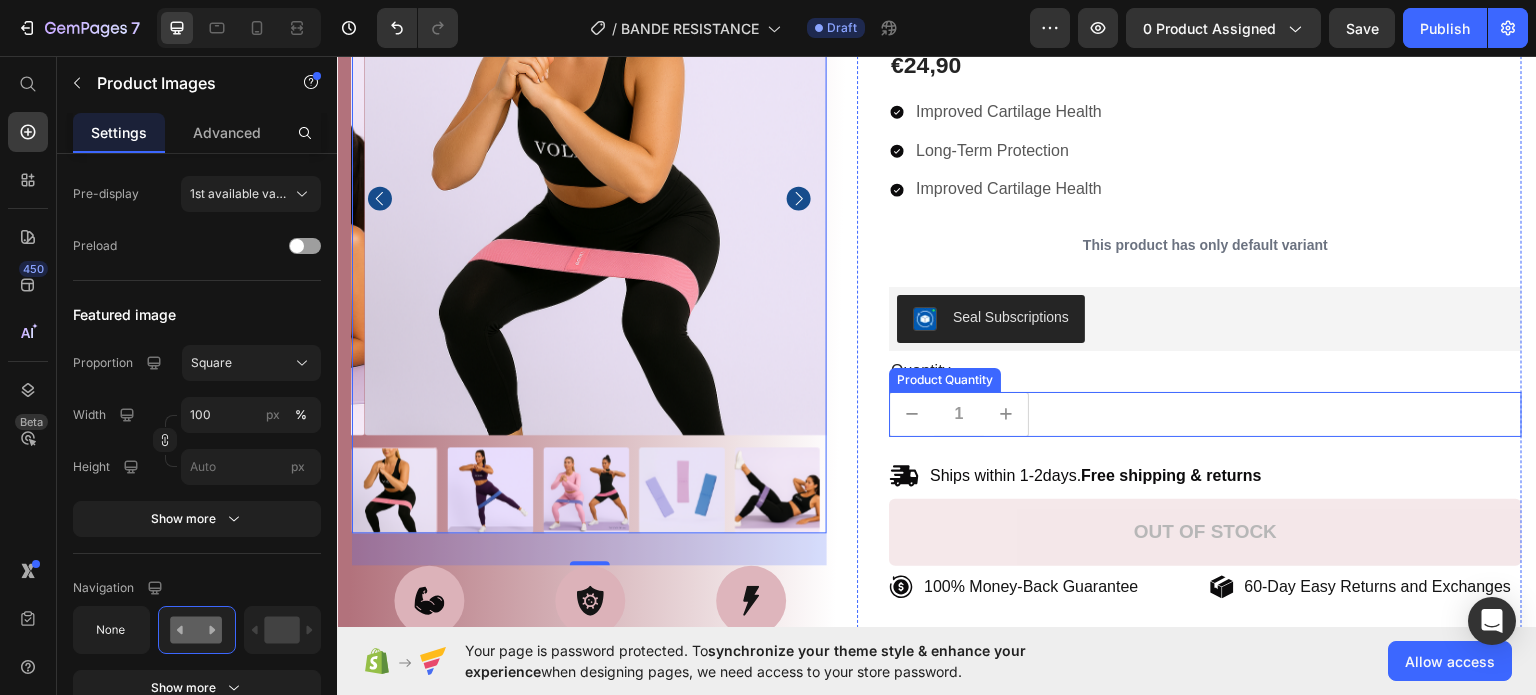 click on "1" at bounding box center [1205, 413] 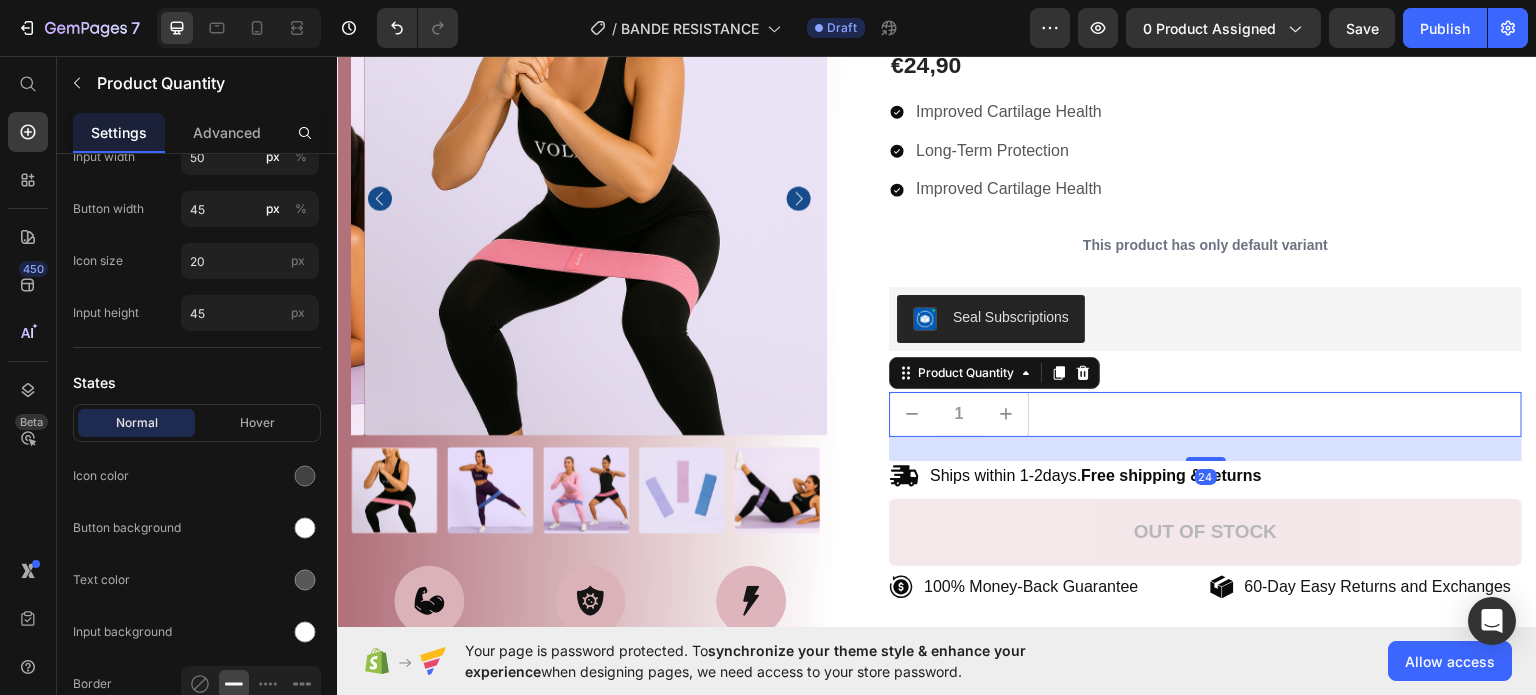 scroll, scrollTop: 0, scrollLeft: 0, axis: both 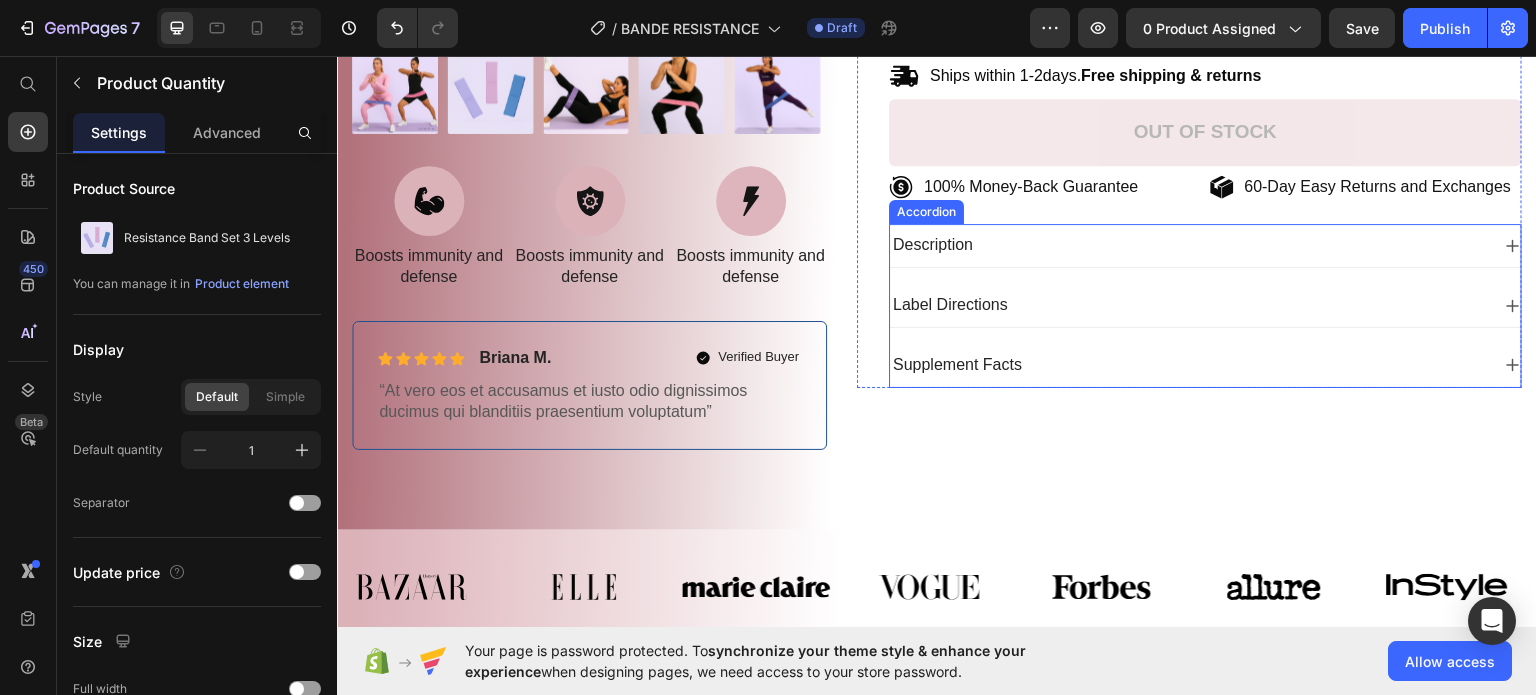click on "Description" at bounding box center (1189, 244) 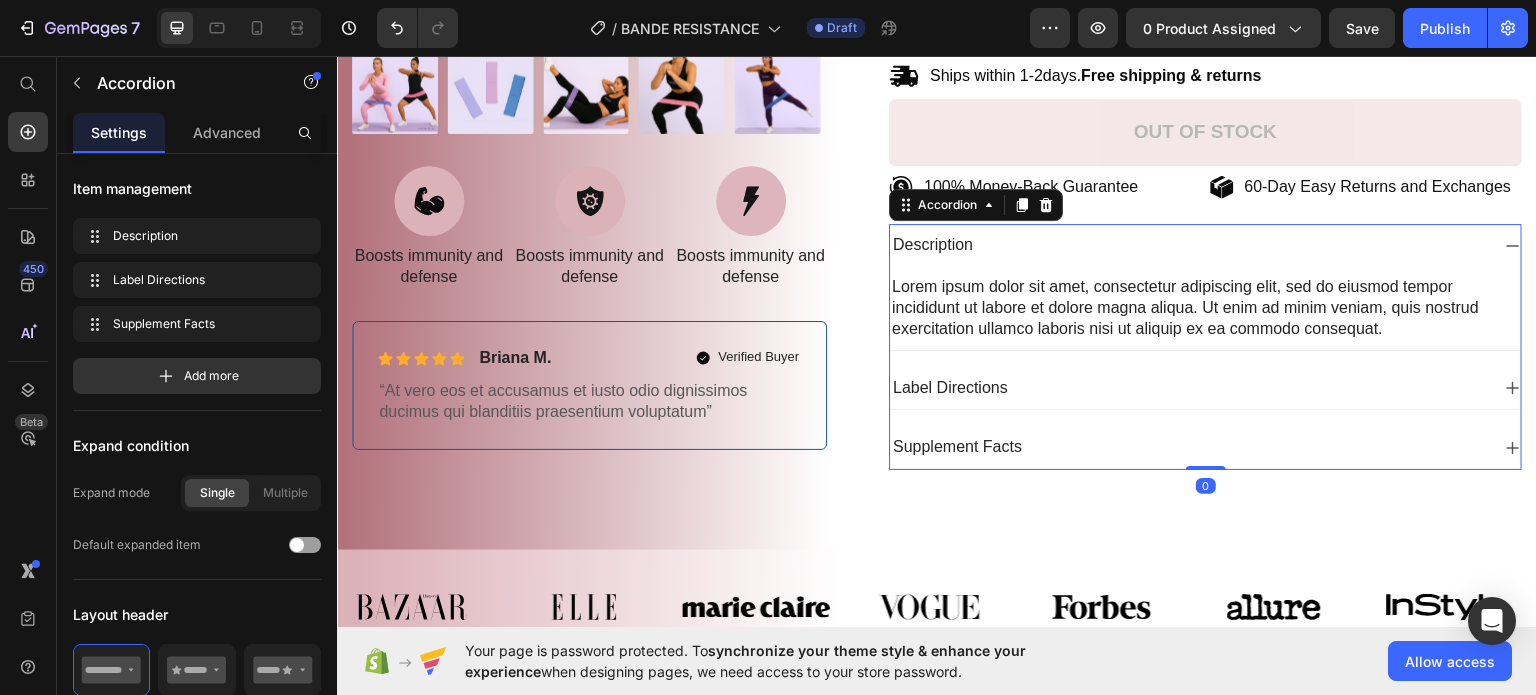 click on "Description" at bounding box center (1189, 244) 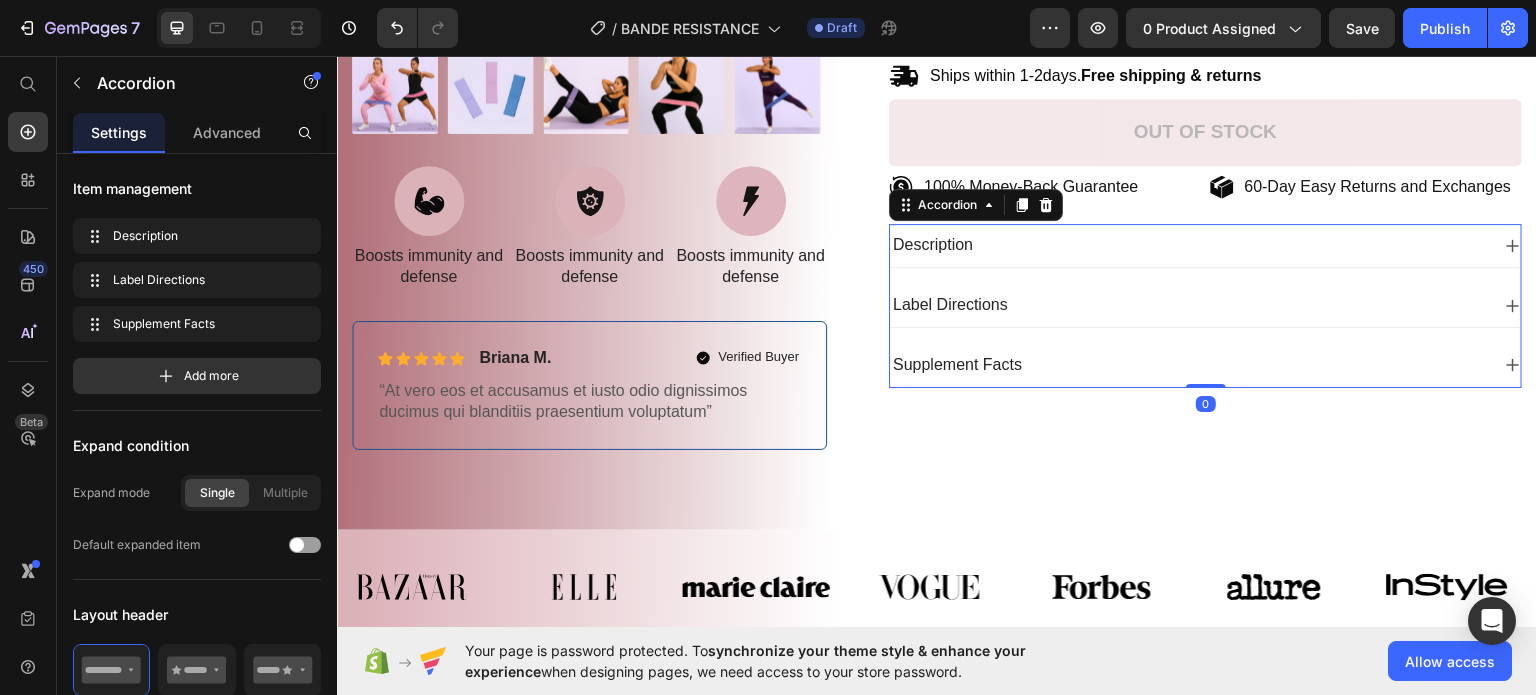 click on "Description" at bounding box center [1189, 244] 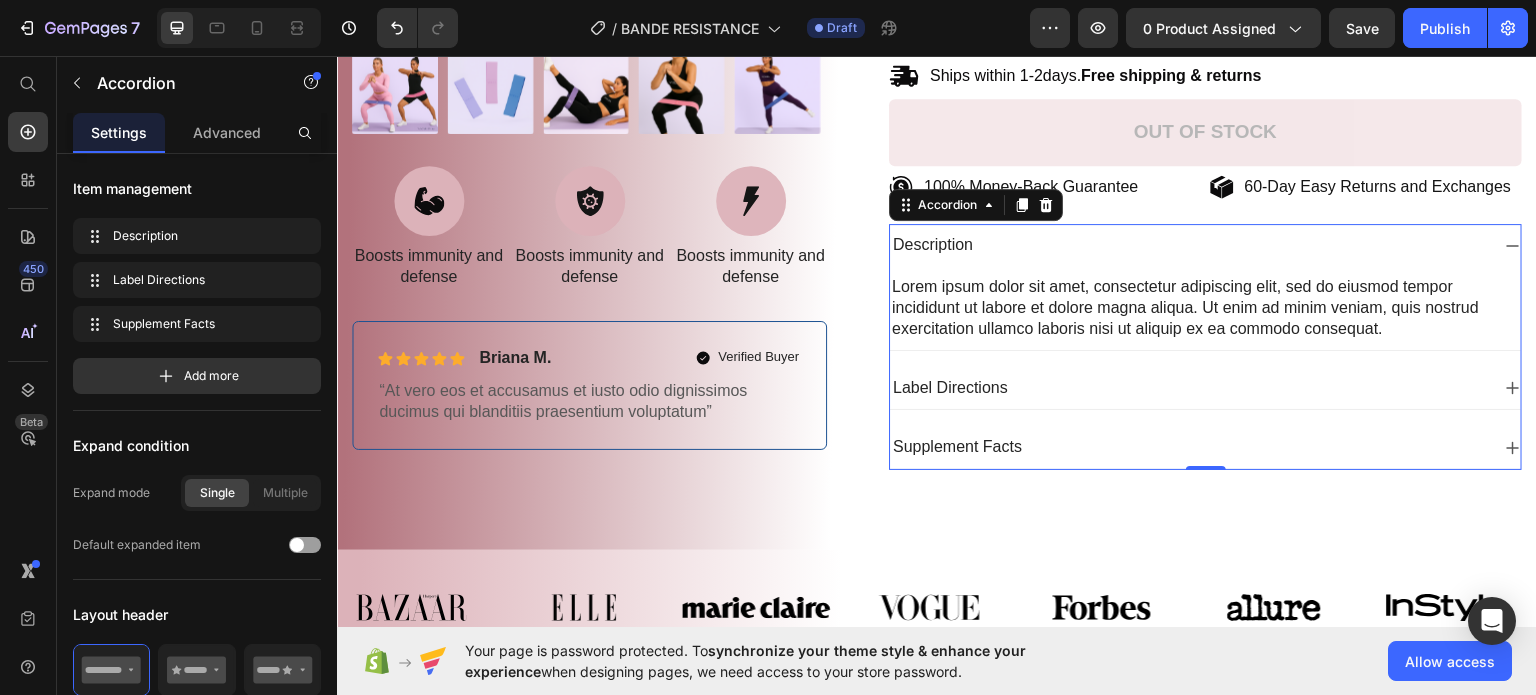 click on "Description" at bounding box center (1189, 244) 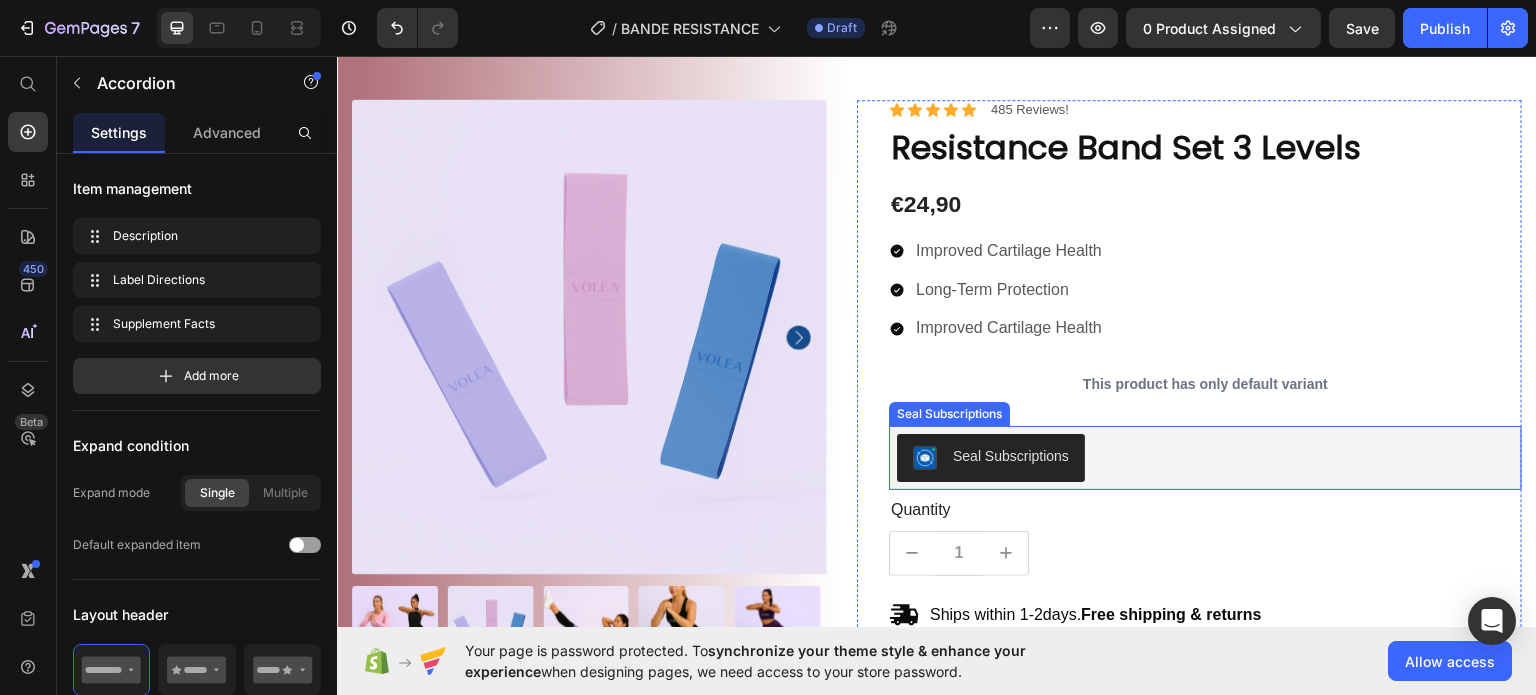 scroll, scrollTop: 100, scrollLeft: 0, axis: vertical 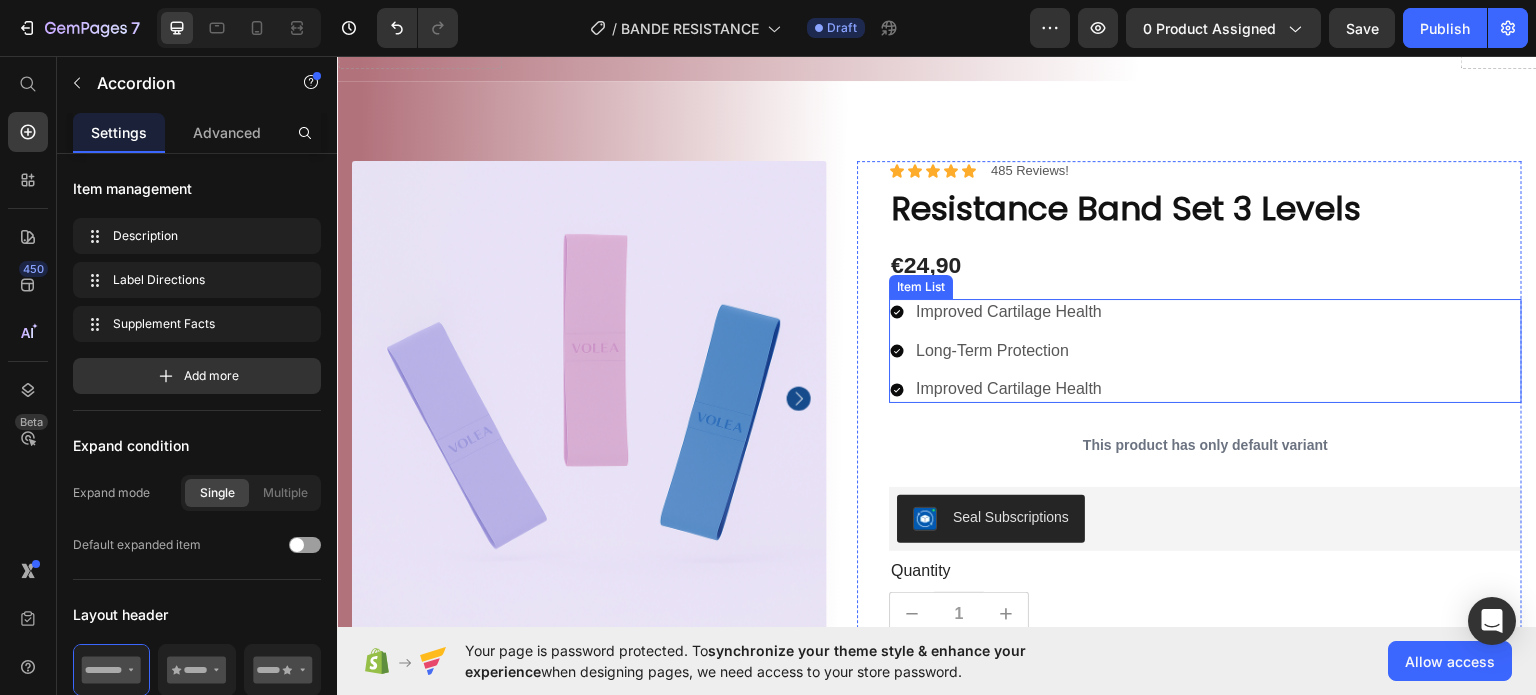 click on "Improved Cartilage Health" at bounding box center [1009, 311] 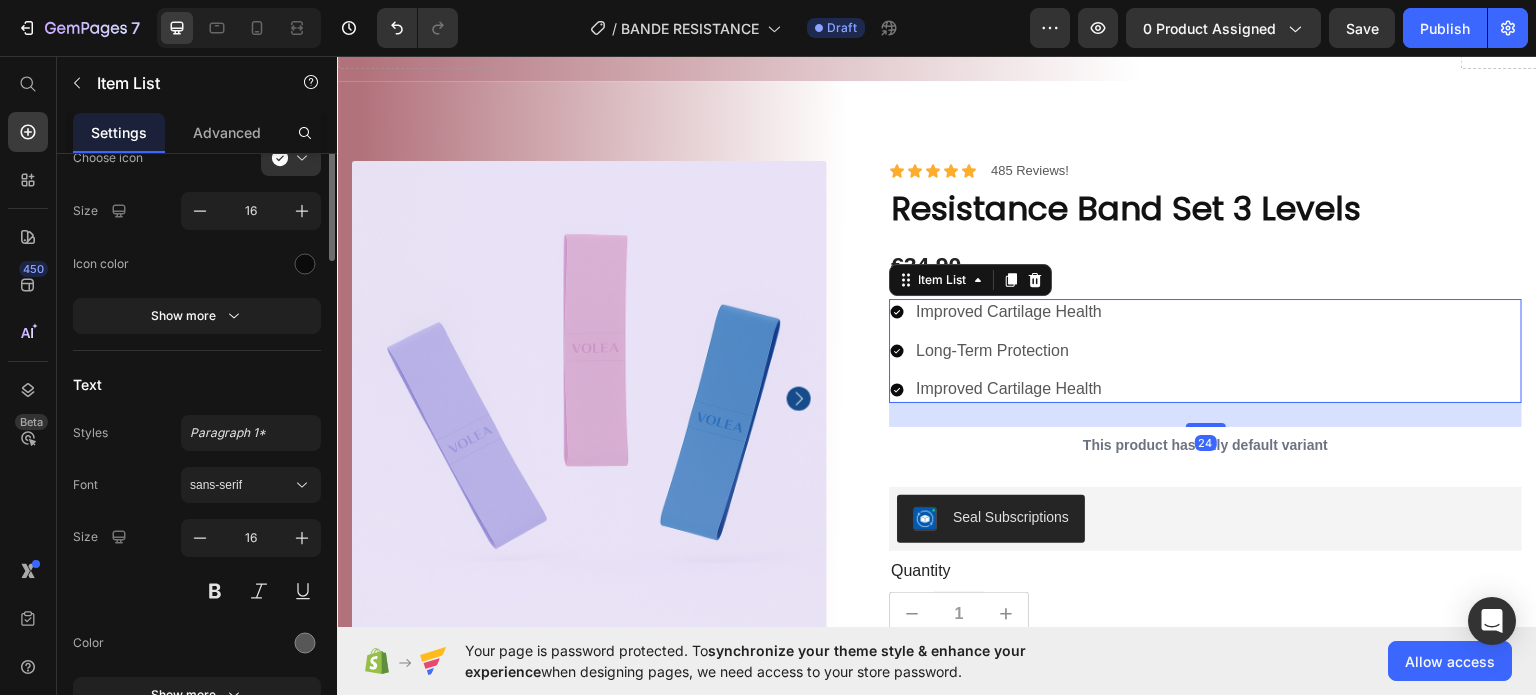 scroll, scrollTop: 0, scrollLeft: 0, axis: both 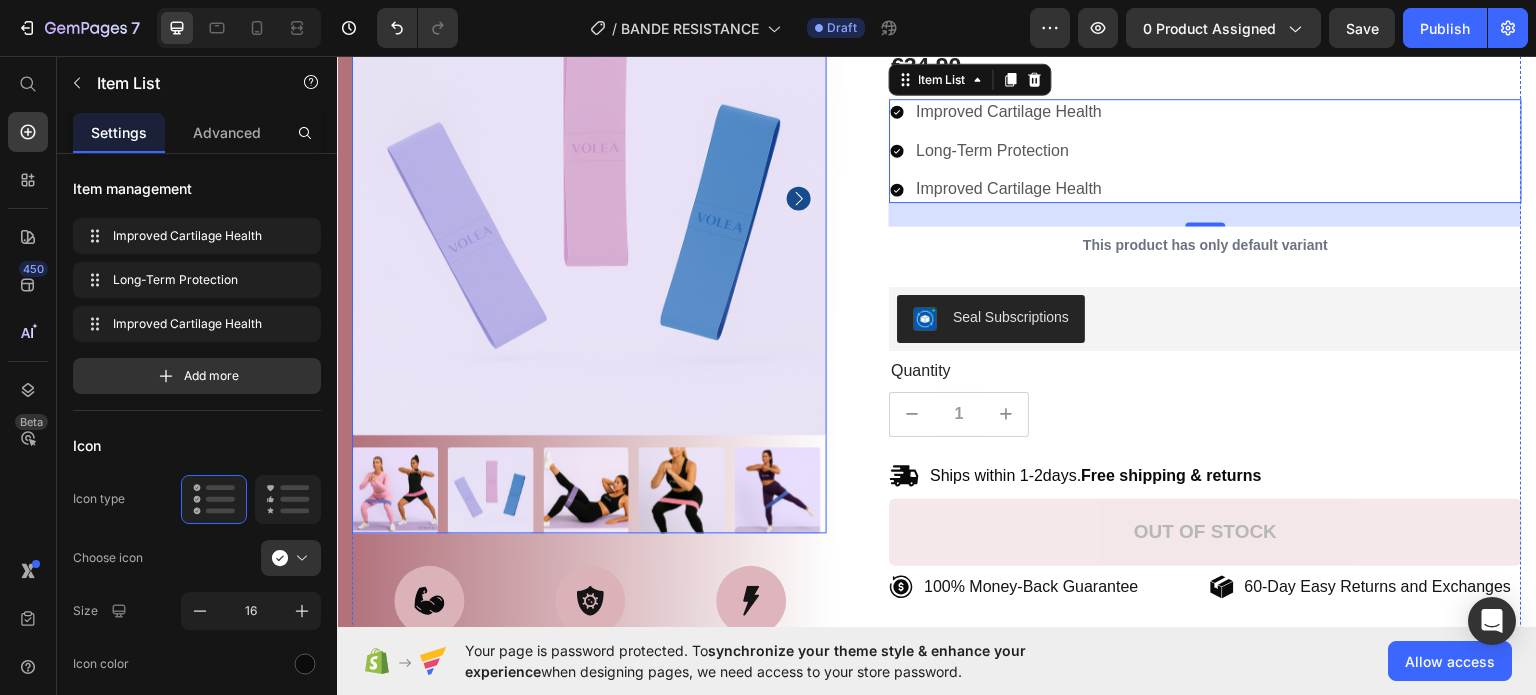 click at bounding box center (586, 490) 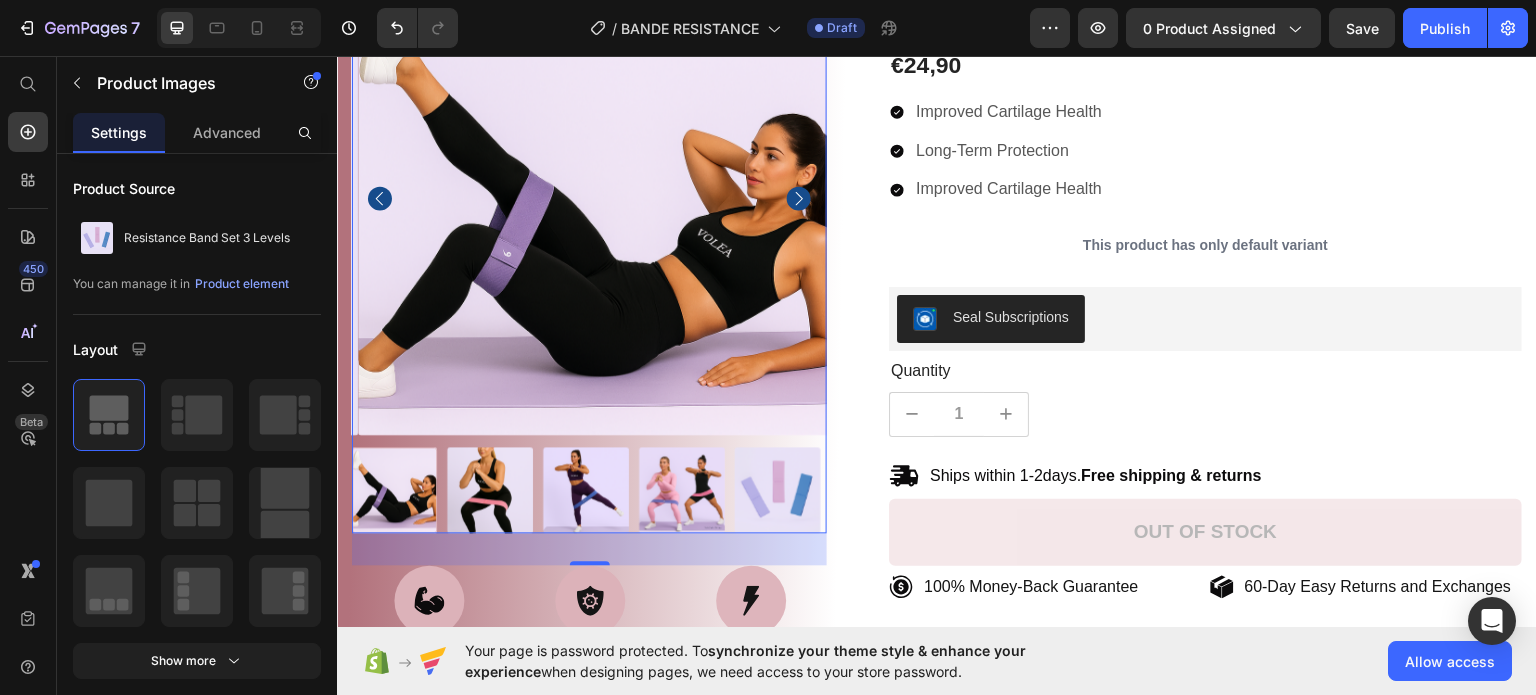 click at bounding box center [586, 490] 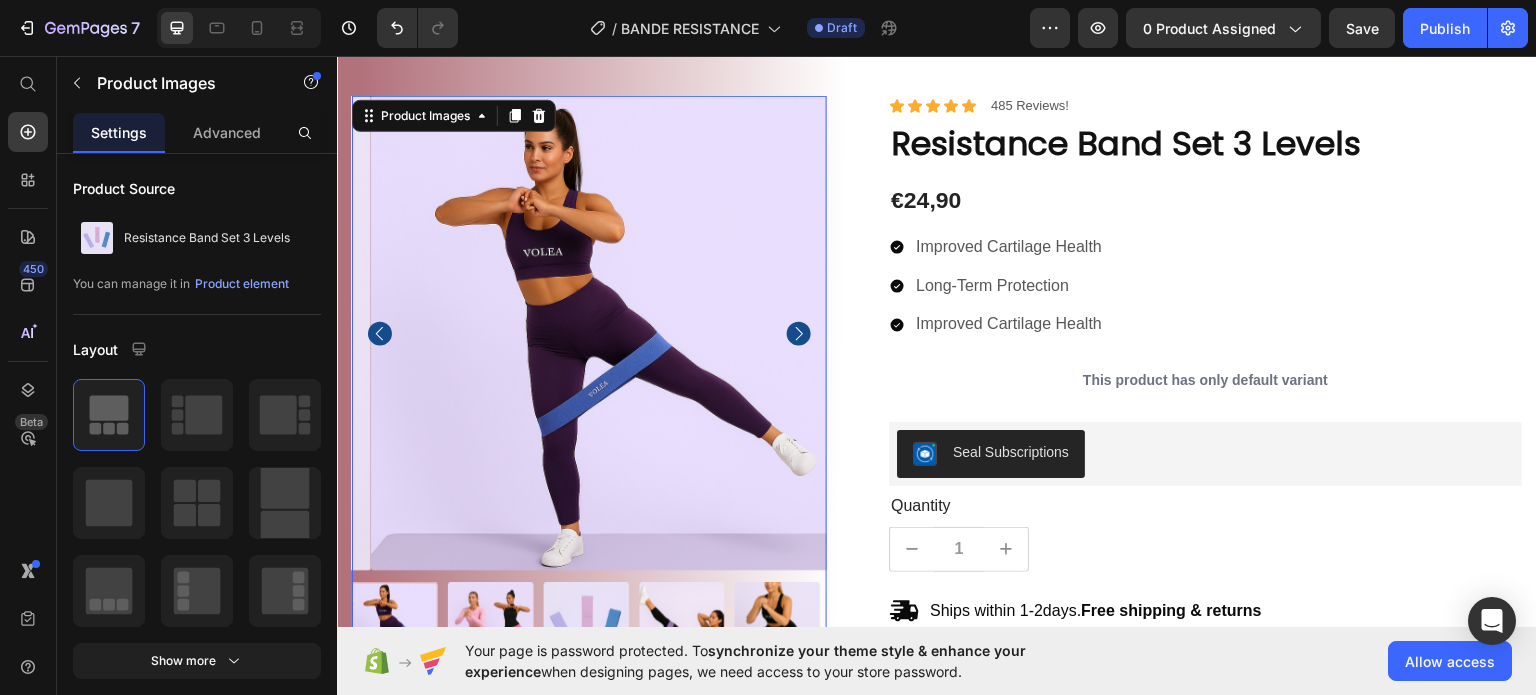 scroll, scrollTop: 200, scrollLeft: 0, axis: vertical 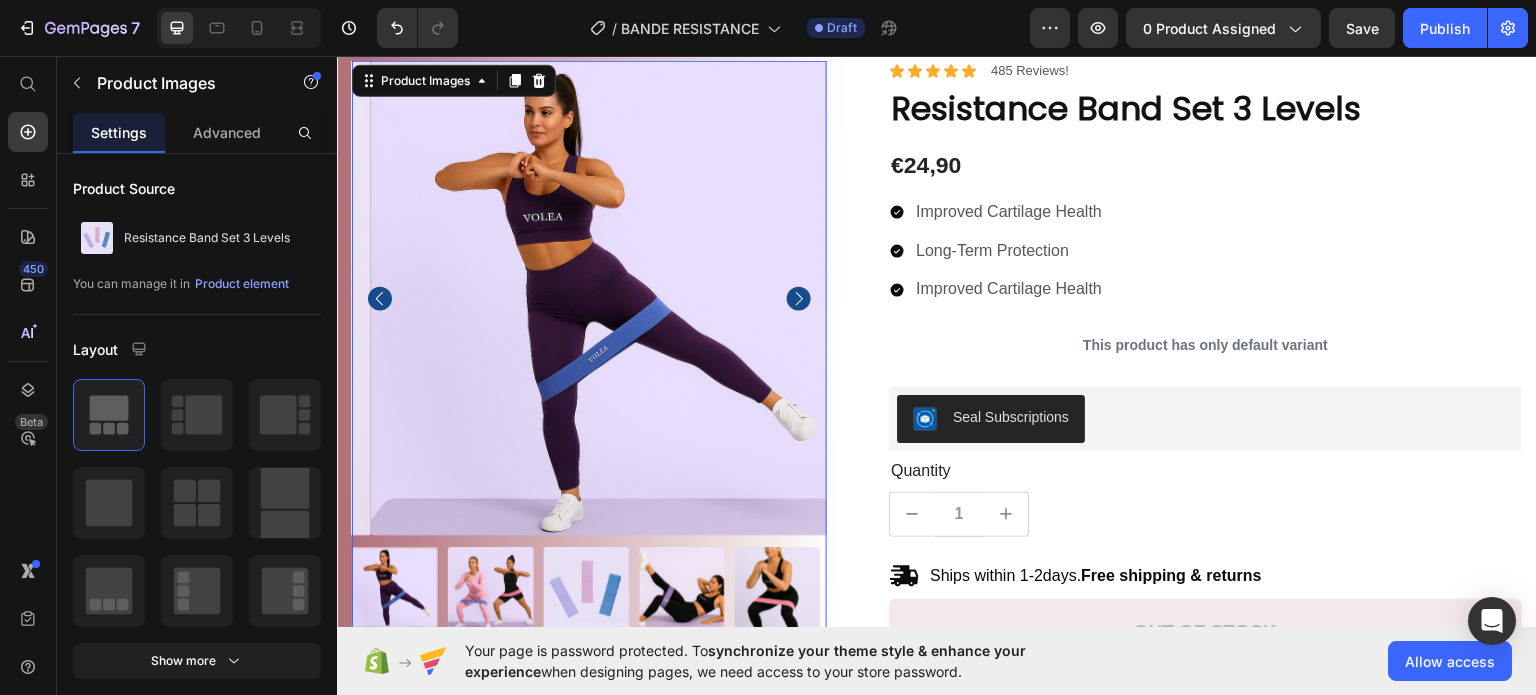 click at bounding box center (586, 590) 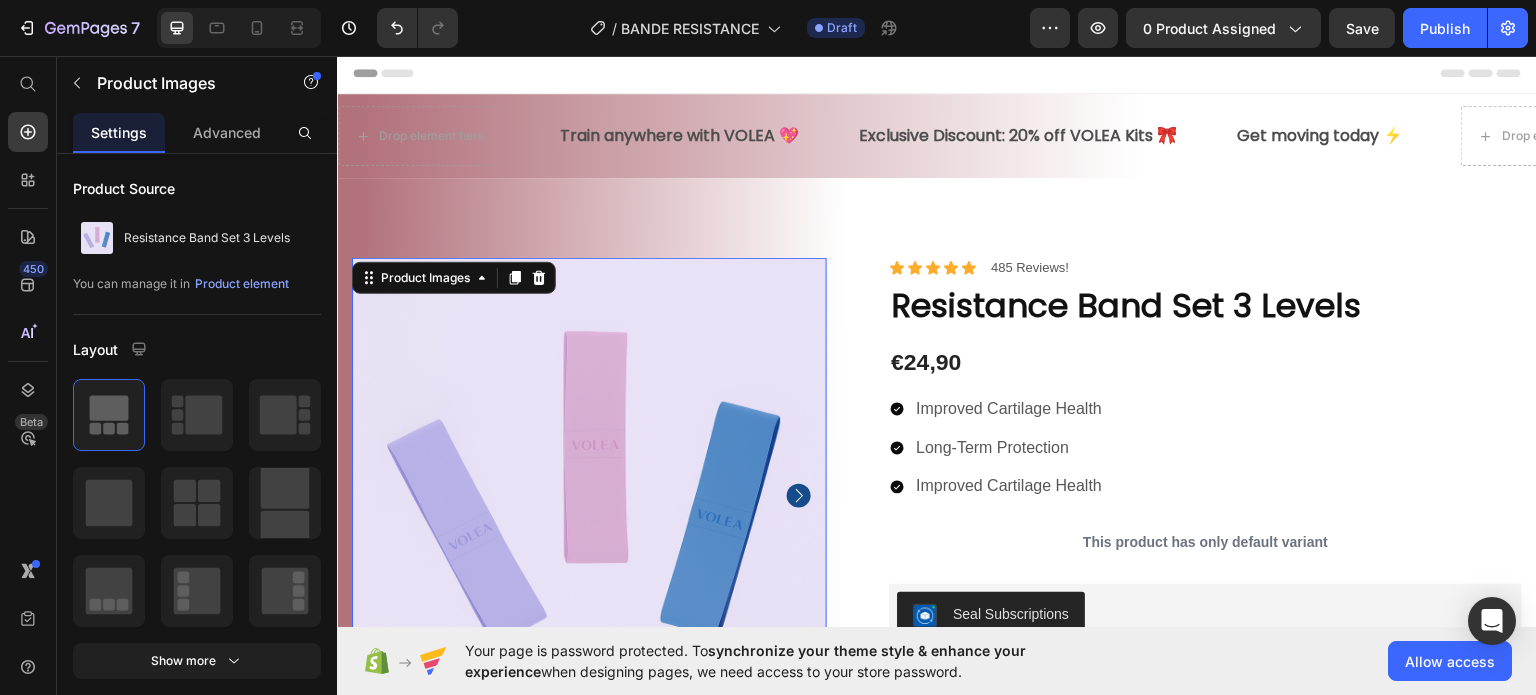 scroll, scrollTop: 0, scrollLeft: 0, axis: both 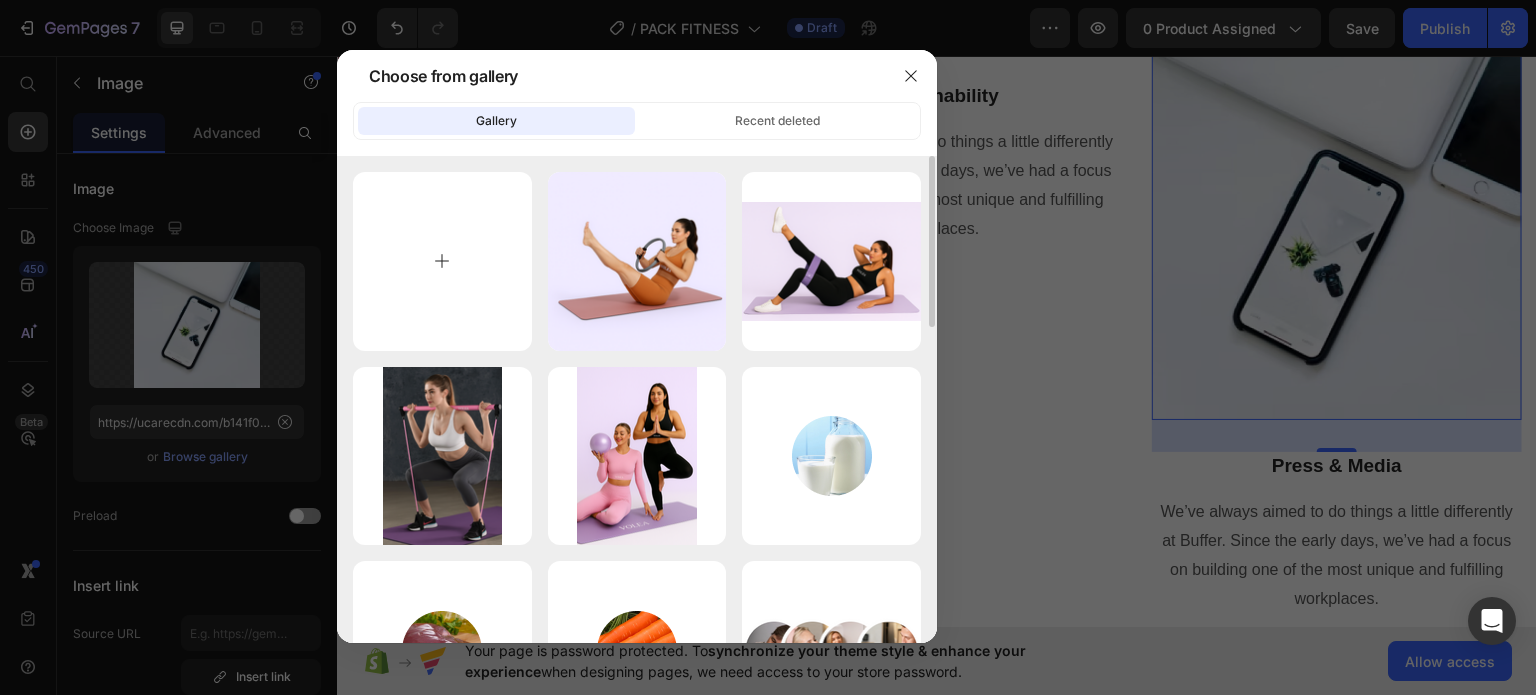 click at bounding box center [442, 261] 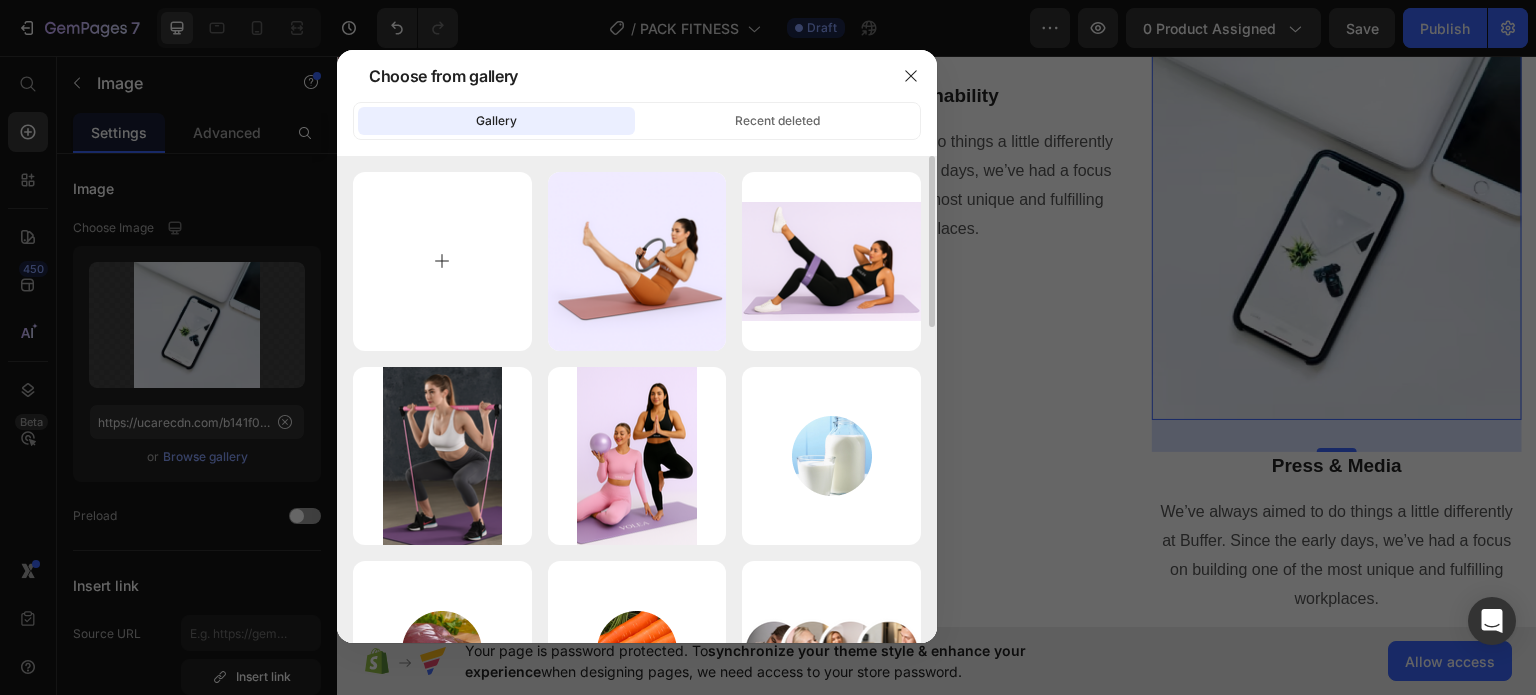 type on "C:\fakepath\thumbnail_EA3FBF0C-D196-409A-B5CD-BAD38B6AF175.png" 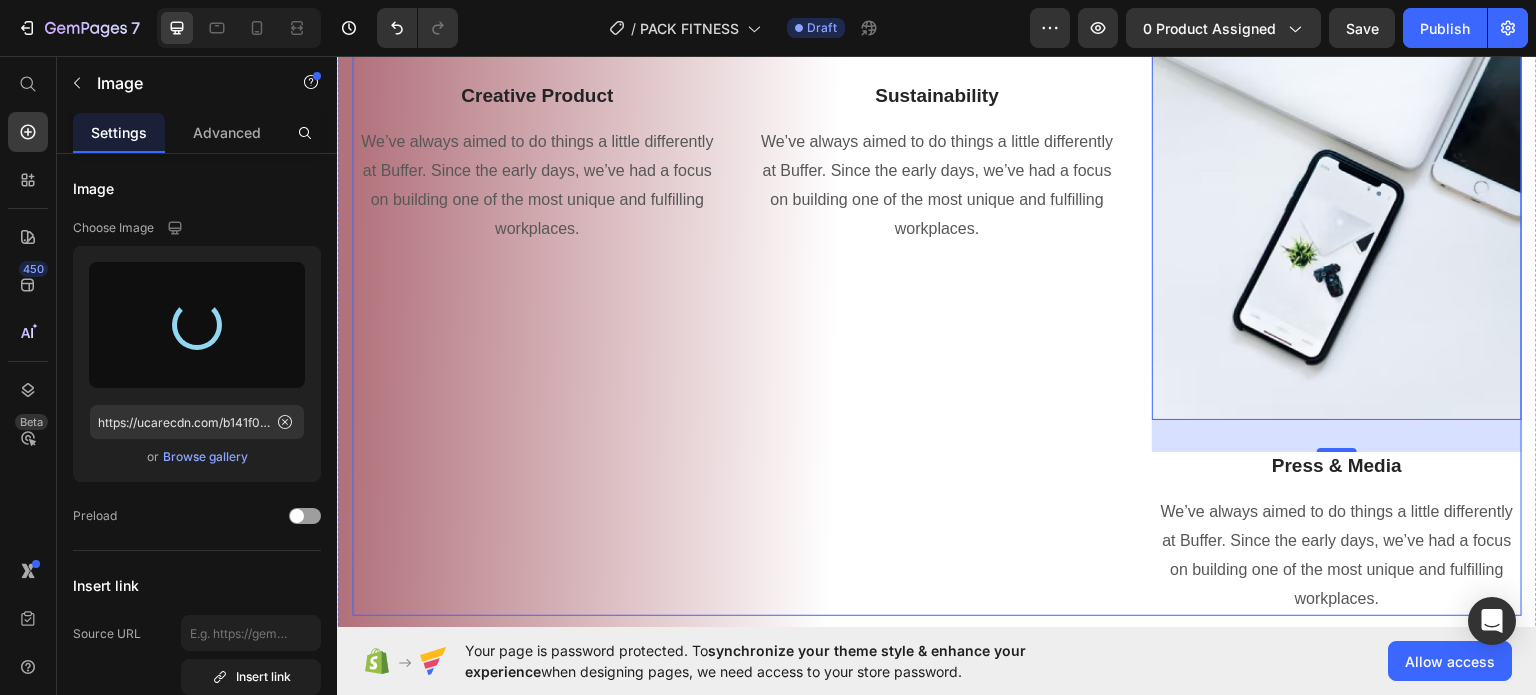 type on "https://cdn.shopify.com/s/files/1/0976/4844/3656/files/gempages_574856437667202277-54adf7b2-7c56-44a8-8bb8-c711c6e16bb2.png" 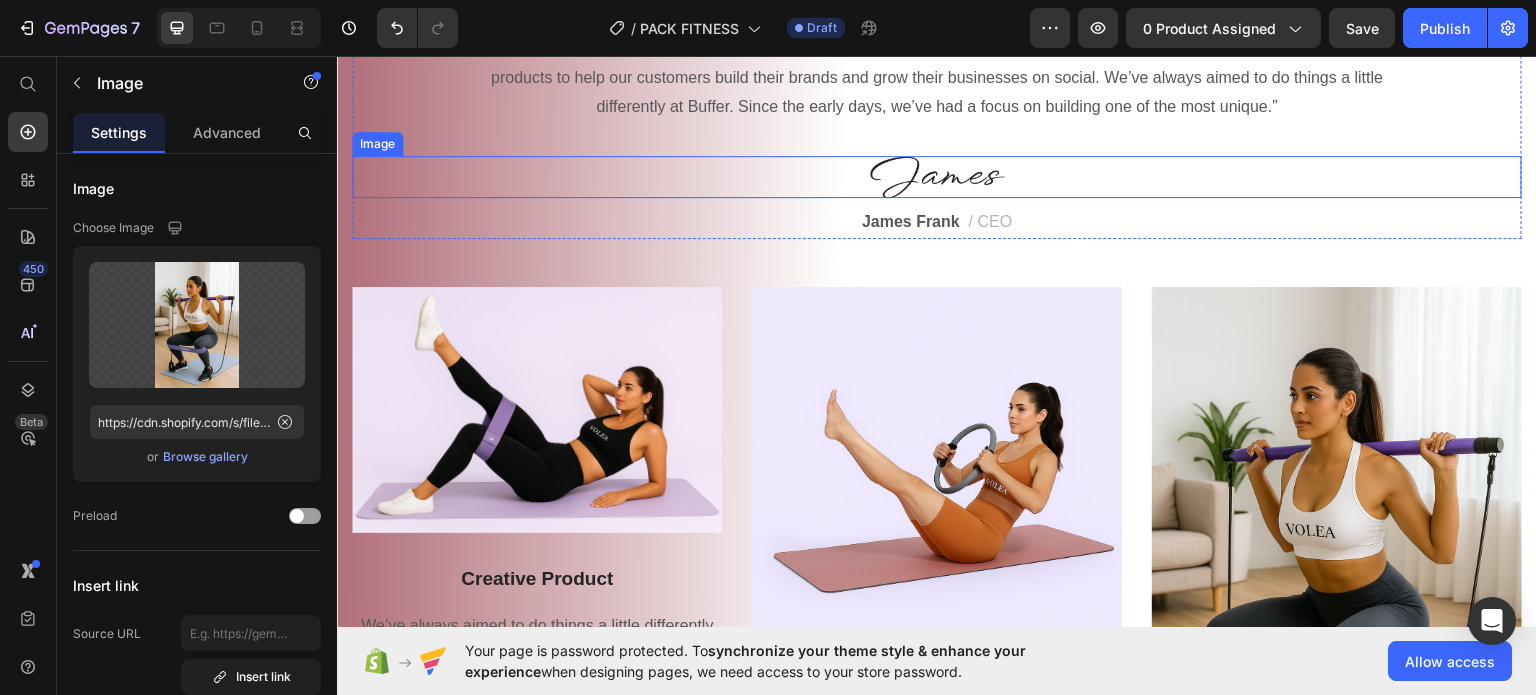 scroll, scrollTop: 1500, scrollLeft: 0, axis: vertical 